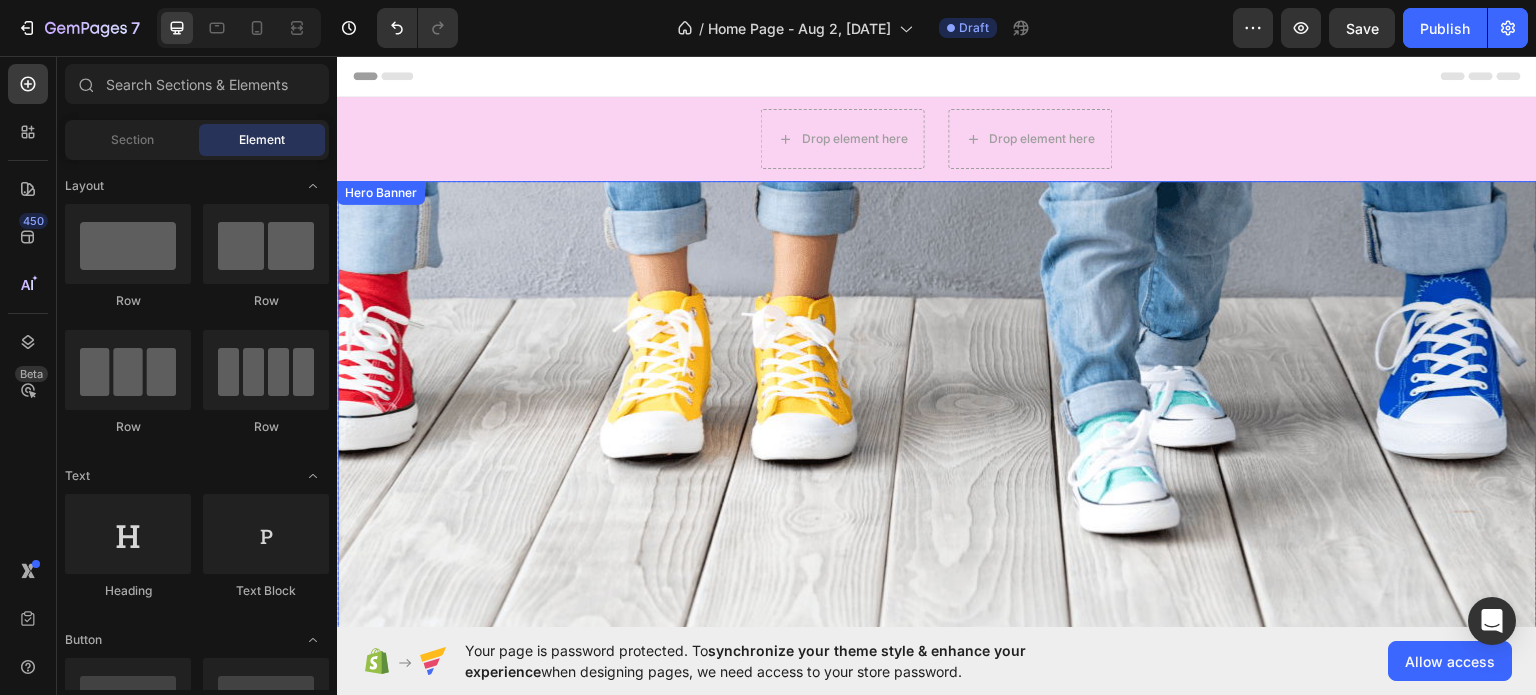 scroll, scrollTop: 80, scrollLeft: 0, axis: vertical 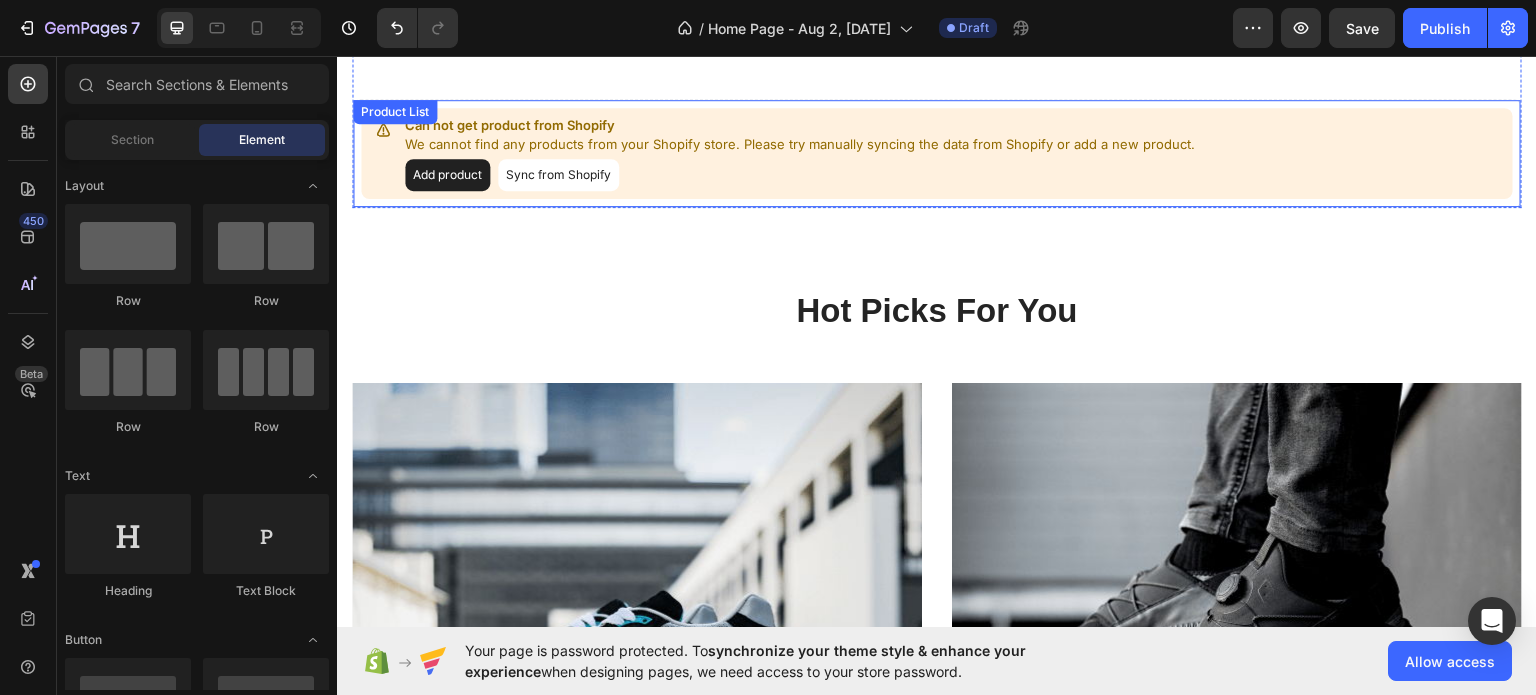 click on "Add product Sync from Shopify" at bounding box center [800, 174] 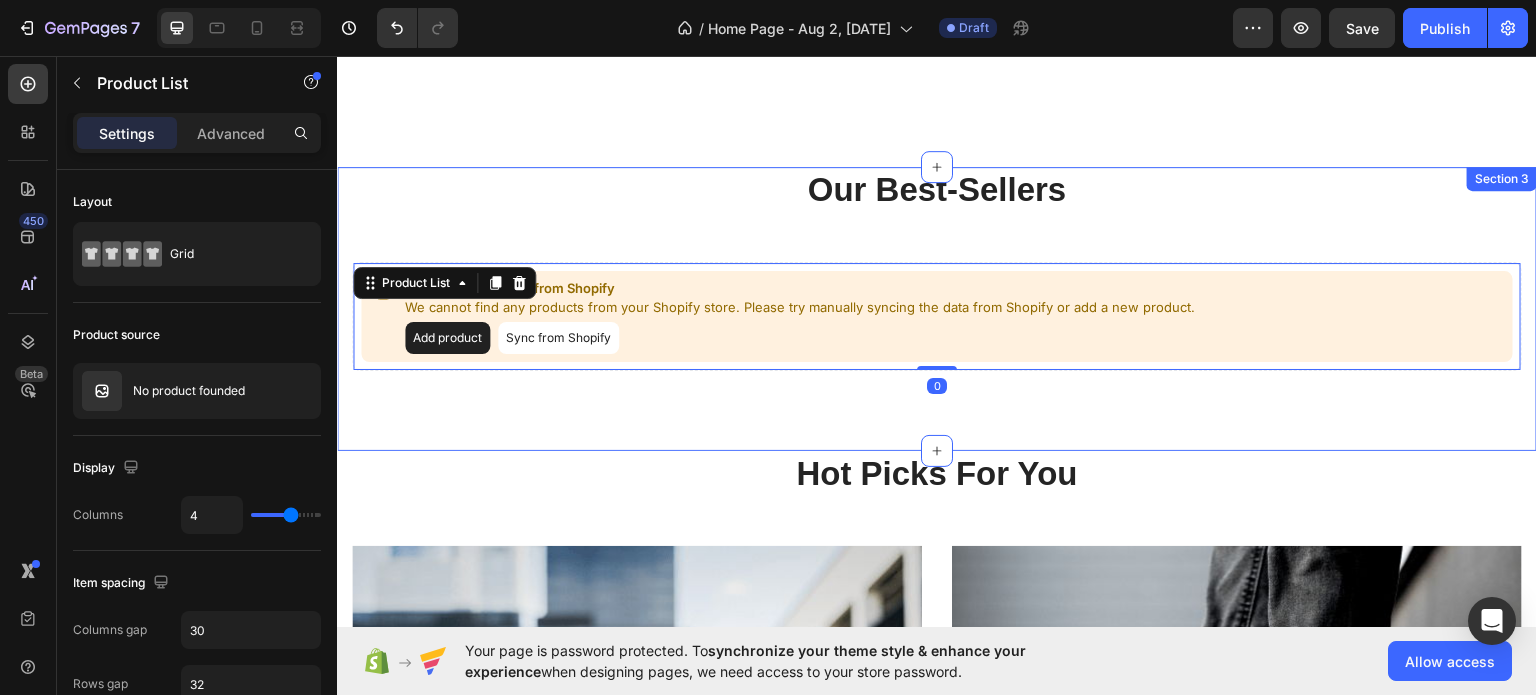 scroll, scrollTop: 1200, scrollLeft: 0, axis: vertical 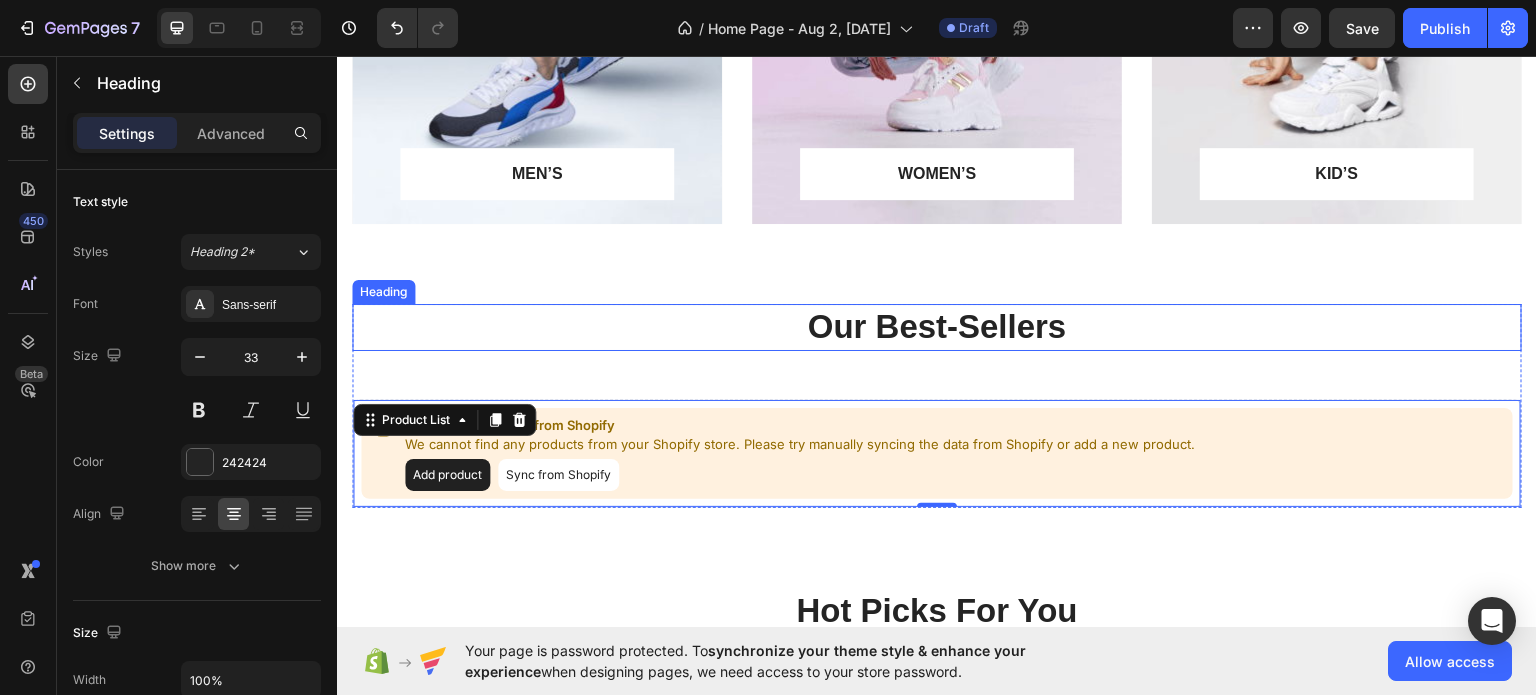 click on "Our Best-Sellers" at bounding box center (937, 326) 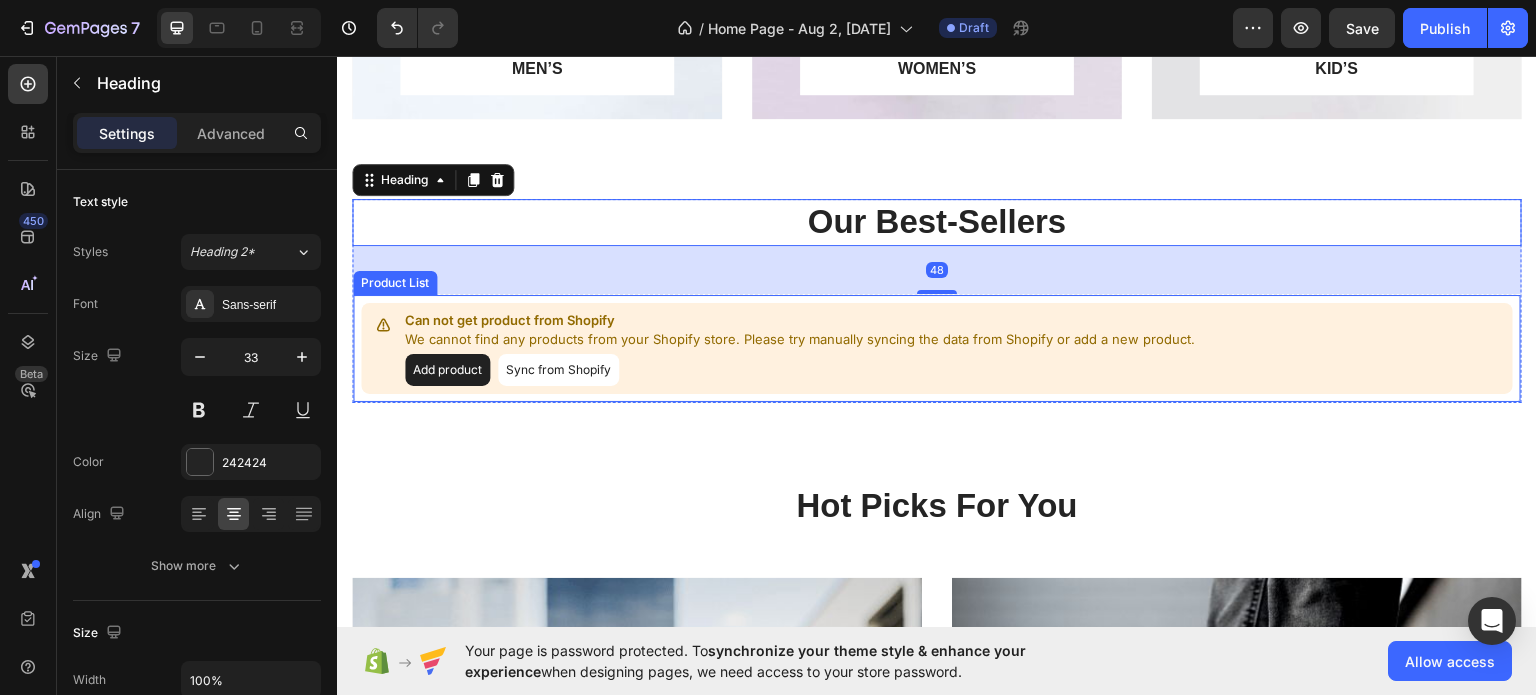 scroll, scrollTop: 1400, scrollLeft: 0, axis: vertical 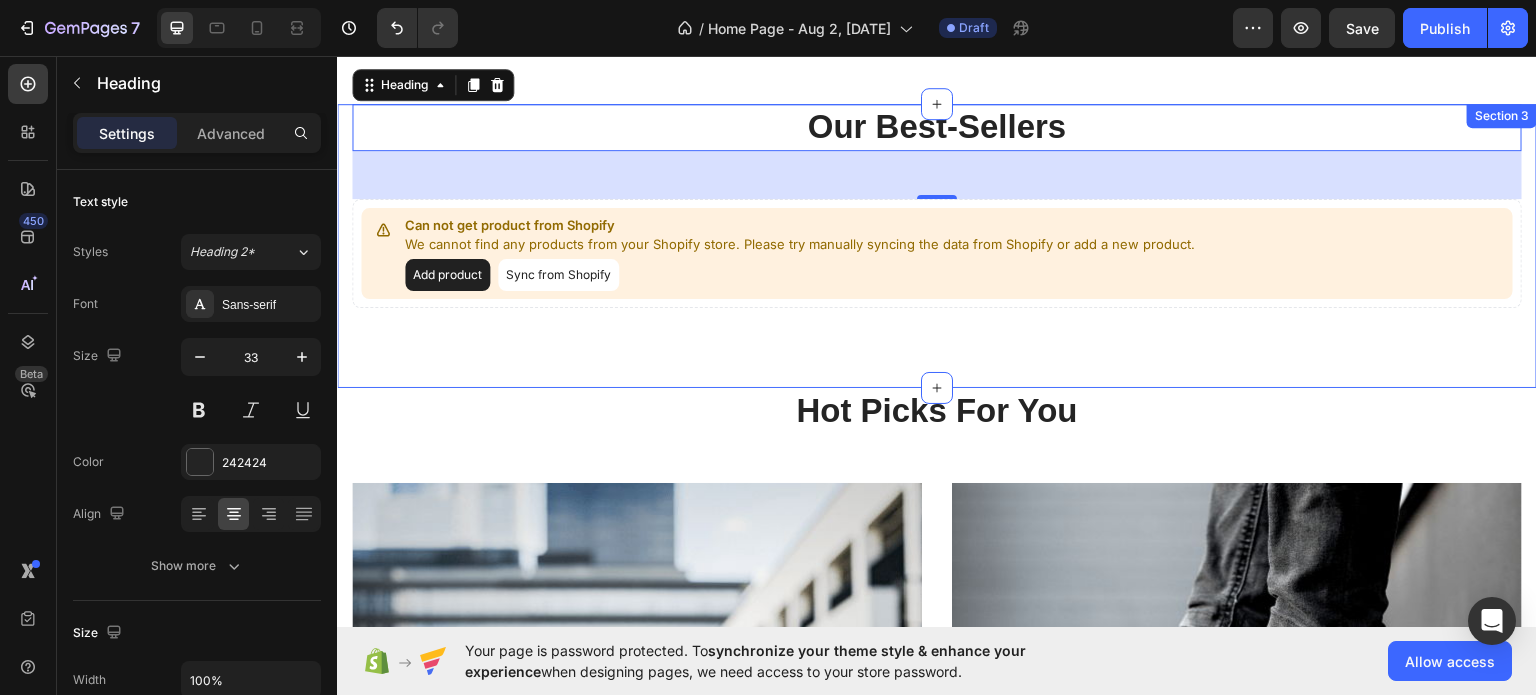click on "Our Best-Sellers Heading   48 Can not get product from Shopify We cannot find any products from your Shopify store. Please try manually syncing the data from Shopify or add a new product.   Add product Sync from Shopify Product List Row Section 3" at bounding box center (937, 245) 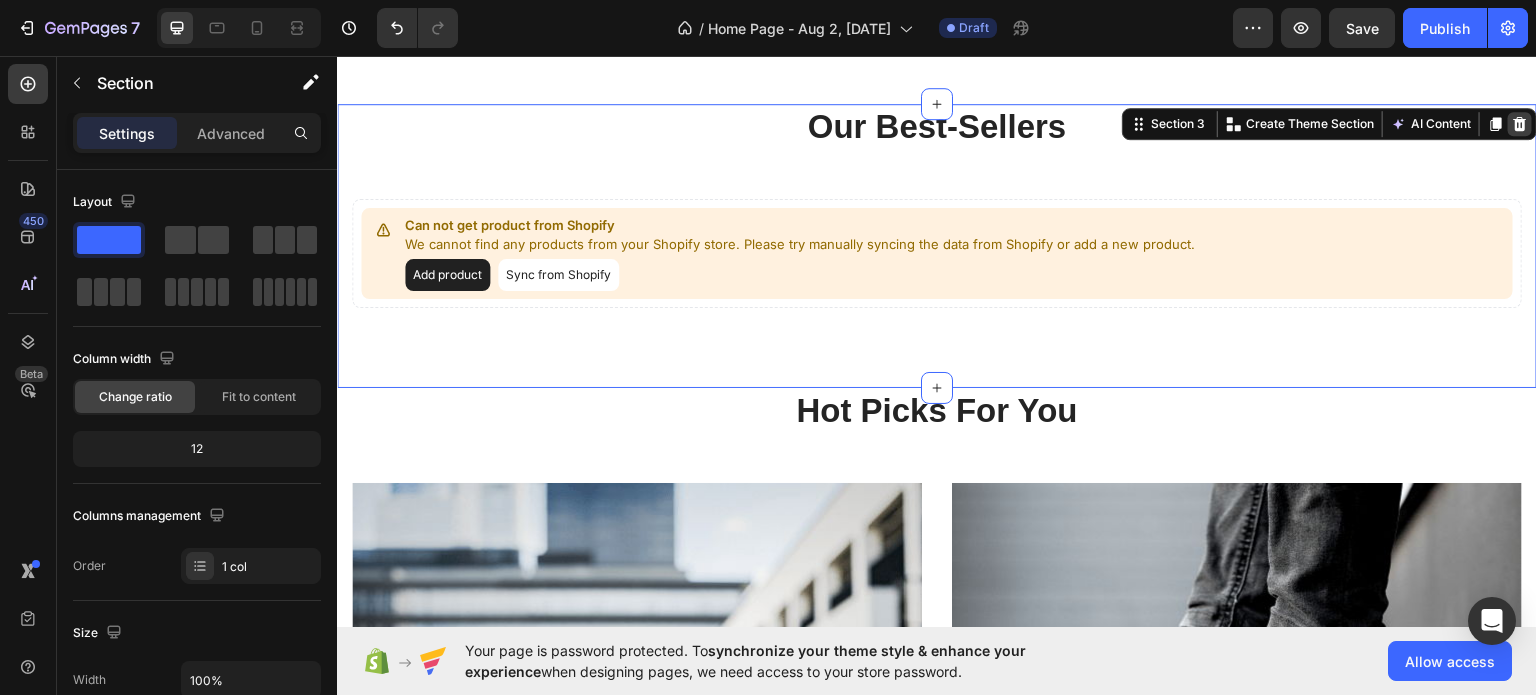 click 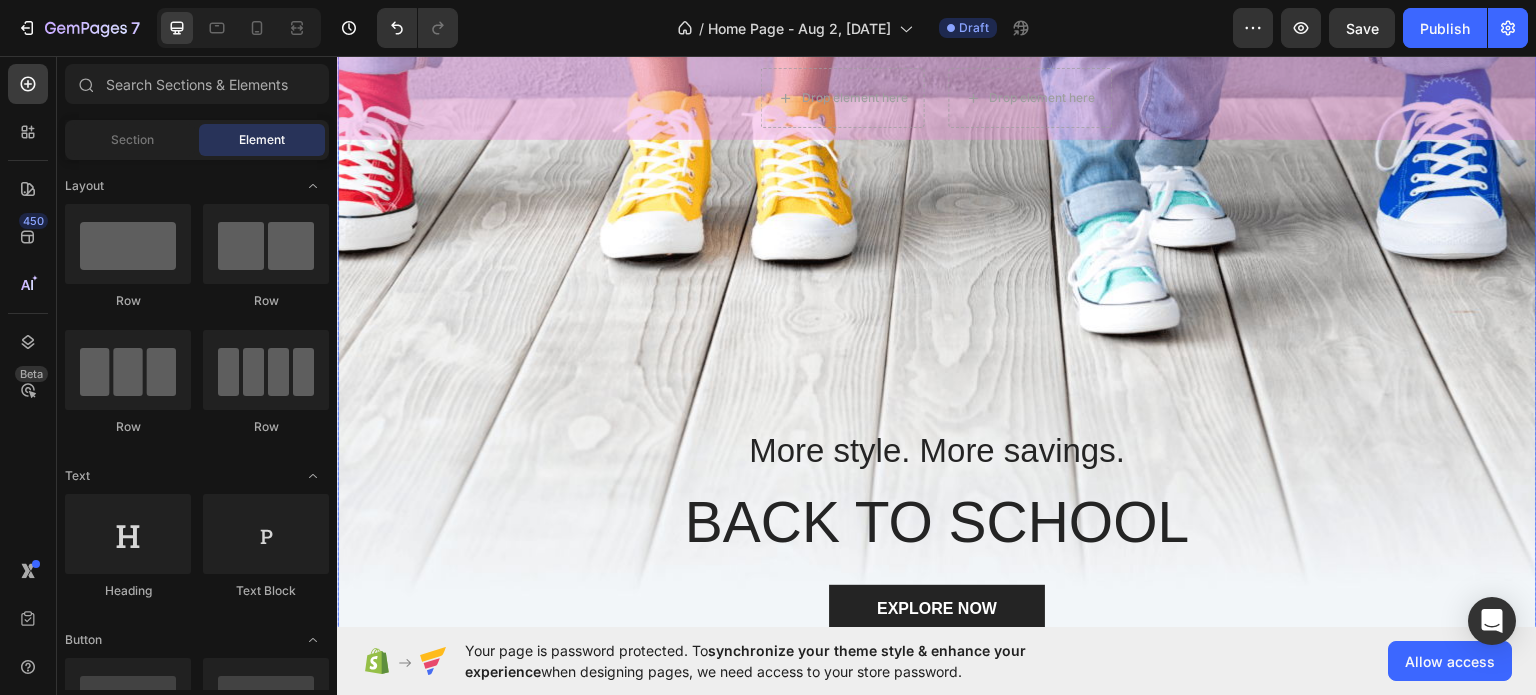 scroll, scrollTop: 0, scrollLeft: 0, axis: both 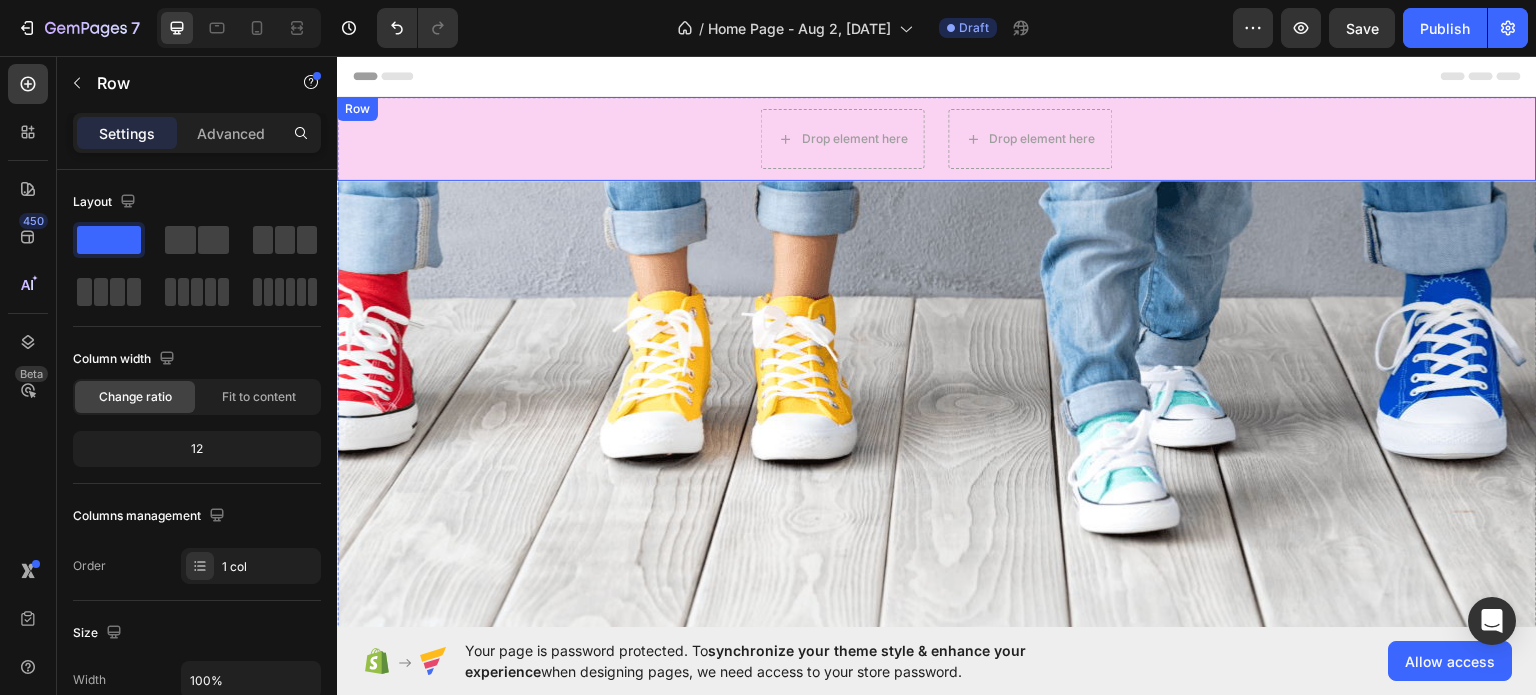 click on "Drop element here
Drop element here Row Back-to-School Sale Up To 35% OFF  Text block Row Row" at bounding box center (937, 138) 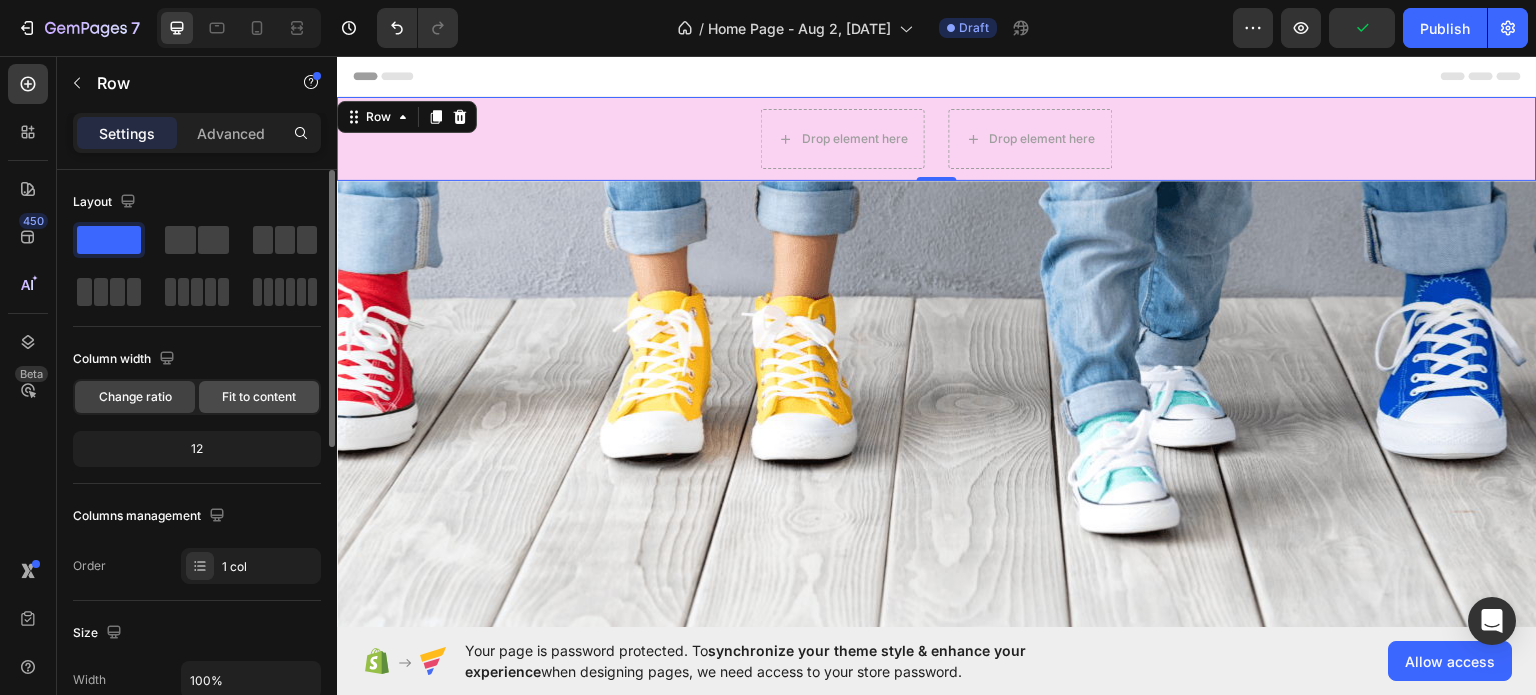click on "Fit to content" 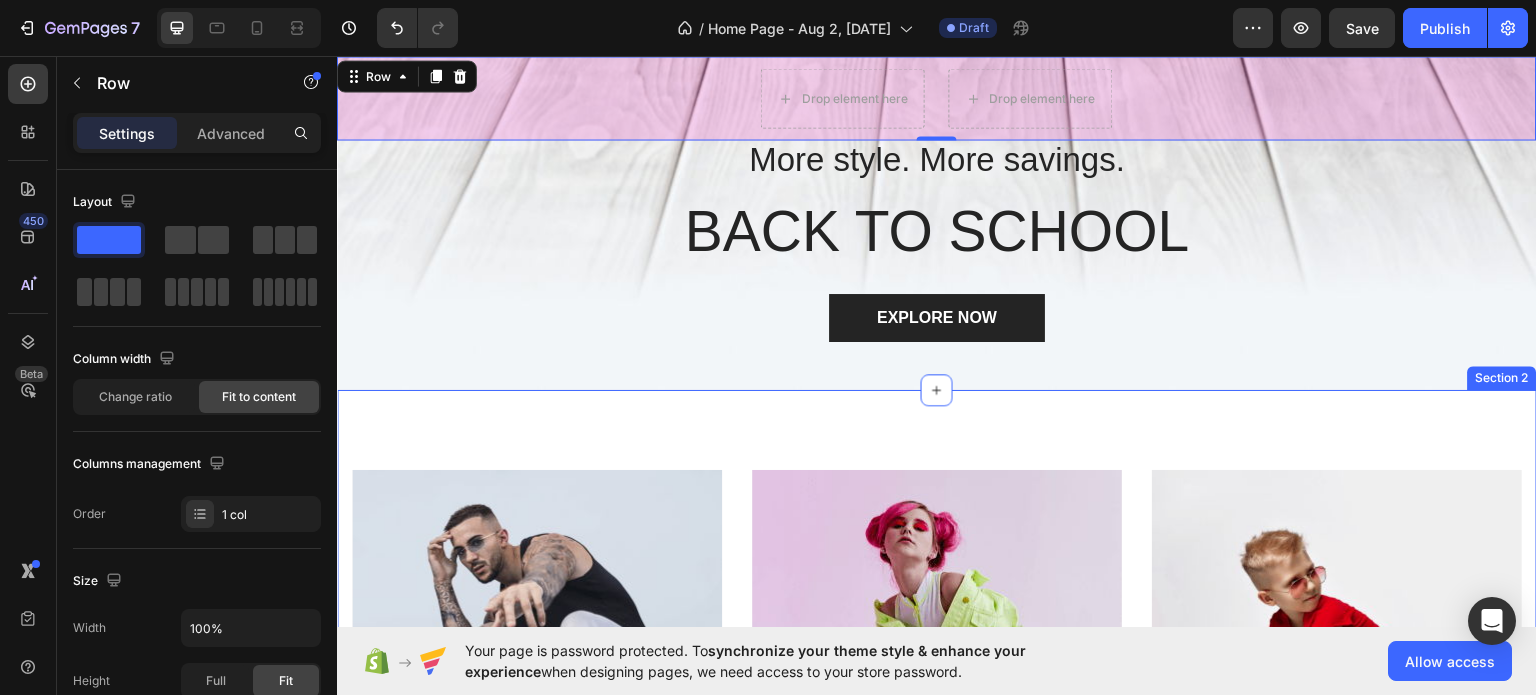 scroll, scrollTop: 0, scrollLeft: 0, axis: both 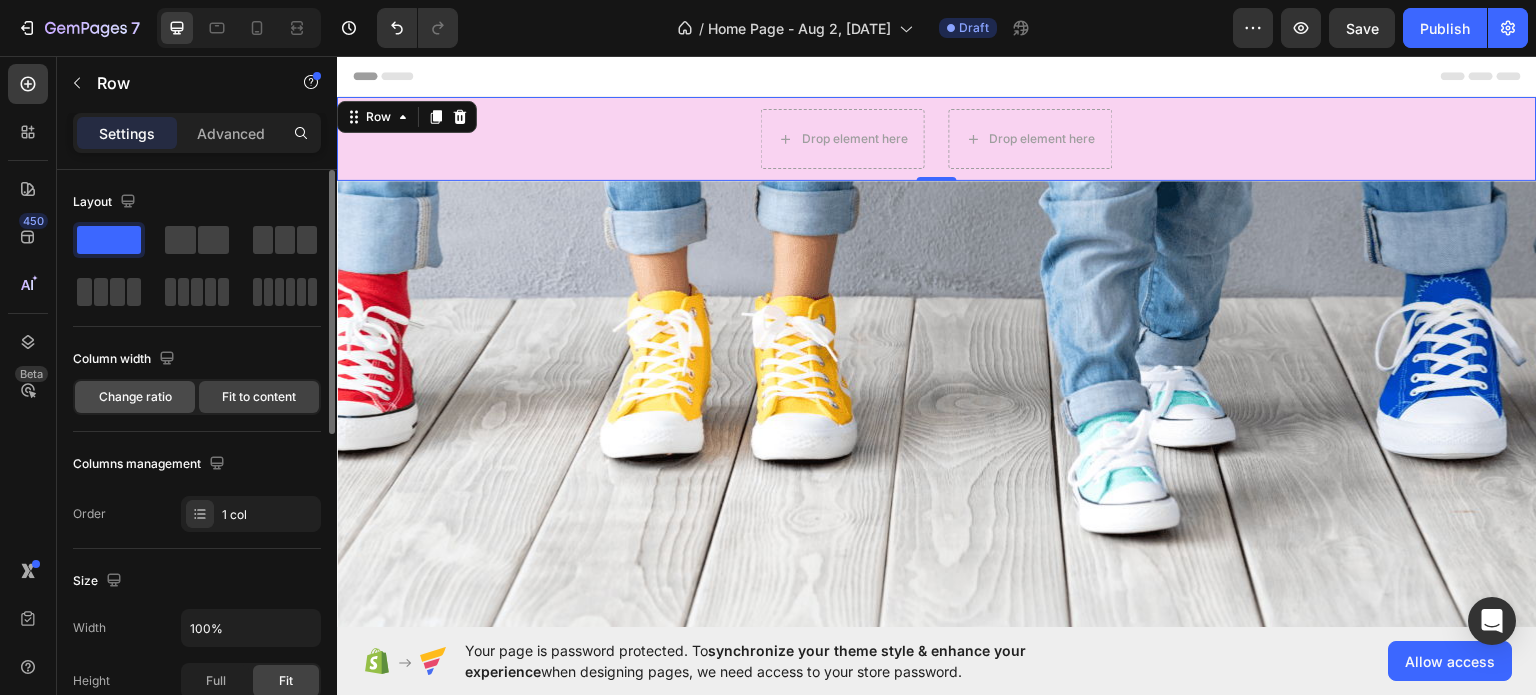 click on "Change ratio" 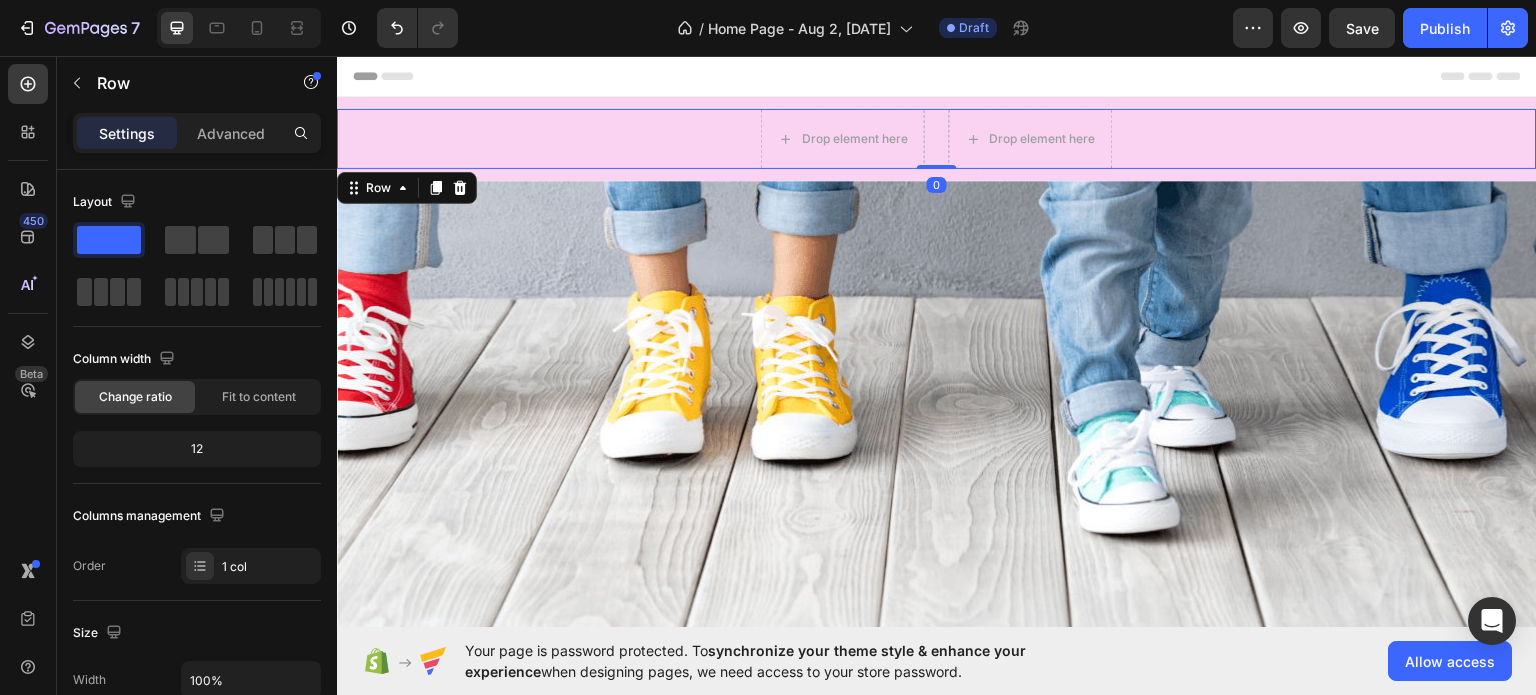 click on "Drop element here
Drop element here Row Back-to-School Sale Up To 35% OFF  Text block Row   0" at bounding box center (937, 138) 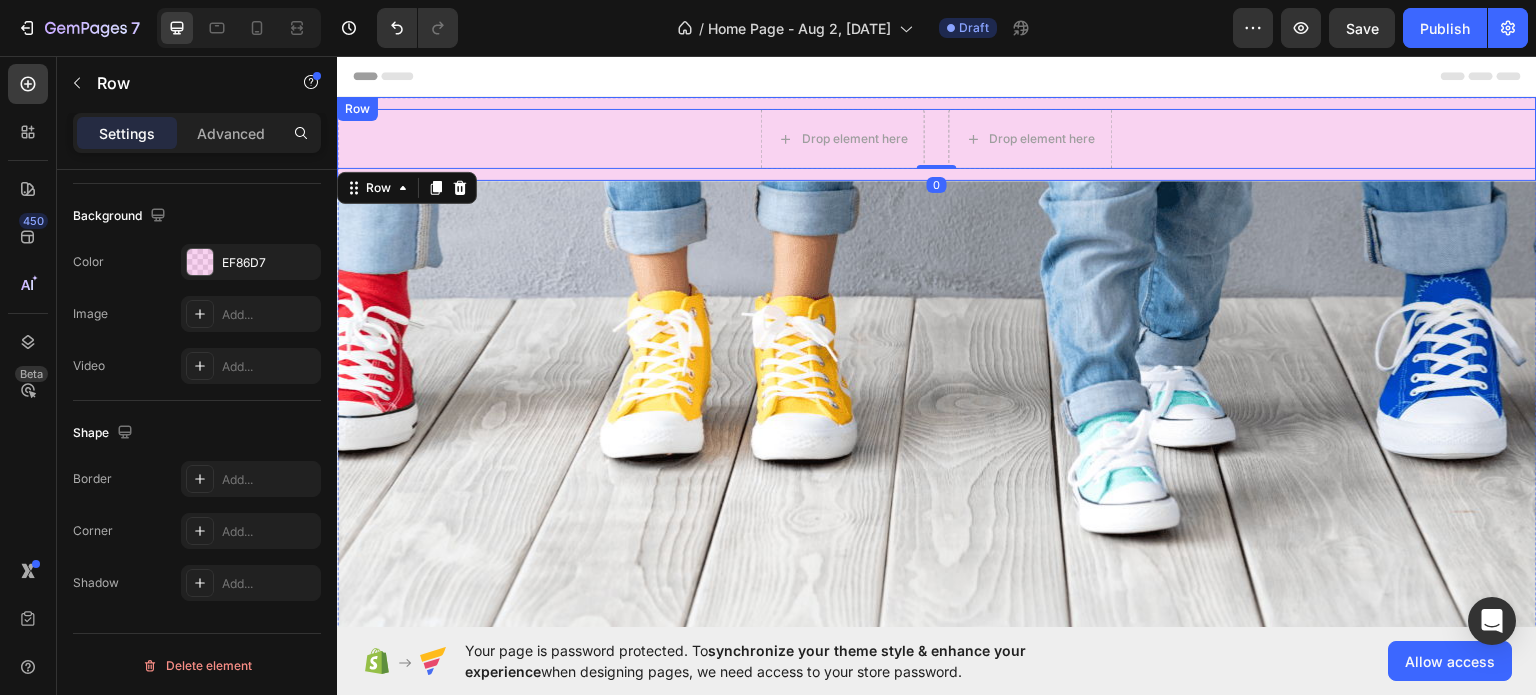 click on "Drop element here
Drop element here Row Back-to-School Sale Up To 35% OFF  Text block Row   0 Row" at bounding box center (937, 138) 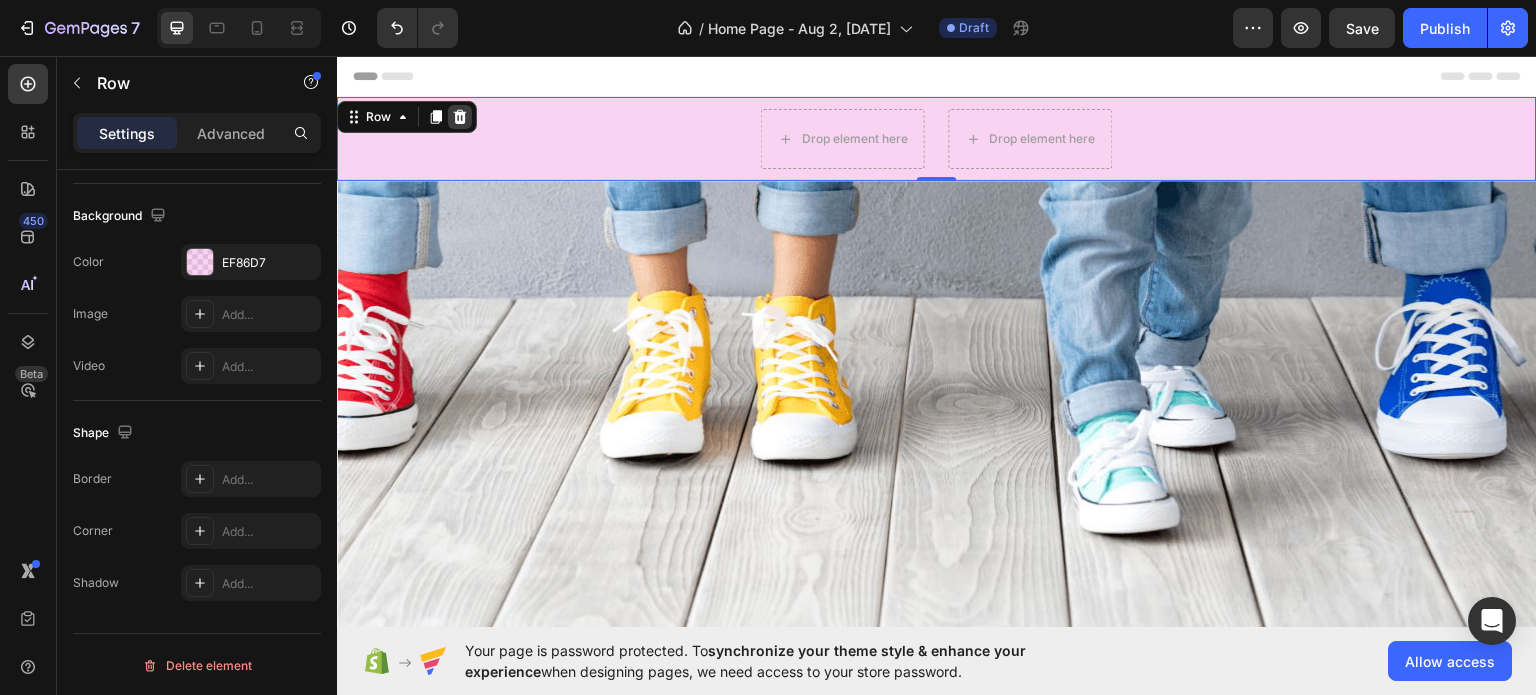 click 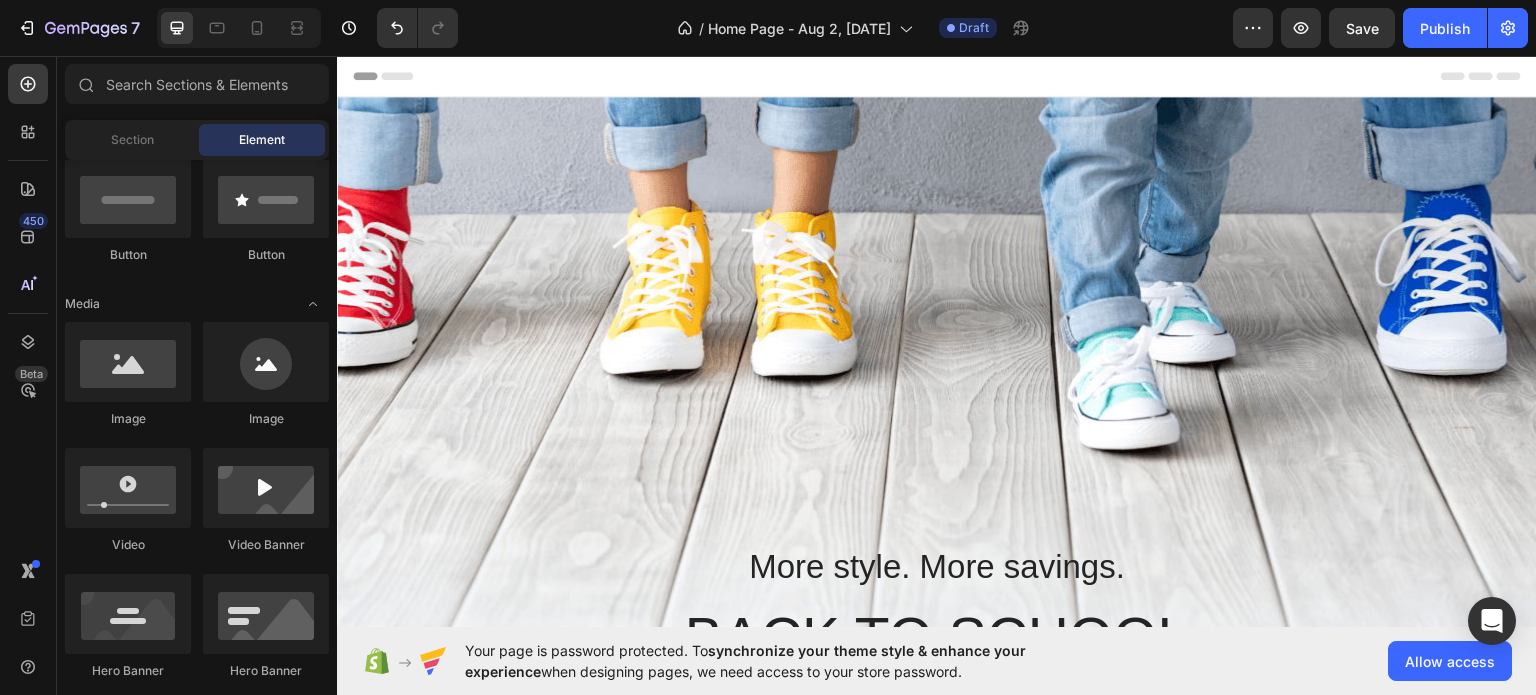 scroll, scrollTop: 400, scrollLeft: 0, axis: vertical 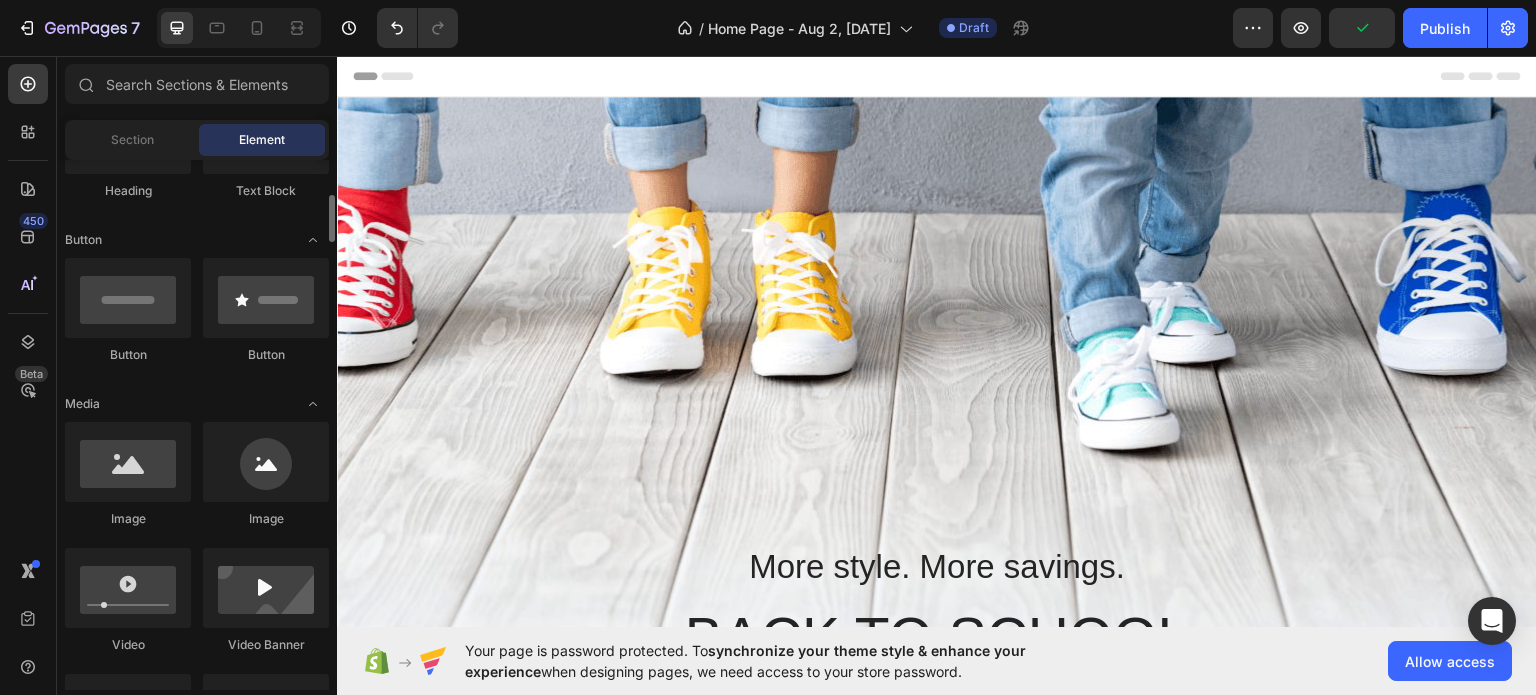 click on "Section Element" at bounding box center [197, 140] 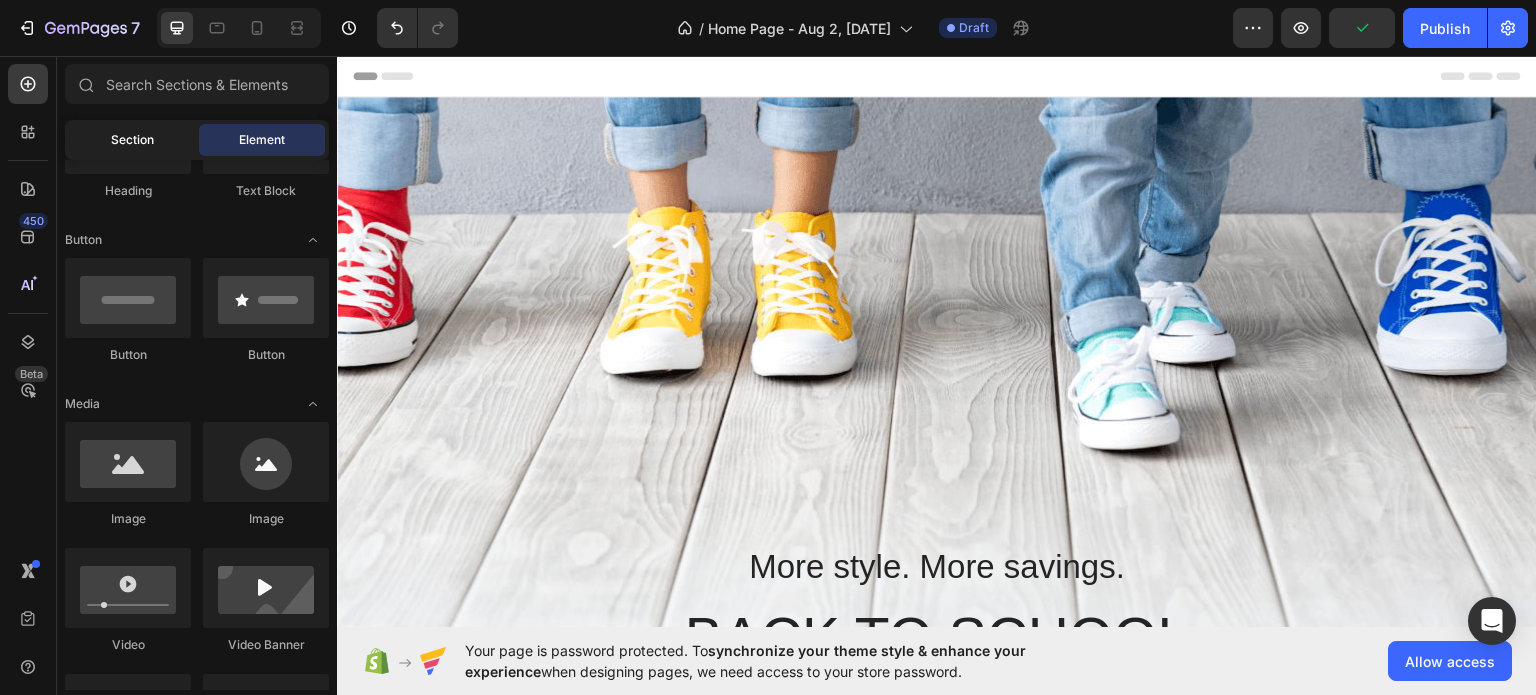 click on "Section" at bounding box center [132, 140] 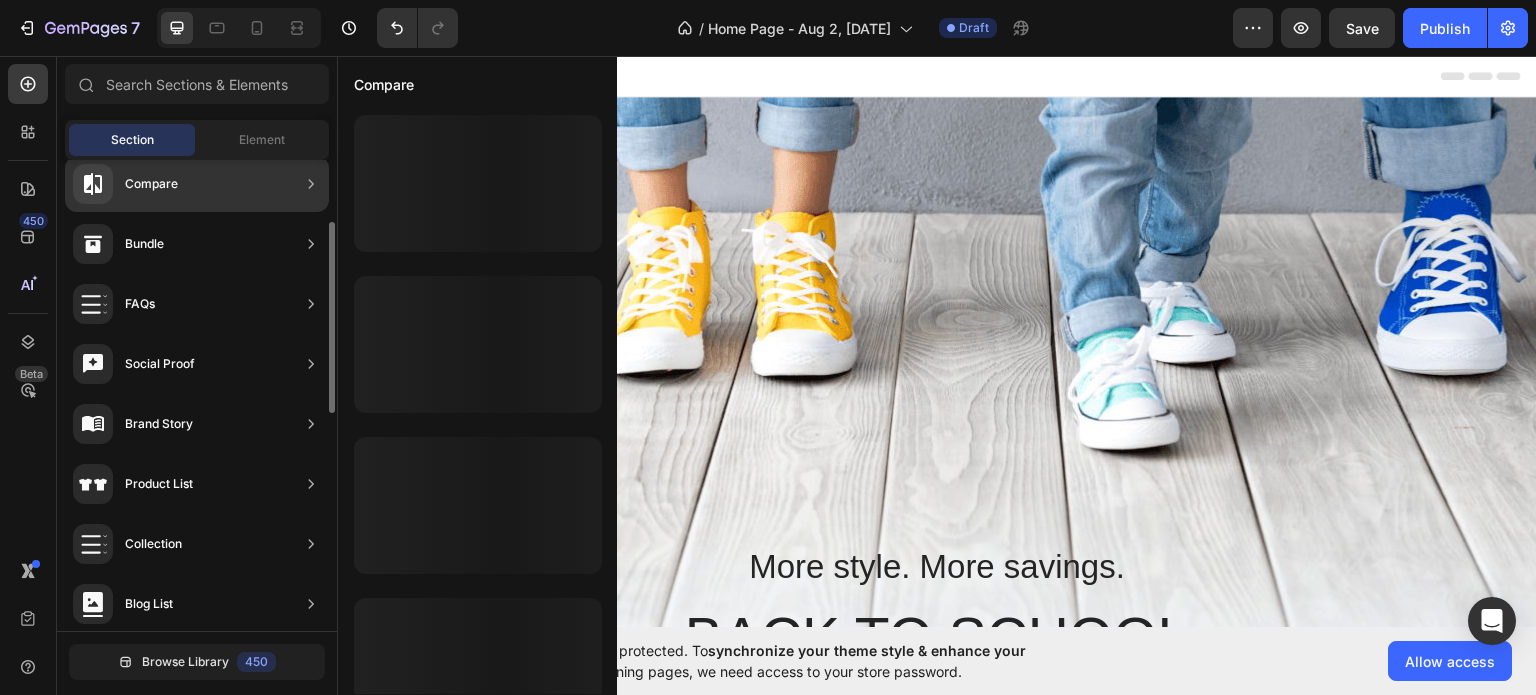 scroll, scrollTop: 688, scrollLeft: 0, axis: vertical 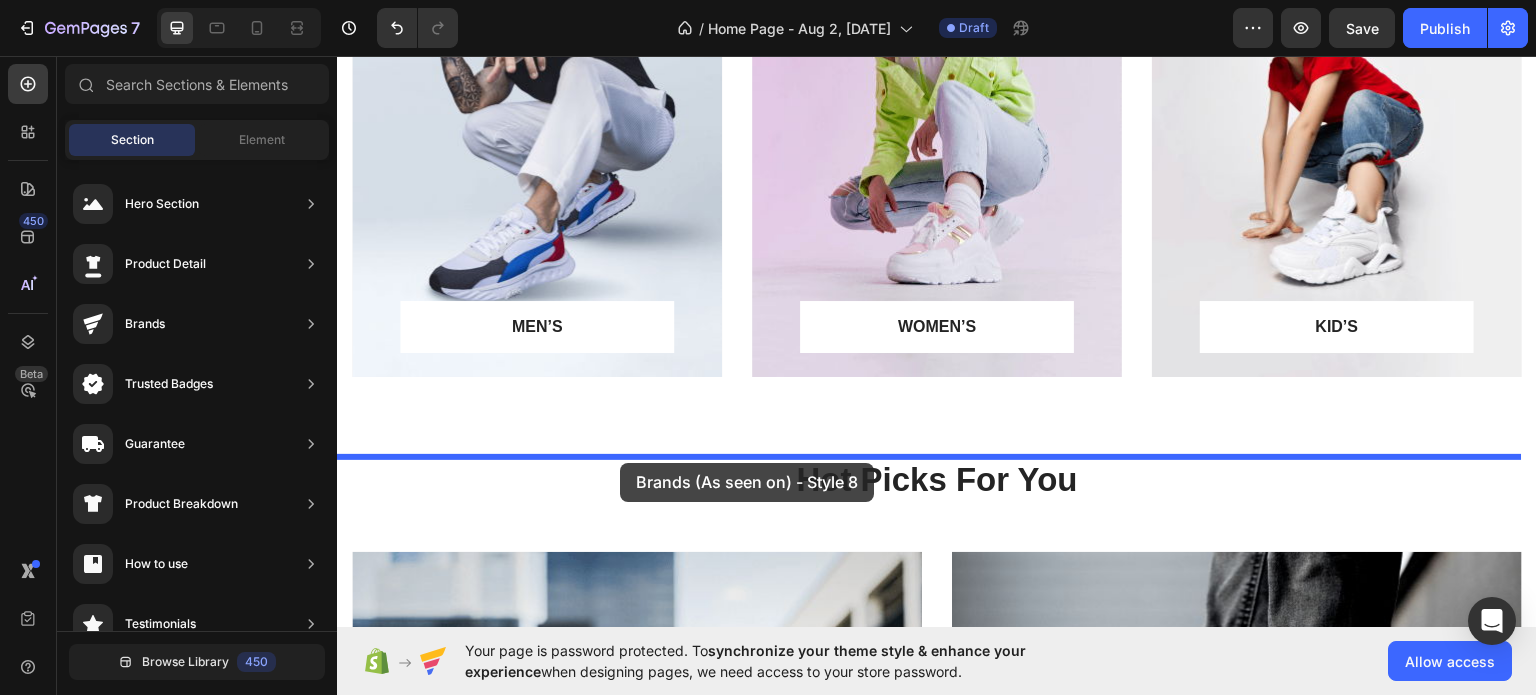 drag, startPoint x: 828, startPoint y: 506, endPoint x: 620, endPoint y: 462, distance: 212.60292 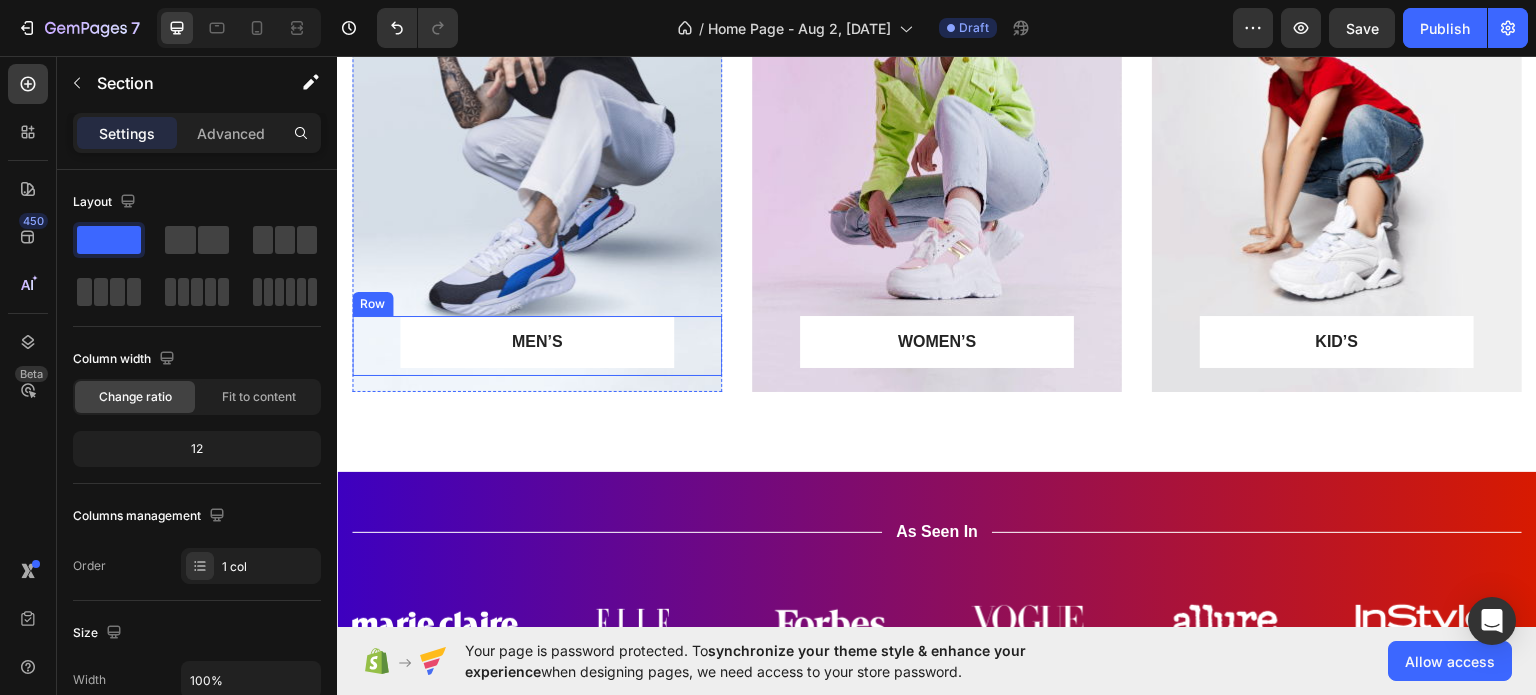 scroll, scrollTop: 1100, scrollLeft: 0, axis: vertical 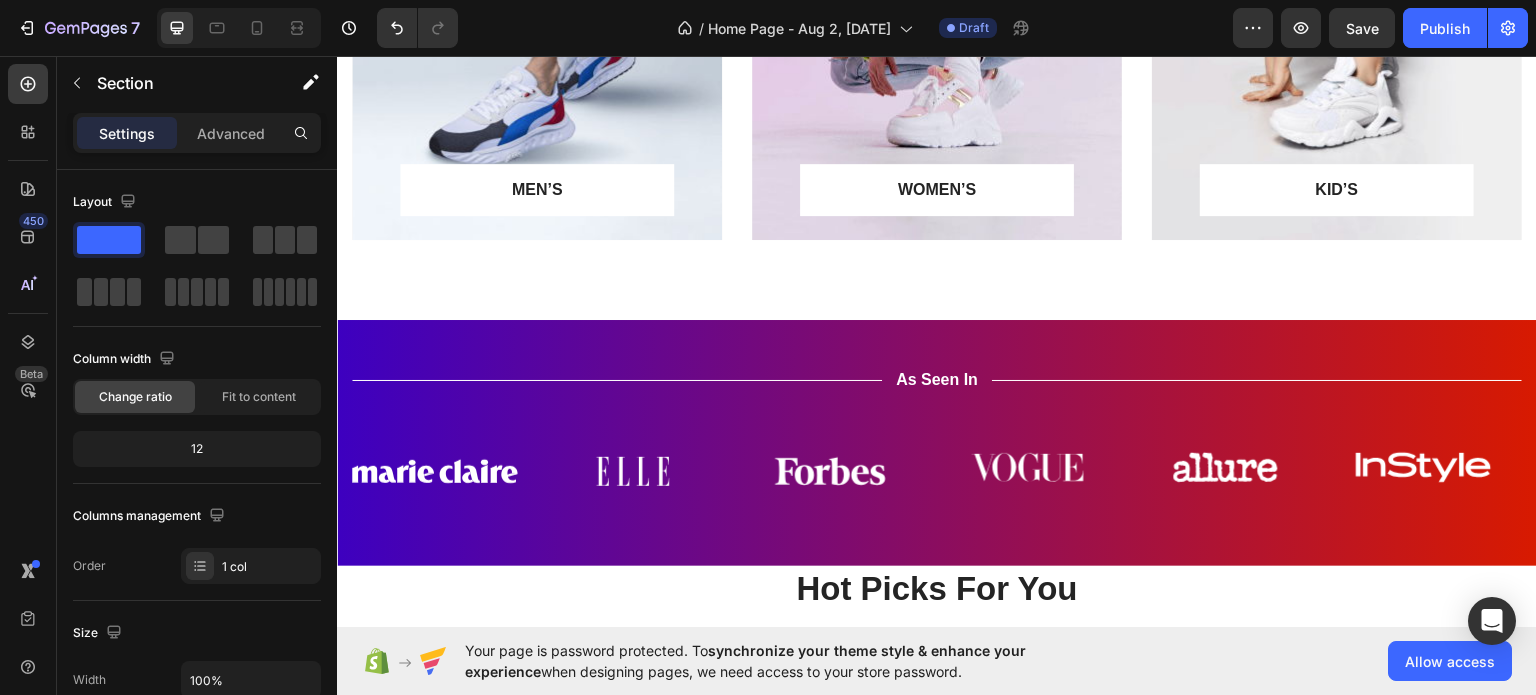 click on "Title Line As Seen In Text Block                Title Line Row Image Image Image Image Image Image Carousel Row Section 3" at bounding box center [937, 442] 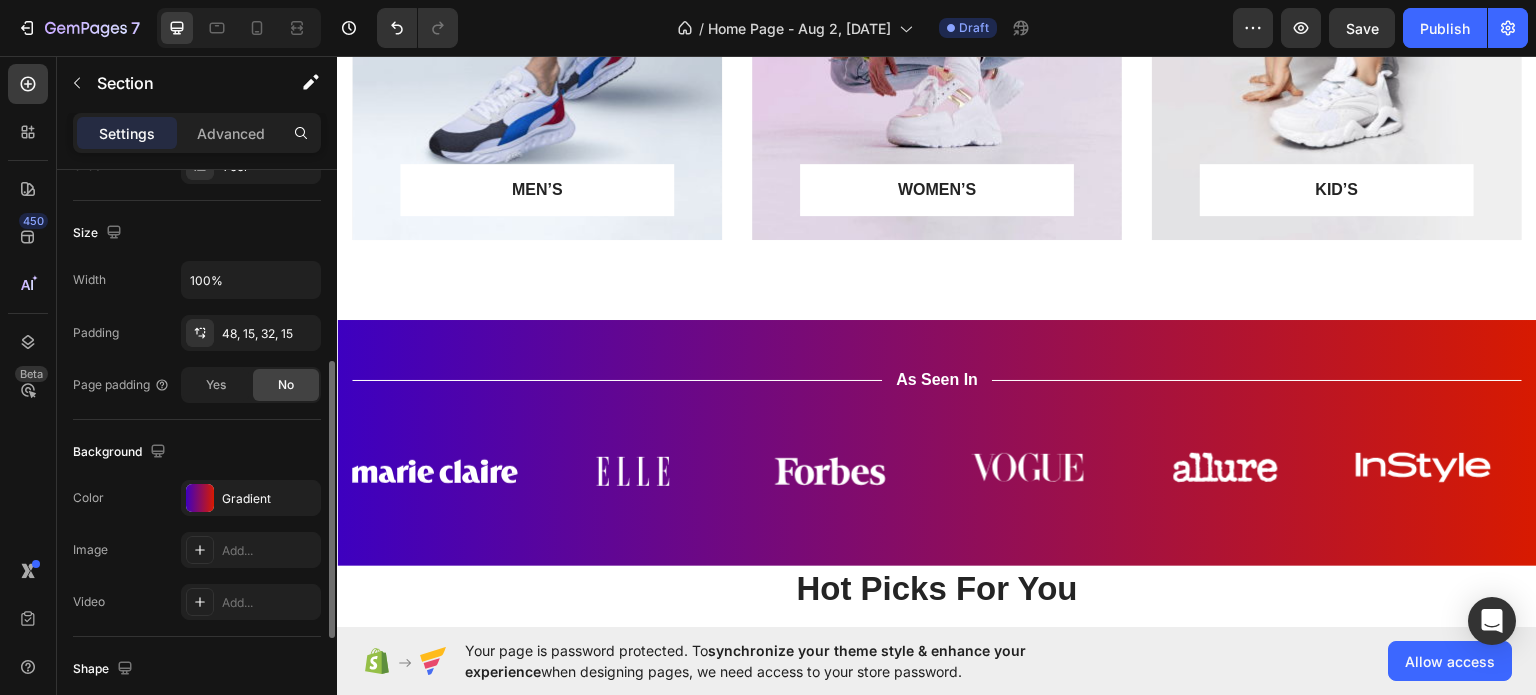 scroll, scrollTop: 600, scrollLeft: 0, axis: vertical 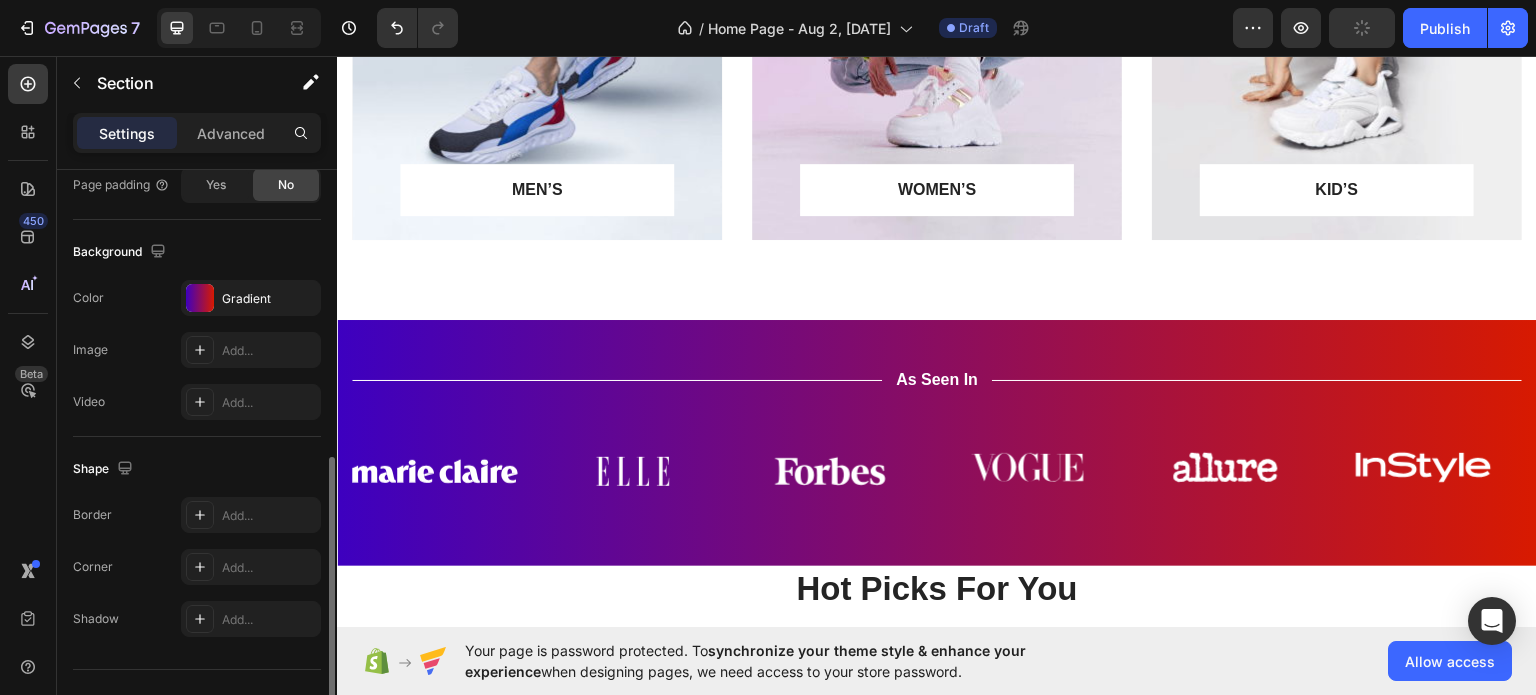 click on "The changes might be hidden by  the video. Color Gradient Image Add... Video Add..." 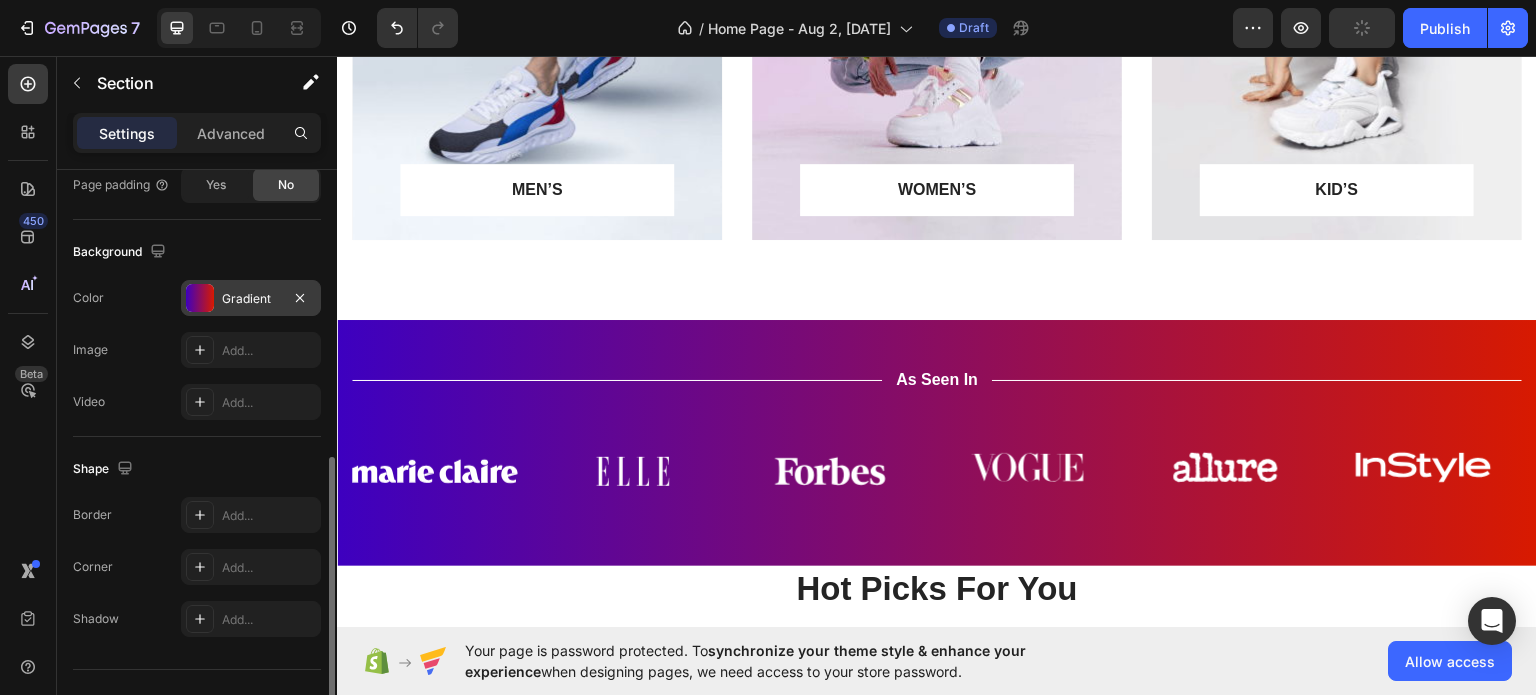 click on "Gradient" at bounding box center (251, 299) 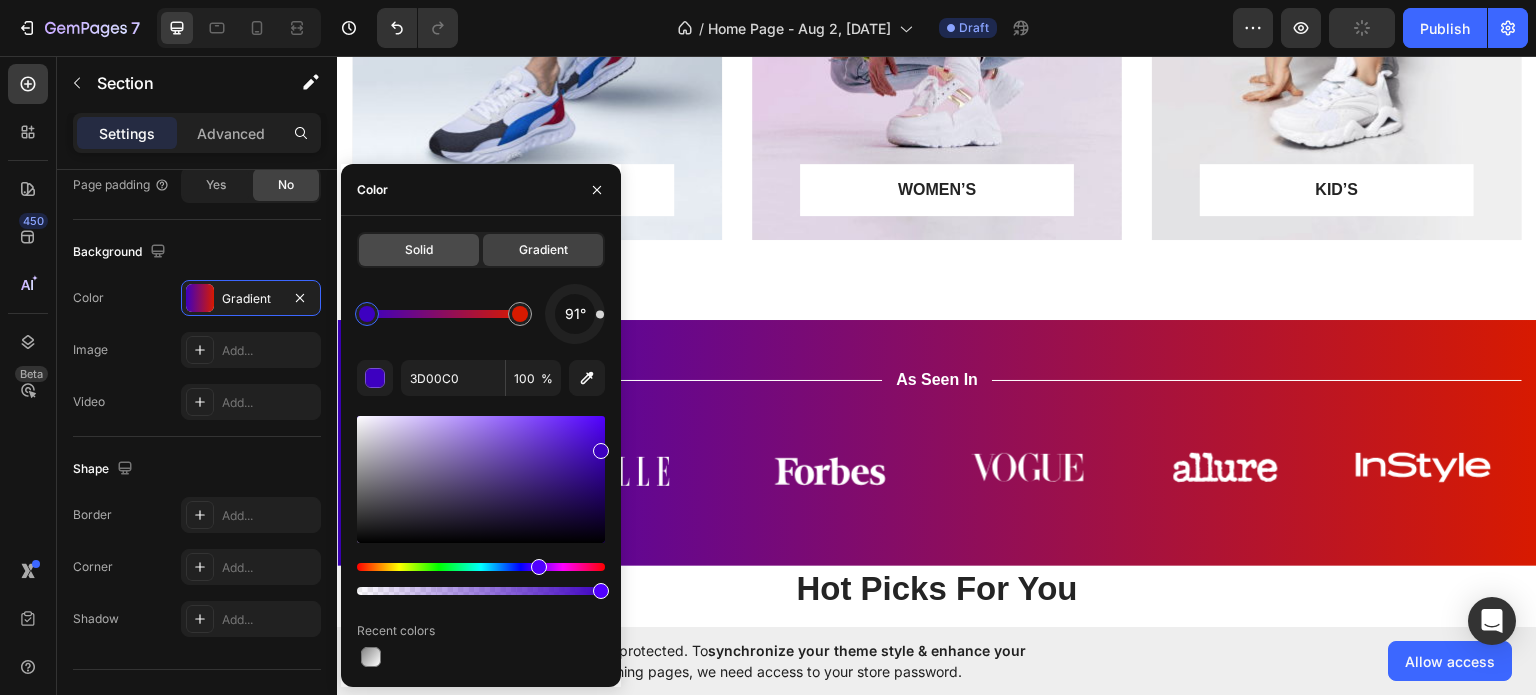 click on "Solid" 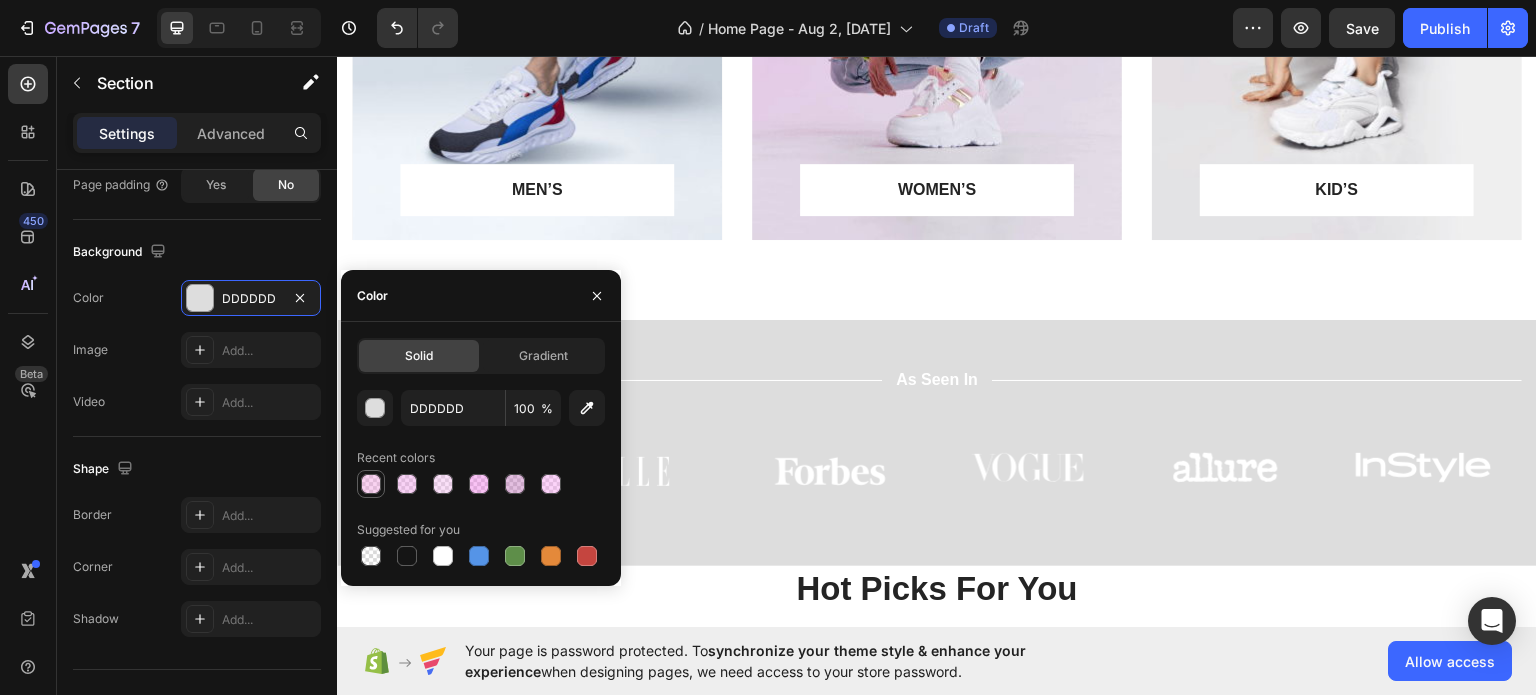 click at bounding box center [371, 484] 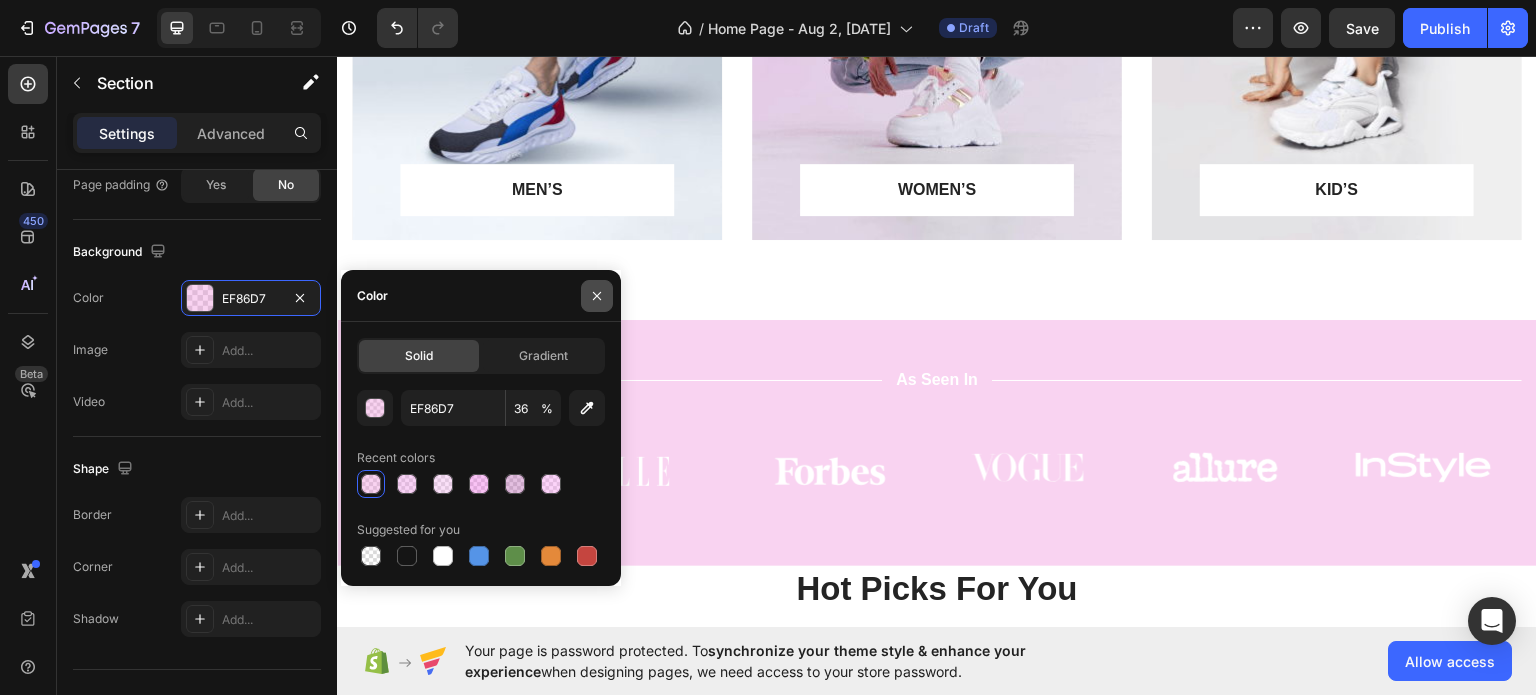 click 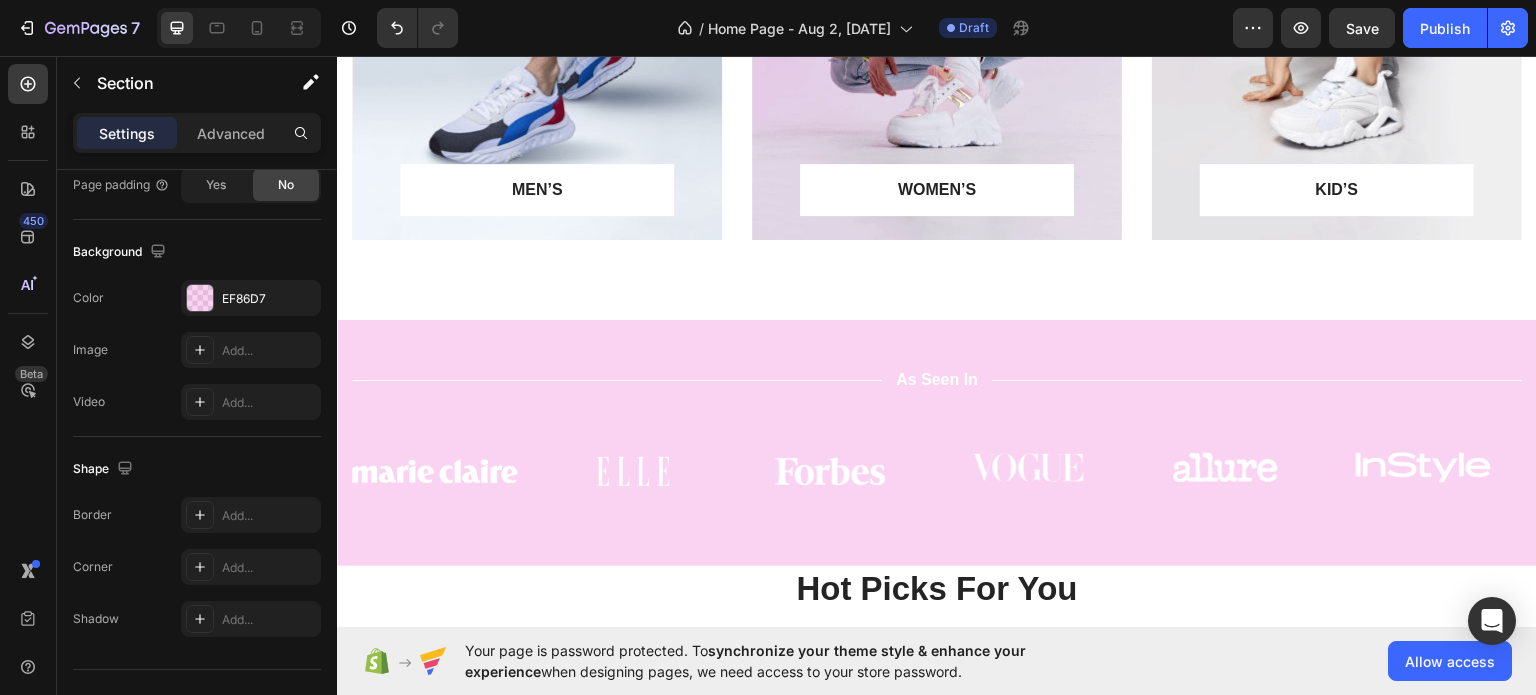 click on "Title Line As Seen In Text Block                Title Line Row Image Image Image Image Image Image Carousel Row Section 3" at bounding box center [937, 442] 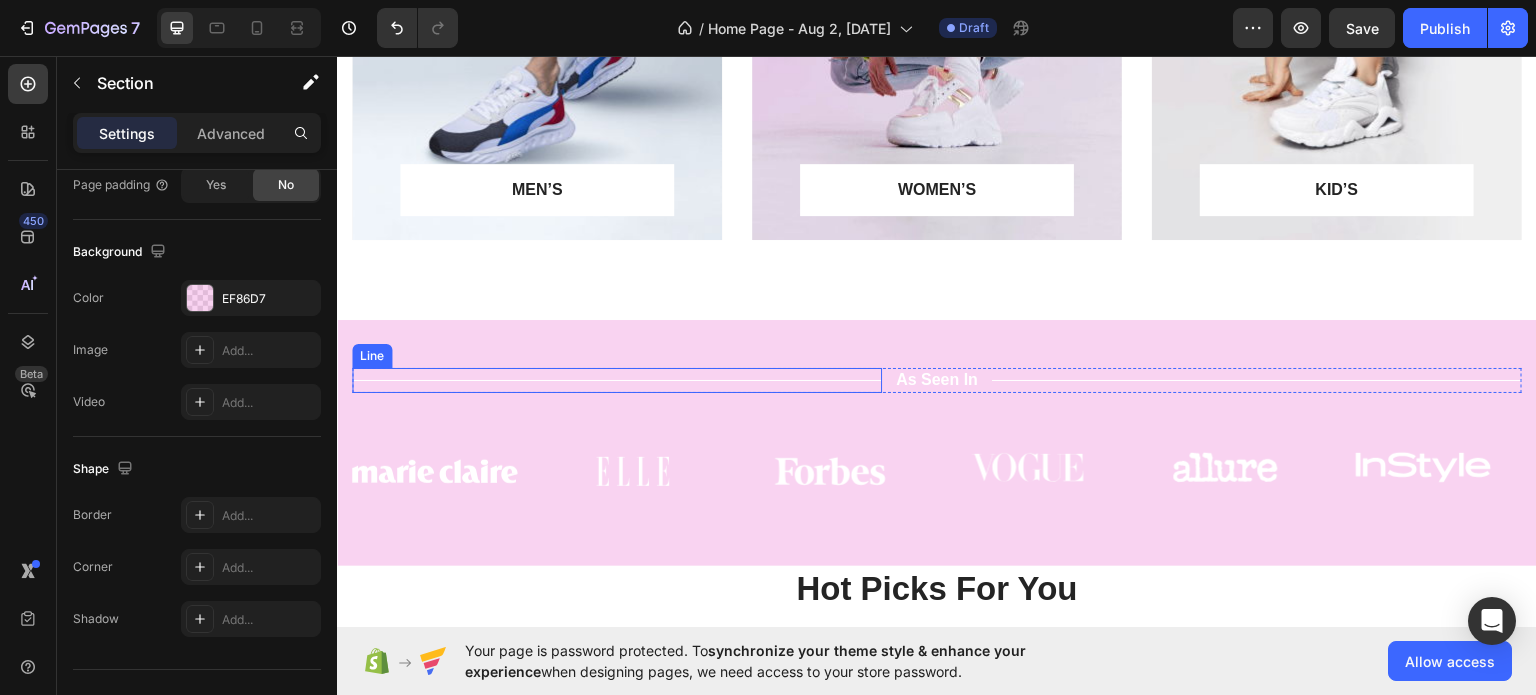 click on "Title Line" at bounding box center [617, 379] 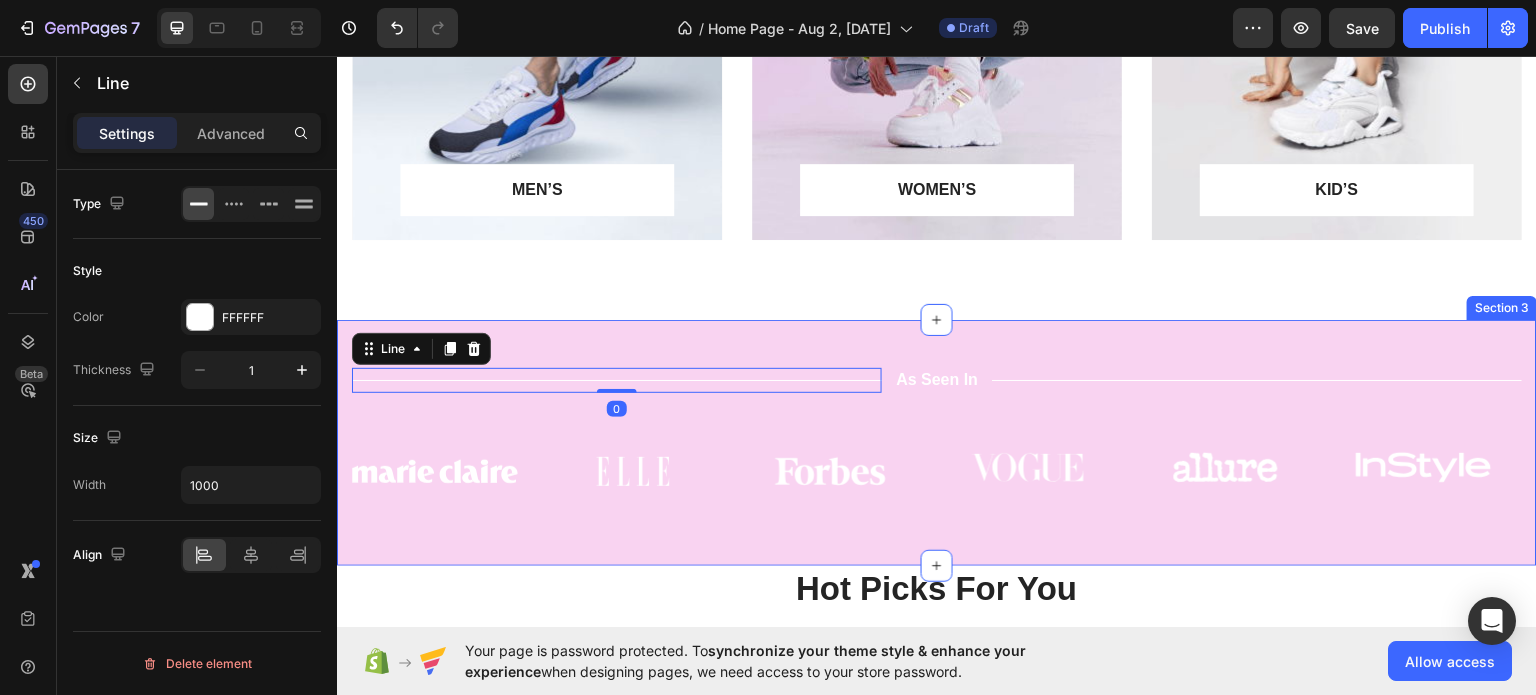 click on "Title Line   0 As Seen In Text Block                Title Line Row Image Image Image Image Image Image Carousel Row Section 3" at bounding box center (937, 442) 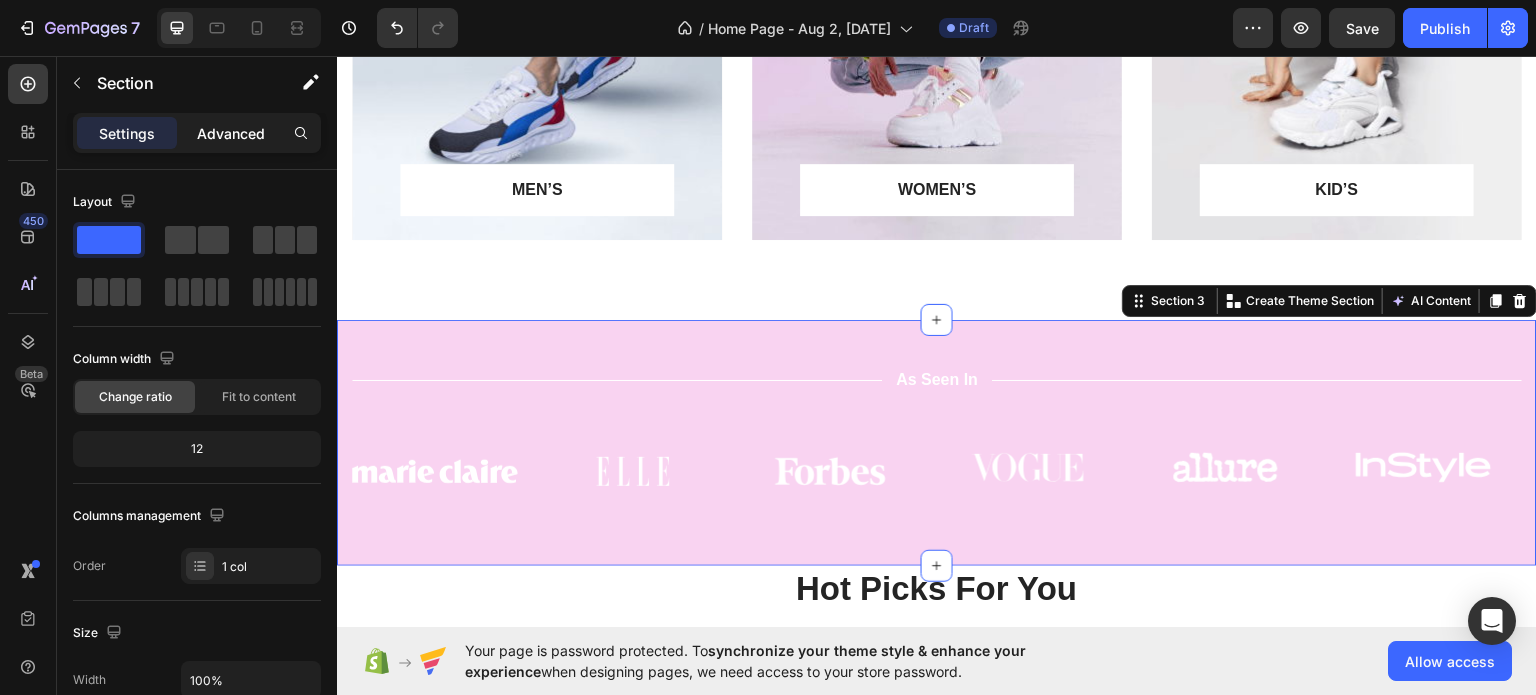 click on "Advanced" at bounding box center (231, 133) 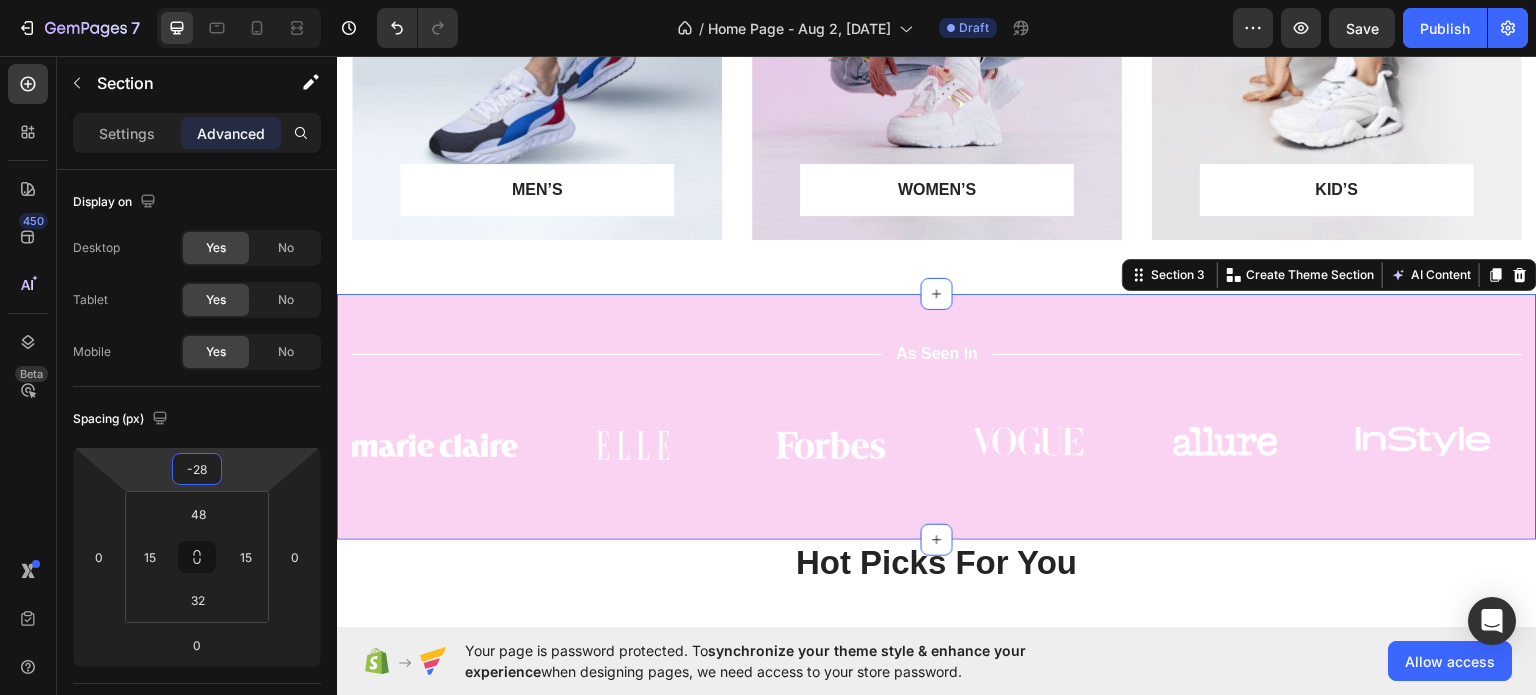type on "-38" 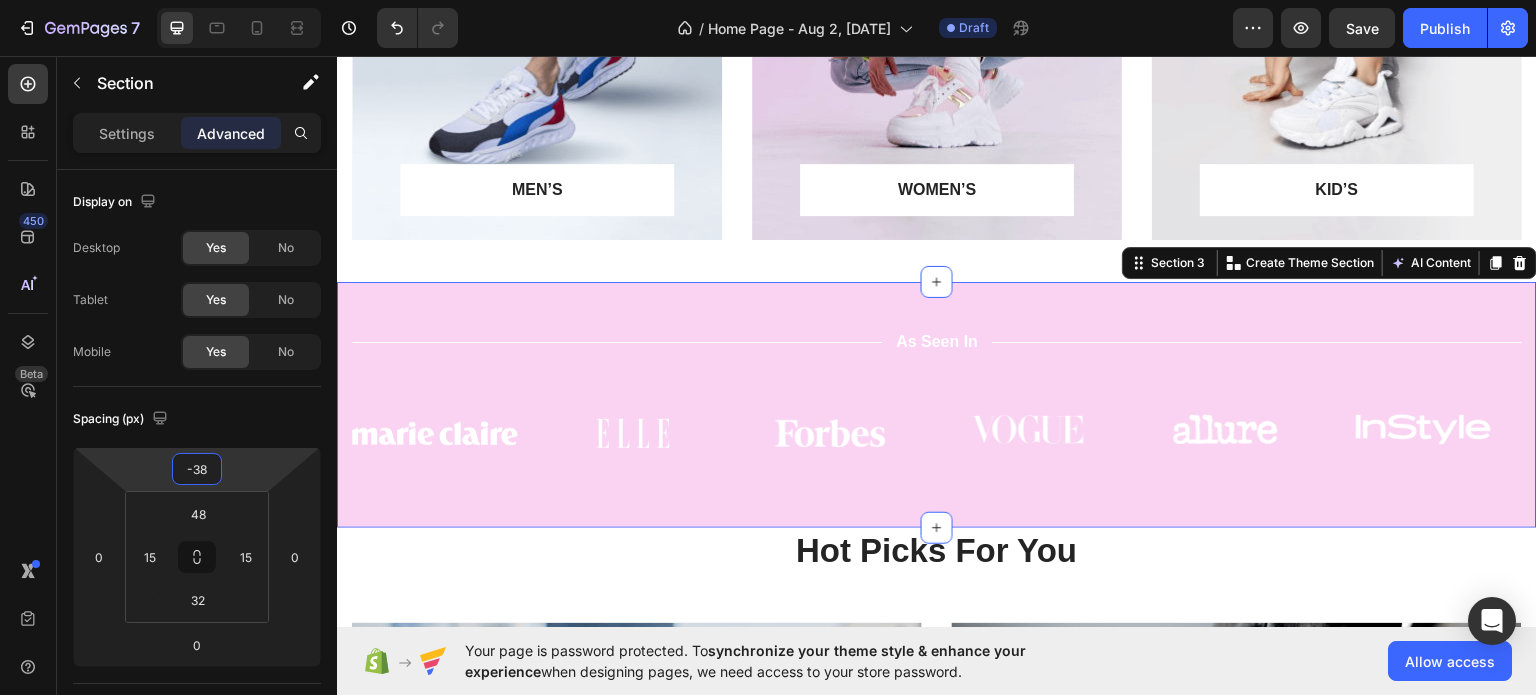 drag, startPoint x: 202, startPoint y: 489, endPoint x: 207, endPoint y: 508, distance: 19.646883 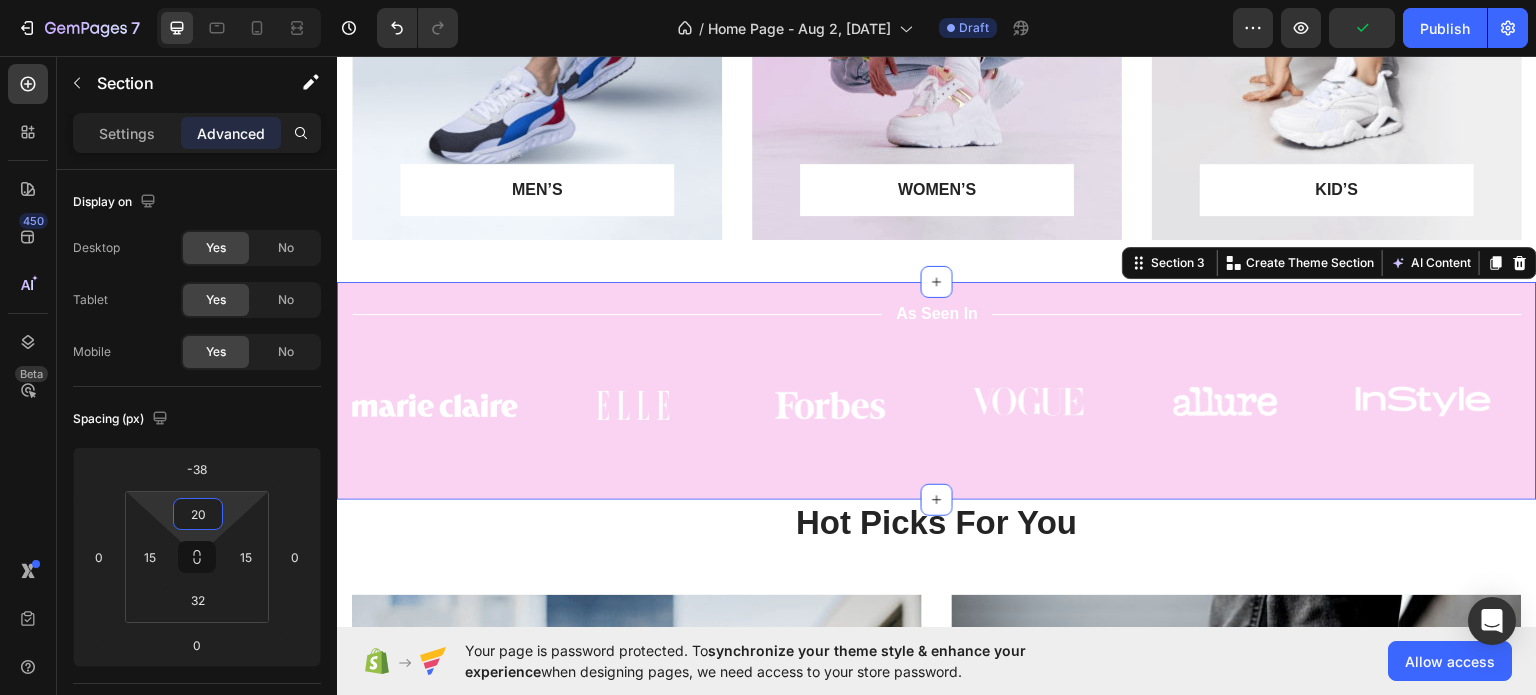 type on "14" 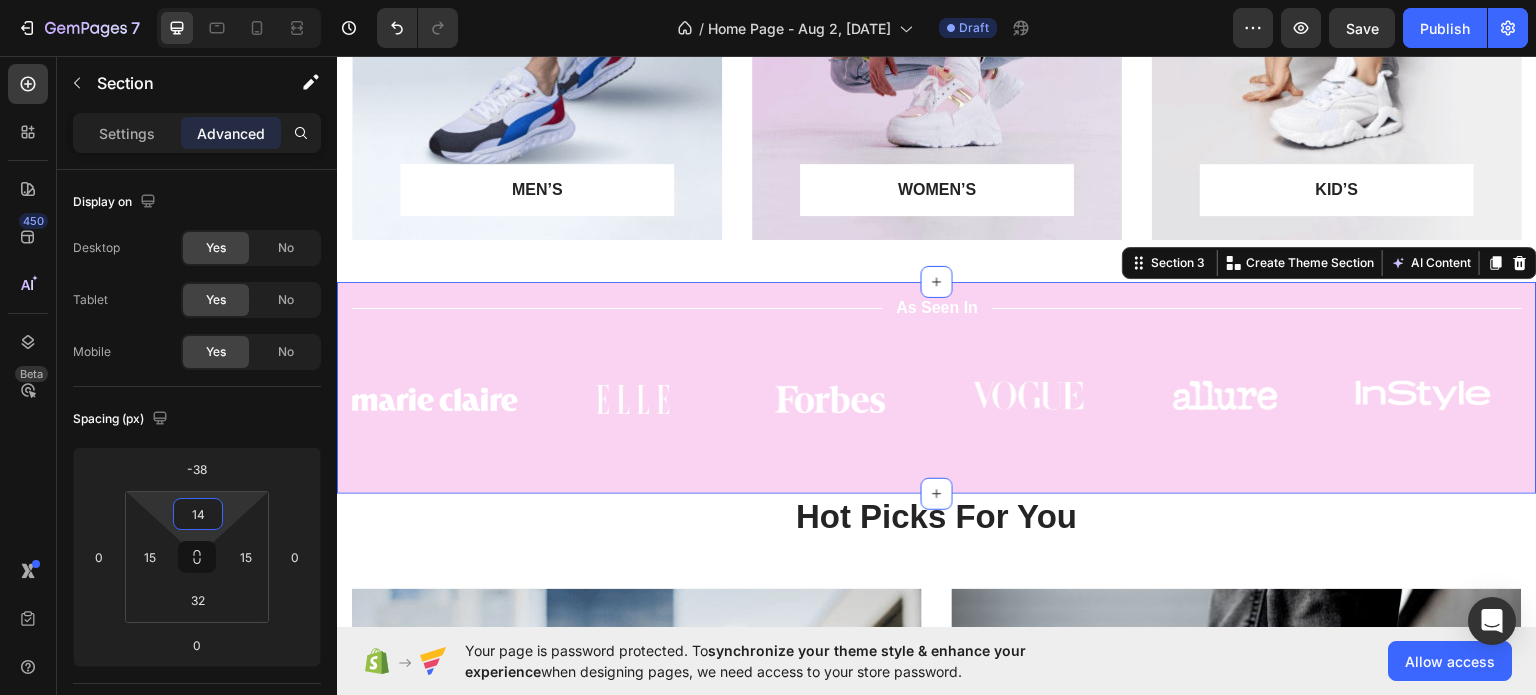 drag, startPoint x: 208, startPoint y: 534, endPoint x: 207, endPoint y: 551, distance: 17.029387 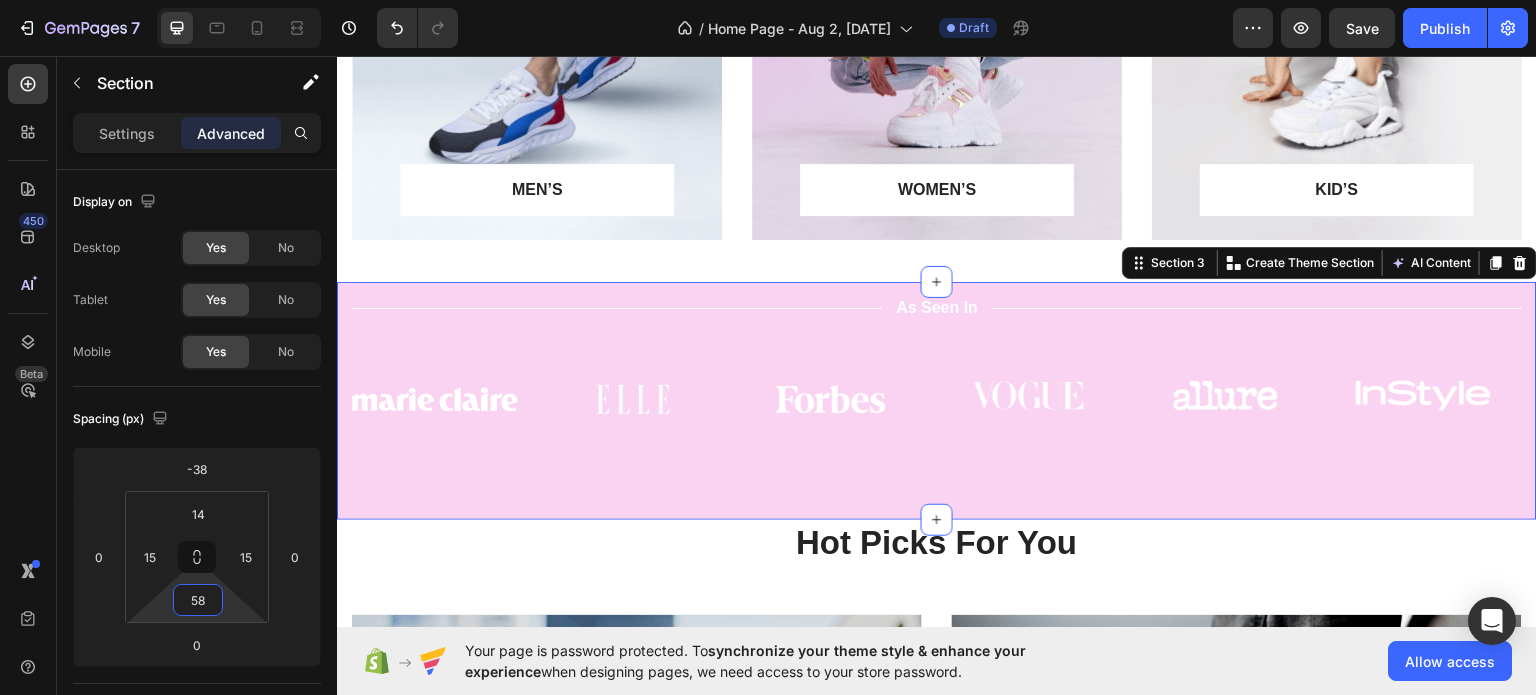 type on "0" 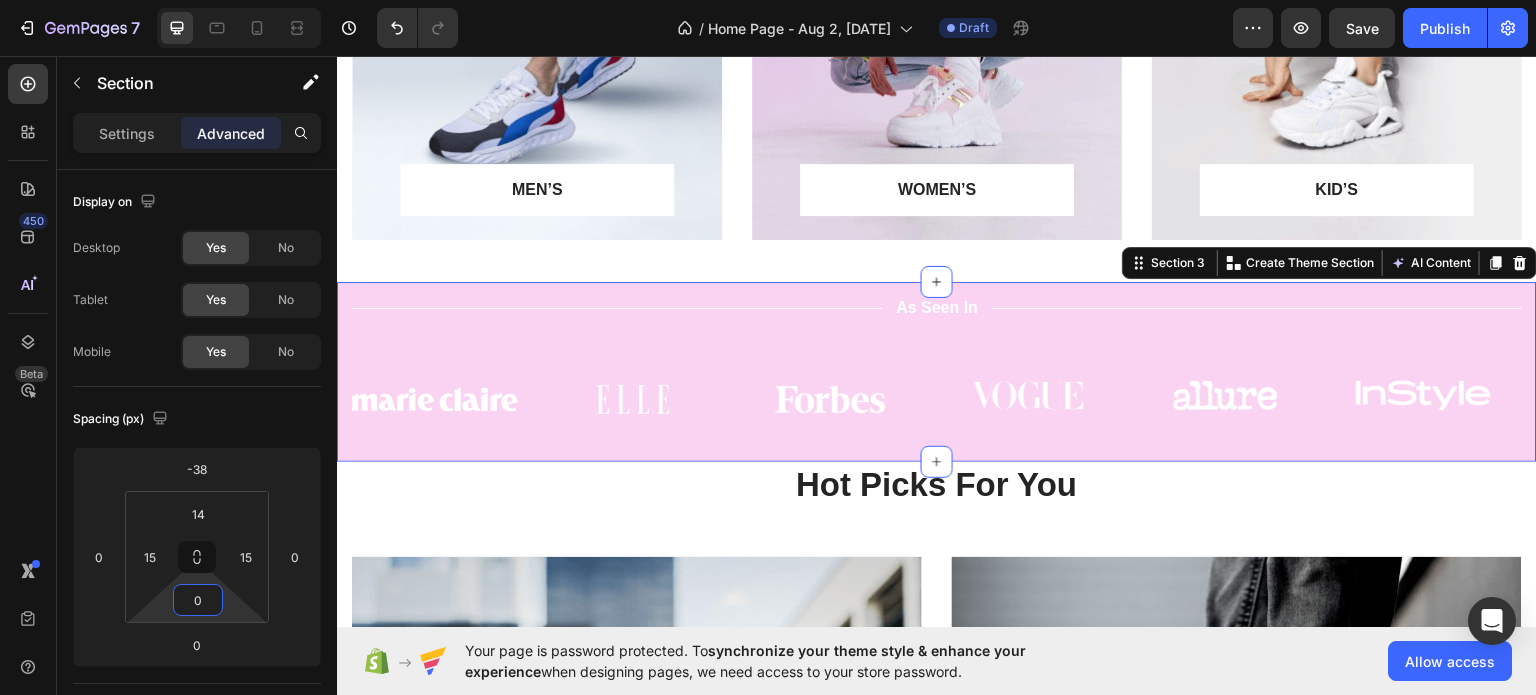 drag, startPoint x: 204, startPoint y: 579, endPoint x: 193, endPoint y: 623, distance: 45.35416 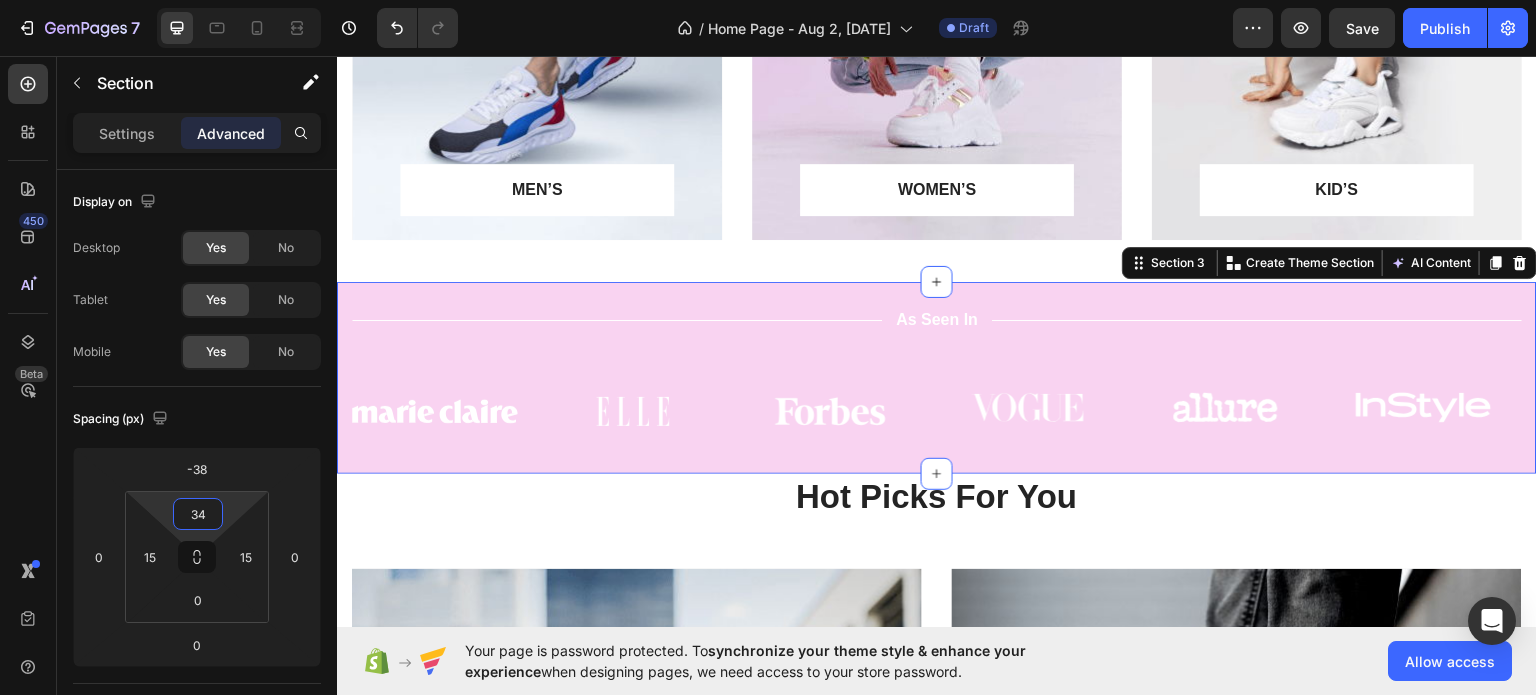 type on "0" 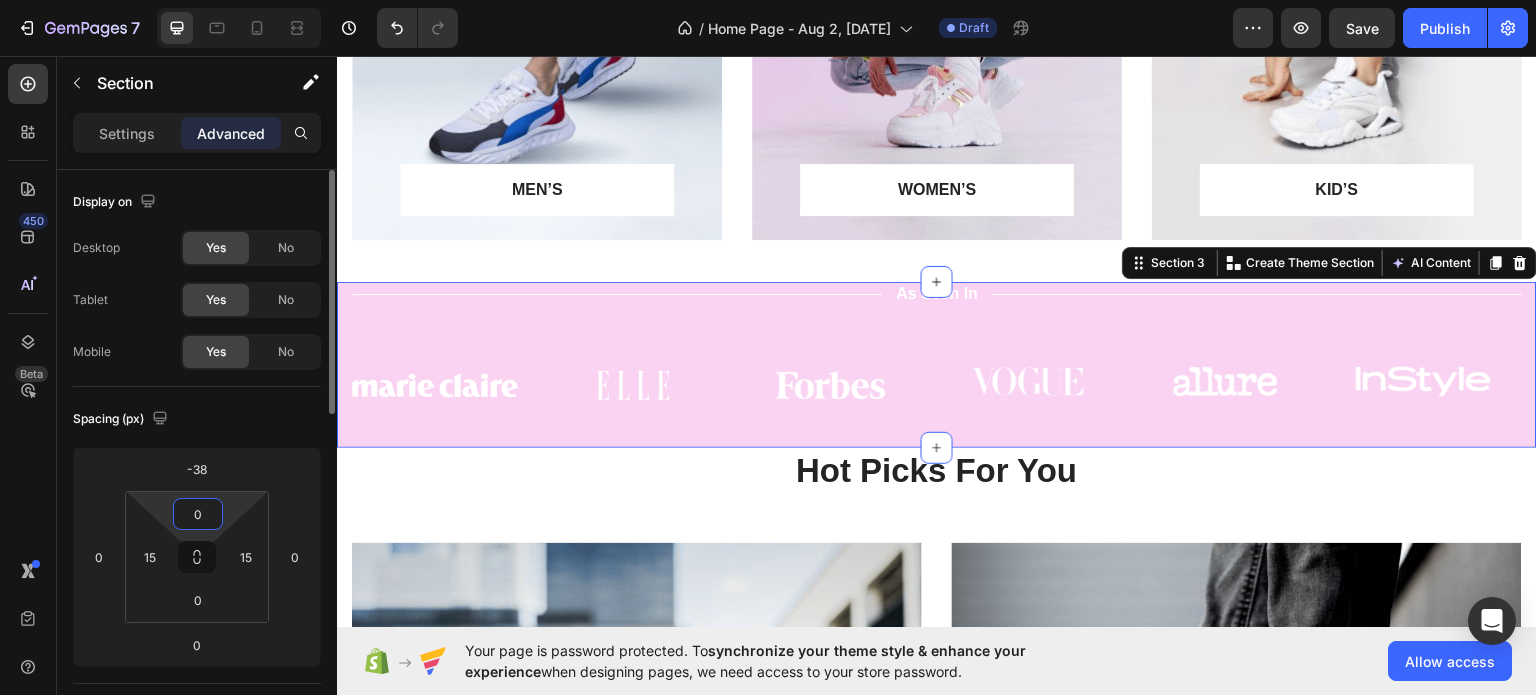 drag, startPoint x: 204, startPoint y: 535, endPoint x: 210, endPoint y: 522, distance: 14.3178215 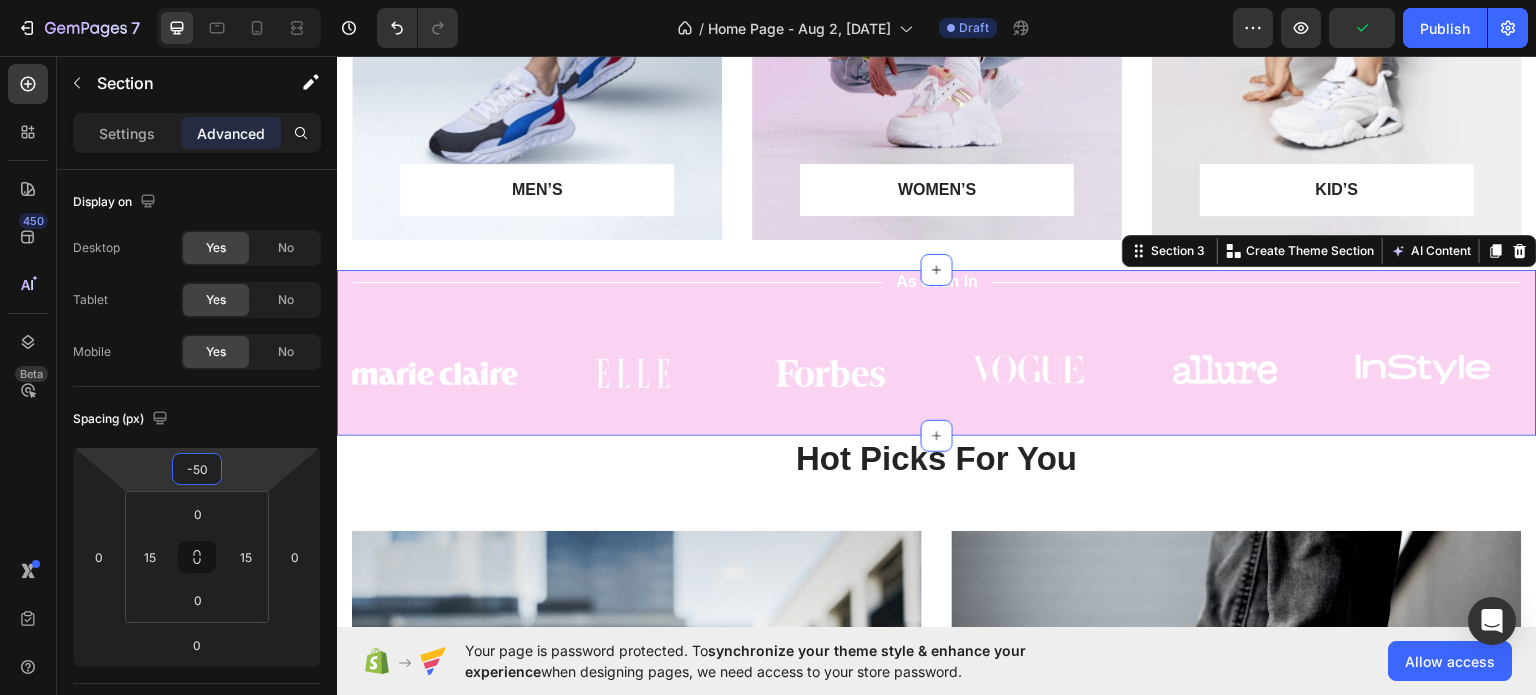 type on "-42" 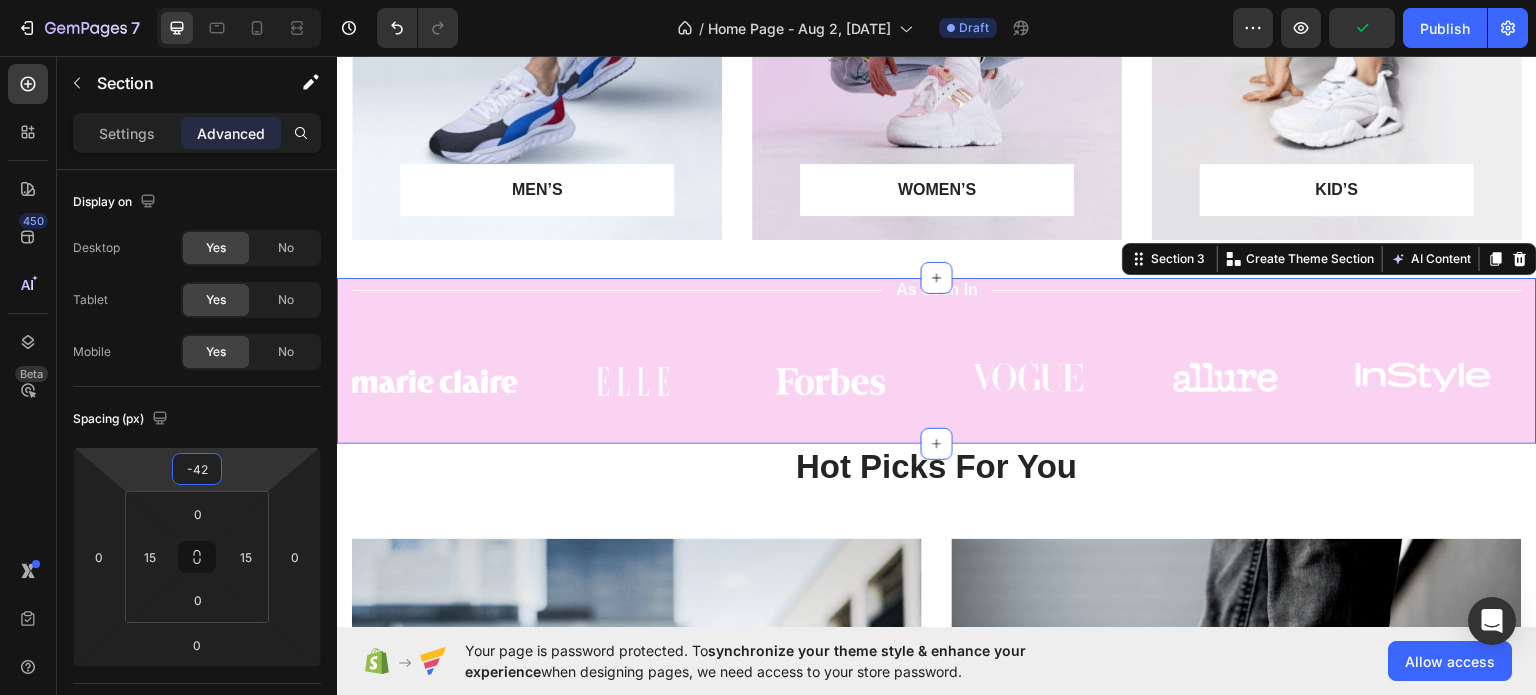 click on "7   /  Home Page - Aug 2, 18:32:27 Draft Preview  Publish  450 Beta Sections(18) Elements(83) Section Element Hero Section Product Detail Brands Trusted Badges Guarantee Product Breakdown How to use Testimonials Compare Bundle FAQs Social Proof Brand Story Product List Collection Blog List Contact Sticky Add to Cart Custom Footer Browse Library 450 Layout
Row
Row
Row
Row Text
Heading
Text Block Button
Button
Button Media
Image
Image" at bounding box center [768, 0] 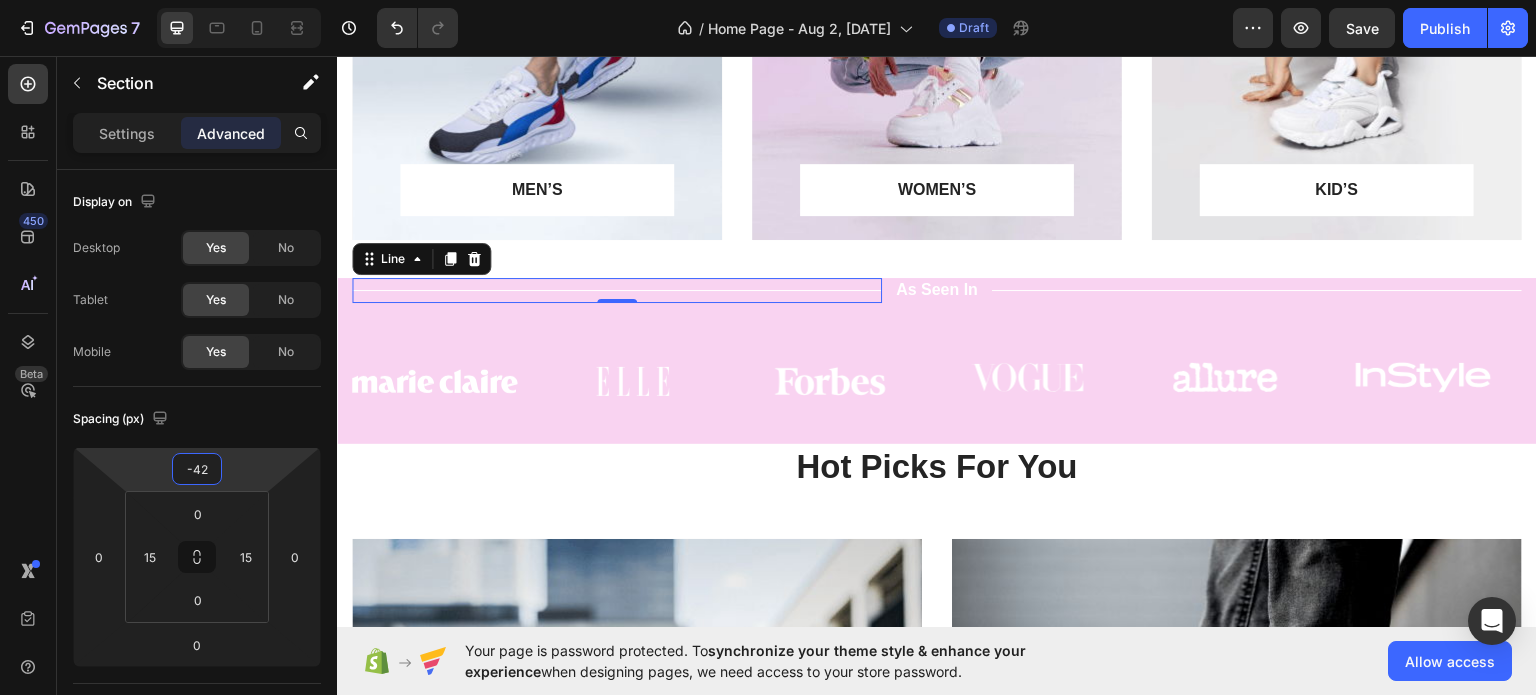 click at bounding box center [617, 289] 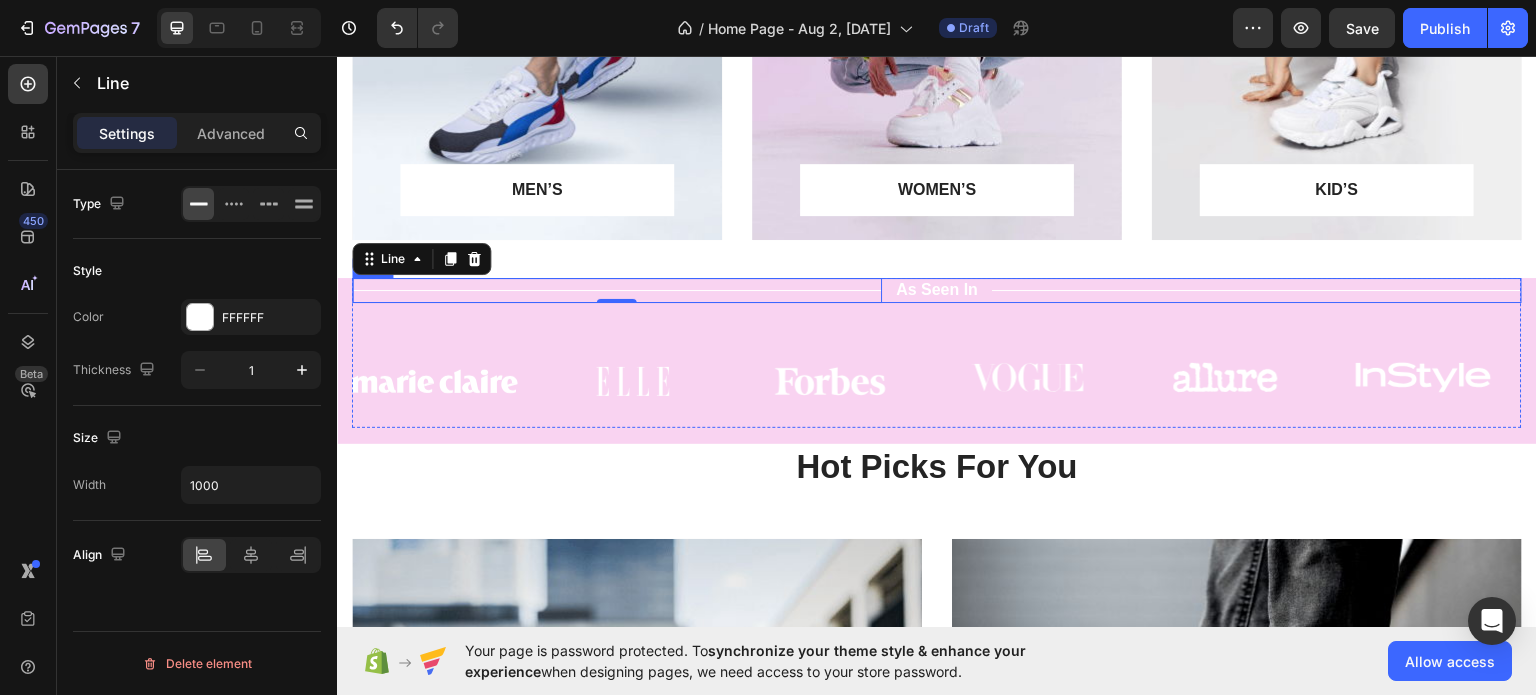 click on "Title Line   0 As Seen In Text Block                Title Line Row" at bounding box center [937, 289] 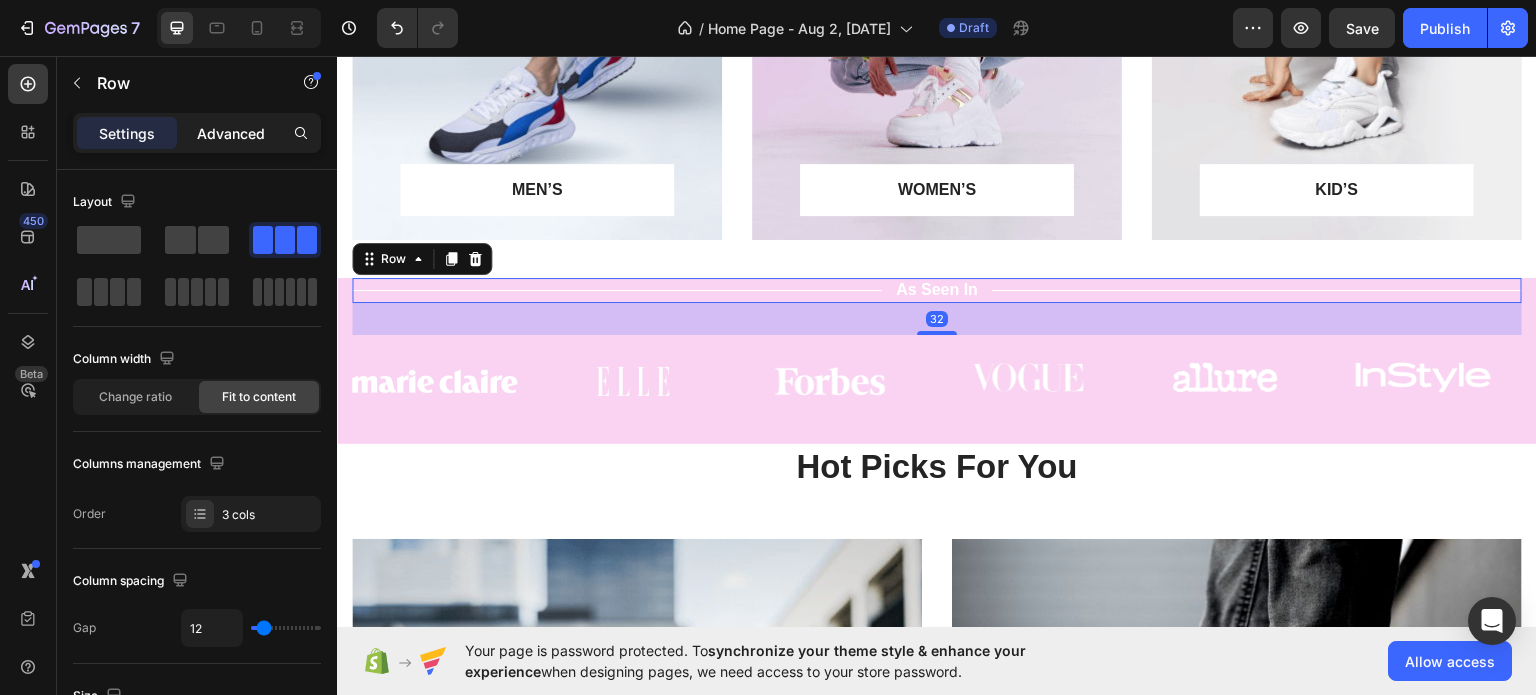 click on "Advanced" at bounding box center [231, 133] 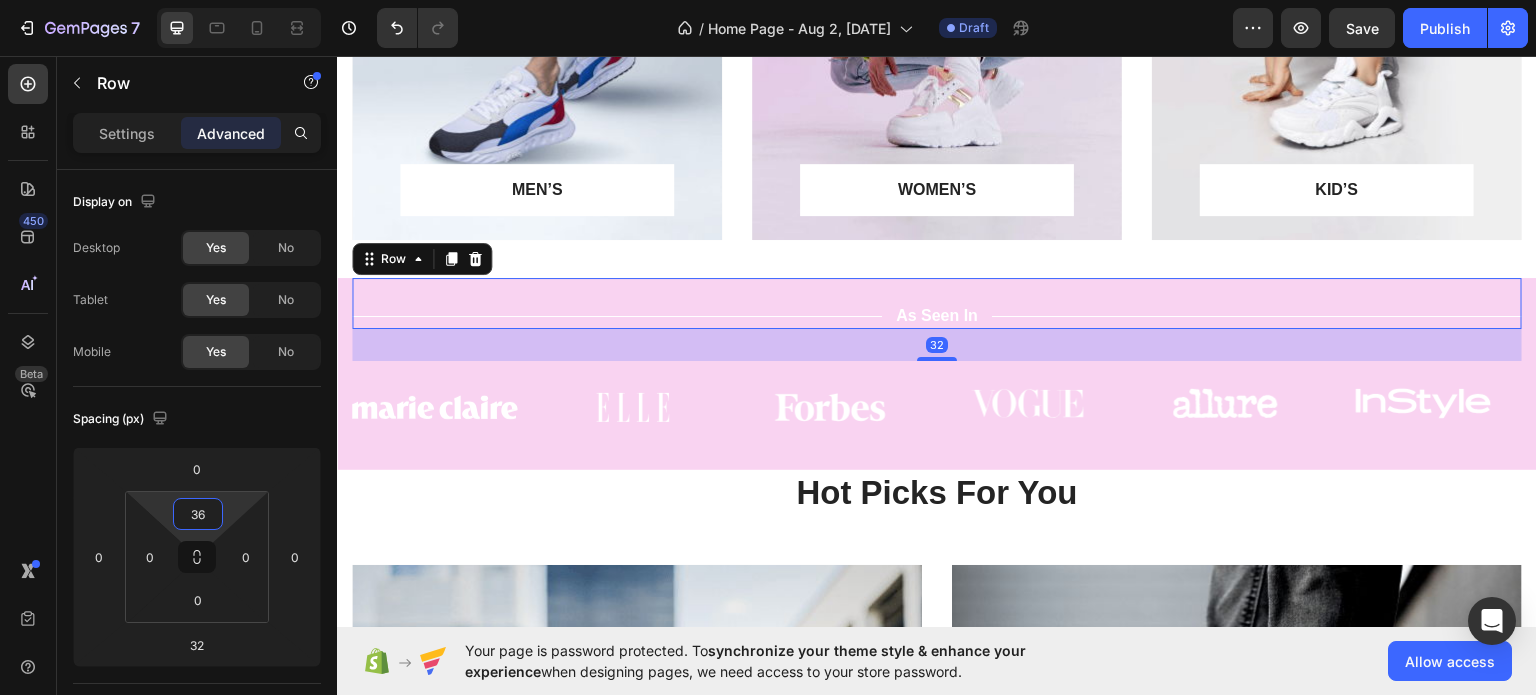type on "38" 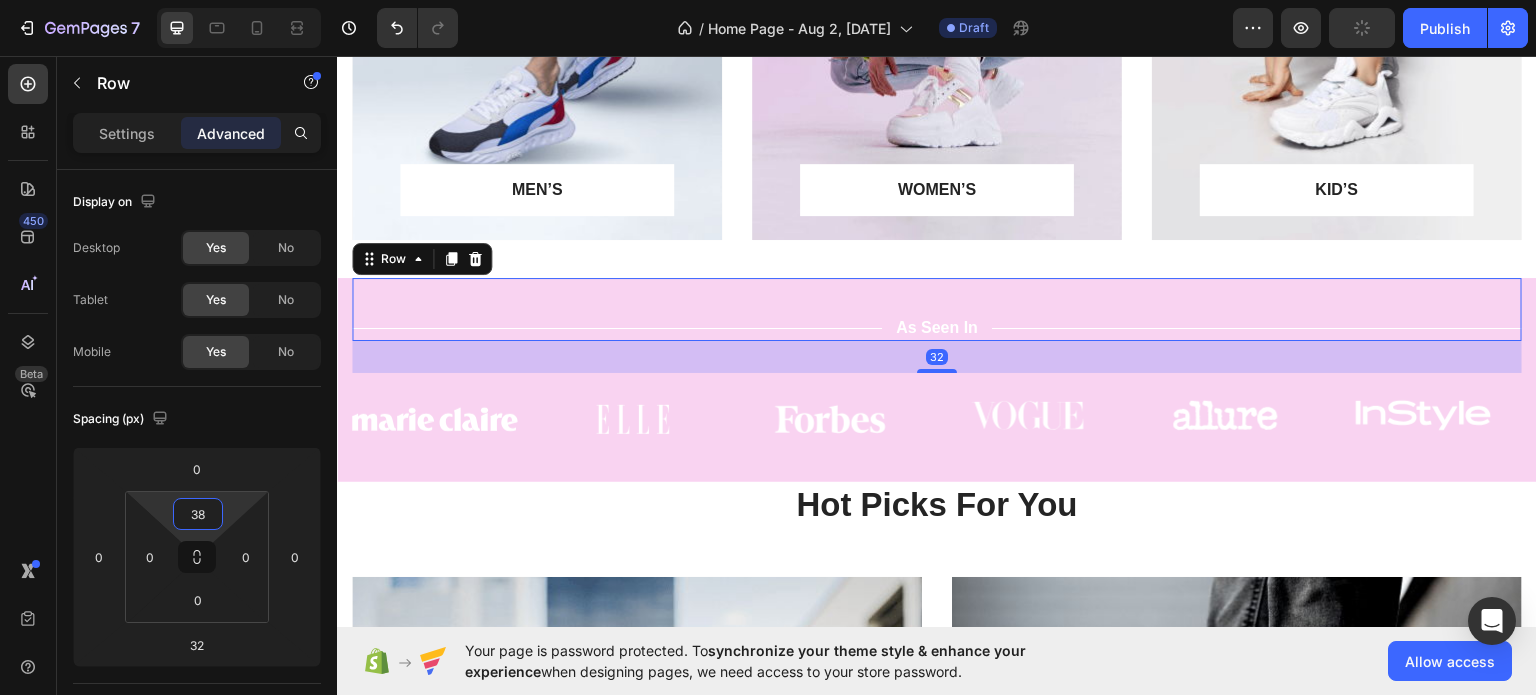 drag, startPoint x: 198, startPoint y: 535, endPoint x: 197, endPoint y: 516, distance: 19.026299 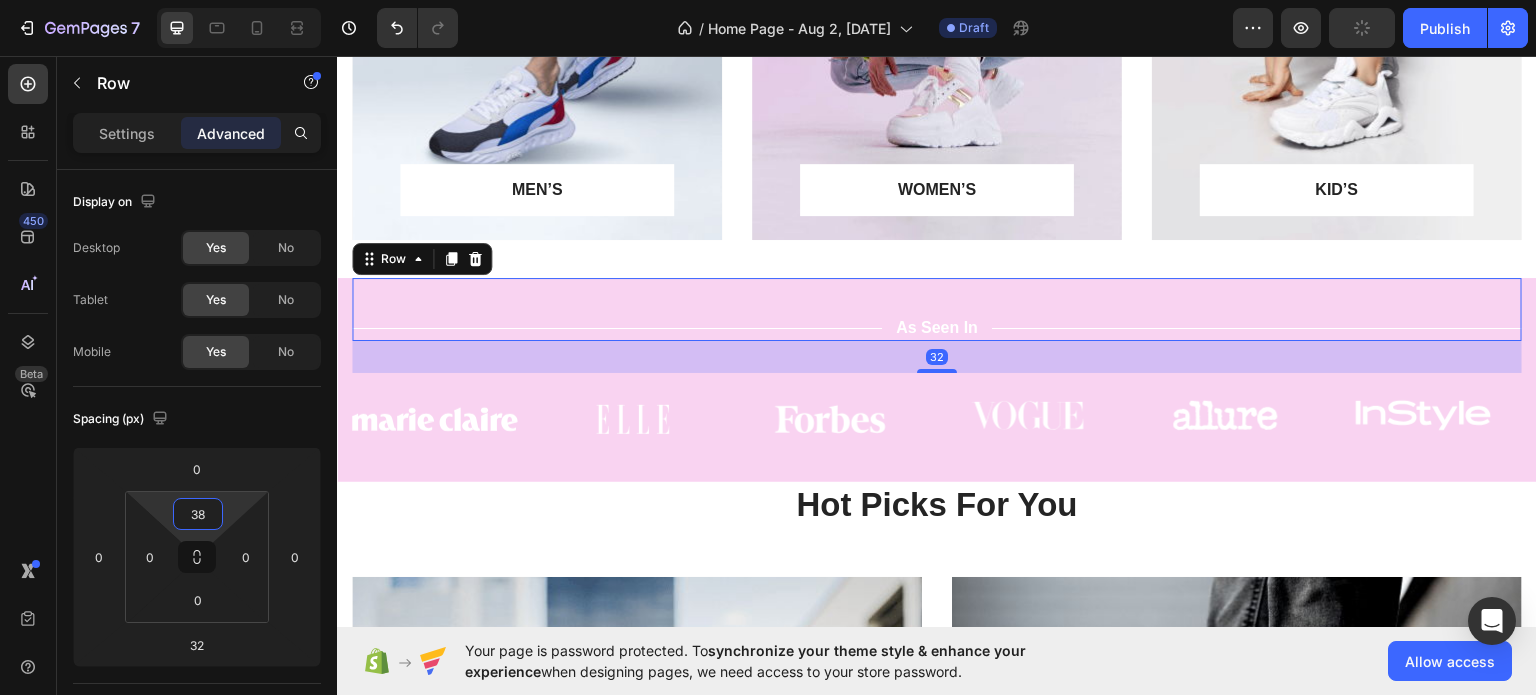 click on "7   /  Home Page - Aug 2, 18:32:27 Draft Preview  Publish  450 Beta Sections(18) Elements(83) Section Element Hero Section Product Detail Brands Trusted Badges Guarantee Product Breakdown How to use Testimonials Compare Bundle FAQs Social Proof Brand Story Product List Collection Blog List Contact Sticky Add to Cart Custom Footer Browse Library 450 Layout
Row
Row
Row
Row Text
Heading
Text Block Button
Button
Button Media
Image
Image" at bounding box center (768, 0) 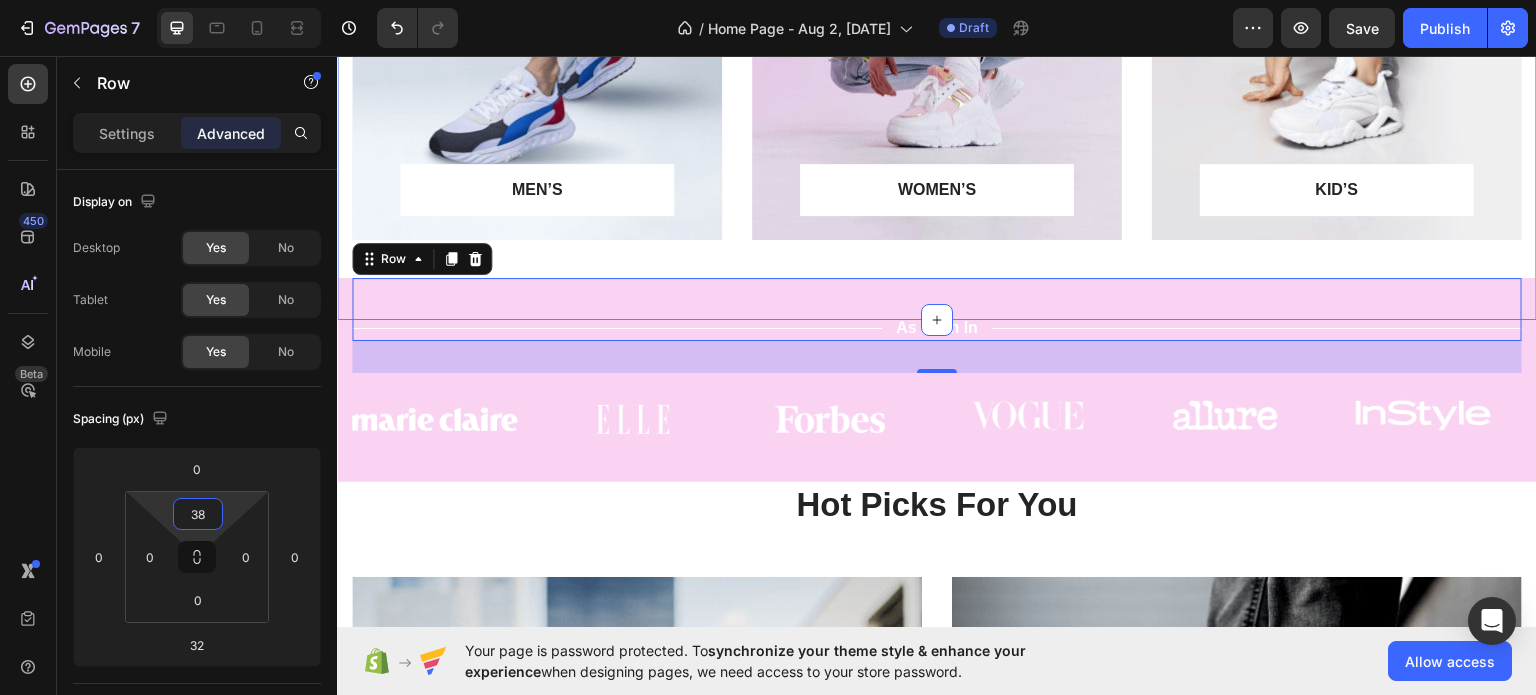 click on "MEN’S Text block Row Row Hero Banner WOMEN’S Text block Row Row Hero Banner KID’S Text block Row Row Hero Banner Row Section 2" at bounding box center (937, 7) 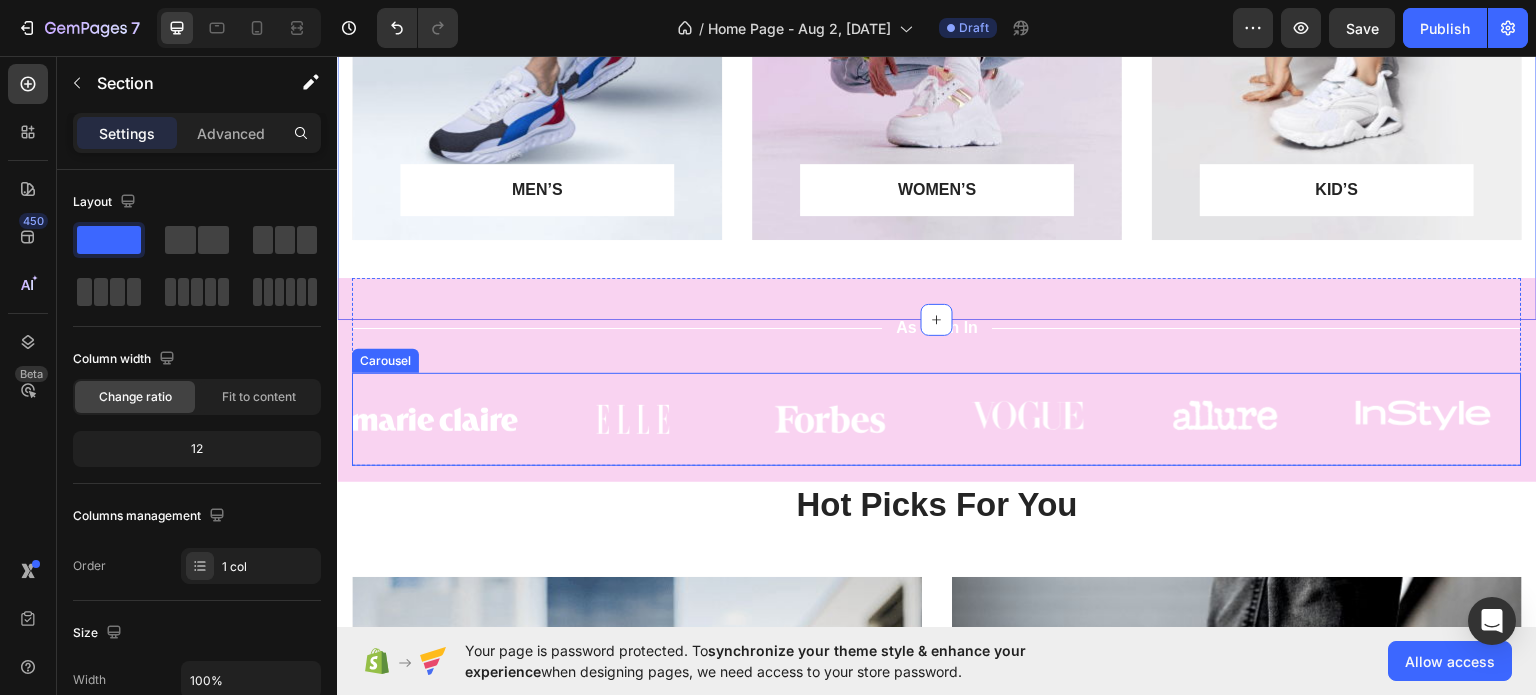 click on "Image Image Image Image Image Image" at bounding box center (937, 418) 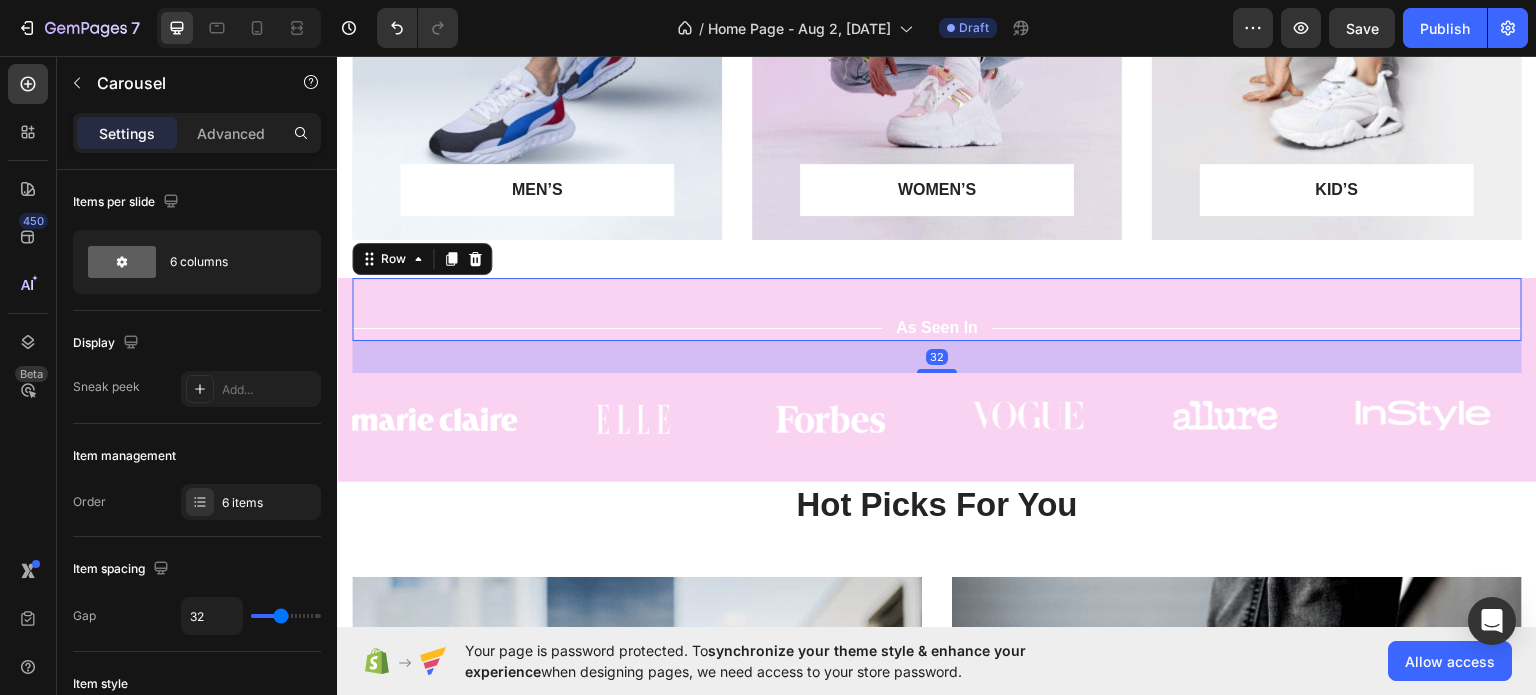 click on "Title Line As Seen In Text Block                Title Line Row   32" at bounding box center [937, 308] 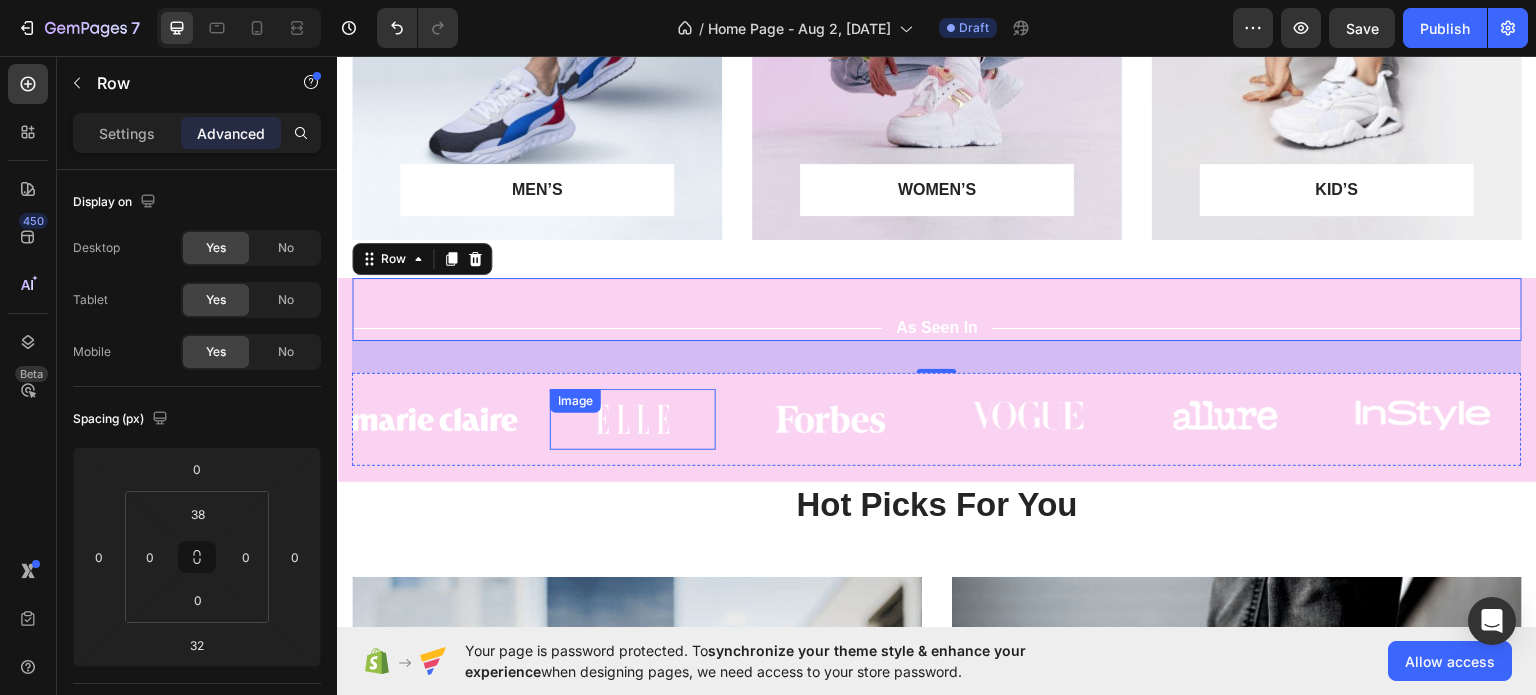 click on "Image" at bounding box center [575, 400] 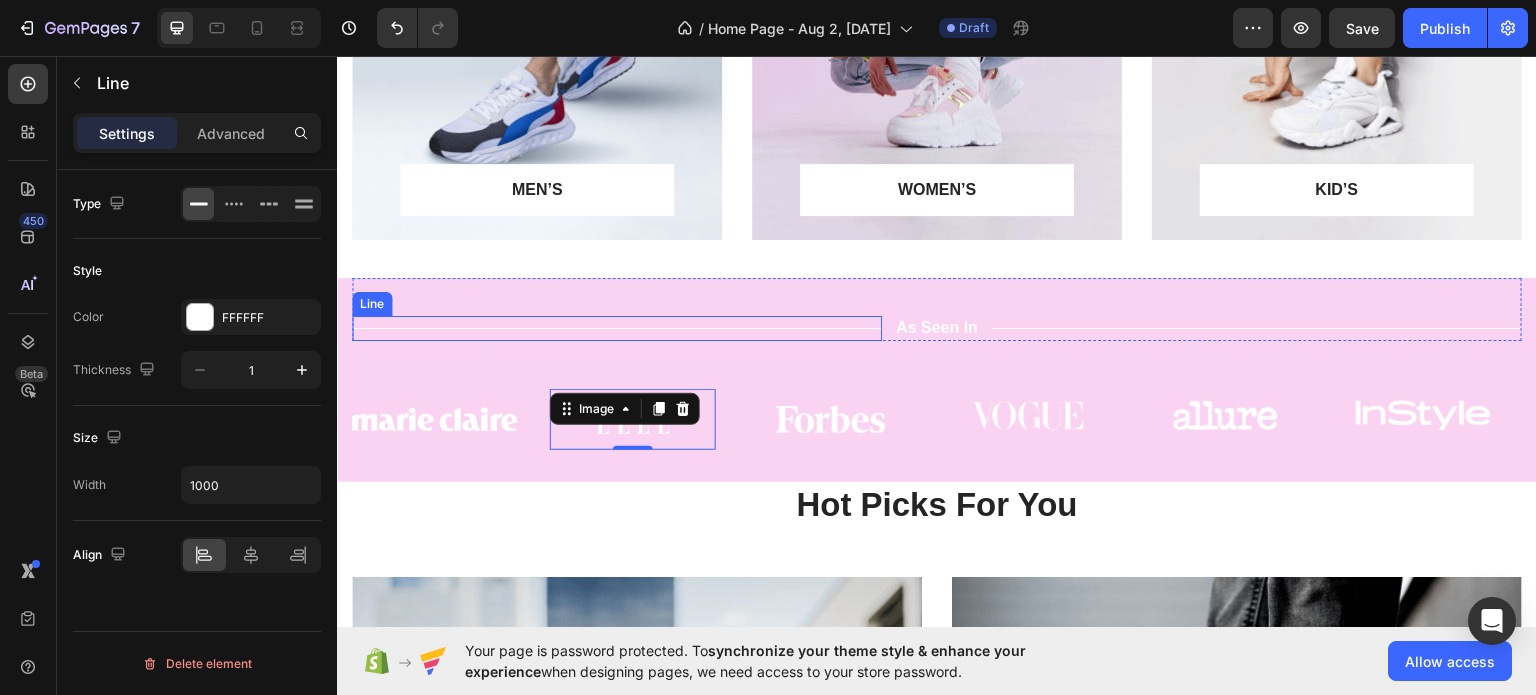 click on "Title Line" at bounding box center (617, 327) 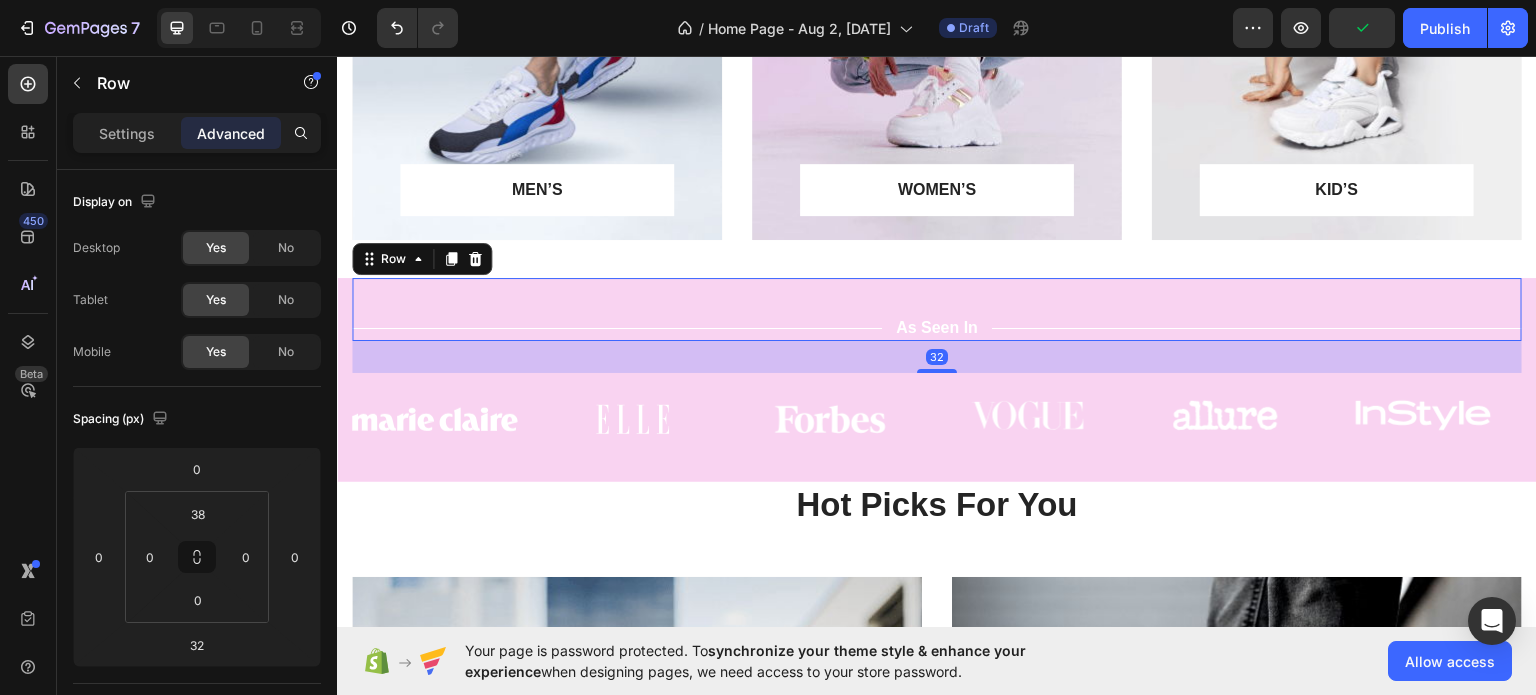 click on "Title Line As Seen In Text Block                Title Line Row   32" at bounding box center (937, 308) 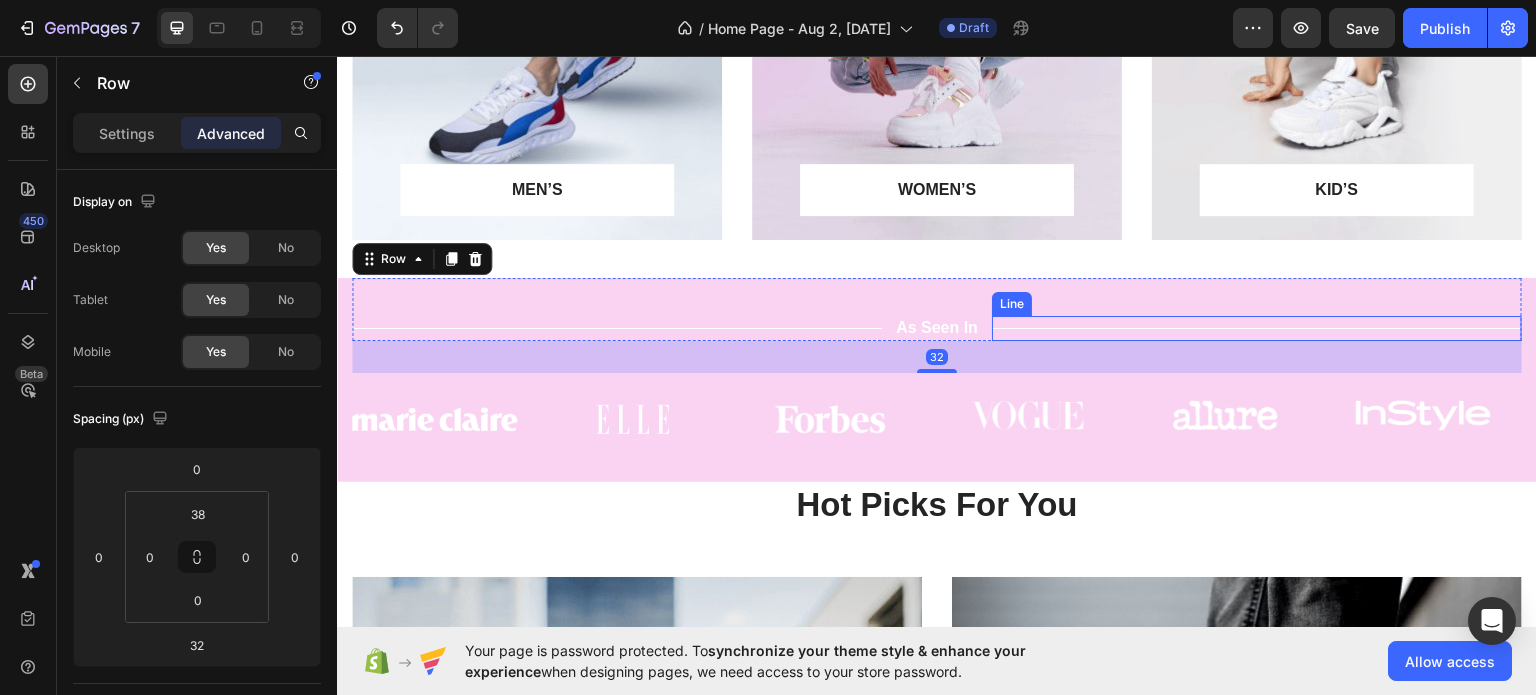 click on "Title Line" at bounding box center [1257, 327] 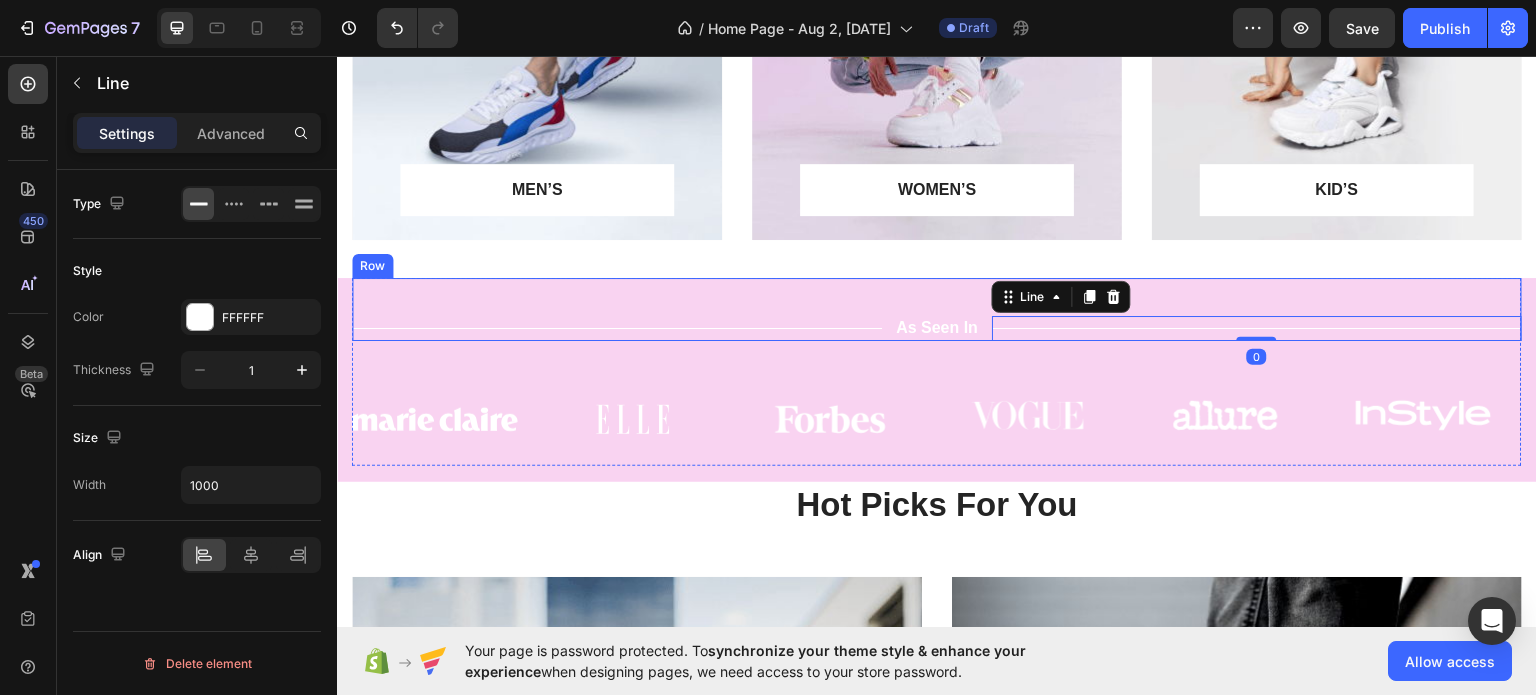 click on "Title Line As Seen In Text Block                Title Line   0 Row" at bounding box center [937, 308] 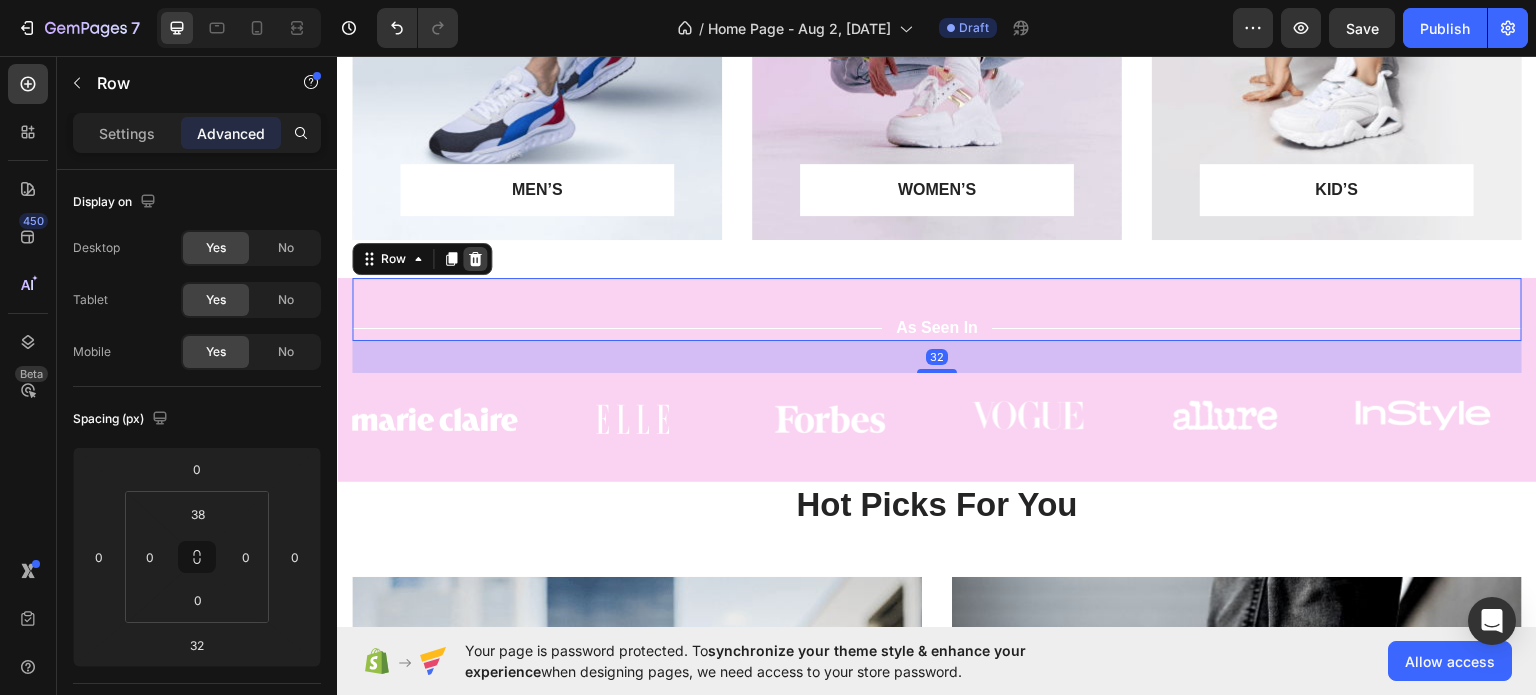 click 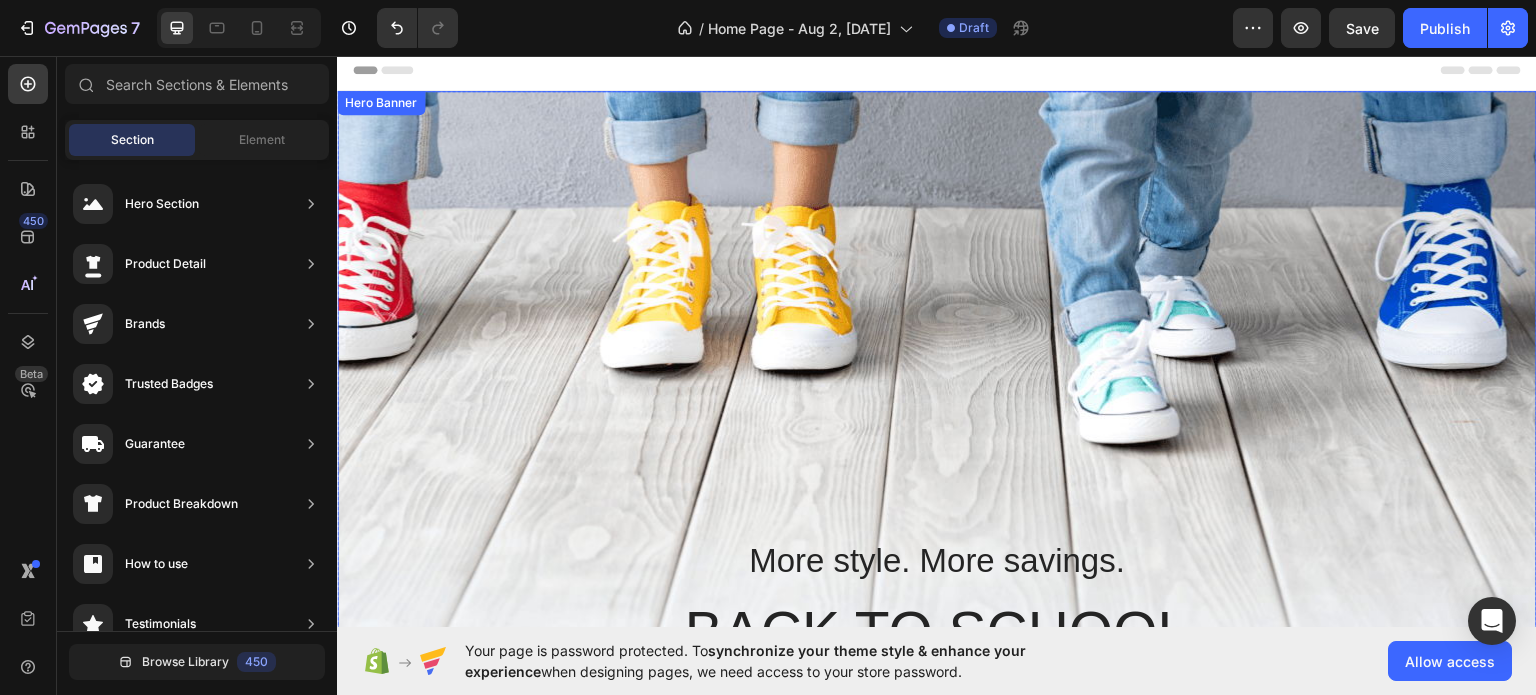 scroll, scrollTop: 0, scrollLeft: 0, axis: both 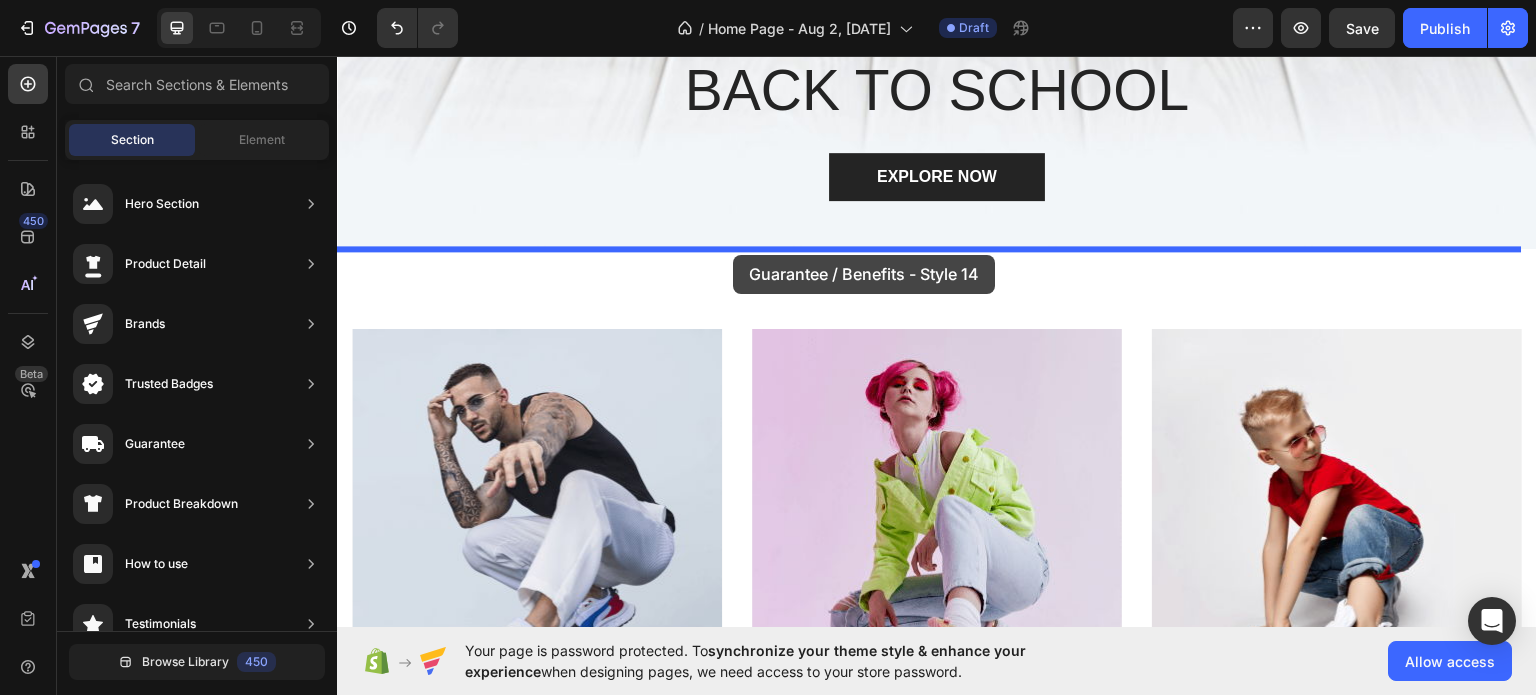 drag, startPoint x: 805, startPoint y: 378, endPoint x: 733, endPoint y: 254, distance: 143.38759 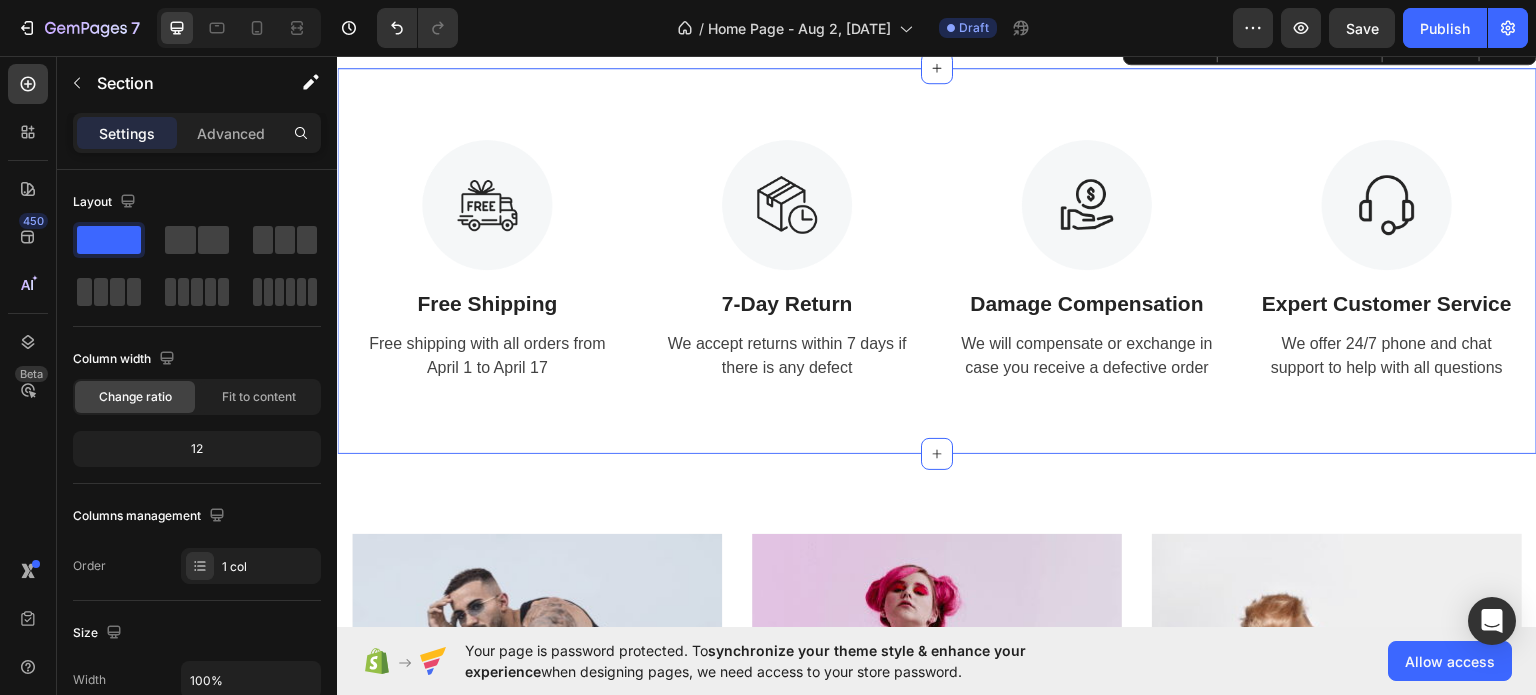 scroll, scrollTop: 748, scrollLeft: 0, axis: vertical 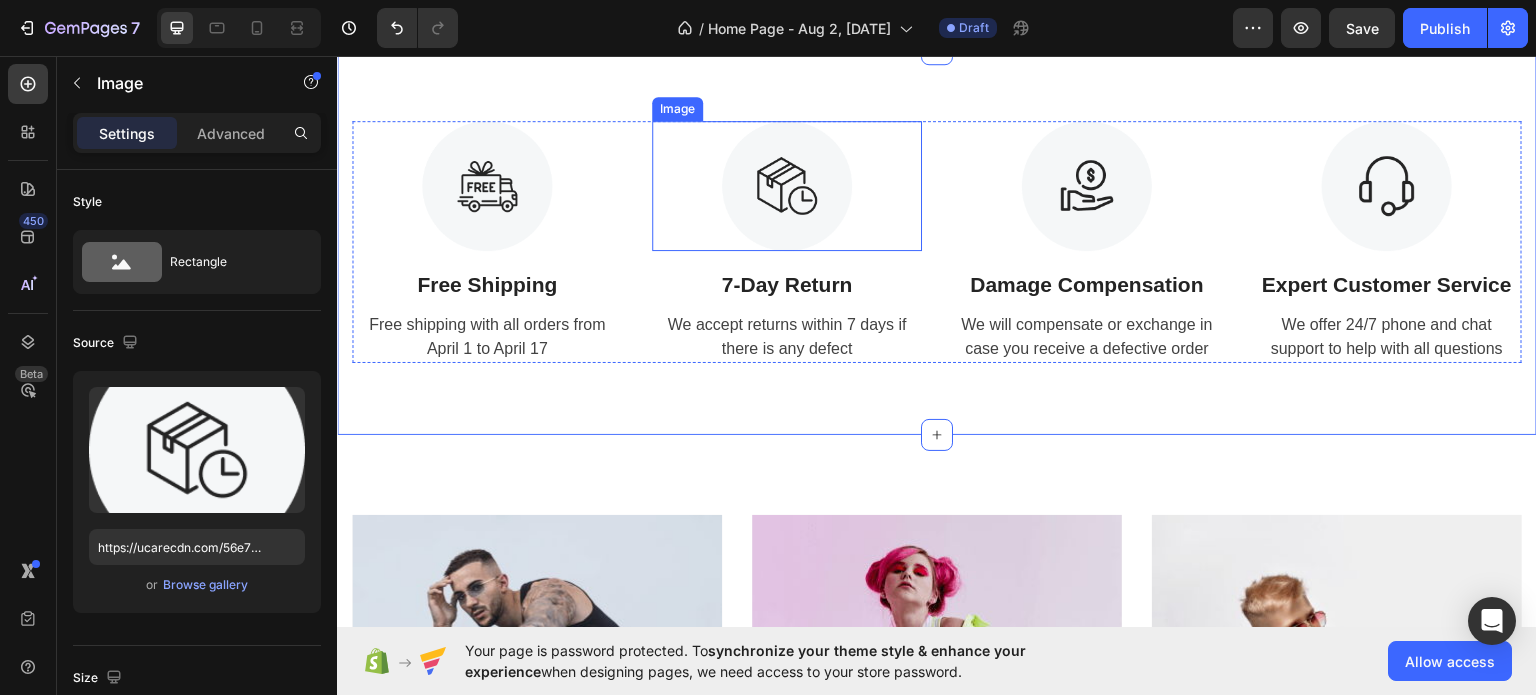 click at bounding box center (787, 185) 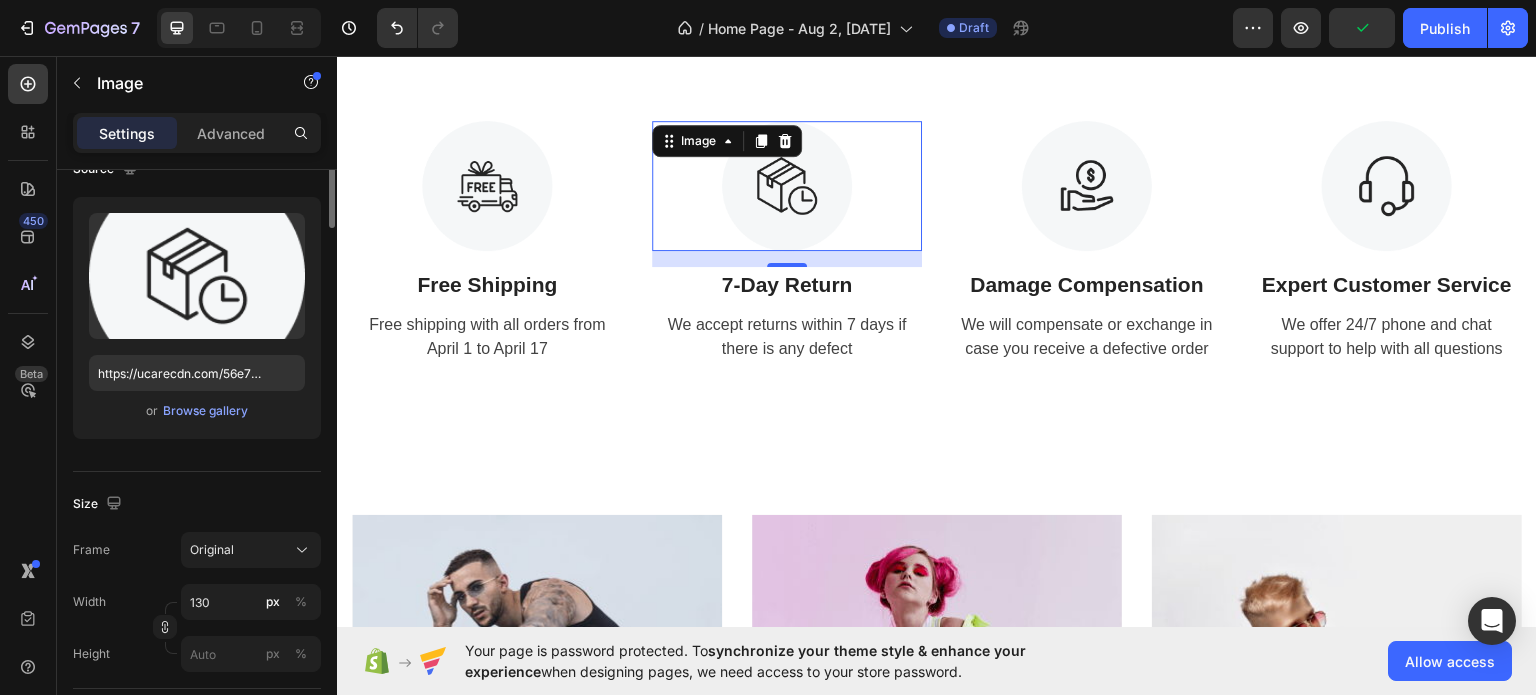 scroll, scrollTop: 0, scrollLeft: 0, axis: both 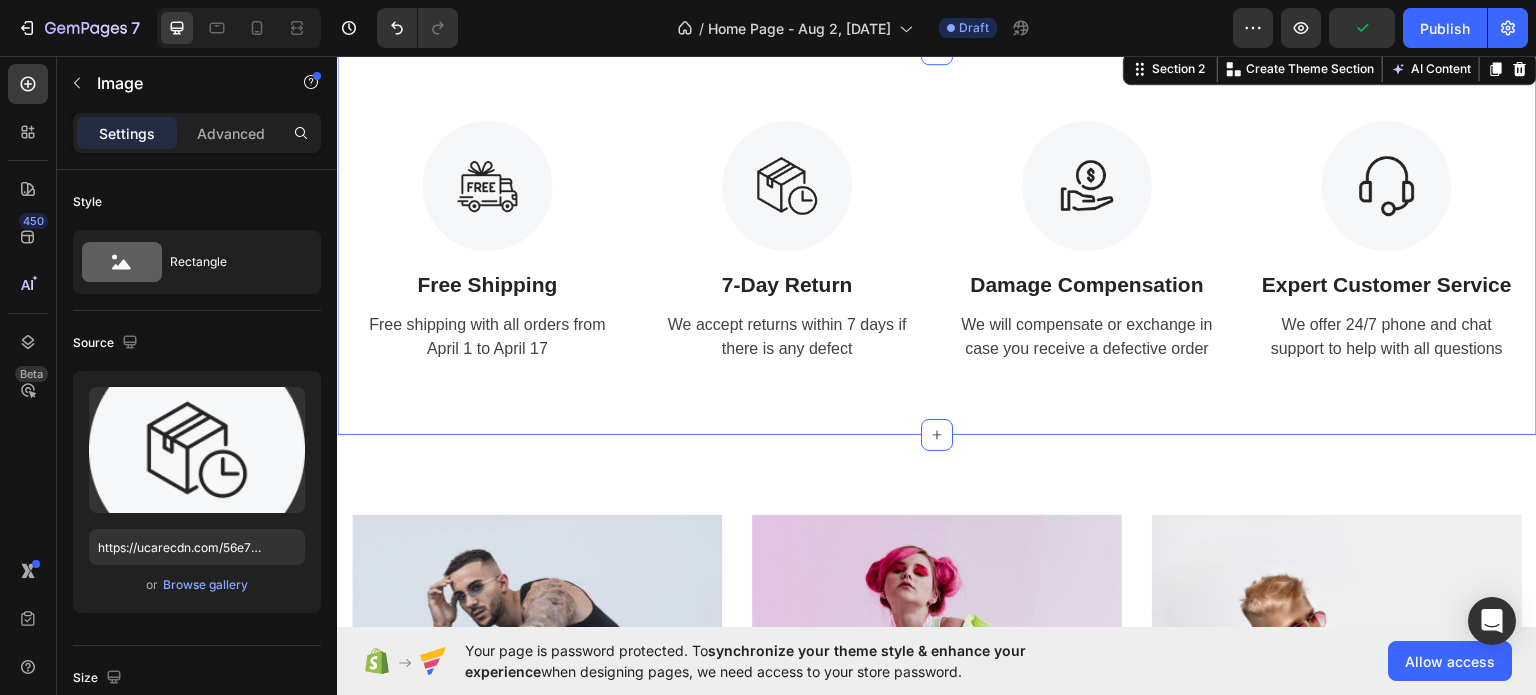click on "Image Free Shipping Text Block Free shipping with all orders
from April 1 to April 17 Text Image 7-Day Return Text Block We accept returns within 7 days
if there is any defect Text Image Damage Compensation Text Block We will compensate or exchange in case you receive a defective order Text Image Expert Customer Service Text Block We offer 24/7 phone and chat support to help with all questions Text Row Section 2   You can create reusable sections Create Theme Section AI Content Write with GemAI What would you like to describe here? Tone and Voice Persuasive Product Show more Generate" at bounding box center [937, 241] 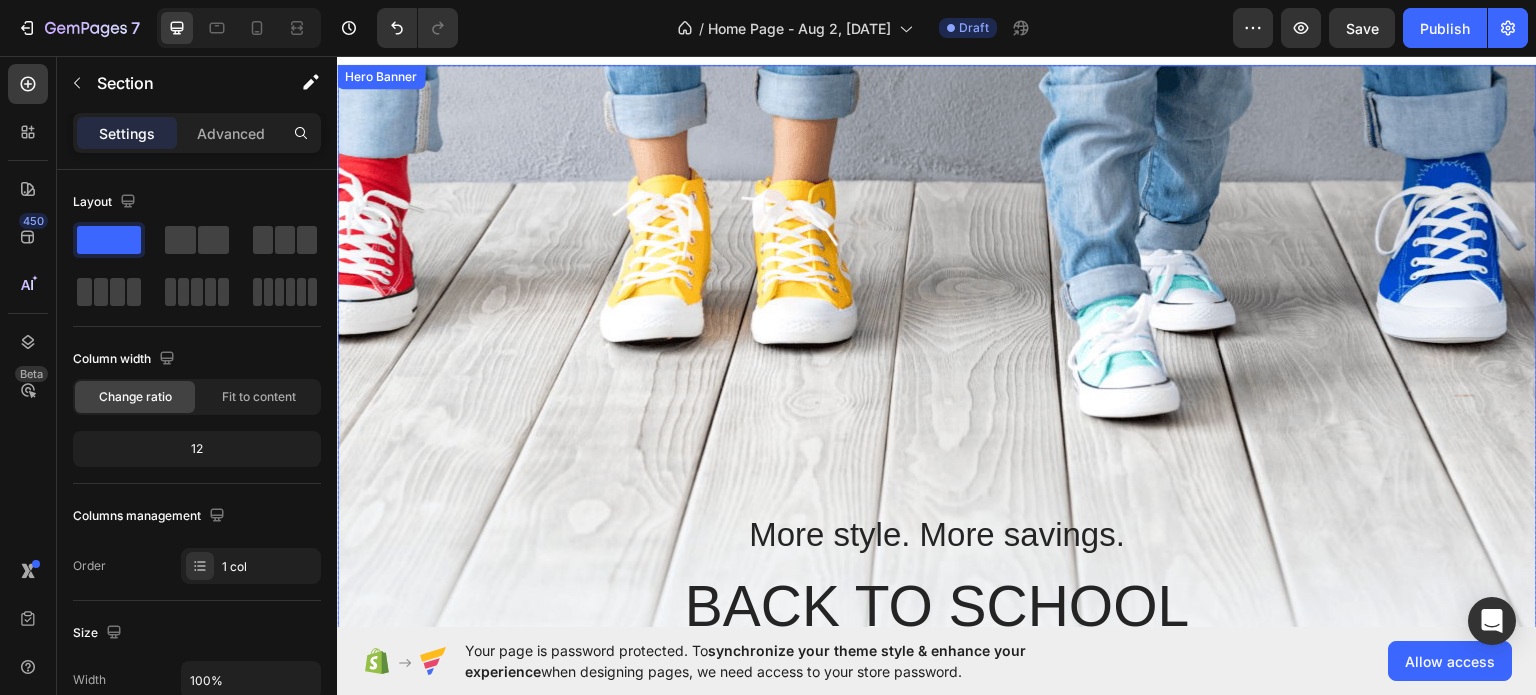 scroll, scrollTop: 0, scrollLeft: 0, axis: both 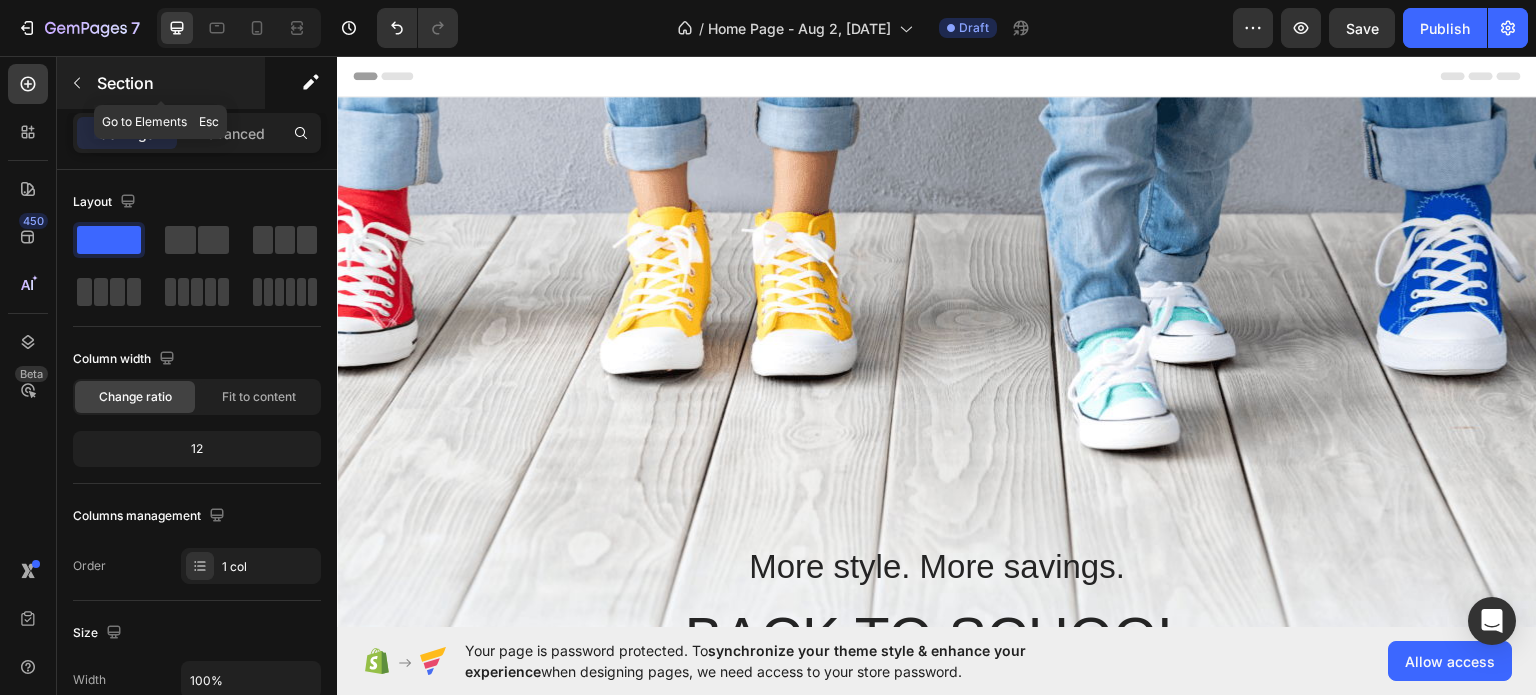 click on "Section" at bounding box center [161, 83] 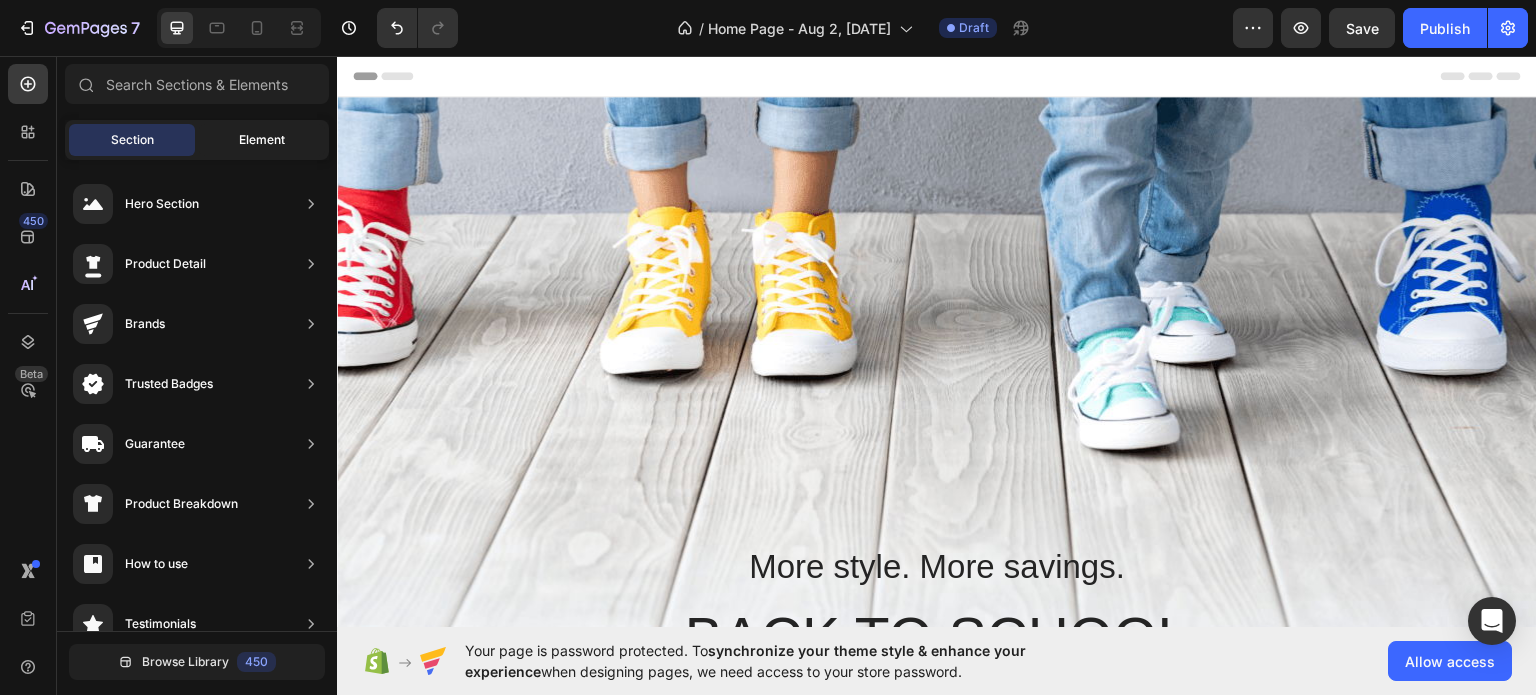 click on "Element" at bounding box center [262, 140] 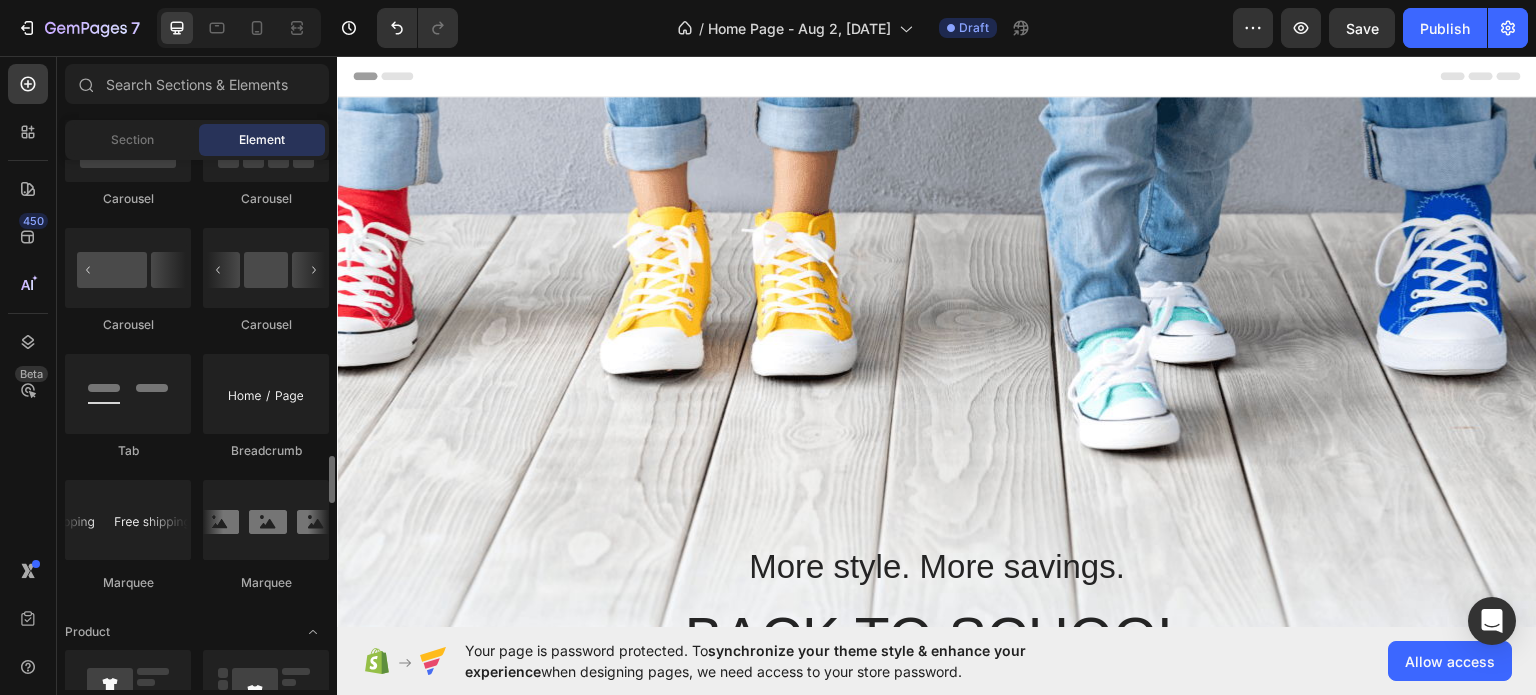 scroll, scrollTop: 2300, scrollLeft: 0, axis: vertical 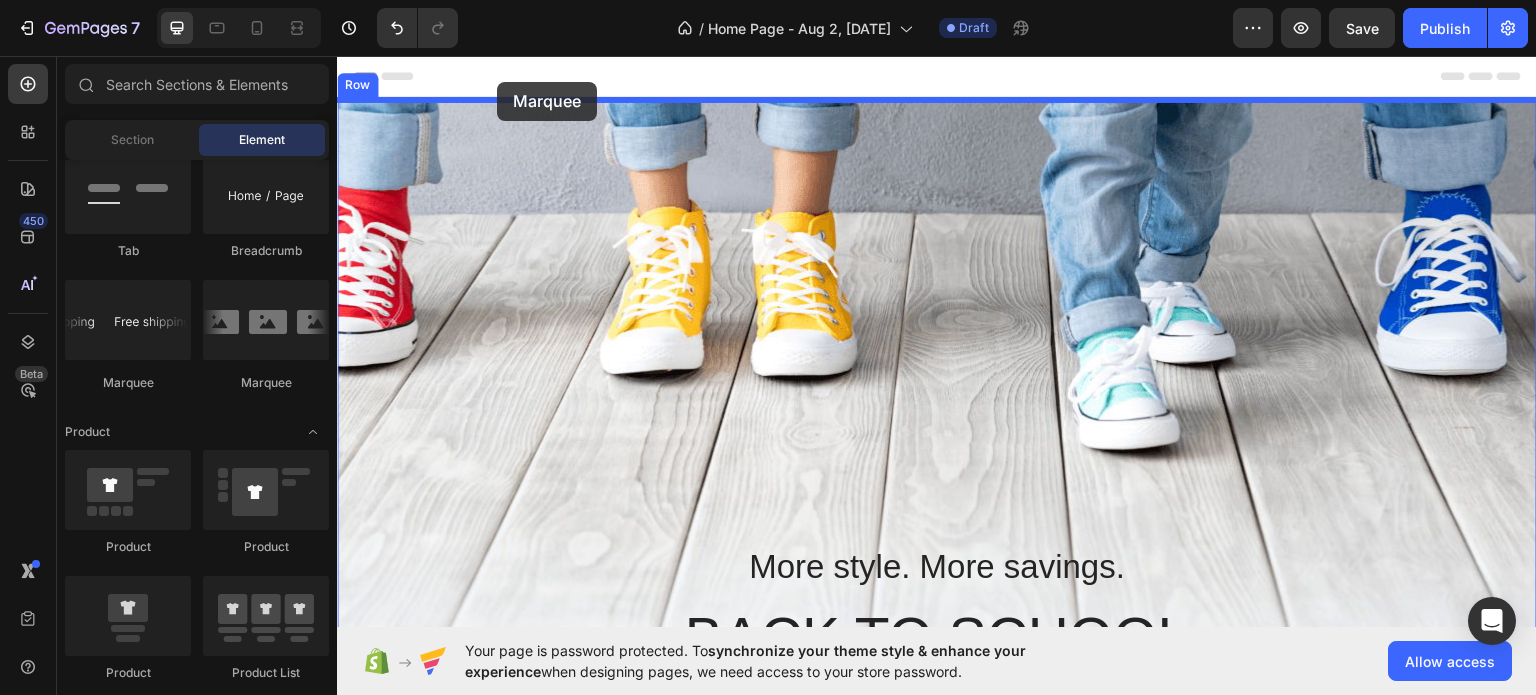 drag, startPoint x: 471, startPoint y: 392, endPoint x: 497, endPoint y: 81, distance: 312.08493 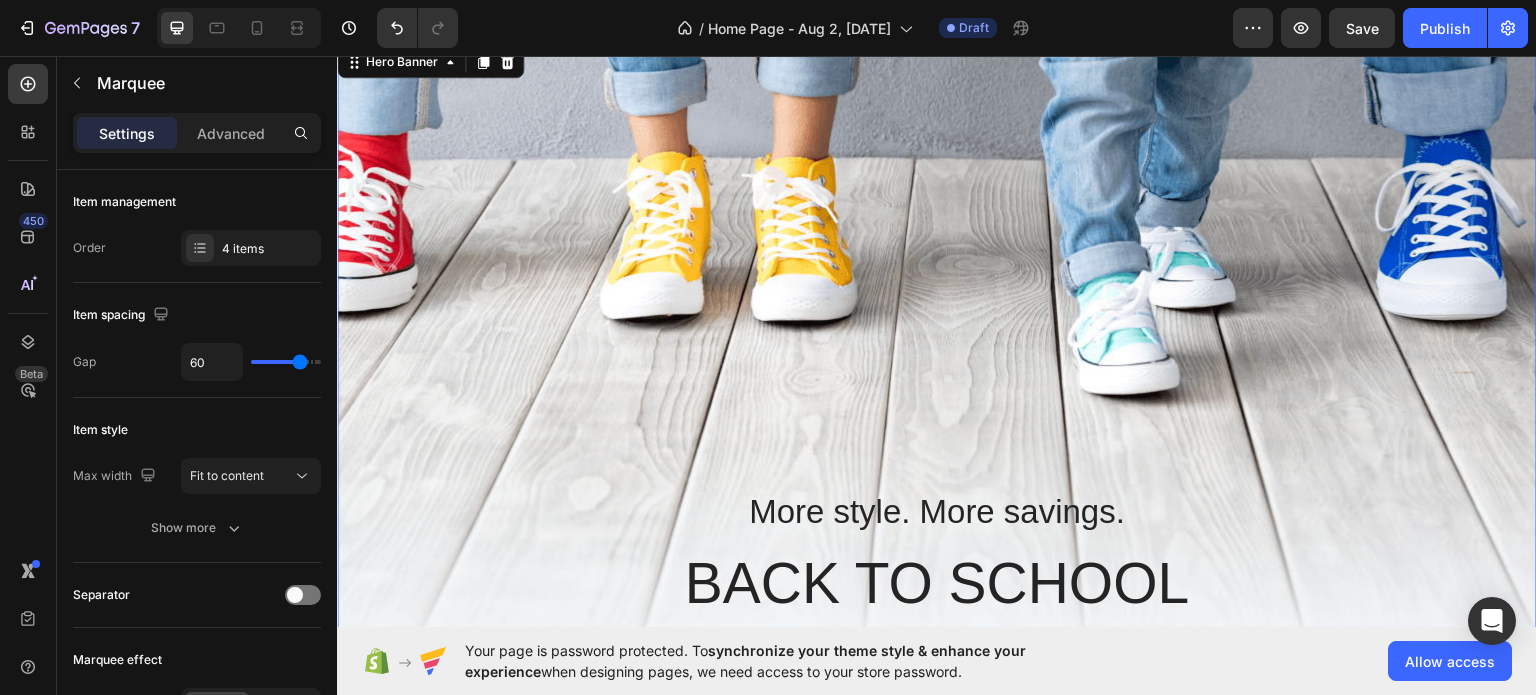 click at bounding box center (937, 391) 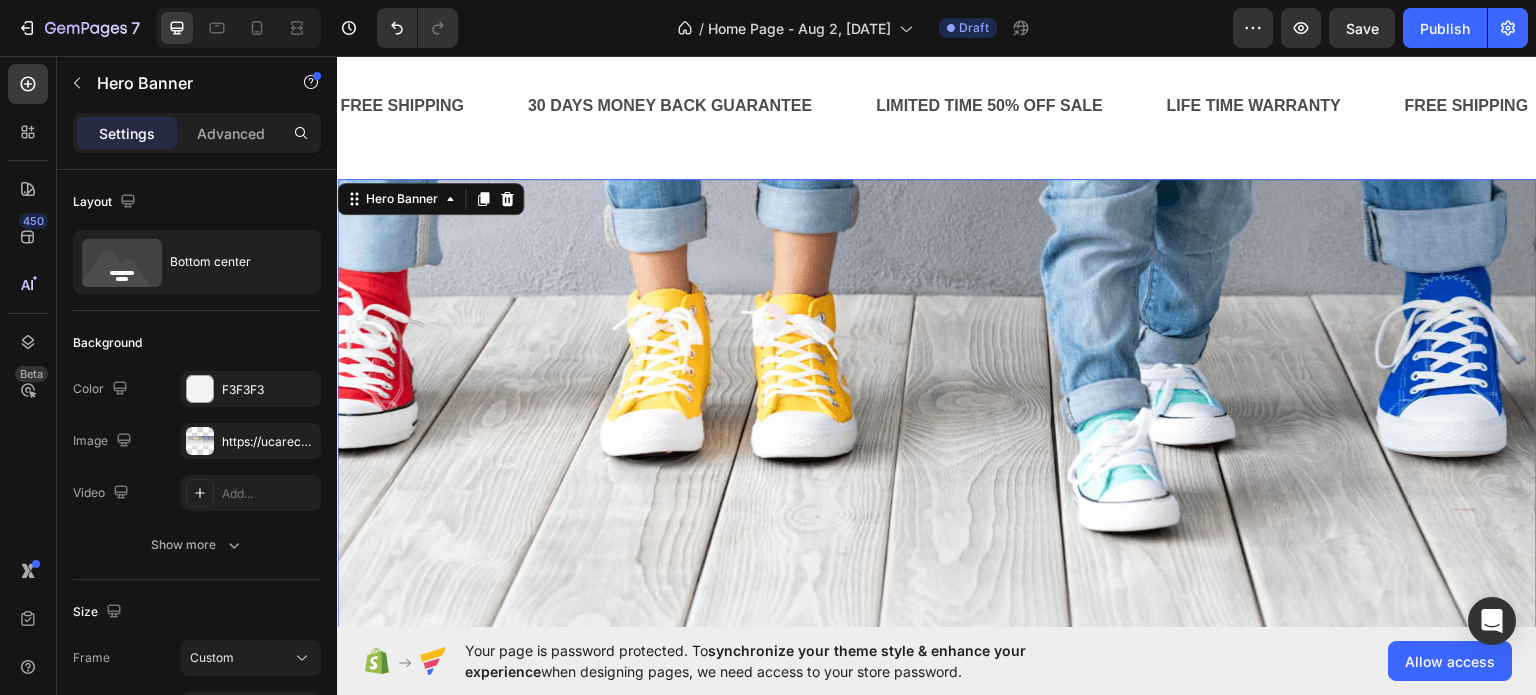 scroll, scrollTop: 0, scrollLeft: 0, axis: both 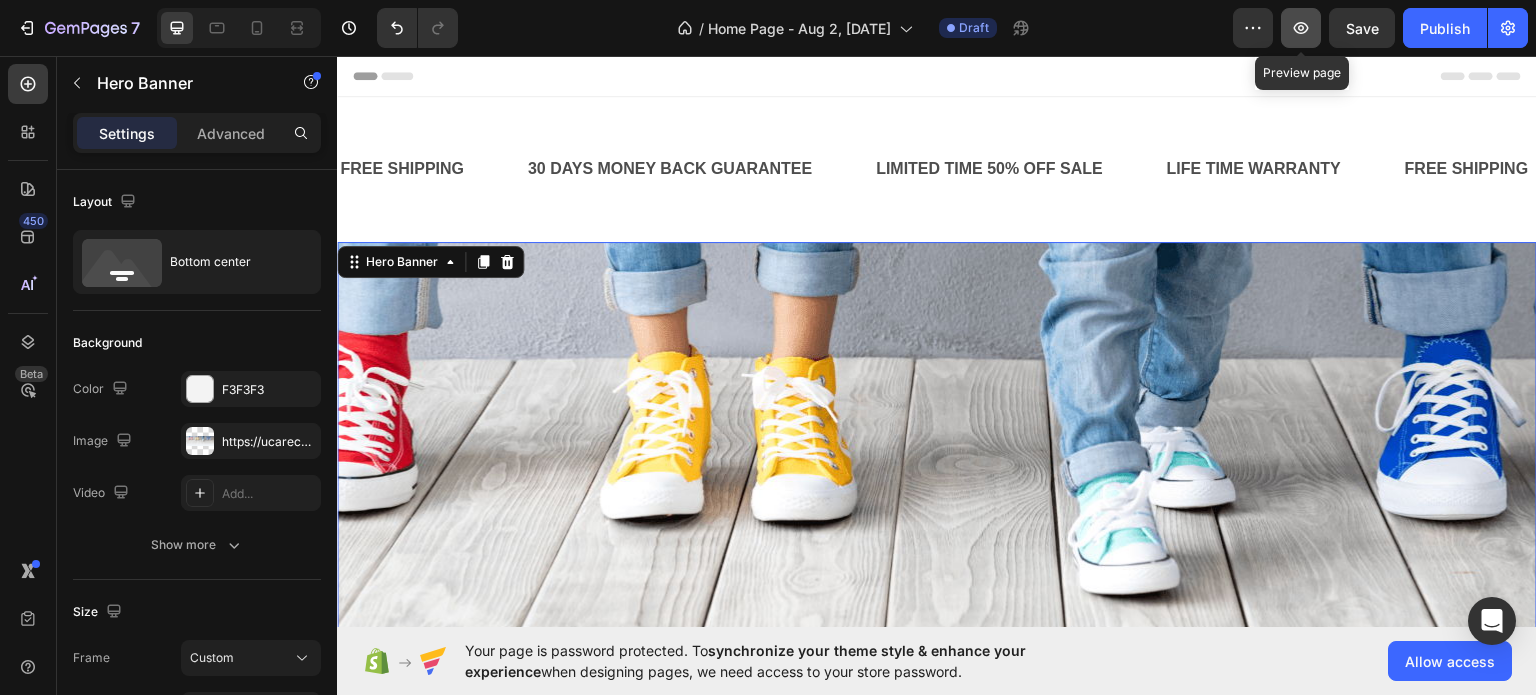 click 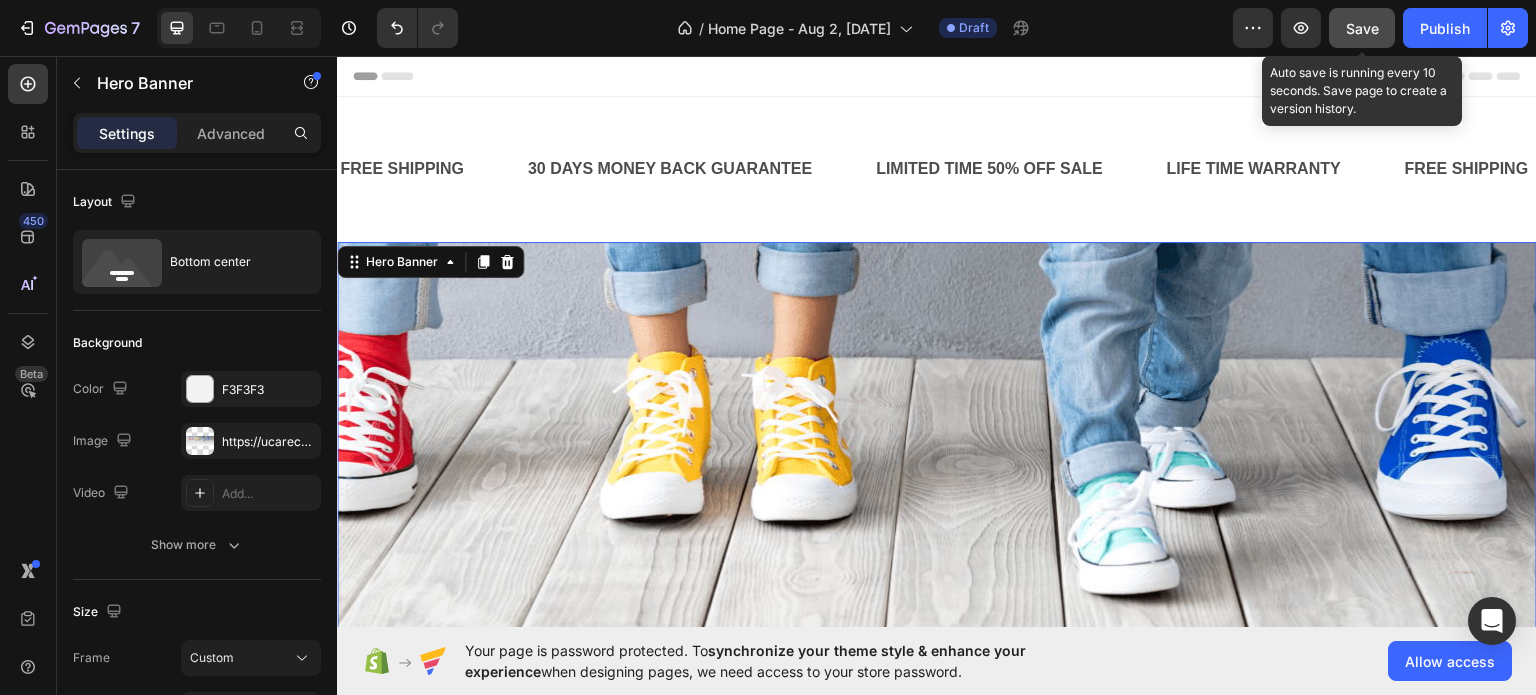 click on "Save" 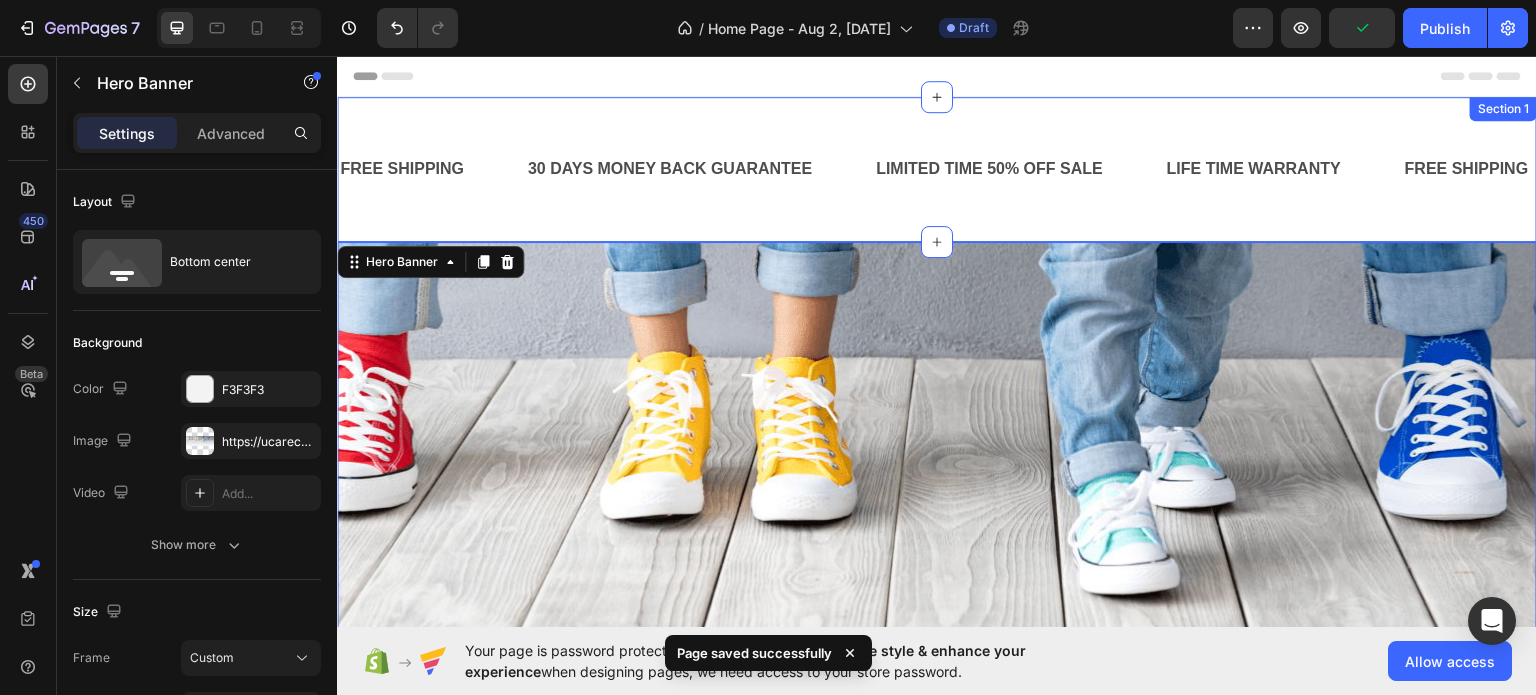 click on "FREE SHIPPING Text Block 30 DAYS MONEY BACK GUARANTEE Text Block LIMITED TIME 50% OFF SALE Text Block LIFE TIME WARRANTY Text Block FREE SHIPPING Text Block 30 DAYS MONEY BACK GUARANTEE Text Block LIMITED TIME 50% OFF SALE Text Block LIFE TIME WARRANTY Text Block FREE SHIPPING Text Block 30 DAYS MONEY BACK GUARANTEE Text Block LIMITED TIME 50% OFF SALE Text Block LIFE TIME WARRANTY Text Block FREE SHIPPING Text Block 30 DAYS MONEY BACK GUARANTEE Text Block LIMITED TIME 50% OFF SALE Text Block LIFE TIME WARRANTY Text Block FREE SHIPPING Text Block 30 DAYS MONEY BACK GUARANTEE Text Block LIMITED TIME 50% OFF SALE Text Block LIFE TIME WARRANTY Text Block FREE SHIPPING Text Block 30 DAYS MONEY BACK GUARANTEE Text Block LIMITED TIME 50% OFF SALE Text Block LIFE TIME WARRANTY Text Block Marquee Section 1" at bounding box center (937, 168) 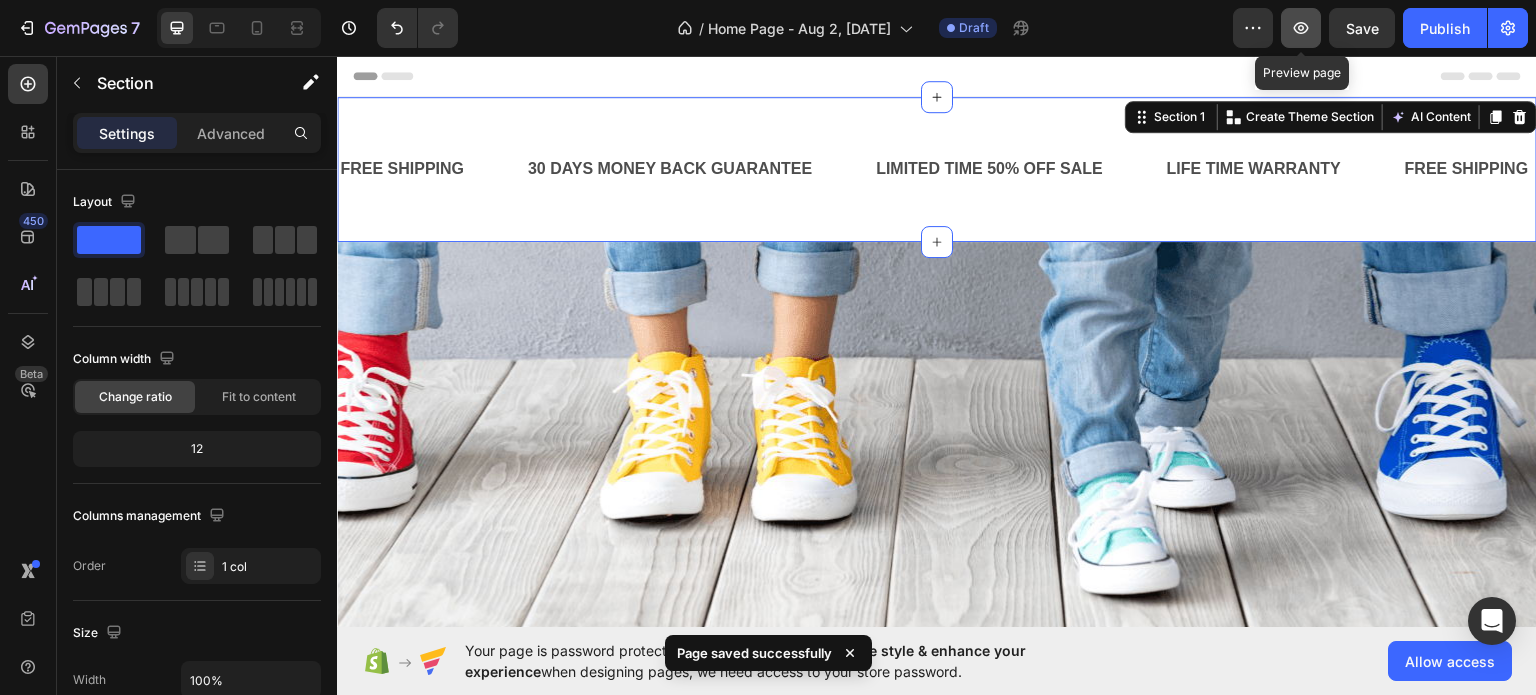click 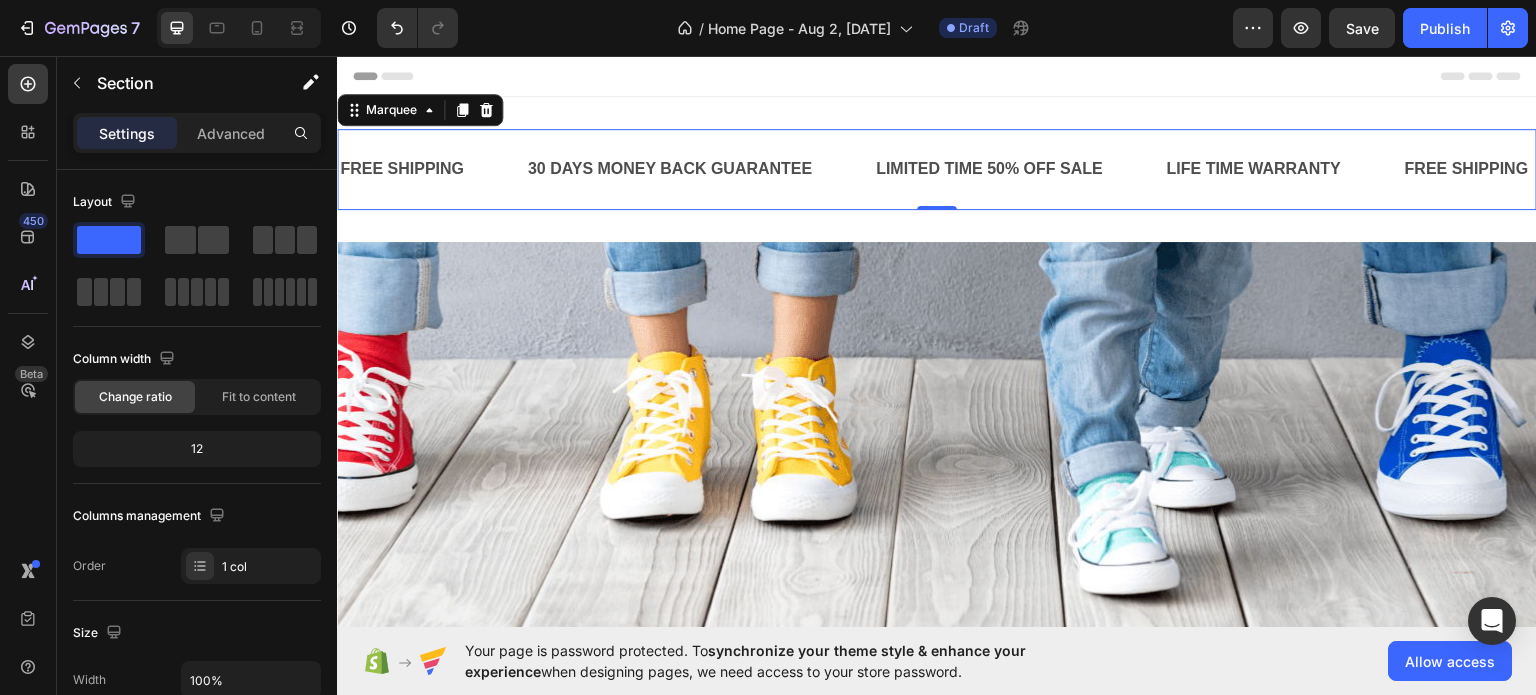 click on "FREE SHIPPING Text Block" at bounding box center [432, 168] 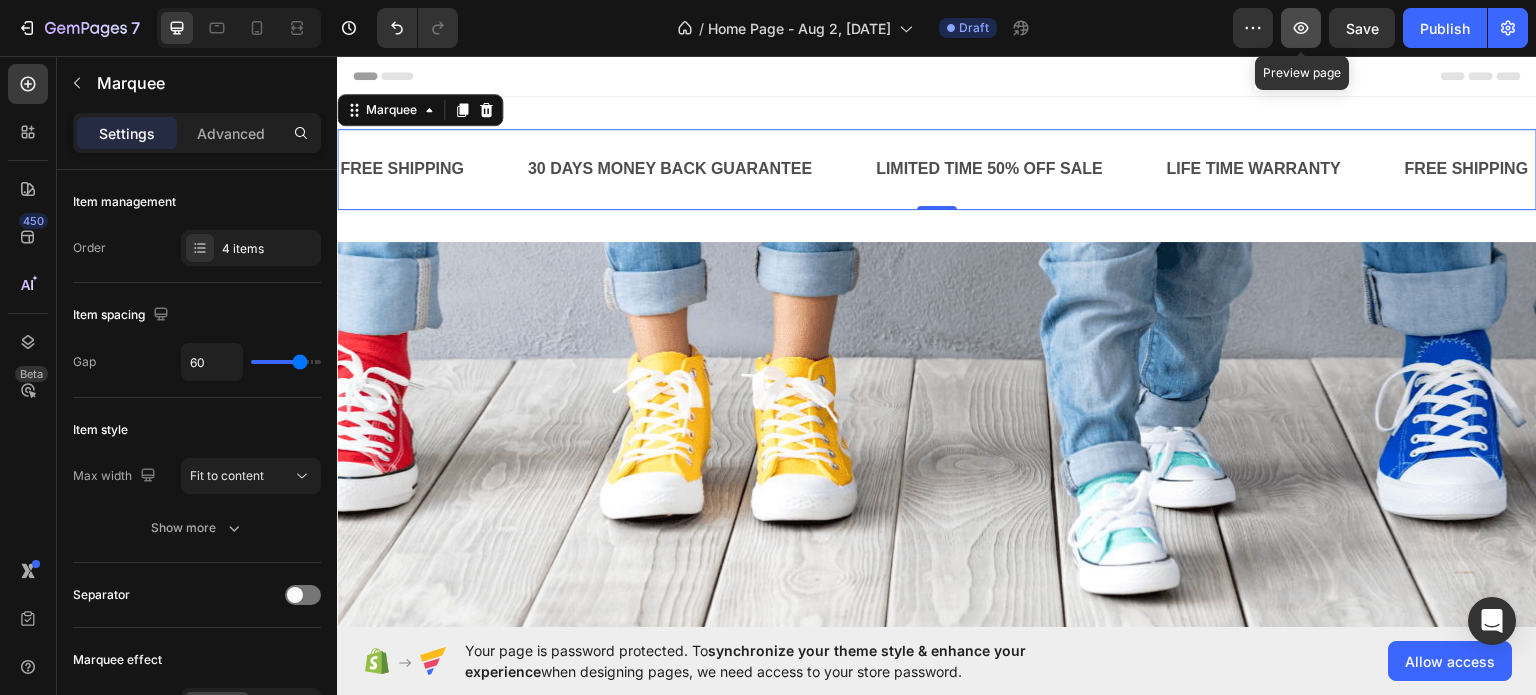 click 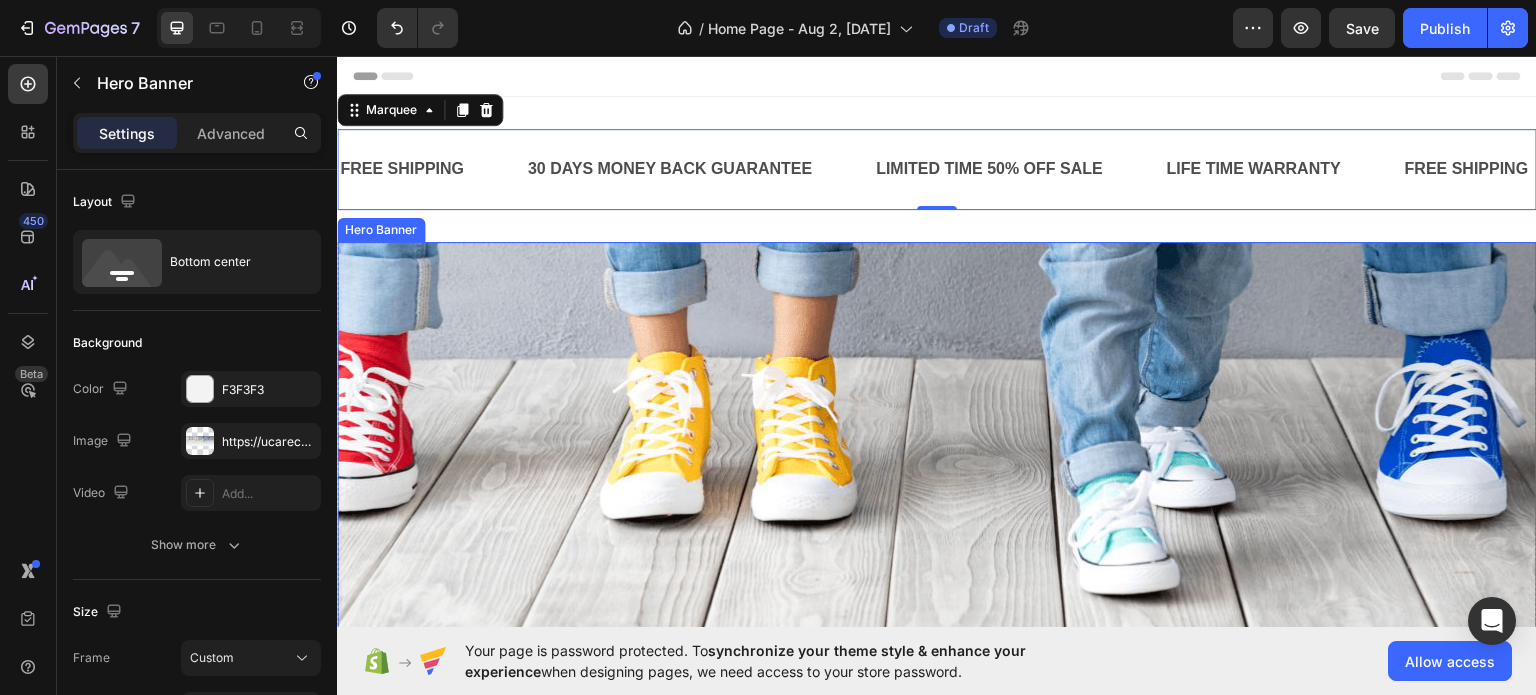 click at bounding box center [937, 591] 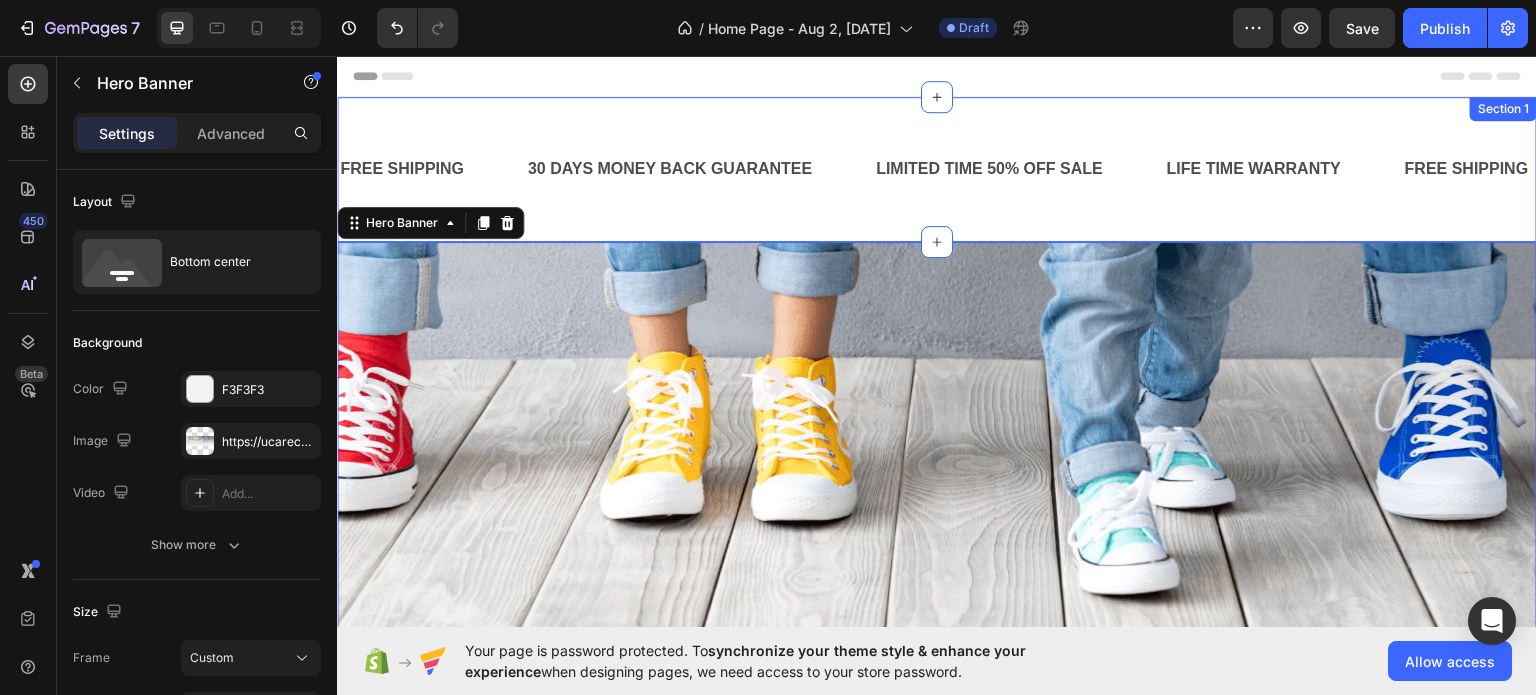 click on "FREE SHIPPING Text Block 30 DAYS MONEY BACK GUARANTEE Text Block LIMITED TIME 50% OFF SALE Text Block LIFE TIME WARRANTY Text Block FREE SHIPPING Text Block 30 DAYS MONEY BACK GUARANTEE Text Block LIMITED TIME 50% OFF SALE Text Block LIFE TIME WARRANTY Text Block FREE SHIPPING Text Block 30 DAYS MONEY BACK GUARANTEE Text Block LIMITED TIME 50% OFF SALE Text Block LIFE TIME WARRANTY Text Block FREE SHIPPING Text Block 30 DAYS MONEY BACK GUARANTEE Text Block LIMITED TIME 50% OFF SALE Text Block LIFE TIME WARRANTY Text Block FREE SHIPPING Text Block 30 DAYS MONEY BACK GUARANTEE Text Block LIMITED TIME 50% OFF SALE Text Block LIFE TIME WARRANTY Text Block FREE SHIPPING Text Block 30 DAYS MONEY BACK GUARANTEE Text Block LIMITED TIME 50% OFF SALE Text Block LIFE TIME WARRANTY Text Block Marquee Section 1" at bounding box center (937, 168) 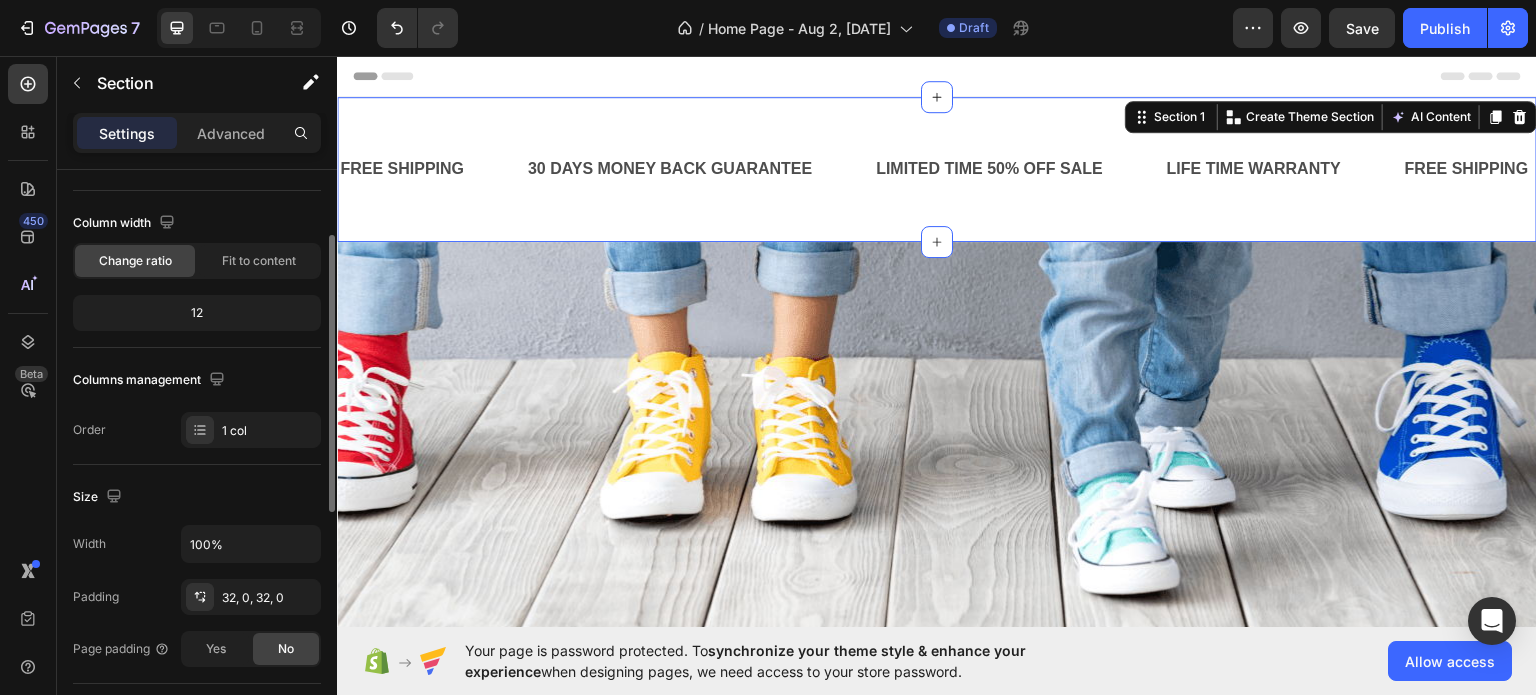 scroll, scrollTop: 0, scrollLeft: 0, axis: both 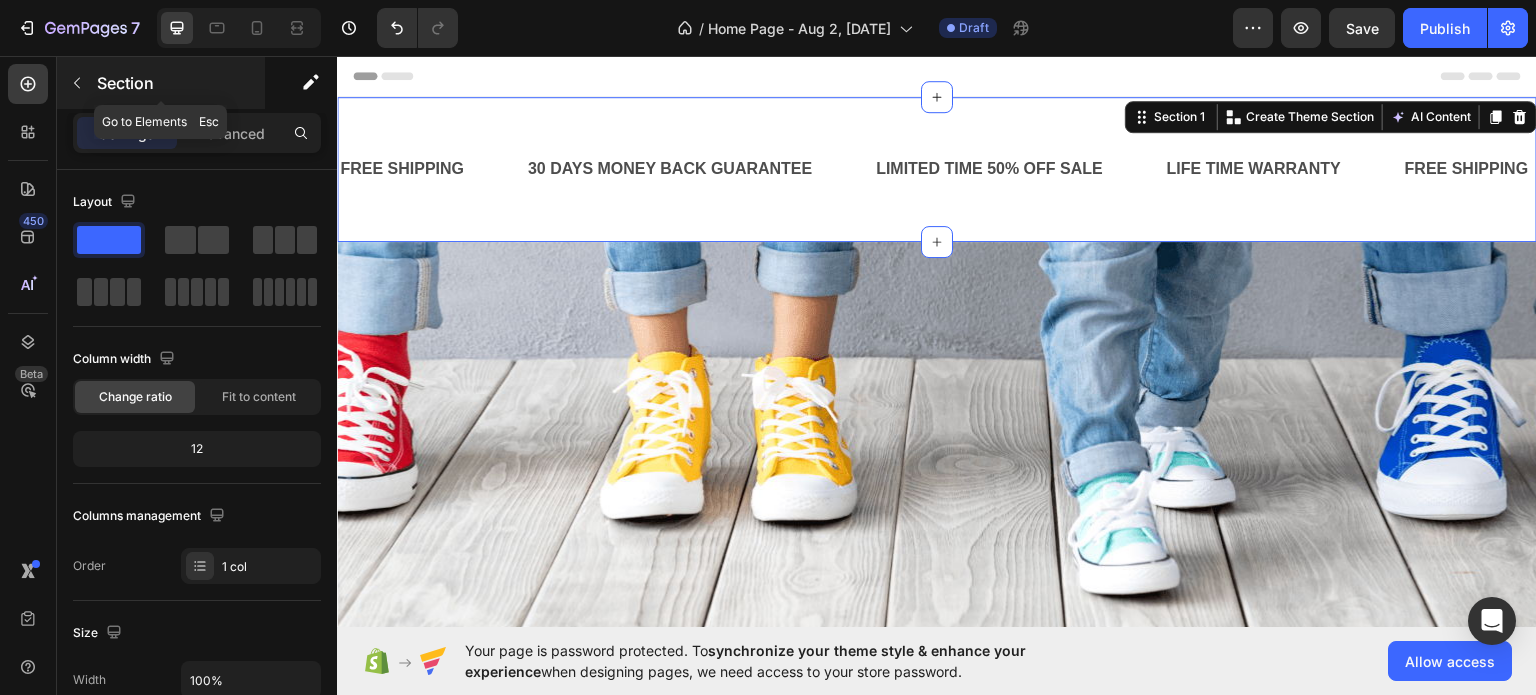 click 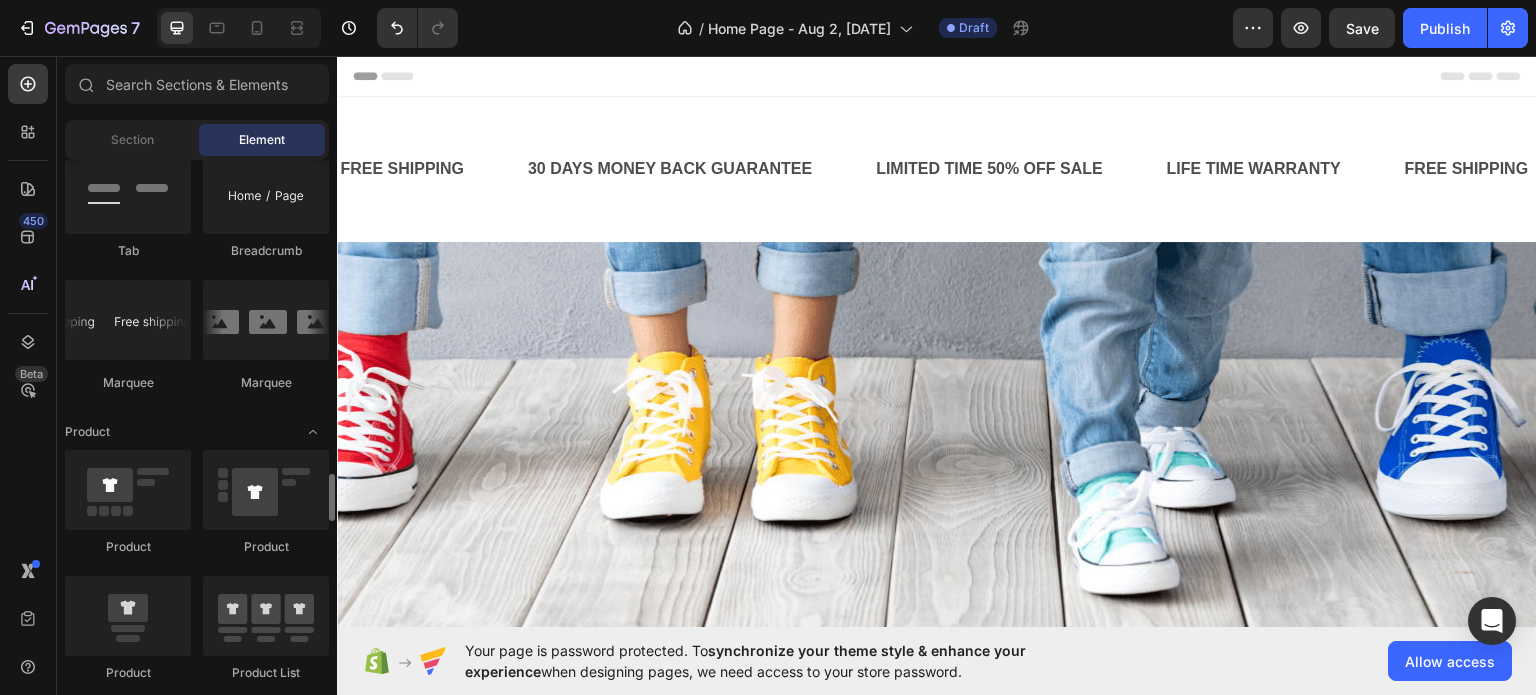 scroll, scrollTop: 2500, scrollLeft: 0, axis: vertical 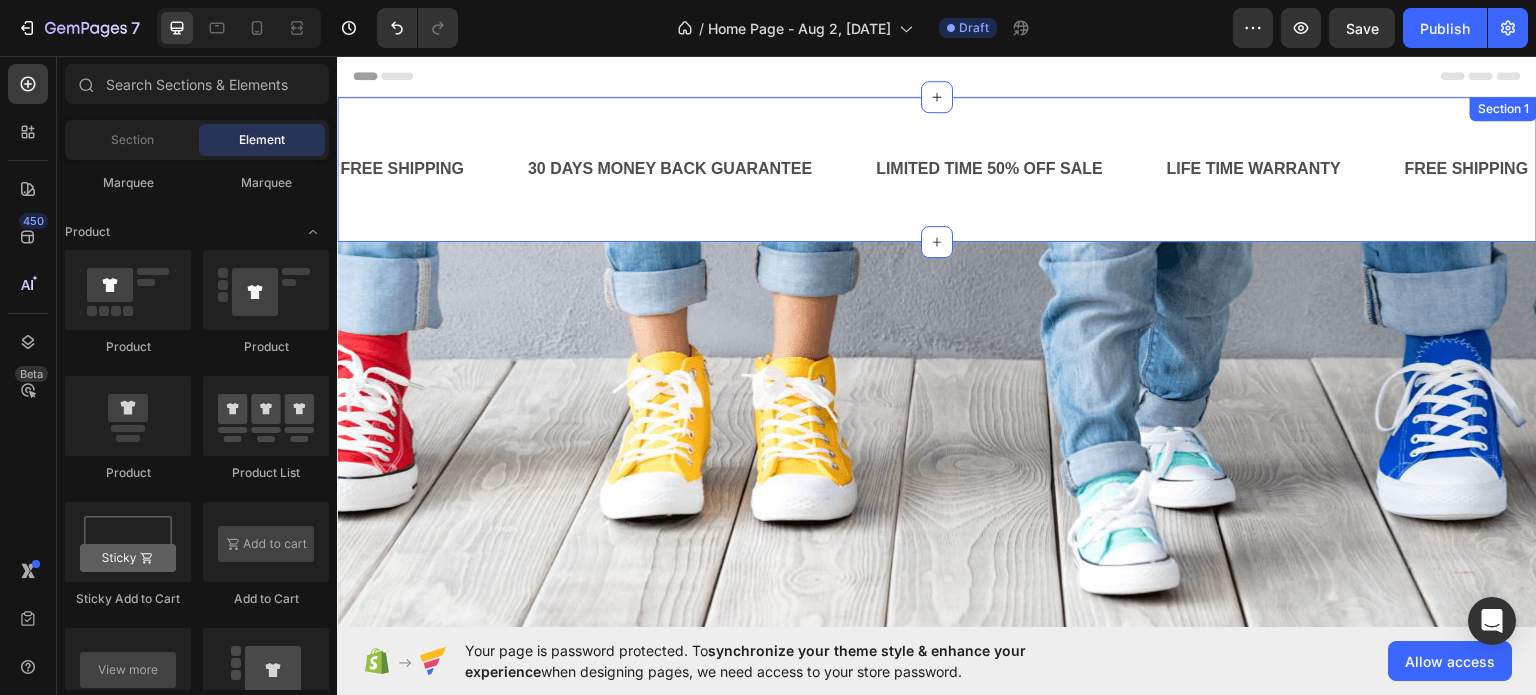 click on "FREE SHIPPING Text Block 30 DAYS MONEY BACK GUARANTEE Text Block LIMITED TIME 50% OFF SALE Text Block LIFE TIME WARRANTY Text Block FREE SHIPPING Text Block 30 DAYS MONEY BACK GUARANTEE Text Block LIMITED TIME 50% OFF SALE Text Block LIFE TIME WARRANTY Text Block FREE SHIPPING Text Block 30 DAYS MONEY BACK GUARANTEE Text Block LIMITED TIME 50% OFF SALE Text Block LIFE TIME WARRANTY Text Block FREE SHIPPING Text Block 30 DAYS MONEY BACK GUARANTEE Text Block LIMITED TIME 50% OFF SALE Text Block LIFE TIME WARRANTY Text Block FREE SHIPPING Text Block 30 DAYS MONEY BACK GUARANTEE Text Block LIMITED TIME 50% OFF SALE Text Block LIFE TIME WARRANTY Text Block FREE SHIPPING Text Block 30 DAYS MONEY BACK GUARANTEE Text Block LIMITED TIME 50% OFF SALE Text Block LIFE TIME WARRANTY Text Block Marquee Section 1" at bounding box center [937, 168] 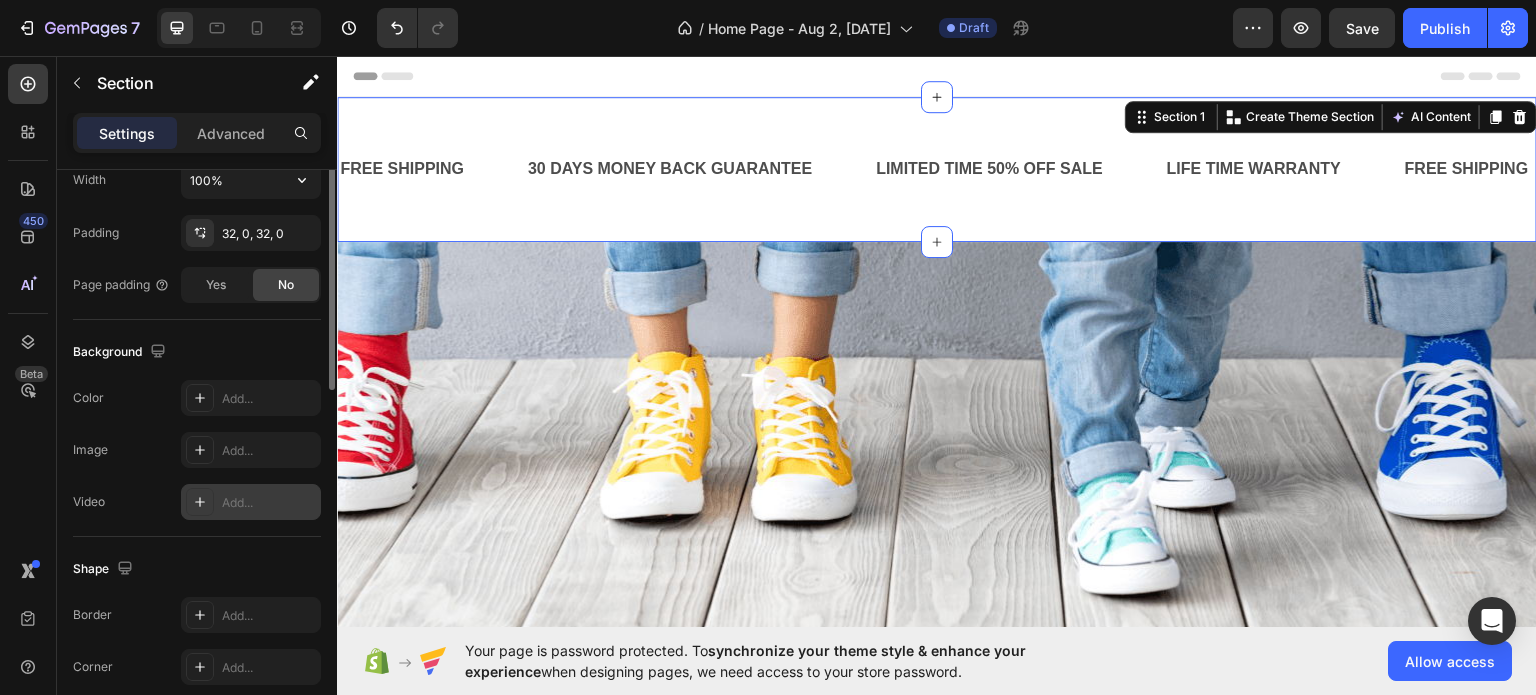 scroll, scrollTop: 636, scrollLeft: 0, axis: vertical 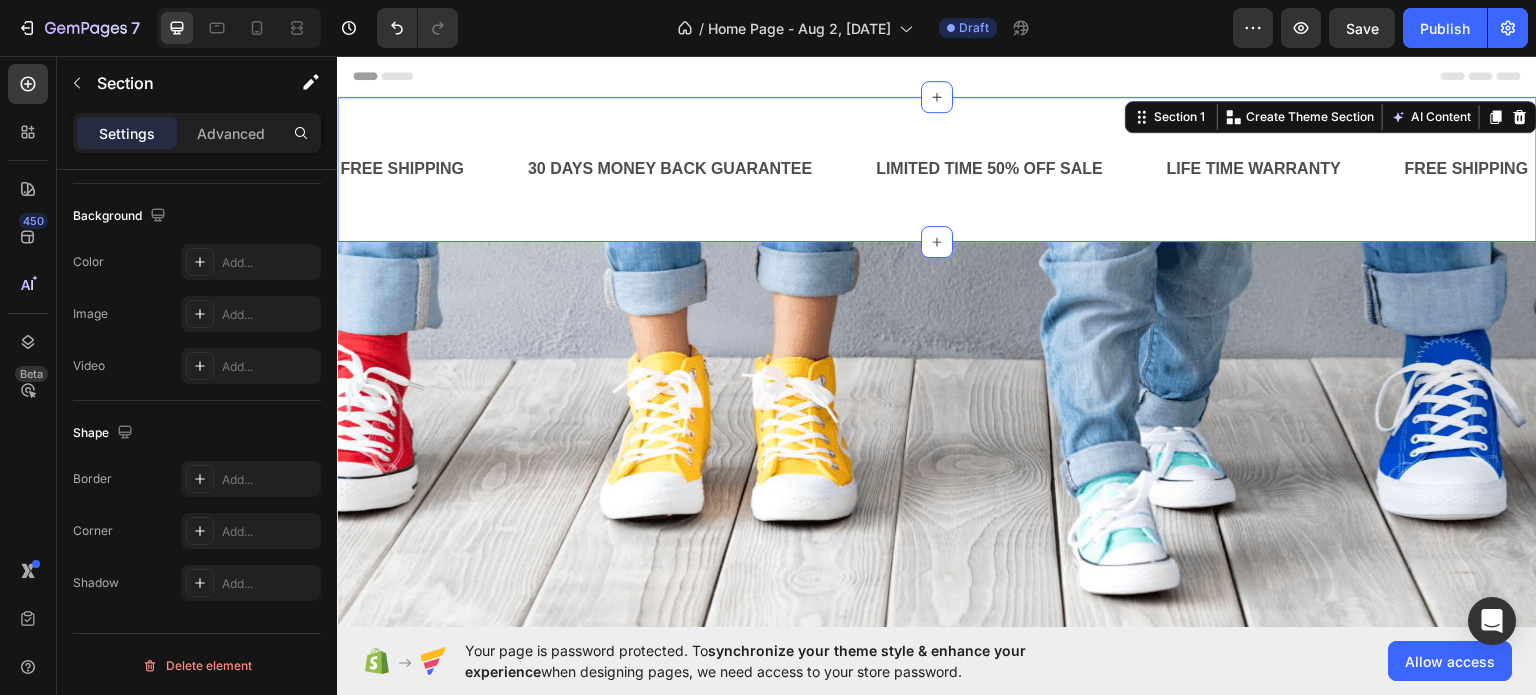 click on "FREE SHIPPING Text Block 30 DAYS MONEY BACK GUARANTEE Text Block LIMITED TIME 50% OFF SALE Text Block LIFE TIME WARRANTY Text Block FREE SHIPPING Text Block 30 DAYS MONEY BACK GUARANTEE Text Block LIMITED TIME 50% OFF SALE Text Block LIFE TIME WARRANTY Text Block FREE SHIPPING Text Block 30 DAYS MONEY BACK GUARANTEE Text Block LIMITED TIME 50% OFF SALE Text Block LIFE TIME WARRANTY Text Block FREE SHIPPING Text Block 30 DAYS MONEY BACK GUARANTEE Text Block LIMITED TIME 50% OFF SALE Text Block LIFE TIME WARRANTY Text Block FREE SHIPPING Text Block 30 DAYS MONEY BACK GUARANTEE Text Block LIMITED TIME 50% OFF SALE Text Block LIFE TIME WARRANTY Text Block FREE SHIPPING Text Block 30 DAYS MONEY BACK GUARANTEE Text Block LIMITED TIME 50% OFF SALE Text Block LIFE TIME WARRANTY Text Block Marquee Section 1   You can create reusable sections Create Theme Section AI Content Write with GemAI What would you like to describe here? Tone and Voice Persuasive Product Show more Generate" at bounding box center [937, 168] 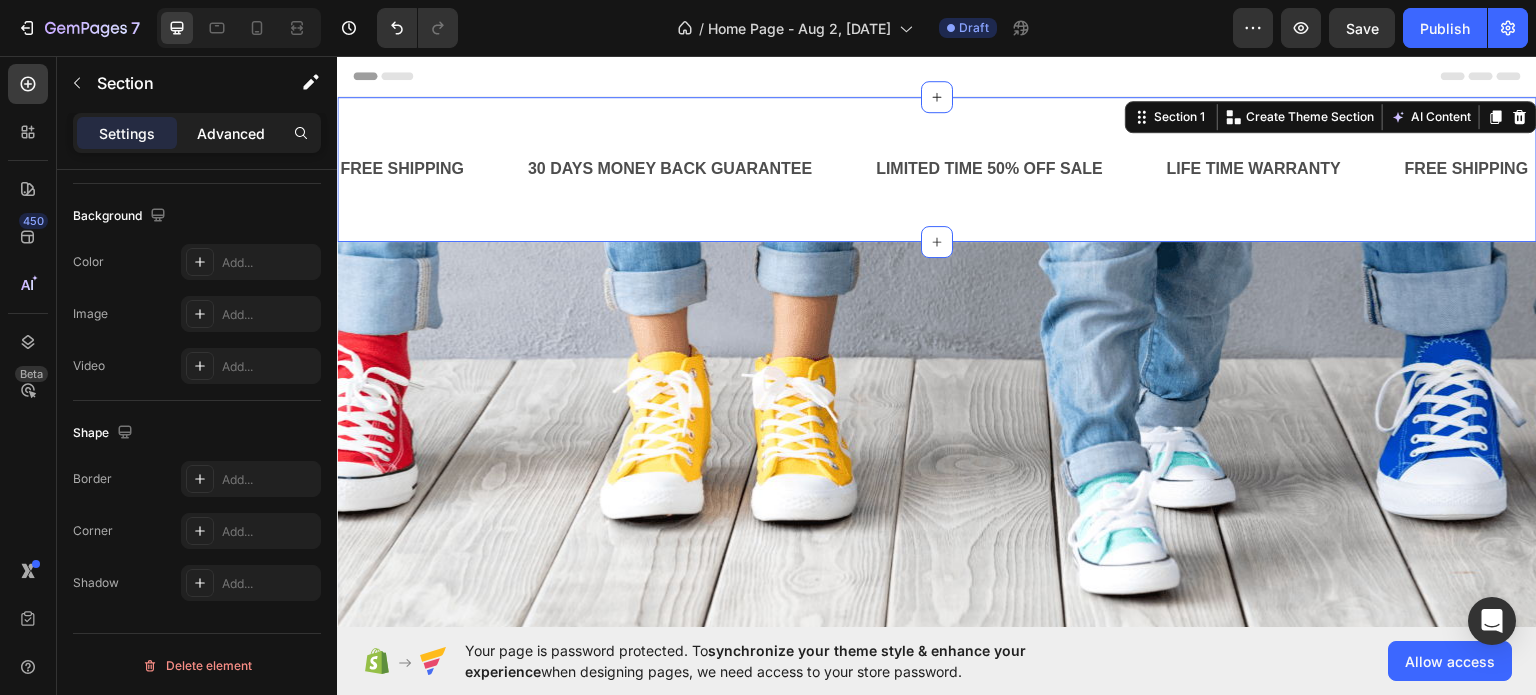 click on "Advanced" at bounding box center [231, 133] 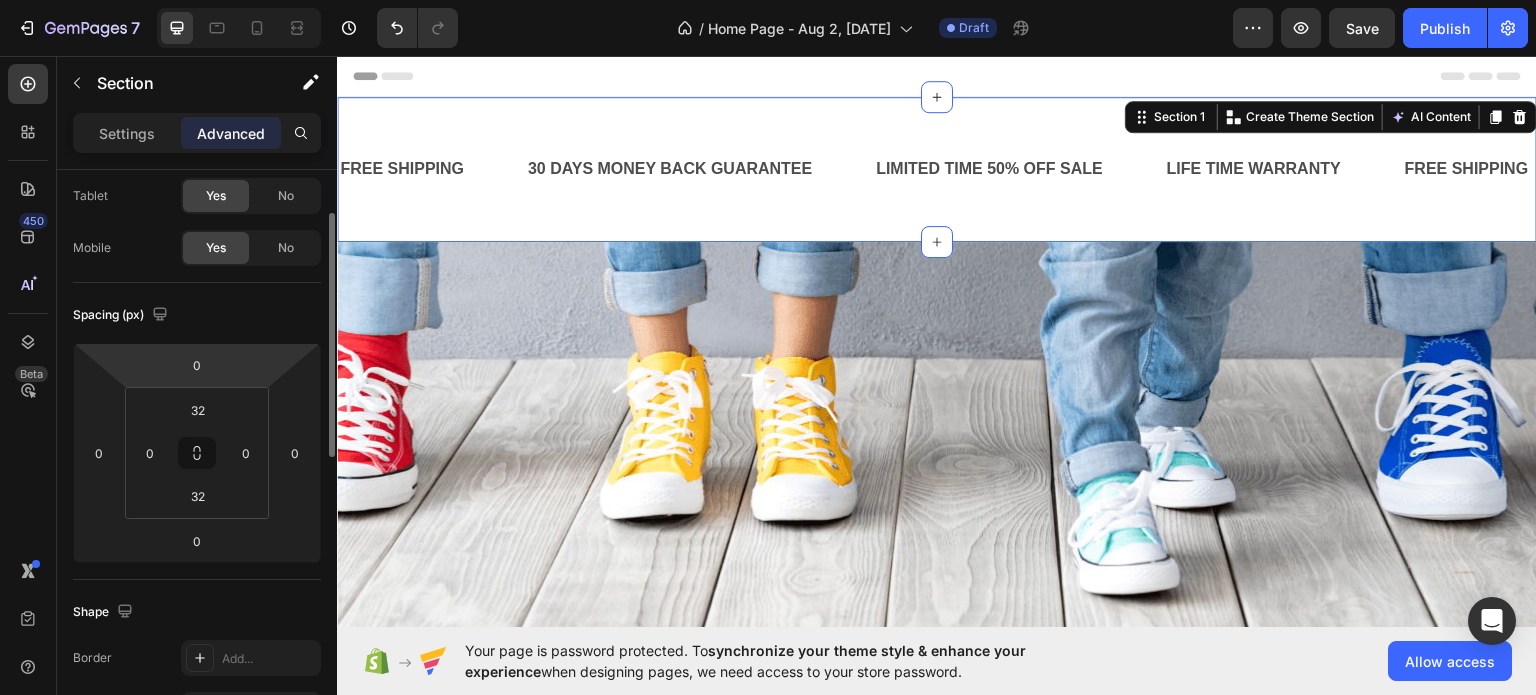 scroll, scrollTop: 0, scrollLeft: 0, axis: both 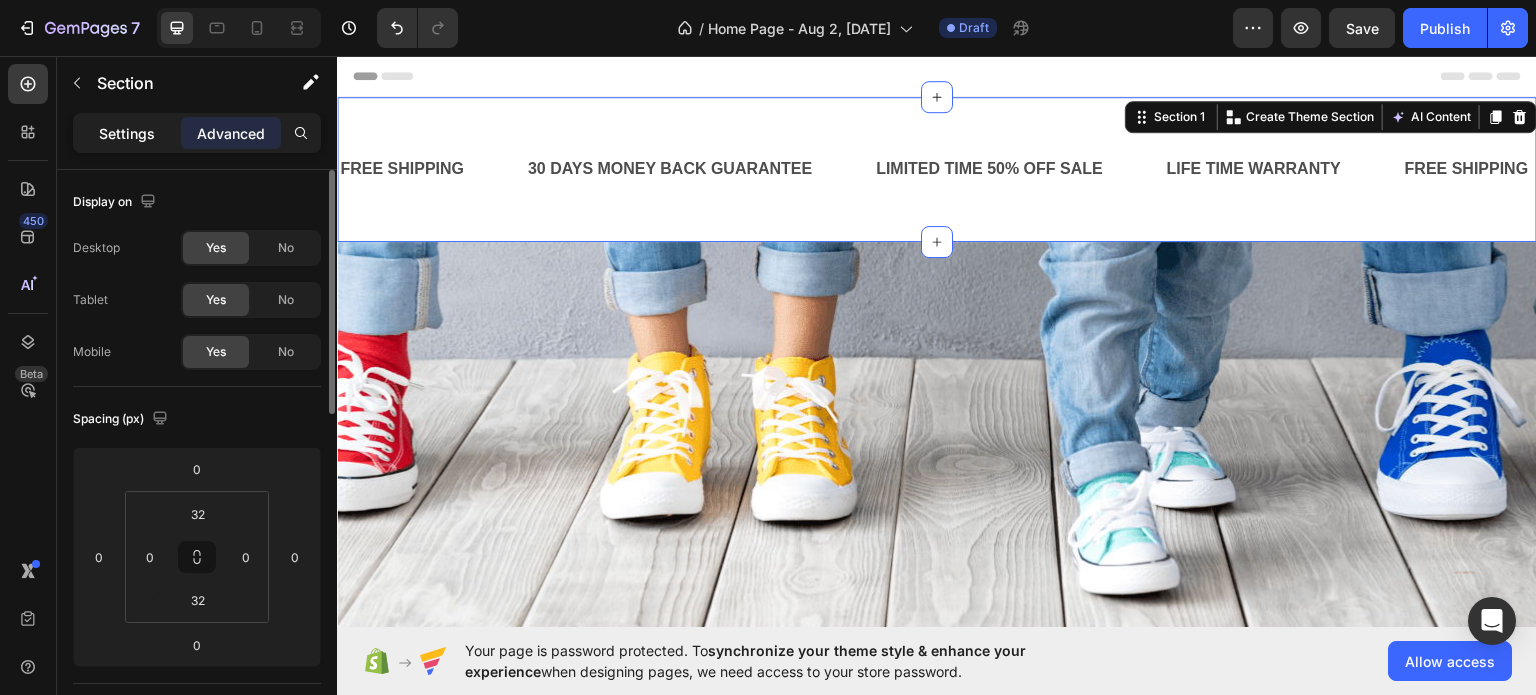 click on "Settings" at bounding box center [127, 133] 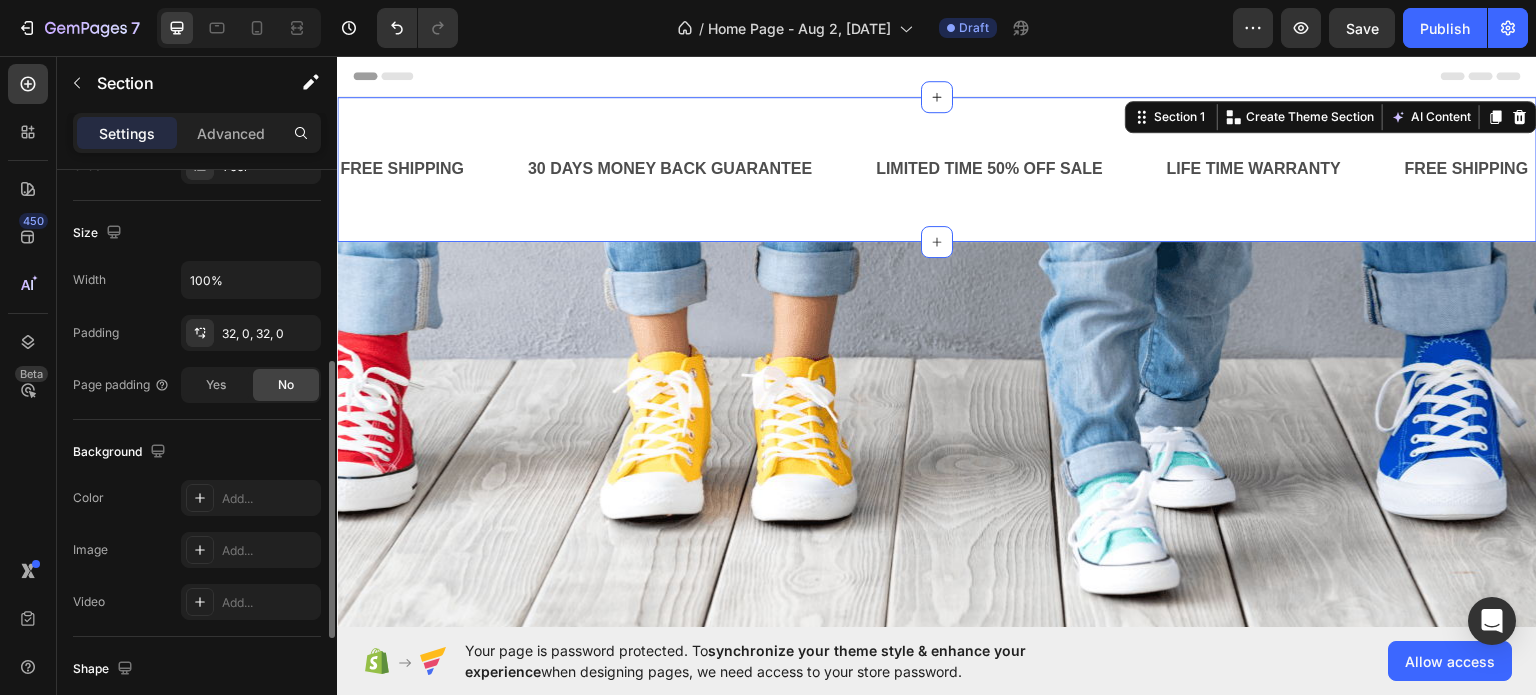 scroll, scrollTop: 500, scrollLeft: 0, axis: vertical 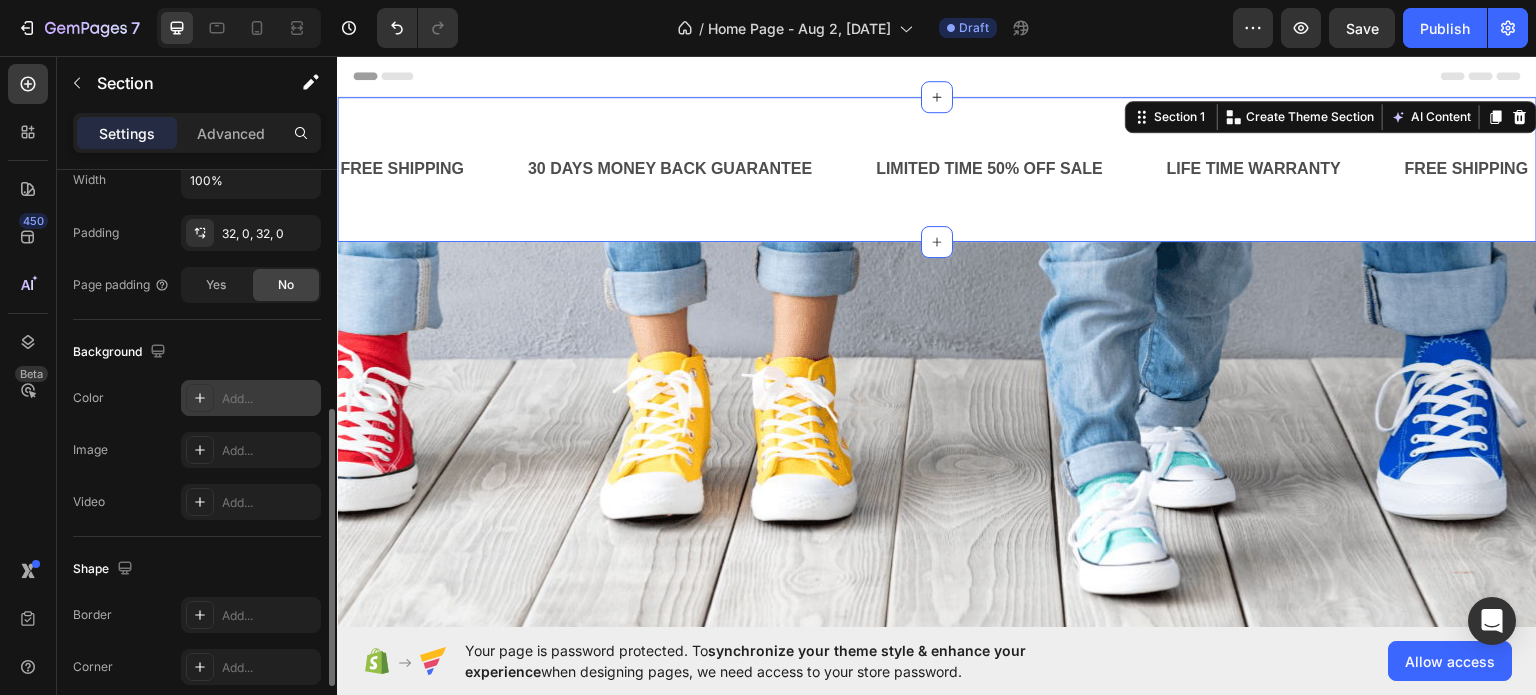 click on "Add..." at bounding box center [251, 398] 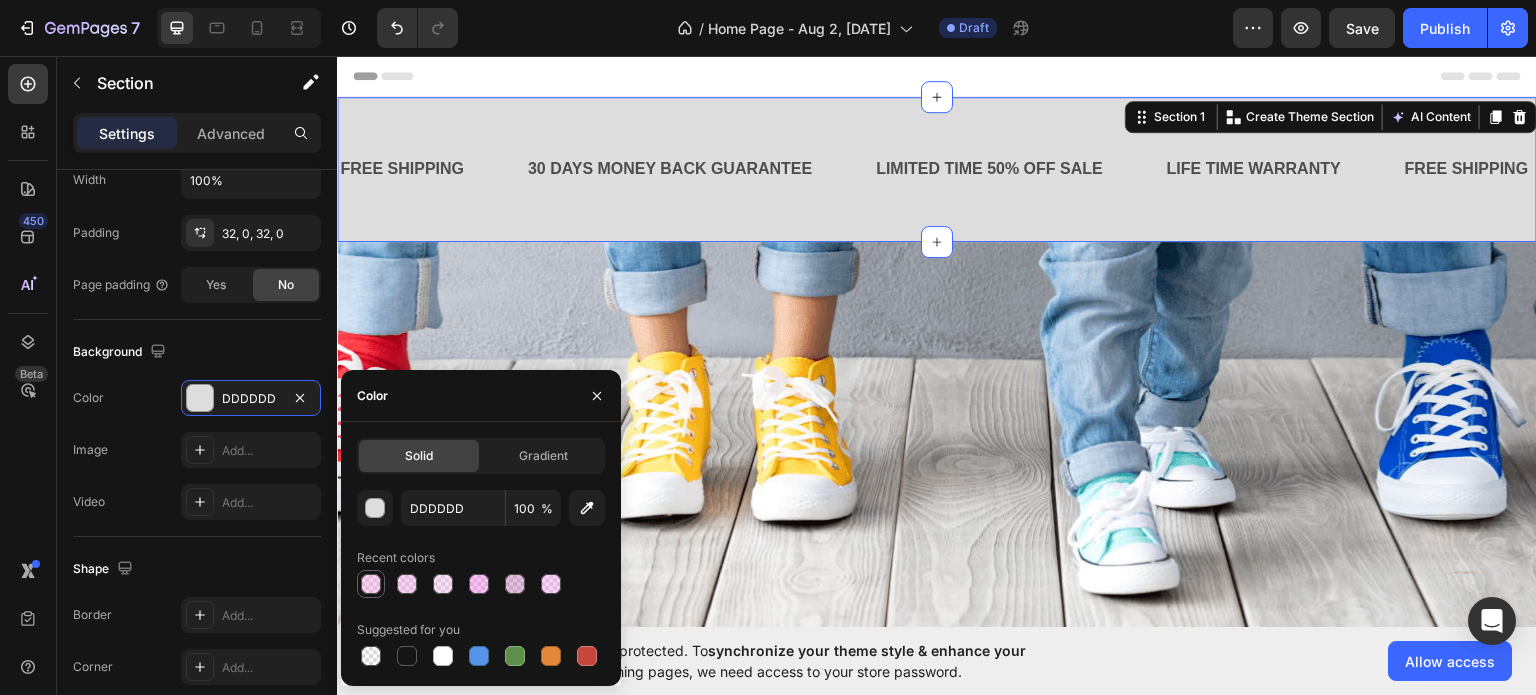 click at bounding box center (371, 584) 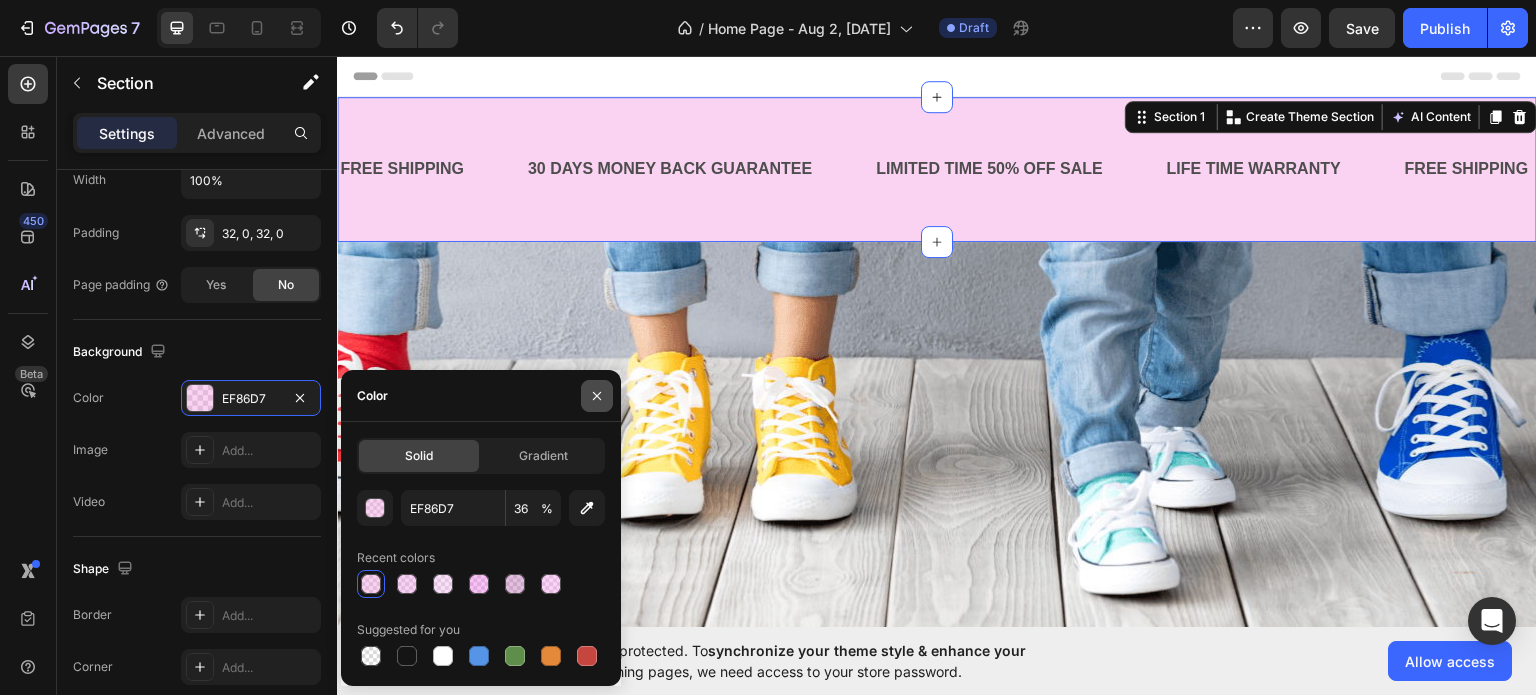 click 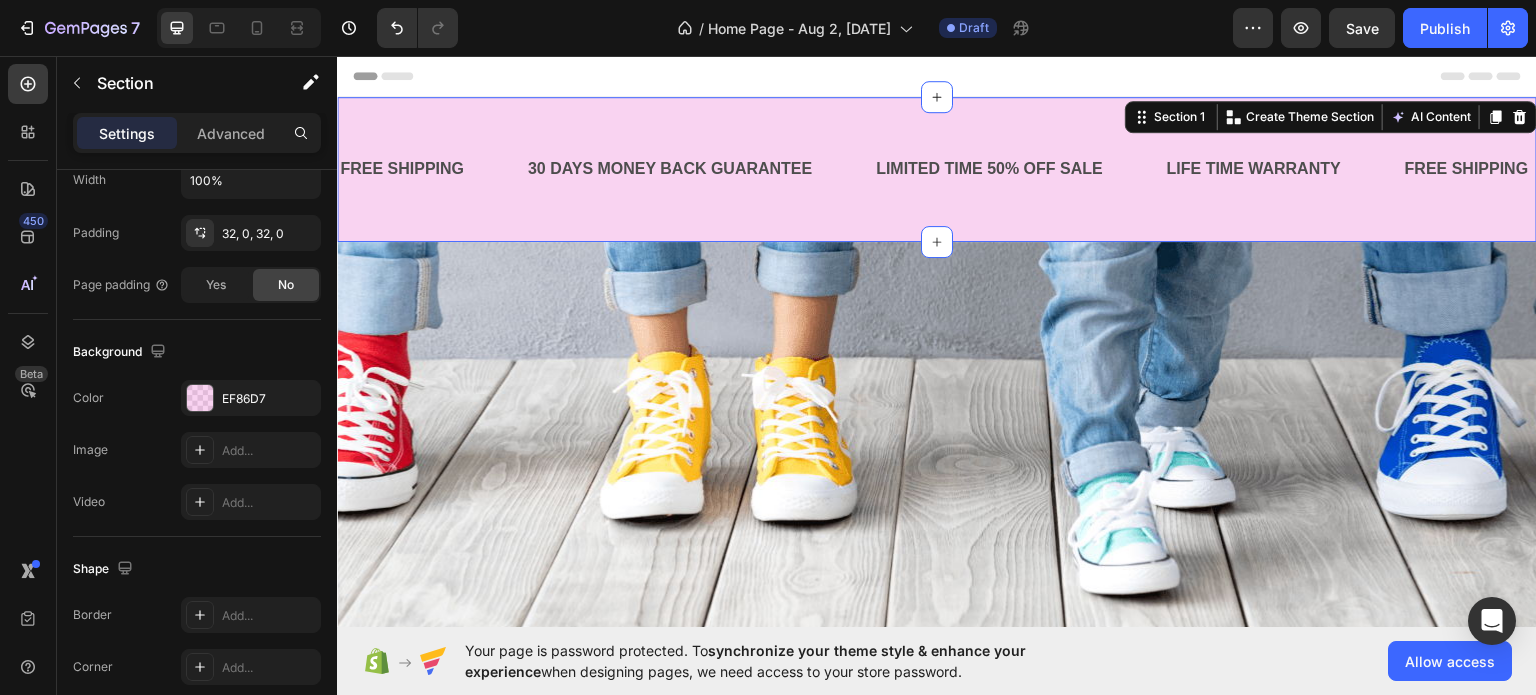 click on "FREE SHIPPING Text Block 30 DAYS MONEY BACK GUARANTEE Text Block LIMITED TIME 50% OFF SALE Text Block LIFE TIME WARRANTY Text Block FREE SHIPPING Text Block 30 DAYS MONEY BACK GUARANTEE Text Block LIMITED TIME 50% OFF SALE Text Block LIFE TIME WARRANTY Text Block FREE SHIPPING Text Block 30 DAYS MONEY BACK GUARANTEE Text Block LIMITED TIME 50% OFF SALE Text Block LIFE TIME WARRANTY Text Block FREE SHIPPING Text Block 30 DAYS MONEY BACK GUARANTEE Text Block LIMITED TIME 50% OFF SALE Text Block LIFE TIME WARRANTY Text Block FREE SHIPPING Text Block 30 DAYS MONEY BACK GUARANTEE Text Block LIMITED TIME 50% OFF SALE Text Block LIFE TIME WARRANTY Text Block FREE SHIPPING Text Block 30 DAYS MONEY BACK GUARANTEE Text Block LIMITED TIME 50% OFF SALE Text Block LIFE TIME WARRANTY Text Block Marquee Section 1   You can create reusable sections Create Theme Section AI Content Write with GemAI What would you like to describe here? Tone and Voice Persuasive Product Show more Generate" at bounding box center [937, 168] 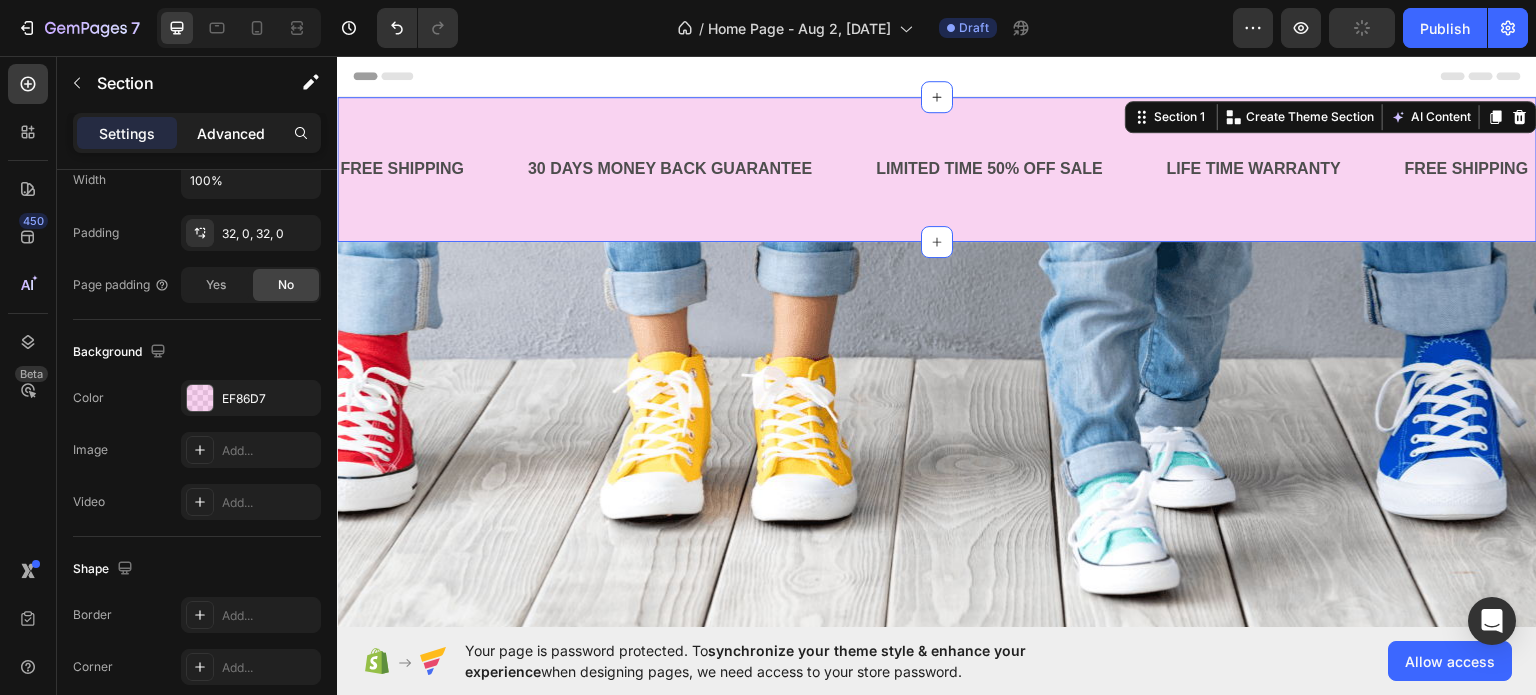 click on "Advanced" at bounding box center (231, 133) 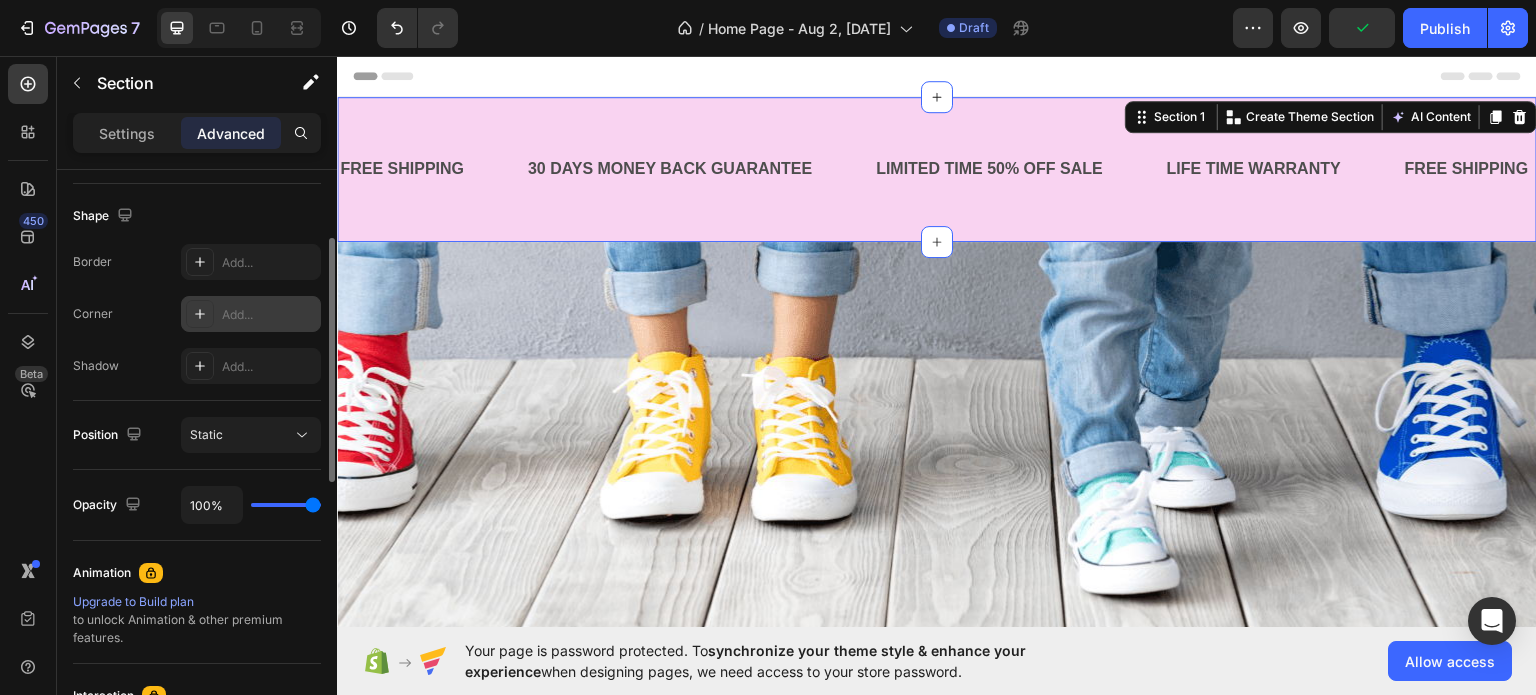 scroll, scrollTop: 100, scrollLeft: 0, axis: vertical 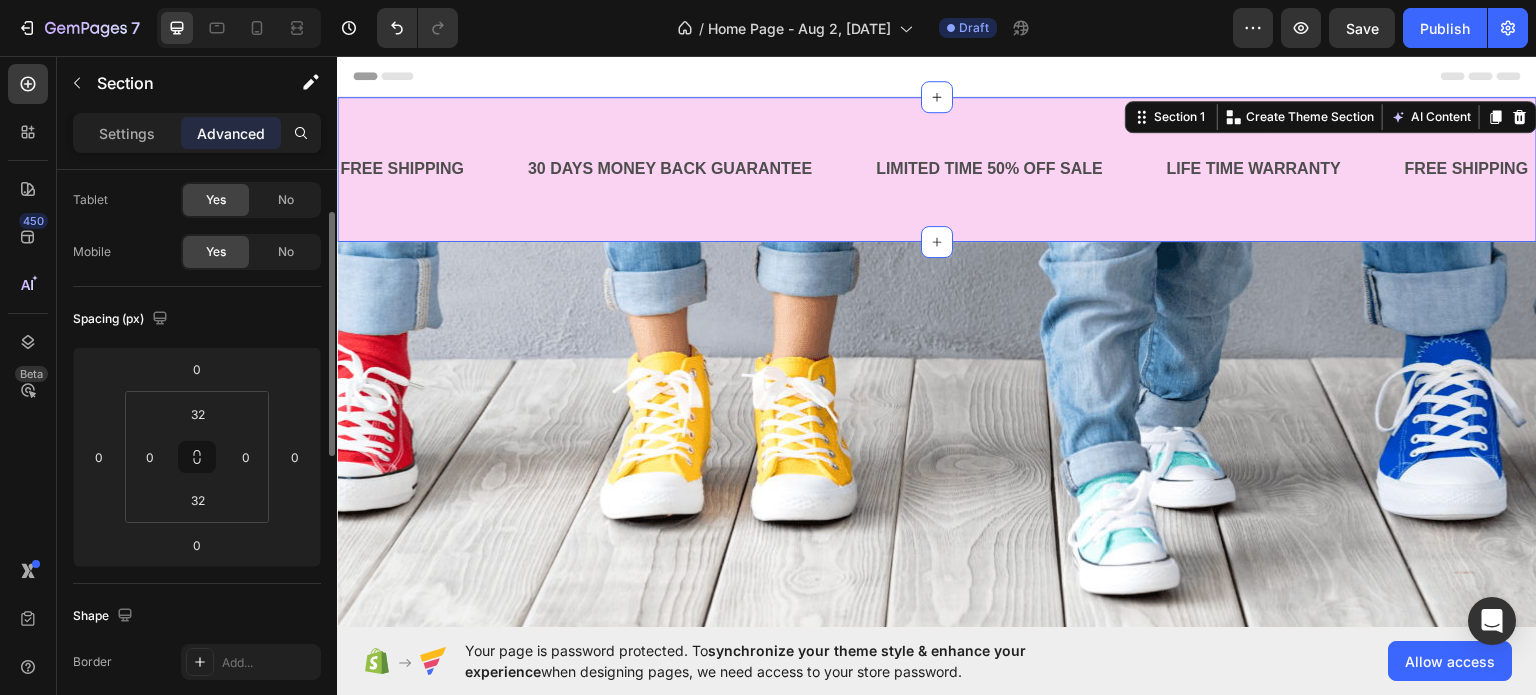 click on "32 0 32 0" at bounding box center [197, 457] 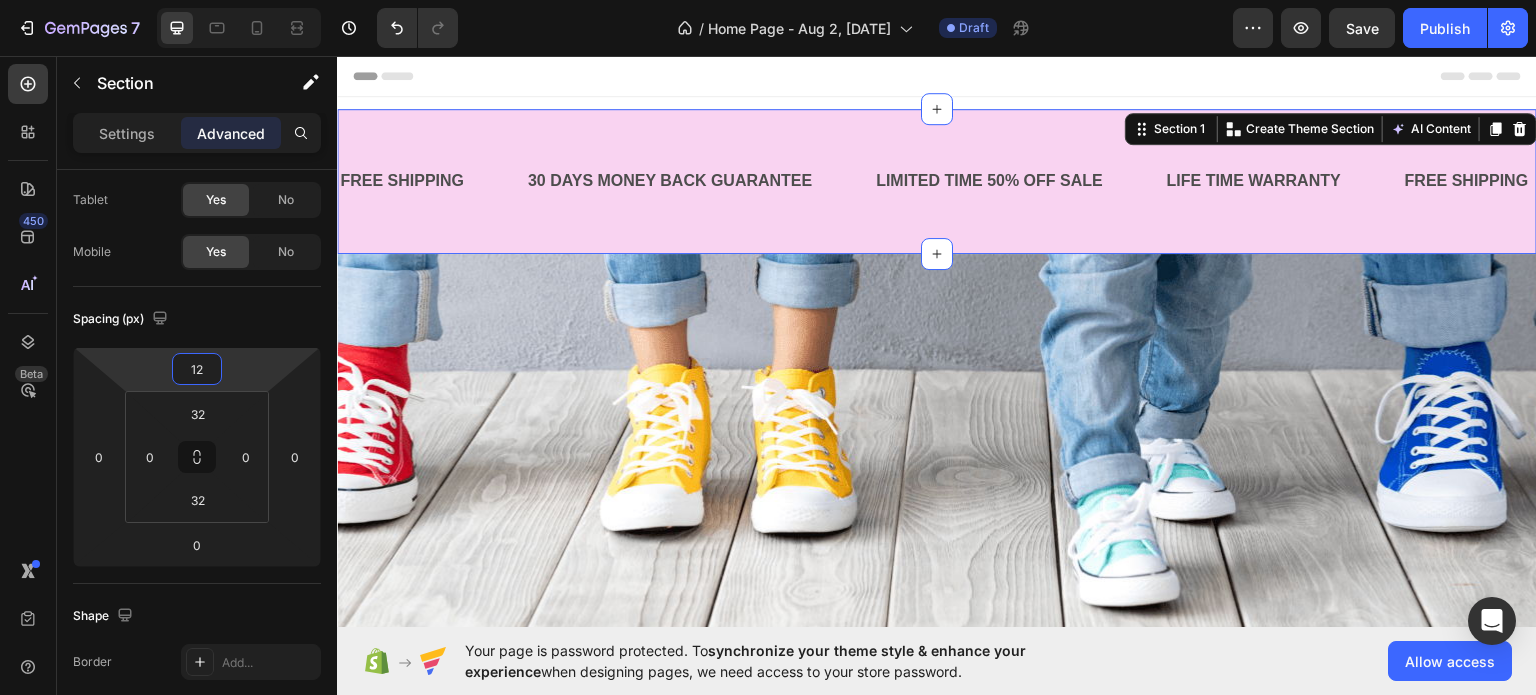 click on "7   /  Home Page - Aug 2, 18:32:27 Draft Preview  Save   Publish  450 Beta Sections(18) Elements(83) Section Element Hero Section Product Detail Brands Trusted Badges Guarantee Product Breakdown How to use Testimonials Compare Bundle FAQs Social Proof Brand Story Product List Collection Blog List Contact Sticky Add to Cart Custom Footer Browse Library 450 Layout
Row
Row
Row
Row Text
Heading
Text Block Button
Button
Button Media
Image
Image
Video" at bounding box center (768, 0) 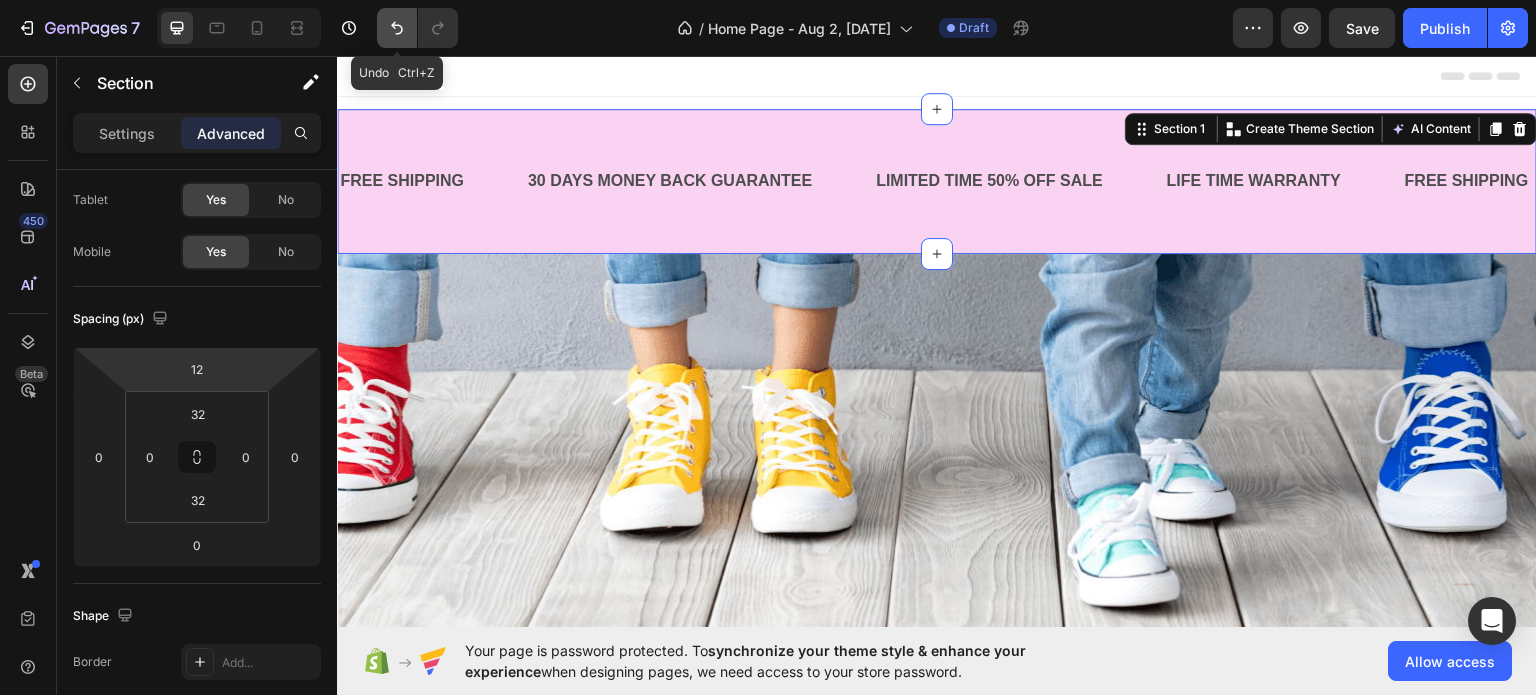 click 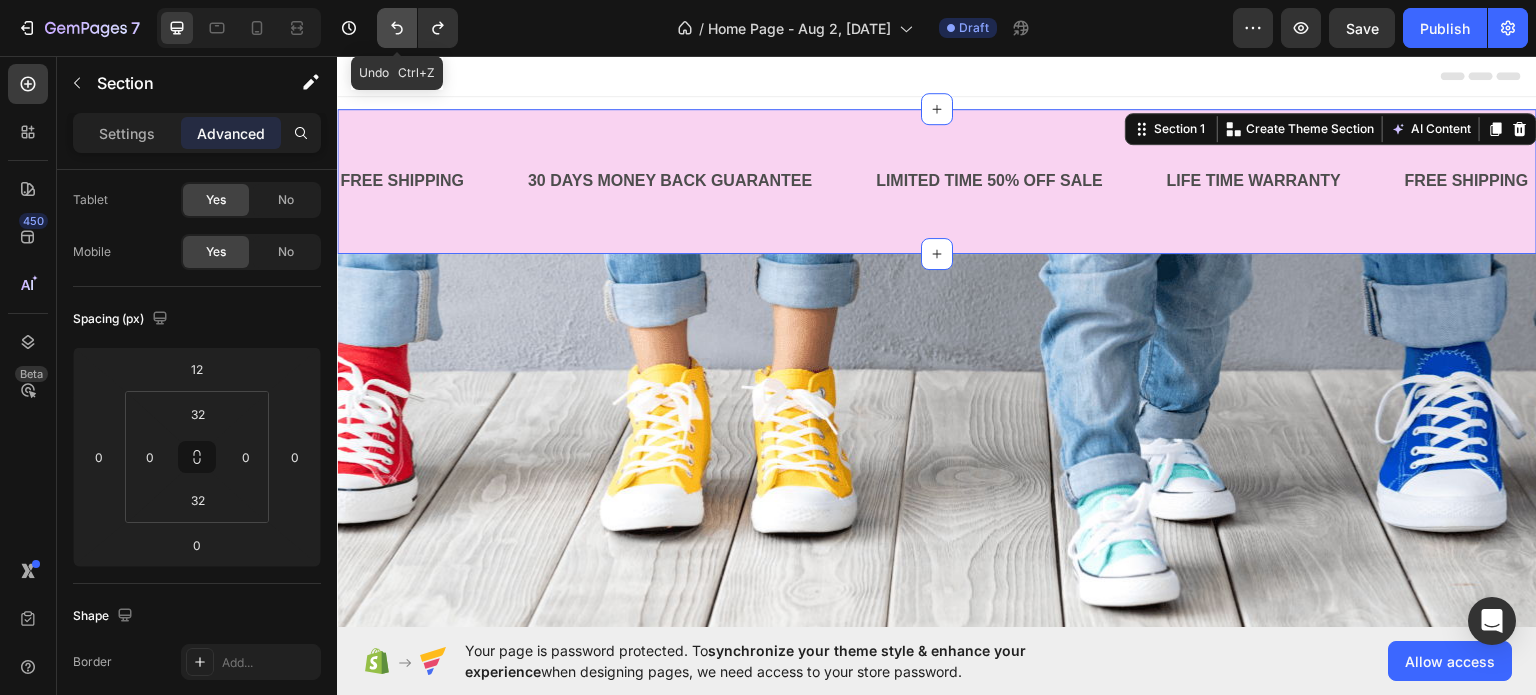 click 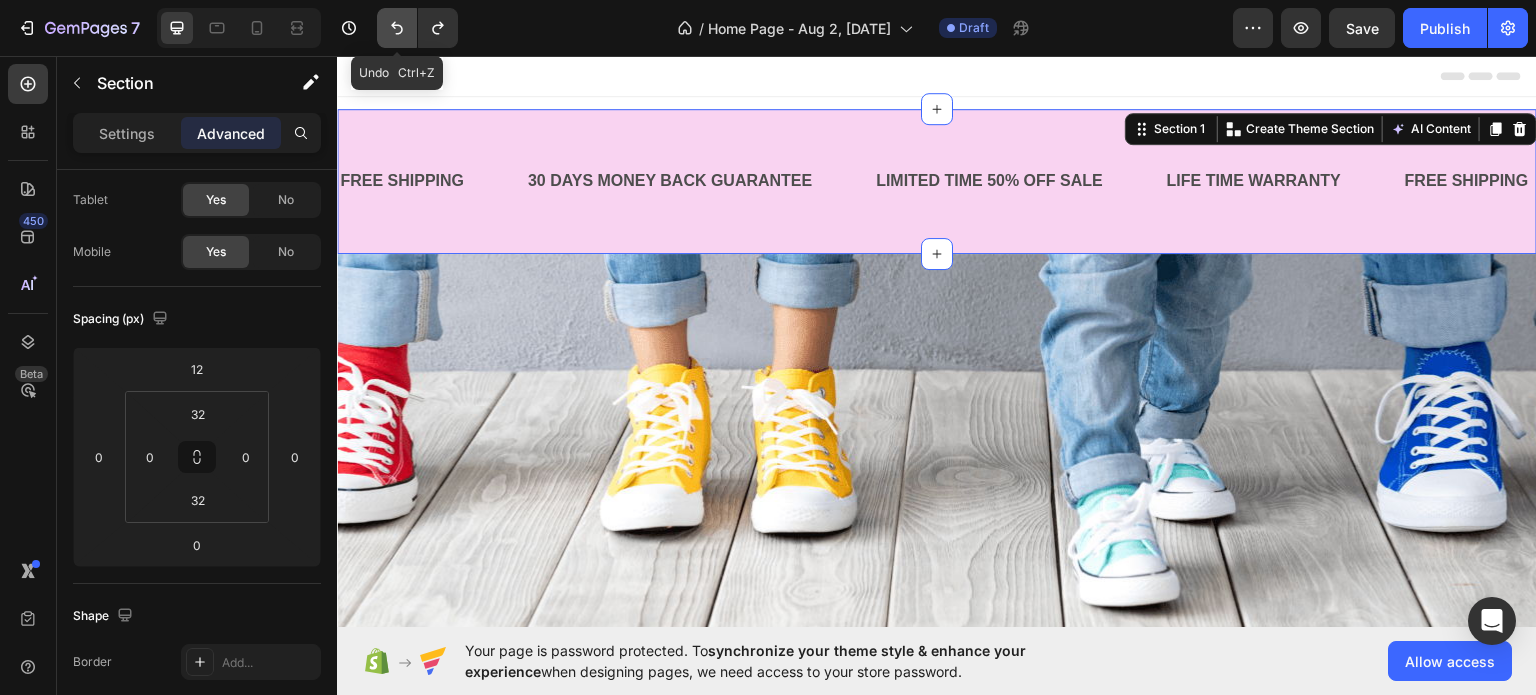 type on "0" 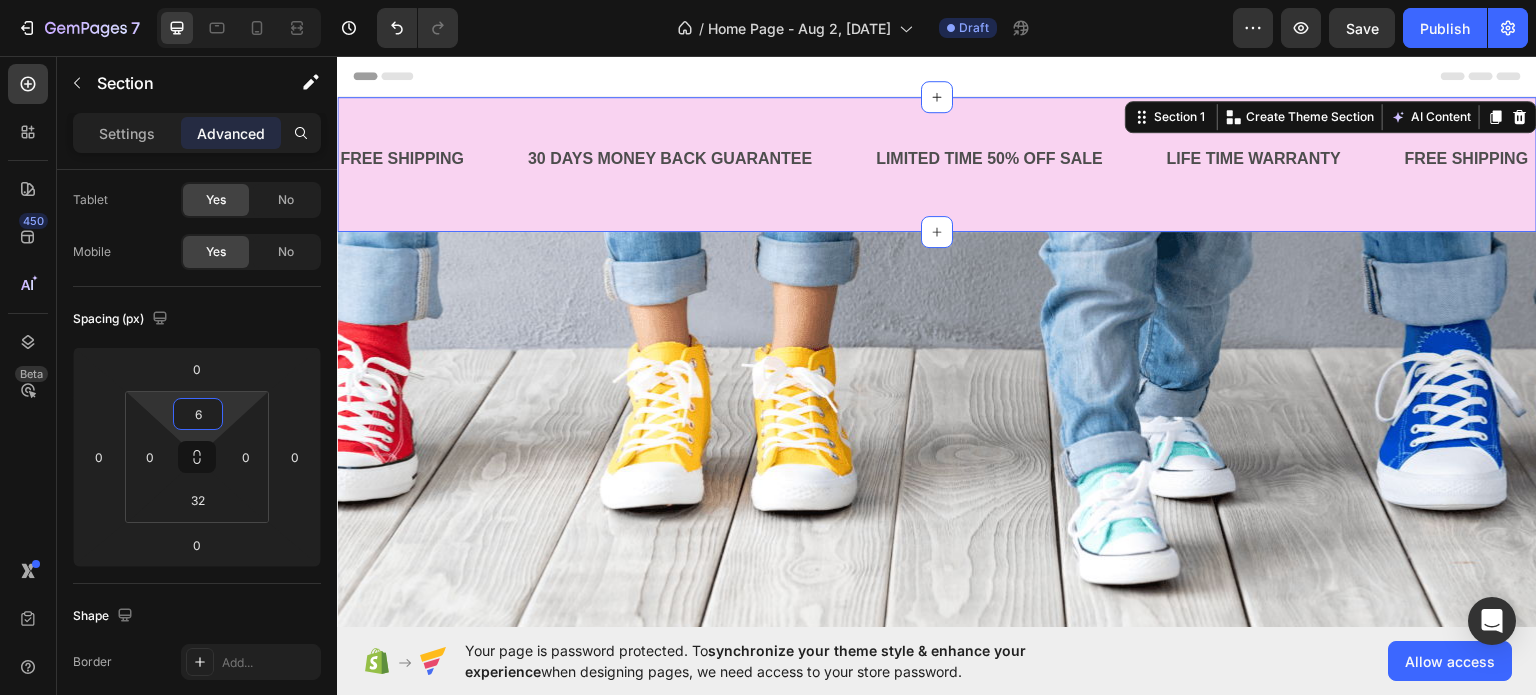 type on "0" 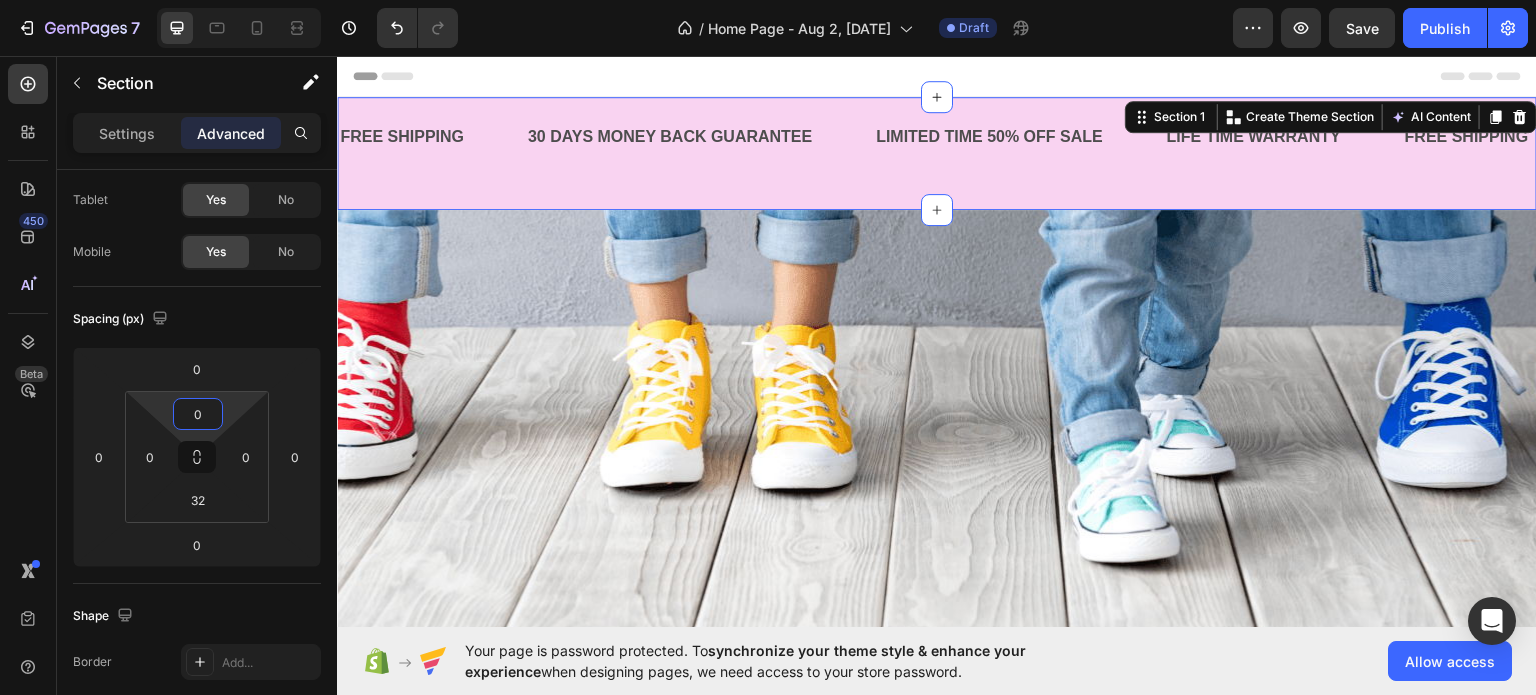 drag, startPoint x: 196, startPoint y: 433, endPoint x: 199, endPoint y: 443, distance: 10.440307 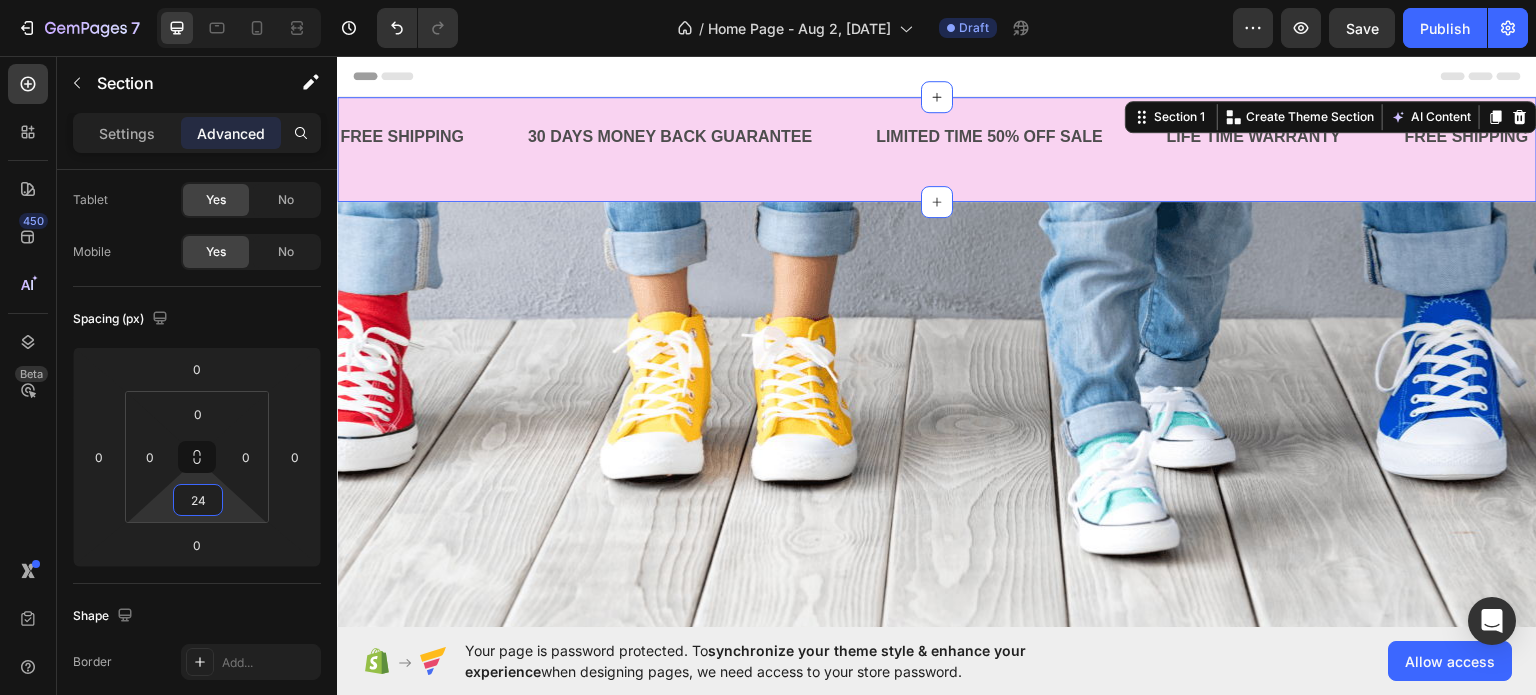 type on "0" 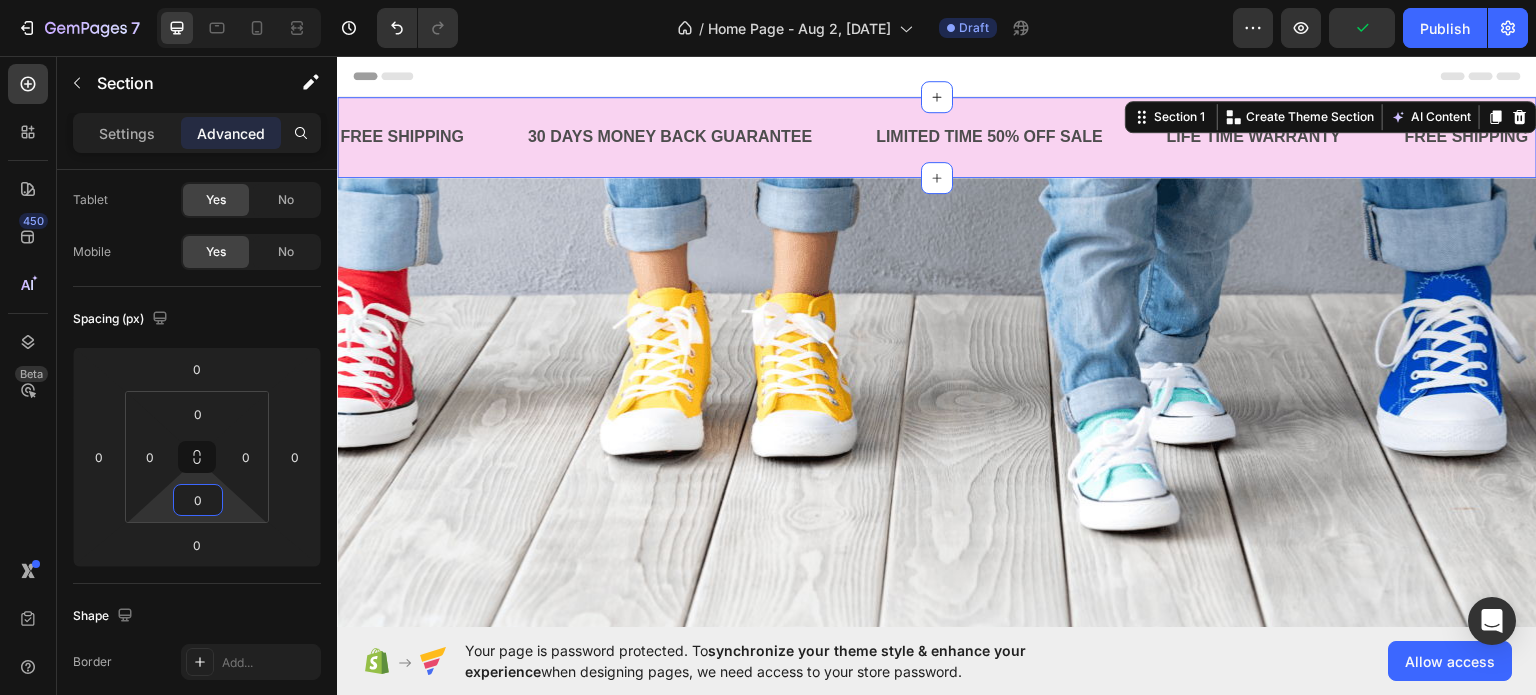 drag, startPoint x: 205, startPoint y: 480, endPoint x: 202, endPoint y: 498, distance: 18.248287 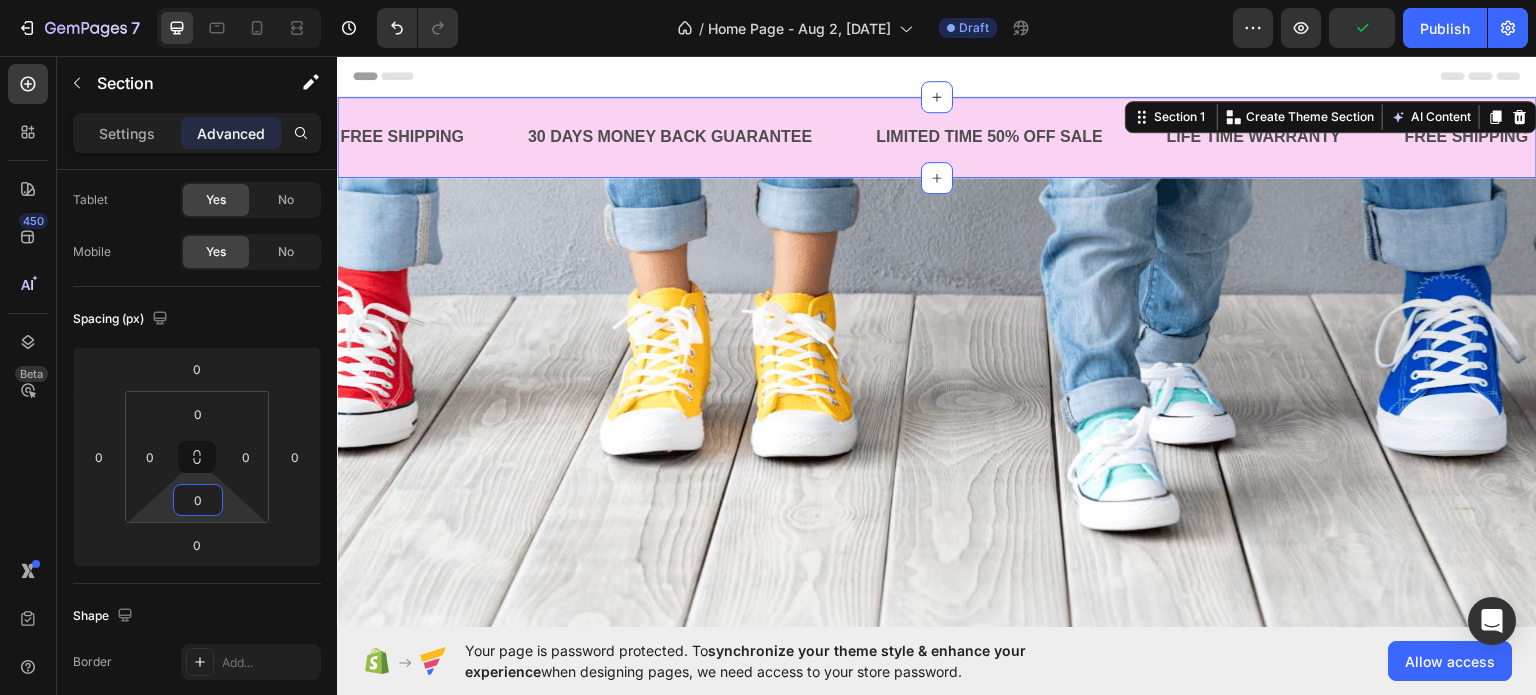 click at bounding box center [937, 527] 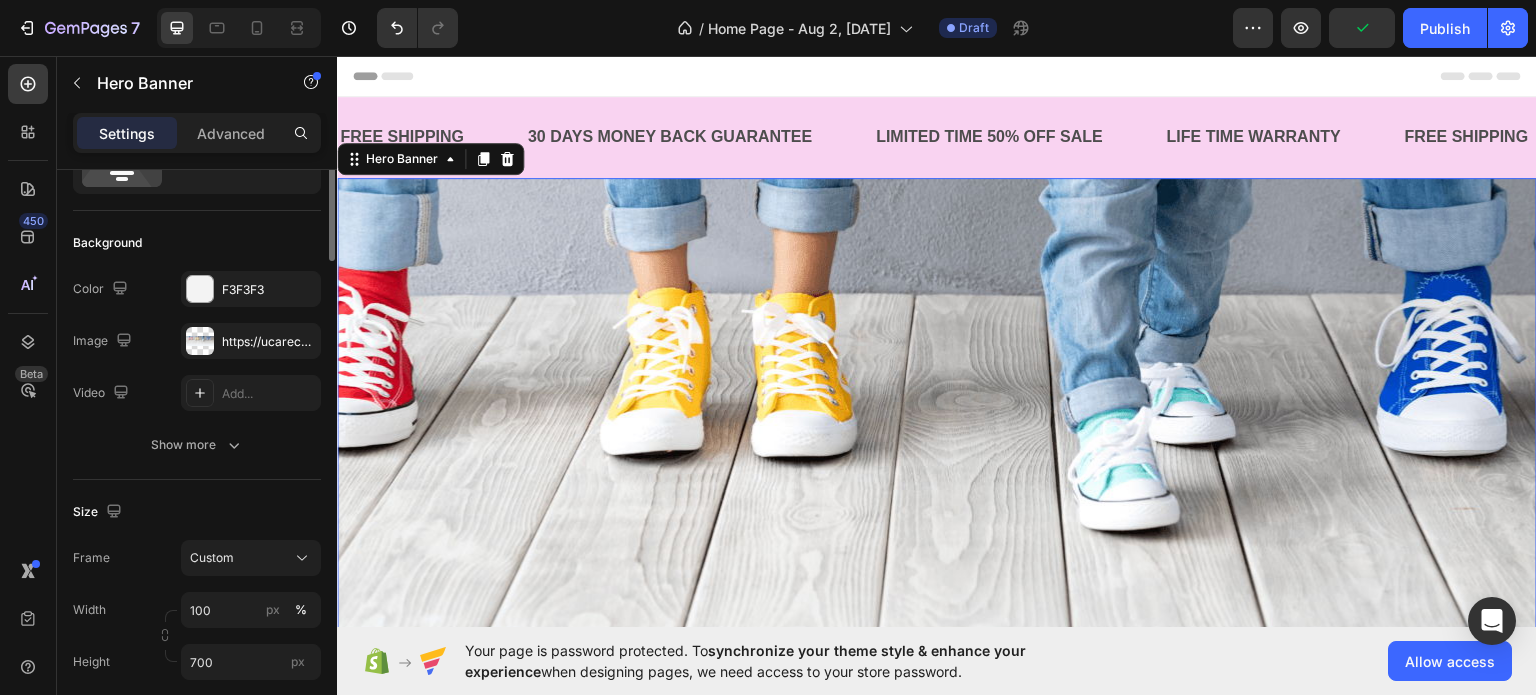 scroll, scrollTop: 0, scrollLeft: 0, axis: both 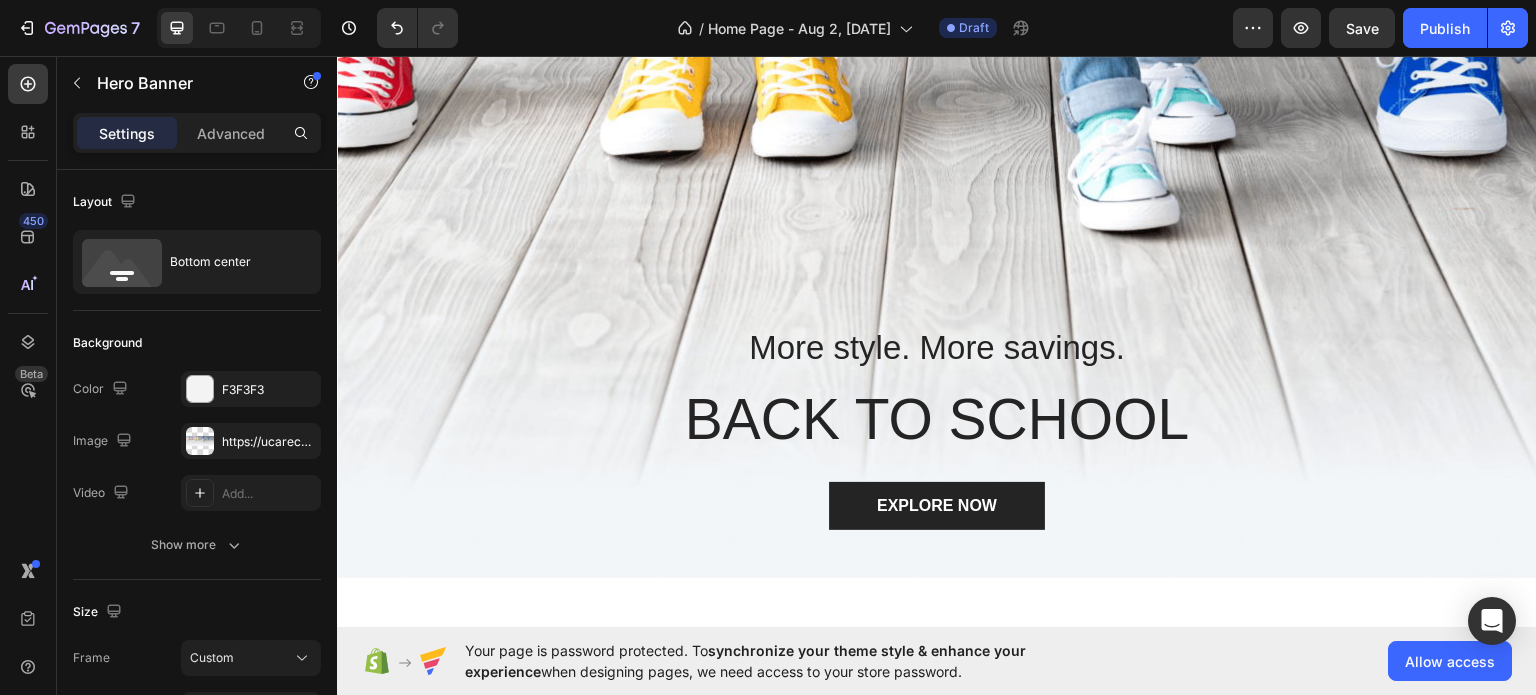click at bounding box center [937, 227] 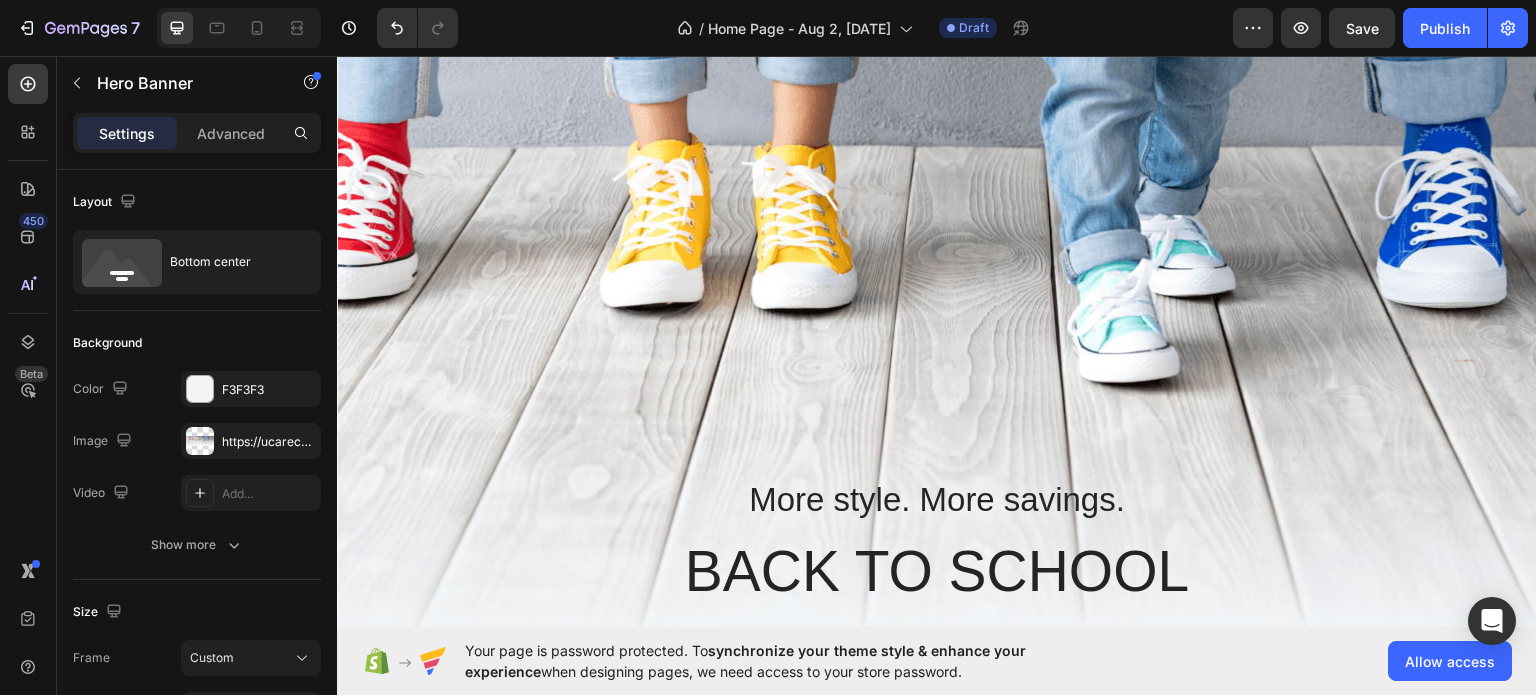 scroll, scrollTop: 100, scrollLeft: 0, axis: vertical 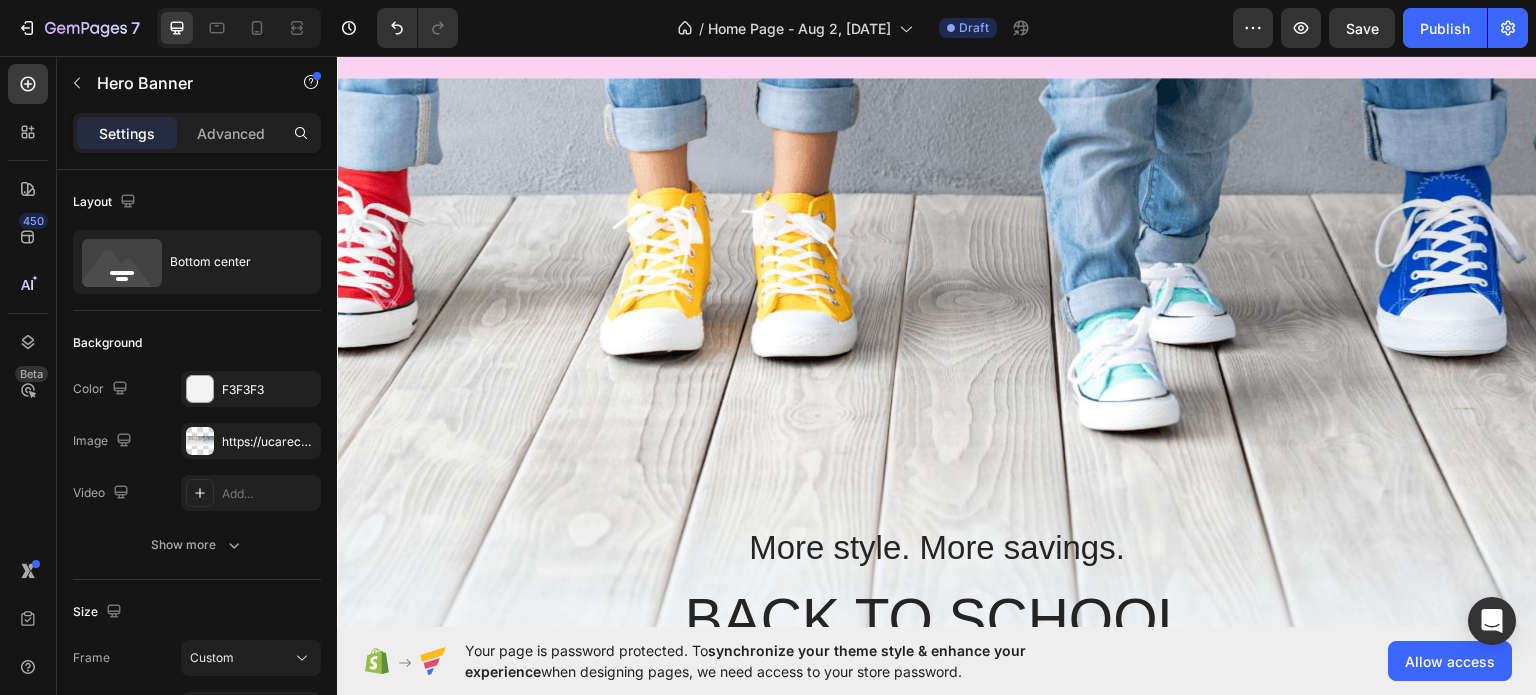 click at bounding box center (937, 427) 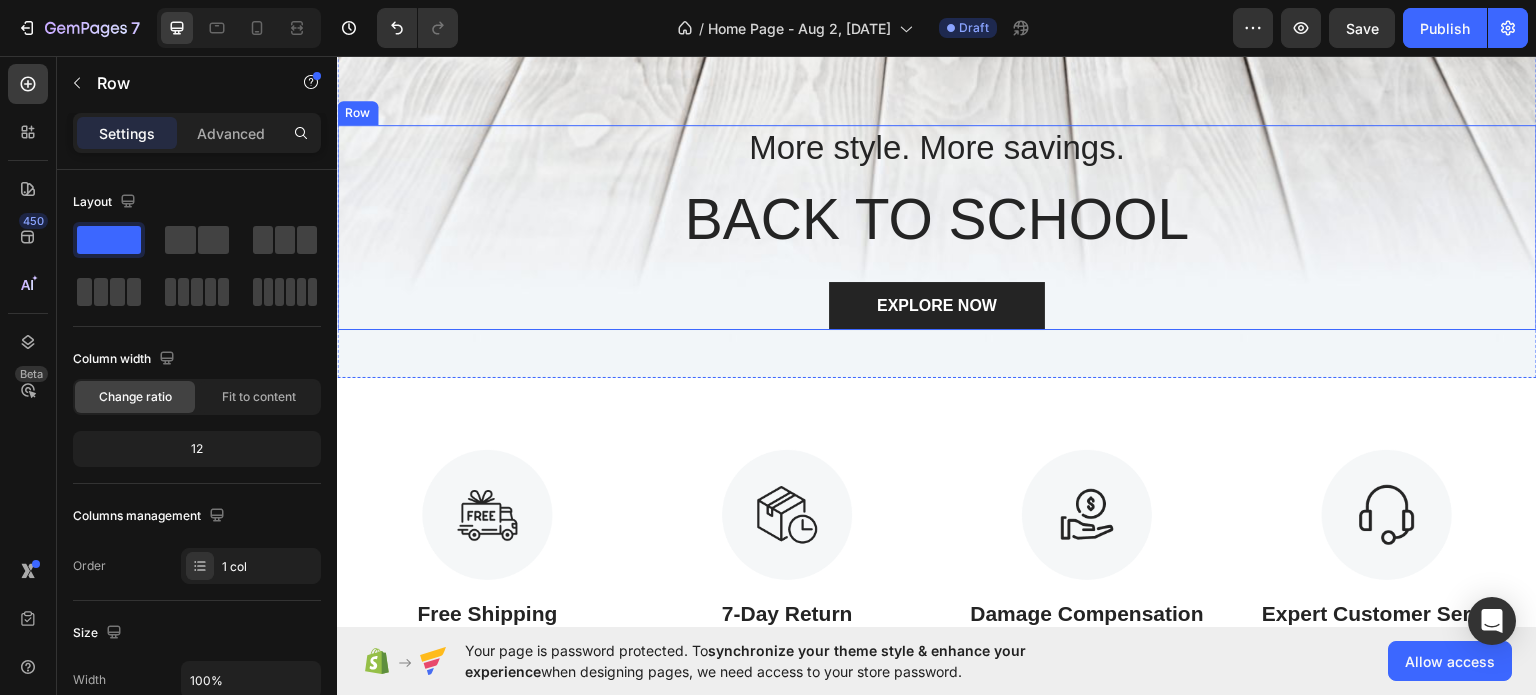 click on "More style. More savings. Heading BACK TO SCHOOL Heading EXPLORE NOW Button" at bounding box center (937, 226) 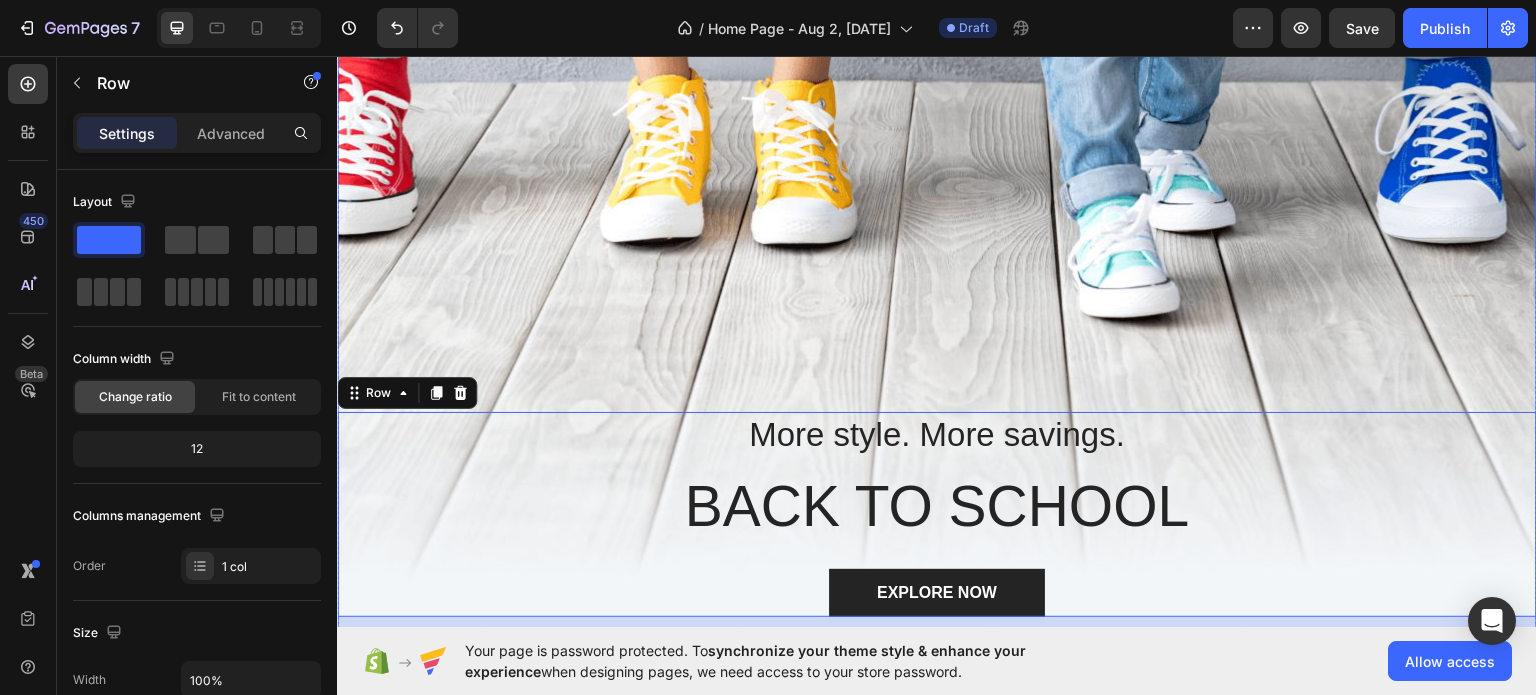 scroll, scrollTop: 200, scrollLeft: 0, axis: vertical 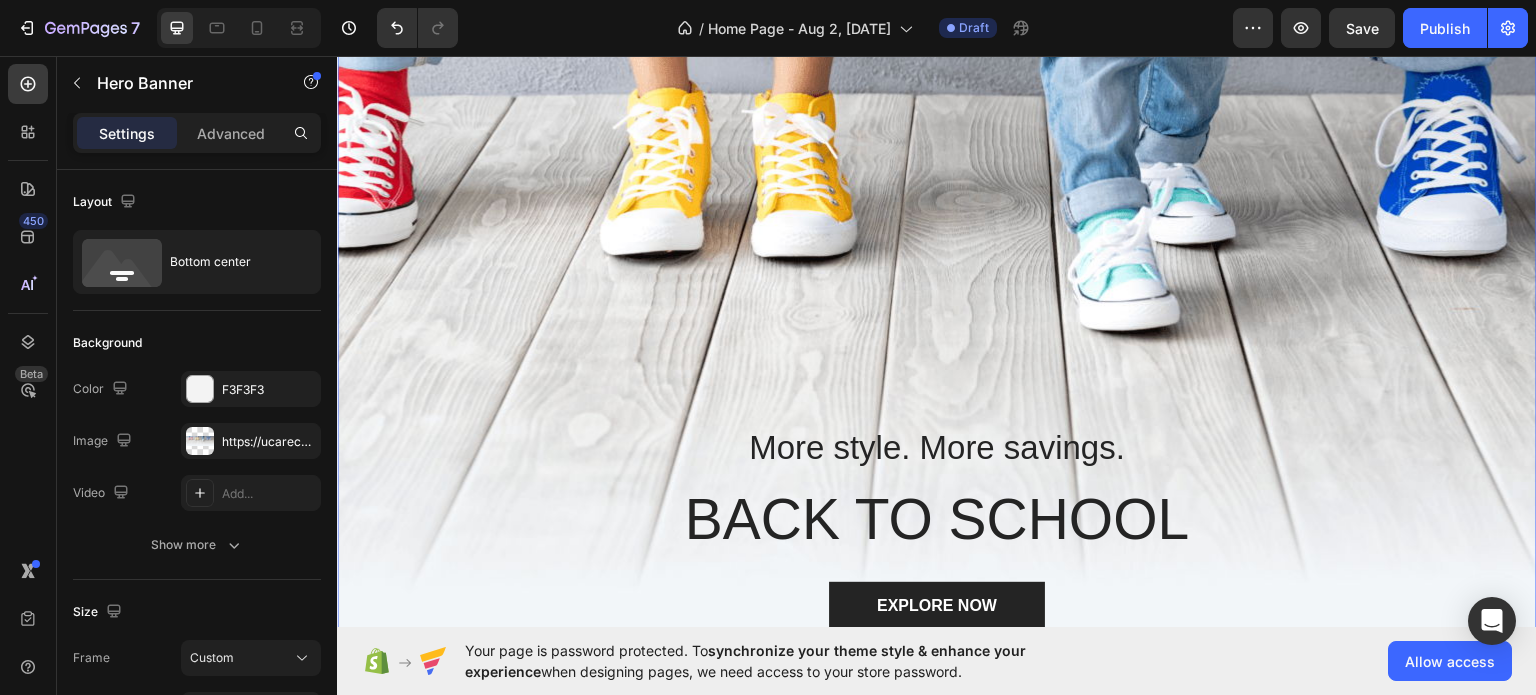 click at bounding box center (937, 327) 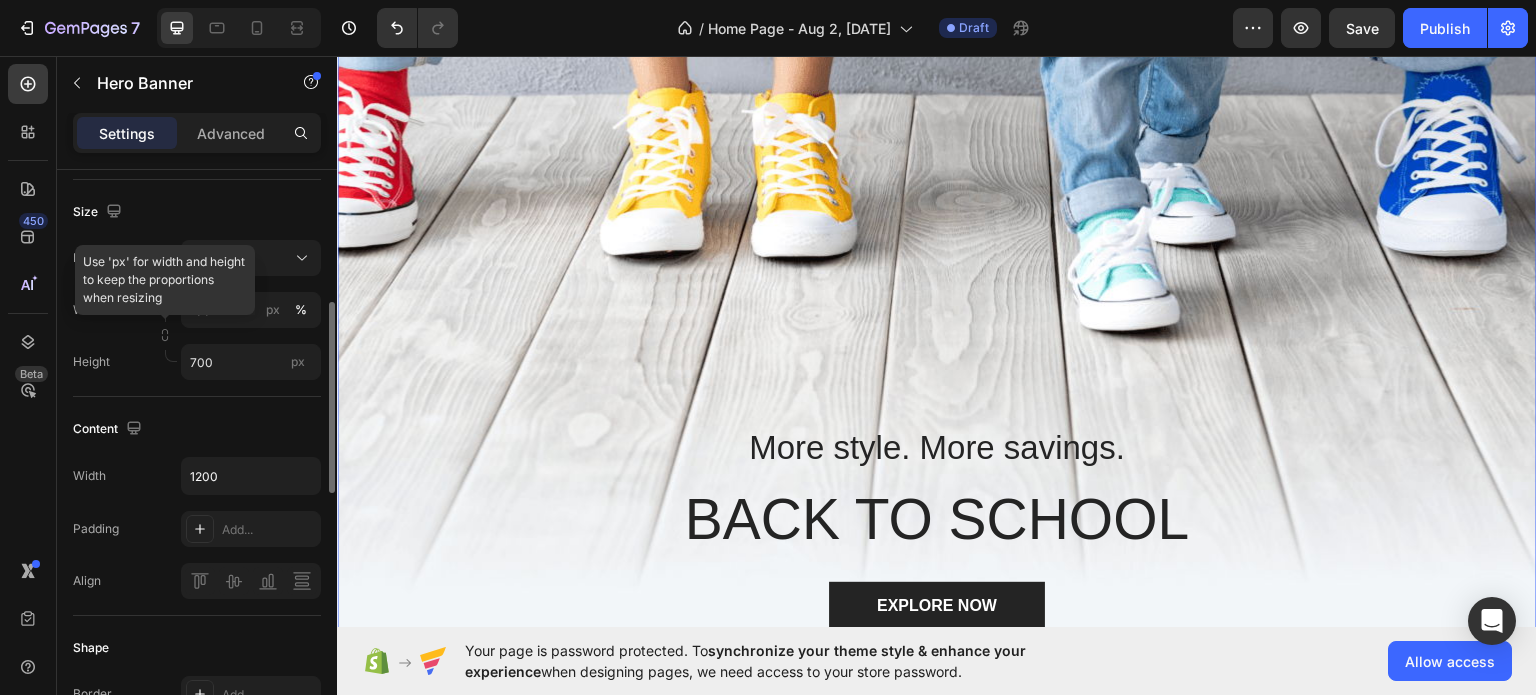 scroll, scrollTop: 700, scrollLeft: 0, axis: vertical 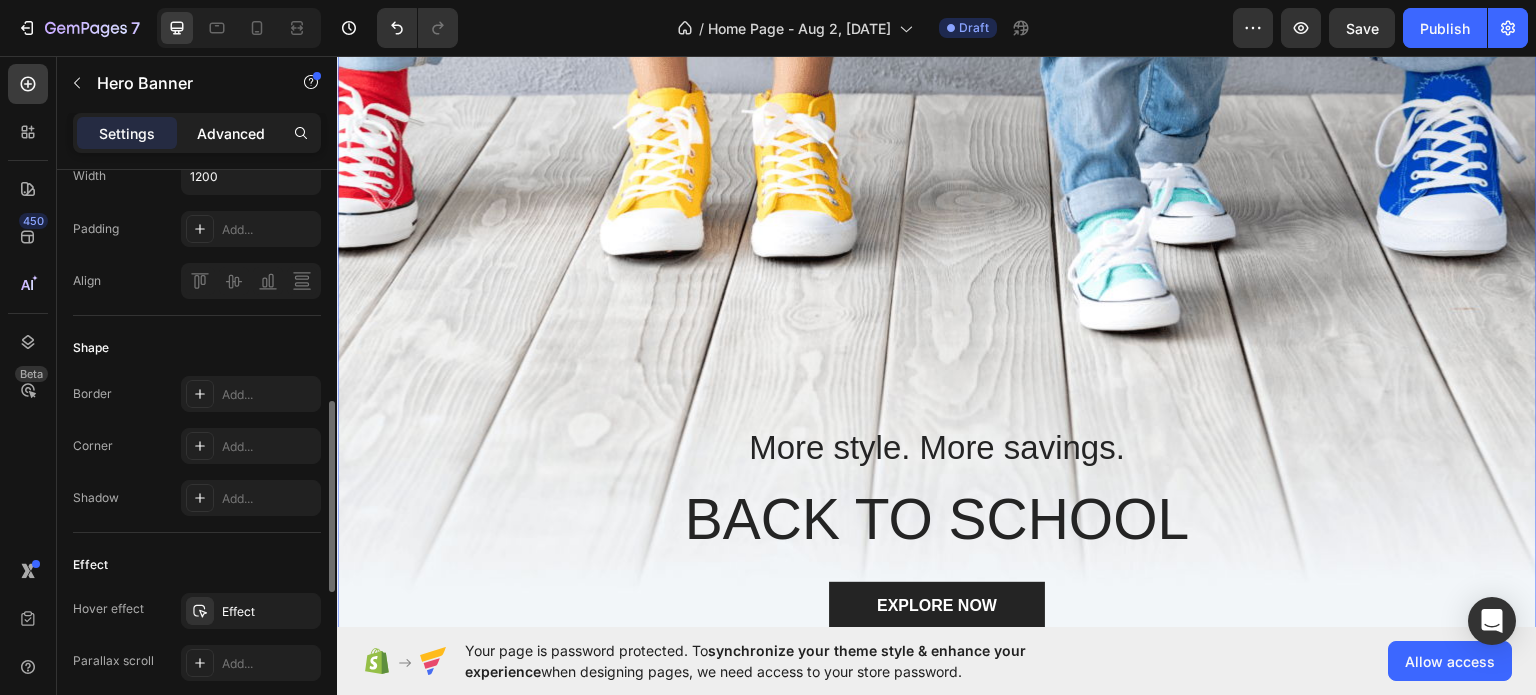 click on "Advanced" at bounding box center [231, 133] 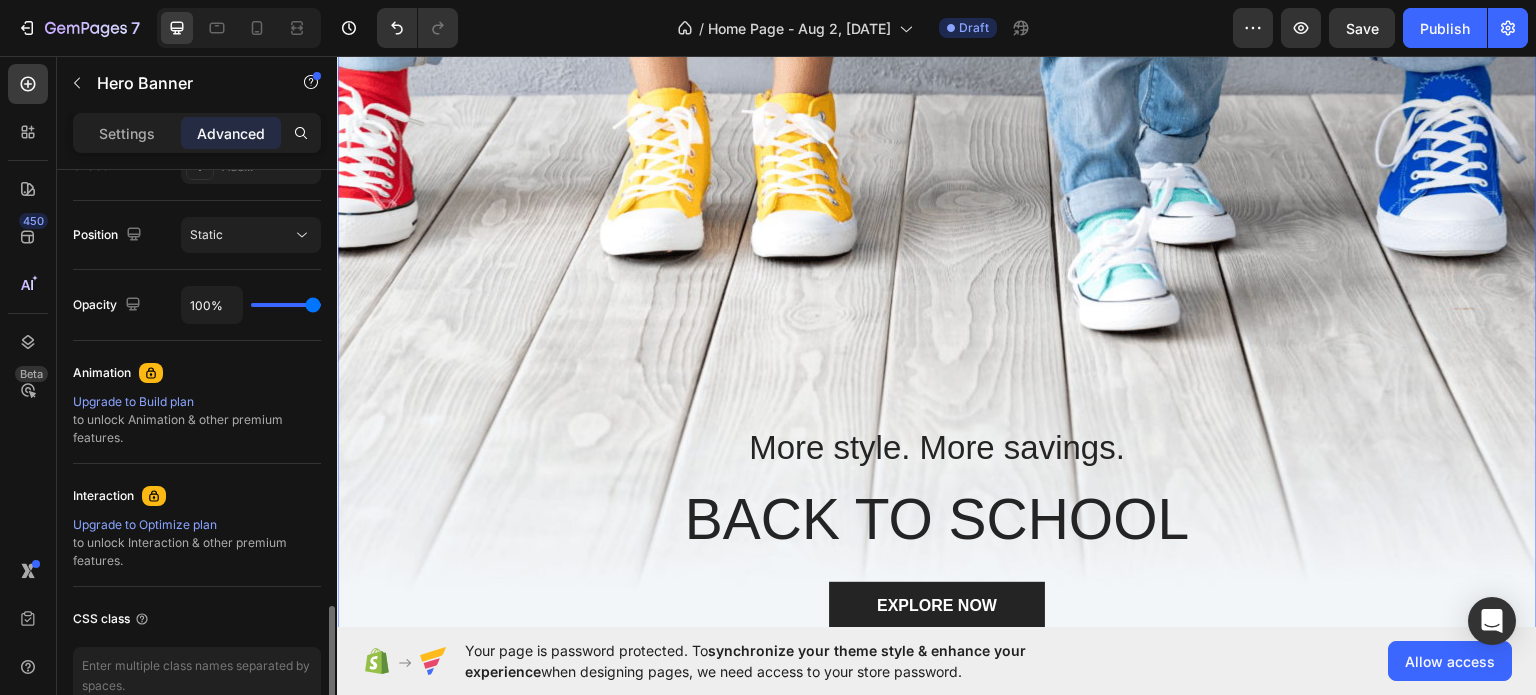 scroll, scrollTop: 804, scrollLeft: 0, axis: vertical 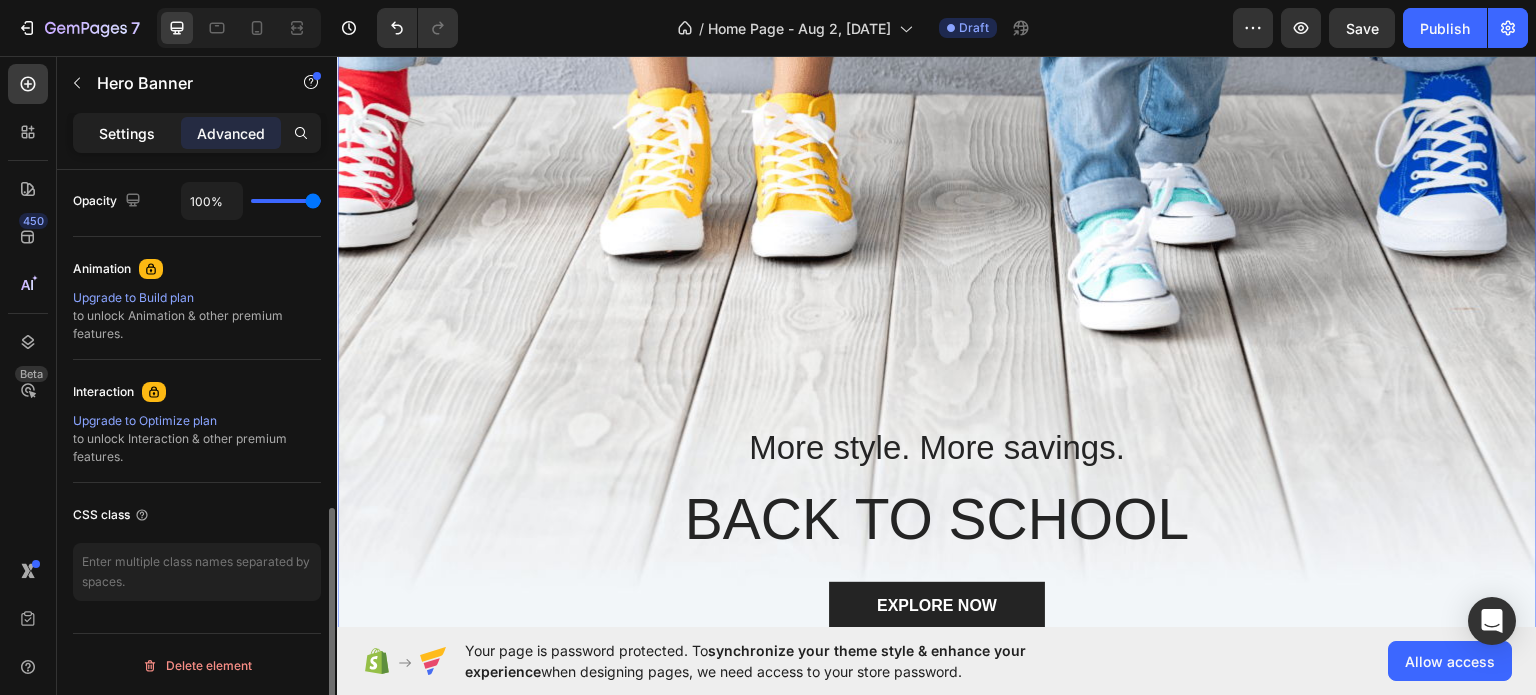 click on "Settings" at bounding box center [127, 133] 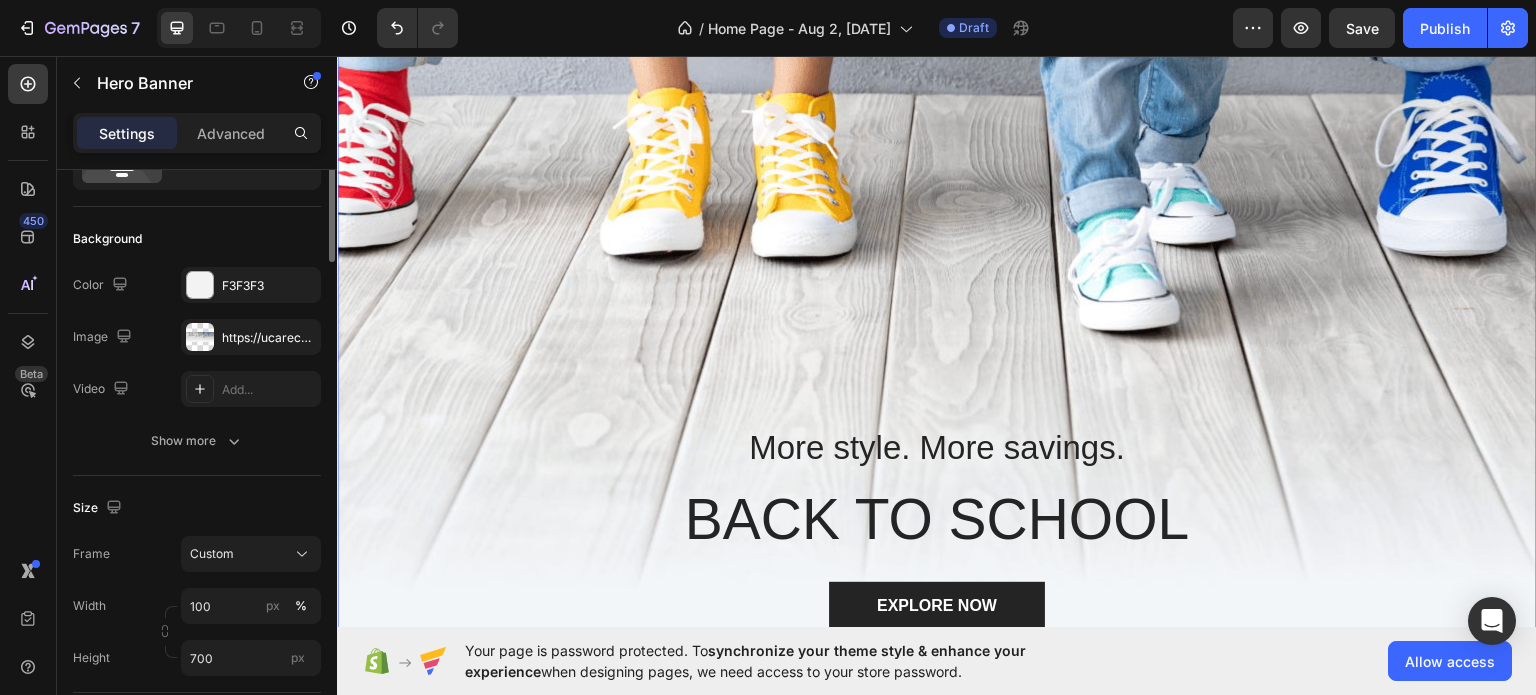 scroll, scrollTop: 0, scrollLeft: 0, axis: both 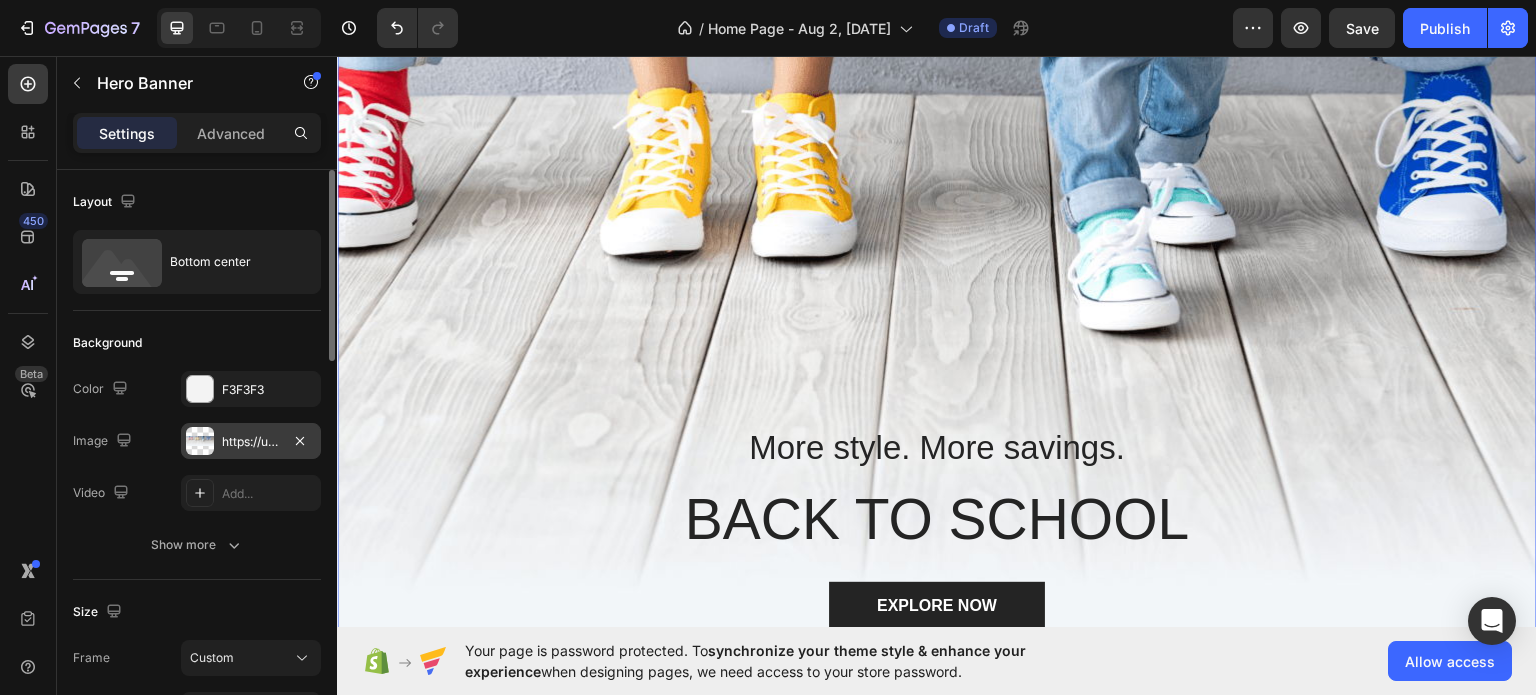 click on "https://ucarecdn.com/ed03b17b-99c9-48c4-95a0-ab11ffcb6077/-/format/auto/" at bounding box center [251, 442] 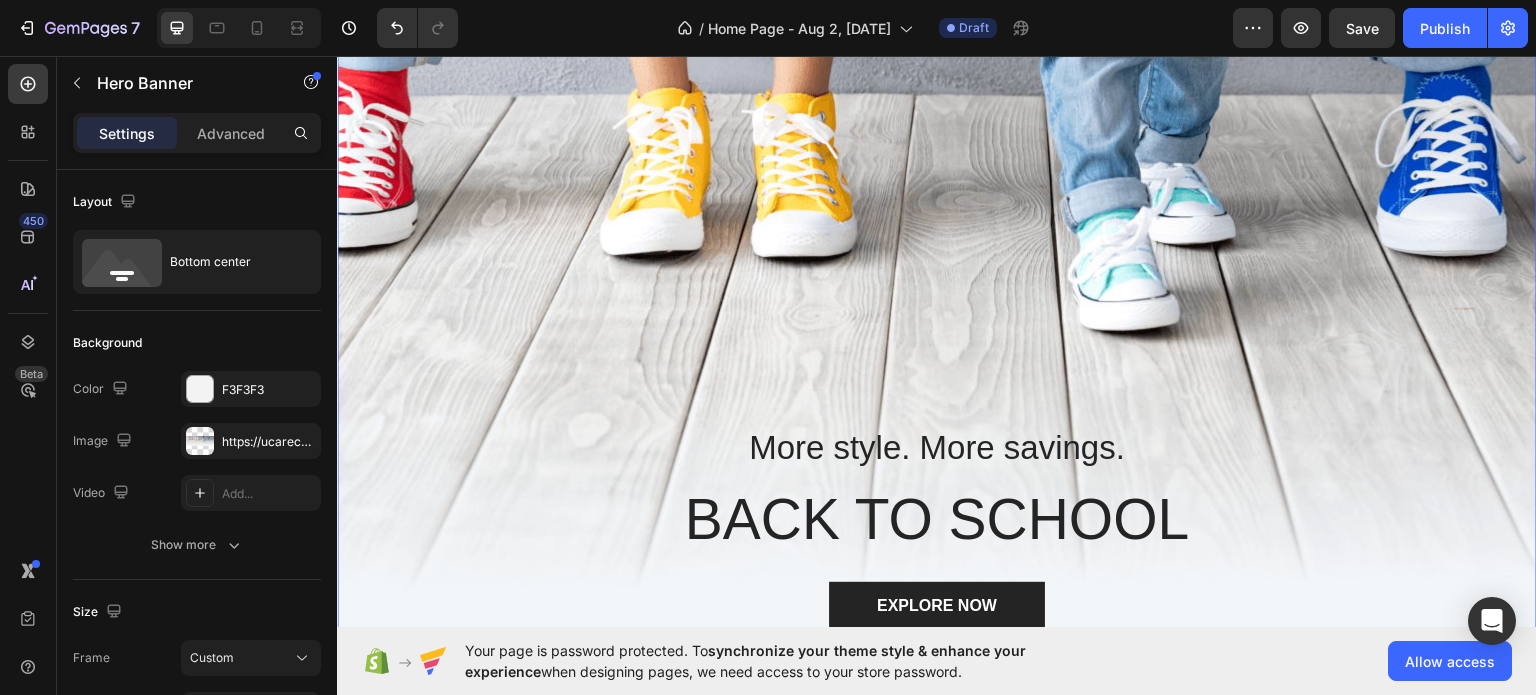 click at bounding box center (937, 327) 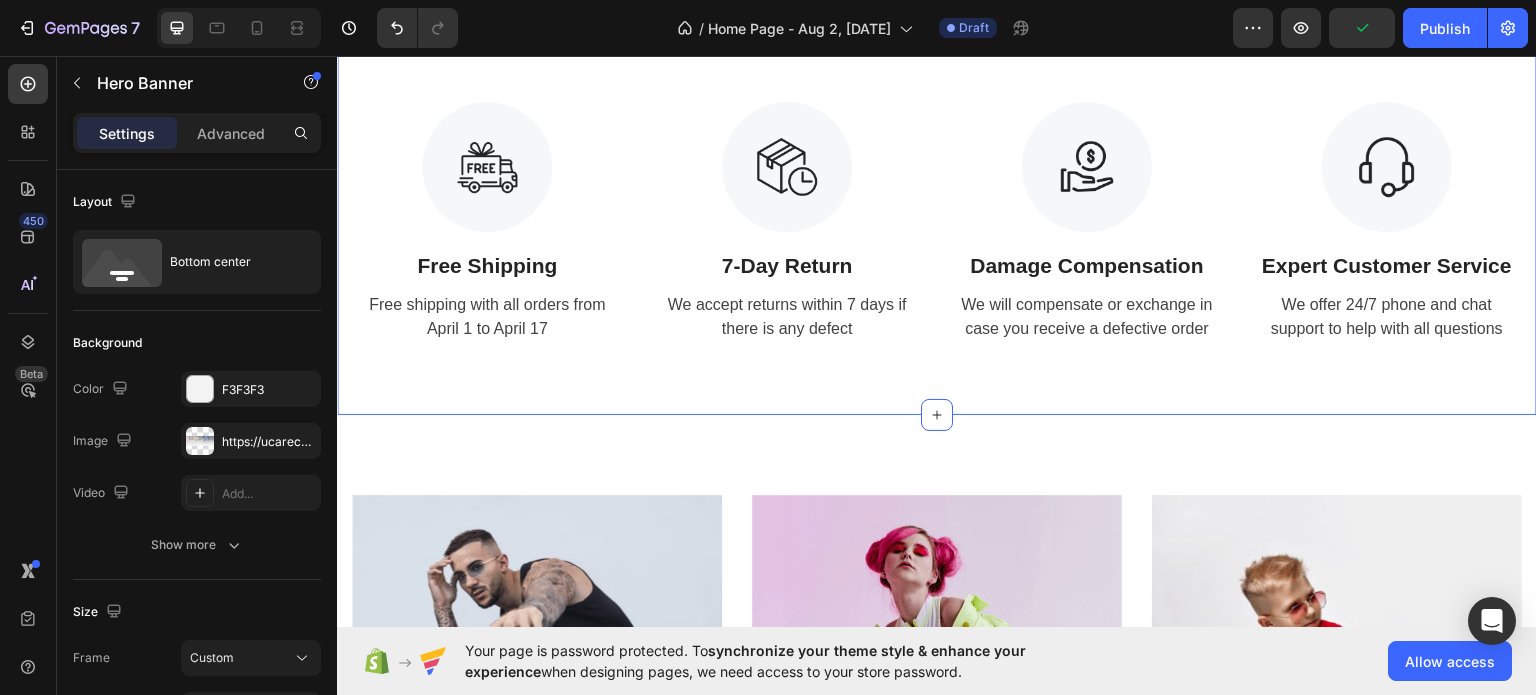 scroll, scrollTop: 800, scrollLeft: 0, axis: vertical 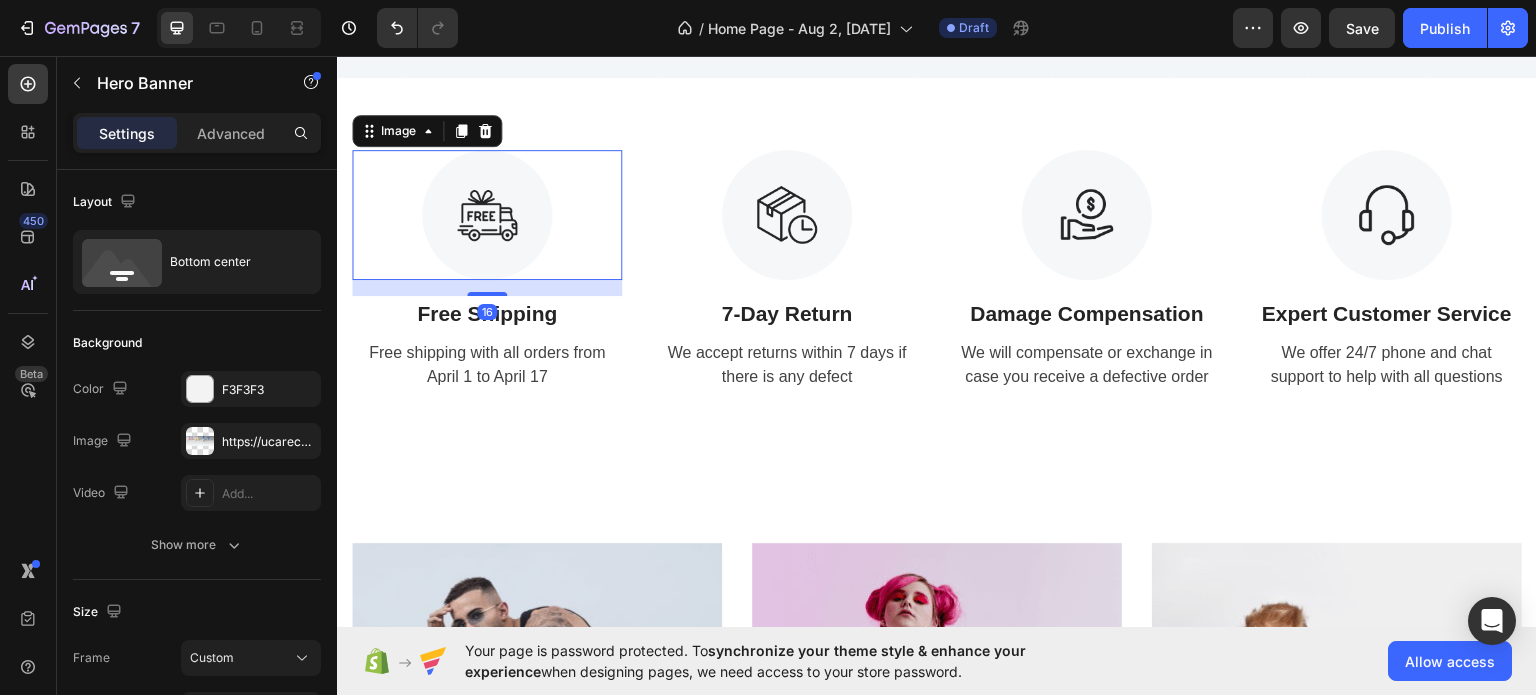 click at bounding box center [487, 214] 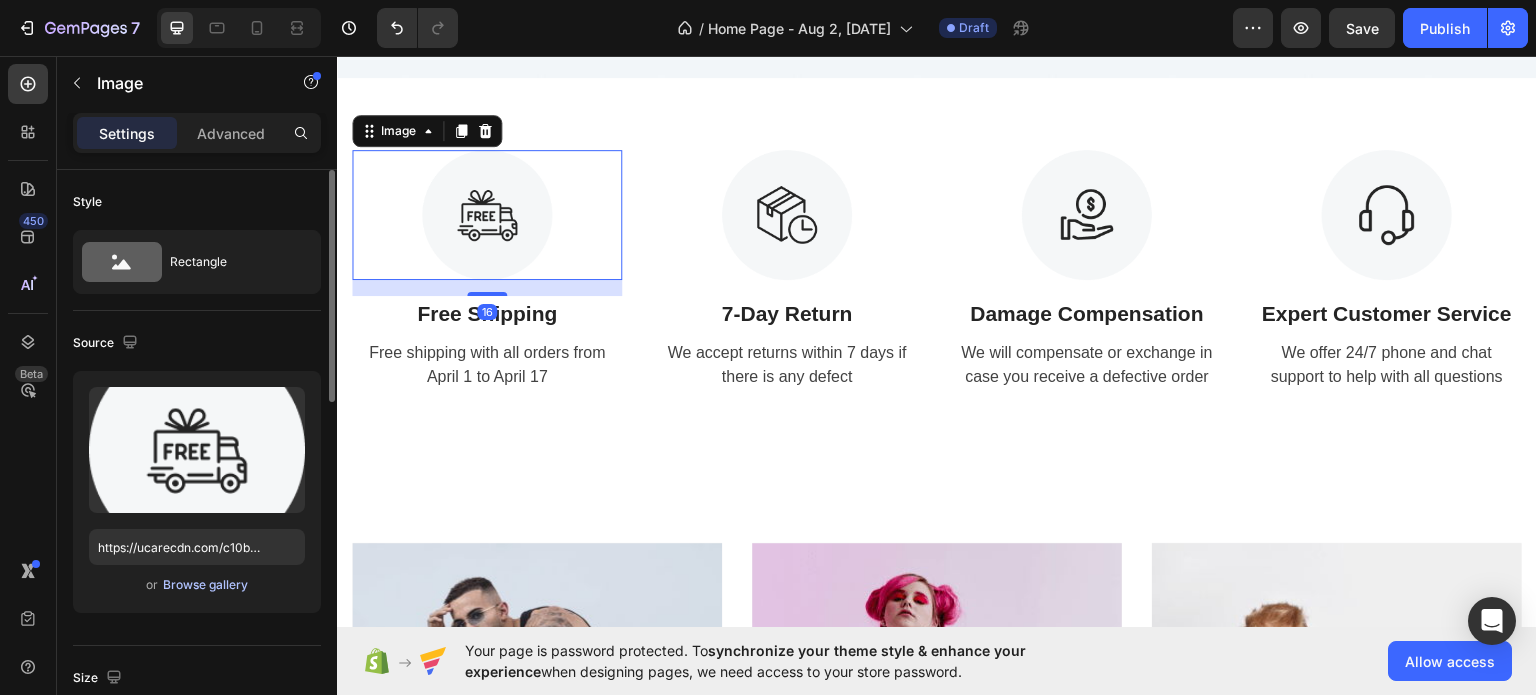 click on "Browse gallery" at bounding box center (205, 585) 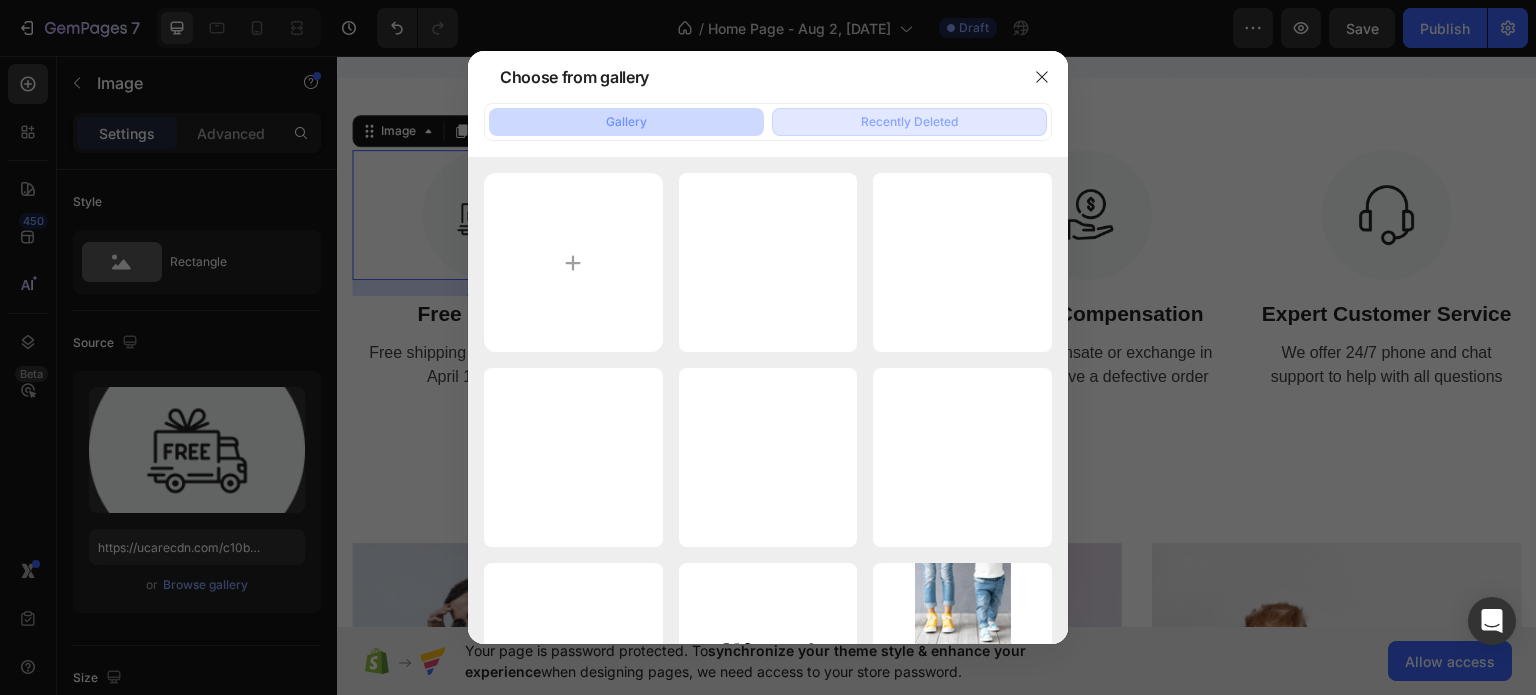 click on "Recently Deleted" 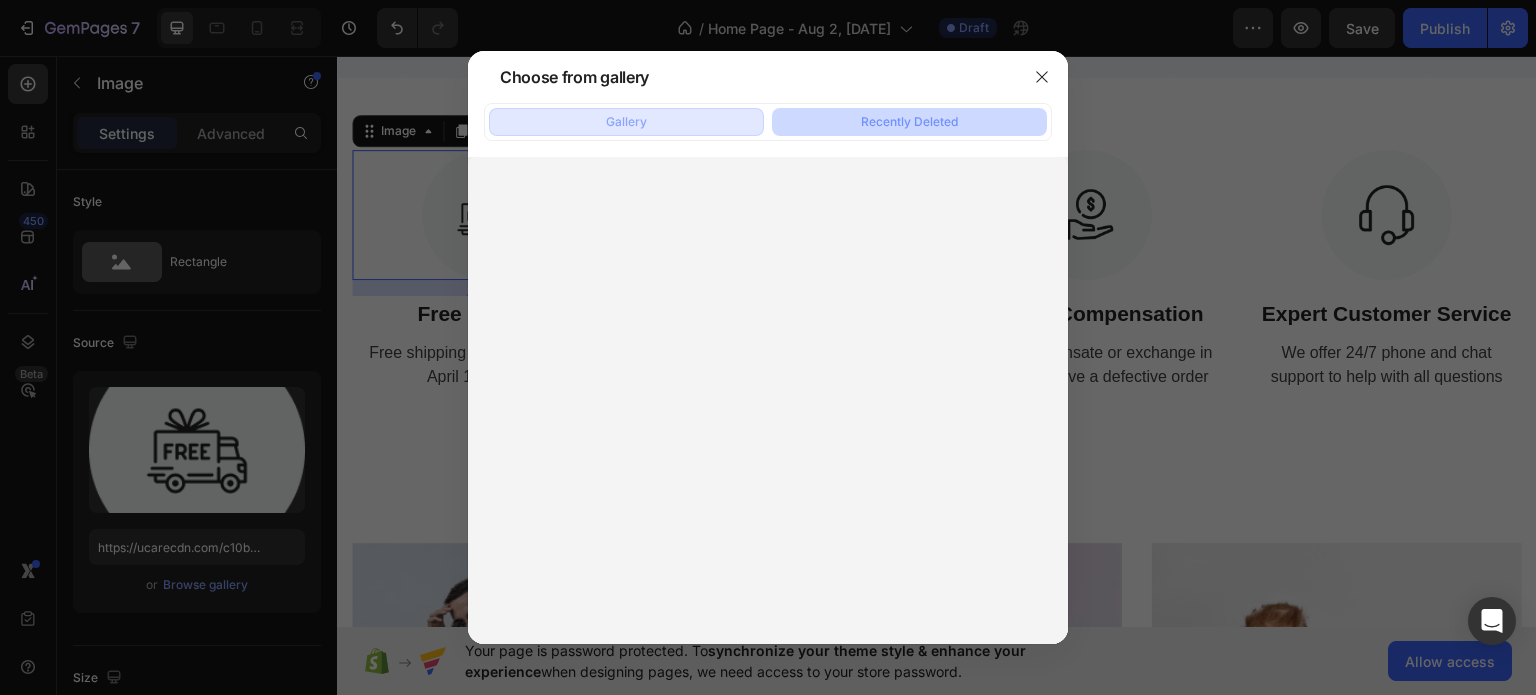 click on "Gallery" 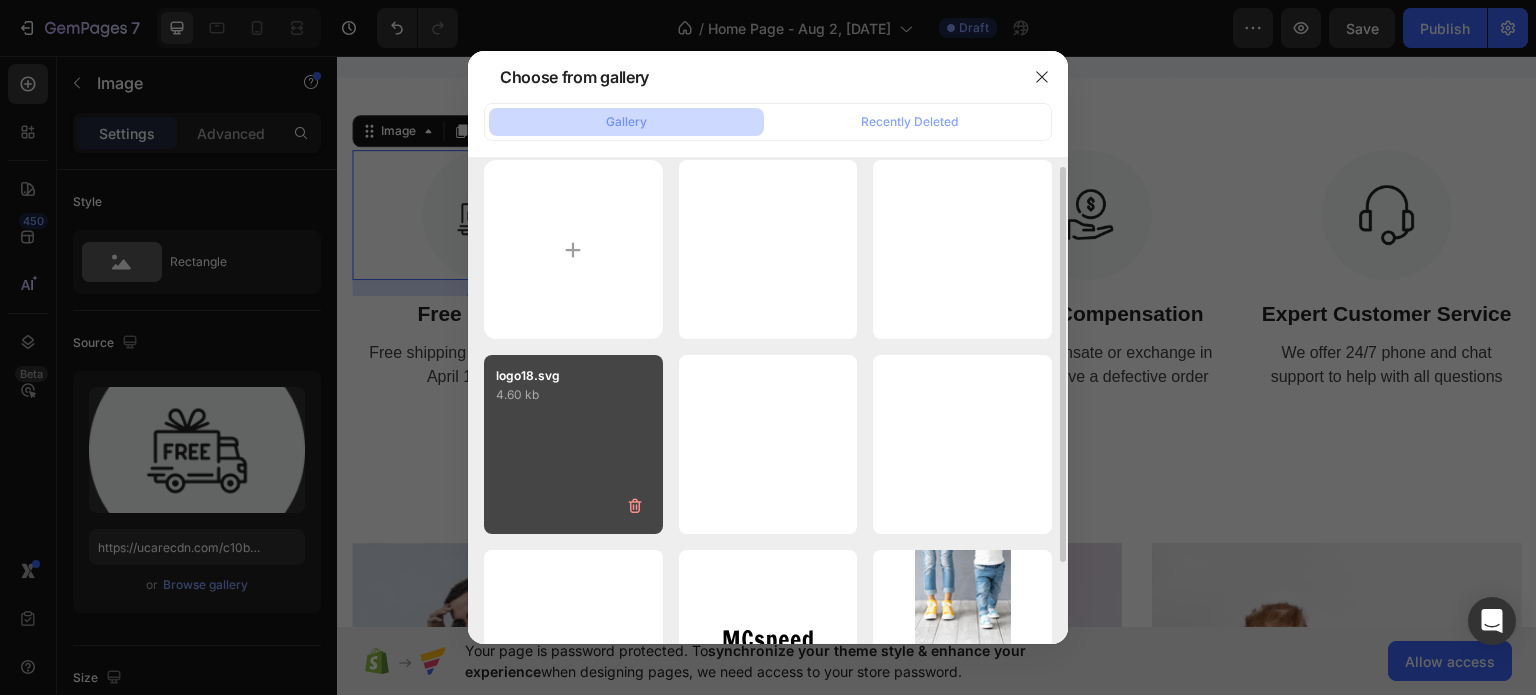 scroll, scrollTop: 0, scrollLeft: 0, axis: both 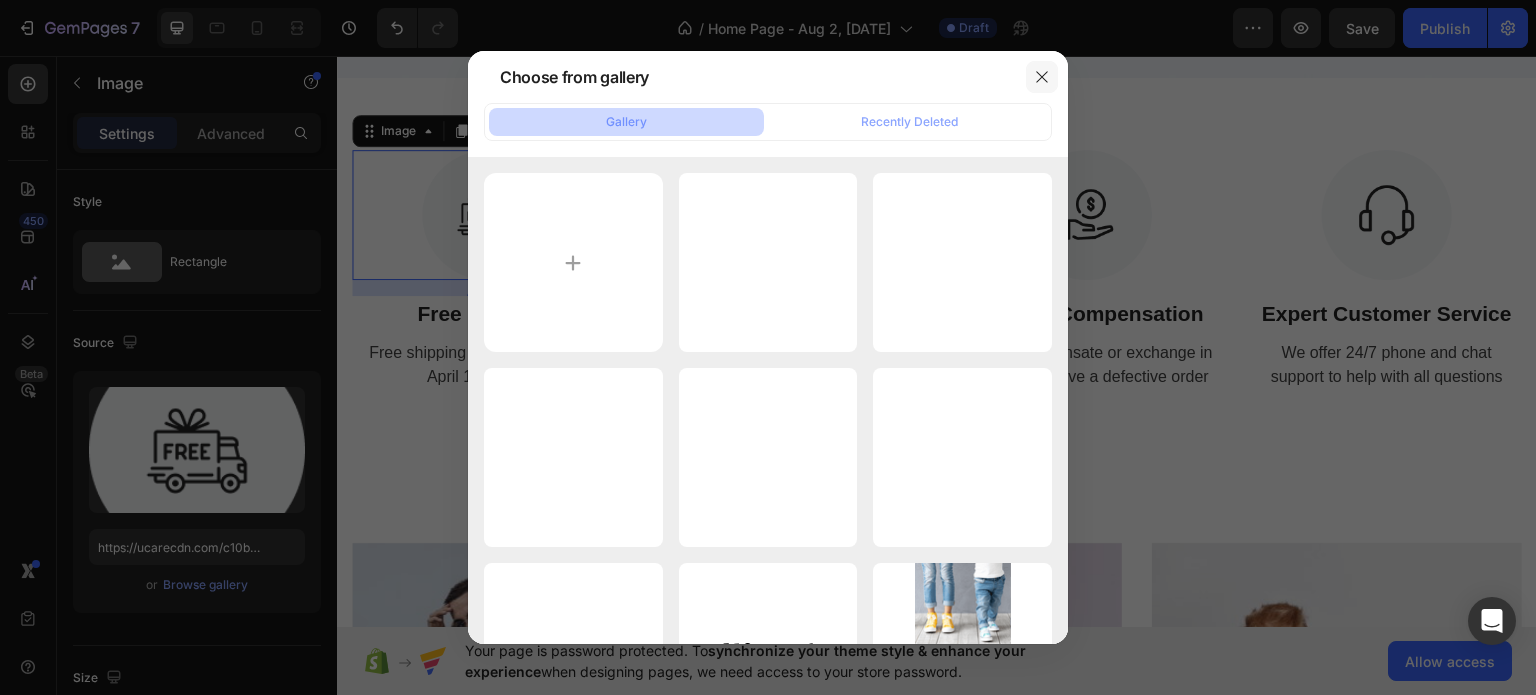 click at bounding box center [1042, 77] 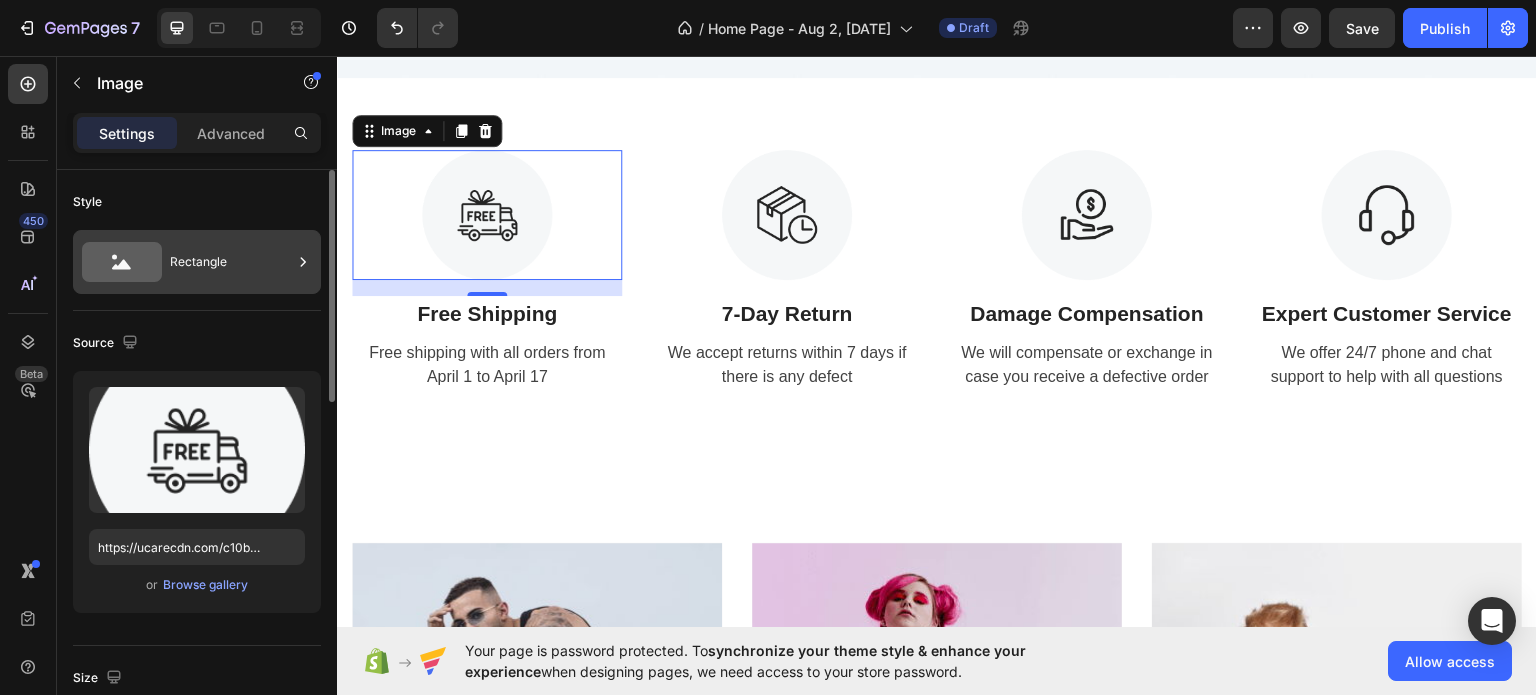 click on "Rectangle" at bounding box center (231, 262) 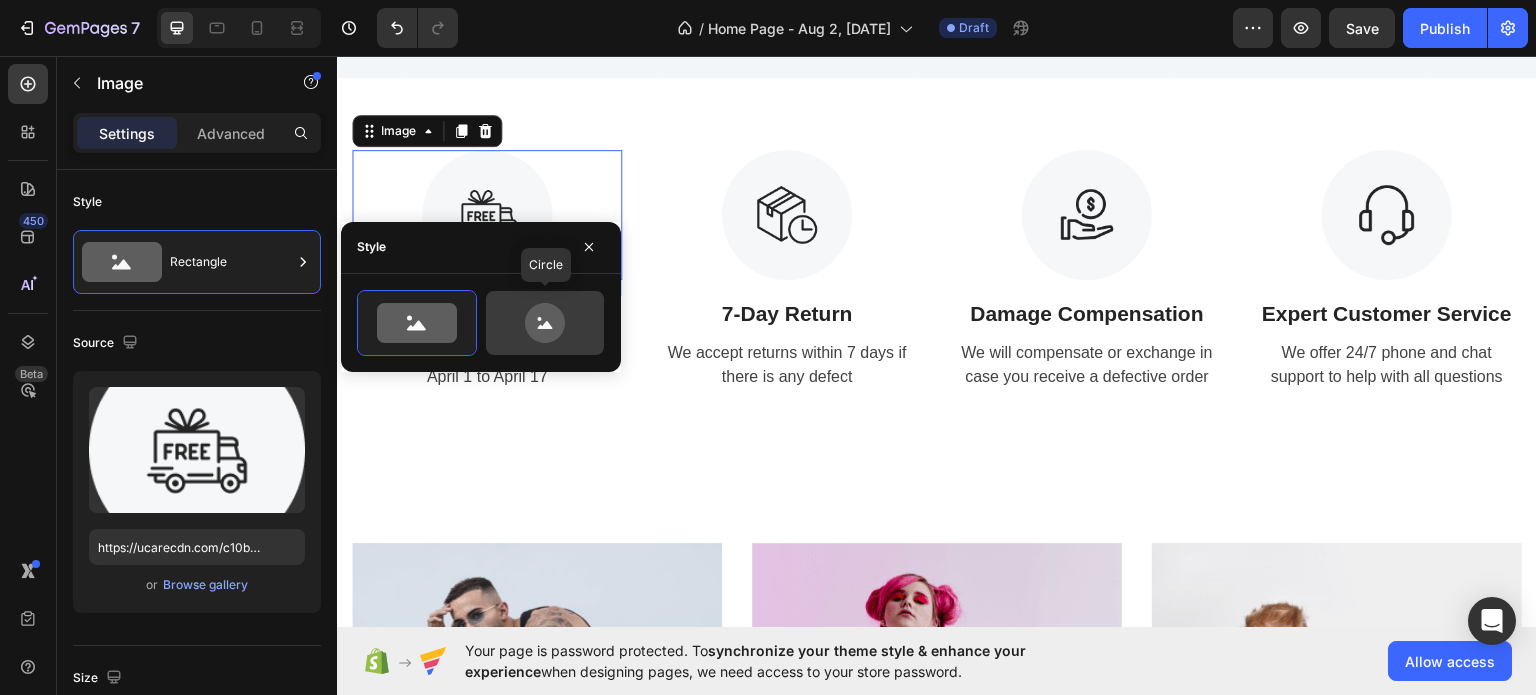 click 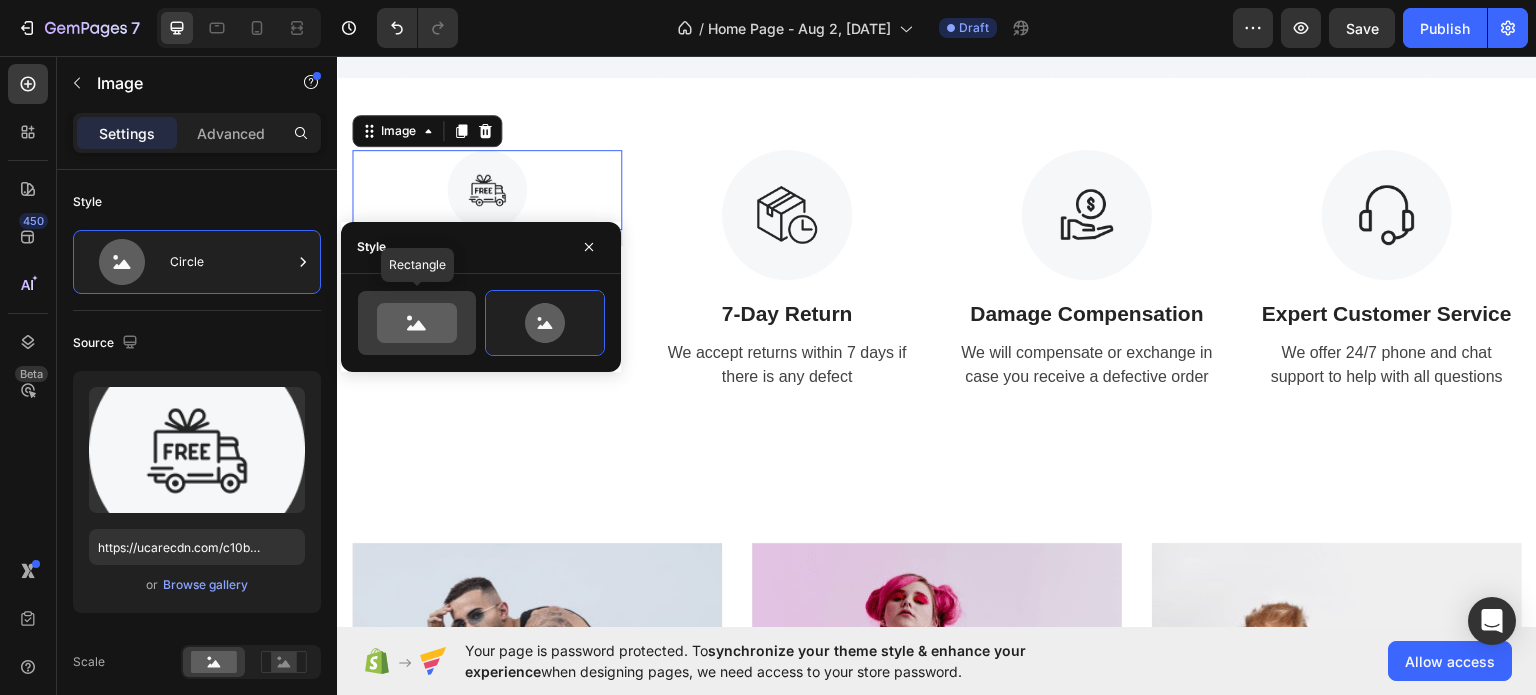 click 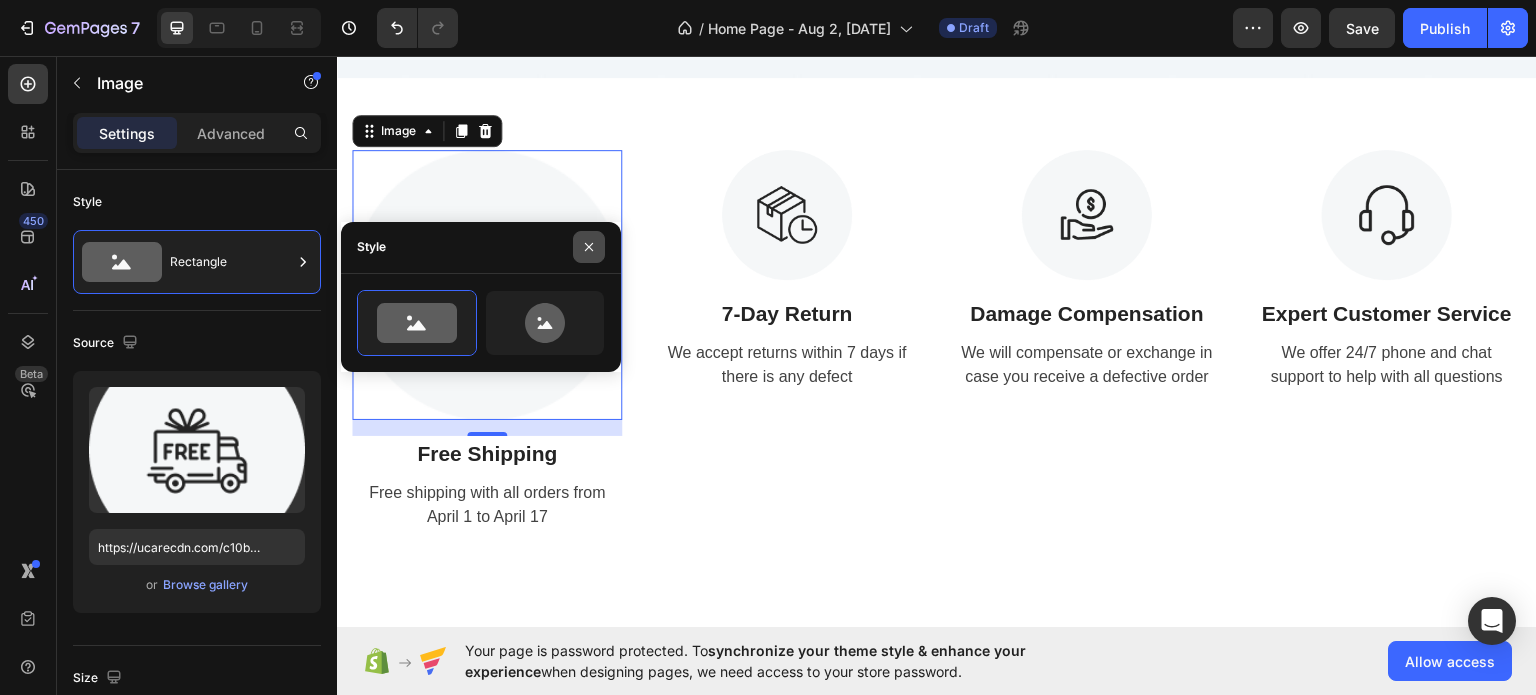 click 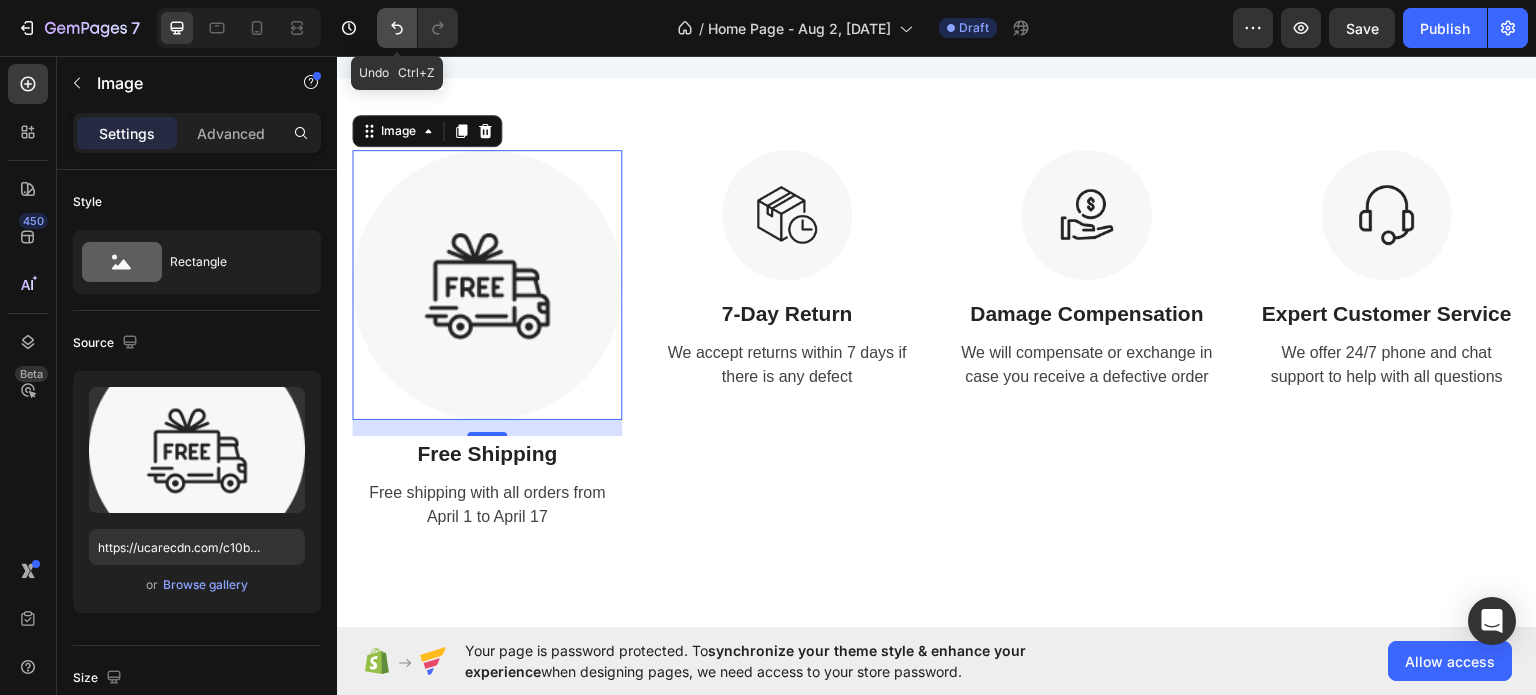 click 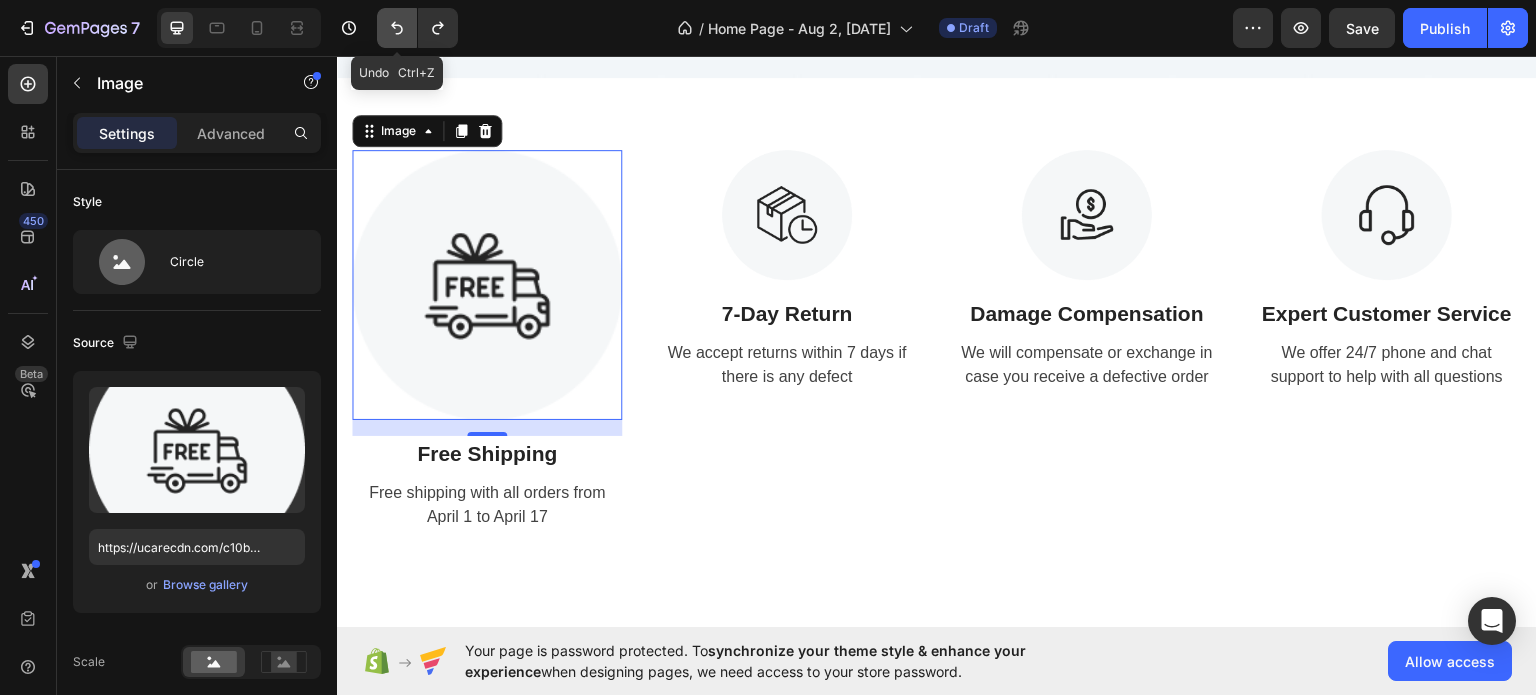 click 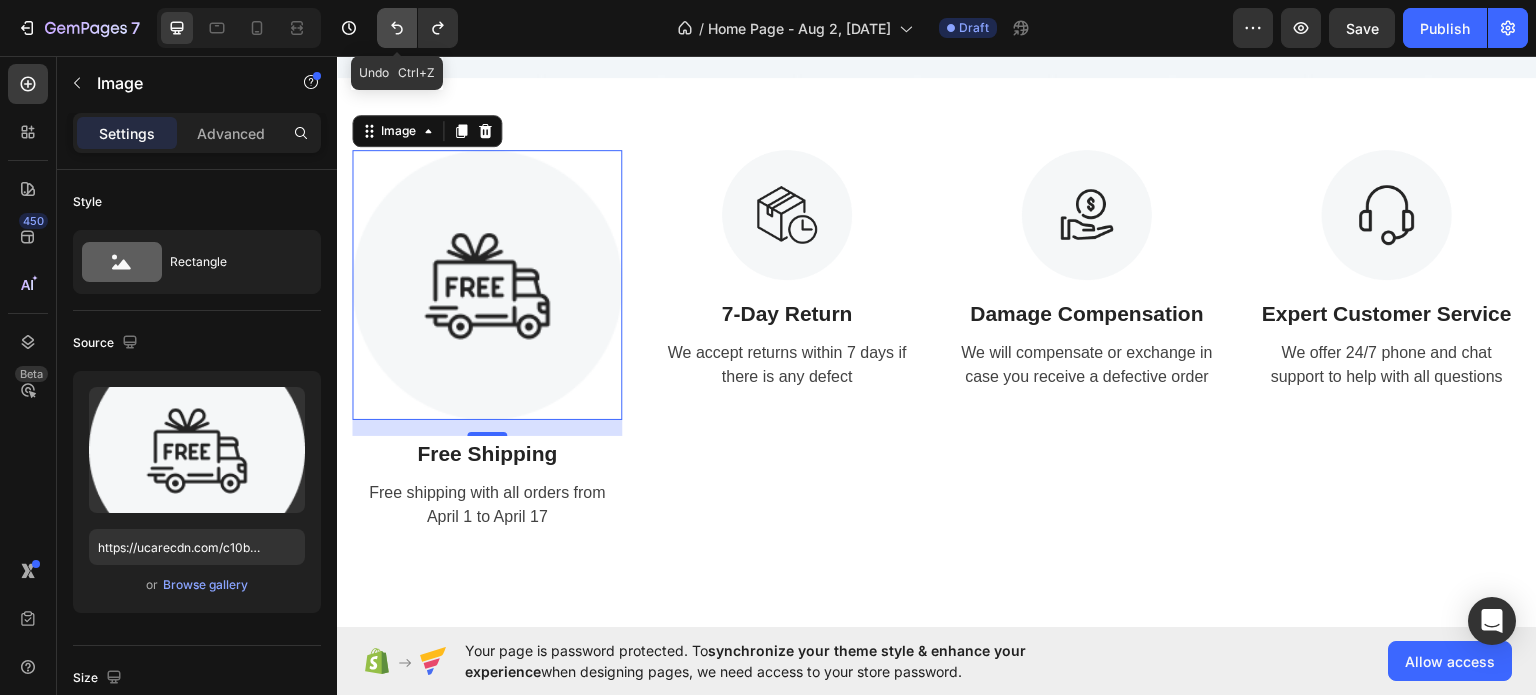 click 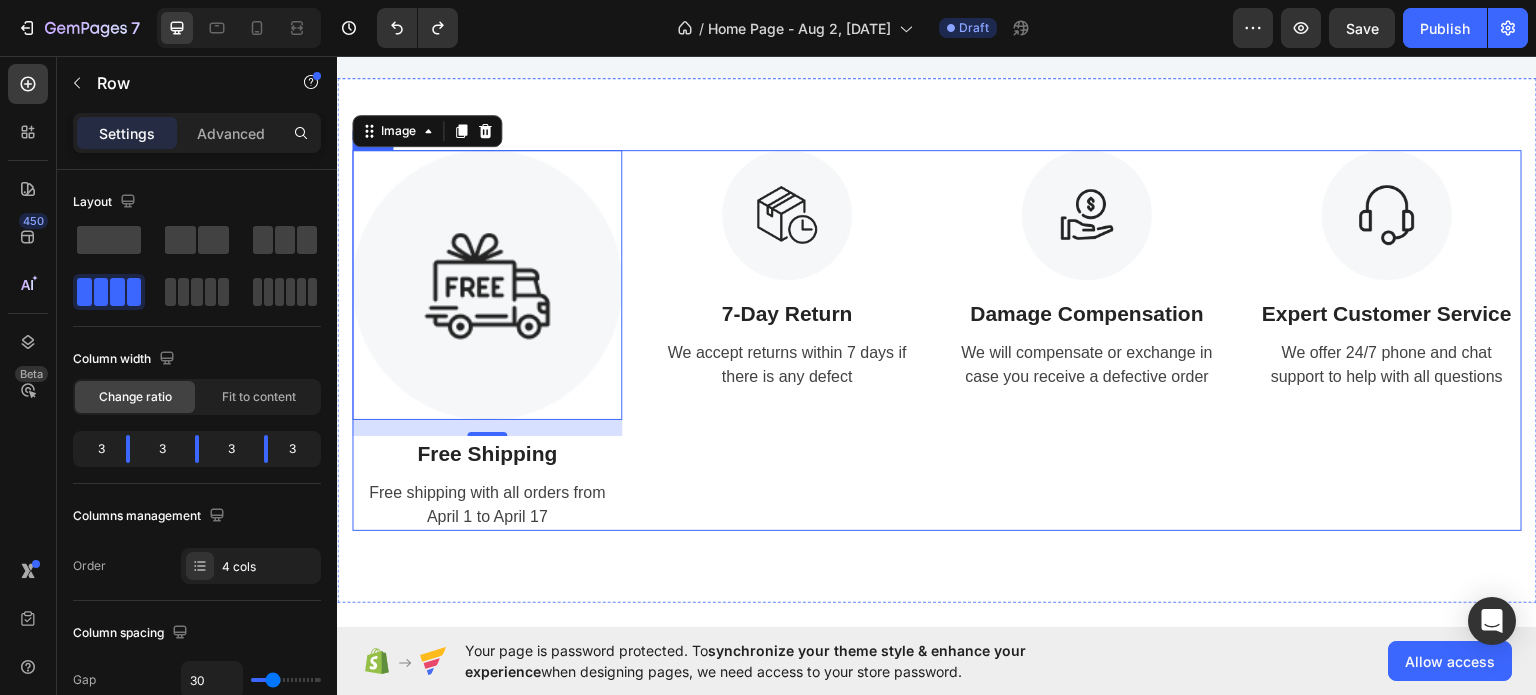 click on "Image 7-Day Return Text Block We accept returns within 7 days
if there is any defect Text" at bounding box center [787, 340] 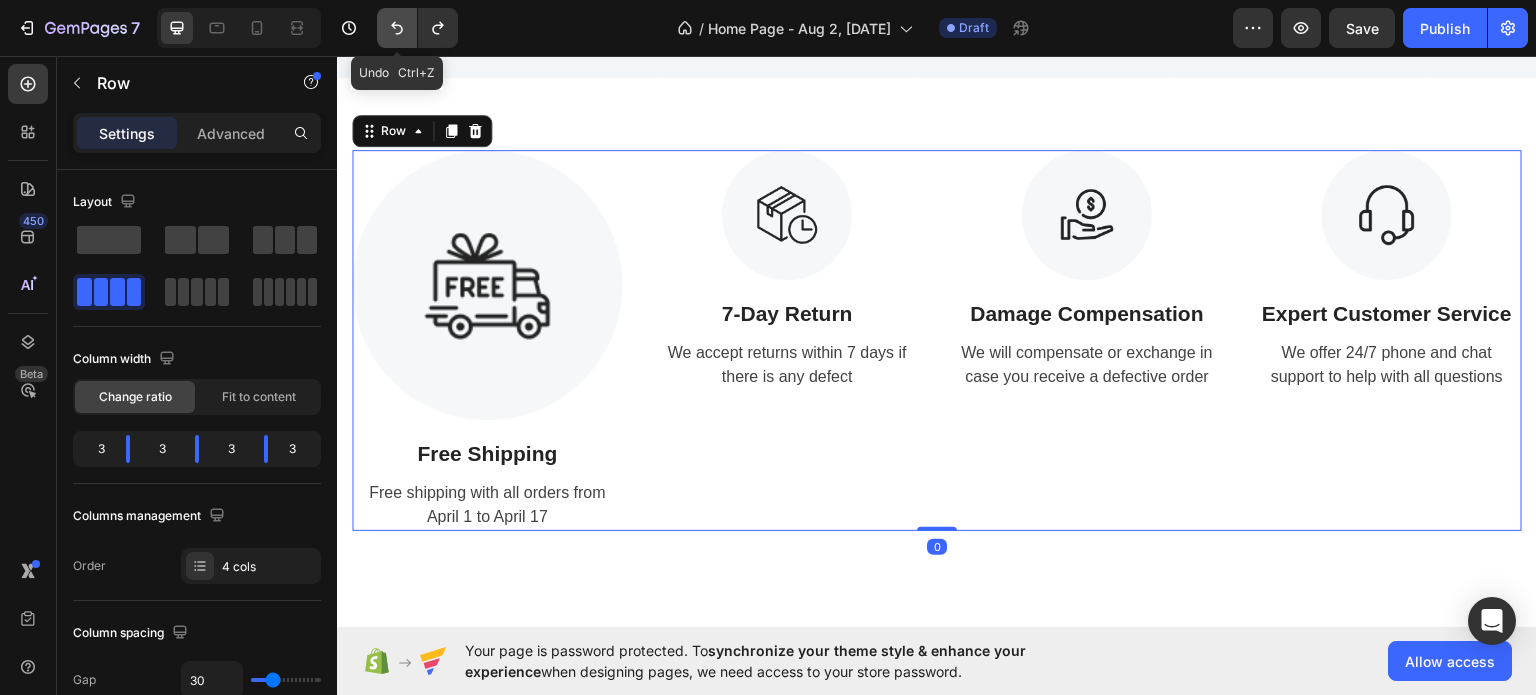 click 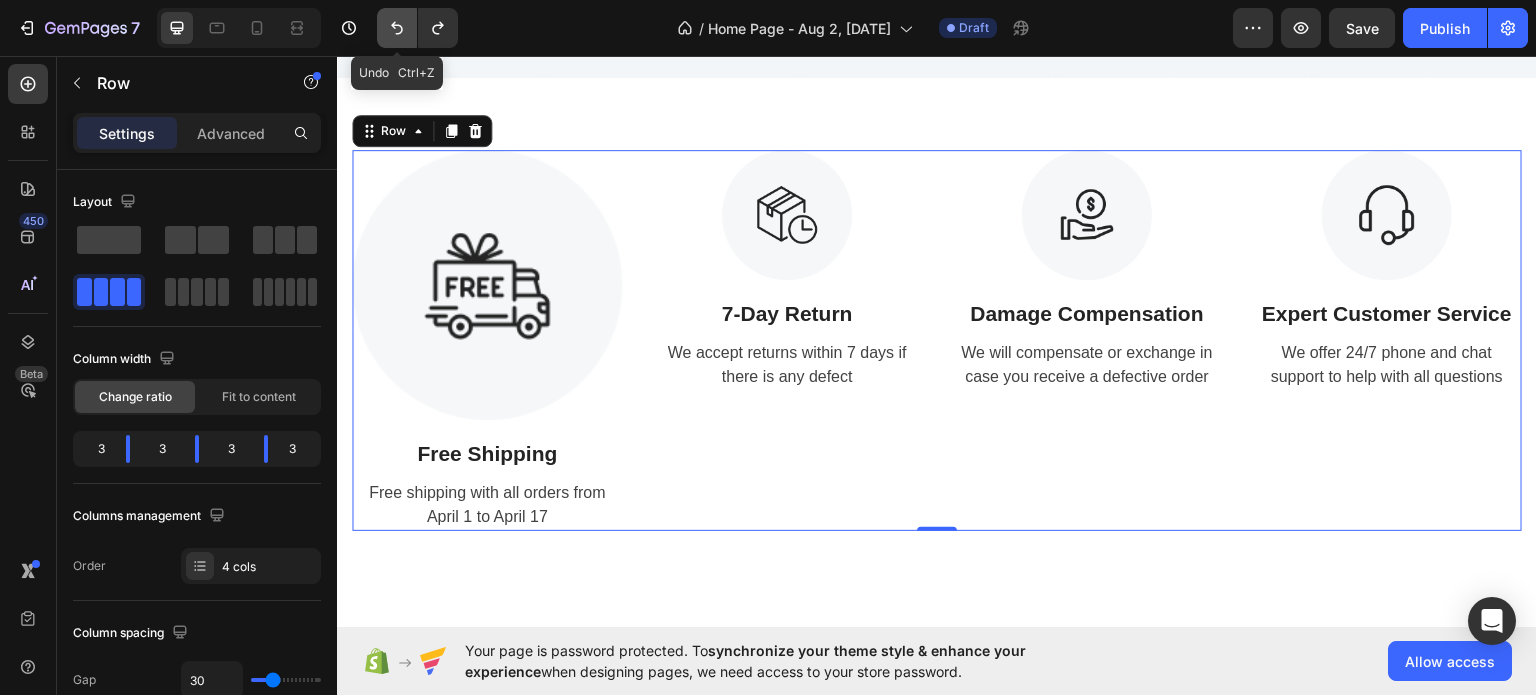 click 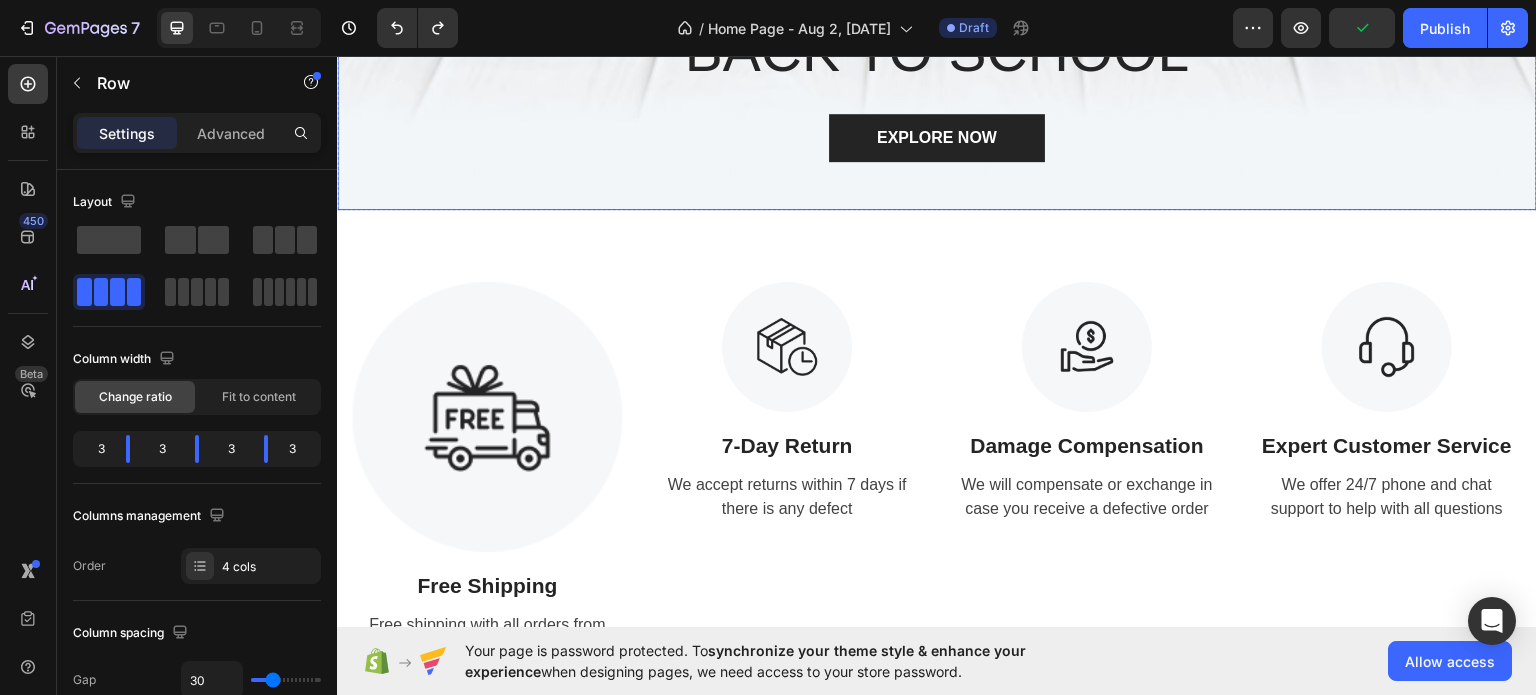 scroll, scrollTop: 0, scrollLeft: 0, axis: both 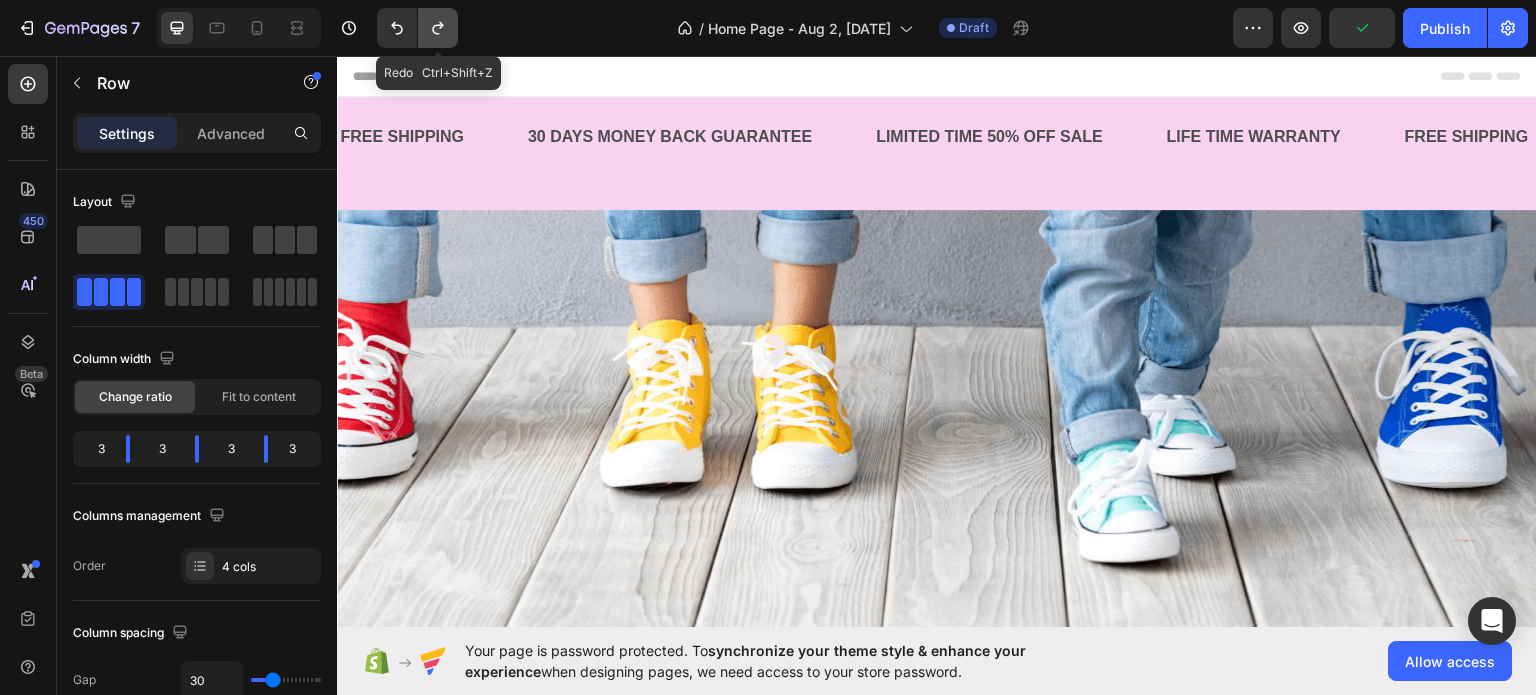 click 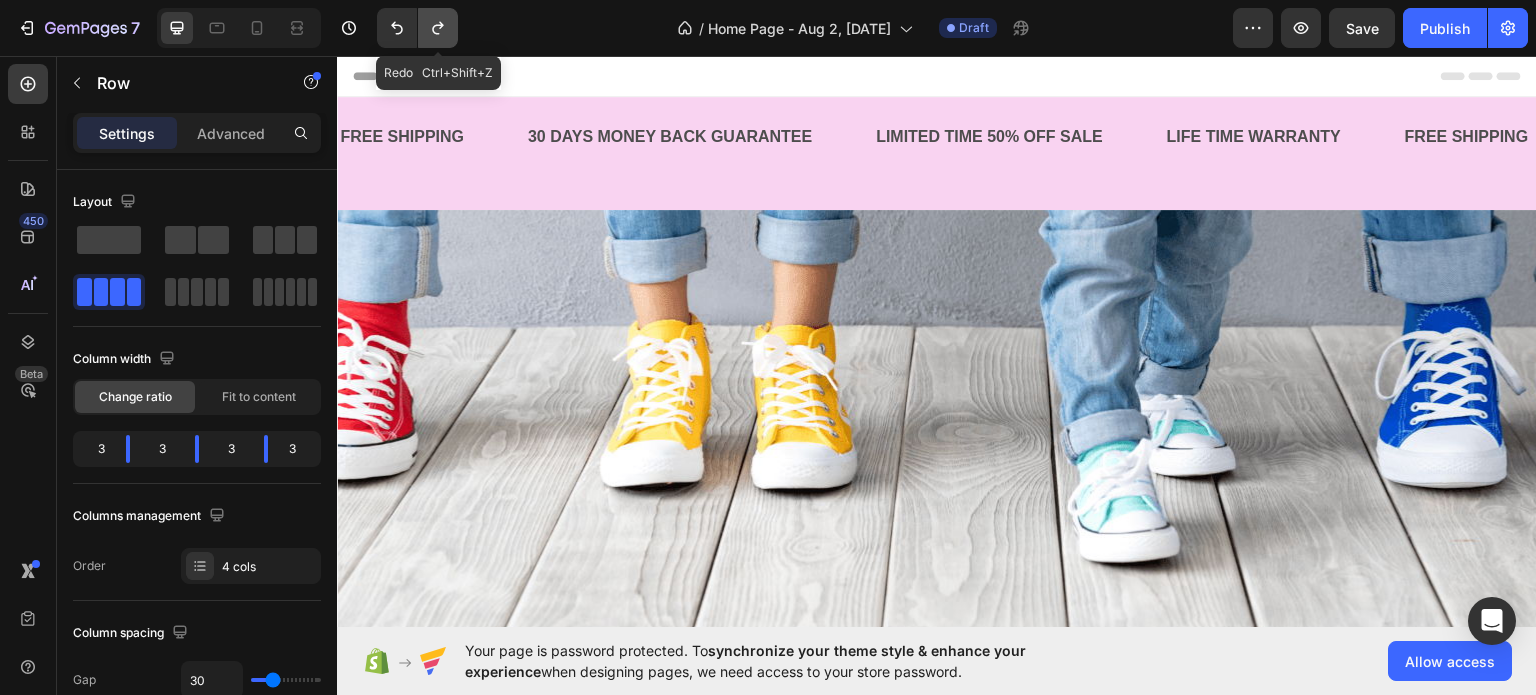 click 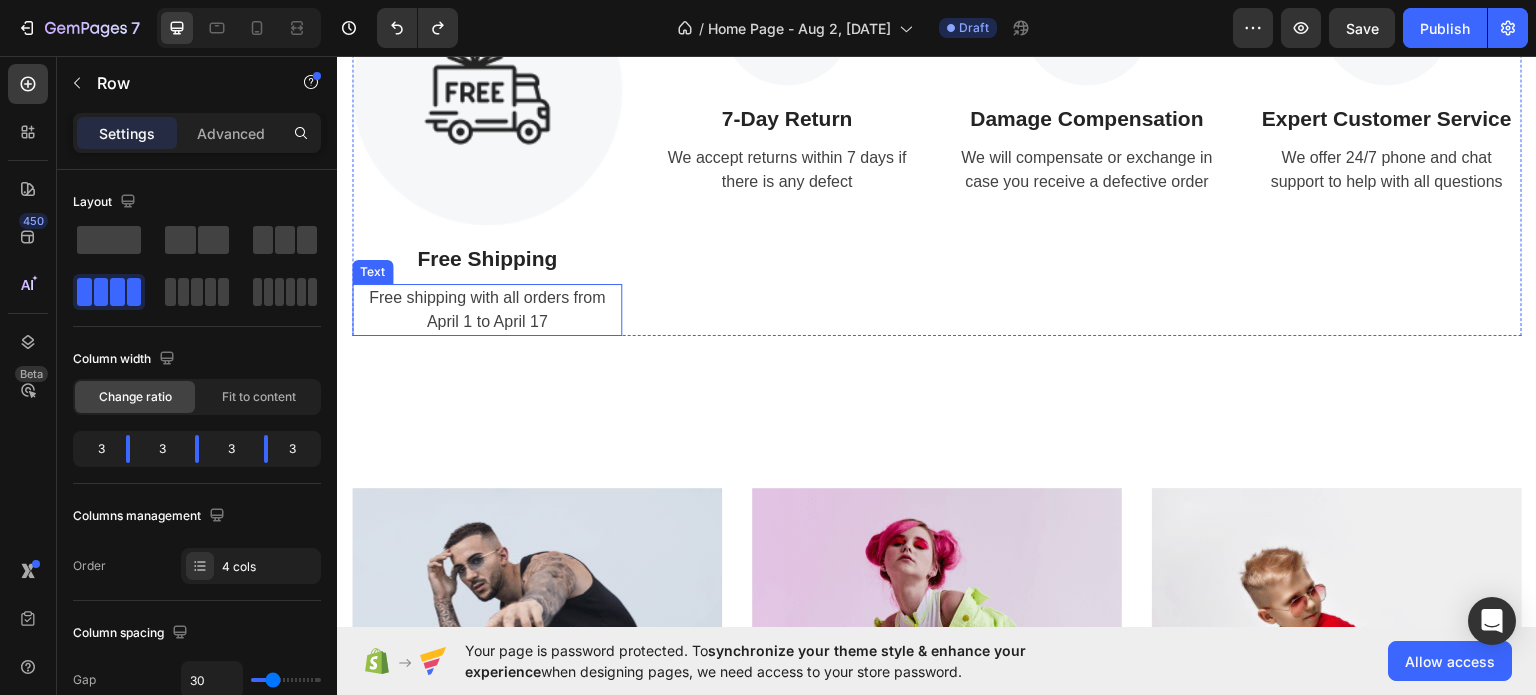 scroll, scrollTop: 1000, scrollLeft: 0, axis: vertical 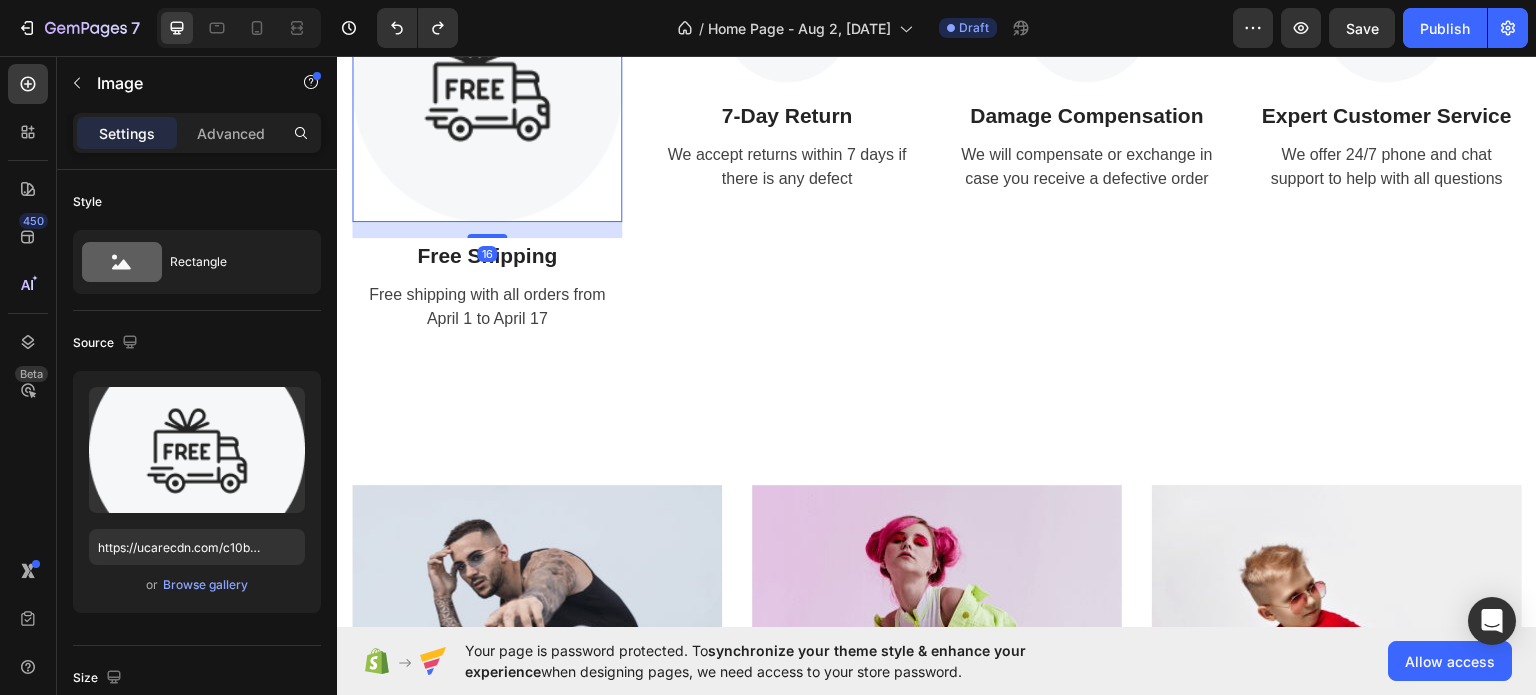 click at bounding box center (487, 86) 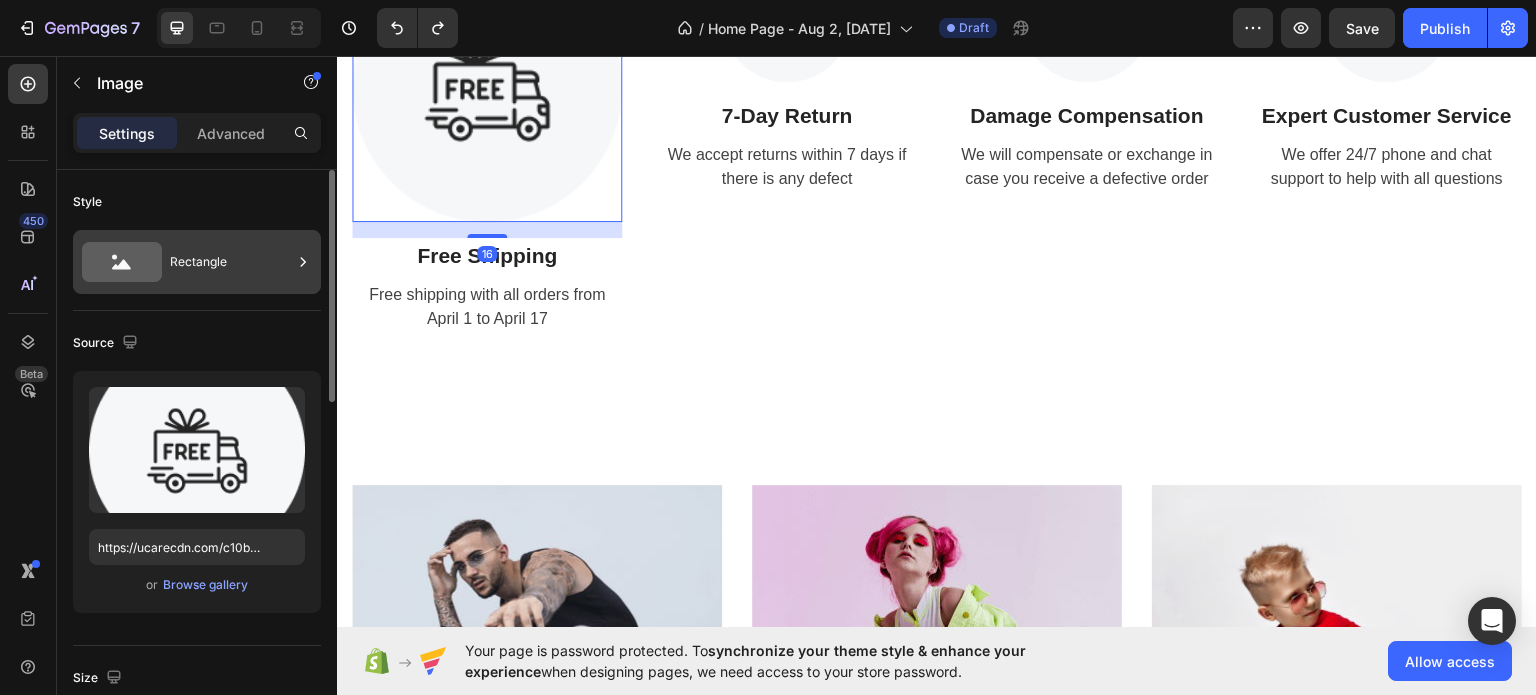 click on "Rectangle" at bounding box center [231, 262] 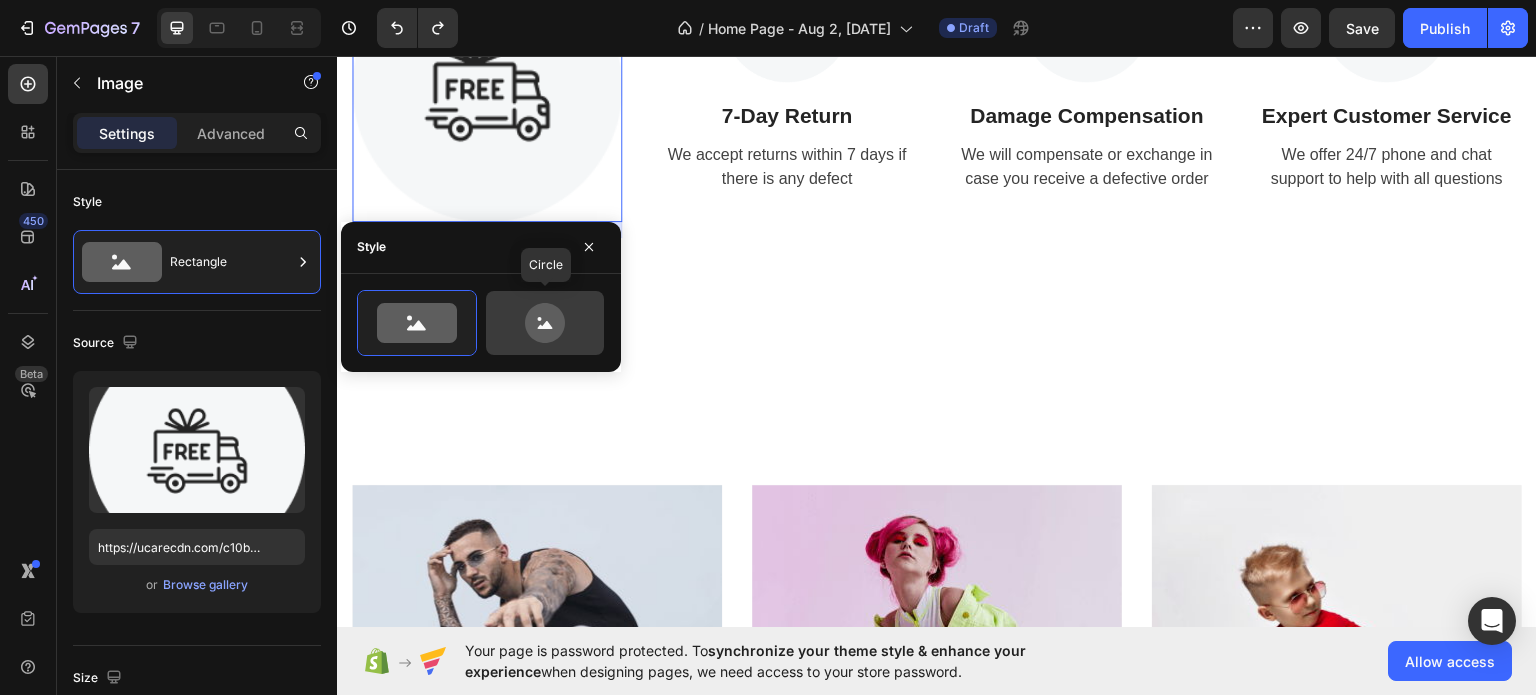 click 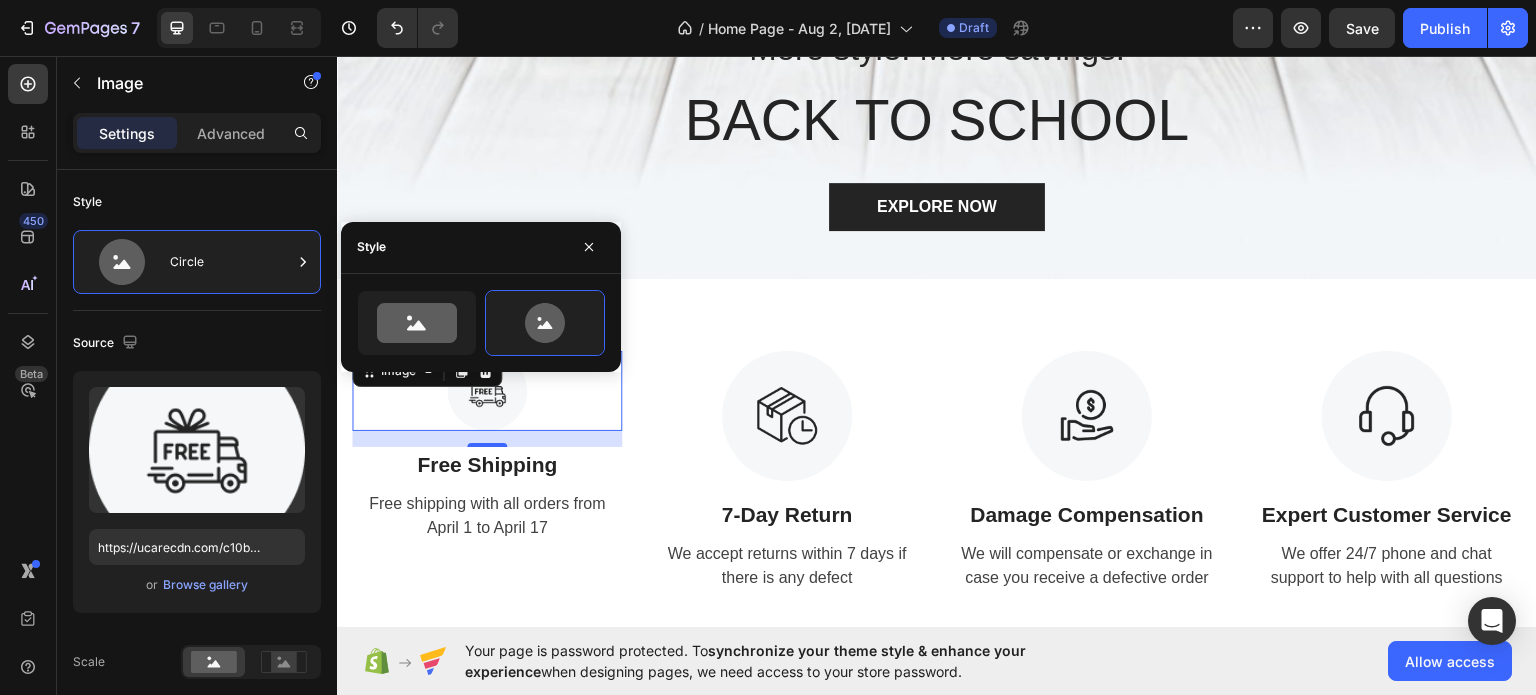 scroll, scrollTop: 600, scrollLeft: 0, axis: vertical 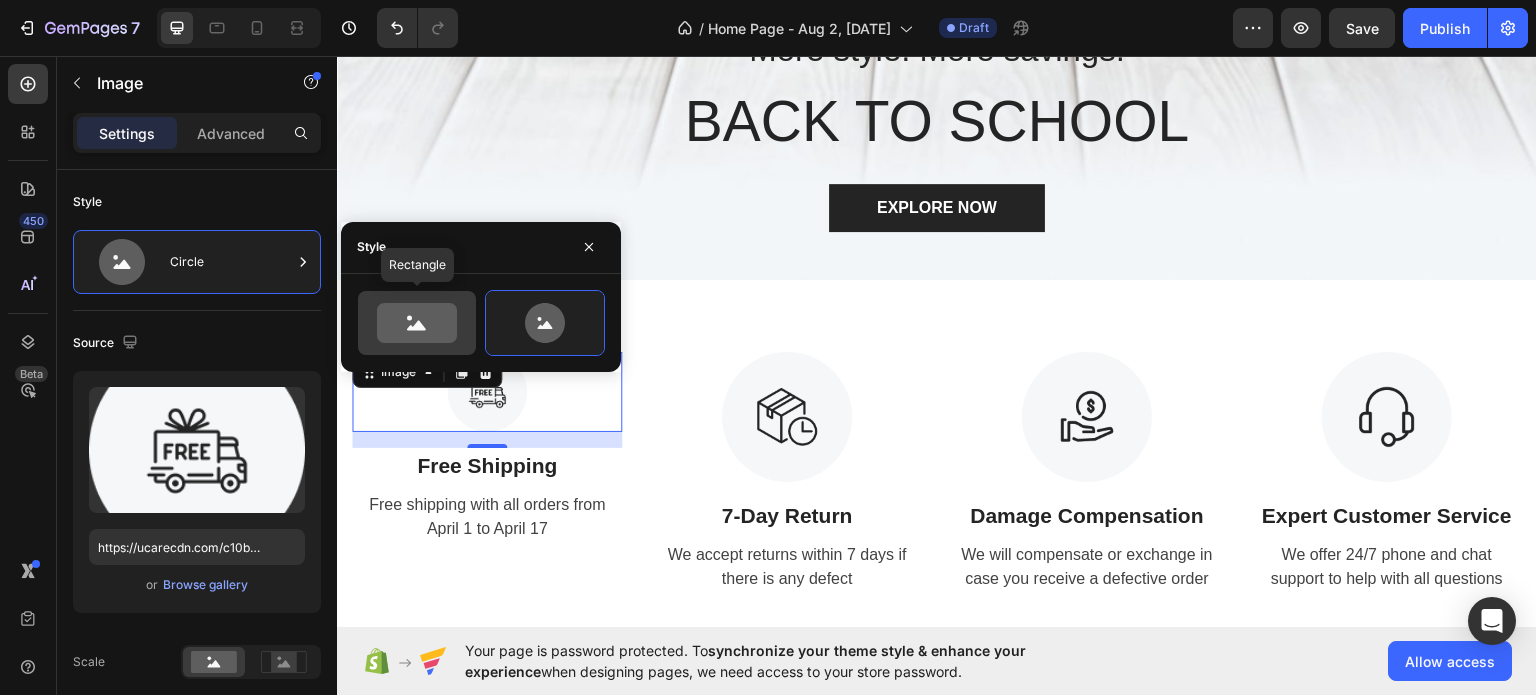 click 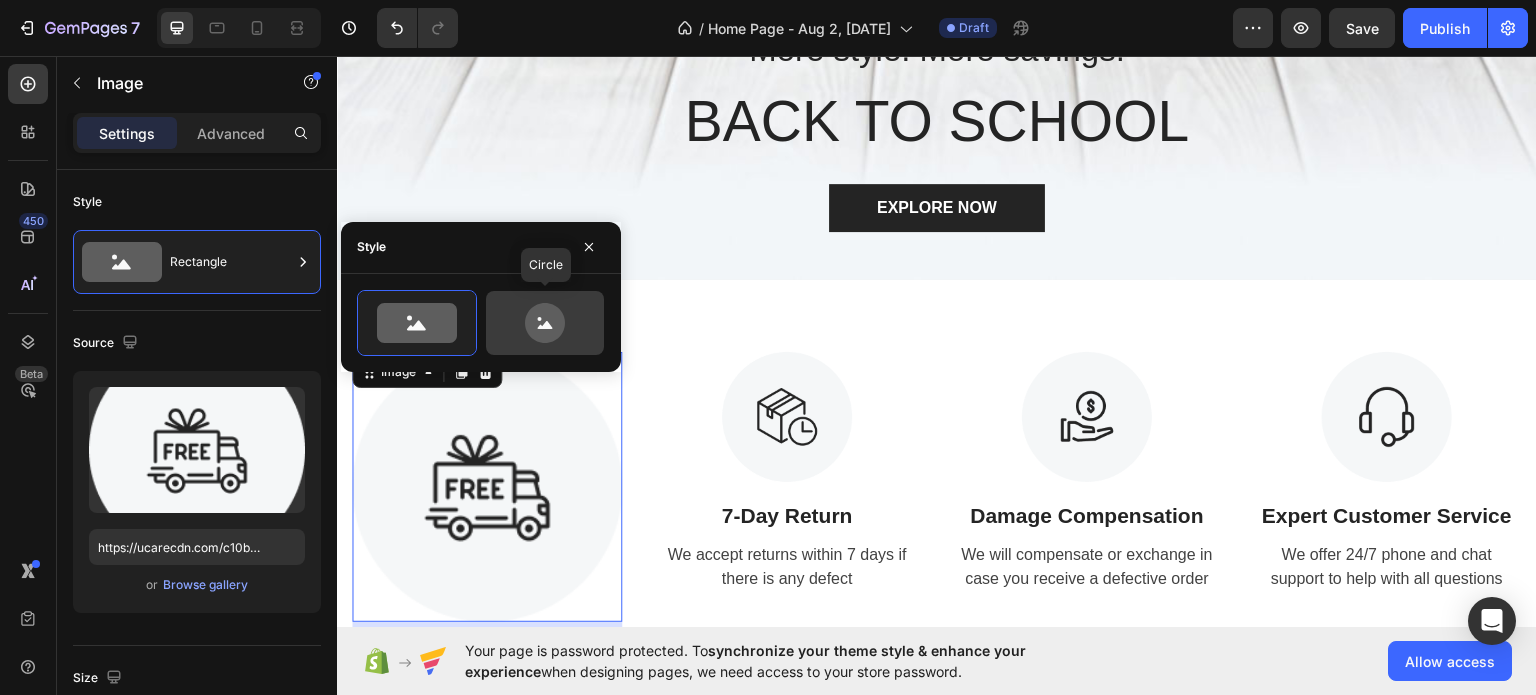 click 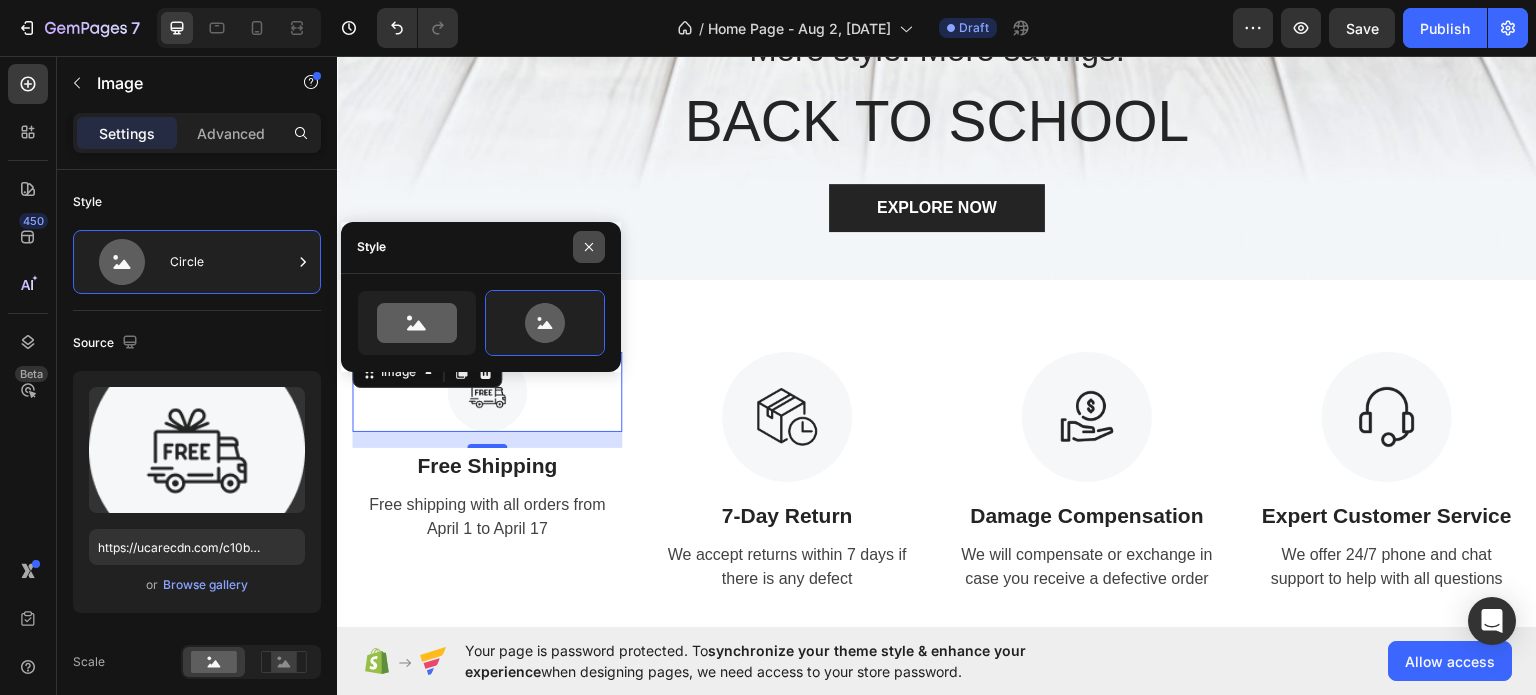 click 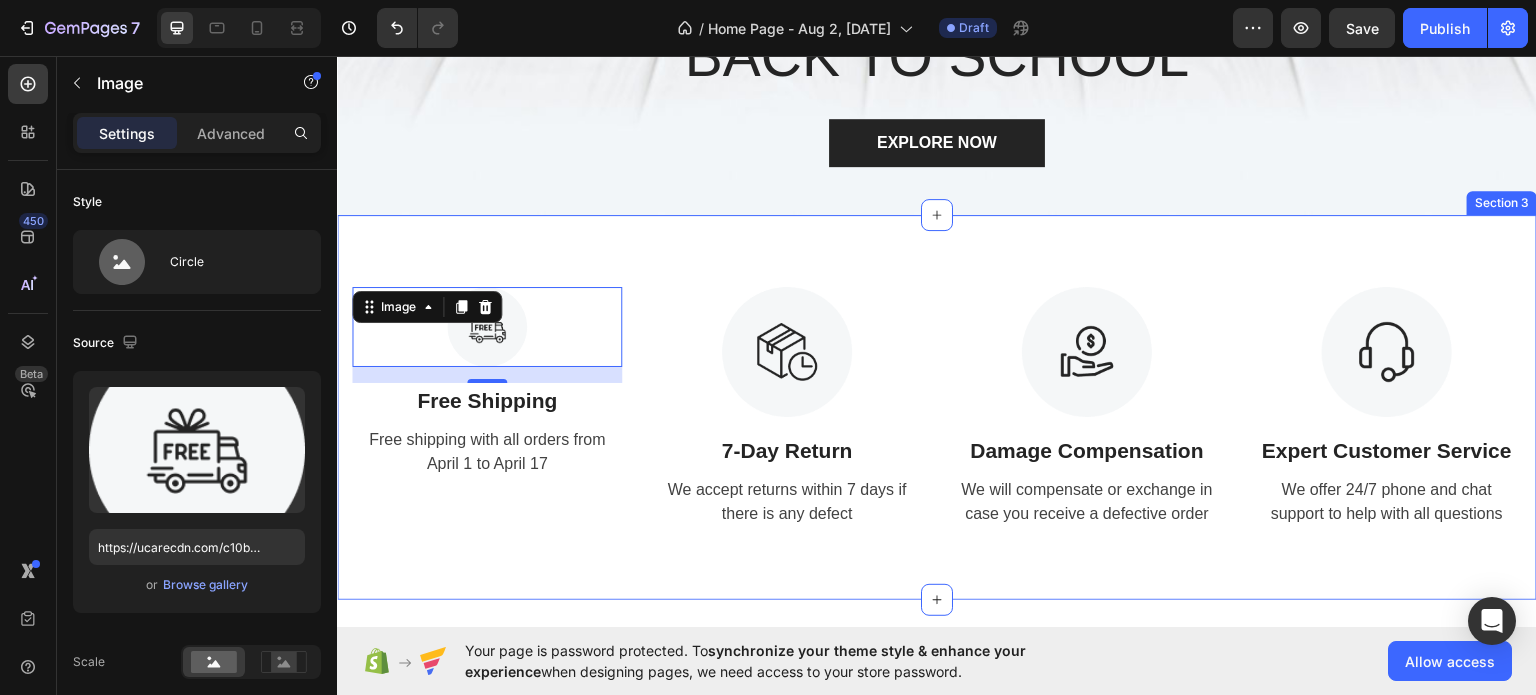 scroll, scrollTop: 700, scrollLeft: 0, axis: vertical 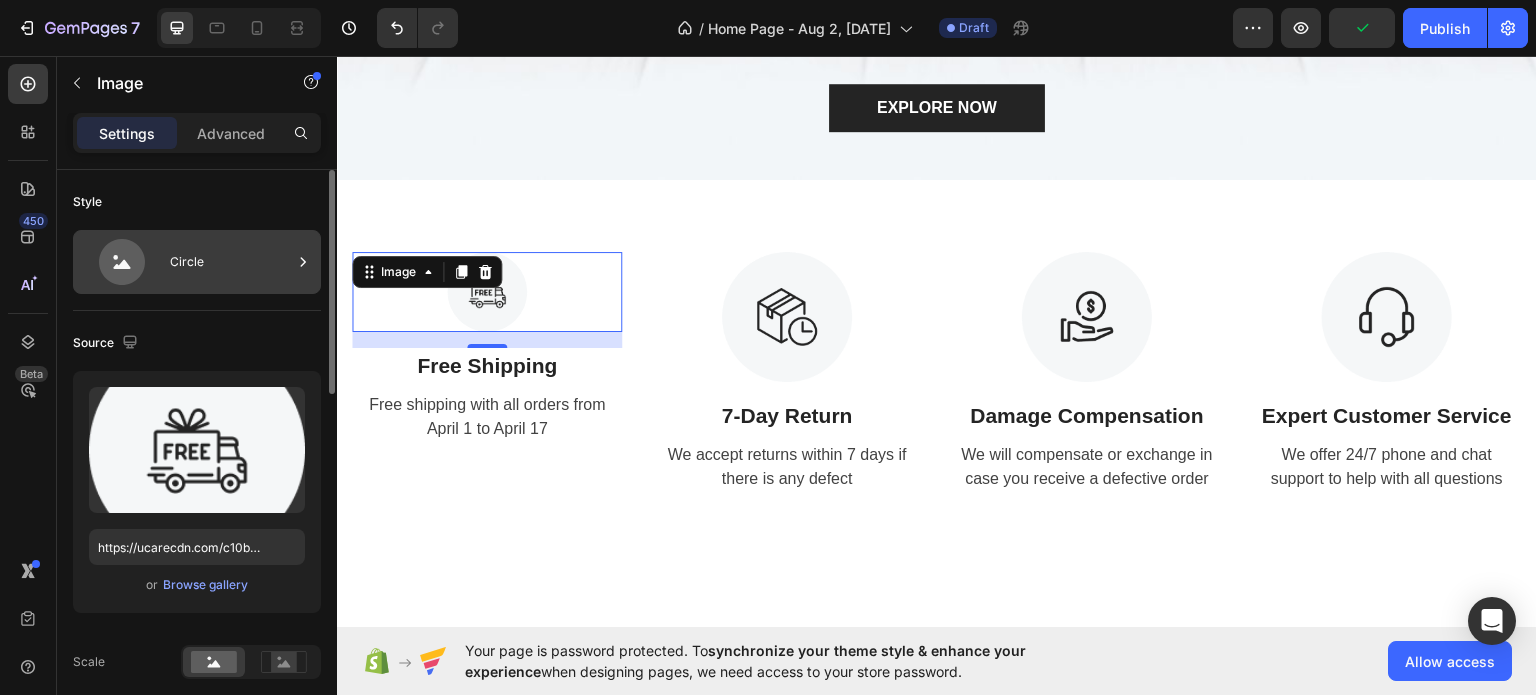 click on "Circle" at bounding box center [231, 262] 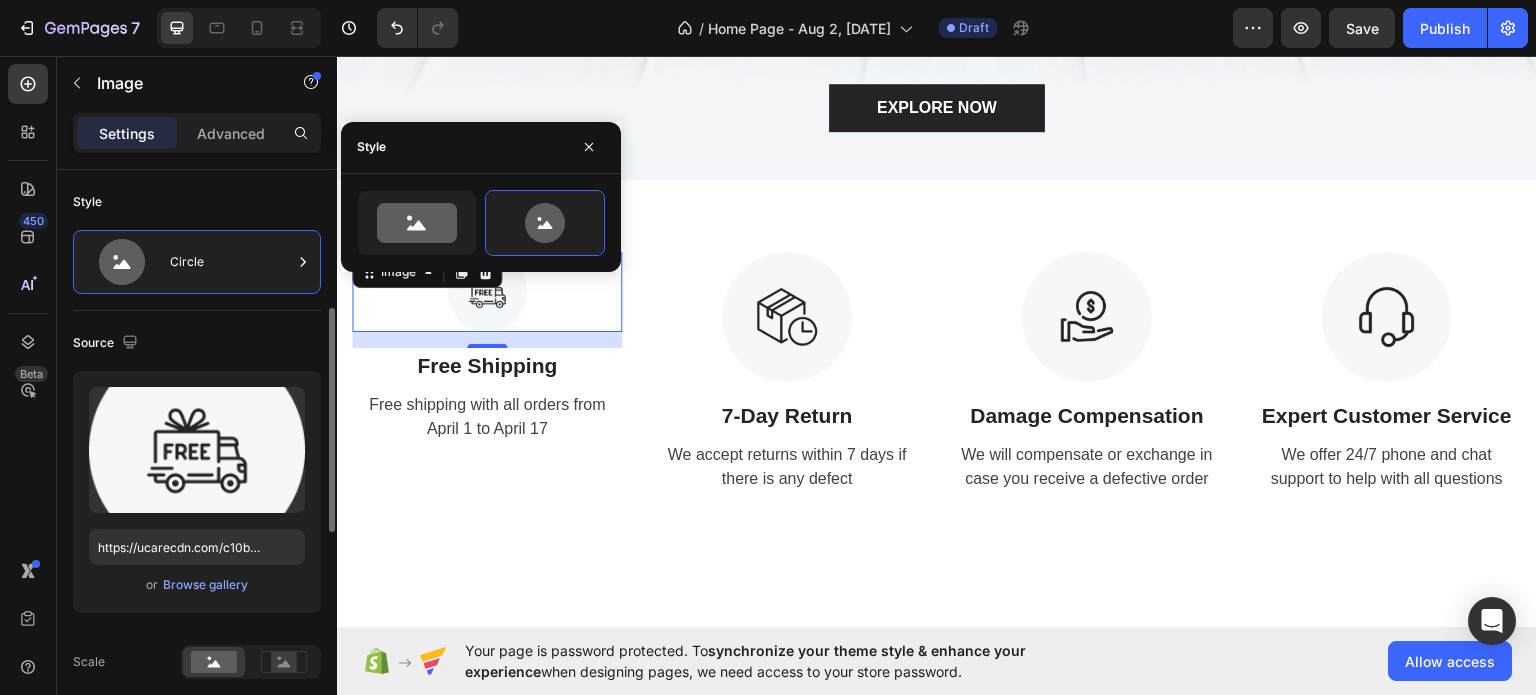 scroll, scrollTop: 100, scrollLeft: 0, axis: vertical 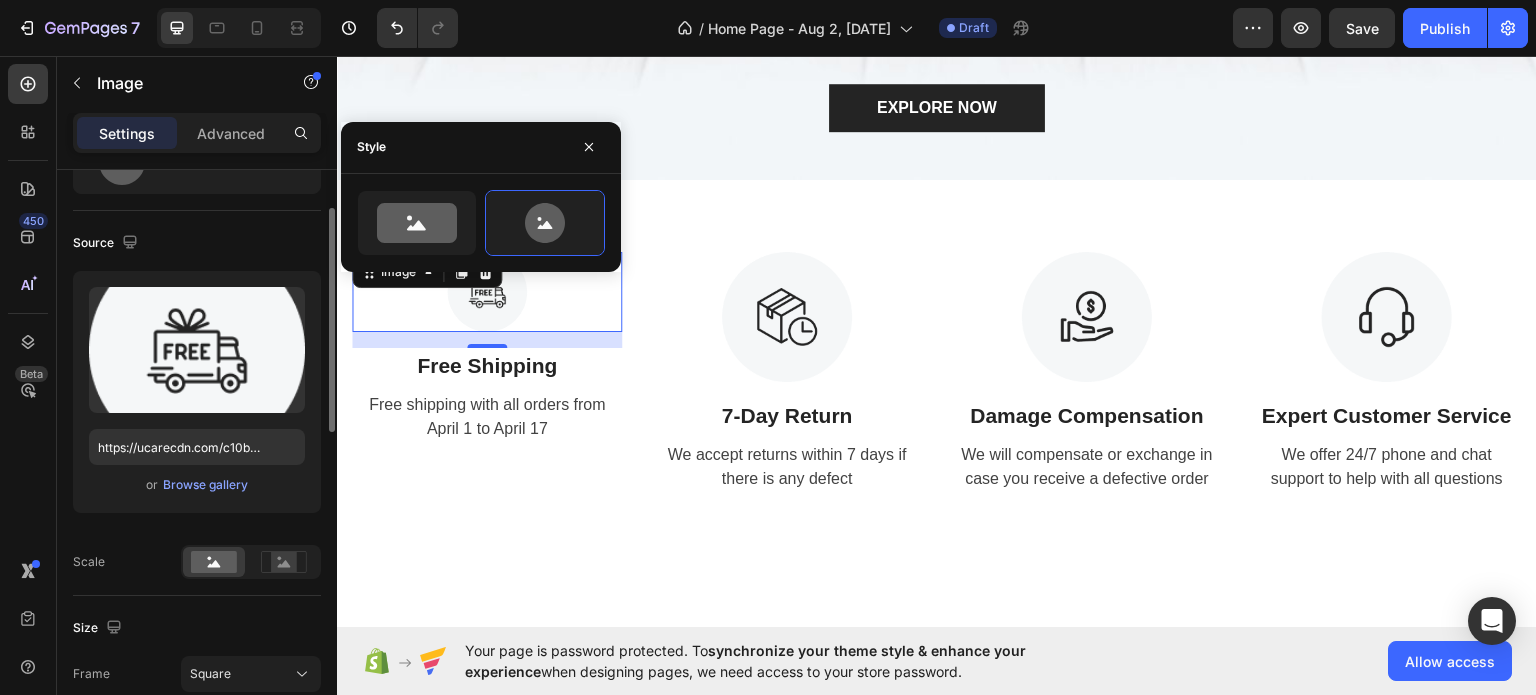 click on "Source Upload Image https://ucarecdn.com/c10b90f2-9c33-4094-9221-3832b9ce8cfd/-/format/auto/ or  Browse gallery  Scale" 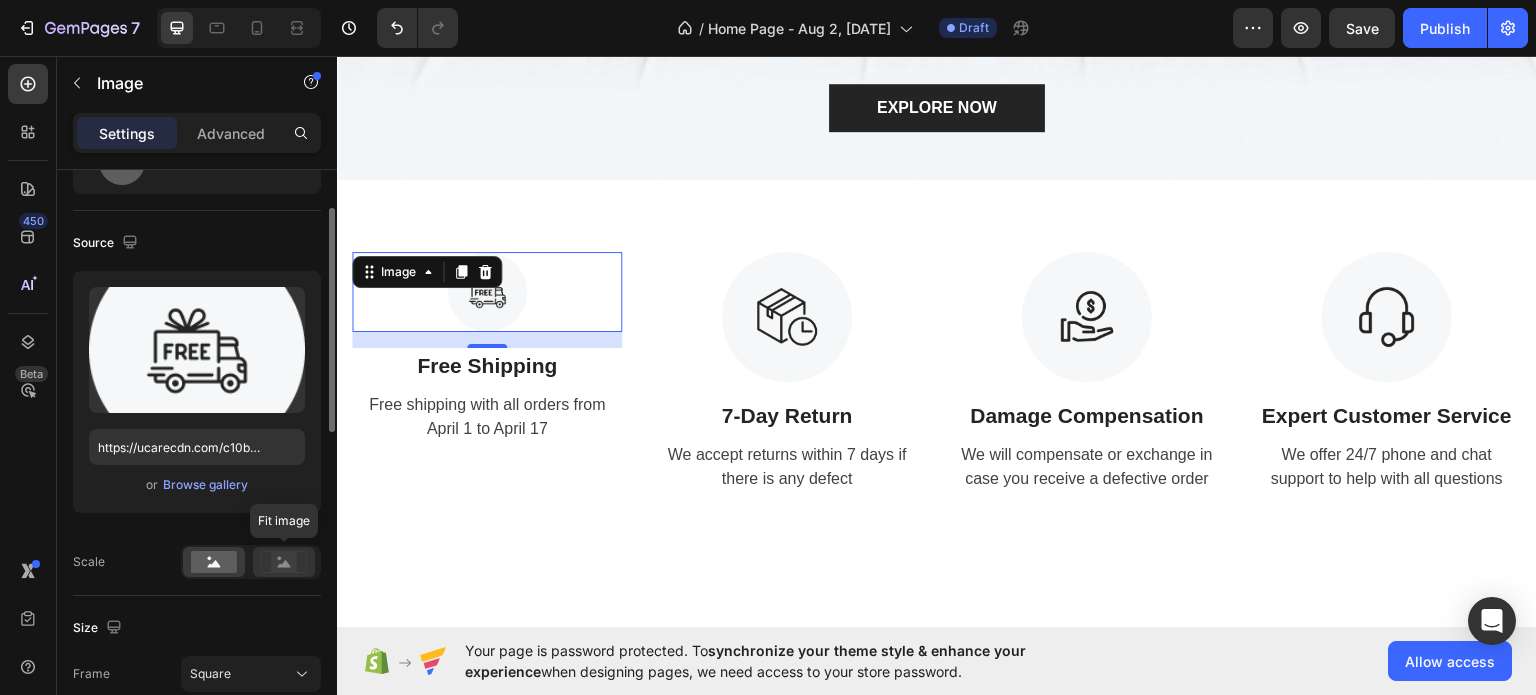 click 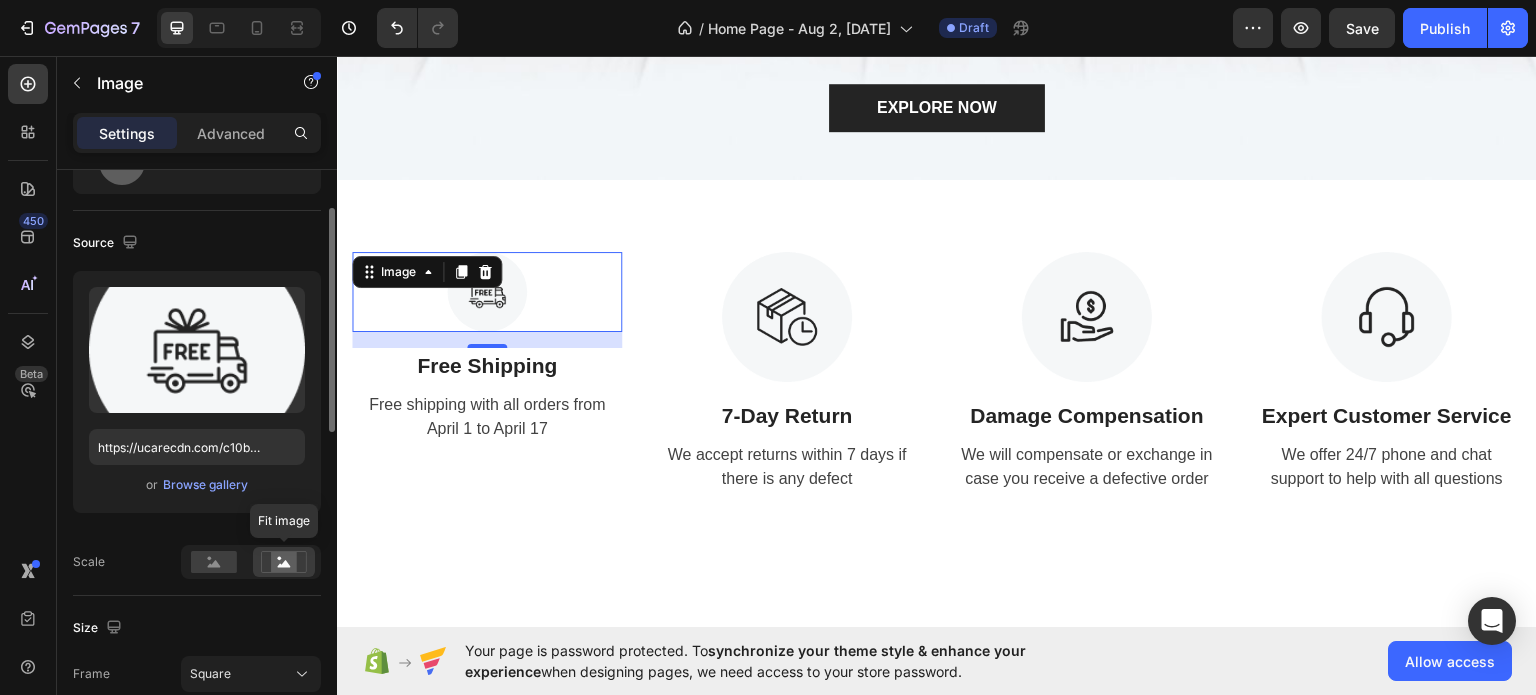 click 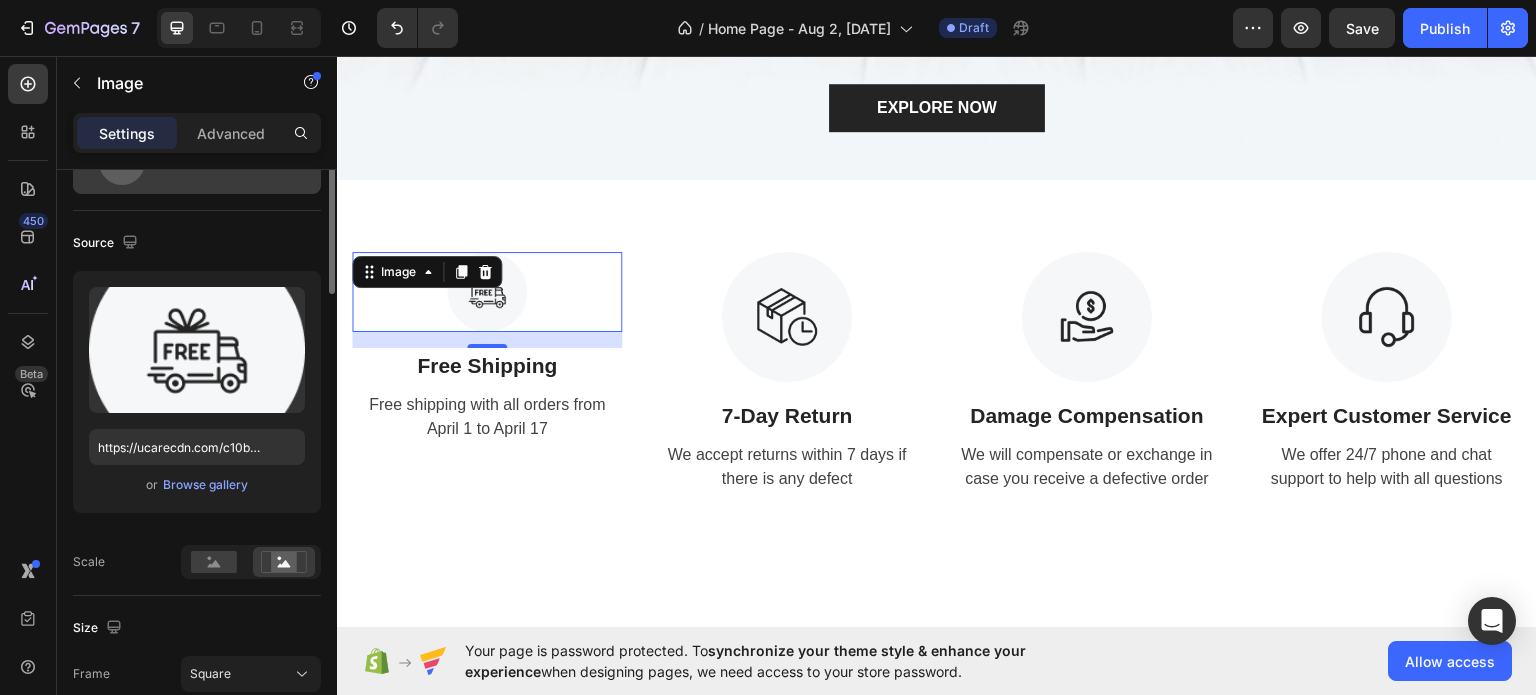 scroll, scrollTop: 0, scrollLeft: 0, axis: both 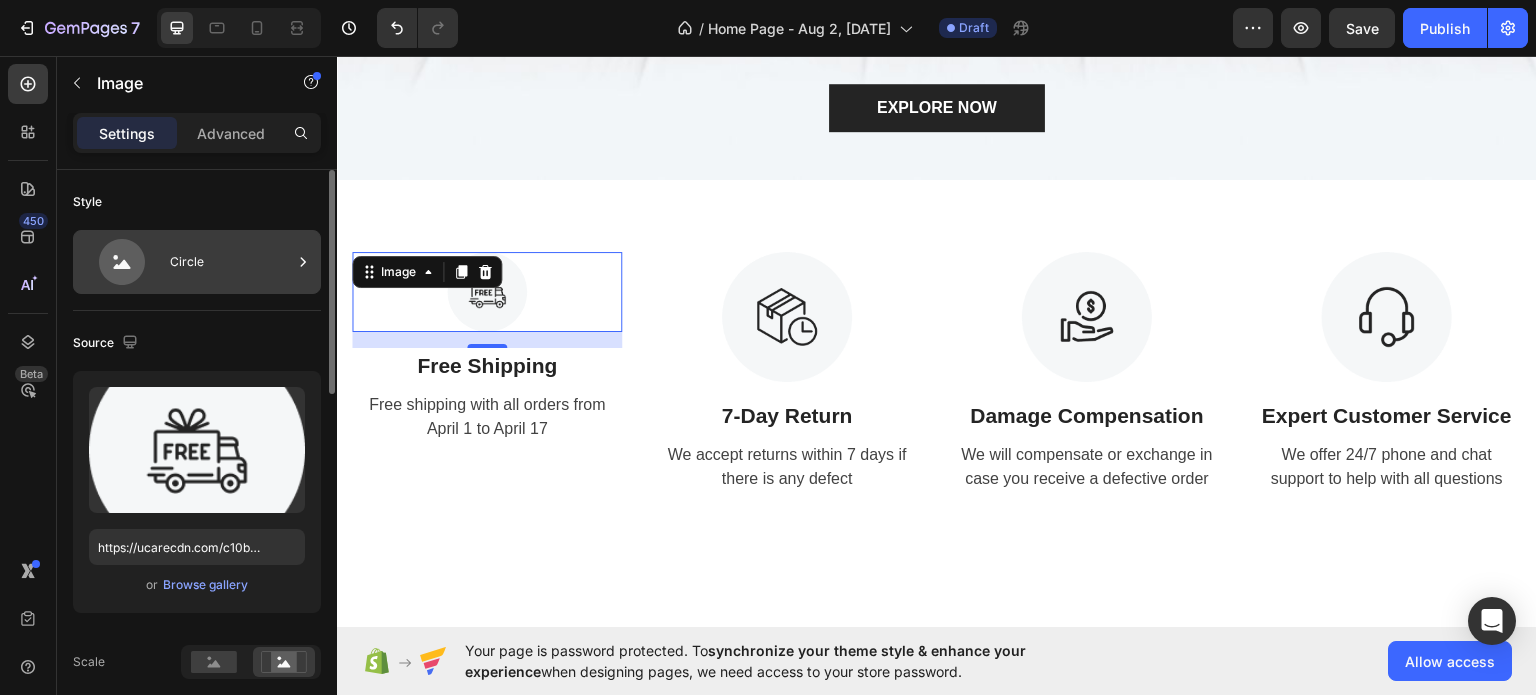 click on "Circle" at bounding box center [231, 262] 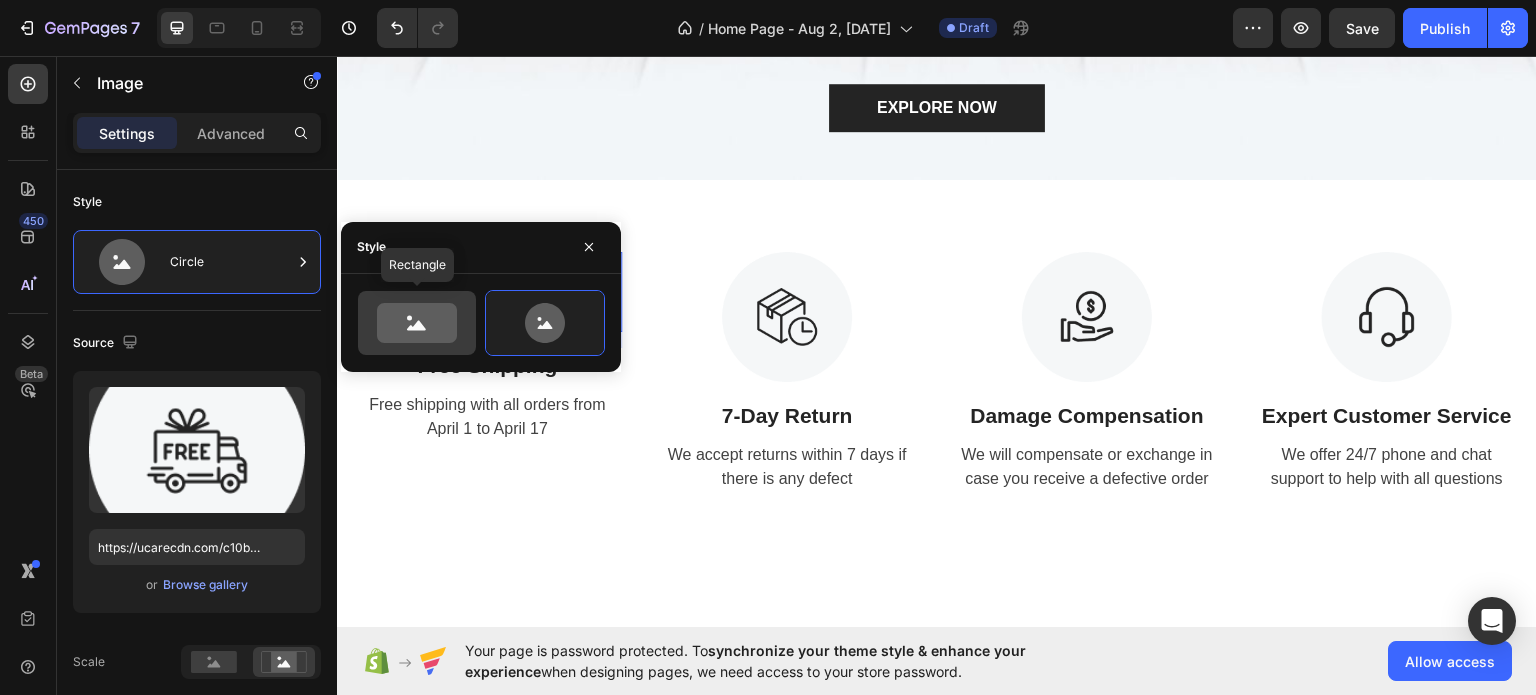 click 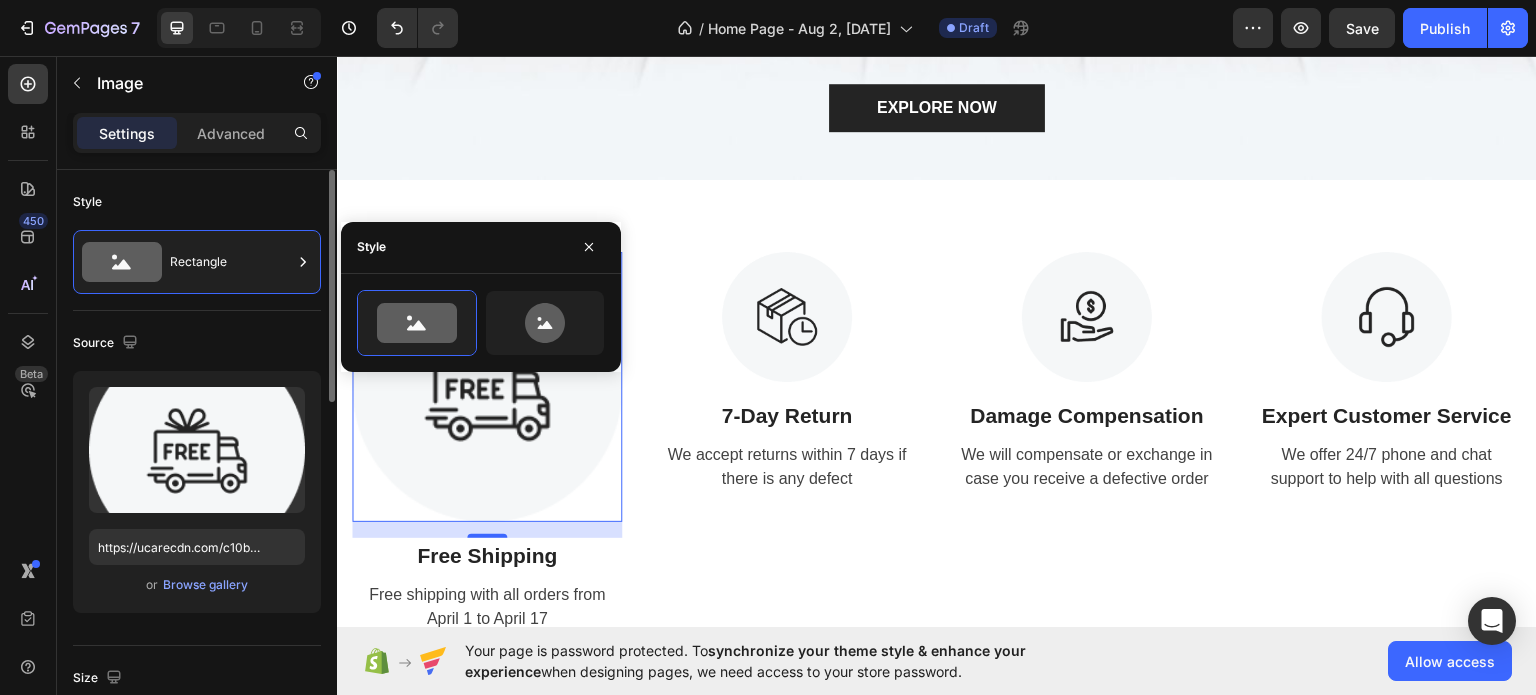 scroll, scrollTop: 200, scrollLeft: 0, axis: vertical 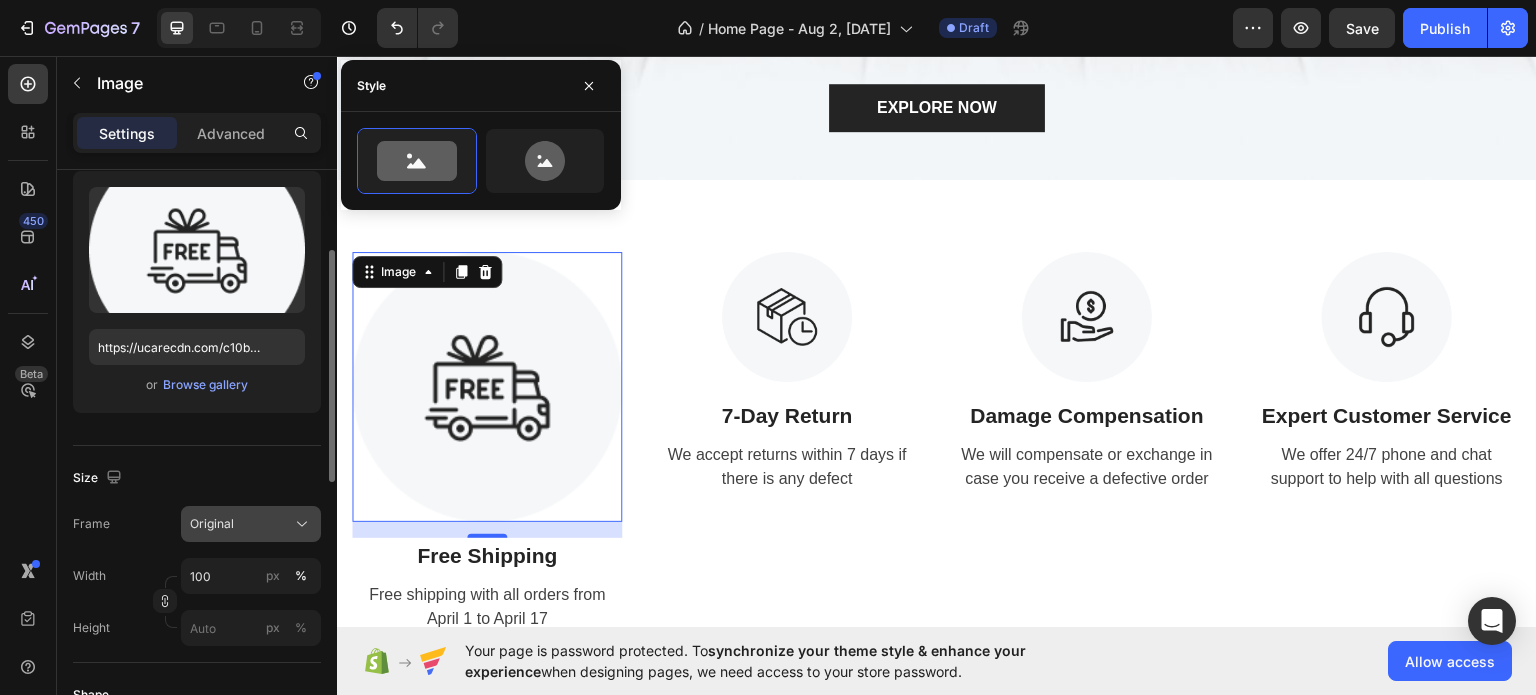 click on "Original" at bounding box center [251, 524] 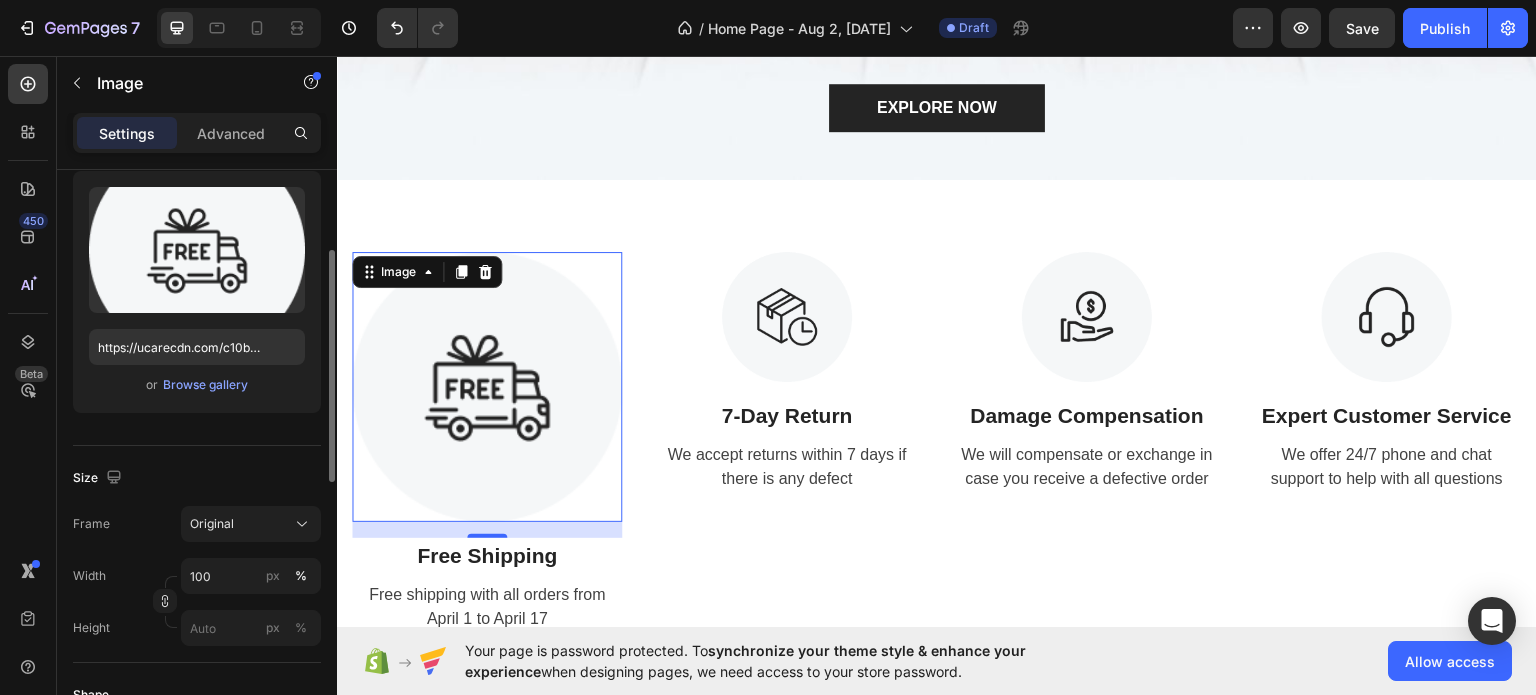 click on "Source Upload Image https://ucarecdn.com/c10b90f2-9c33-4094-9221-3832b9ce8cfd/-/format/auto/ or  Browse gallery" 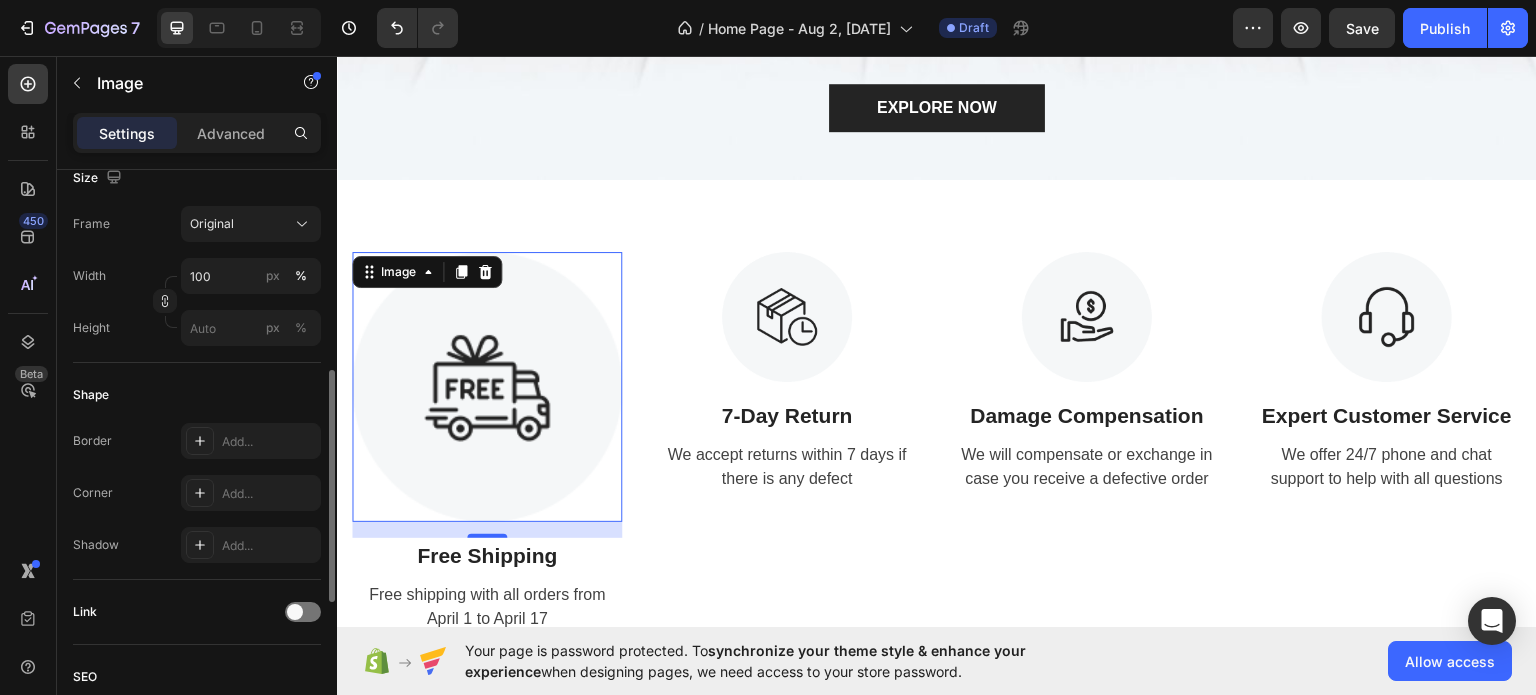 scroll, scrollTop: 400, scrollLeft: 0, axis: vertical 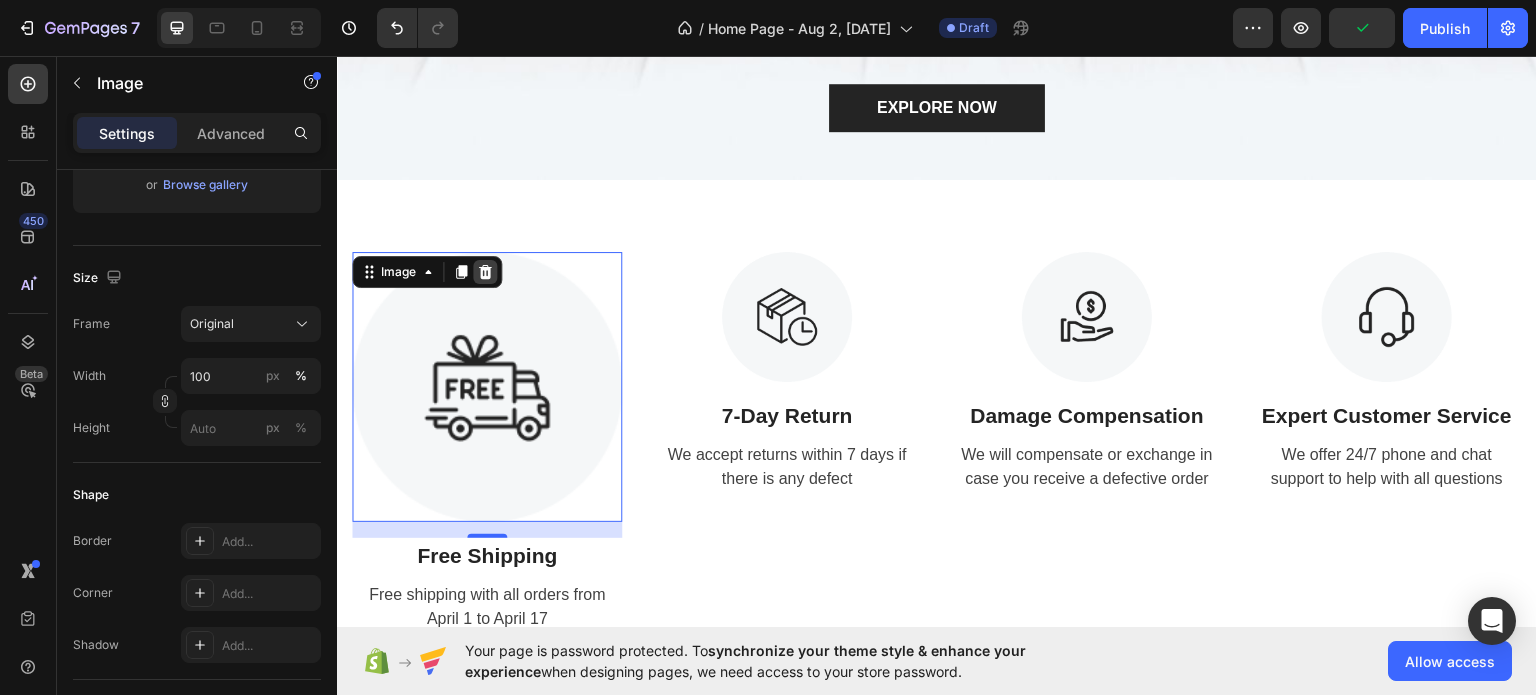 click 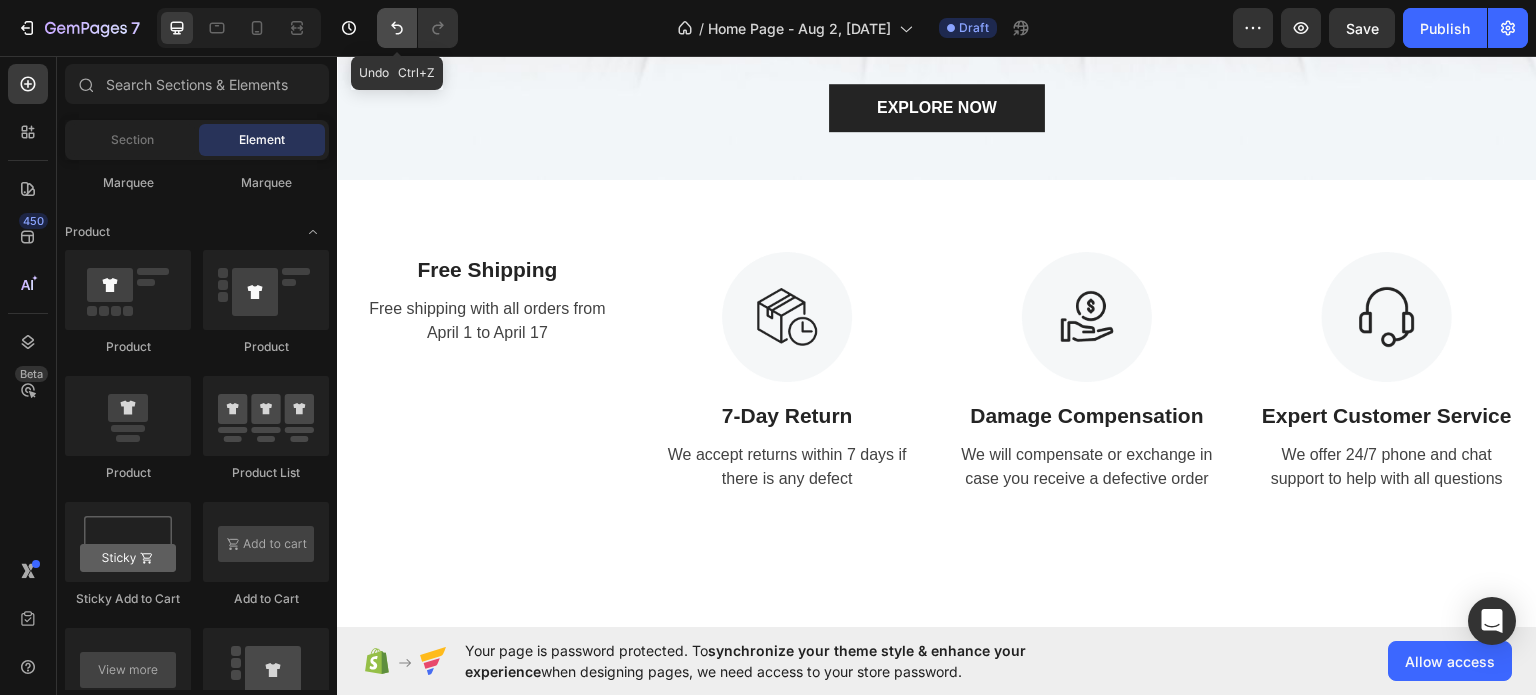 click 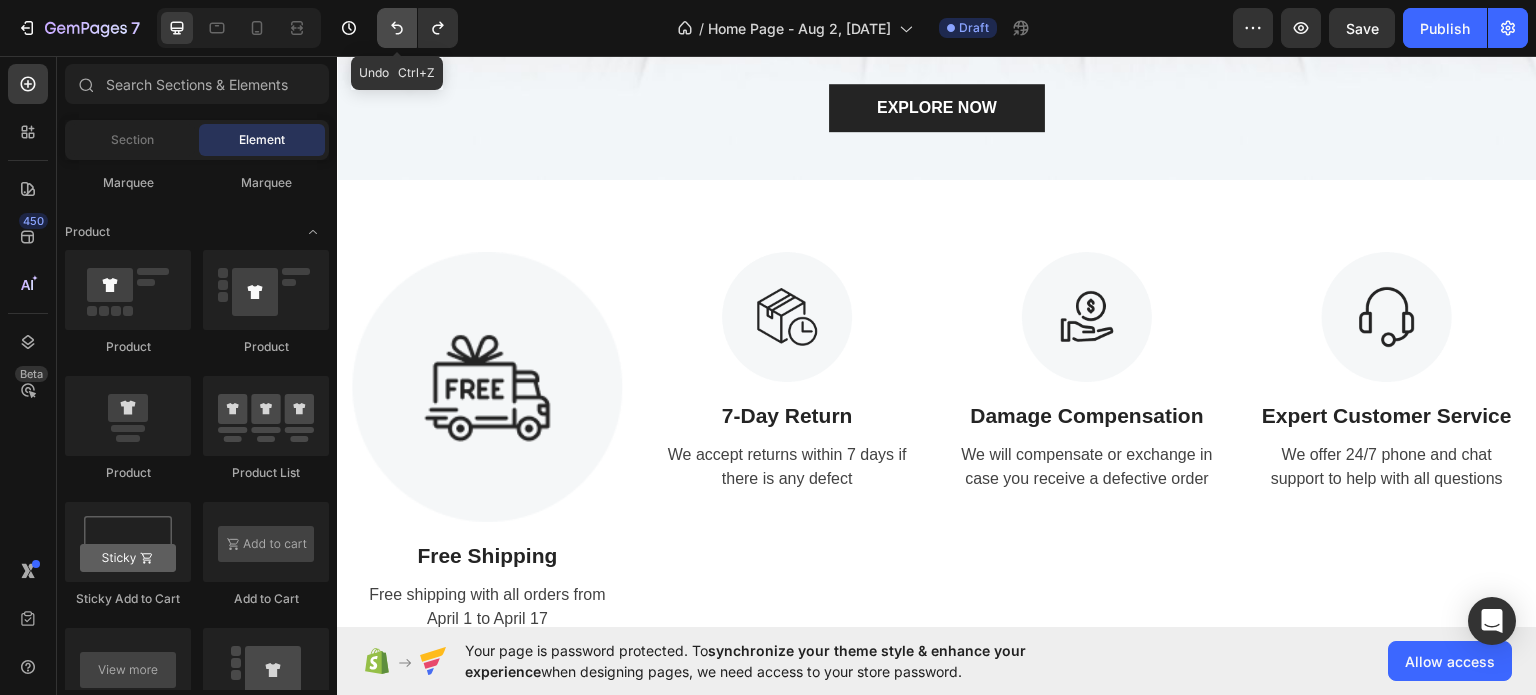 click 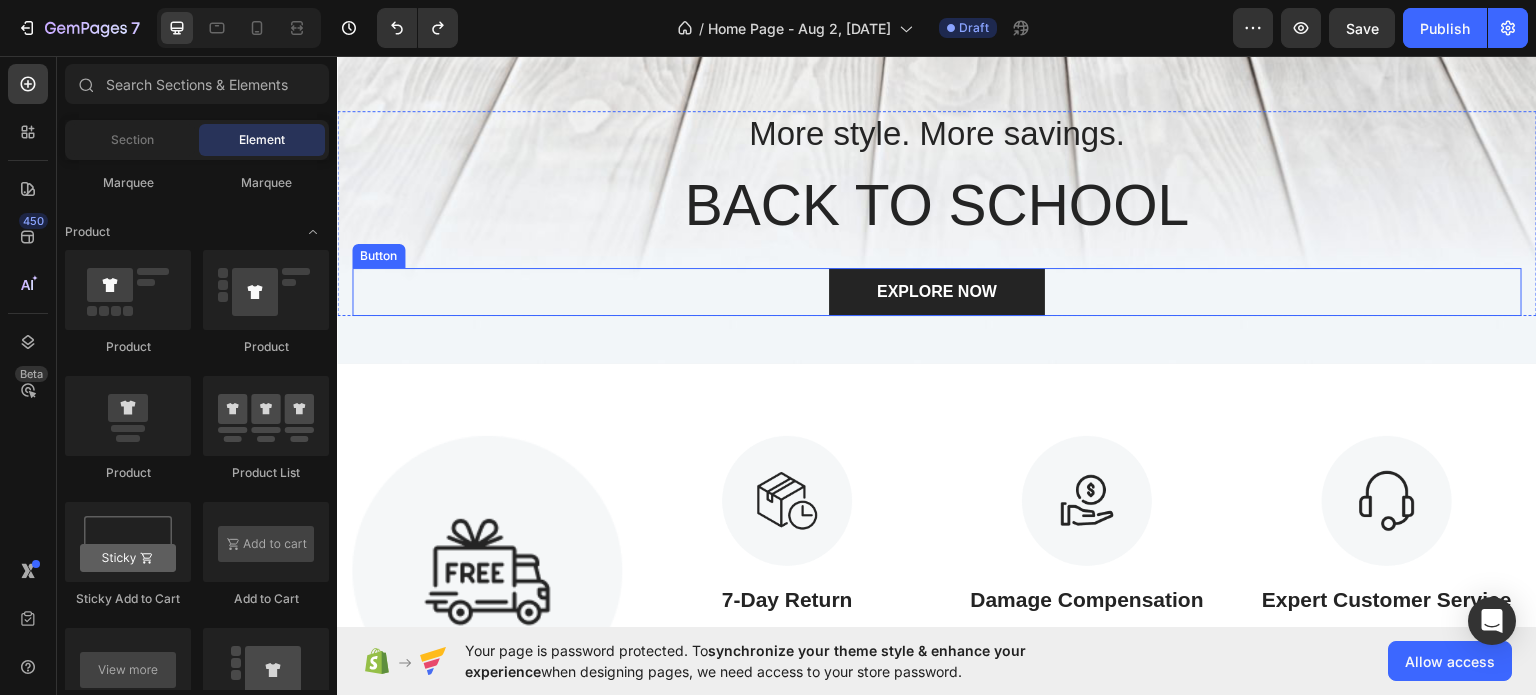 scroll, scrollTop: 600, scrollLeft: 0, axis: vertical 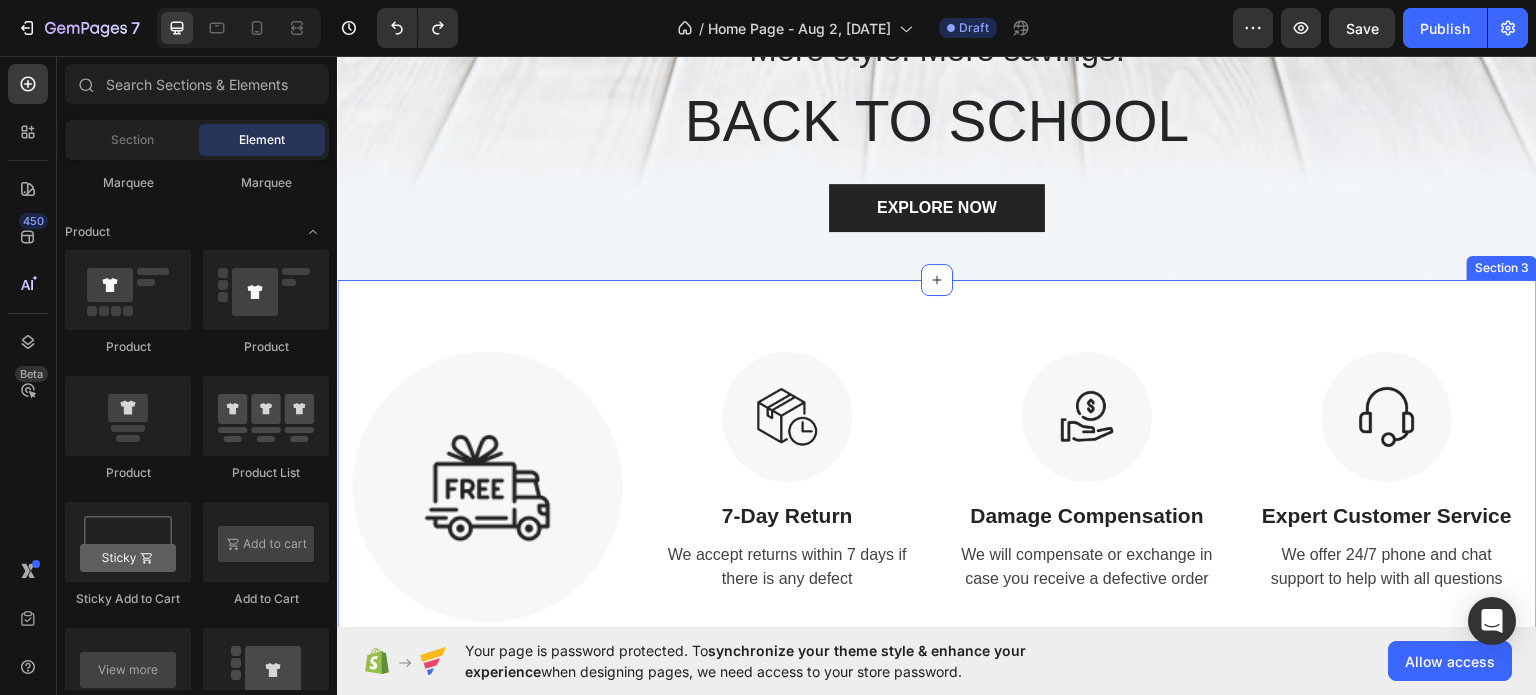 click on "Image Free Shipping Text Block Free shipping with all orders
from April 1 to April 17 Text Image 7-Day Return Text Block We accept returns within 7 days
if there is any defect Text Image Damage Compensation Text Block We will compensate or exchange in case you receive a defective order Text Image Expert Customer Service Text Block We offer 24/7 phone and chat support to help with all questions Text Row Section 3" at bounding box center [937, 542] 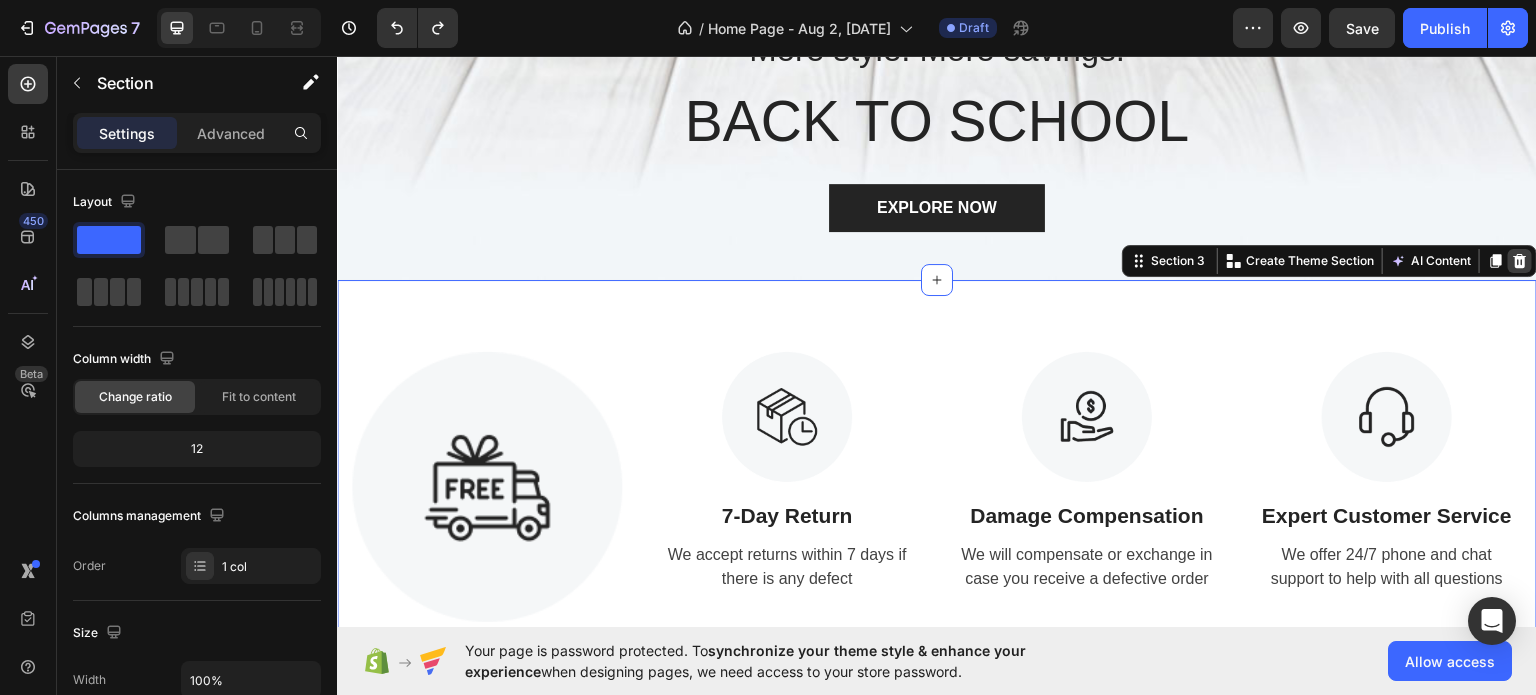click 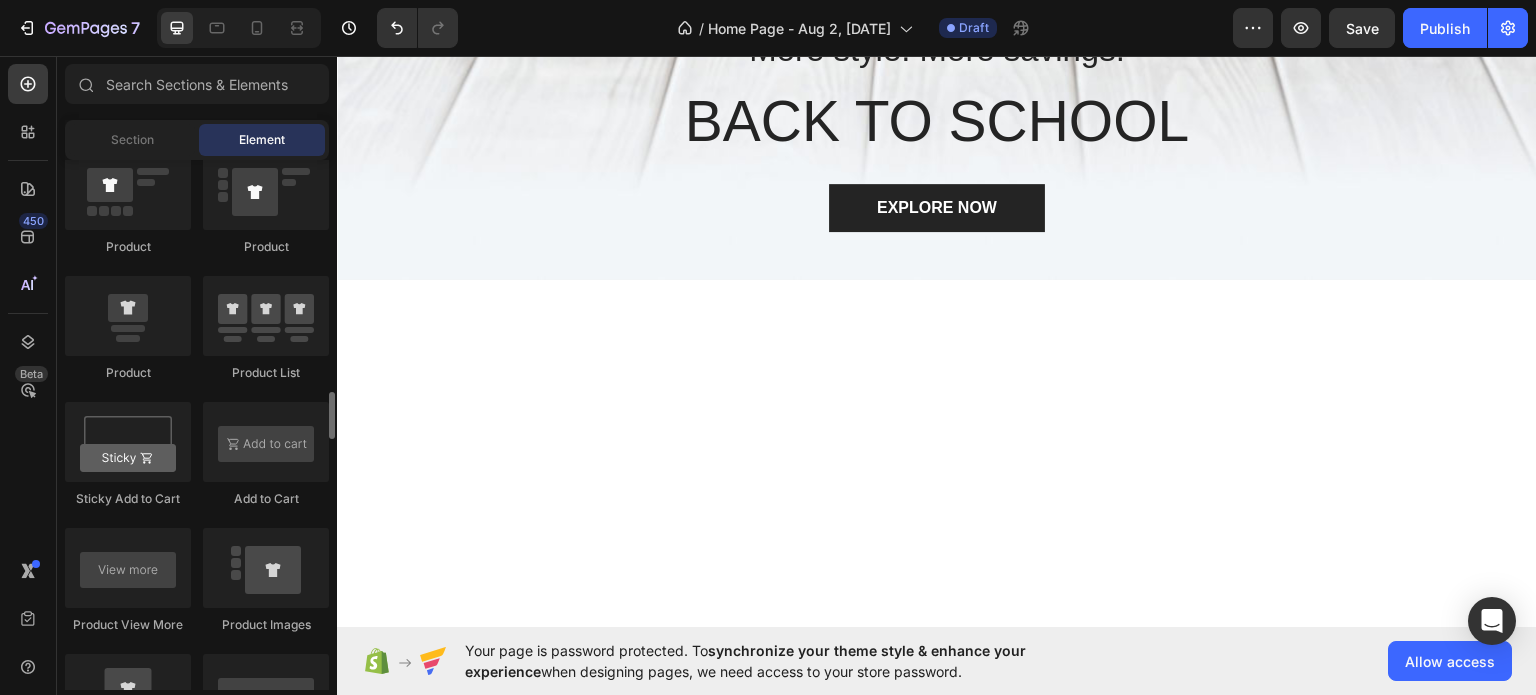 scroll, scrollTop: 2700, scrollLeft: 0, axis: vertical 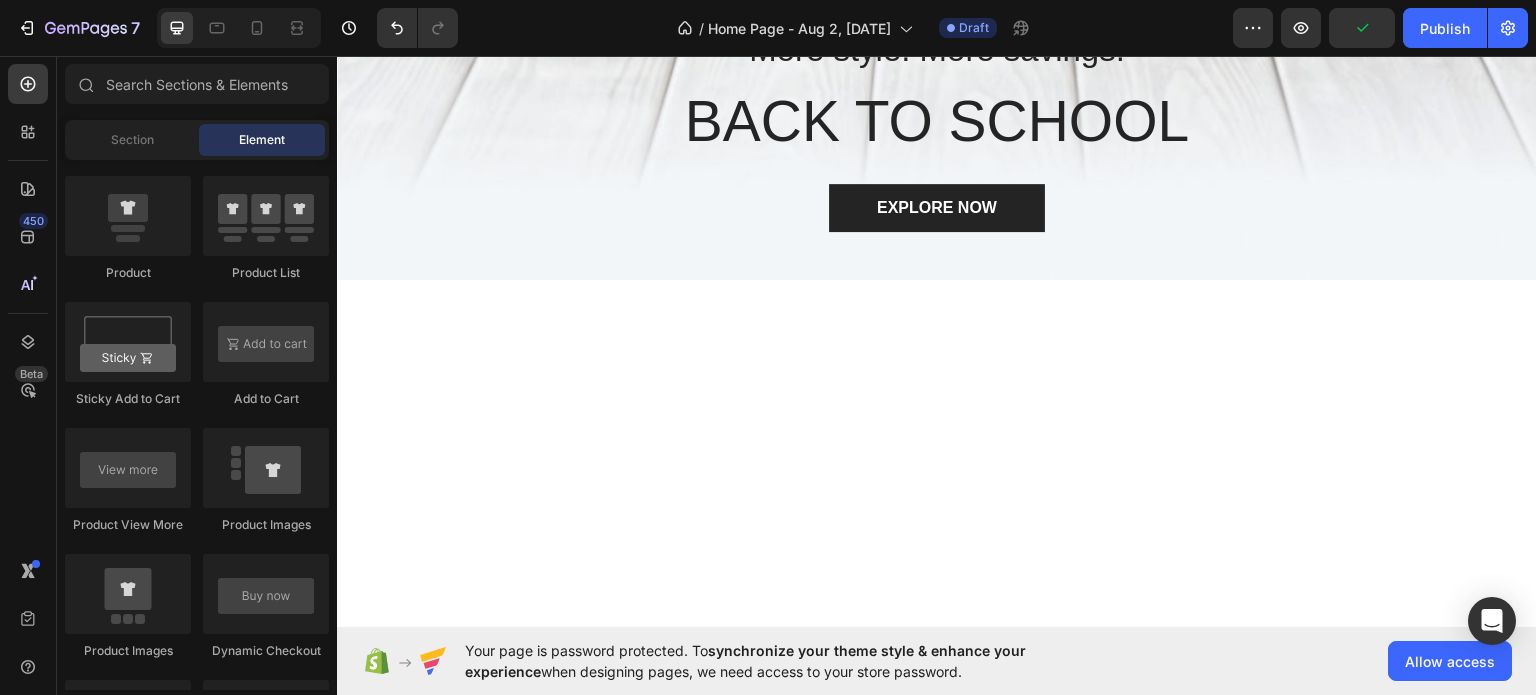 click on "Section Element" at bounding box center [197, 140] 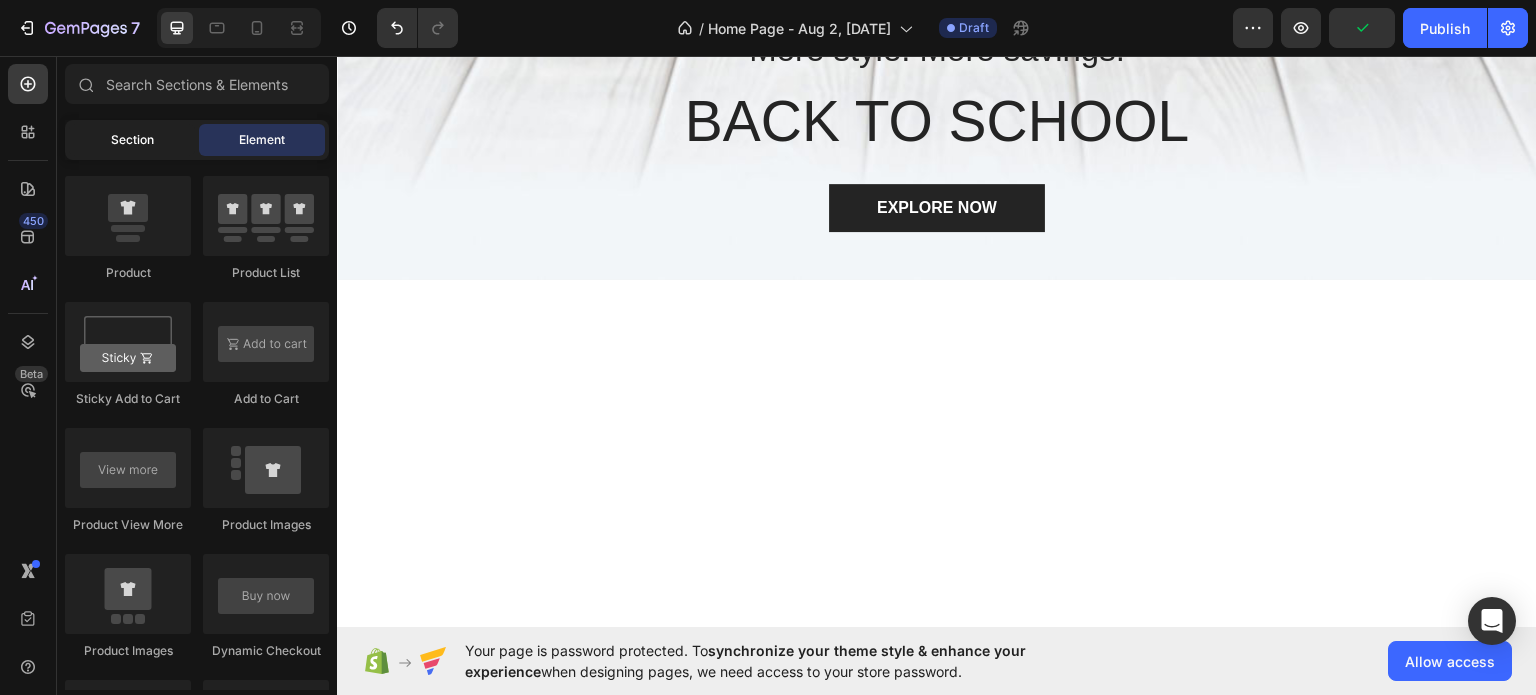 click on "Section" at bounding box center [132, 140] 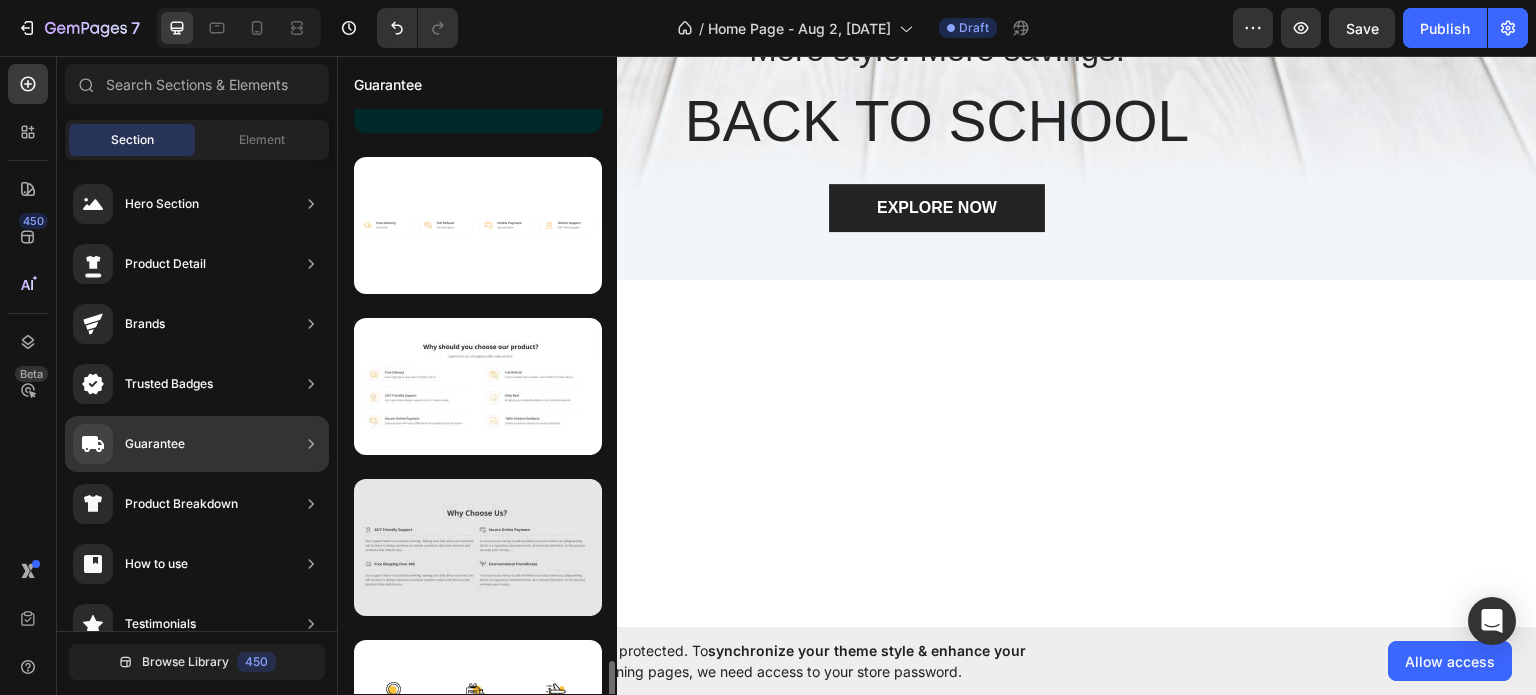 scroll, scrollTop: 3700, scrollLeft: 0, axis: vertical 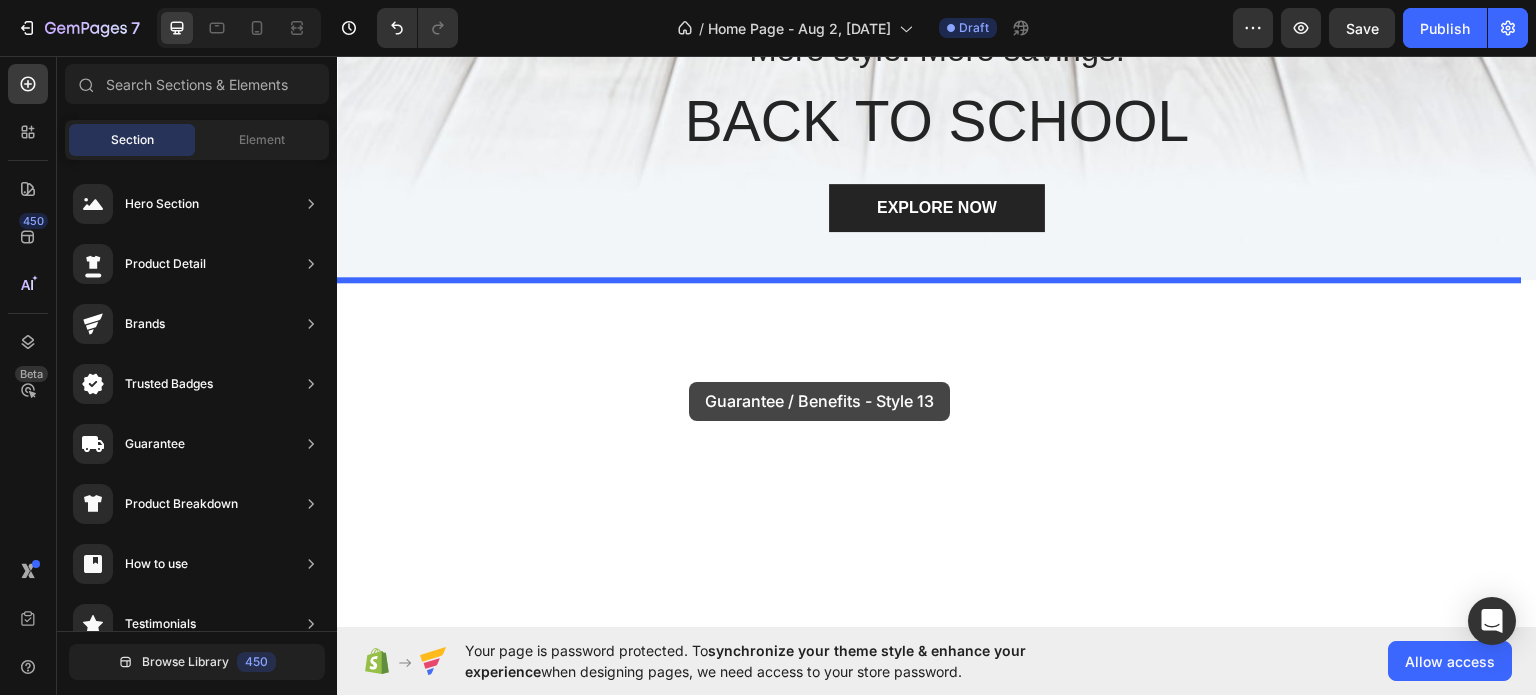 drag, startPoint x: 796, startPoint y: 270, endPoint x: 689, endPoint y: 381, distance: 154.17523 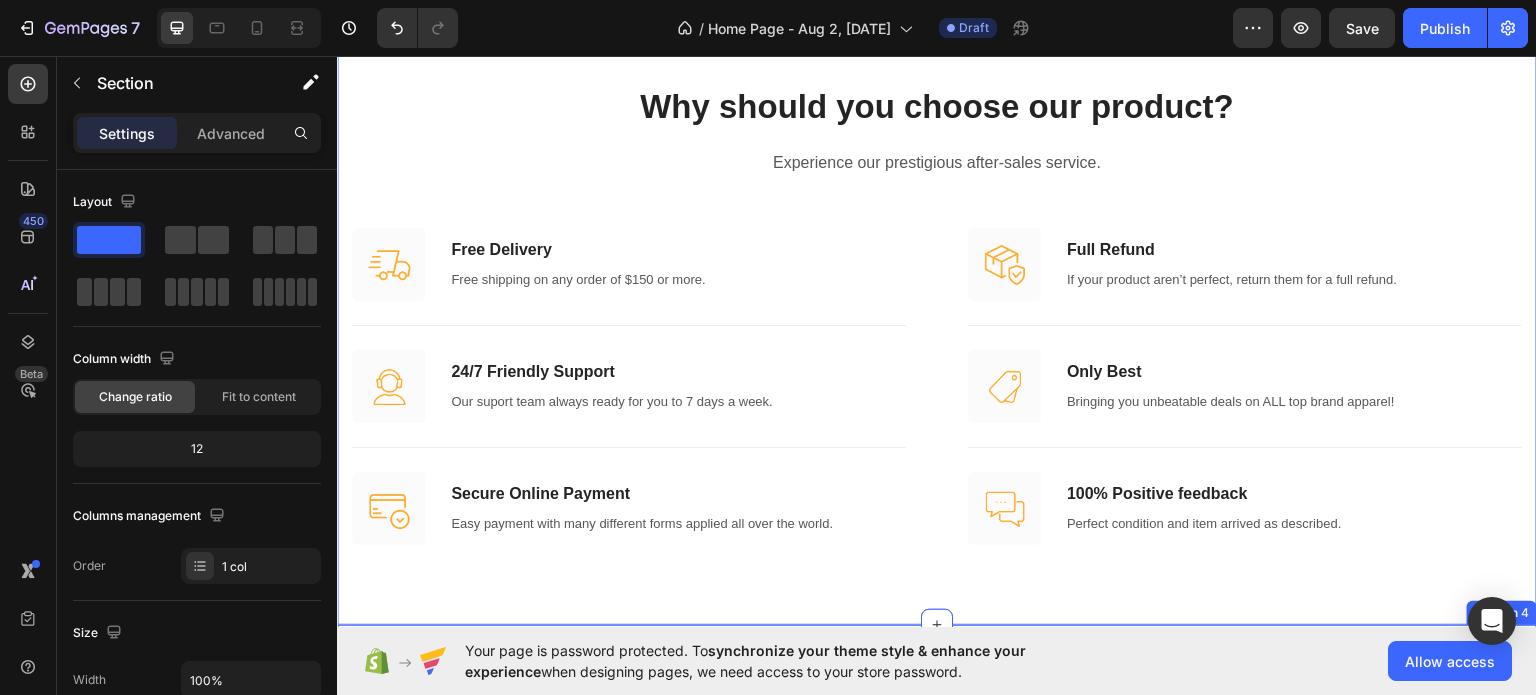 scroll, scrollTop: 853, scrollLeft: 0, axis: vertical 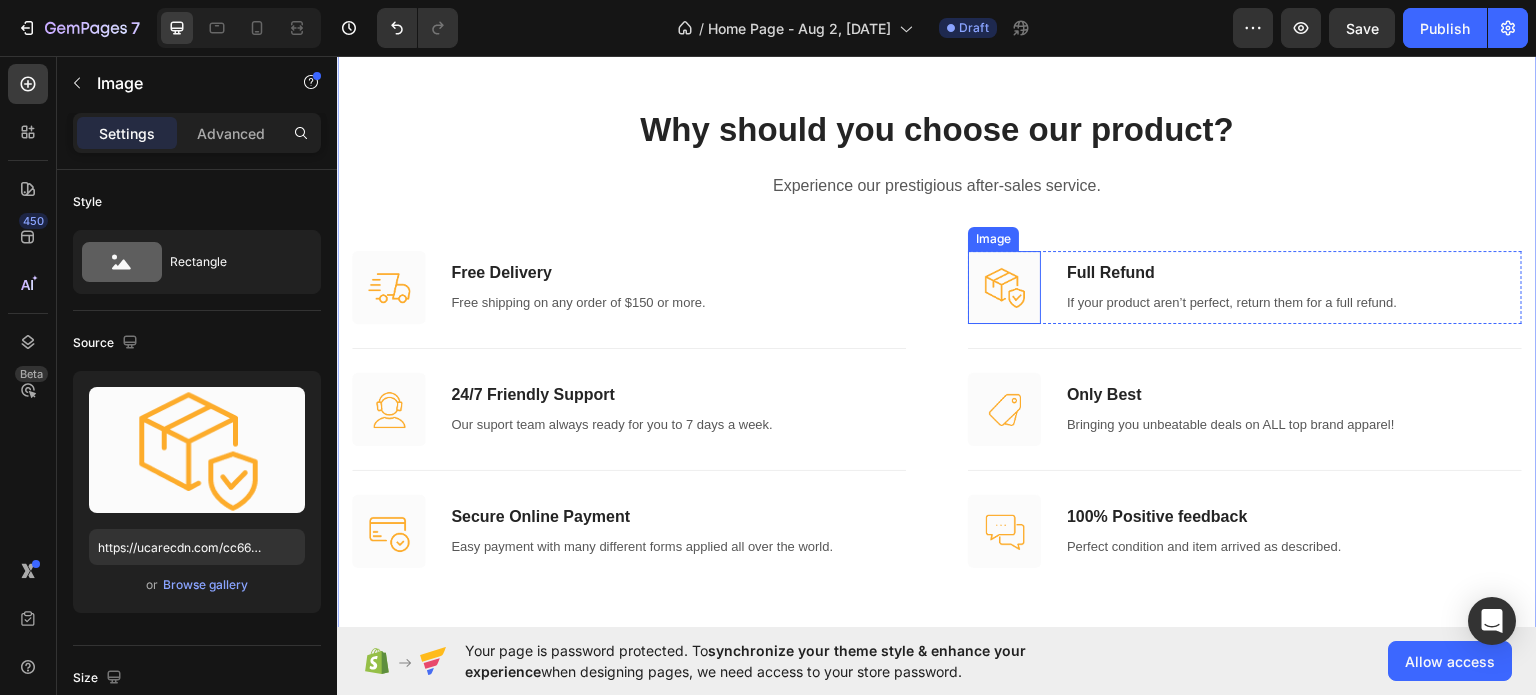 click at bounding box center (1004, 286) 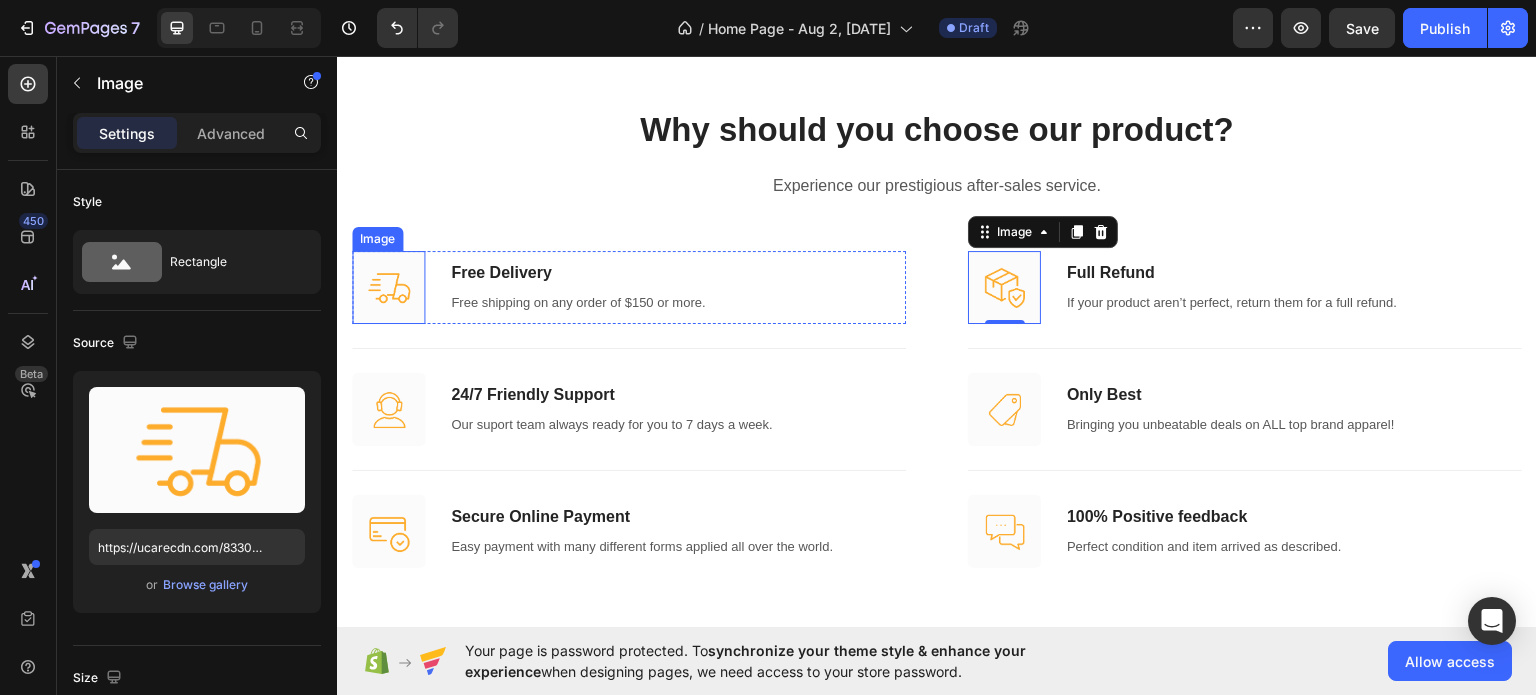 click at bounding box center (388, 286) 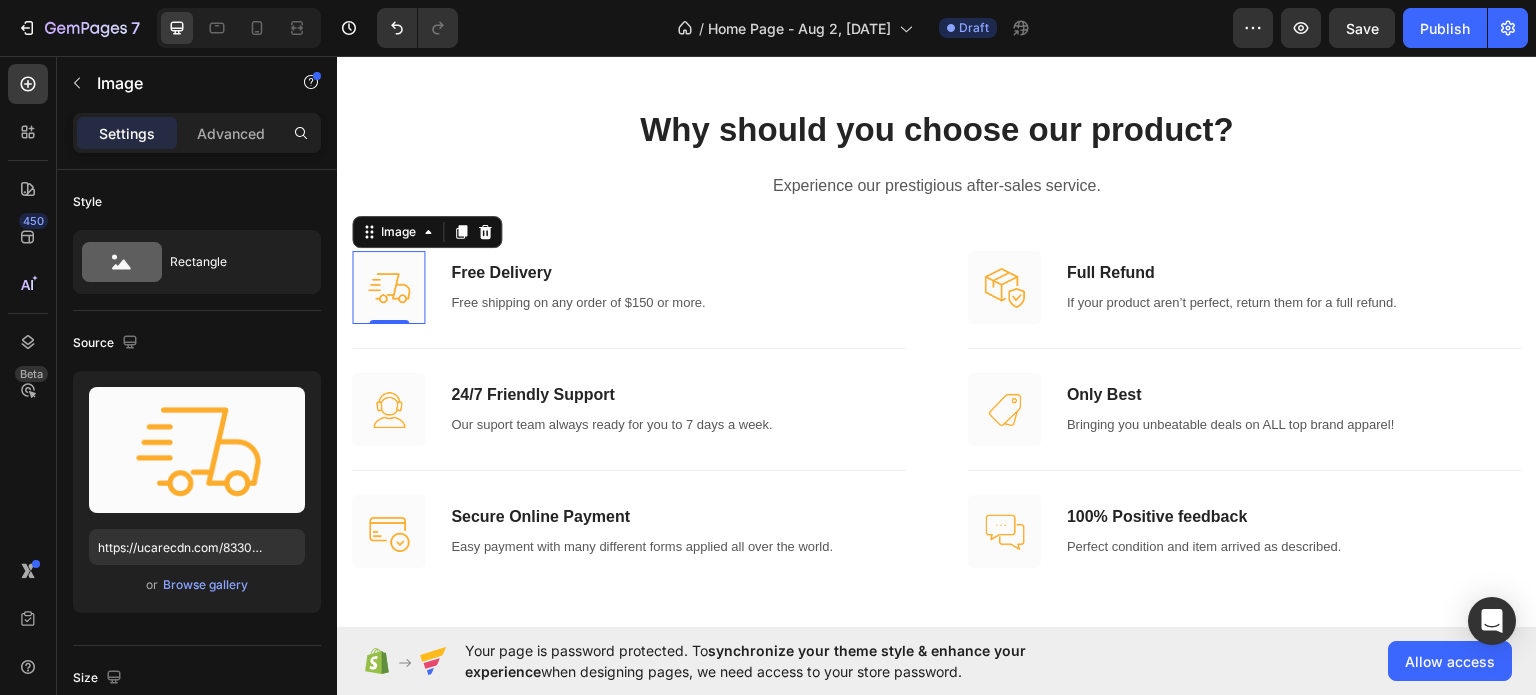 scroll, scrollTop: 400, scrollLeft: 0, axis: vertical 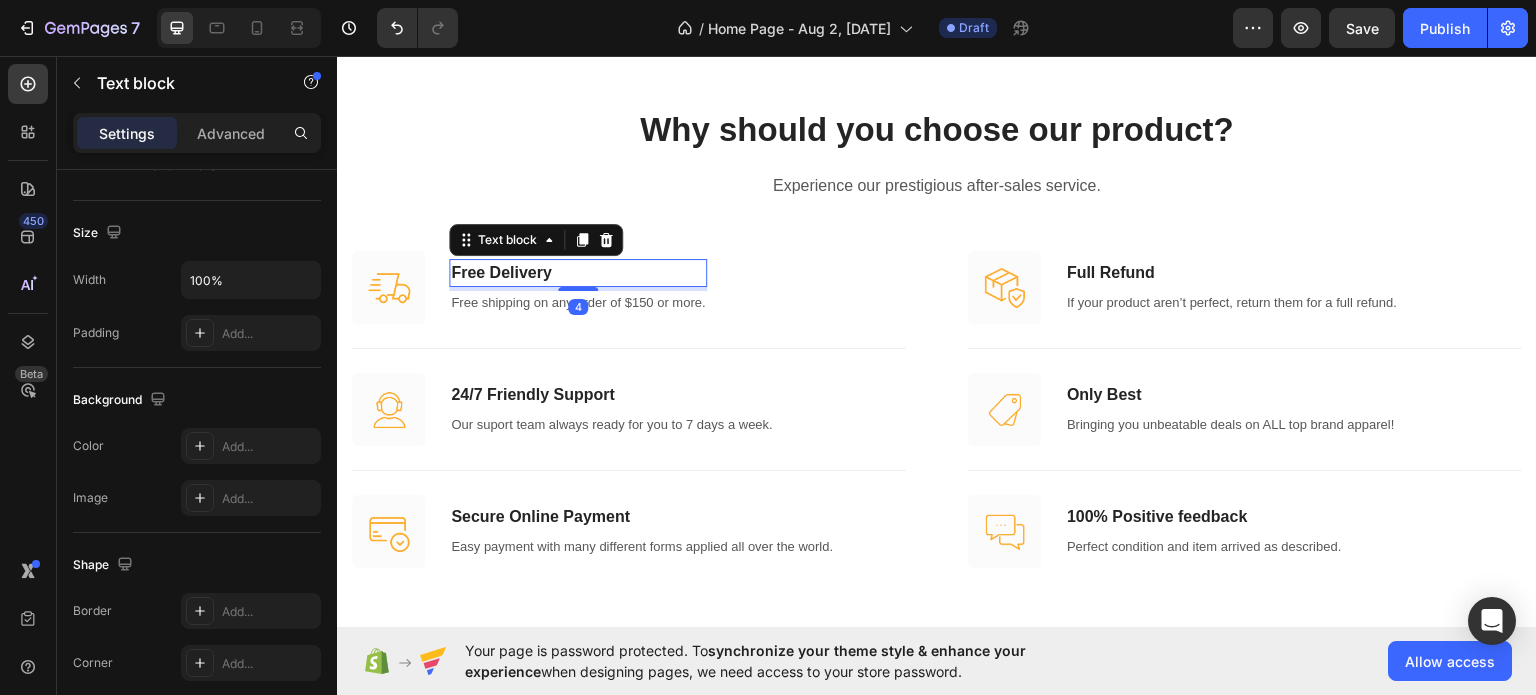 click on "Free Delivery" at bounding box center [578, 272] 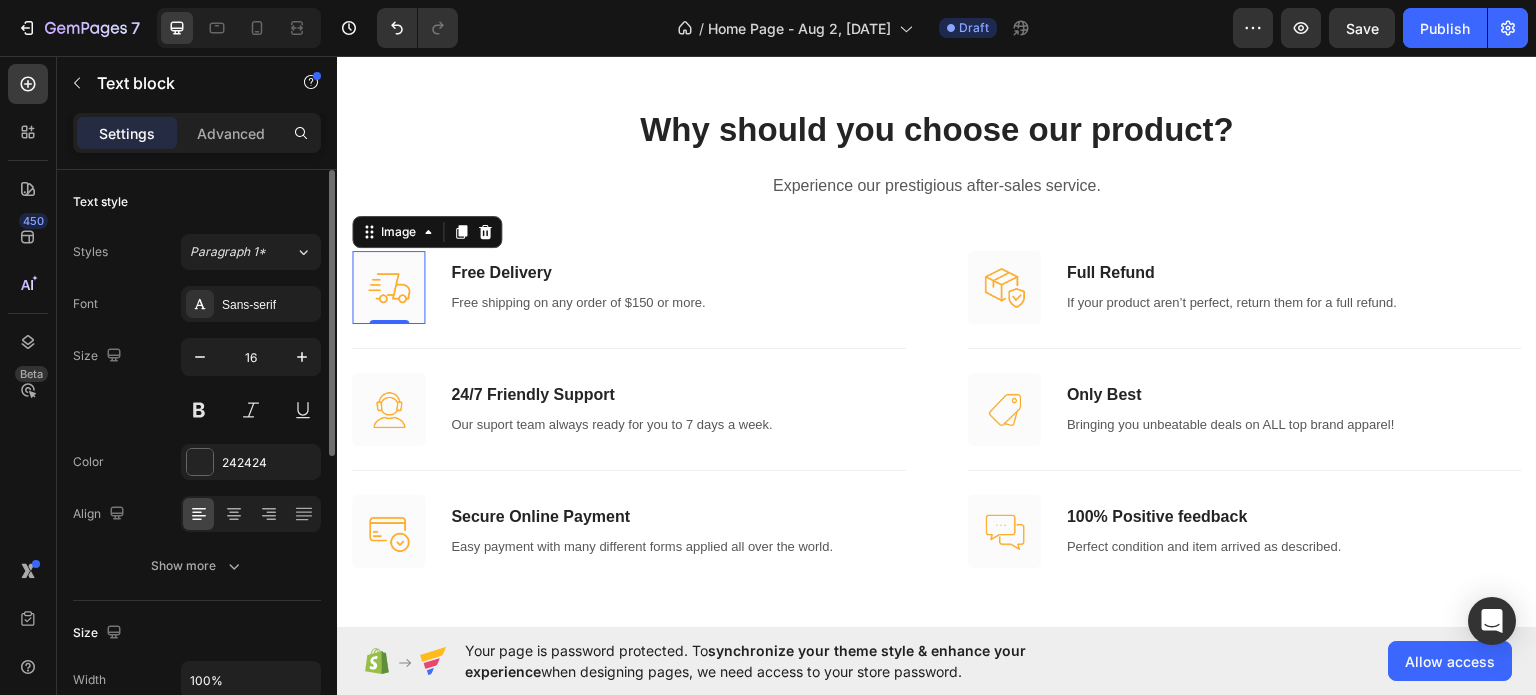 click at bounding box center [388, 286] 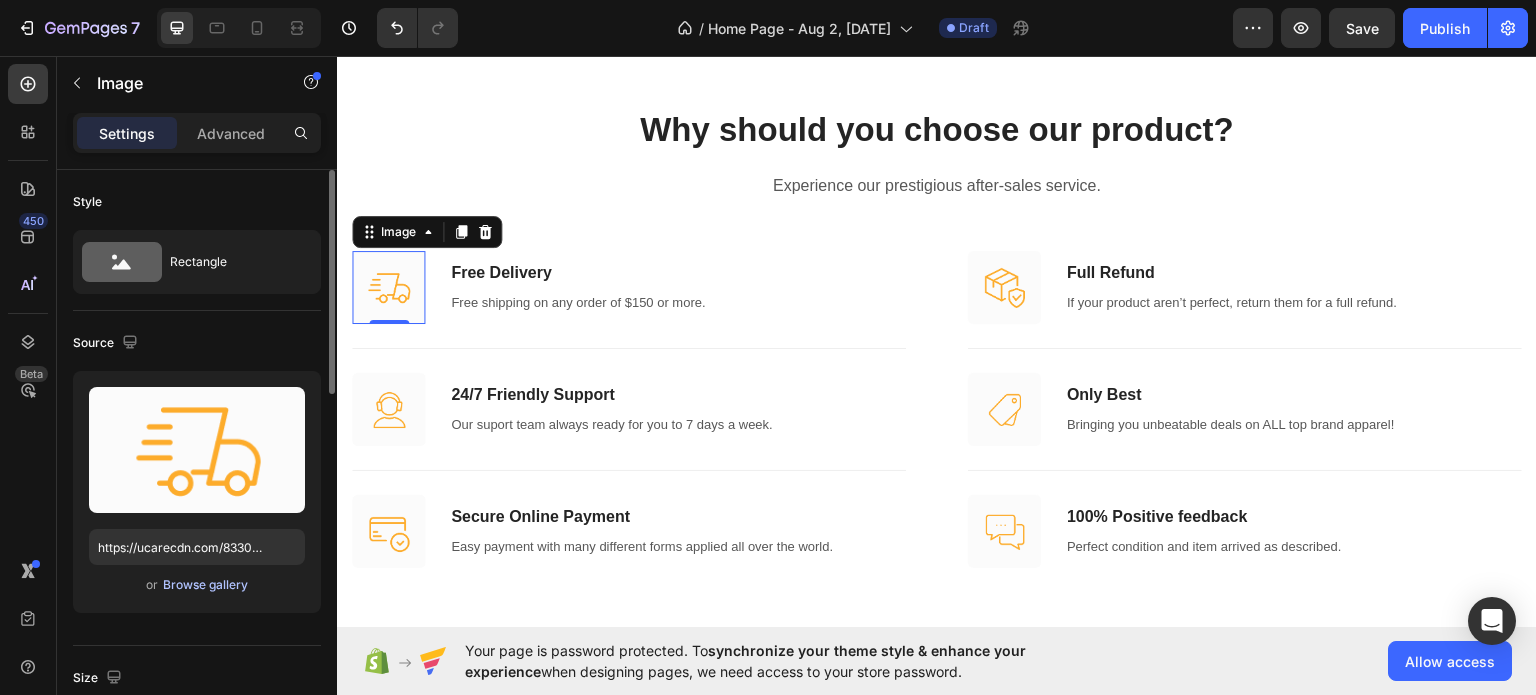 click on "Browse gallery" at bounding box center (205, 585) 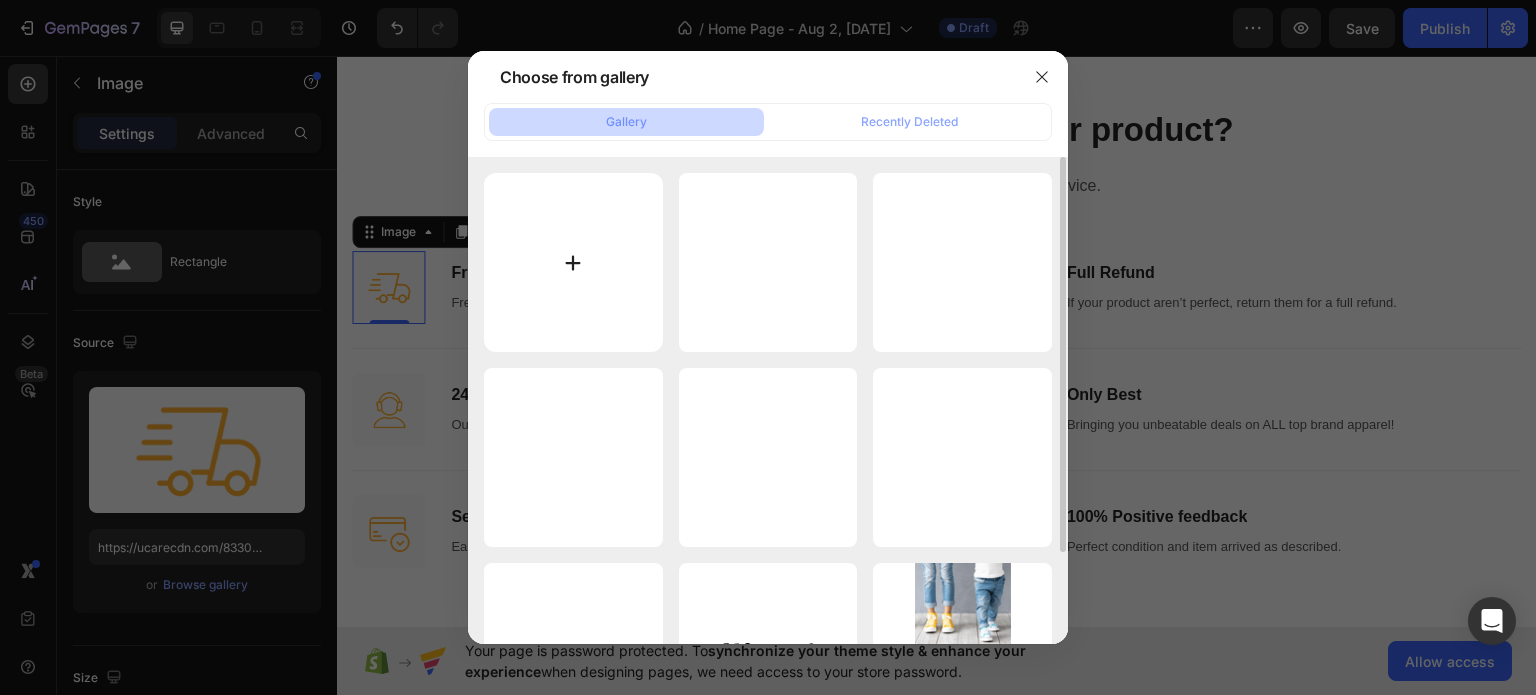 click at bounding box center (573, 262) 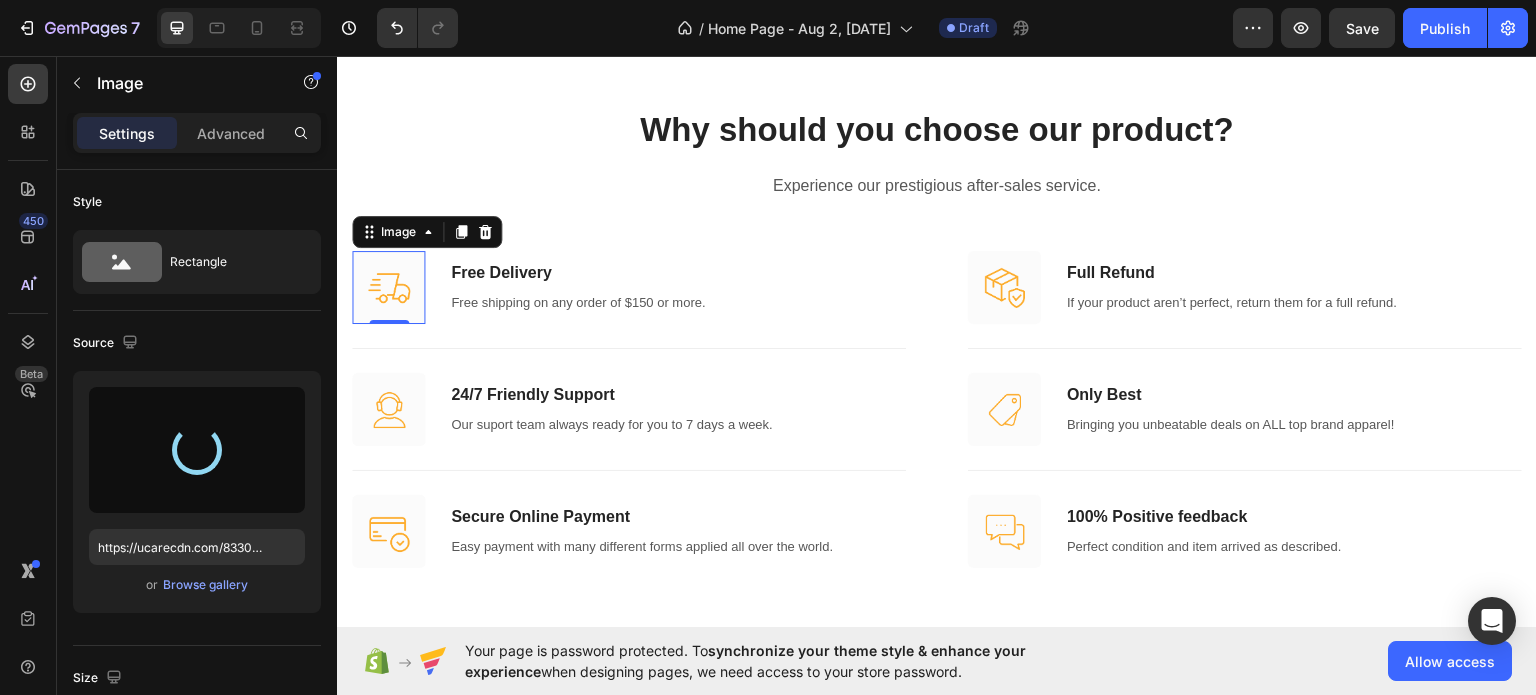 type on "https://cdn.shopify.com/s/files/1/0969/7240/7109/files/gempages_578074636697207484-2f5bbed1-861e-4e11-b9b8-e005f108806f.png" 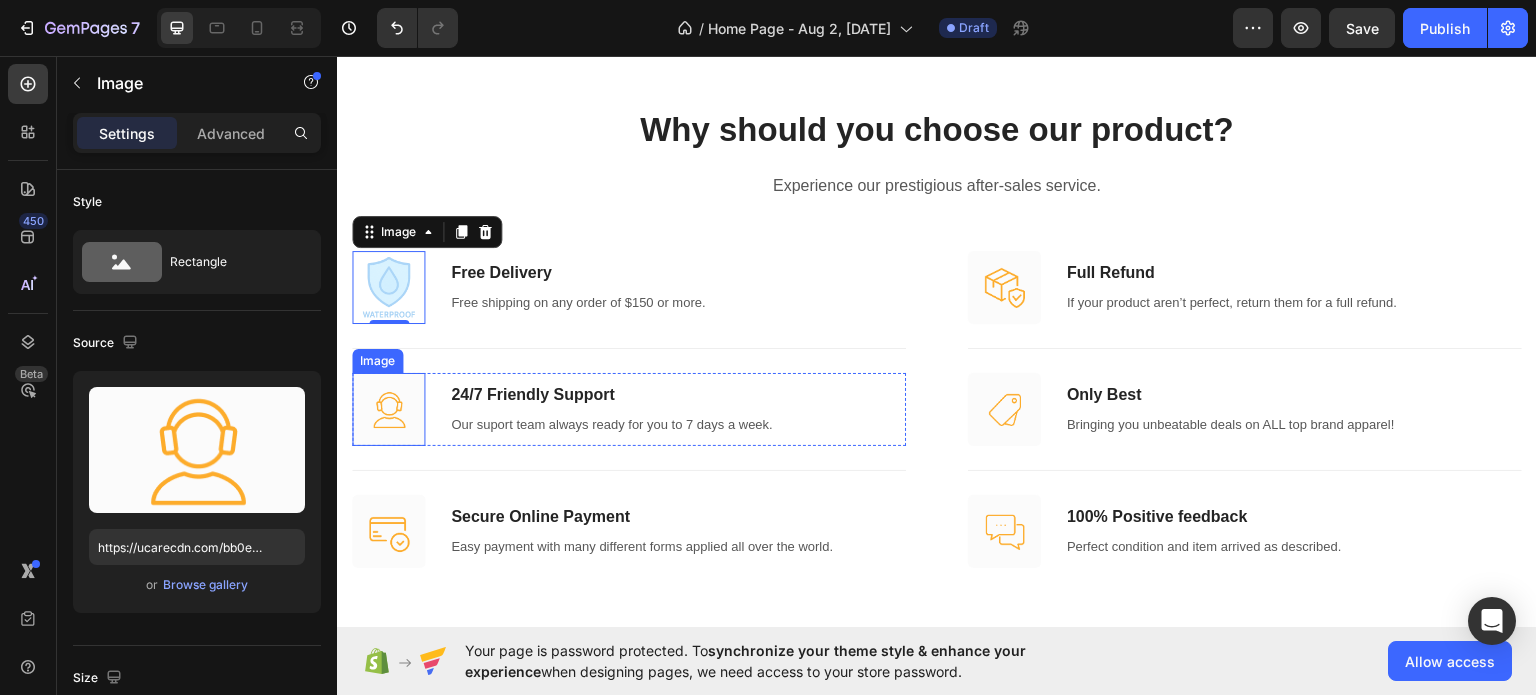 click at bounding box center (388, 408) 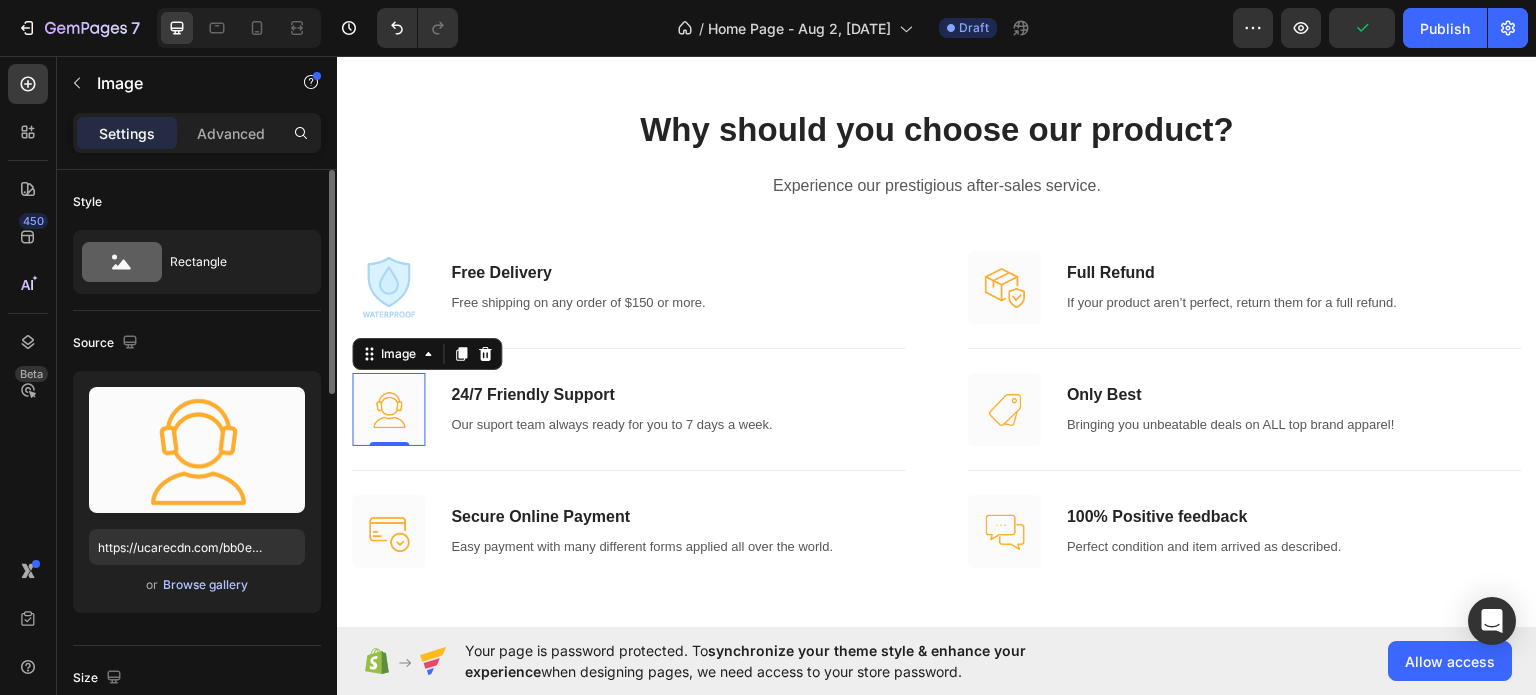 click on "Browse gallery" at bounding box center [205, 585] 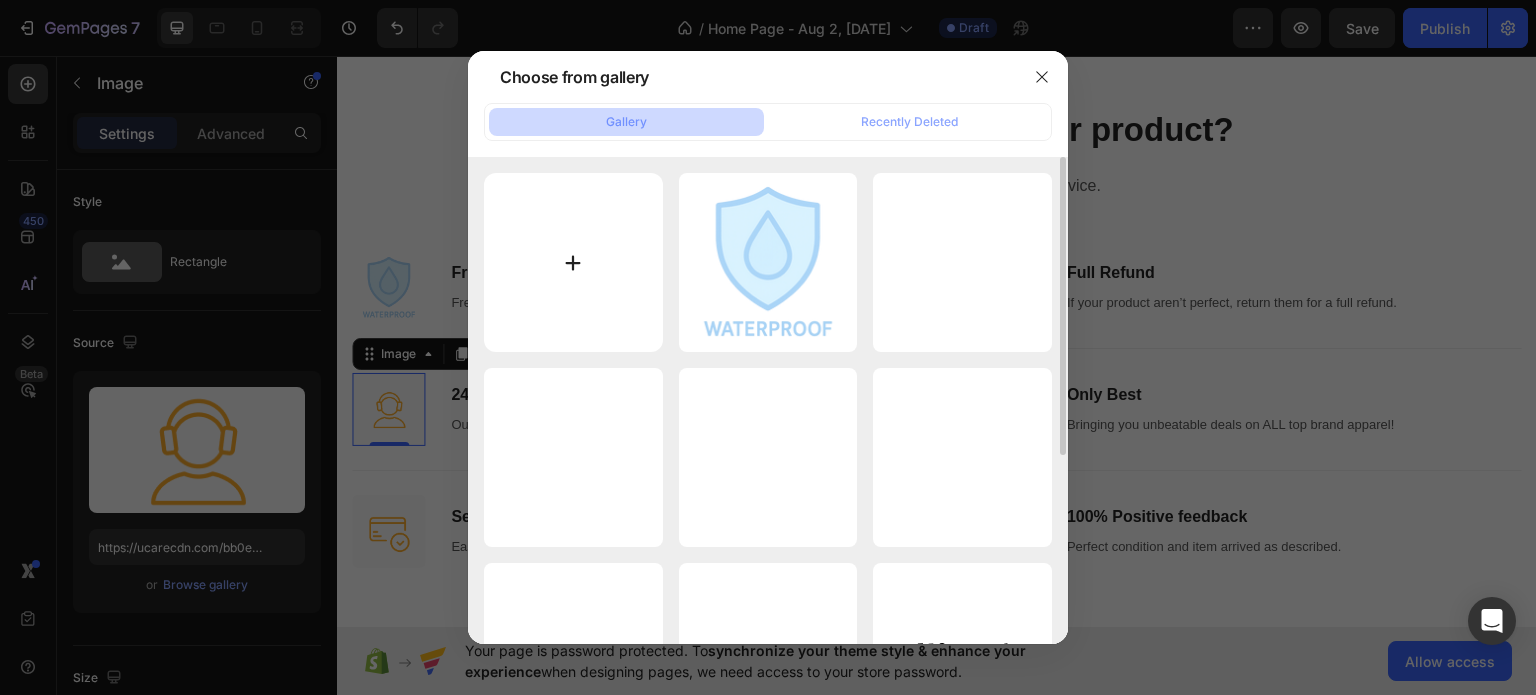click at bounding box center [573, 262] 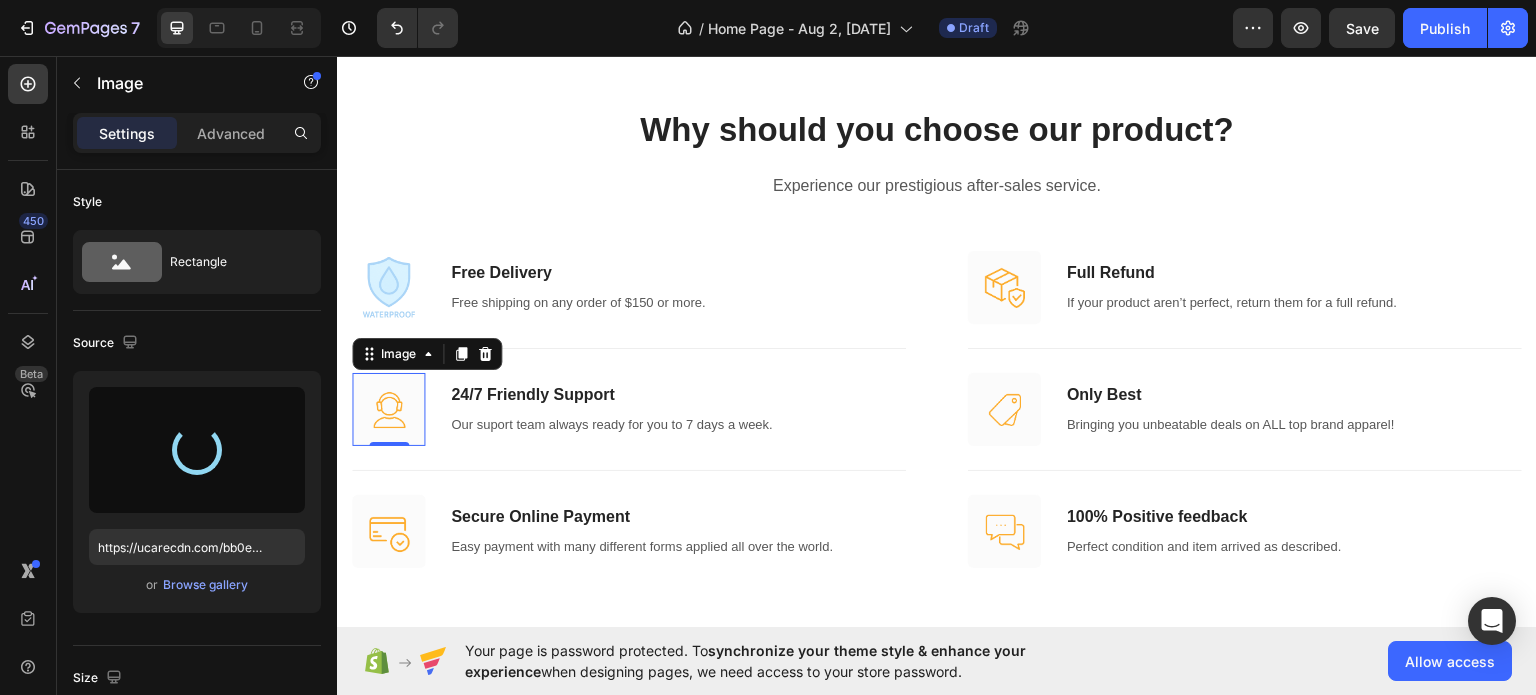 type on "https://cdn.shopify.com/s/files/1/0969/7240/7109/files/gempages_578074636697207484-b1876f70-efa6-4070-bc07-07fee0e8f571.png" 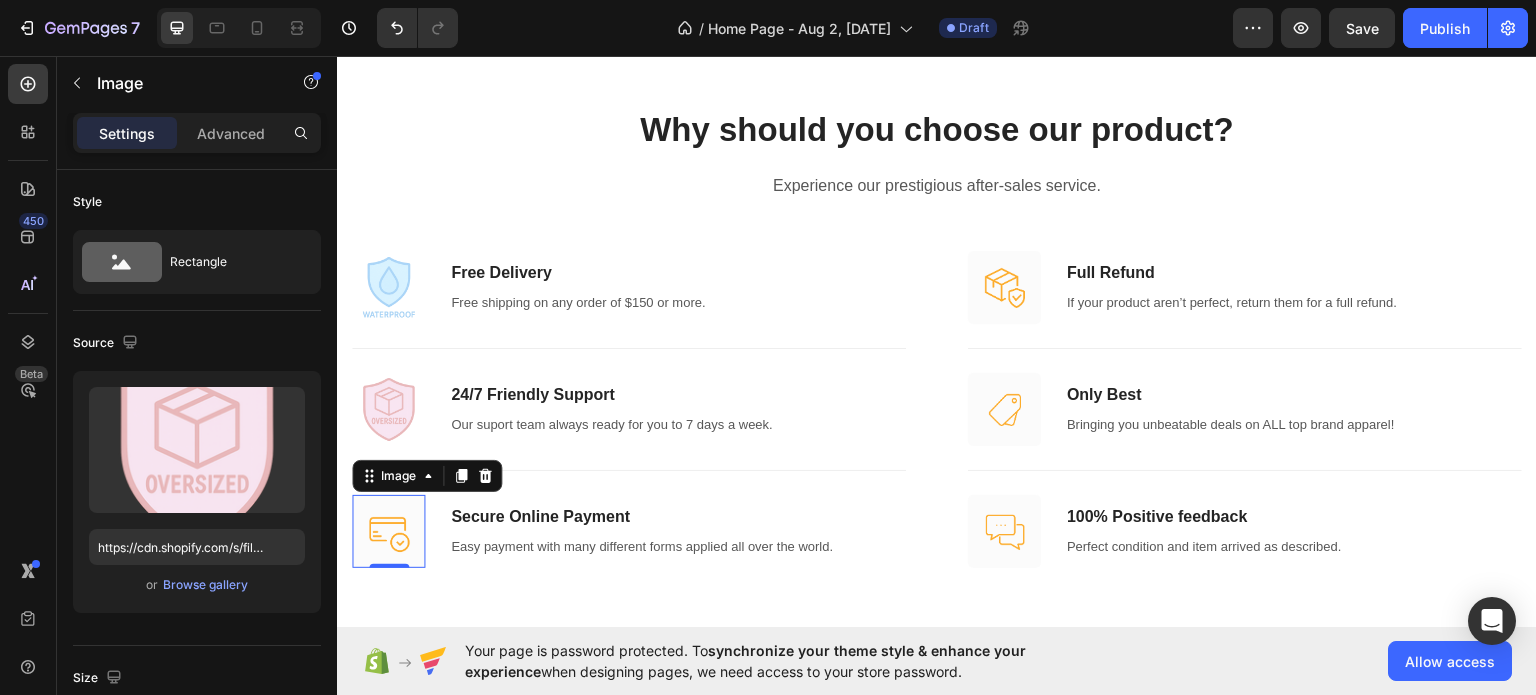 click at bounding box center (388, 530) 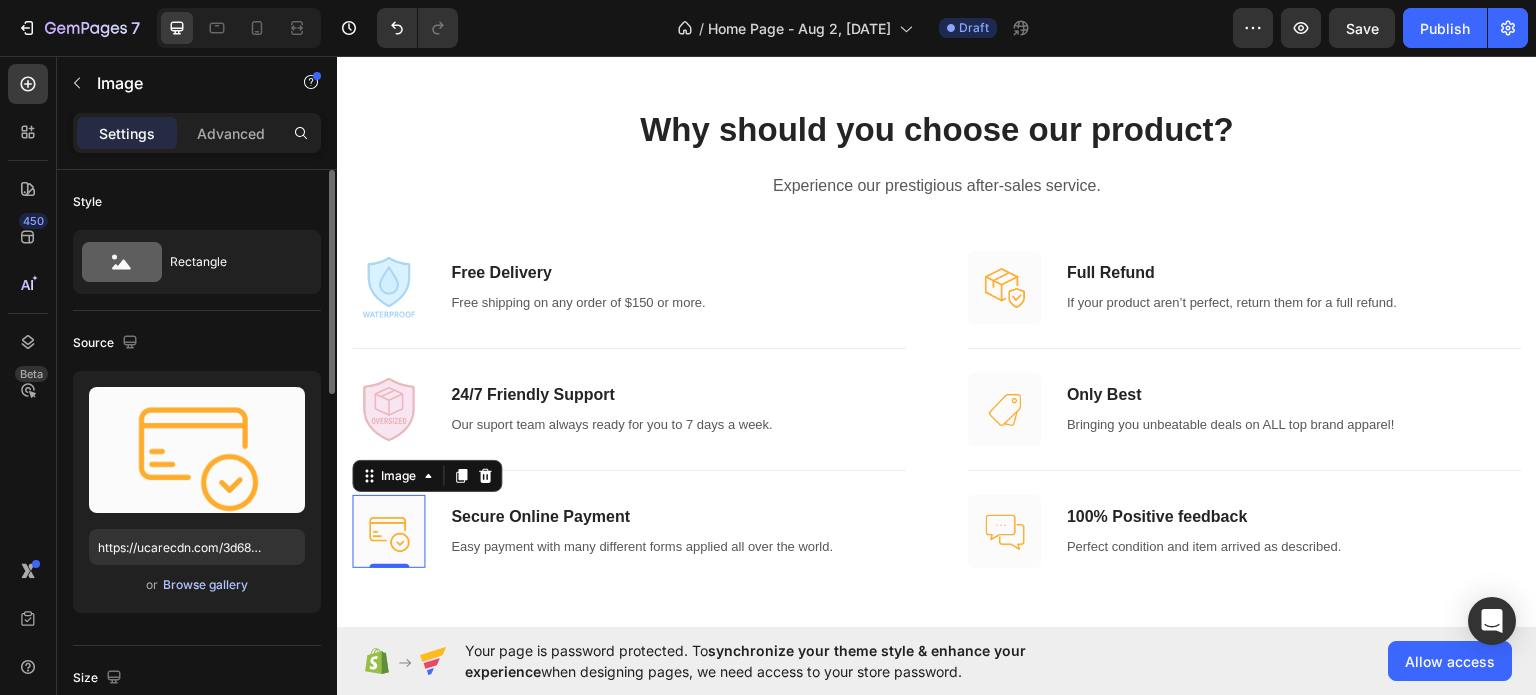 click on "Browse gallery" at bounding box center [205, 585] 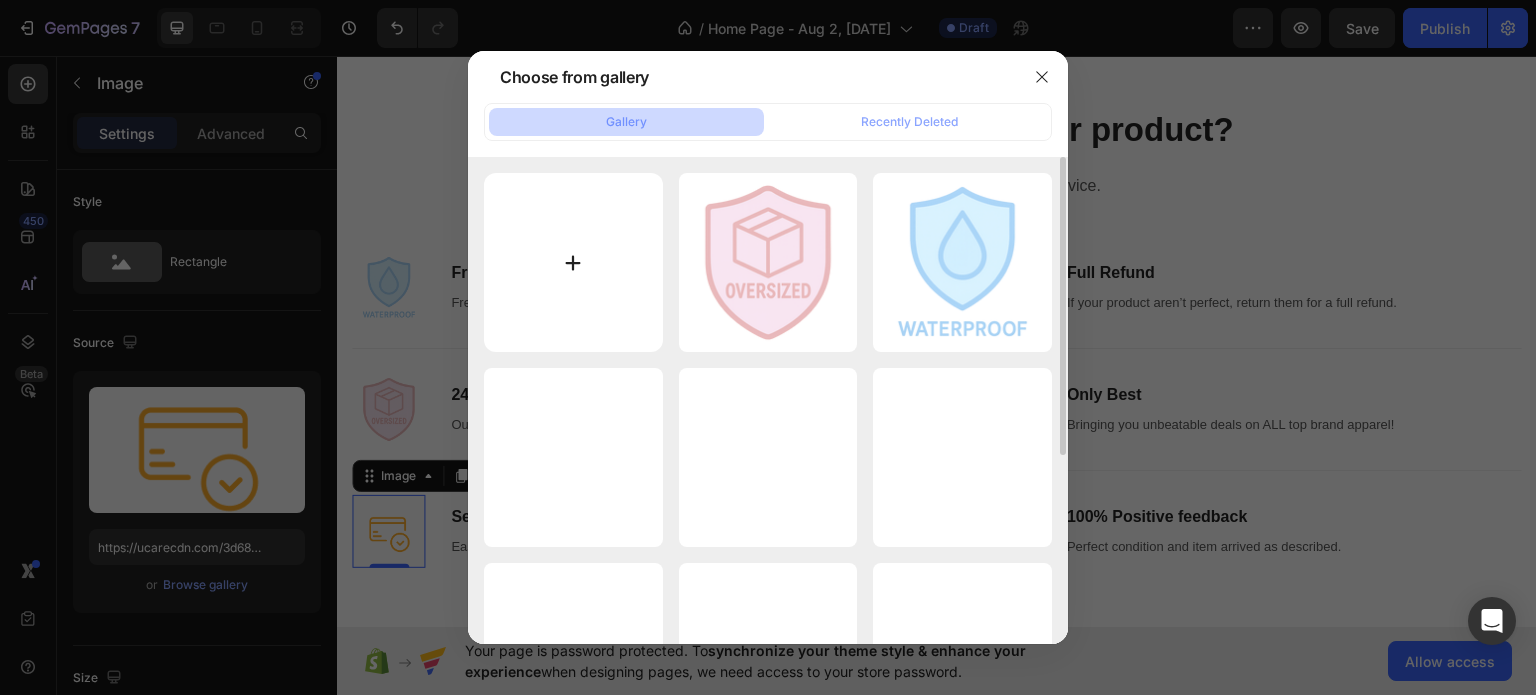 click at bounding box center [573, 262] 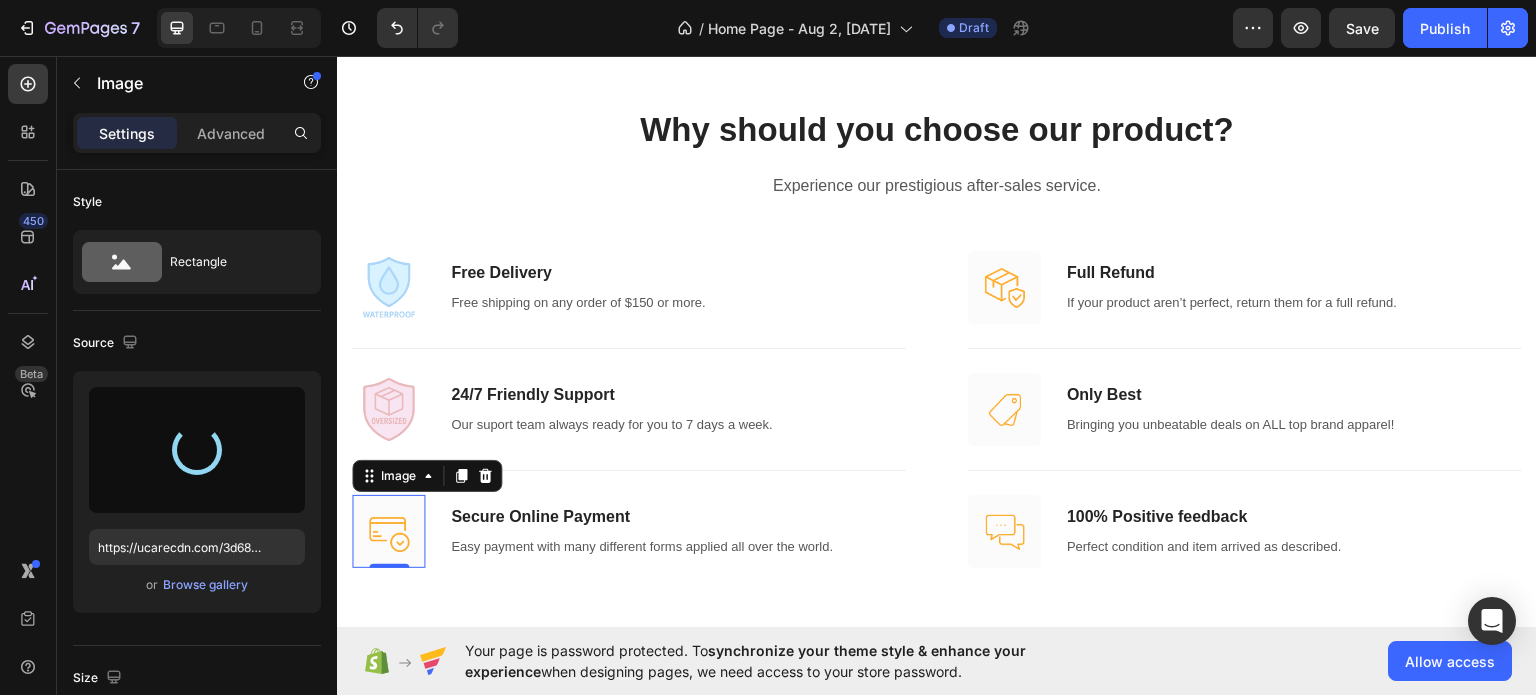 type on "https://cdn.shopify.com/s/files/1/0969/7240/7109/files/gempages_578074636697207484-4f4f8eaf-3519-4976-8c76-b51c4fb1b838.png" 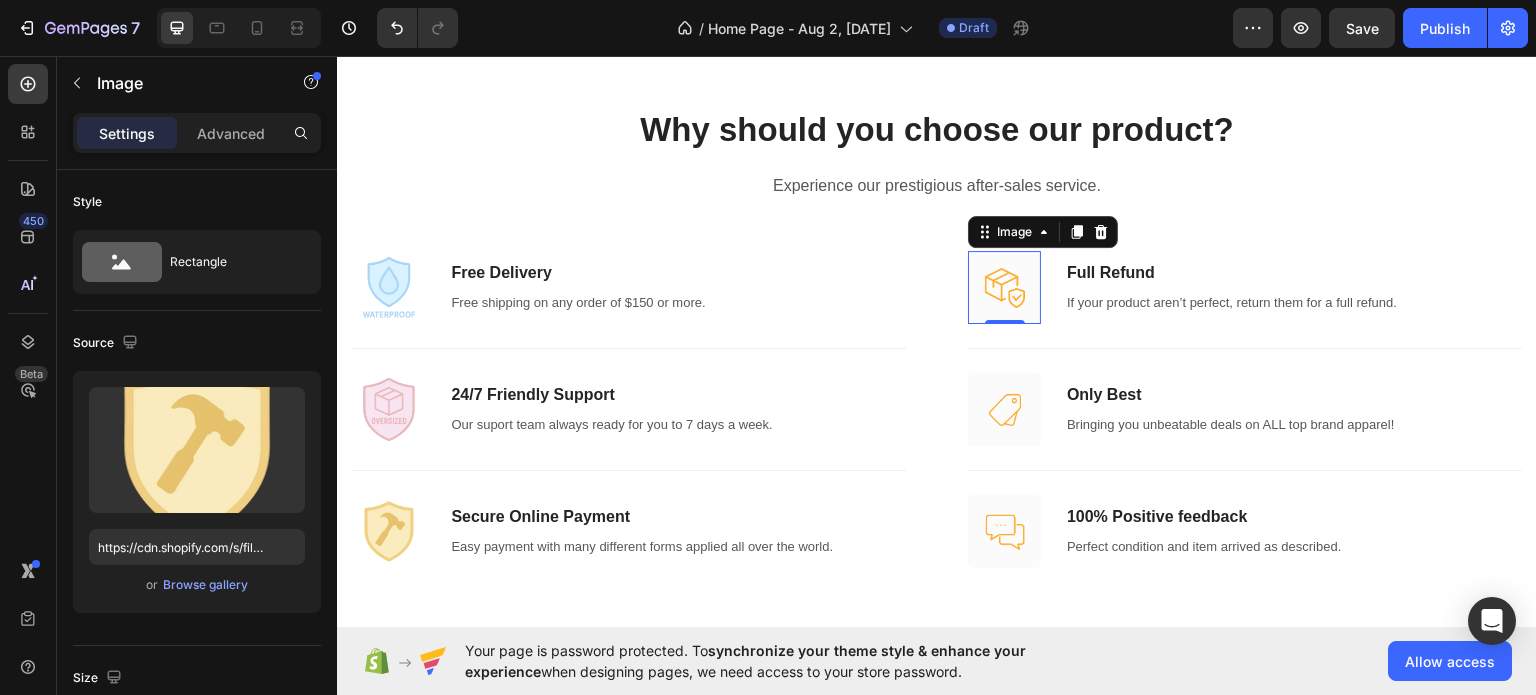 click at bounding box center (1004, 286) 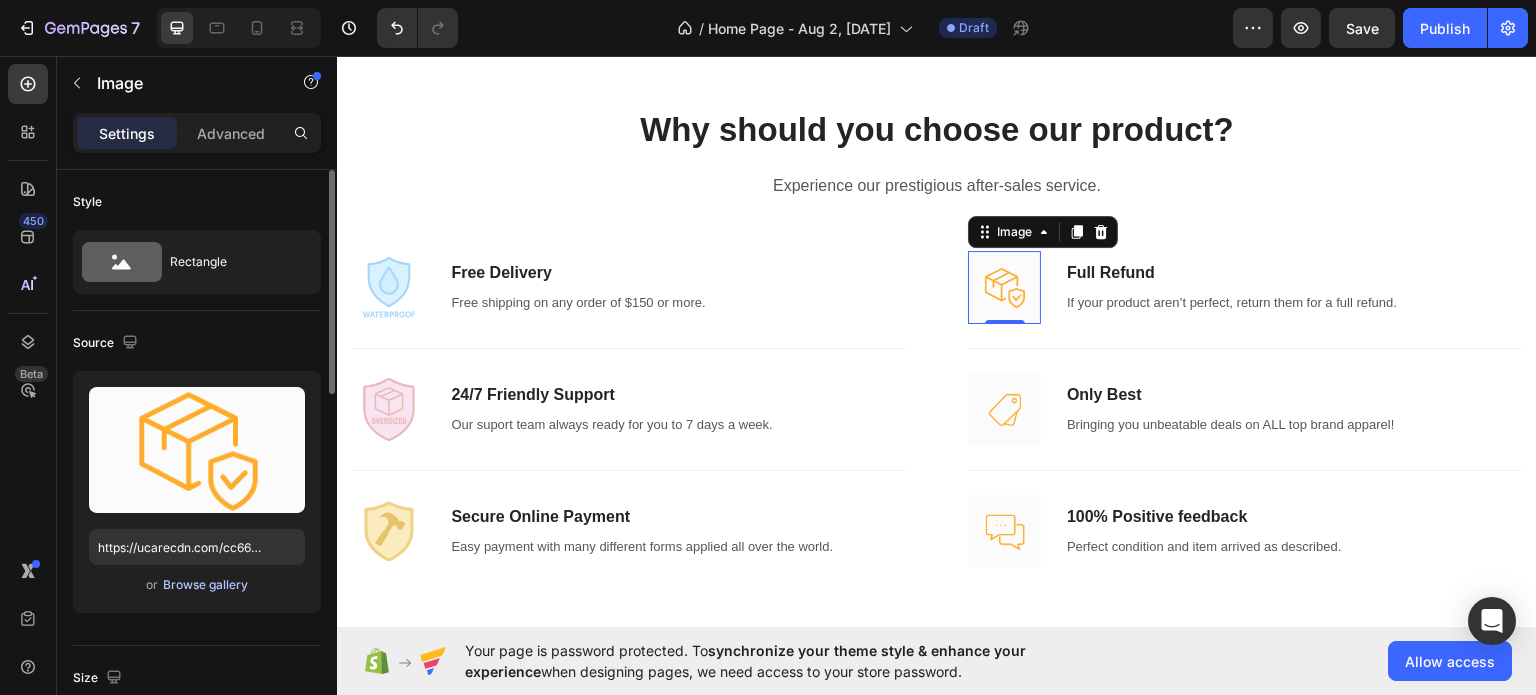 click on "Browse gallery" at bounding box center (205, 585) 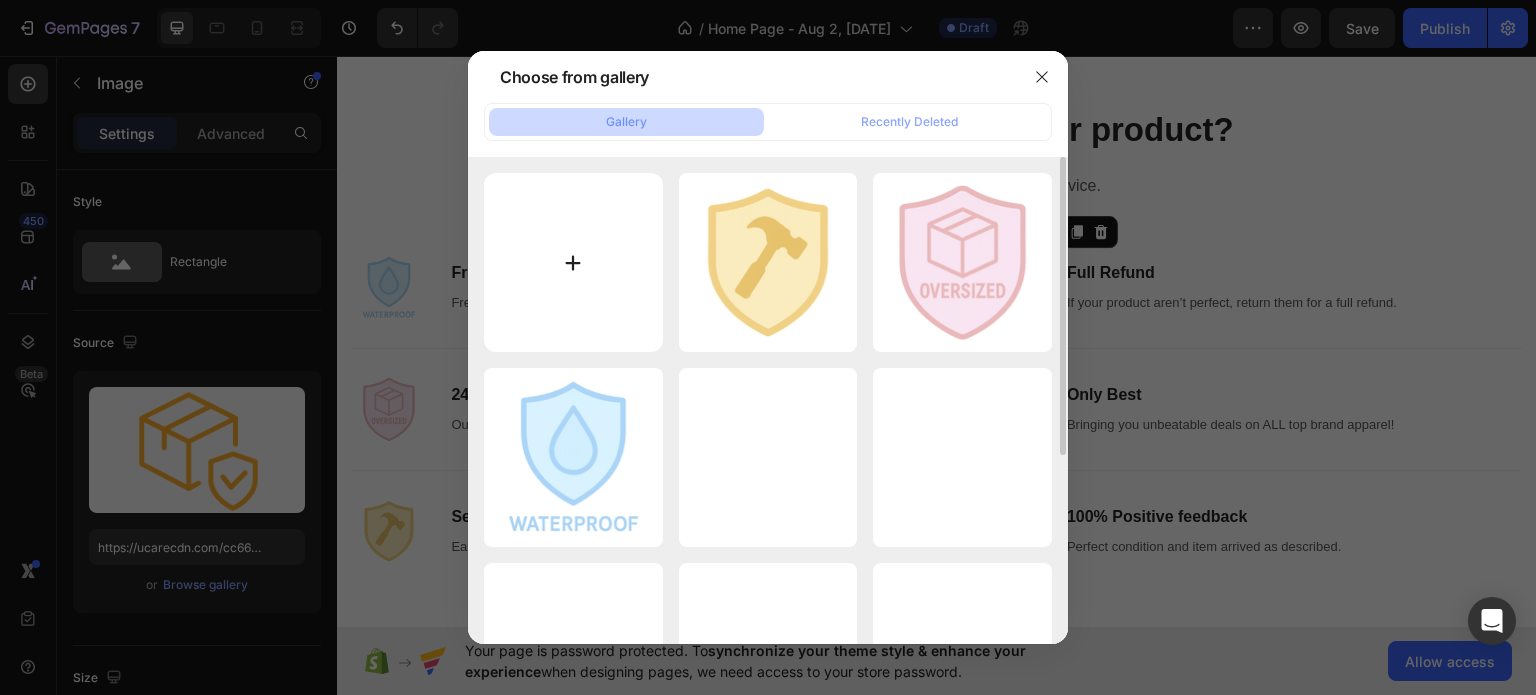 click at bounding box center (573, 262) 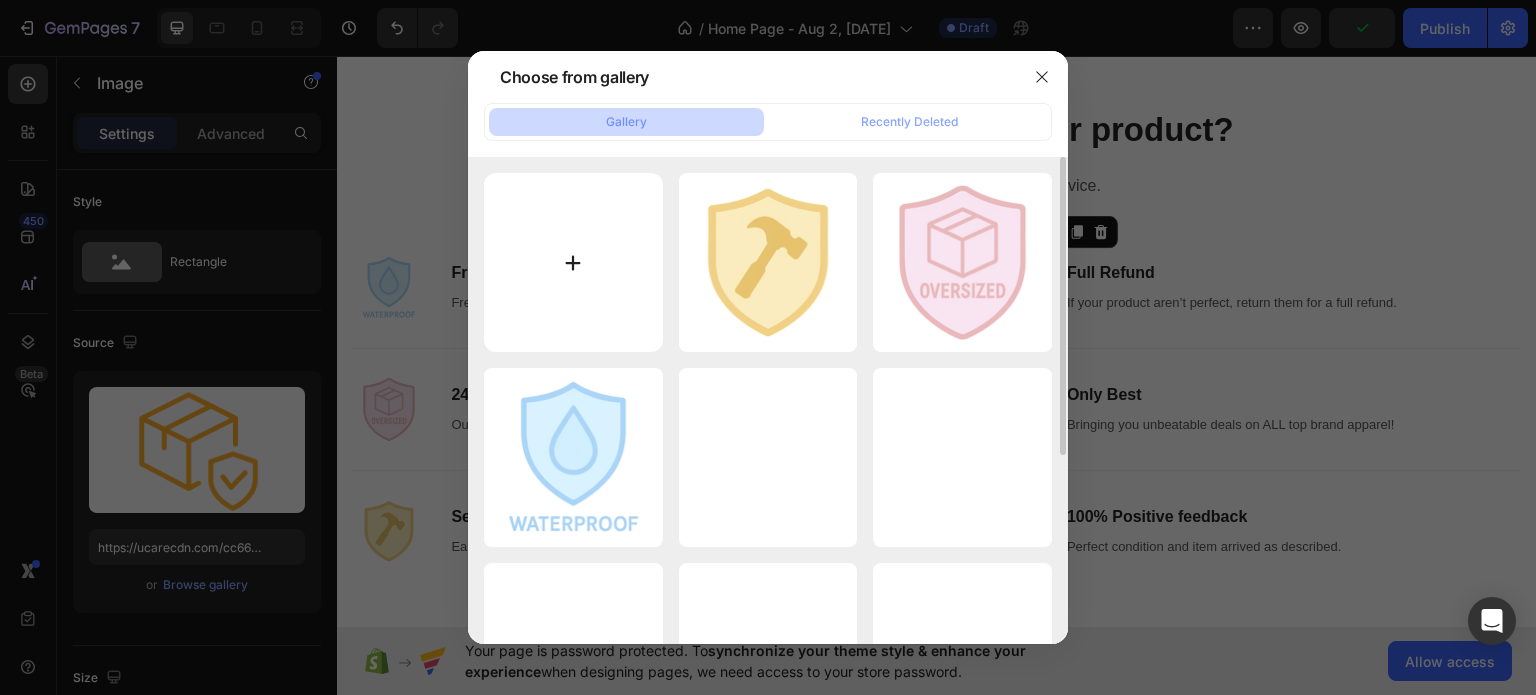 type on "C:\fakepath\freepik_assistant_1754158202218.png" 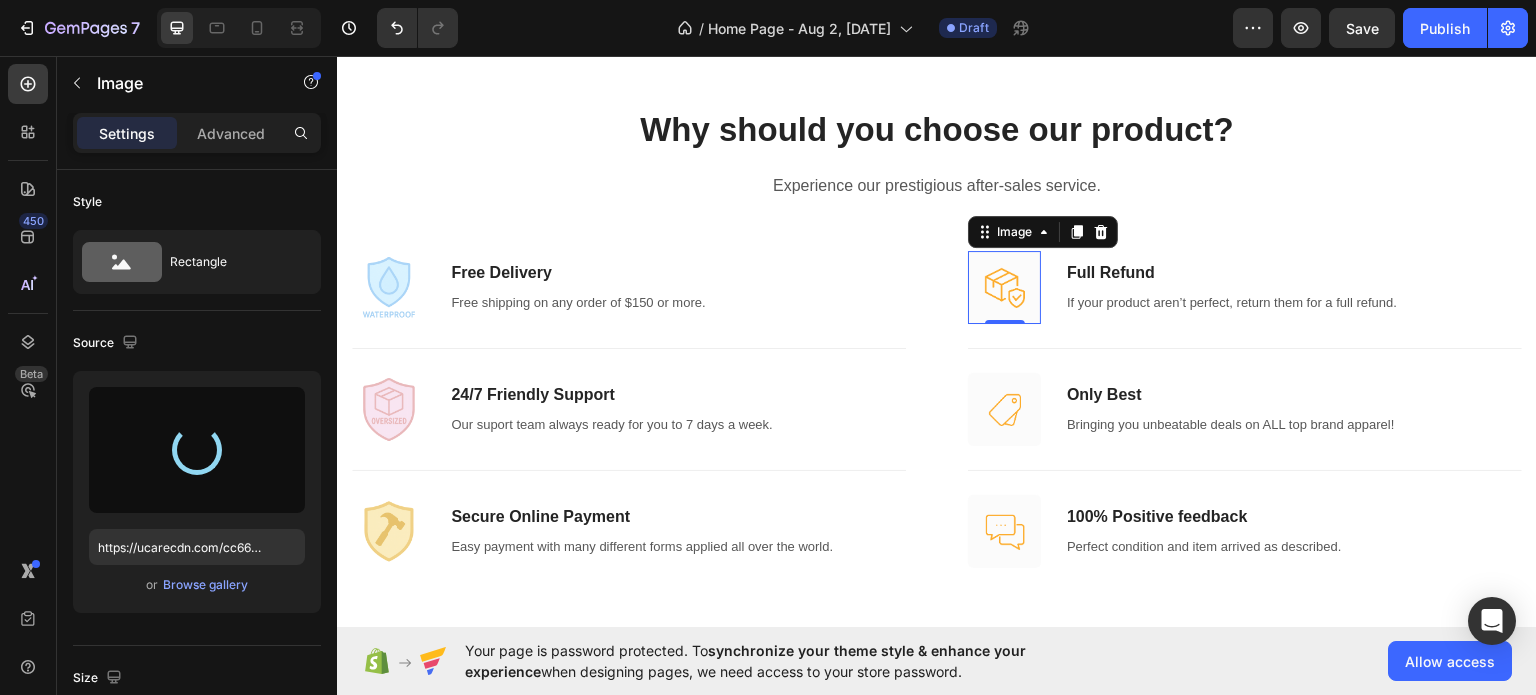type on "https://cdn.shopify.com/s/files/1/0969/7240/7109/files/gempages_578074636697207484-dc43a18b-a5ec-4b4c-a367-b746c0072d9b.png" 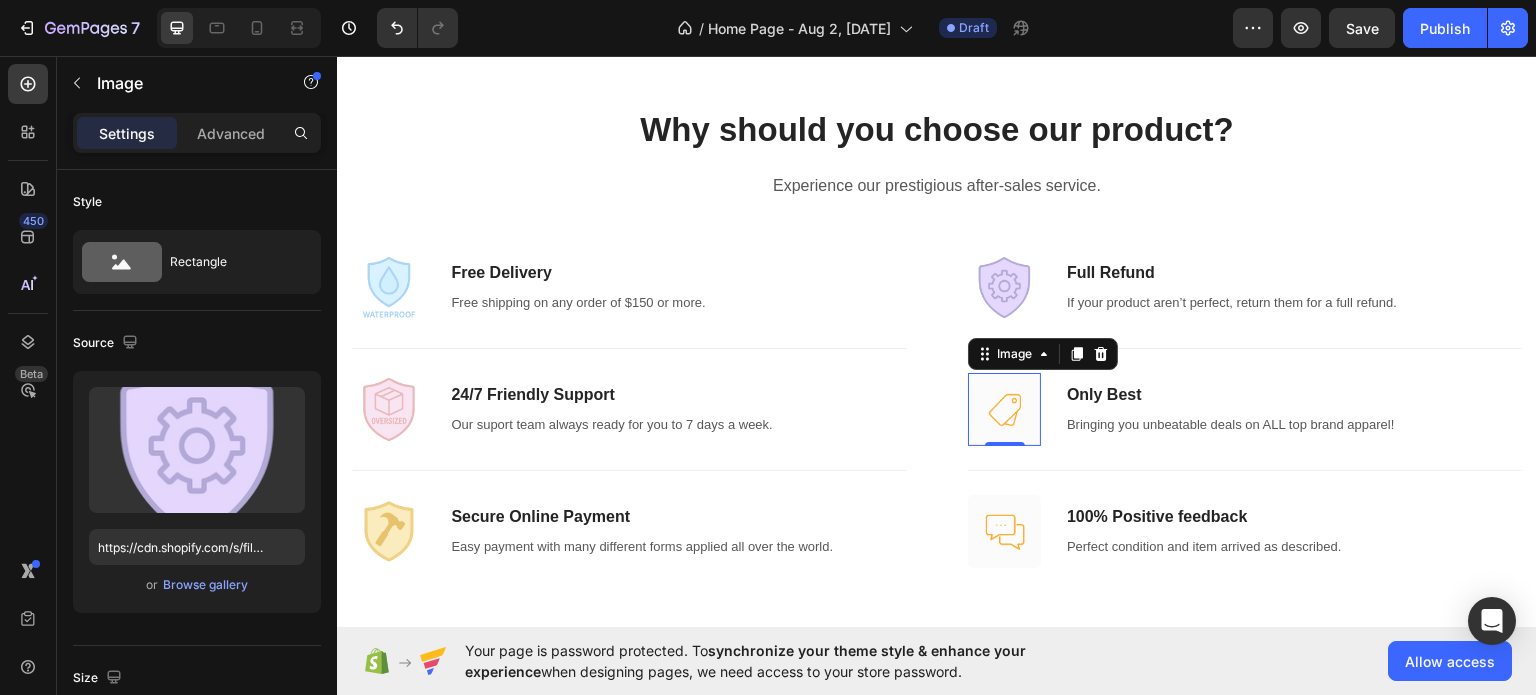 click at bounding box center (1004, 408) 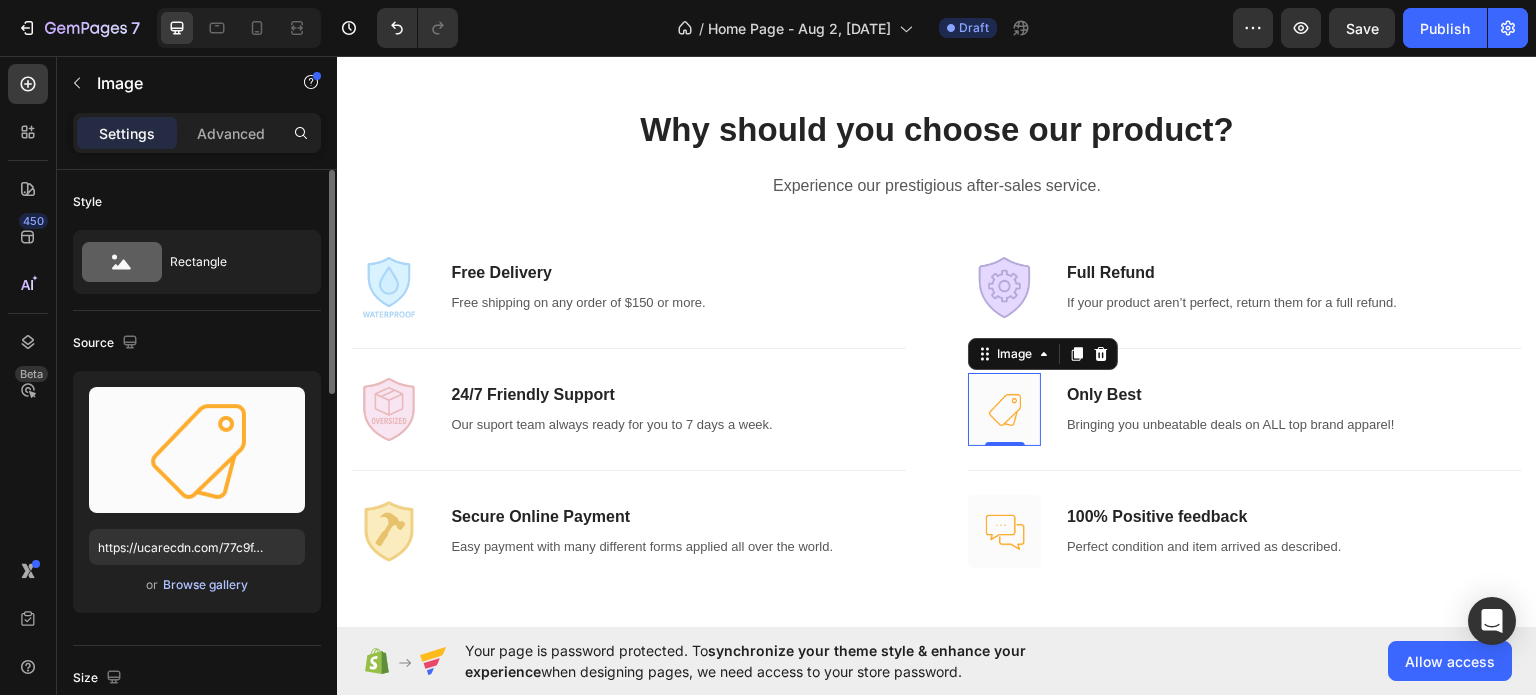 click on "Browse gallery" at bounding box center (205, 585) 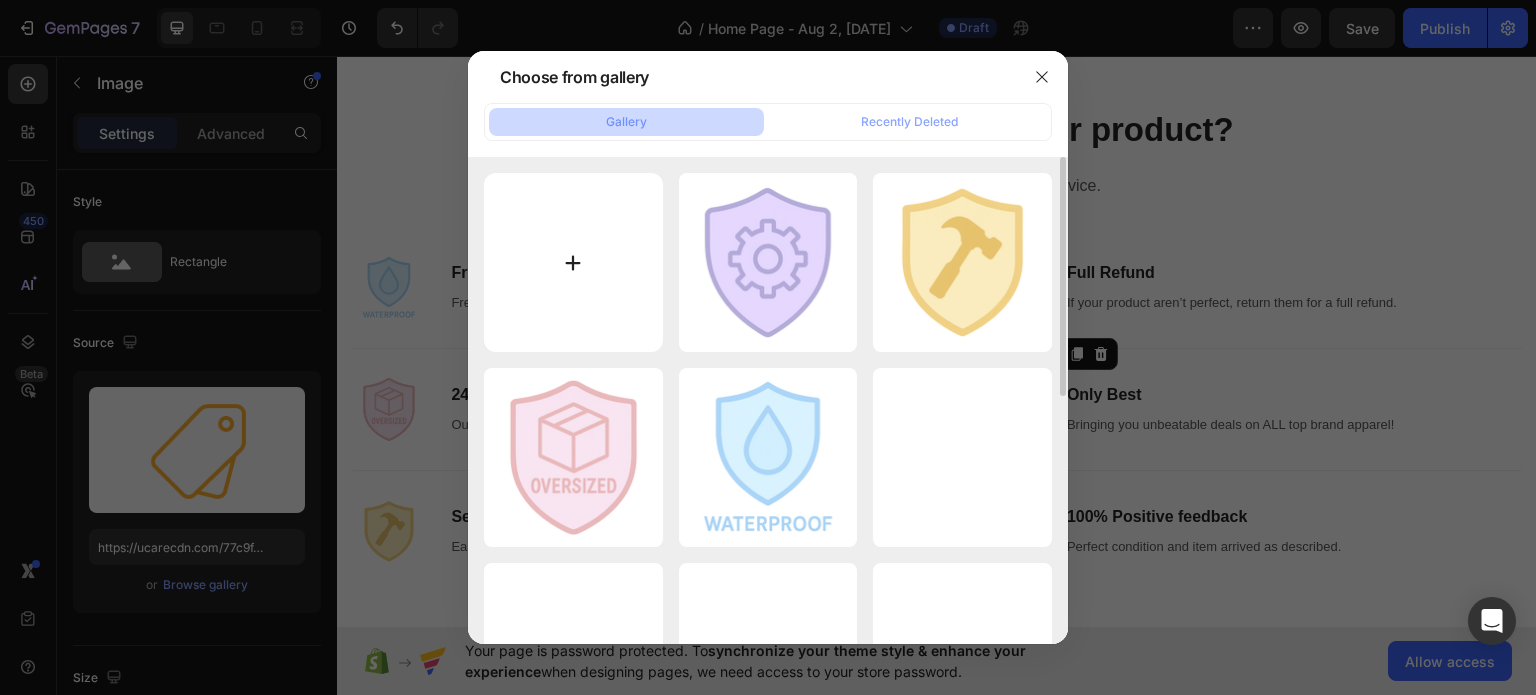 click at bounding box center [573, 262] 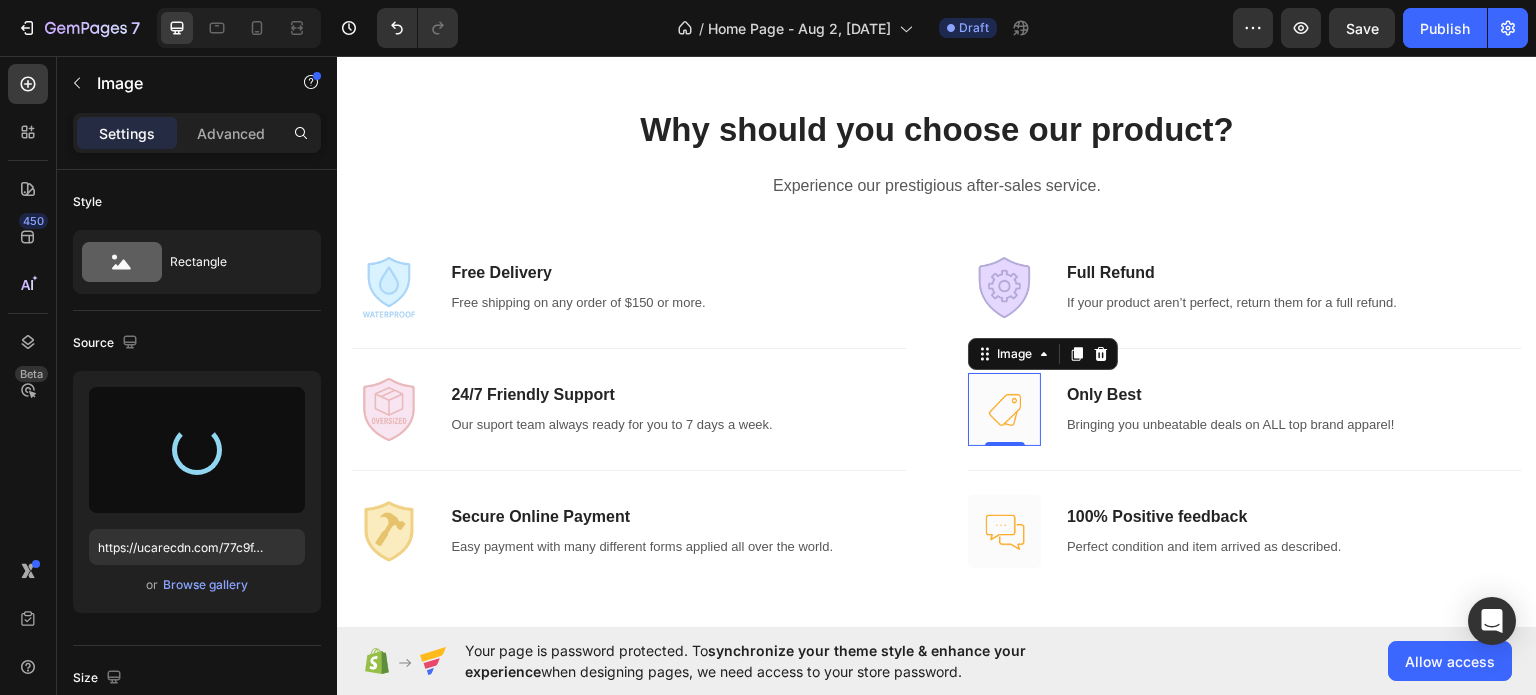 type on "https://cdn.shopify.com/s/files/1/0969/7240/7109/files/gempages_578074636697207484-2eab048c-f34e-44e2-a783-e307863f6a7e.png" 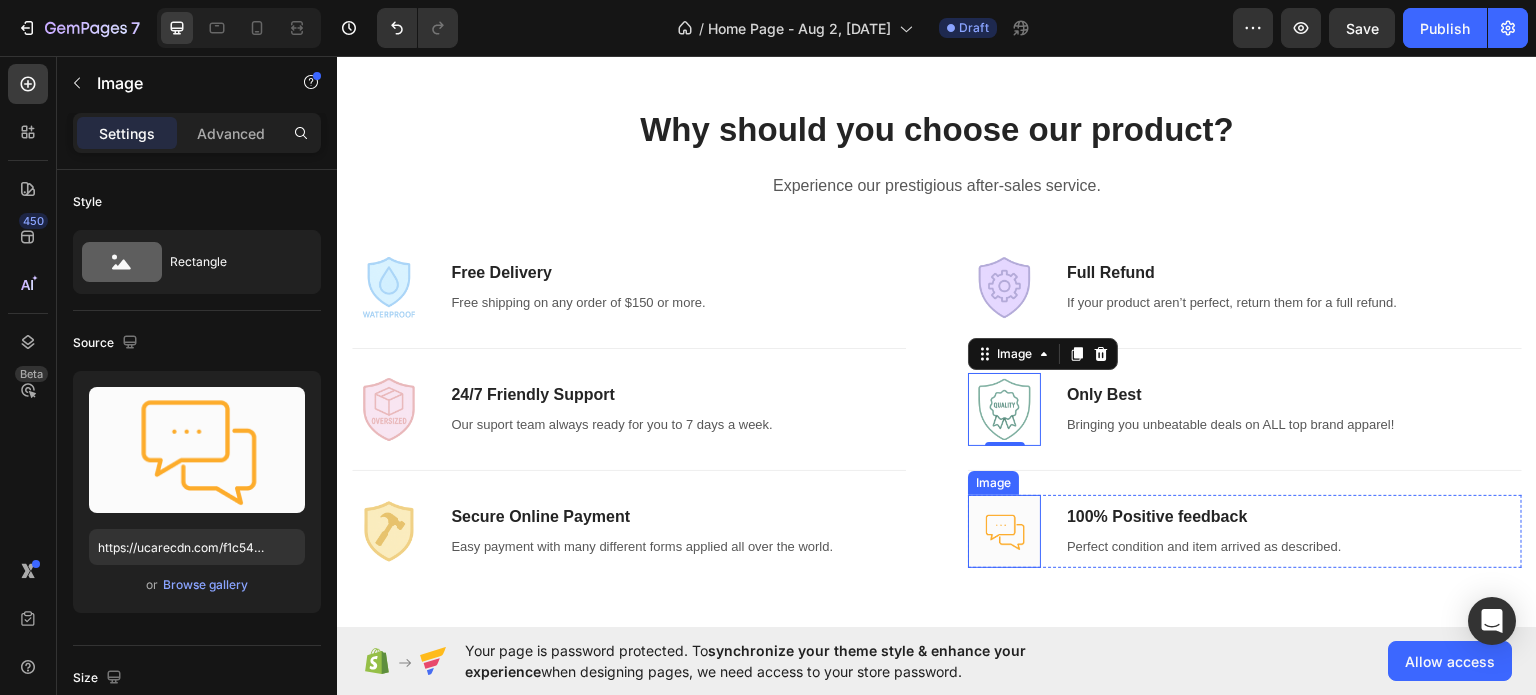 click at bounding box center [1004, 530] 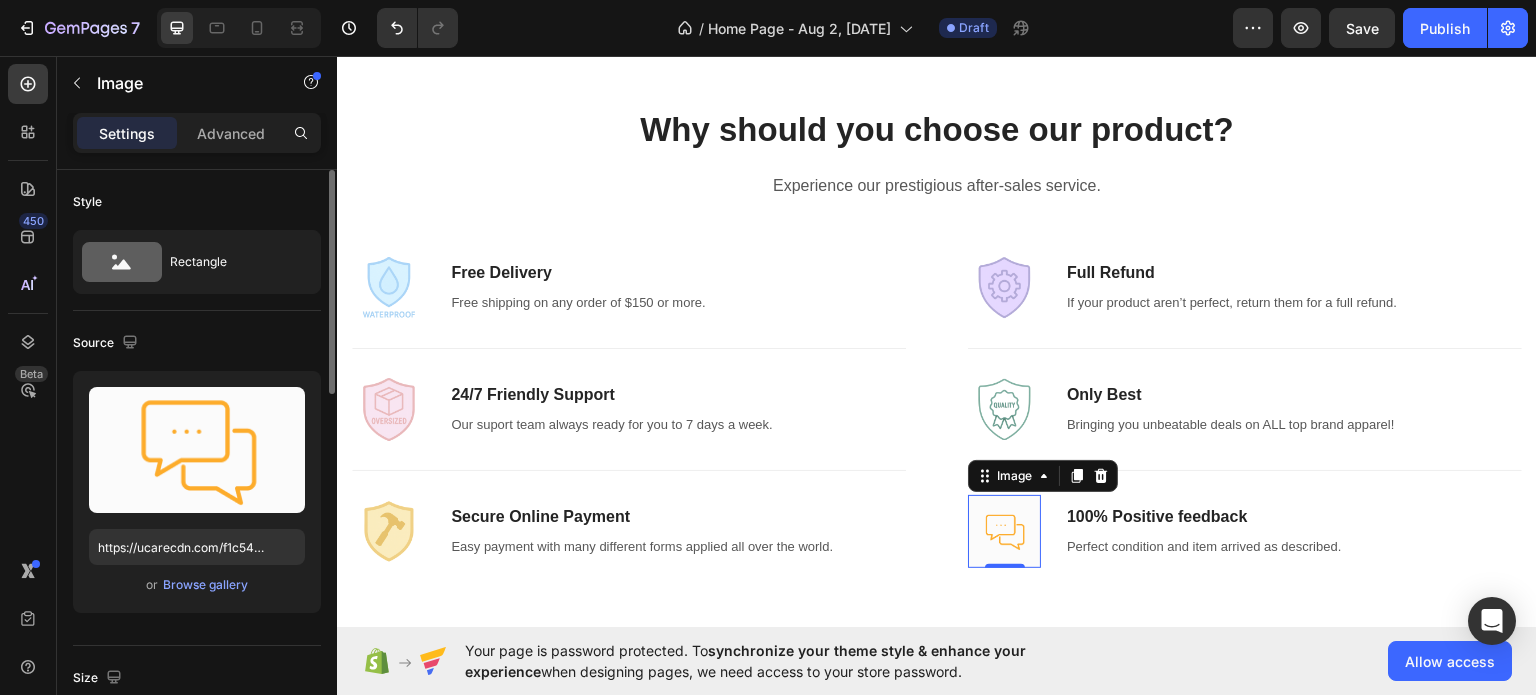 click on "or  Browse gallery" at bounding box center [197, 585] 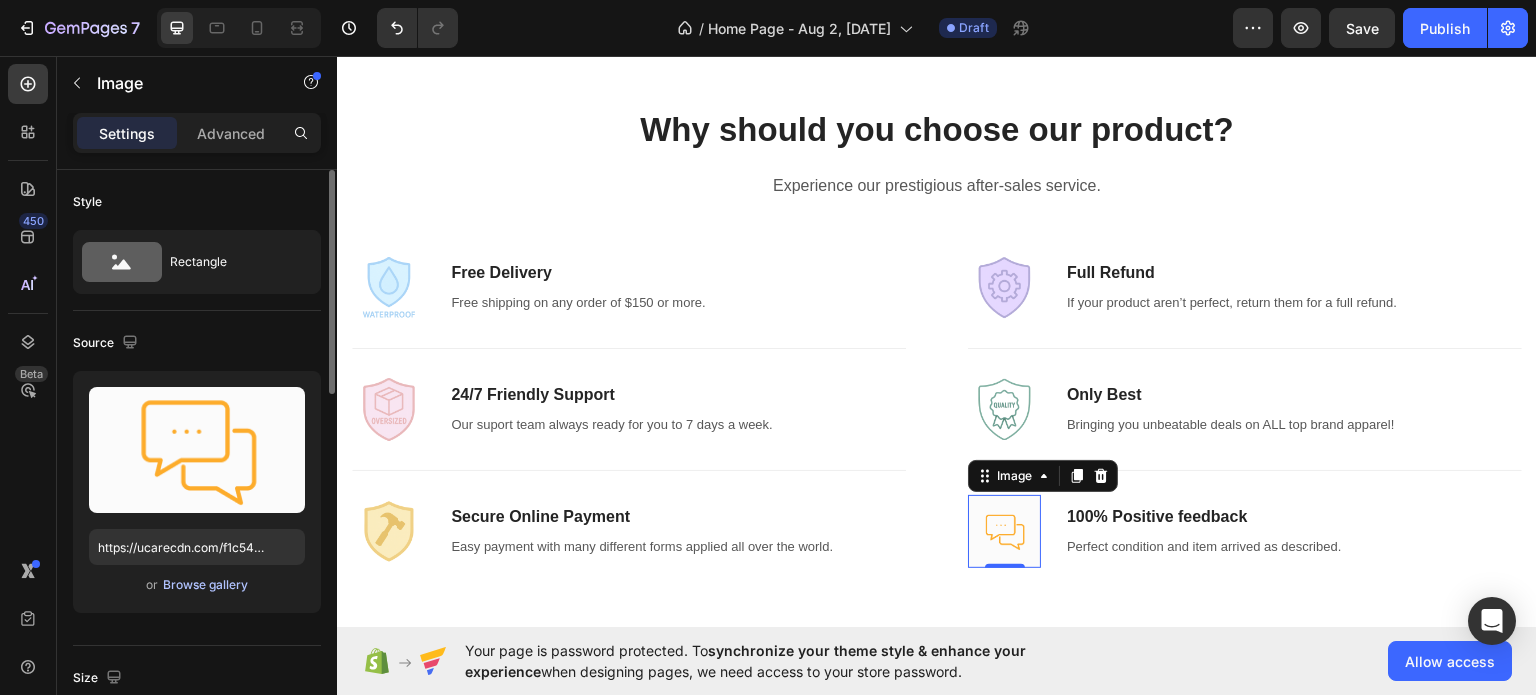 click on "Browse gallery" at bounding box center [205, 585] 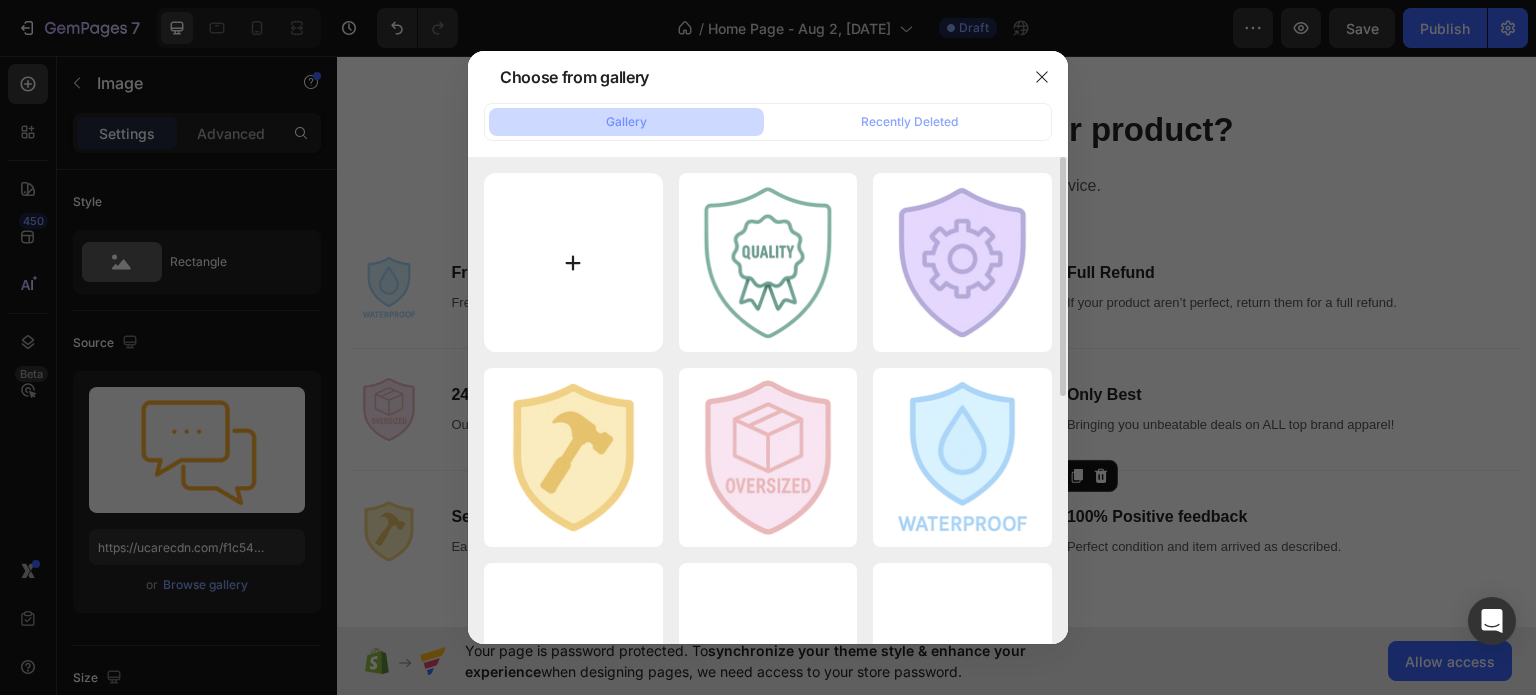 click at bounding box center (573, 262) 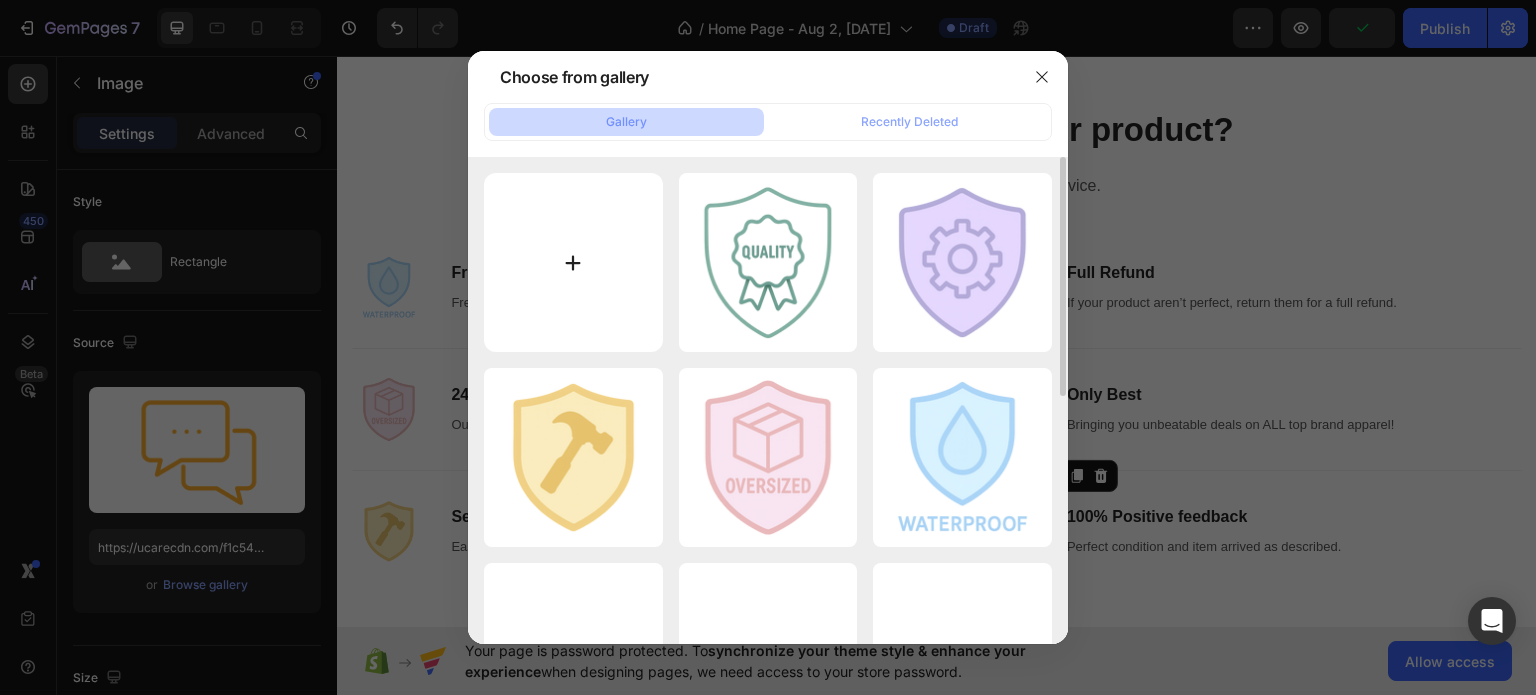 type on "C:\fakepath\freepik_assistant_1754158231745.png" 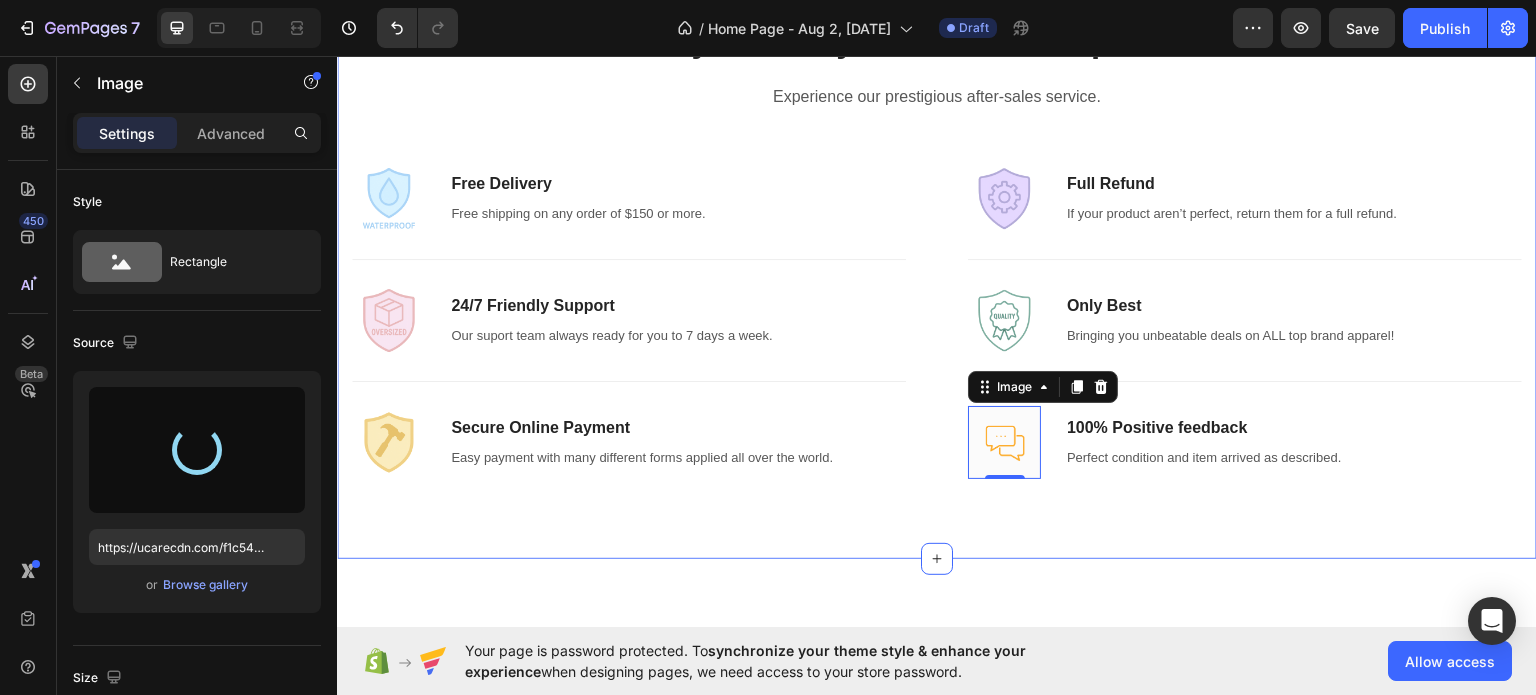 scroll, scrollTop: 953, scrollLeft: 0, axis: vertical 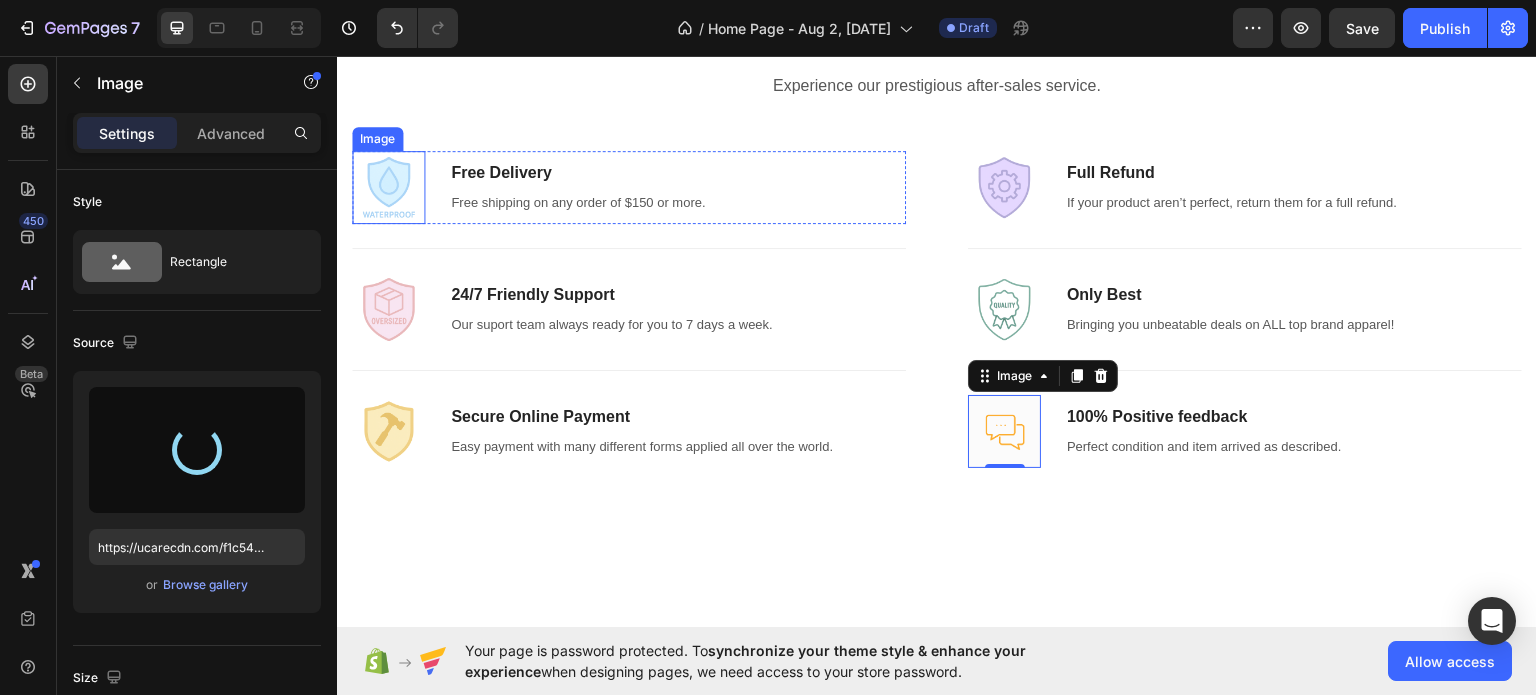 type on "https://cdn.shopify.com/s/files/1/0969/7240/7109/files/gempages_578074636697207484-eb51d730-0b65-4361-84b5-38c0a0df4f88.png" 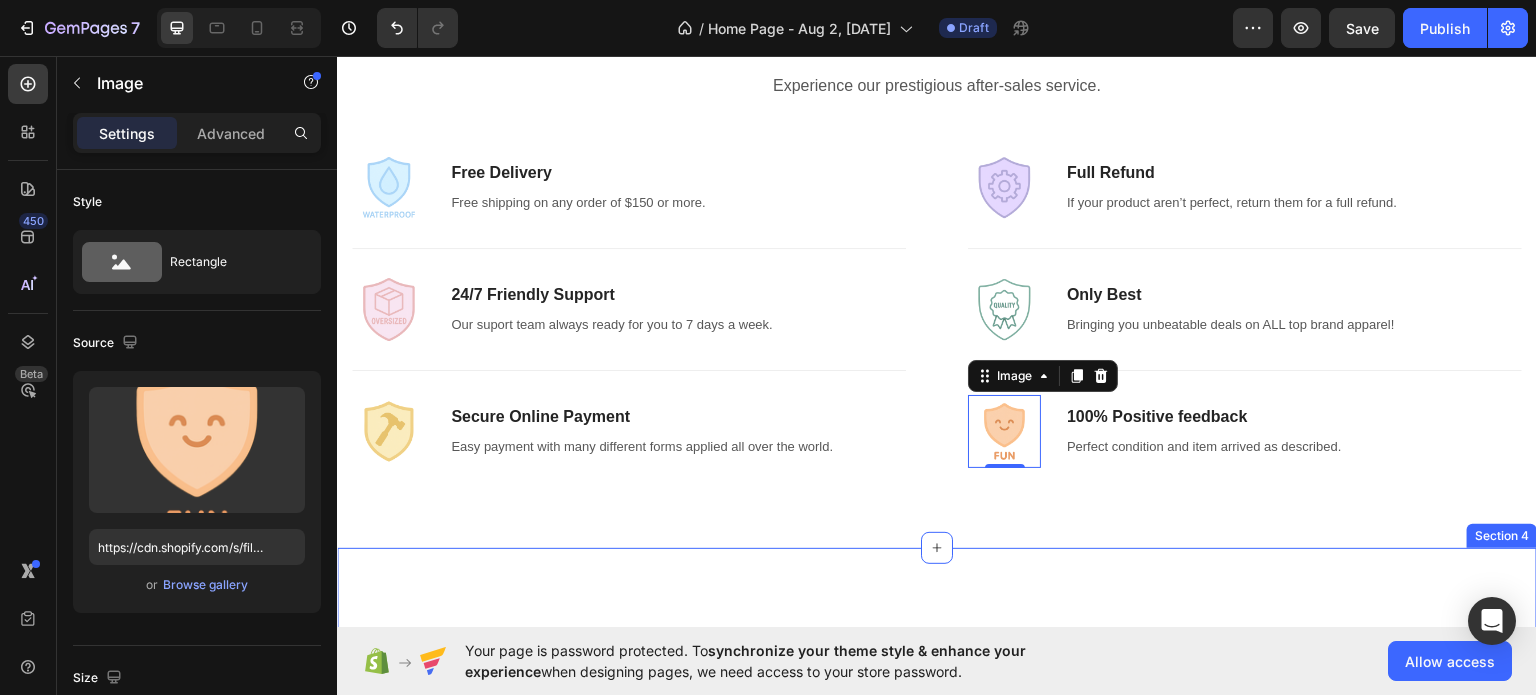 click on "MEN’S Text block Row Row Hero Banner WOMEN’S Text block Row Row Hero Banner KID’S Text block Row Row Hero Banner Row Section 4" at bounding box center (937, 858) 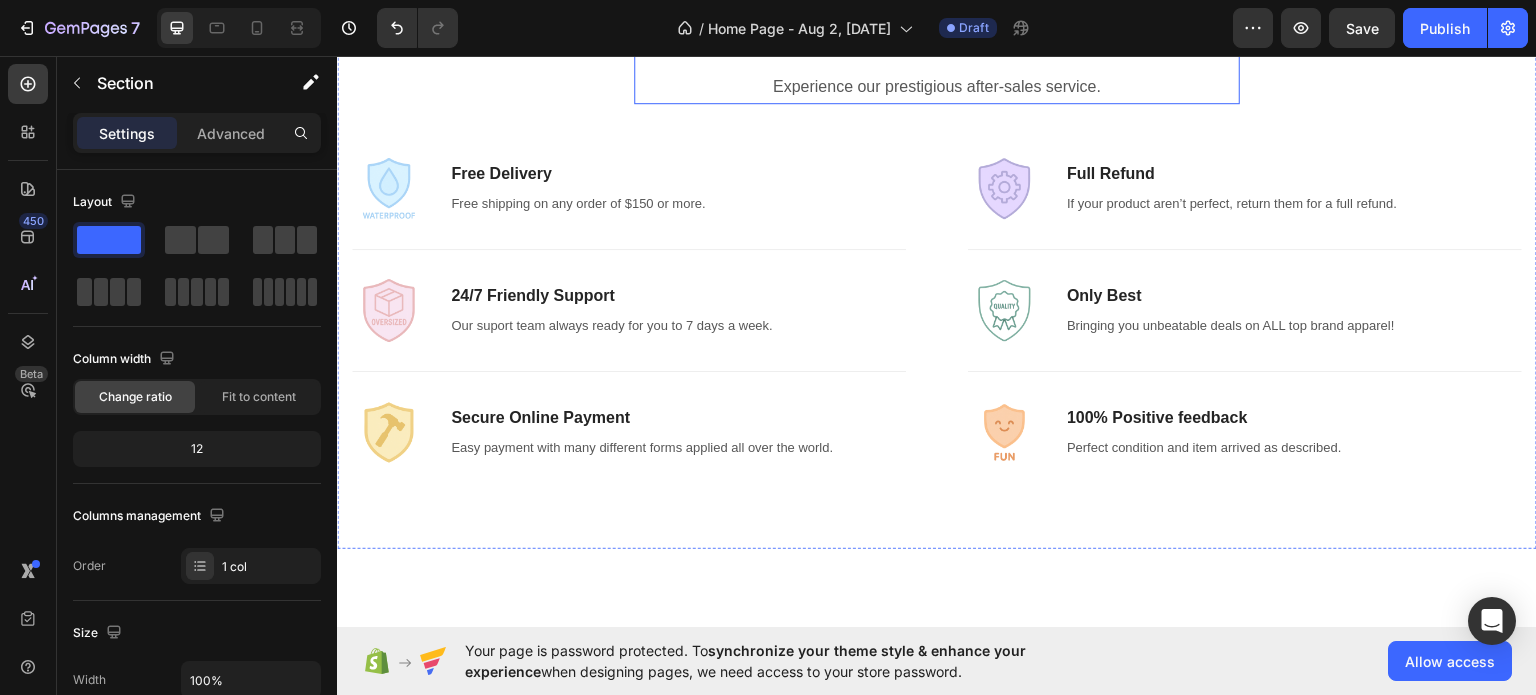 scroll, scrollTop: 953, scrollLeft: 0, axis: vertical 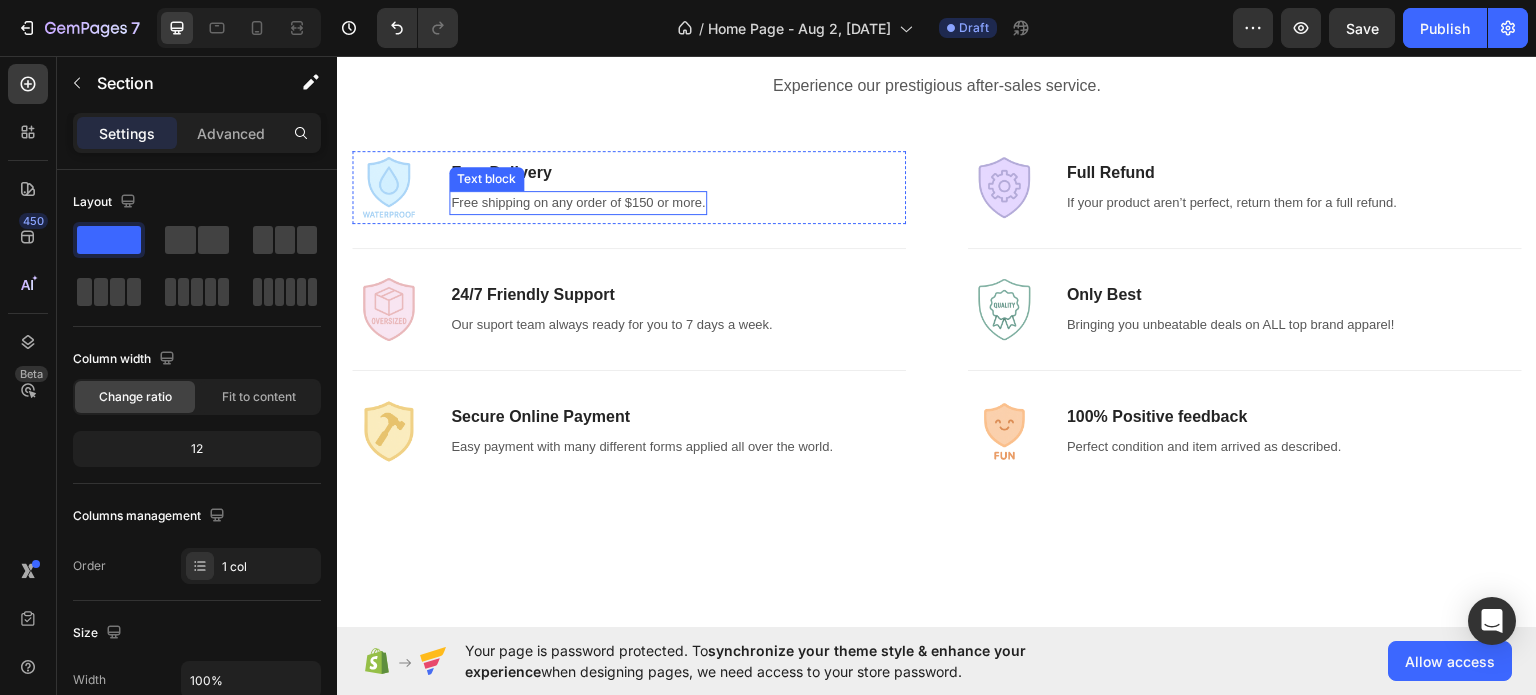 click on "Free shipping on any order of $150 or more." at bounding box center (578, 202) 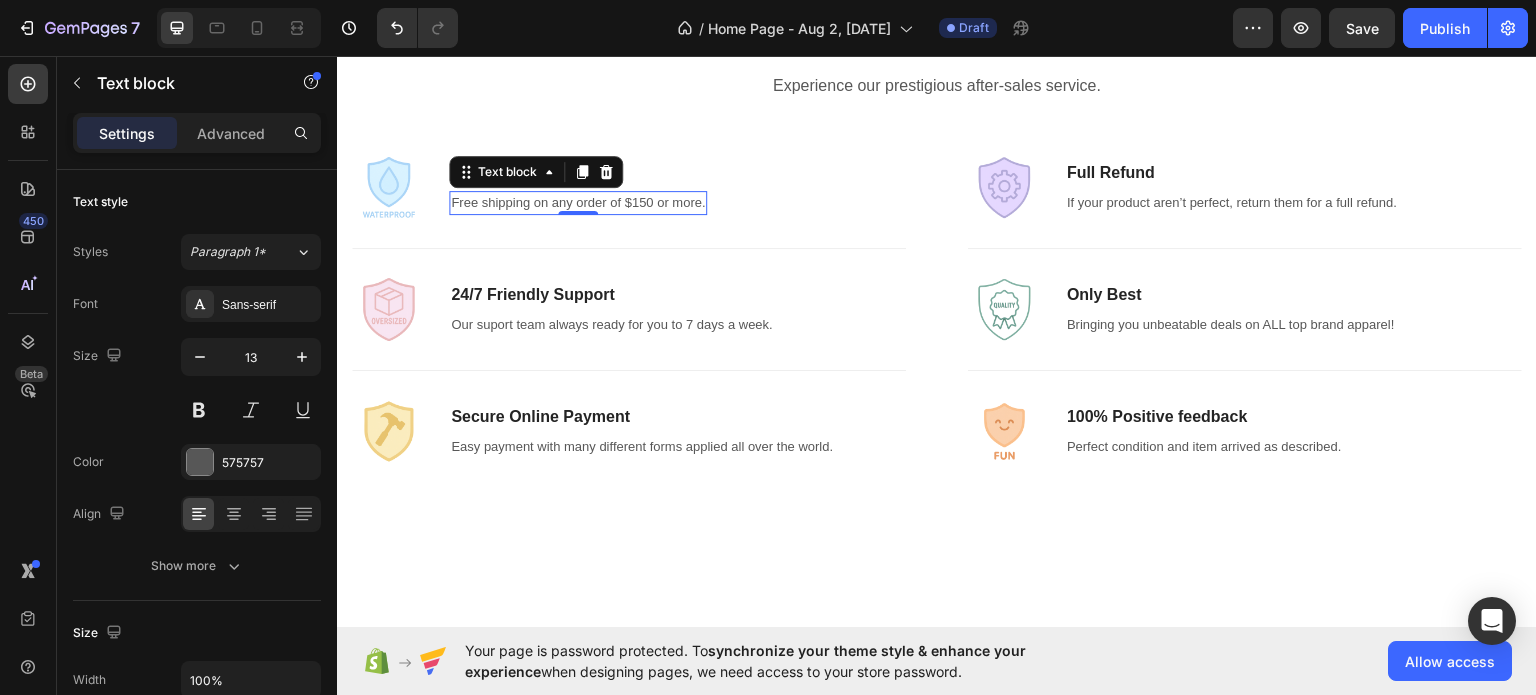 click on "Free shipping on any order of $150 or more." at bounding box center [578, 202] 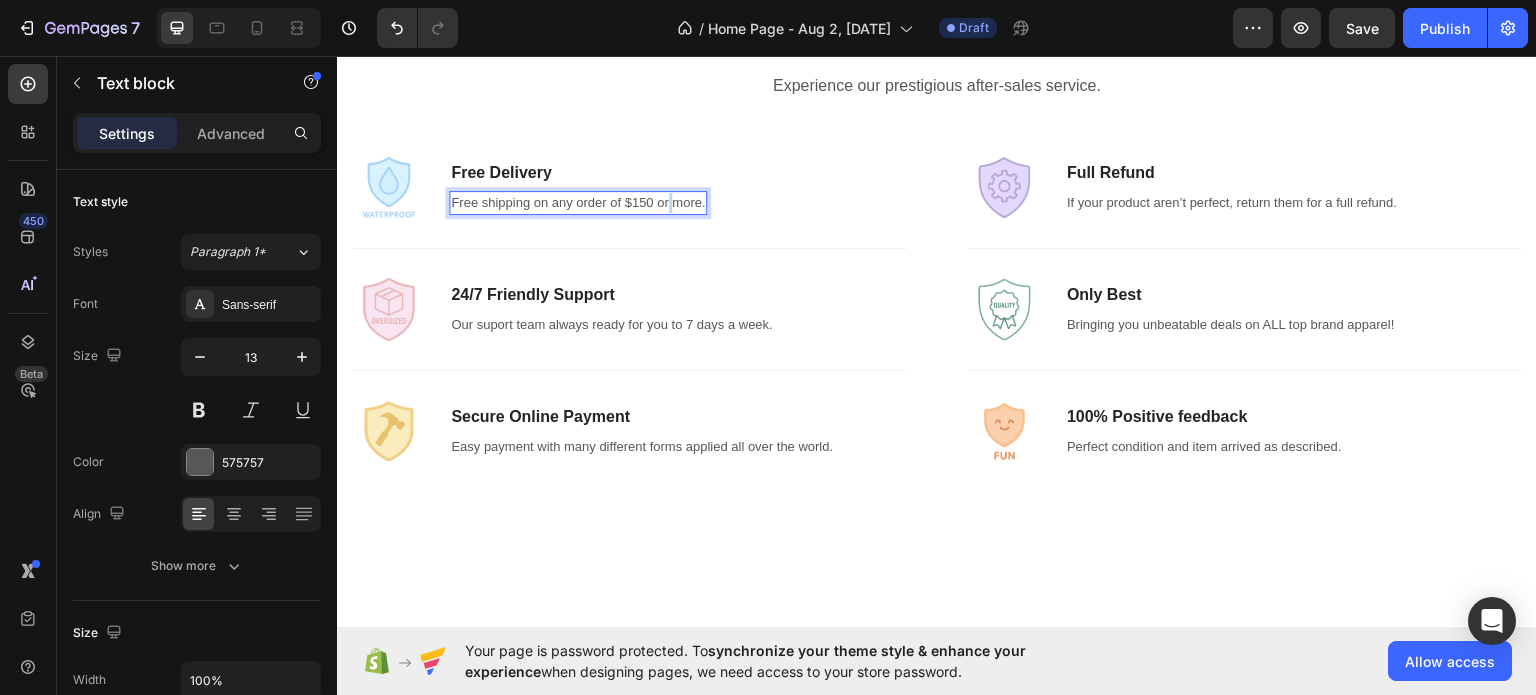 click on "Free shipping on any order of $150 or more." at bounding box center (578, 202) 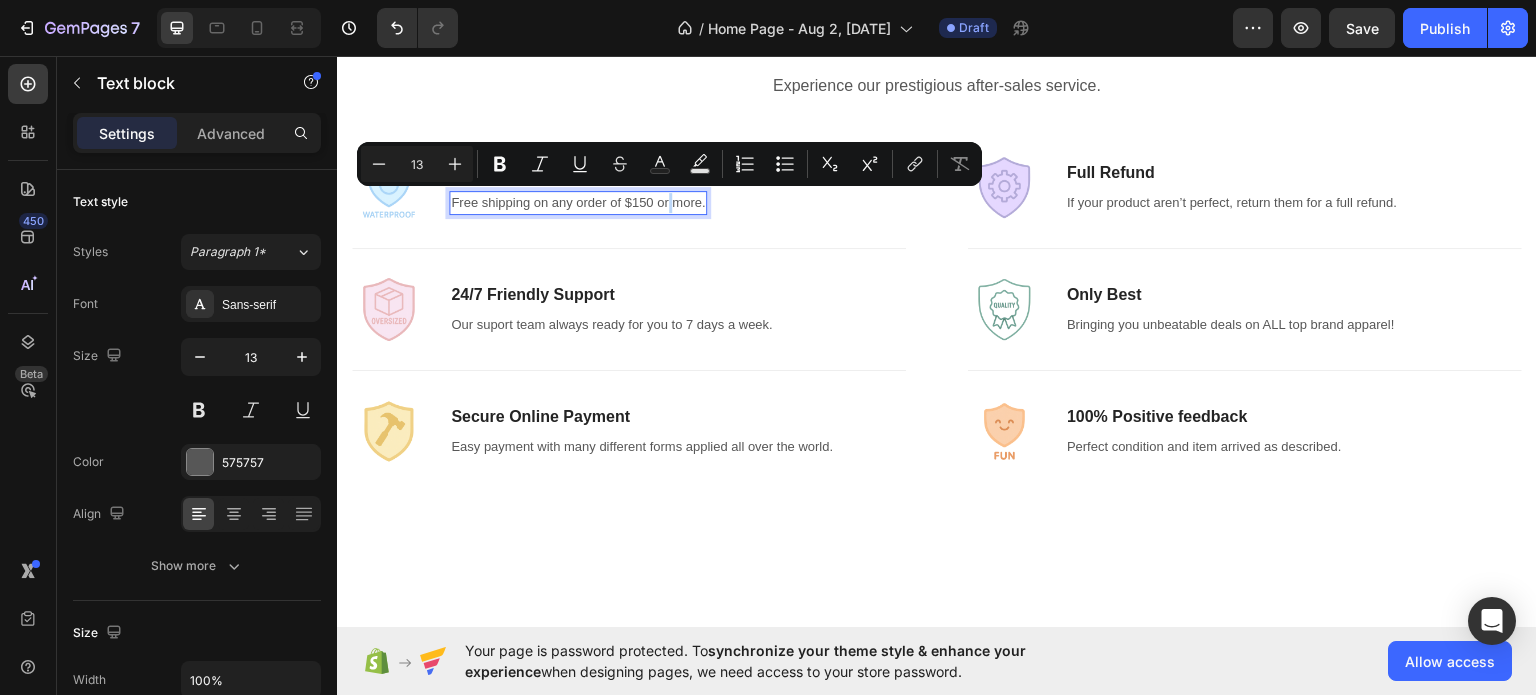 click on "Free shipping on any order of $150 or more." at bounding box center (578, 202) 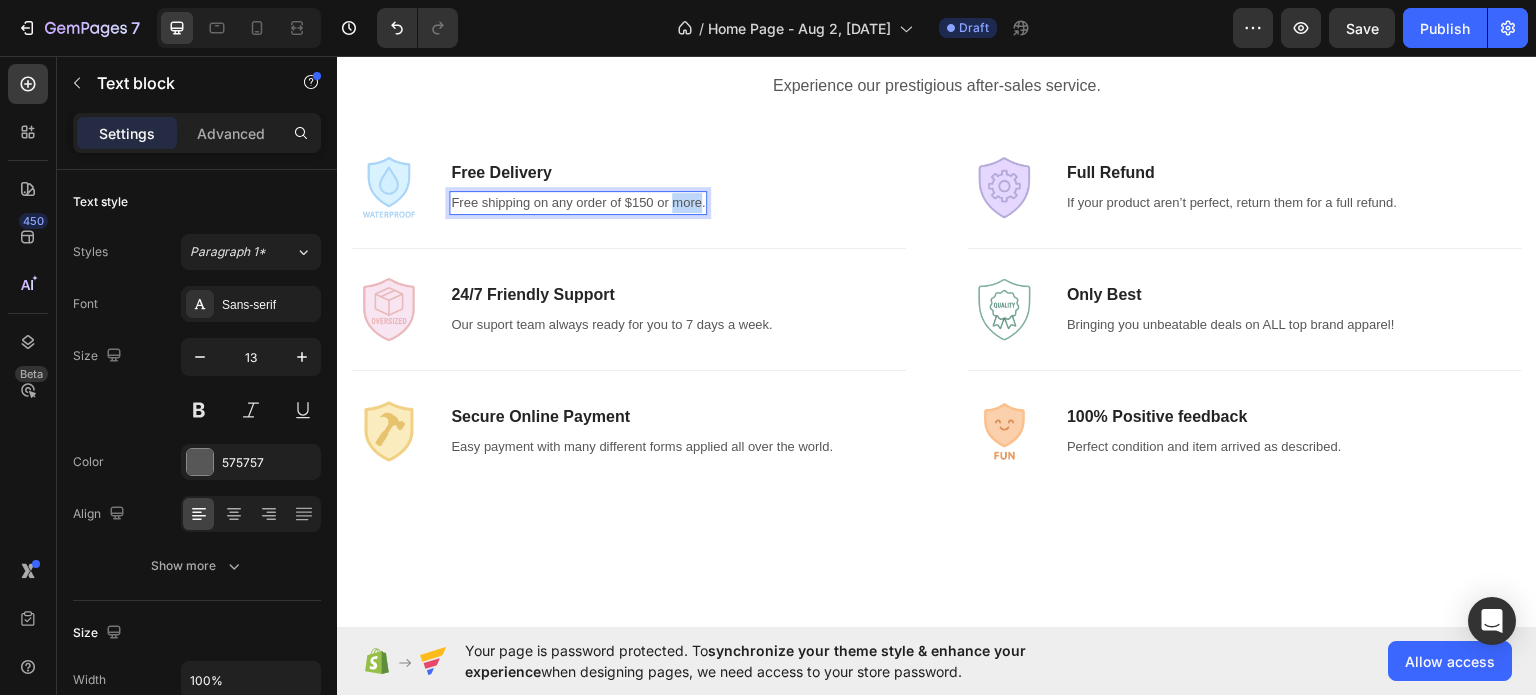 click on "Free shipping on any order of $150 or more." at bounding box center [578, 202] 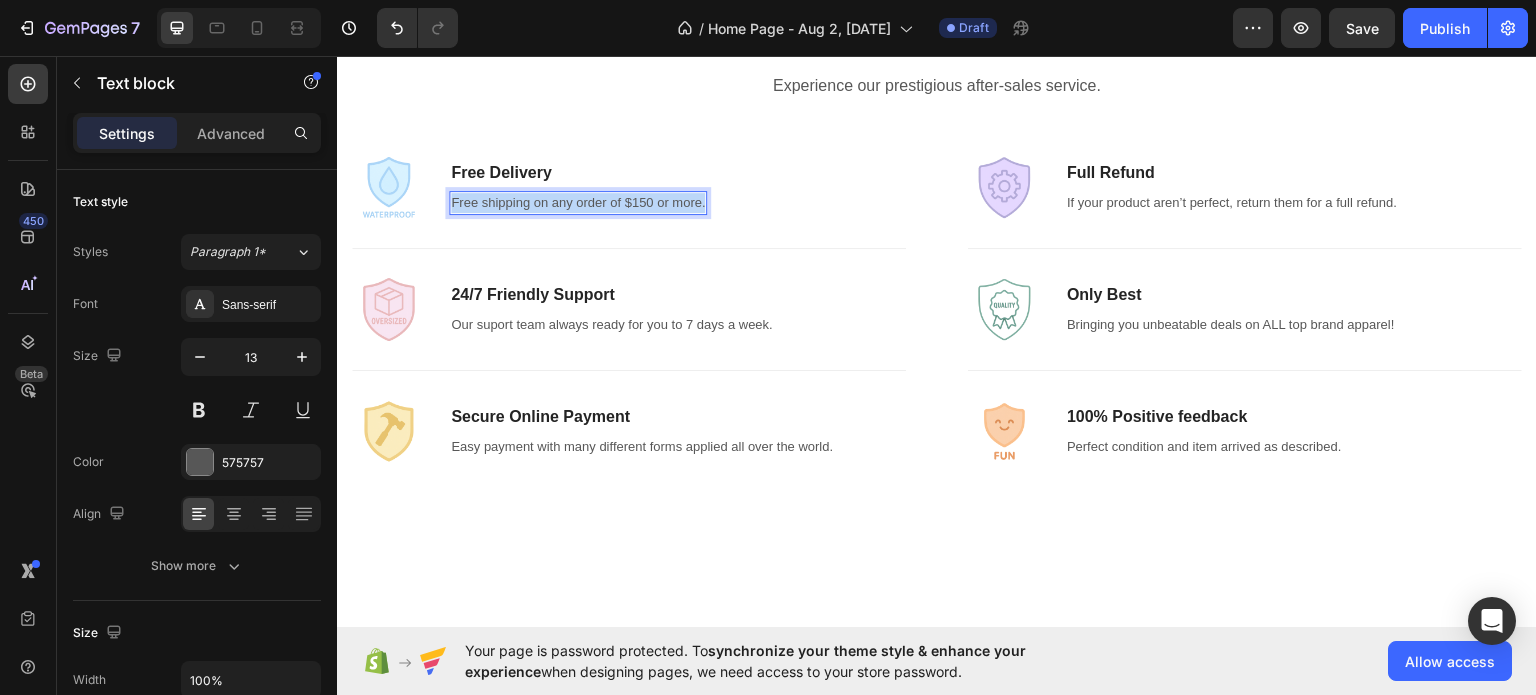 click on "Free shipping on any order of $150 or more." at bounding box center [578, 202] 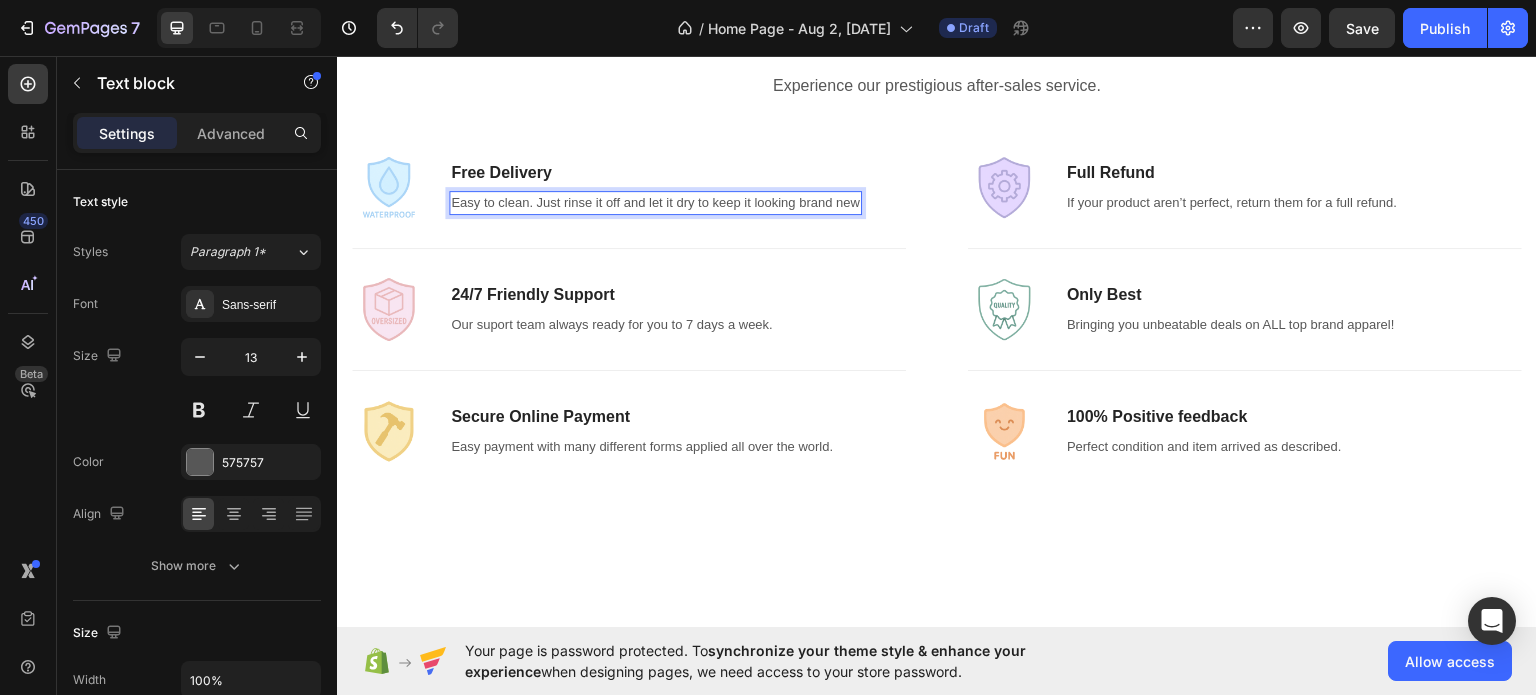 click on "Easy to clean. Just rinse it off and let it dry to keep it looking brand new" at bounding box center (655, 202) 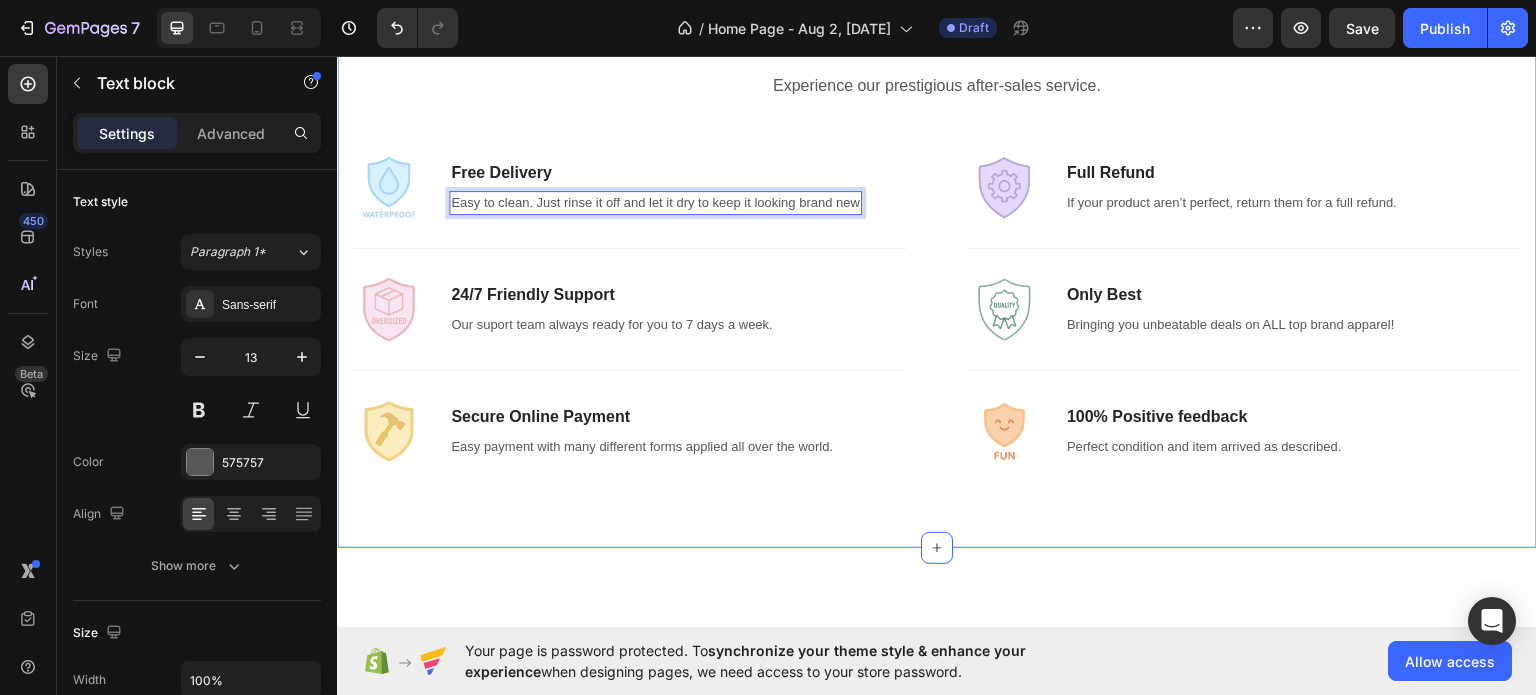 click on "Why should you choose our product? Heading Experience our prestigious after-sales service. Text block Row Image Free Delivery Text block Easy to clean. Just rinse it off and let it dry to keep it looking brand new Text block   0 Row                Title Line Image 24/7 Friendly Support Text block Our suport team always ready for you to 7 days a week. Text block Row                Title Line Image Secure Online Payment Text block Easy payment with many different forms applied all over the world. Text block Row Row                Title Line Image Full Refund Text block If your product aren’t perfect, return them for a full refund. Text block Row                Title Line Image Only Best Text block Bringing you unbeatable deals on ALL top brand apparel! Text block Row                Title Line Image 100% Positive feedback Text block Perfect condition and item arrived as described. Text block Row Row Row Section 3" at bounding box center (937, 236) 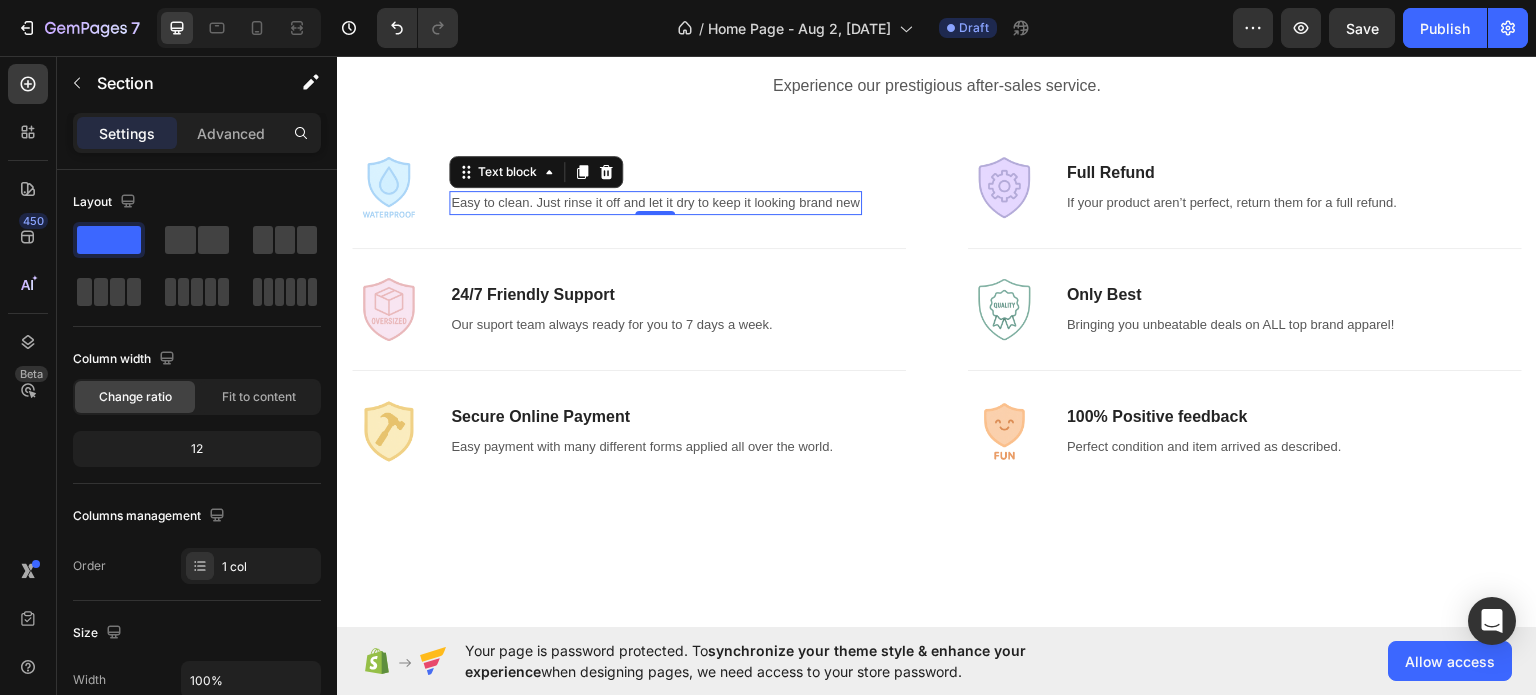 click on "Easy to clean. Just rinse it off and let it dry to keep it looking brand new" at bounding box center (655, 202) 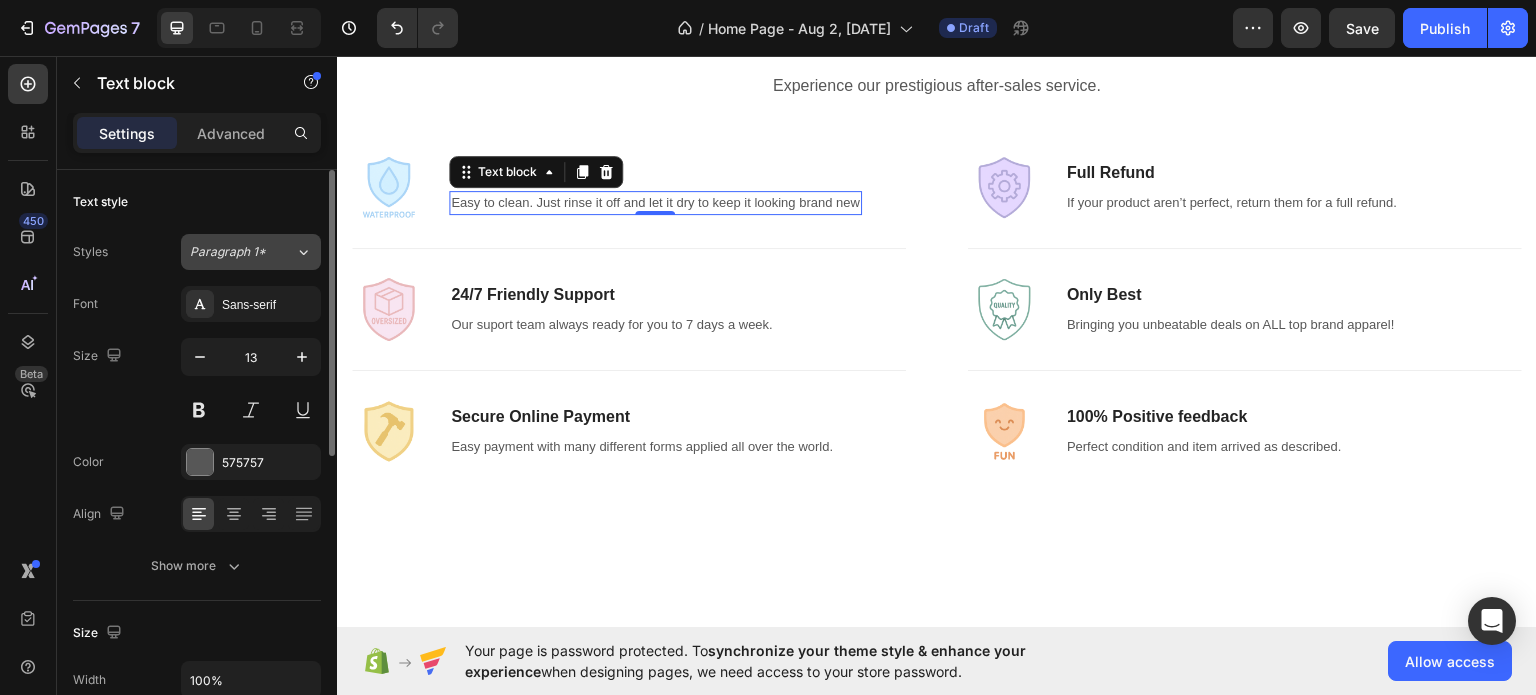 click on "Paragraph 1*" at bounding box center (242, 252) 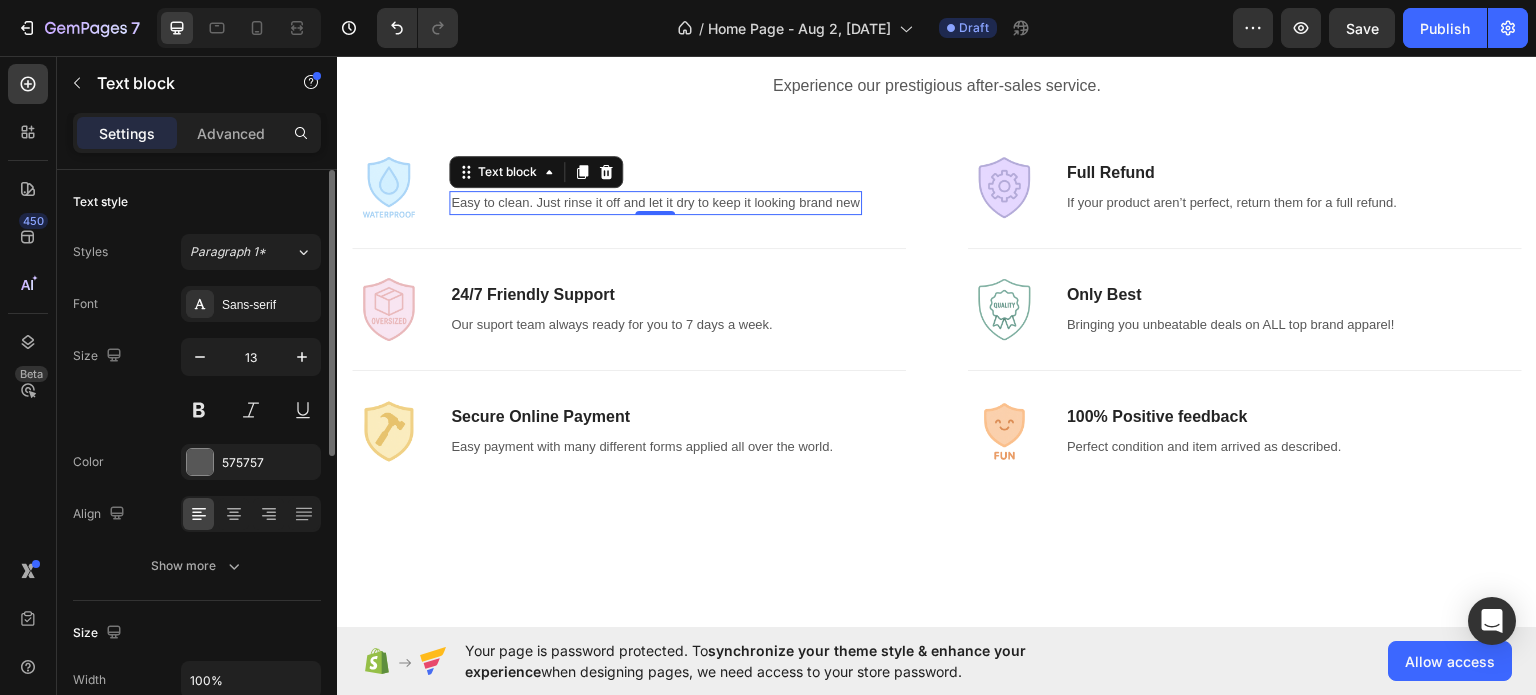click on "Text style" at bounding box center [197, 202] 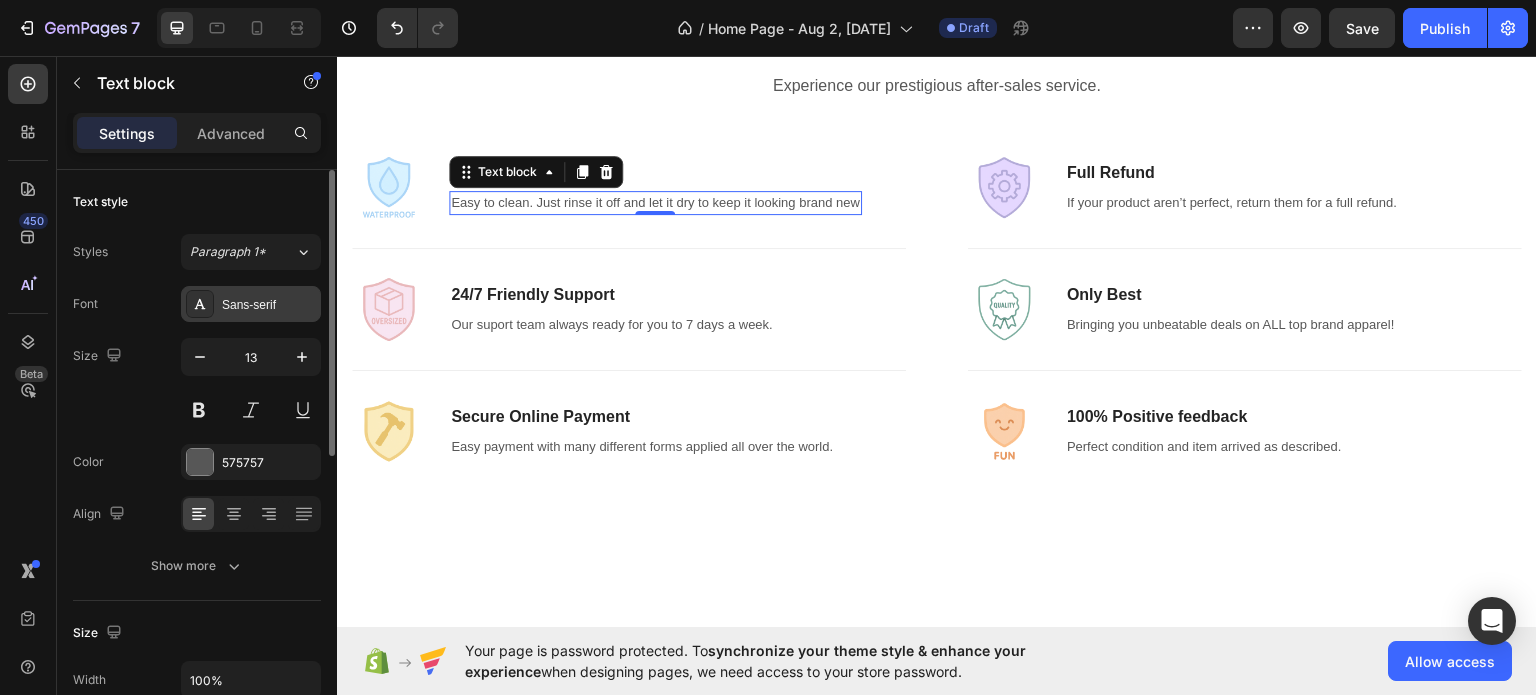 click on "Sans-serif" at bounding box center (251, 304) 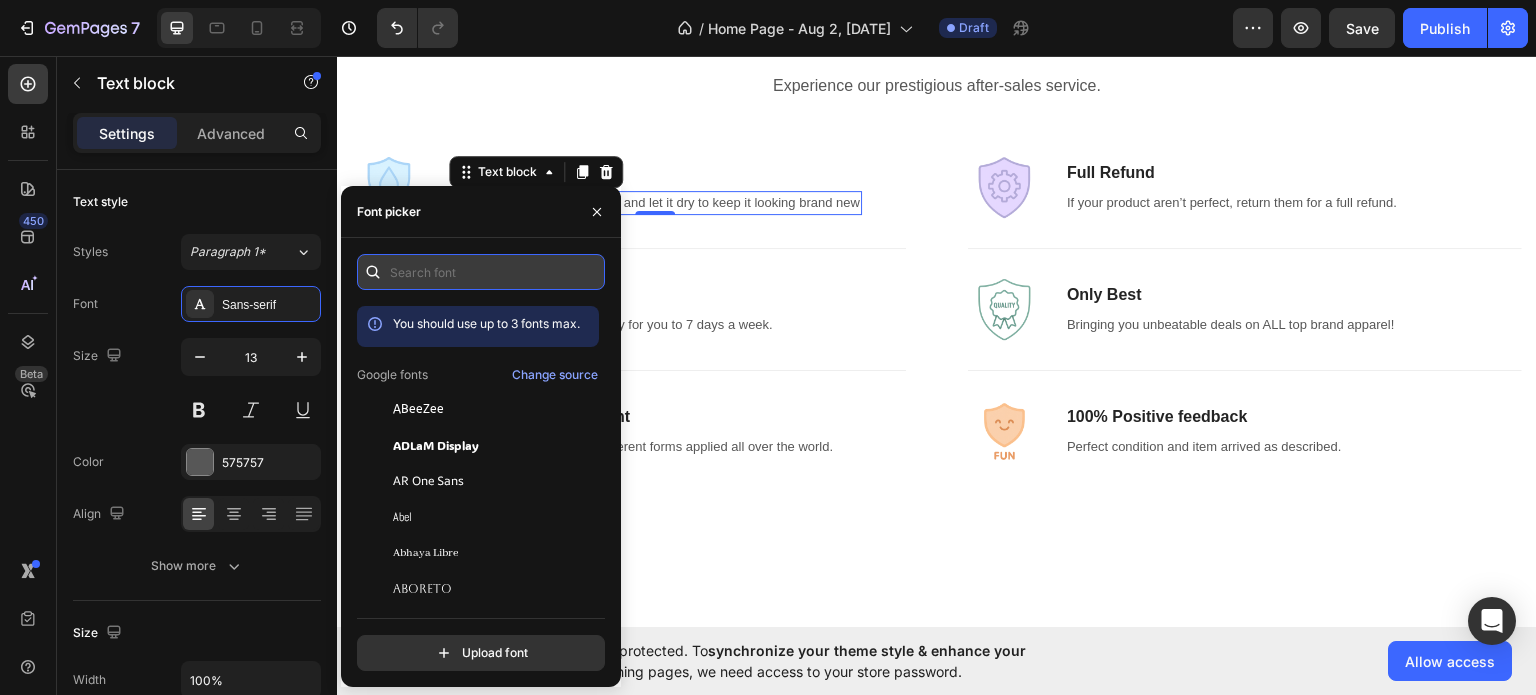 click at bounding box center (481, 272) 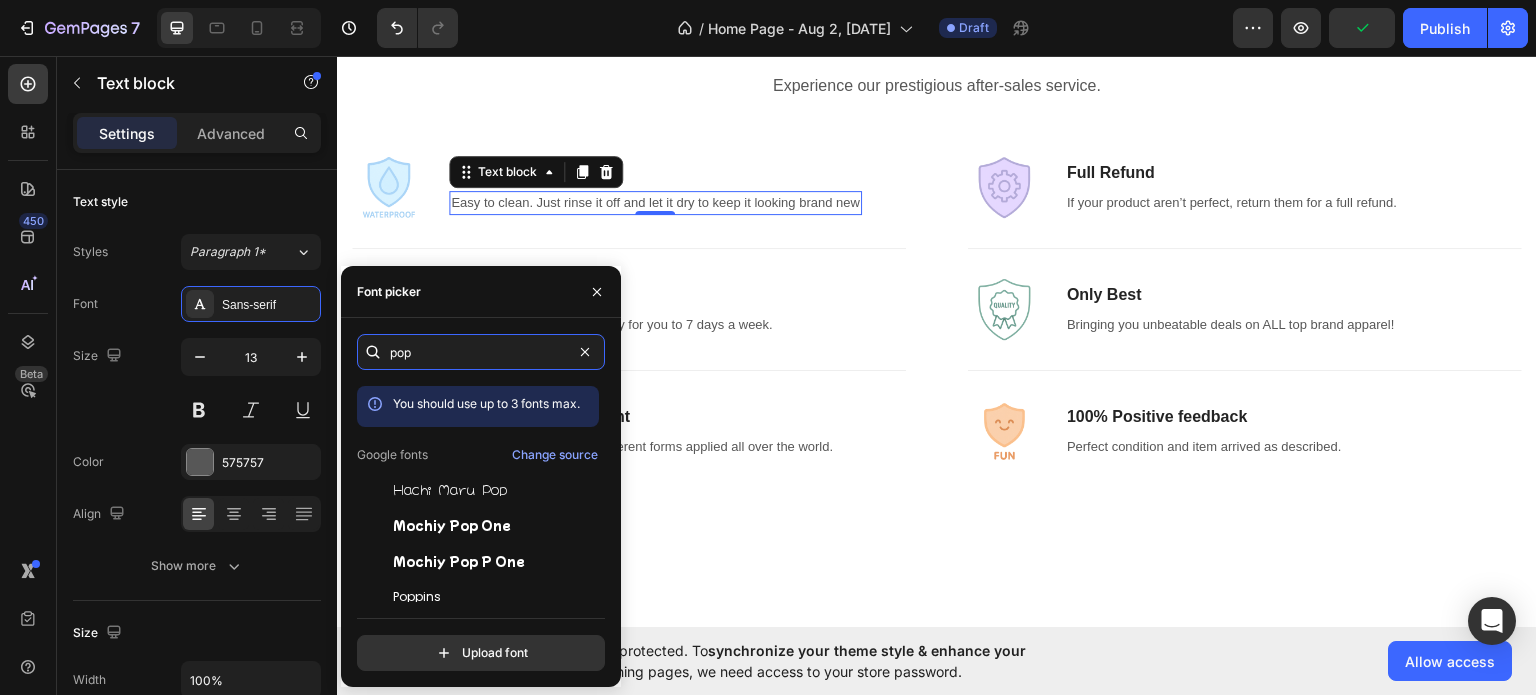 type on "pop" 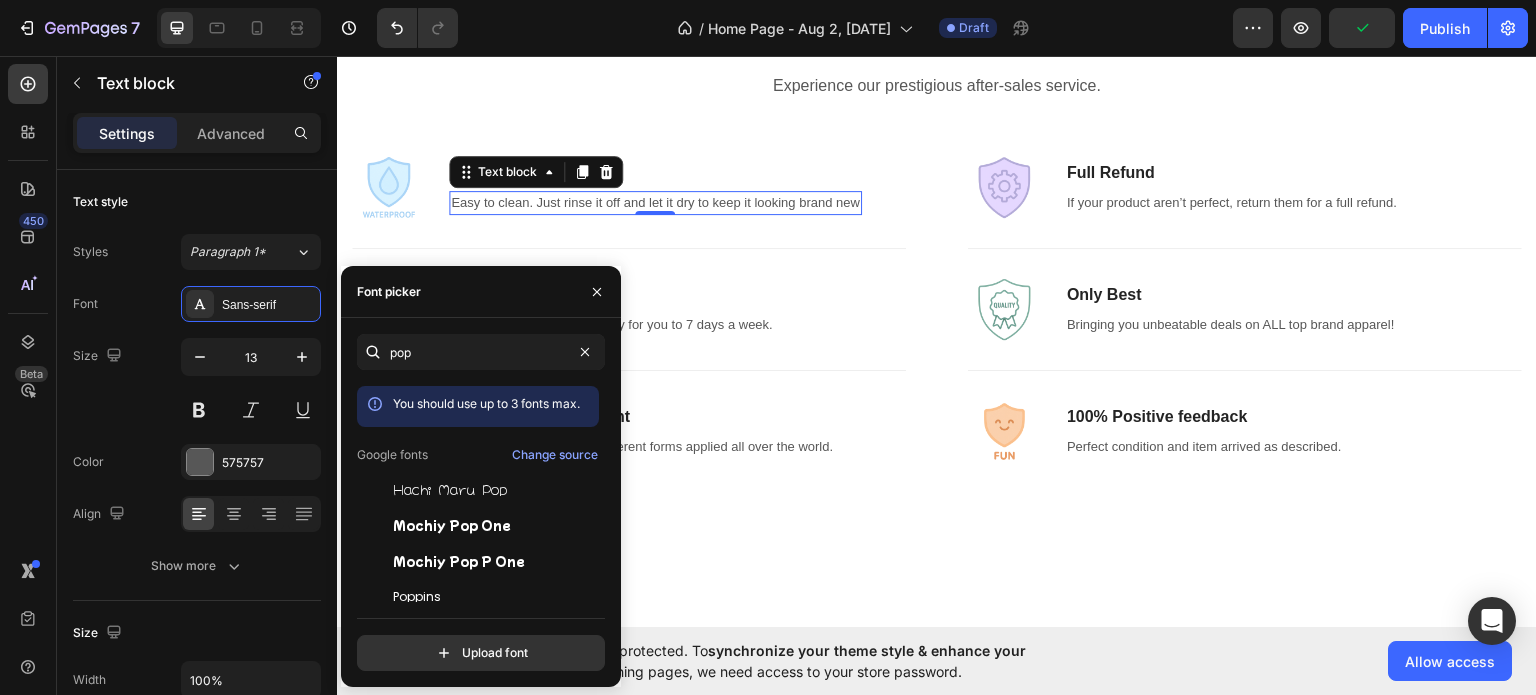 click on "pop You should use up to 3 fonts max. Google fonts Change source Hachi Maru Pop Mochiy Pop One Mochiy Pop P One Poppins Rubik Glitch Pop  Upload font" 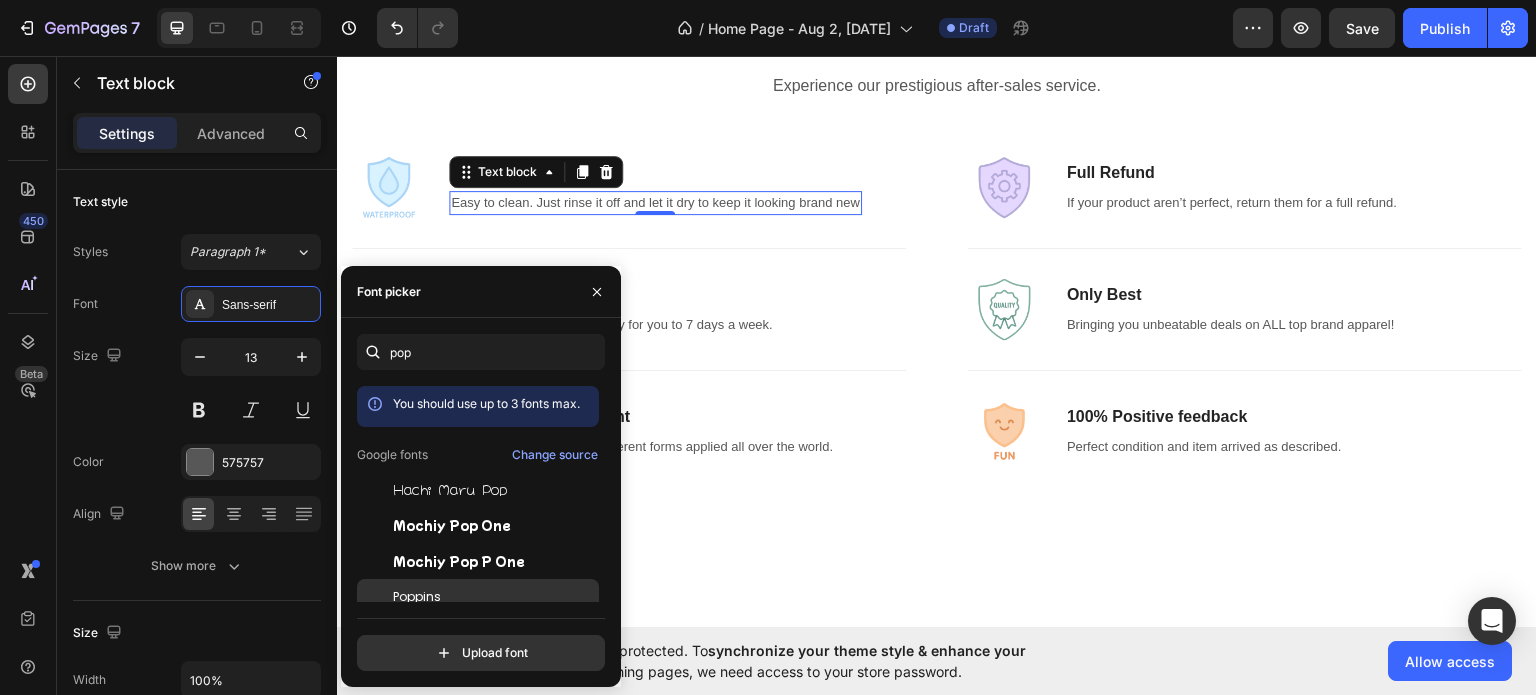 click on "Poppins" at bounding box center [417, 597] 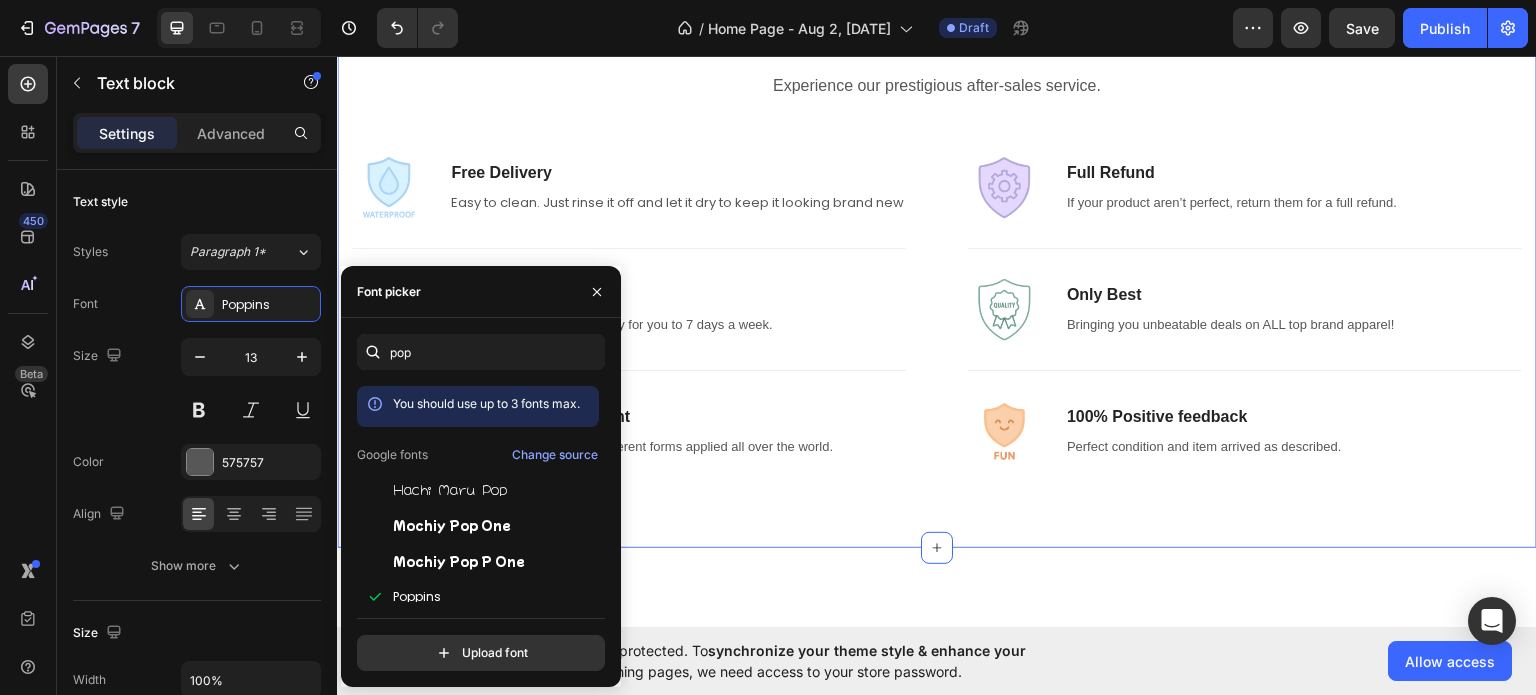 click on "Why should you choose our product? Heading Experience our prestigious after-sales service. Text block Row Image Free Delivery Text block Easy to clean. Just rinse it off and let it dry to keep it looking brand new Text block Row                Title Line Image 24/7 Friendly Support Text block Our suport team always ready for you to 7 days a week. Text block Row                Title Line Image Secure Online Payment Text block Easy payment with many different forms applied all over the world. Text block Row Row                Title Line Image Full Refund Text block If your product aren’t perfect, return them for a full refund. Text block Row                Title Line Image Only Best Text block Bringing you unbeatable deals on ALL top brand apparel! Text block Row                Title Line Image 100% Positive feedback Text block Perfect condition and item arrived as described. Text block Row Row Row" at bounding box center (937, 236) 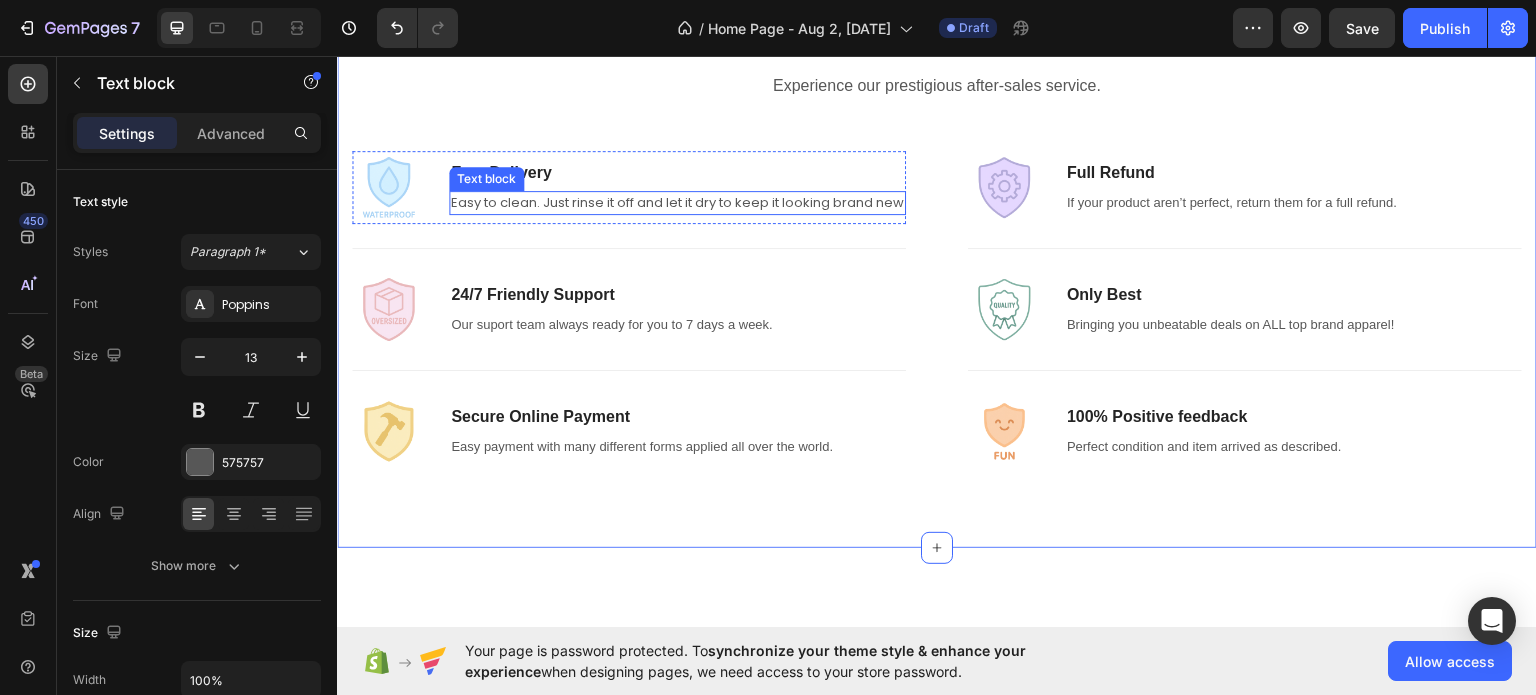 click on "Easy to clean. Just rinse it off and let it dry to keep it looking brand new" at bounding box center (677, 202) 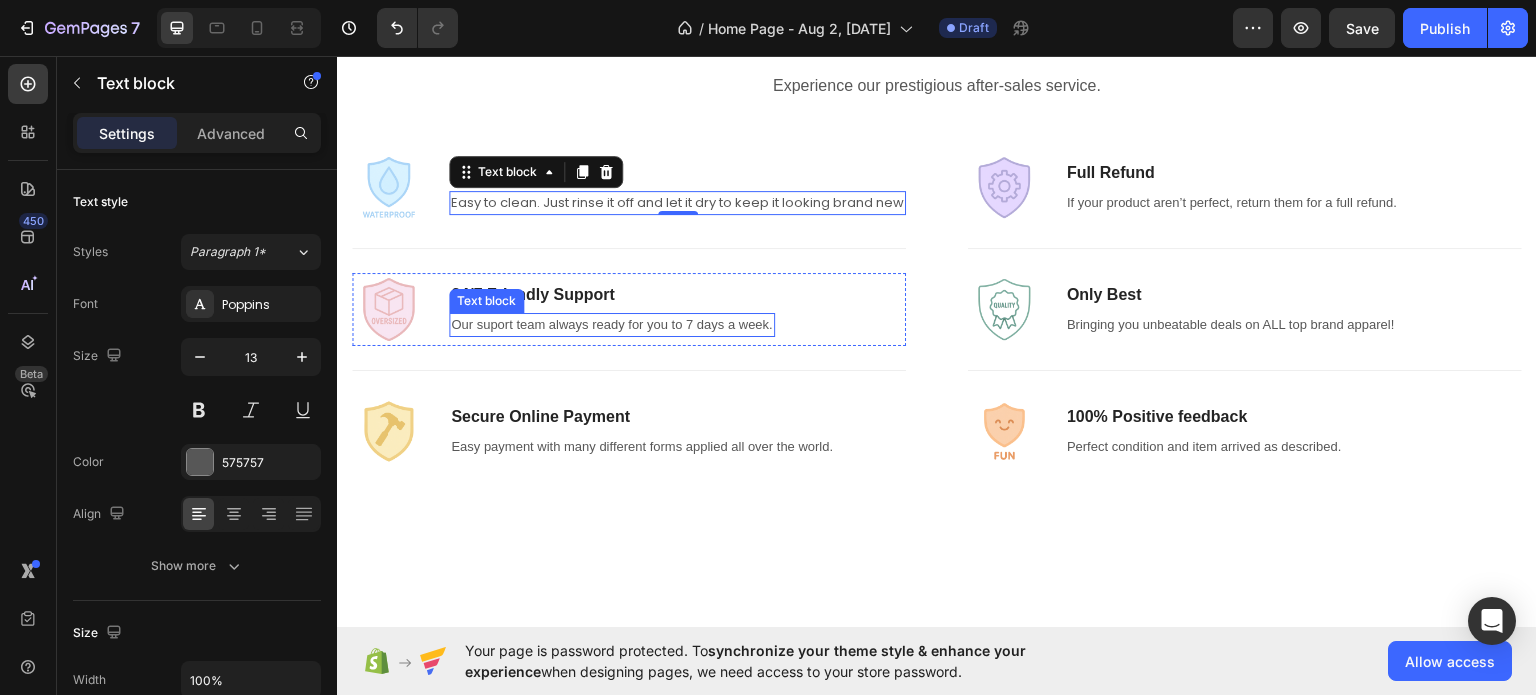 click on "Our suport team always ready for you to 7 days a week." at bounding box center [612, 324] 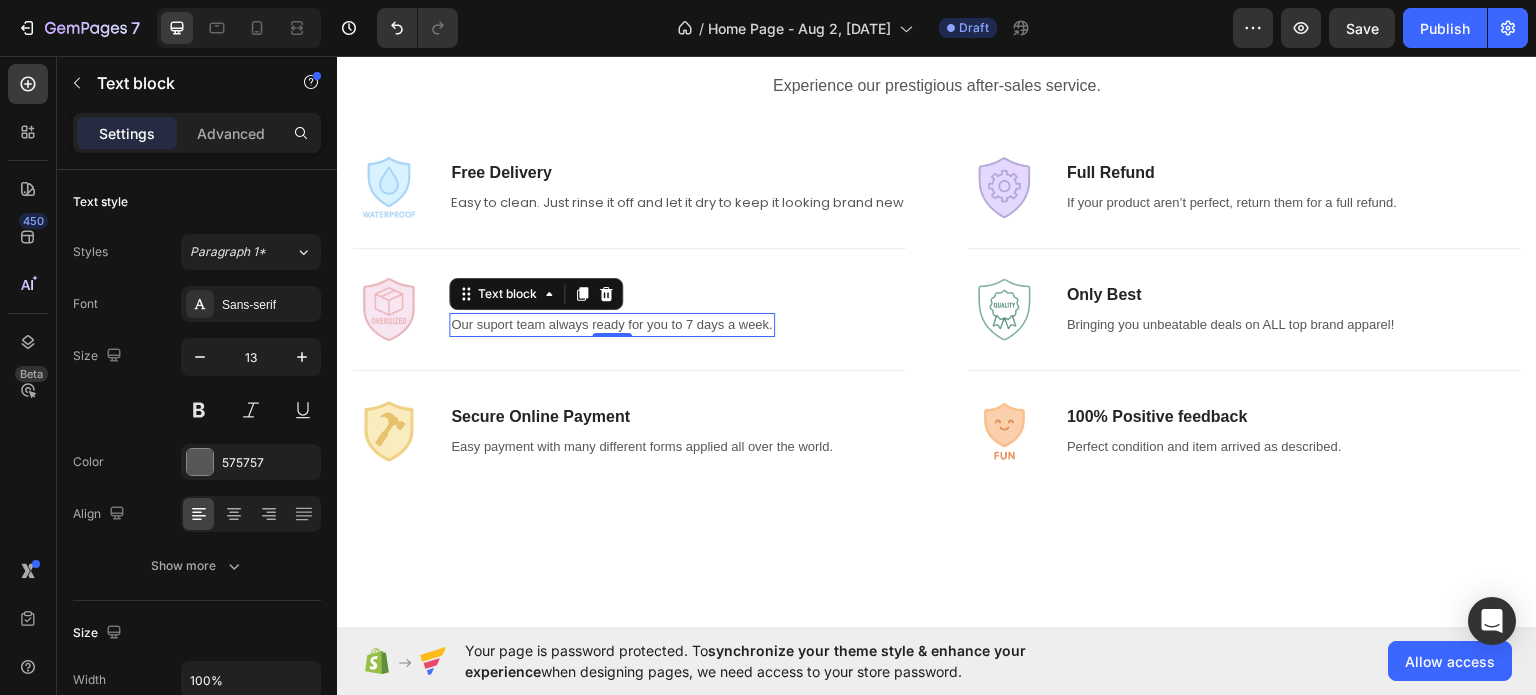 click on "Our suport team always ready for you to 7 days a week." at bounding box center (612, 324) 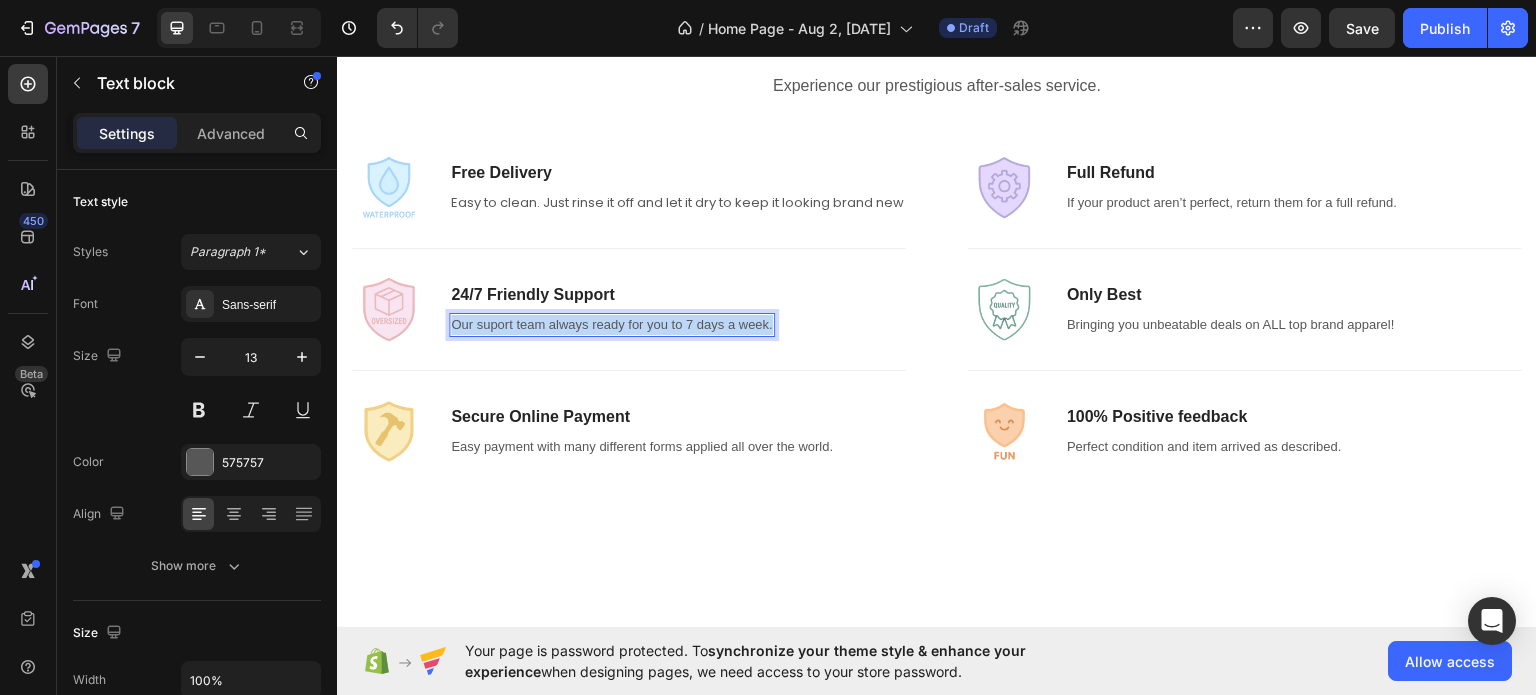 click on "Our suport team always ready for you to 7 days a week." at bounding box center (612, 324) 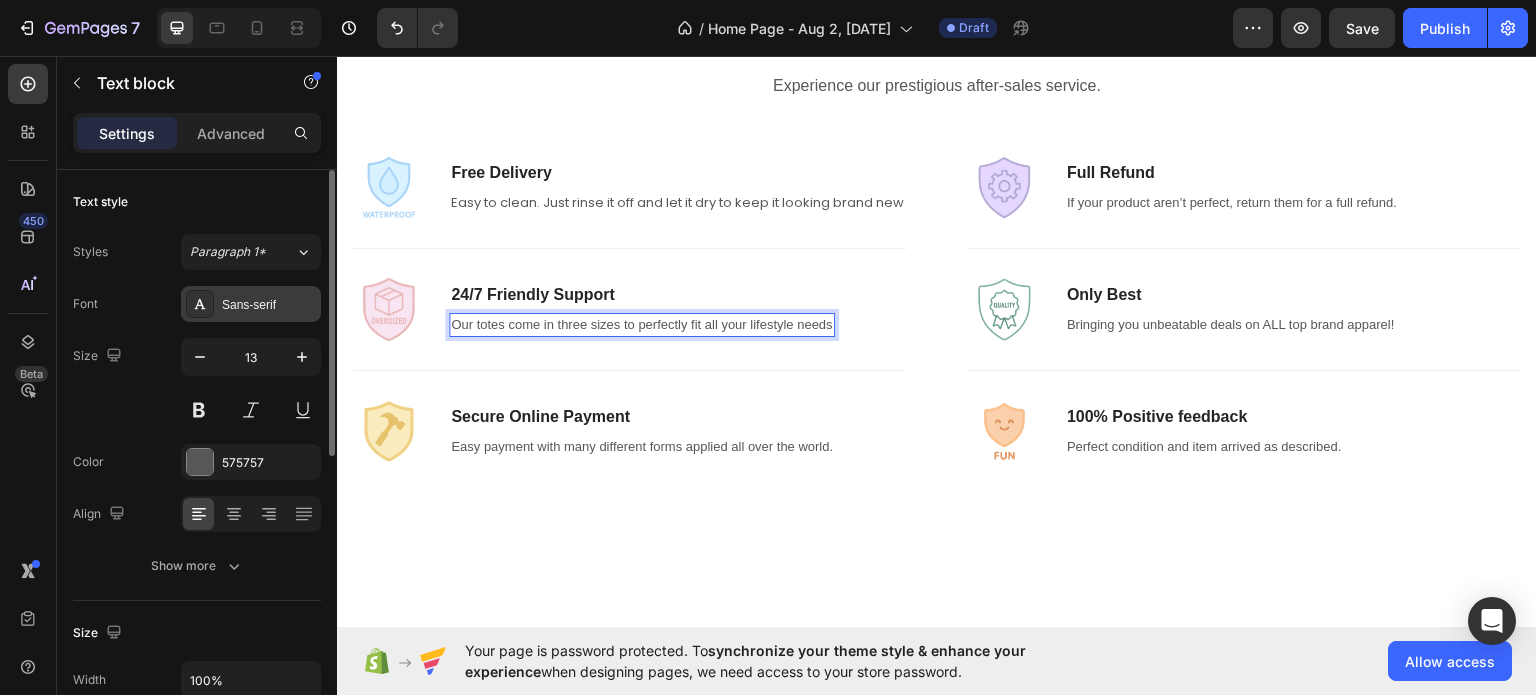 click on "Sans-serif" at bounding box center (251, 304) 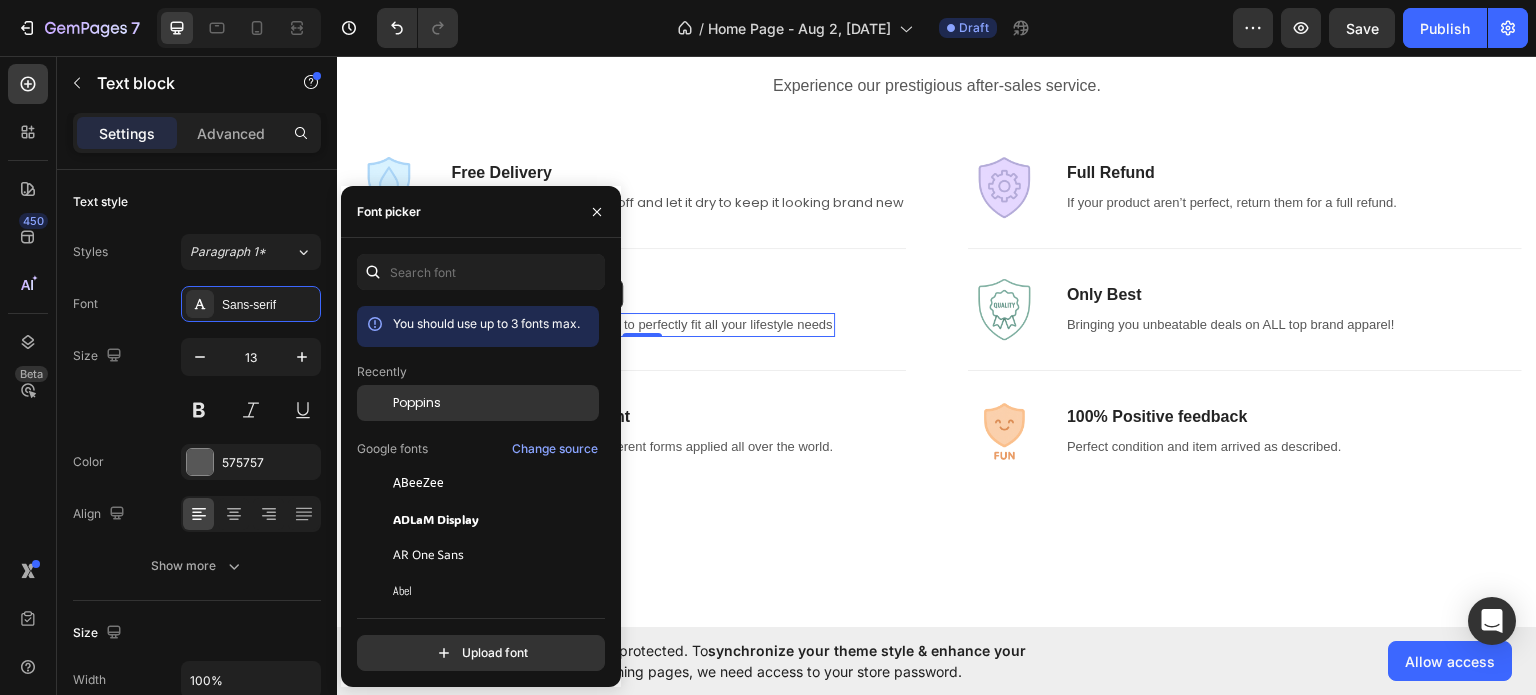click on "Poppins" 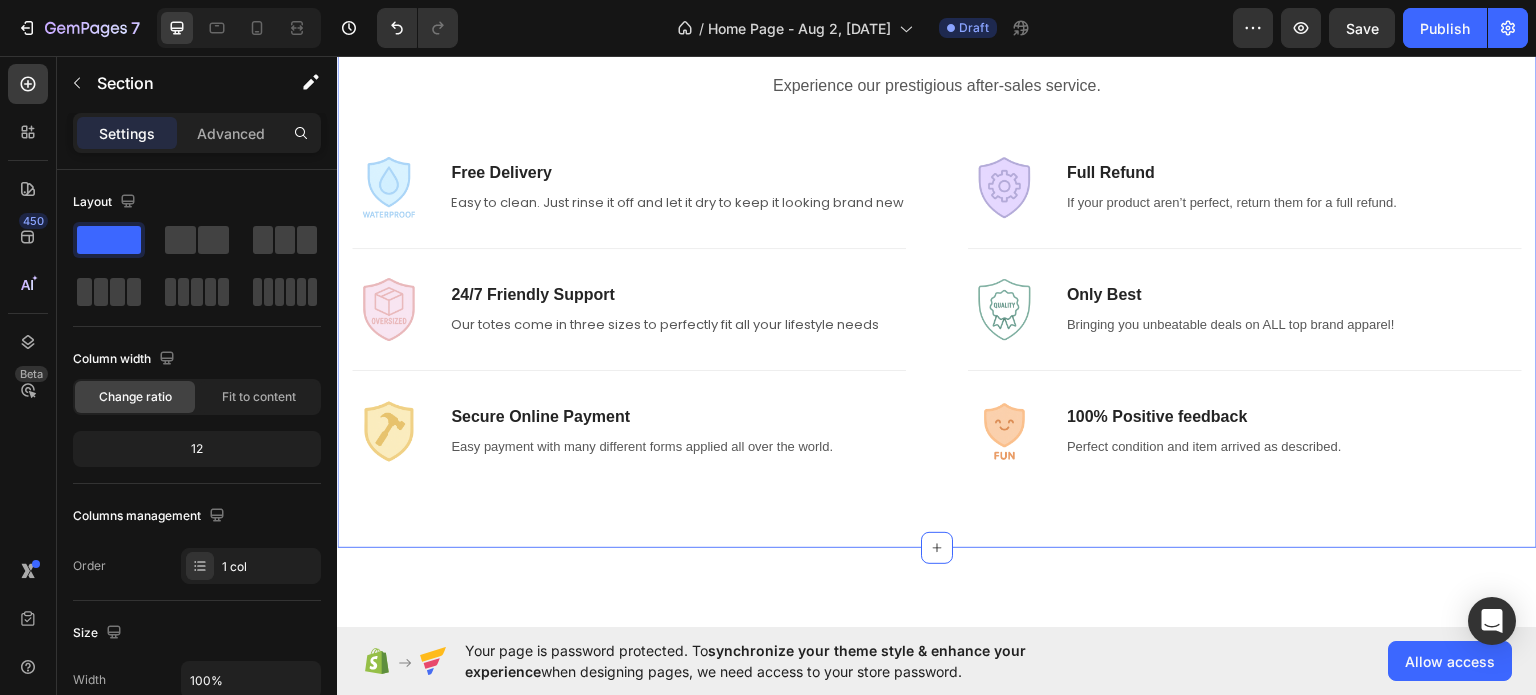 click on "Why should you choose our product? Heading Experience our prestigious after-sales service. Text block Row Image Free Delivery Text block Easy to clean. Just rinse it off and let it dry to keep it looking brand new Text block Row                Title Line Image 24/7 Friendly Support Text block Our totes come in three sizes to perfectly fit all your lifestyle needs Text block Row                Title Line Image Secure Online Payment Text block Easy payment with many different forms applied all over the world. Text block Row Row                Title Line Image Full Refund Text block If your product aren’t perfect, return them for a full refund. Text block Row                Title Line Image Only Best Text block Bringing you unbeatable deals on ALL top brand apparel! Text block Row                Title Line Image 100% Positive feedback Text block Perfect condition and item arrived as described. Text block Row Row Row" at bounding box center (937, 236) 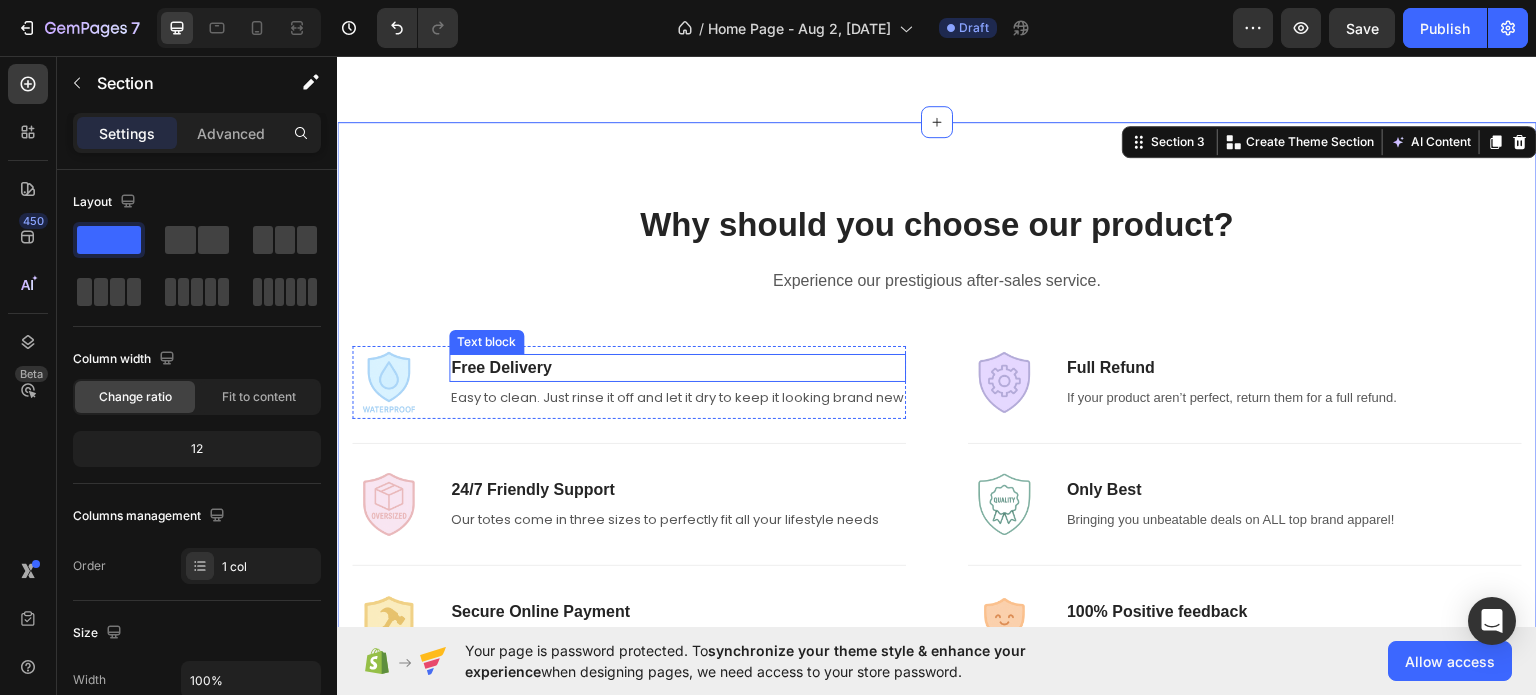 scroll, scrollTop: 753, scrollLeft: 0, axis: vertical 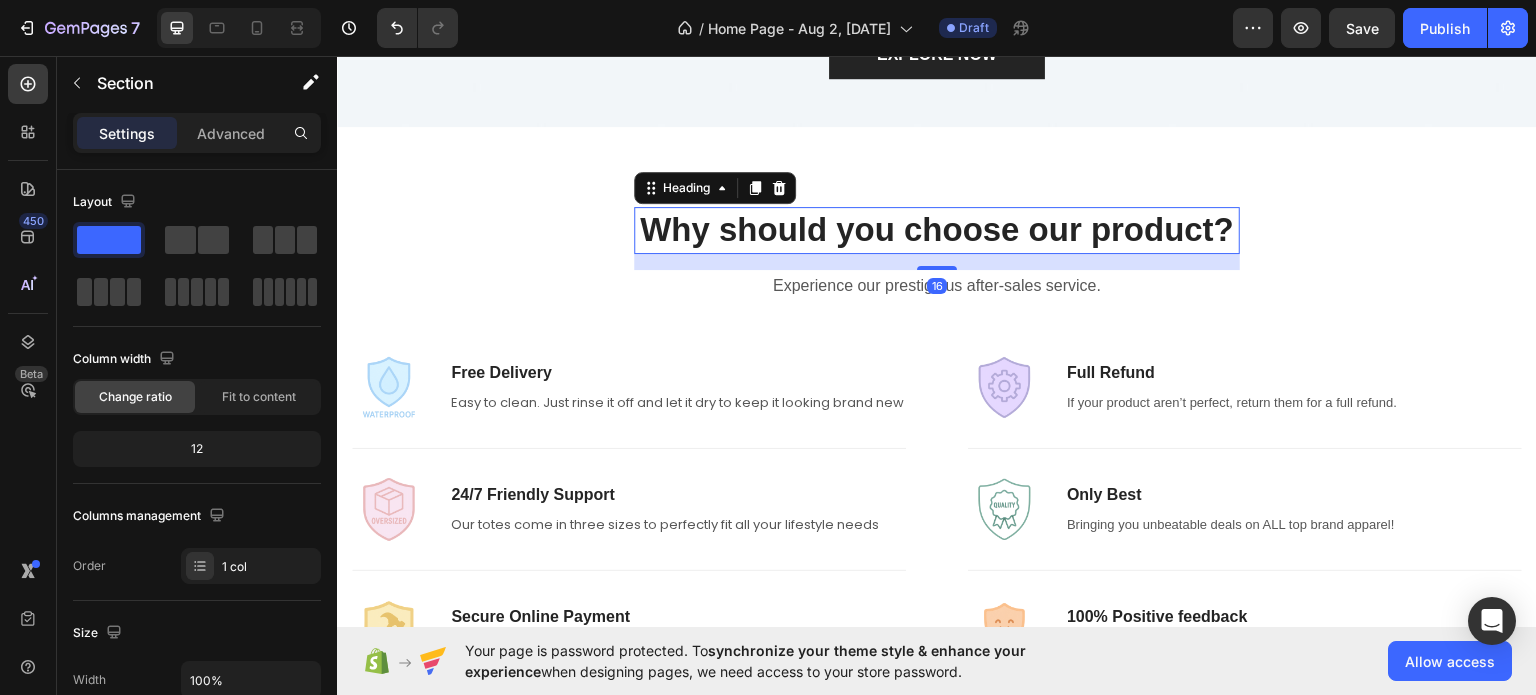click on "Why should you choose our product?" at bounding box center [937, 229] 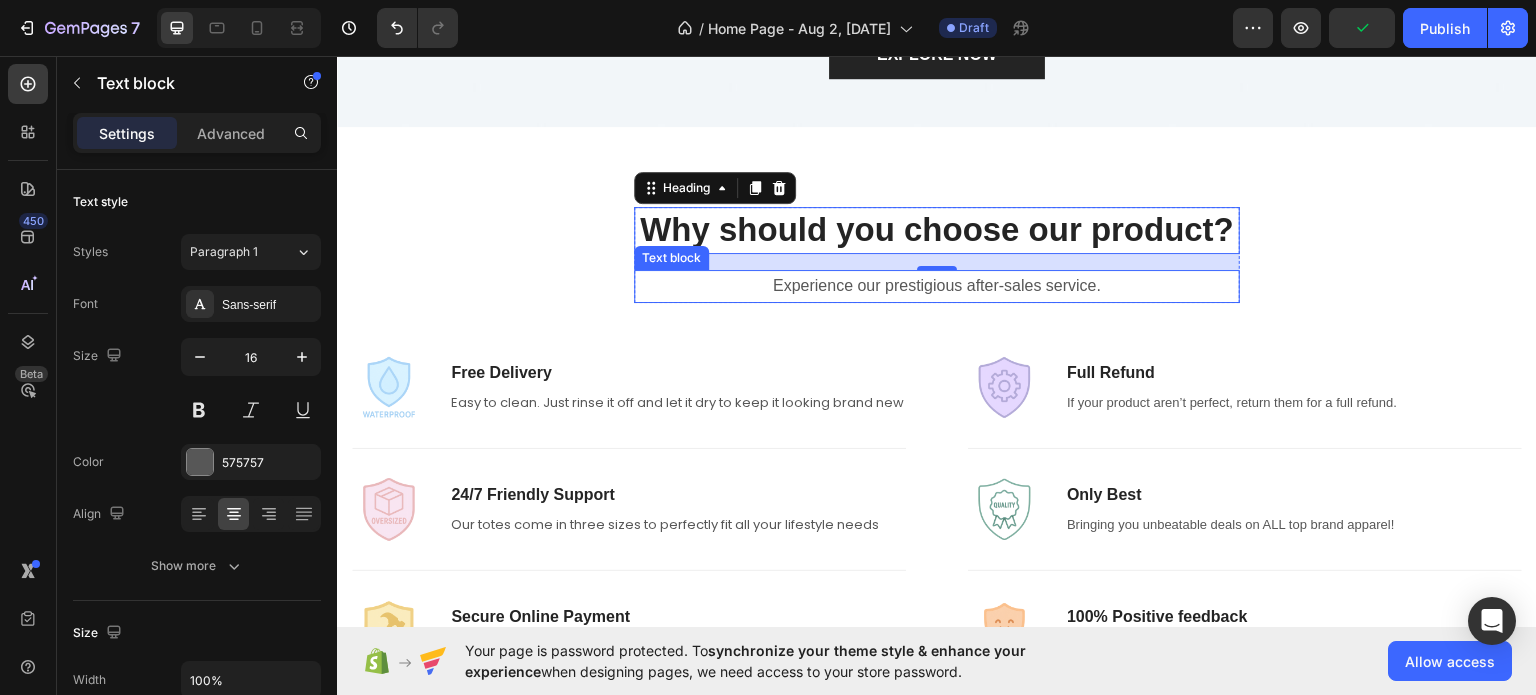 click on "Experience our prestigious after-sales service." at bounding box center (937, 285) 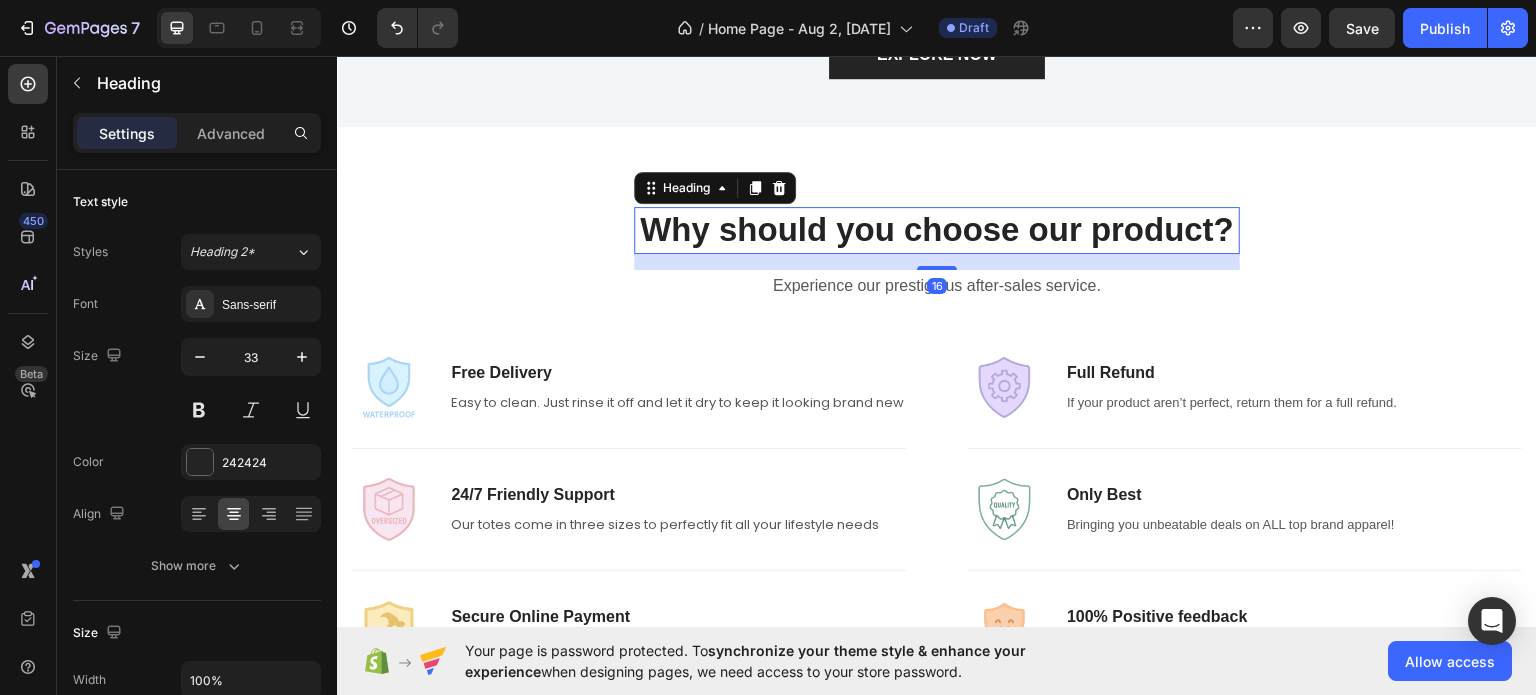 click on "Why should you choose our product?" at bounding box center (937, 229) 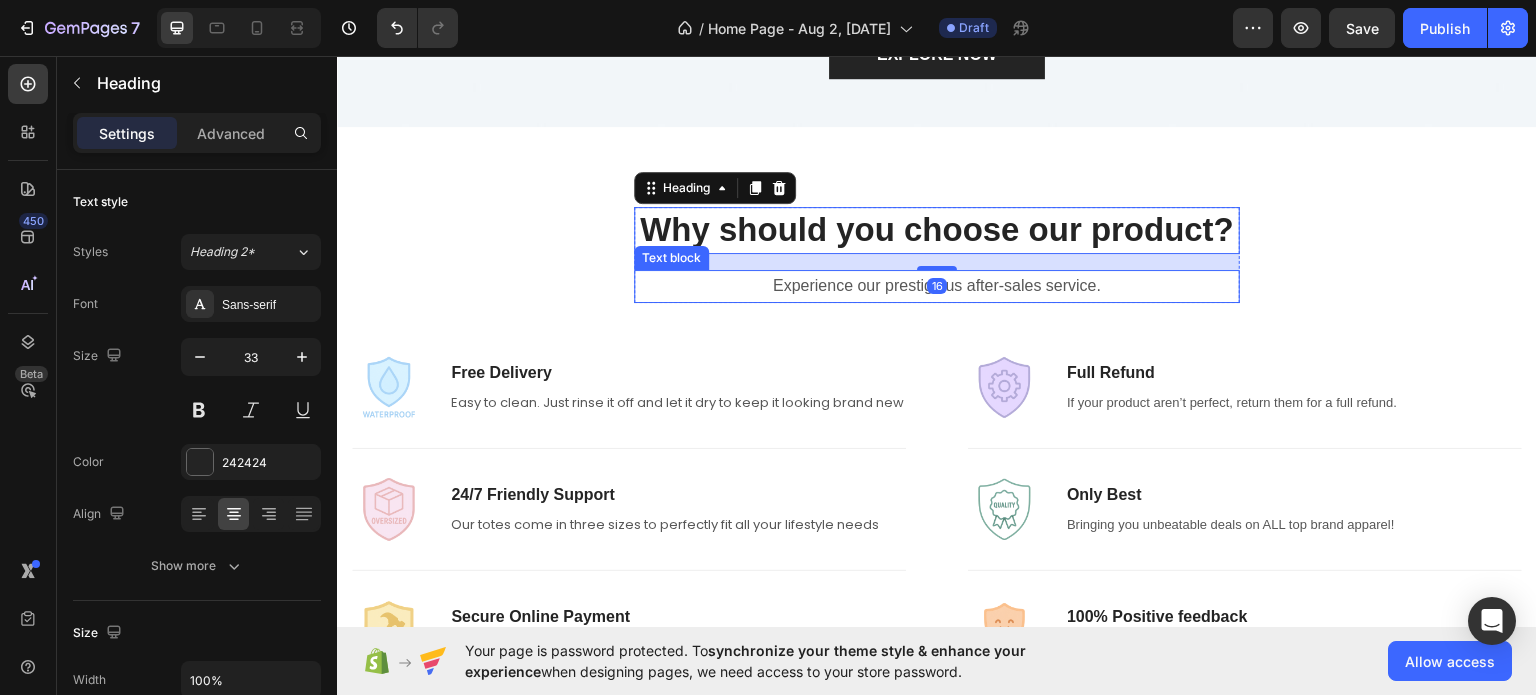 click on "Experience our prestigious after-sales service." at bounding box center (937, 285) 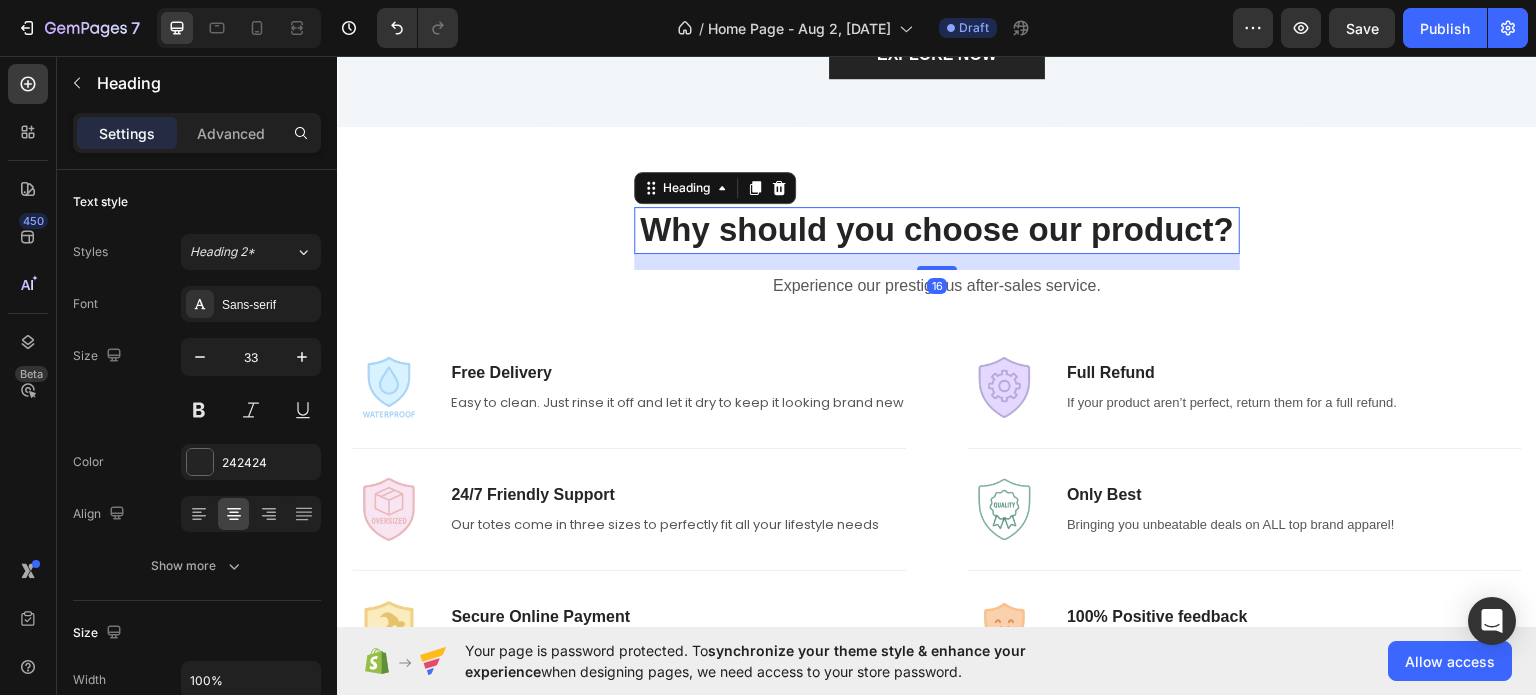 click on "Why should you choose our product?" at bounding box center (937, 229) 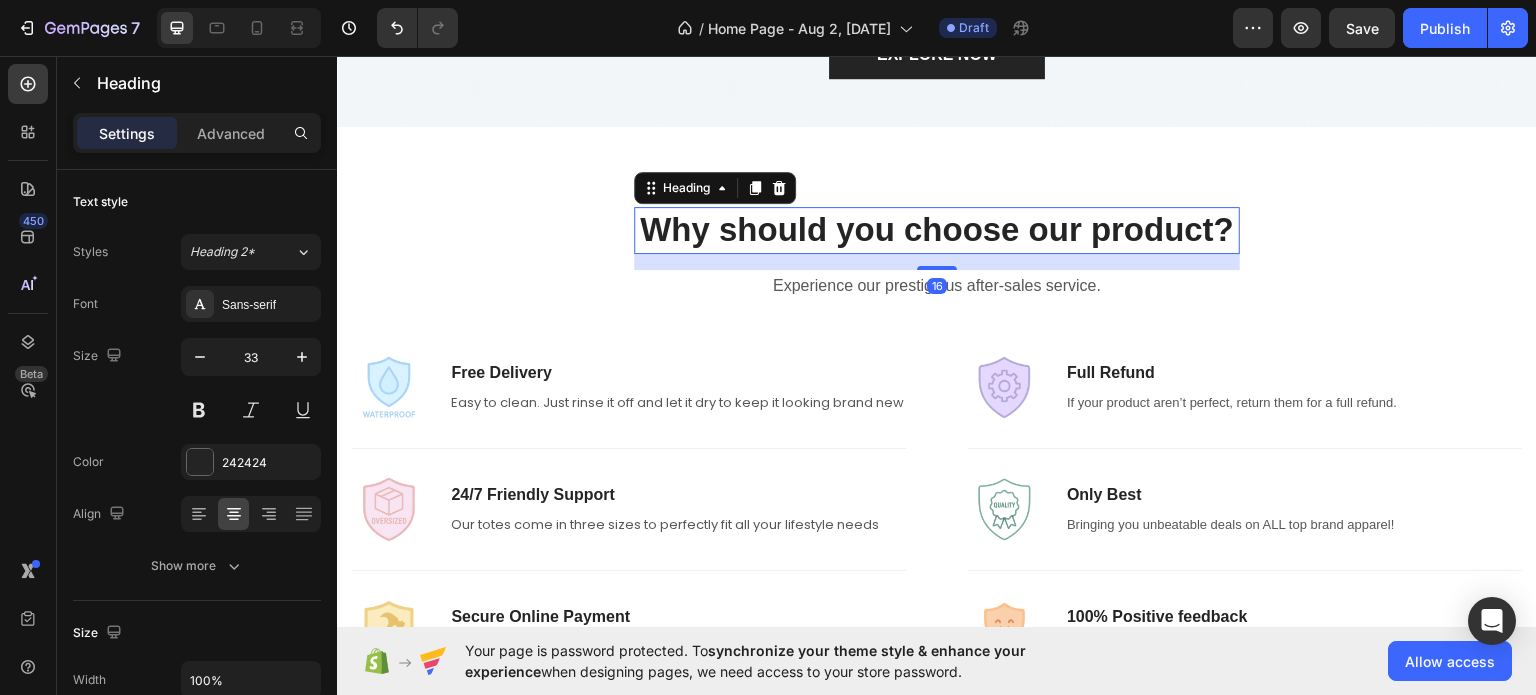 click on "Why should you choose our product?" at bounding box center (937, 229) 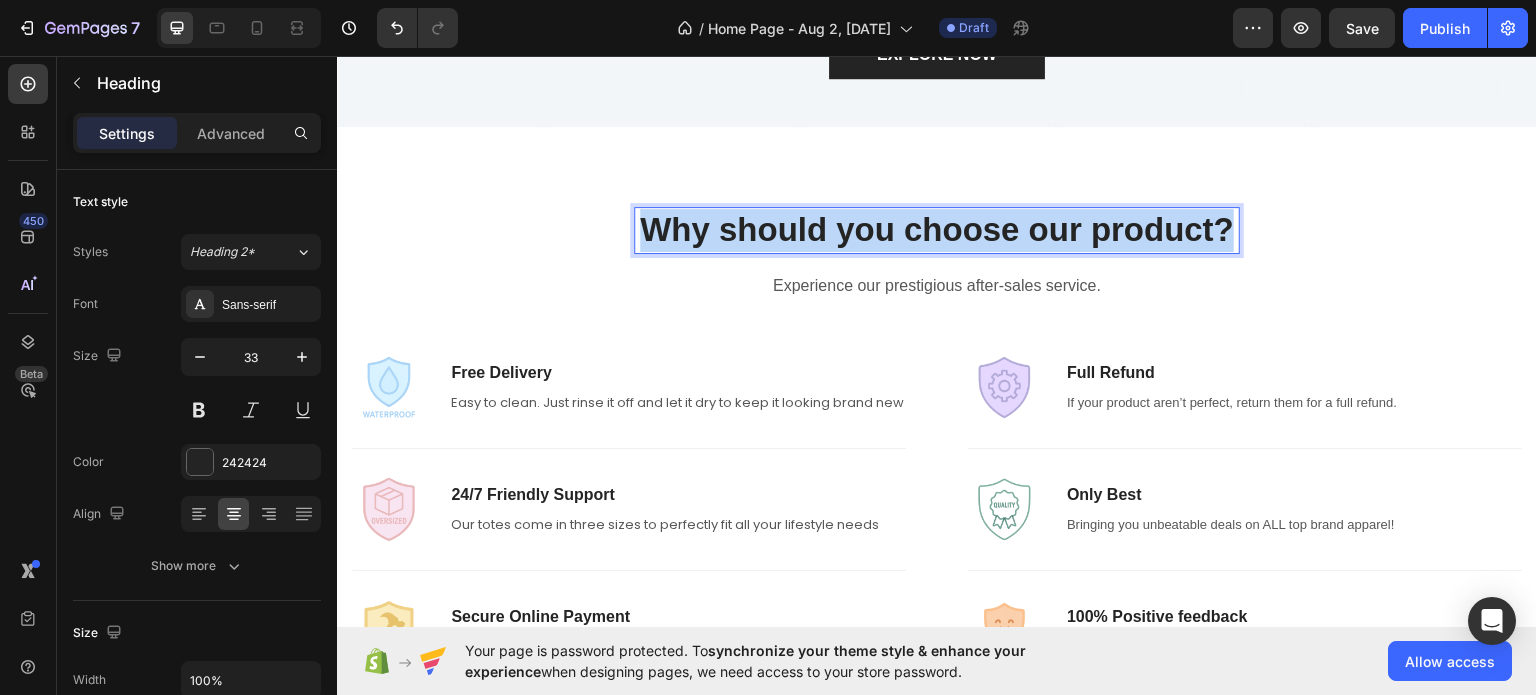 click on "Why should you choose our product?" at bounding box center (937, 229) 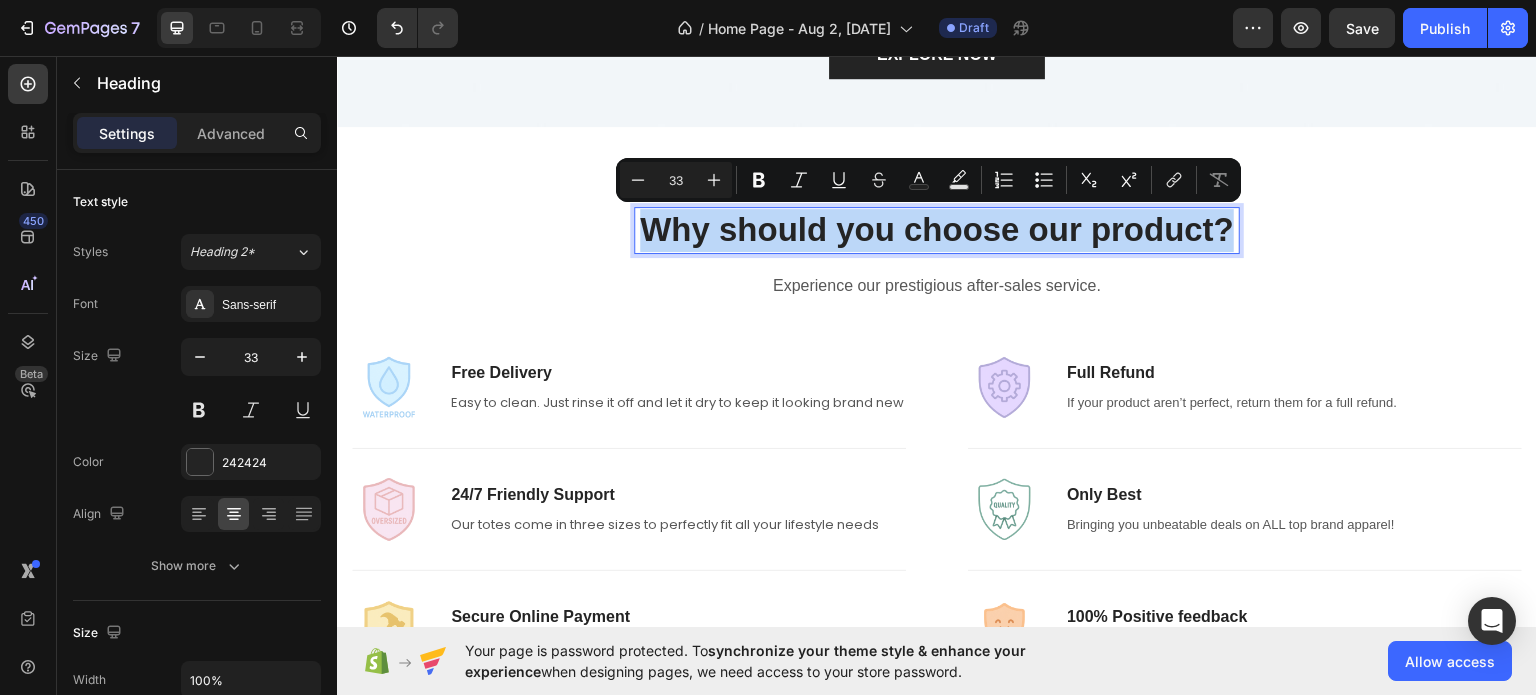 copy on "Why should you choose our product?" 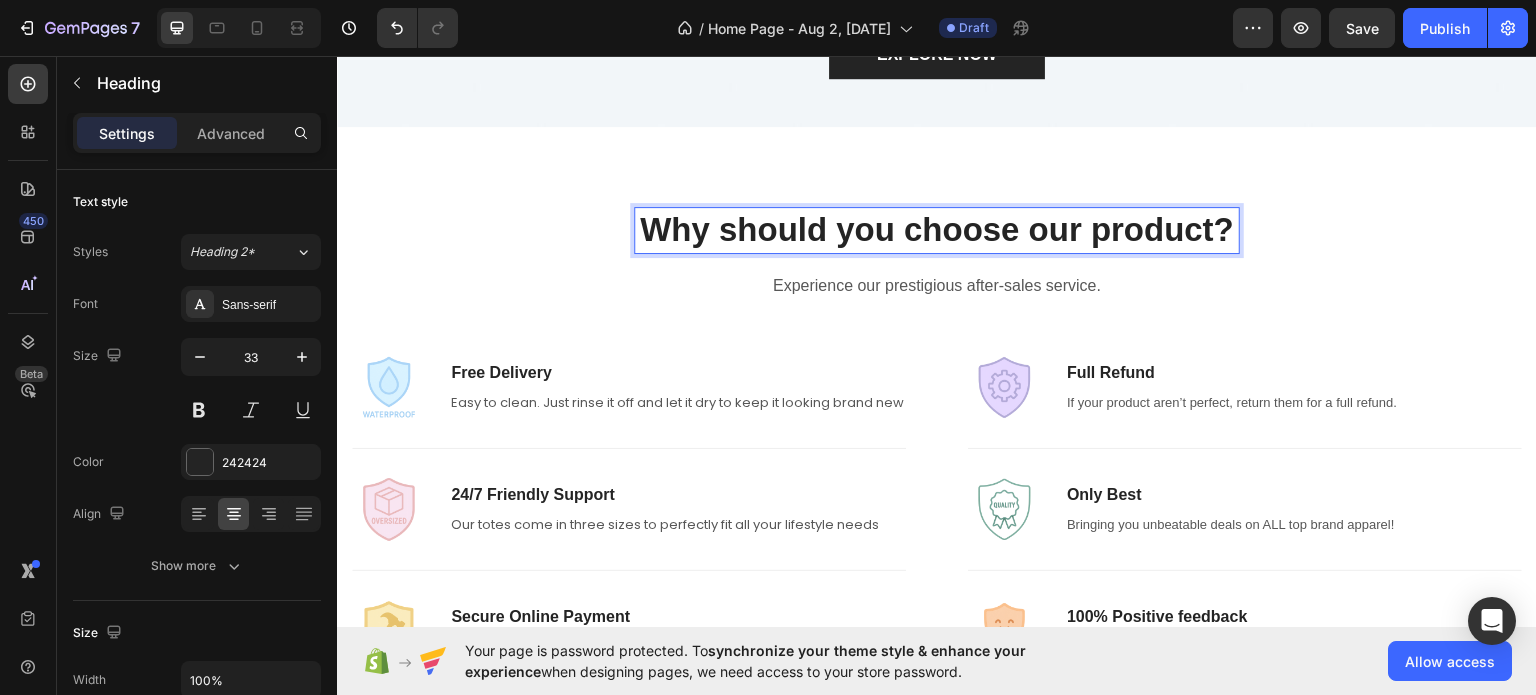click on "Why should you choose our product?" at bounding box center [937, 229] 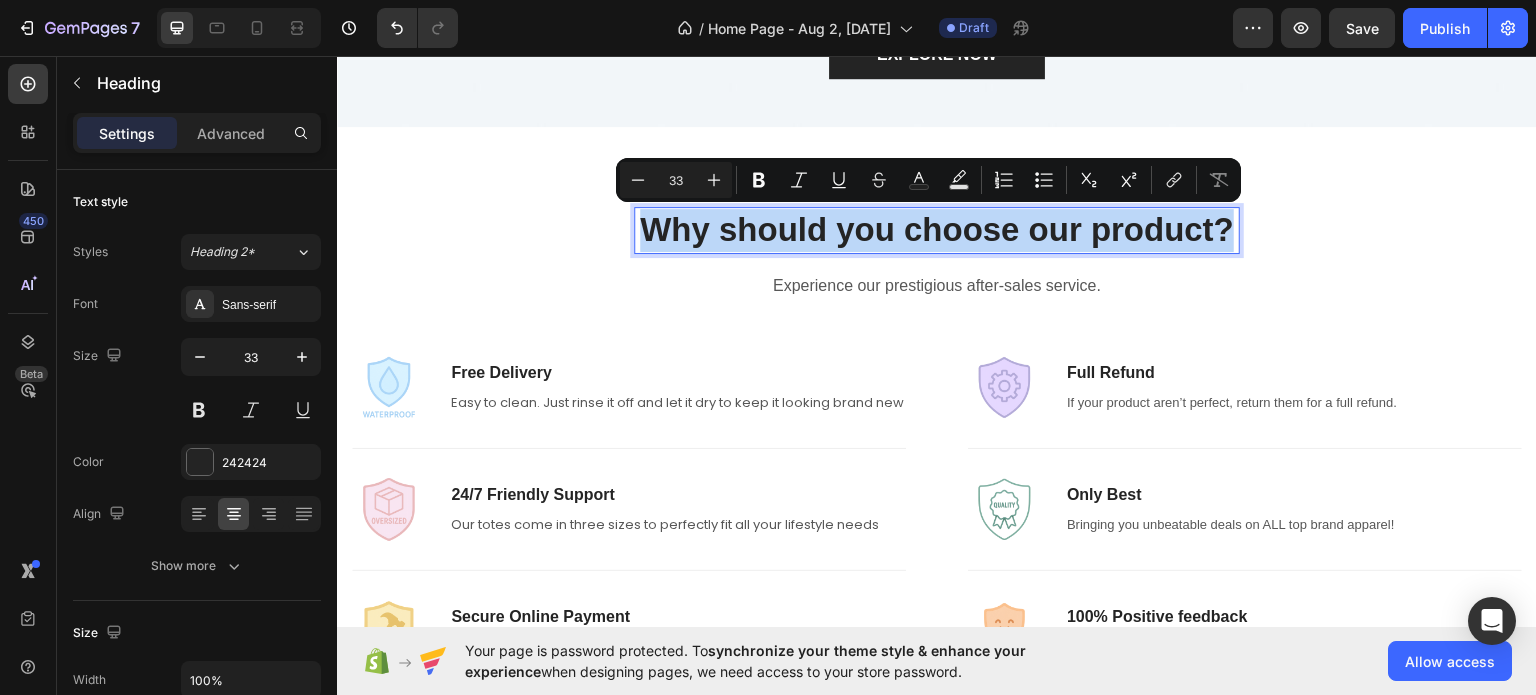 drag, startPoint x: 631, startPoint y: 215, endPoint x: 1222, endPoint y: 231, distance: 591.21655 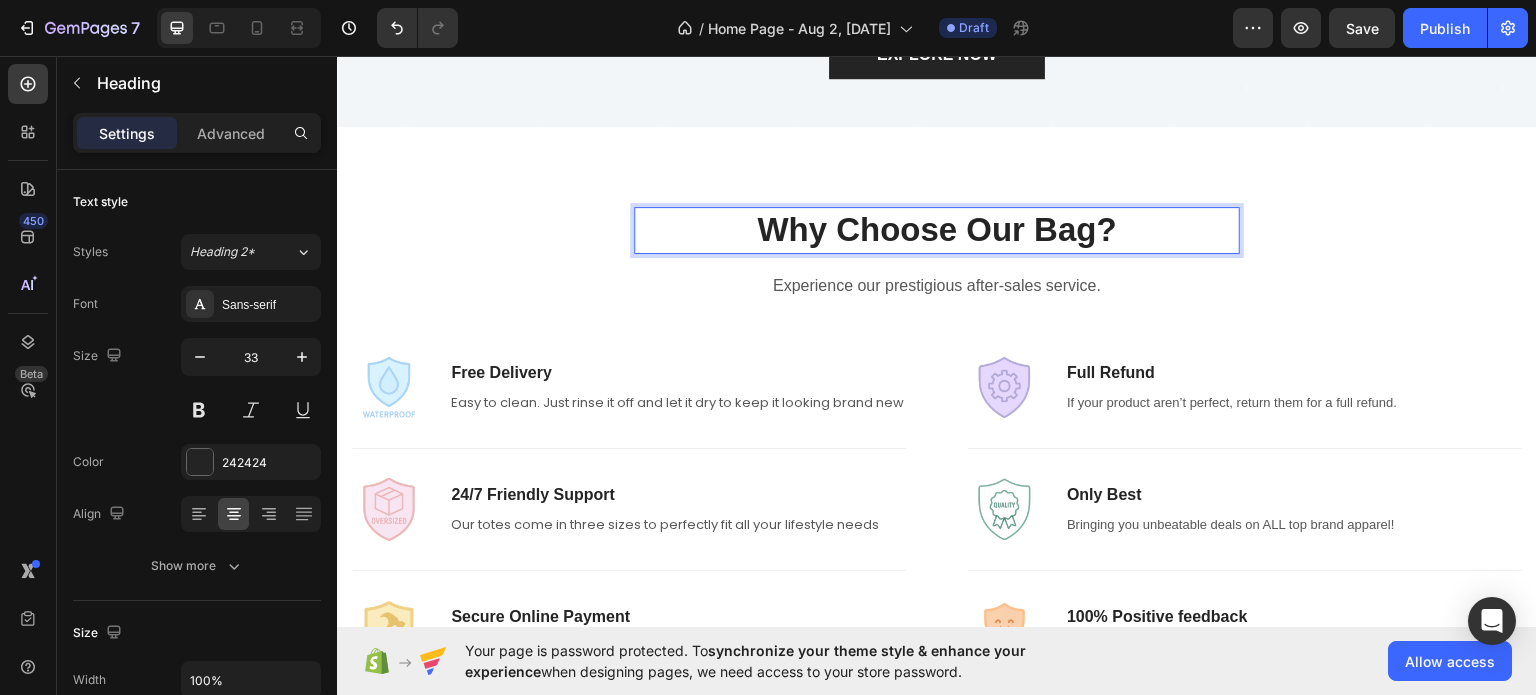 click on "Why Choose Our Bag?" at bounding box center (937, 229) 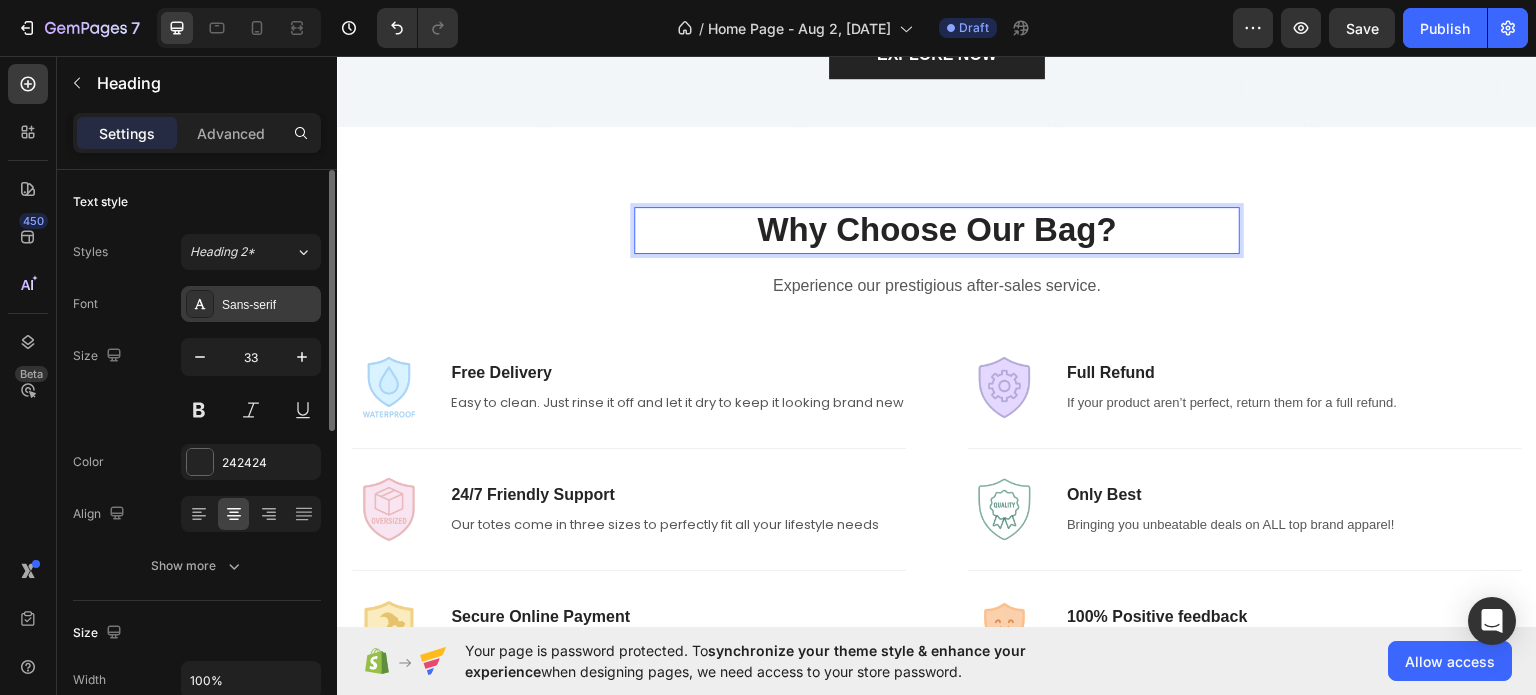 click on "Sans-serif" at bounding box center (269, 305) 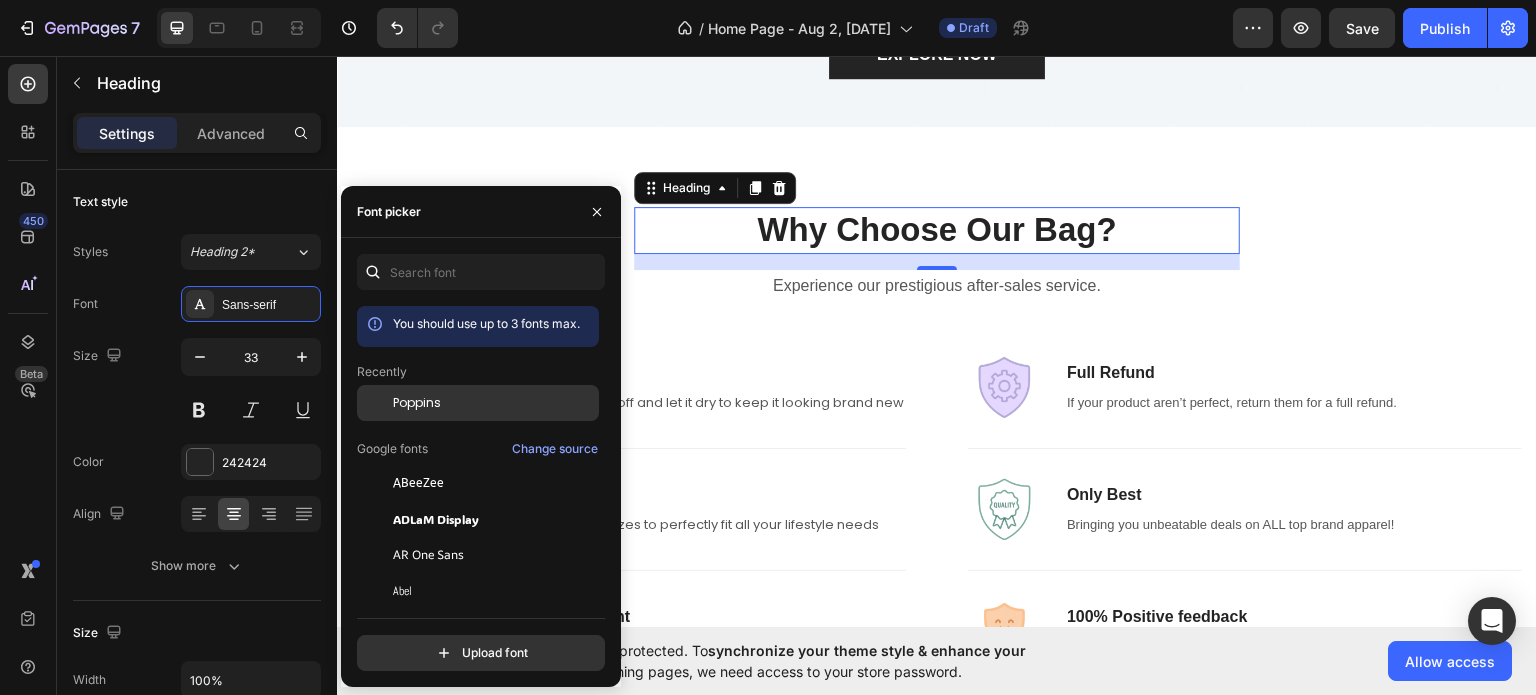 click on "Poppins" 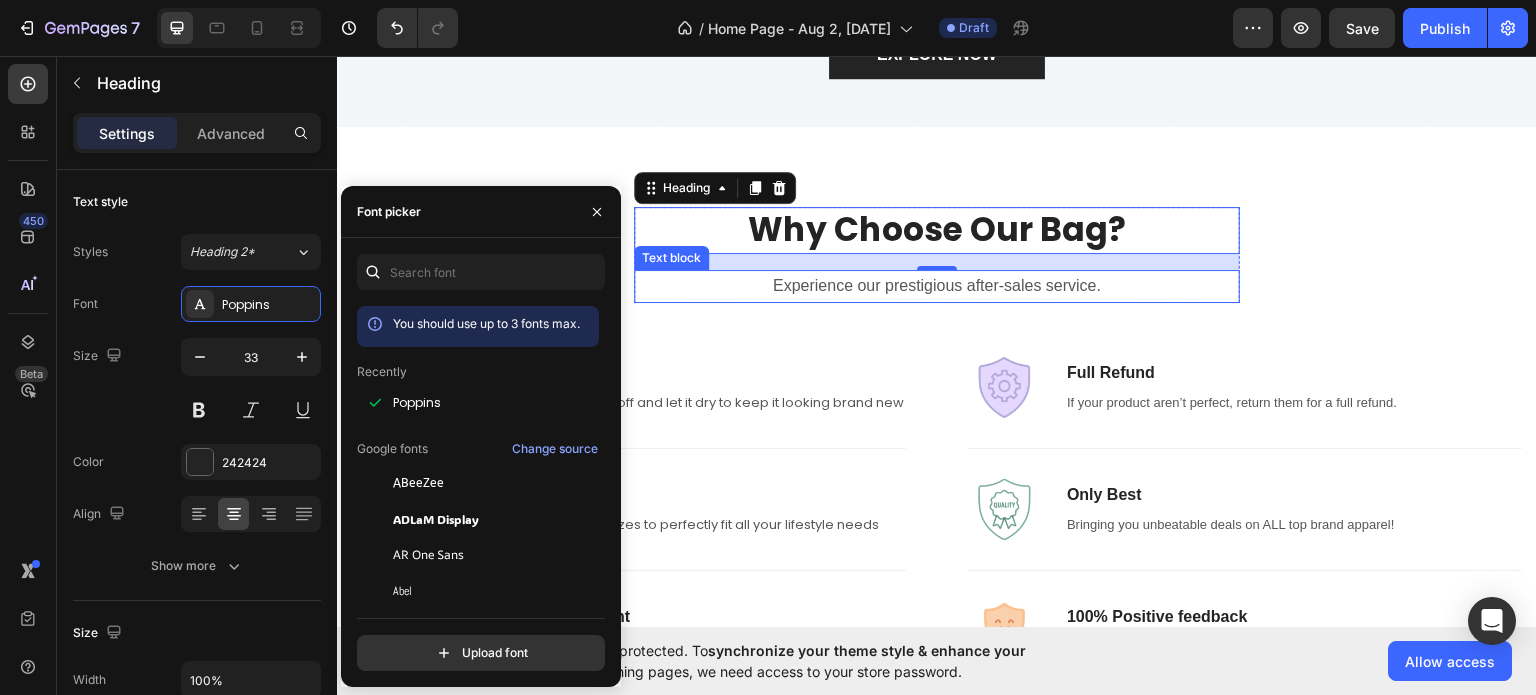 click on "Experience our prestigious after-sales service." at bounding box center [937, 285] 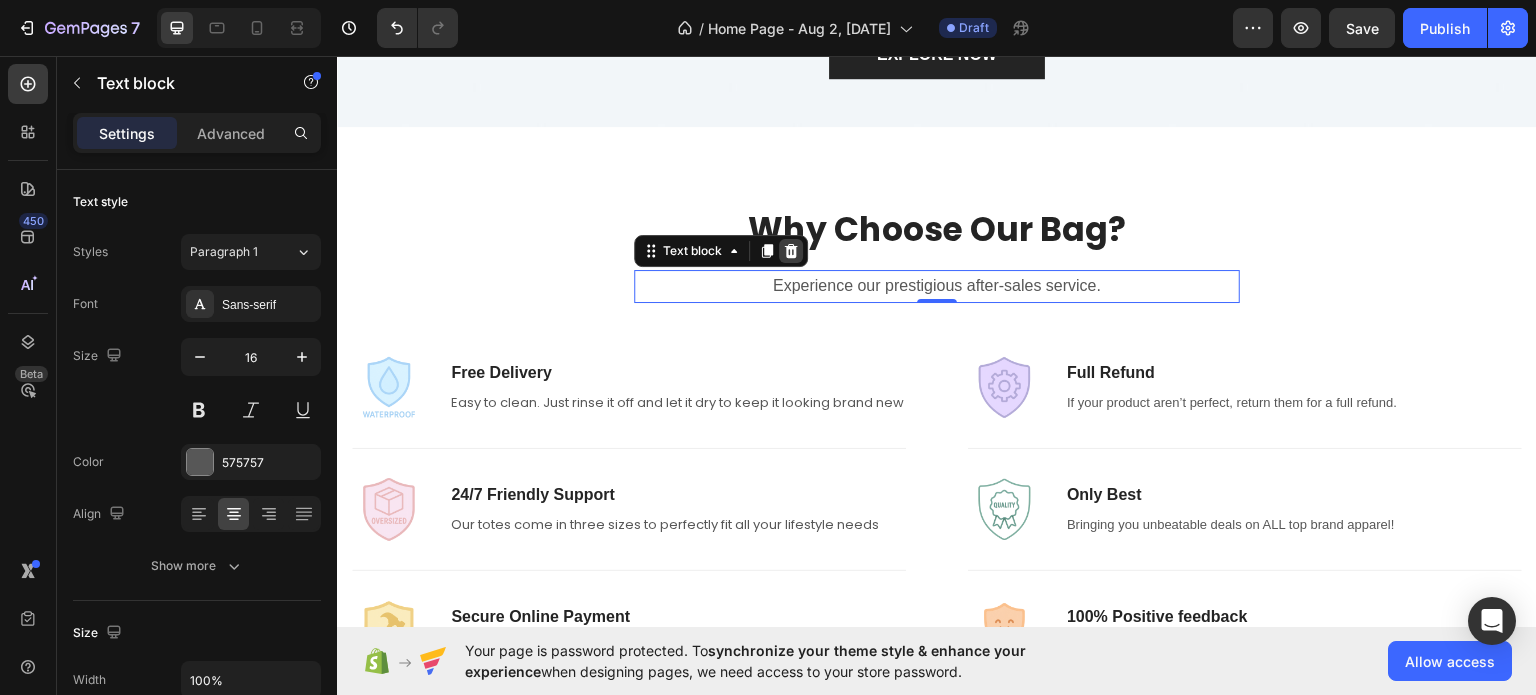 click 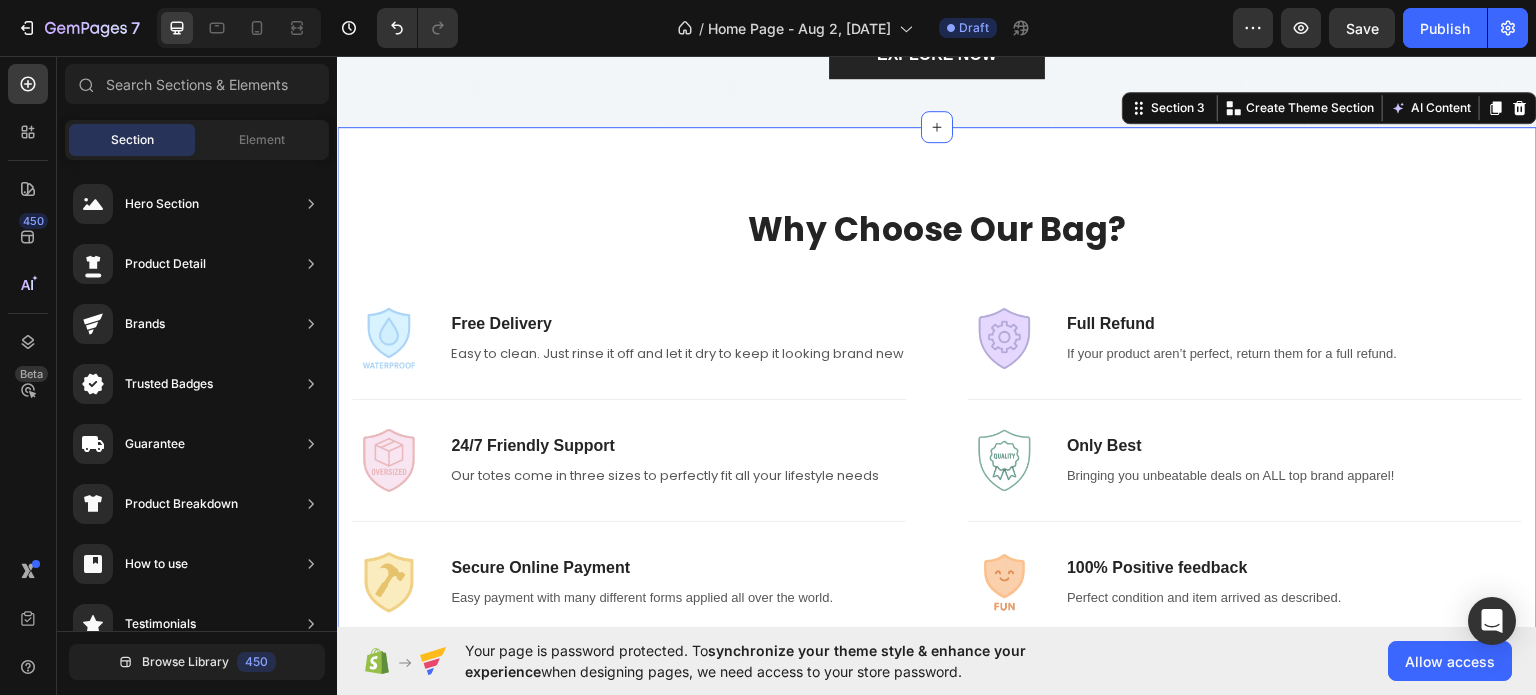 click on "Why Choose Our Bag? Heading Row Image Free Delivery Text block Easy to clean. Just rinse it off and let it dry to keep it looking brand new Text block Row                Title Line Image 24/7 Friendly Support Text block Our totes come in three sizes to perfectly fit all your lifestyle needs Text block Row                Title Line Image Secure Online Payment Text block Easy payment with many different forms applied all over the world. Text block Row Row                Title Line Image Full Refund Text block If your product aren’t perfect, return them for a full refund. Text block Row                Title Line Image Only Best Text block Bringing you unbeatable deals on ALL top brand apparel! Text block Row                Title Line Image 100% Positive feedback Text block Perfect condition and item arrived as described. Text block Row Row Row Section 3   You can create reusable sections Create Theme Section AI Content Write with GemAI What would you like to describe here? Tone and Voice Persuasive Product" at bounding box center (937, 412) 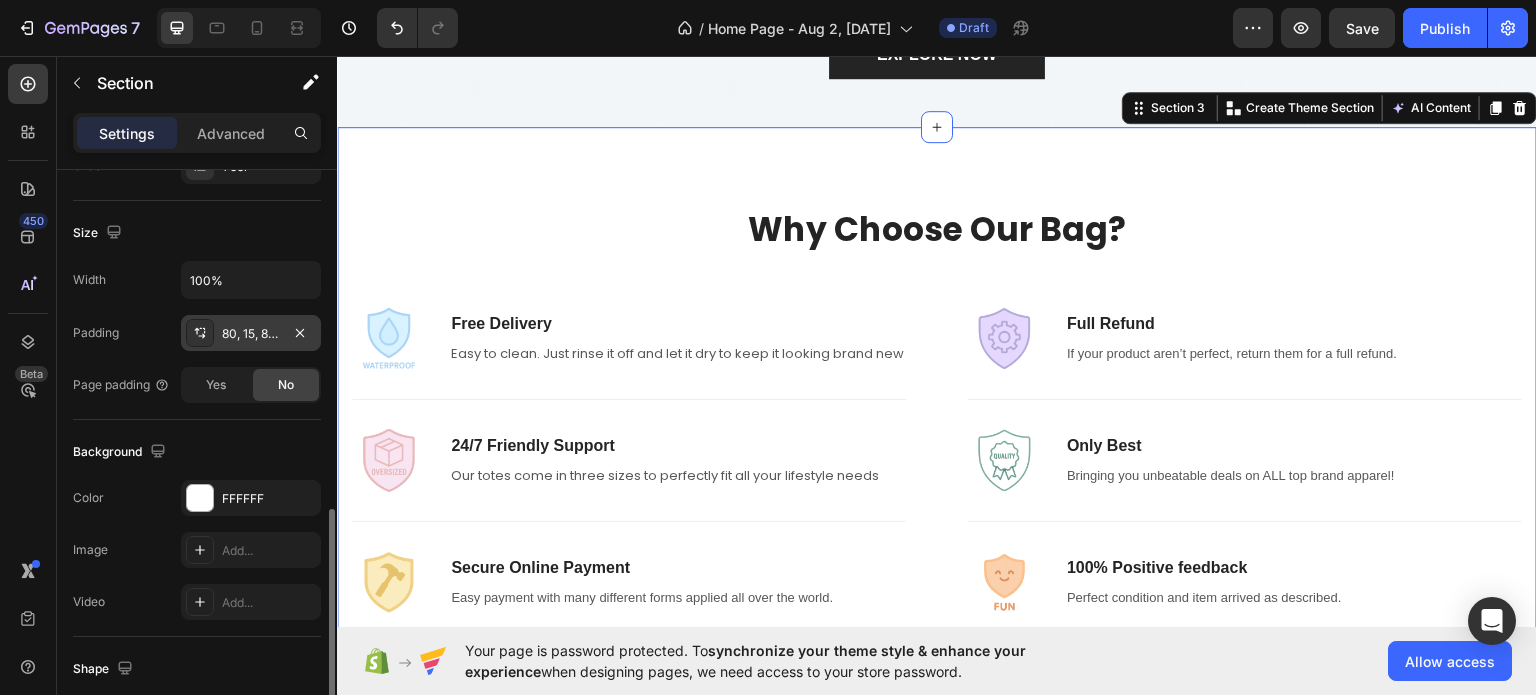 scroll, scrollTop: 500, scrollLeft: 0, axis: vertical 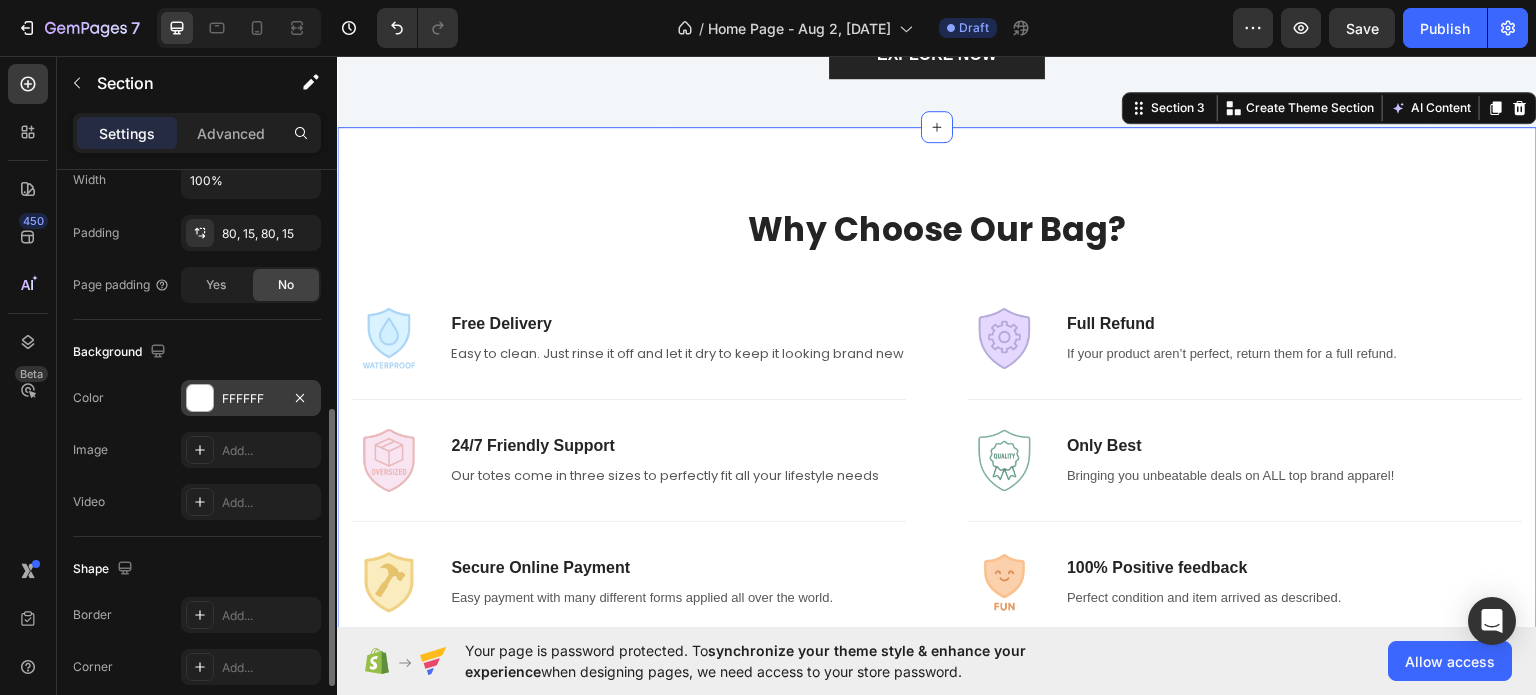 click on "FFFFFF" at bounding box center (251, 399) 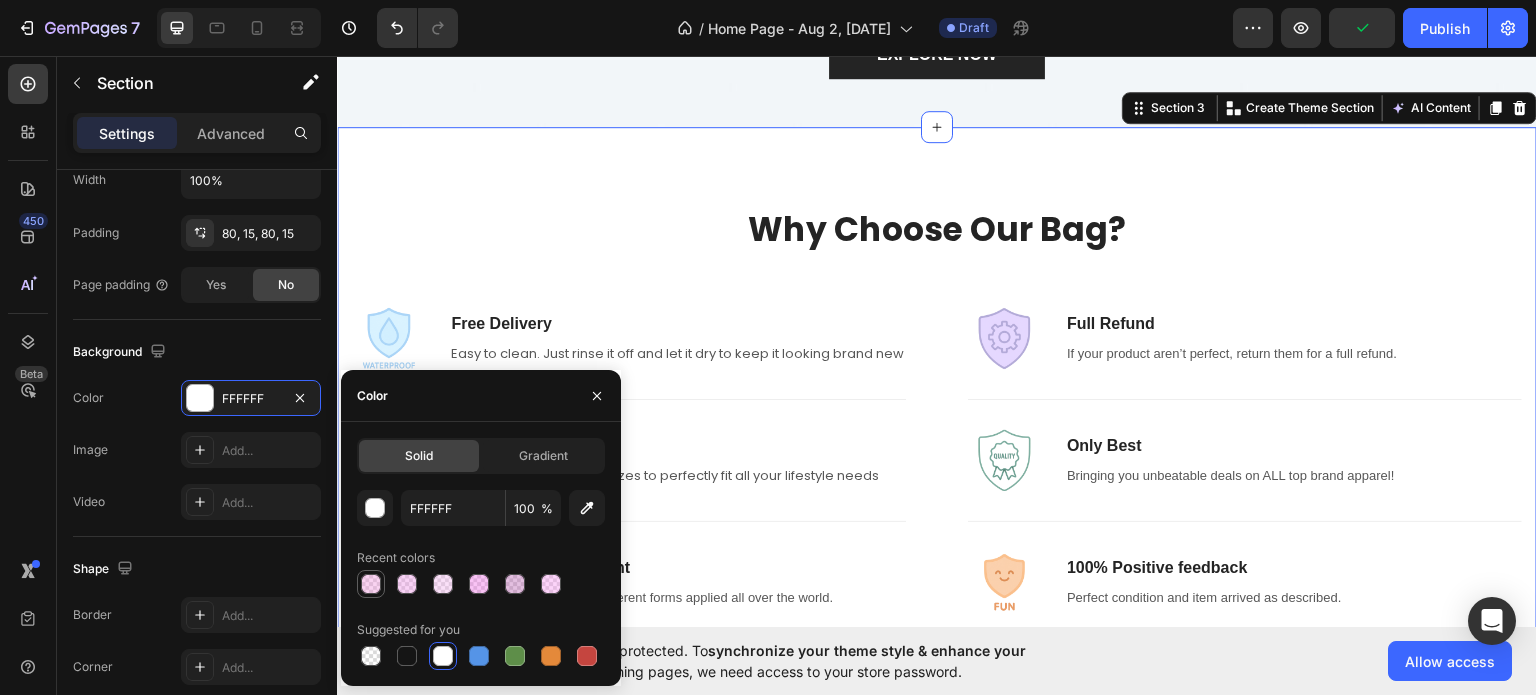 click at bounding box center [371, 584] 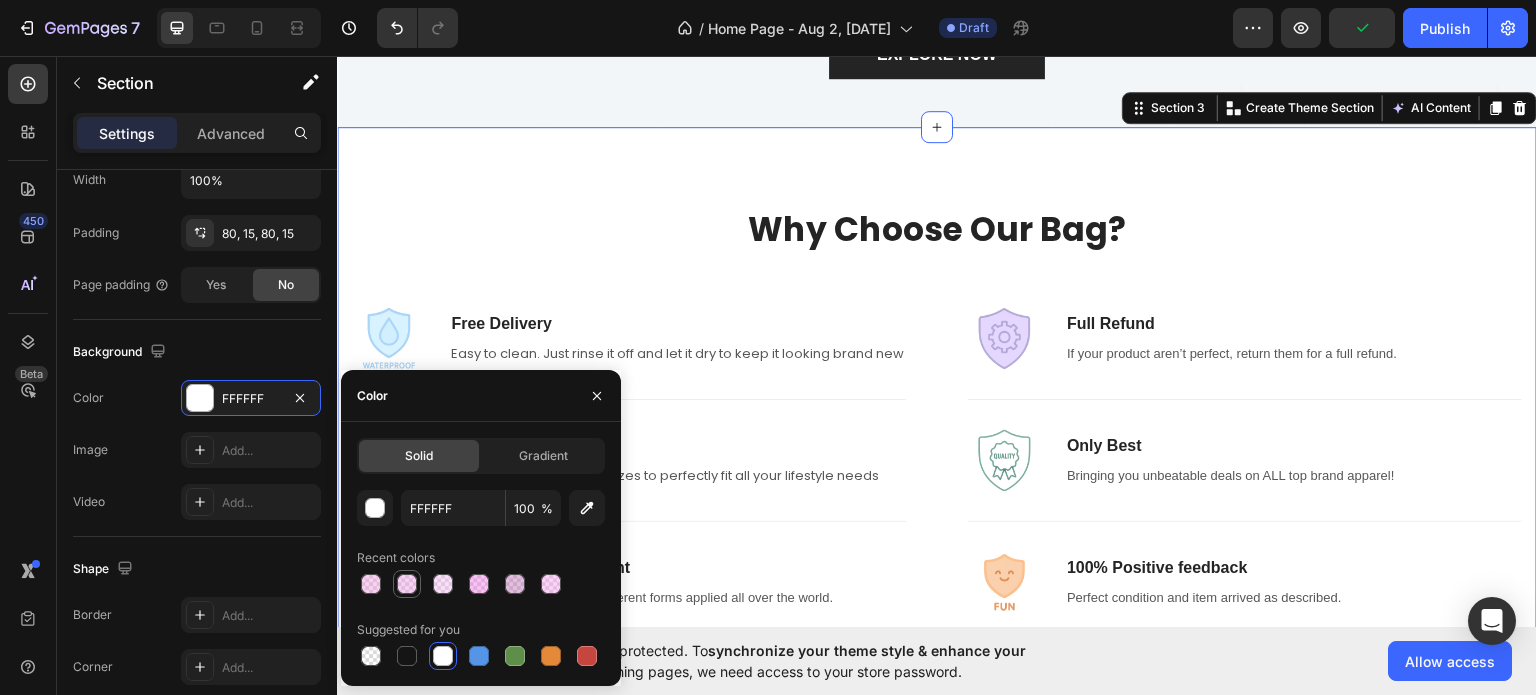 type on "EF86D7" 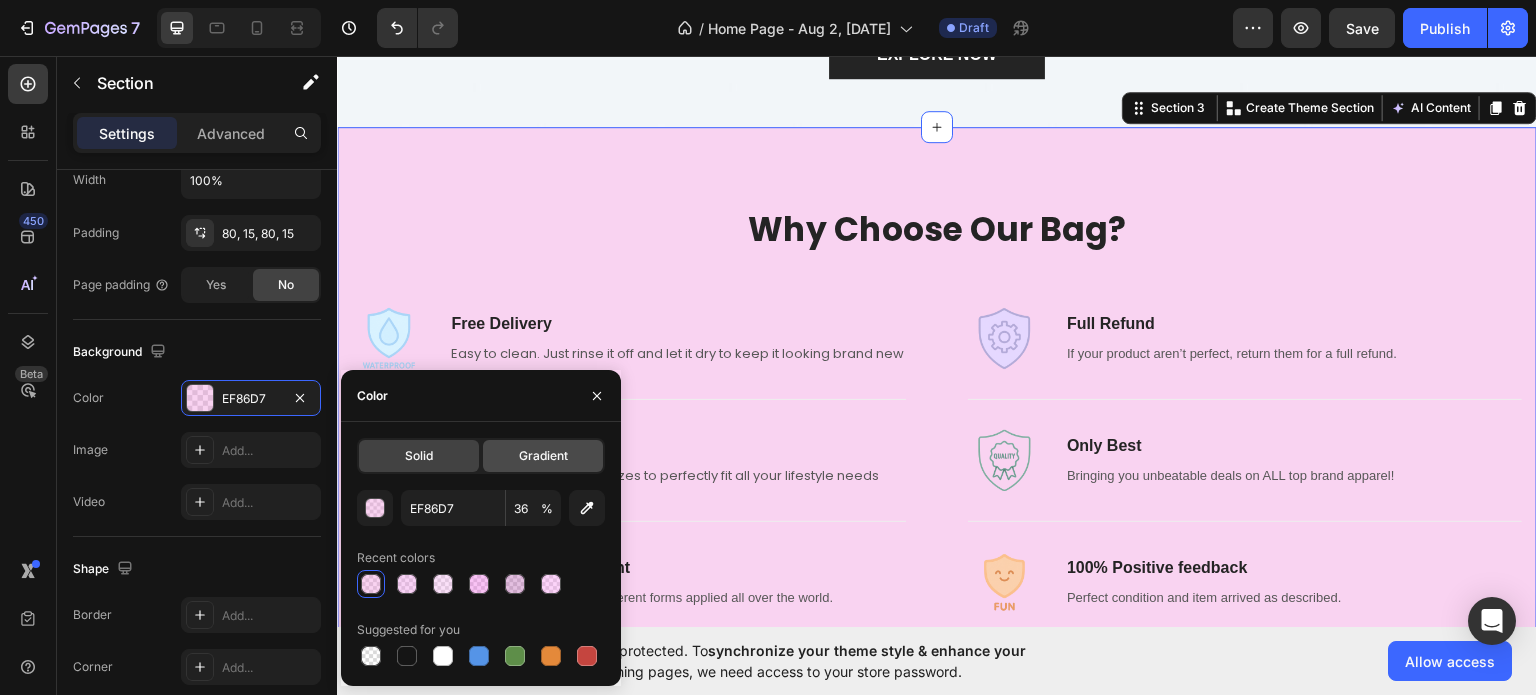 click on "Gradient" 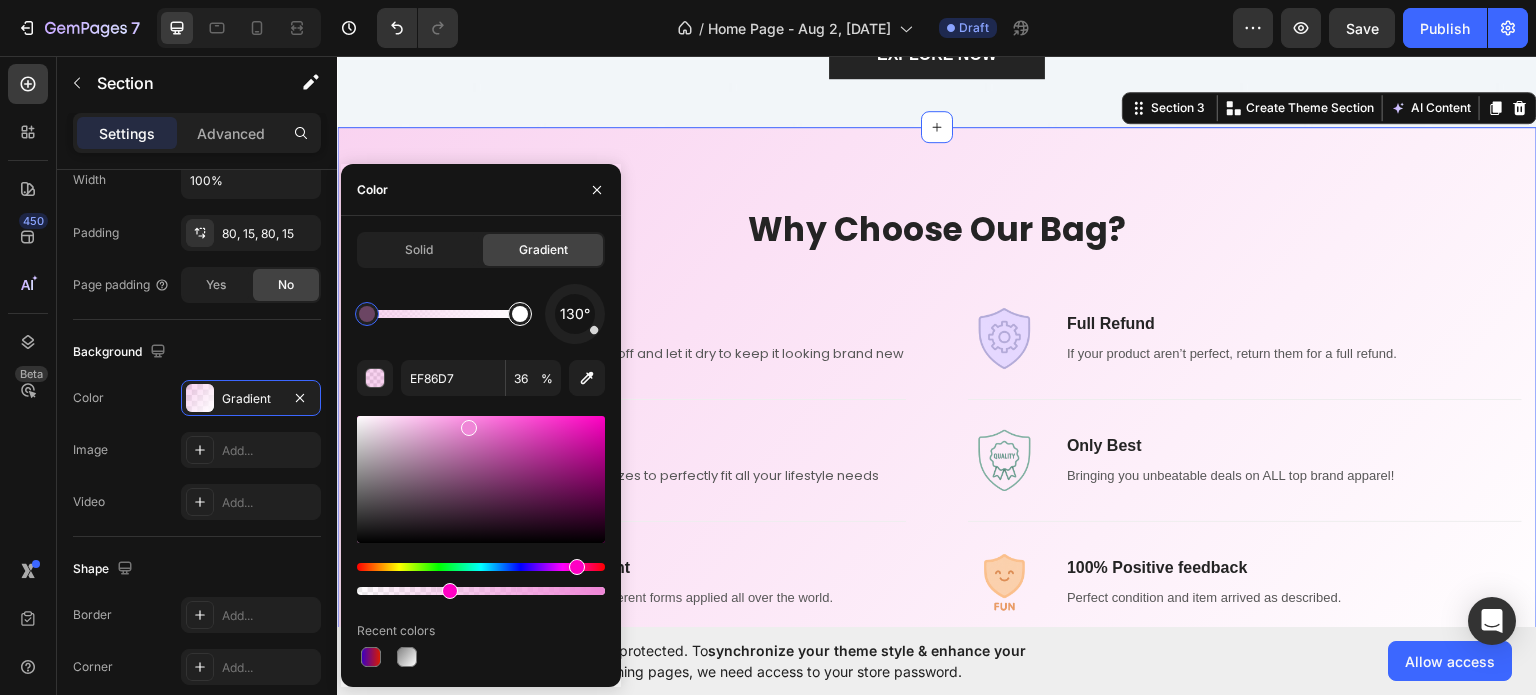 type on "FFFFFF" 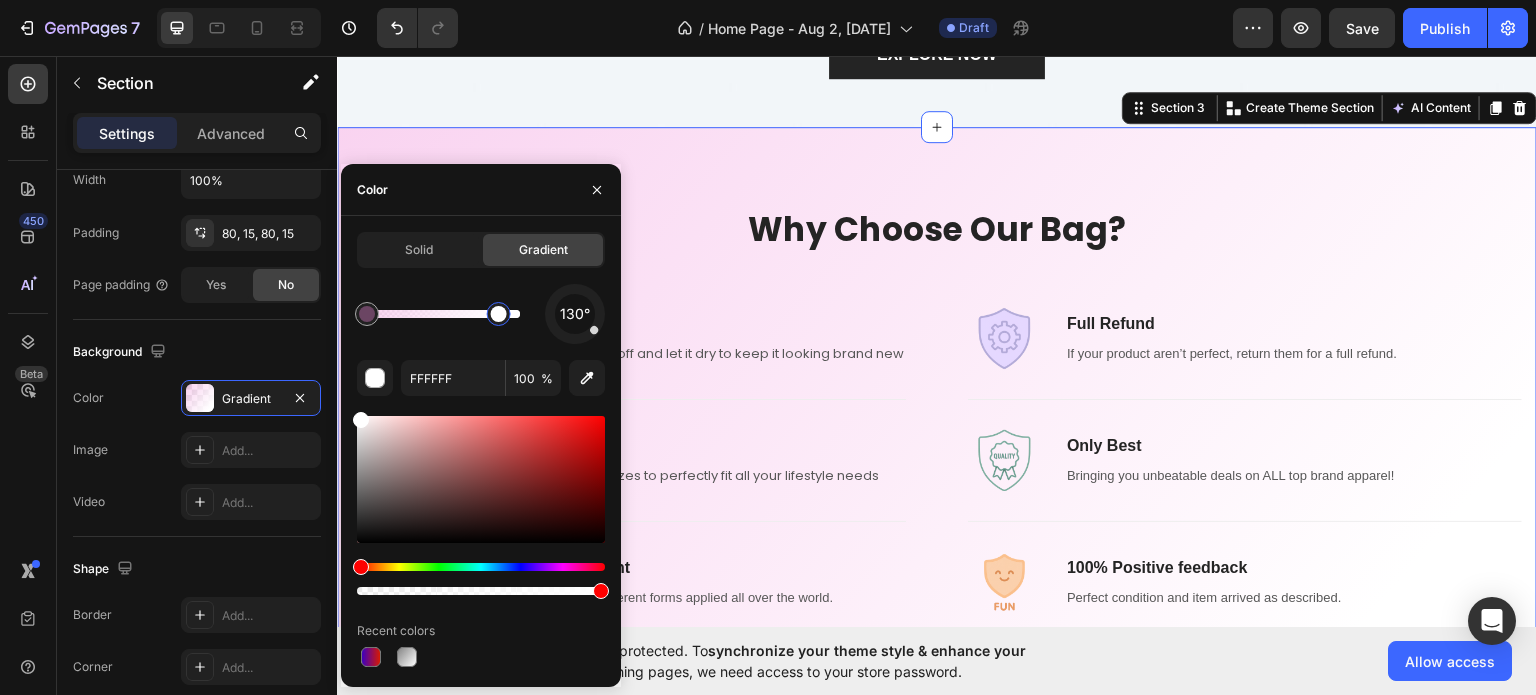 drag, startPoint x: 533, startPoint y: 323, endPoint x: 499, endPoint y: 326, distance: 34.132095 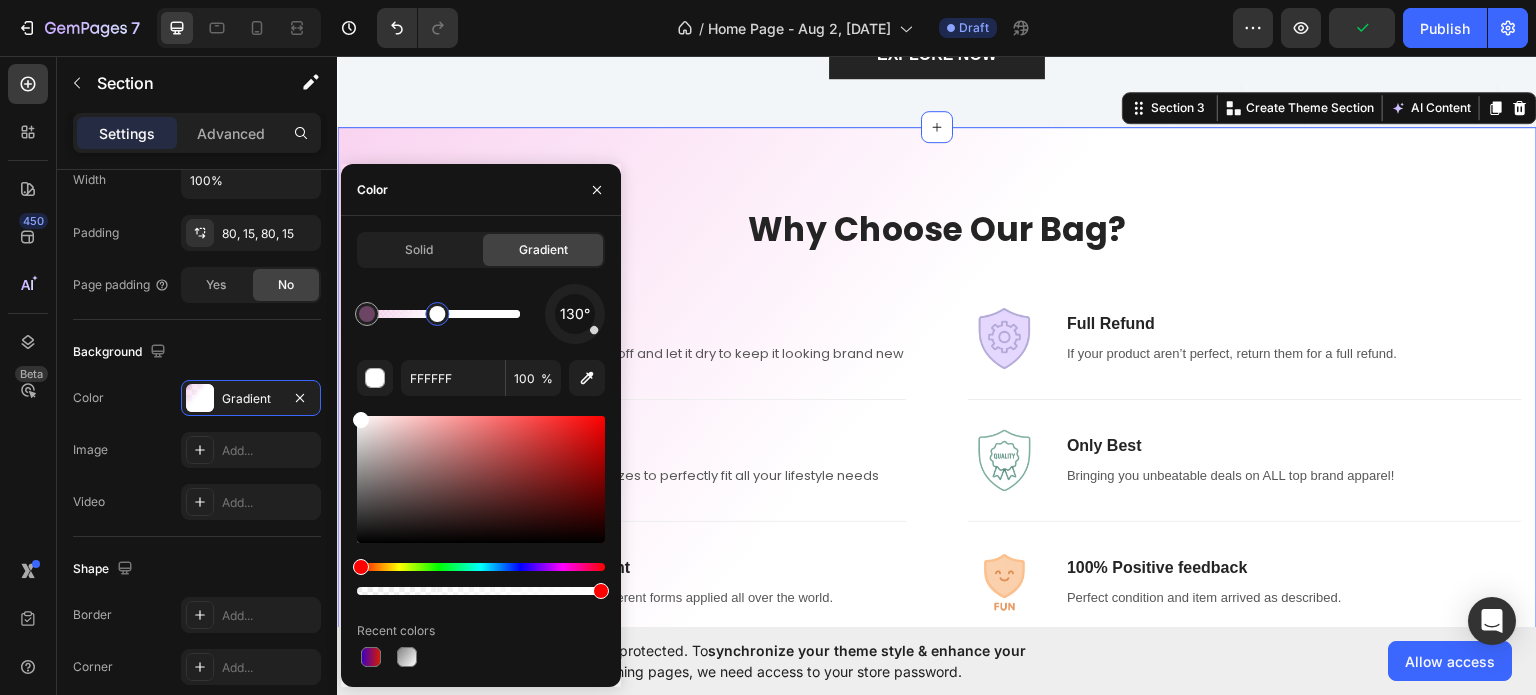 drag, startPoint x: 502, startPoint y: 323, endPoint x: 433, endPoint y: 332, distance: 69.58448 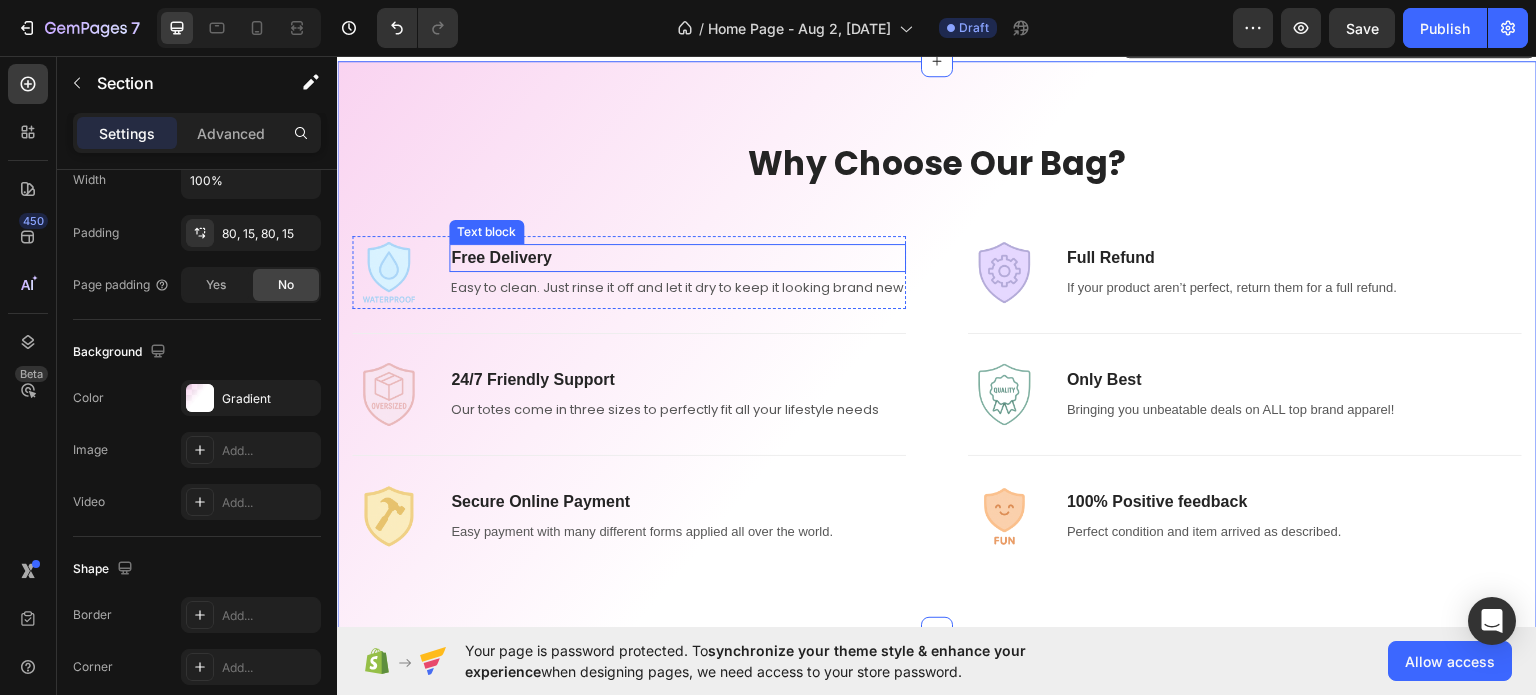 scroll, scrollTop: 853, scrollLeft: 0, axis: vertical 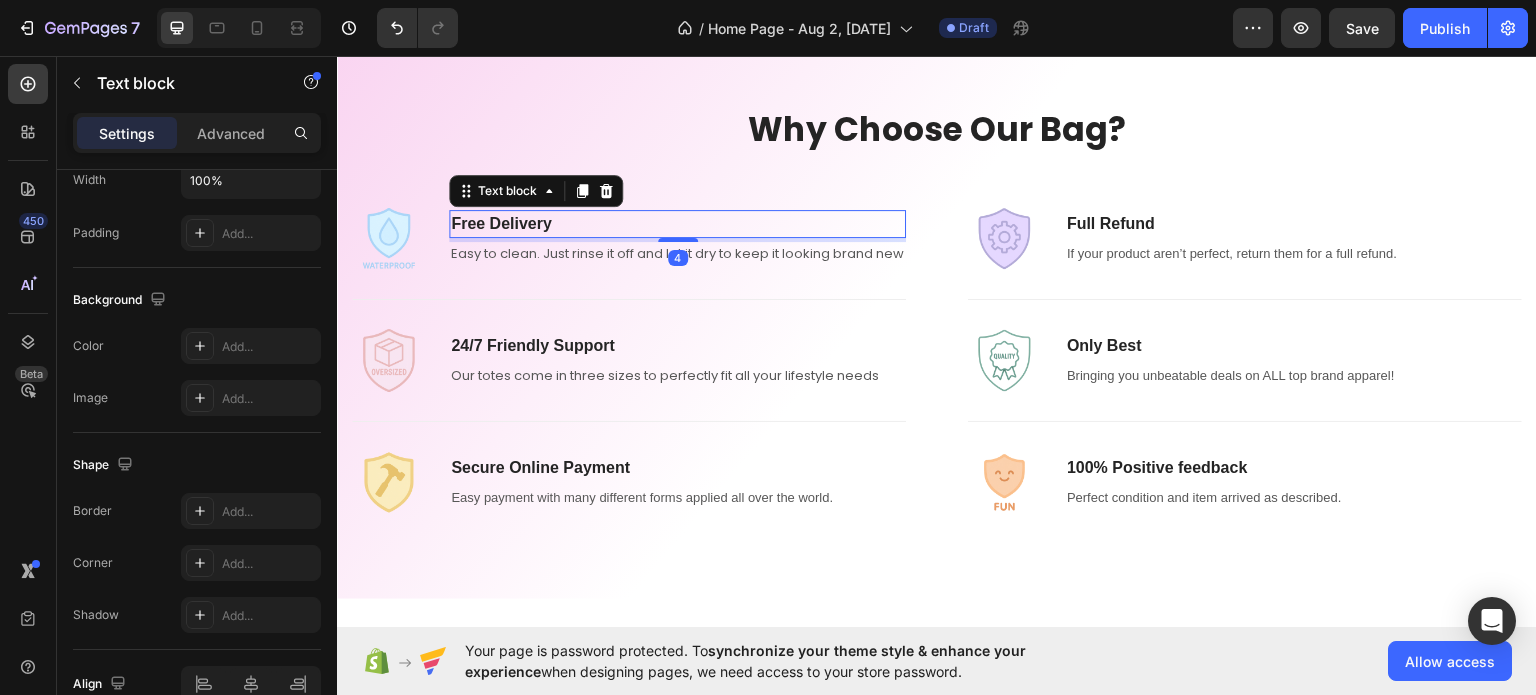 click on "Free Delivery" at bounding box center (677, 223) 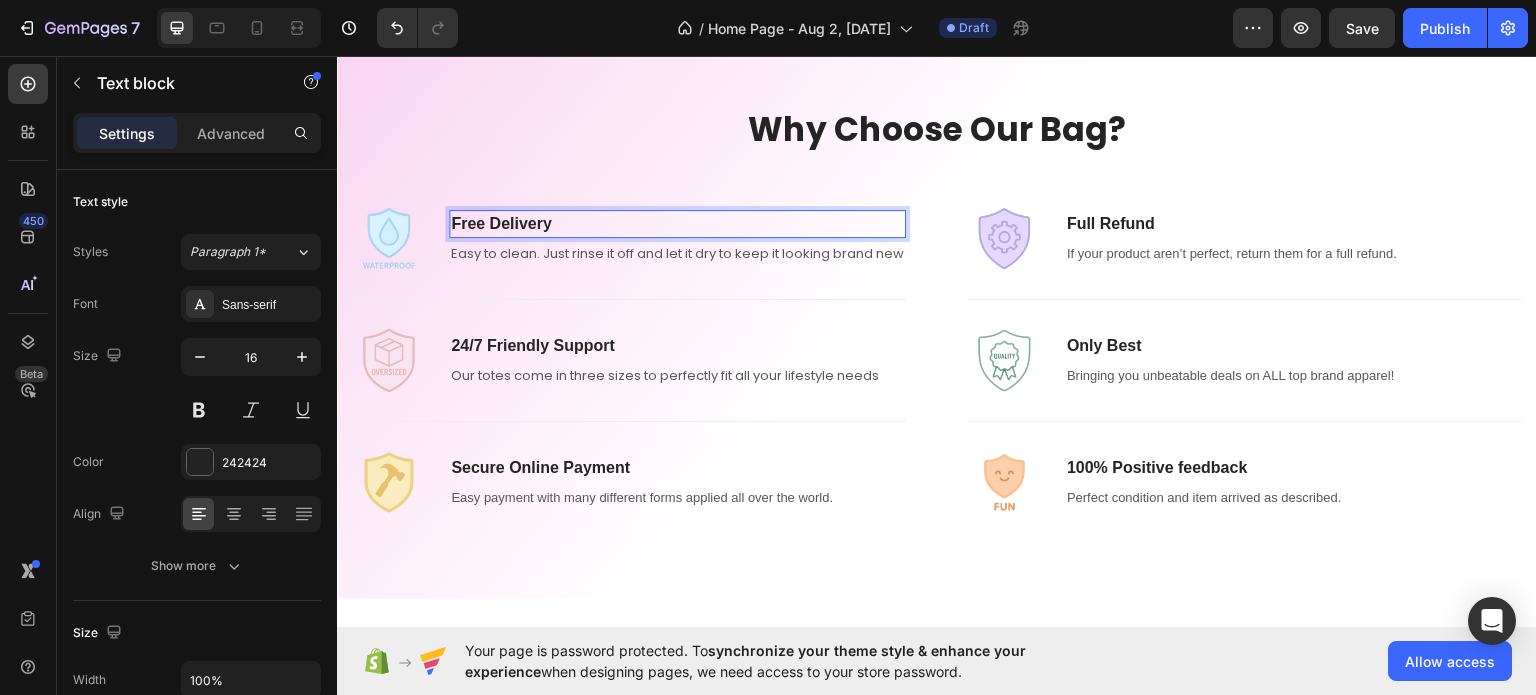 click on "Free Delivery" at bounding box center [677, 223] 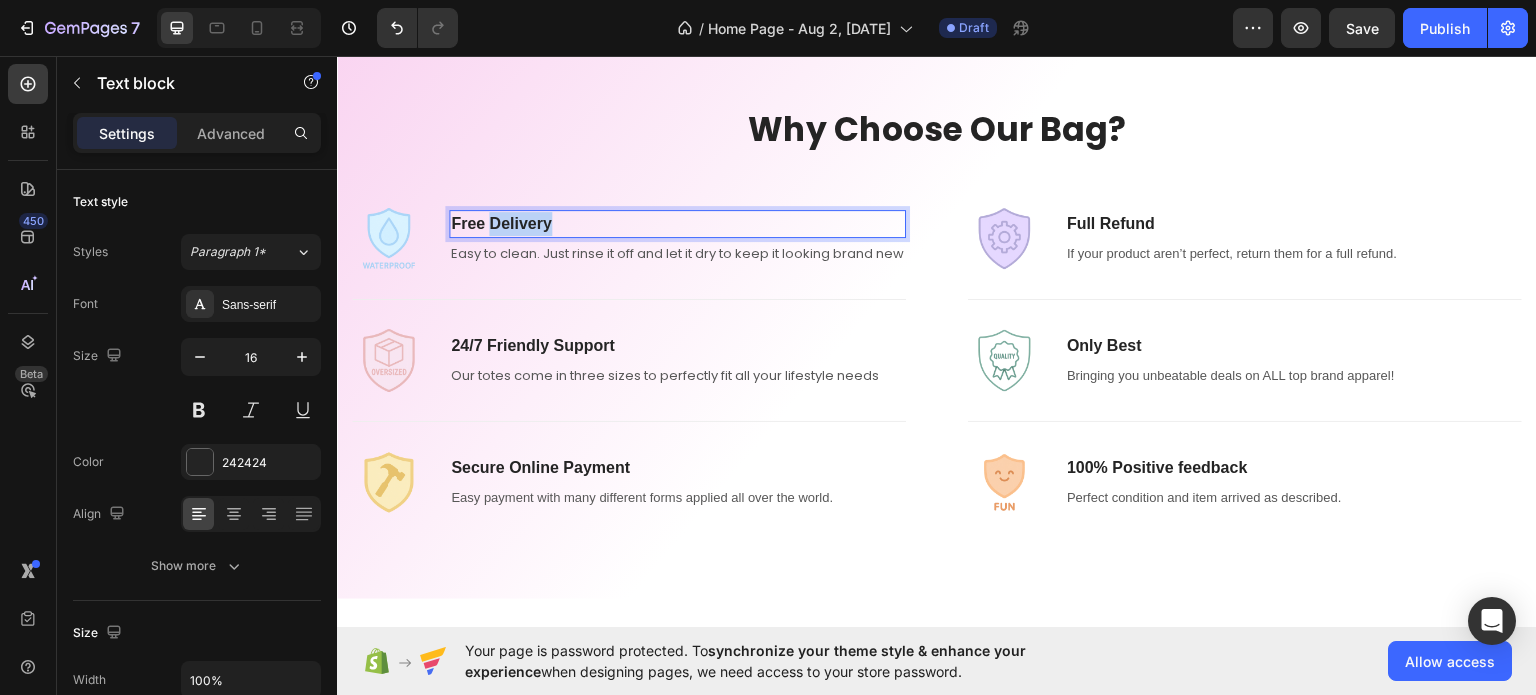 click on "Free Delivery" at bounding box center (677, 223) 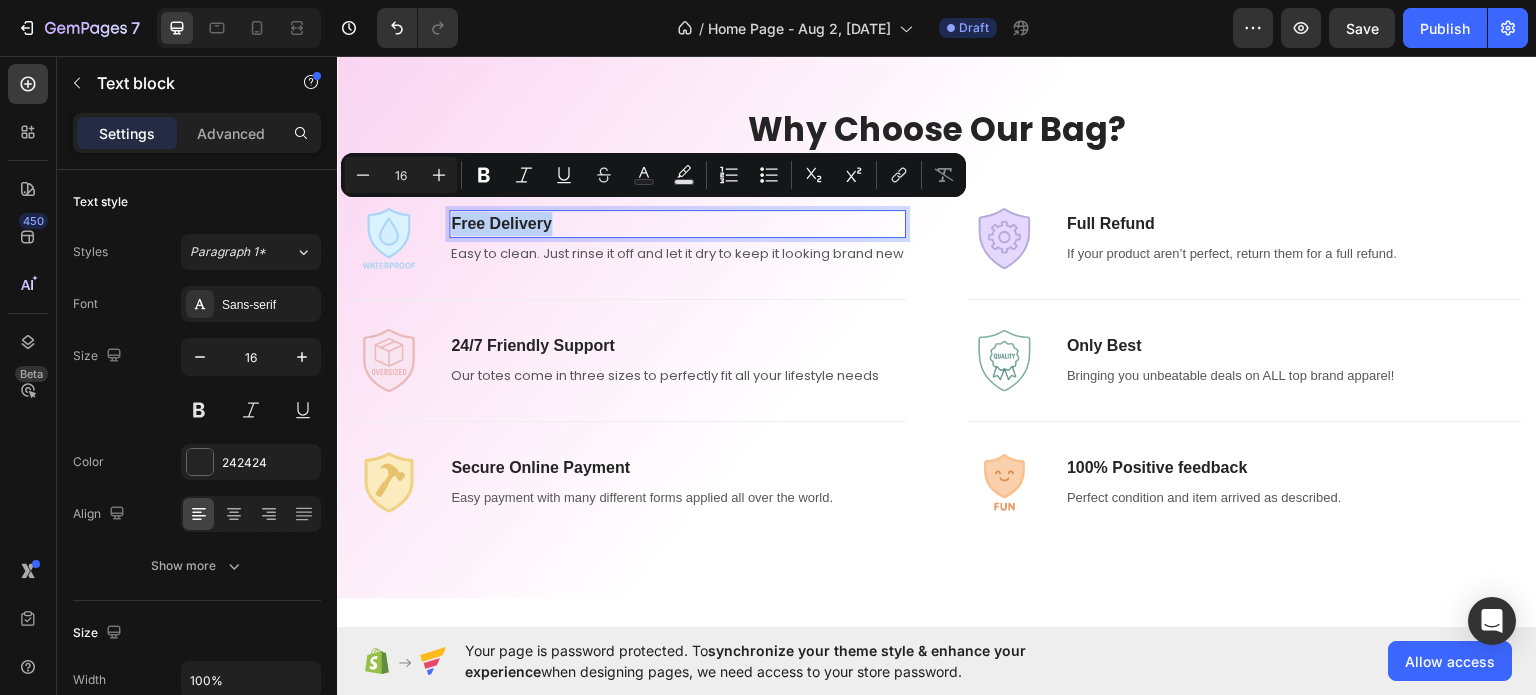 click on "Free Delivery" at bounding box center (677, 223) 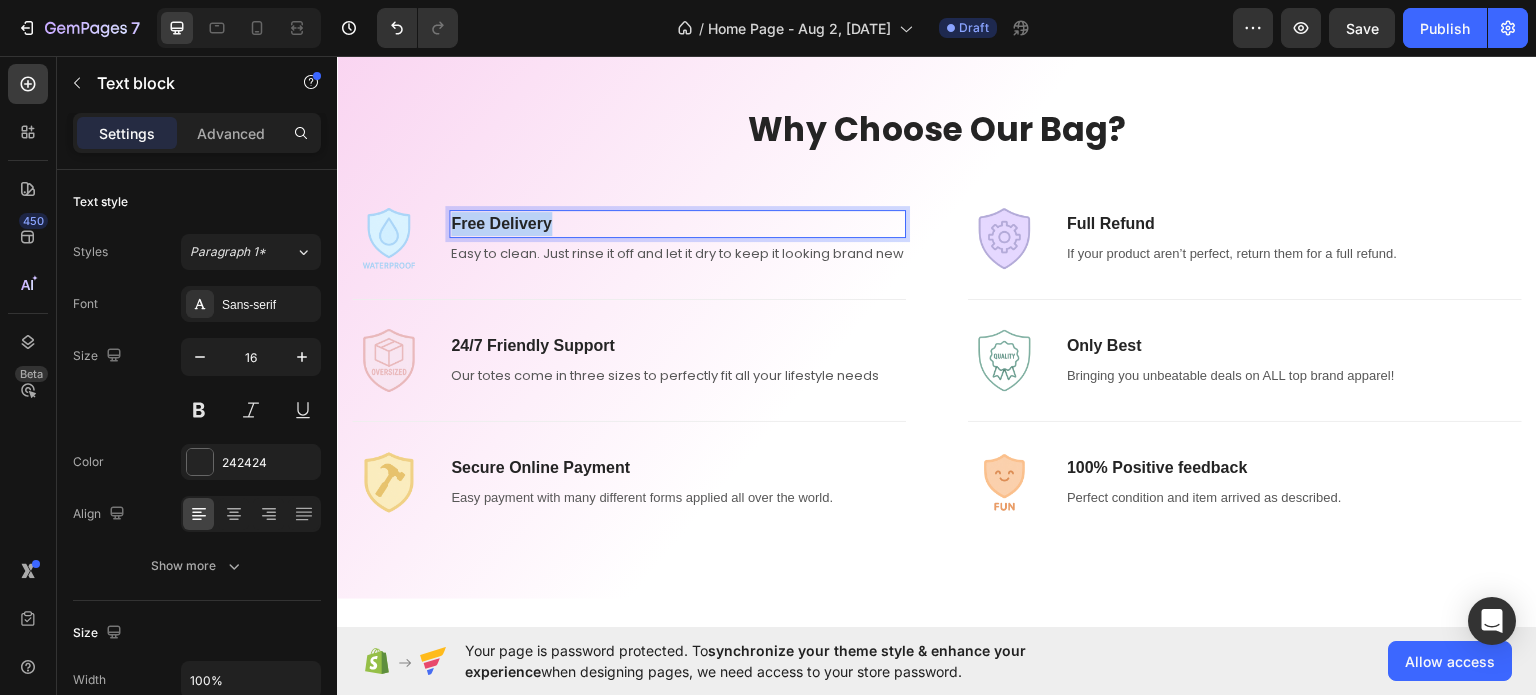 click on "Free Delivery" at bounding box center (677, 223) 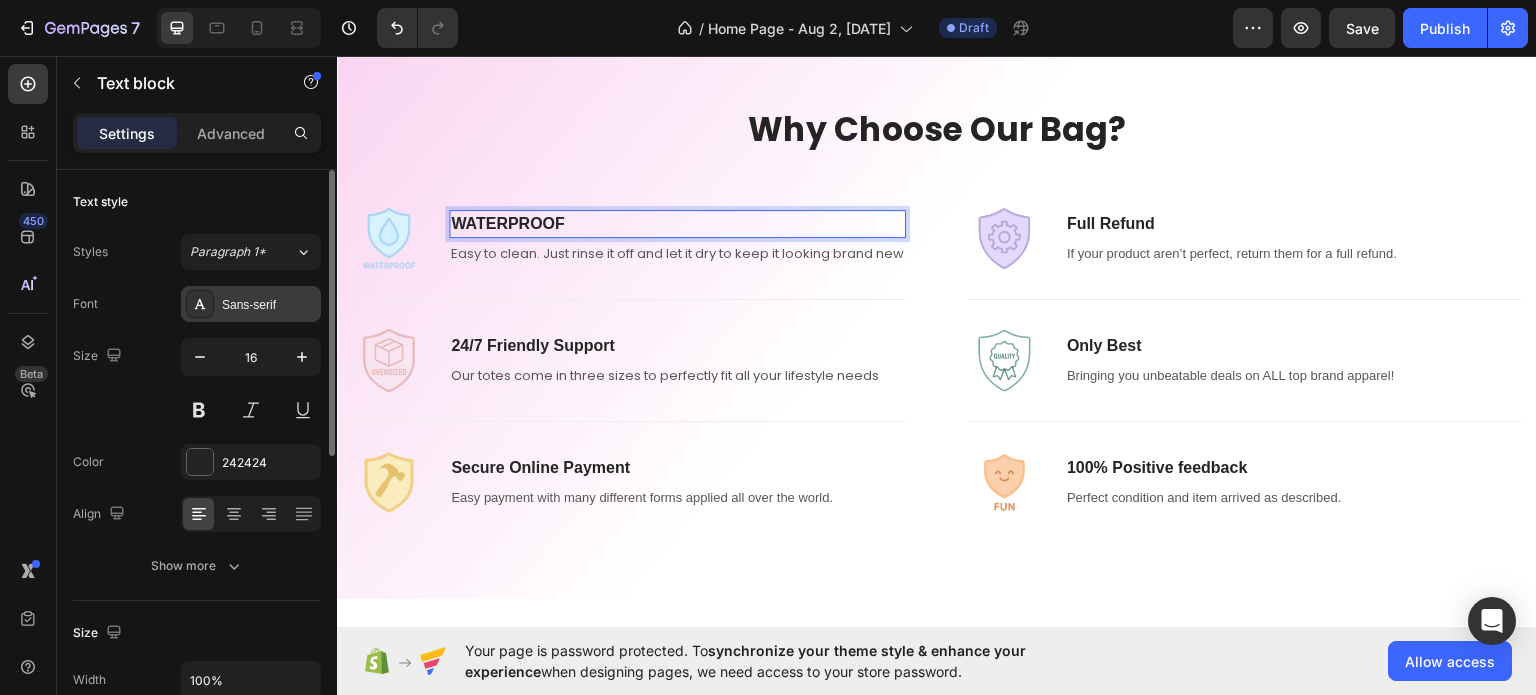 click on "Sans-serif" at bounding box center [269, 305] 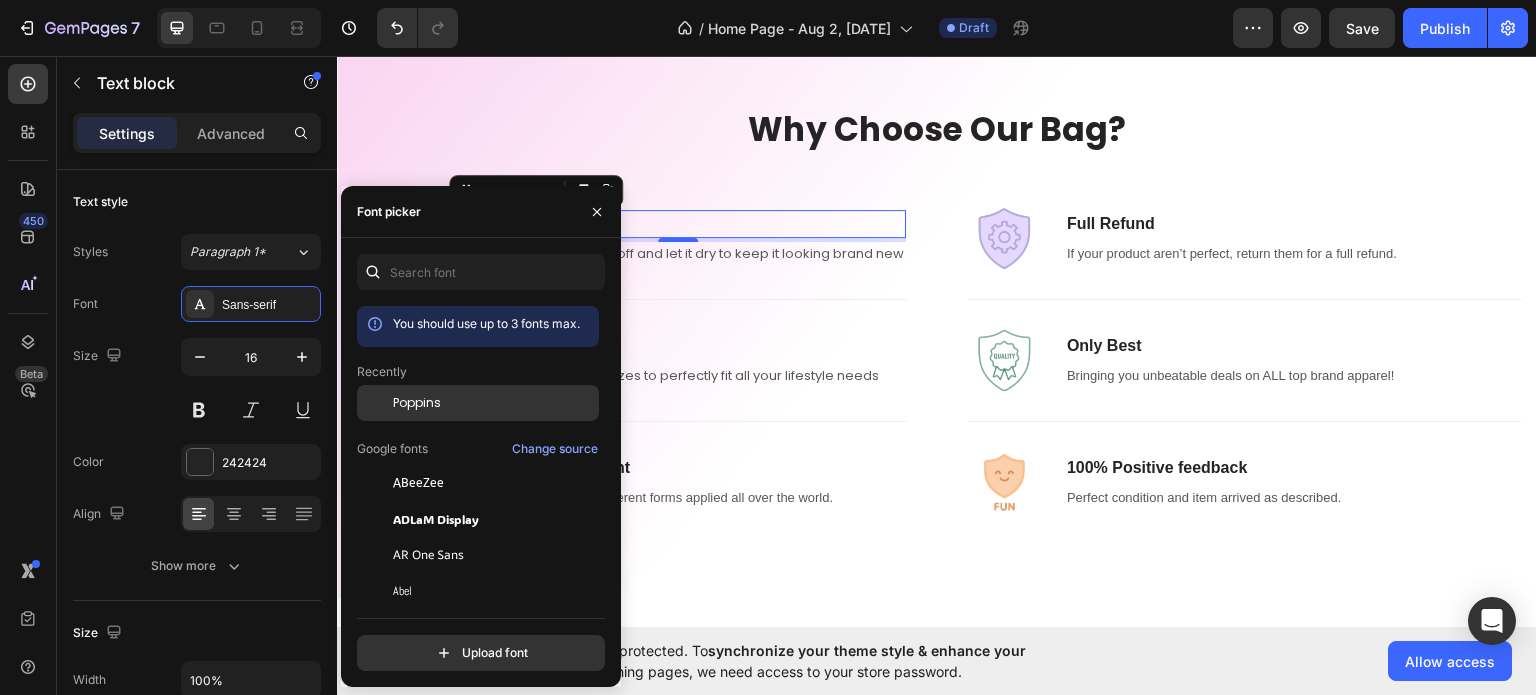 click on "Poppins" at bounding box center [417, 403] 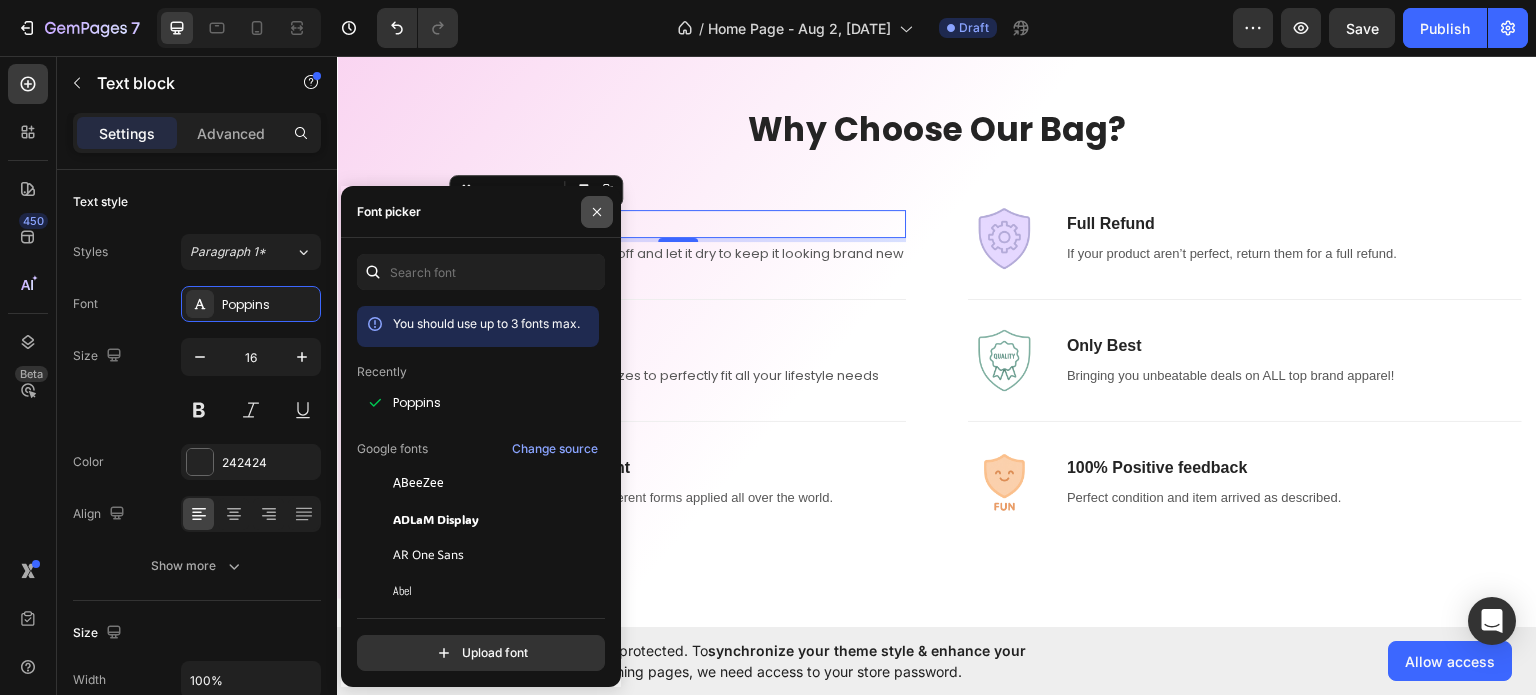 click 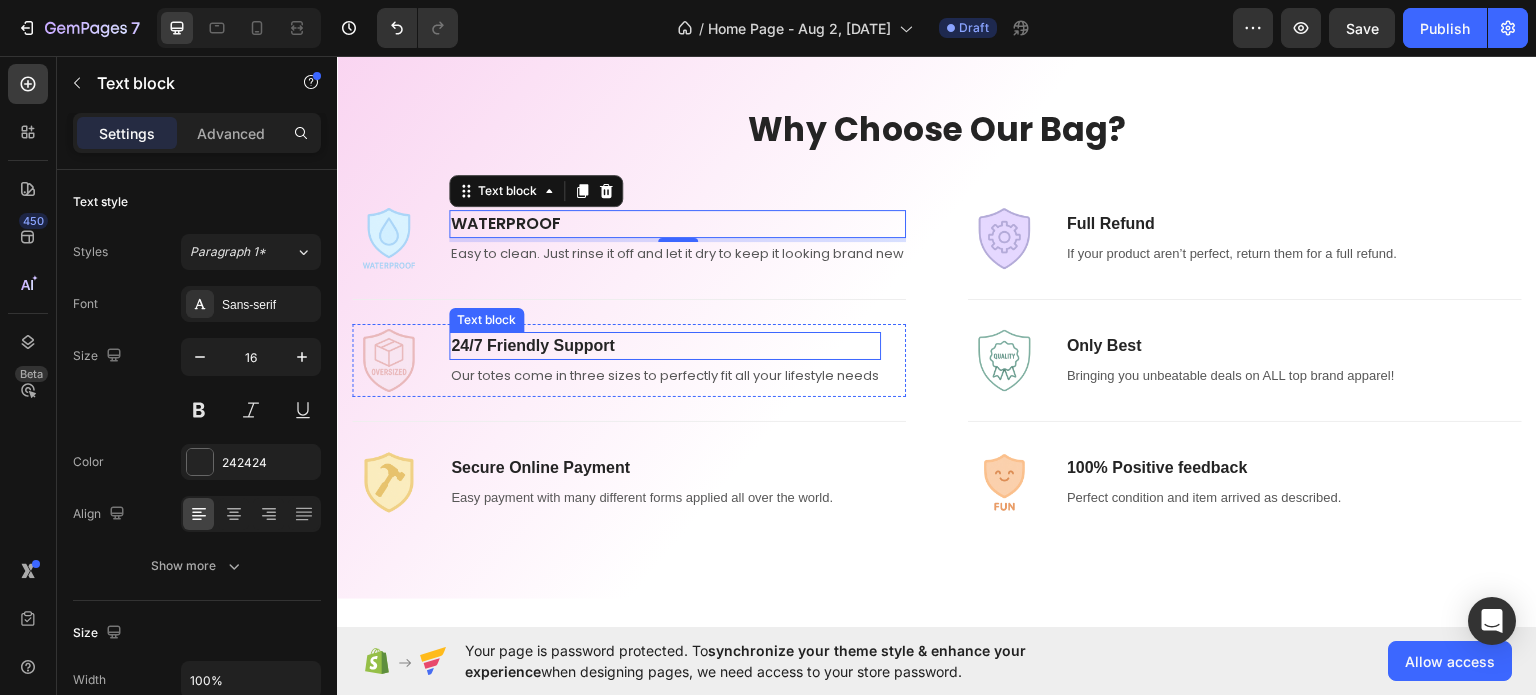 click on "24/7 Friendly Support" at bounding box center (665, 345) 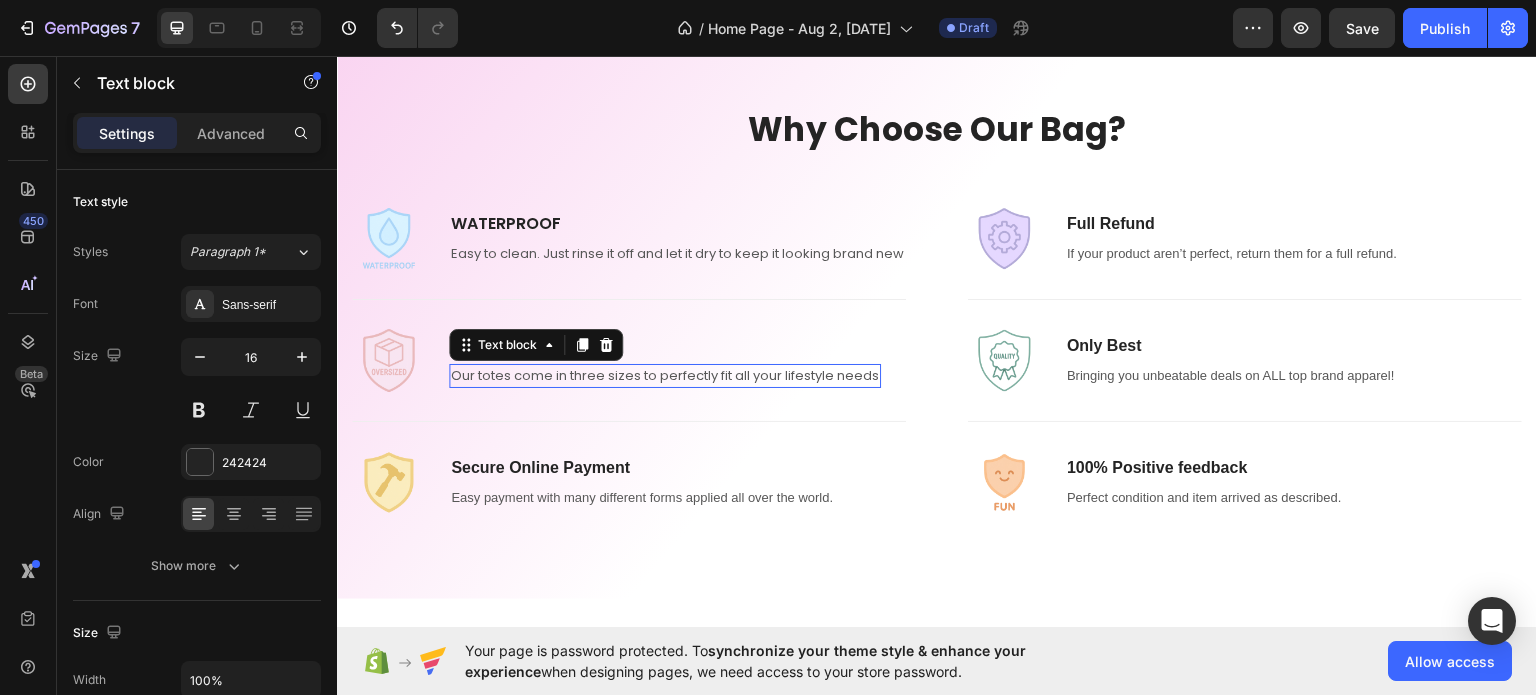 click on "Our totes come in three sizes to perfectly fit all your lifestyle needs" at bounding box center (665, 375) 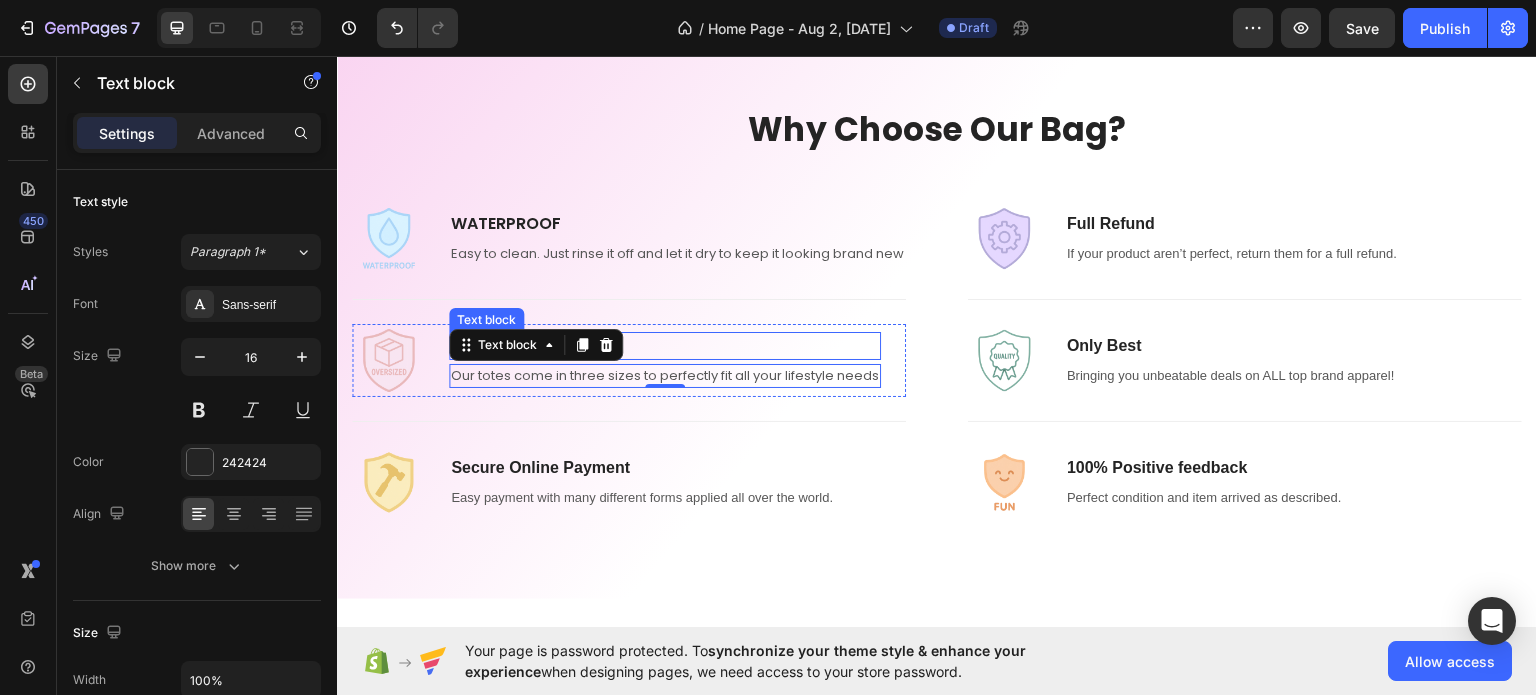 click on "24/7 Friendly Support" at bounding box center (665, 345) 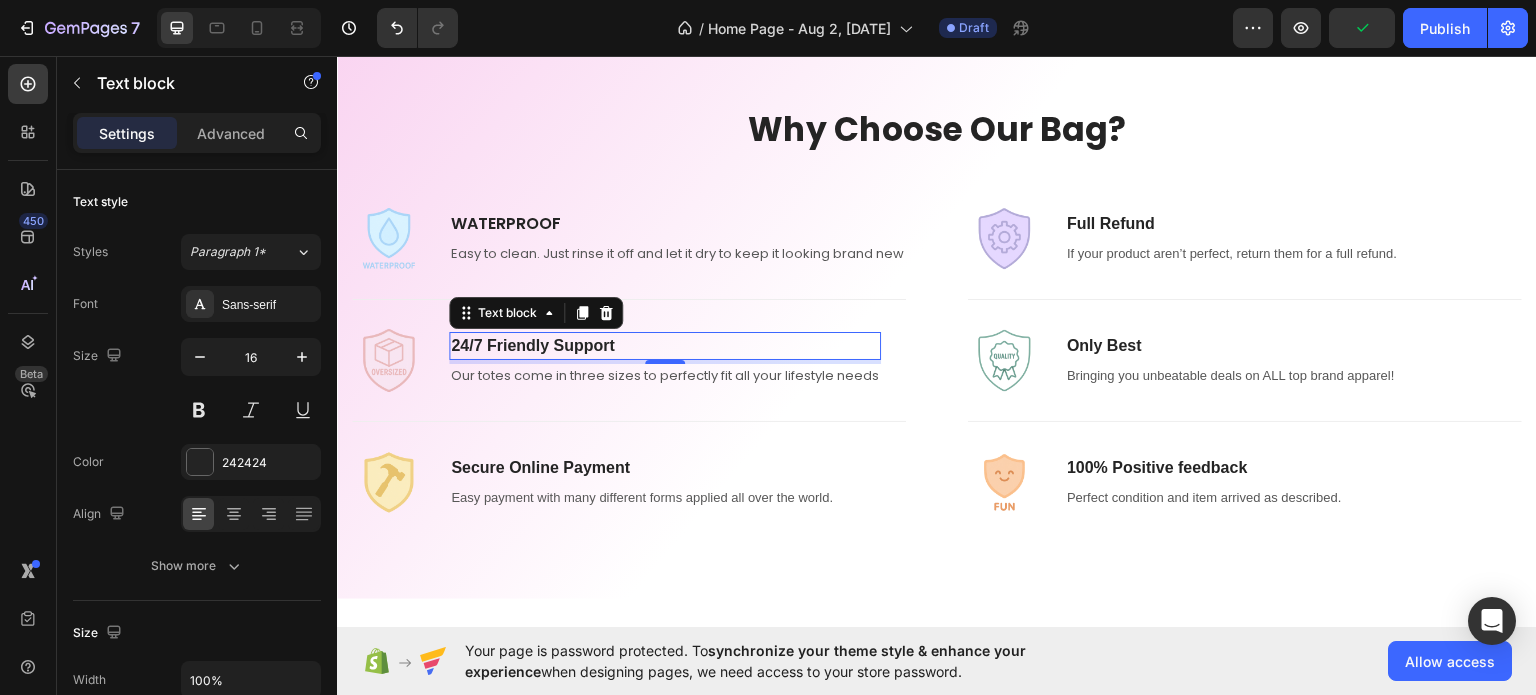 click on "24/7 Friendly Support" at bounding box center [665, 345] 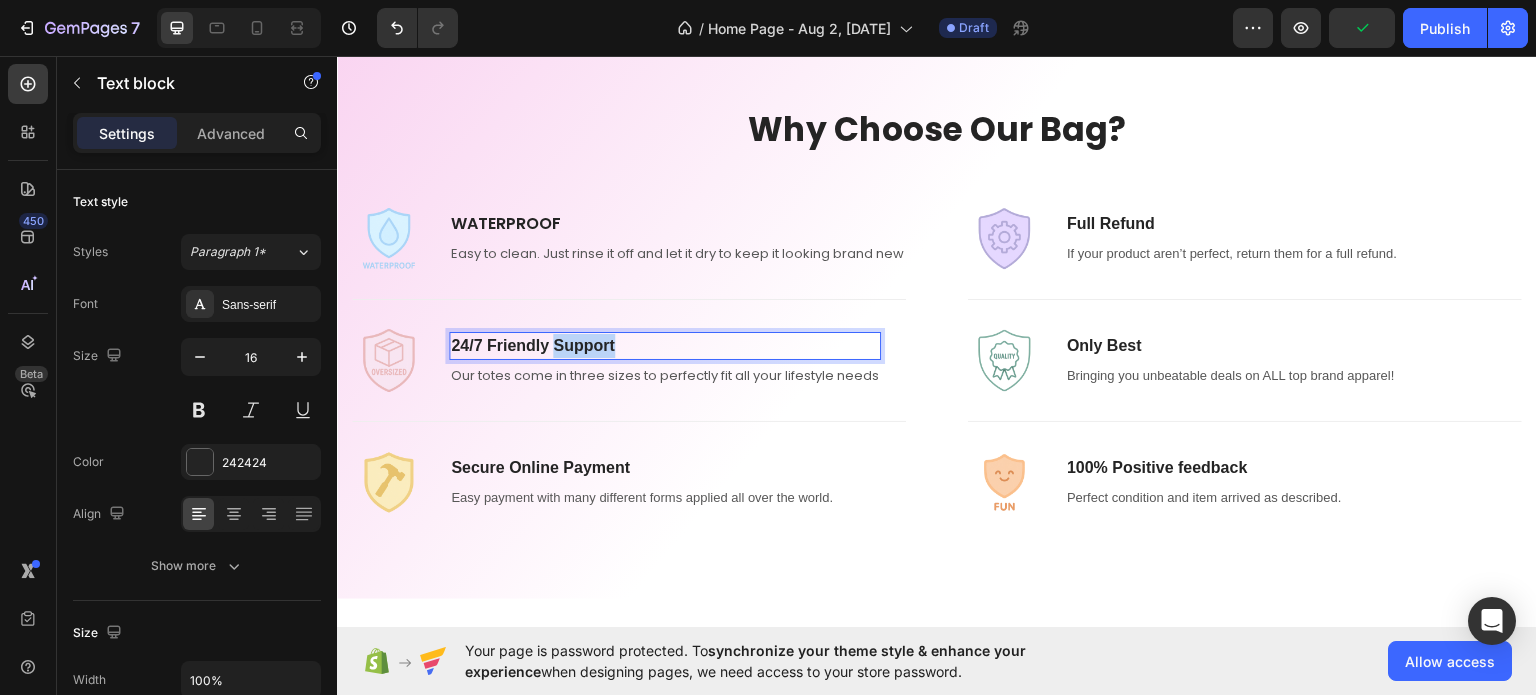 click on "24/7 Friendly Support" at bounding box center [665, 345] 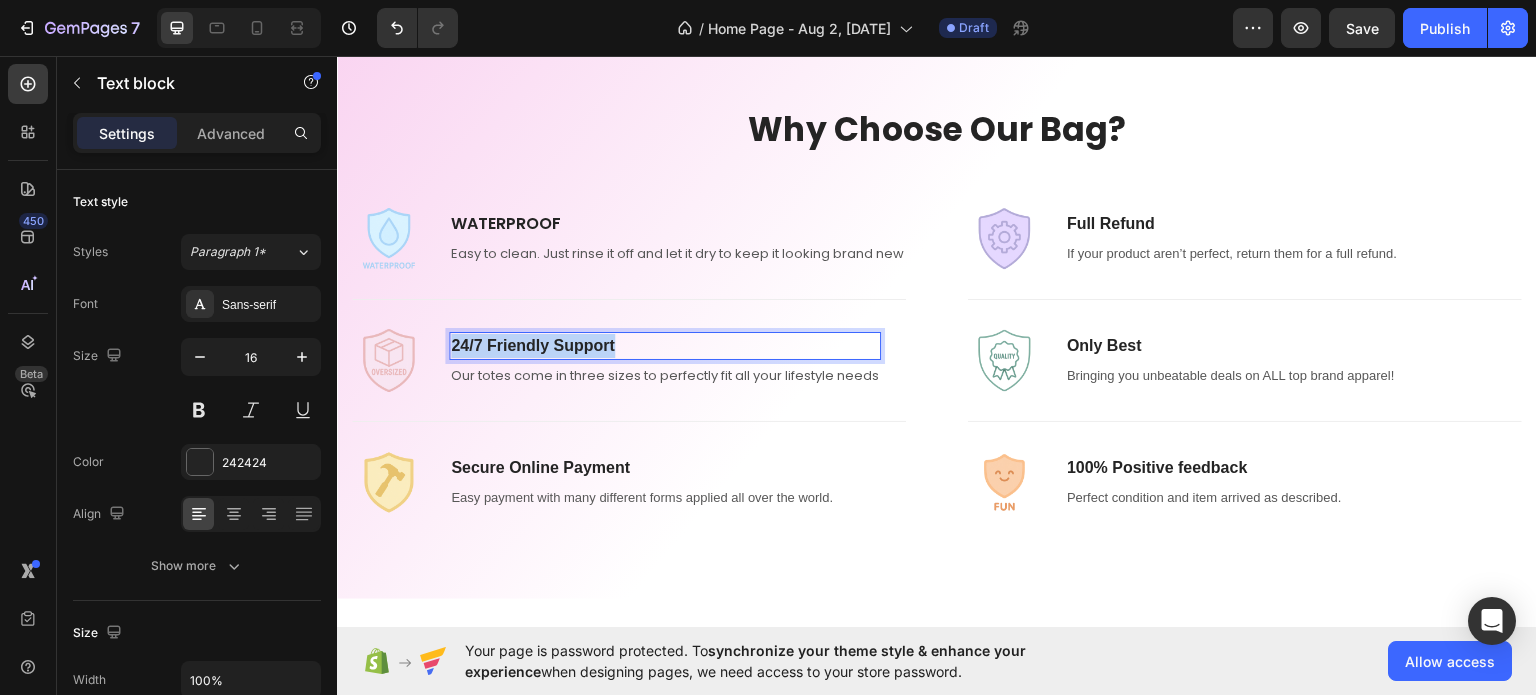 click on "24/7 Friendly Support" at bounding box center (665, 345) 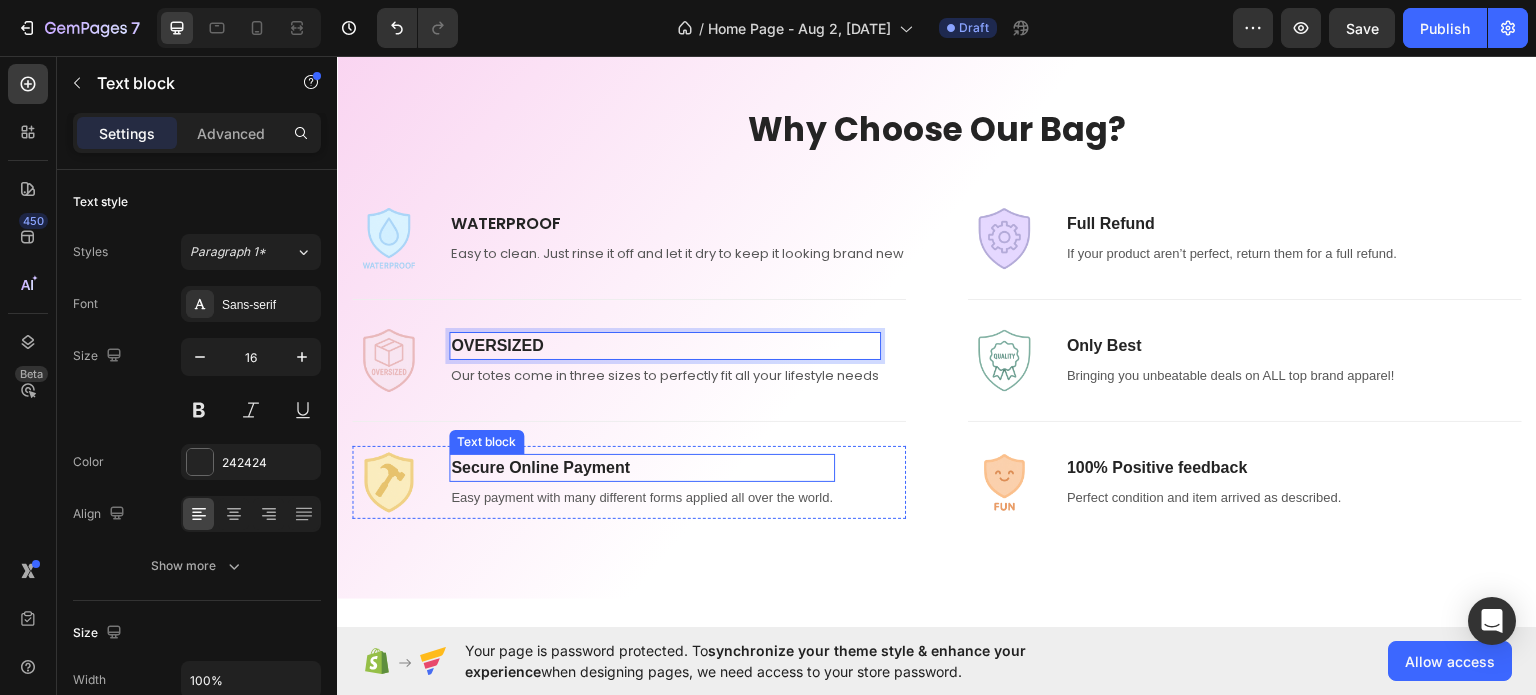 click on "Secure Online Payment" at bounding box center [642, 467] 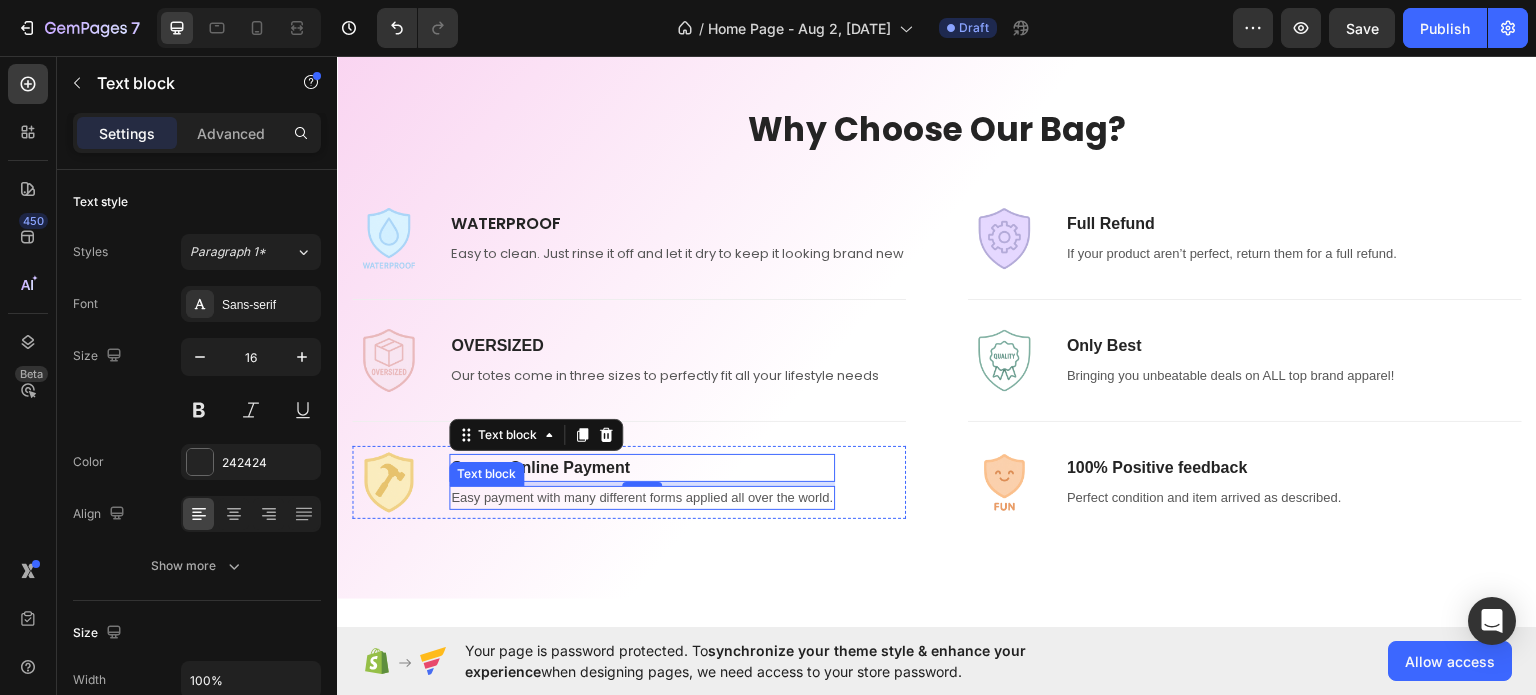 click on "Easy payment with many different forms applied all over the world." at bounding box center [642, 497] 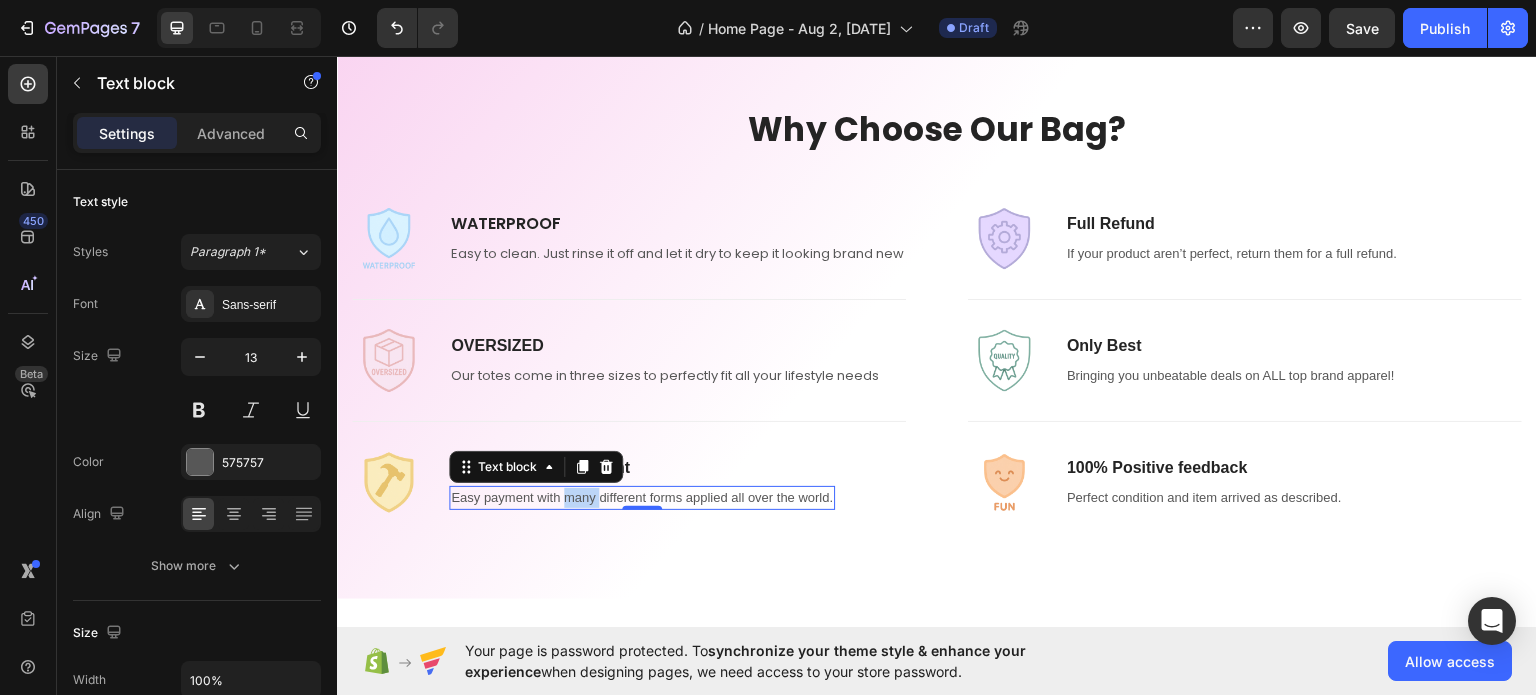 click on "Easy payment with many different forms applied all over the world." at bounding box center (642, 497) 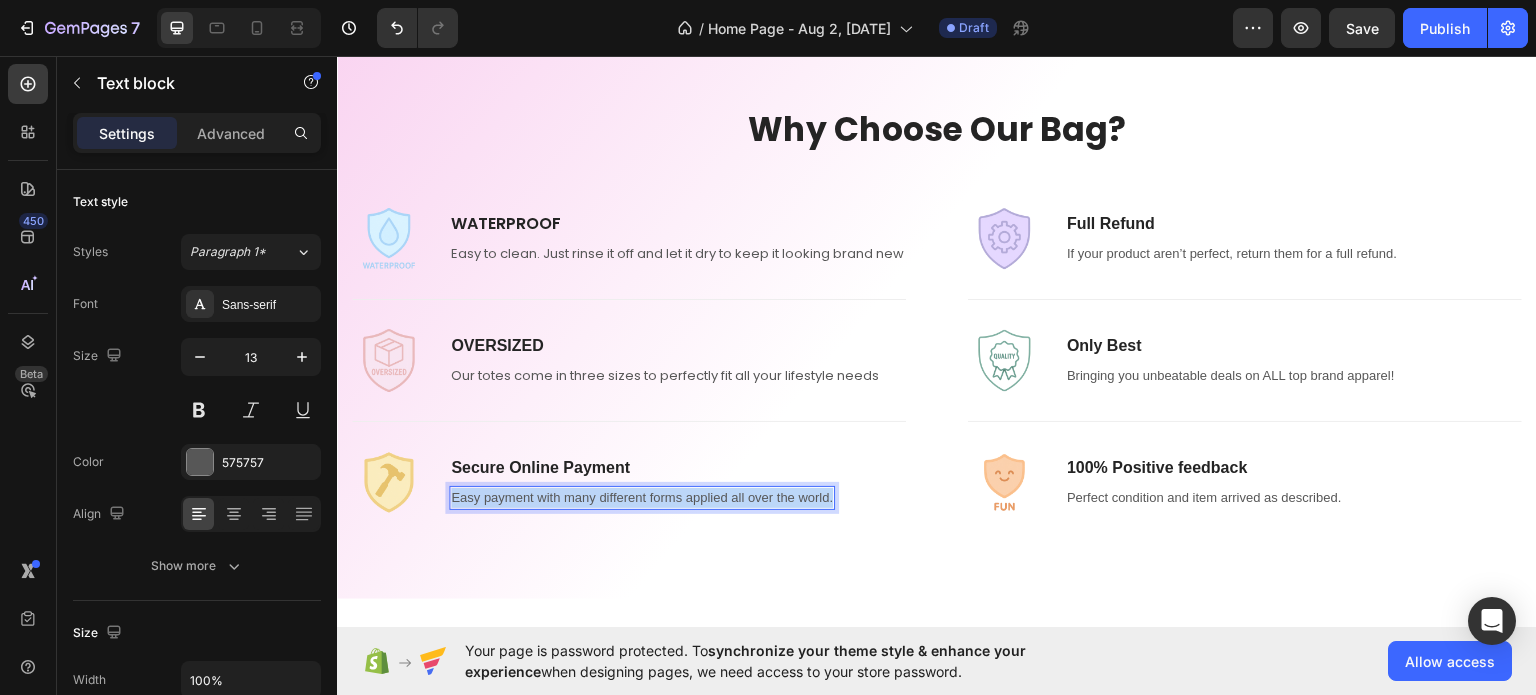 click on "Easy payment with many different forms applied all over the world." at bounding box center (642, 497) 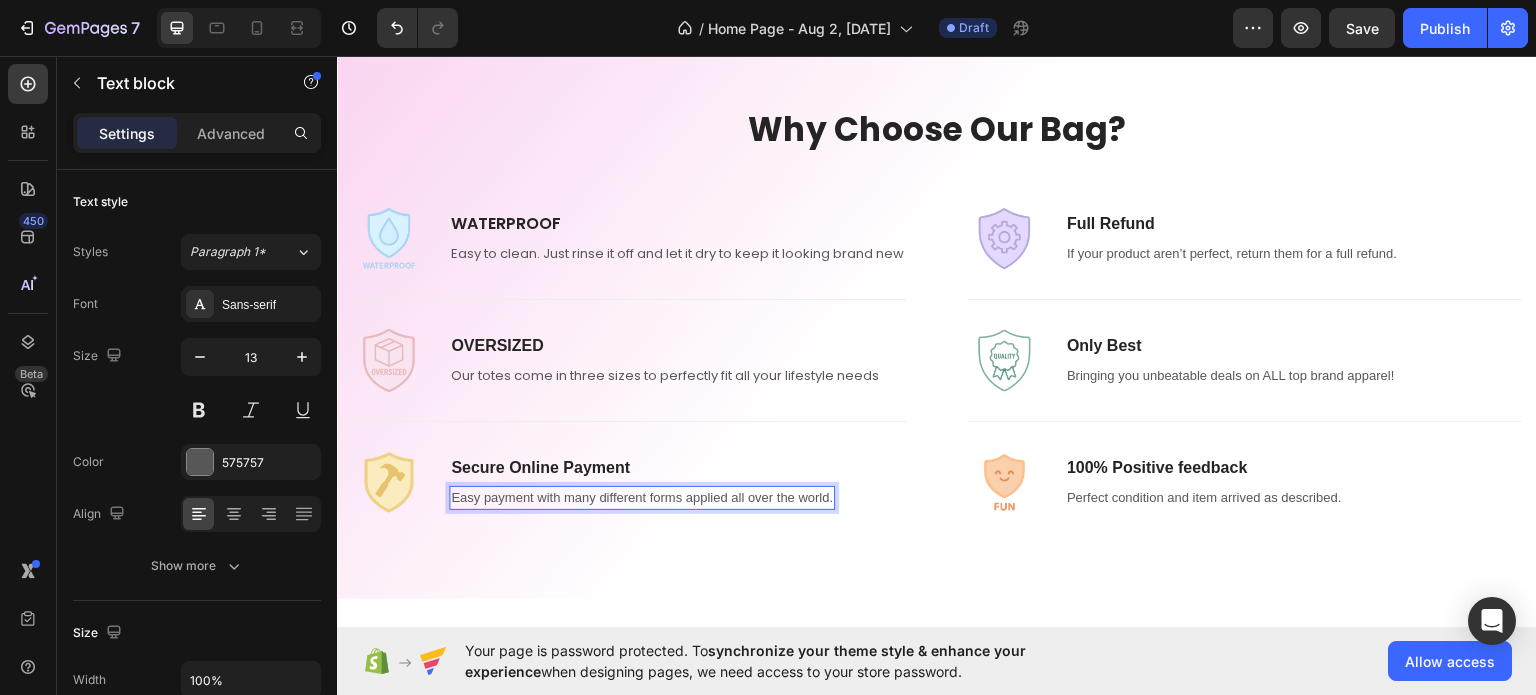 scroll, scrollTop: 844, scrollLeft: 0, axis: vertical 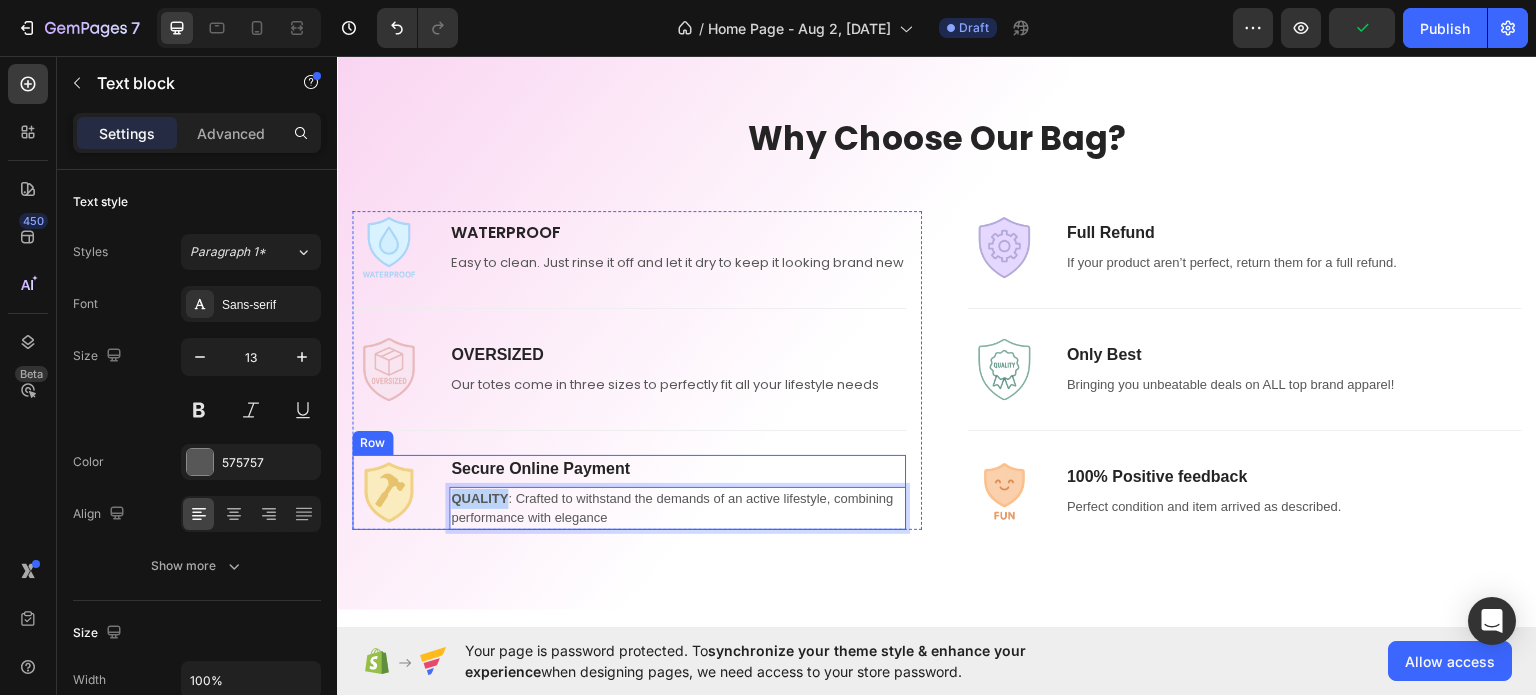drag, startPoint x: 509, startPoint y: 495, endPoint x: 448, endPoint y: 497, distance: 61.03278 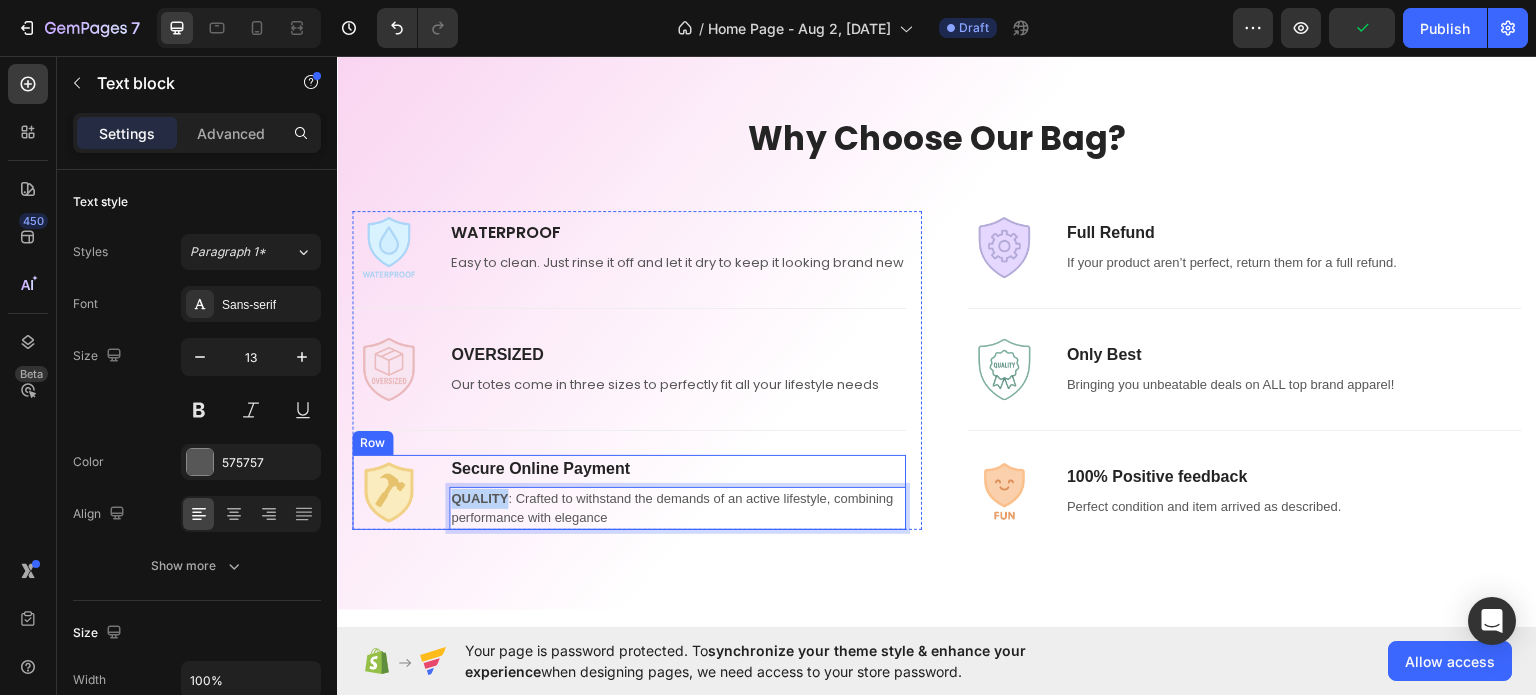 click on "Image Secure Online Payment Text block QUALITY : Crafted to withstand the demands of an active lifestyle, combining performance with elegance Text block   0 Row" at bounding box center (629, 491) 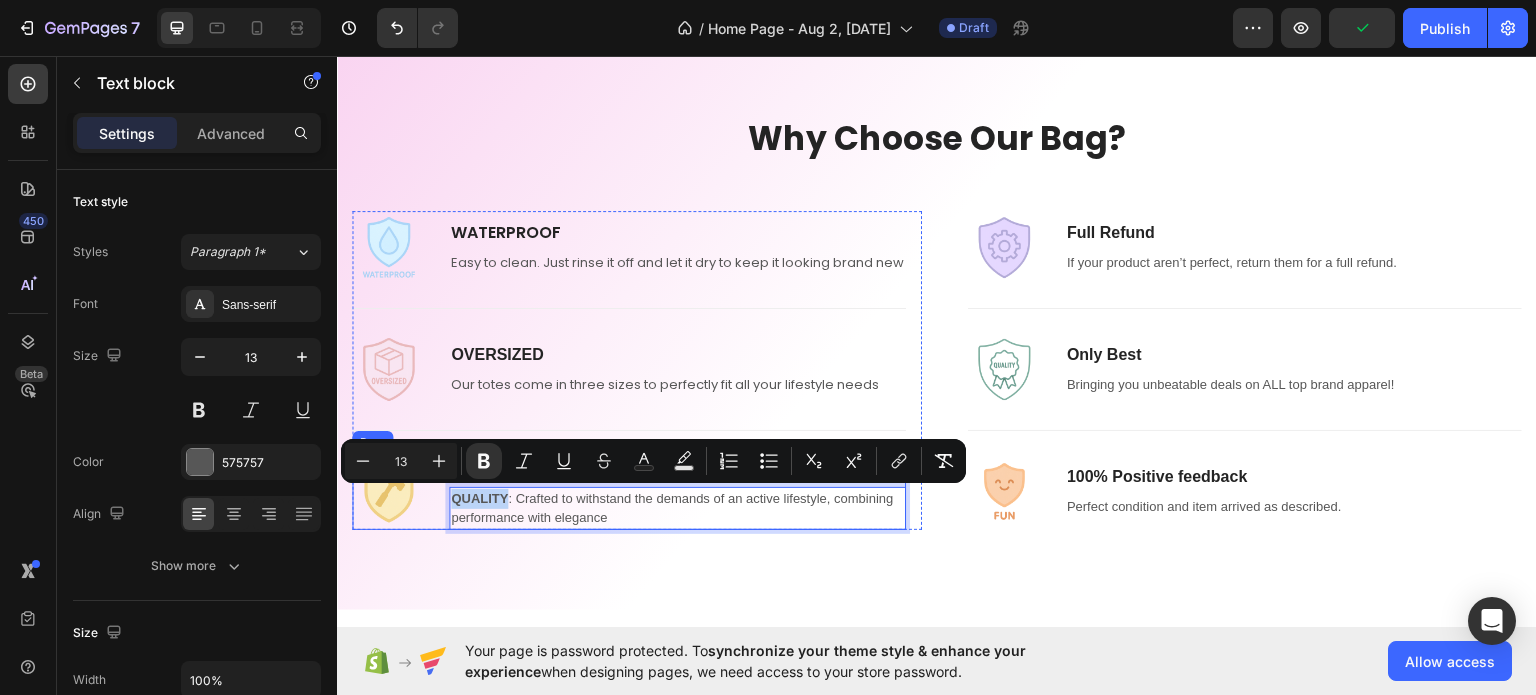 copy on "QUALITY" 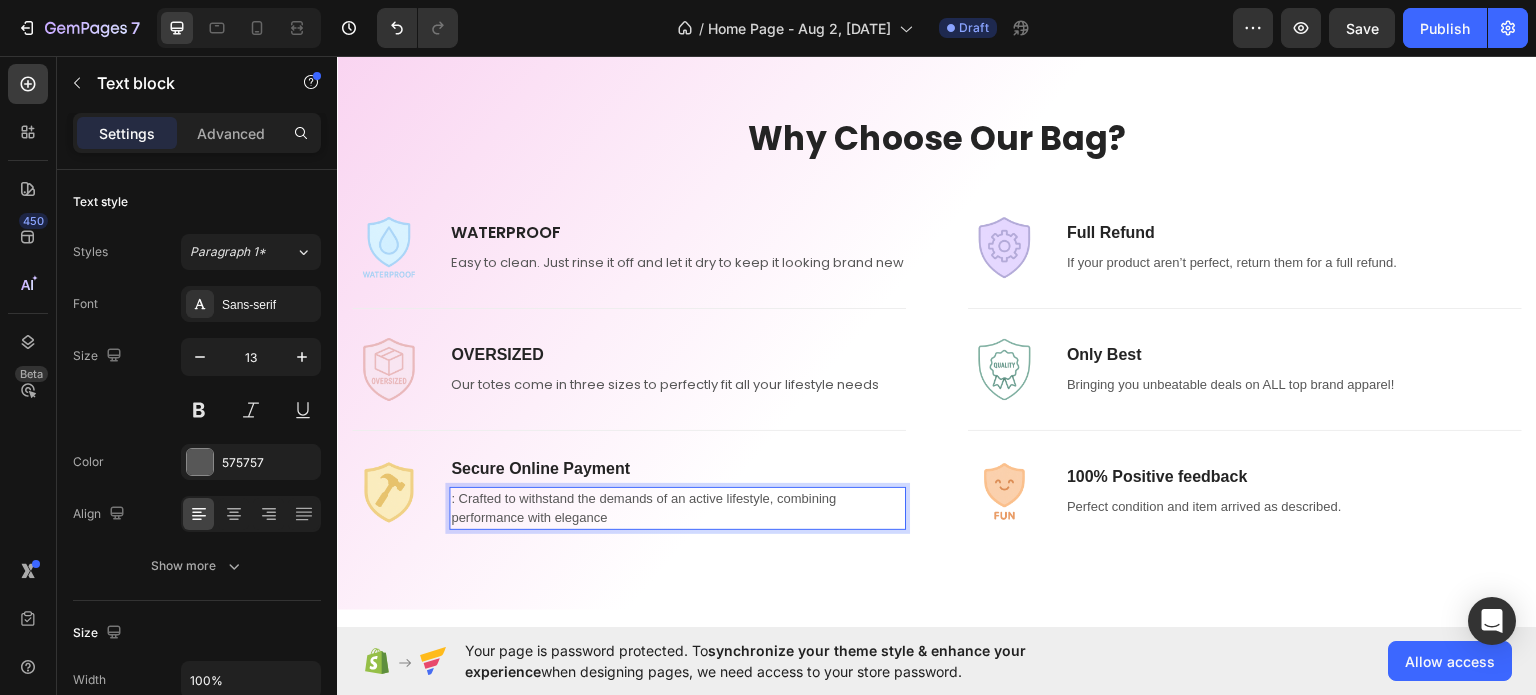 click on ": Crafted to withstand the demands of an active lifestyle, combining performance with elegance" at bounding box center (677, 507) 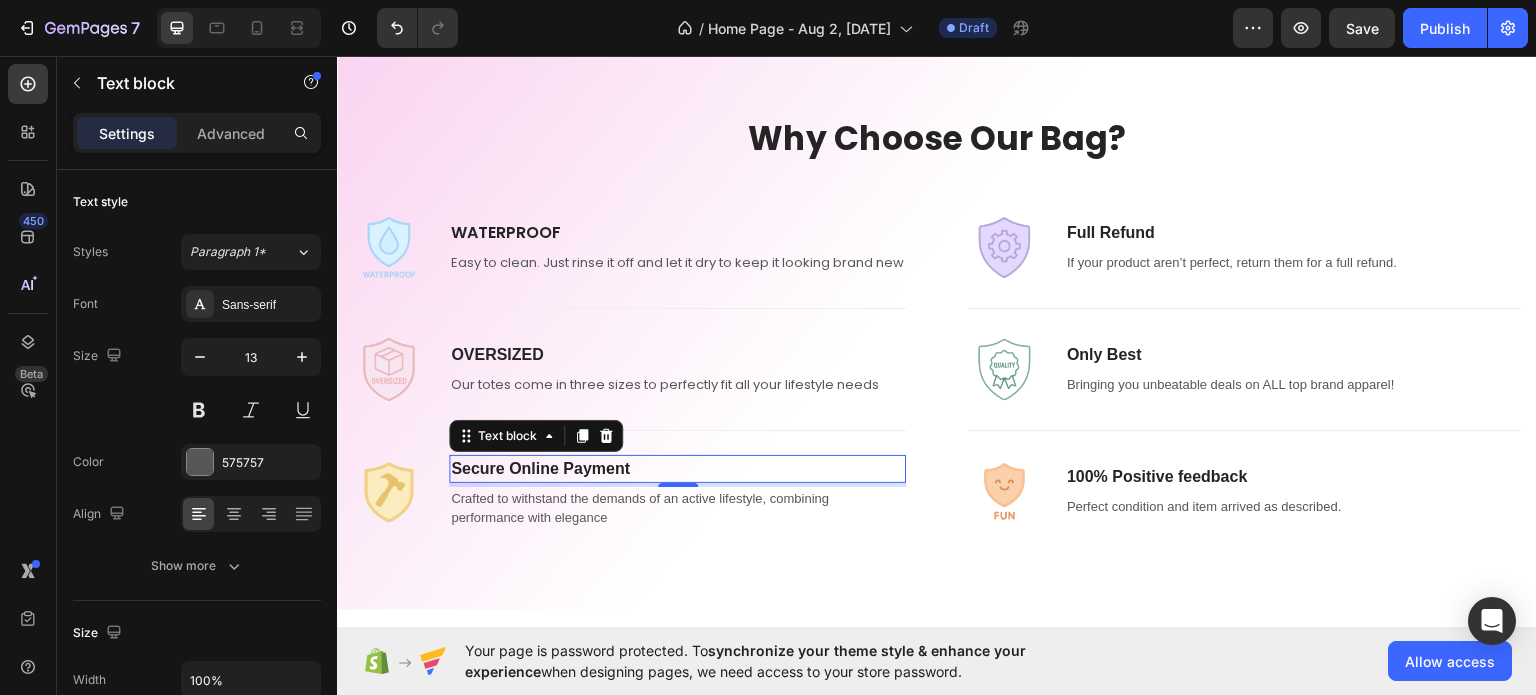 click on "Secure Online Payment" at bounding box center [677, 468] 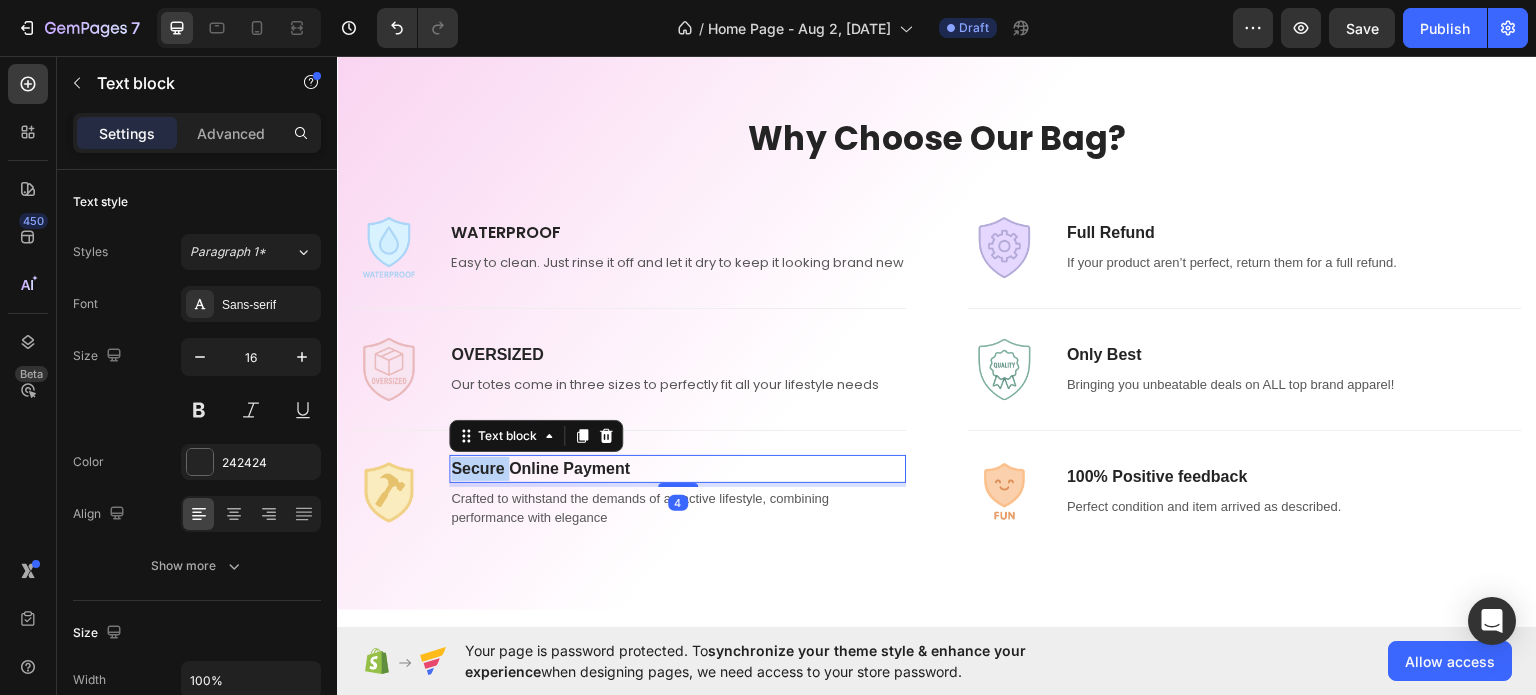 click on "Secure Online Payment" at bounding box center [677, 468] 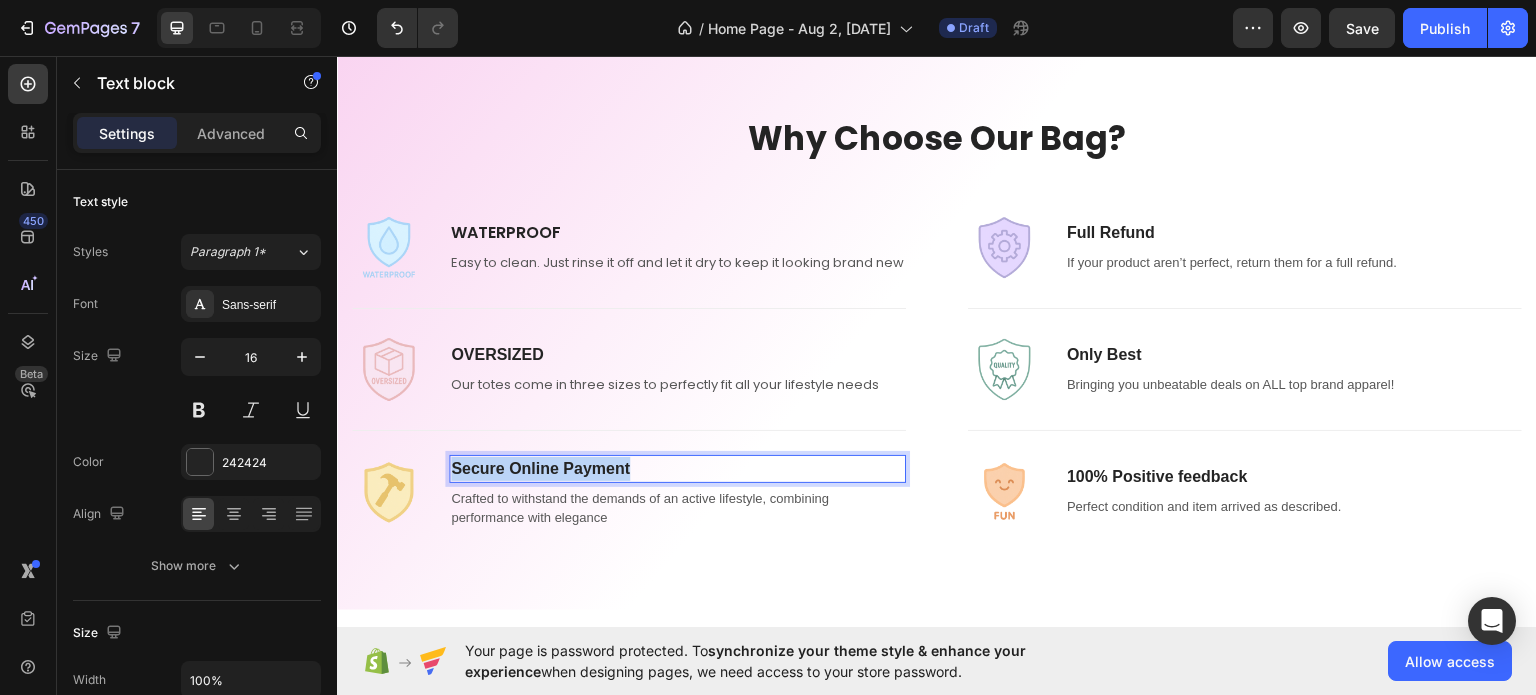 click on "Secure Online Payment" at bounding box center (677, 468) 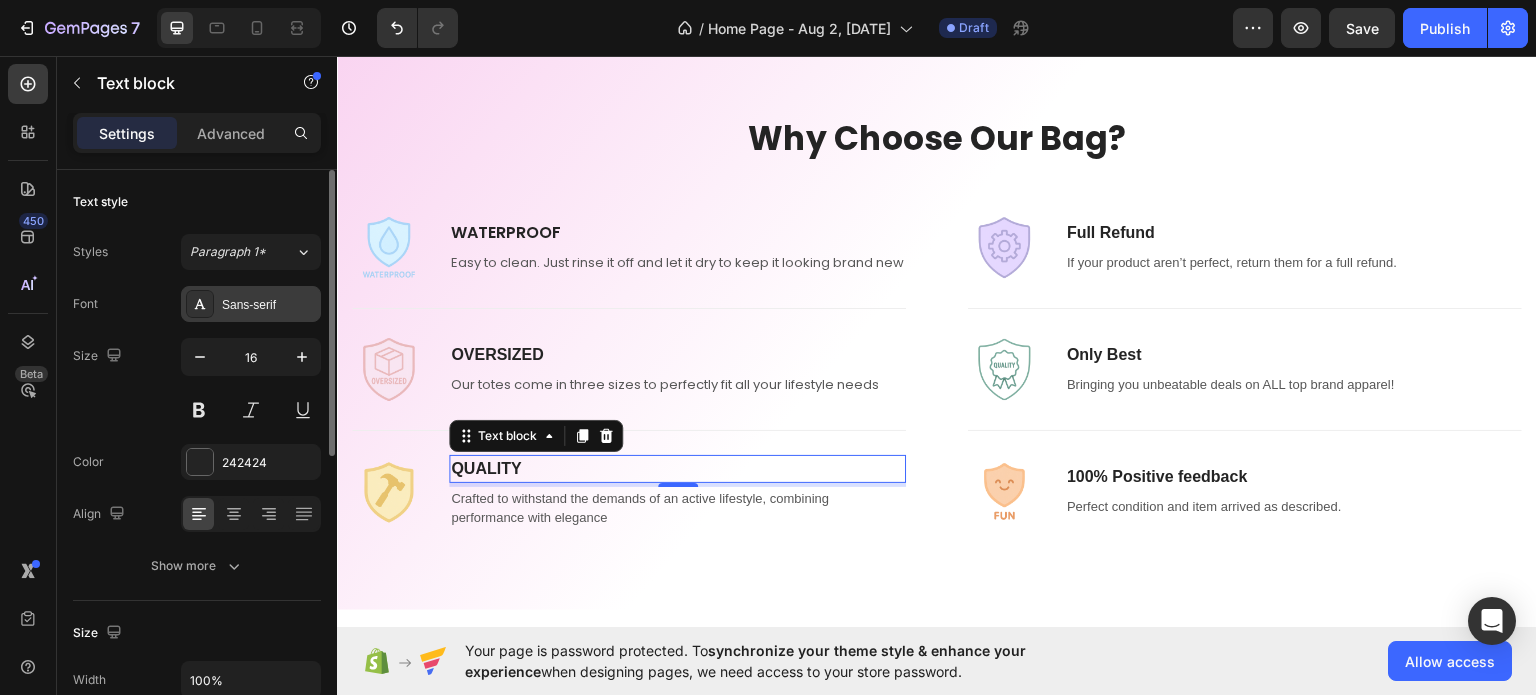 click on "Sans-serif" at bounding box center (251, 304) 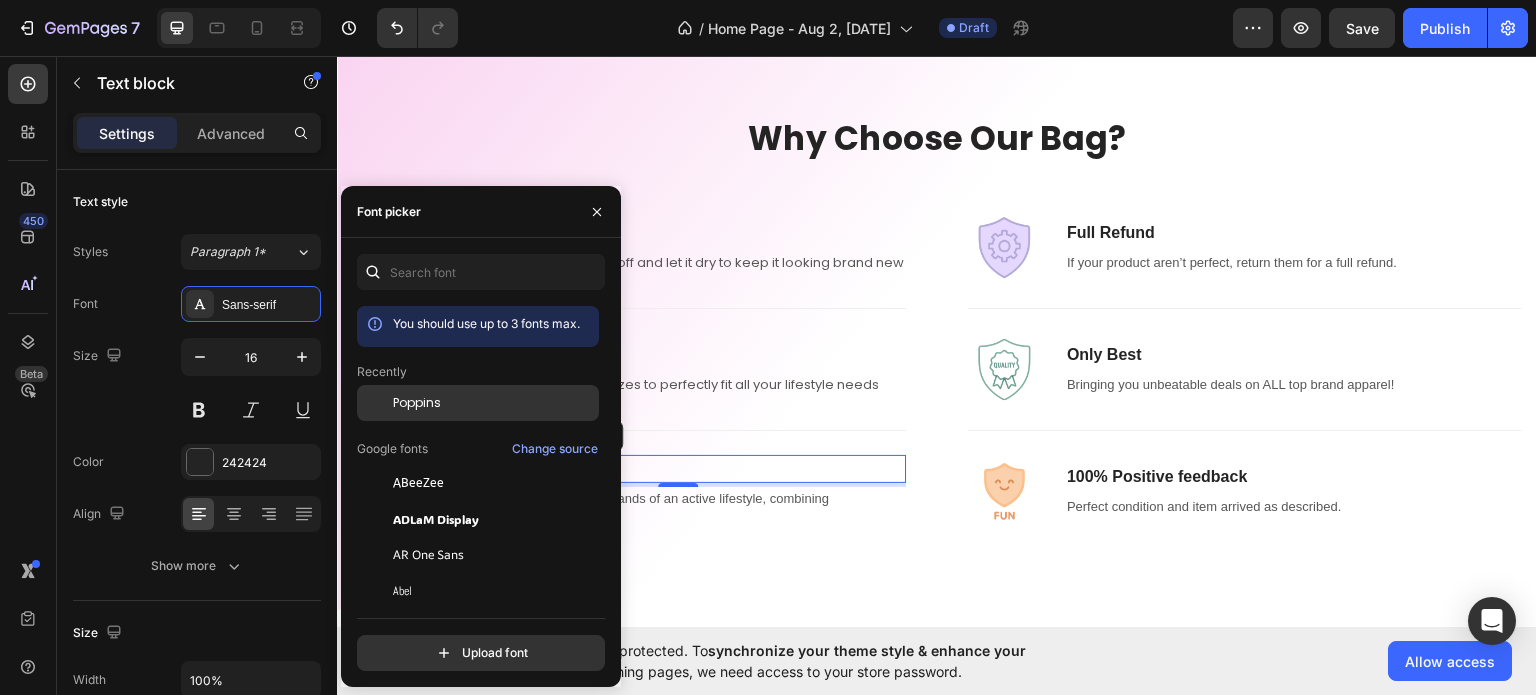click on "Poppins" at bounding box center (417, 403) 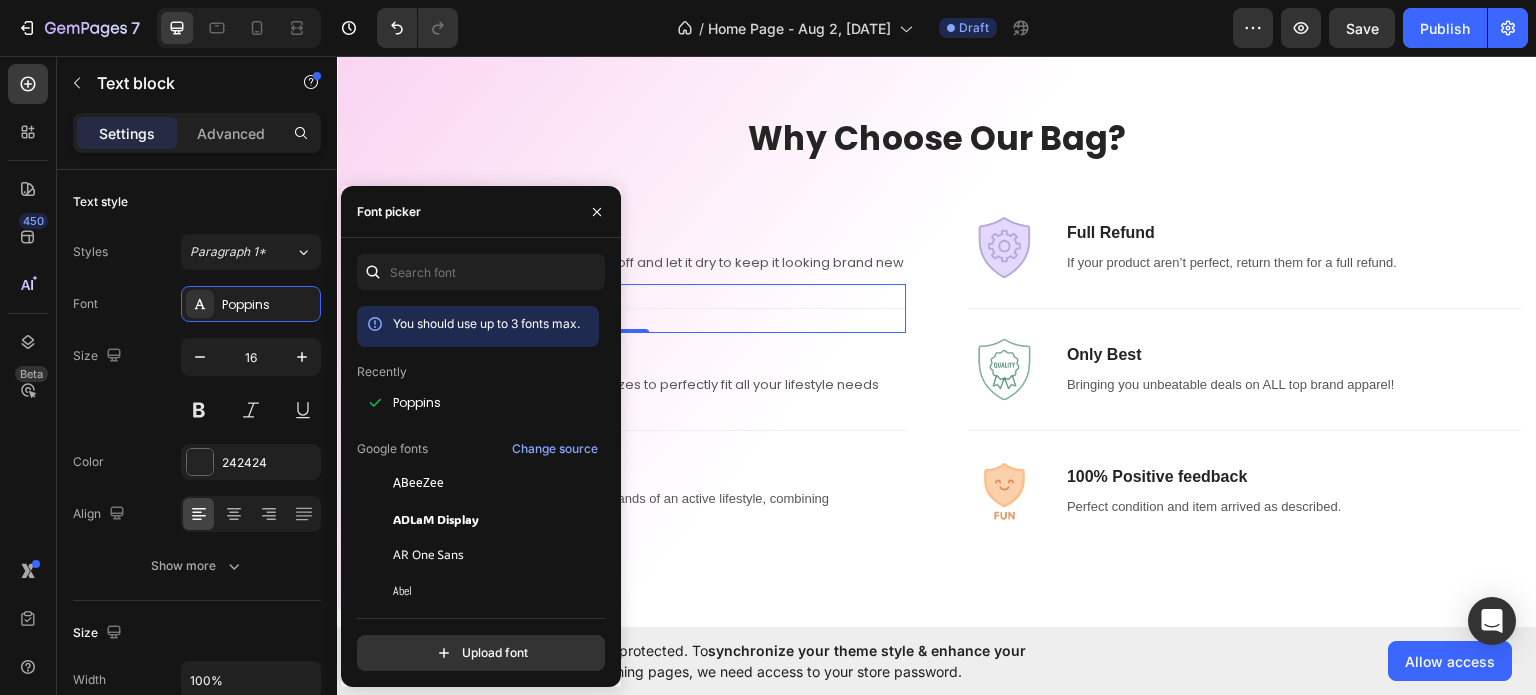 click on "Title Line   0" at bounding box center [629, 307] 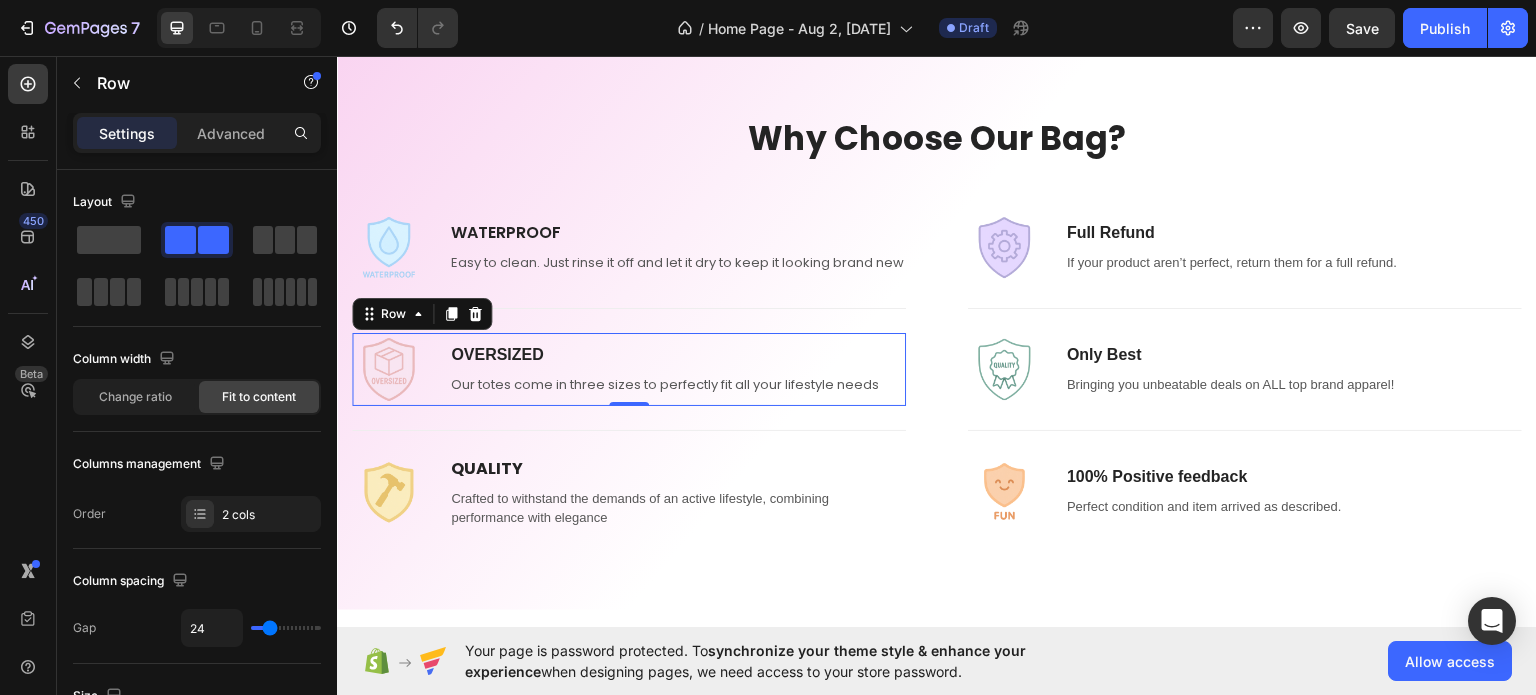 click on "OVERSIZED Text block Our totes come in three sizes to perfectly fit all your lifestyle needs Text block" at bounding box center (665, 368) 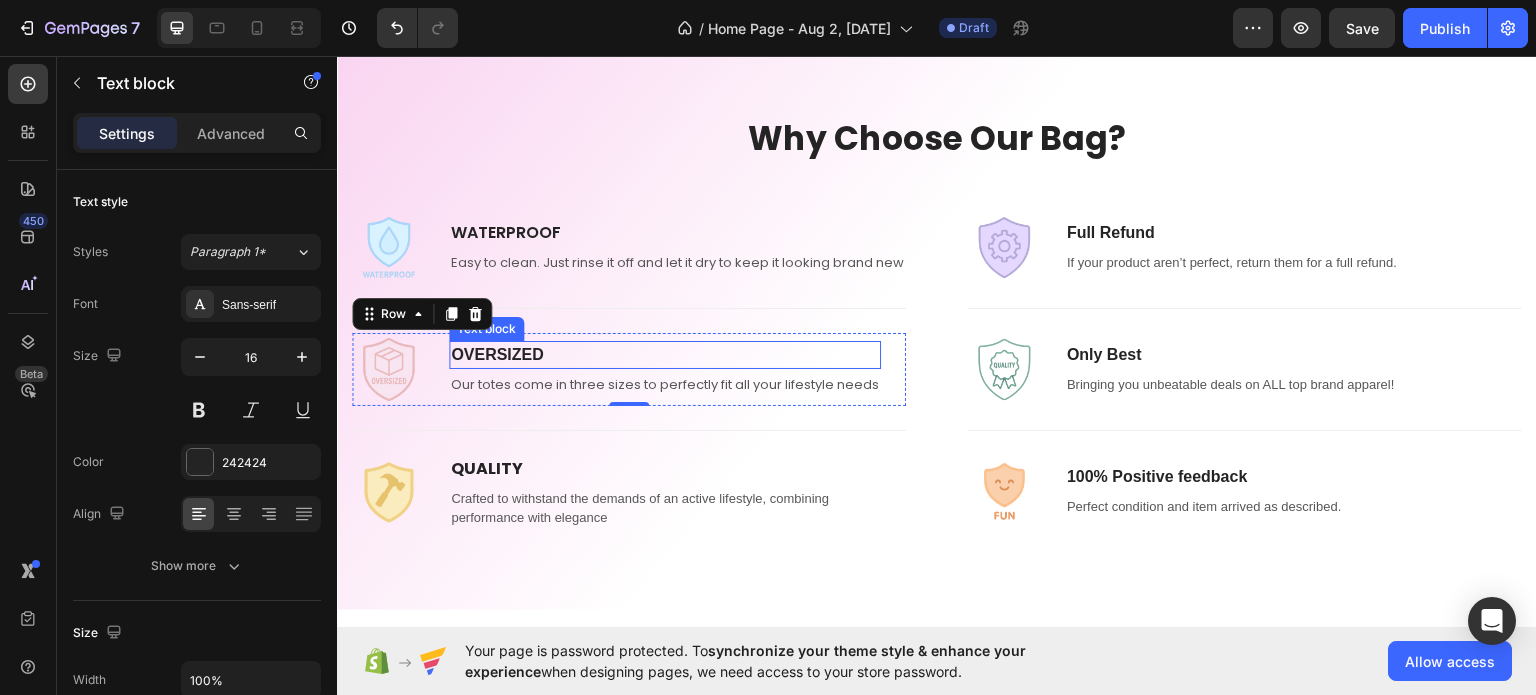 click on "OVERSIZED" at bounding box center [665, 354] 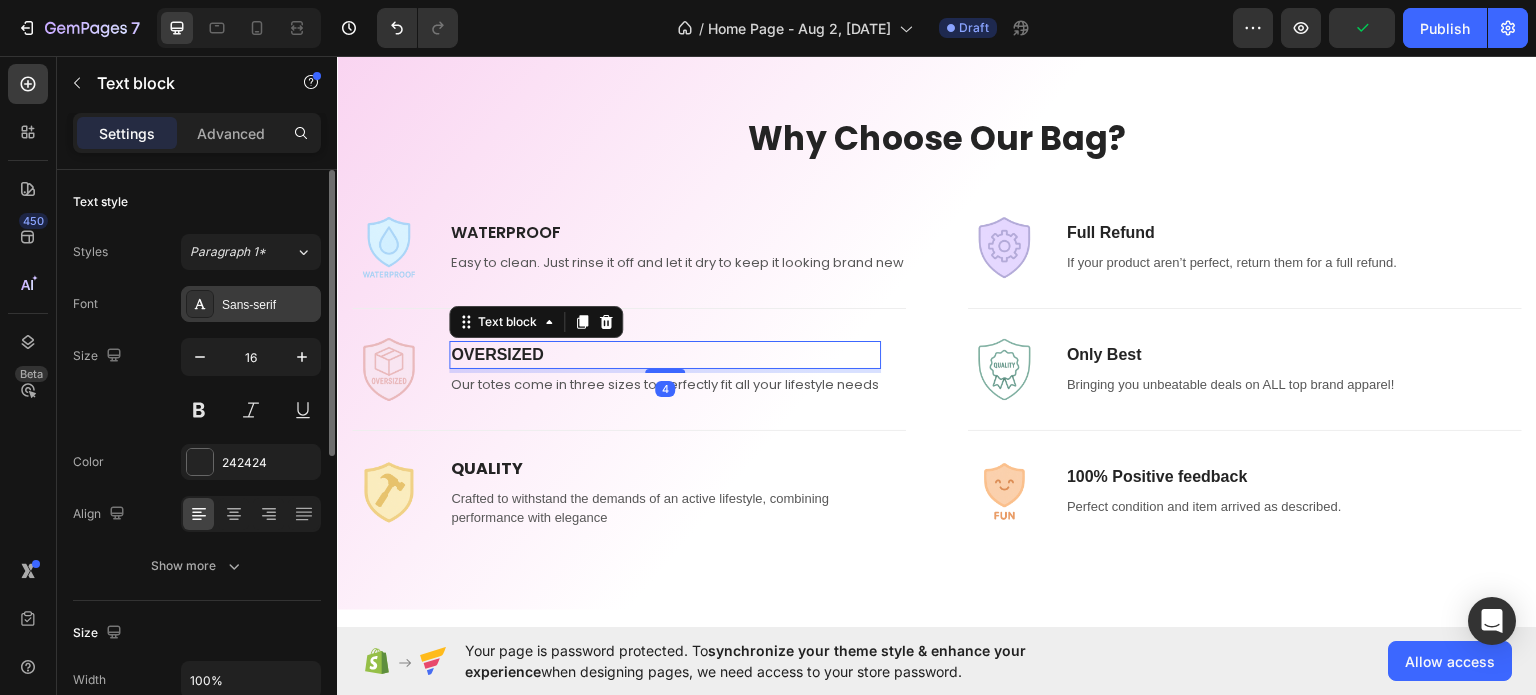 click on "Sans-serif" at bounding box center (269, 305) 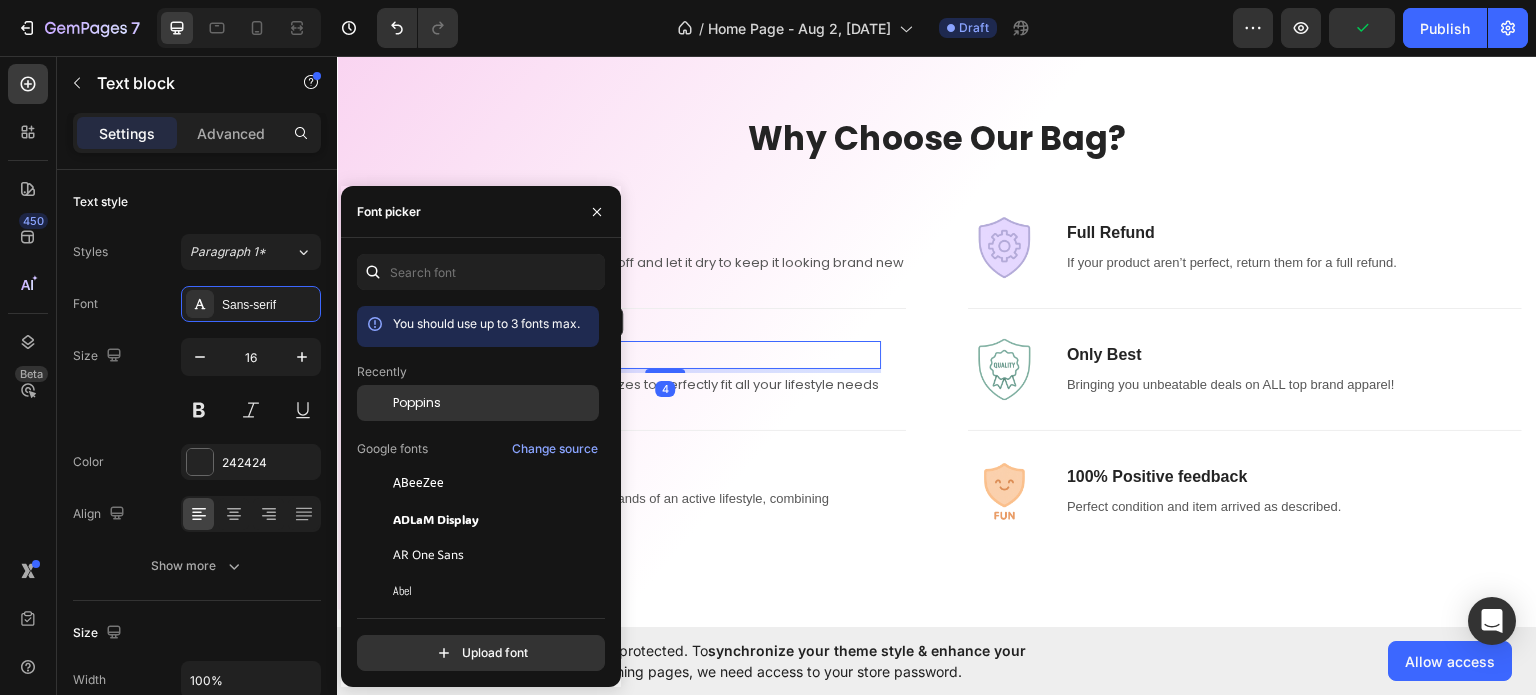 click on "Poppins" at bounding box center (494, 403) 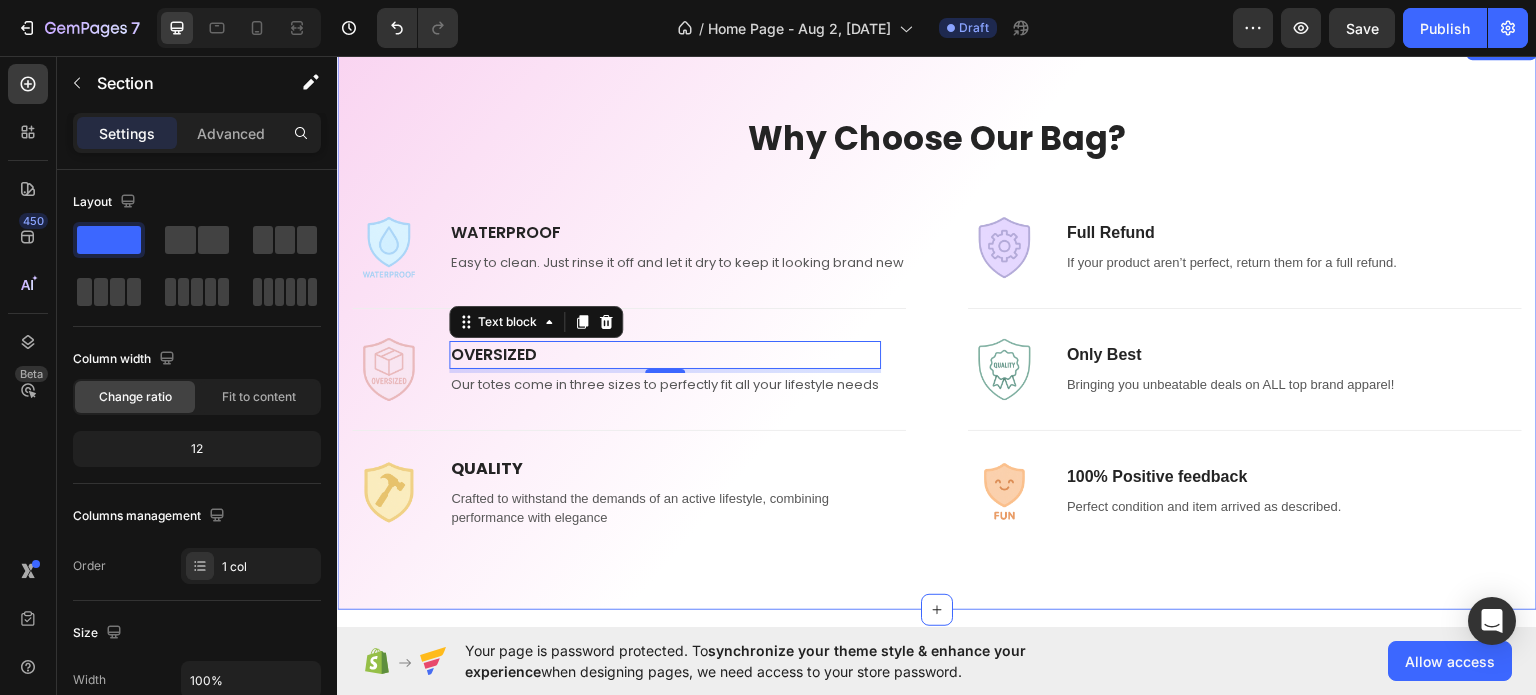 click on "Why Choose Our Bag? Heading Row Image WATERPROOF Text block Easy to clean. Just rinse it off and let it dry to keep it looking brand new Text block Row                Title Line Image OVERSIZED Text block   4 Our totes come in three sizes to perfectly fit all your lifestyle needs Text block Row                Title Line Image QUALITY Text block Crafted to withstand the demands of an active lifestyle, combining performance with elegance Text block Row Row                Title Line Image Full Refund Text block If your product aren’t perfect, return them for a full refund. Text block Row                Title Line Image Only Best Text block Bringing you unbeatable deals on ALL top brand apparel! Text block Row                Title Line Image 100% Positive feedback Text block Perfect condition and item arrived as described. Text block Row Row Row" at bounding box center [937, 322] 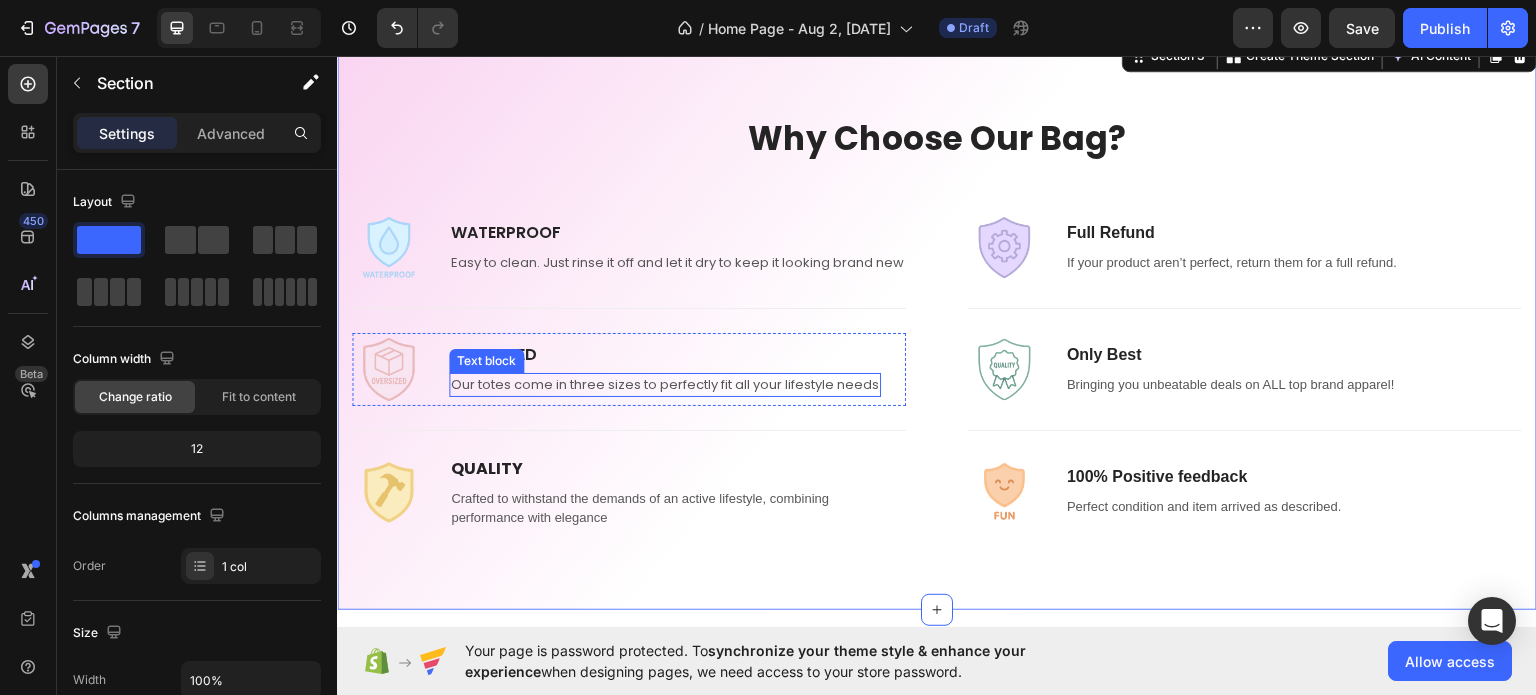 click on "Our totes come in three sizes to perfectly fit all your lifestyle needs" at bounding box center [665, 384] 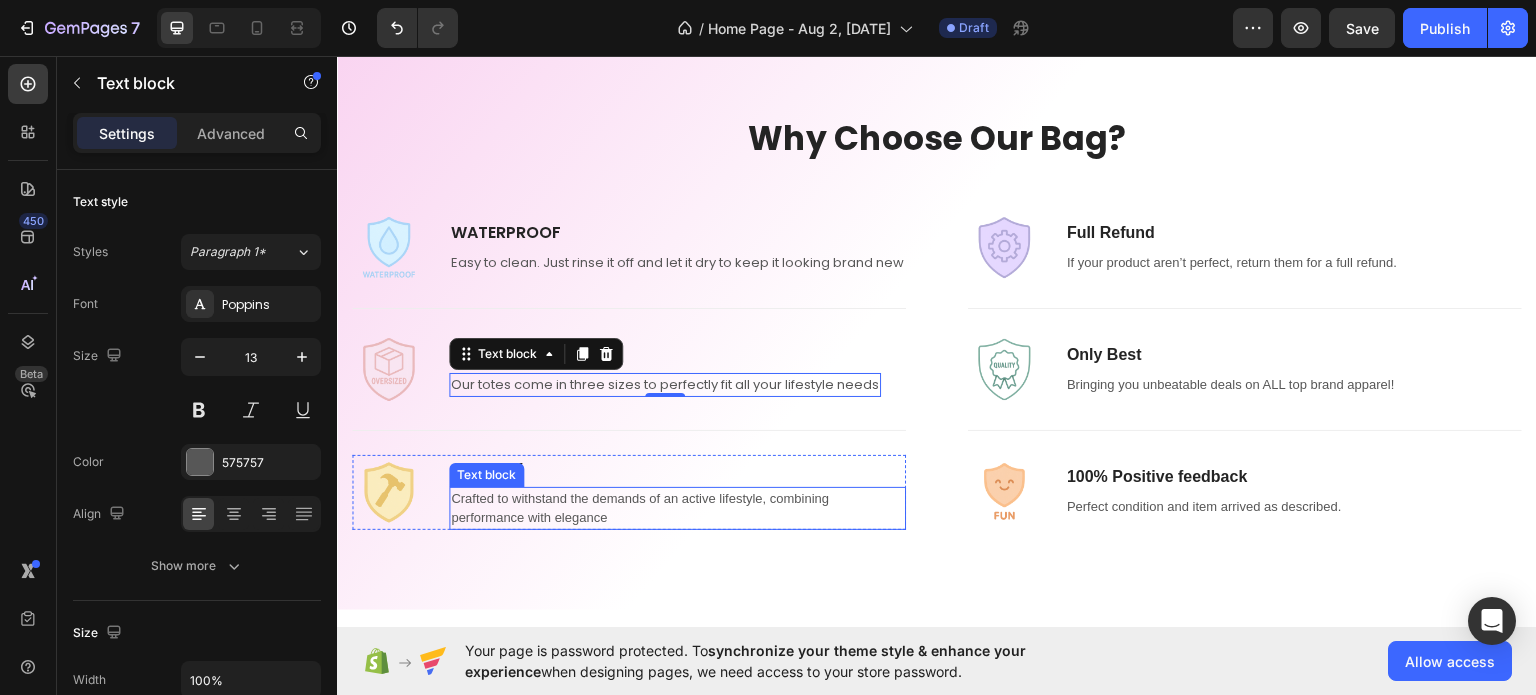 click on "Crafted to withstand the demands of an active lifestyle, combining performance with elegance" at bounding box center [677, 507] 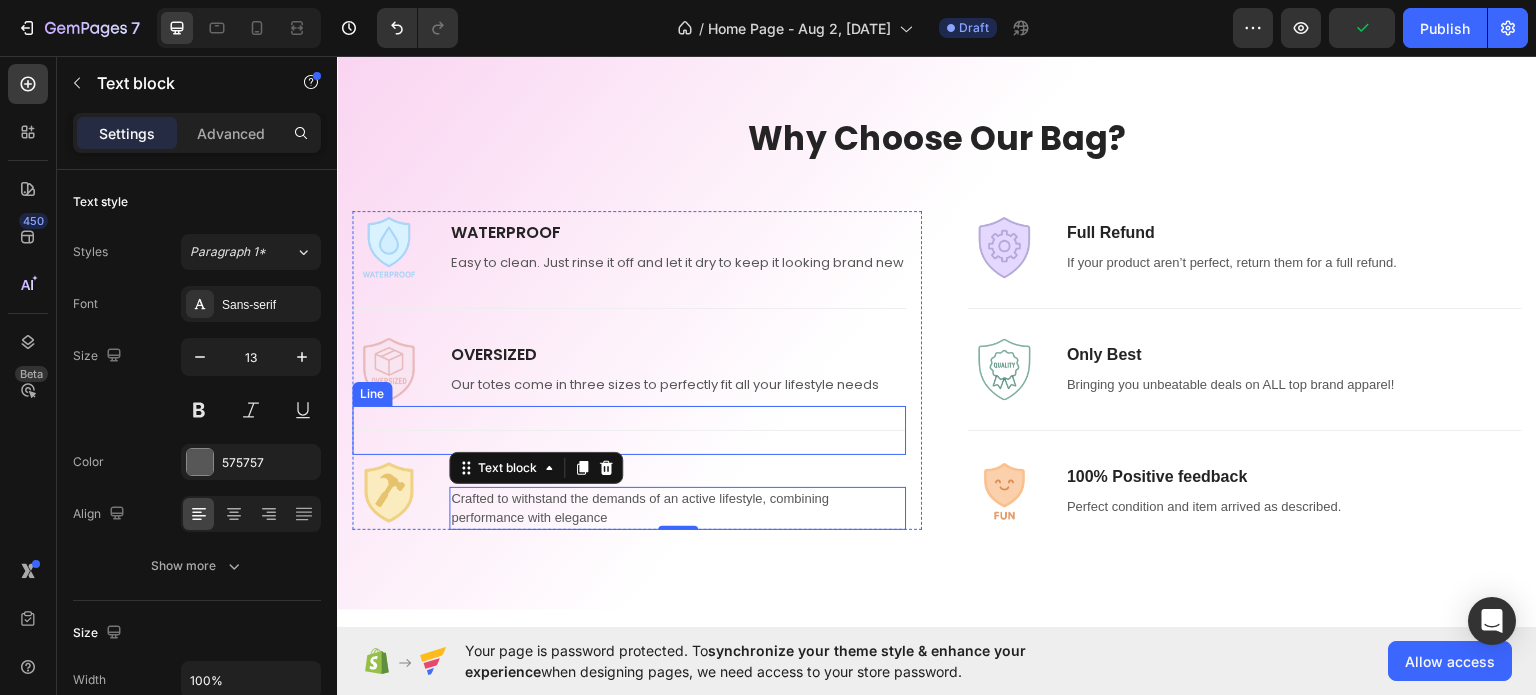 click on "Title Line" at bounding box center [629, 429] 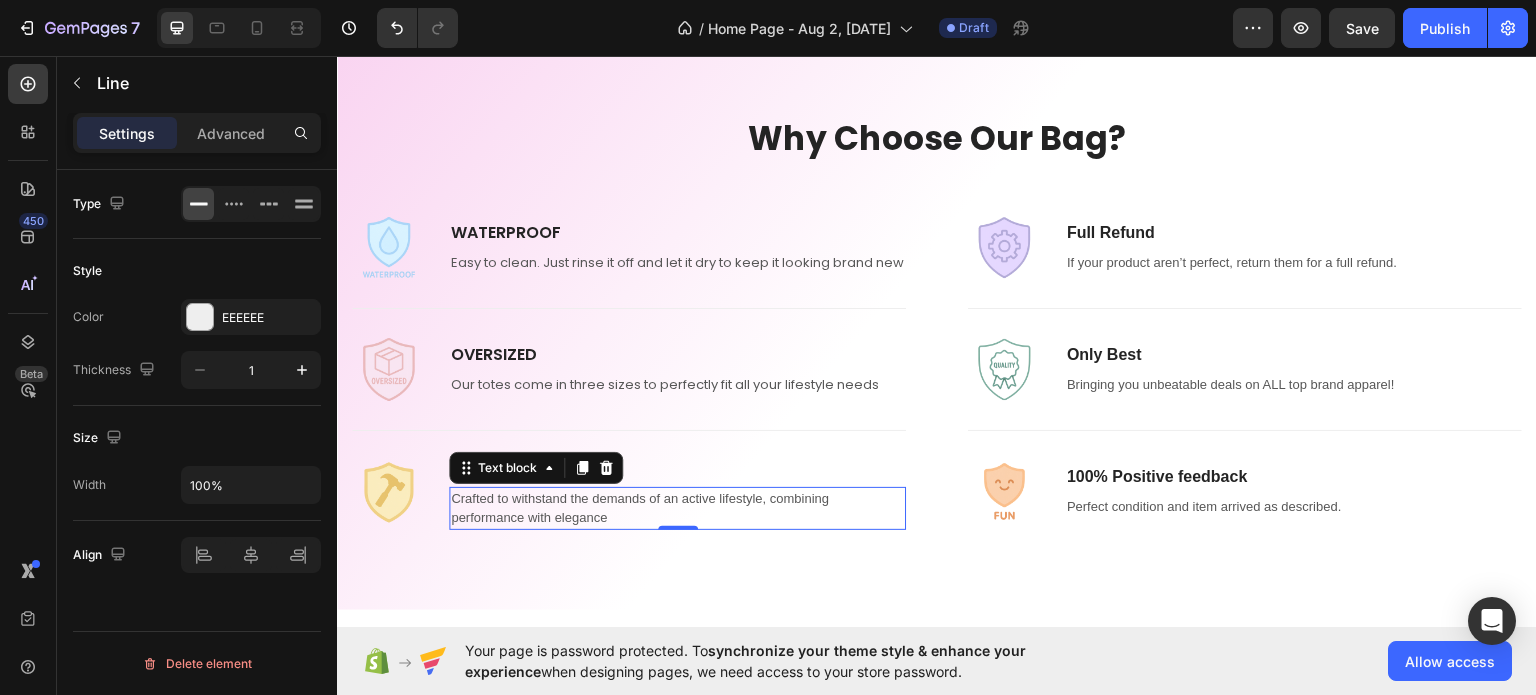 click on "Crafted to withstand the demands of an active lifestyle, combining performance with elegance" at bounding box center (677, 507) 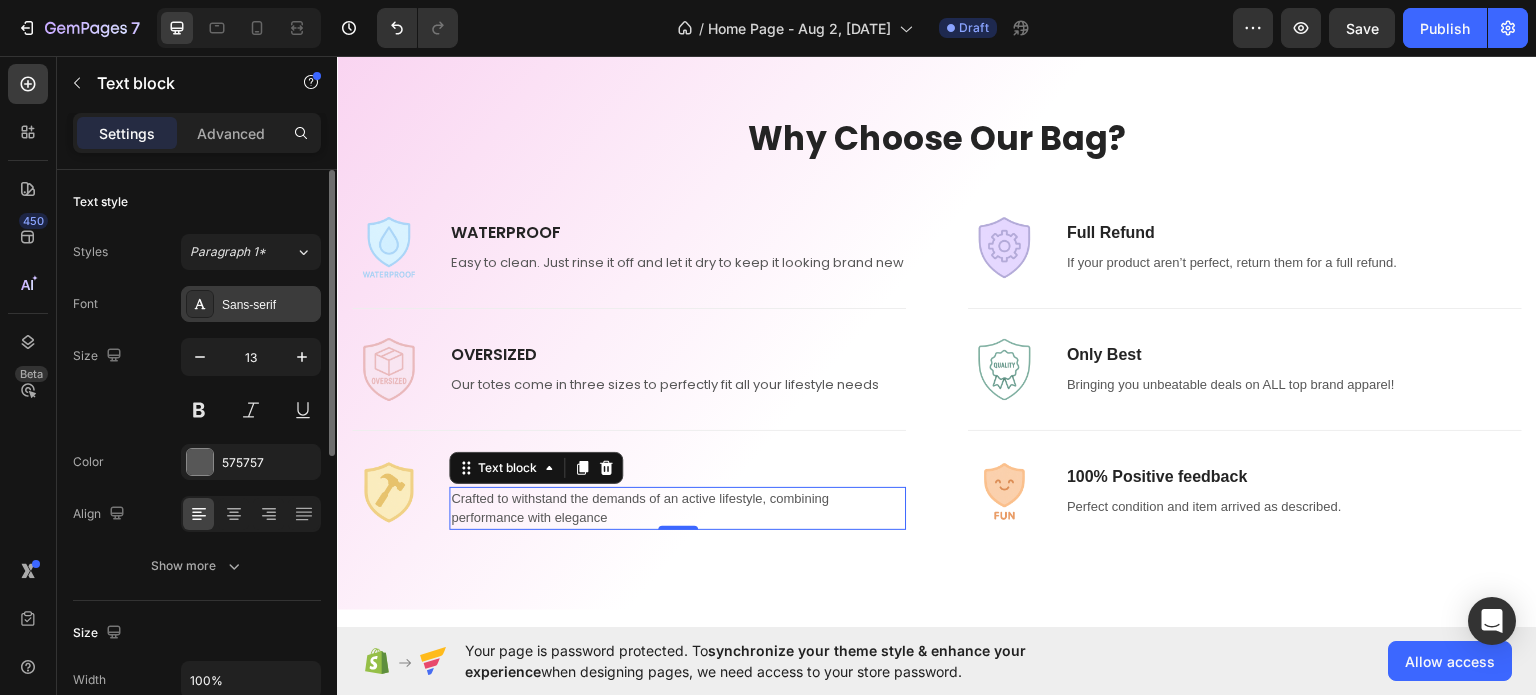 click on "Sans-serif" at bounding box center (269, 305) 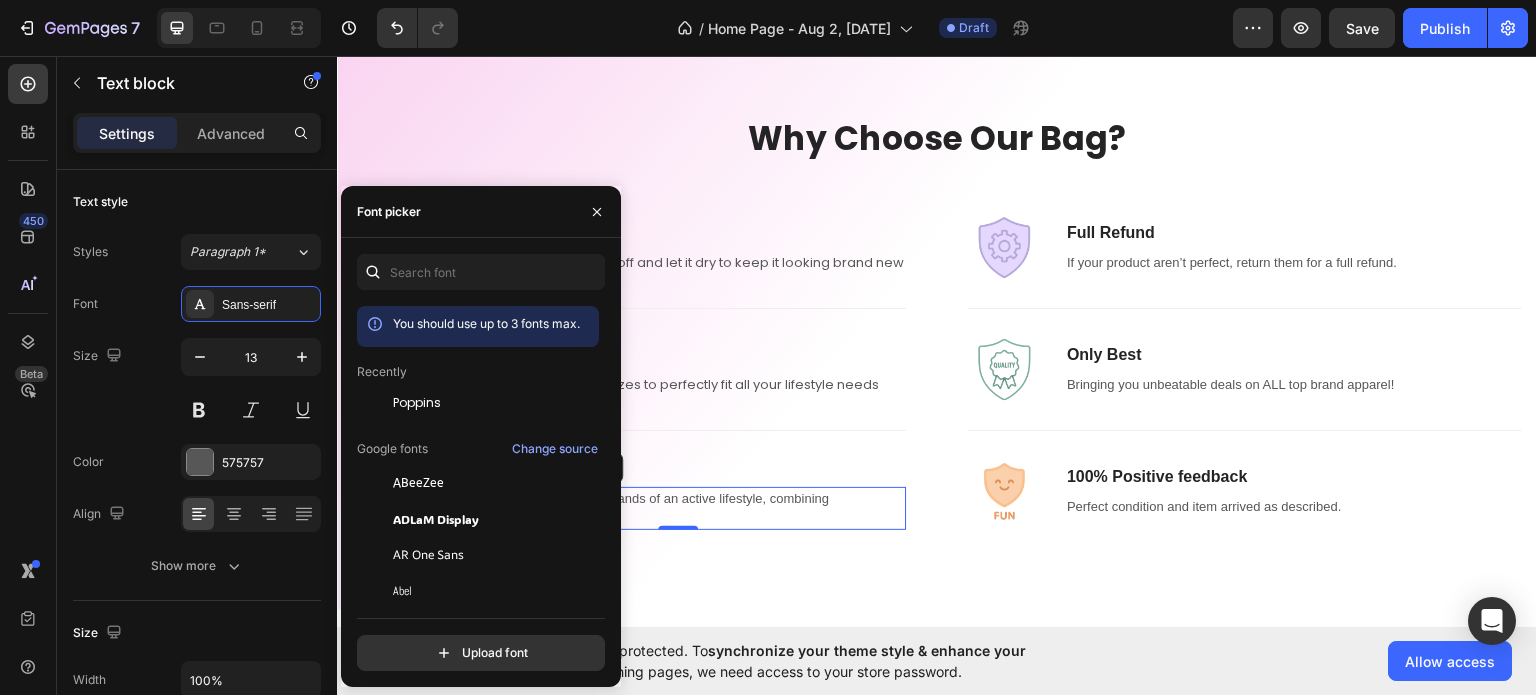 click on "You should use up to 3 fonts max. Recently Poppins Google fonts Change source ABeeZee ADLaM Display AR One Sans Abel Abhaya Libre Aboreto Abril Fatface Abyssinica SIL Aclonica Acme Actor Adamina Advent Pro Afacad Afacad Flux Agbalumo Agdasima Agu Display" at bounding box center [478, 34038] 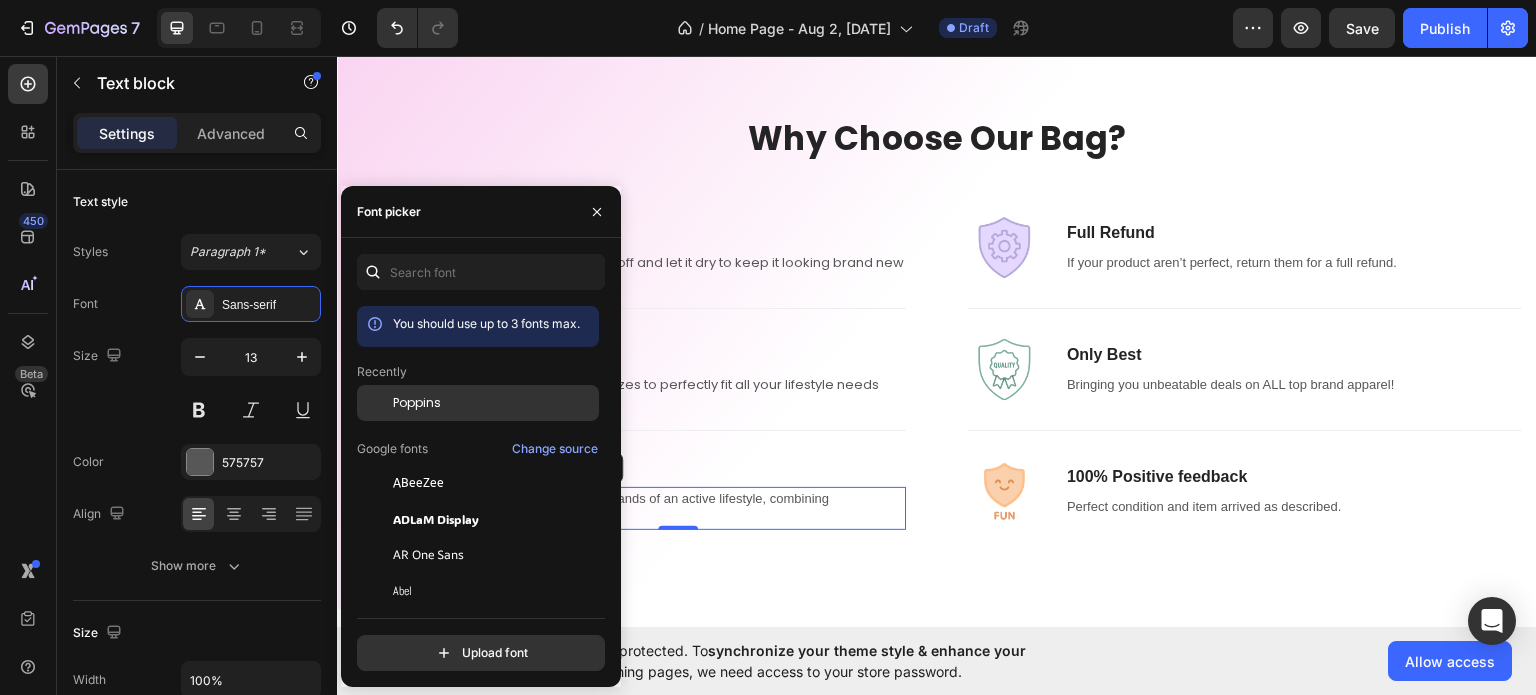 click on "Poppins" 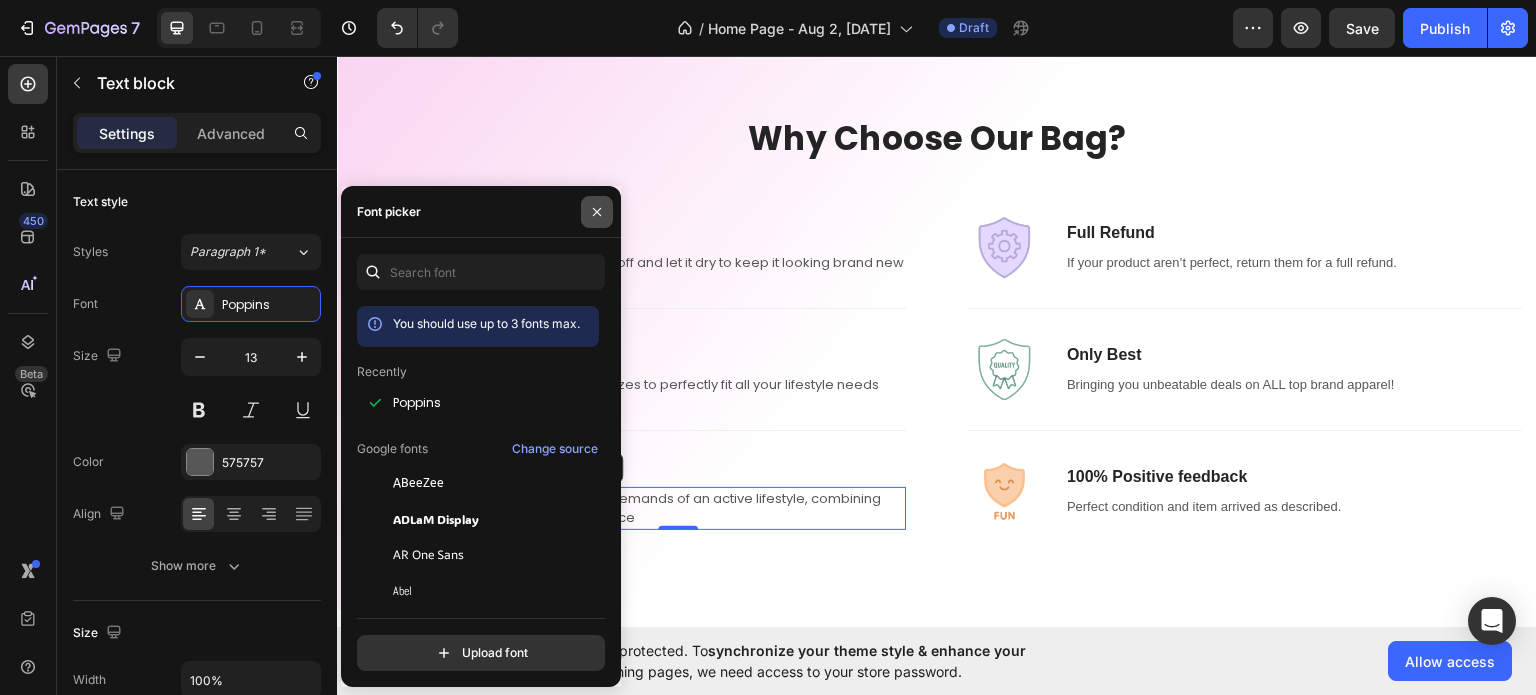 click 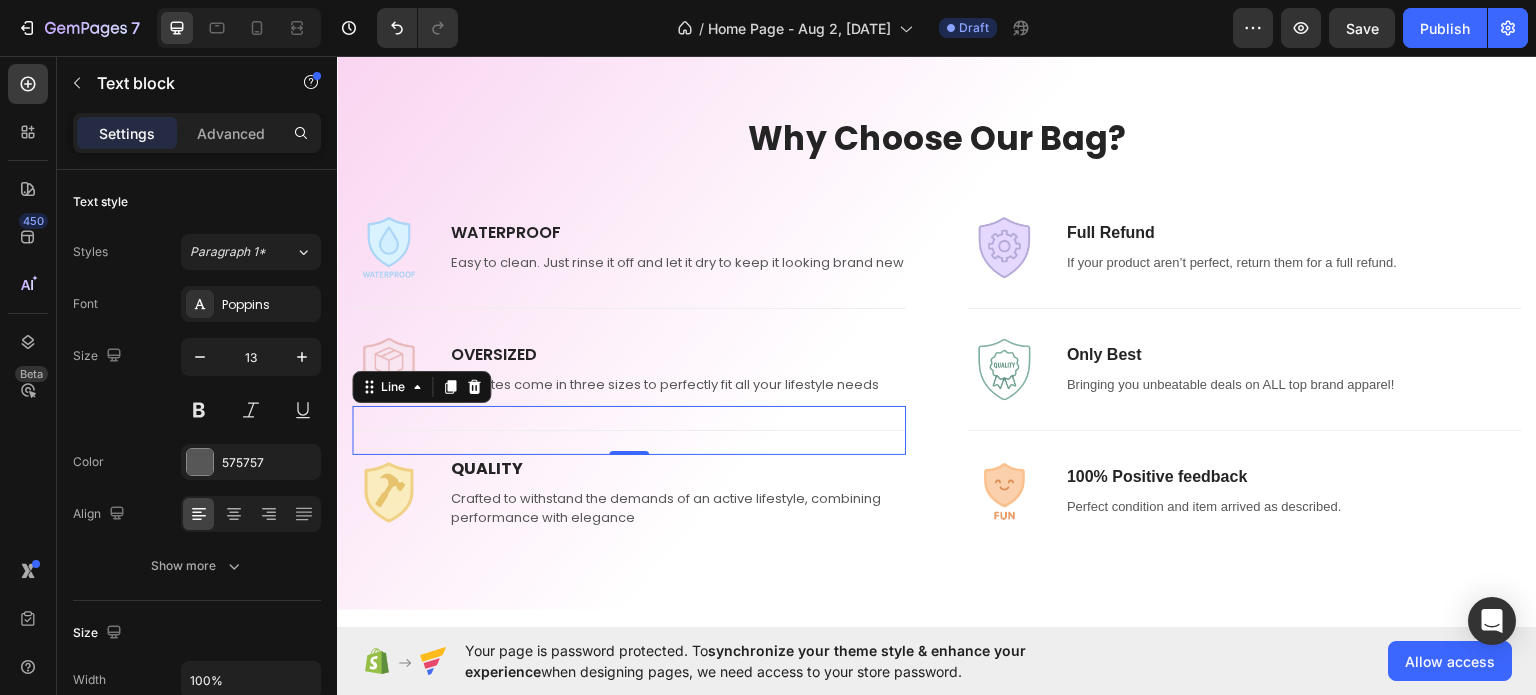 click on "Title Line   0" at bounding box center (629, 429) 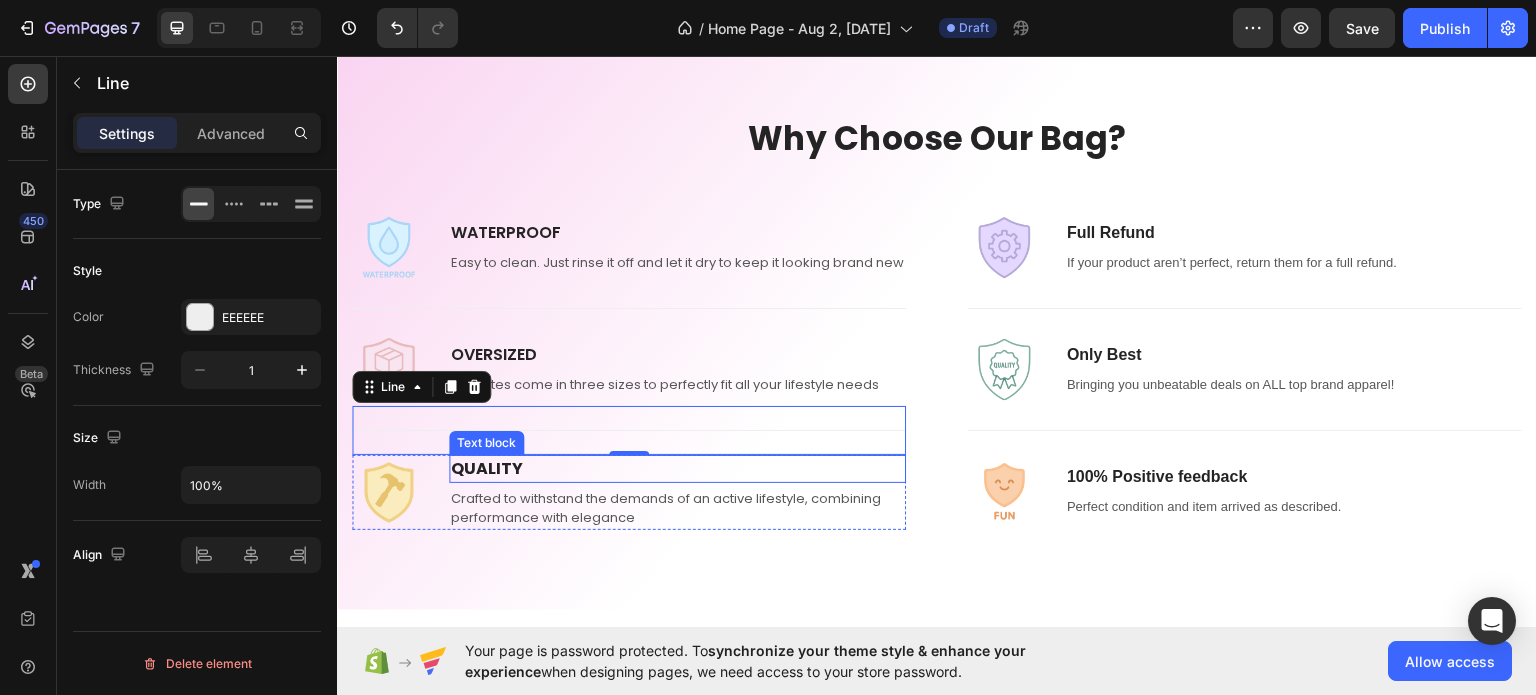 click on "QUALITY" at bounding box center (487, 467) 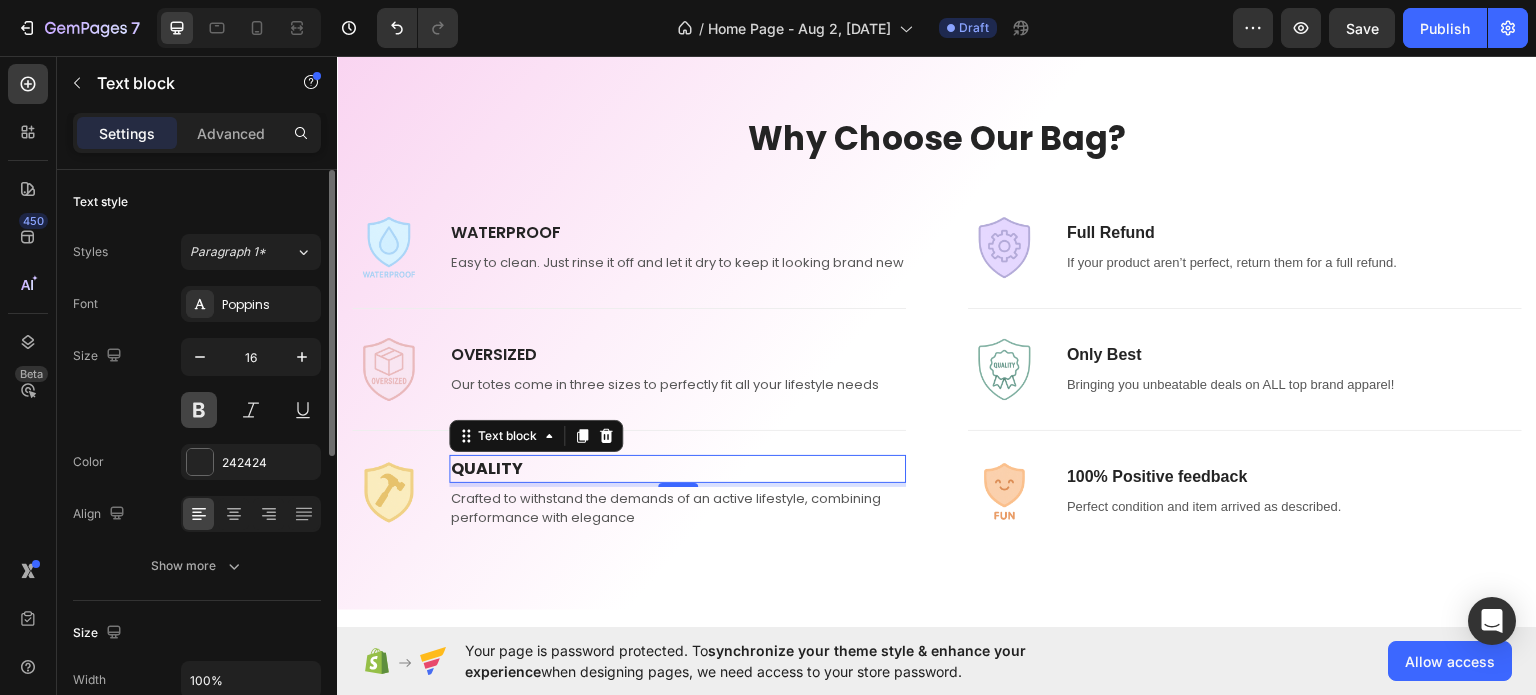click at bounding box center (199, 410) 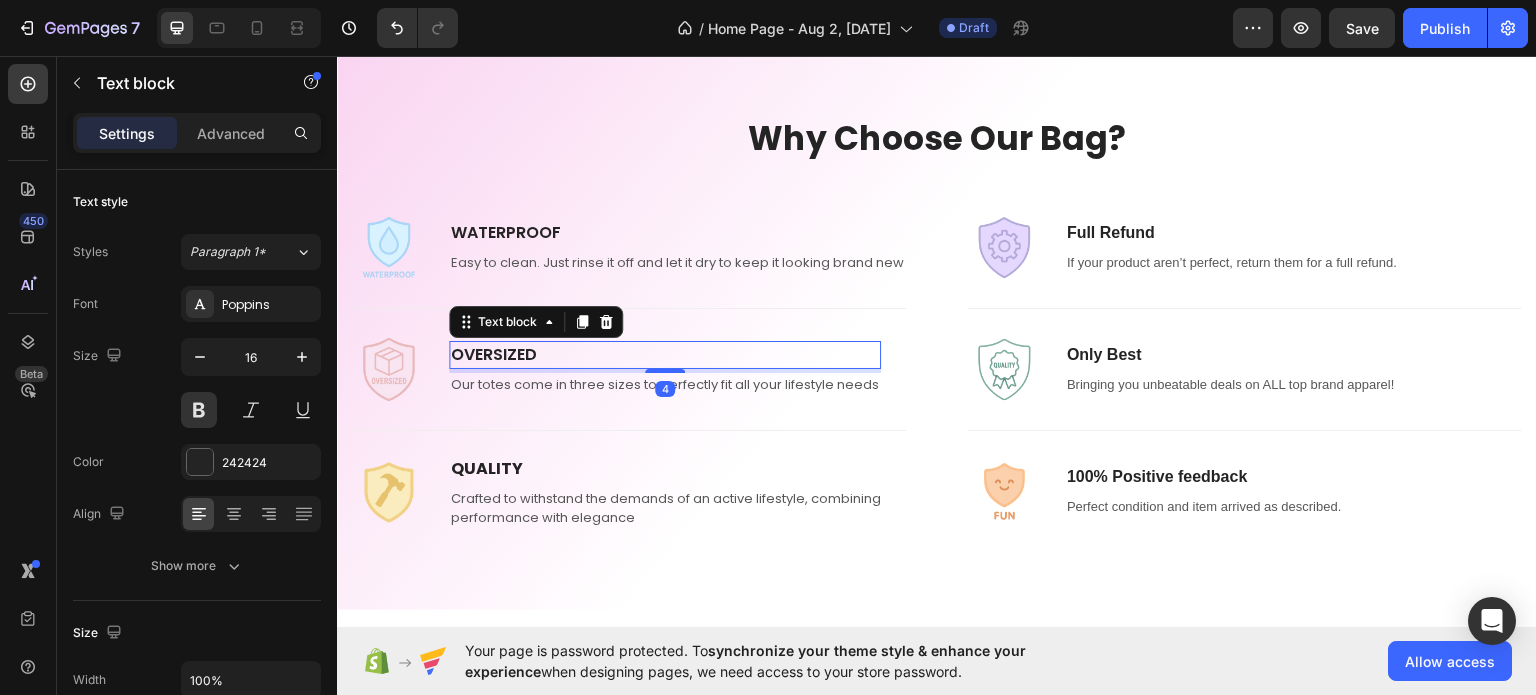 click on "OVERSIZED" at bounding box center [665, 354] 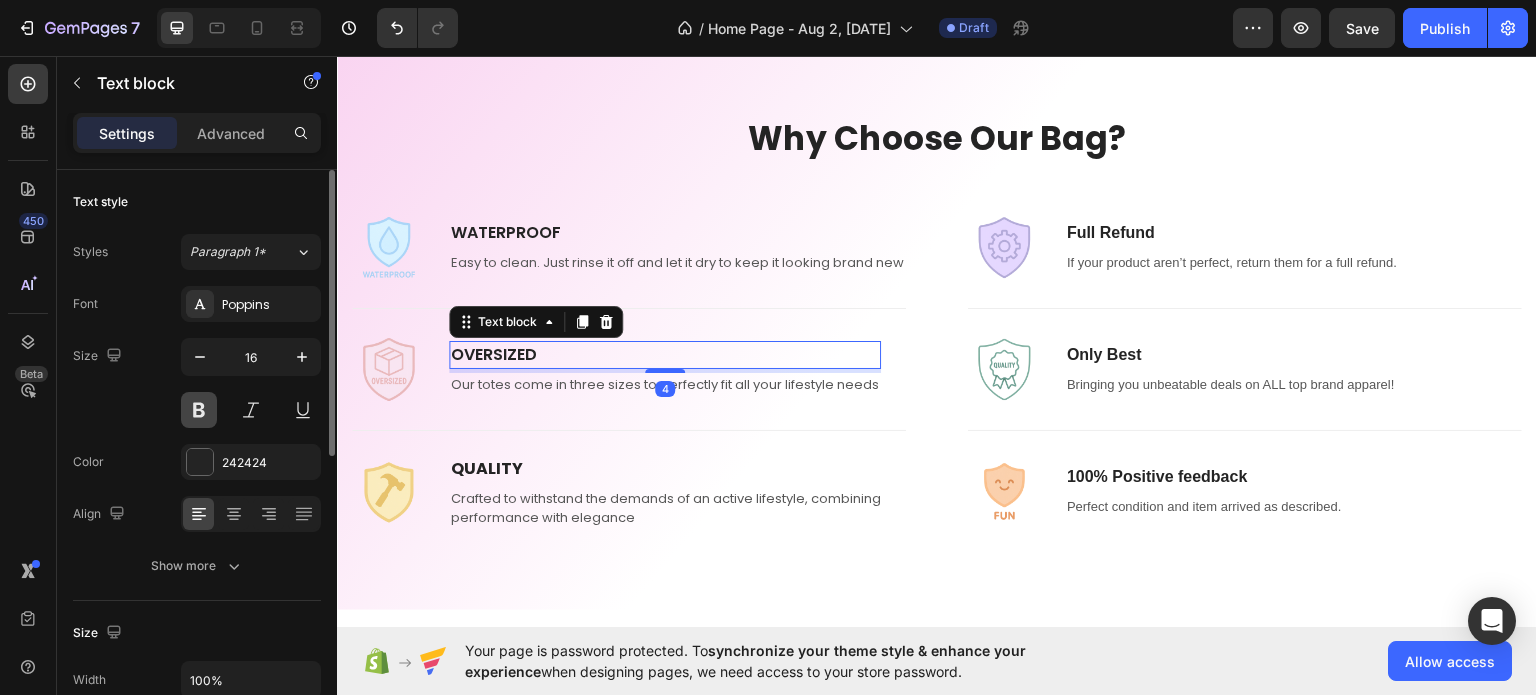click at bounding box center [199, 410] 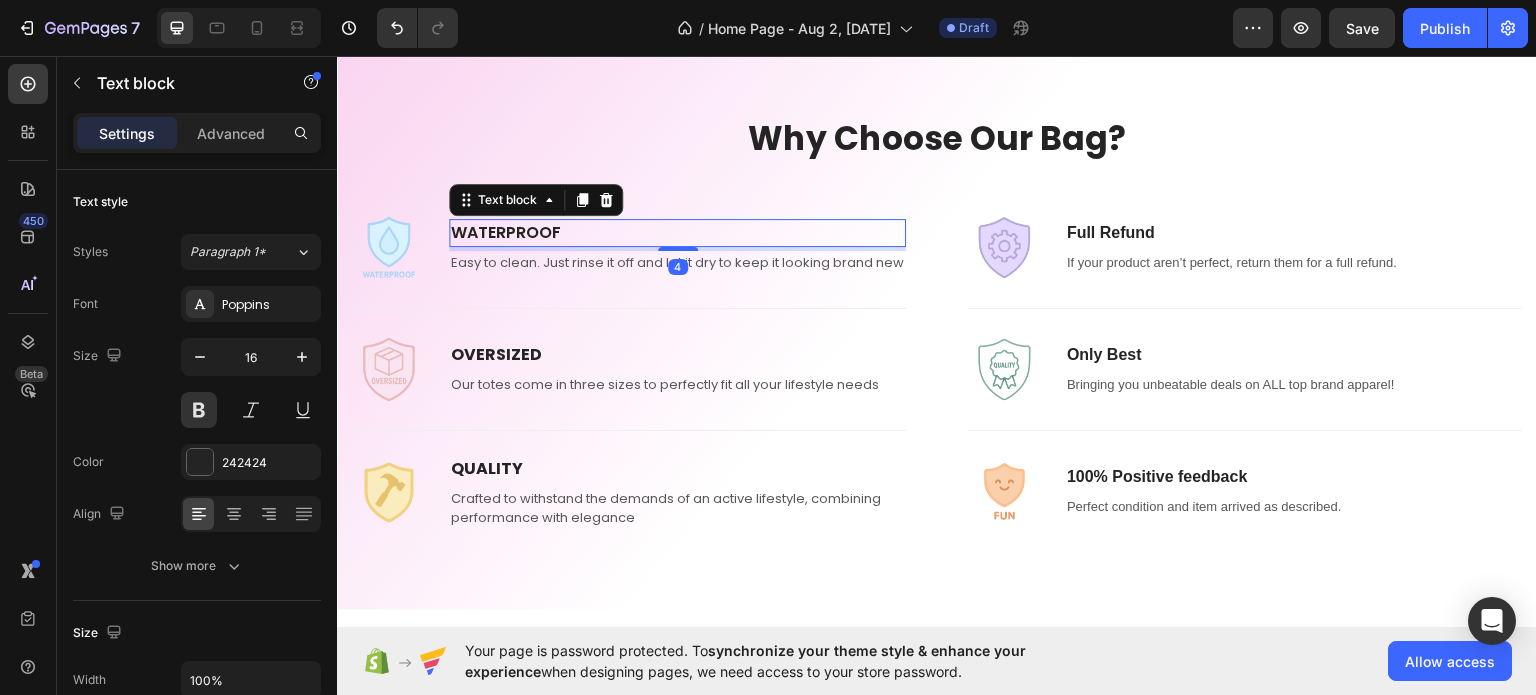 click on "WATERPROOF" at bounding box center (677, 232) 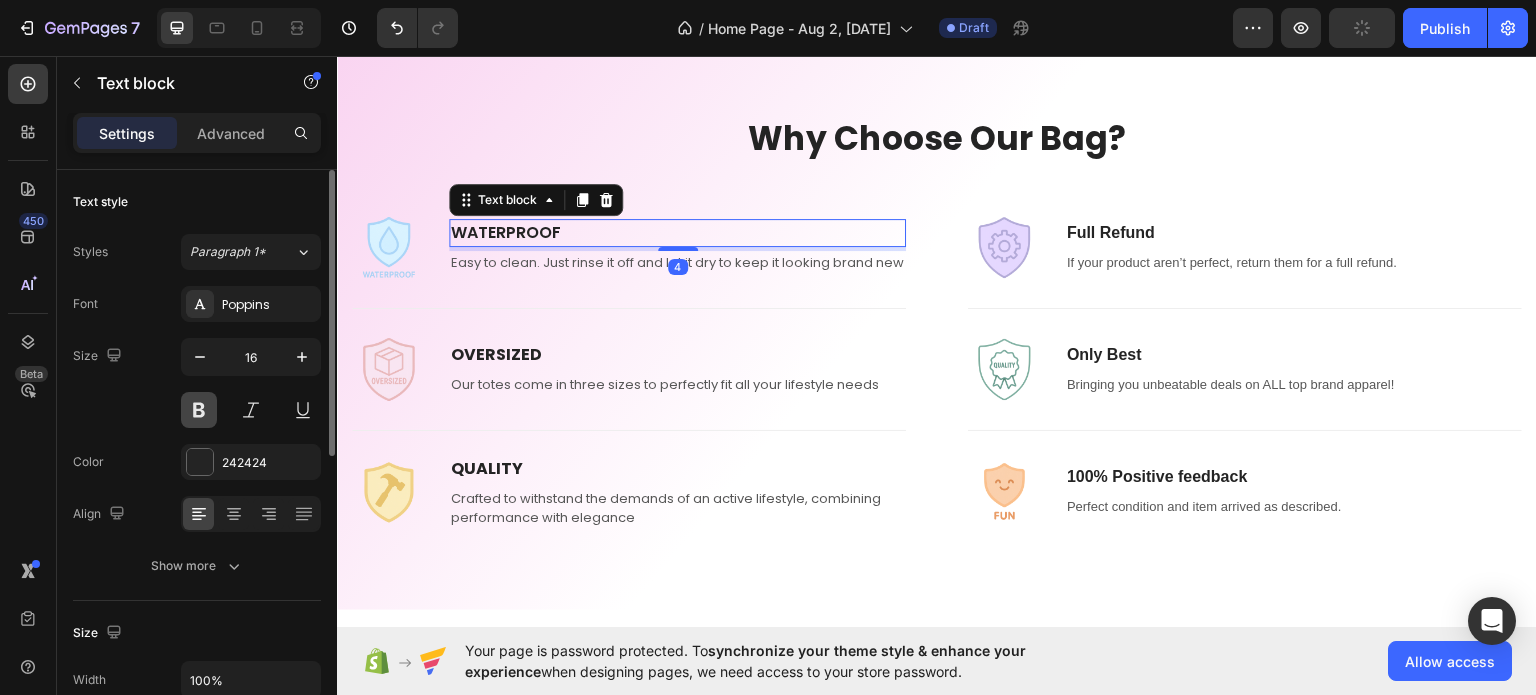 click at bounding box center (199, 410) 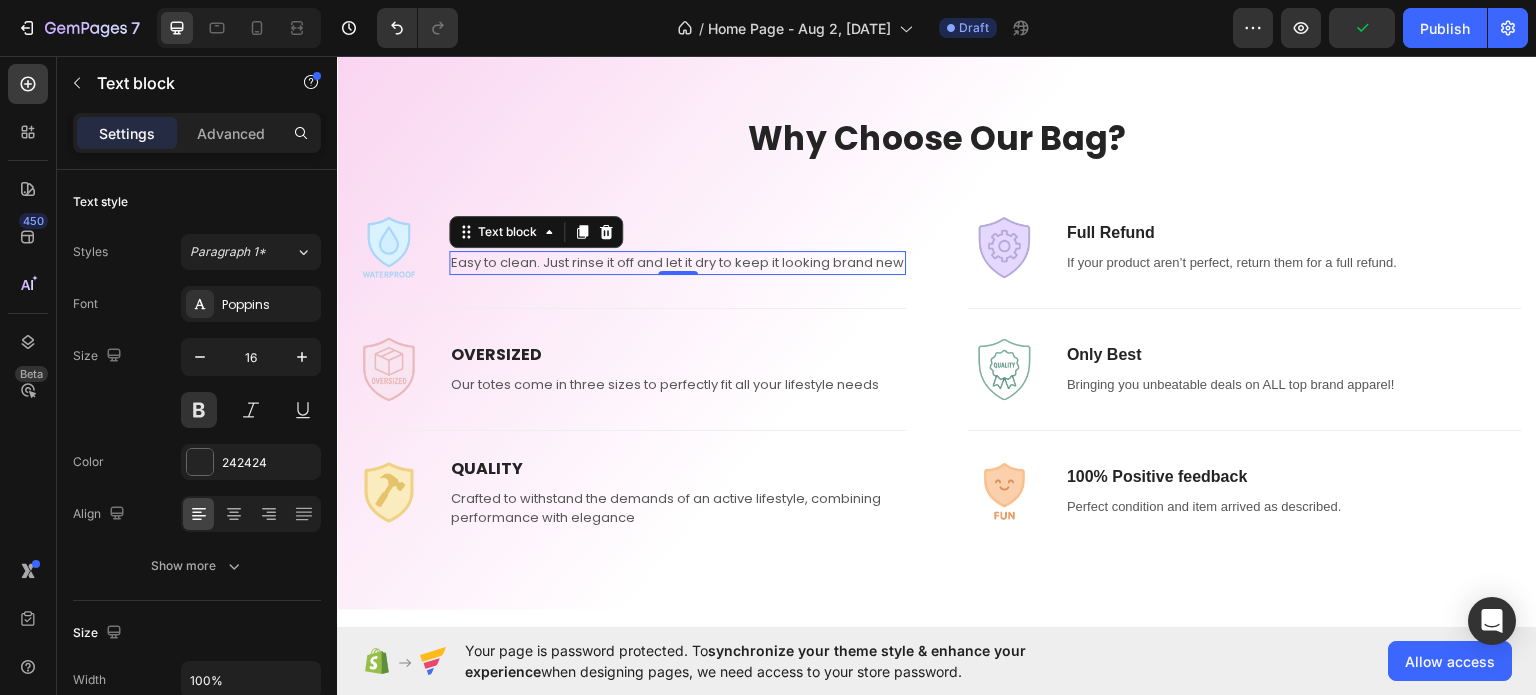 click on "Easy to clean. Just rinse it off and let it dry to keep it looking brand new" at bounding box center [677, 262] 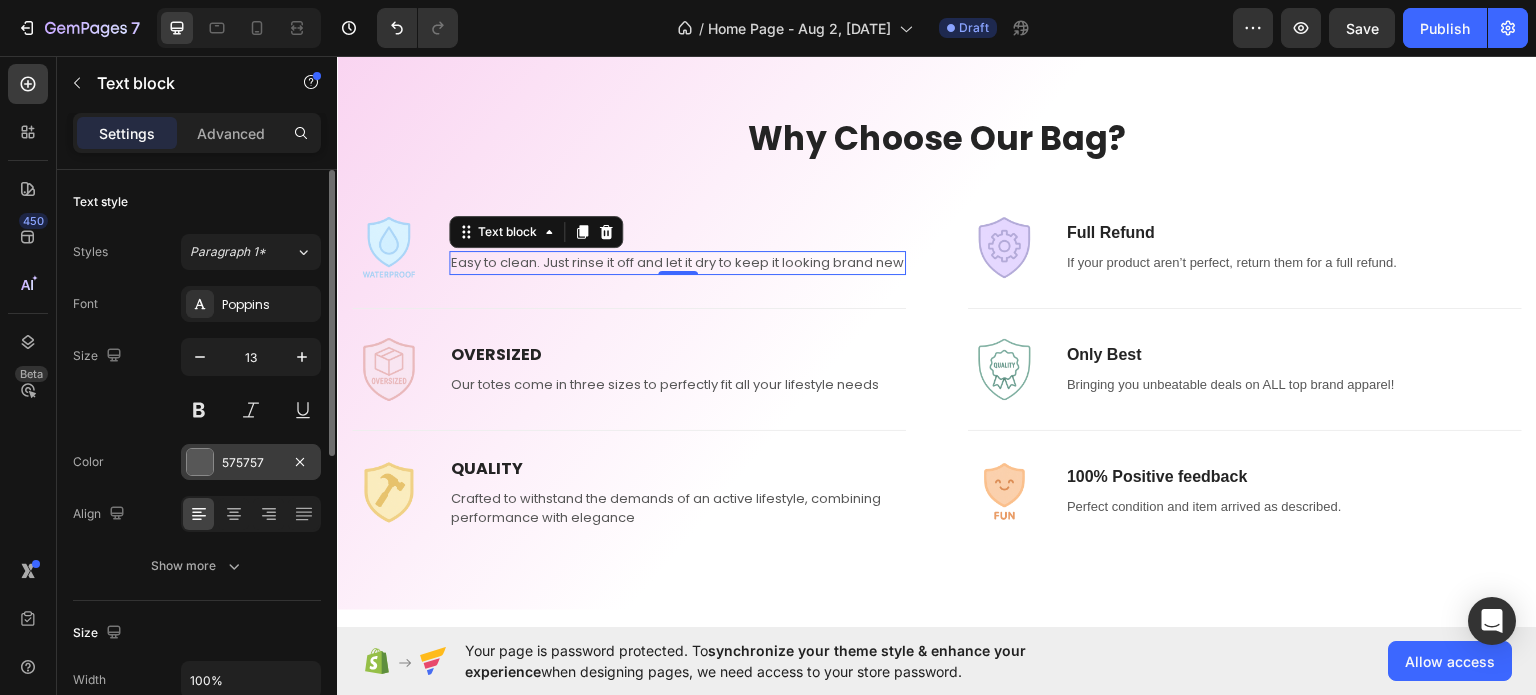 click on "575757" at bounding box center (251, 463) 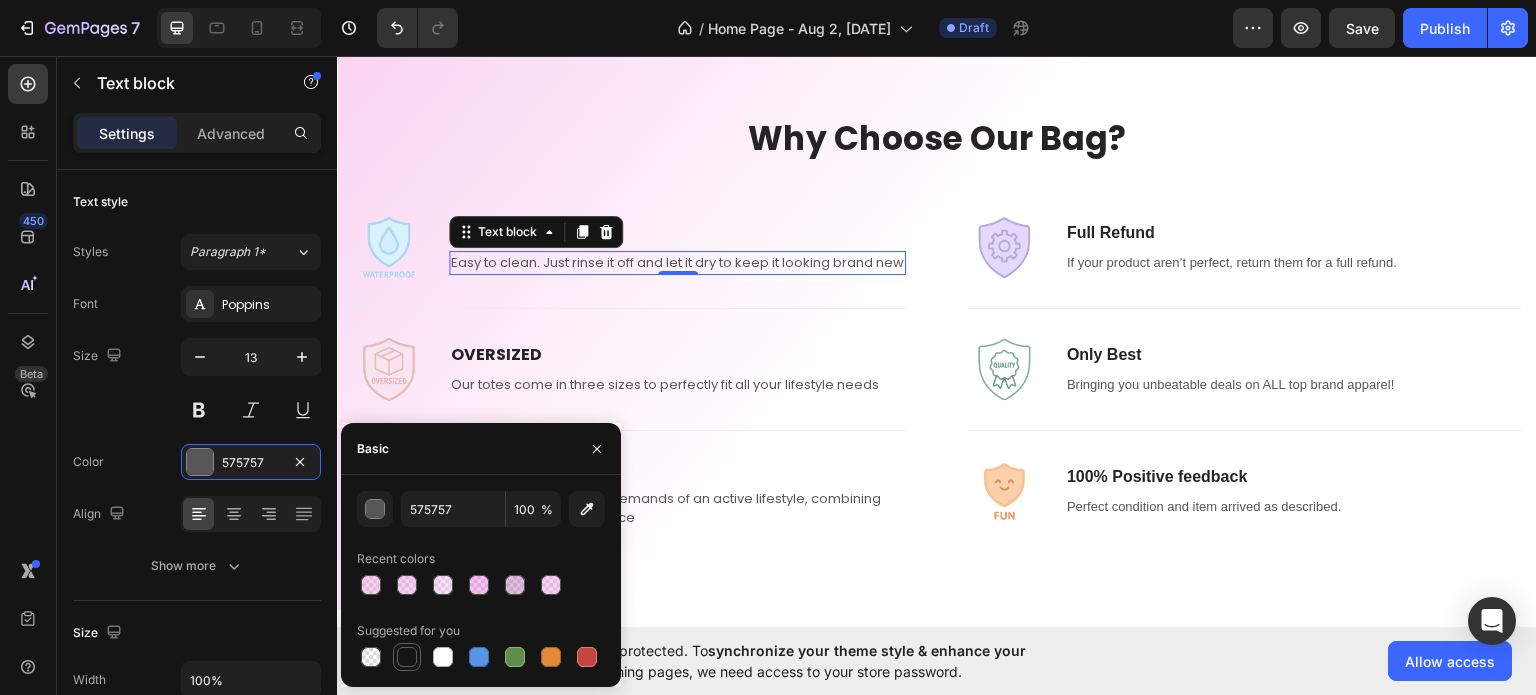 click at bounding box center (407, 657) 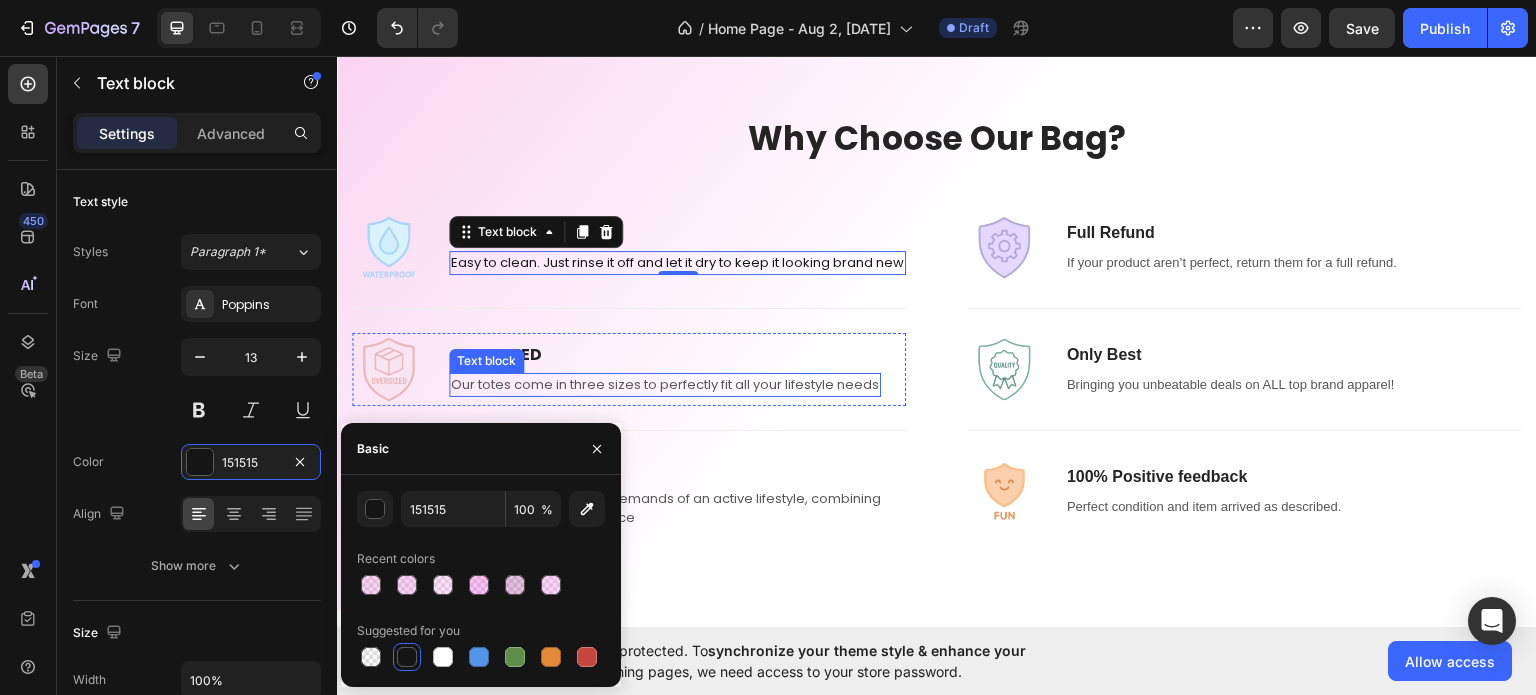 click on "Our totes come in three sizes to perfectly fit all your lifestyle needs" at bounding box center (665, 384) 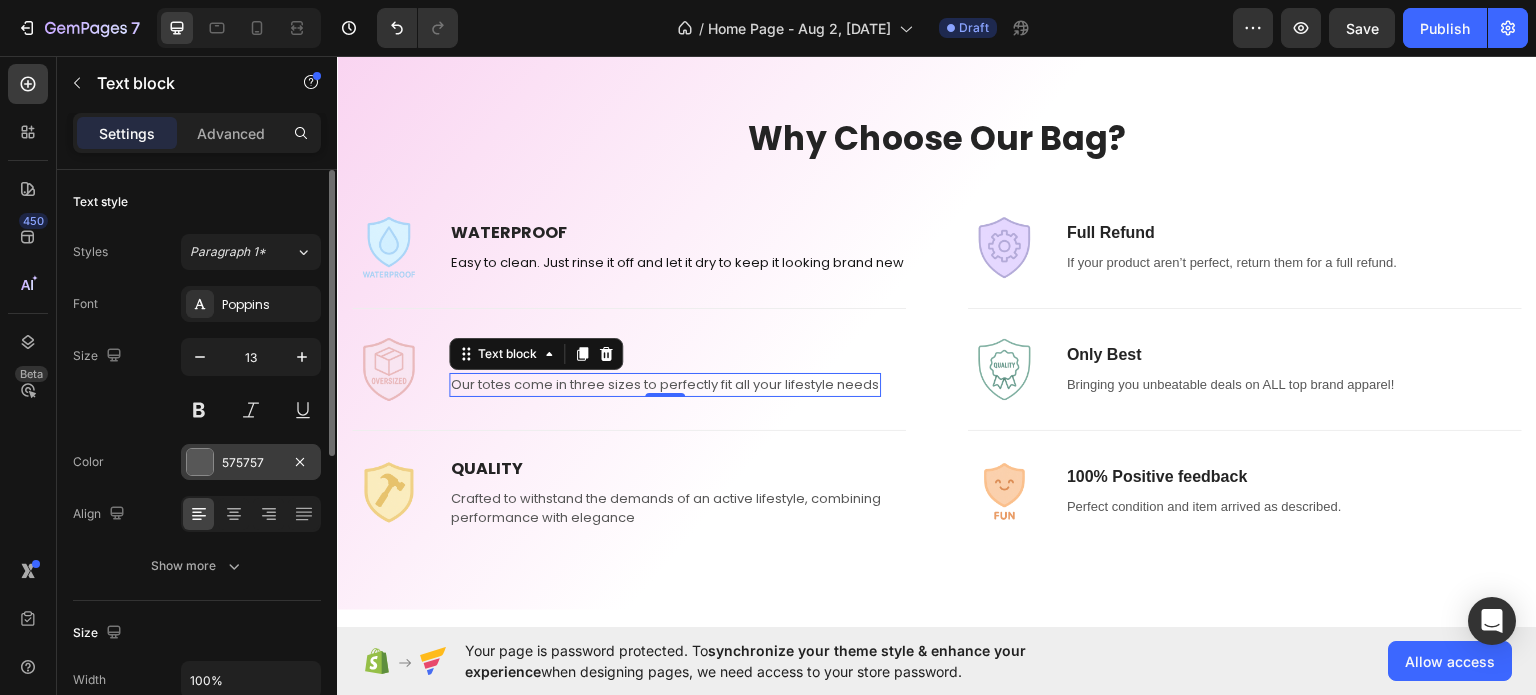 click at bounding box center [200, 462] 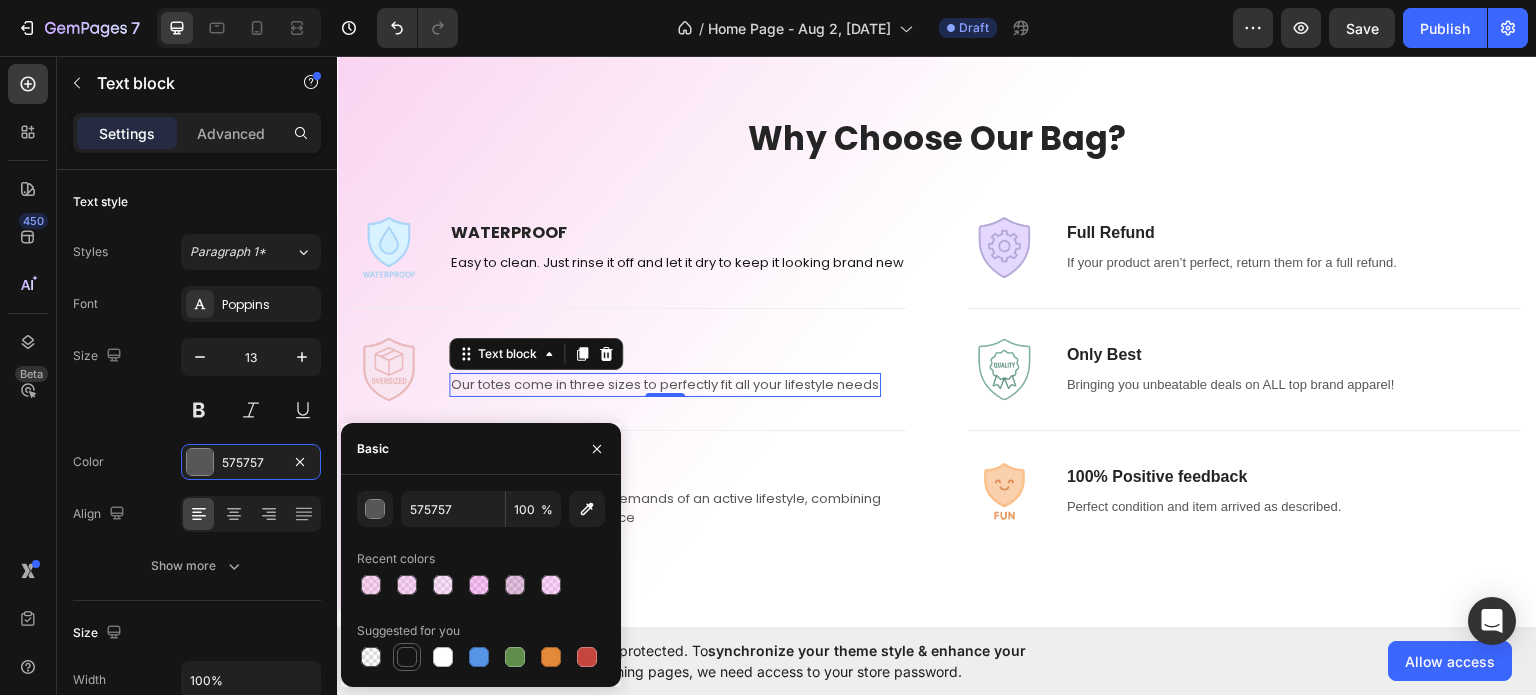 click at bounding box center (407, 657) 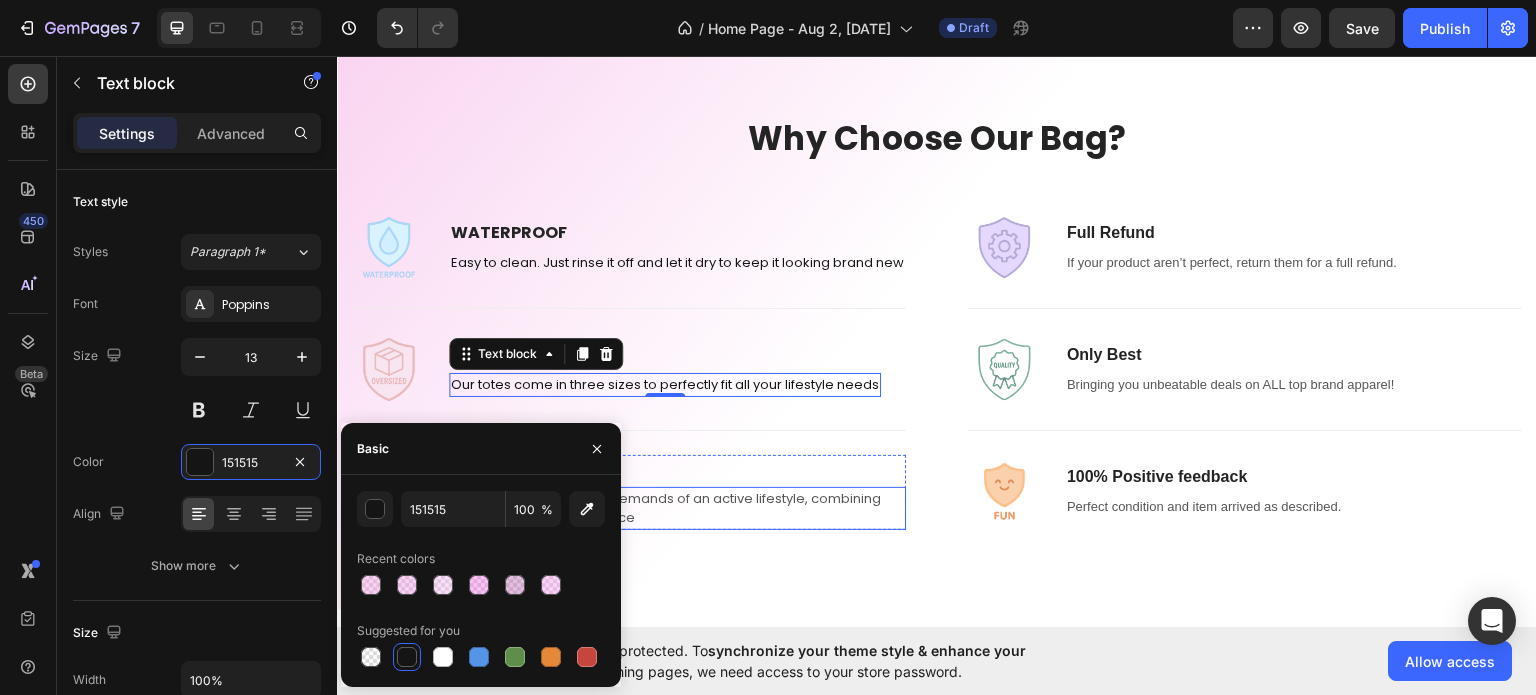 click on "Crafted to withstand the demands of an active lifestyle, combining performance with elegance" at bounding box center [677, 507] 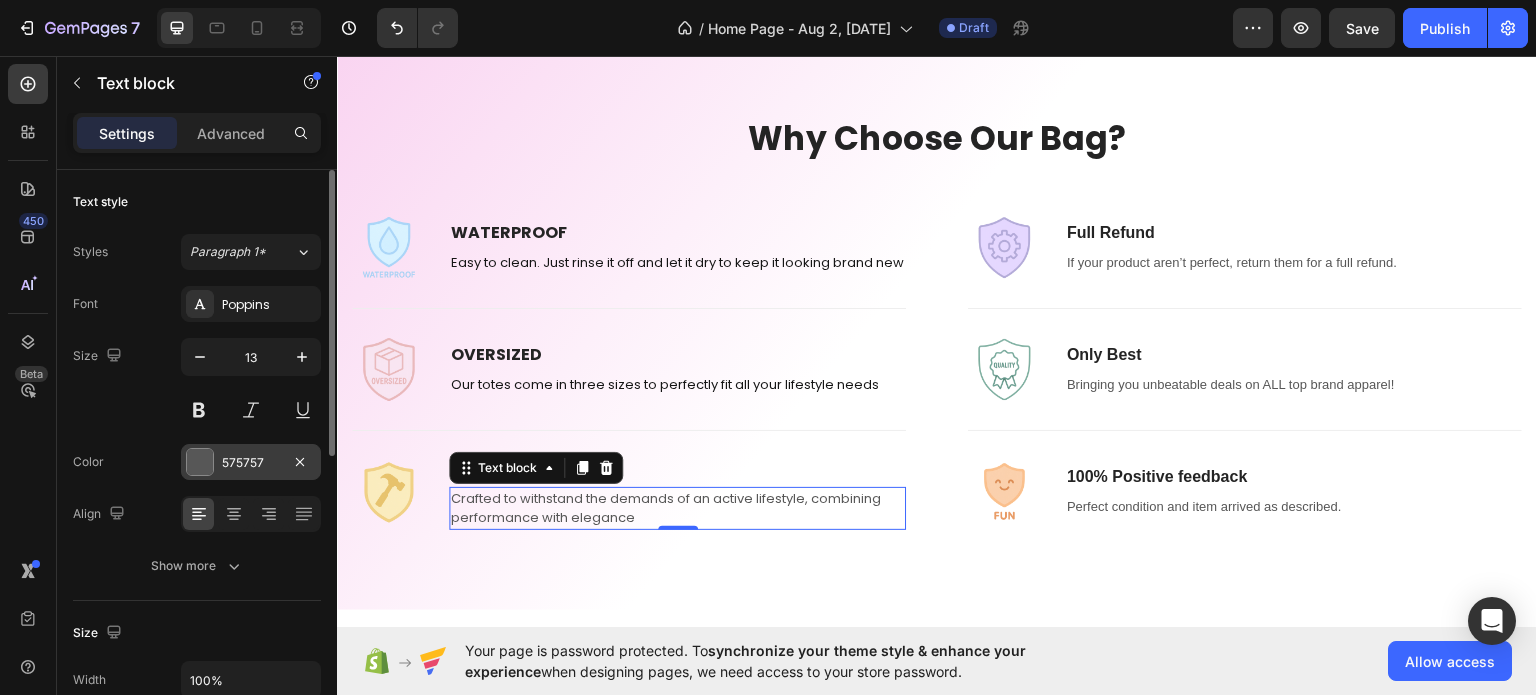 click at bounding box center [200, 462] 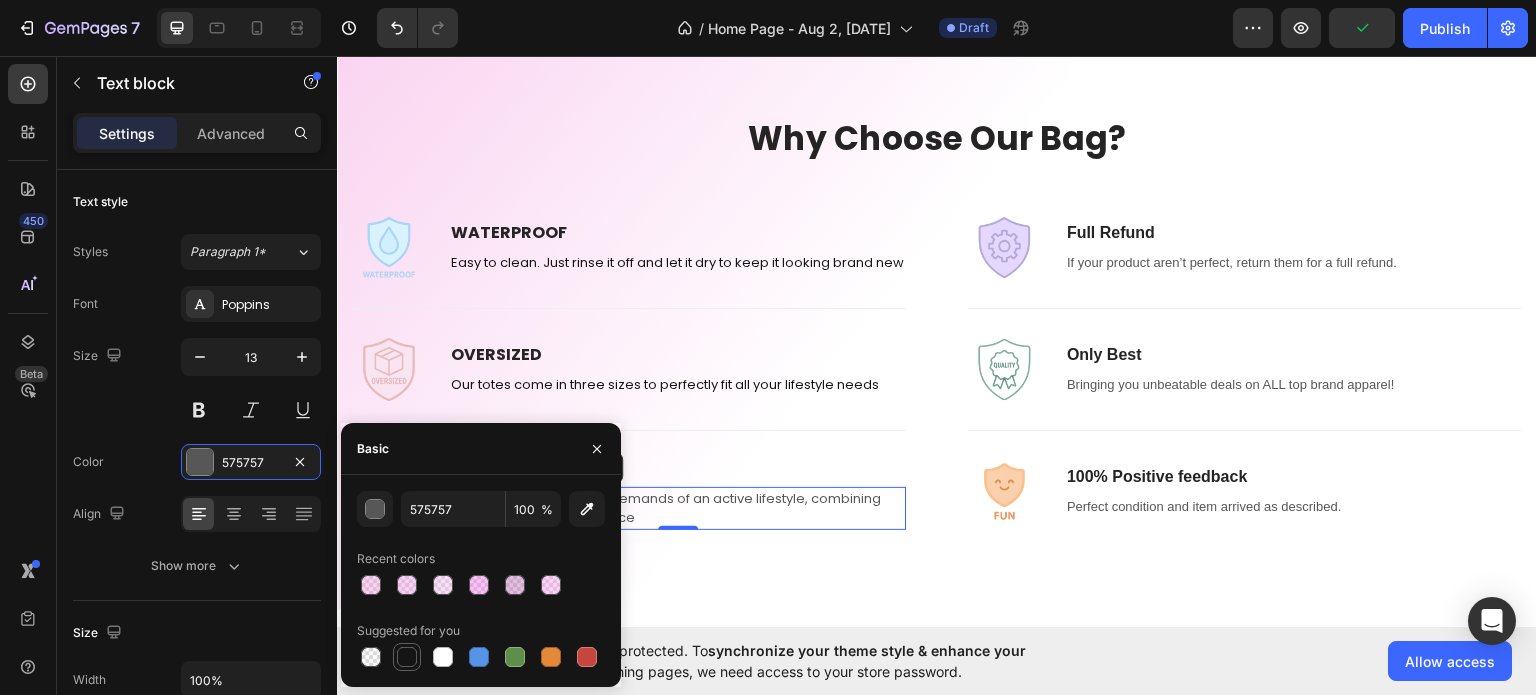 click at bounding box center [407, 657] 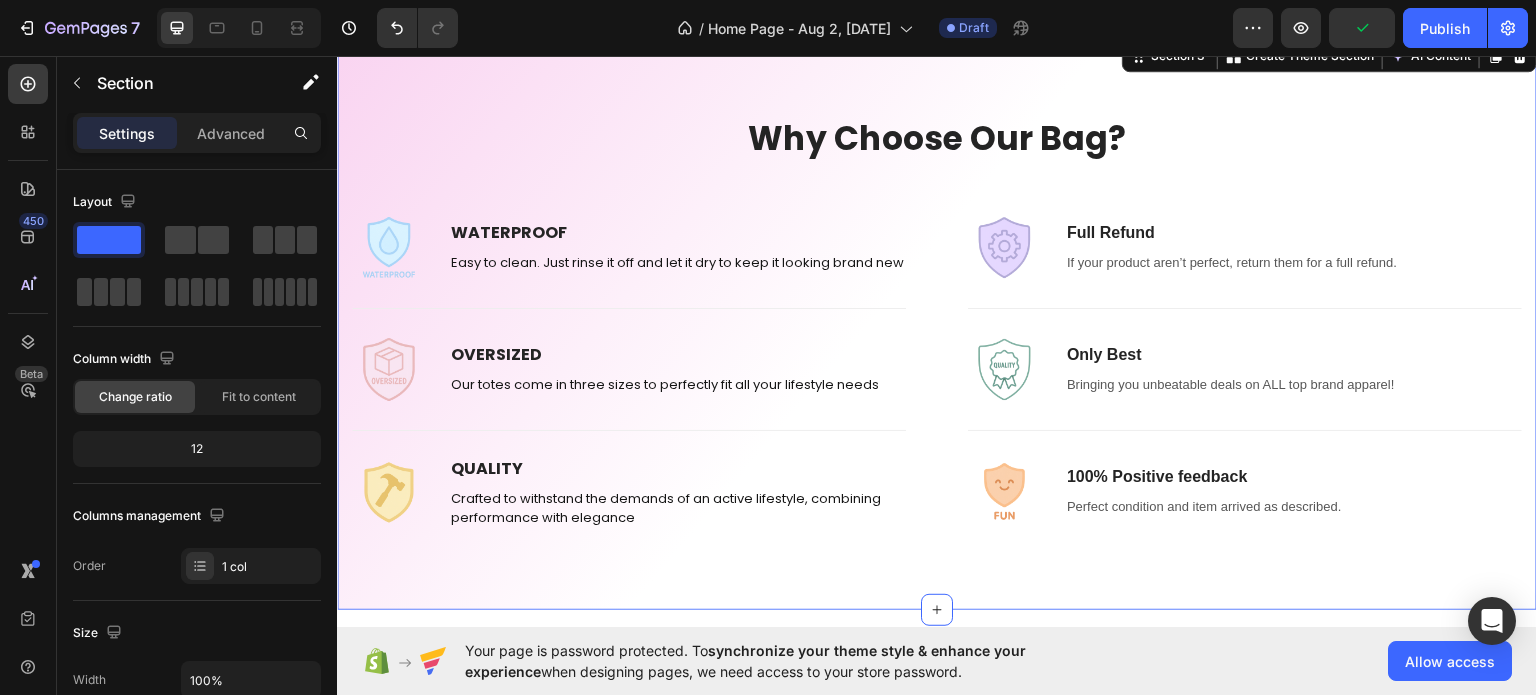 click on "Why Choose Our Bag? Heading Row Image WATERPROOF Text block Easy to clean. Just rinse it off and let it dry to keep it looking brand new Text block Row                Title Line Image OVERSIZED Text block Our totes come in three sizes to perfectly fit all your lifestyle needs Text block Row                Title Line Image QUALITY Text block Crafted to withstand the demands of an active lifestyle, combining performance with elegance Text block Row Row                Title Line Image Full Refund Text block If your product aren’t perfect, return them for a full refund. Text block Row                Title Line Image Only Best Text block Bringing you unbeatable deals on ALL top brand apparel! Text block Row                Title Line Image 100% Positive feedback Text block Perfect condition and item arrived as described. Text block Row Row Row" at bounding box center (937, 322) 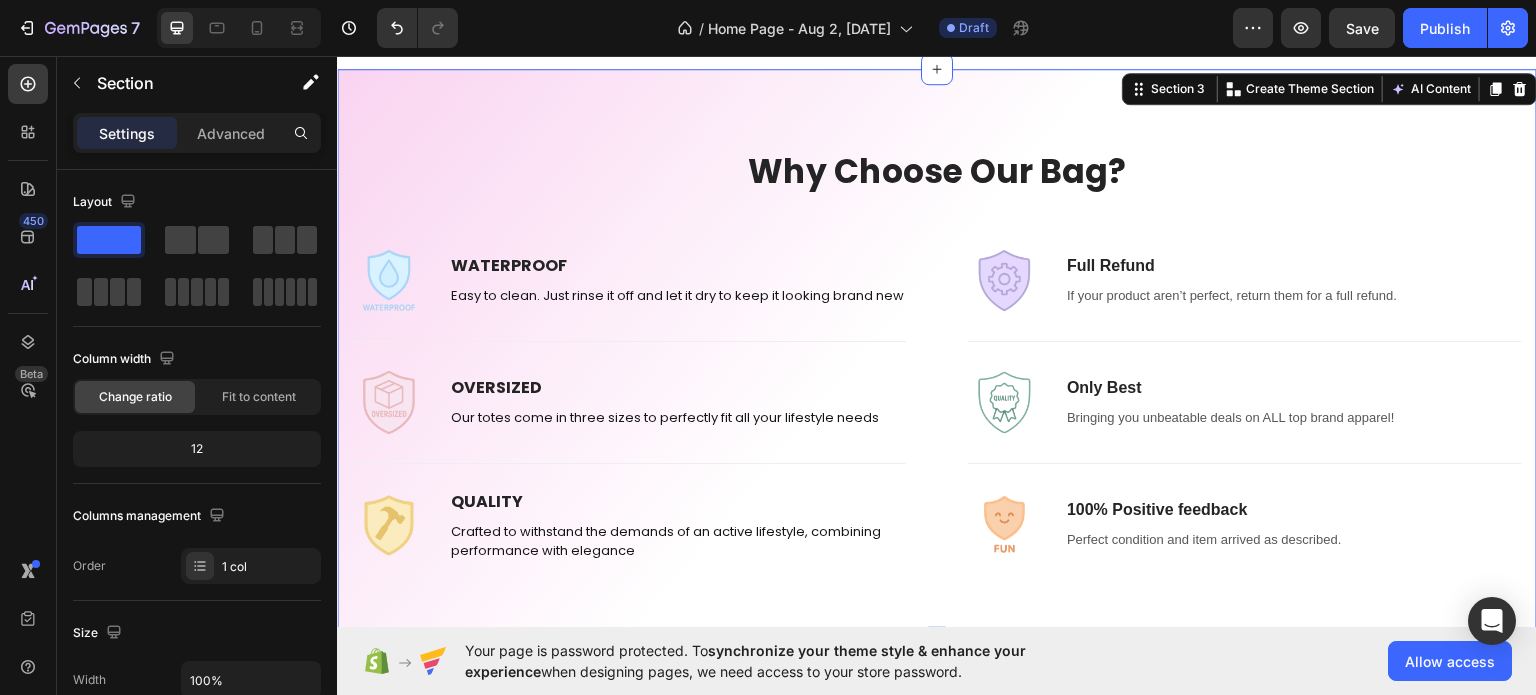 scroll, scrollTop: 844, scrollLeft: 0, axis: vertical 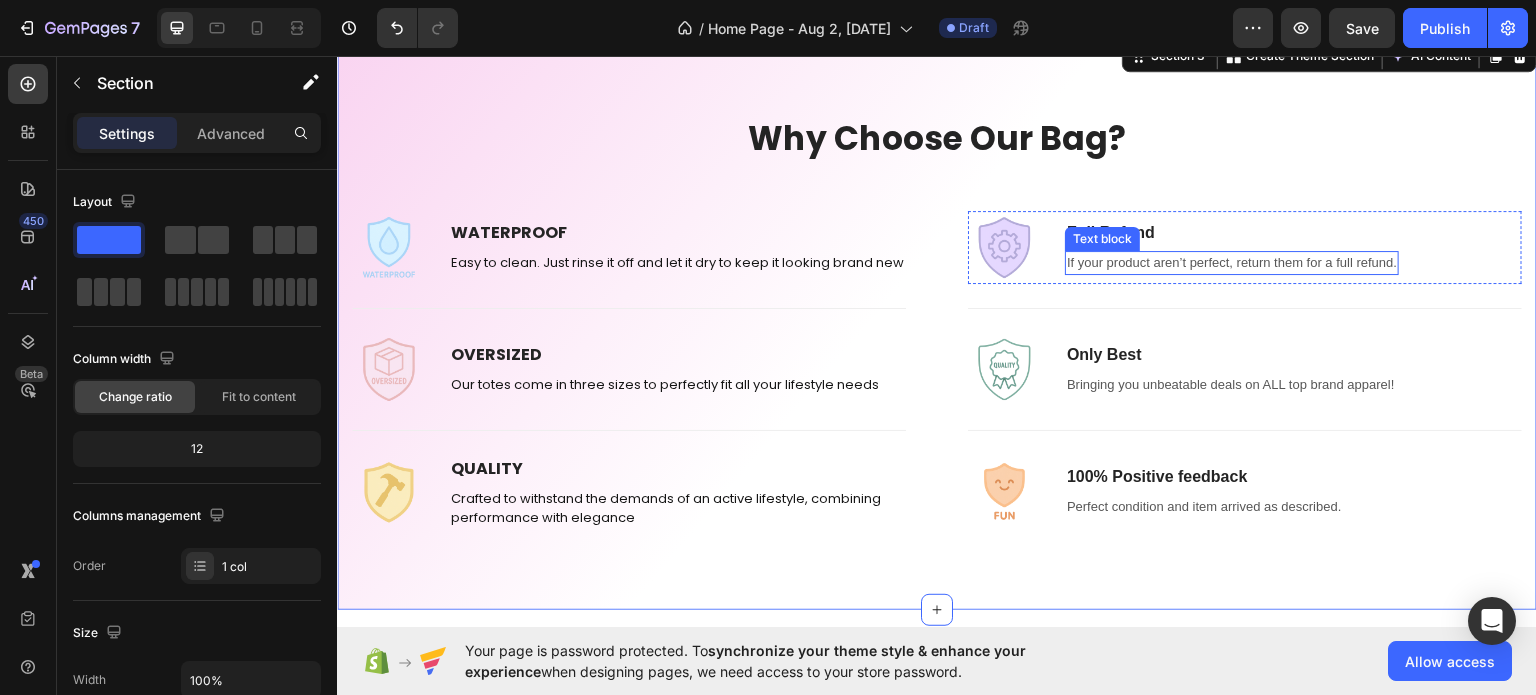 click on "If your product aren’t perfect, return them for a full refund." at bounding box center [1232, 262] 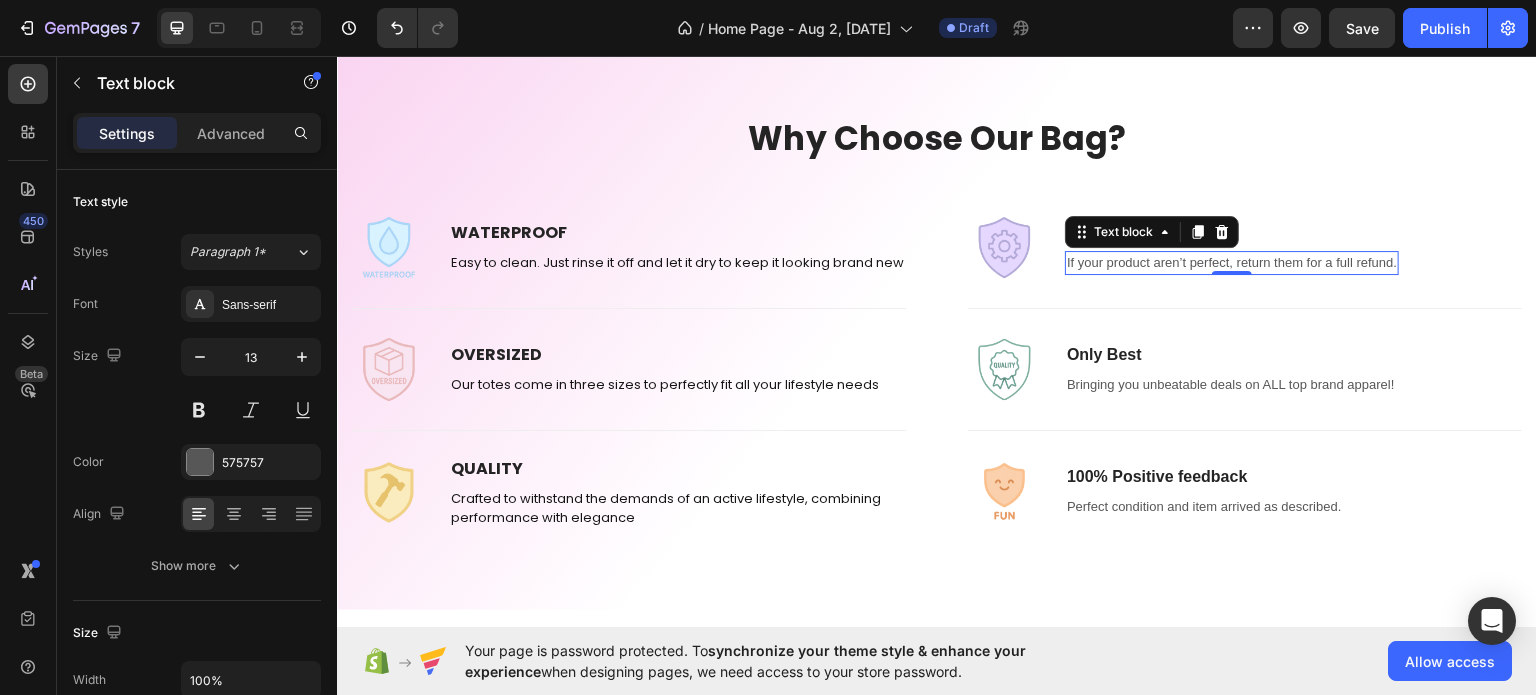 click on "If your product aren’t perfect, return them for a full refund." at bounding box center (1232, 262) 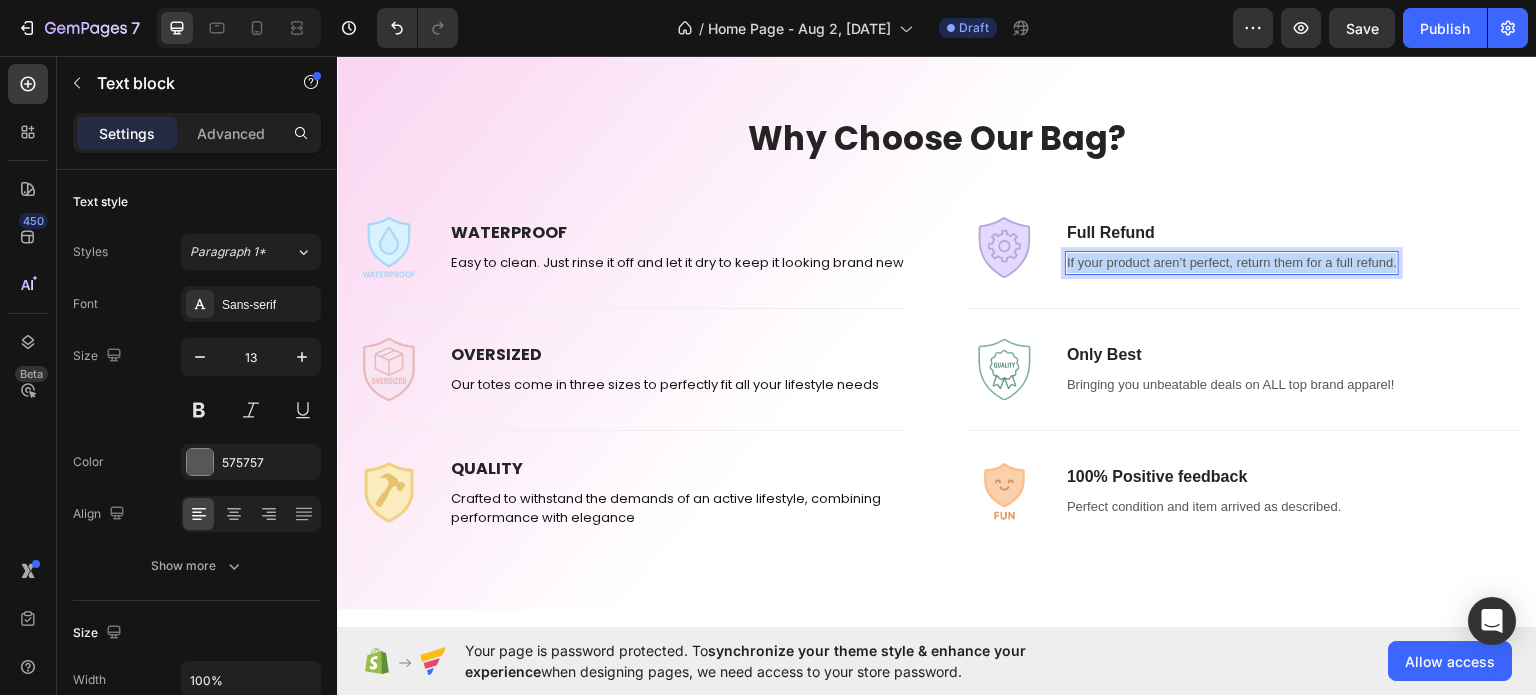click on "If your product aren’t perfect, return them for a full refund." at bounding box center (1232, 262) 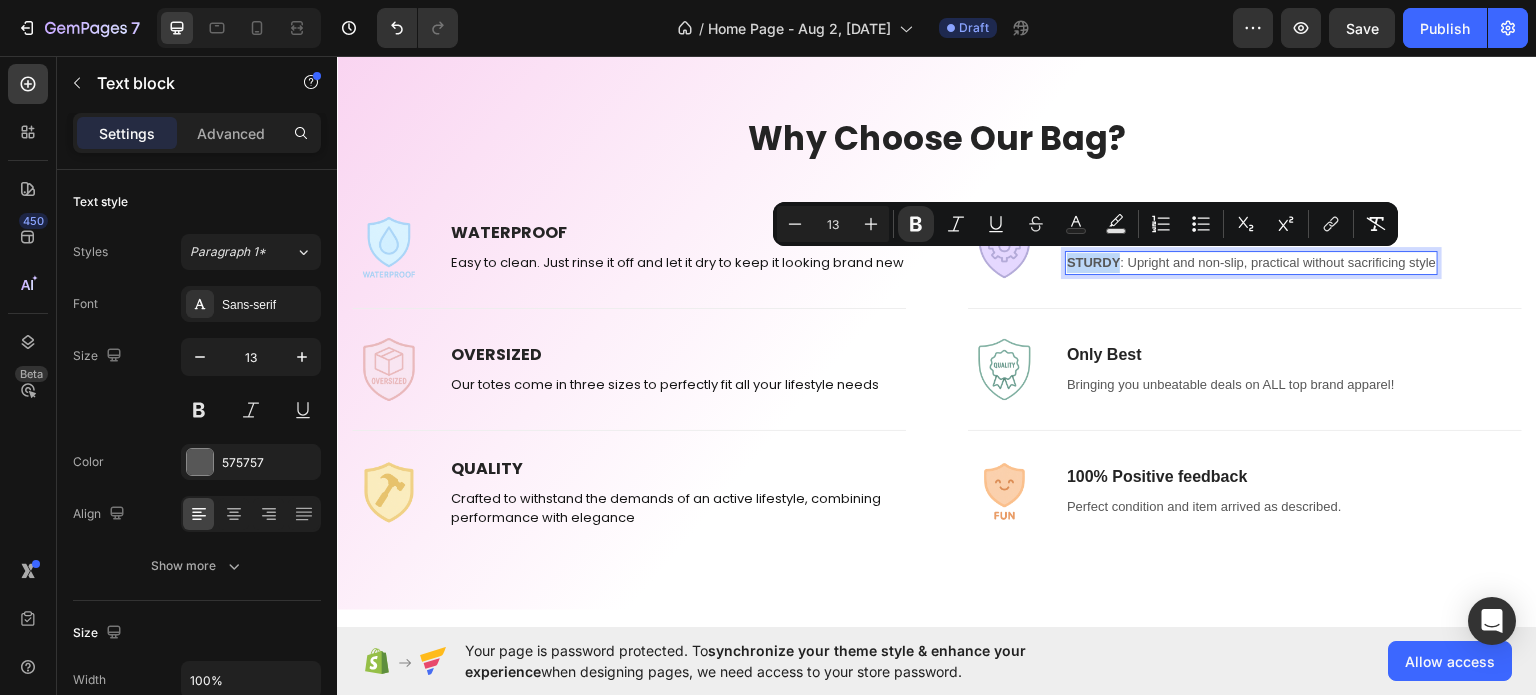 drag, startPoint x: 1114, startPoint y: 254, endPoint x: 1059, endPoint y: 258, distance: 55.145264 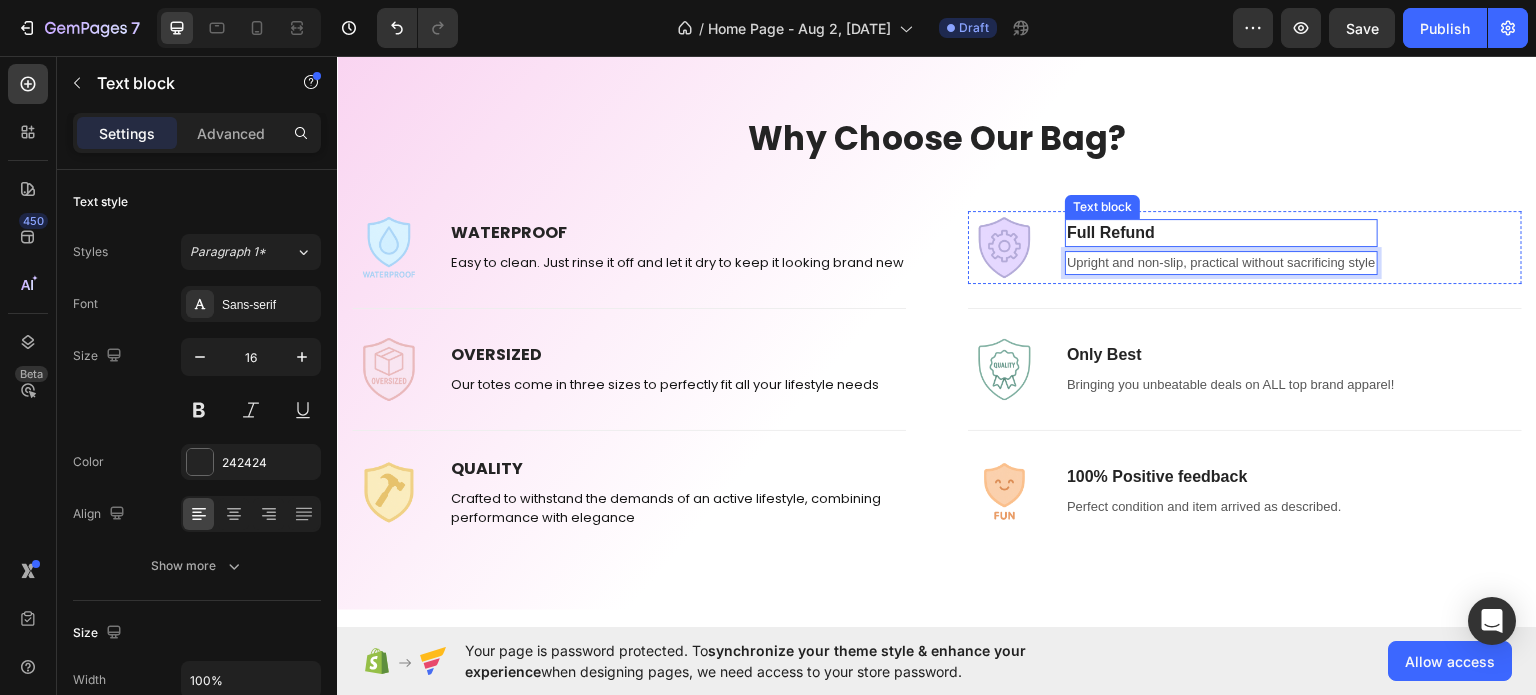 click on "Full Refund" at bounding box center [1221, 232] 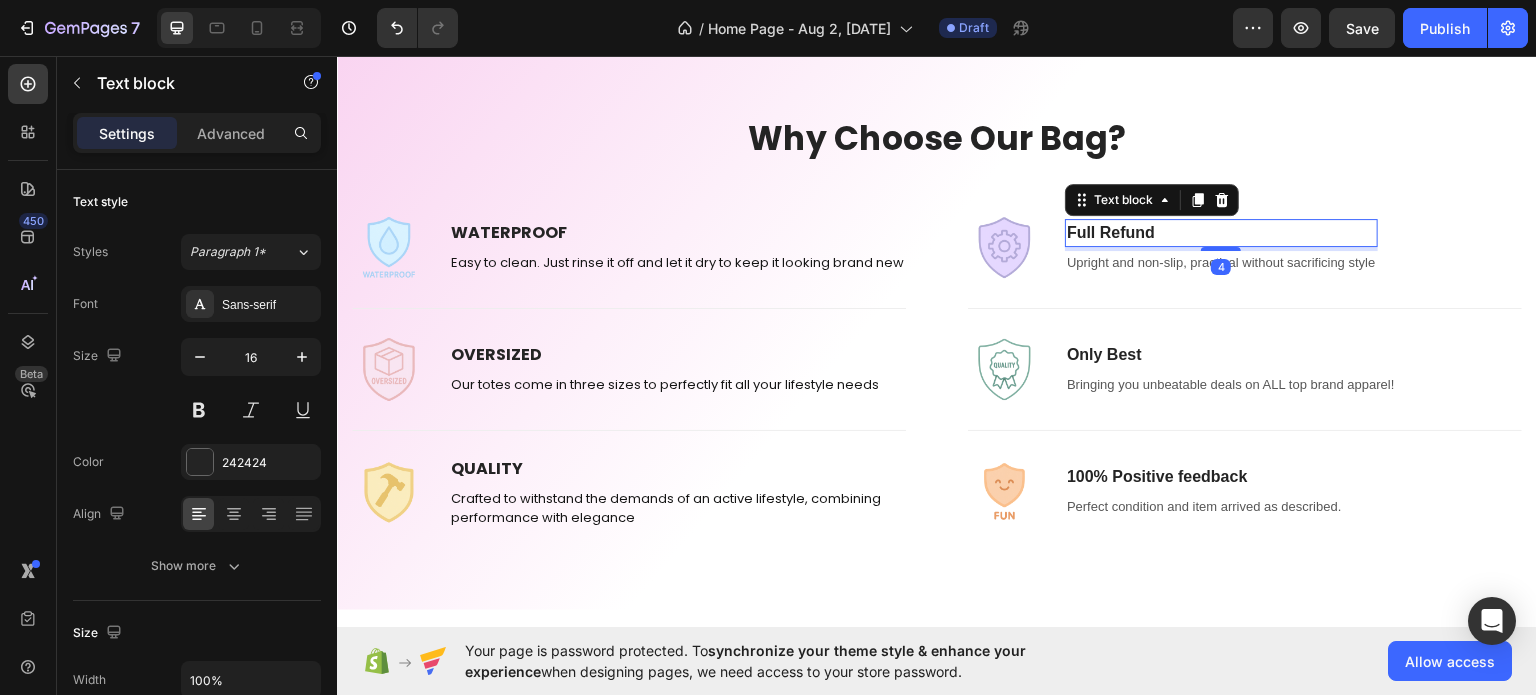 click on "Full Refund" at bounding box center [1221, 232] 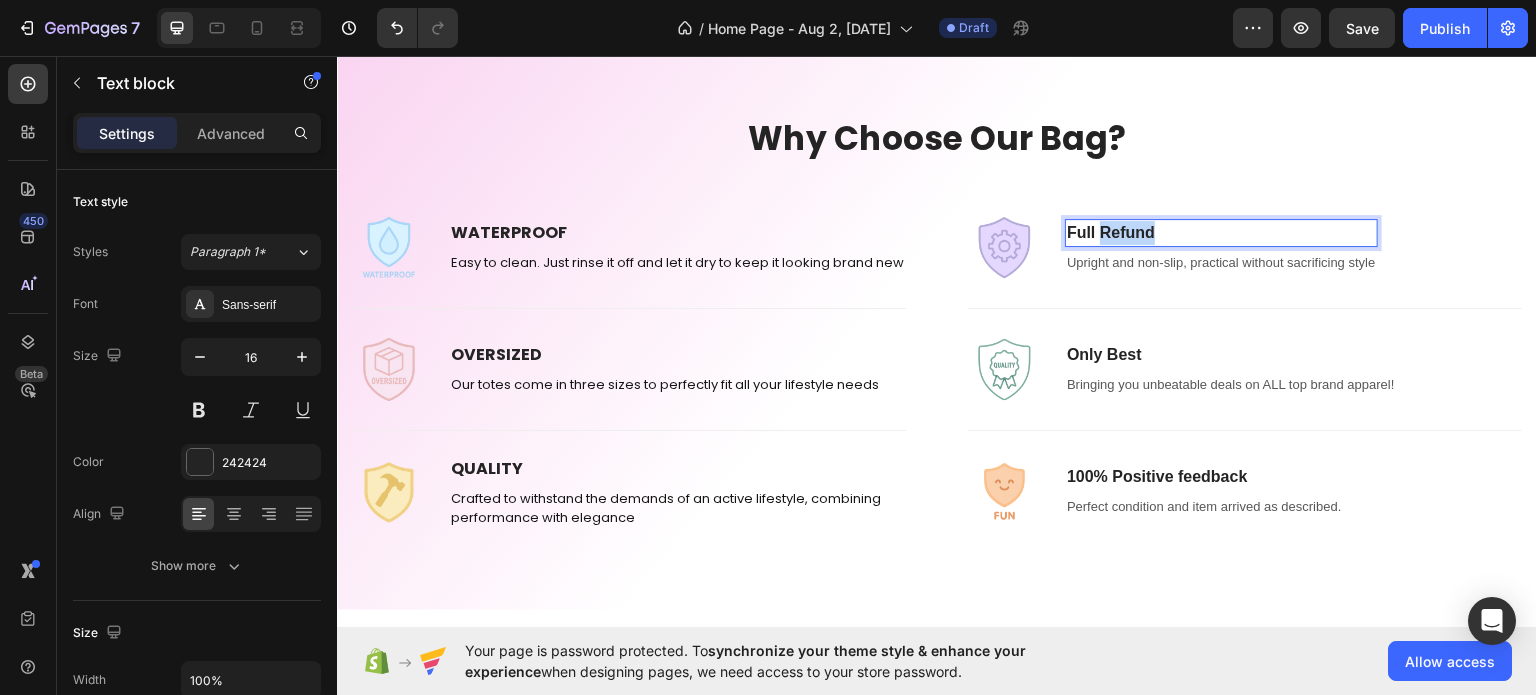 click on "Full Refund" at bounding box center [1221, 232] 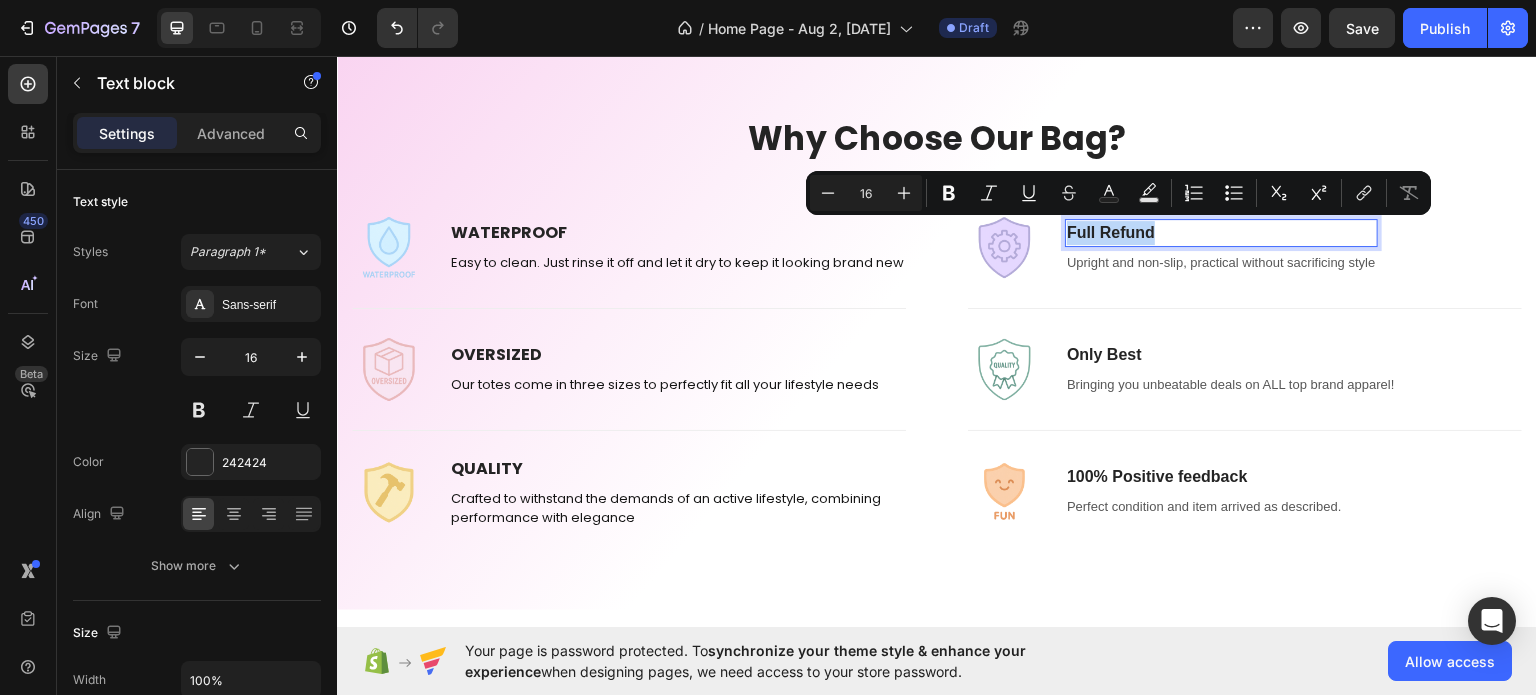 click on "Full Refund" at bounding box center (1221, 232) 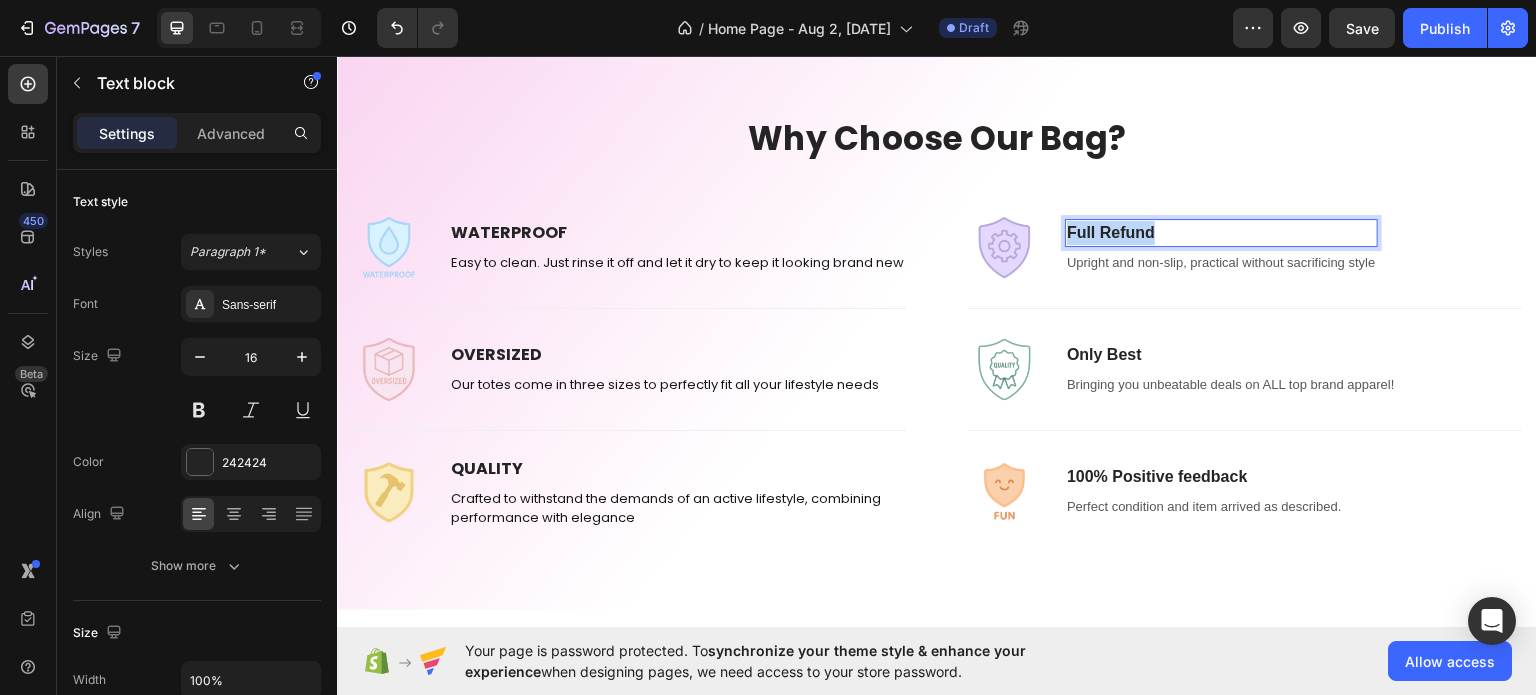 click on "Full Refund" at bounding box center (1221, 232) 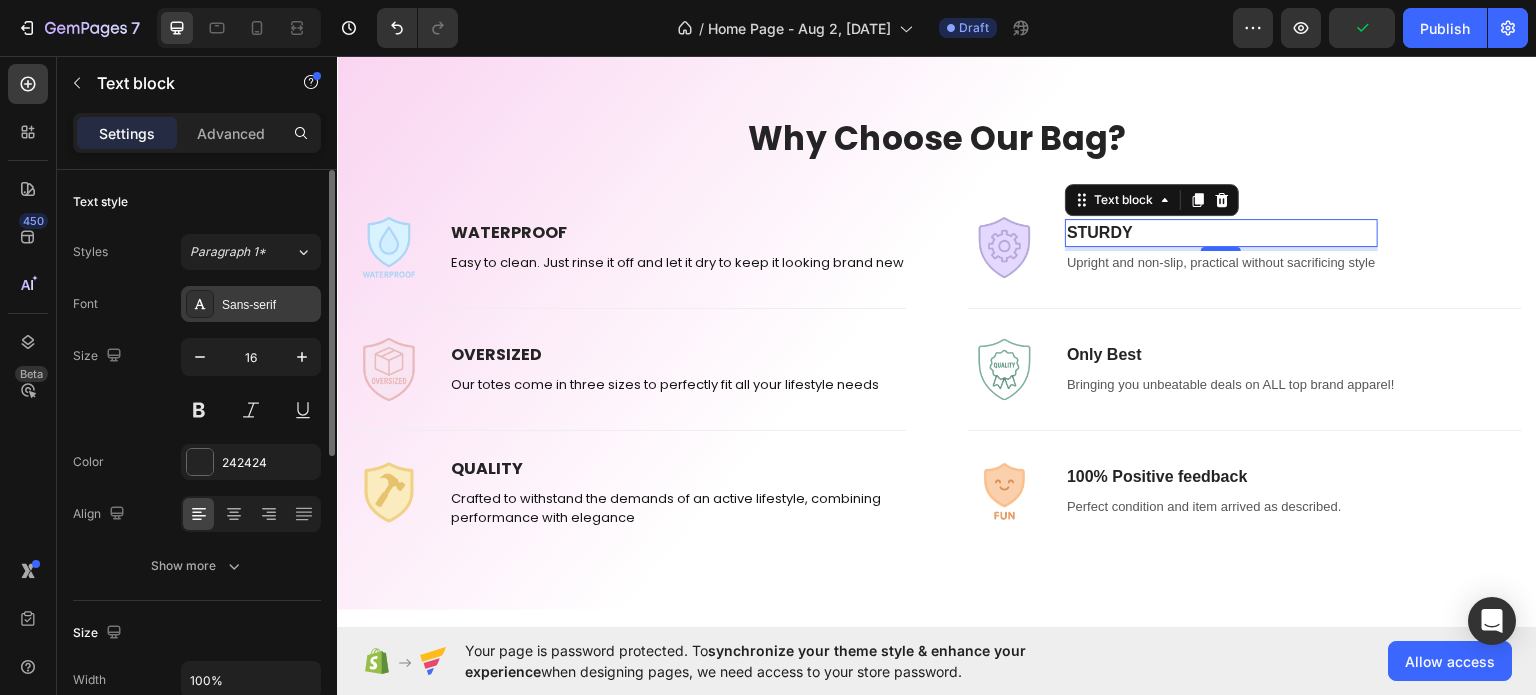 click on "Sans-serif" at bounding box center [269, 305] 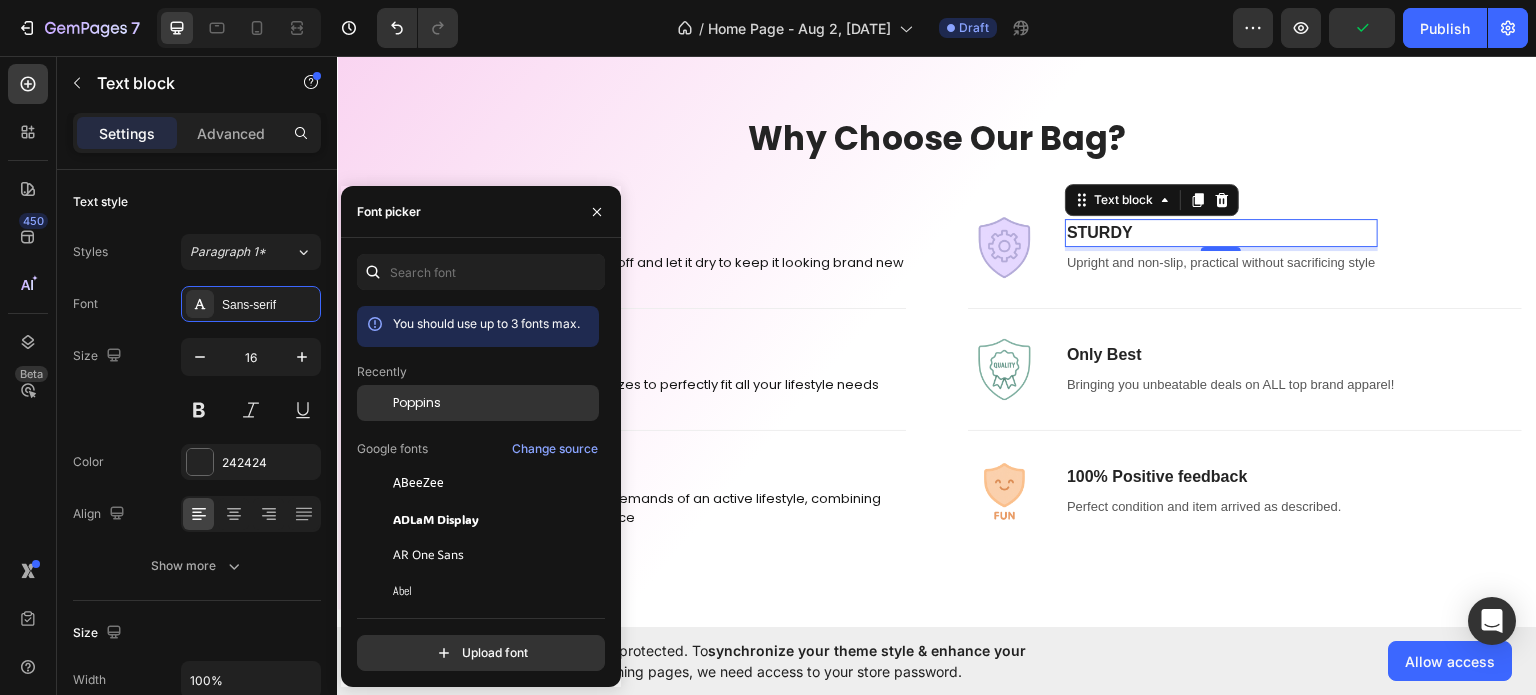 click on "Poppins" at bounding box center (494, 403) 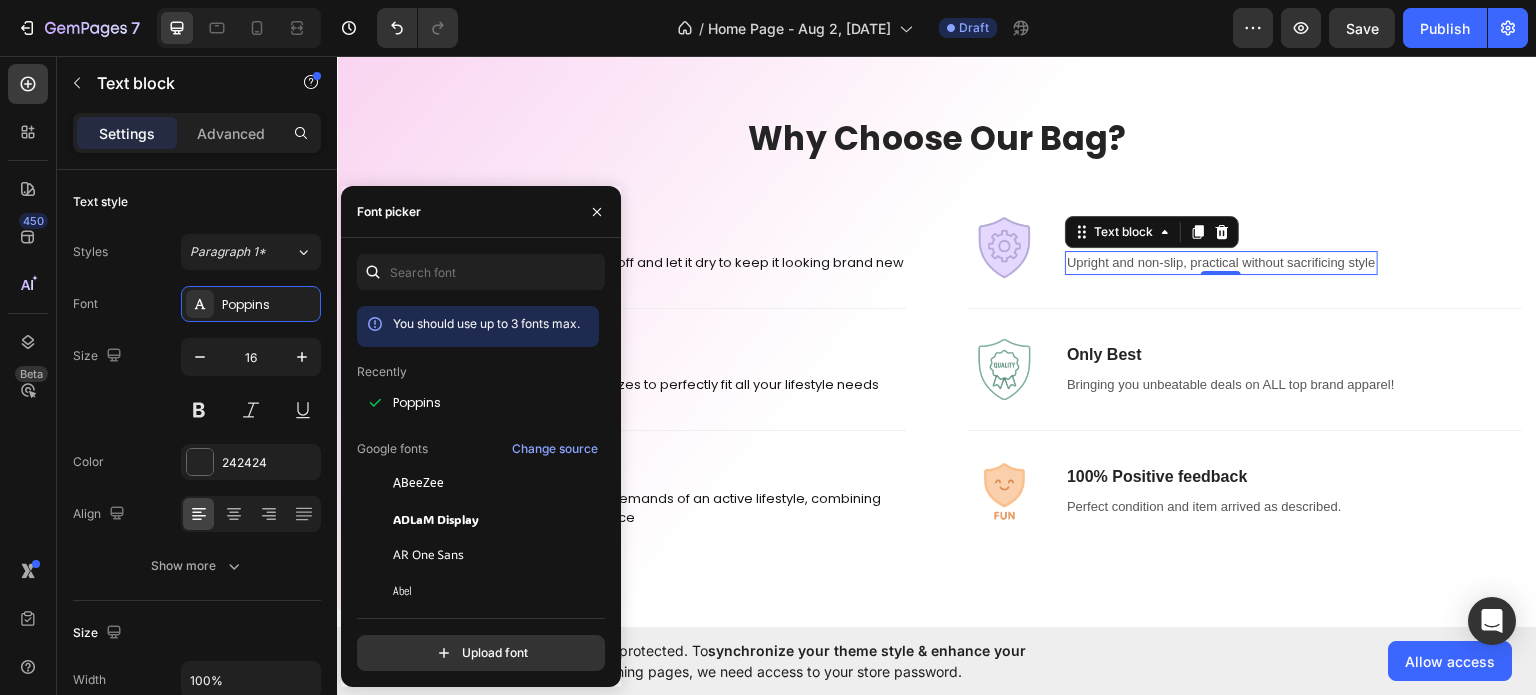 click on "Upright and non-slip, practical without sacrificing style" at bounding box center [1221, 262] 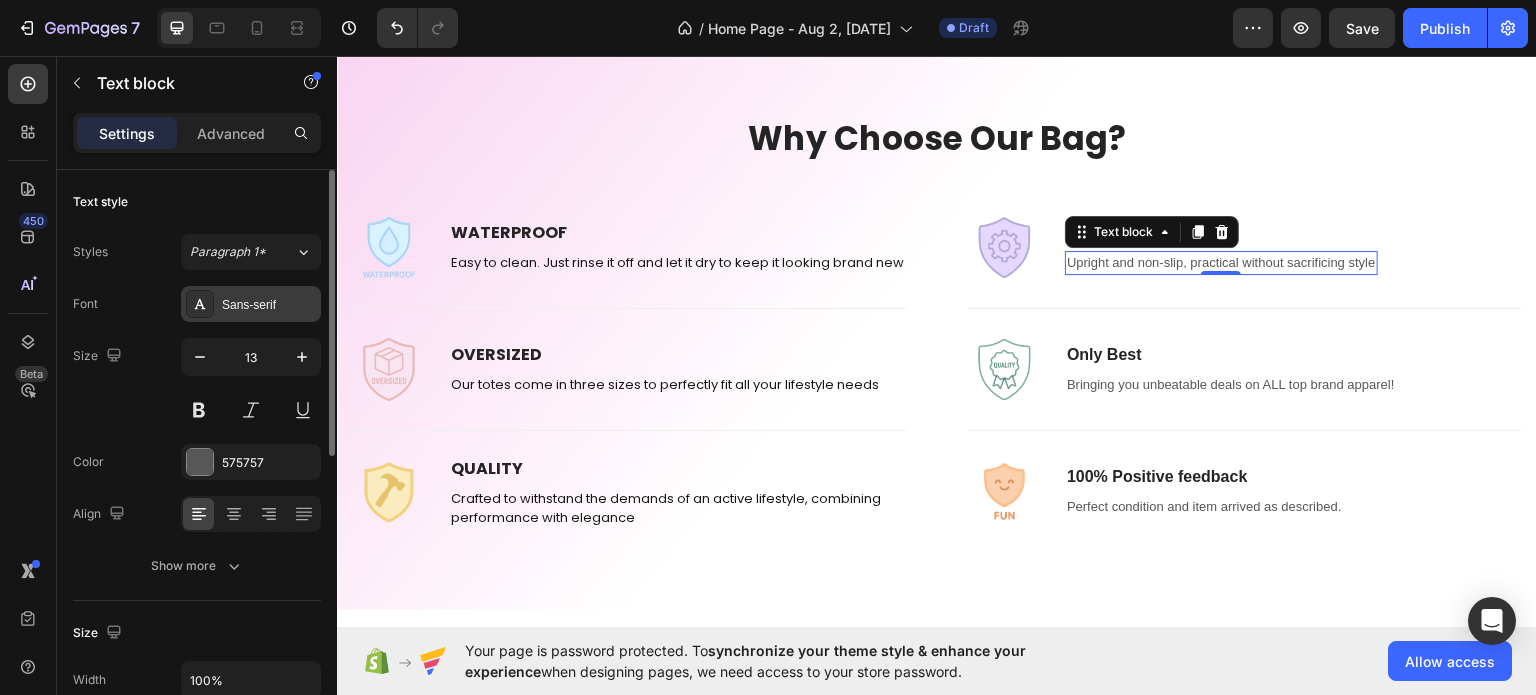 click on "Sans-serif" at bounding box center (251, 304) 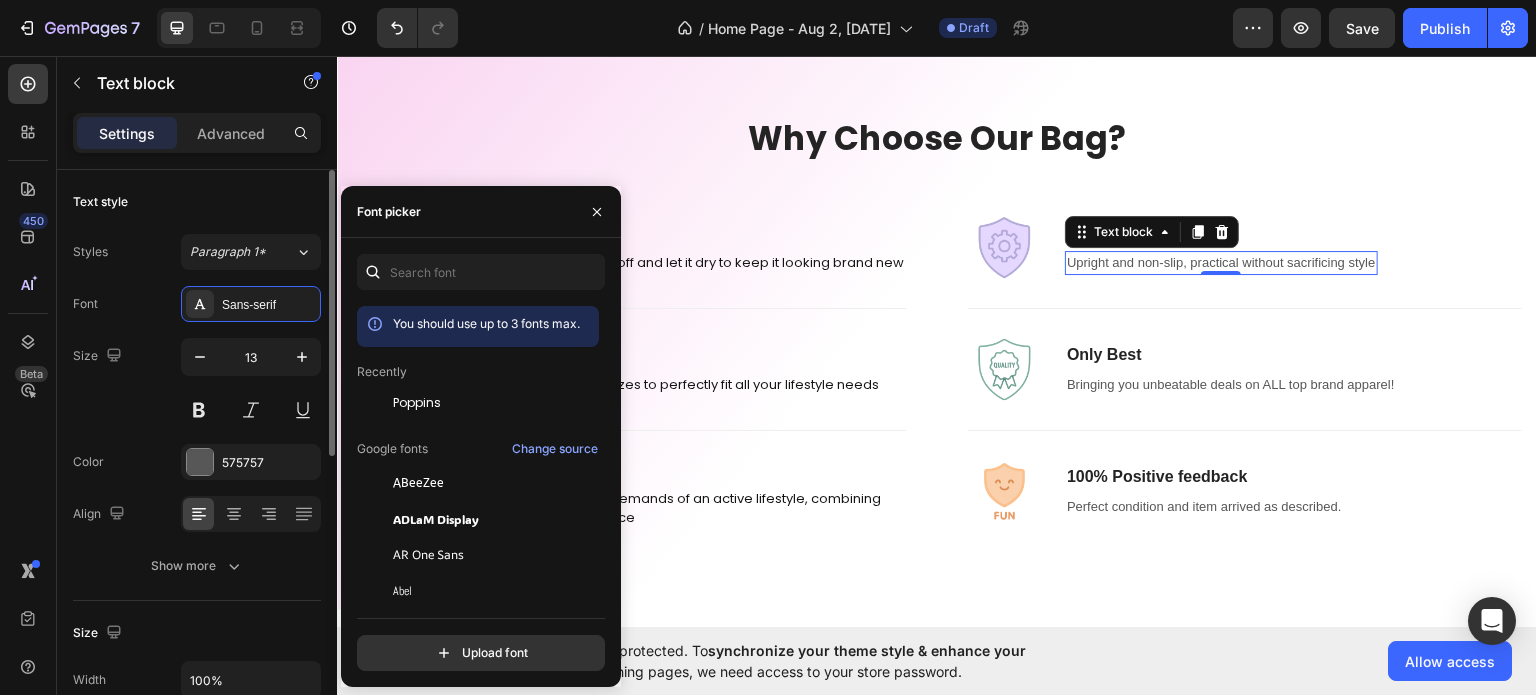drag, startPoint x: 420, startPoint y: 404, endPoint x: 240, endPoint y: 483, distance: 196.57314 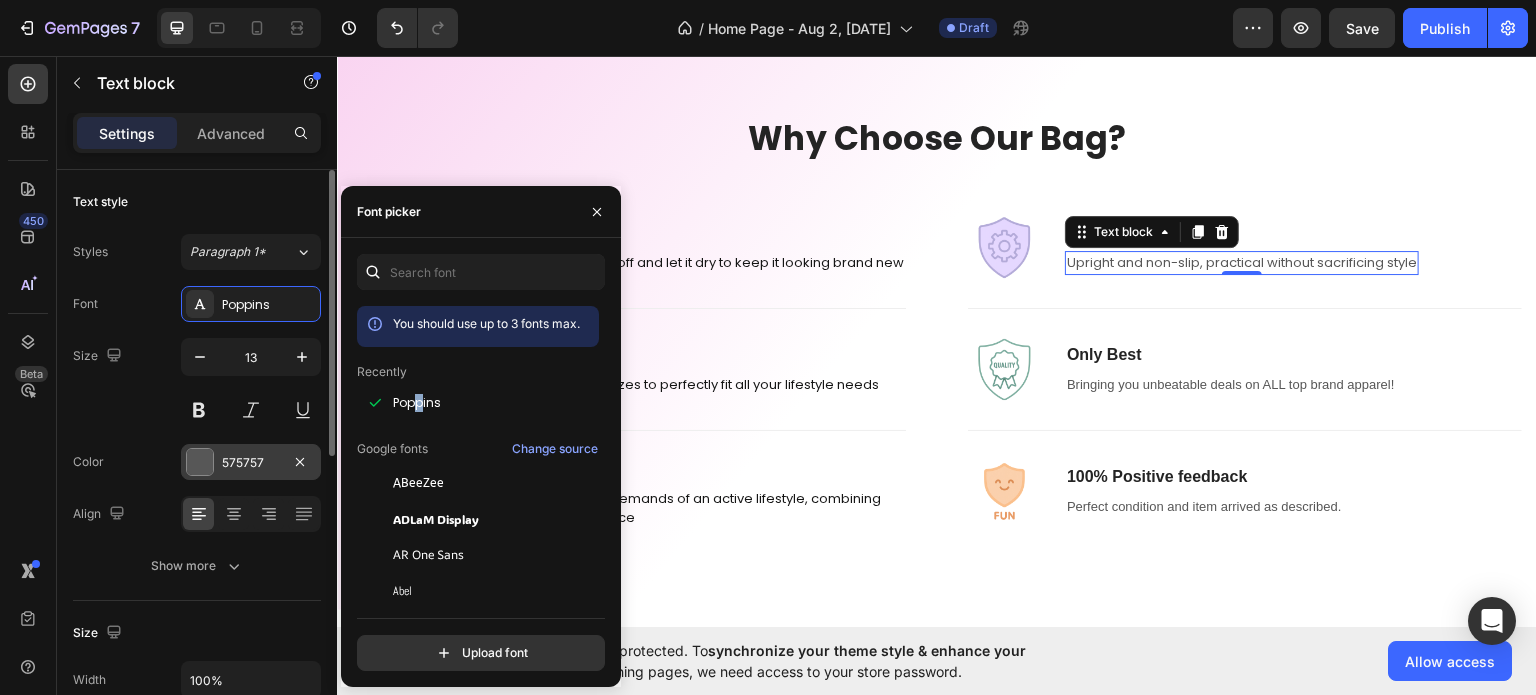 click on "575757" at bounding box center (251, 463) 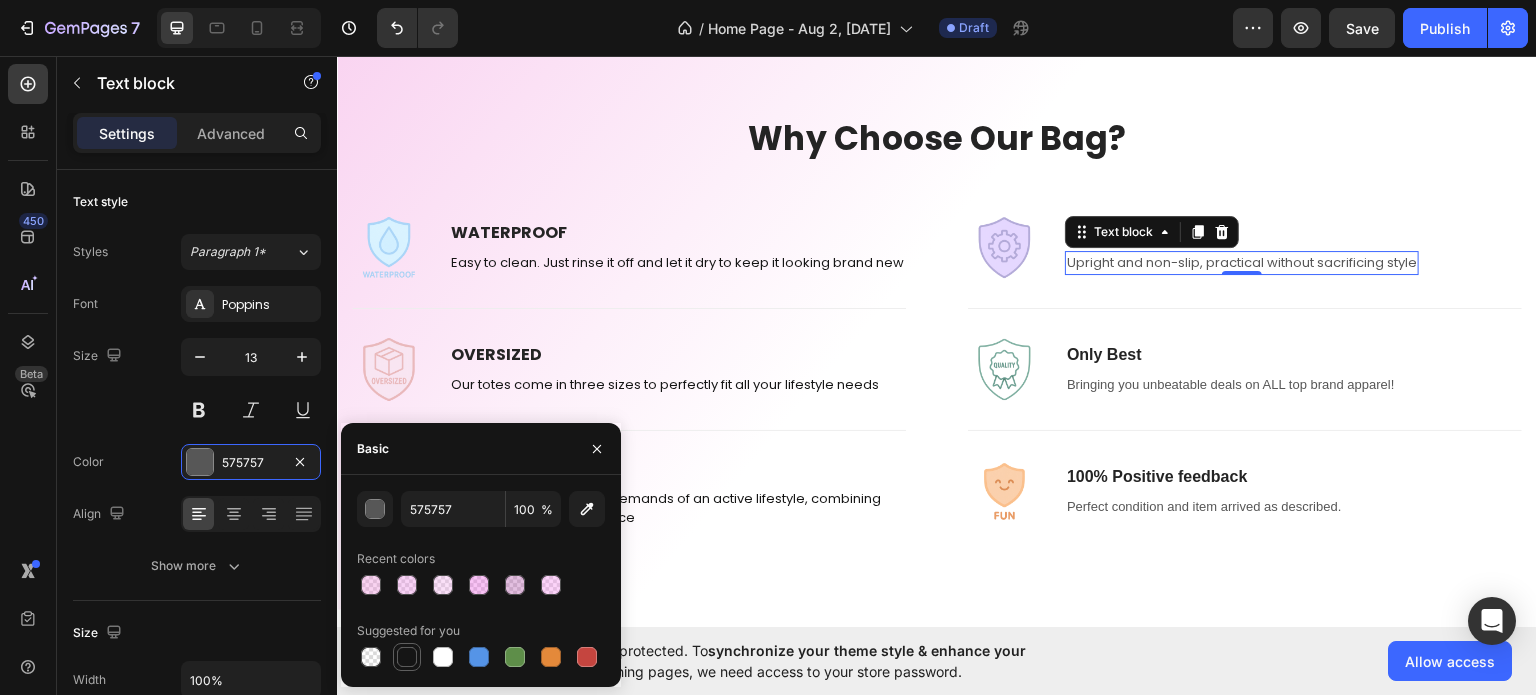 click at bounding box center [407, 657] 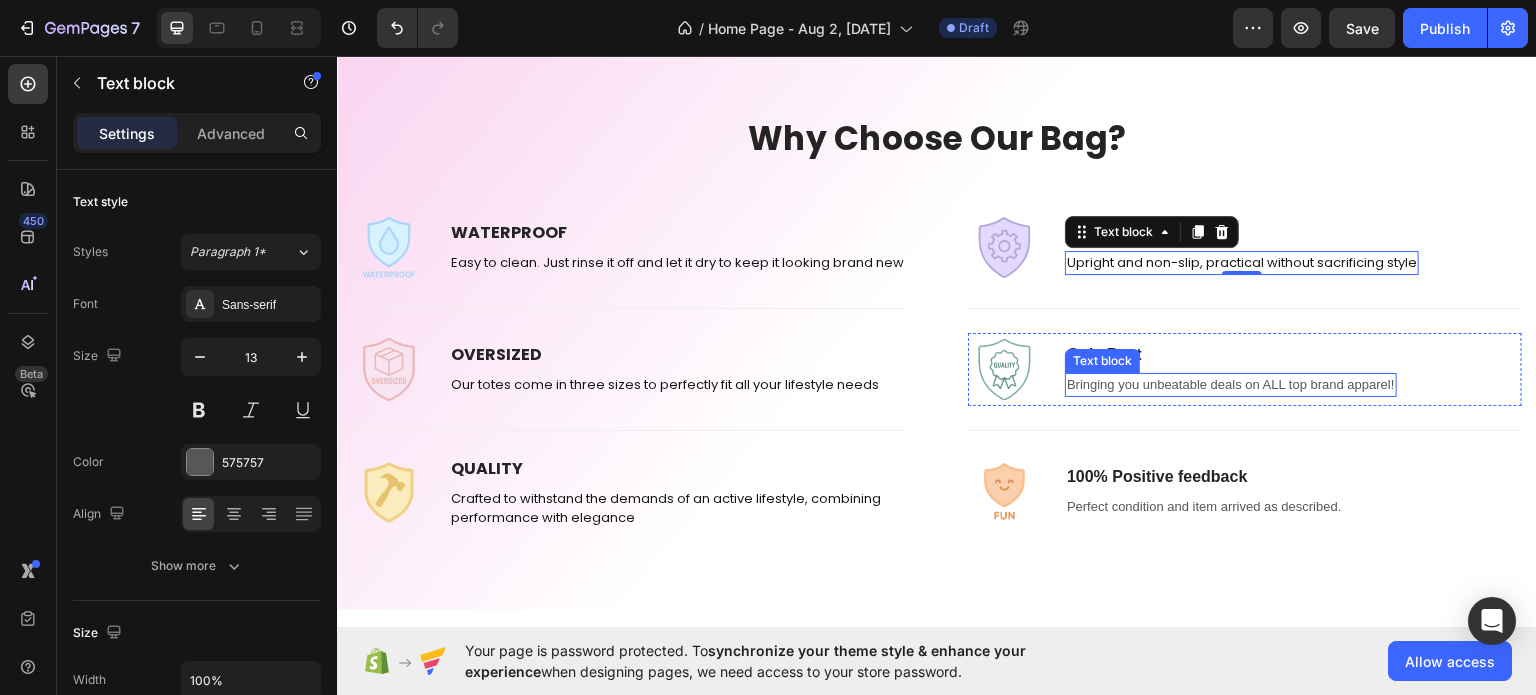 click on "Text block" at bounding box center (1102, 360) 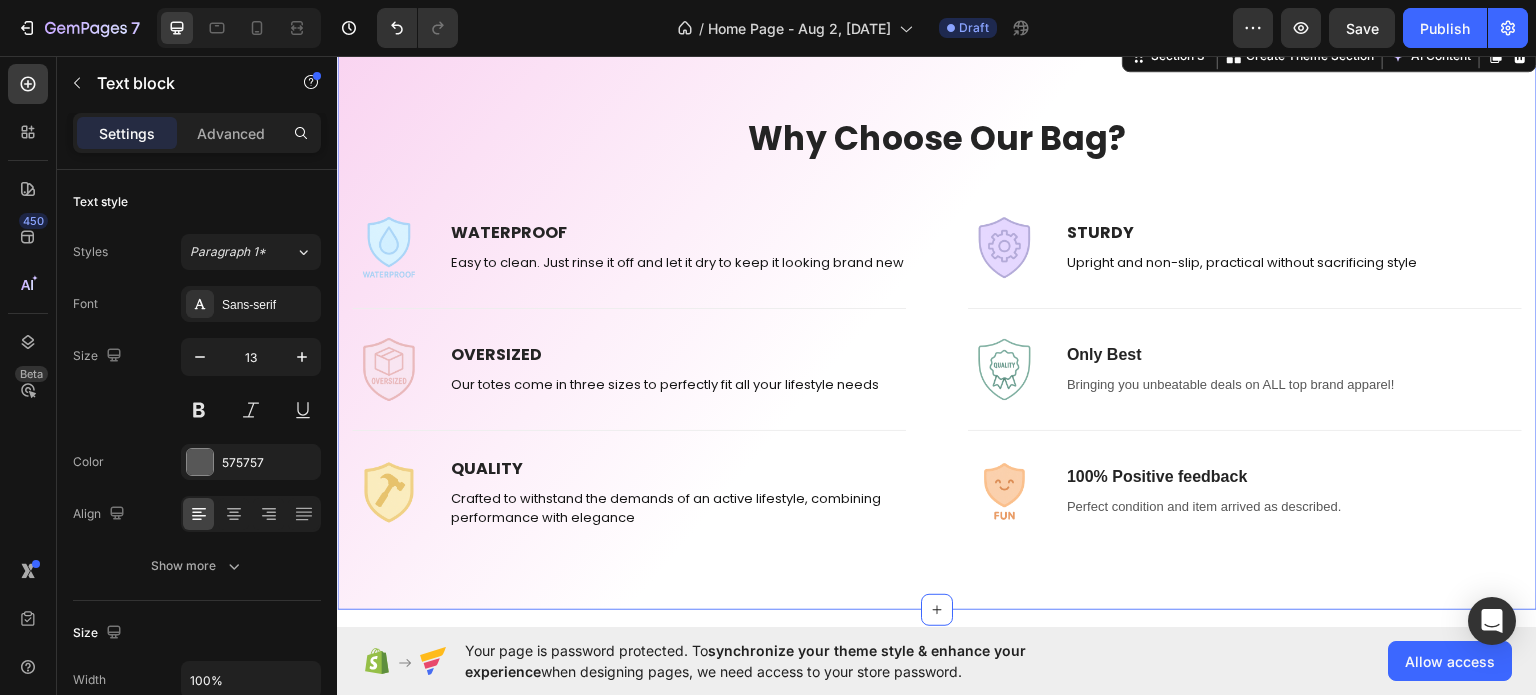 click on "Why Choose Our Bag? Heading Row Image WATERPROOF Text block Easy to clean. Just rinse it off and let it dry to keep it looking brand new Text block Row                Title Line Image OVERSIZED Text block Our totes come in three sizes to perfectly fit all your lifestyle needs Text block Row                Title Line Image QUALITY Text block Crafted to withstand the demands of an active lifestyle, combining performance with elegance Text block Row Row                Title Line Image STURDY Text block Upright and non-slip, practical without sacrificing style Text block Row                Title Line Image Only Best Text block Bringing you unbeatable deals on ALL top brand apparel! Text block Row                Title Line Image 100% Positive feedback Text block Perfect condition and item arrived as described. Text block Row Row Row" at bounding box center [937, 322] 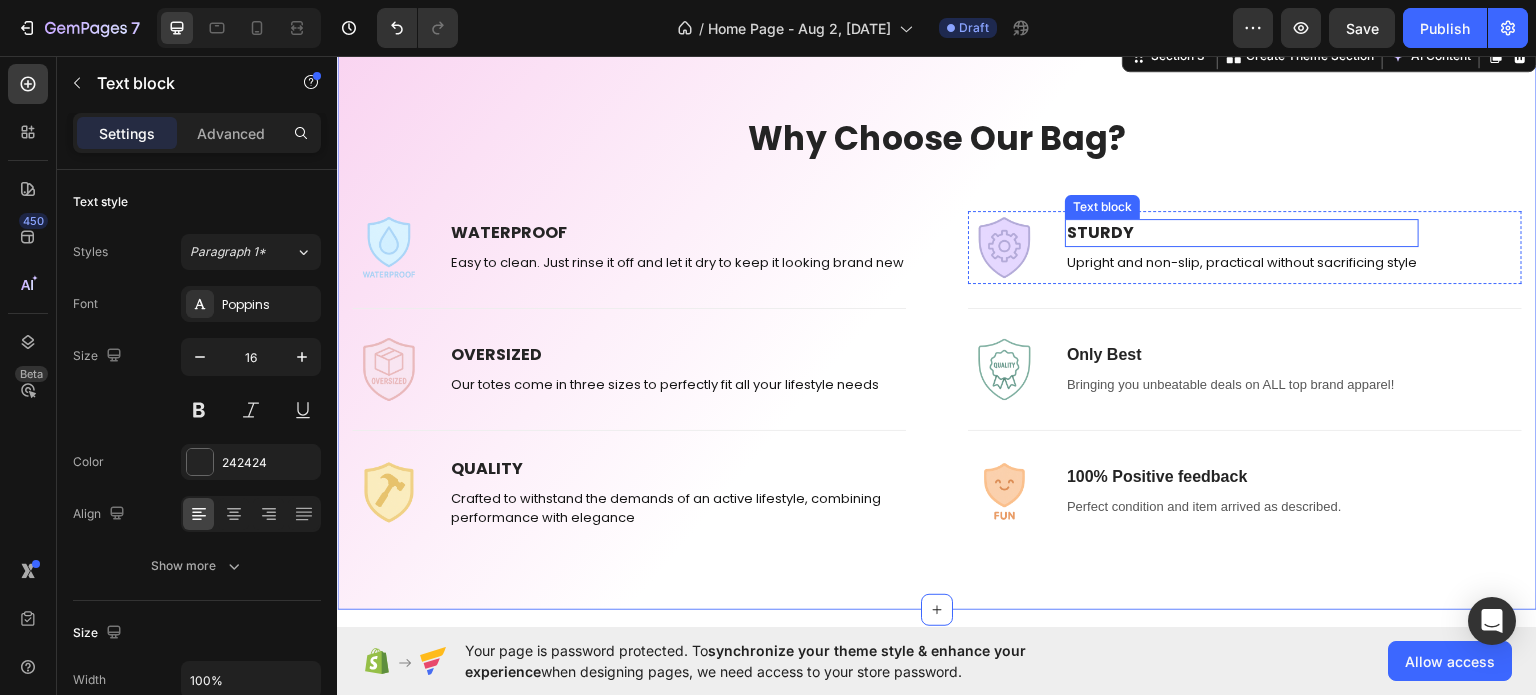 click on "STURDY" at bounding box center [1100, 231] 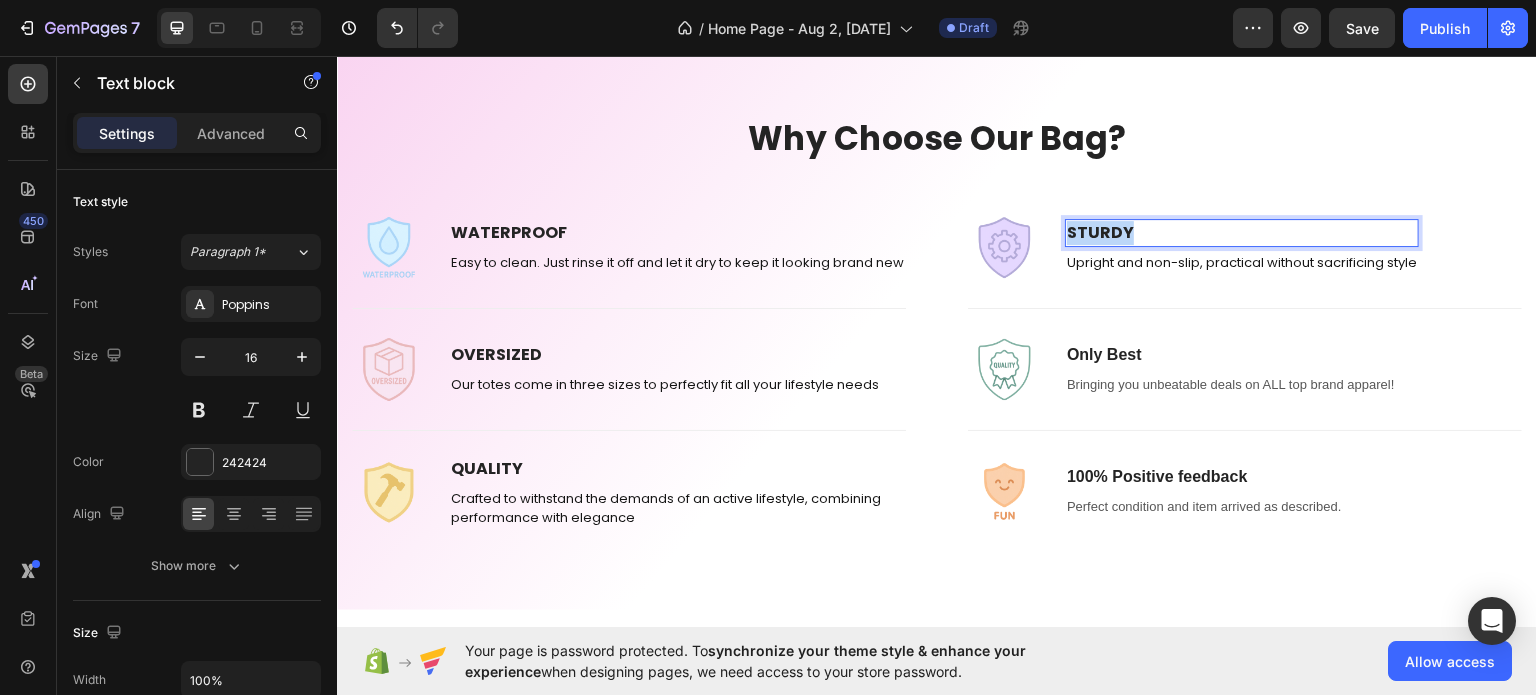 click on "STURDY" at bounding box center (1100, 231) 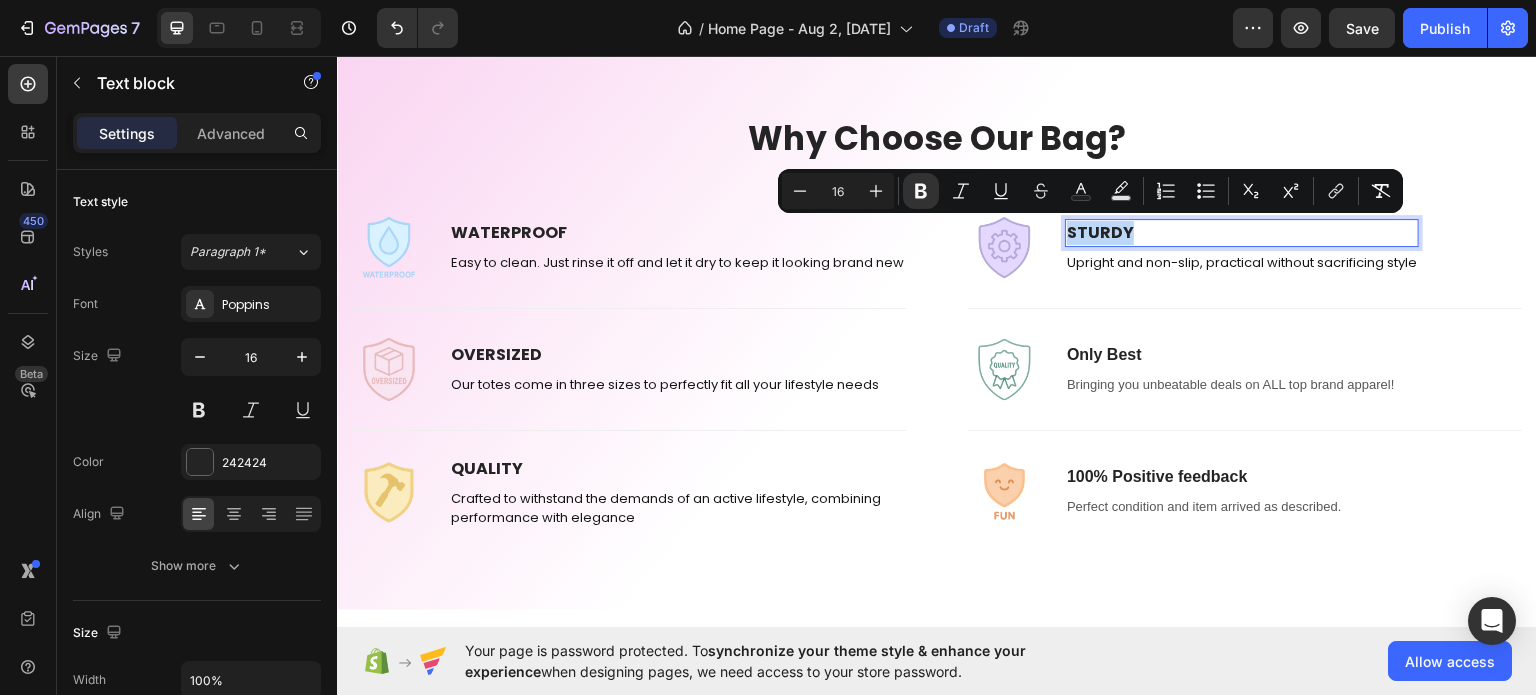 copy on "STURDY" 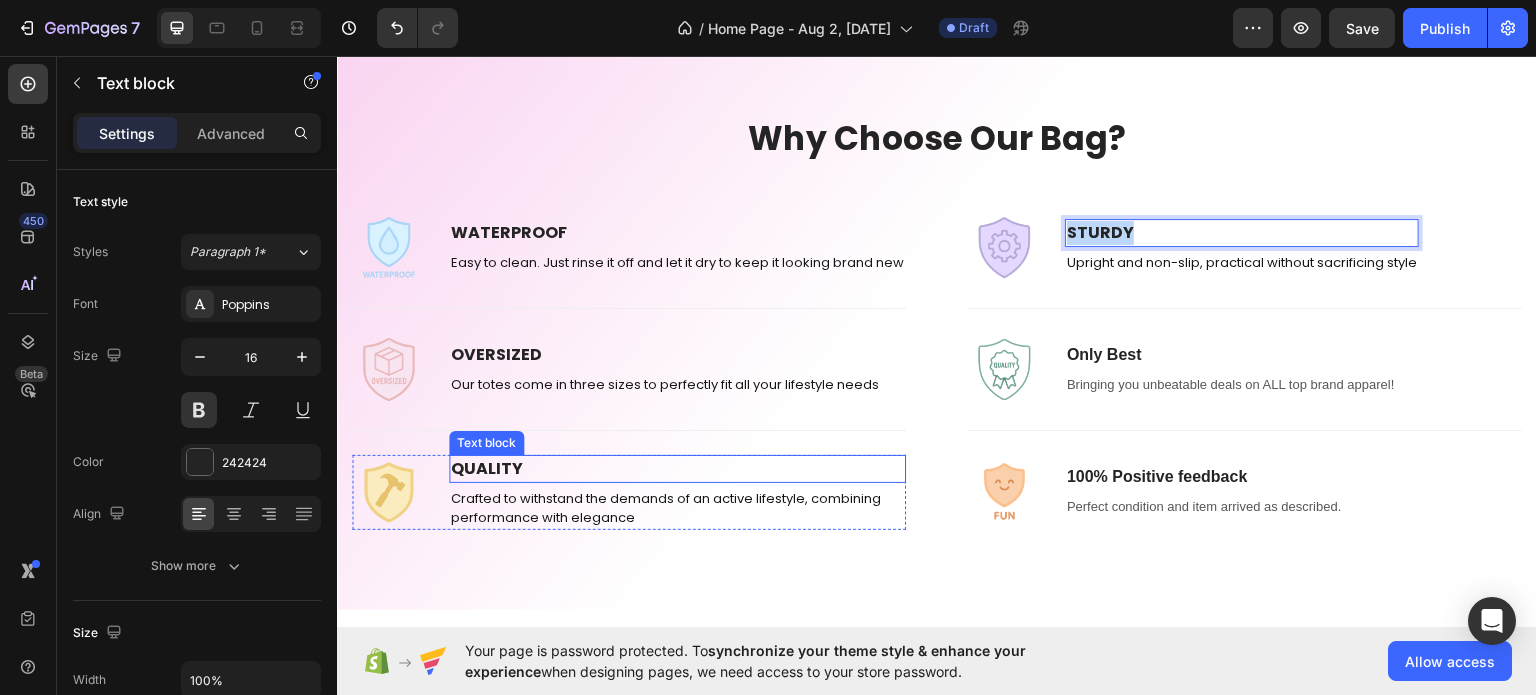 click on "QUALITY" at bounding box center (487, 467) 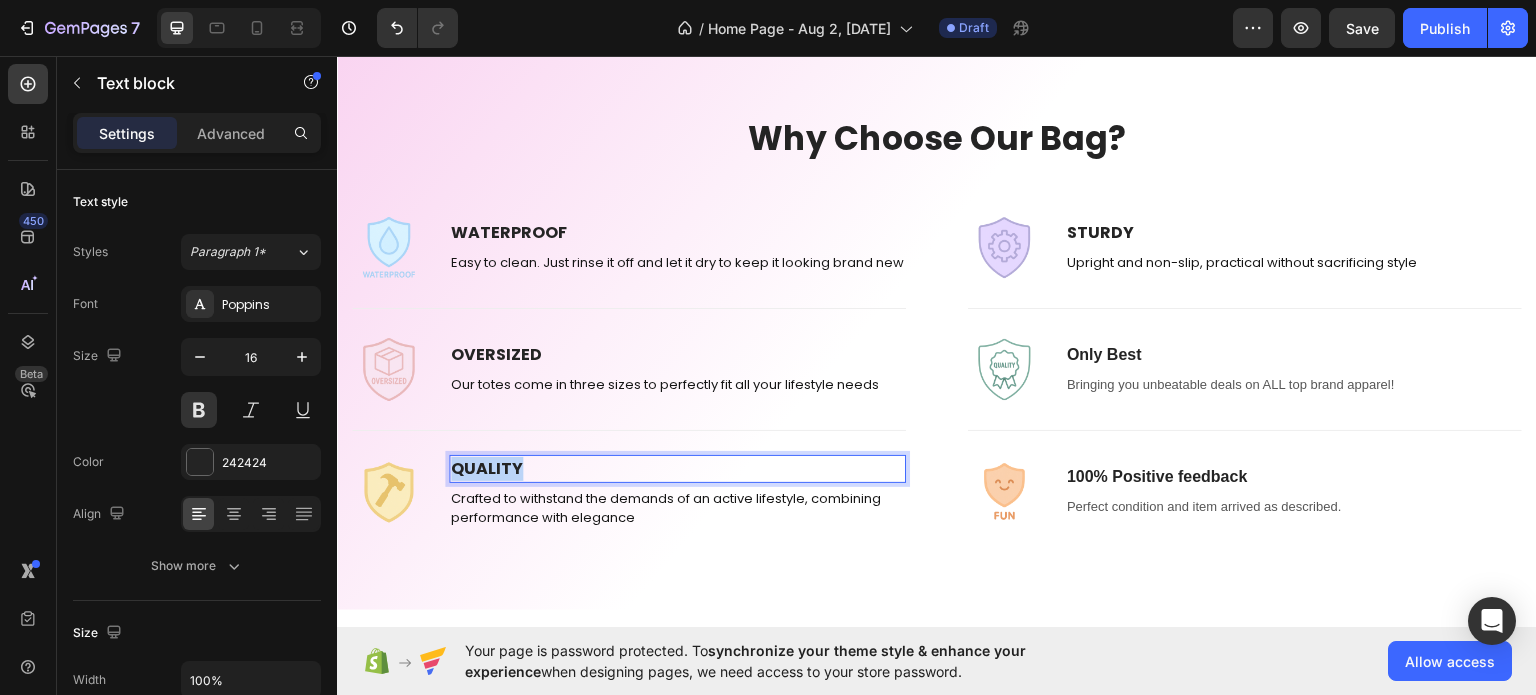 click on "QUALITY" at bounding box center [487, 467] 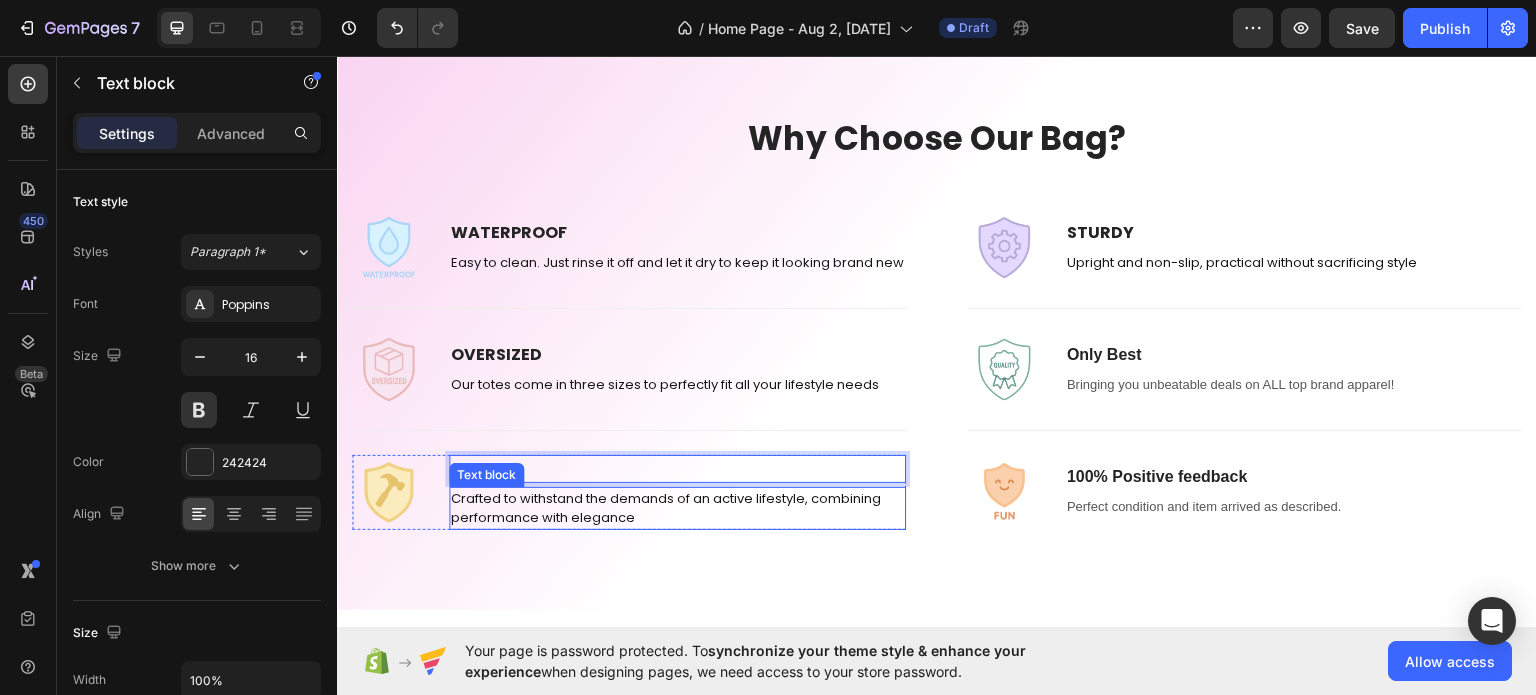 click on "Crafted to withstand the demands of an active lifestyle, combining performance with elegance" at bounding box center (677, 507) 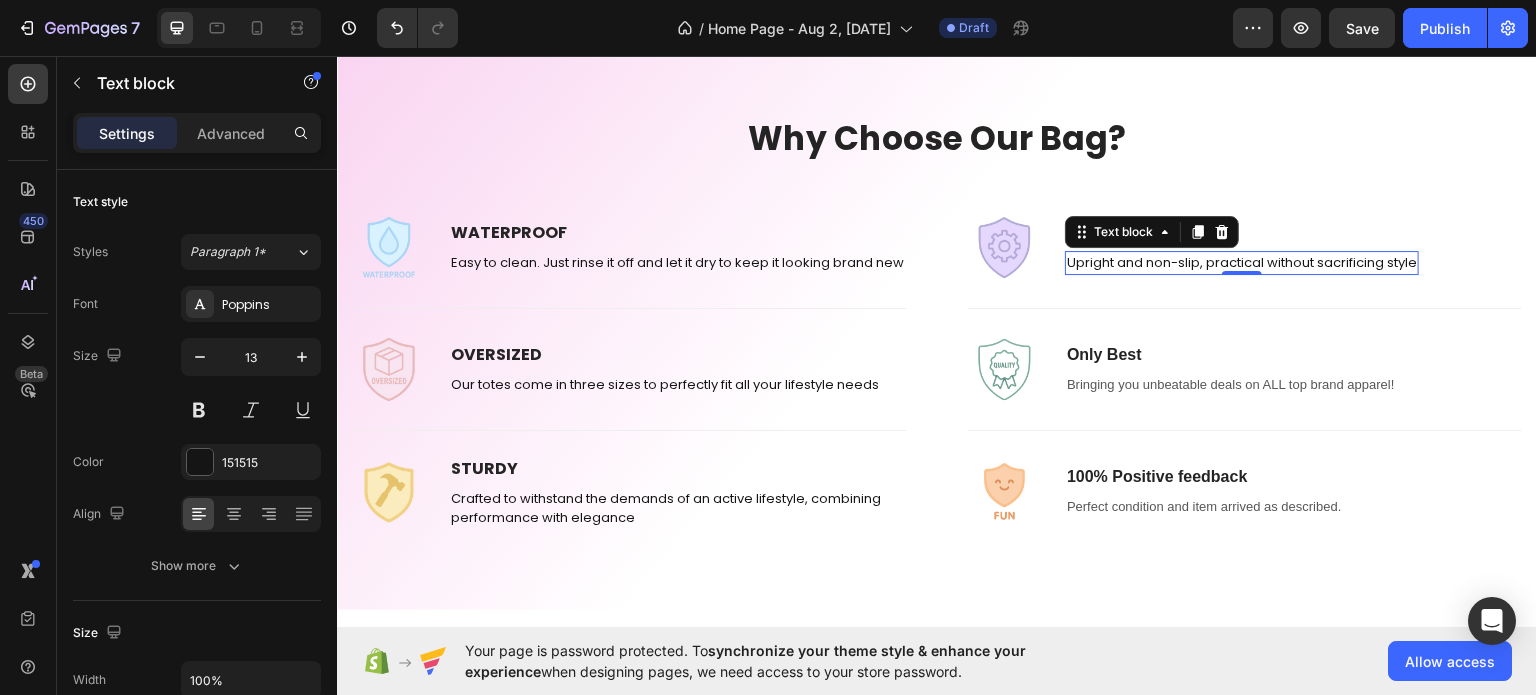 click on "Upright and non-slip, practical without sacrificing style" at bounding box center (1242, 262) 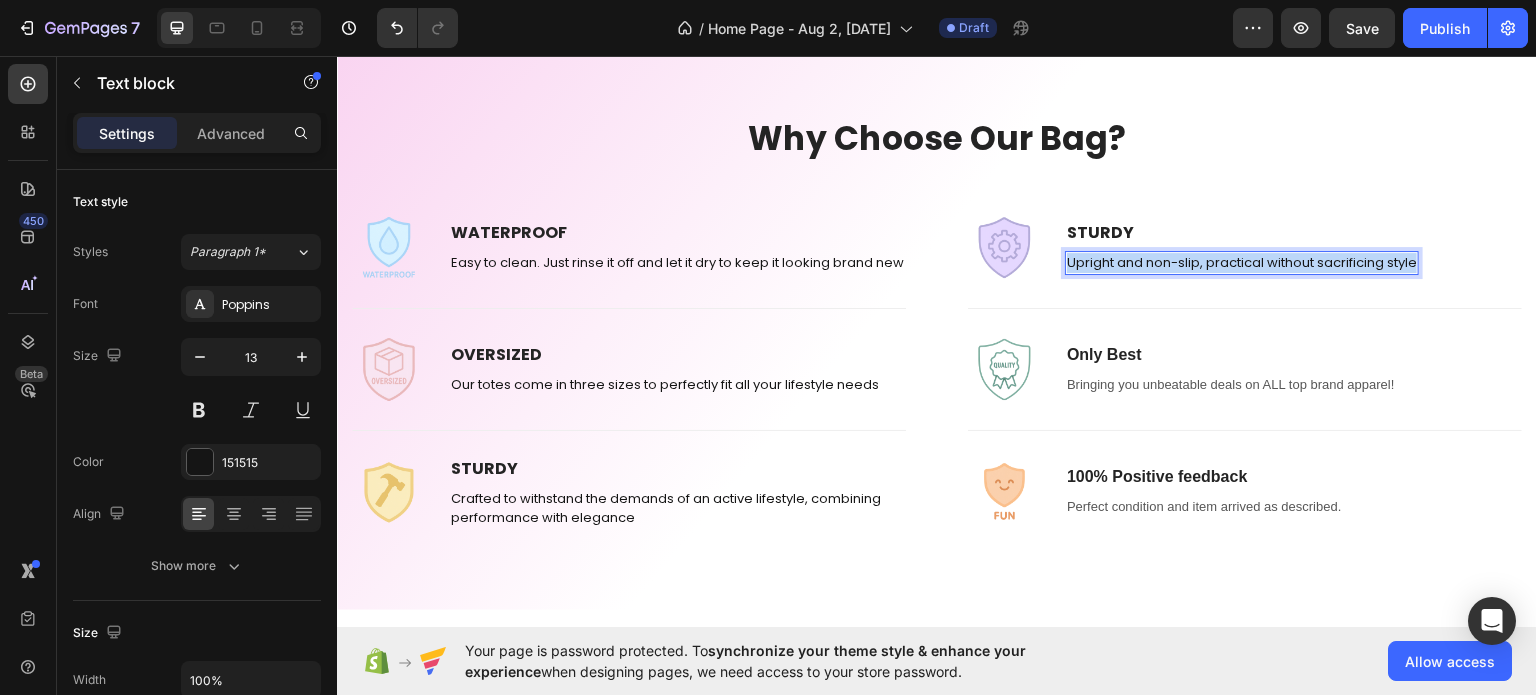 click on "Upright and non-slip, practical without sacrificing style" at bounding box center (1242, 262) 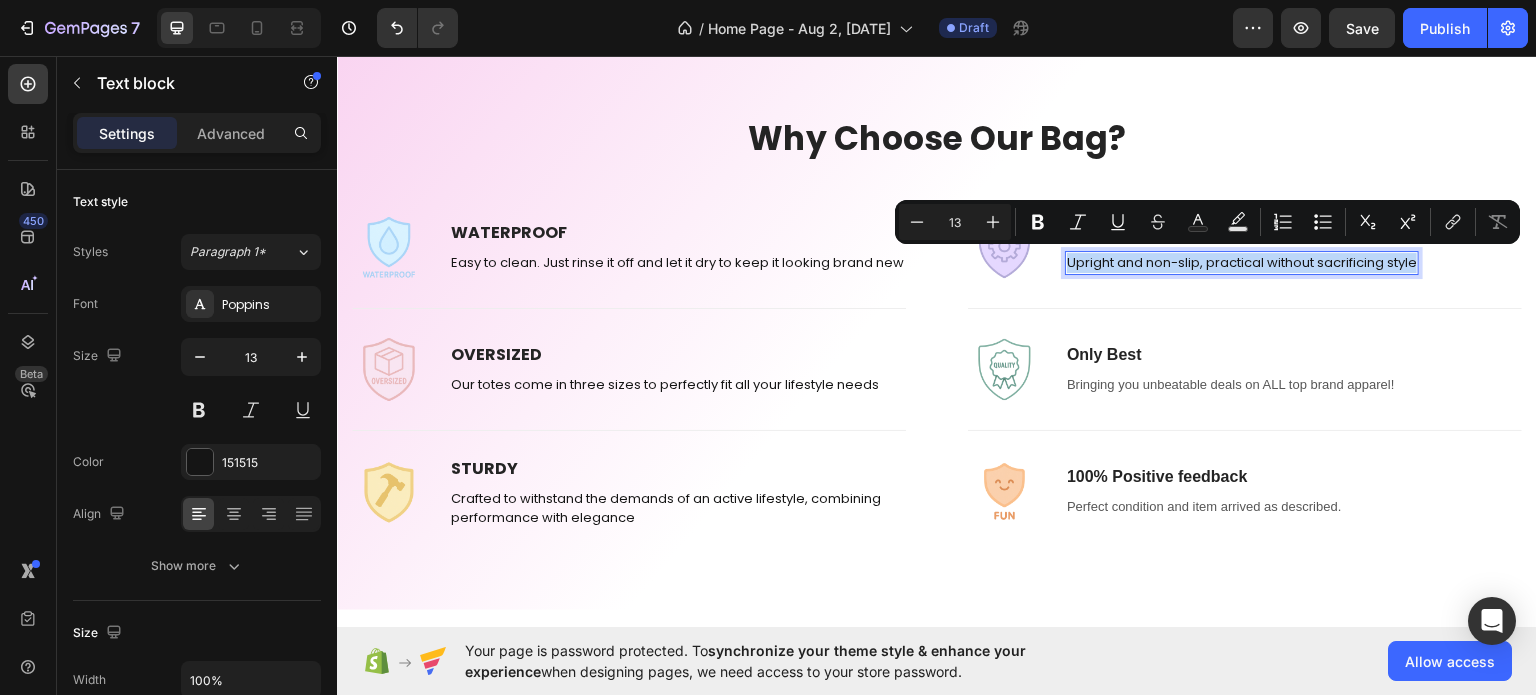 copy on "Upright and non-slip, practical without sacrificing style" 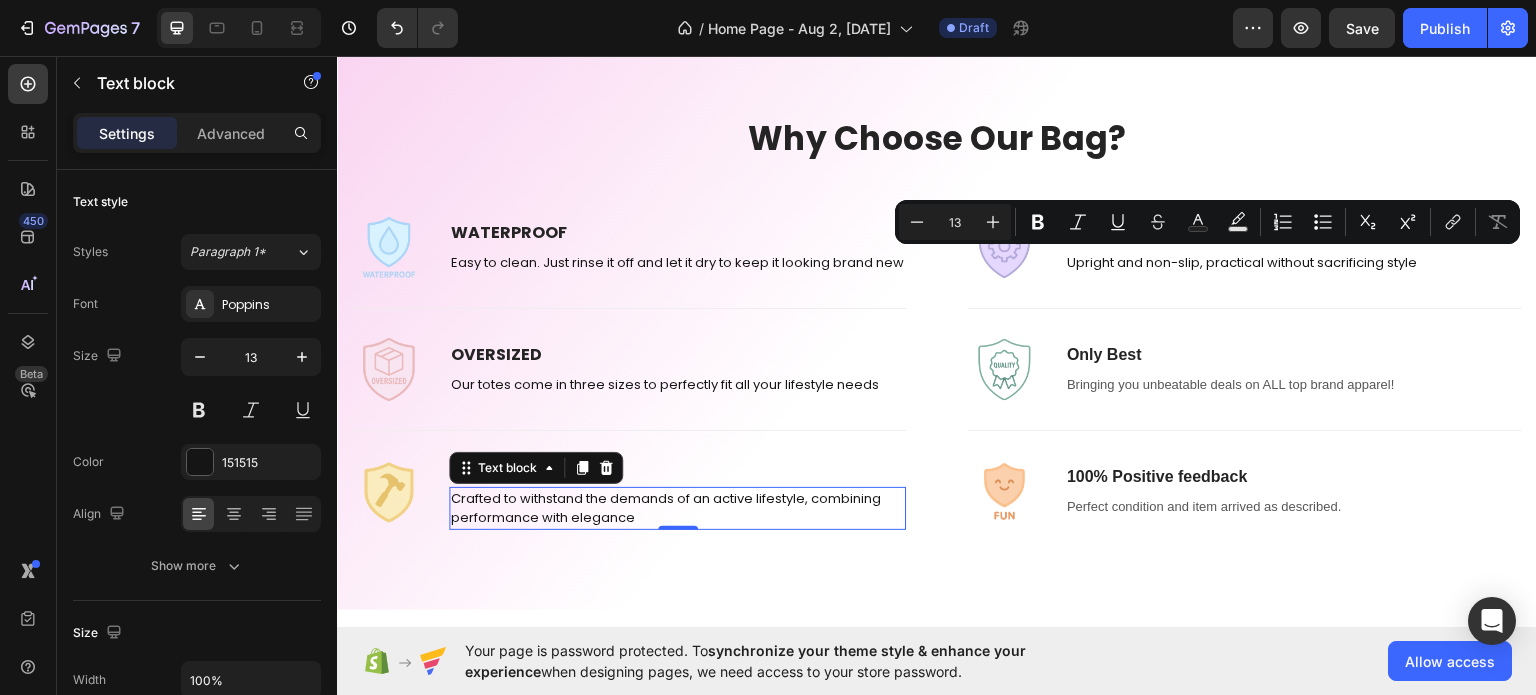click on "Crafted to withstand the demands of an active lifestyle, combining performance with elegance" at bounding box center (677, 507) 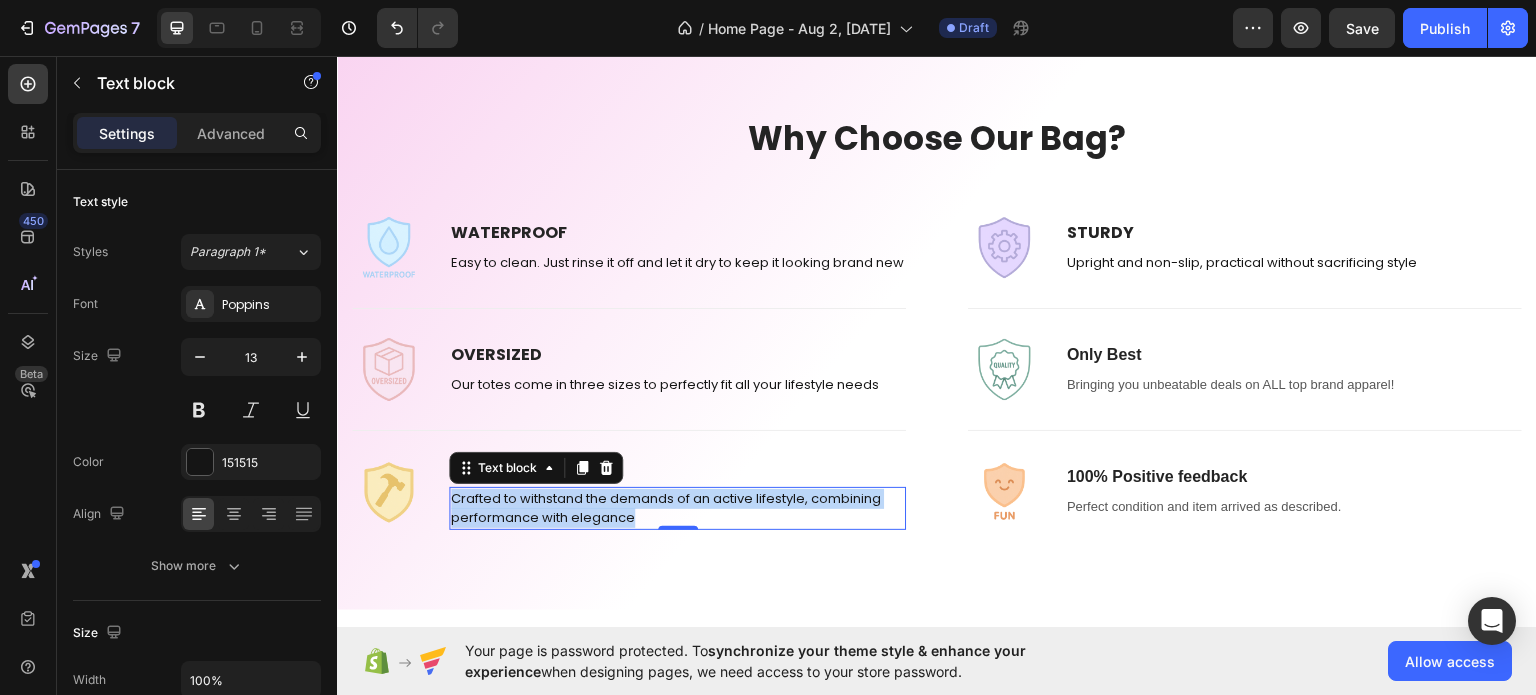 click on "Crafted to withstand the demands of an active lifestyle, combining performance with elegance" at bounding box center (677, 507) 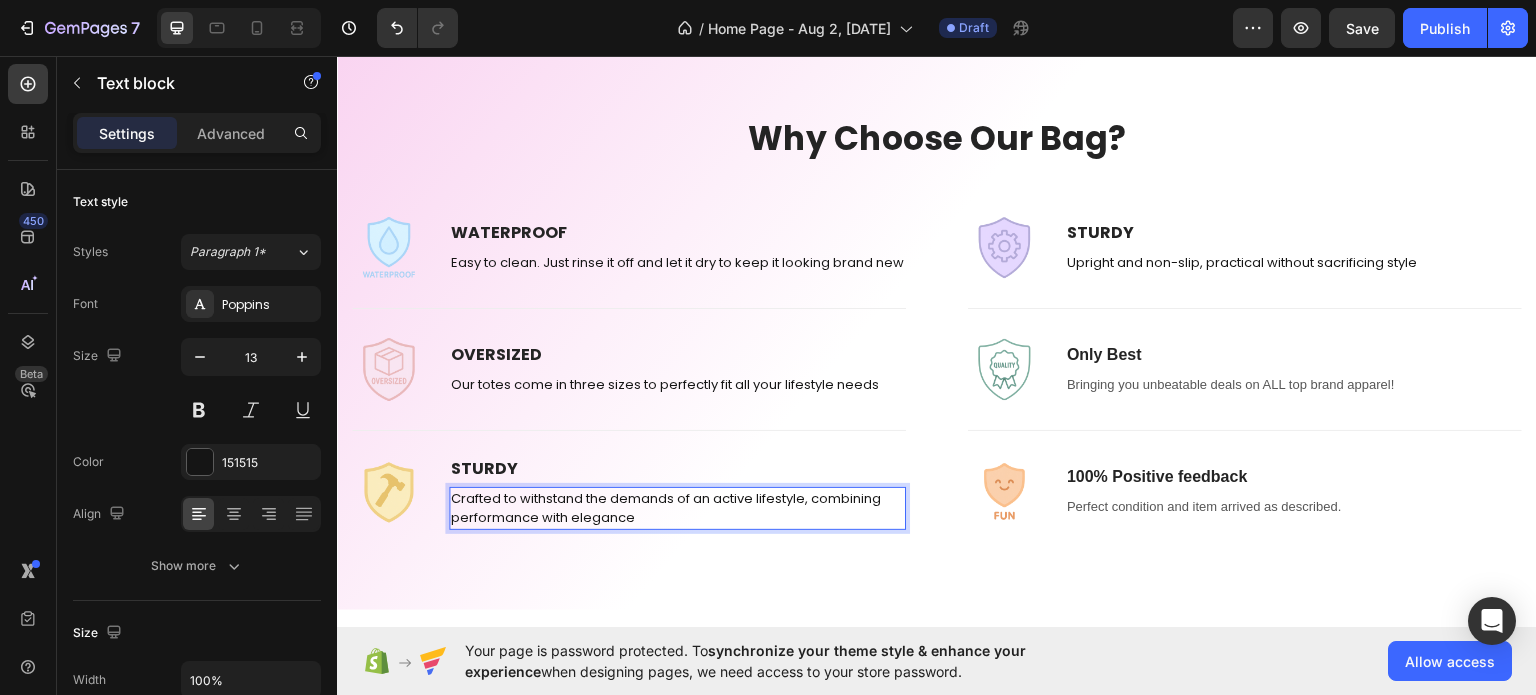 scroll, scrollTop: 853, scrollLeft: 0, axis: vertical 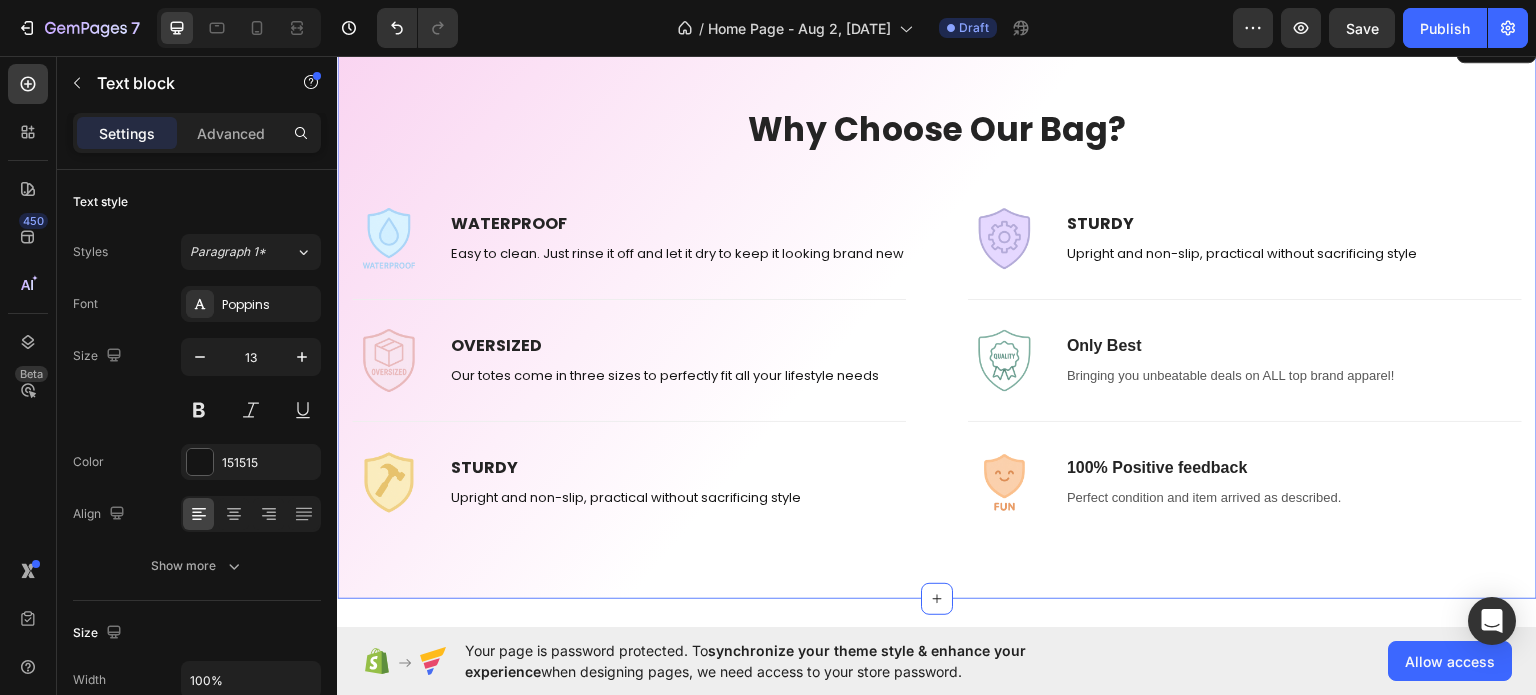 click on "Why Choose Our Bag? Heading Row Image WATERPROOF Text block Easy to clean. Just rinse it off and let it dry to keep it looking brand new Text block Row                Title Line Image OVERSIZED Text block Our totes come in three sizes to perfectly fit all your lifestyle needs Text block Row                Title Line Image STURDY Text block Upright and non-slip, practical without sacrificing style Text block   0 Row Row                Title Line Image STURDY Text block Upright and non-slip, practical without sacrificing style Text block Row                Title Line Image Only Best Text block Bringing you unbeatable deals on ALL top brand apparel! Text block Row                Title Line Image 100% Positive feedback Text block Perfect condition and item arrived as described. Text block Row Row Row" at bounding box center [937, 312] 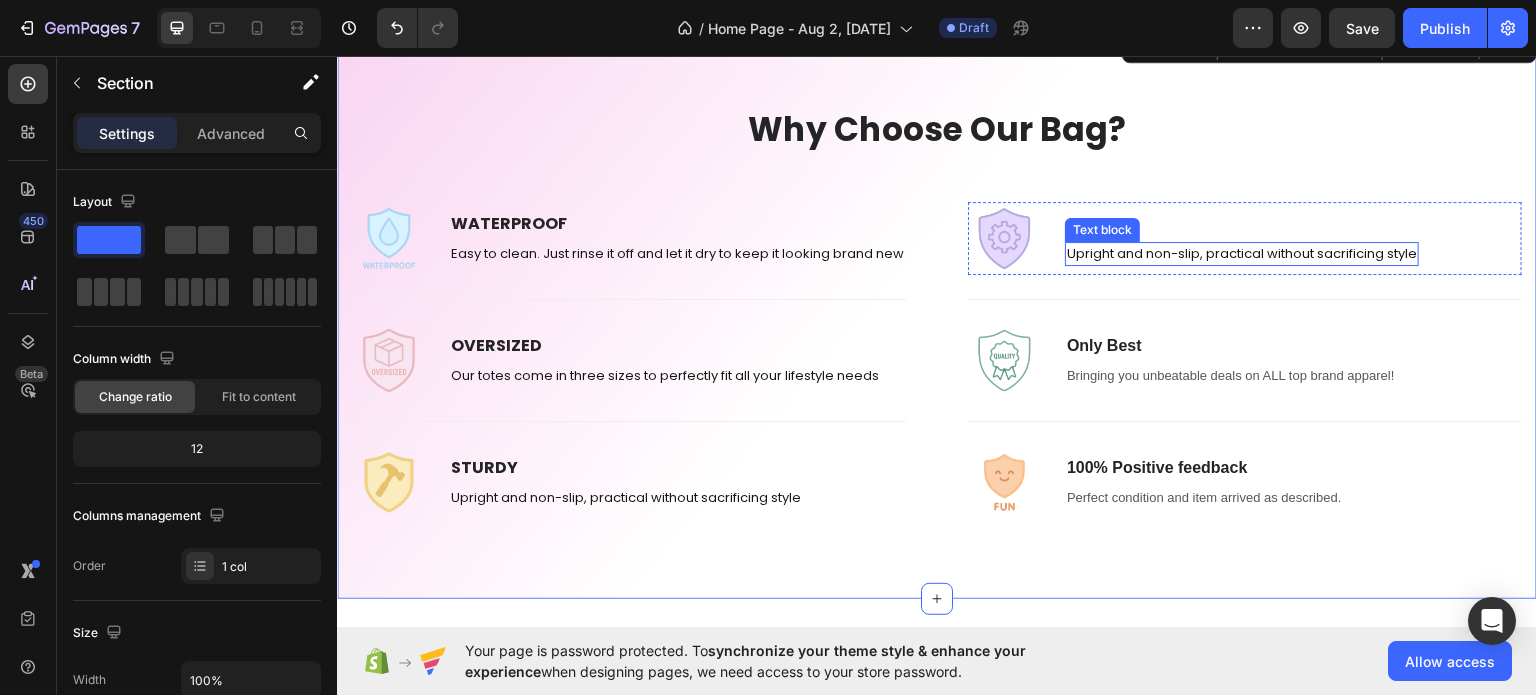 click on "Upright and non-slip, practical without sacrificing style" at bounding box center [1242, 253] 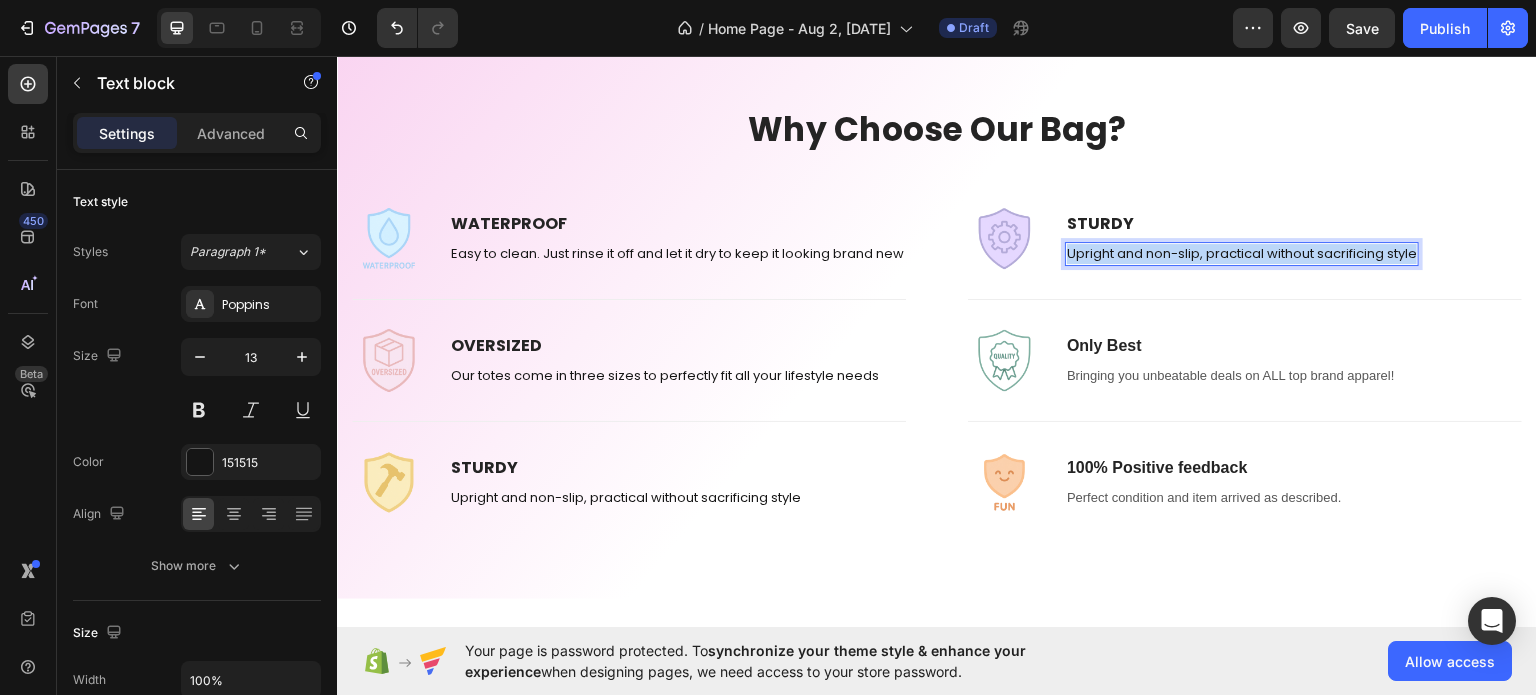 click on "Upright and non-slip, practical without sacrificing style" at bounding box center [1242, 253] 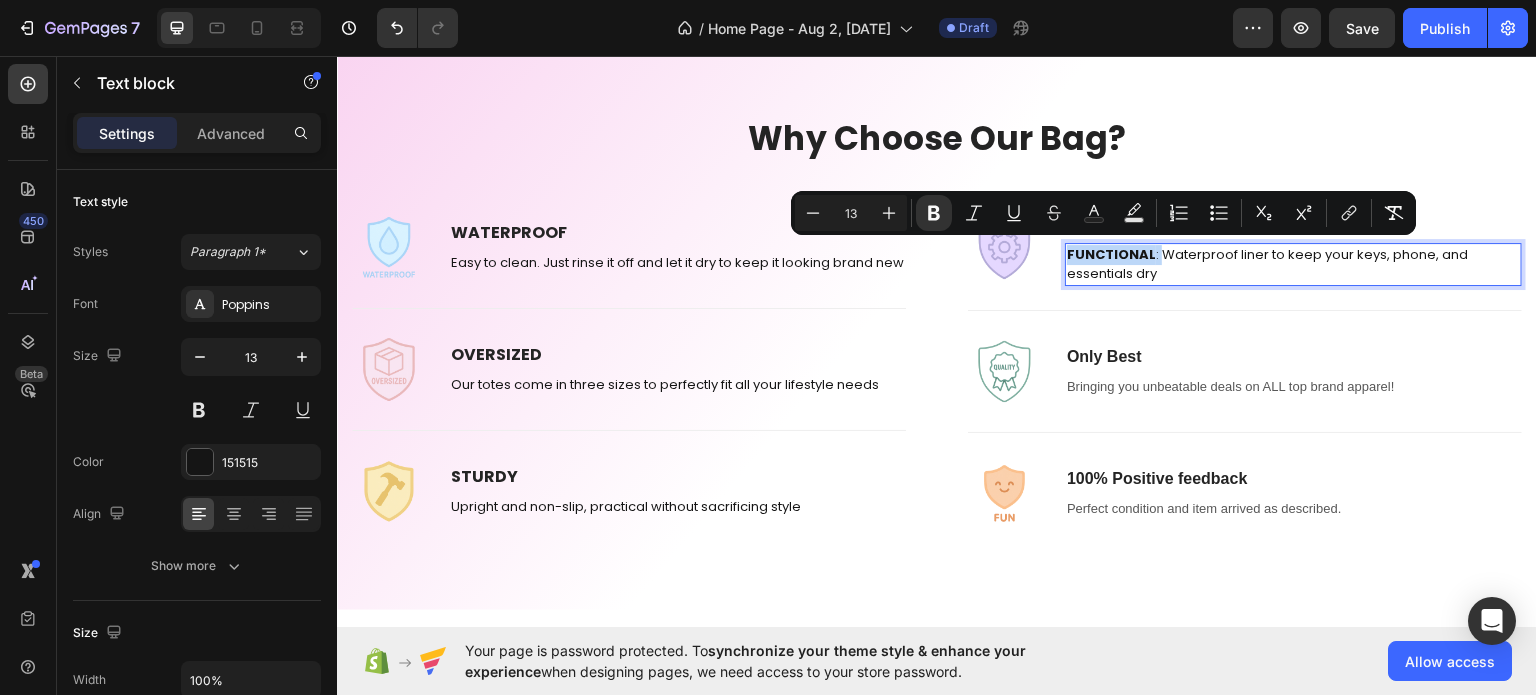 drag, startPoint x: 1148, startPoint y: 247, endPoint x: 1061, endPoint y: 249, distance: 87.02299 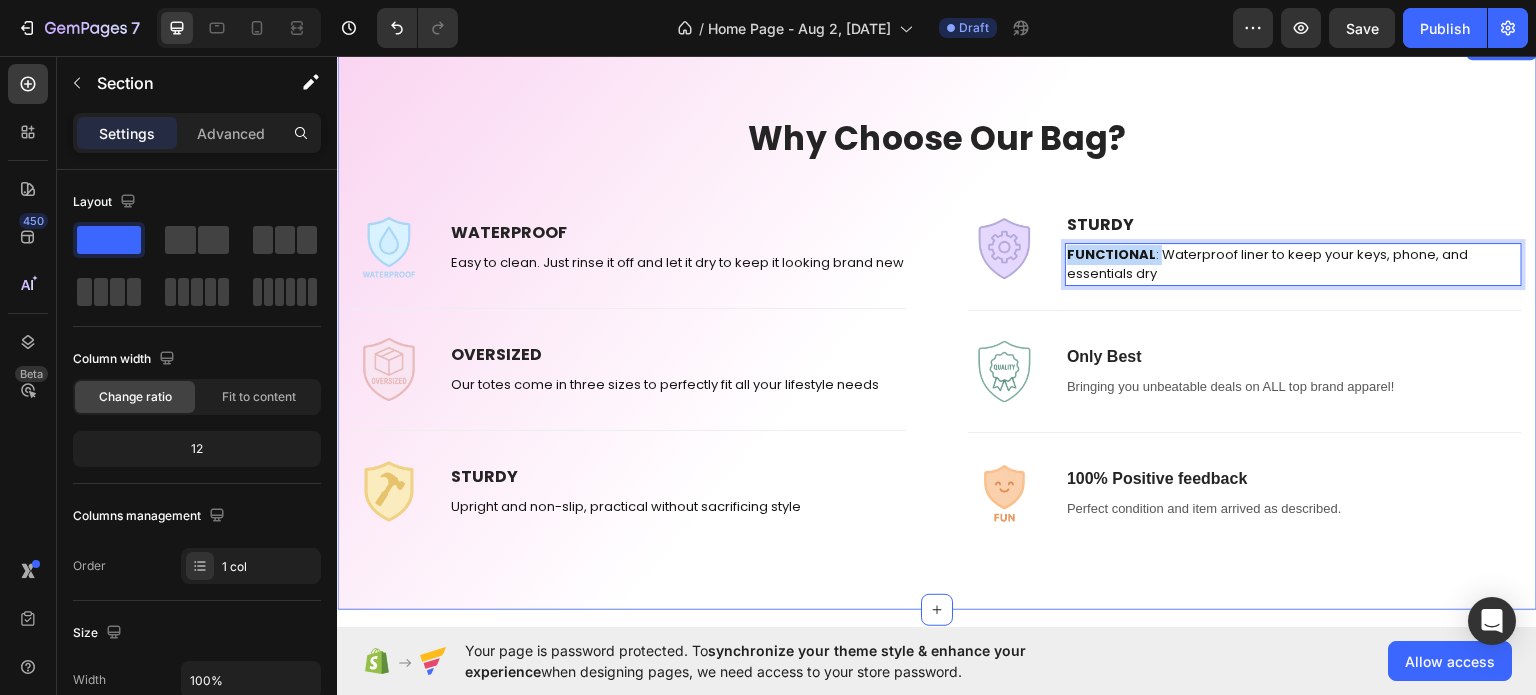 click on "Why Choose Our Bag? Heading Row Image WATERPROOF Text block Easy to clean. Just rinse it off and let it dry to keep it looking brand new Text block Row                Title Line Image OVERSIZED Text block Our totes come in three sizes to perfectly fit all your lifestyle needs Text block Row                Title Line Image STURDY Text block Upright and non-slip, practical without sacrificing style Text block Row Row                Title Line Image STURDY Text block FUNCTIONAL : Waterproof liner to keep your keys, phone, and essentials dry Text block   0 Row                Title Line Image Only Best Text block Bringing you unbeatable deals on ALL top brand apparel! Text block Row                Title Line Image 100% Positive feedback Text block Perfect condition and item arrived as described. Text block Row Row Row" at bounding box center (937, 322) 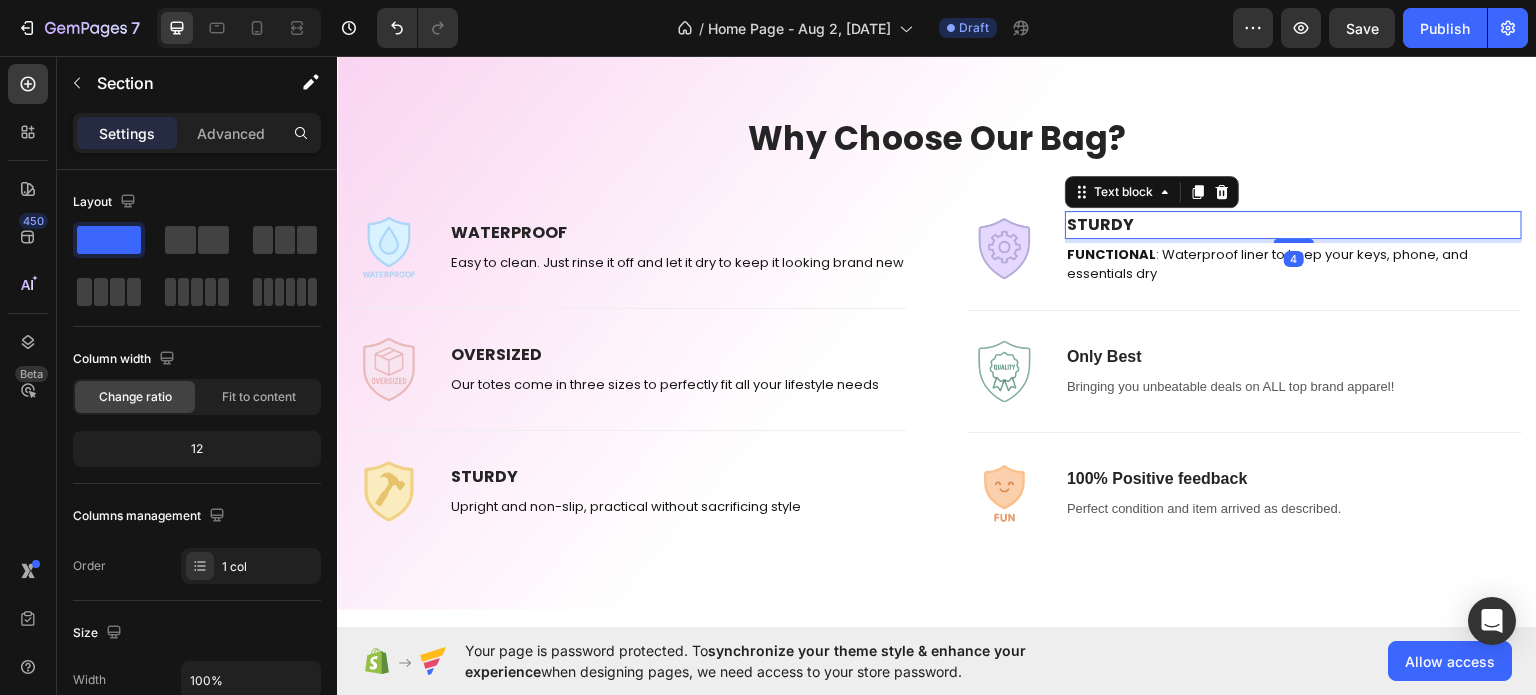click on "STURDY" at bounding box center (1100, 223) 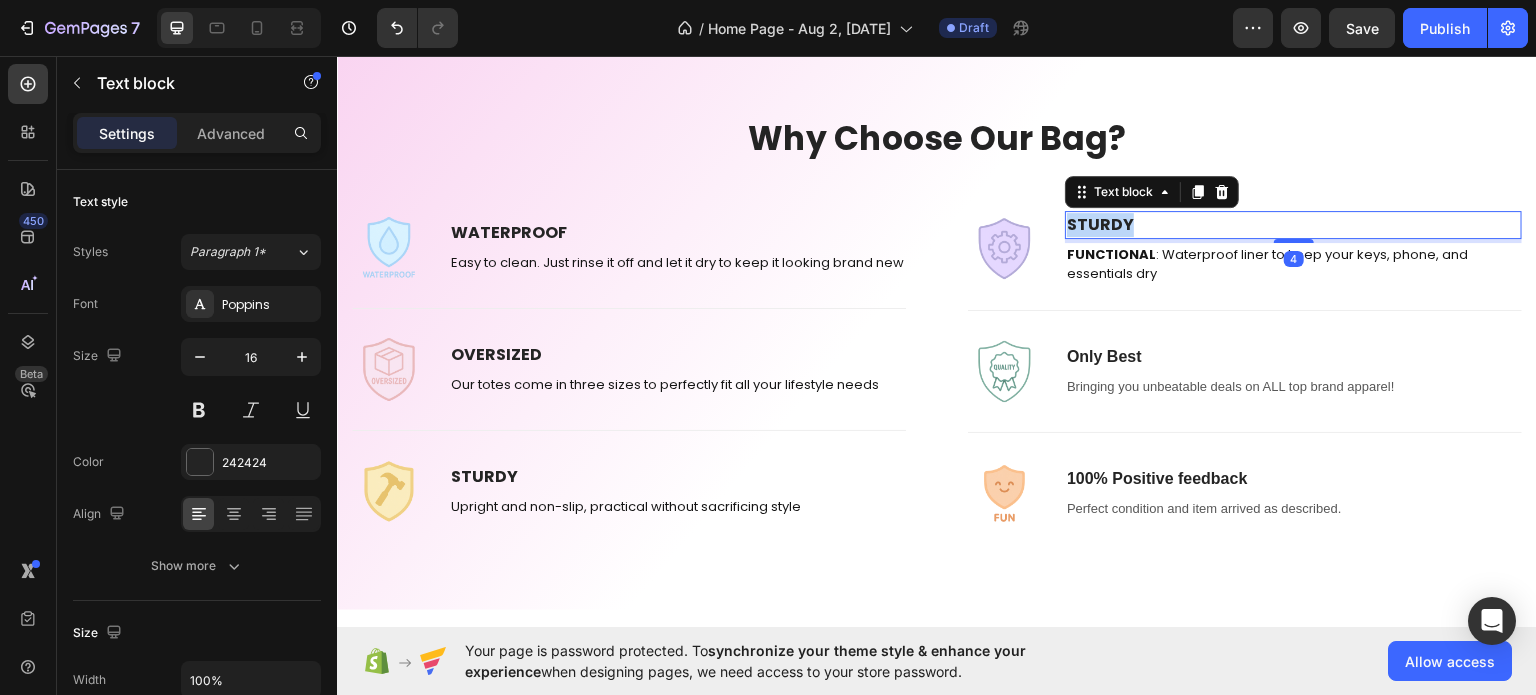 click on "STURDY" at bounding box center (1100, 223) 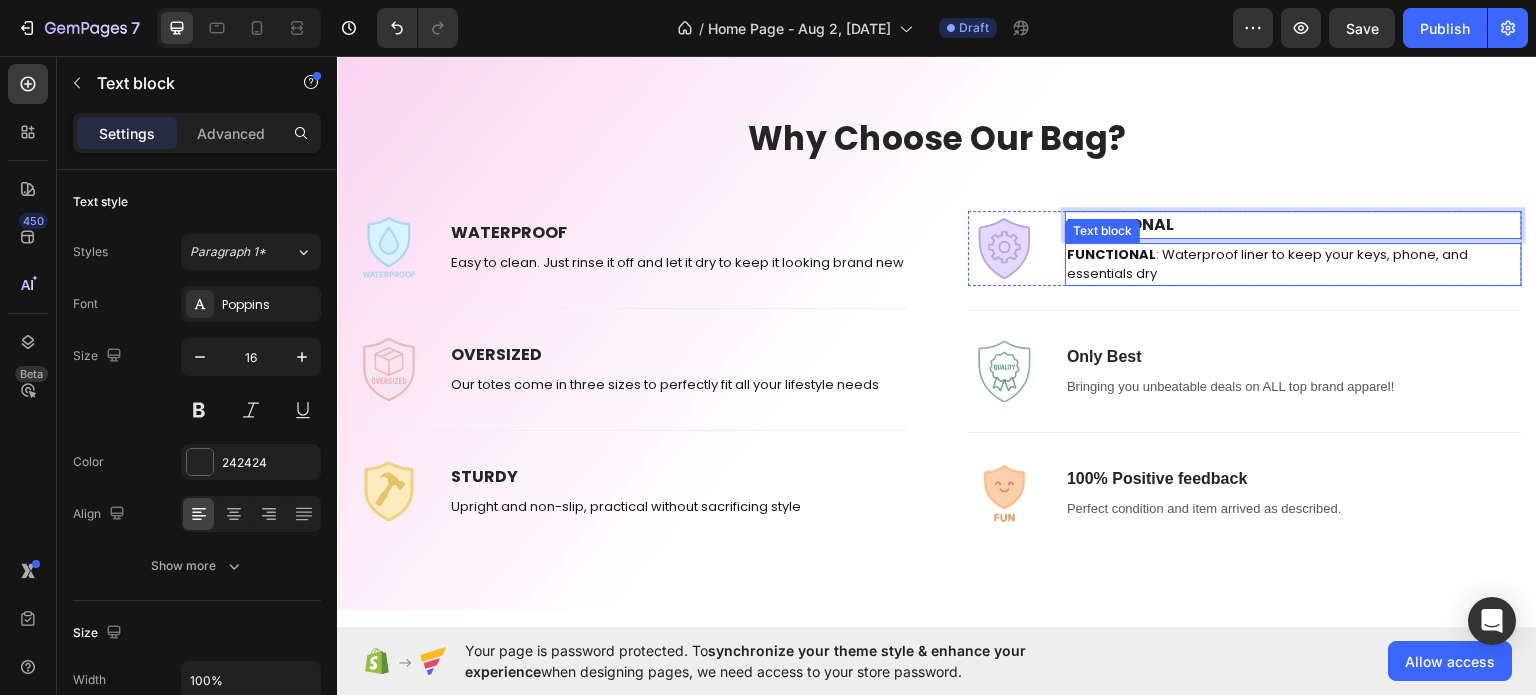 click on "FUNCTIONAL : Waterproof liner to keep your keys, phone, and essentials dry" at bounding box center (1293, 263) 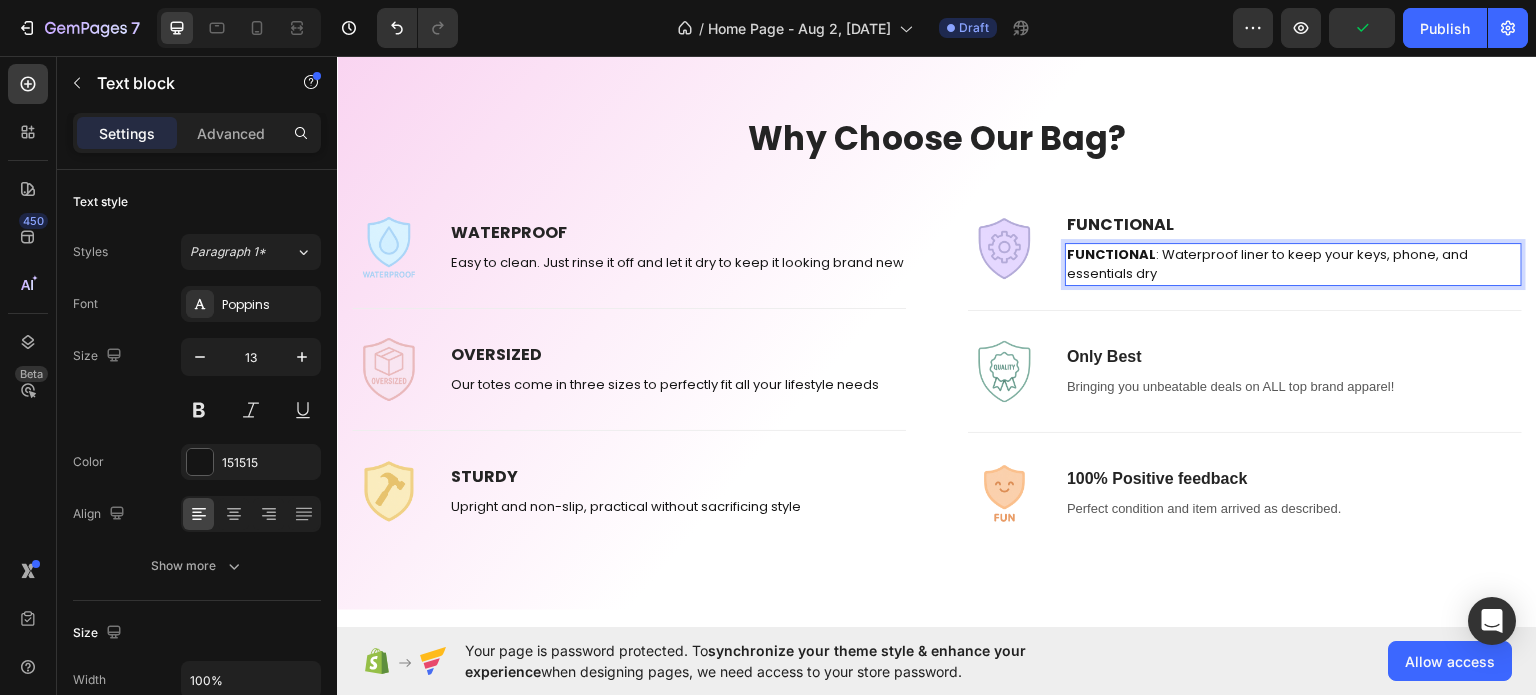 click on "FUNCTIONAL : Waterproof liner to keep your keys, phone, and essentials dry" at bounding box center (1293, 263) 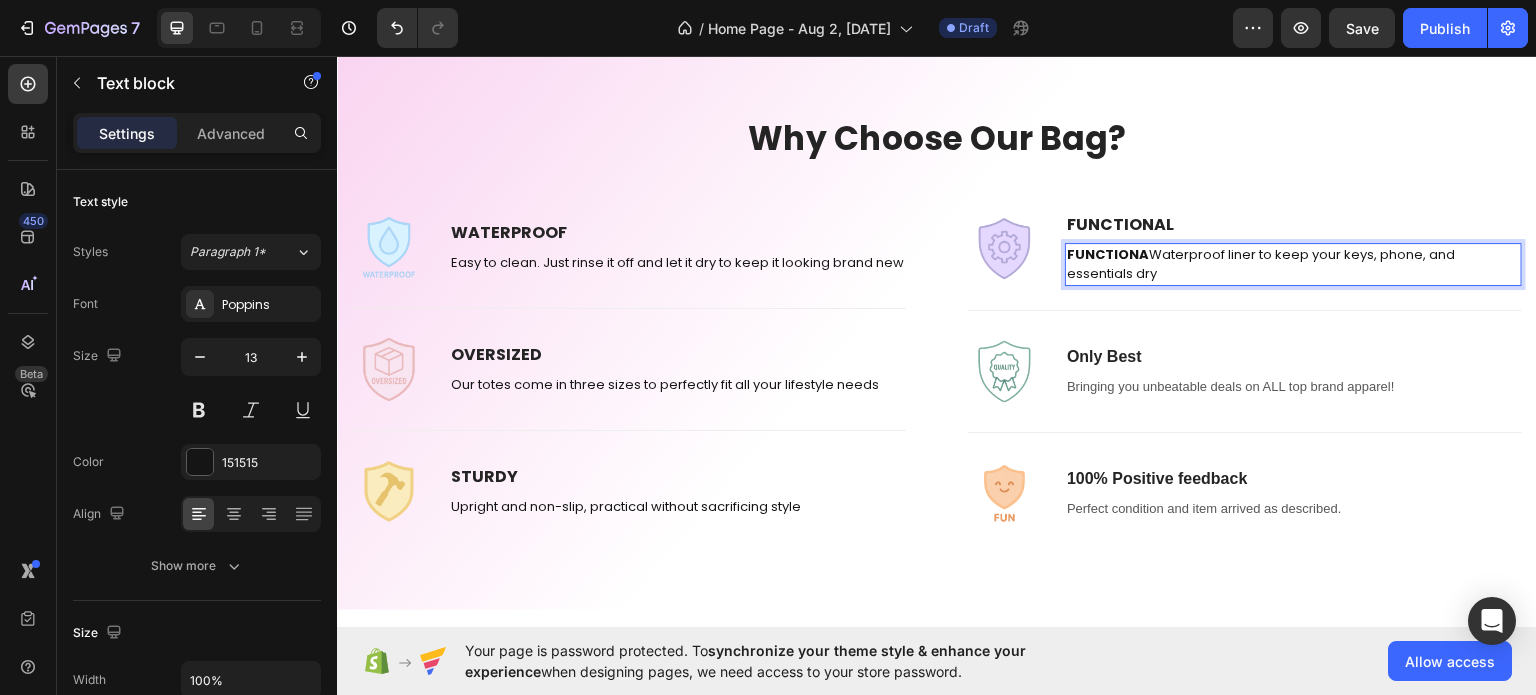 scroll, scrollTop: 853, scrollLeft: 0, axis: vertical 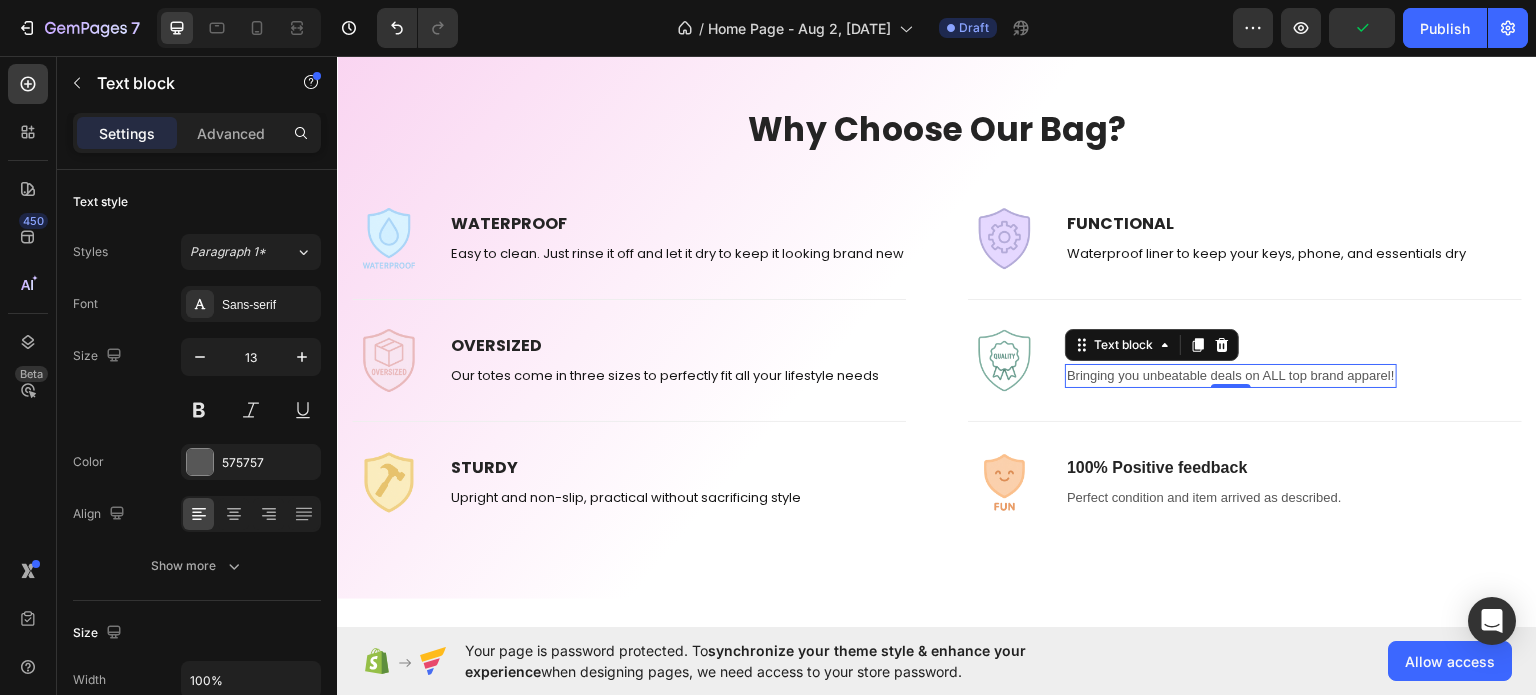 click on "Bringing you unbeatable deals on ALL top brand apparel!" at bounding box center [1231, 375] 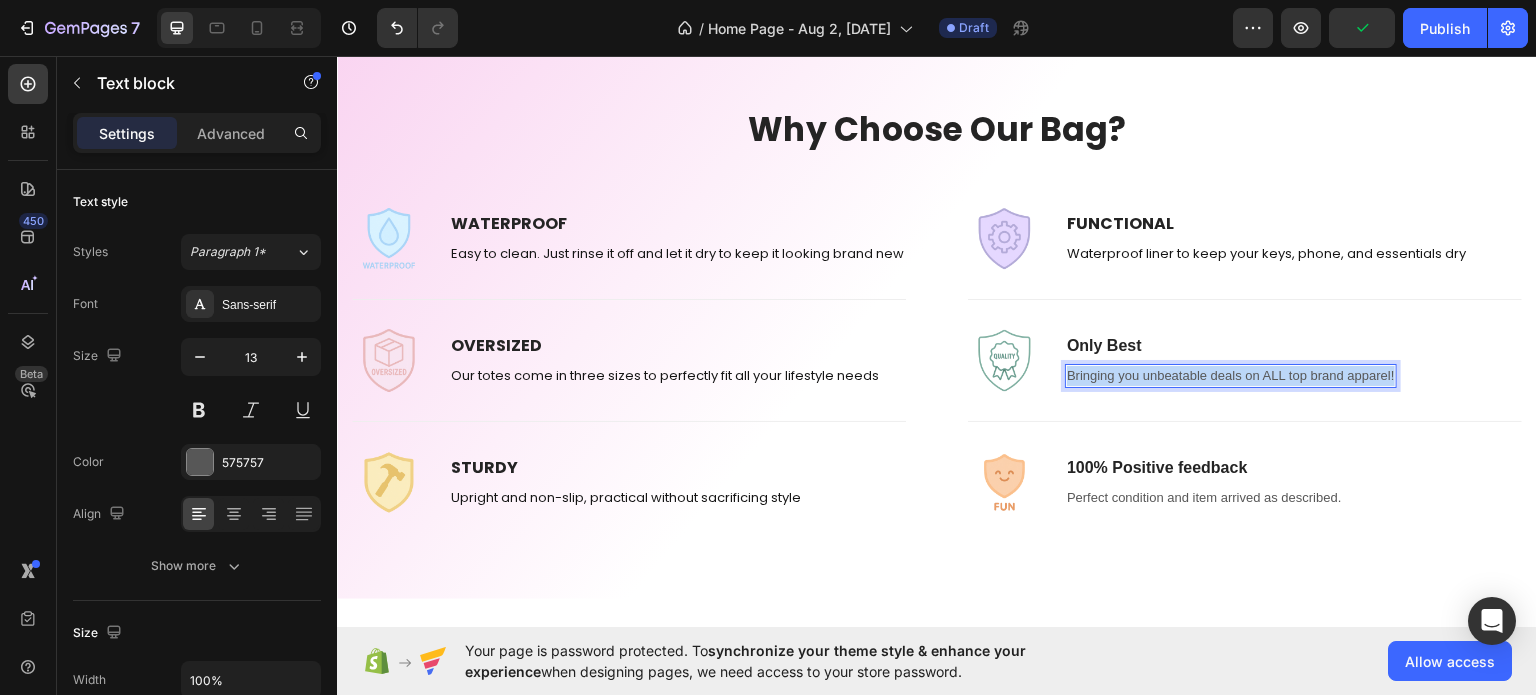 click on "Bringing you unbeatable deals on ALL top brand apparel!" at bounding box center (1231, 375) 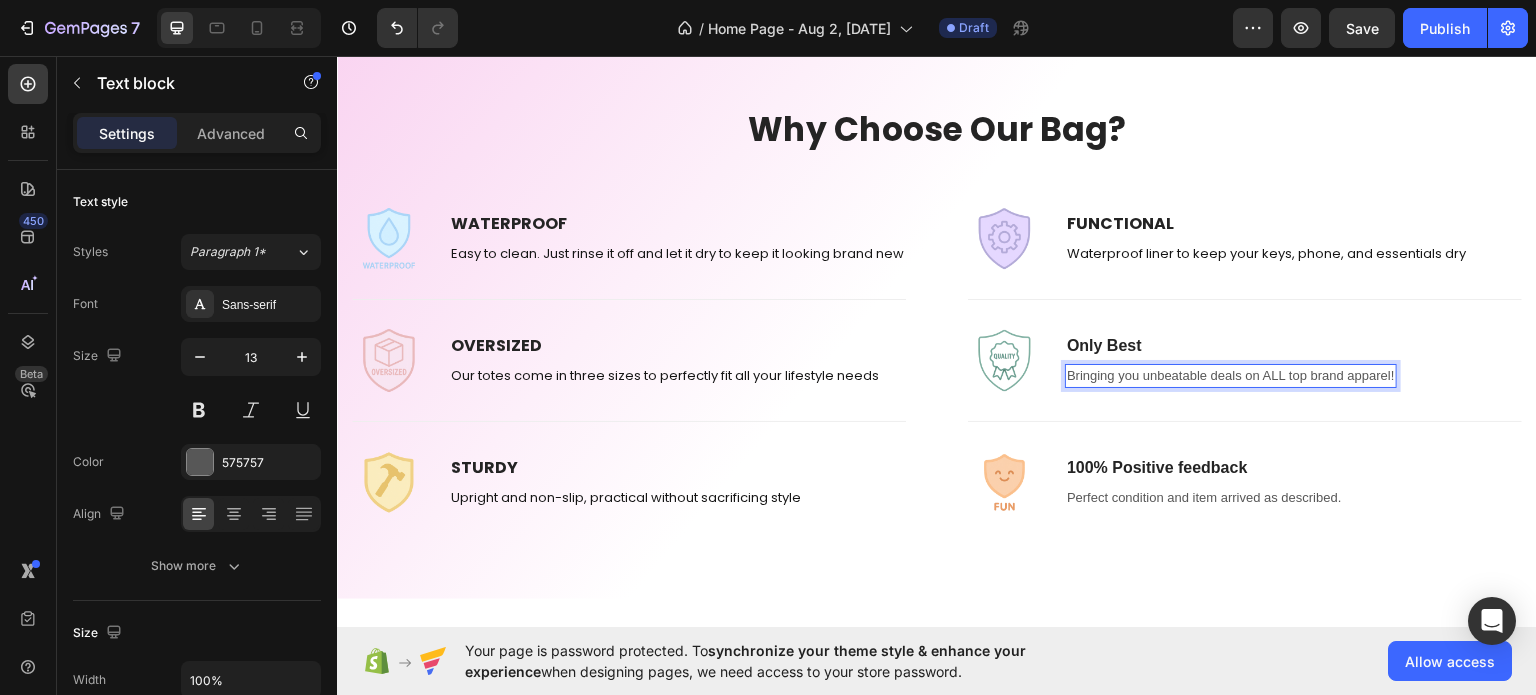 scroll, scrollTop: 844, scrollLeft: 0, axis: vertical 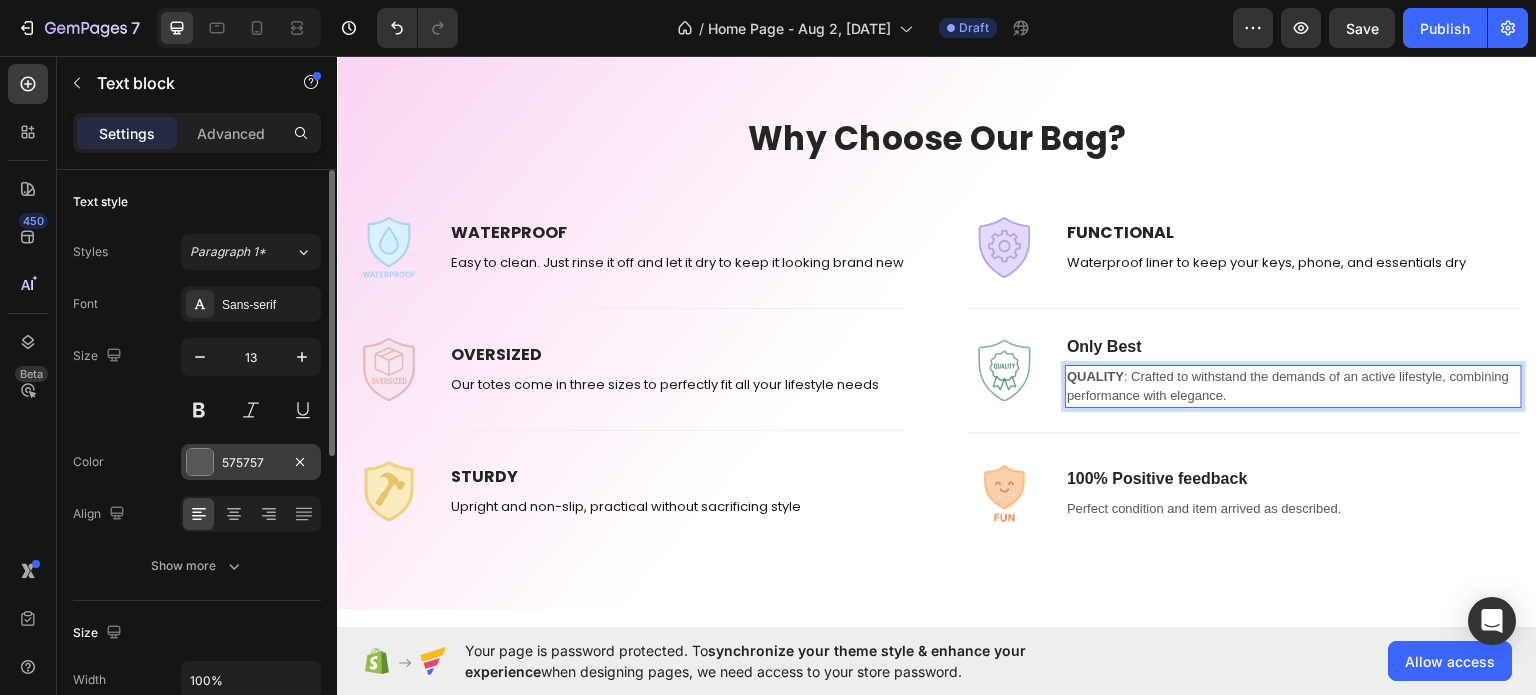 click on "575757" at bounding box center [251, 463] 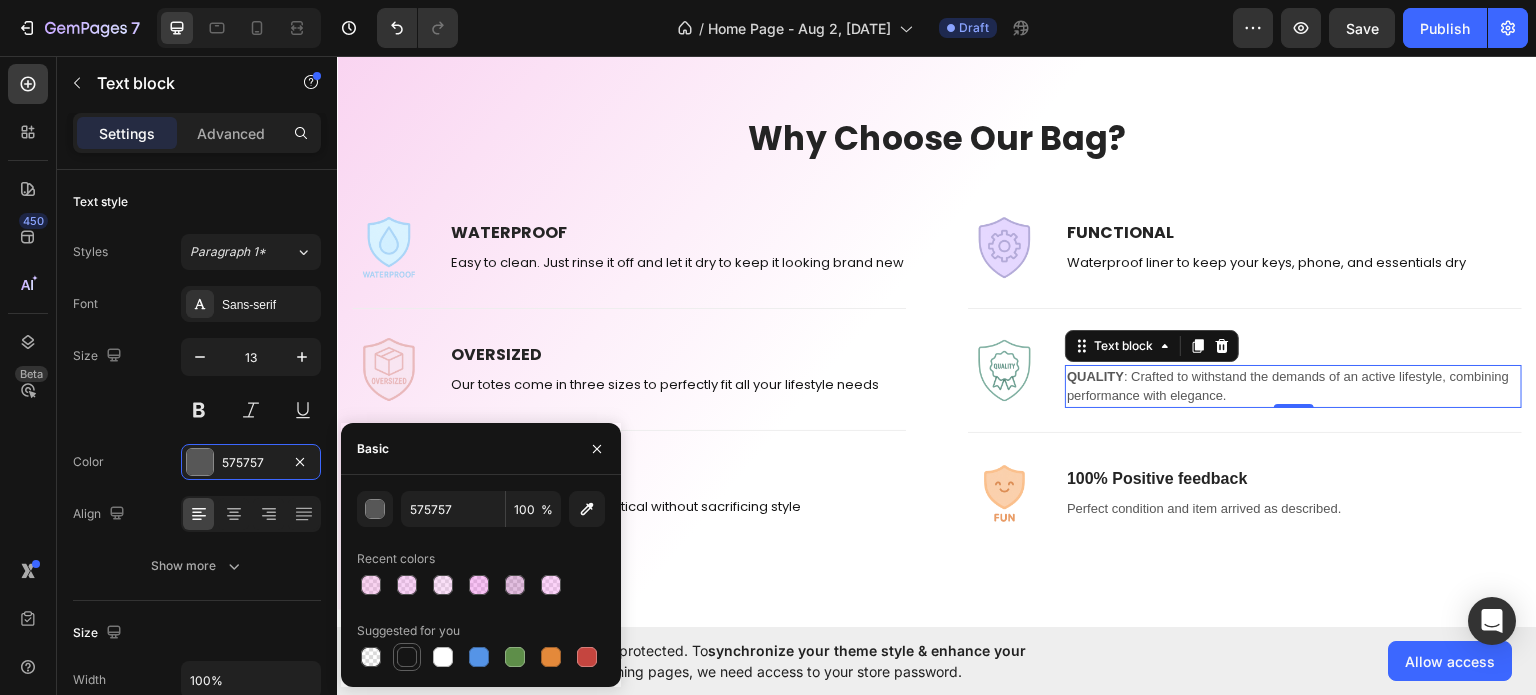 click at bounding box center [407, 657] 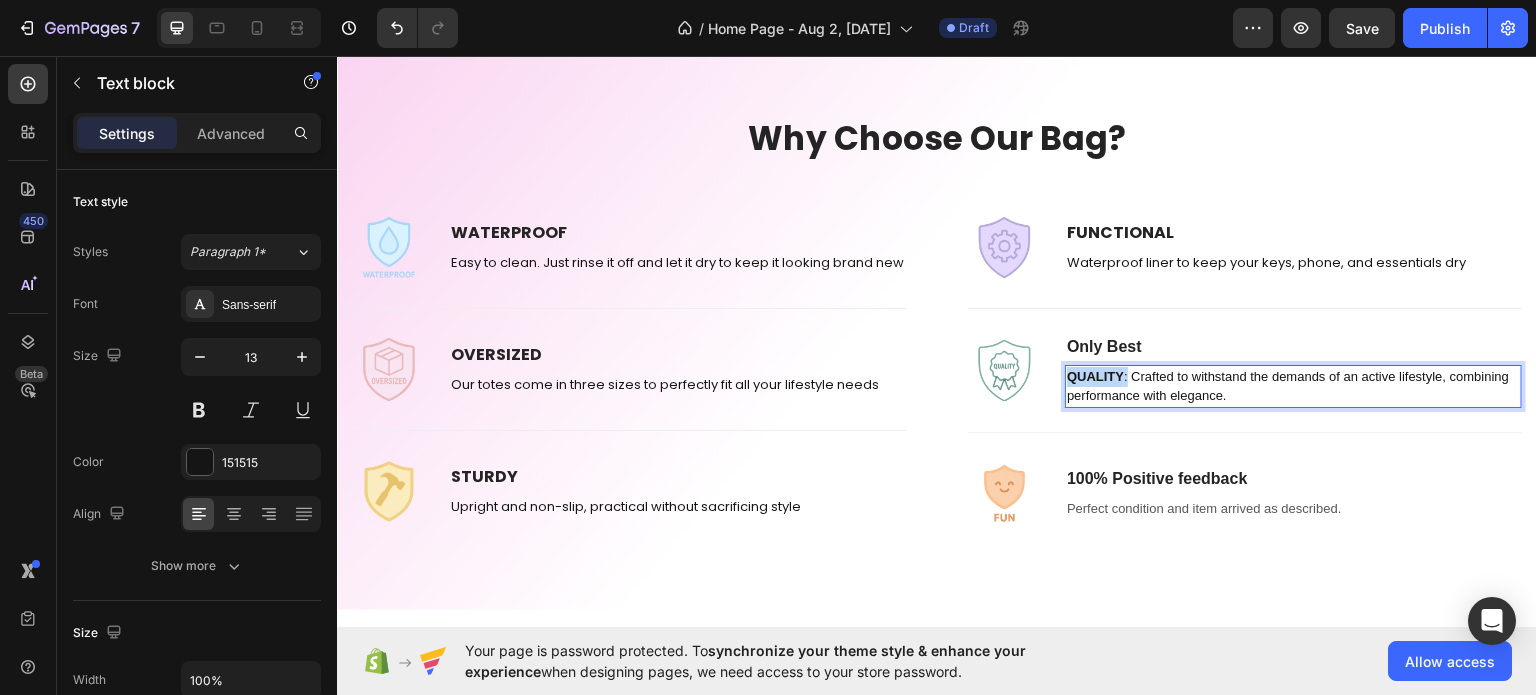 drag, startPoint x: 1119, startPoint y: 379, endPoint x: 1057, endPoint y: 376, distance: 62.072536 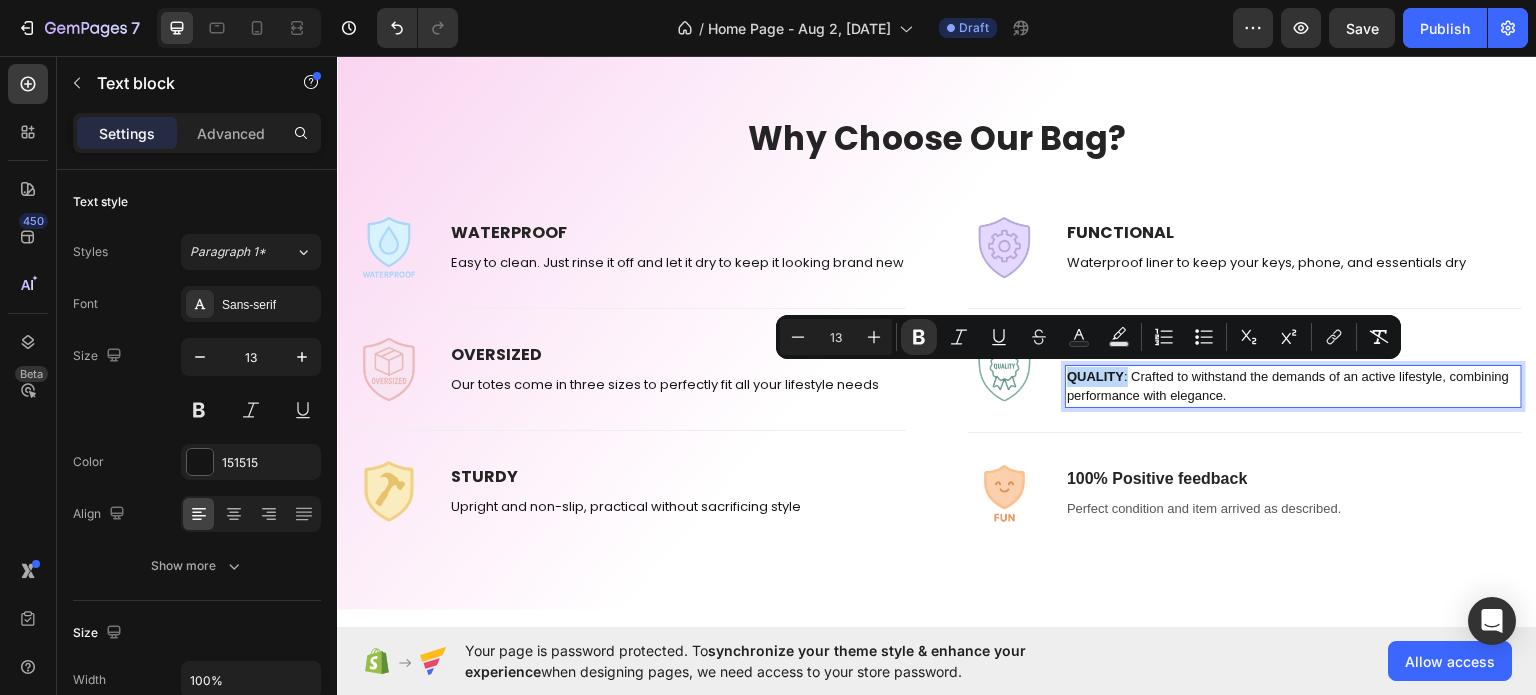 copy on "QUALITY :" 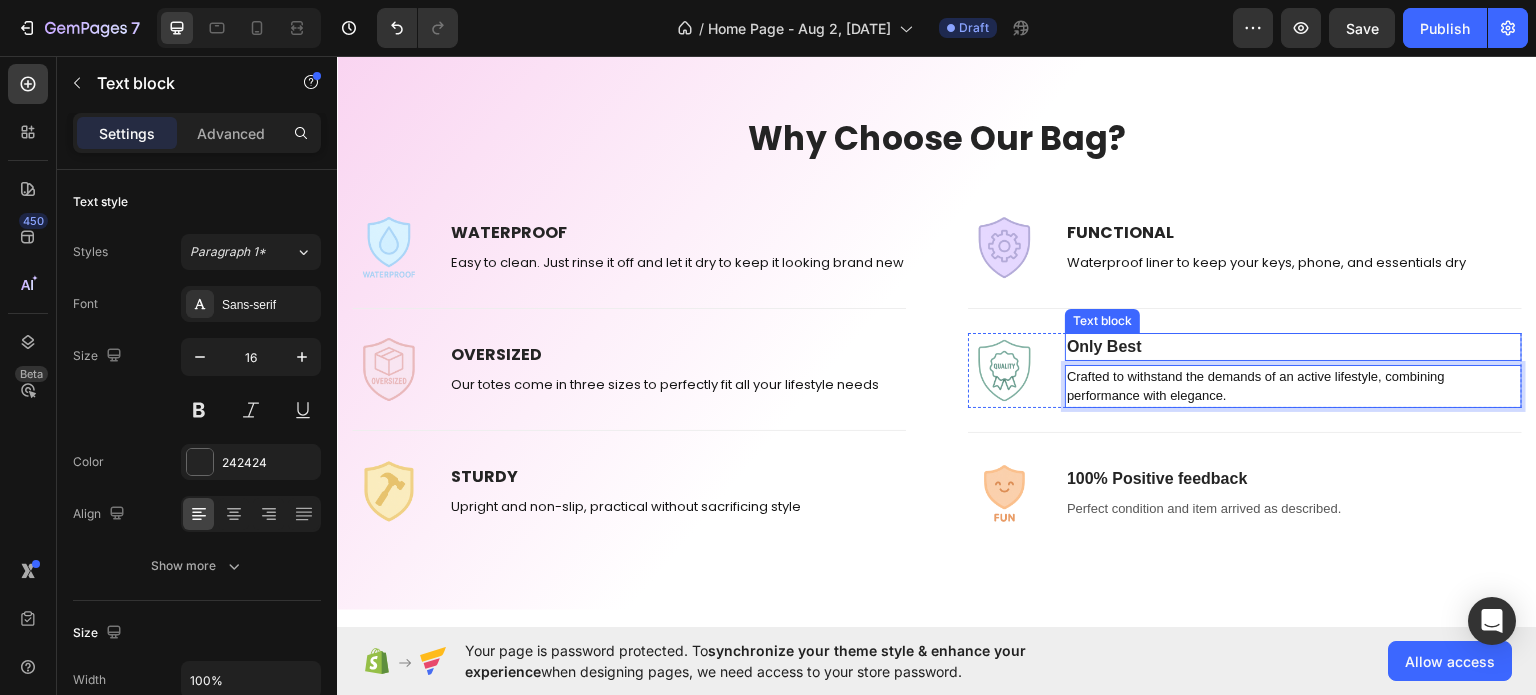 click on "Only Best" at bounding box center [1293, 346] 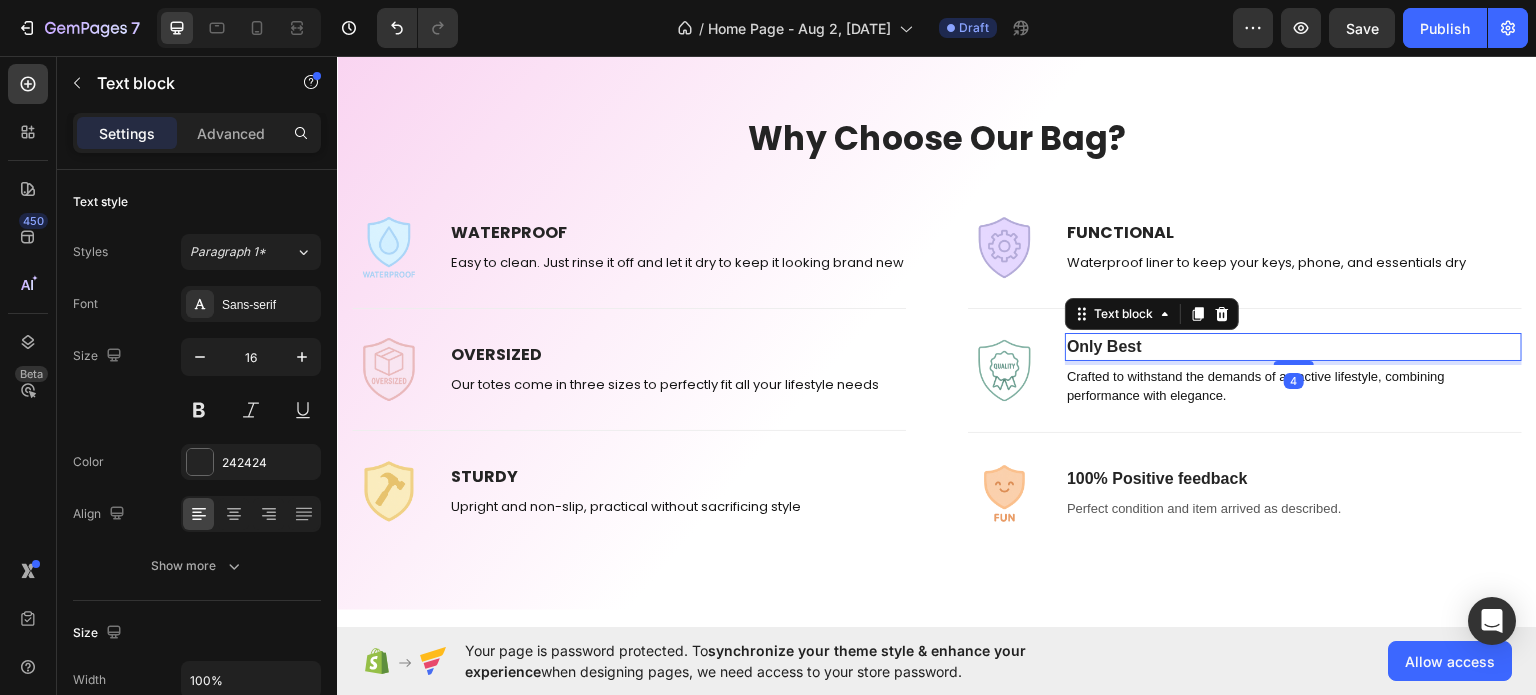 click on "Only Best" at bounding box center (1293, 346) 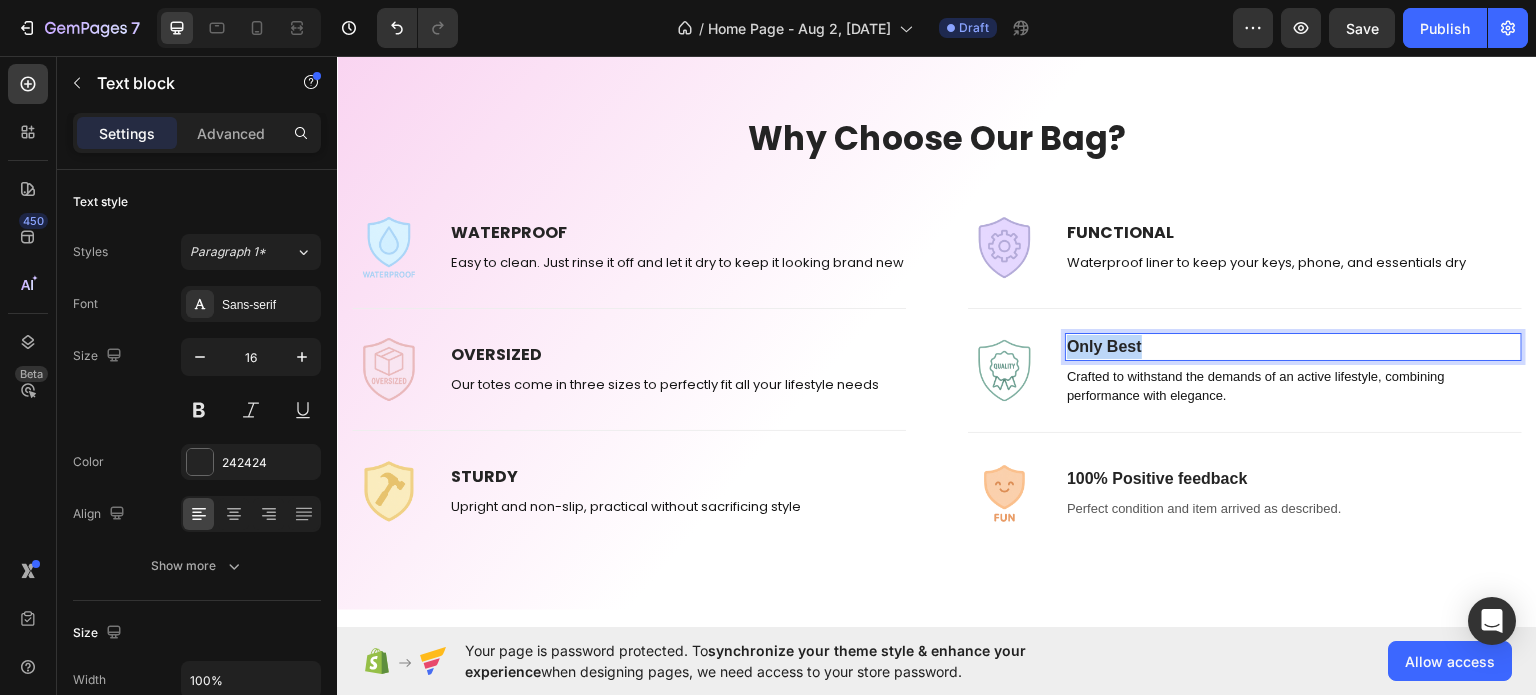 click on "Only Best" at bounding box center [1293, 346] 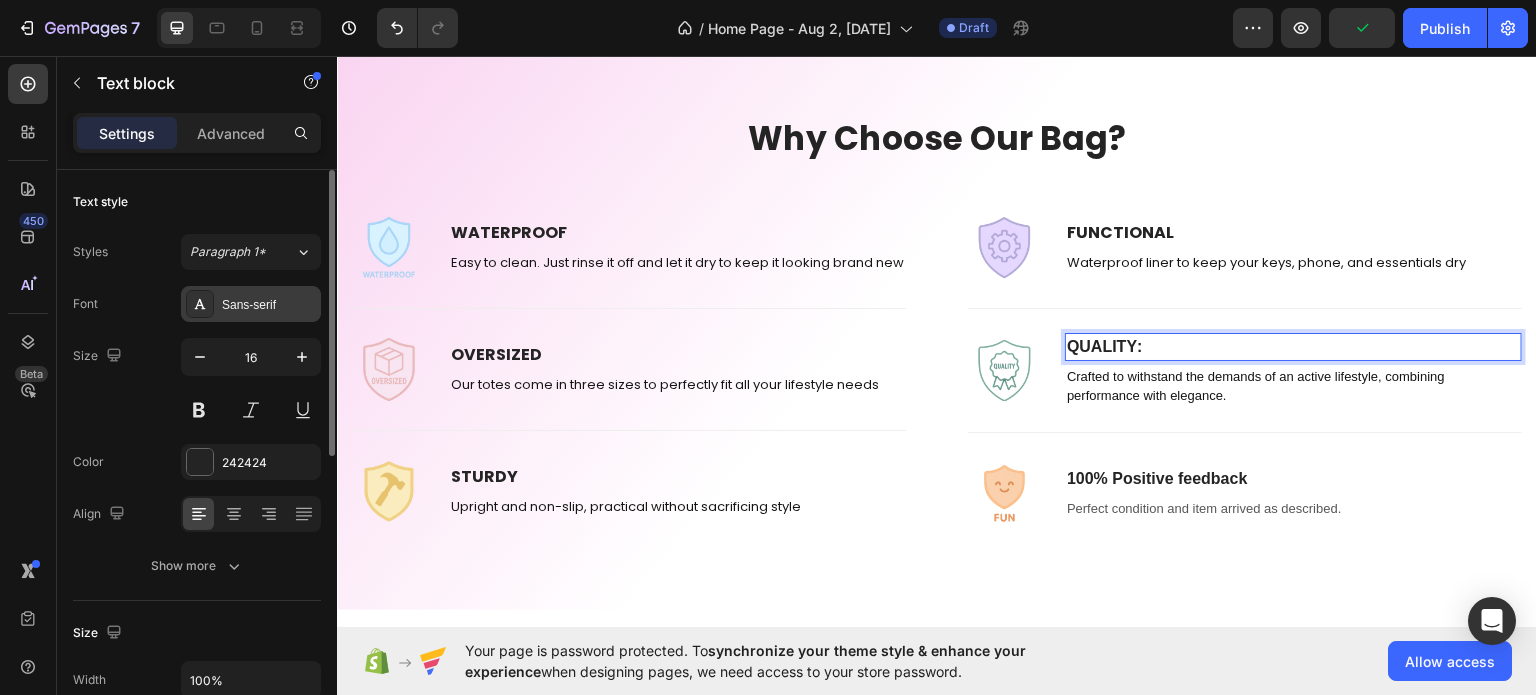 click on "Sans-serif" at bounding box center [269, 305] 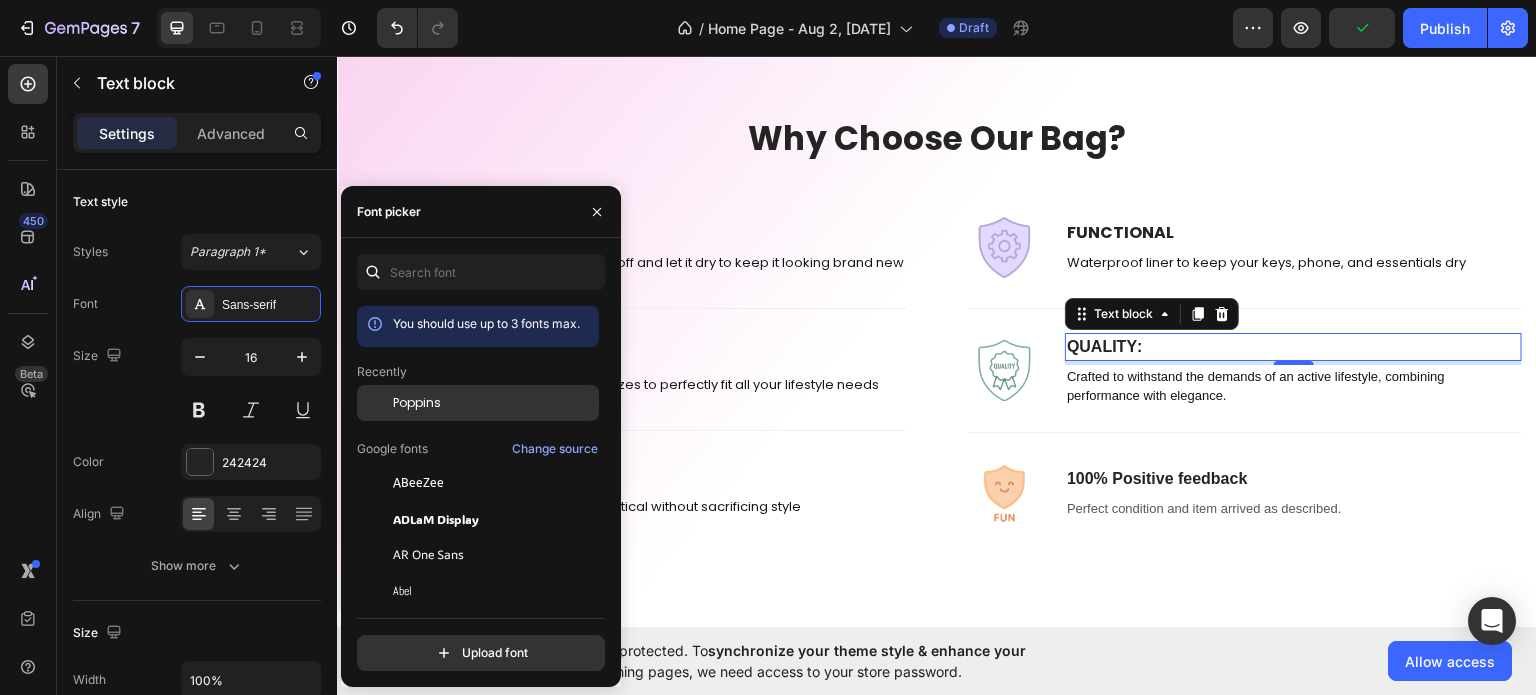 click on "Poppins" at bounding box center [494, 403] 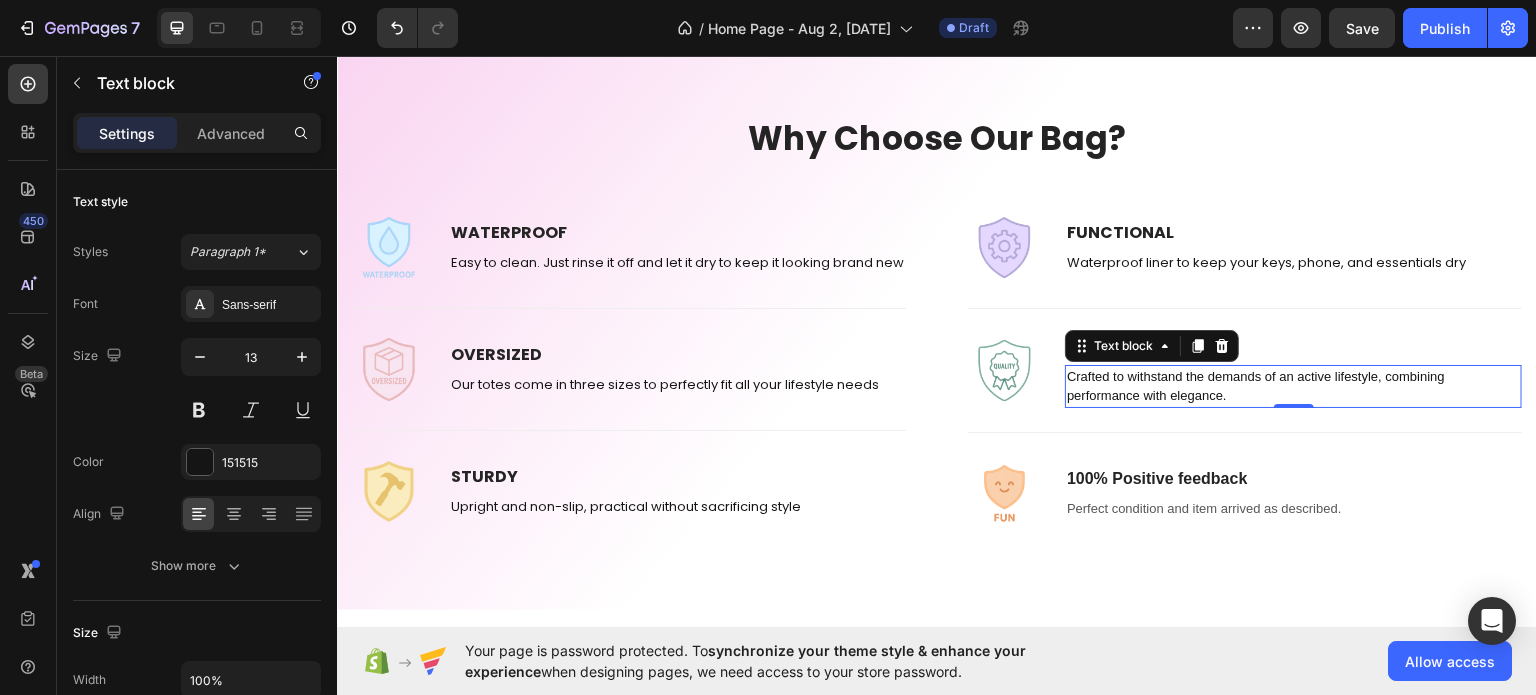 click on "Crafted to withstand the demands of an active lifestyle, combining performance with elegance." at bounding box center (1293, 385) 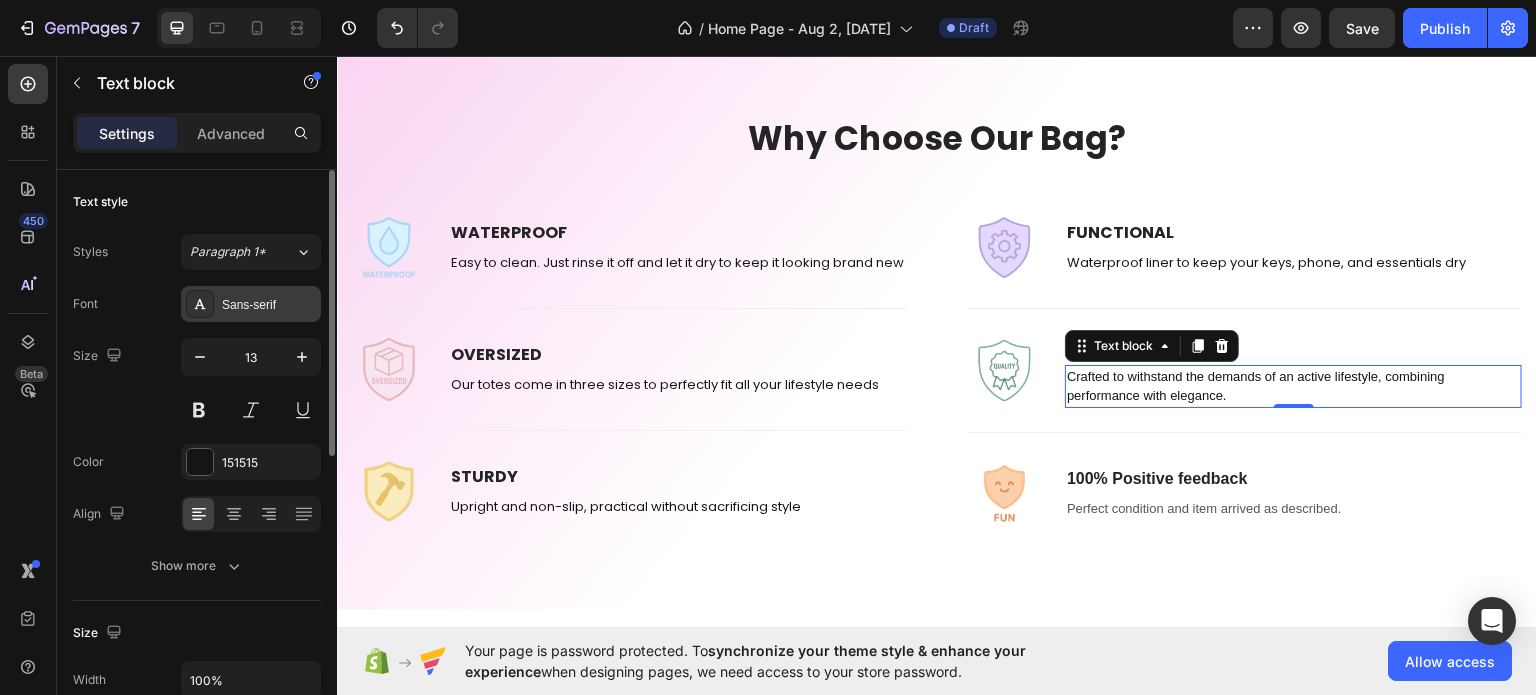 click on "Sans-serif" at bounding box center [251, 304] 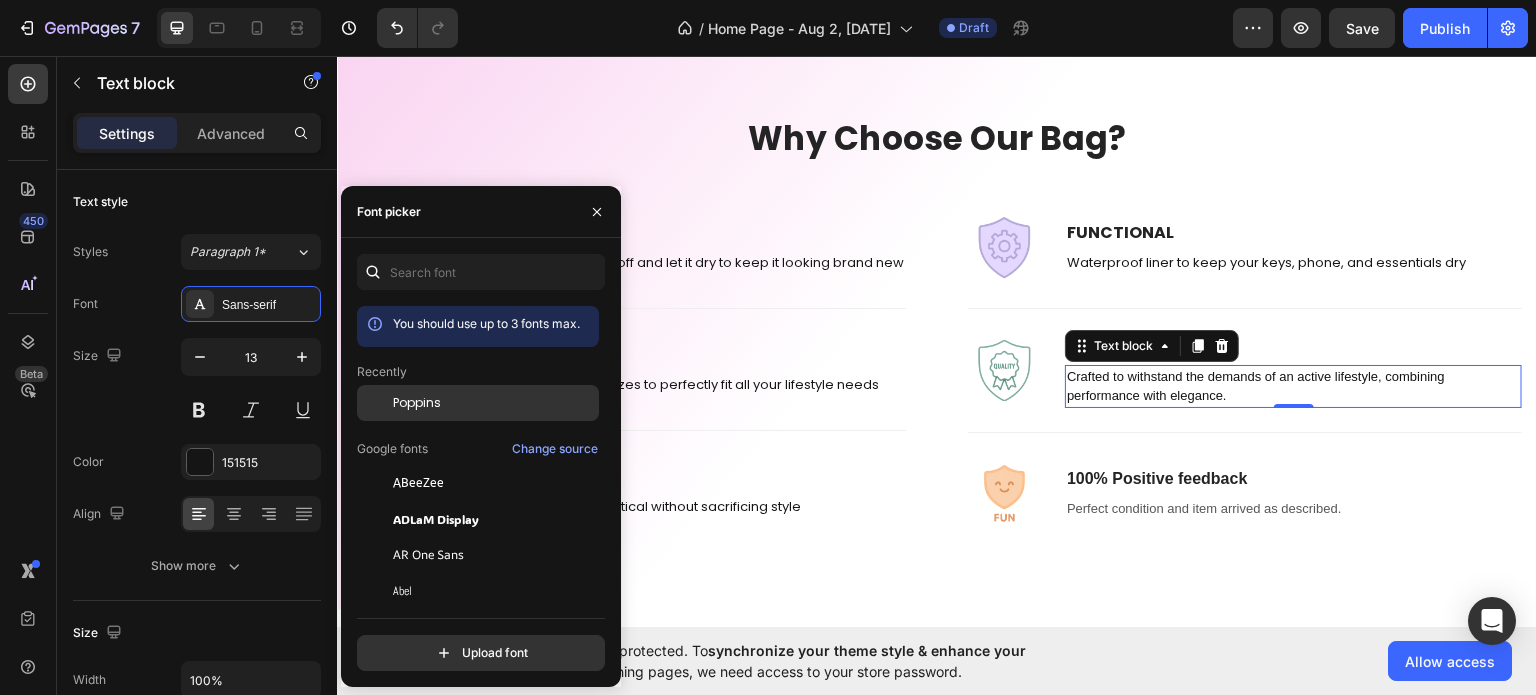 click on "Poppins" at bounding box center (494, 403) 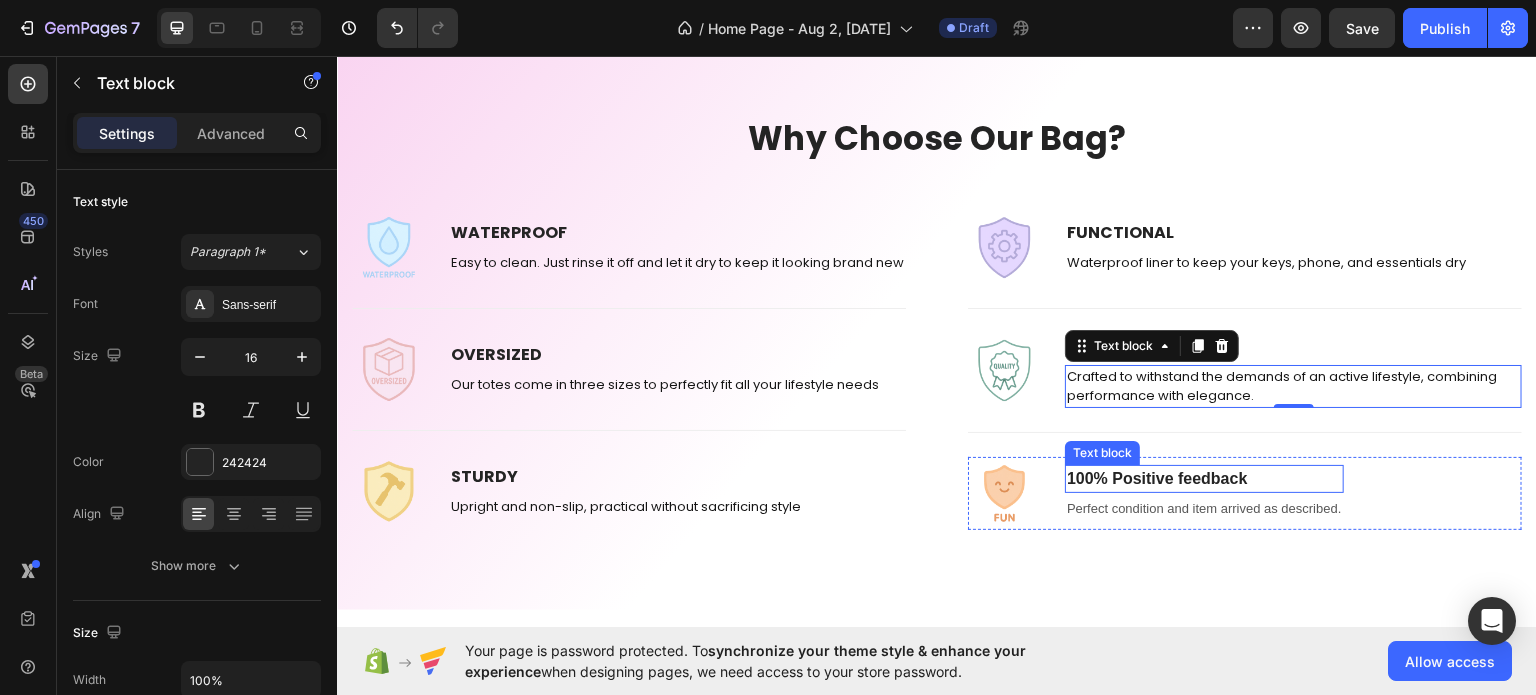 click on "100% Positive feedback" at bounding box center (1204, 478) 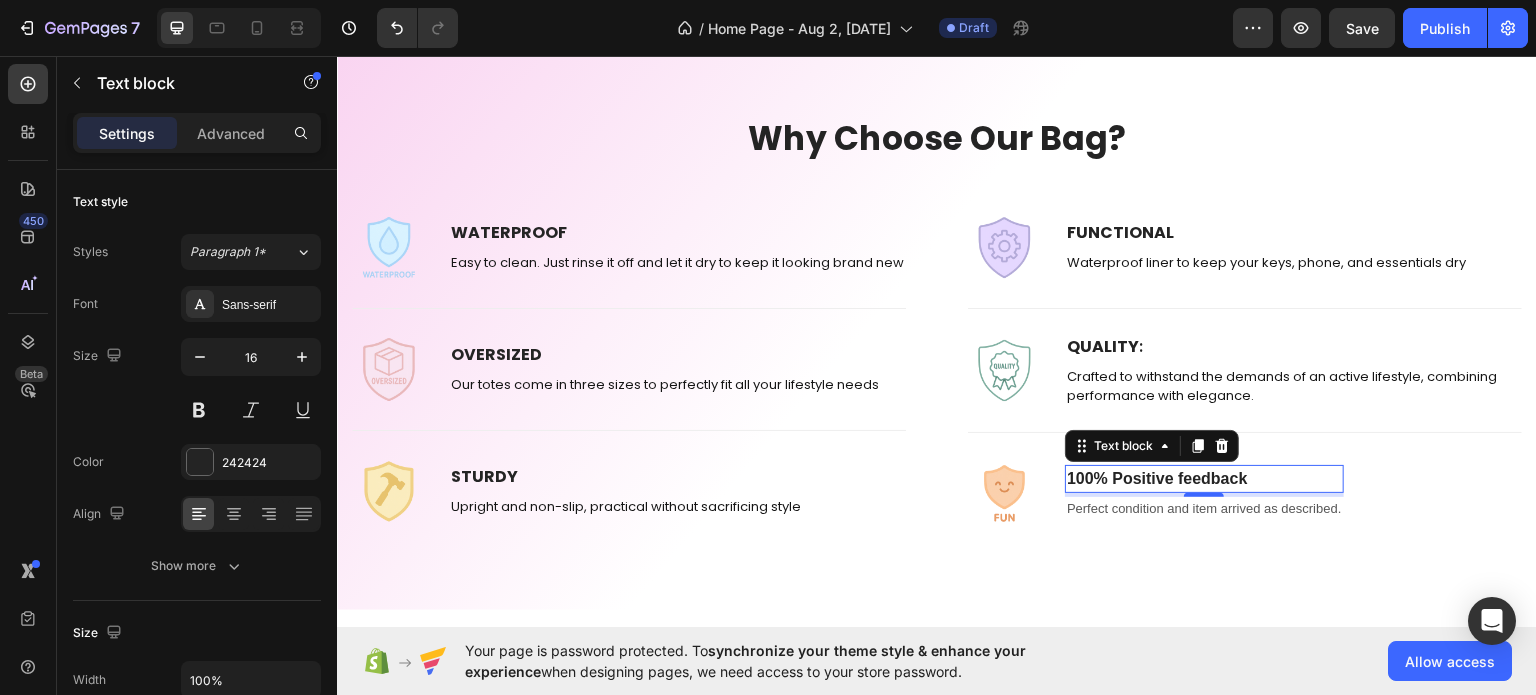 click on "100% Positive feedback" at bounding box center [1204, 478] 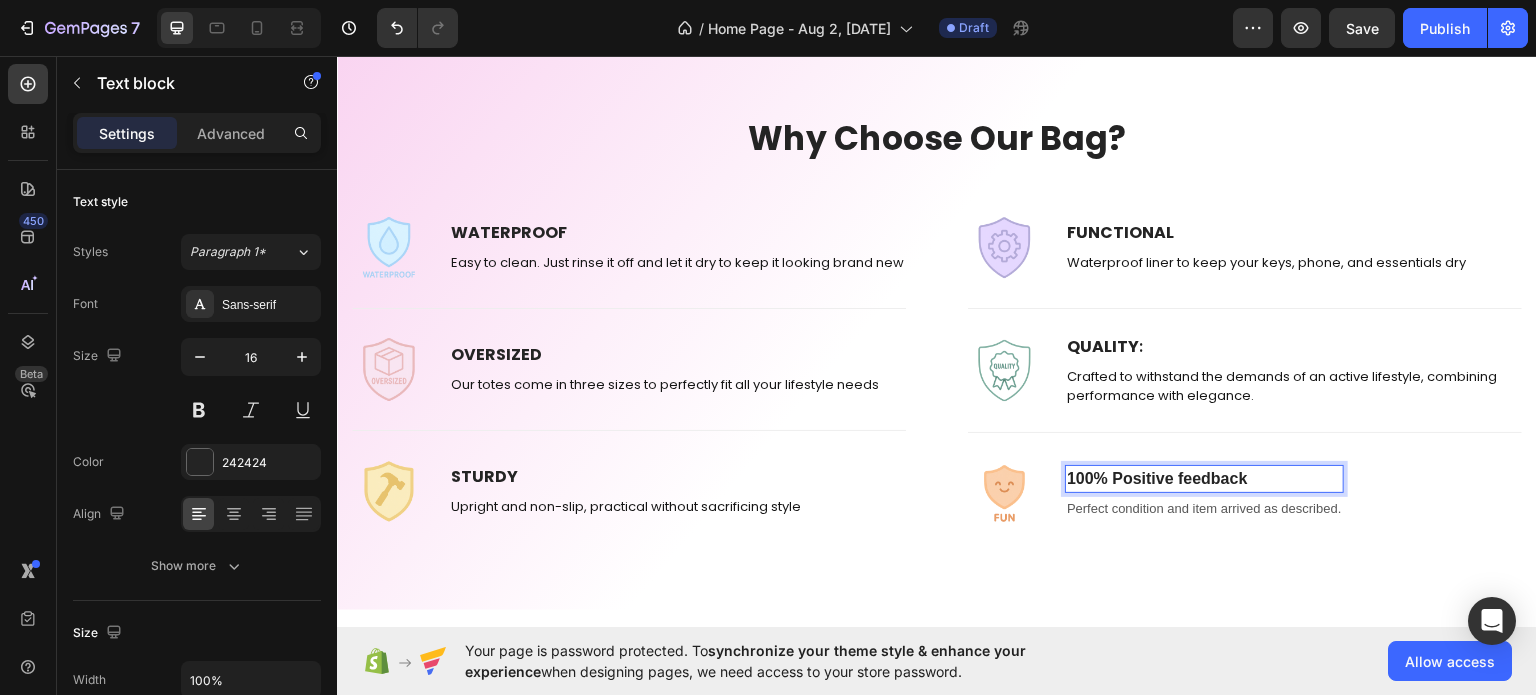 click on "100% Positive feedback" at bounding box center [1204, 478] 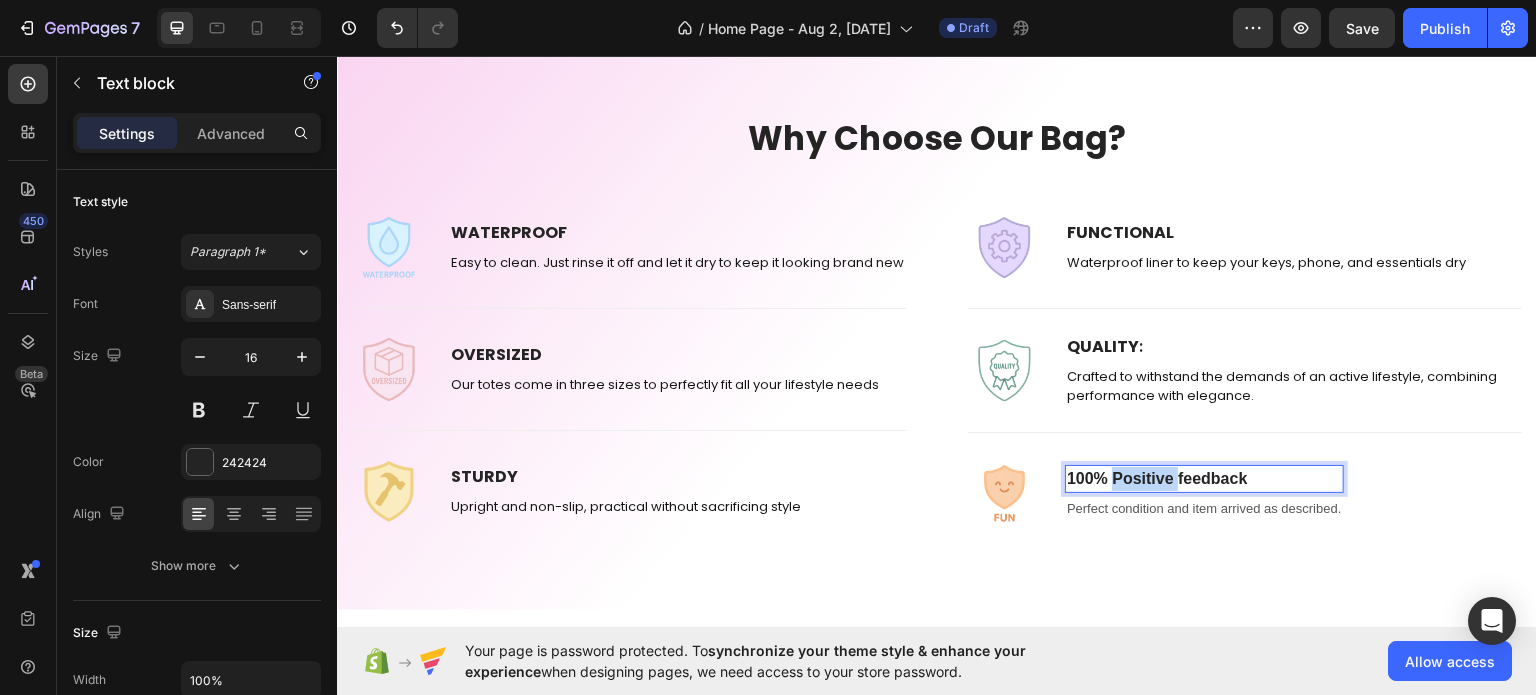 click on "100% Positive feedback" at bounding box center [1204, 478] 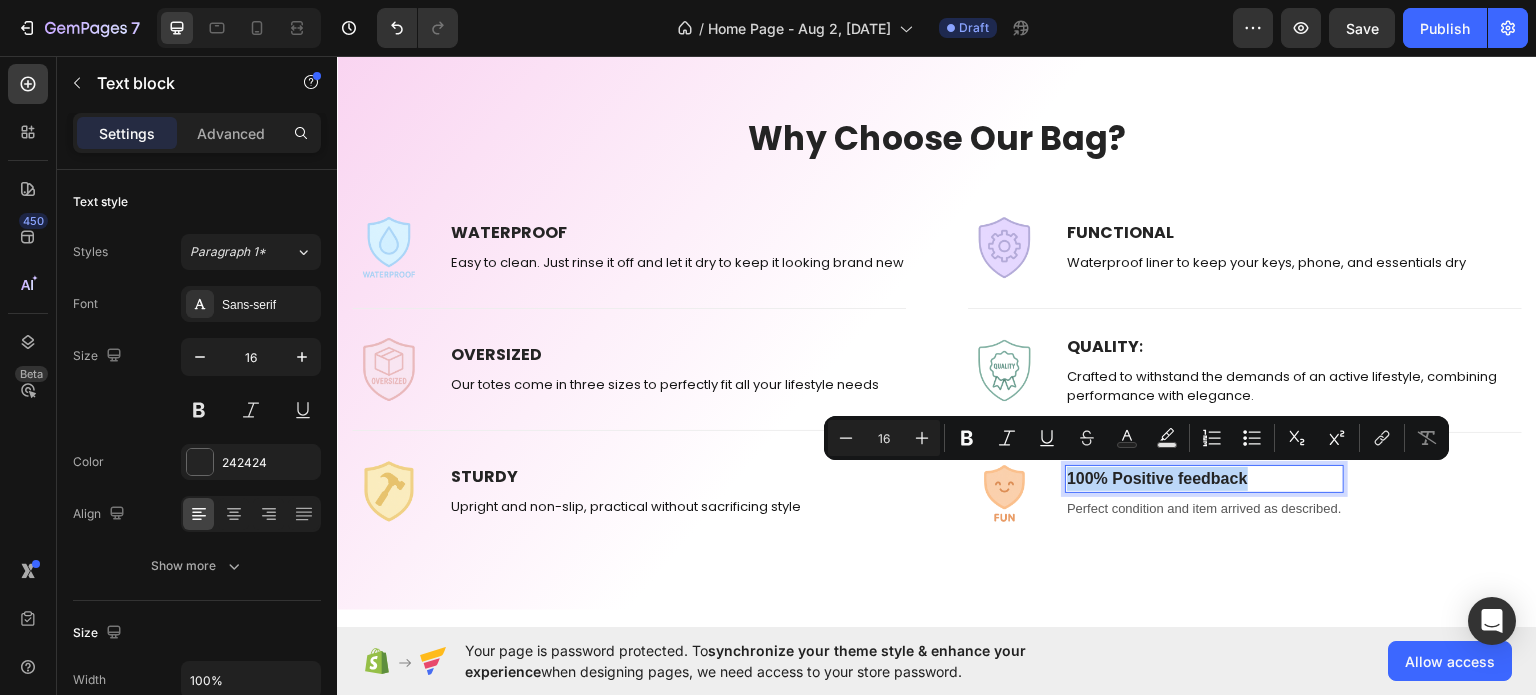 click on "100% Positive feedback" at bounding box center (1204, 478) 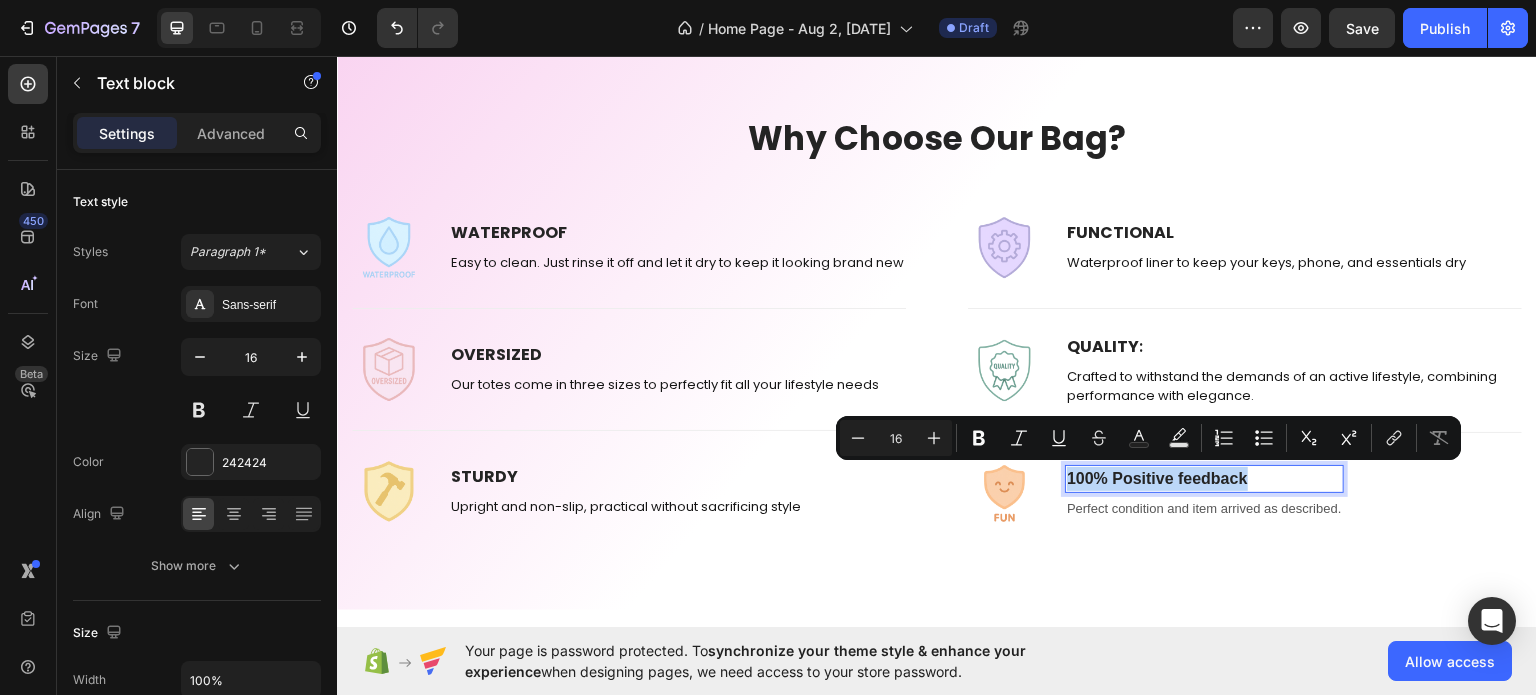 click on "100% Positive feedback" at bounding box center (1204, 478) 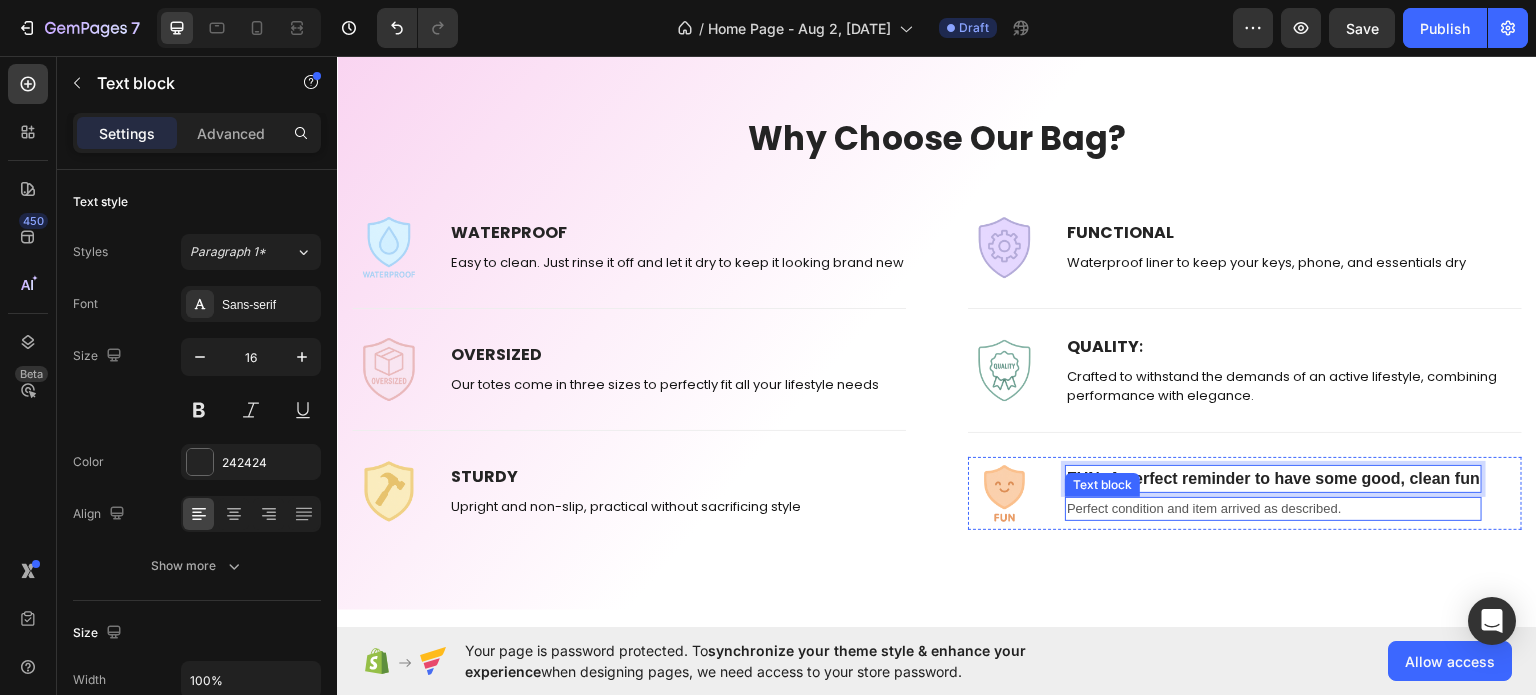 click on "Perfect condition and item arrived as described." at bounding box center [1273, 508] 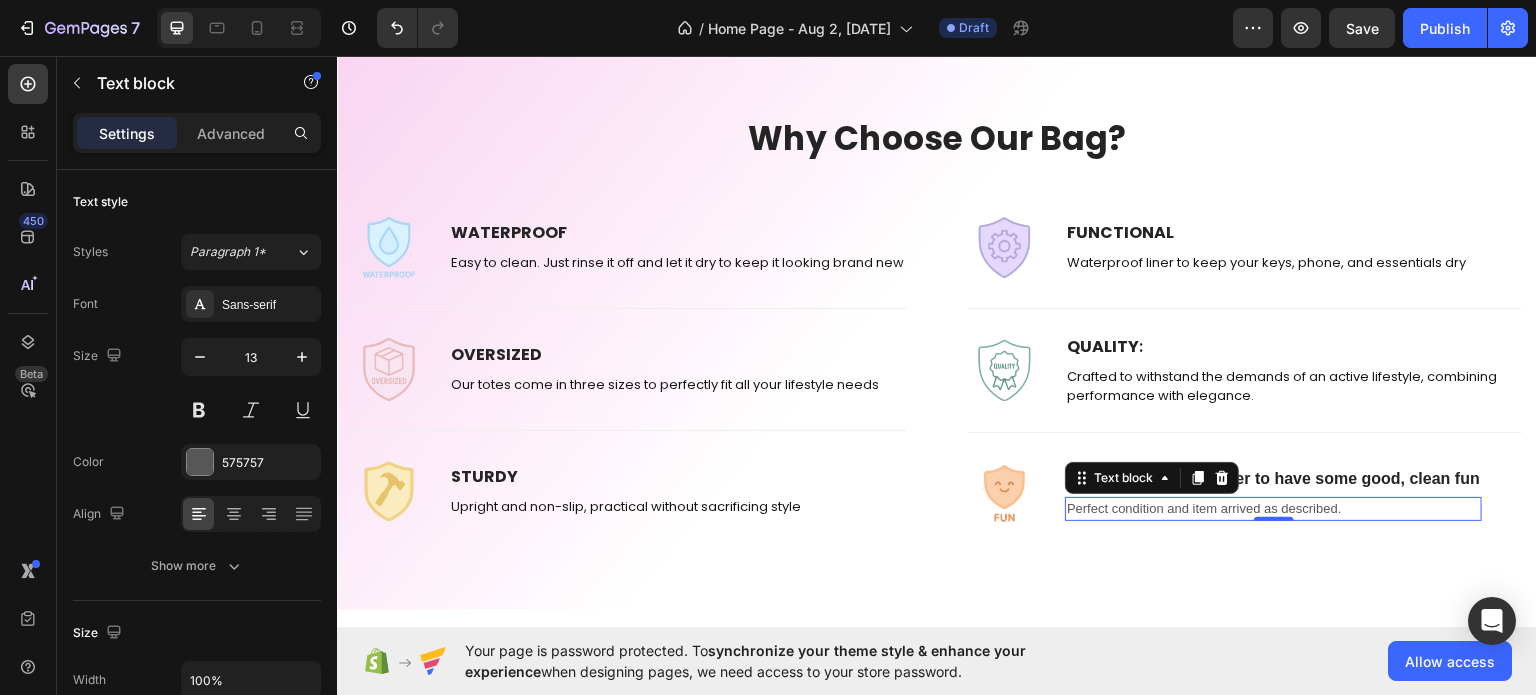 click on "Perfect condition and item arrived as described." at bounding box center [1273, 508] 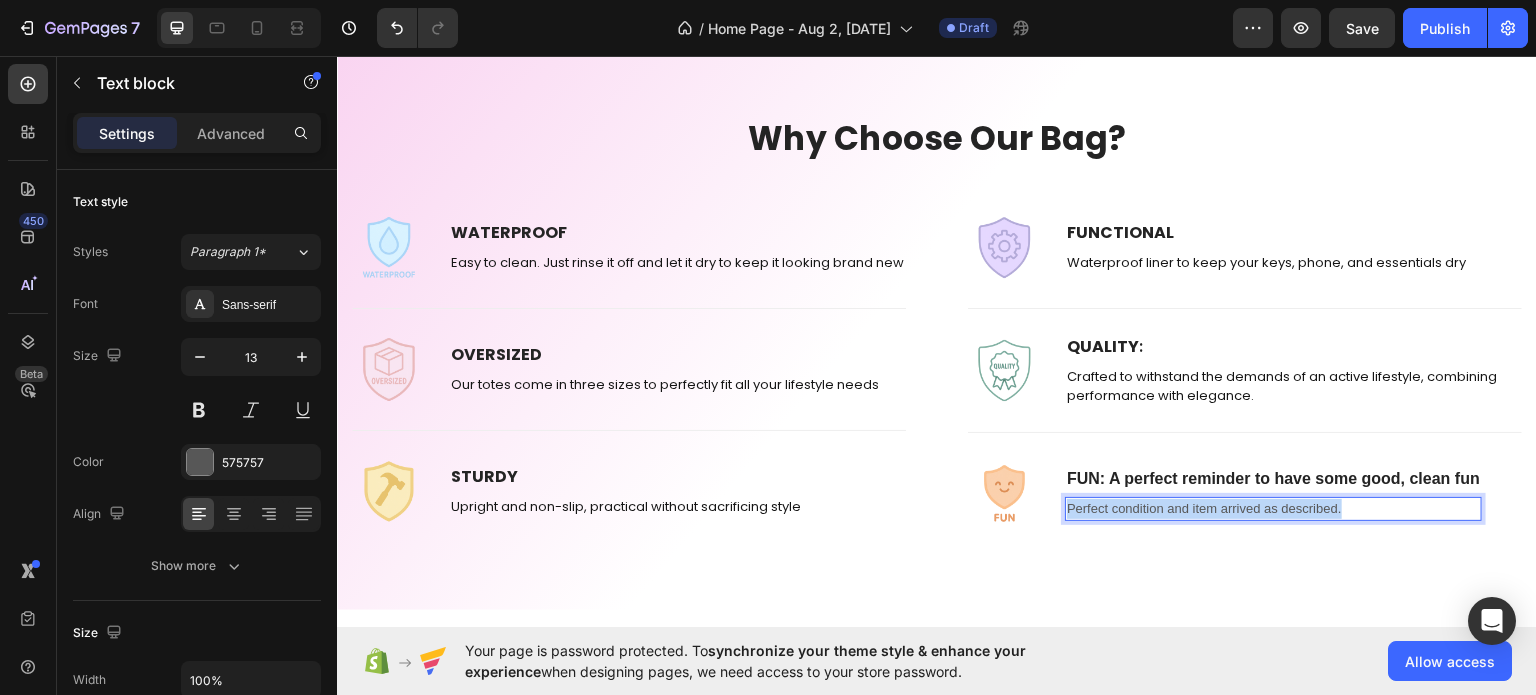 click on "Perfect condition and item arrived as described." at bounding box center (1273, 508) 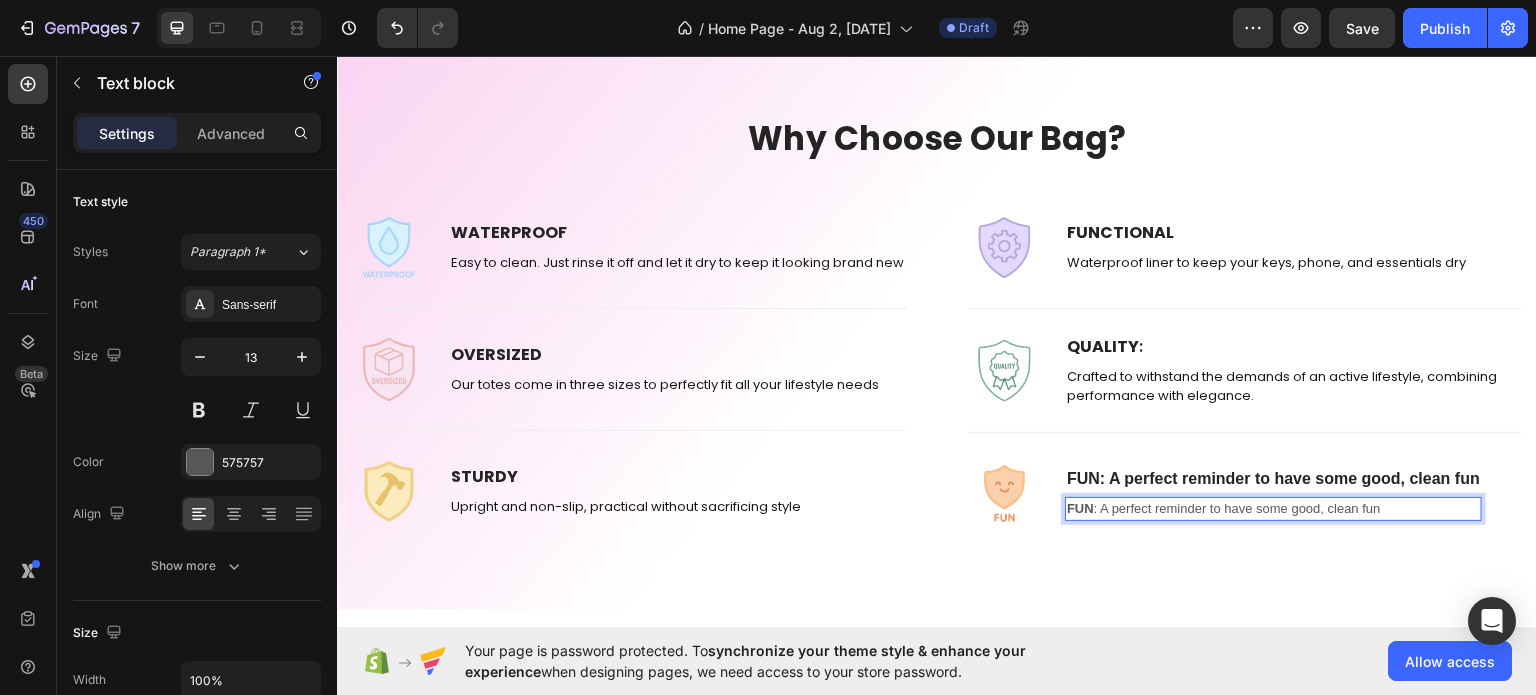 click on "FUN : A perfect reminder to have some good, clean fun" at bounding box center [1273, 508] 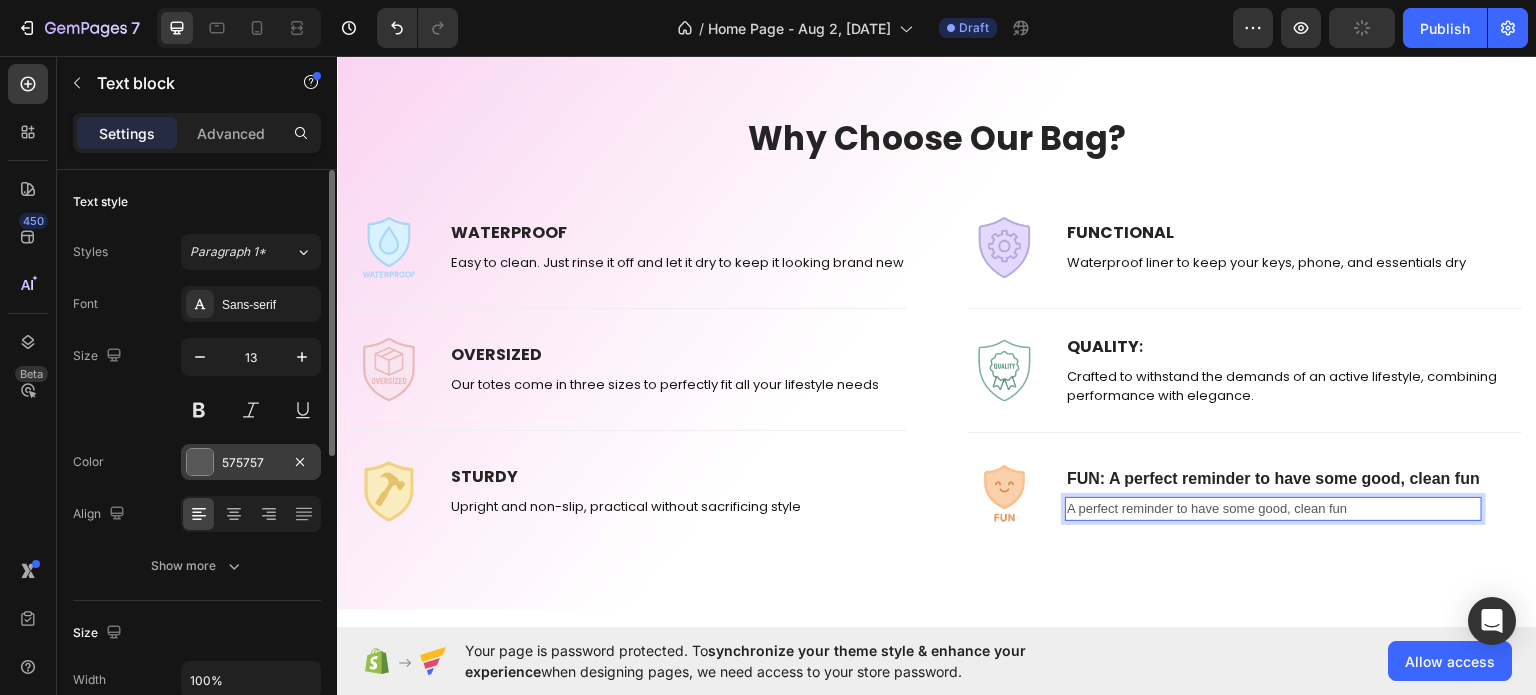 click on "575757" at bounding box center (251, 462) 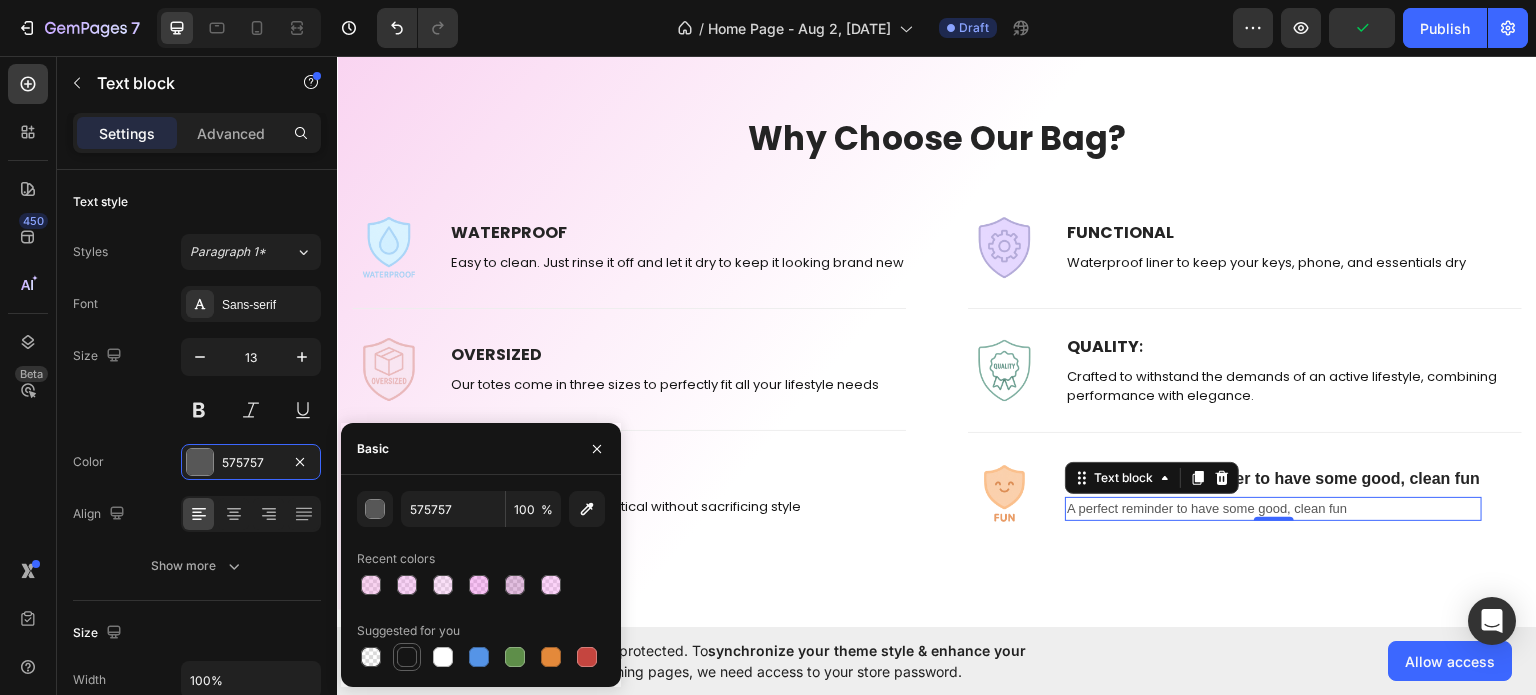 click at bounding box center (407, 657) 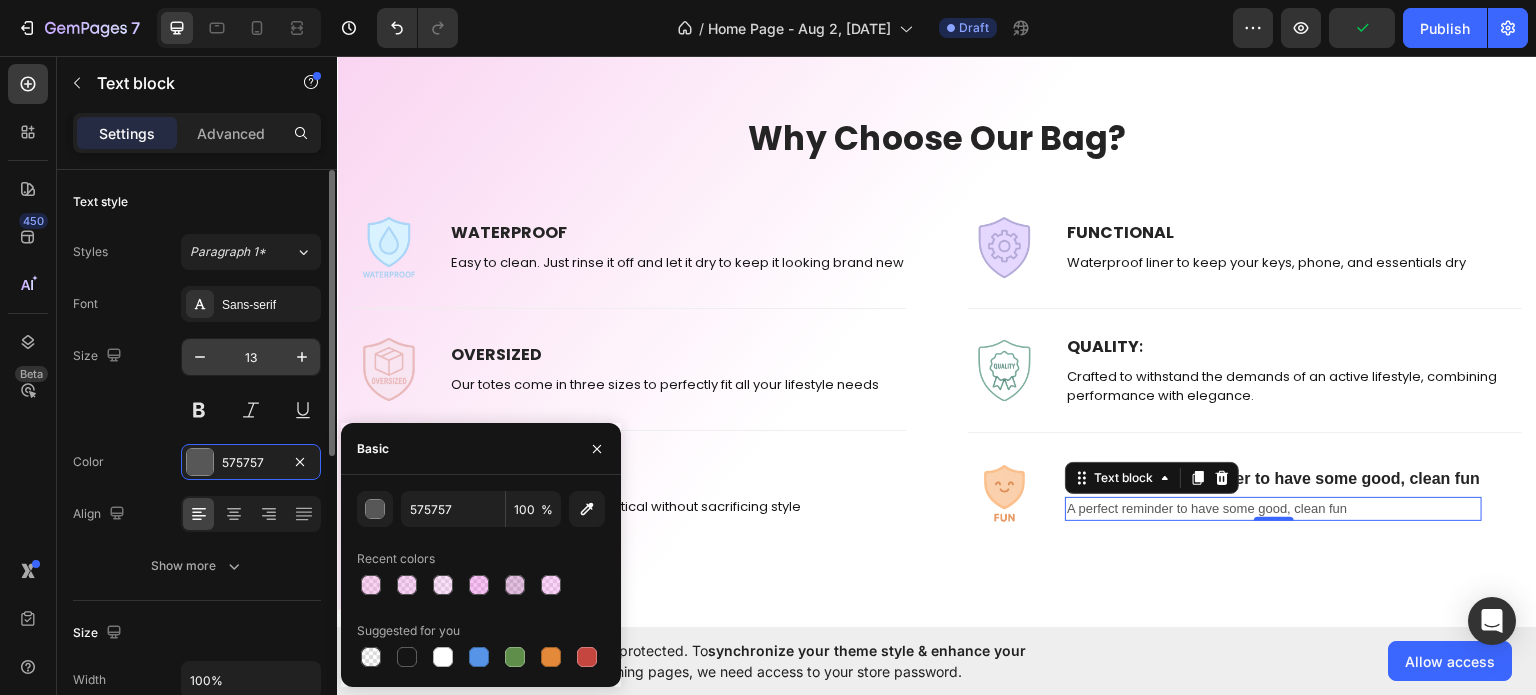type on "151515" 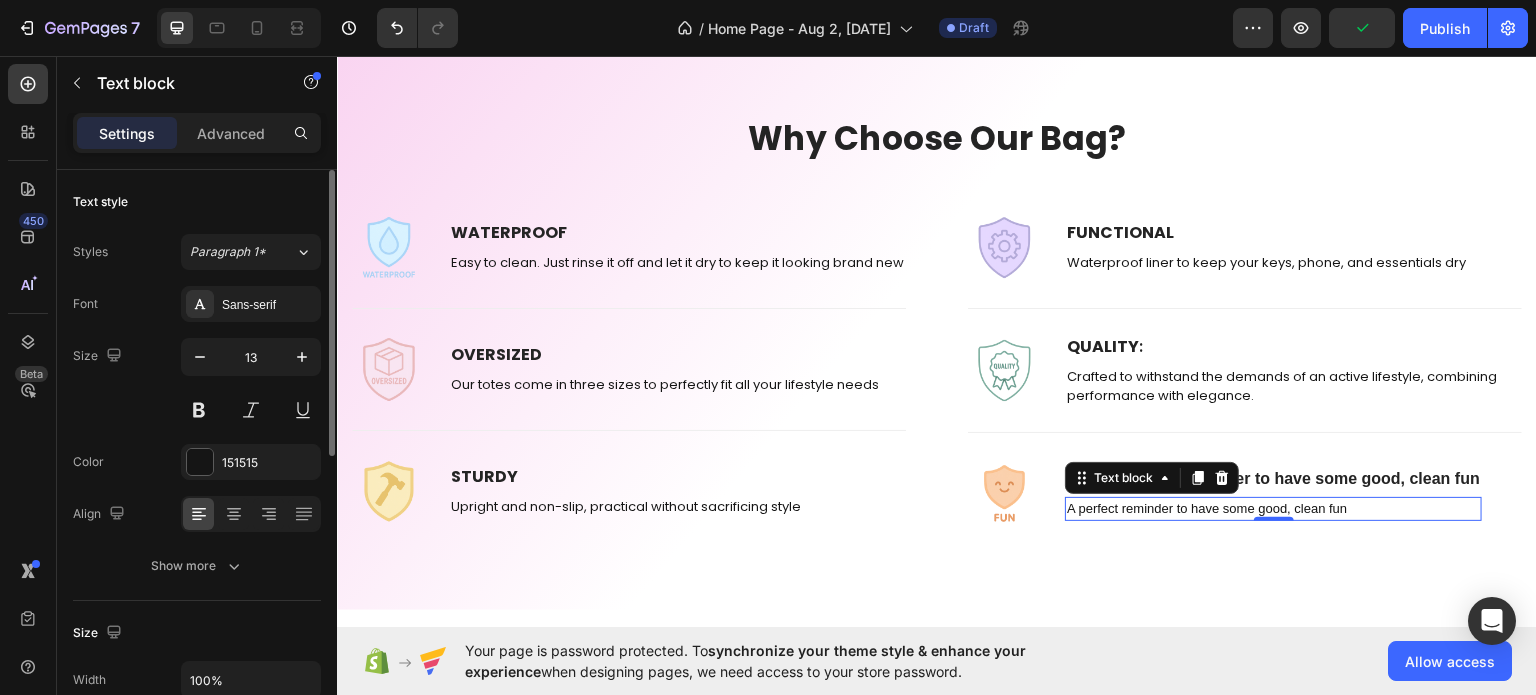 click on "Font Sans-serif Size 13 Color 151515 Align Show more" at bounding box center [197, 435] 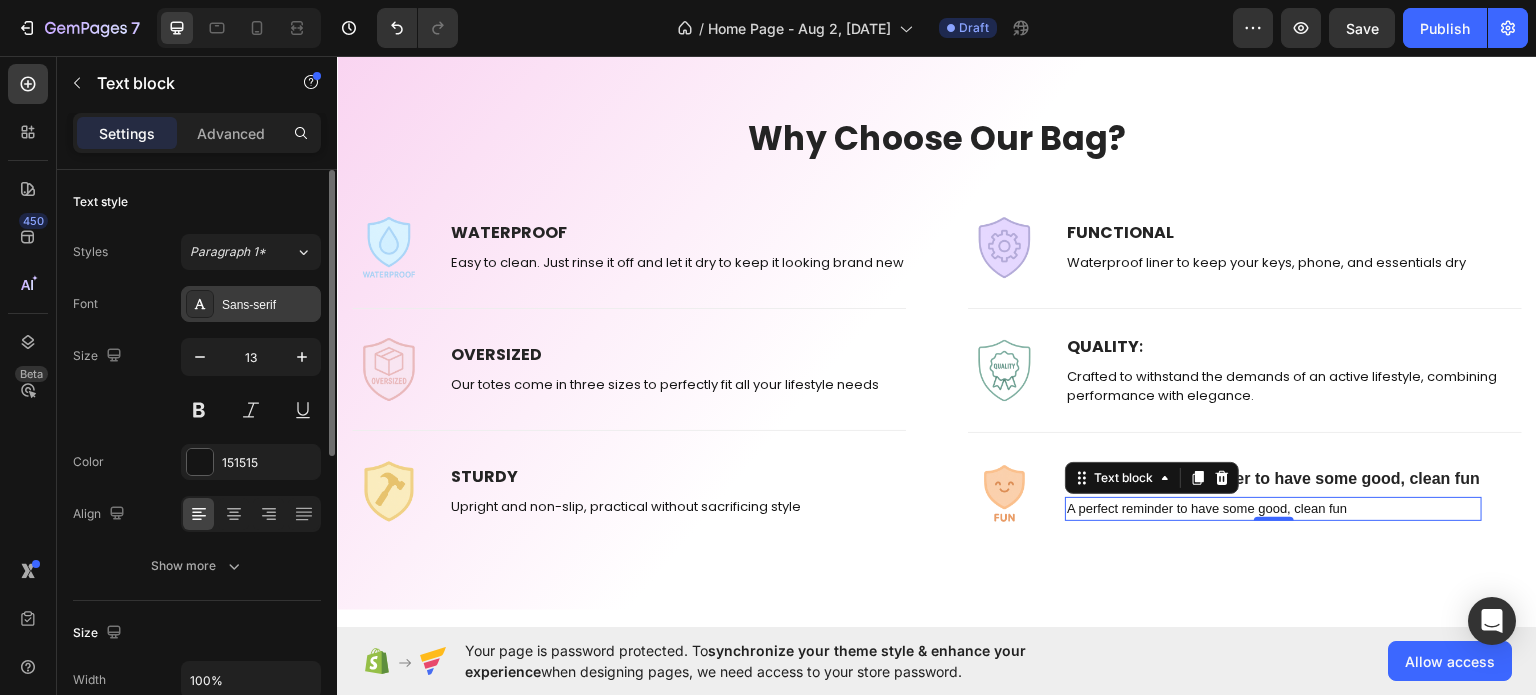 click on "Sans-serif" at bounding box center (269, 305) 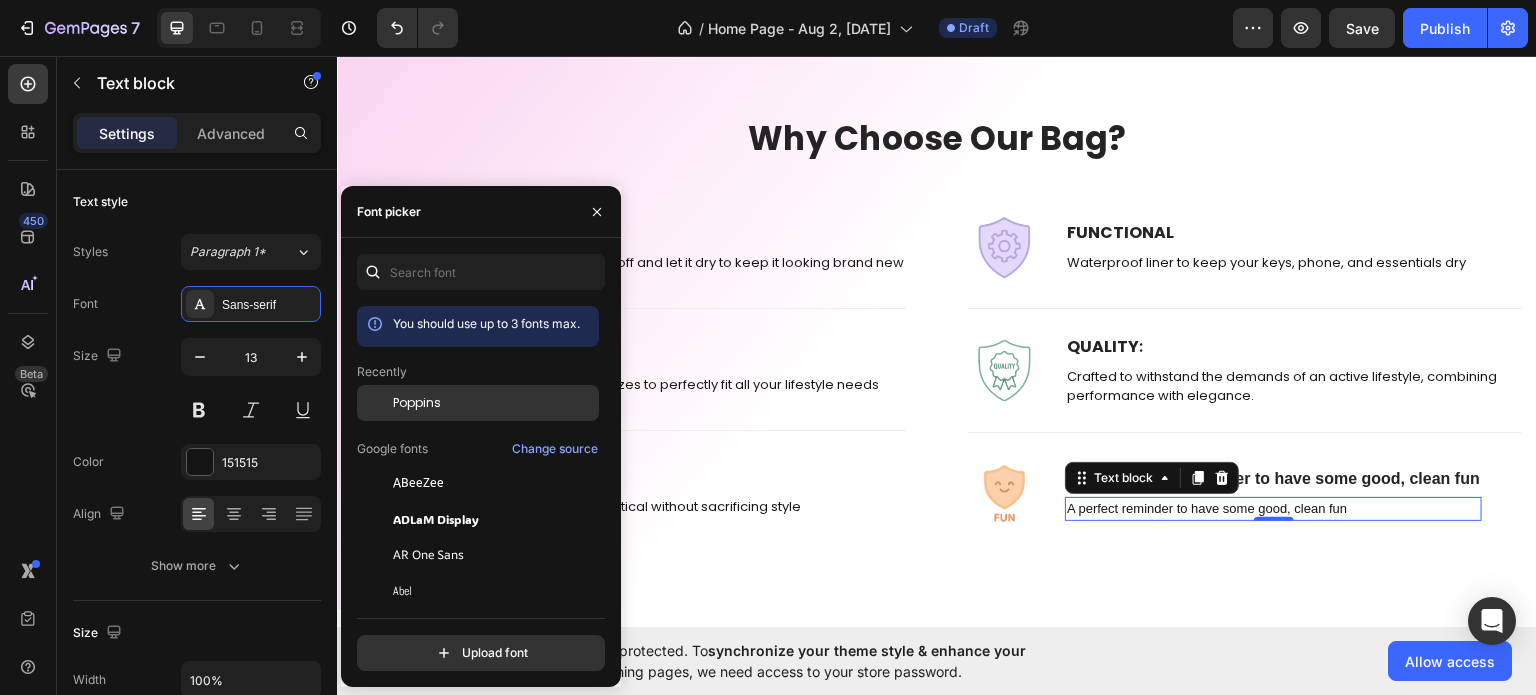 click on "Poppins" at bounding box center (417, 403) 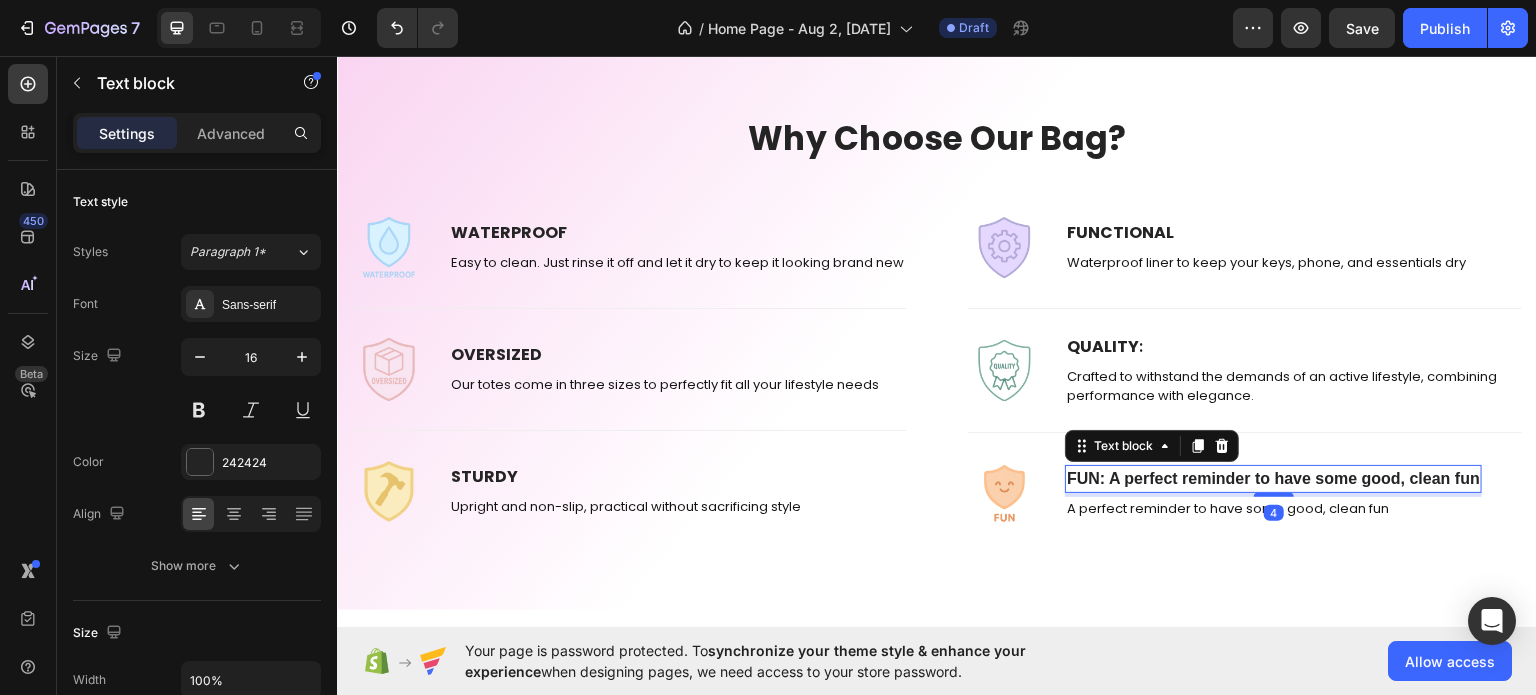 click on "FUN : A perfect reminder to have some good, clean fun" at bounding box center (1273, 478) 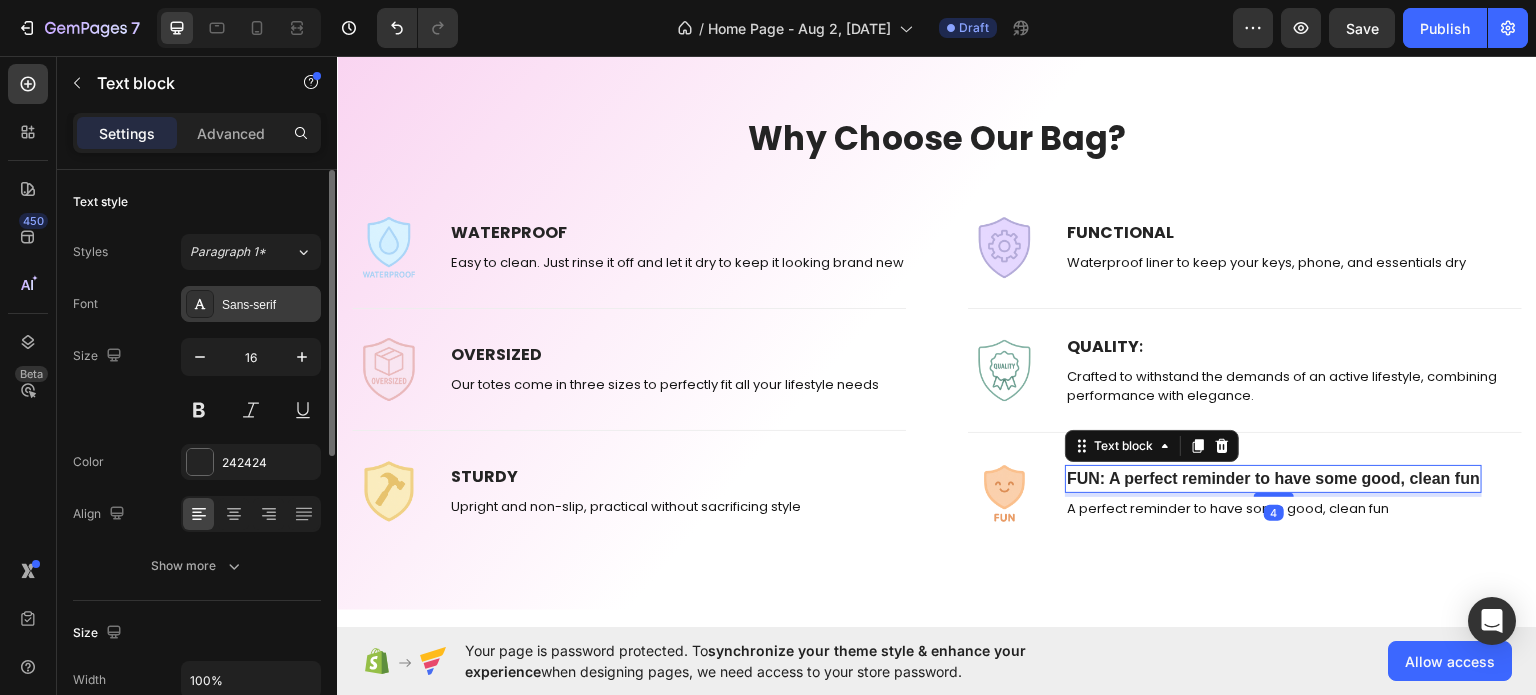 click on "Sans-serif" at bounding box center [269, 305] 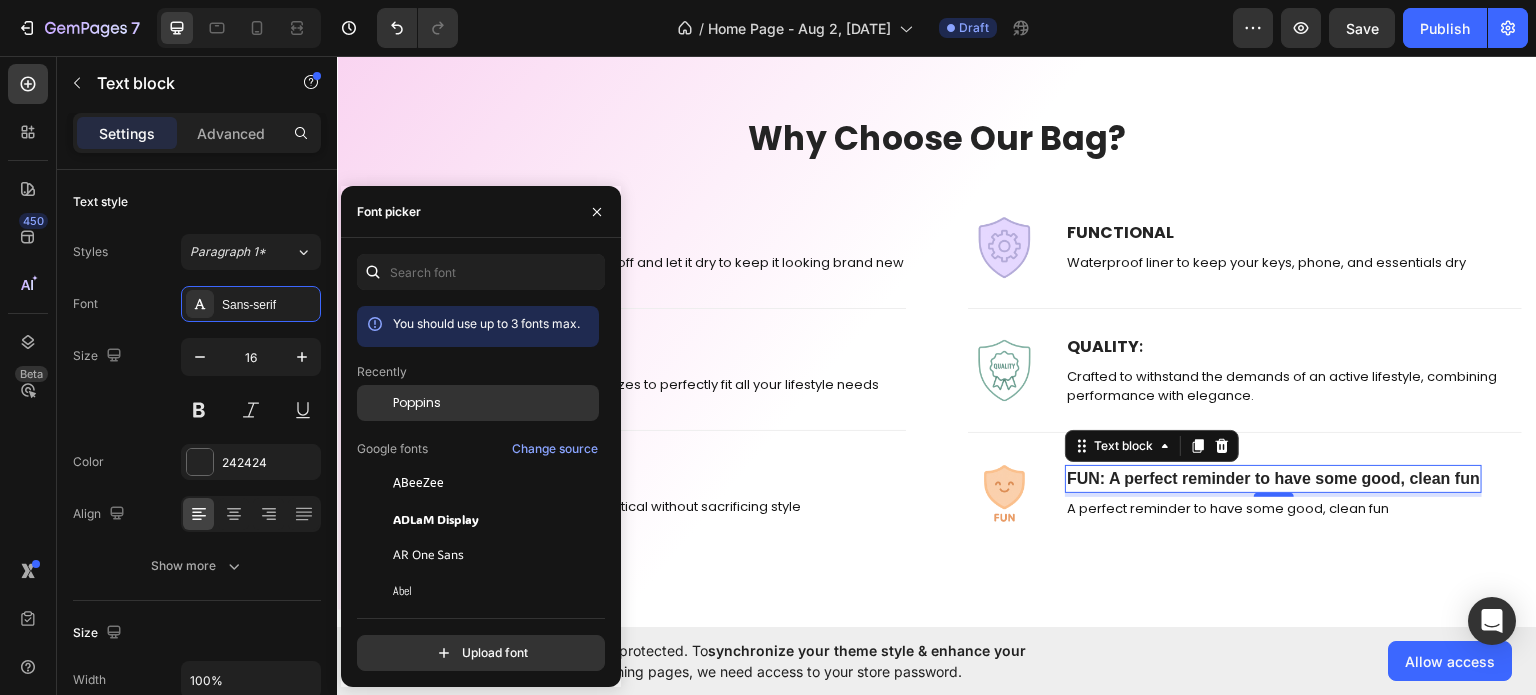 click on "Poppins" at bounding box center (494, 403) 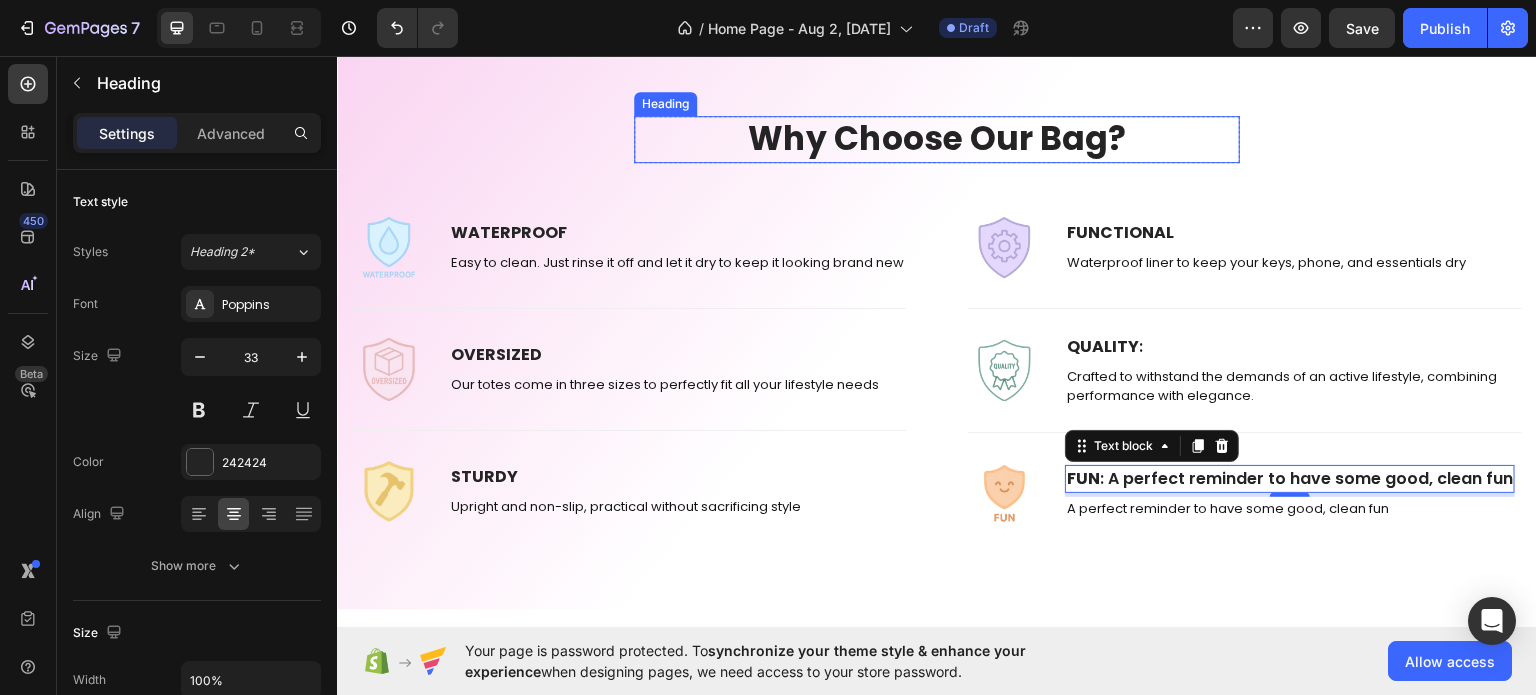 click on "Why Choose Our Bag?" at bounding box center (937, 138) 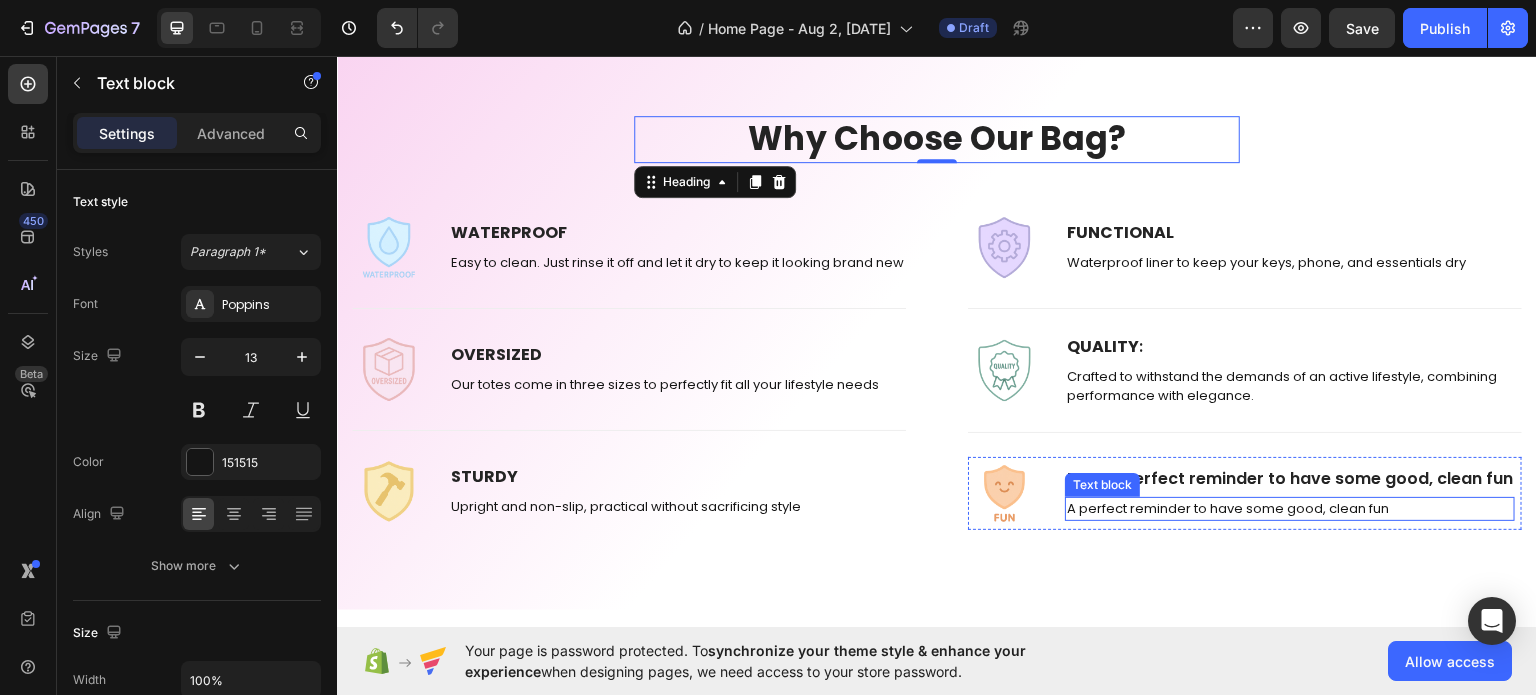 click on "A perfect reminder to have some good, clean fun" at bounding box center (1290, 508) 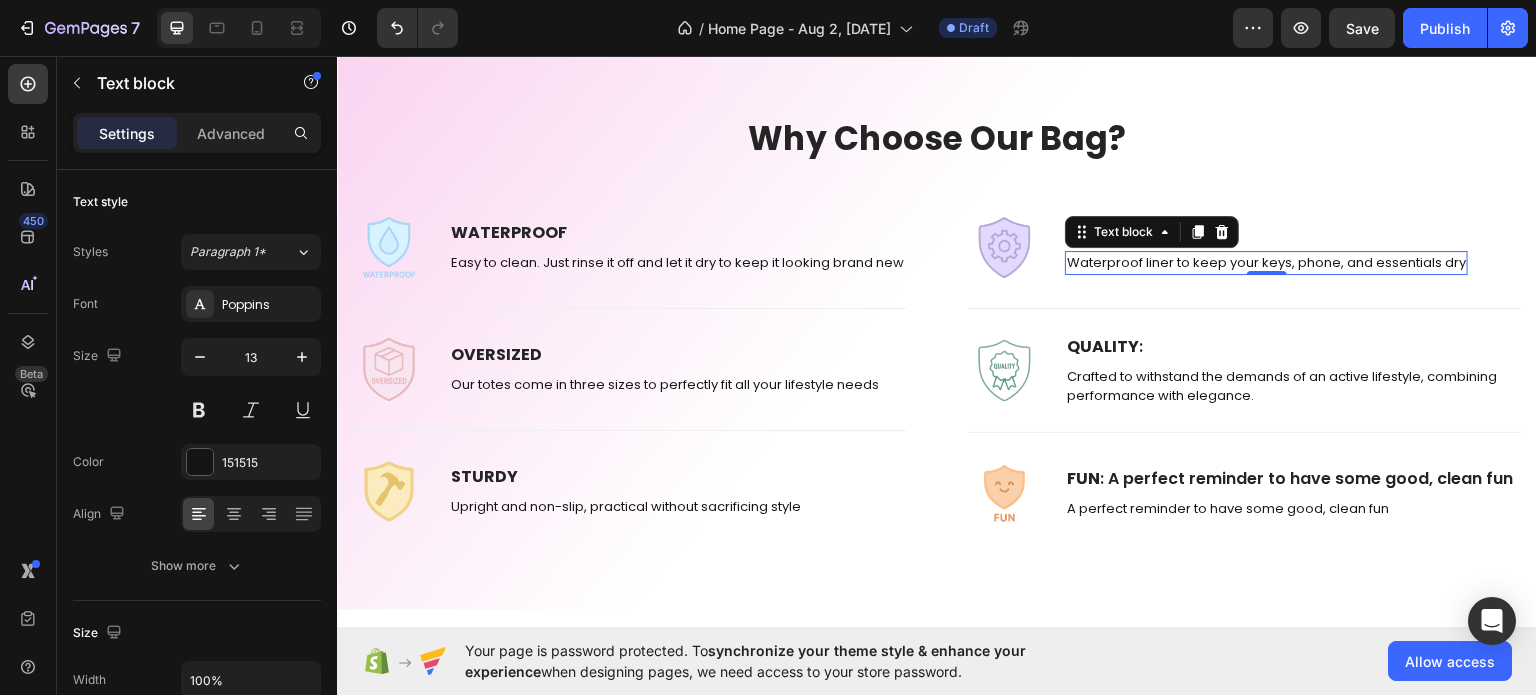 click on "Waterproof liner to keep your keys, phone, and essentials dry" at bounding box center (1266, 262) 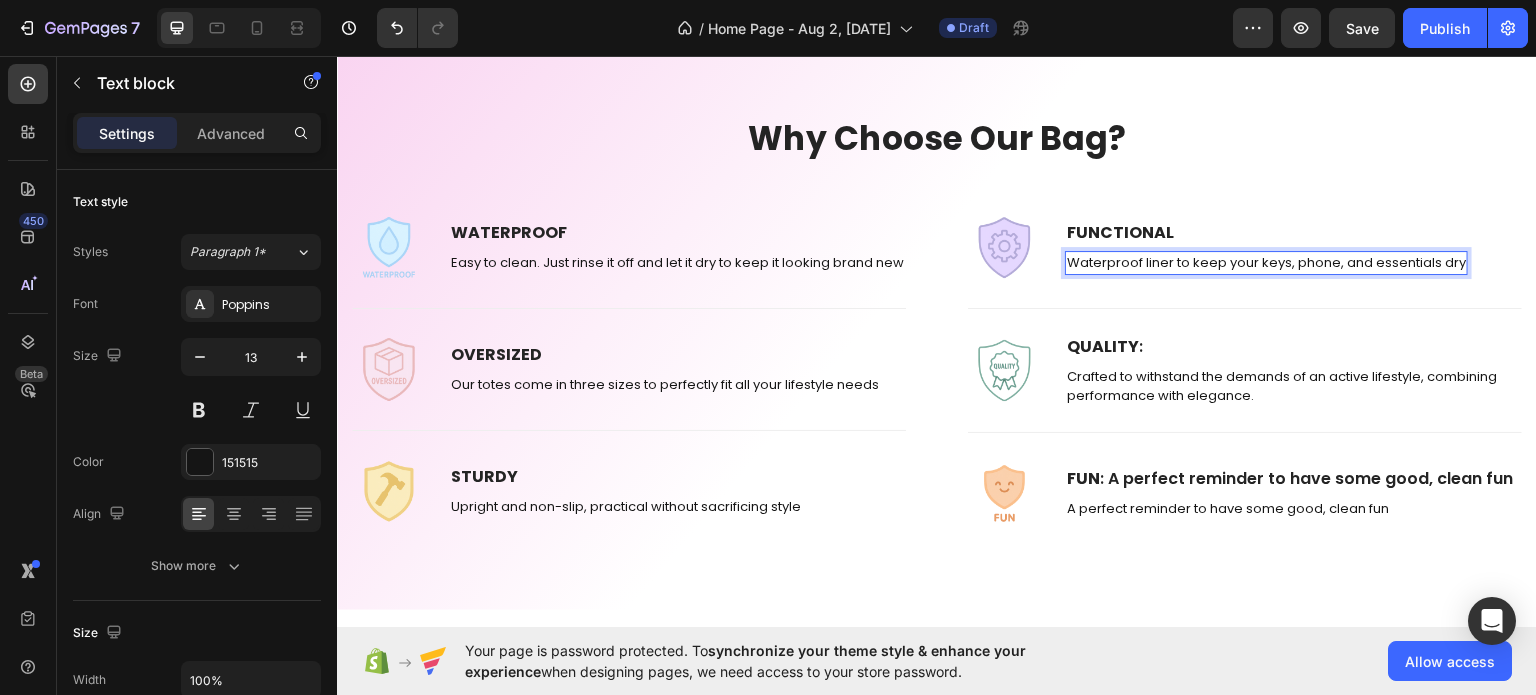 click on "Waterproof liner to keep your keys, phone, and essentials dry" at bounding box center (1266, 262) 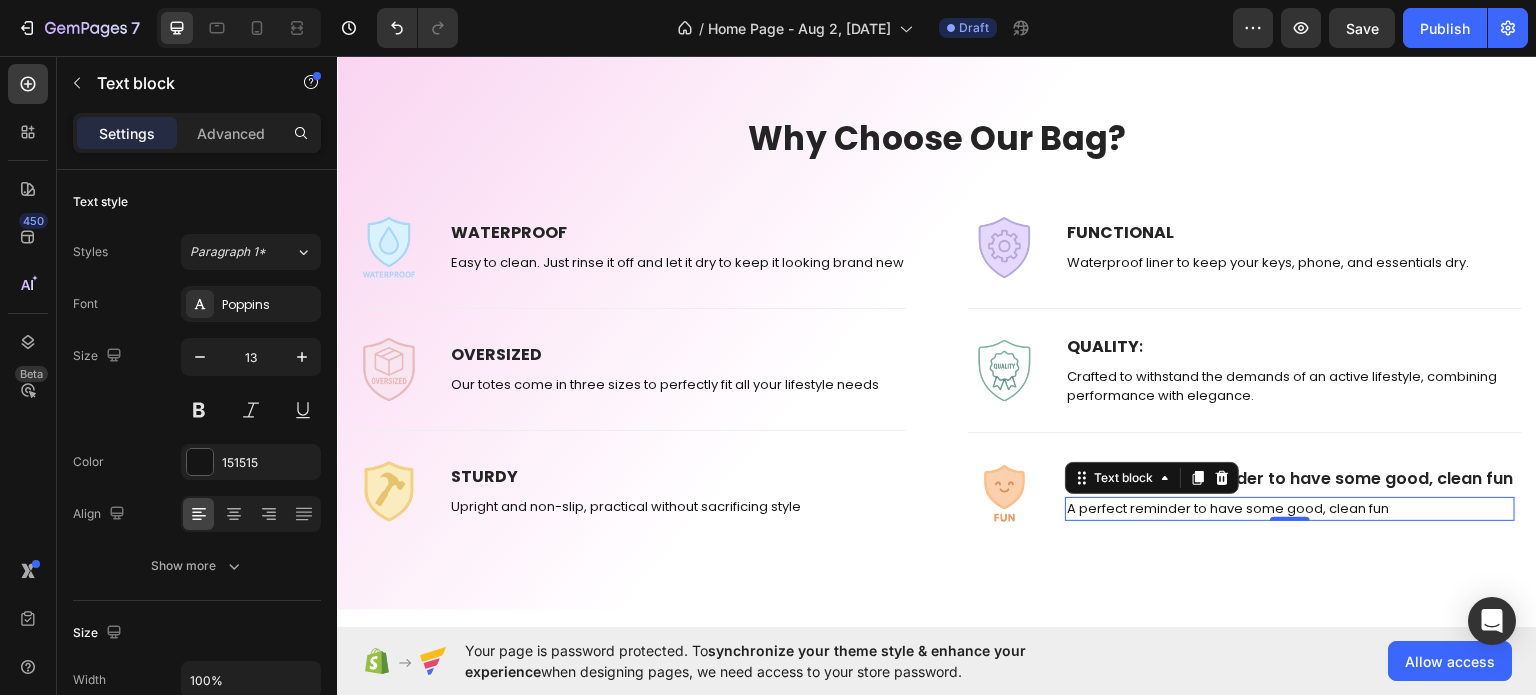 click on "A perfect reminder to have some good, clean fun" at bounding box center (1290, 508) 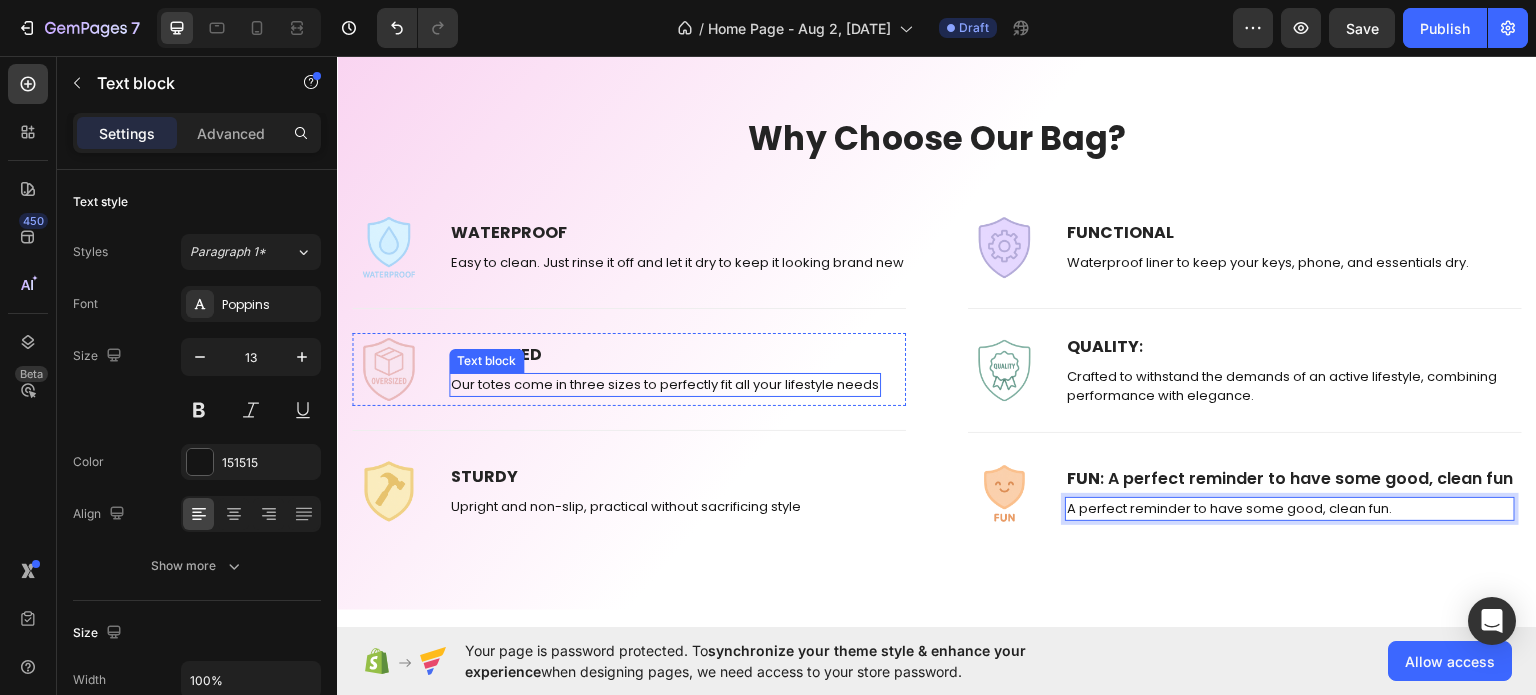 click on "Our totes come in three sizes to perfectly fit all your lifestyle needs" at bounding box center [665, 384] 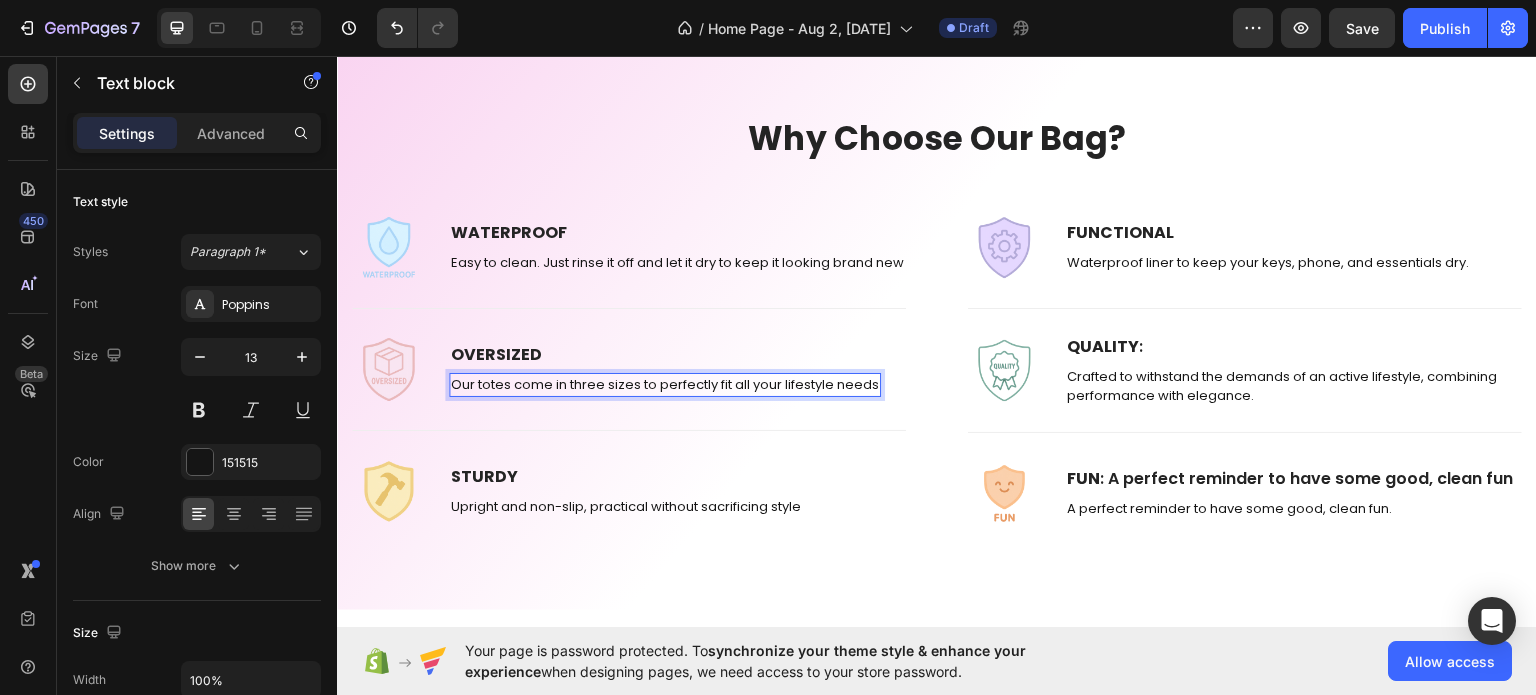 click on "Our totes come in three sizes to perfectly fit all your lifestyle needs" at bounding box center (665, 384) 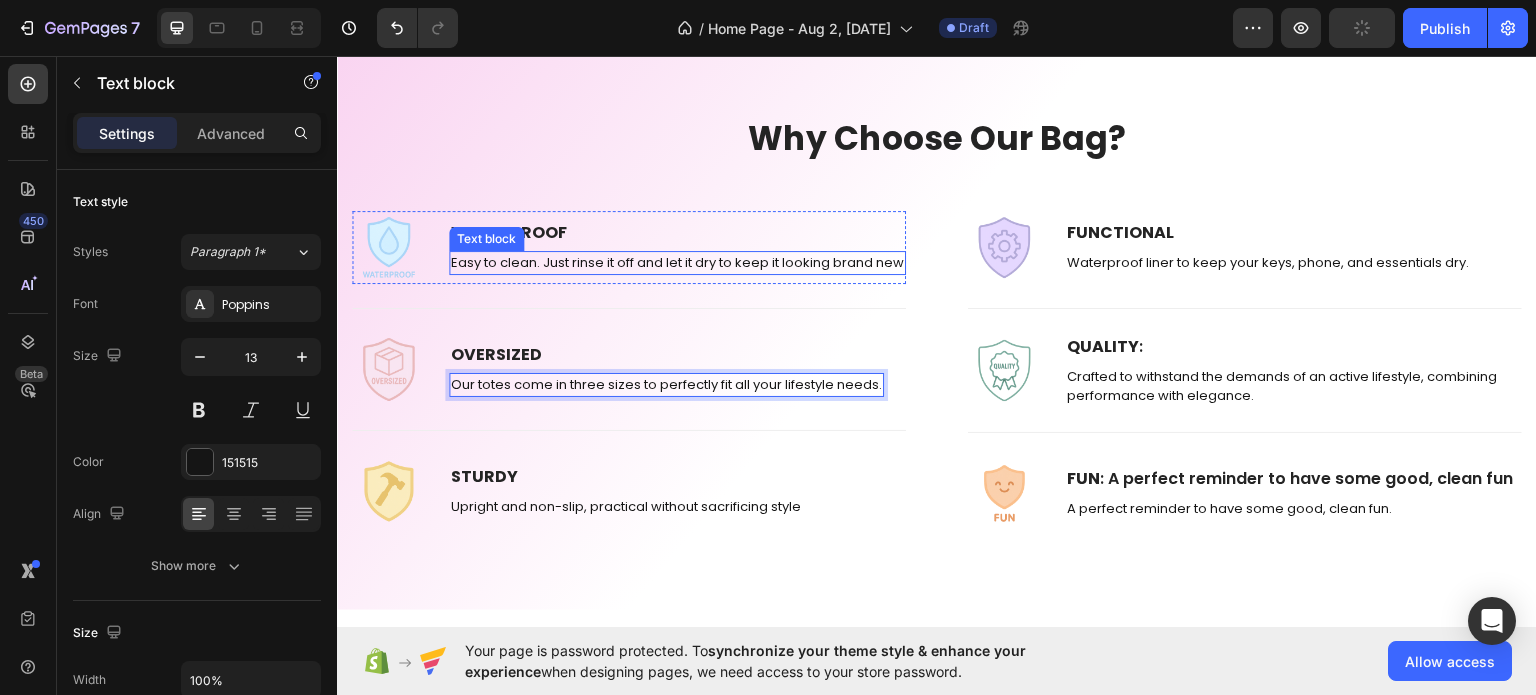 click on "Easy to clean. Just rinse it off and let it dry to keep it looking brand new" at bounding box center (677, 262) 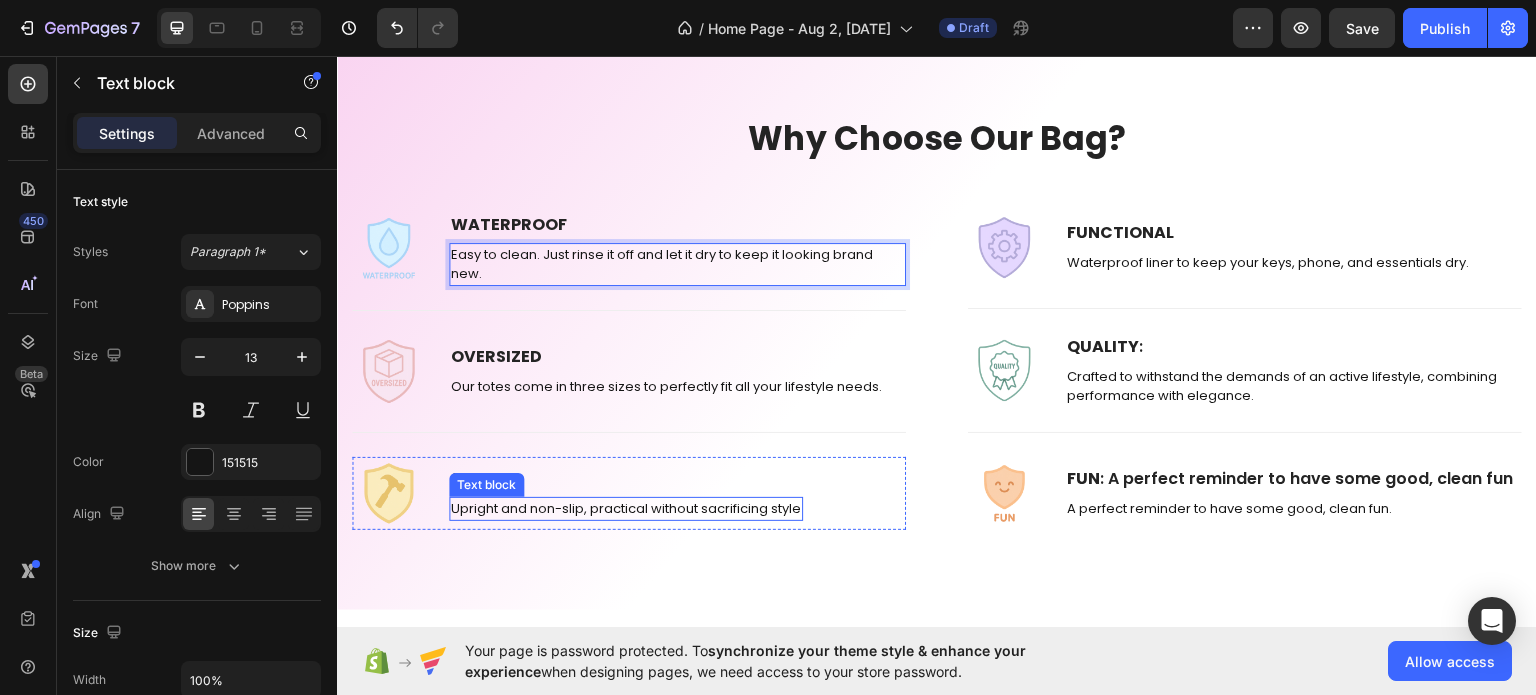 click on "Upright and non-slip, practical without sacrificing style" at bounding box center [626, 508] 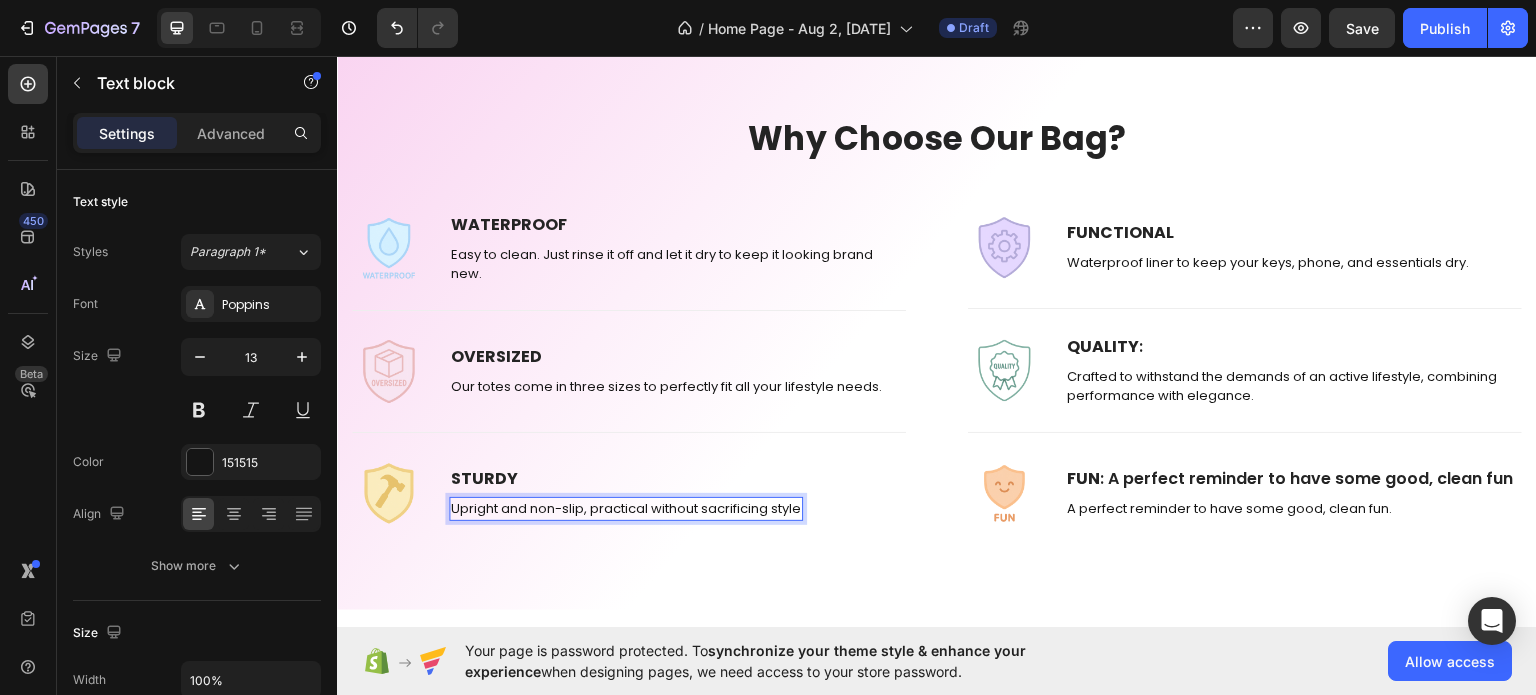 click on "Upright and non-slip, practical without sacrificing style" at bounding box center [626, 508] 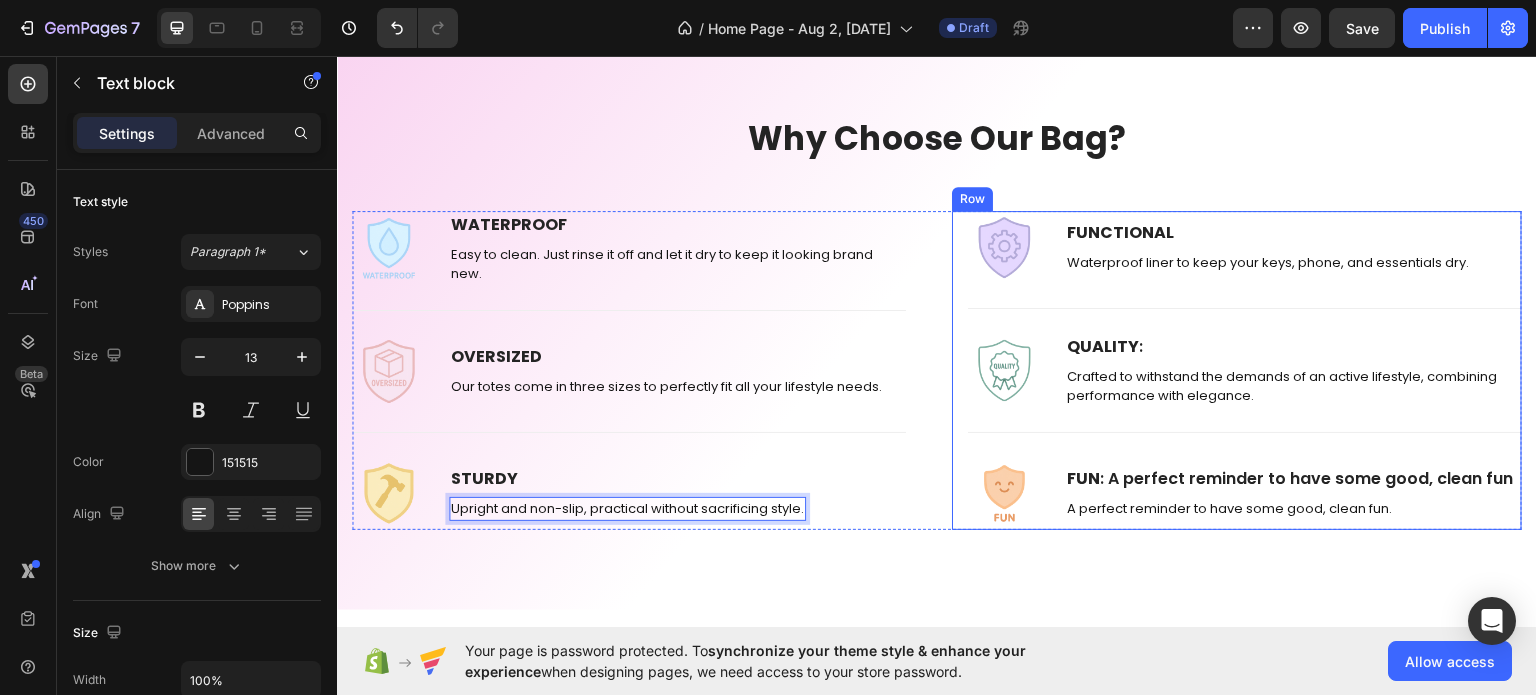 click on "Image FUNCTIONAL Text block Waterproof liner to keep your keys, phone, and essentials dry. Text block Row                Title Line Image QUALITY : Text block Crafted to withstand the demands of an active lifestyle, combining performance with elegance. Text block Row                Title Line Image FUN : A perfect reminder to have some good, clean fun Text block  A perfect reminder to have some good, clean fun. Text block Row Row" at bounding box center [1237, 369] 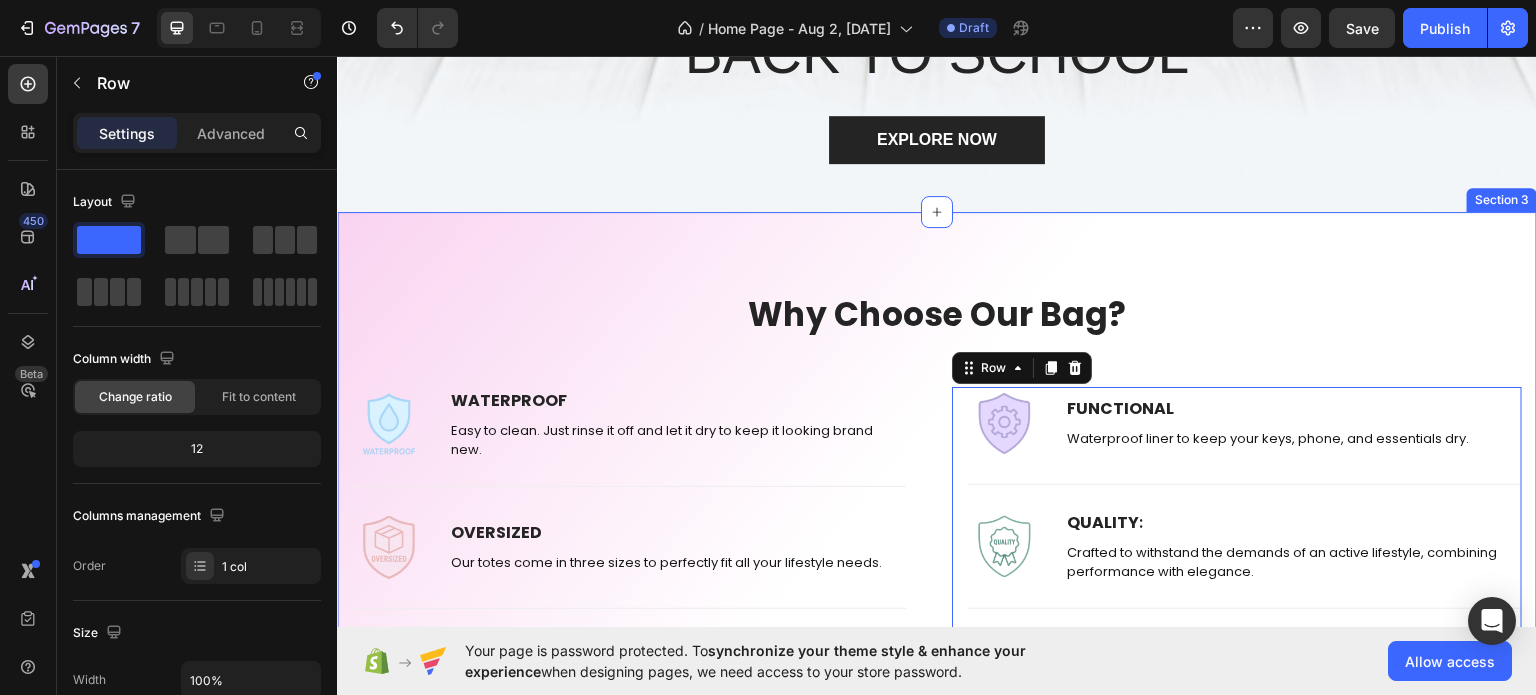 scroll, scrollTop: 644, scrollLeft: 0, axis: vertical 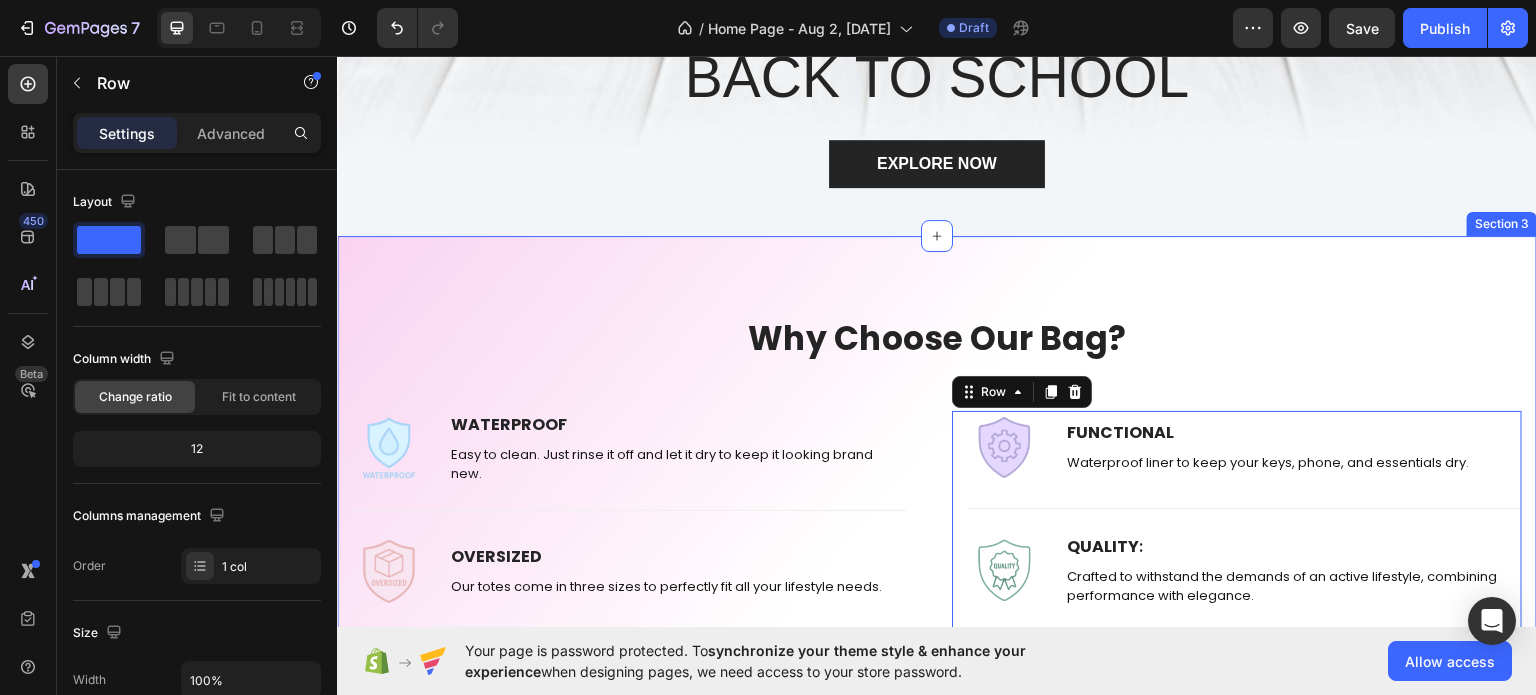 click on "Why Choose Our Bag? Heading Row Image WATERPROOF Text block Easy to clean. Just rinse it off and let it dry to keep it looking brand new. Text block Row                Title Line Image OVERSIZED Text block Our totes come in three sizes to perfectly fit all your lifestyle needs. Text block Row                Title Line Image STURDY Text block Upright and non-slip, practical without sacrificing style. Text block Row Row                Title Line Image FUNCTIONAL Text block Waterproof liner to keep your keys, phone, and essentials dry. Text block Row                Title Line Image QUALITY : Text block Crafted to withstand the demands of an active lifestyle, combining performance with elegance. Text block Row                Title Line Image FUN : A perfect reminder to have some good, clean fun Text block  A perfect reminder to have some good, clean fun. Text block Row Row   0 Row Section 3" at bounding box center [937, 522] 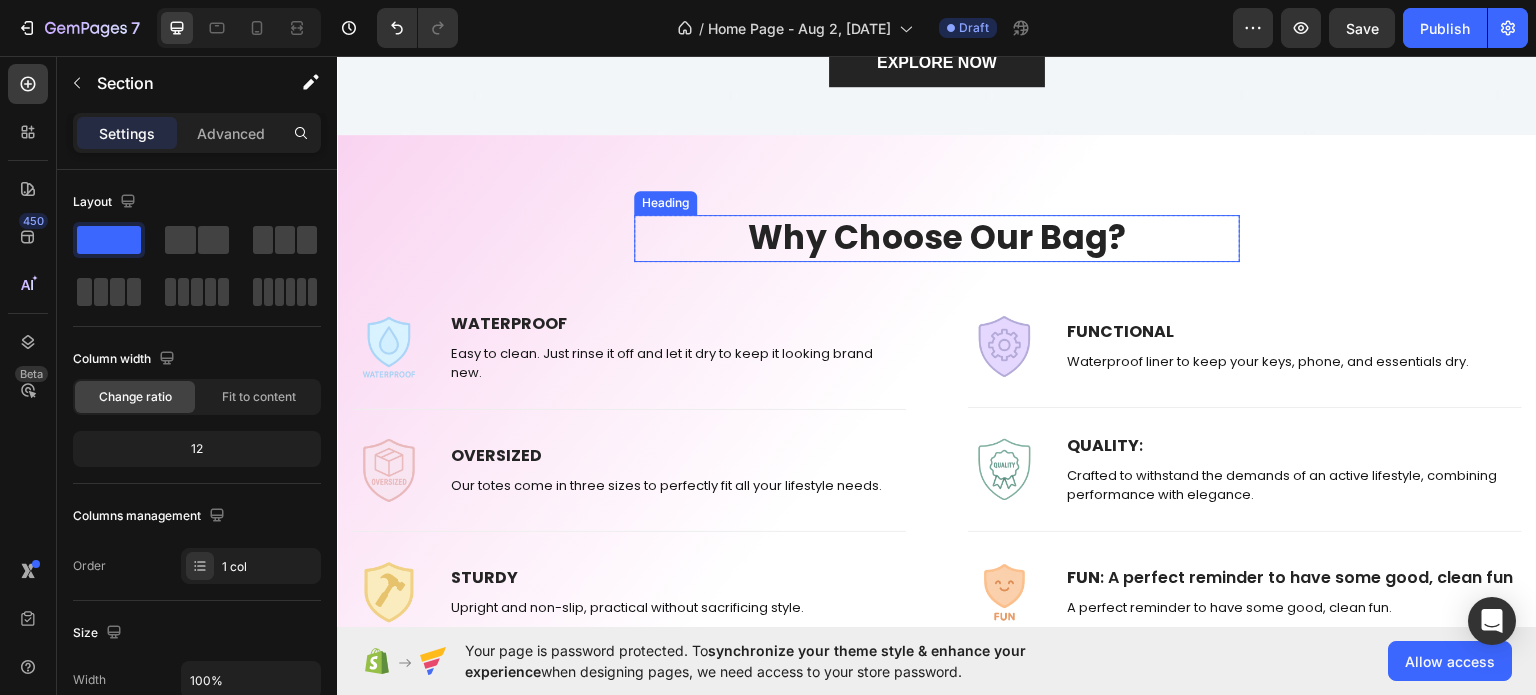 scroll, scrollTop: 700, scrollLeft: 0, axis: vertical 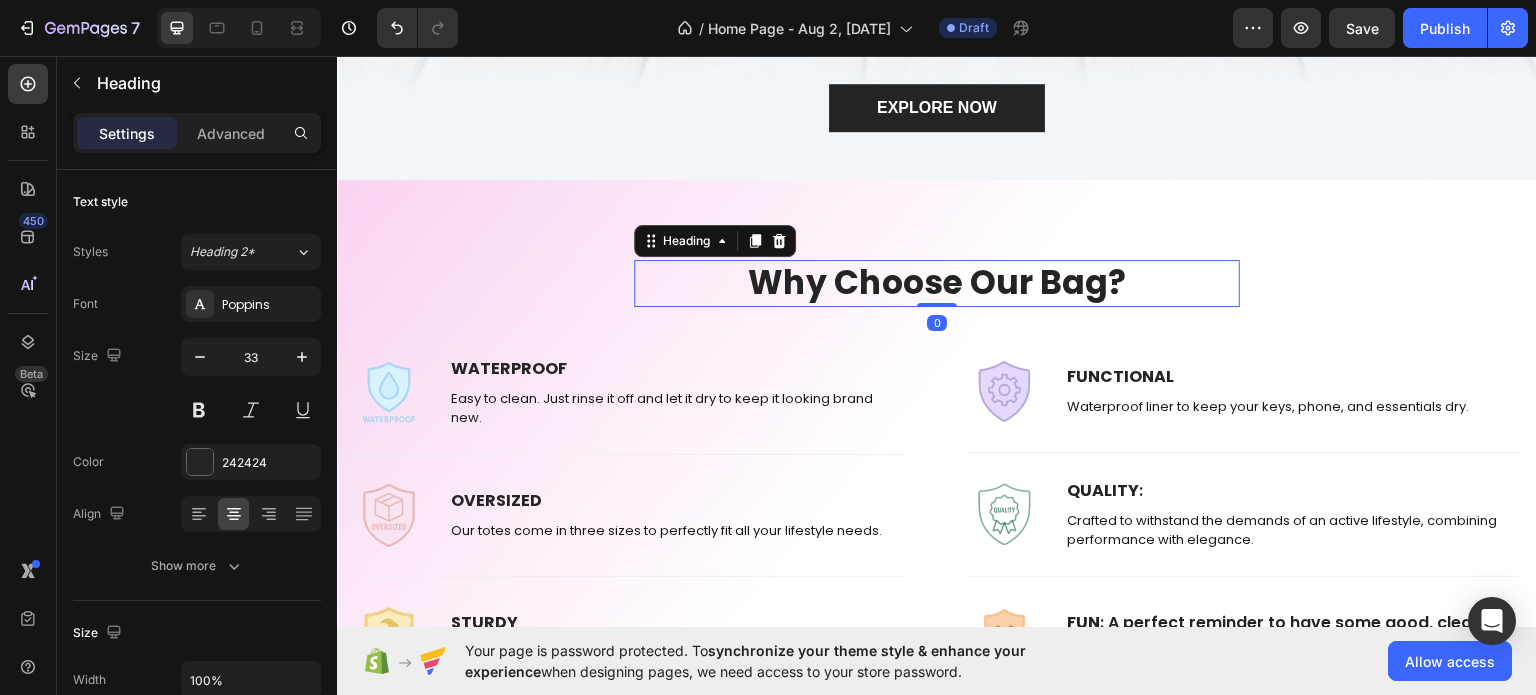click on "Why Choose Our Bag?" at bounding box center (937, 282) 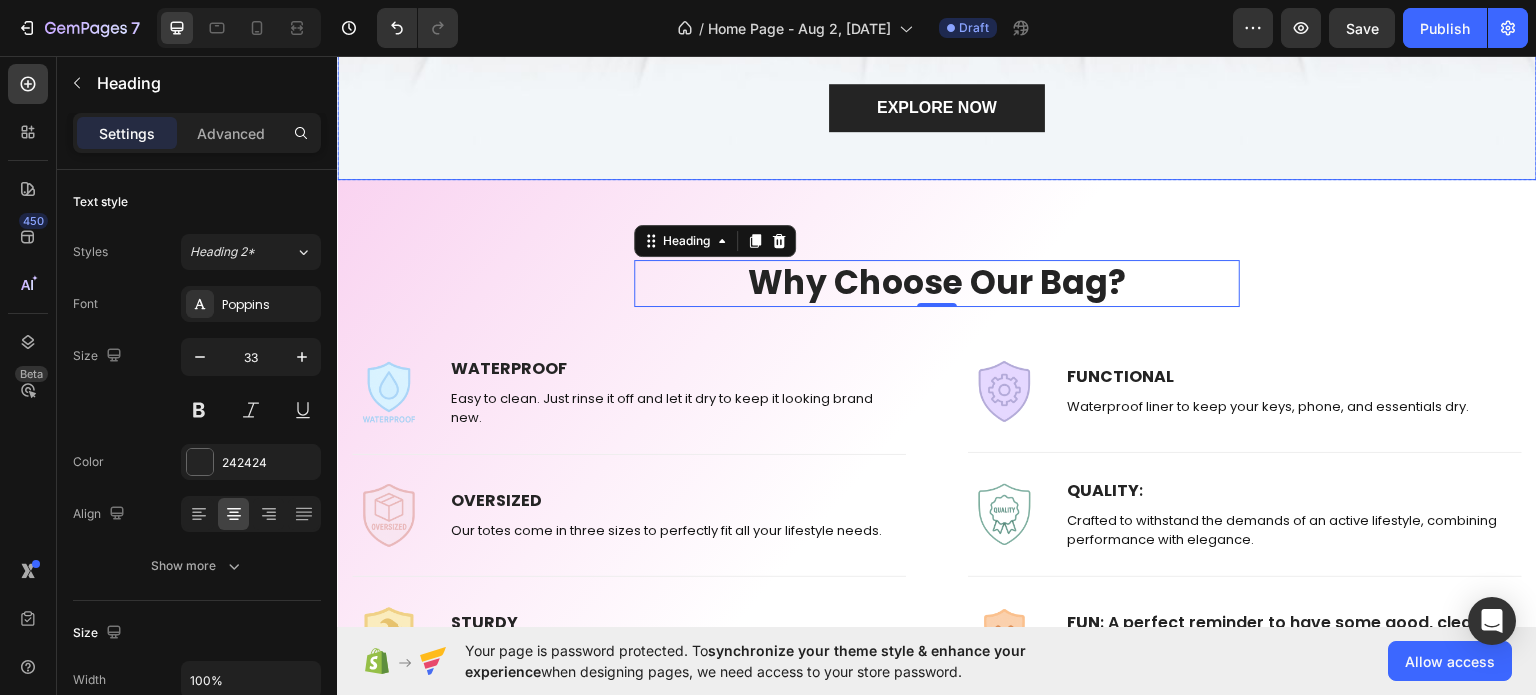 click on "More style. More savings. Heading BACK TO SCHOOL Heading EXPLORE NOW Button Row" at bounding box center [937, 52] 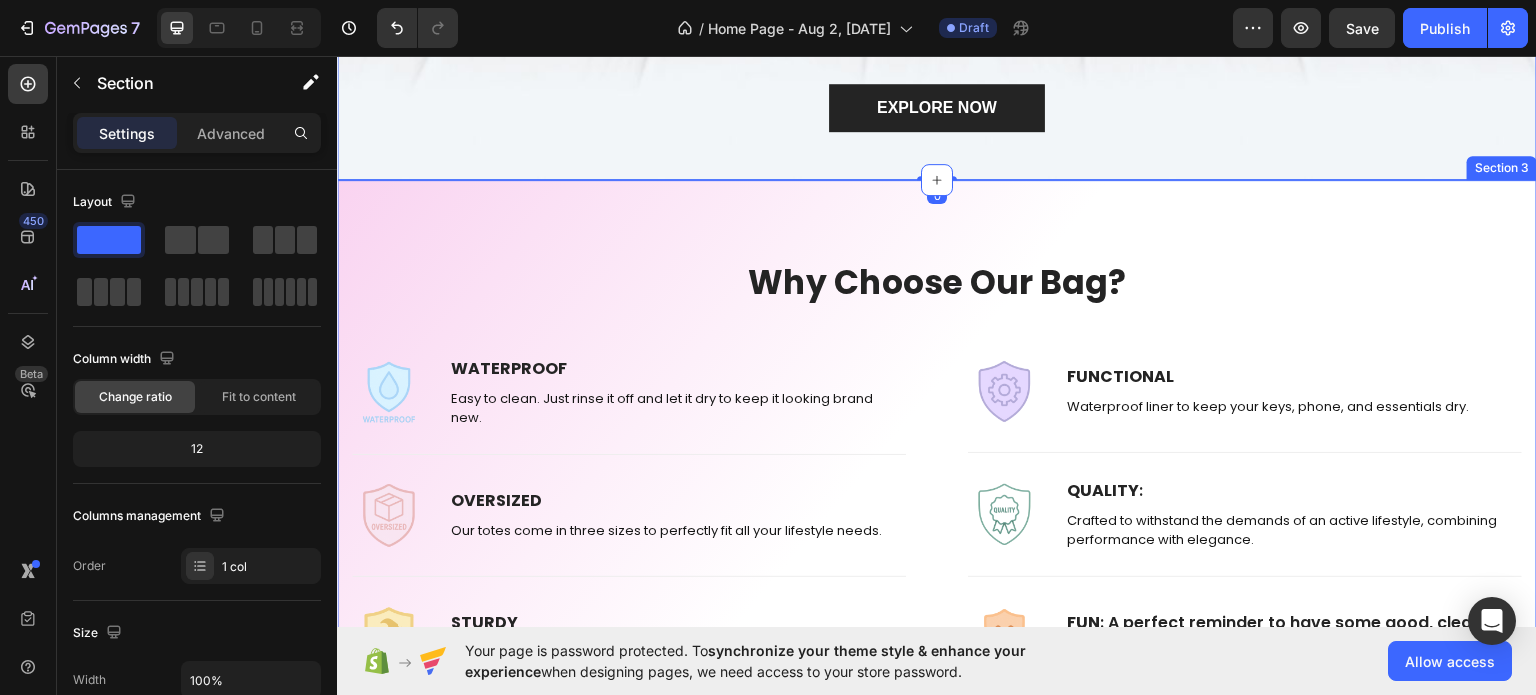 click on "Why Choose Our Bag? Heading Row Image WATERPROOF Text block Easy to clean. Just rinse it off and let it dry to keep it looking brand new. Text block Row                Title Line Image OVERSIZED Text block Our totes come in three sizes to perfectly fit all your lifestyle needs. Text block Row                Title Line Image STURDY Text block Upright and non-slip, practical without sacrificing style. Text block Row Row                Title Line Image FUNCTIONAL Text block Waterproof liner to keep your keys, phone, and essentials dry. Text block Row                Title Line Image QUALITY : Text block Crafted to withstand the demands of an active lifestyle, combining performance with elegance. Text block Row                Title Line Image FUN : A perfect reminder to have some good, clean fun Text block  A perfect reminder to have some good, clean fun. Text block Row Row Row Section 3" at bounding box center [937, 466] 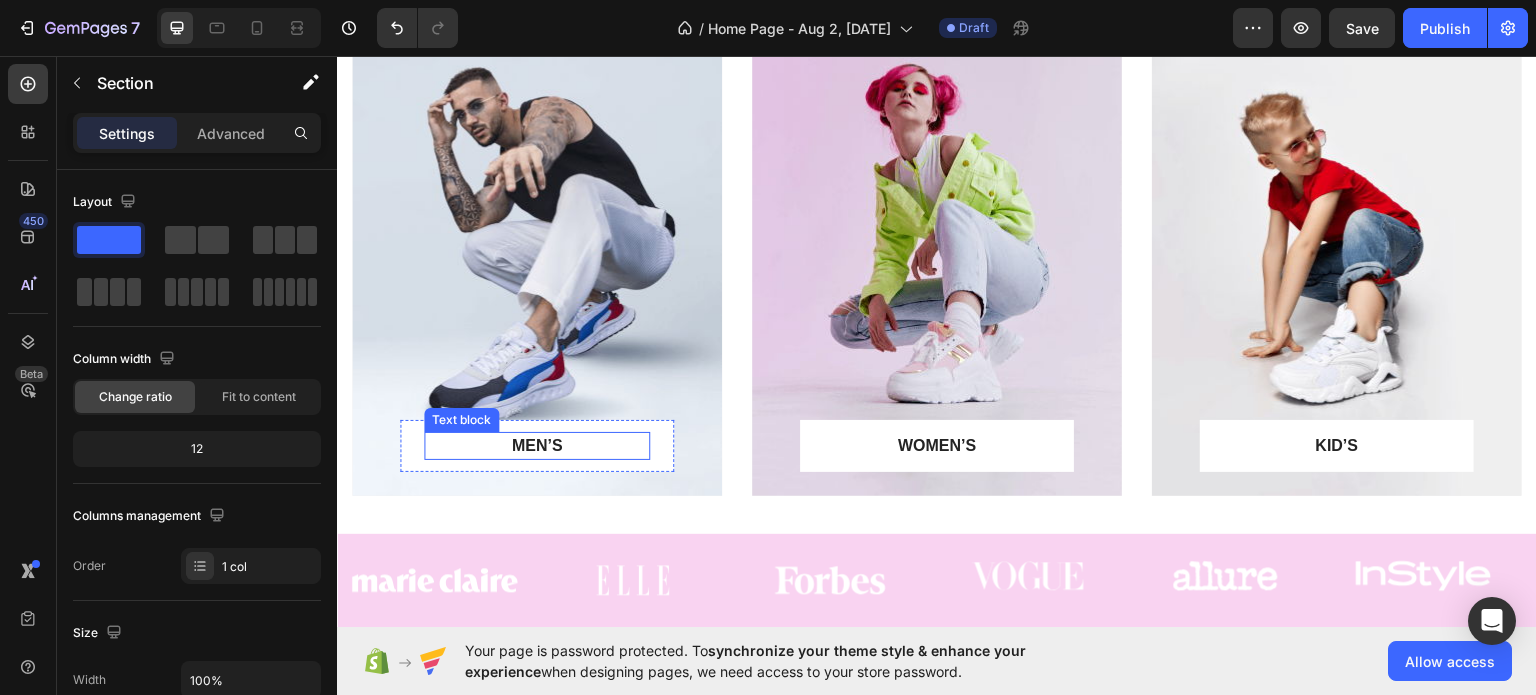 scroll, scrollTop: 1800, scrollLeft: 0, axis: vertical 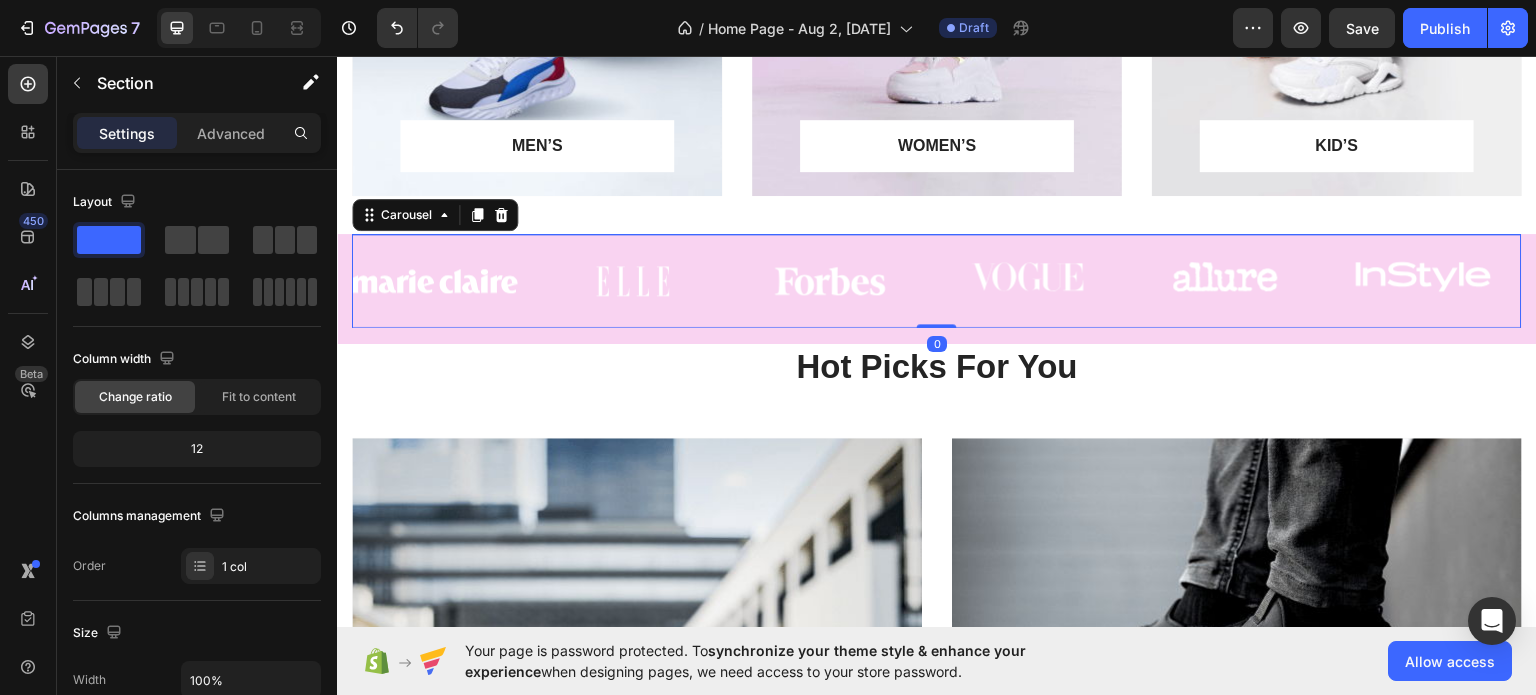 click on "Image Image Image Image Image Image Carousel   0" at bounding box center (937, 279) 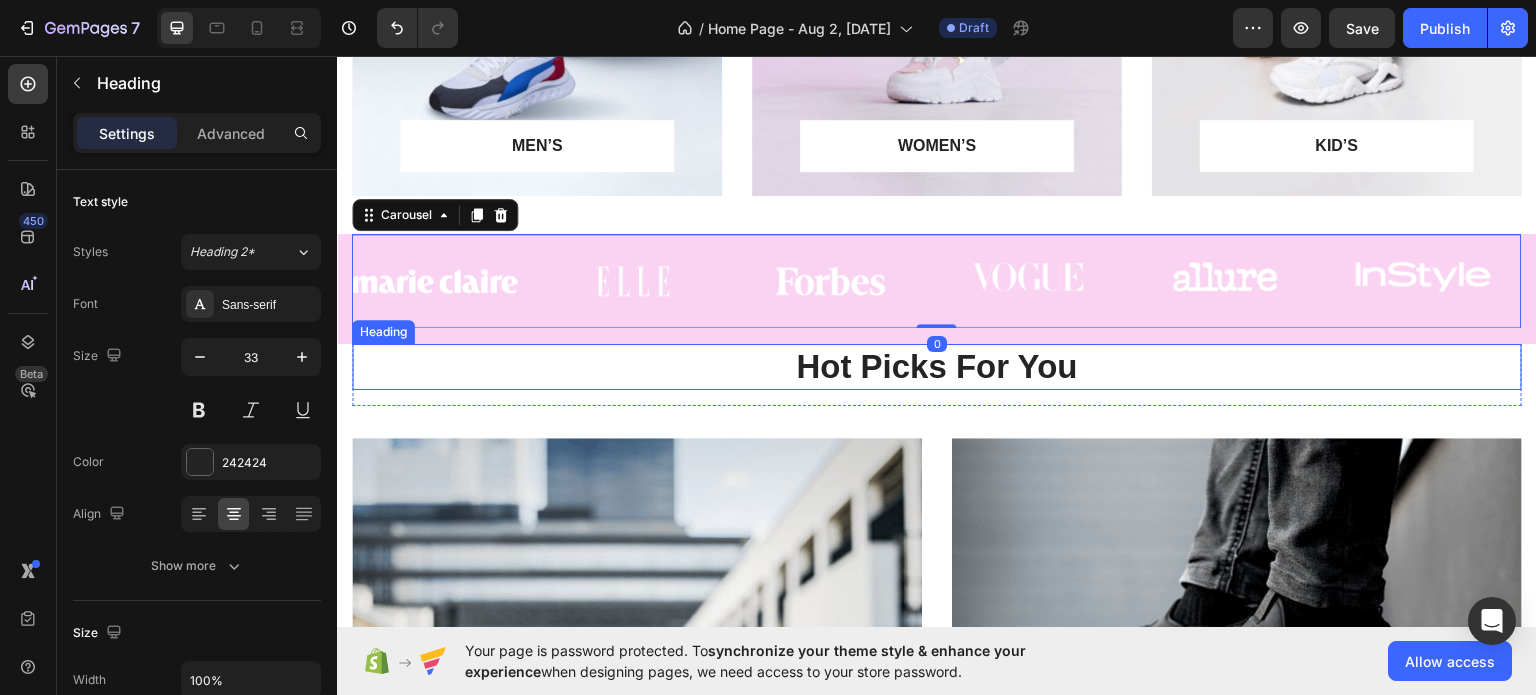 click on "Hot Picks For You" at bounding box center [937, 366] 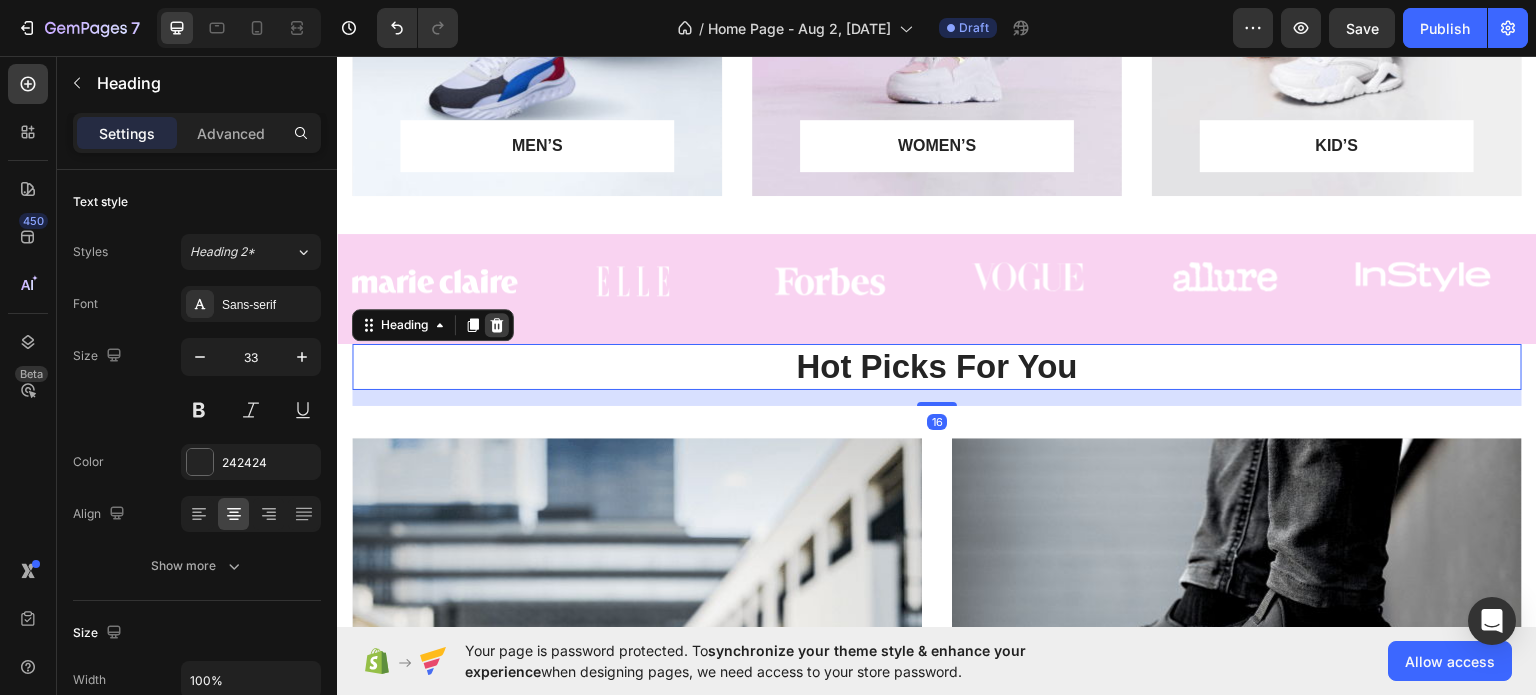 click 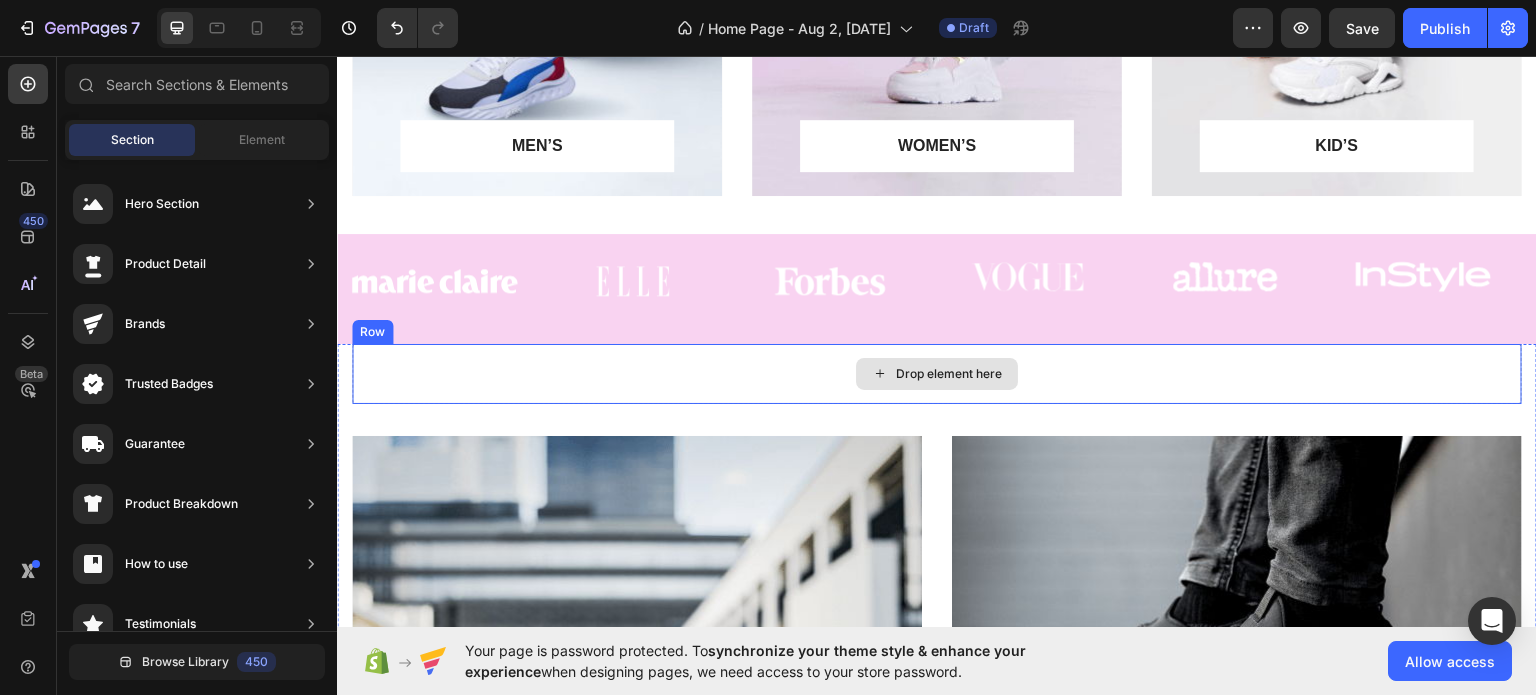 click on "Drop element here" at bounding box center [937, 373] 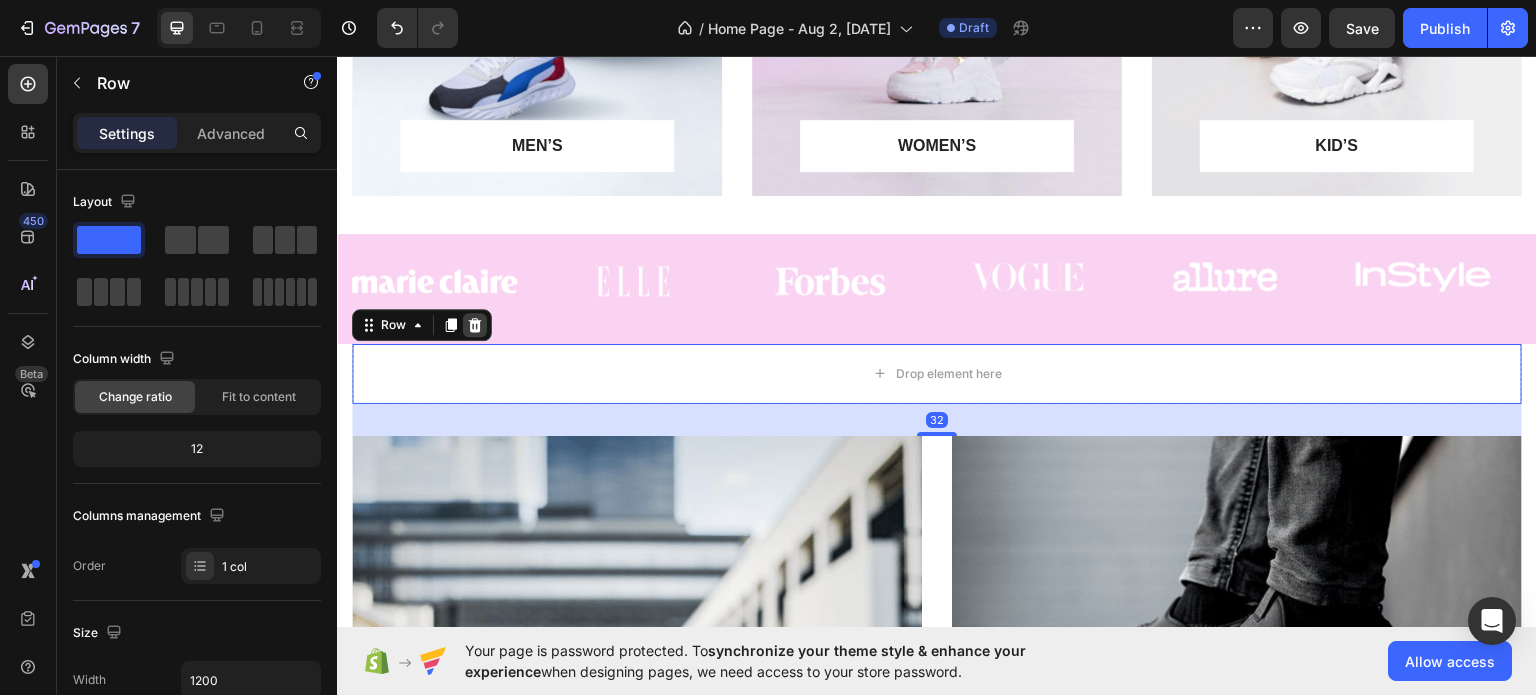 click 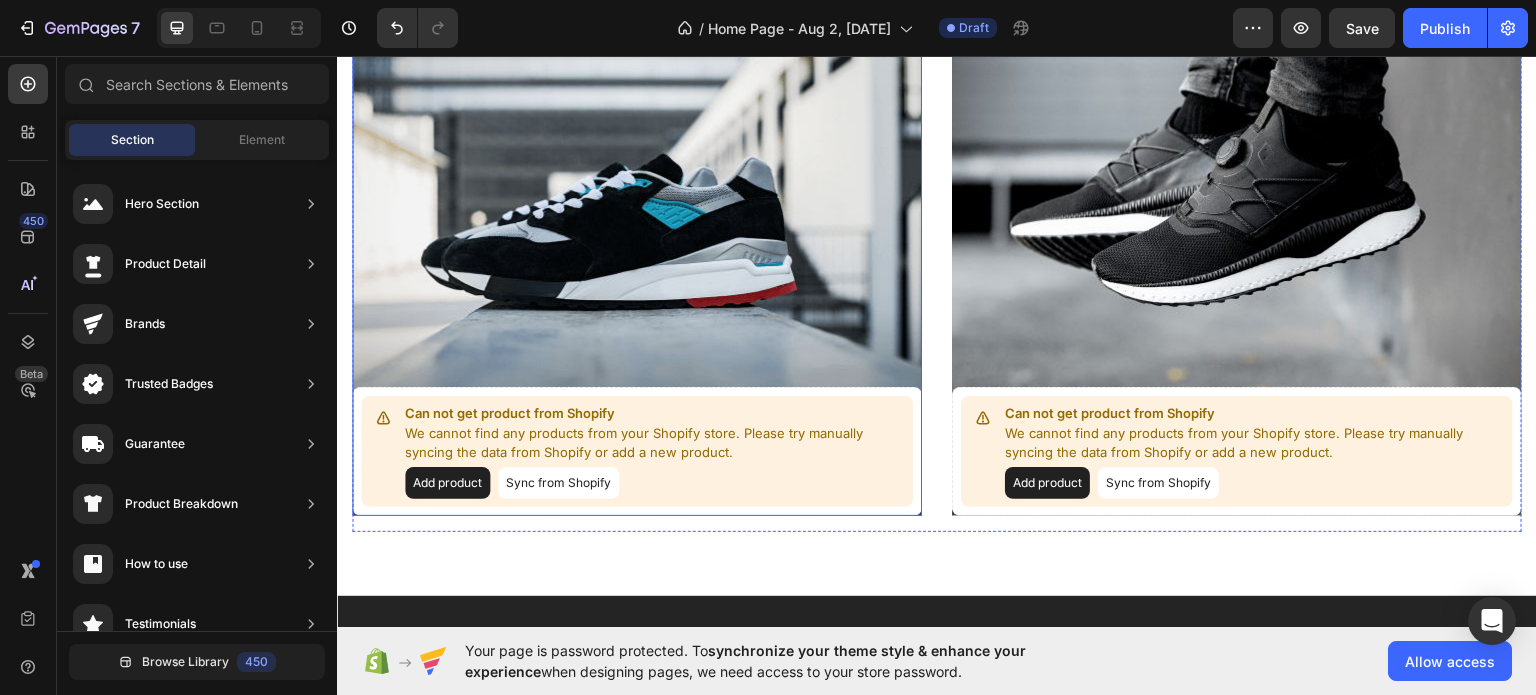 scroll, scrollTop: 1800, scrollLeft: 0, axis: vertical 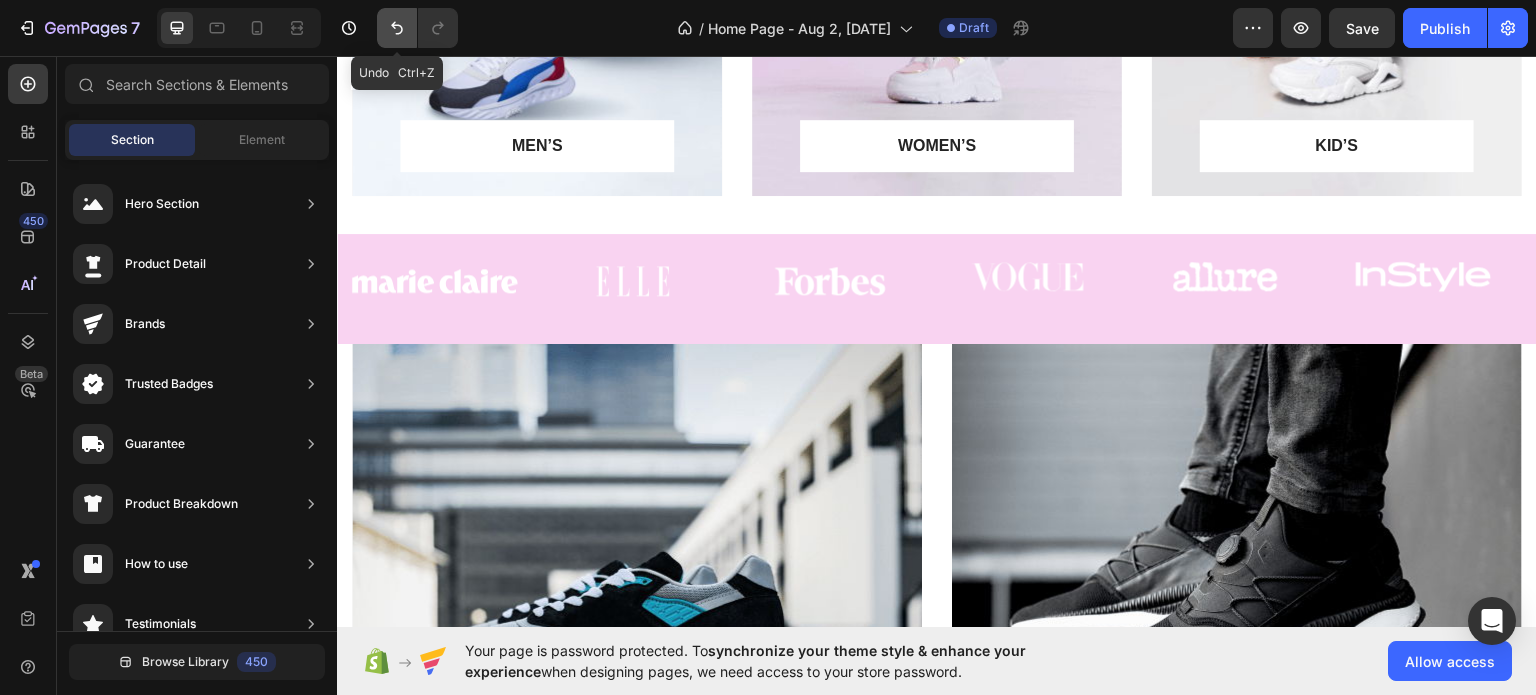 click 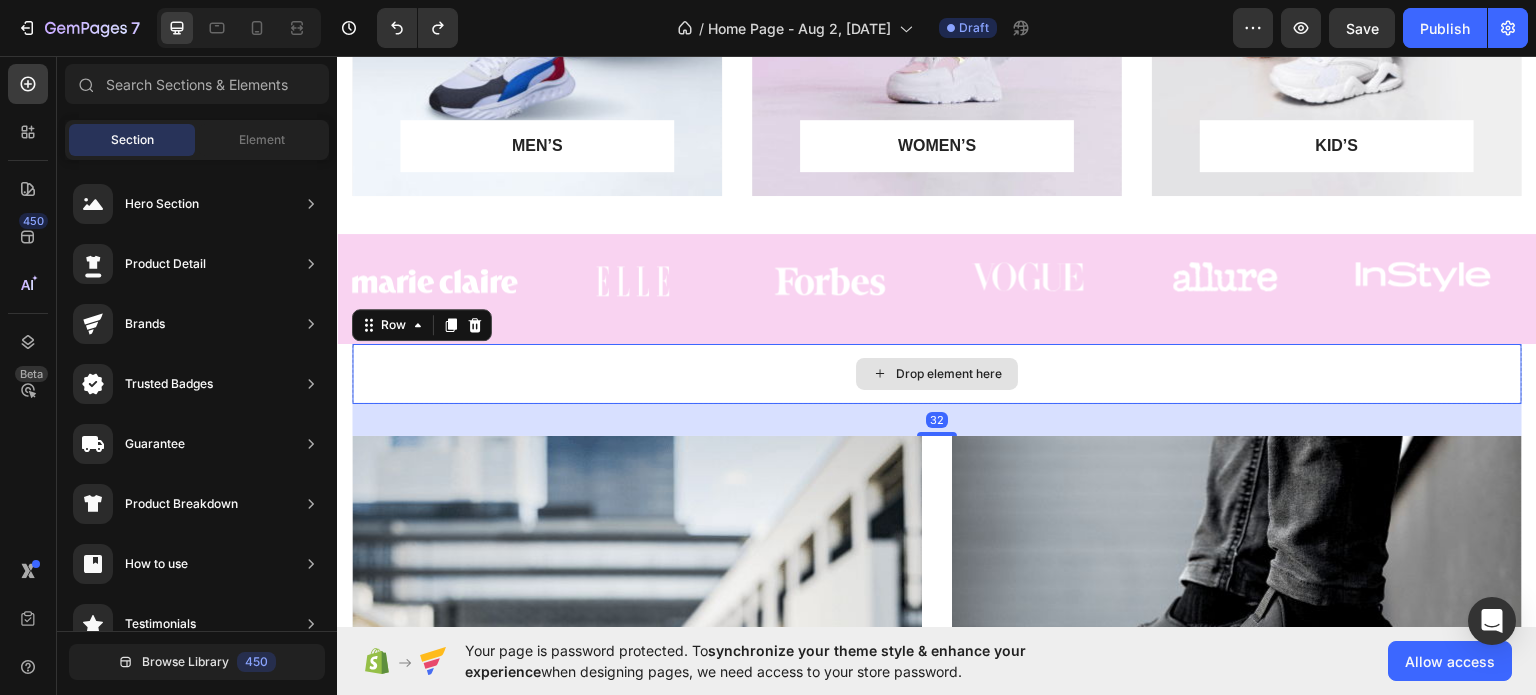 click on "Drop element here" at bounding box center [937, 373] 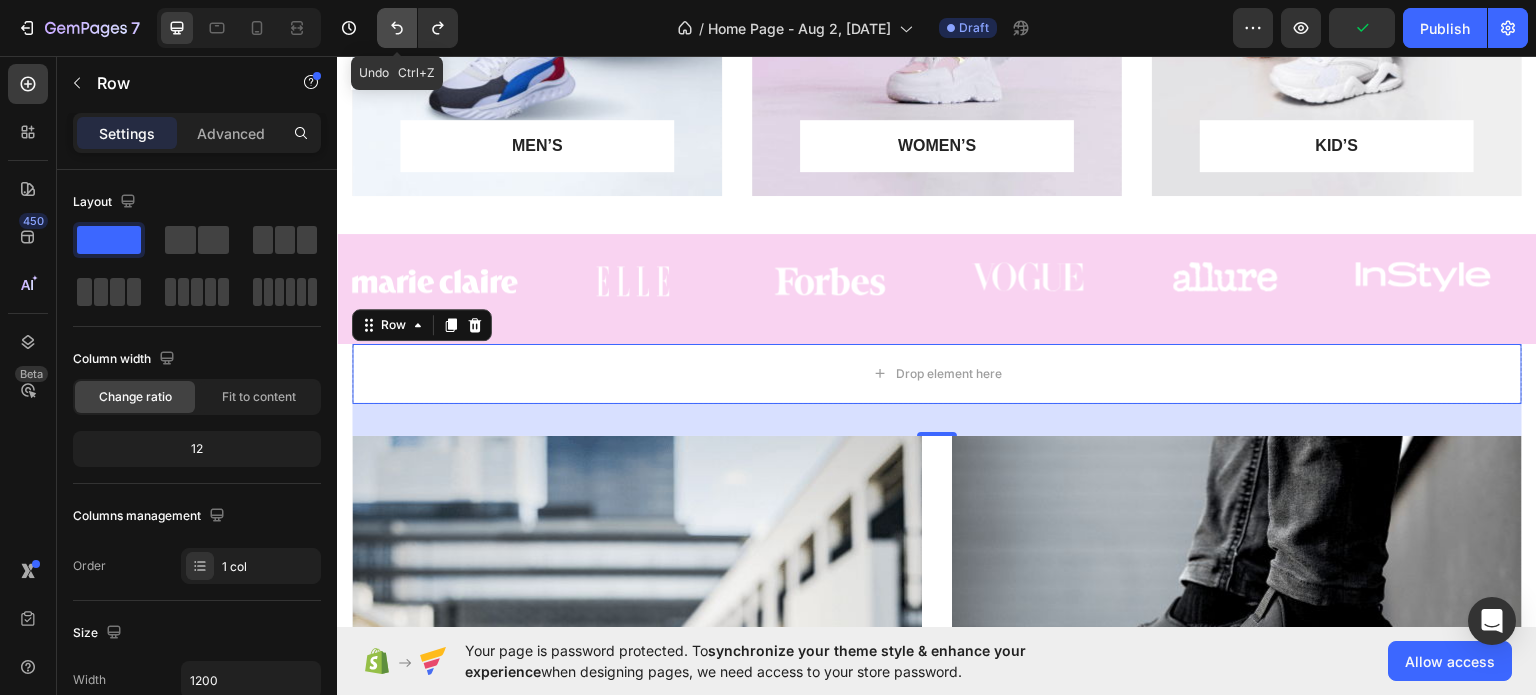click 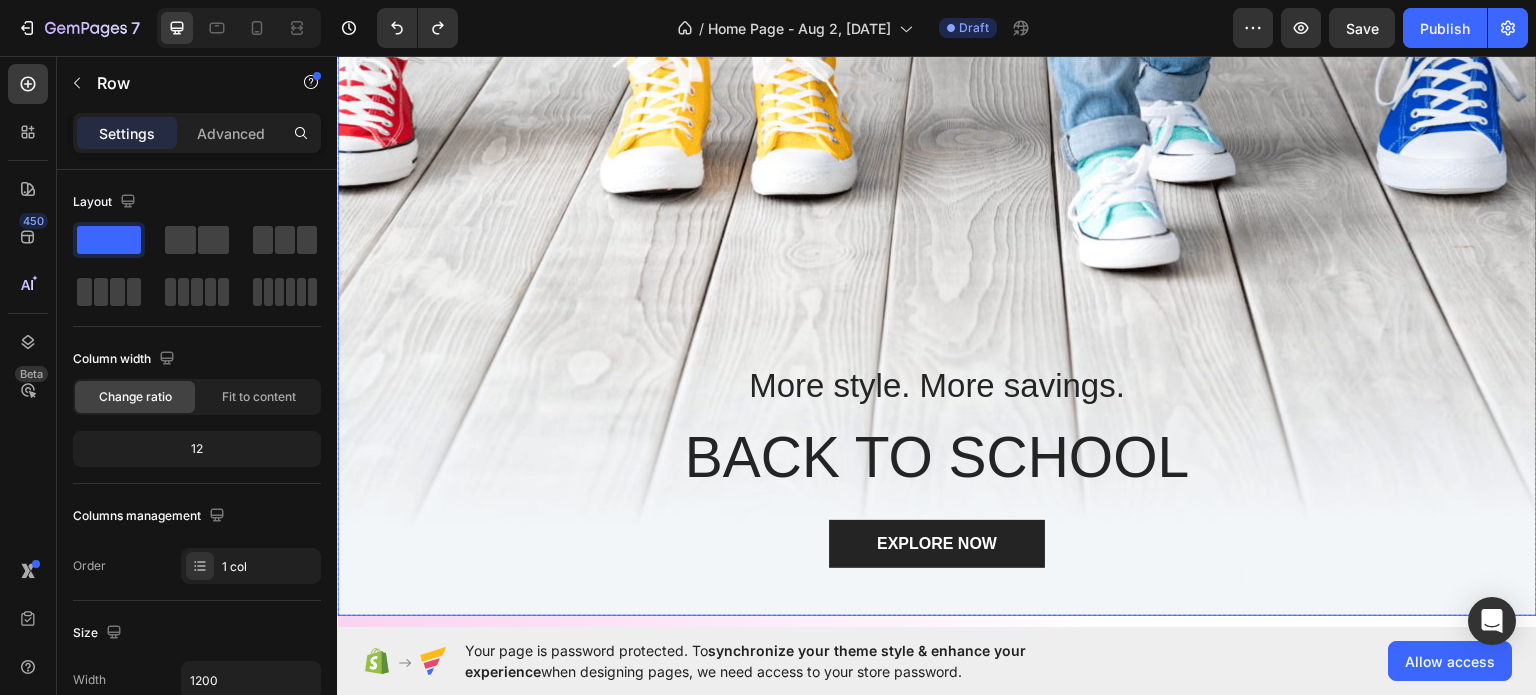 scroll, scrollTop: 0, scrollLeft: 0, axis: both 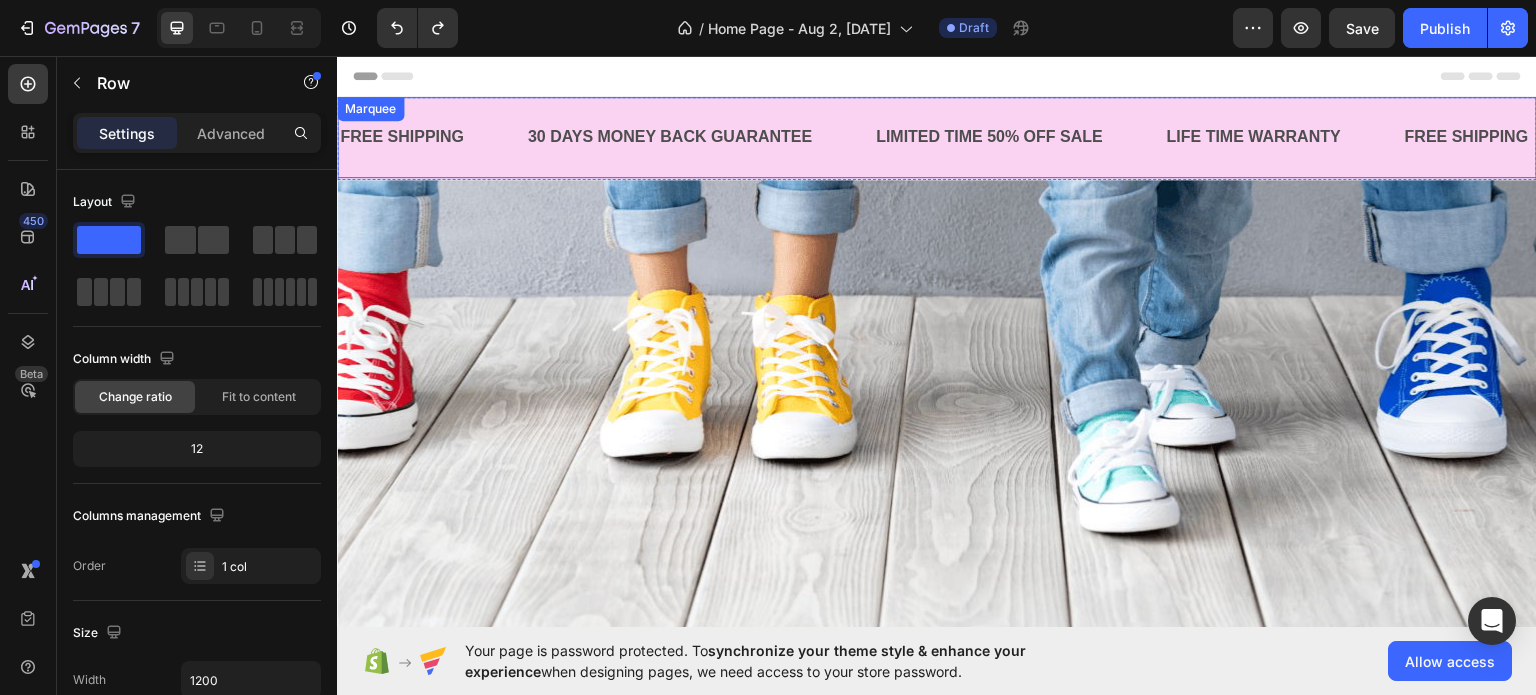 click on "FREE SHIPPING Text Block" at bounding box center (432, 136) 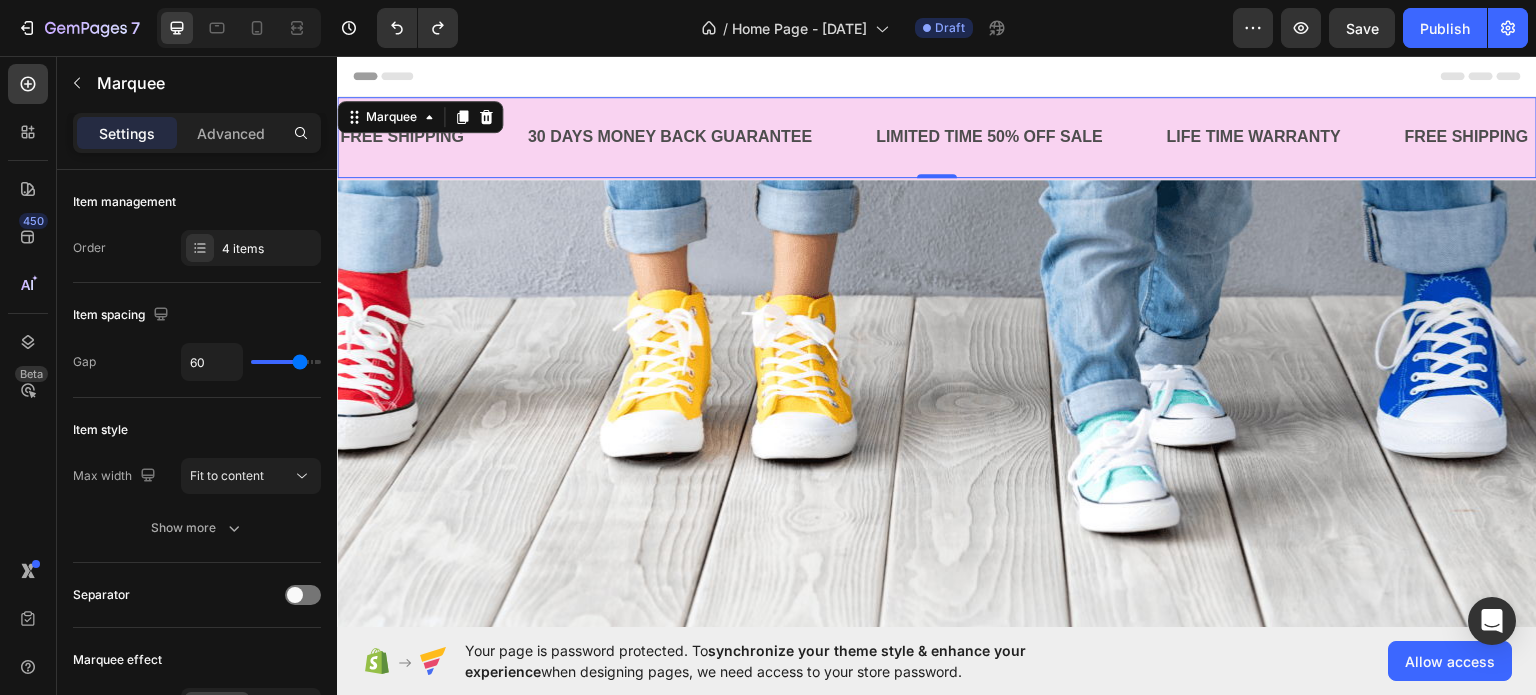 scroll, scrollTop: 0, scrollLeft: 0, axis: both 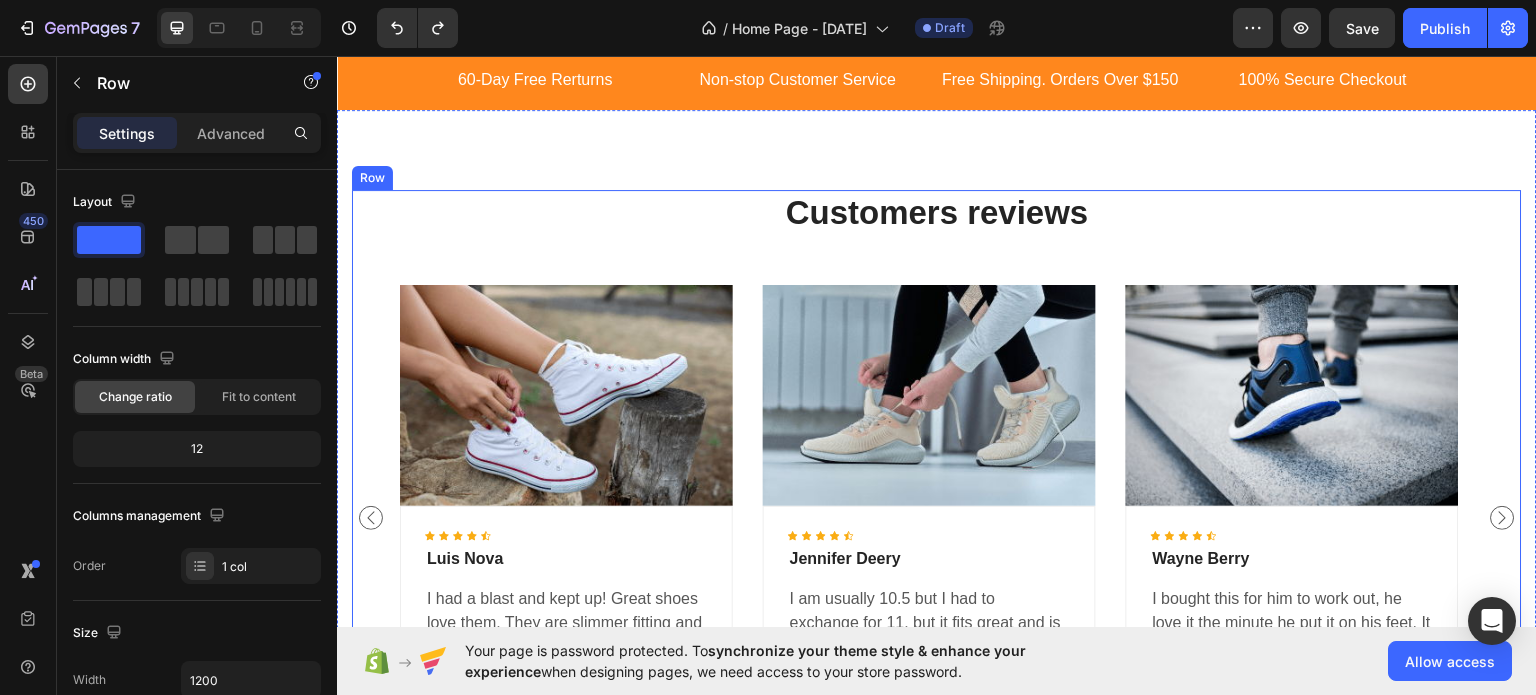 click on "Customers reviews Heading         Image                Icon                Icon                Icon                Icon
Icon Icon List Hoz Luis Nova Text block I had a blast and kept up! Great shoes love them. They are slimmer fitting and one part of the tongue is a little weird at first, it takes a day or two to break them in.  Text block Row Image                Icon                Icon                Icon                Icon
Icon Icon List Hoz Jennifer Deery Text block I am usually 10.5 but I had to exchange for 11. but it fits great and is very comfortable for me. In some other brands, the footbed is either too soft or too hard.  Text block Row Image                Icon                Icon                Icon                Icon
Icon Icon List Hoz Wayne Berry Text block I bought this for him to work out, he love it the minute he put it on his feet. It gives good support to his feet and the sole has a good grip on the floor to prevent slipping. Text block" at bounding box center [937, 477] 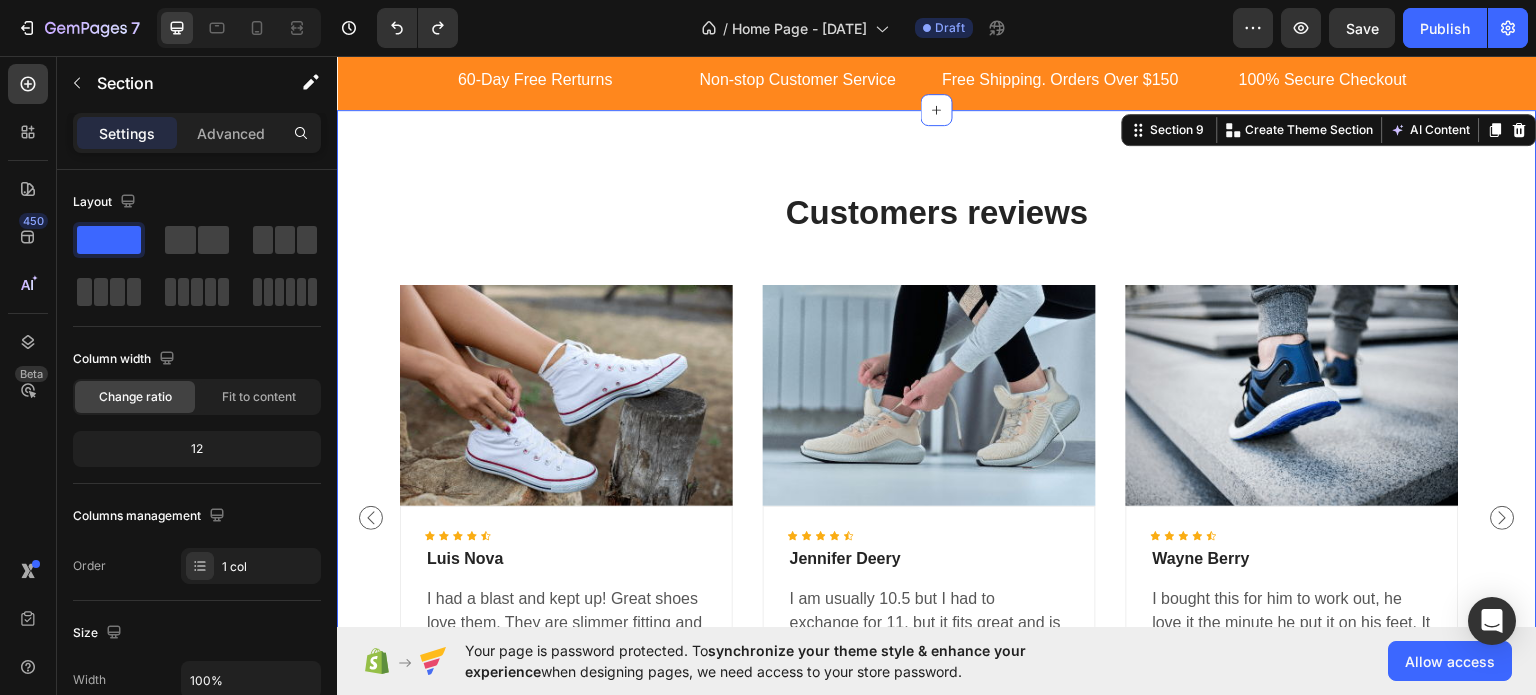 click on "Customers reviews Heading         Image                Icon                Icon                Icon                Icon
Icon Icon List Hoz Luis Nova Text block I had a blast and kept up! Great shoes love them. They are slimmer fitting and one part of the tongue is a little weird at first, it takes a day or two to break them in.  Text block Row Image                Icon                Icon                Icon                Icon
Icon Icon List Hoz Jennifer Deery Text block I am usually 10.5 but I had to exchange for 11. but it fits great and is very comfortable for me. In some other brands, the footbed is either too soft or too hard.  Text block Row Image                Icon                Icon                Icon                Icon
Icon Icon List Hoz Wayne Berry Text block I bought this for him to work out, he love it the minute he put it on his feet. It gives good support to his feet and the sole has a good grip on the floor to prevent slipping. Text block" at bounding box center [937, 461] 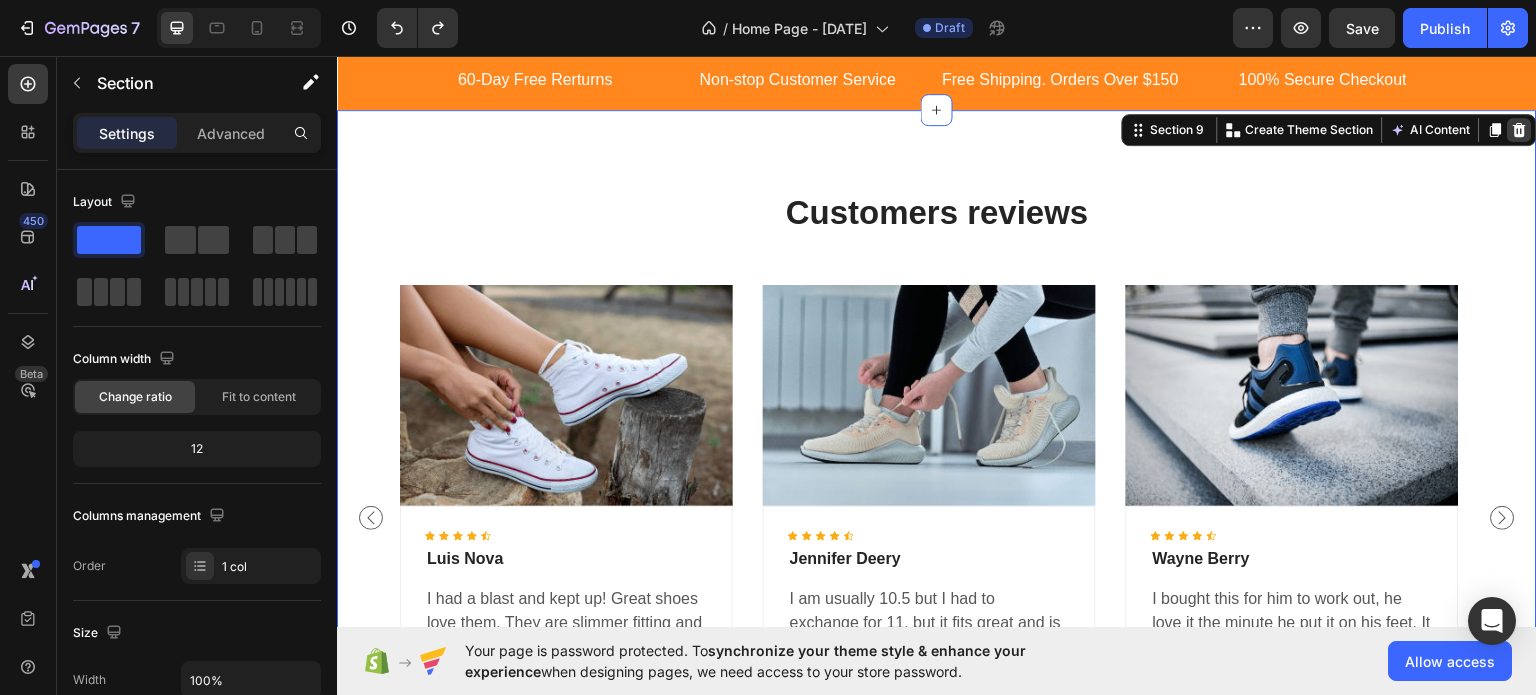 click 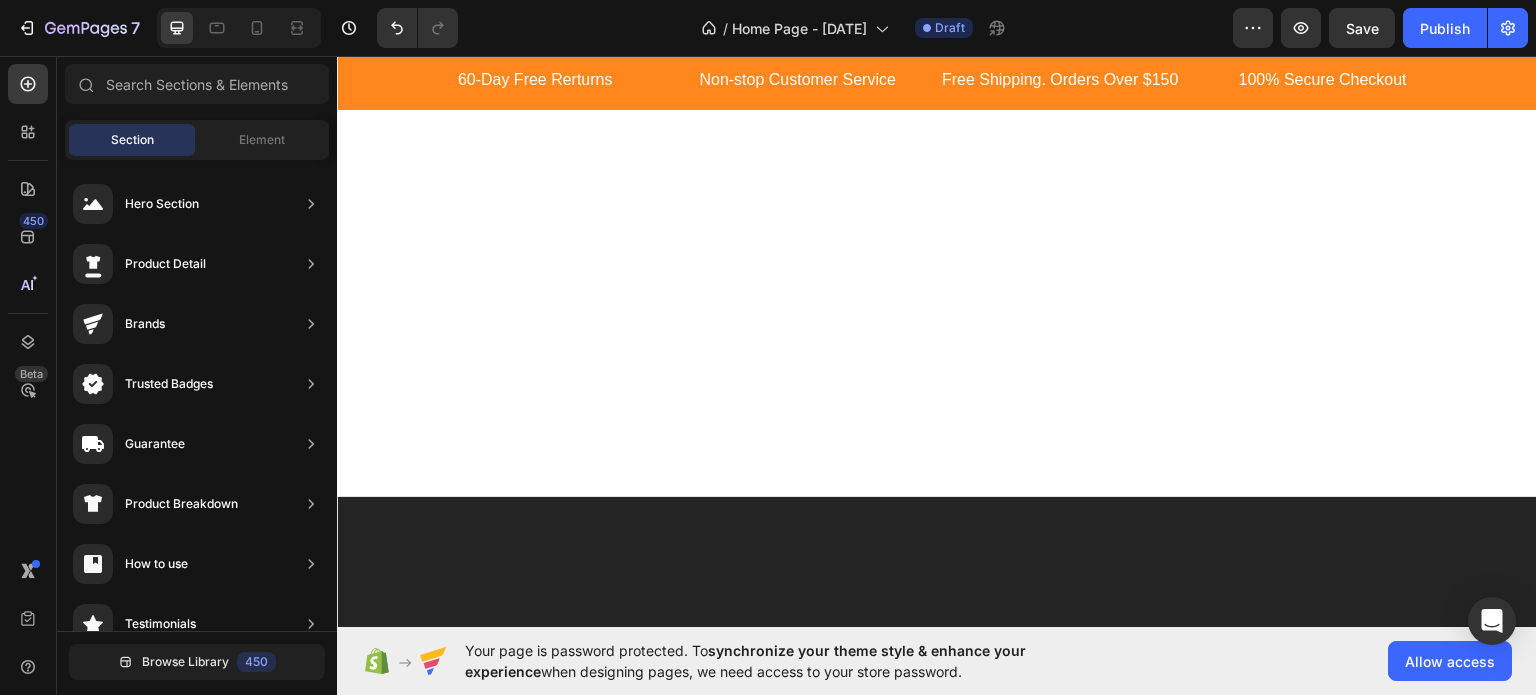click at bounding box center (937, 143) 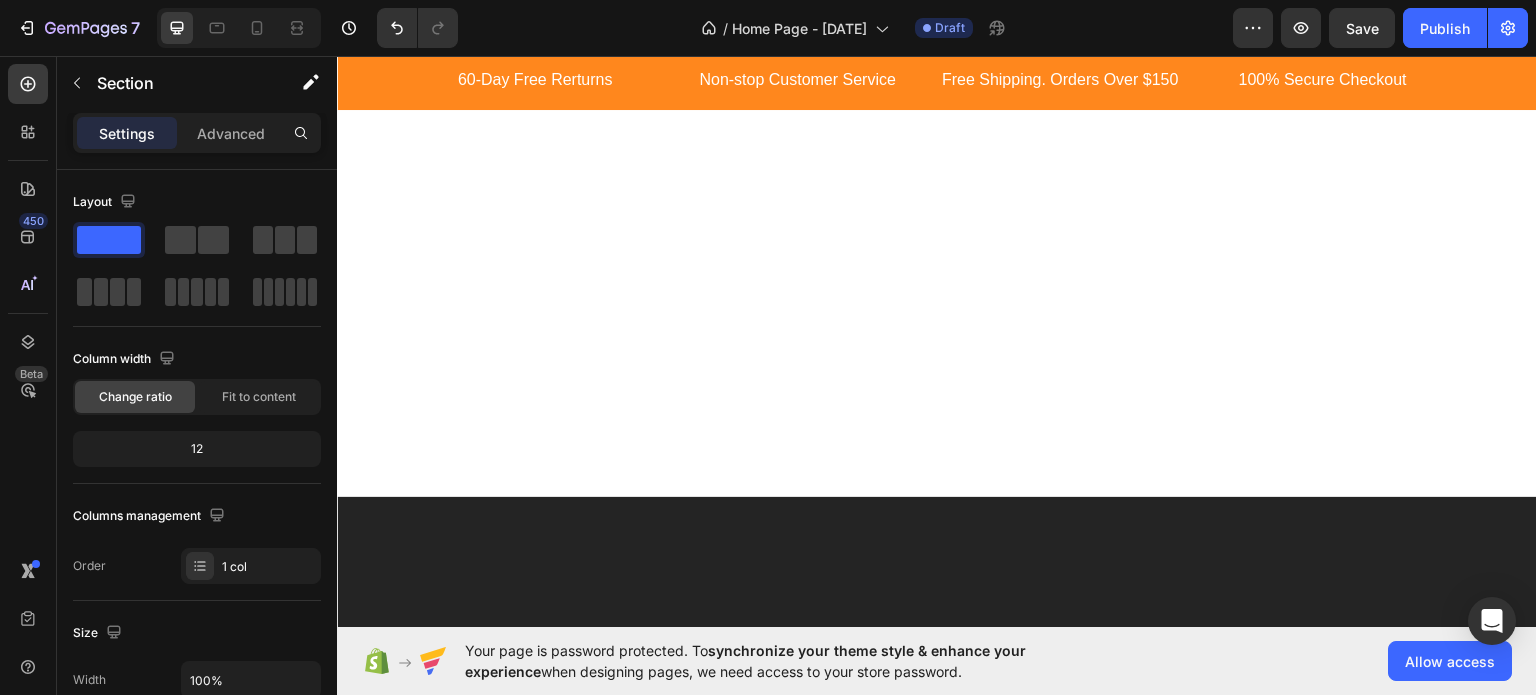 click at bounding box center (937, 371) 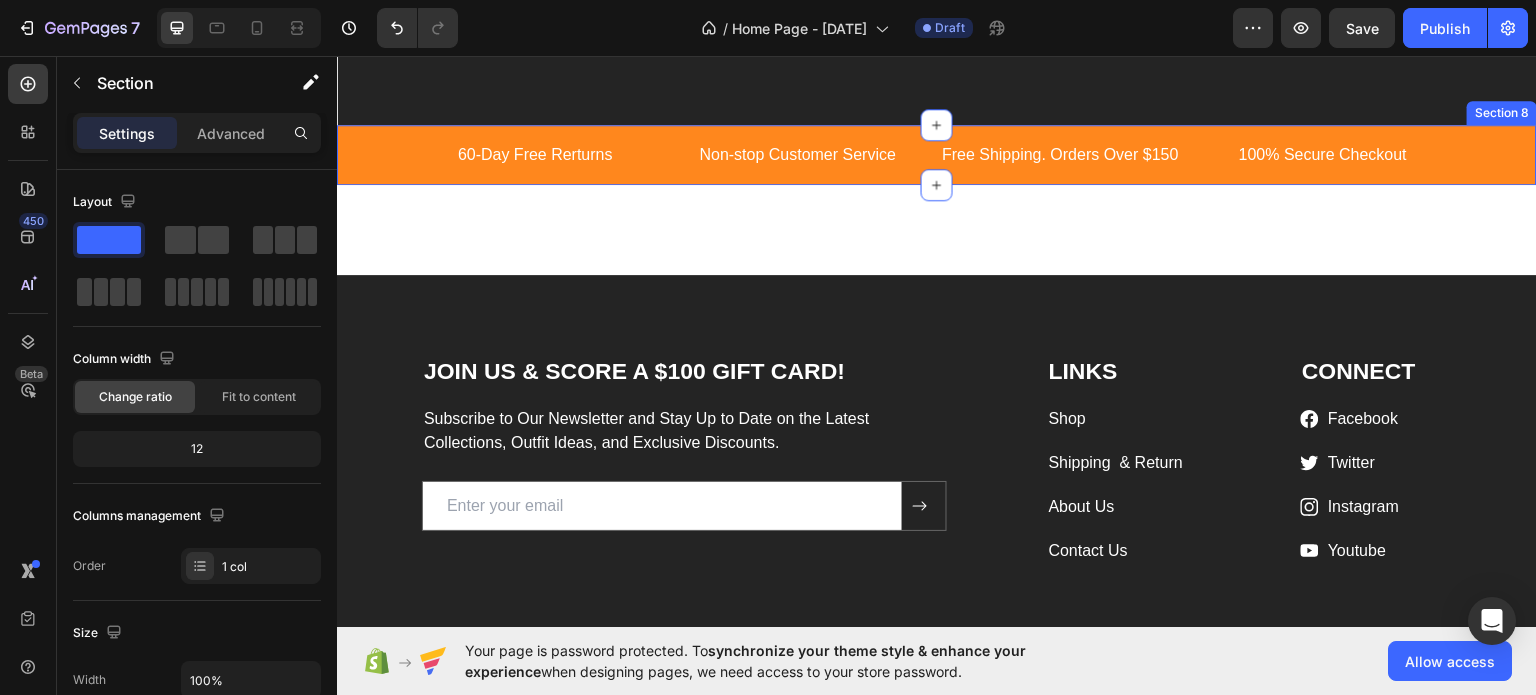 scroll, scrollTop: 3267, scrollLeft: 0, axis: vertical 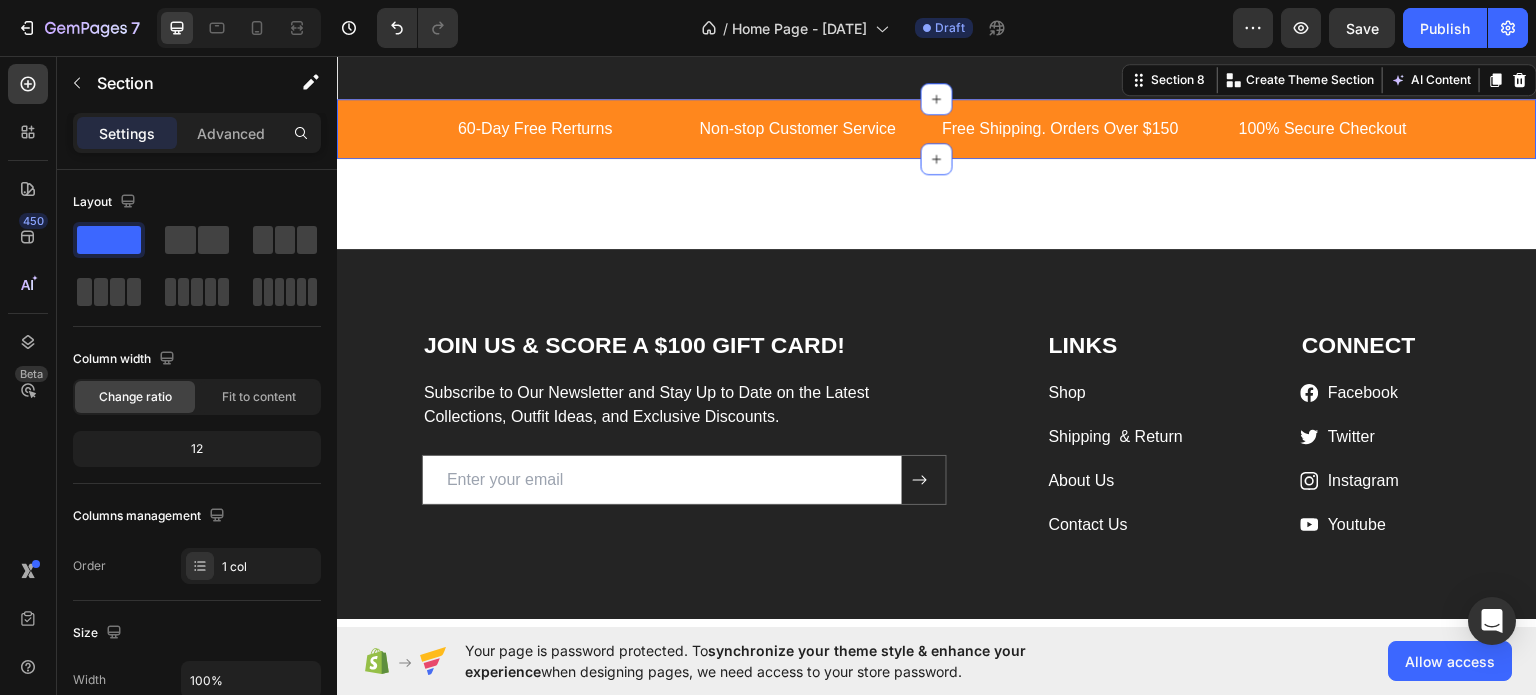 click on "60-Day Free Rerturns Text block Non-stop Customer Service Text block Free Shipping. Orders Over $150 Text block 100% Secure Checkout Text block Carousel Row Section 8   You can create reusable sections Create Theme Section AI Content Write with GemAI What would you like to describe here? Tone and Voice Persuasive Product Show more Generate" at bounding box center [937, 128] 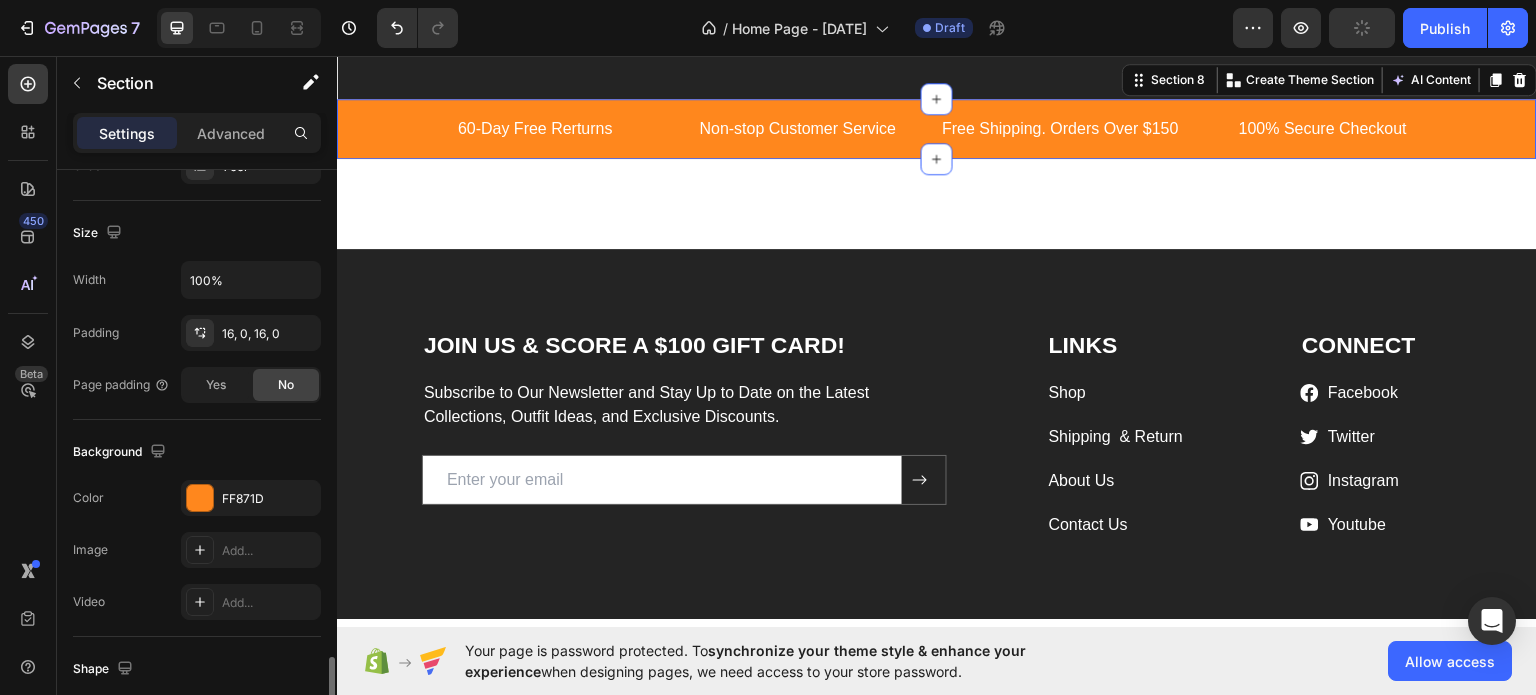 scroll, scrollTop: 600, scrollLeft: 0, axis: vertical 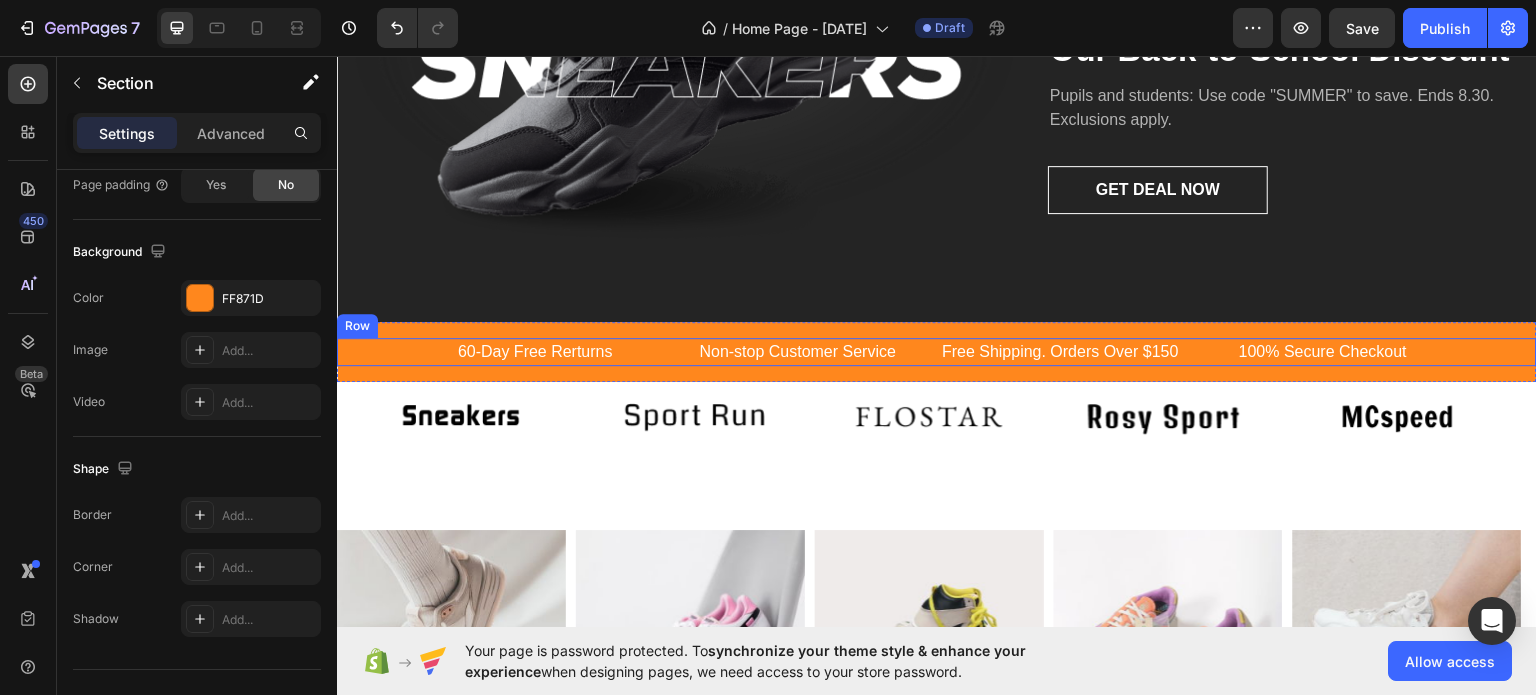 click on "60-Day Free Rerturns Text block Non-stop Customer Service Text block Free Shipping. Orders Over $150 Text block 100% Secure Checkout Text block Carousel Row" at bounding box center (937, 351) 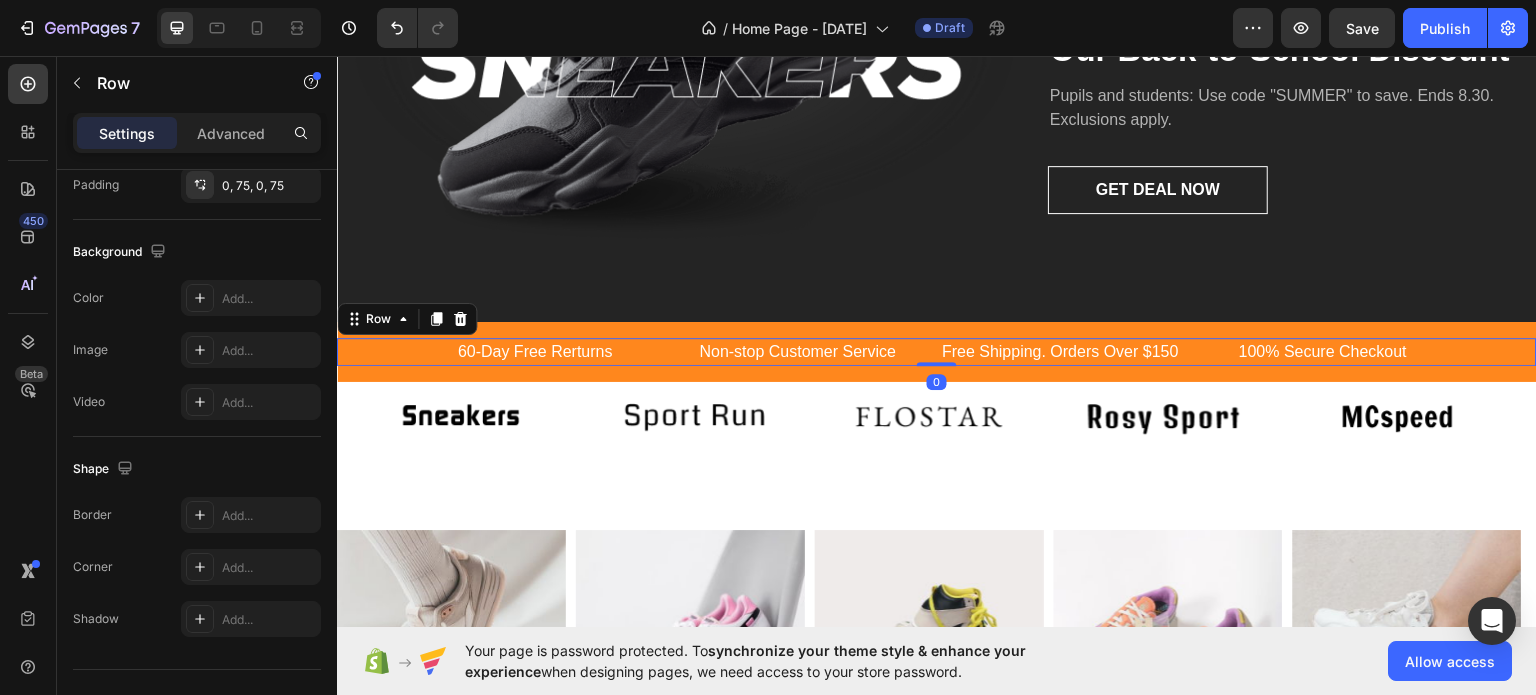 scroll, scrollTop: 0, scrollLeft: 0, axis: both 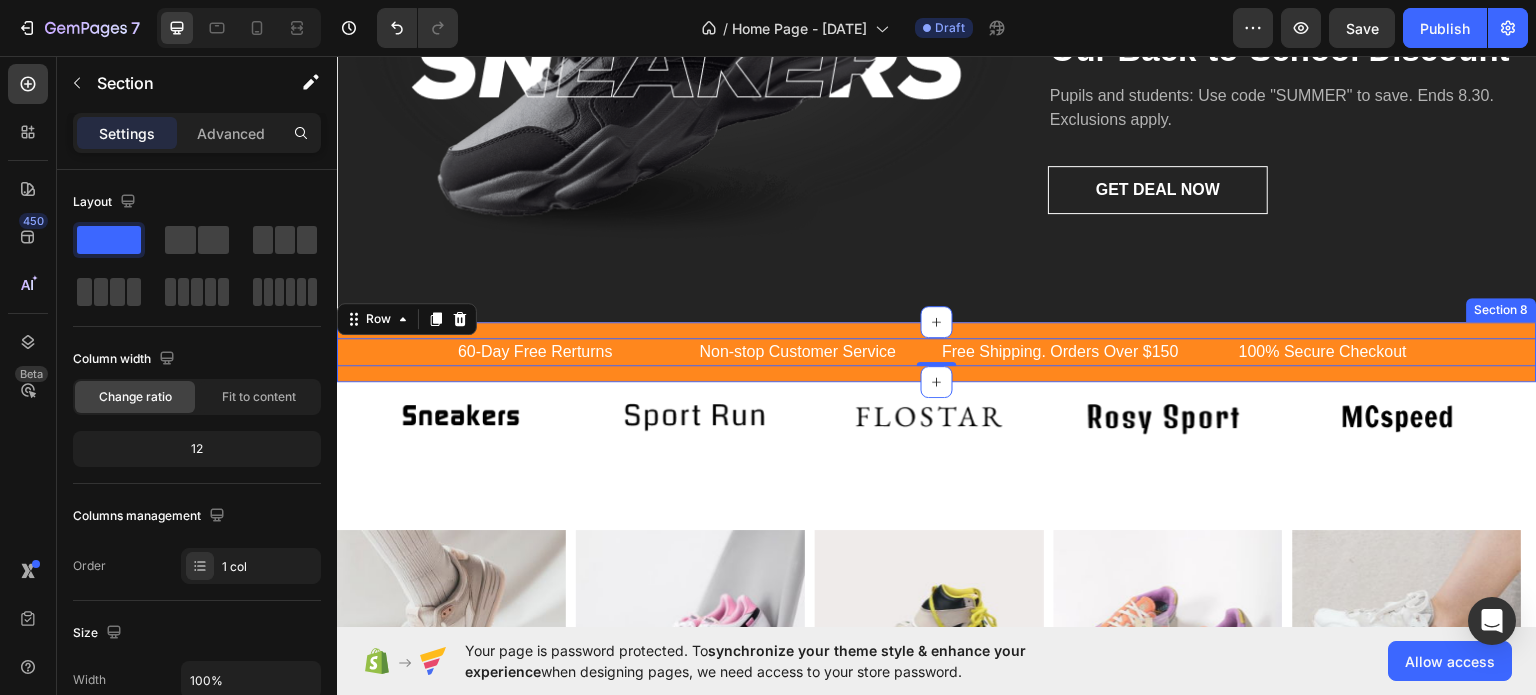 click on "60-Day Free Rerturns Text block Non-stop Customer Service Text block Free Shipping. Orders Over $150 Text block 100% Secure Checkout Text block Carousel Row   0 Section 8" at bounding box center [937, 351] 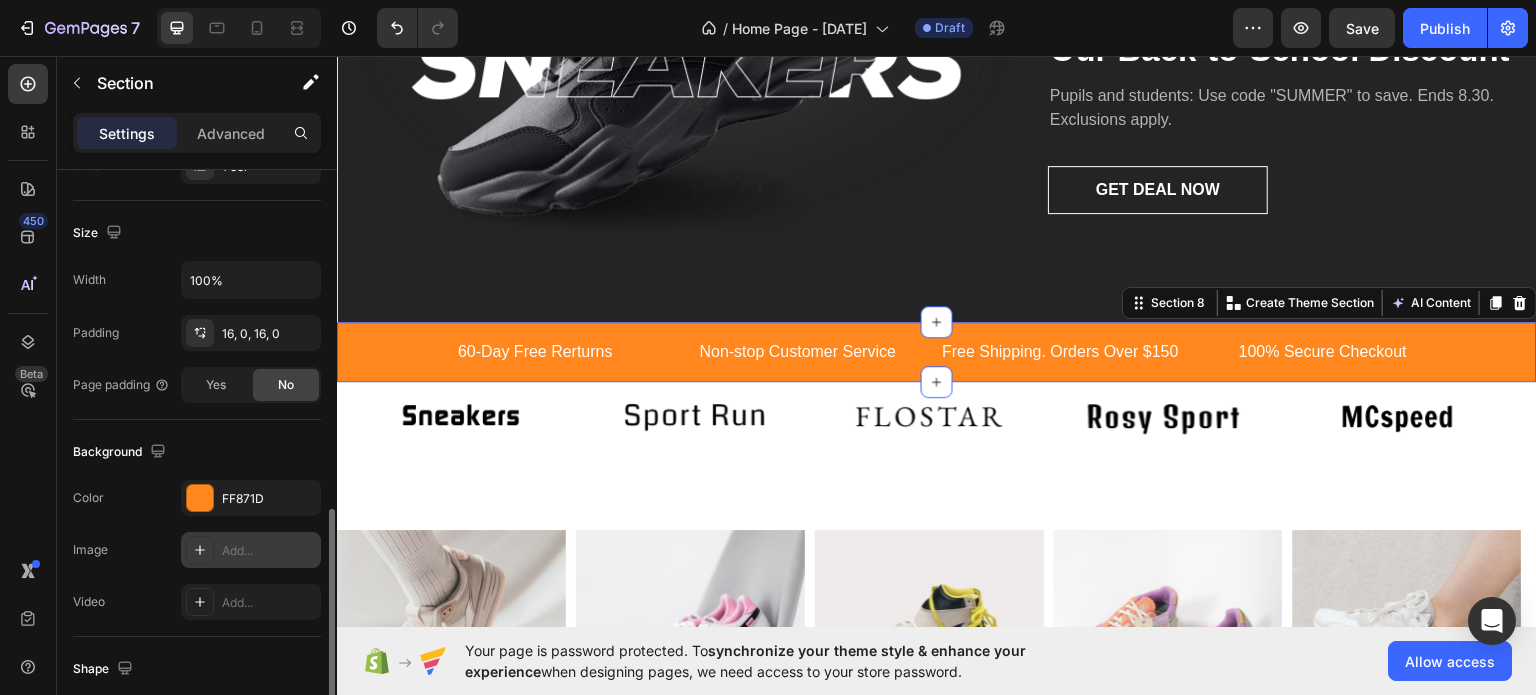 scroll, scrollTop: 500, scrollLeft: 0, axis: vertical 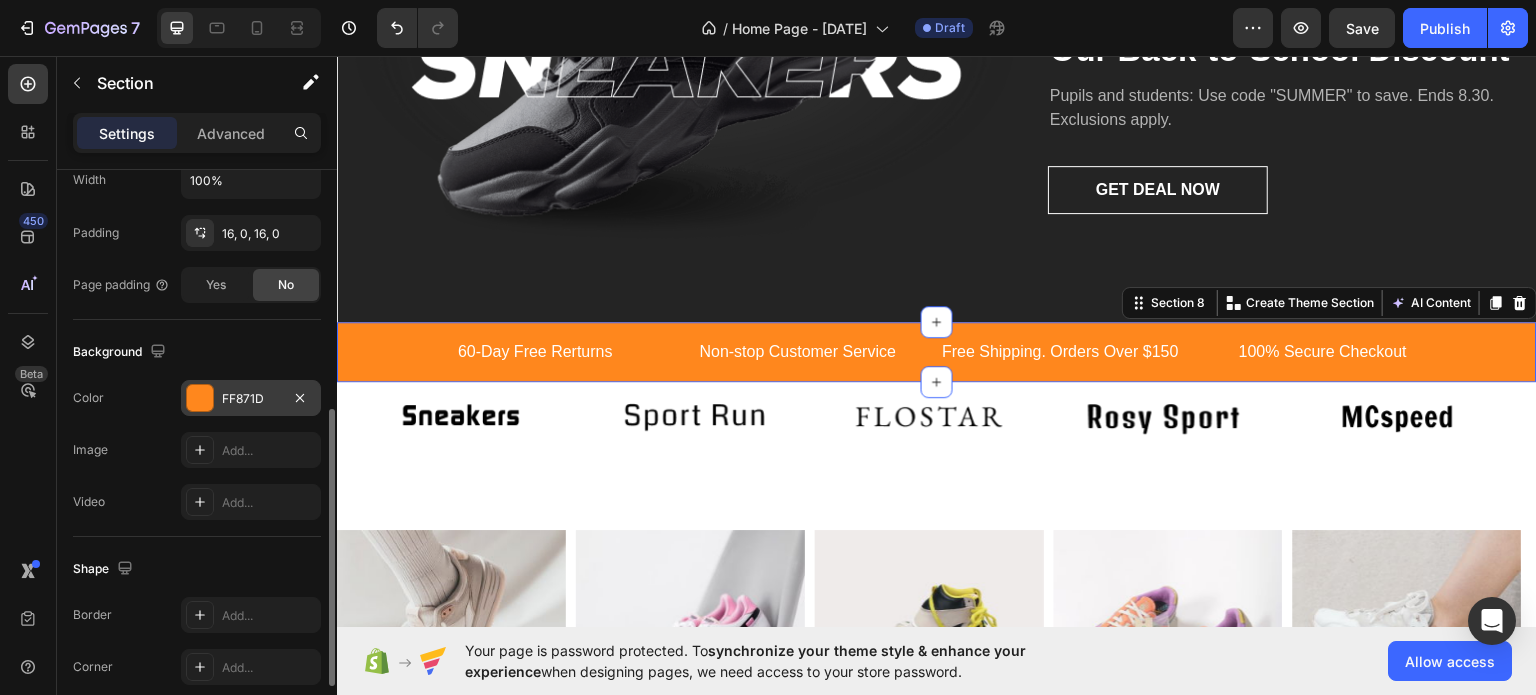 click on "FF871D" at bounding box center [251, 399] 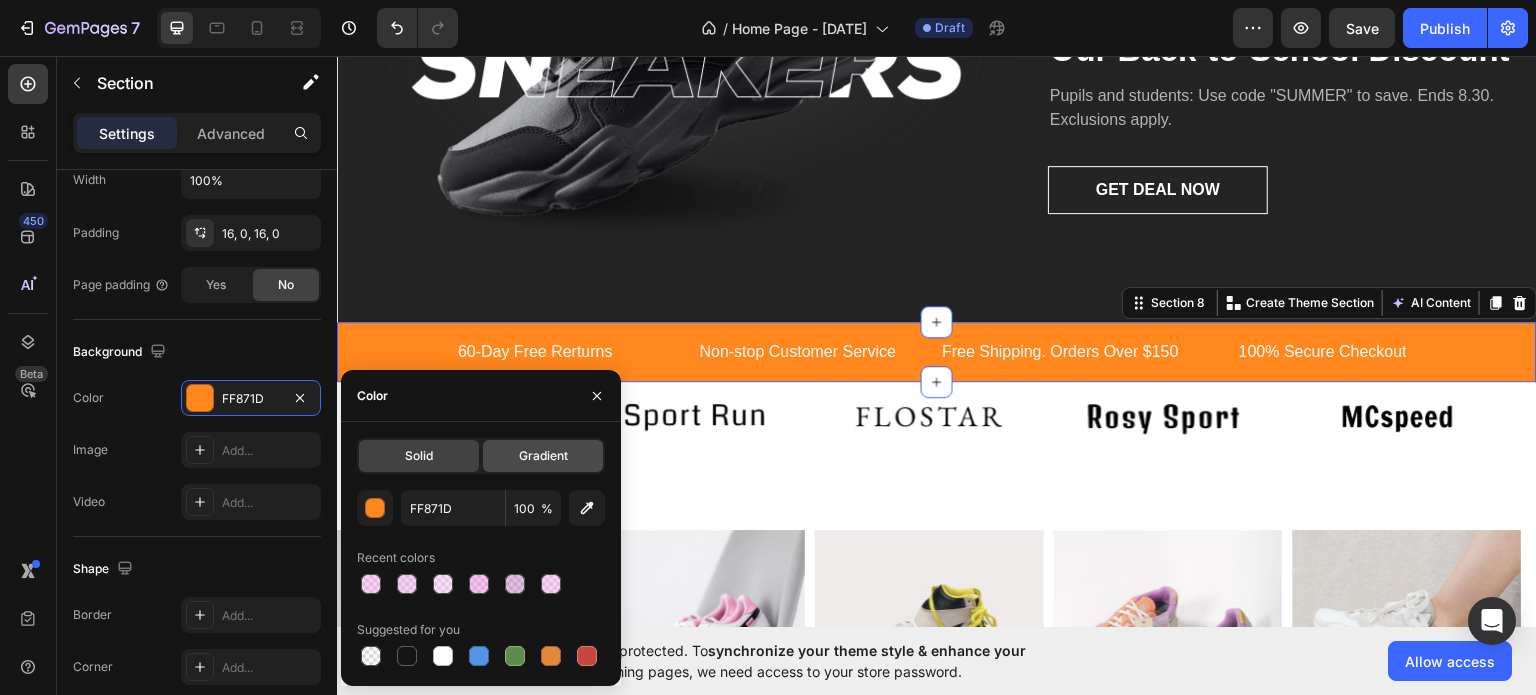 click on "Gradient" 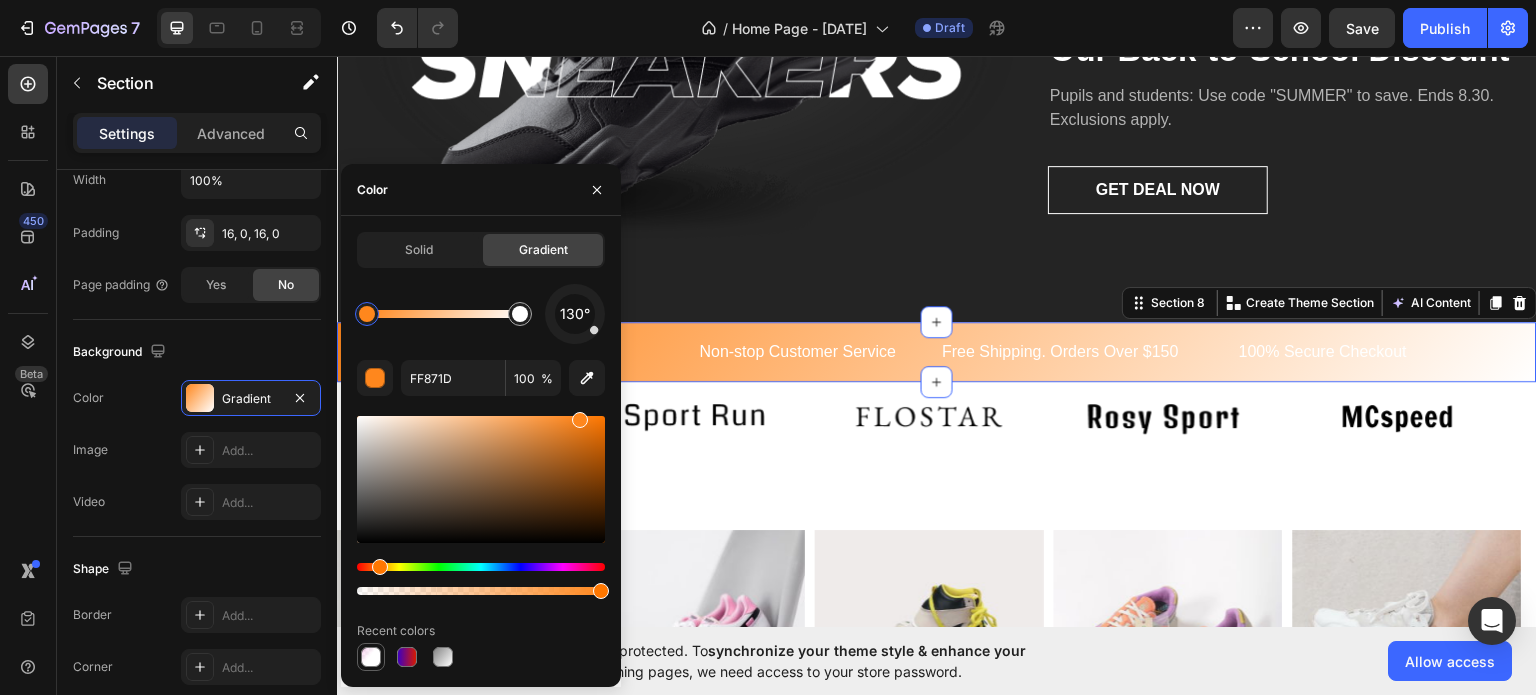 click at bounding box center [371, 657] 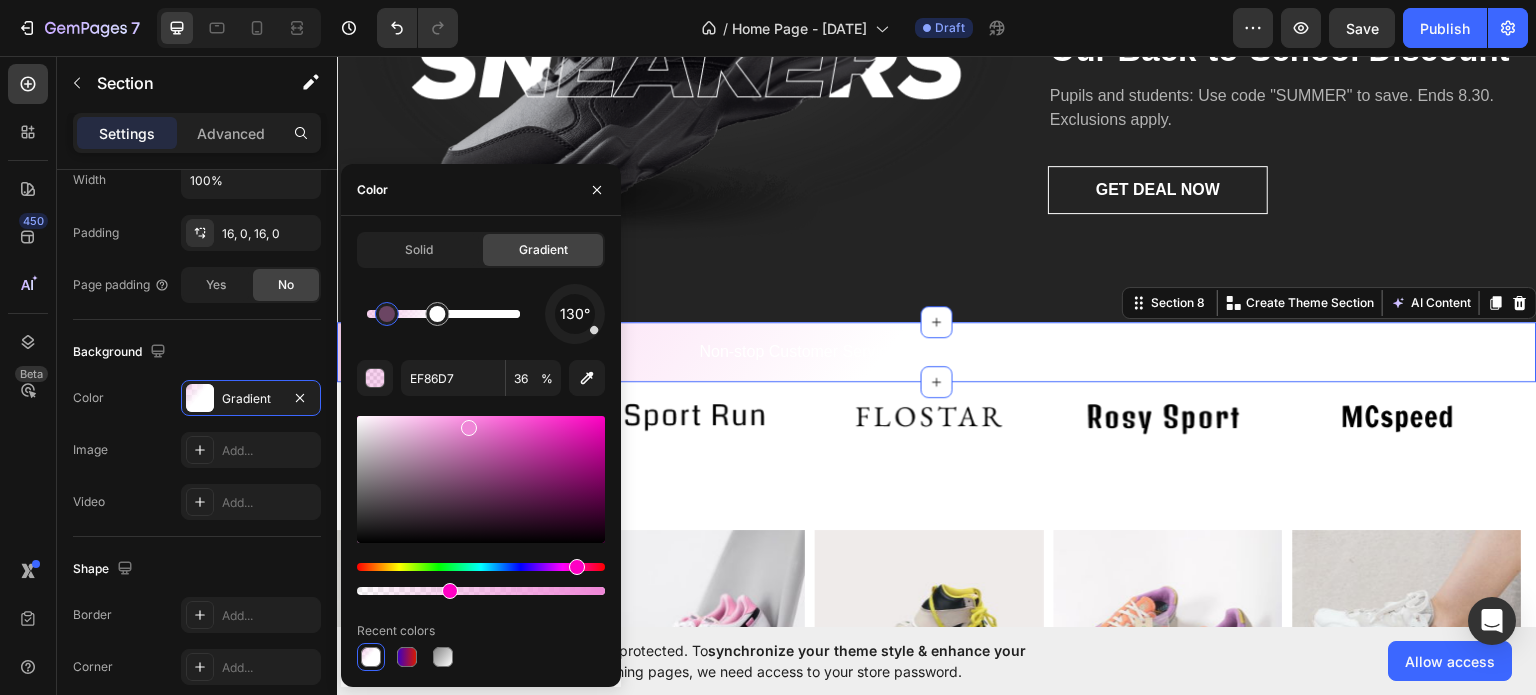 drag, startPoint x: 372, startPoint y: 319, endPoint x: 392, endPoint y: 323, distance: 20.396078 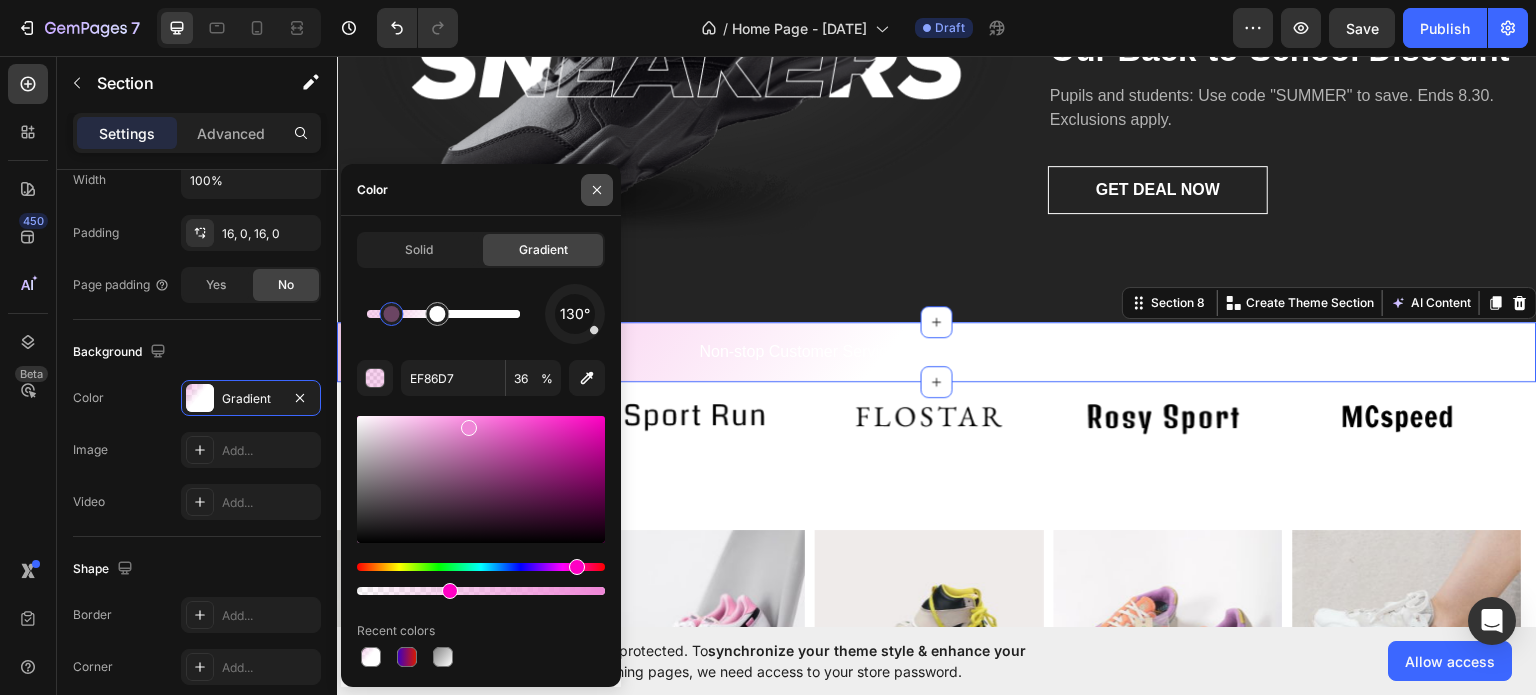 click 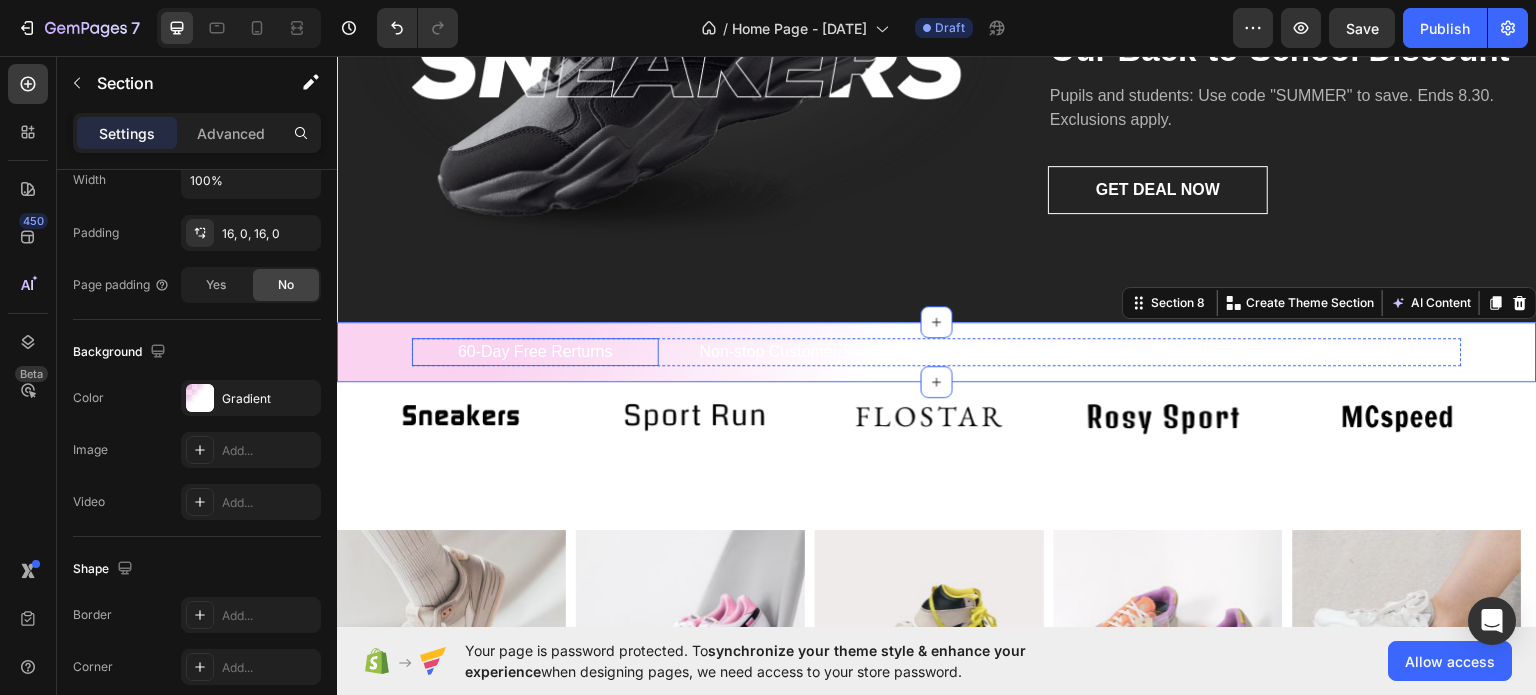 click on "60-Day Free Rerturns" at bounding box center [535, 351] 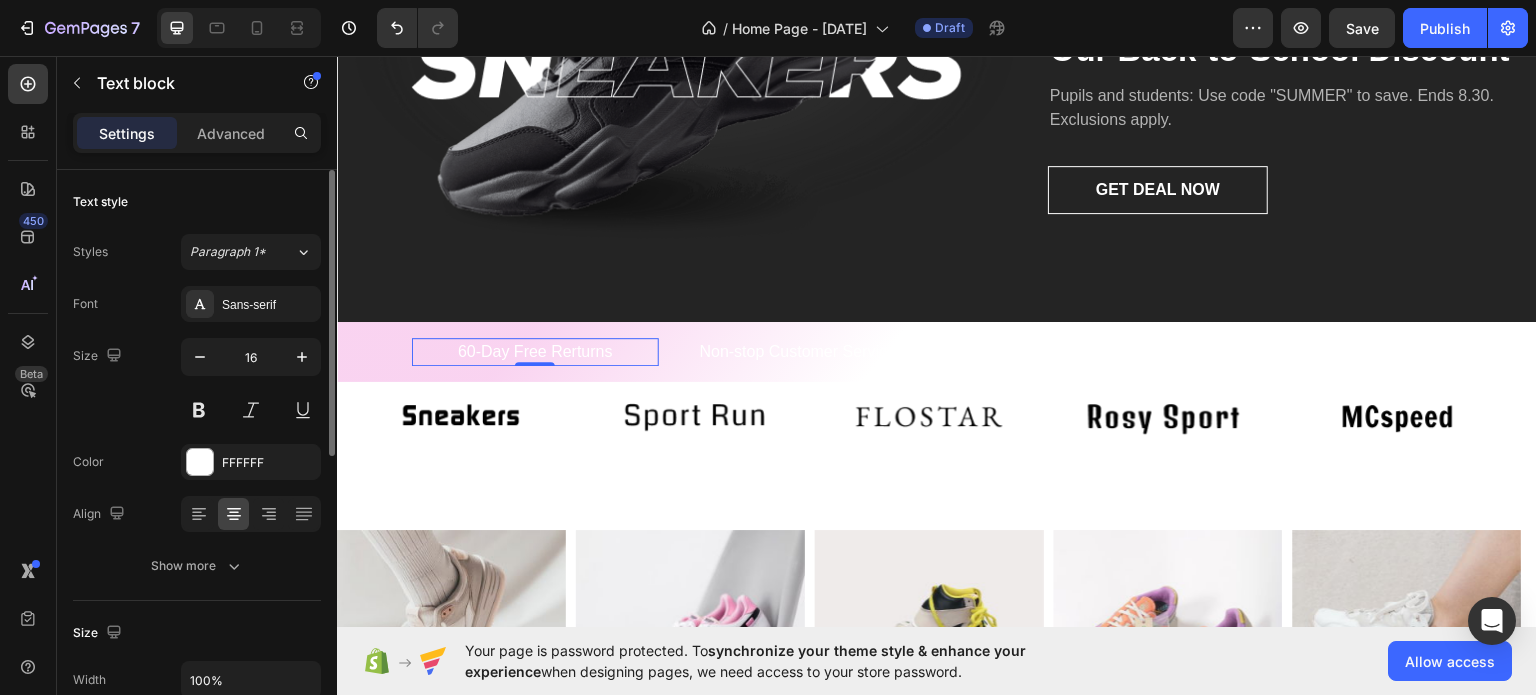 scroll, scrollTop: 0, scrollLeft: 0, axis: both 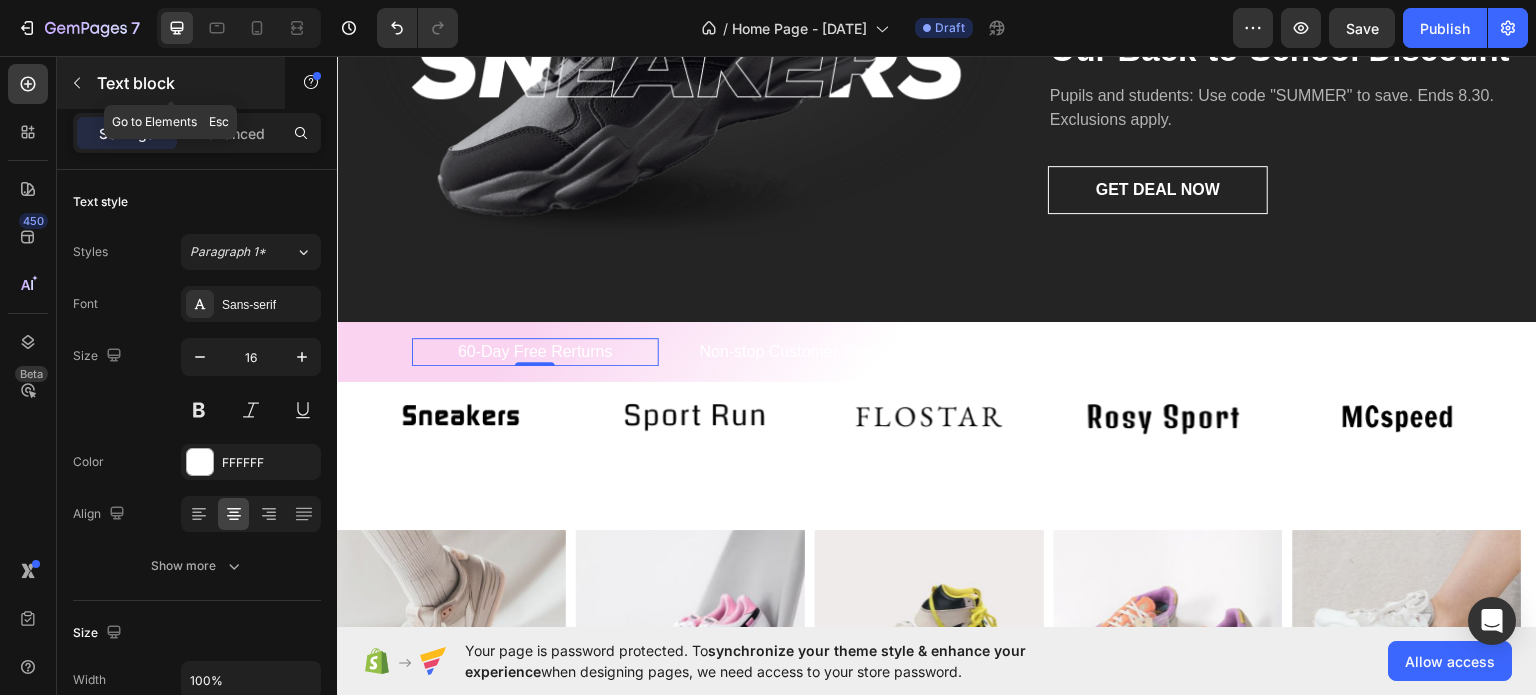 click at bounding box center [77, 83] 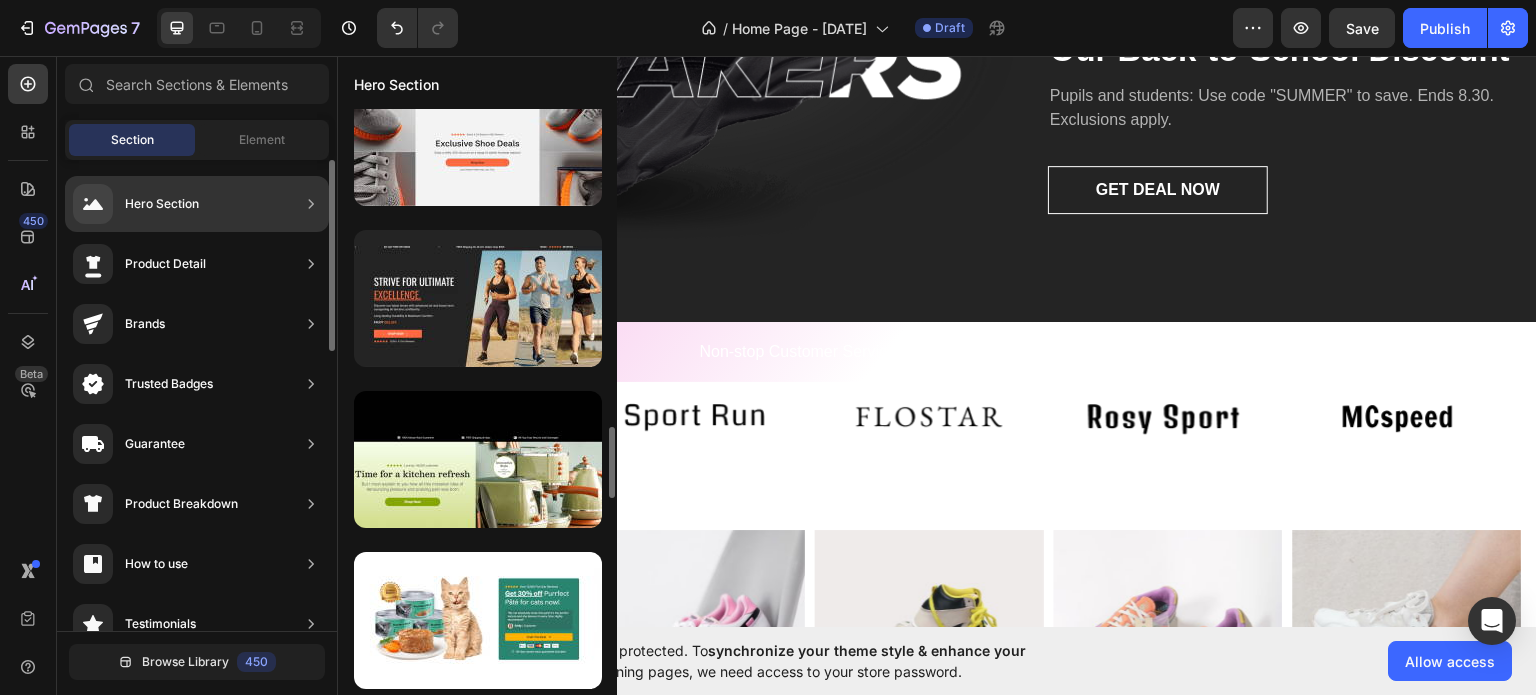 scroll, scrollTop: 1173, scrollLeft: 0, axis: vertical 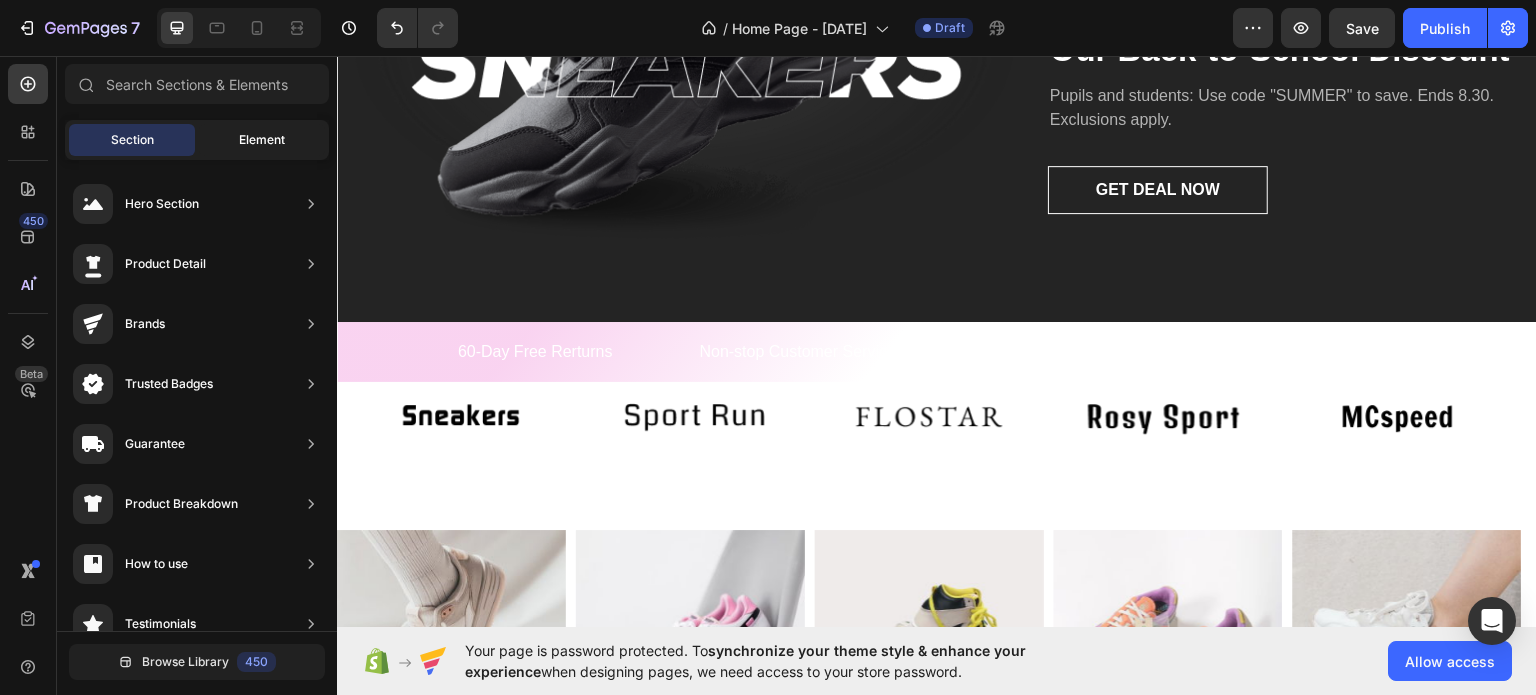 click on "Element" at bounding box center (262, 140) 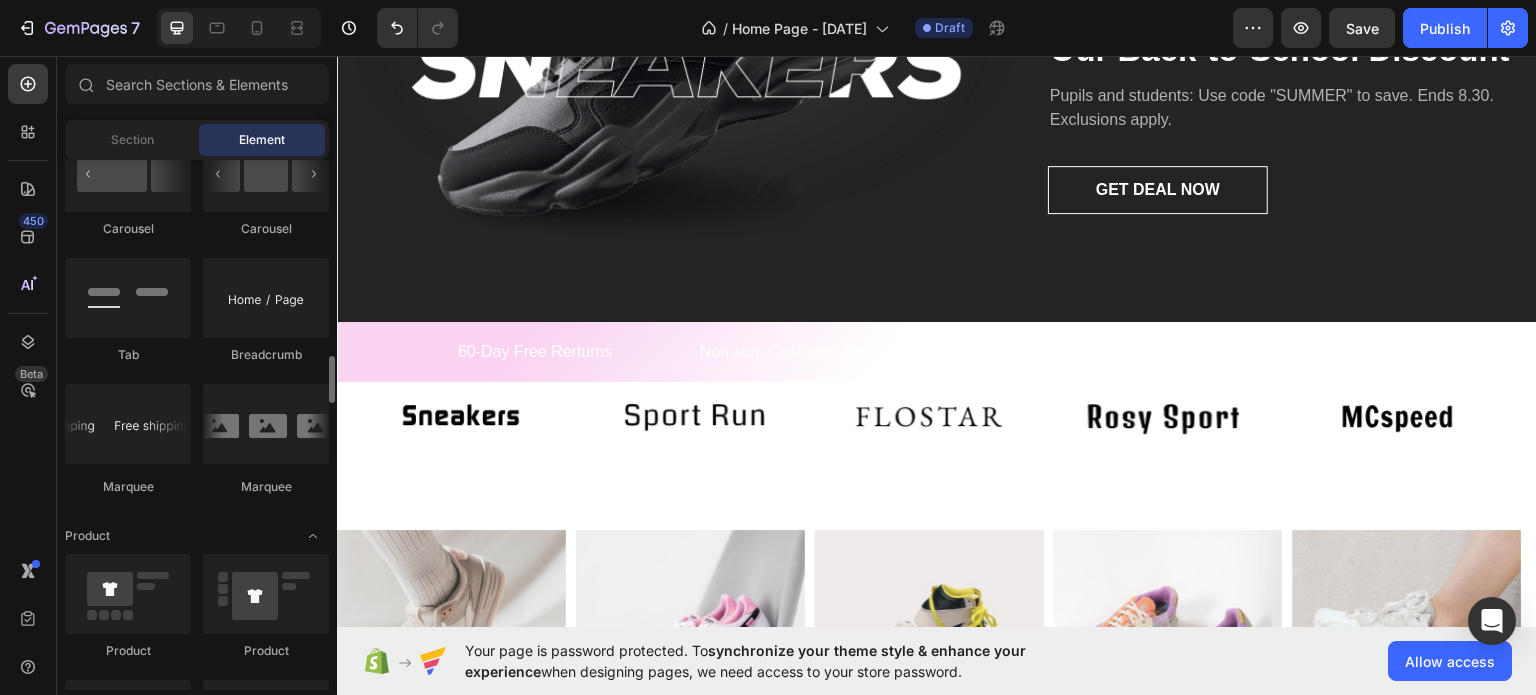 scroll, scrollTop: 2096, scrollLeft: 0, axis: vertical 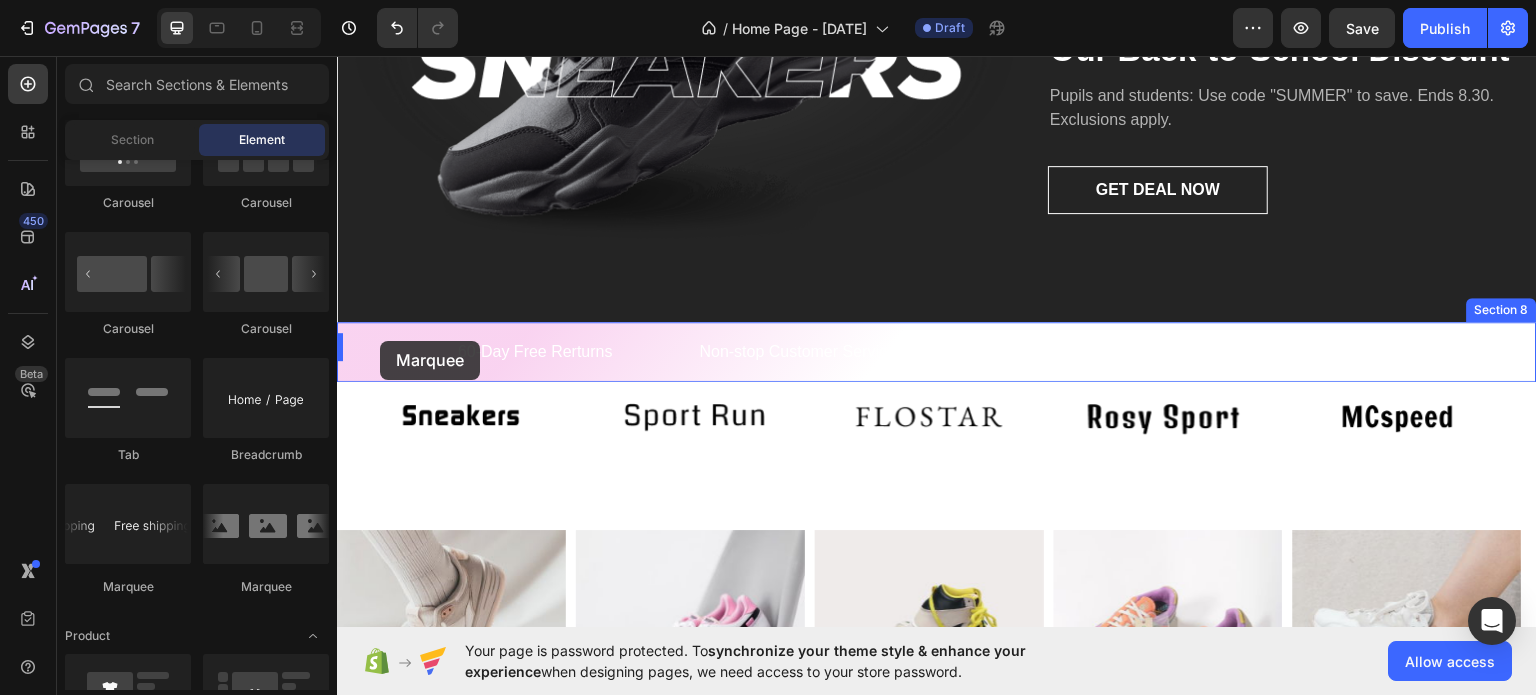 drag, startPoint x: 432, startPoint y: 579, endPoint x: 380, endPoint y: 342, distance: 242.63759 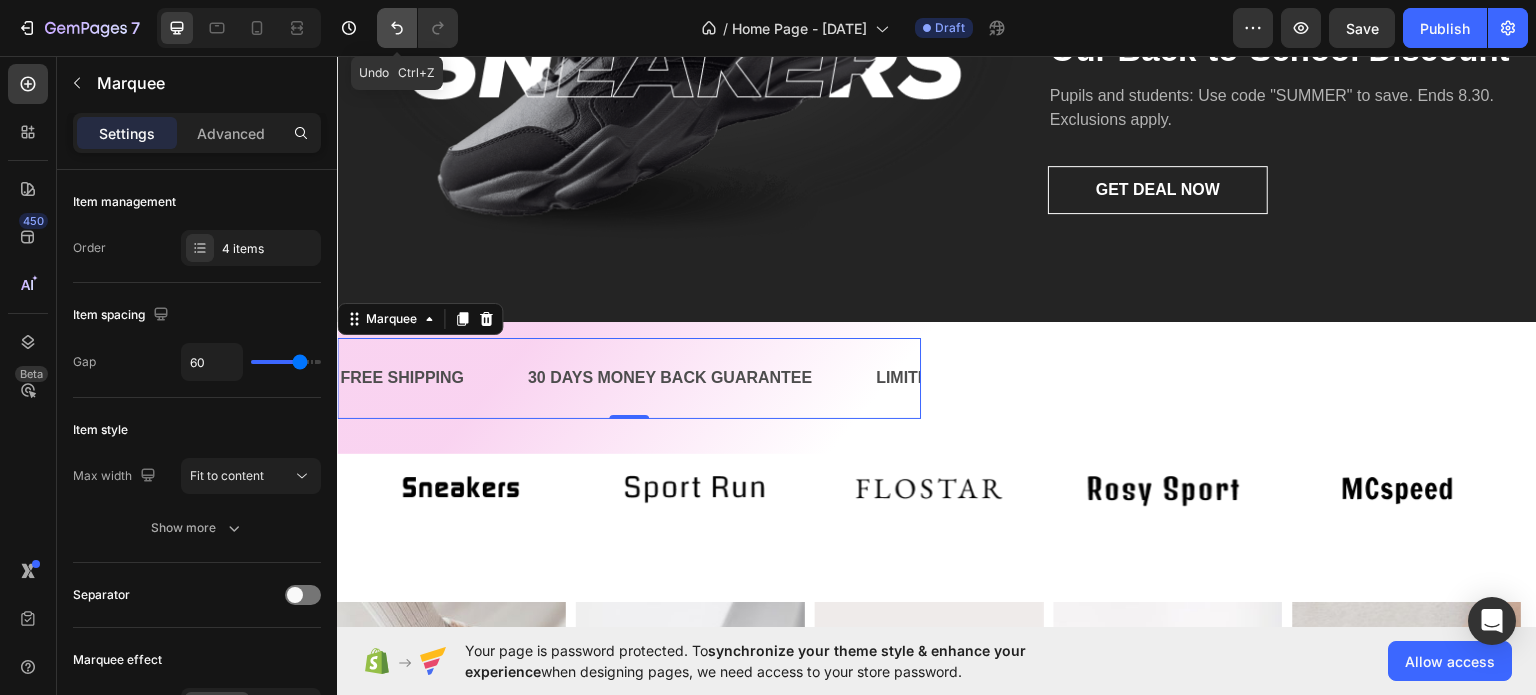 click 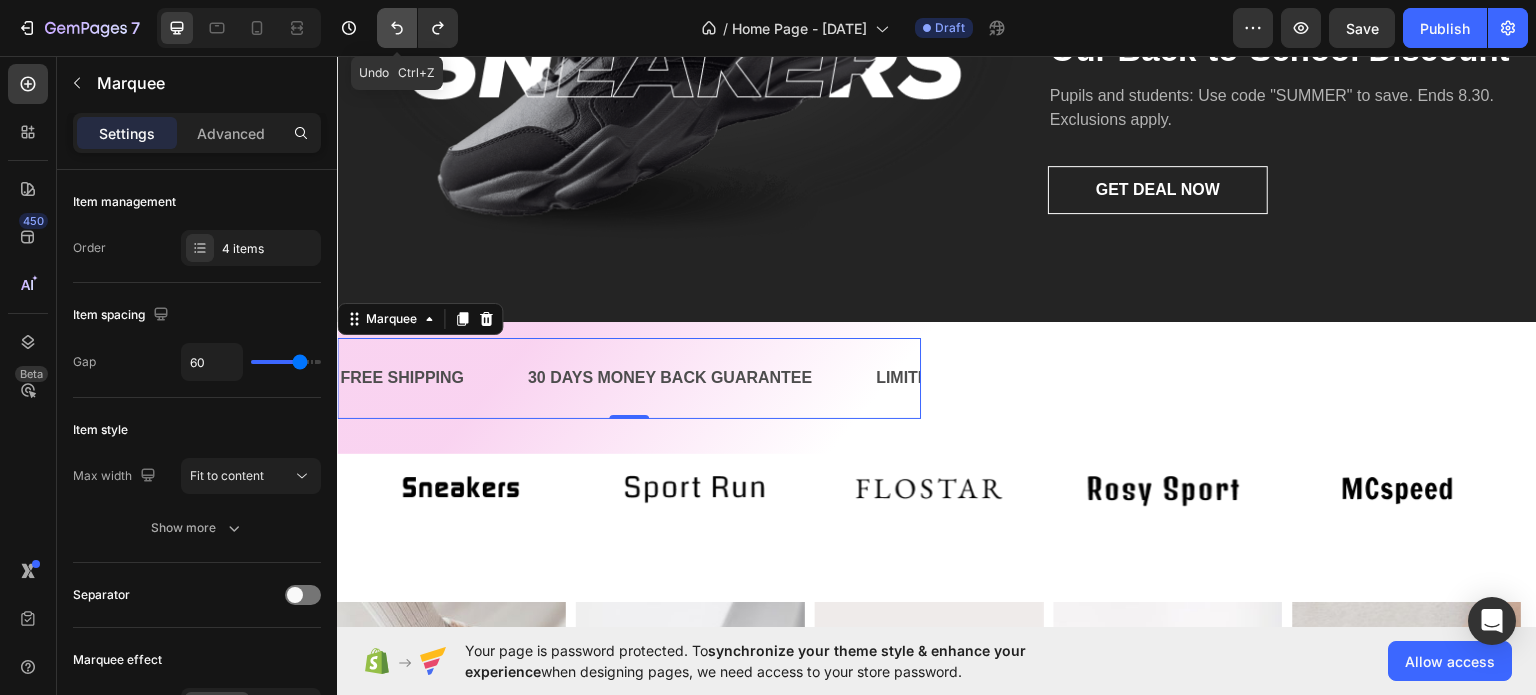click 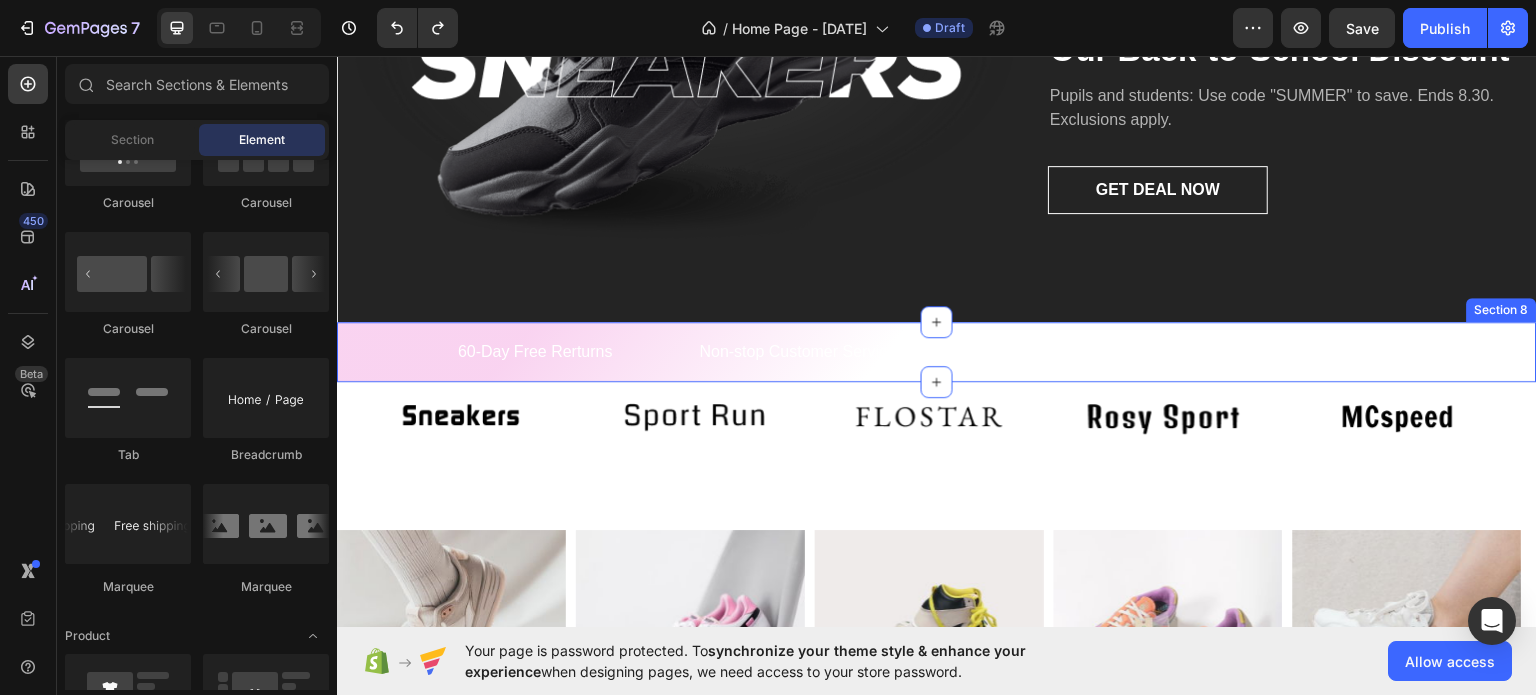 click on "60-Day Free Rerturns Text block Non-stop Customer Service Text block Free Shipping. Orders Over $150 Text block 100% Secure Checkout Text block Carousel Row Section 8" at bounding box center [937, 351] 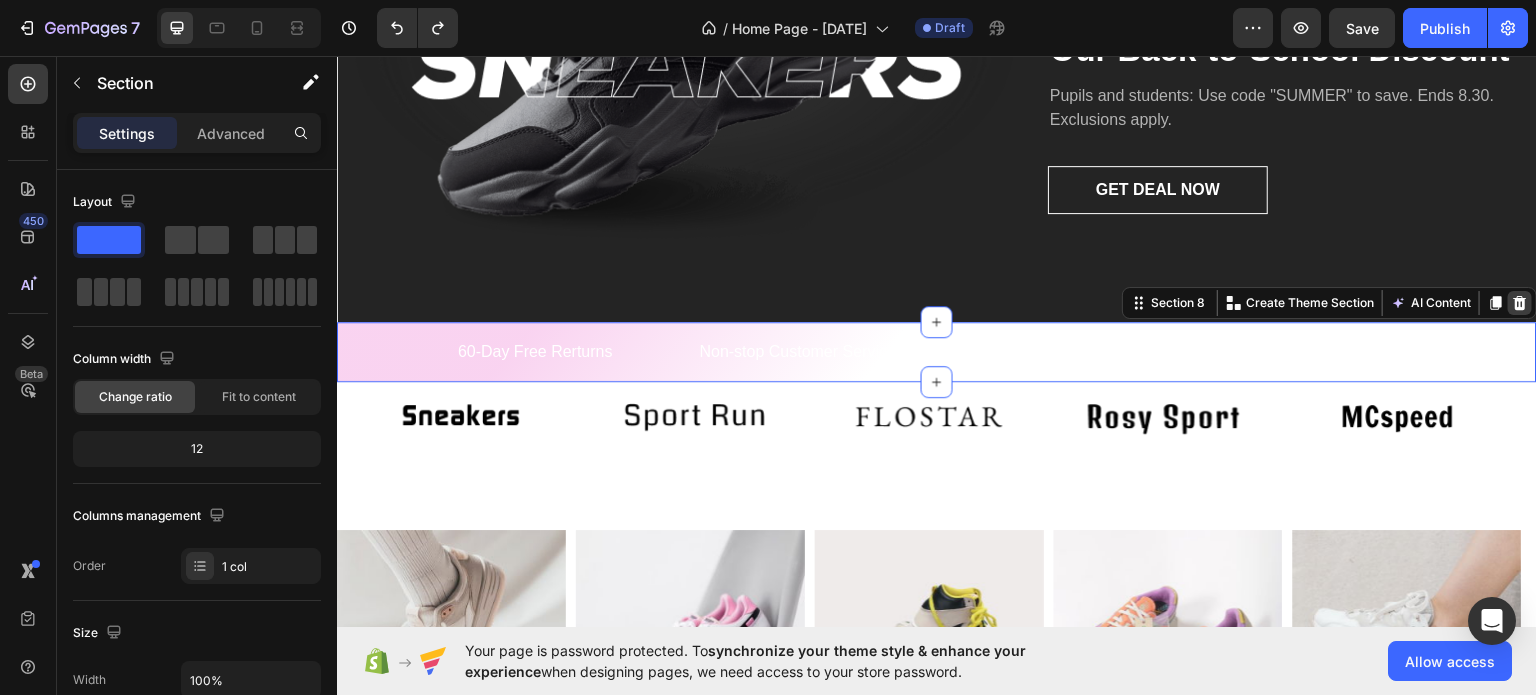 click 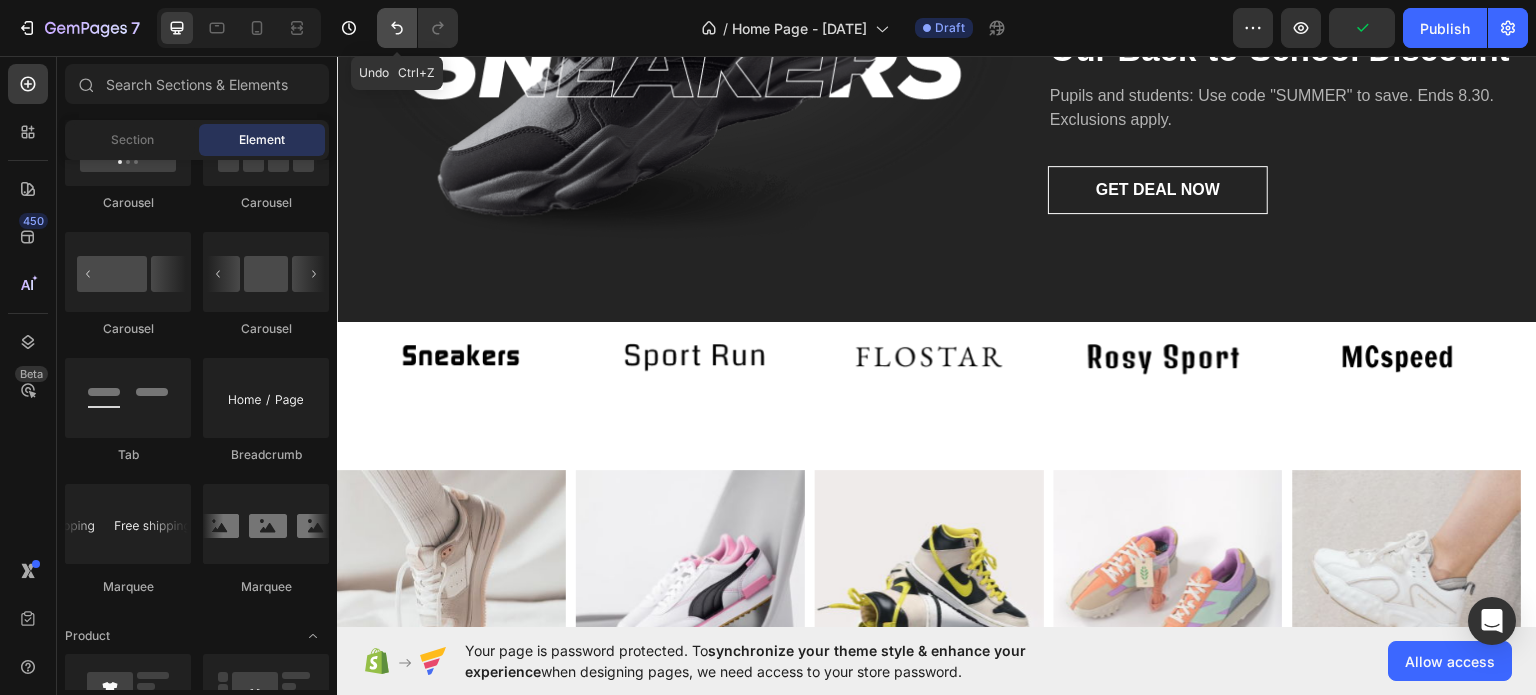 click 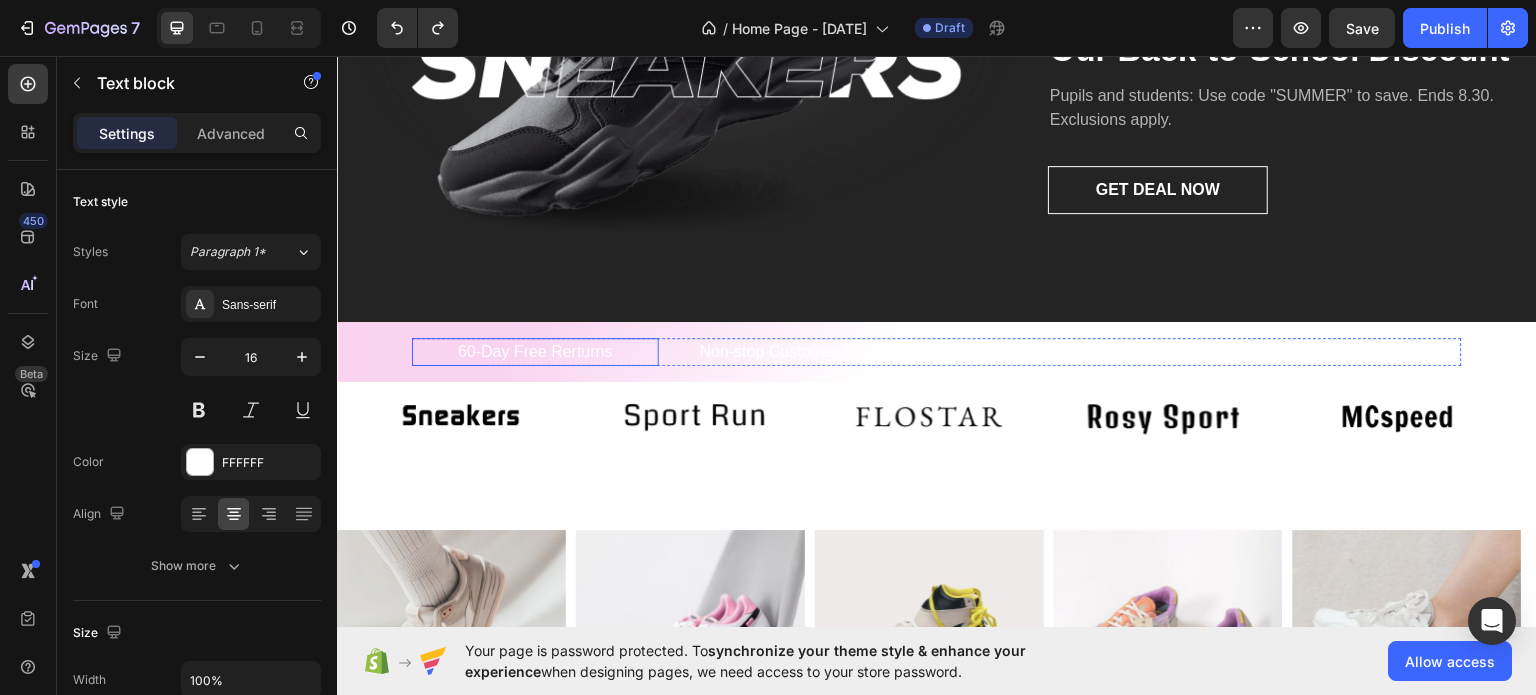 click on "60-Day Free Rerturns" at bounding box center (535, 351) 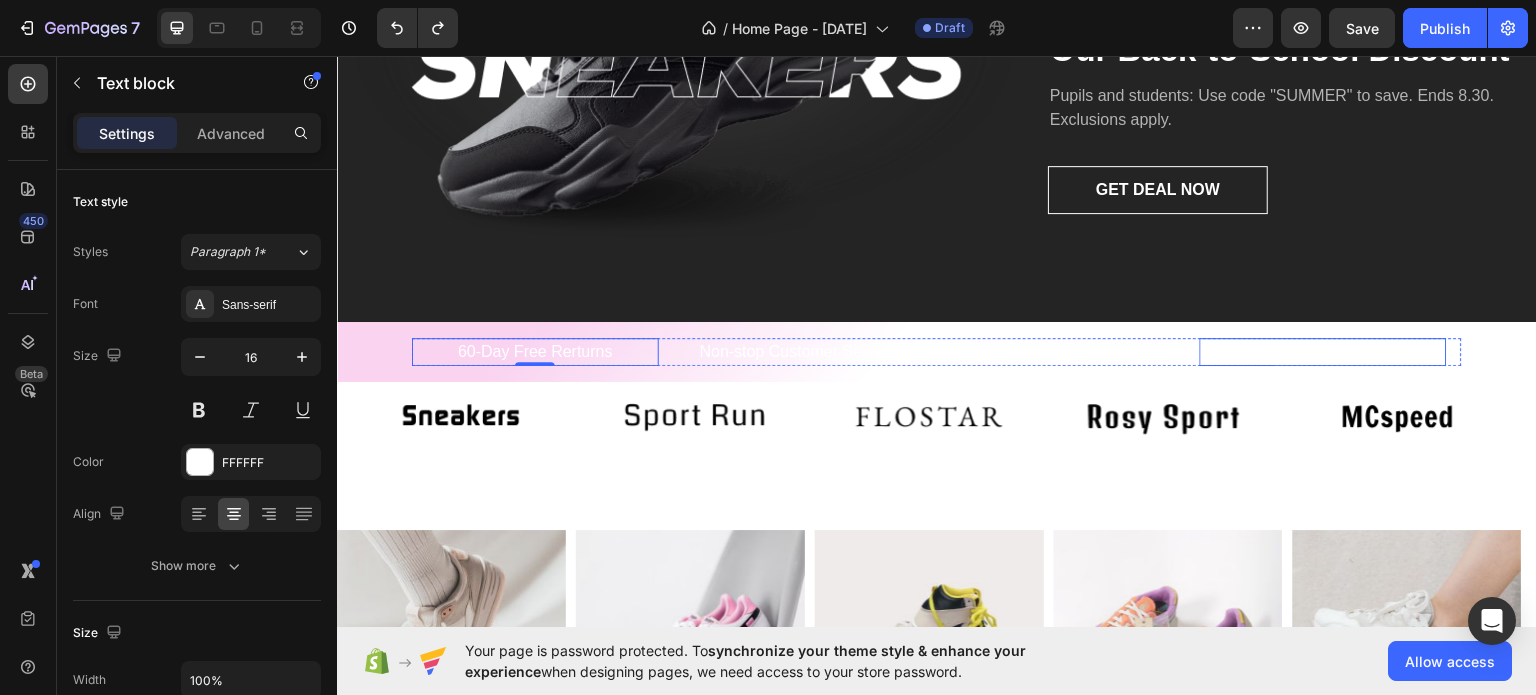 click on "100% Secure Checkout" at bounding box center [1323, 351] 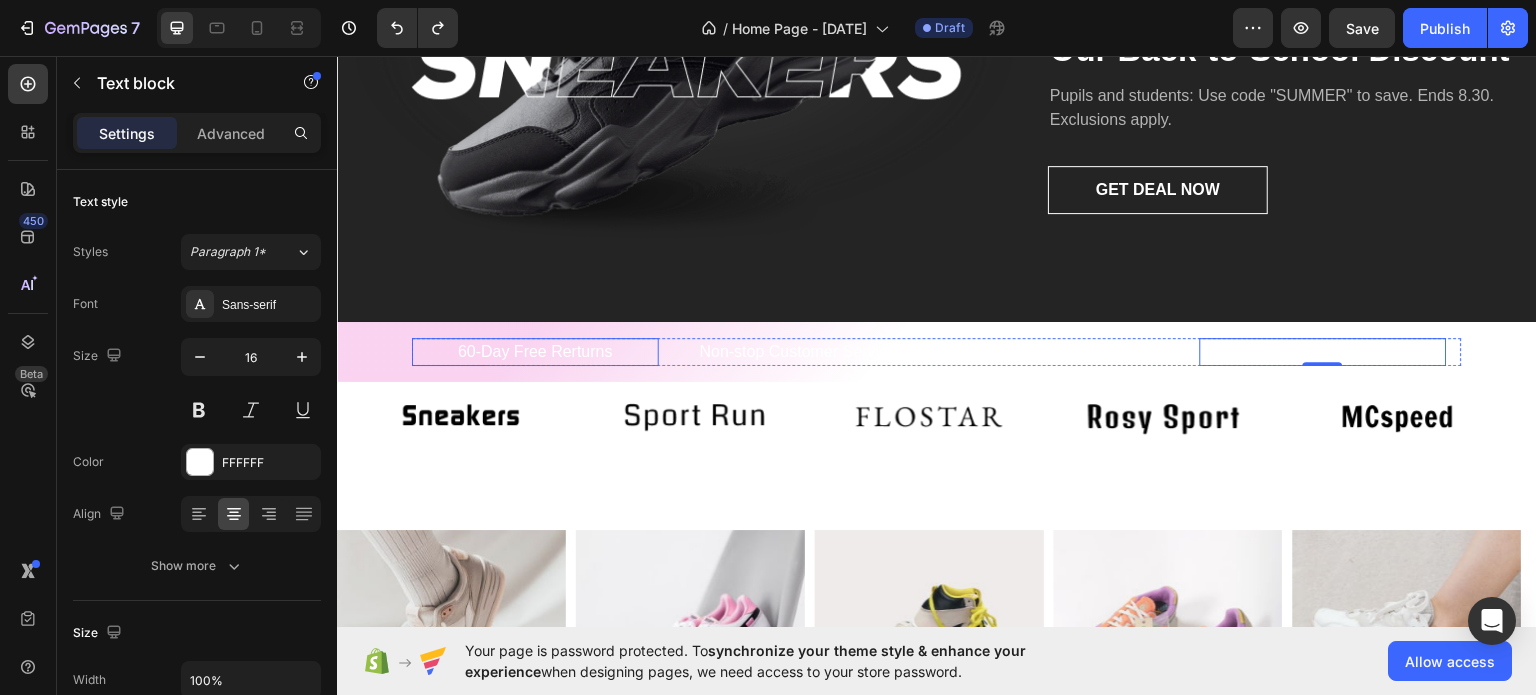 click on "60-Day Free Rerturns" at bounding box center (535, 351) 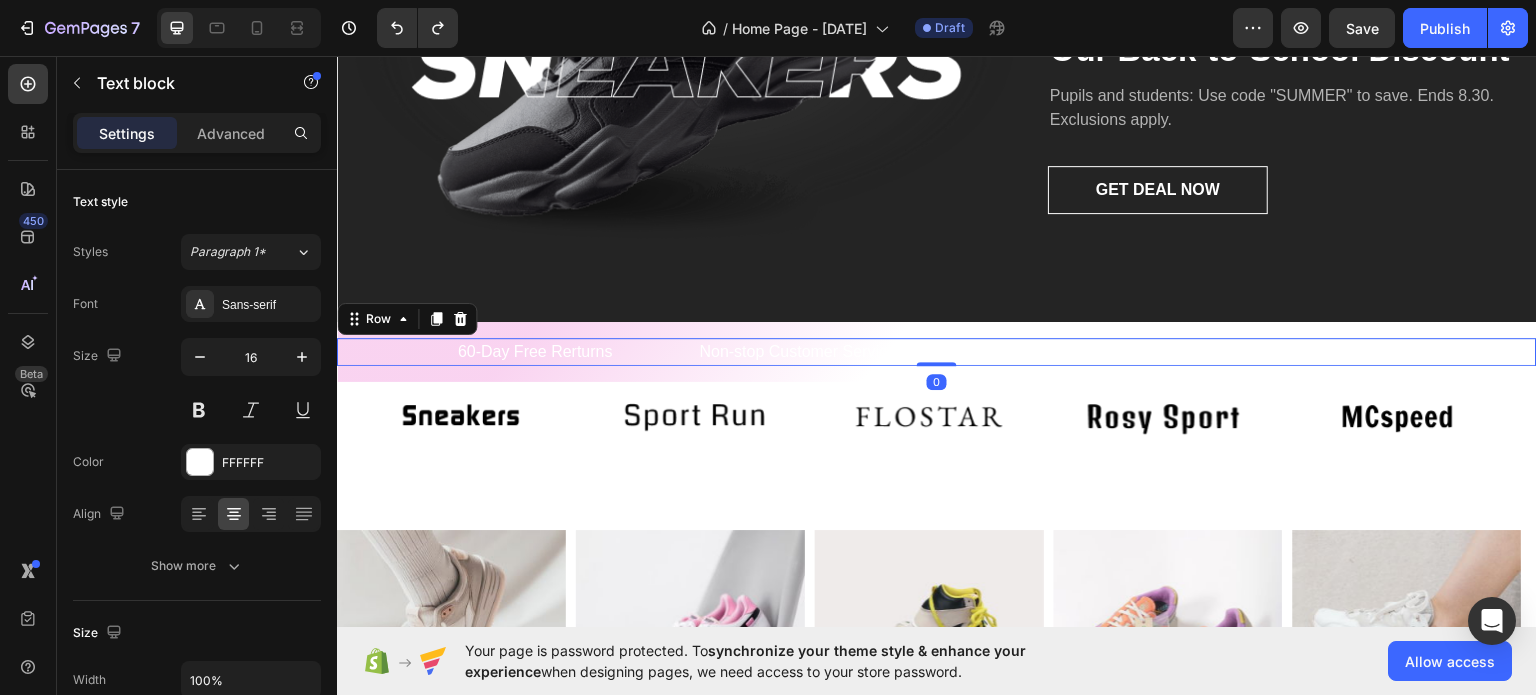 click on "60-Day Free Rerturns Text block Non-stop Customer Service Text block Free Shipping. Orders Over $150 Text block 100% Secure Checkout Text block Carousel Row   0" at bounding box center (937, 351) 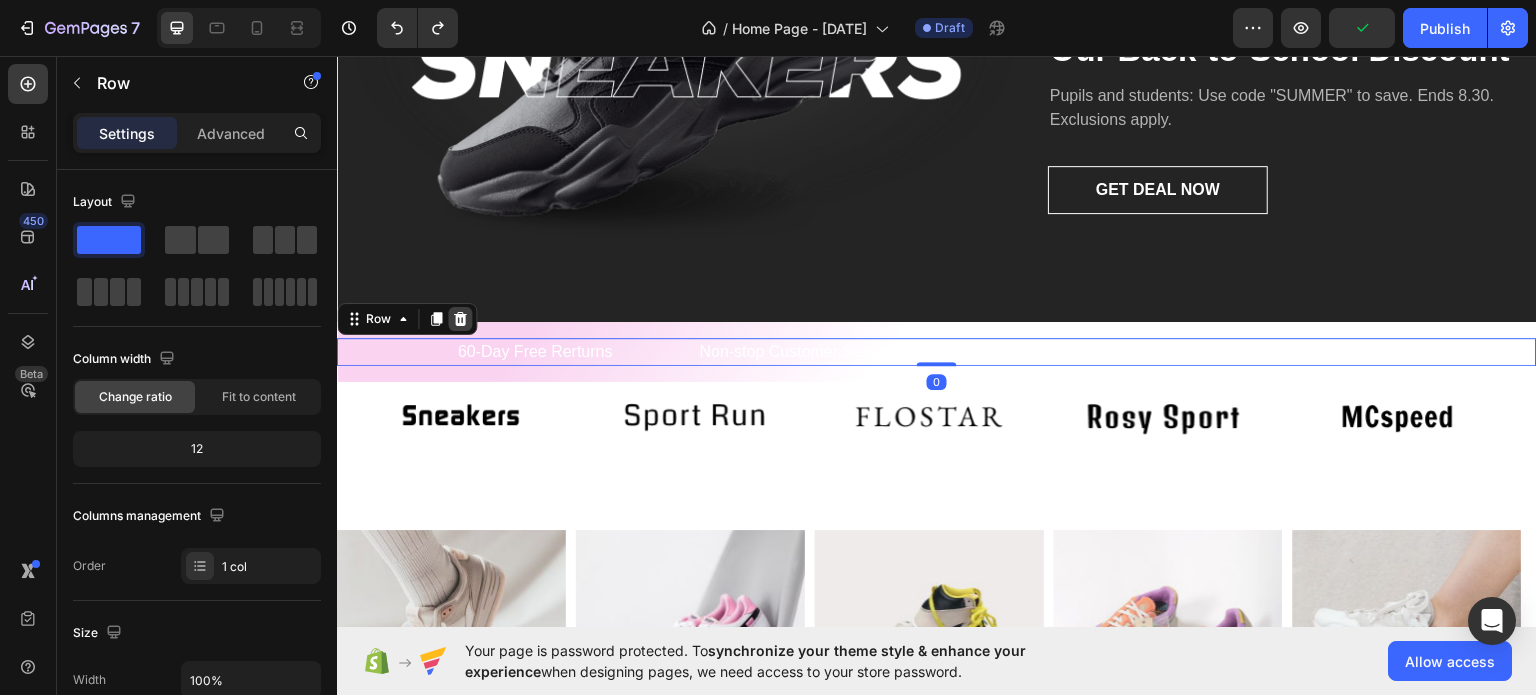 click at bounding box center [460, 318] 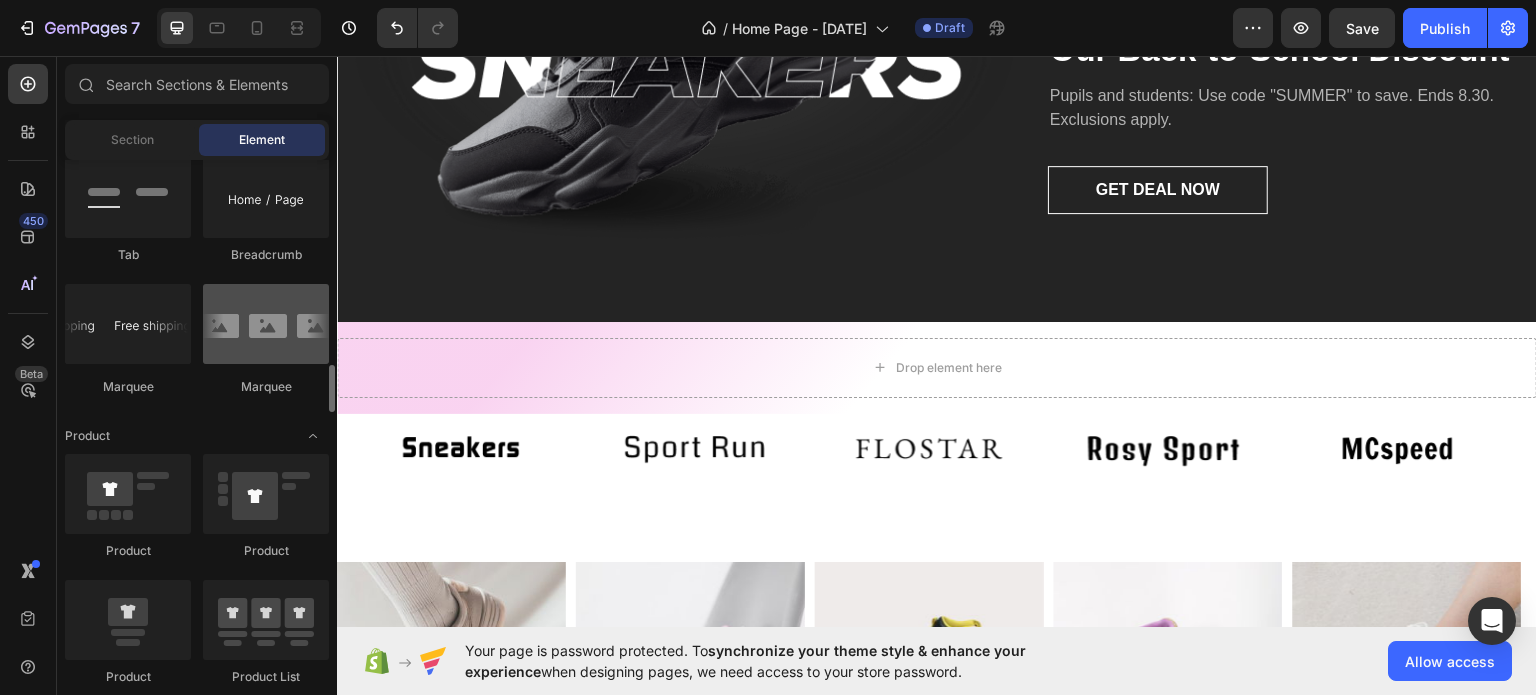 scroll, scrollTop: 2396, scrollLeft: 0, axis: vertical 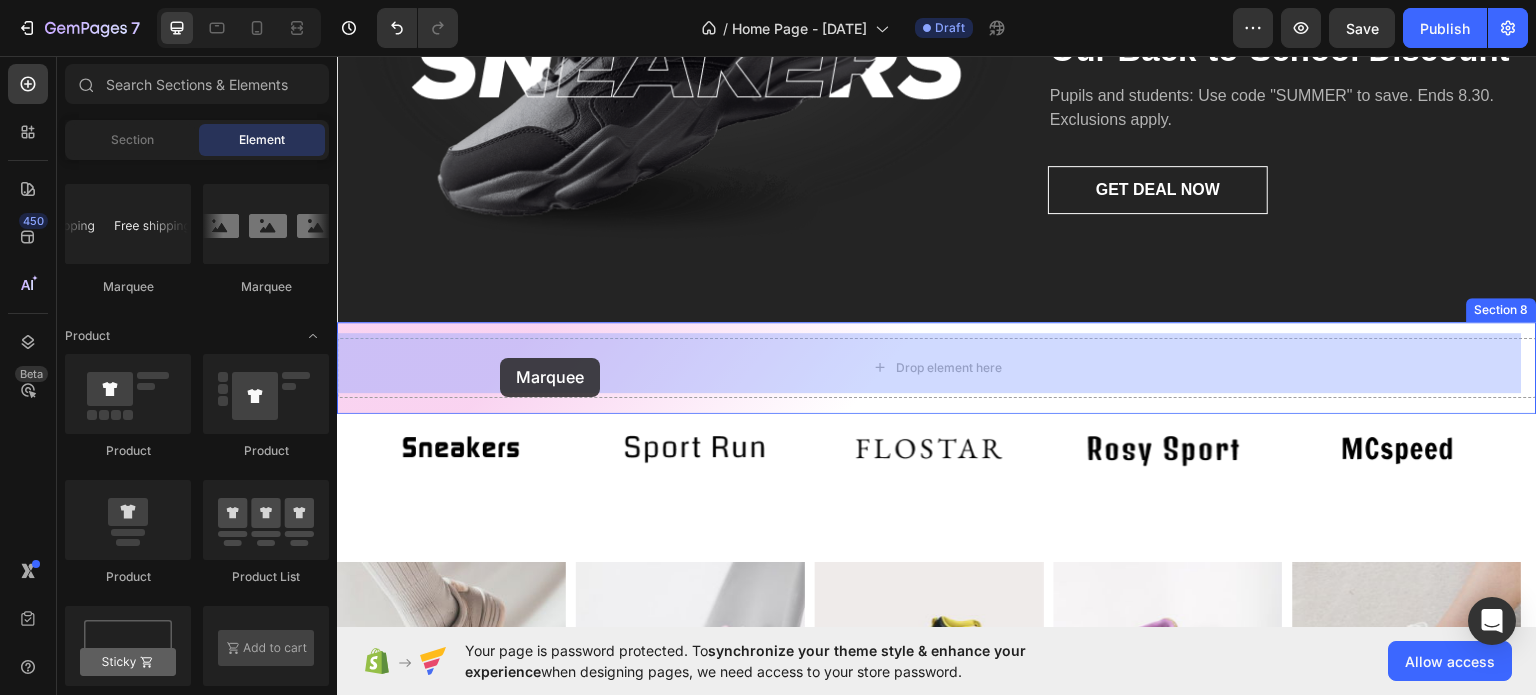 drag, startPoint x: 436, startPoint y: 302, endPoint x: 500, endPoint y: 357, distance: 84.38602 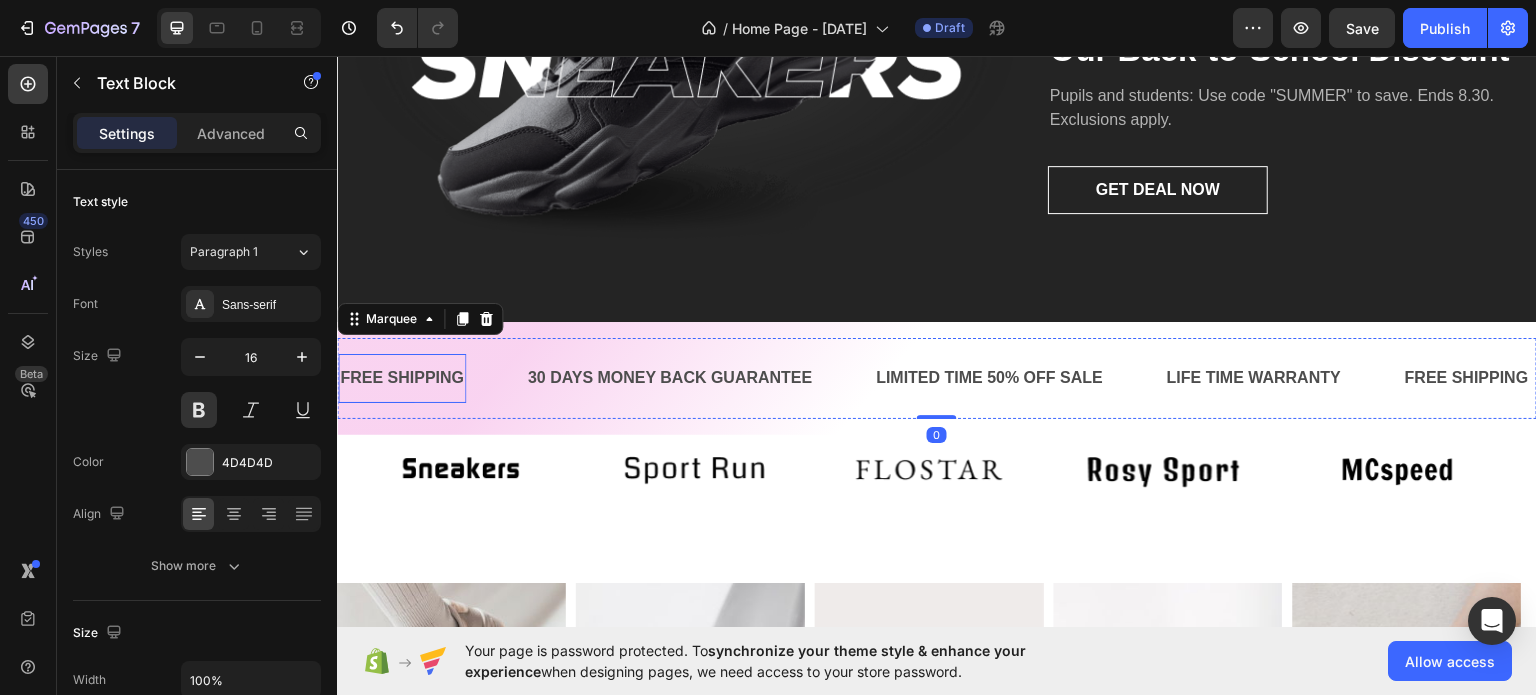 click on "FREE SHIPPING" at bounding box center [402, 377] 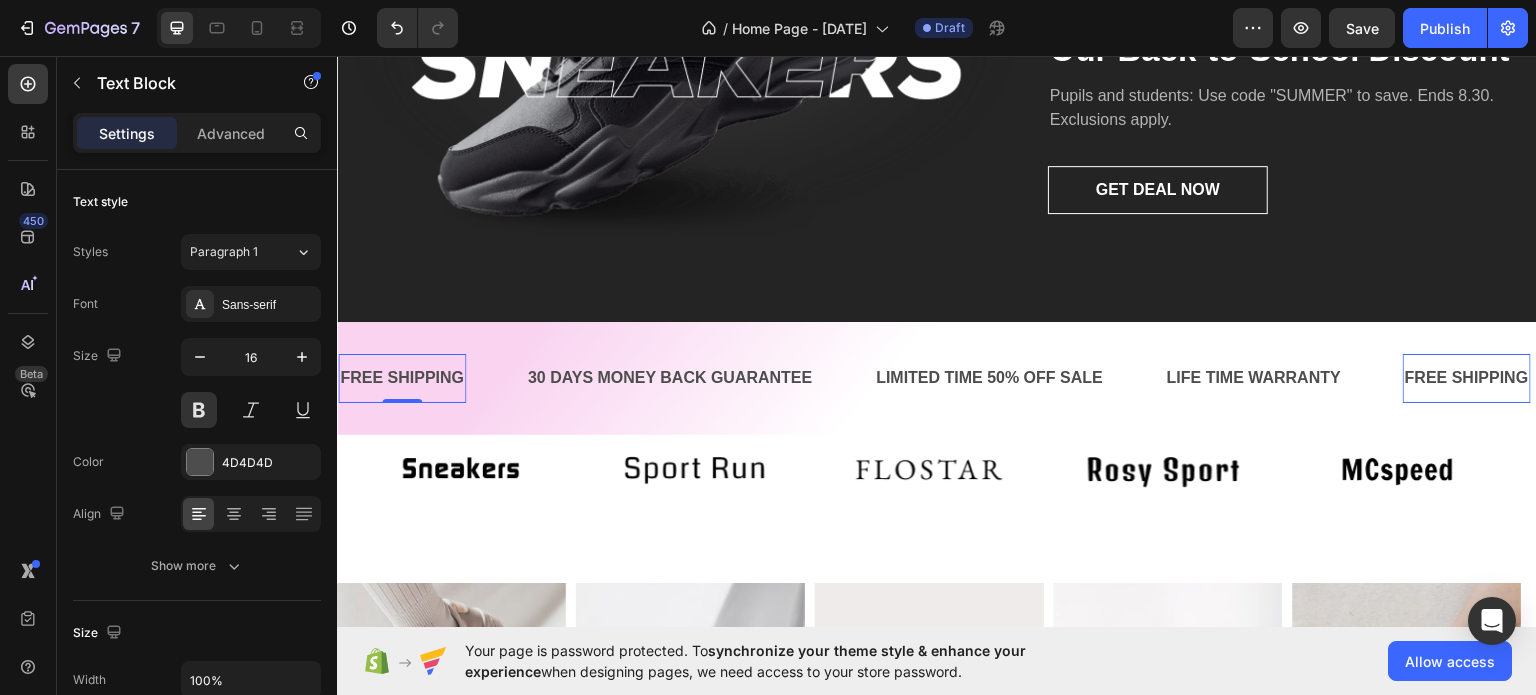 click on "FREE SHIPPING" at bounding box center [402, 377] 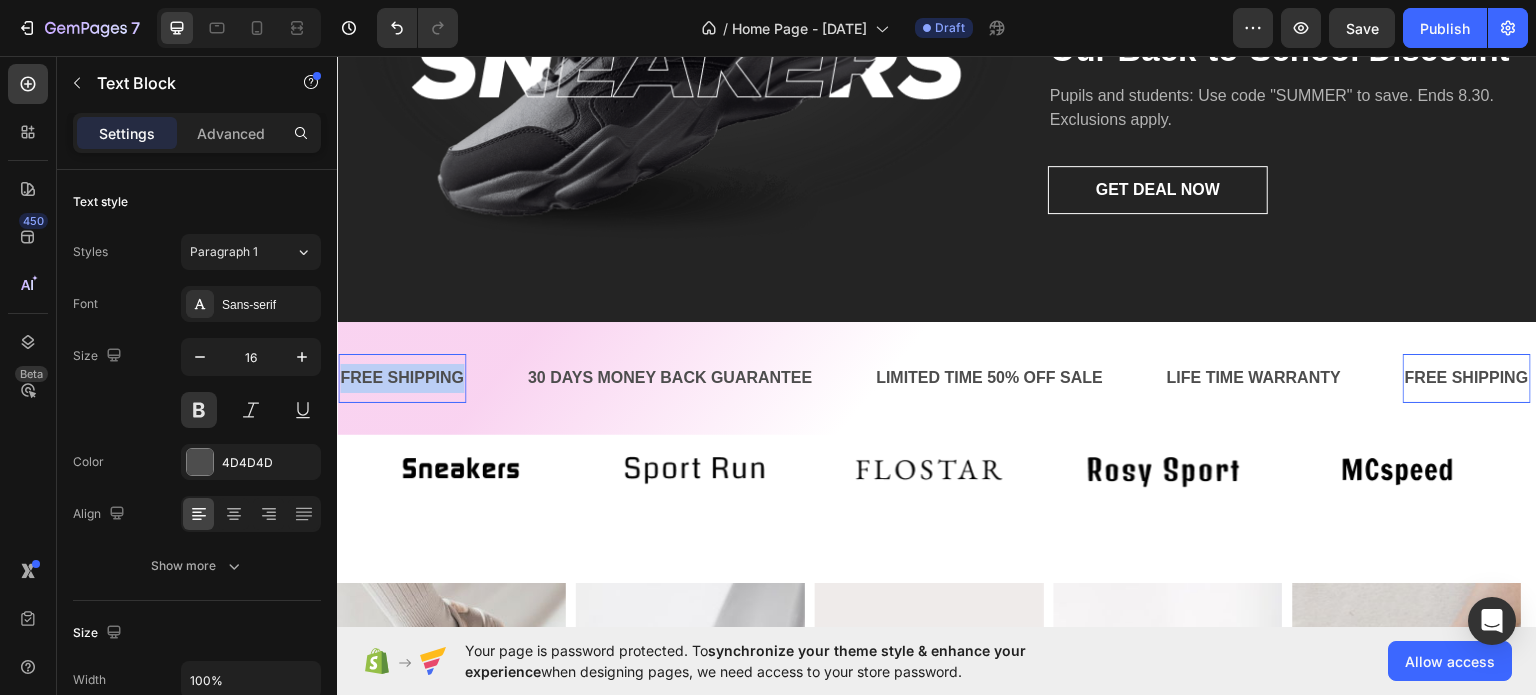 click on "FREE SHIPPING" at bounding box center (402, 377) 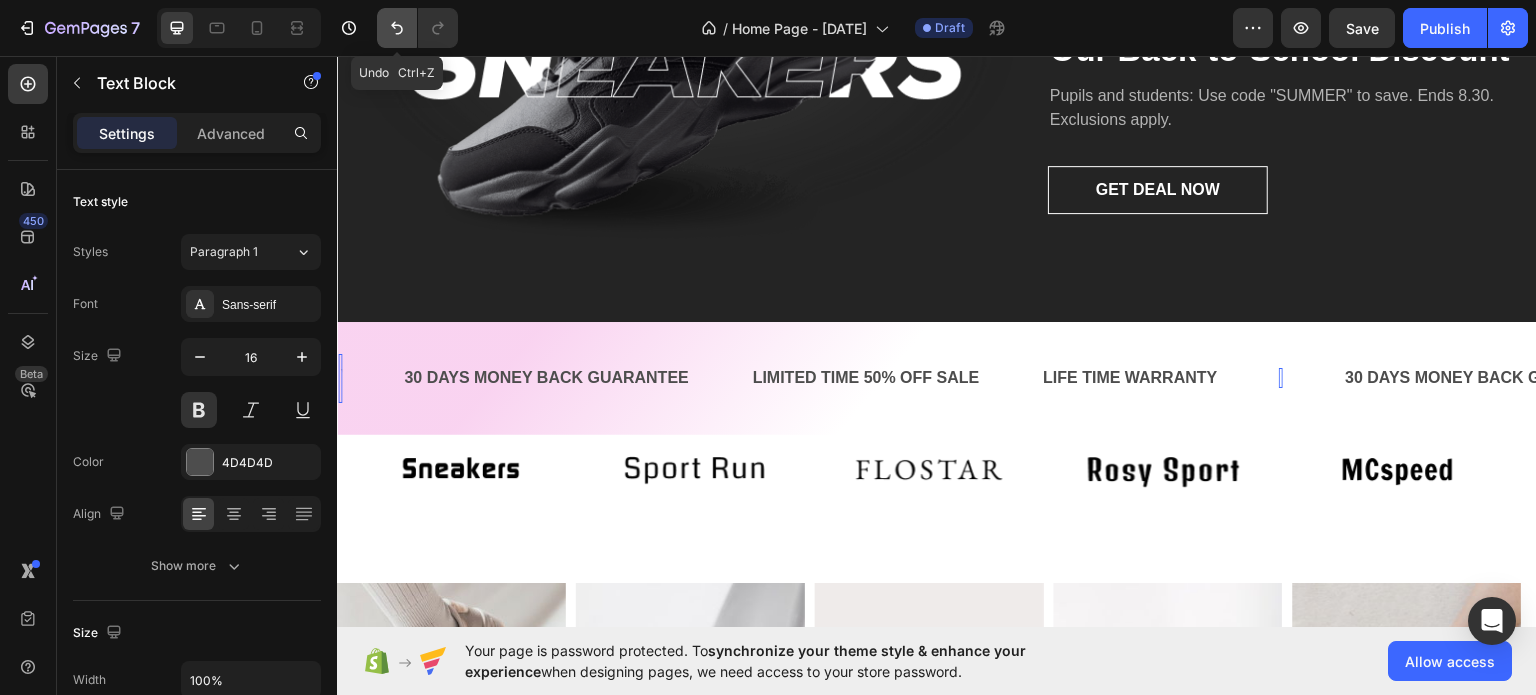 click 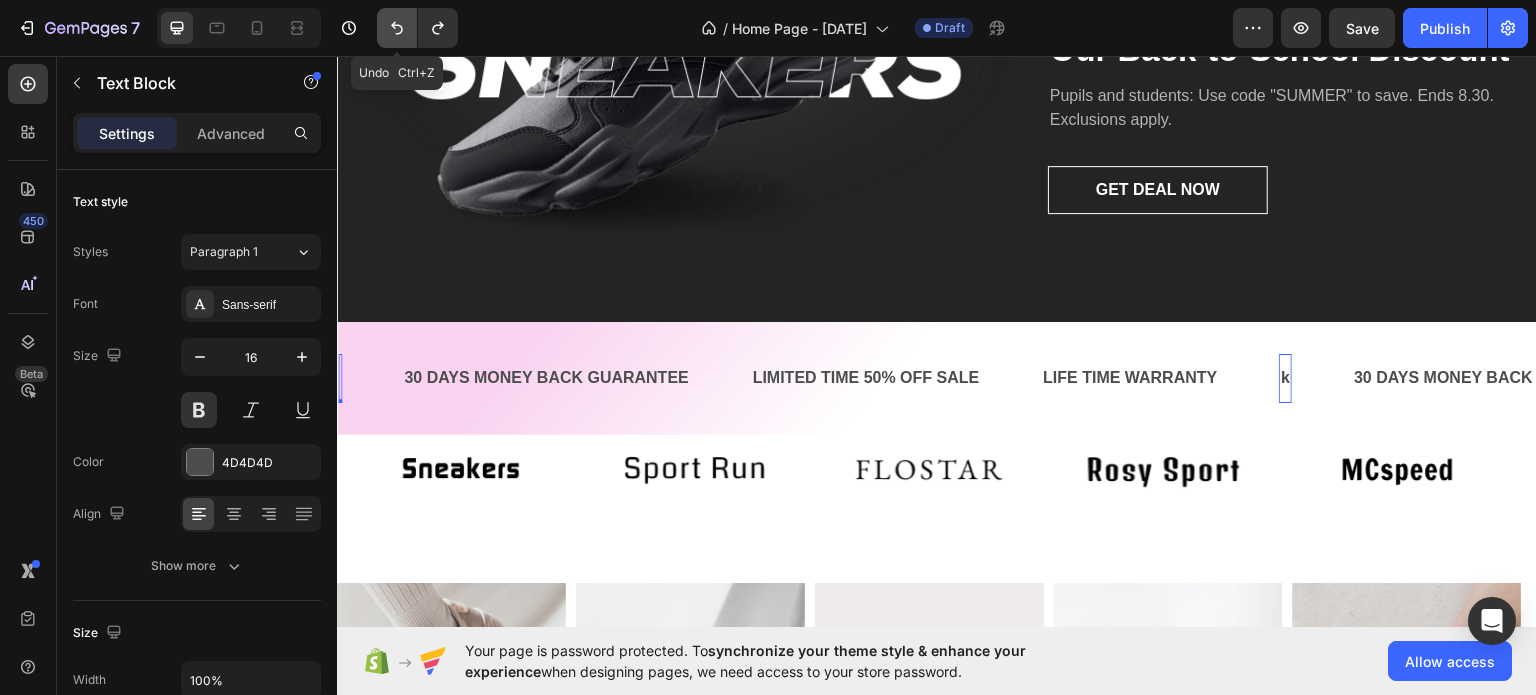 click 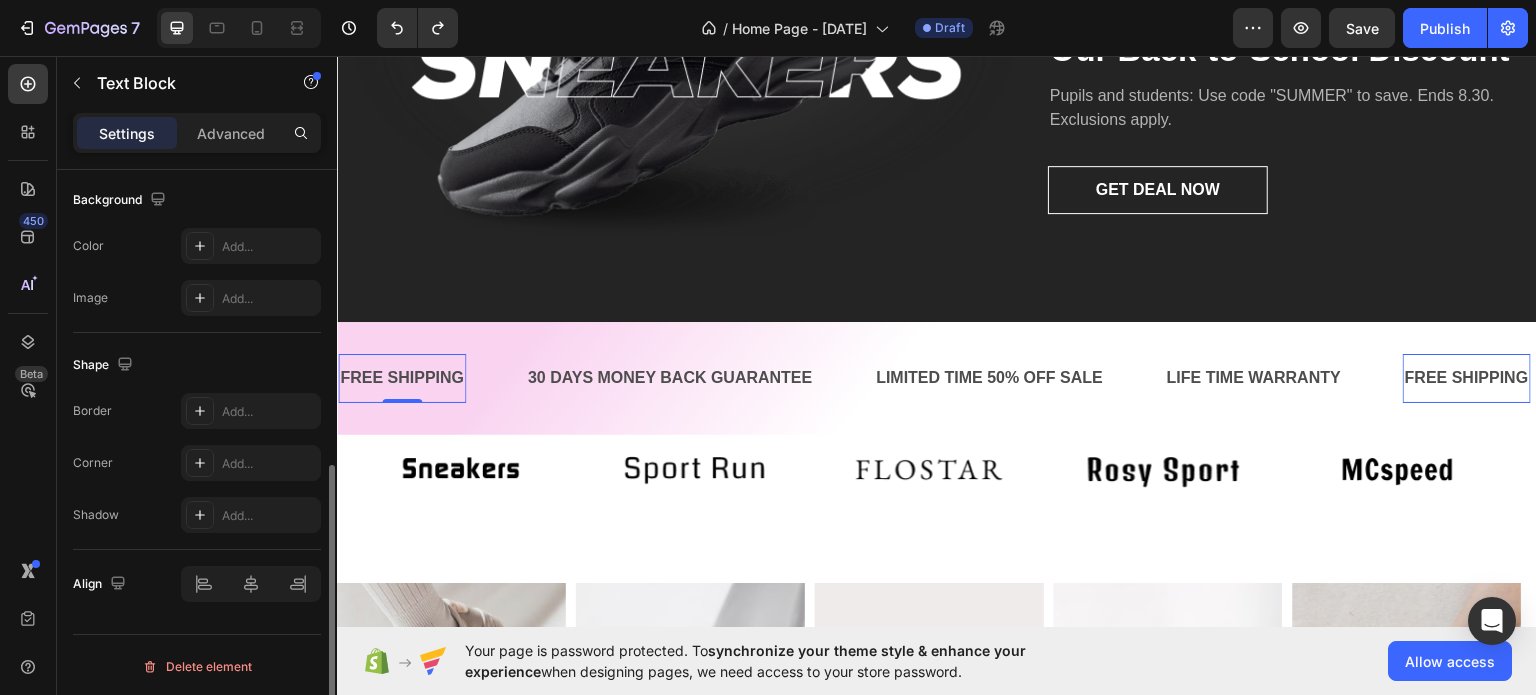 scroll, scrollTop: 600, scrollLeft: 0, axis: vertical 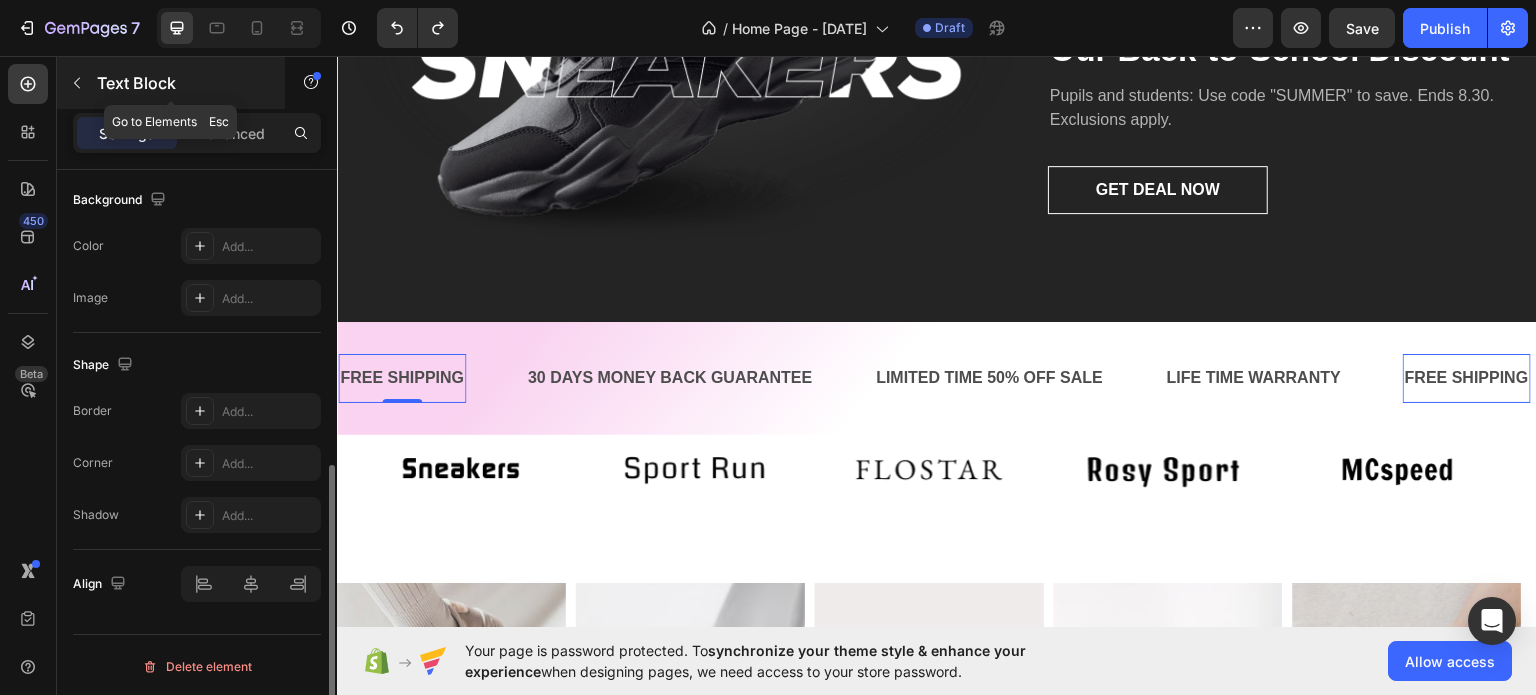 click at bounding box center (77, 83) 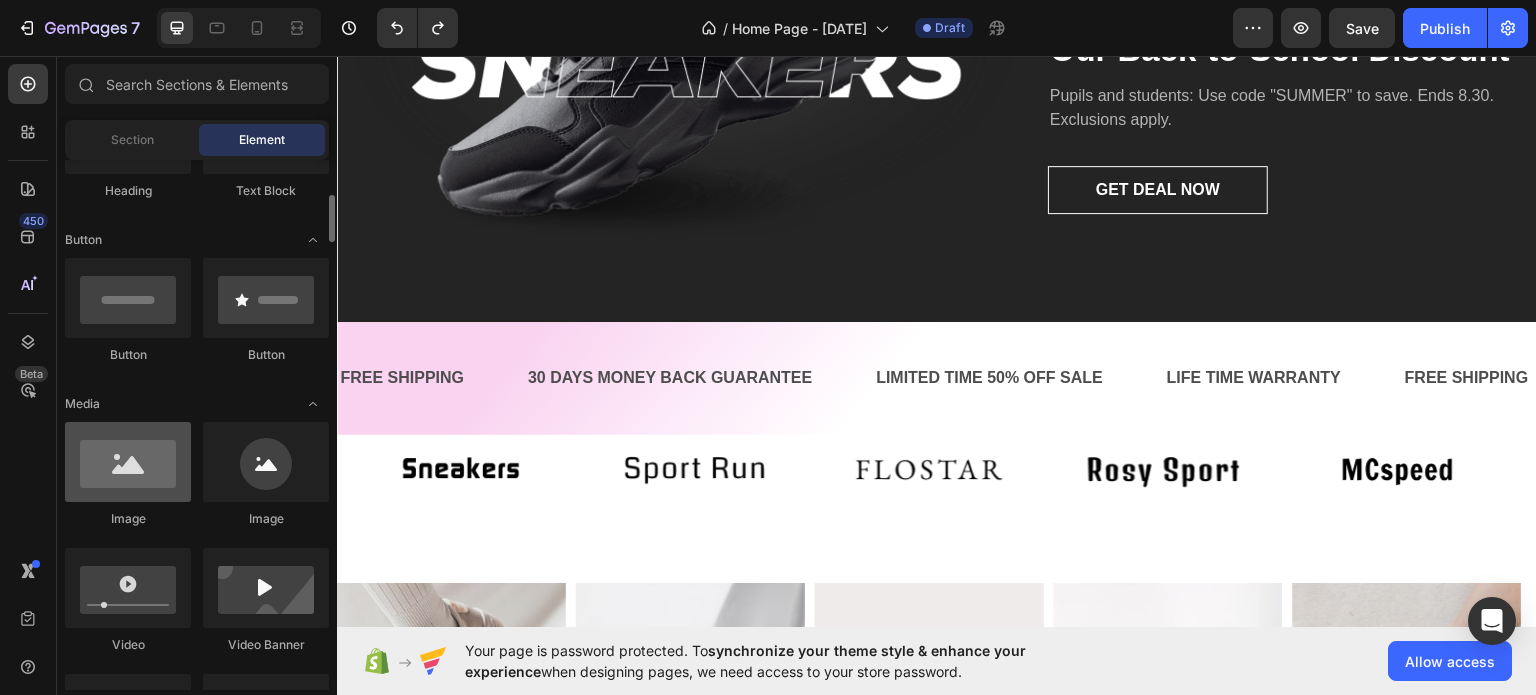 scroll, scrollTop: 500, scrollLeft: 0, axis: vertical 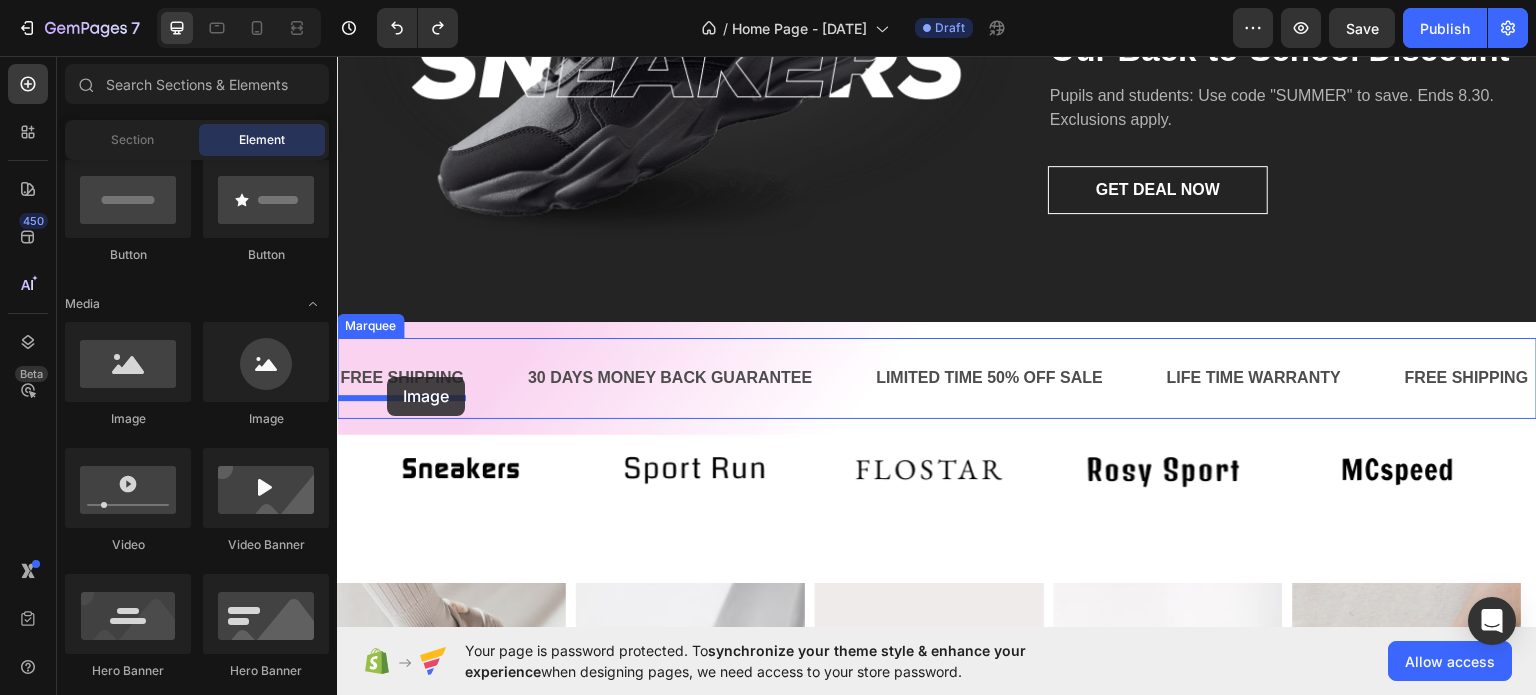 drag, startPoint x: 481, startPoint y: 417, endPoint x: 387, endPoint y: 376, distance: 102.55243 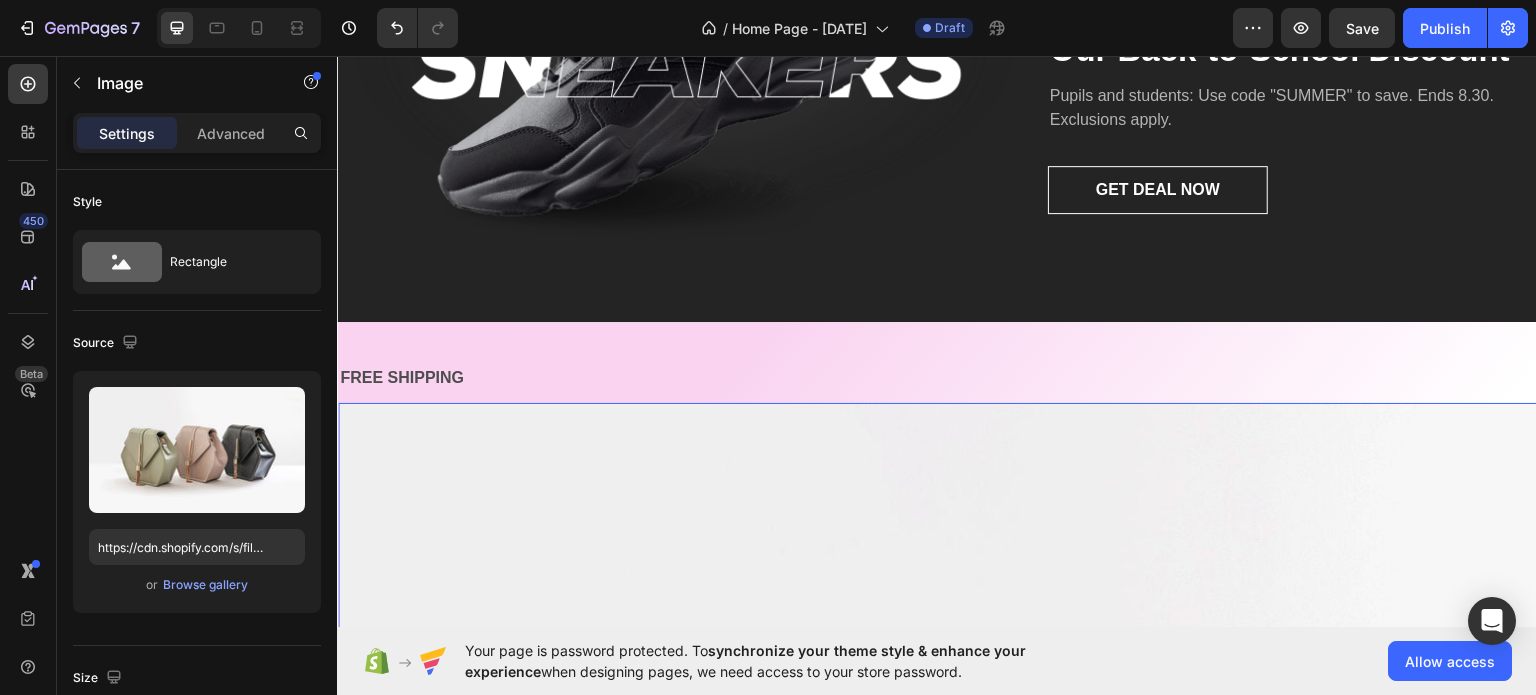 click on "7   /  Home Page - Aug 2, 18:32:27 Draft Preview  Save   Publish" 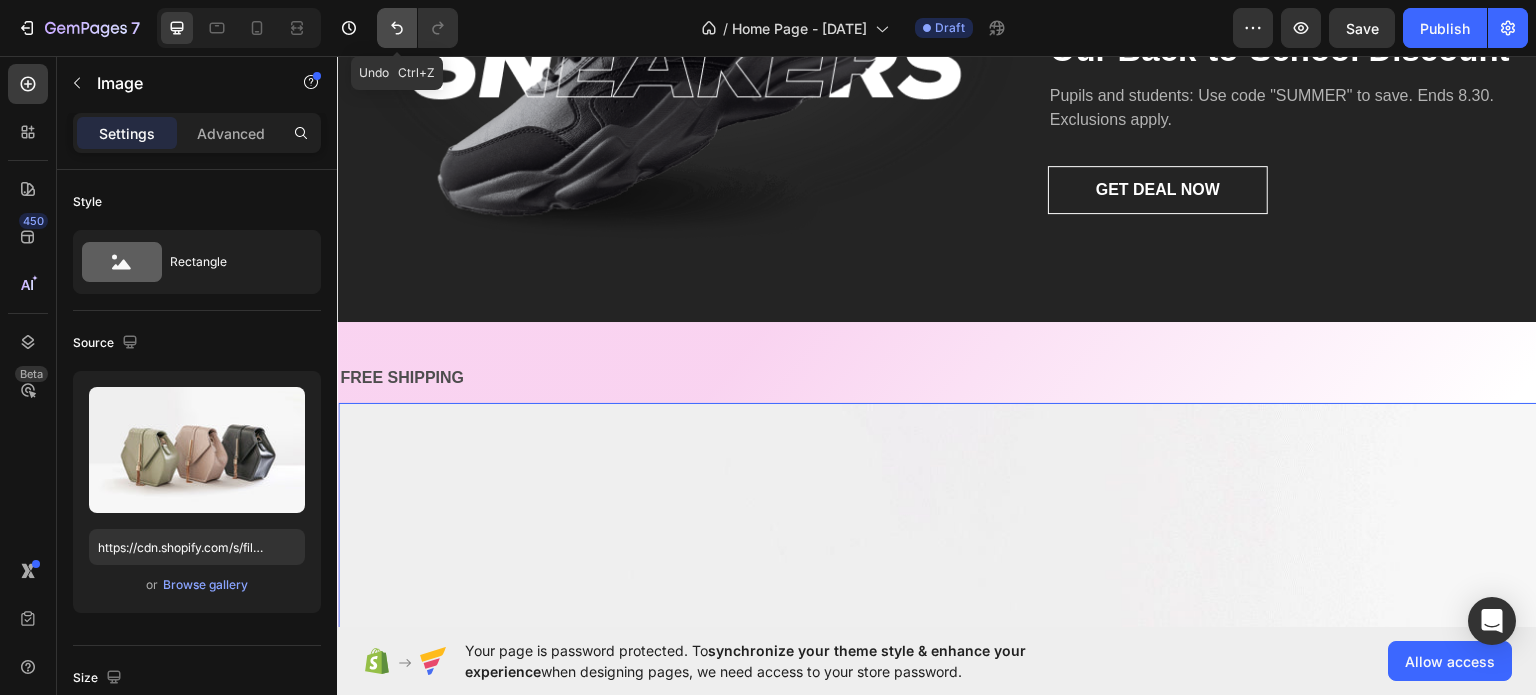 click 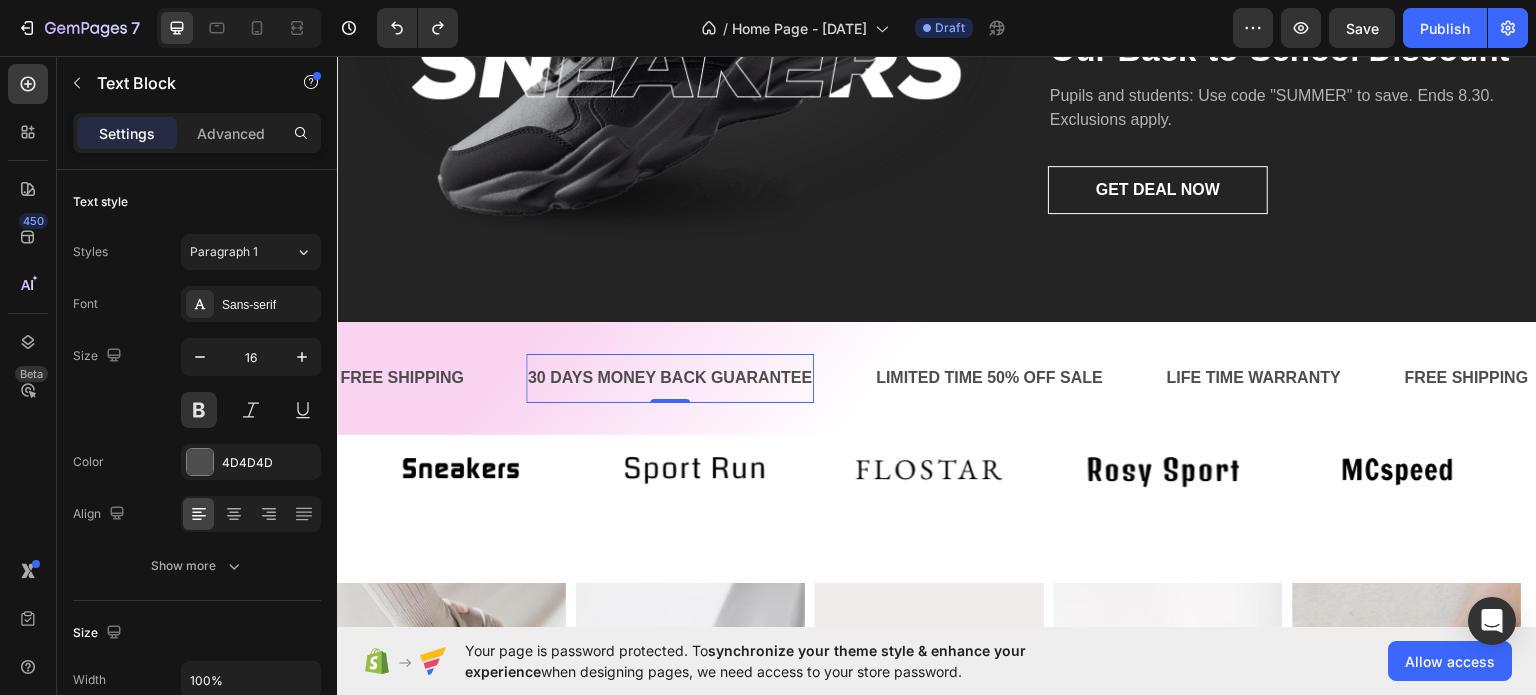 click on "30 DAYS MONEY BACK GUARANTEE" at bounding box center [670, 377] 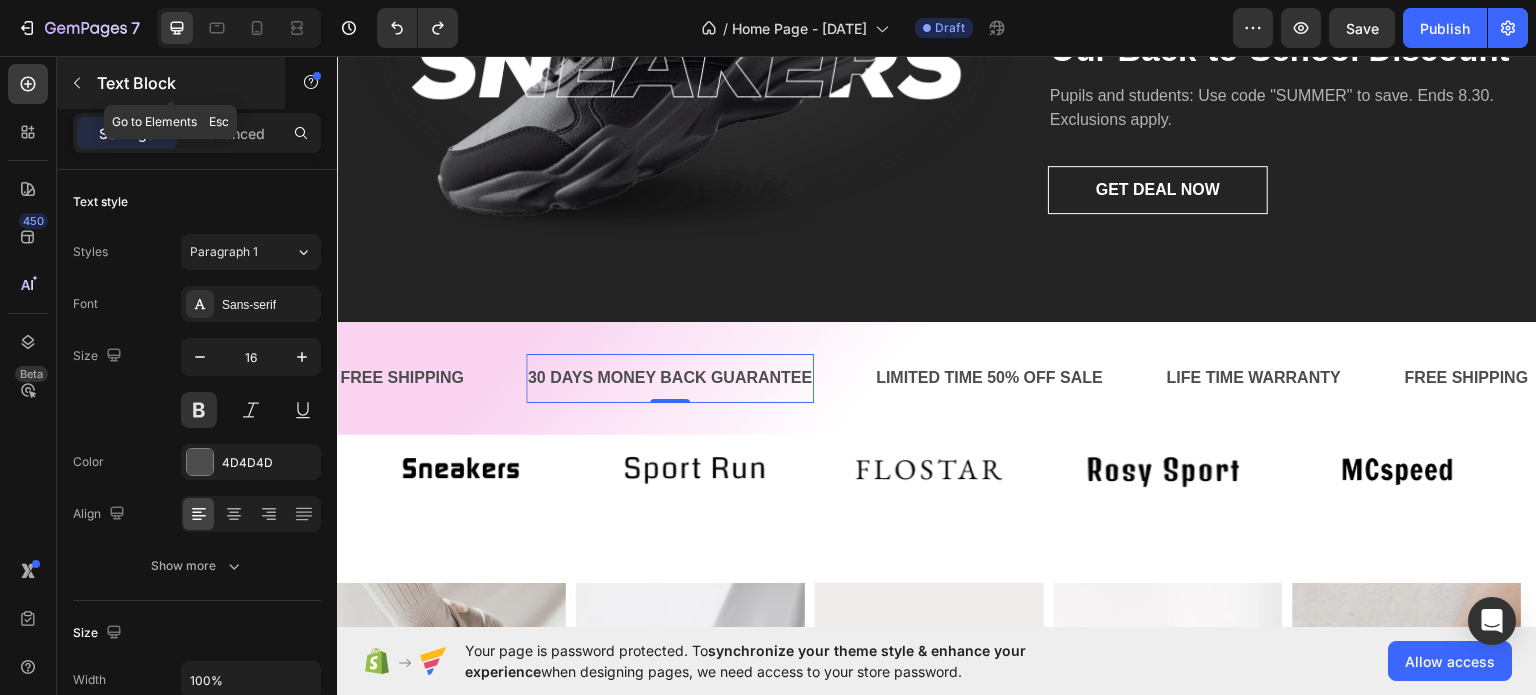 click at bounding box center (77, 83) 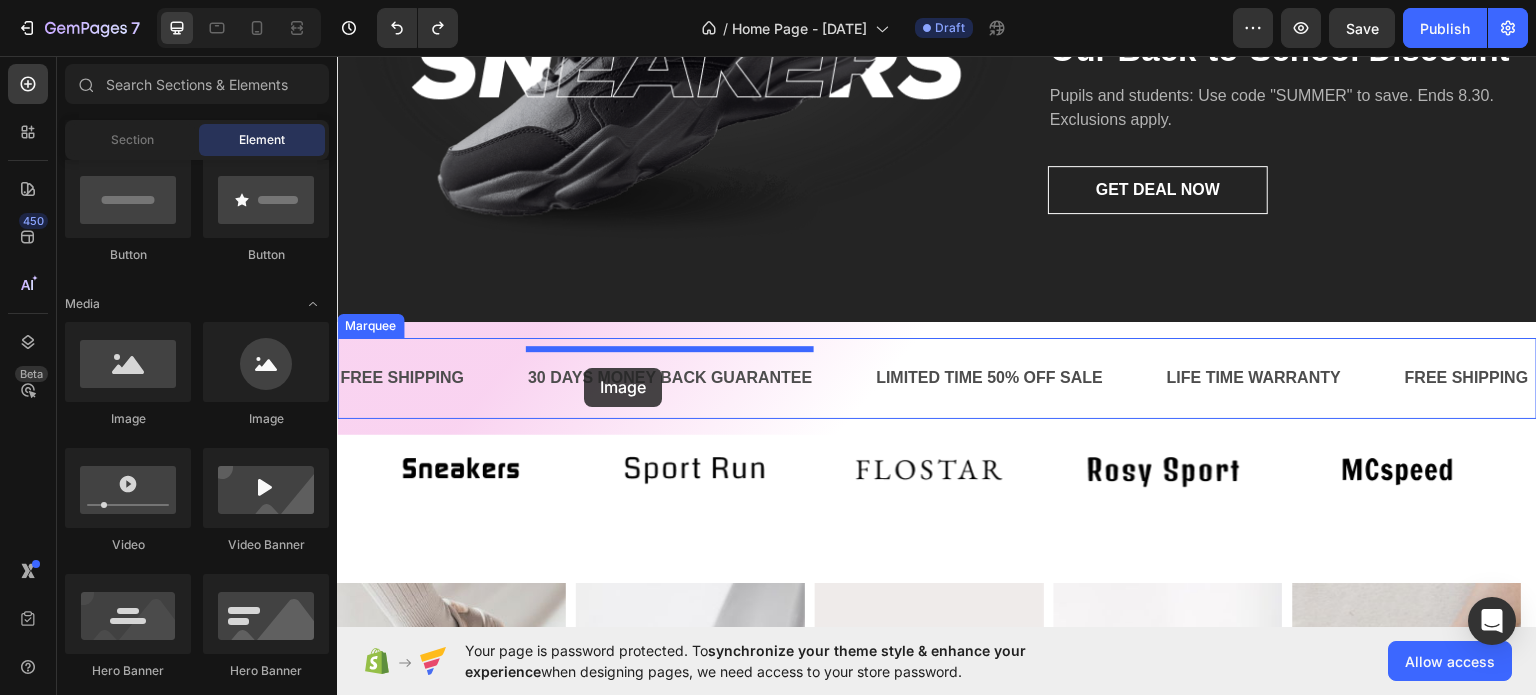 drag, startPoint x: 469, startPoint y: 405, endPoint x: 584, endPoint y: 367, distance: 121.11565 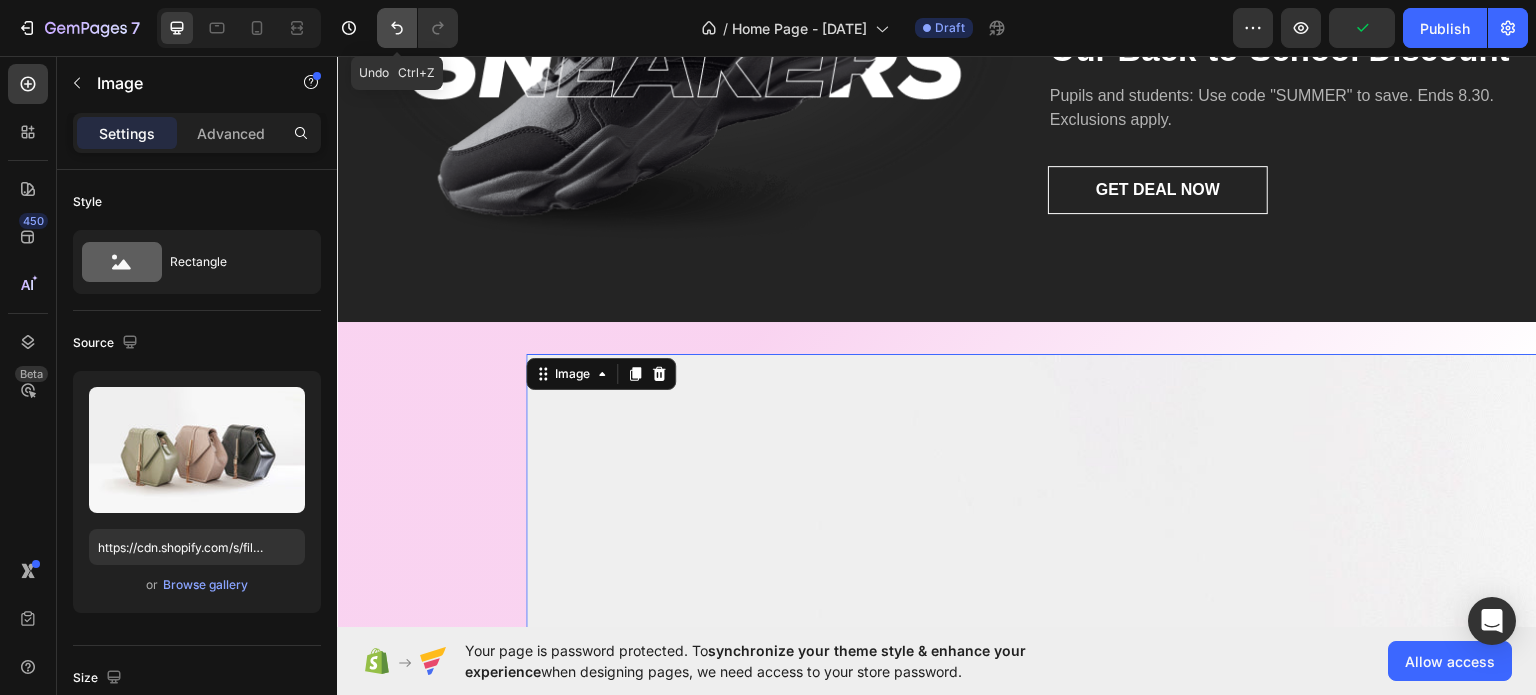 click 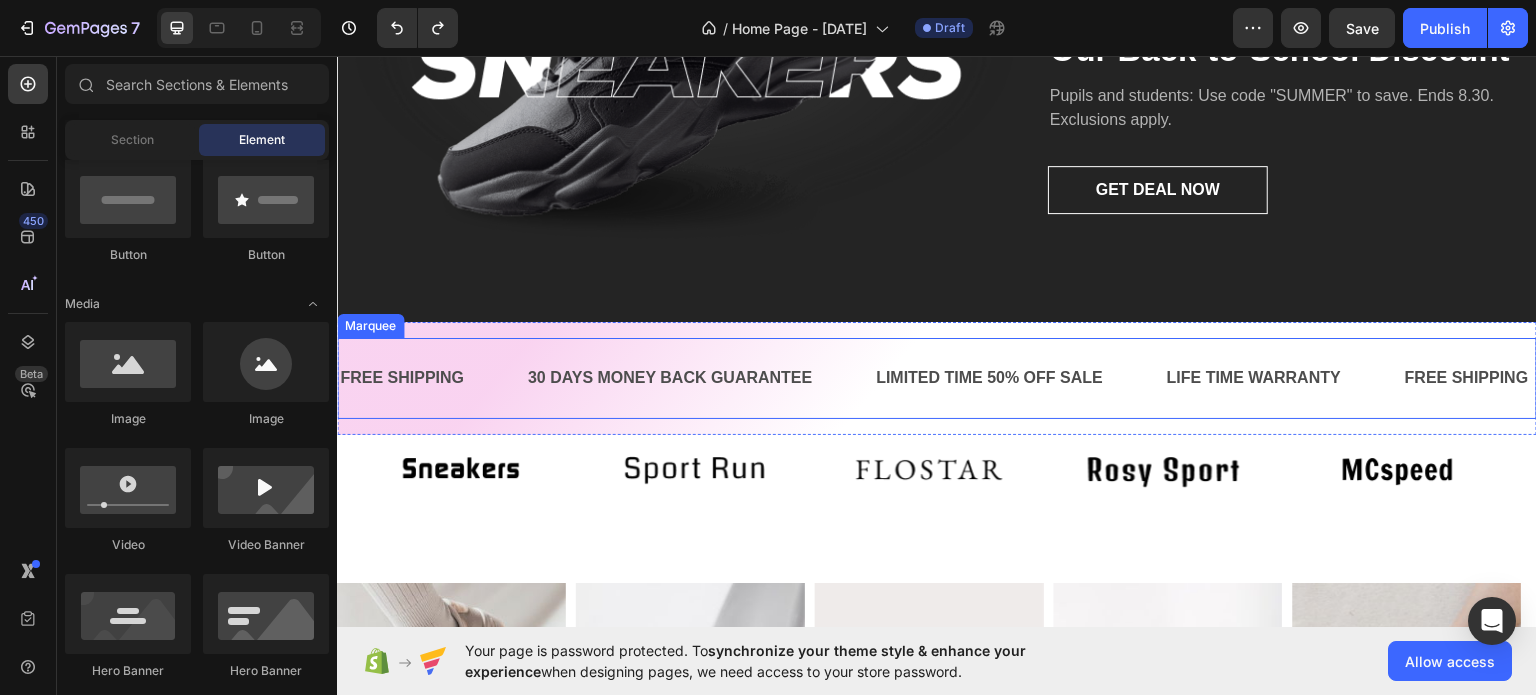 click on "FREE SHIPPING Text Block 30 DAYS MONEY BACK GUARANTEE Text Block LIMITED TIME 50% OFF SALE Text Block LIFE TIME WARRANTY Text Block FREE SHIPPING Text Block 30 DAYS MONEY BACK GUARANTEE Text Block LIMITED TIME 50% OFF SALE Text Block LIFE TIME WARRANTY Text Block FREE SHIPPING Text Block 30 DAYS MONEY BACK GUARANTEE Text Block LIMITED TIME 50% OFF SALE Text Block LIFE TIME WARRANTY Text Block FREE SHIPPING Text Block 30 DAYS MONEY BACK GUARANTEE Text Block LIMITED TIME 50% OFF SALE Text Block LIFE TIME WARRANTY Text Block FREE SHIPPING Text Block 30 DAYS MONEY BACK GUARANTEE Text Block LIMITED TIME 50% OFF SALE Text Block LIFE TIME WARRANTY Text Block FREE SHIPPING Text Block 30 DAYS MONEY BACK GUARANTEE Text Block LIMITED TIME 50% OFF SALE Text Block LIFE TIME WARRANTY Text Block Marquee" at bounding box center [937, 377] 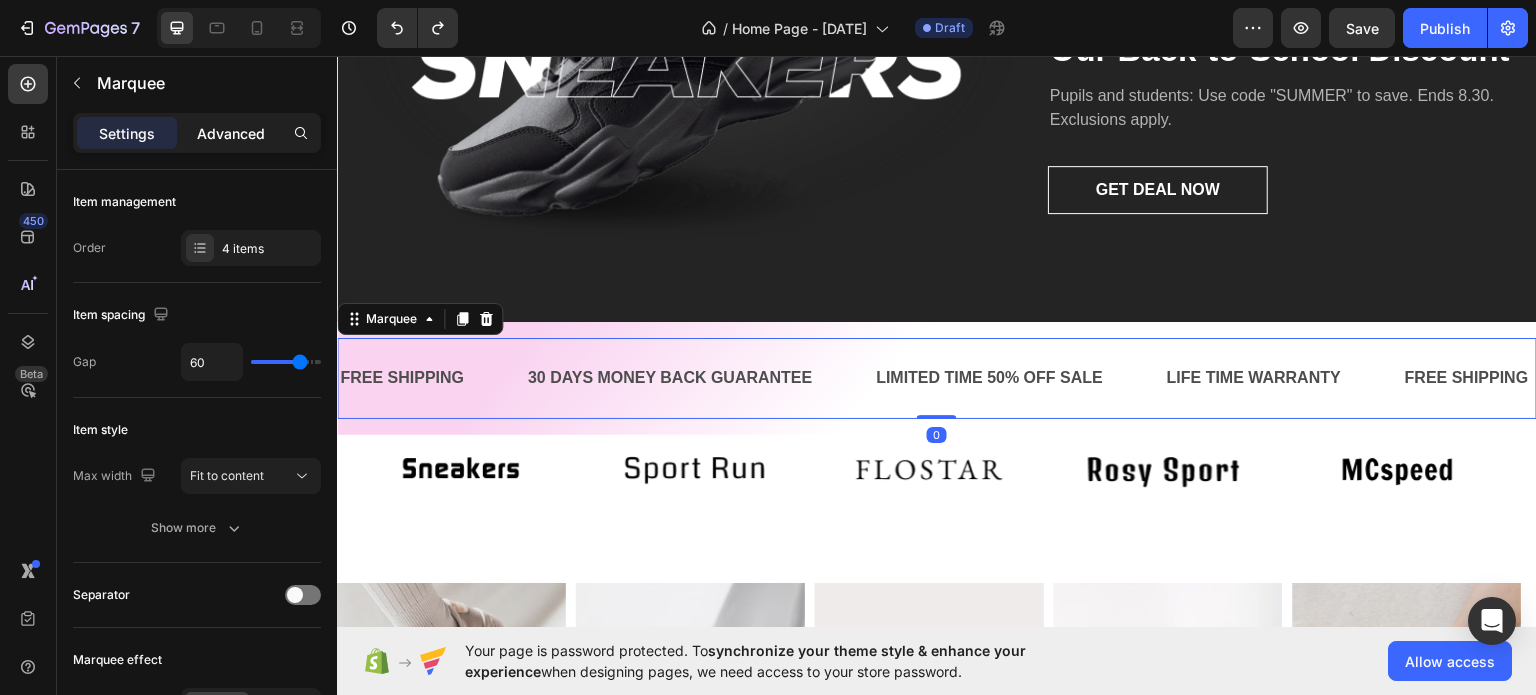 click on "Advanced" at bounding box center [231, 133] 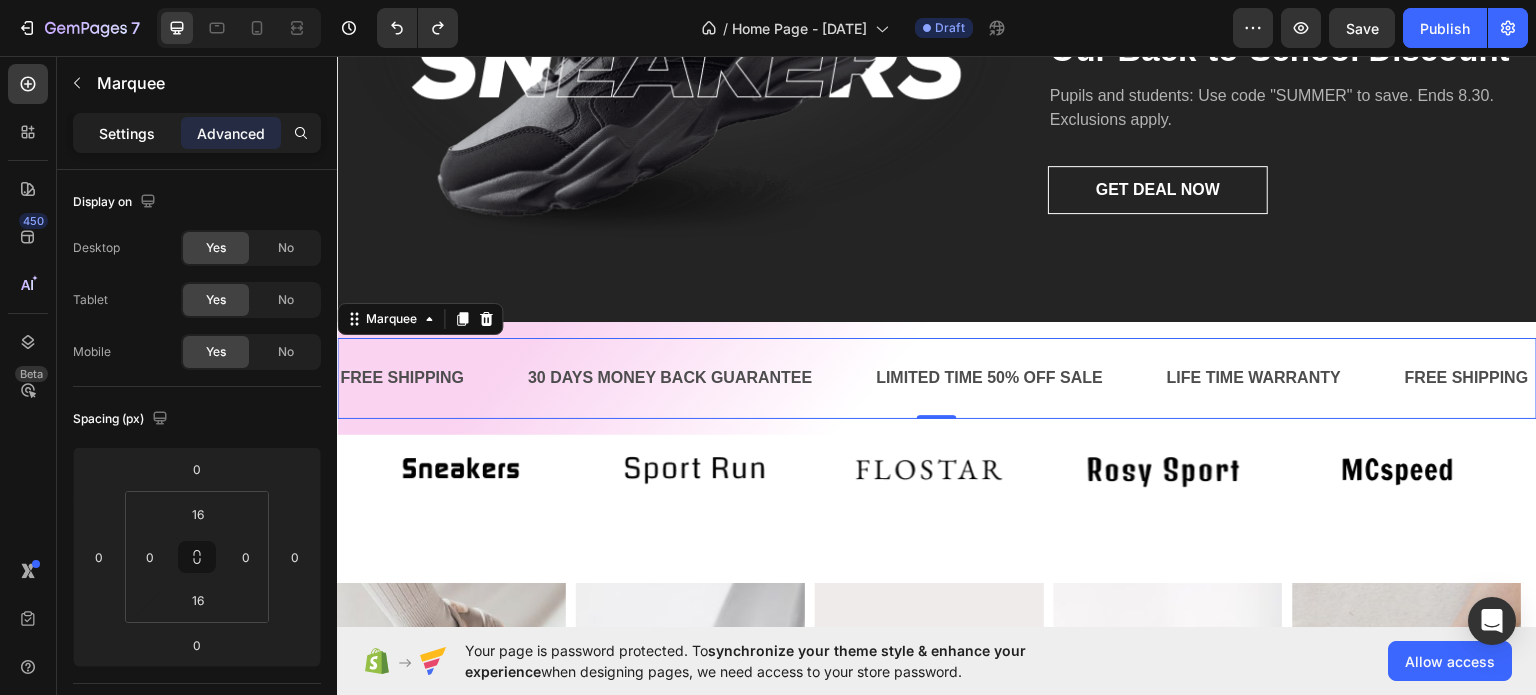 click on "Settings" 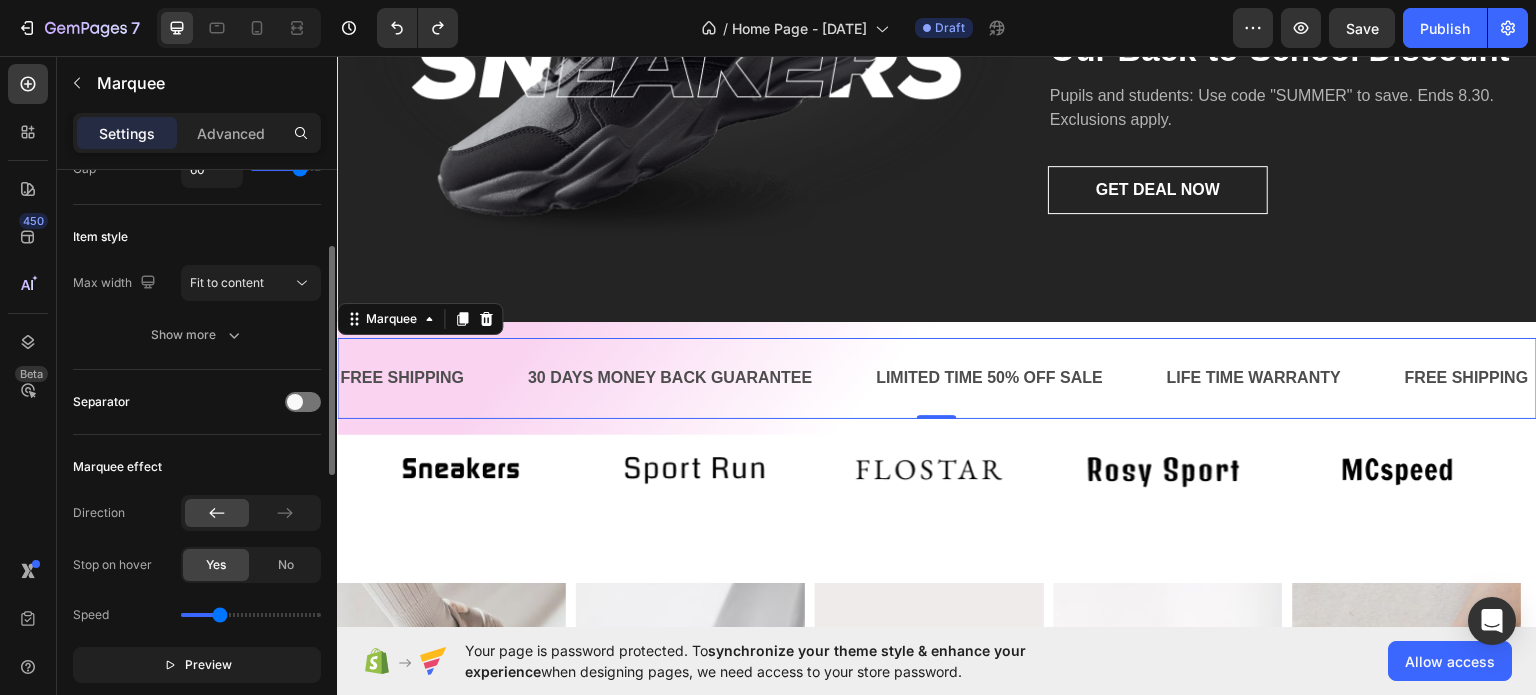 scroll, scrollTop: 0, scrollLeft: 0, axis: both 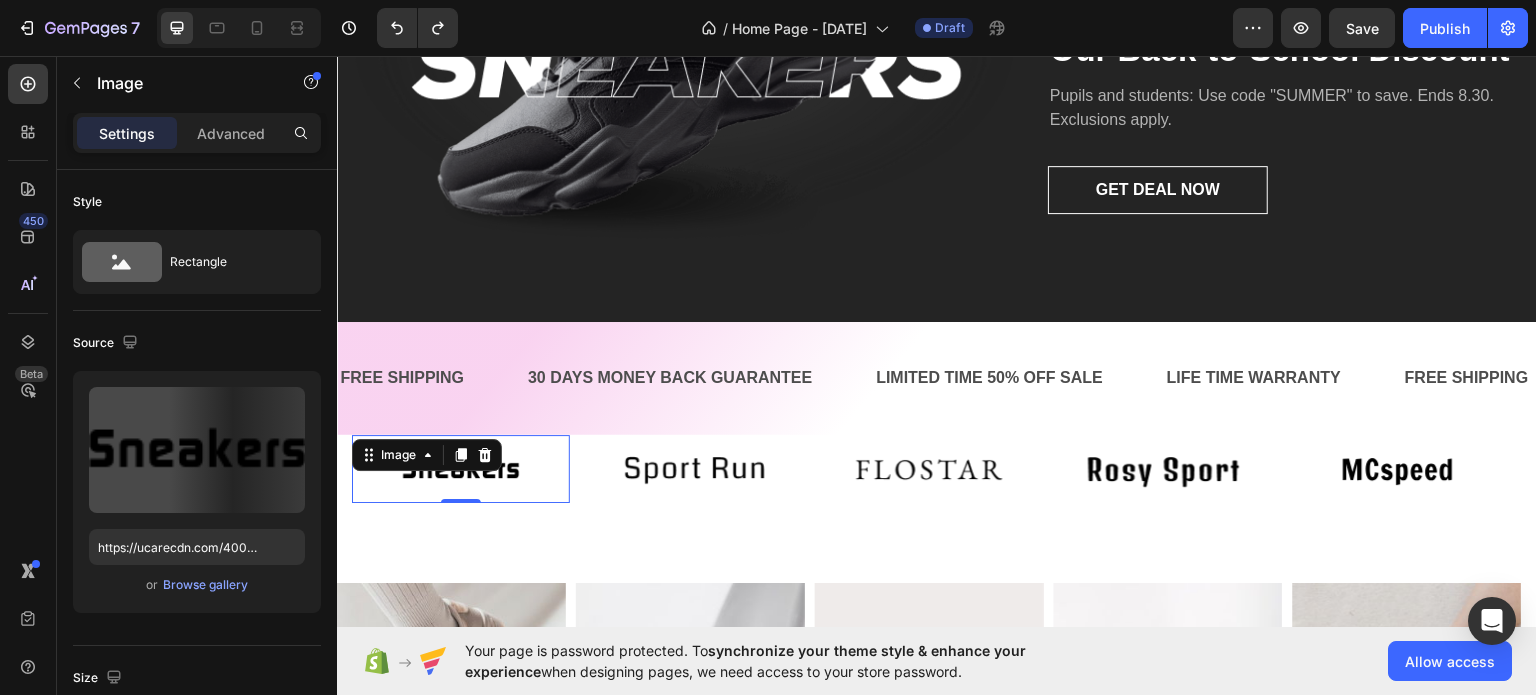 click at bounding box center (461, 468) 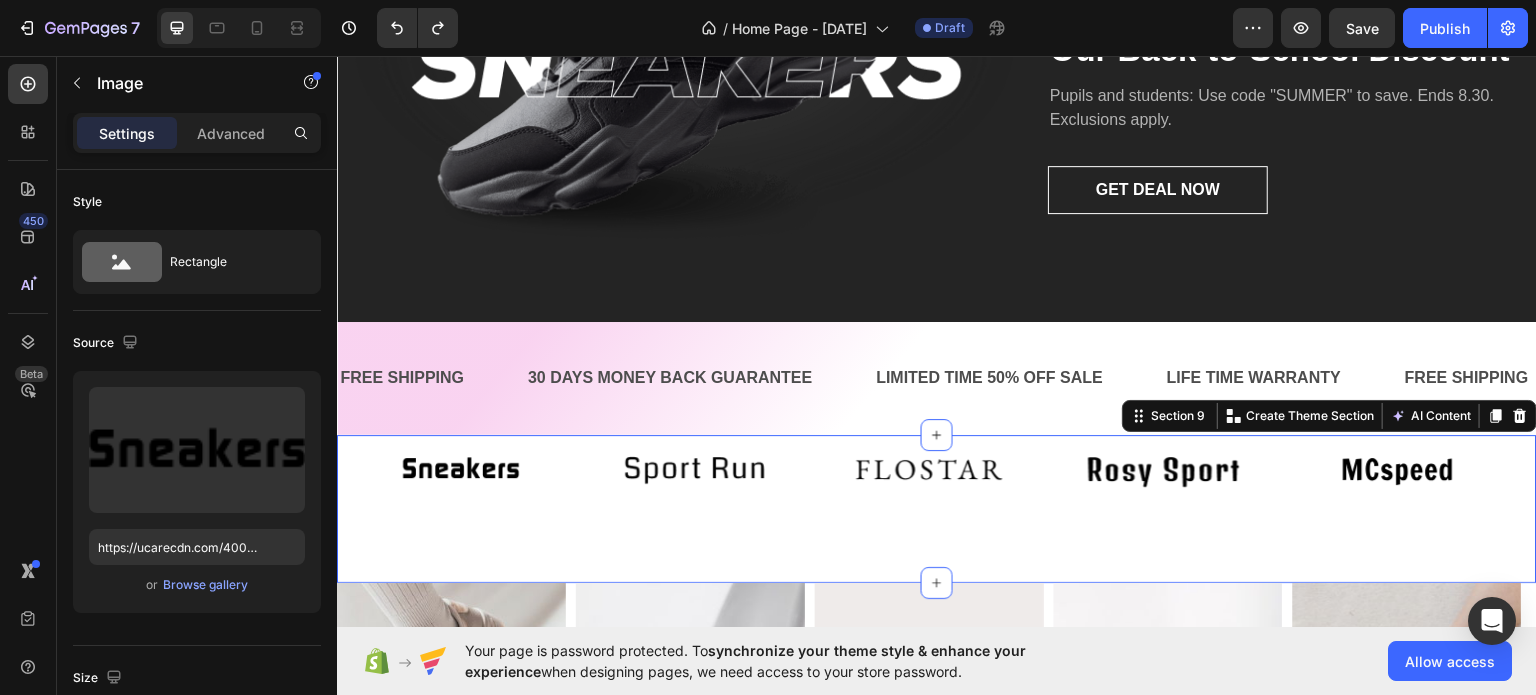 click on "Image Image Image Image Image Carousel Row Section 9   You can create reusable sections Create Theme Section AI Content Write with GemAI What would you like to describe here? Tone and Voice Persuasive Product Show more Generate" at bounding box center (937, 508) 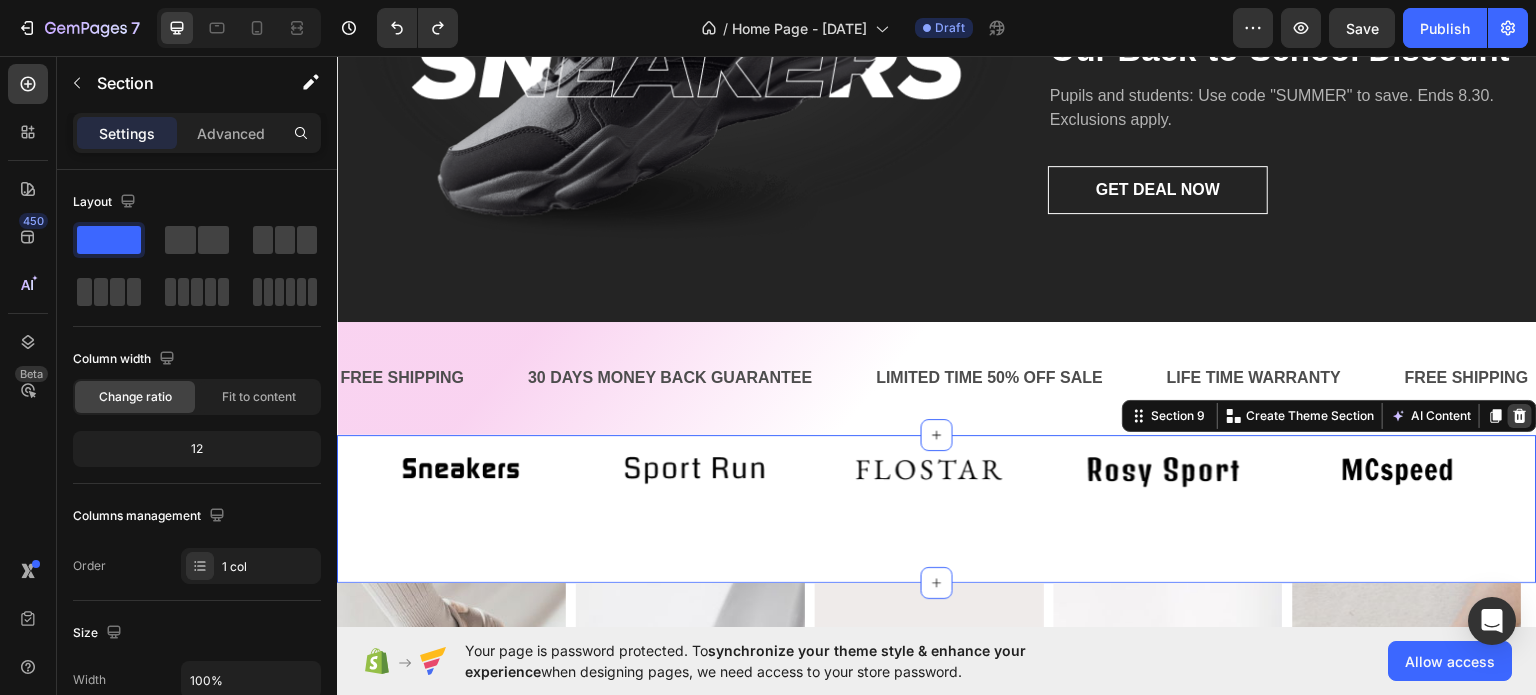 click 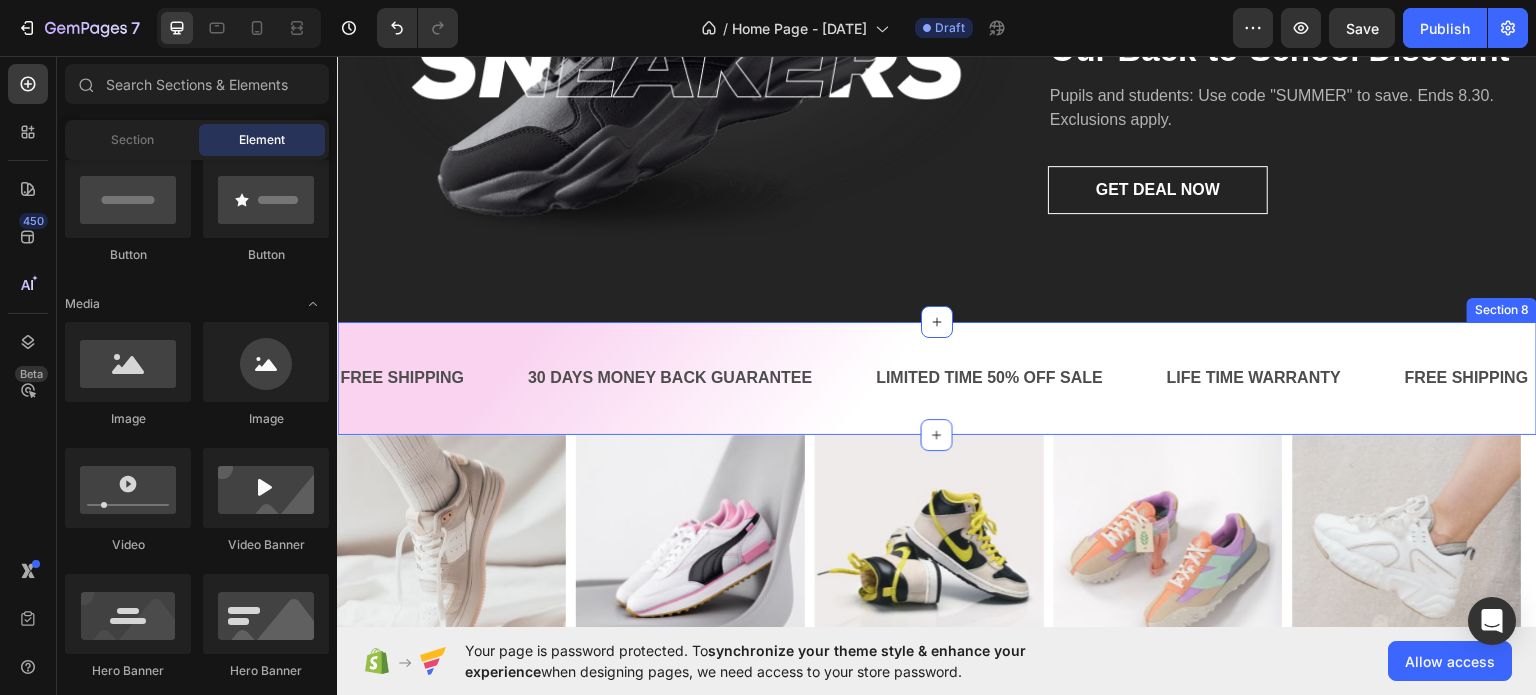 click on "FREE SHIPPING Text Block 30 DAYS MONEY BACK GUARANTEE Text Block LIMITED TIME 50% OFF SALE Text Block LIFE TIME WARRANTY Text Block FREE SHIPPING Text Block 30 DAYS MONEY BACK GUARANTEE Text Block LIMITED TIME 50% OFF SALE Text Block LIFE TIME WARRANTY Text Block FREE SHIPPING Text Block 30 DAYS MONEY BACK GUARANTEE Text Block LIMITED TIME 50% OFF SALE Text Block LIFE TIME WARRANTY Text Block FREE SHIPPING Text Block 30 DAYS MONEY BACK GUARANTEE Text Block LIMITED TIME 50% OFF SALE Text Block LIFE TIME WARRANTY Text Block FREE SHIPPING Text Block 30 DAYS MONEY BACK GUARANTEE Text Block LIMITED TIME 50% OFF SALE Text Block LIFE TIME WARRANTY Text Block FREE SHIPPING Text Block 30 DAYS MONEY BACK GUARANTEE Text Block LIMITED TIME 50% OFF SALE Text Block LIFE TIME WARRANTY Text Block Marquee Section 8" at bounding box center (937, 377) 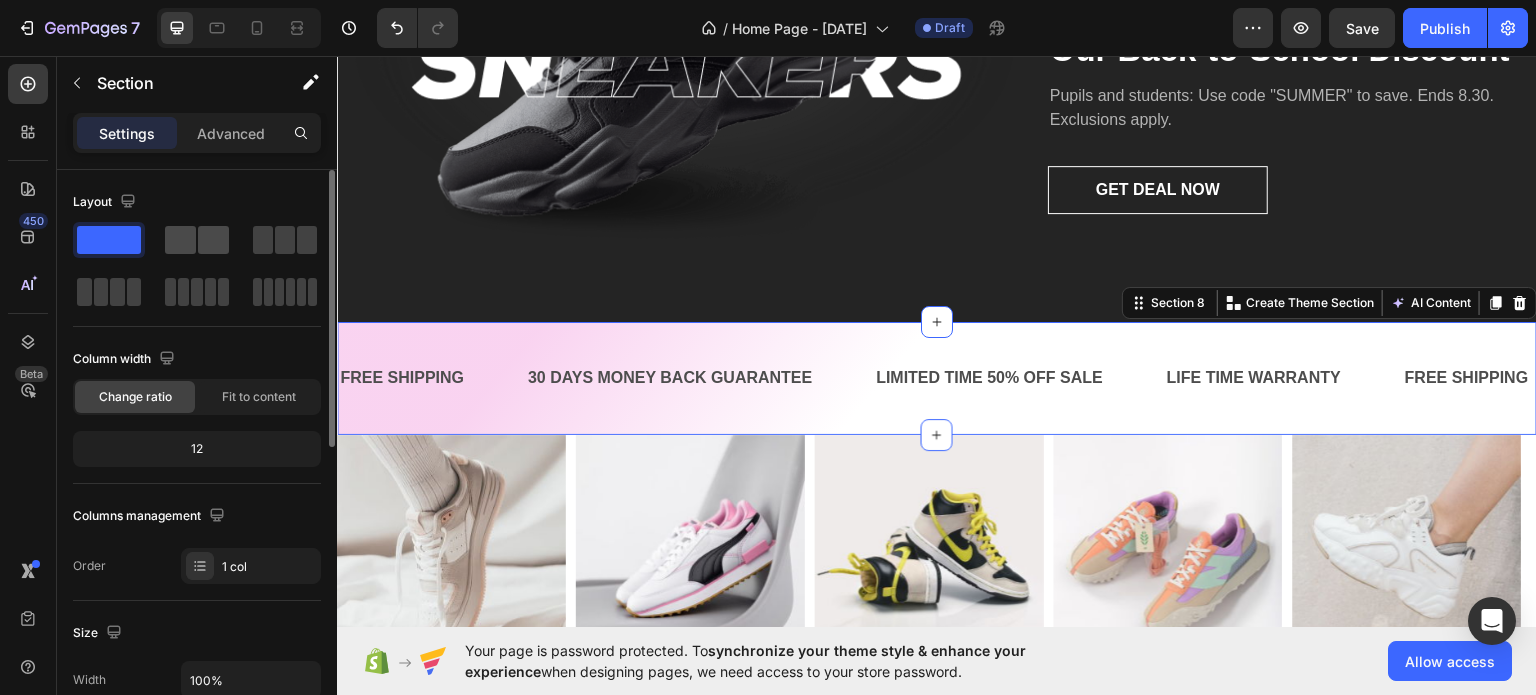 click 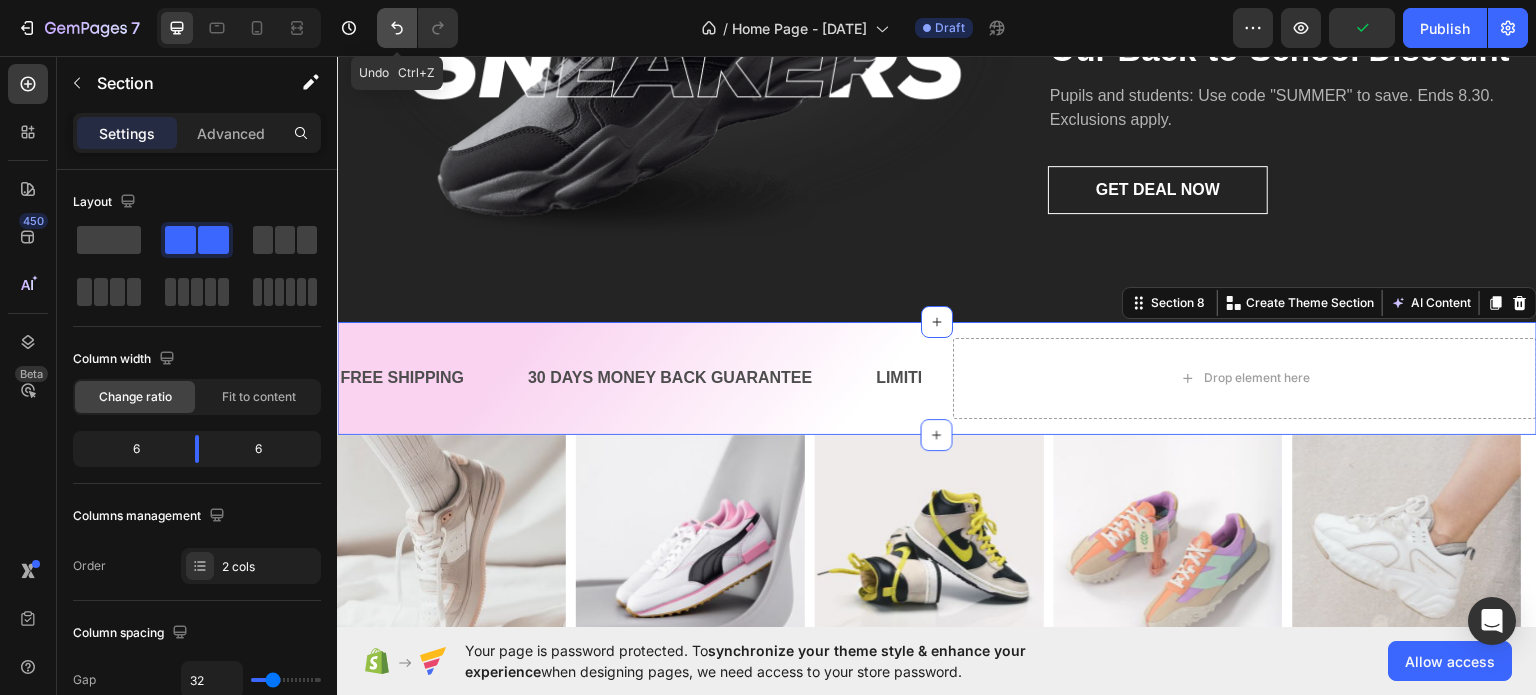 click 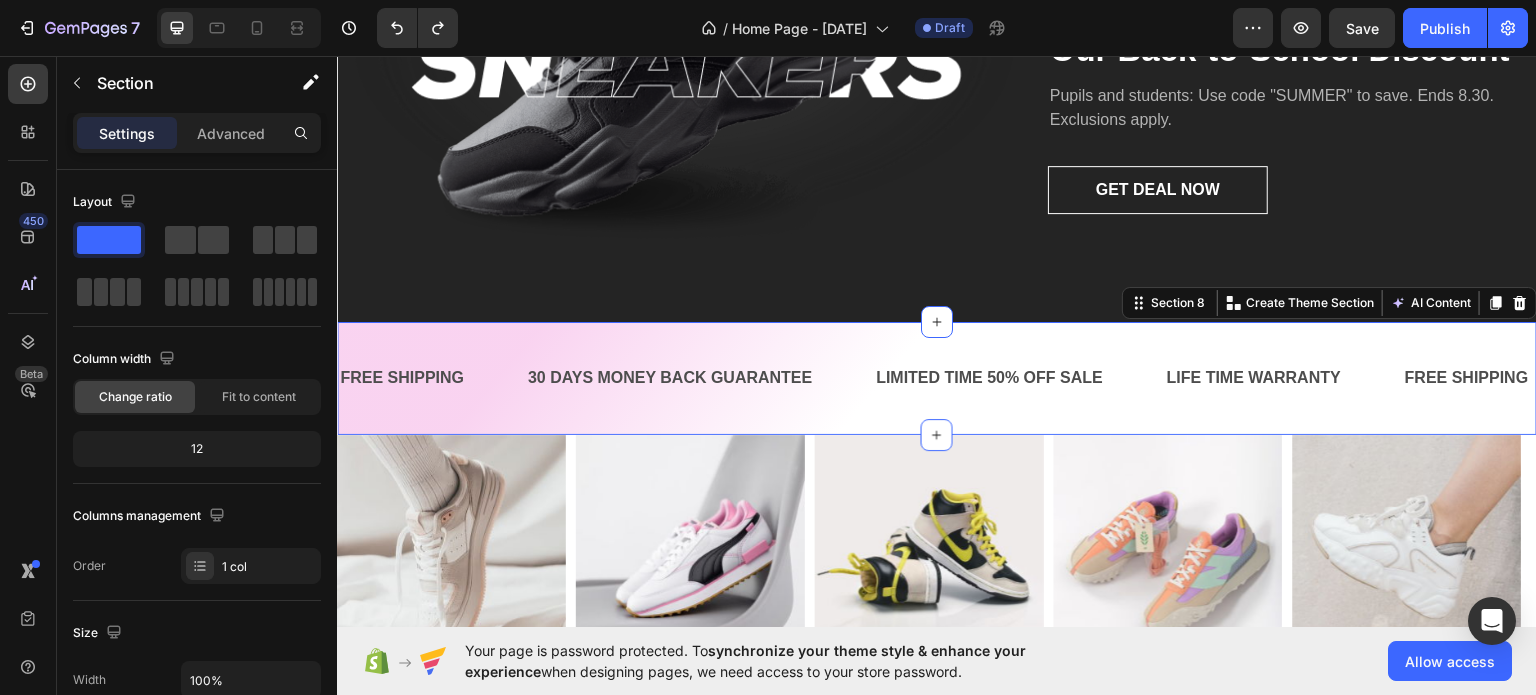 click on "FREE SHIPPING Text Block 30 DAYS MONEY BACK GUARANTEE Text Block LIMITED TIME 50% OFF SALE Text Block LIFE TIME WARRANTY Text Block FREE SHIPPING Text Block 30 DAYS MONEY BACK GUARANTEE Text Block LIMITED TIME 50% OFF SALE Text Block LIFE TIME WARRANTY Text Block FREE SHIPPING Text Block 30 DAYS MONEY BACK GUARANTEE Text Block LIMITED TIME 50% OFF SALE Text Block LIFE TIME WARRANTY Text Block FREE SHIPPING Text Block 30 DAYS MONEY BACK GUARANTEE Text Block LIMITED TIME 50% OFF SALE Text Block LIFE TIME WARRANTY Text Block FREE SHIPPING Text Block 30 DAYS MONEY BACK GUARANTEE Text Block LIMITED TIME 50% OFF SALE Text Block LIFE TIME WARRANTY Text Block FREE SHIPPING Text Block 30 DAYS MONEY BACK GUARANTEE Text Block LIMITED TIME 50% OFF SALE Text Block LIFE TIME WARRANTY Text Block Marquee Section 8   You can create reusable sections Create Theme Section AI Content Write with GemAI What would you like to describe here? Tone and Voice Persuasive Product Show more Generate" at bounding box center (937, 377) 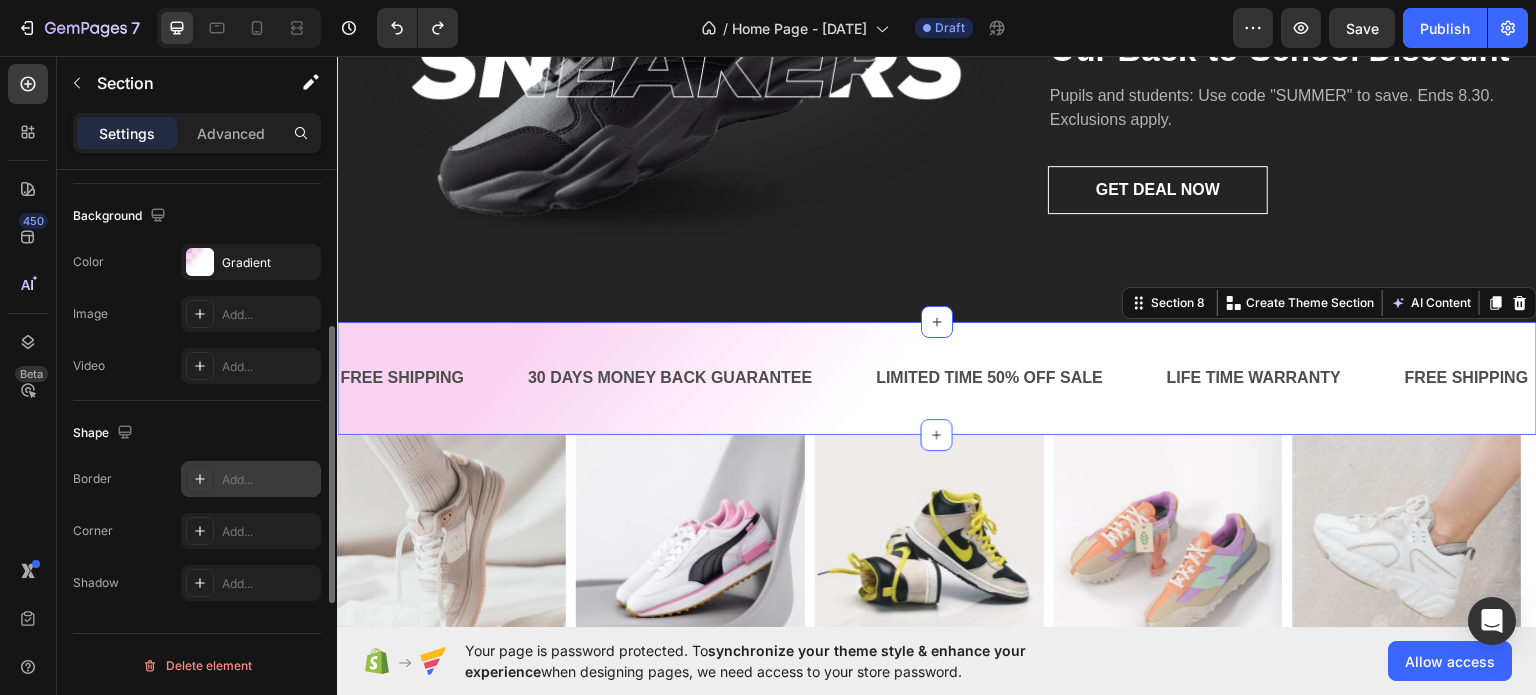 scroll, scrollTop: 0, scrollLeft: 0, axis: both 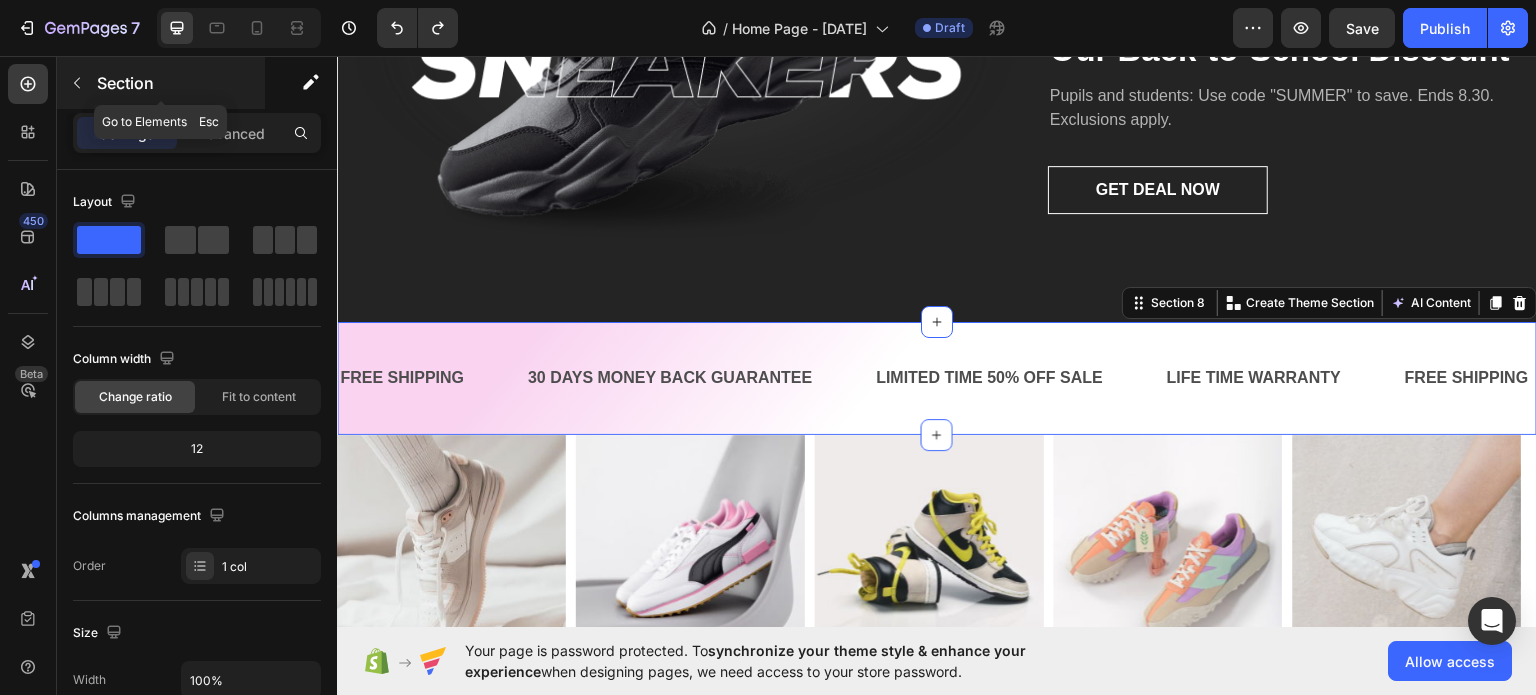 click 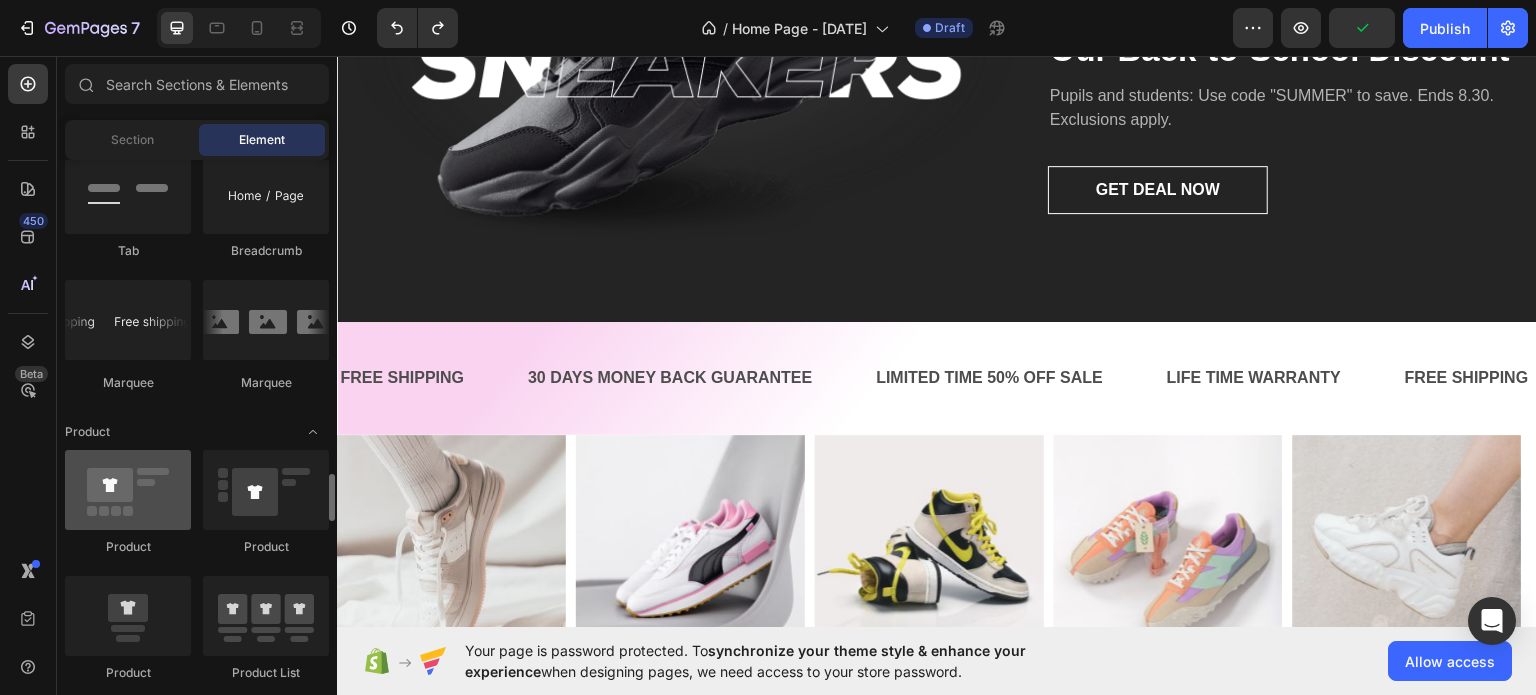 scroll, scrollTop: 2400, scrollLeft: 0, axis: vertical 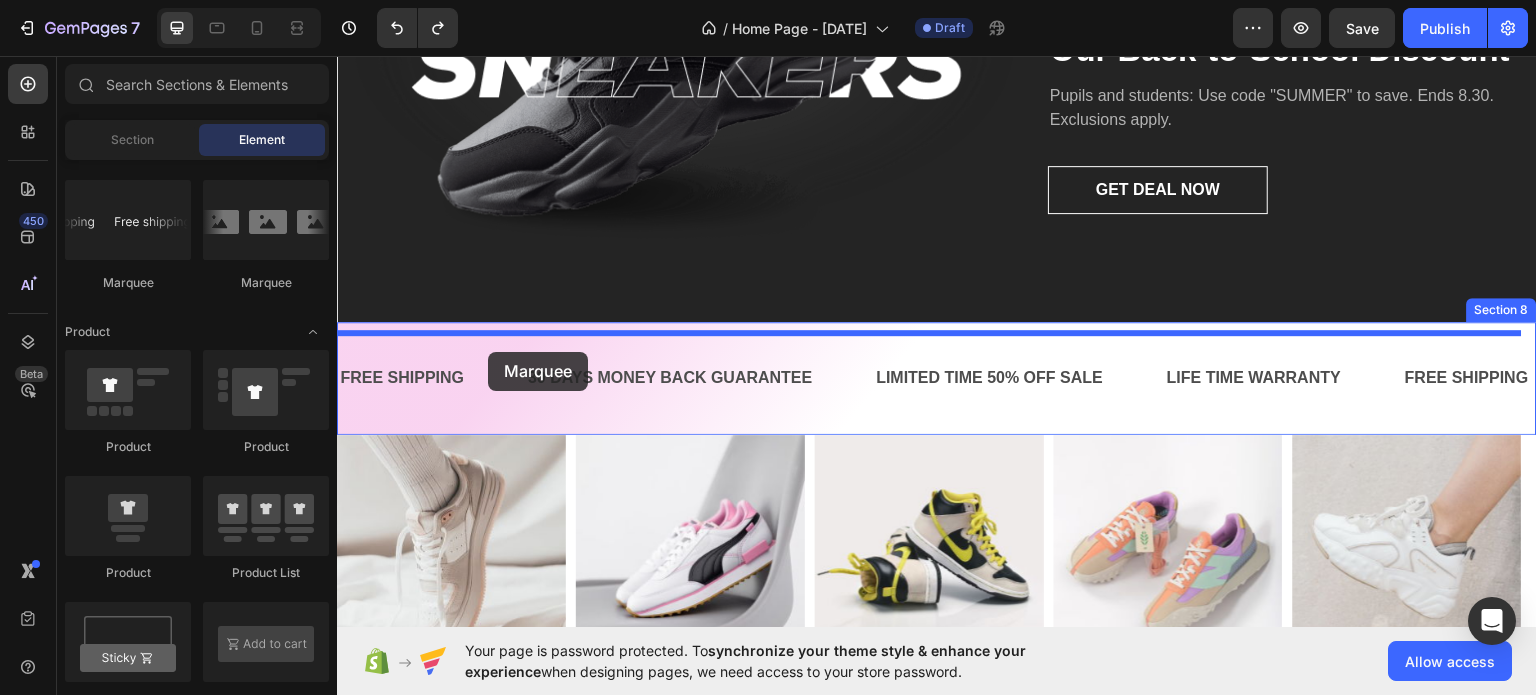 drag, startPoint x: 613, startPoint y: 279, endPoint x: 488, endPoint y: 351, distance: 144.25325 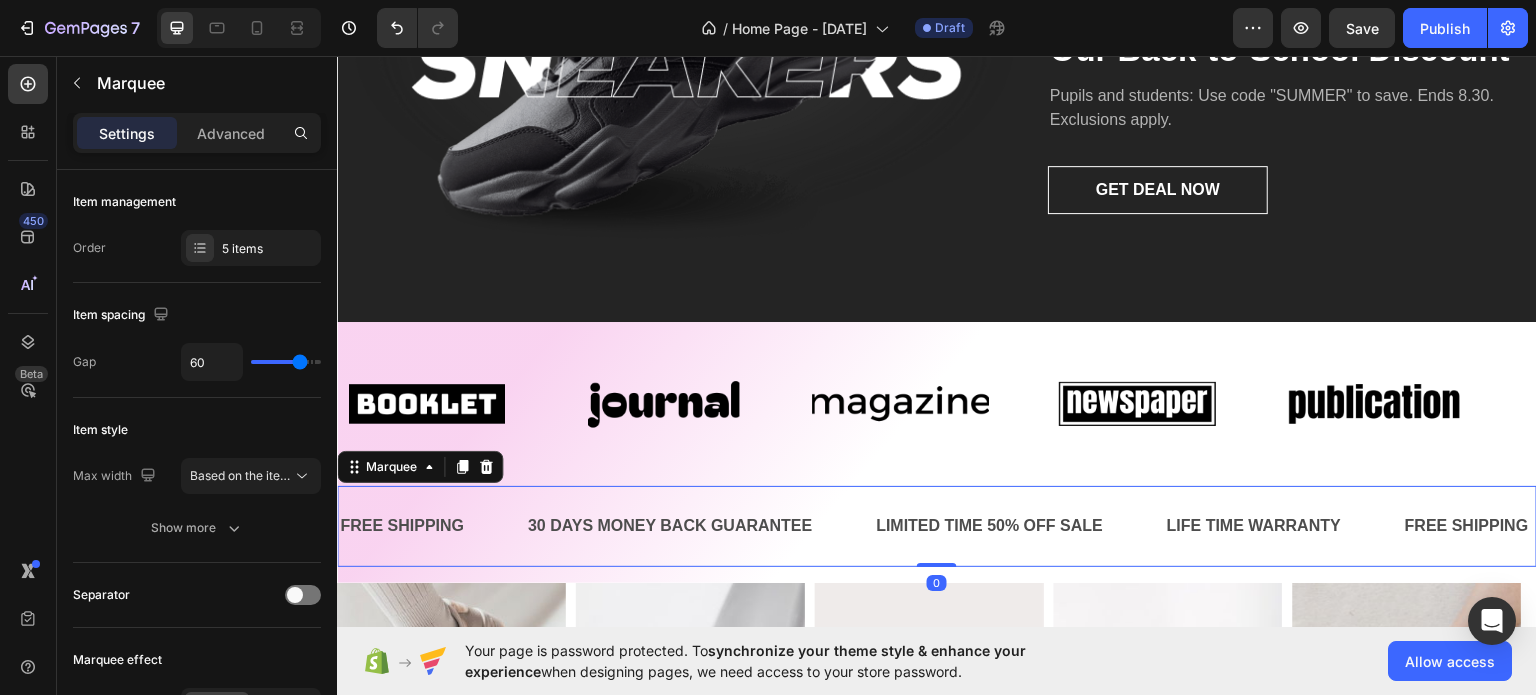 click on "FREE SHIPPING Text Block 30 DAYS MONEY BACK GUARANTEE Text Block LIMITED TIME 50% OFF SALE Text Block LIFE TIME WARRANTY Text Block FREE SHIPPING Text Block 30 DAYS MONEY BACK GUARANTEE Text Block LIMITED TIME 50% OFF SALE Text Block LIFE TIME WARRANTY Text Block FREE SHIPPING Text Block 30 DAYS MONEY BACK GUARANTEE Text Block LIMITED TIME 50% OFF SALE Text Block LIFE TIME WARRANTY Text Block FREE SHIPPING Text Block 30 DAYS MONEY BACK GUARANTEE Text Block LIMITED TIME 50% OFF SALE Text Block LIFE TIME WARRANTY Text Block FREE SHIPPING Text Block 30 DAYS MONEY BACK GUARANTEE Text Block LIMITED TIME 50% OFF SALE Text Block LIFE TIME WARRANTY Text Block FREE SHIPPING Text Block 30 DAYS MONEY BACK GUARANTEE Text Block LIMITED TIME 50% OFF SALE Text Block LIFE TIME WARRANTY Text Block Marquee   0" at bounding box center (937, 525) 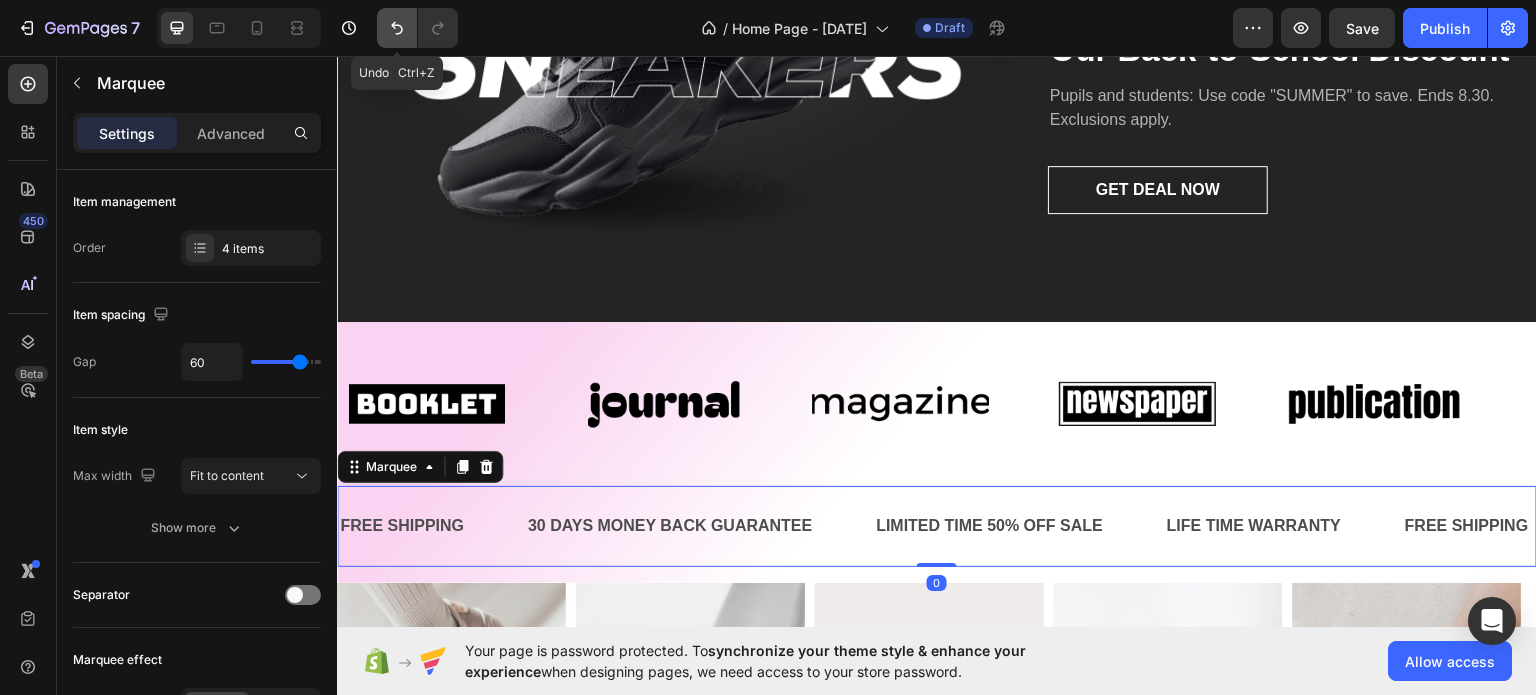click 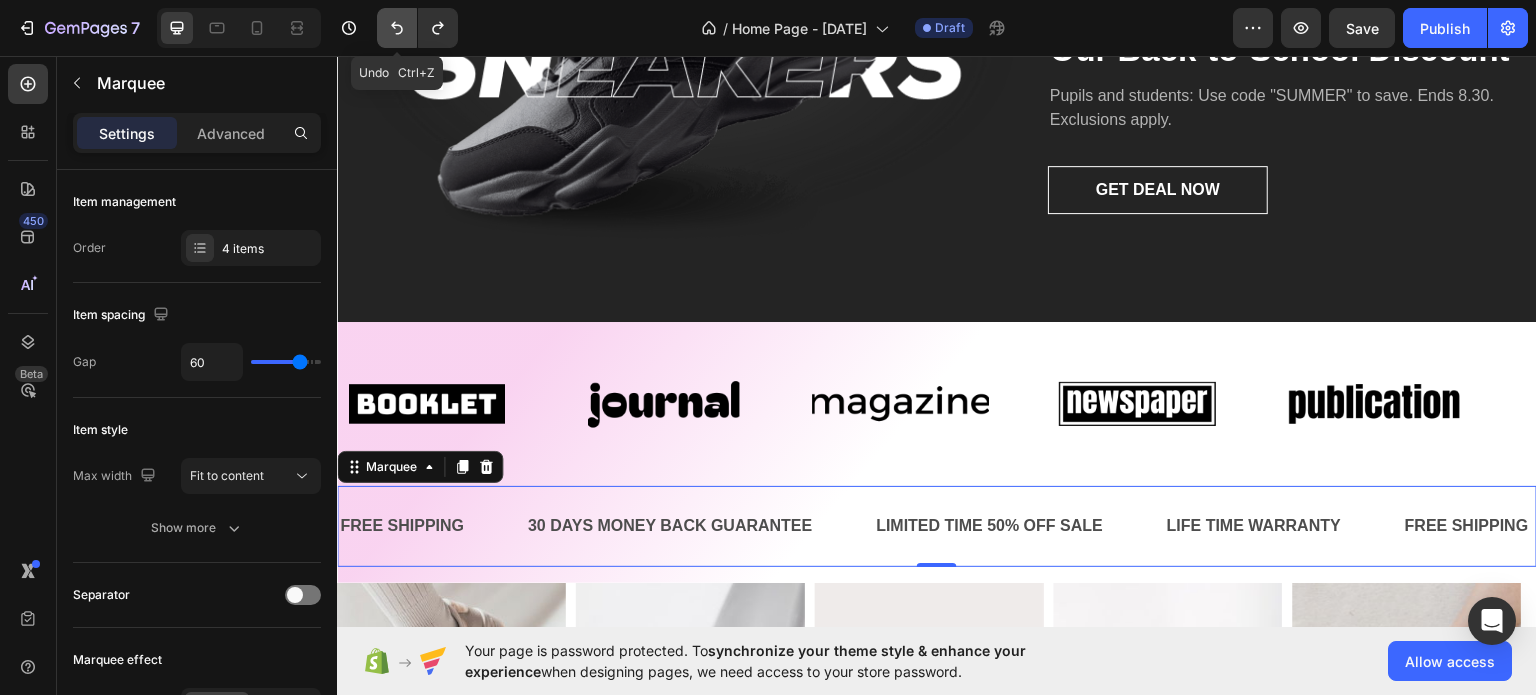 click 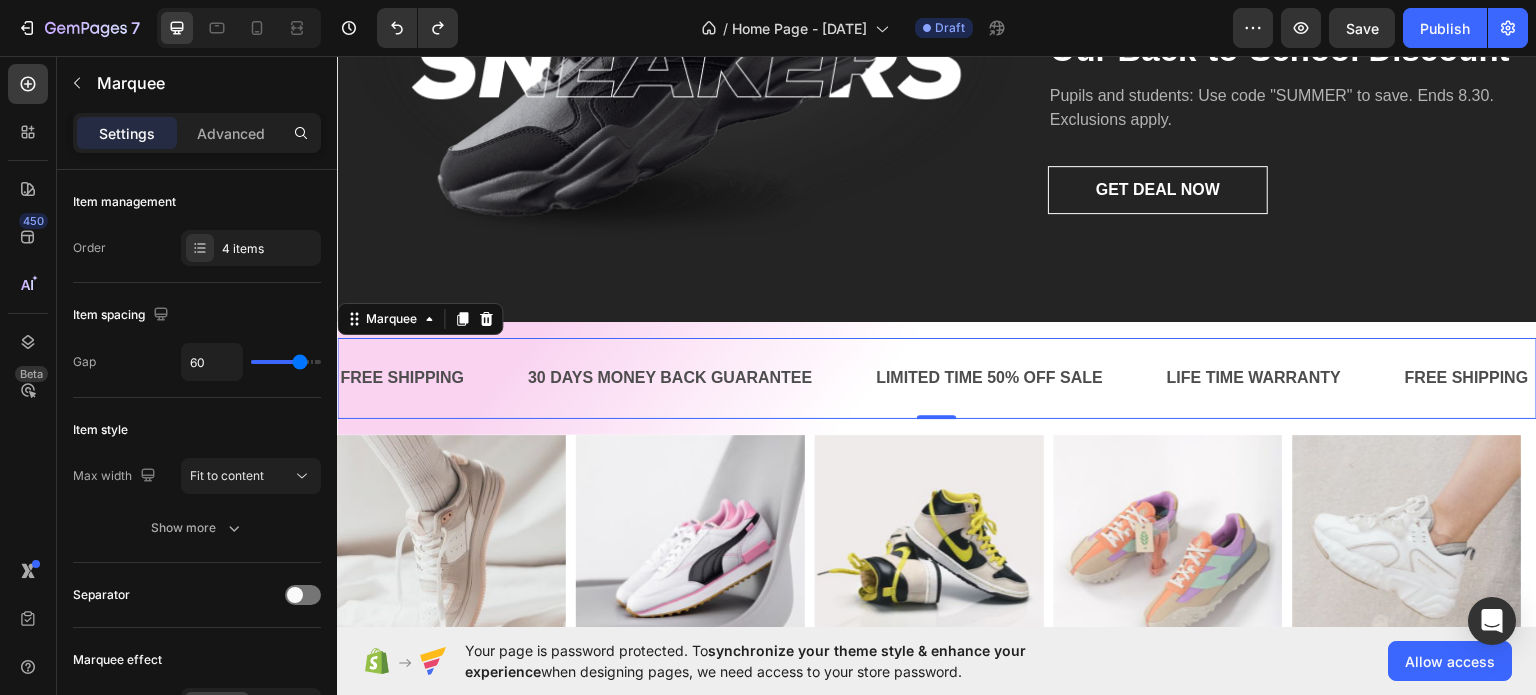 click on "Marquee" at bounding box center (420, 318) 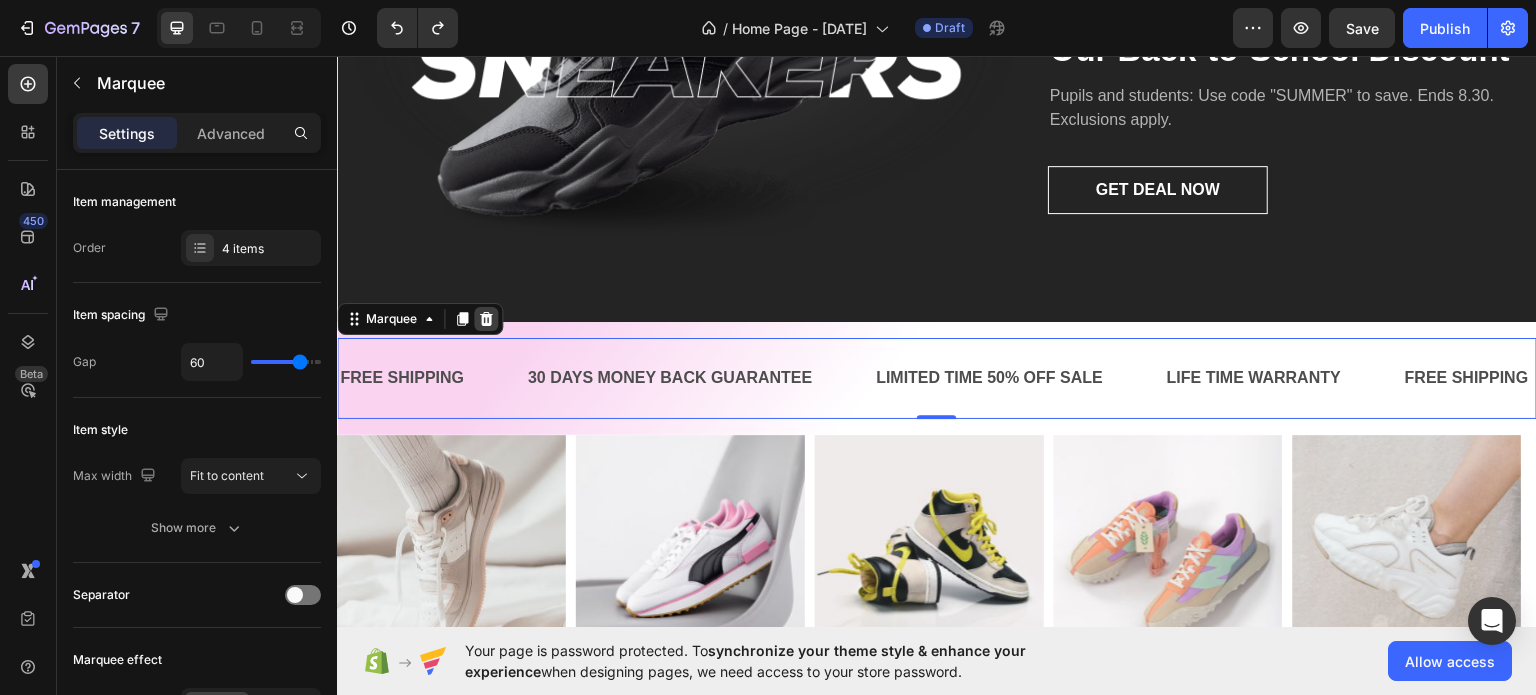 click 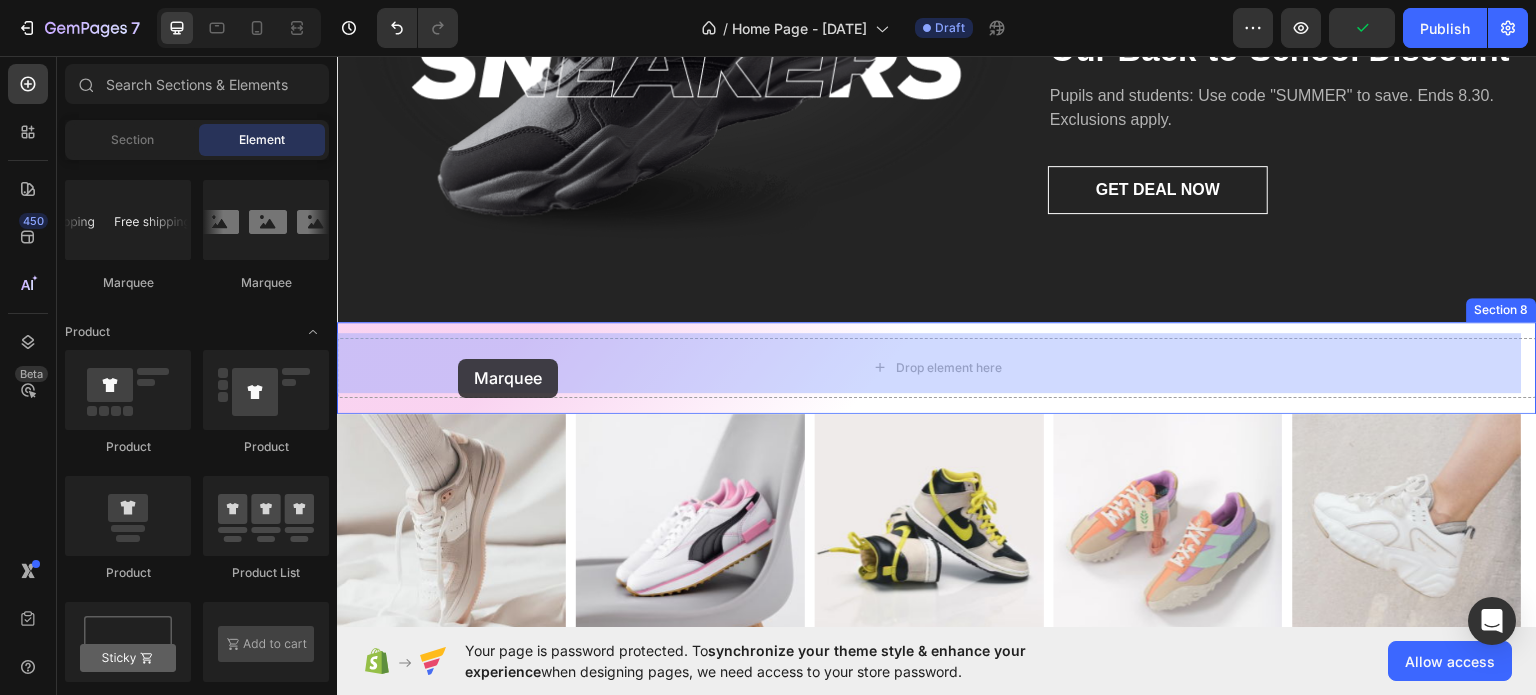 drag, startPoint x: 603, startPoint y: 290, endPoint x: 458, endPoint y: 358, distance: 160.15305 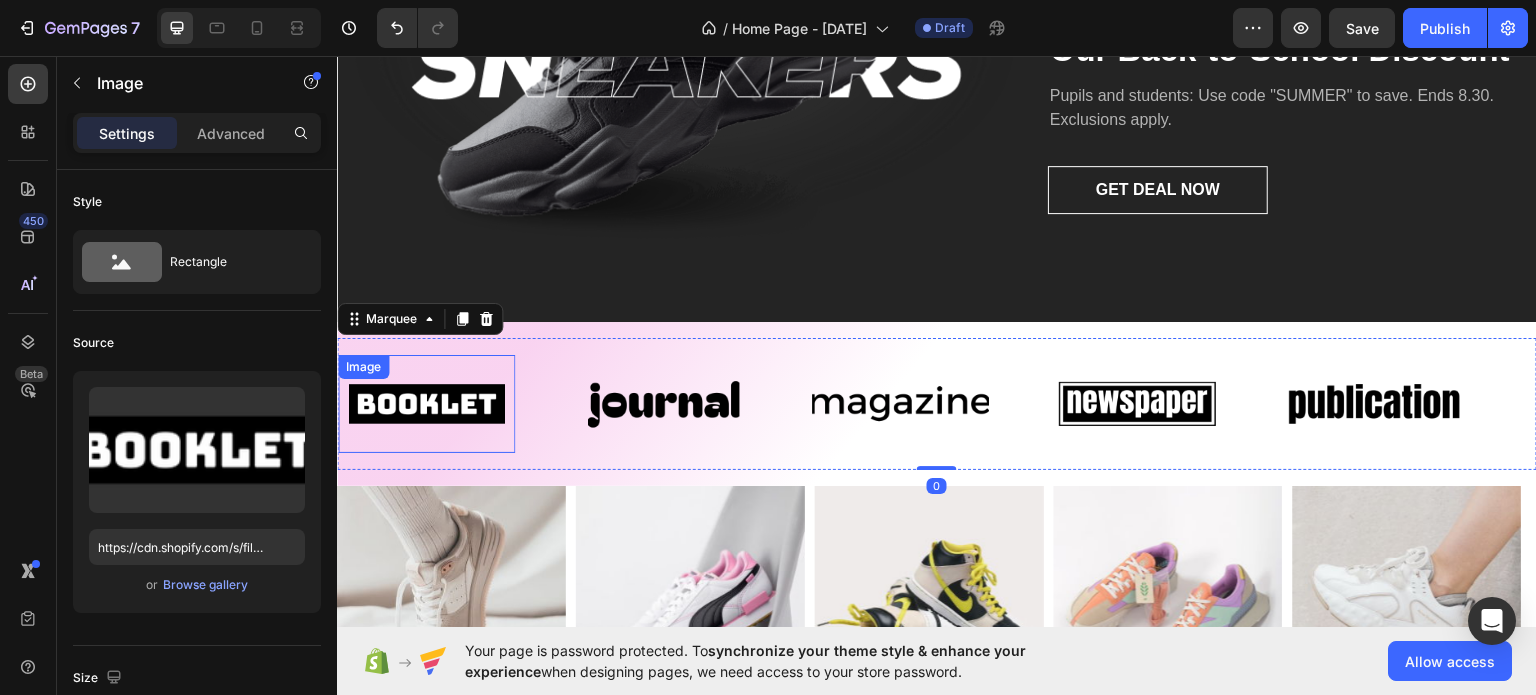 click at bounding box center (426, 403) 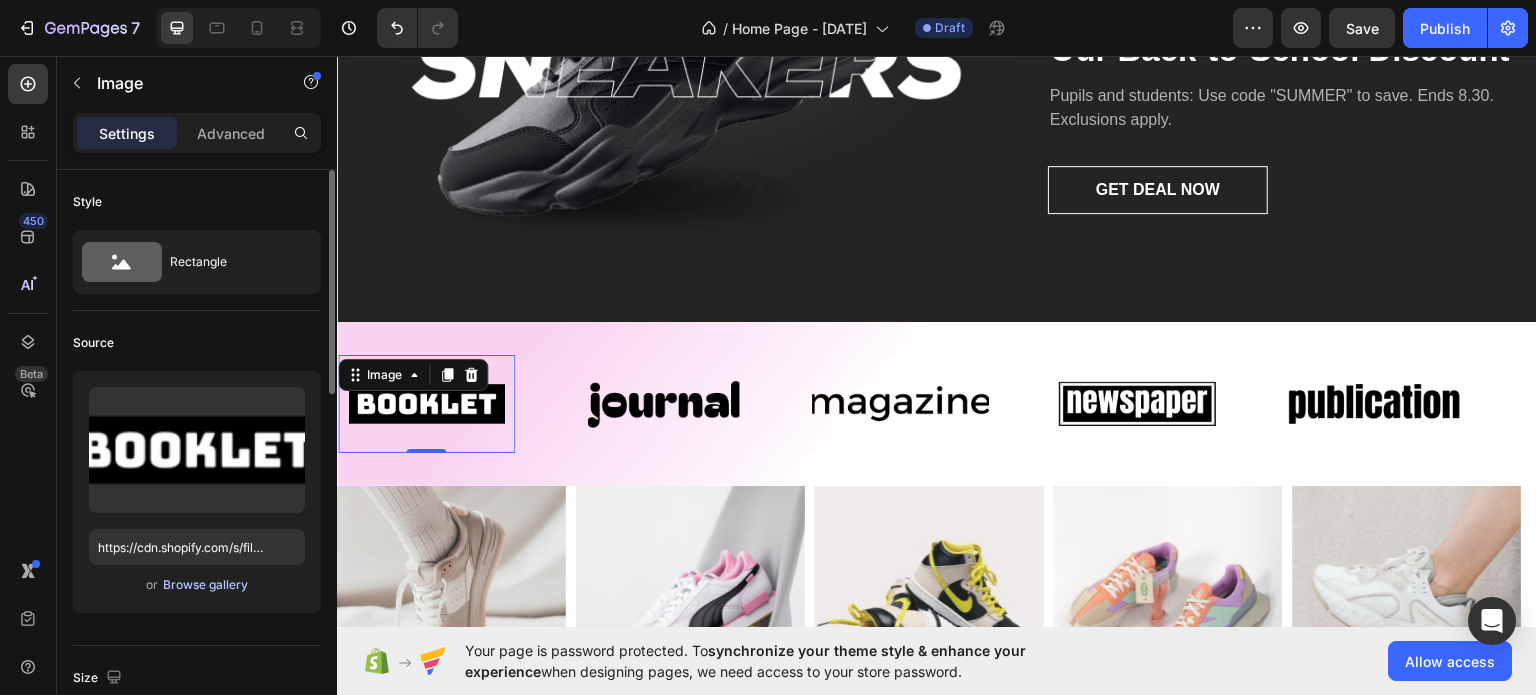 click on "Browse gallery" at bounding box center (205, 585) 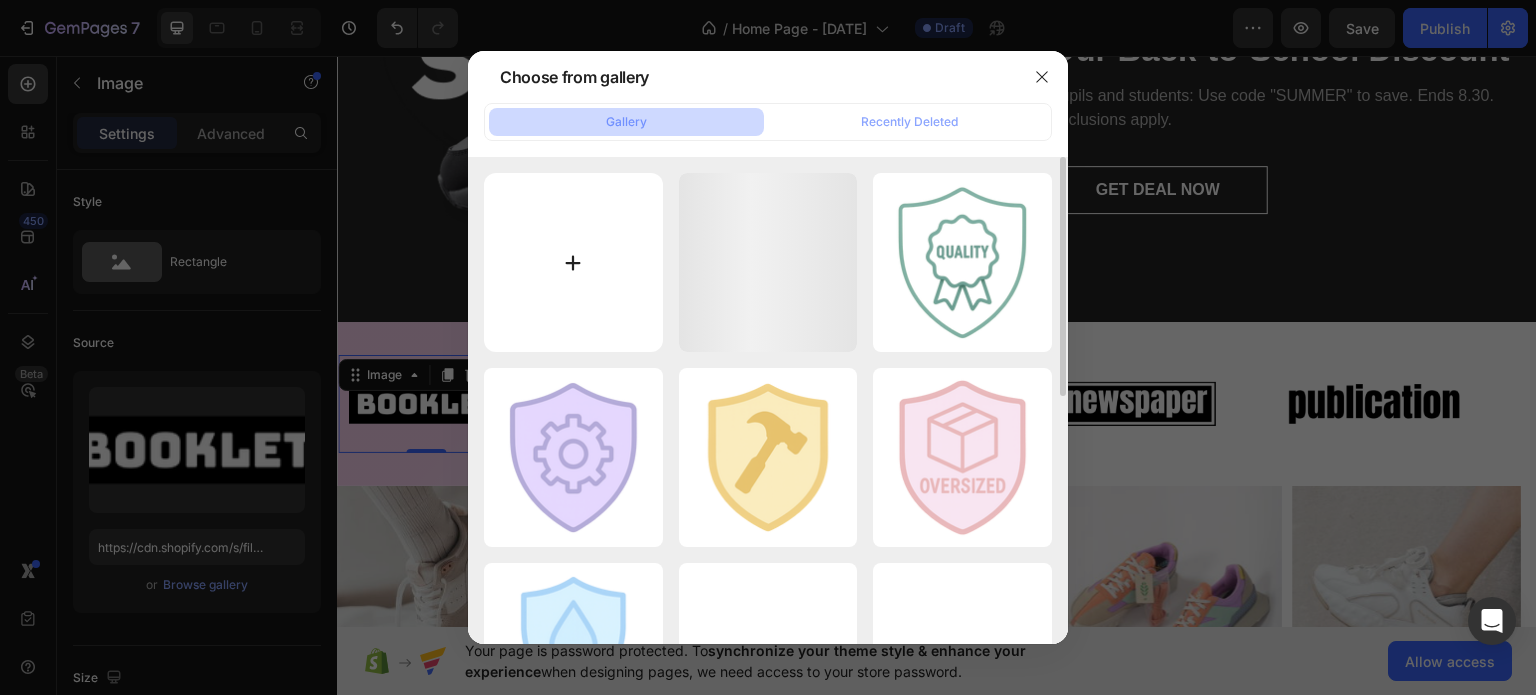 click at bounding box center (573, 262) 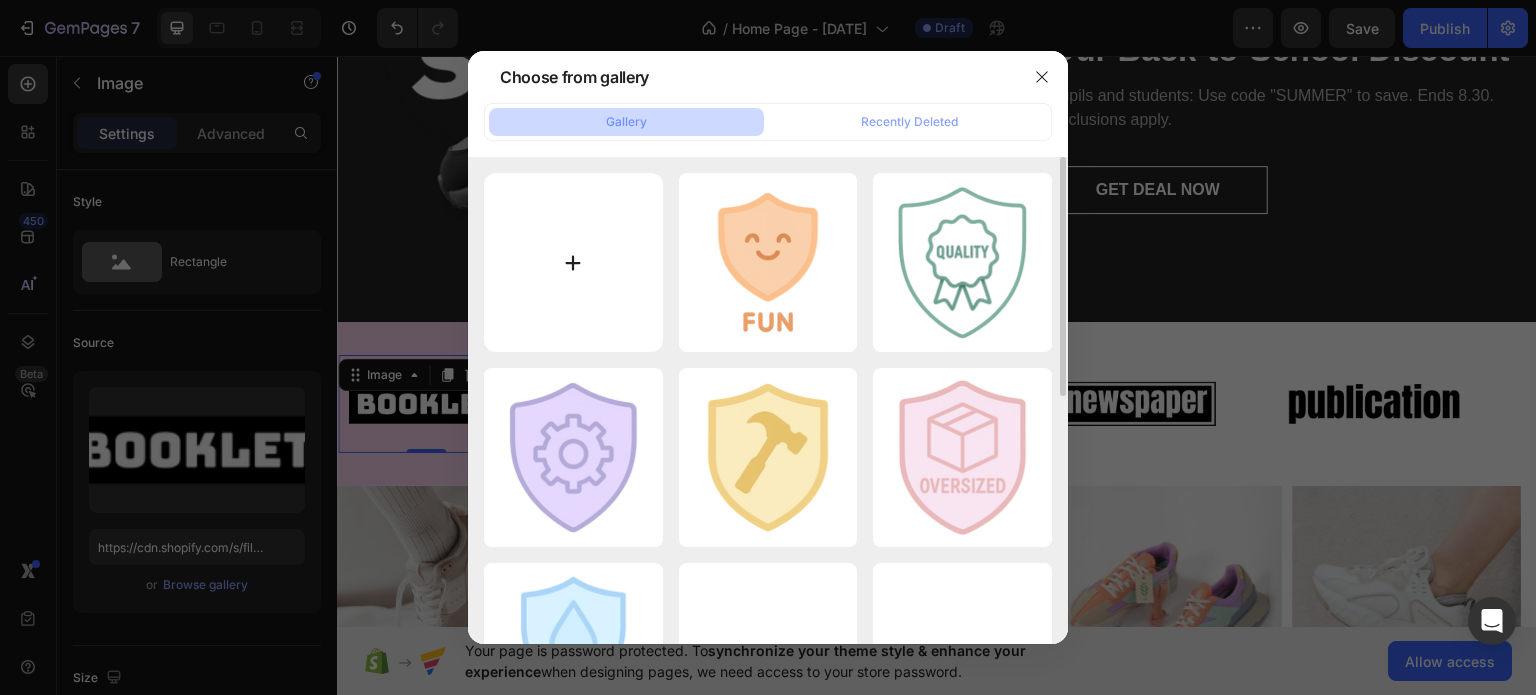 type on "C:\fakepath\Modern Brand Name Initials Typography Logo.png" 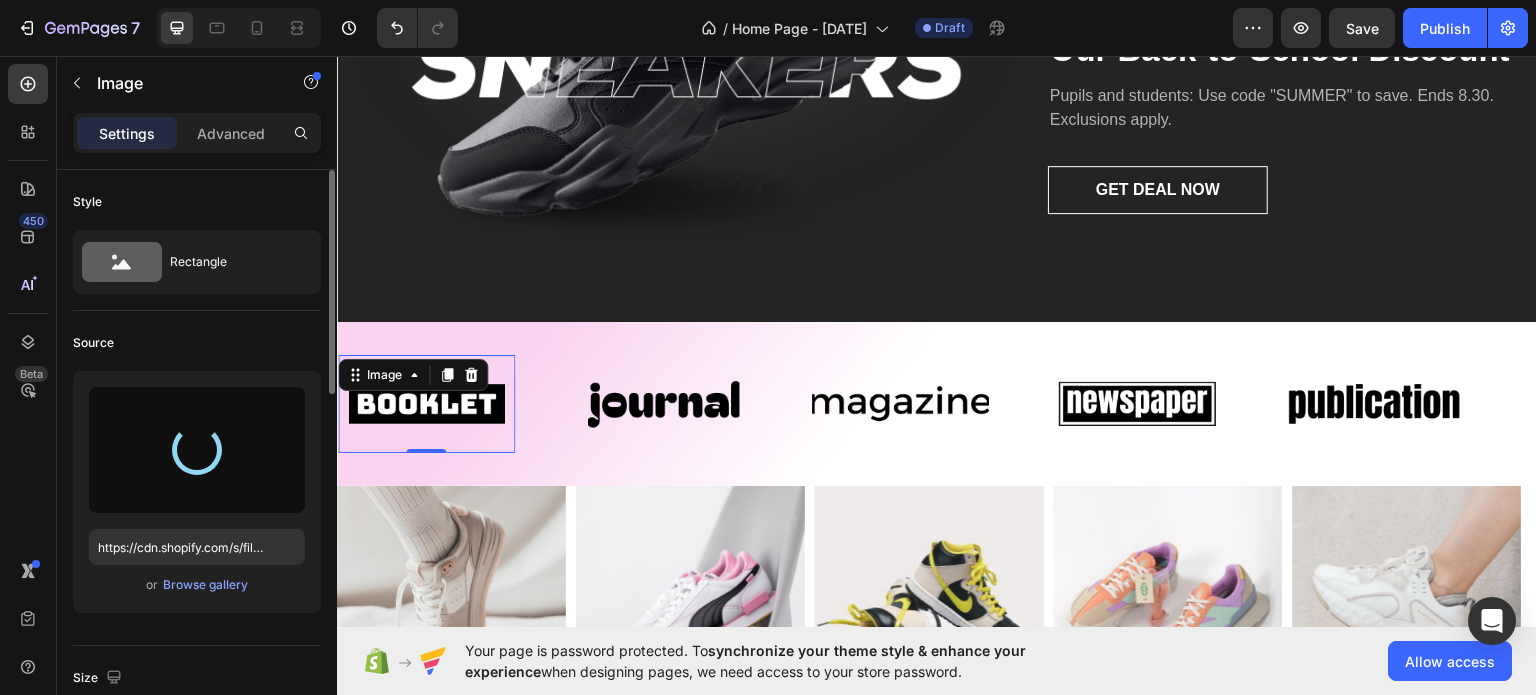 type on "https://cdn.shopify.com/s/files/1/0969/7240/7109/files/gempages_578074636697207484-25ee89da-7f26-4c45-a8de-39ca8b711f48.png" 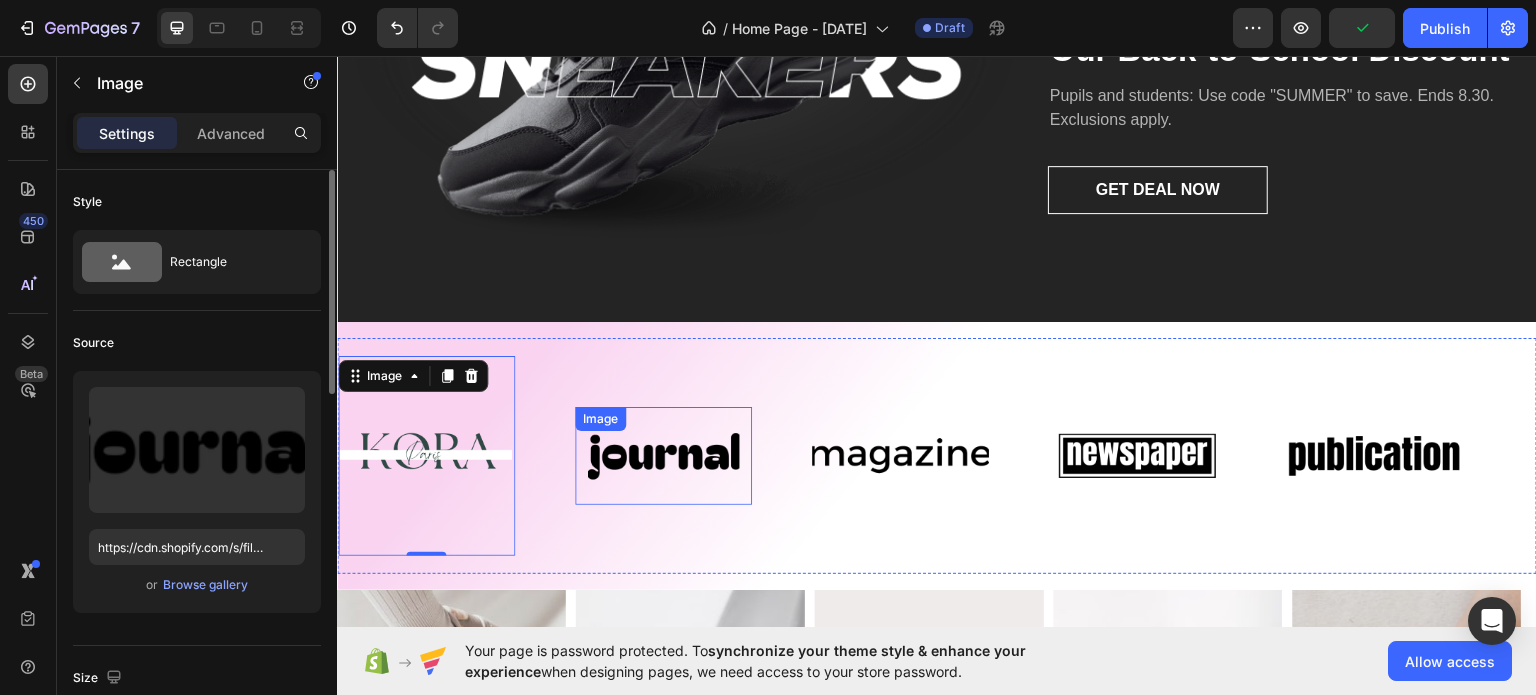 click at bounding box center (663, 455) 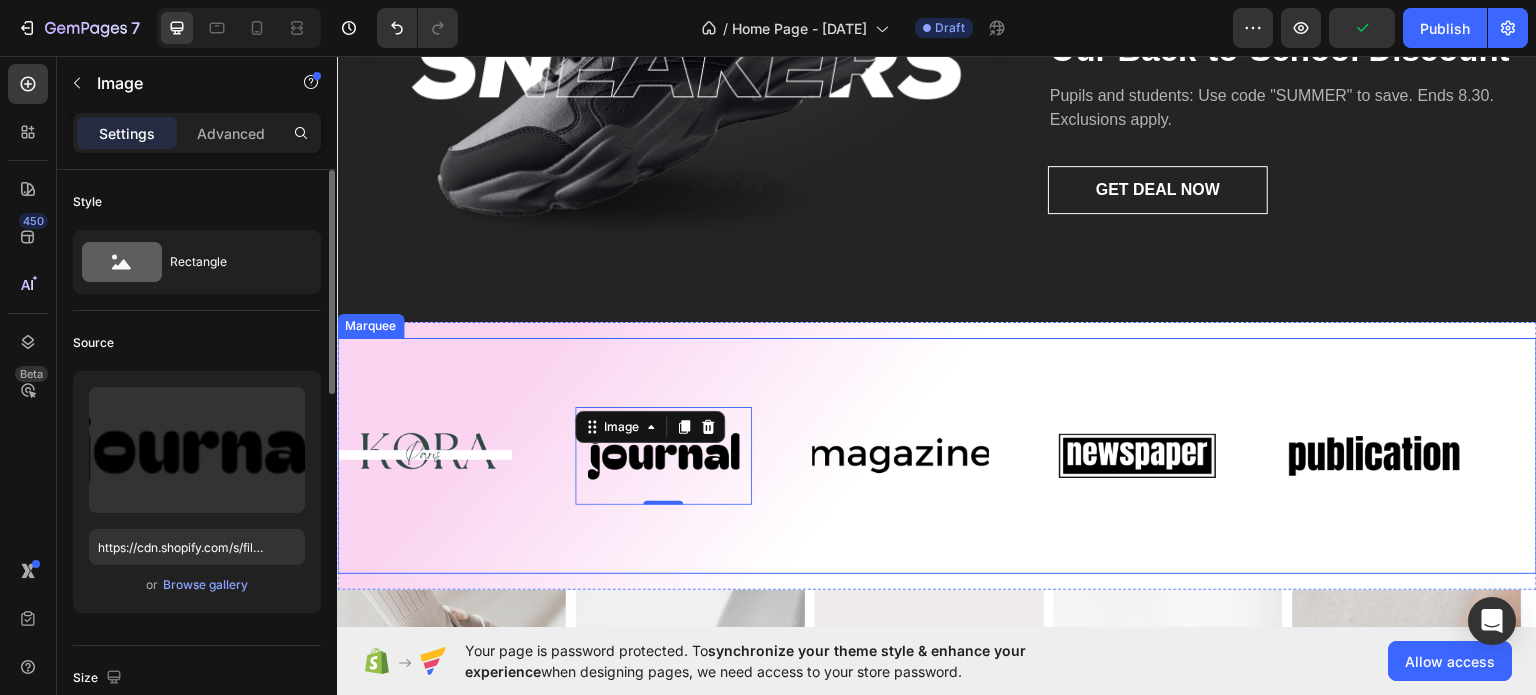 click on "Image Image   0 Image Image Image" at bounding box center [930, 455] 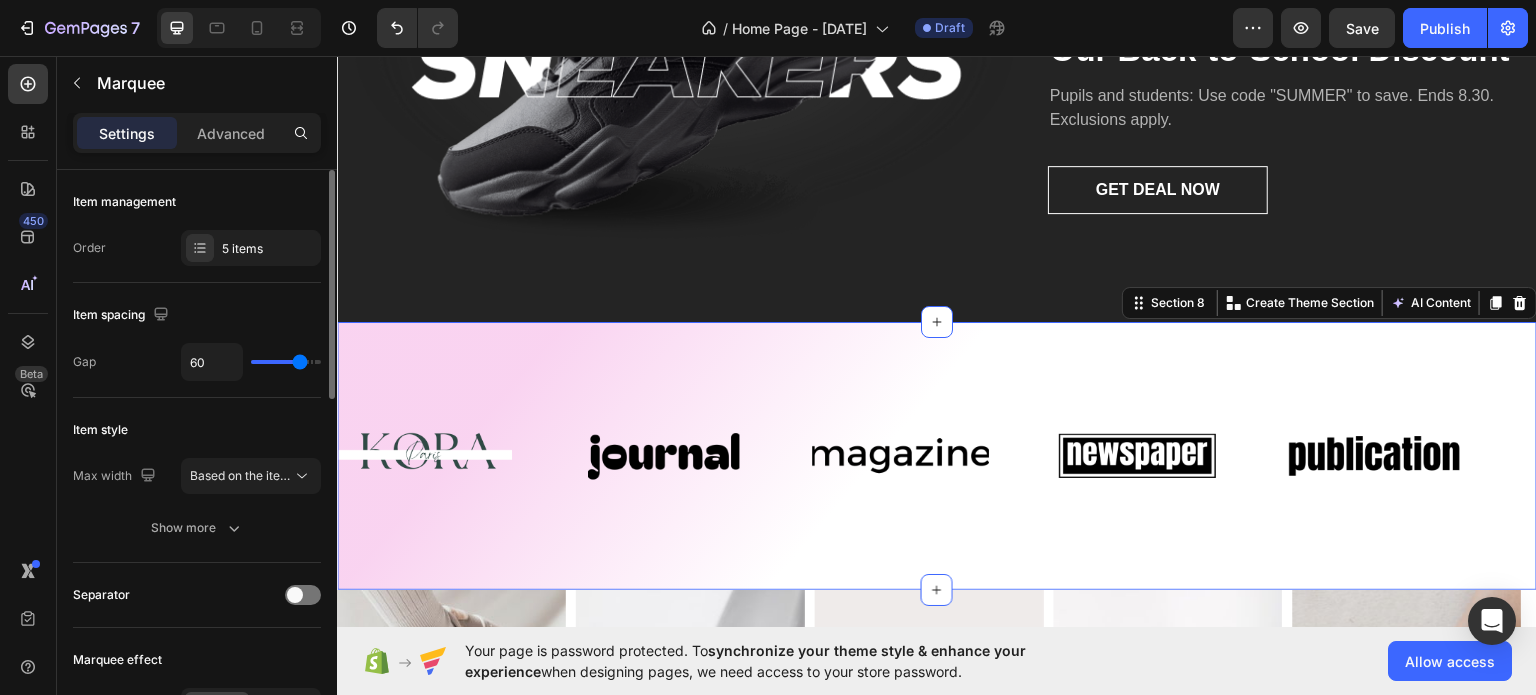click on "Image Image Image Image Image Image Image Image Image Image Marquee Section 8   You can create reusable sections Create Theme Section AI Content Write with GemAI What would you like to describe here? Tone and Voice Persuasive Product Show more Generate" at bounding box center [937, 455] 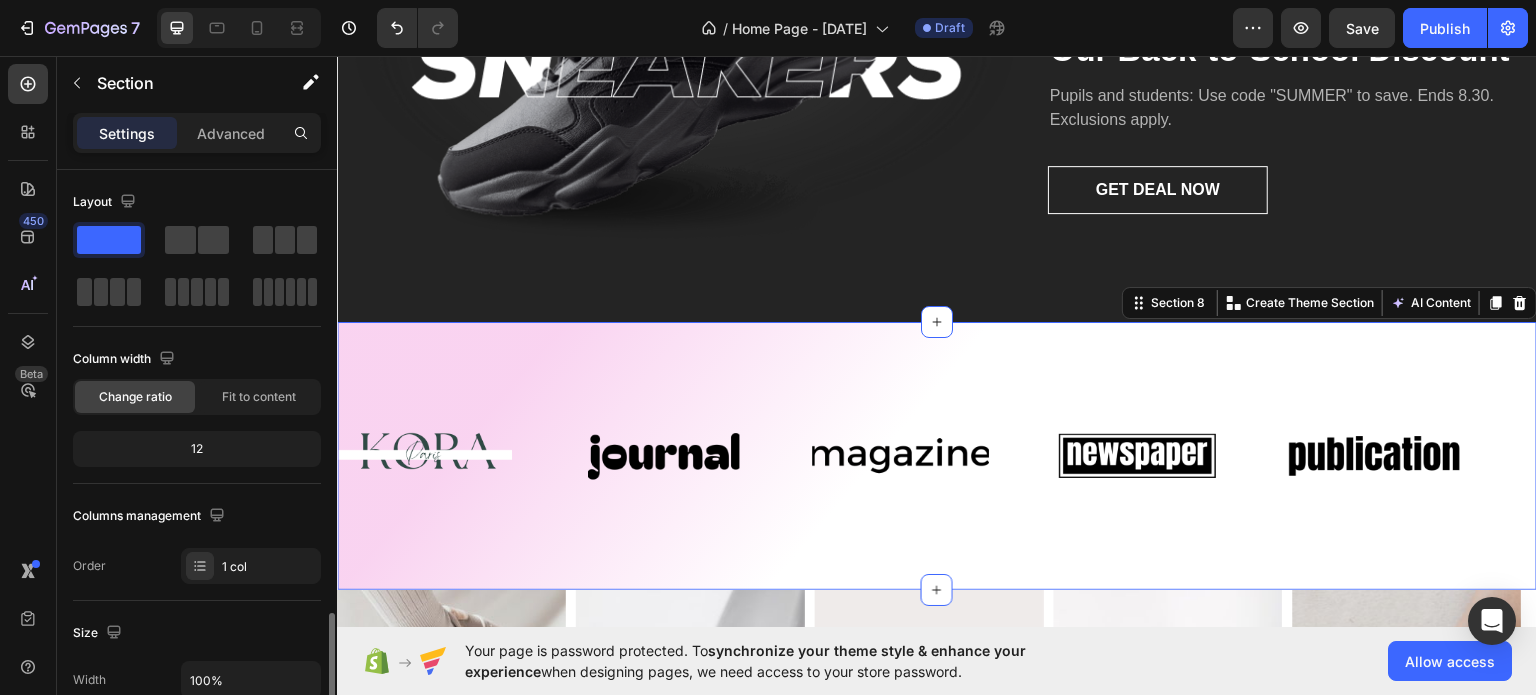scroll, scrollTop: 636, scrollLeft: 0, axis: vertical 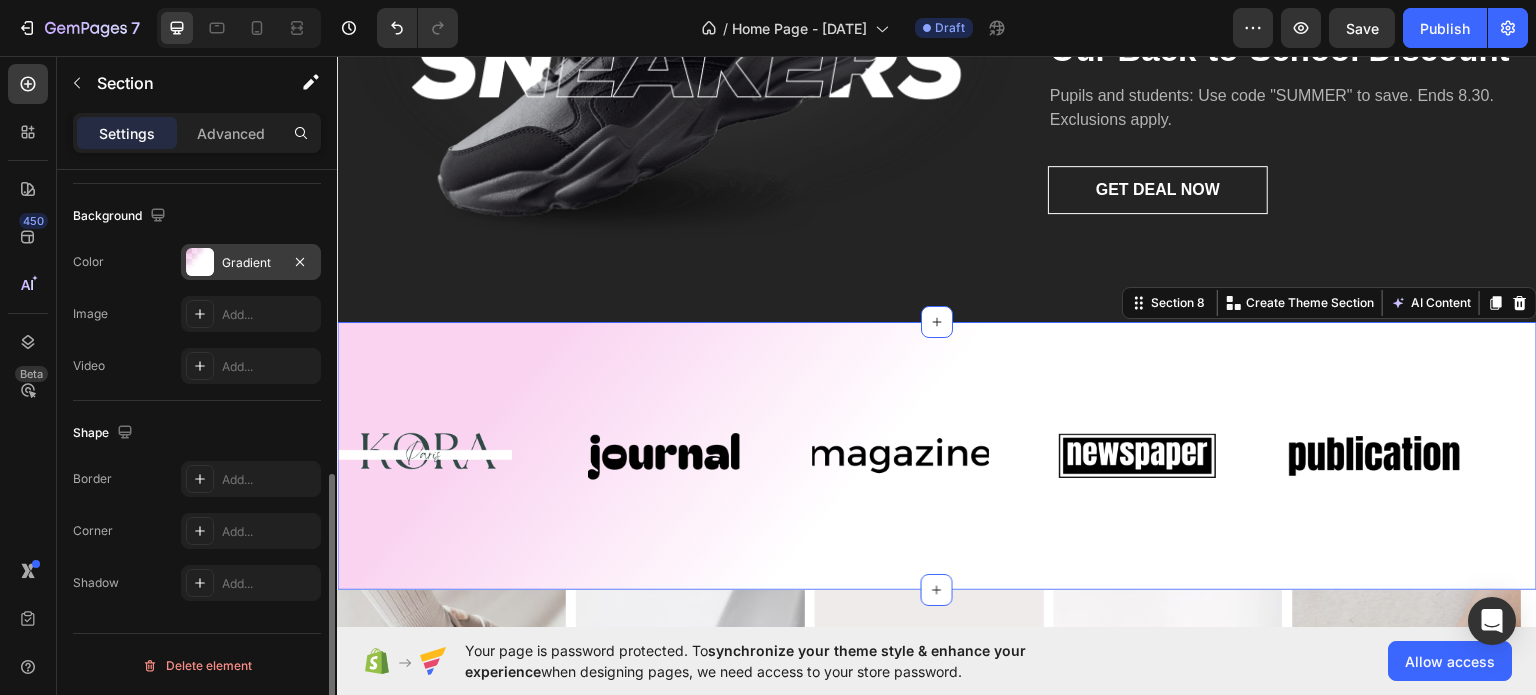 click on "Gradient" at bounding box center (251, 262) 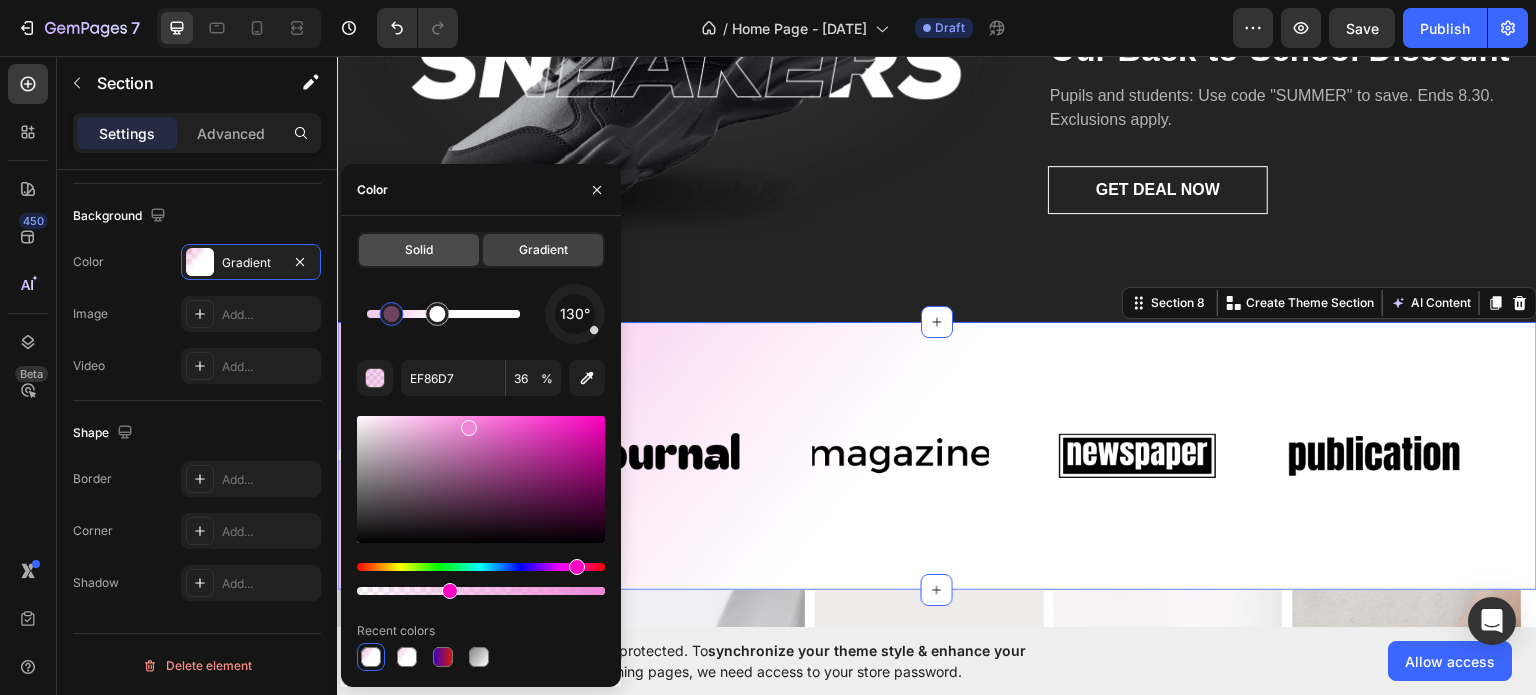 click on "Solid" 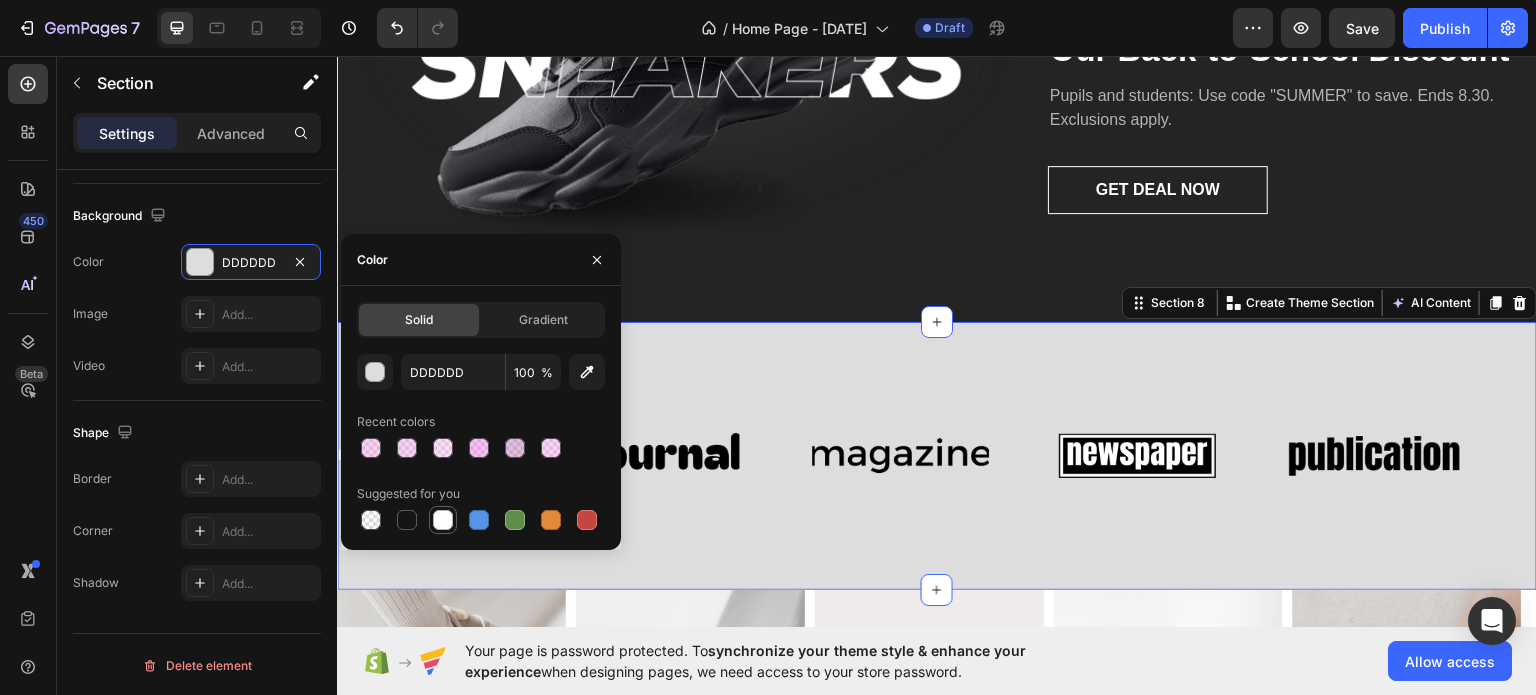 click at bounding box center [443, 520] 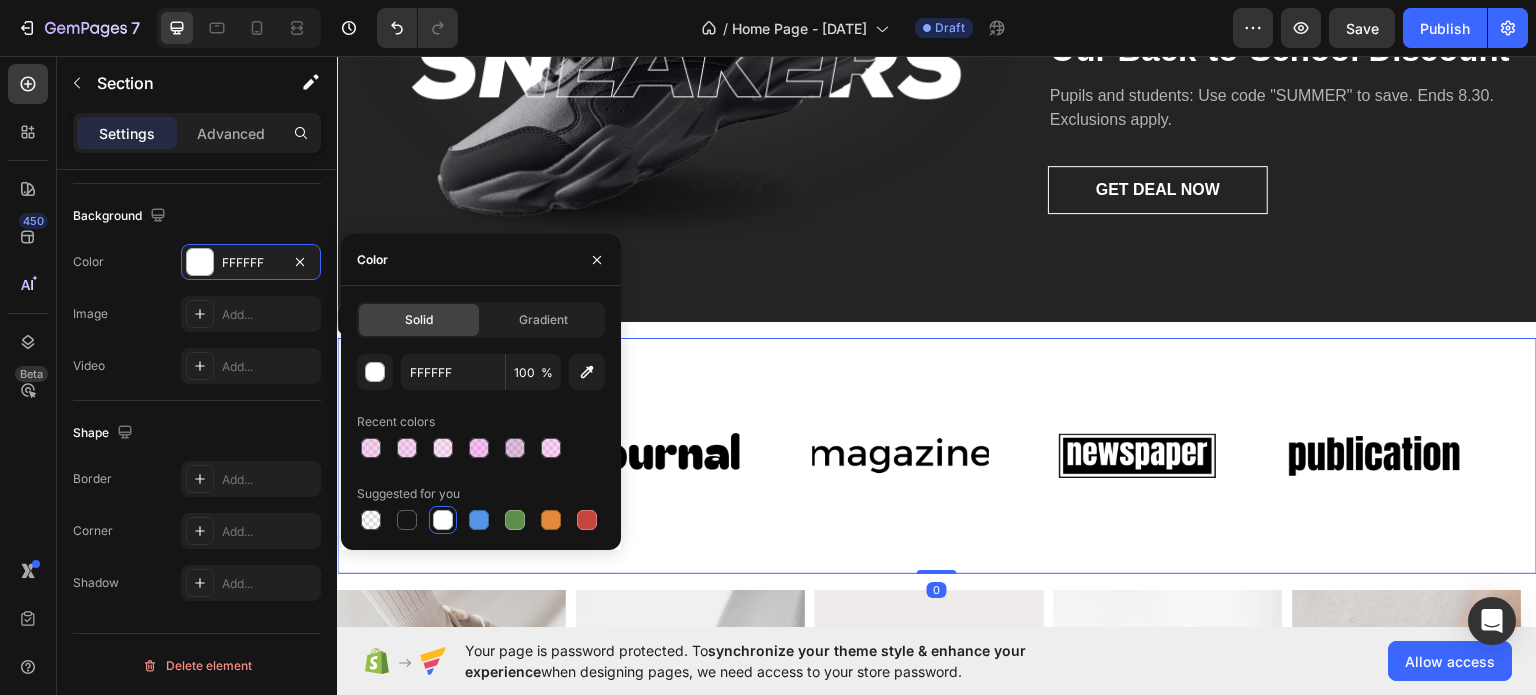 click on "Image Image Image Image Image Image Image Image Image Image Marquee   0" at bounding box center (937, 455) 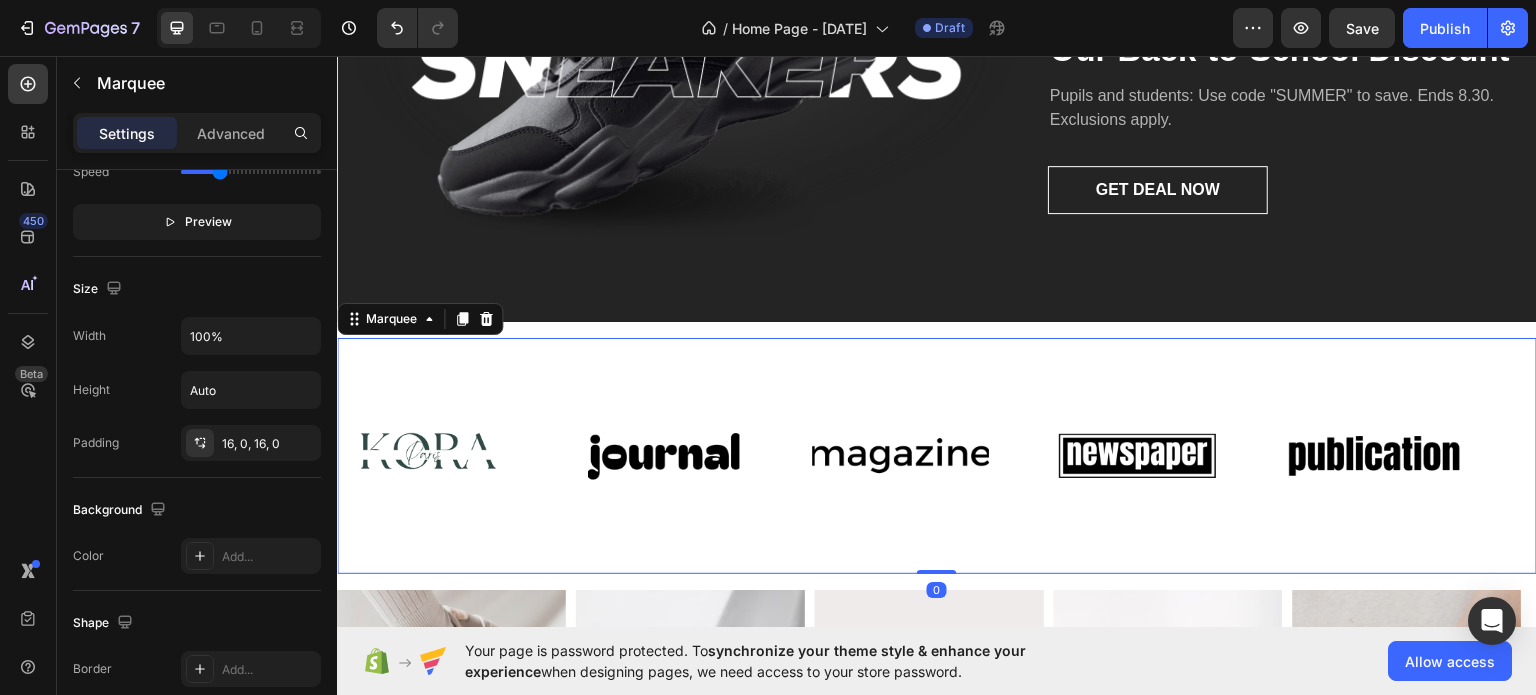 scroll, scrollTop: 0, scrollLeft: 0, axis: both 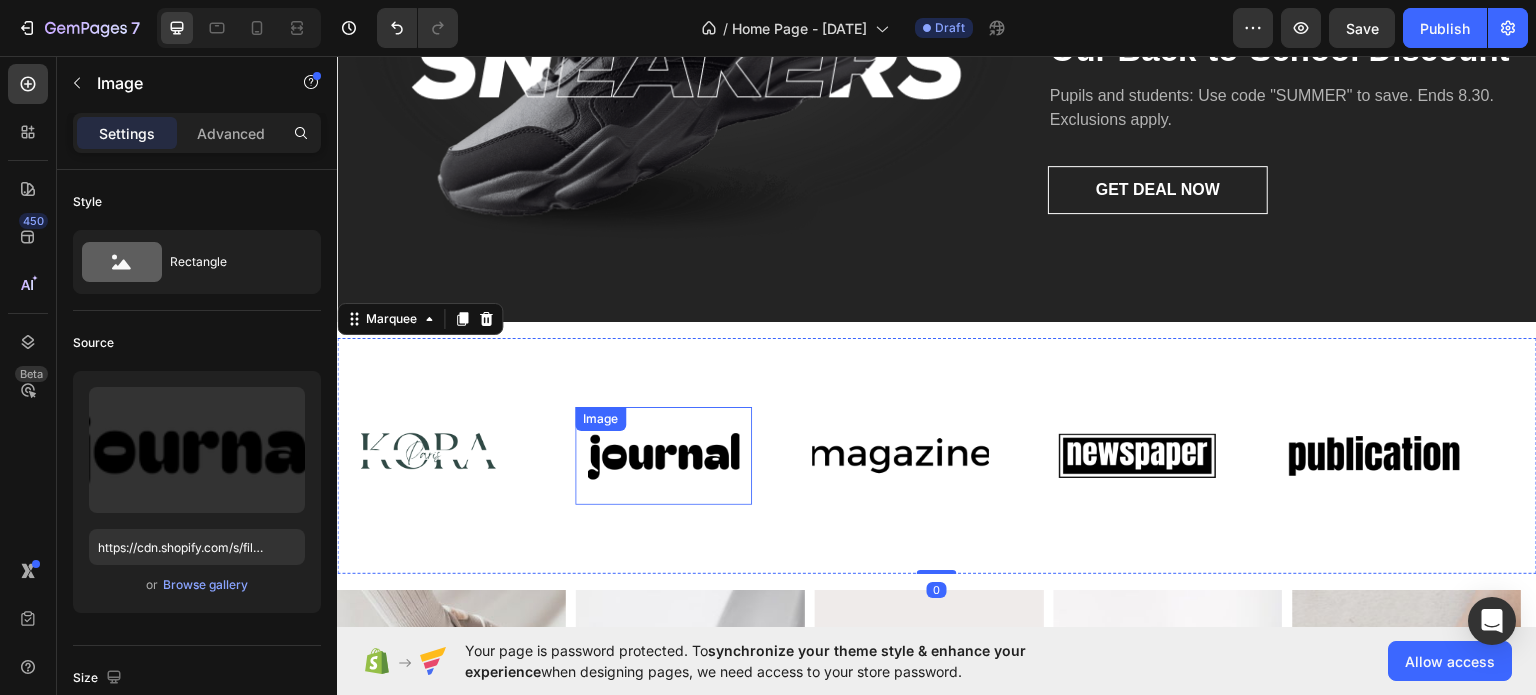 click on "Image" at bounding box center (663, 455) 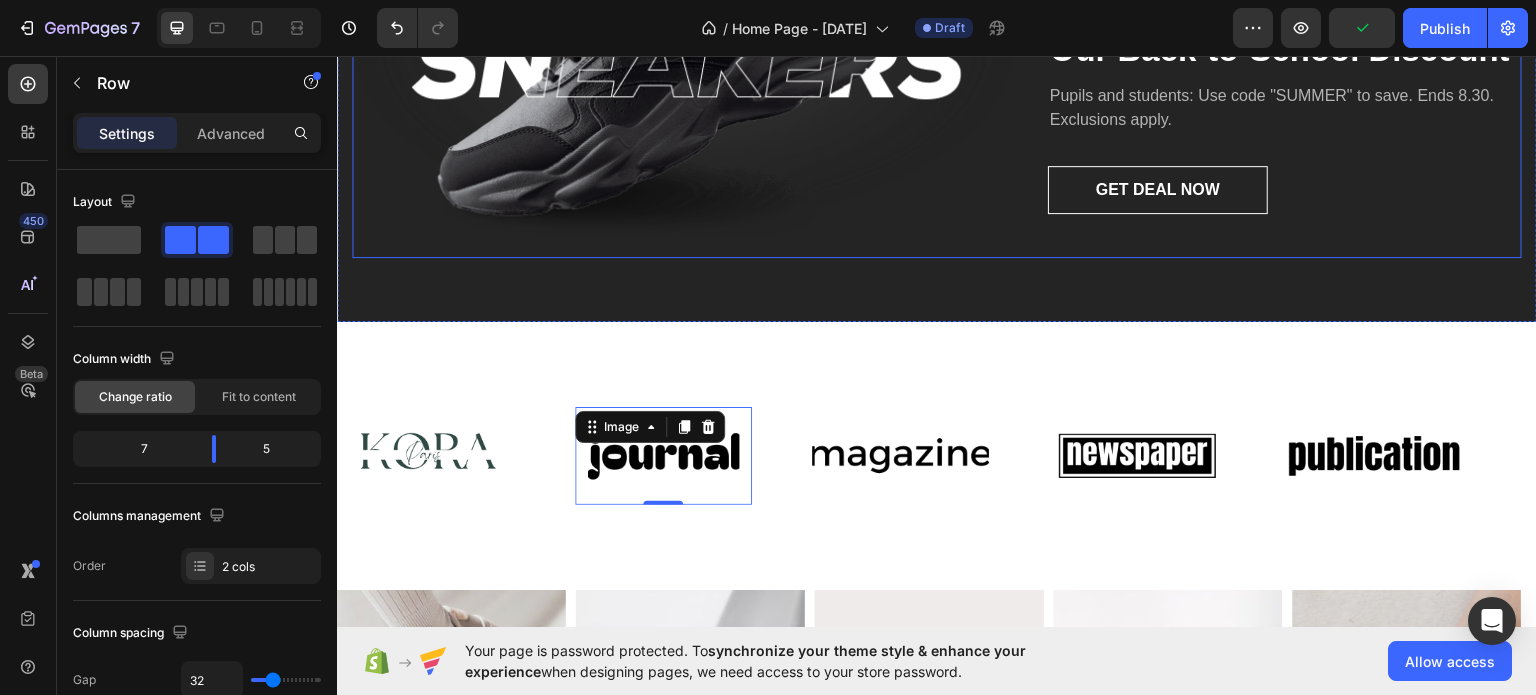 click on "Image" at bounding box center (684, 62) 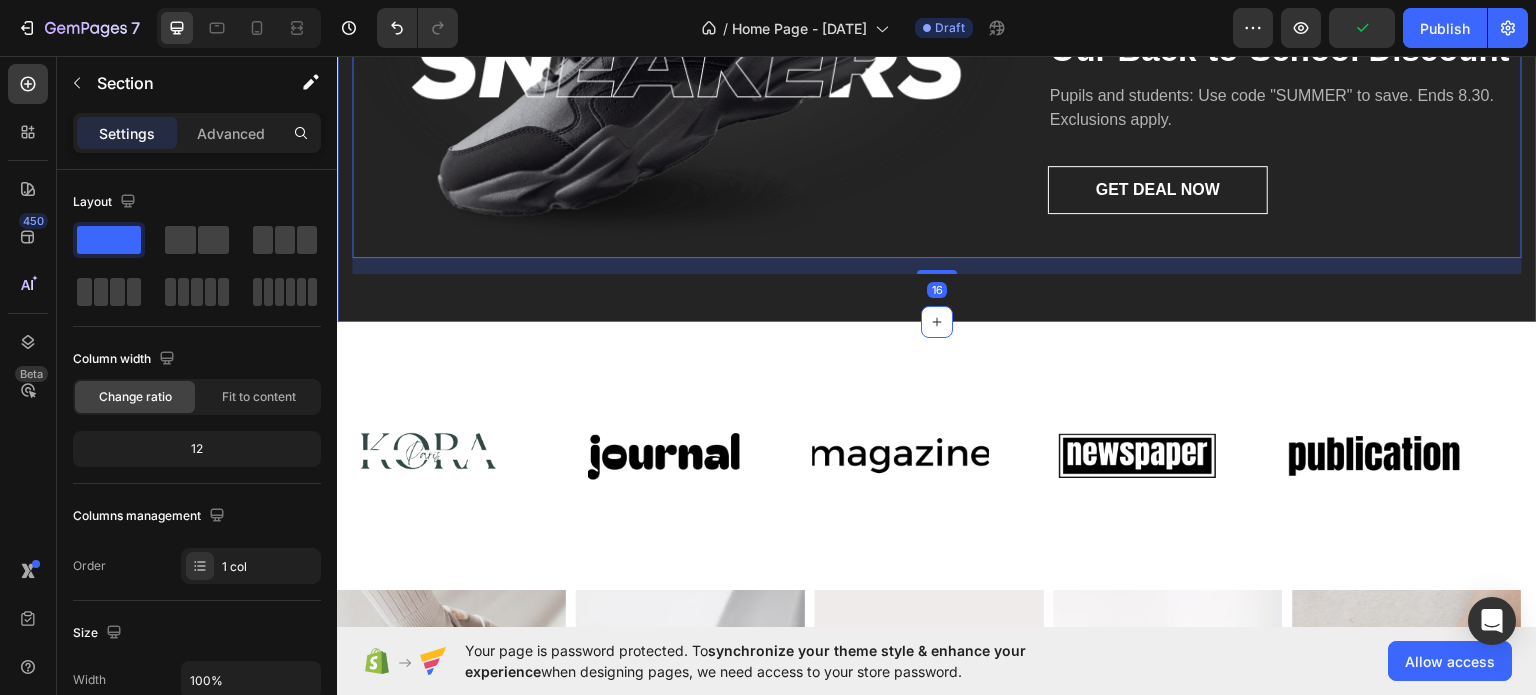 click on "Image 00 Days 13 Hours 52 Mins 15 Secs Countdown Timer Take Advantage of  Our Back-to-School Discount Heading Pupils and students: Use code "SUMMER" to save. Ends 8.30. Exclusions apply. Text block GET DEAL NOW Button Row   16 Section 7" at bounding box center (937, 54) 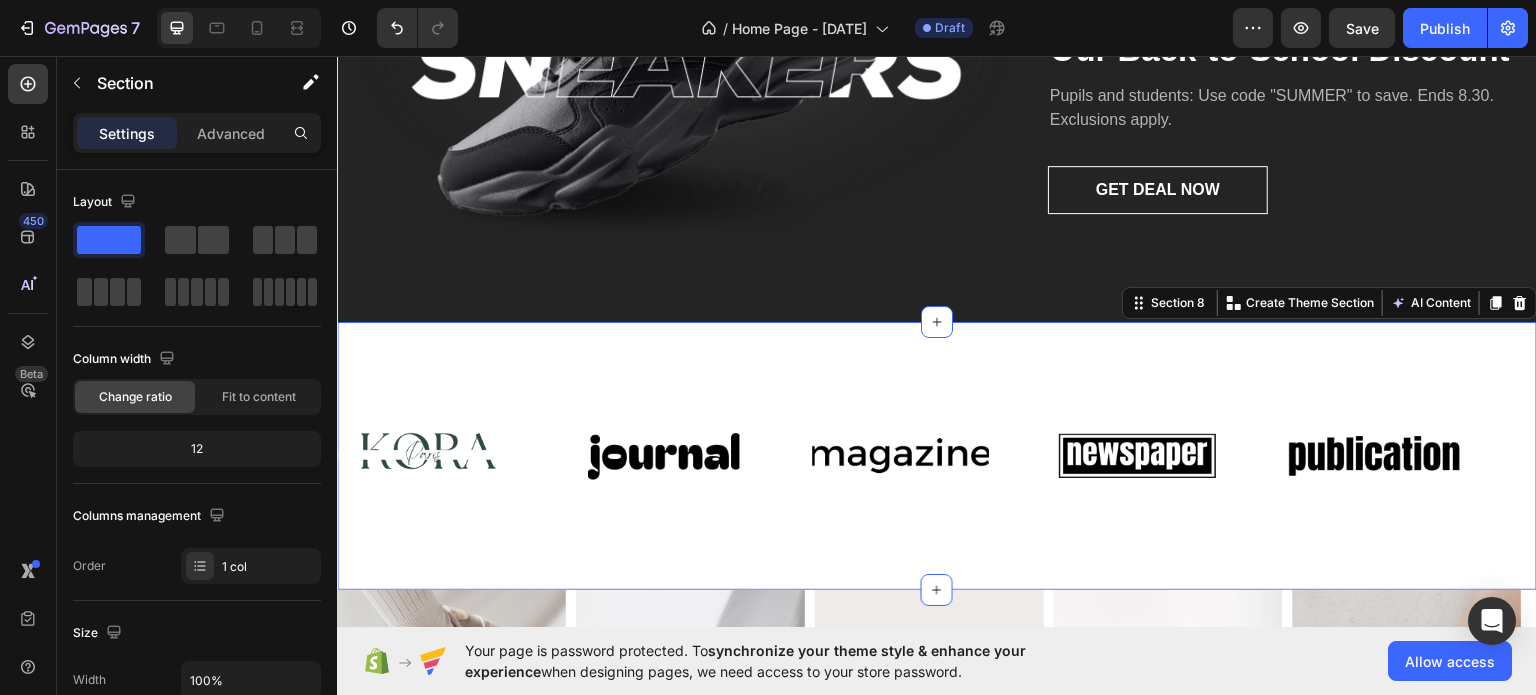 click on "Image Image Image Image Image Image Image Image Image Image Marquee Section 8   You can create reusable sections Create Theme Section AI Content Write with GemAI What would you like to describe here? Tone and Voice Persuasive Product Show more Generate" at bounding box center [937, 455] 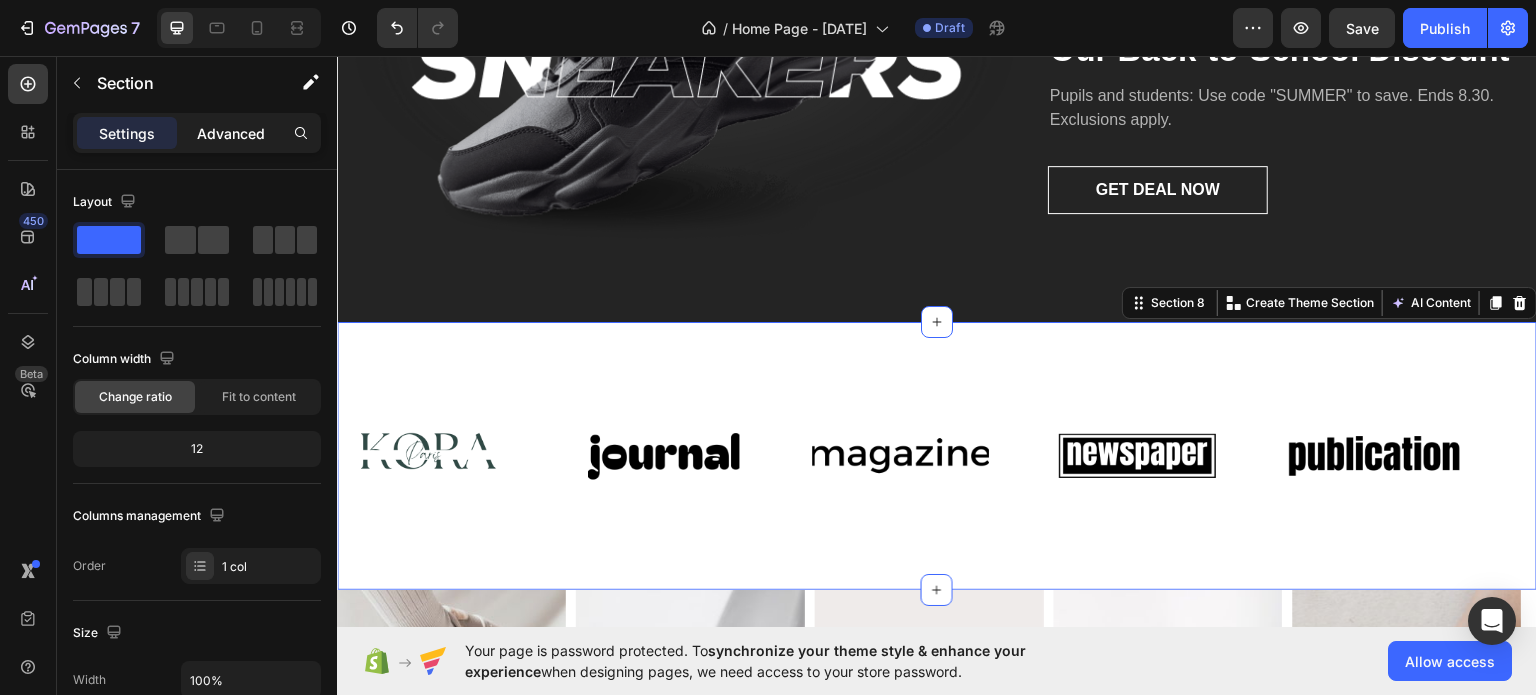 click on "Advanced" at bounding box center (231, 133) 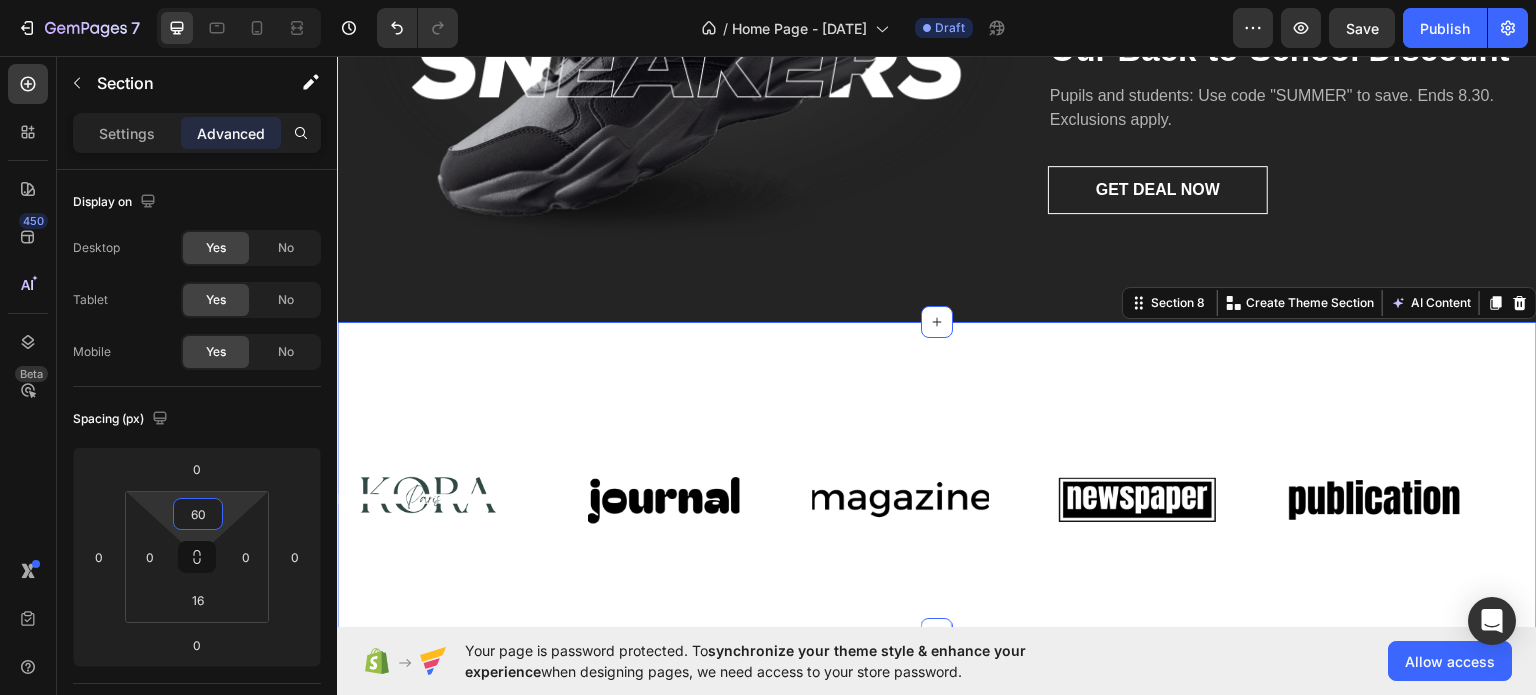 type on "0" 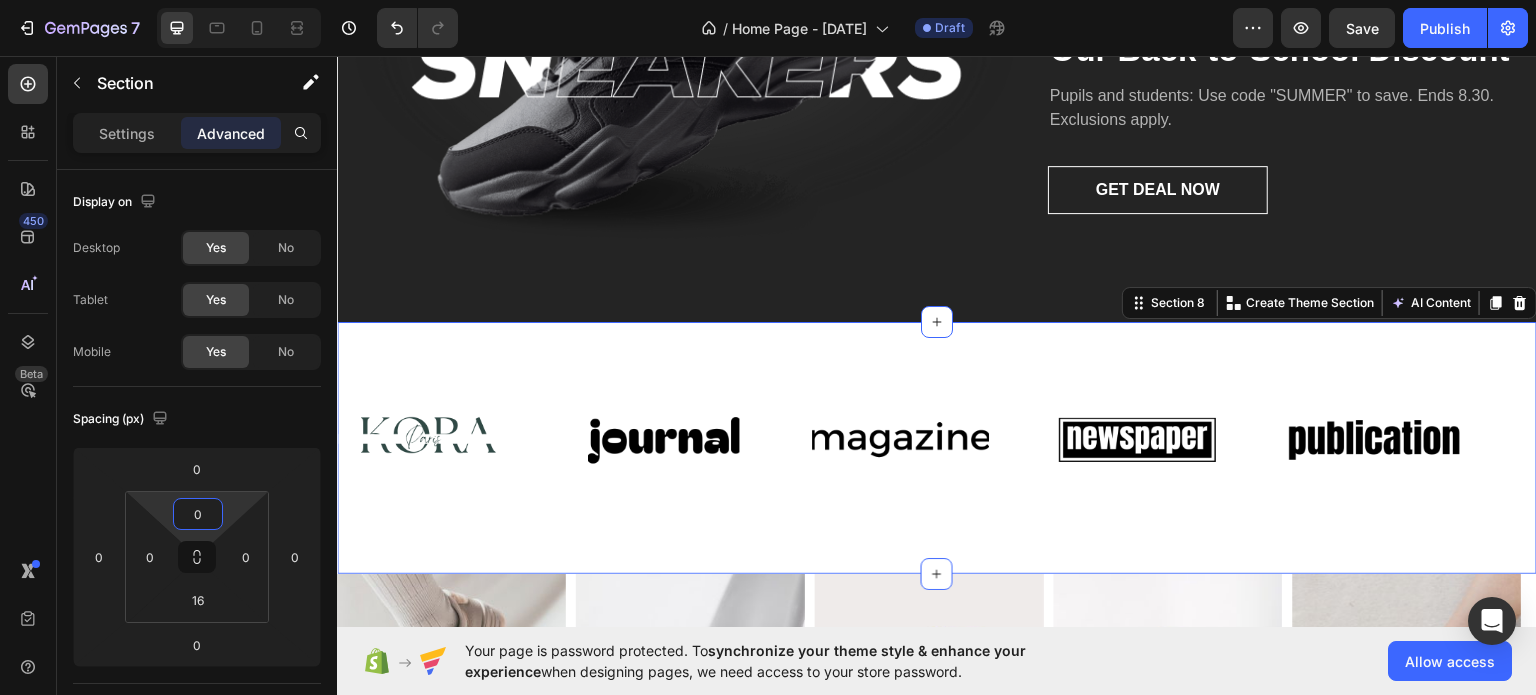 drag, startPoint x: 199, startPoint y: 533, endPoint x: 196, endPoint y: 579, distance: 46.09772 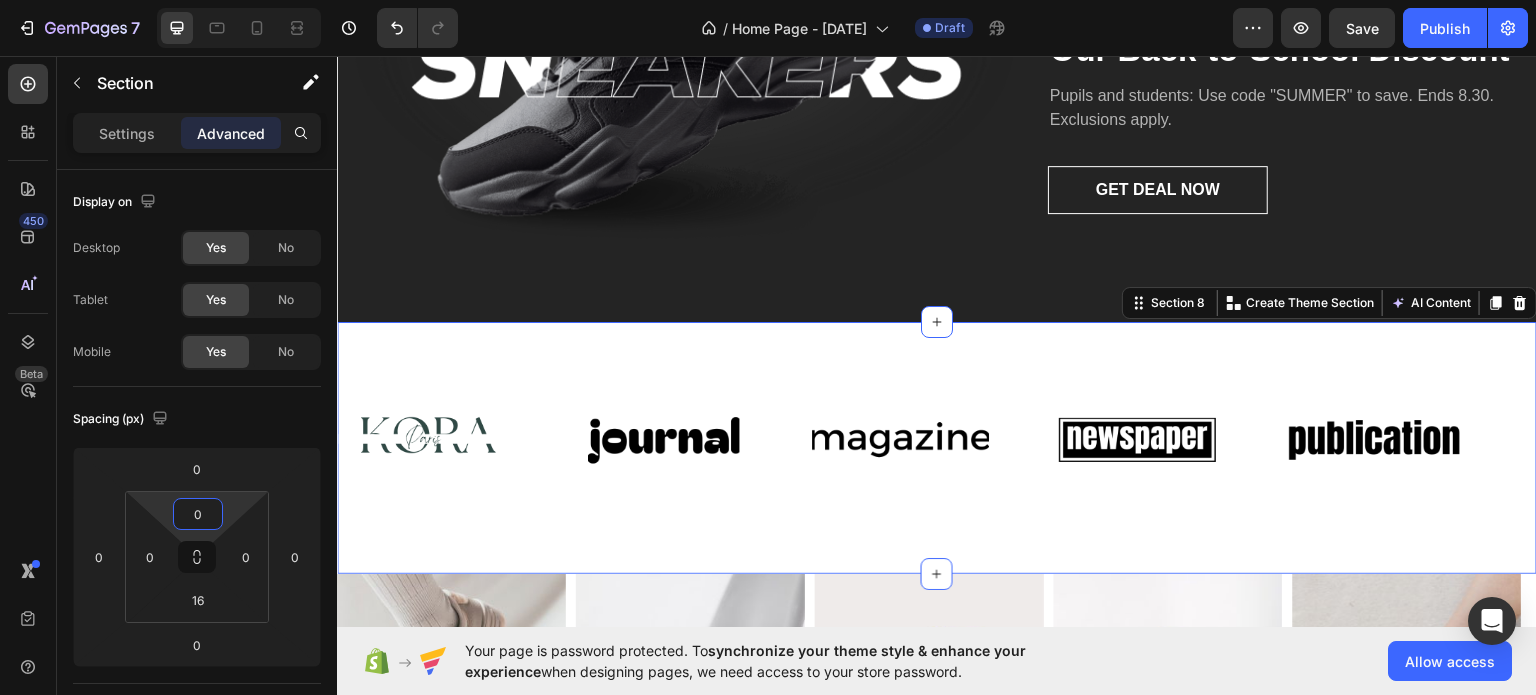 click on "7   /  Home Page - Aug 2, 18:32:27 Draft Preview  Save   Publish  450 Beta Sections(18) Elements(83) Section Element Hero Section Product Detail Brands Trusted Badges Guarantee Product Breakdown How to use Testimonials Compare Bundle FAQs Social Proof Brand Story Product List Collection Blog List Contact Sticky Add to Cart Custom Footer Browse Library 450 Layout
Row
Row
Row
Row Text
Heading
Text Block Button
Button
Button Media
Image
Image
Video" at bounding box center [768, 0] 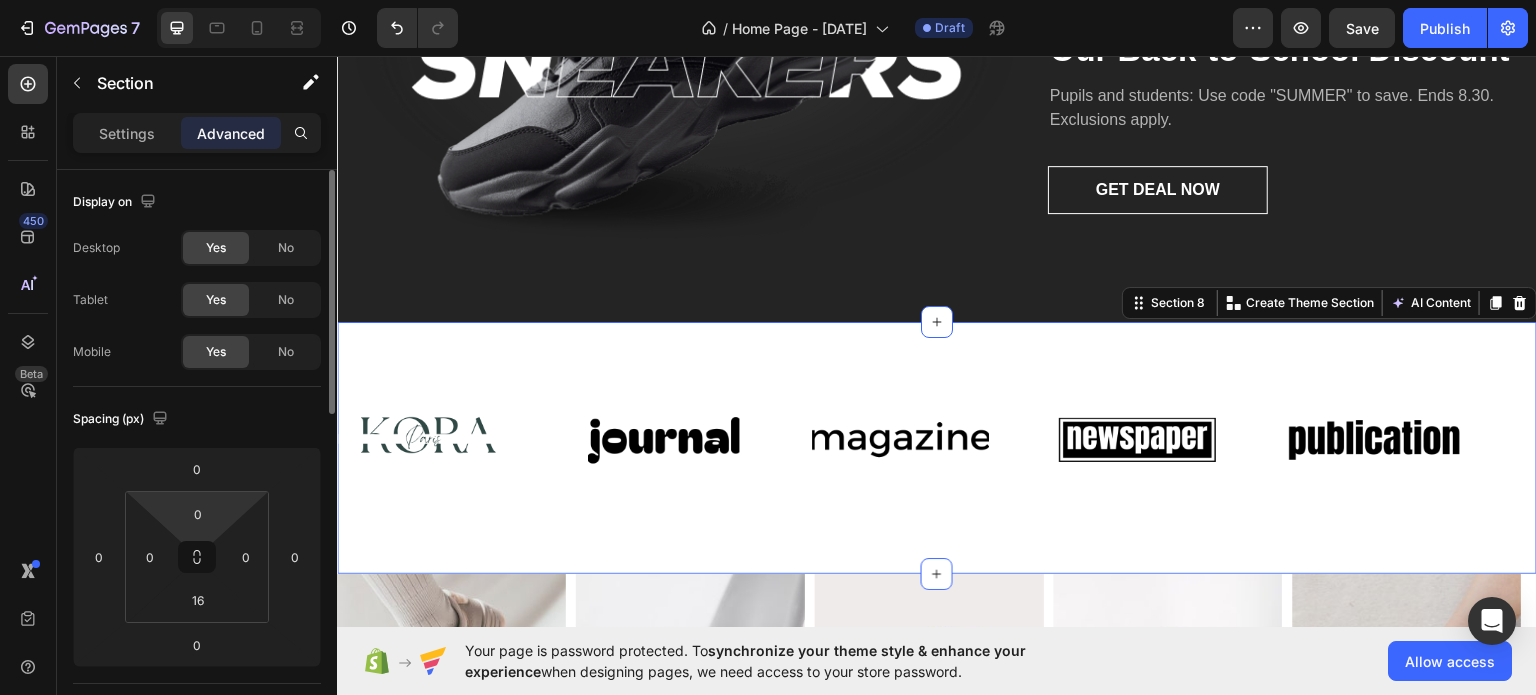 click 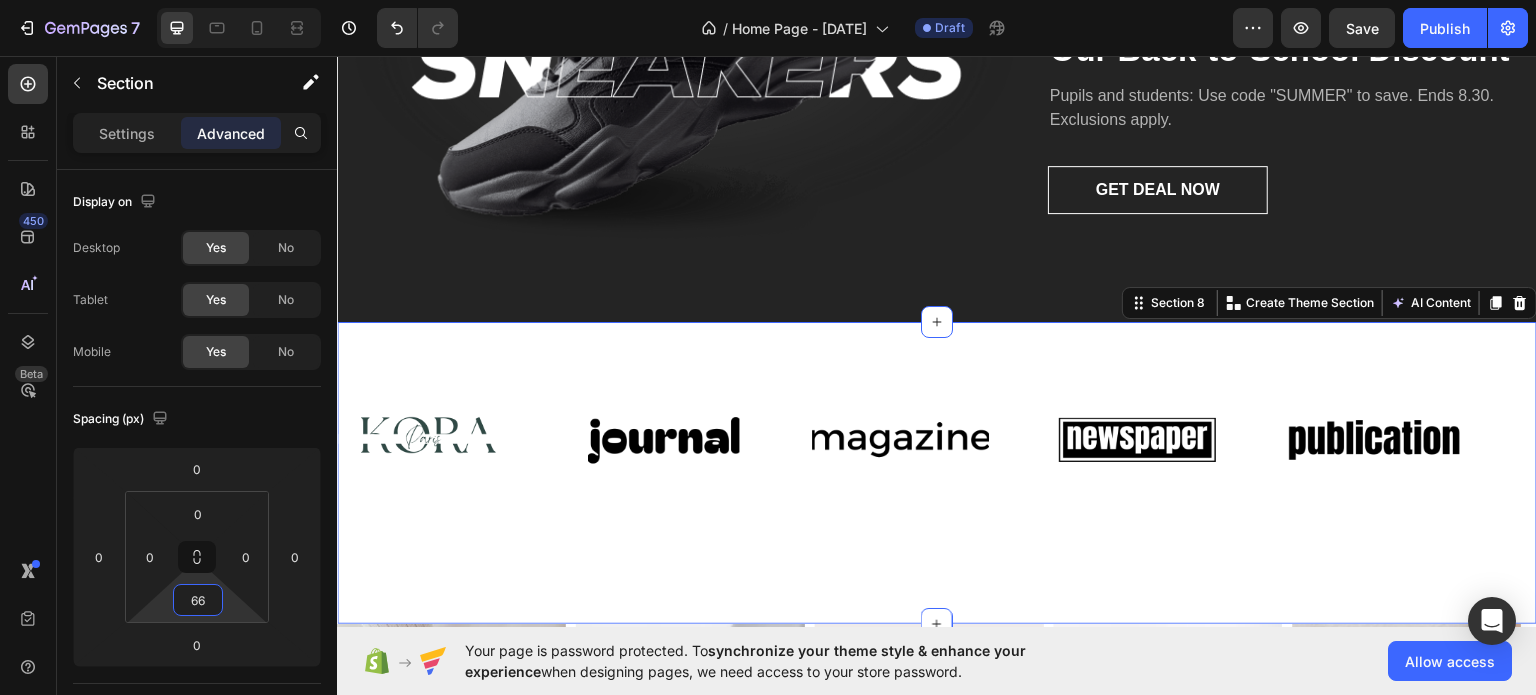 type on "0" 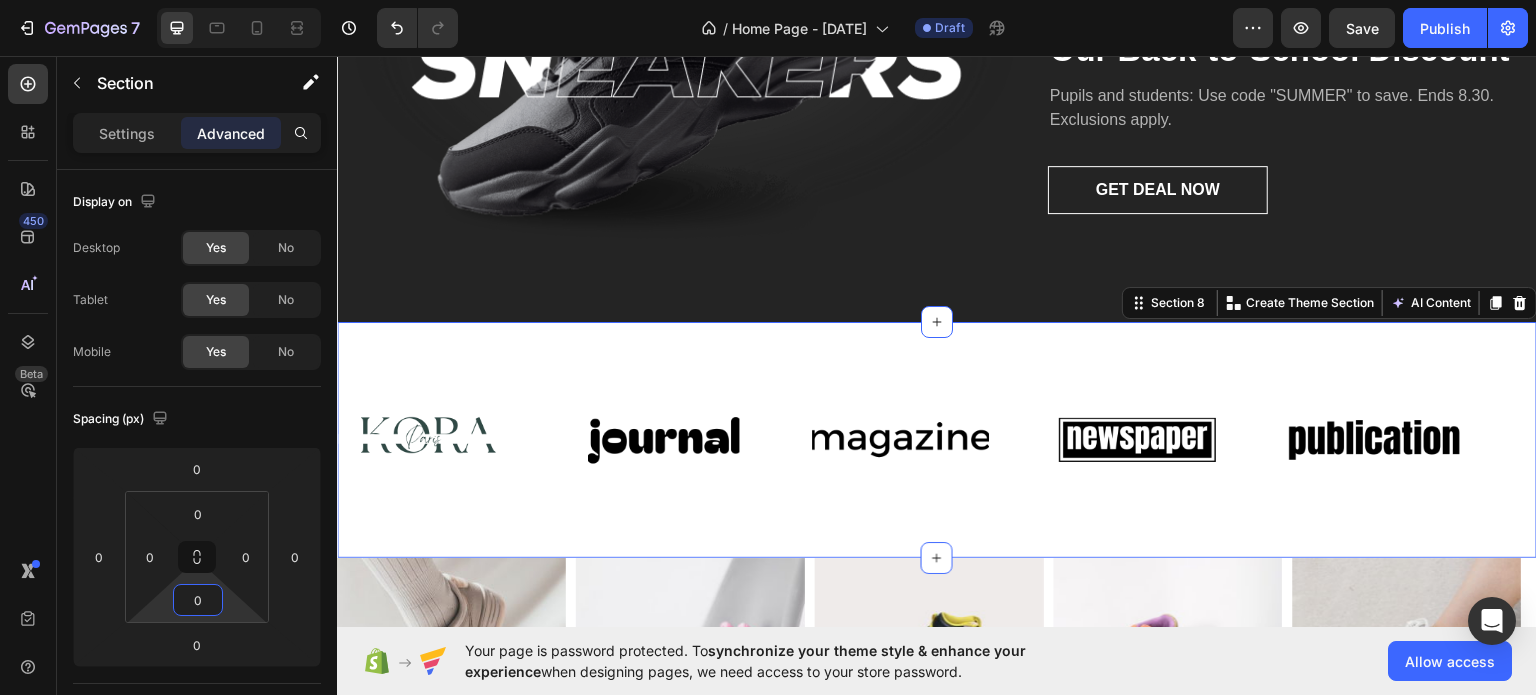 drag, startPoint x: 211, startPoint y: 576, endPoint x: 210, endPoint y: 652, distance: 76.00658 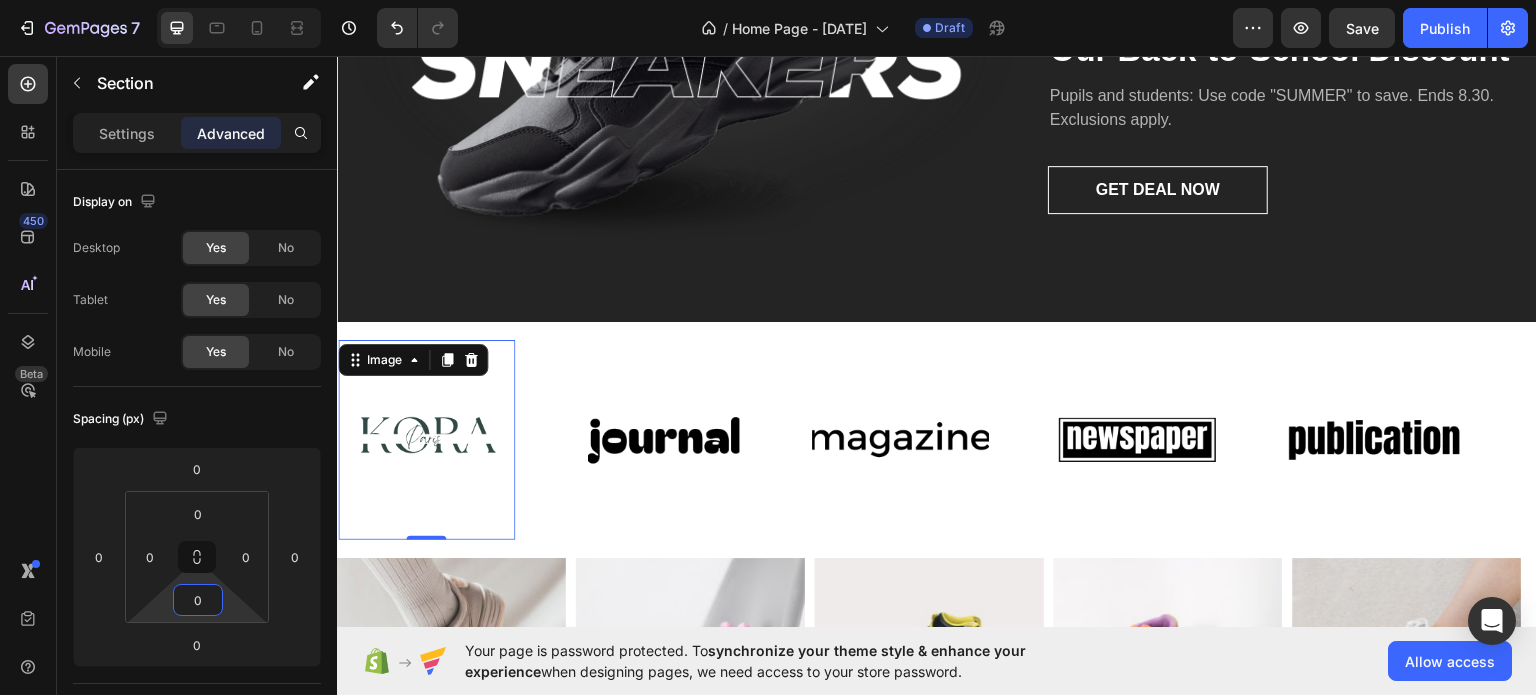 click at bounding box center [426, 439] 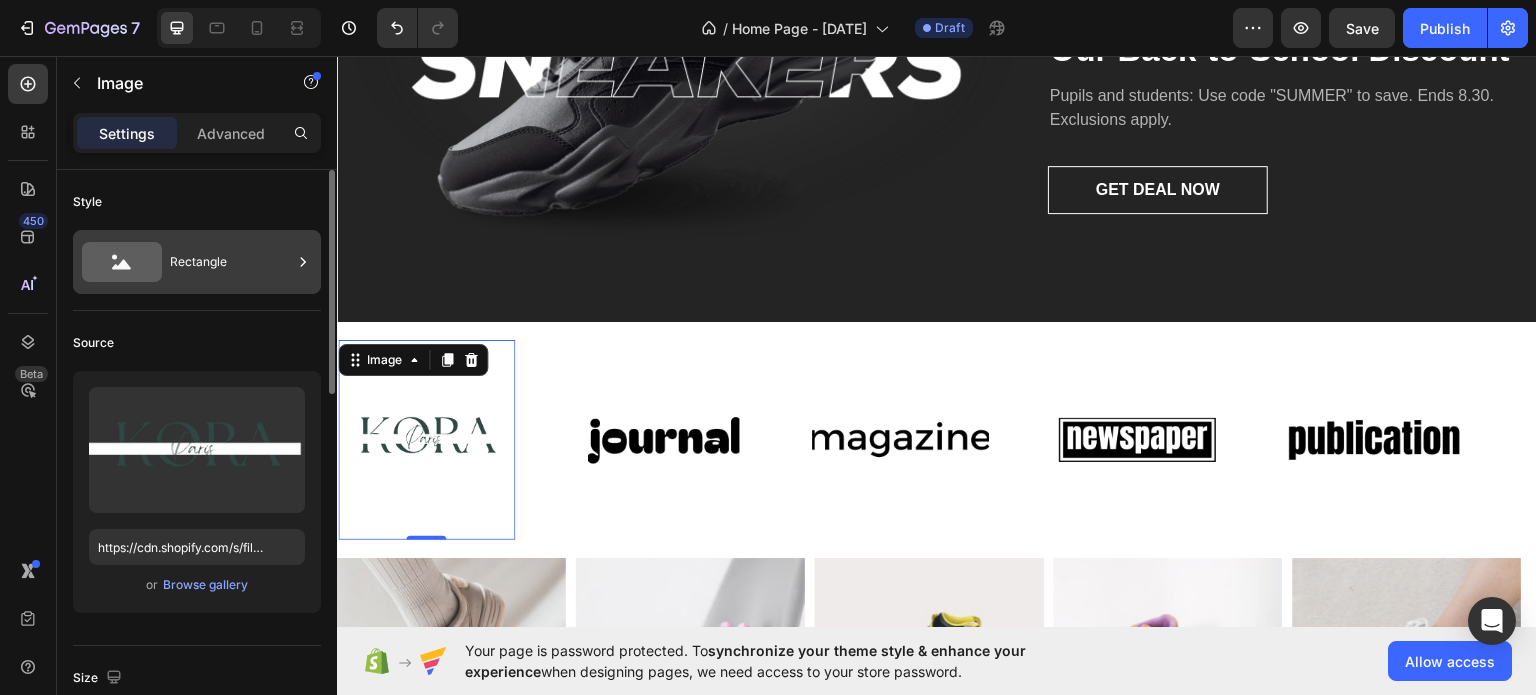 click on "Rectangle" at bounding box center [231, 262] 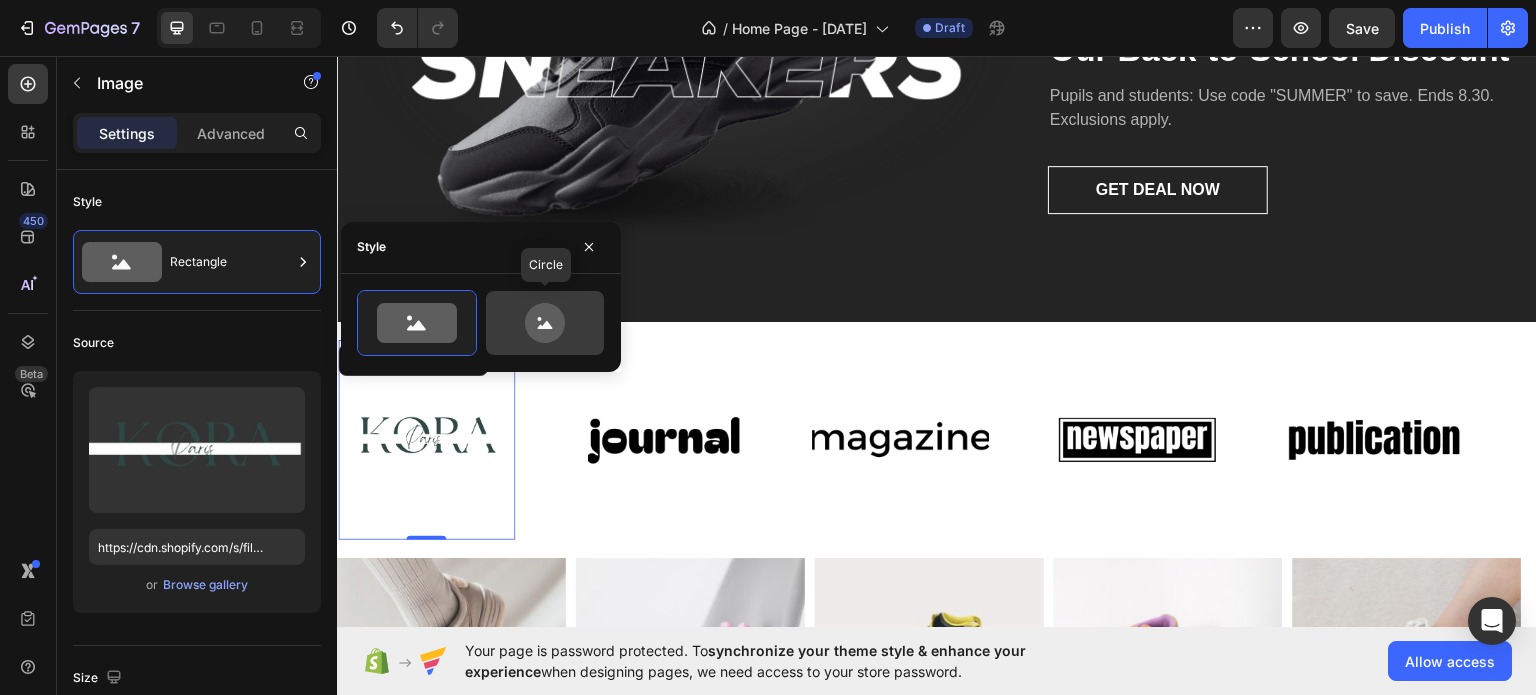 click 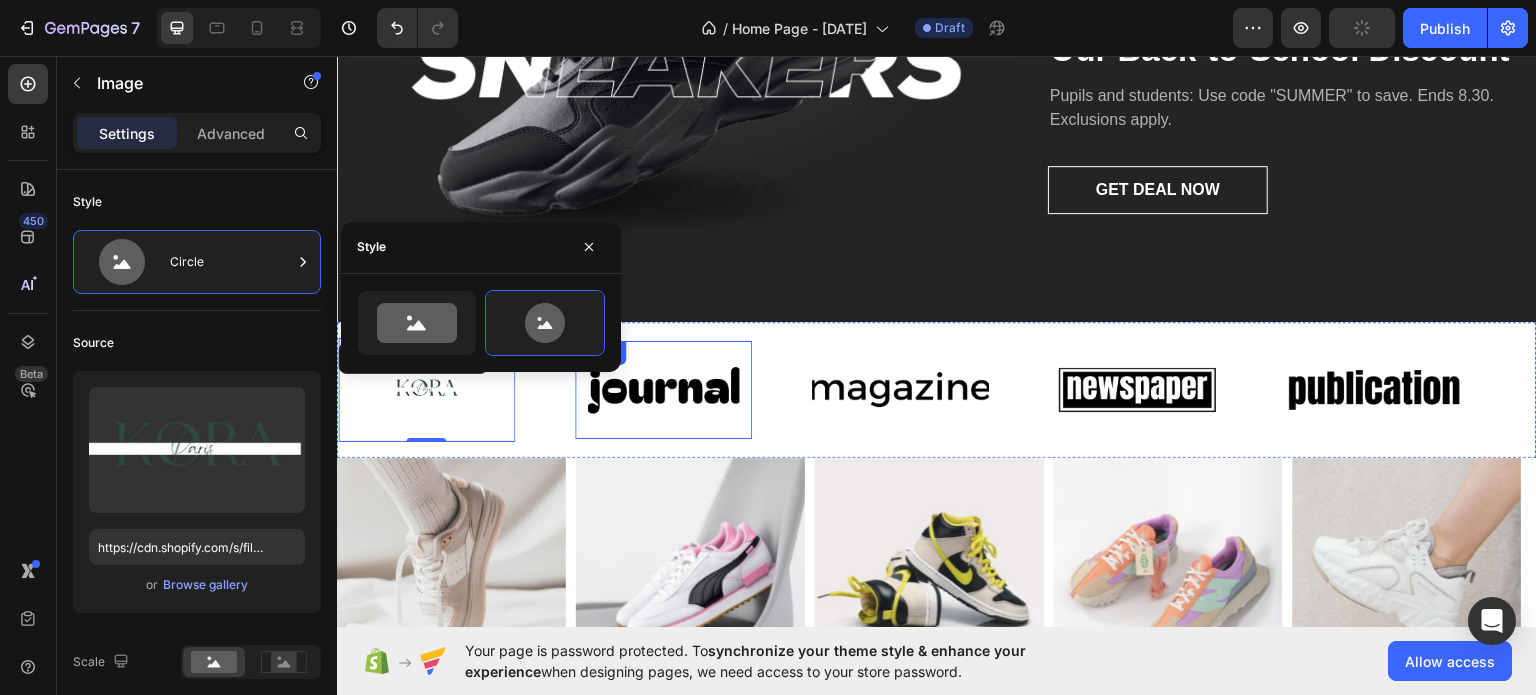 click at bounding box center (663, 389) 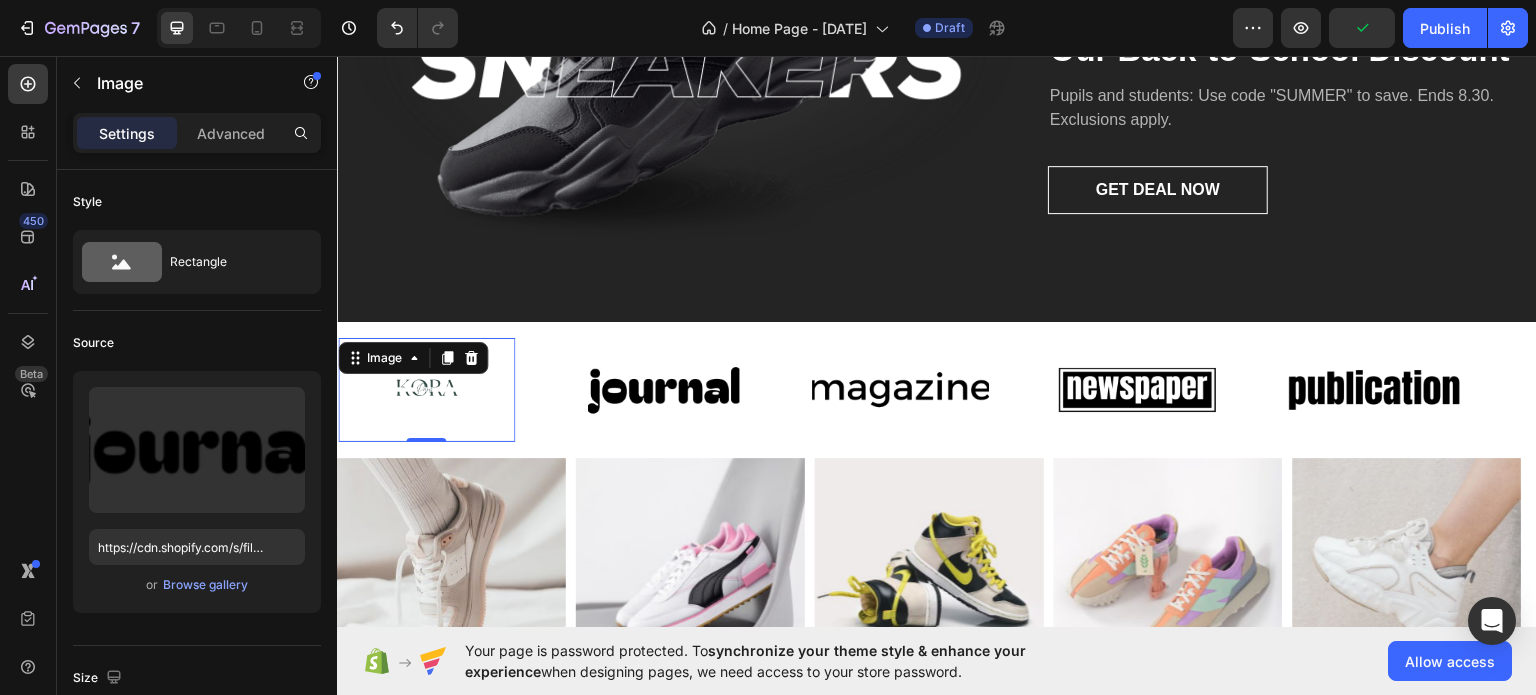 click at bounding box center (426, 389) 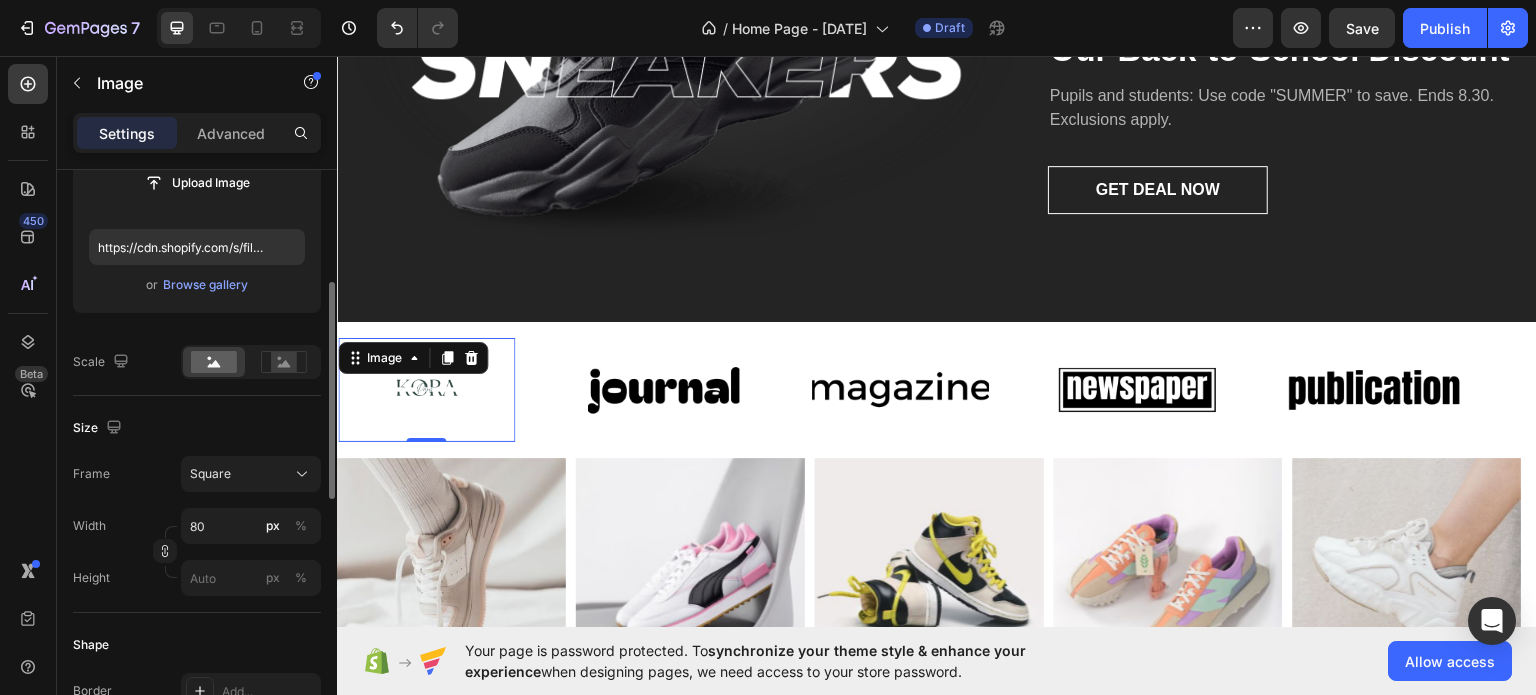 scroll, scrollTop: 200, scrollLeft: 0, axis: vertical 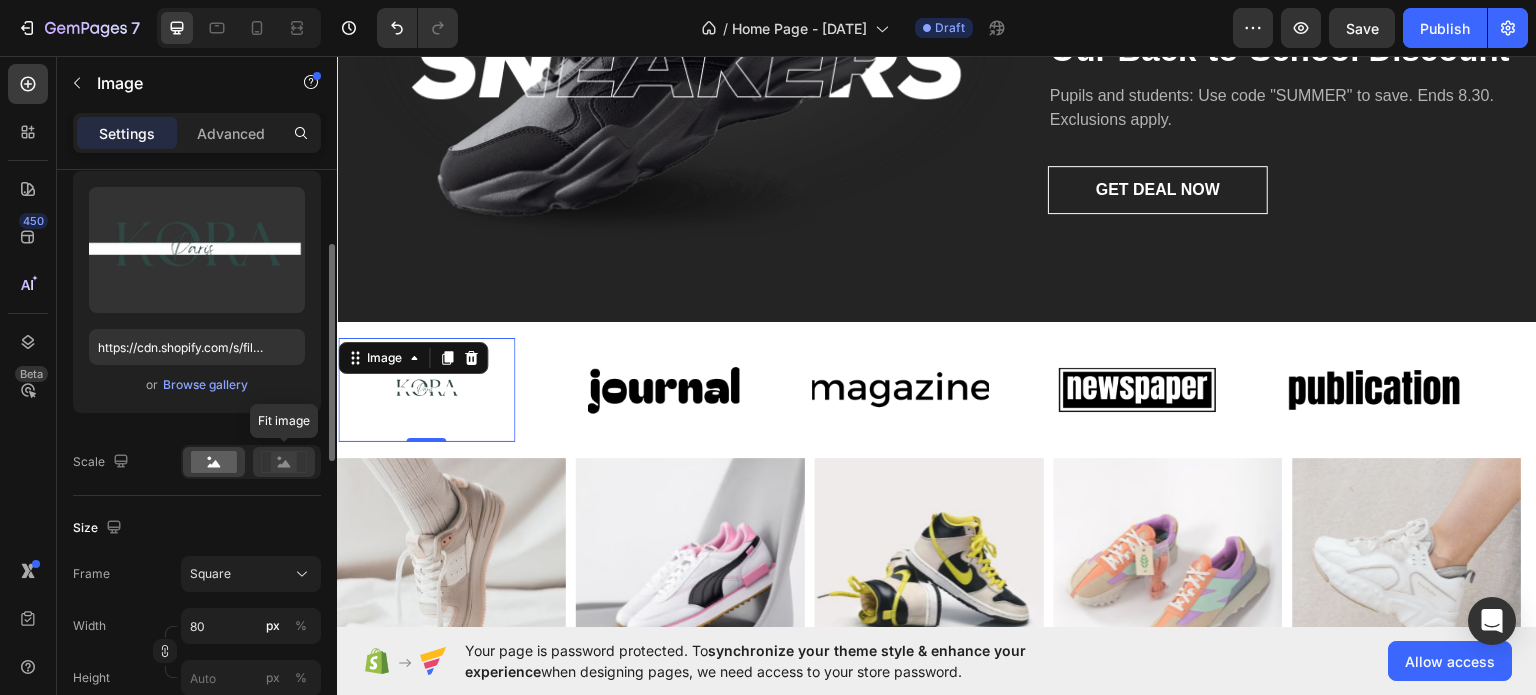 click 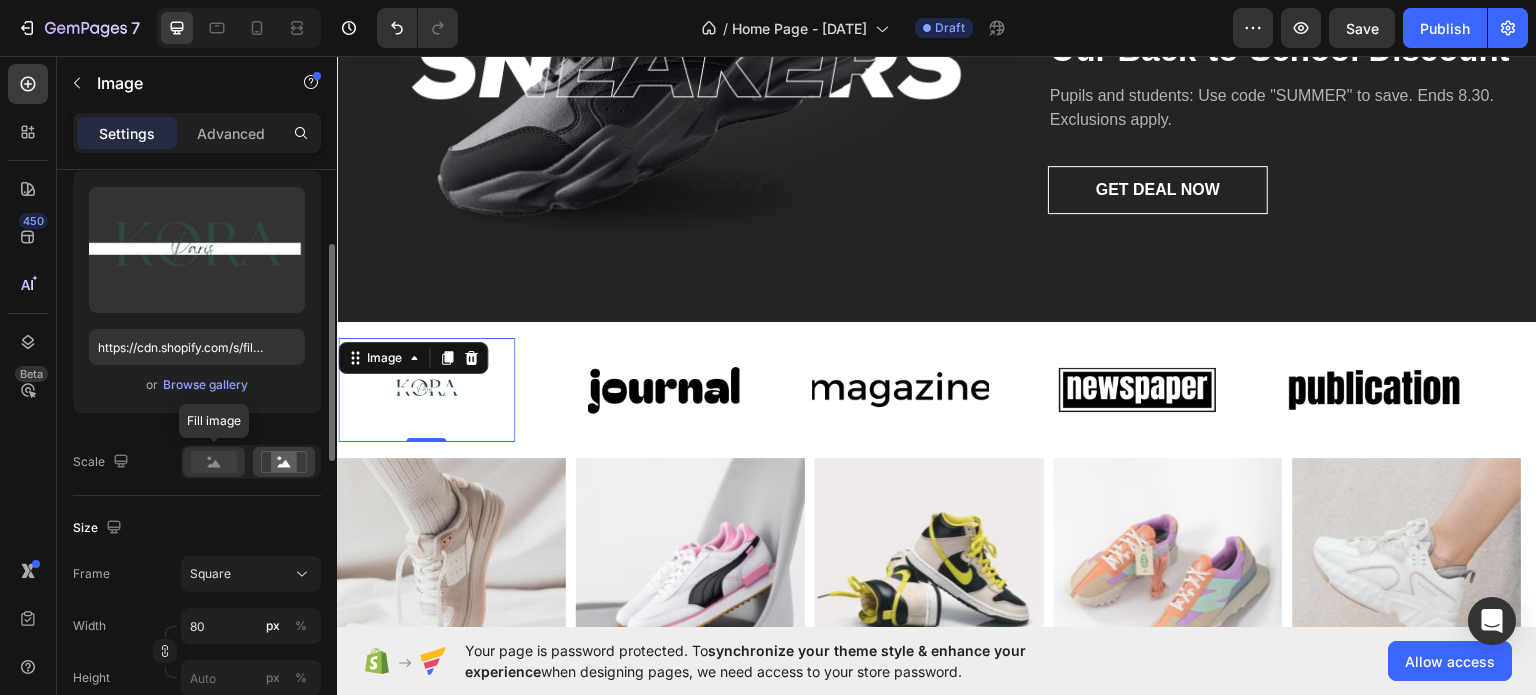 click 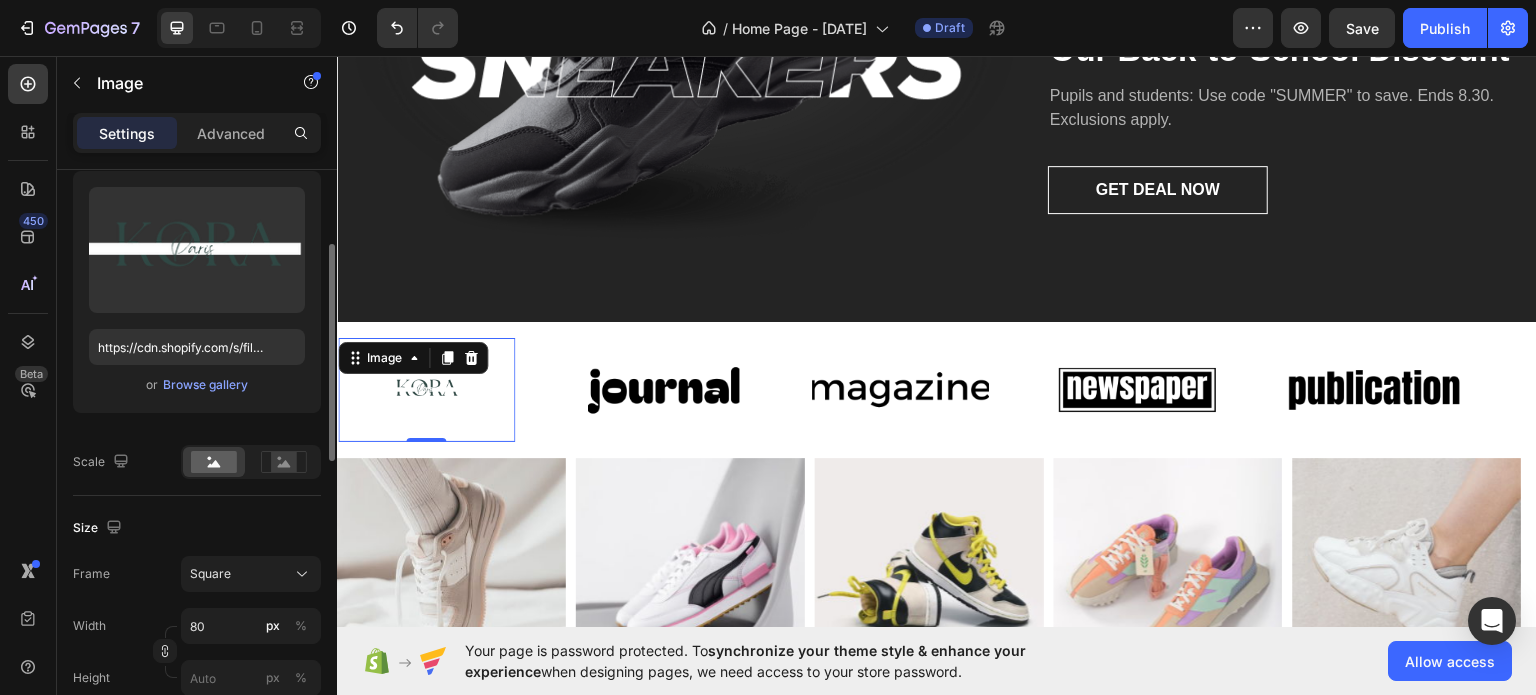 scroll, scrollTop: 300, scrollLeft: 0, axis: vertical 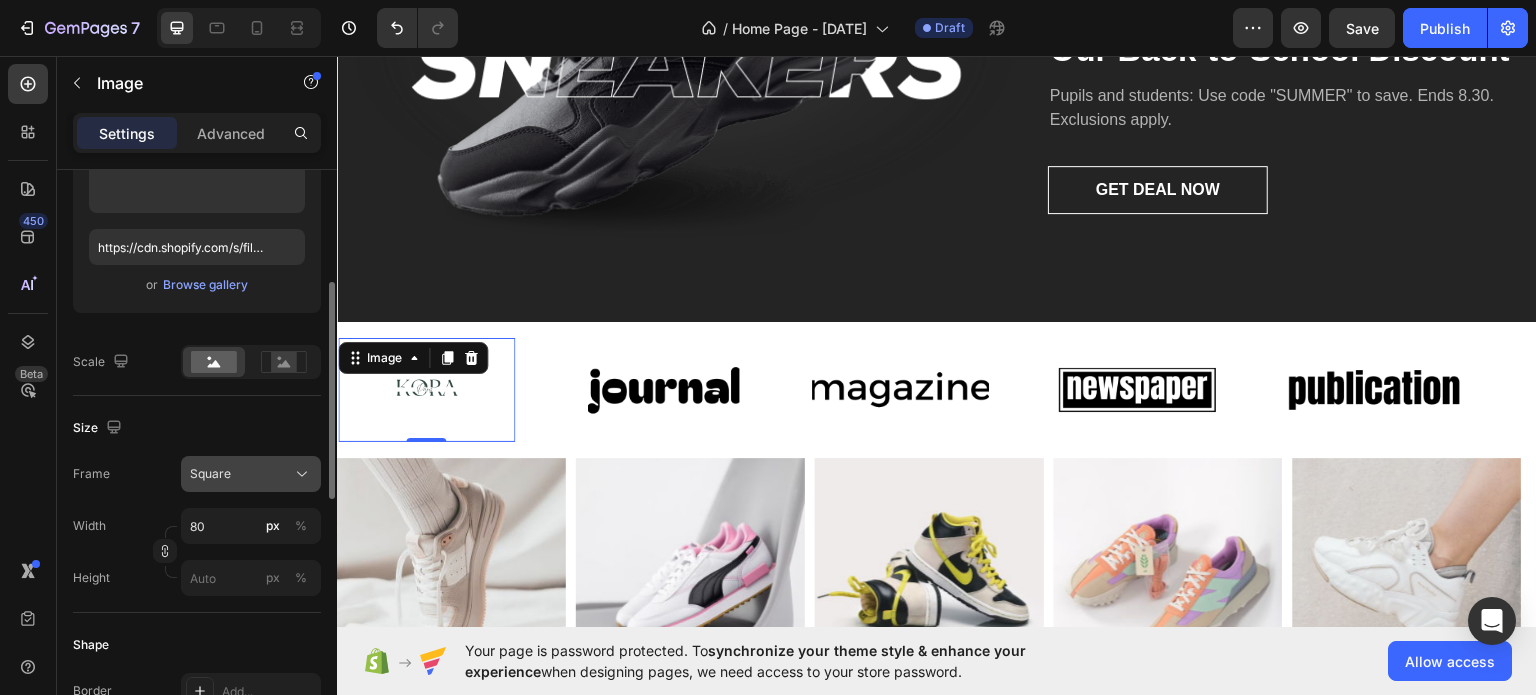 click on "Square" at bounding box center [210, 474] 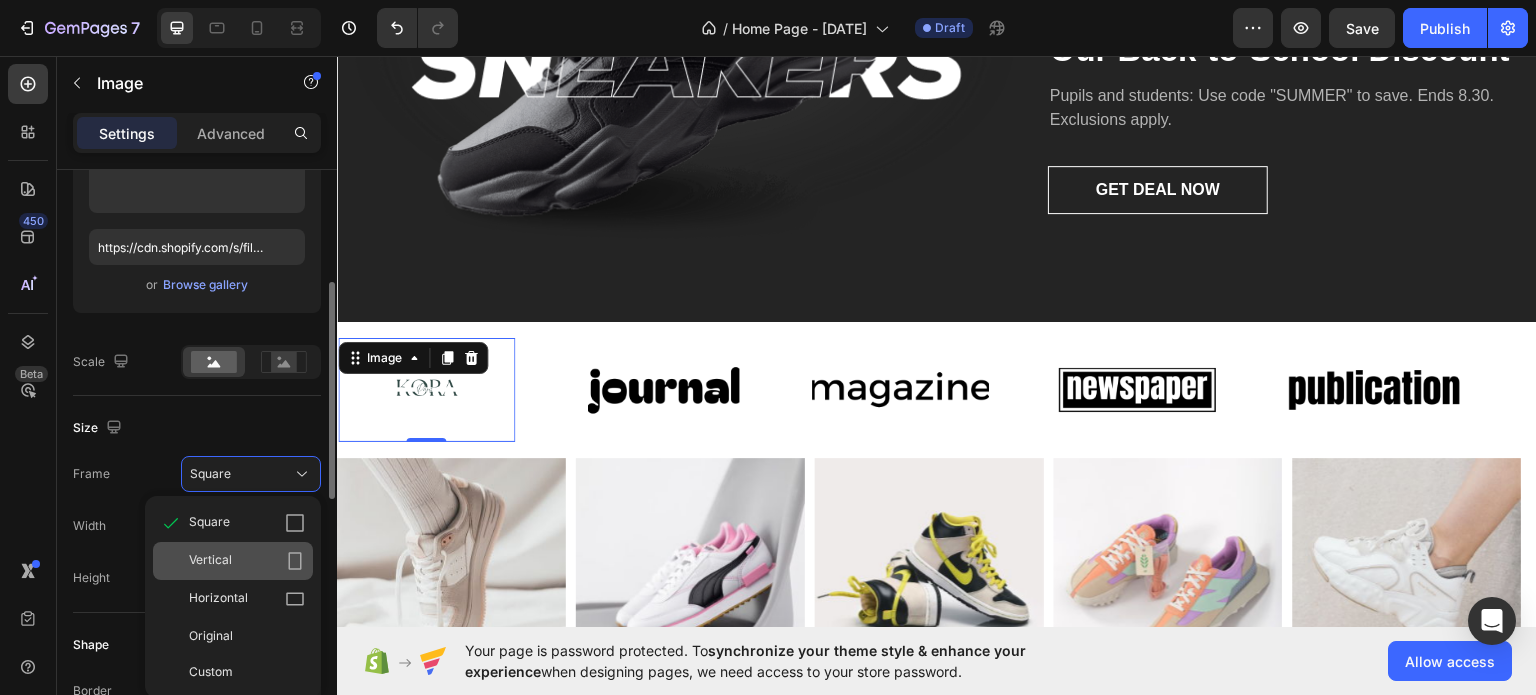 click on "Vertical" at bounding box center [247, 561] 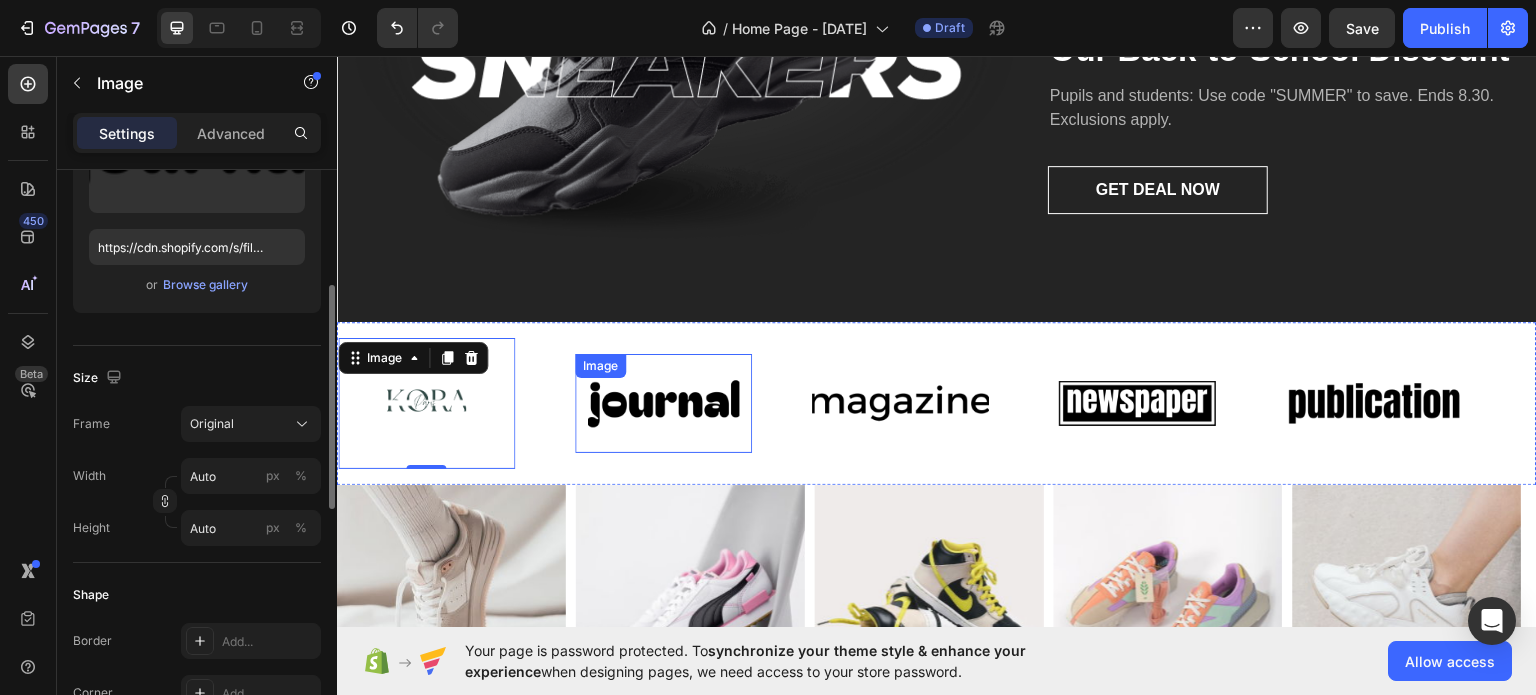 click at bounding box center [663, 402] 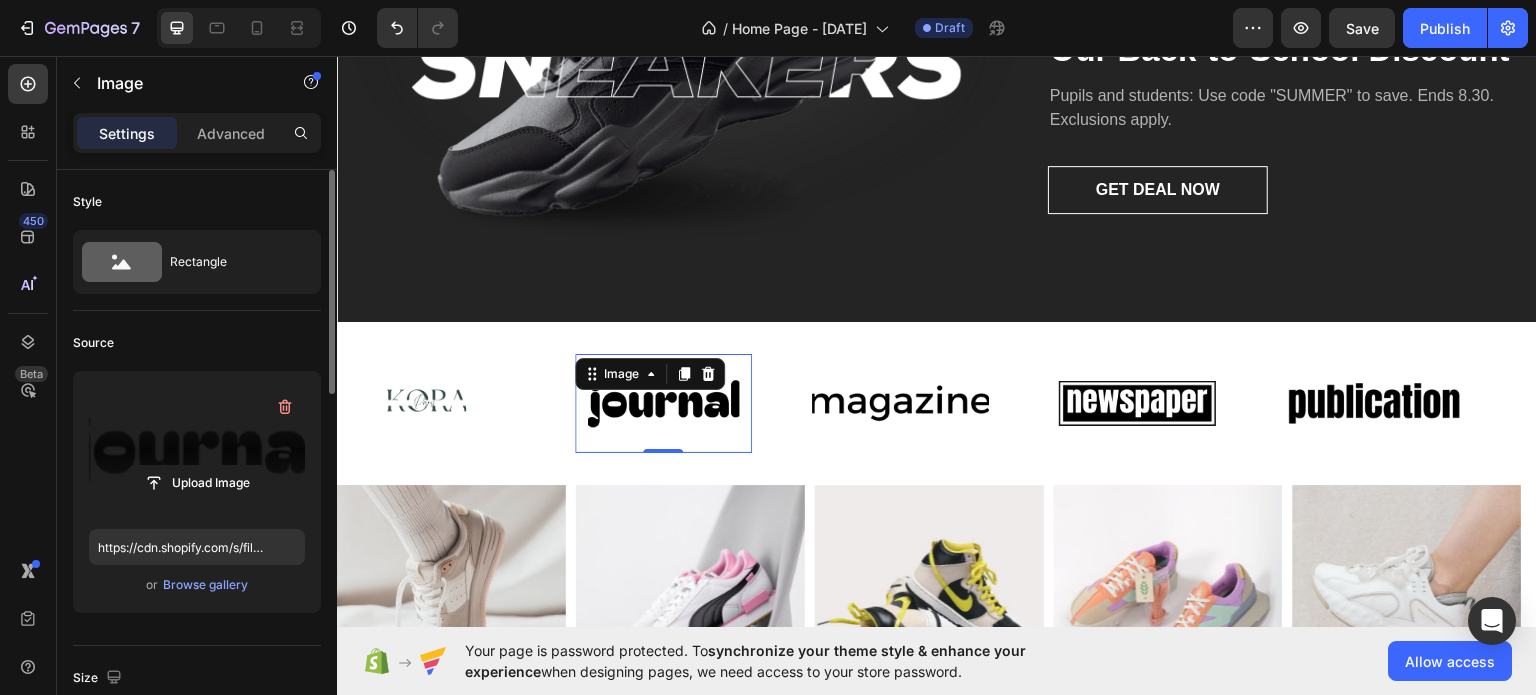 scroll, scrollTop: 100, scrollLeft: 0, axis: vertical 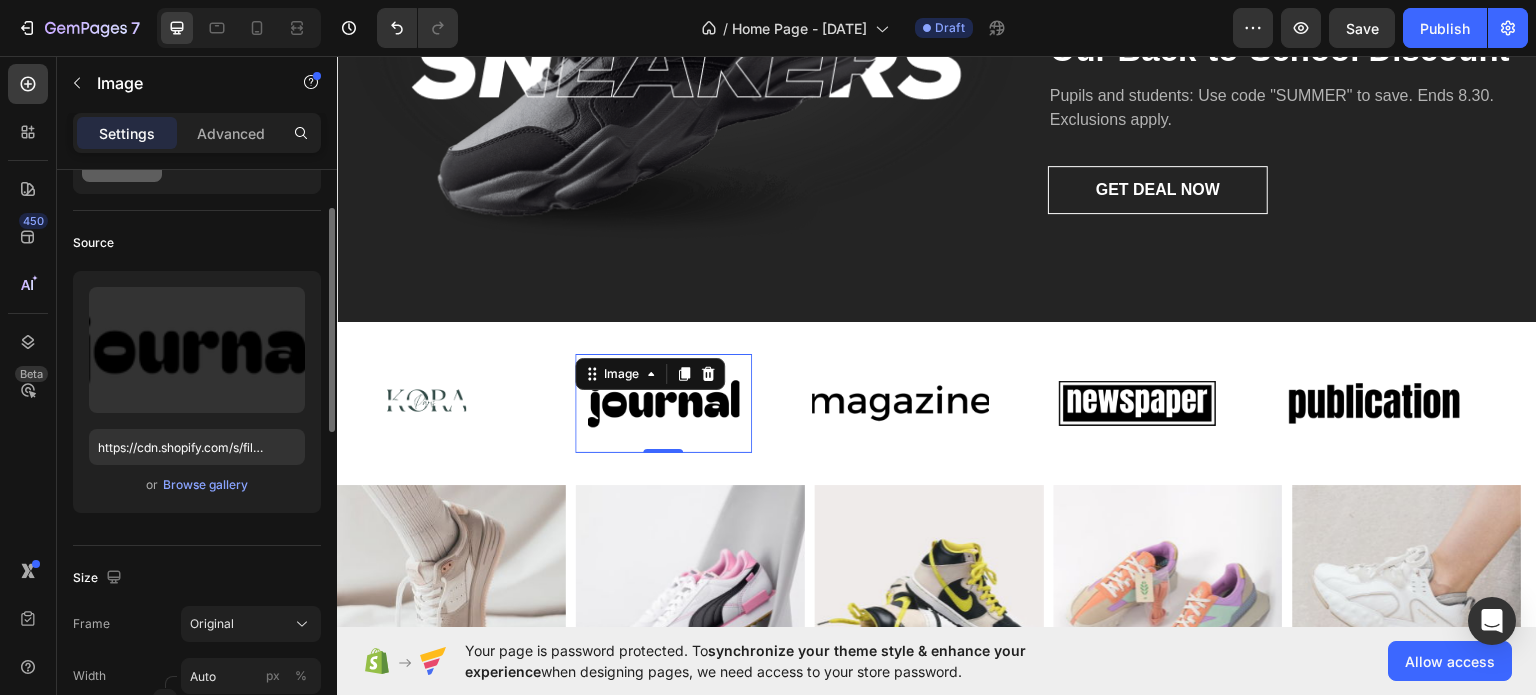 click on "or  Browse gallery" at bounding box center (197, 485) 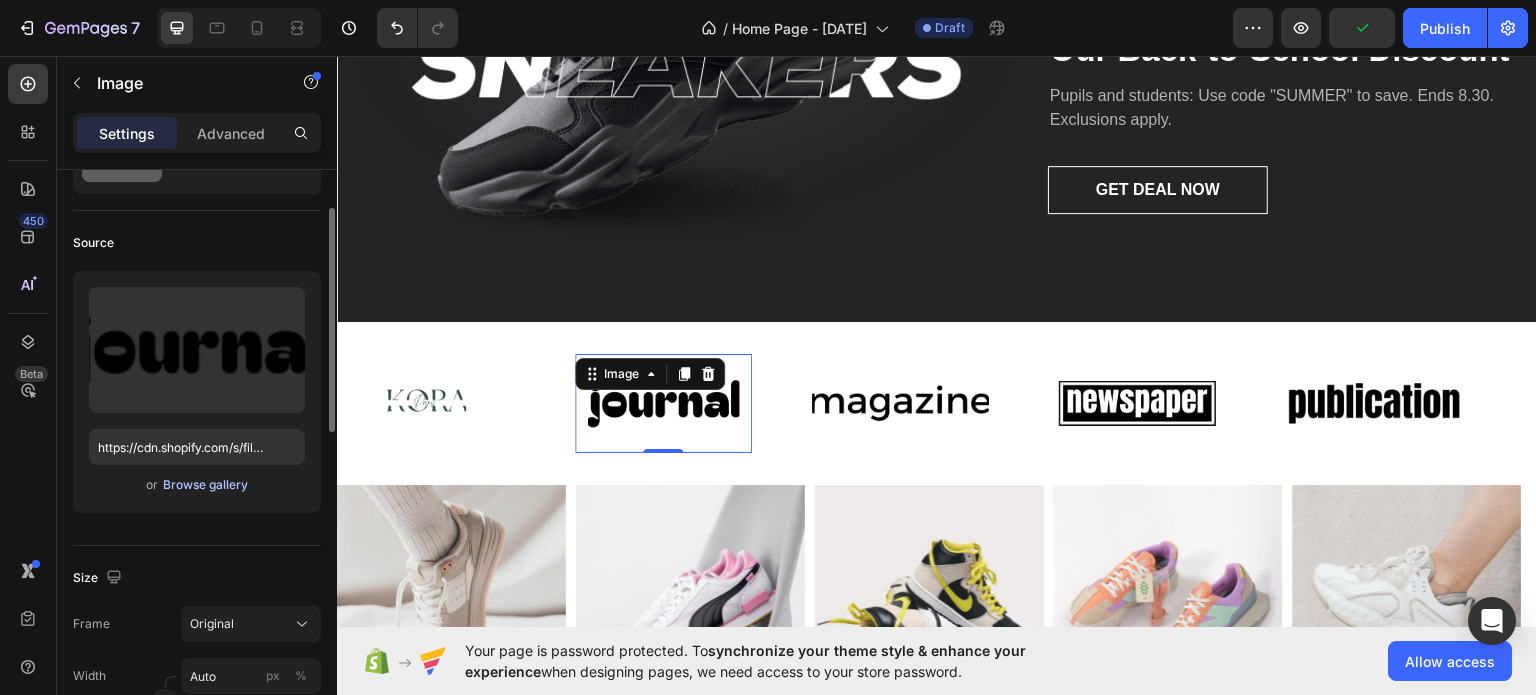 click on "Browse gallery" at bounding box center (205, 485) 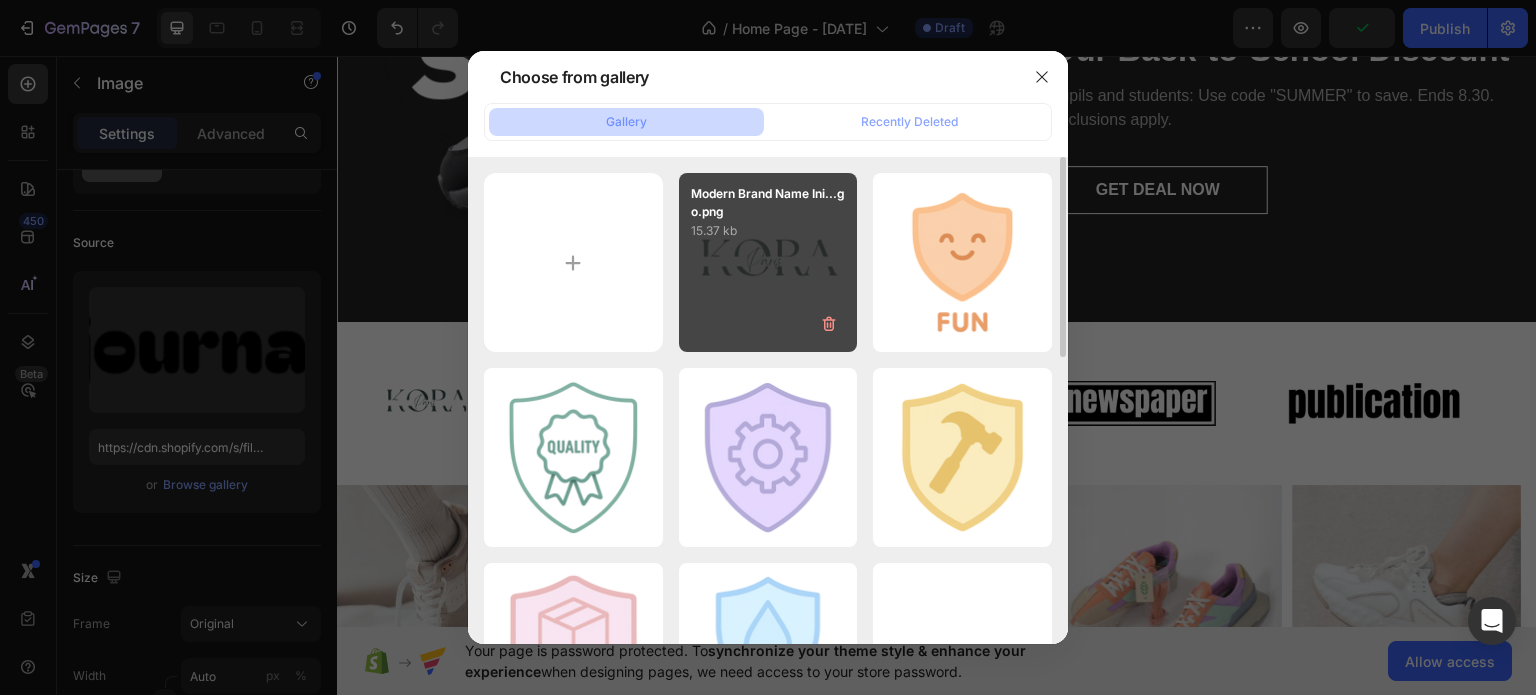 click on "Modern Brand Name Ini...go.png 15.37 kb" at bounding box center (768, 262) 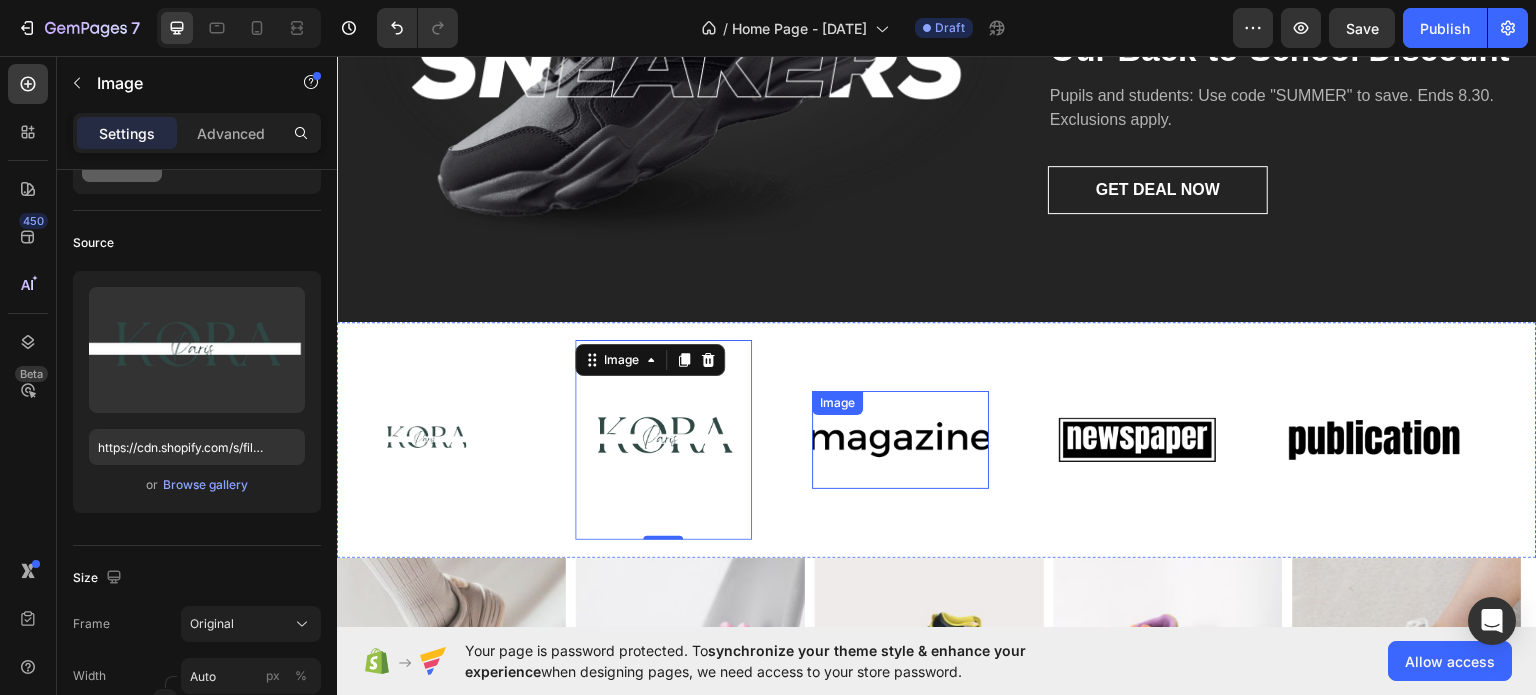 click at bounding box center [900, 439] 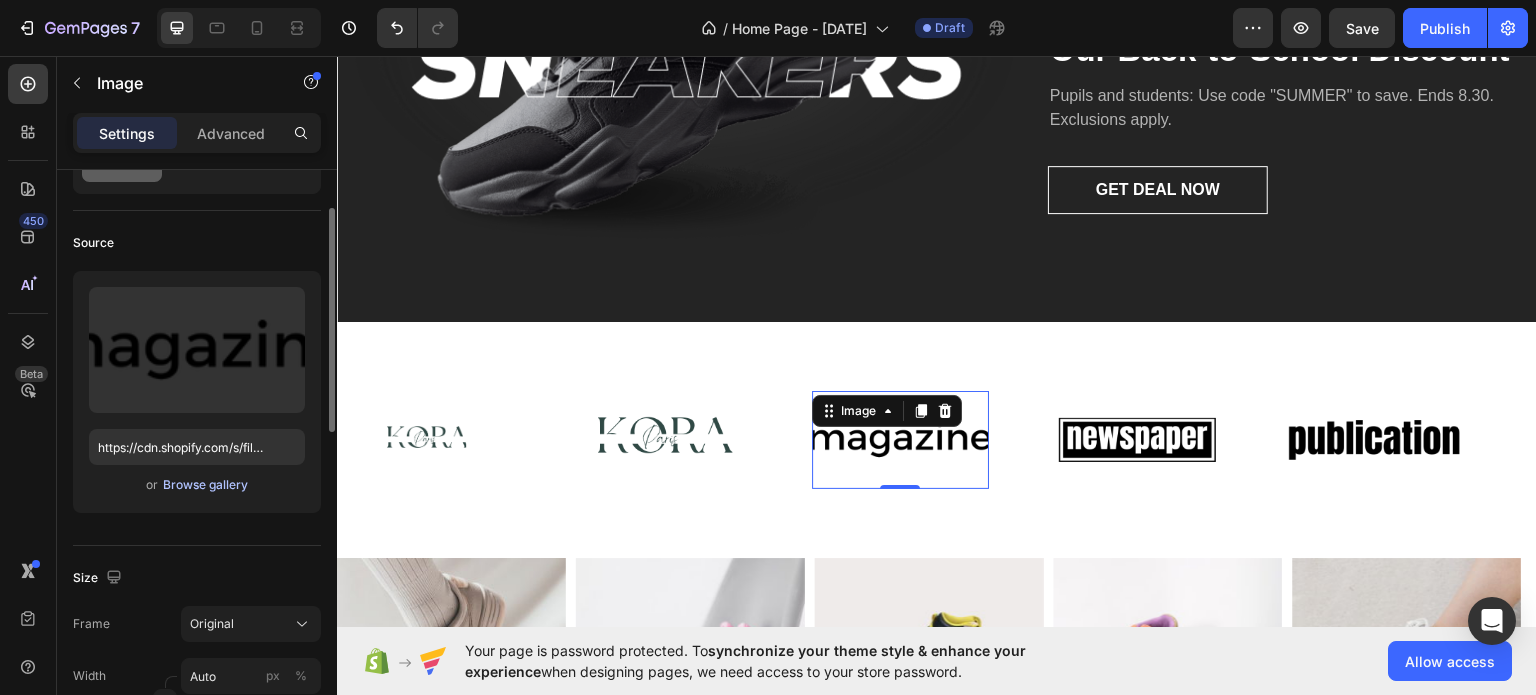 click on "Browse gallery" at bounding box center [205, 485] 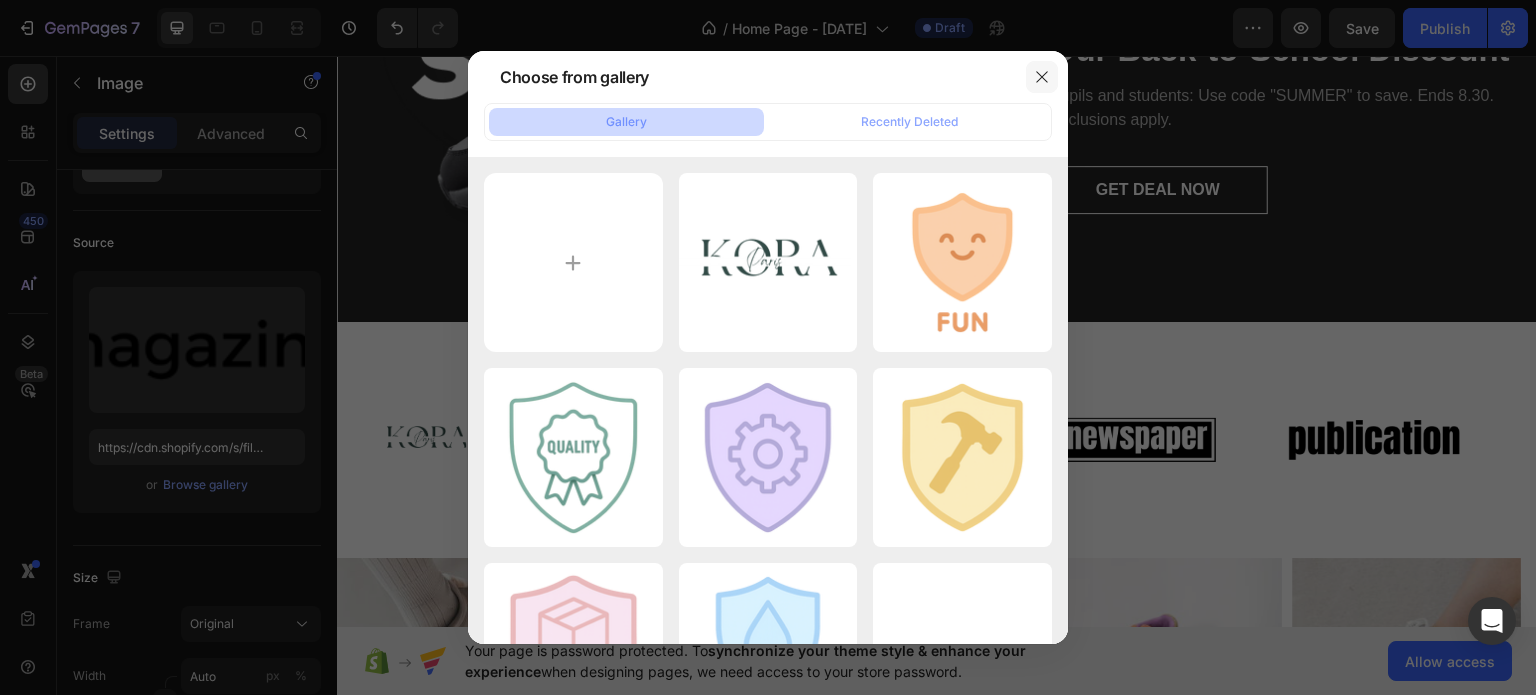 click 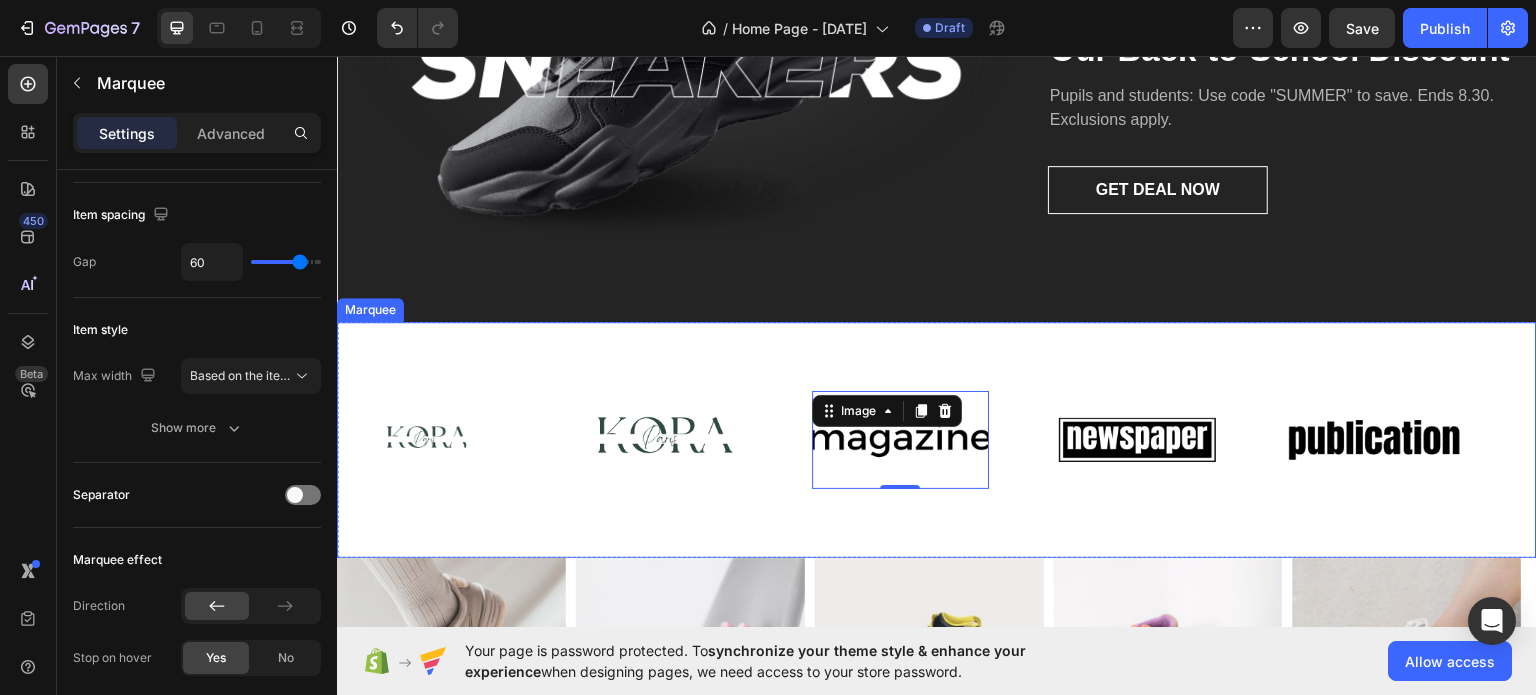 click on "Image Image Image   0 Image Image Image Image Image   0 Image Image Marquee" at bounding box center [937, 439] 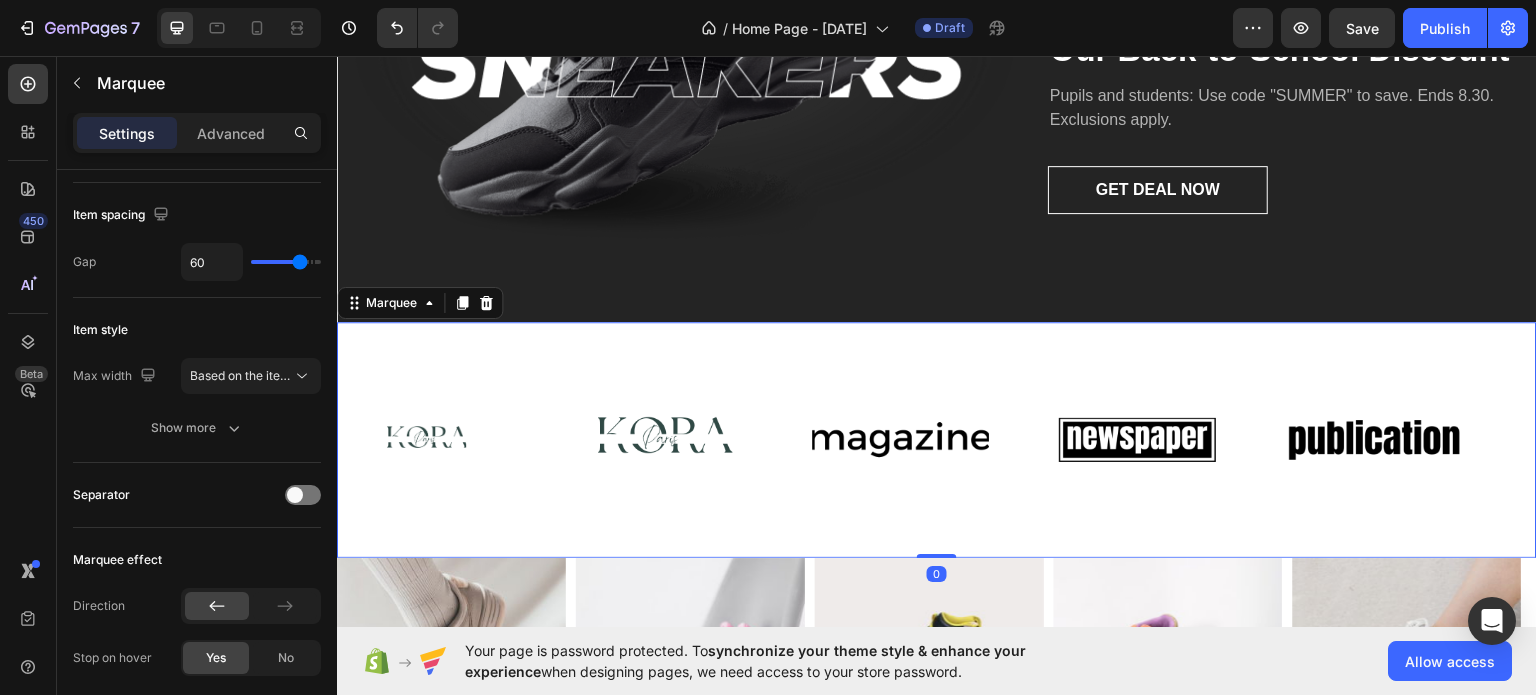scroll, scrollTop: 0, scrollLeft: 0, axis: both 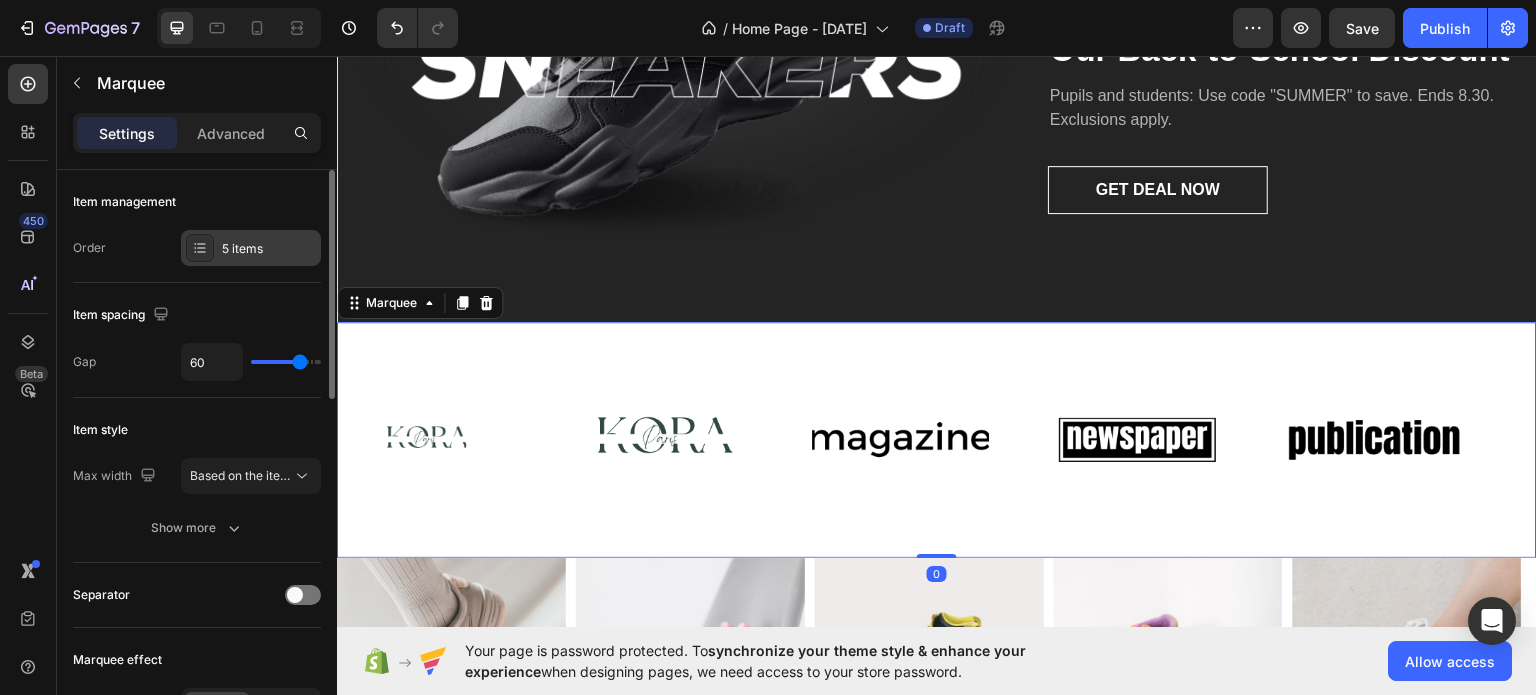 click on "5 items" at bounding box center [269, 249] 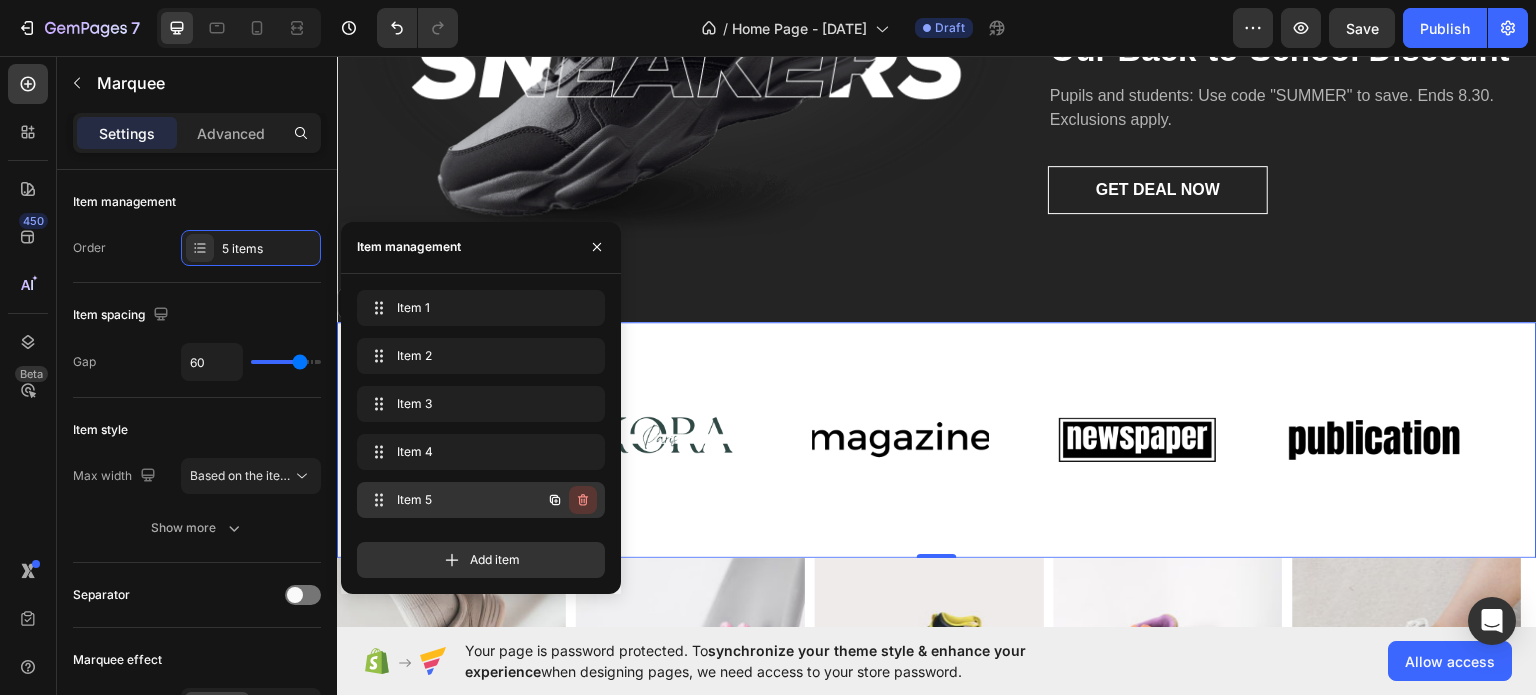 click 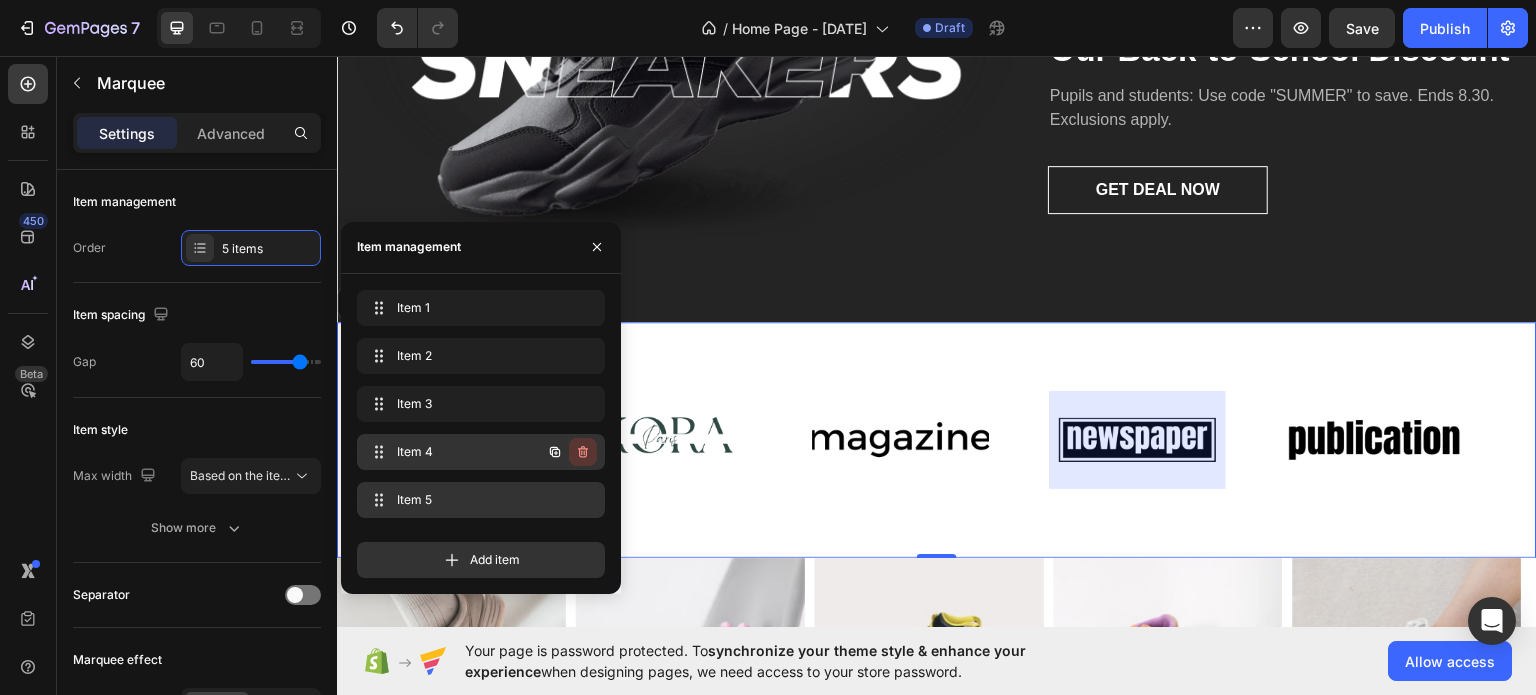 click 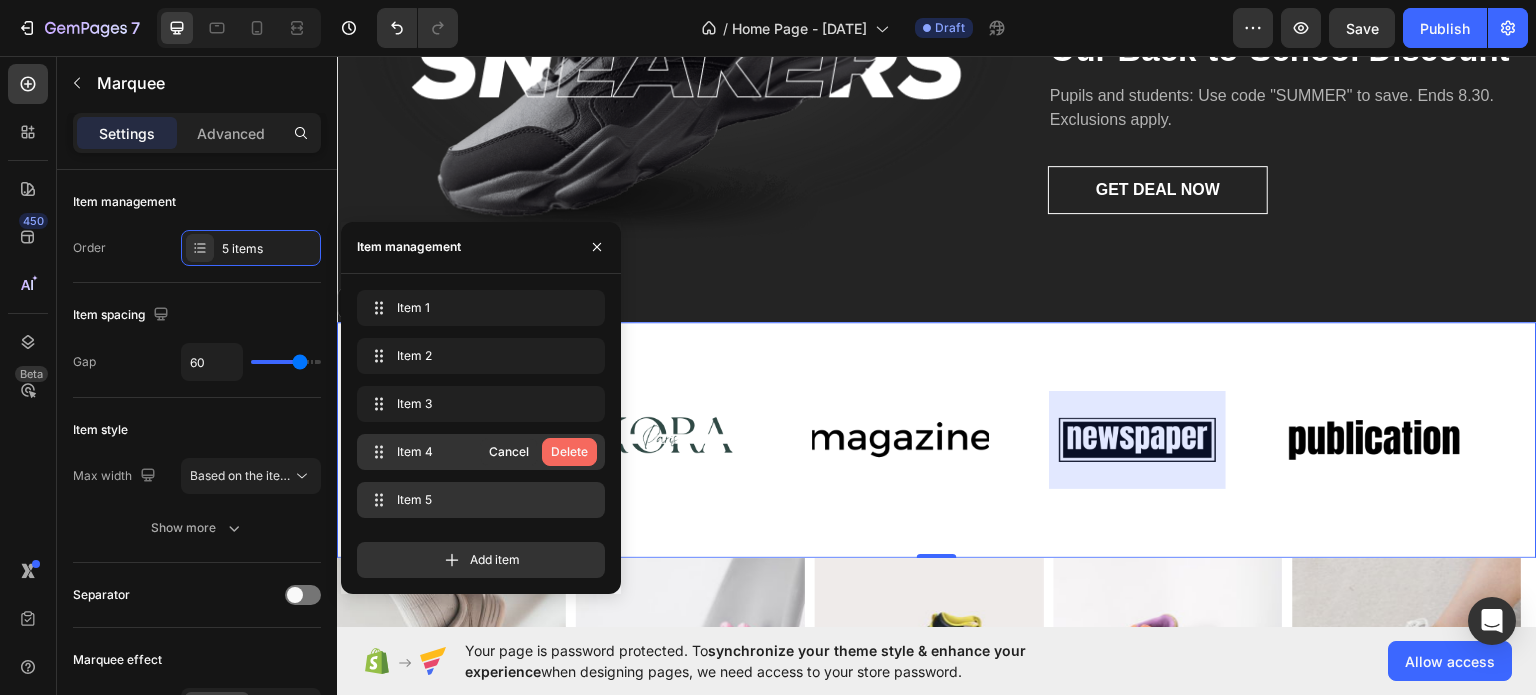 click on "Delete" at bounding box center (569, 452) 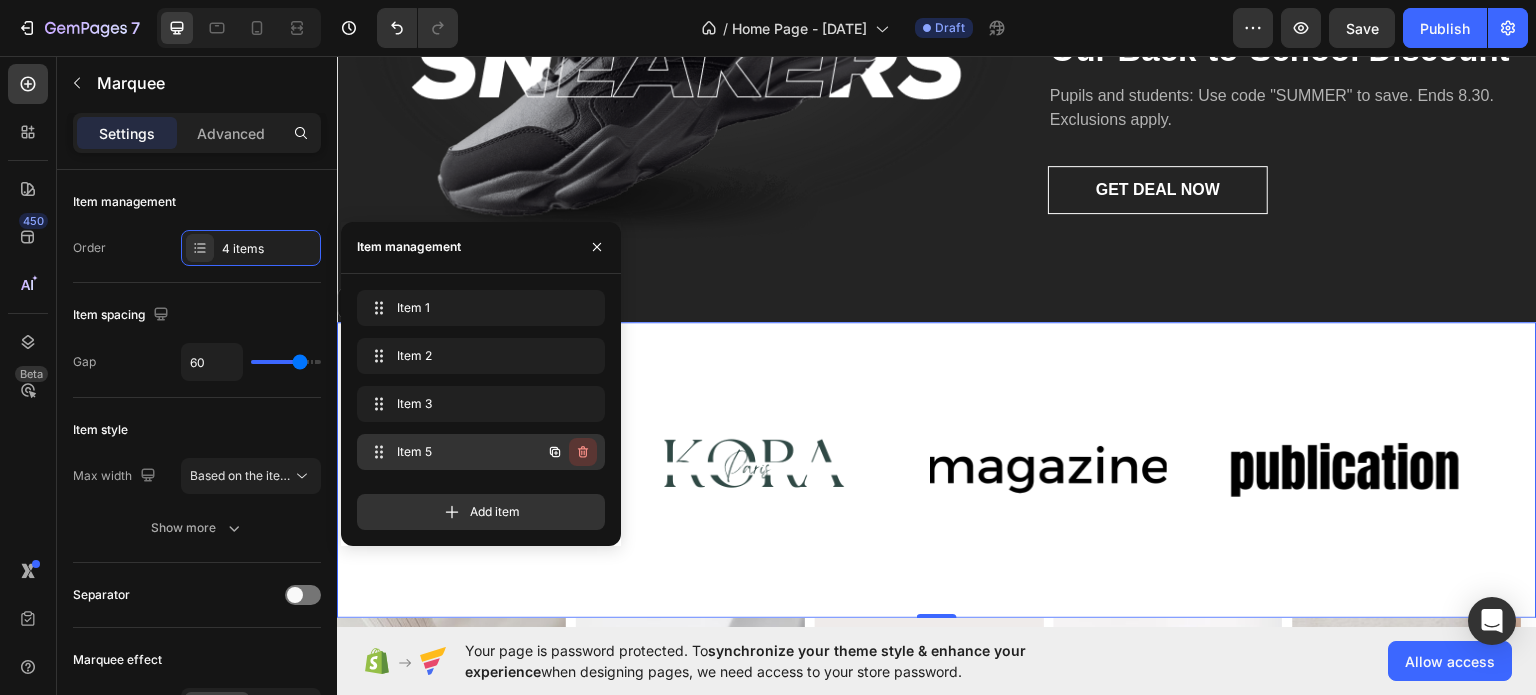 click 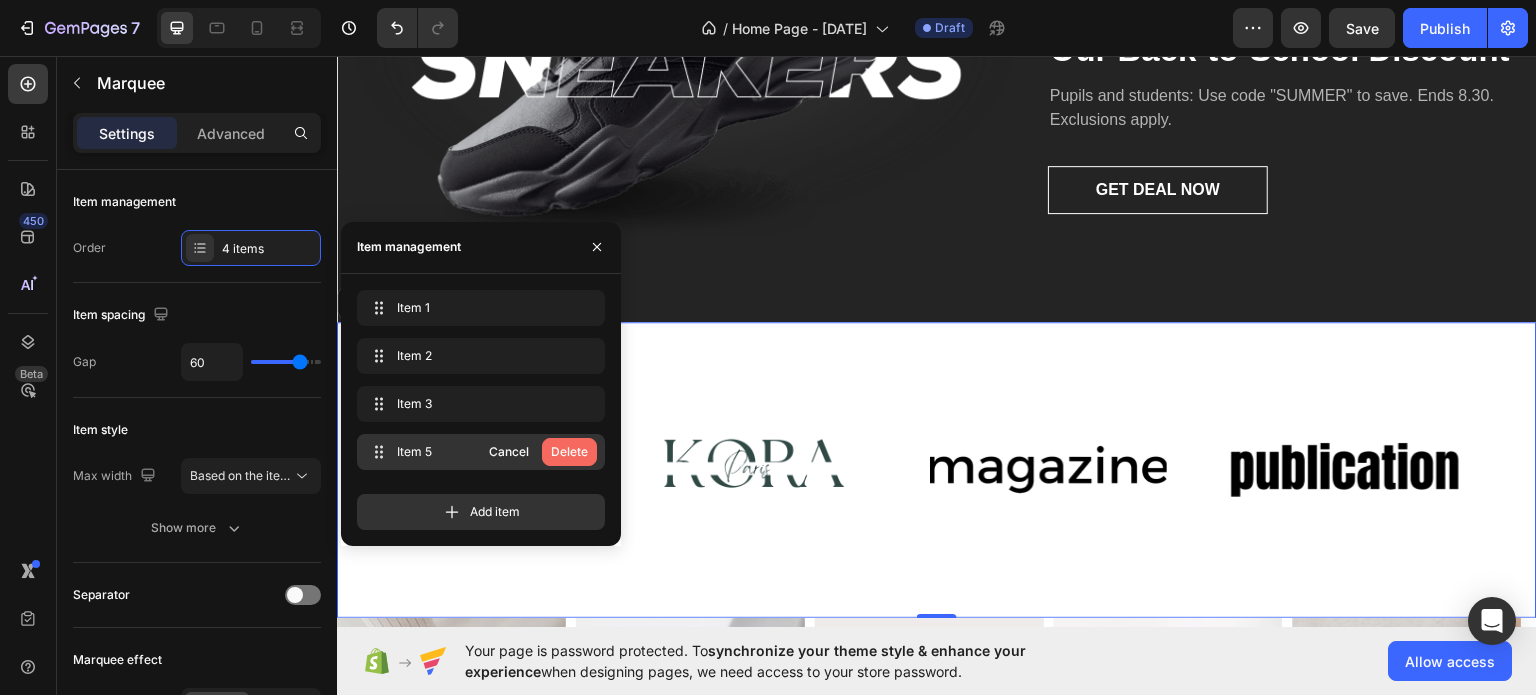 click on "Delete" at bounding box center [569, 452] 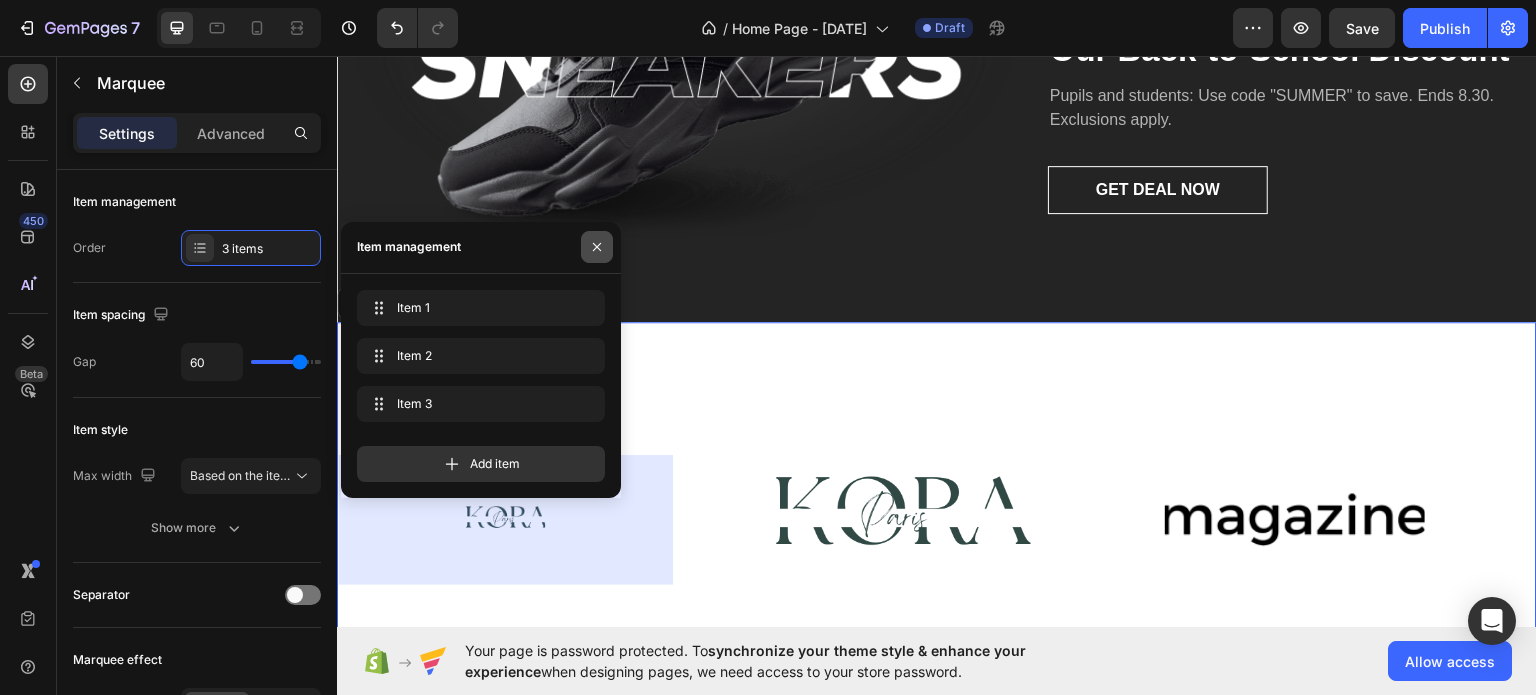 click at bounding box center (597, 247) 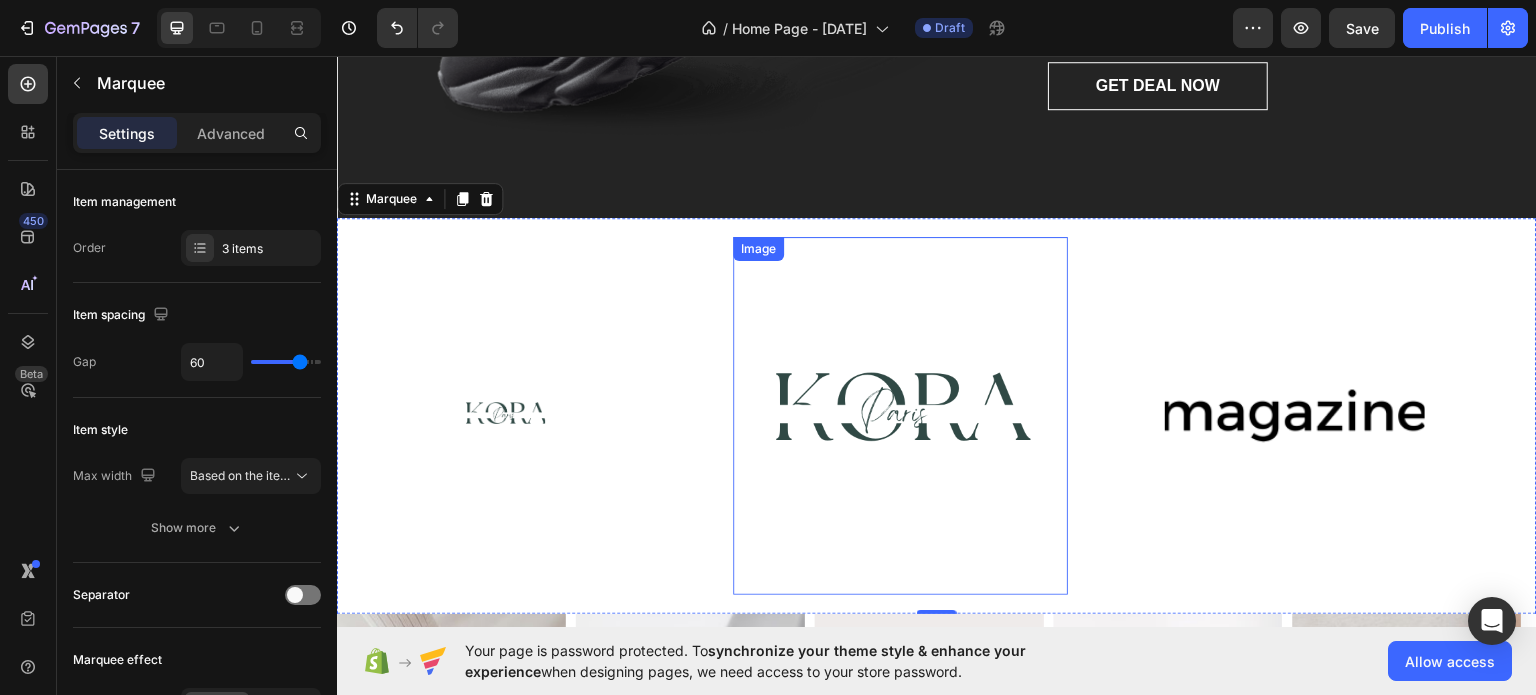 scroll, scrollTop: 3200, scrollLeft: 0, axis: vertical 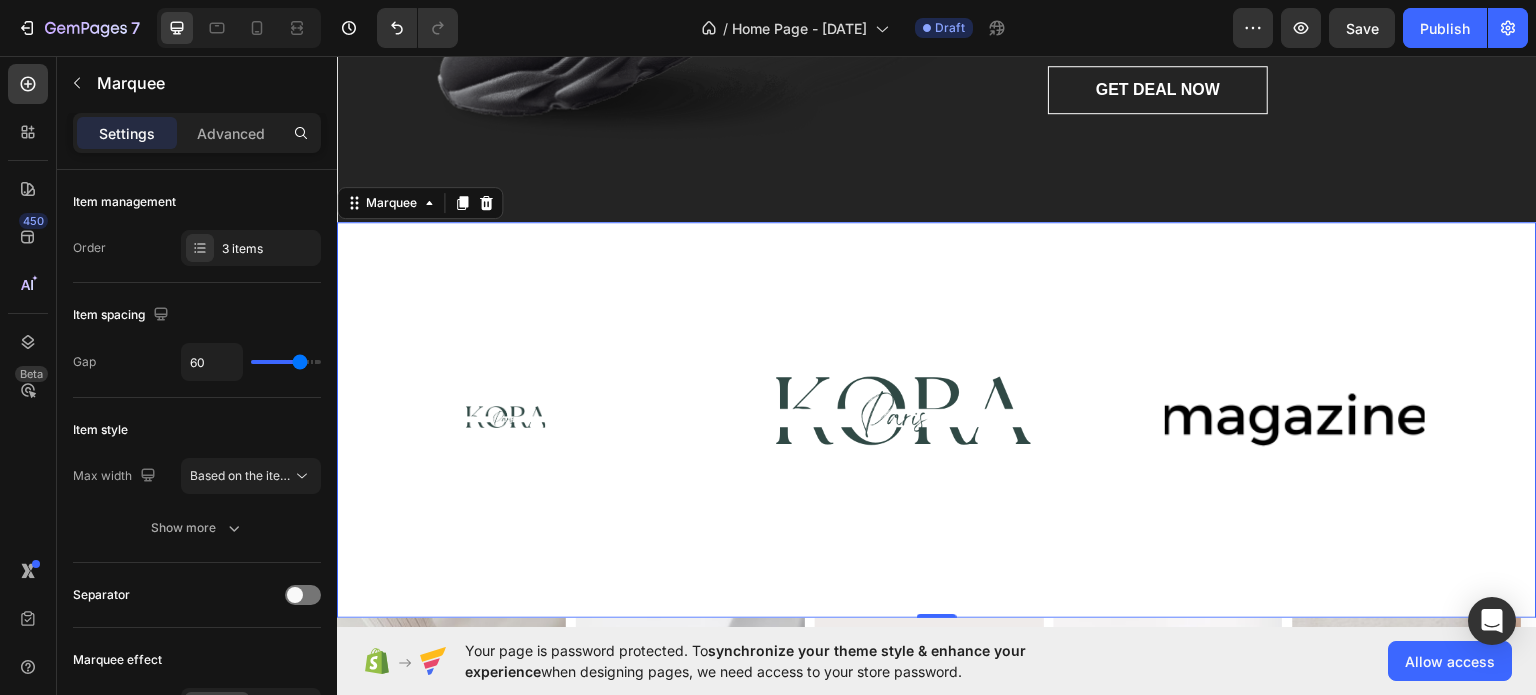 click on "Image Image Image Image Image Image Marquee   0" at bounding box center (937, 419) 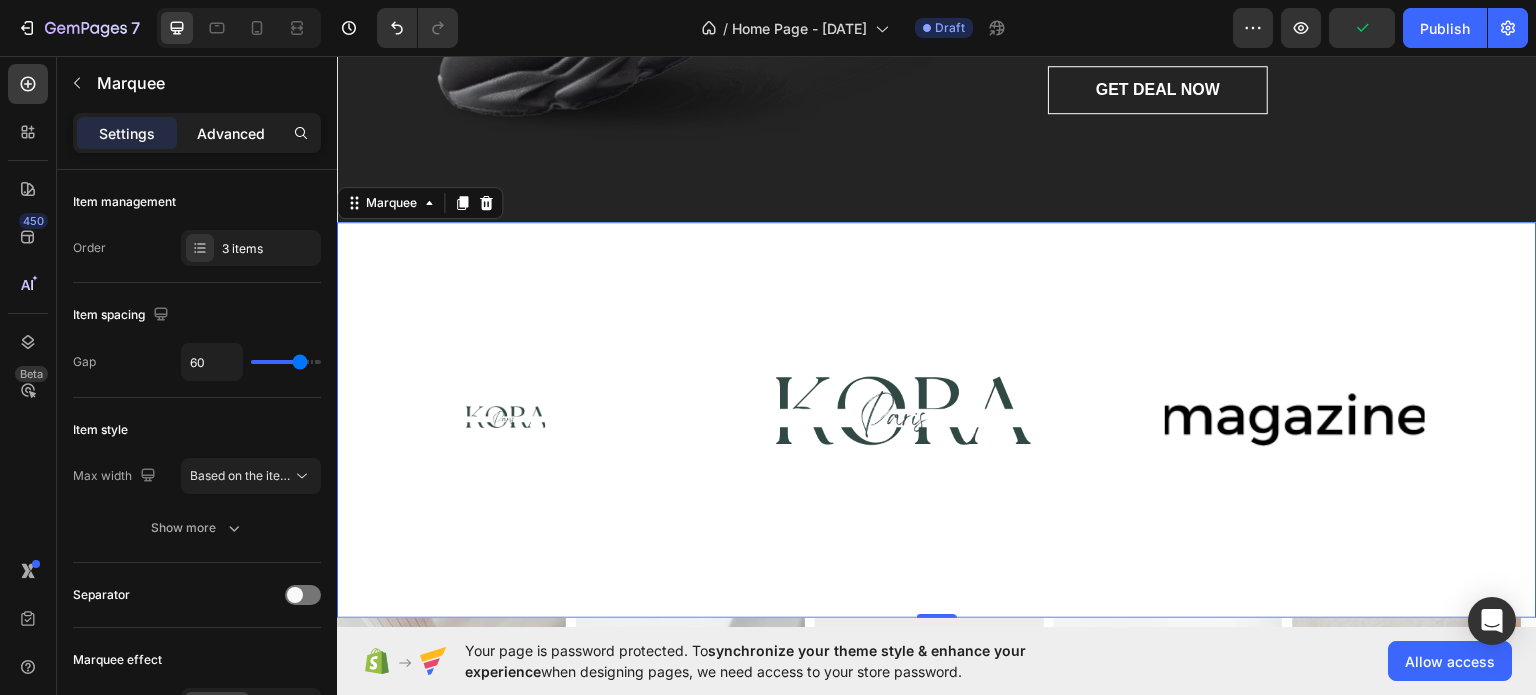 click on "Advanced" at bounding box center (231, 133) 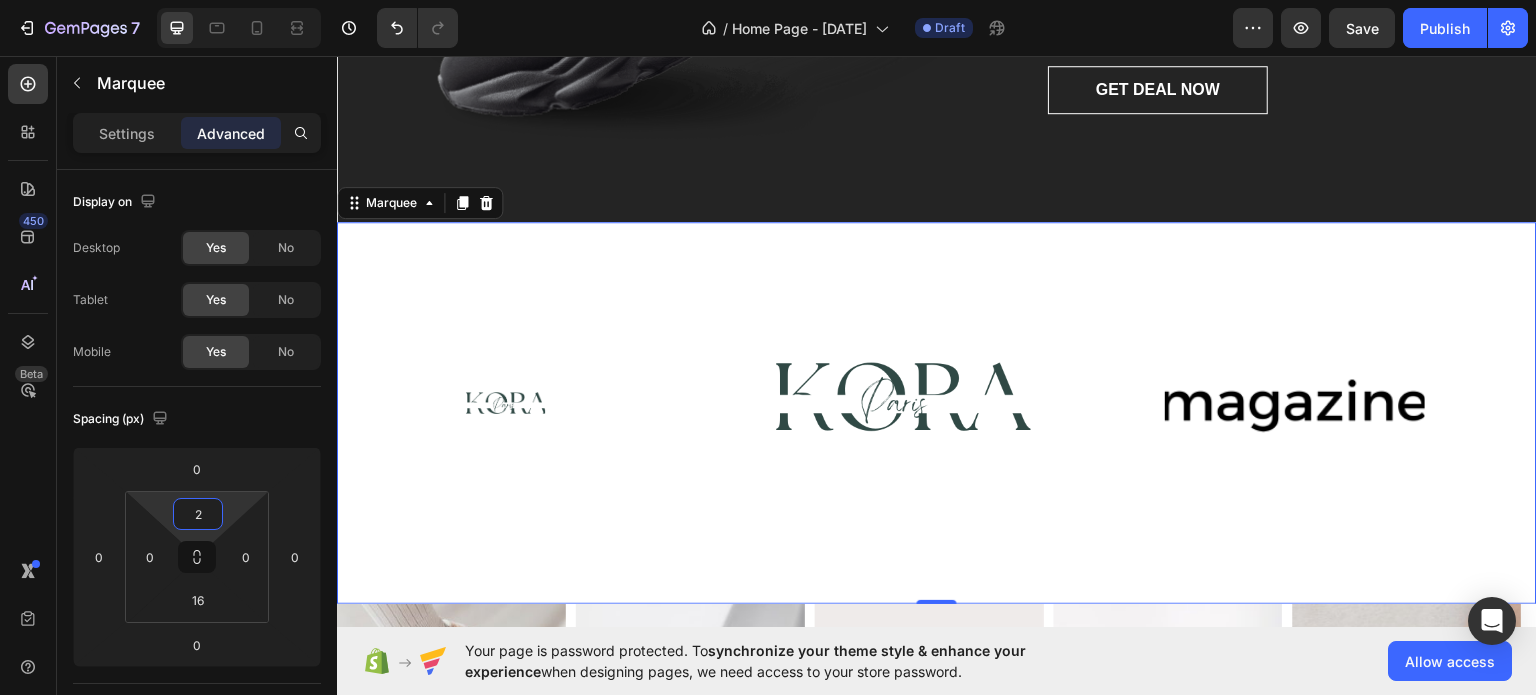 type on "0" 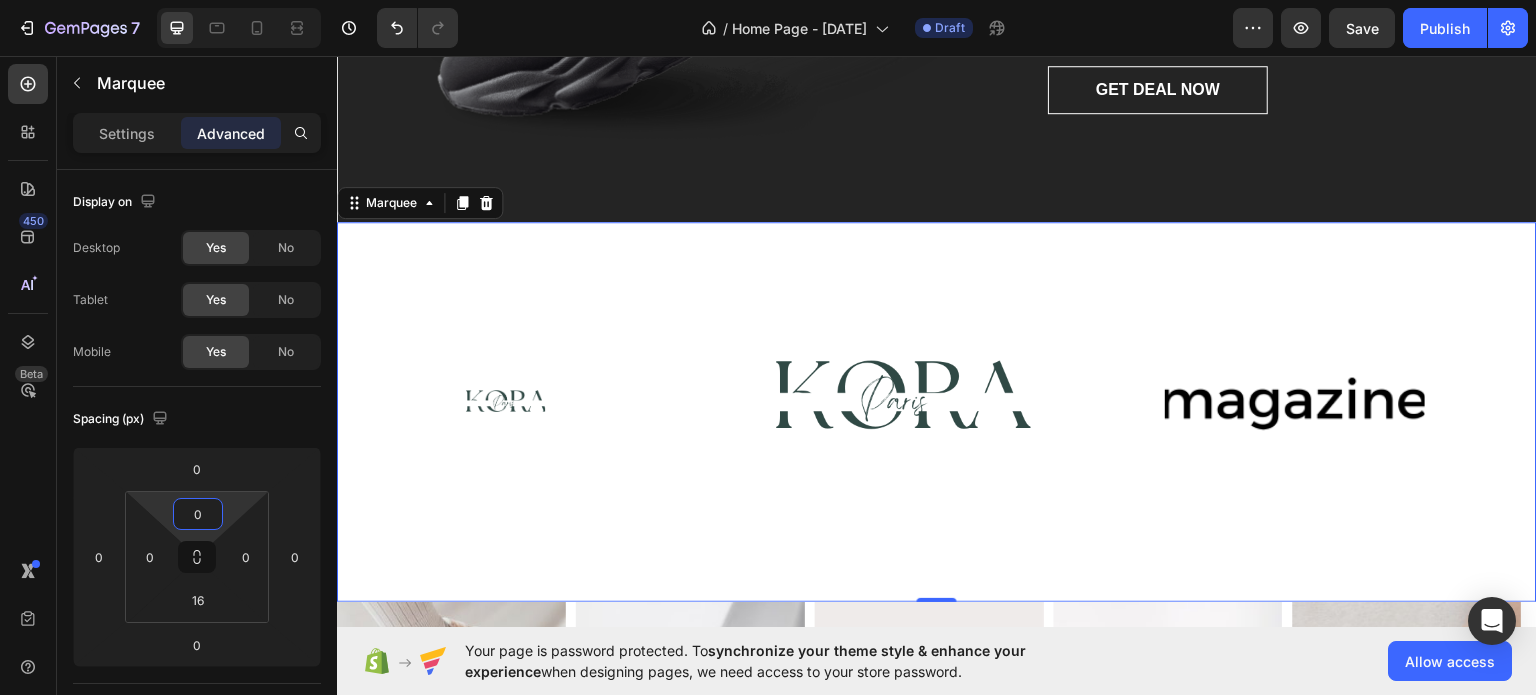 drag, startPoint x: 206, startPoint y: 532, endPoint x: 196, endPoint y: 591, distance: 59.841457 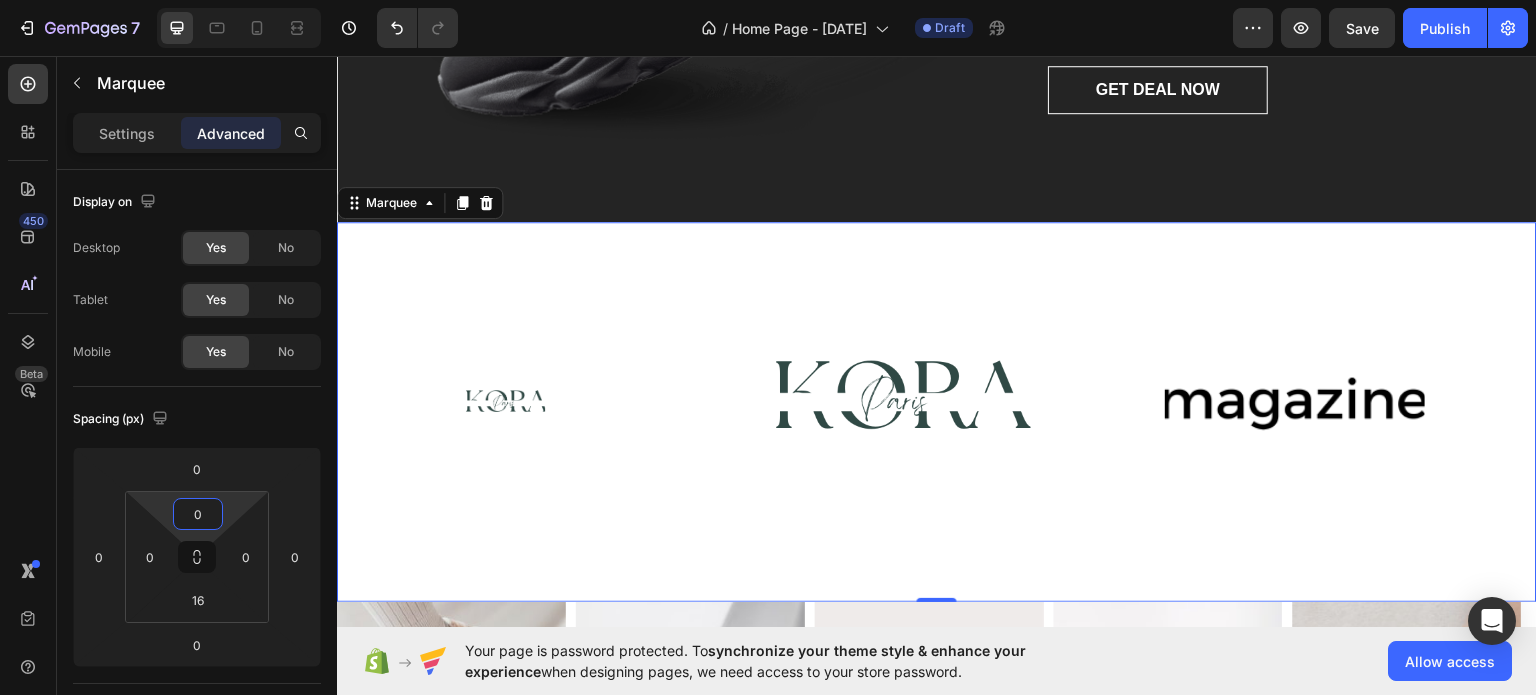 click on "7   /  Home Page - Aug 2, 18:32:27 Draft Preview  Save   Publish  450 Beta Sections(18) Elements(83) Section Element Hero Section Product Detail Brands Trusted Badges Guarantee Product Breakdown How to use Testimonials Compare Bundle FAQs Social Proof Brand Story Product List Collection Blog List Contact Sticky Add to Cart Custom Footer Browse Library 450 Layout
Row
Row
Row
Row Text
Heading
Text Block Button
Button
Button Media
Image
Image
Video" at bounding box center (768, 0) 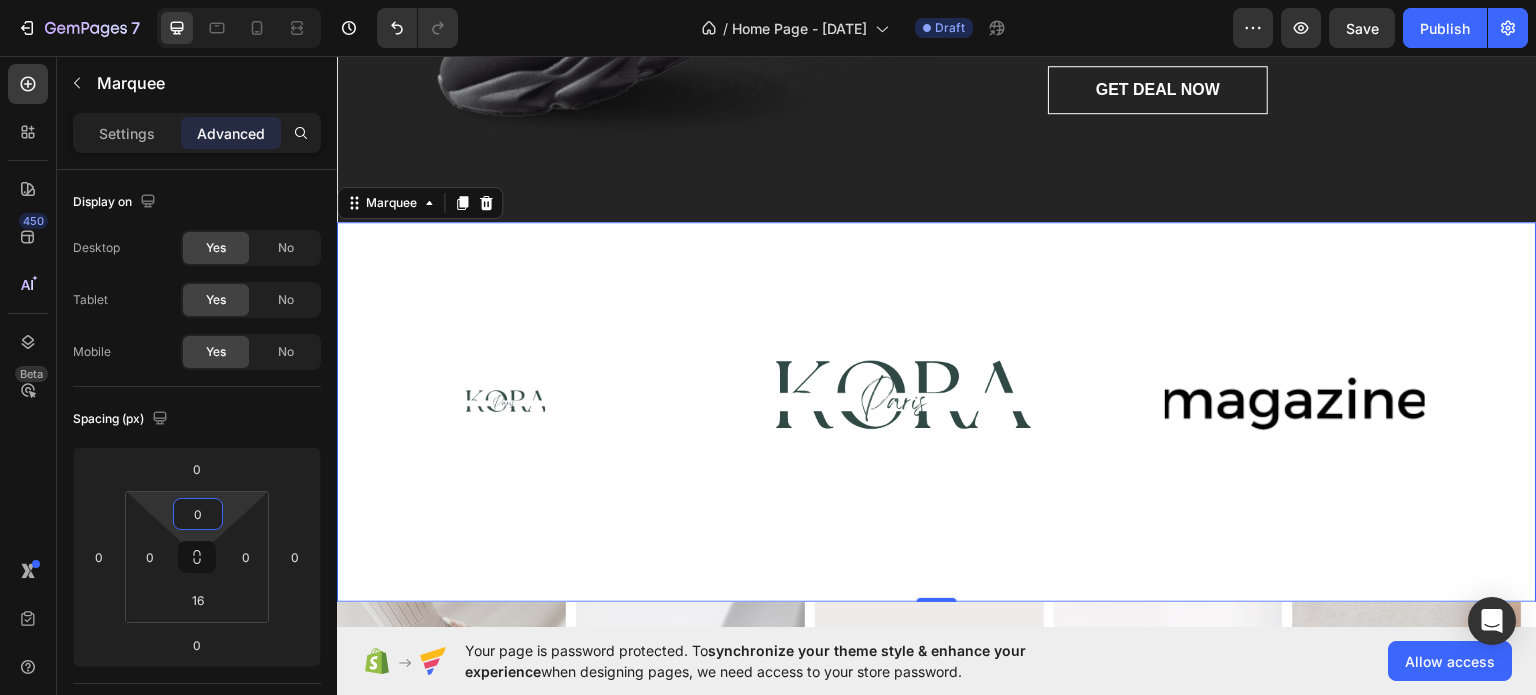 click on "Image Image Image" at bounding box center (930, 403) 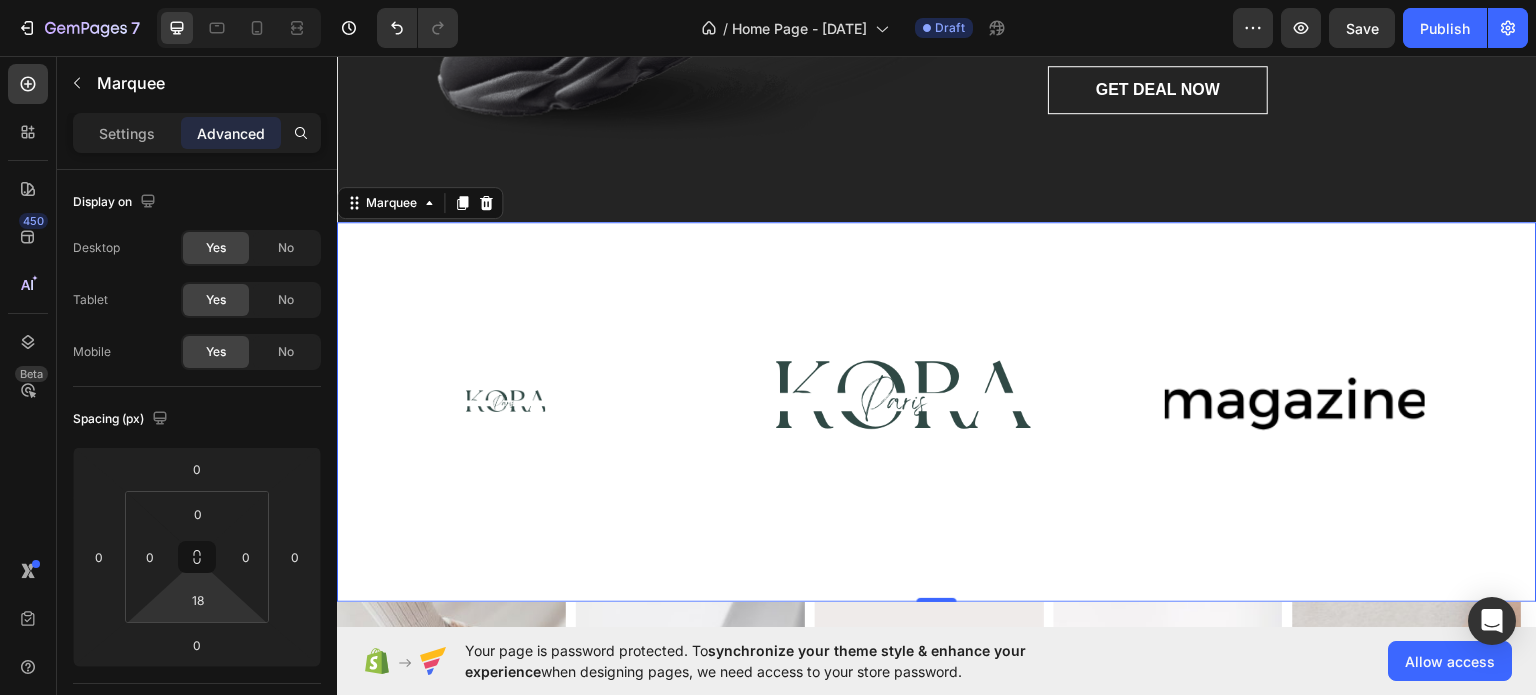type on "0" 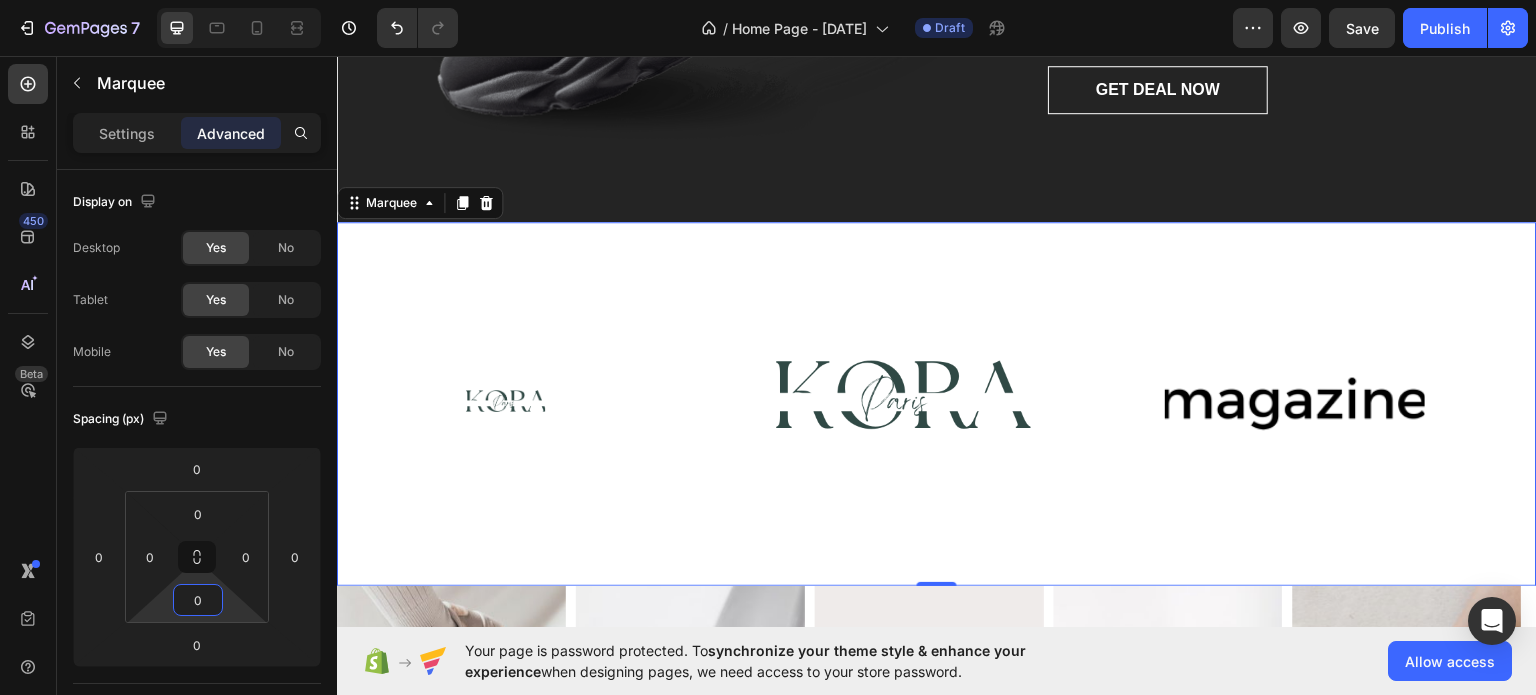 drag, startPoint x: 189, startPoint y: 577, endPoint x: 188, endPoint y: 665, distance: 88.005684 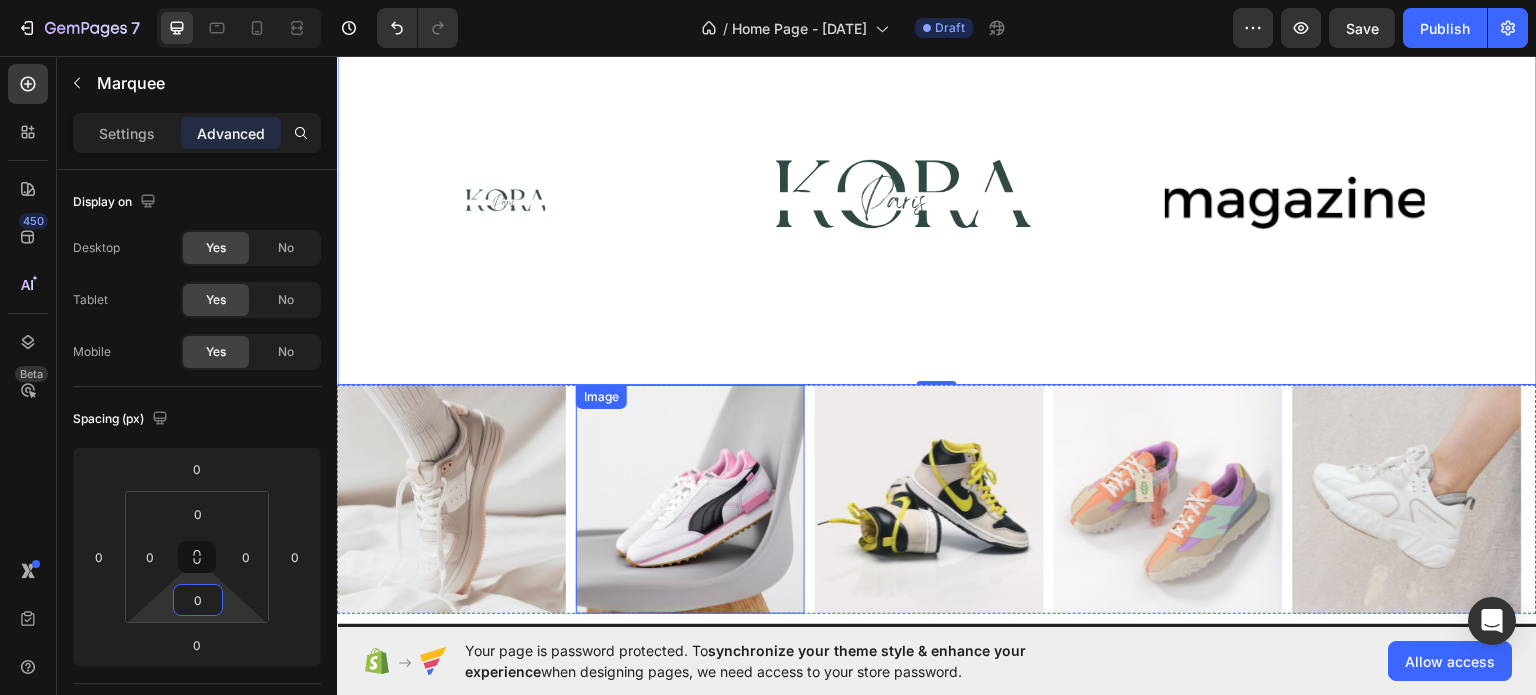 scroll, scrollTop: 3400, scrollLeft: 0, axis: vertical 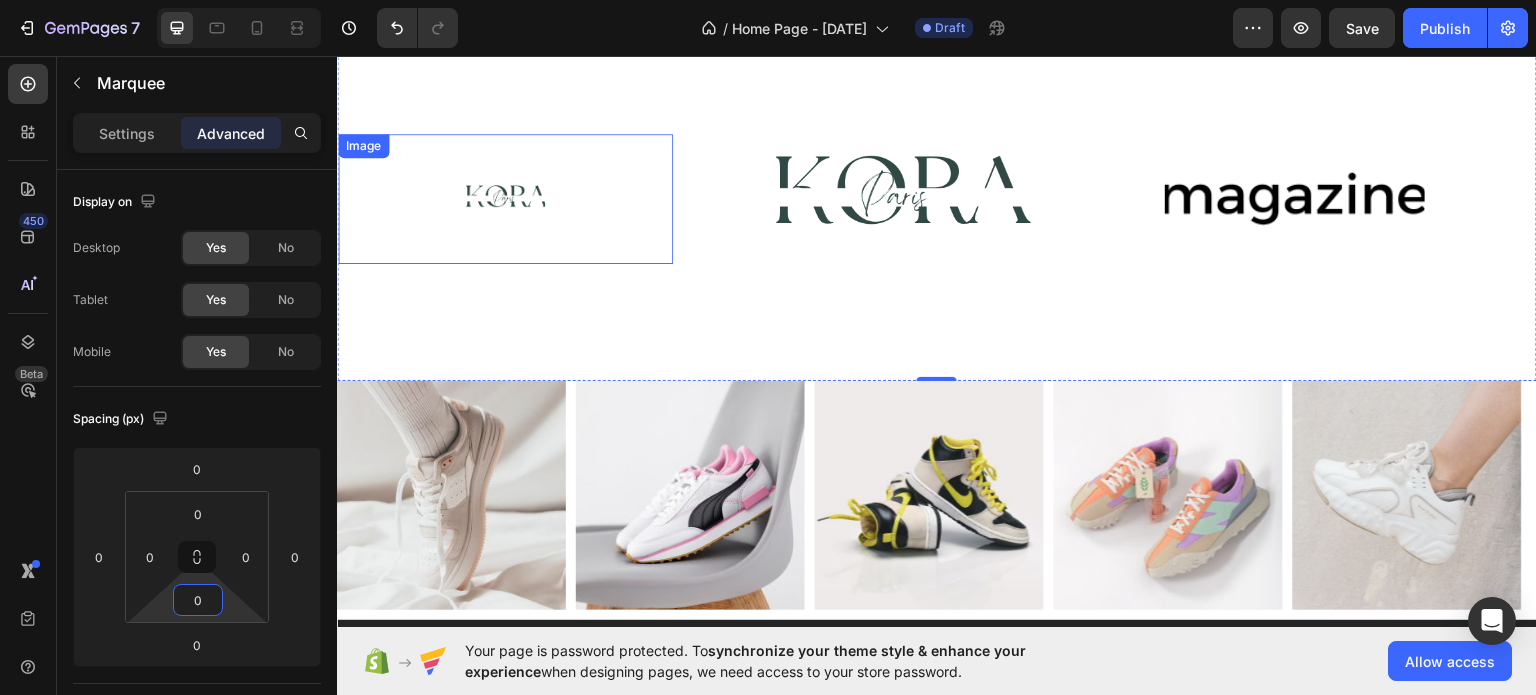 click at bounding box center [505, 198] 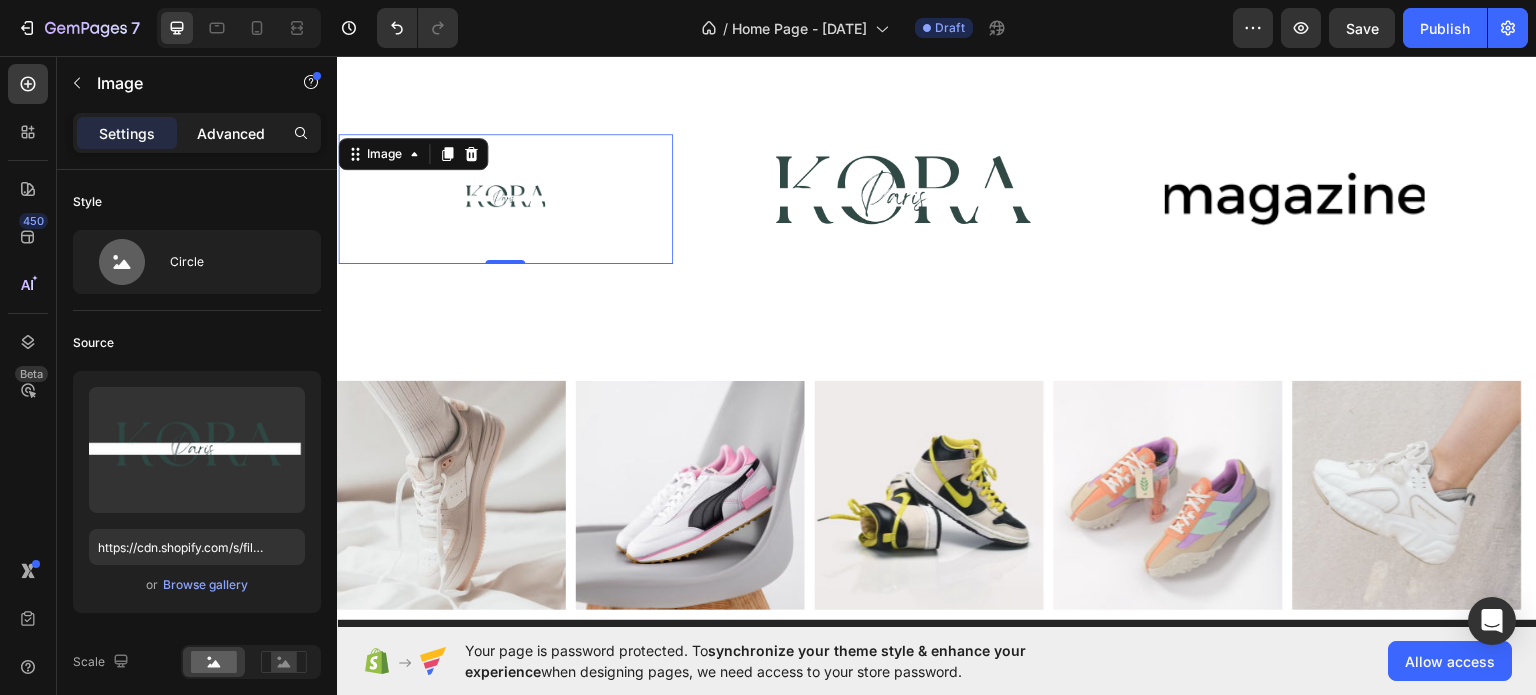 click on "Advanced" 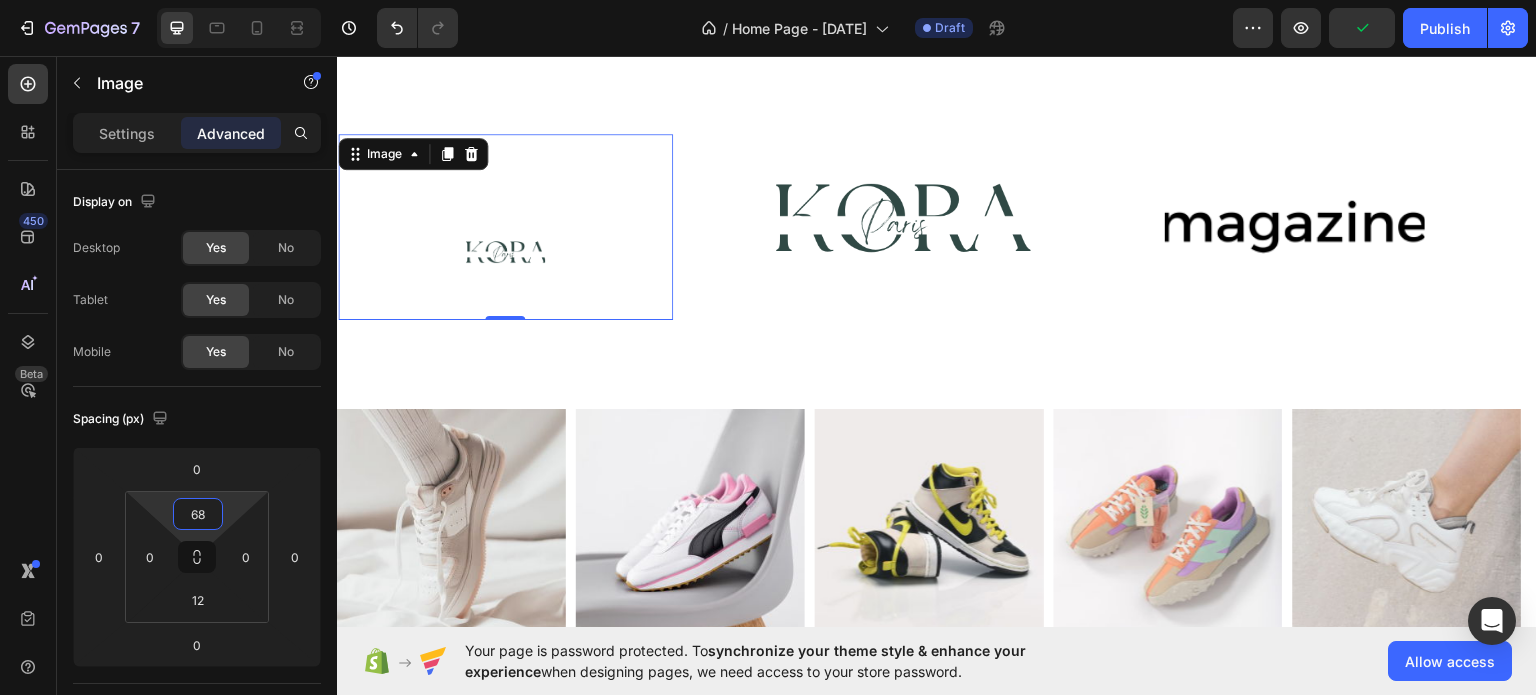 type on "0" 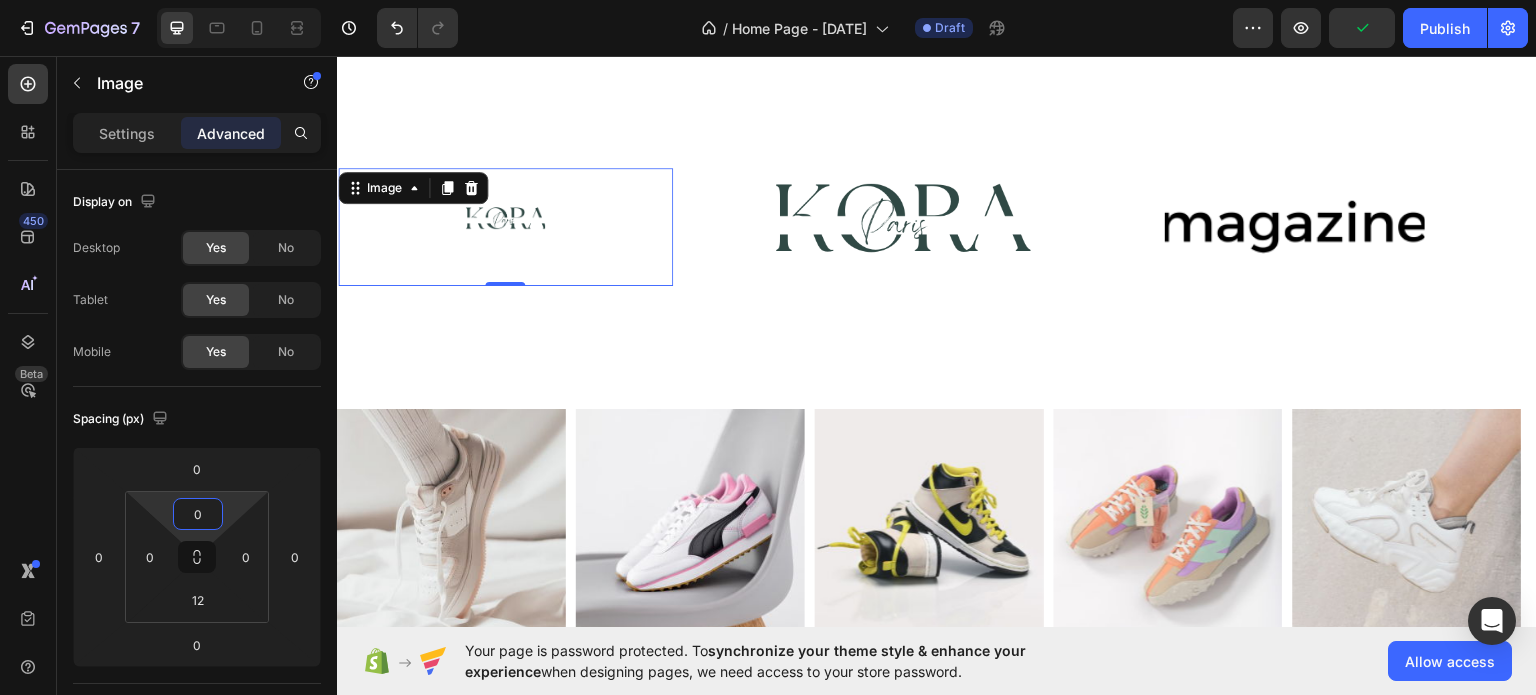 scroll, scrollTop: 3405, scrollLeft: 0, axis: vertical 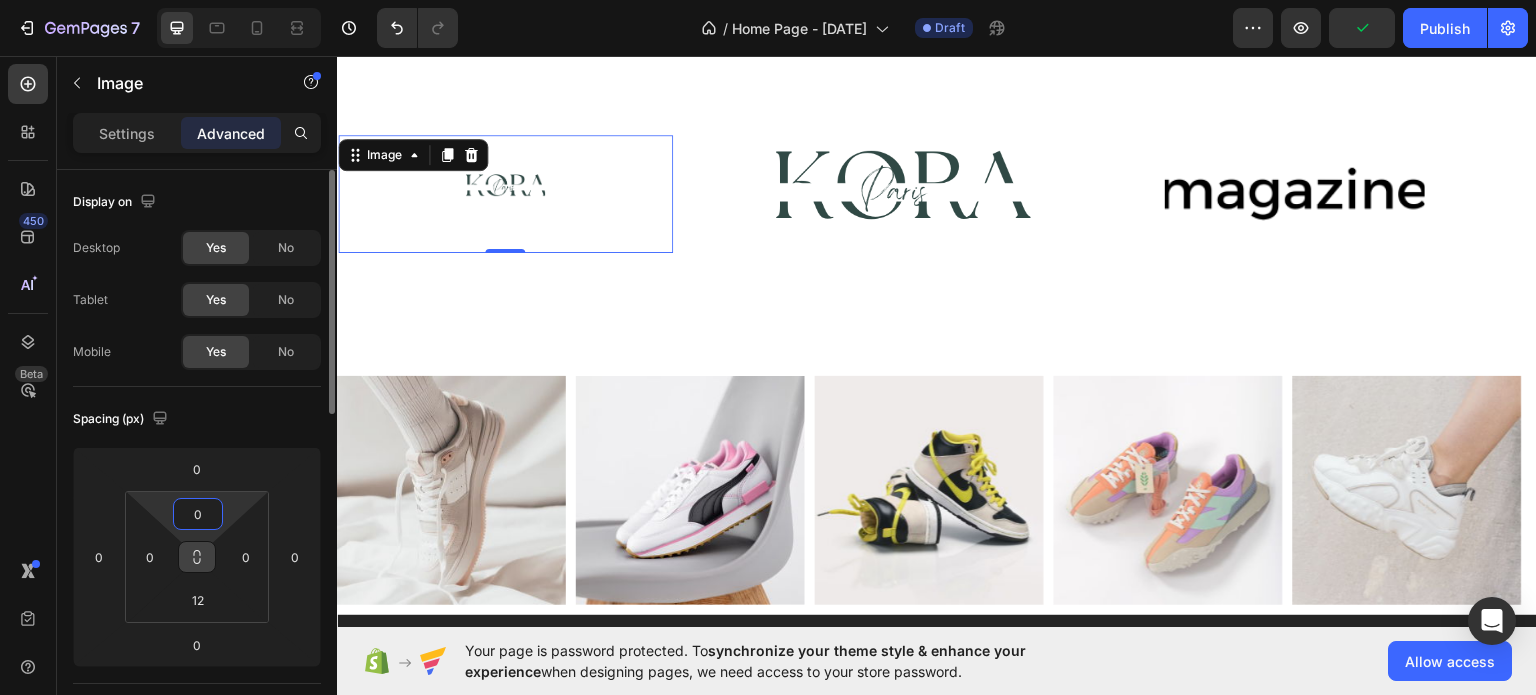 drag, startPoint x: 212, startPoint y: 494, endPoint x: 208, endPoint y: 563, distance: 69.115845 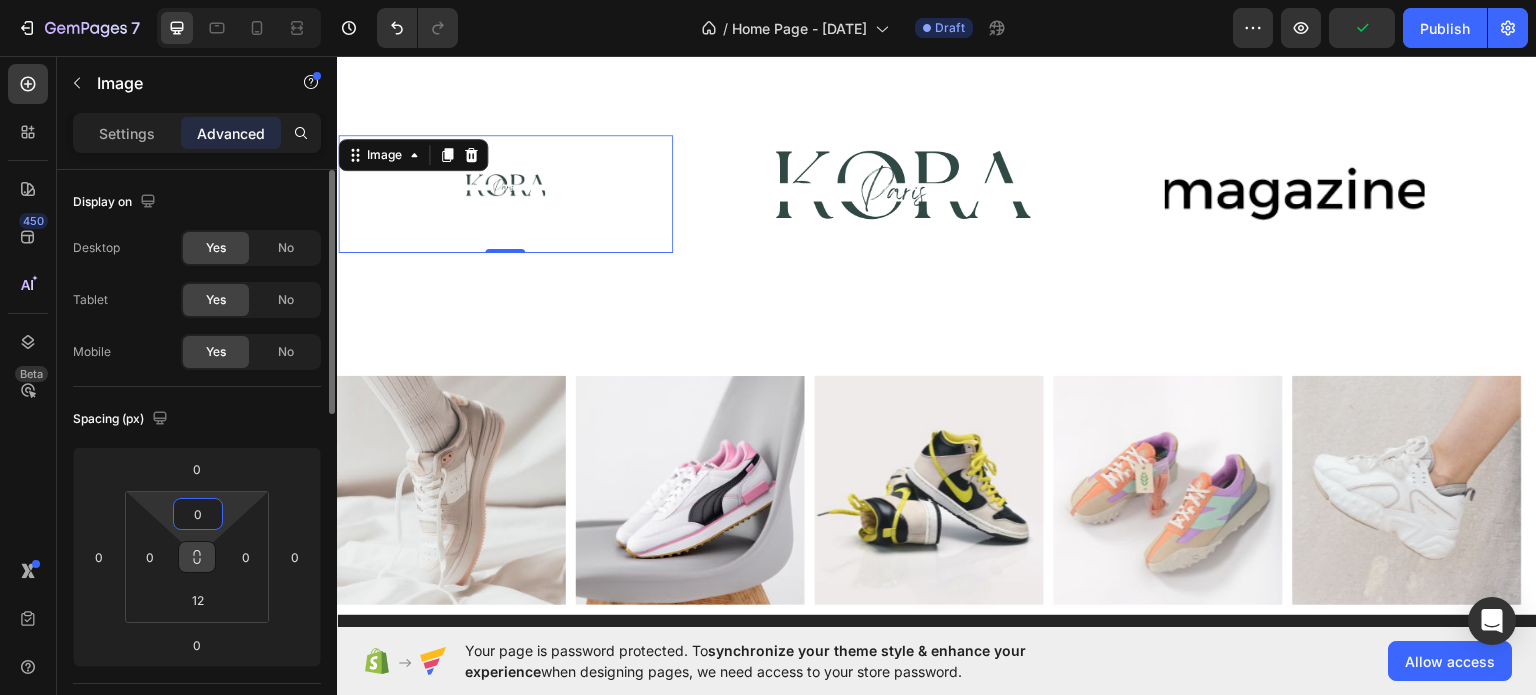 click on "7   /  Home Page - Aug 2, 18:32:27 Draft Preview  Publish  450 Beta Sections(18) Elements(83) Section Element Hero Section Product Detail Brands Trusted Badges Guarantee Product Breakdown How to use Testimonials Compare Bundle FAQs Social Proof Brand Story Product List Collection Blog List Contact Sticky Add to Cart Custom Footer Browse Library 450 Layout
Row
Row
Row
Row Text
Heading
Text Block Button
Button
Button Media
Image
Image" at bounding box center [768, 0] 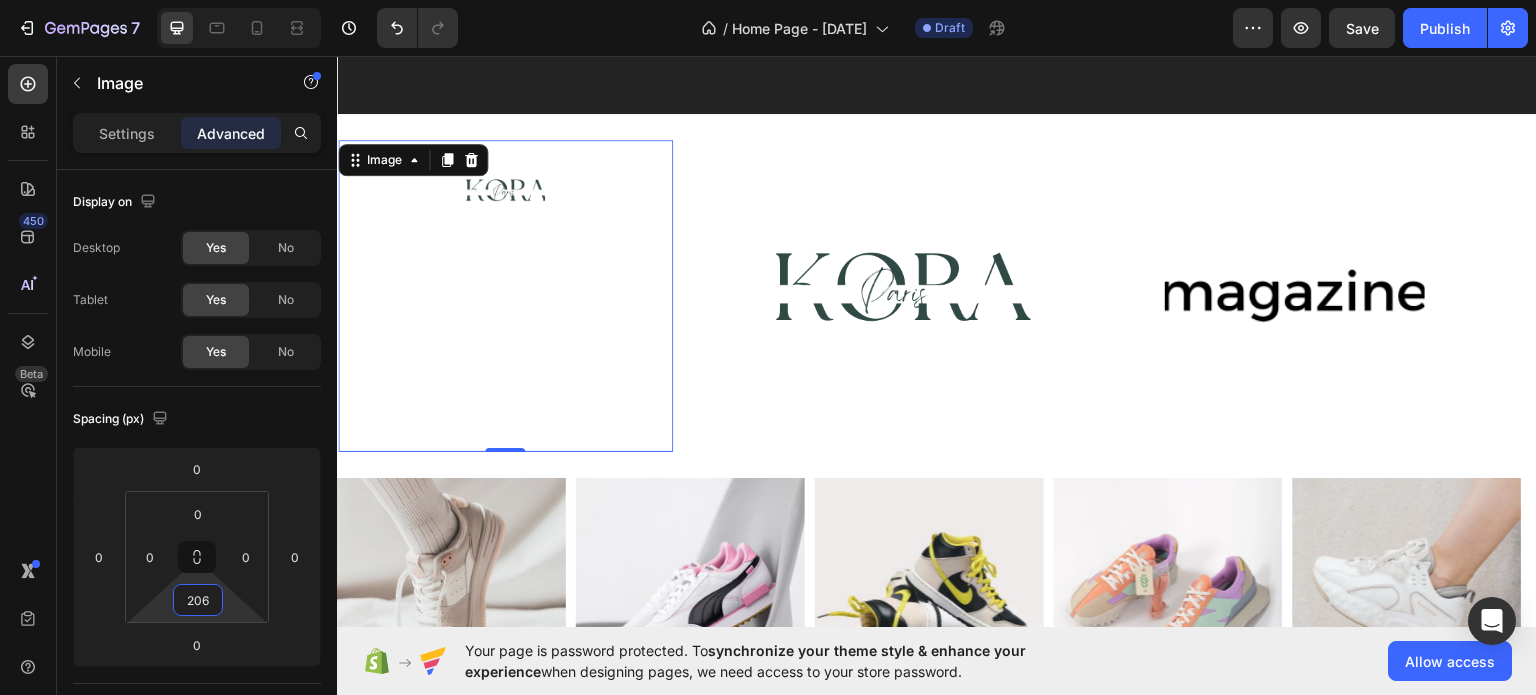 type on "0" 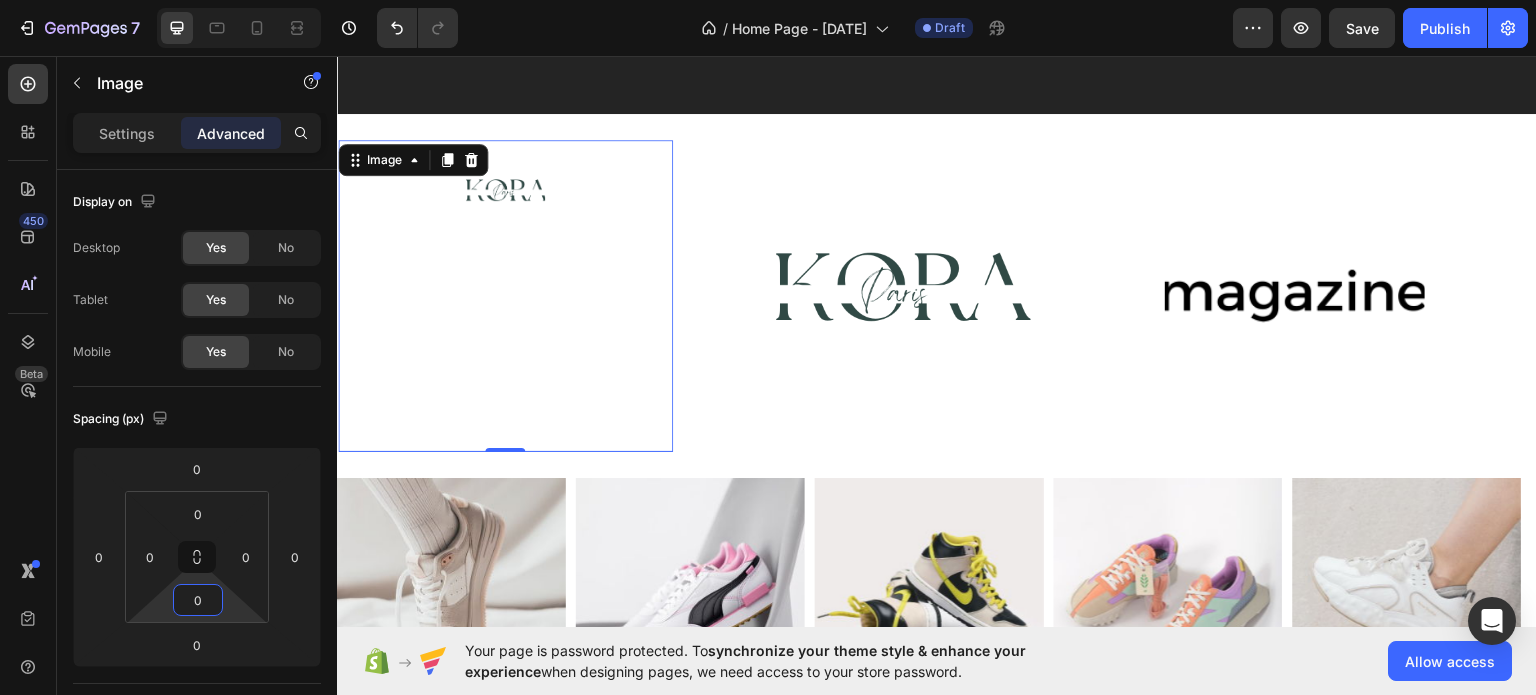 scroll, scrollTop: 3412, scrollLeft: 0, axis: vertical 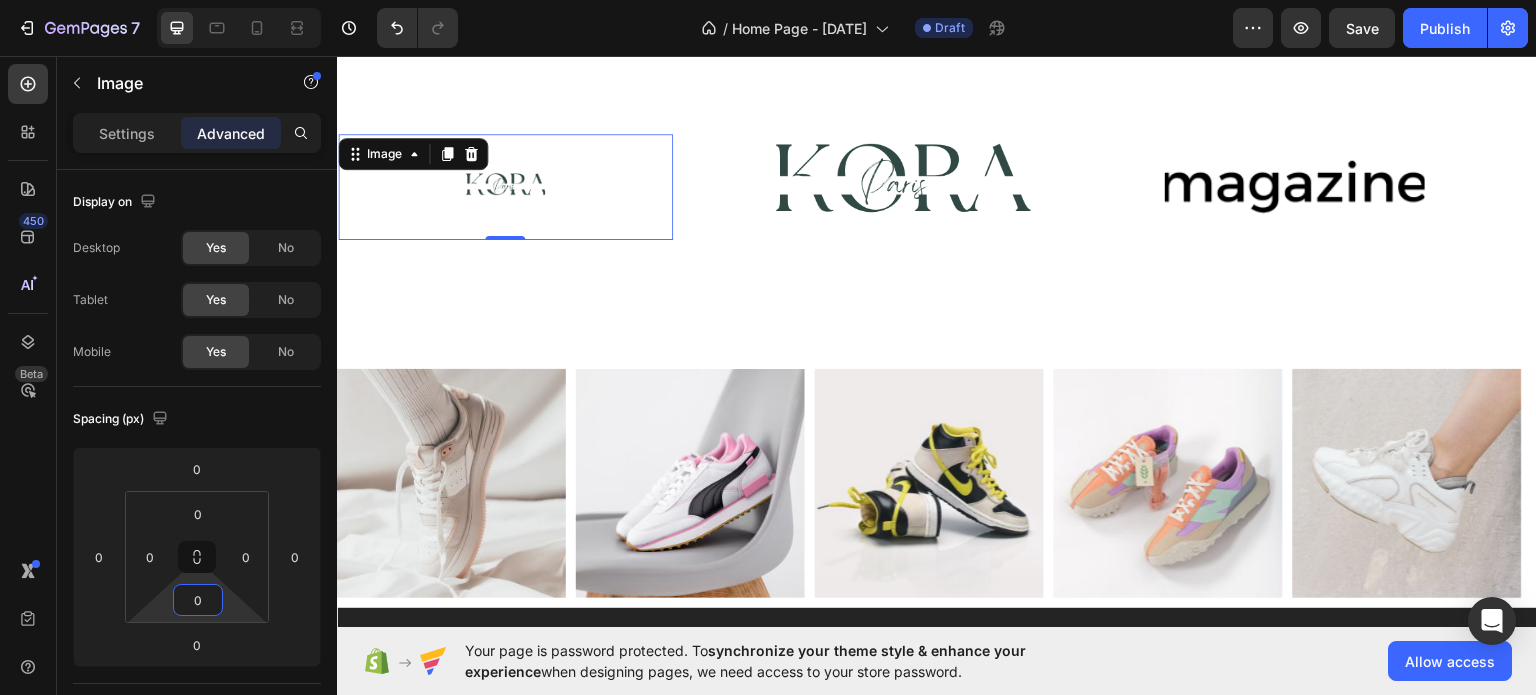 drag, startPoint x: 203, startPoint y: 572, endPoint x: 192, endPoint y: 711, distance: 139.43457 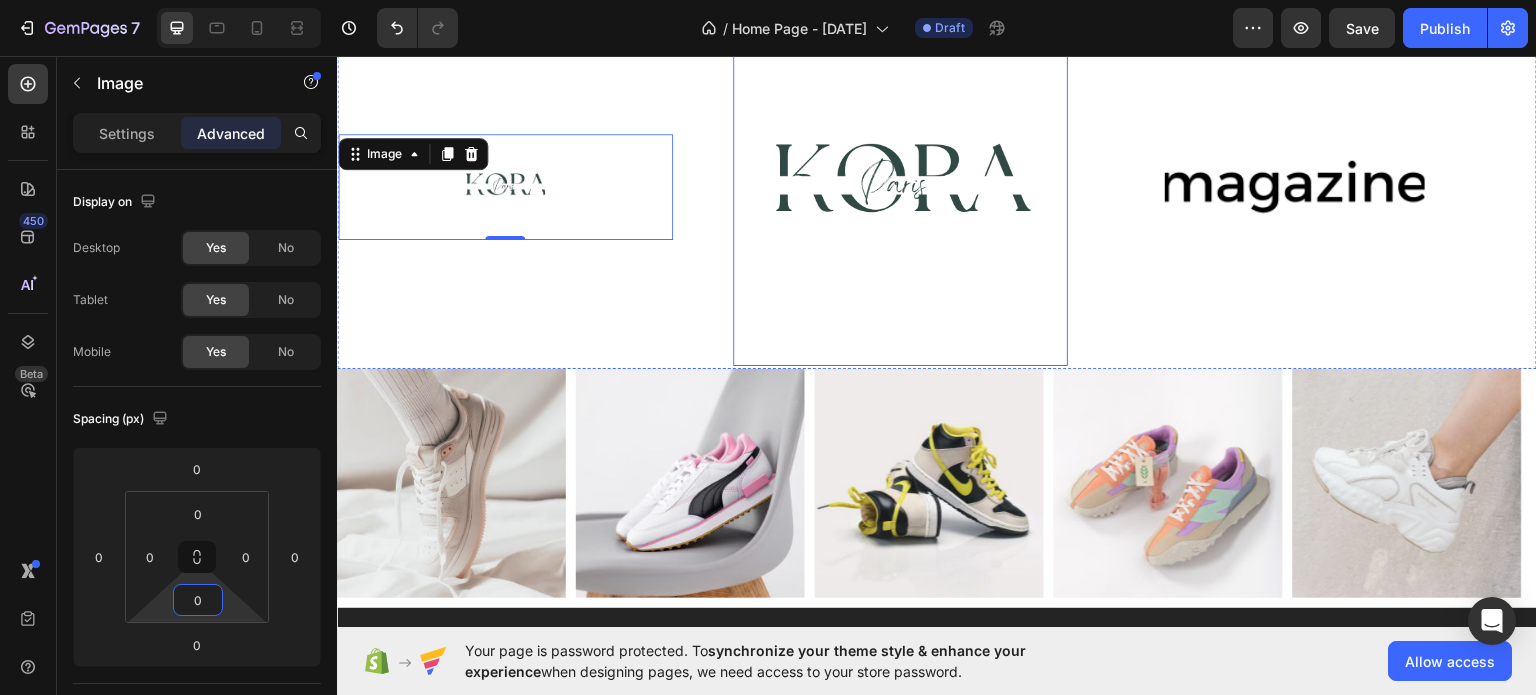 click at bounding box center (900, 186) 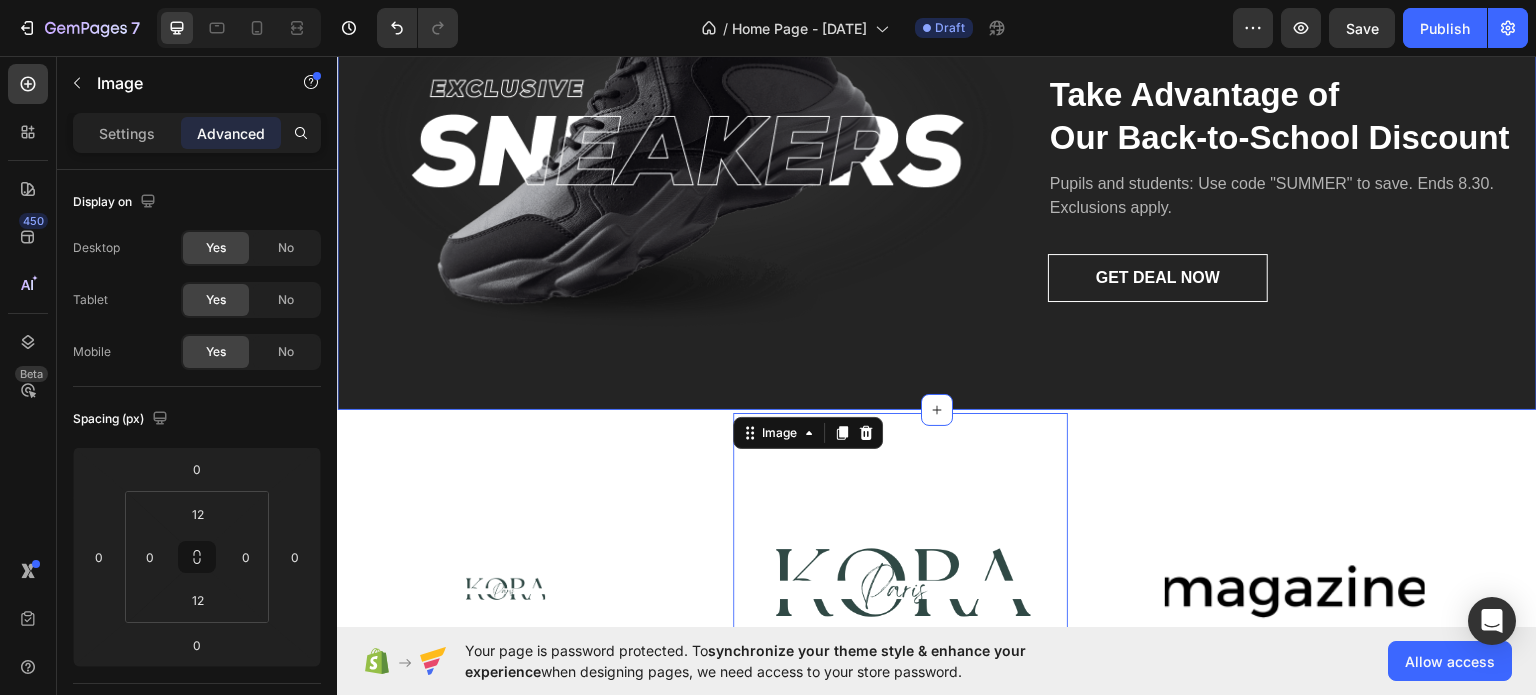 scroll, scrollTop: 3012, scrollLeft: 0, axis: vertical 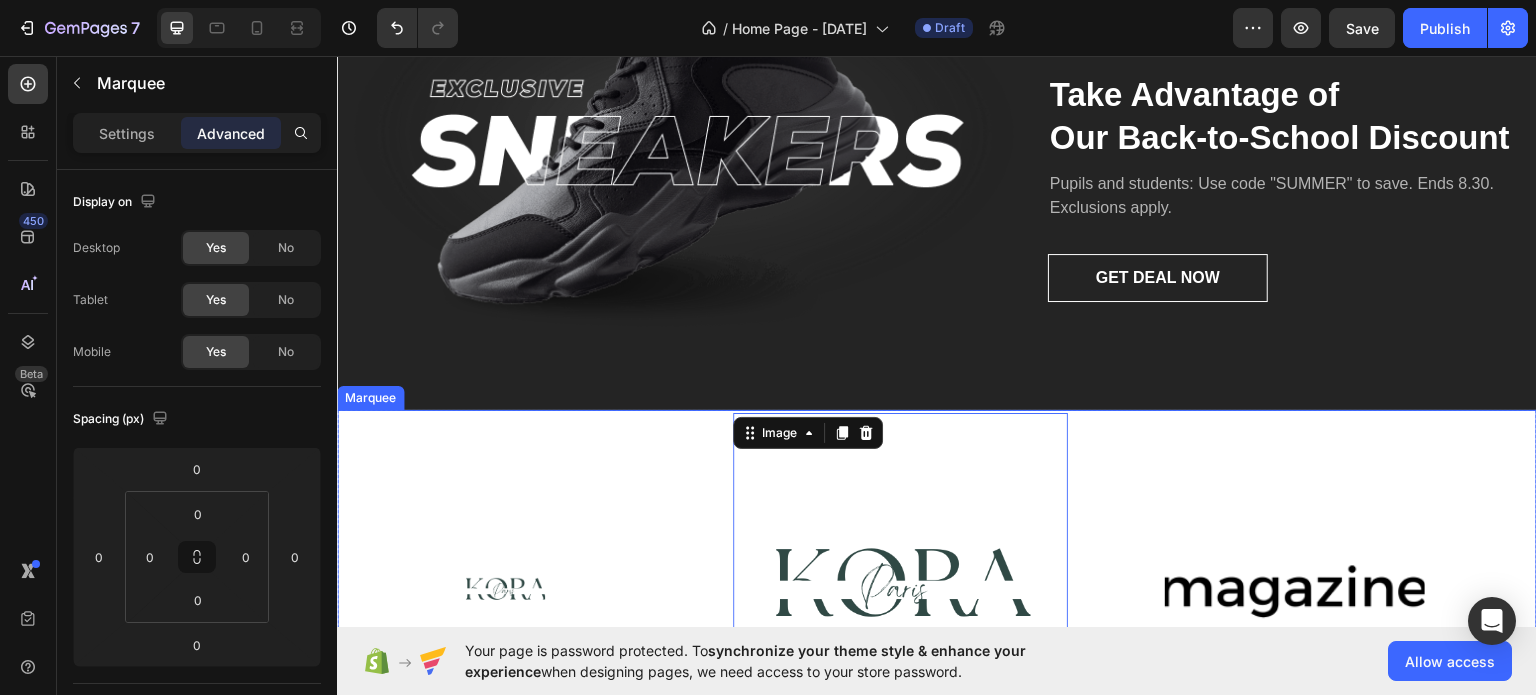 click on "Image Image   0 Image" at bounding box center (930, 591) 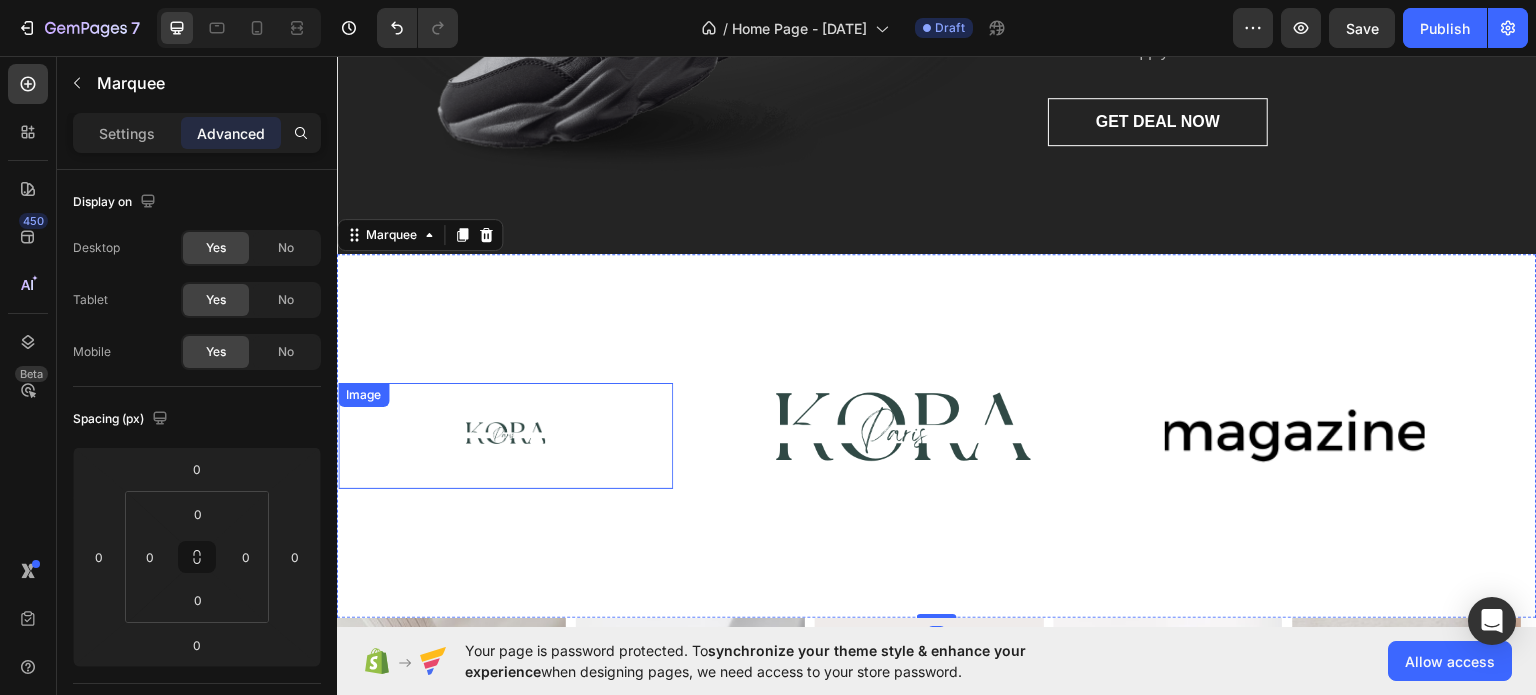 scroll, scrollTop: 3212, scrollLeft: 0, axis: vertical 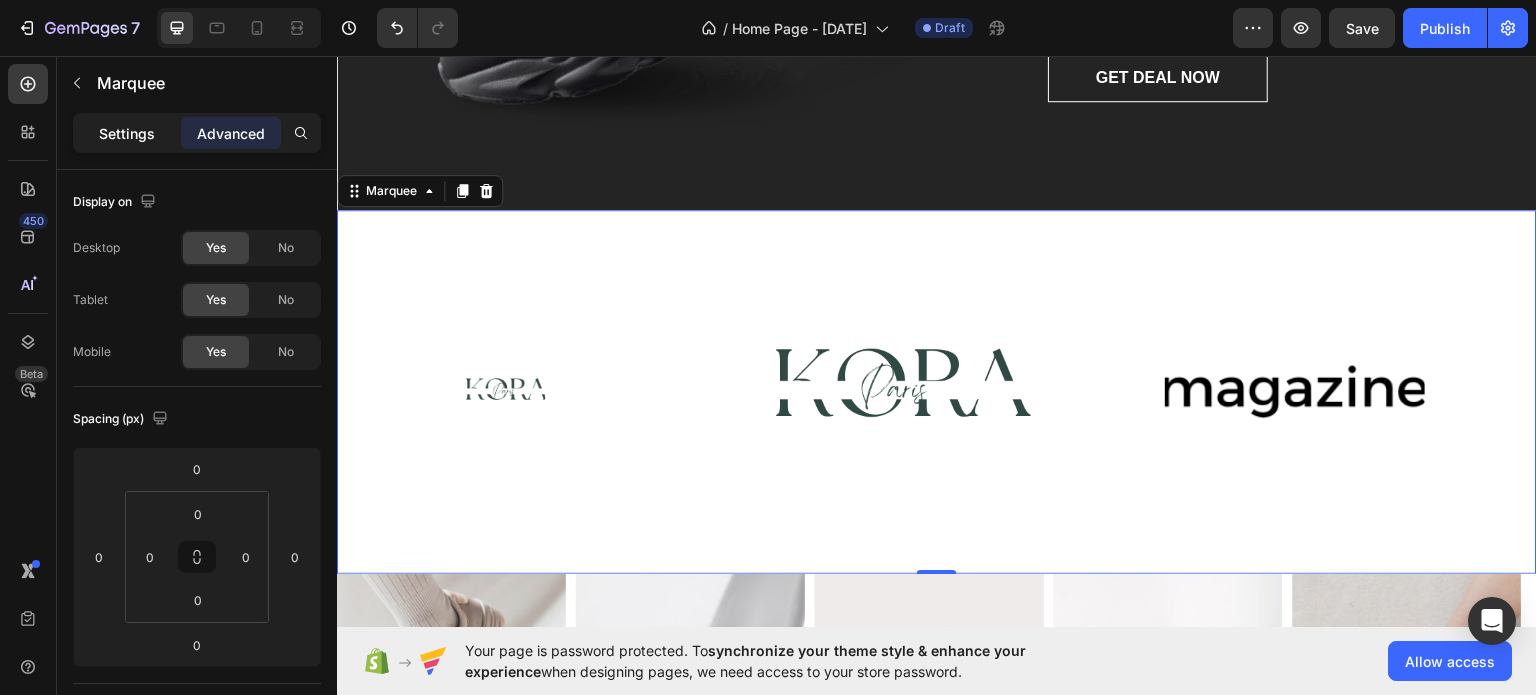 click on "Settings" at bounding box center (127, 133) 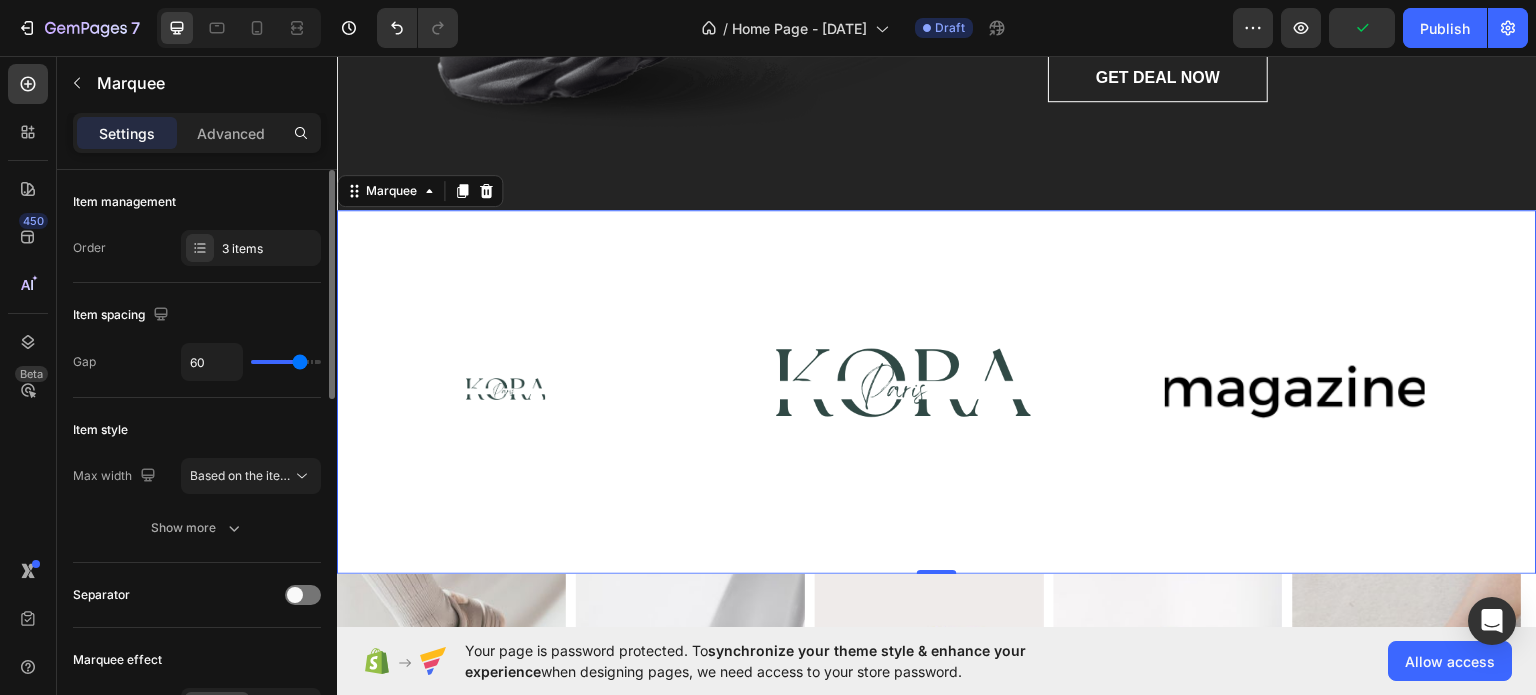 type on "9" 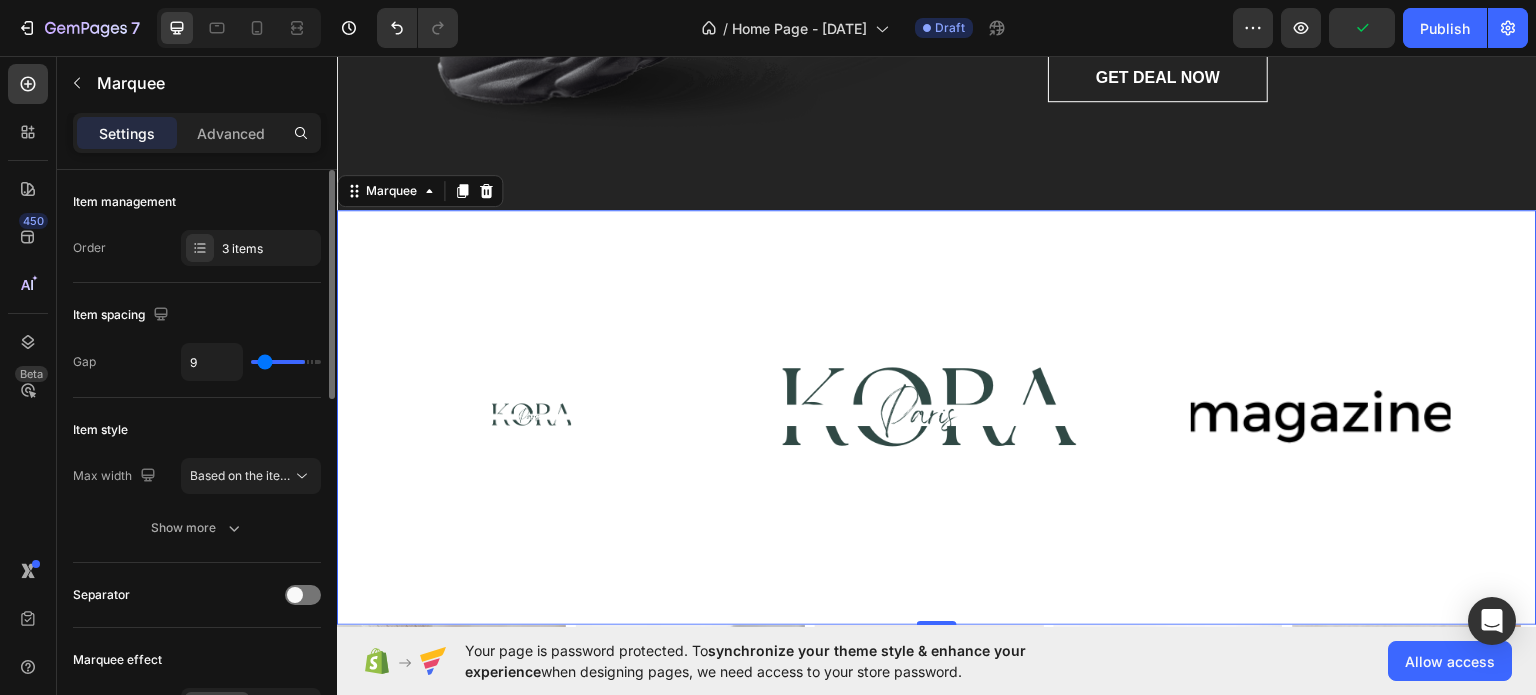 type on "0" 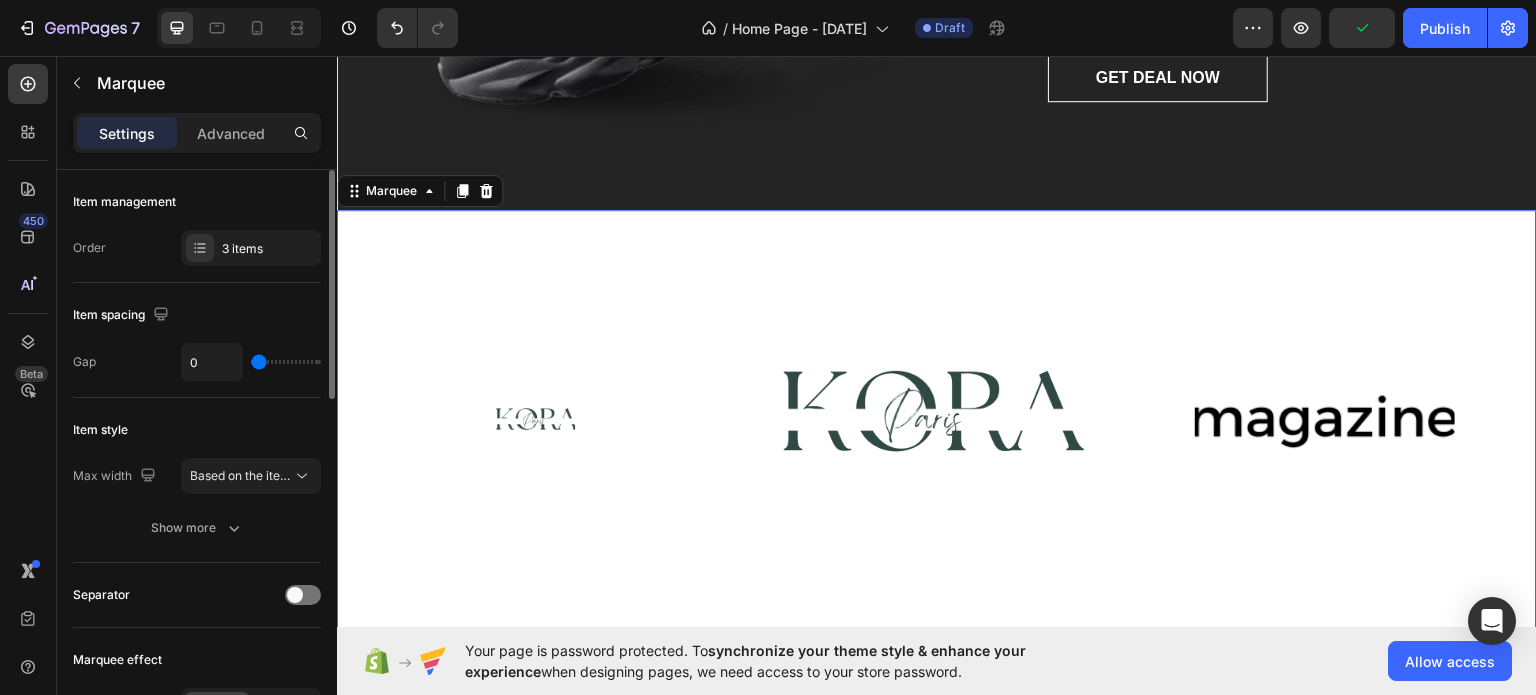 type on "80" 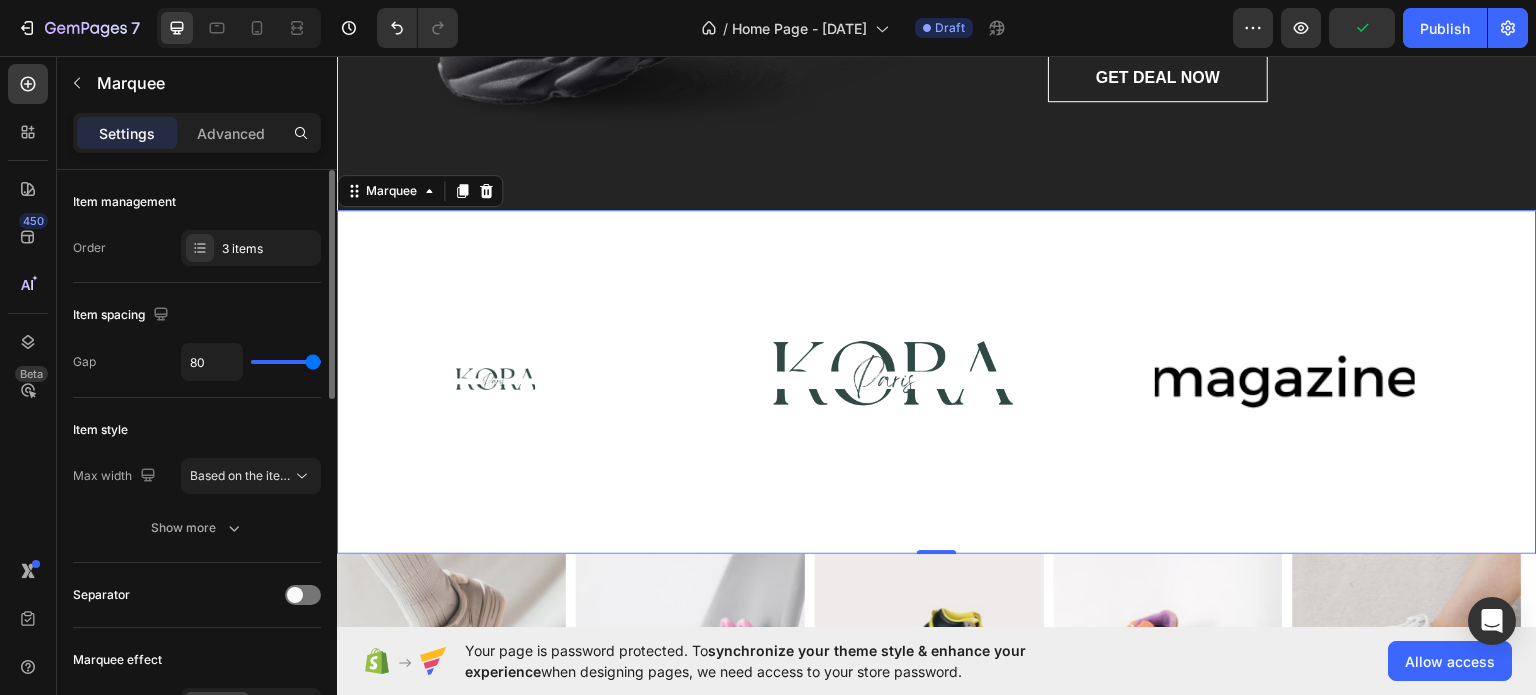 drag, startPoint x: 294, startPoint y: 363, endPoint x: 412, endPoint y: 358, distance: 118.10589 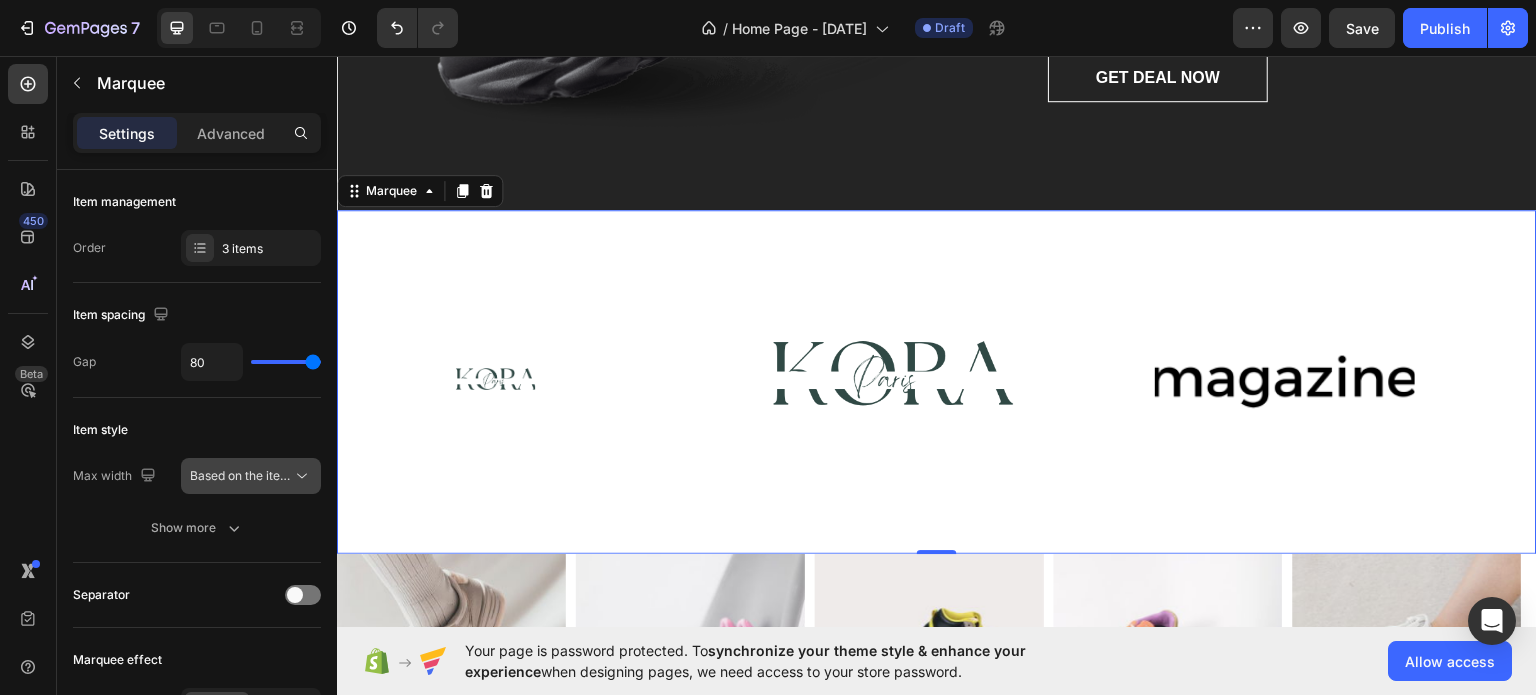 click on "Based on the item count" at bounding box center [258, 475] 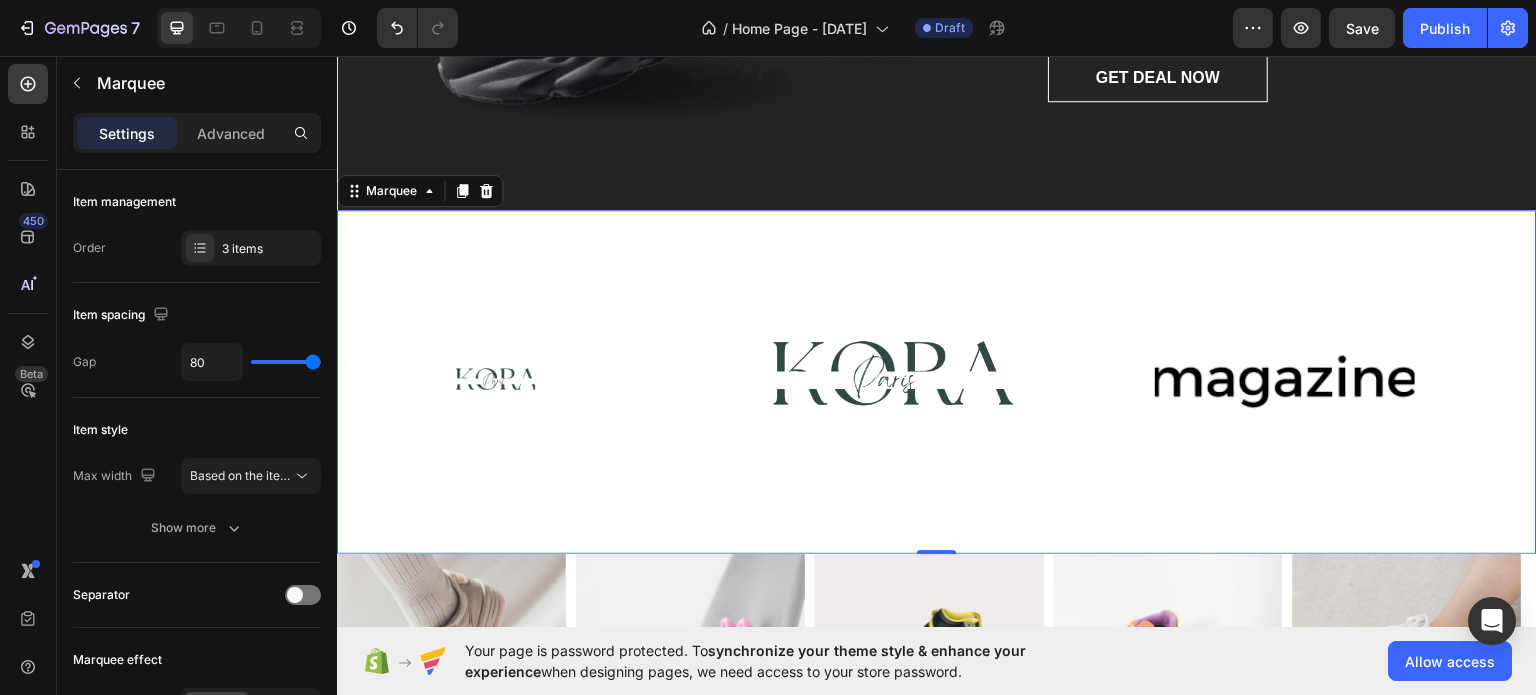 click on "Image Image Image" at bounding box center [930, 381] 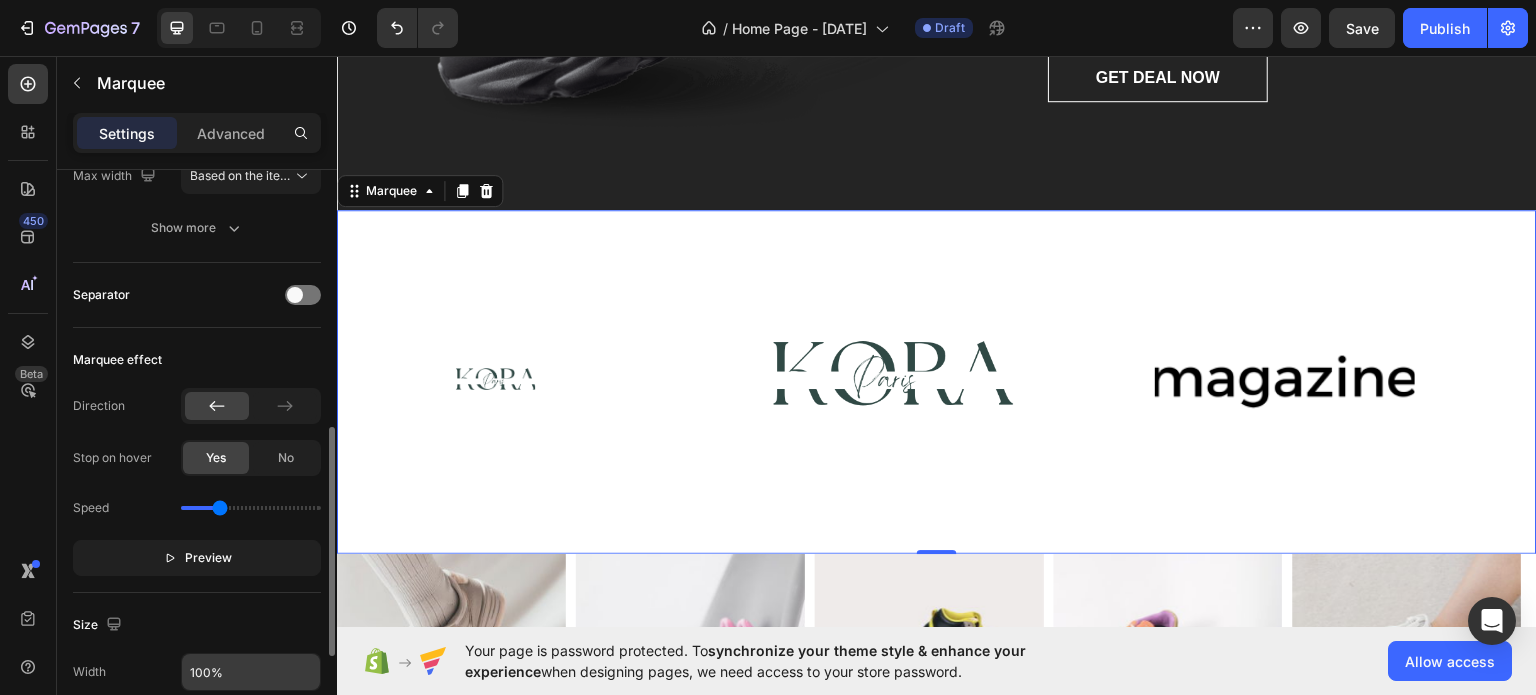 scroll, scrollTop: 400, scrollLeft: 0, axis: vertical 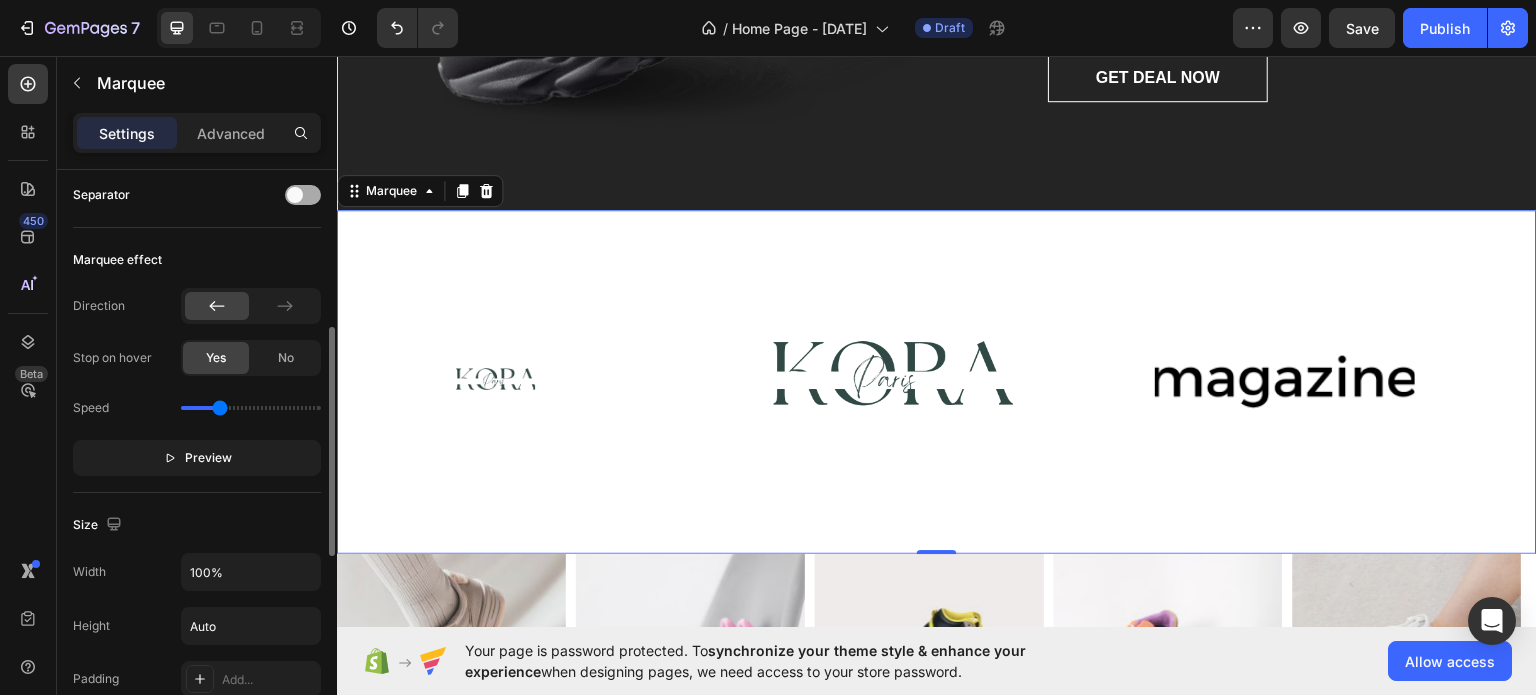click at bounding box center (303, 195) 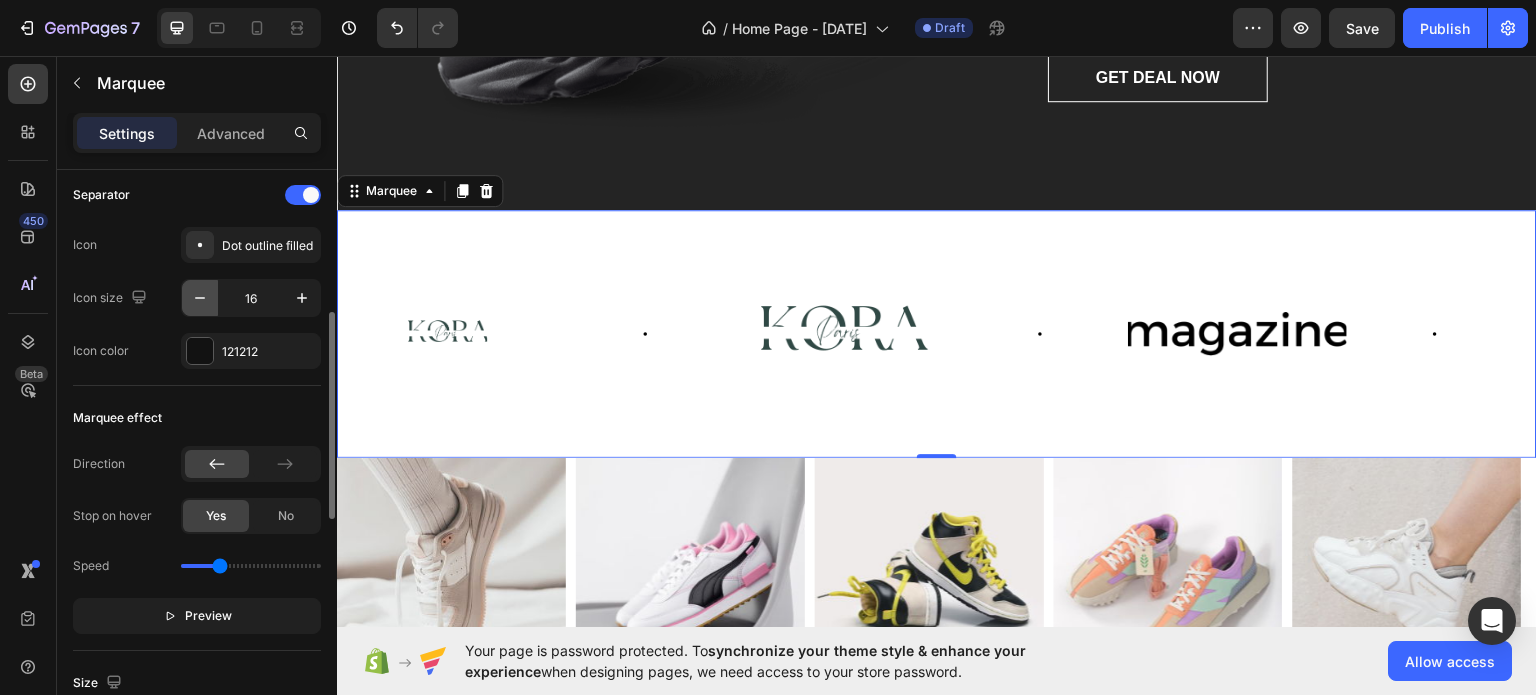 click 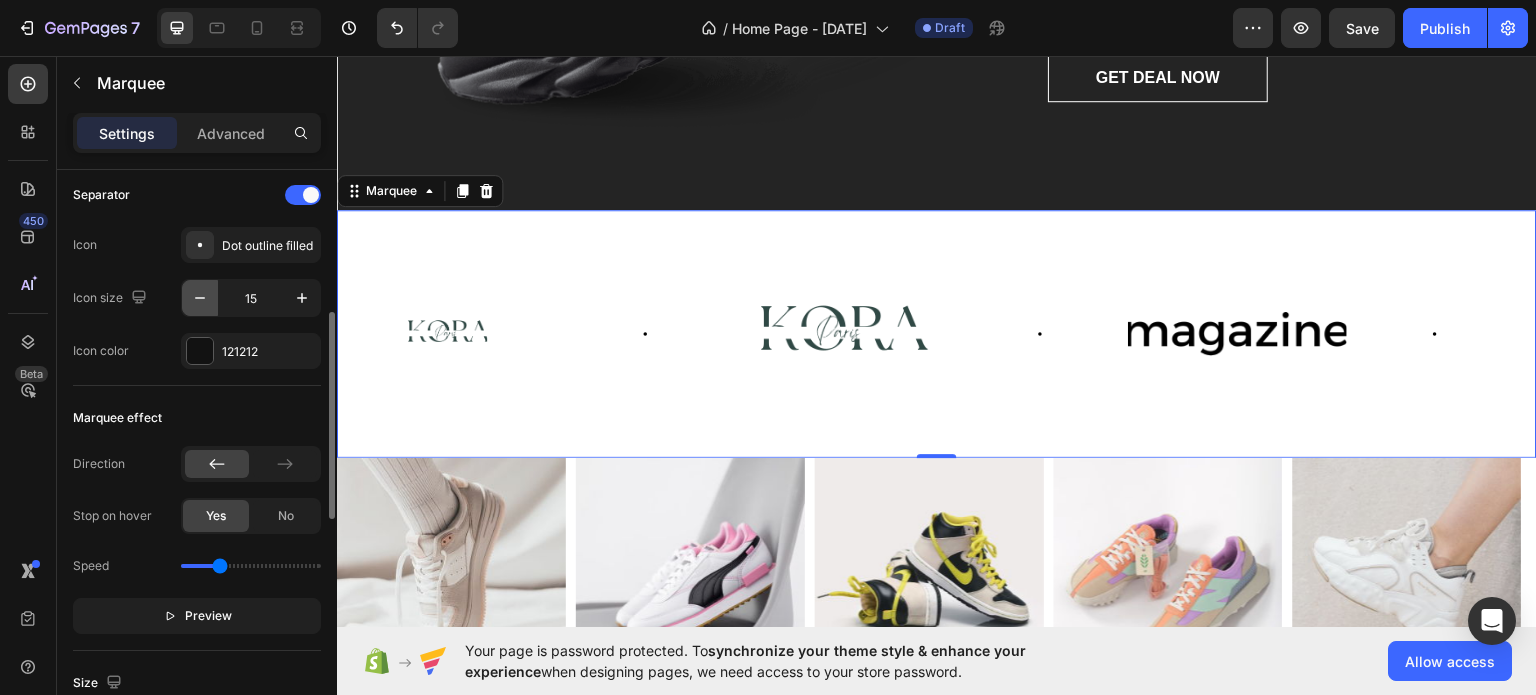 click 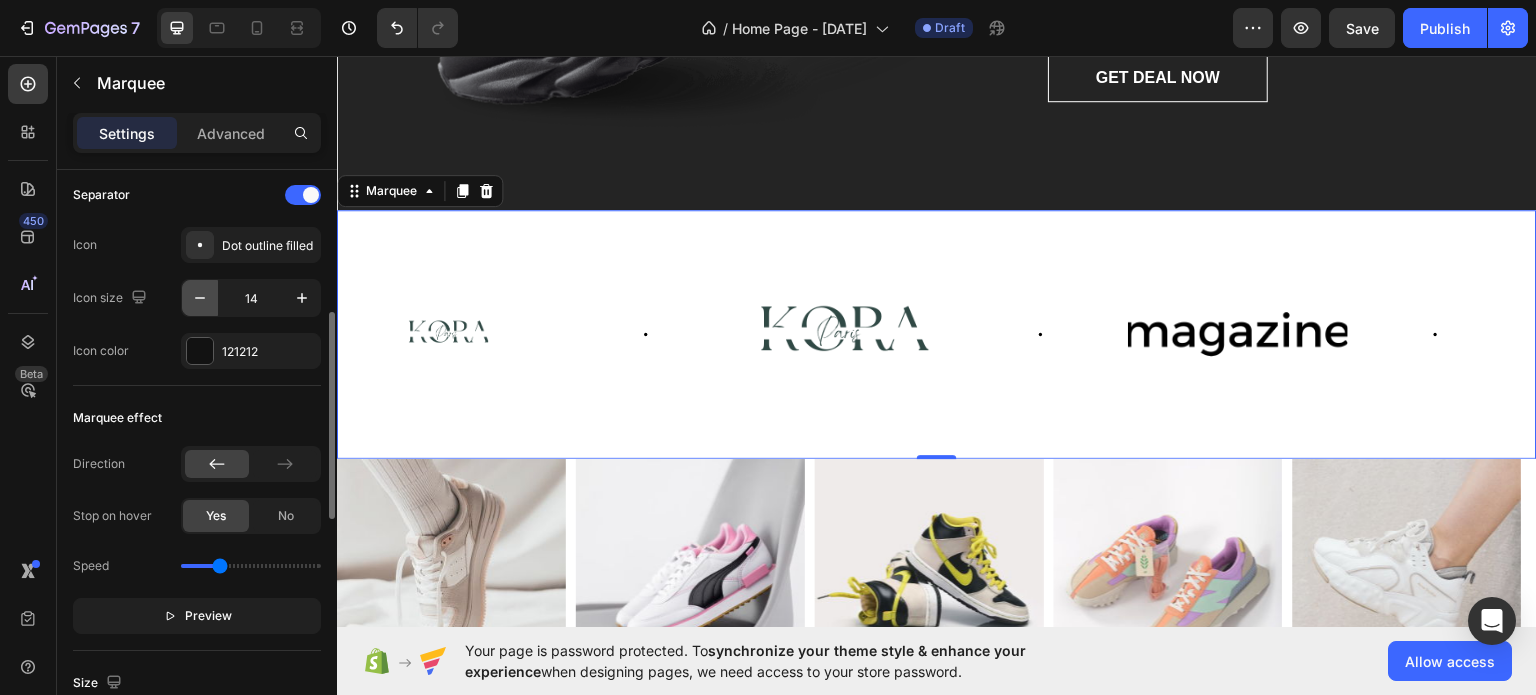 click 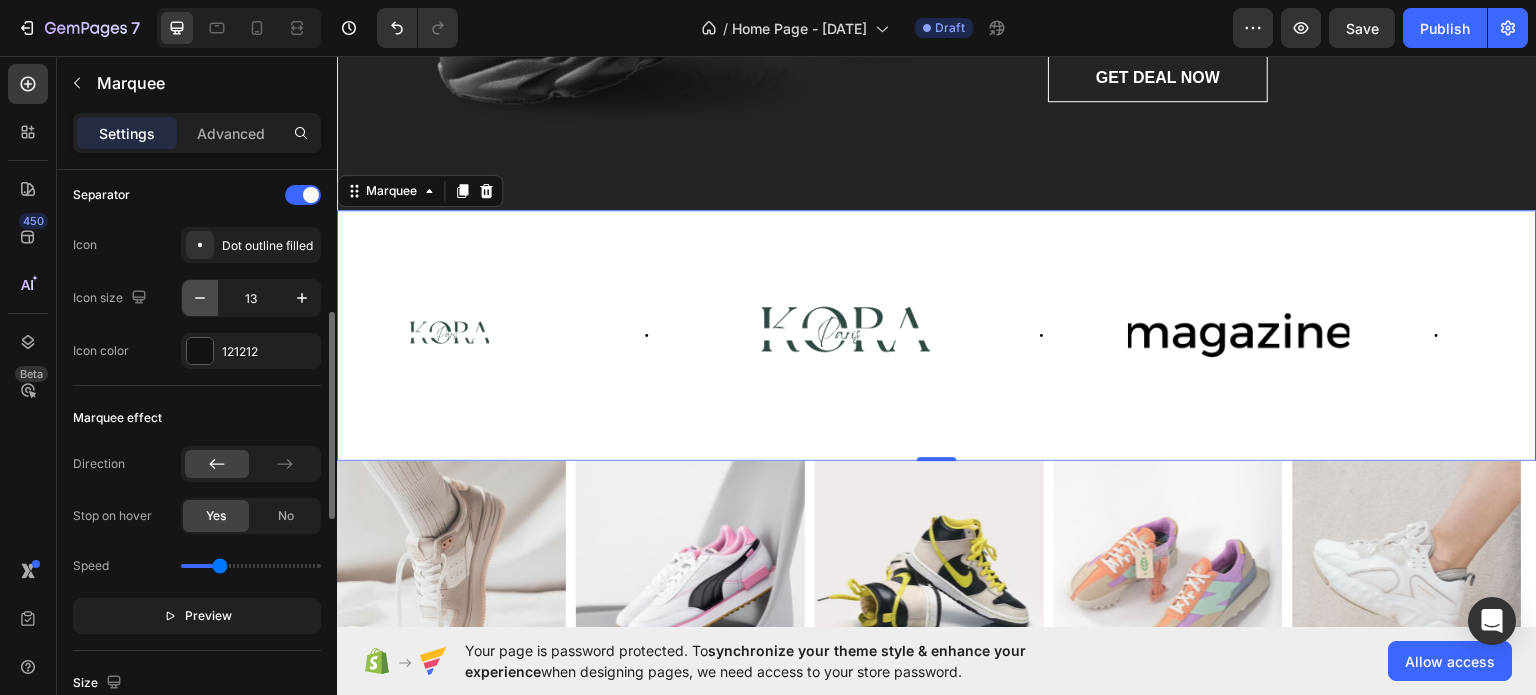 click 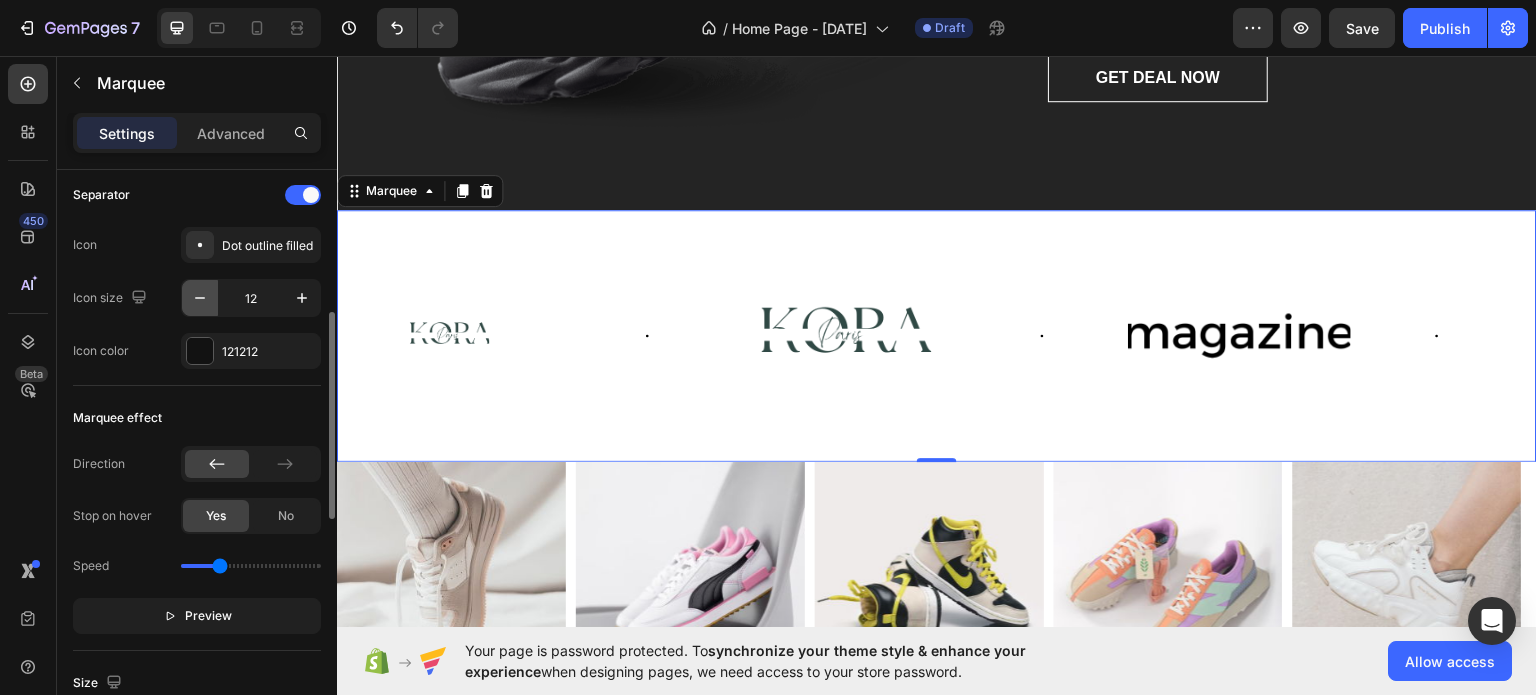 click 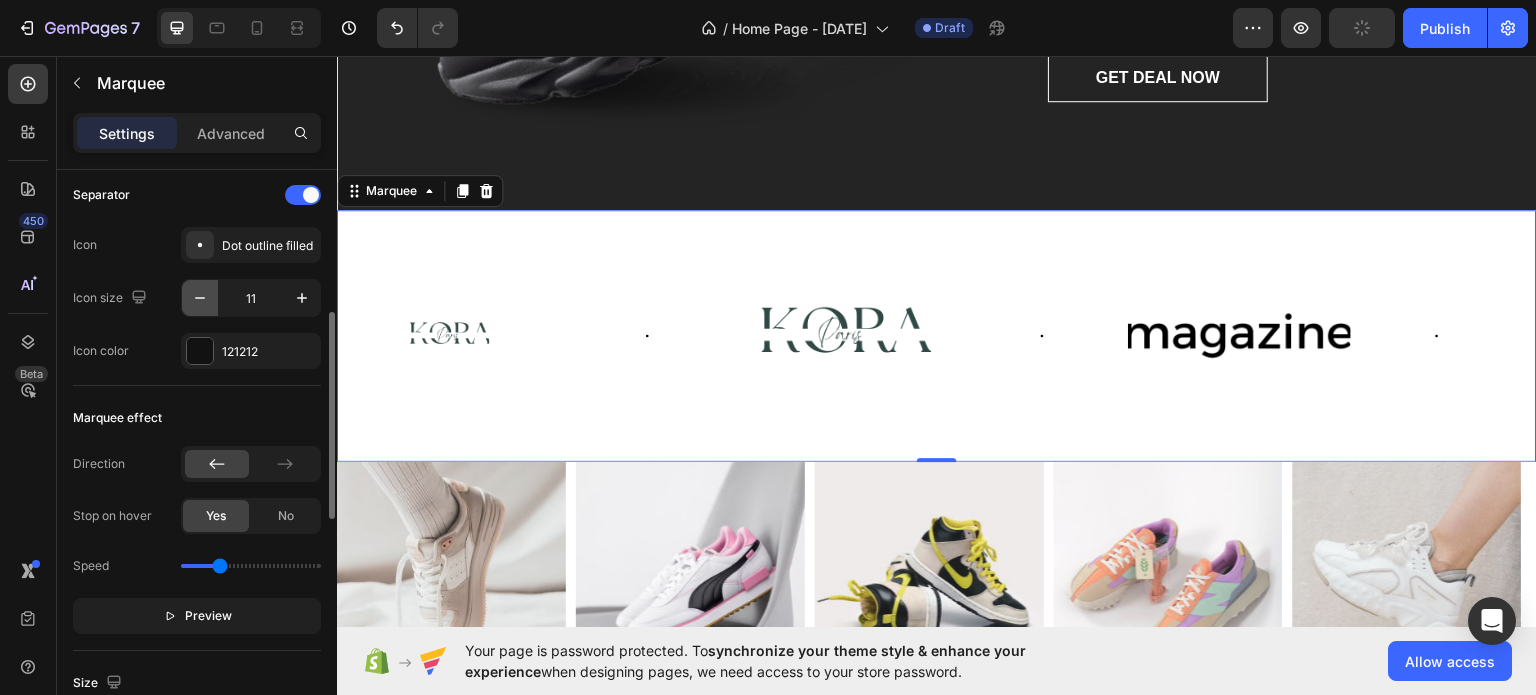 click 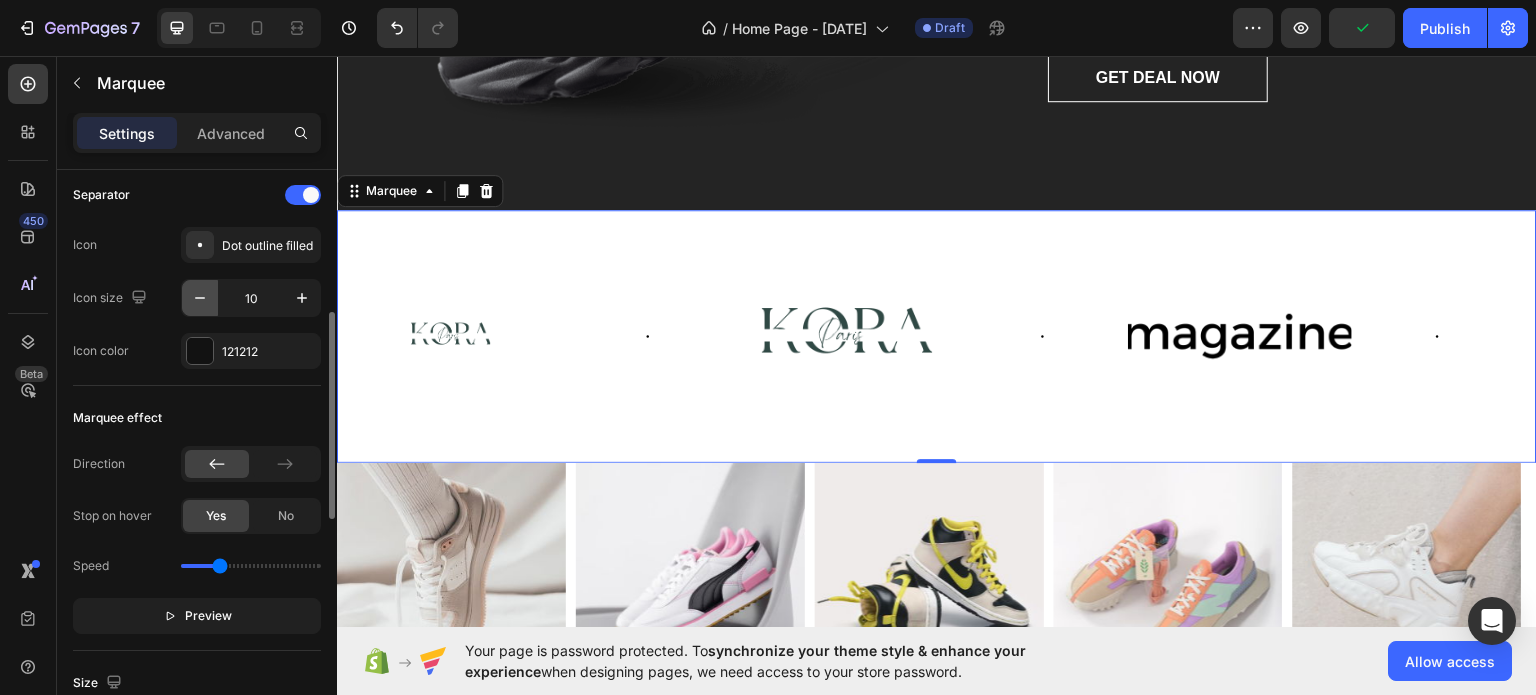 click 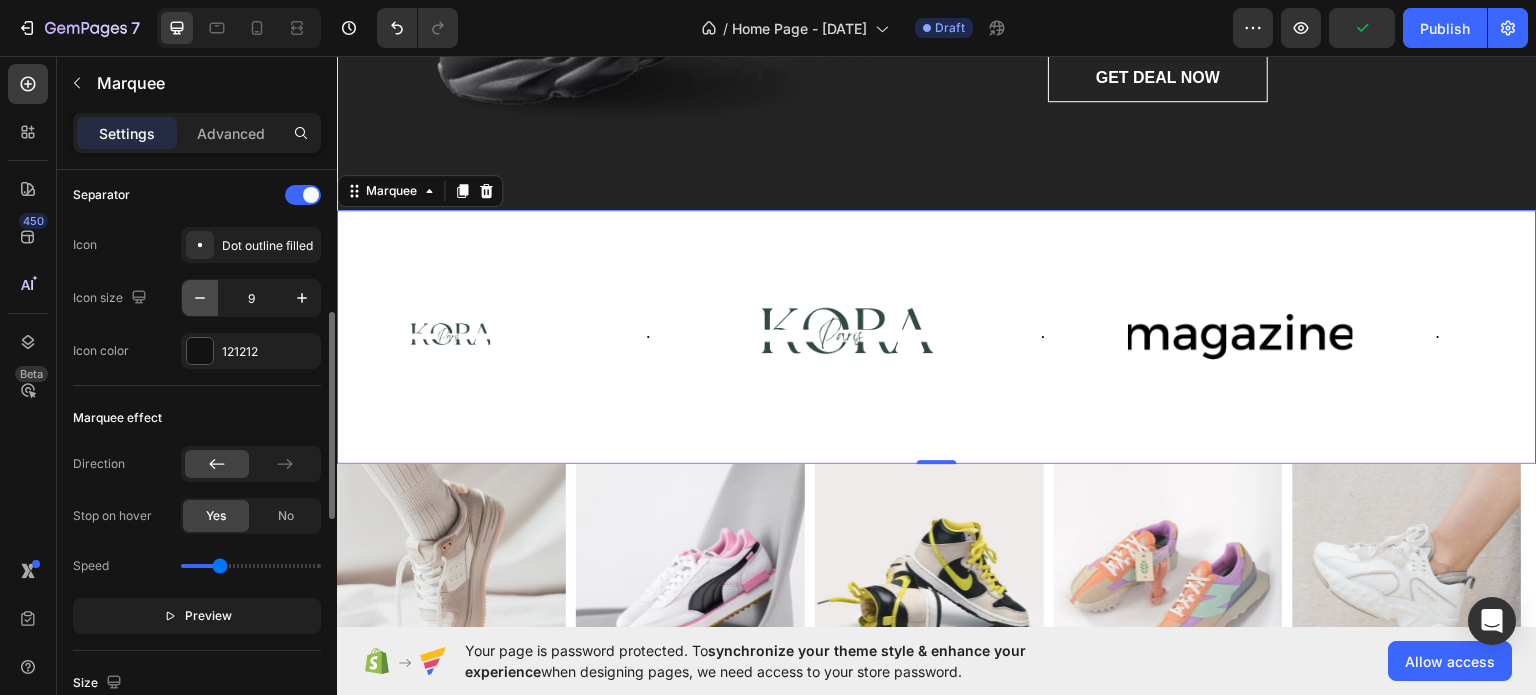 click 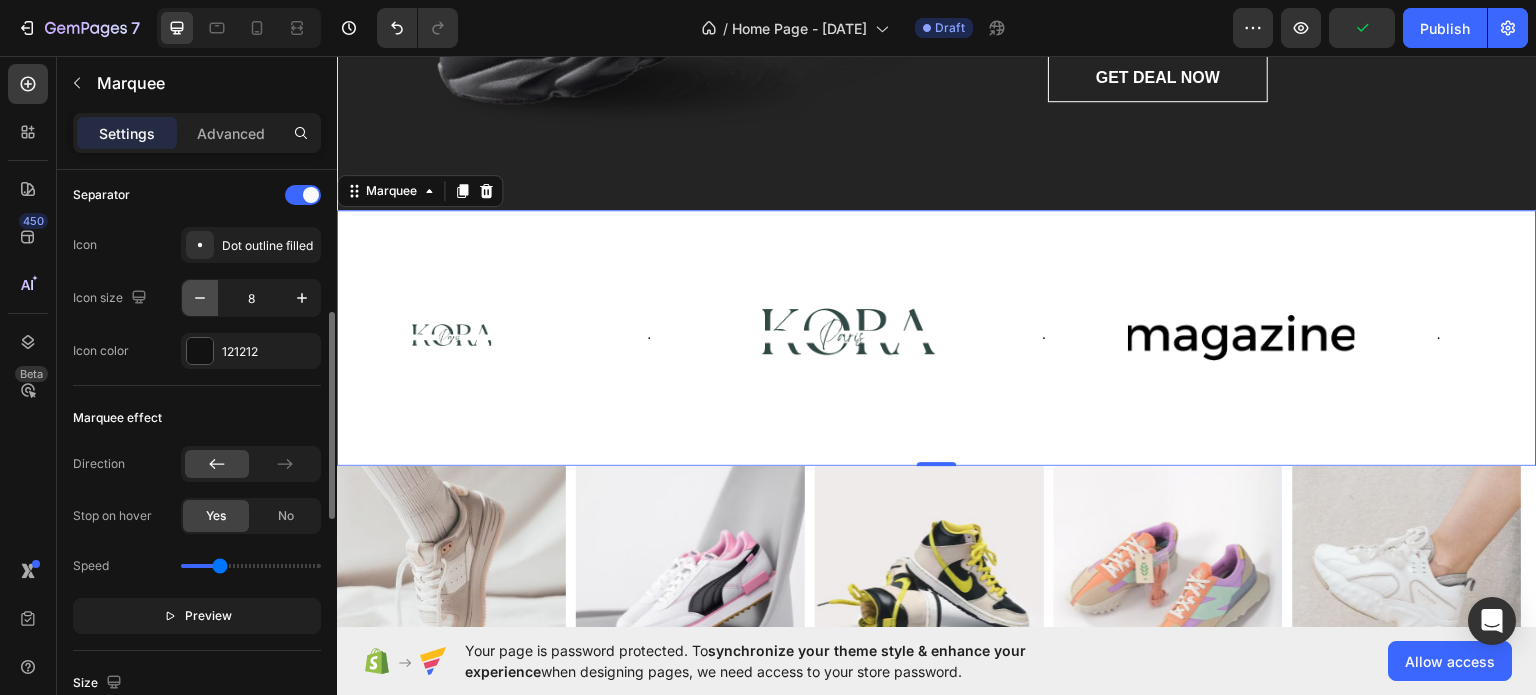 click 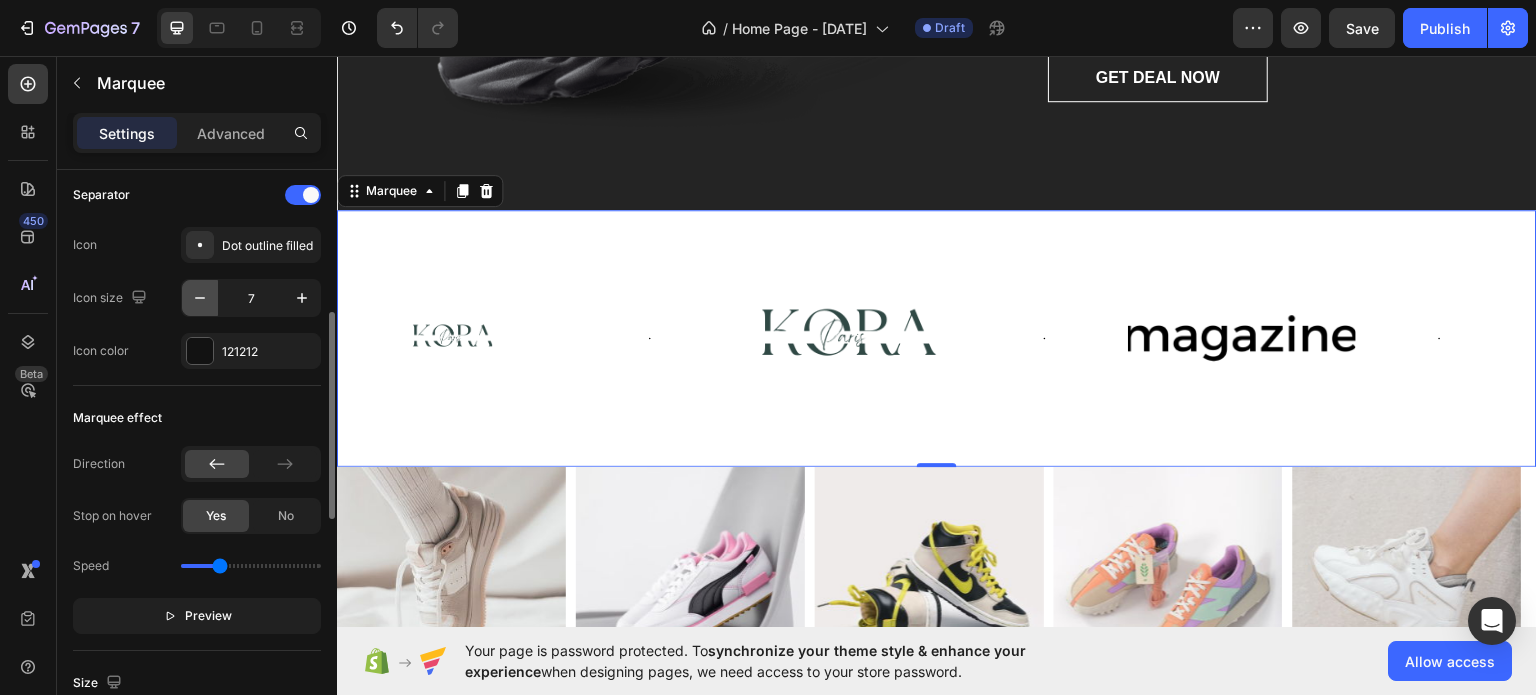 click 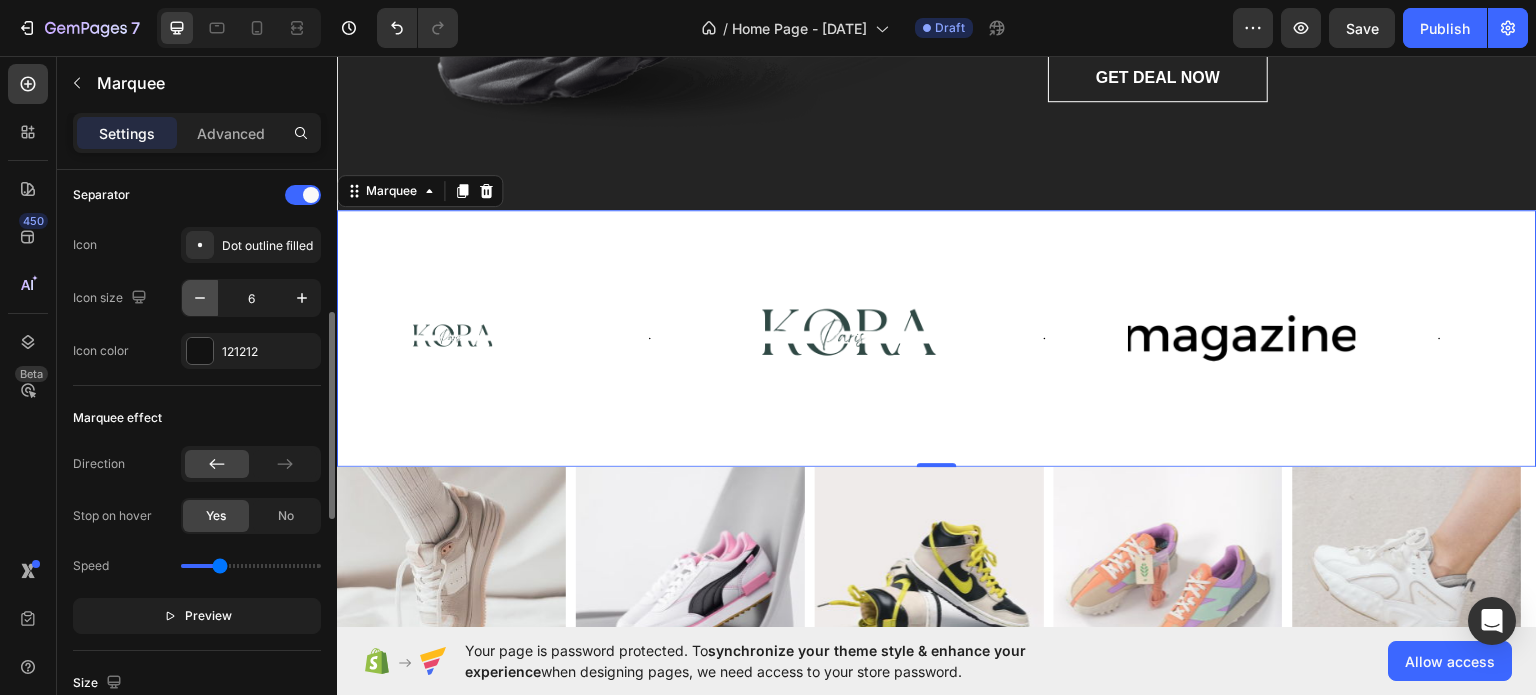 click 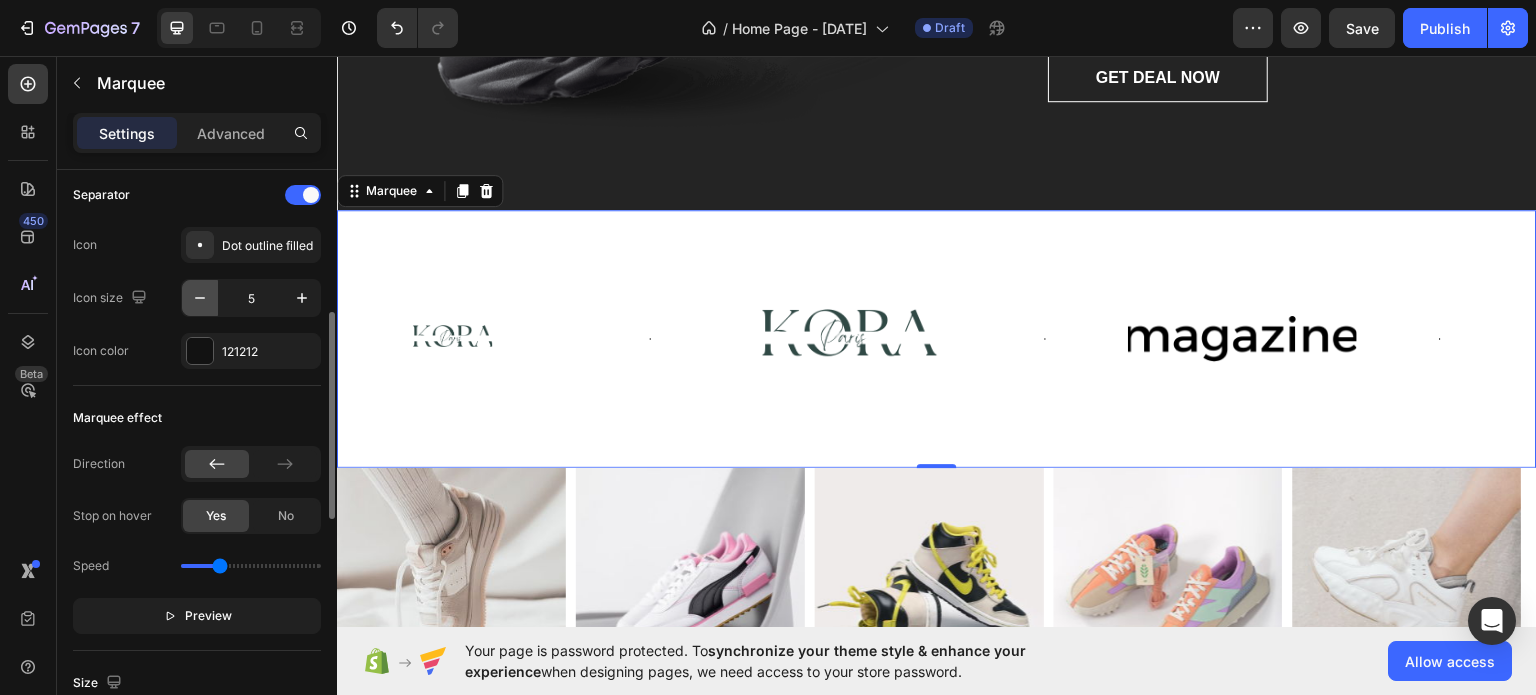 click 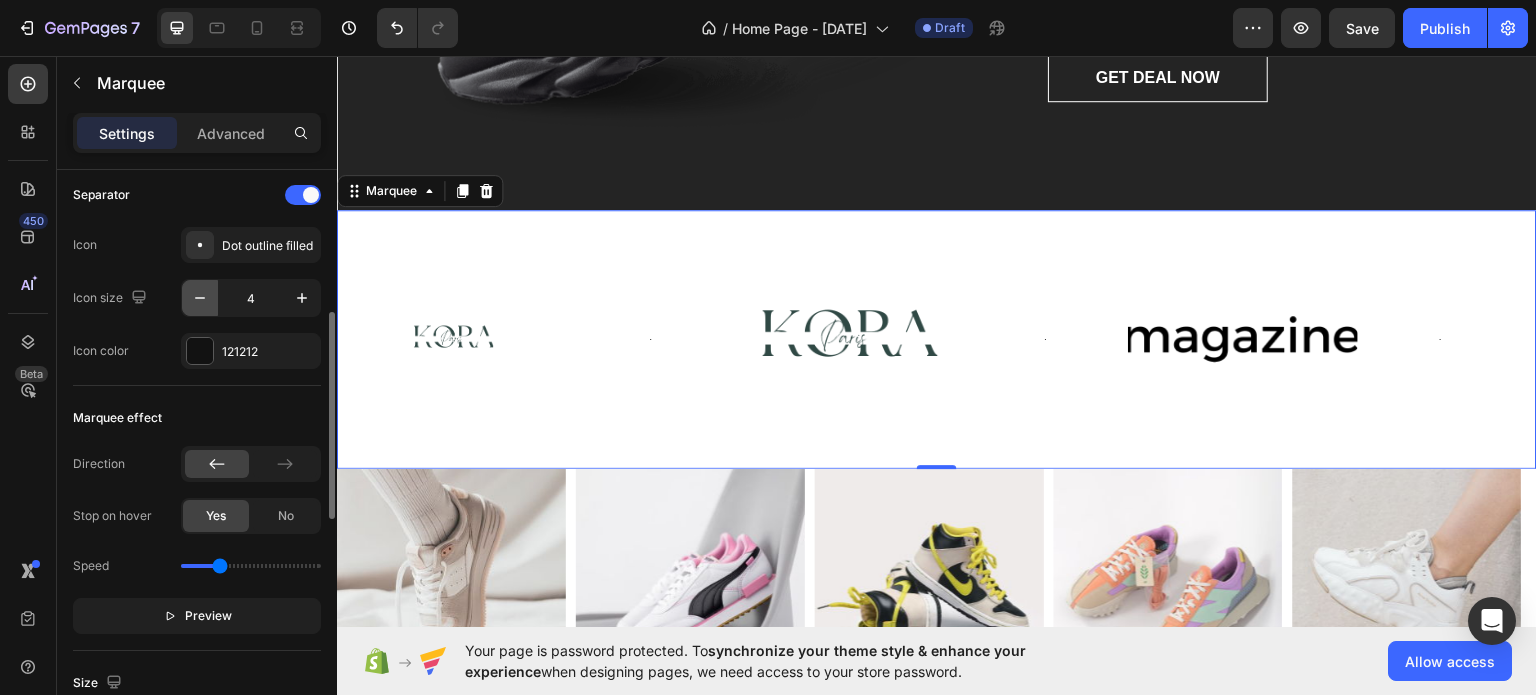 click 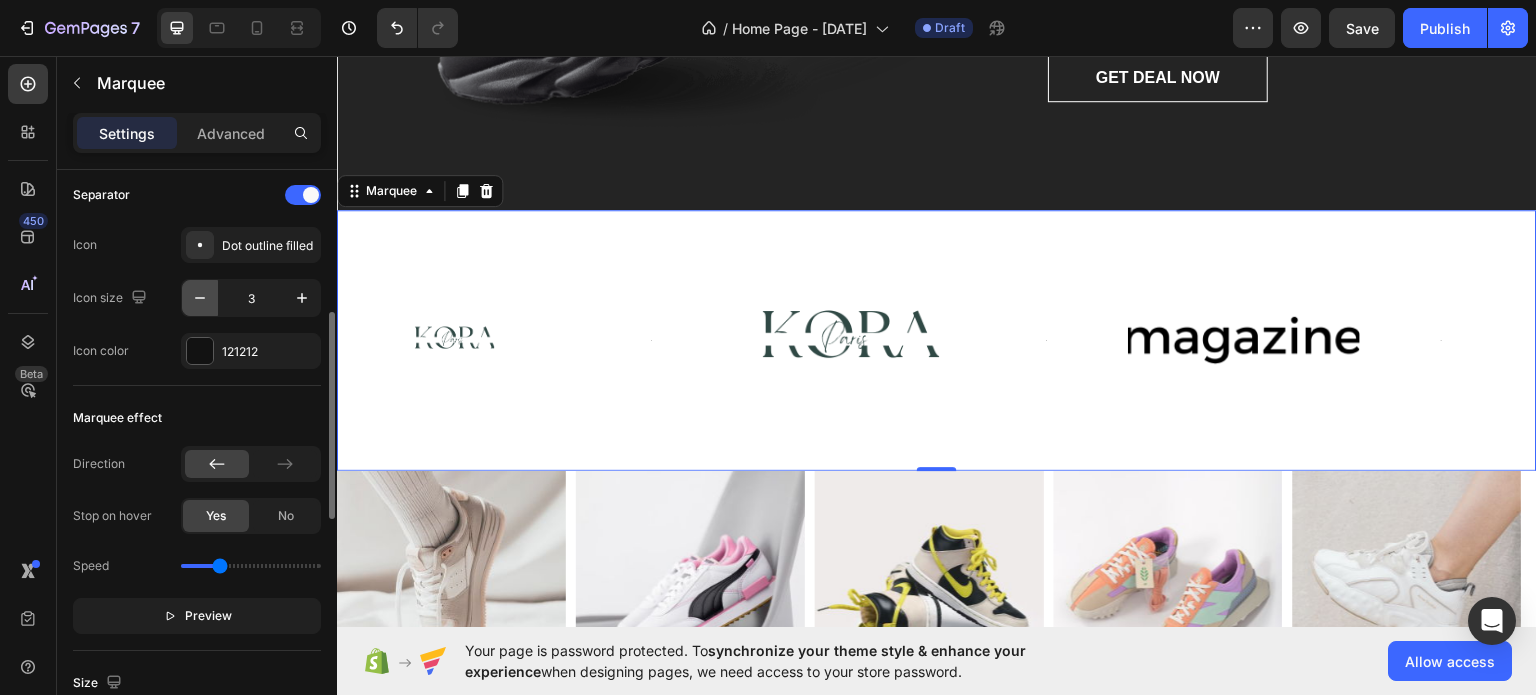 click 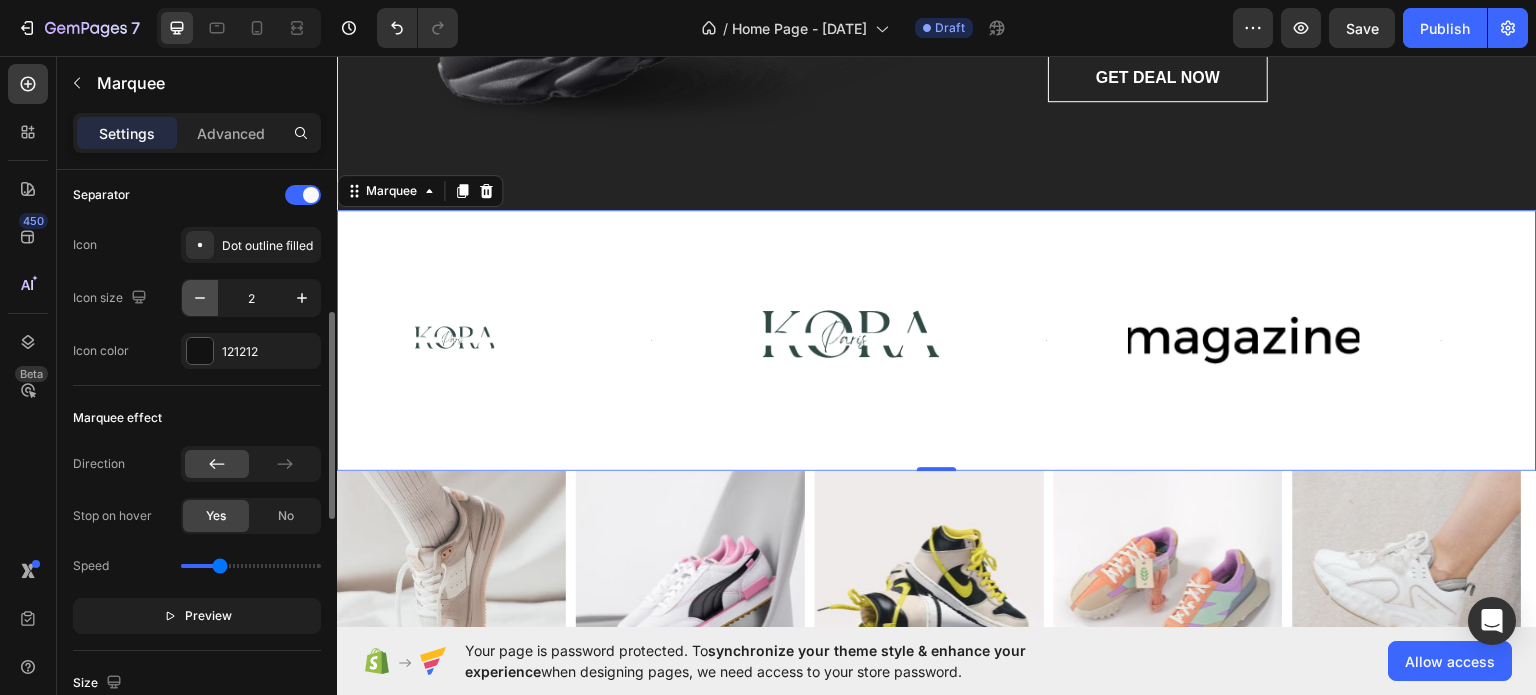 click 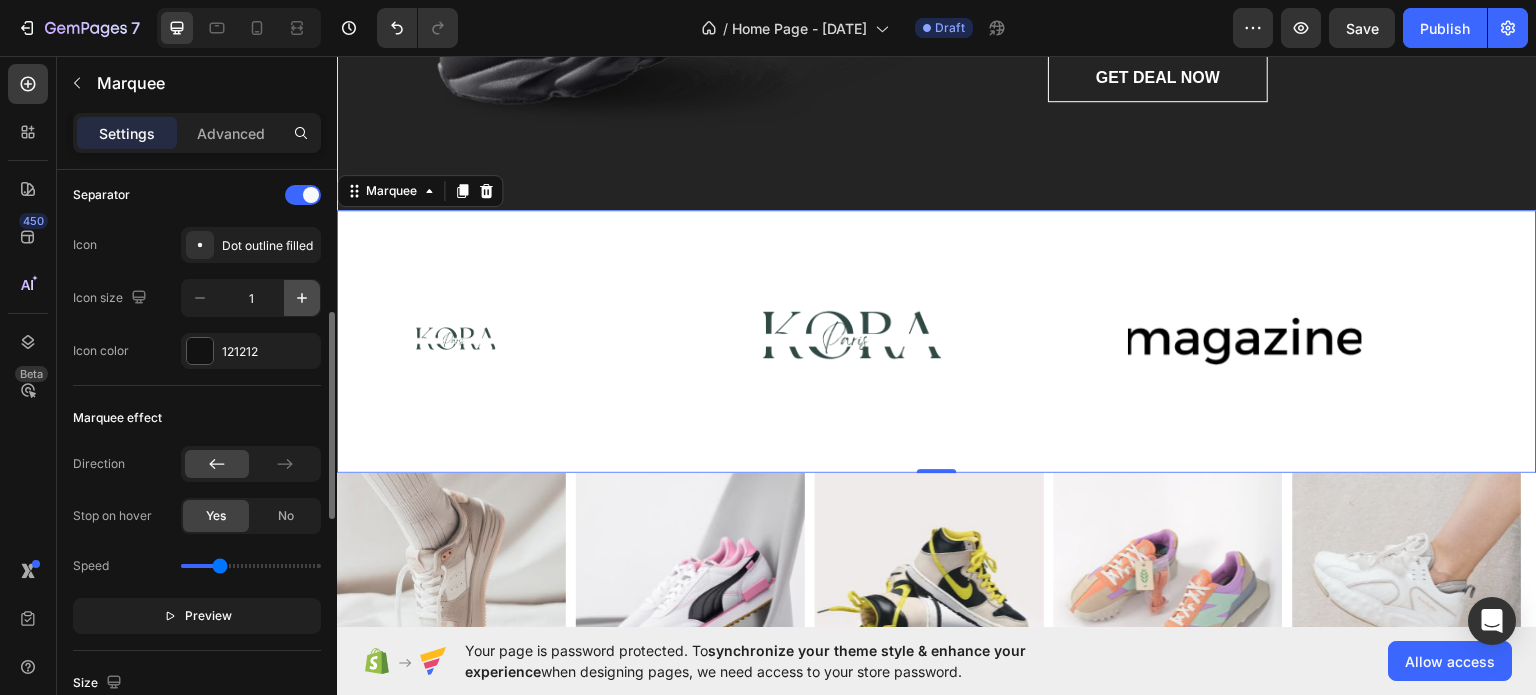 click 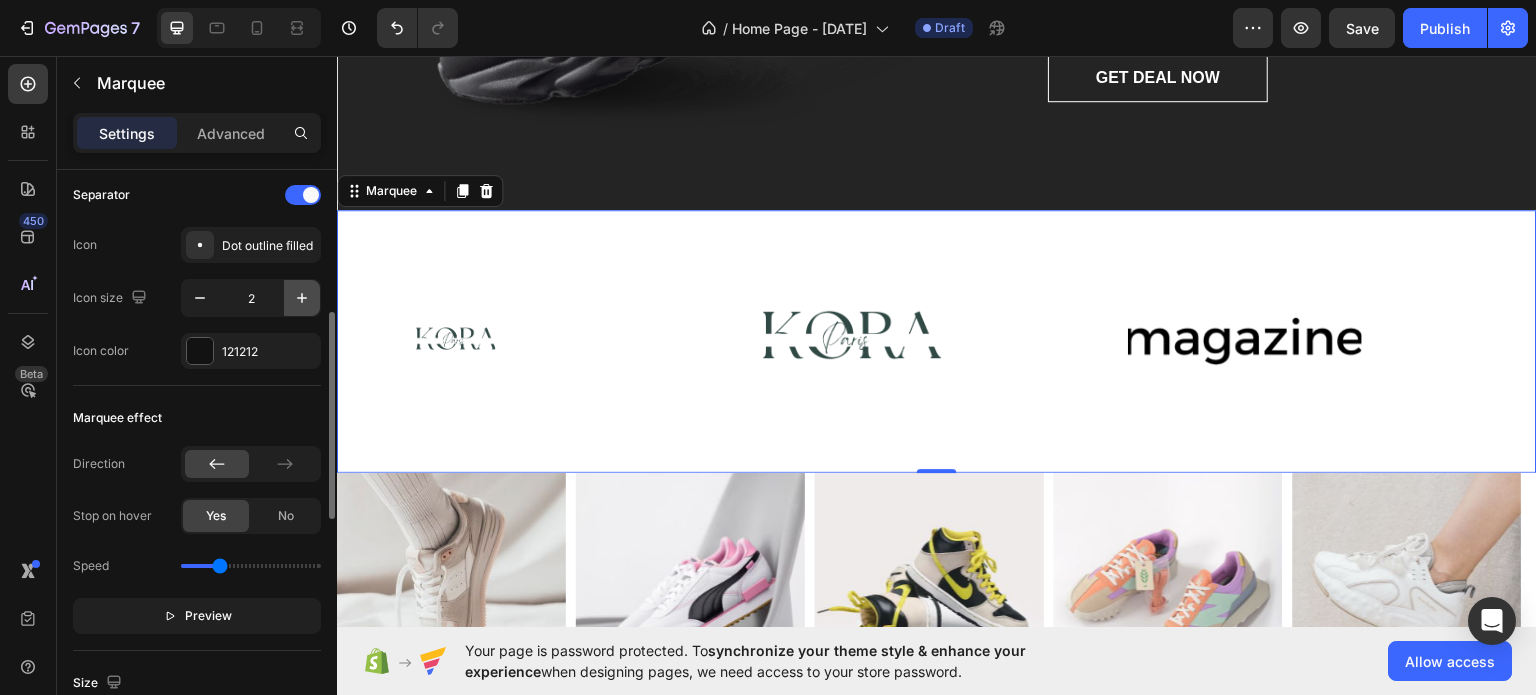 click 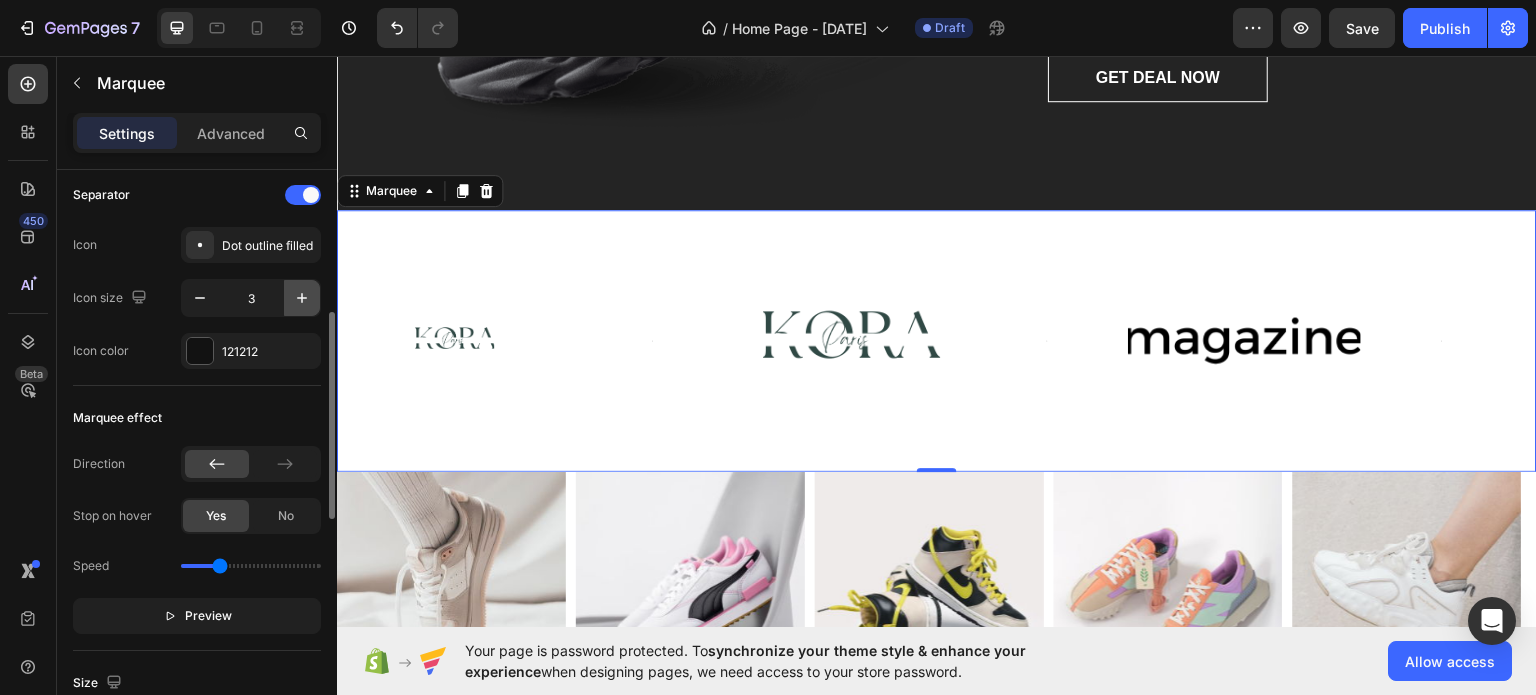 click 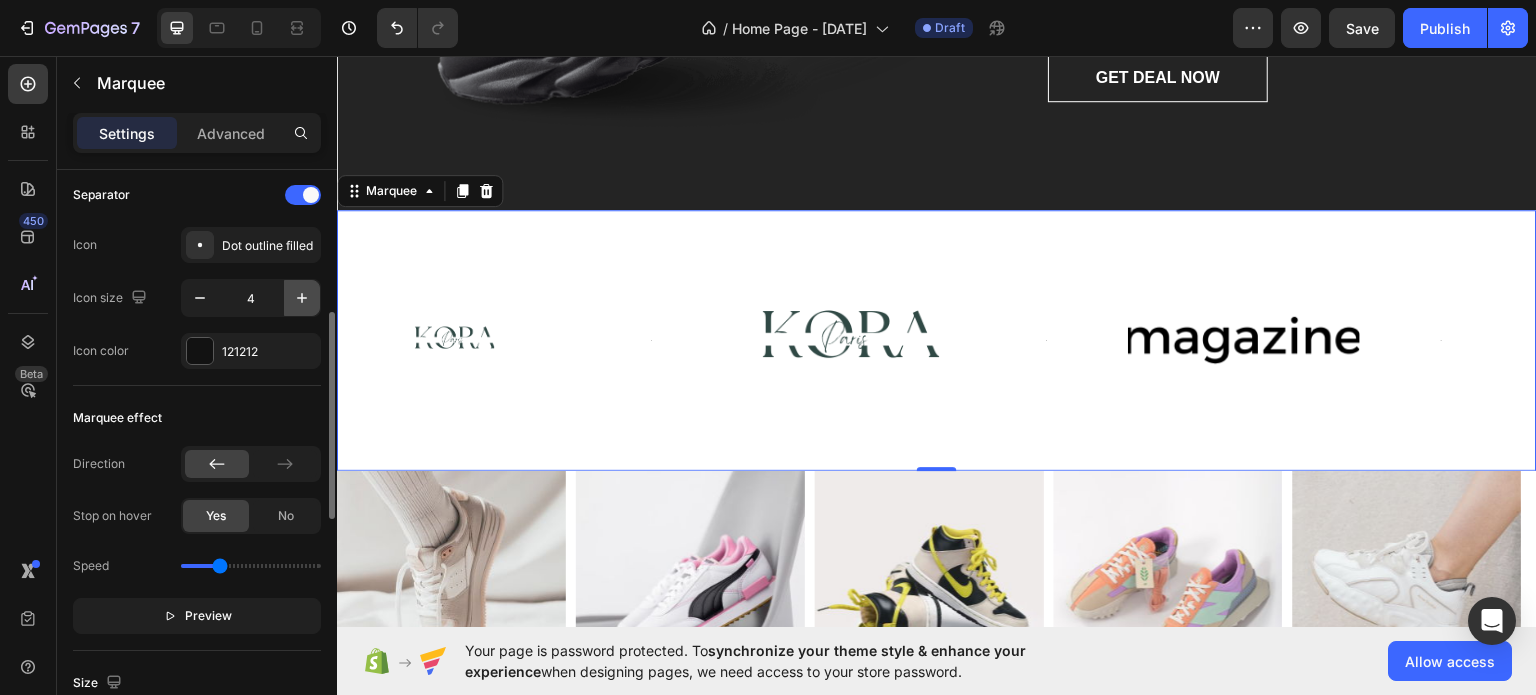 click 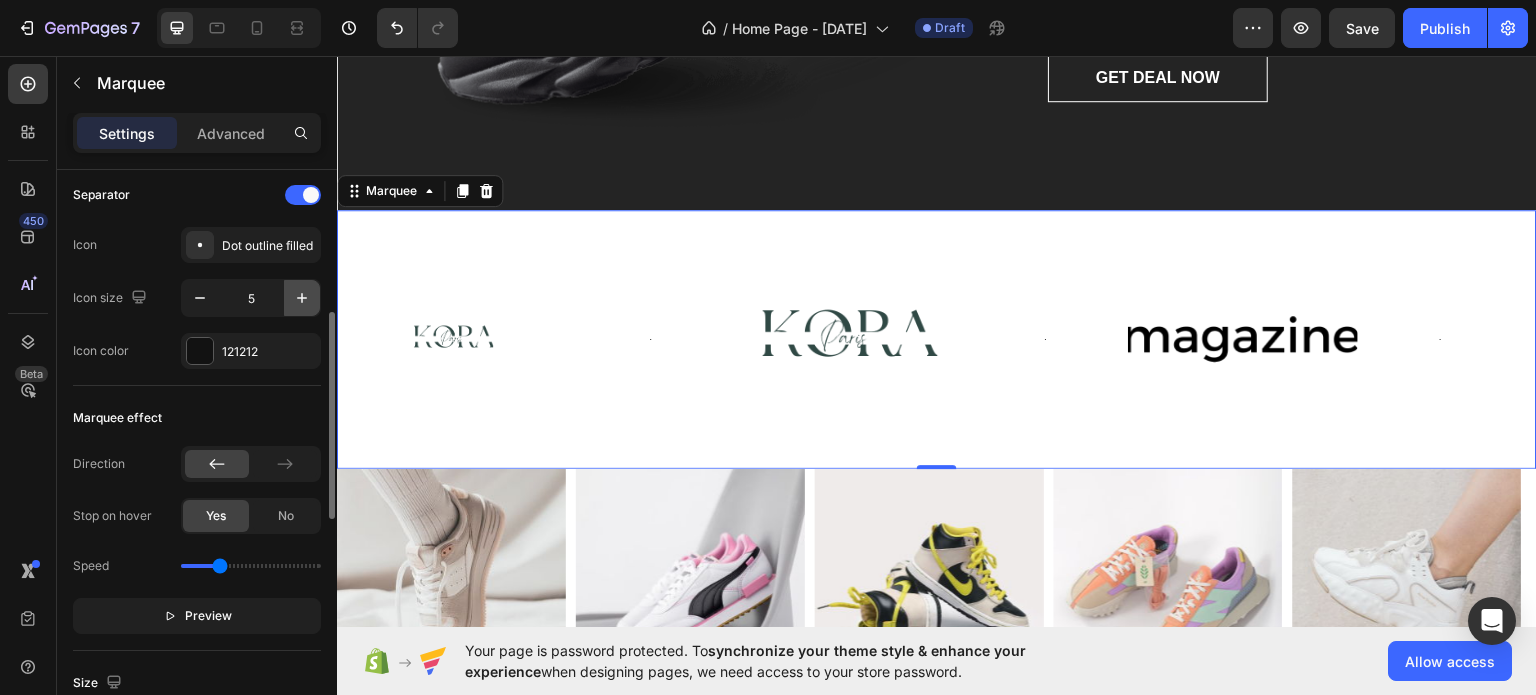click 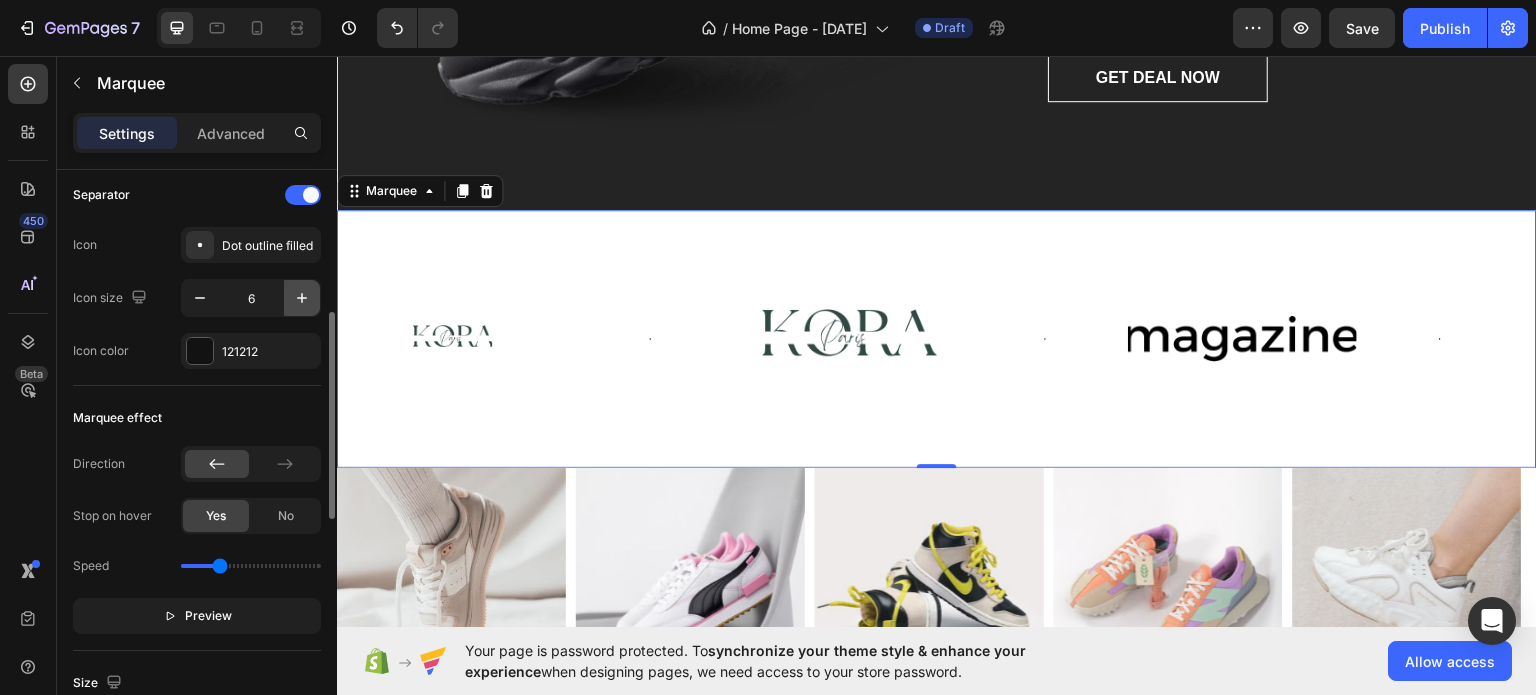 click 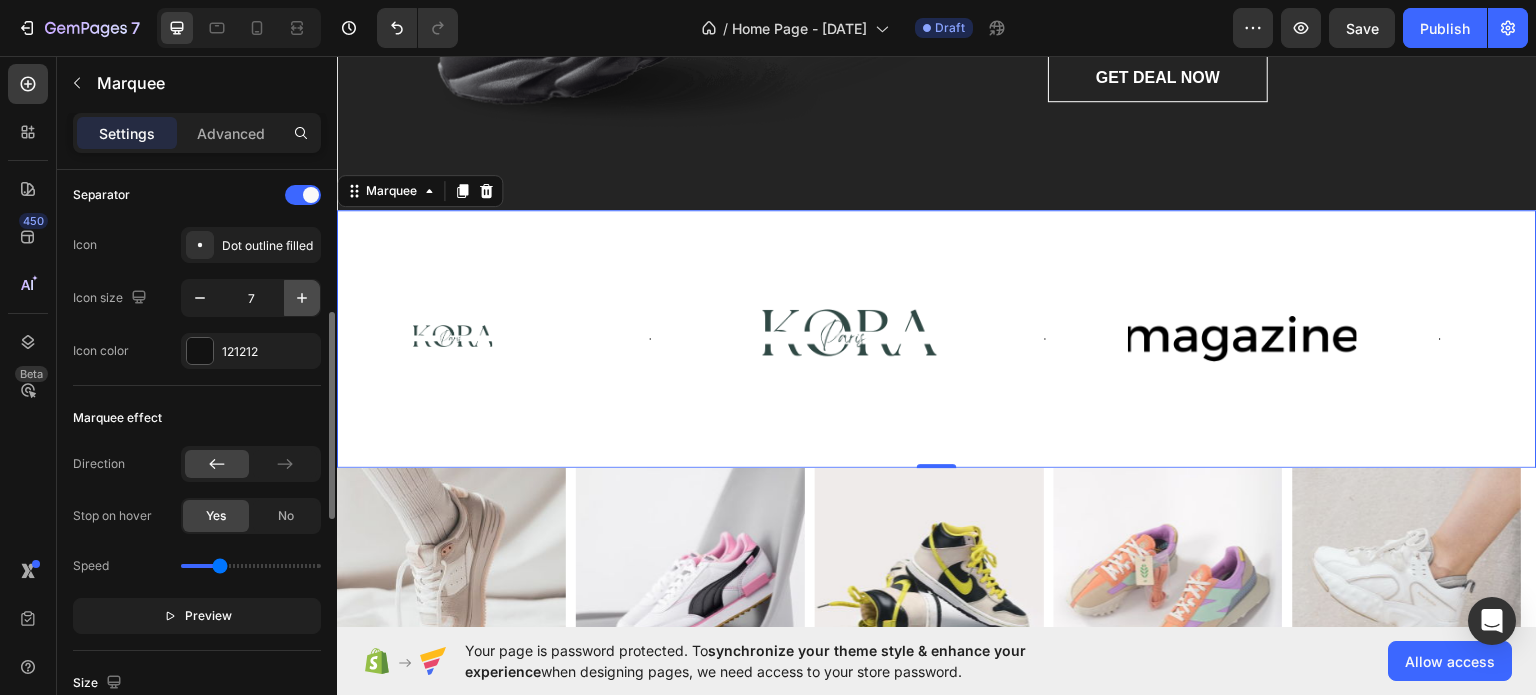 click 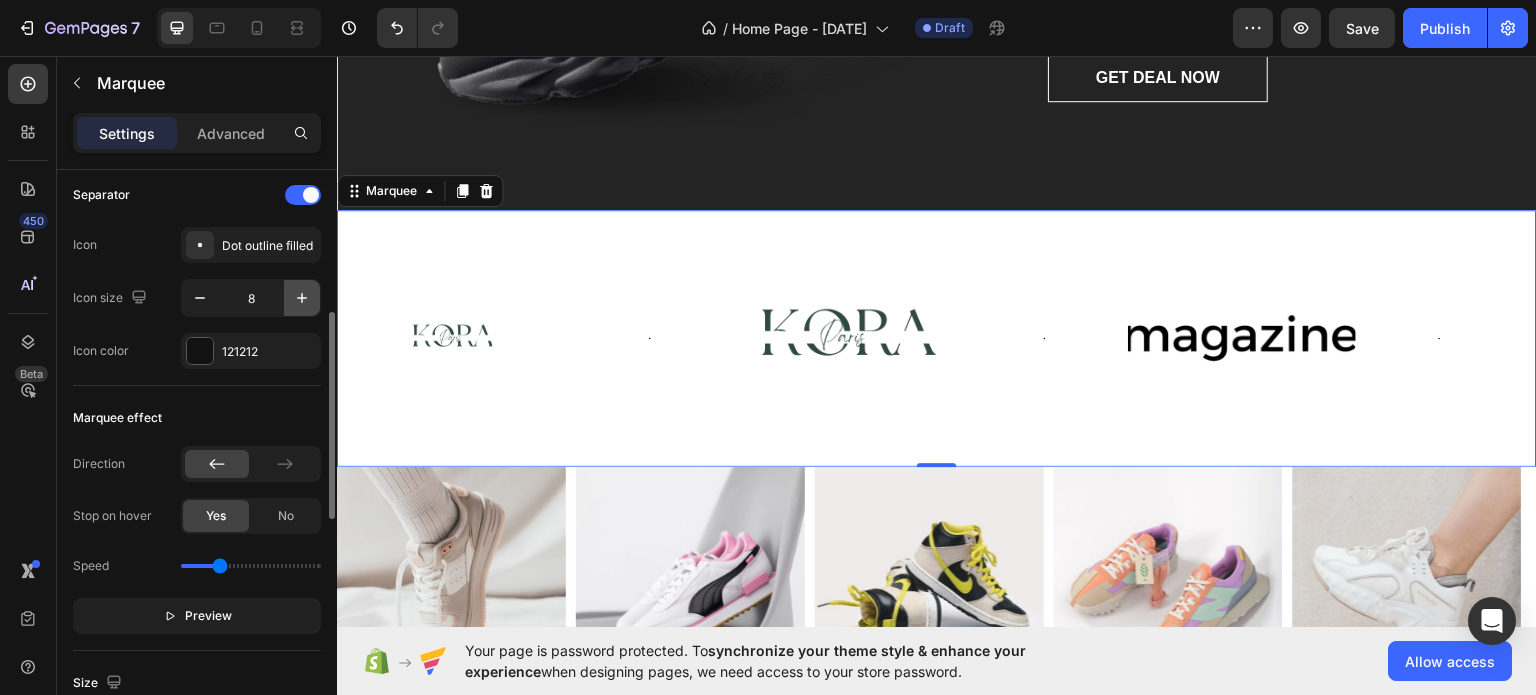 click 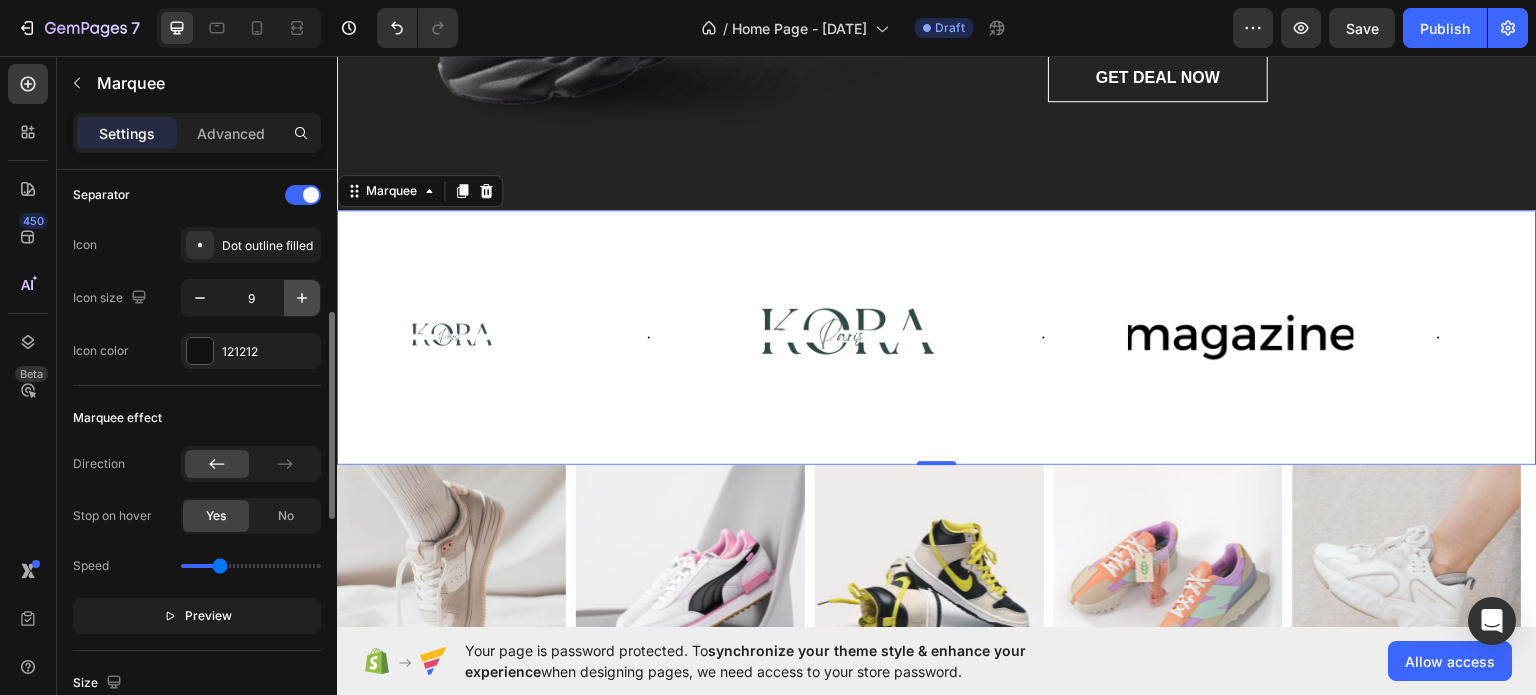 click 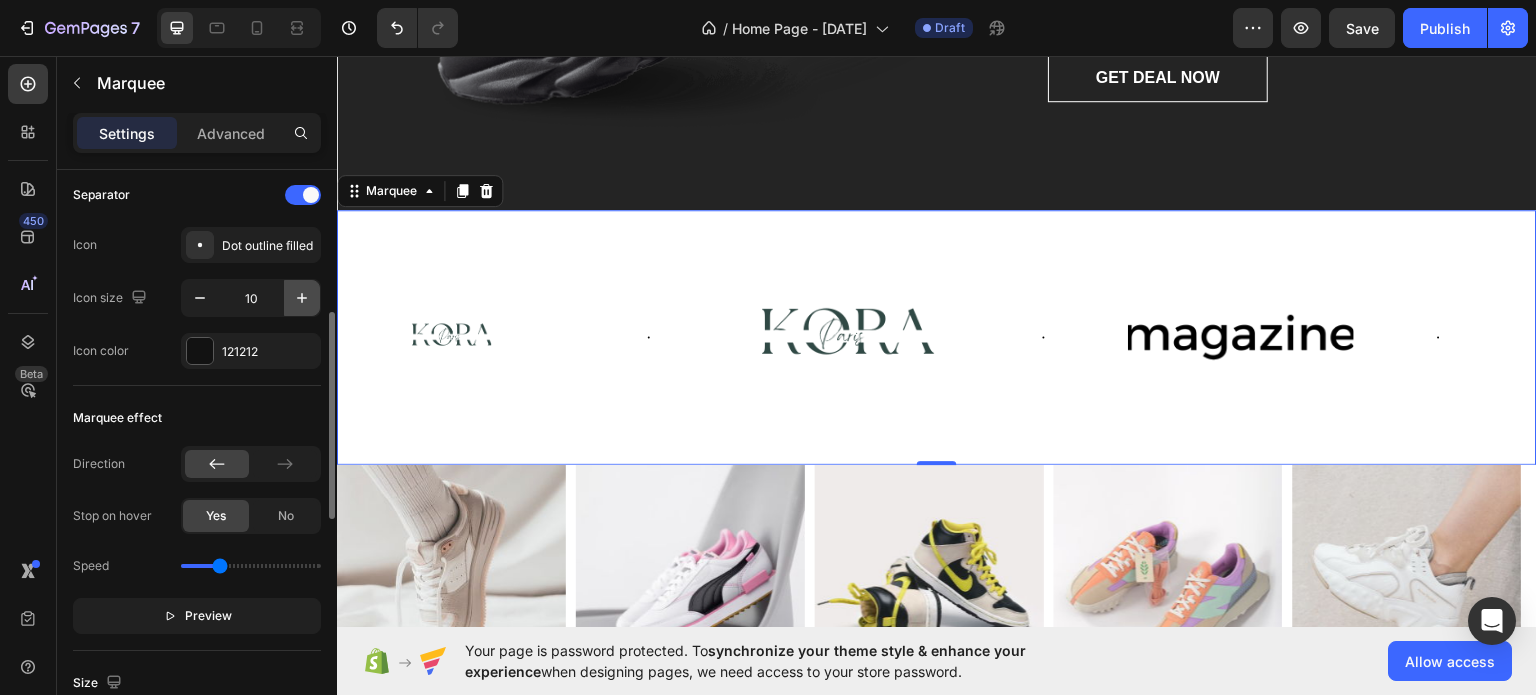 click 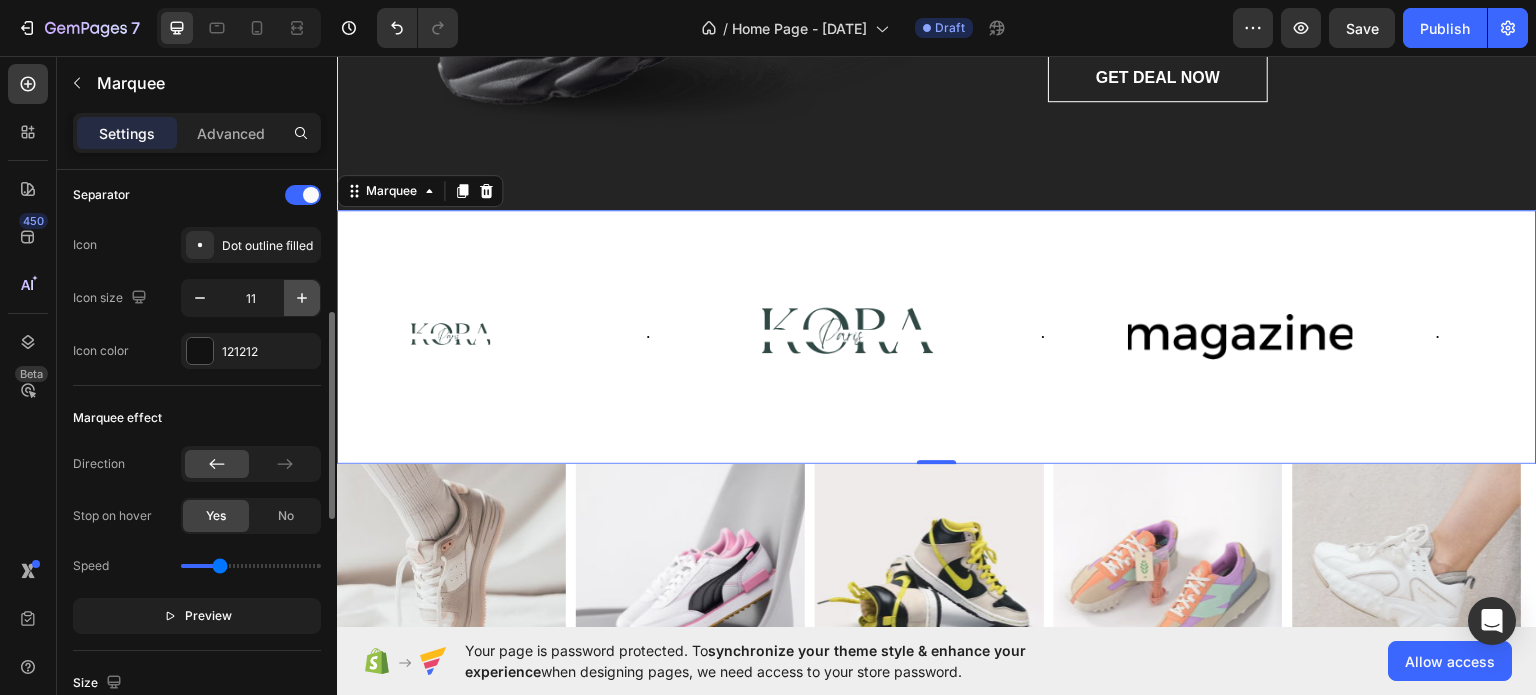 click 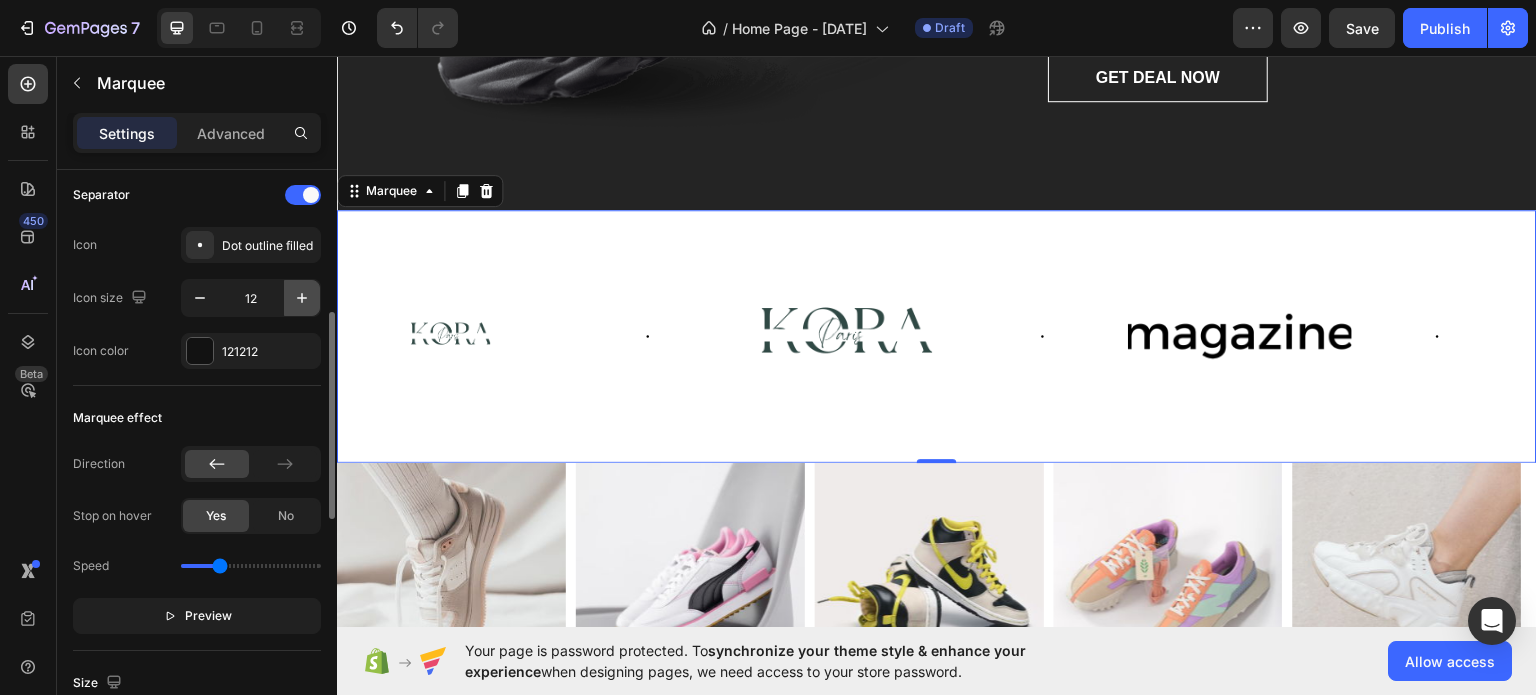 click 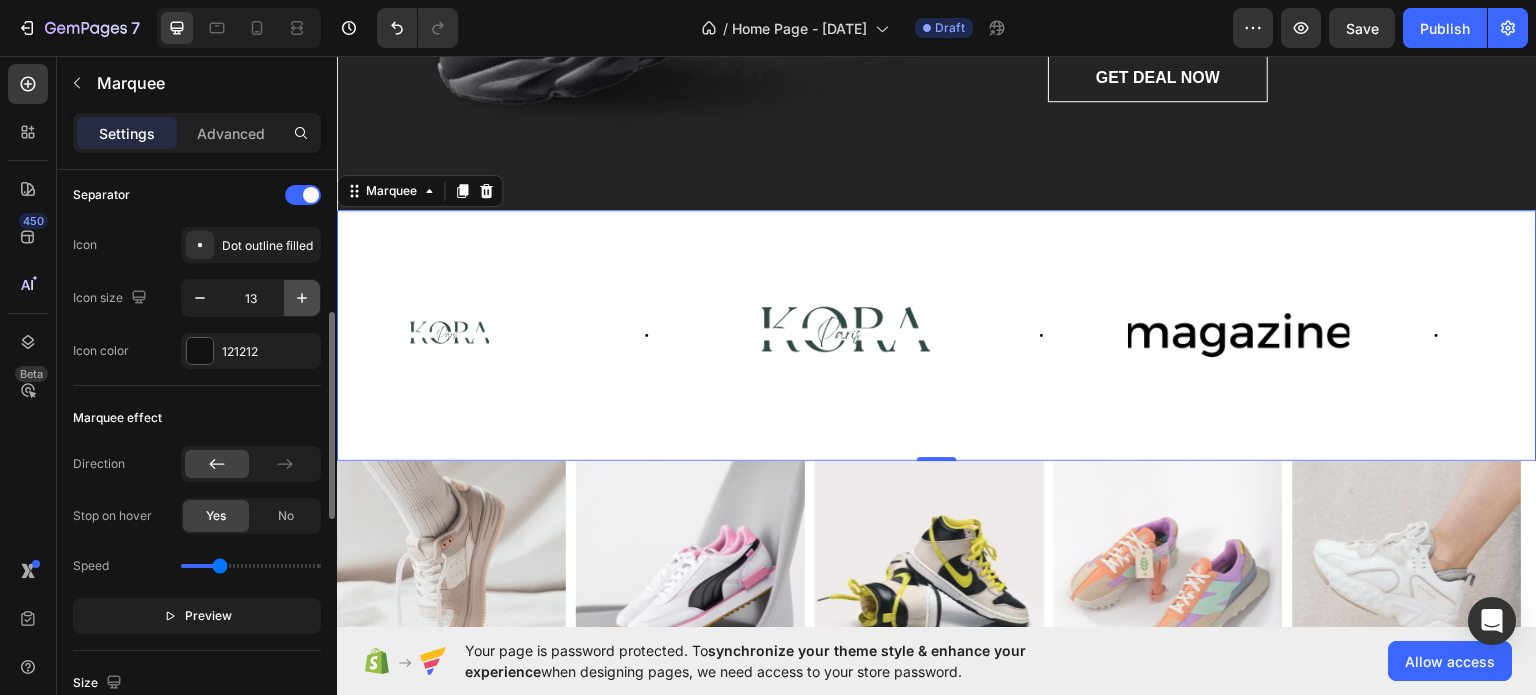 click 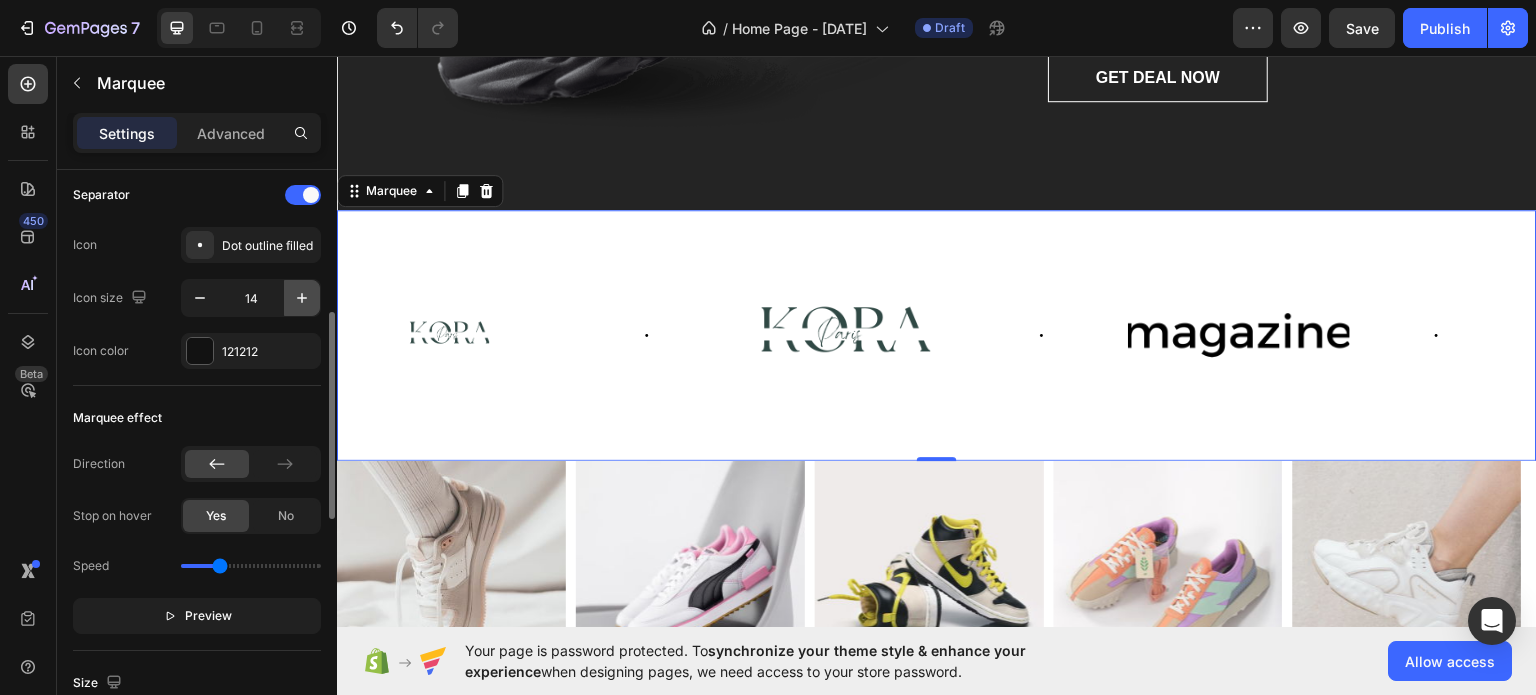 click 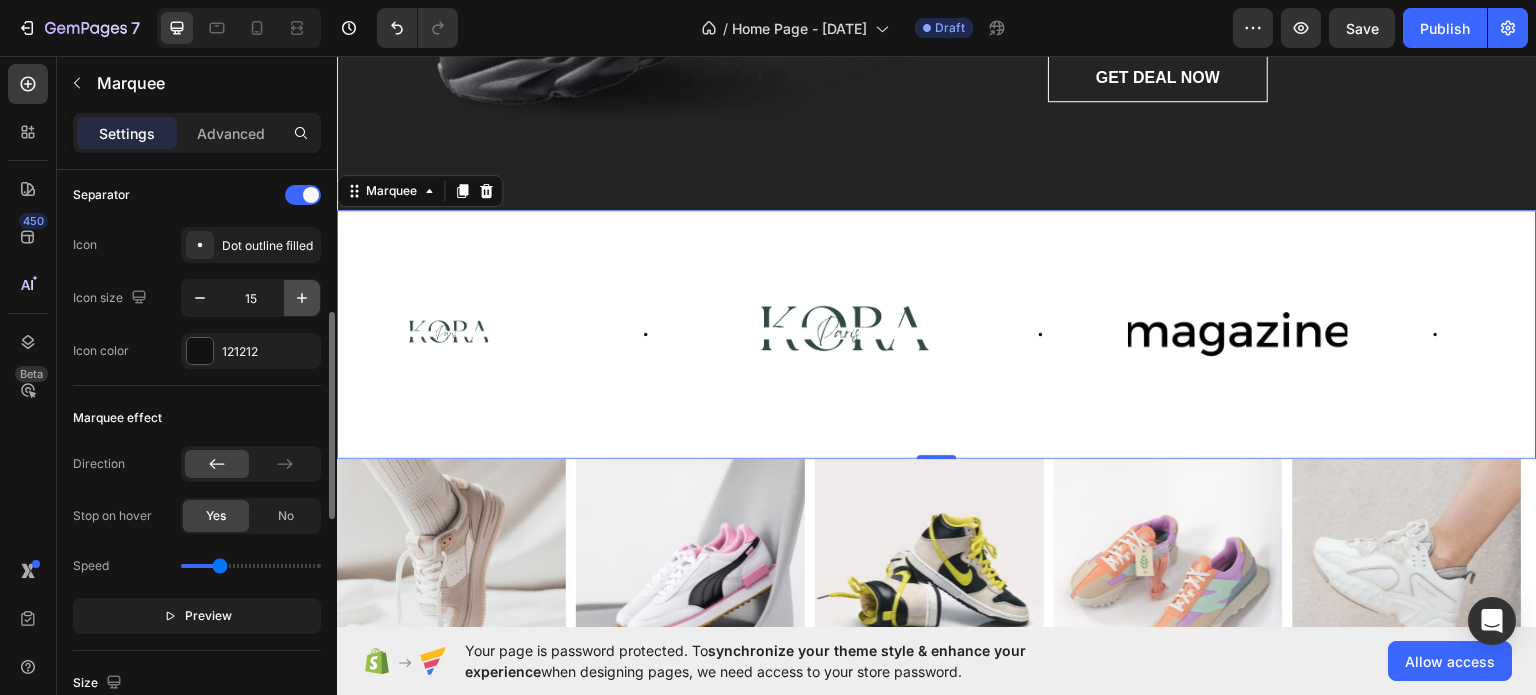 click 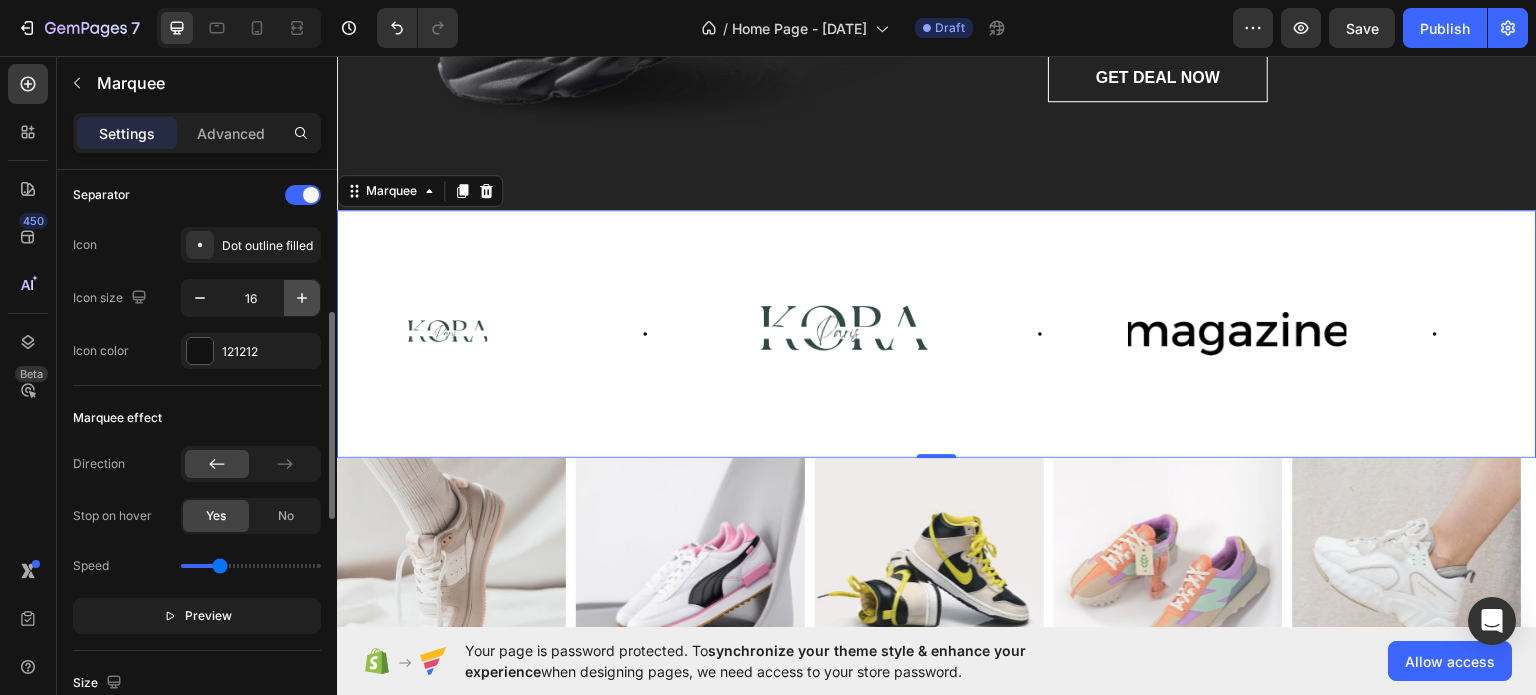 click 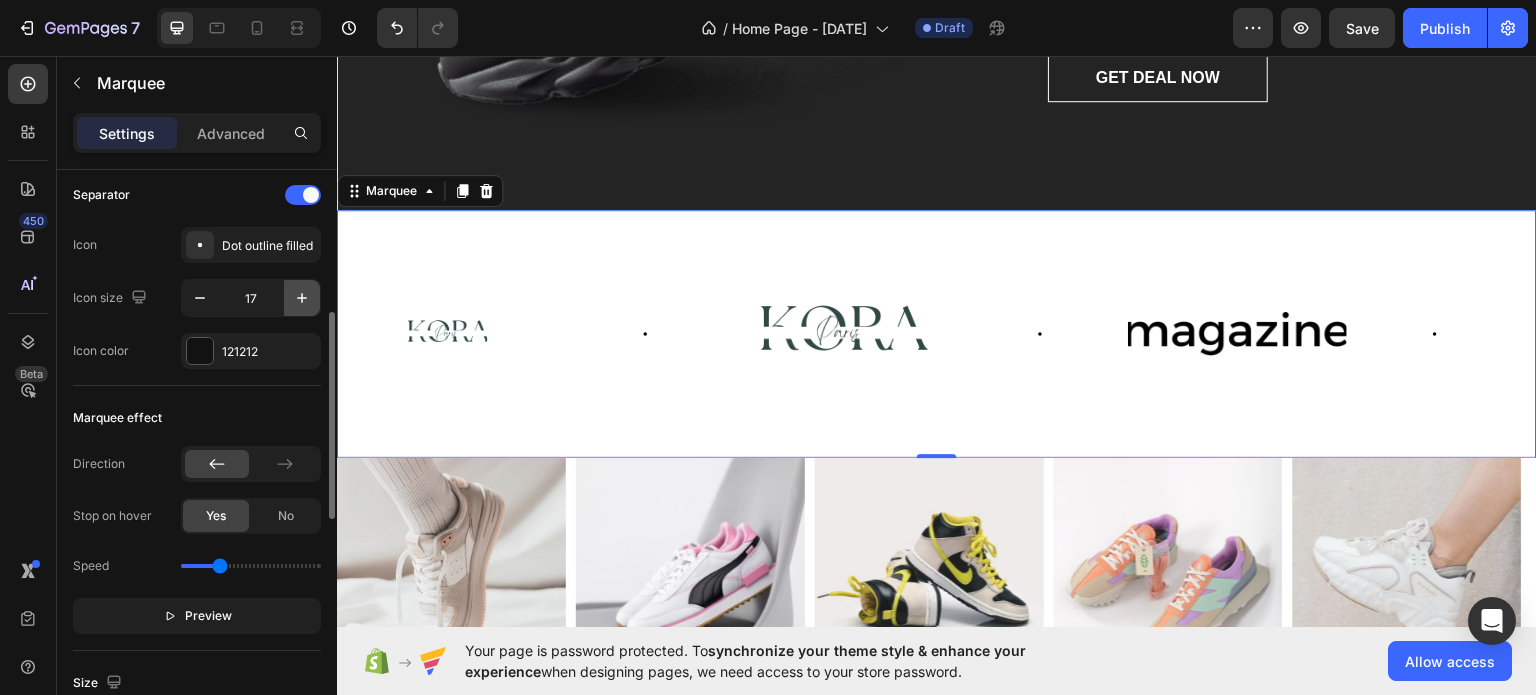 click 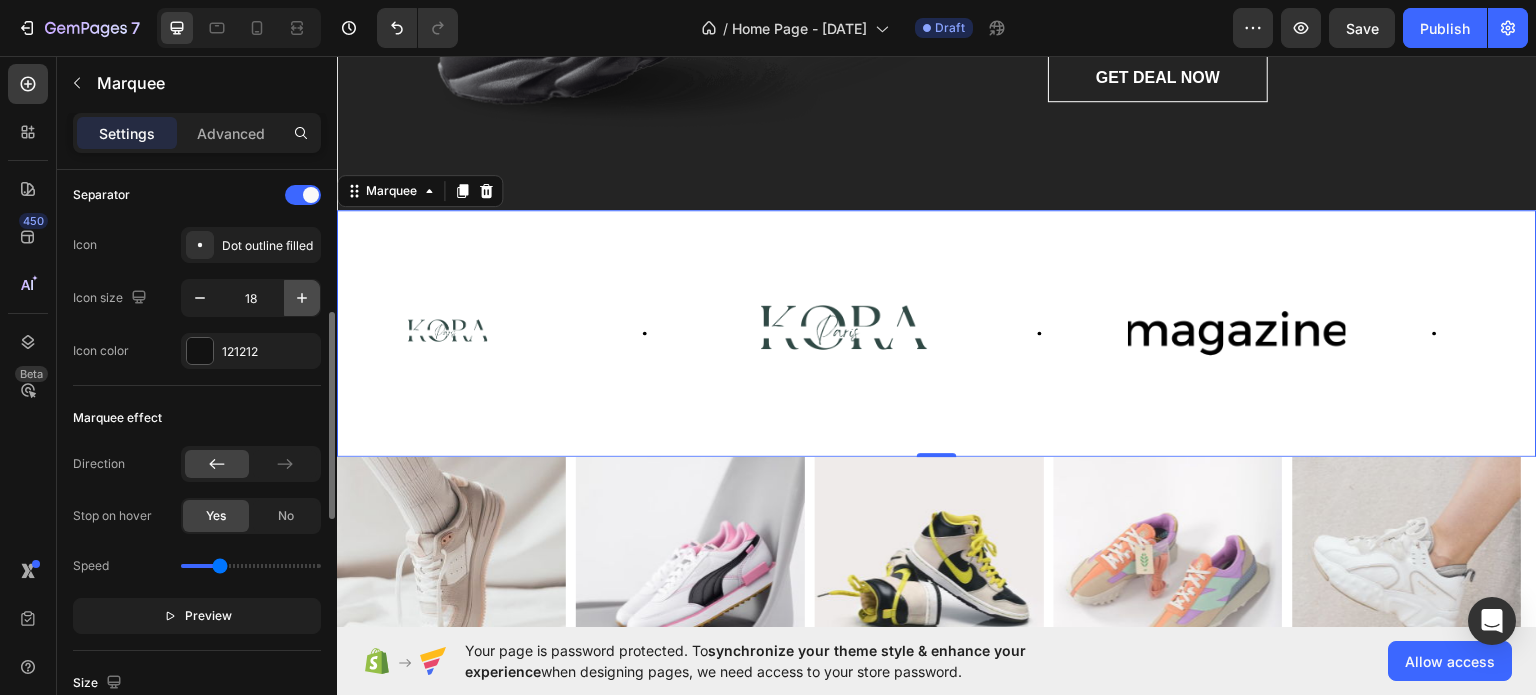 click 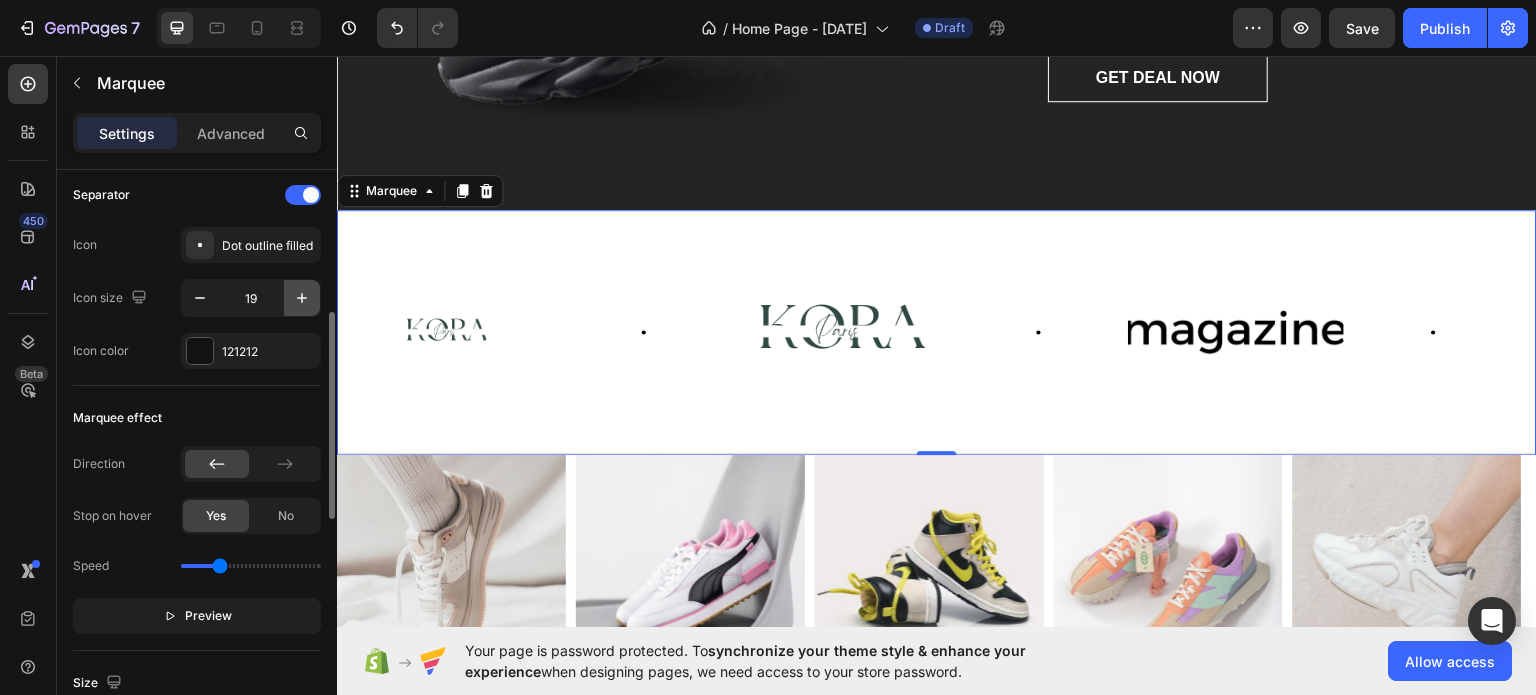 click 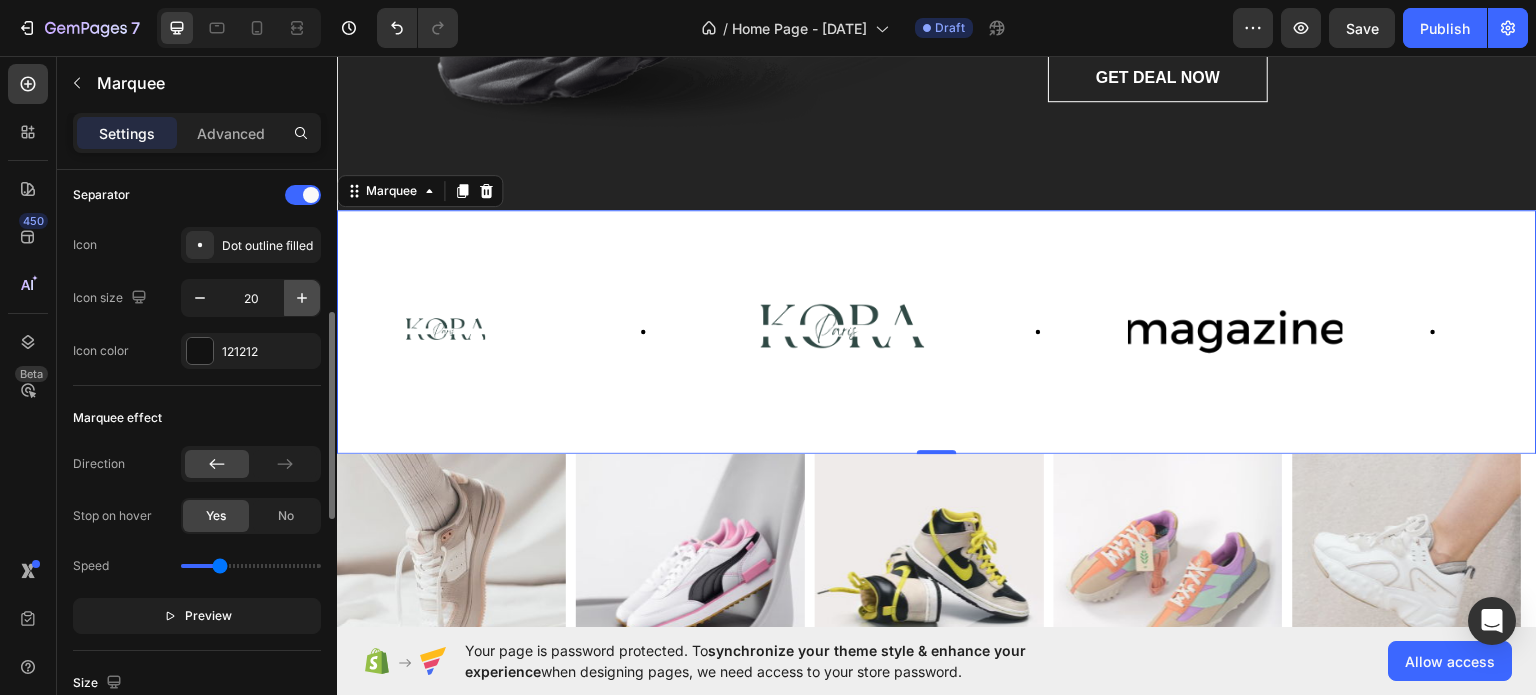 click 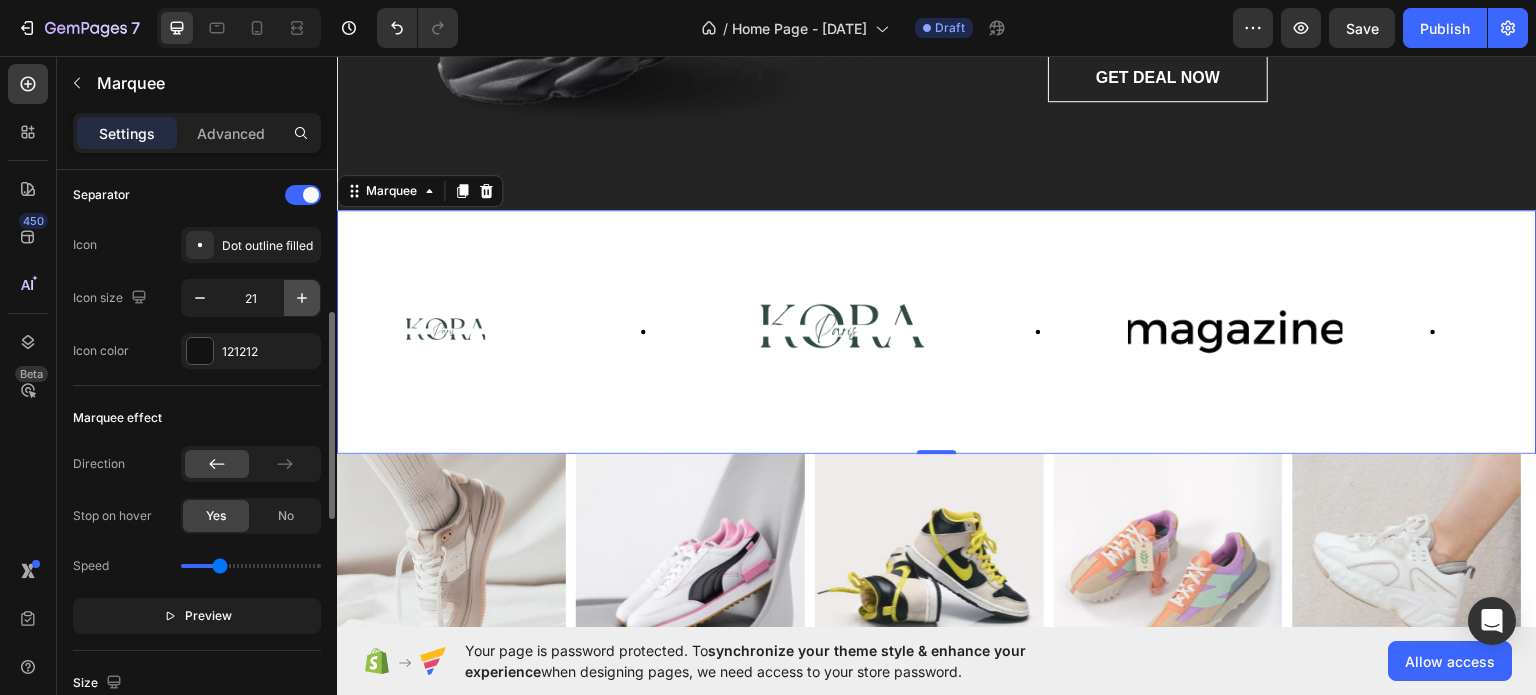 click 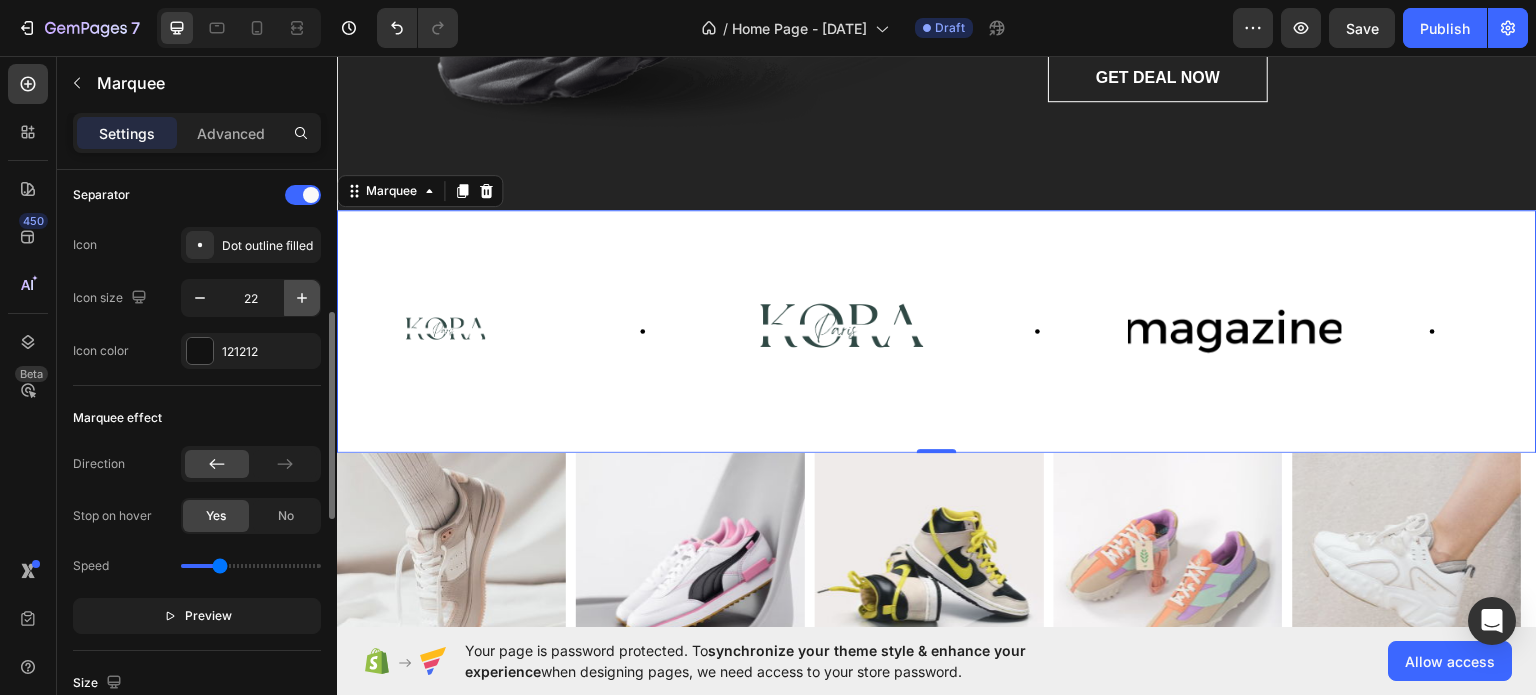click 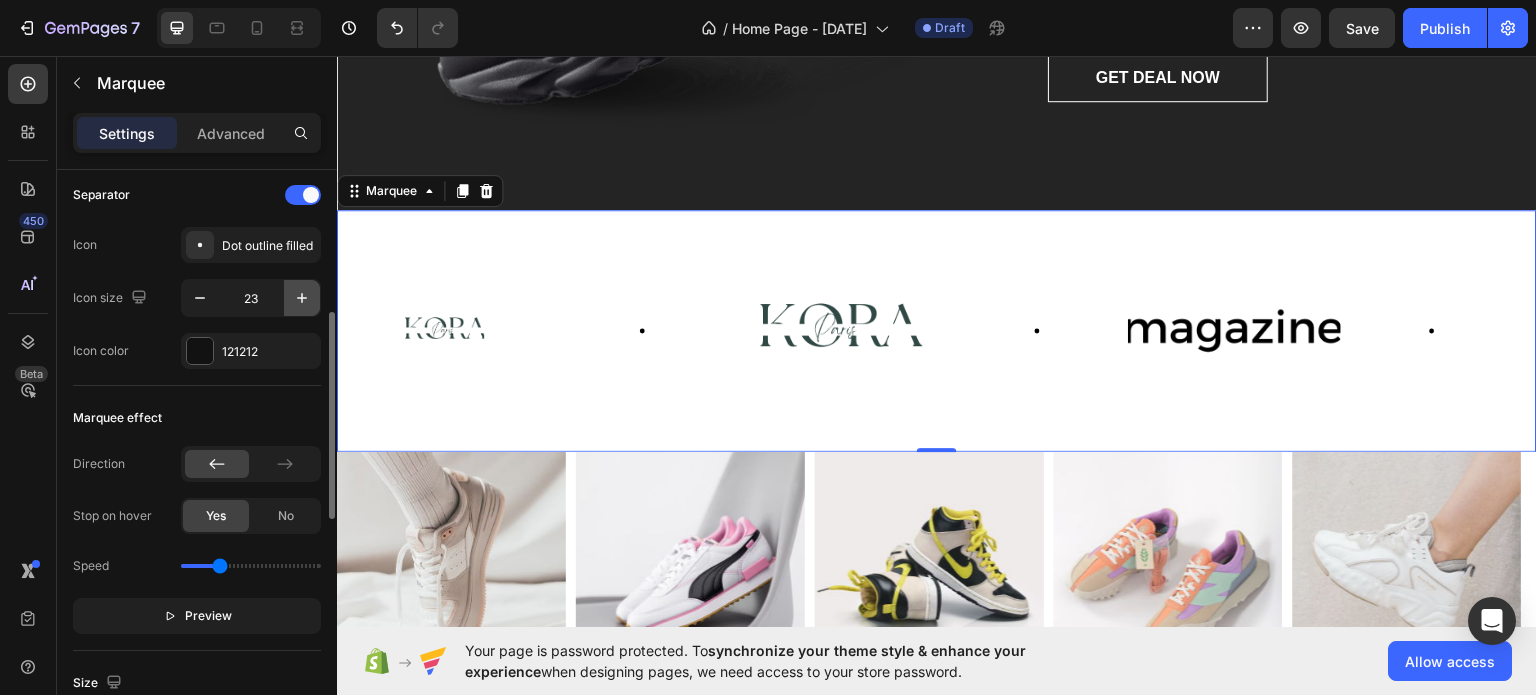 click 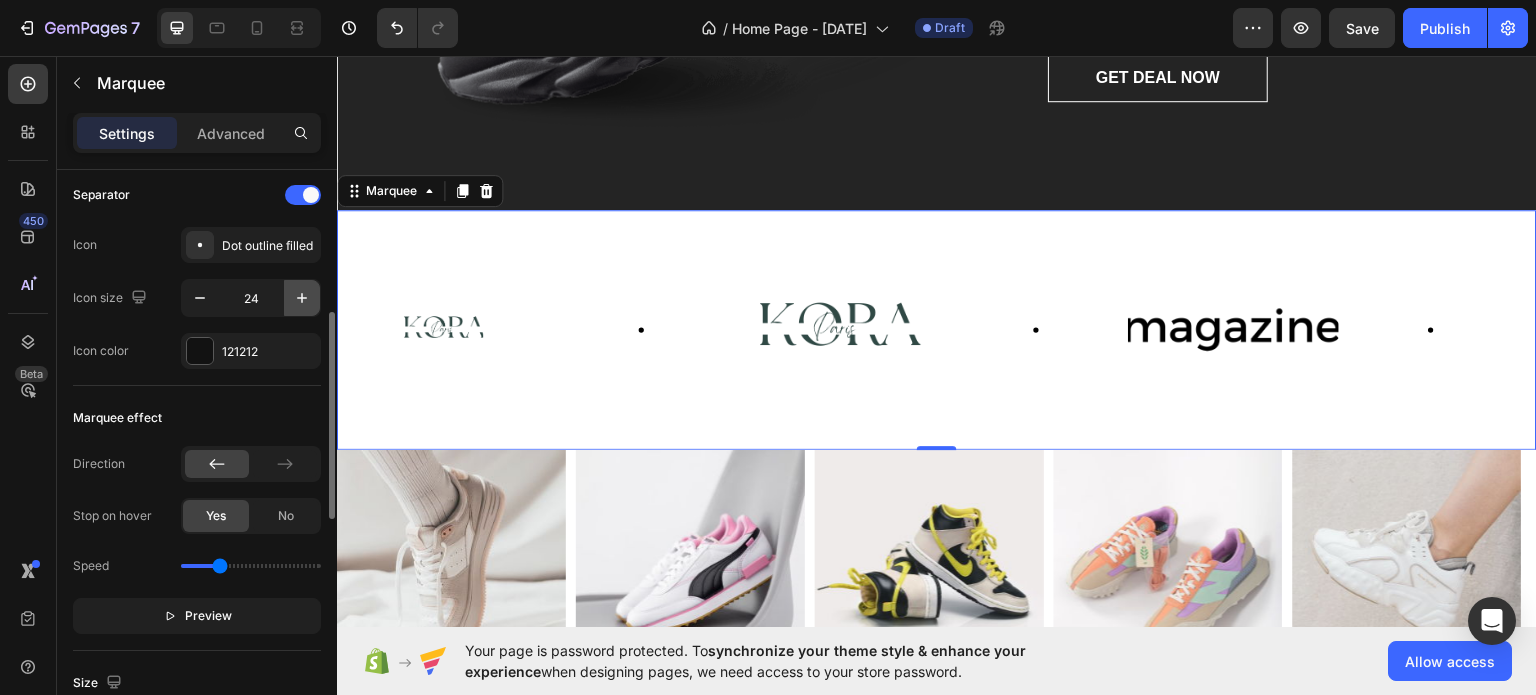click 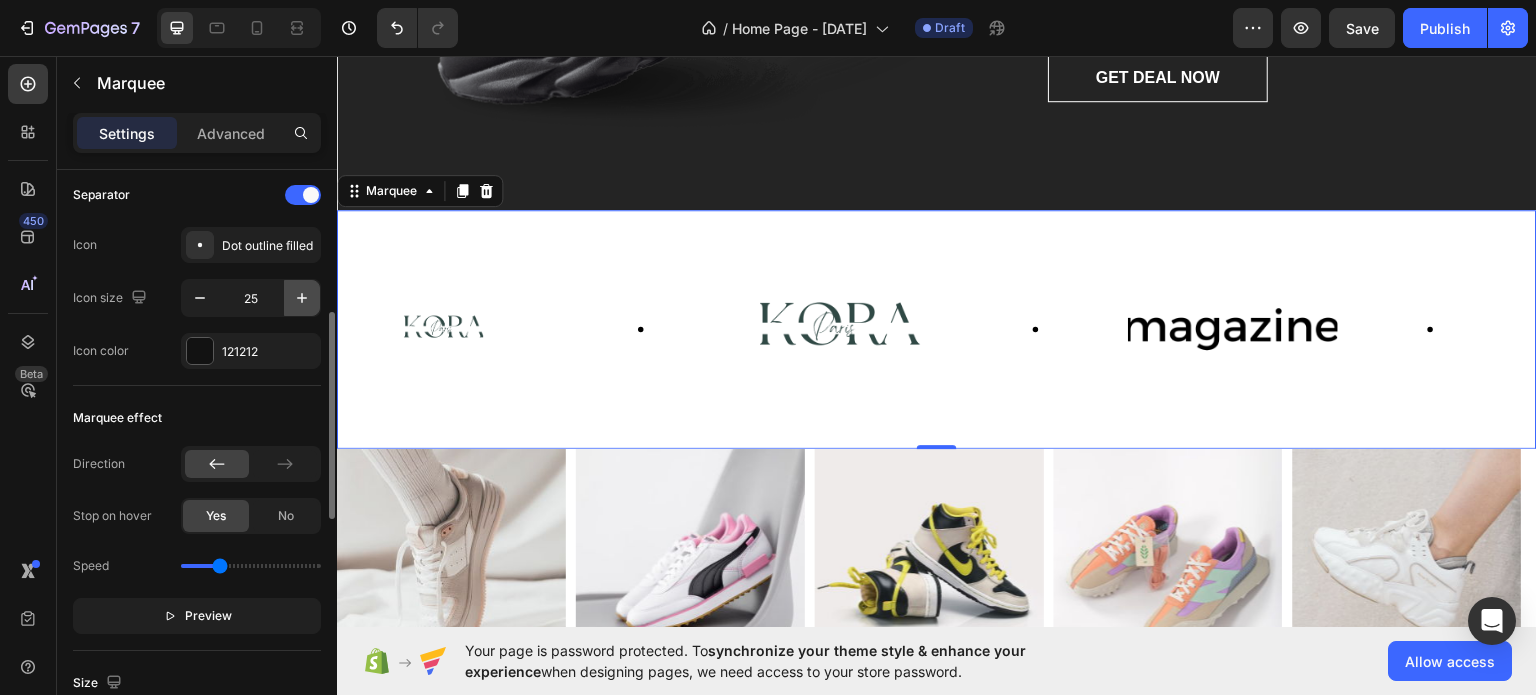 click 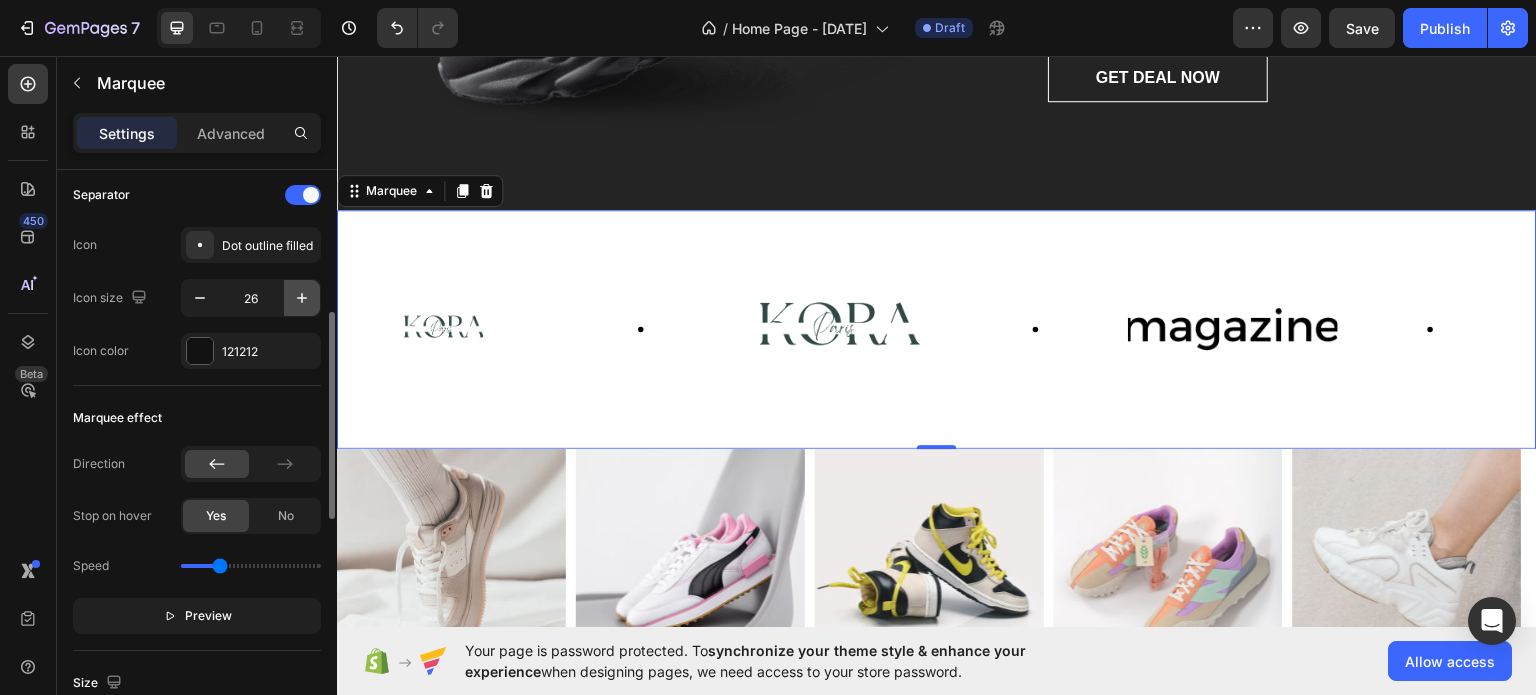 click 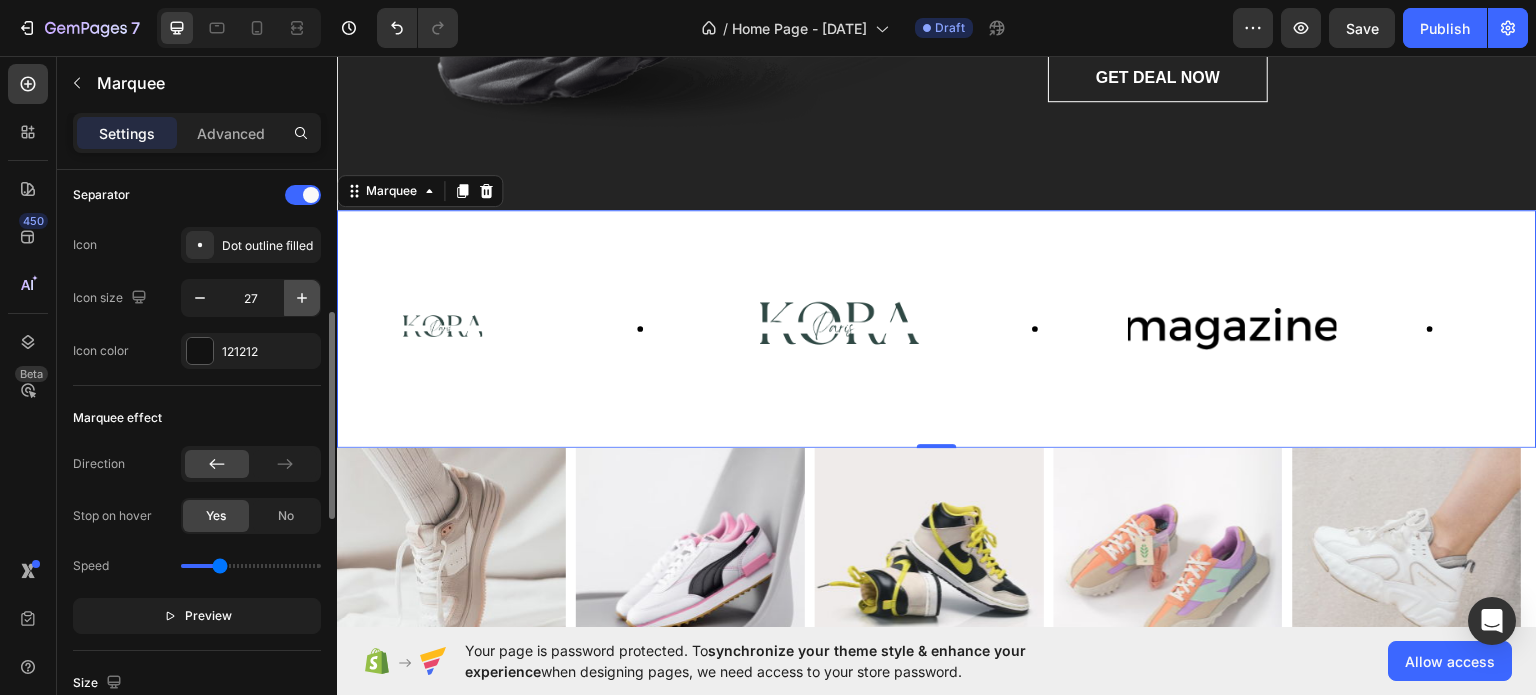 click 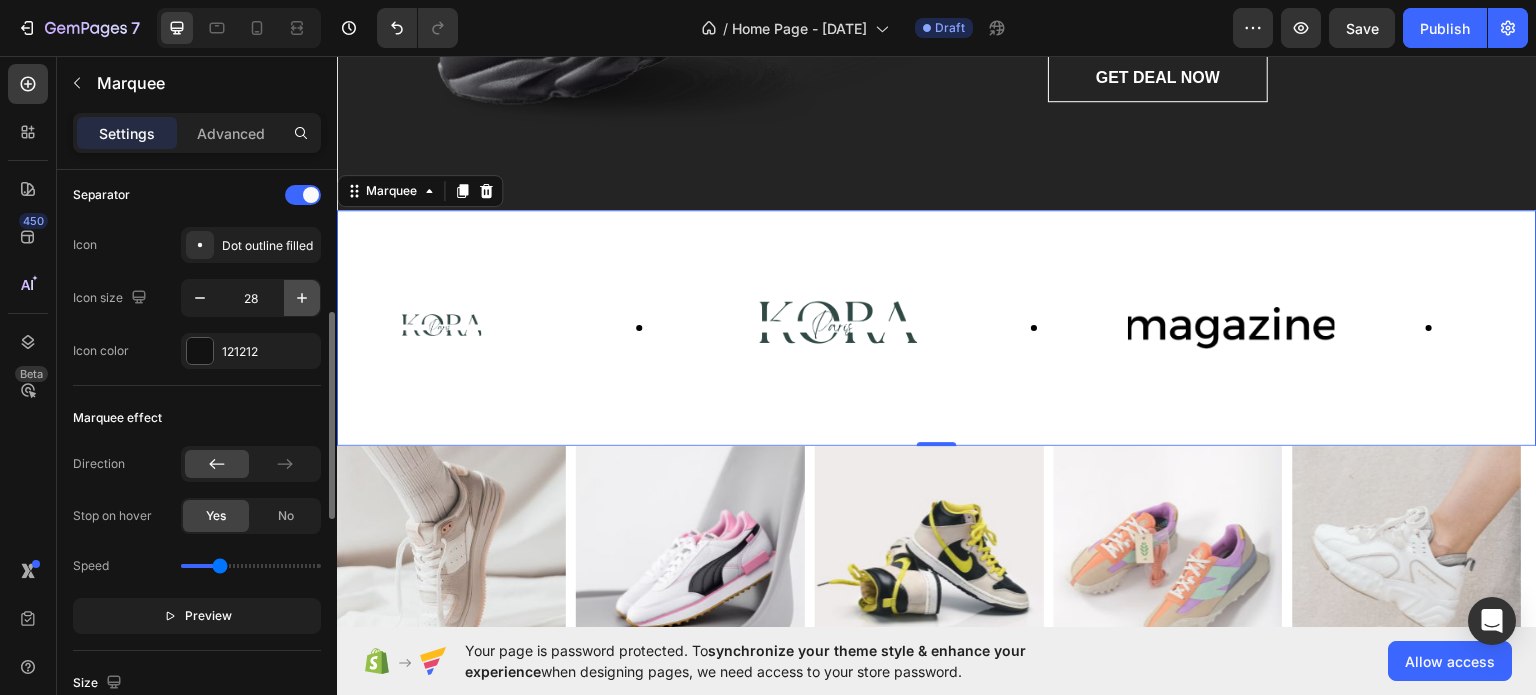 click 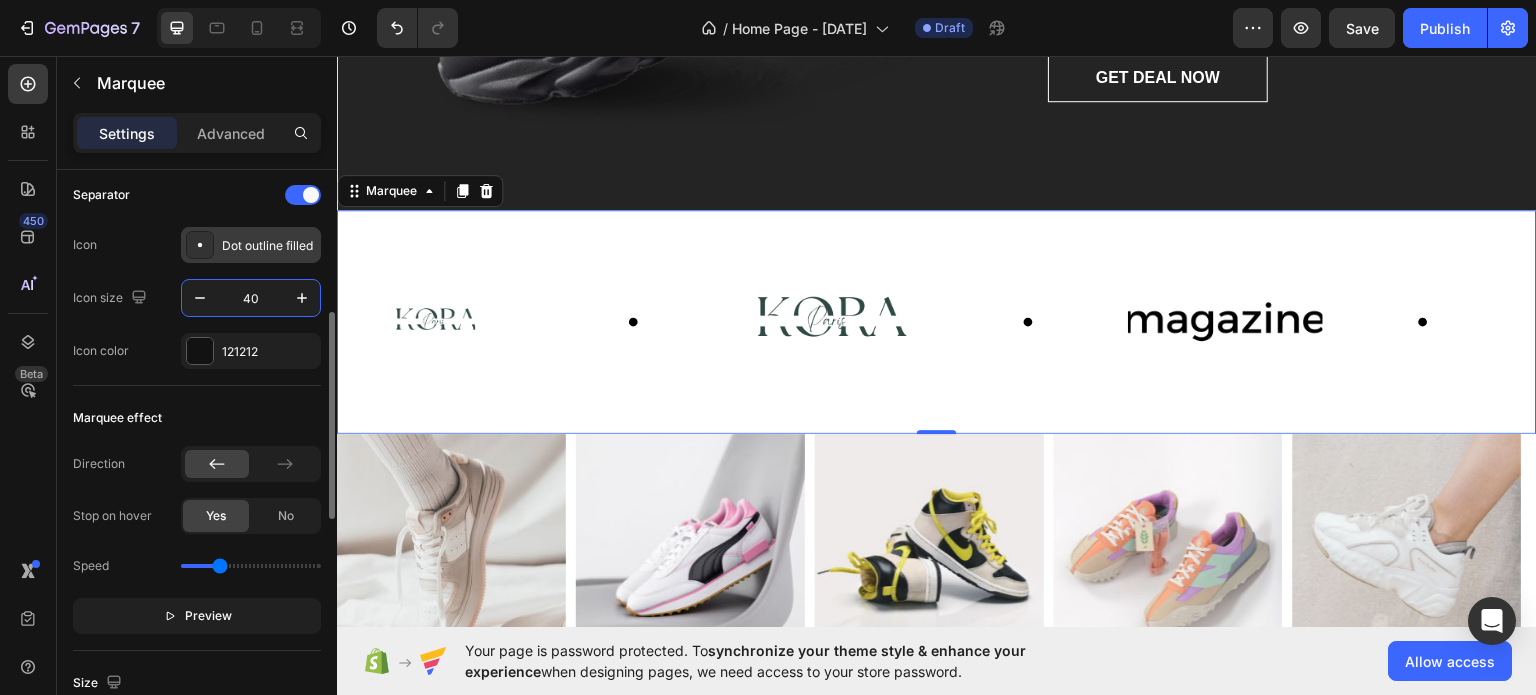 type on "4" 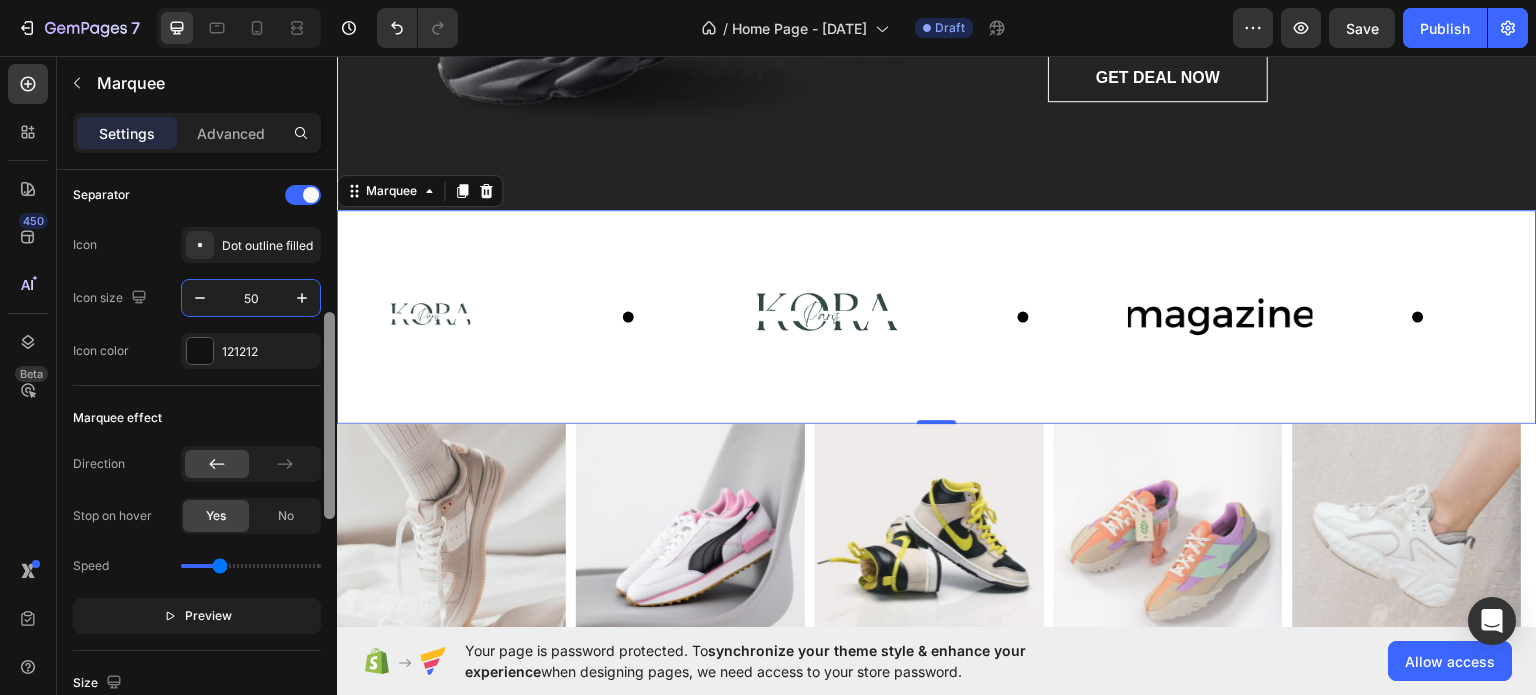 type on "5" 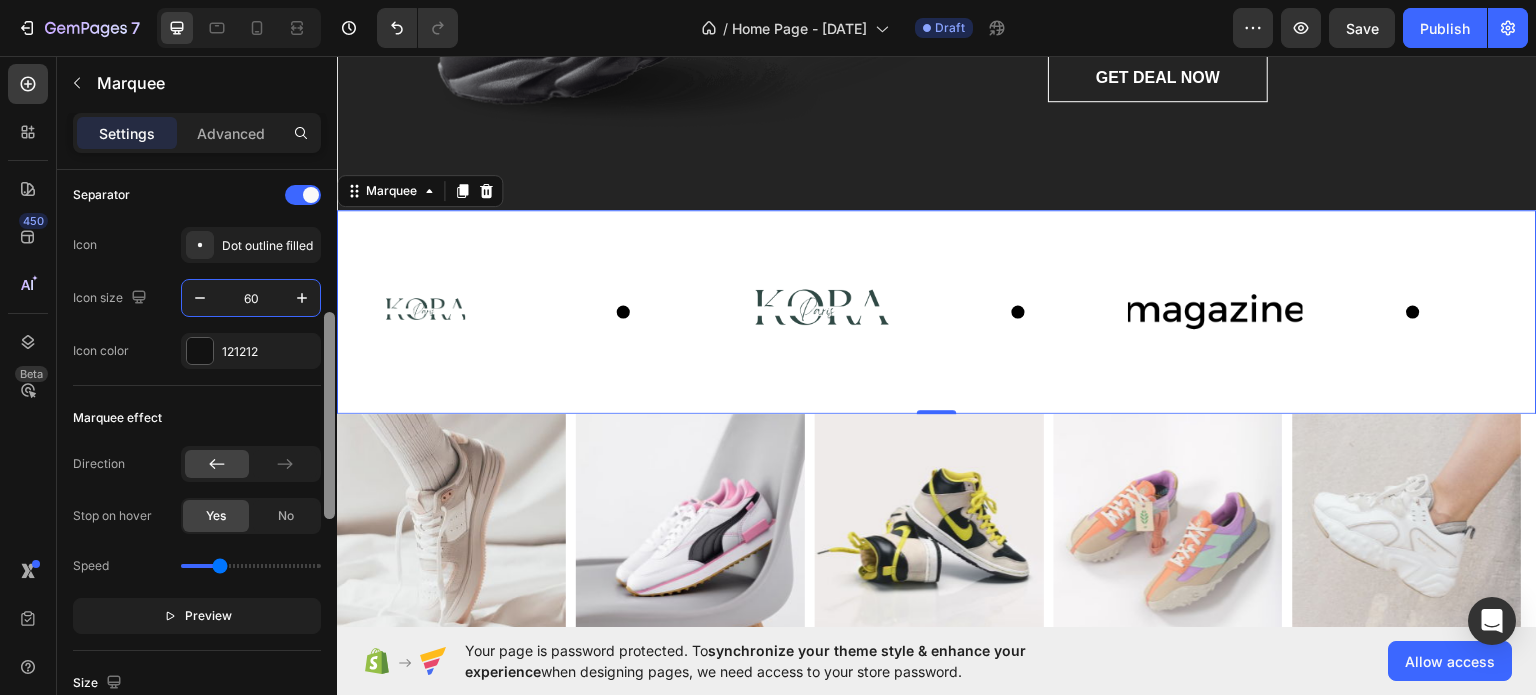 type on "6" 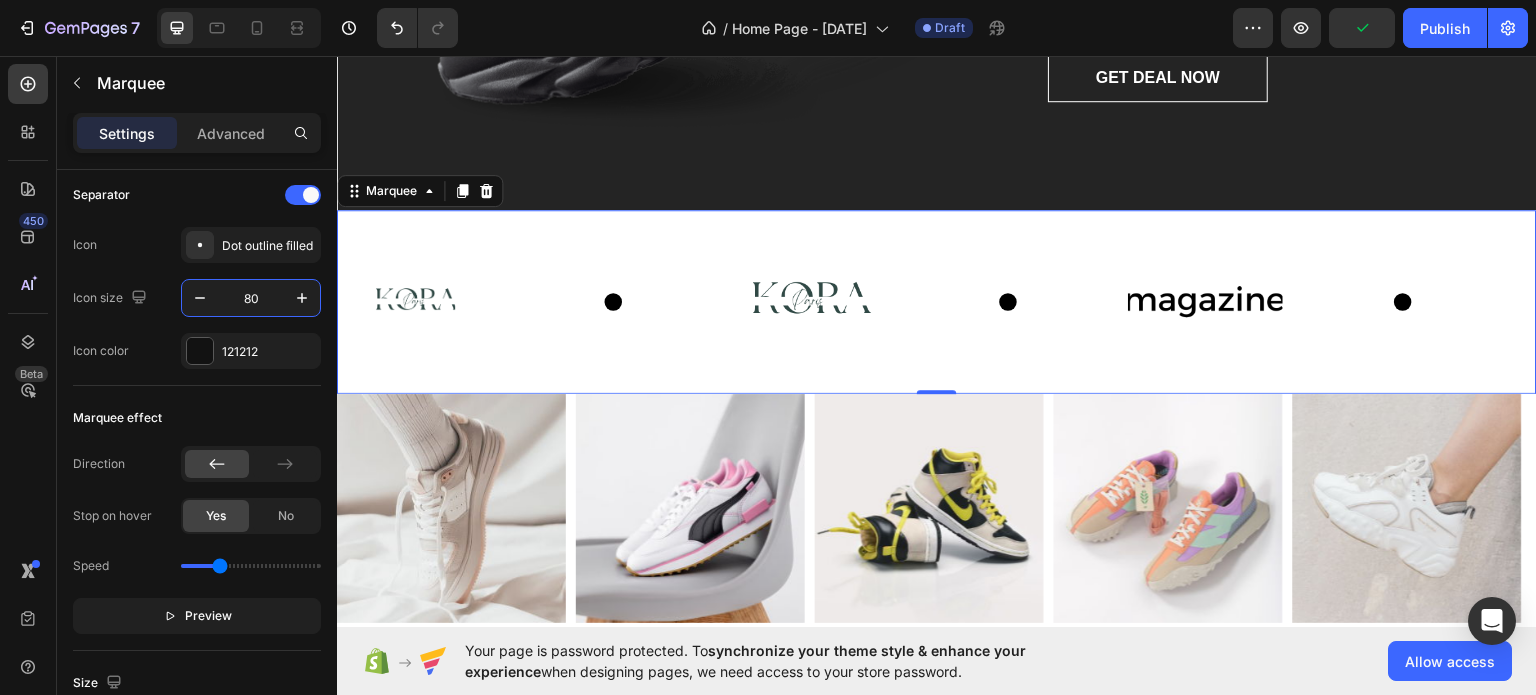 type on "8" 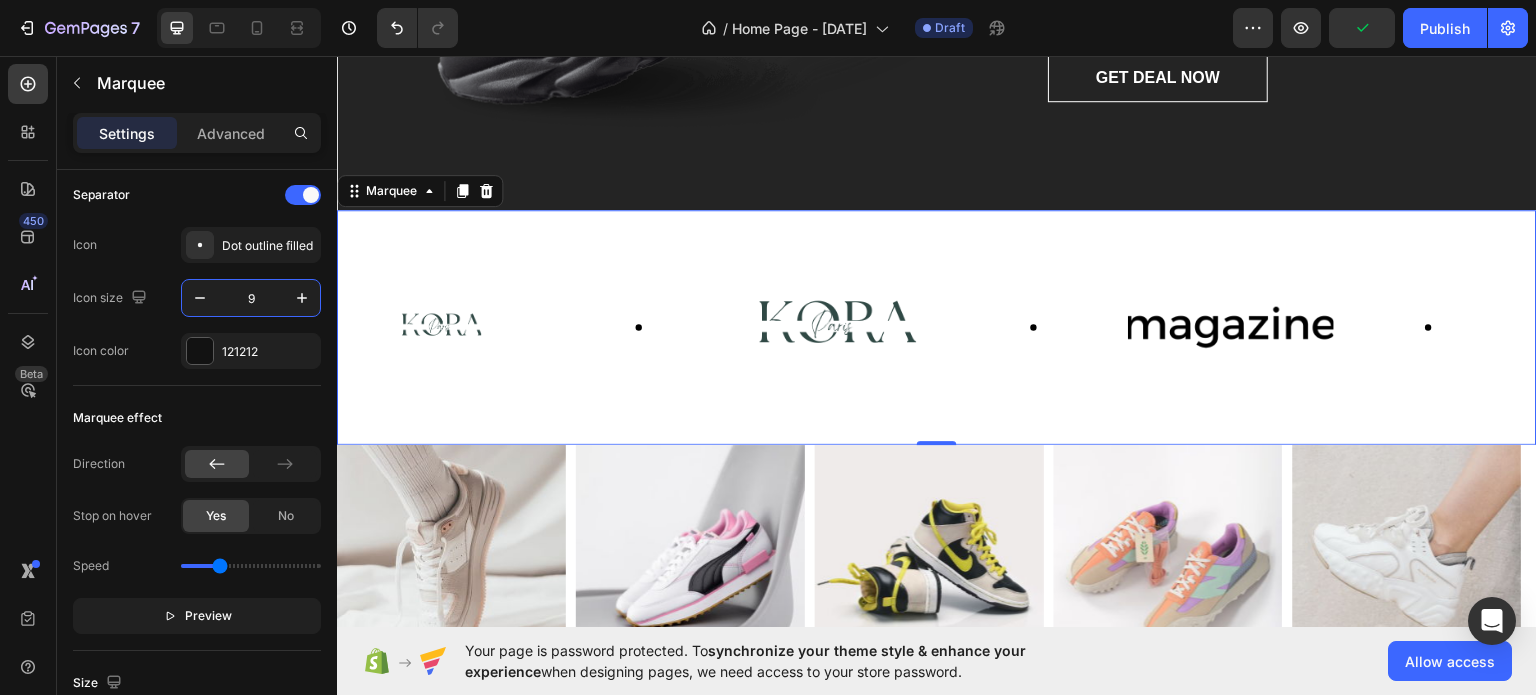 type on "90" 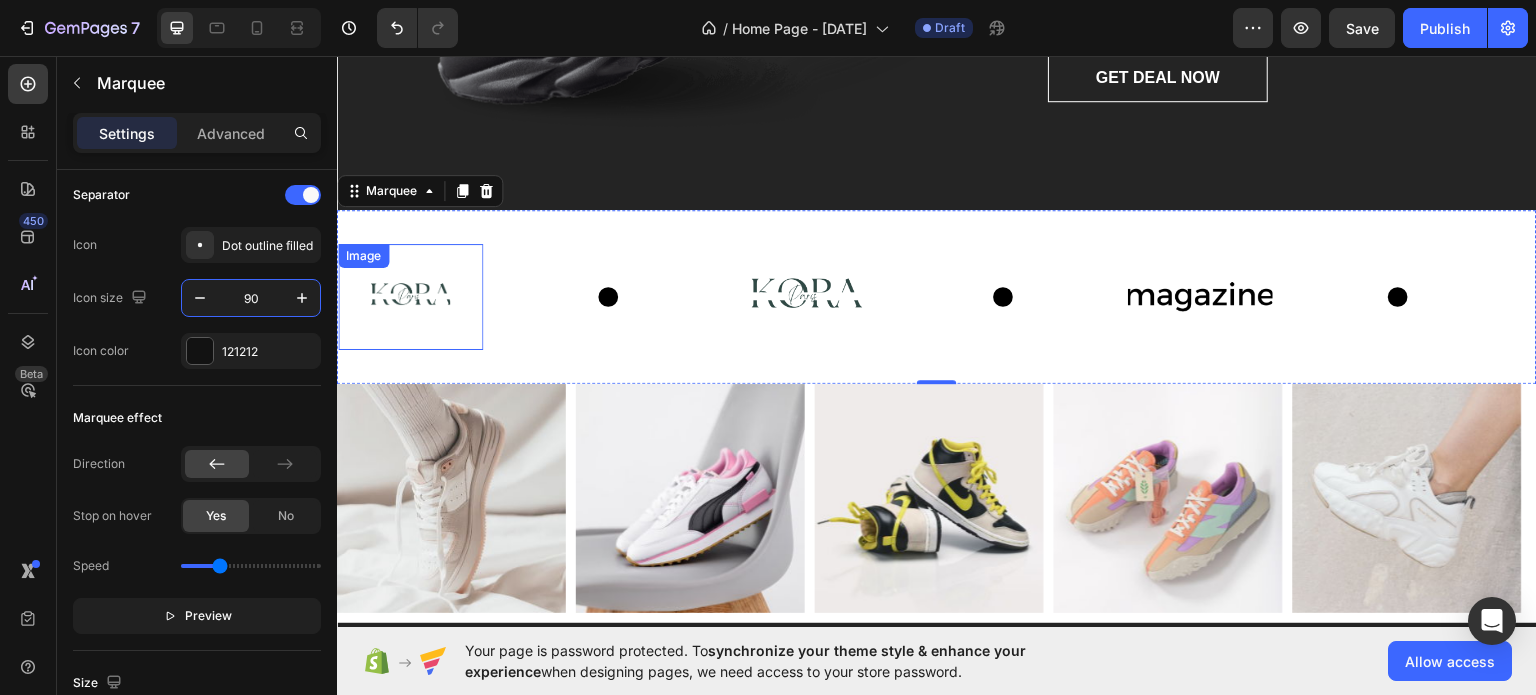 click at bounding box center (410, 296) 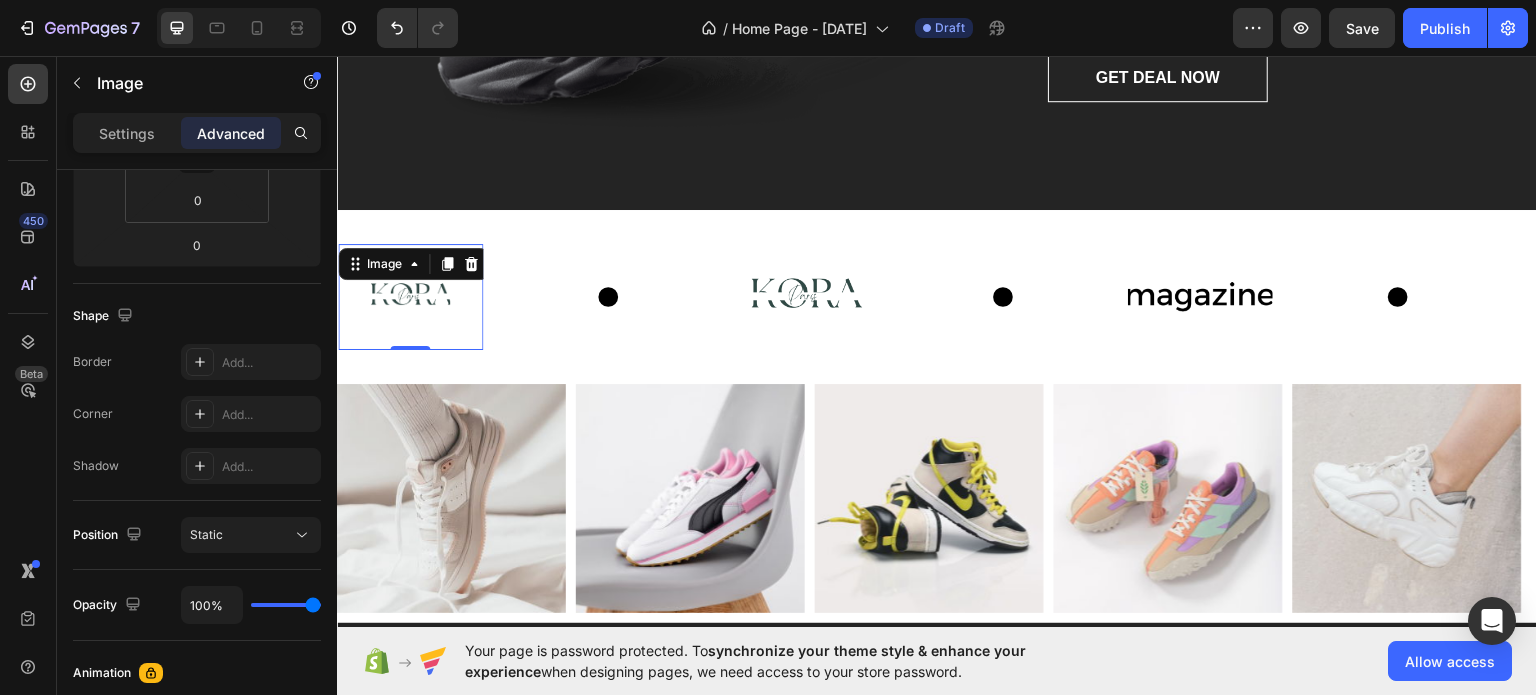 scroll, scrollTop: 0, scrollLeft: 0, axis: both 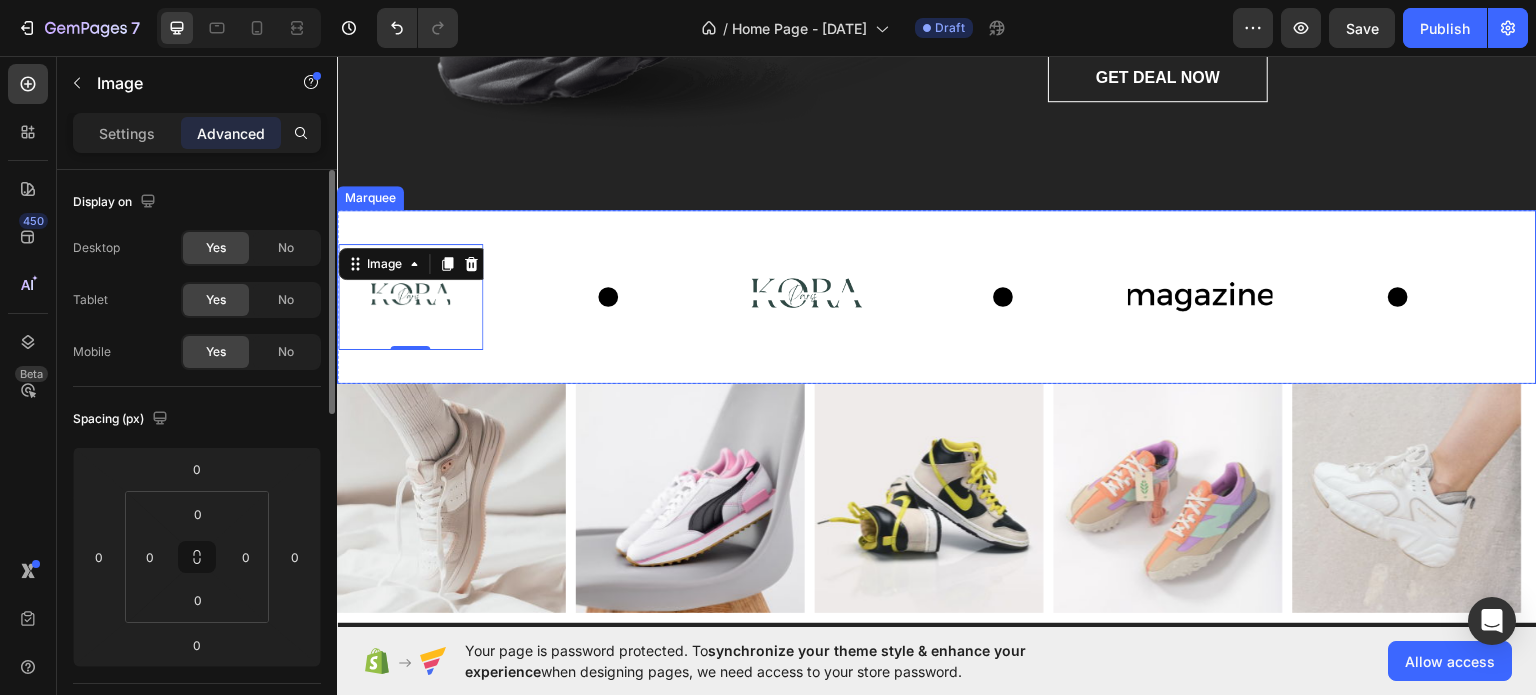click on "Image" at bounding box center [930, 296] 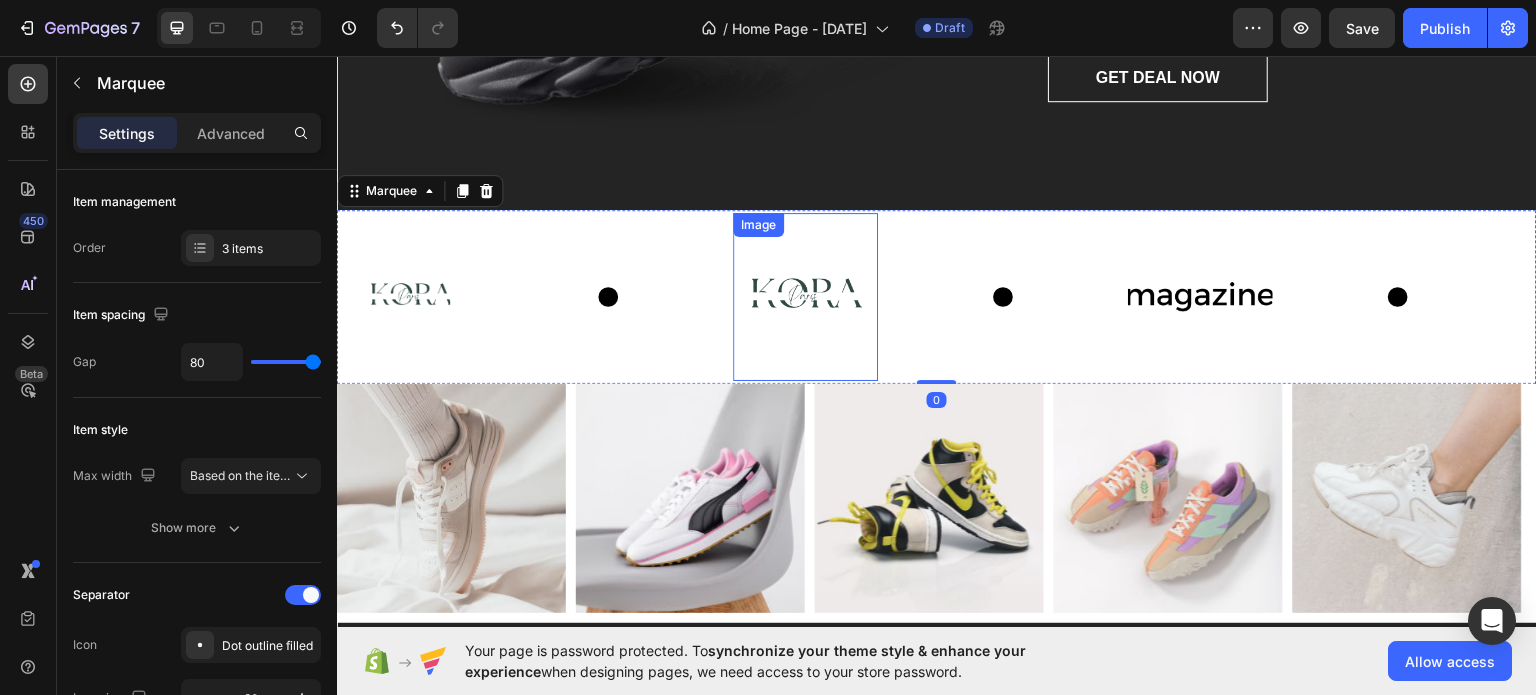 click at bounding box center [805, 296] 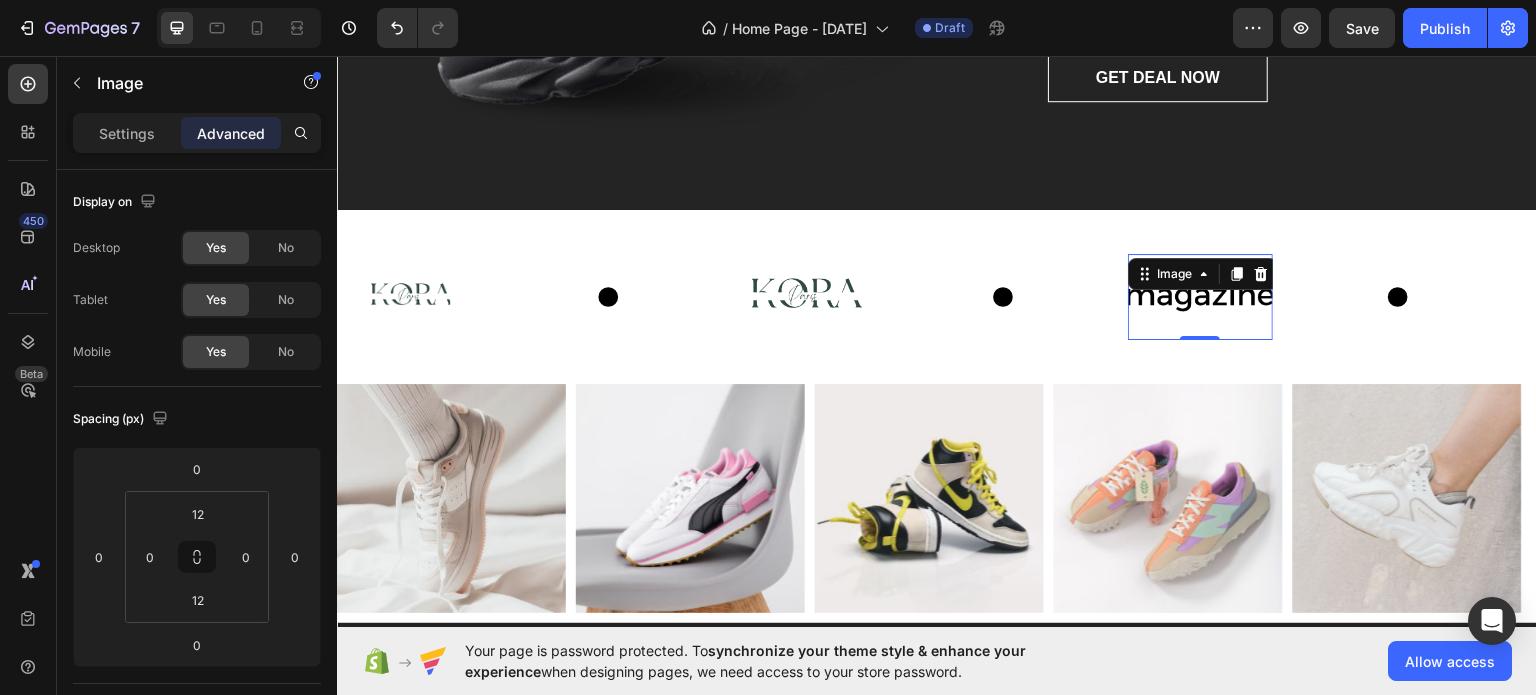 click at bounding box center (1200, 295) 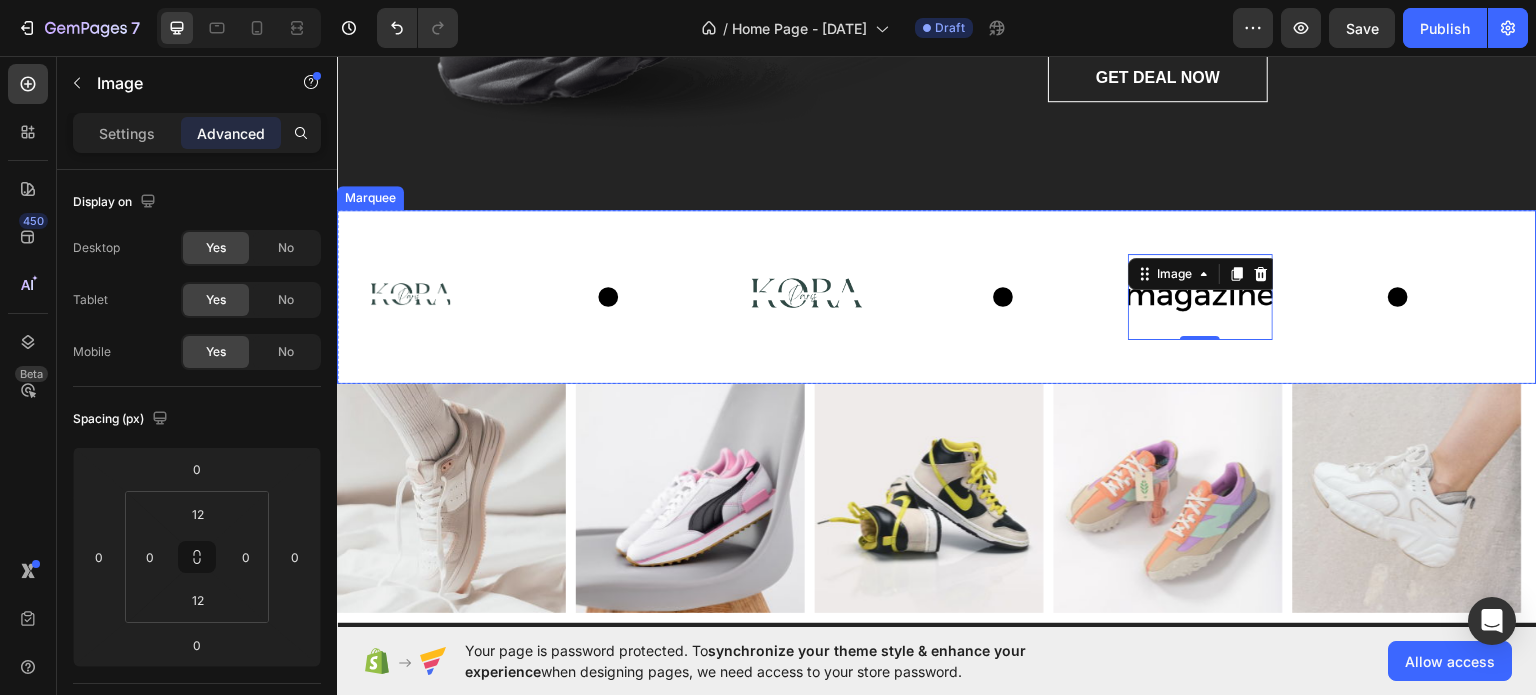 click 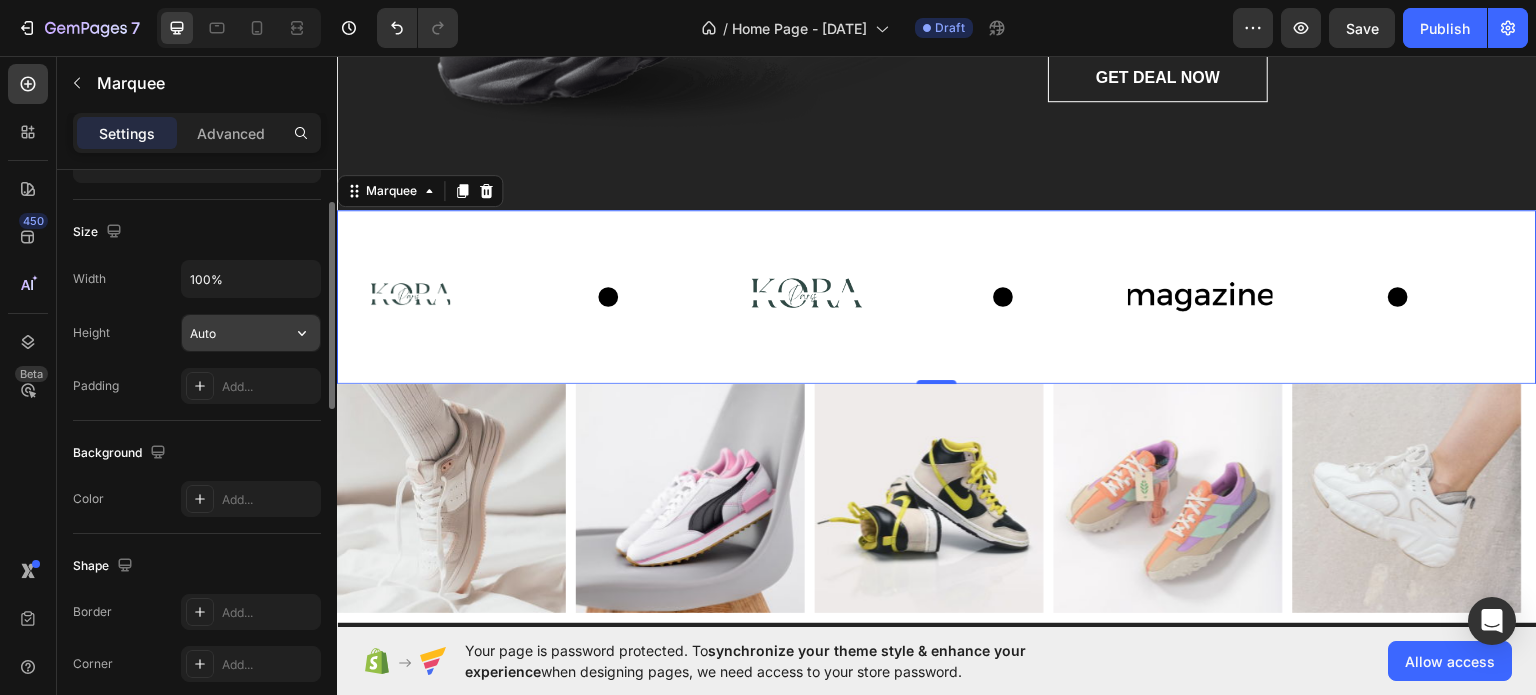 scroll, scrollTop: 551, scrollLeft: 0, axis: vertical 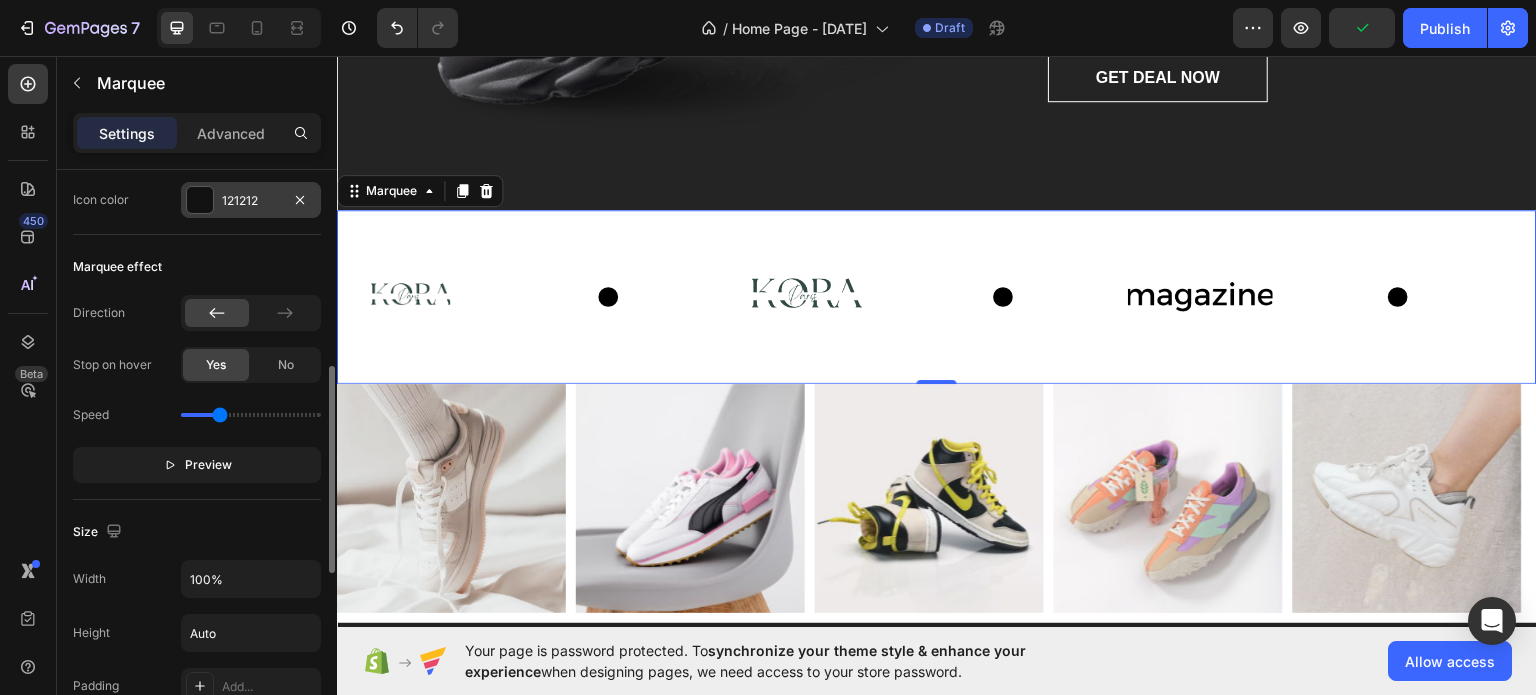 click on "121212" at bounding box center [251, 200] 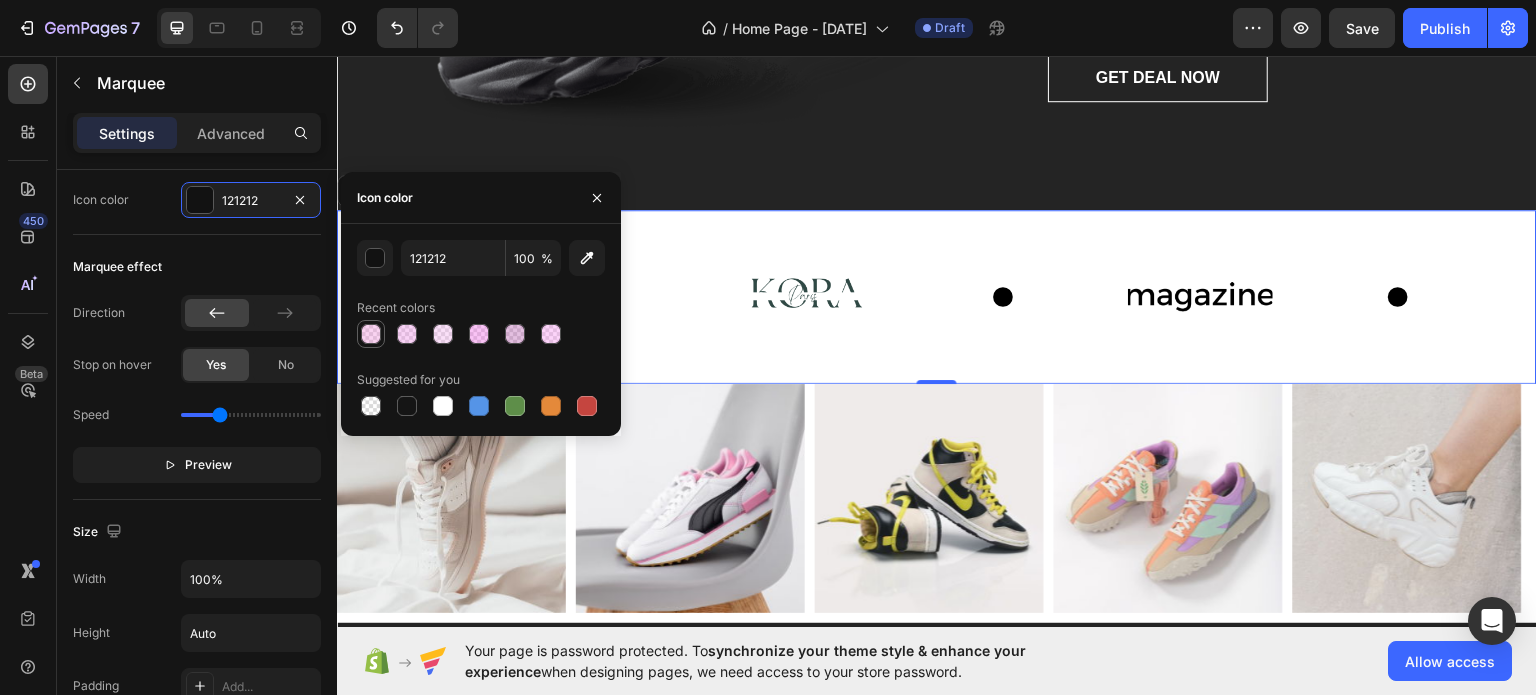 click at bounding box center (371, 334) 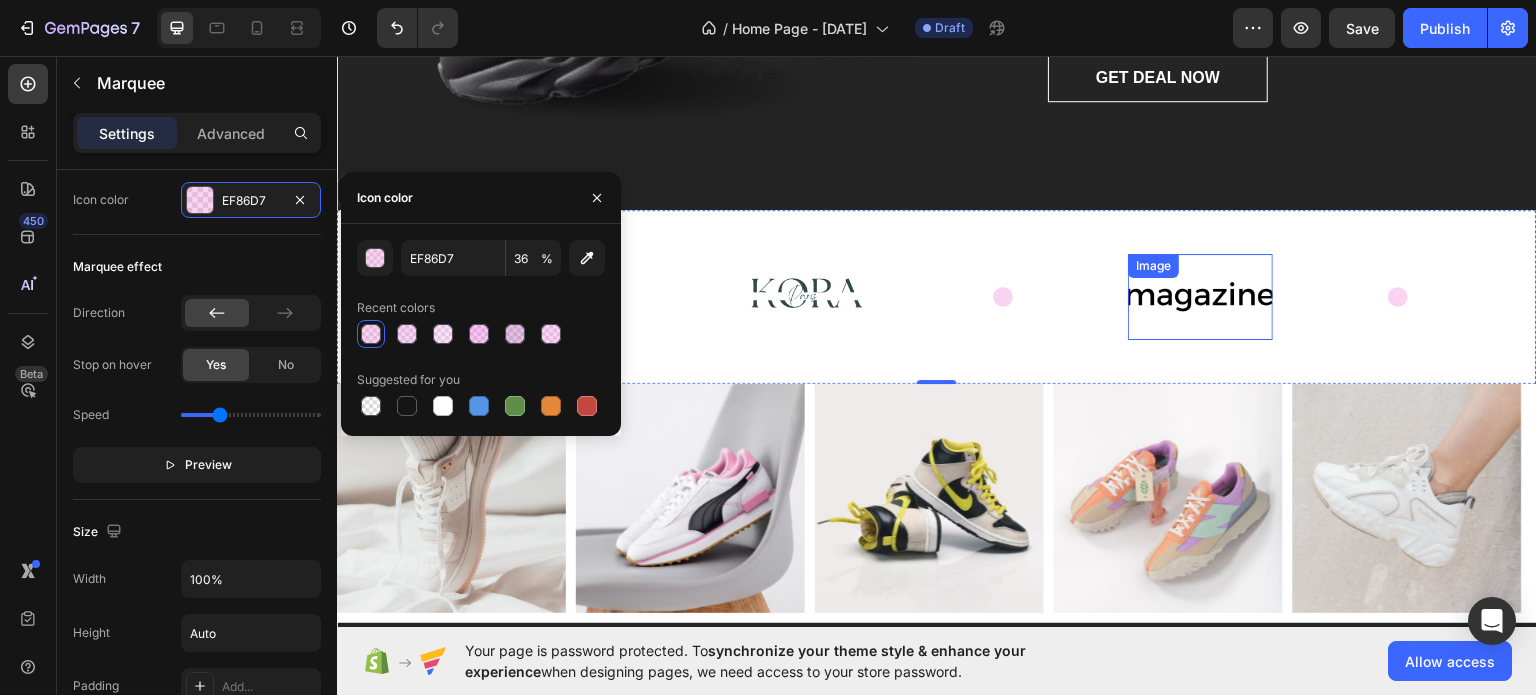 click on "Image" at bounding box center [1200, 295] 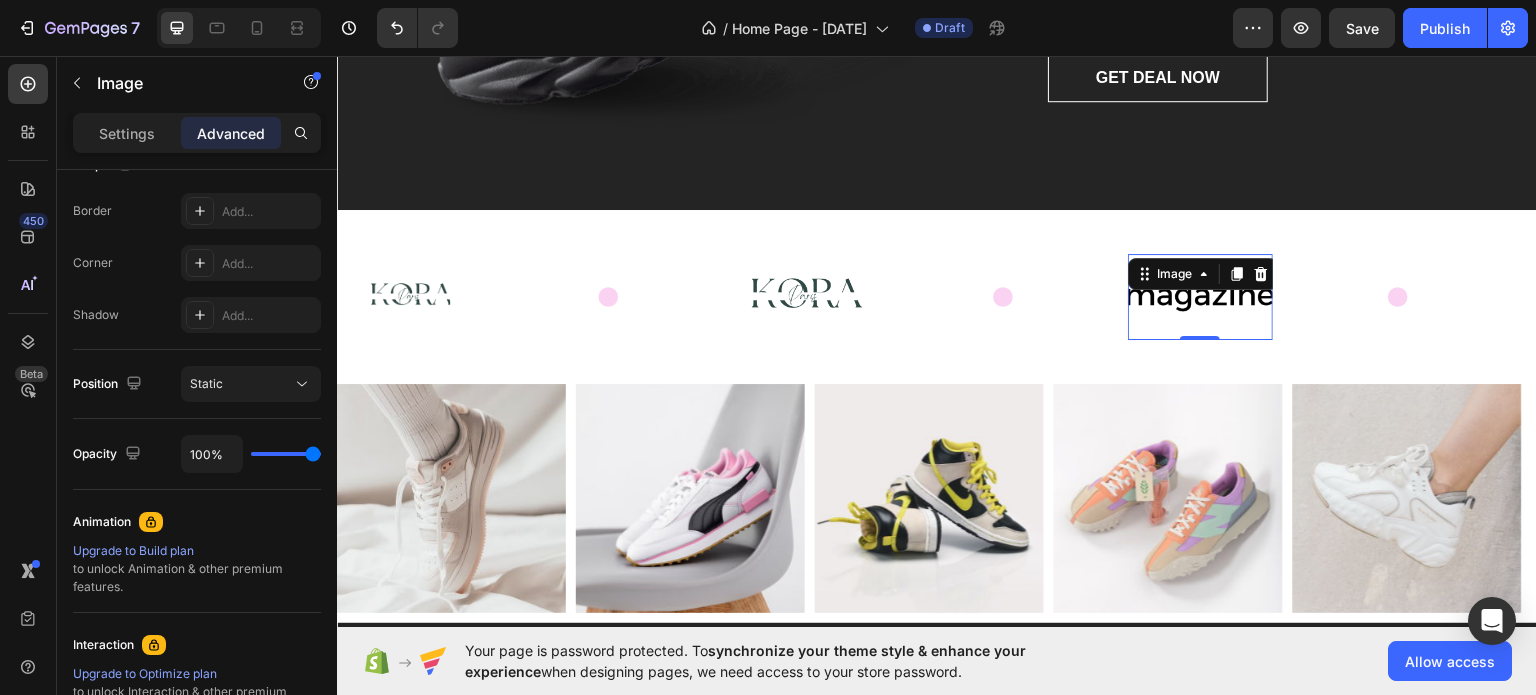 scroll, scrollTop: 0, scrollLeft: 0, axis: both 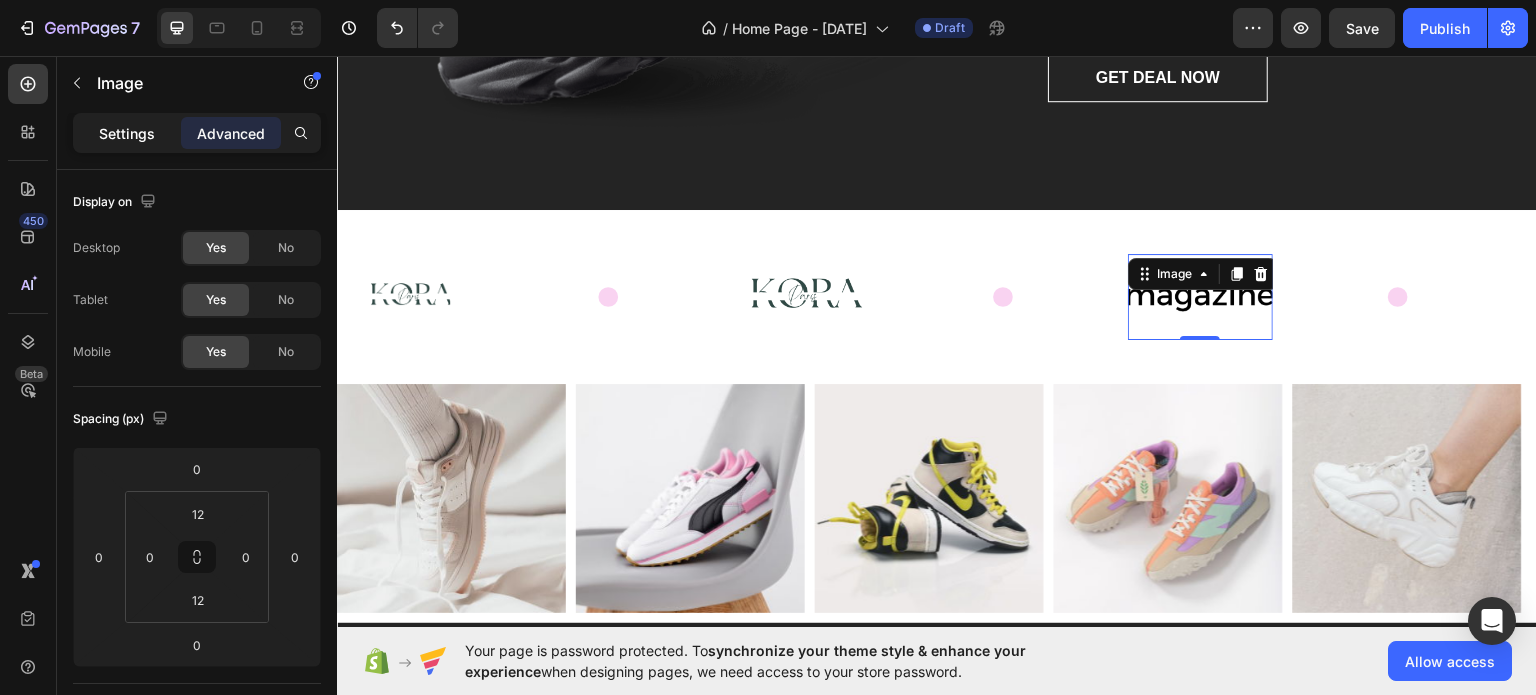 click on "Settings" at bounding box center [127, 133] 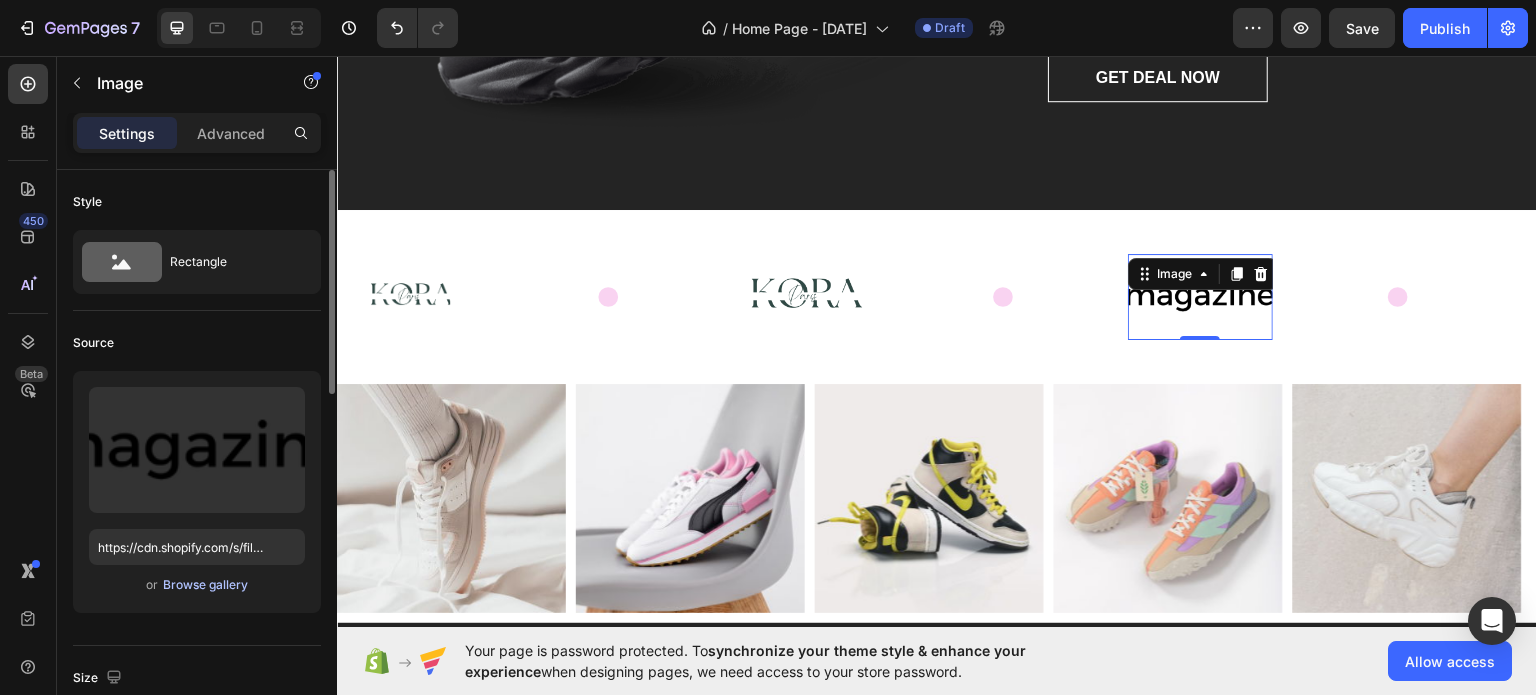 click on "Browse gallery" at bounding box center [205, 585] 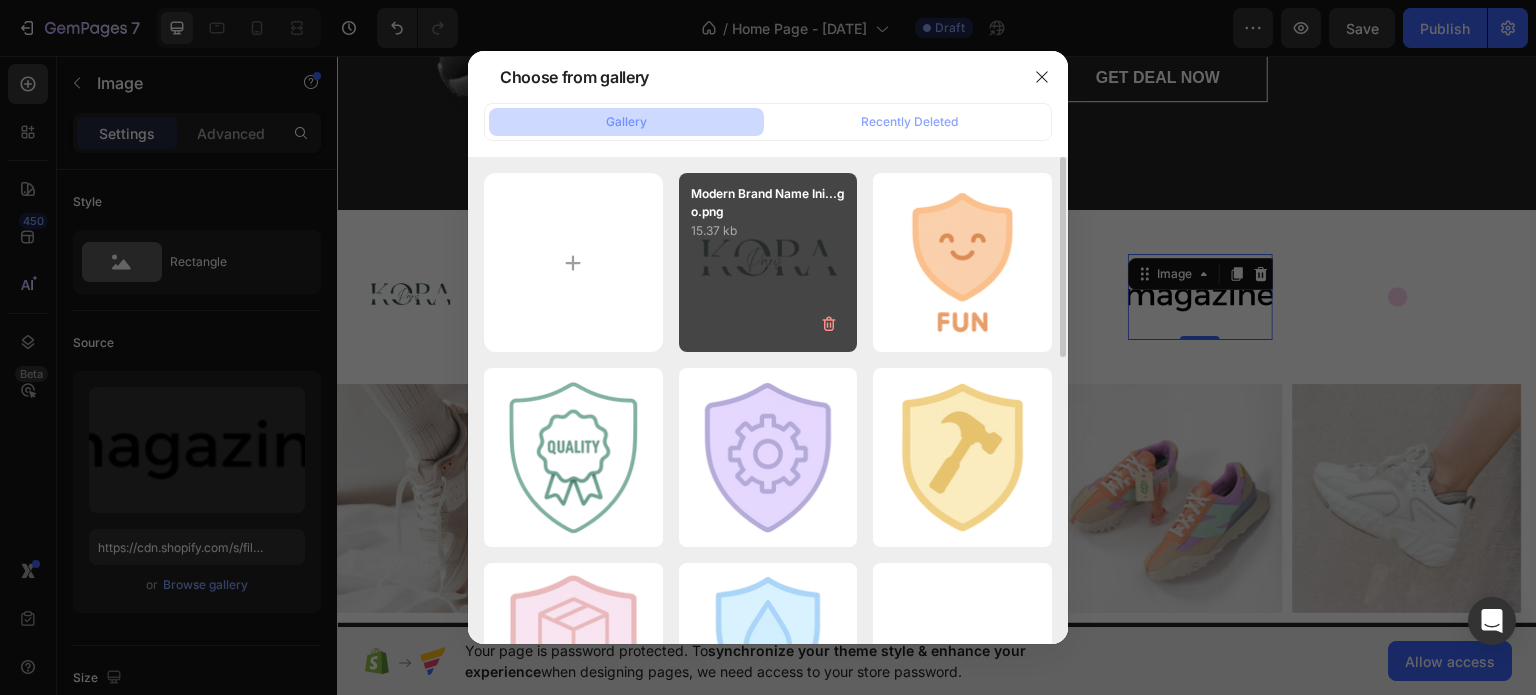click on "Modern Brand Name Ini...go.png 15.37 kb" at bounding box center [768, 262] 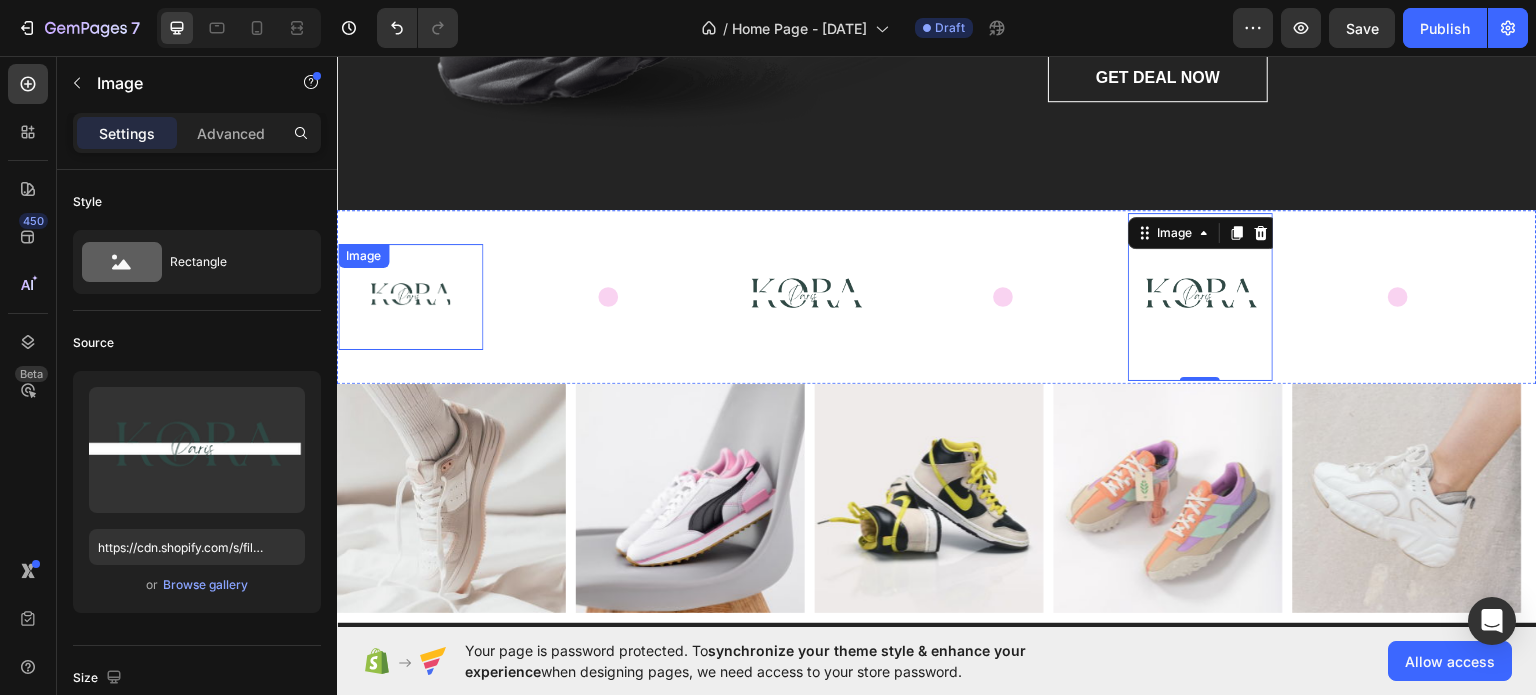 click on "Image" at bounding box center [410, 296] 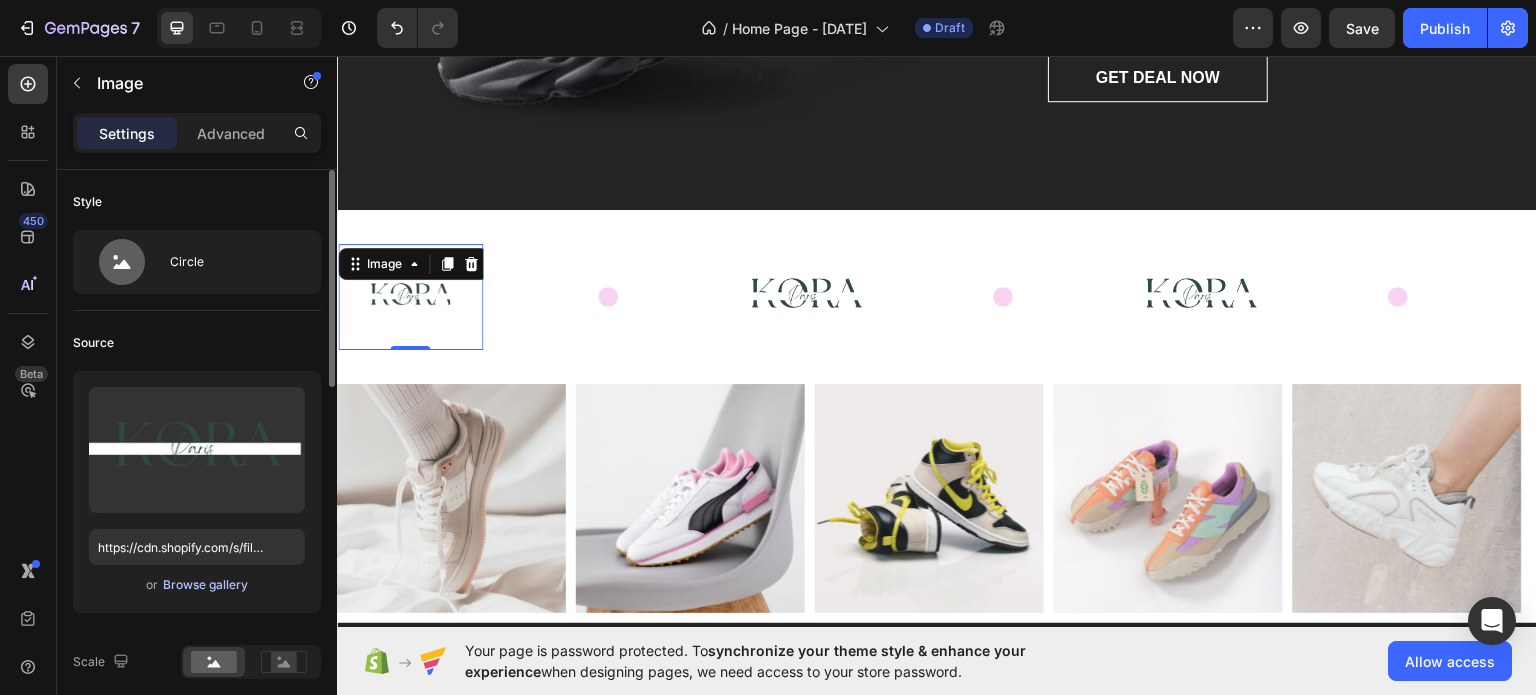click on "Browse gallery" at bounding box center [205, 585] 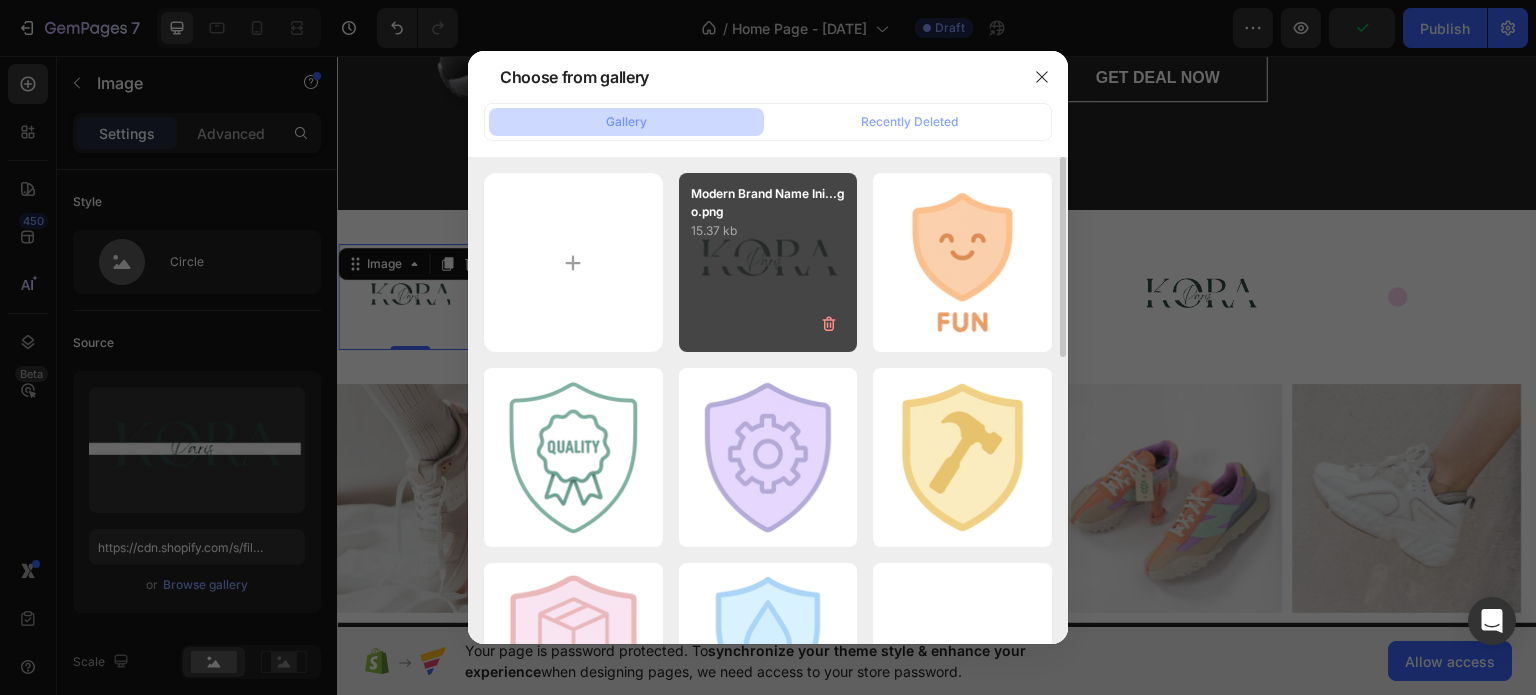 click on "Modern Brand Name Ini...go.png 15.37 kb" at bounding box center (768, 262) 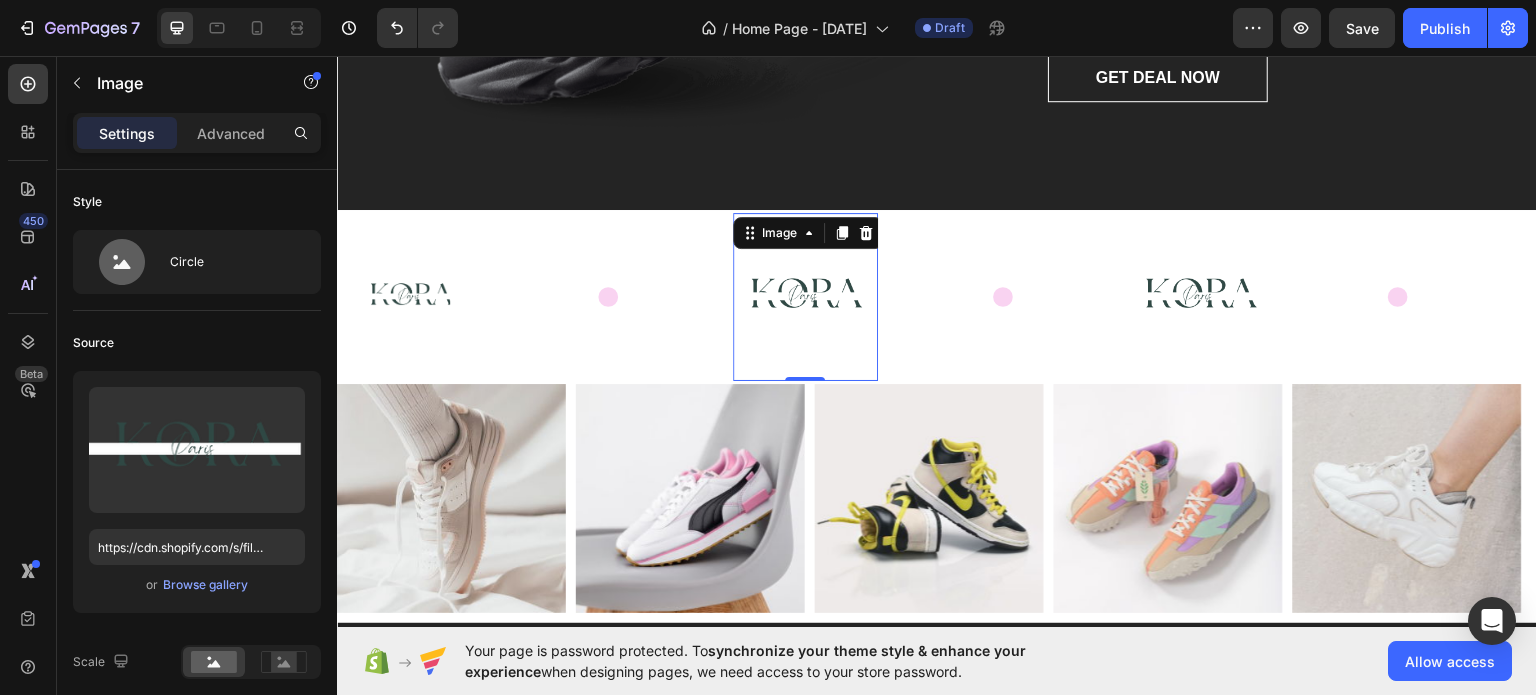 click at bounding box center (805, 296) 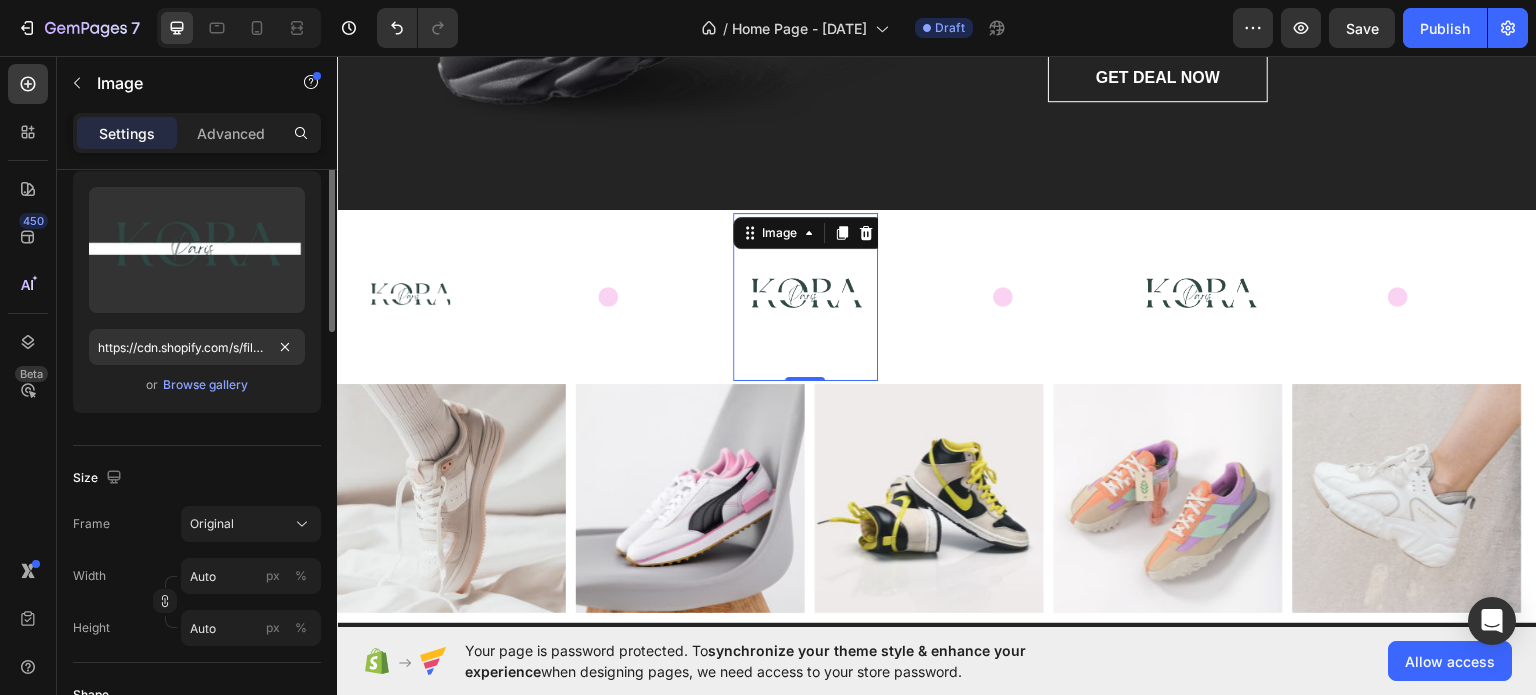 scroll, scrollTop: 0, scrollLeft: 0, axis: both 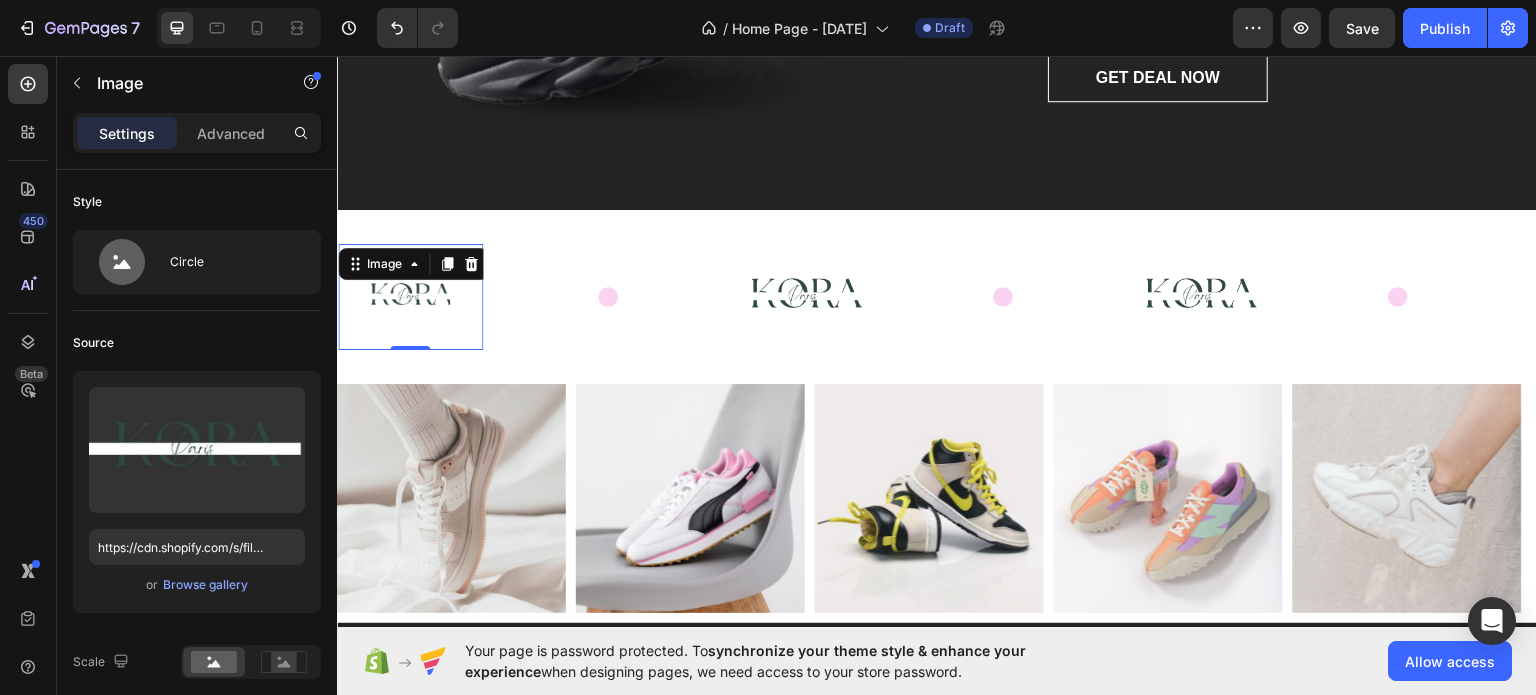 click at bounding box center (410, 296) 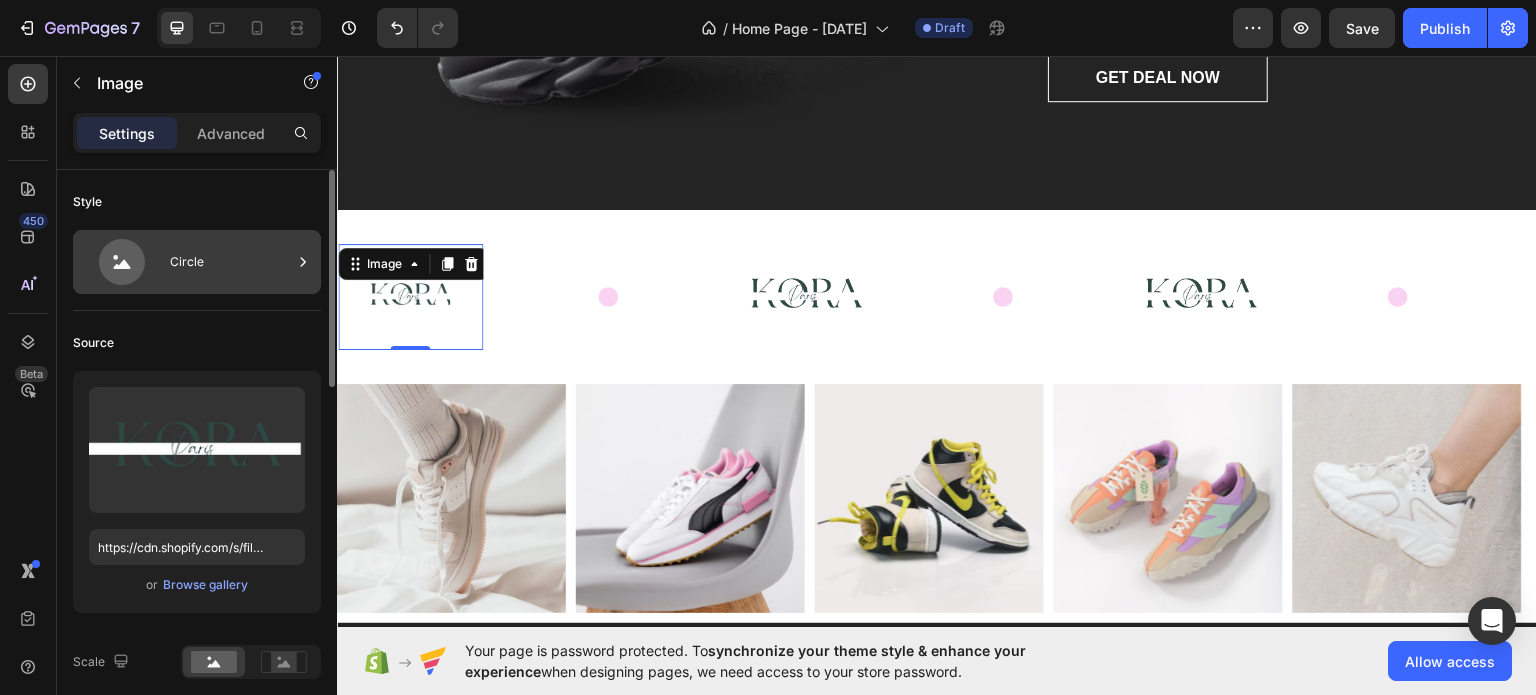 click on "Circle" at bounding box center (197, 262) 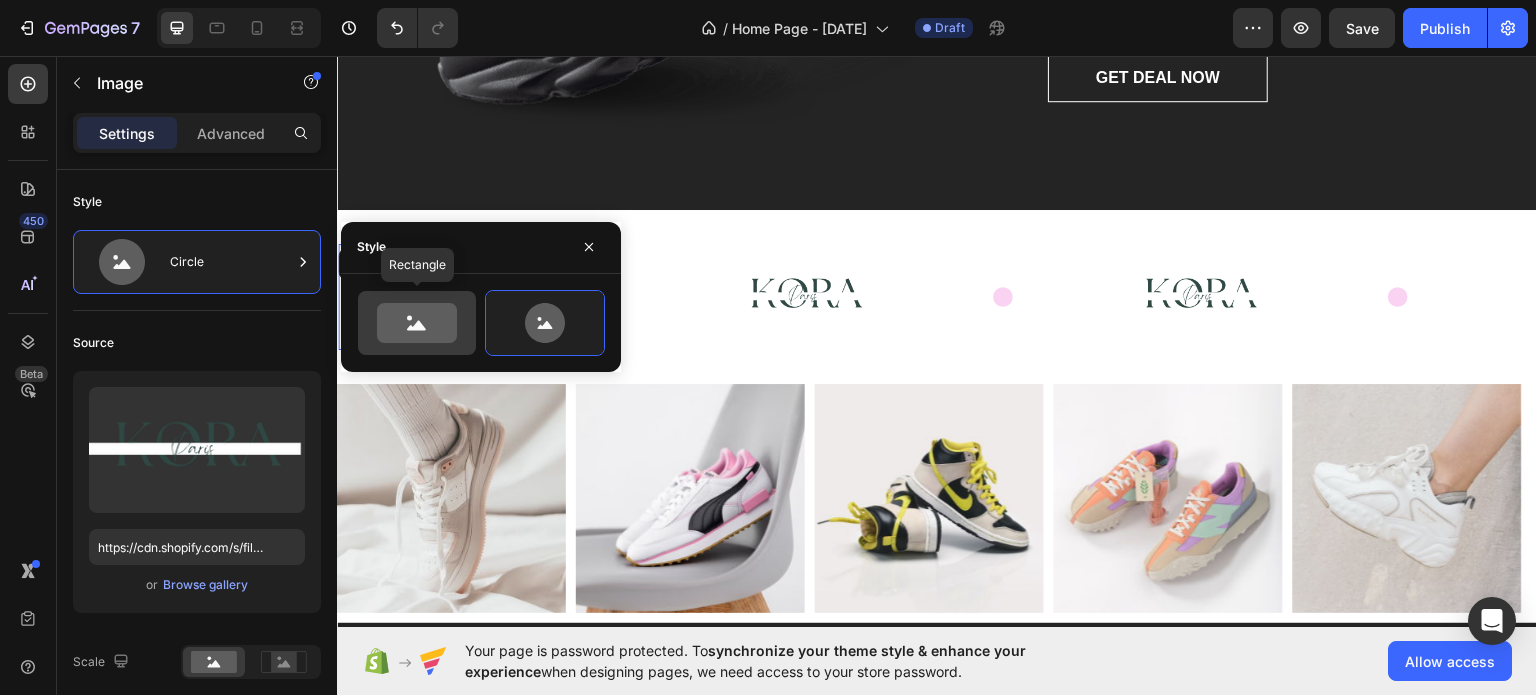 click 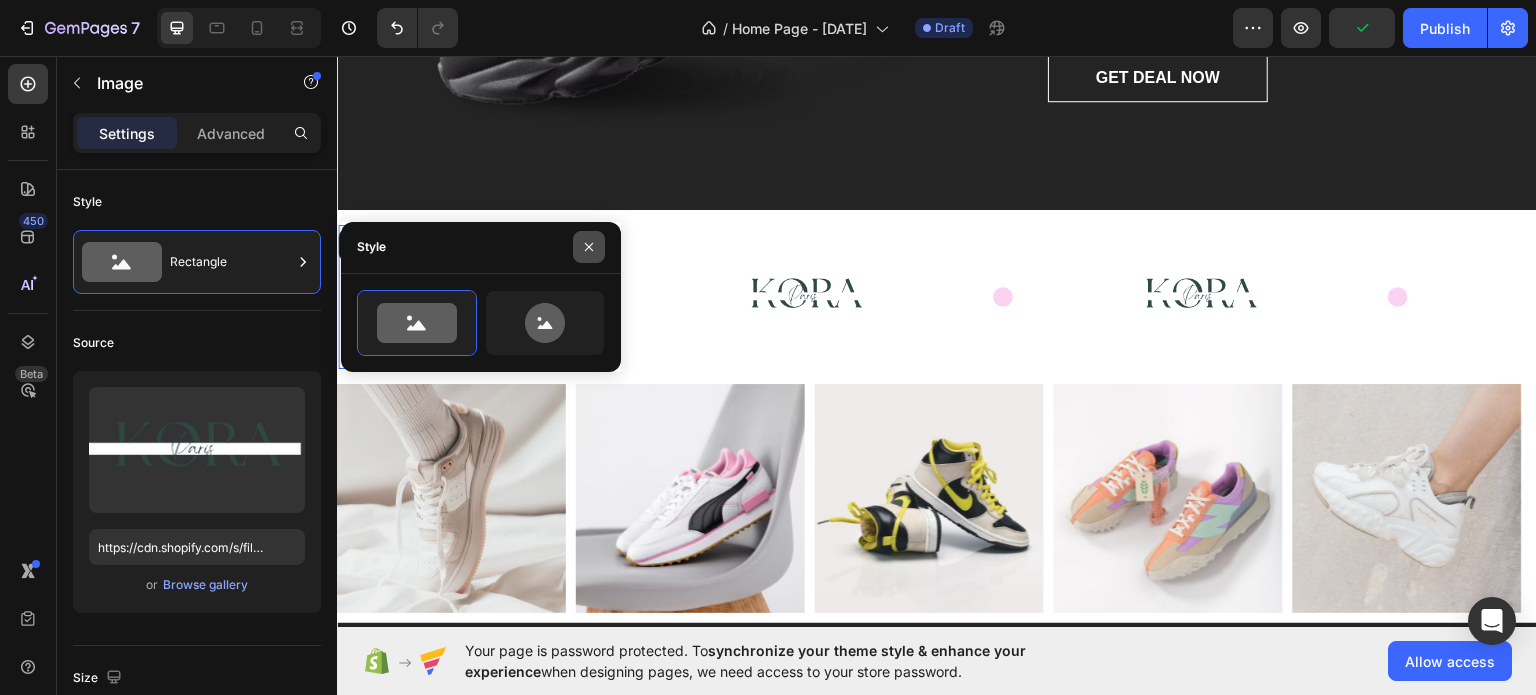 click 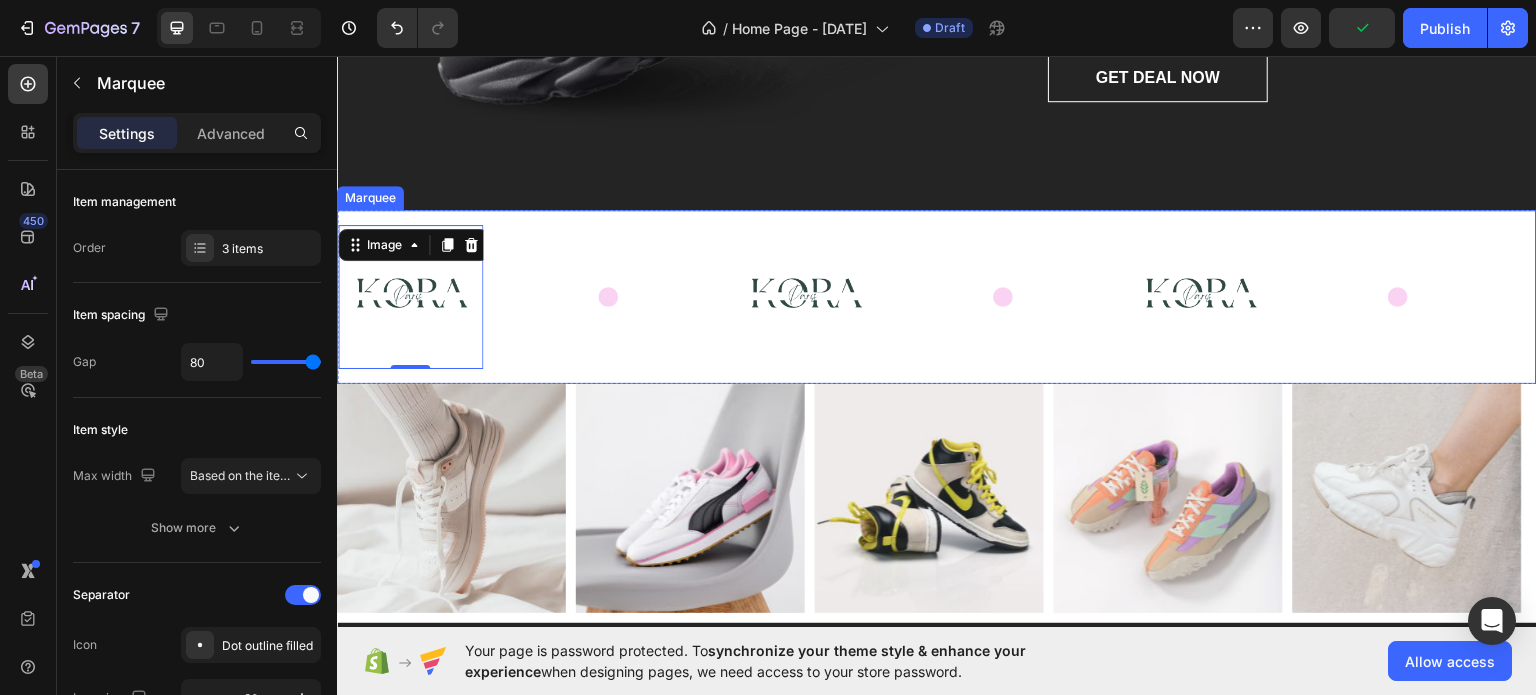 click on "Image   0" at bounding box center (535, 296) 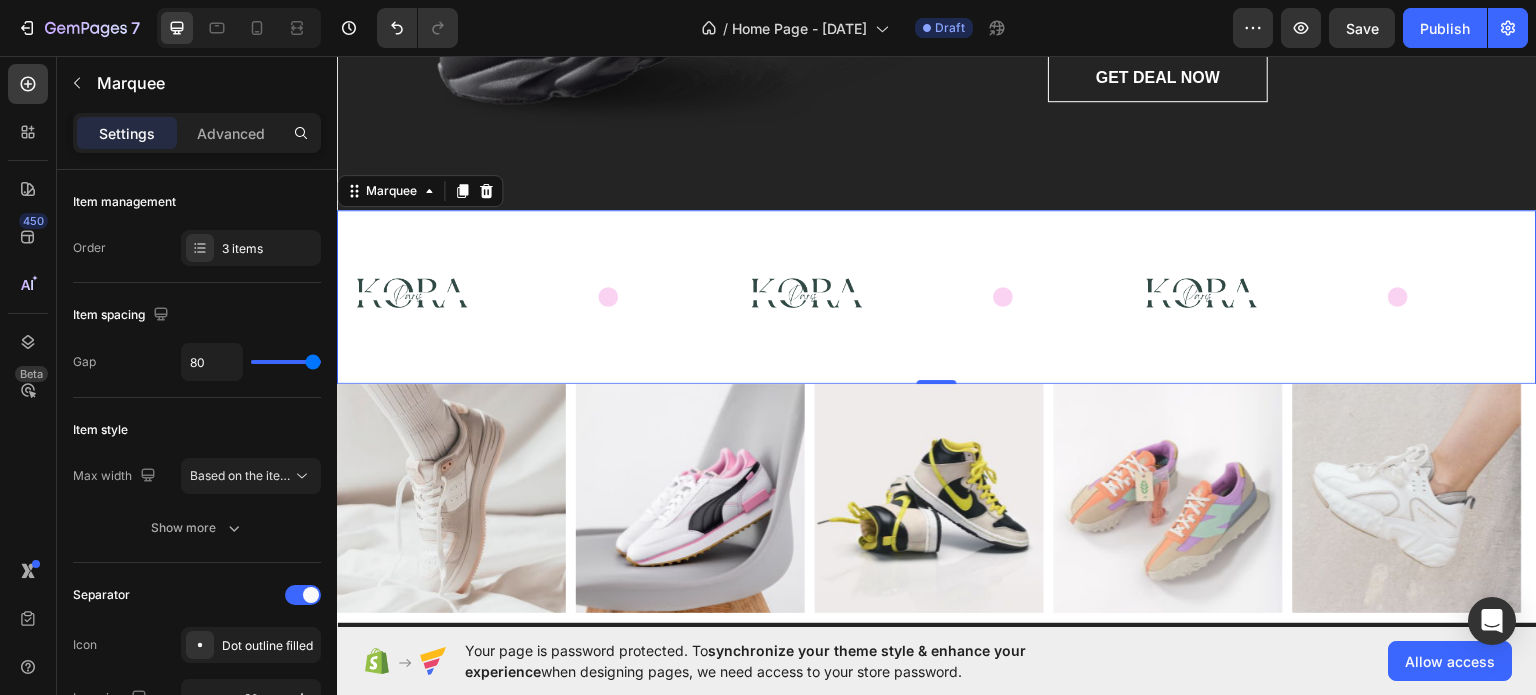 click on "Image" at bounding box center [535, 296] 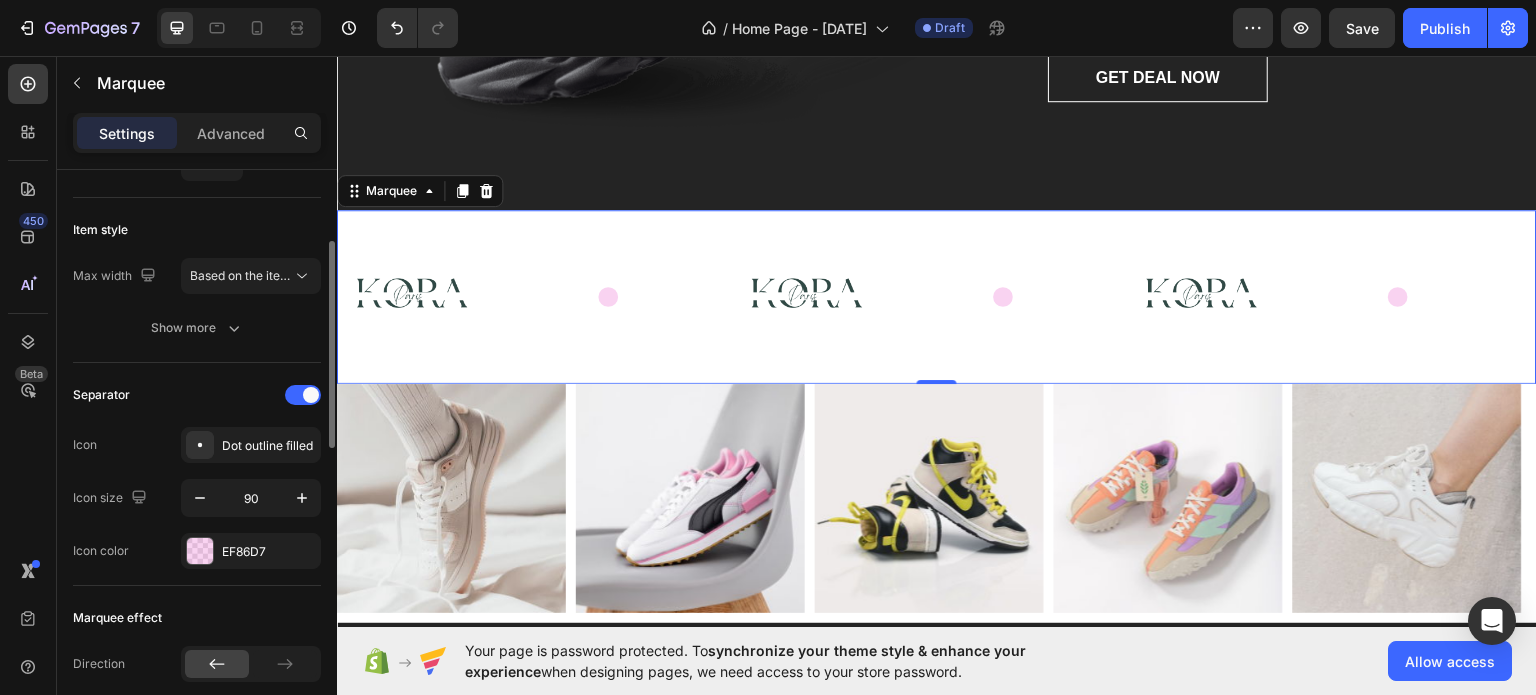 scroll, scrollTop: 400, scrollLeft: 0, axis: vertical 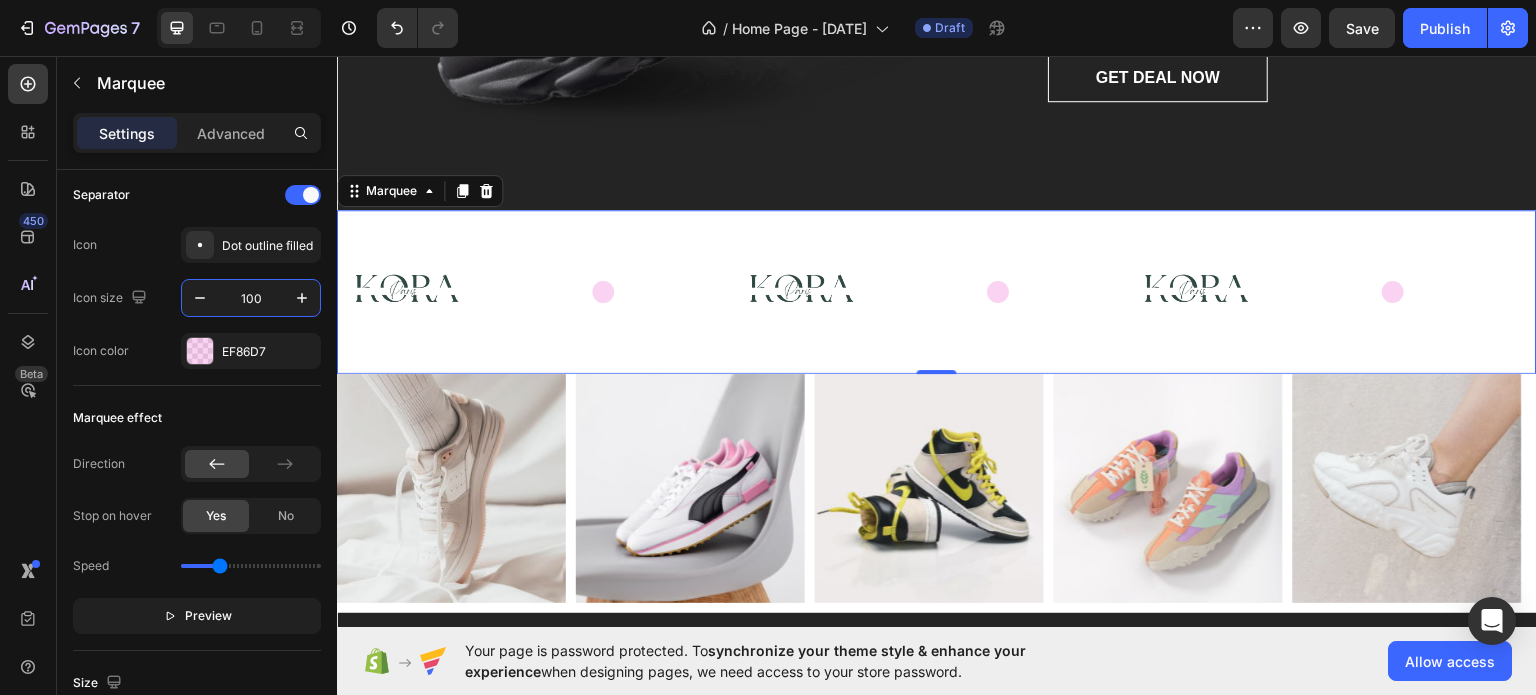 type on "100" 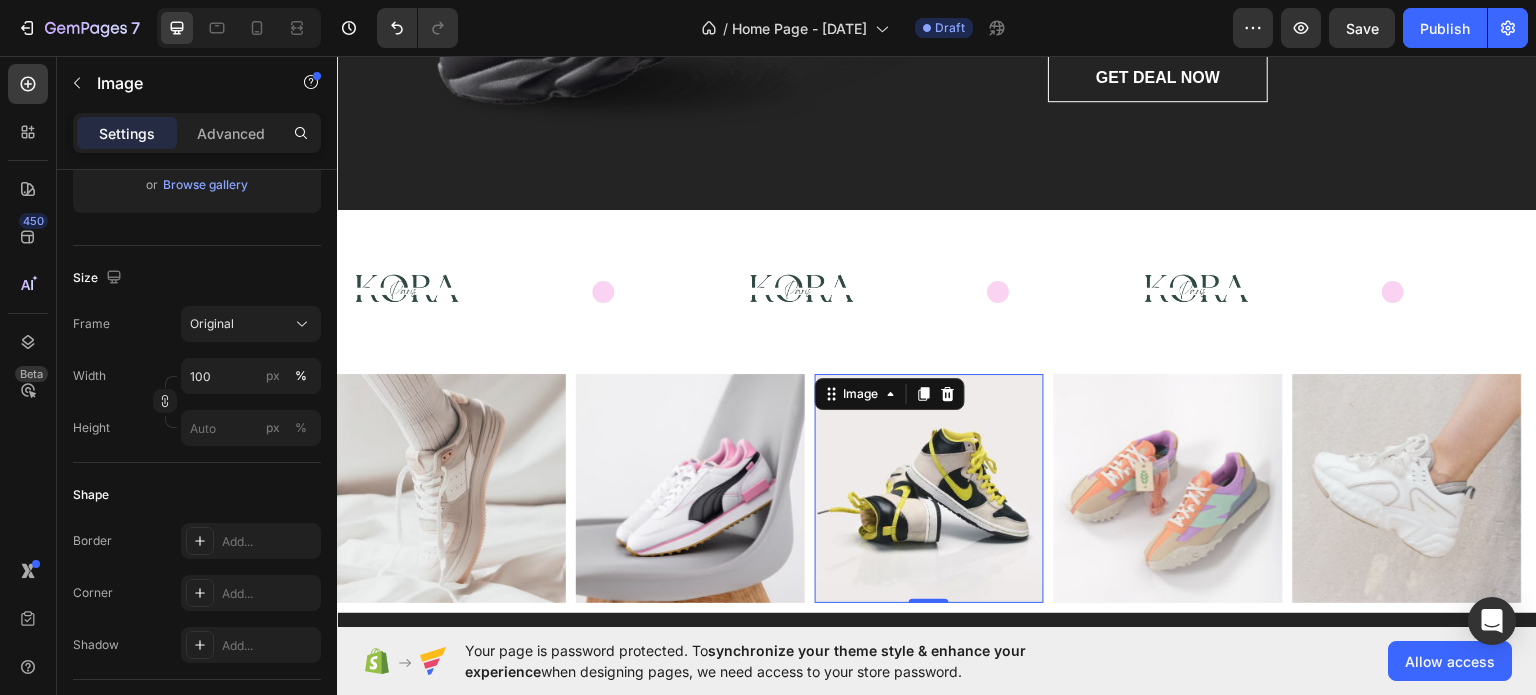 click at bounding box center [929, 487] 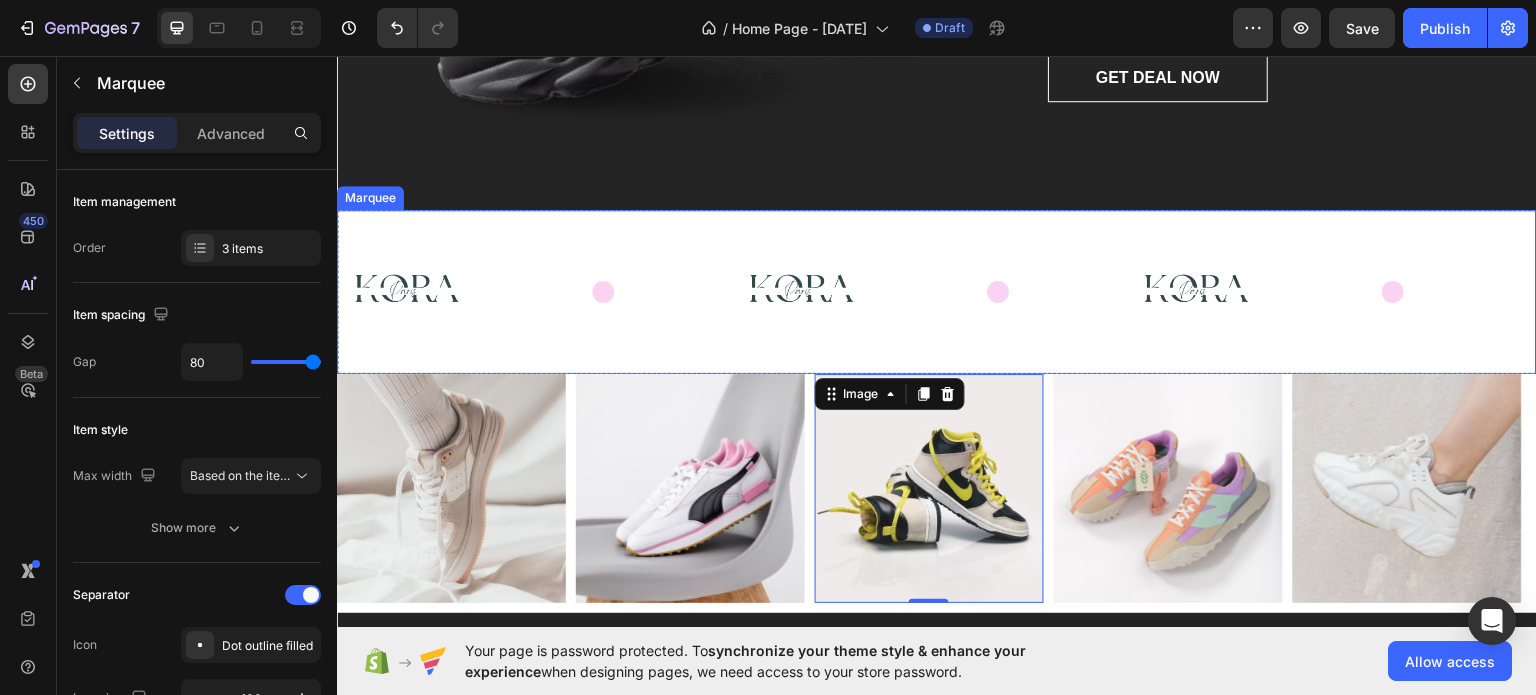 click on "Image
Image
Image" at bounding box center [930, 291] 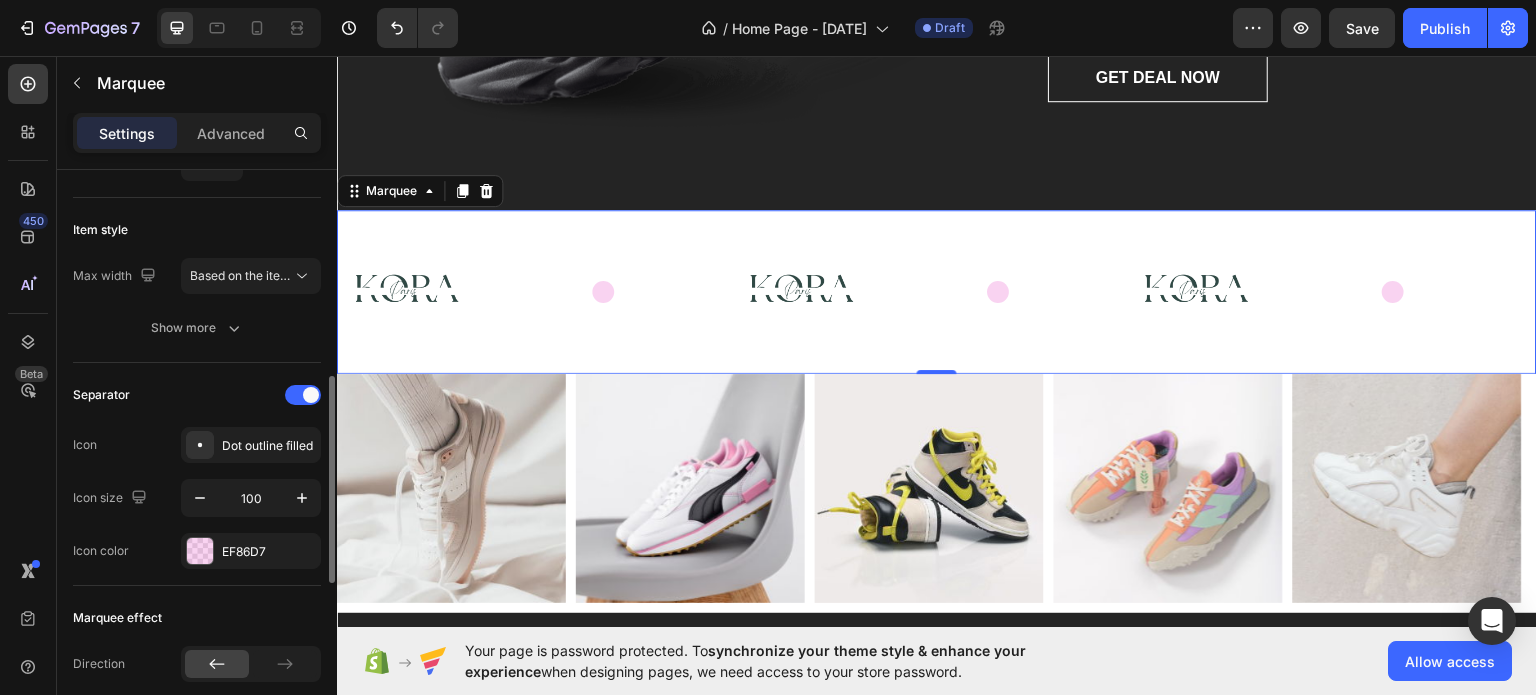 scroll, scrollTop: 300, scrollLeft: 0, axis: vertical 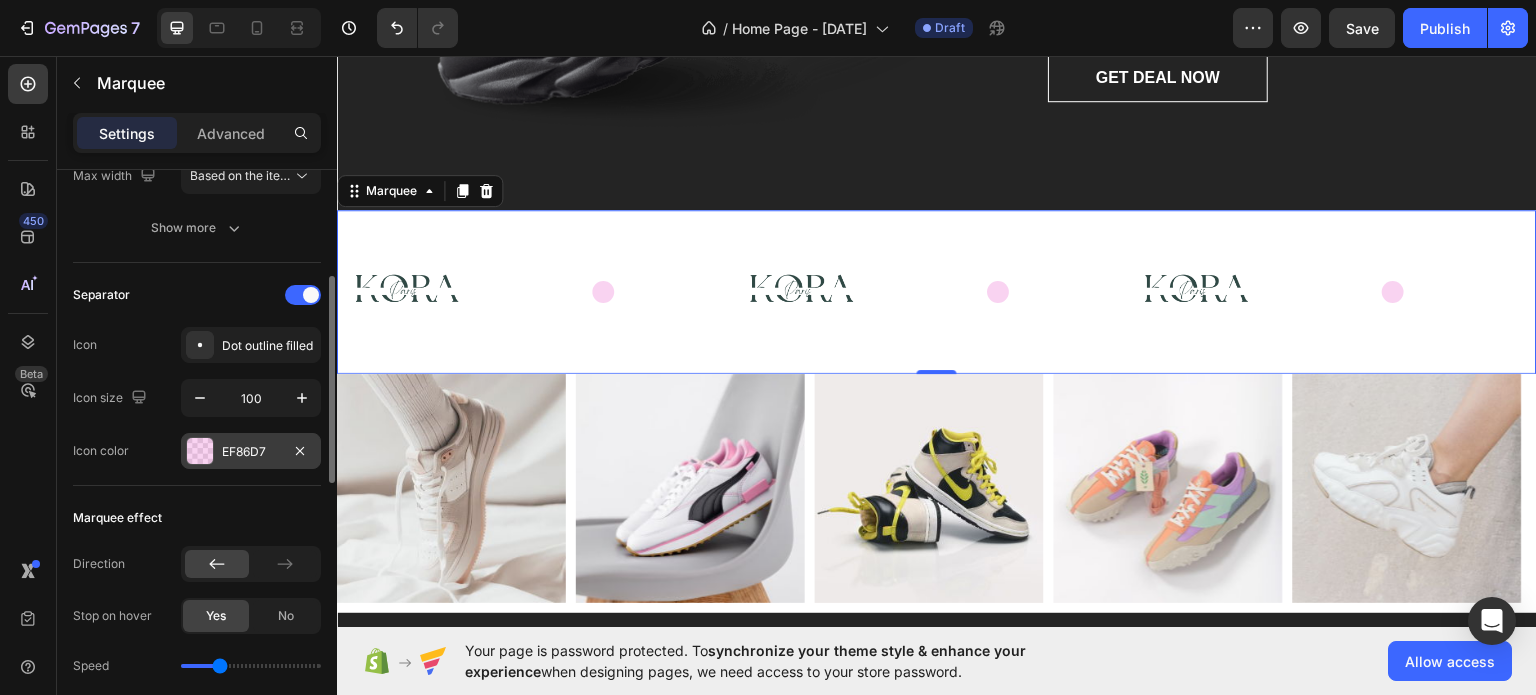 click on "EF86D7" at bounding box center (251, 452) 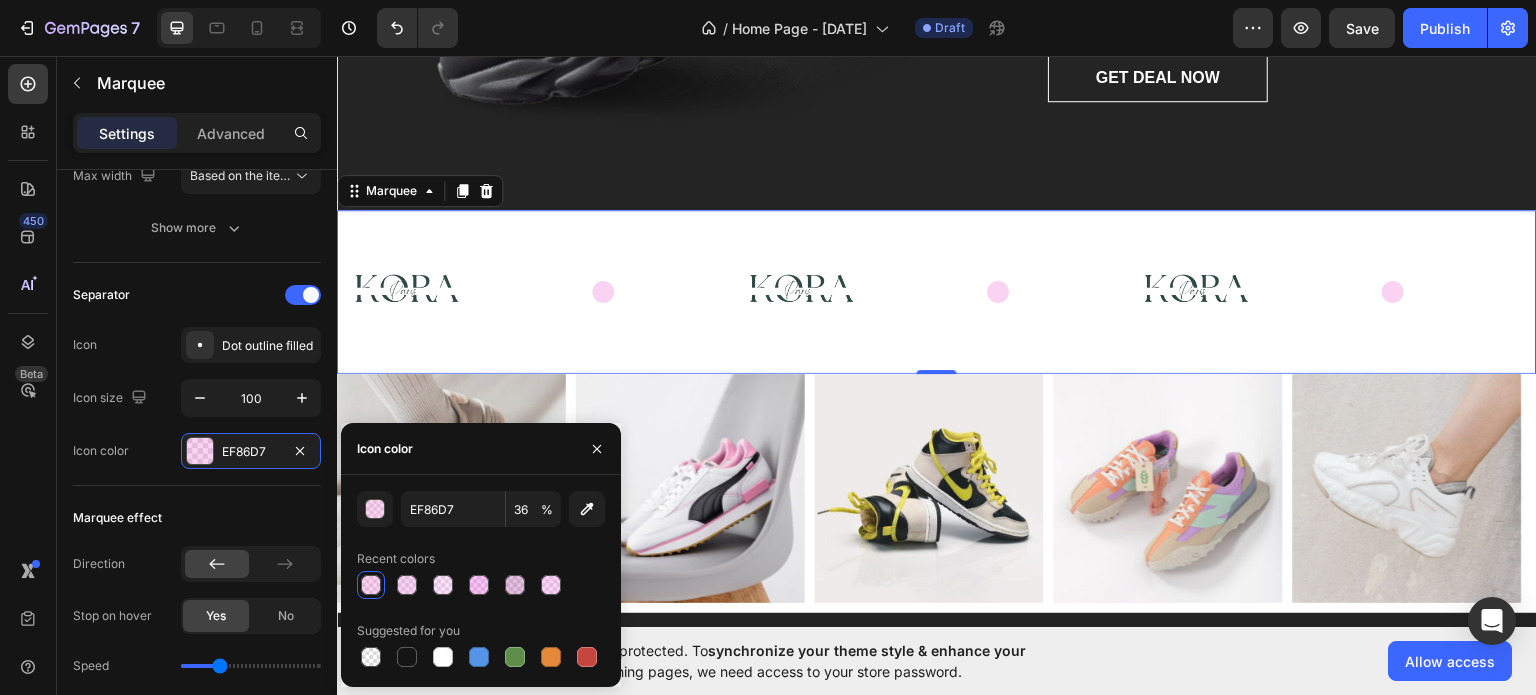 click at bounding box center (371, 585) 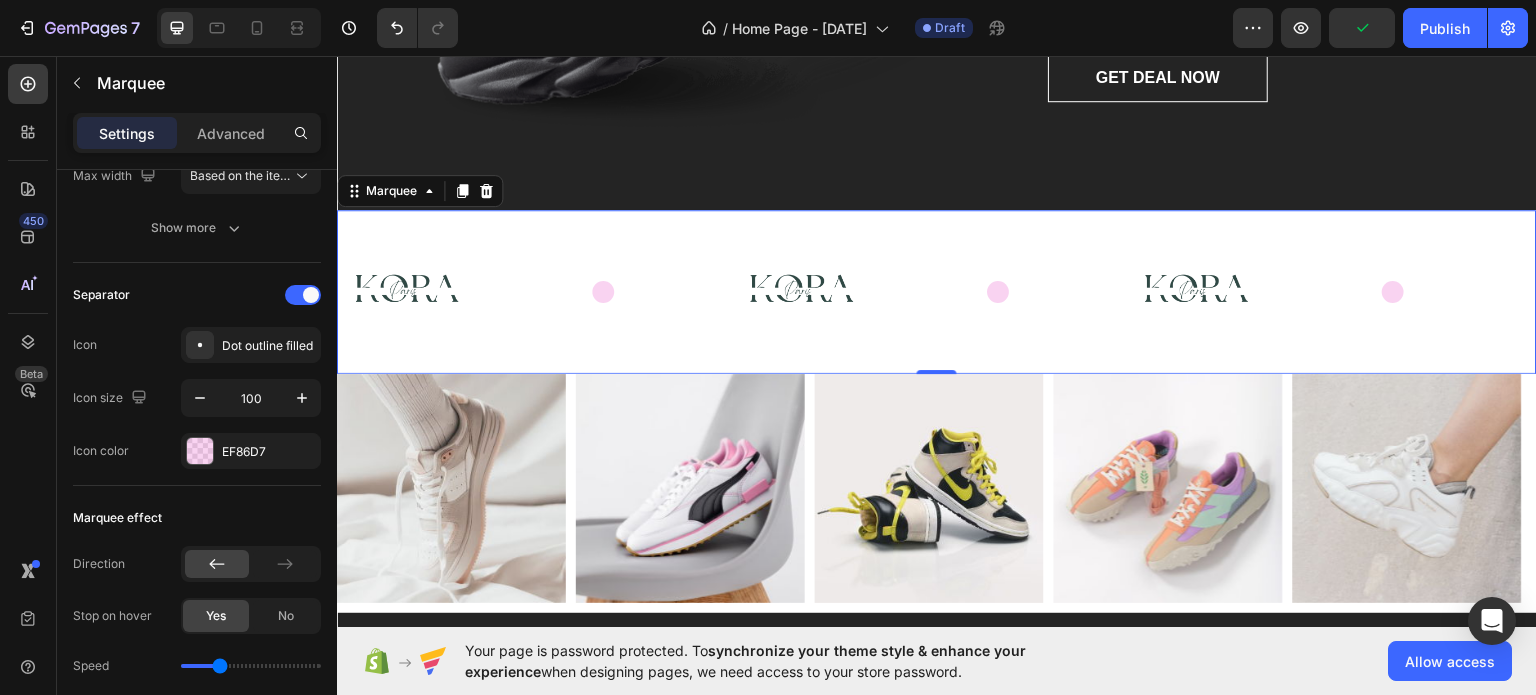 click on "Image
Image
Image" at bounding box center (930, 291) 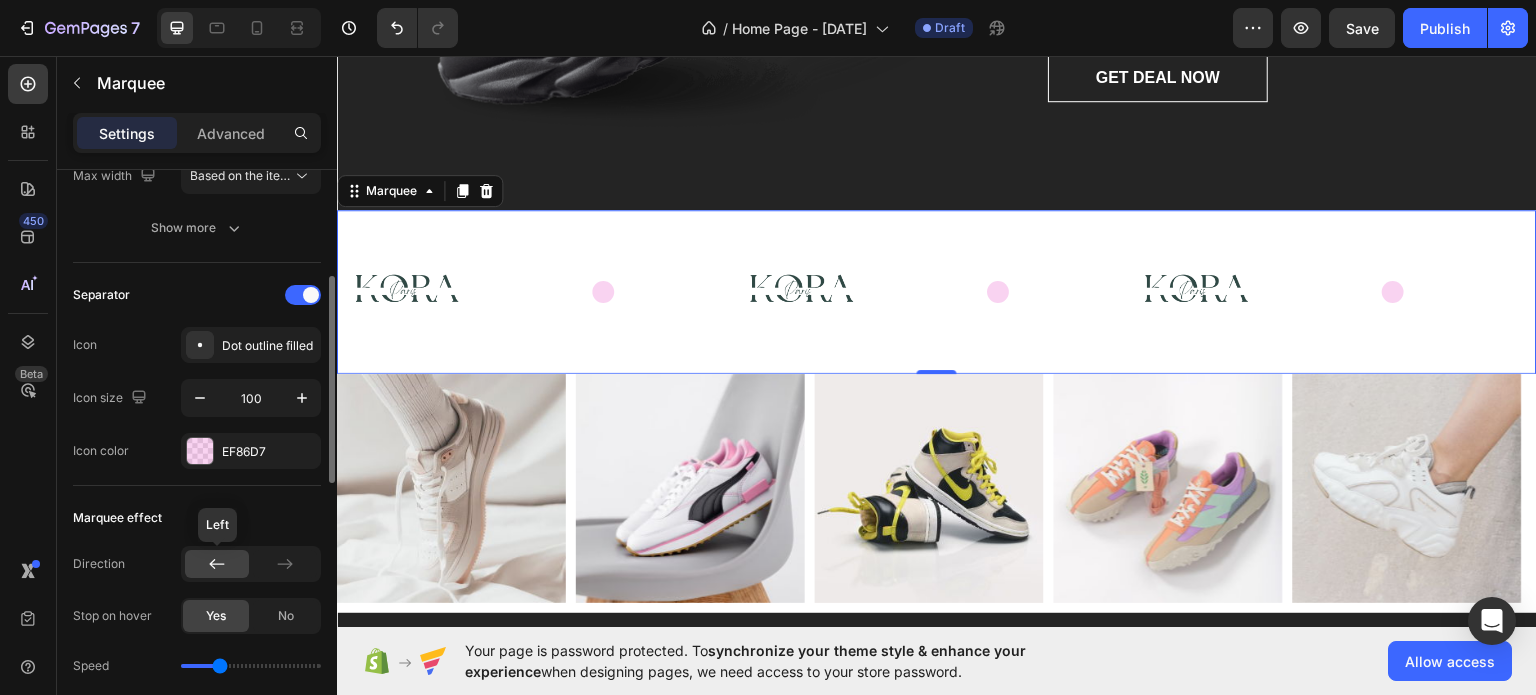 click 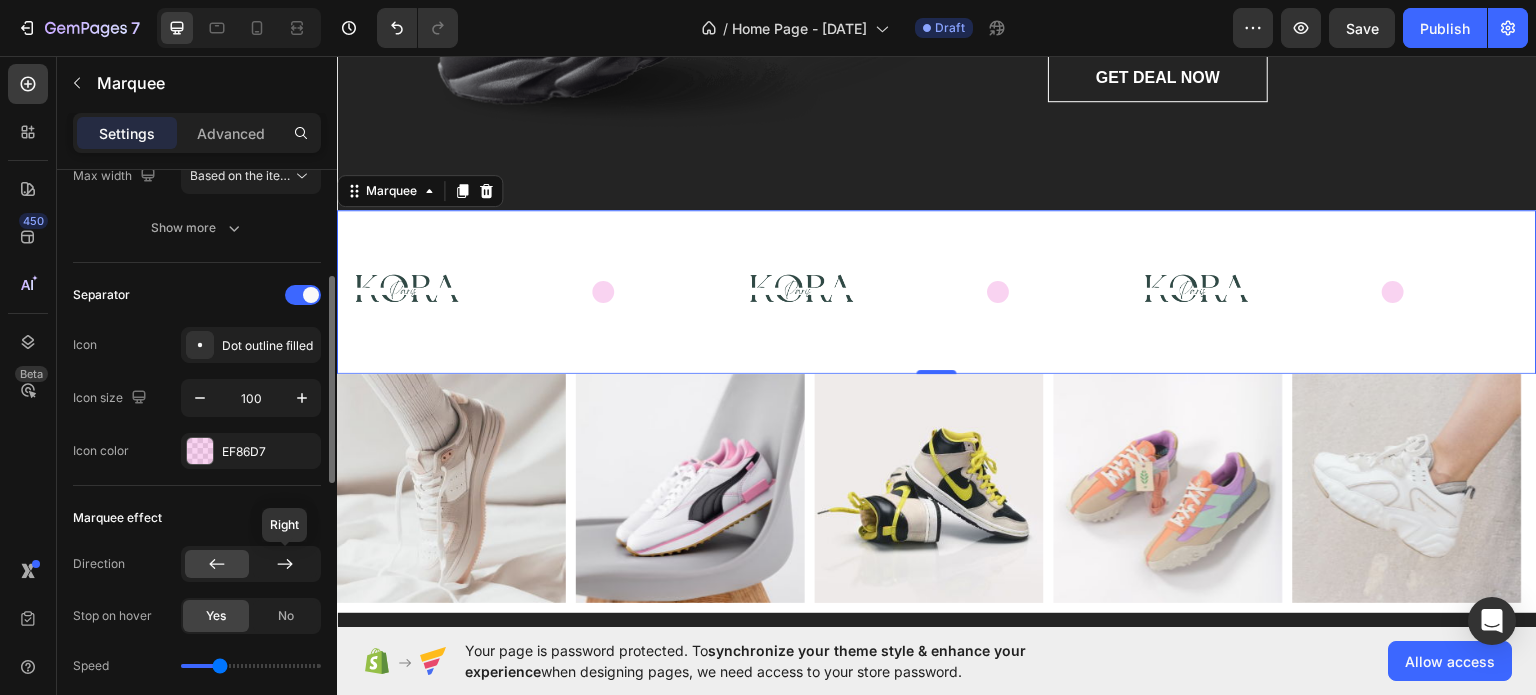 click 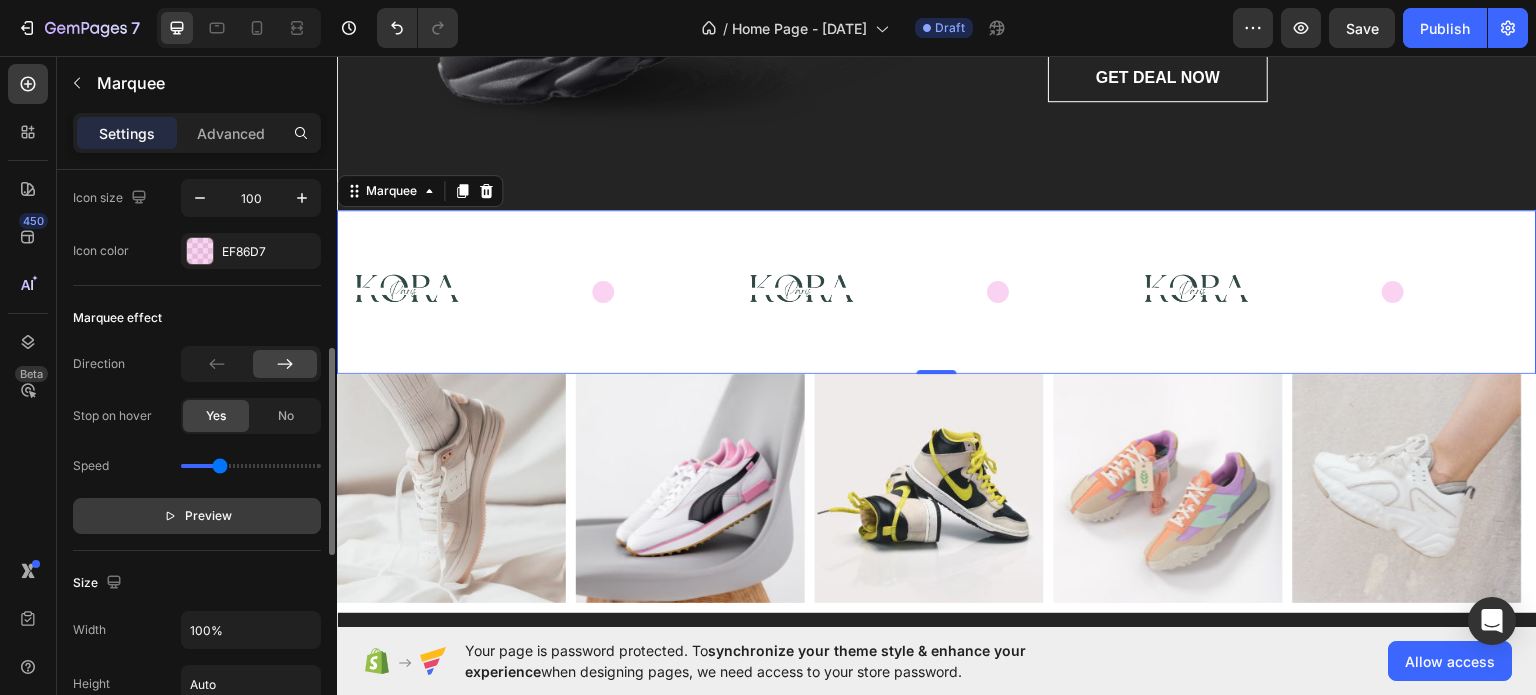 scroll, scrollTop: 600, scrollLeft: 0, axis: vertical 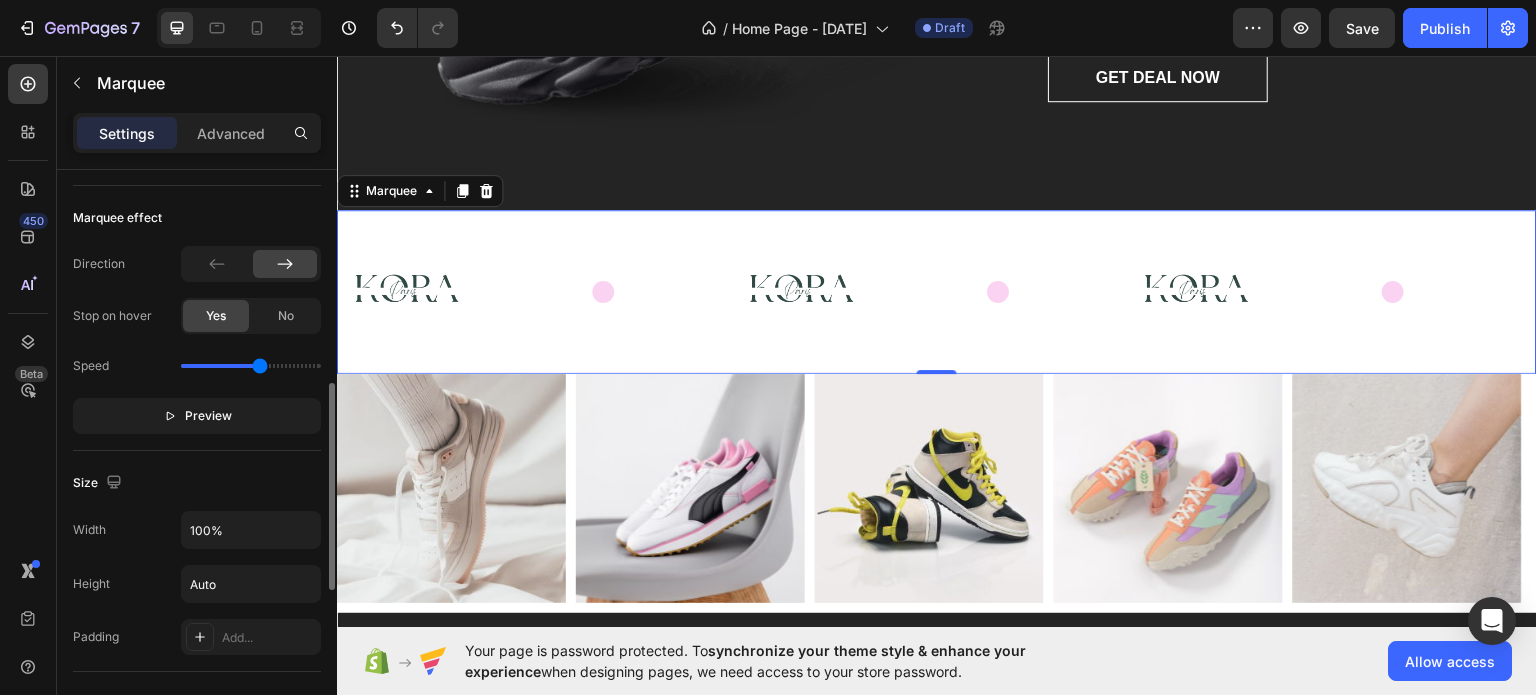 drag, startPoint x: 224, startPoint y: 361, endPoint x: 259, endPoint y: 361, distance: 35 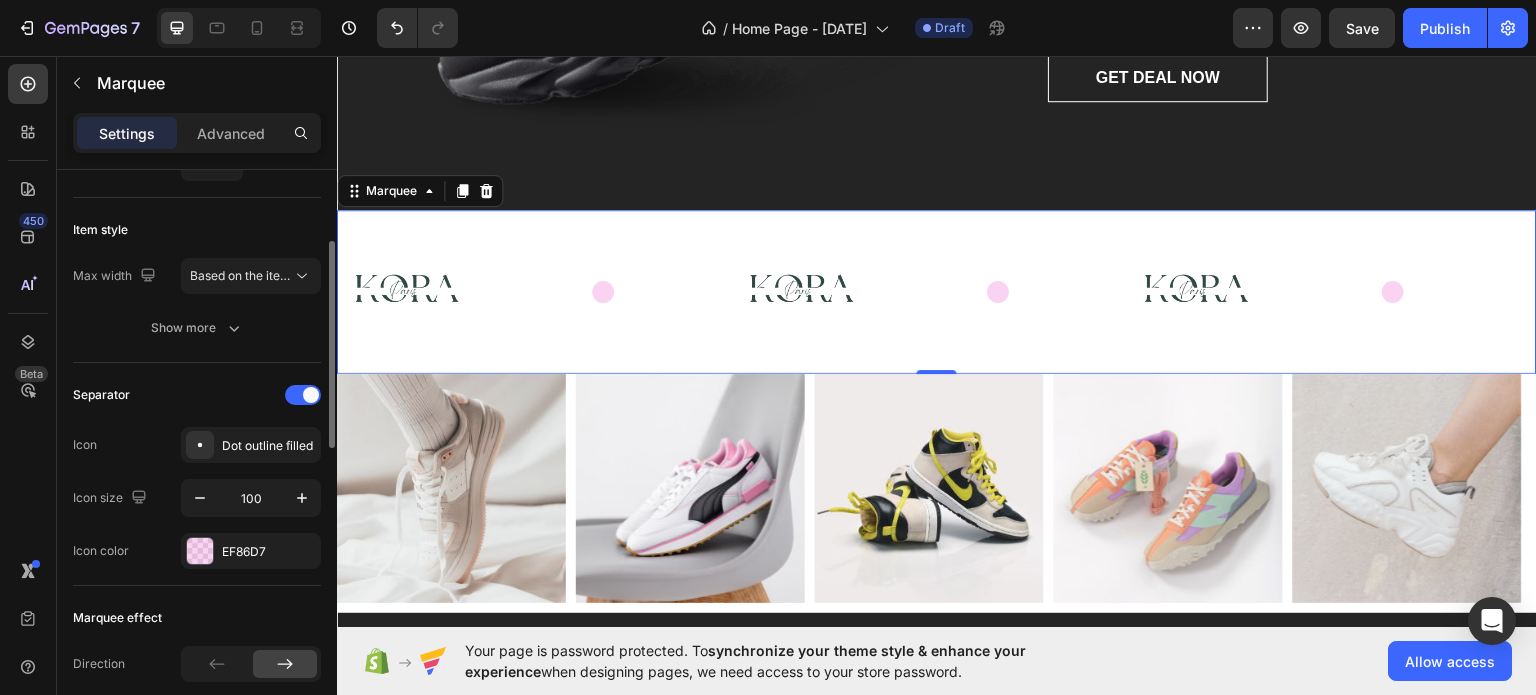 scroll, scrollTop: 300, scrollLeft: 0, axis: vertical 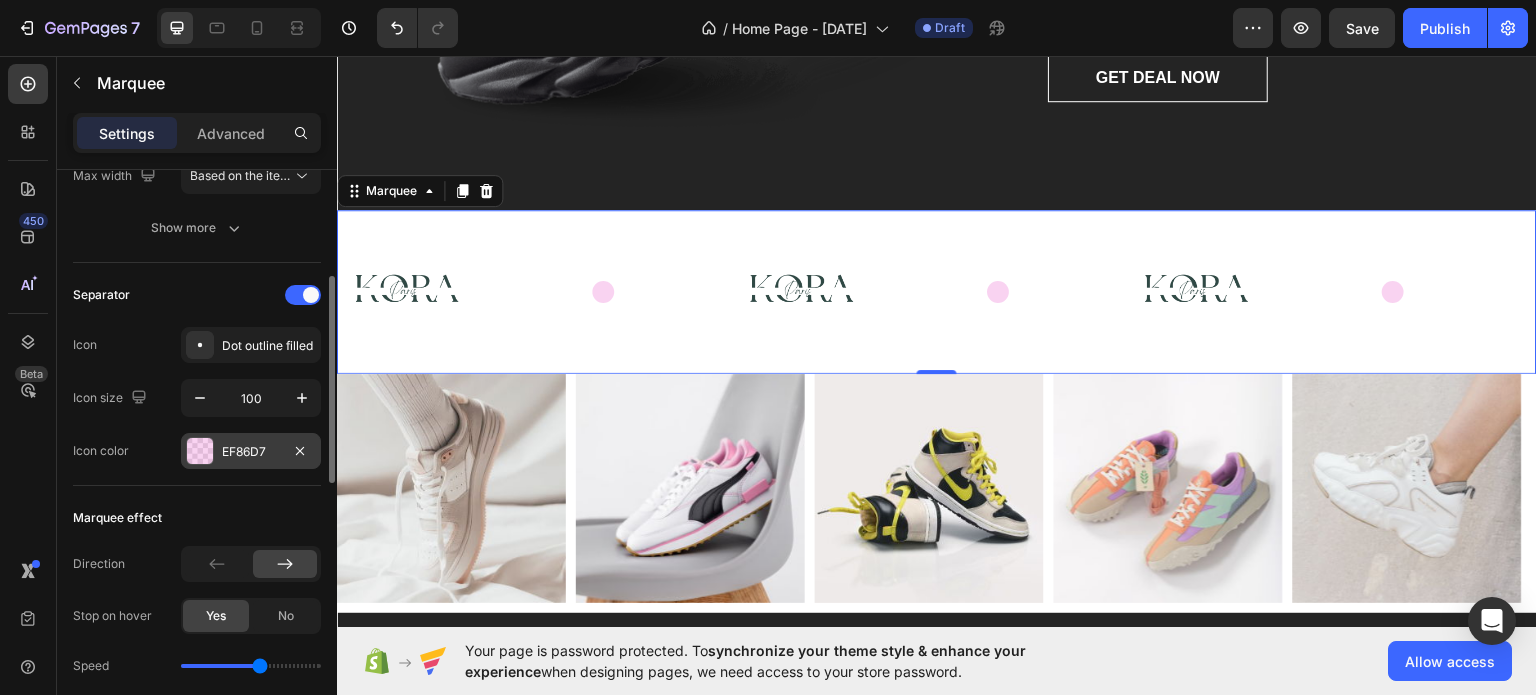 click on "EF86D7" at bounding box center [251, 452] 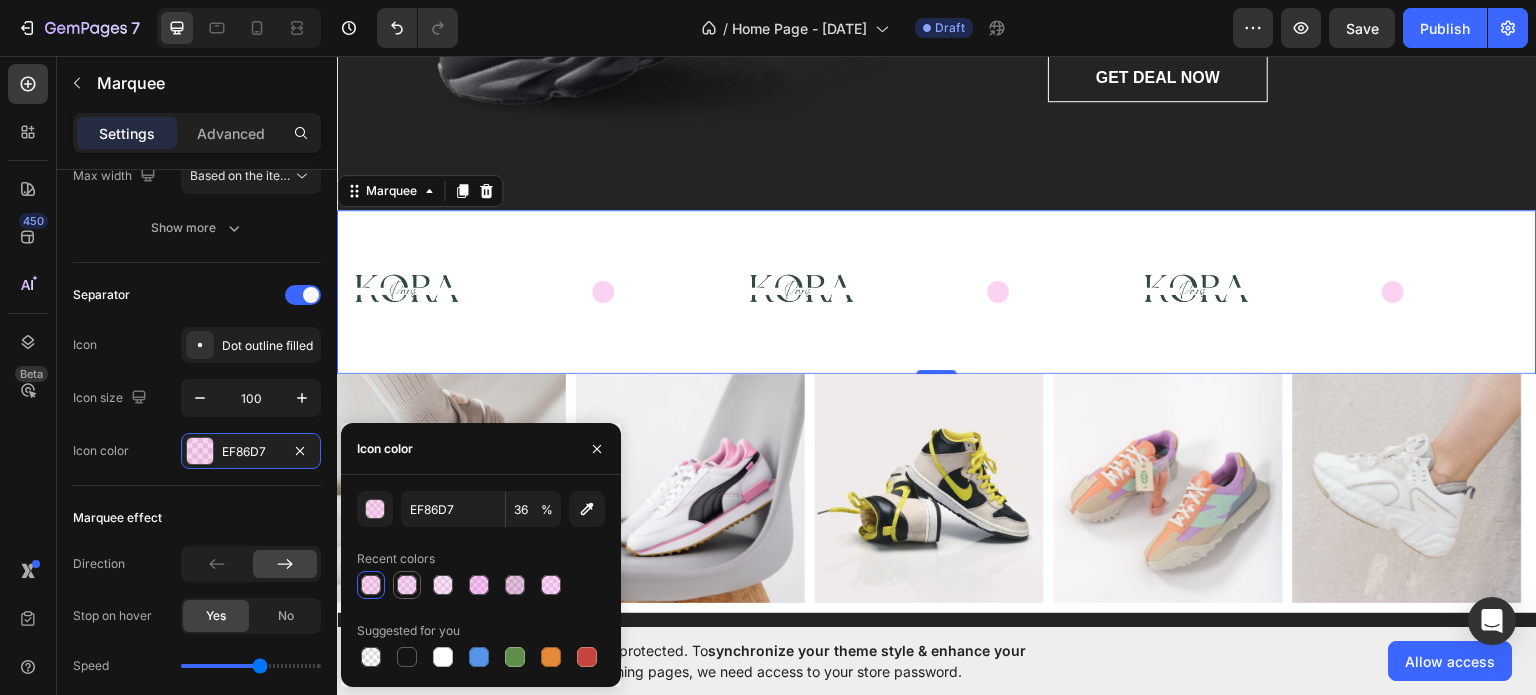 click at bounding box center [407, 585] 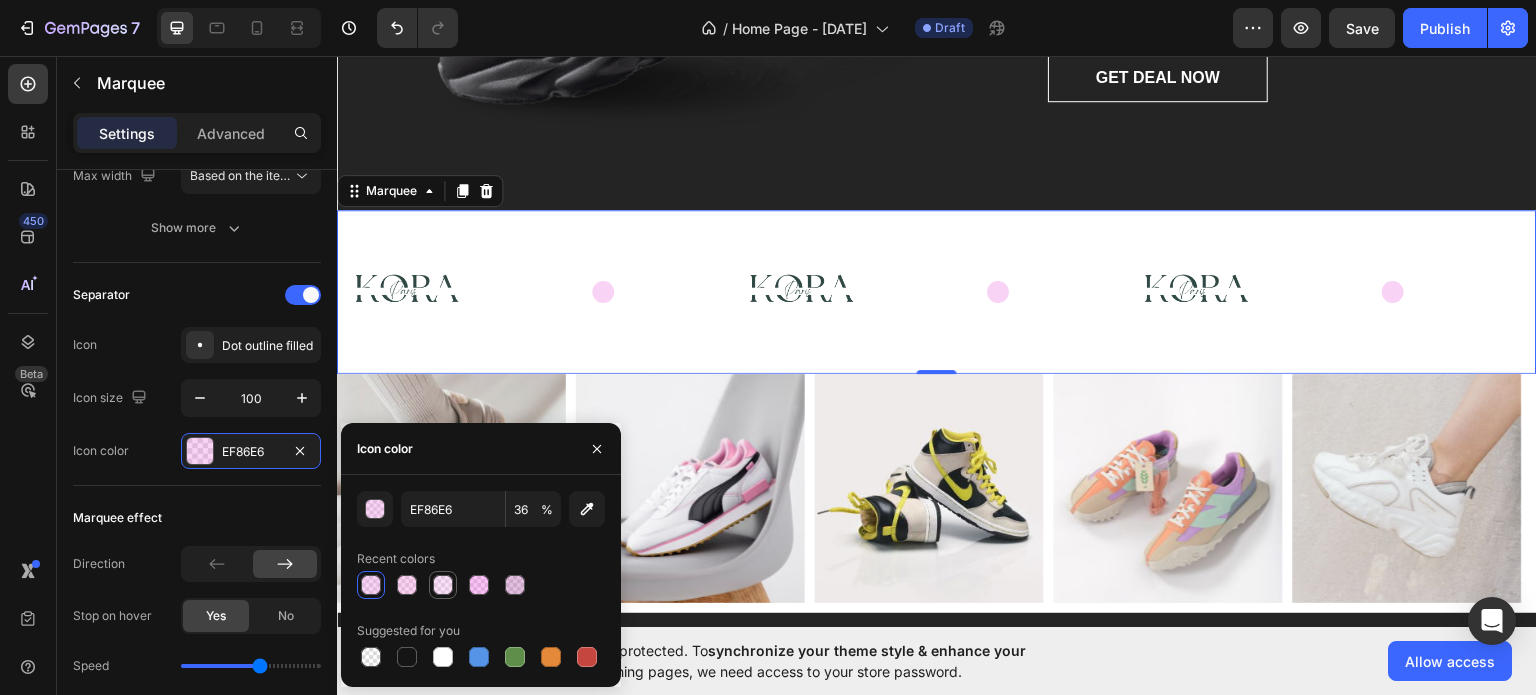 click at bounding box center (443, 585) 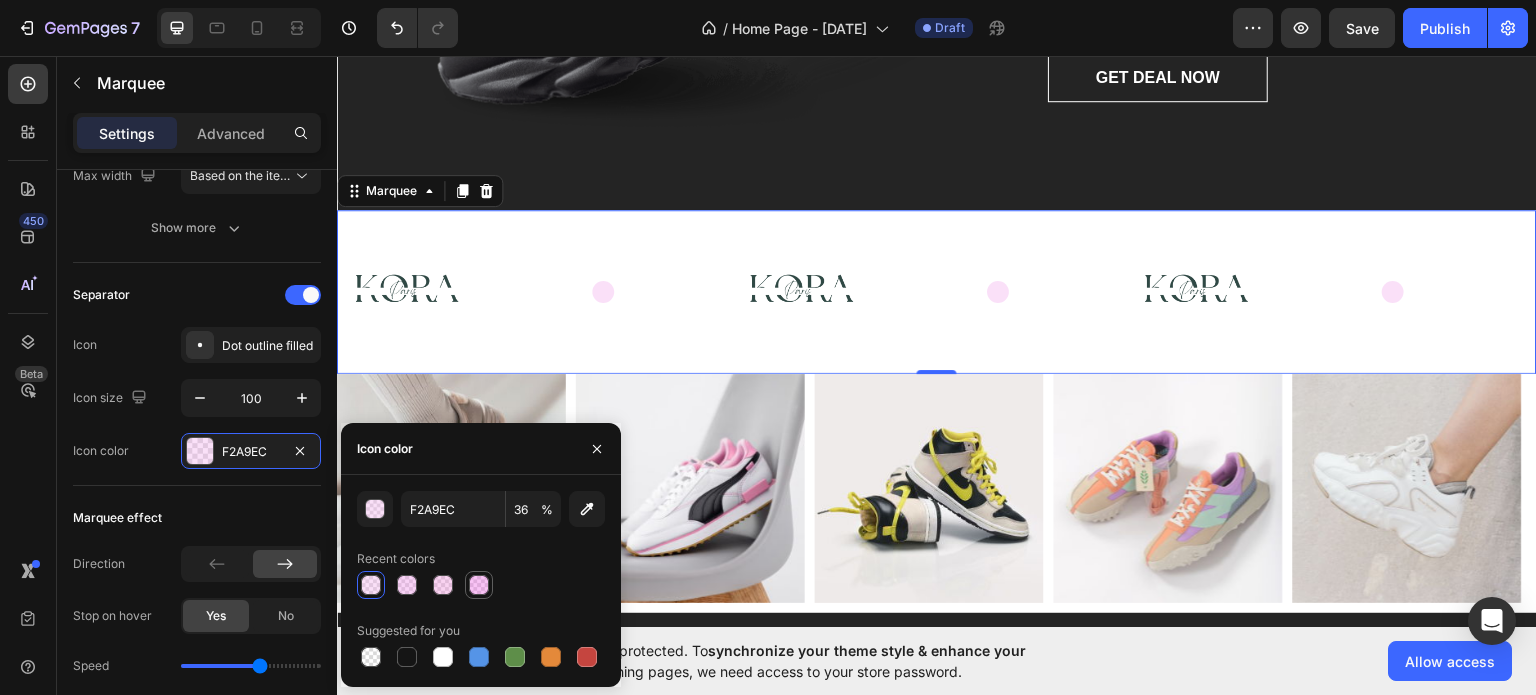 click at bounding box center [479, 585] 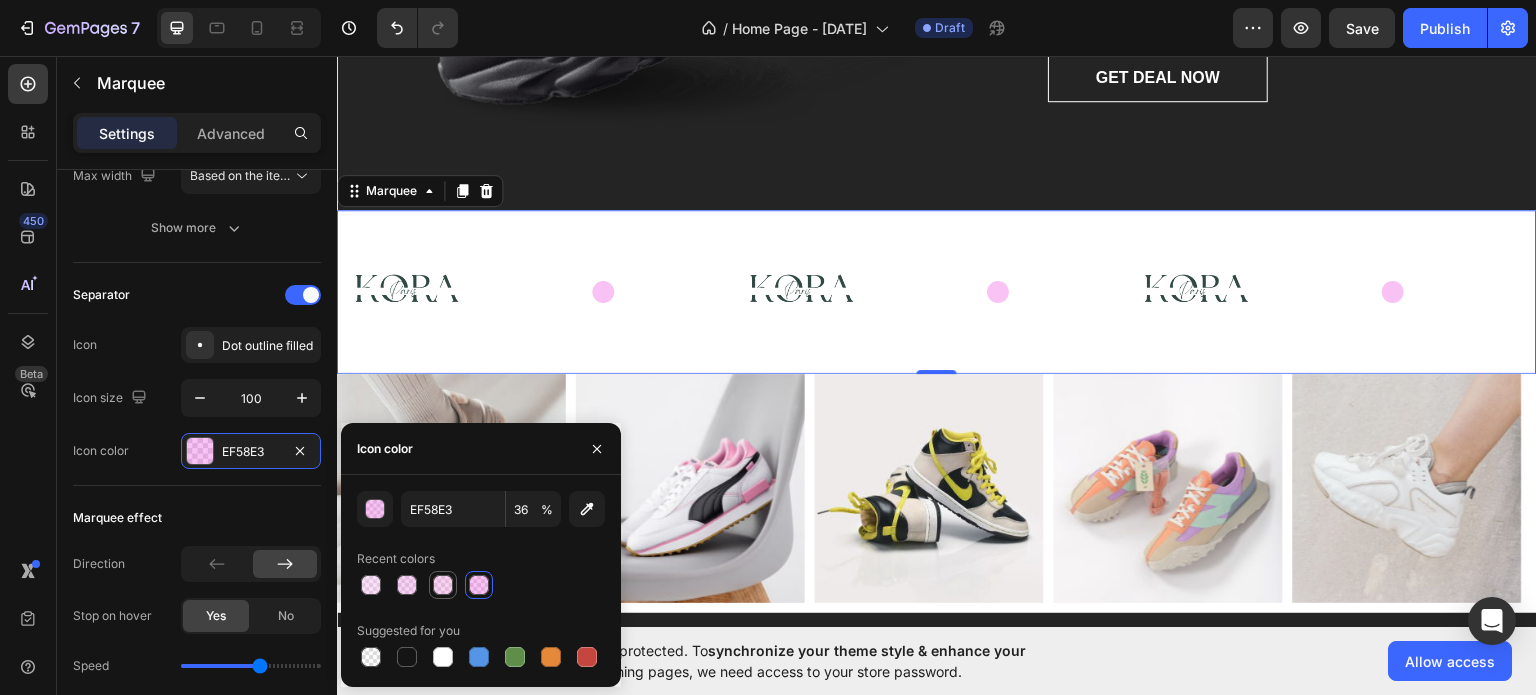 click at bounding box center [443, 585] 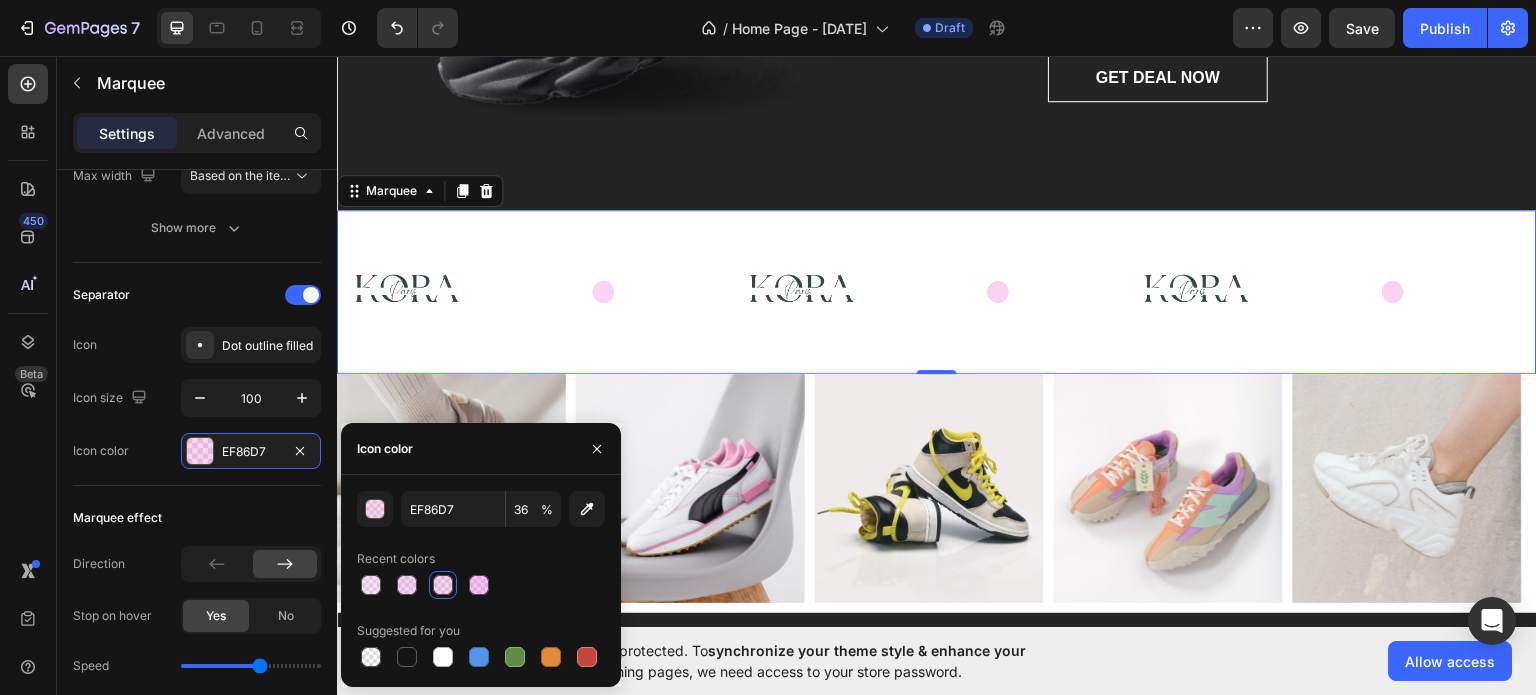 click 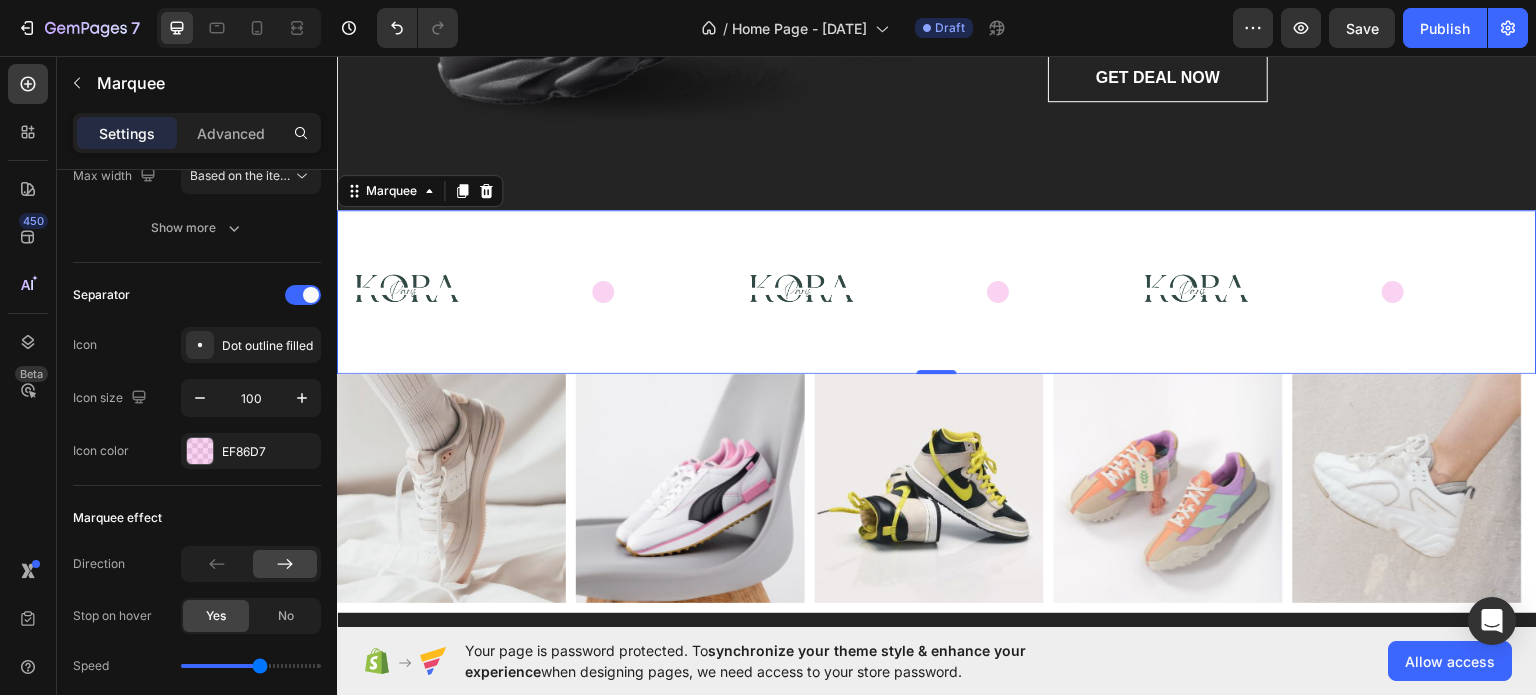 click on "Image
Image
Image" at bounding box center [13, 291] 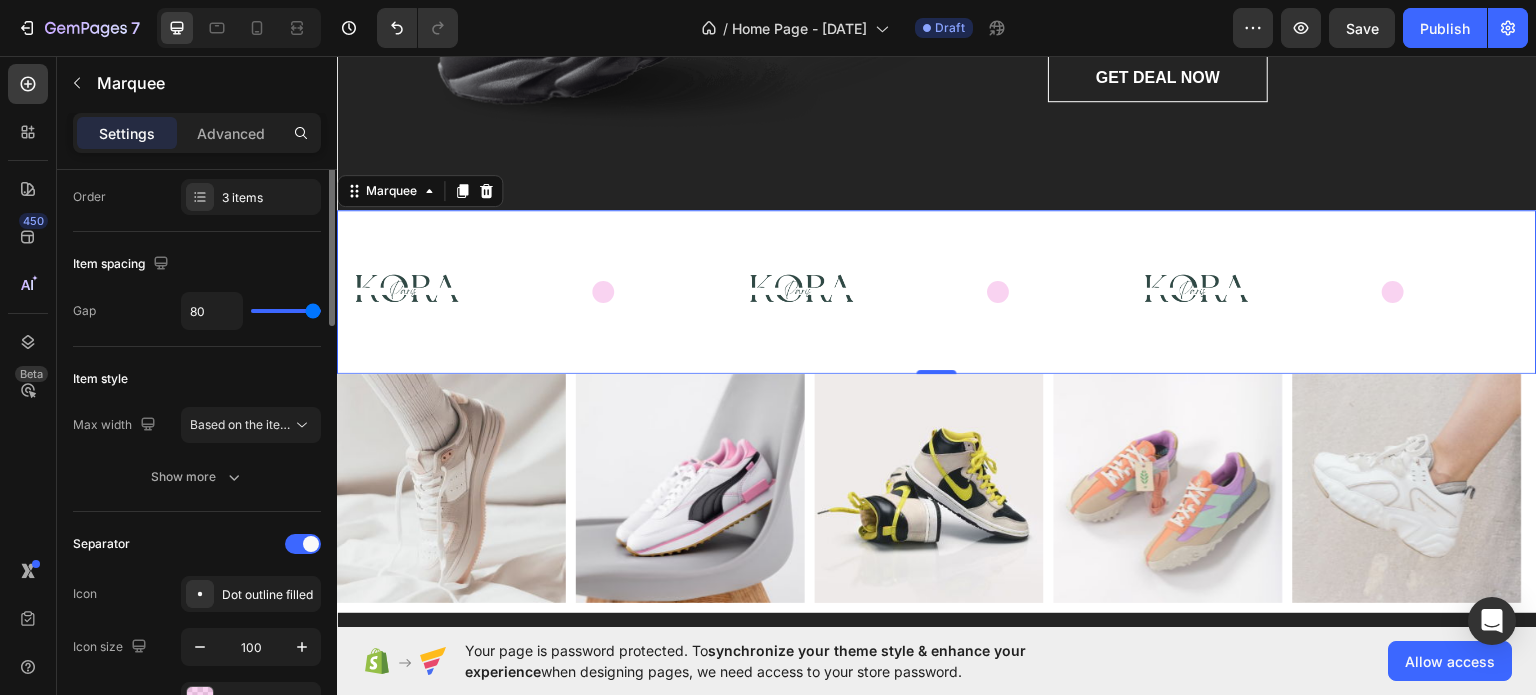scroll, scrollTop: 0, scrollLeft: 0, axis: both 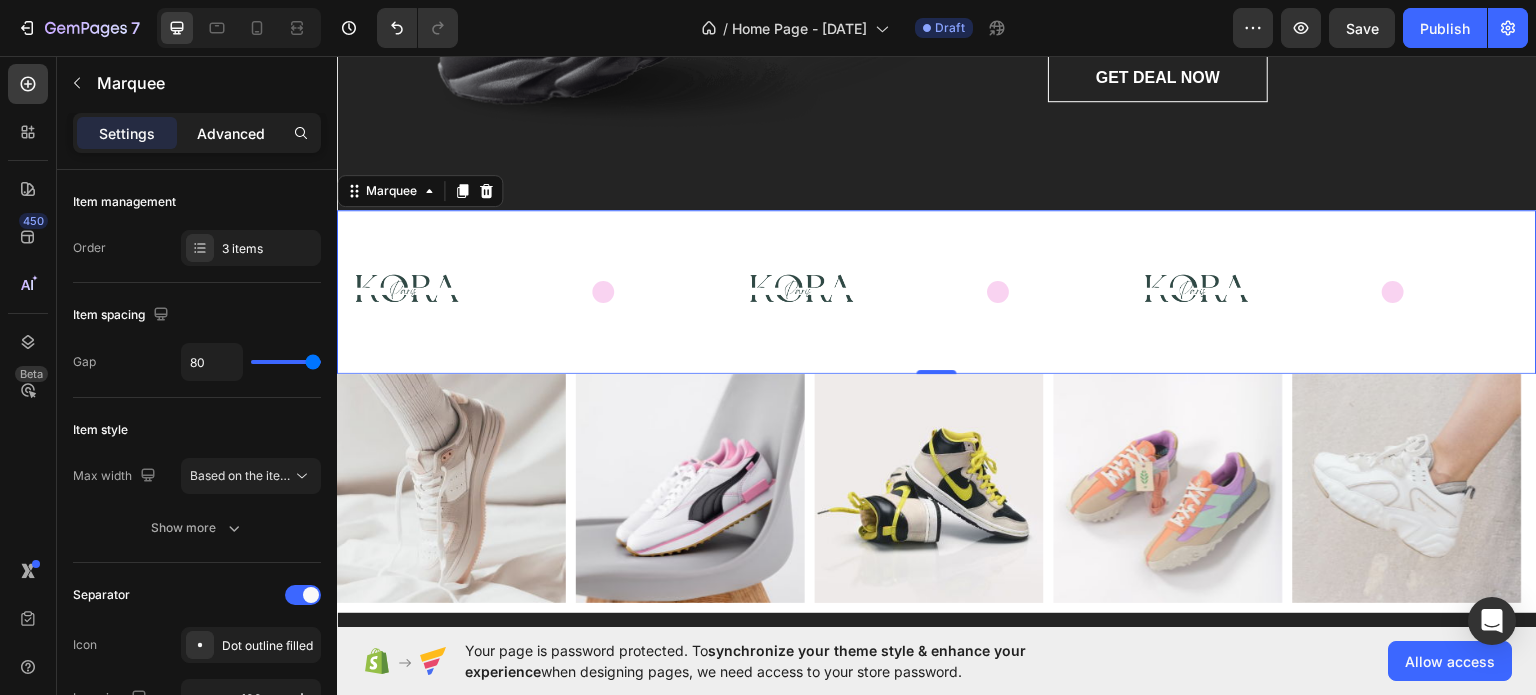 click on "Advanced" at bounding box center [231, 133] 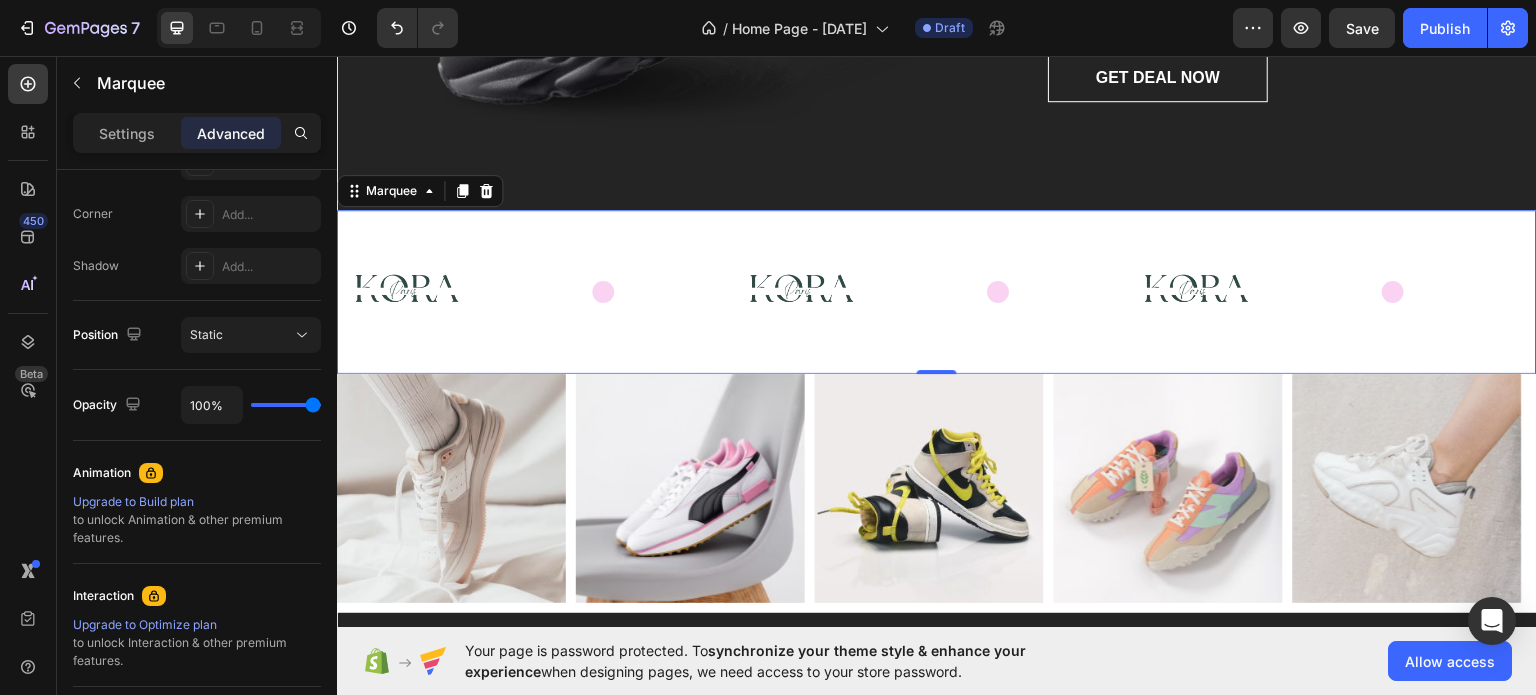 scroll, scrollTop: 804, scrollLeft: 0, axis: vertical 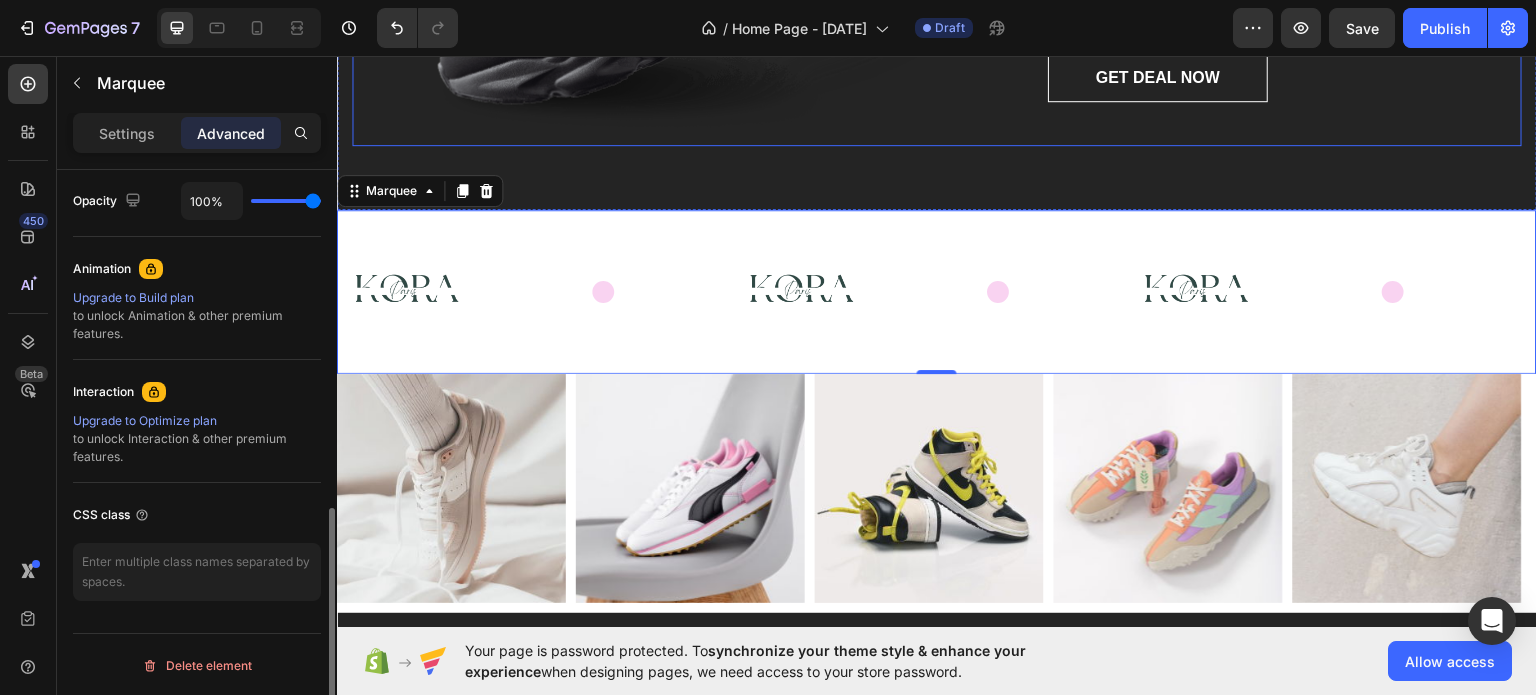 click on "Image" at bounding box center [684, -50] 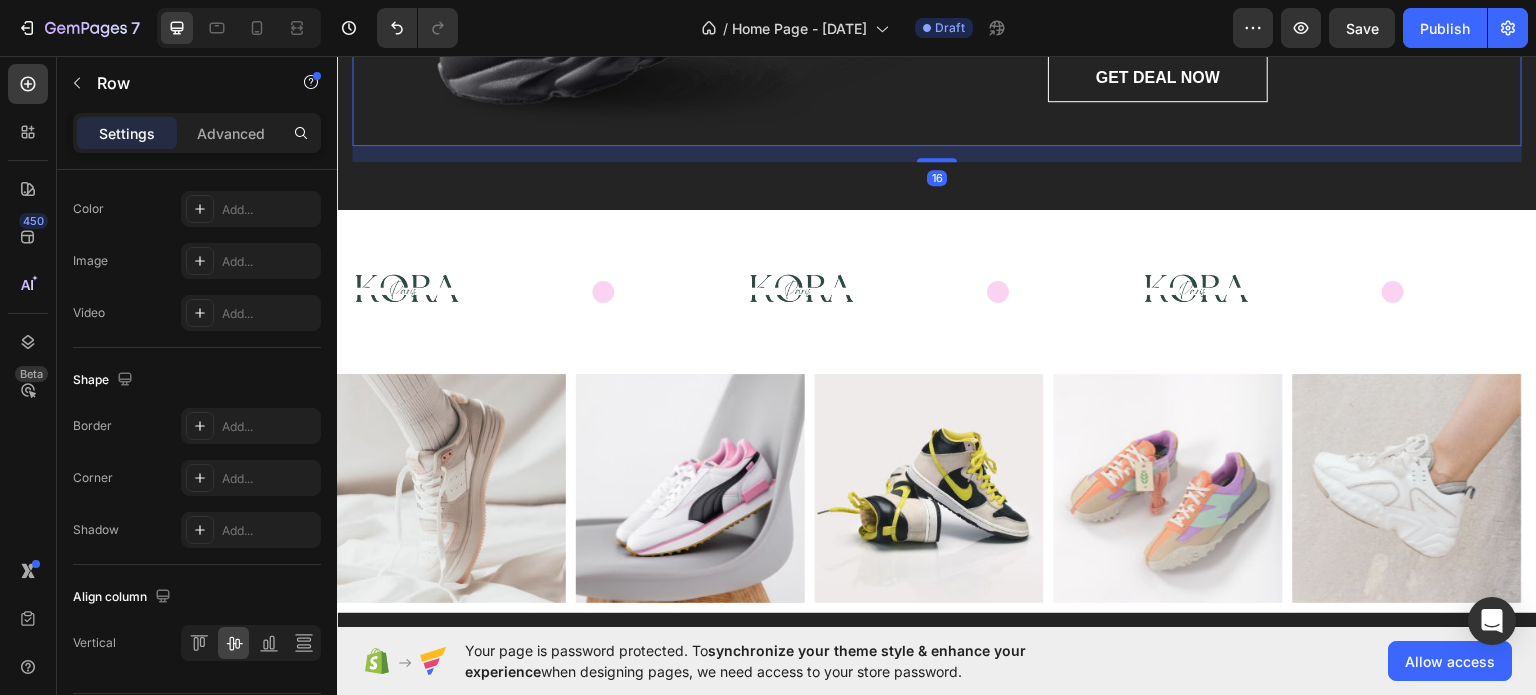 scroll, scrollTop: 0, scrollLeft: 0, axis: both 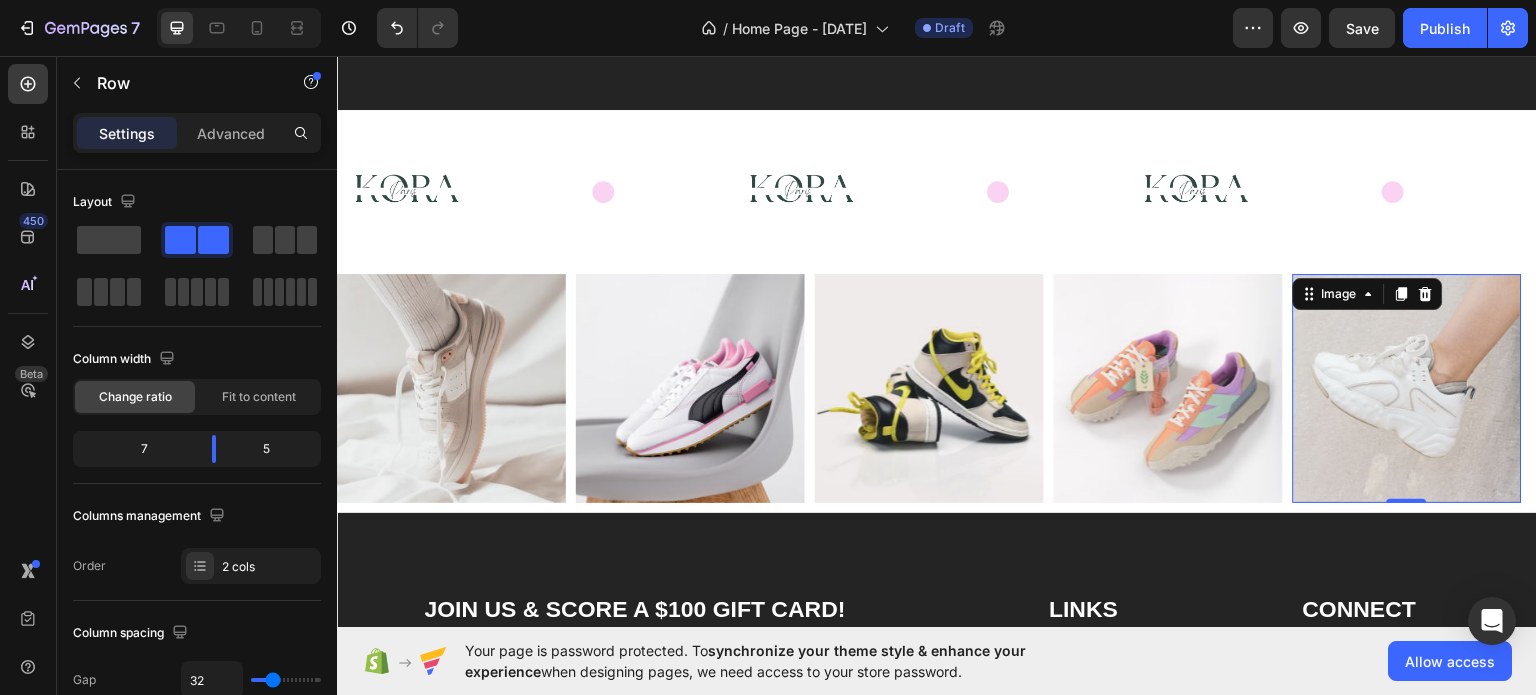 click at bounding box center (1407, 387) 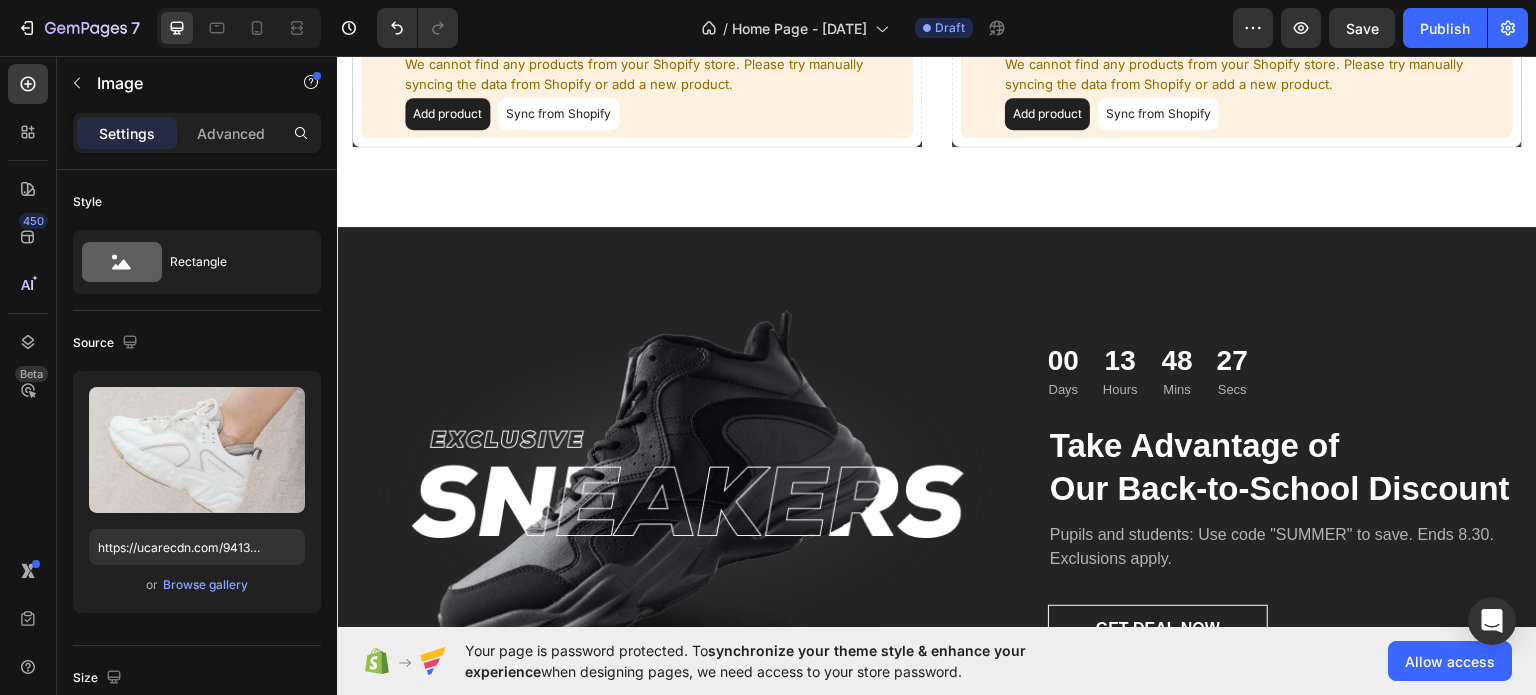 scroll, scrollTop: 2712, scrollLeft: 0, axis: vertical 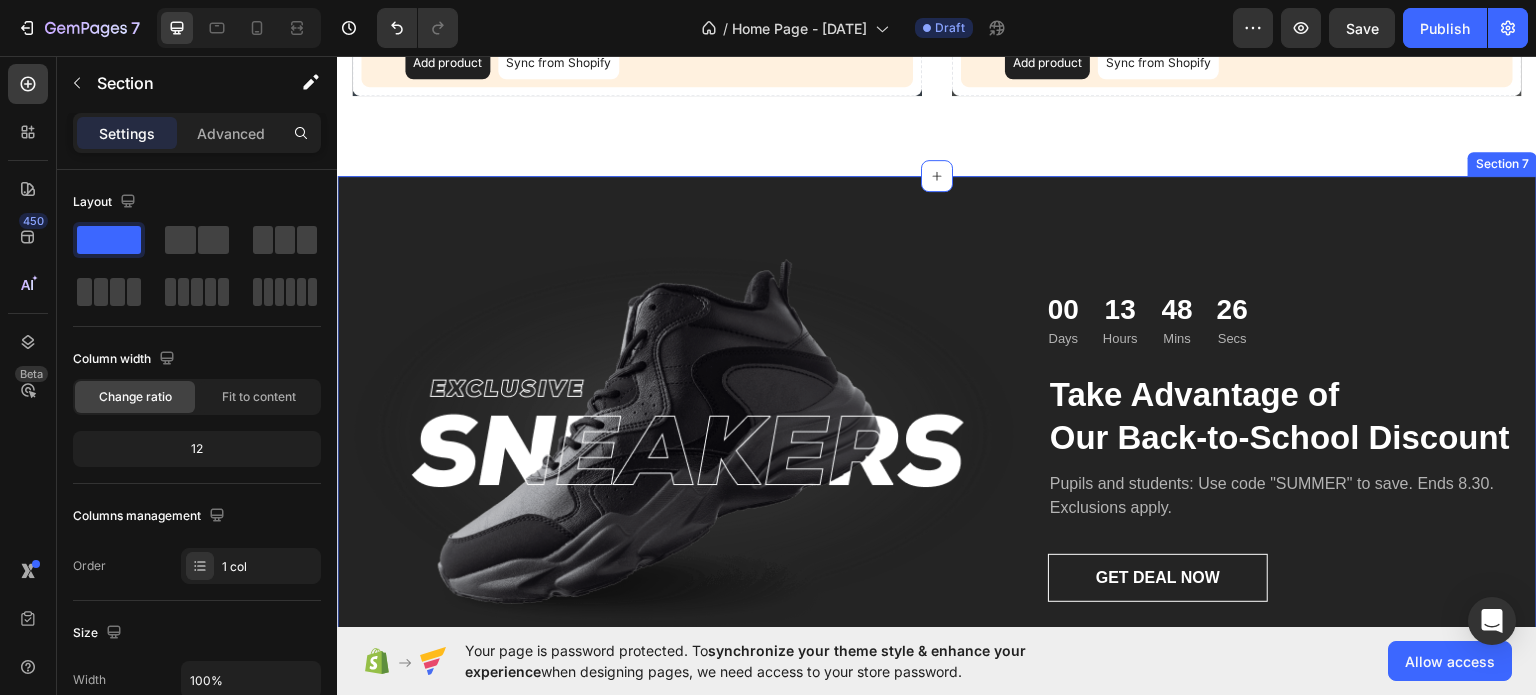 click on "Image 00 Days 13 Hours 48 Mins 26 Secs Countdown Timer Take Advantage of  Our Back-to-School Discount Heading Pupils and students: Use code "SUMMER" to save. Ends 8.30. Exclusions apply. Text block GET DEAL NOW Button Row Section 7" at bounding box center (937, 442) 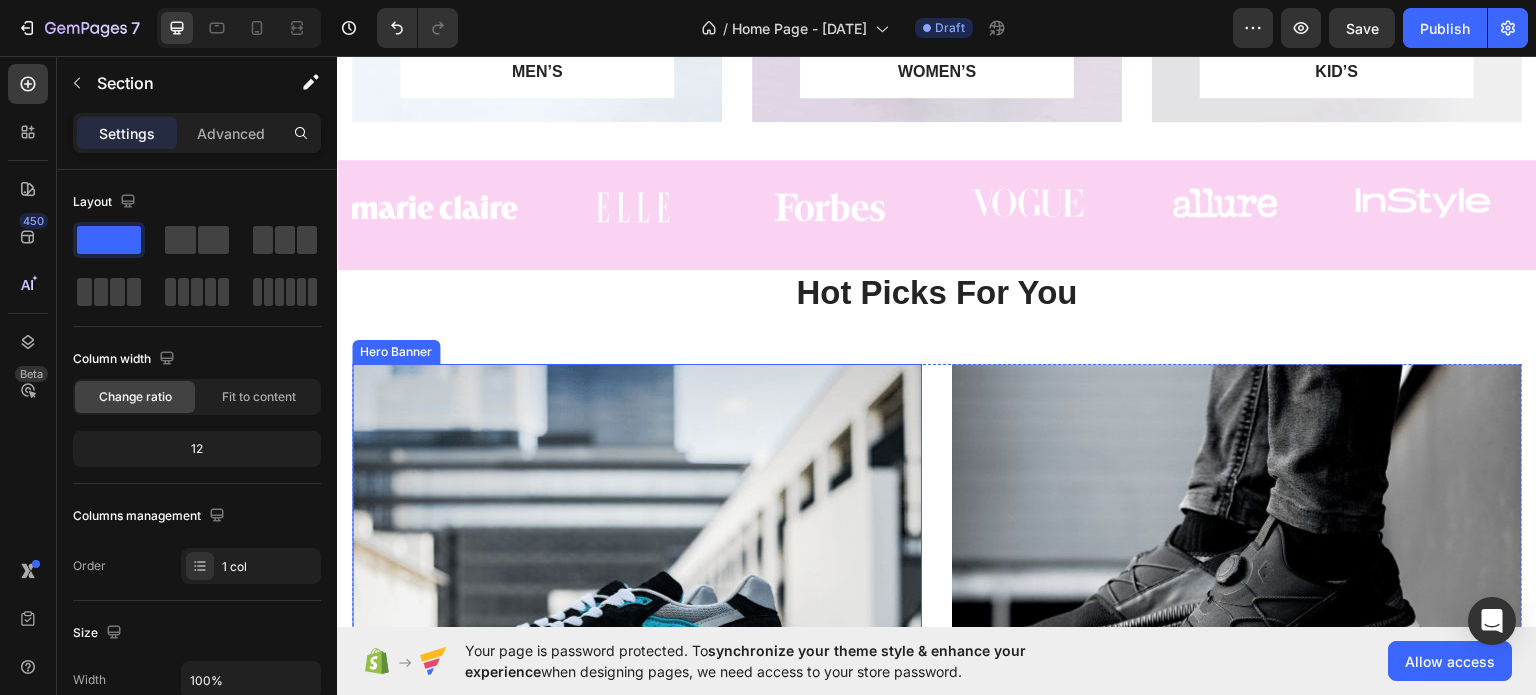 scroll, scrollTop: 1912, scrollLeft: 0, axis: vertical 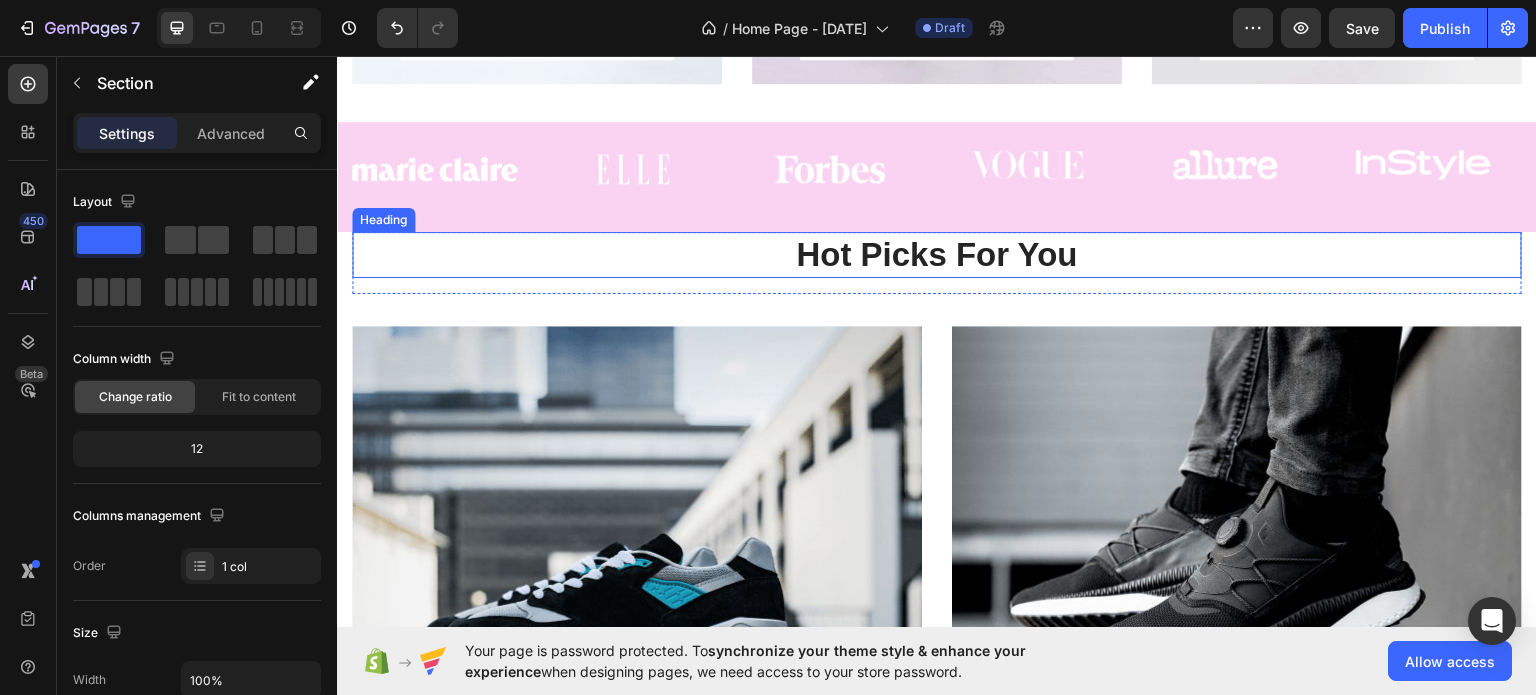 click on "Hot Picks For You" at bounding box center (937, 254) 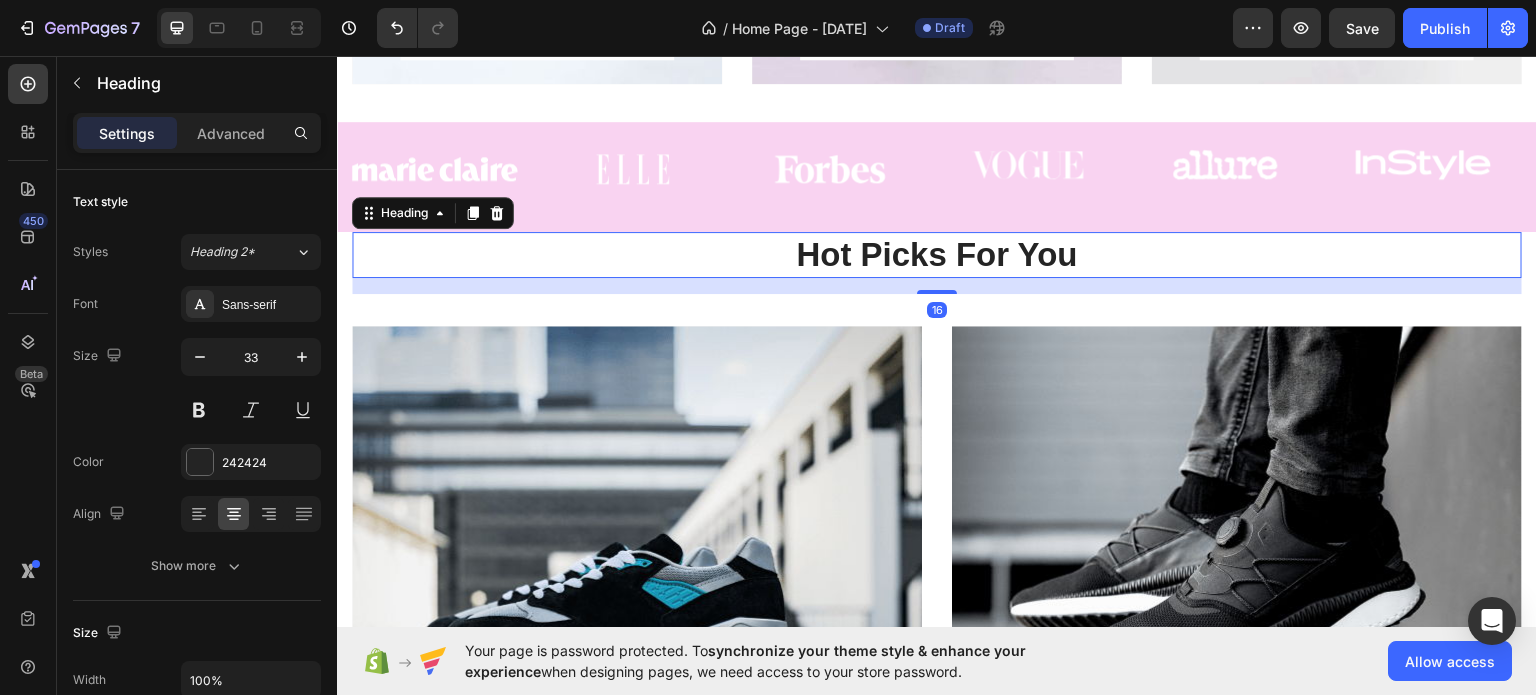 click on "Hot Picks For You" at bounding box center [937, 254] 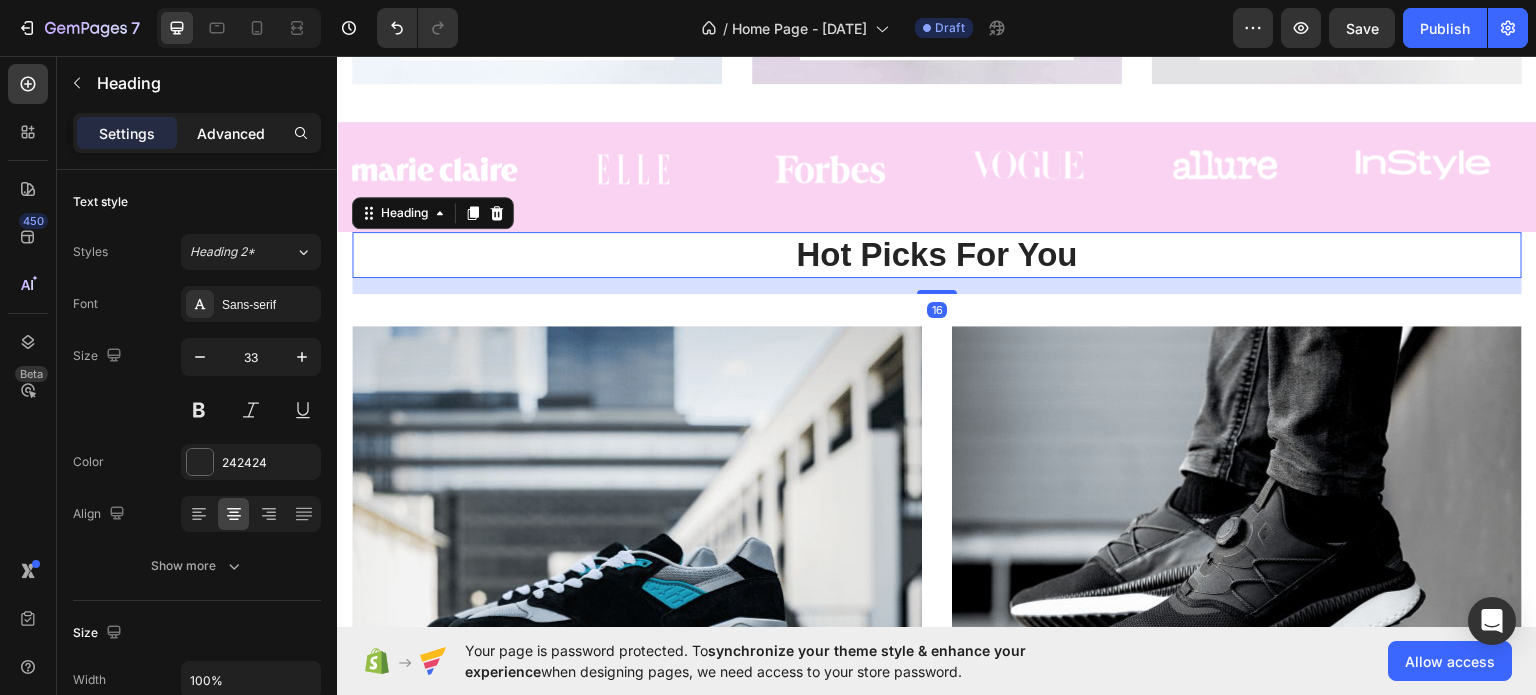 click on "Advanced" at bounding box center (231, 133) 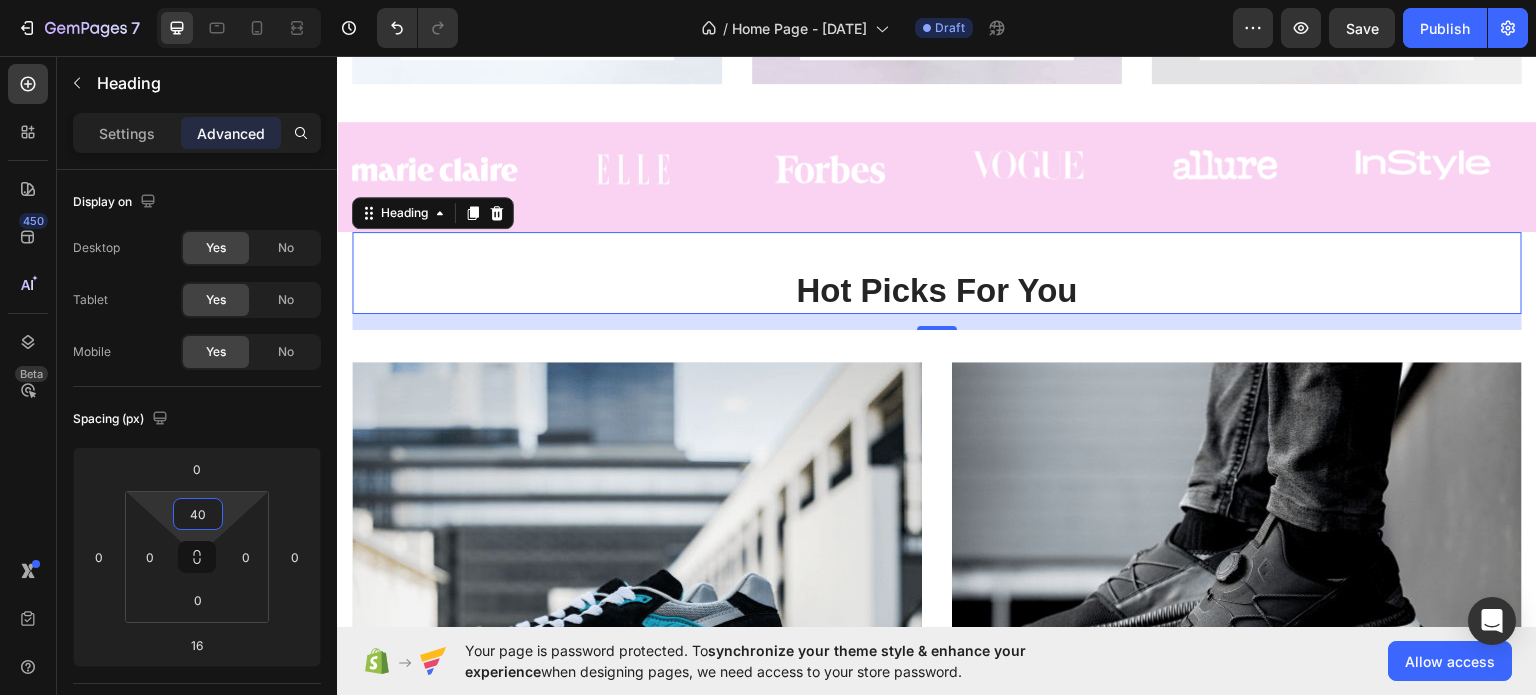 type on "42" 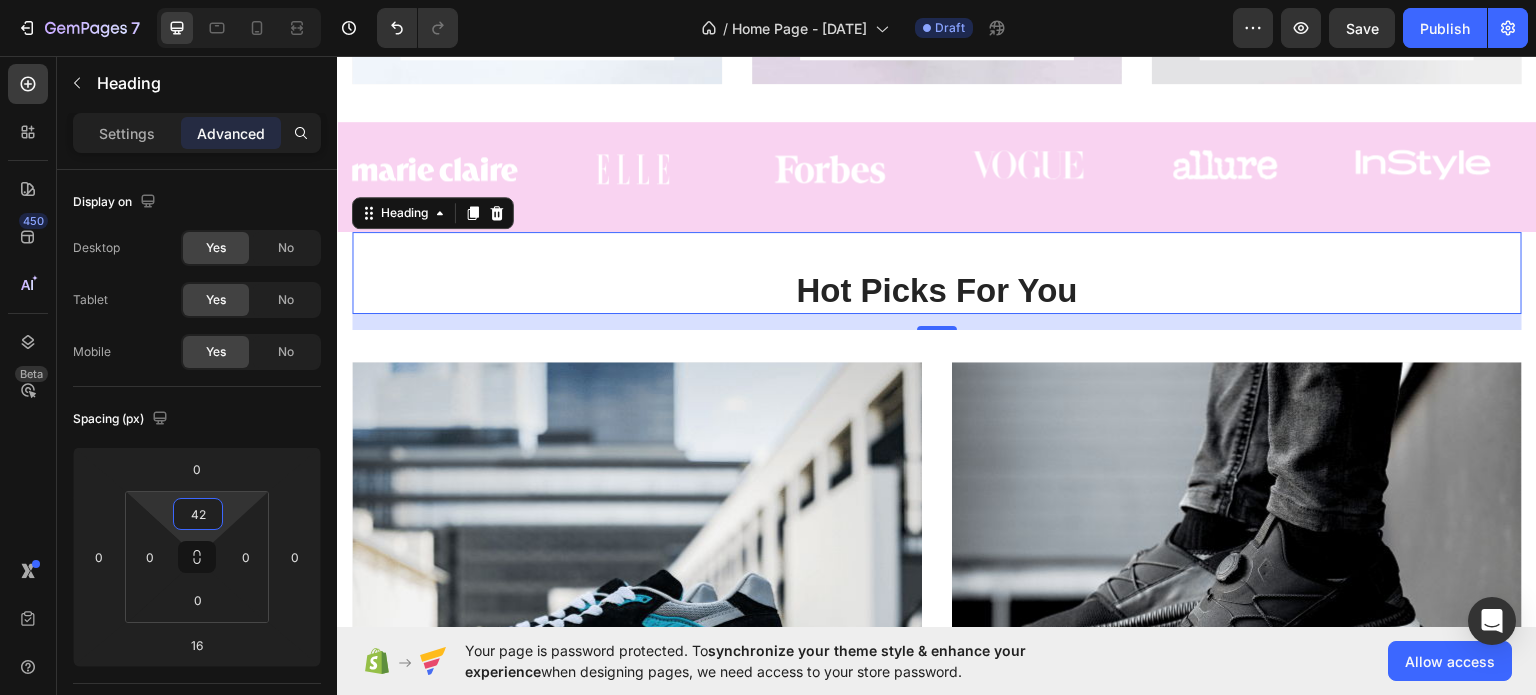 drag, startPoint x: 199, startPoint y: 492, endPoint x: 190, endPoint y: 471, distance: 22.847319 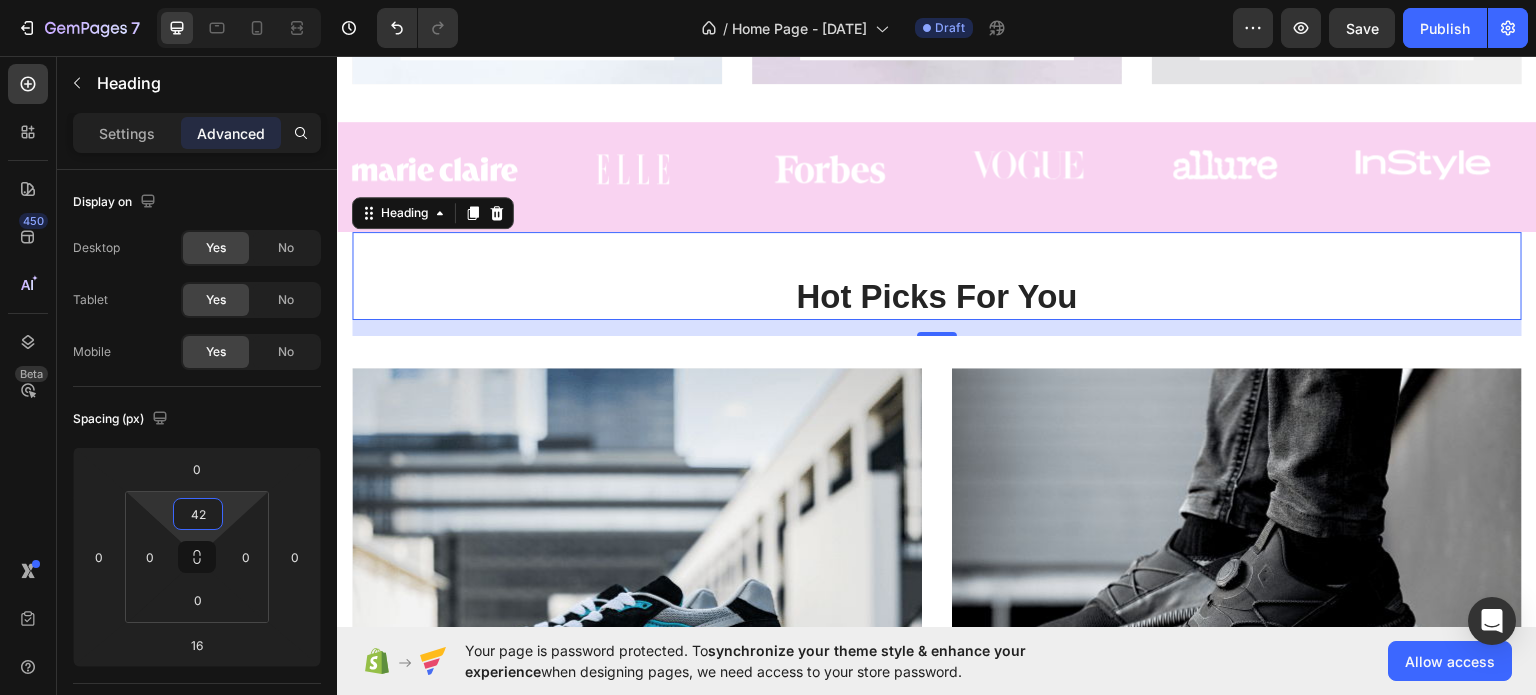 click on "Hot Picks For You Heading   16" at bounding box center (937, 275) 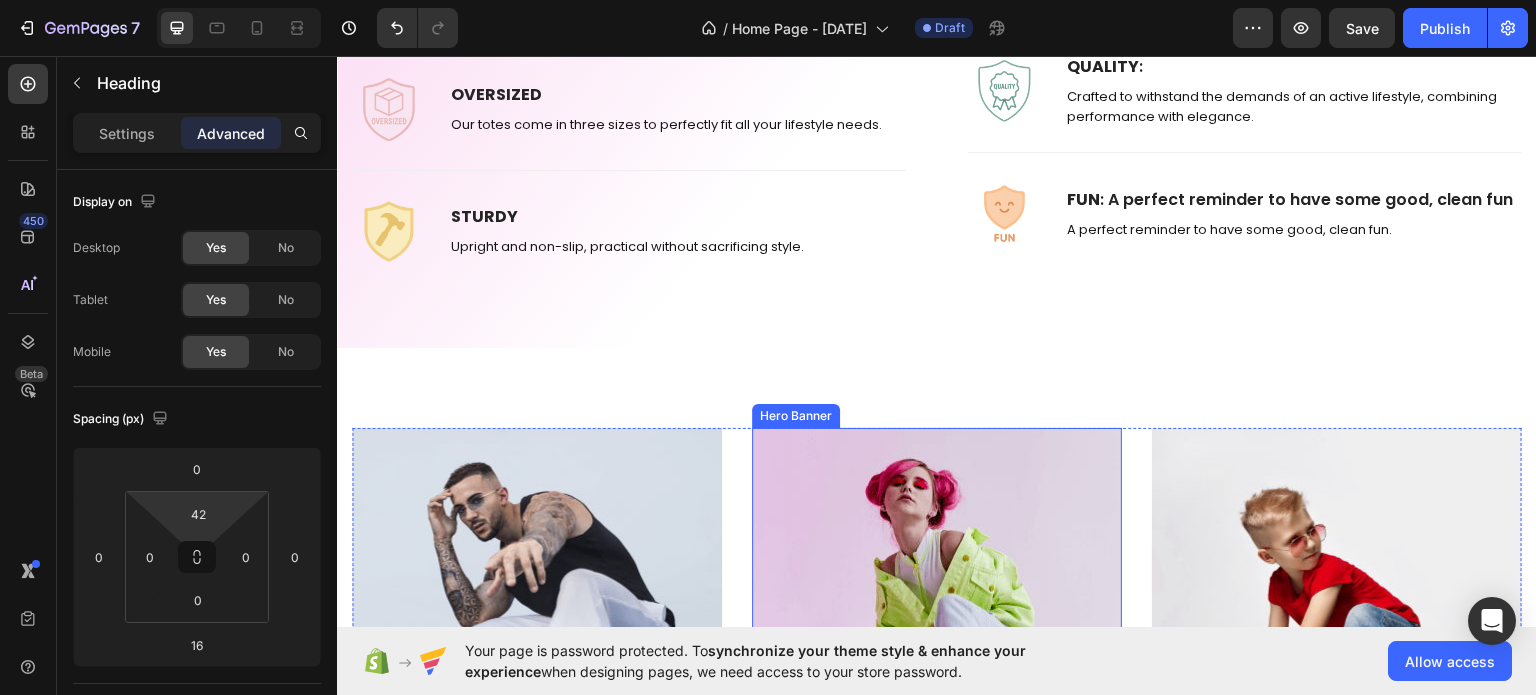 scroll, scrollTop: 1012, scrollLeft: 0, axis: vertical 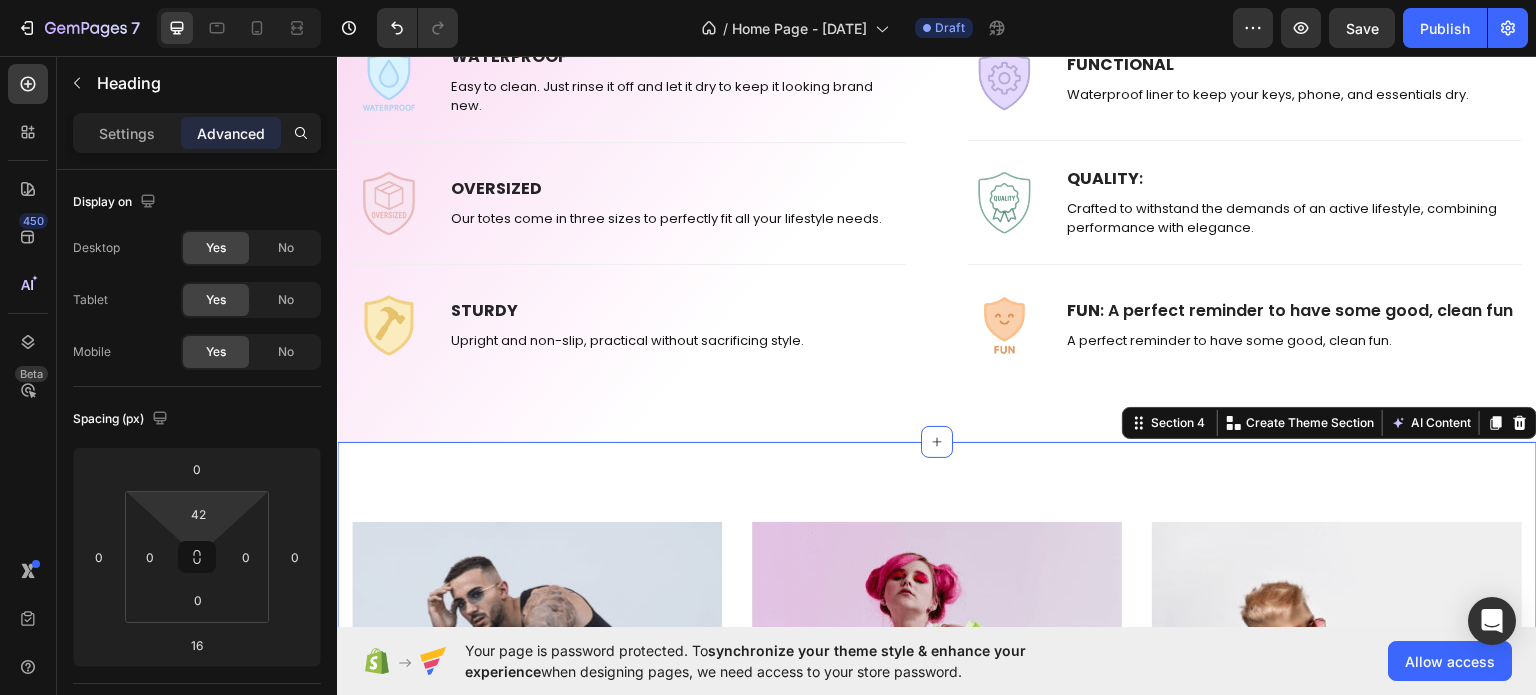 click on "MEN’S Text block Row Row Hero Banner WOMEN’S Text block Row Row Hero Banner KID’S Text block Row Row Hero Banner Row Section 4   You can create reusable sections Create Theme Section AI Content Write with GemAI What would you like to describe here? Tone and Voice Persuasive Product Show more Generate" at bounding box center (937, 752) 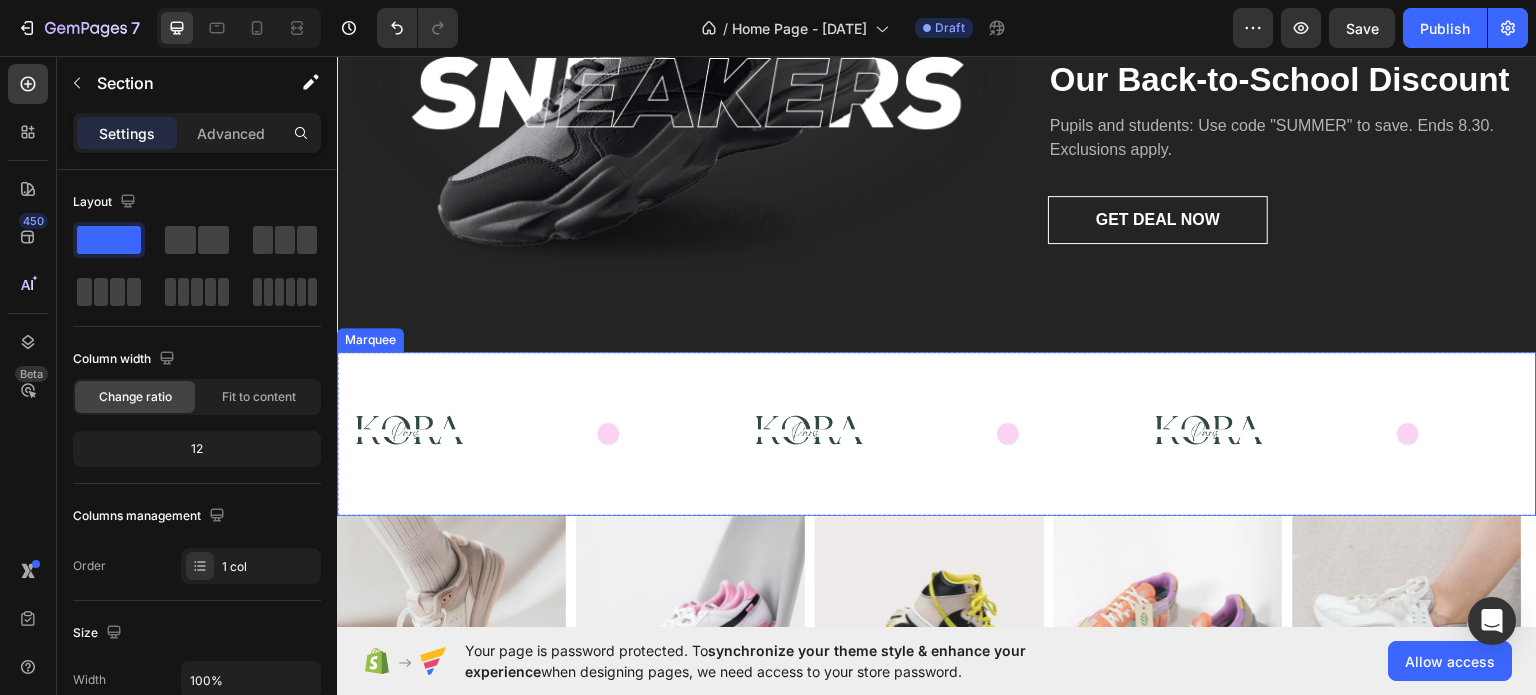 scroll, scrollTop: 3412, scrollLeft: 0, axis: vertical 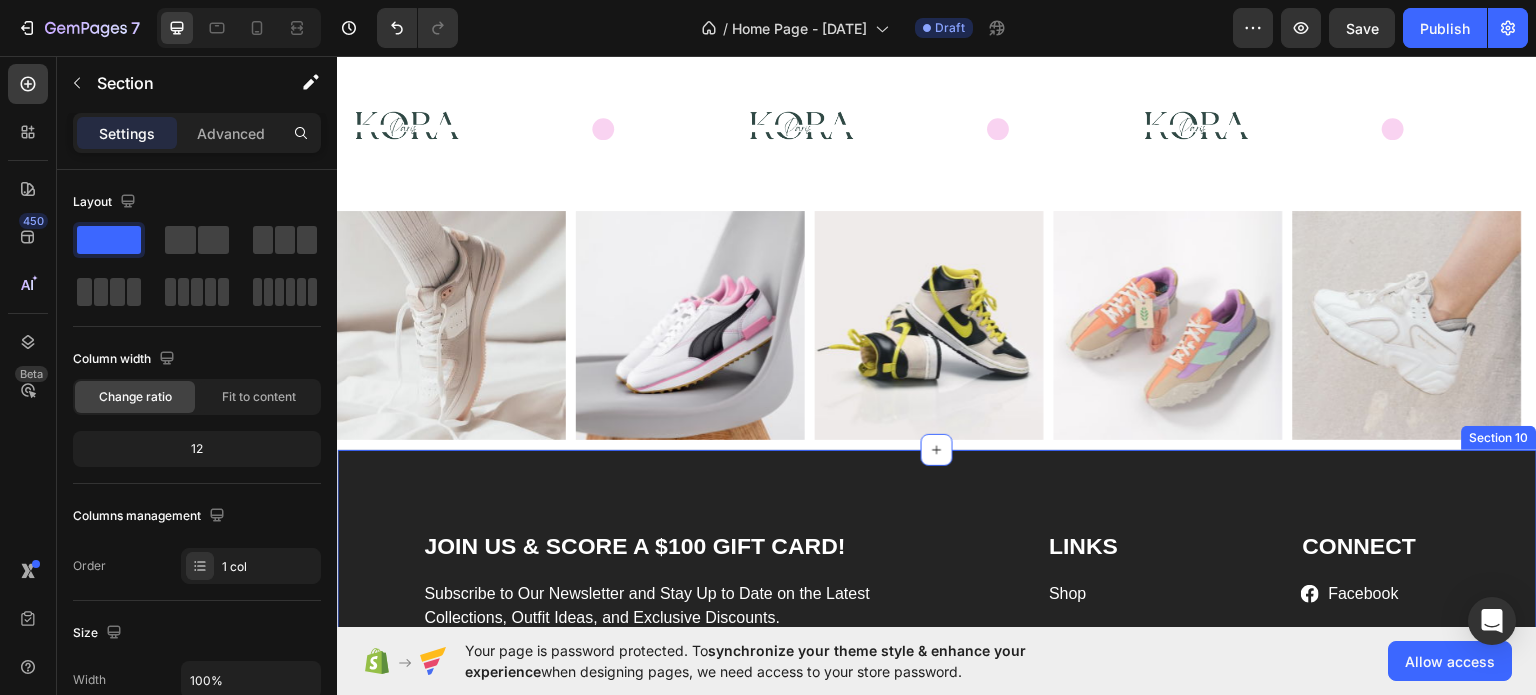 click on "JOIN US & SCORE A $100 GIFT CARD! Heading Subscribe to Our Newsletter and Stay Up to Date on the Latest Collections, Outfit Ideas, and Exclusive Discounts. Text block Email Field
Submit Button Row Newsletter Row LINKS Heading Shop Text block Shipping  & Return Text block About Us Text block Contact Us Text block CONNECT Heading
Icon Facebook Text block
Icon Twitter Text block
Icon Instagram Text block
Icon Youtube Text block Icon List Row Row Section 10" at bounding box center [937, 634] 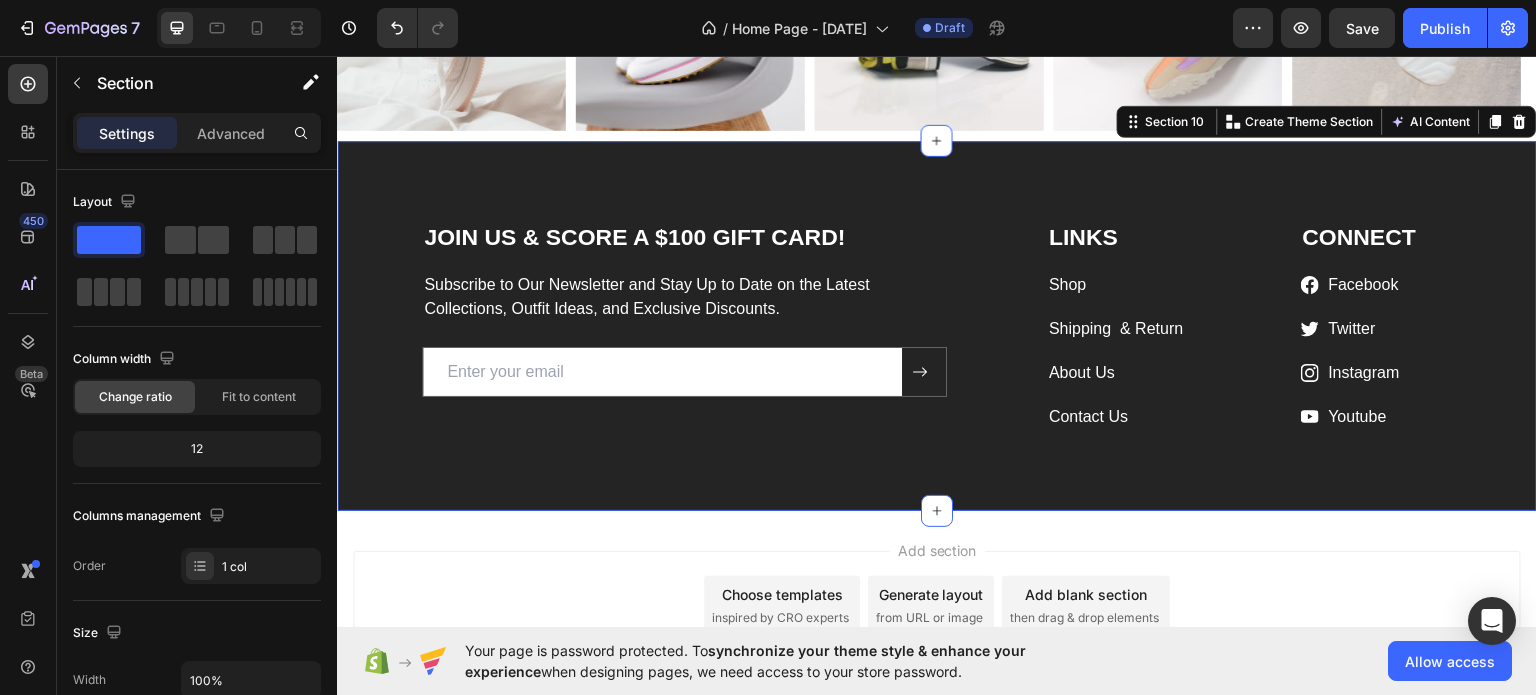 scroll, scrollTop: 3686, scrollLeft: 0, axis: vertical 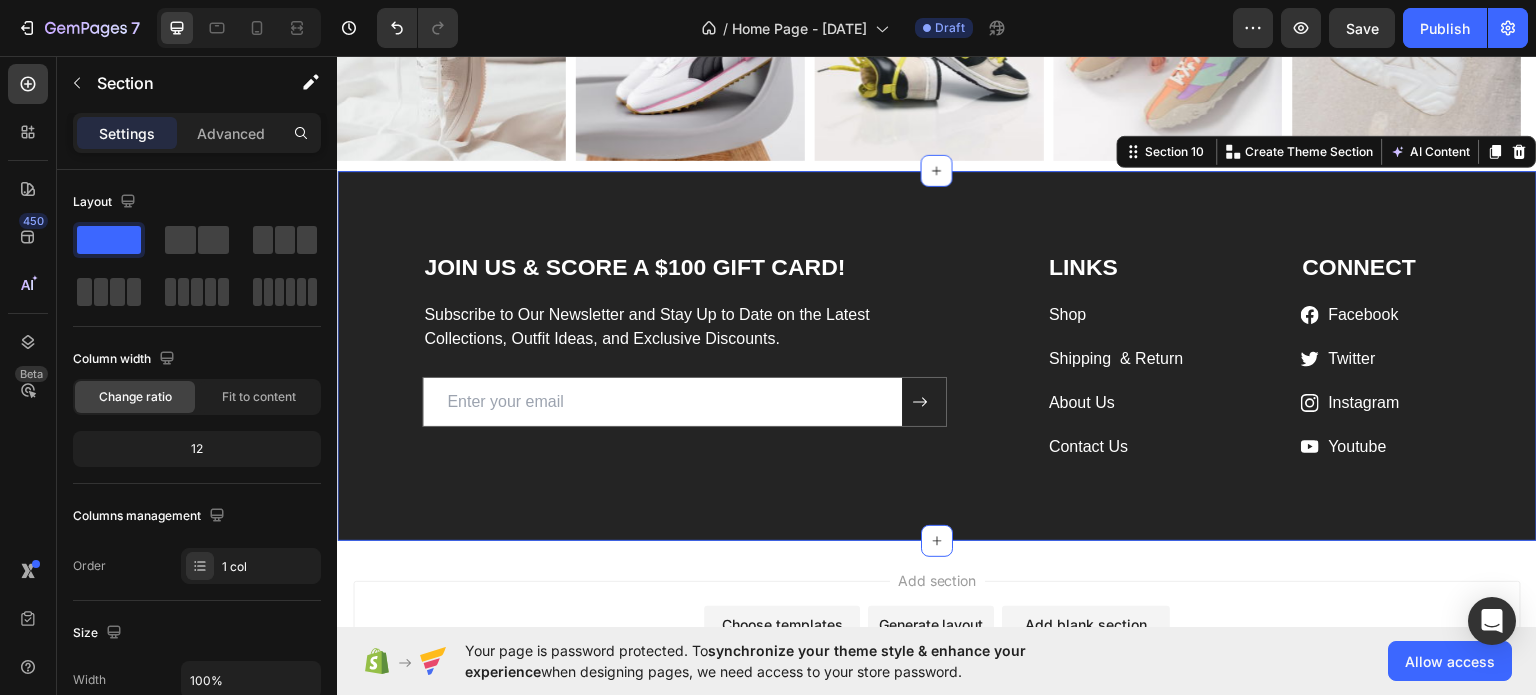click on "JOIN US & SCORE A $100 GIFT CARD! Heading Subscribe to Our Newsletter and Stay Up to Date on the Latest Collections, Outfit Ideas, and Exclusive Discounts. Text block Email Field
Submit Button Row Newsletter Row LINKS Heading Shop Text block Shipping  & Return Text block About Us Text block Contact Us Text block CONNECT Heading
Icon Facebook Text block
Icon Twitter Text block
Icon Instagram Text block
Icon Youtube Text block Icon List Row Row Section 10   You can create reusable sections Create Theme Section AI Content Write with GemAI What would you like to describe here? Tone and Voice Persuasive Product Show more Generate" at bounding box center (937, 355) 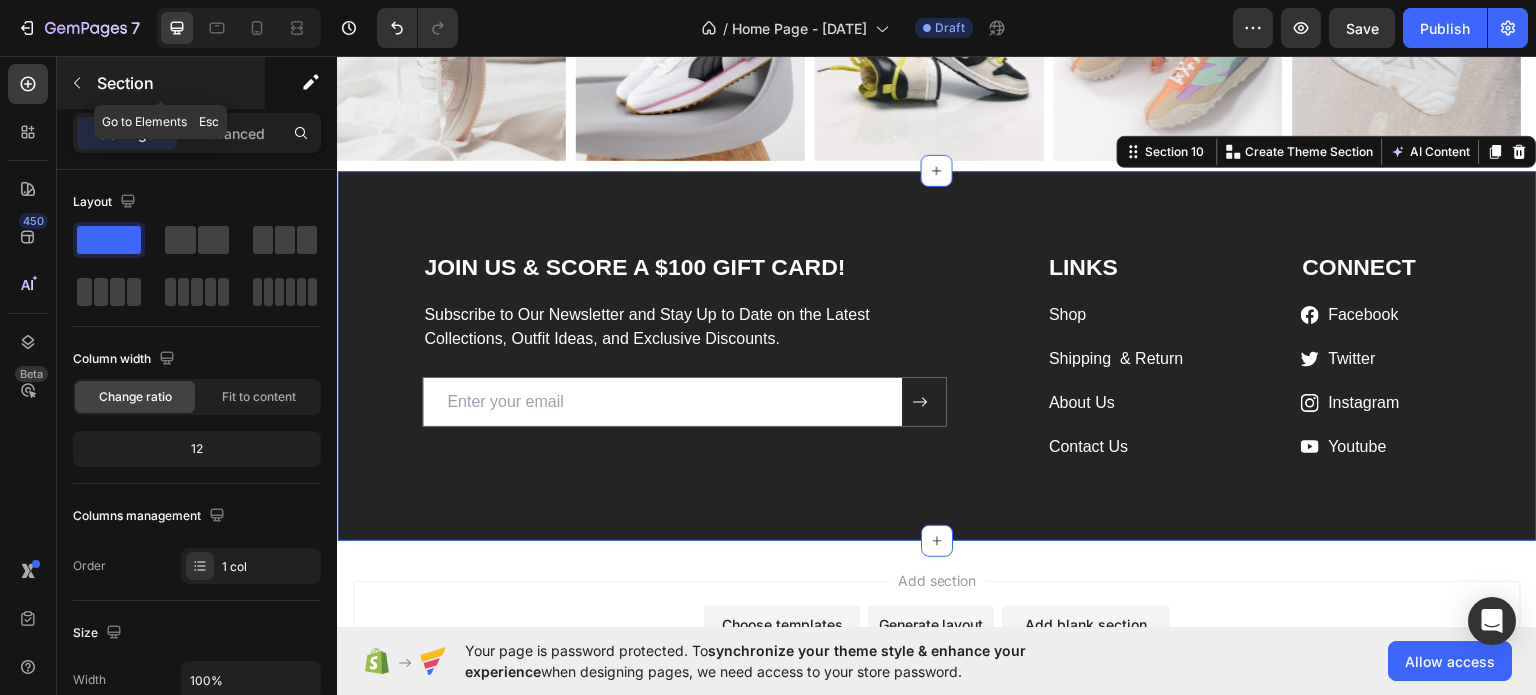 click on "Section" at bounding box center [179, 83] 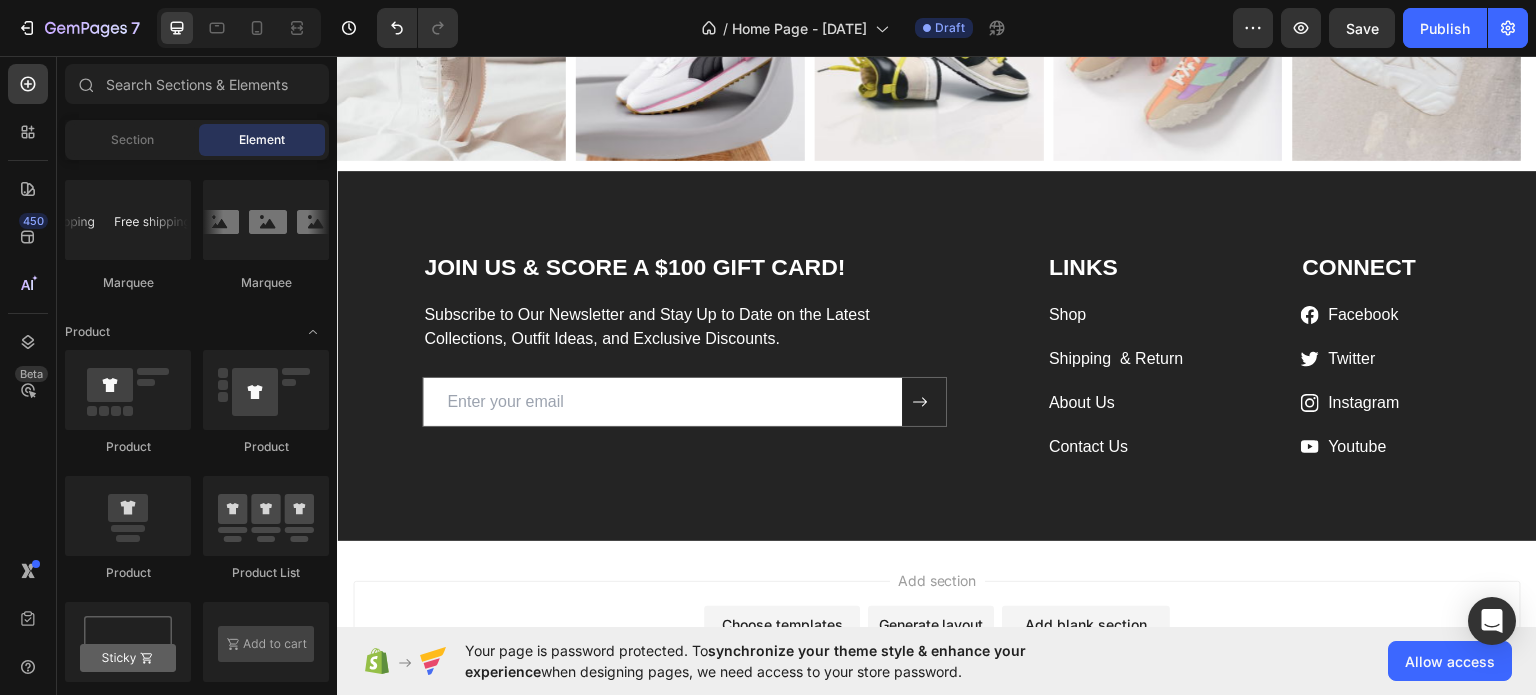 click on "Section Element" at bounding box center (197, 140) 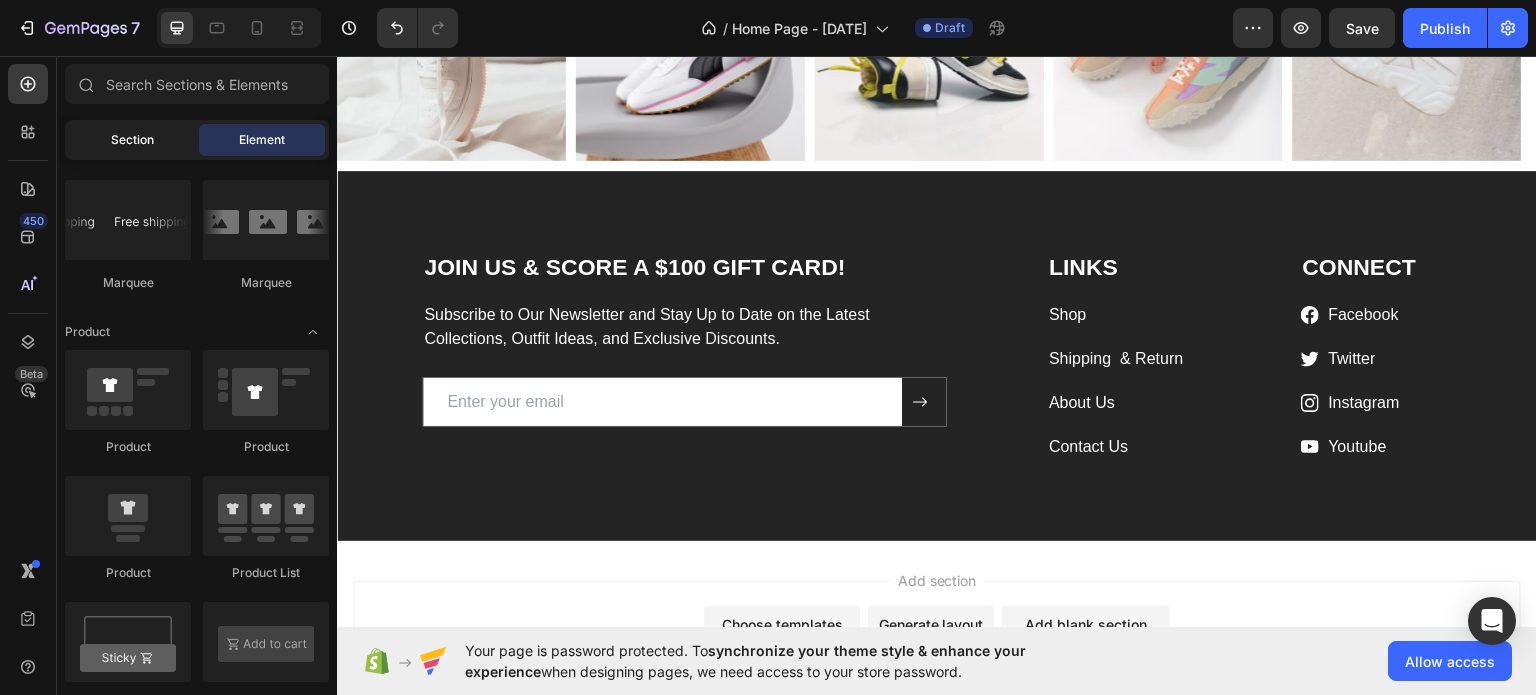 click on "Section" 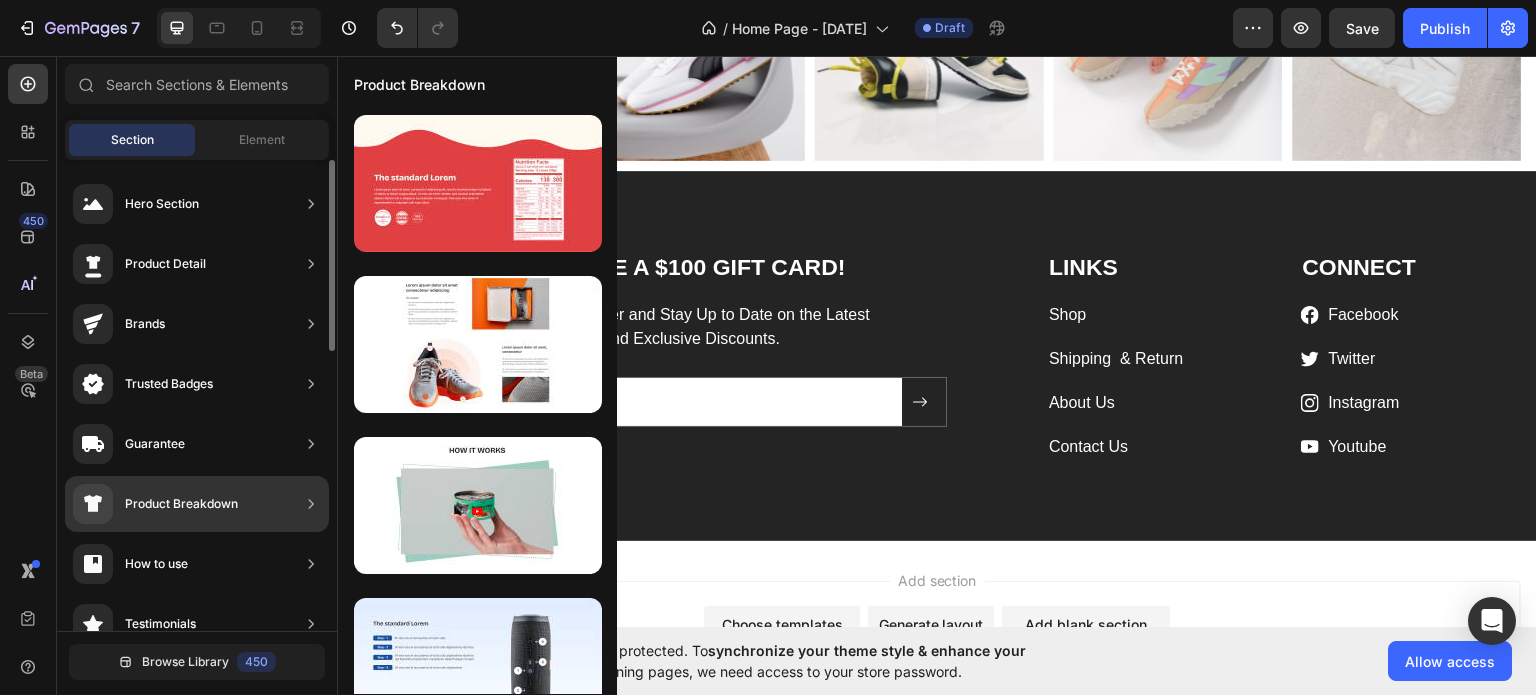 scroll, scrollTop: 688, scrollLeft: 0, axis: vertical 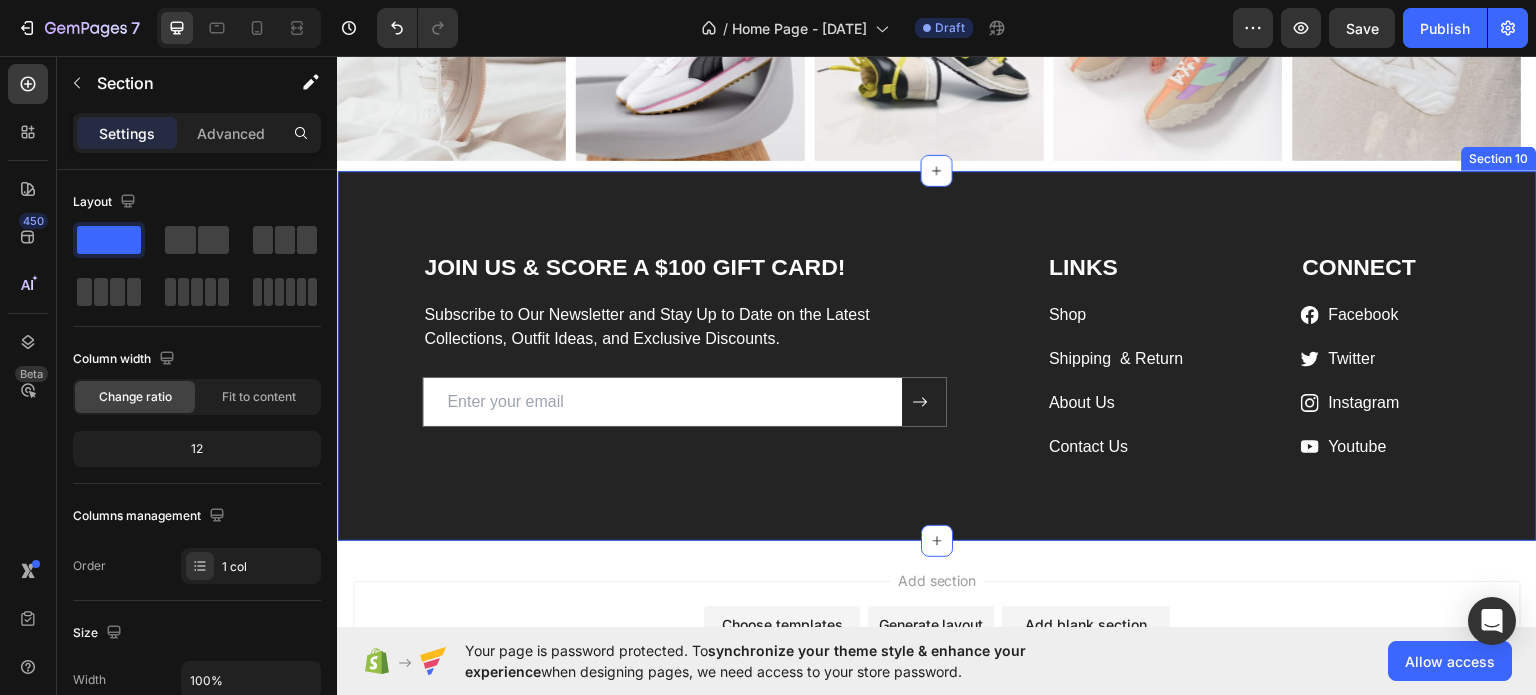 click on "JOIN US & SCORE A $100 GIFT CARD! Heading Subscribe to Our Newsletter and Stay Up to Date on the Latest Collections, Outfit Ideas, and Exclusive Discounts. Text block Email Field
Submit Button Row Newsletter Row LINKS Heading Shop Text block Shipping  & Return Text block About Us Text block Contact Us Text block CONNECT Heading
Icon Facebook Text block
Icon Twitter Text block
Icon Instagram Text block
Icon Youtube Text block Icon List Row Row Section 10" at bounding box center (937, 355) 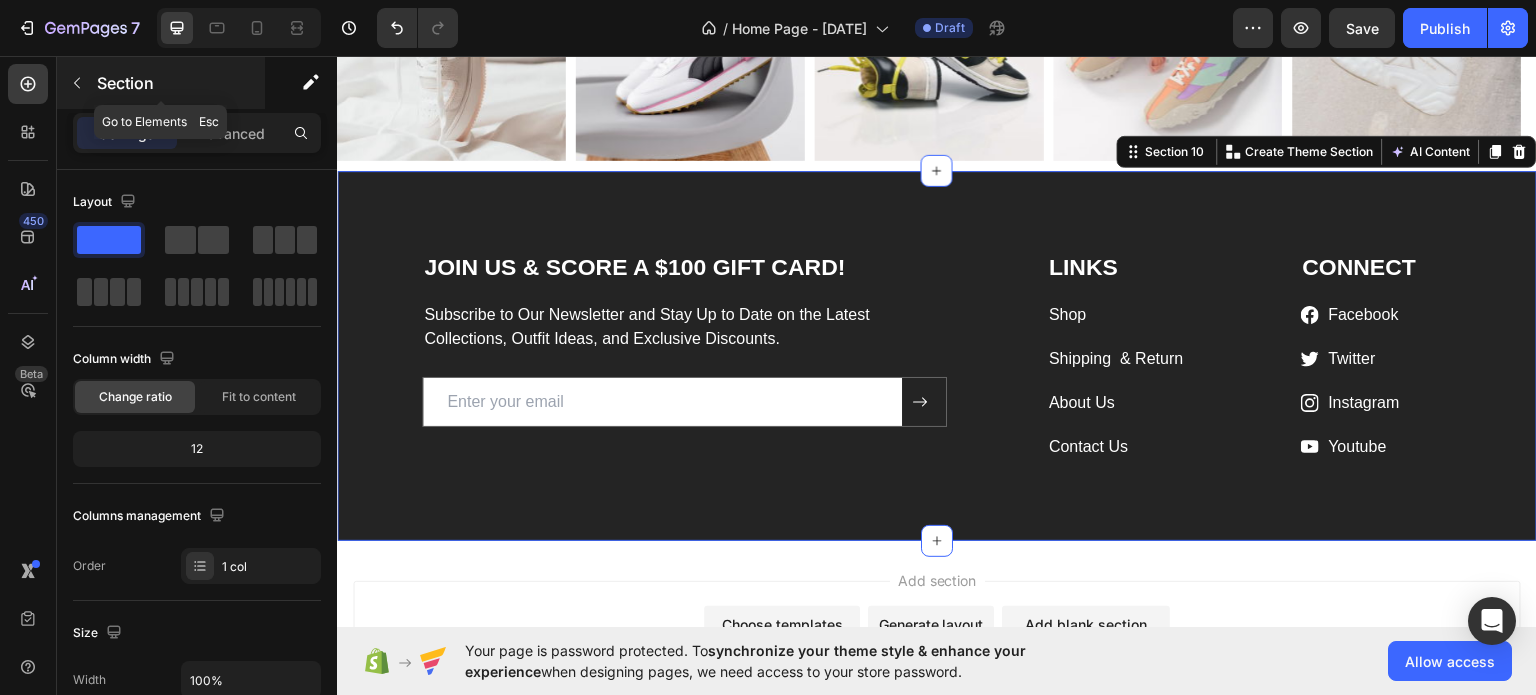 click 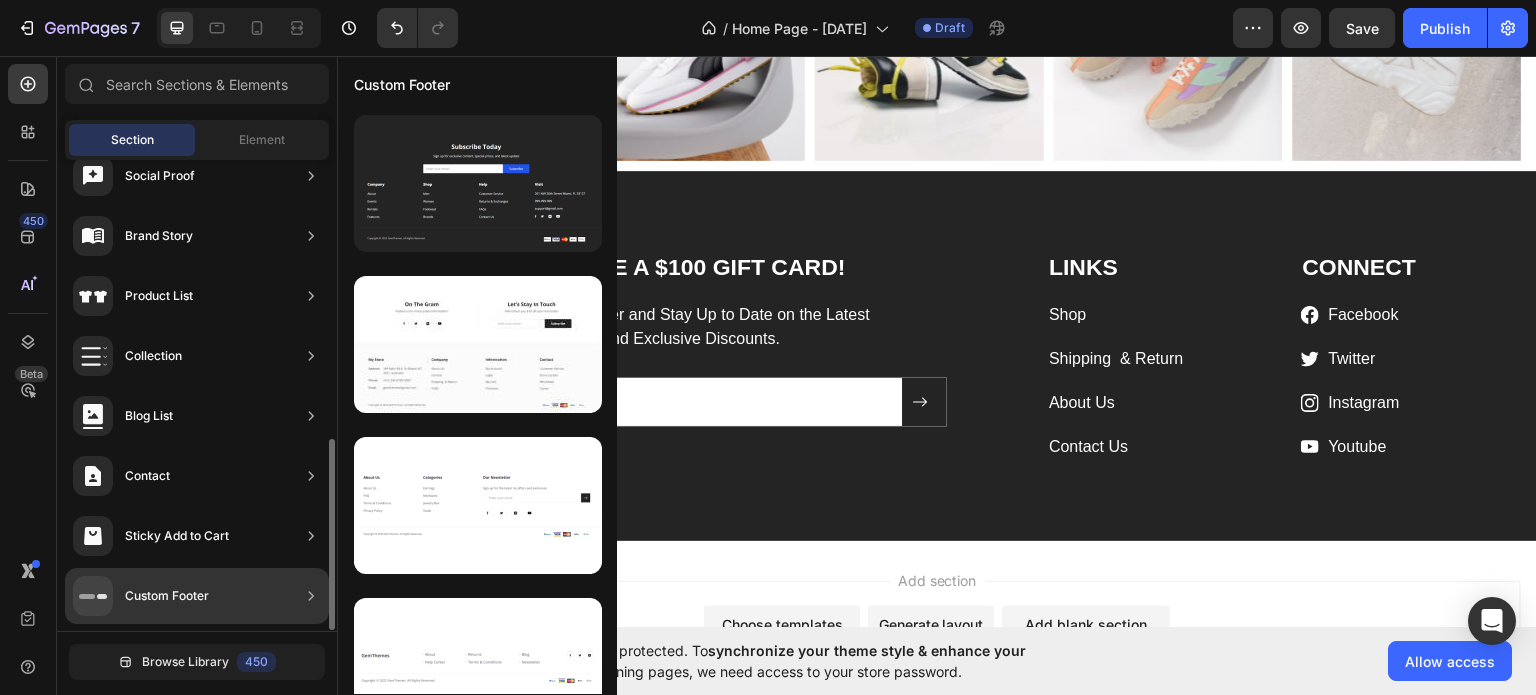 click on "Custom Footer" at bounding box center (167, 596) 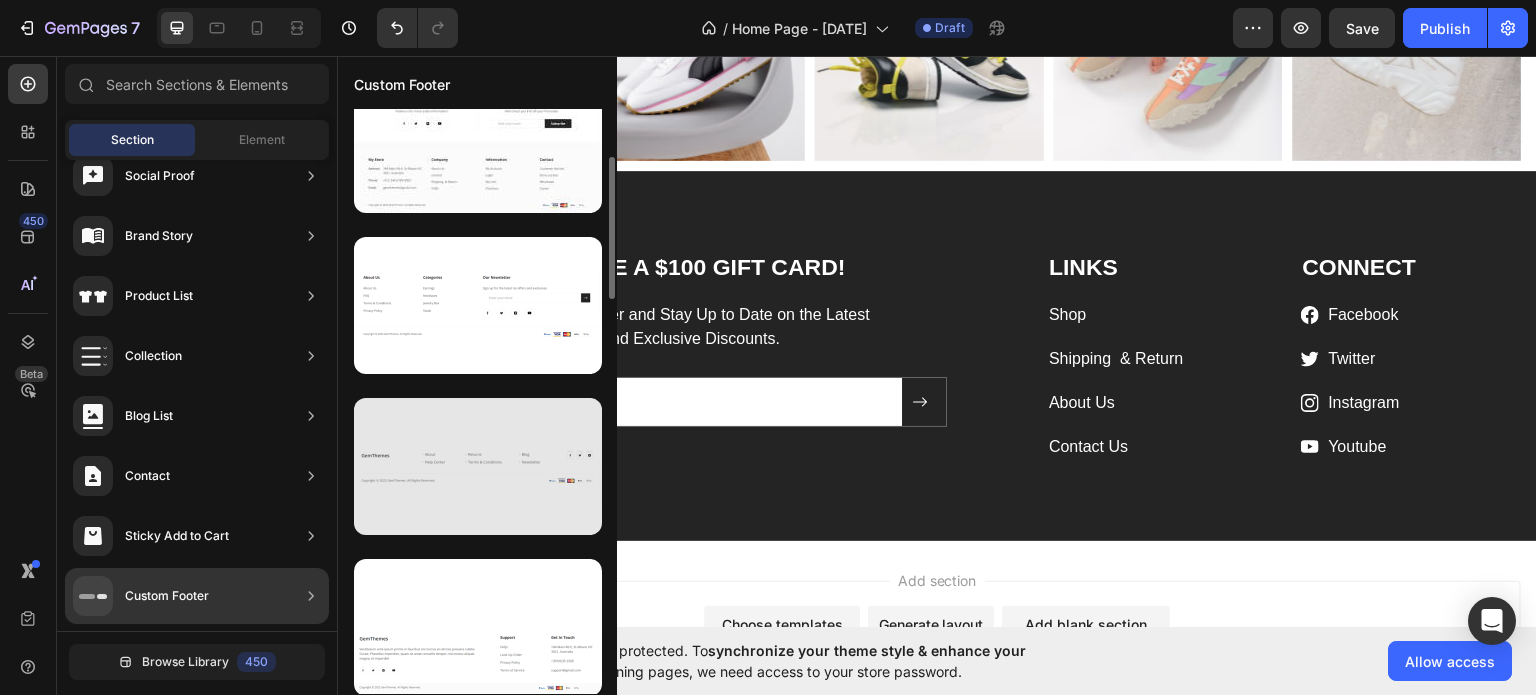 scroll, scrollTop: 300, scrollLeft: 0, axis: vertical 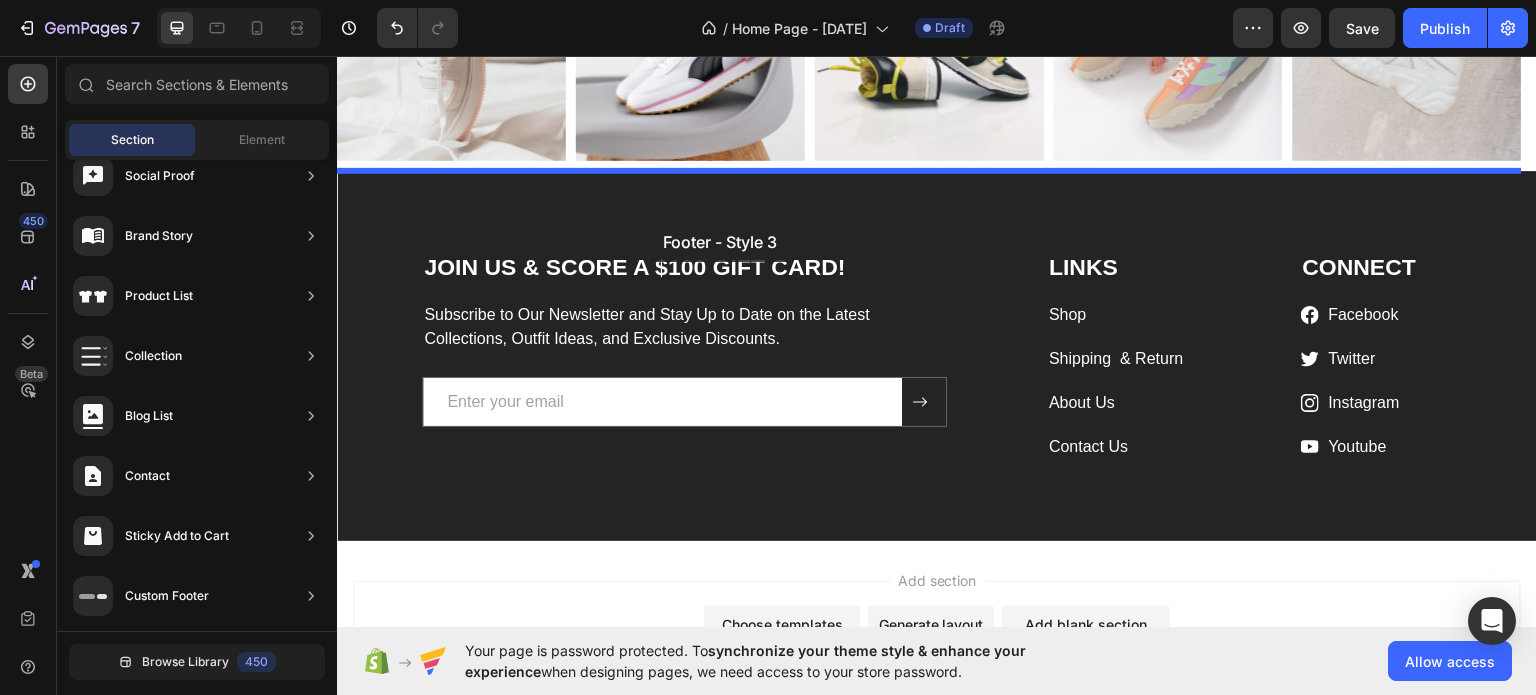drag, startPoint x: 769, startPoint y: 218, endPoint x: 647, endPoint y: 222, distance: 122.06556 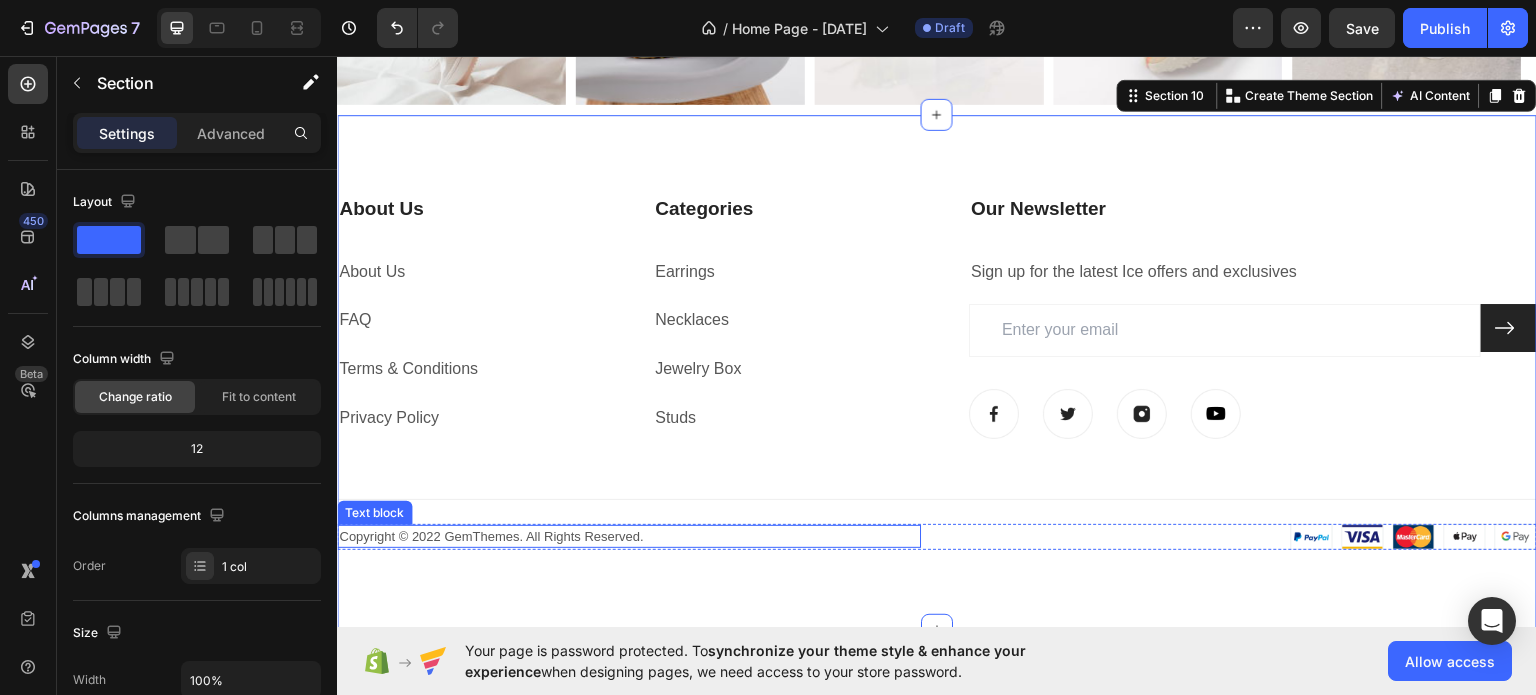 scroll, scrollTop: 3786, scrollLeft: 0, axis: vertical 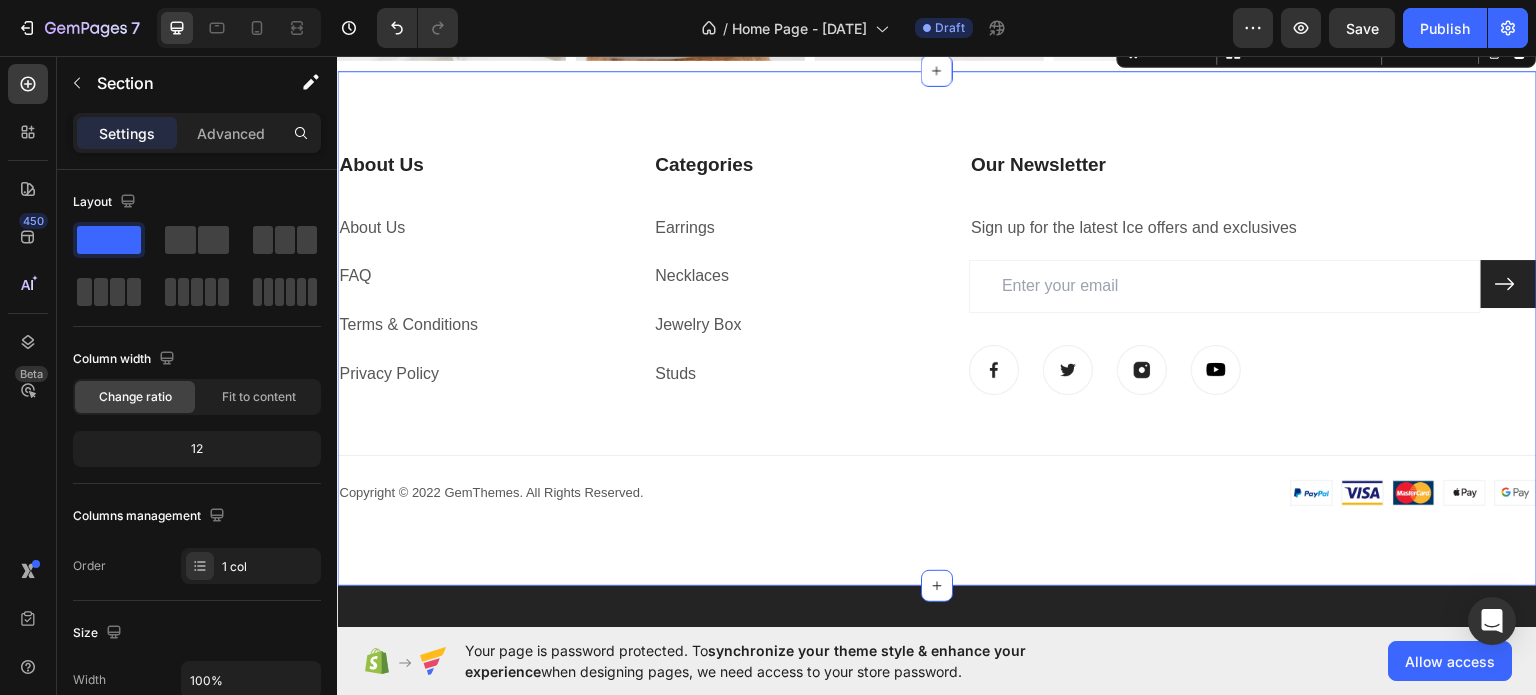 click on "About Us  Heading About Us Text block FAQ Text block Terms & Conditions Text block Privacy Policy Text block Categories Heading Earrings Text block Necklaces Text block Jewelry Box Text block Studs Text block Our Newsletter Heading Sign up for the latest Ice offers and exclusives Text block Email Field
Submit Button Row Newsletter Image Image Image Image Row Row                Title Line Image Copyright © 2022 GemThemes. All Rights Reserved. Text block Row Copyright © 2022 GemThemes. All Rights Reserved. Text block Image Row" at bounding box center [937, 327] 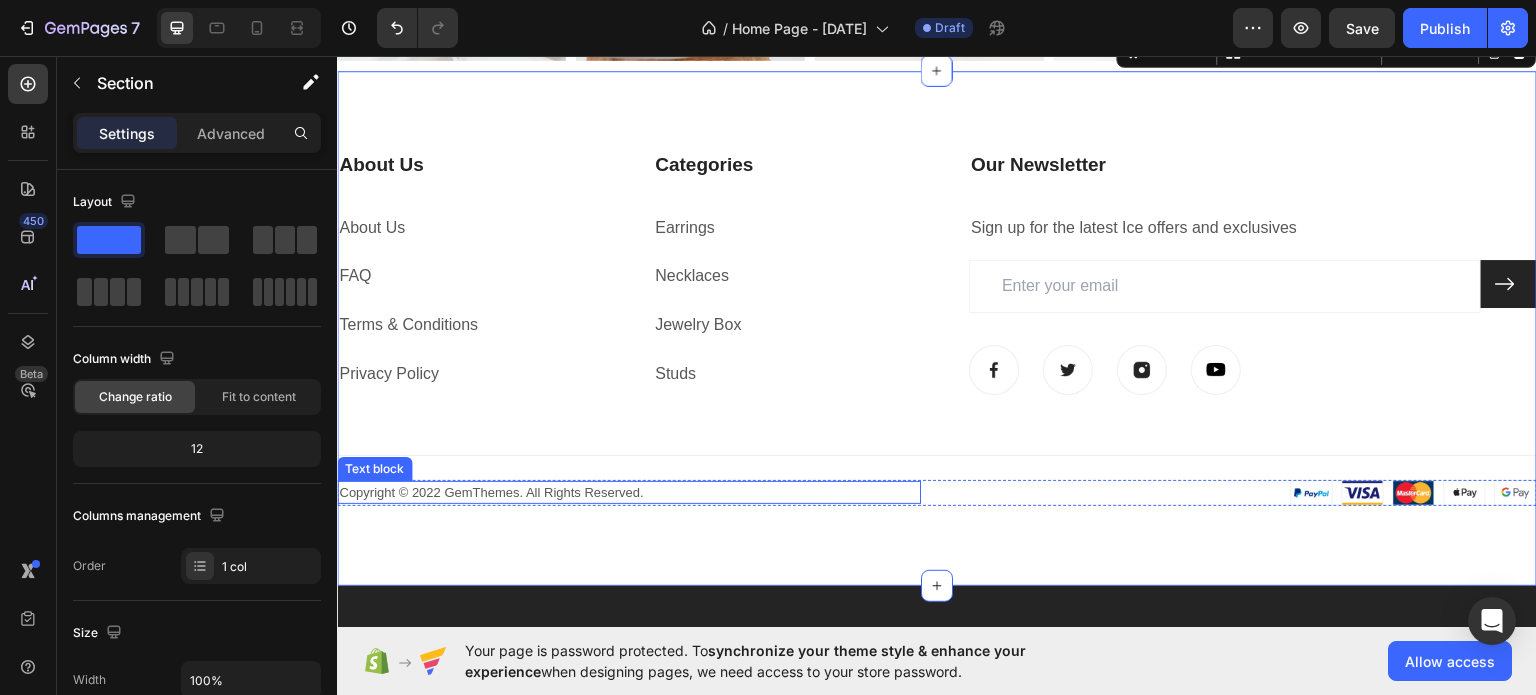 click on "Copyright © 2022 GemThemes. All Rights Reserved." at bounding box center (629, 492) 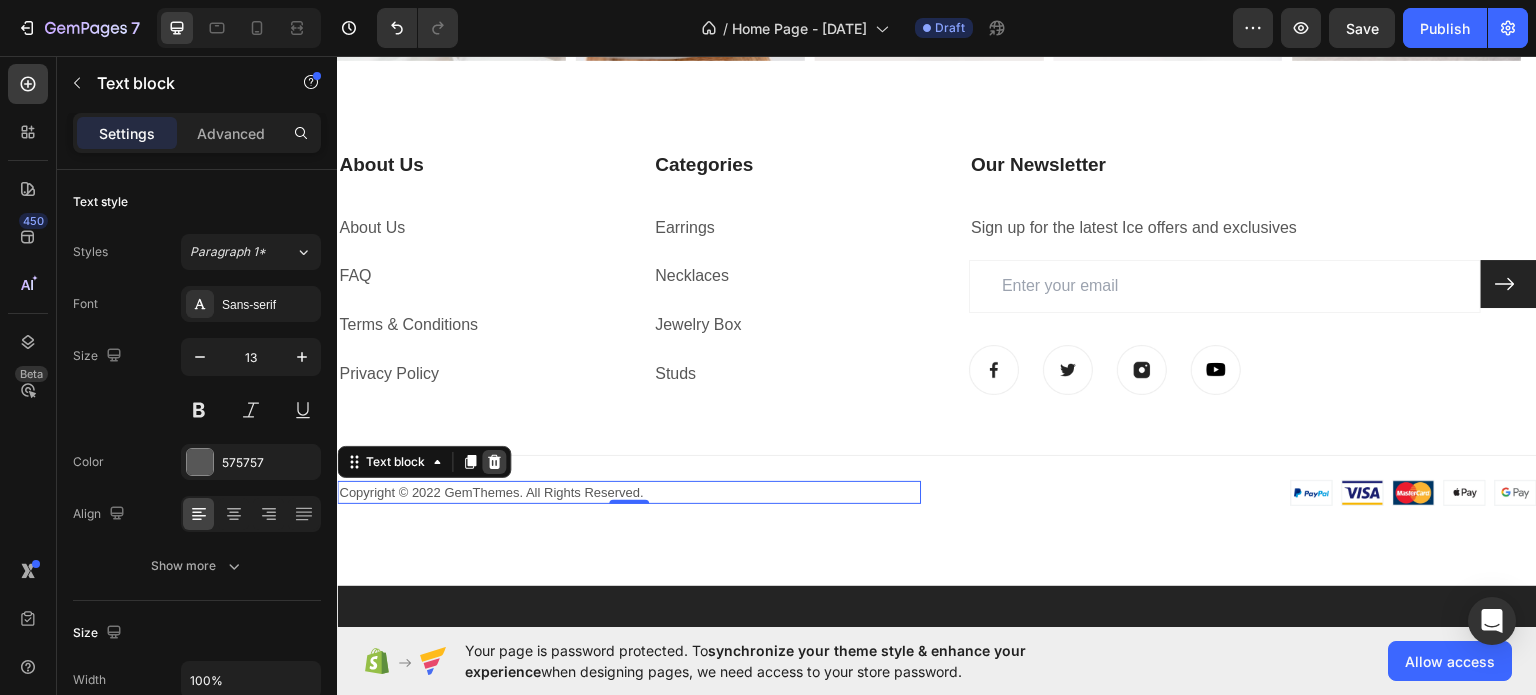 click 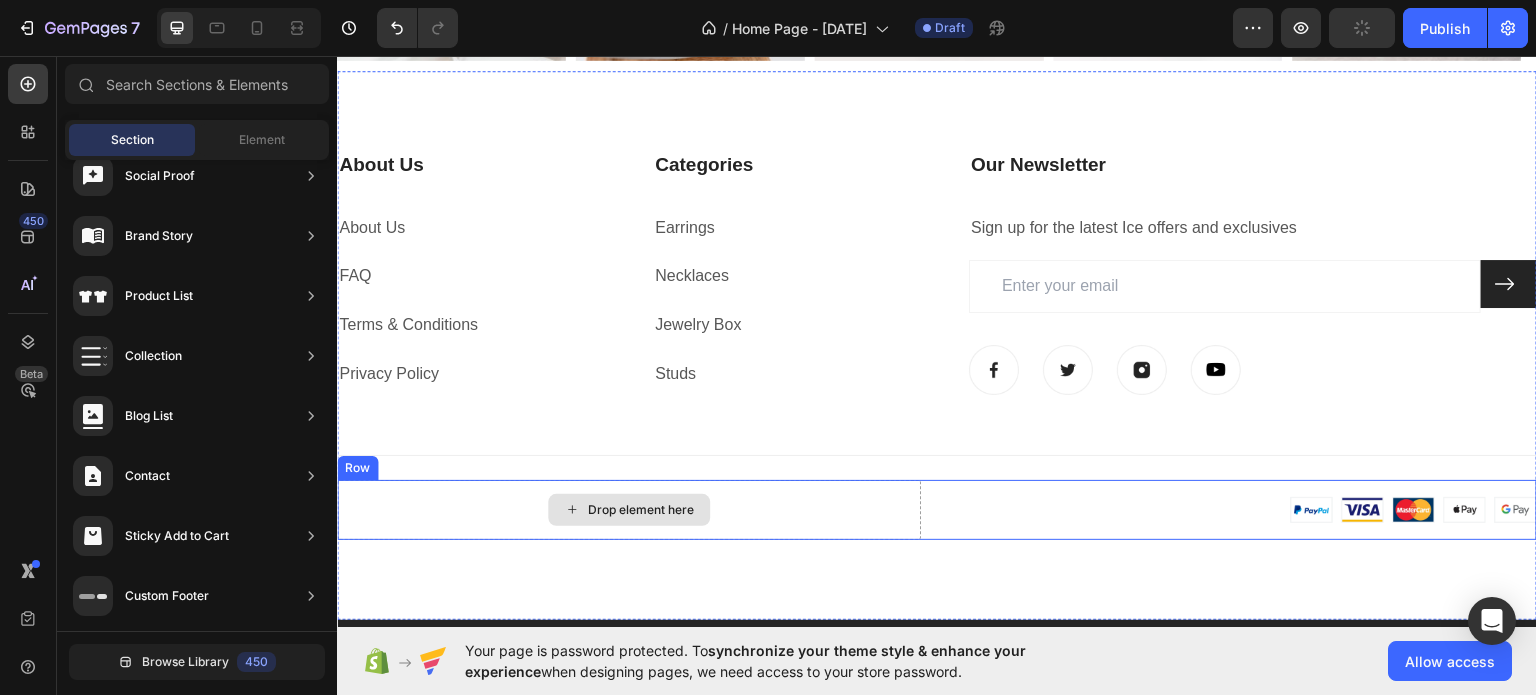 click on "Drop element here" at bounding box center [629, 509] 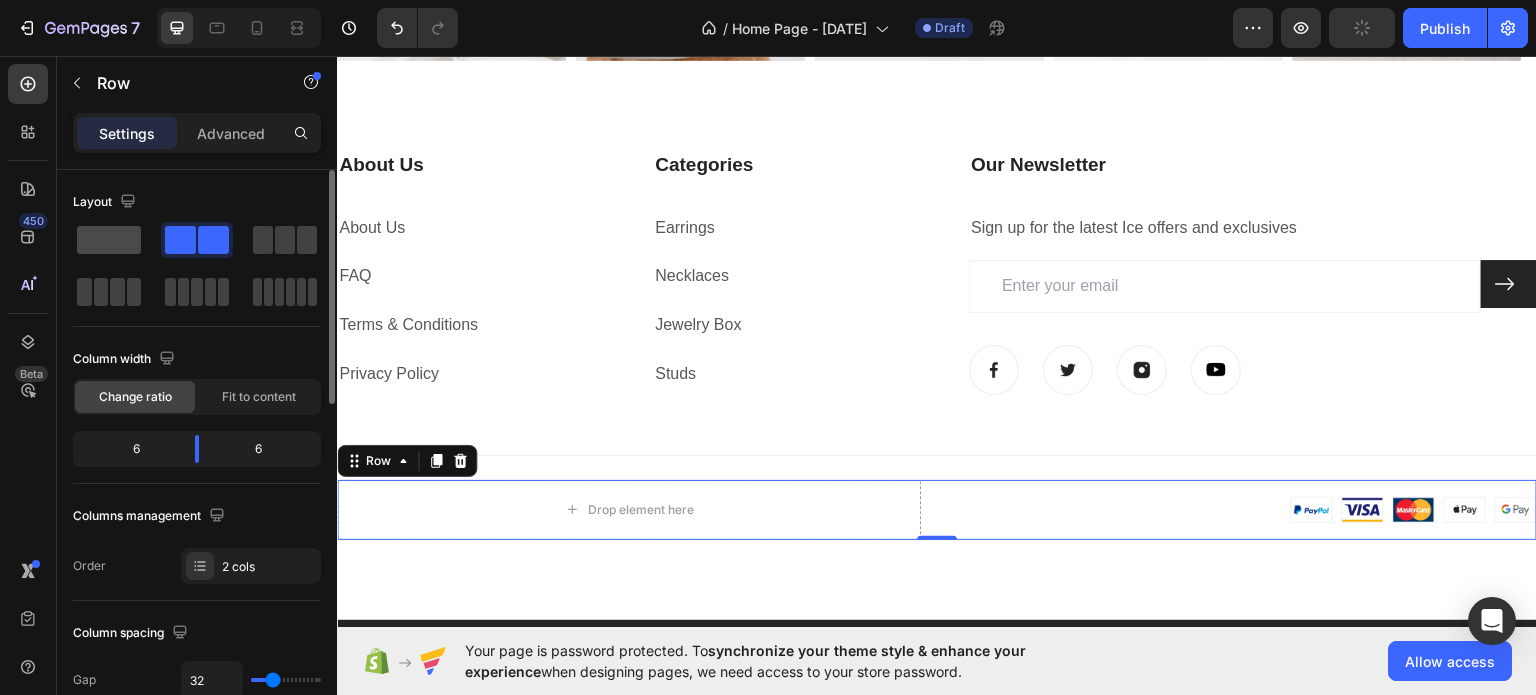 click 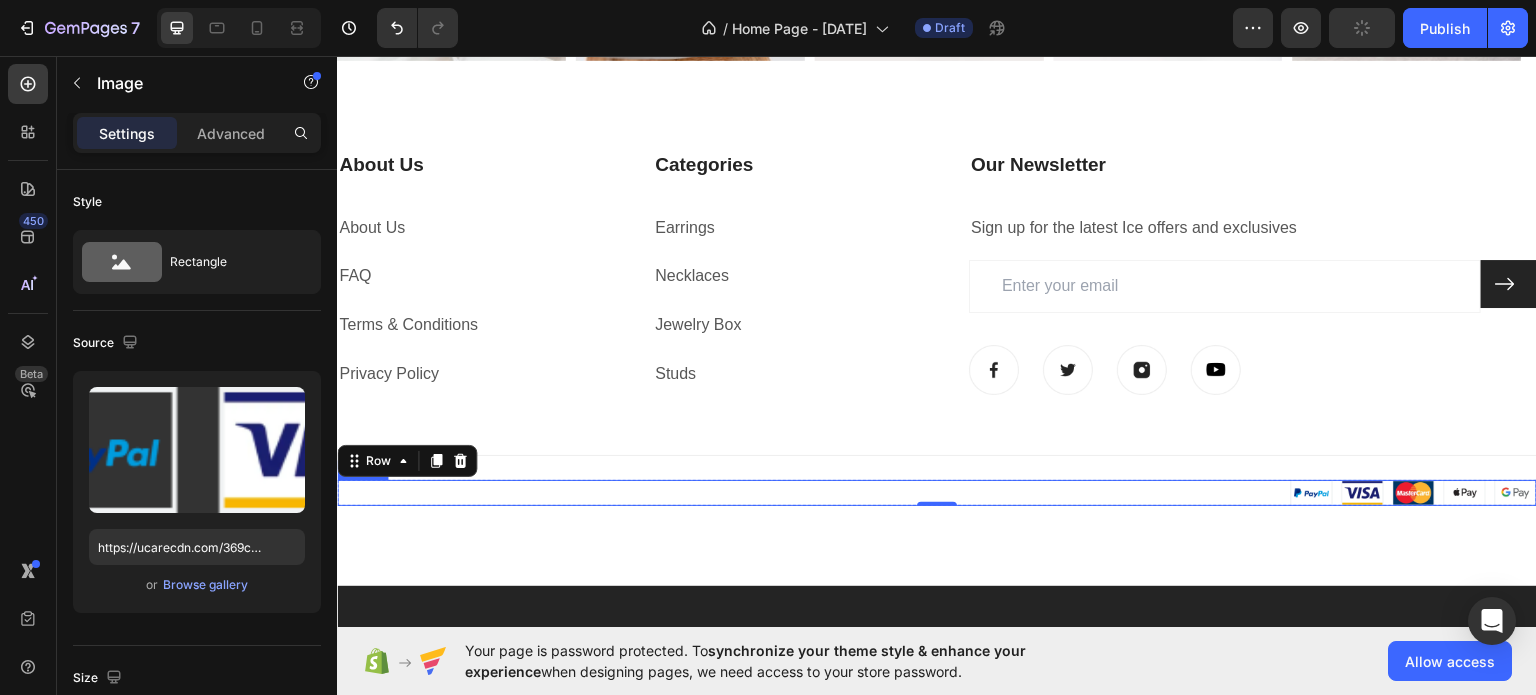 click at bounding box center [1337, 492] 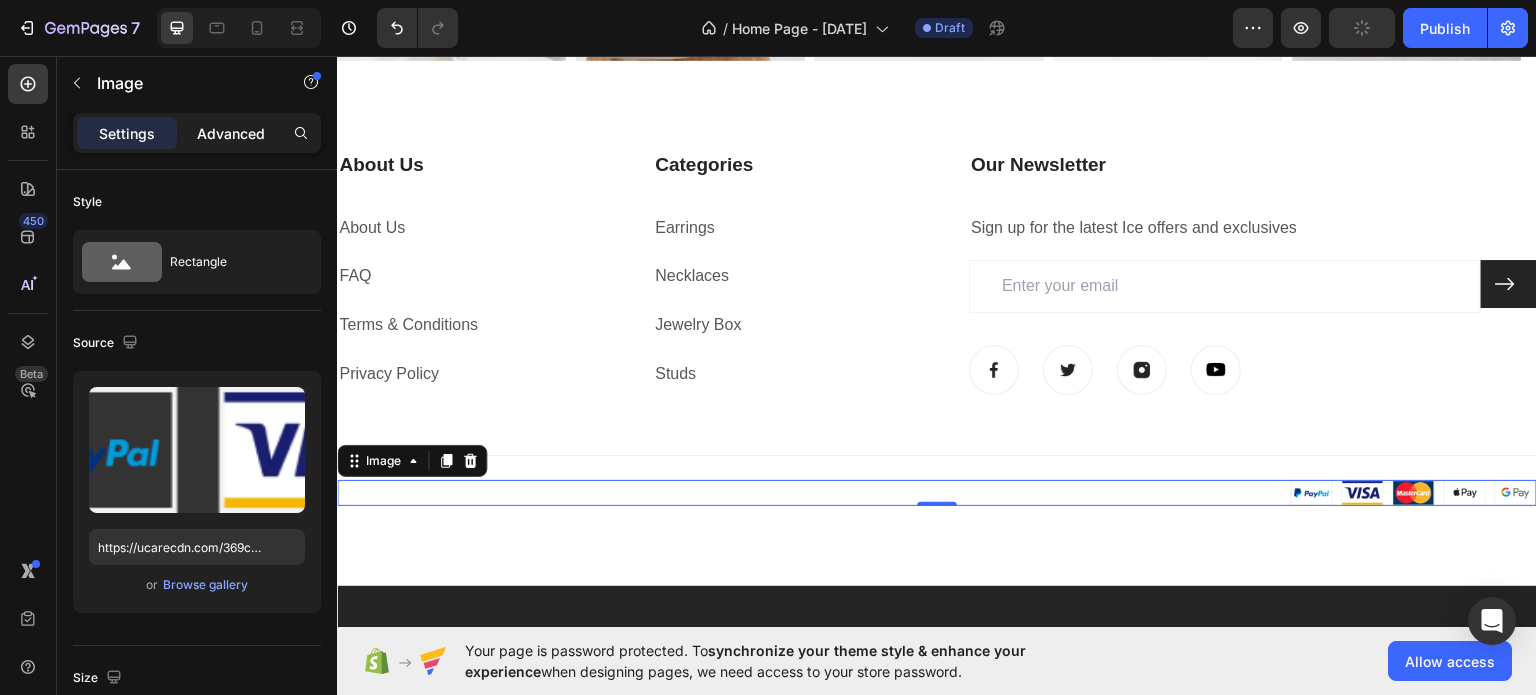 click on "Advanced" at bounding box center (231, 133) 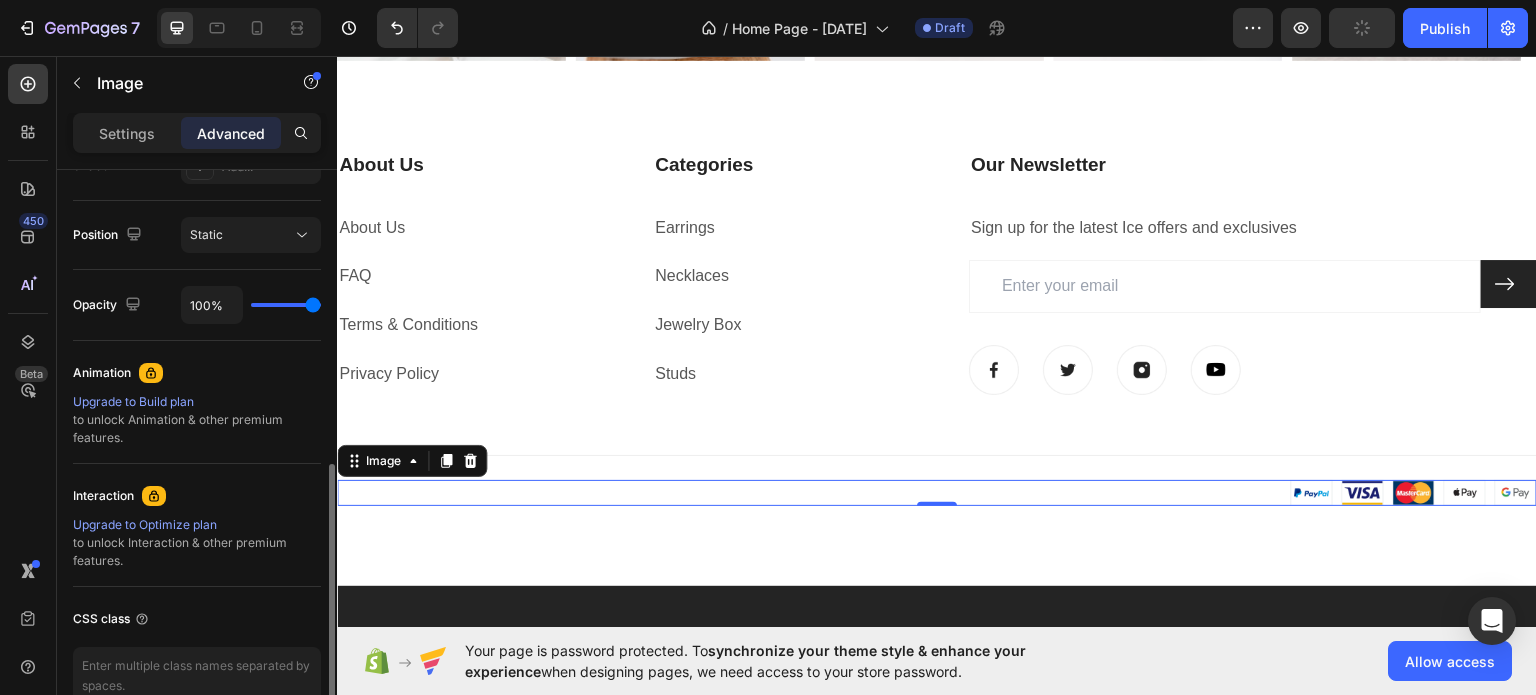 scroll, scrollTop: 800, scrollLeft: 0, axis: vertical 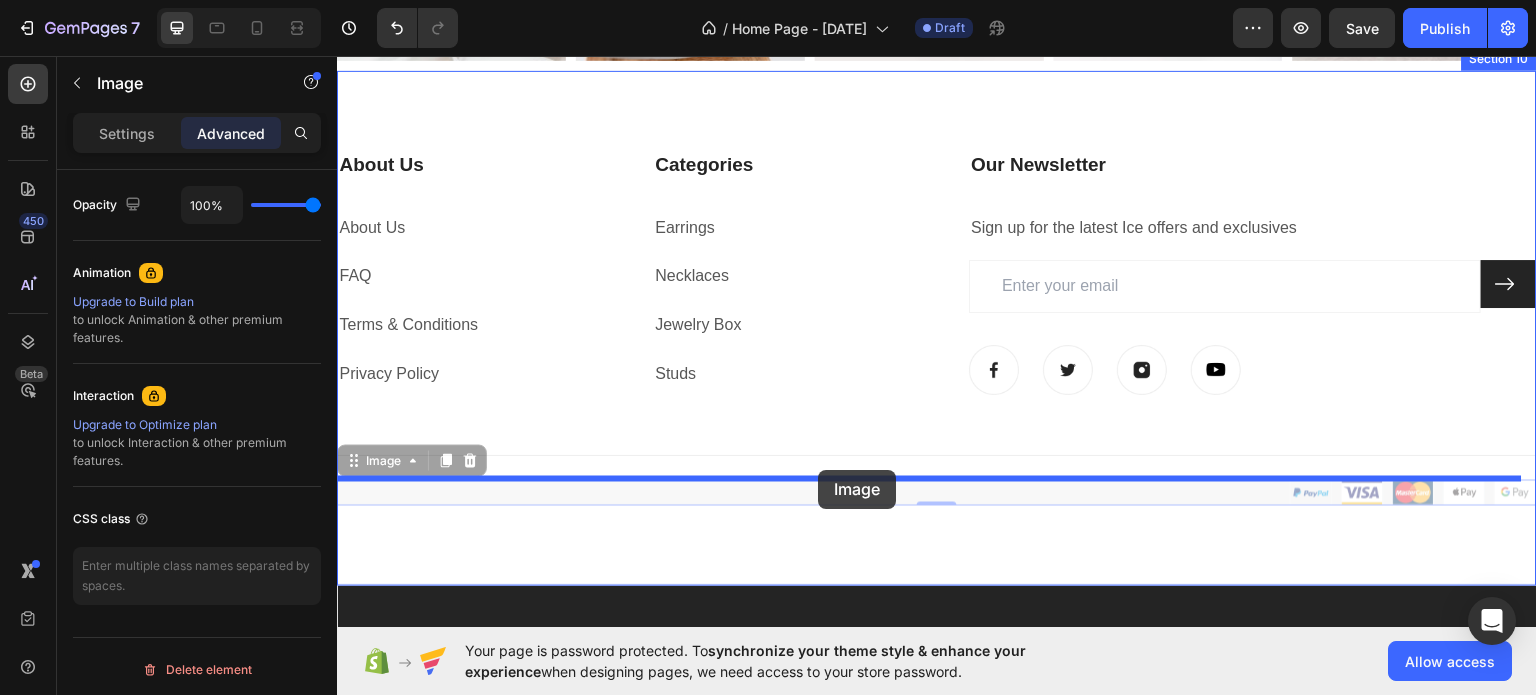 drag, startPoint x: 1046, startPoint y: 494, endPoint x: 787, endPoint y: 469, distance: 260.20377 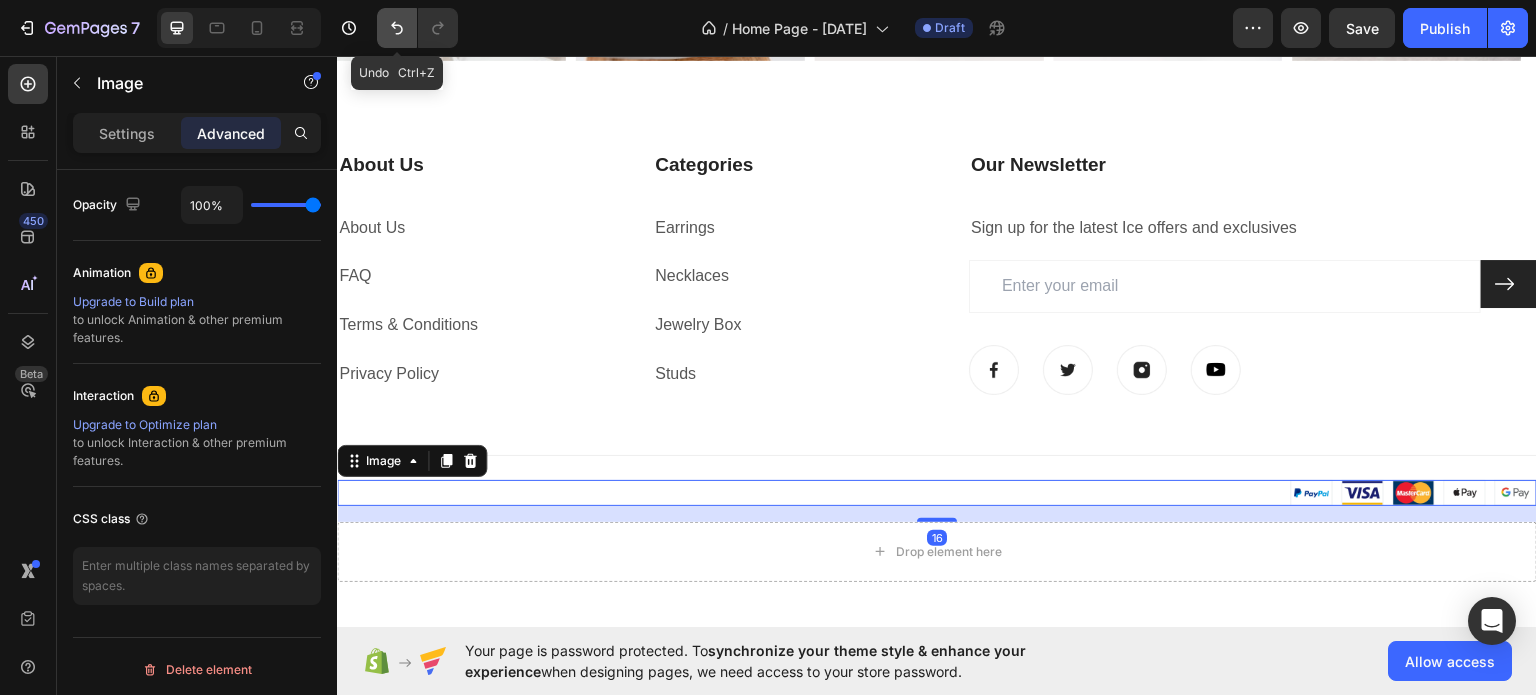 click 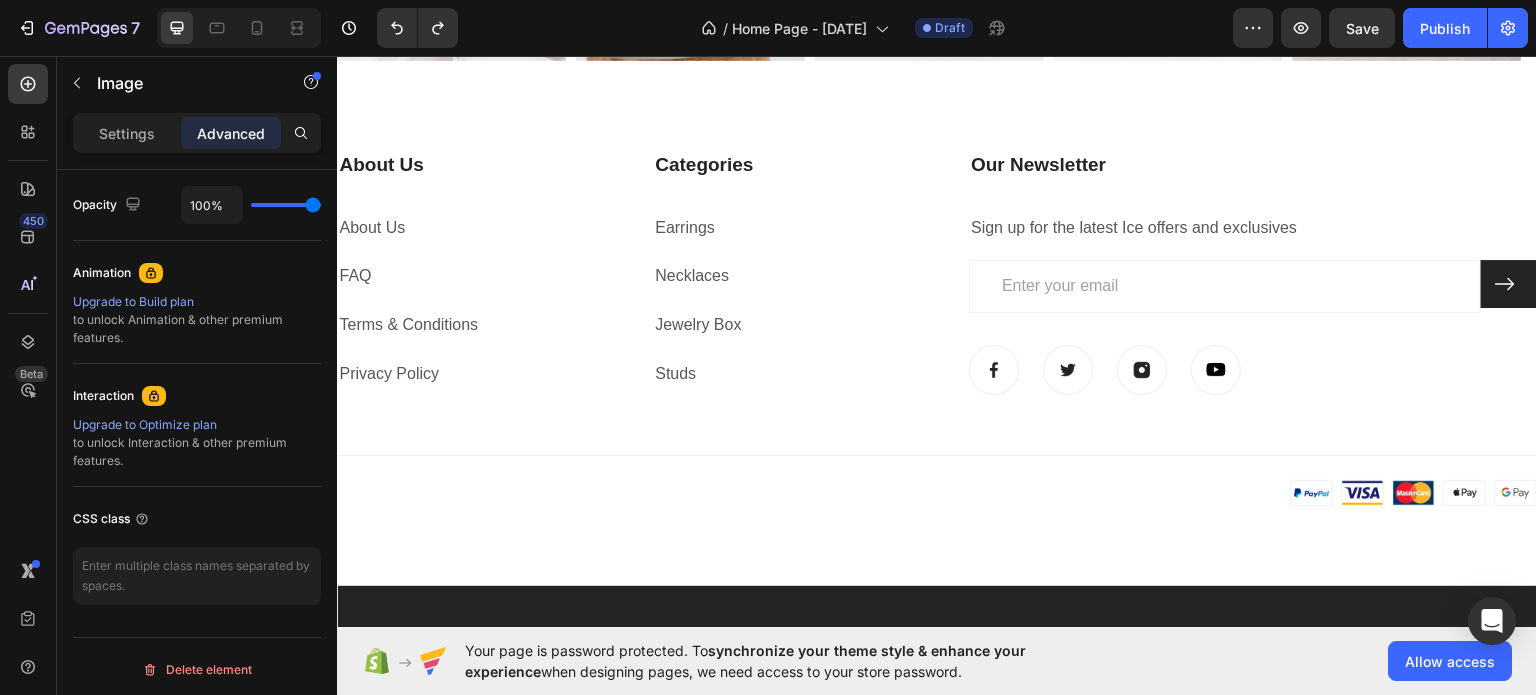 click at bounding box center [1337, 492] 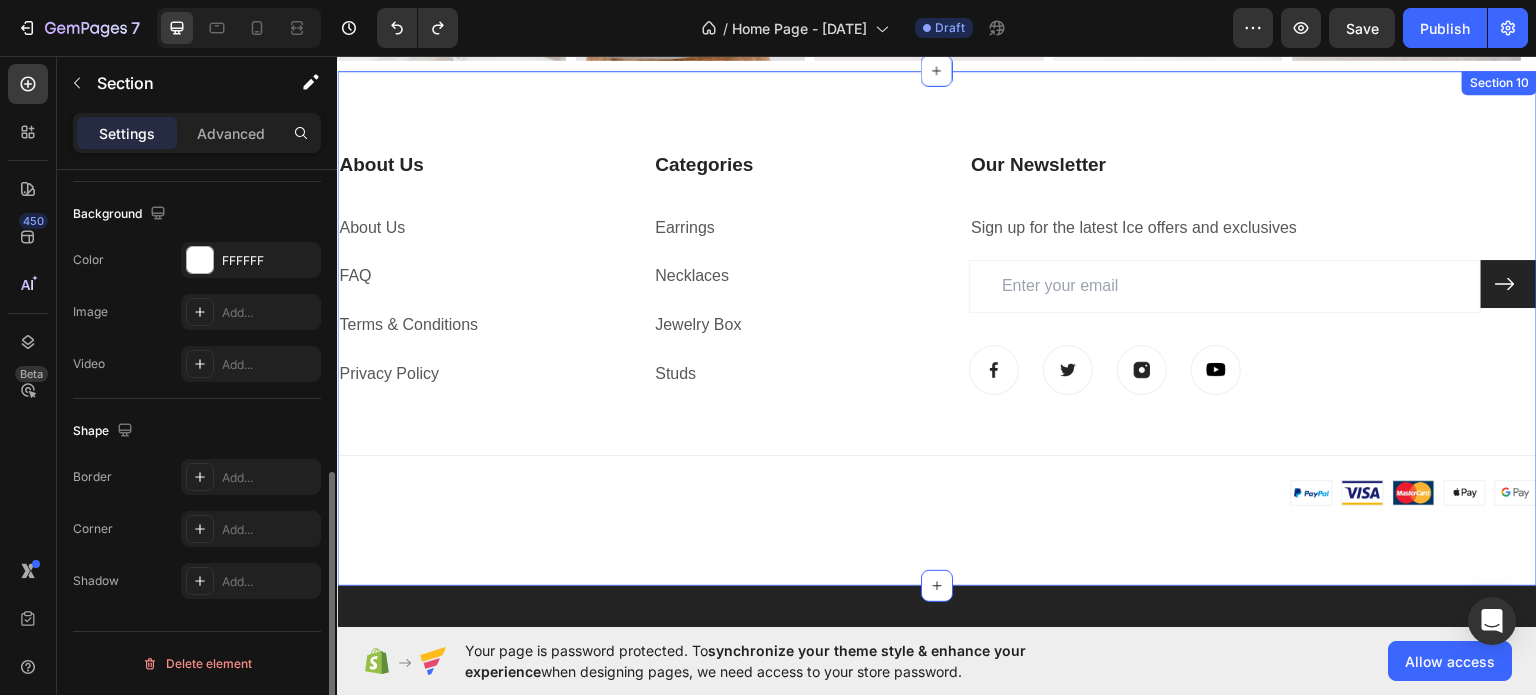 click on "About Us  Heading About Us Text block FAQ Text block Terms & Conditions Text block Privacy Policy Text block Categories Heading Earrings Text block Necklaces Text block Jewelry Box Text block Studs Text block Our Newsletter Heading Sign up for the latest Ice offers and exclusives Text block Email Field
Submit Button Row Newsletter Image Image Image Image Row Row                Title Line Image Copyright © 2022 GemThemes. All Rights Reserved. Text block Row Image Row Section 10" at bounding box center [937, 327] 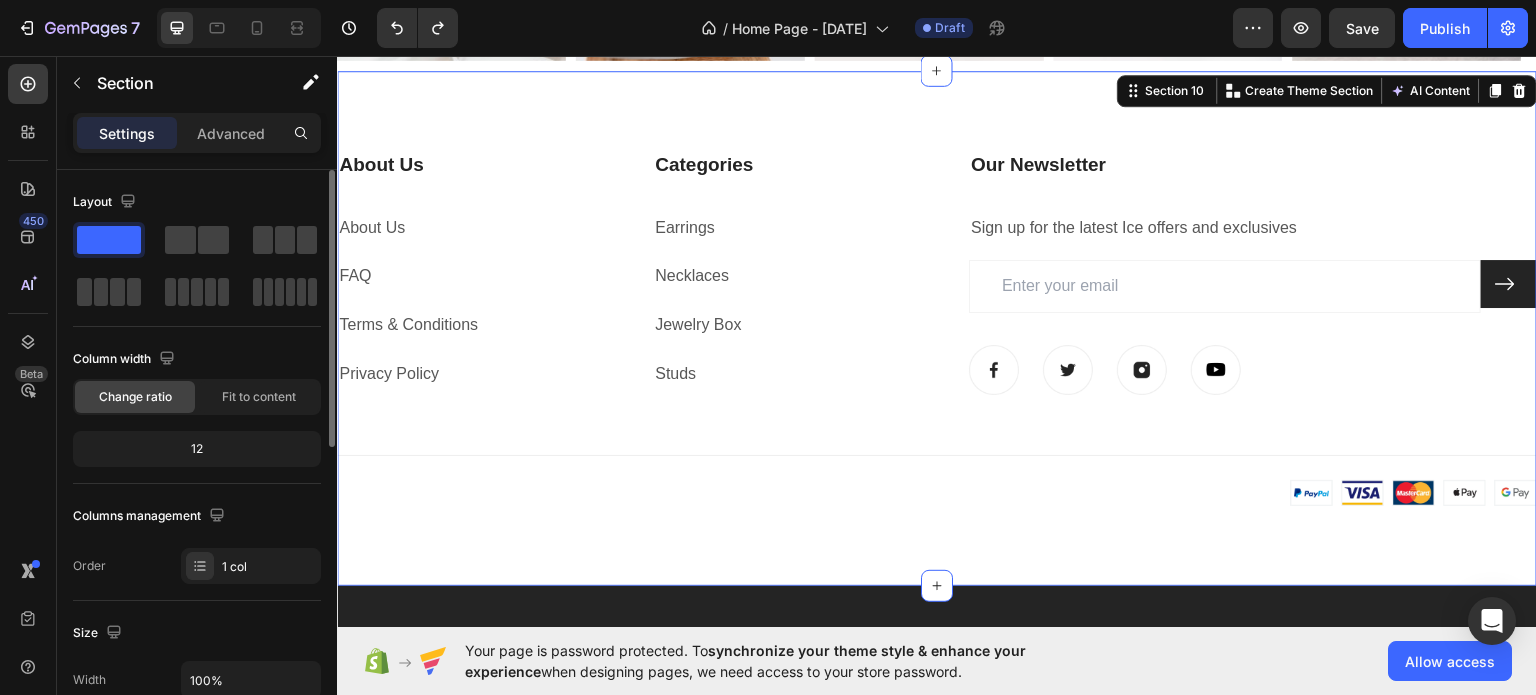 click on "About Us  Heading About Us Text block FAQ Text block Terms & Conditions Text block Privacy Policy Text block Categories Heading Earrings Text block Necklaces Text block Jewelry Box Text block Studs Text block Our Newsletter Heading Sign up for the latest Ice offers and exclusives Text block Email Field
Submit Button Row Newsletter Image Image Image Image Row Row                Title Line Image Copyright © 2022 GemThemes. All Rights Reserved. Text block Row Image Row" at bounding box center [937, 327] 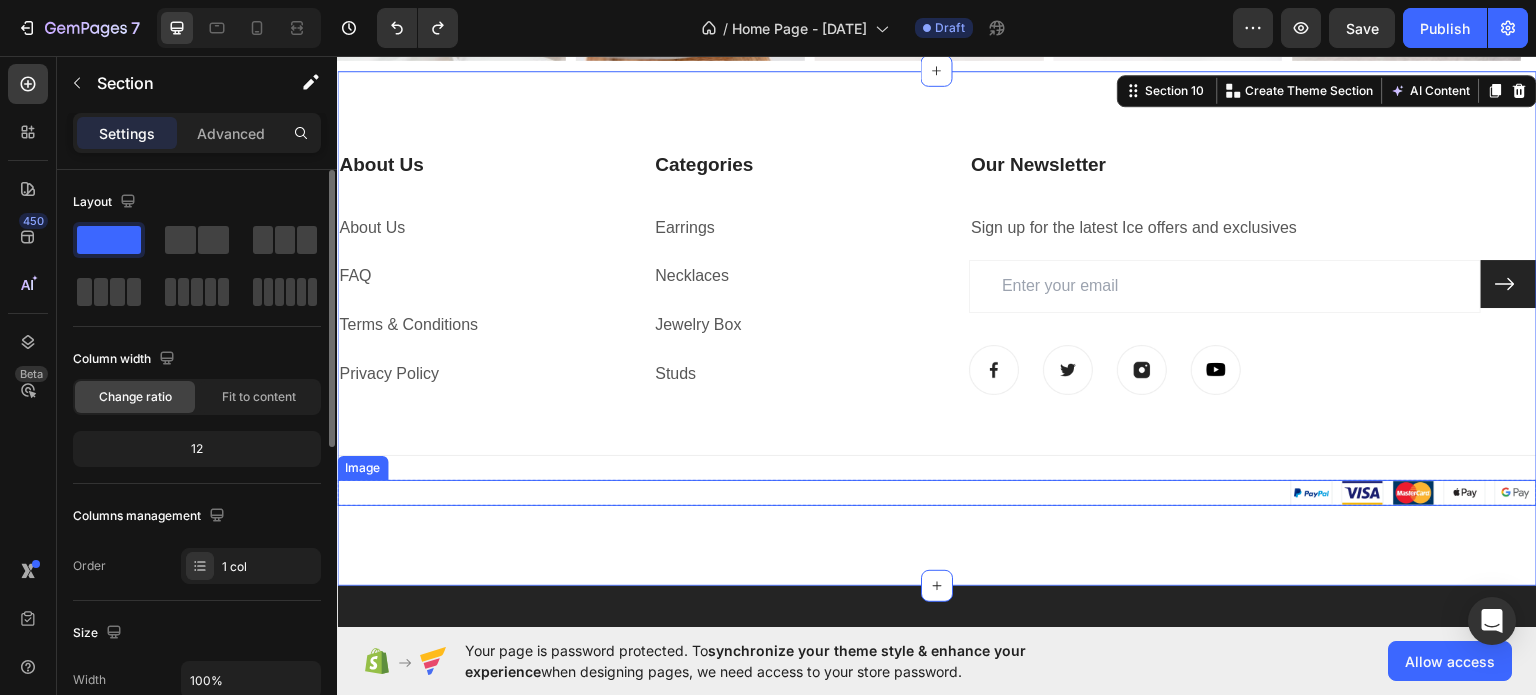 click at bounding box center (1337, 492) 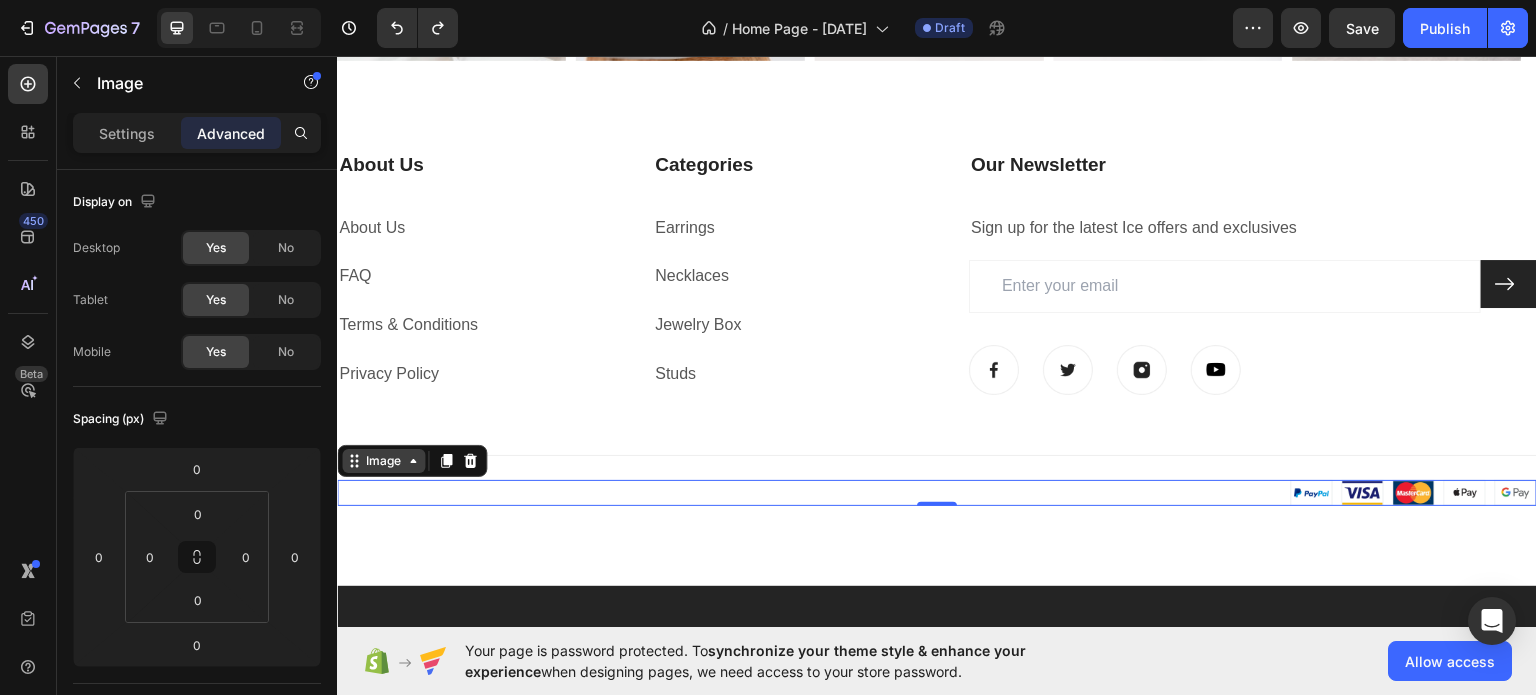 click on "Image" at bounding box center [383, 460] 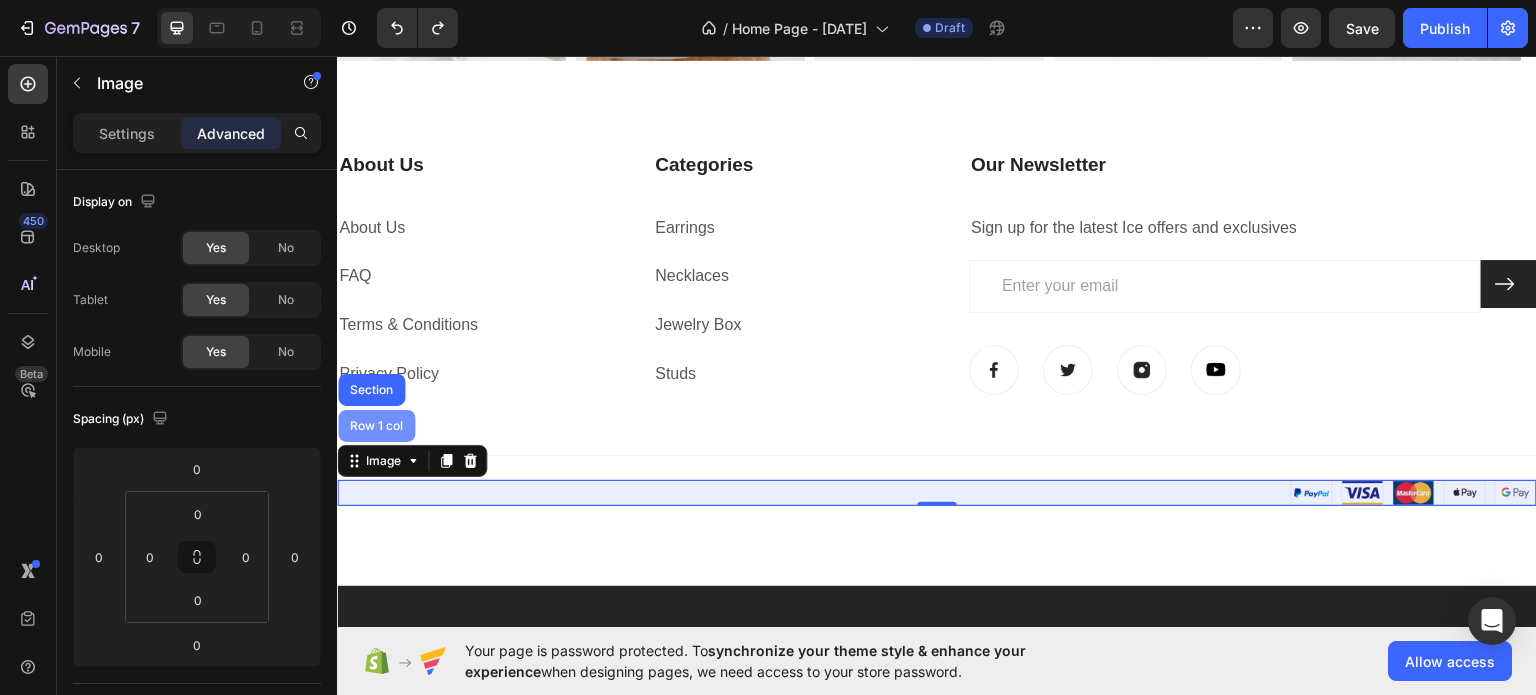 click on "Row 1 col" at bounding box center (376, 425) 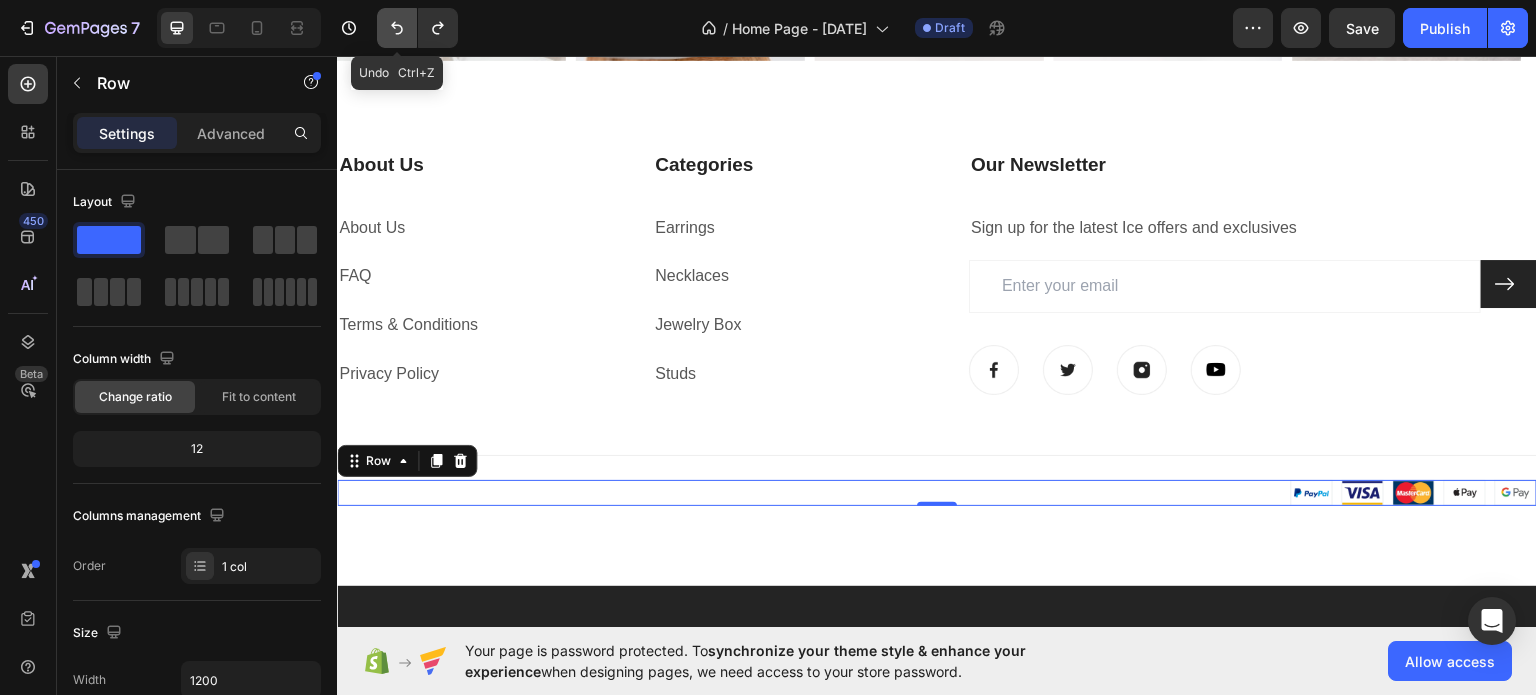 click 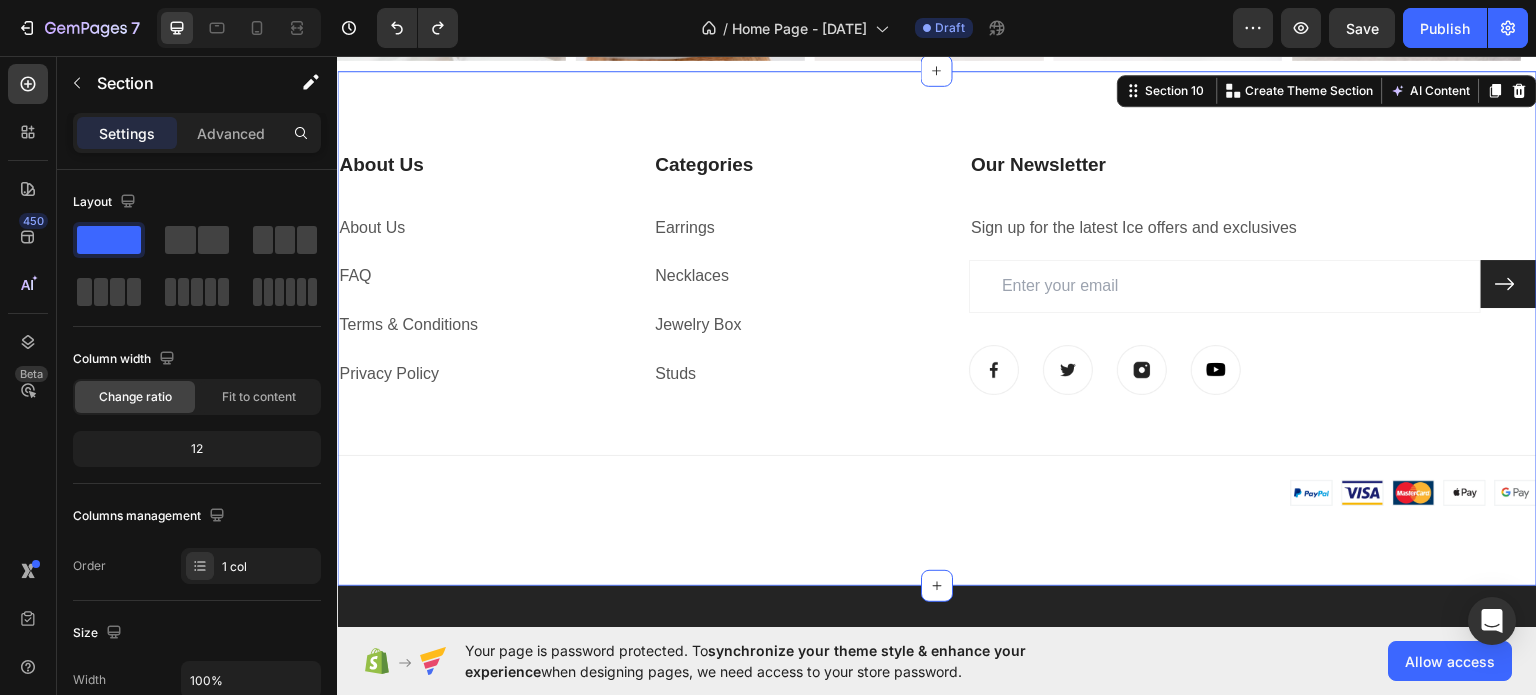 click on "About Us  Heading About Us Text block FAQ Text block Terms & Conditions Text block Privacy Policy Text block Categories Heading Earrings Text block Necklaces Text block Jewelry Box Text block Studs Text block Our Newsletter Heading Sign up for the latest Ice offers and exclusives Text block Email Field
Submit Button Row Newsletter Image Image Image Image Row Row                Title Line Image Copyright © 2022 GemThemes. All Rights Reserved. Text block Row Image Row Section 10   You can create reusable sections Create Theme Section AI Content Write with GemAI What would you like to describe here? Tone and Voice Persuasive Product Show more Generate" at bounding box center [937, 327] 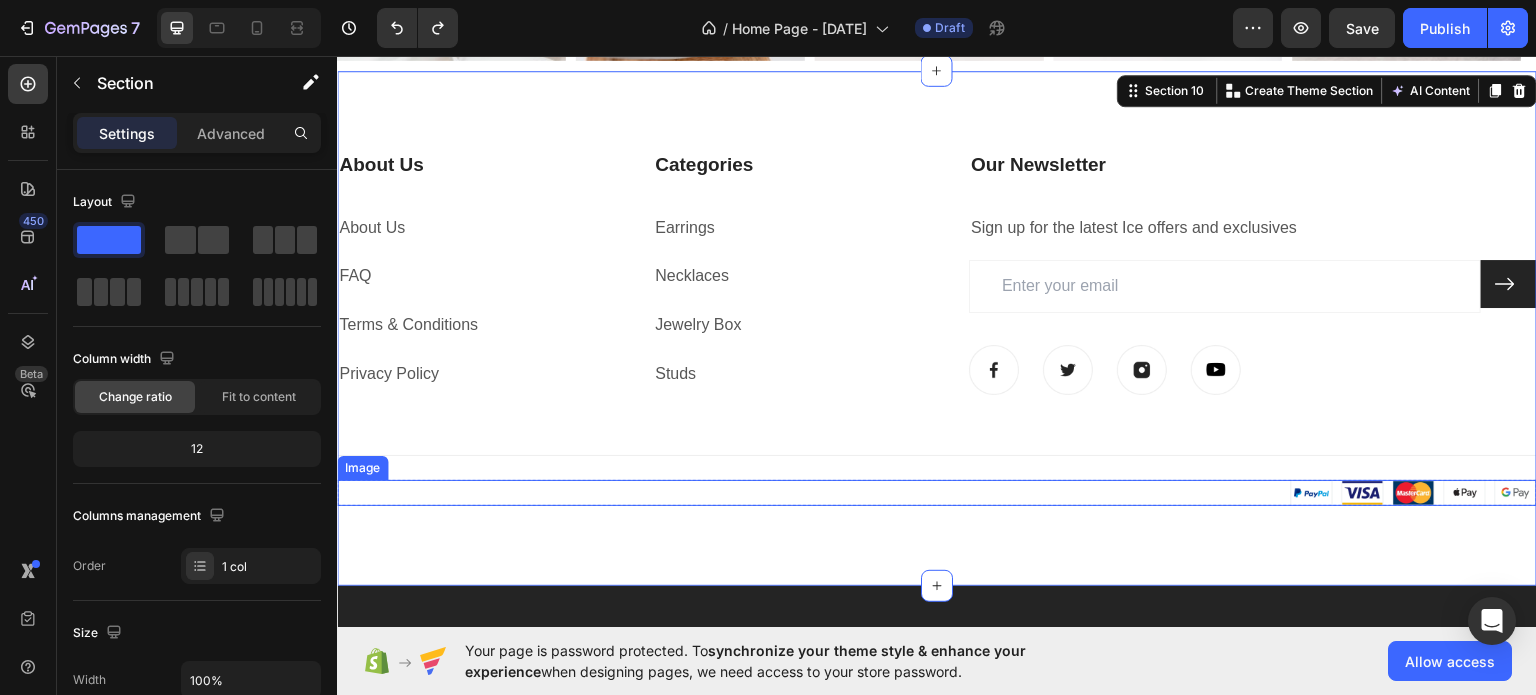 click at bounding box center [1337, 492] 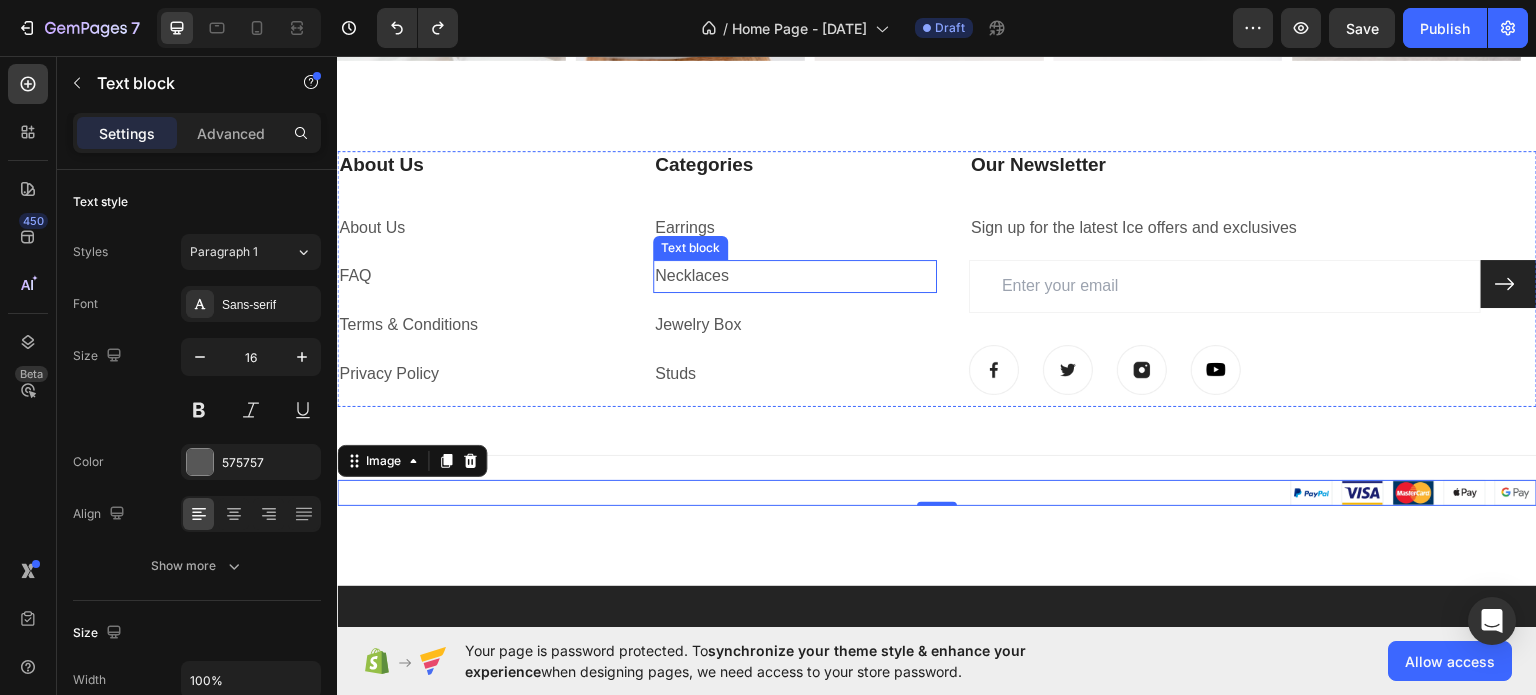 click on "Necklaces" at bounding box center [795, 275] 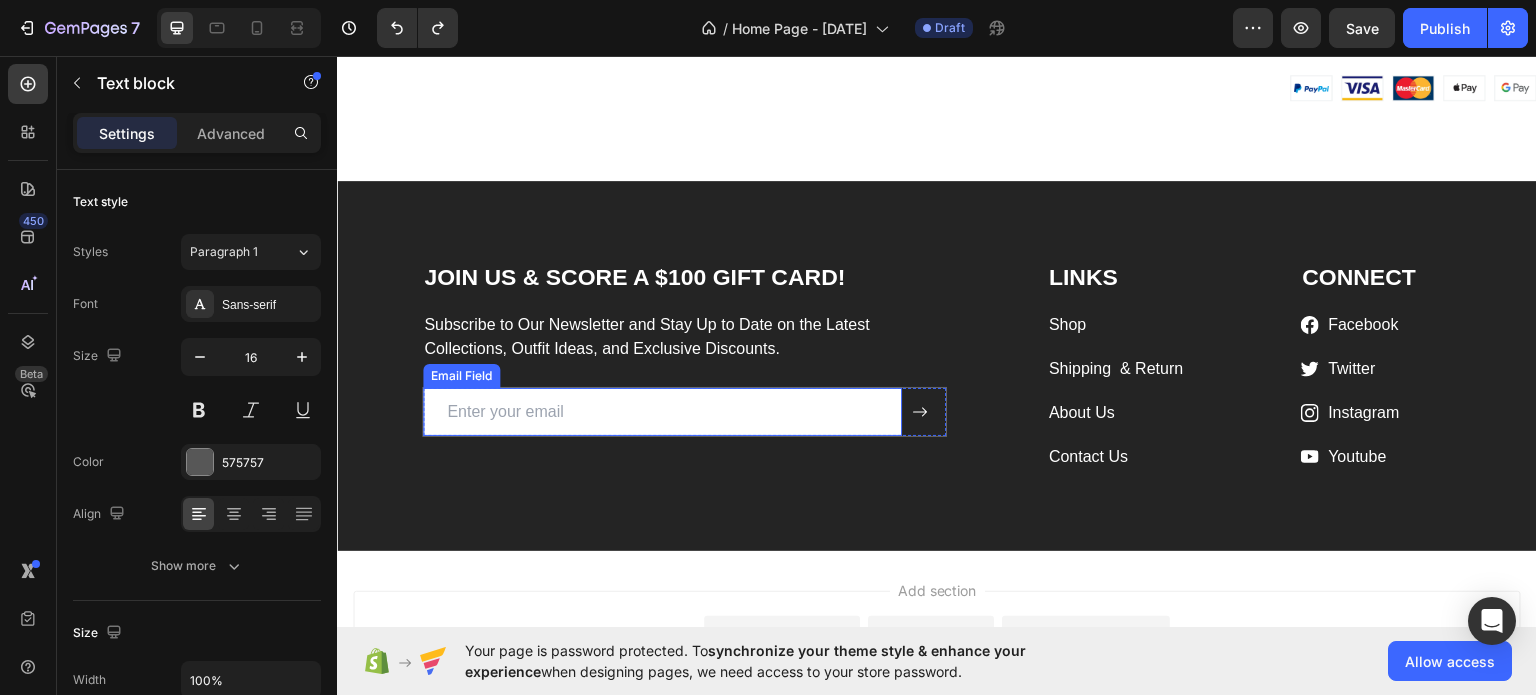 scroll, scrollTop: 4186, scrollLeft: 0, axis: vertical 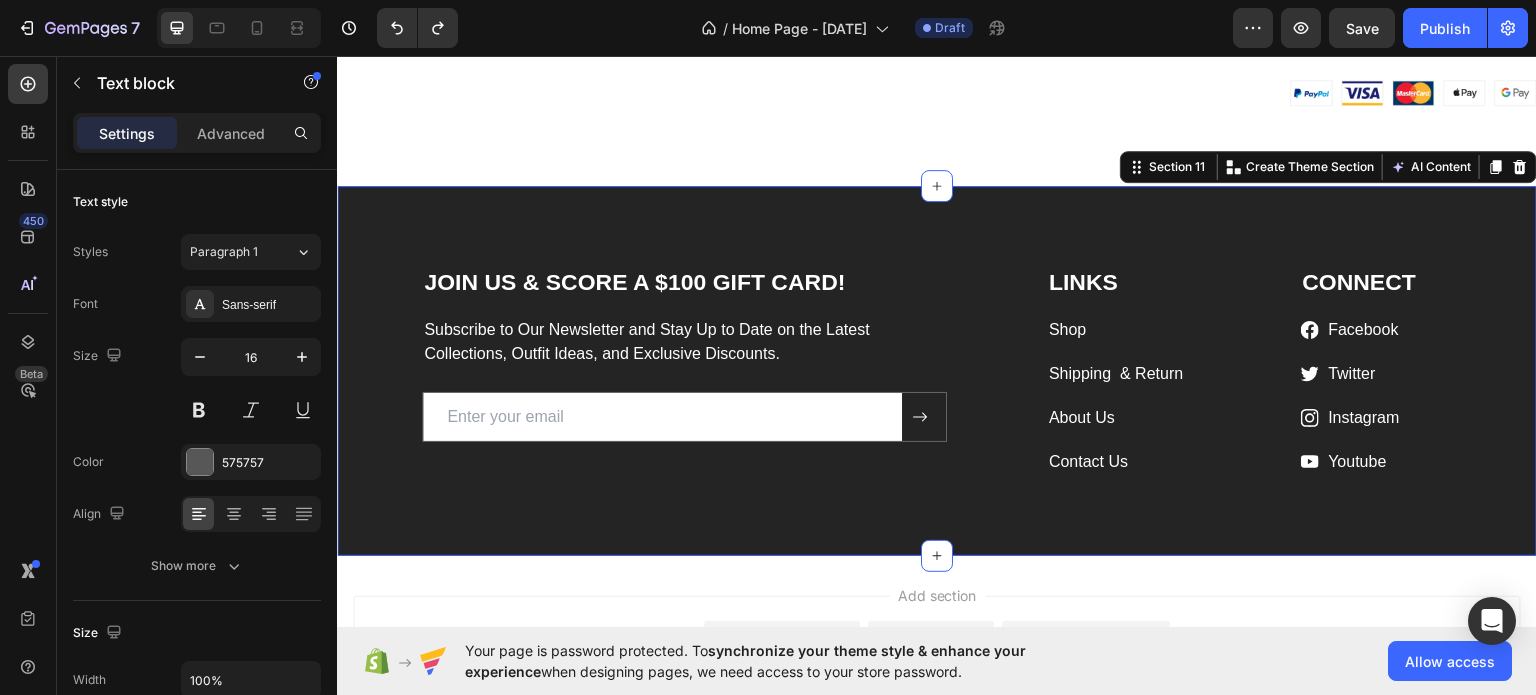 click on "JOIN US & SCORE A $100 GIFT CARD! Heading Subscribe to Our Newsletter and Stay Up to Date on the Latest Collections, Outfit Ideas, and Exclusive Discounts. Text block Email Field
Submit Button Row Newsletter Row LINKS Heading Shop Text block Shipping  & Return Text block About Us Text block Contact Us Text block CONNECT Heading
Icon Facebook Text block
Icon Twitter Text block
Icon Instagram Text block
Icon Youtube Text block Icon List Row Row Section 11   You can create reusable sections Create Theme Section AI Content Write with GemAI What would you like to describe here? Tone and Voice Persuasive Product Show more Generate" at bounding box center [937, 370] 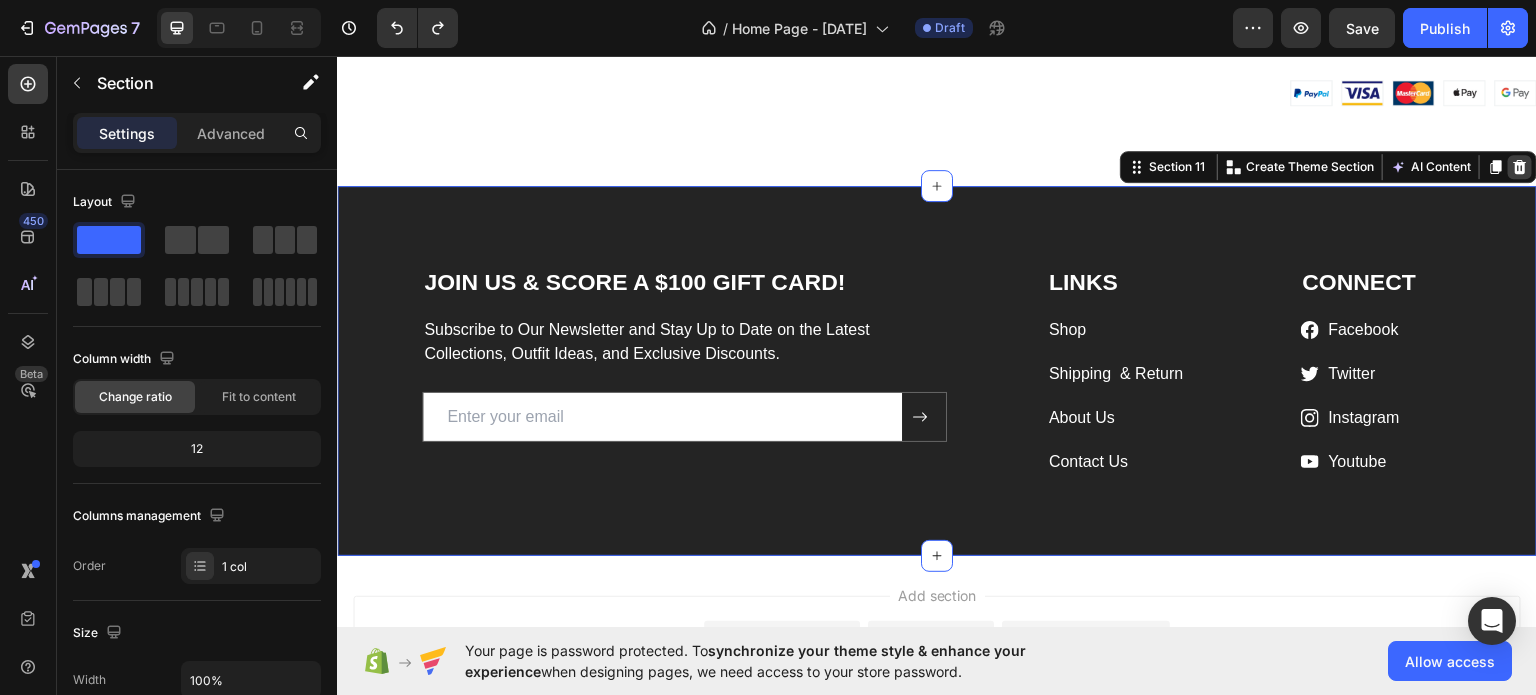 click 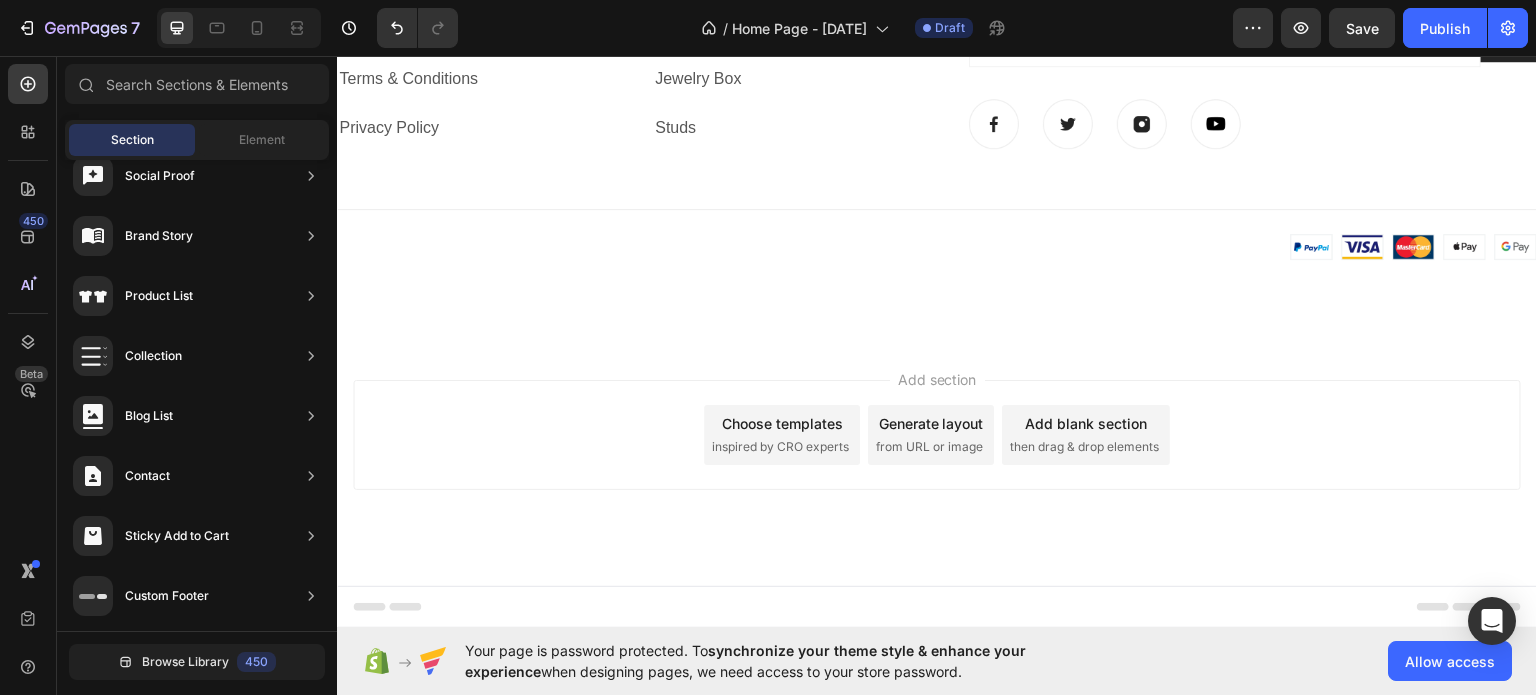 scroll, scrollTop: 4031, scrollLeft: 0, axis: vertical 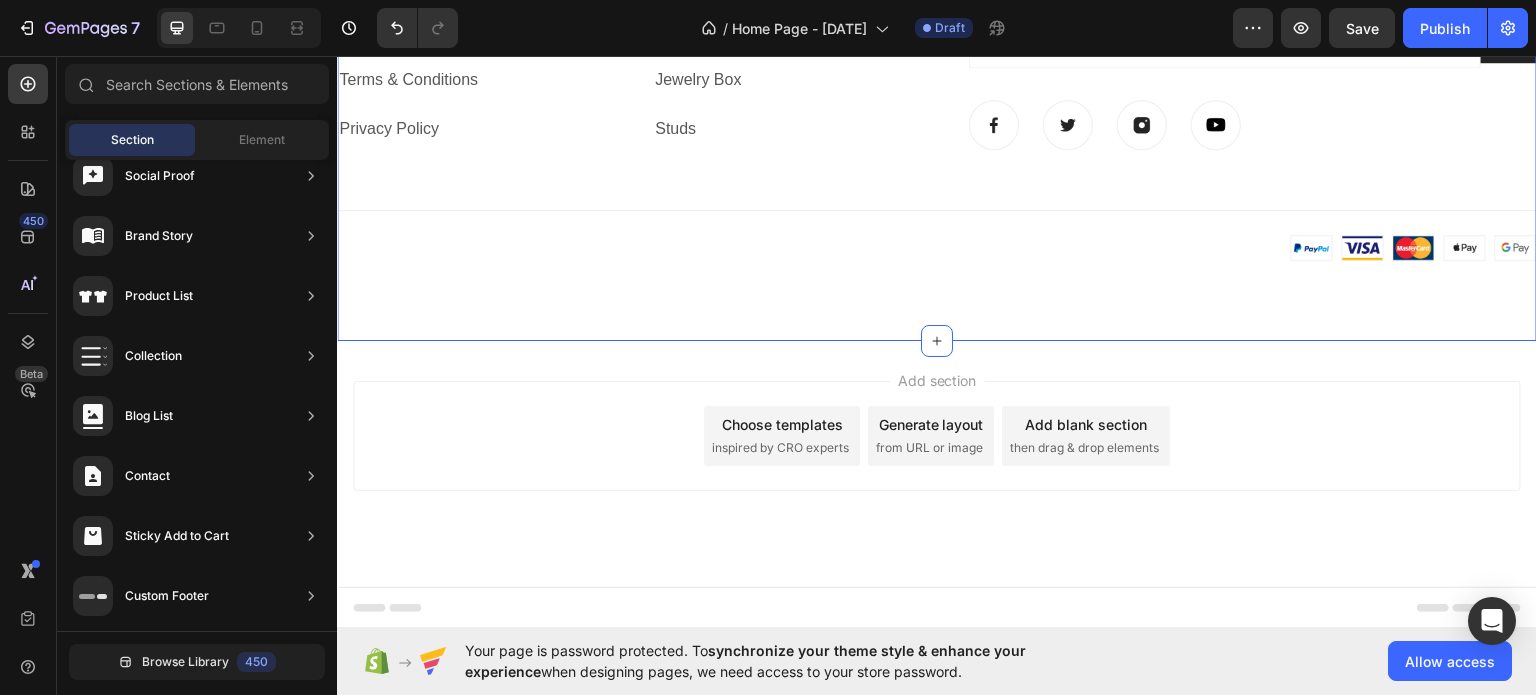 click on "About Us  Heading About Us Text block FAQ Text block Terms & Conditions Text block Privacy Policy Text block Categories Heading Earrings Text block Necklaces Text block Jewelry Box Text block Studs Text block Our Newsletter Heading Sign up for the latest Ice offers and exclusives Text block Email Field
Submit Button Row Newsletter Image Image Image Image Row Row                Title Line Image Copyright © 2022 GemThemes. All Rights Reserved. Text block Row Image Row Section 10   You can create reusable sections Create Theme Section AI Content Write with GemAI What would you like to describe here? Tone and Voice Persuasive Product Show more Generate" at bounding box center [937, 82] 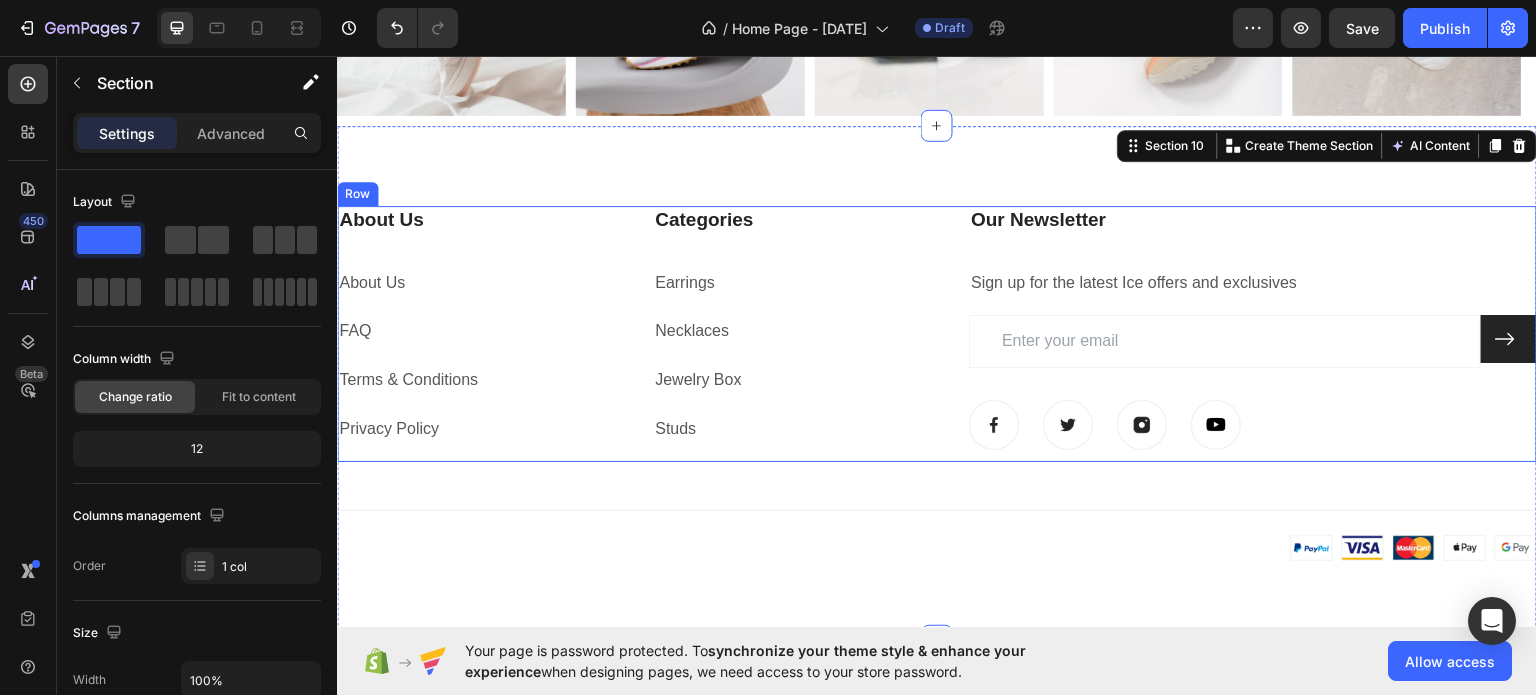 scroll, scrollTop: 3831, scrollLeft: 0, axis: vertical 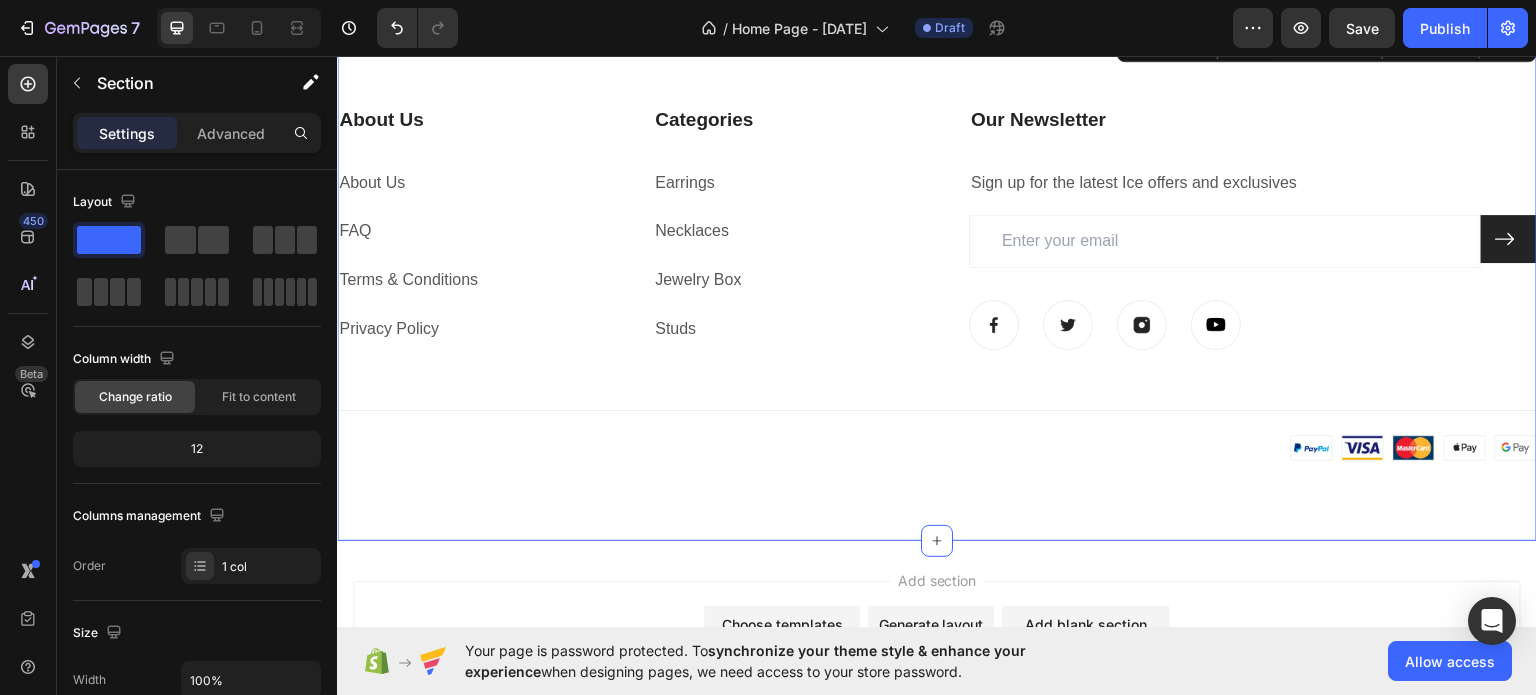 click on "Add section Choose templates inspired by CRO experts Generate layout from URL or image Add blank section then drag & drop elements" at bounding box center [937, 663] 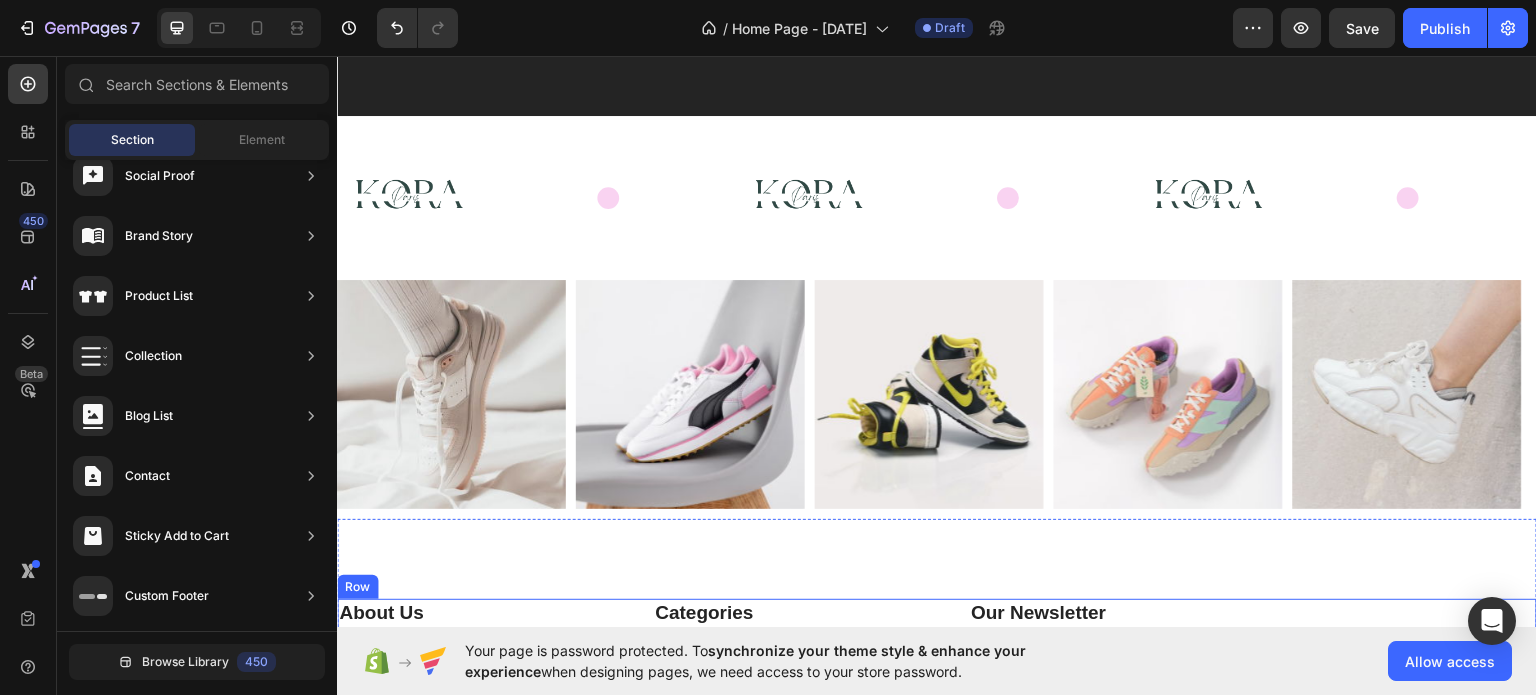 scroll, scrollTop: 3331, scrollLeft: 0, axis: vertical 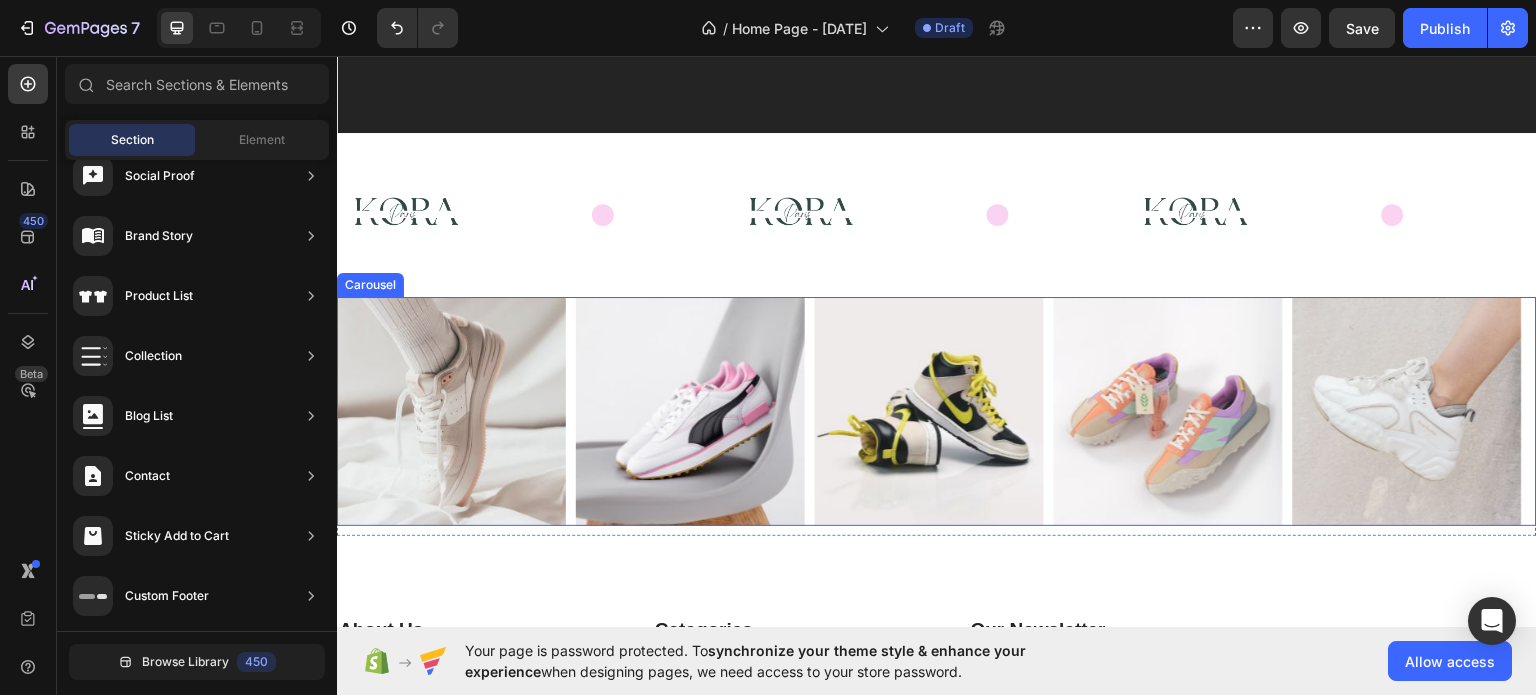 click on "Image Image Image Image Image" at bounding box center (937, 410) 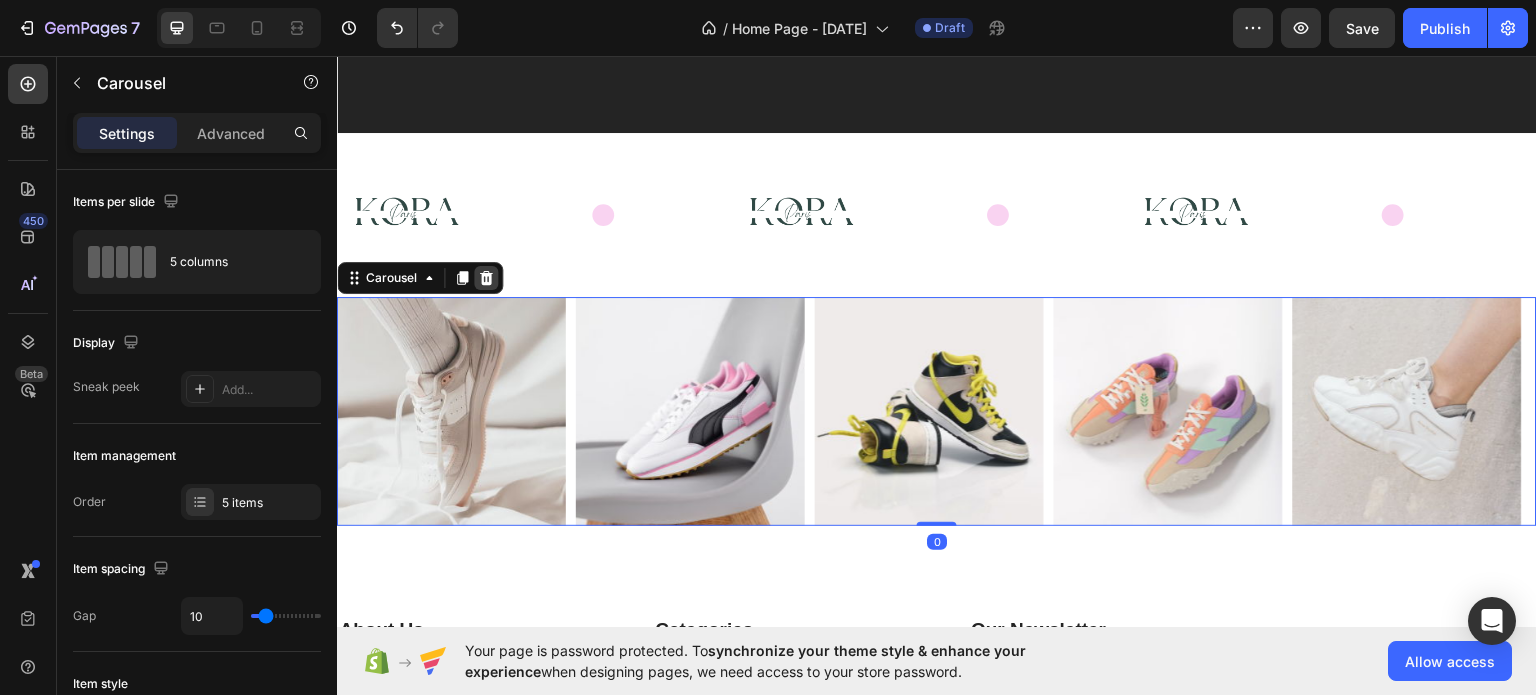 click 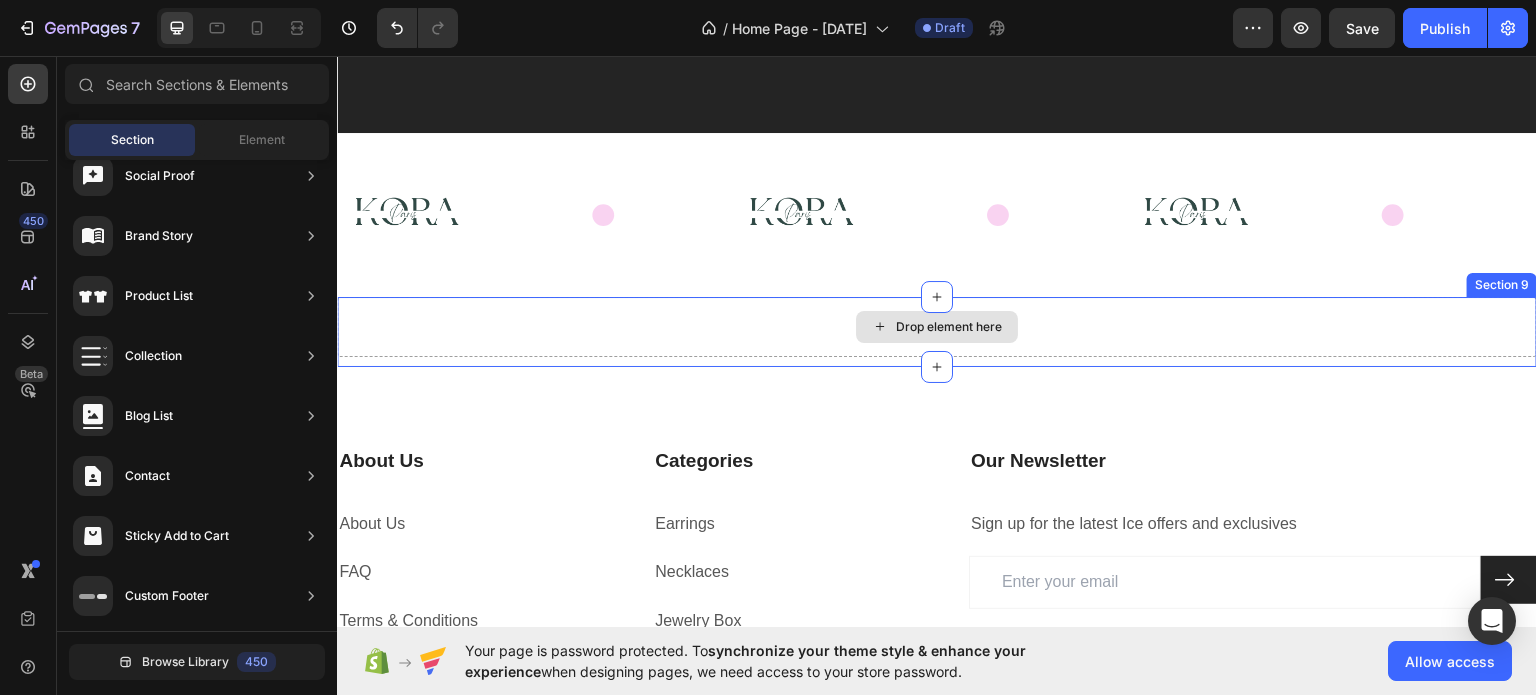 click on "Drop element here" at bounding box center (937, 326) 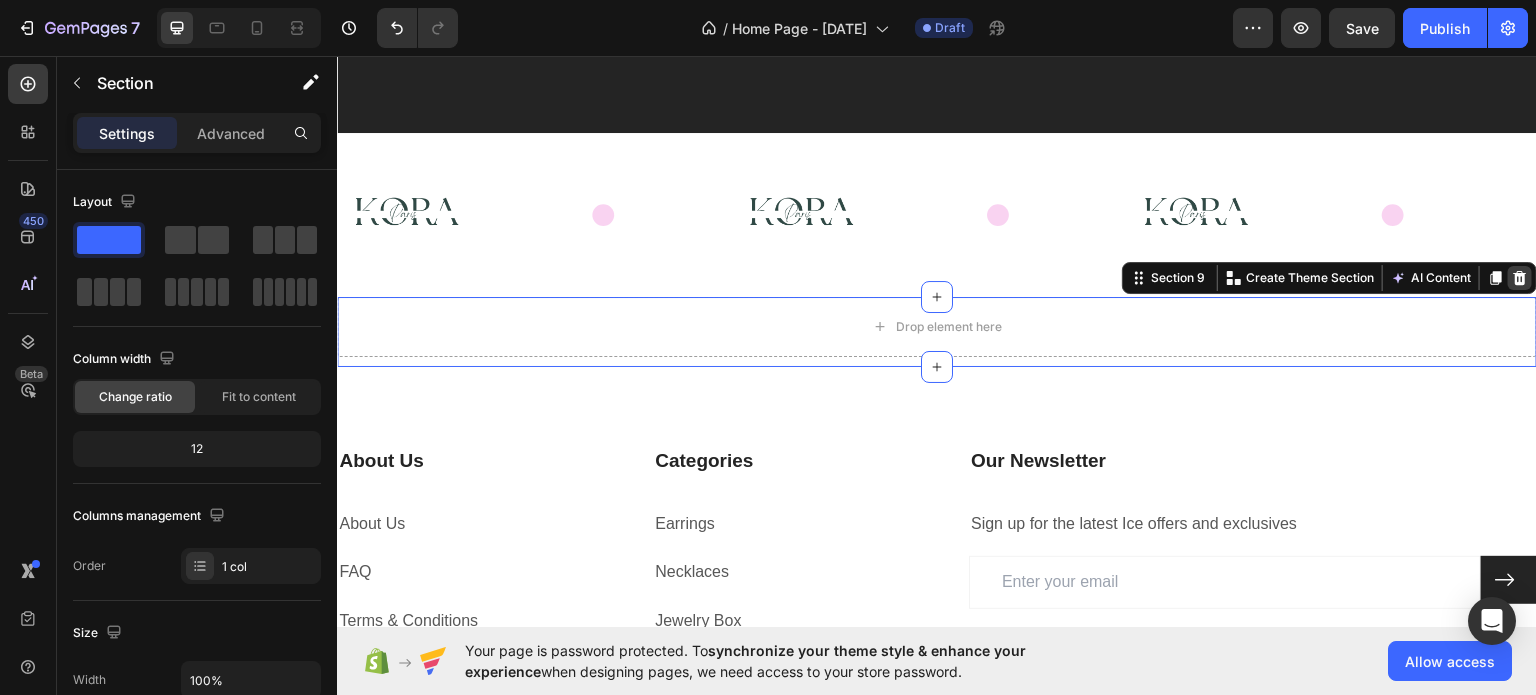click 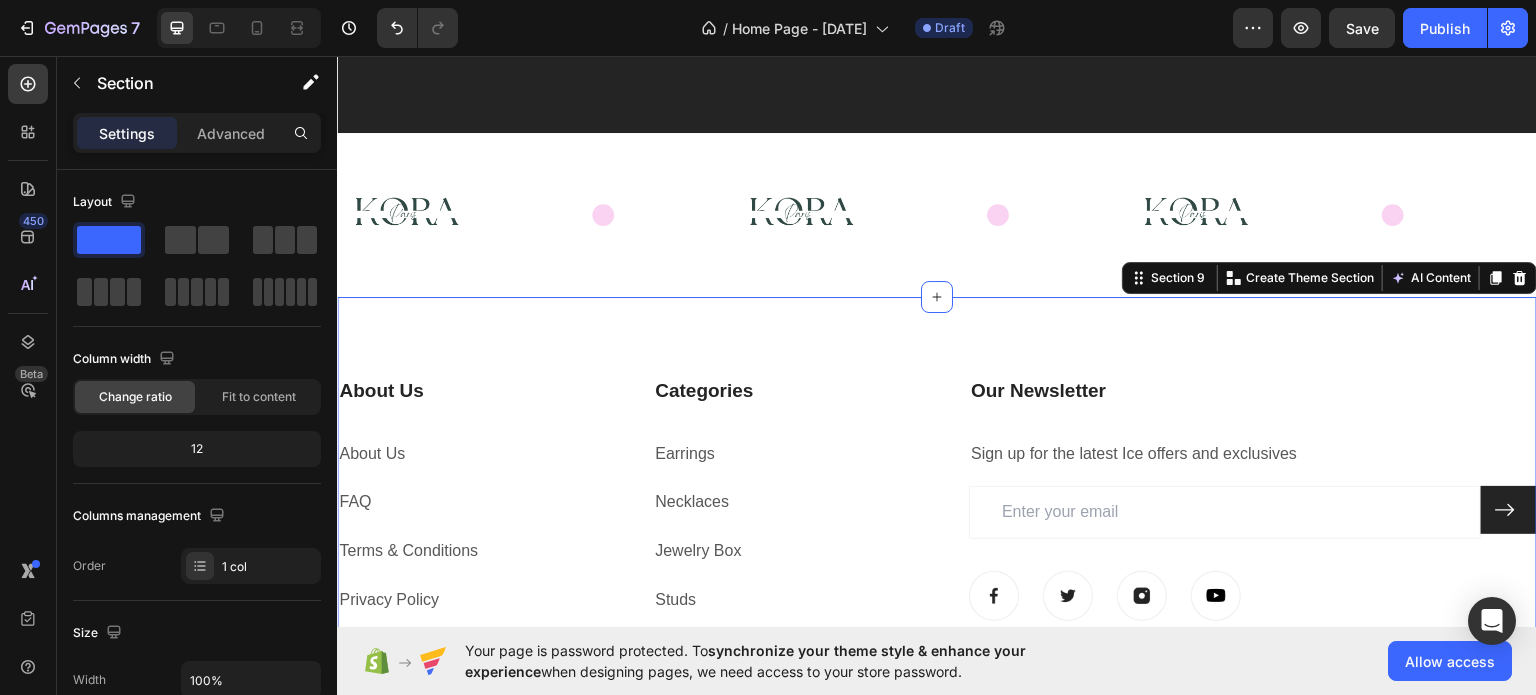 click on "About Us  Heading About Us Text block FAQ Text block Terms & Conditions Text block Privacy Policy Text block Categories Heading Earrings Text block Necklaces Text block Jewelry Box Text block Studs Text block Our Newsletter Heading Sign up for the latest Ice offers and exclusives Text block Email Field
Submit Button Row Newsletter Image Image Image Image Row Row                Title Line Image Copyright © 2022 GemThemes. All Rights Reserved. Text block Row Image Row Section 9   You can create reusable sections Create Theme Section AI Content Write with GemAI What would you like to describe here? Tone and Voice Persuasive Product Show more Generate" at bounding box center [937, 553] 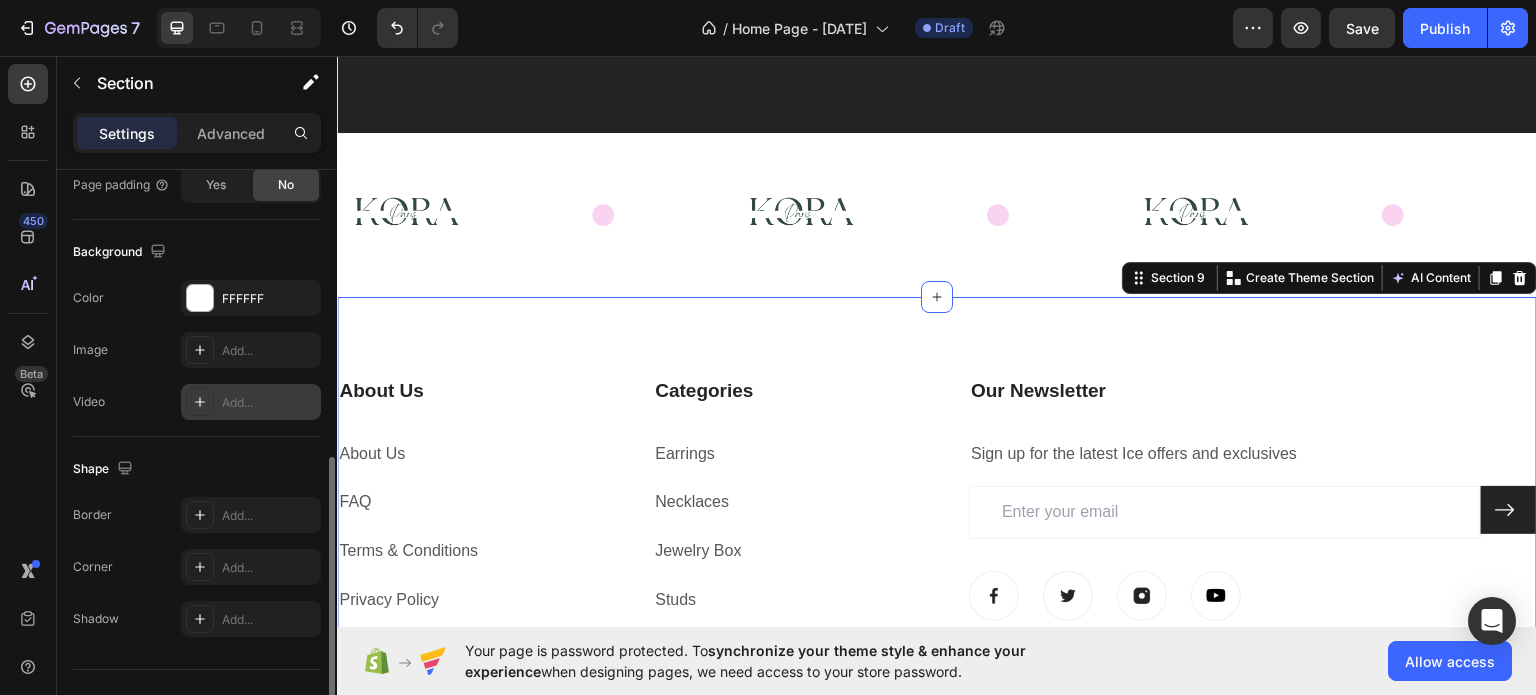scroll, scrollTop: 636, scrollLeft: 0, axis: vertical 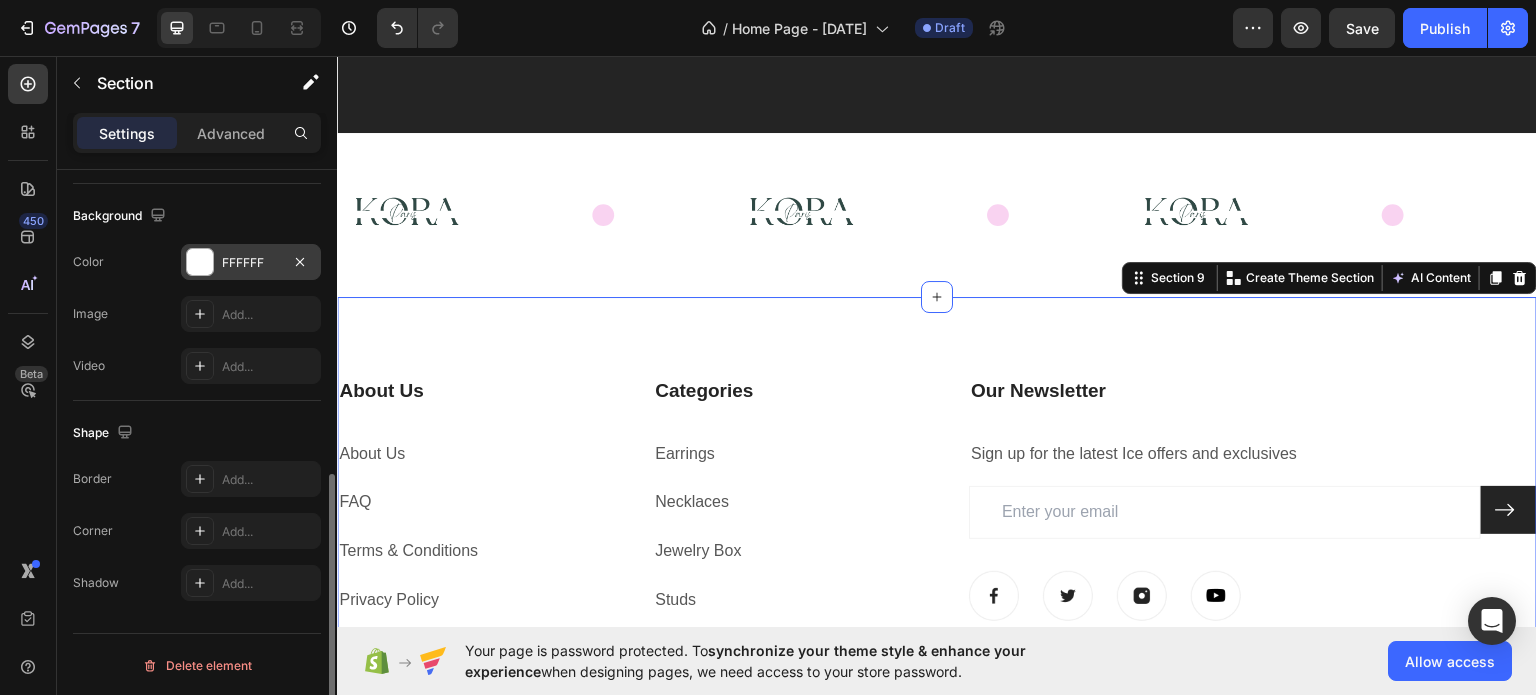 click on "FFFFFF" at bounding box center [251, 263] 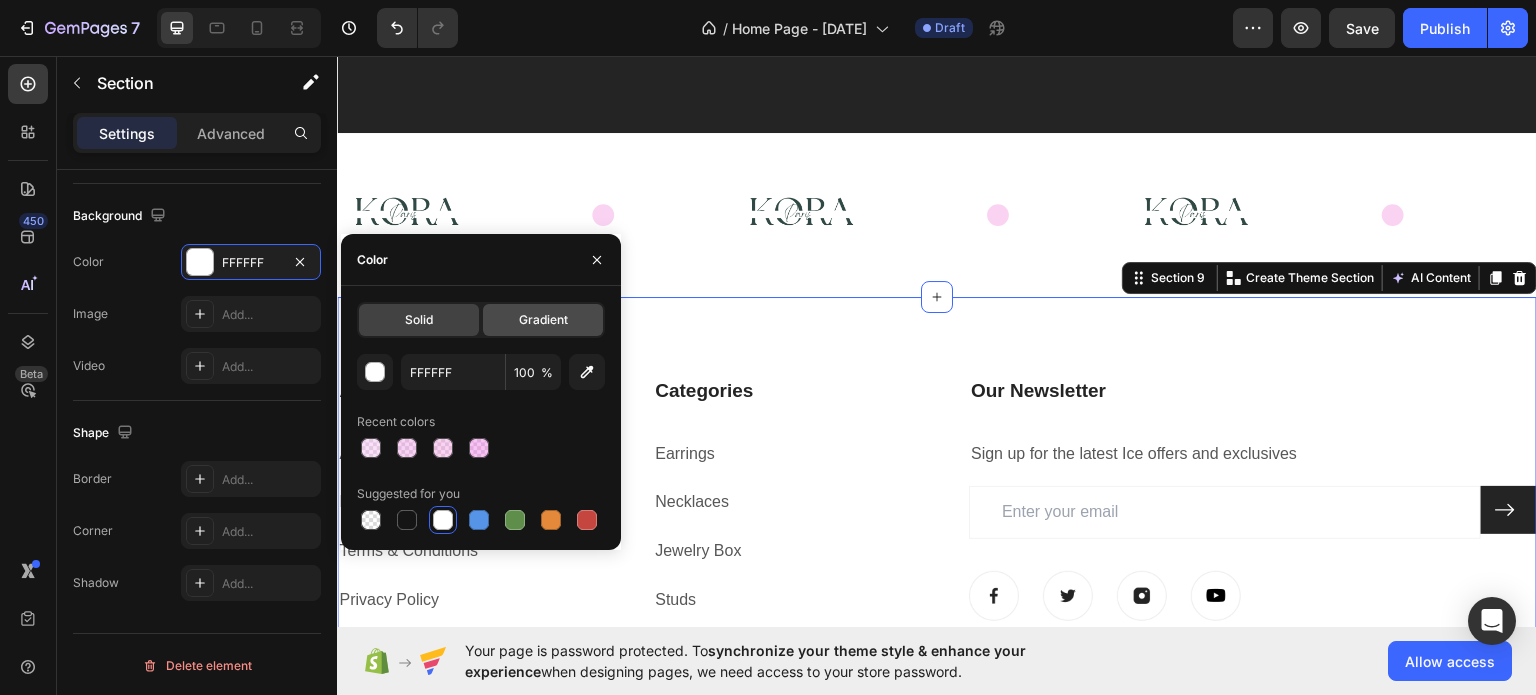 click on "Gradient" 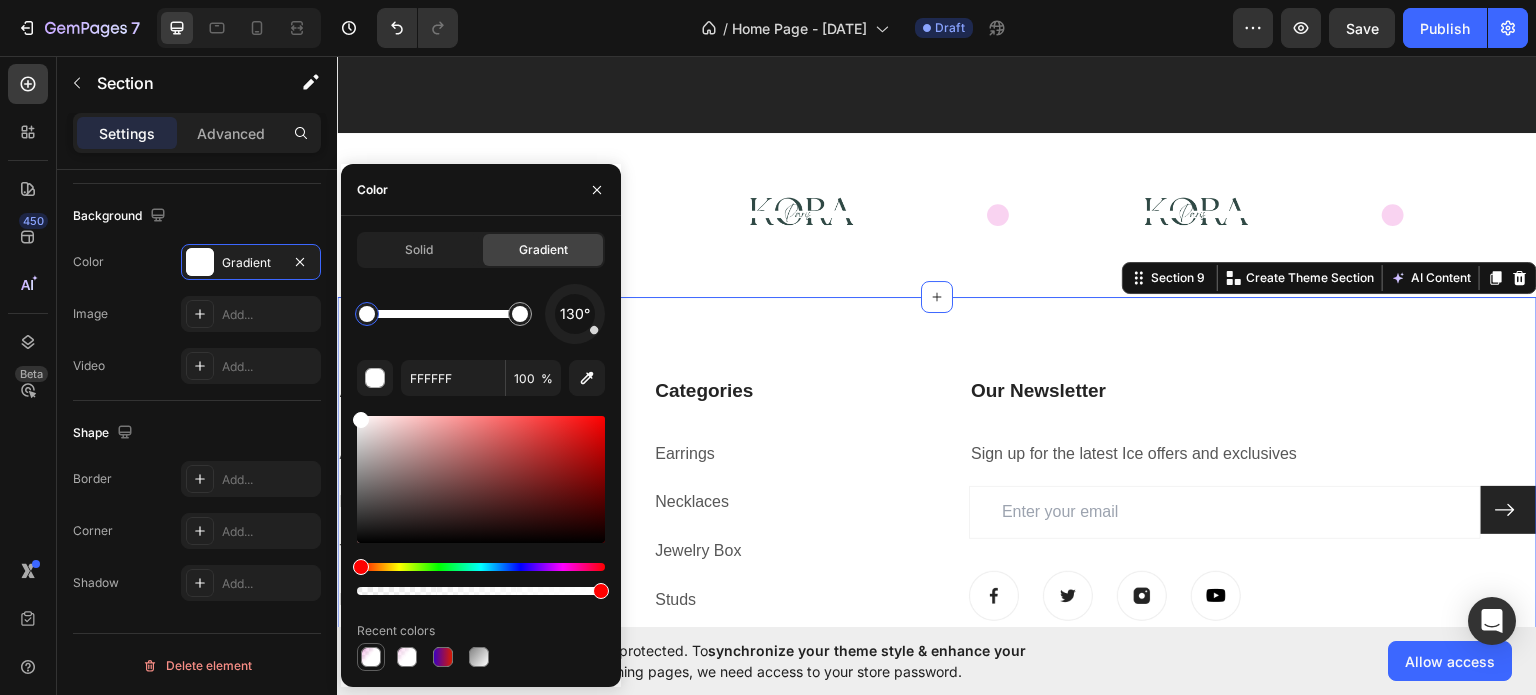 click at bounding box center (371, 657) 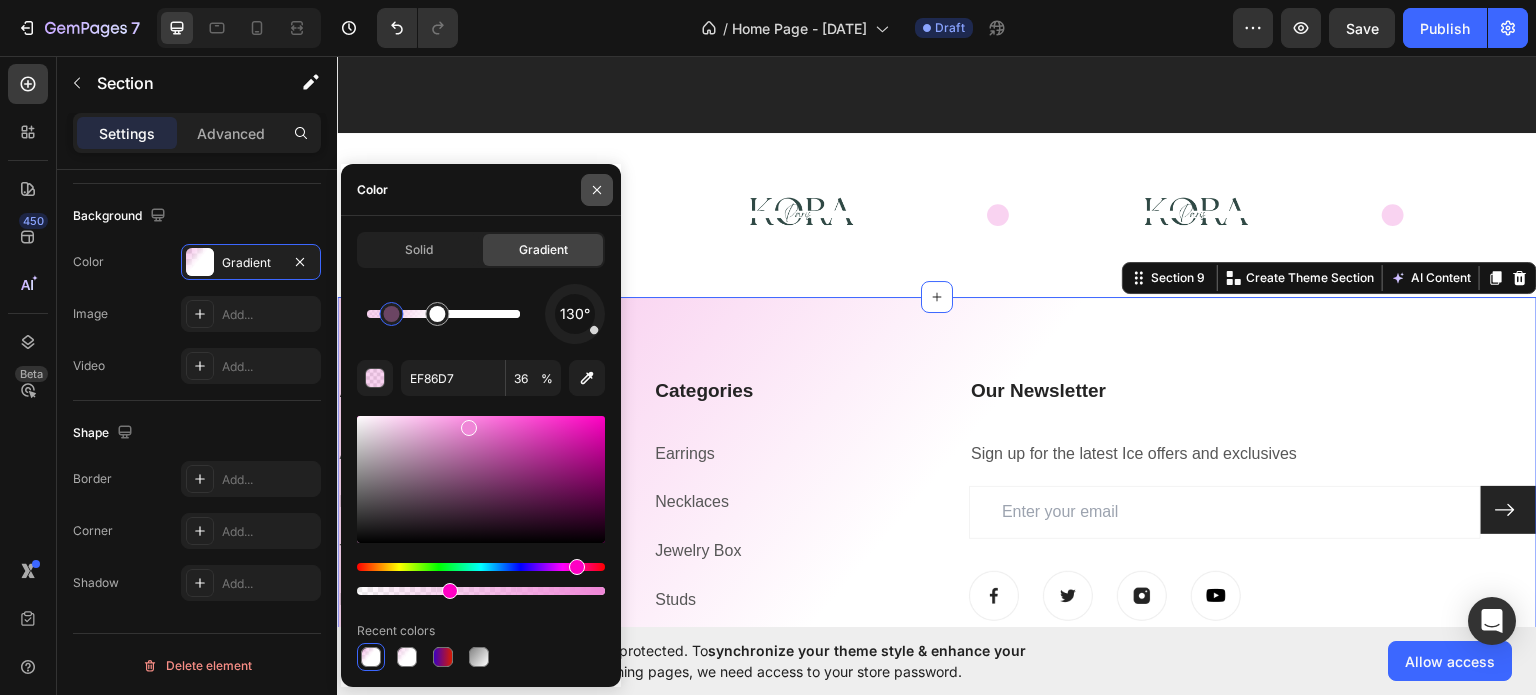 click 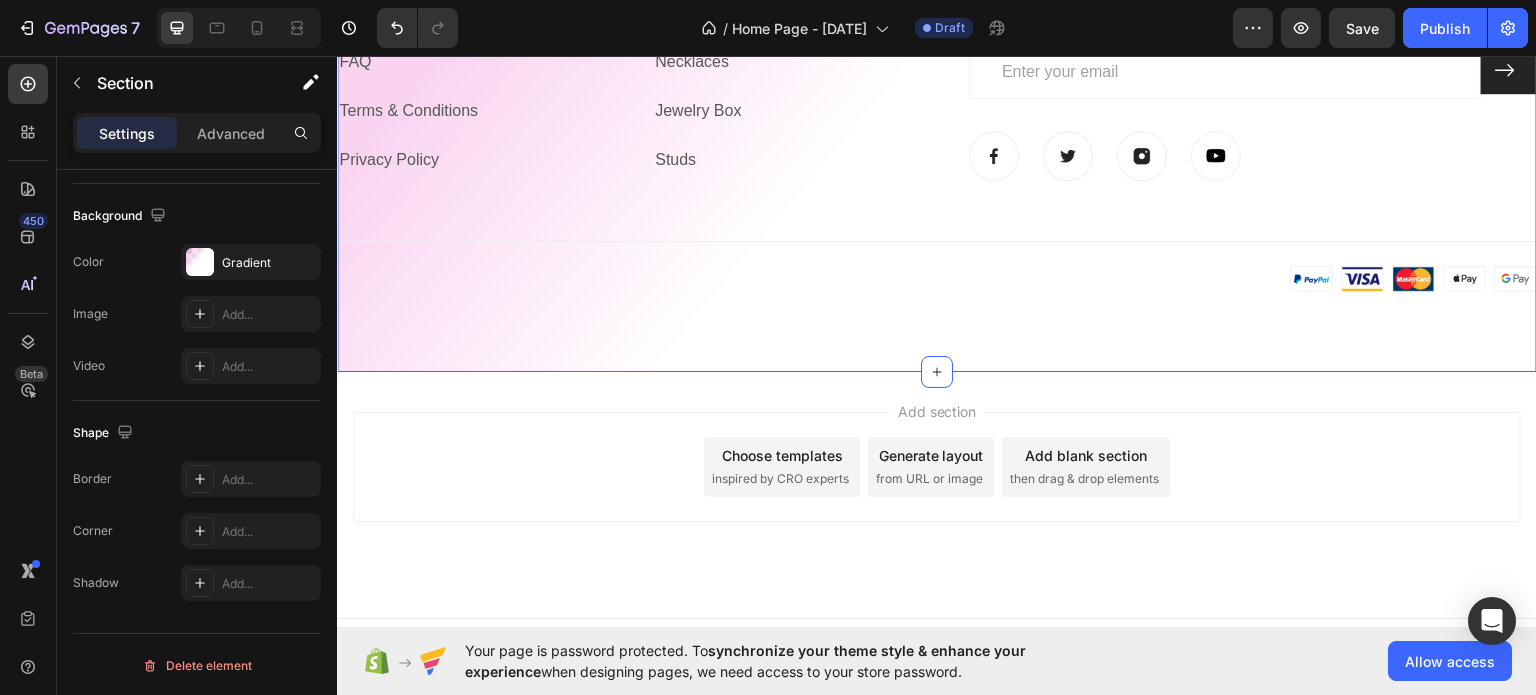 scroll, scrollTop: 3792, scrollLeft: 0, axis: vertical 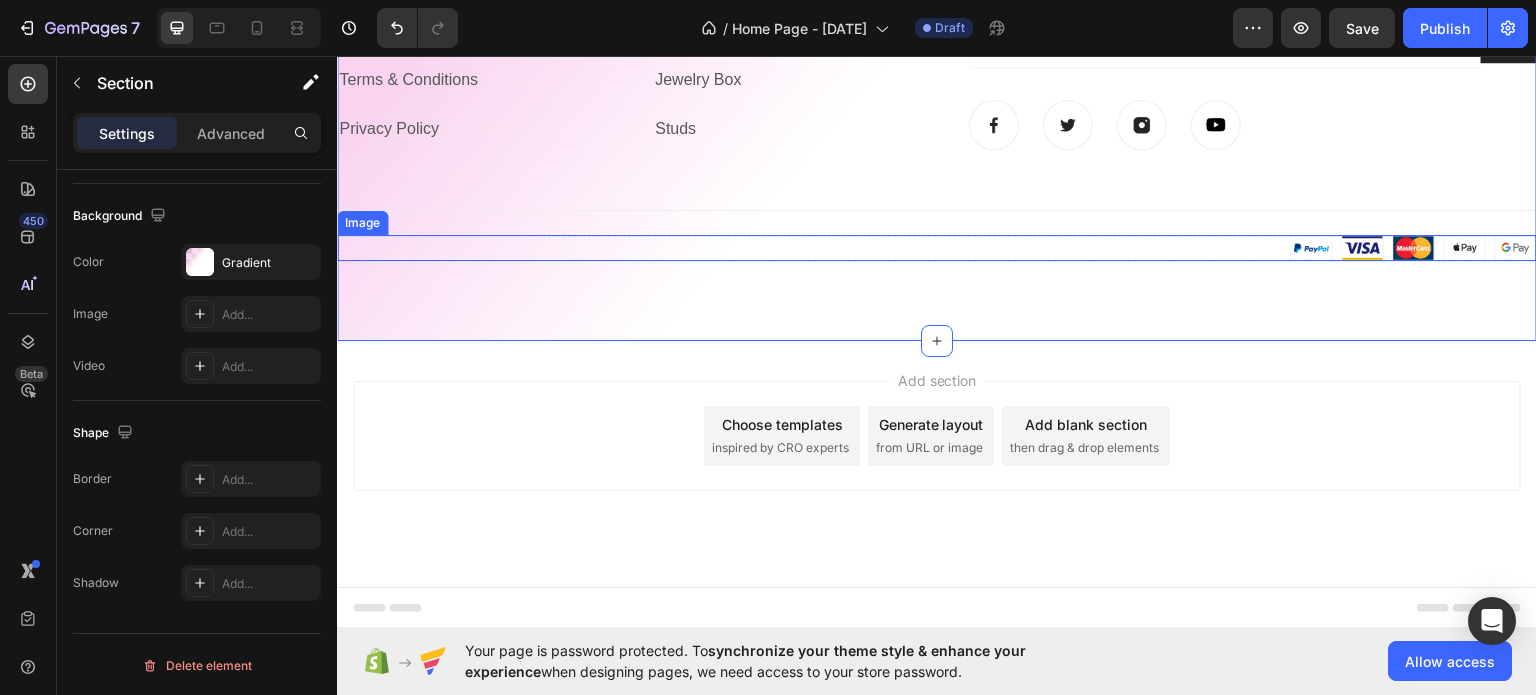 click at bounding box center (1337, 247) 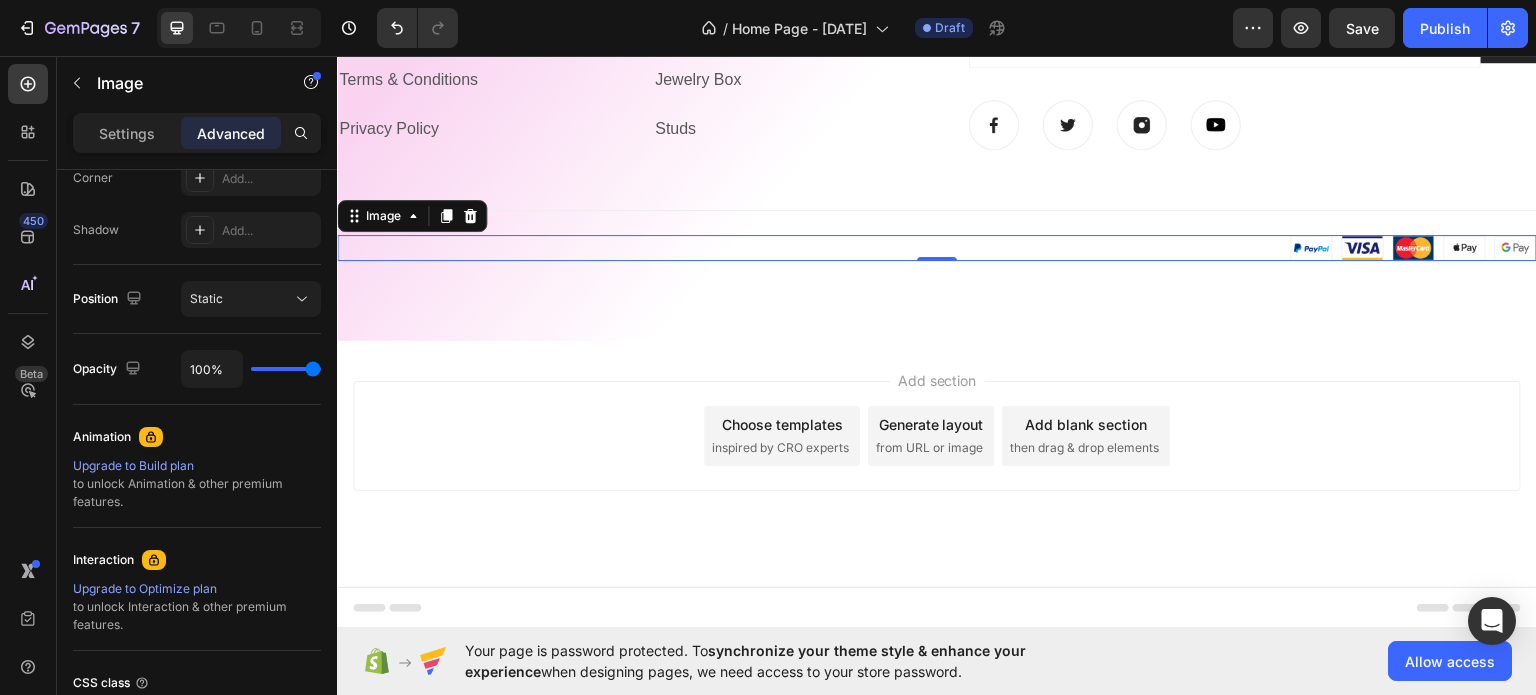 scroll, scrollTop: 0, scrollLeft: 0, axis: both 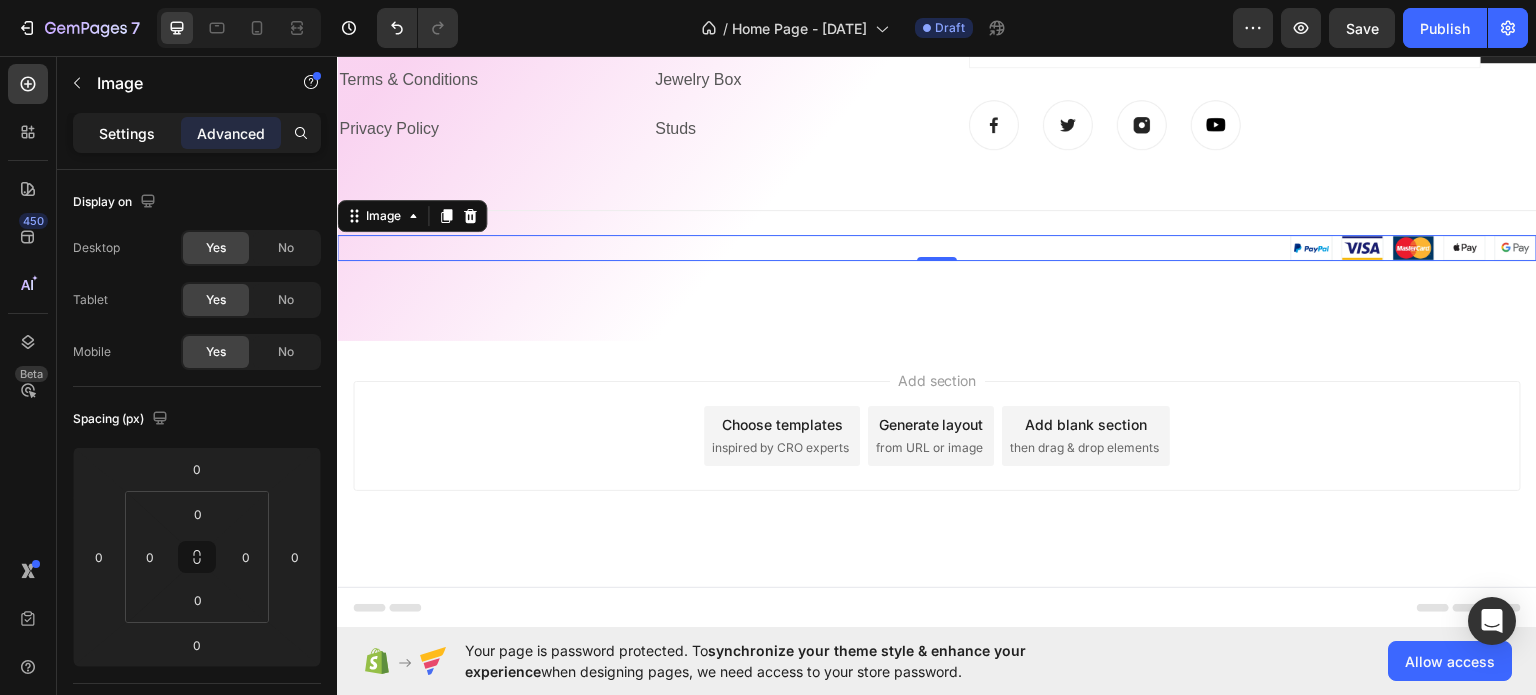 click on "Settings" at bounding box center (127, 133) 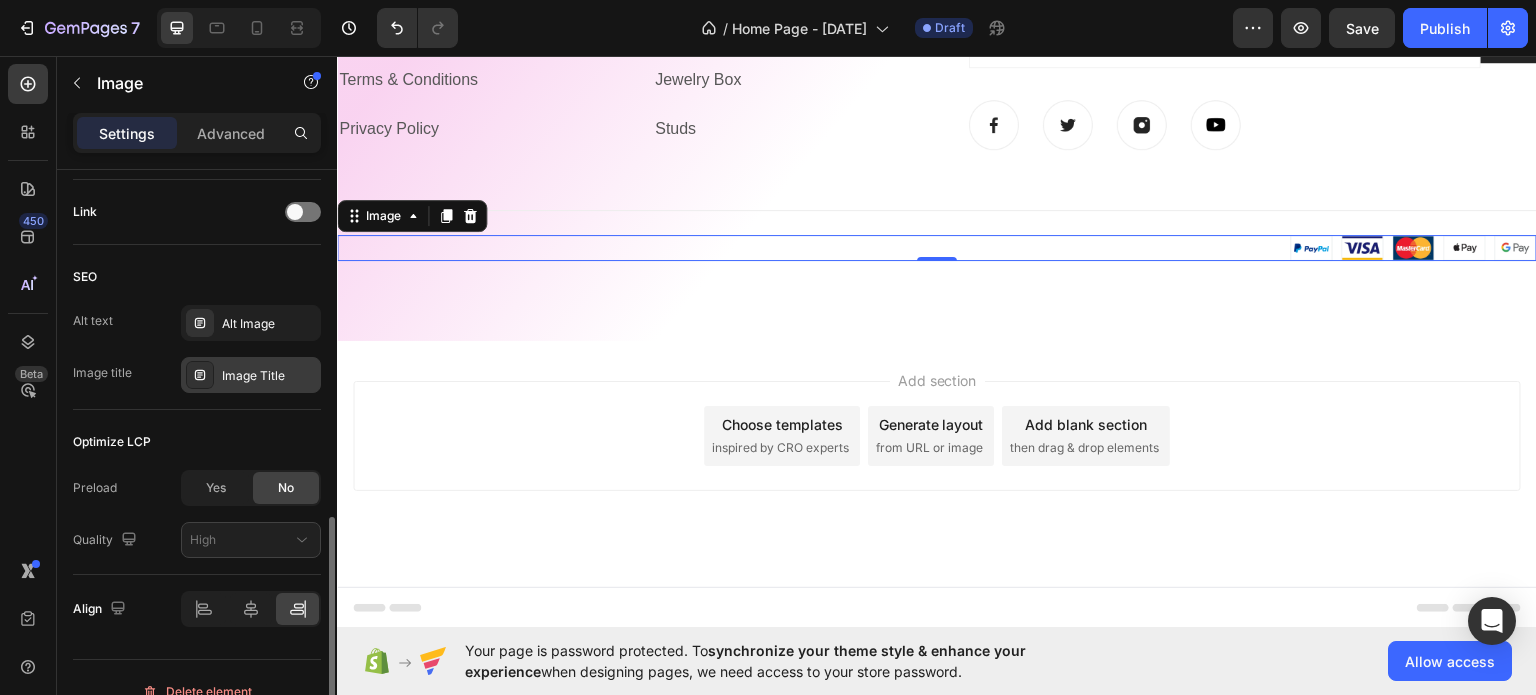 scroll, scrollTop: 926, scrollLeft: 0, axis: vertical 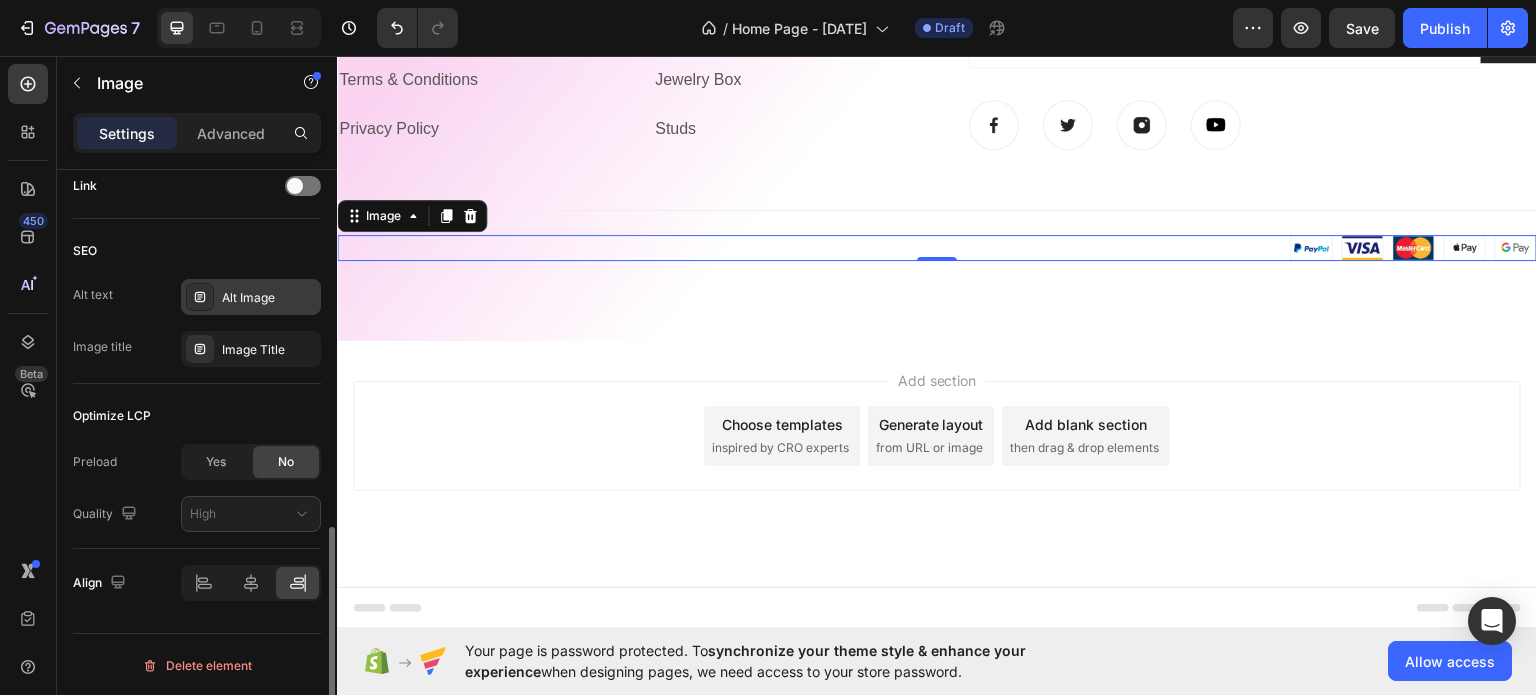 click on "Alt Image" at bounding box center (269, 298) 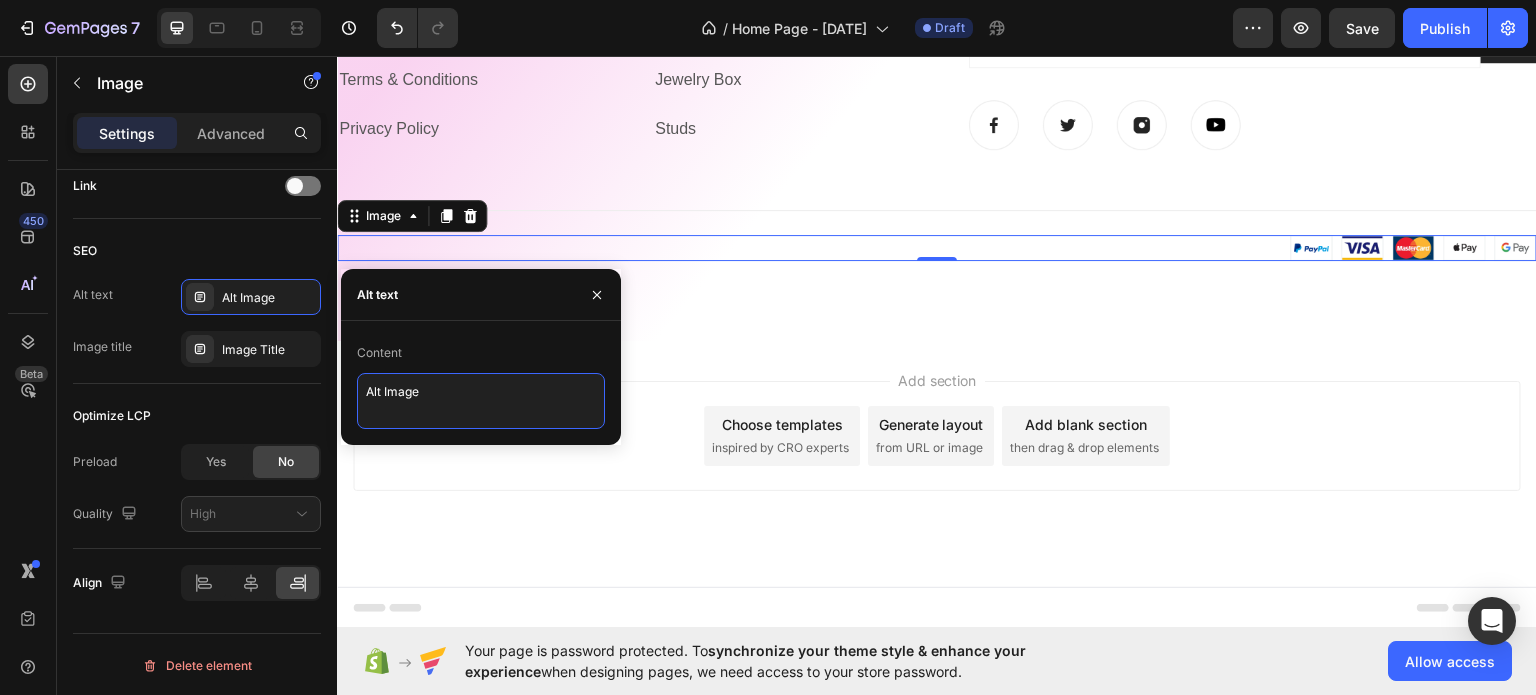 click on "Alt Image" at bounding box center [481, 401] 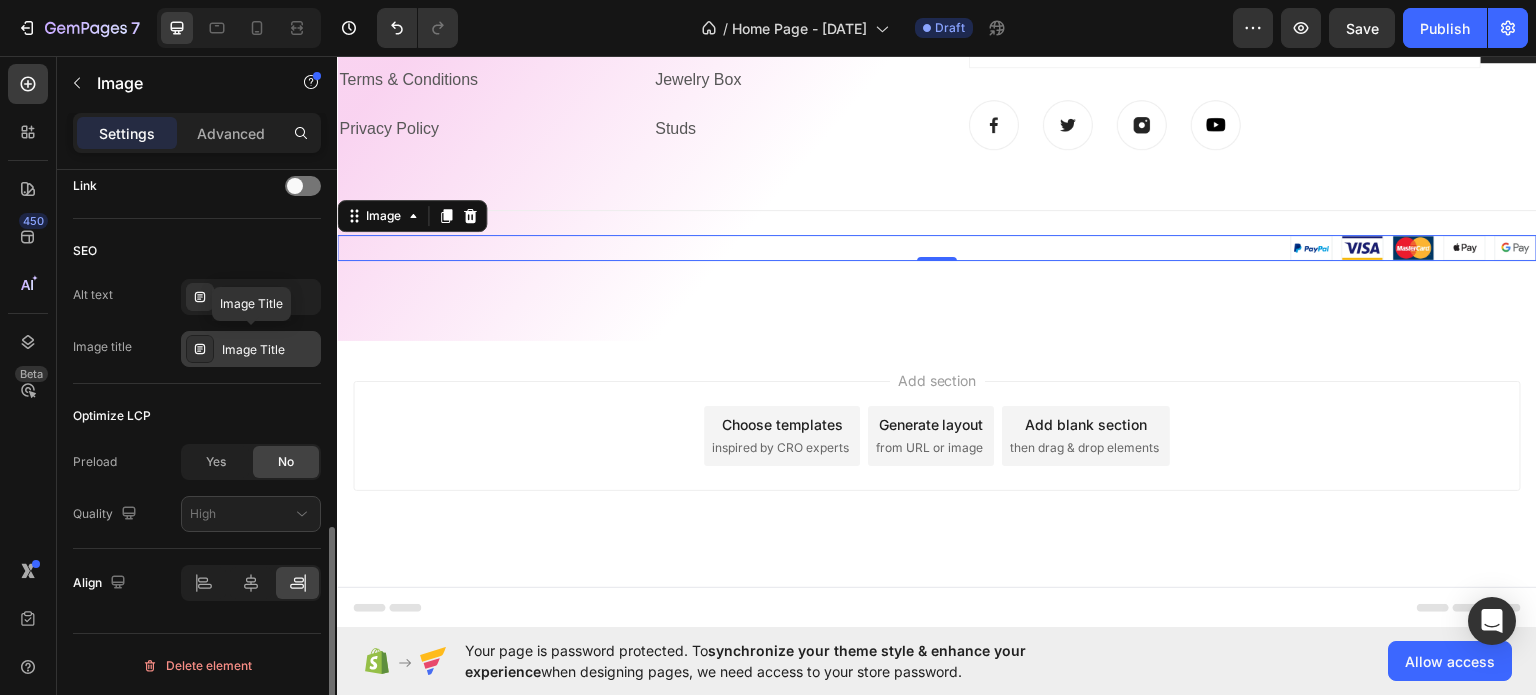 click on "Image Title" at bounding box center (269, 350) 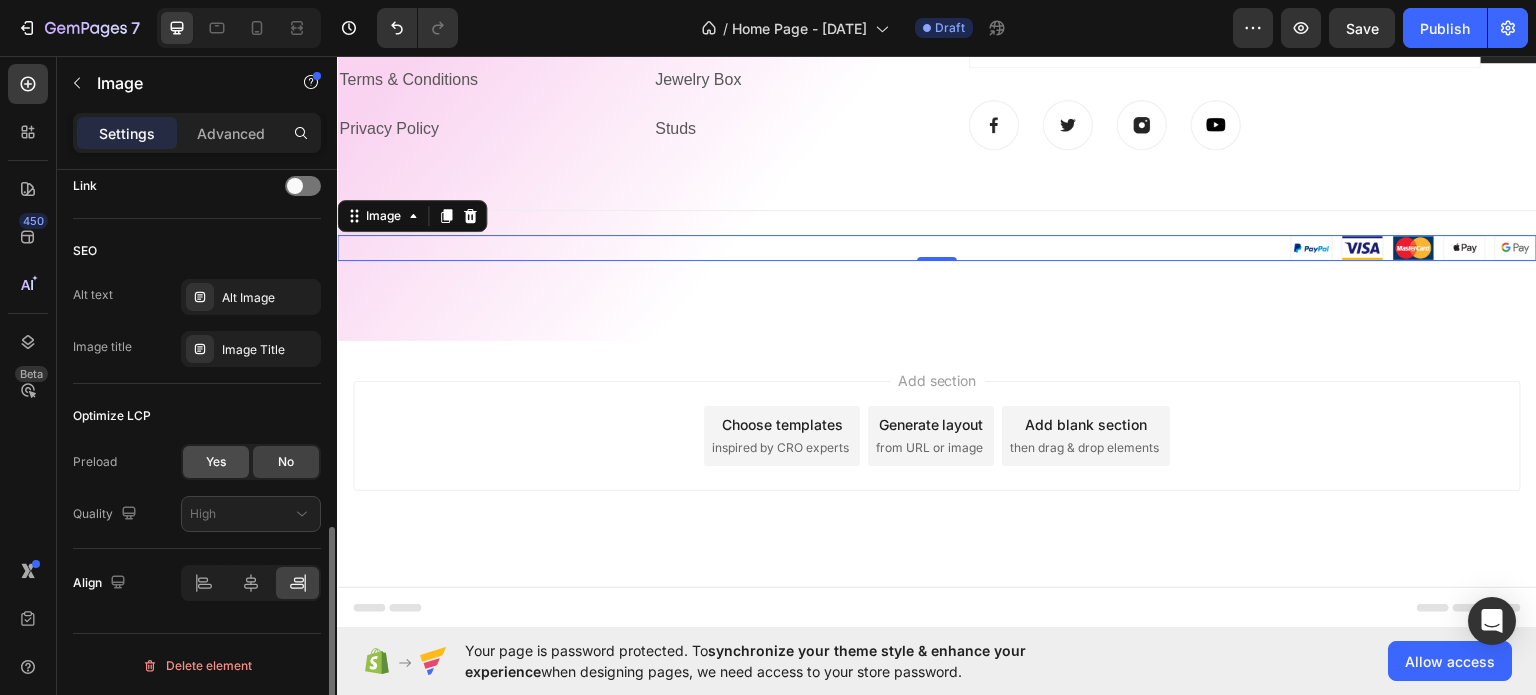 click on "Yes" 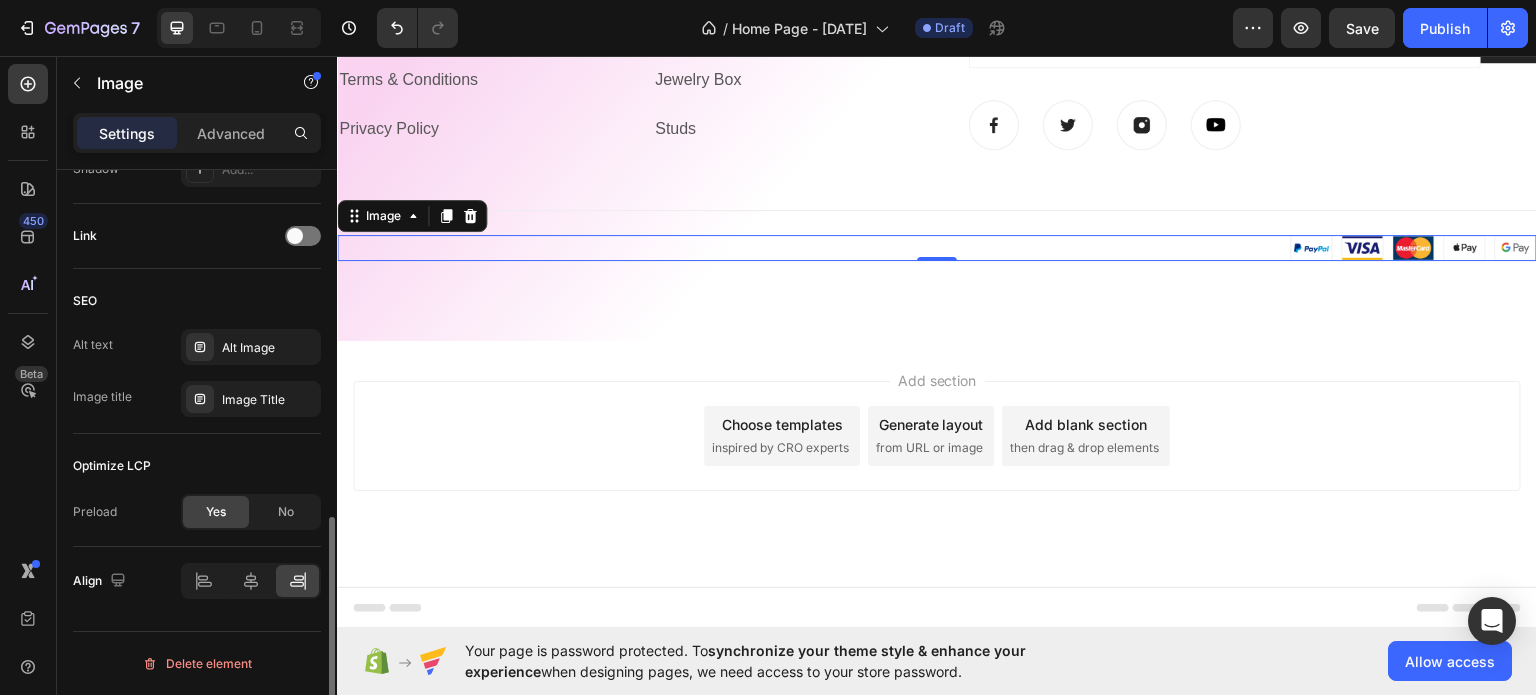 scroll, scrollTop: 874, scrollLeft: 0, axis: vertical 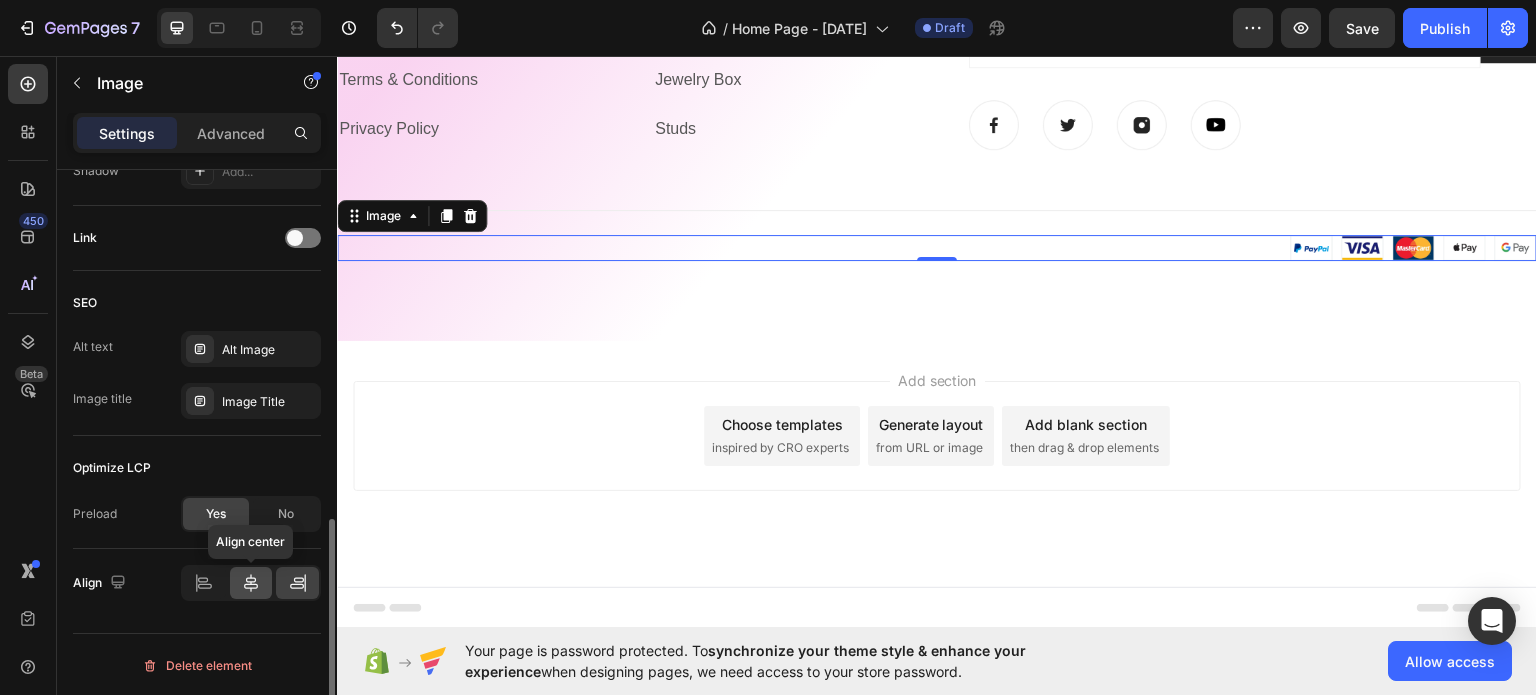 click 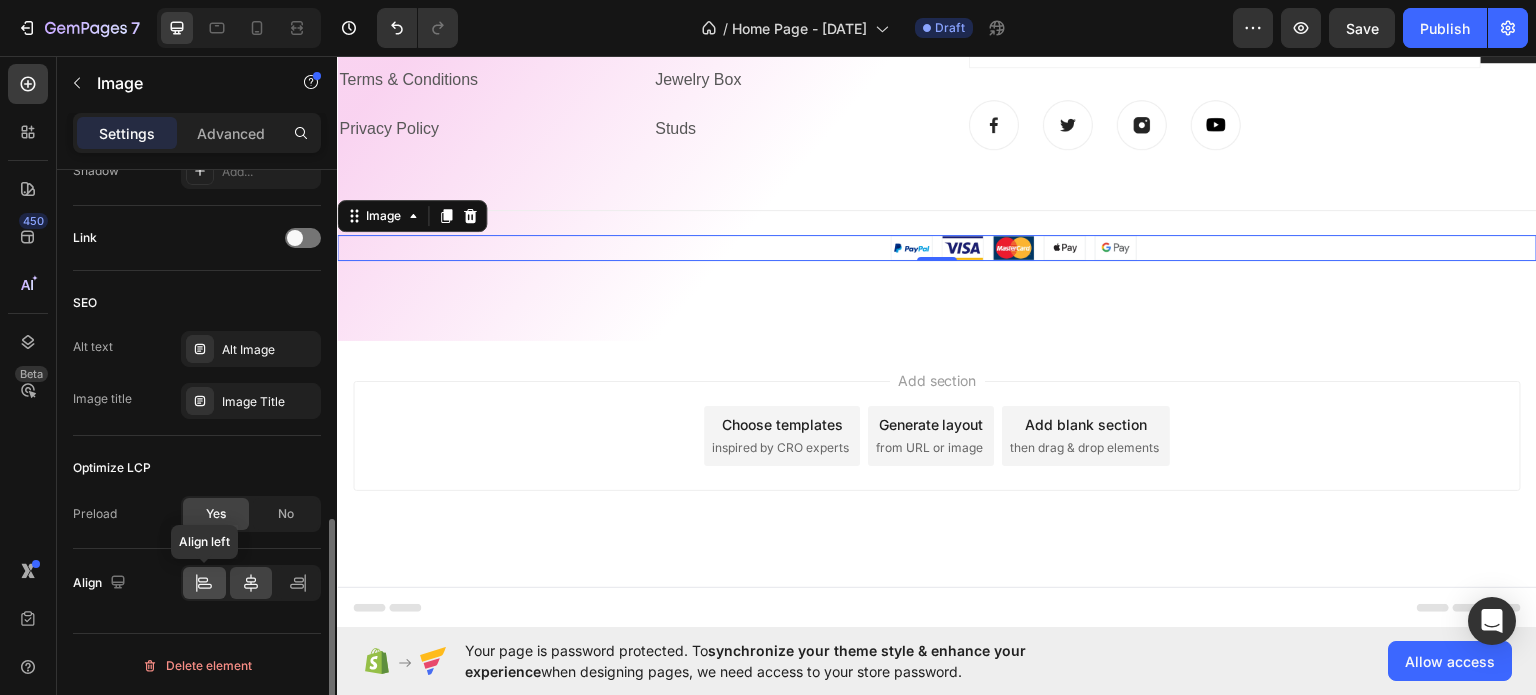 click 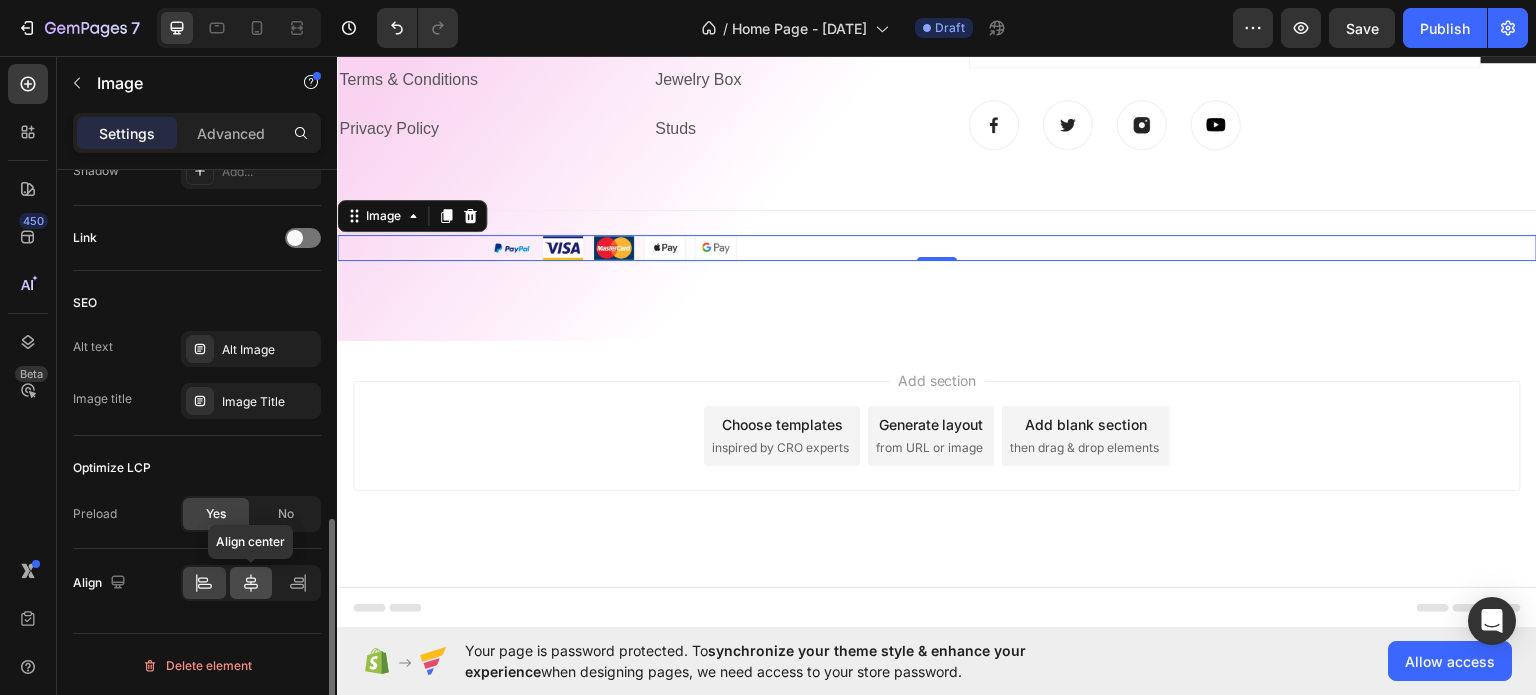 click 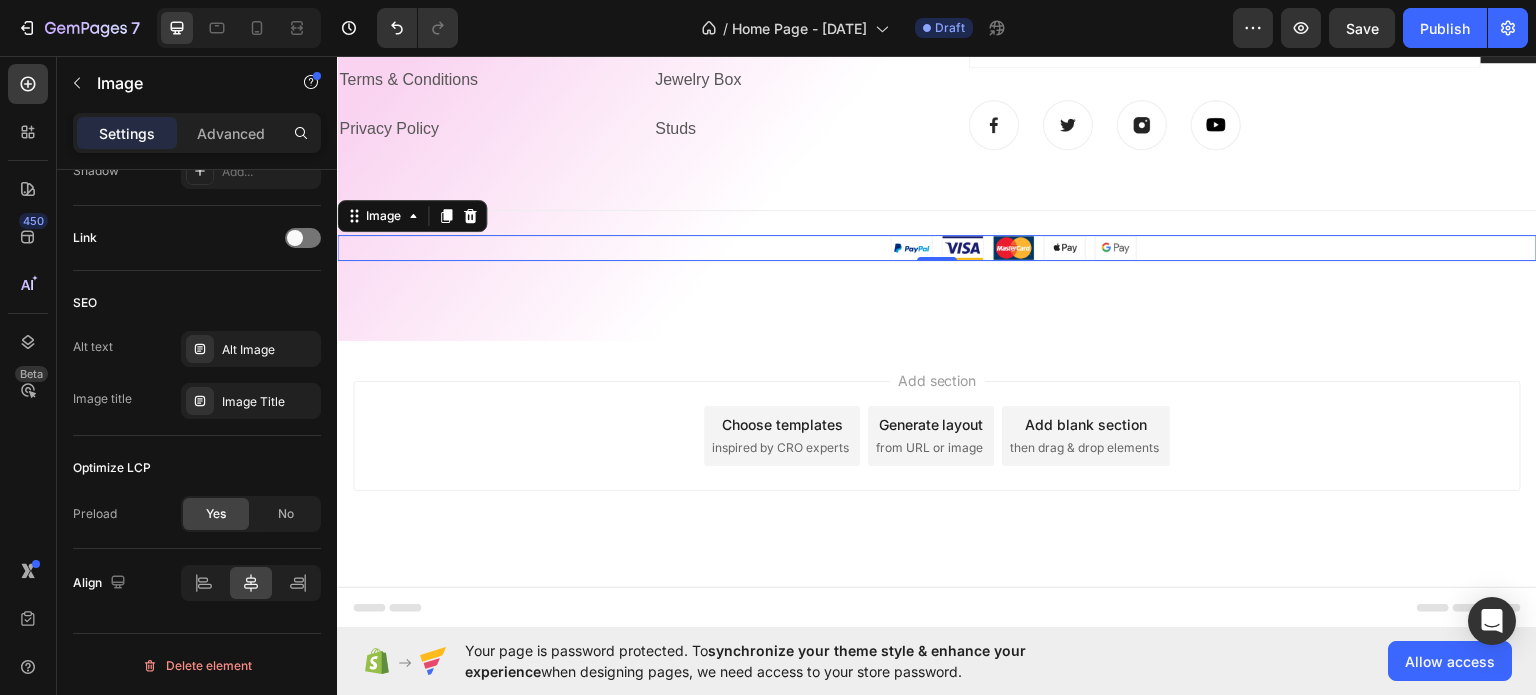 click on "Add section Choose templates inspired by CRO experts Generate layout from URL or image Add blank section then drag & drop elements" at bounding box center [937, 435] 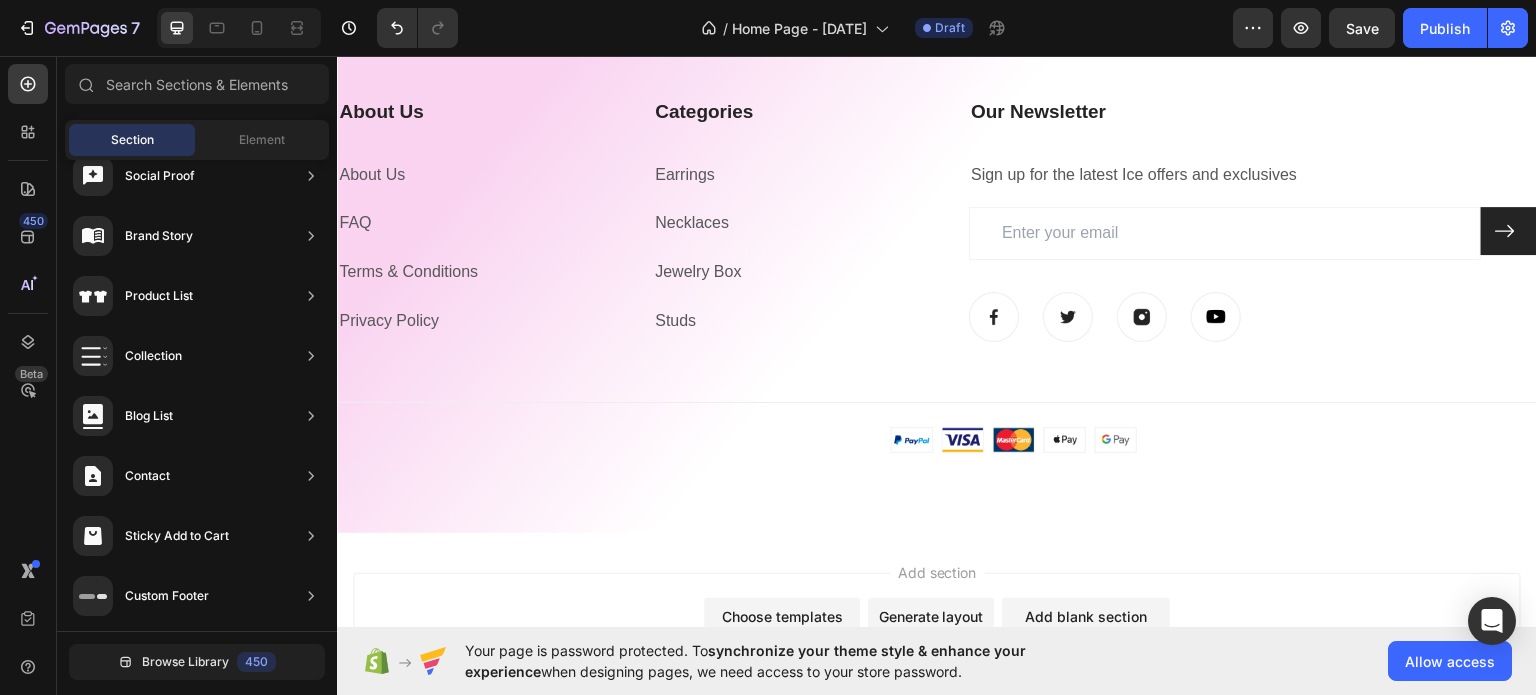 scroll, scrollTop: 3592, scrollLeft: 0, axis: vertical 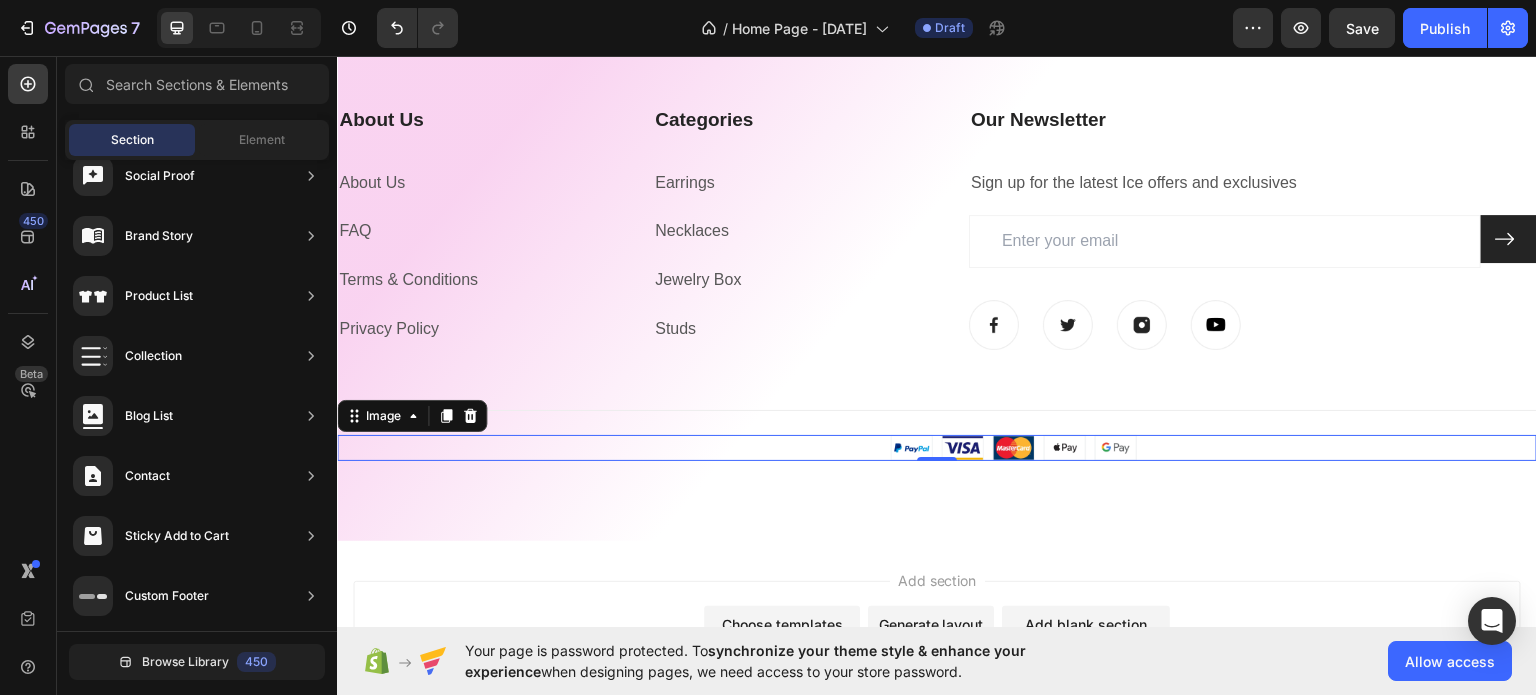 click at bounding box center (937, 447) 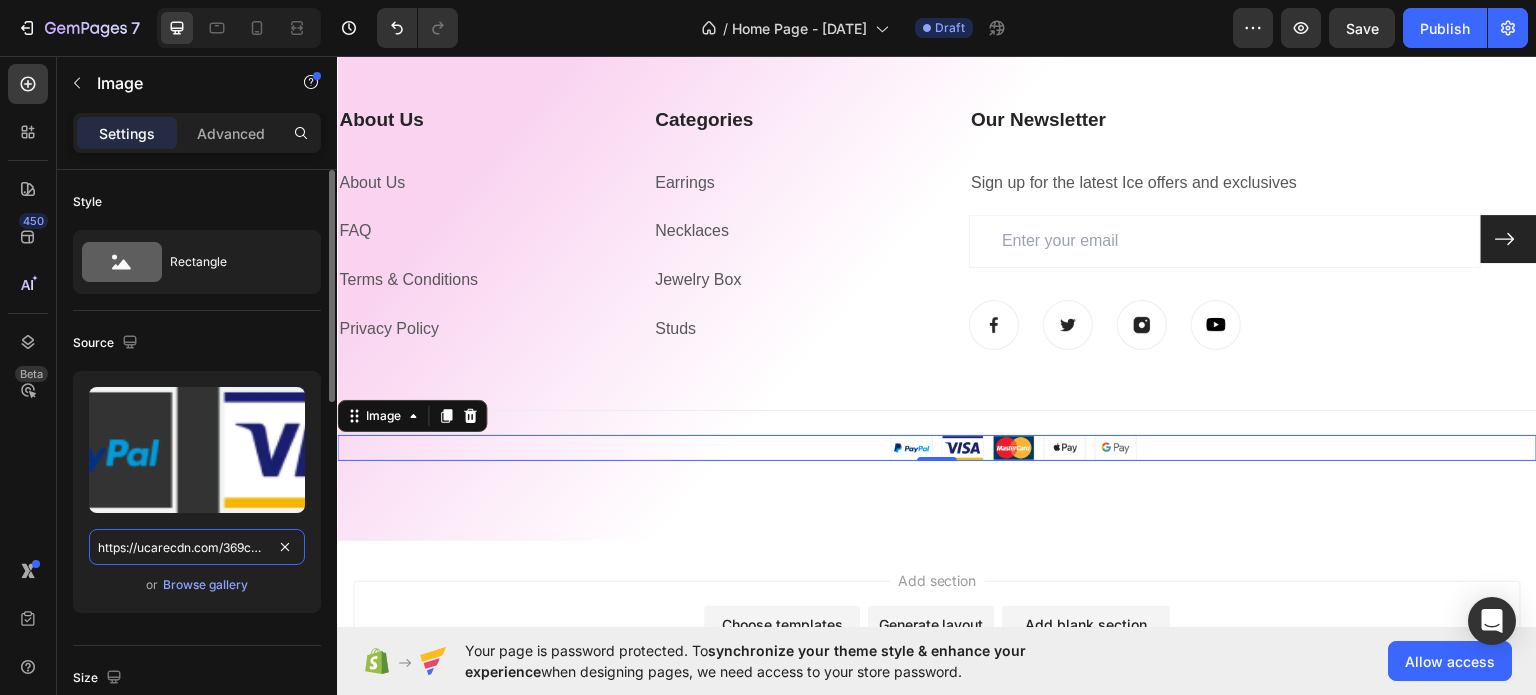 click on "https://ucarecdn.com/369c364e-b8c6-41ca-bfd1-81f2235421e1/-/format/auto/" at bounding box center (197, 547) 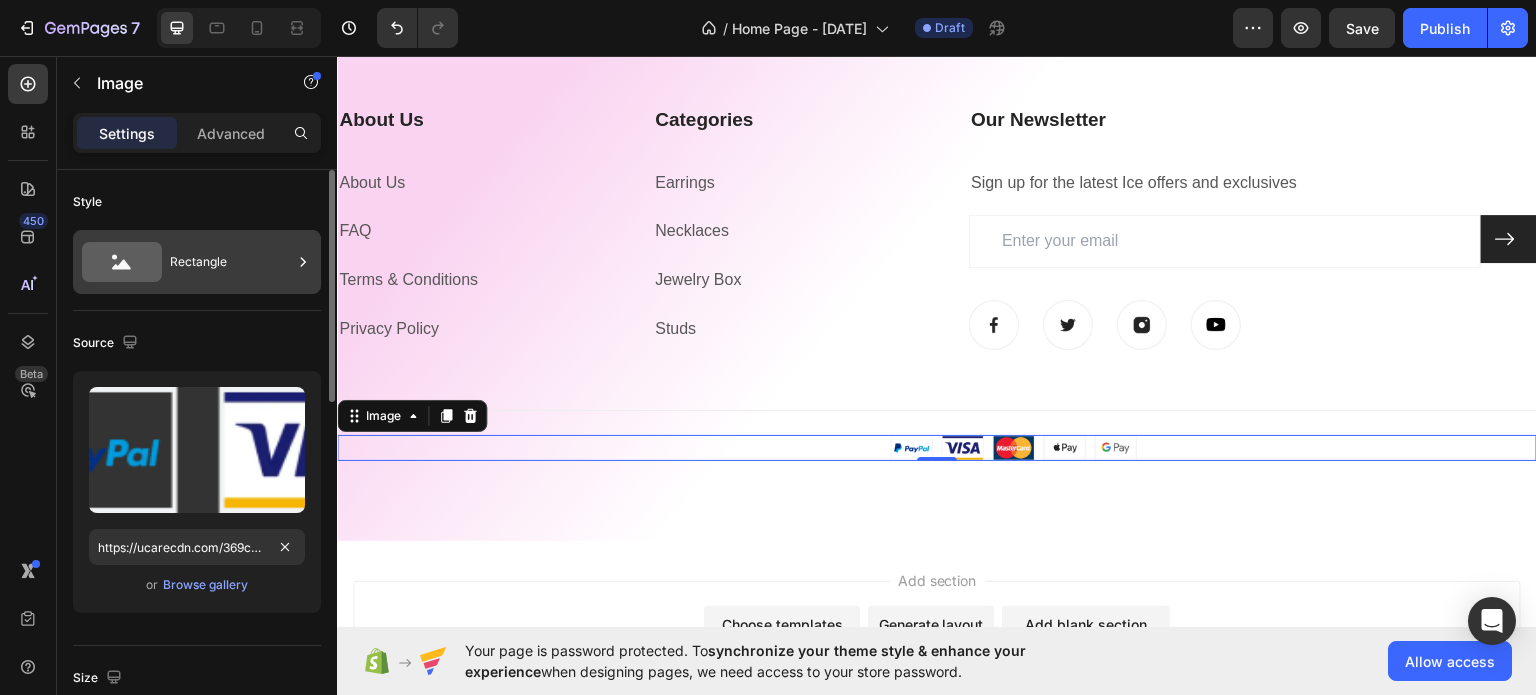 click on "Rectangle" at bounding box center (231, 262) 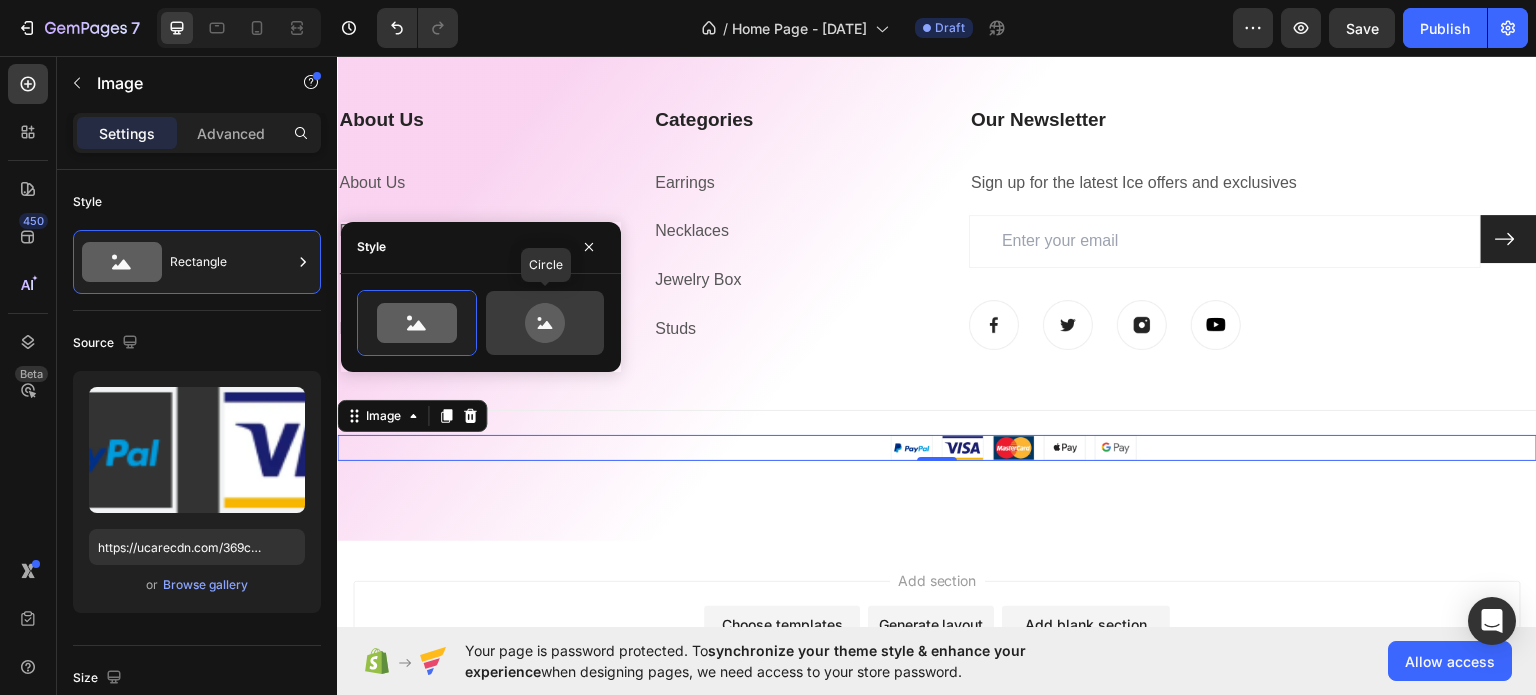 click 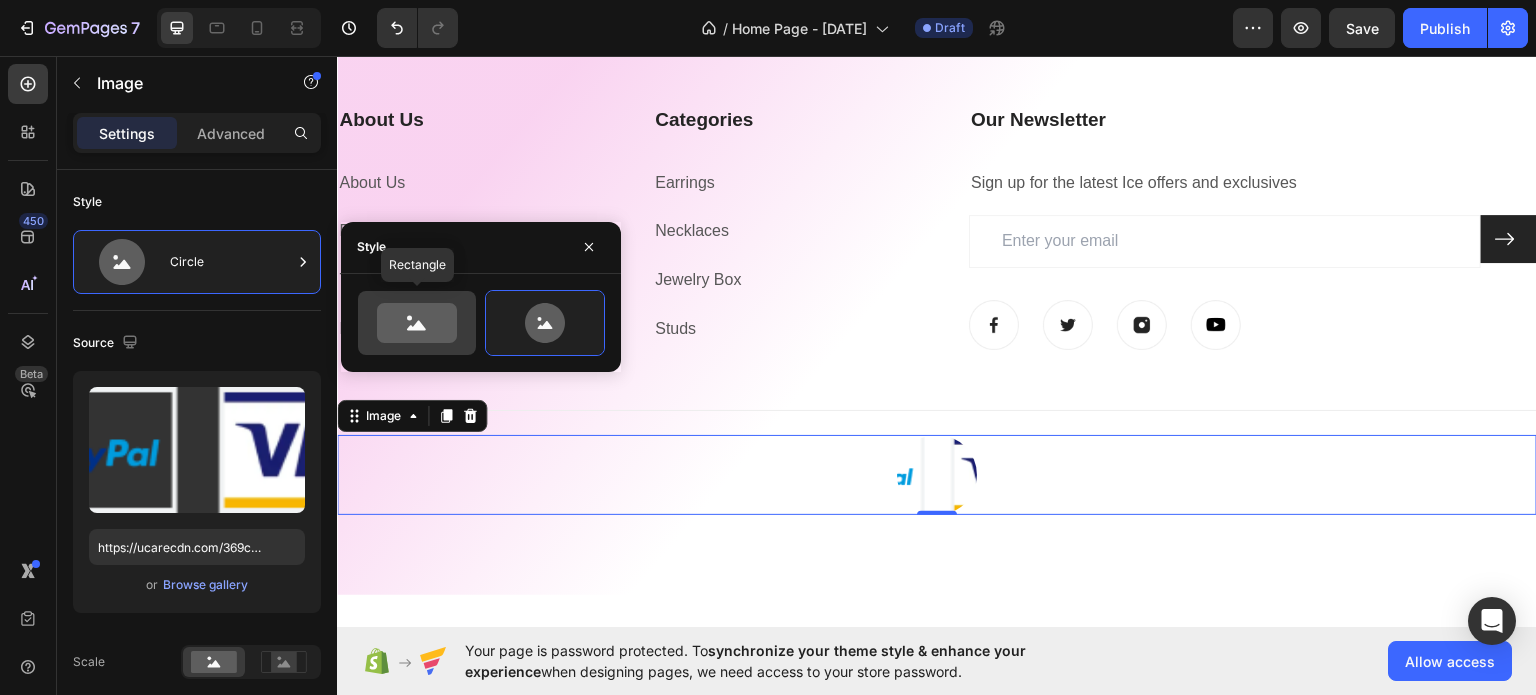 click 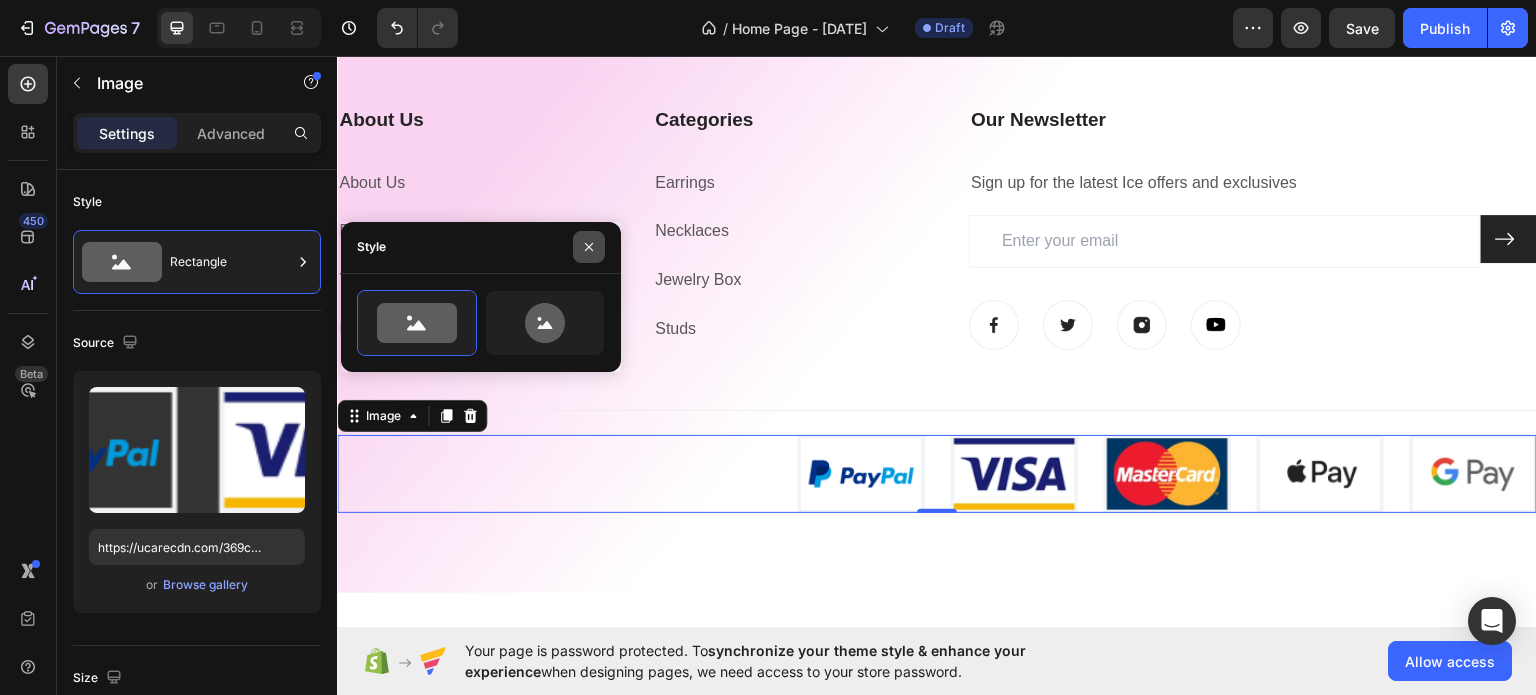 click 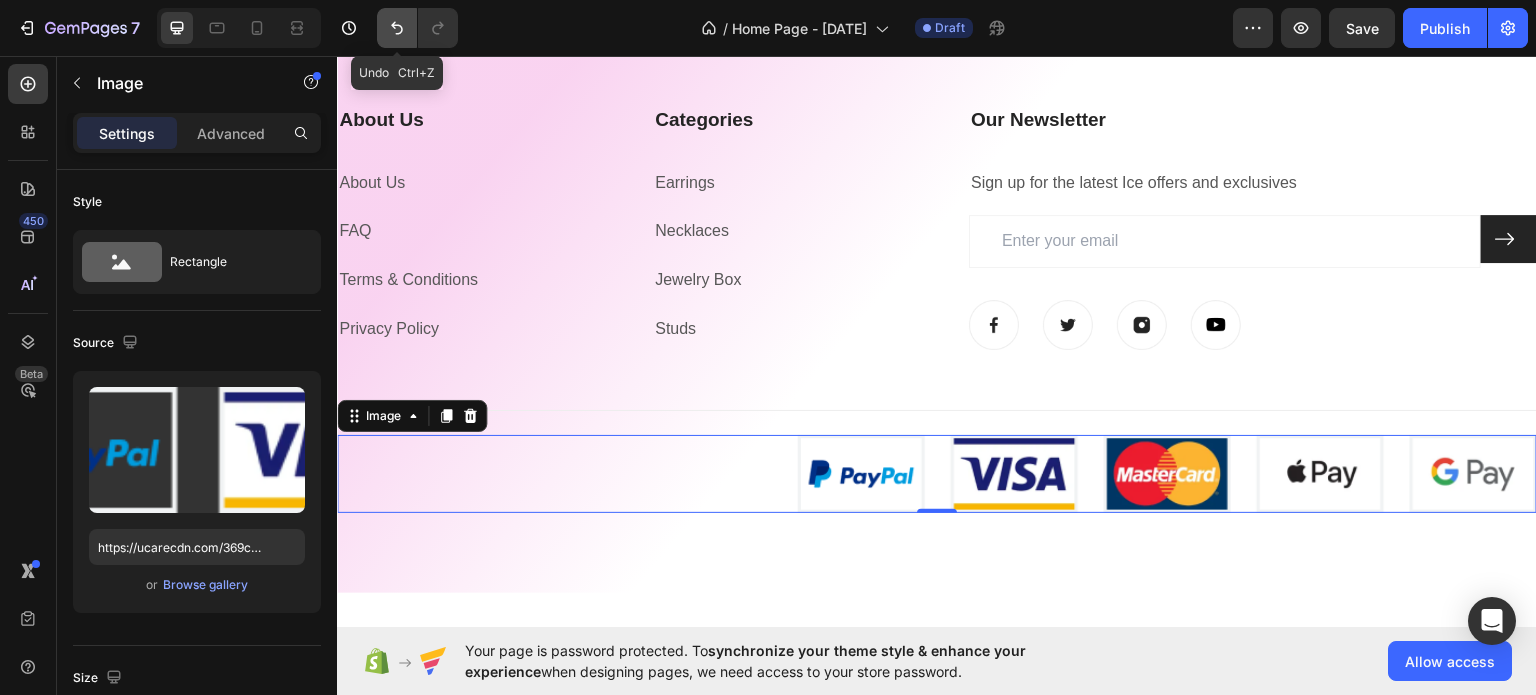 click 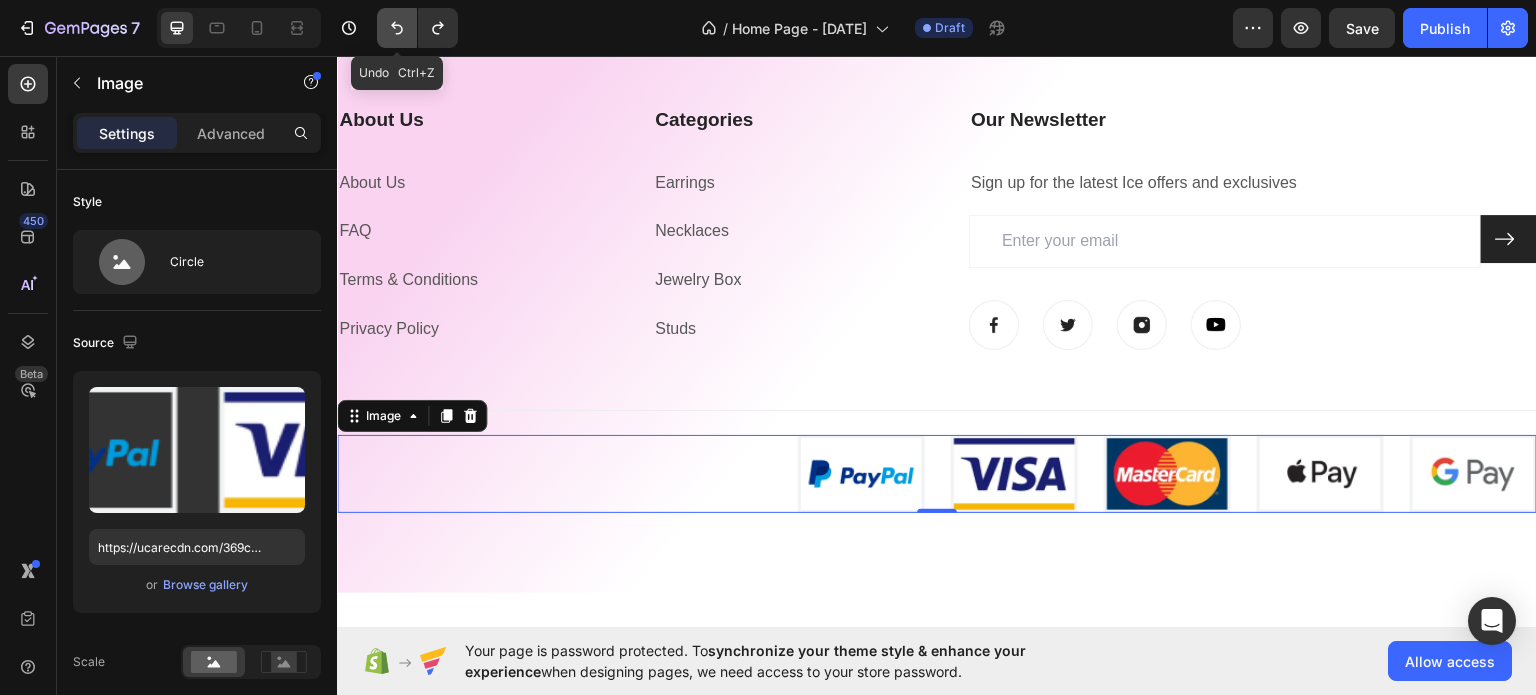 click 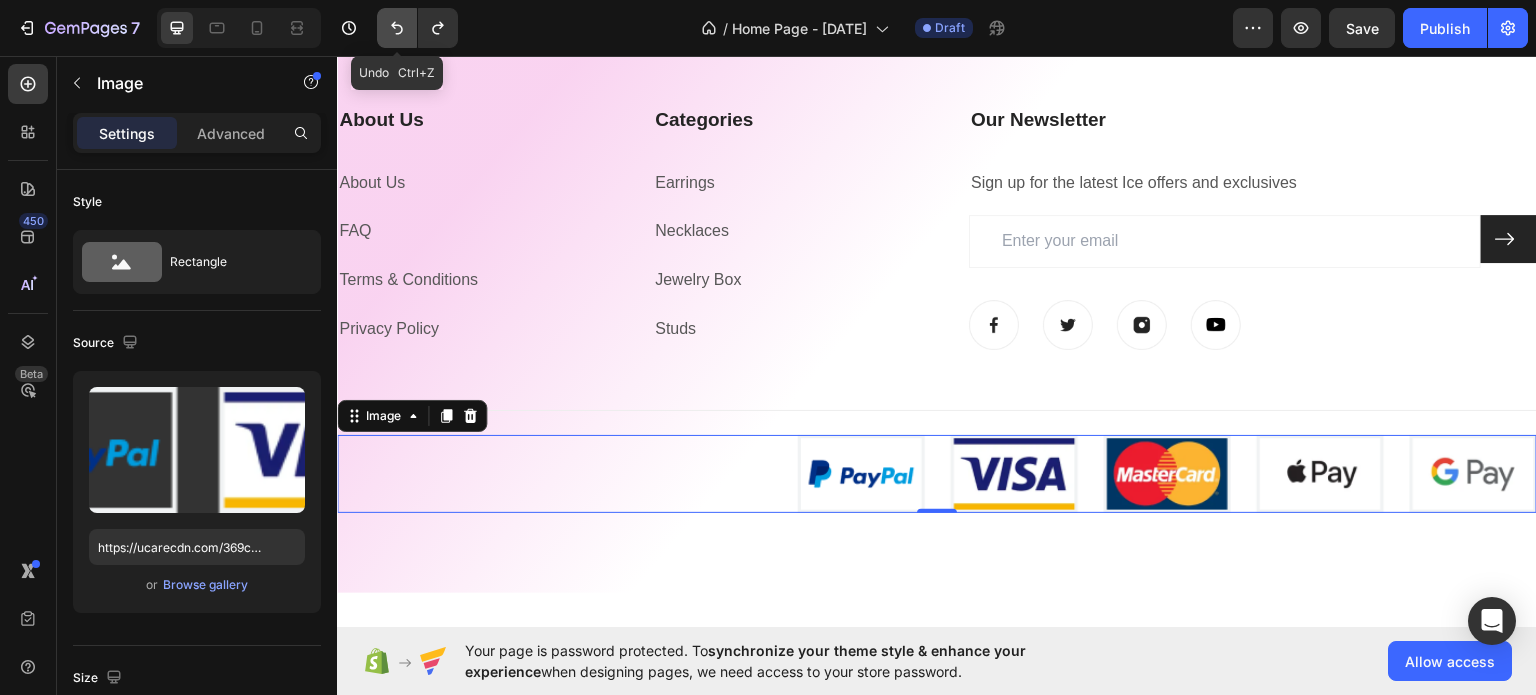click 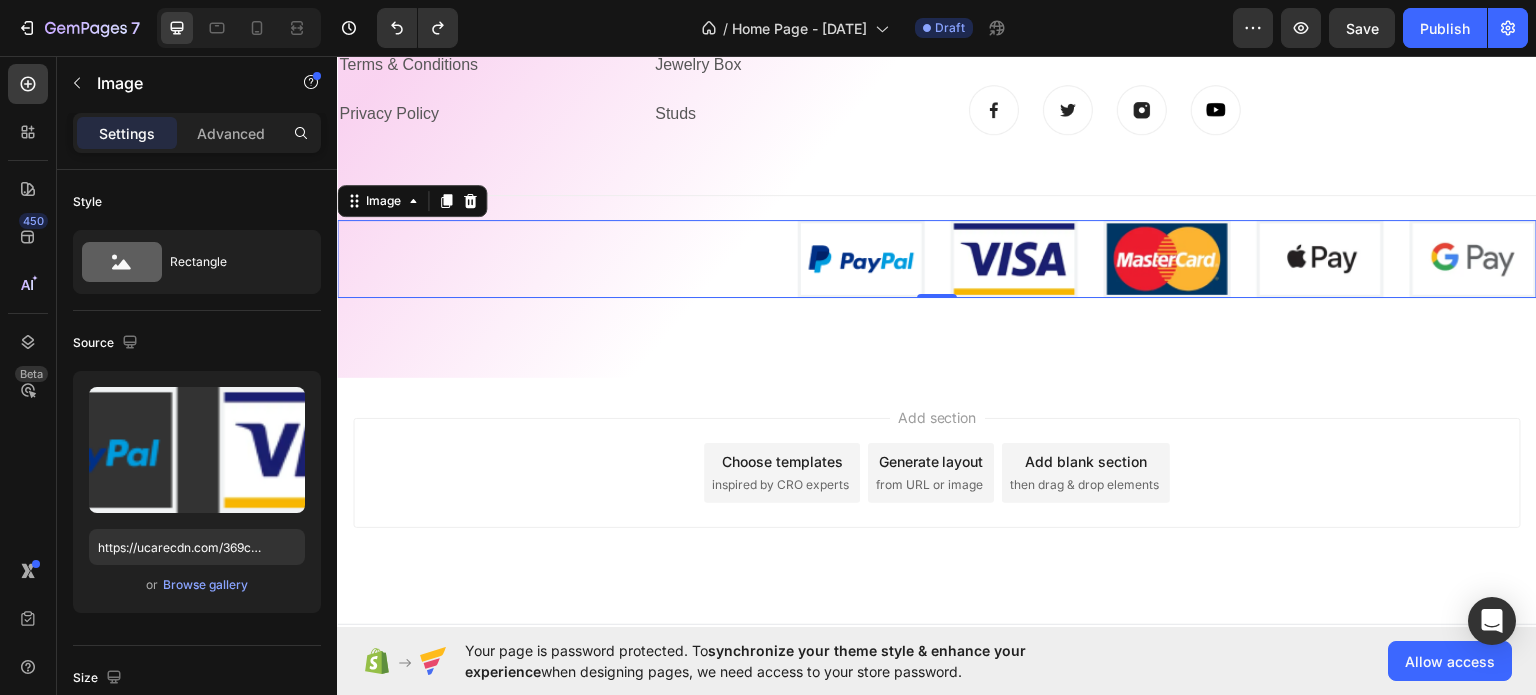 scroll, scrollTop: 3843, scrollLeft: 0, axis: vertical 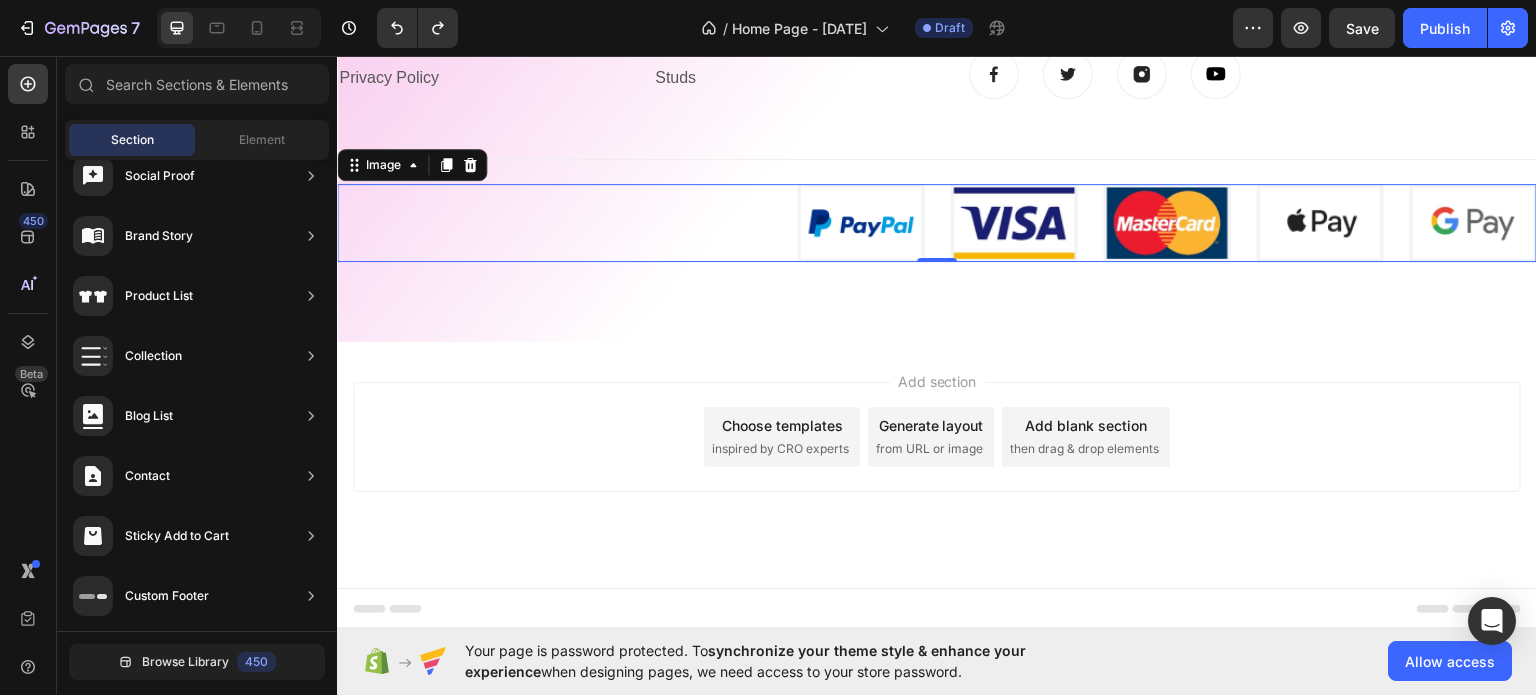 click on "Add section Choose templates inspired by CRO experts Generate layout from URL or image Add blank section then drag & drop elements" at bounding box center [937, 464] 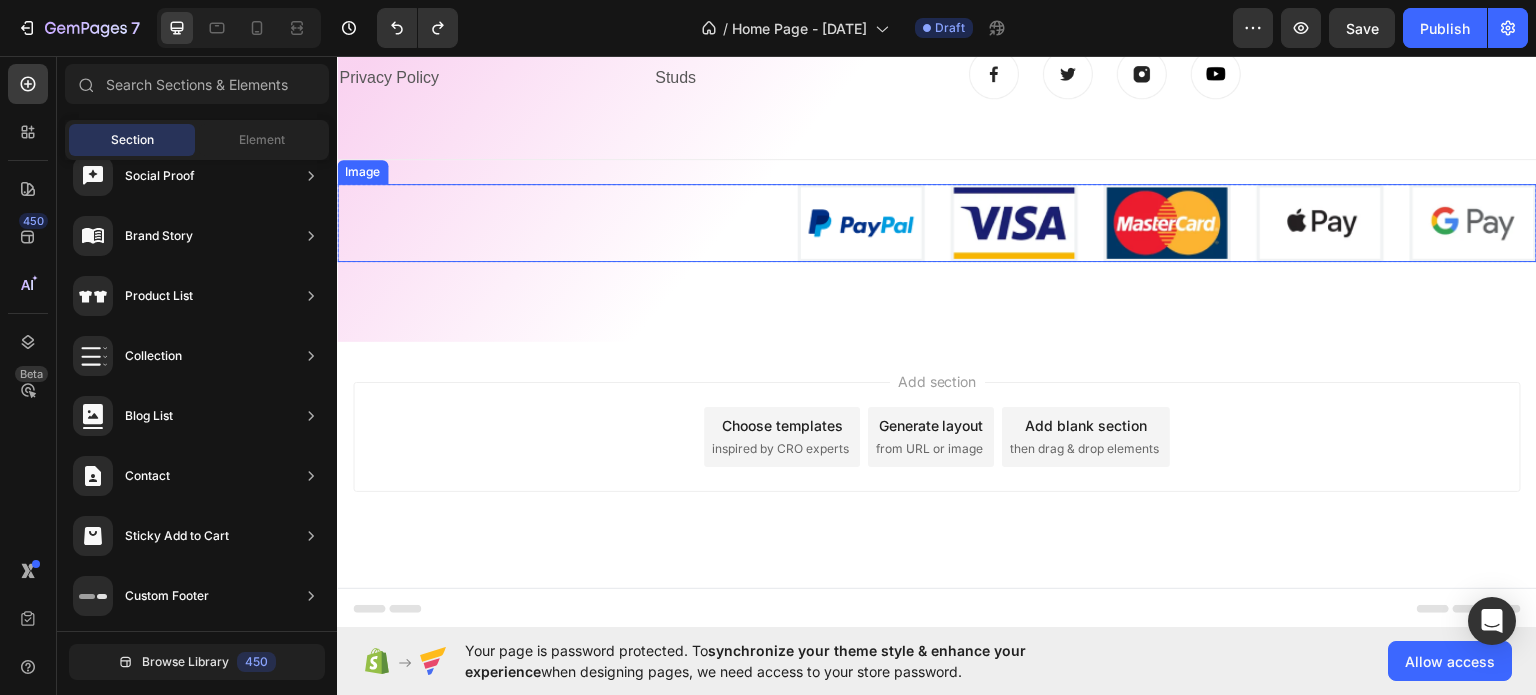 click at bounding box center [937, 222] 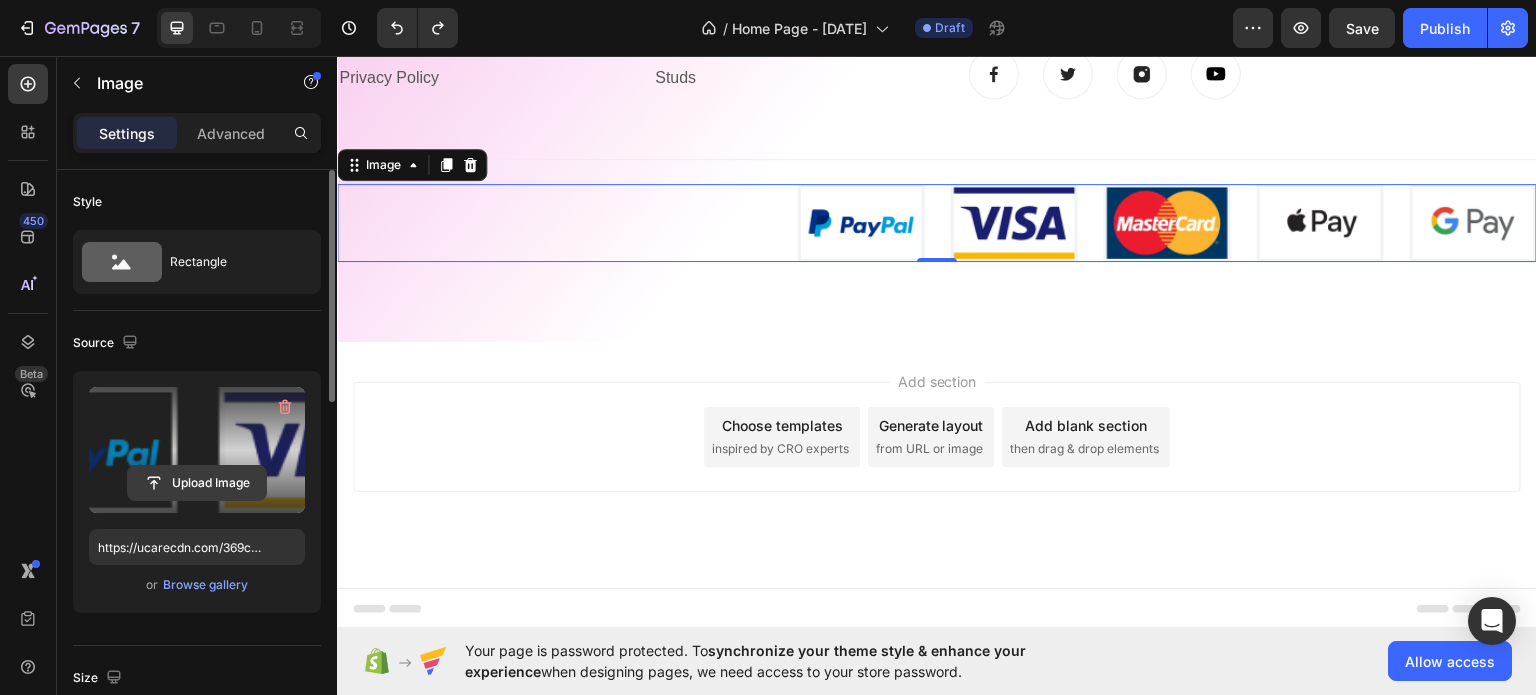 click 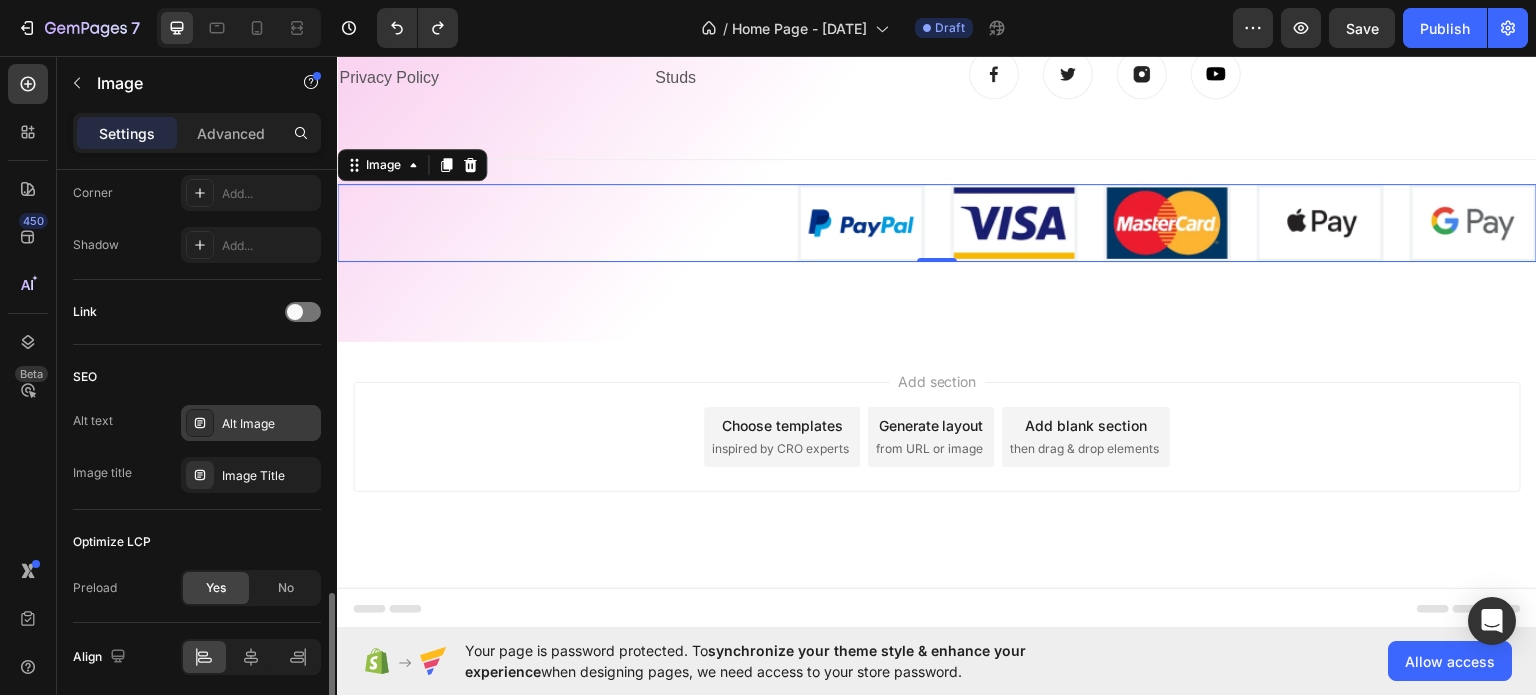 scroll, scrollTop: 874, scrollLeft: 0, axis: vertical 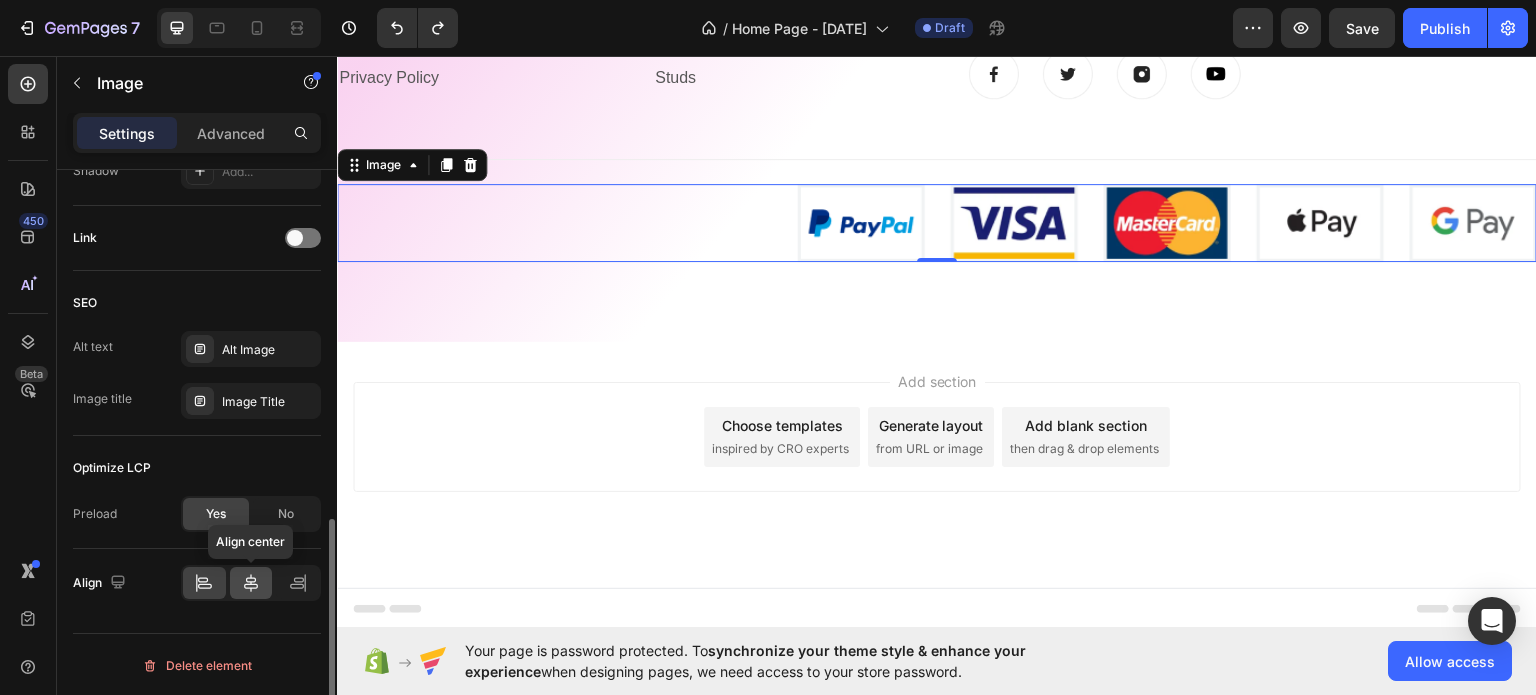 click 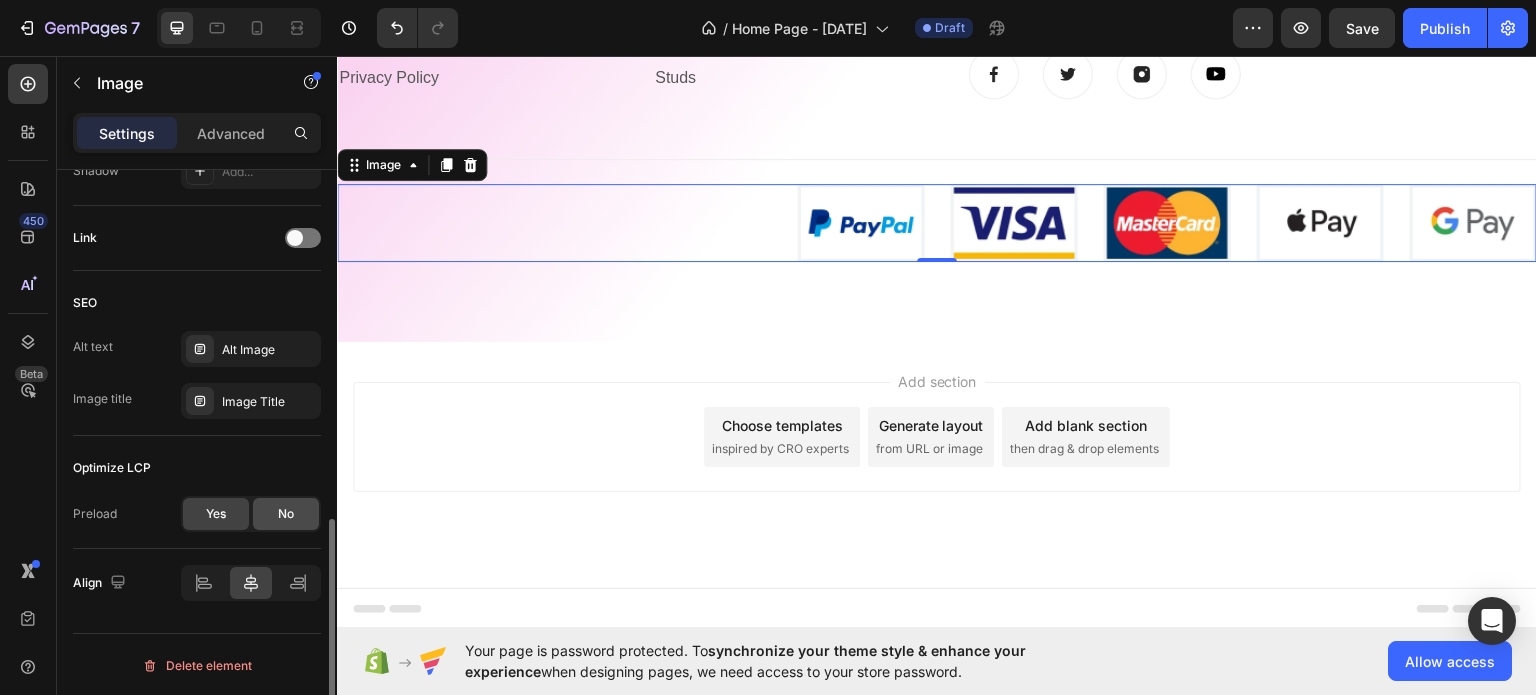 click on "No" 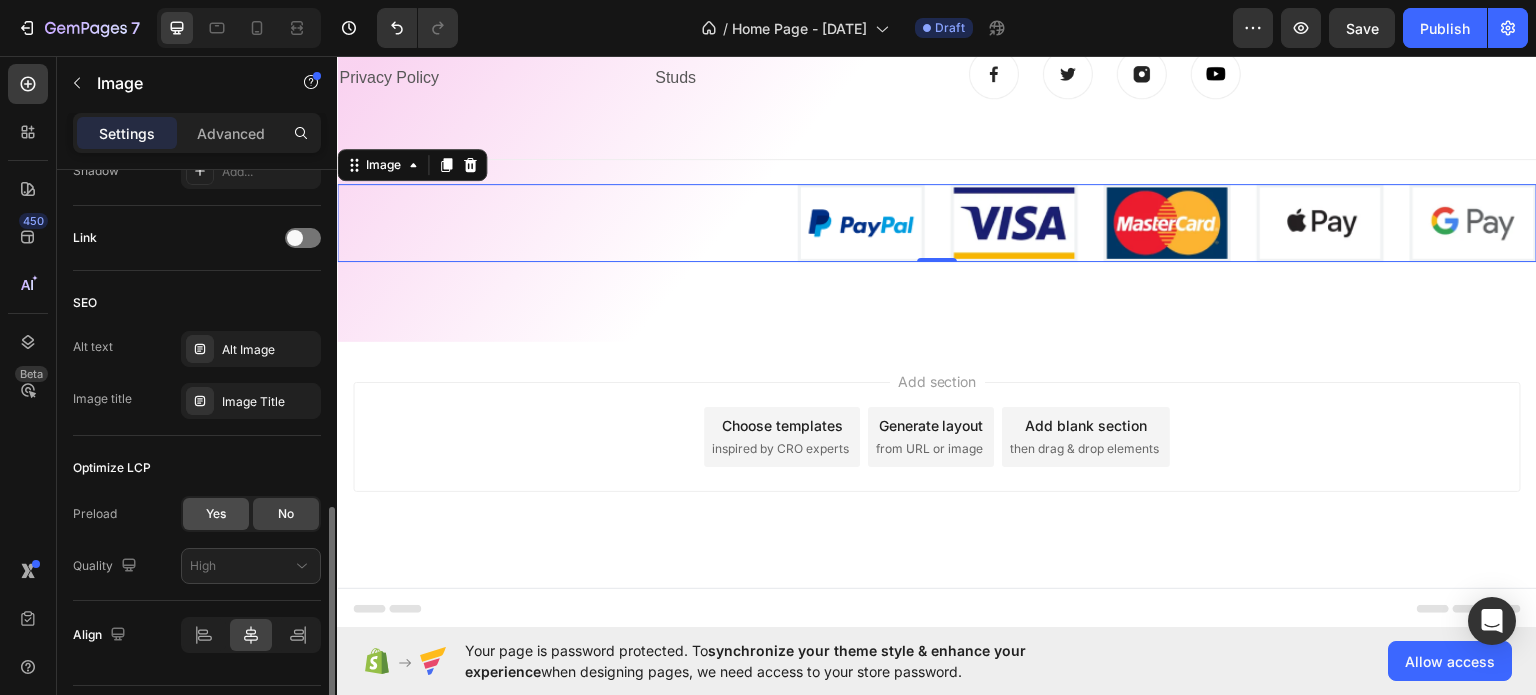 click on "Yes" 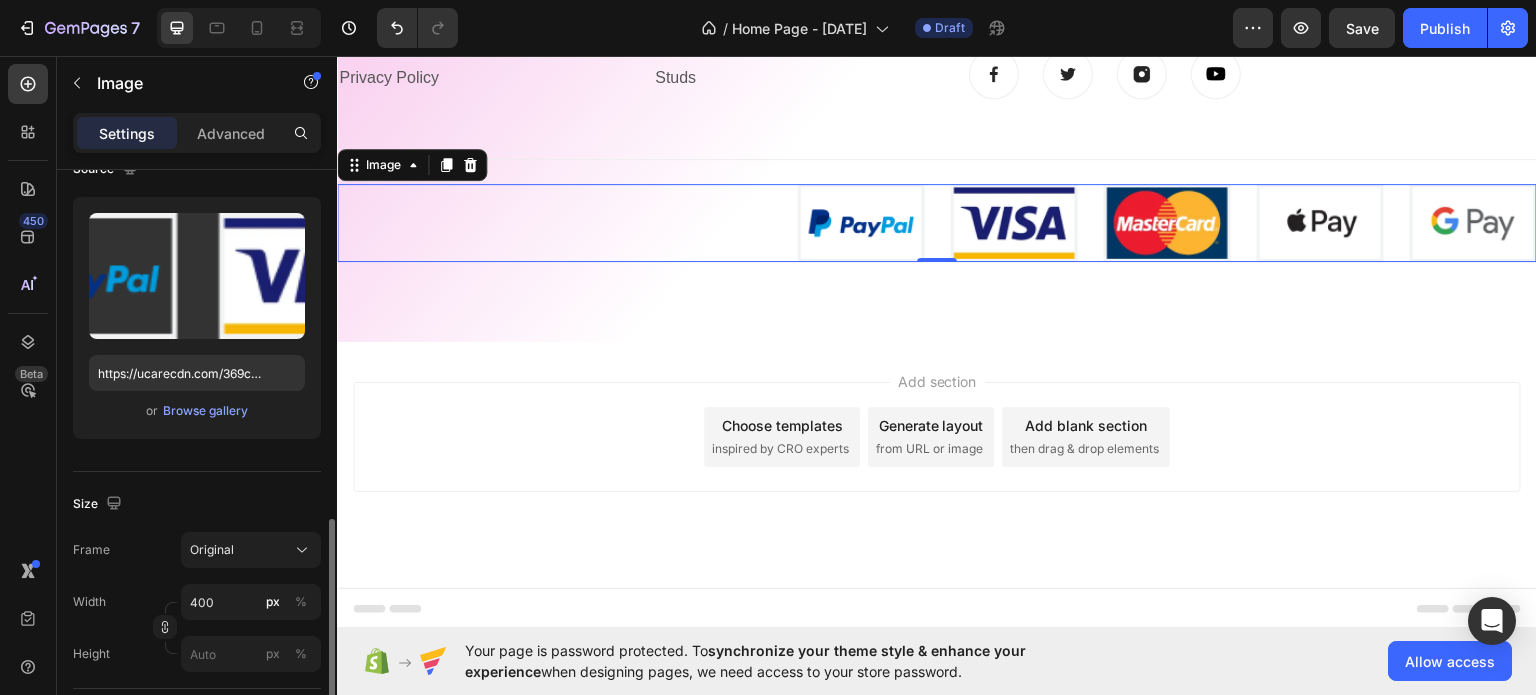 scroll, scrollTop: 374, scrollLeft: 0, axis: vertical 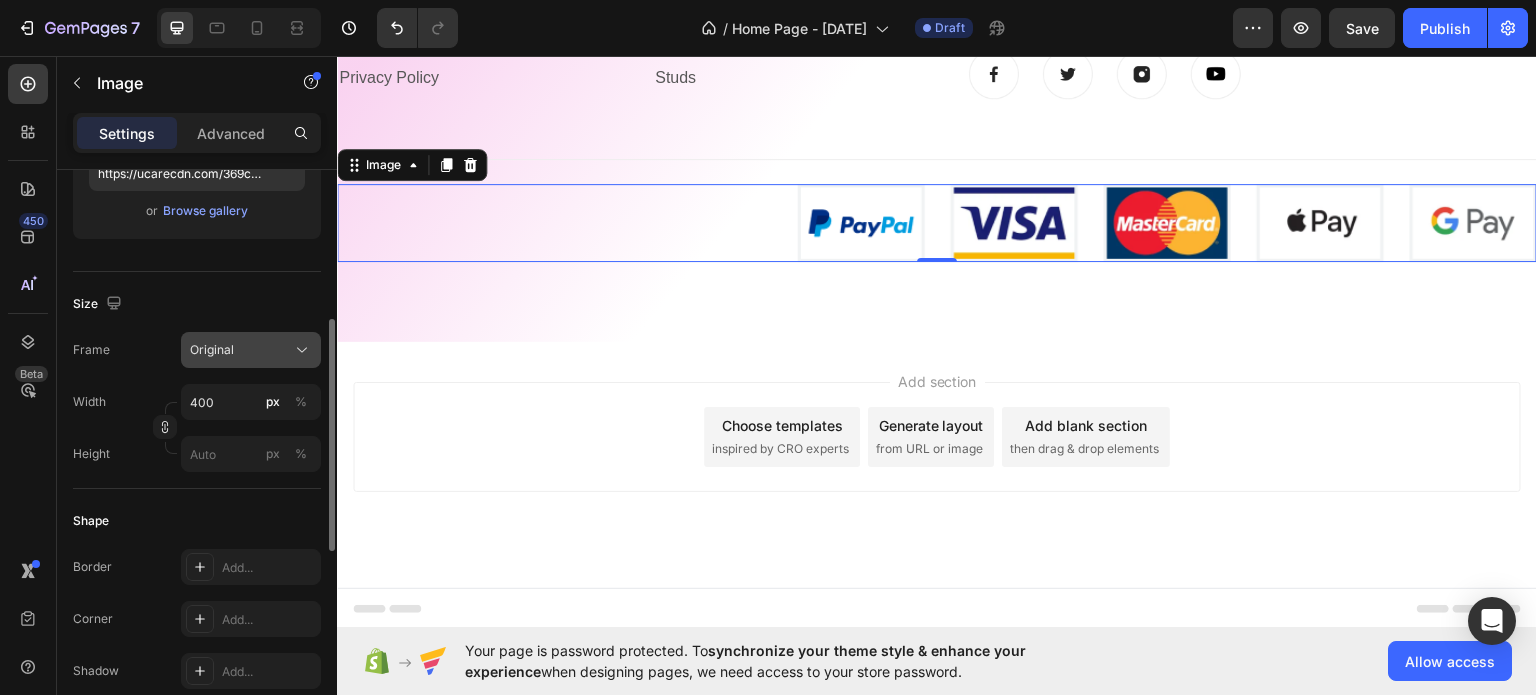 click on "Original" 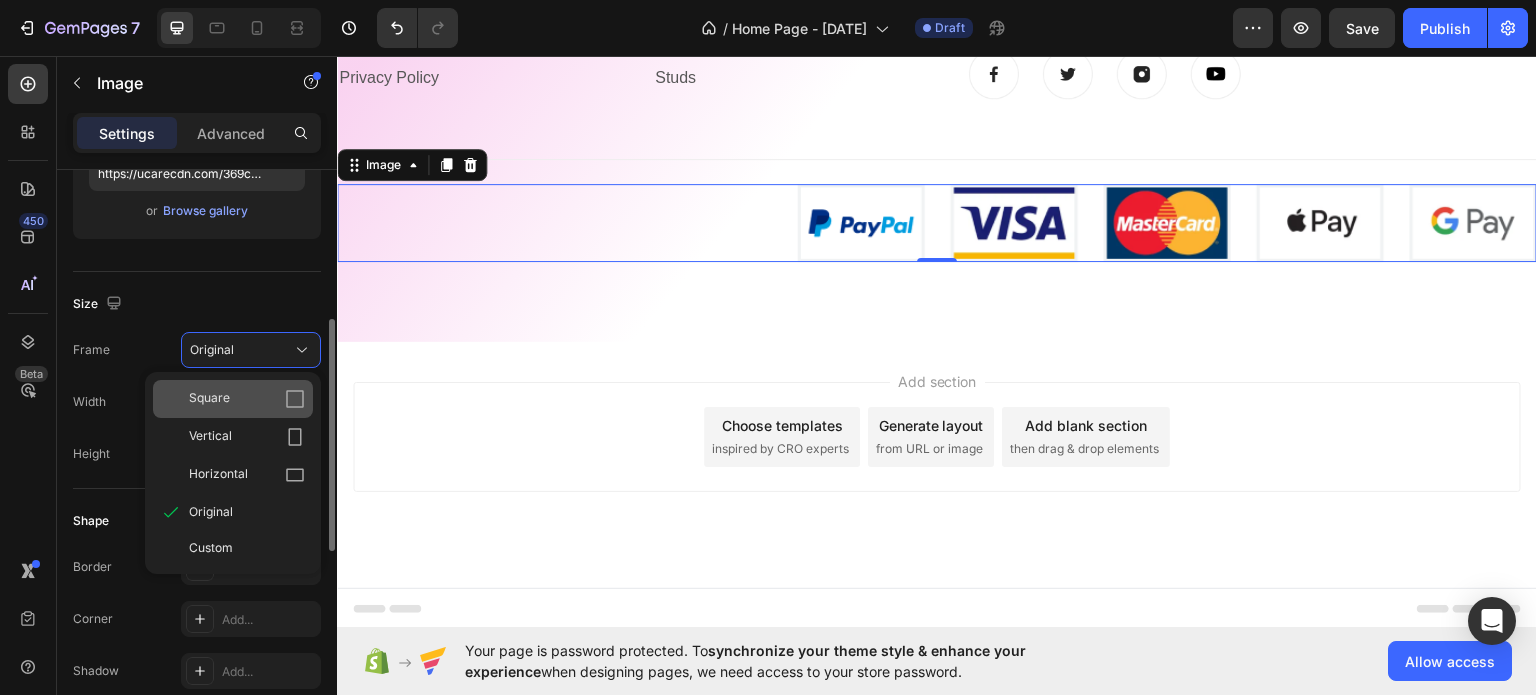 click on "Square" at bounding box center (247, 399) 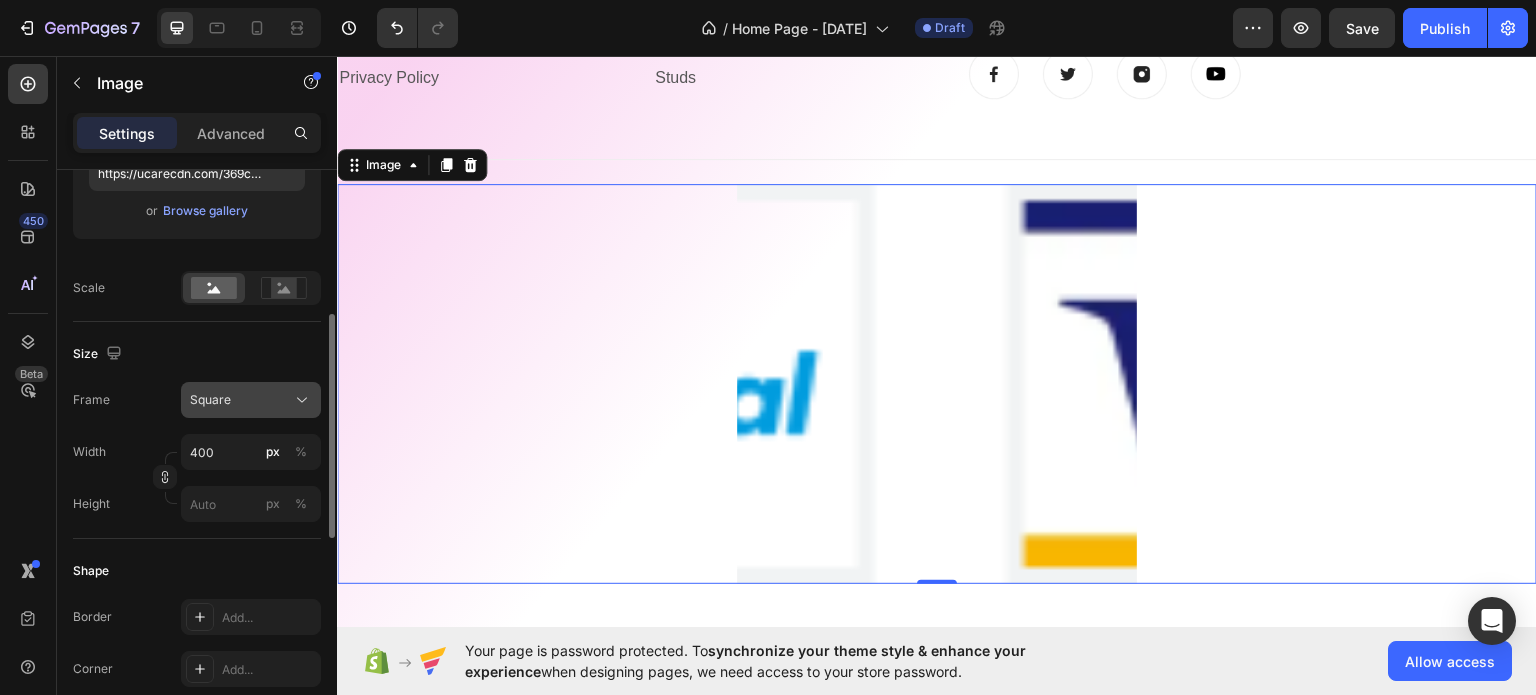 click on "Square" 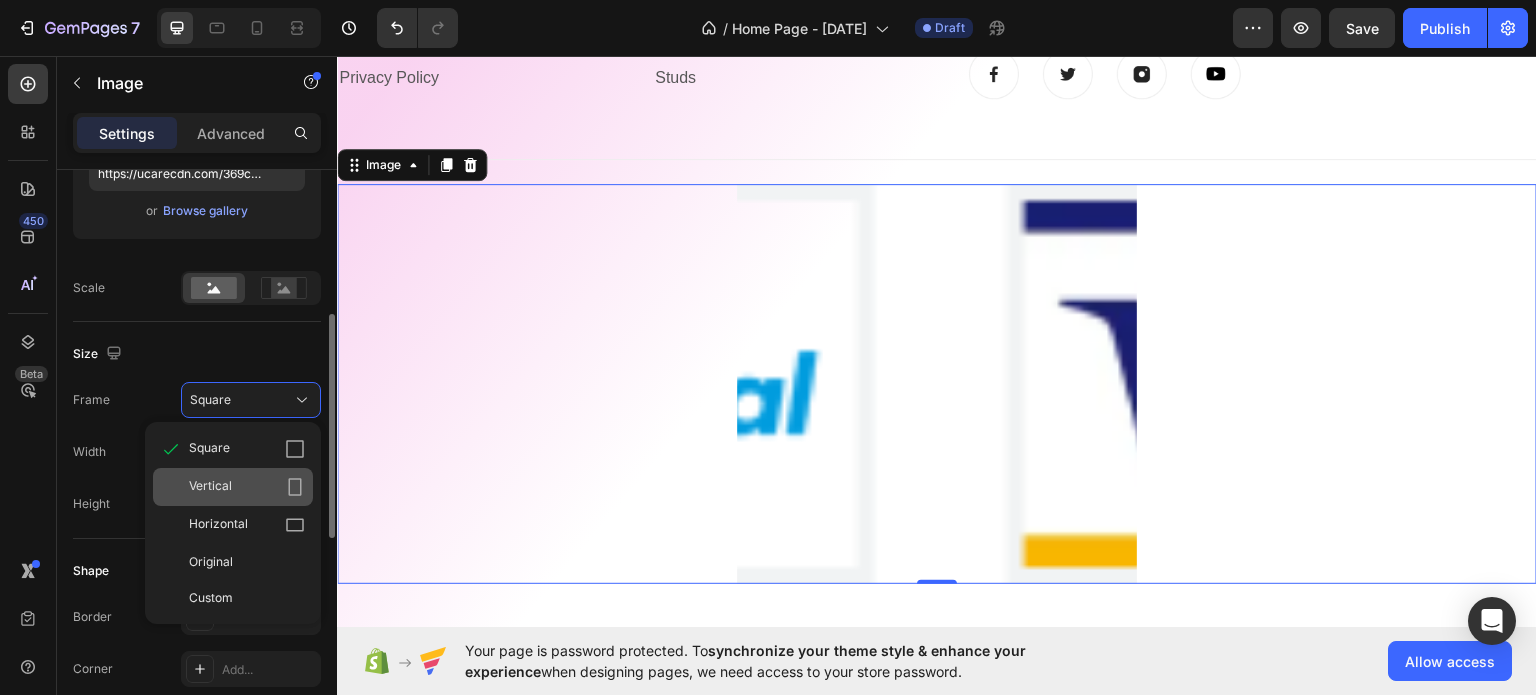 click on "Vertical" 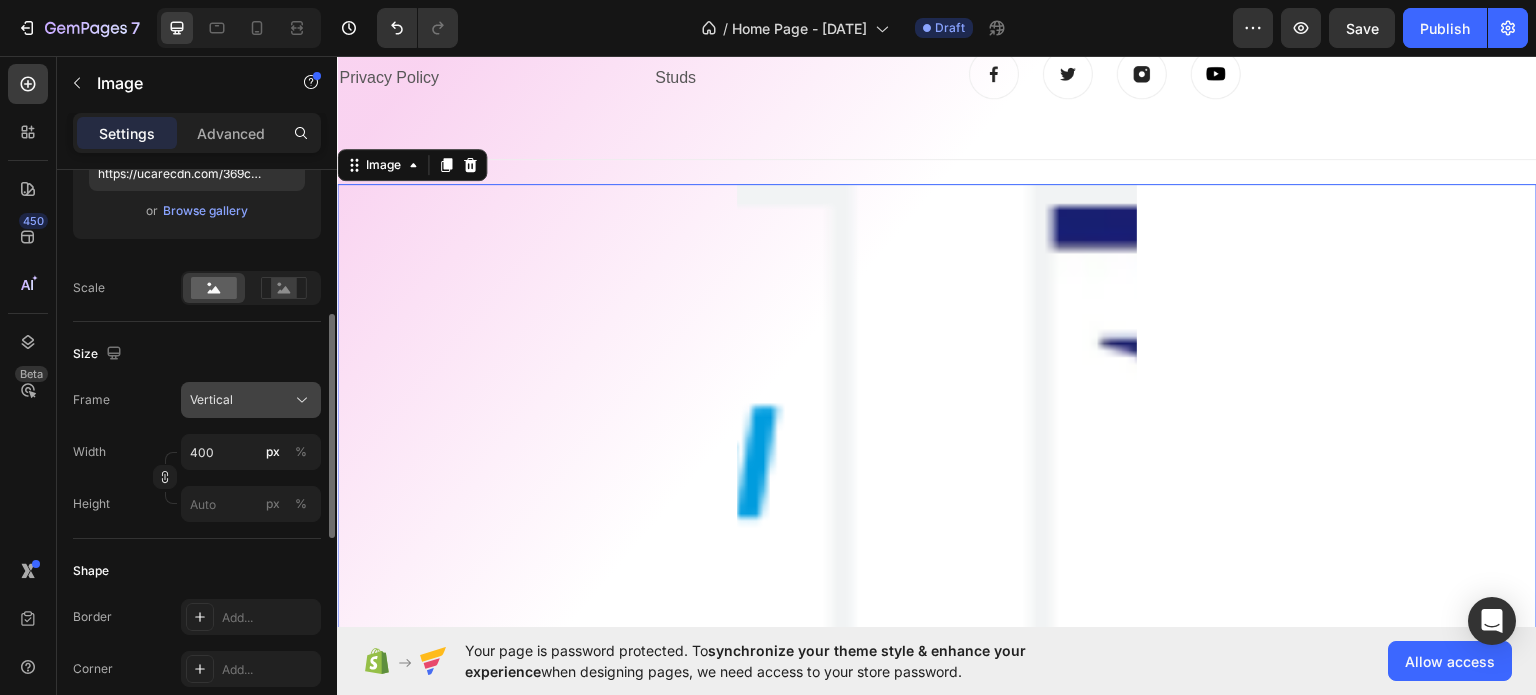 click on "Vertical" at bounding box center [251, 400] 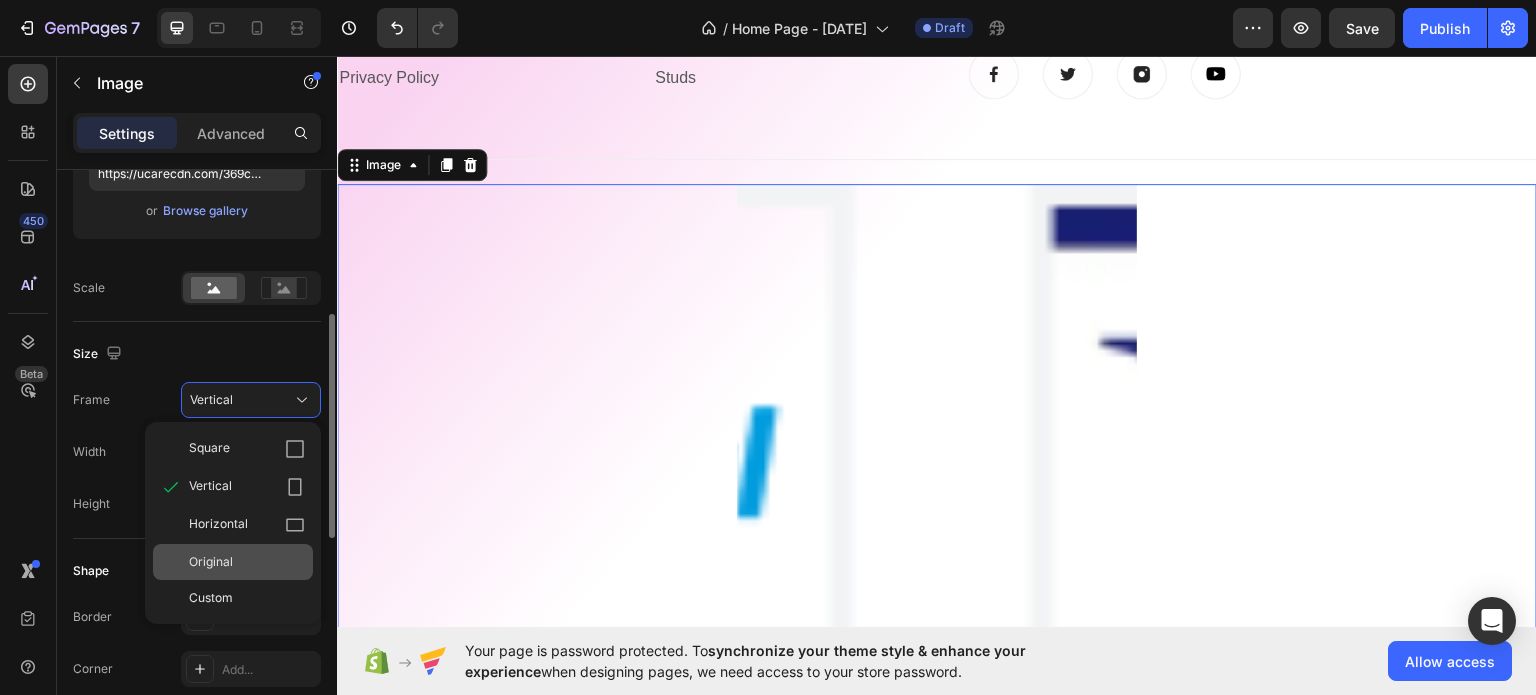 click on "Original" 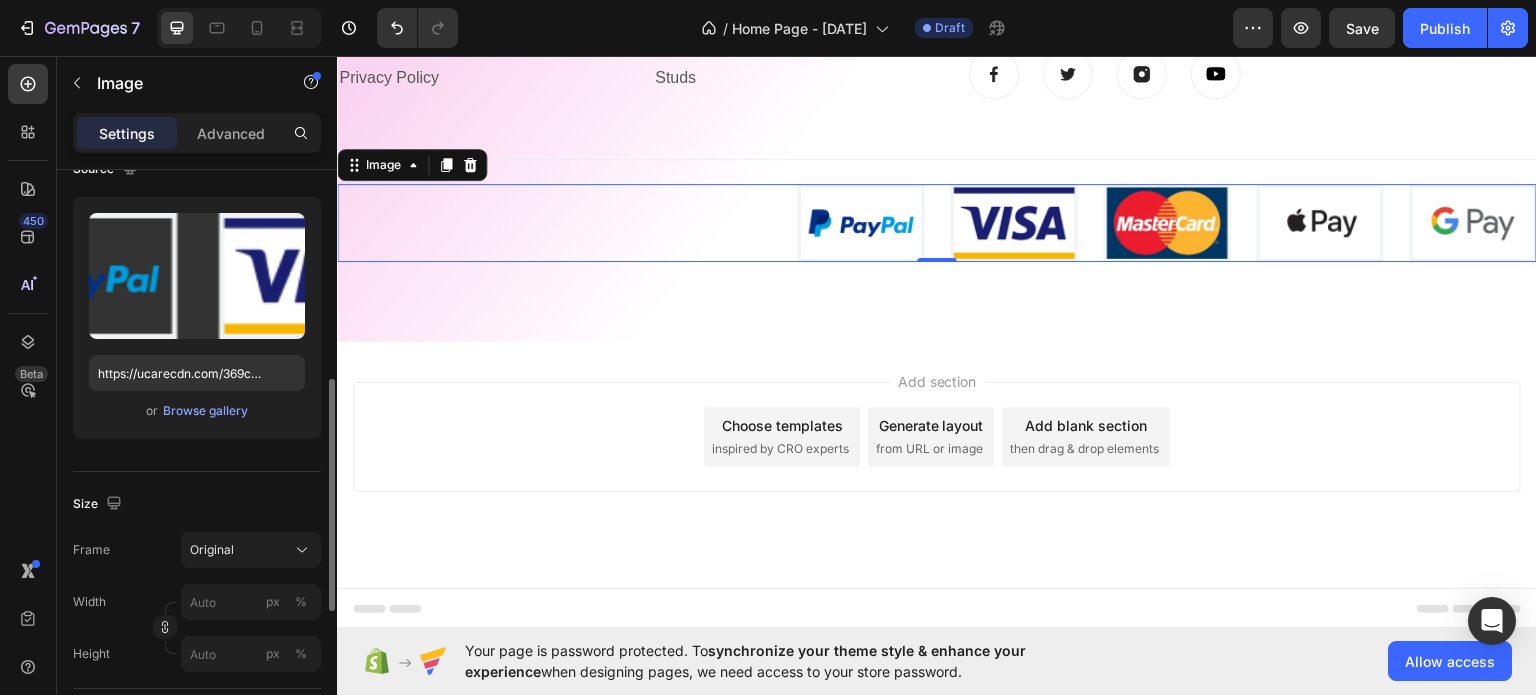 scroll, scrollTop: 274, scrollLeft: 0, axis: vertical 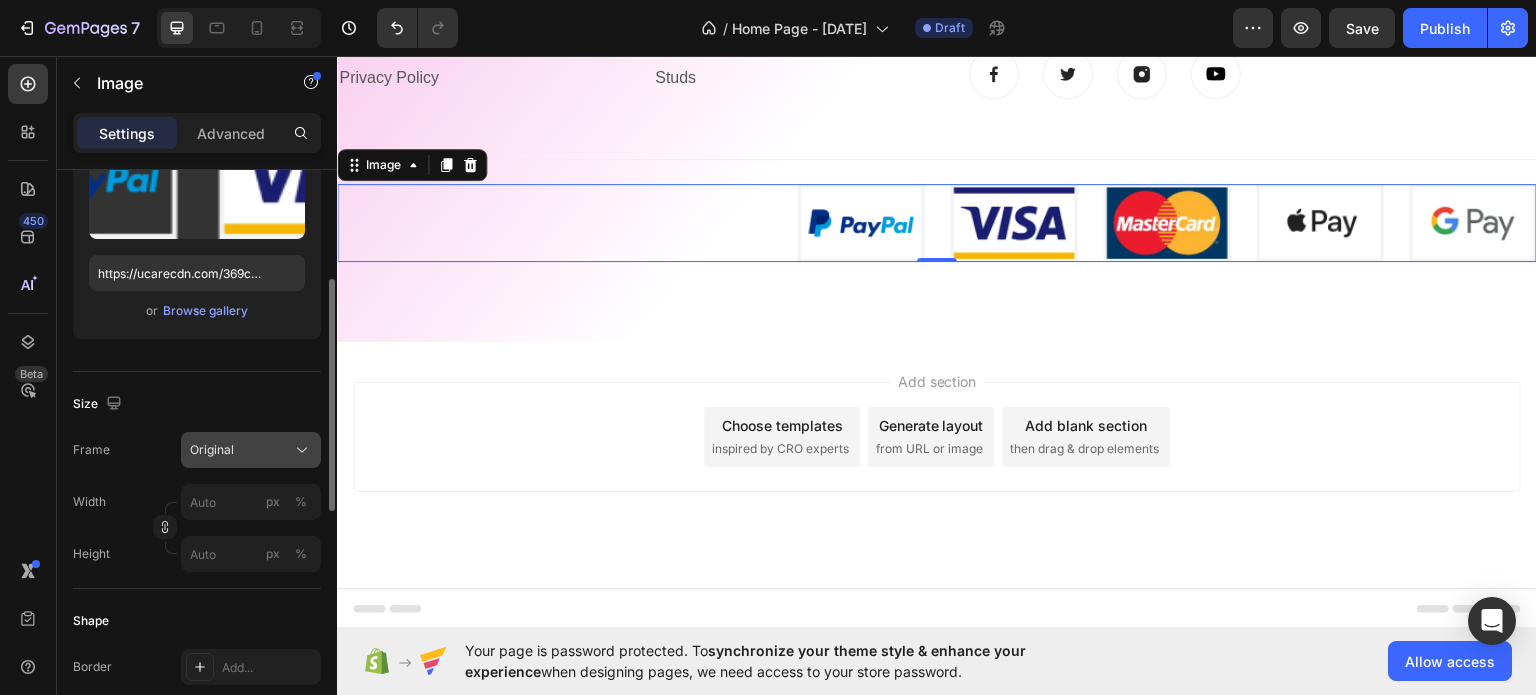 click on "Original" 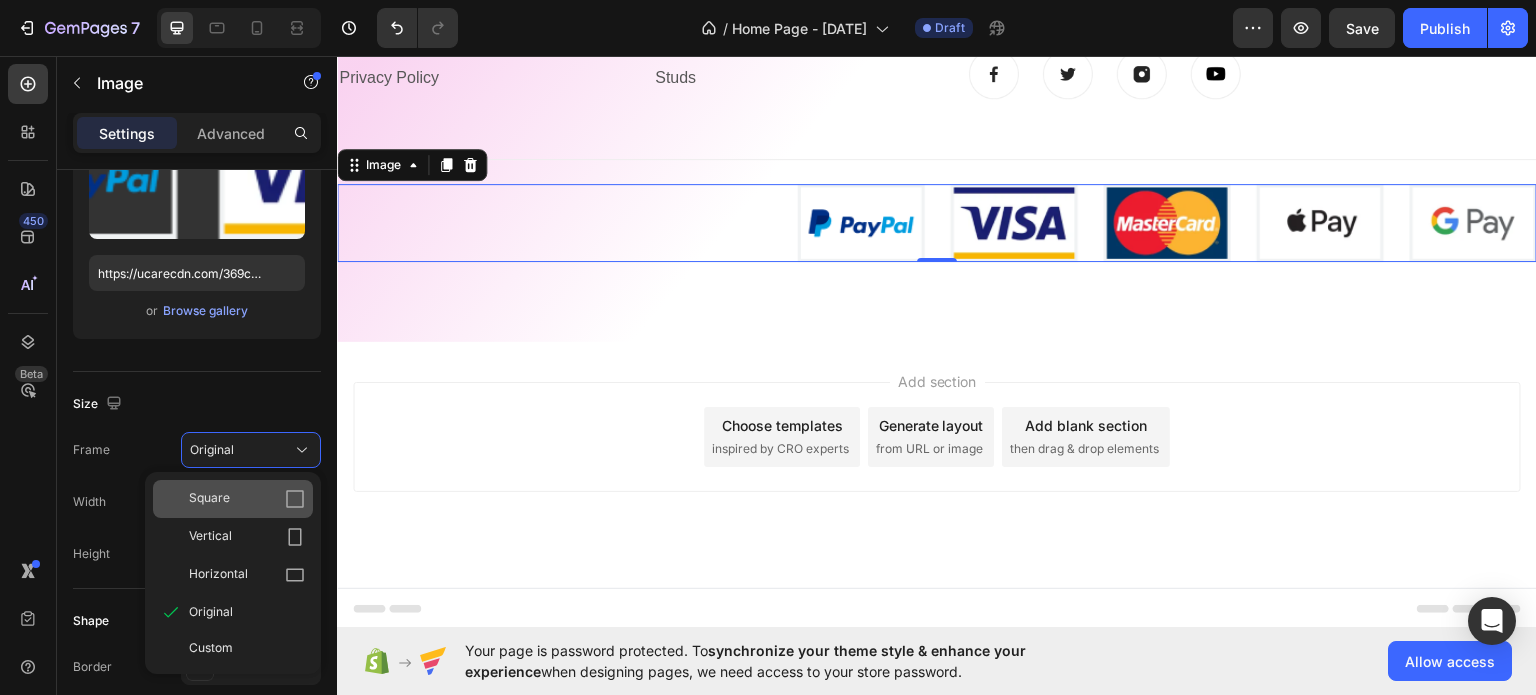 click on "Square" 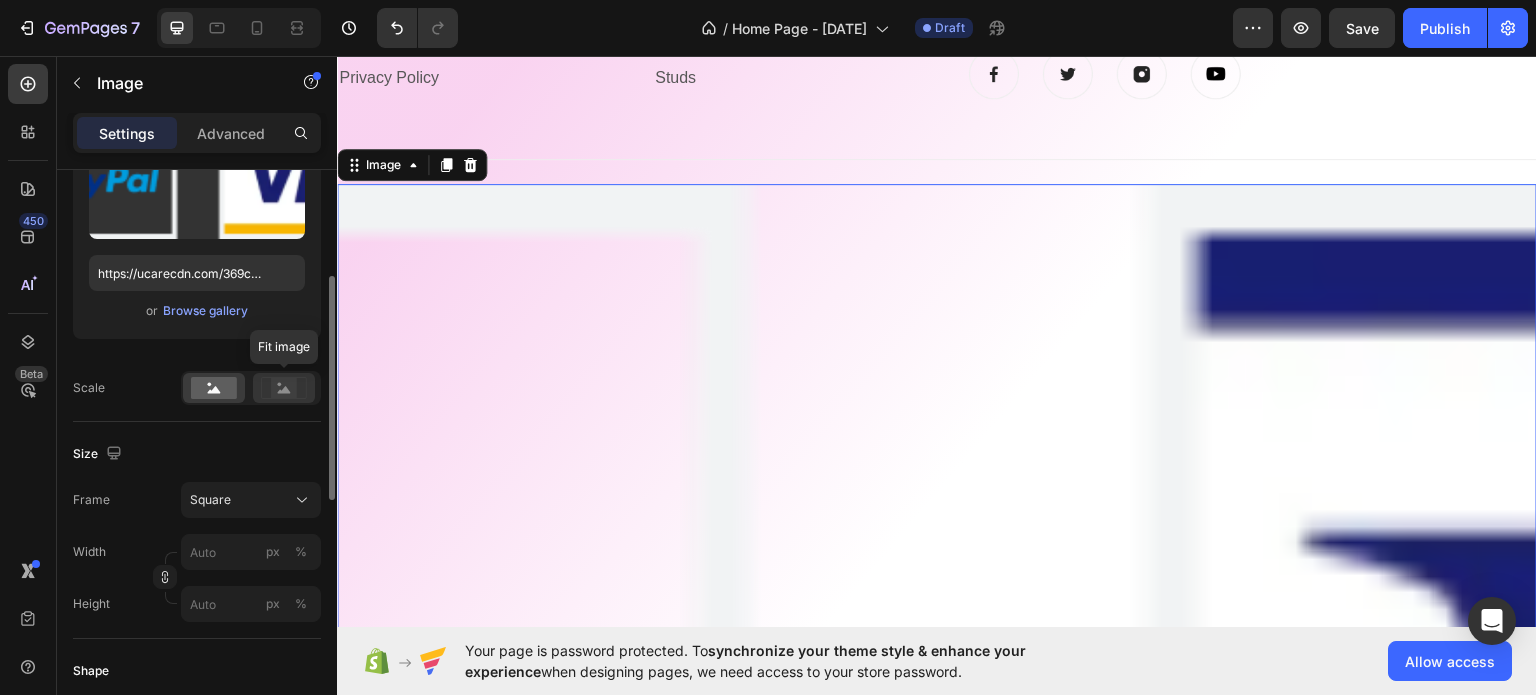click 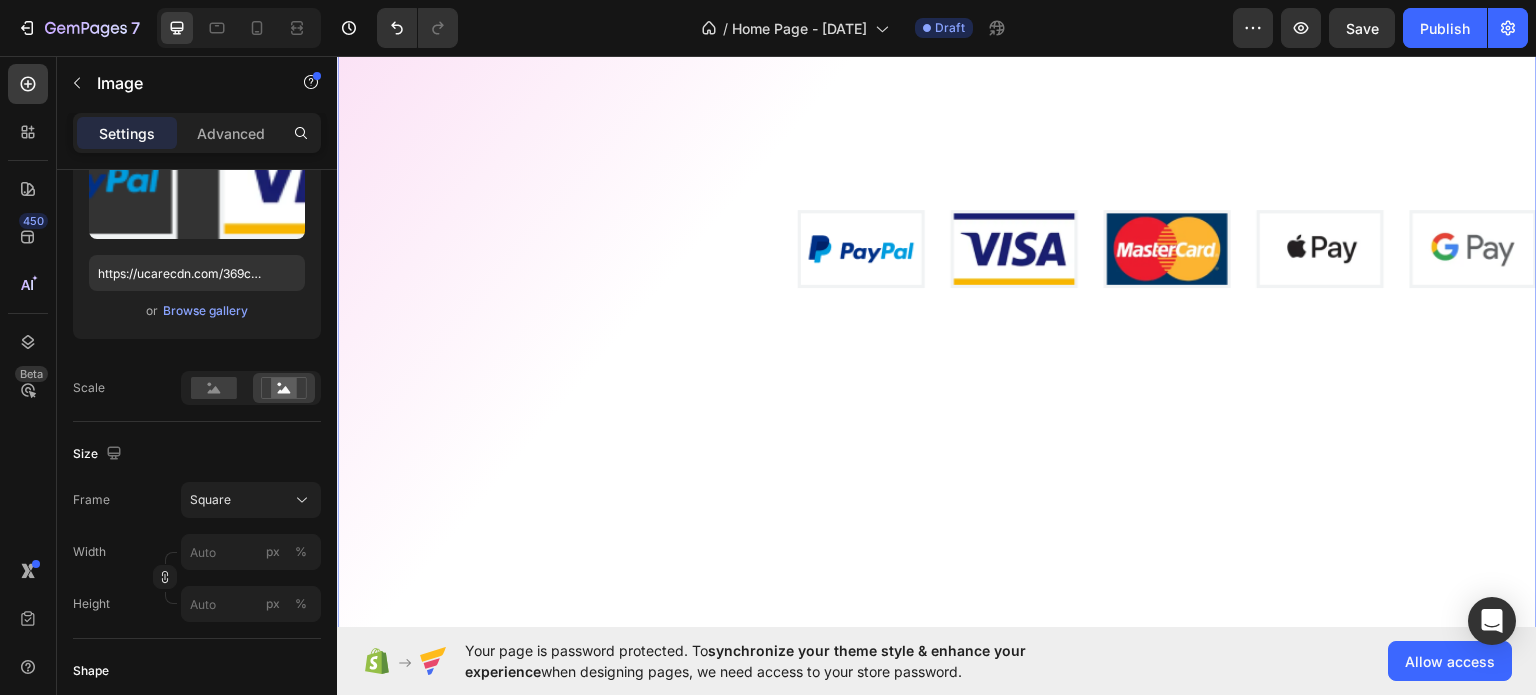 scroll, scrollTop: 4243, scrollLeft: 0, axis: vertical 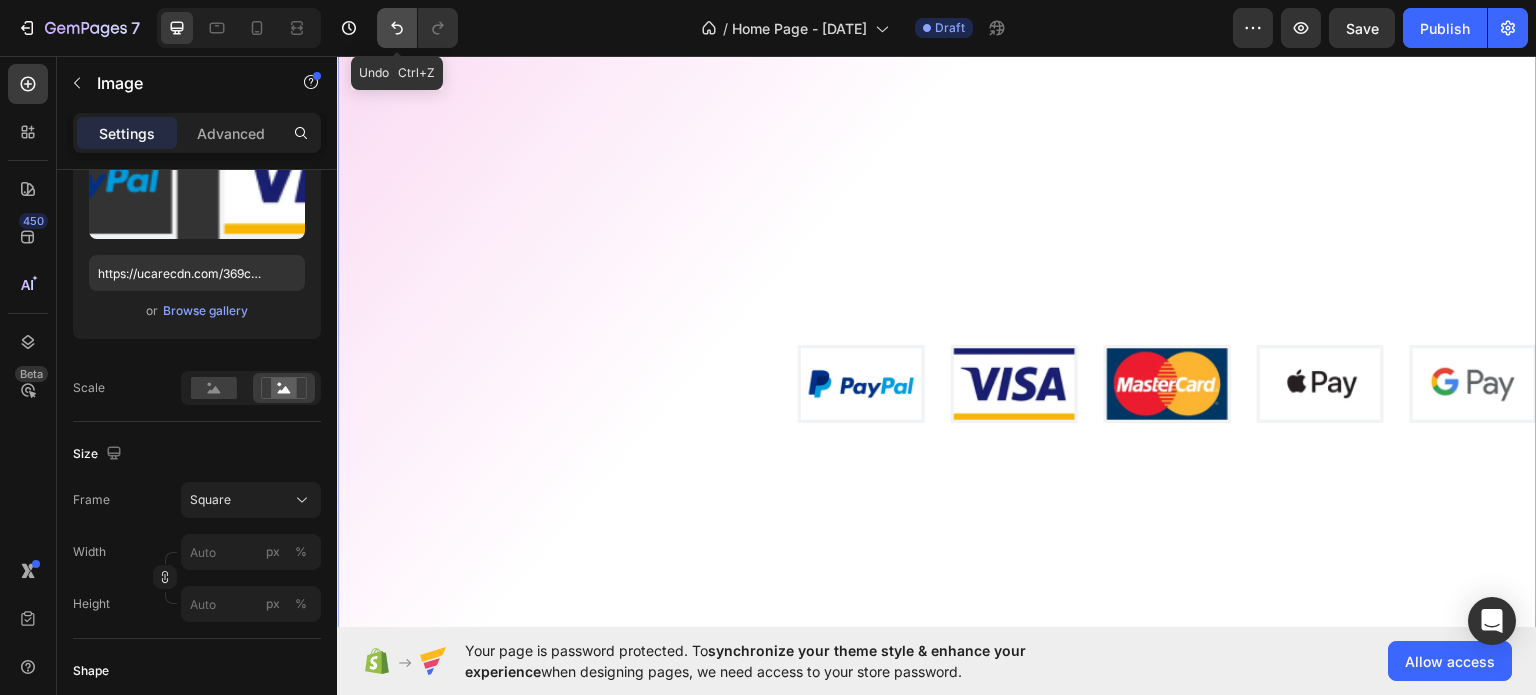 click 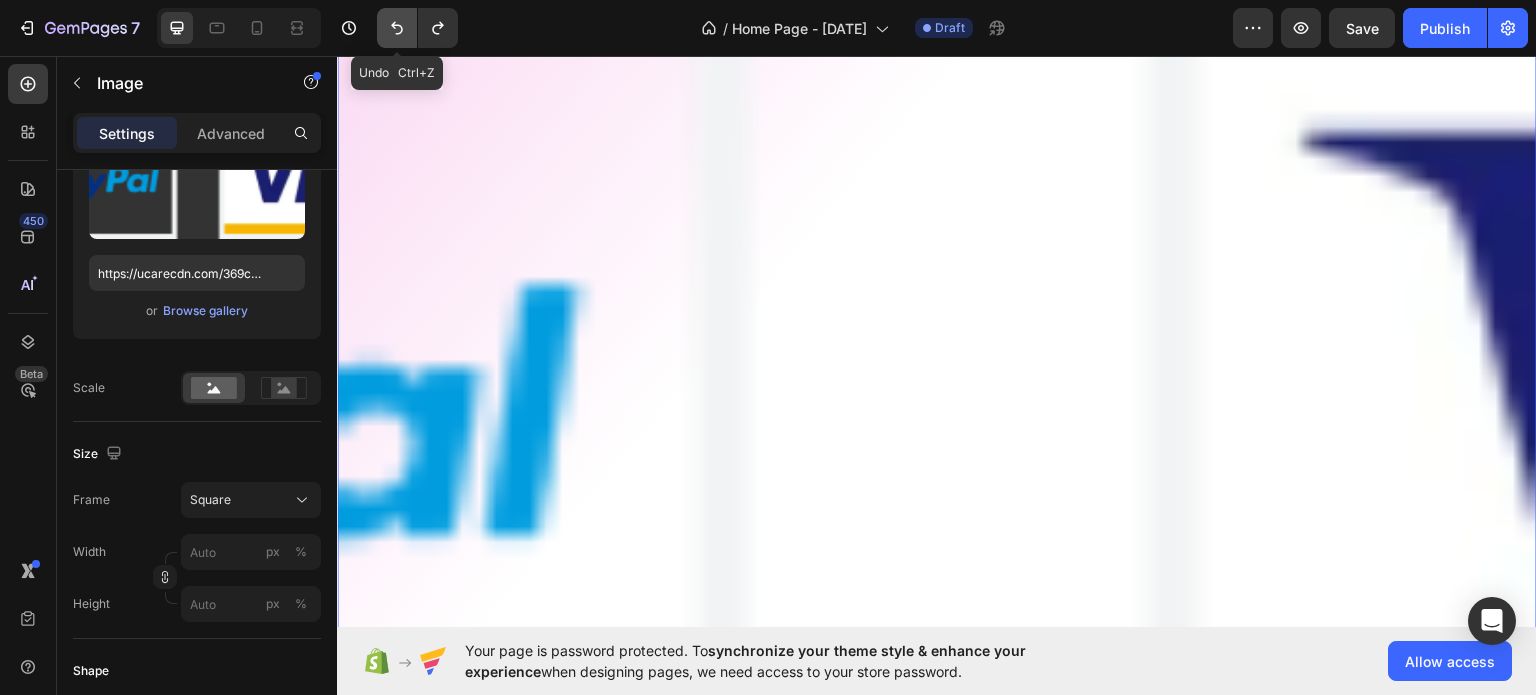 click 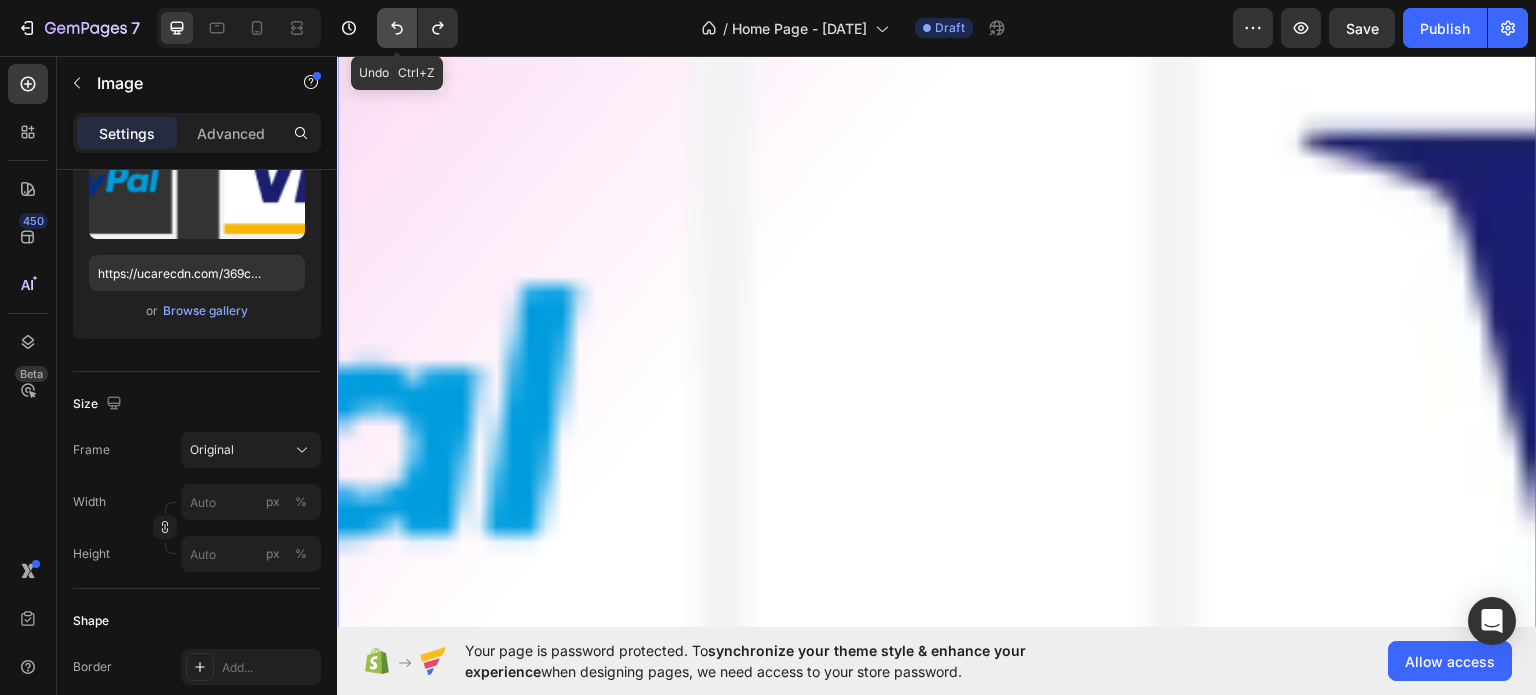 scroll, scrollTop: 3843, scrollLeft: 0, axis: vertical 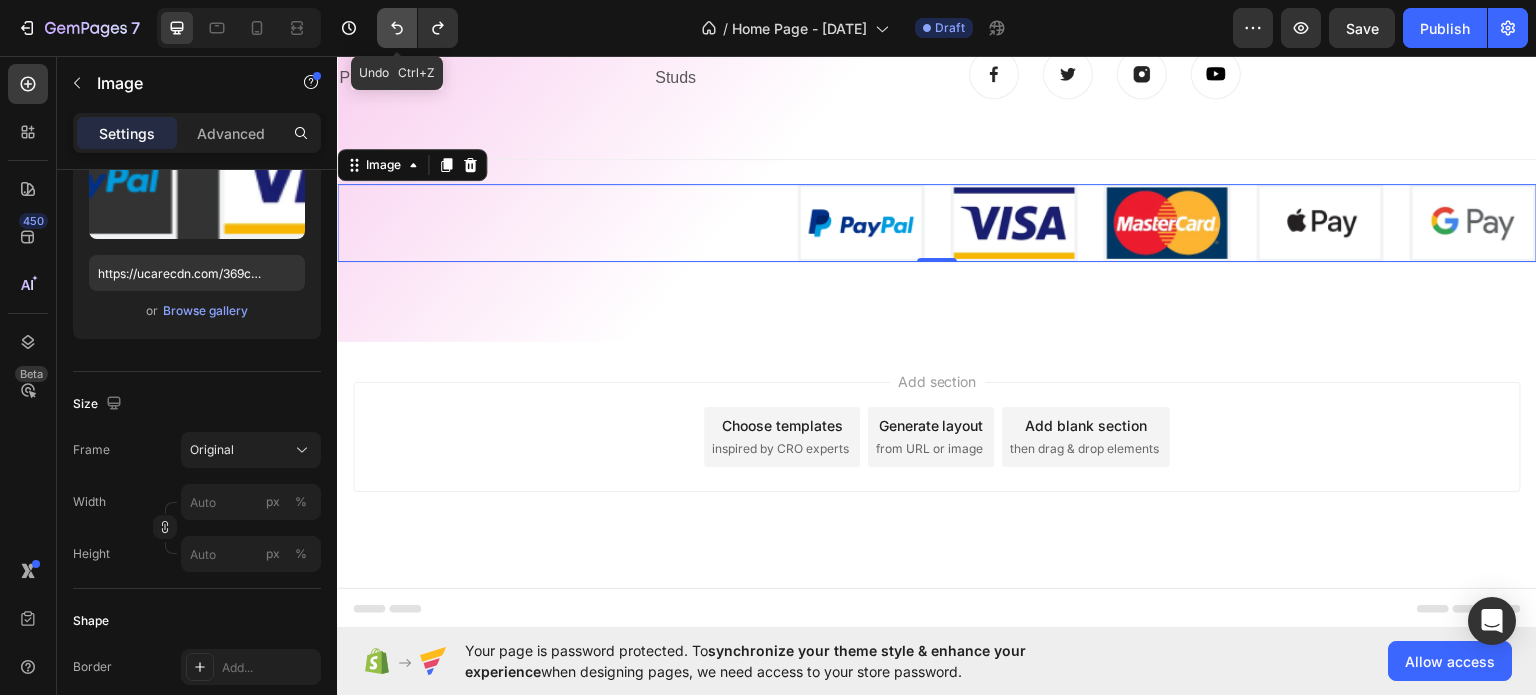 click 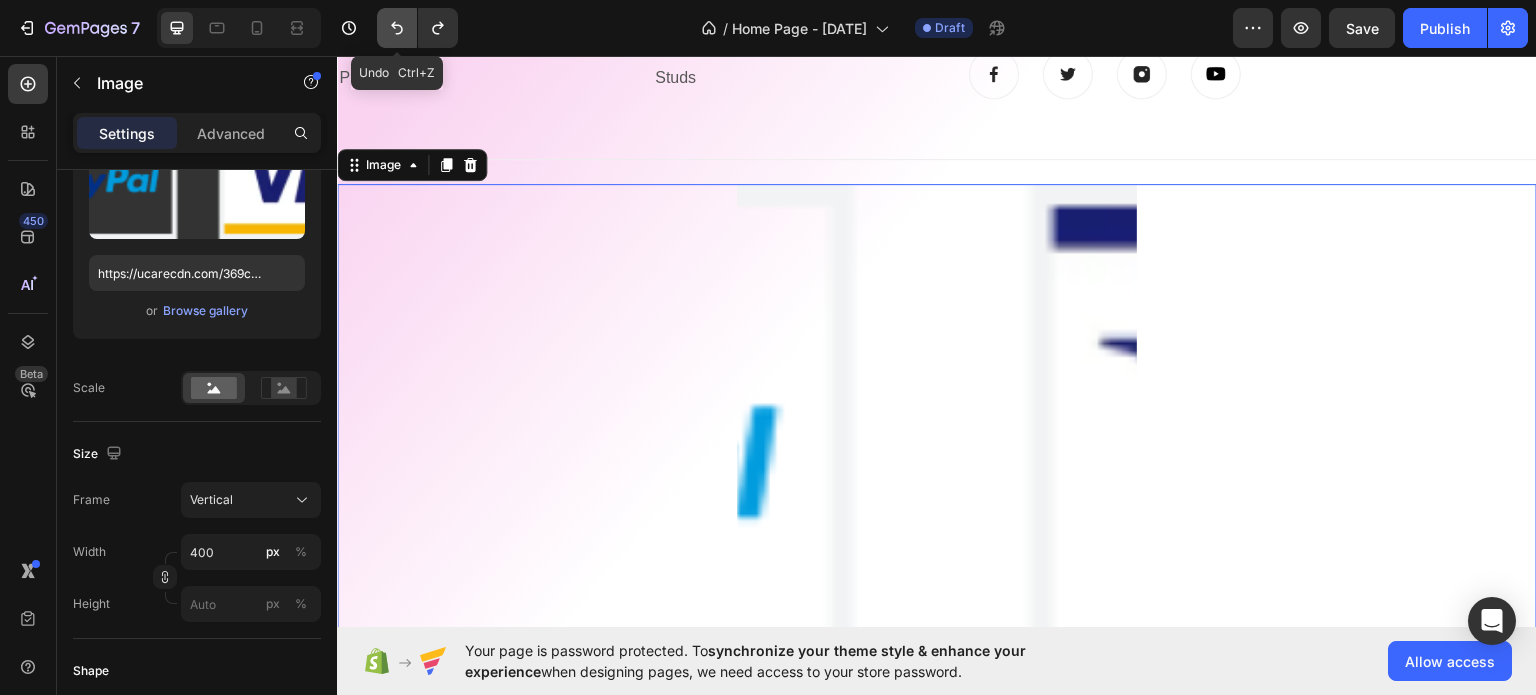 click 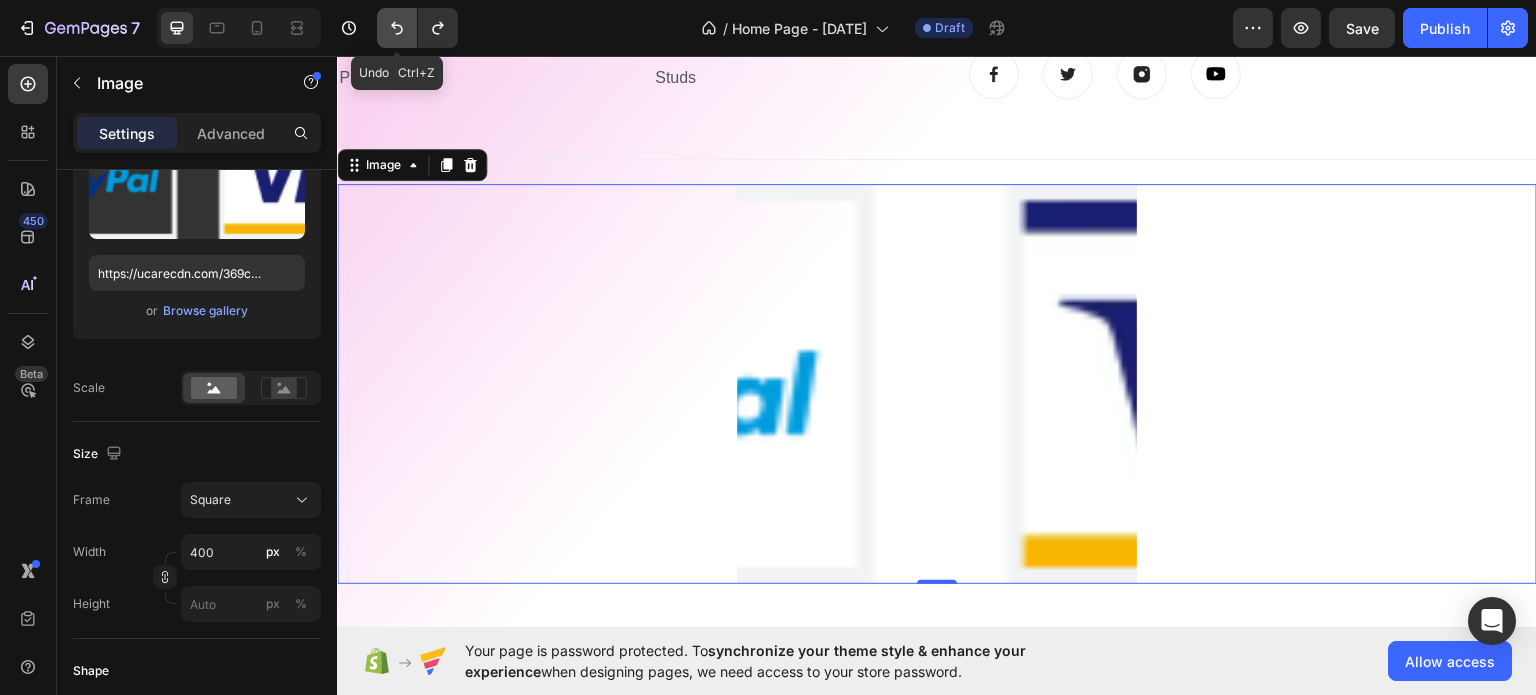 click 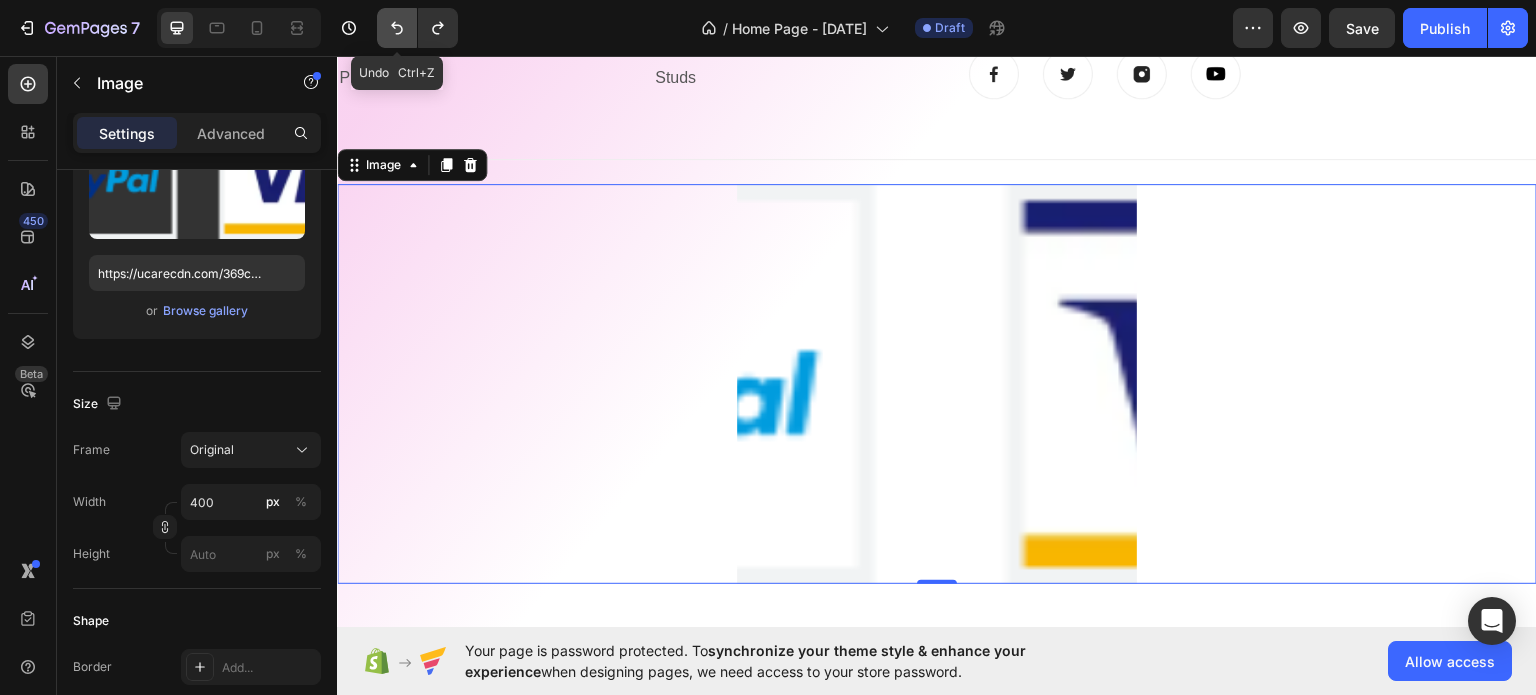 scroll, scrollTop: 3792, scrollLeft: 0, axis: vertical 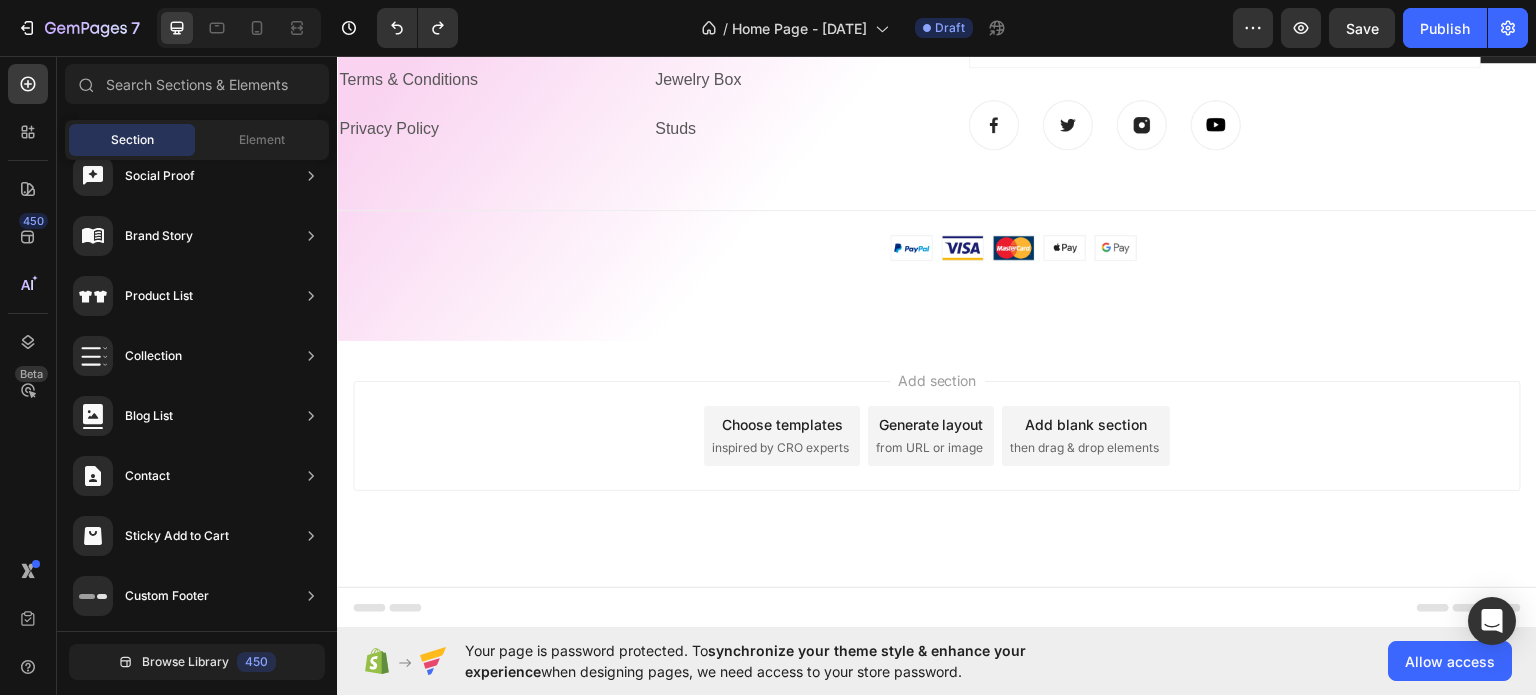 click on "Add section Choose templates inspired by CRO experts Generate layout from URL or image Add blank section then drag & drop elements" at bounding box center (937, 435) 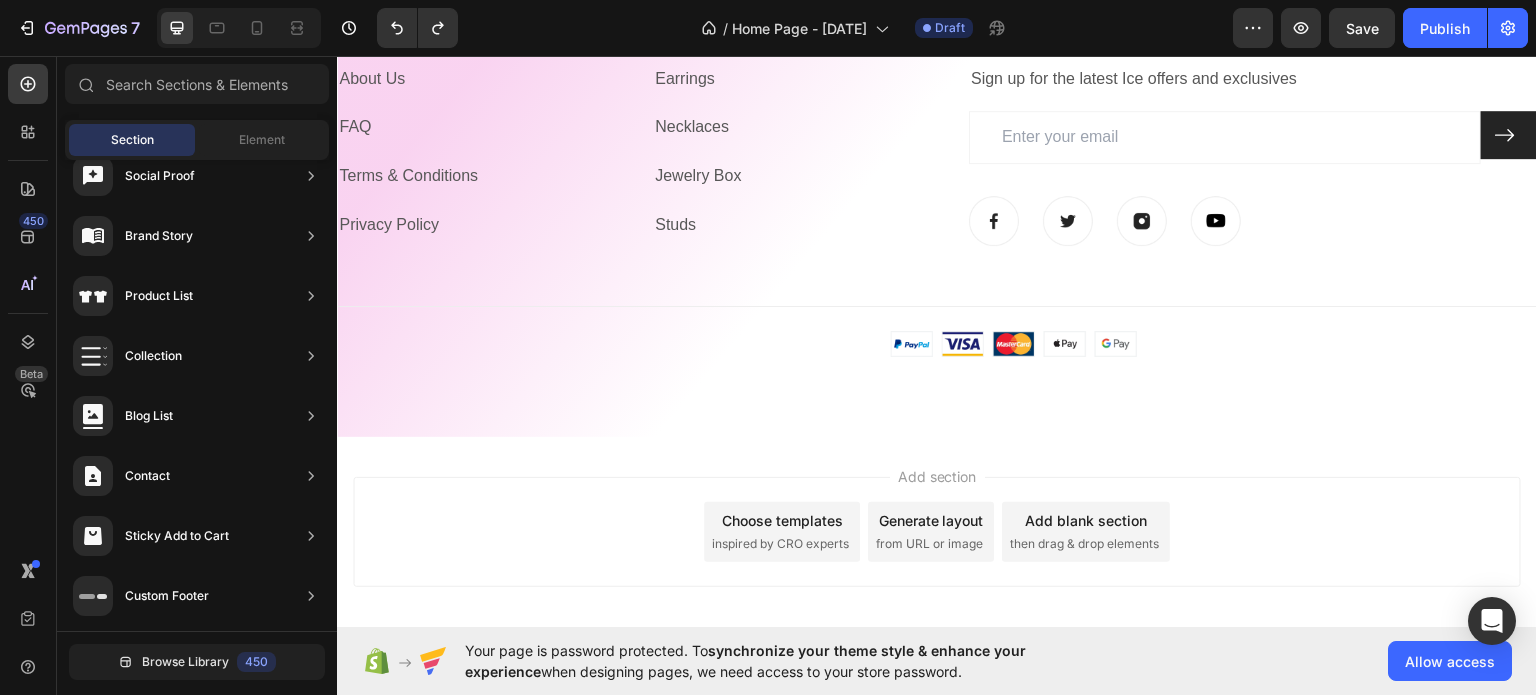 scroll, scrollTop: 3592, scrollLeft: 0, axis: vertical 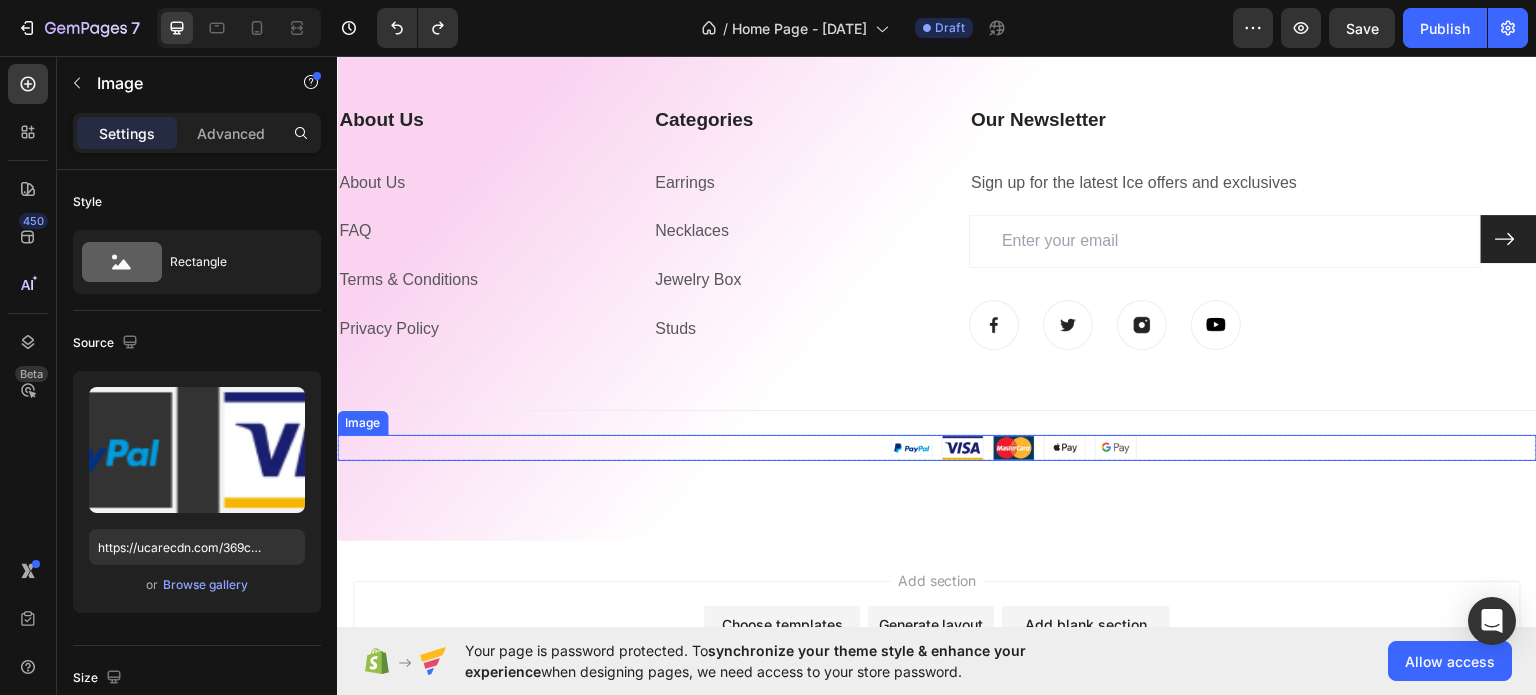 click at bounding box center [937, 447] 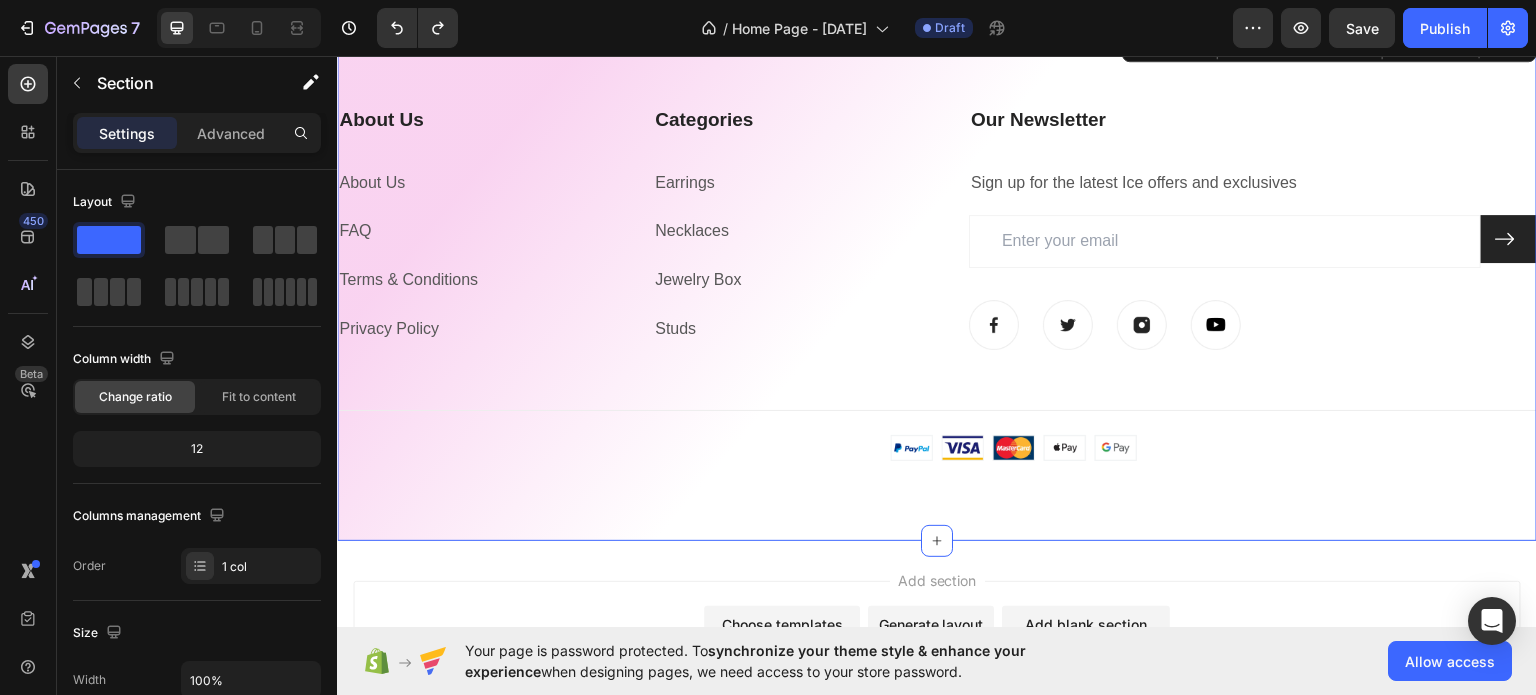 click on "About Us  Heading About Us Text block FAQ Text block Terms & Conditions Text block Privacy Policy Text block Categories Heading Earrings Text block Necklaces Text block Jewelry Box Text block Studs Text block Our Newsletter Heading Sign up for the latest Ice offers and exclusives Text block Email Field
Submit Button Row Newsletter Image Image Image Image Row Row                Title Line Image Copyright © 2022 GemThemes. All Rights Reserved. Text block Row Image Row Section 9   You can create reusable sections Create Theme Section AI Content Write with GemAI What would you like to describe here? Tone and Voice Persuasive Product Show more Generate" at bounding box center (937, 282) 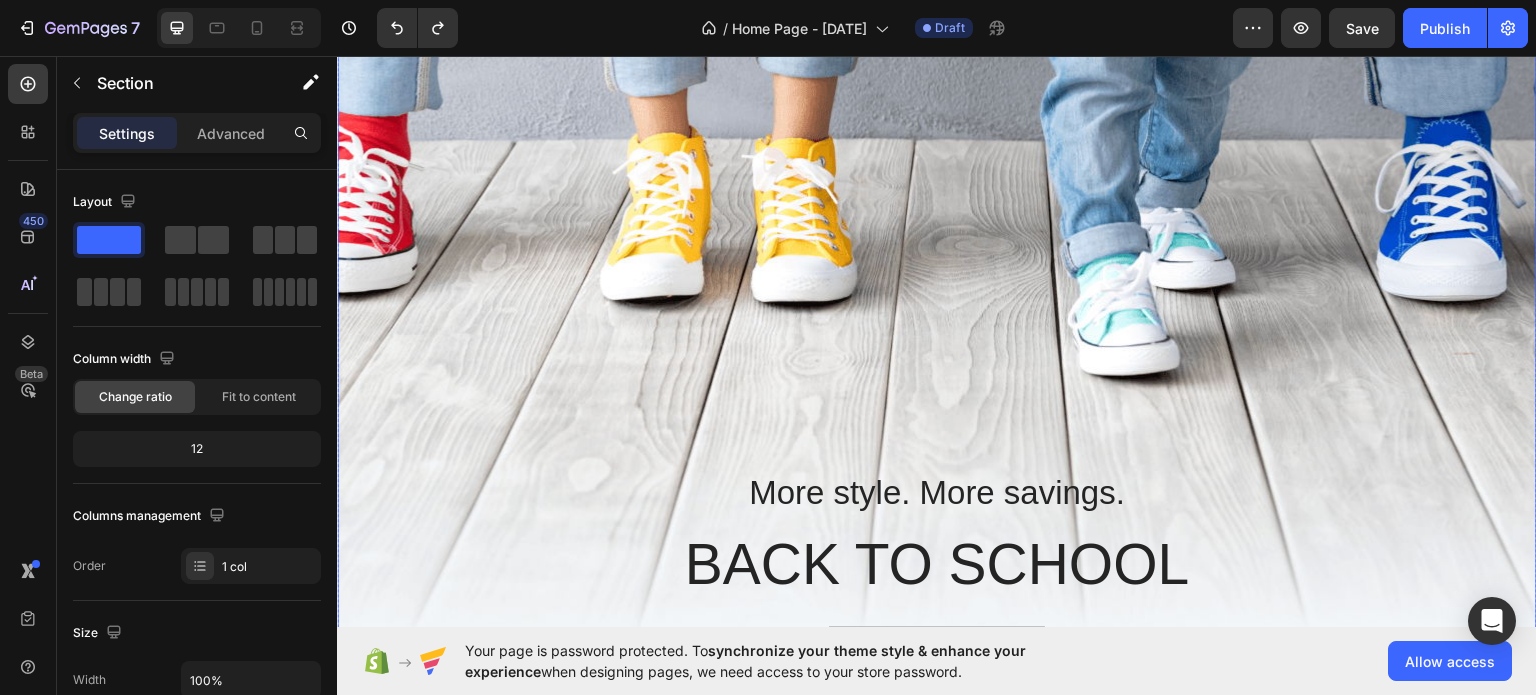 scroll, scrollTop: 400, scrollLeft: 0, axis: vertical 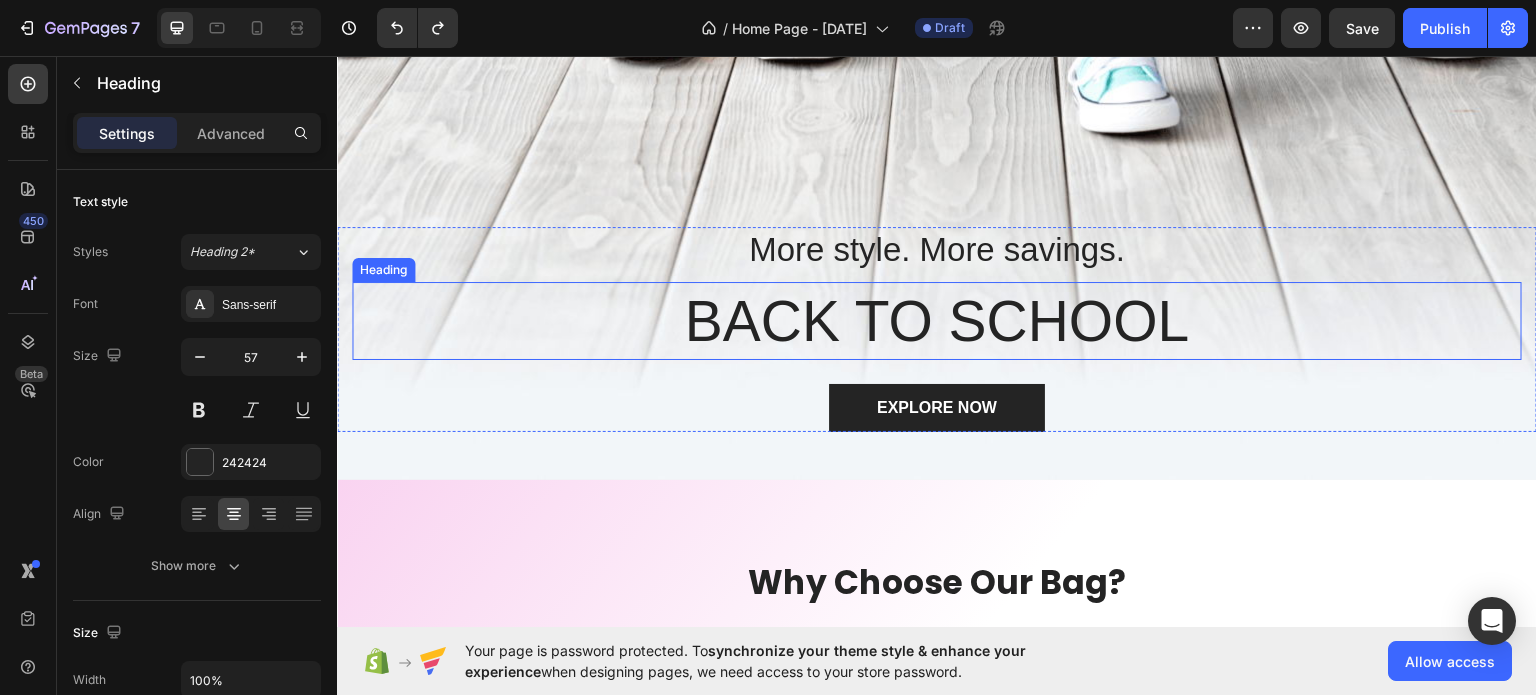 click on "BACK TO SCHOOL" at bounding box center [937, 320] 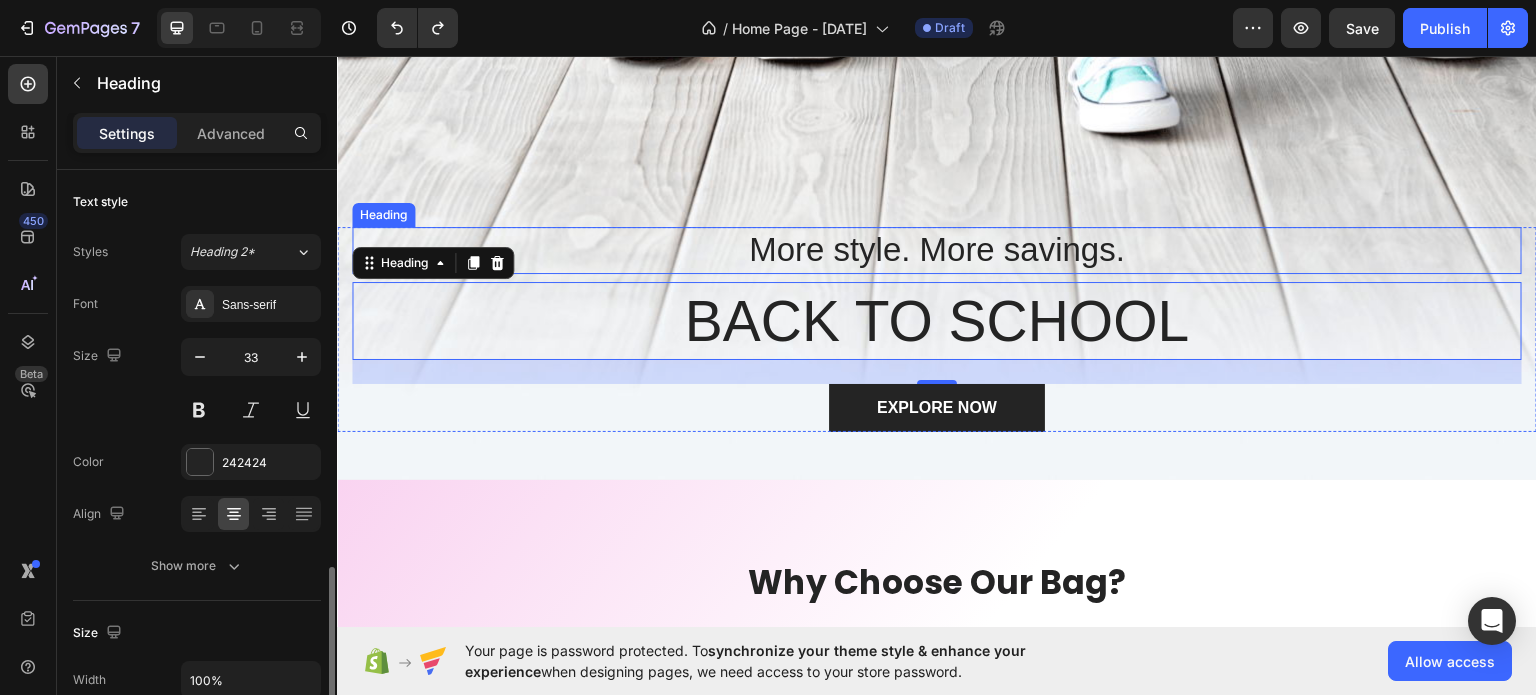 click on "More style. More savings." at bounding box center [937, 249] 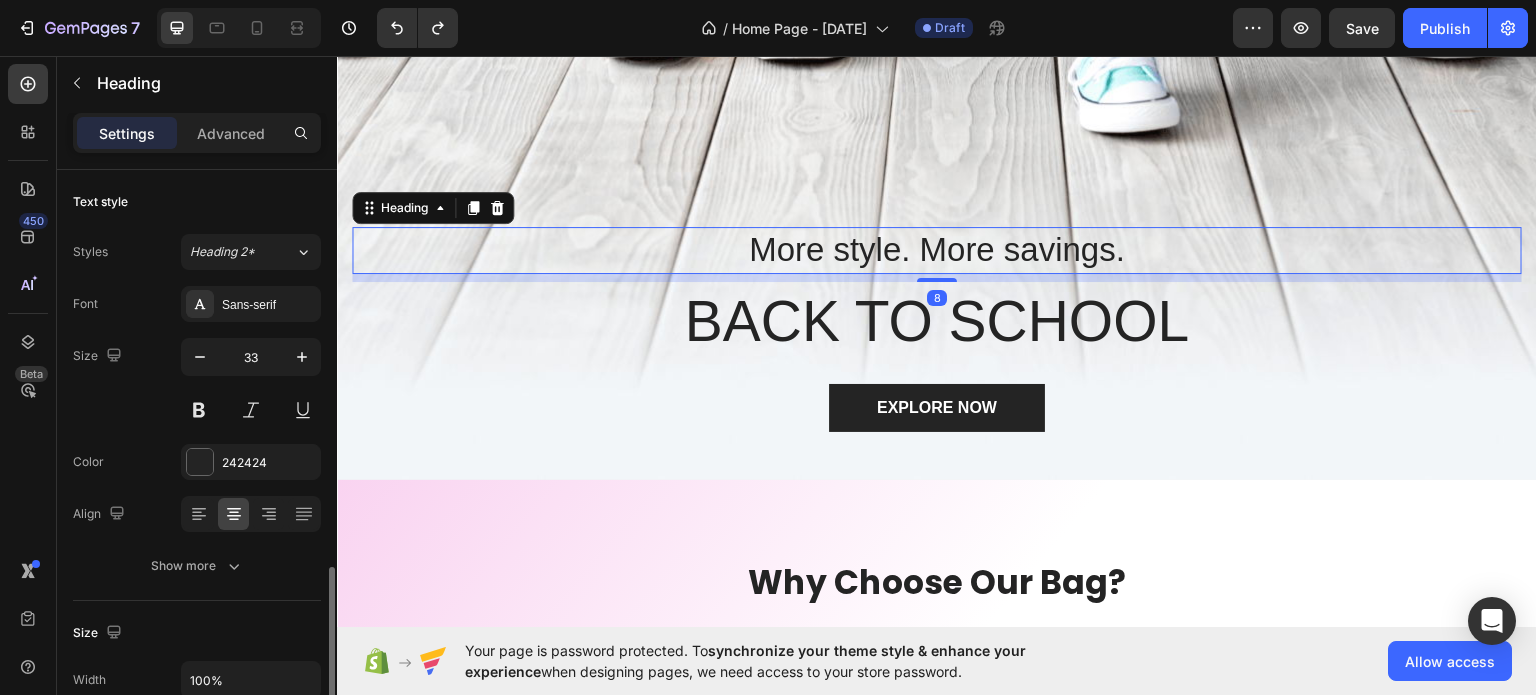 scroll, scrollTop: 274, scrollLeft: 0, axis: vertical 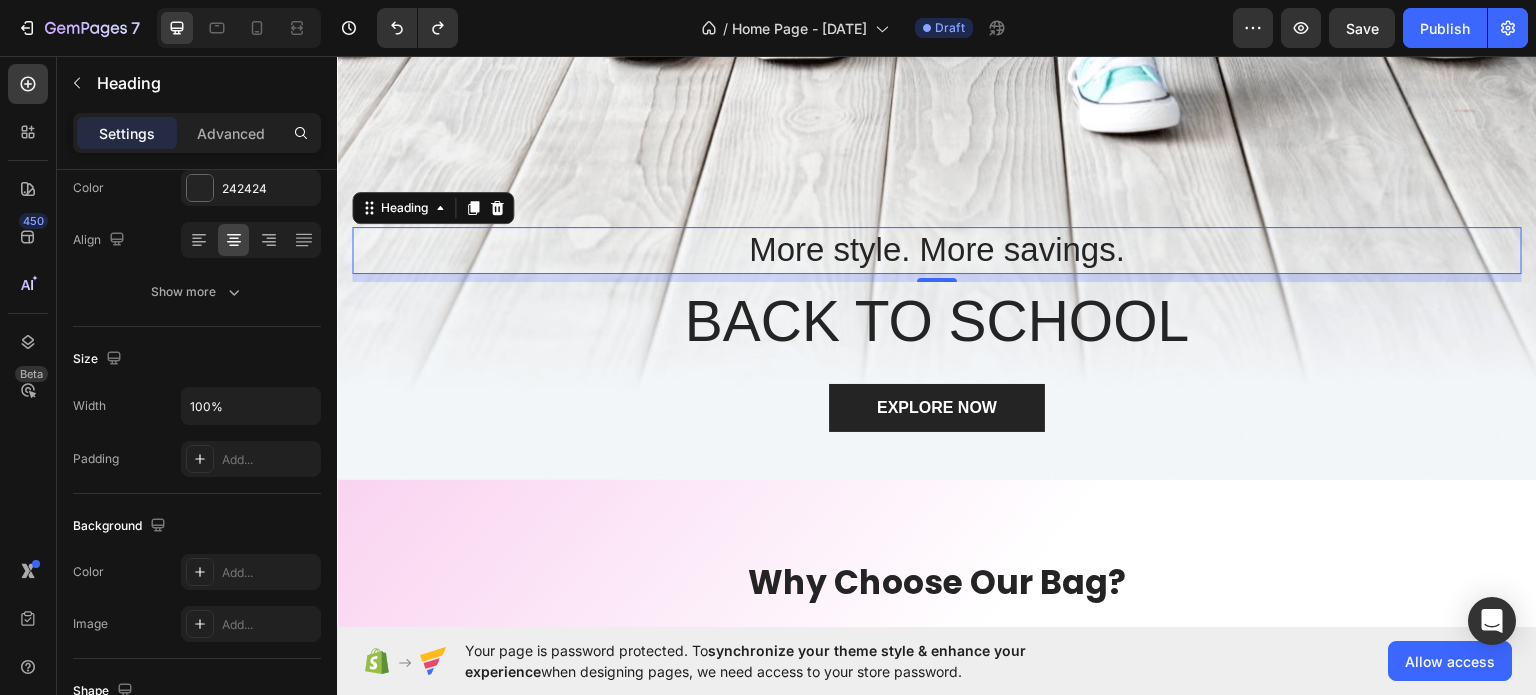 click on "More style. More savings." at bounding box center (937, 249) 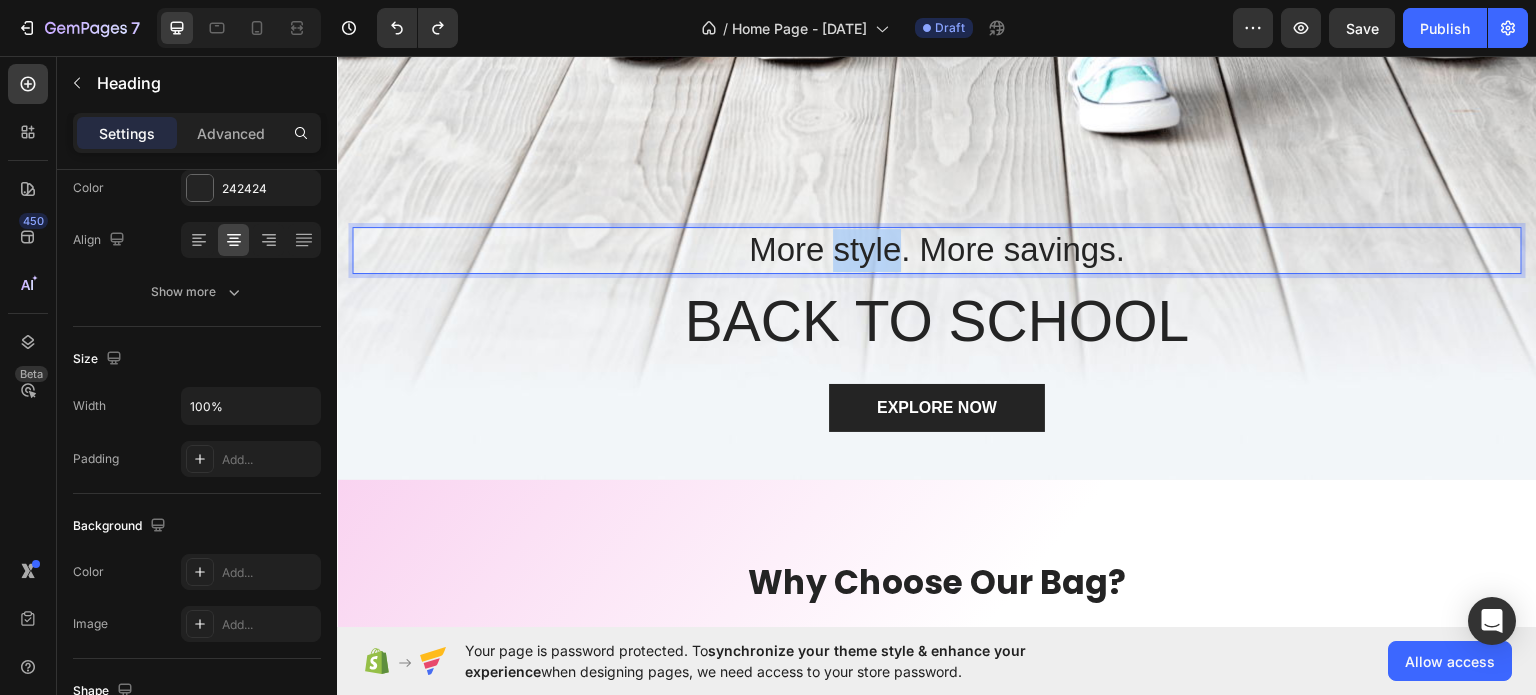 click on "More style. More savings." at bounding box center (937, 249) 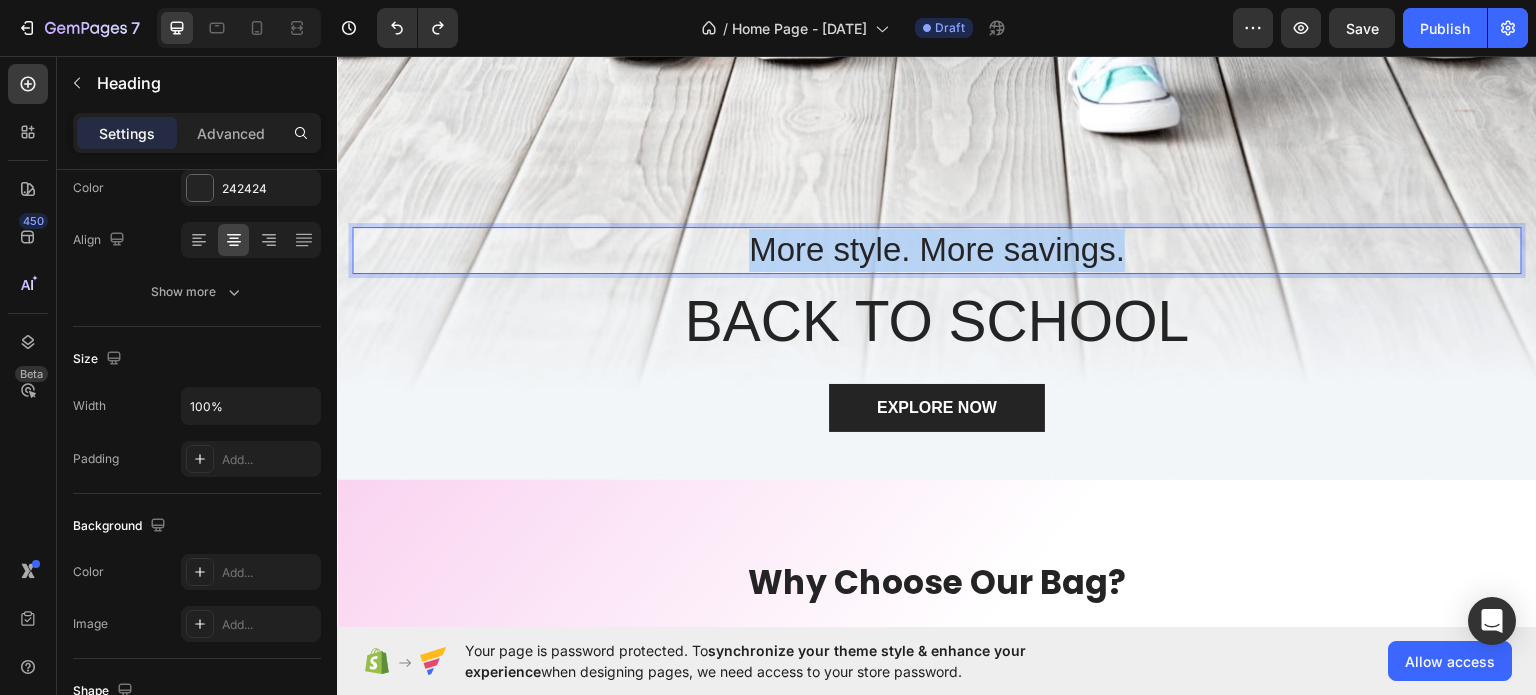 click on "More style. More savings." at bounding box center [937, 249] 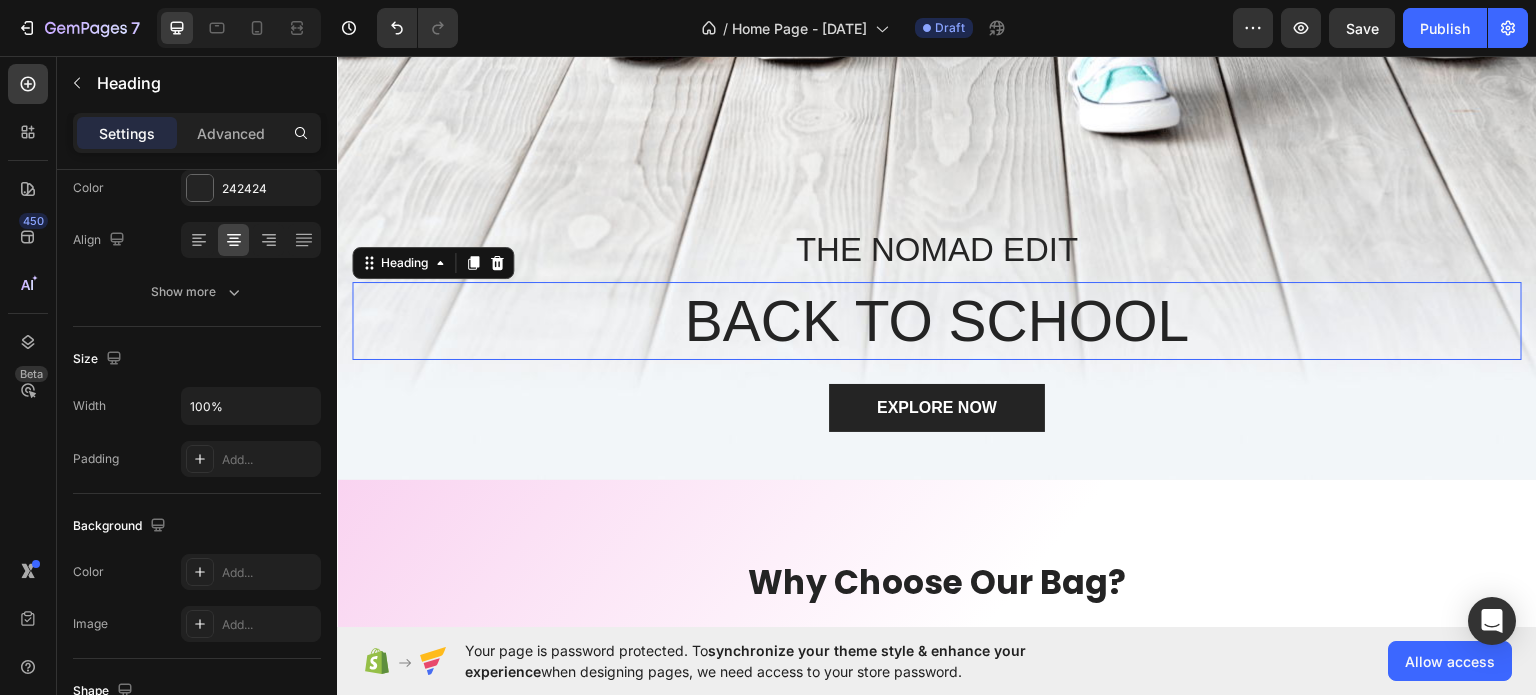 click on "BACK TO SCHOOL" at bounding box center (937, 320) 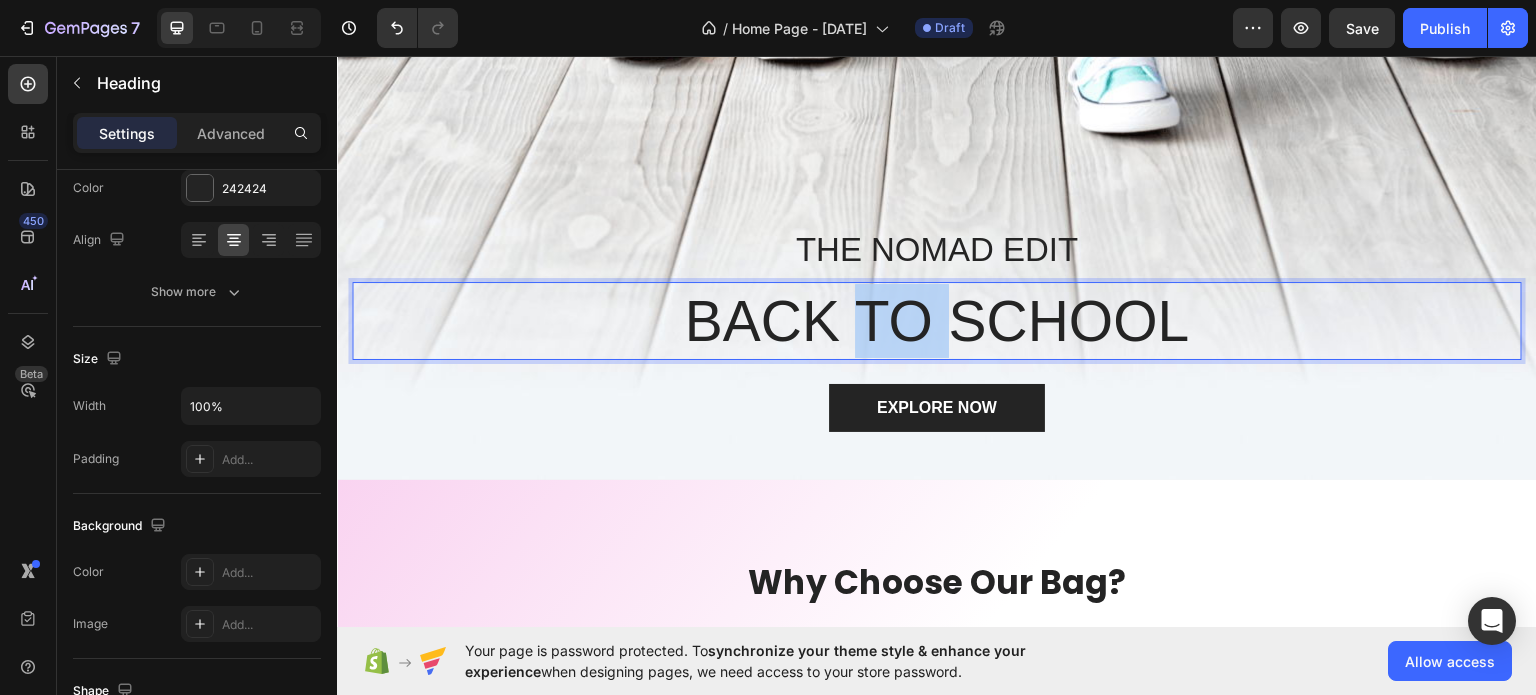click on "BACK TO SCHOOL" at bounding box center (937, 320) 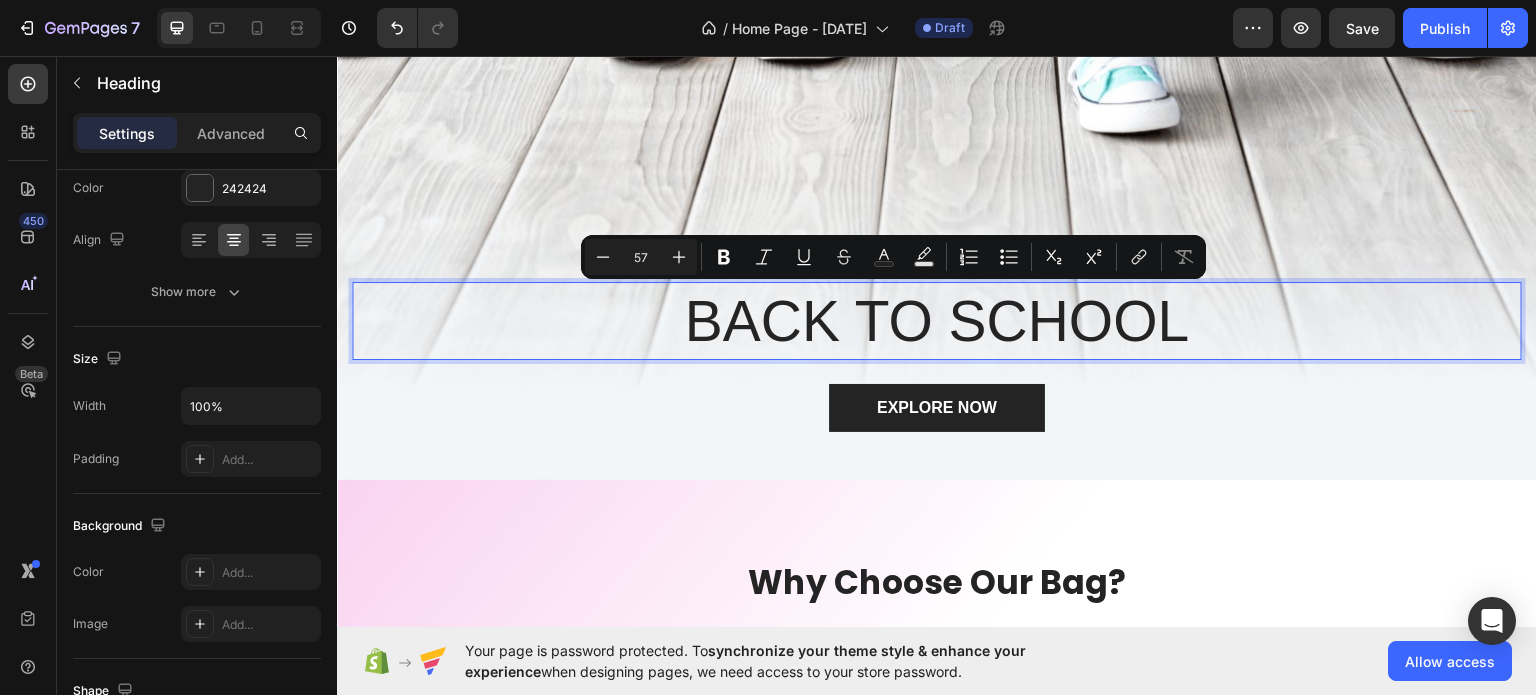 click on "BACK TO SCHOOL" at bounding box center (937, 320) 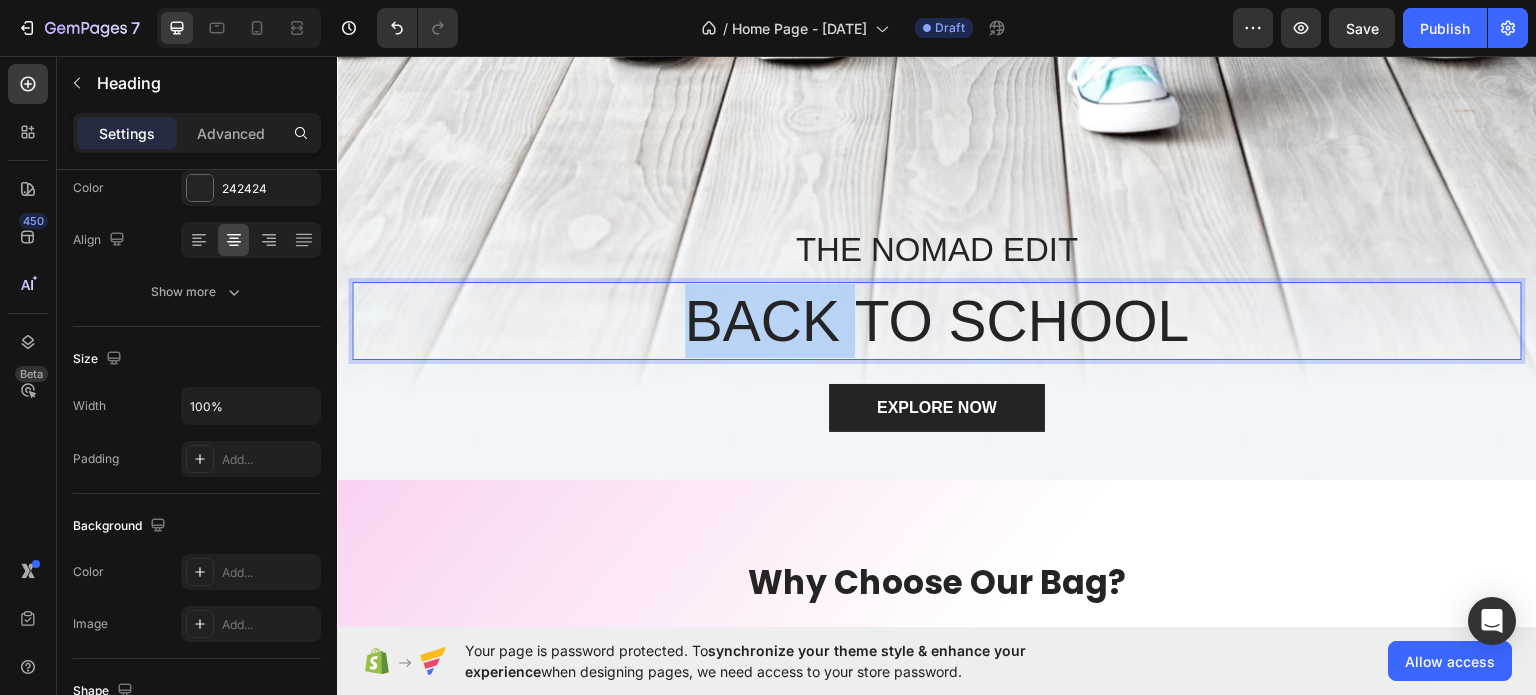 click on "BACK TO SCHOOL" at bounding box center (937, 320) 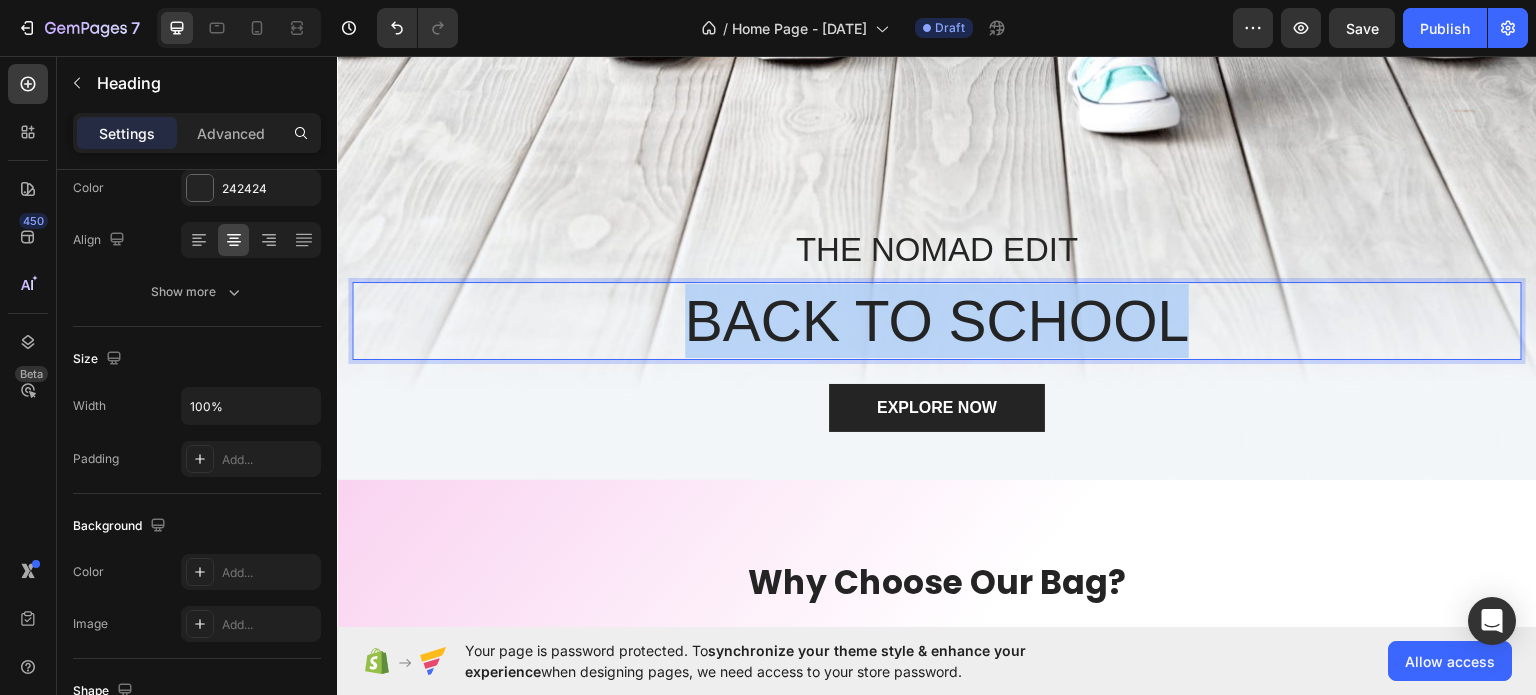 click on "BACK TO SCHOOL" at bounding box center (937, 320) 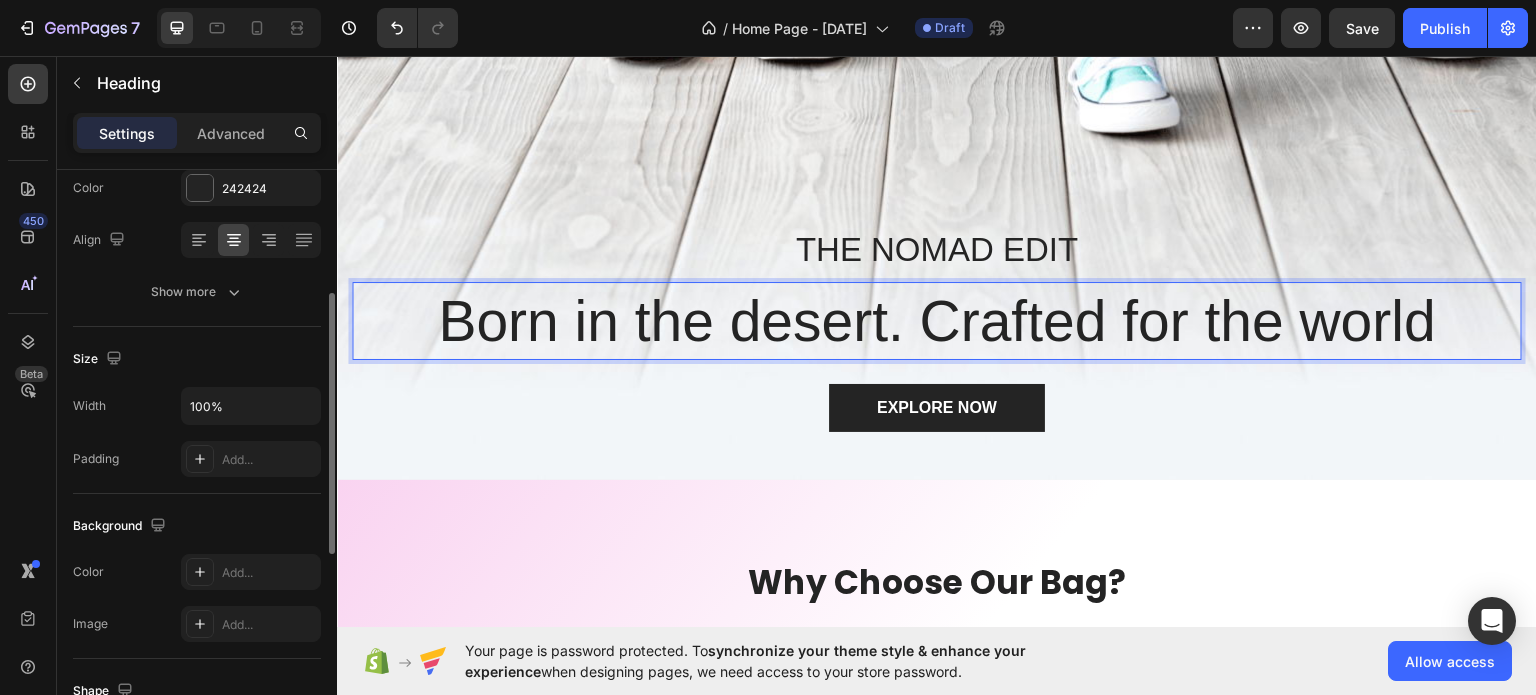 scroll, scrollTop: 0, scrollLeft: 0, axis: both 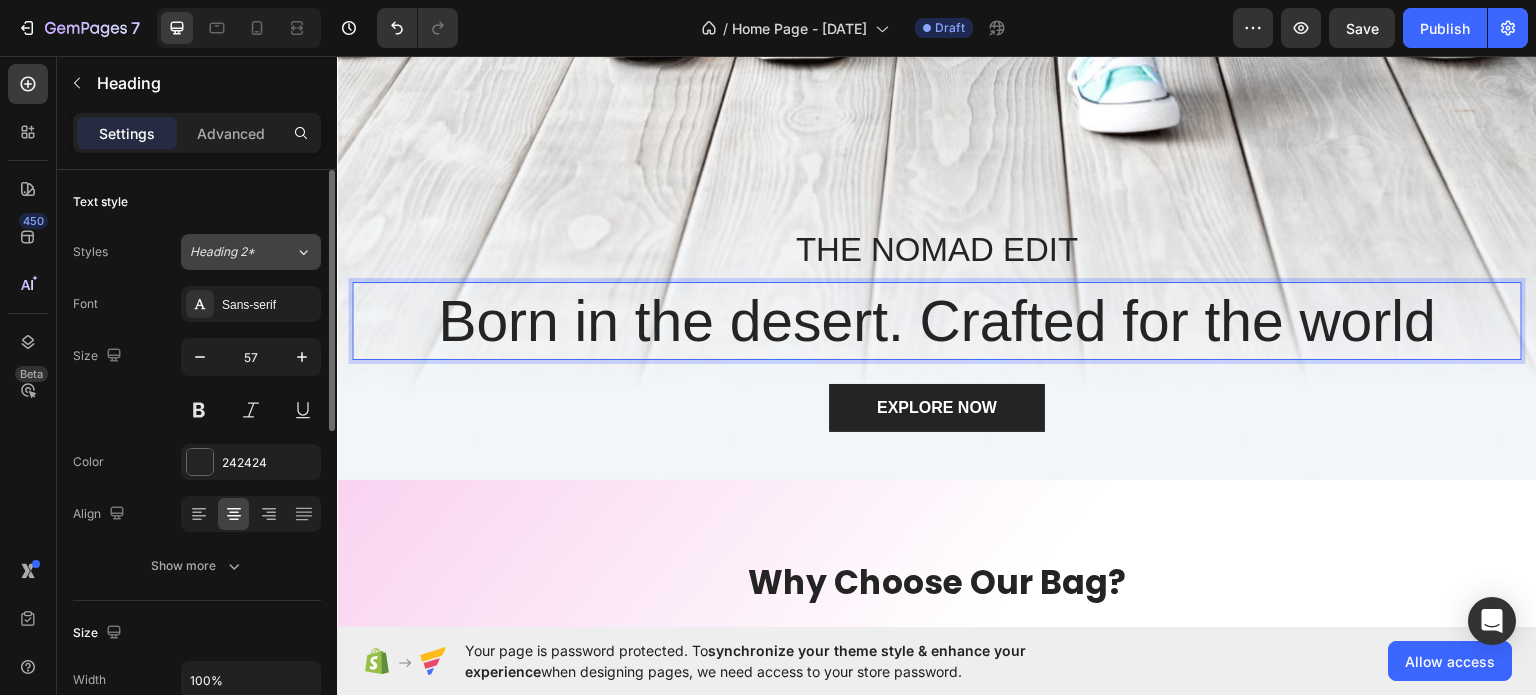click on "Heading 2*" 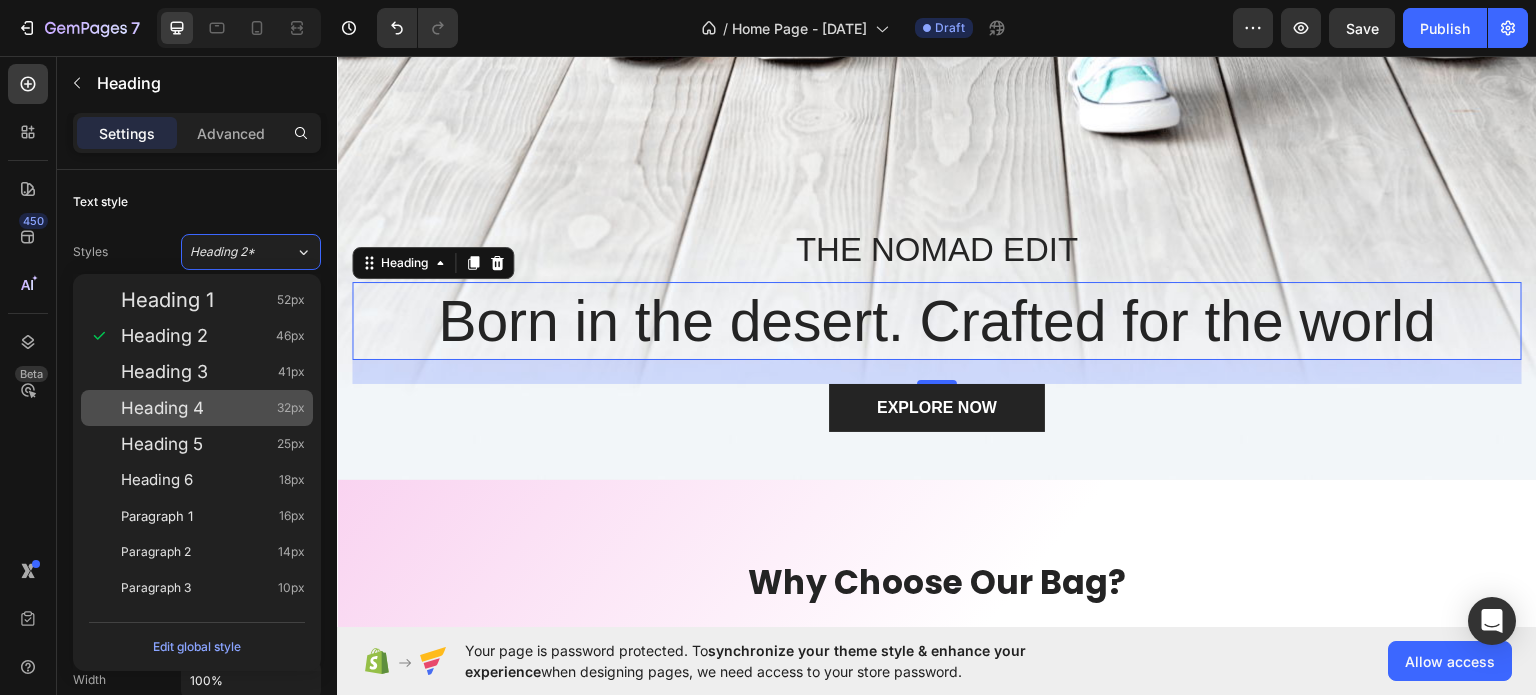 click on "Heading 4" at bounding box center (162, 408) 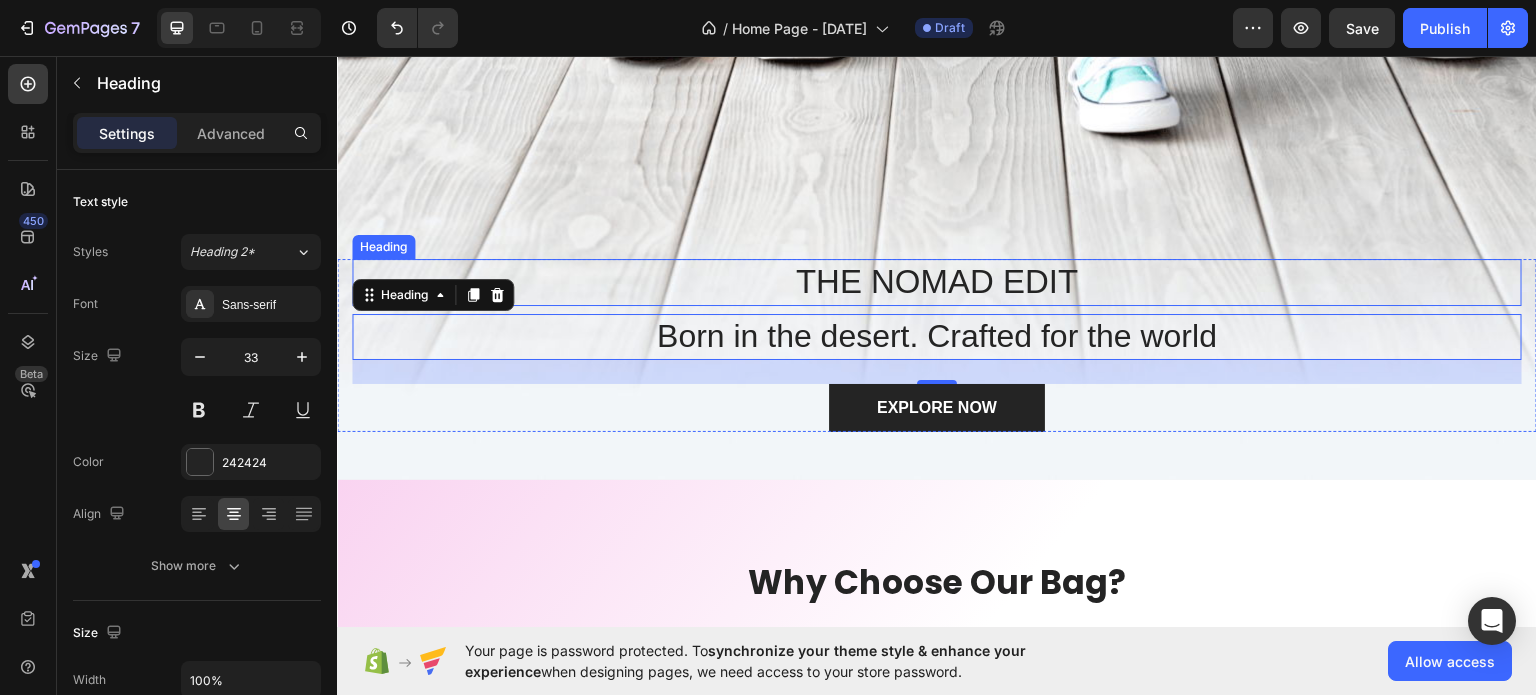 click on "THE NOMAD EDIT" at bounding box center (937, 281) 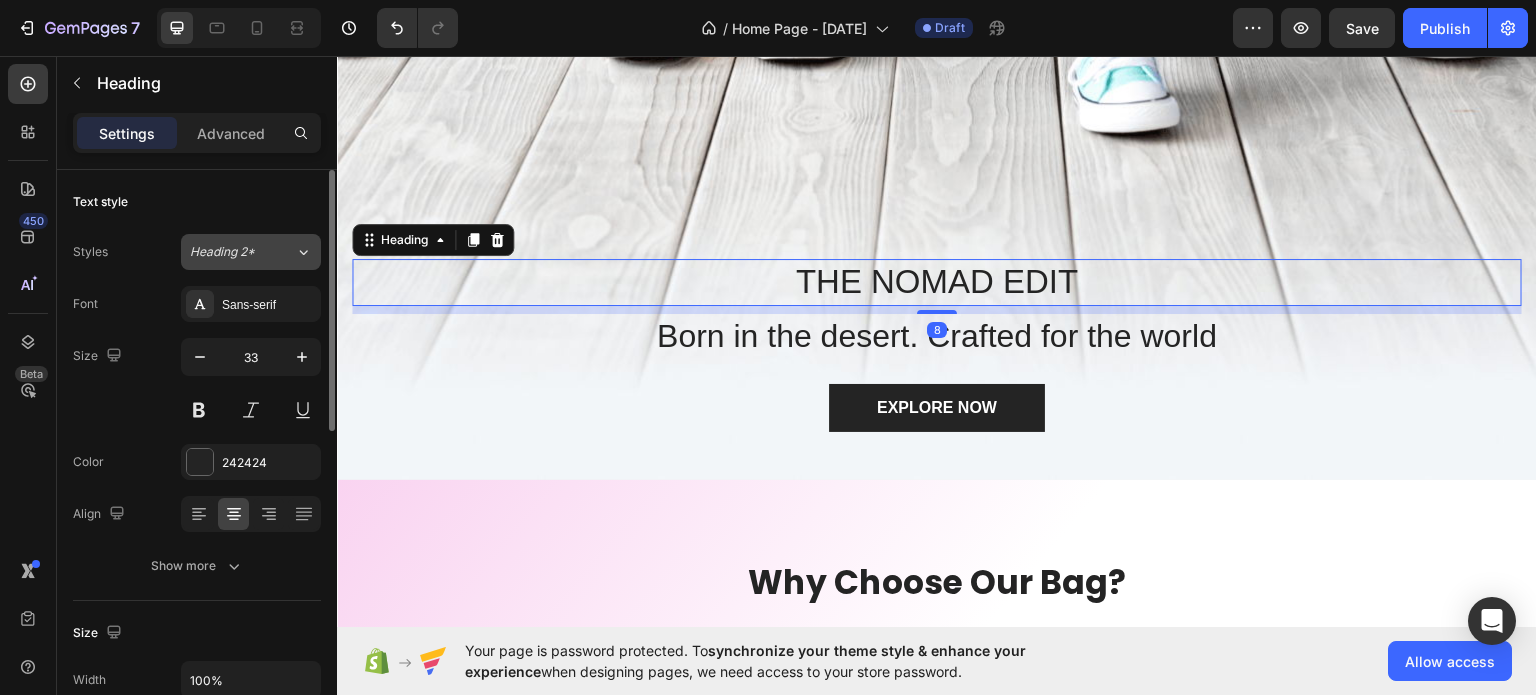 click on "Heading 2*" 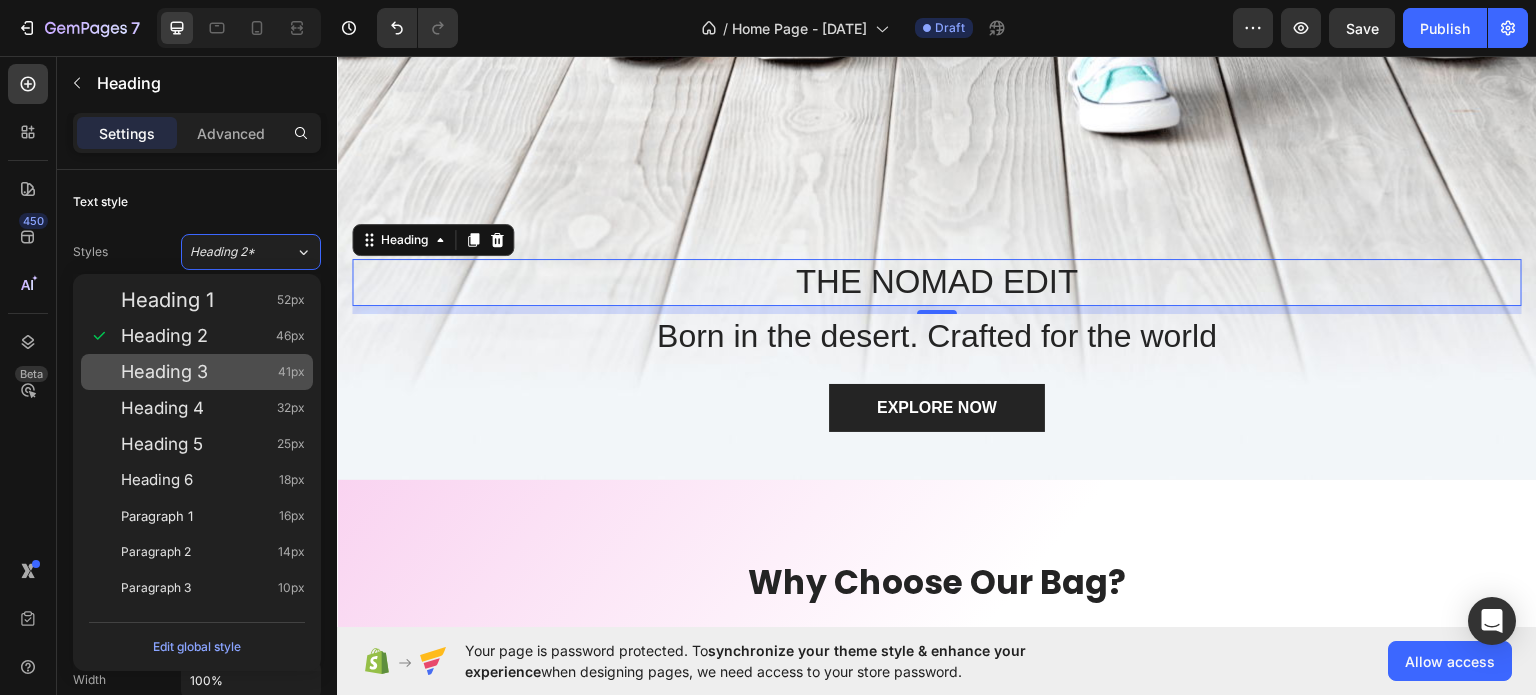 click on "Heading 3" at bounding box center [164, 372] 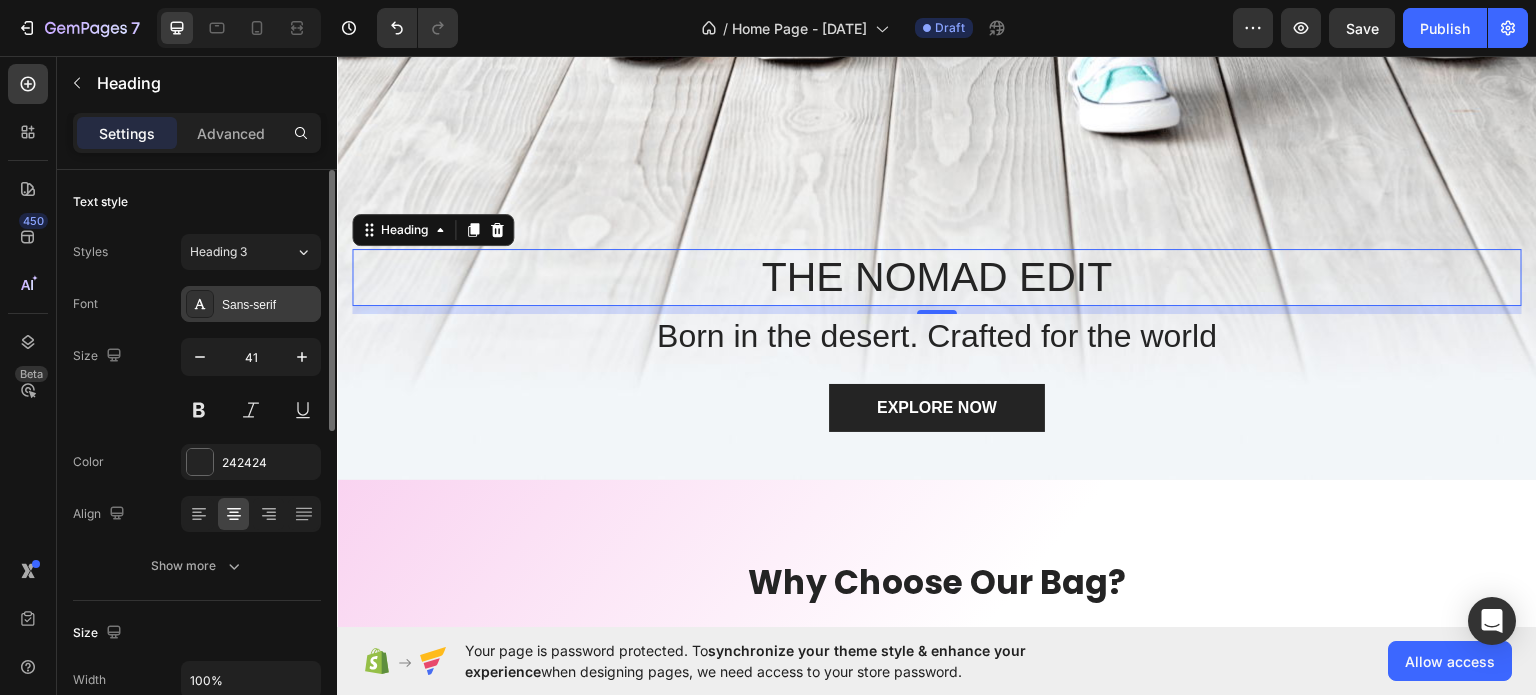 click on "Sans-serif" at bounding box center [251, 304] 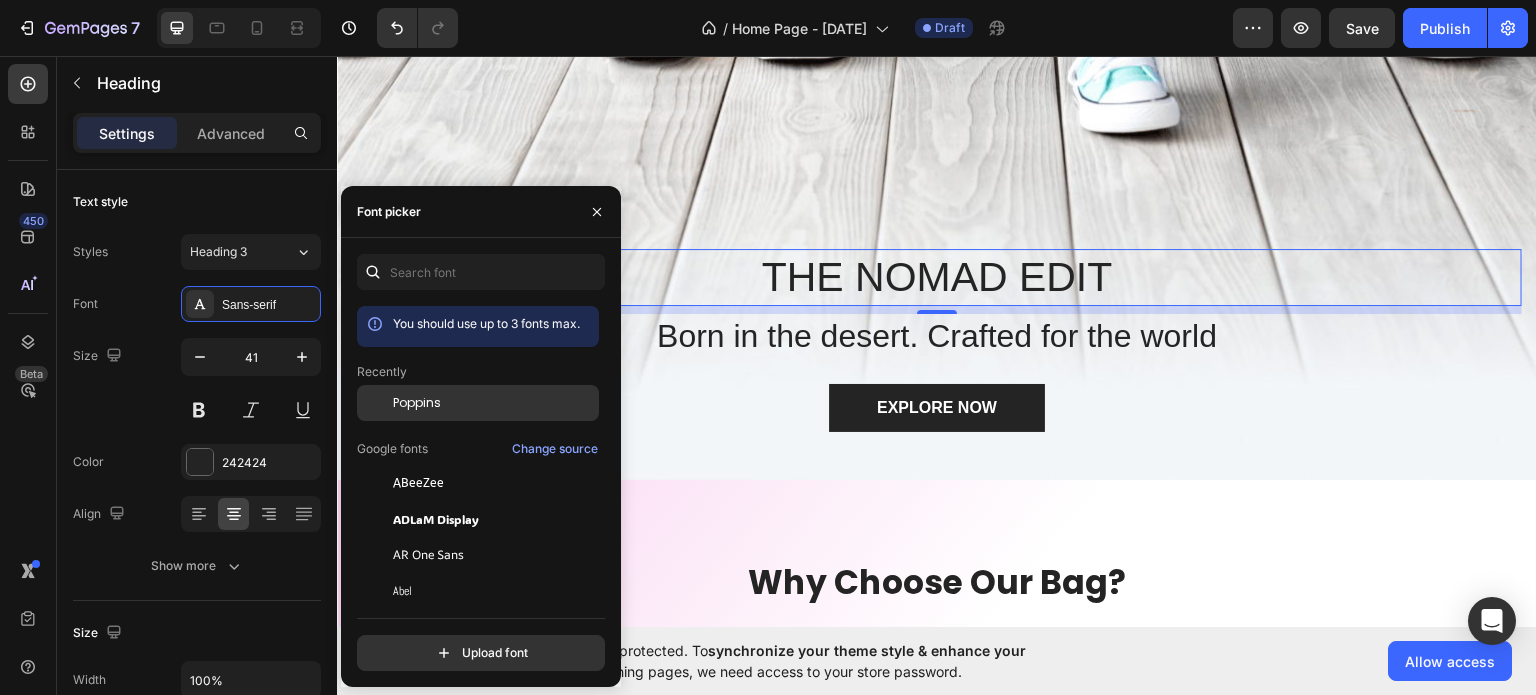 click on "Poppins" 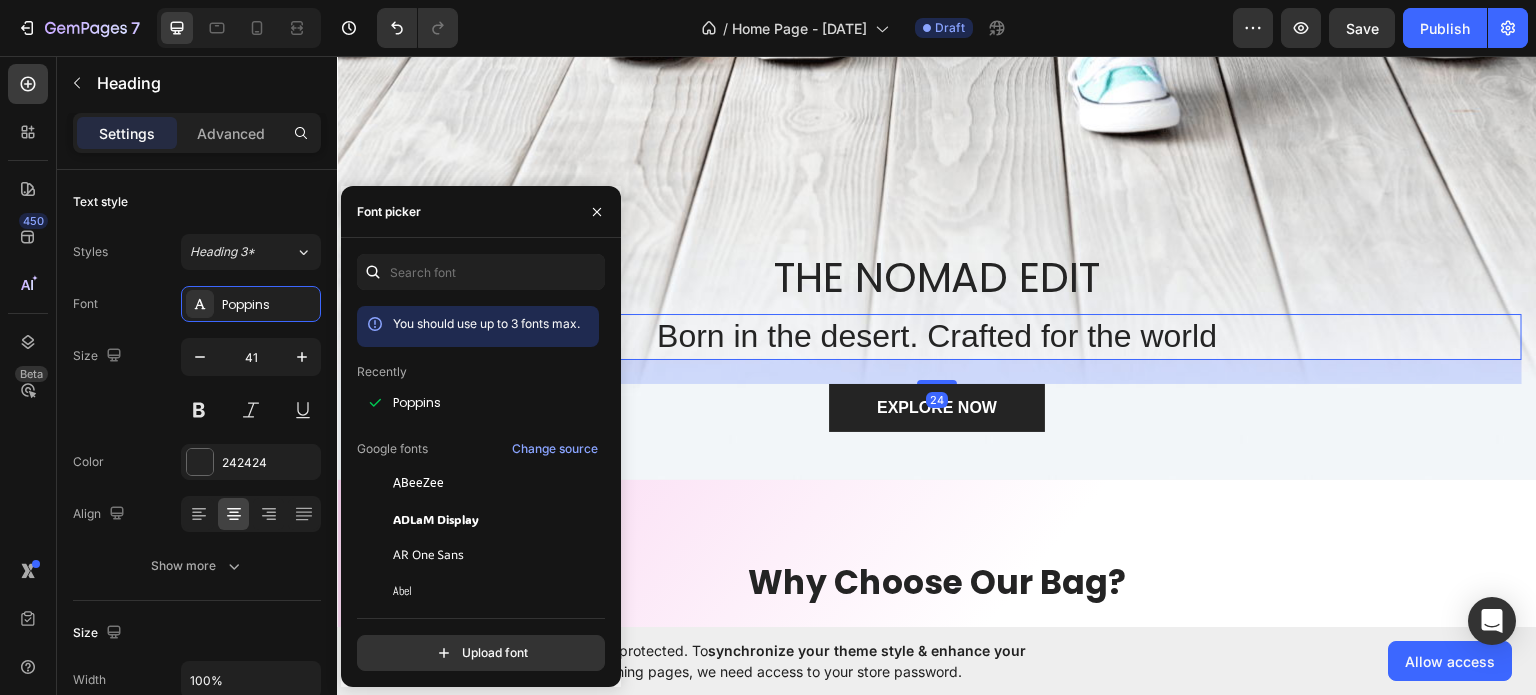 click on "Born in the desert. Crafted for the world" at bounding box center [937, 336] 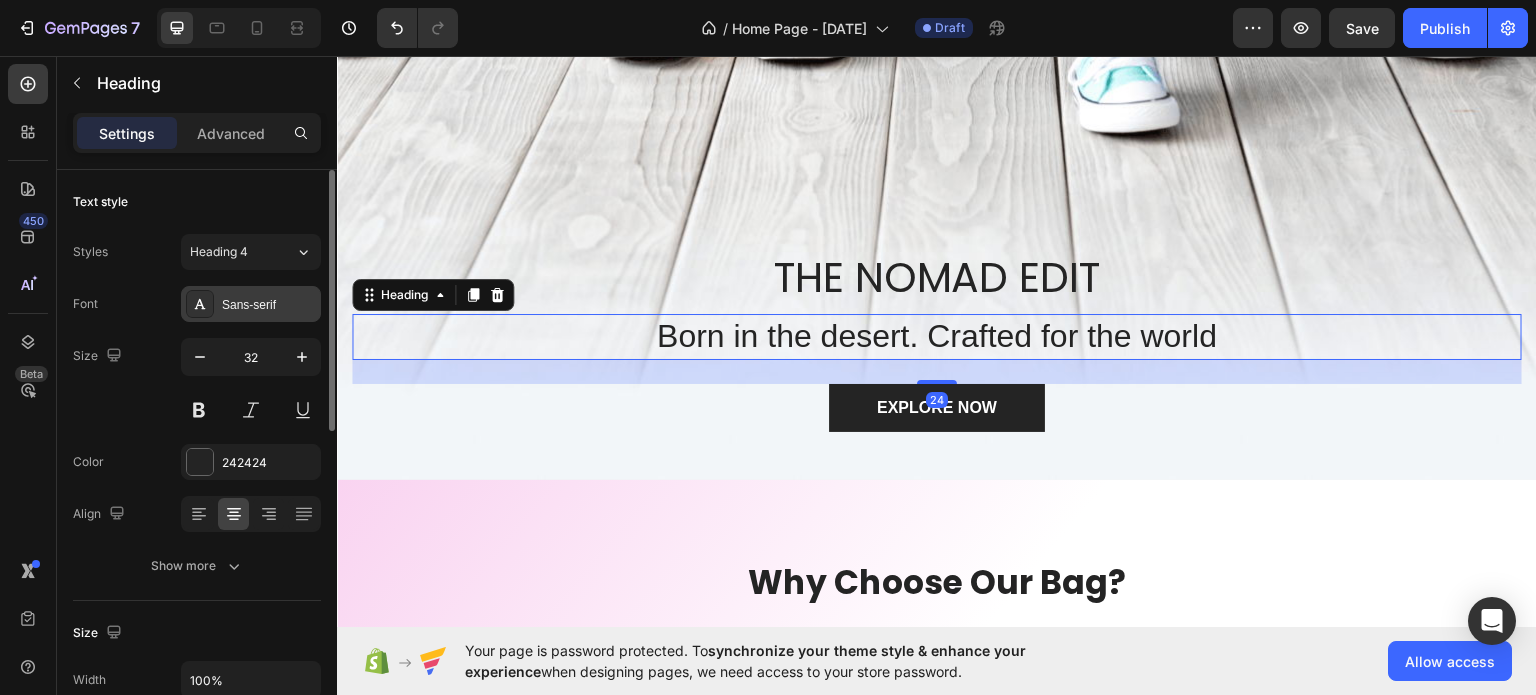 click on "Sans-serif" at bounding box center [269, 305] 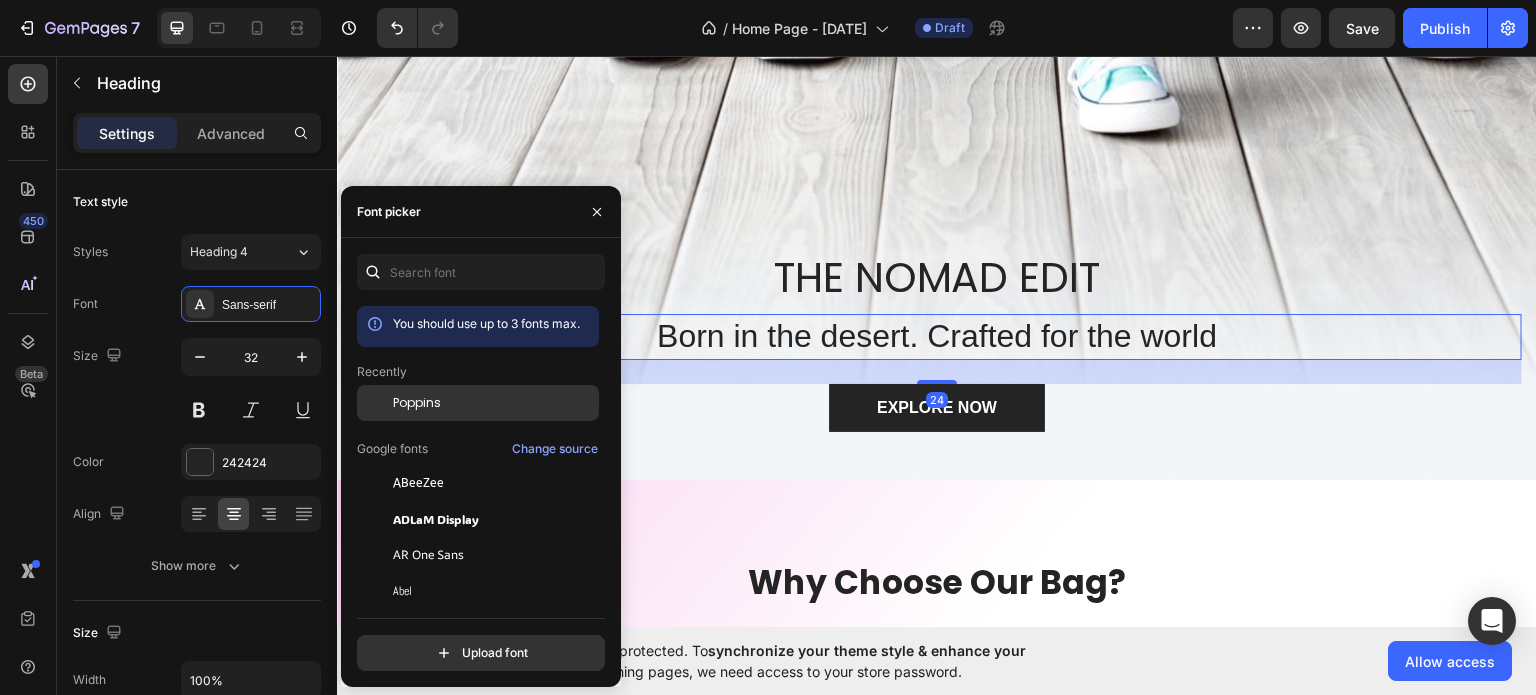 click on "Poppins" 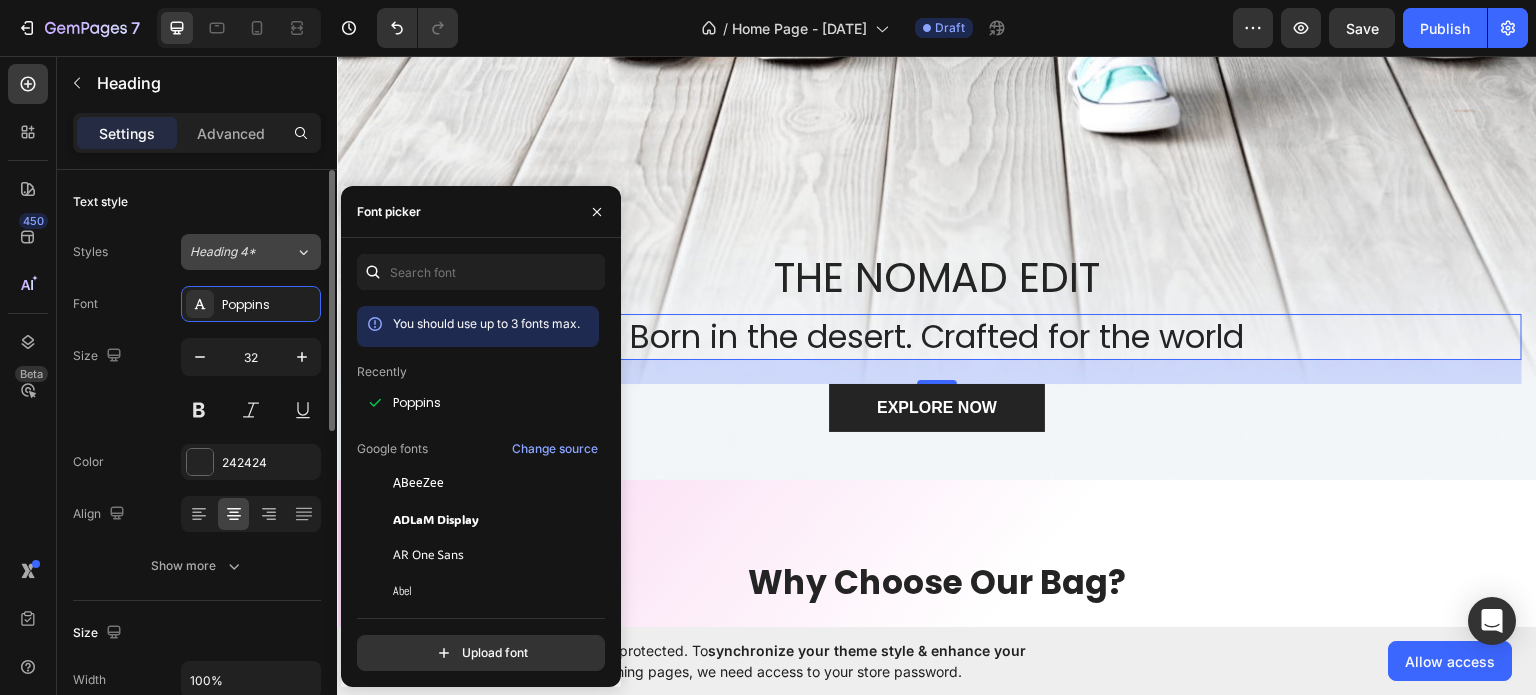 click on "Heading 4*" 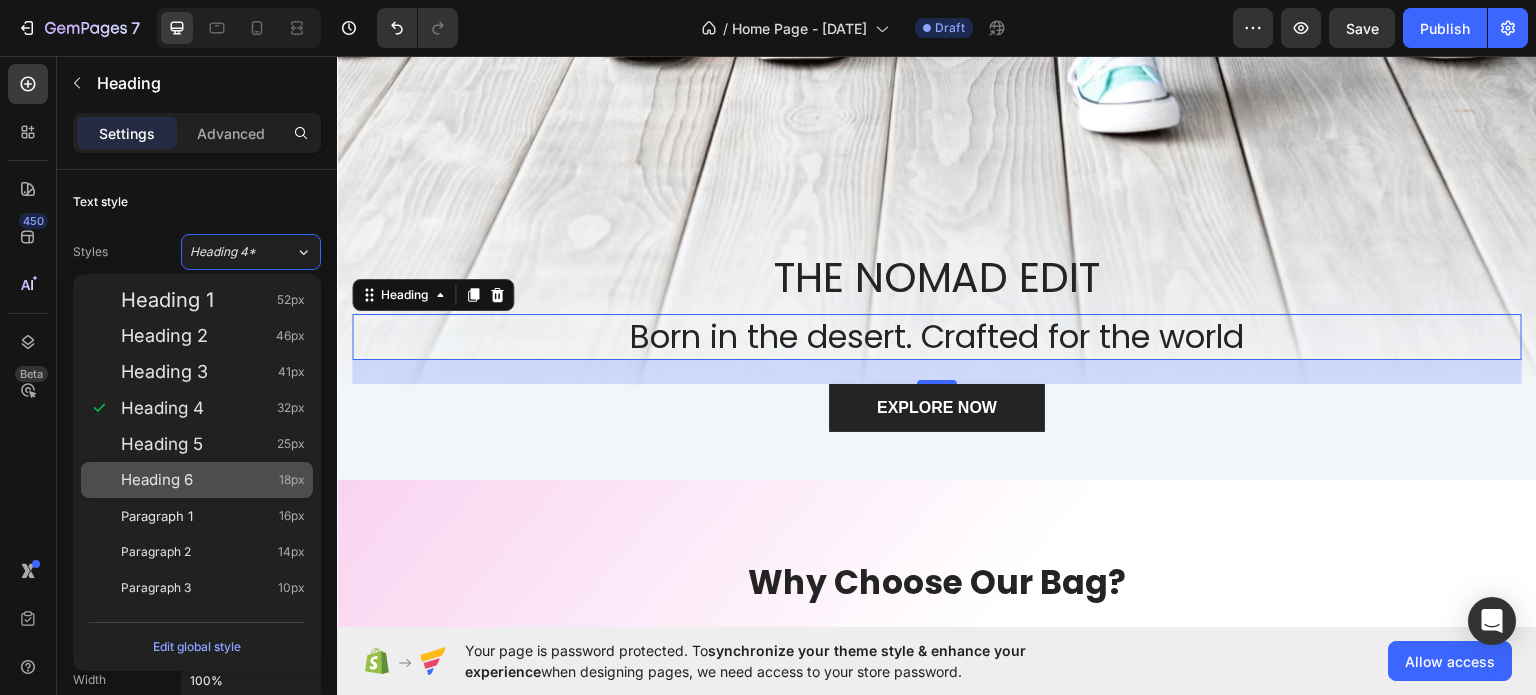 click on "Heading 6" at bounding box center (157, 480) 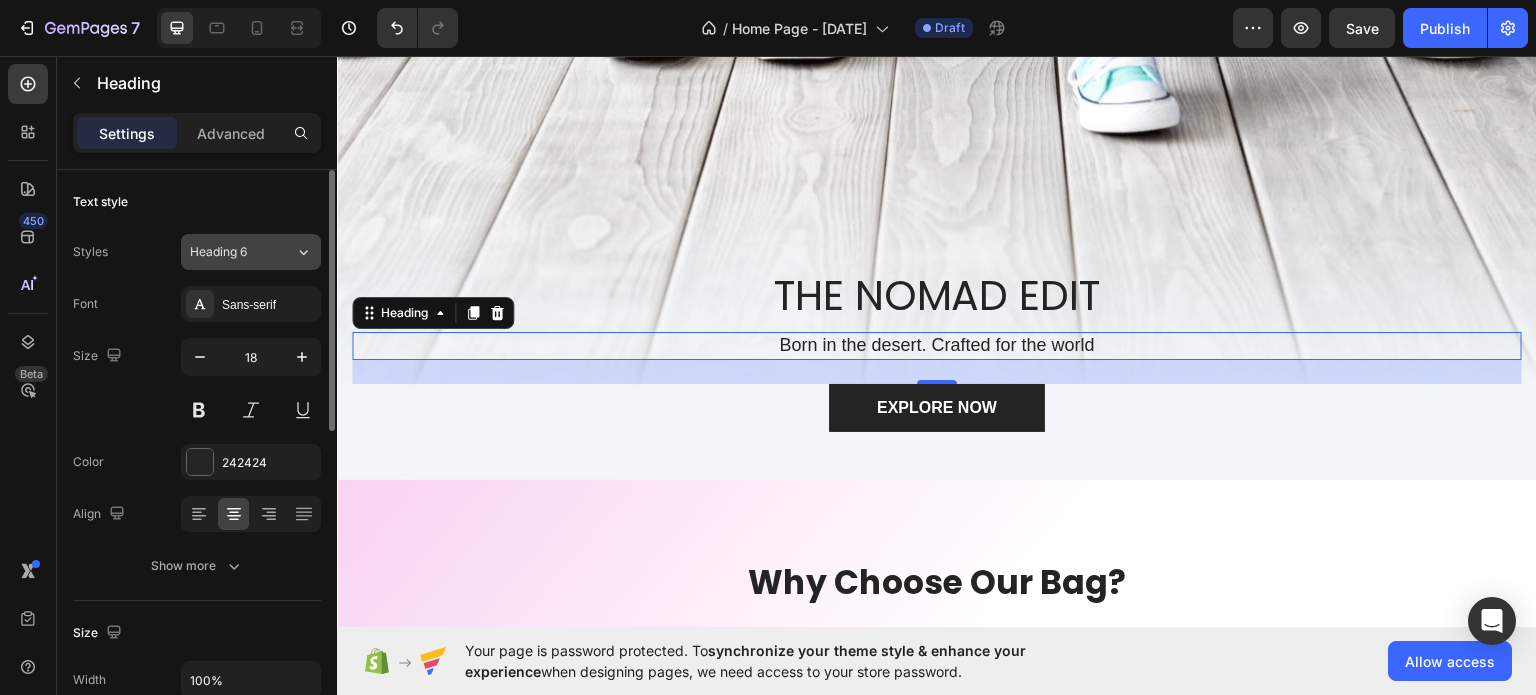 click on "Heading 6" 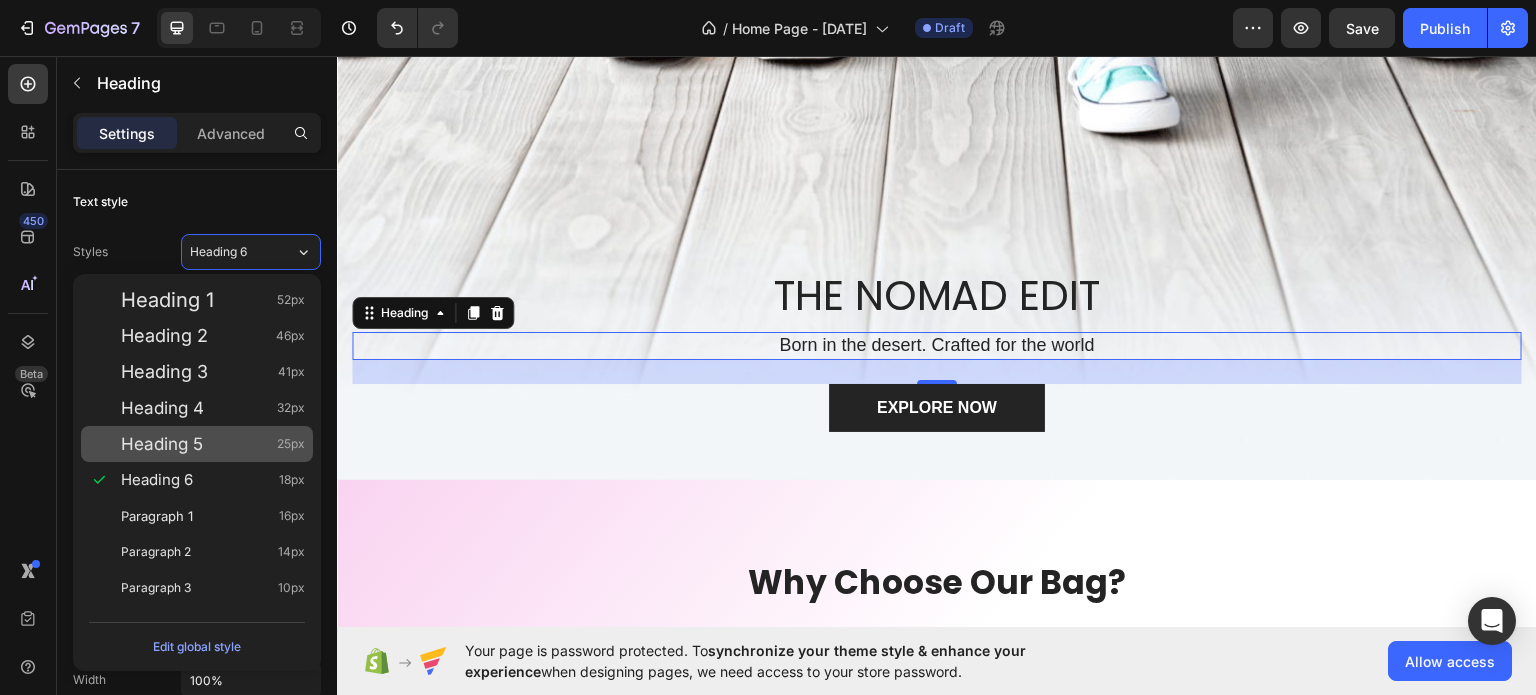 click on "Heading 5" at bounding box center [162, 444] 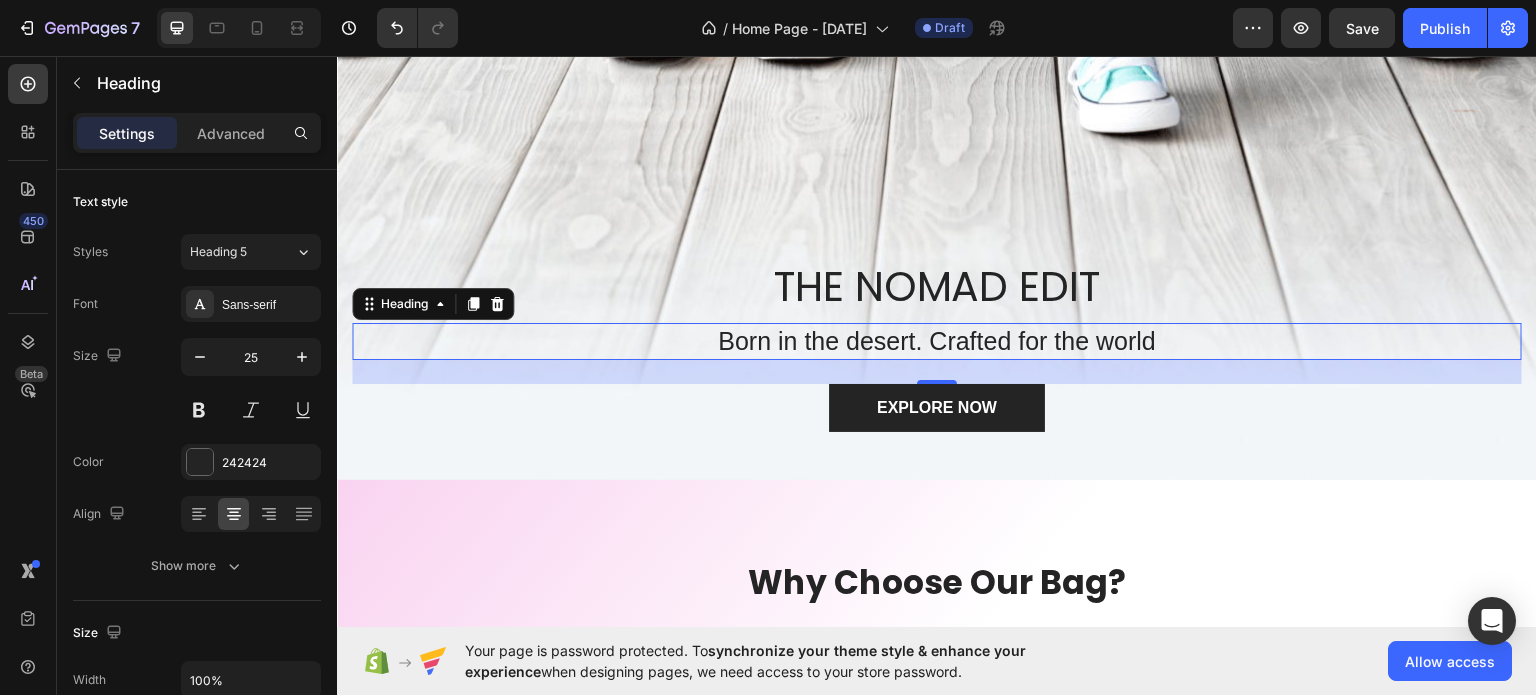click on "24" at bounding box center [937, 399] 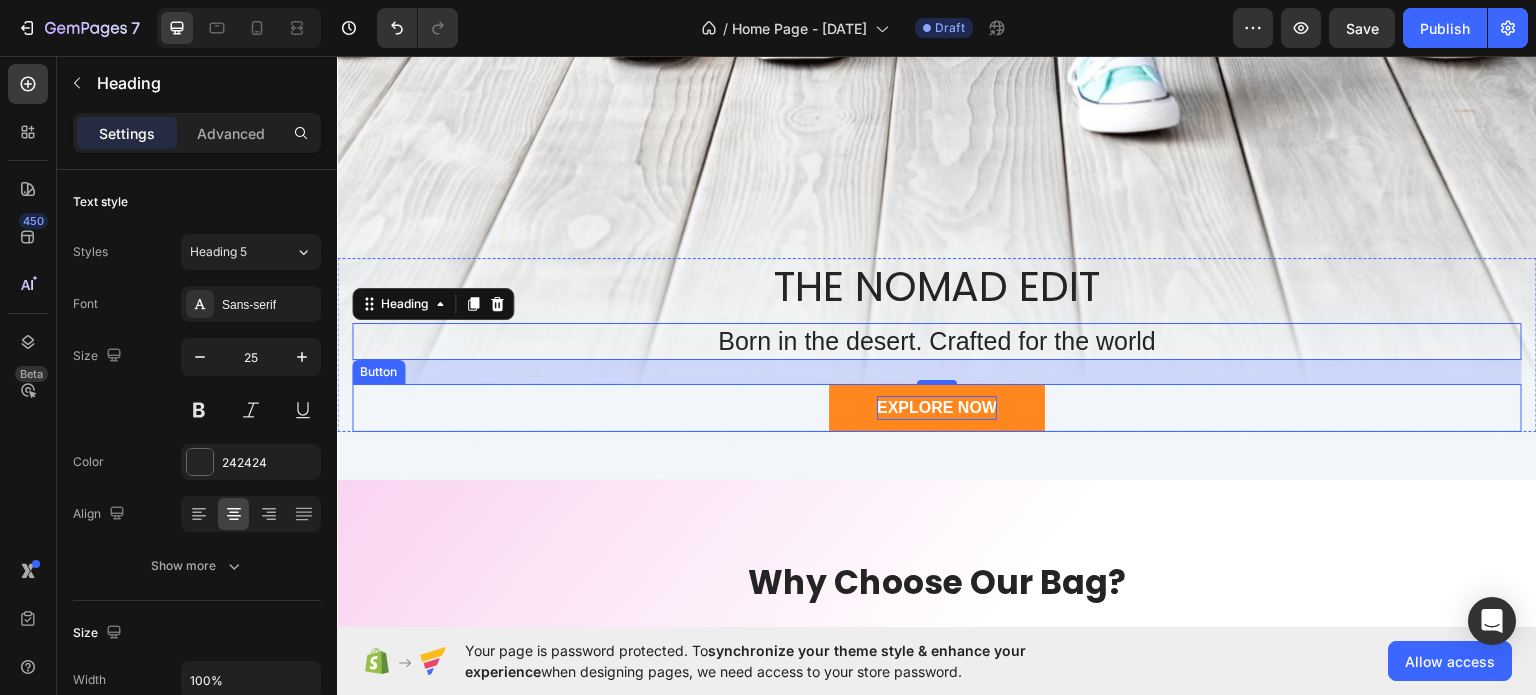 click on "EXPLORE NOW" at bounding box center [937, 407] 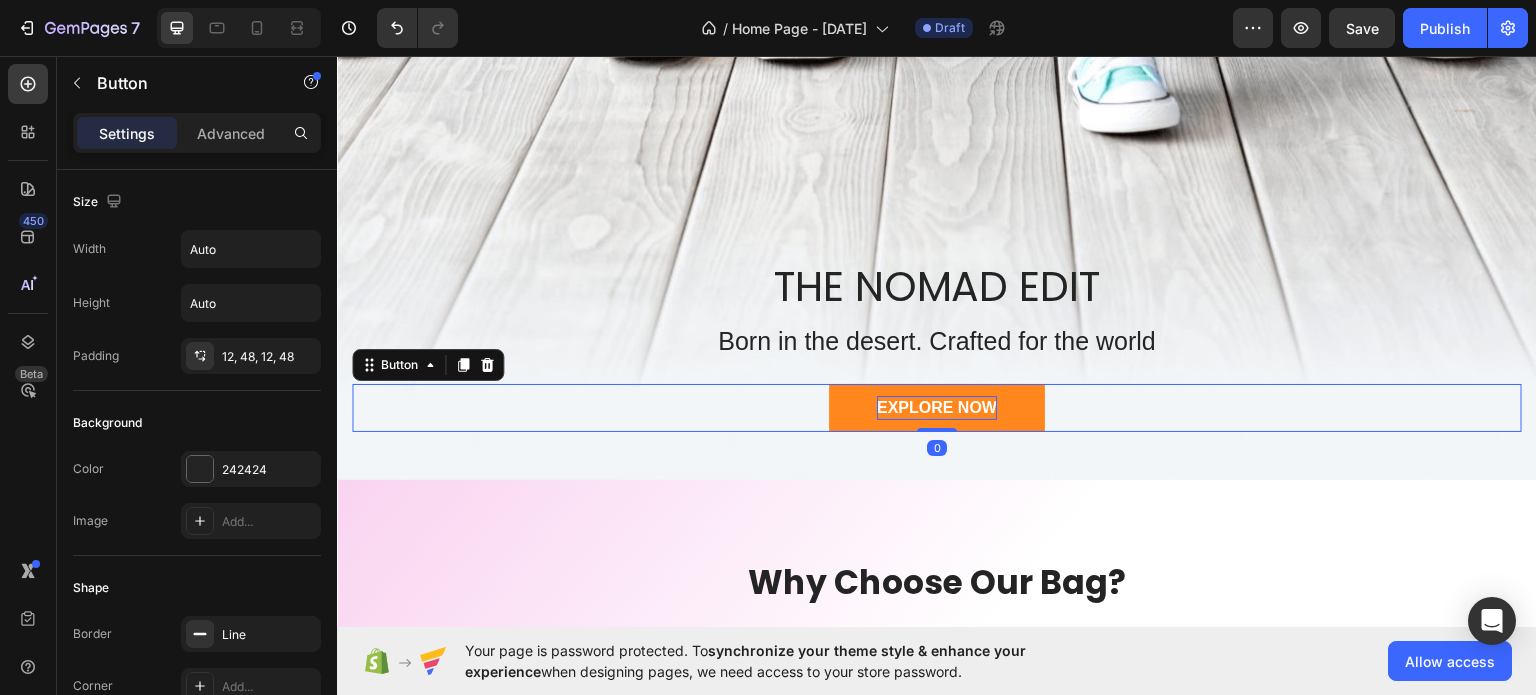 click on "EXPLORE NOW" at bounding box center [937, 407] 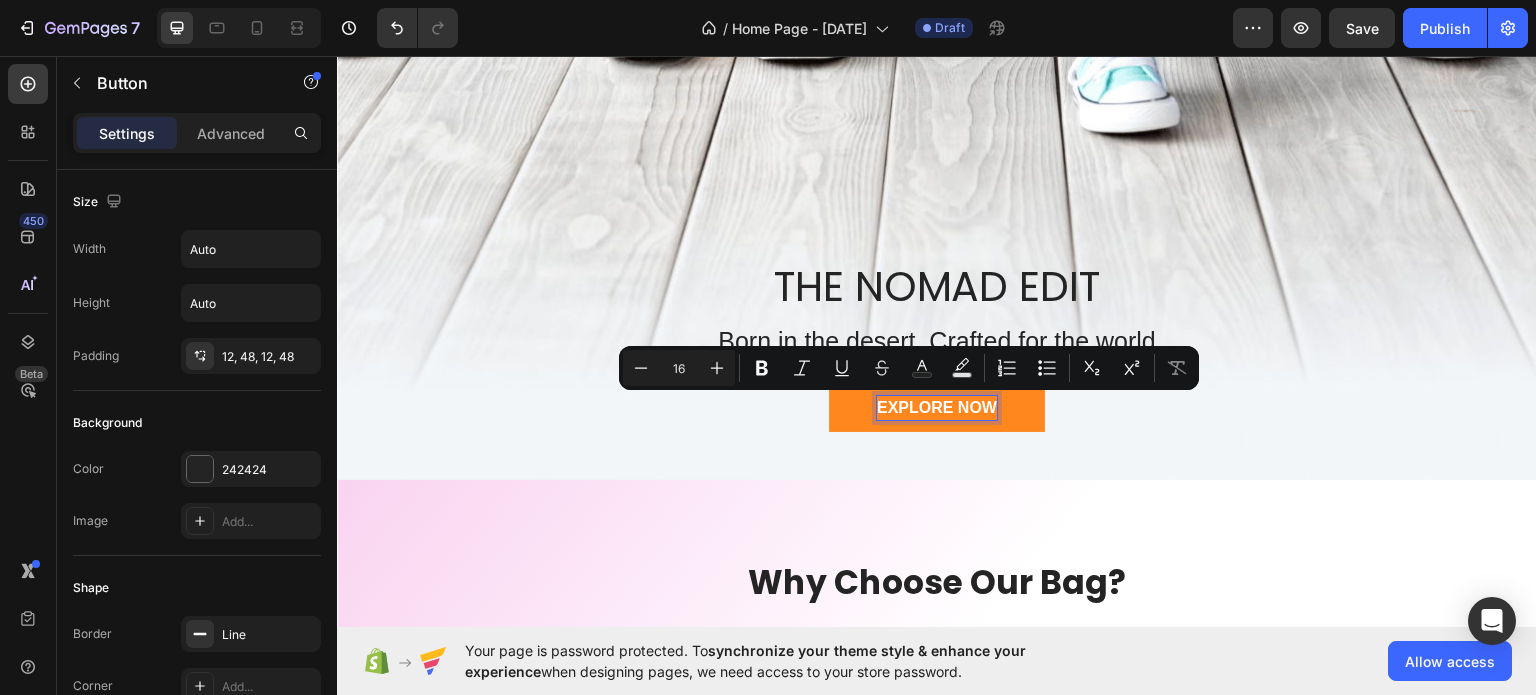 click on "EXPLORE NOW" at bounding box center [937, 407] 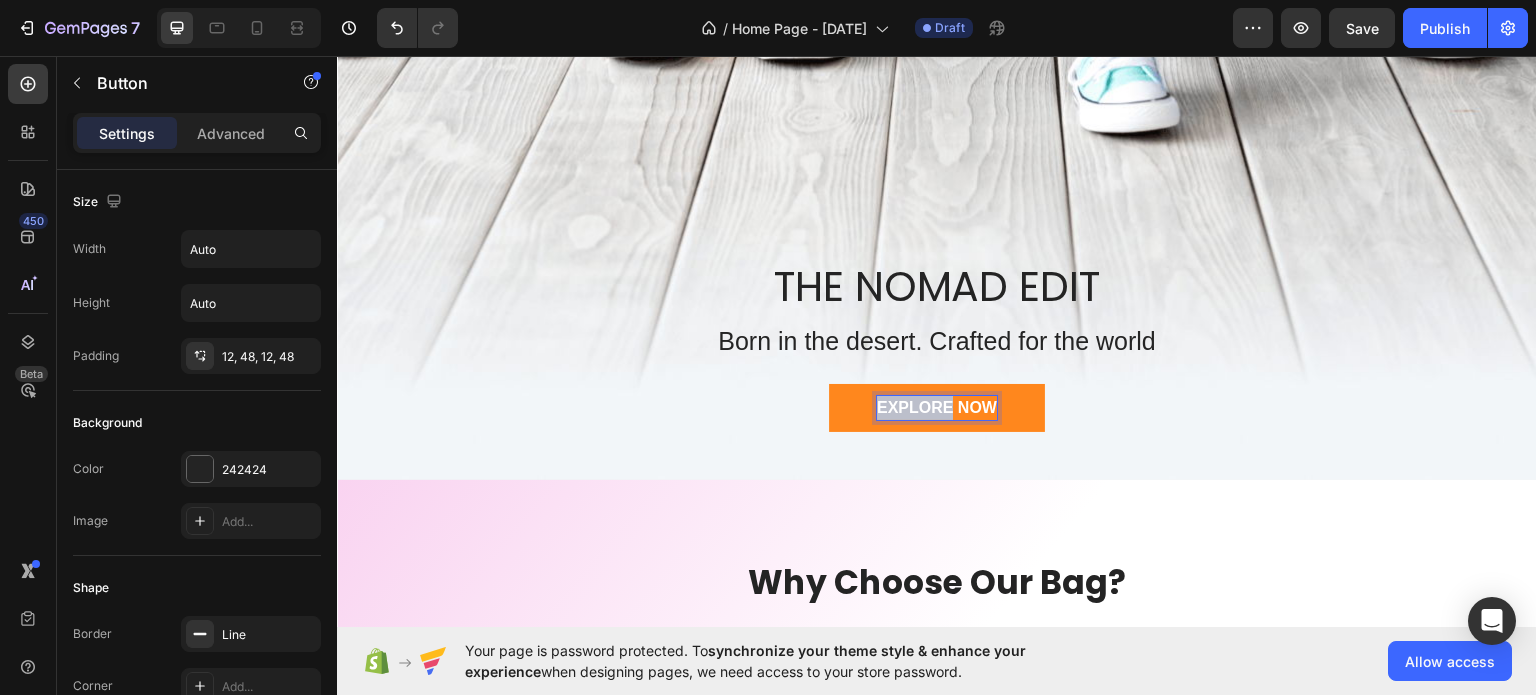 click on "EXPLORE NOW" at bounding box center (937, 407) 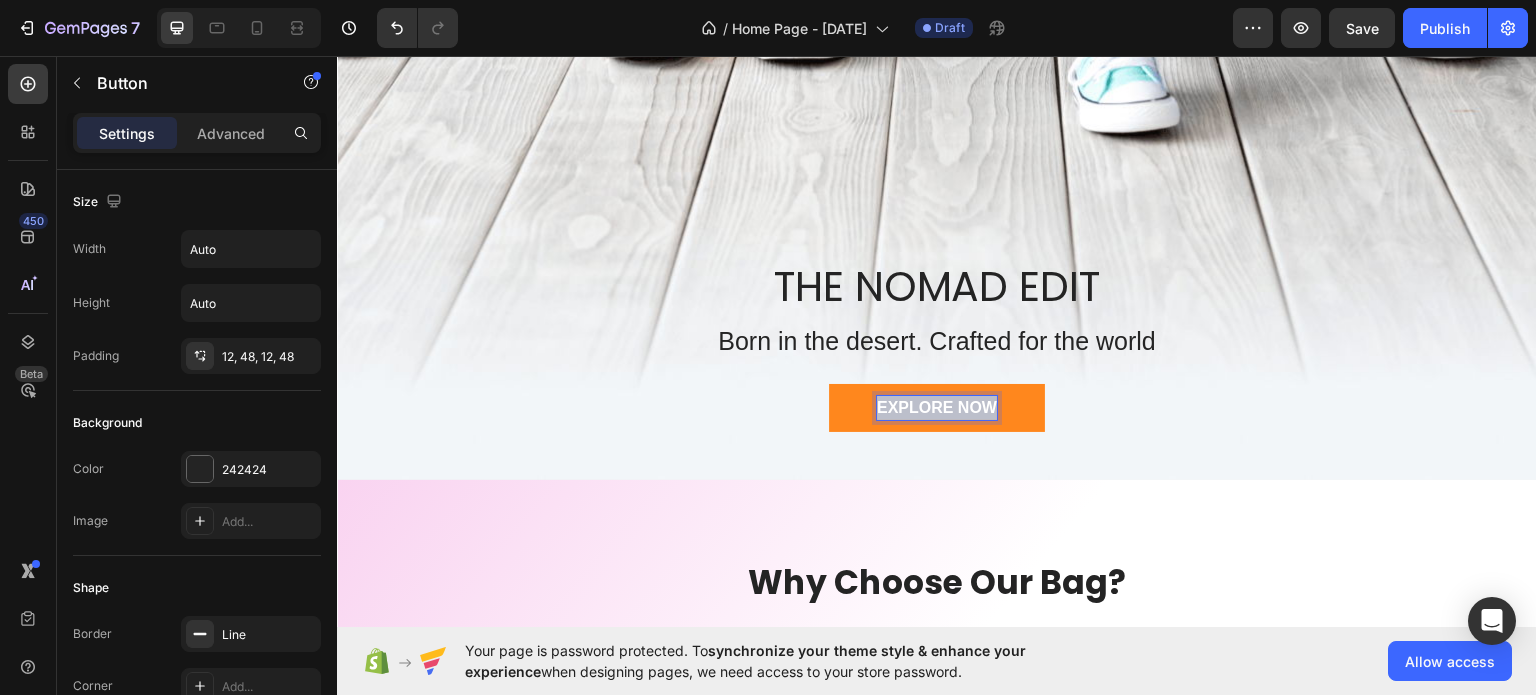 click on "EXPLORE NOW" at bounding box center (937, 407) 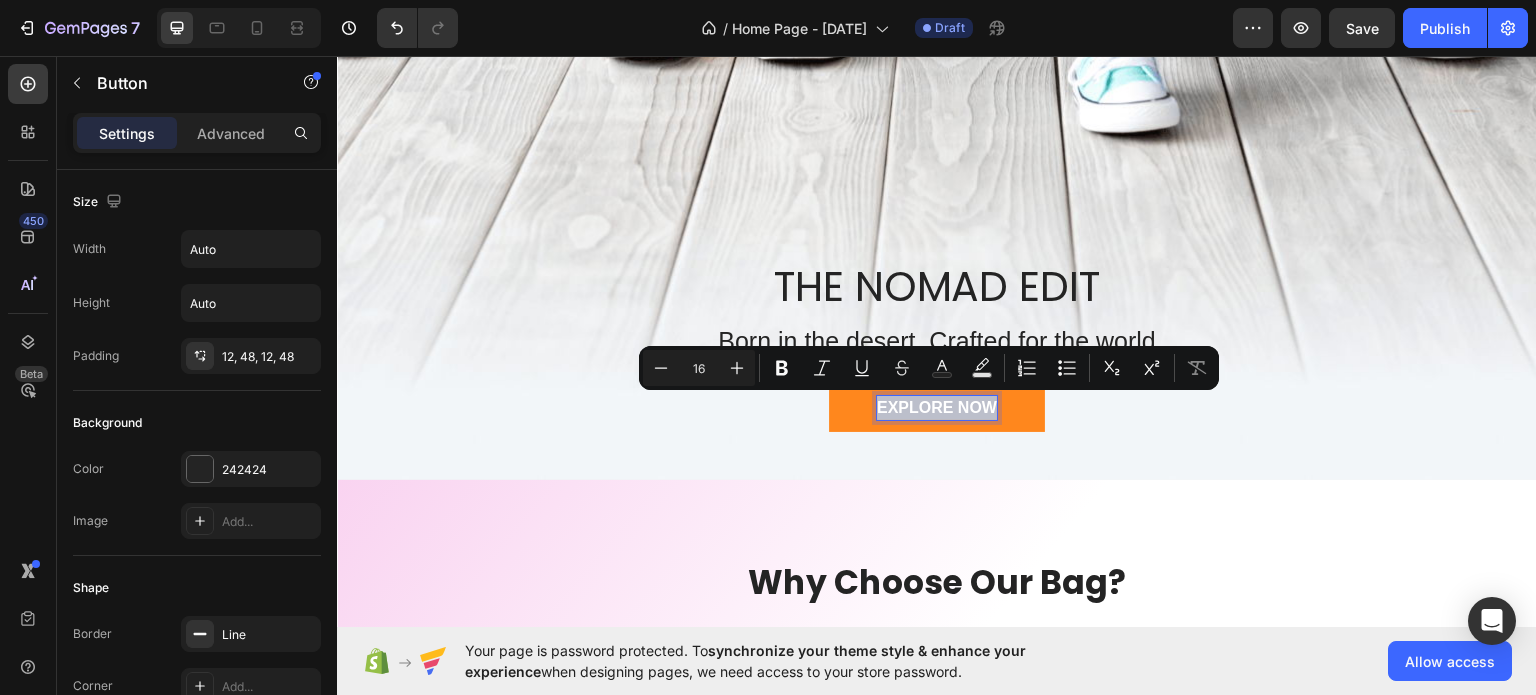 click on "EXPLORE NOW" at bounding box center [937, 407] 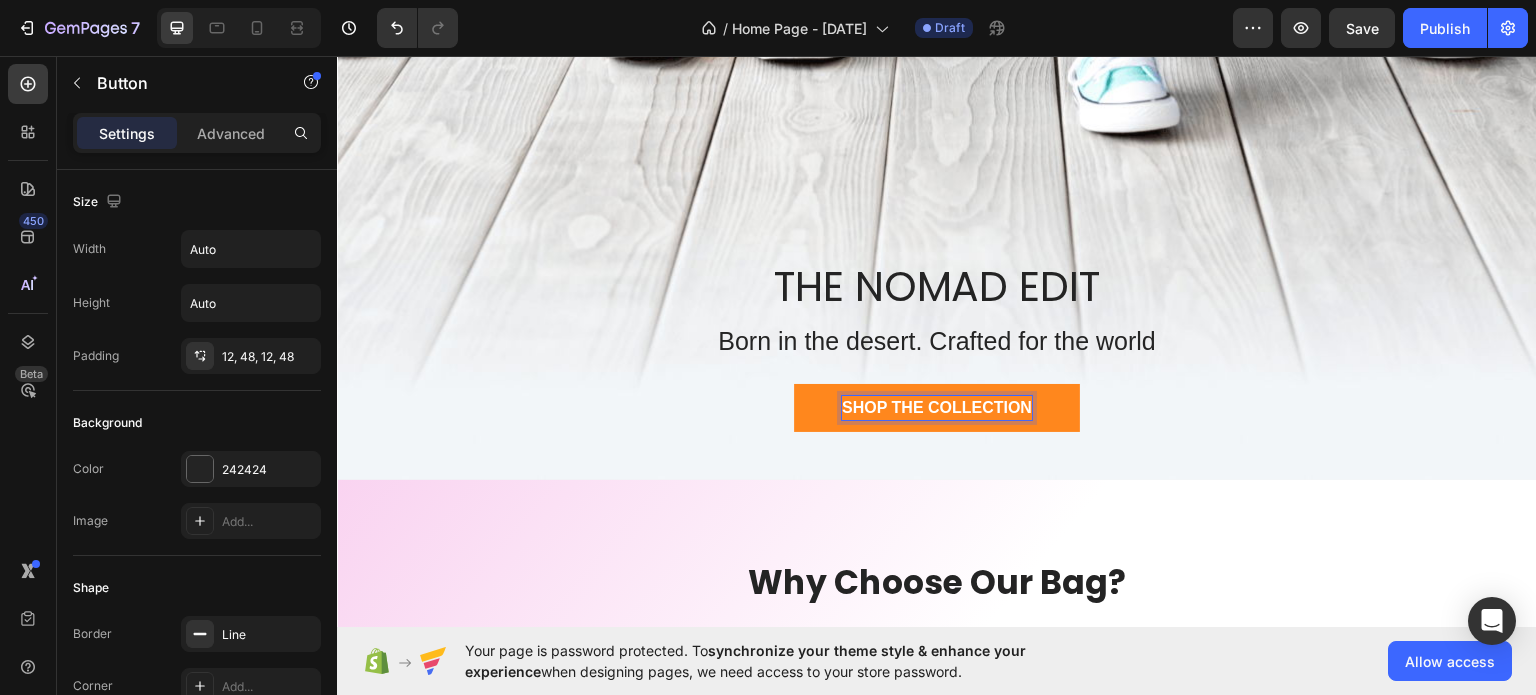 click on "SHOP THE COLLECTION" at bounding box center [937, 407] 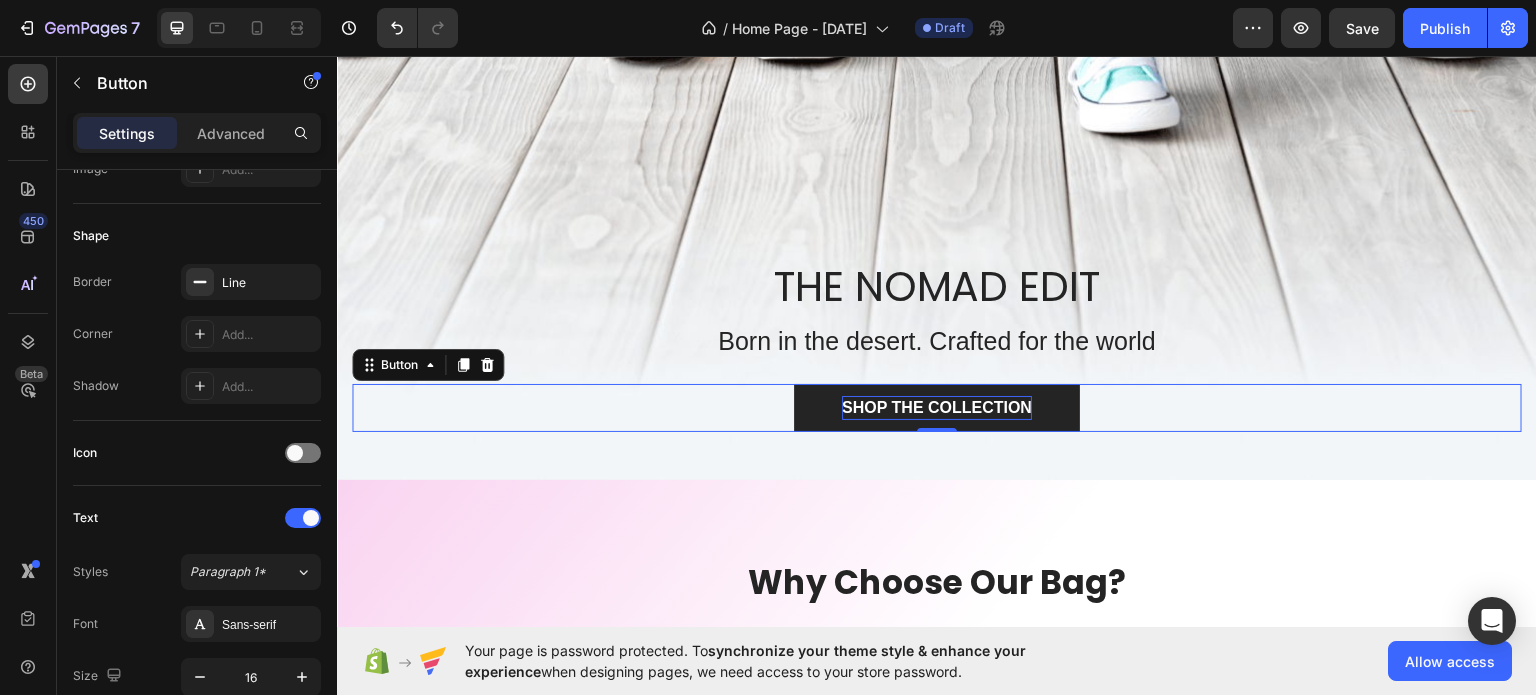 scroll, scrollTop: 0, scrollLeft: 0, axis: both 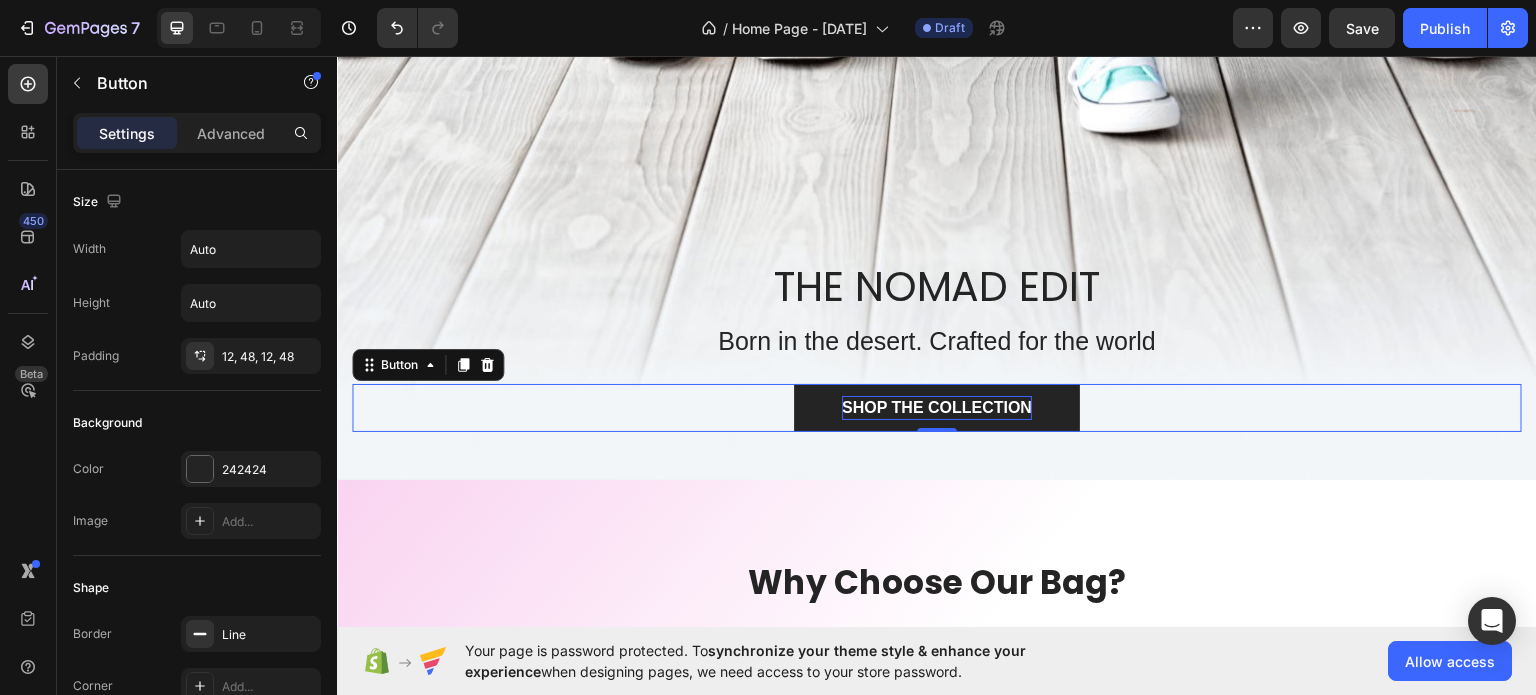 click on "SHOP THE COLLECTION" at bounding box center (937, 407) 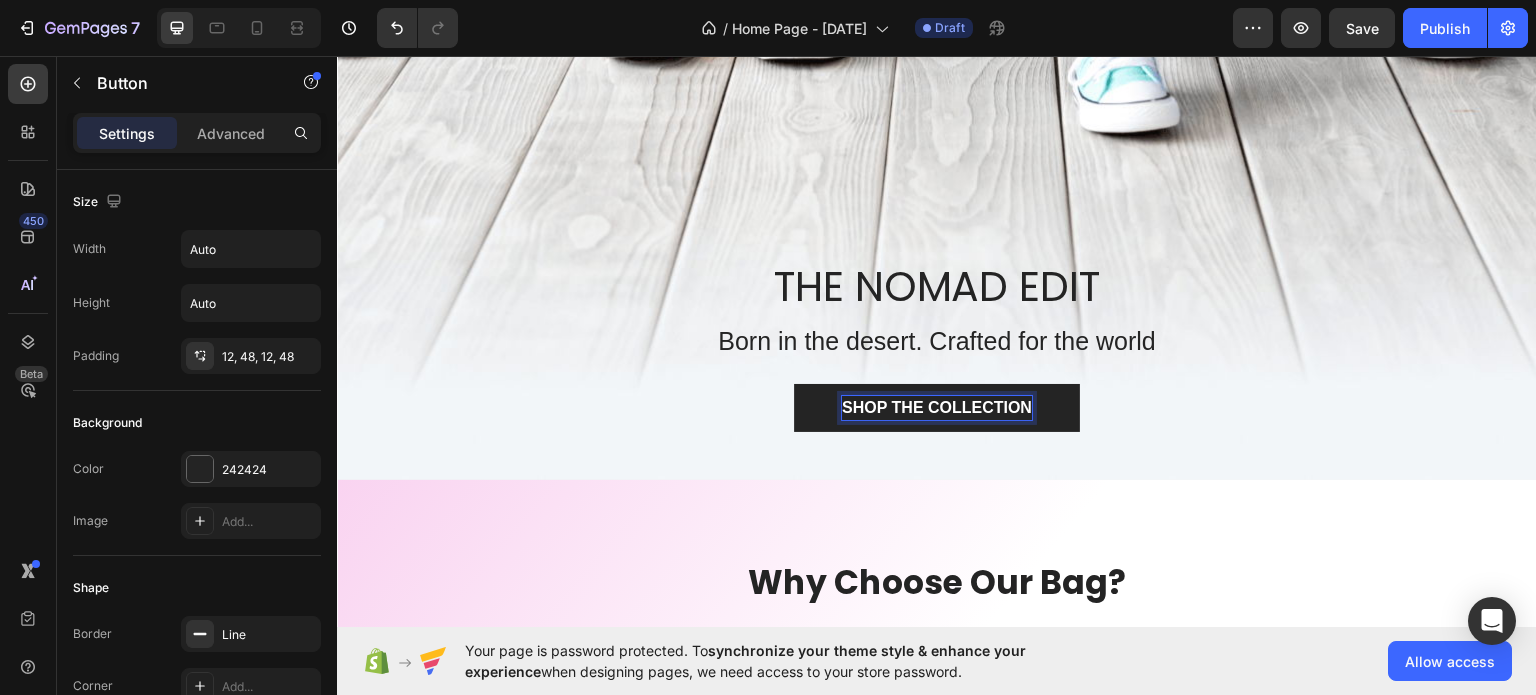 click on "SHOP THE COLLECTION" at bounding box center [937, 407] 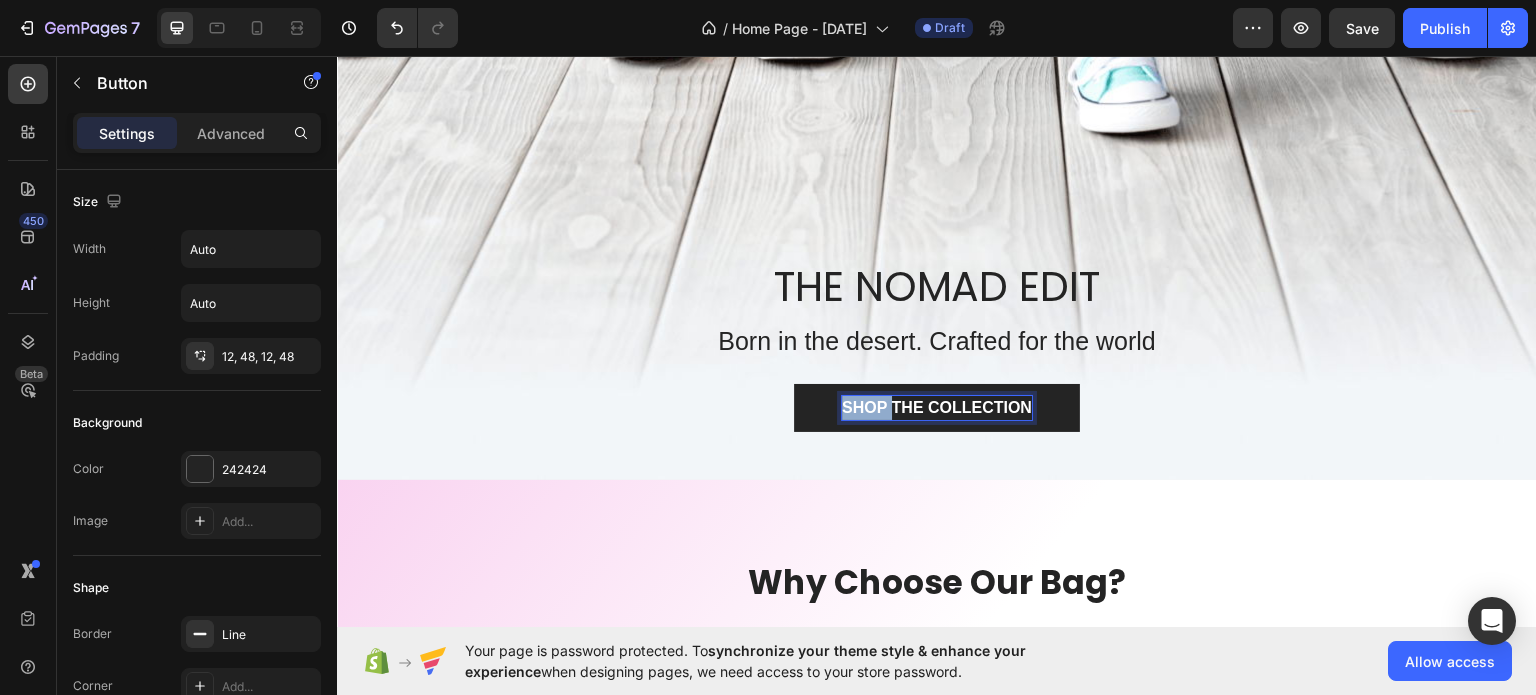 click on "SHOP THE COLLECTION" at bounding box center [937, 407] 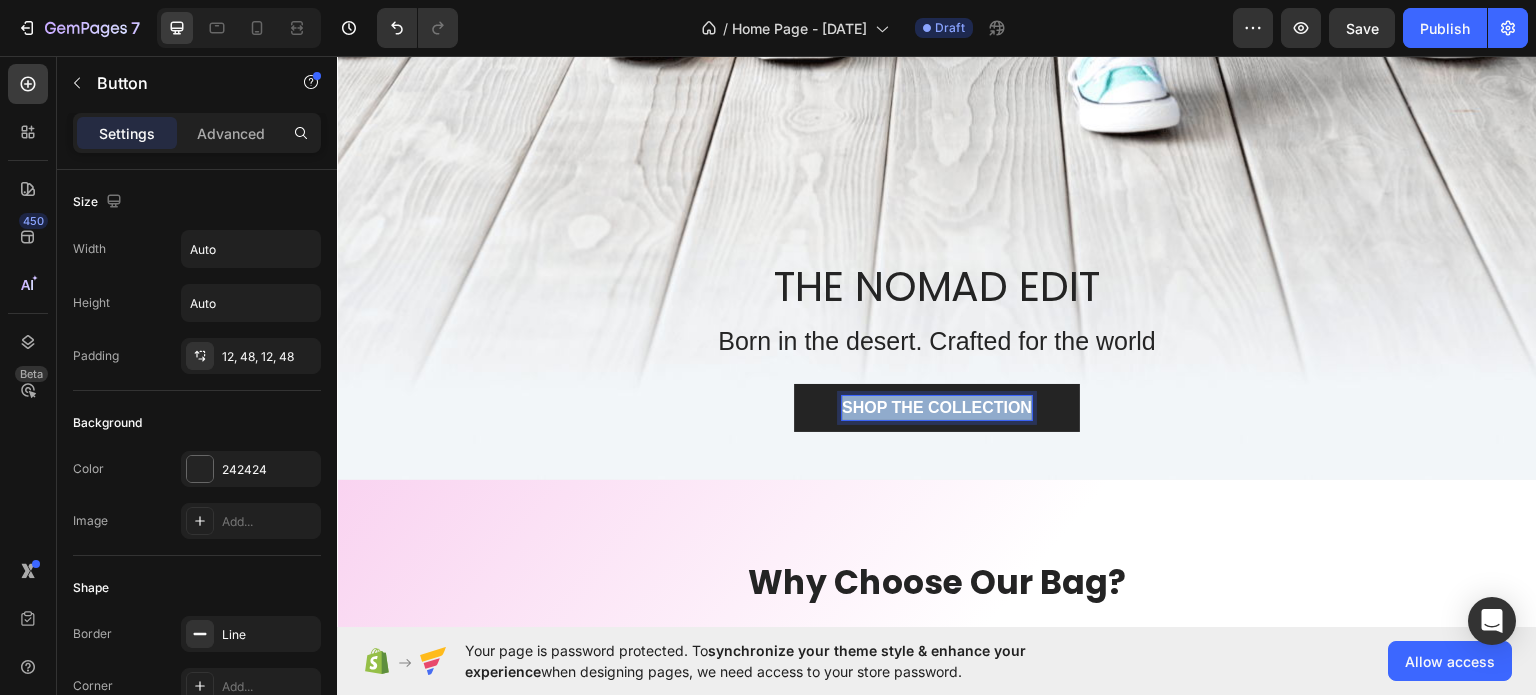 click on "SHOP THE COLLECTION" at bounding box center (937, 407) 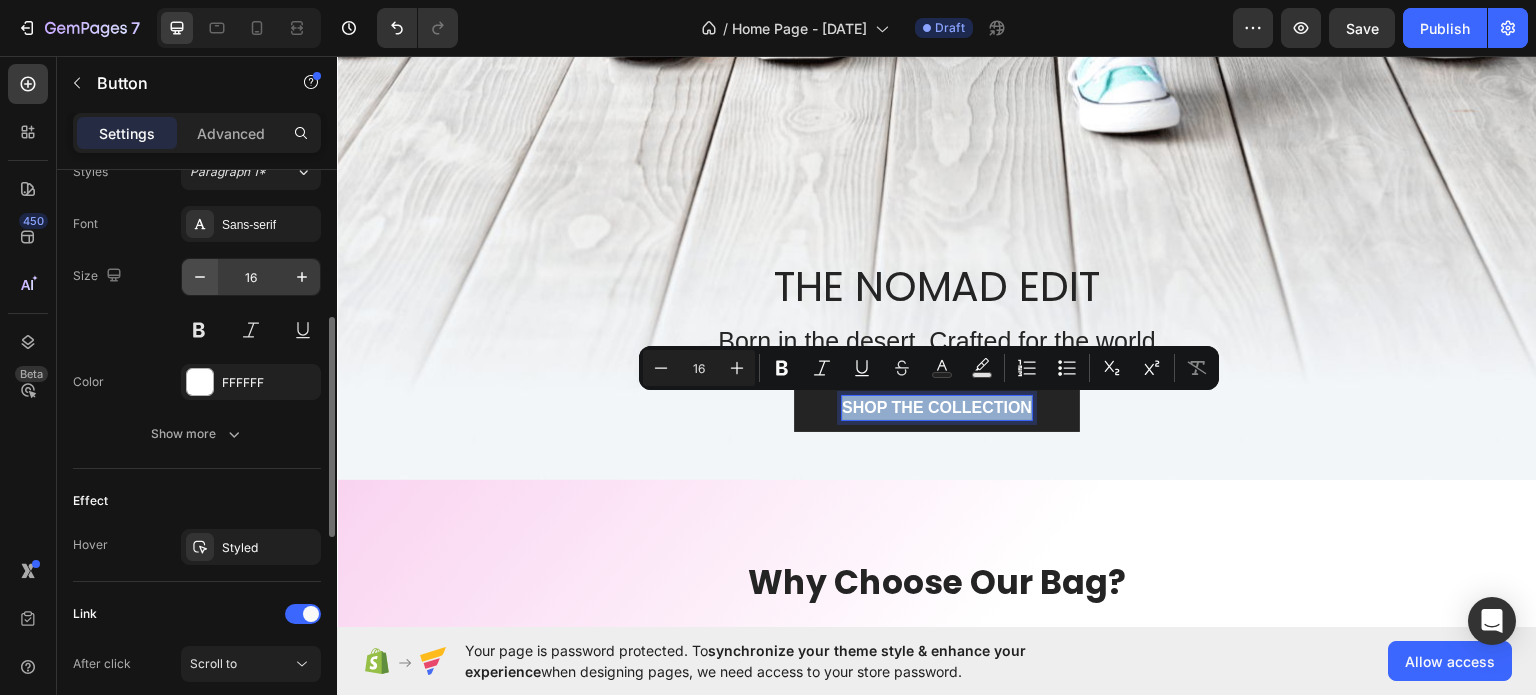 scroll, scrollTop: 652, scrollLeft: 0, axis: vertical 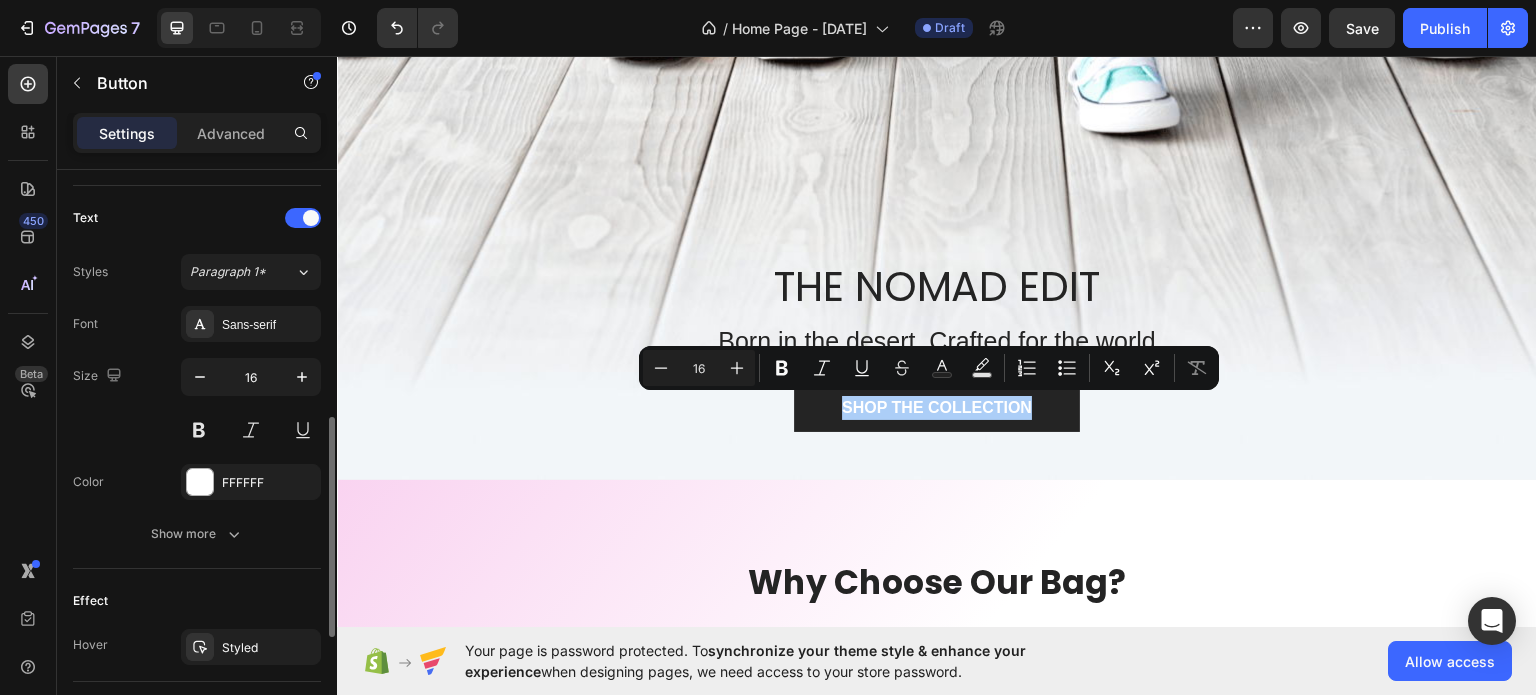 click on "Font Sans-serif Size 16 Color FFFFFF Show more" at bounding box center [197, 429] 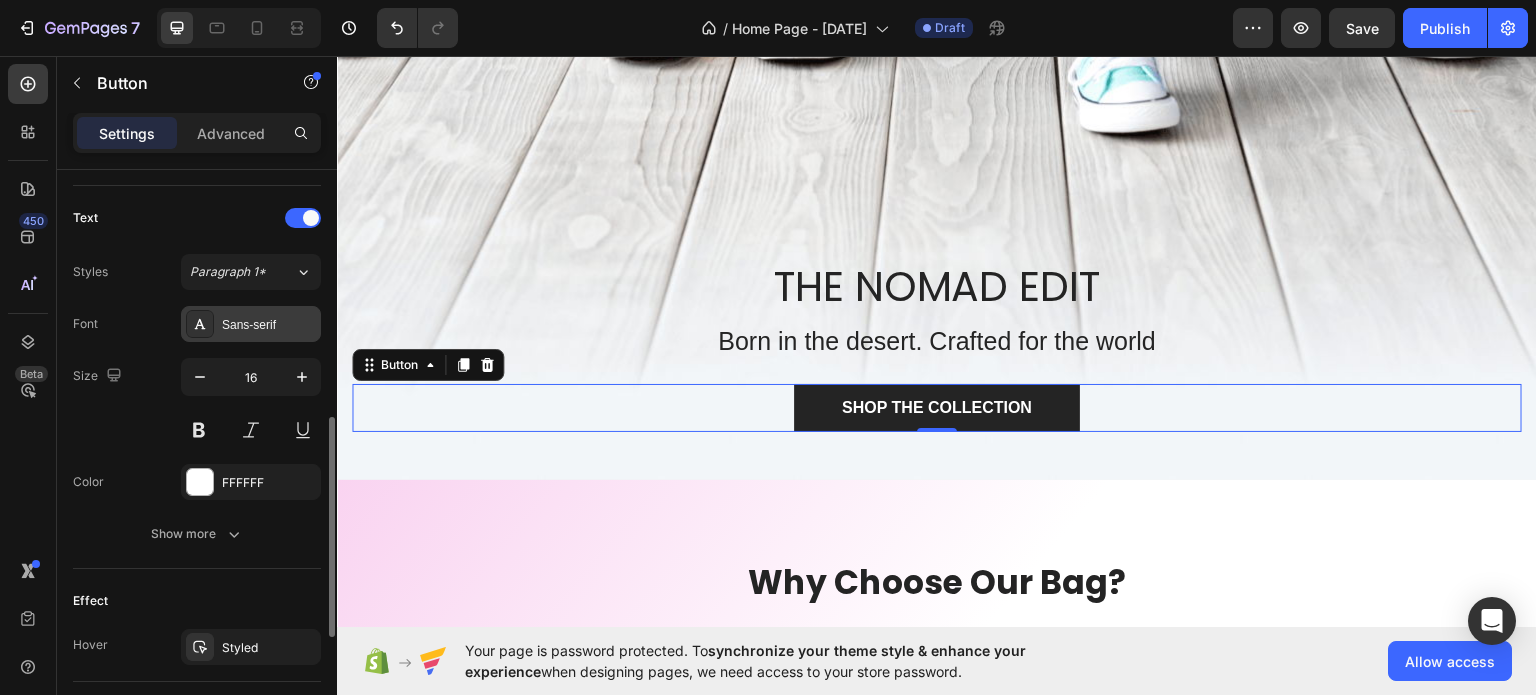 click on "Sans-serif" at bounding box center (251, 324) 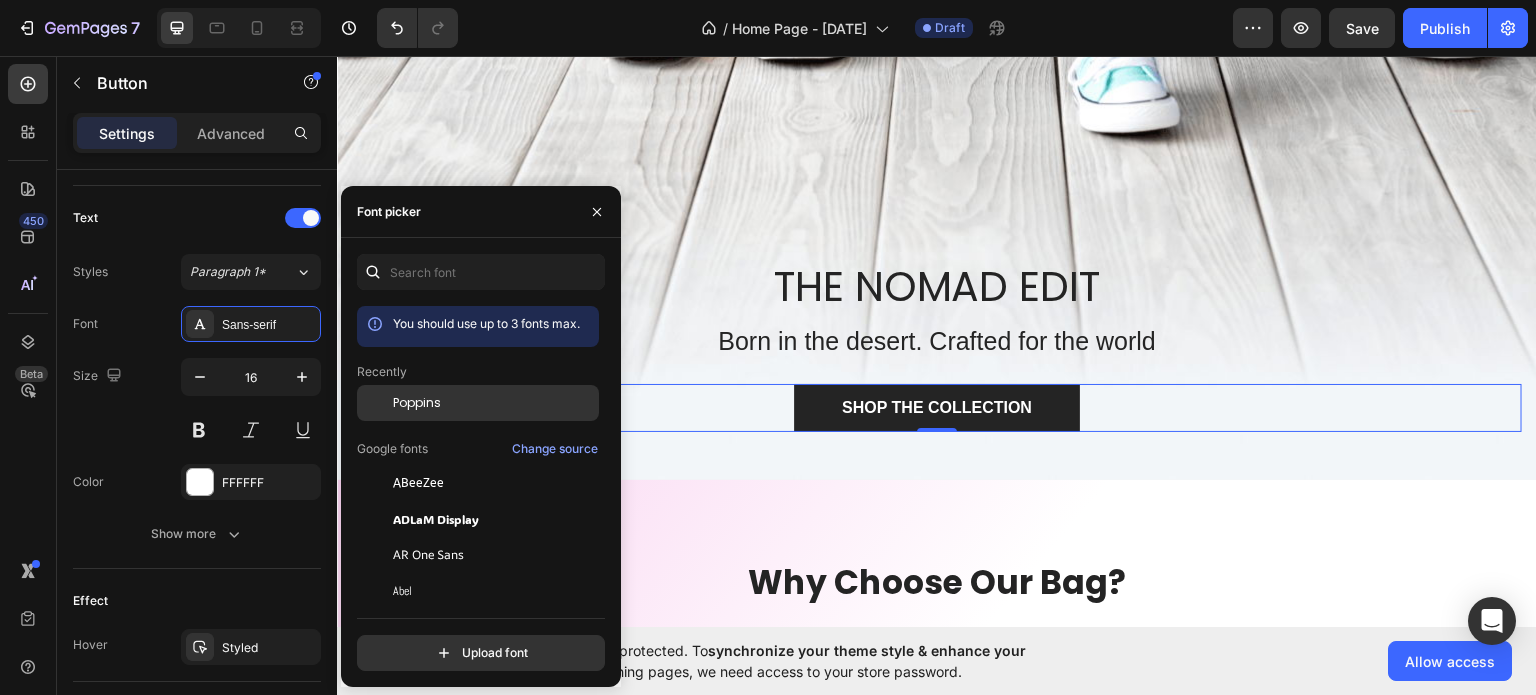 click on "Poppins" 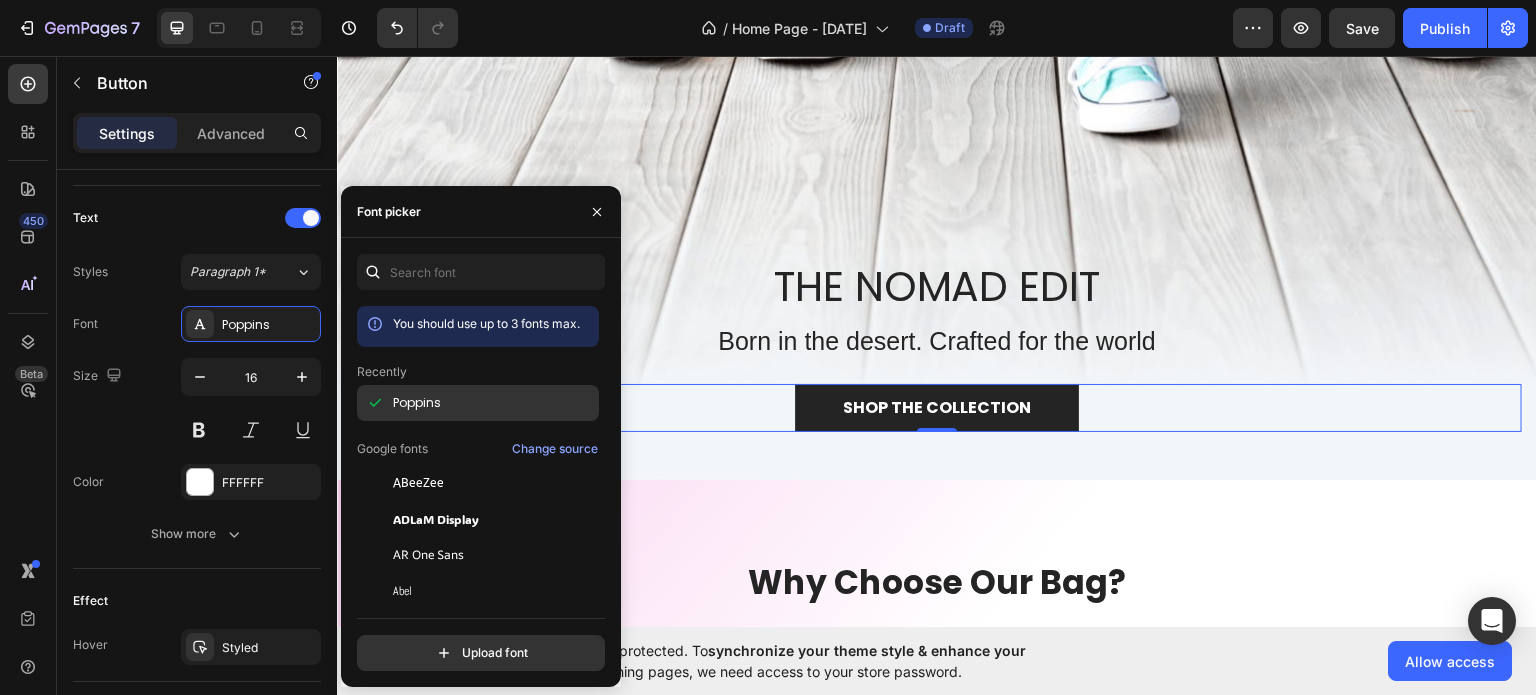 click on "Poppins" at bounding box center [494, 403] 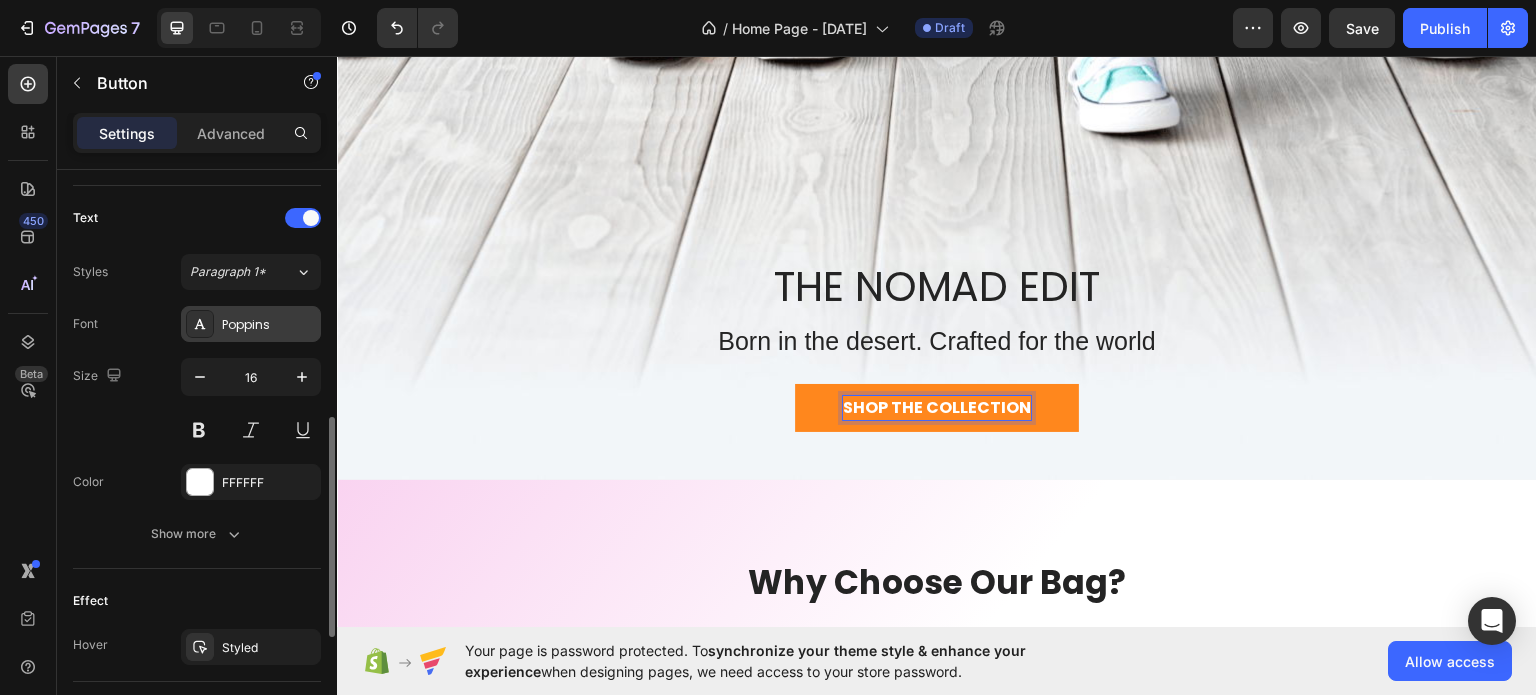 click on "Poppins" at bounding box center (269, 325) 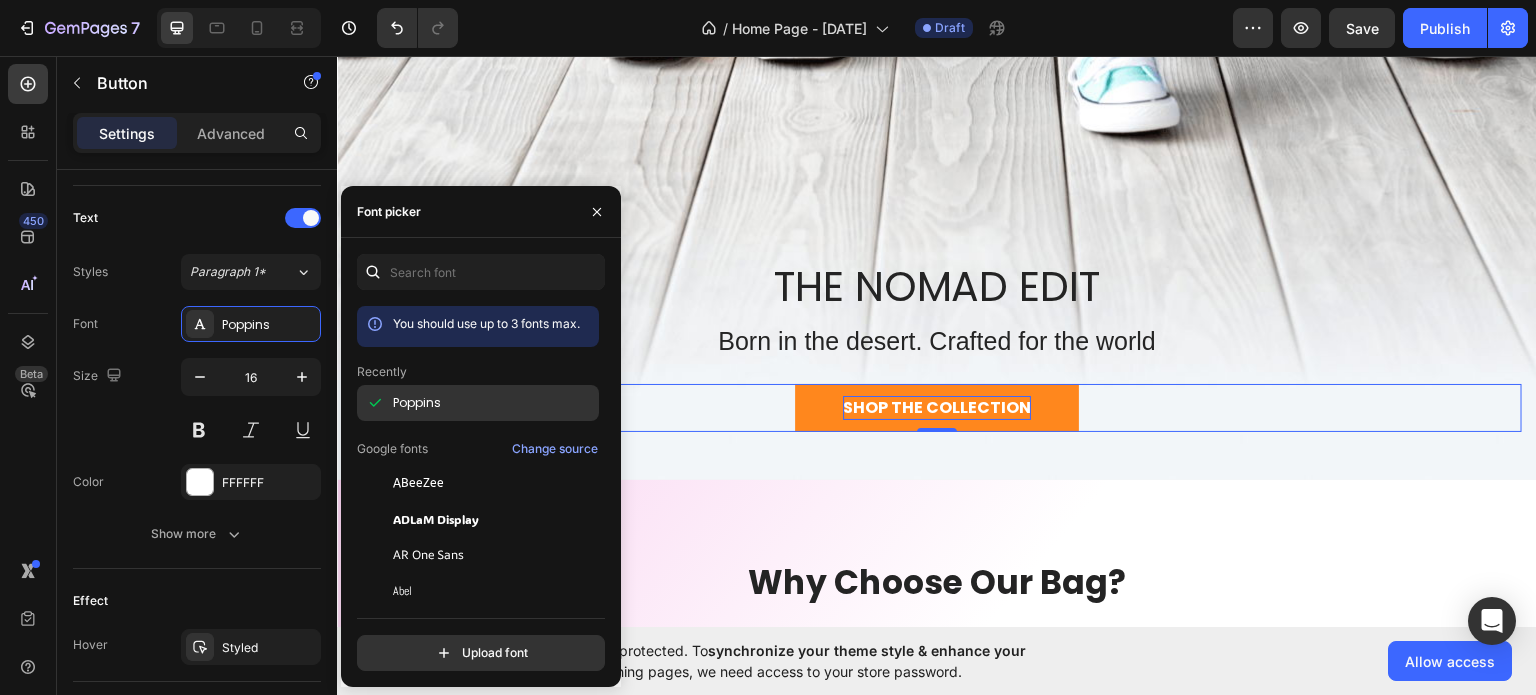 click on "Poppins" at bounding box center [417, 403] 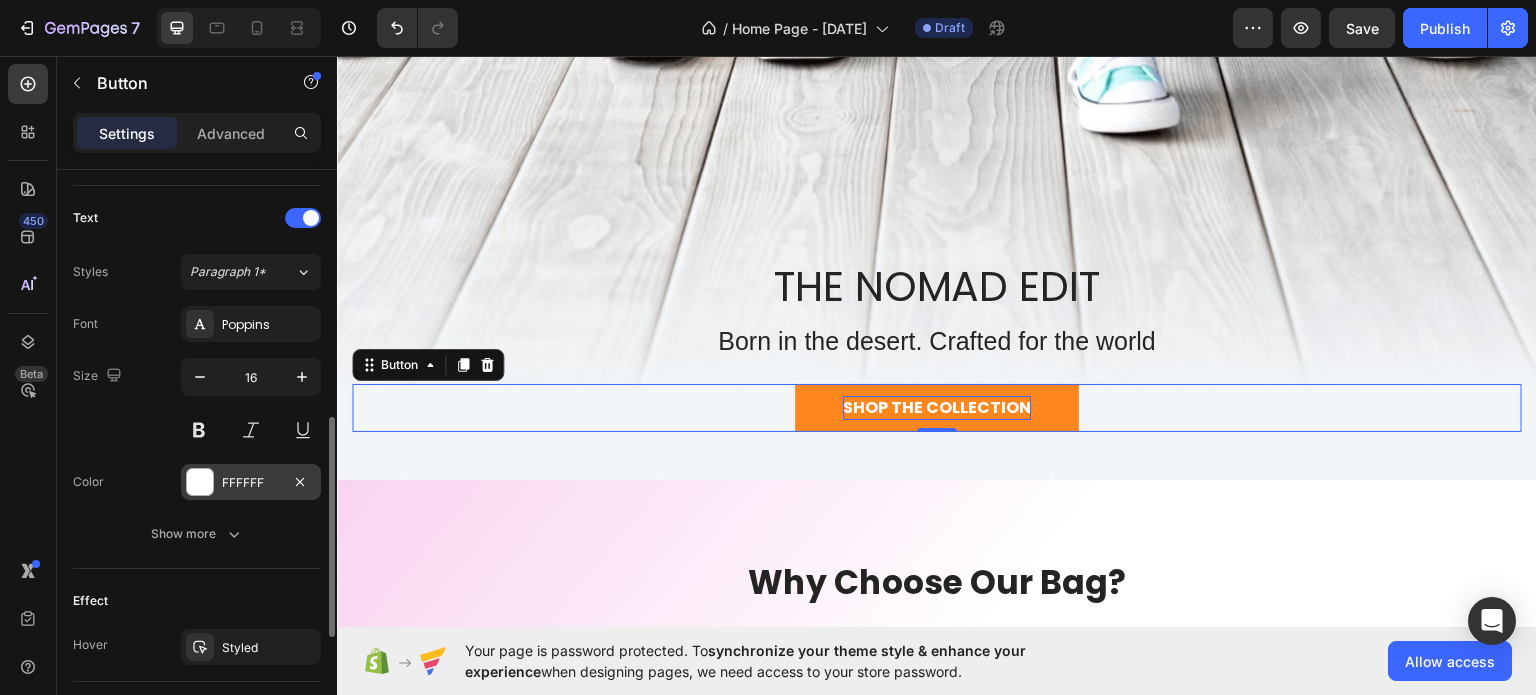 click on "FFFFFF" at bounding box center [251, 483] 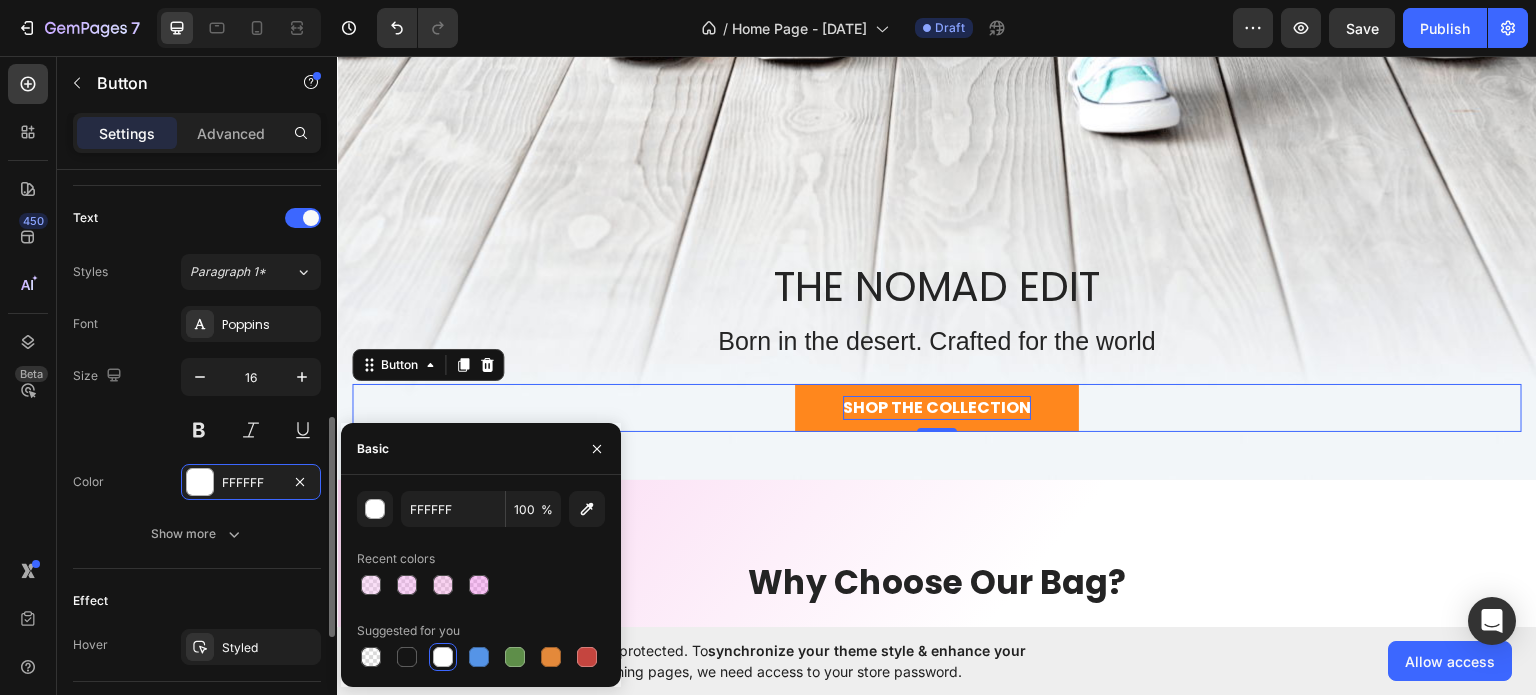 click on "Size 16" at bounding box center (197, 403) 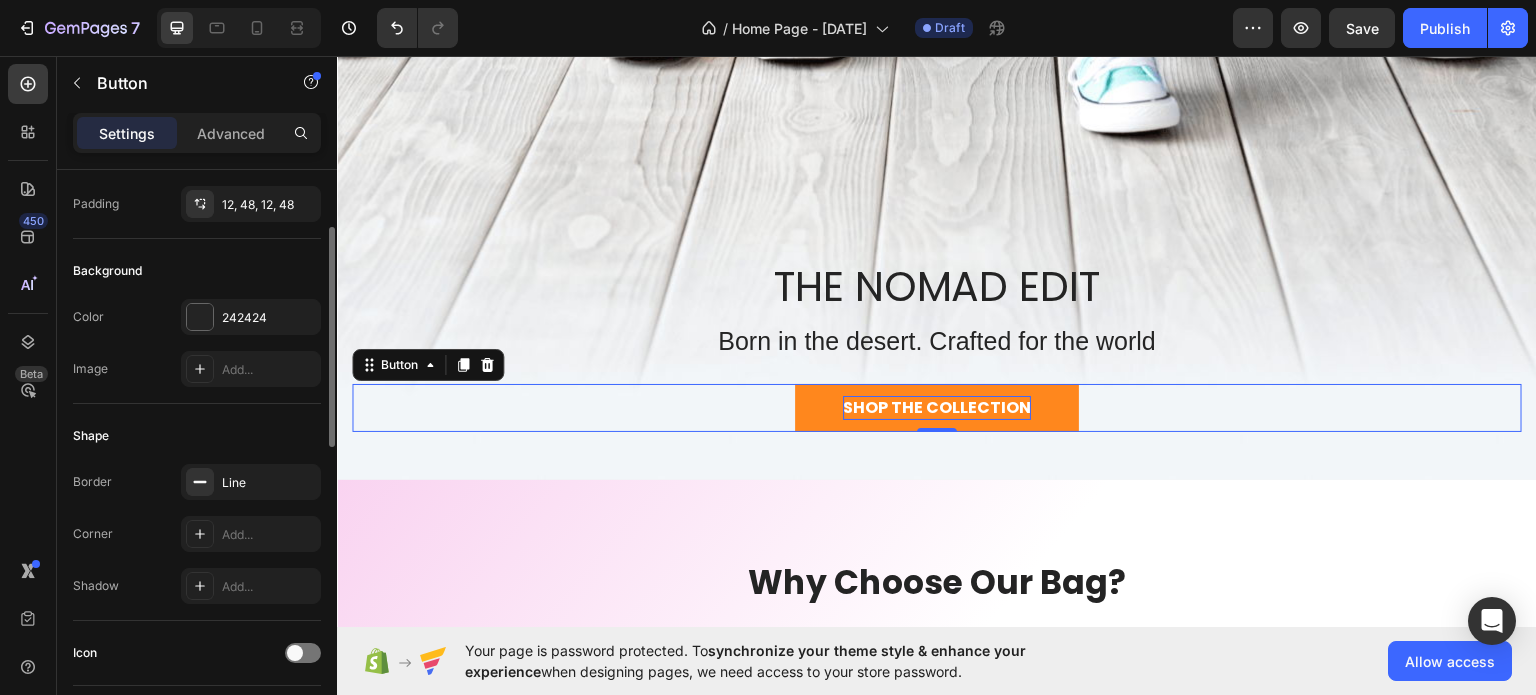 scroll, scrollTop: 0, scrollLeft: 0, axis: both 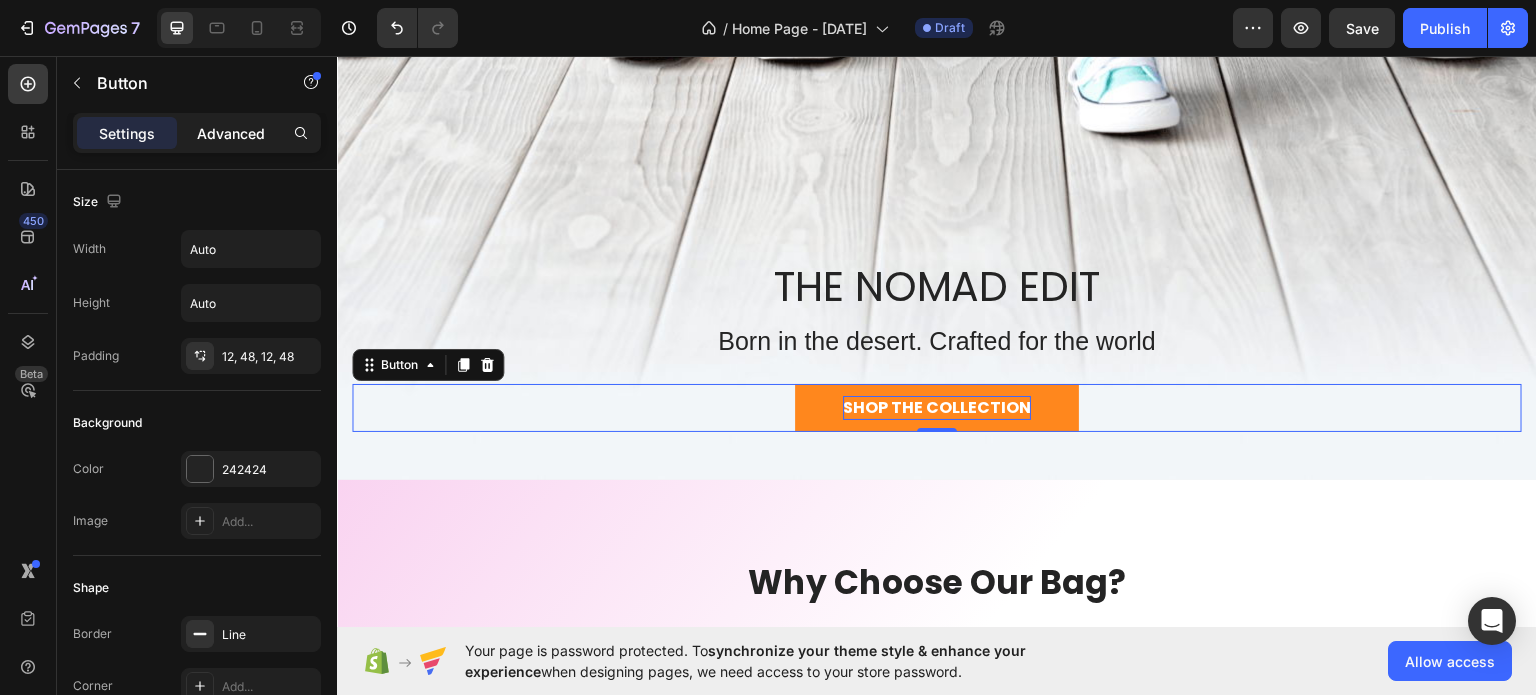 click on "Advanced" 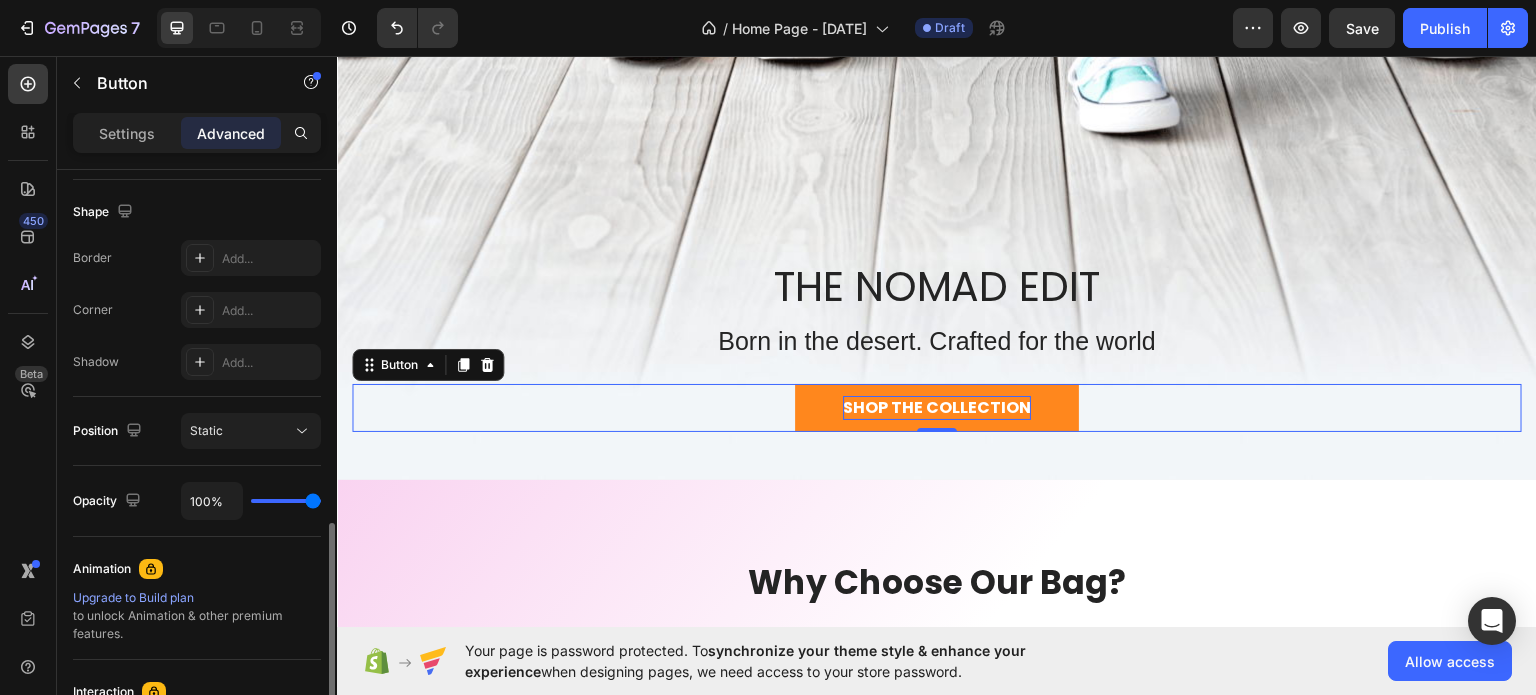 scroll, scrollTop: 604, scrollLeft: 0, axis: vertical 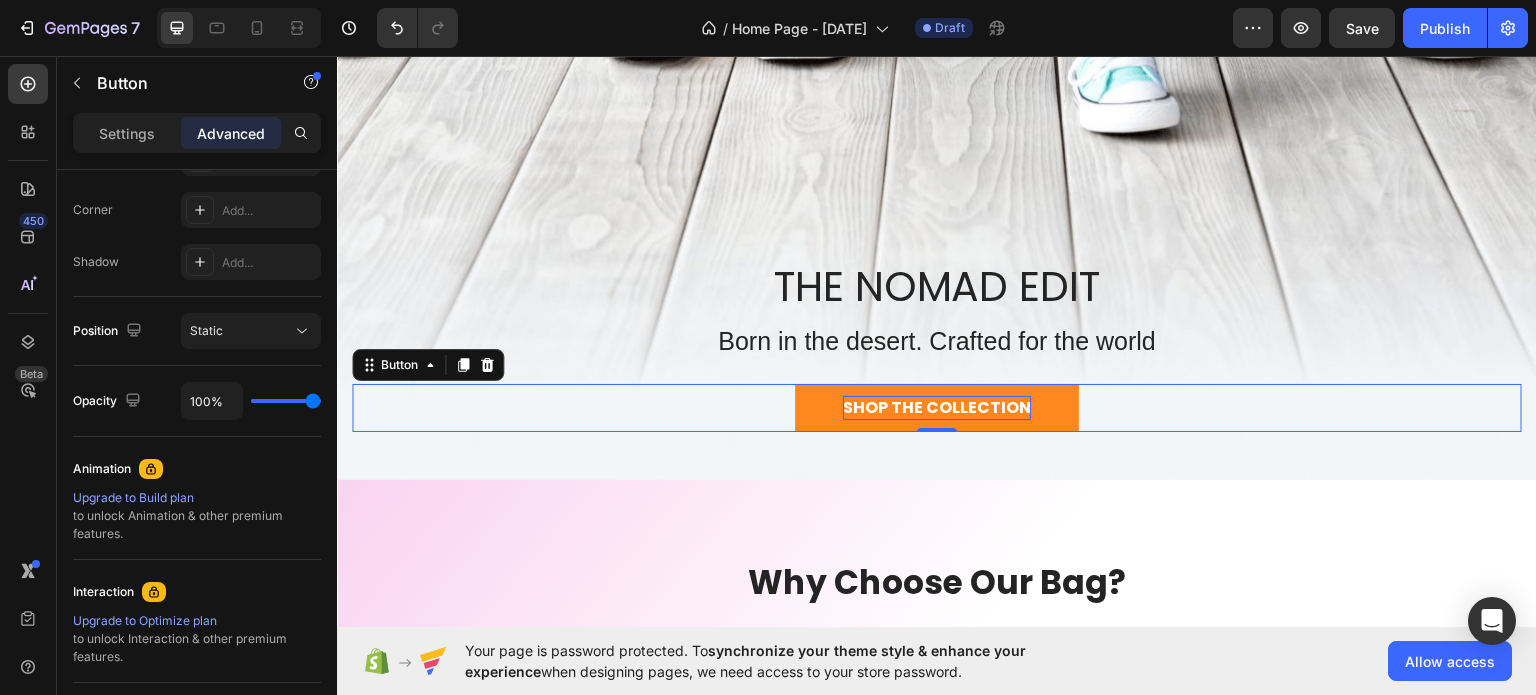 click on "SHOP THE COLLECTION" at bounding box center [937, 407] 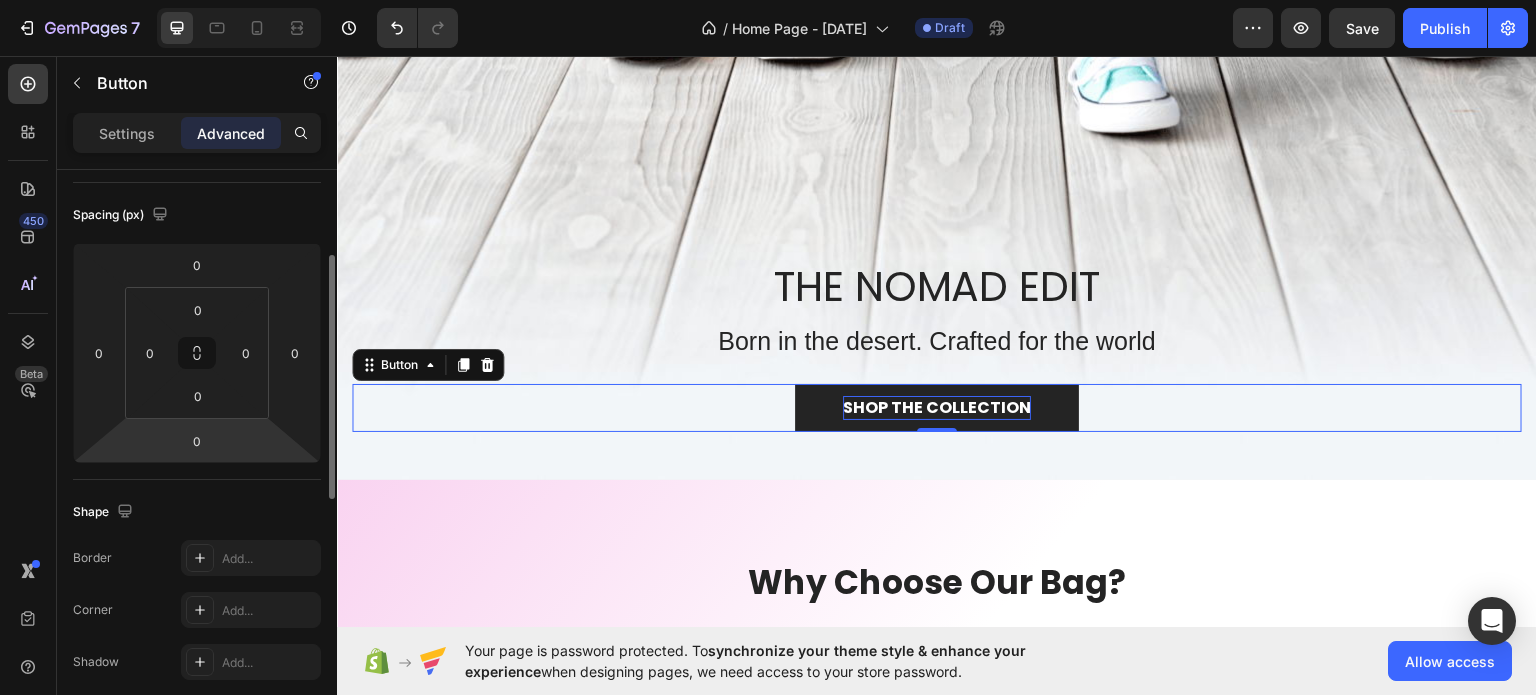 scroll, scrollTop: 0, scrollLeft: 0, axis: both 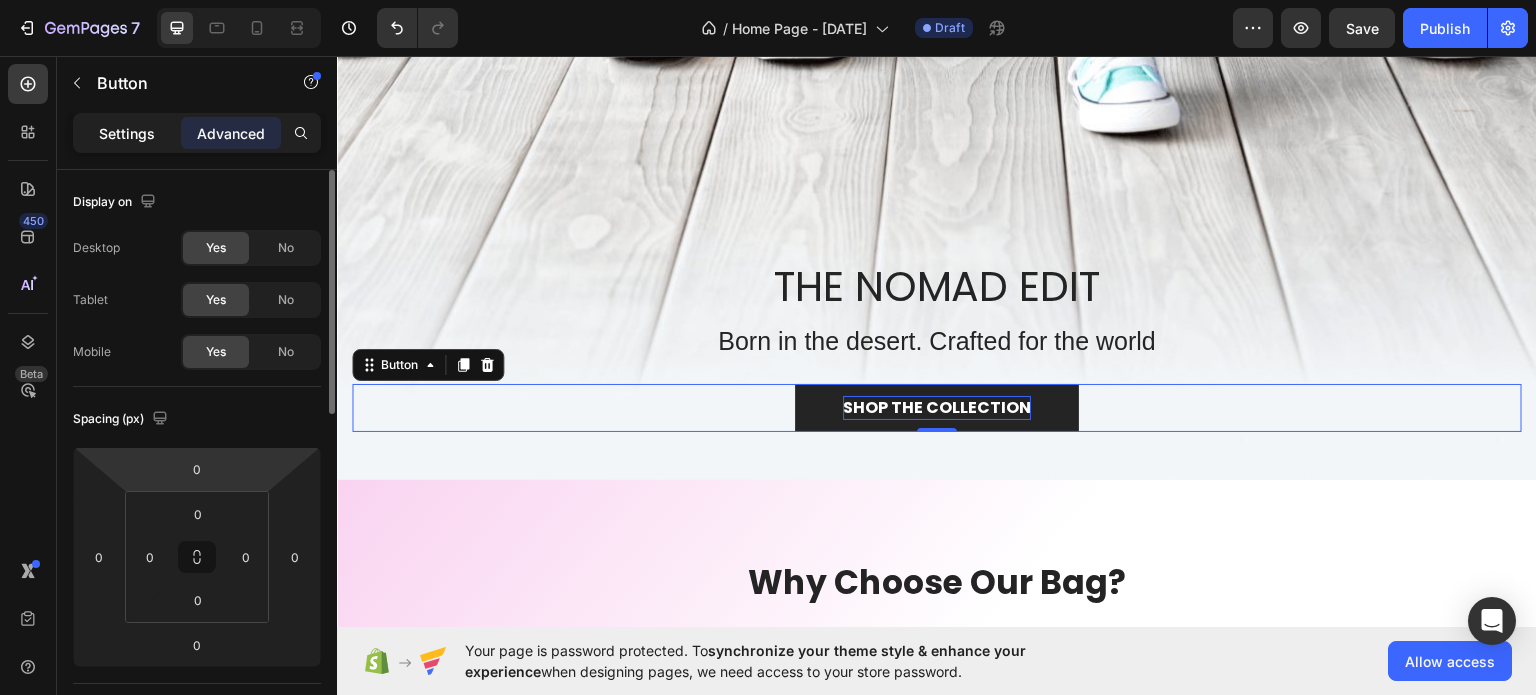 click on "Settings" 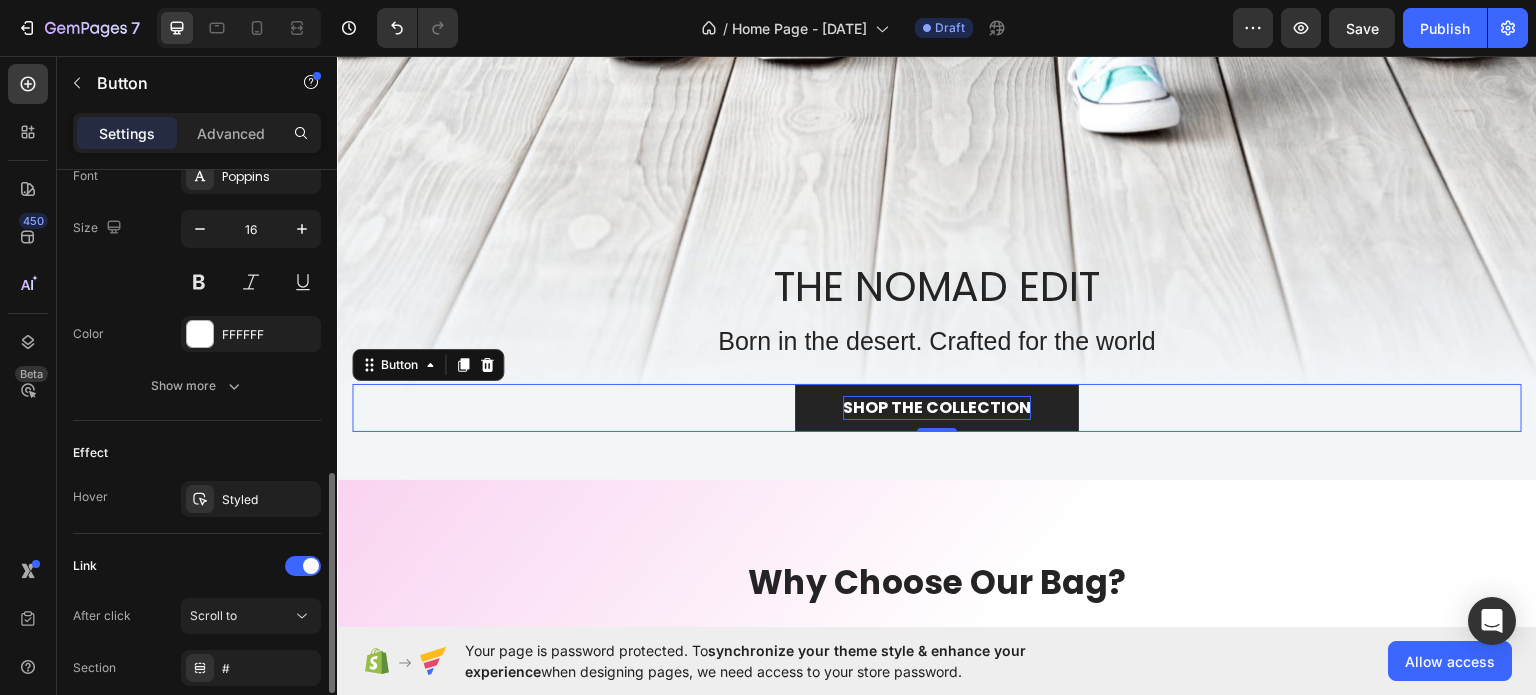 scroll, scrollTop: 900, scrollLeft: 0, axis: vertical 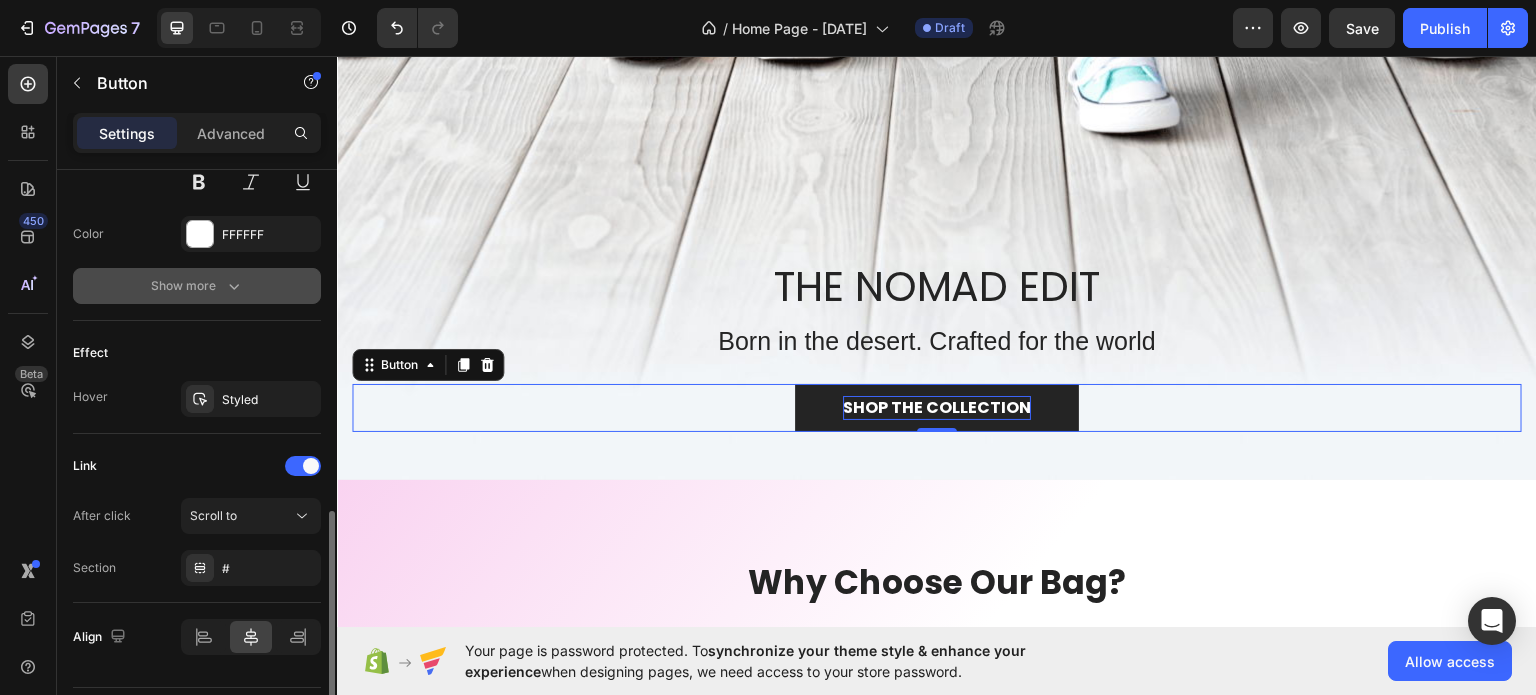click on "Show more" at bounding box center (197, 286) 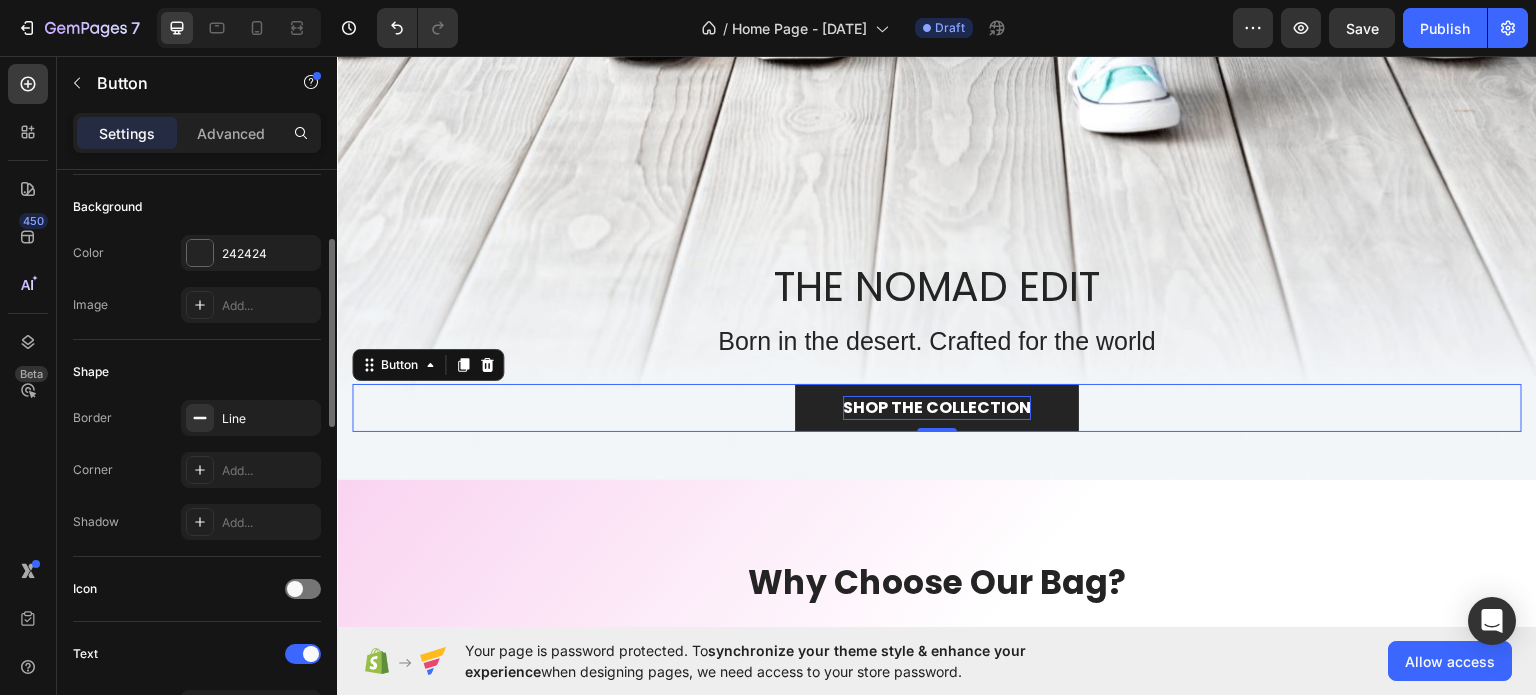 scroll, scrollTop: 0, scrollLeft: 0, axis: both 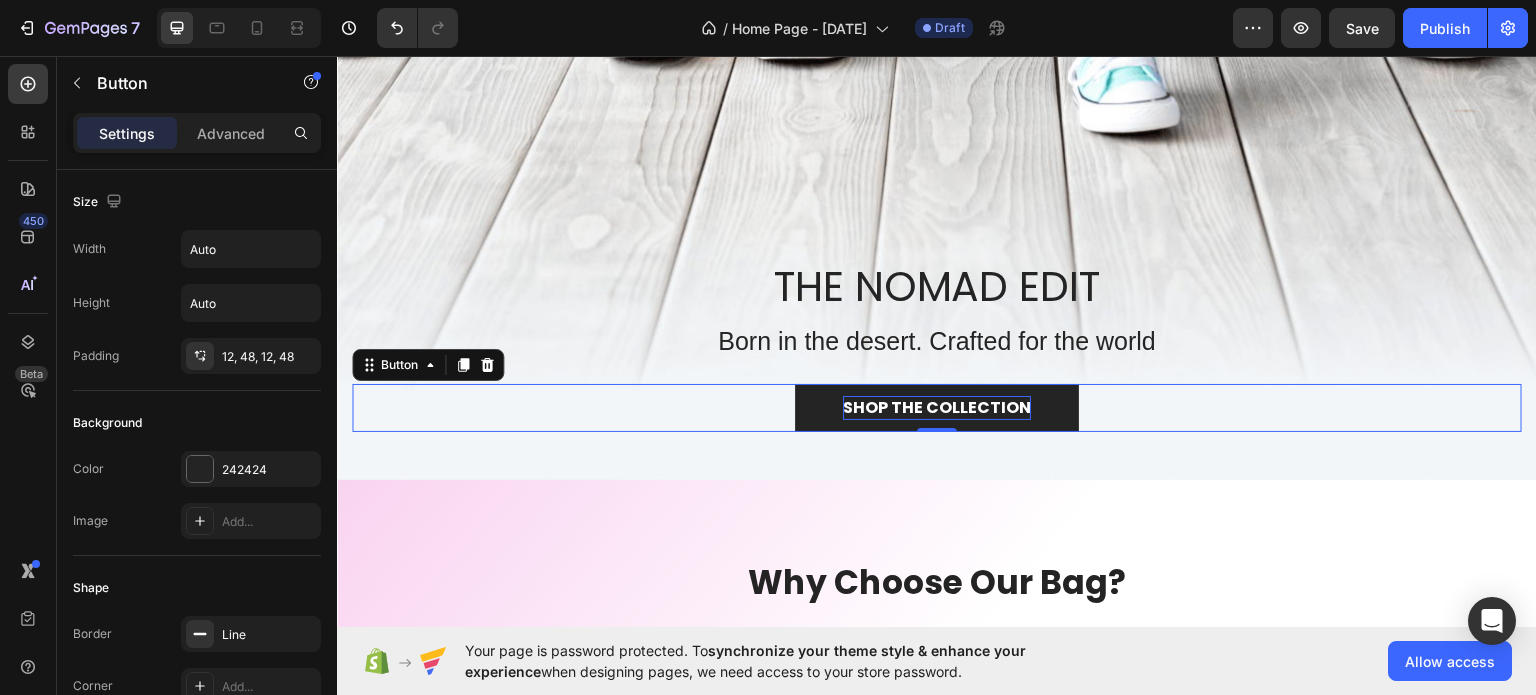 click on "SHOP THE COLLECTION Button   0" at bounding box center (937, 407) 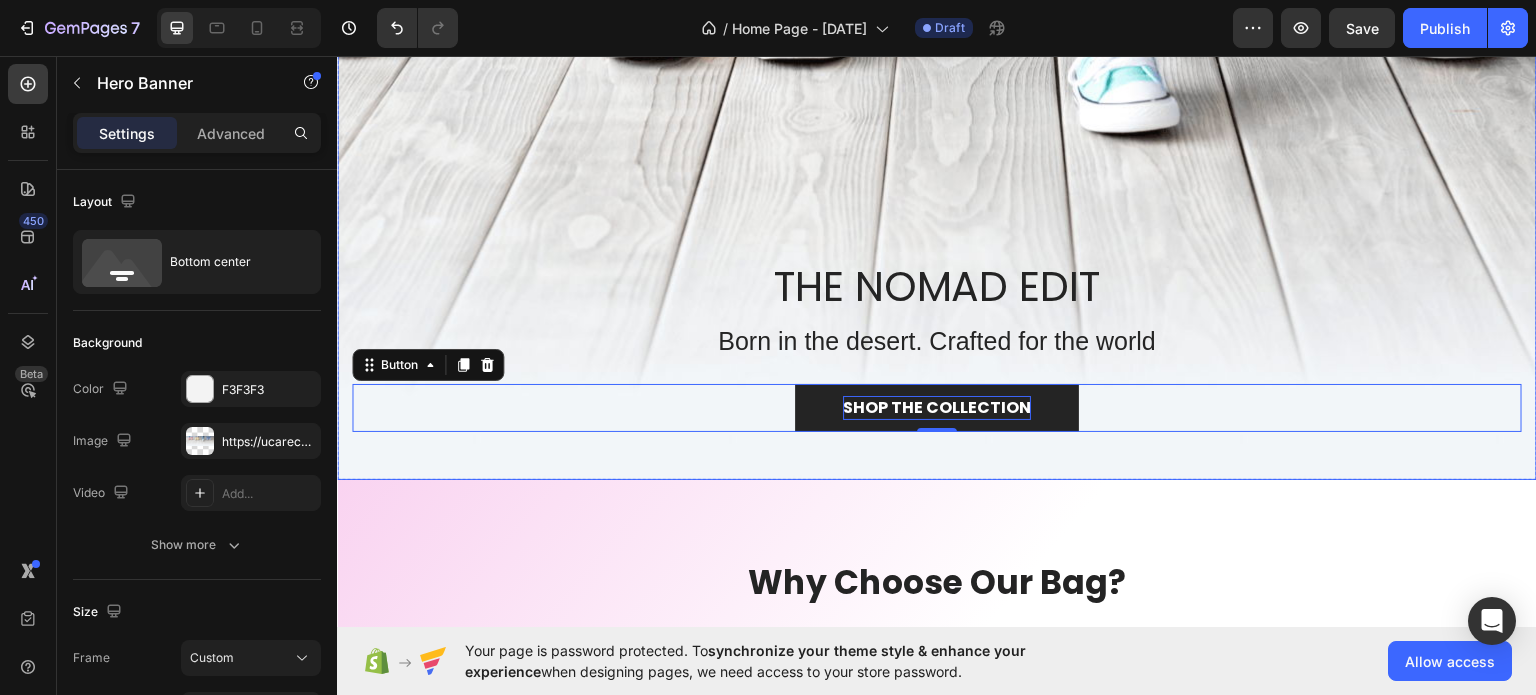 click on "THE NOMAD EDIT Heading Born in the desert. Crafted for the world Heading SHOP THE COLLECTION Button   0 Row" at bounding box center [937, 368] 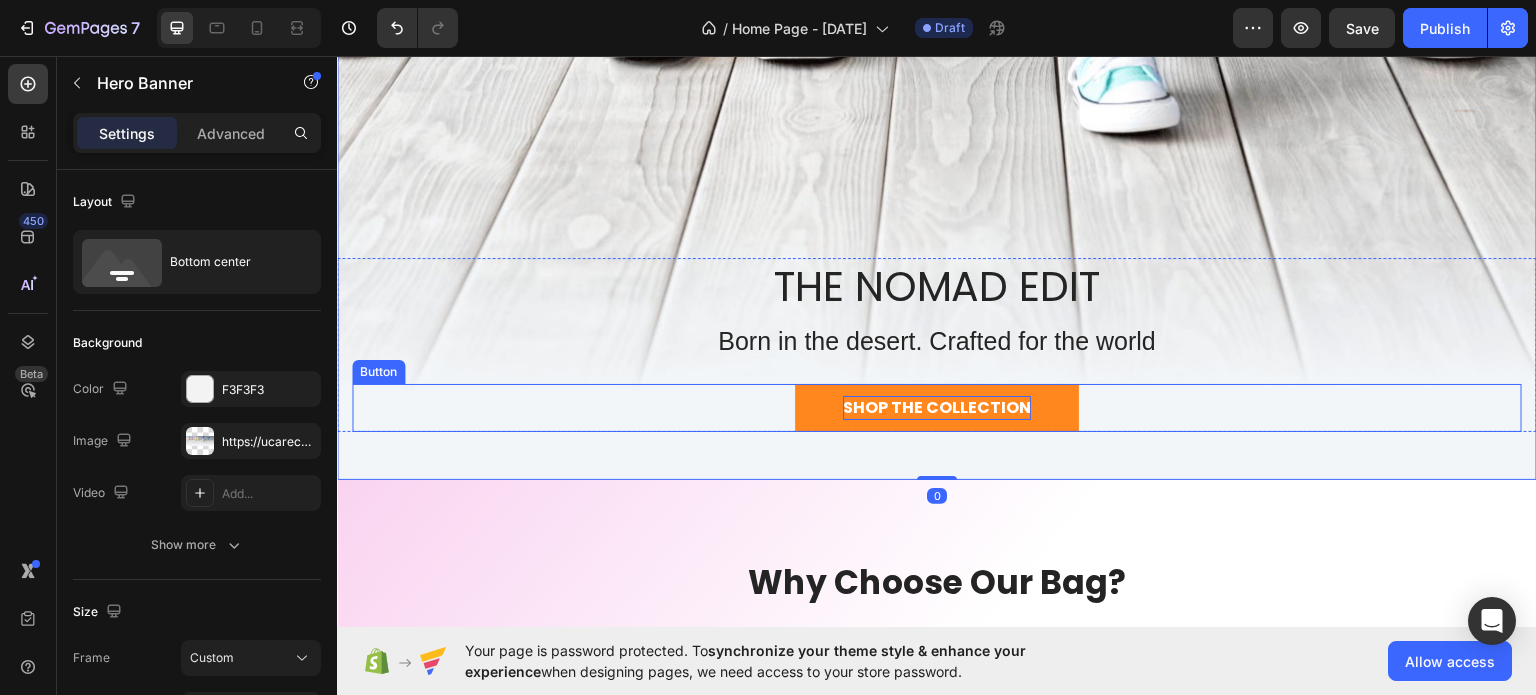 click on "SHOP THE COLLECTION" at bounding box center (937, 407) 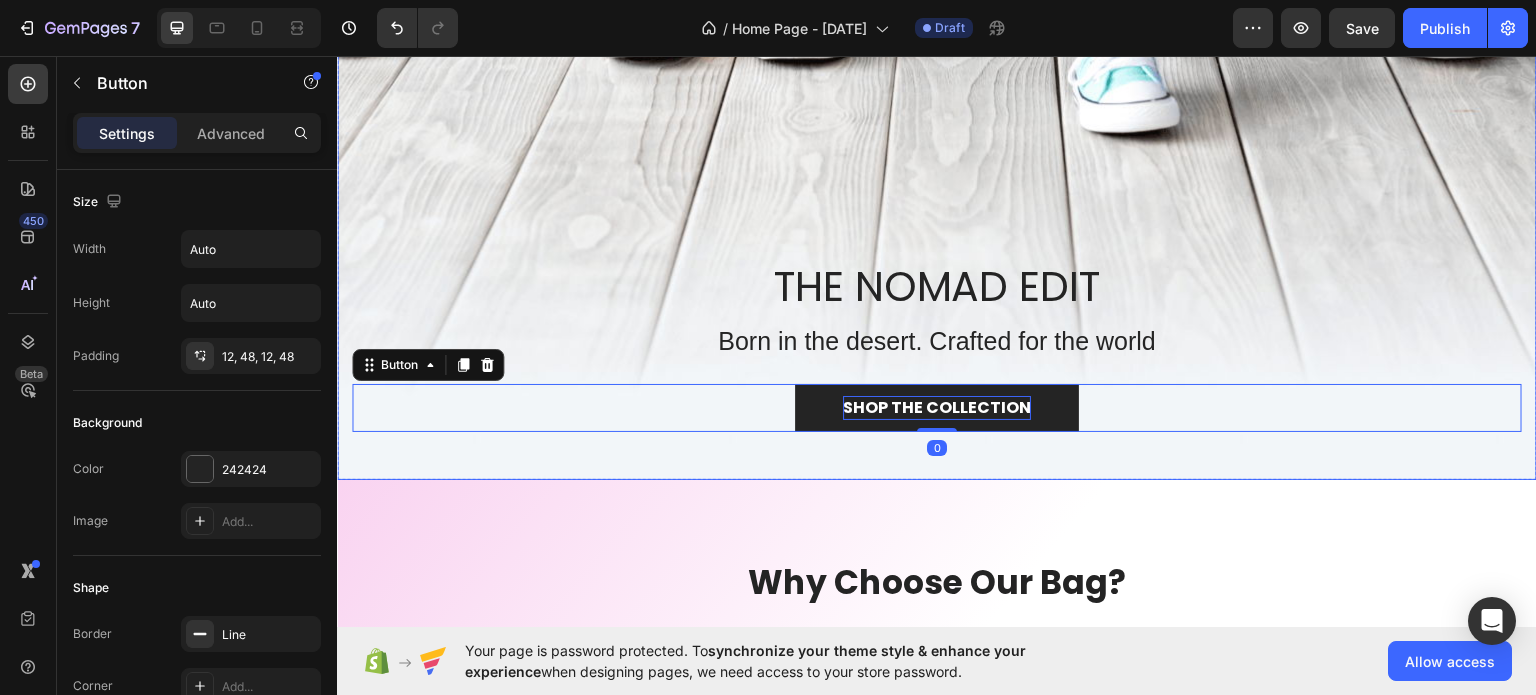 click on "THE NOMAD EDIT Heading Born in the desert. Crafted for the world Heading SHOP THE COLLECTION Button   0 Row" at bounding box center (937, 368) 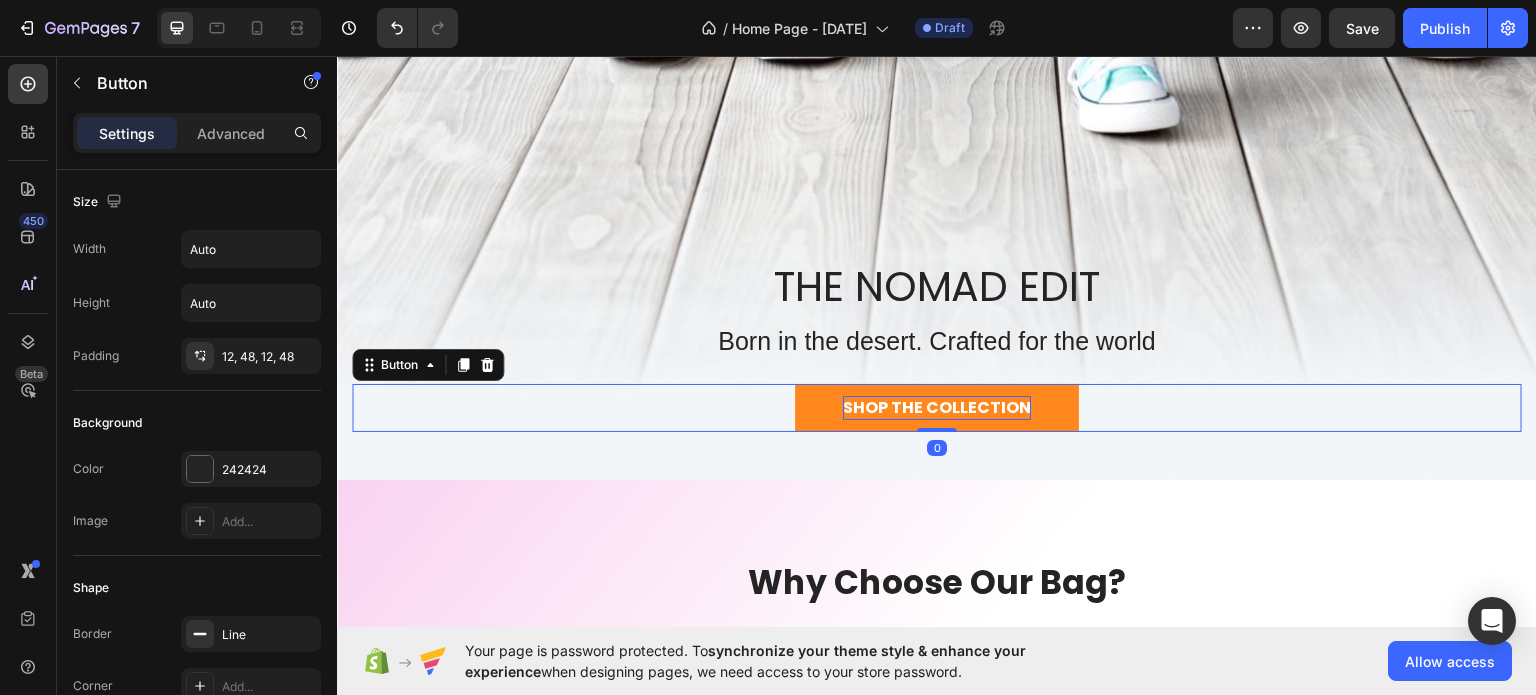 click on "SHOP THE COLLECTION" at bounding box center (937, 407) 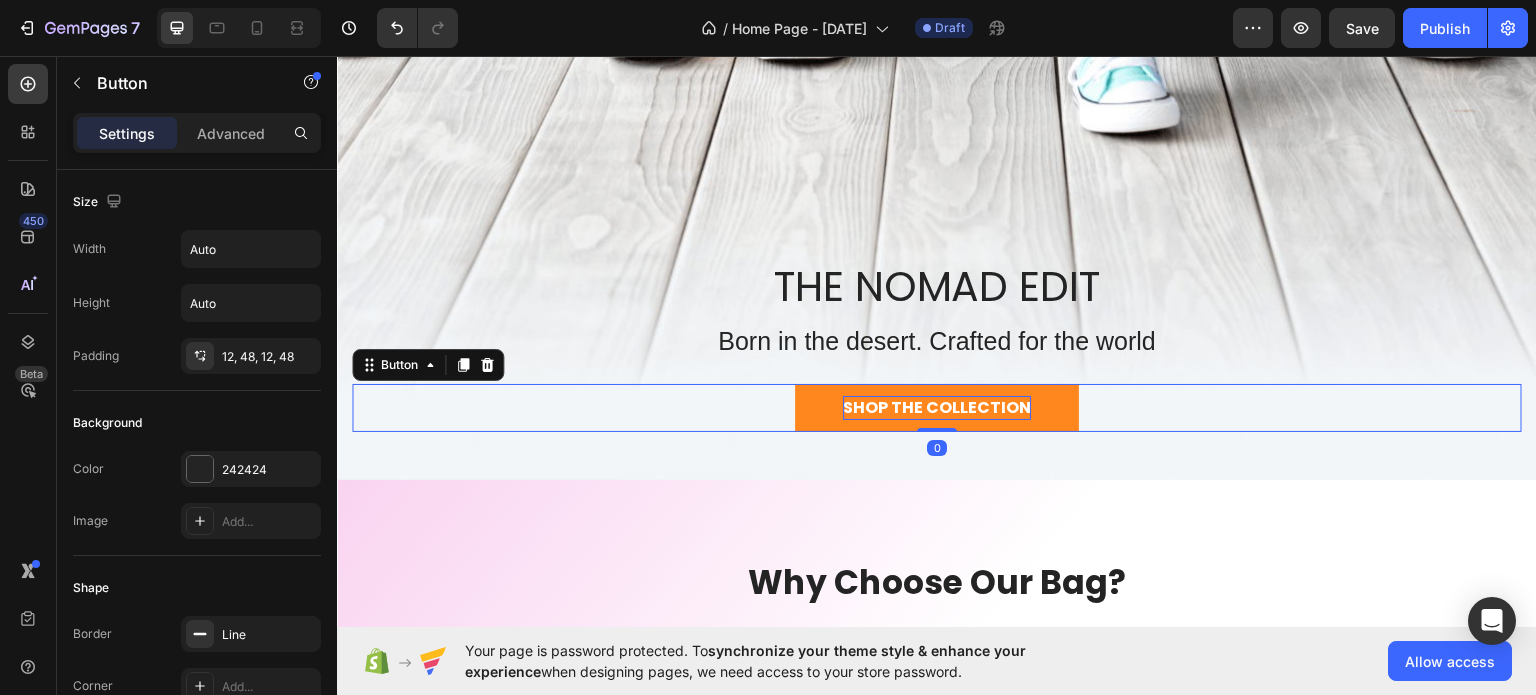 click on "SHOP THE COLLECTION" at bounding box center [937, 407] 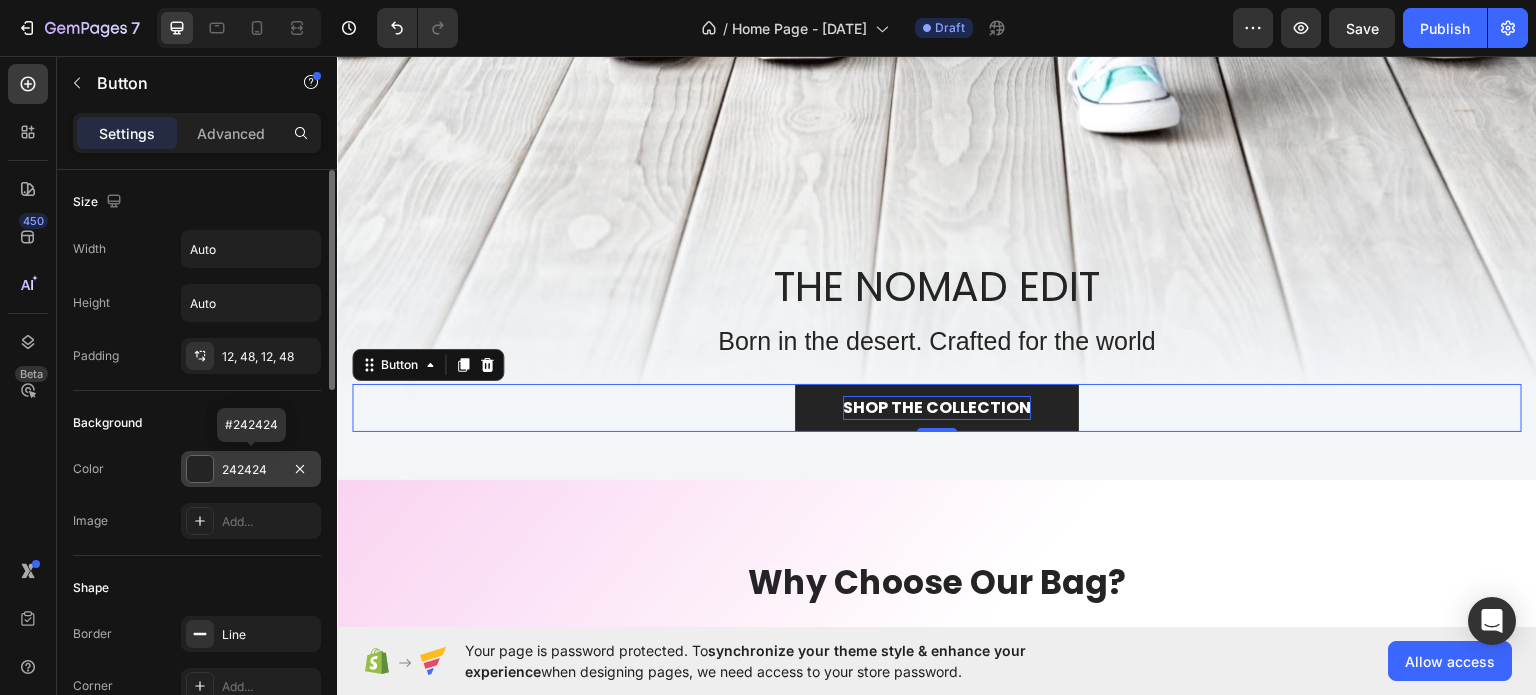 click on "242424" at bounding box center (251, 469) 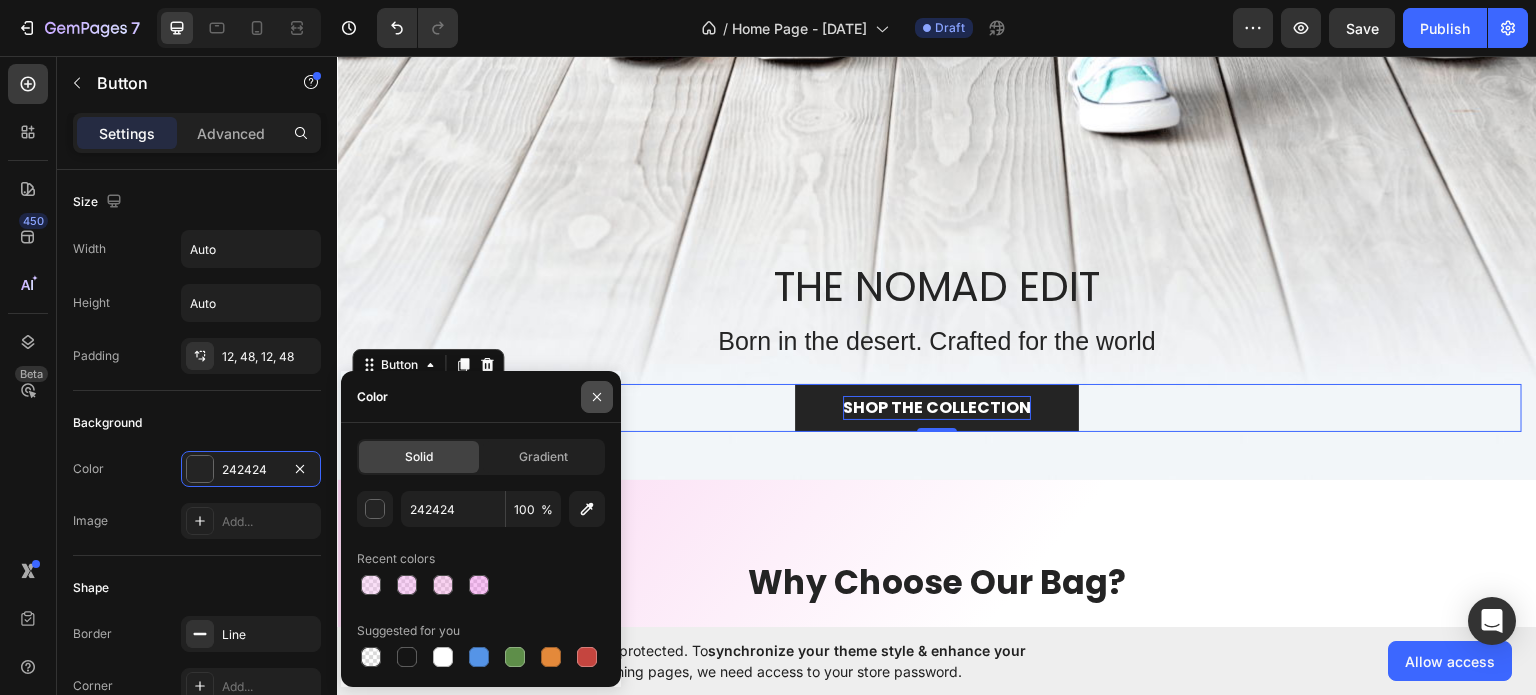 click 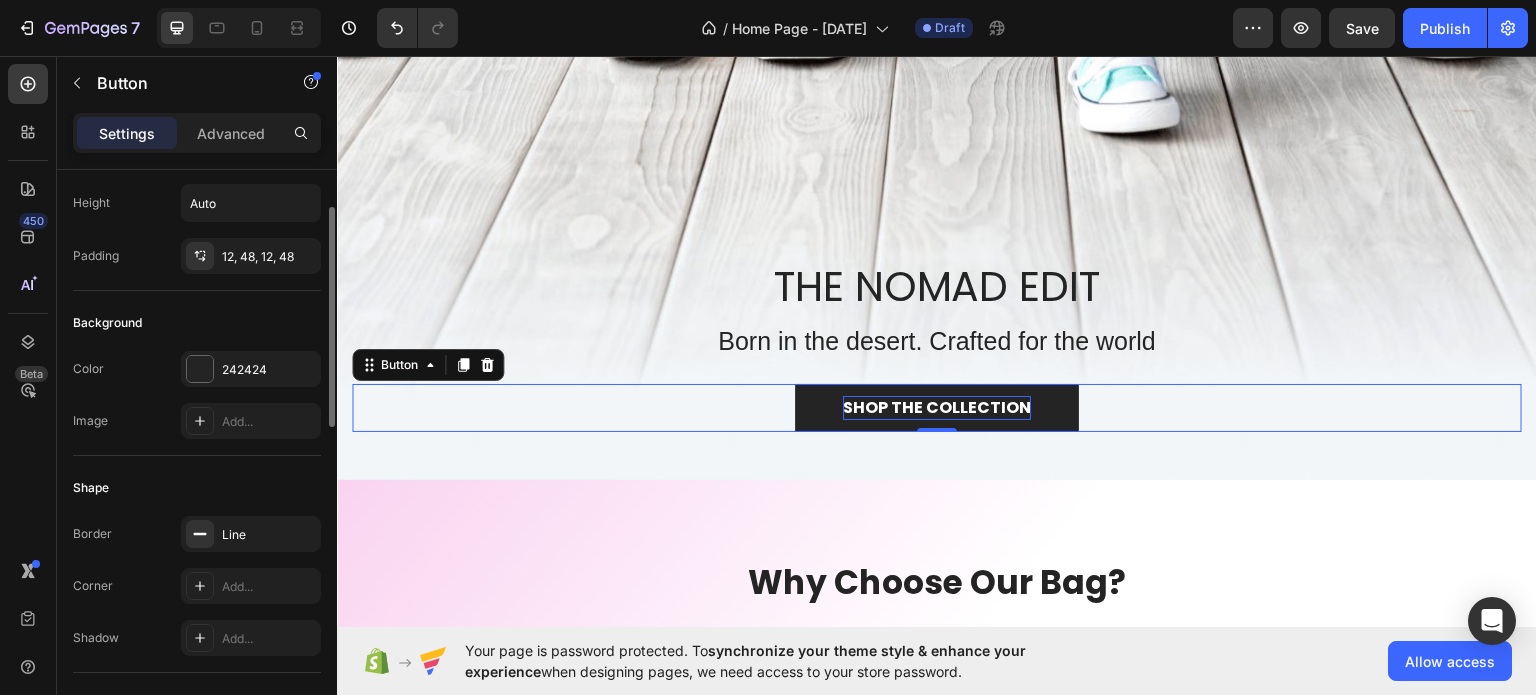scroll, scrollTop: 0, scrollLeft: 0, axis: both 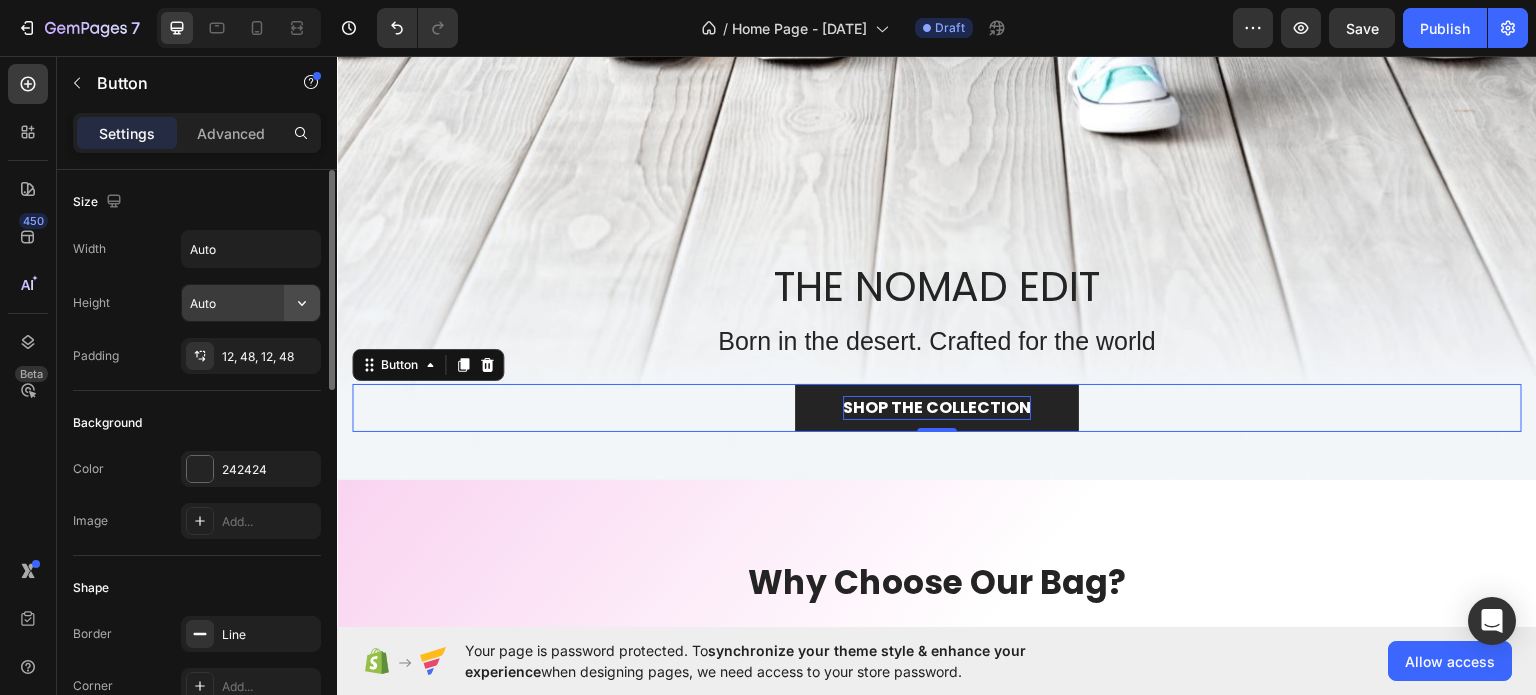 click 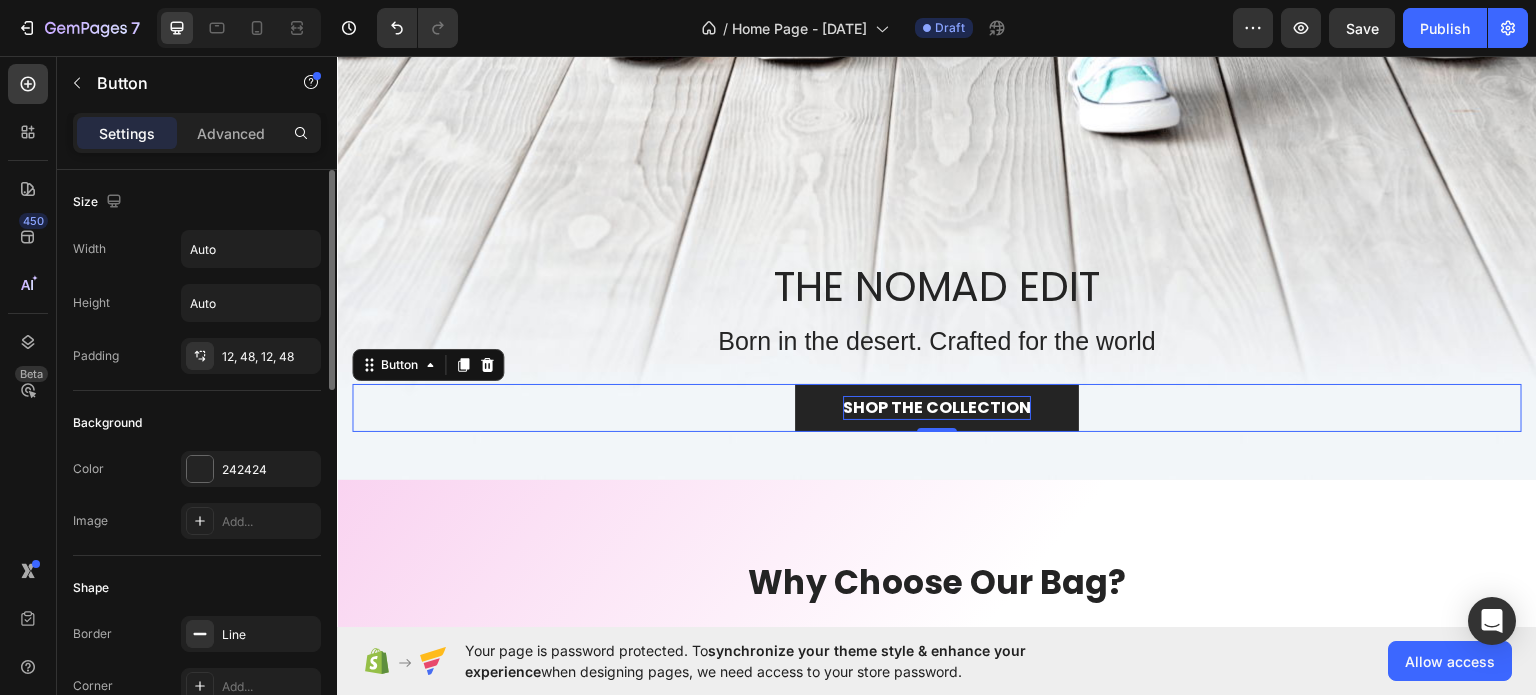 click on "Width Auto Height Auto Padding 12, 48, 12, 48" at bounding box center [197, 302] 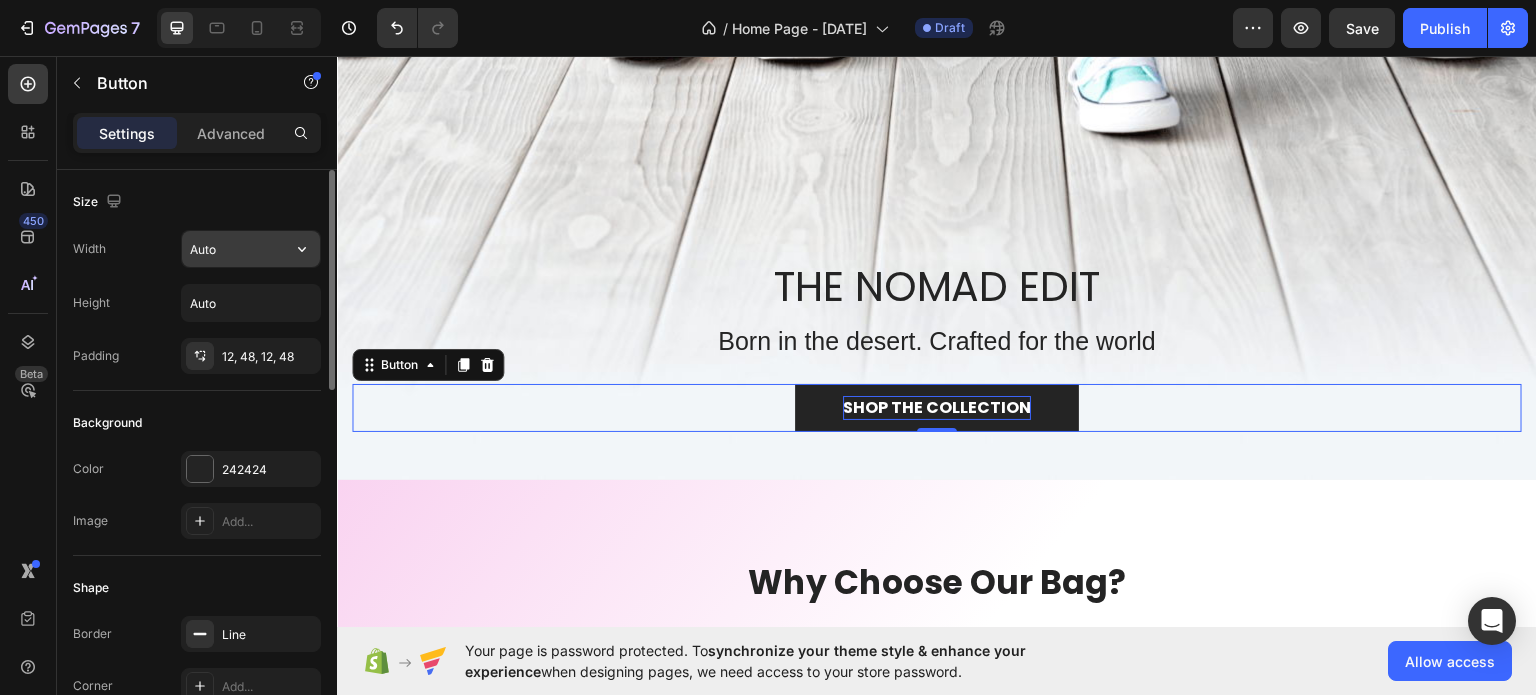 click on "Auto" at bounding box center [251, 249] 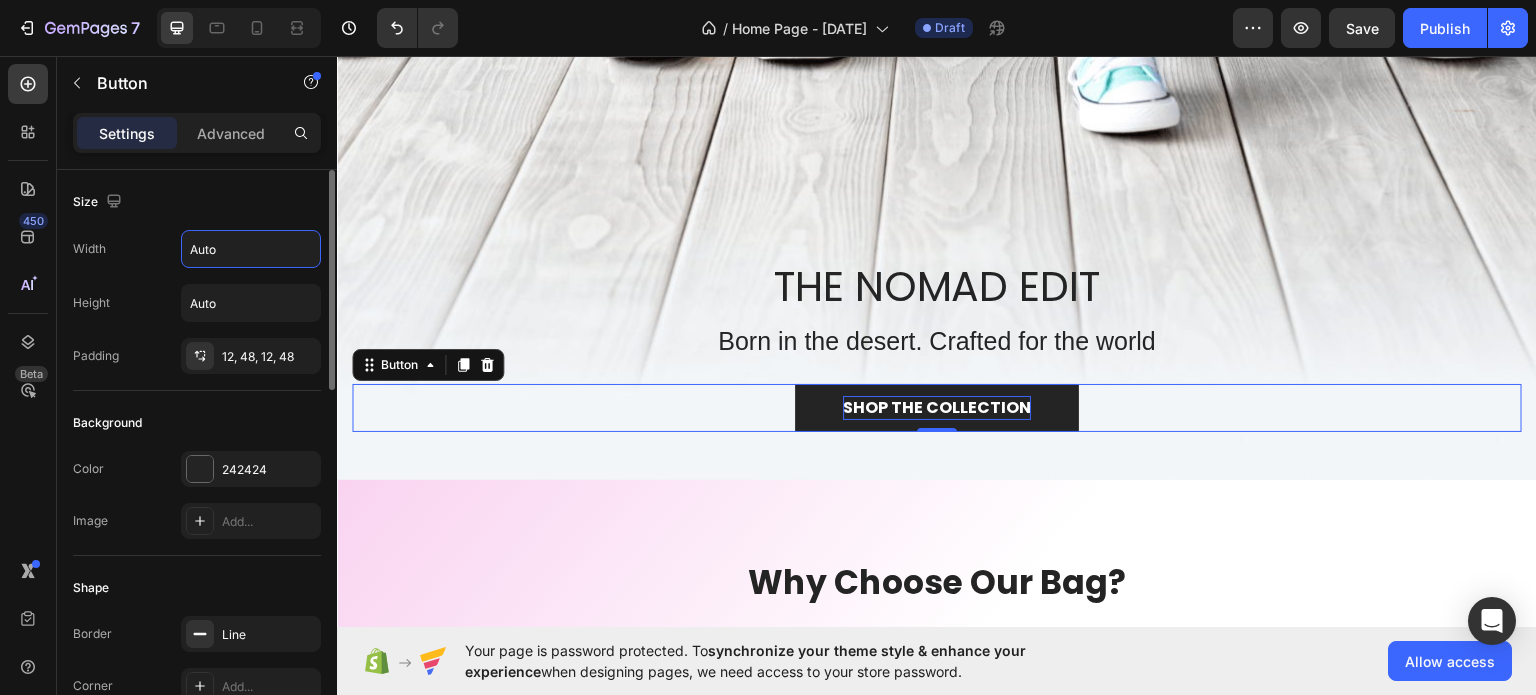 click on "Size" at bounding box center [197, 202] 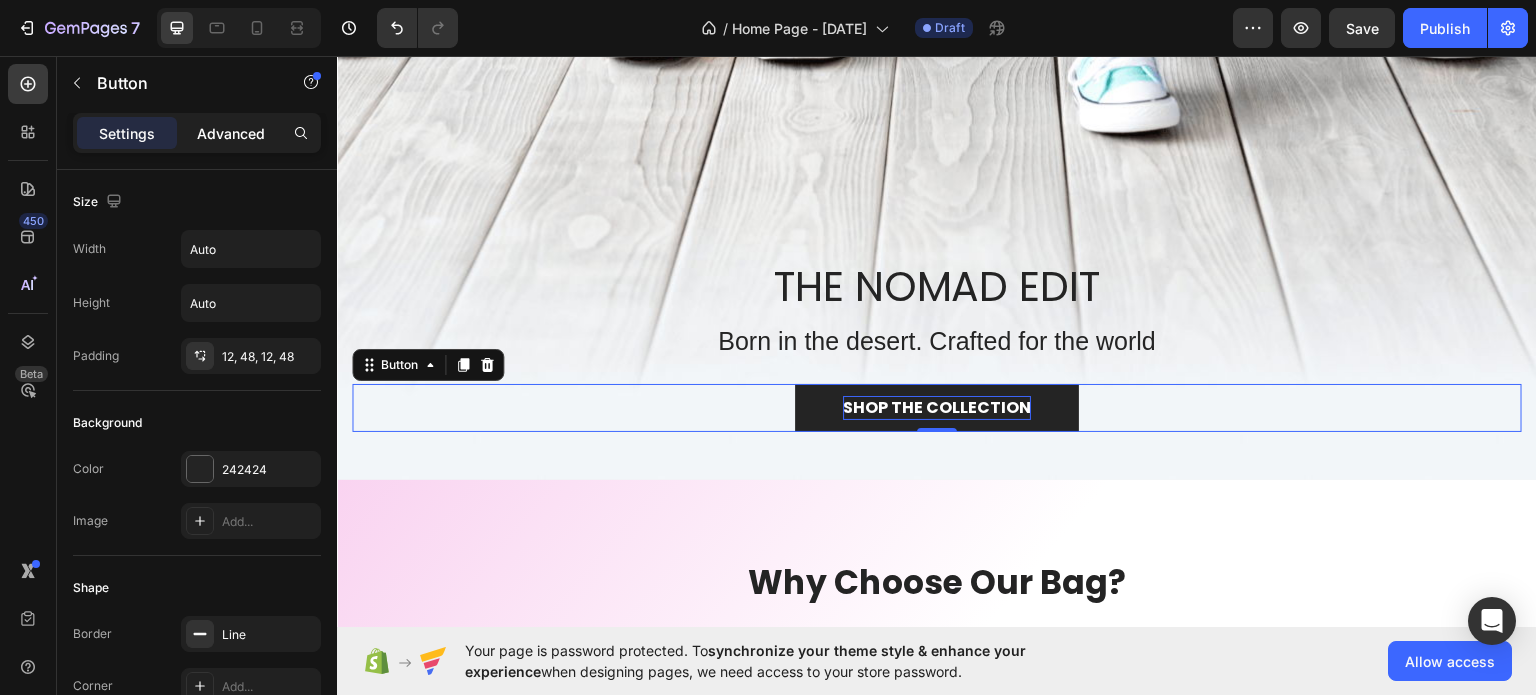 click on "Advanced" at bounding box center (231, 133) 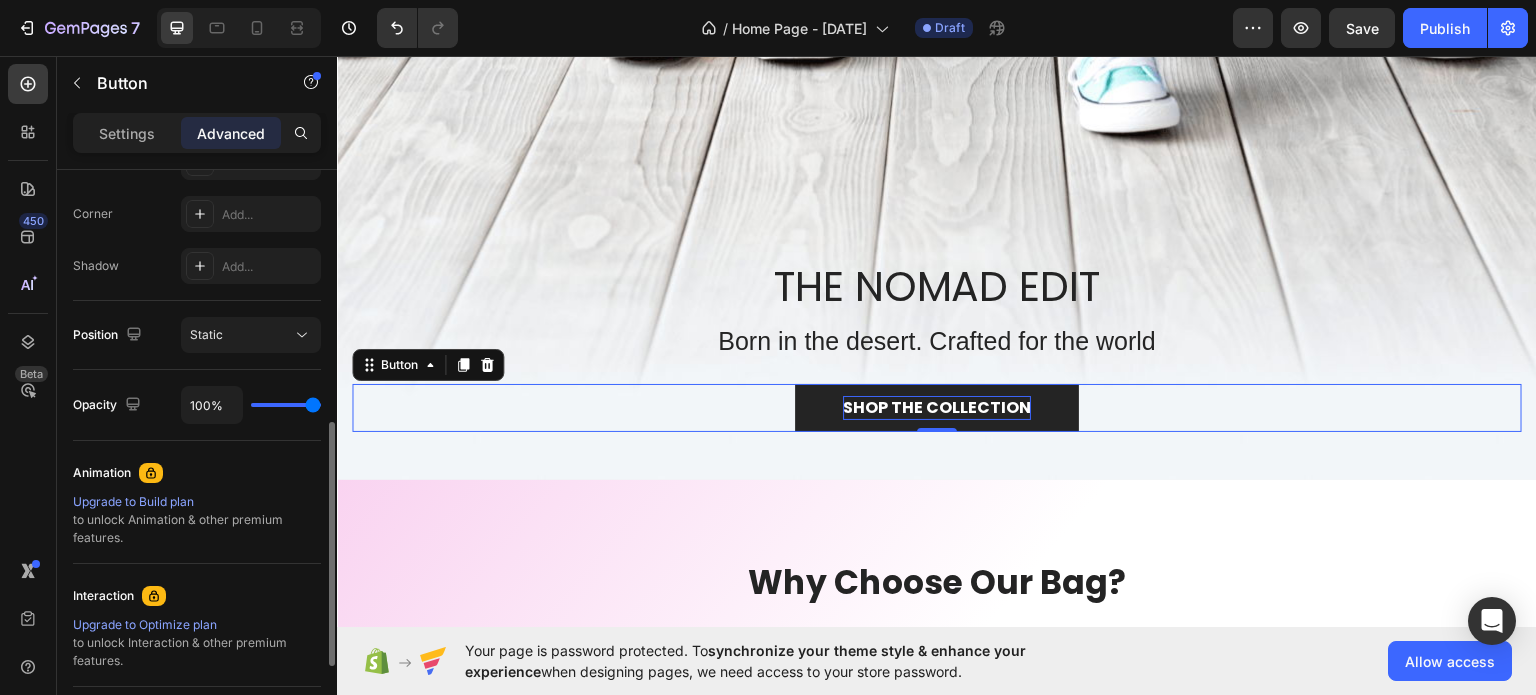scroll, scrollTop: 804, scrollLeft: 0, axis: vertical 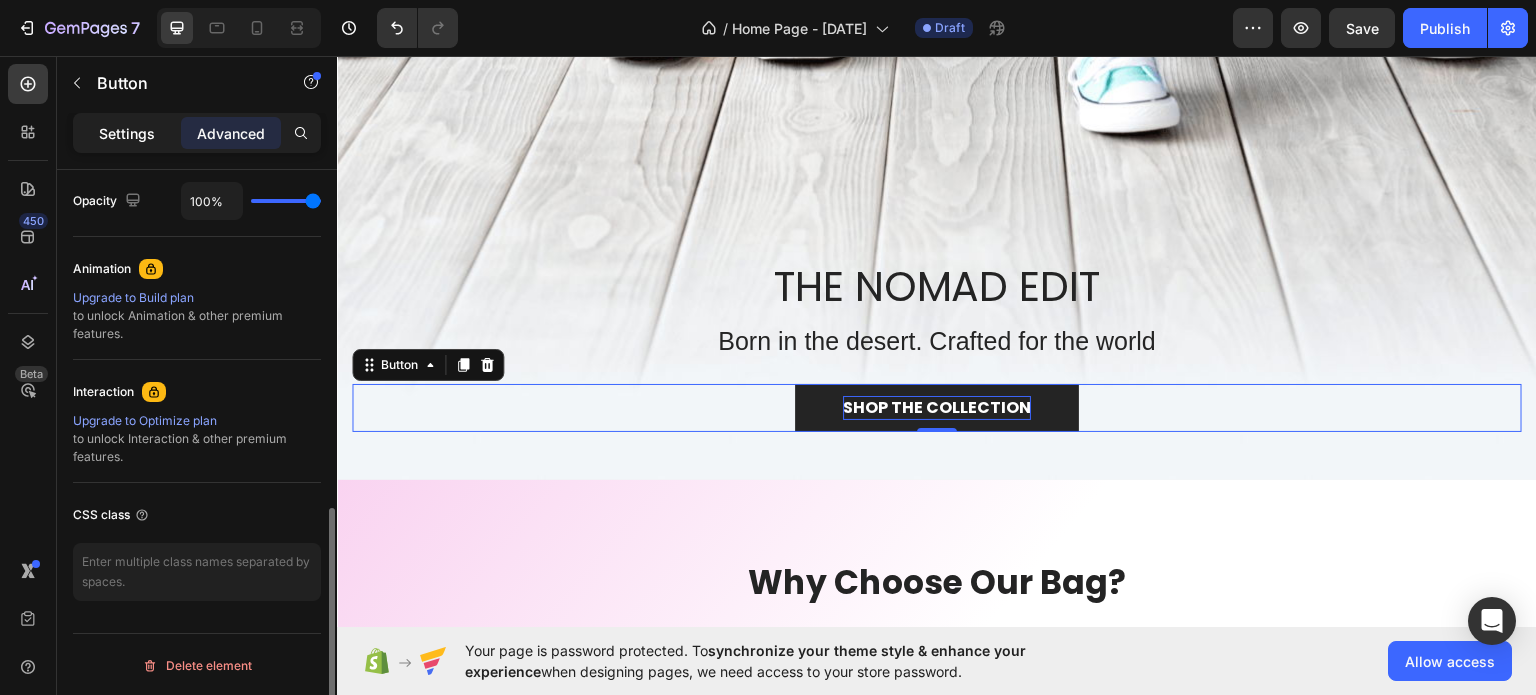click on "Settings" at bounding box center [127, 133] 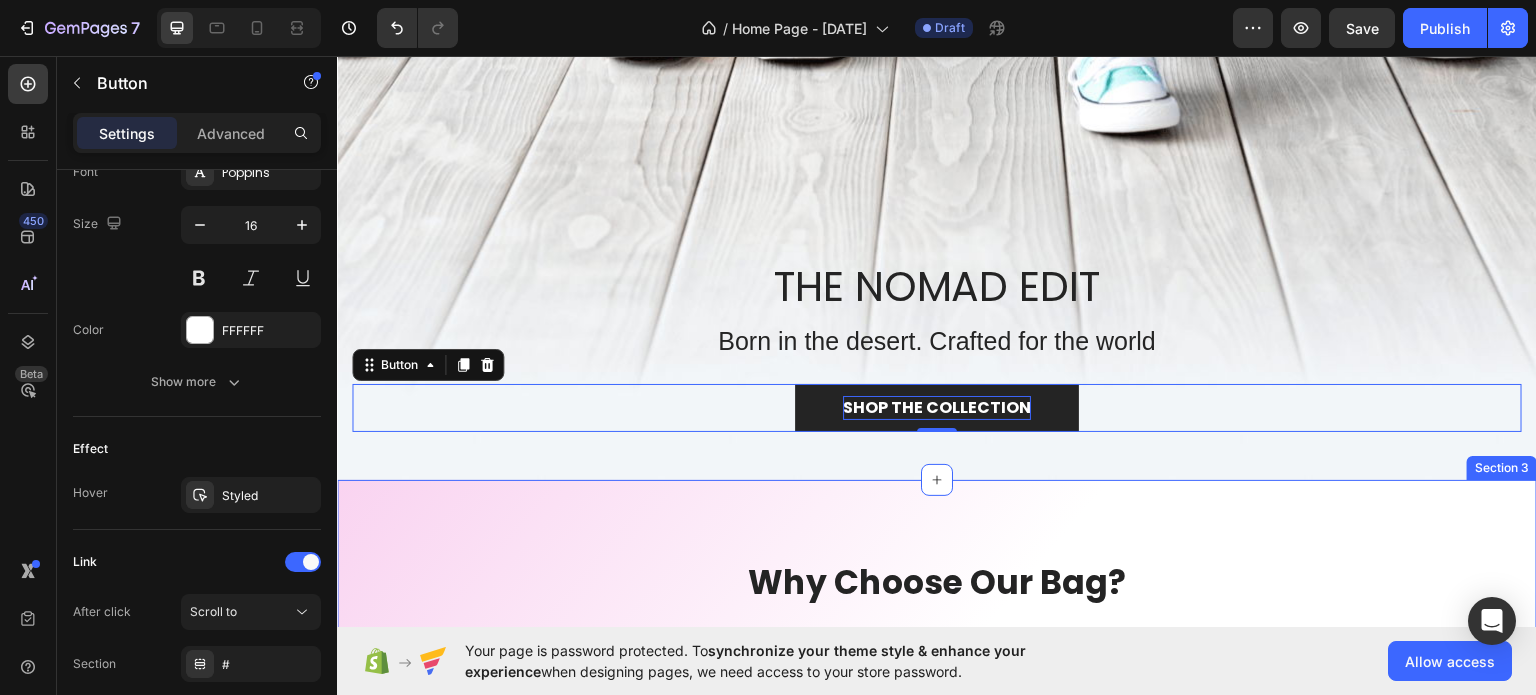 click on "Why Choose Our Bag? Heading Row Image WATERPROOF Text block Easy to clean. Just rinse it off and let it dry to keep it looking brand new. Text block Row                Title Line Image OVERSIZED Text block Our totes come in three sizes to perfectly fit all your lifestyle needs. Text block Row                Title Line Image STURDY Text block Upright and non-slip, practical without sacrificing style. Text block Row Row                Title Line Image FUNCTIONAL Text block Waterproof liner to keep your keys, phone, and essentials dry. Text block Row                Title Line Image QUALITY : Text block Crafted to withstand the demands of an active lifestyle, combining performance with elegance. Text block Row                Title Line Image FUN : A perfect reminder to have some good, clean fun Text block  A perfect reminder to have some good, clean fun. Text block Row Row Row Section 3" at bounding box center (937, 766) 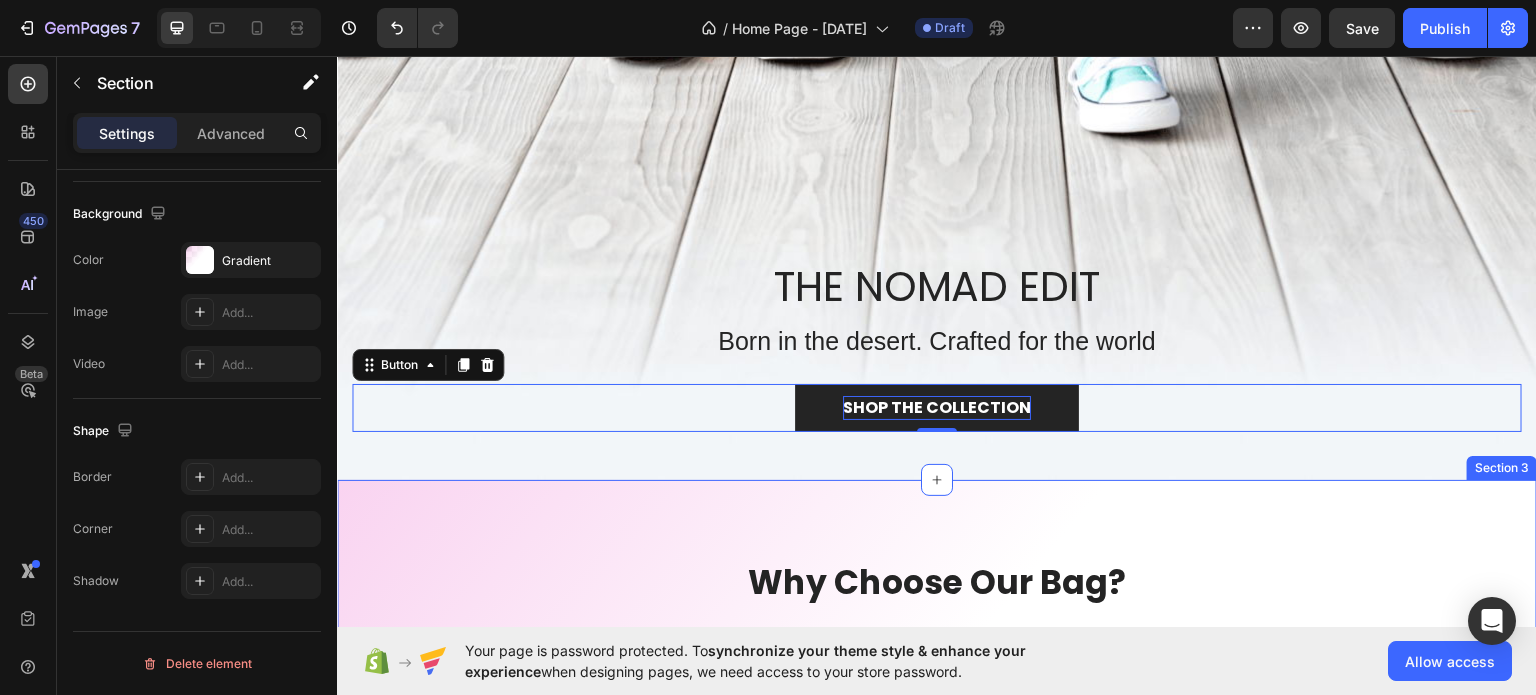 scroll, scrollTop: 0, scrollLeft: 0, axis: both 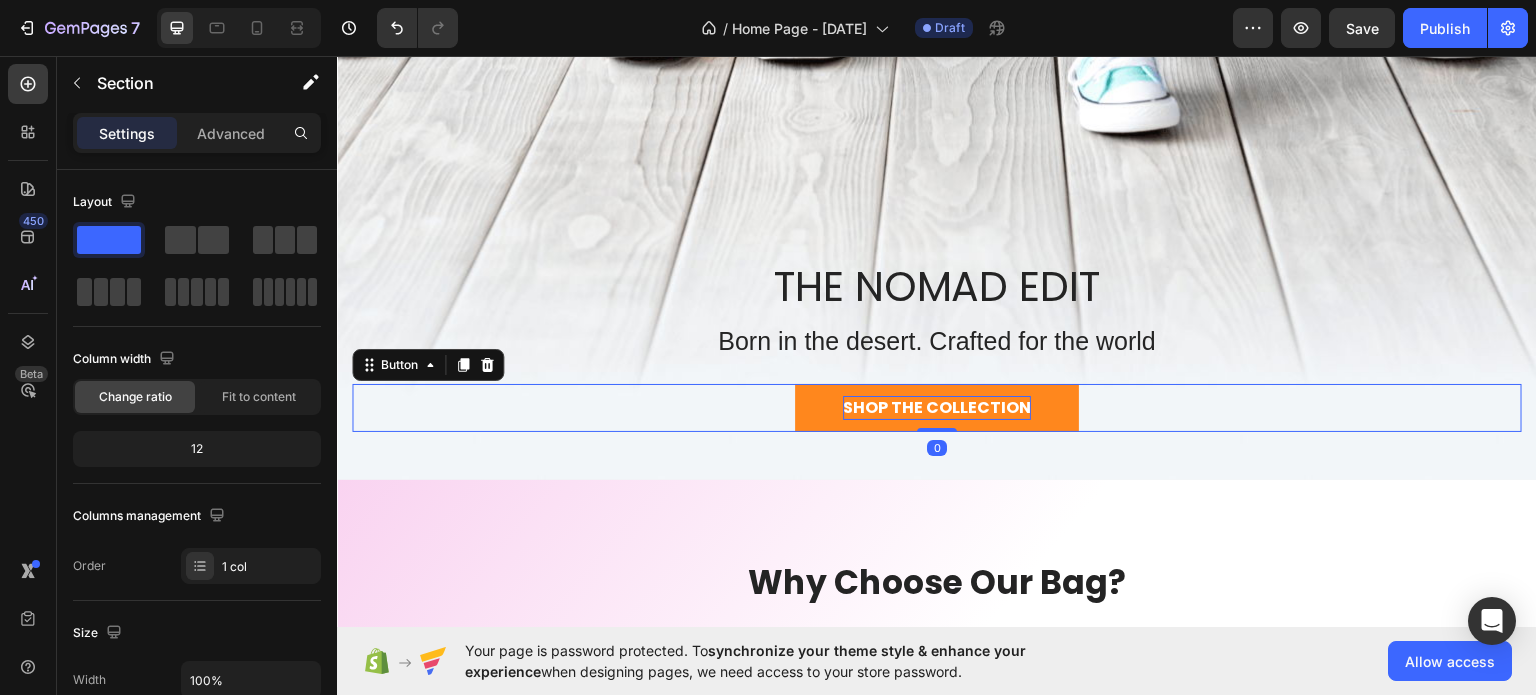 click on "SHOP THE COLLECTION" at bounding box center (937, 407) 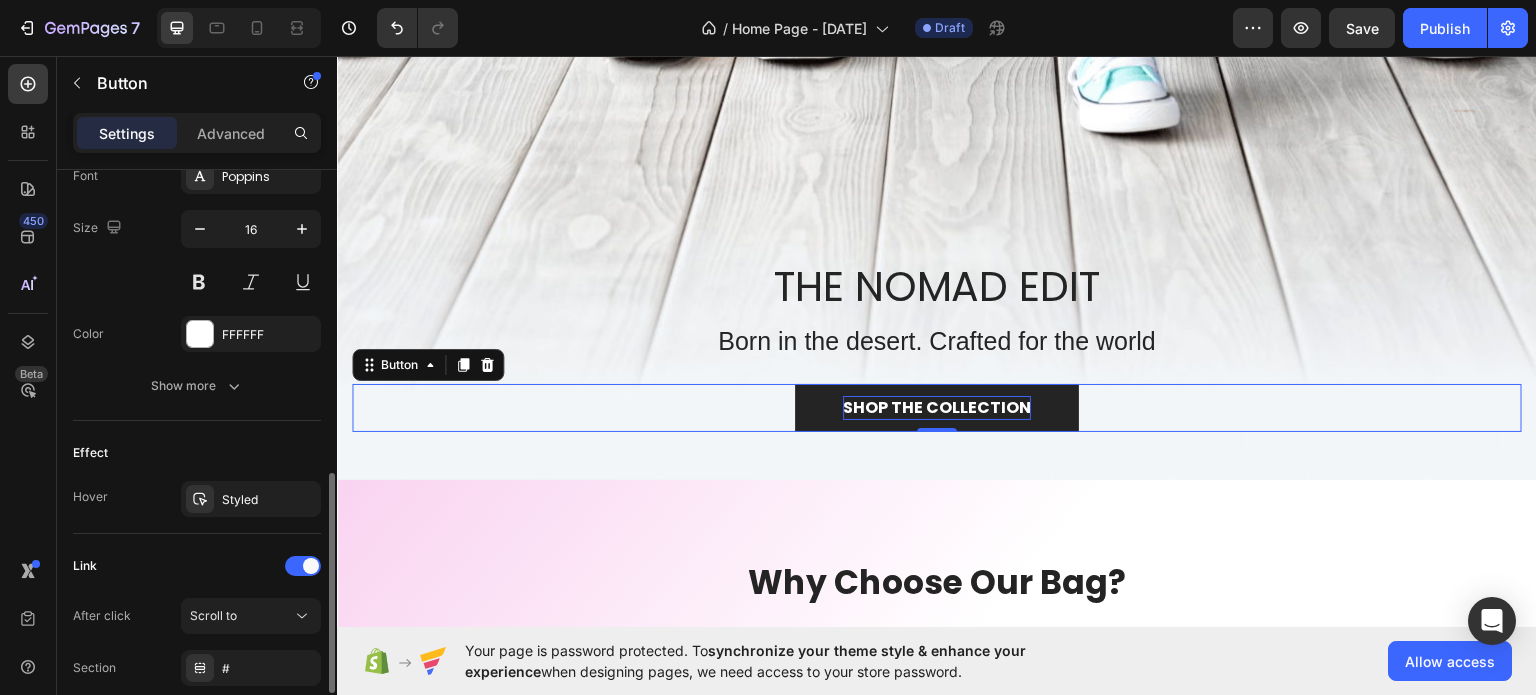 scroll, scrollTop: 900, scrollLeft: 0, axis: vertical 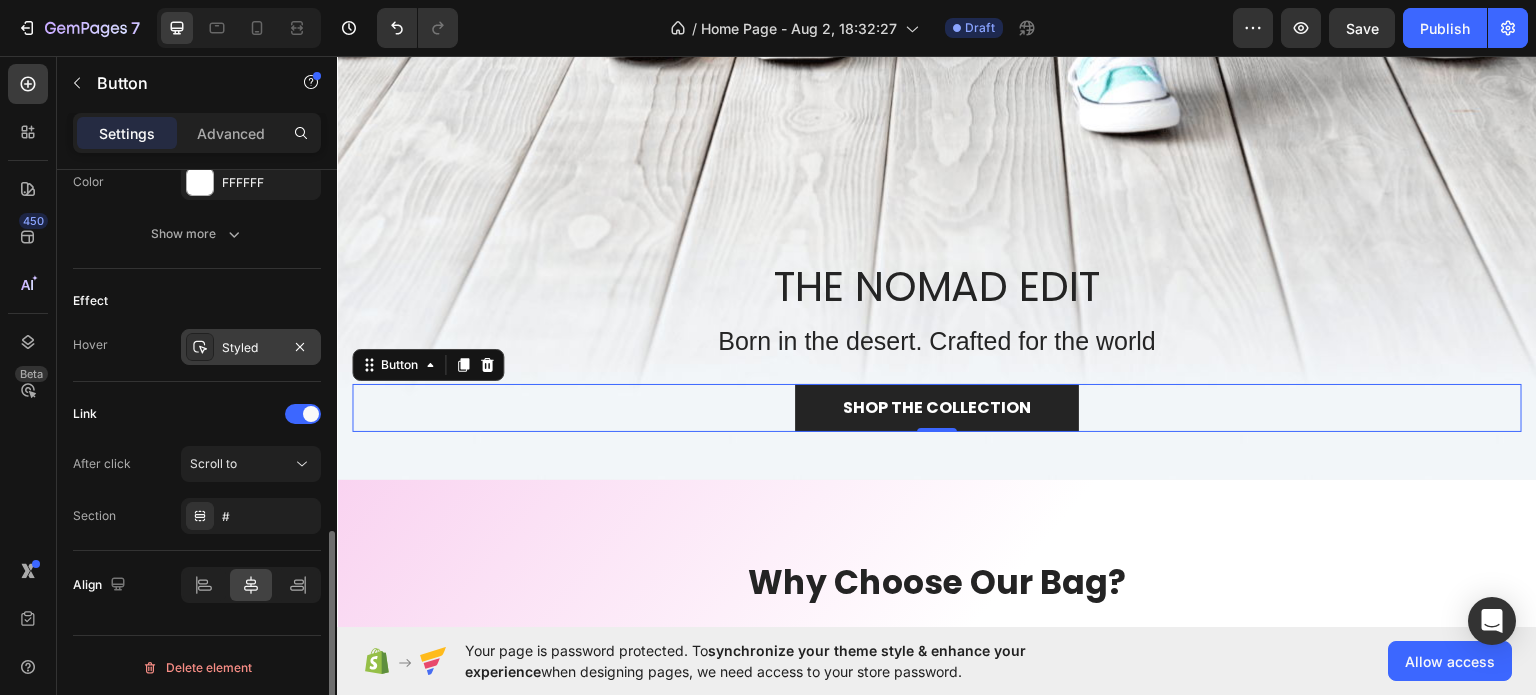click on "Styled" at bounding box center (251, 348) 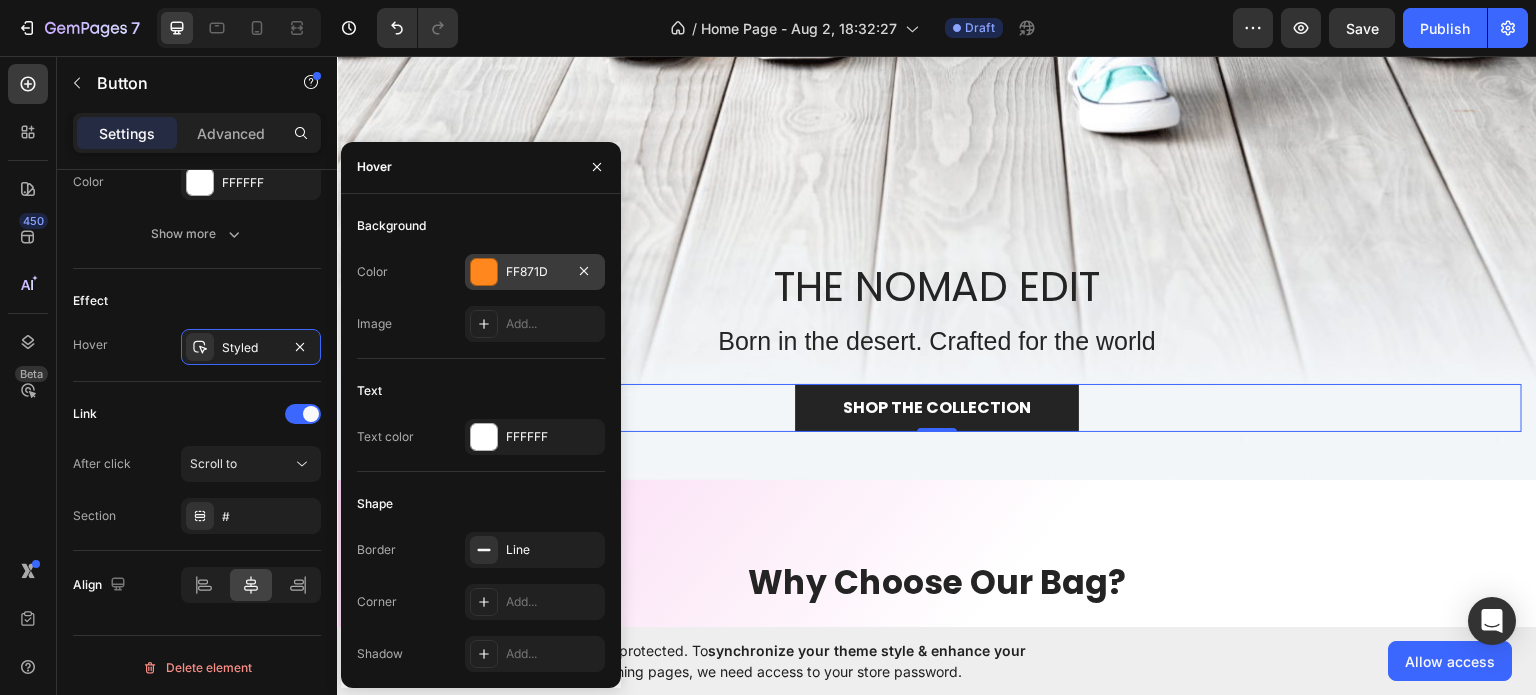 click on "FF871D" at bounding box center (535, 272) 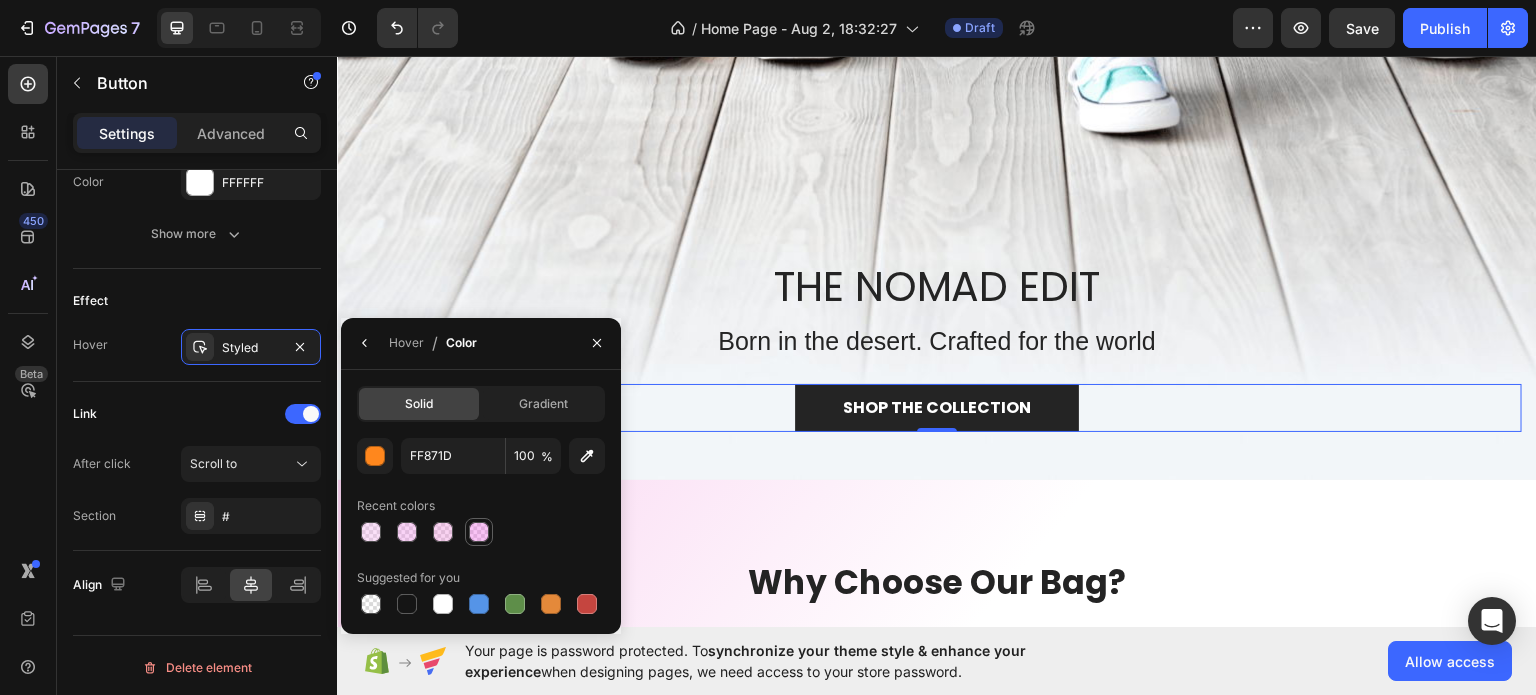 click at bounding box center (479, 532) 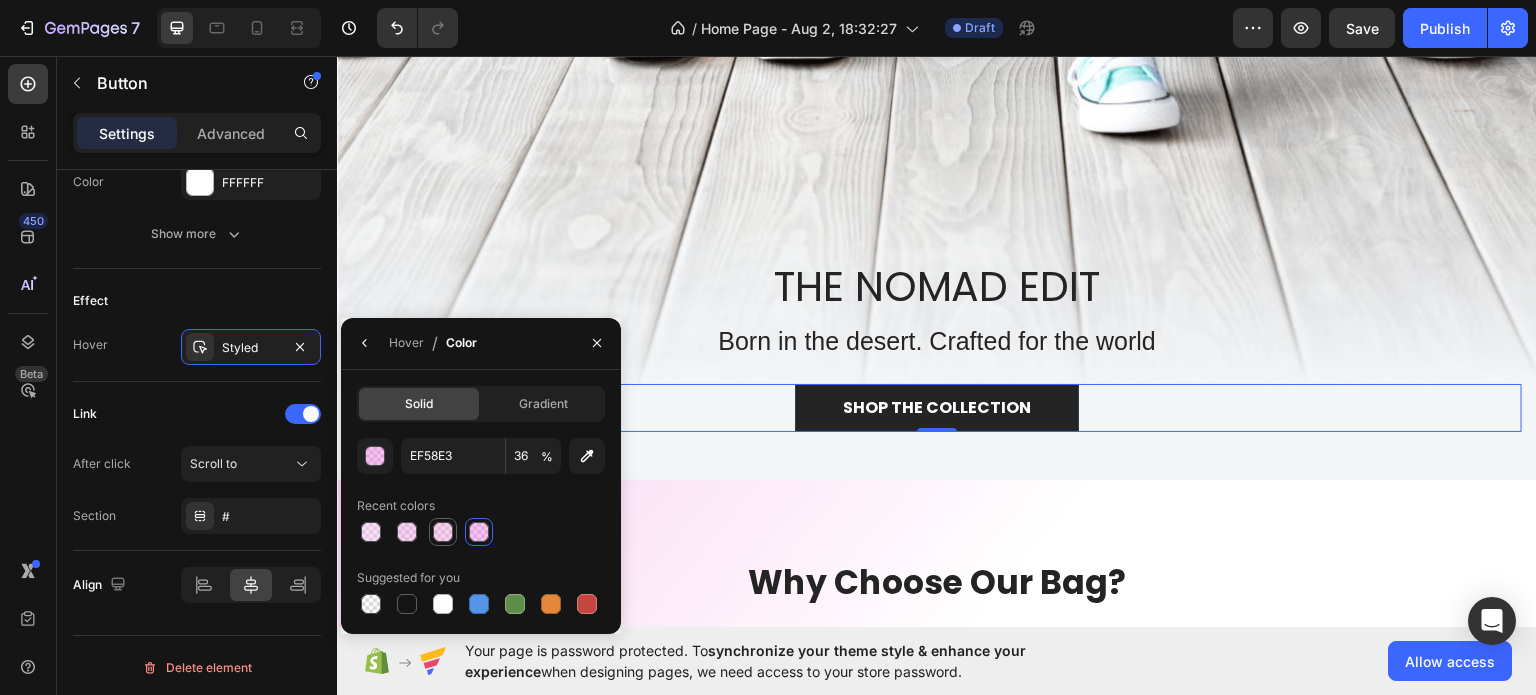 click at bounding box center [443, 532] 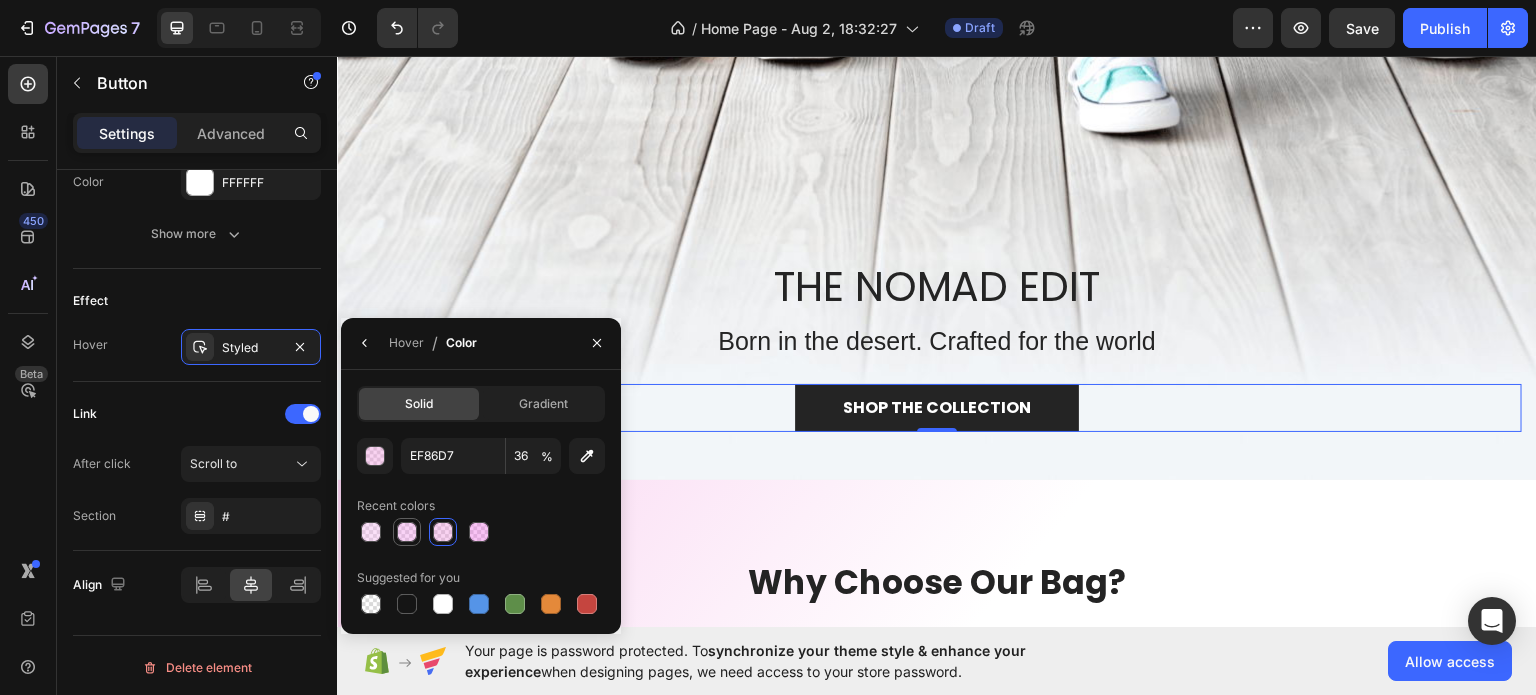 click at bounding box center (407, 532) 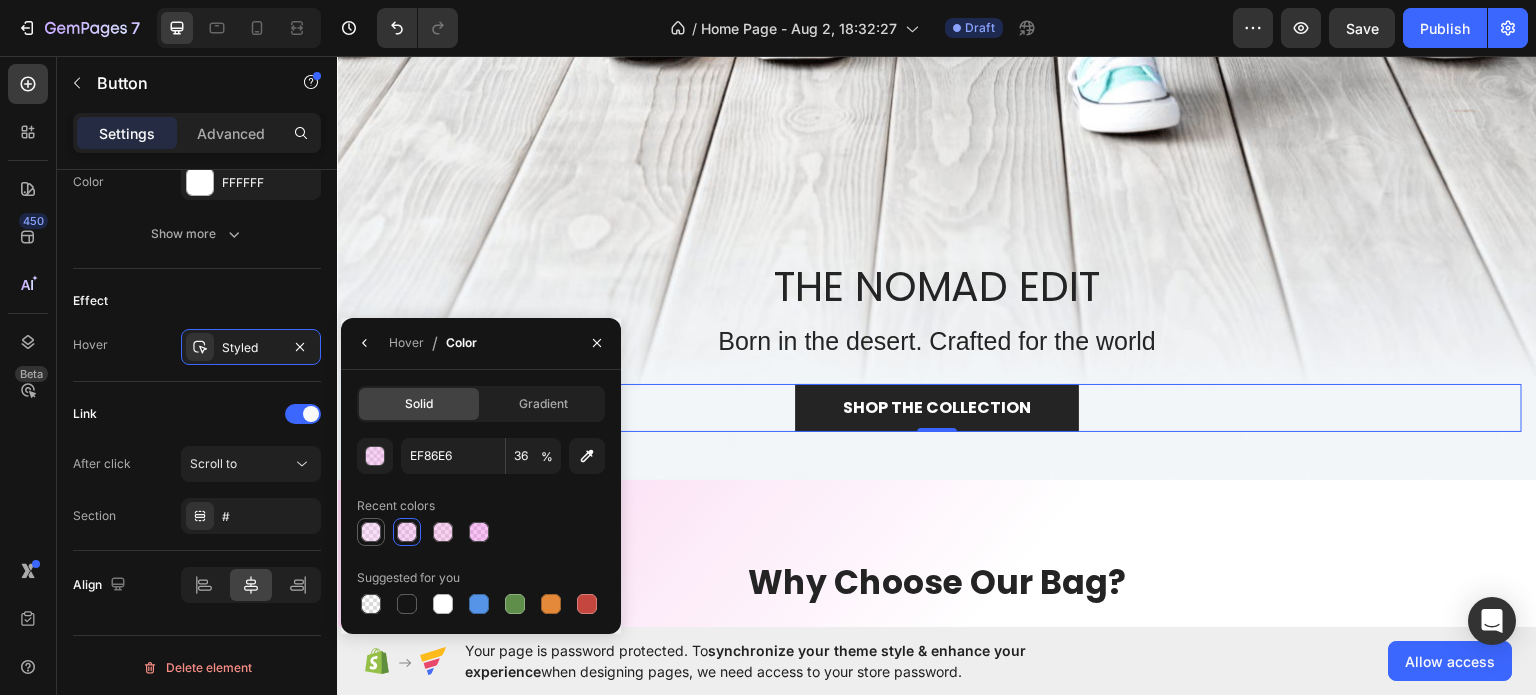 click at bounding box center (371, 532) 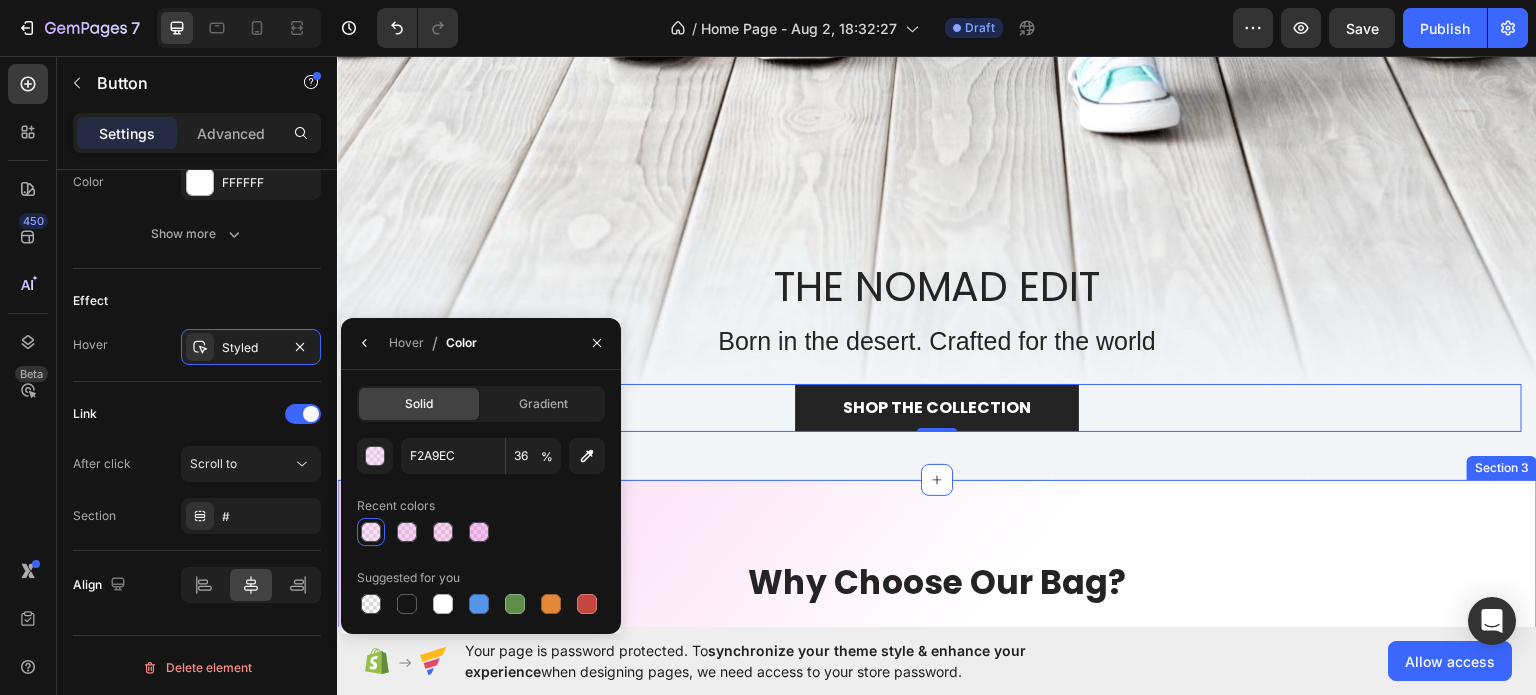 click on "Why Choose Our Bag? Heading Row Image WATERPROOF Text block Easy to clean. Just rinse it off and let it dry to keep it looking brand new. Text block Row                Title Line Image OVERSIZED Text block Our totes come in three sizes to perfectly fit all your lifestyle needs. Text block Row                Title Line Image STURDY Text block Upright and non-slip, practical without sacrificing style. Text block Row Row                Title Line Image FUNCTIONAL Text block Waterproof liner to keep your keys, phone, and essentials dry. Text block Row                Title Line Image QUALITY : Text block Crafted to withstand the demands of an active lifestyle, combining performance with elegance. Text block Row                Title Line Image FUN : A perfect reminder to have some good, clean fun Text block  A perfect reminder to have some good, clean fun. Text block Row Row Row Section 3" at bounding box center [937, 748] 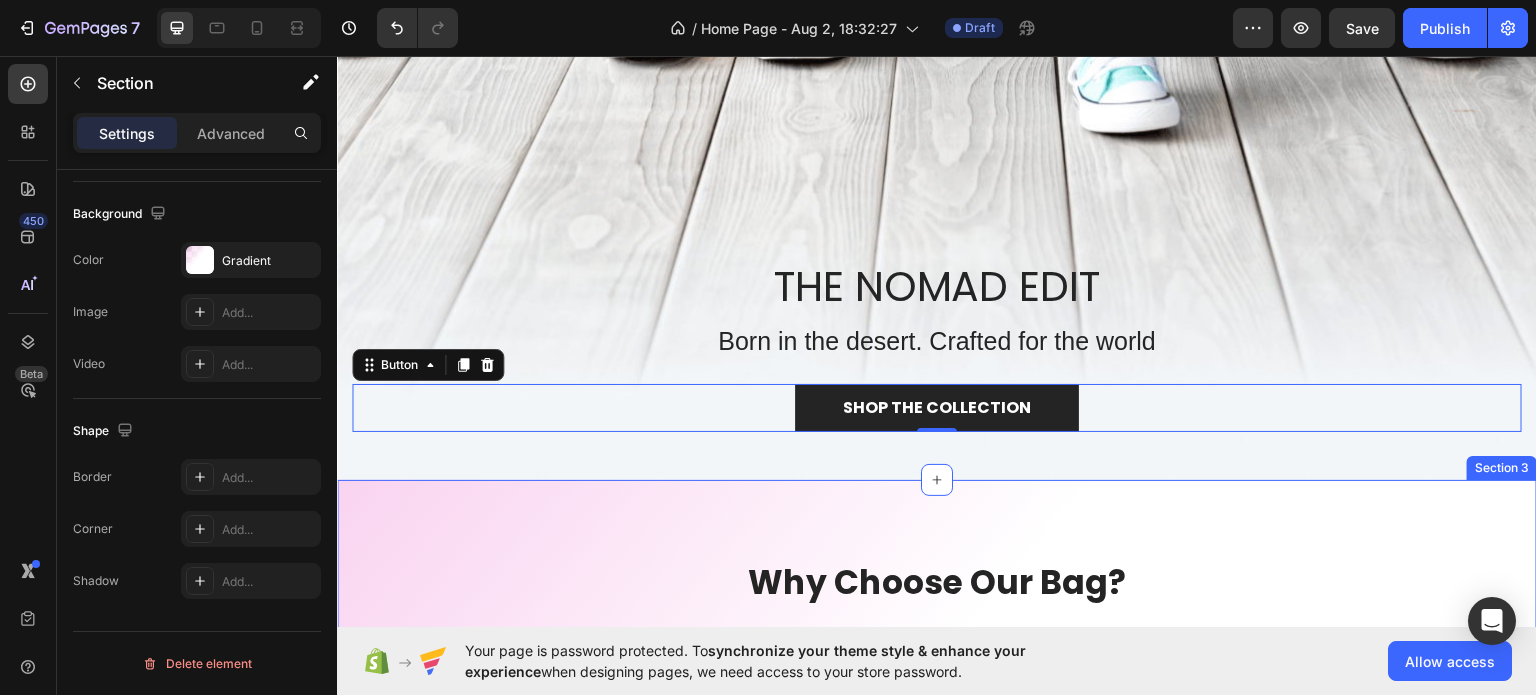 scroll, scrollTop: 0, scrollLeft: 0, axis: both 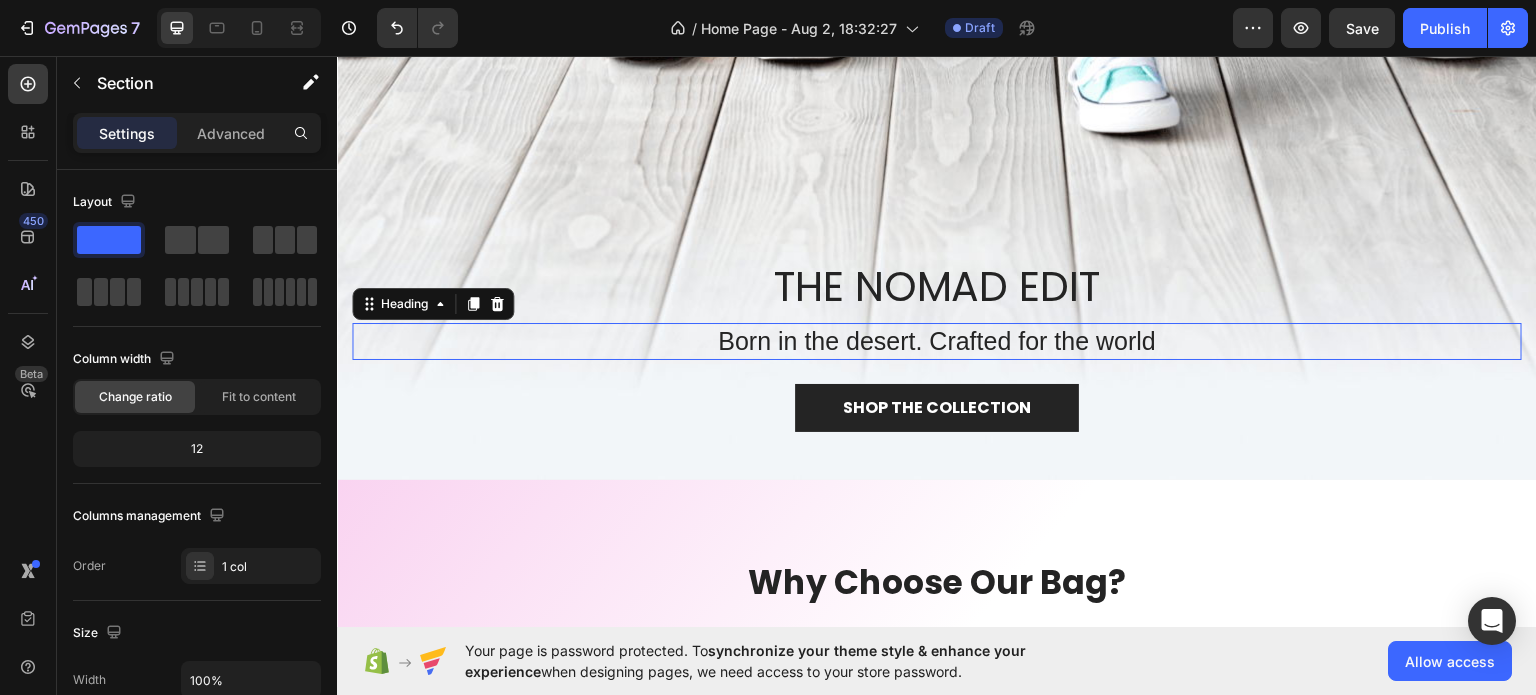 click on "Born in the desert. Crafted for the world" at bounding box center (937, 340) 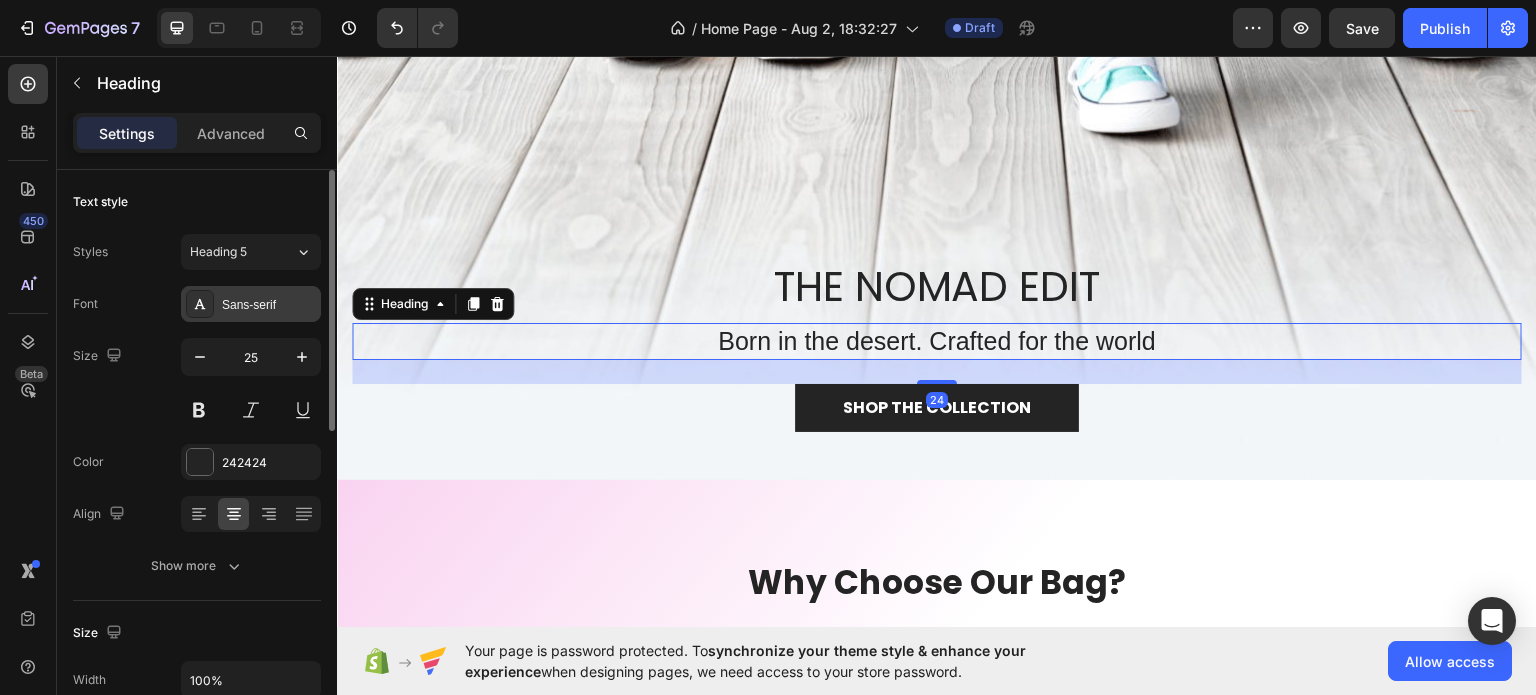 click at bounding box center [200, 304] 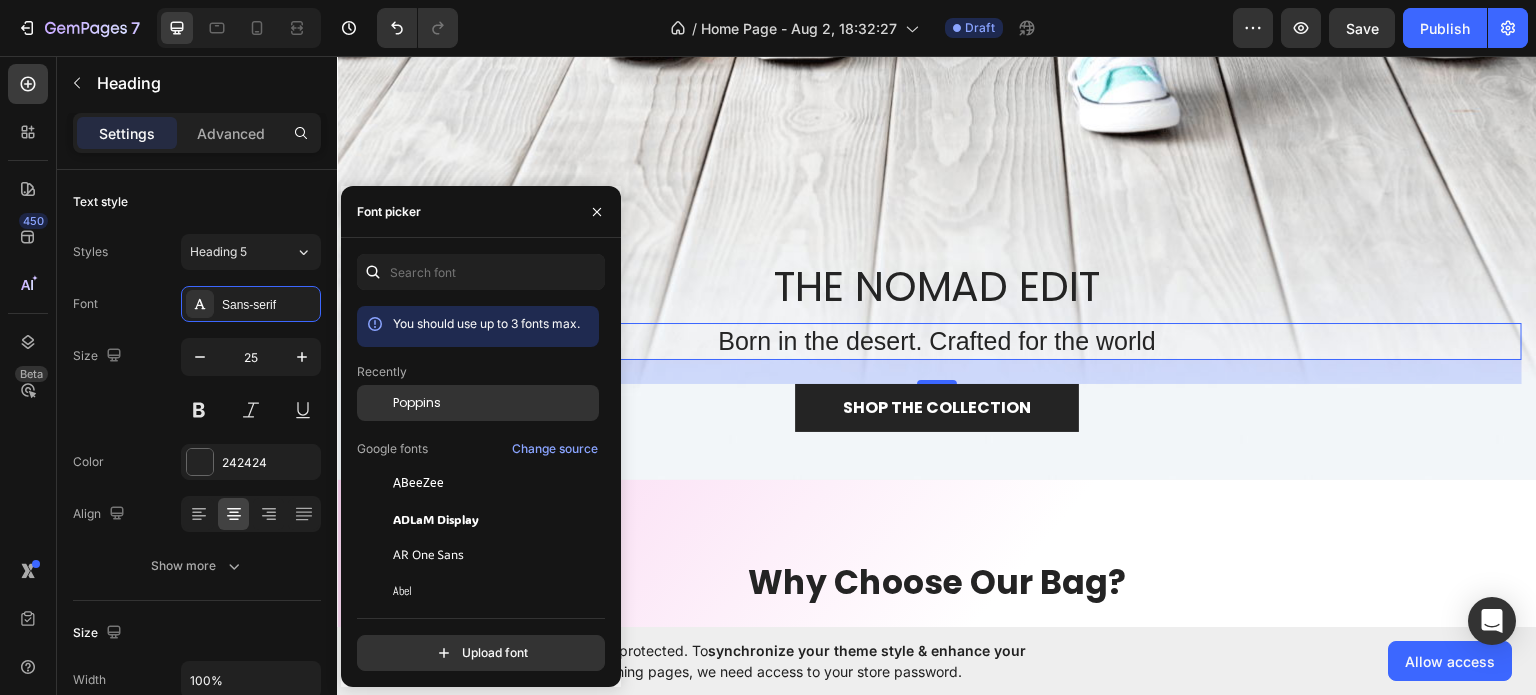 click on "Poppins" at bounding box center [417, 403] 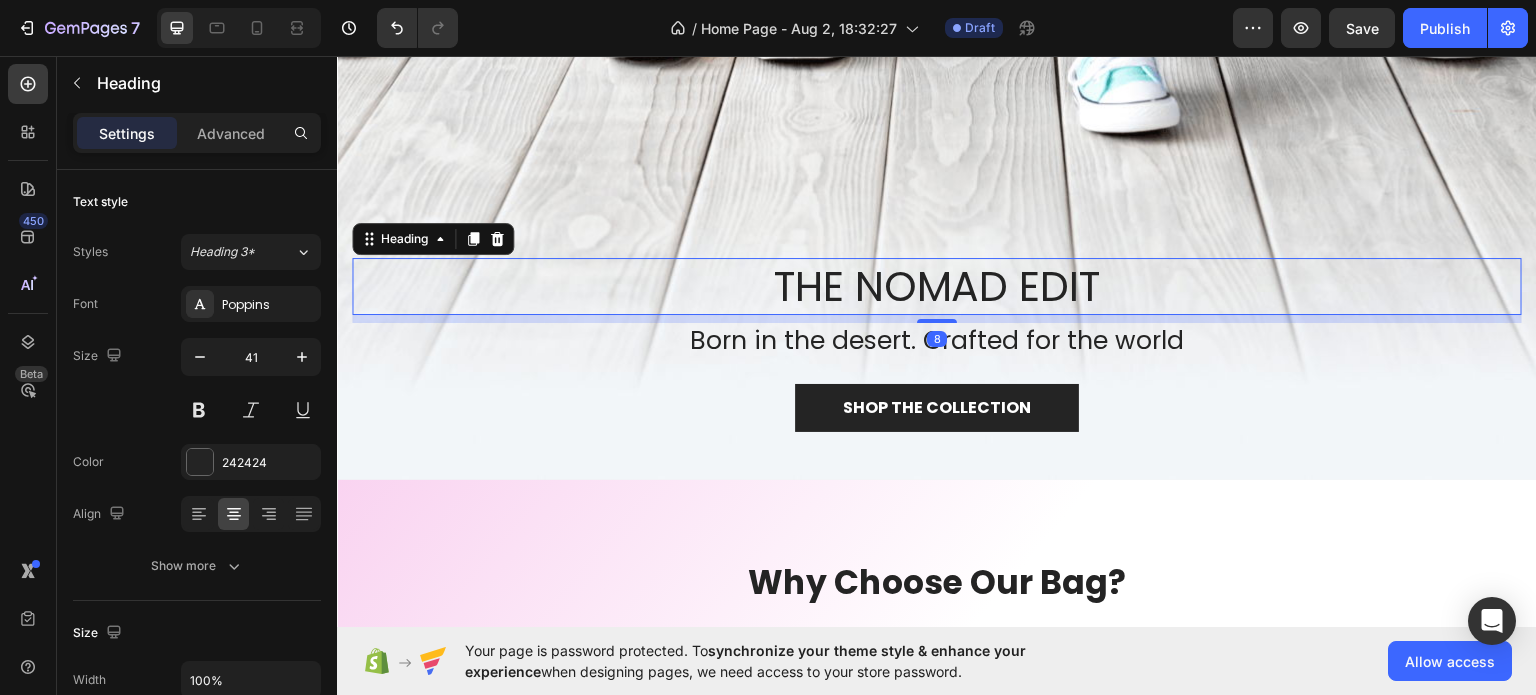 click on "THE NOMAD EDIT" at bounding box center [937, 285] 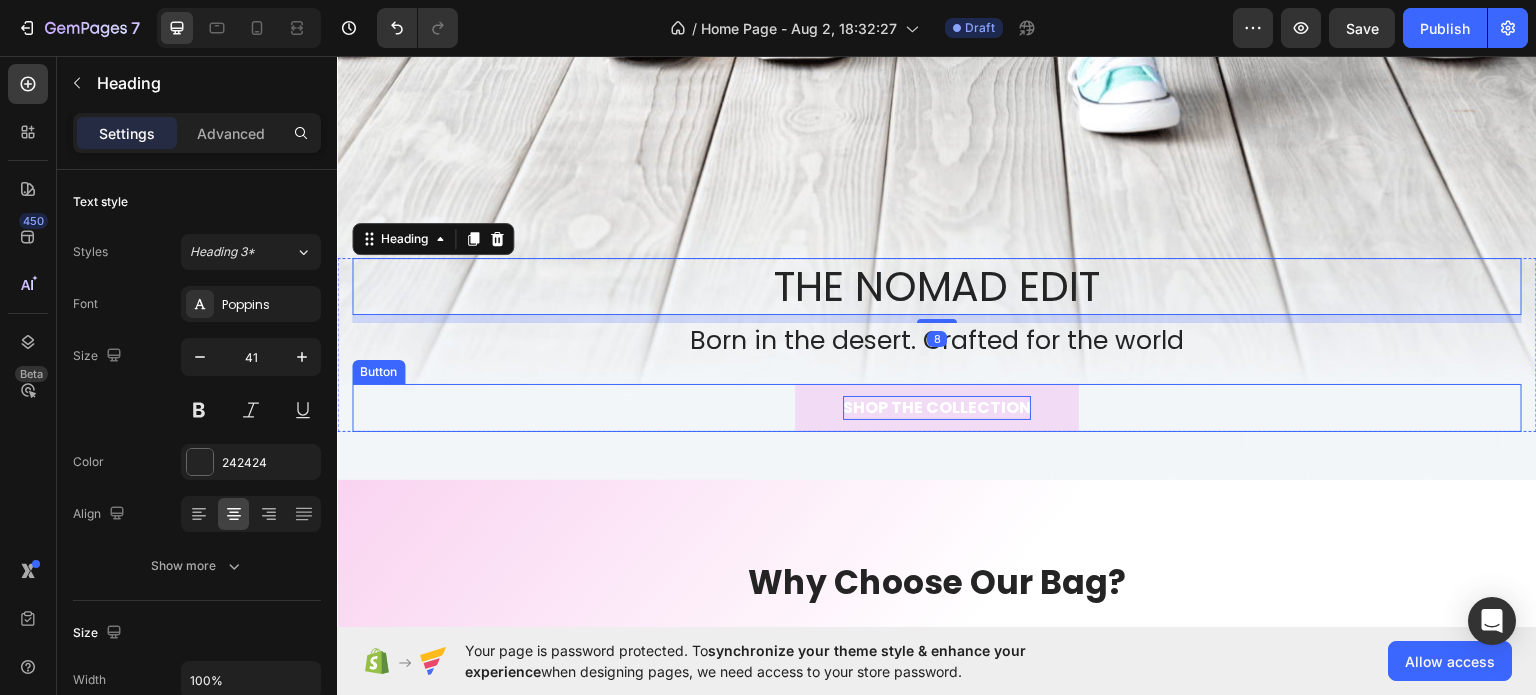 click on "SHOP THE COLLECTION" at bounding box center (937, 407) 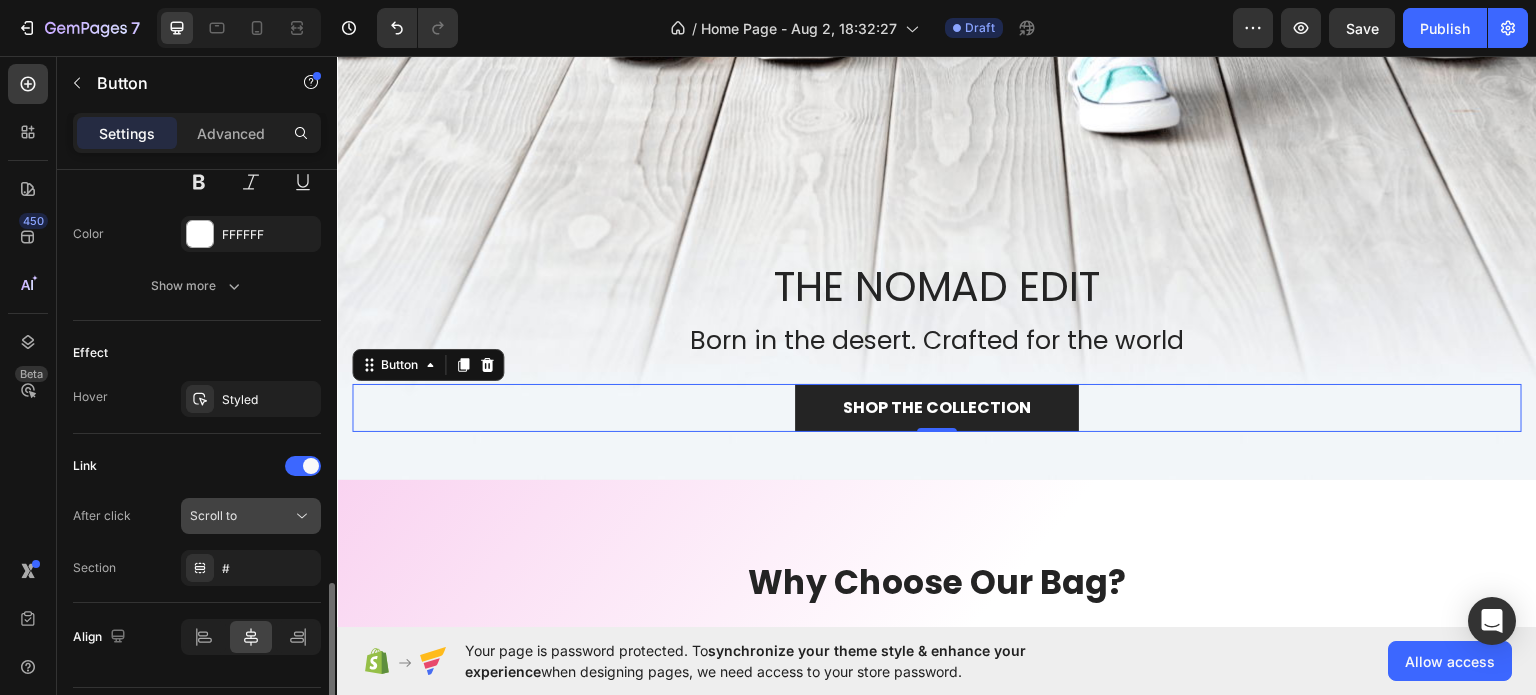 scroll, scrollTop: 952, scrollLeft: 0, axis: vertical 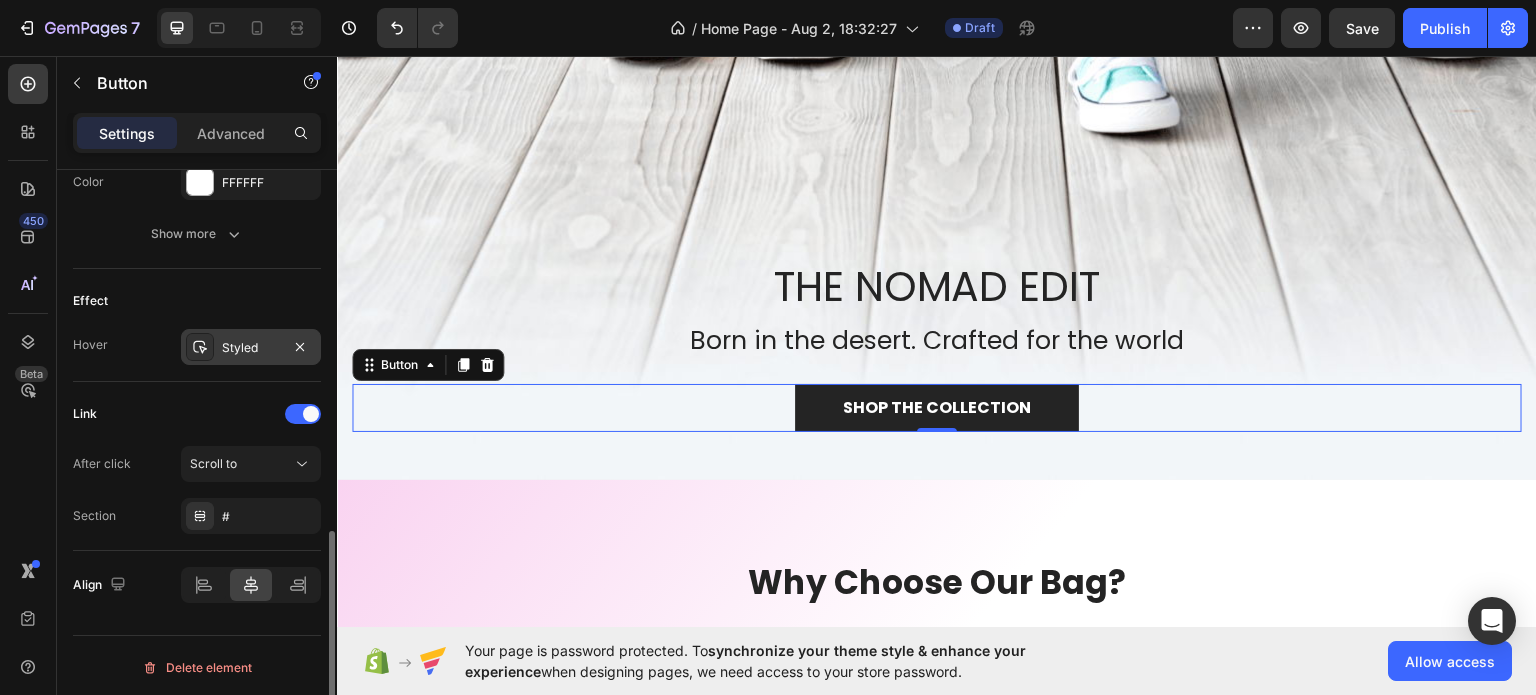 click on "Styled" at bounding box center (251, 348) 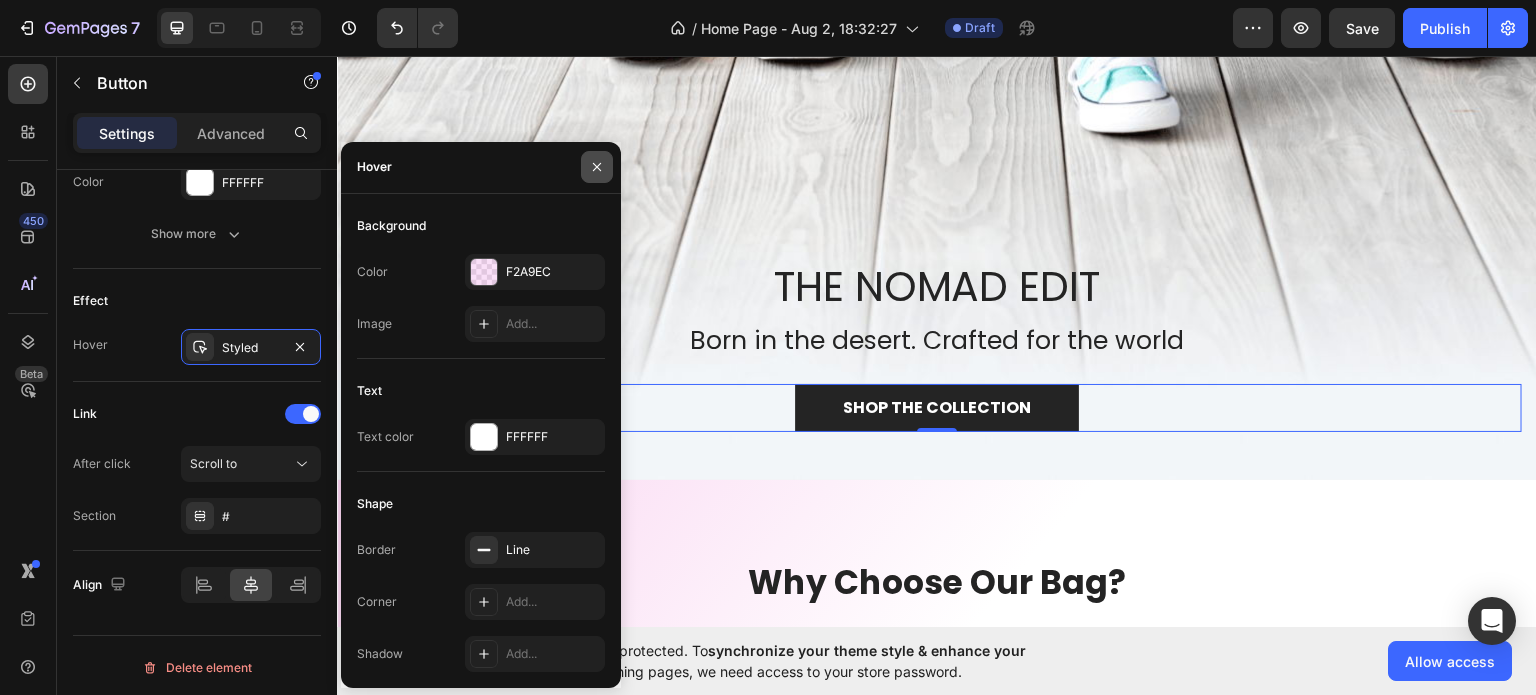 click at bounding box center [597, 167] 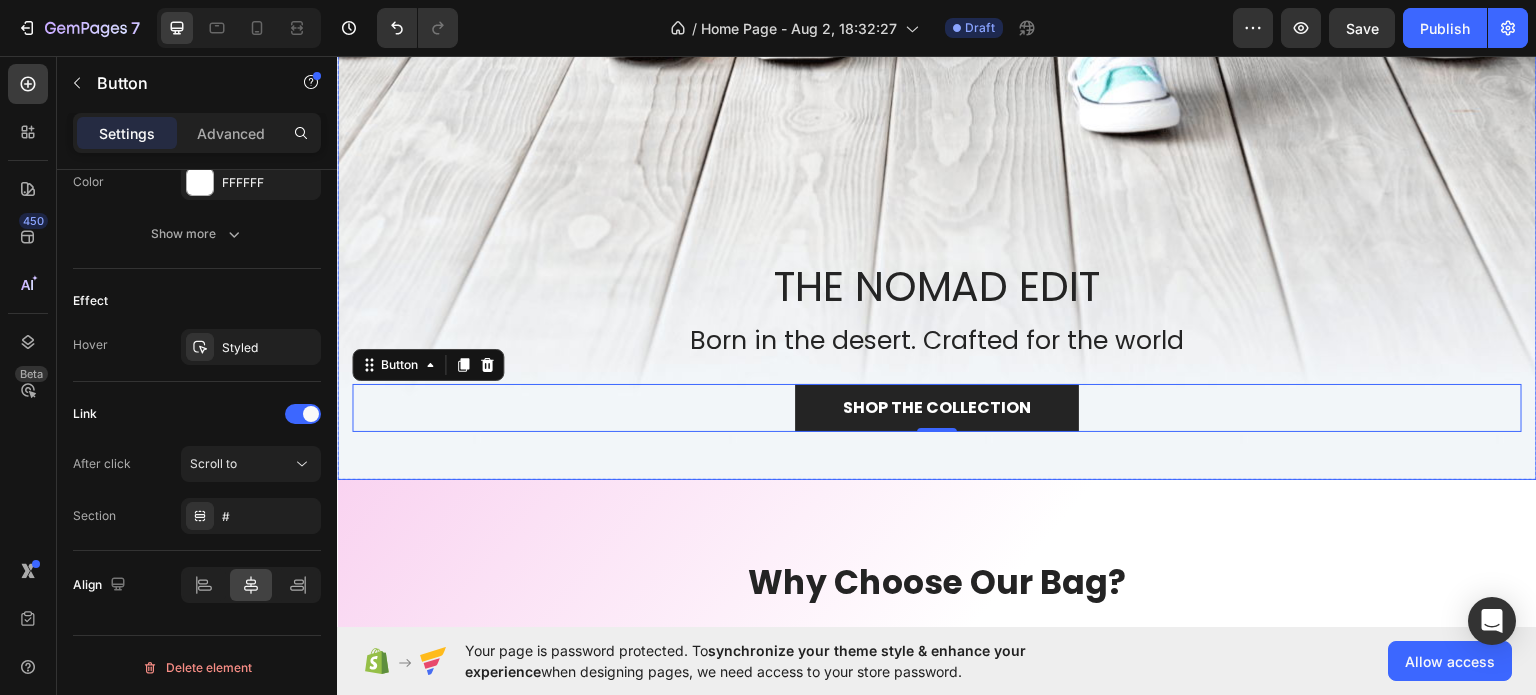 click on "THE NOMAD EDIT Heading Born in the desert. Crafted for the world Heading SHOP THE COLLECTION Button   0 Row" at bounding box center [937, 368] 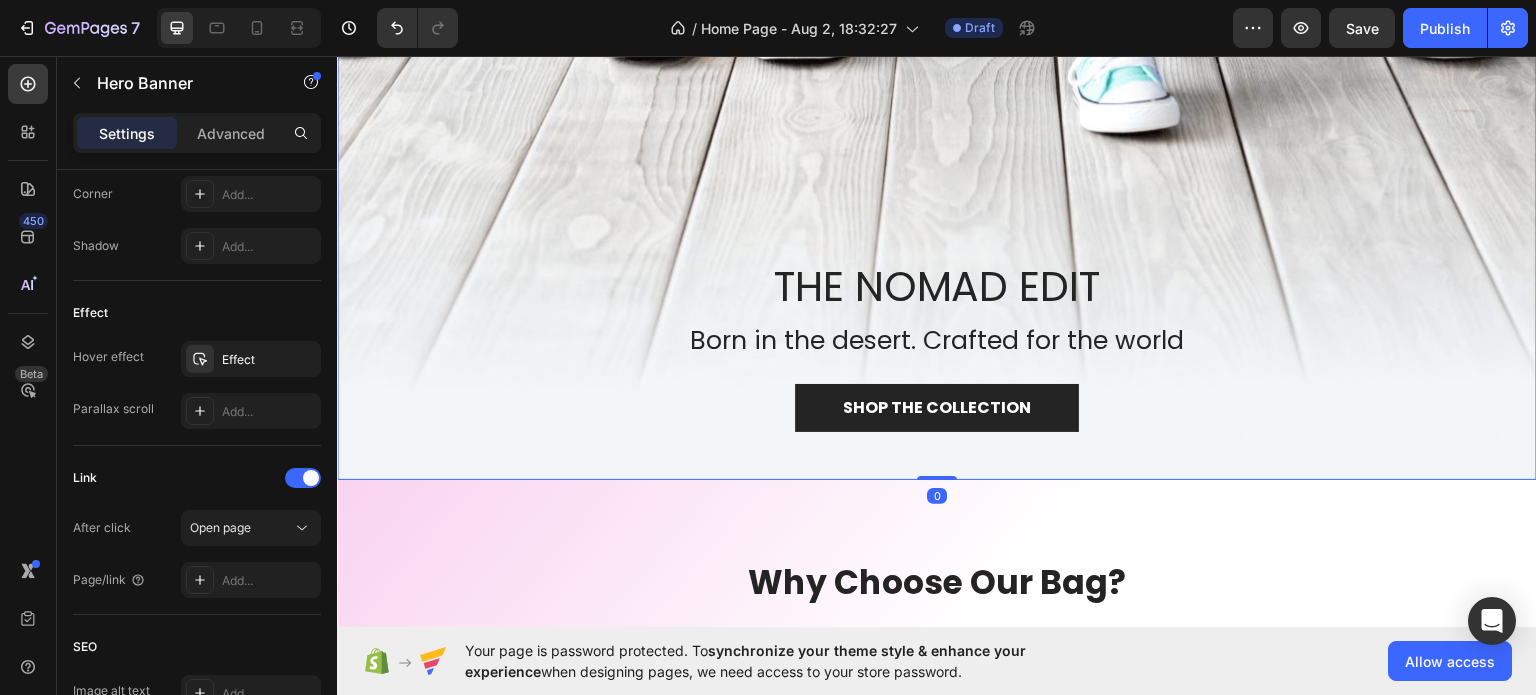 scroll, scrollTop: 0, scrollLeft: 0, axis: both 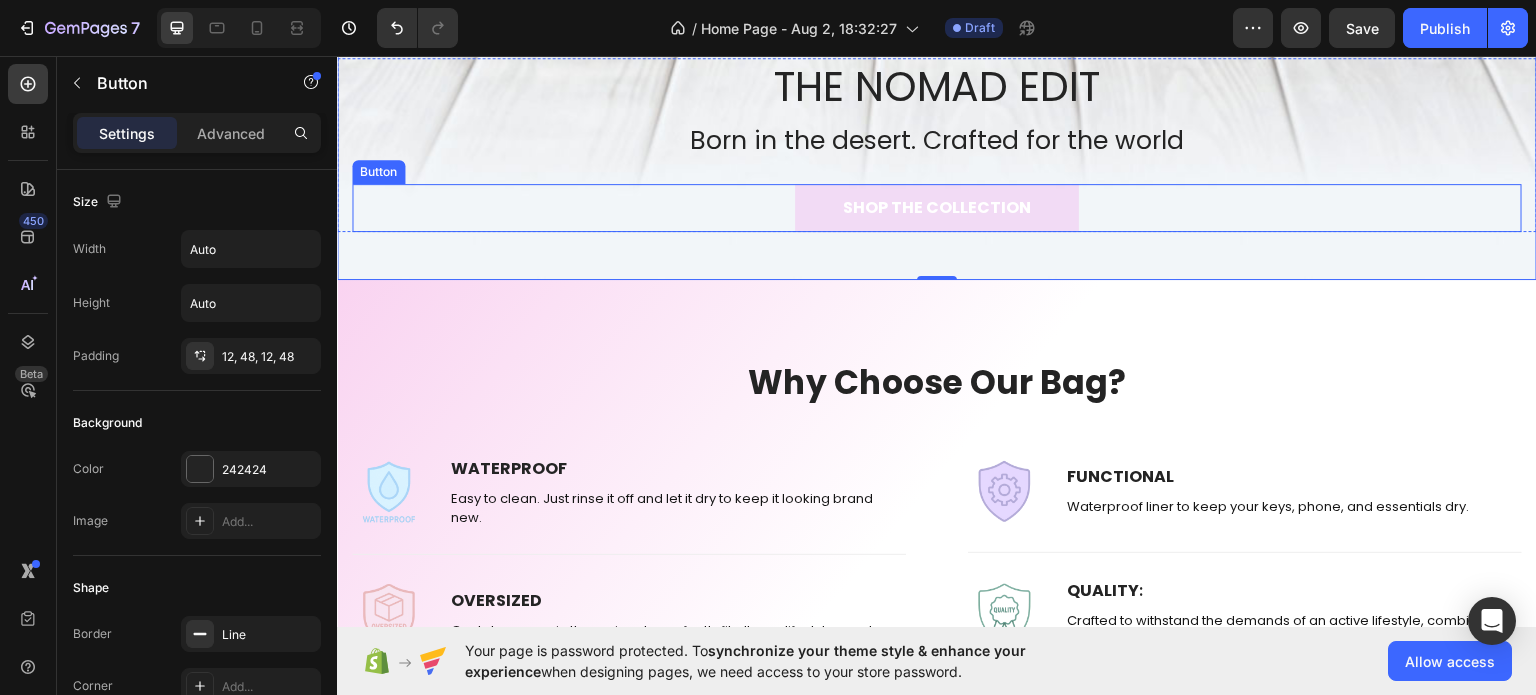click on "SHOP THE COLLECTION" at bounding box center (937, 207) 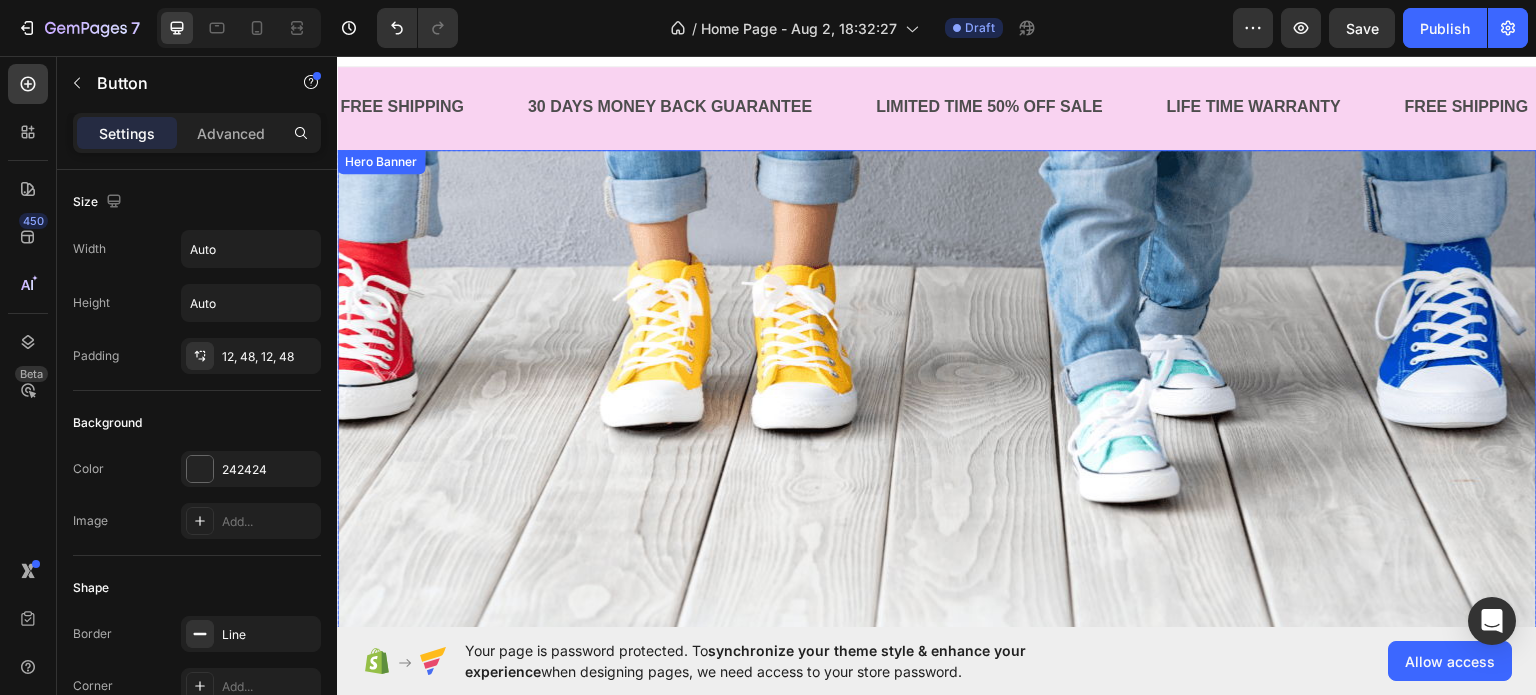 scroll, scrollTop: 0, scrollLeft: 0, axis: both 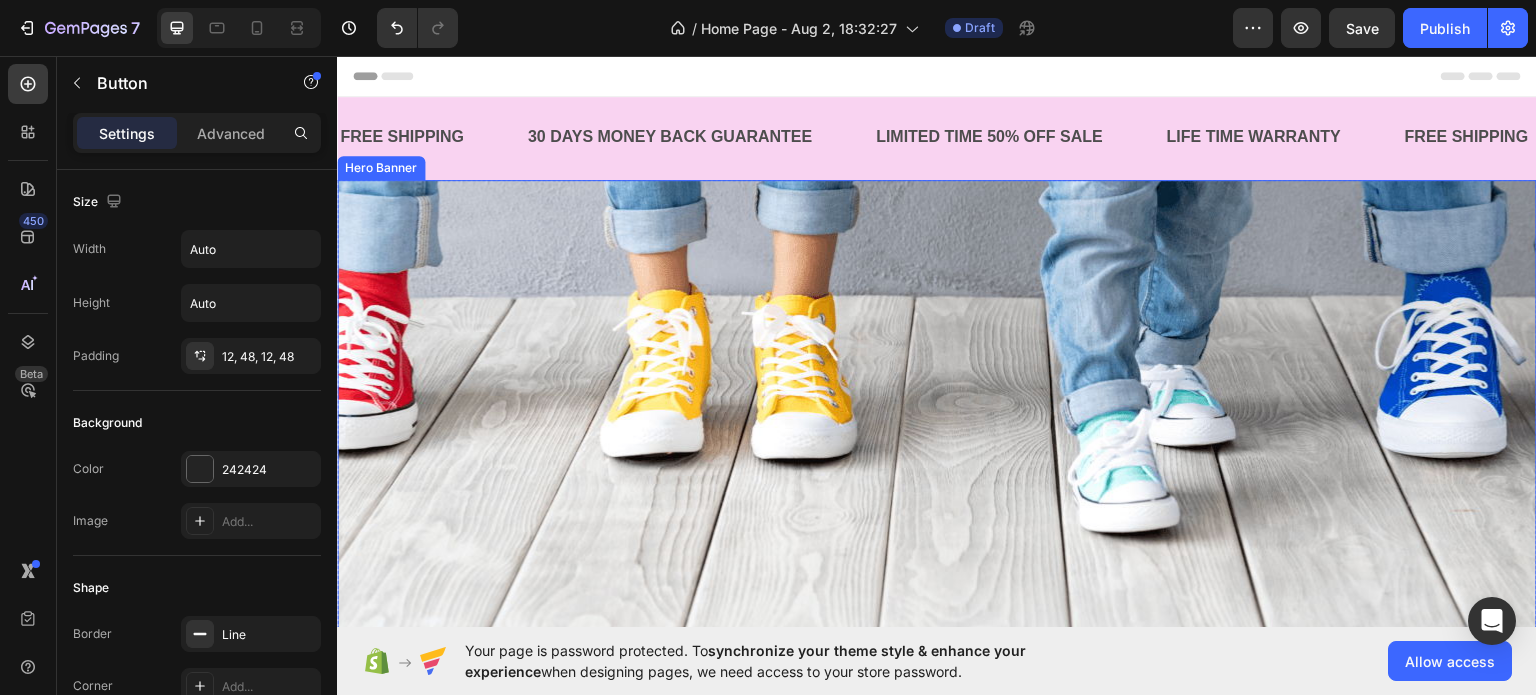 click at bounding box center (937, 529) 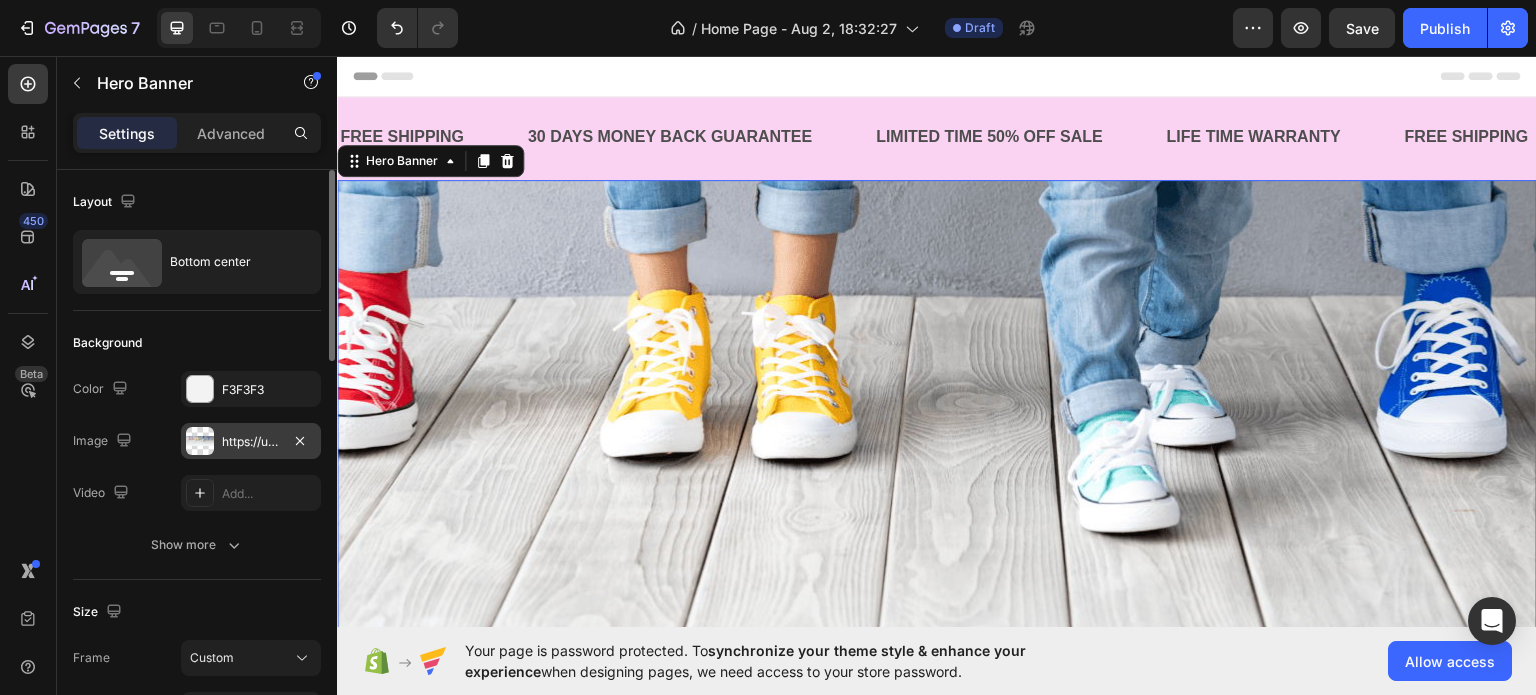 click on "https://ucarecdn.com/ed03b17b-99c9-48c4-95a0-ab11ffcb6077/-/format/auto/" at bounding box center [251, 442] 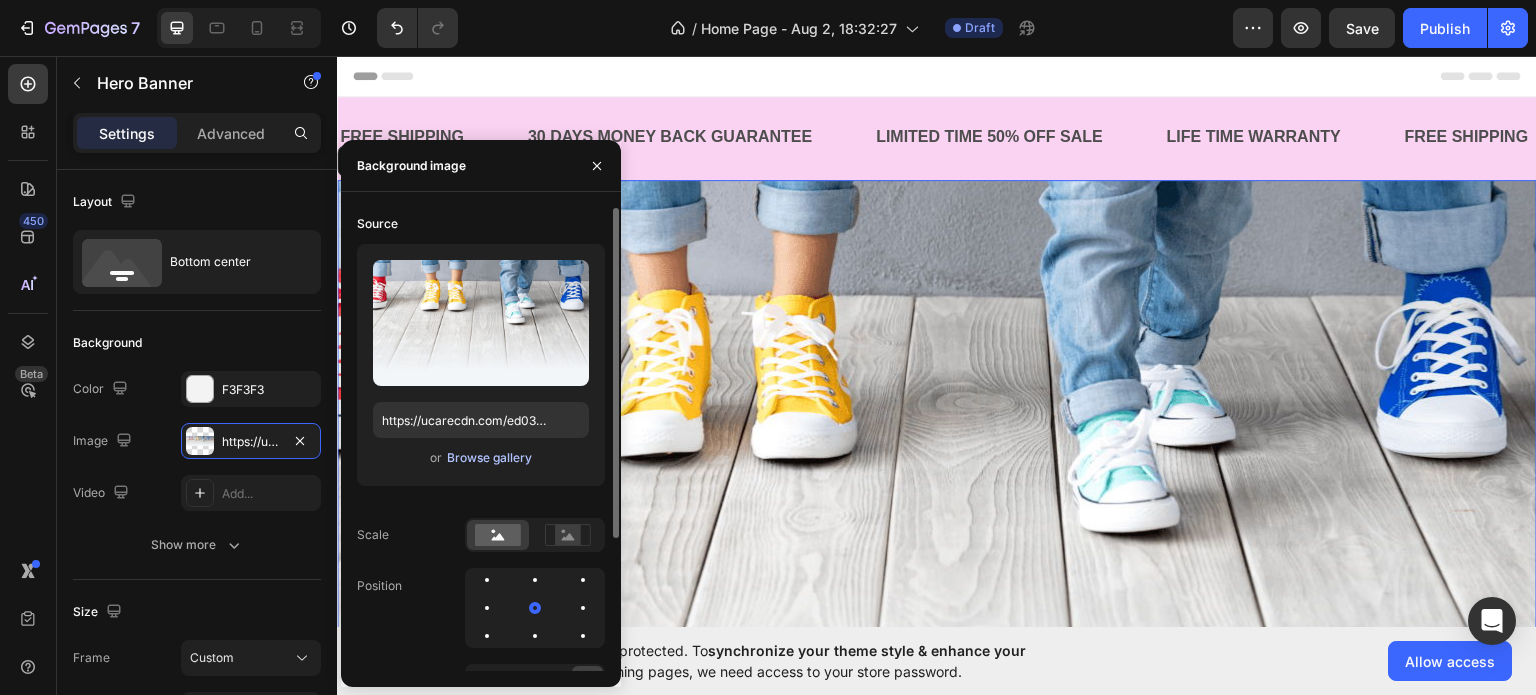click on "Browse gallery" at bounding box center (489, 458) 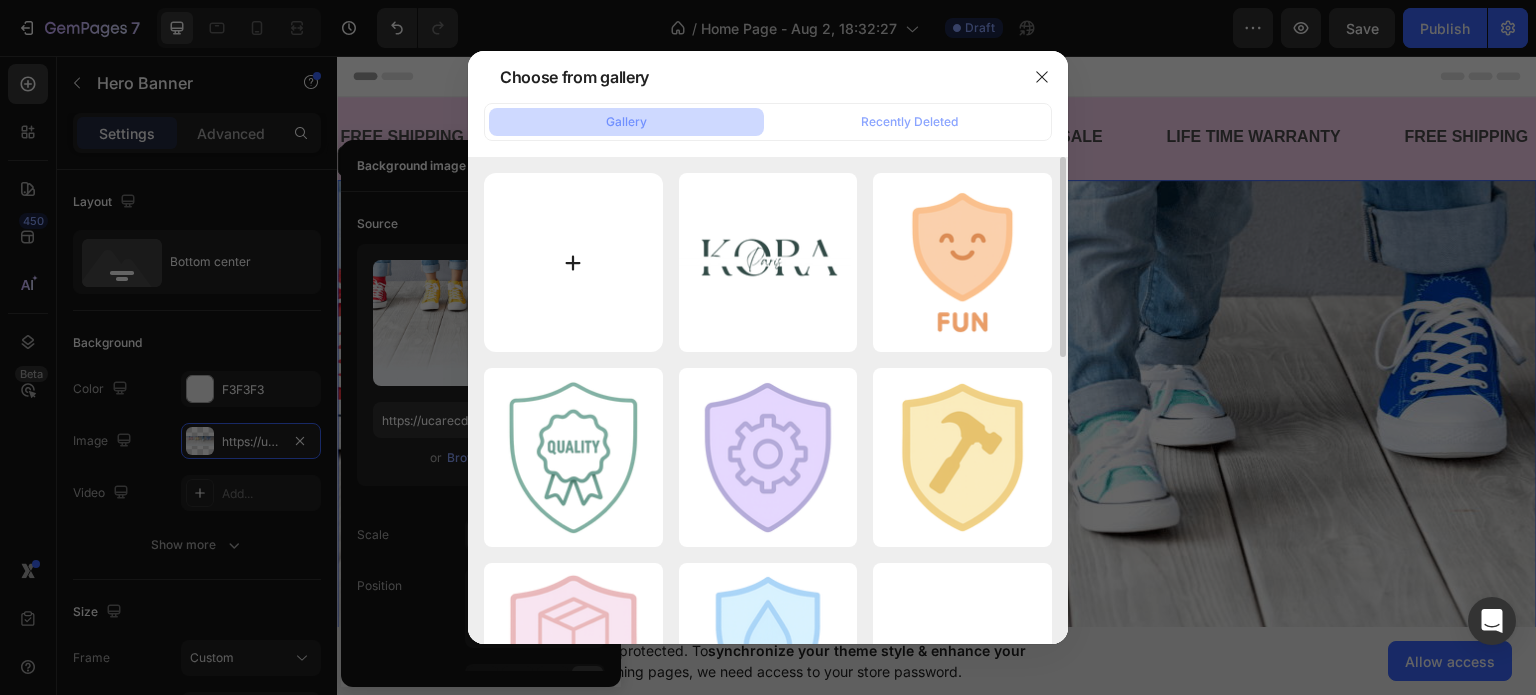 click at bounding box center [573, 262] 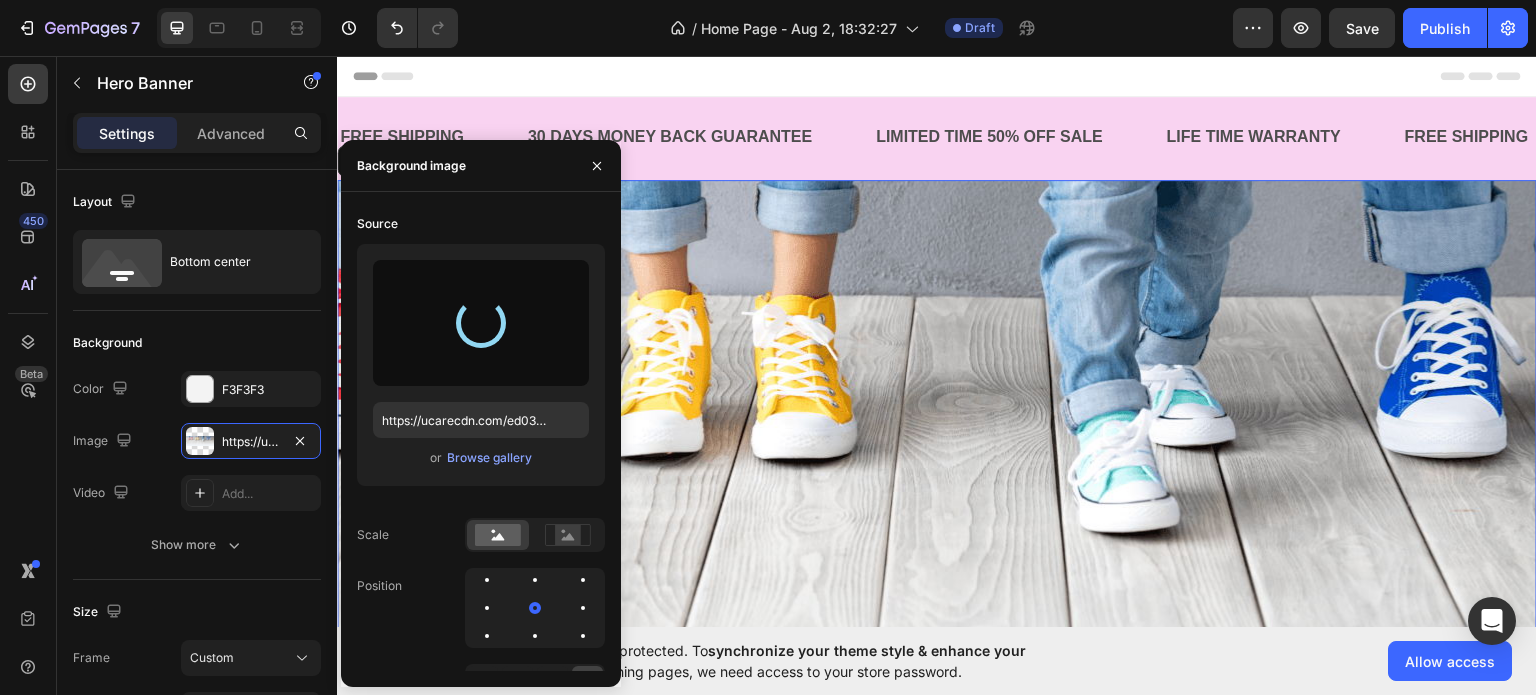 type on "https://cdn.shopify.com/s/files/1/0969/7240/7109/files/gempages_578074636697207484-be0b5a37-6a4c-48d2-b62e-97ec87a12f96.png" 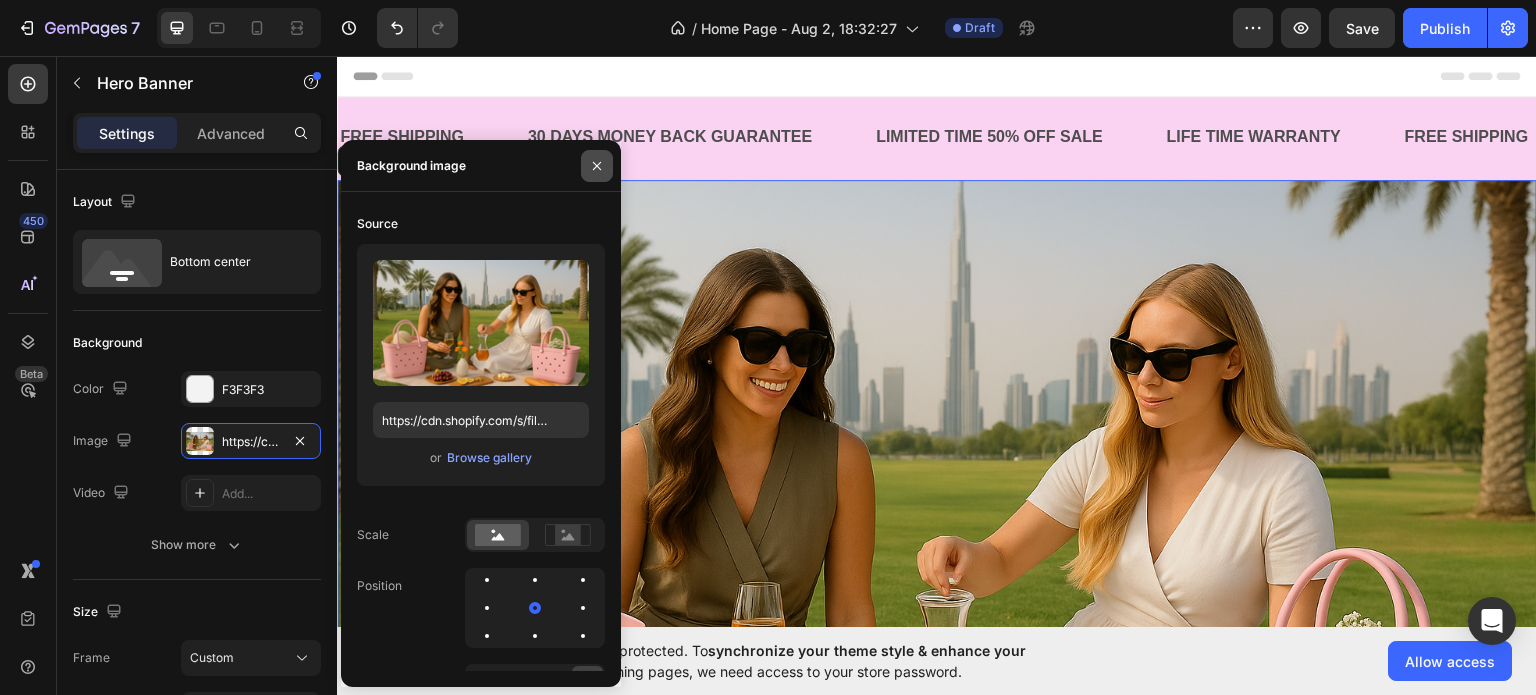 click 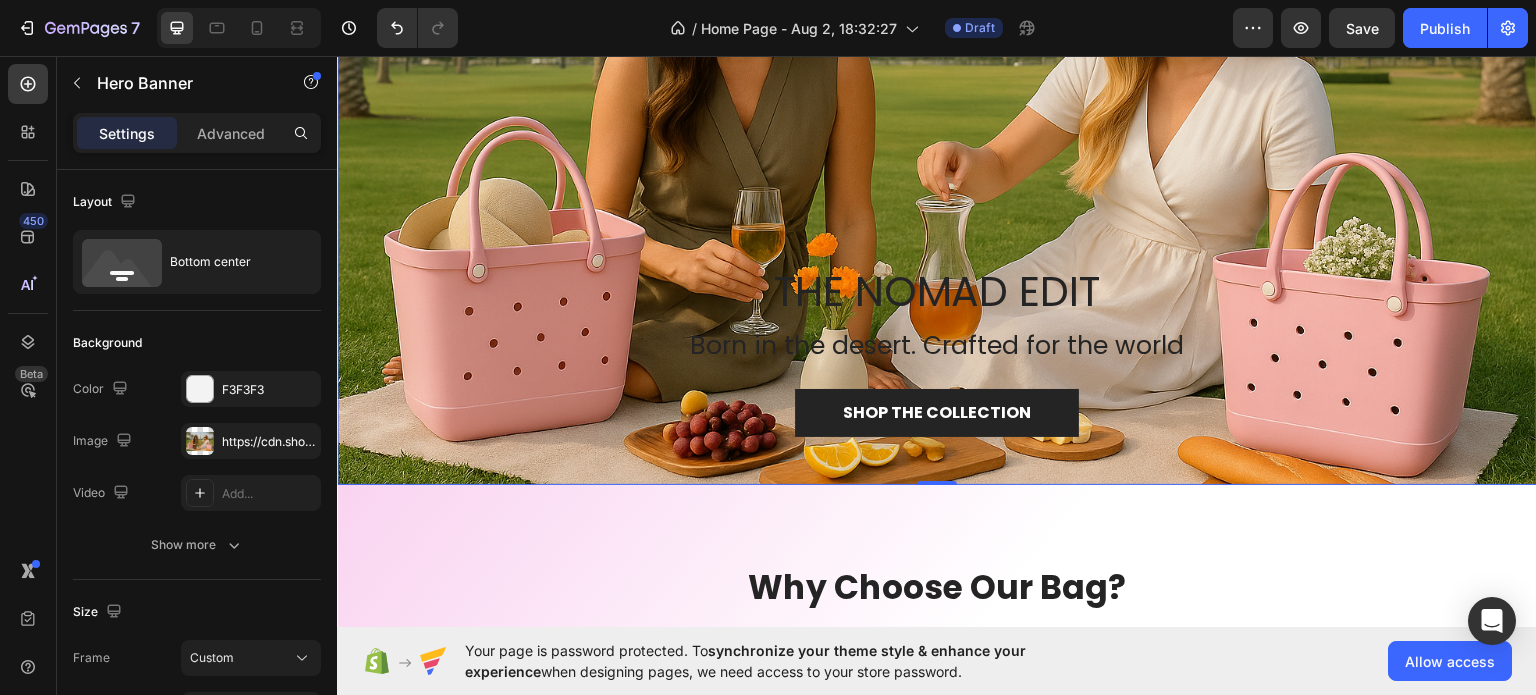 scroll, scrollTop: 400, scrollLeft: 0, axis: vertical 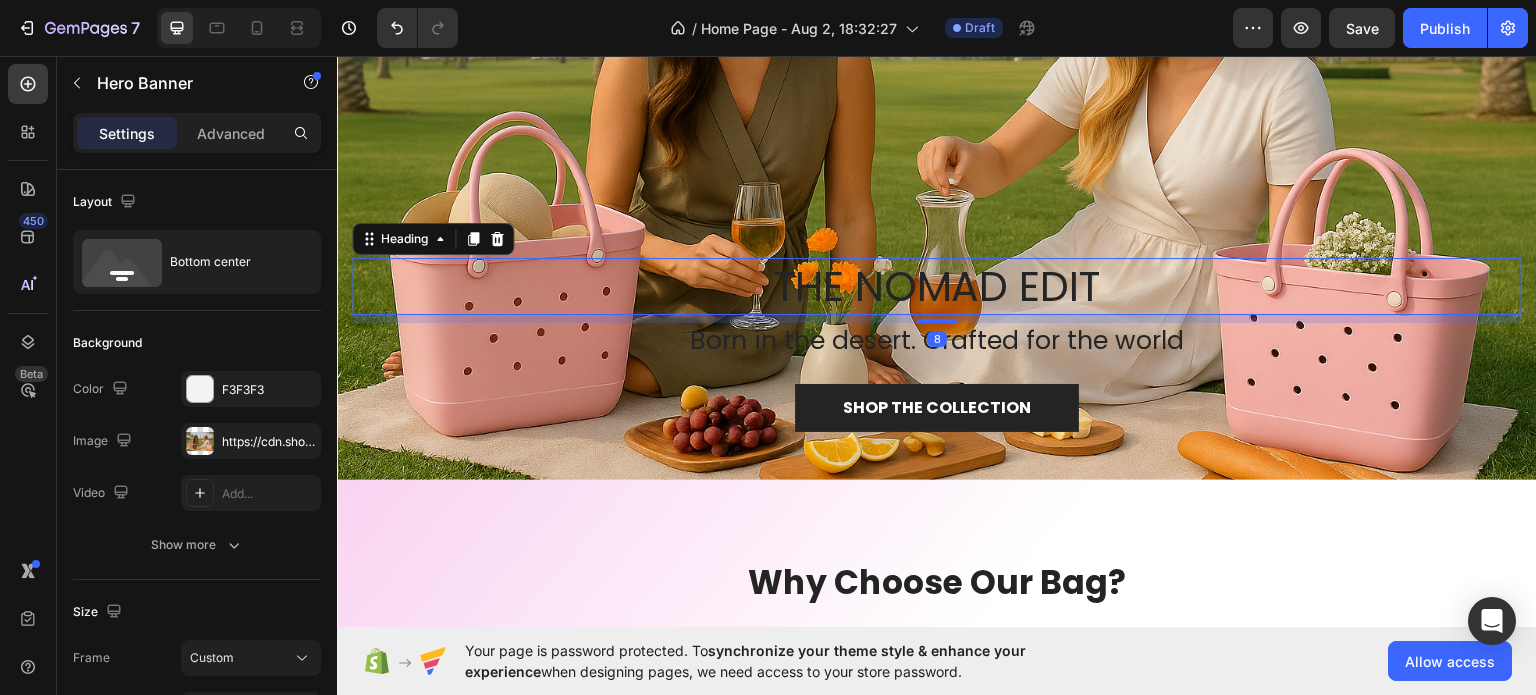 click on "THE NOMAD EDIT" at bounding box center [937, 285] 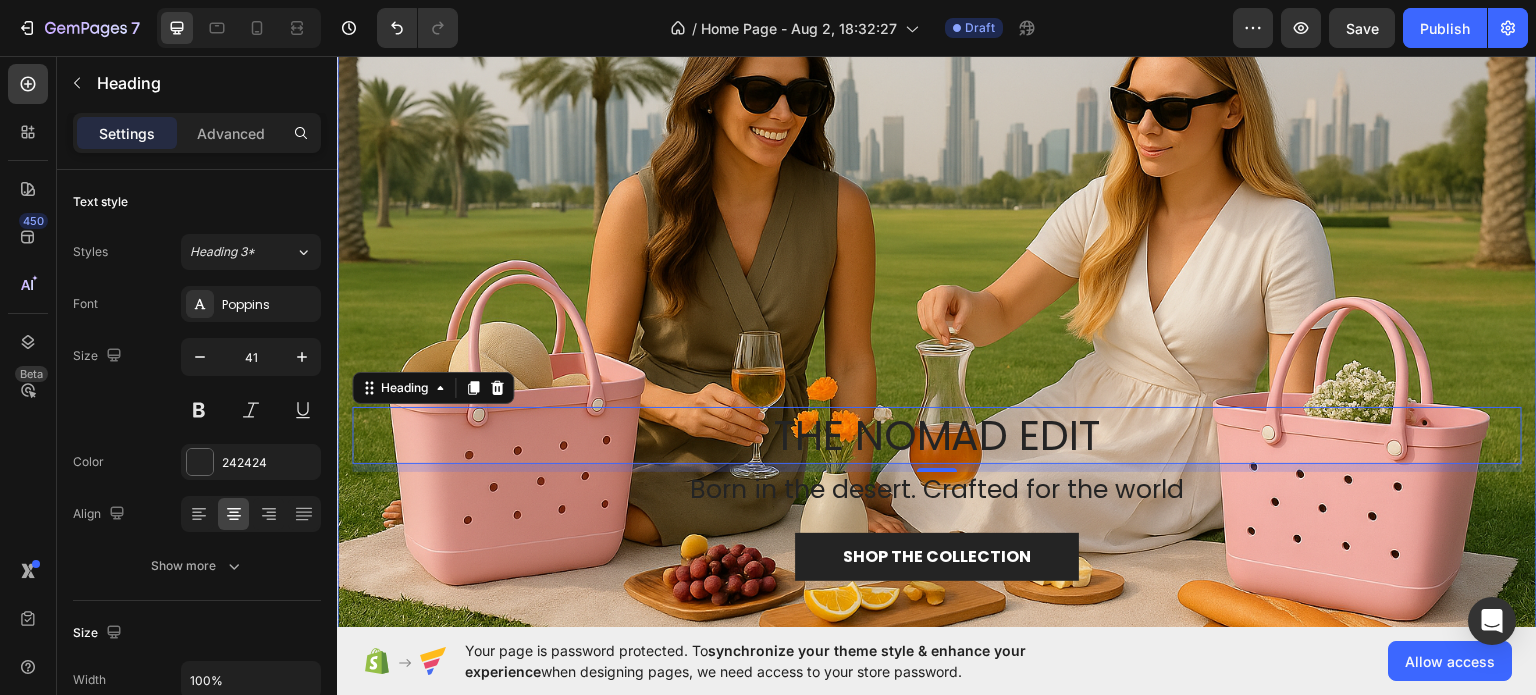 scroll, scrollTop: 300, scrollLeft: 0, axis: vertical 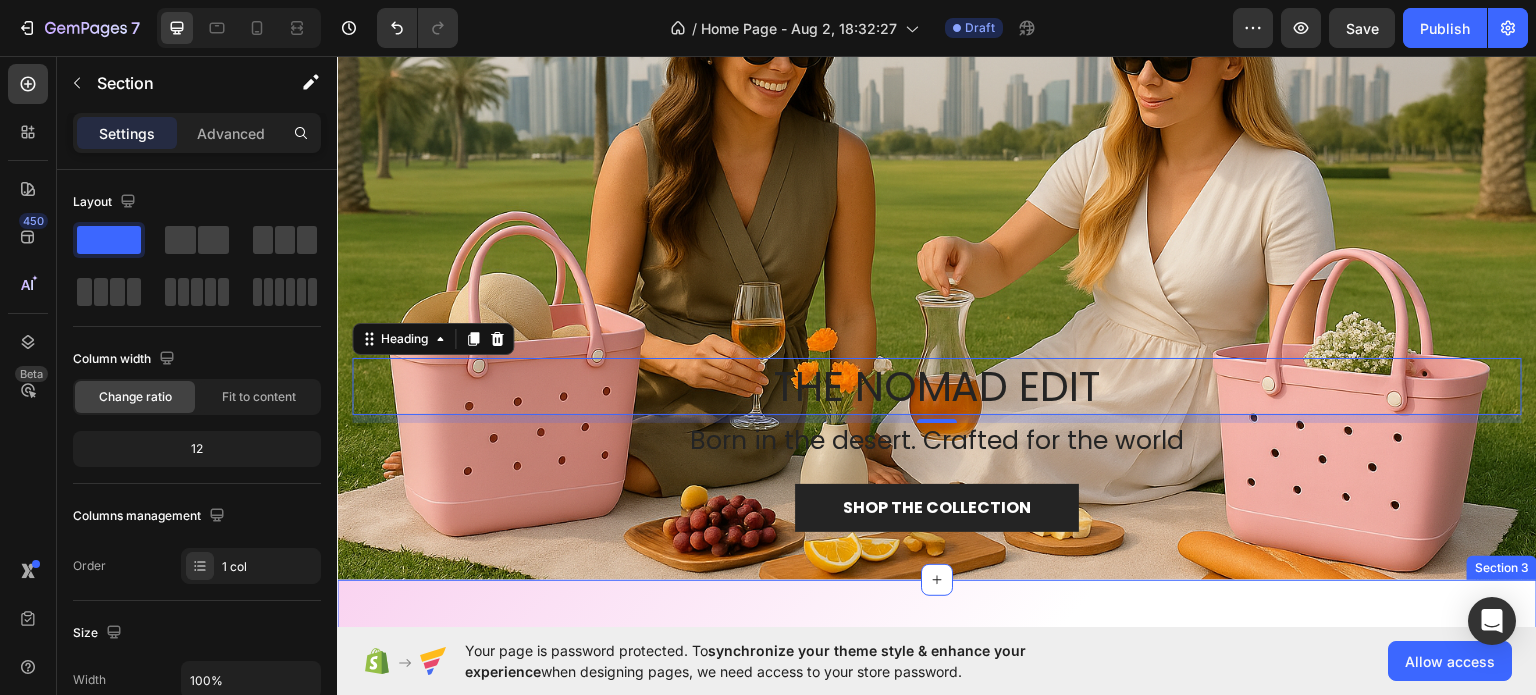 click on "Why Choose Our Bag? Heading Row Image WATERPROOF Text block Easy to clean. Just rinse it off and let it dry to keep it looking brand new. Text block Row                Title Line Image OVERSIZED Text block Our totes come in three sizes to perfectly fit all your lifestyle needs. Text block Row                Title Line Image STURDY Text block Upright and non-slip, practical without sacrificing style. Text block Row Row                Title Line Image FUNCTIONAL Text block Waterproof liner to keep your keys, phone, and essentials dry. Text block Row                Title Line Image QUALITY : Text block Crafted to withstand the demands of an active lifestyle, combining performance with elegance. Text block Row                Title Line Image FUN : A perfect reminder to have some good, clean fun Text block  A perfect reminder to have some good, clean fun. Text block Row Row Row Section 3" at bounding box center [937, 857] 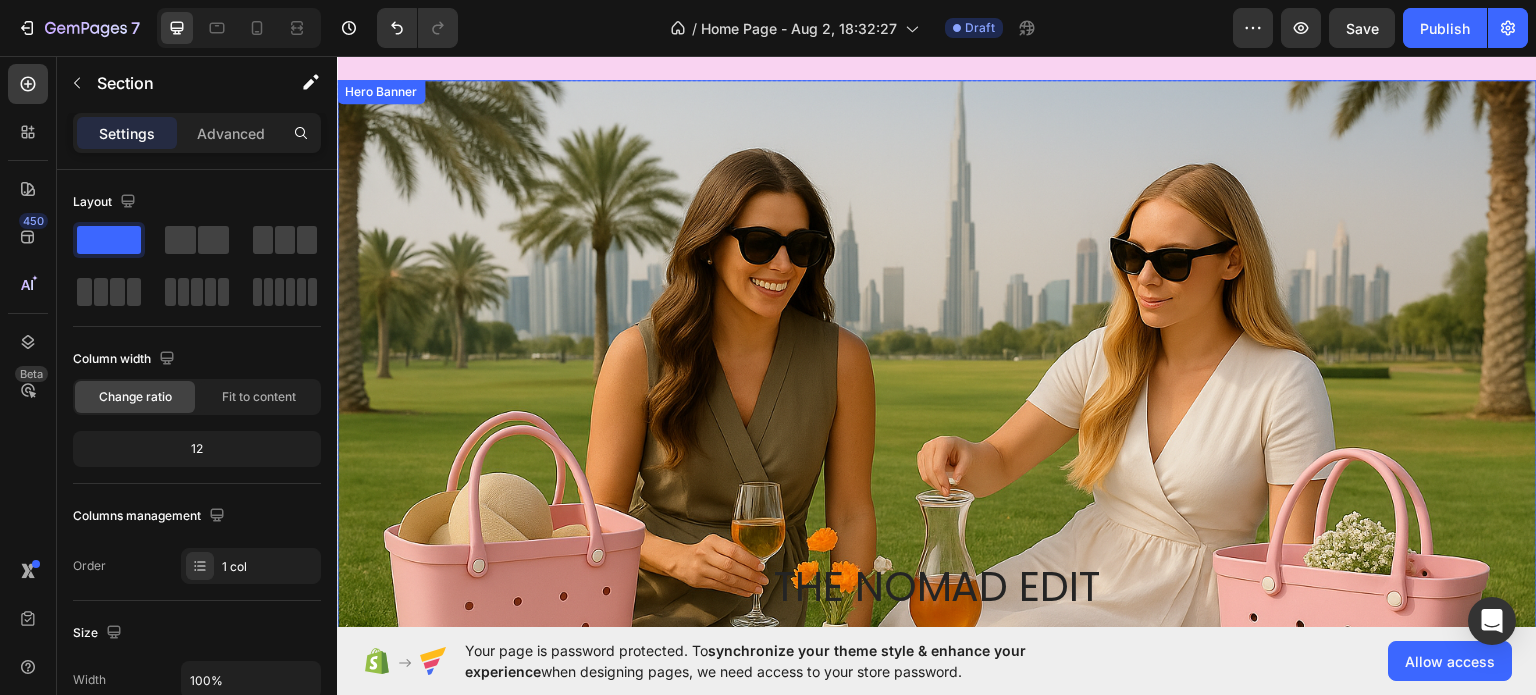 scroll, scrollTop: 0, scrollLeft: 0, axis: both 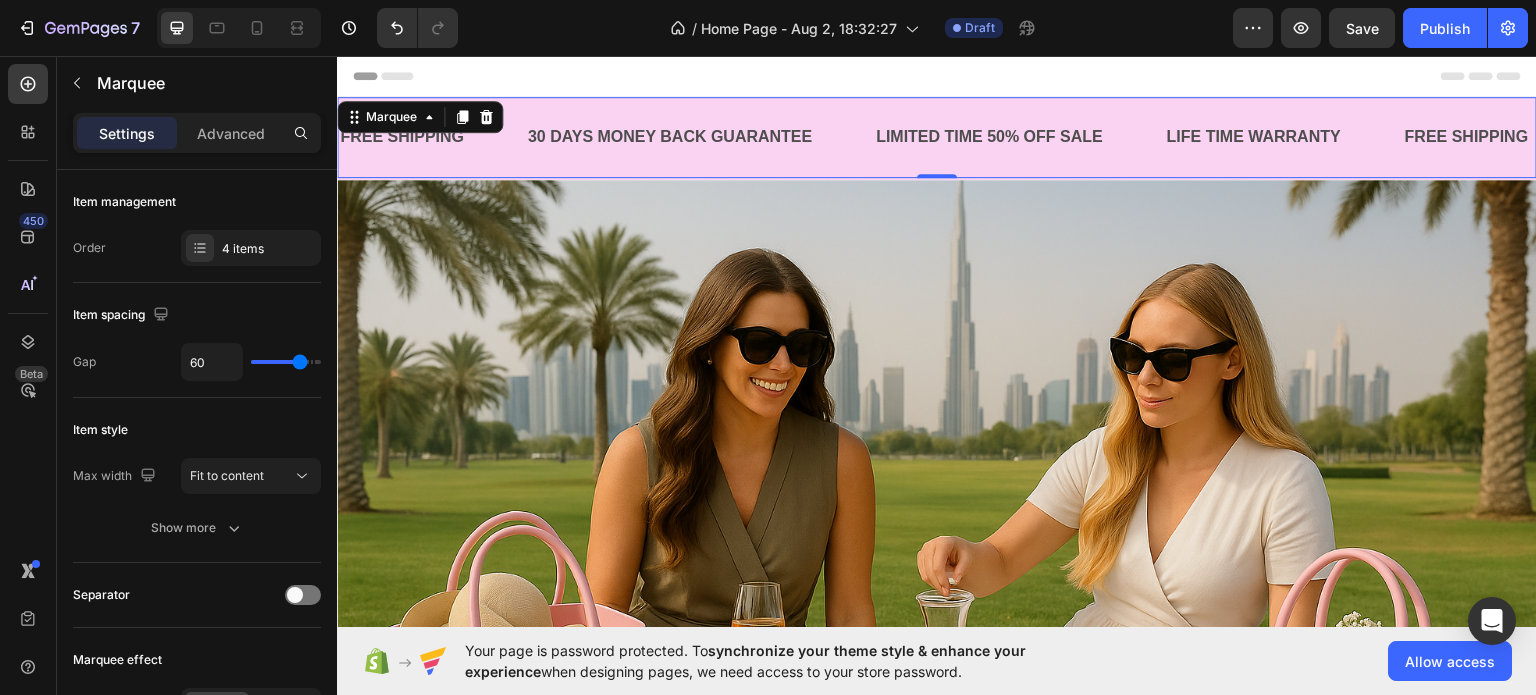 click on "FREE SHIPPING Text Block 30 DAYS MONEY BACK GUARANTEE Text Block LIMITED TIME 50% OFF SALE Text Block LIFE TIME WARRANTY Text Block FREE SHIPPING Text Block 30 DAYS MONEY BACK GUARANTEE Text Block LIMITED TIME 50% OFF SALE Text Block LIFE TIME WARRANTY Text Block FREE SHIPPING Text Block 30 DAYS MONEY BACK GUARANTEE Text Block LIMITED TIME 50% OFF SALE Text Block LIFE TIME WARRANTY Text Block FREE SHIPPING Text Block 30 DAYS MONEY BACK GUARANTEE Text Block LIMITED TIME 50% OFF SALE Text Block LIFE TIME WARRANTY Text Block FREE SHIPPING Text Block 30 DAYS MONEY BACK GUARANTEE Text Block LIMITED TIME 50% OFF SALE Text Block LIFE TIME WARRANTY Text Block FREE SHIPPING Text Block 30 DAYS MONEY BACK GUARANTEE Text Block LIMITED TIME 50% OFF SALE Text Block LIFE TIME WARRANTY Text Block Marquee   0" at bounding box center (937, 136) 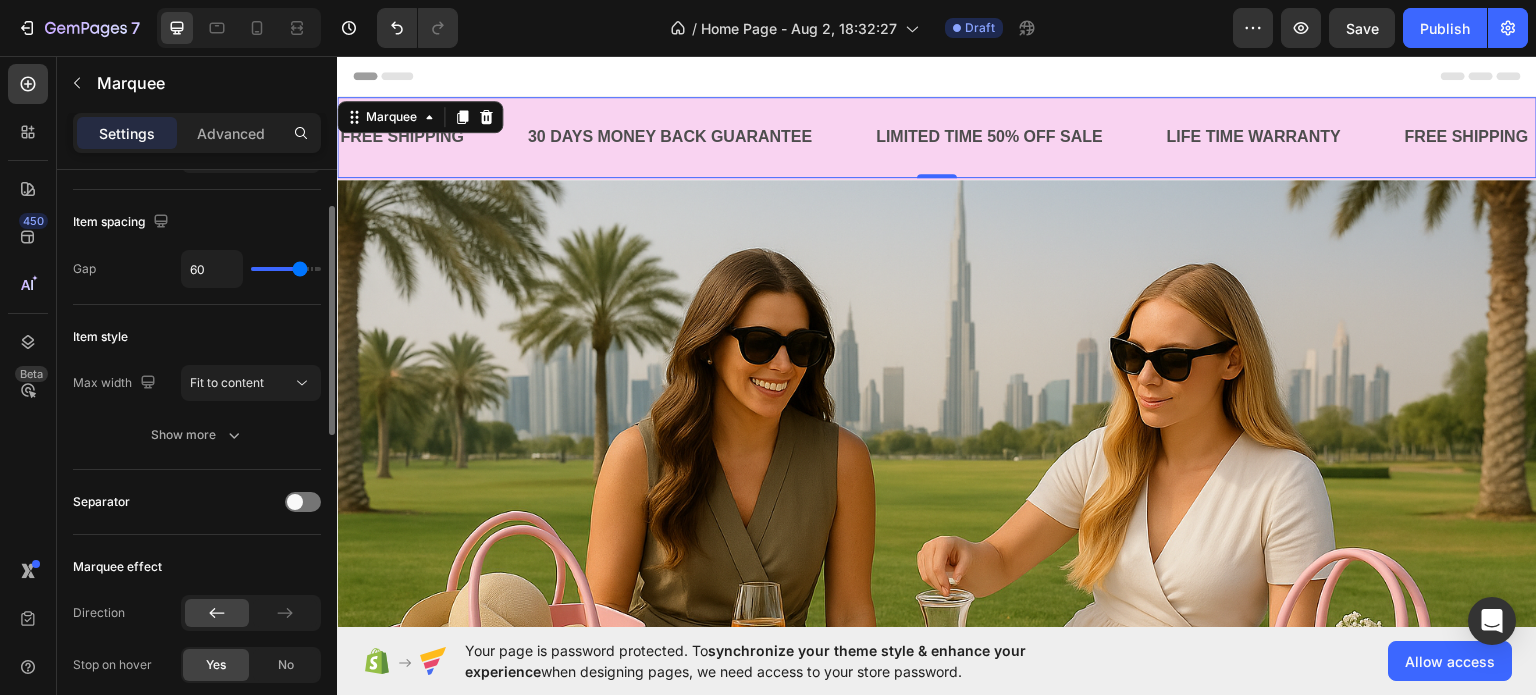 scroll, scrollTop: 0, scrollLeft: 0, axis: both 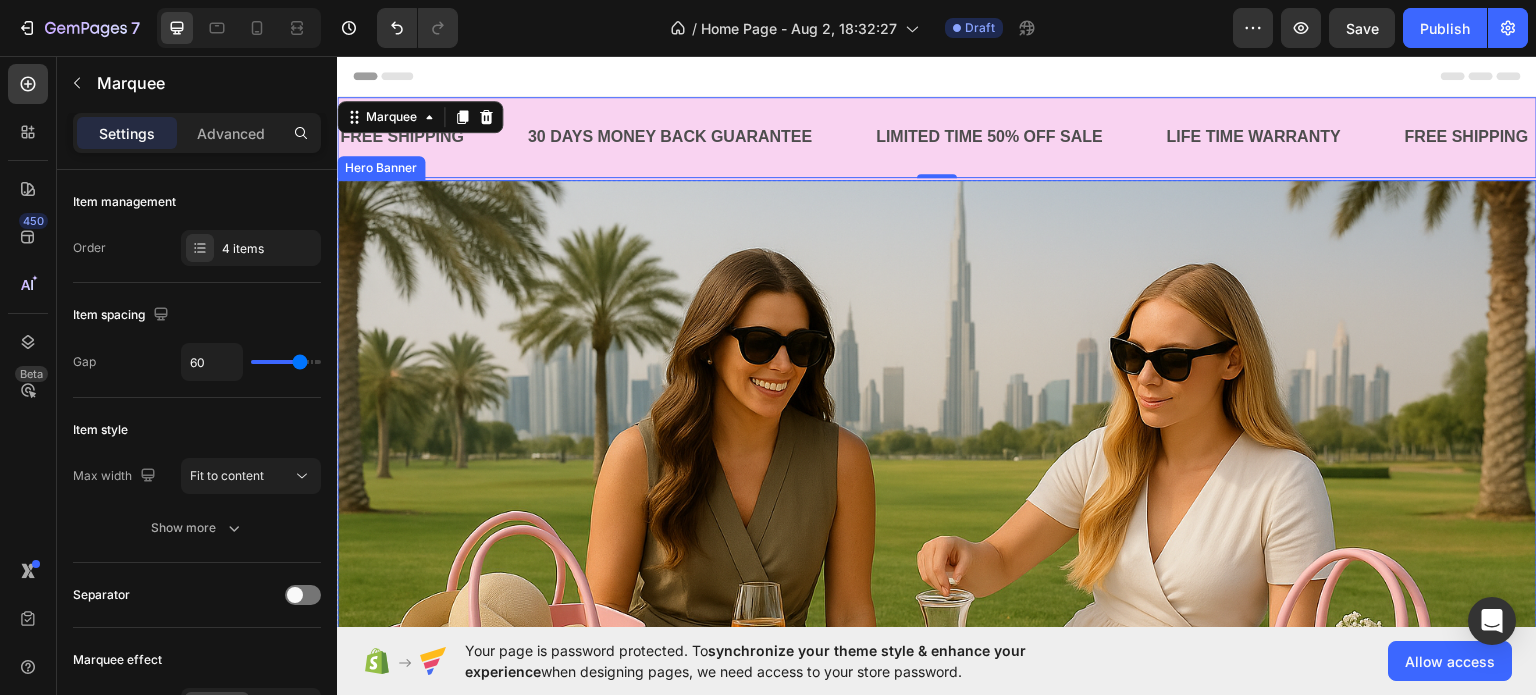 click at bounding box center (937, 529) 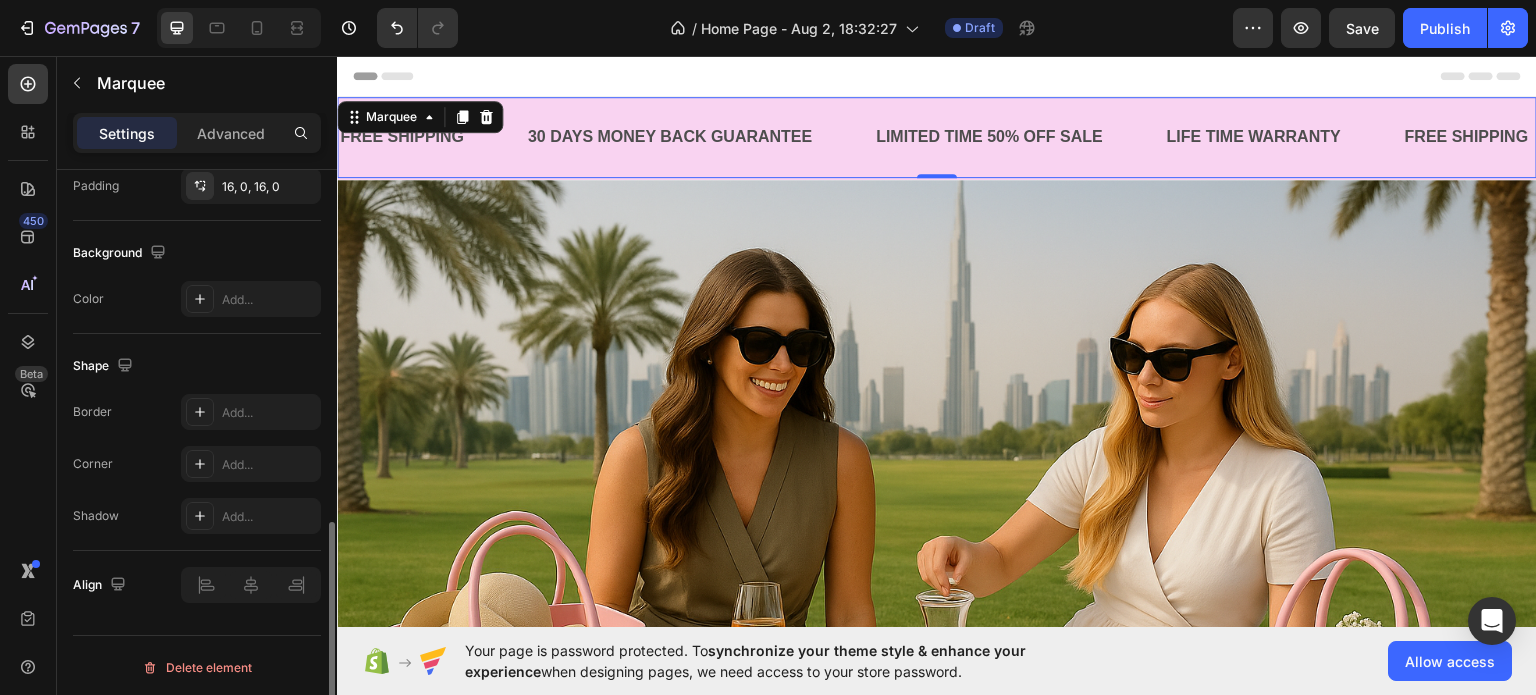 scroll, scrollTop: 793, scrollLeft: 0, axis: vertical 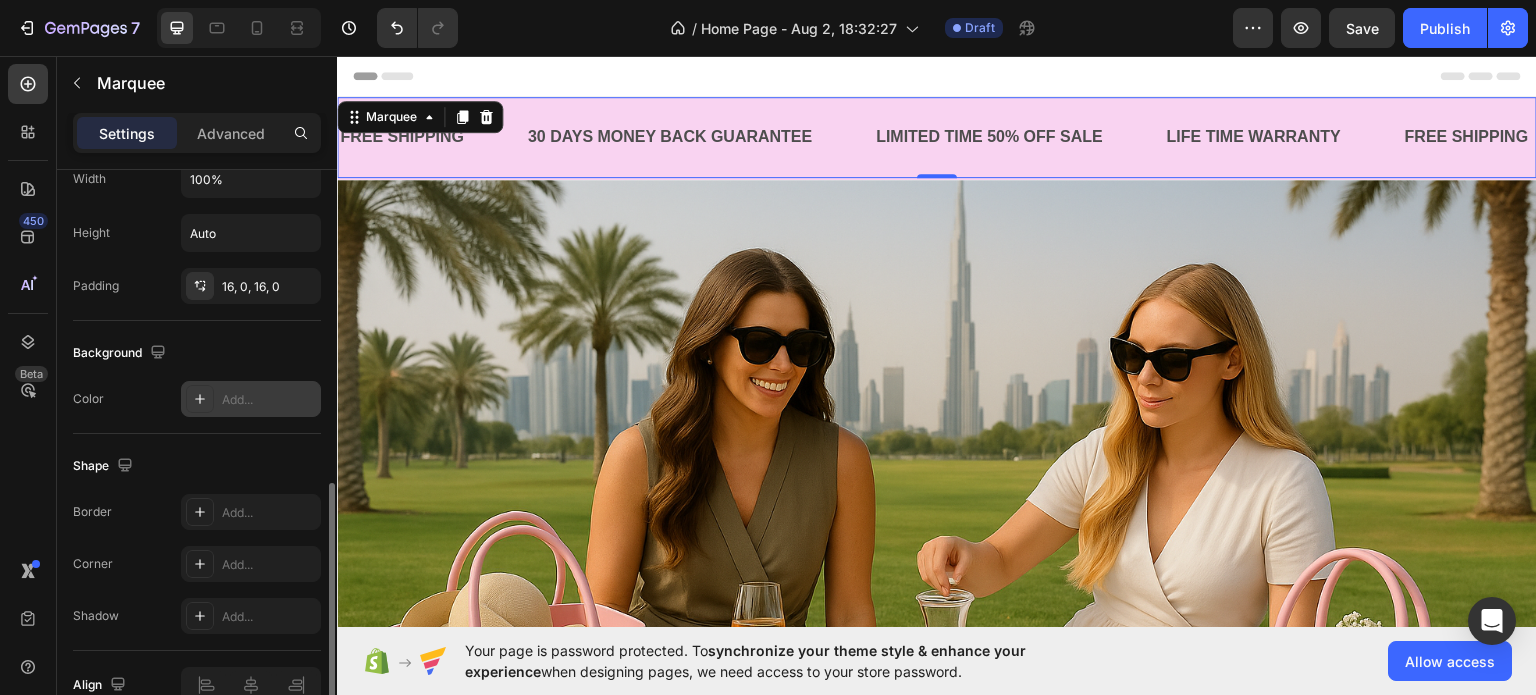 click on "Add..." at bounding box center (269, 400) 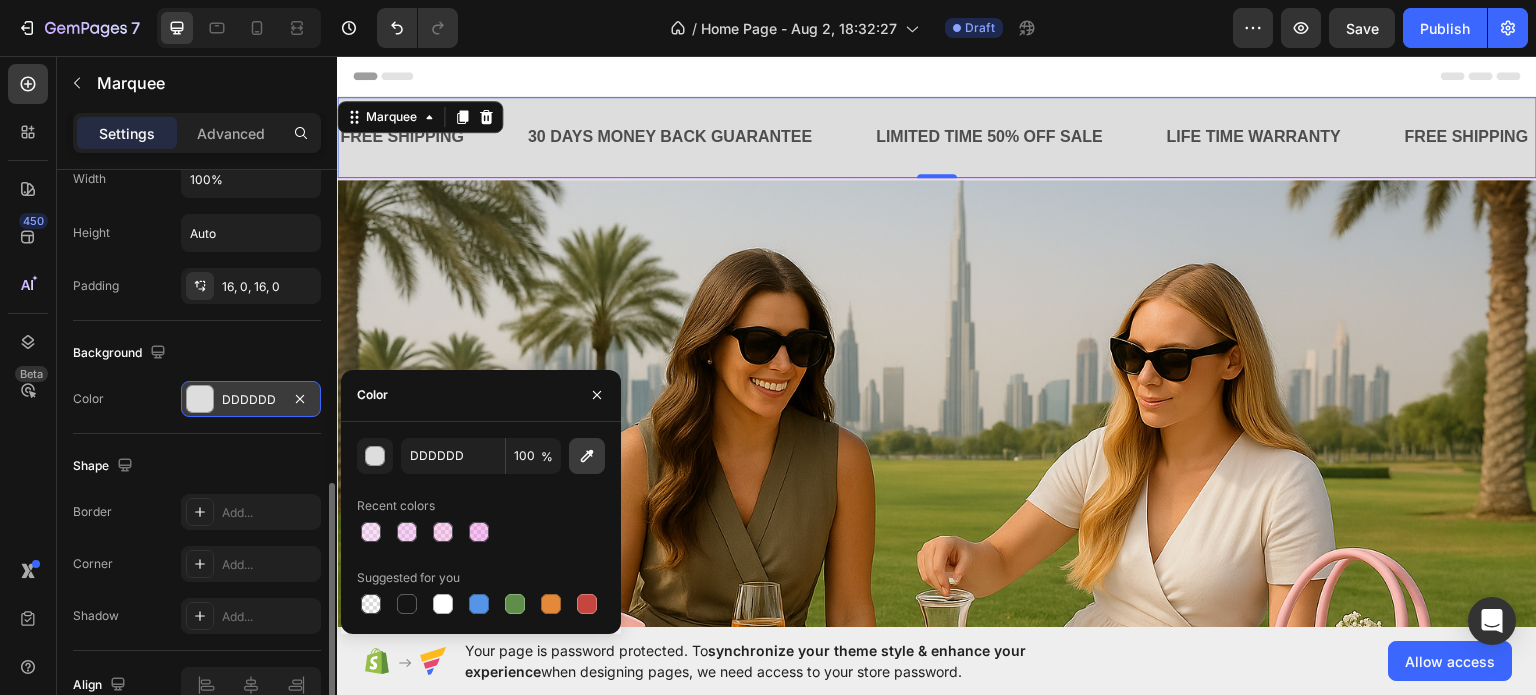 click at bounding box center (587, 456) 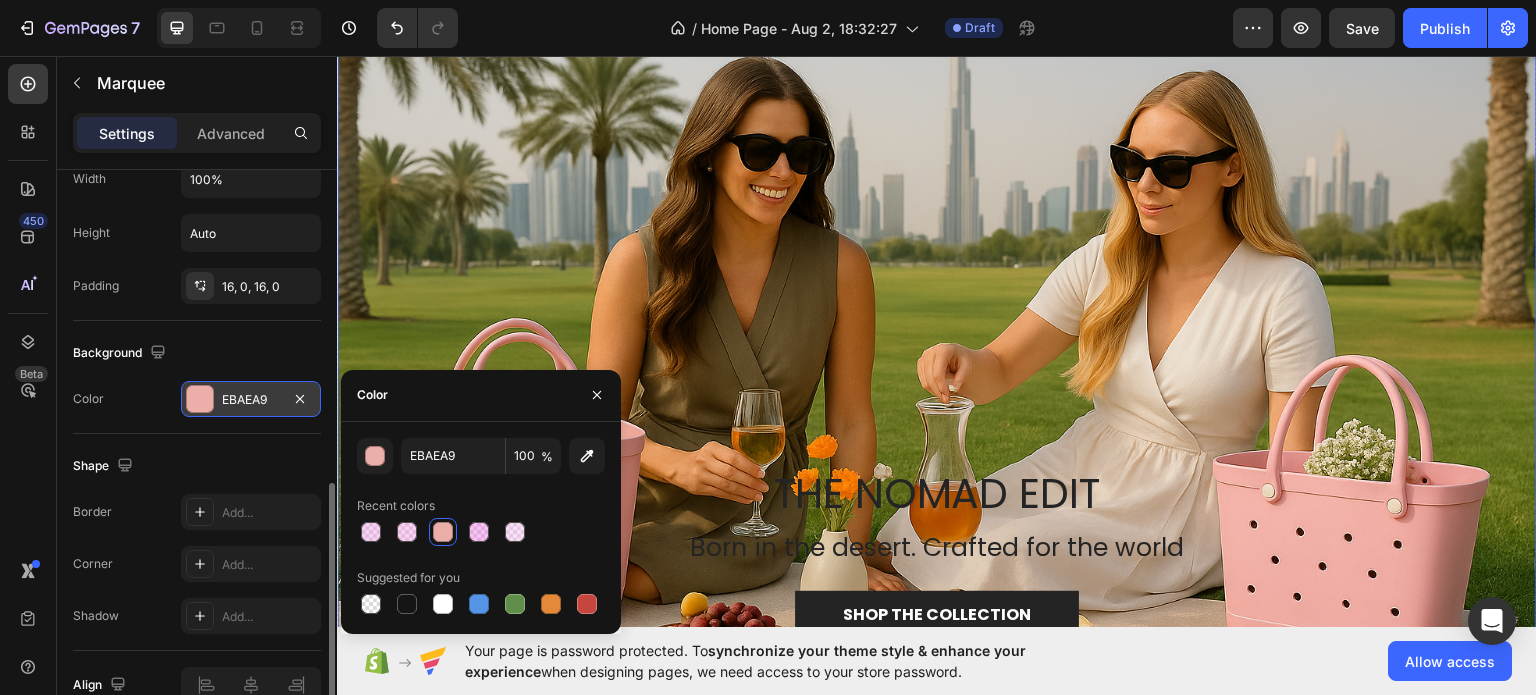 scroll, scrollTop: 200, scrollLeft: 0, axis: vertical 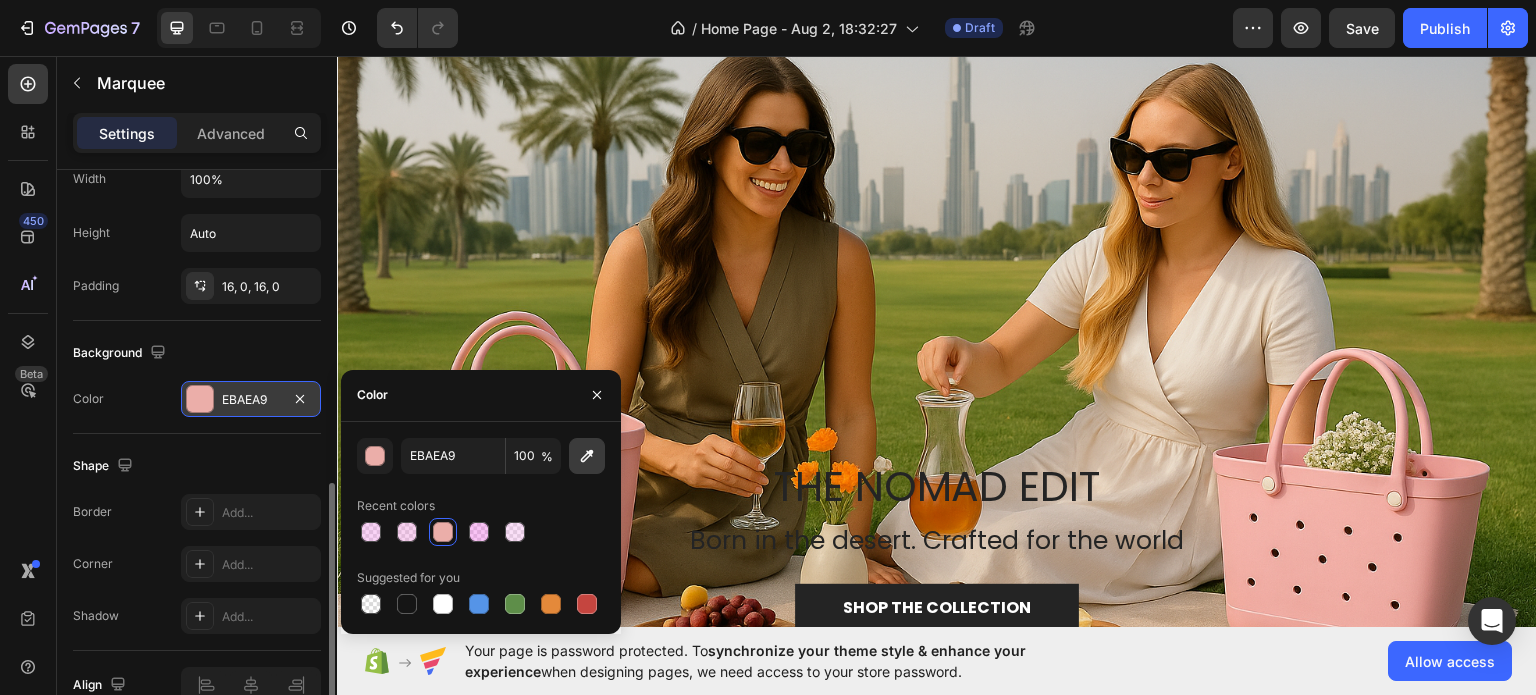 click 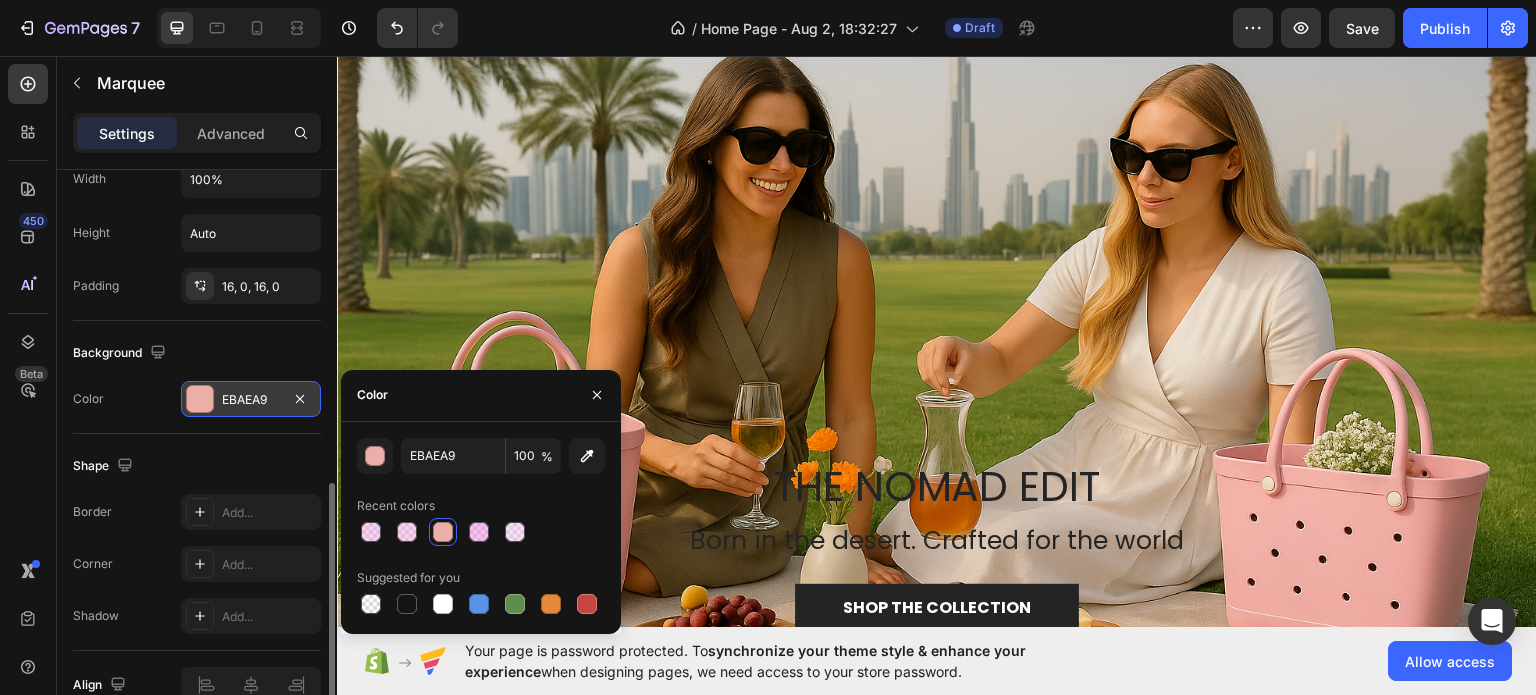 type on "F3B3A9" 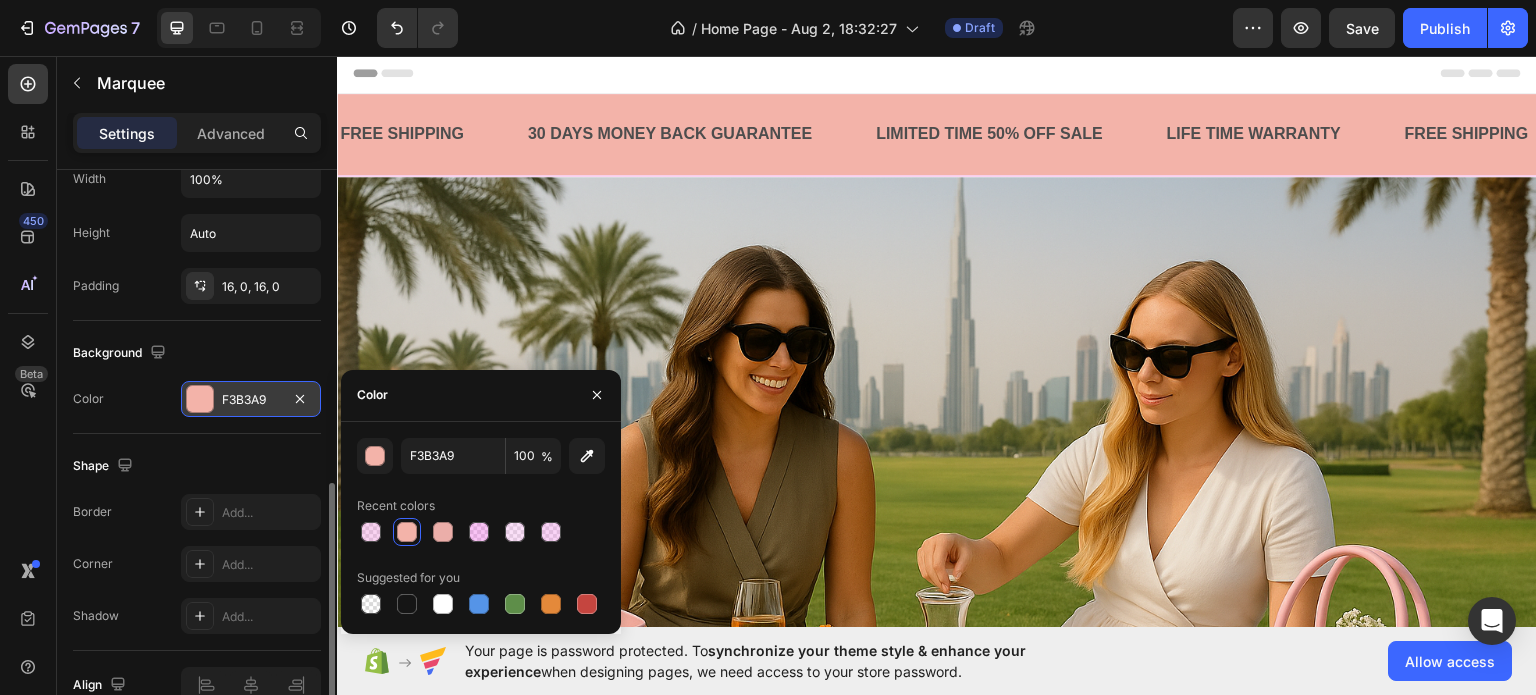 scroll, scrollTop: 0, scrollLeft: 0, axis: both 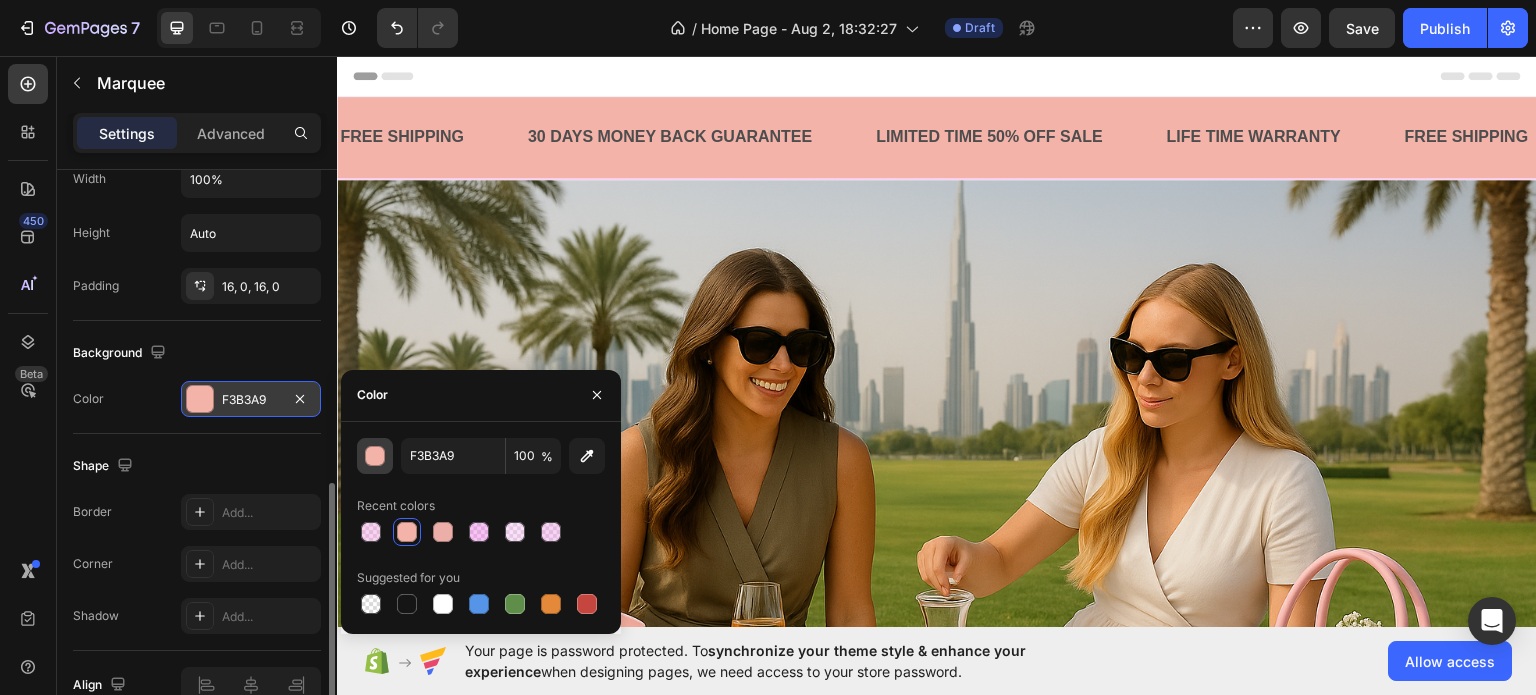 click at bounding box center (376, 457) 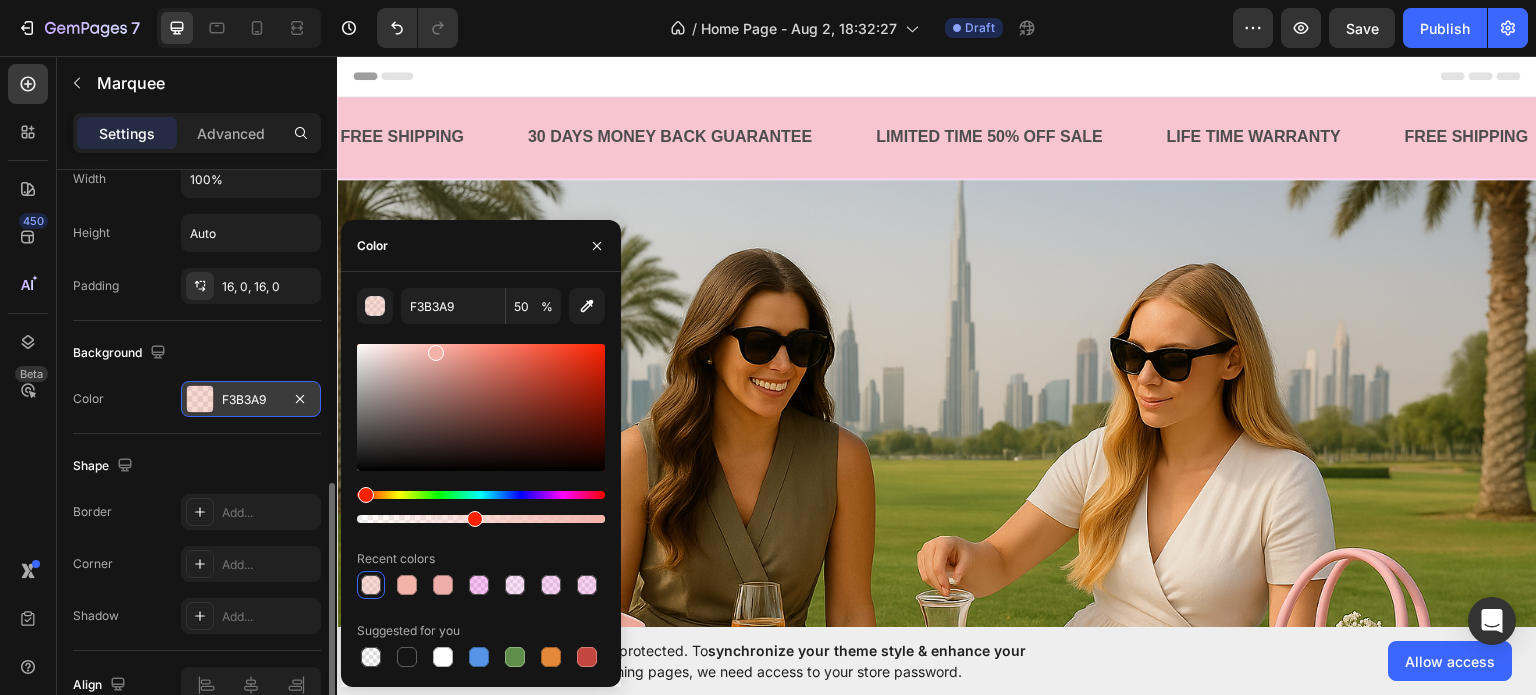 drag, startPoint x: 592, startPoint y: 522, endPoint x: 470, endPoint y: 522, distance: 122 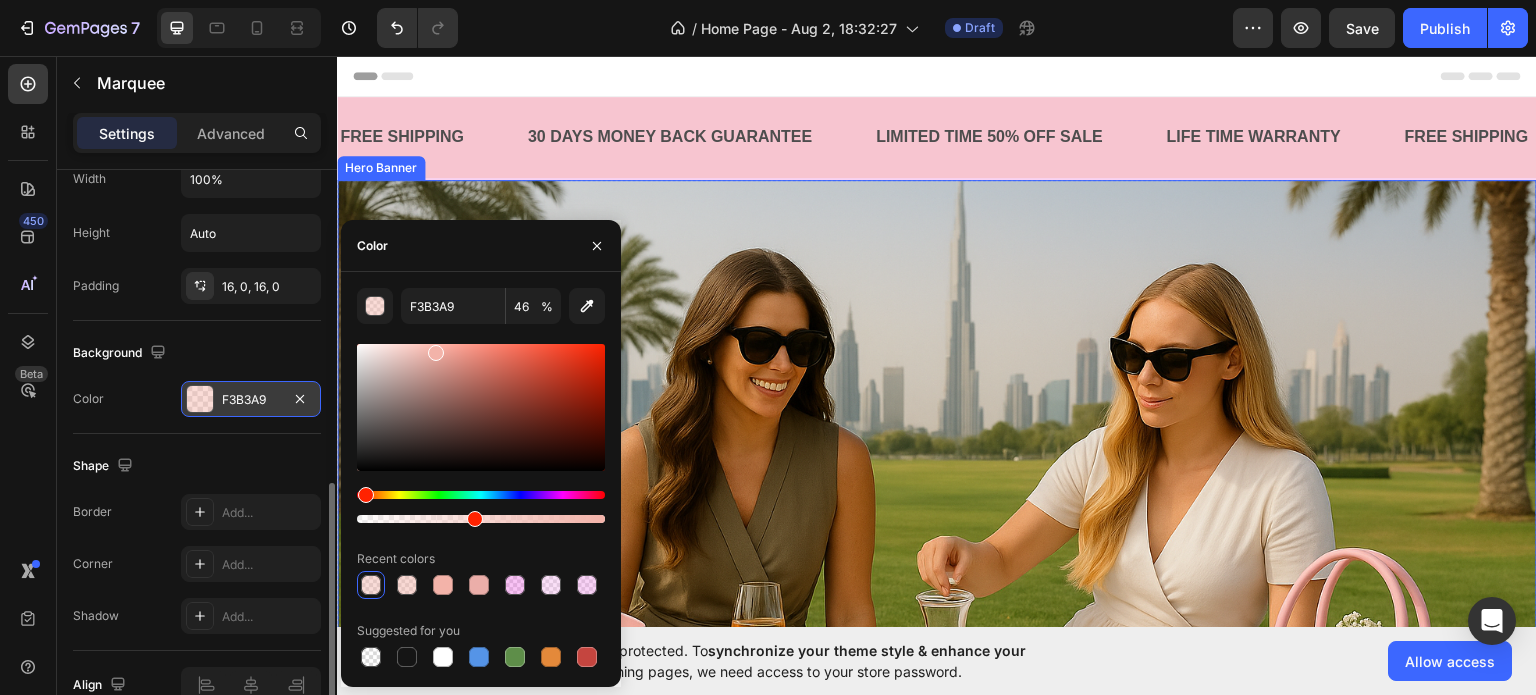 click at bounding box center (937, 529) 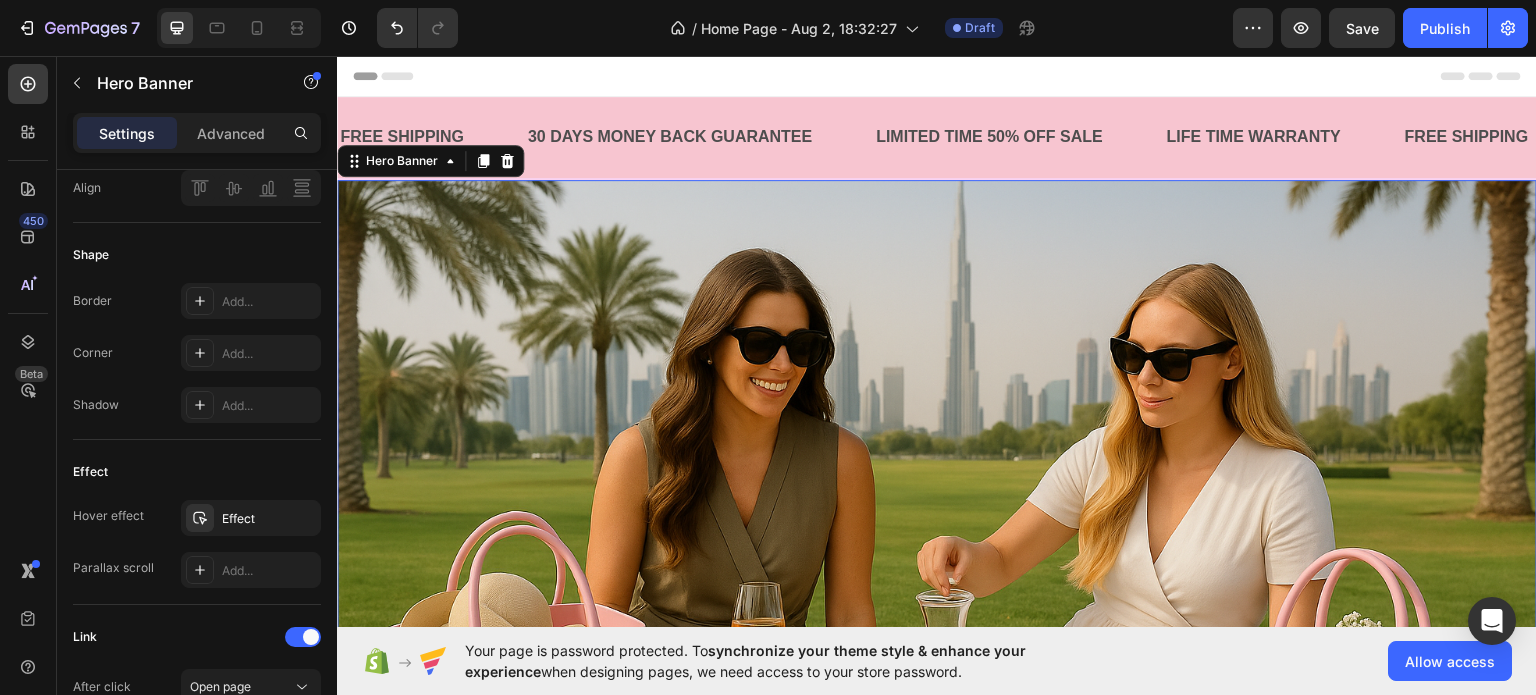 scroll, scrollTop: 0, scrollLeft: 0, axis: both 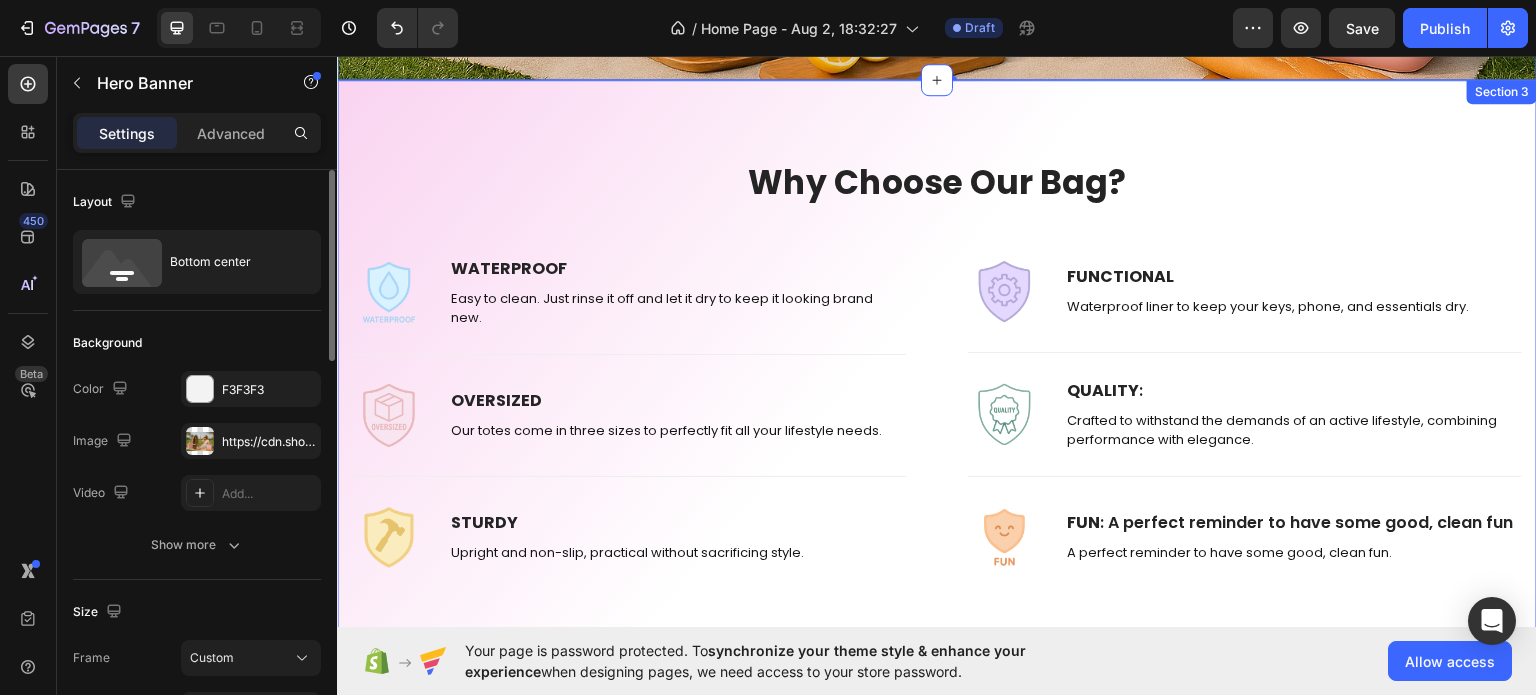 click on "Why Choose Our Bag? Heading Row Image WATERPROOF Text block Easy to clean. Just rinse it off and let it dry to keep it looking brand new. Text block Row                Title Line Image OVERSIZED Text block Our totes come in three sizes to perfectly fit all your lifestyle needs. Text block Row                Title Line Image STURDY Text block Upright and non-slip, practical without sacrificing style. Text block Row Row                Title Line Image FUNCTIONAL Text block Waterproof liner to keep your keys, phone, and essentials dry. Text block Row                Title Line Image QUALITY : Text block Crafted to withstand the demands of an active lifestyle, combining performance with elegance. Text block Row                Title Line Image FUN : A perfect reminder to have some good, clean fun Text block  A perfect reminder to have some good, clean fun. Text block Row Row Row Section 3" at bounding box center (937, 366) 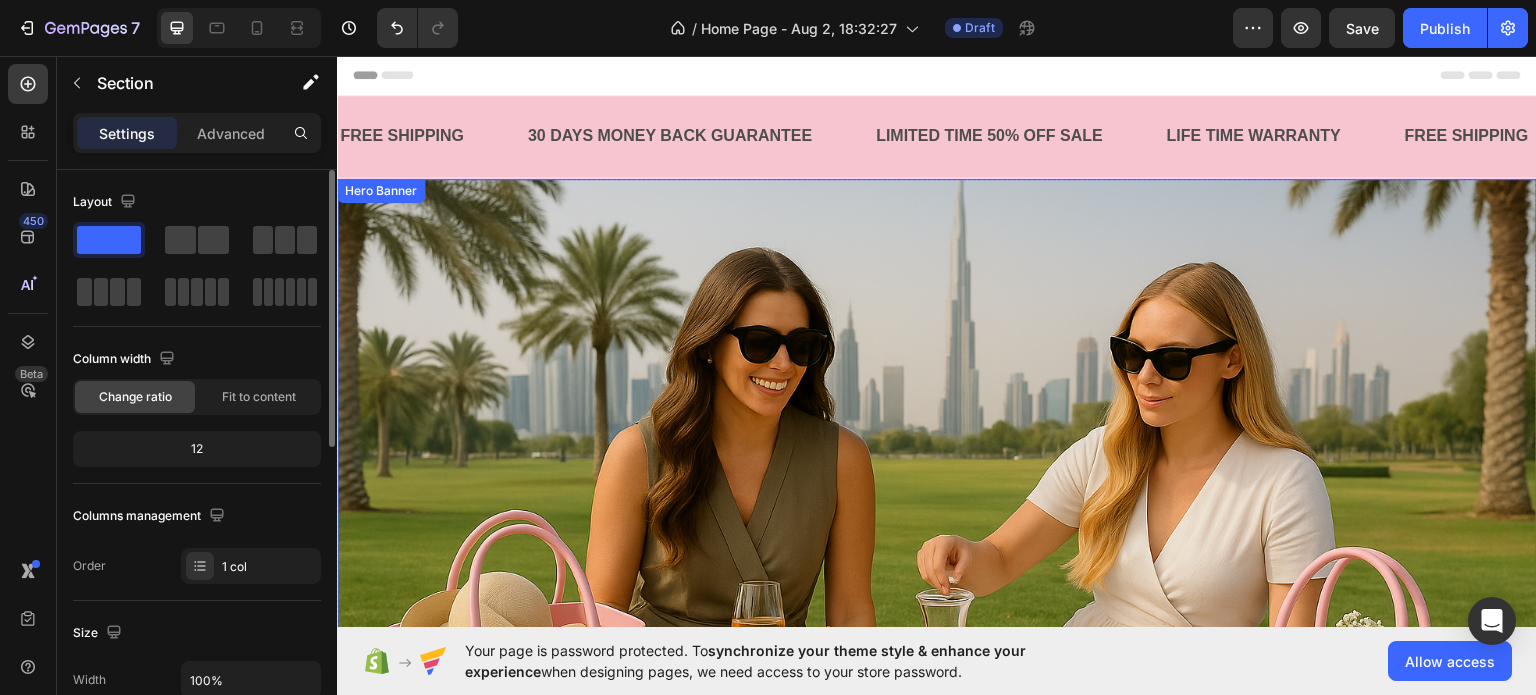 scroll, scrollTop: 0, scrollLeft: 0, axis: both 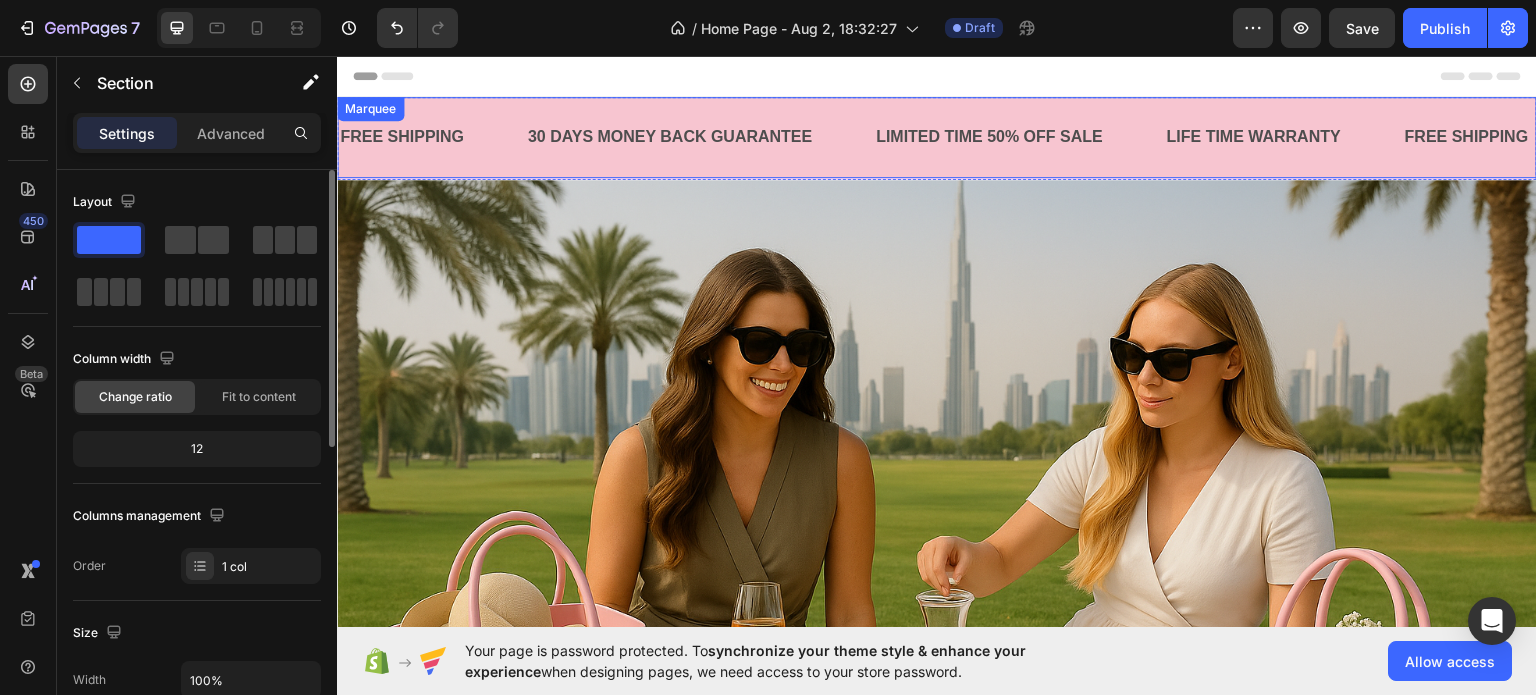 click on "FREE SHIPPING Text Block 30 DAYS MONEY BACK GUARANTEE Text Block LIMITED TIME 50% OFF SALE Text Block LIFE TIME WARRANTY Text Block FREE SHIPPING Text Block 30 DAYS MONEY BACK GUARANTEE Text Block LIMITED TIME 50% OFF SALE Text Block LIFE TIME WARRANTY Text Block FREE SHIPPING Text Block 30 DAYS MONEY BACK GUARANTEE Text Block LIMITED TIME 50% OFF SALE Text Block LIFE TIME WARRANTY Text Block FREE SHIPPING Text Block 30 DAYS MONEY BACK GUARANTEE Text Block LIMITED TIME 50% OFF SALE Text Block LIFE TIME WARRANTY Text Block FREE SHIPPING Text Block 30 DAYS MONEY BACK GUARANTEE Text Block LIMITED TIME 50% OFF SALE Text Block LIFE TIME WARRANTY Text Block FREE SHIPPING Text Block 30 DAYS MONEY BACK GUARANTEE Text Block LIMITED TIME 50% OFF SALE Text Block LIFE TIME WARRANTY Text Block Marquee" at bounding box center (937, 136) 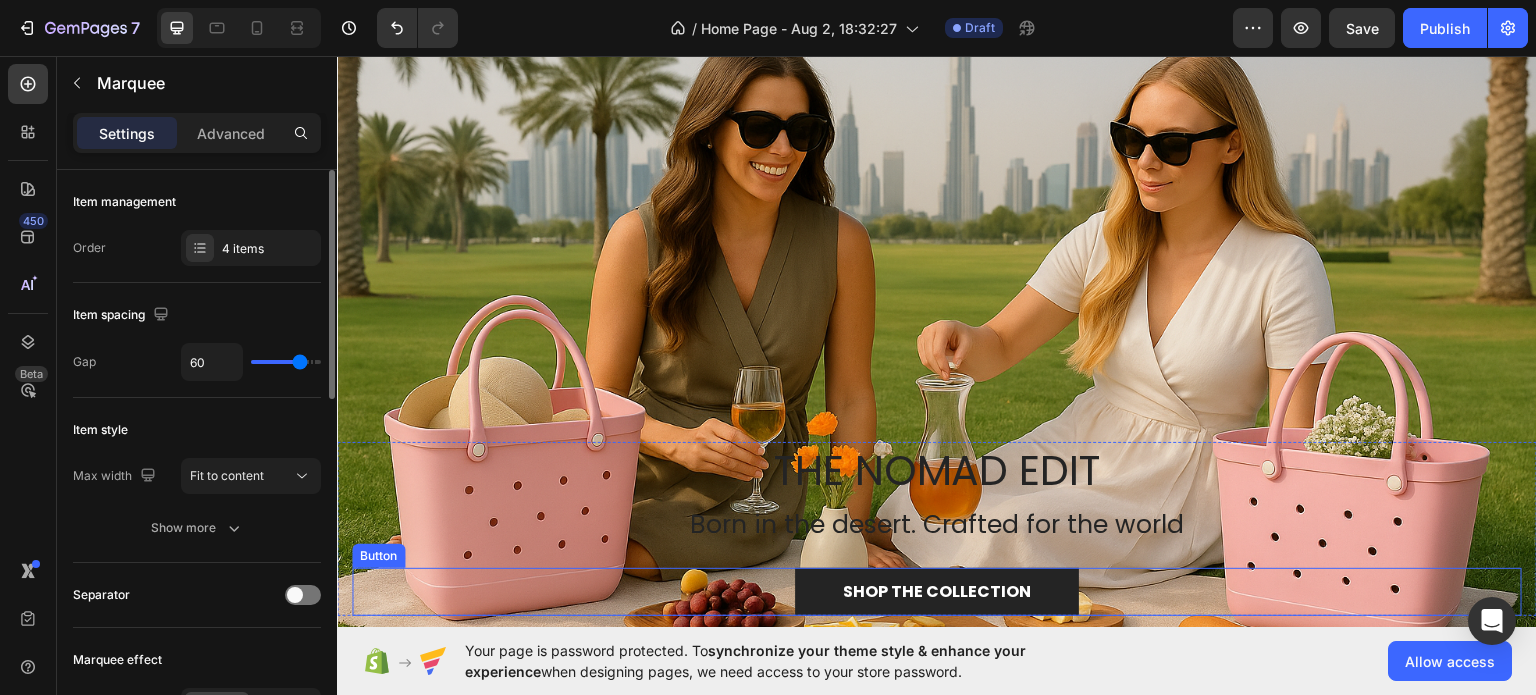 scroll, scrollTop: 700, scrollLeft: 0, axis: vertical 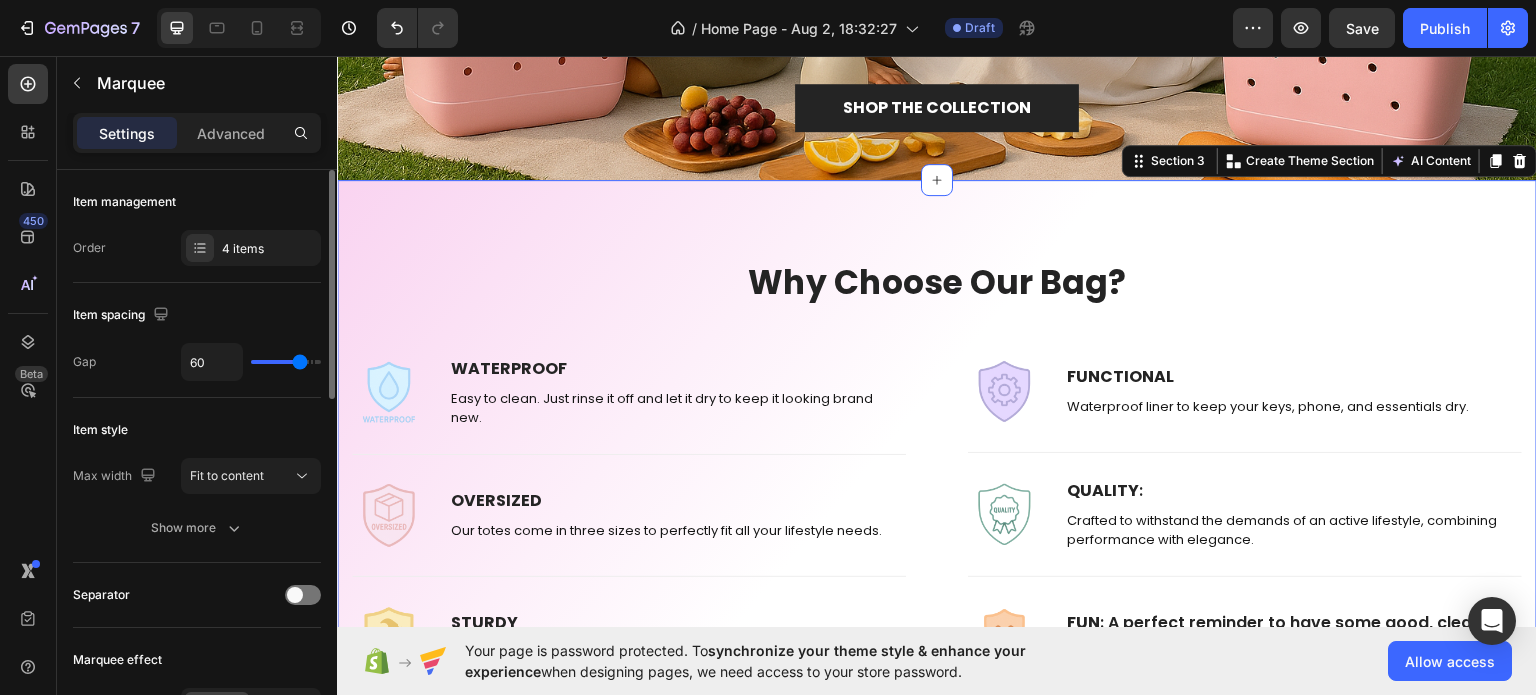 click on "Why Choose Our Bag? Heading Row Image WATERPROOF Text block Easy to clean. Just rinse it off and let it dry to keep it looking brand new. Text block Row                Title Line Image OVERSIZED Text block Our totes come in three sizes to perfectly fit all your lifestyle needs. Text block Row                Title Line Image STURDY Text block Upright and non-slip, practical without sacrificing style. Text block Row Row                Title Line Image FUNCTIONAL Text block Waterproof liner to keep your keys, phone, and essentials dry. Text block Row                Title Line Image QUALITY : Text block Crafted to withstand the demands of an active lifestyle, combining performance with elegance. Text block Row                Title Line Image FUN : A perfect reminder to have some good, clean fun Text block  A perfect reminder to have some good, clean fun. Text block Row Row Row Section 3   You can create reusable sections Create Theme Section AI Content Write with GemAI What would you like to describe here?" at bounding box center (937, 466) 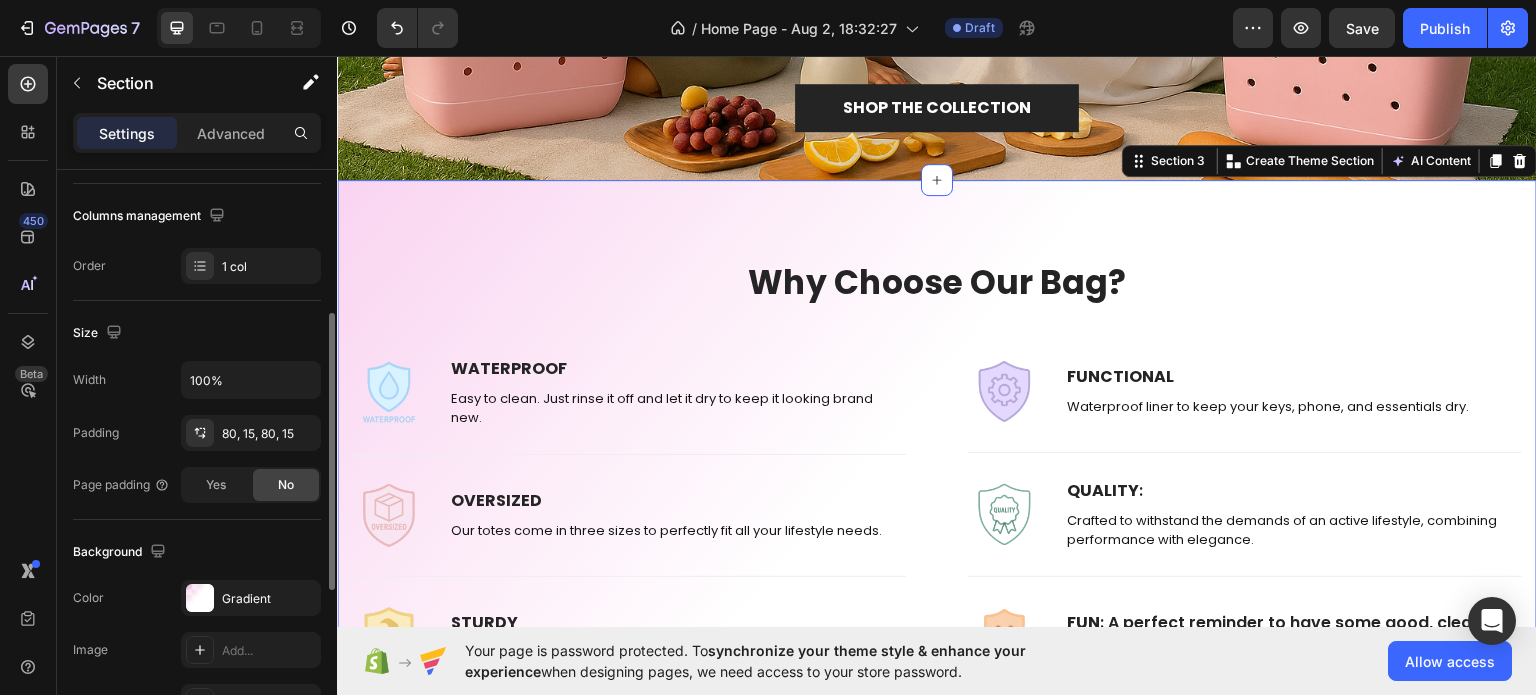 scroll, scrollTop: 400, scrollLeft: 0, axis: vertical 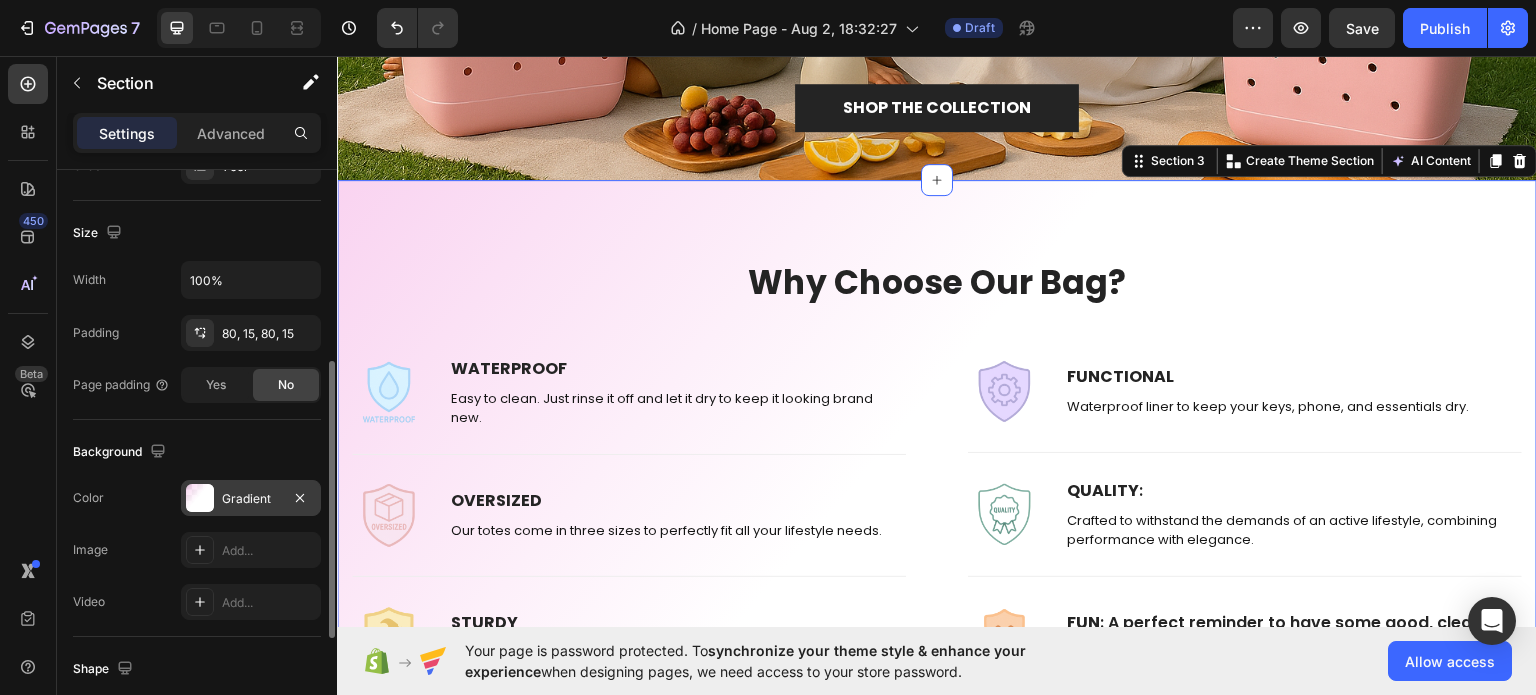 click on "Gradient" at bounding box center [251, 499] 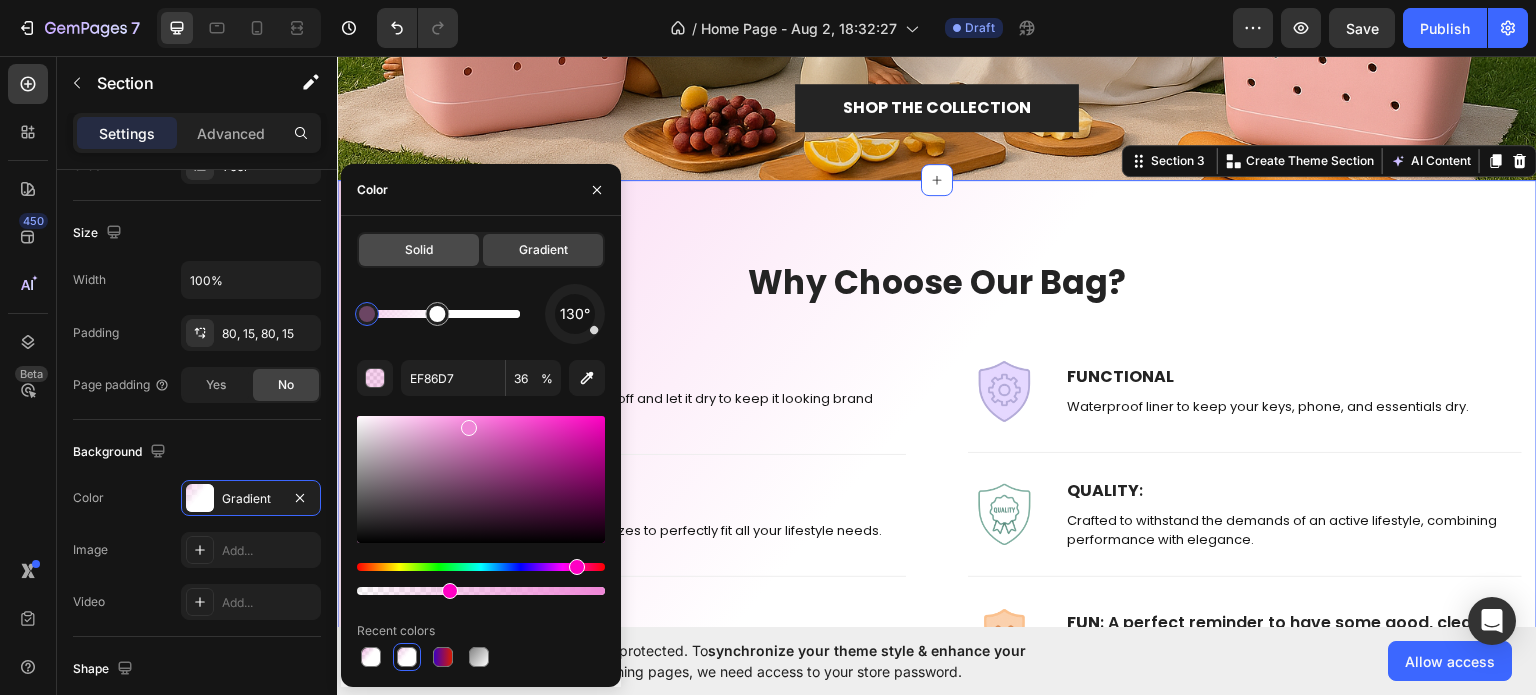 click on "Solid" 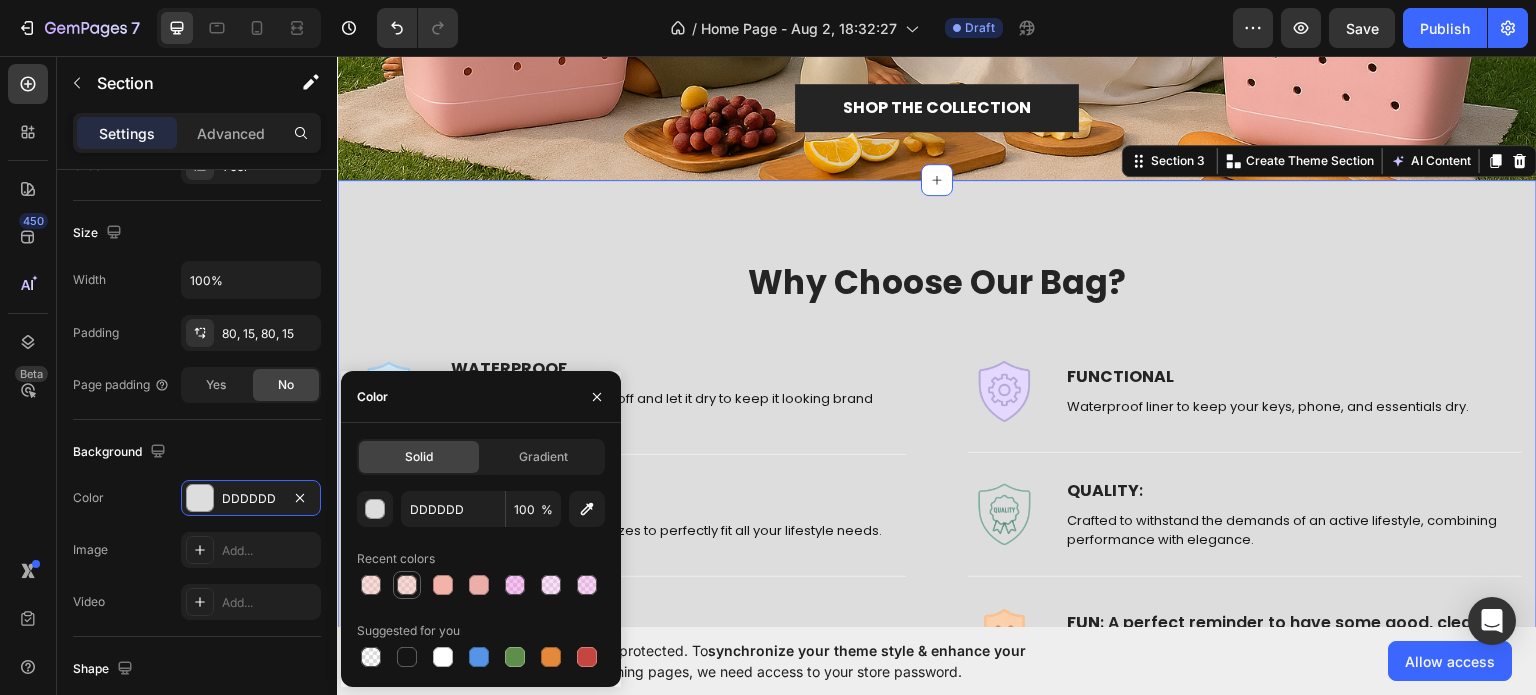 click at bounding box center (407, 585) 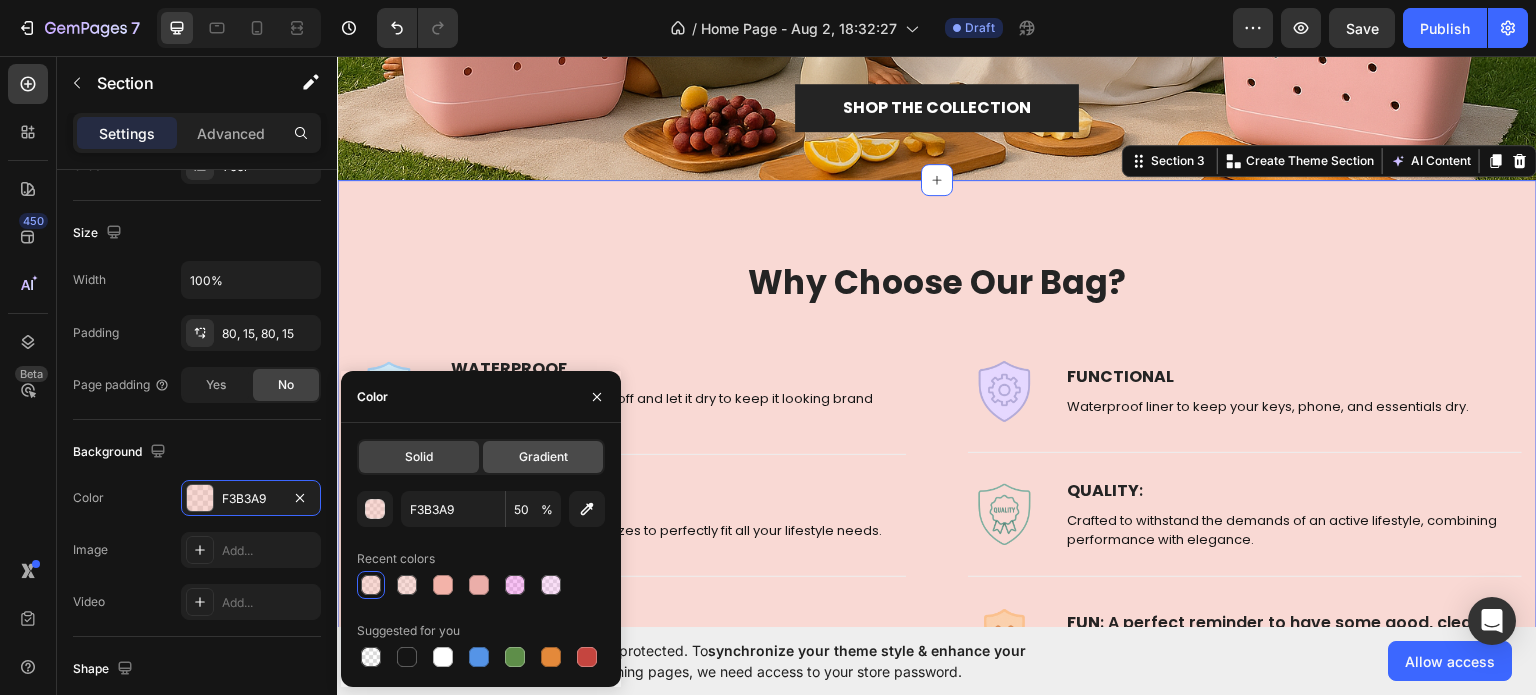 click on "Gradient" 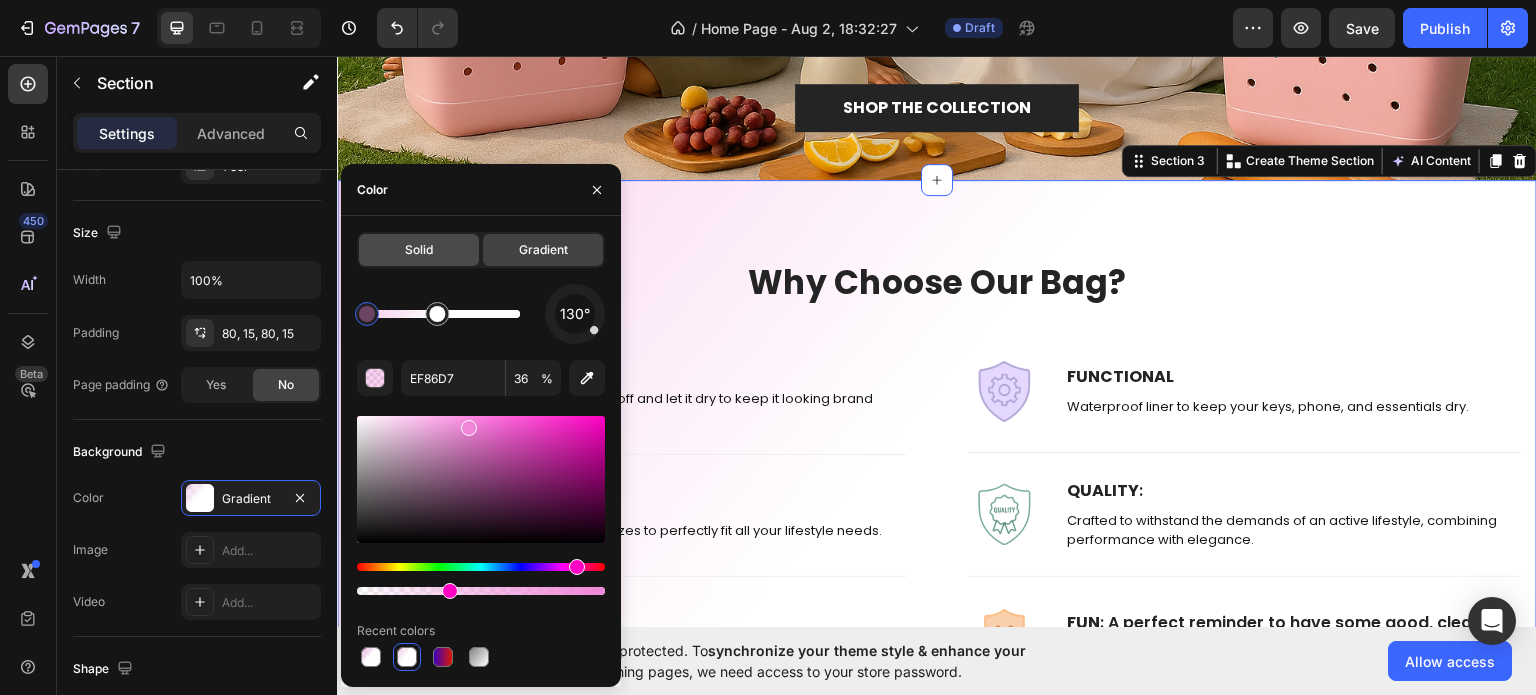 click on "Solid" 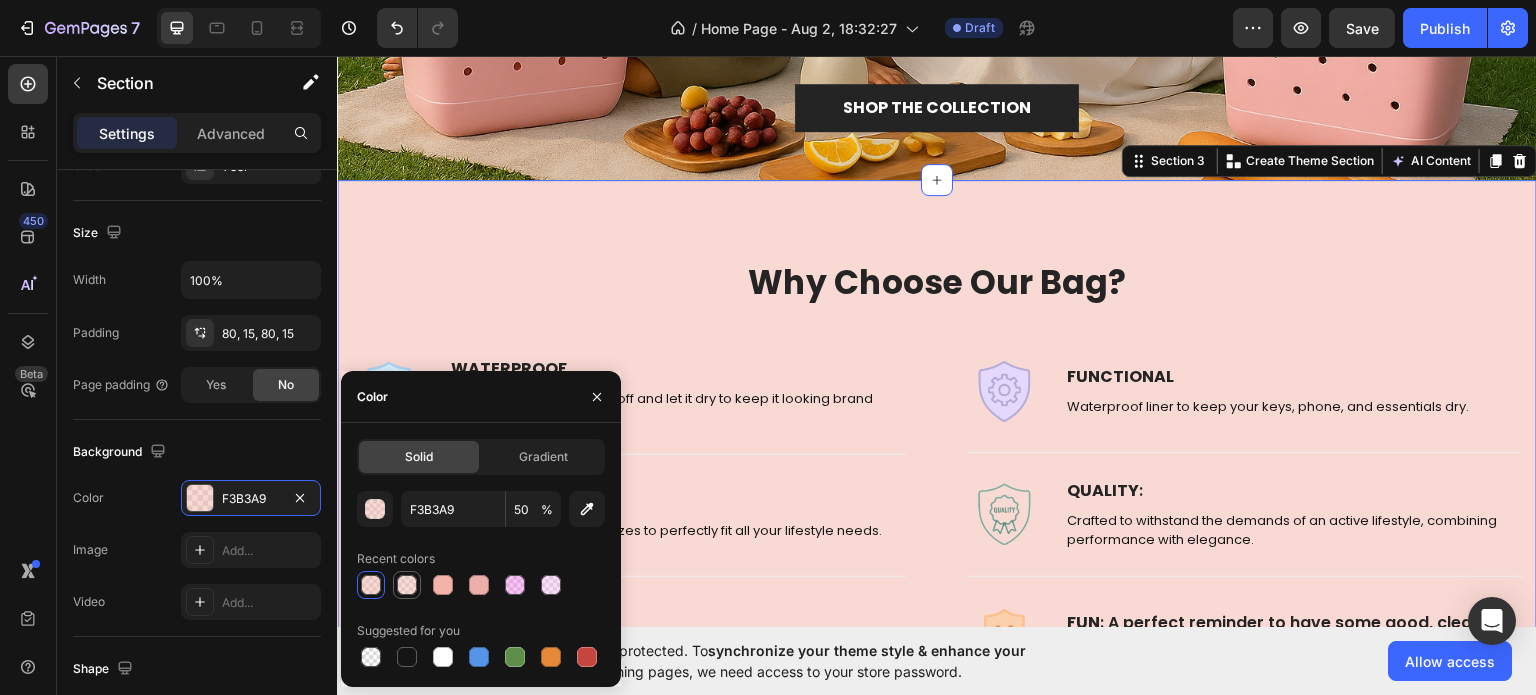 click at bounding box center [407, 585] 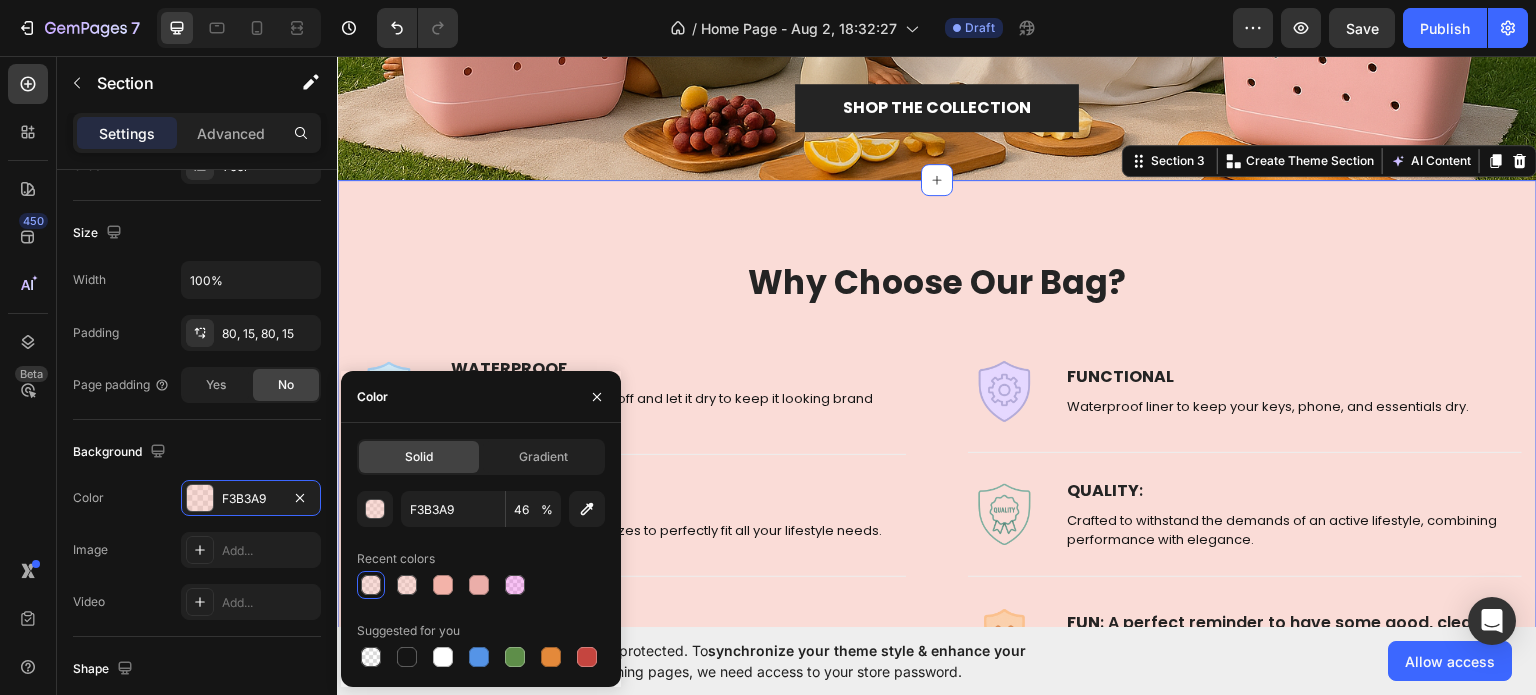 click at bounding box center [371, 585] 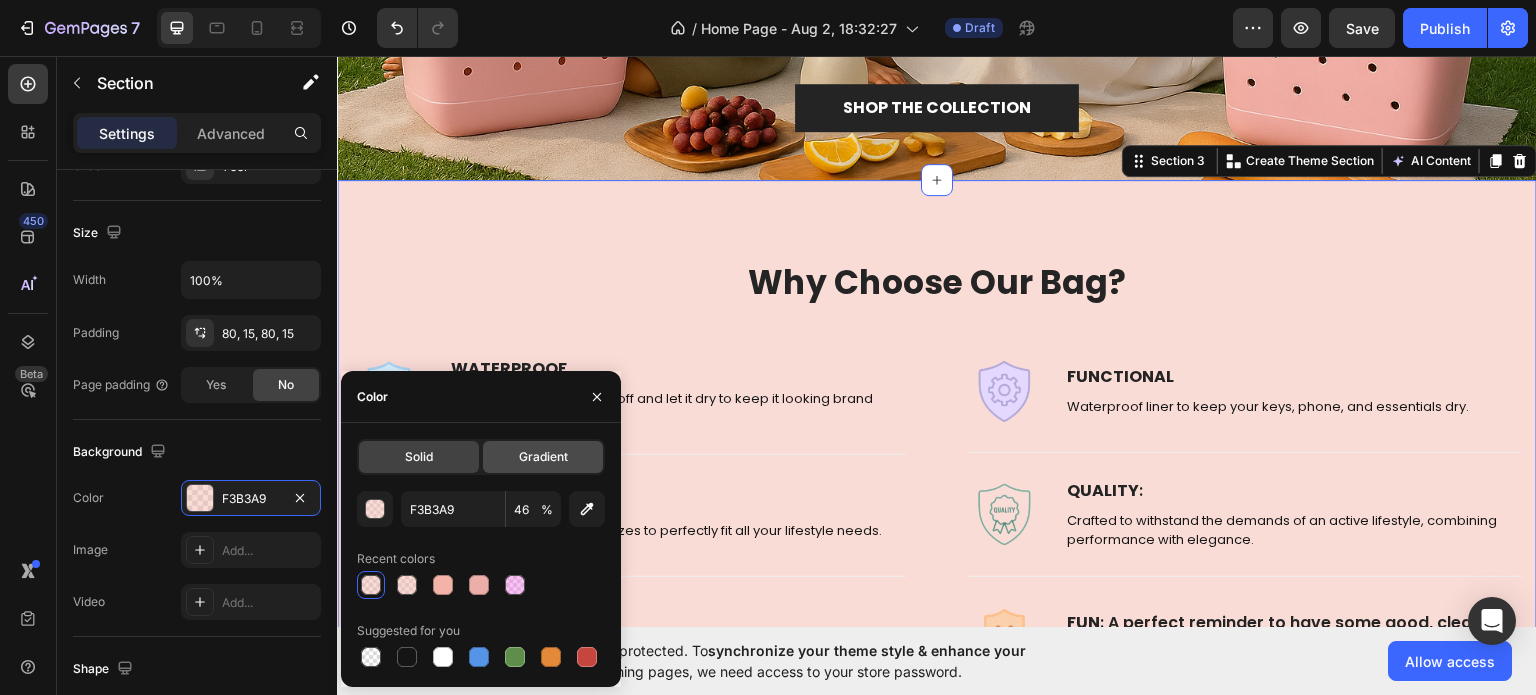 click on "Gradient" 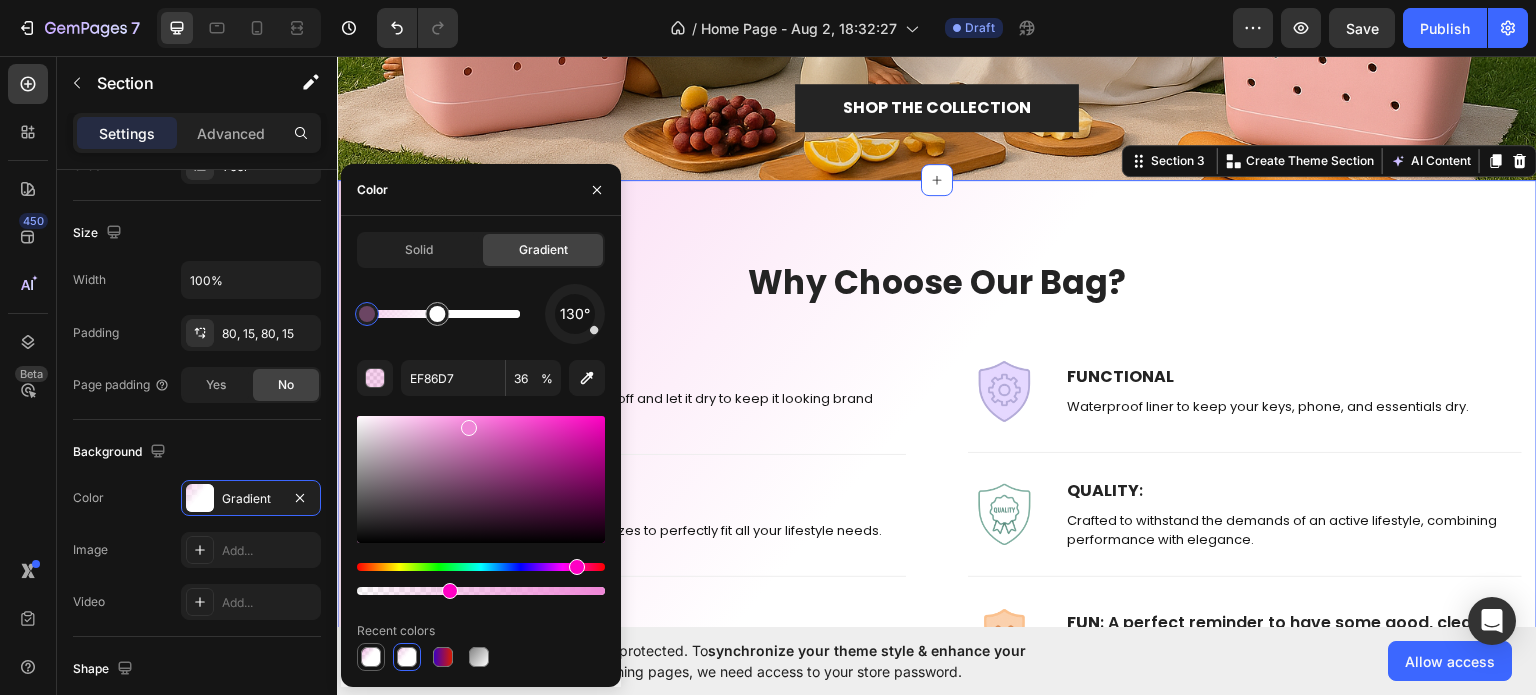 click at bounding box center [371, 657] 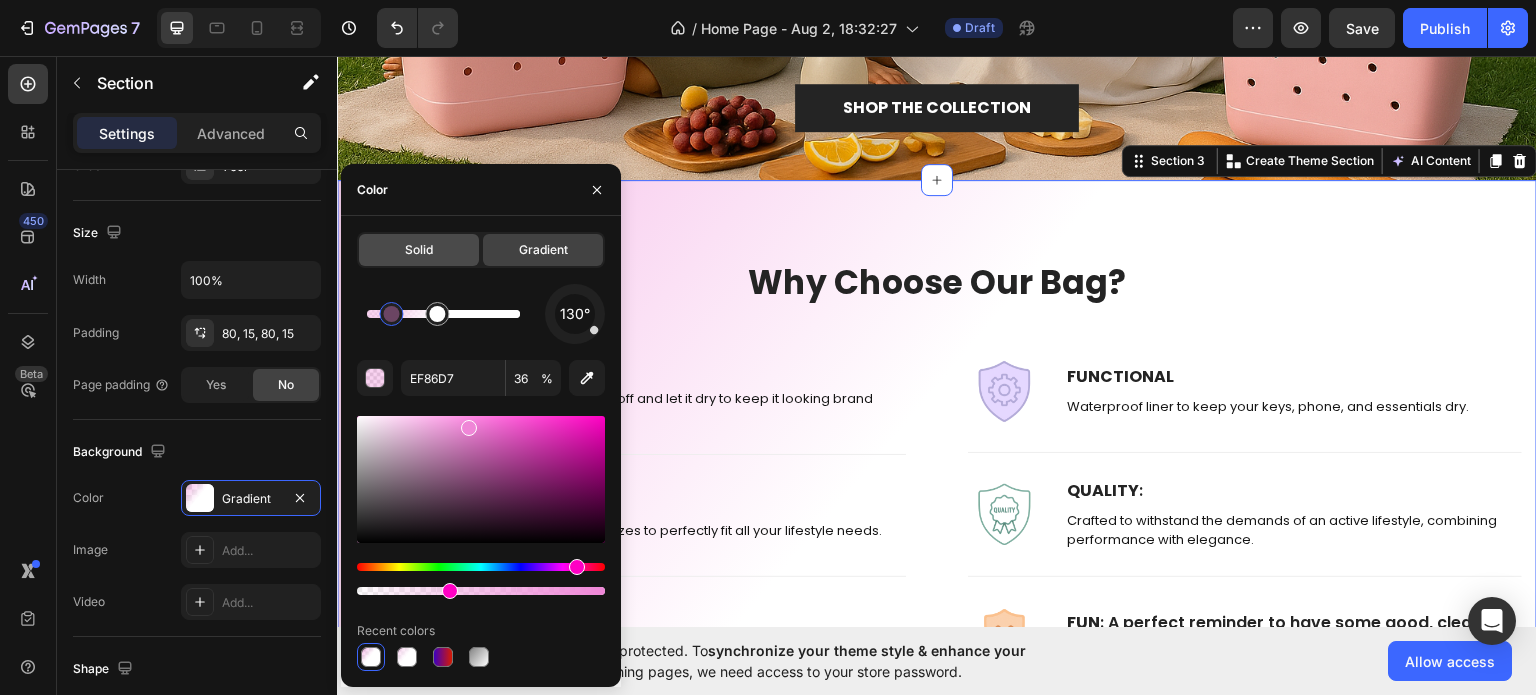 click on "Solid" 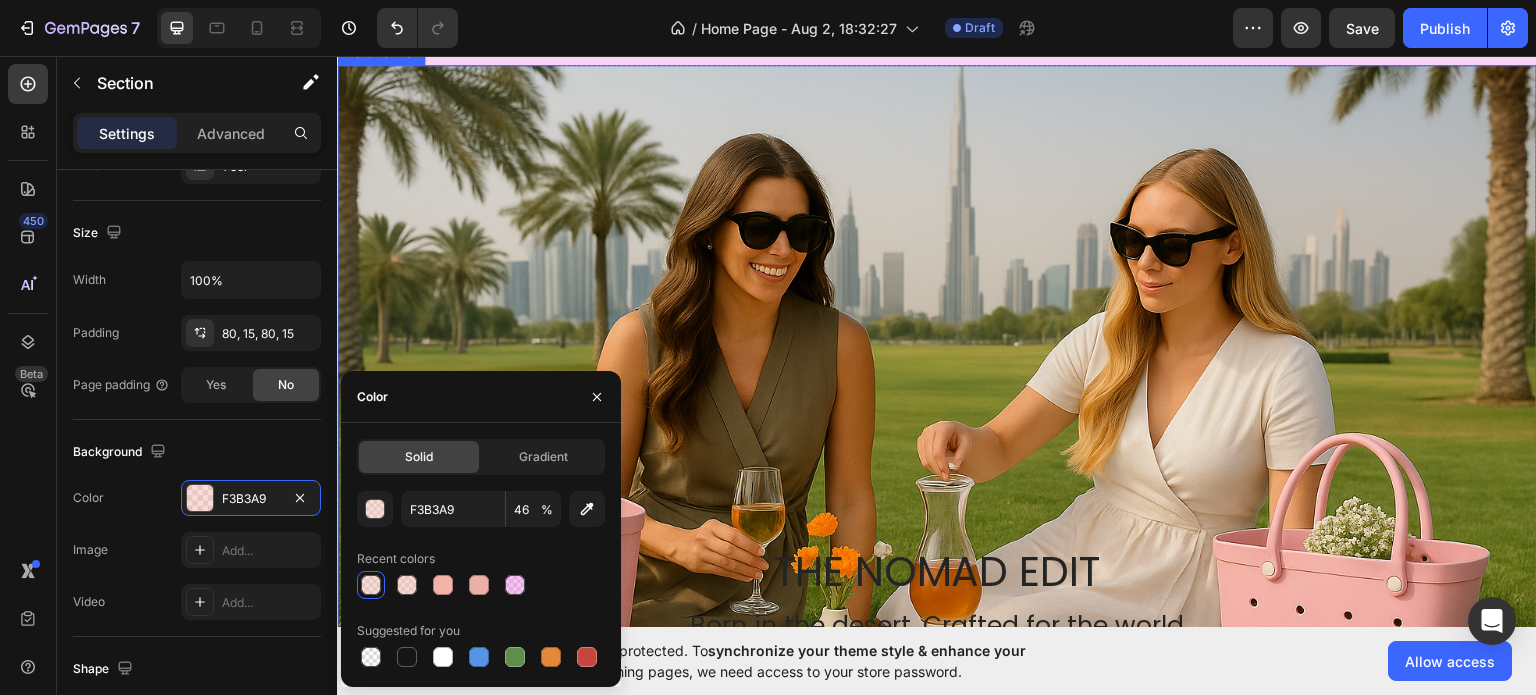 scroll, scrollTop: 0, scrollLeft: 0, axis: both 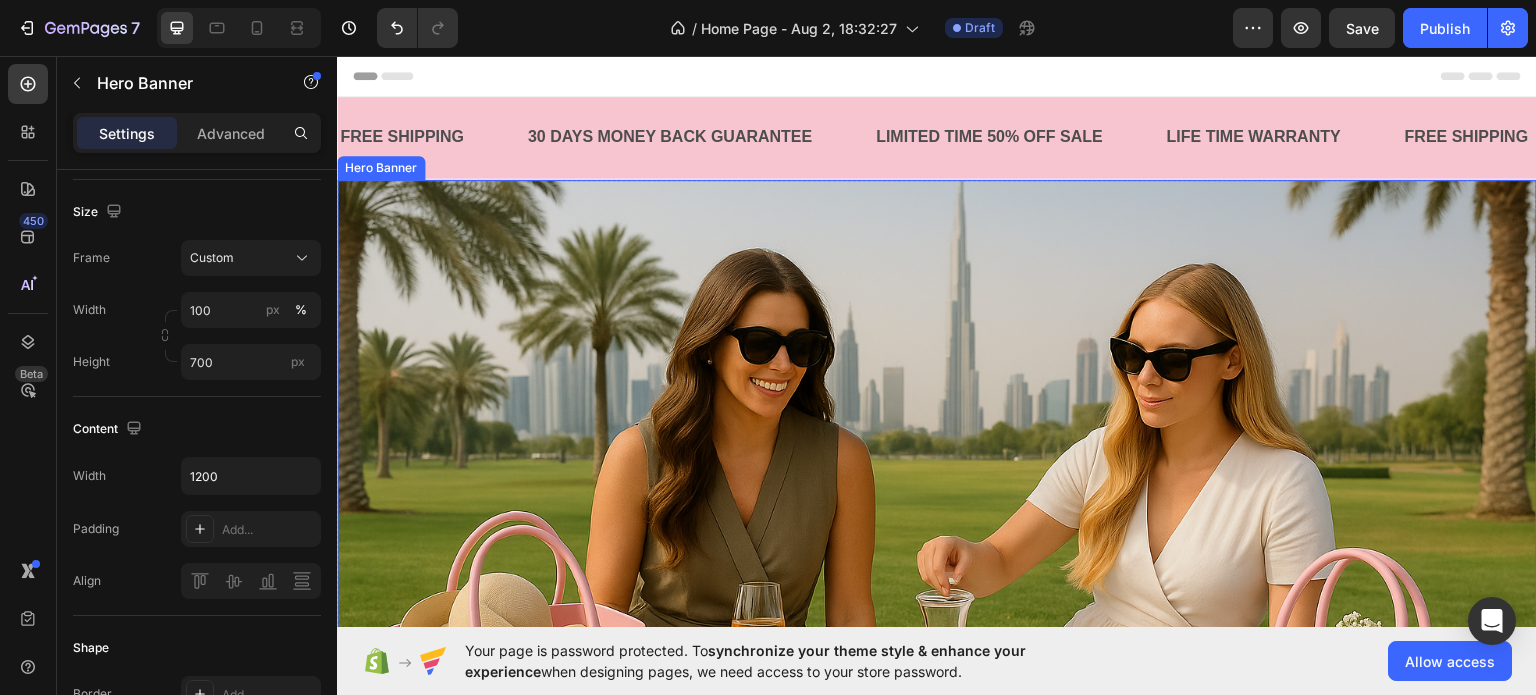 click at bounding box center [937, 529] 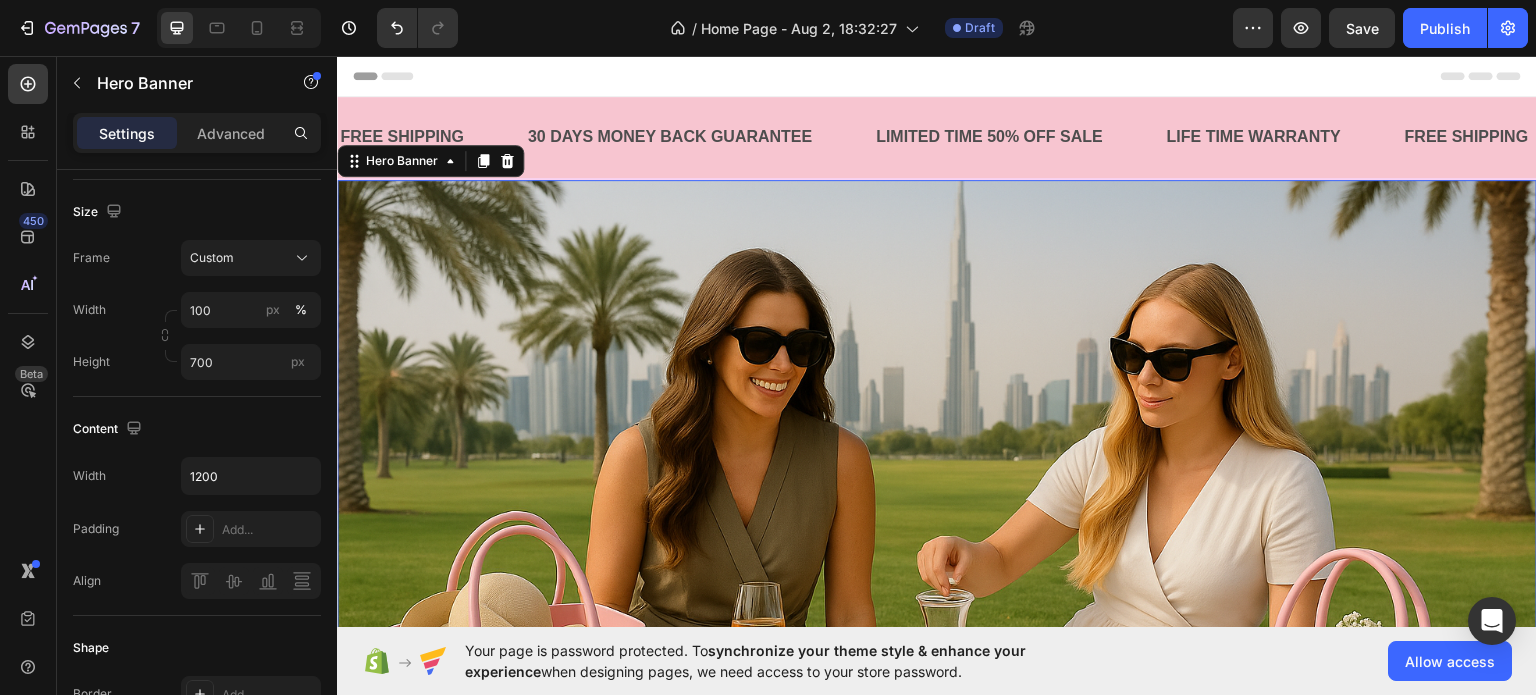 scroll, scrollTop: 0, scrollLeft: 0, axis: both 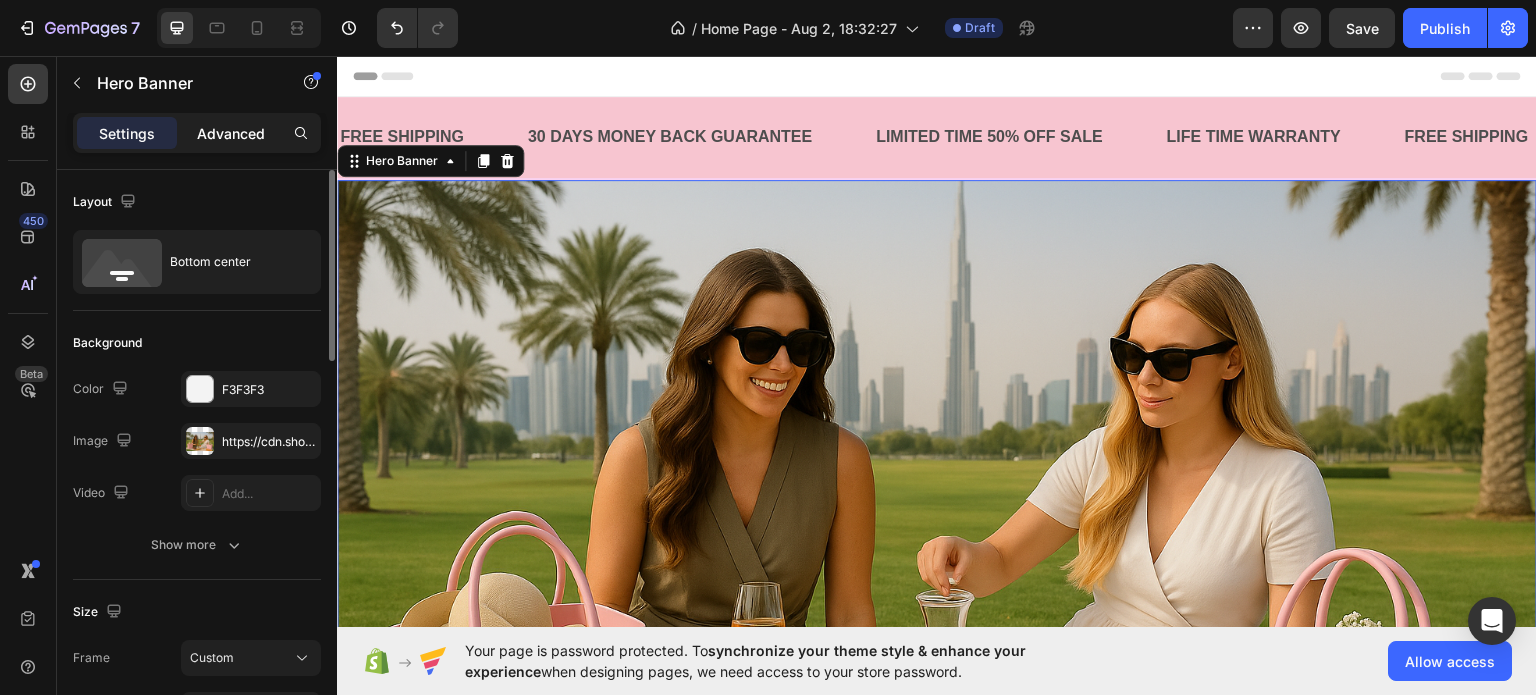 click on "Advanced" at bounding box center (231, 133) 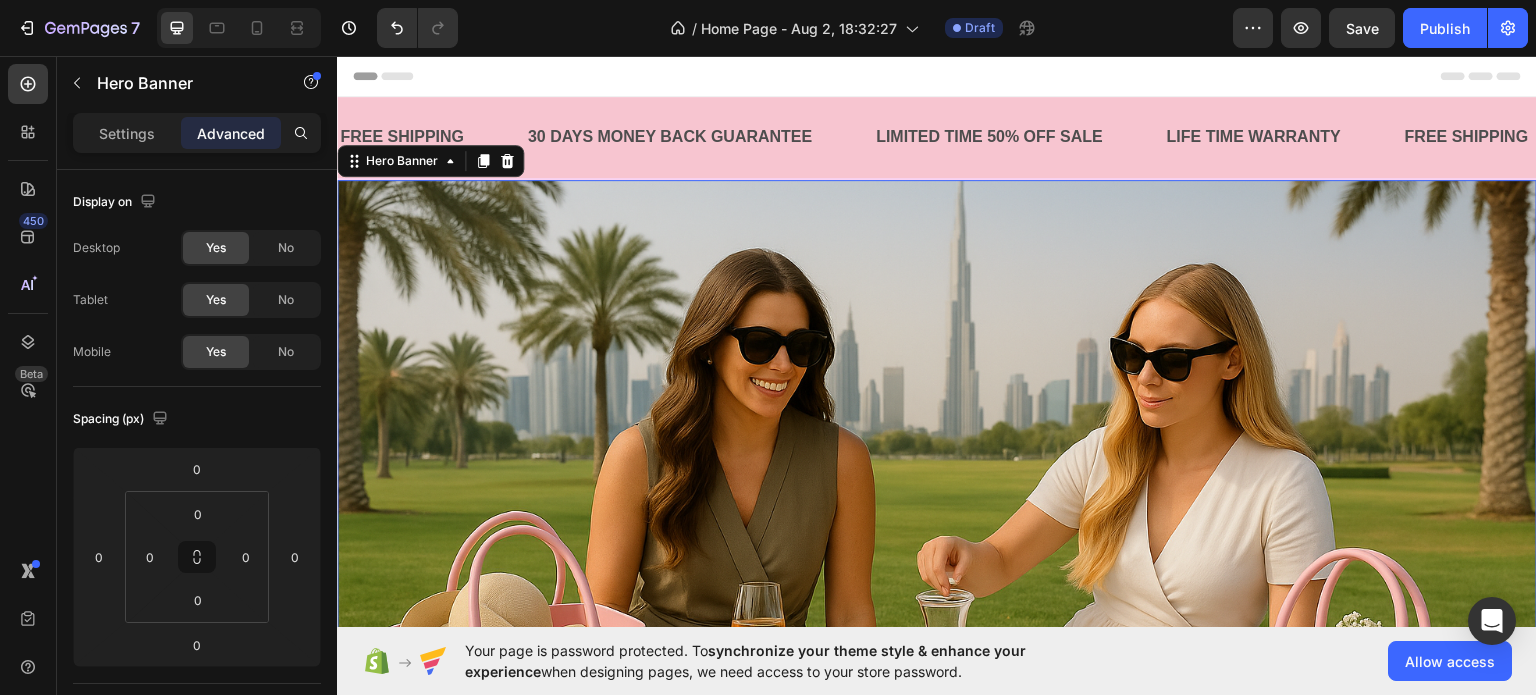 click at bounding box center [937, 529] 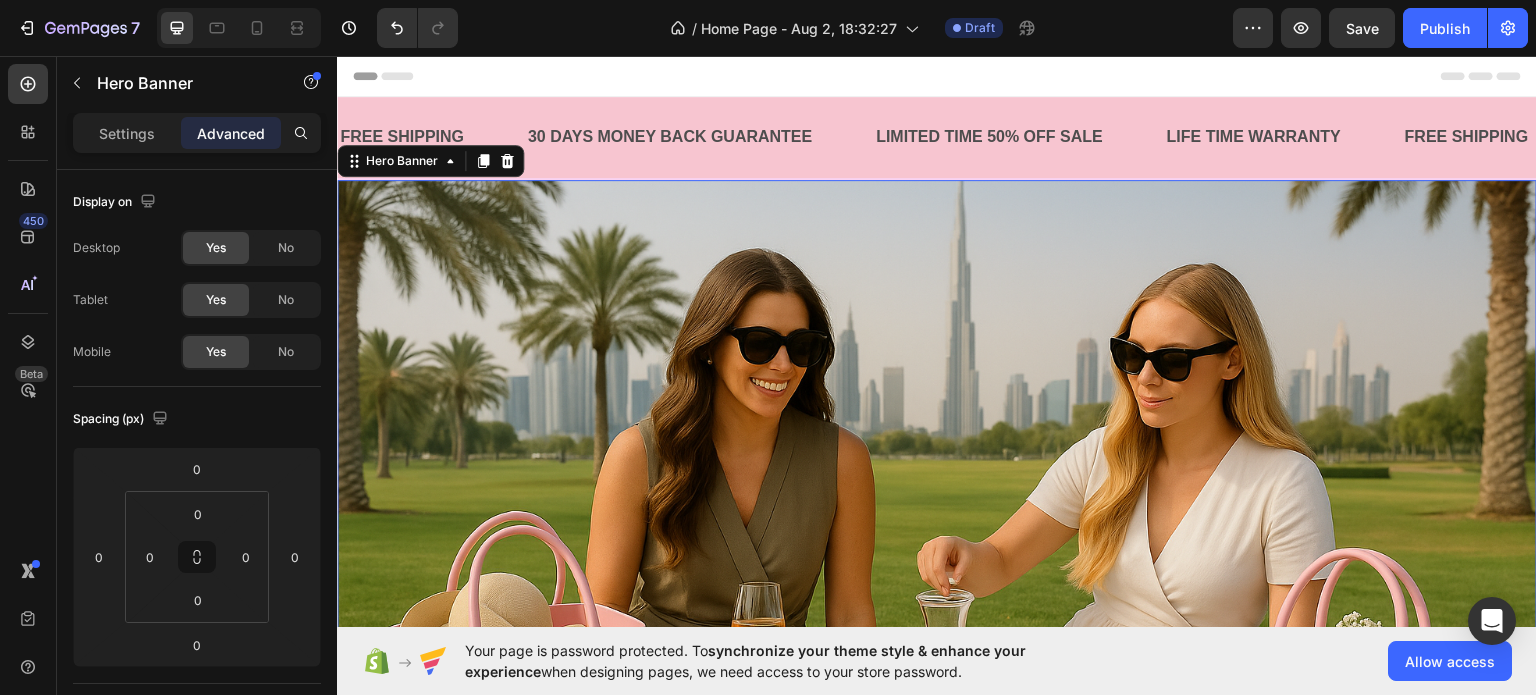 click at bounding box center [937, 529] 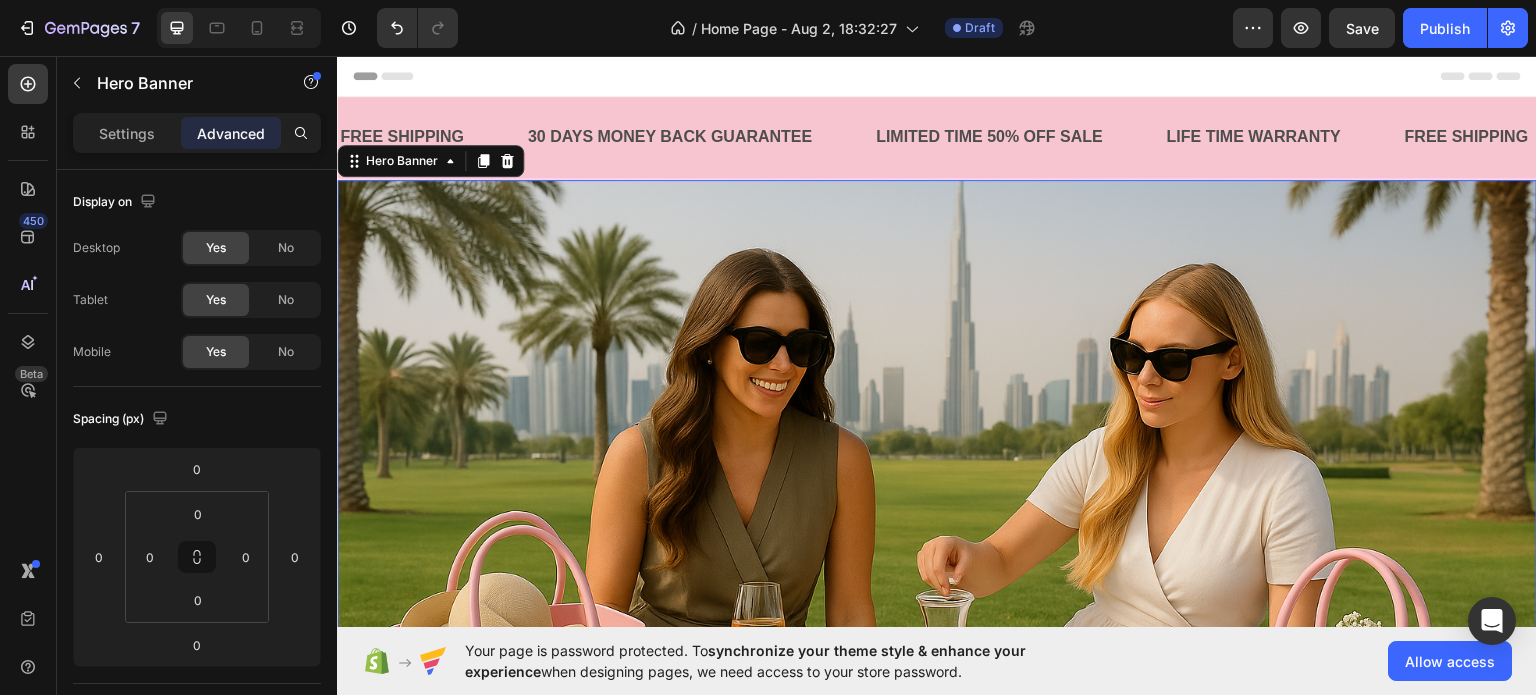 click on "Header" at bounding box center (937, 75) 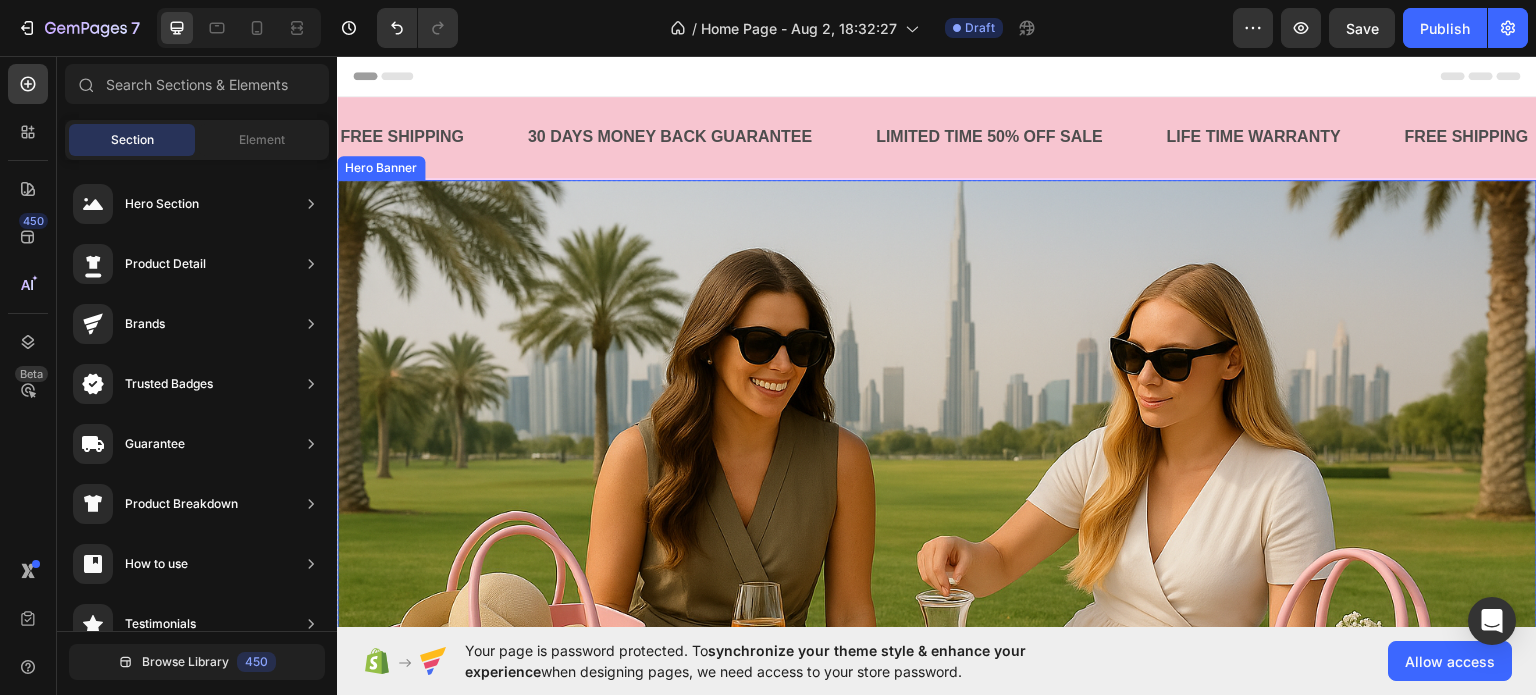 click at bounding box center (937, 529) 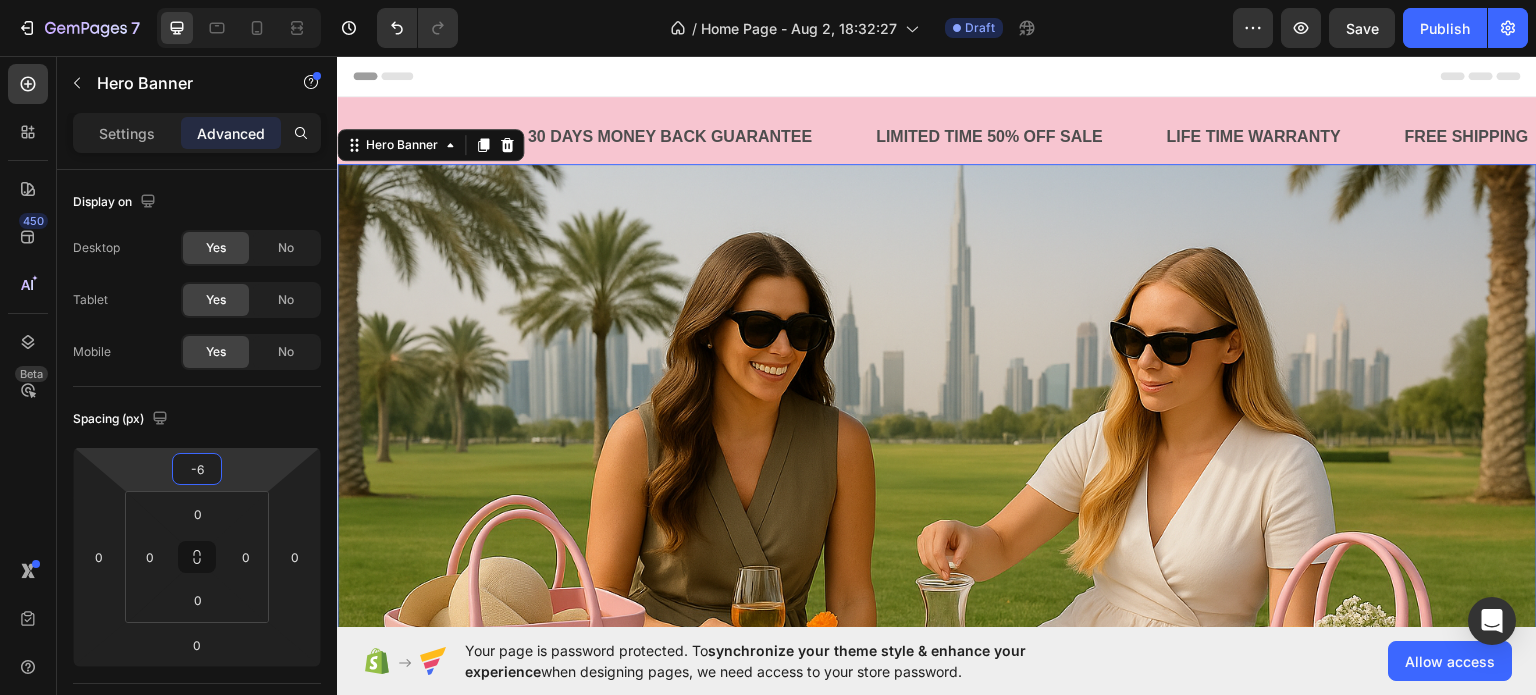type on "-4" 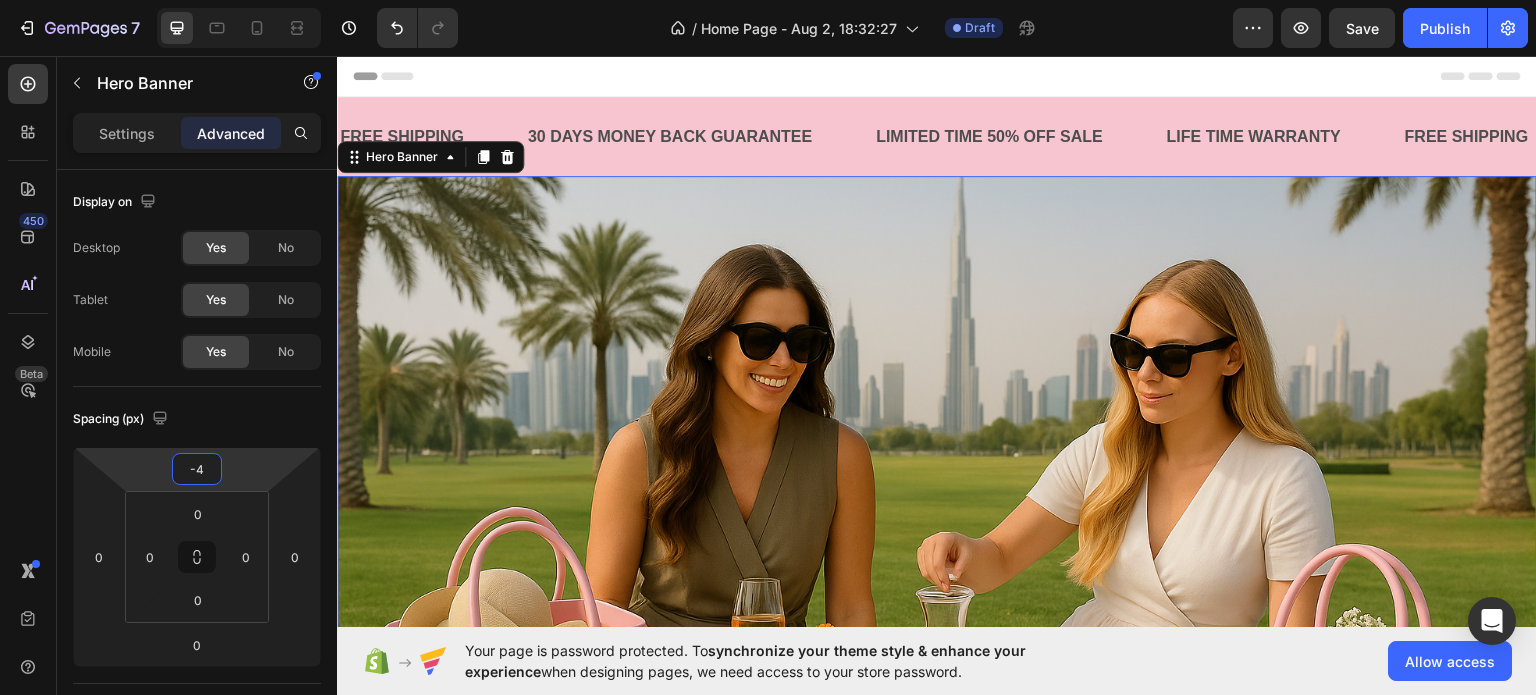 drag, startPoint x: 217, startPoint y: 486, endPoint x: 207, endPoint y: 488, distance: 10.198039 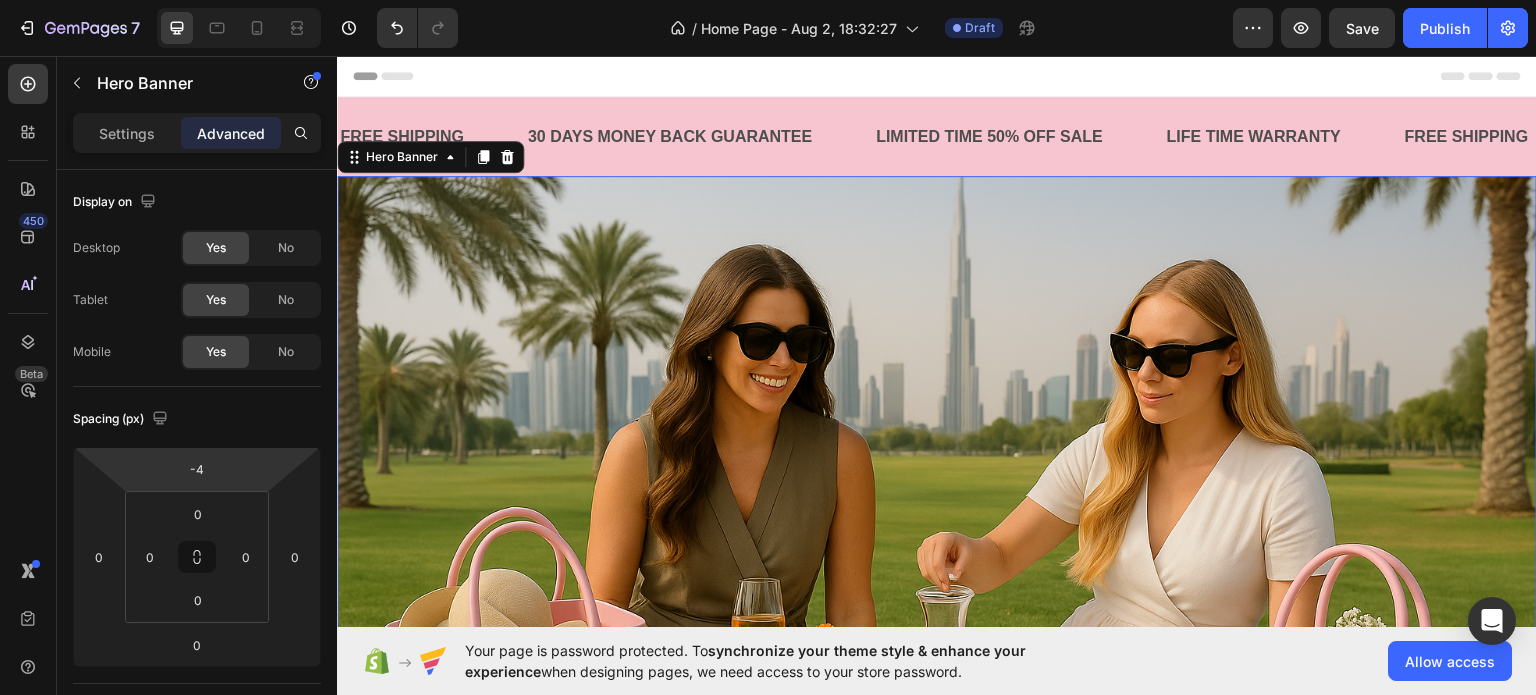 click at bounding box center [937, 525] 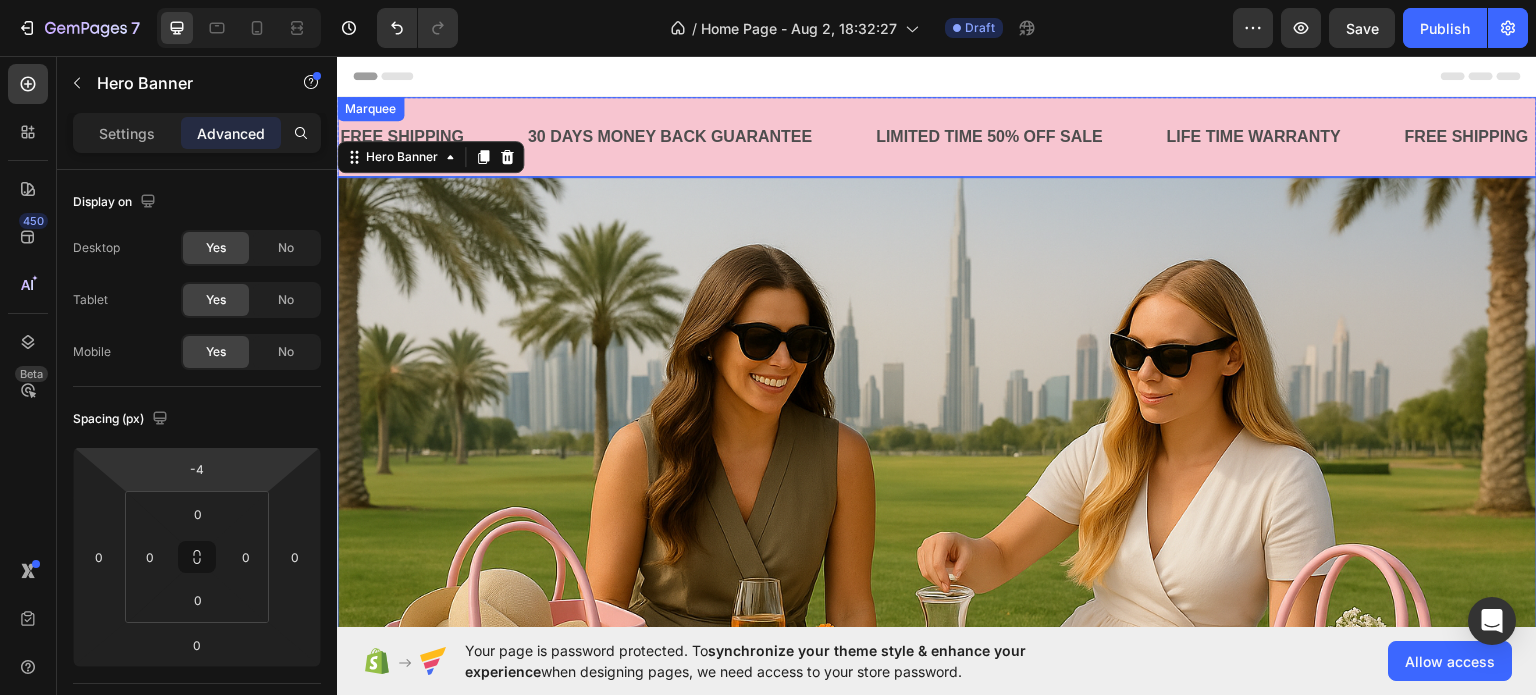 click on "30 DAYS MONEY BACK GUARANTEE Text Block" at bounding box center (700, 136) 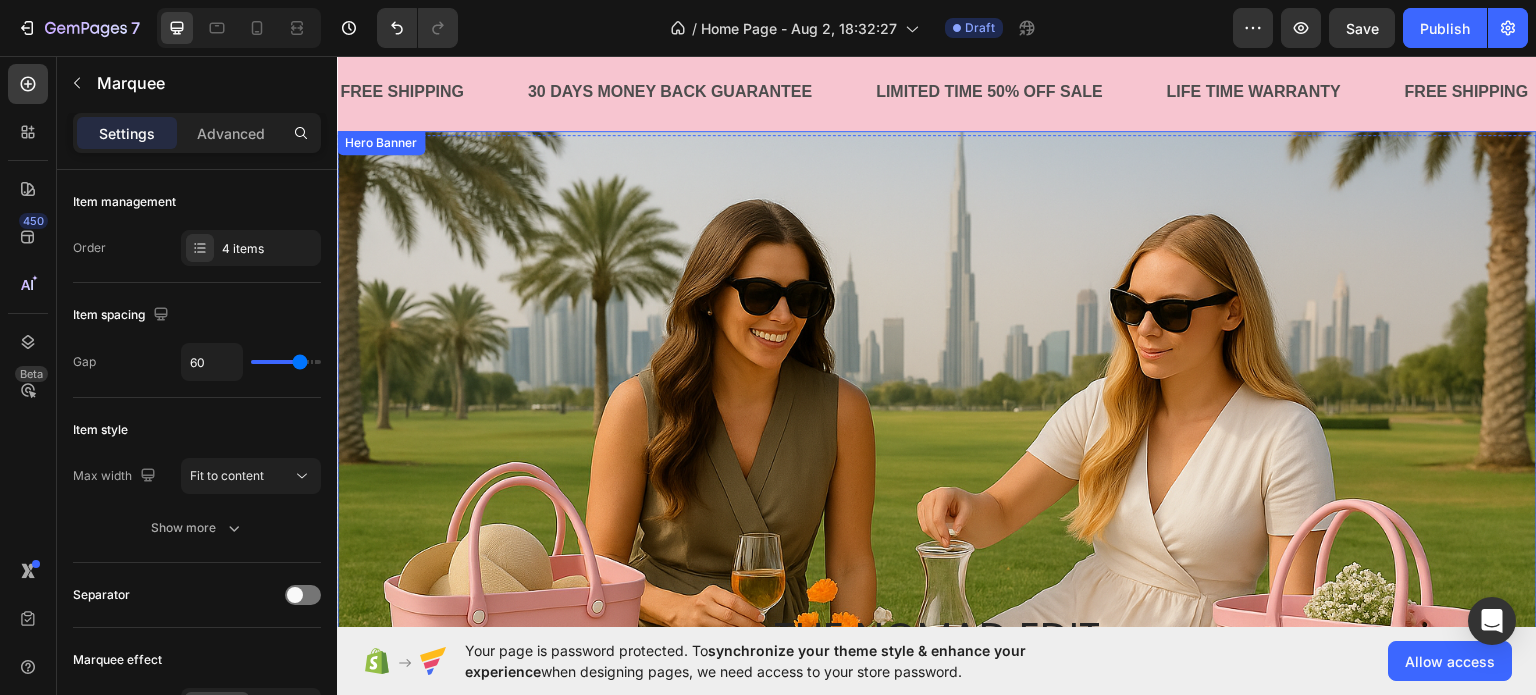 scroll, scrollTop: 0, scrollLeft: 0, axis: both 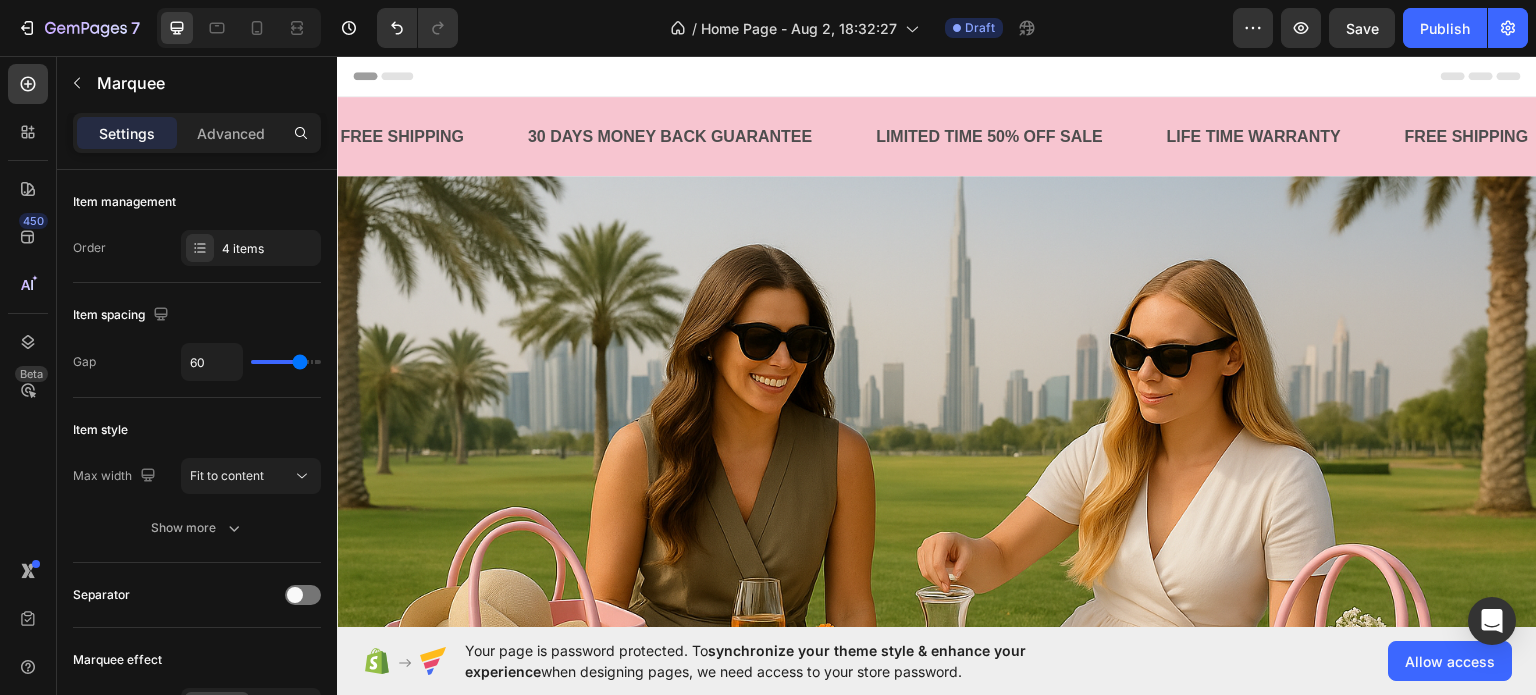 click on "FREE SHIPPING Text Block 30 DAYS MONEY BACK GUARANTEE Text Block LIMITED TIME 50% OFF SALE Text Block LIFE TIME WARRANTY Text Block FREE SHIPPING Text Block 30 DAYS MONEY BACK GUARANTEE Text Block LIMITED TIME 50% OFF SALE Text Block LIFE TIME WARRANTY Text Block FREE SHIPPING Text Block 30 DAYS MONEY BACK GUARANTEE Text Block LIMITED TIME 50% OFF SALE Text Block LIFE TIME WARRANTY Text Block FREE SHIPPING Text Block 30 DAYS MONEY BACK GUARANTEE Text Block LIMITED TIME 50% OFF SALE Text Block LIFE TIME WARRANTY Text Block FREE SHIPPING Text Block 30 DAYS MONEY BACK GUARANTEE Text Block LIMITED TIME 50% OFF SALE Text Block LIFE TIME WARRANTY Text Block FREE SHIPPING Text Block 30 DAYS MONEY BACK GUARANTEE Text Block LIMITED TIME 50% OFF SALE Text Block LIFE TIME WARRANTY Text Block Marquee" at bounding box center (937, 136) 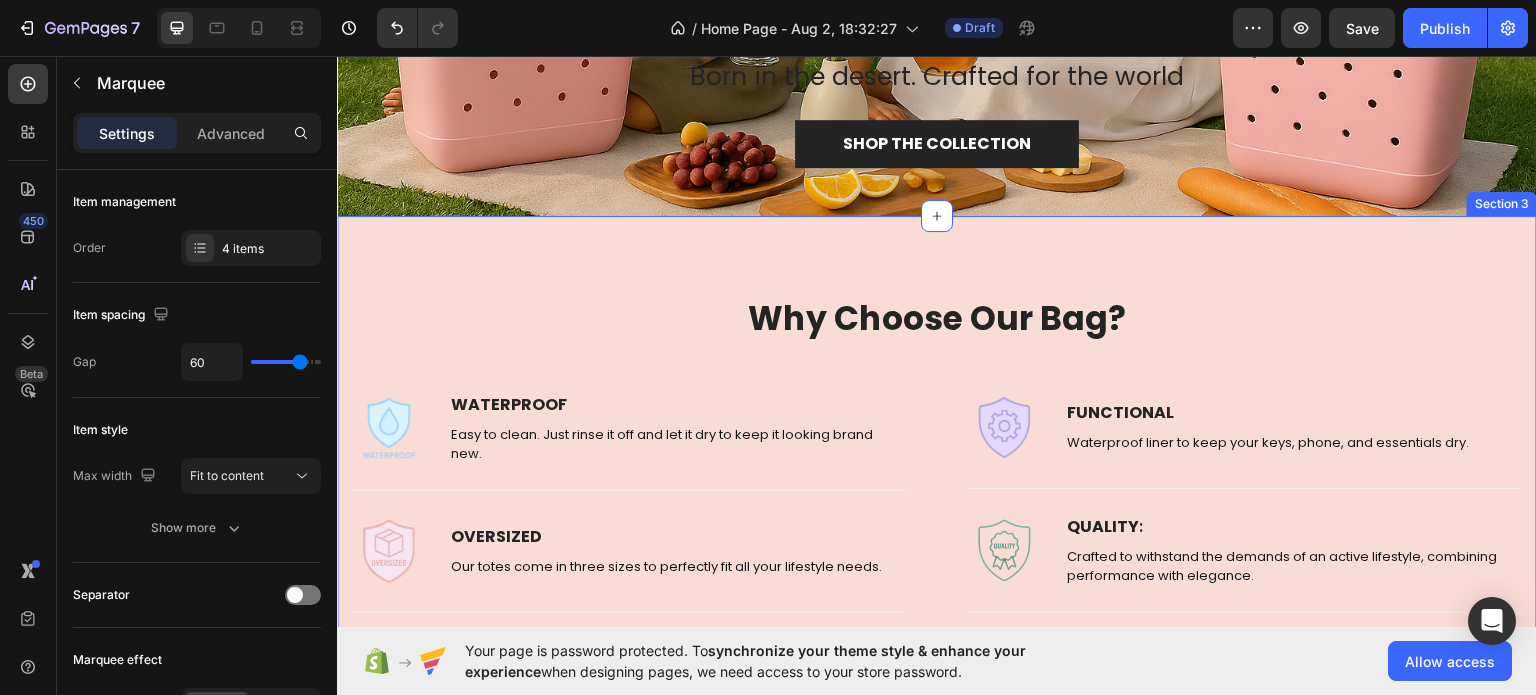 scroll, scrollTop: 700, scrollLeft: 0, axis: vertical 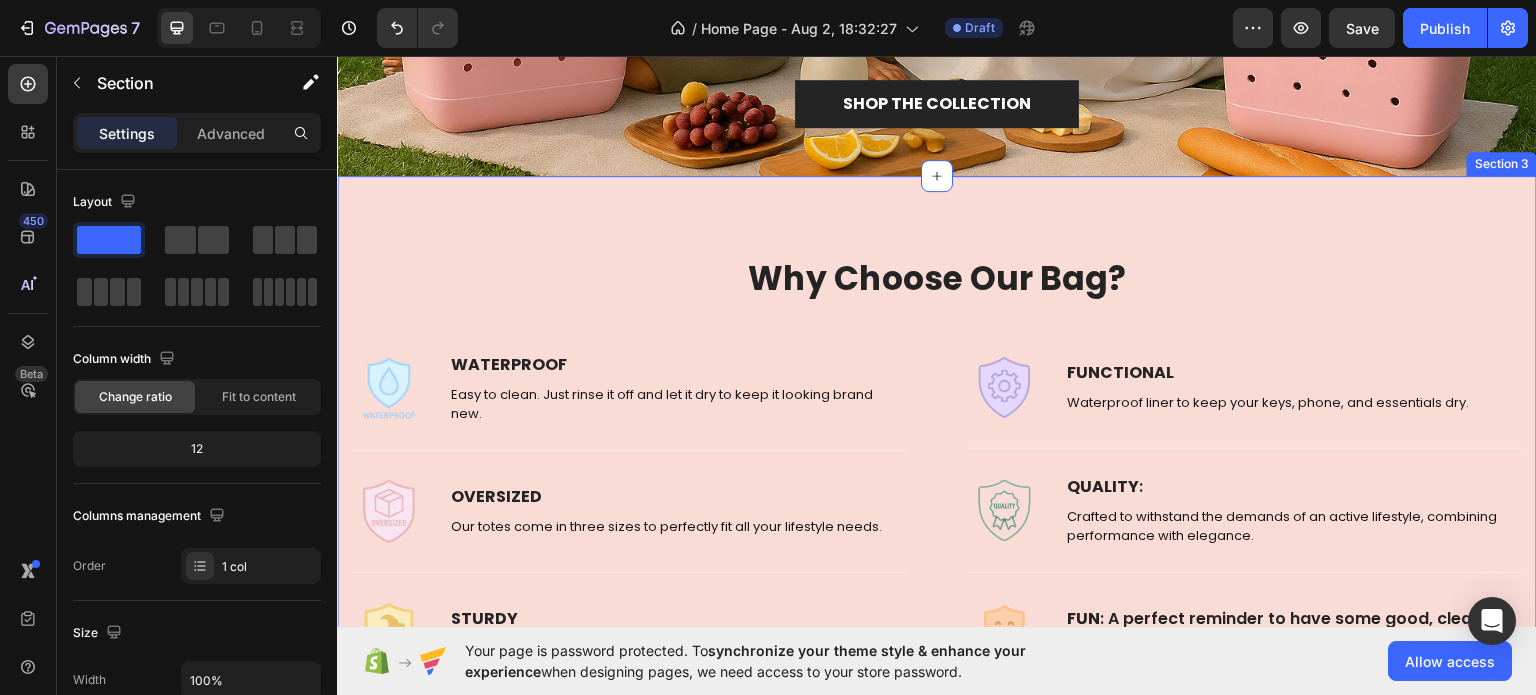 click on "Why Choose Our Bag? Heading Row Image WATERPROOF Text block Easy to clean. Just rinse it off and let it dry to keep it looking brand new. Text block Row                Title Line Image OVERSIZED Text block Our totes come in three sizes to perfectly fit all your lifestyle needs. Text block Row                Title Line Image STURDY Text block Upright and non-slip, practical without sacrificing style. Text block Row Row                Title Line Image FUNCTIONAL Text block Waterproof liner to keep your keys, phone, and essentials dry. Text block Row                Title Line Image QUALITY : Text block Crafted to withstand the demands of an active lifestyle, combining performance with elegance. Text block Row                Title Line Image FUN : A perfect reminder to have some good, clean fun Text block  A perfect reminder to have some good, clean fun. Text block Row Row Row Section 3" at bounding box center (937, 462) 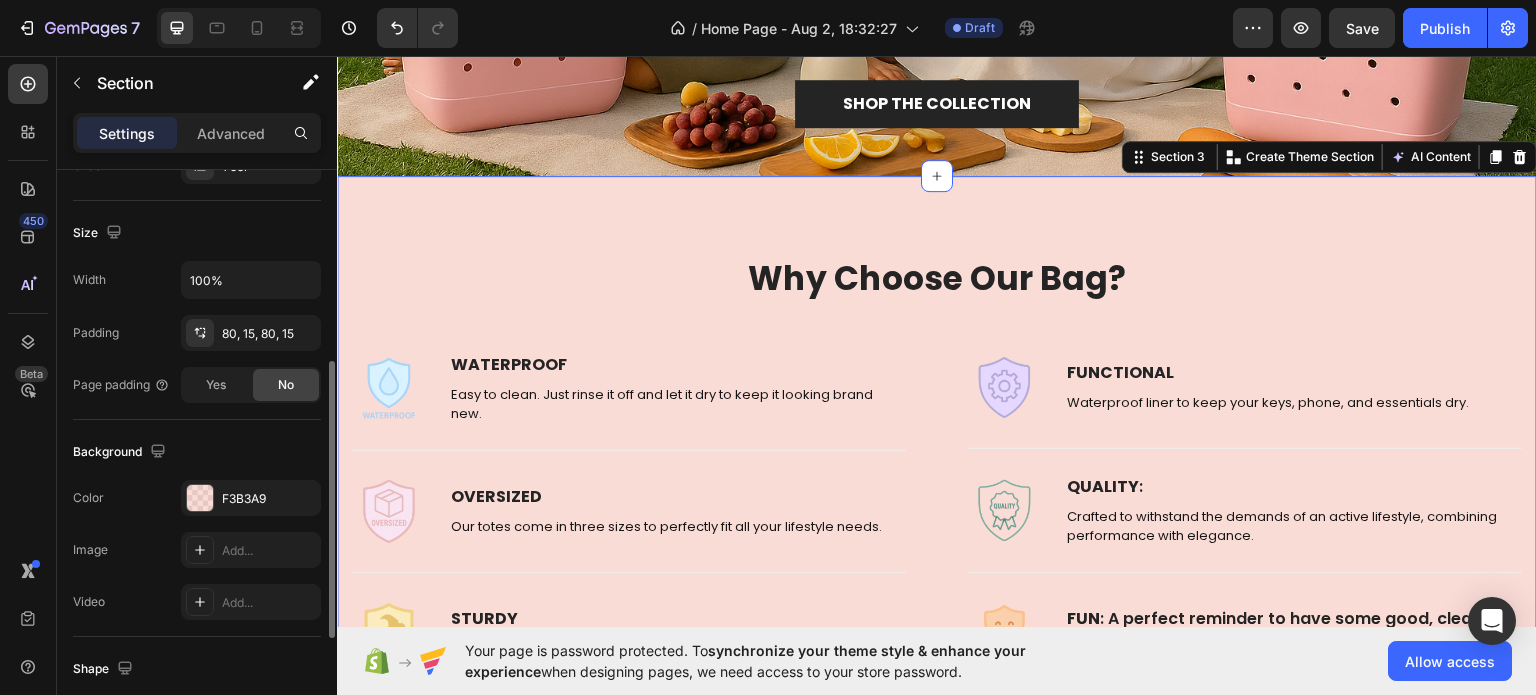 scroll, scrollTop: 500, scrollLeft: 0, axis: vertical 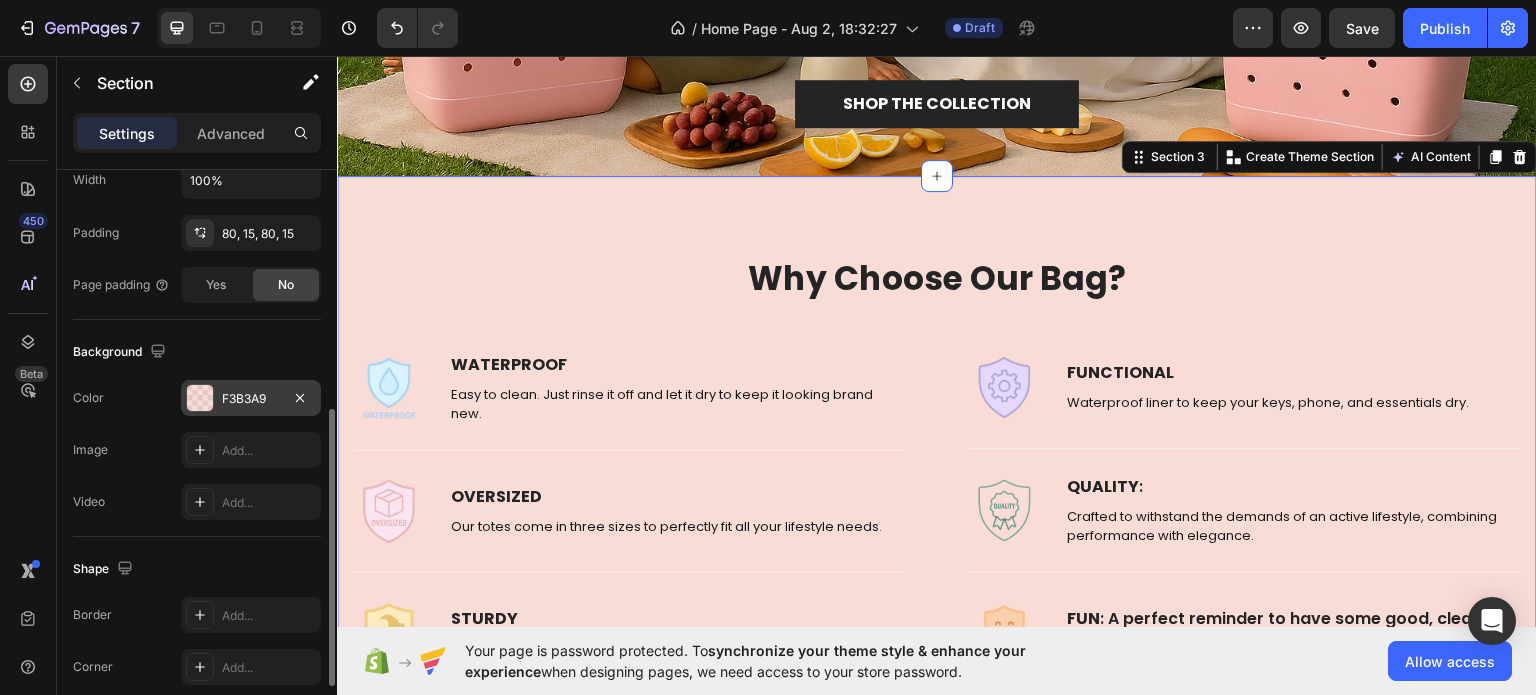 click on "F3B3A9" at bounding box center [251, 398] 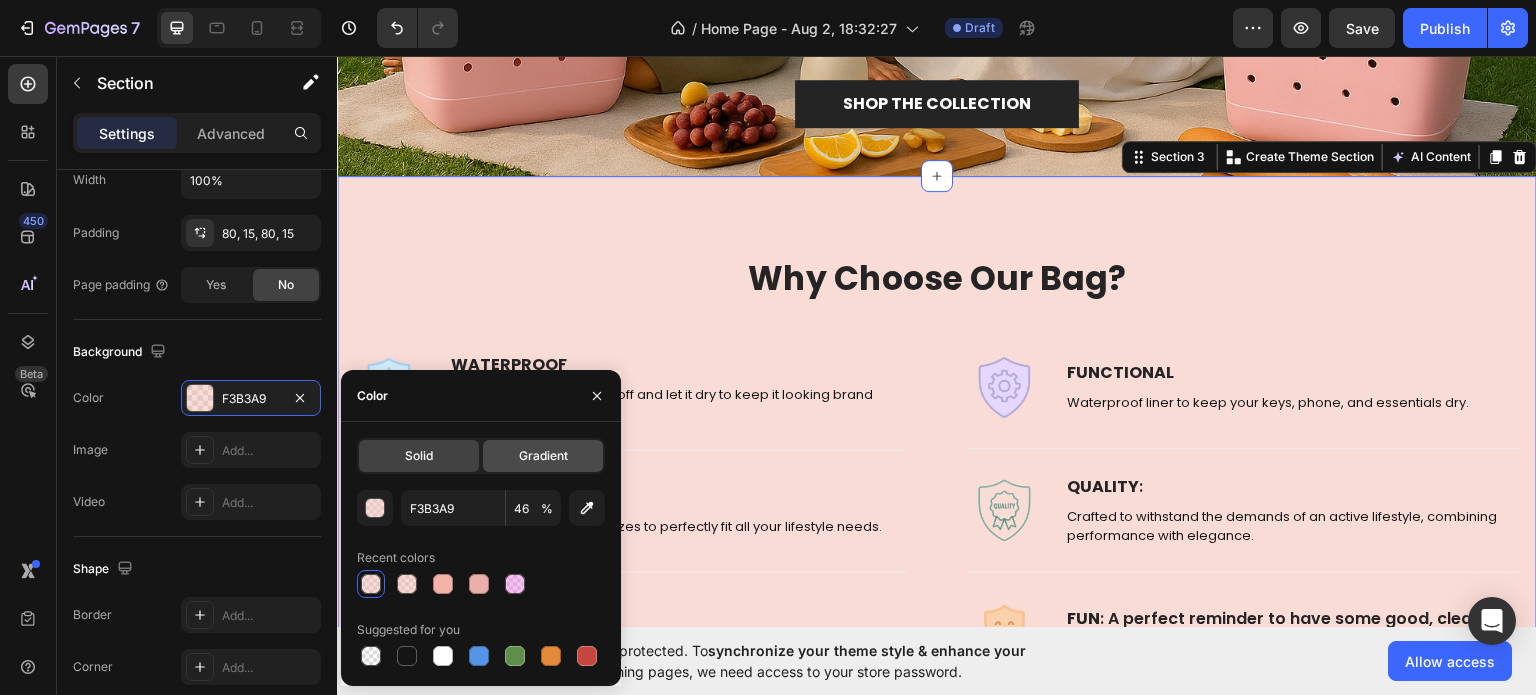 click on "Gradient" 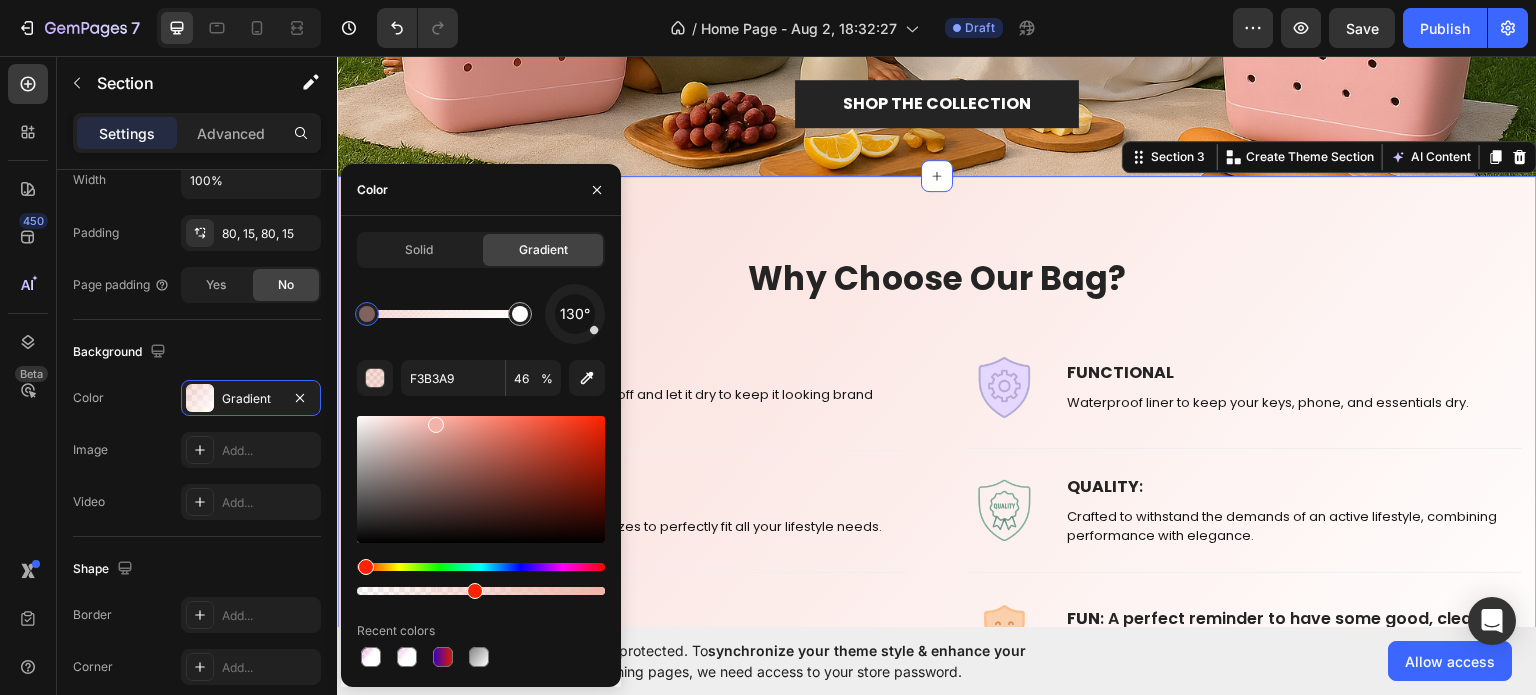 click on "Why Choose Our Bag? Heading Row Image WATERPROOF Text block Easy to clean. Just rinse it off and let it dry to keep it looking brand new. Text block Row                Title Line Image OVERSIZED Text block Our totes come in three sizes to perfectly fit all your lifestyle needs. Text block Row                Title Line Image STURDY Text block Upright and non-slip, practical without sacrificing style. Text block Row Row                Title Line Image FUNCTIONAL Text block Waterproof liner to keep your keys, phone, and essentials dry. Text block Row                Title Line Image QUALITY : Text block Crafted to withstand the demands of an active lifestyle, combining performance with elegance. Text block Row                Title Line Image FUN : A perfect reminder to have some good, clean fun Text block  A perfect reminder to have some good, clean fun. Text block Row Row Row Section 3   You can create reusable sections Create Theme Section AI Content Write with GemAI What would you like to describe here?" at bounding box center (937, 462) 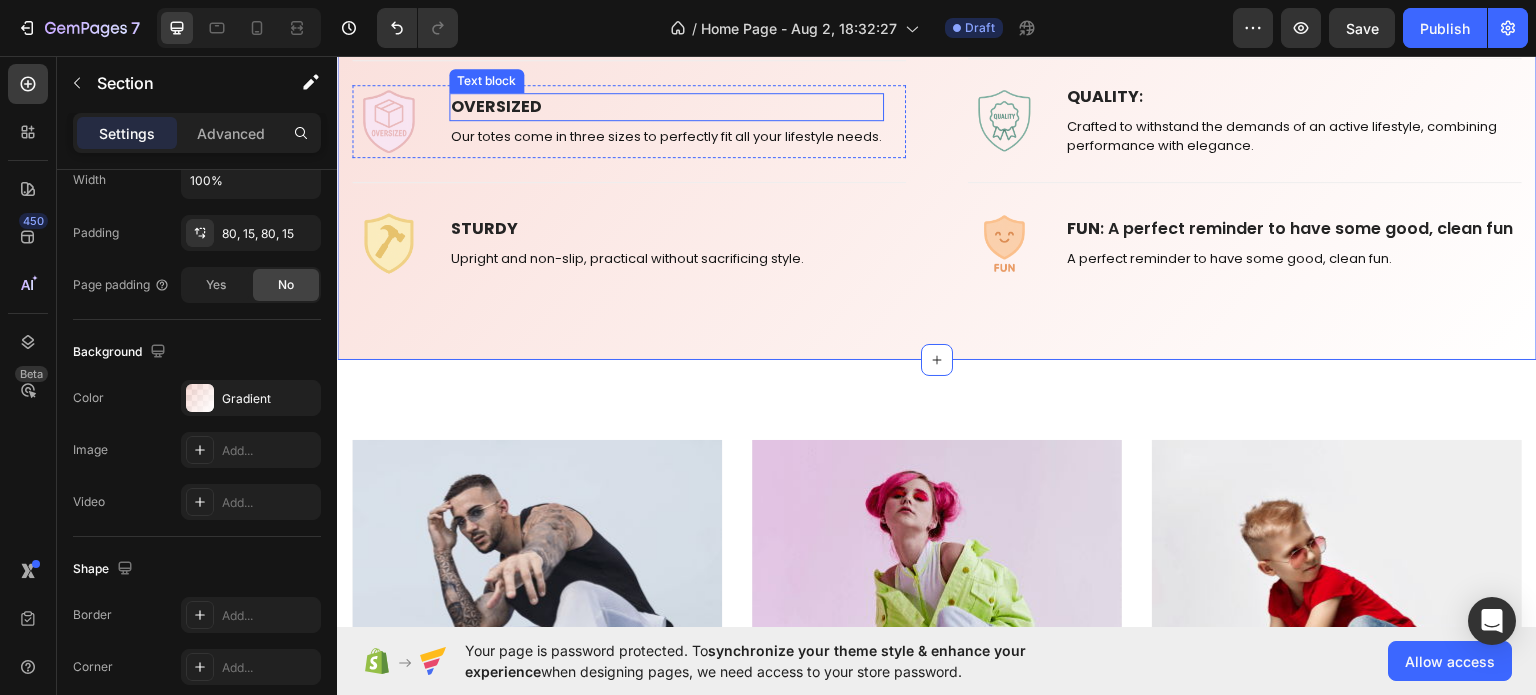 scroll, scrollTop: 1100, scrollLeft: 0, axis: vertical 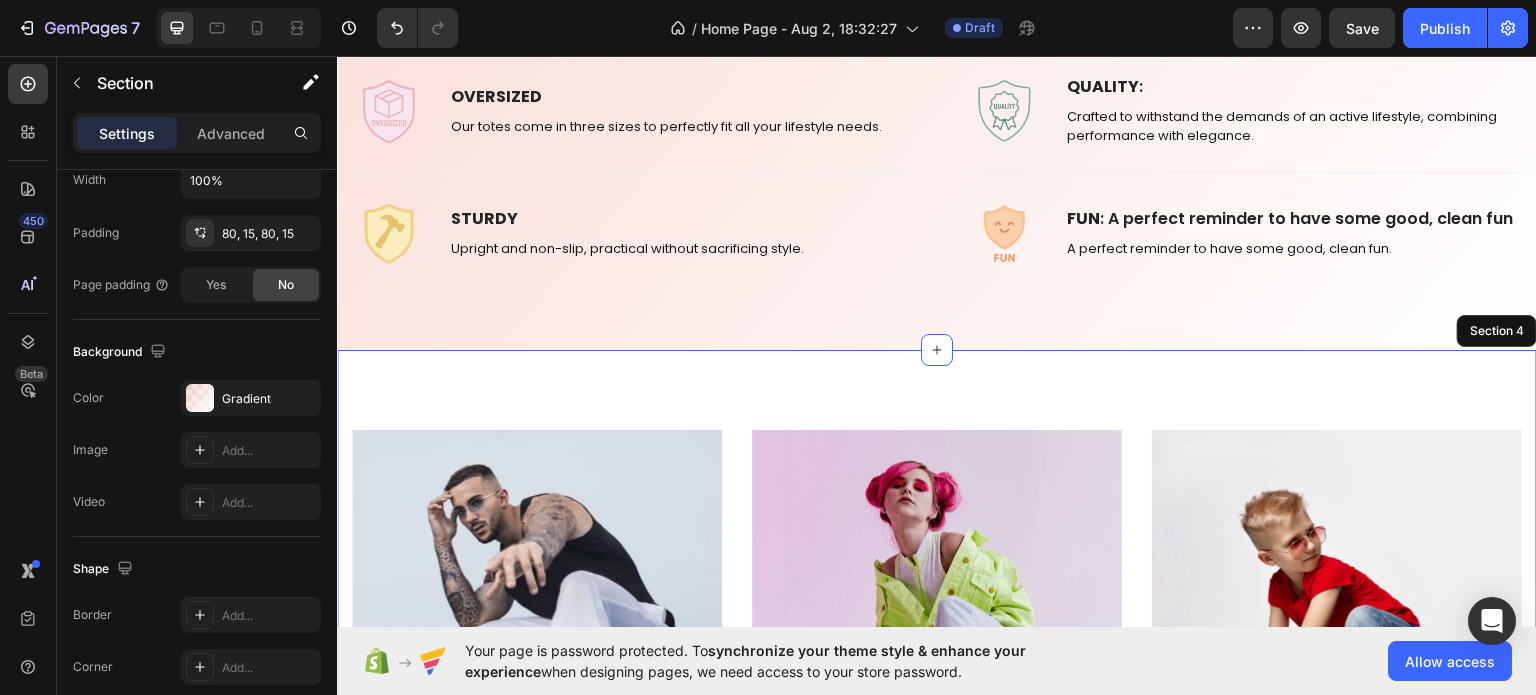click on "MEN’S Text block Row Row Hero Banner WOMEN’S Text block Row Row Hero Banner KID’S Text block Row Row Hero Banner Row Section 4" at bounding box center [937, 660] 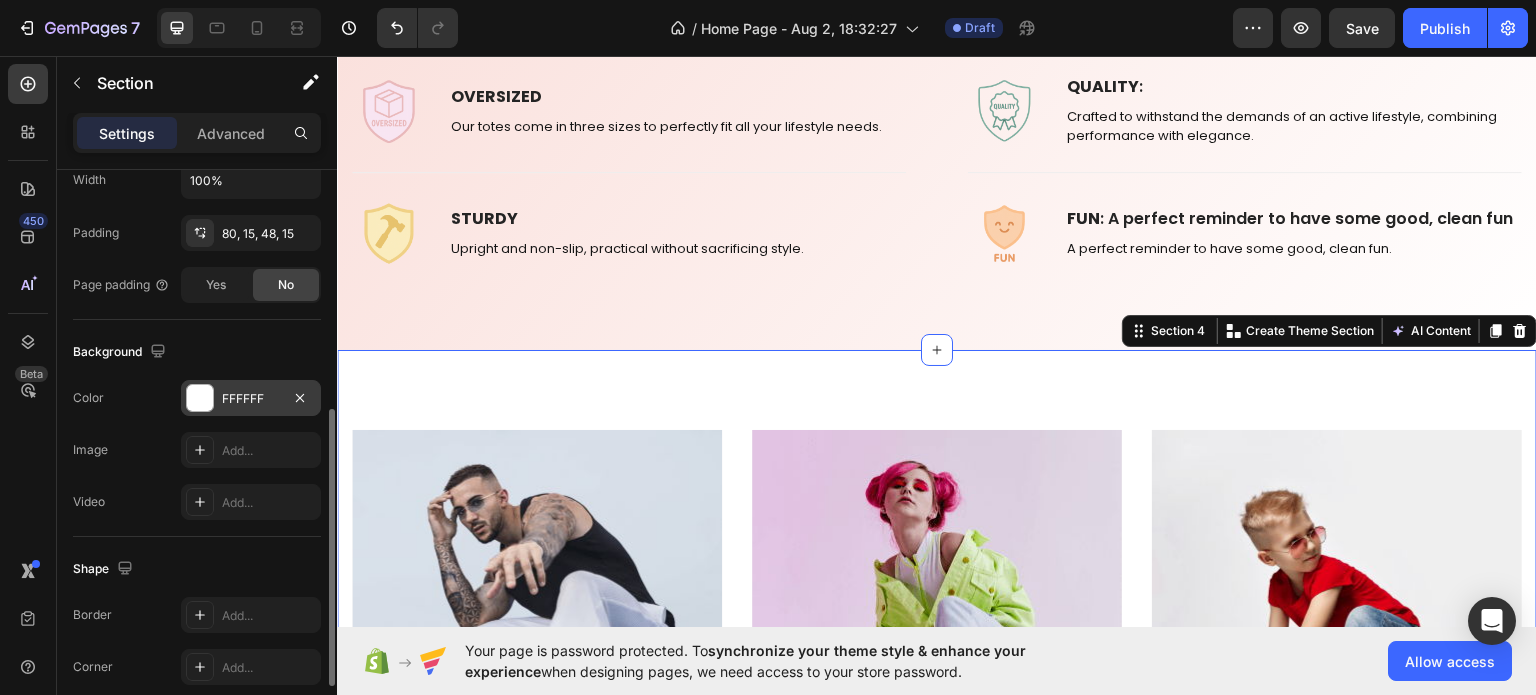 click on "FFFFFF" at bounding box center (251, 399) 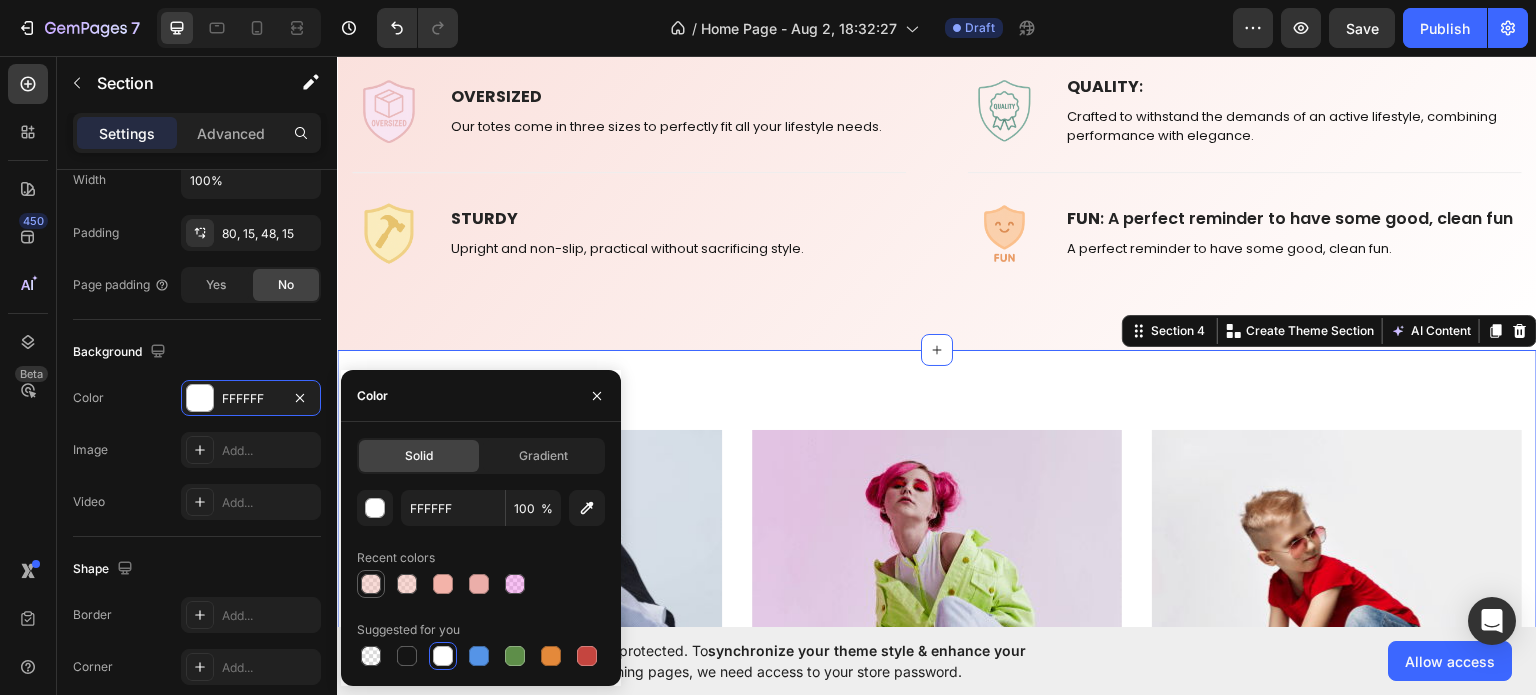 click at bounding box center (371, 584) 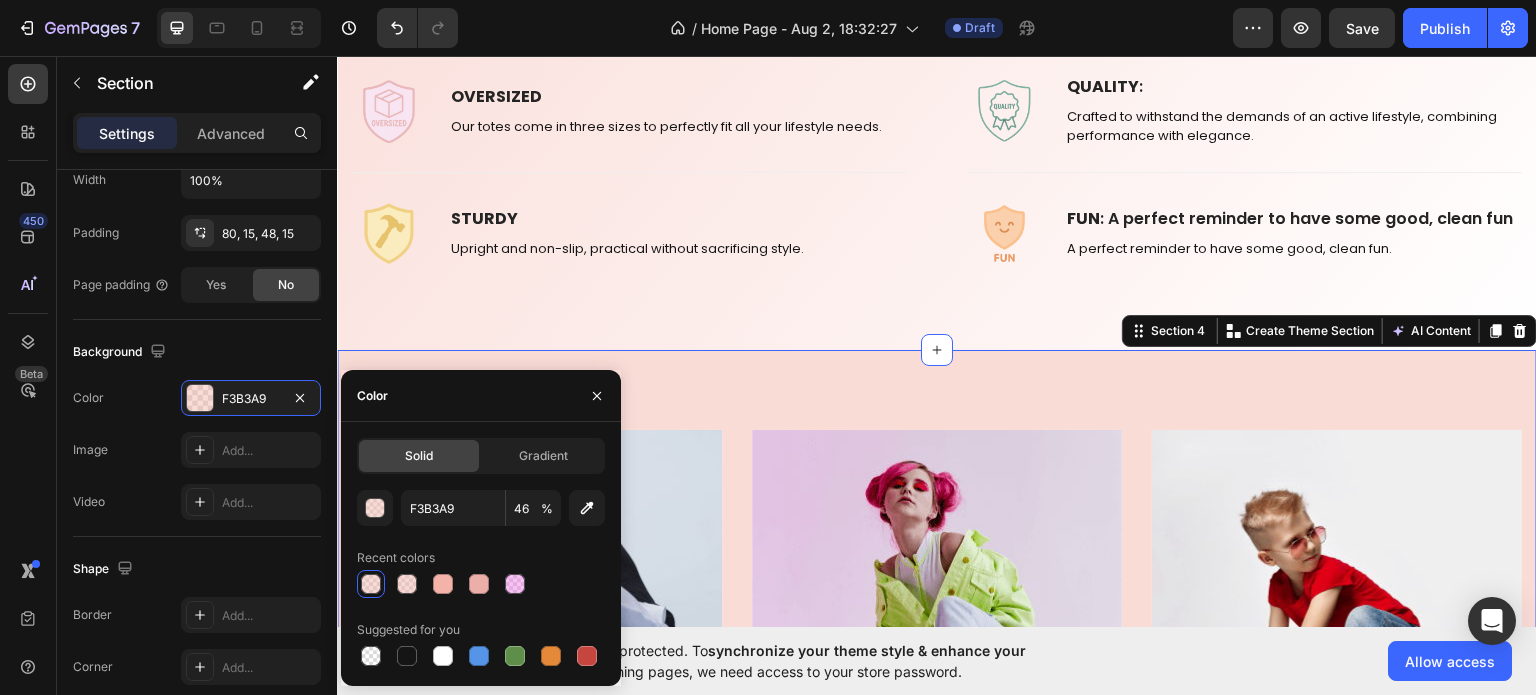 scroll, scrollTop: 1200, scrollLeft: 0, axis: vertical 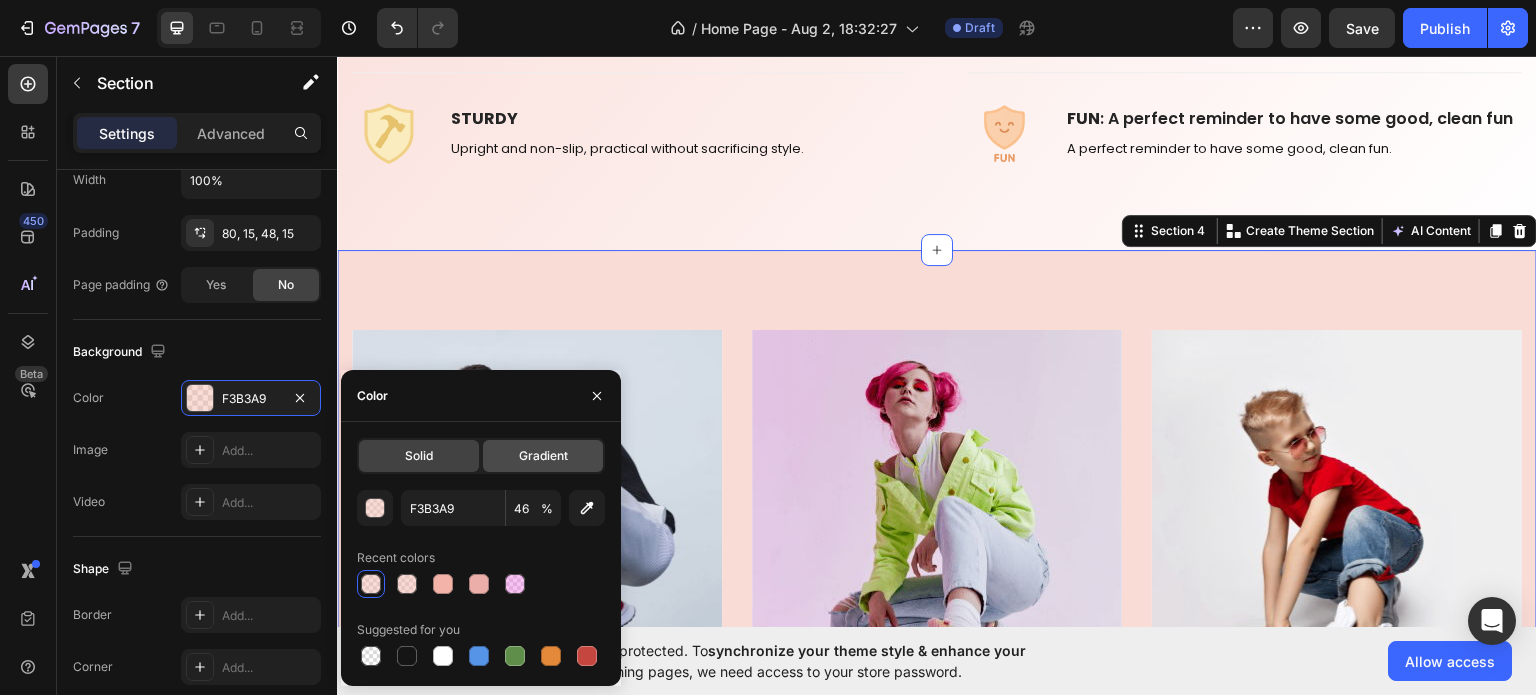 click on "Gradient" 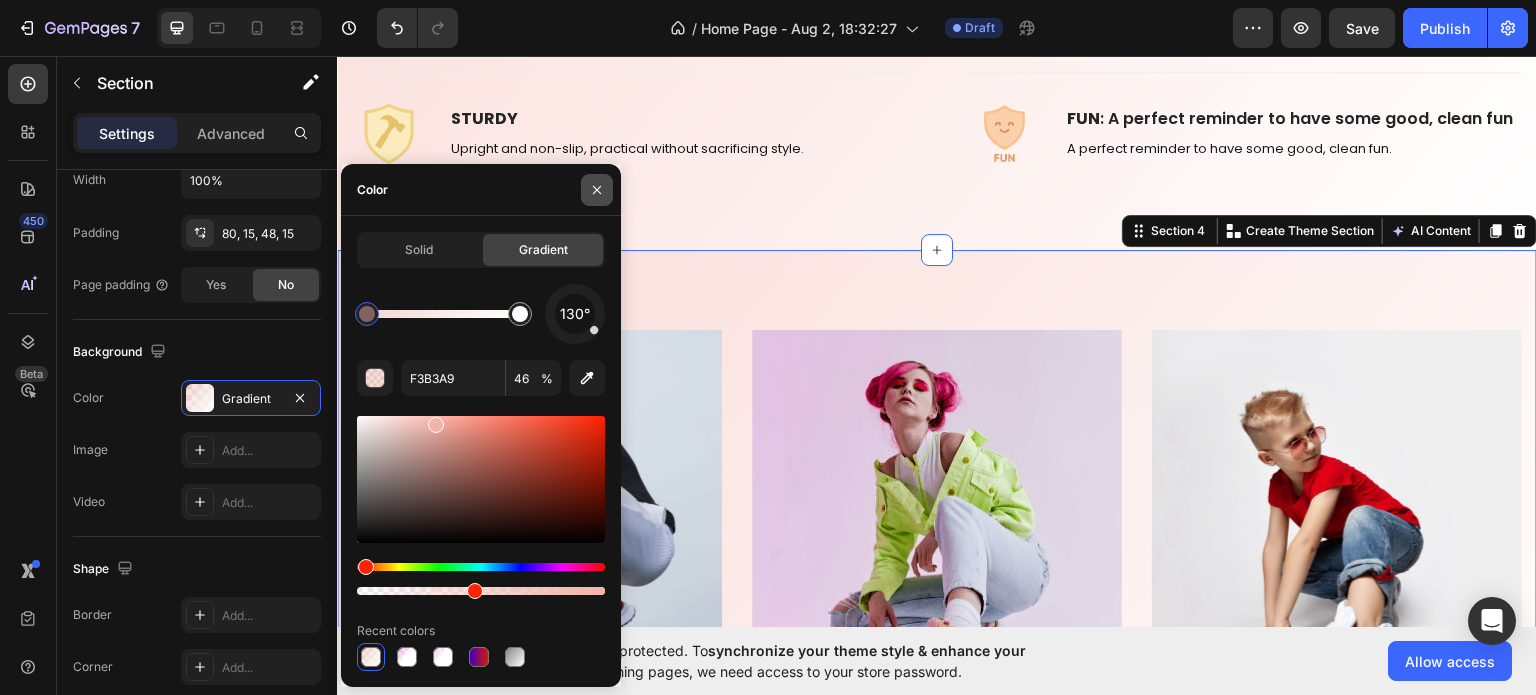 click 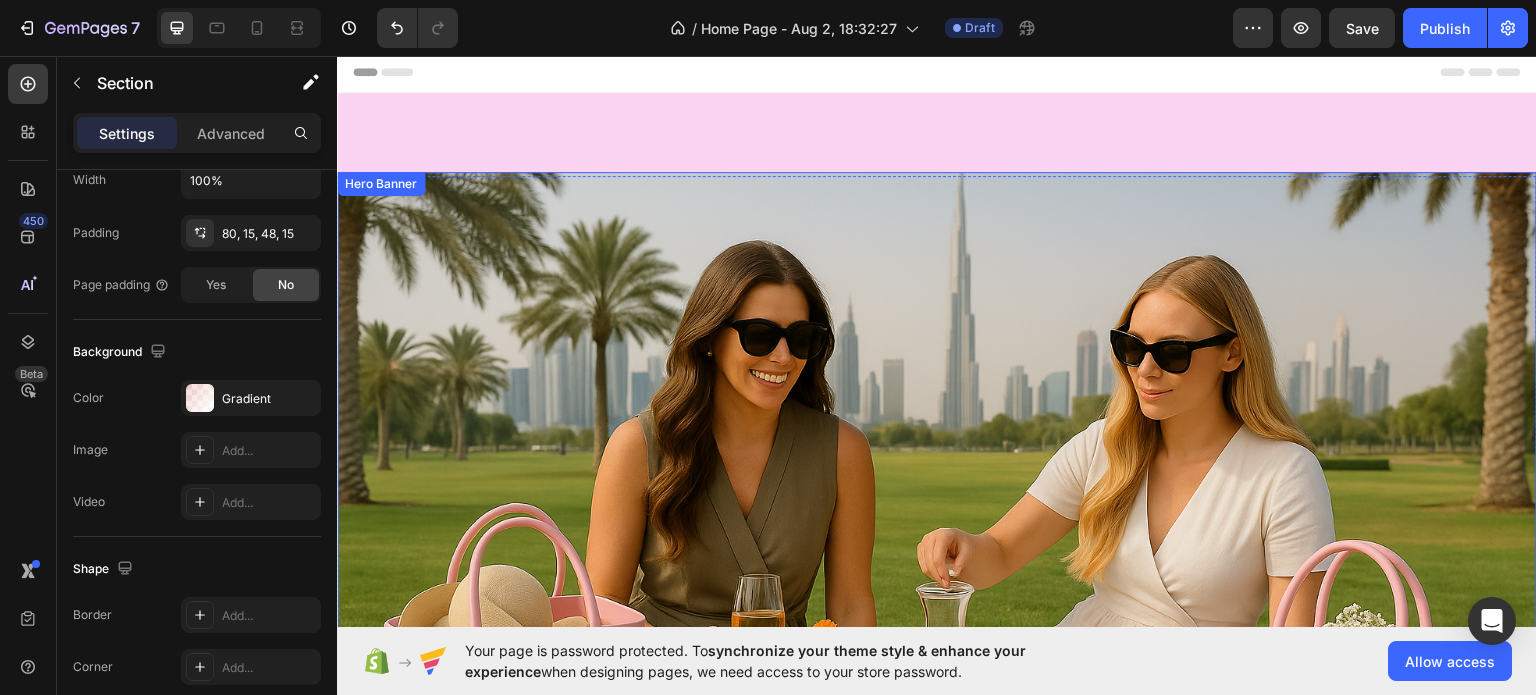 scroll, scrollTop: 0, scrollLeft: 0, axis: both 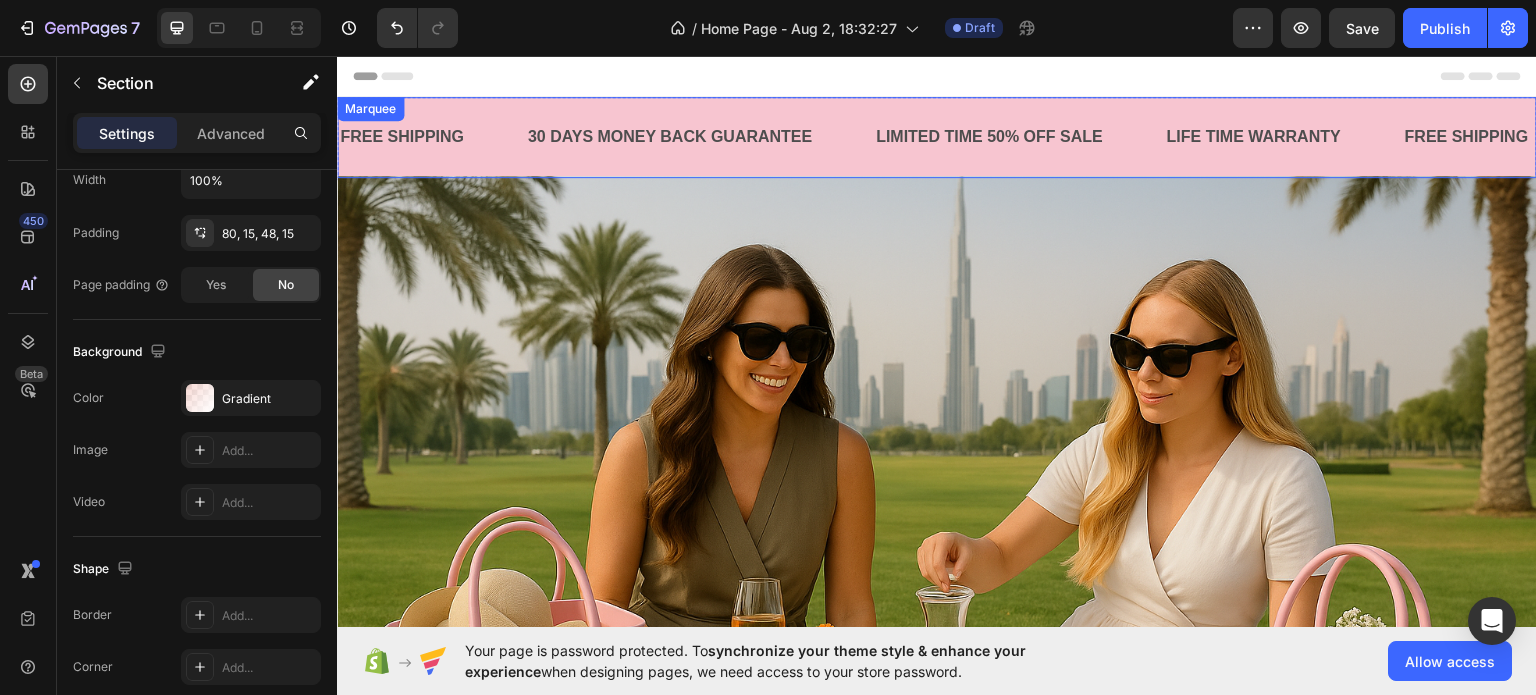 click on "FREE SHIPPING Text Block 30 DAYS MONEY BACK GUARANTEE Text Block LIMITED TIME 50% OFF SALE Text Block LIFE TIME WARRANTY Text Block FREE SHIPPING Text Block 30 DAYS MONEY BACK GUARANTEE Text Block LIMITED TIME 50% OFF SALE Text Block LIFE TIME WARRANTY Text Block FREE SHIPPING Text Block 30 DAYS MONEY BACK GUARANTEE Text Block LIMITED TIME 50% OFF SALE Text Block LIFE TIME WARRANTY Text Block FREE SHIPPING Text Block 30 DAYS MONEY BACK GUARANTEE Text Block LIMITED TIME 50% OFF SALE Text Block LIFE TIME WARRANTY Text Block FREE SHIPPING Text Block 30 DAYS MONEY BACK GUARANTEE Text Block LIMITED TIME 50% OFF SALE Text Block LIFE TIME WARRANTY Text Block FREE SHIPPING Text Block 30 DAYS MONEY BACK GUARANTEE Text Block LIMITED TIME 50% OFF SALE Text Block LIFE TIME WARRANTY Text Block Marquee" at bounding box center (937, 136) 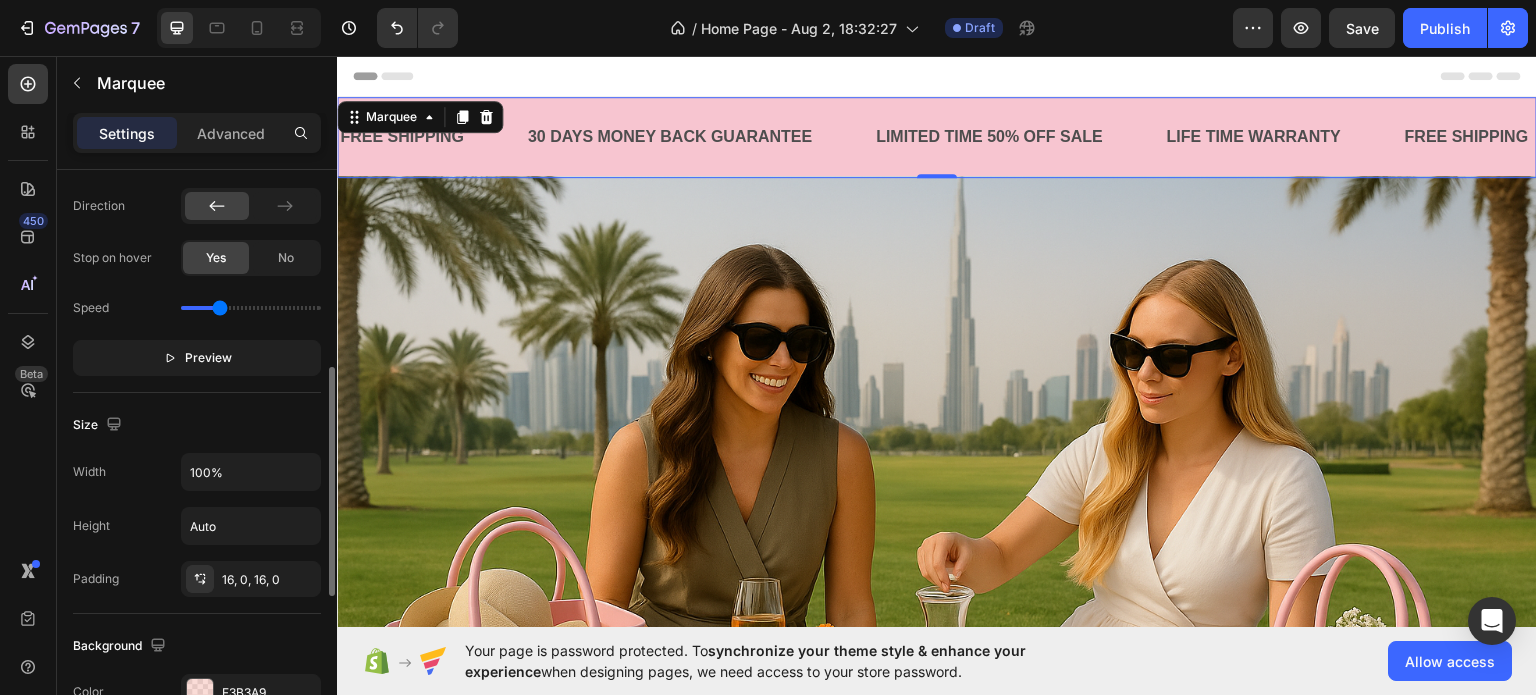 scroll, scrollTop: 700, scrollLeft: 0, axis: vertical 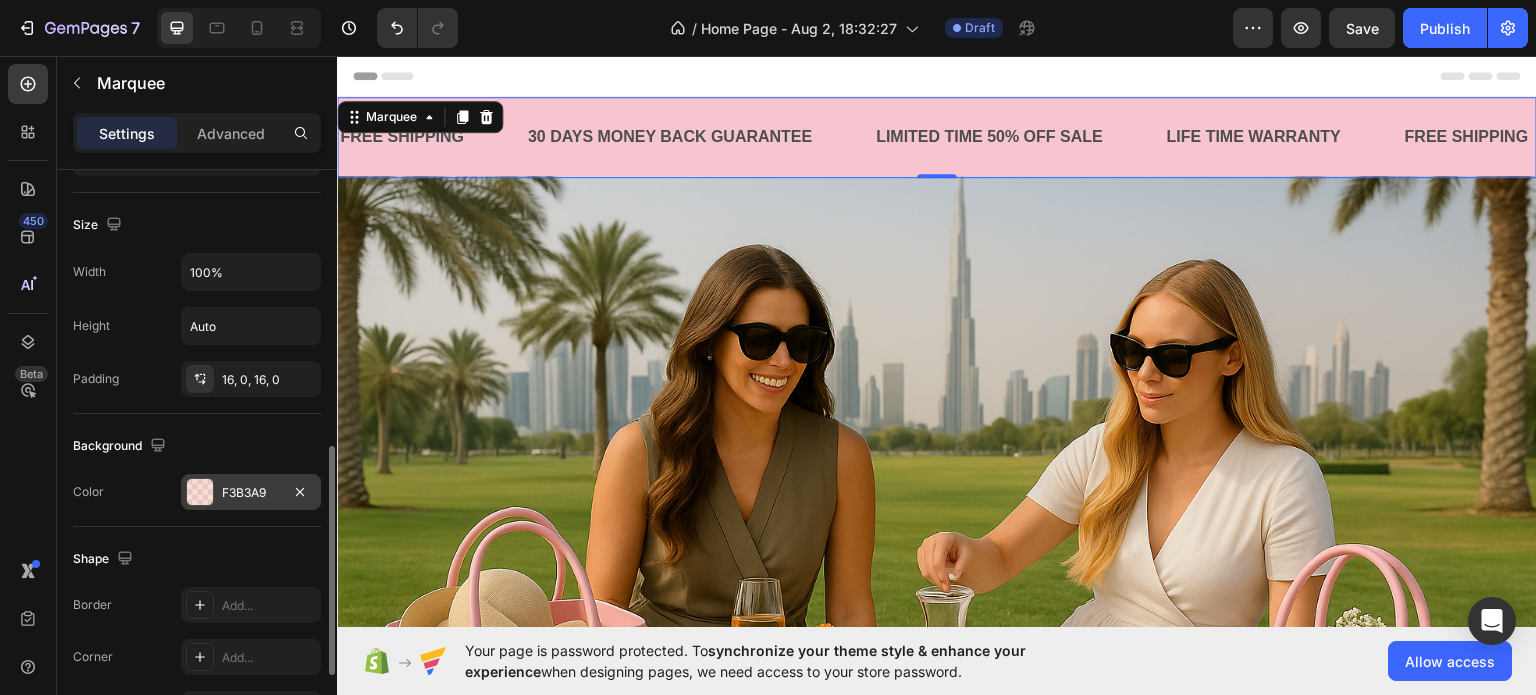 click on "F3B3A9" at bounding box center [251, 493] 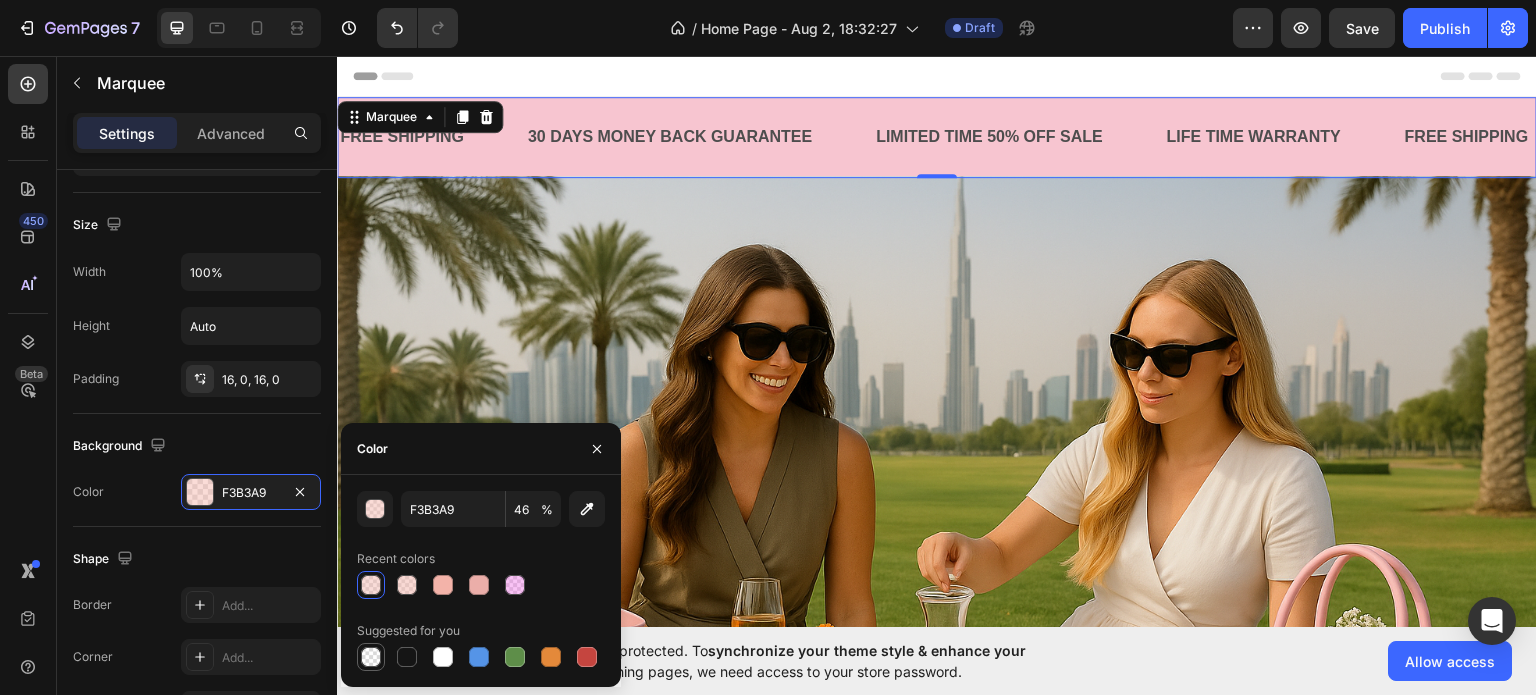 click at bounding box center [371, 657] 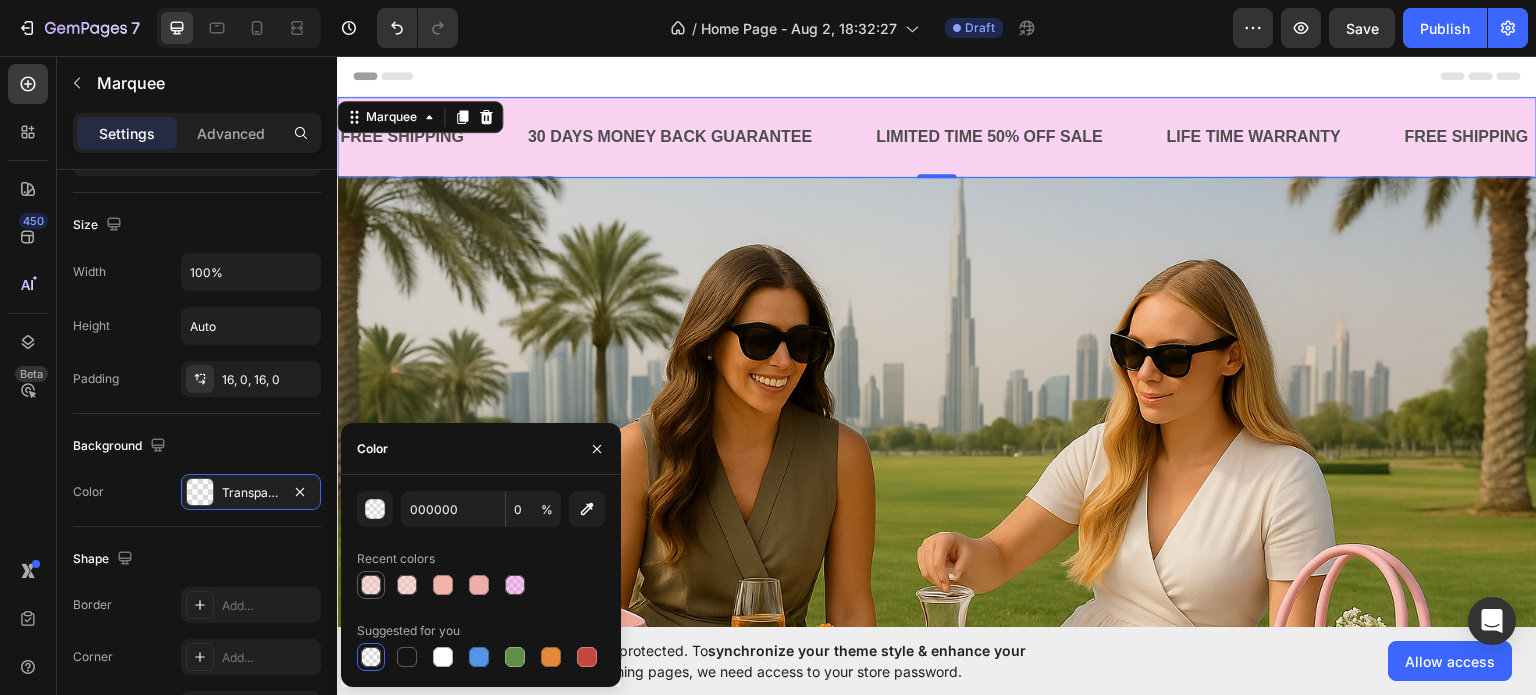 click at bounding box center [371, 585] 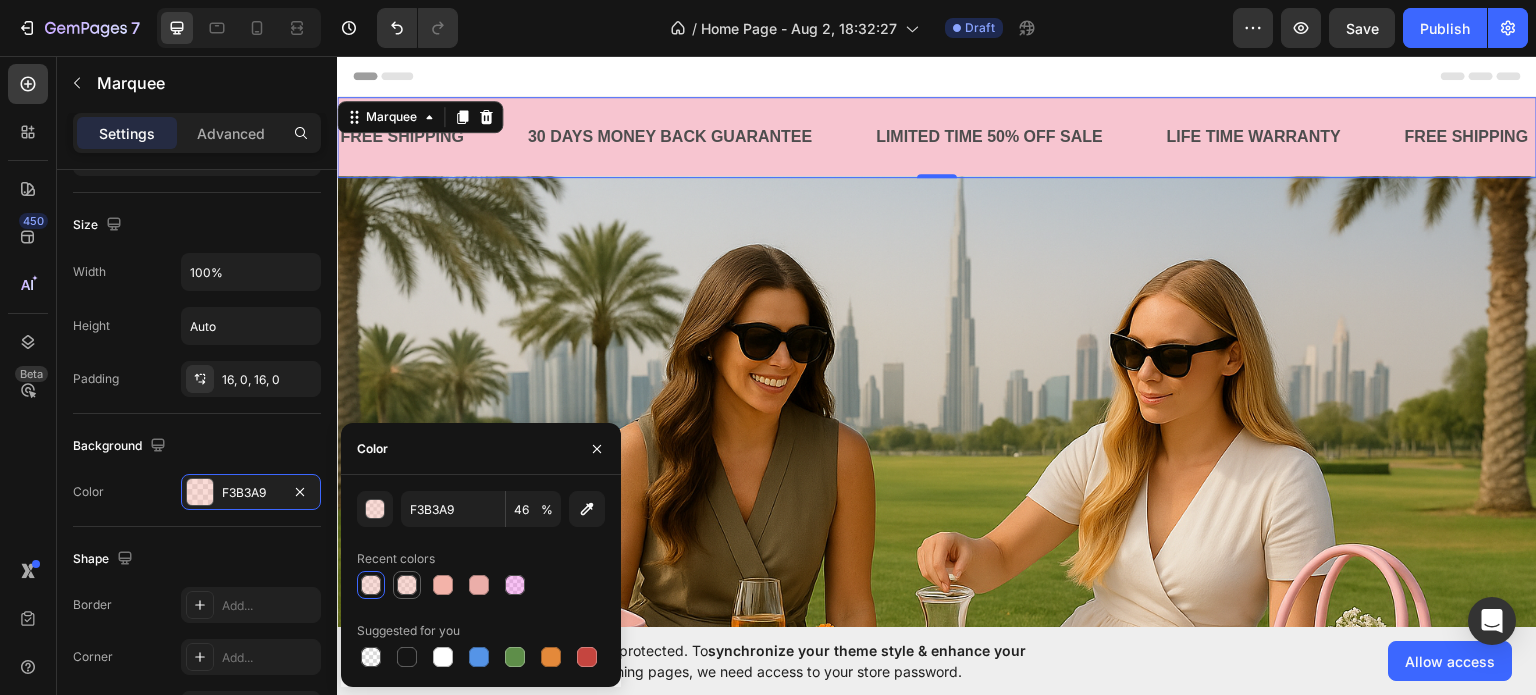 click at bounding box center (407, 585) 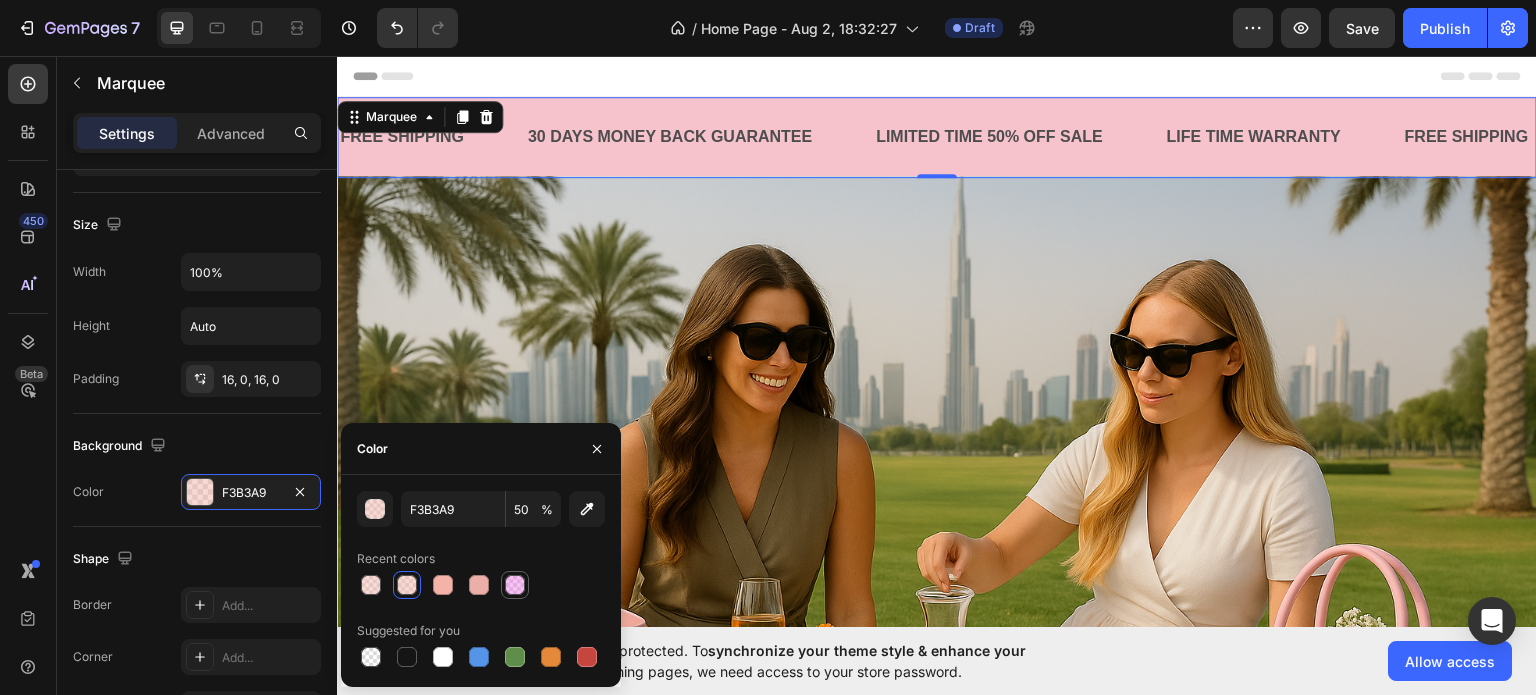 click at bounding box center [515, 585] 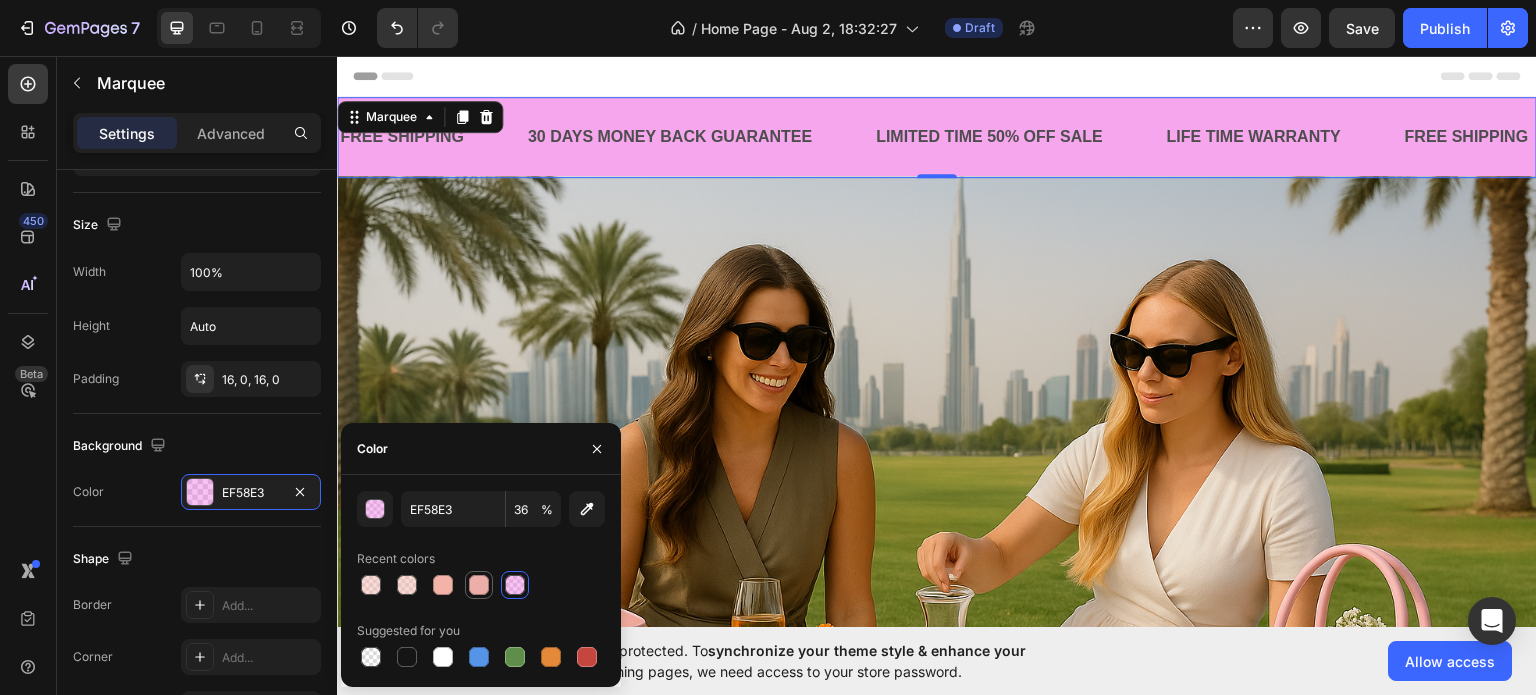 click at bounding box center [479, 585] 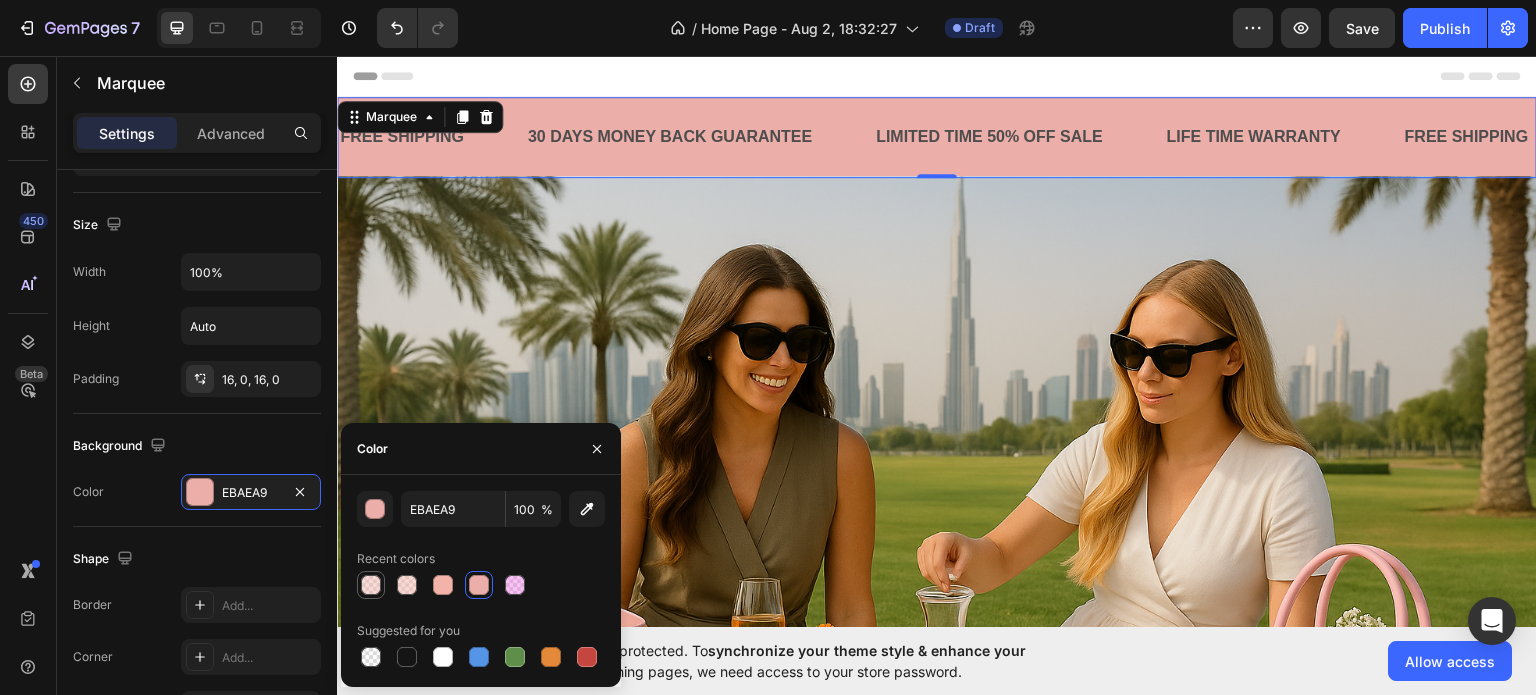 click at bounding box center (371, 585) 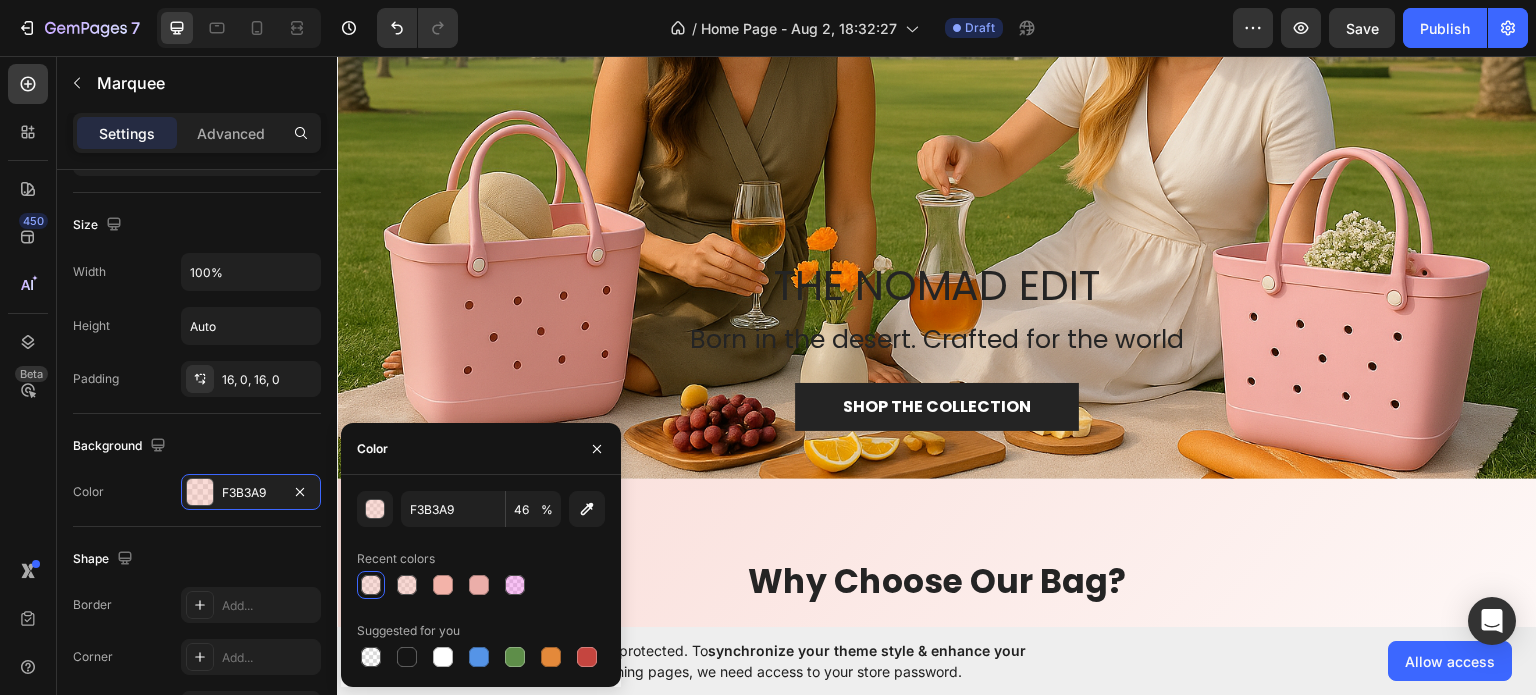 scroll, scrollTop: 500, scrollLeft: 0, axis: vertical 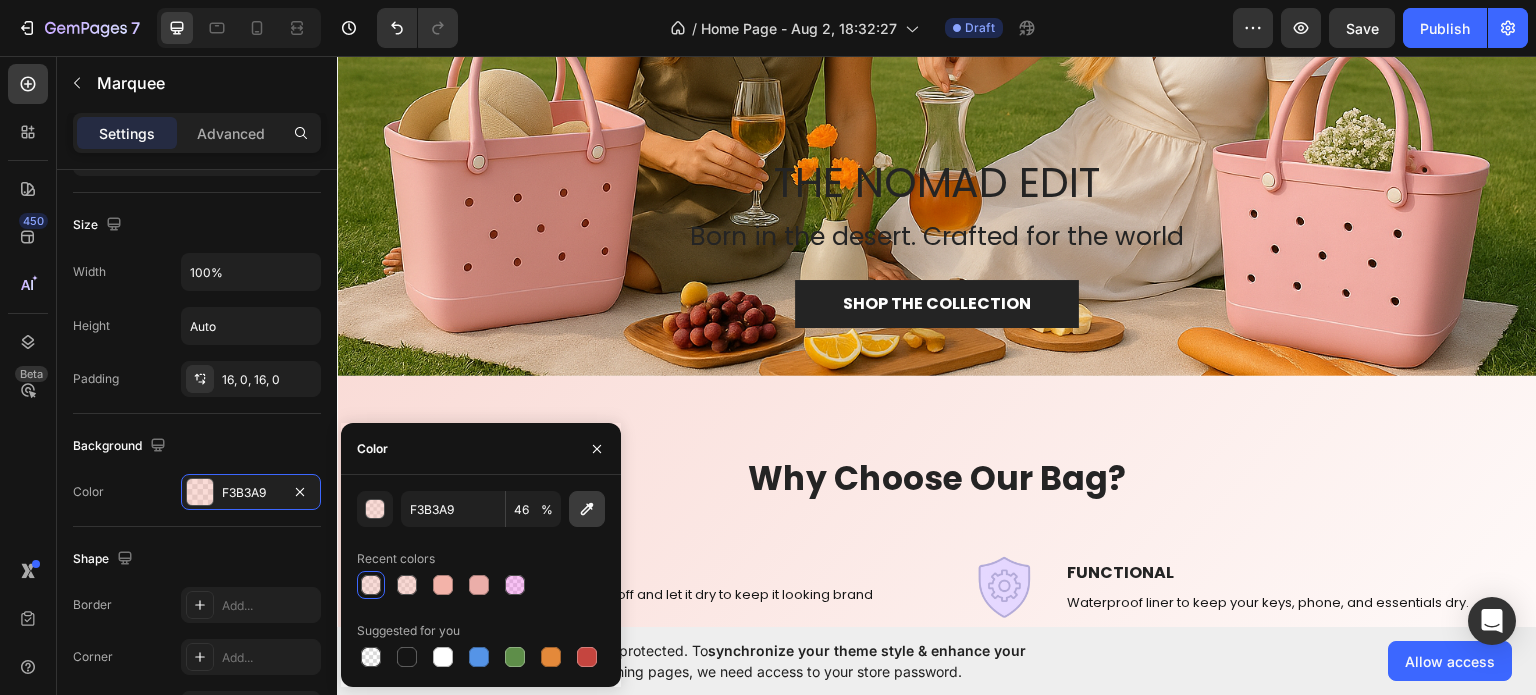 click 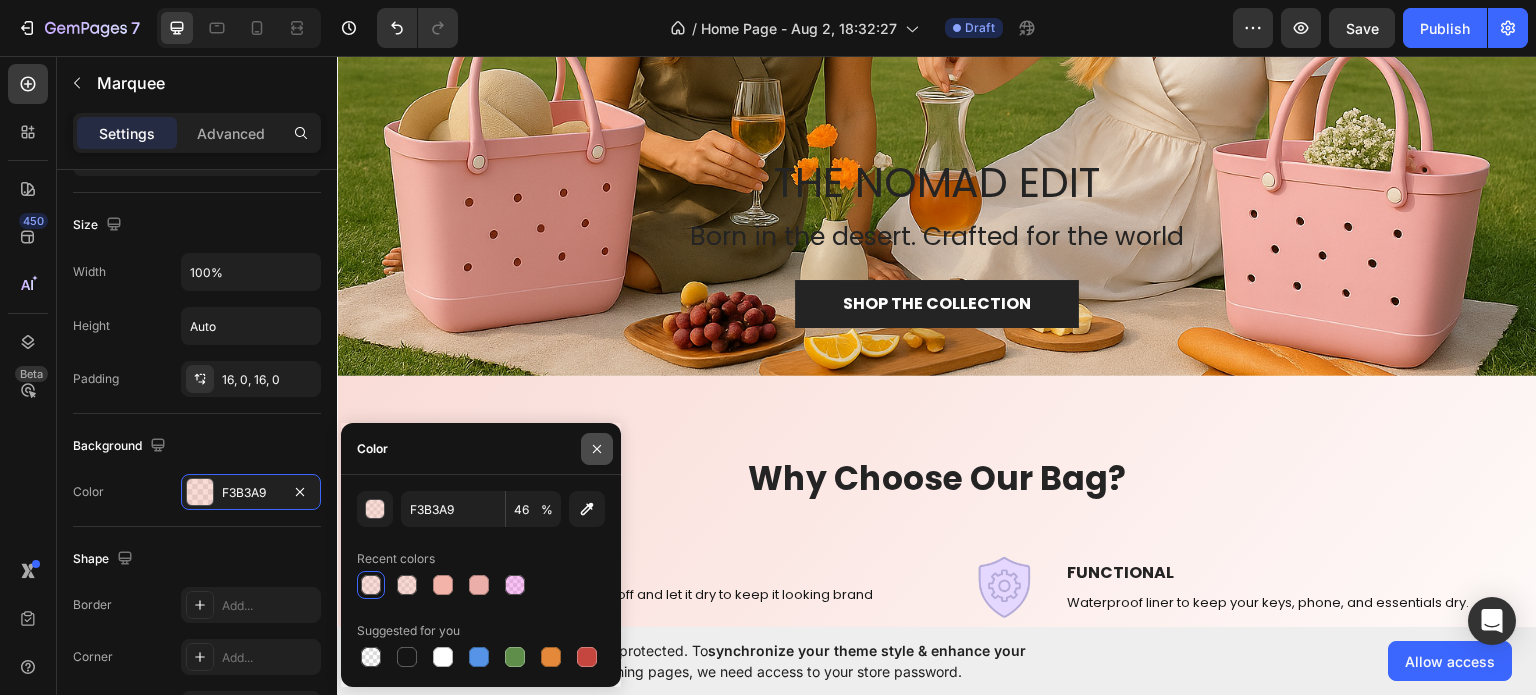 type on "151515" 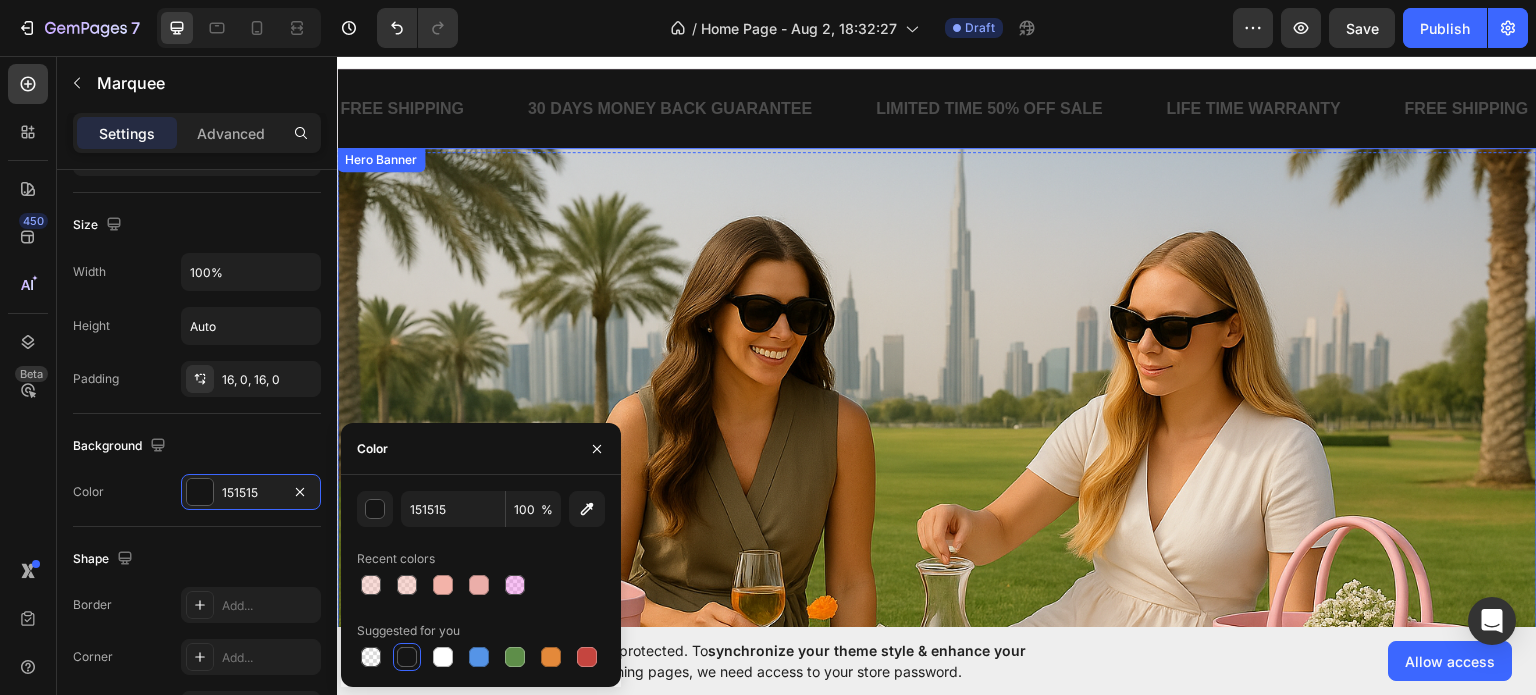 scroll, scrollTop: 0, scrollLeft: 0, axis: both 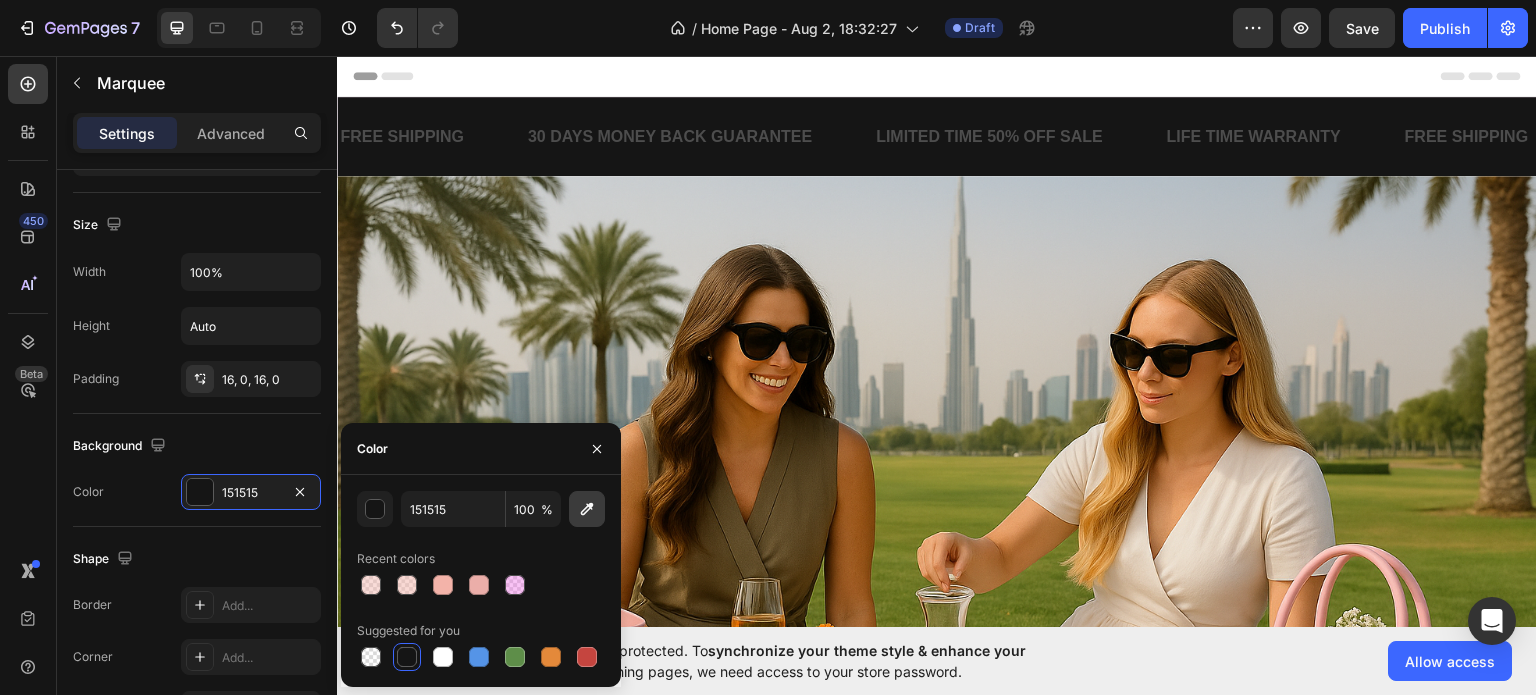 click 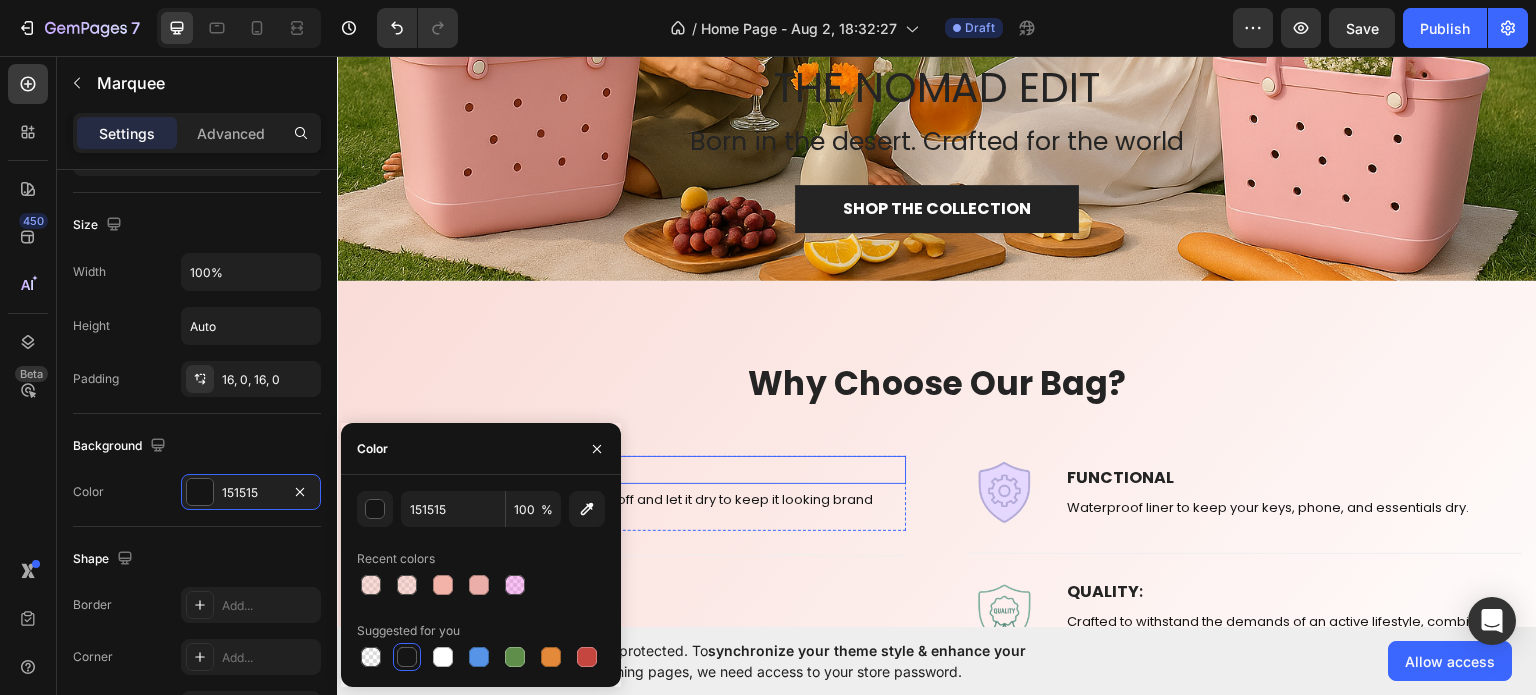 scroll, scrollTop: 600, scrollLeft: 0, axis: vertical 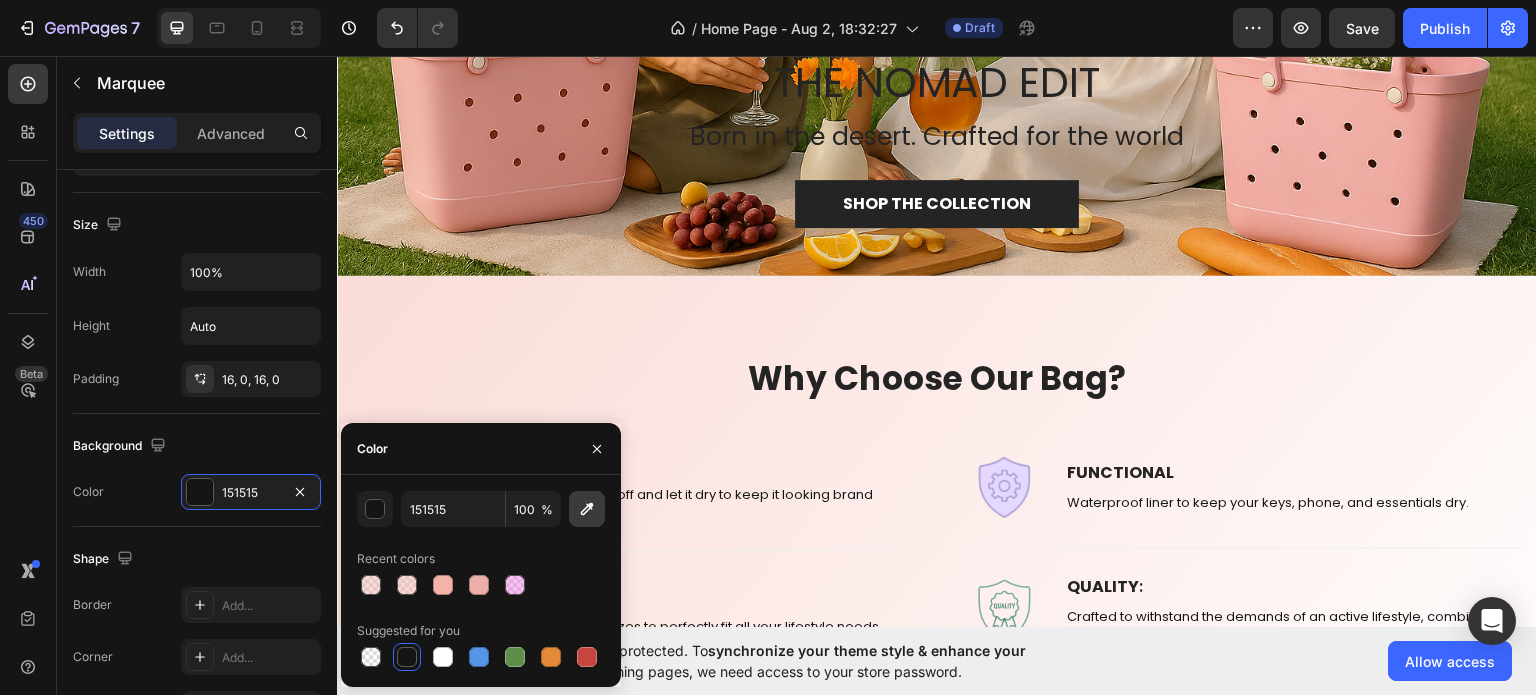 click at bounding box center (587, 509) 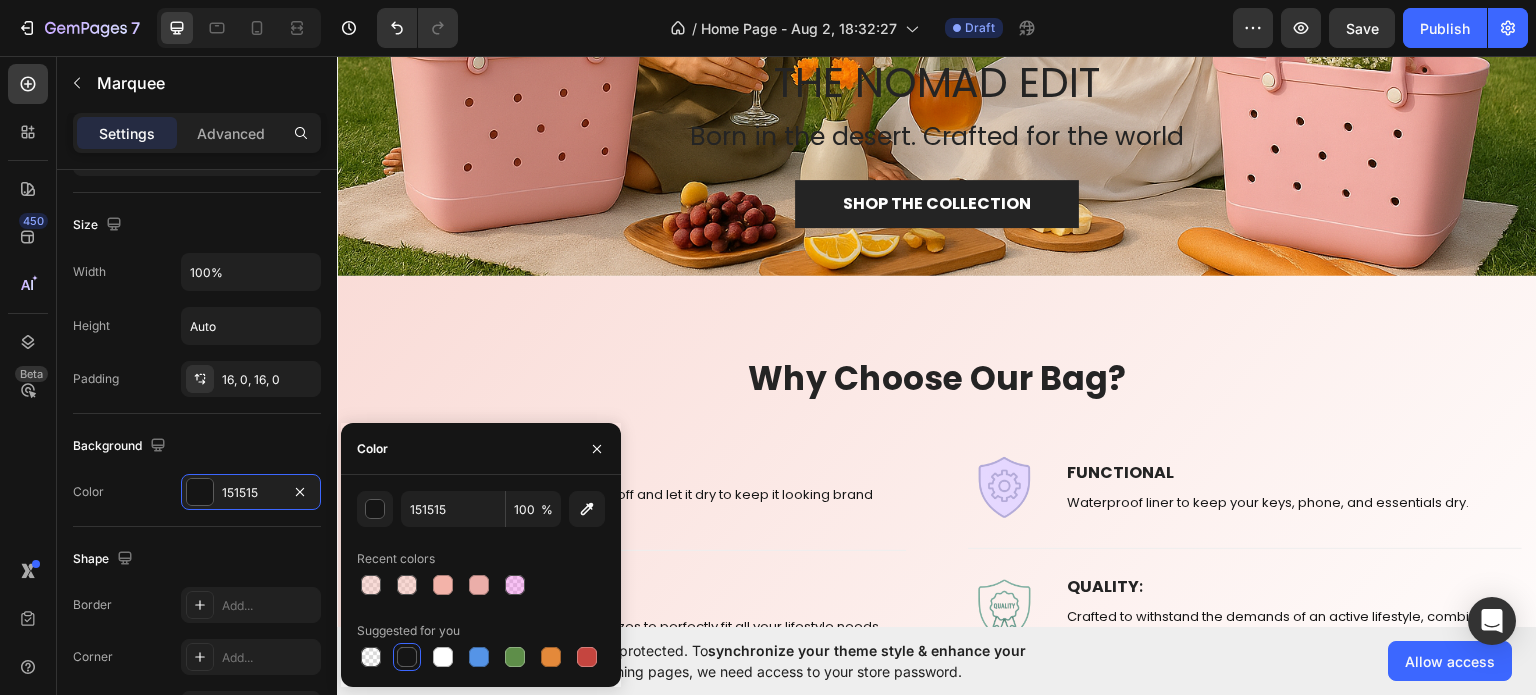 type on "F9DEDA" 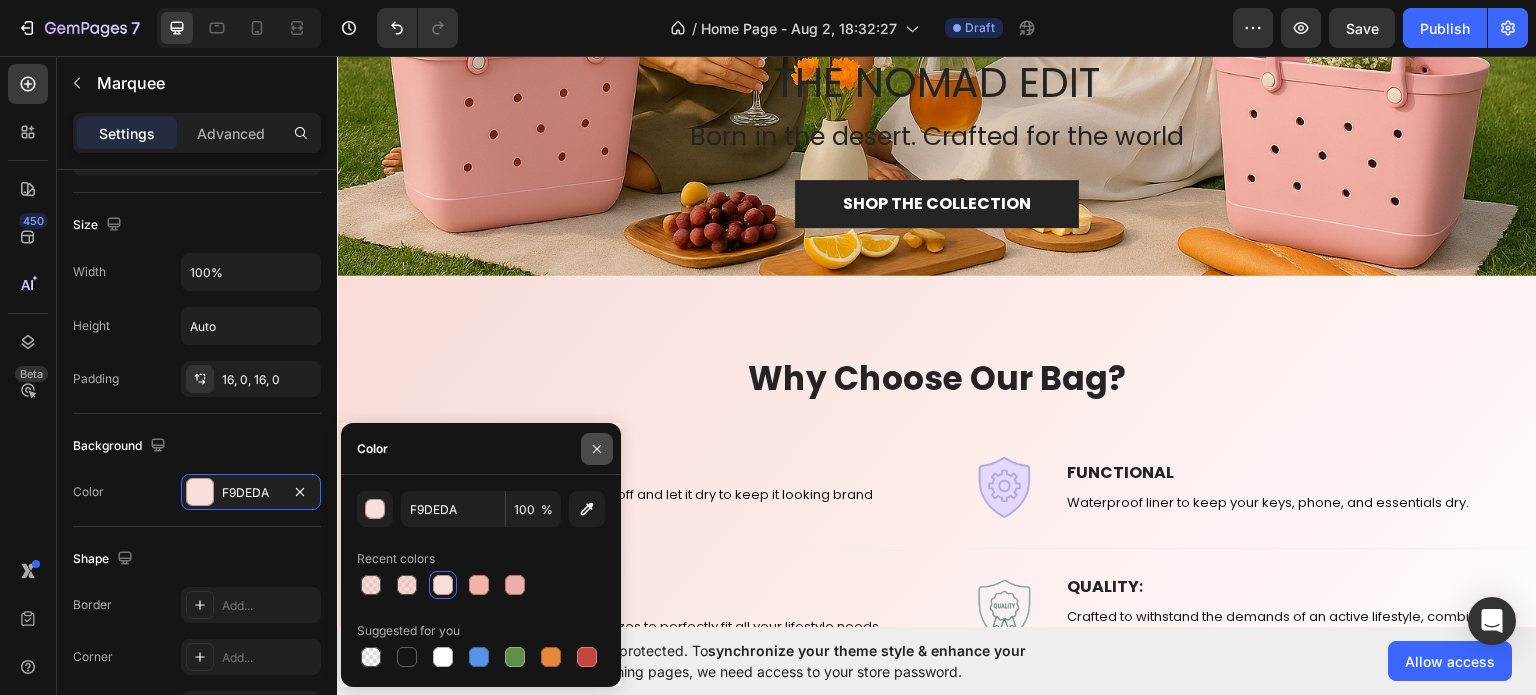click 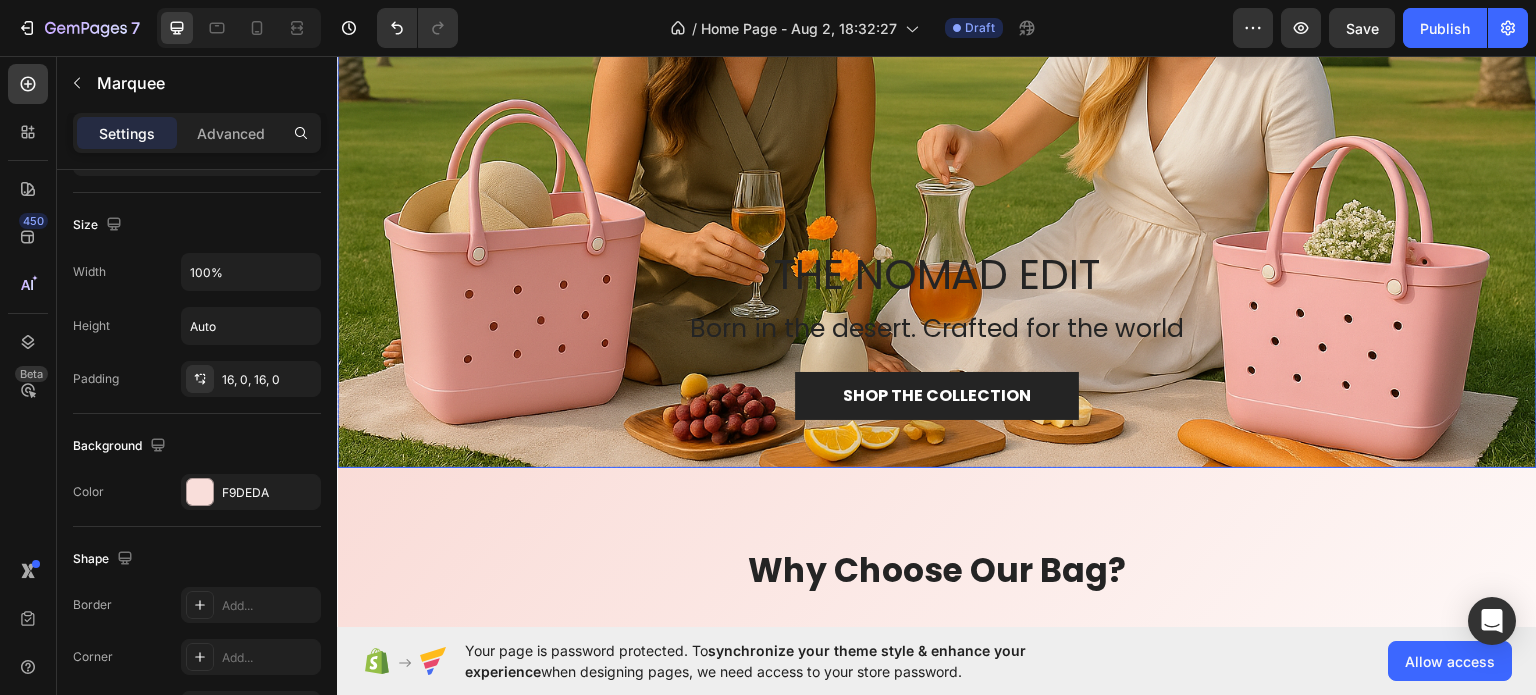 scroll, scrollTop: 300, scrollLeft: 0, axis: vertical 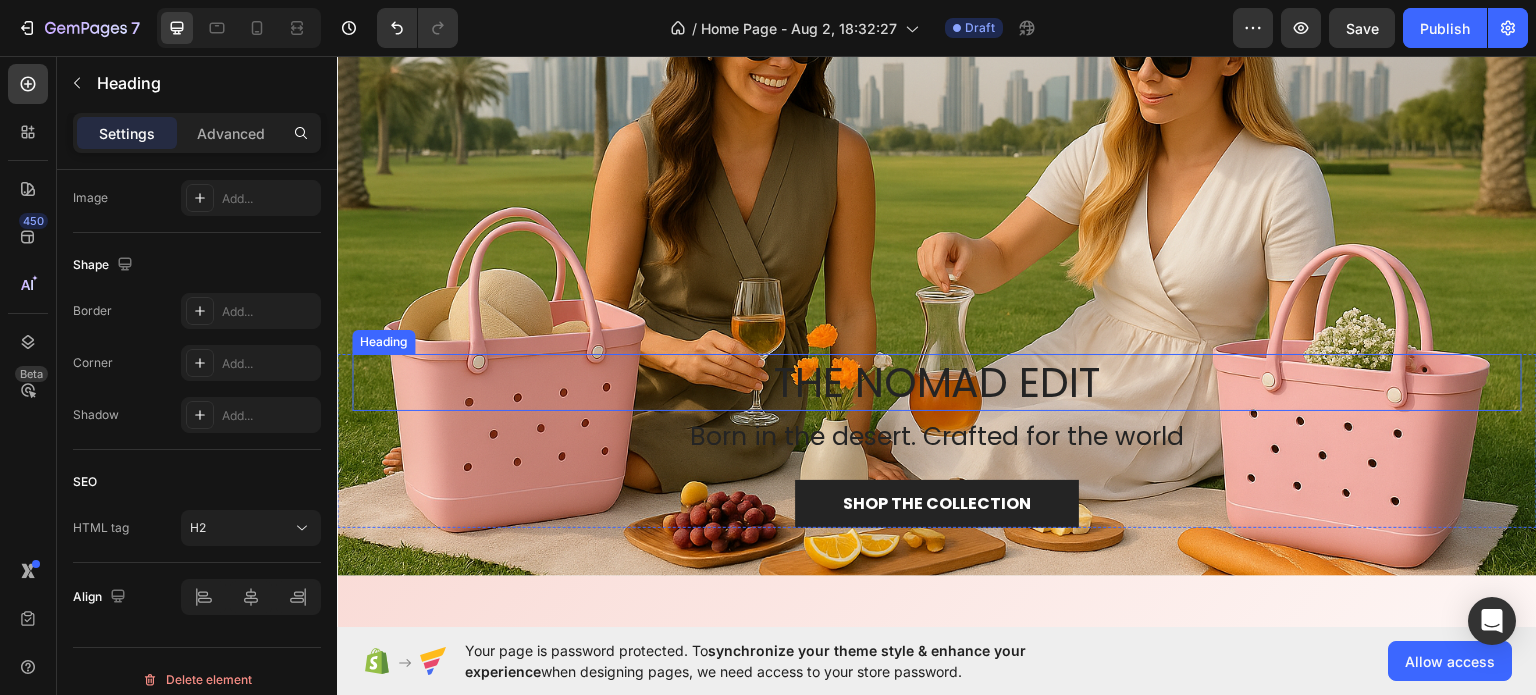 click on "THE NOMAD EDIT" at bounding box center [937, 381] 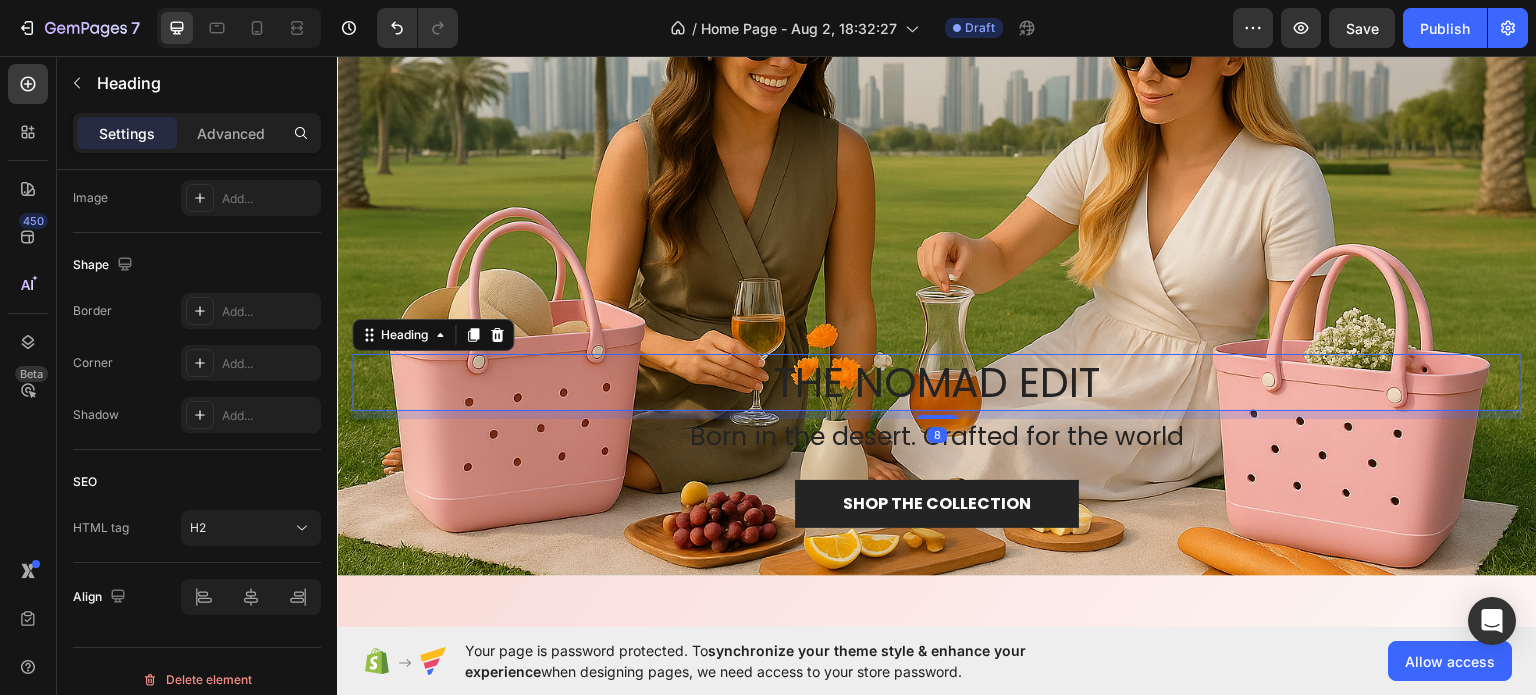 scroll, scrollTop: 0, scrollLeft: 0, axis: both 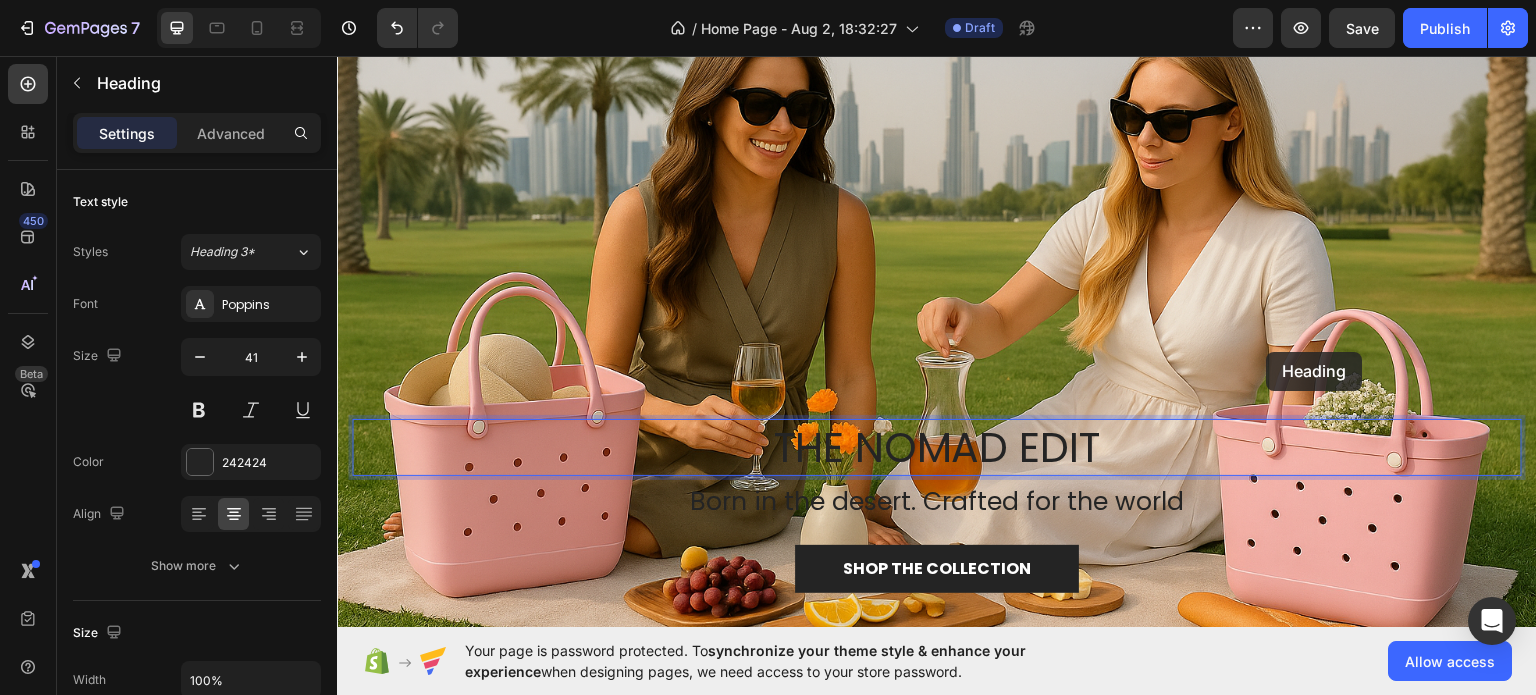 drag, startPoint x: 1274, startPoint y: 391, endPoint x: 1267, endPoint y: 351, distance: 40.60788 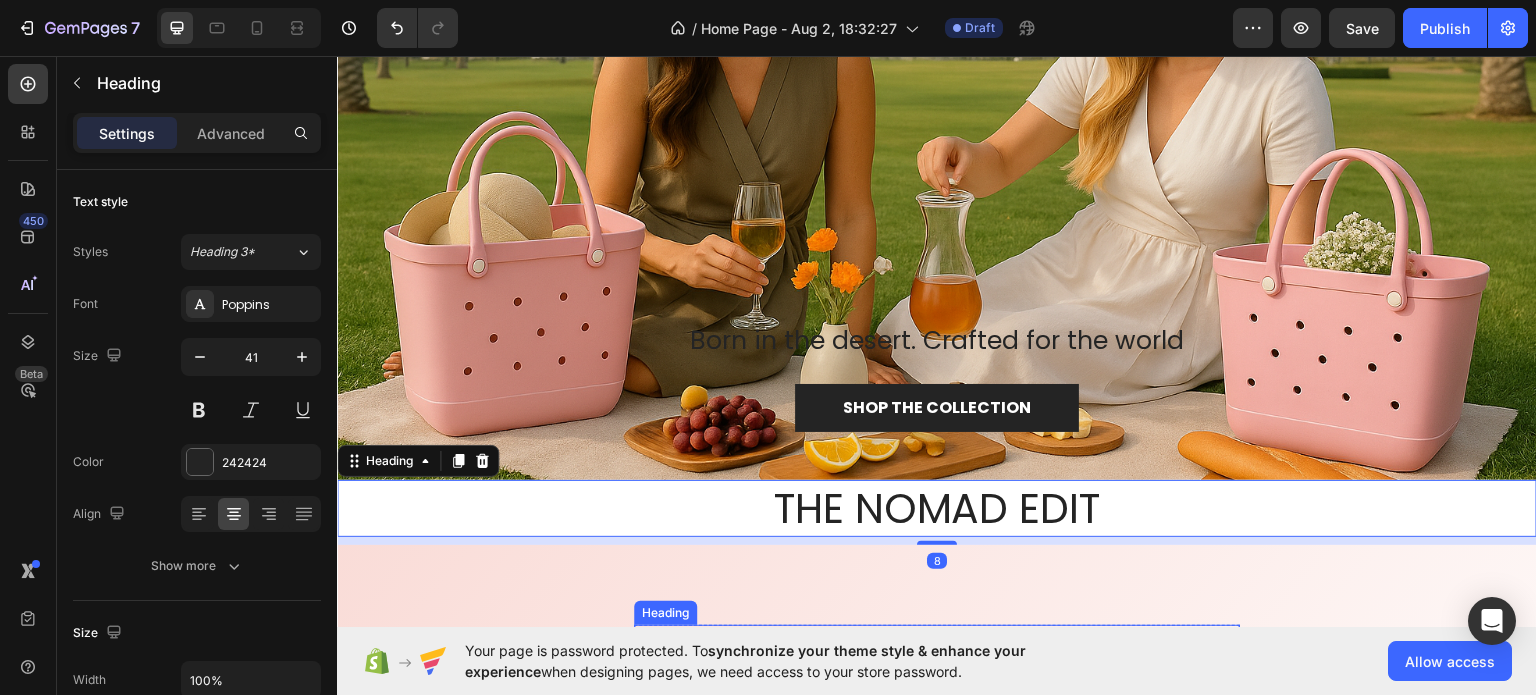 scroll, scrollTop: 335, scrollLeft: 0, axis: vertical 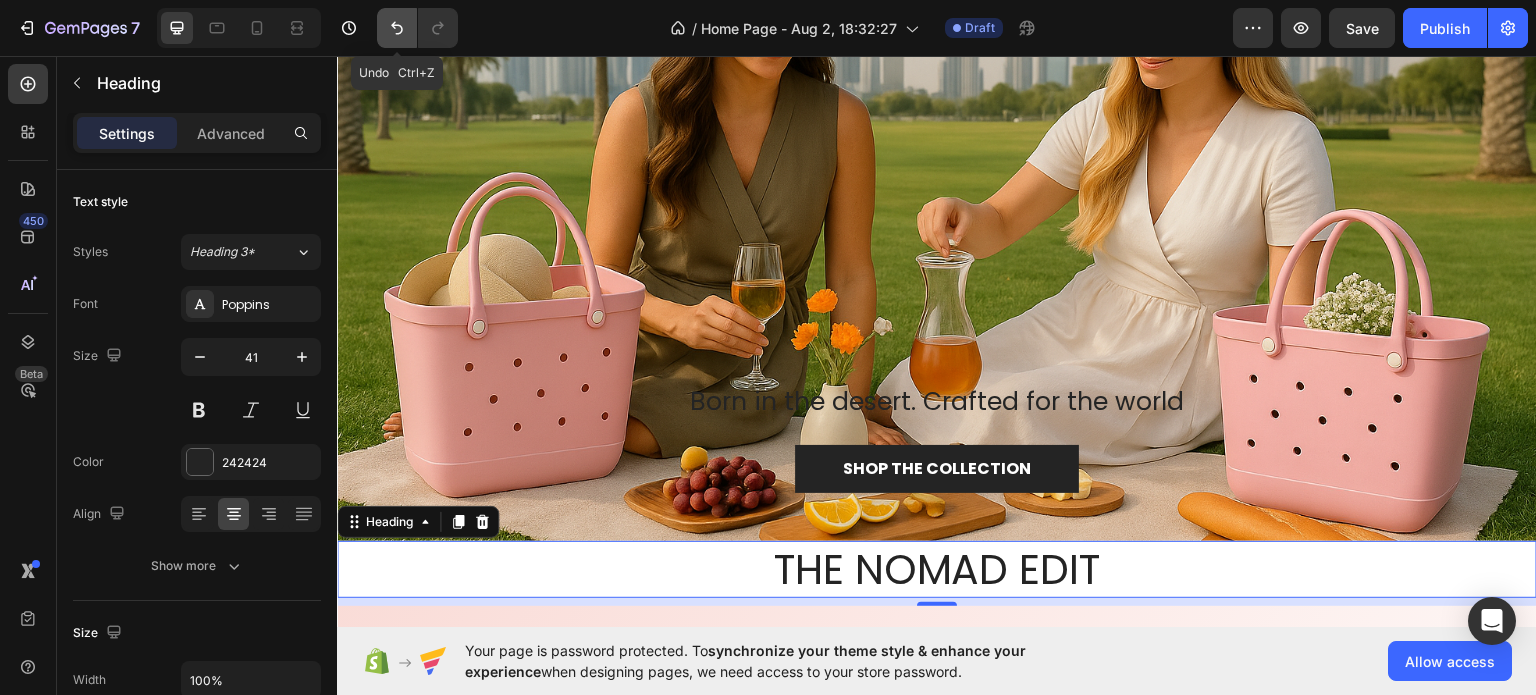 click 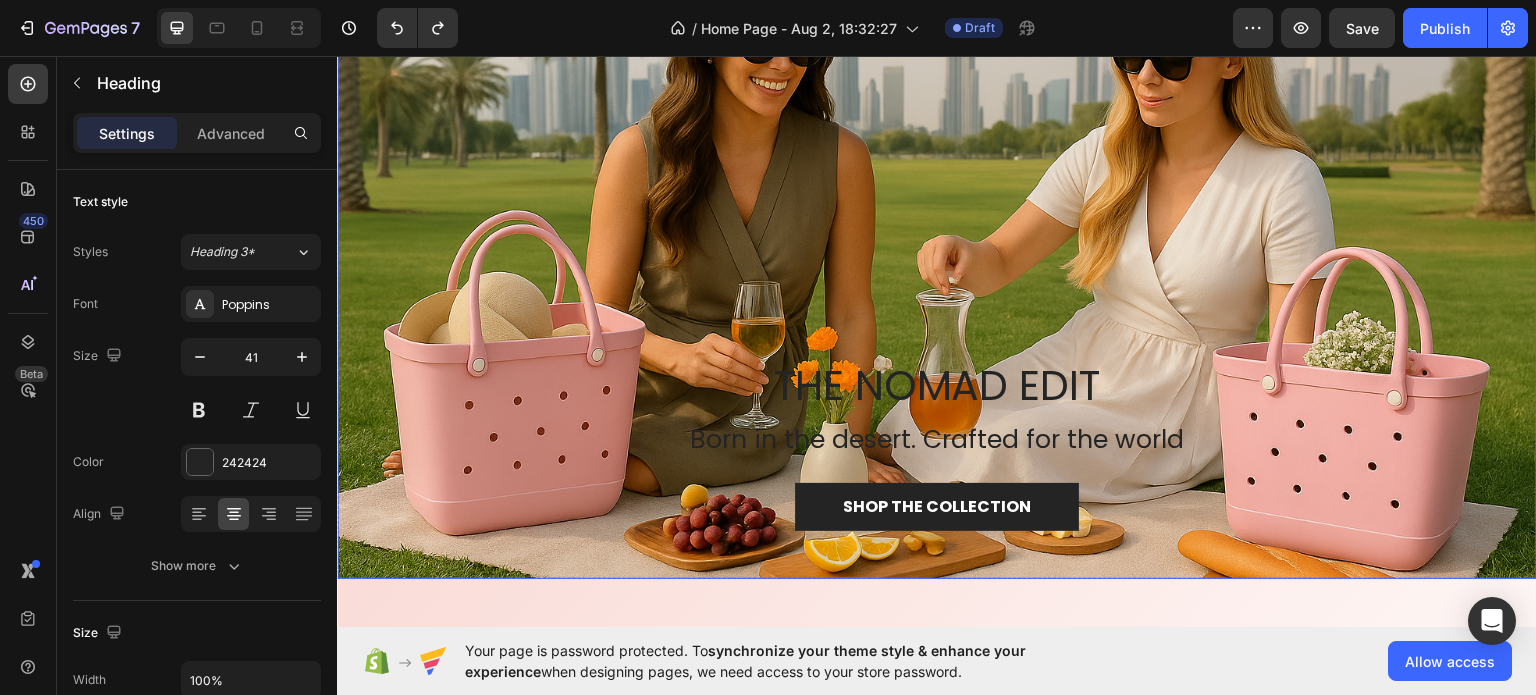 scroll, scrollTop: 300, scrollLeft: 0, axis: vertical 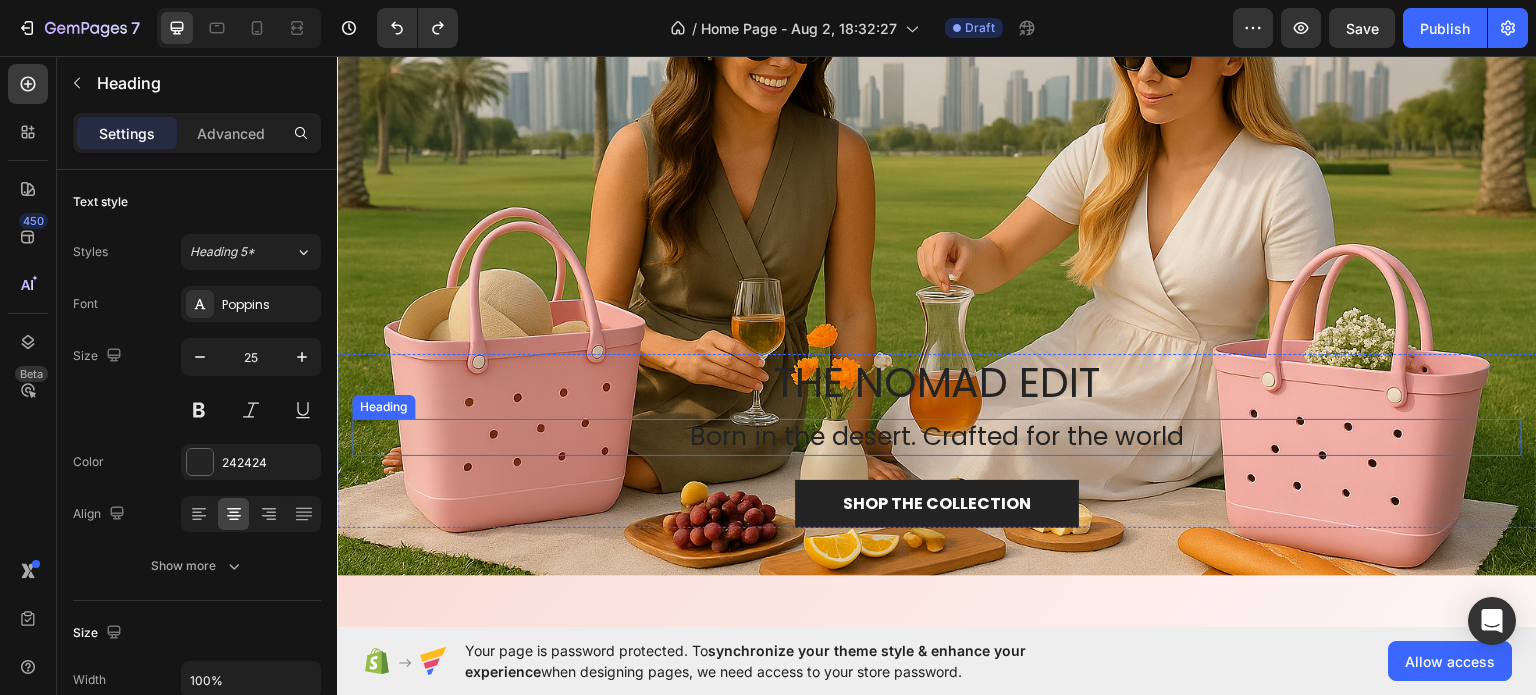 click on "Born in the desert. Crafted for the world" at bounding box center (937, 436) 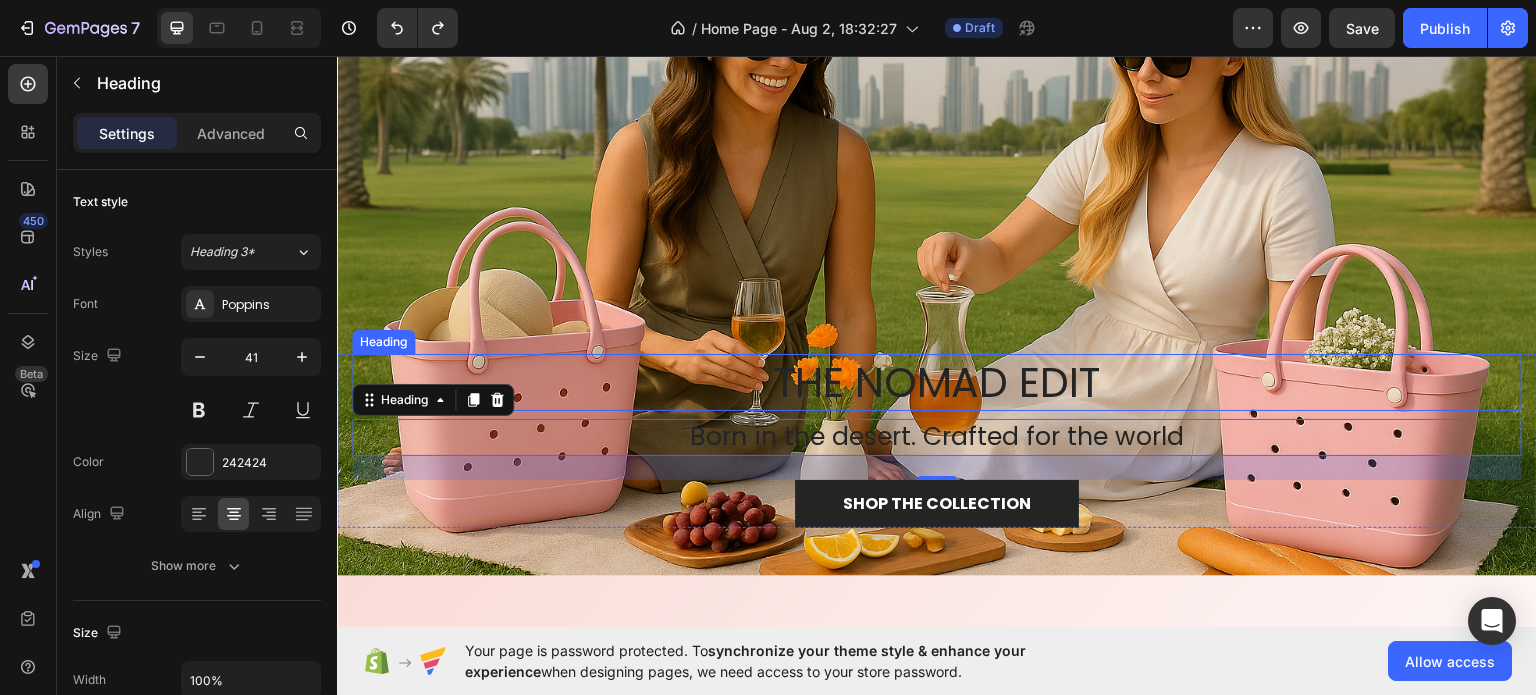 click on "THE NOMAD EDIT" at bounding box center [937, 381] 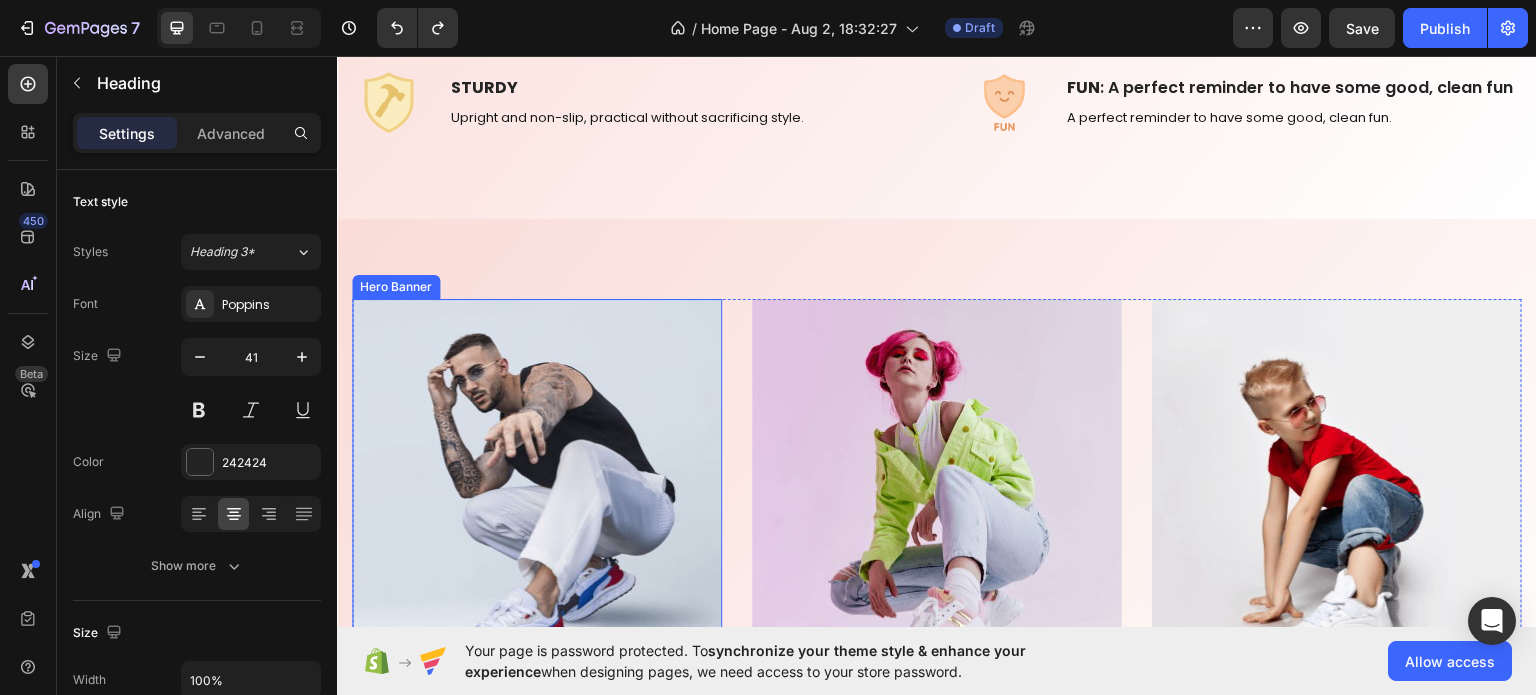 scroll, scrollTop: 1200, scrollLeft: 0, axis: vertical 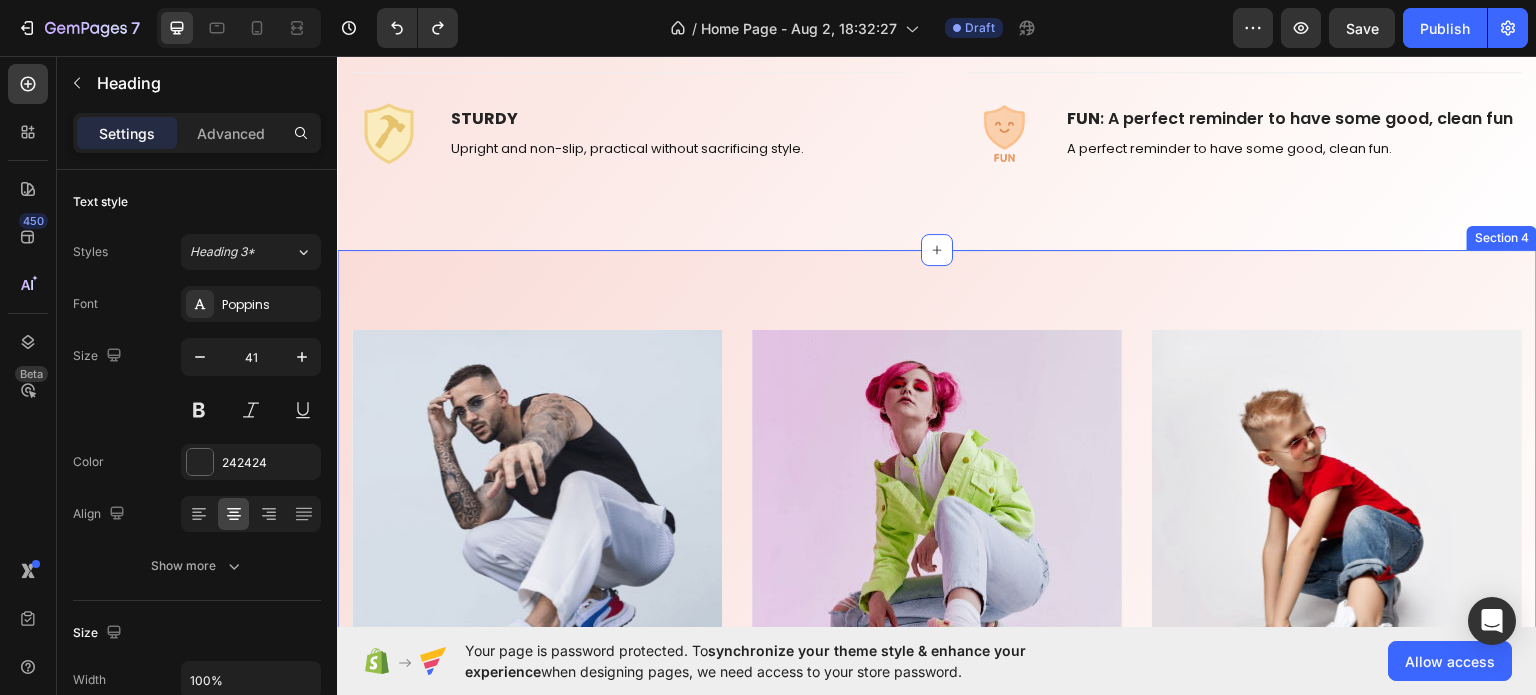 click on "MEN’S Text block Row Row Hero Banner WOMEN’S Text block Row Row Hero Banner KID’S Text block Row Row Hero Banner Row Section 4" at bounding box center (937, 560) 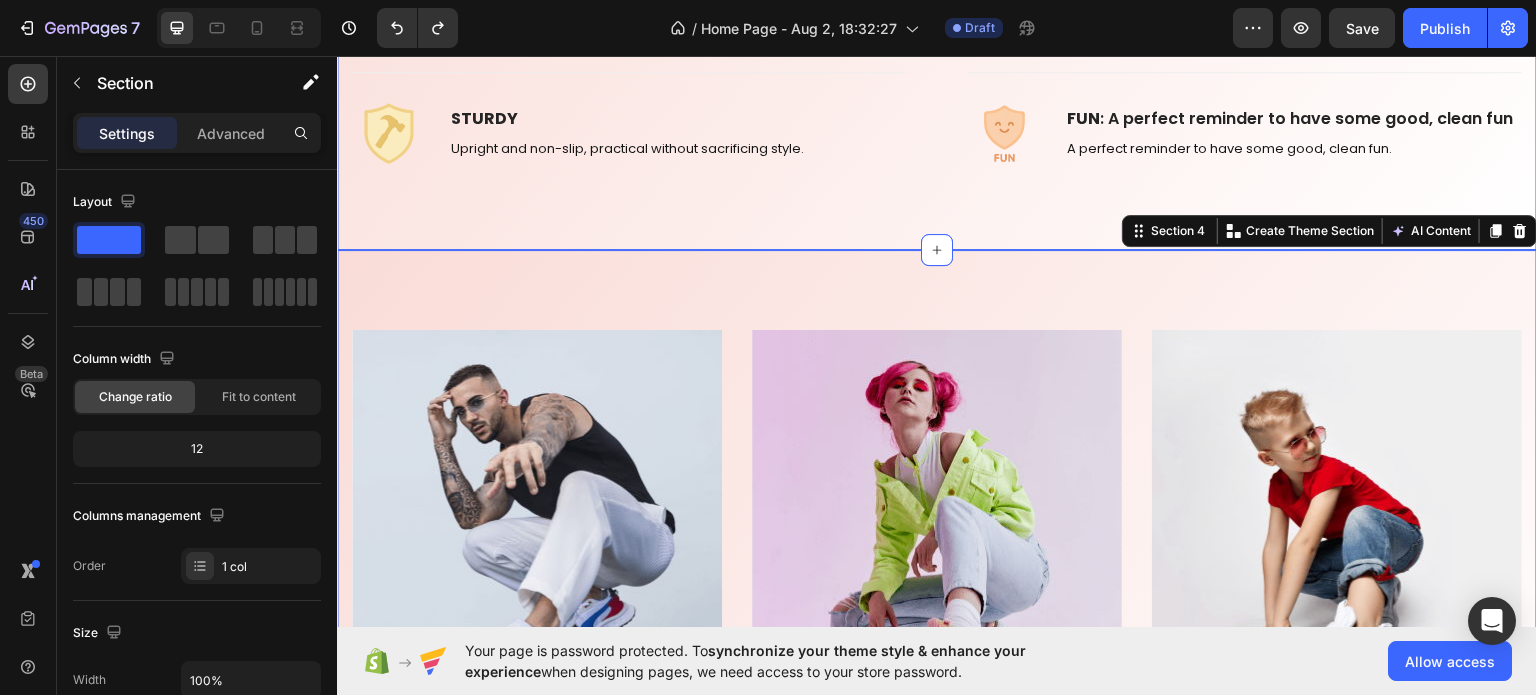 click on "Why Choose Our Bag? Heading Row Image WATERPROOF Text block Easy to clean. Just rinse it off and let it dry to keep it looking brand new. Text block Row                Title Line Image OVERSIZED Text block Our totes come in three sizes to perfectly fit all your lifestyle needs. Text block Row                Title Line Image STURDY Text block Upright and non-slip, practical without sacrificing style. Text block Row Row                Title Line Image FUNCTIONAL Text block Waterproof liner to keep your keys, phone, and essentials dry. Text block Row                Title Line Image QUALITY : Text block Crafted to withstand the demands of an active lifestyle, combining performance with elegance. Text block Row                Title Line Image FUN : A perfect reminder to have some good, clean fun Text block  A perfect reminder to have some good, clean fun. Text block Row Row Row Section 3" at bounding box center (937, -38) 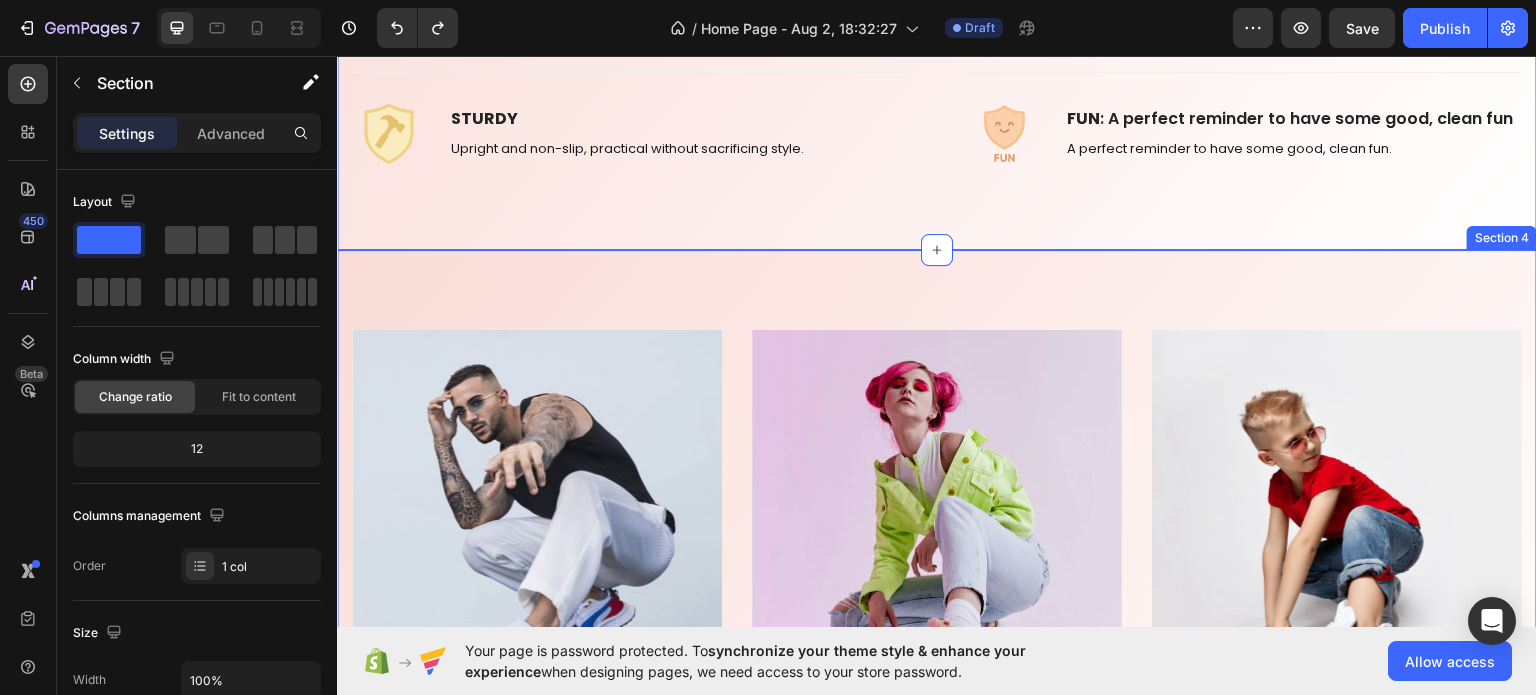 click on "MEN’S Text block Row Row Hero Banner WOMEN’S Text block Row Row Hero Banner KID’S Text block Row Row Hero Banner Row Section 4" at bounding box center (937, 560) 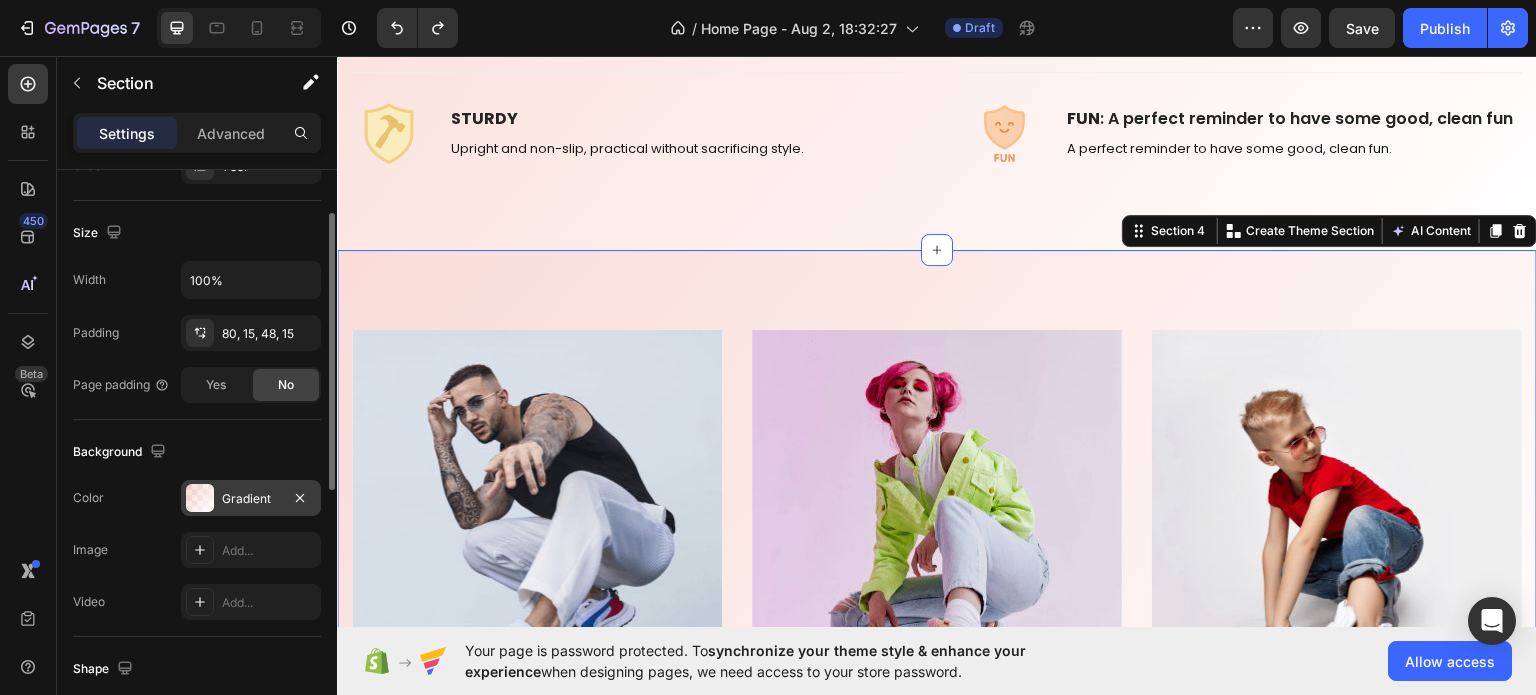 scroll, scrollTop: 500, scrollLeft: 0, axis: vertical 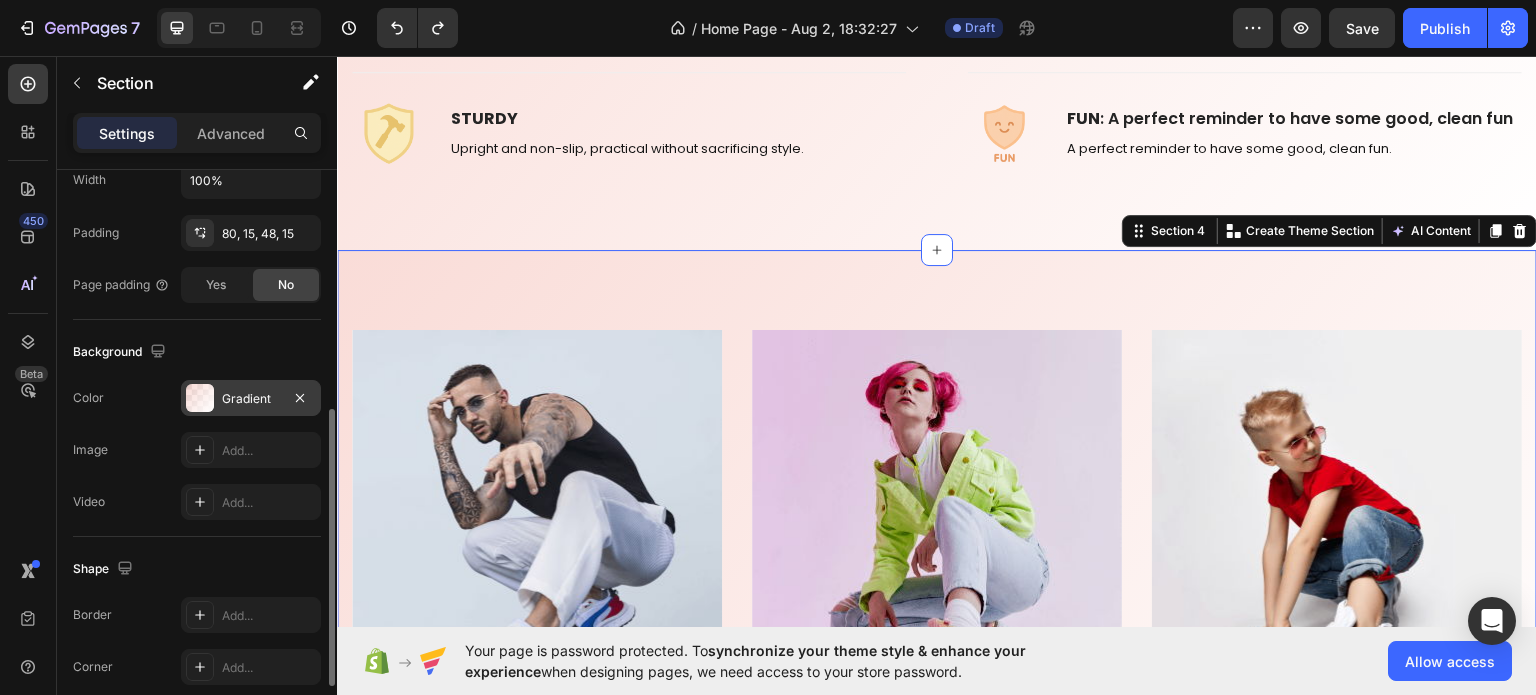 click on "Gradient" at bounding box center (251, 399) 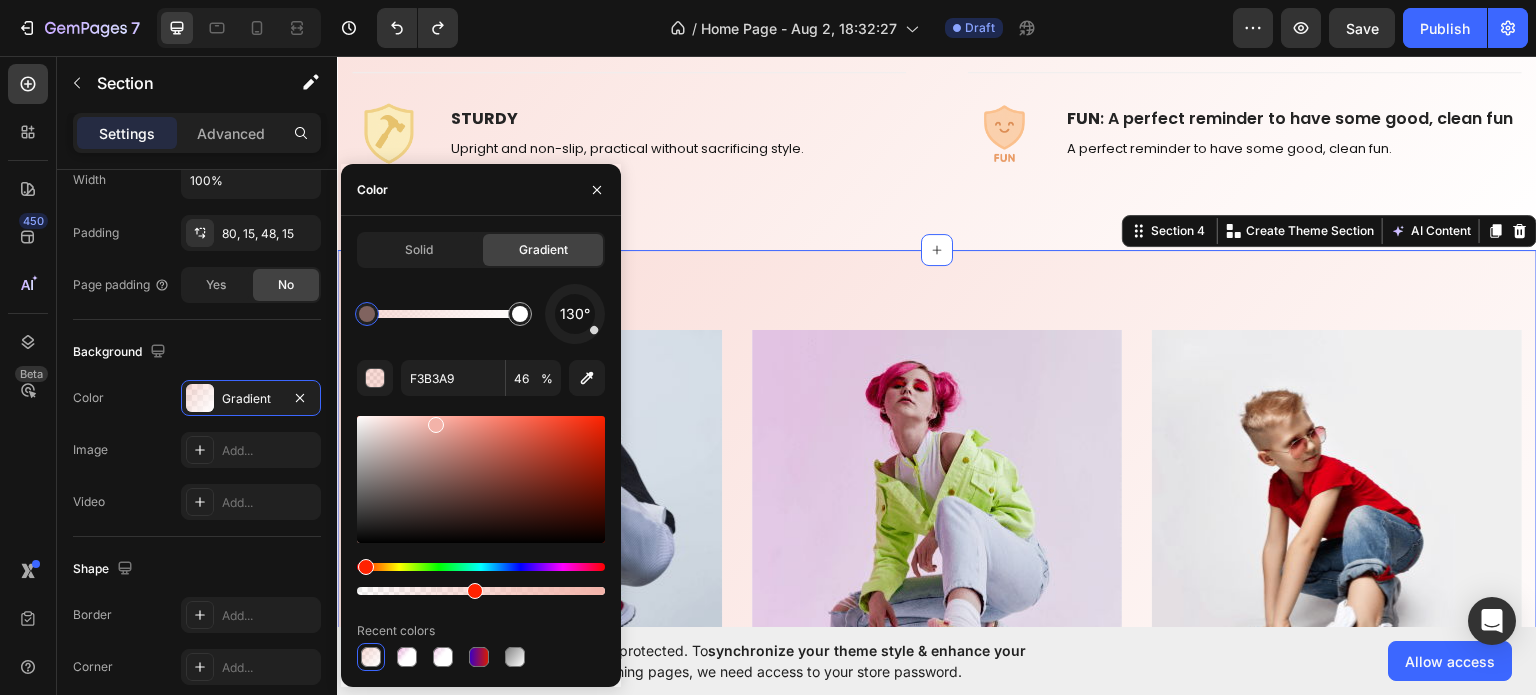 click at bounding box center [371, 657] 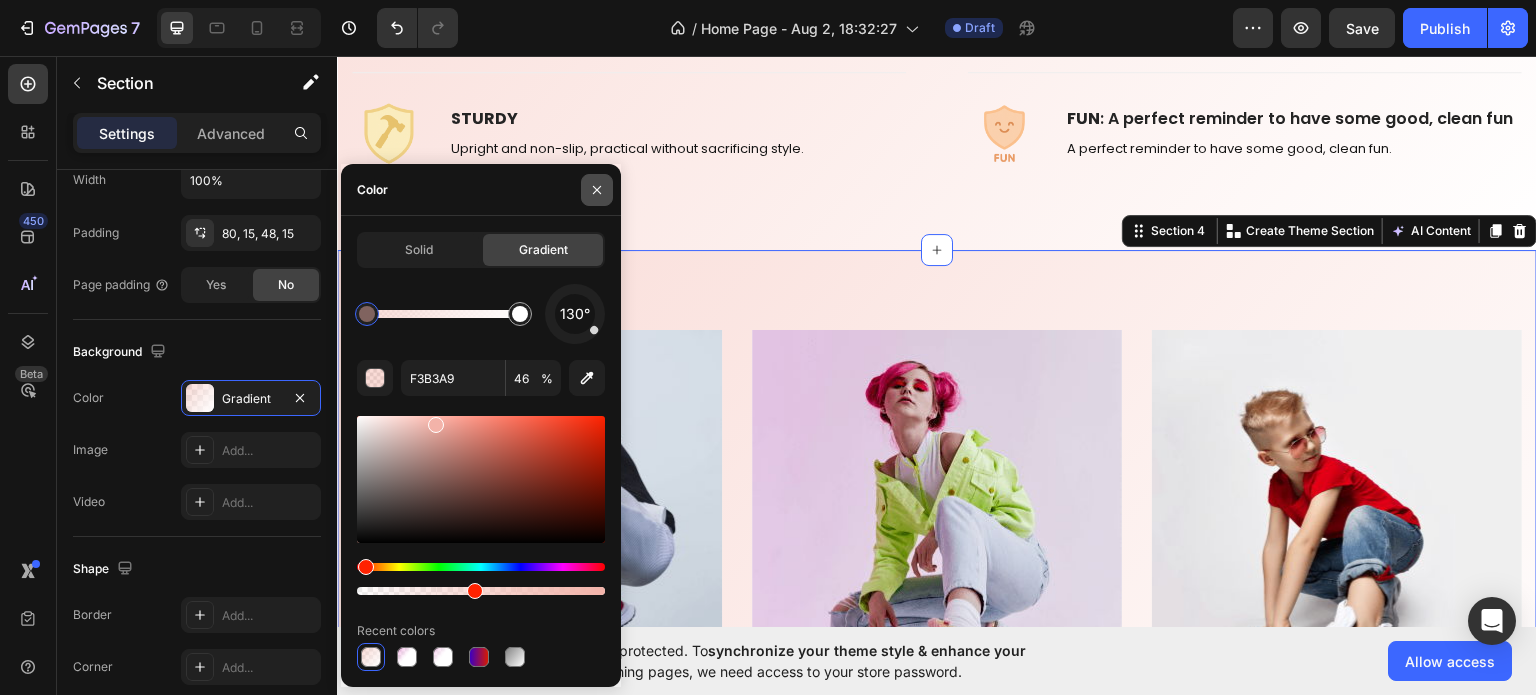 click at bounding box center (597, 190) 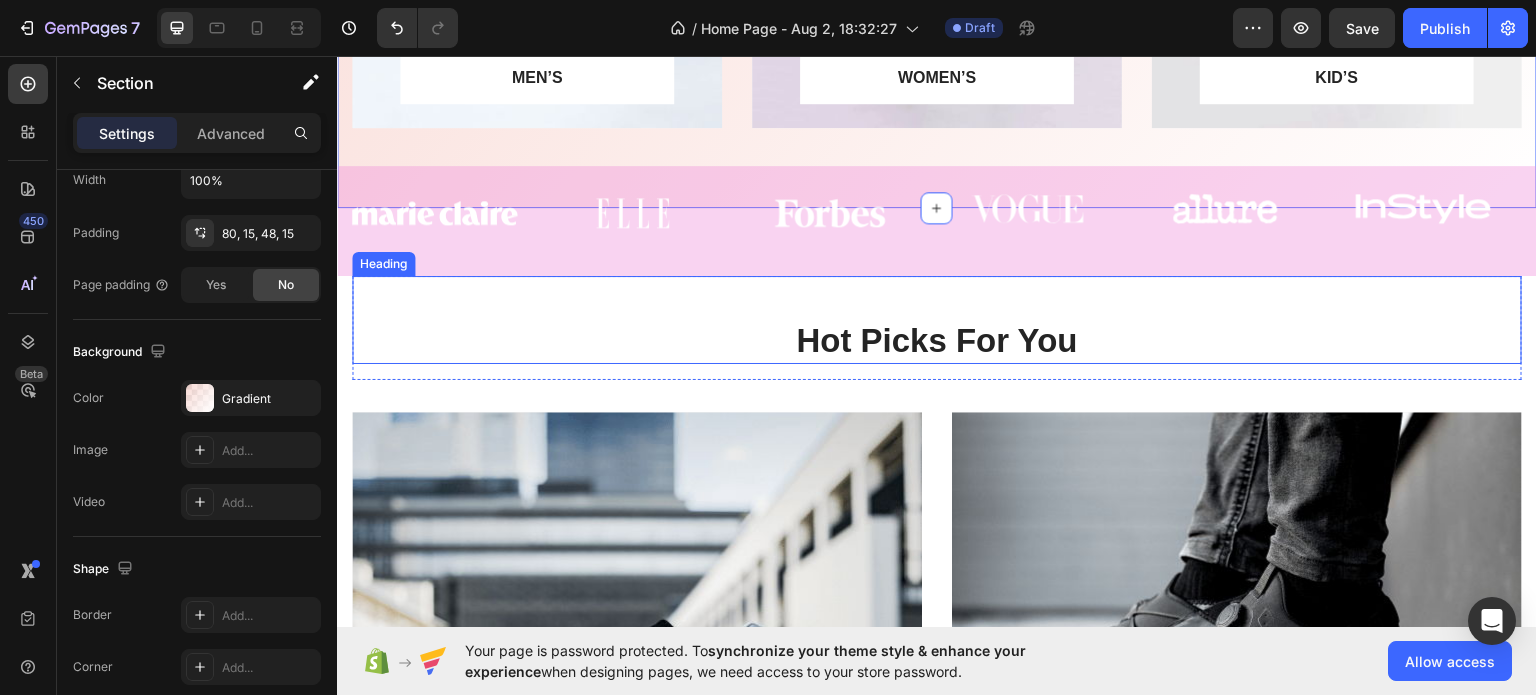 scroll, scrollTop: 1900, scrollLeft: 0, axis: vertical 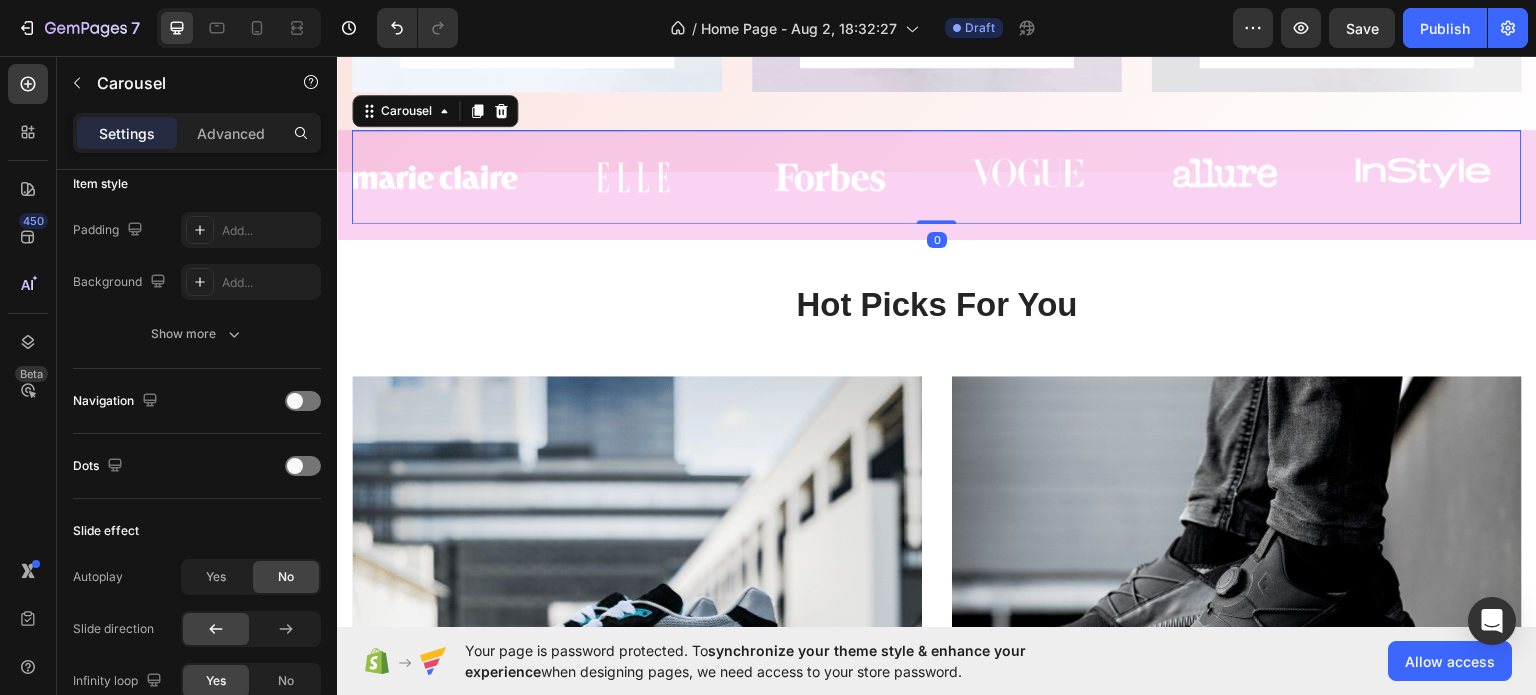 click on "Image Image Image Image Image Image Carousel   0" at bounding box center [937, 175] 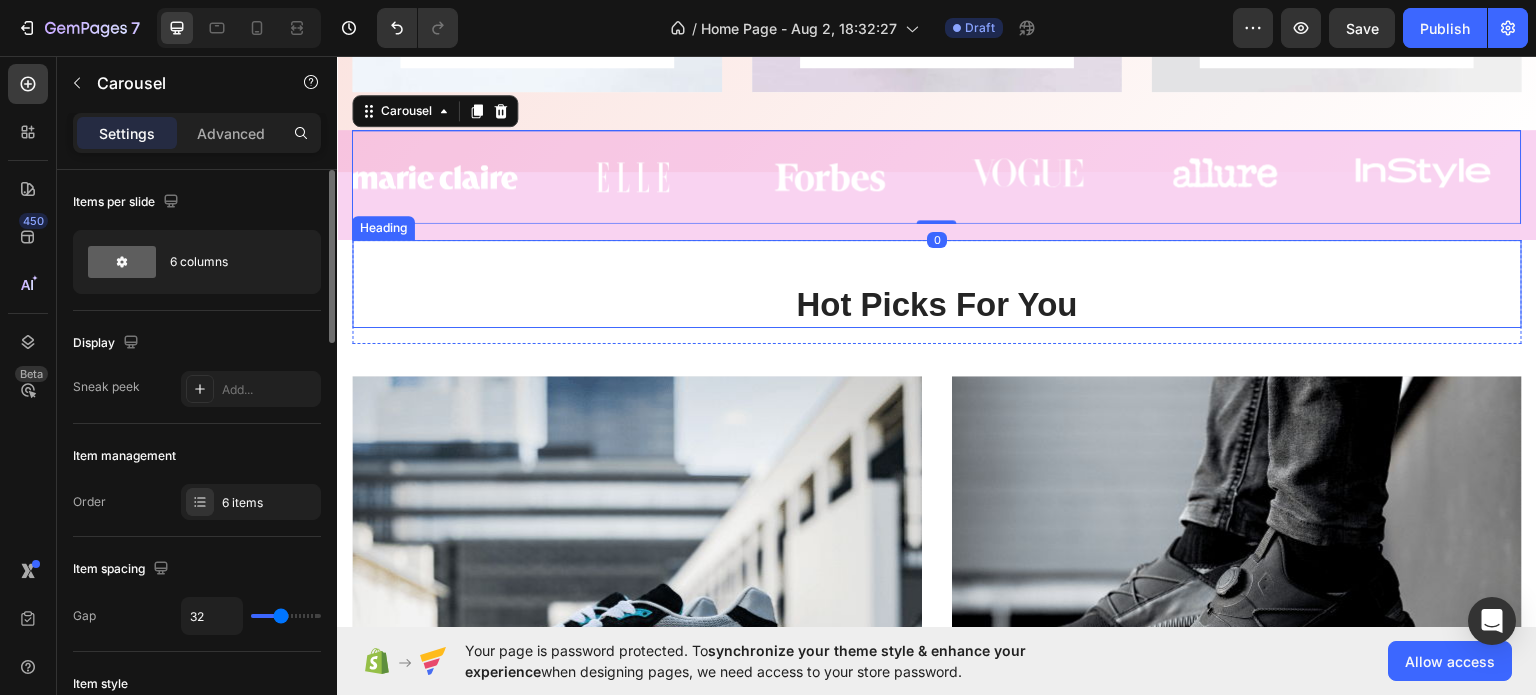click on "Hot Picks For You Heading" at bounding box center (937, 283) 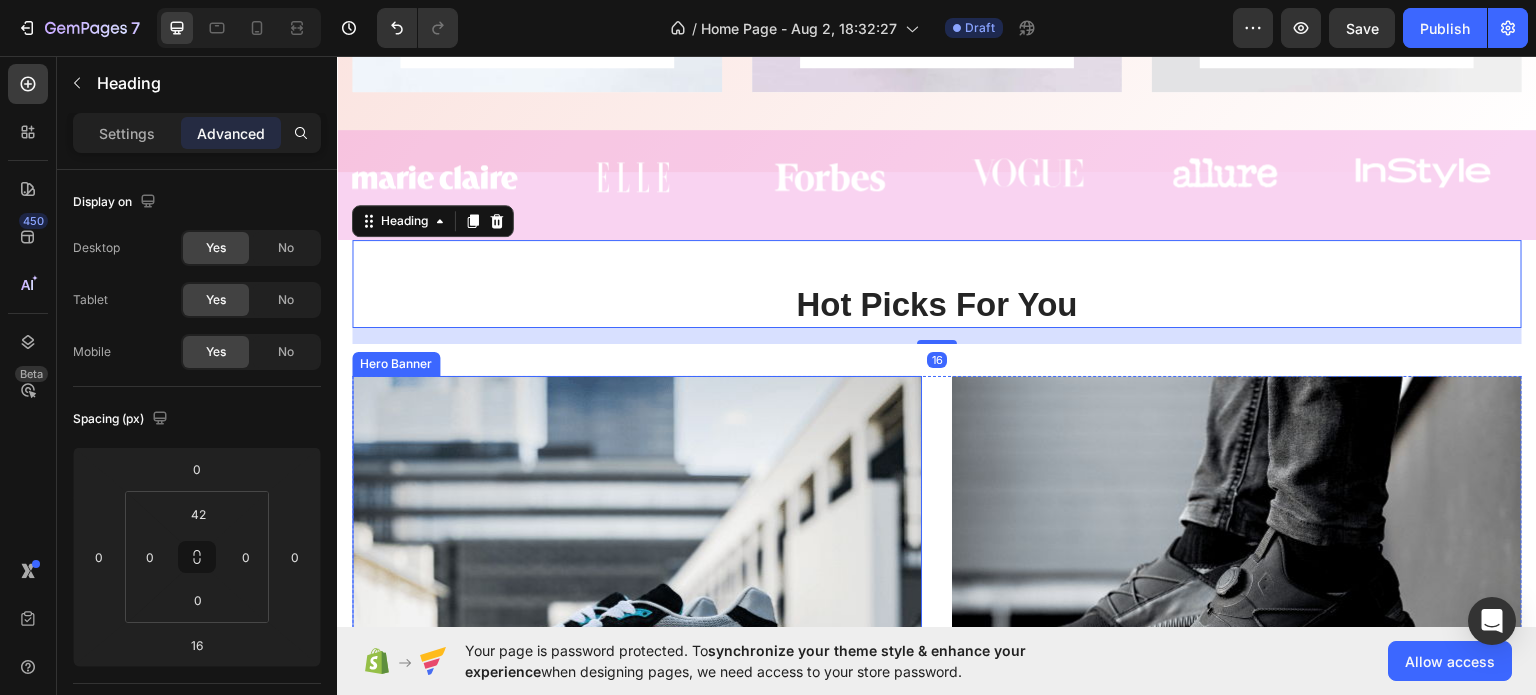 click at bounding box center (637, 660) 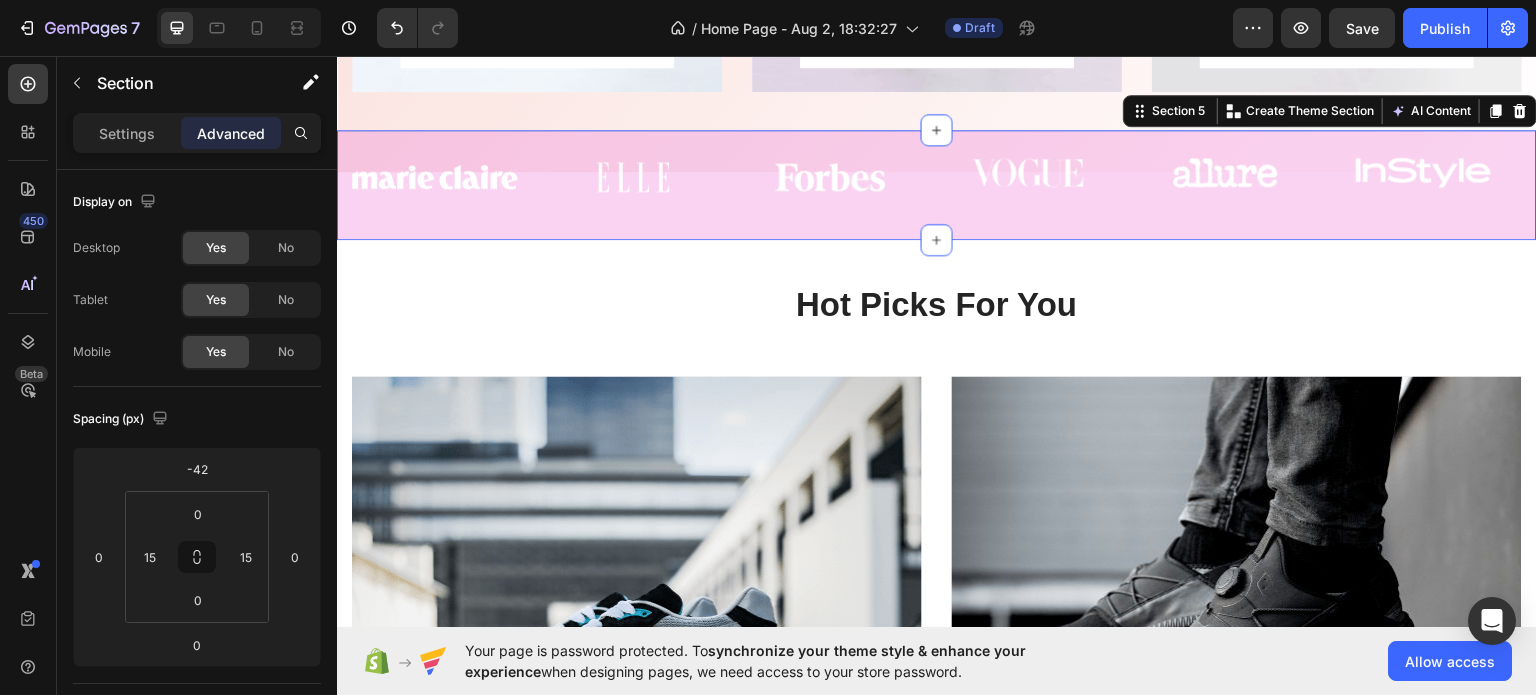 click on "Image Image Image Image Image Image Carousel Row" at bounding box center [937, 183] 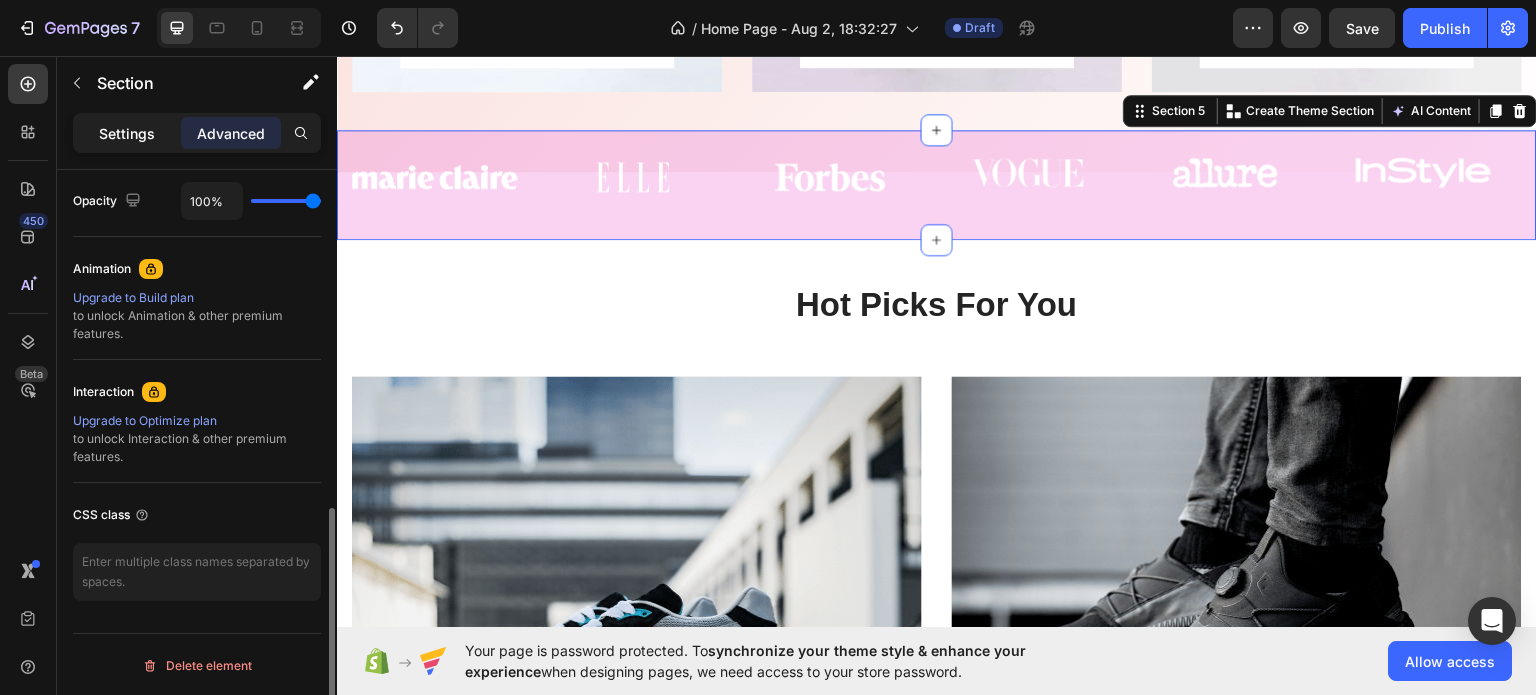click on "Settings" at bounding box center (127, 133) 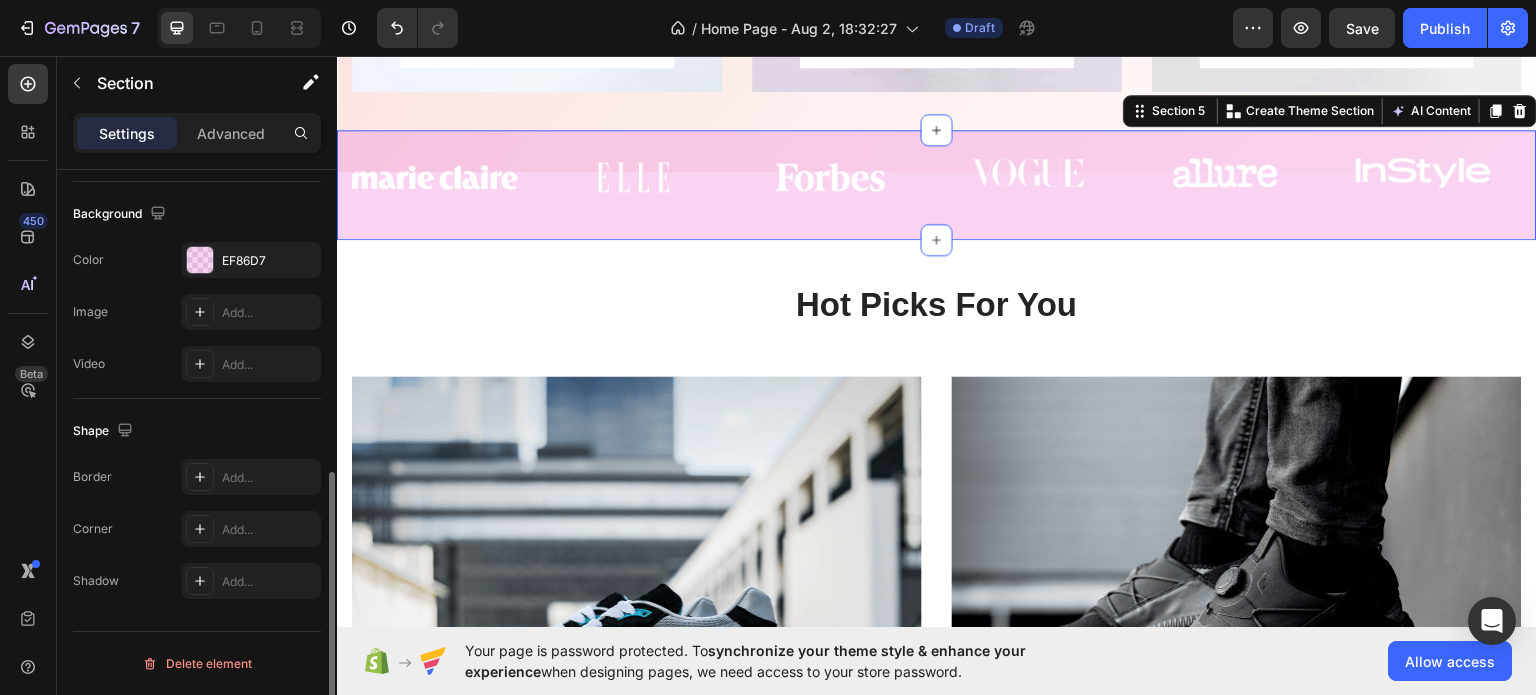 scroll, scrollTop: 636, scrollLeft: 0, axis: vertical 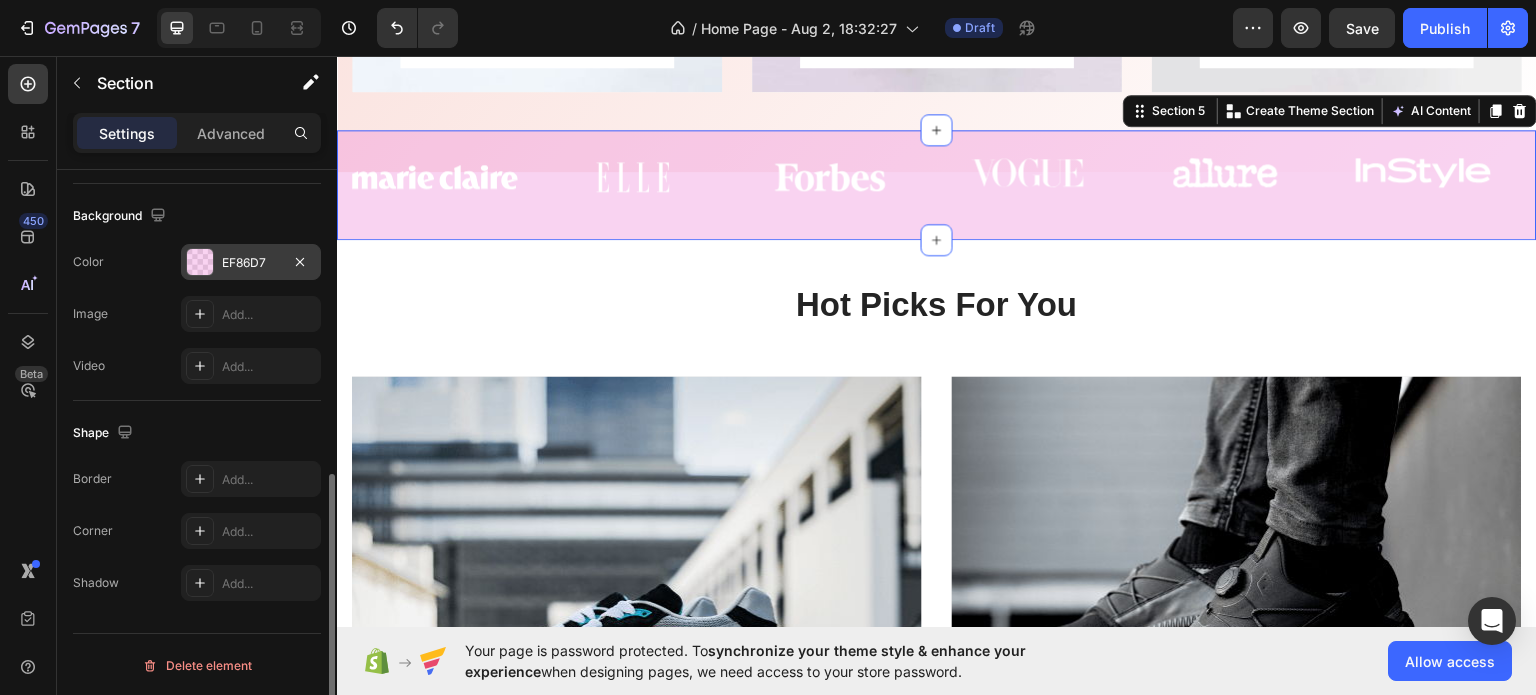 click on "EF86D7" at bounding box center [251, 262] 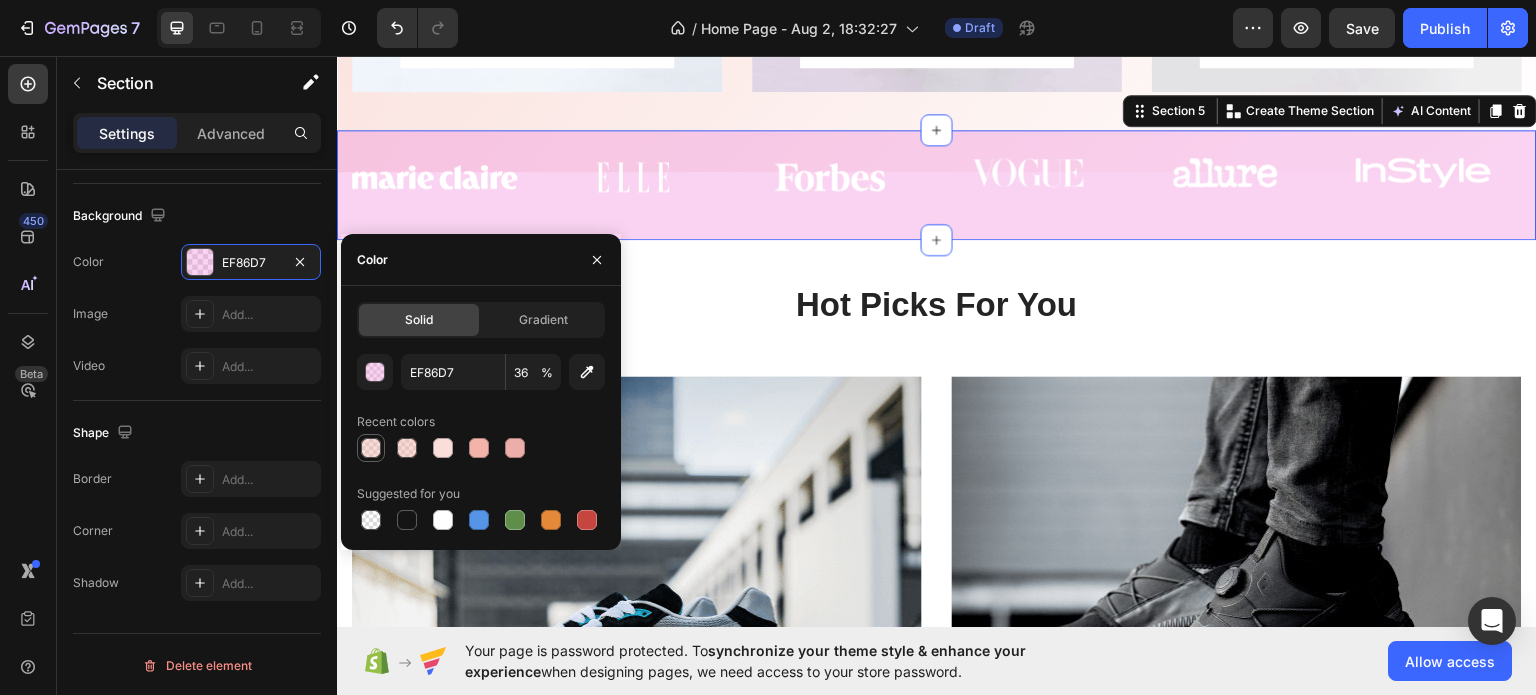 click at bounding box center [371, 448] 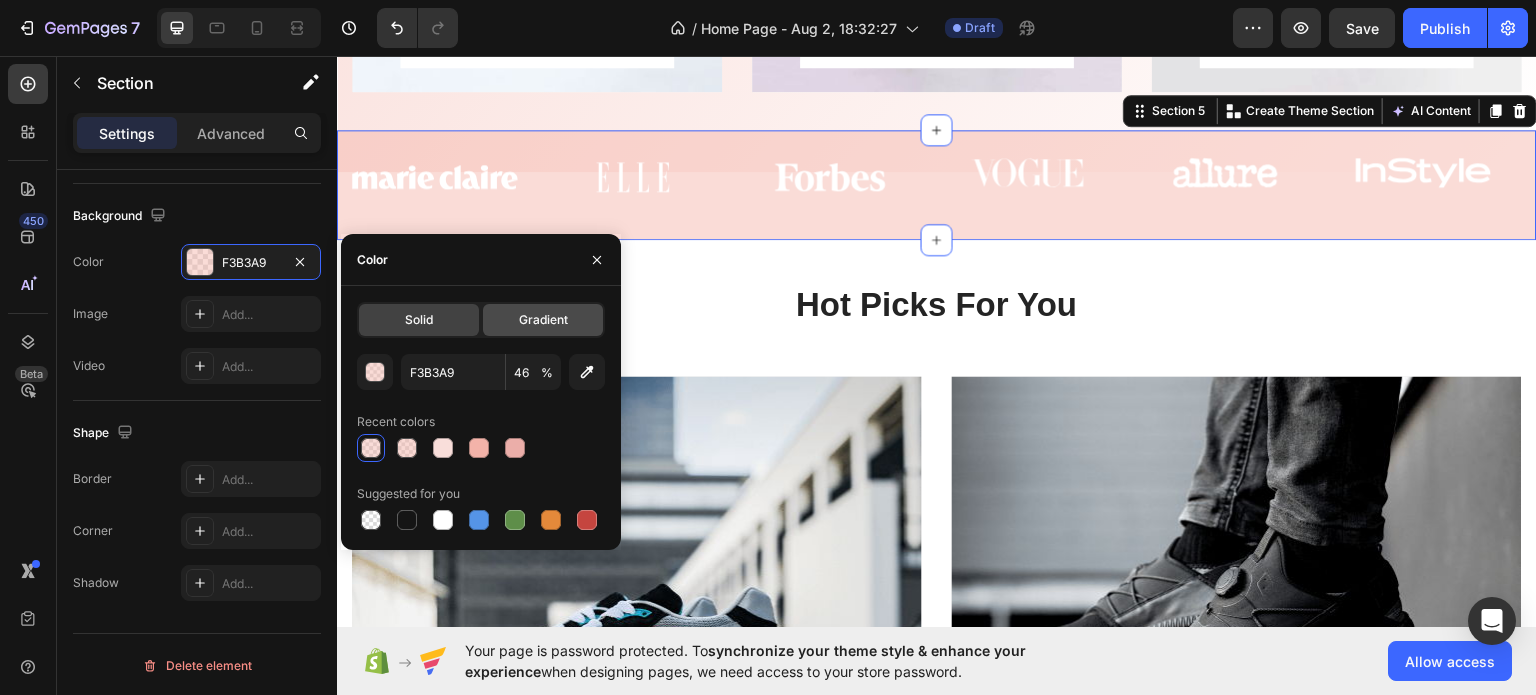 click on "Gradient" 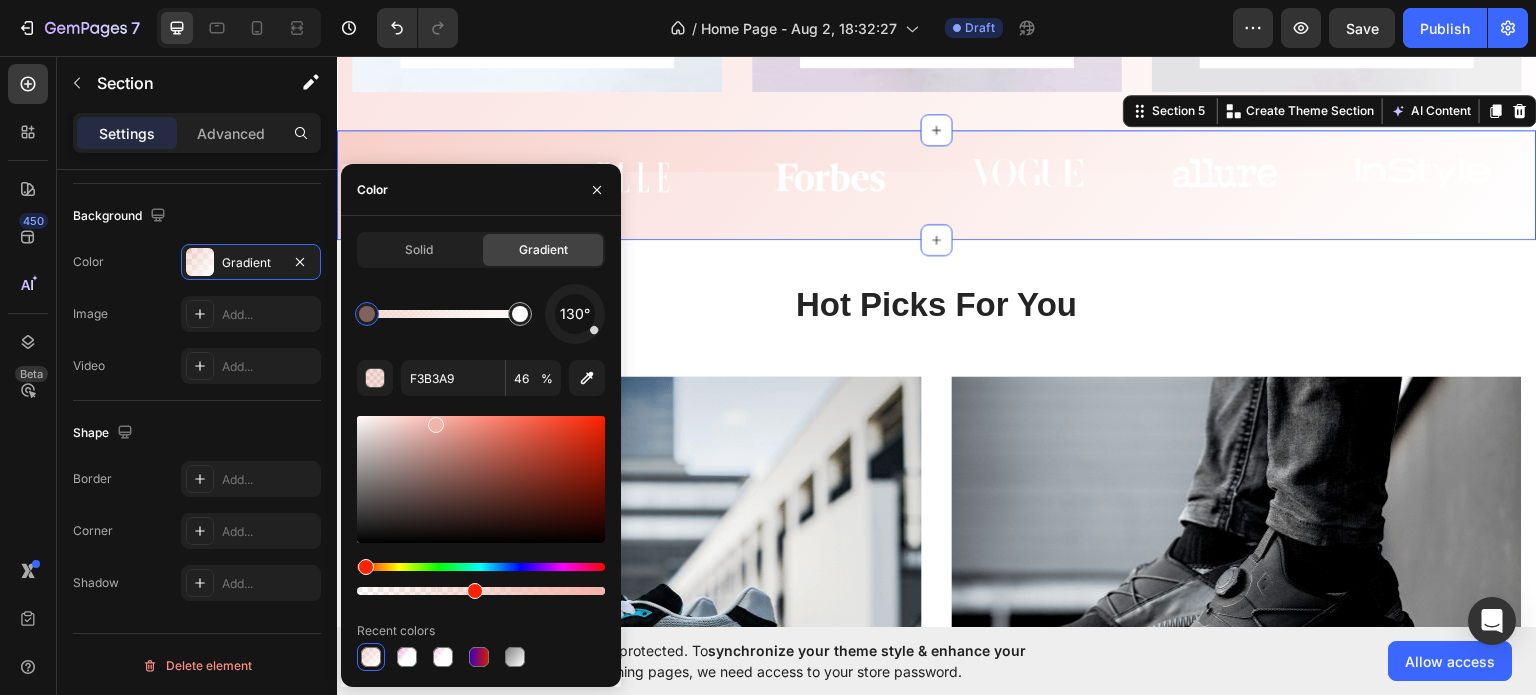 click at bounding box center (371, 657) 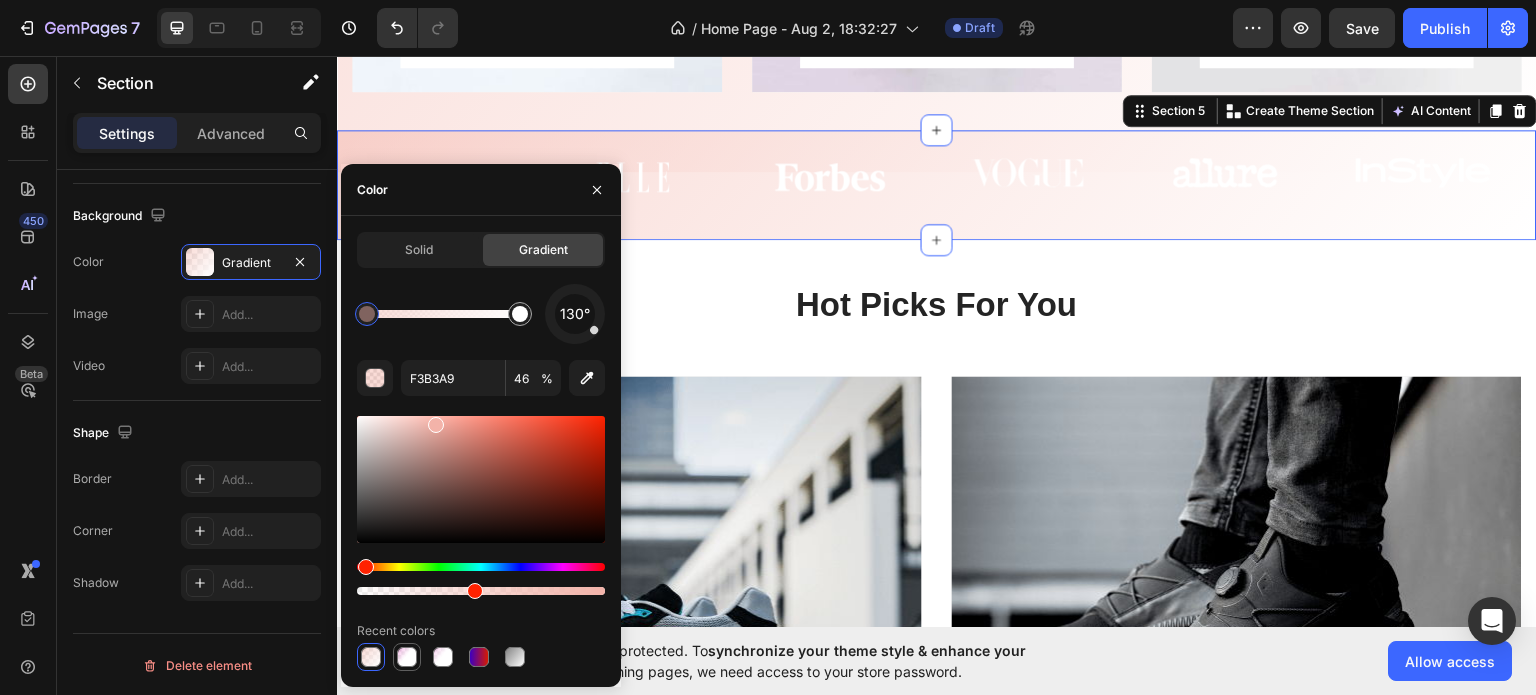 click at bounding box center (407, 657) 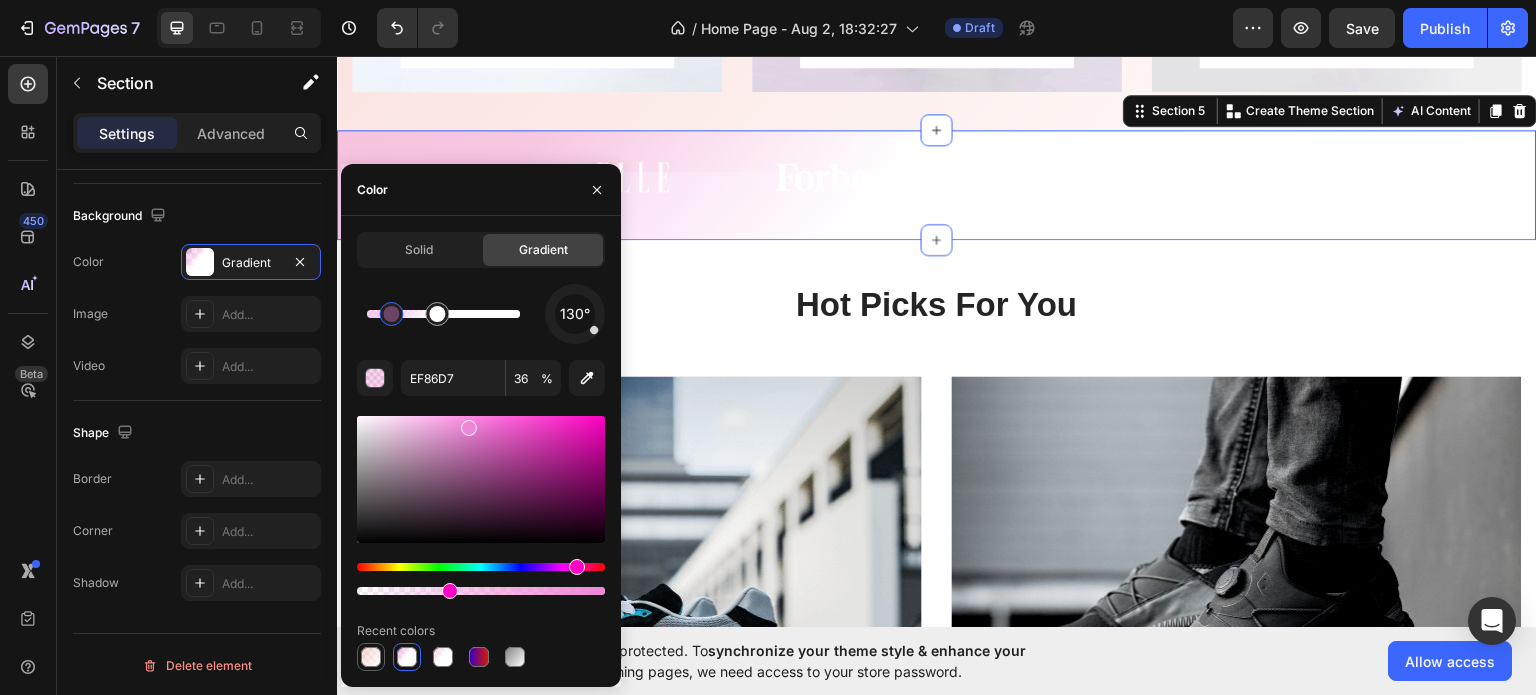 click at bounding box center [371, 657] 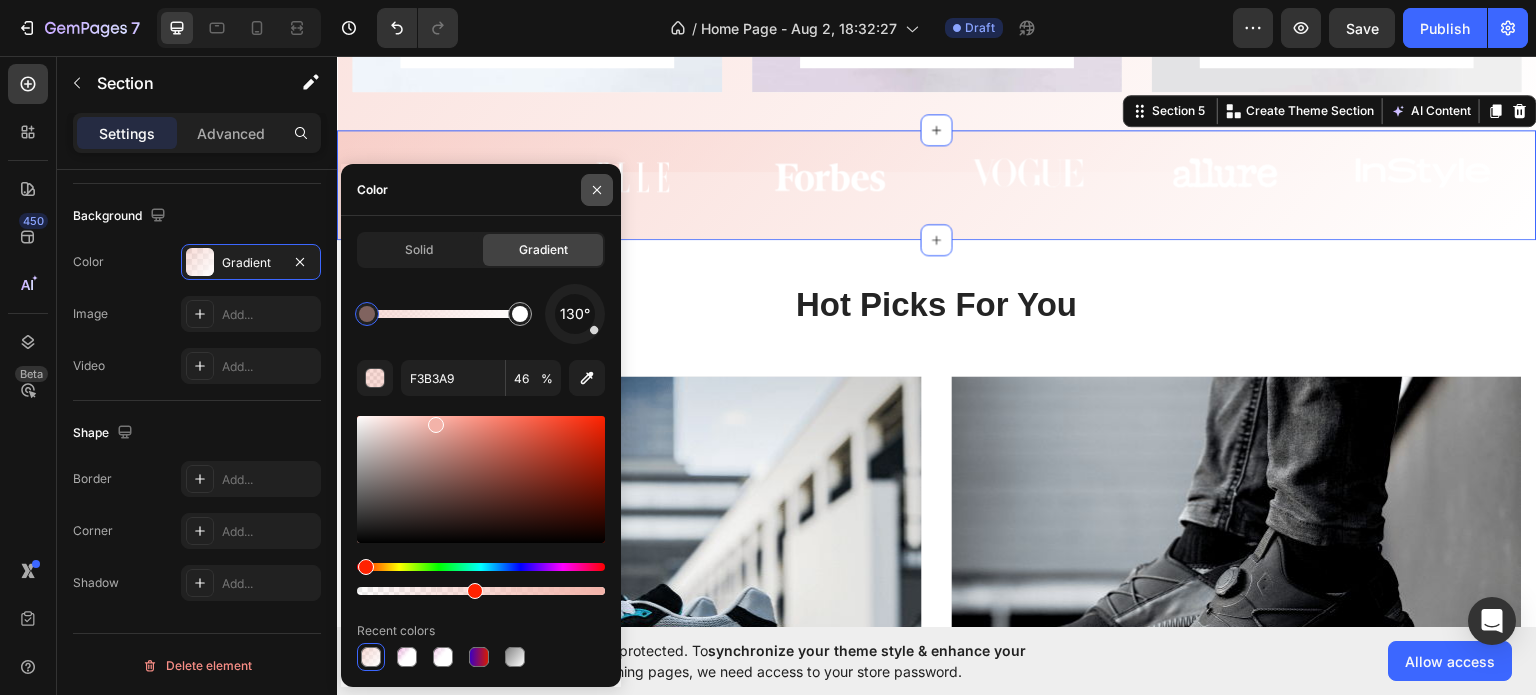 click at bounding box center [597, 190] 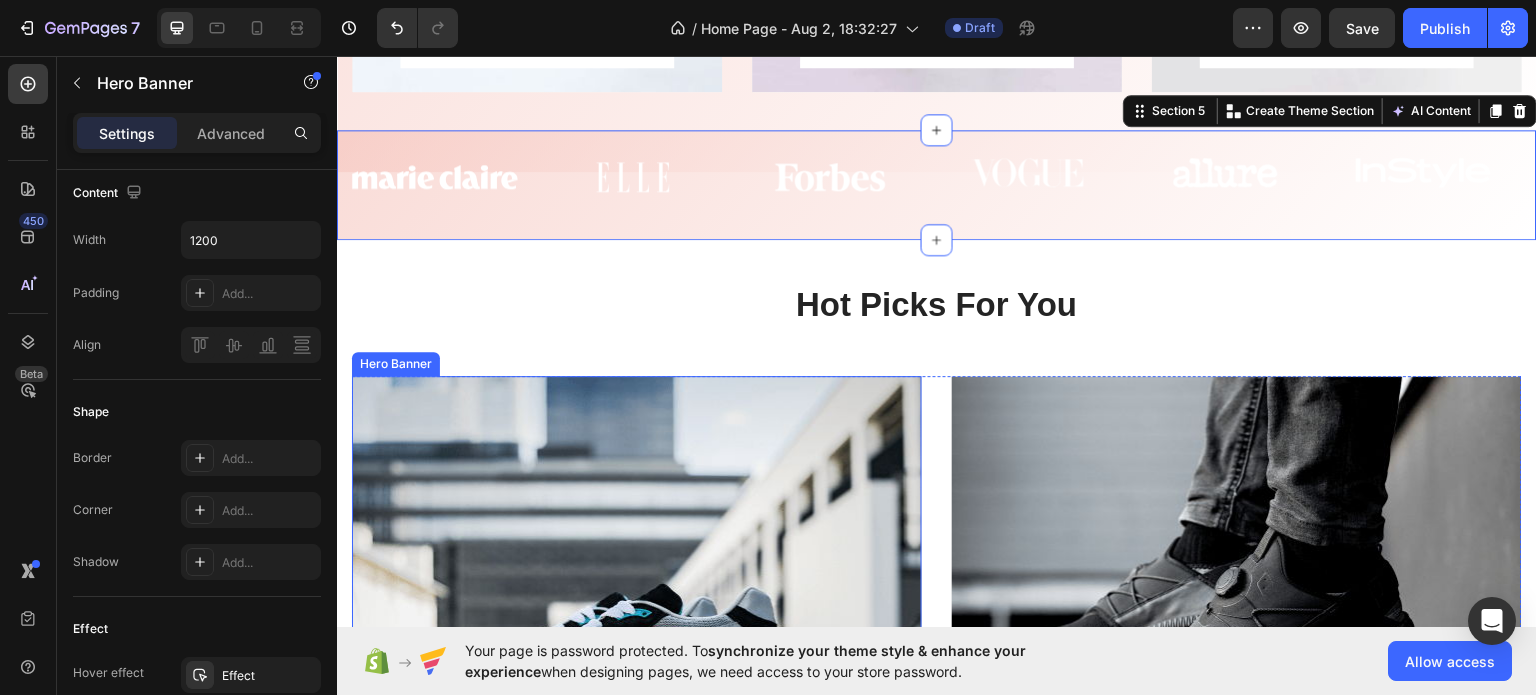 click at bounding box center (637, 660) 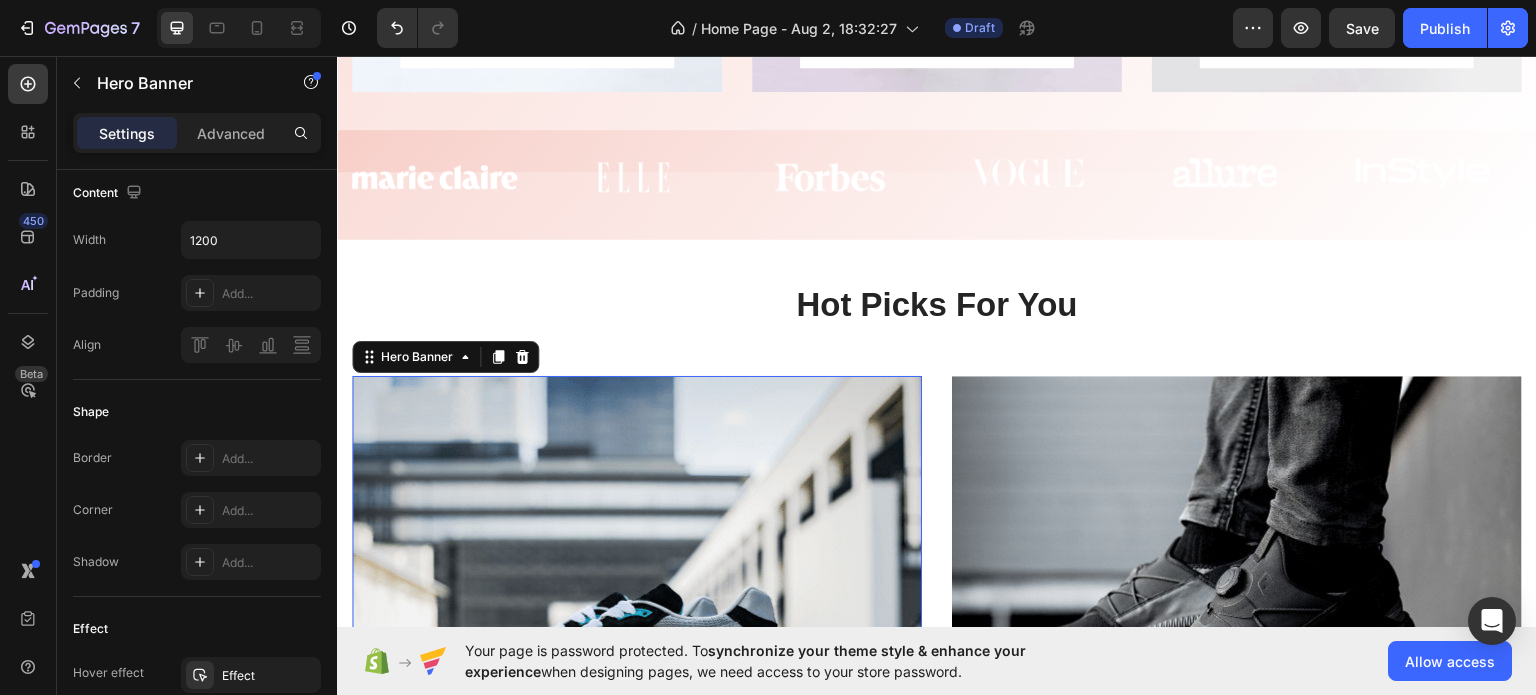 scroll, scrollTop: 0, scrollLeft: 0, axis: both 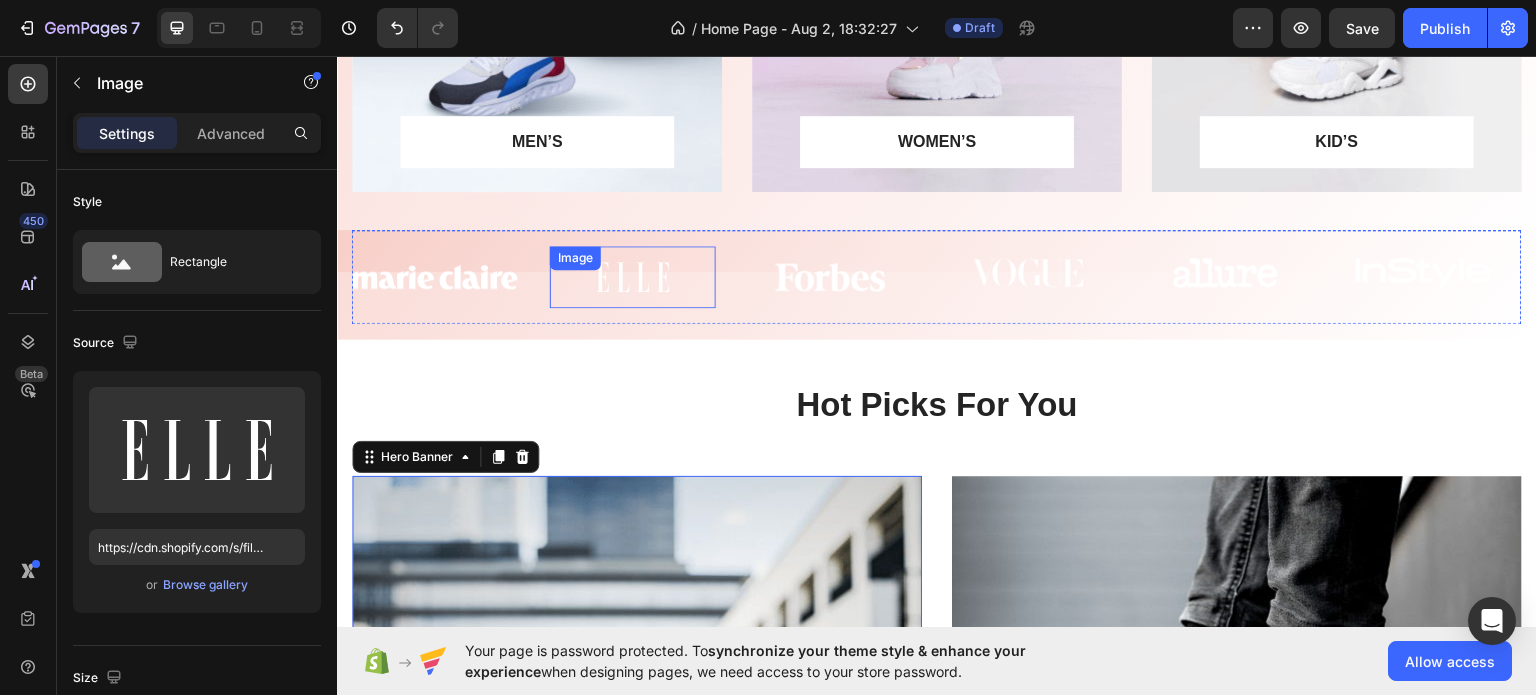 click on "Image" at bounding box center [633, 275] 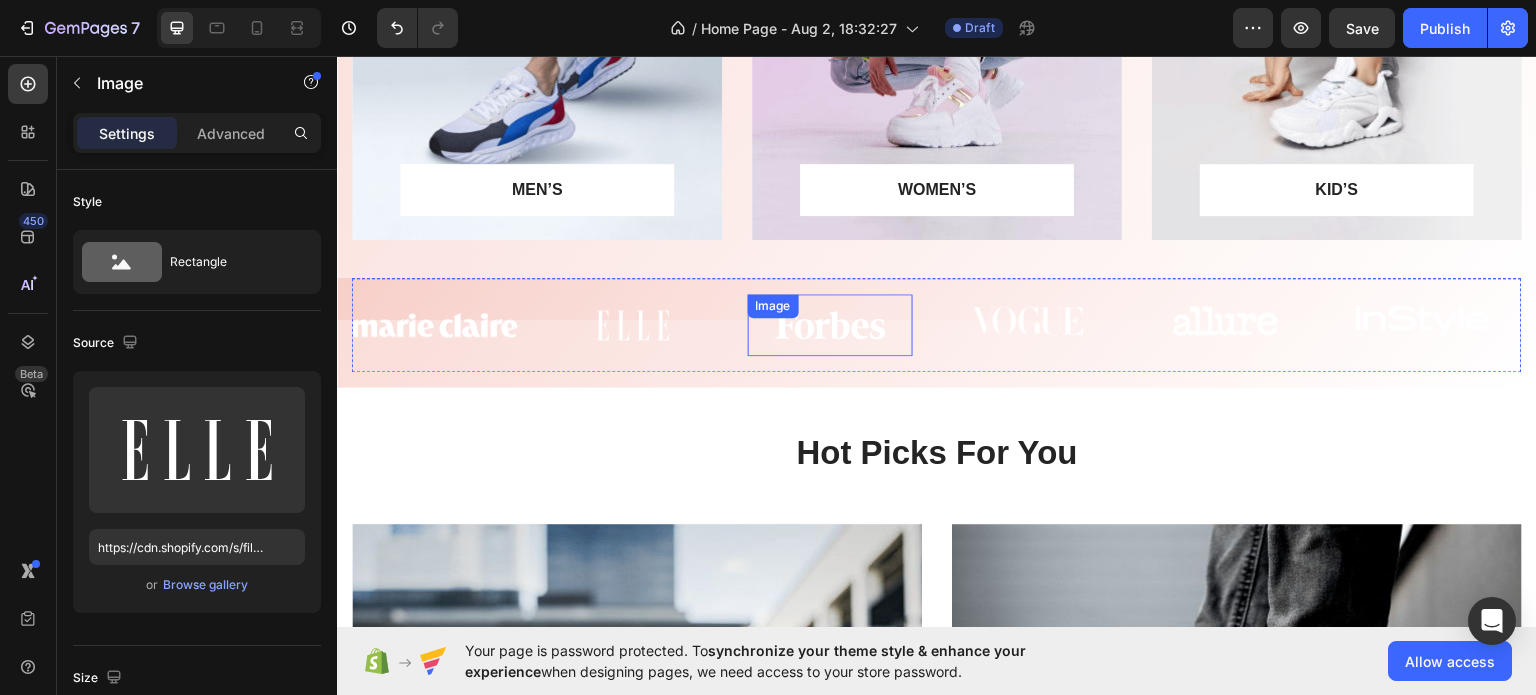 scroll, scrollTop: 1800, scrollLeft: 0, axis: vertical 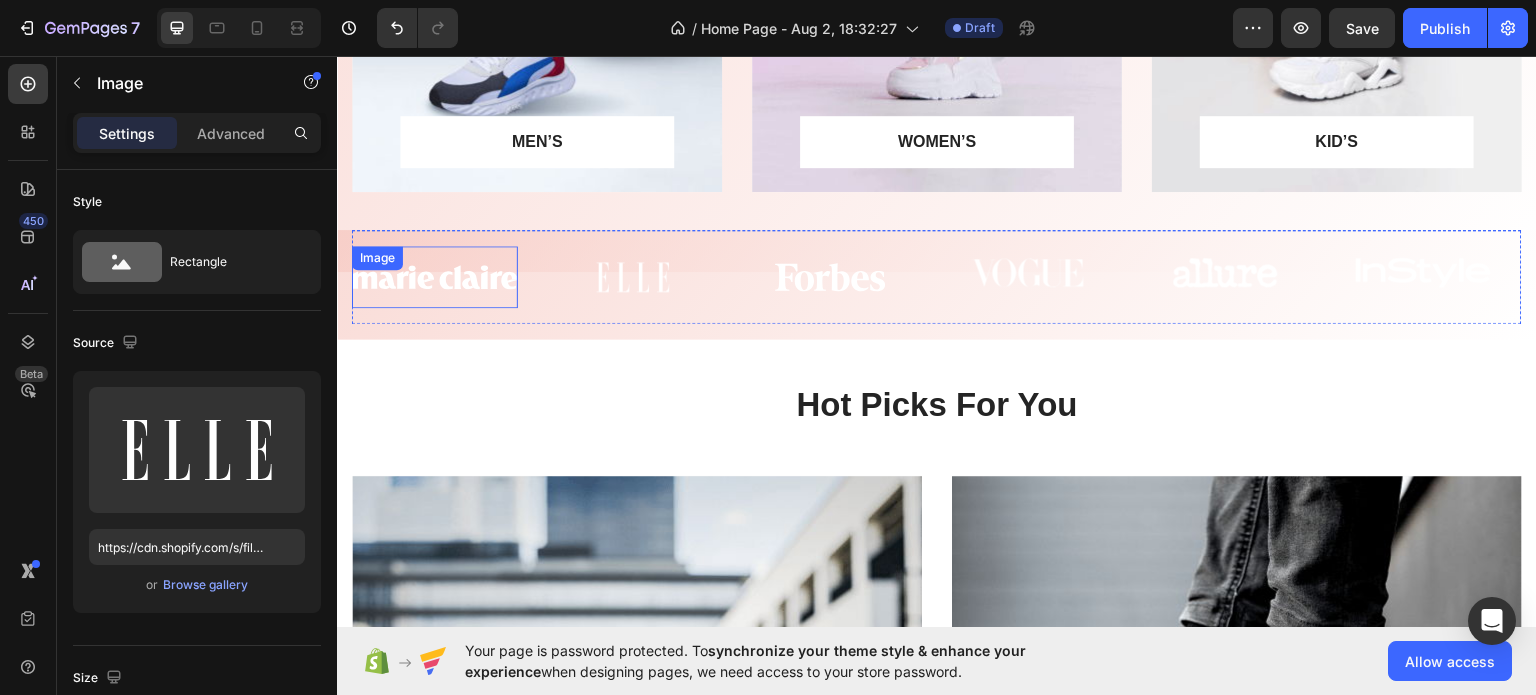click on "Image" at bounding box center [435, 275] 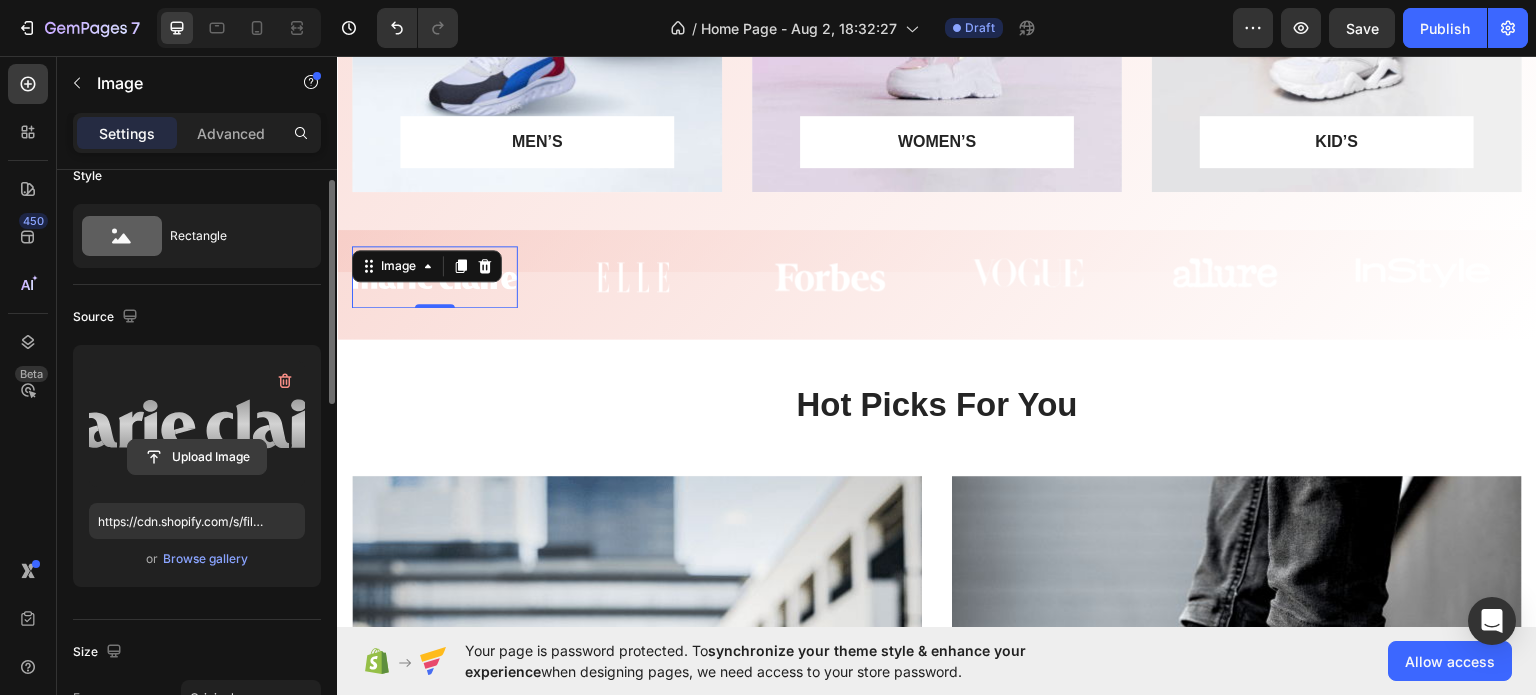 scroll, scrollTop: 0, scrollLeft: 0, axis: both 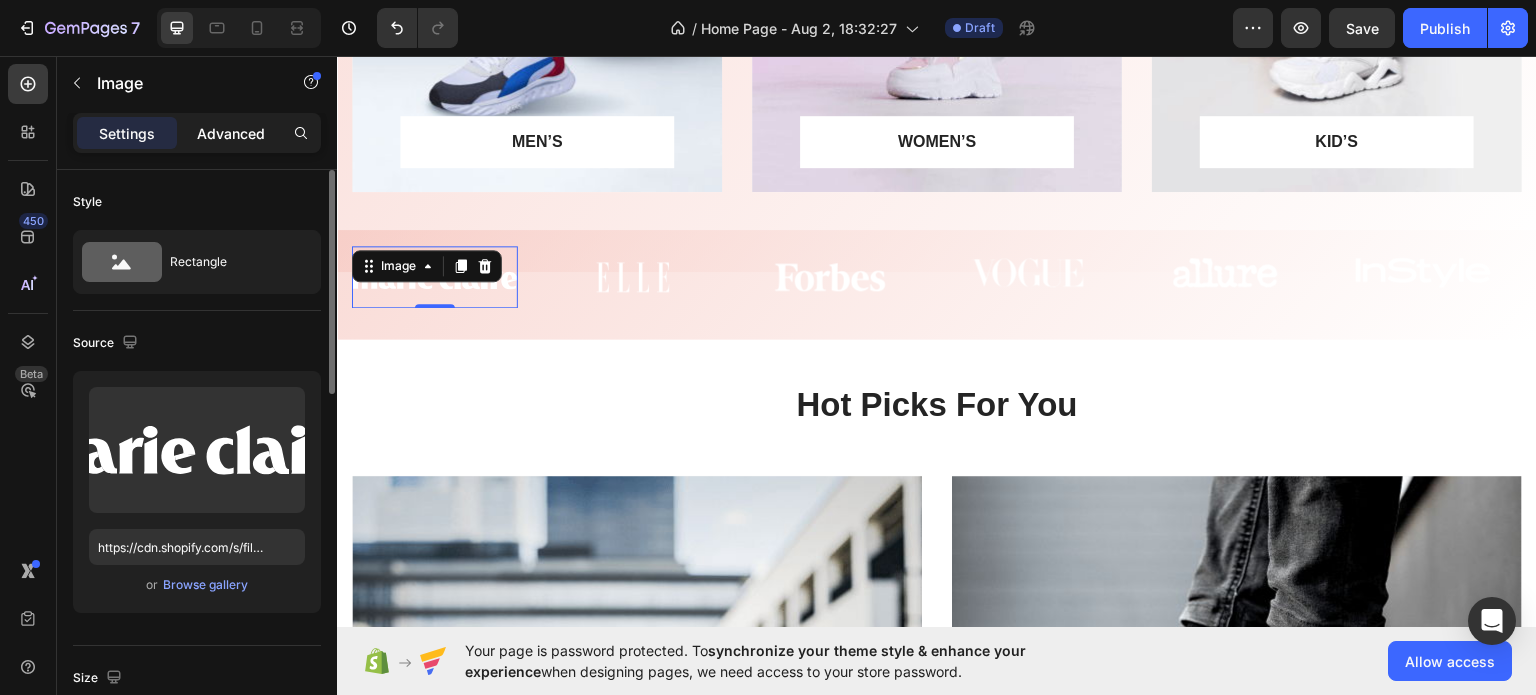 click on "Advanced" at bounding box center (231, 133) 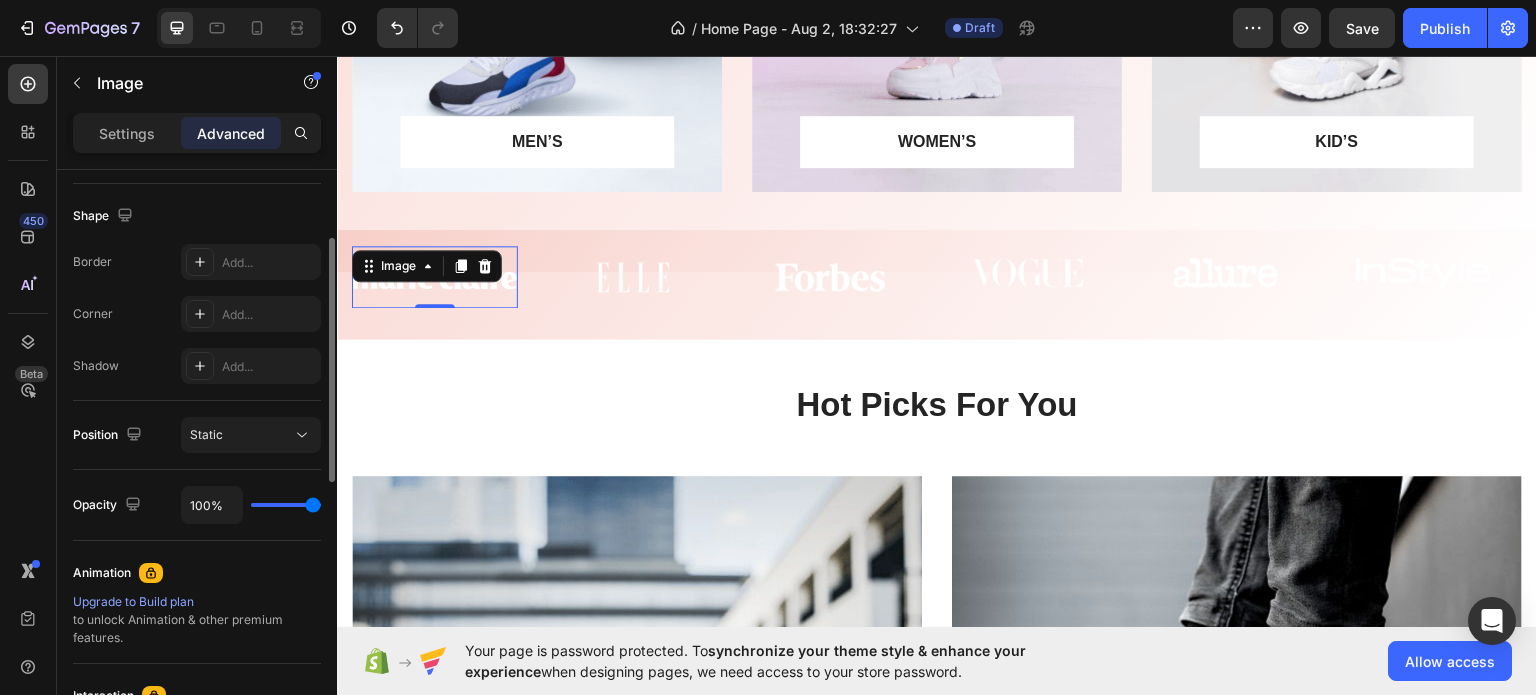 scroll, scrollTop: 600, scrollLeft: 0, axis: vertical 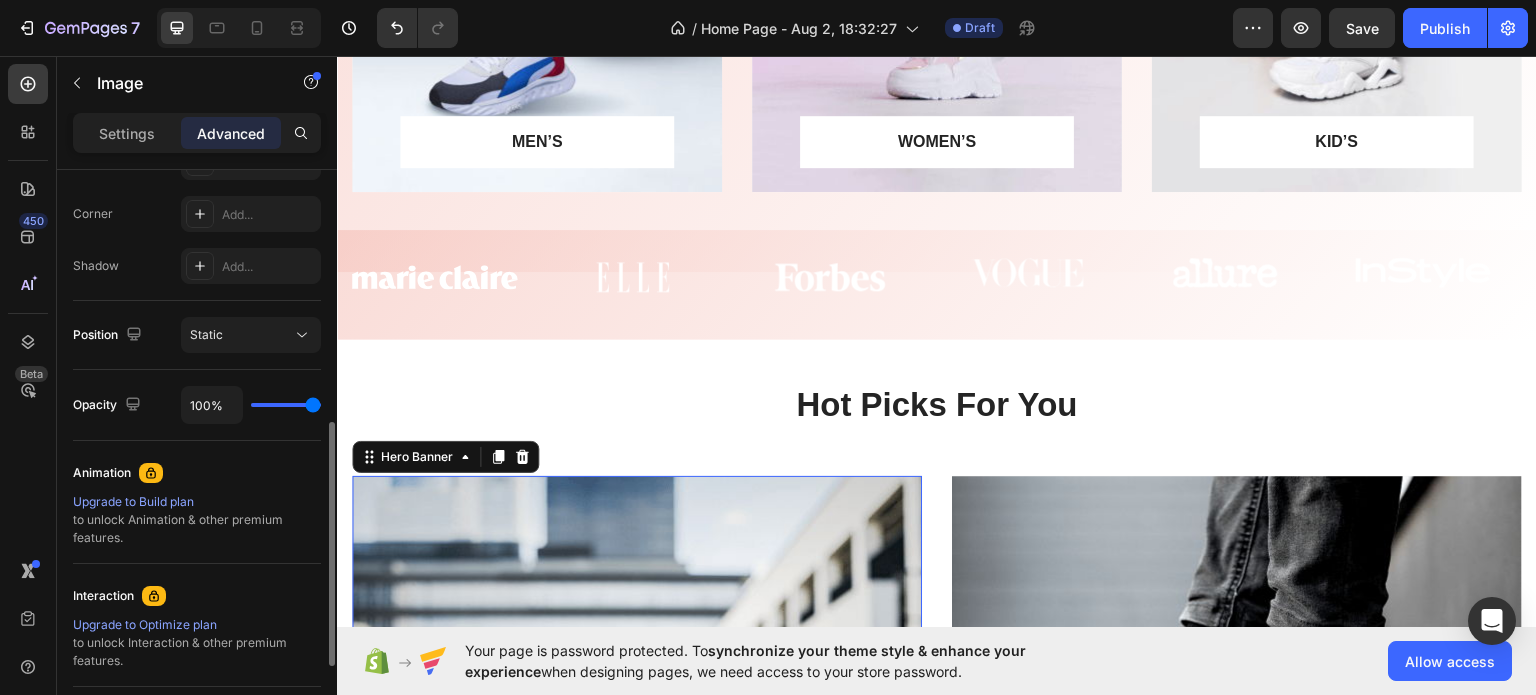 click at bounding box center (637, 760) 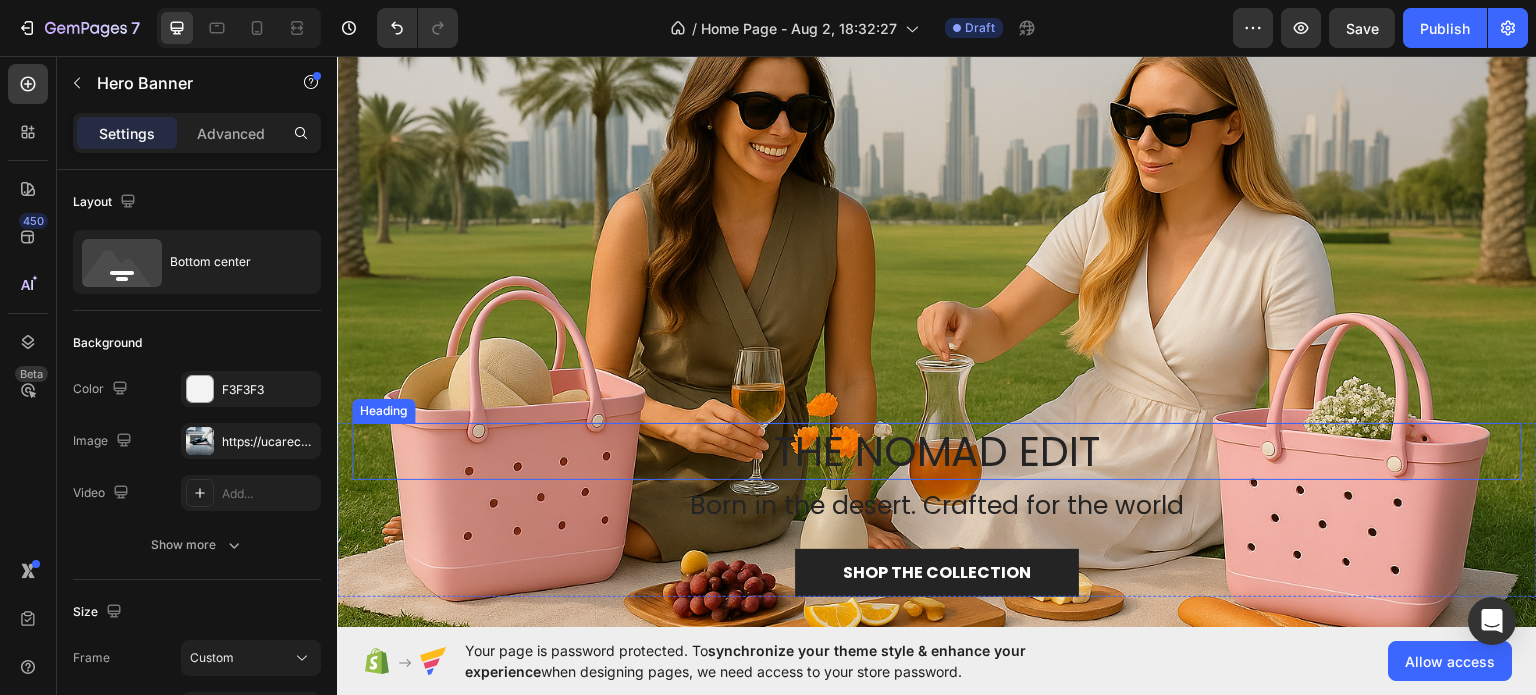 scroll, scrollTop: 300, scrollLeft: 0, axis: vertical 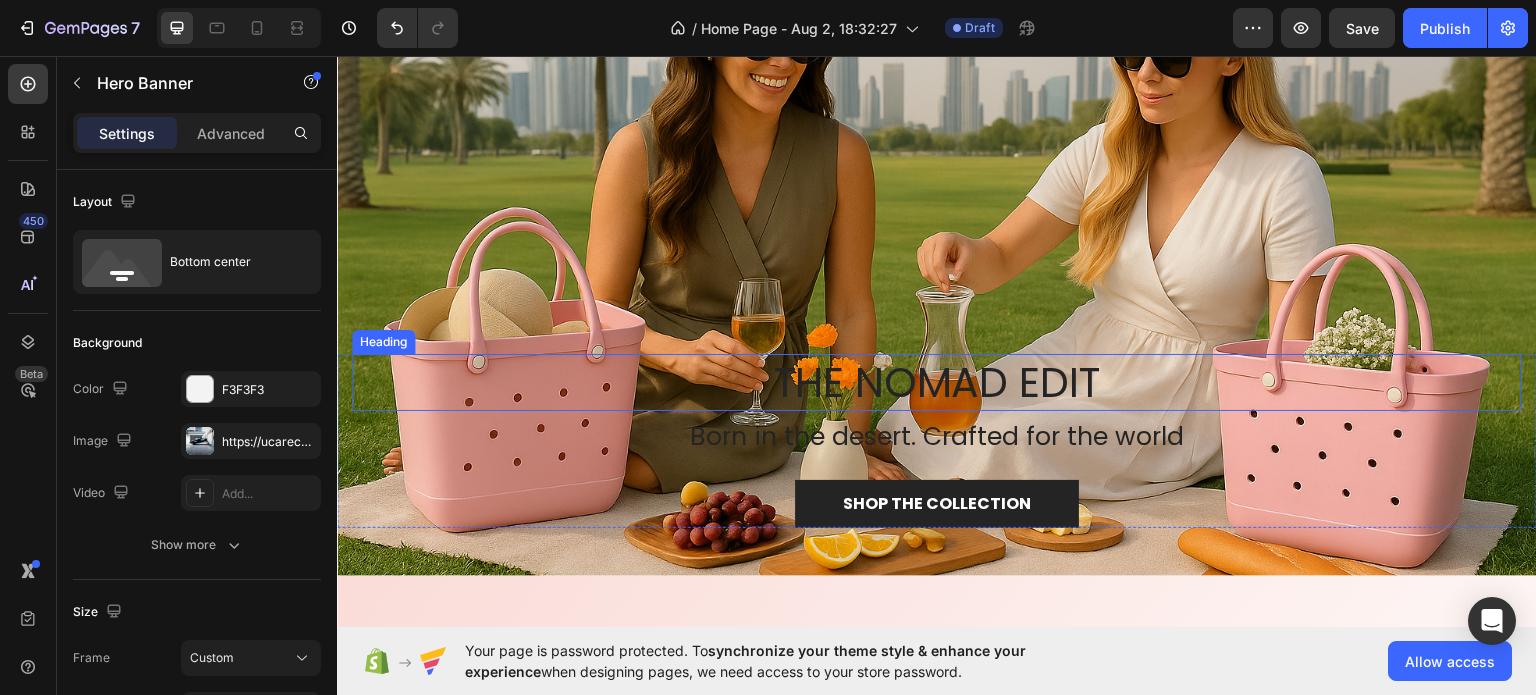 click on "THE NOMAD EDIT" at bounding box center [937, 381] 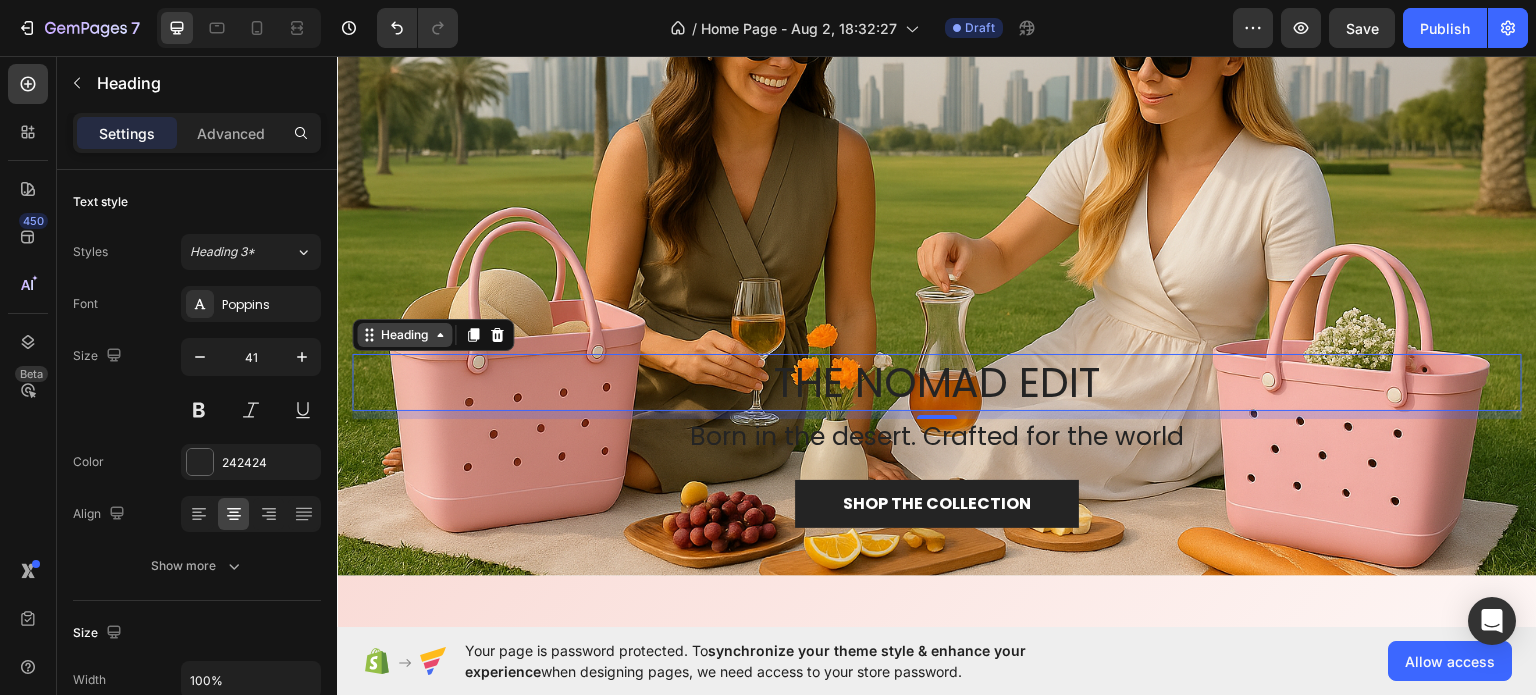 click on "Heading" at bounding box center (404, 334) 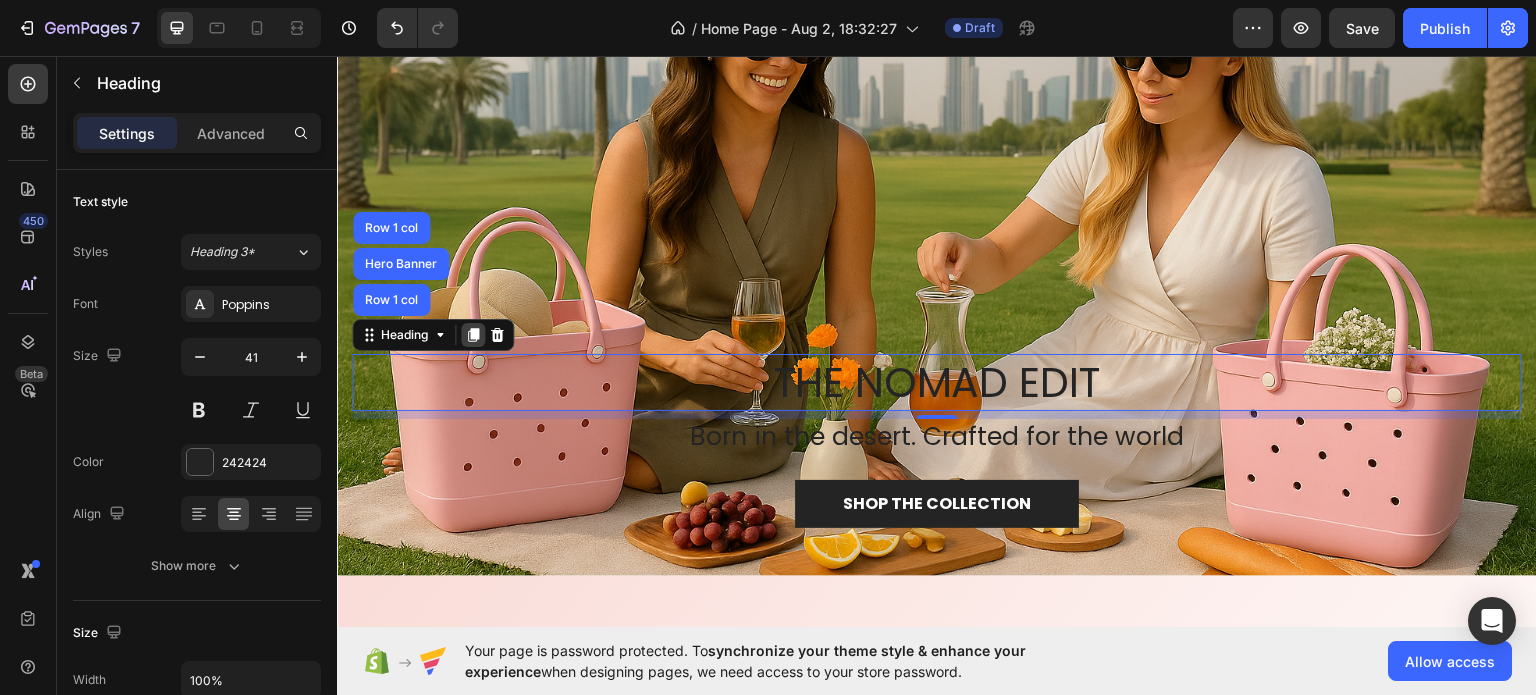 click 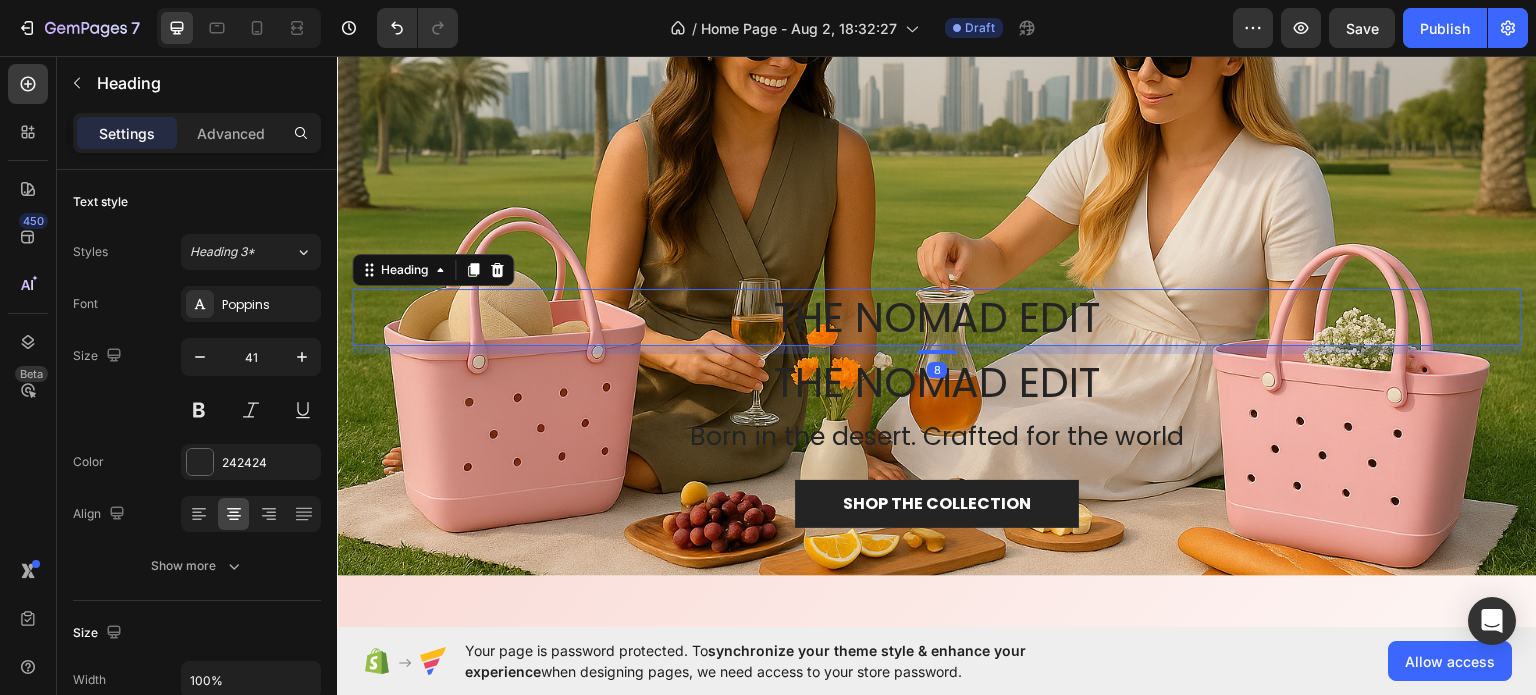 click on "THE NOMAD EDIT" at bounding box center [937, 316] 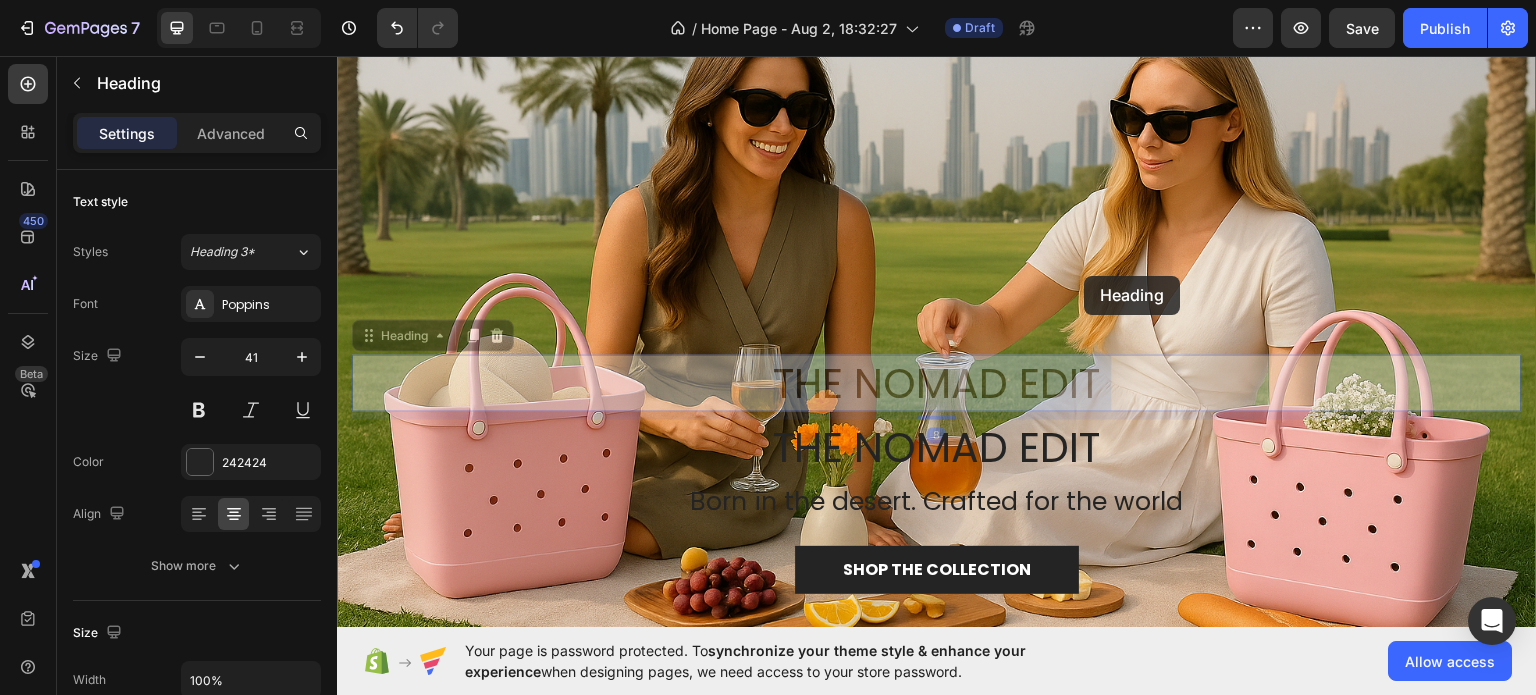 drag, startPoint x: 1111, startPoint y: 319, endPoint x: 1084, endPoint y: 275, distance: 51.62364 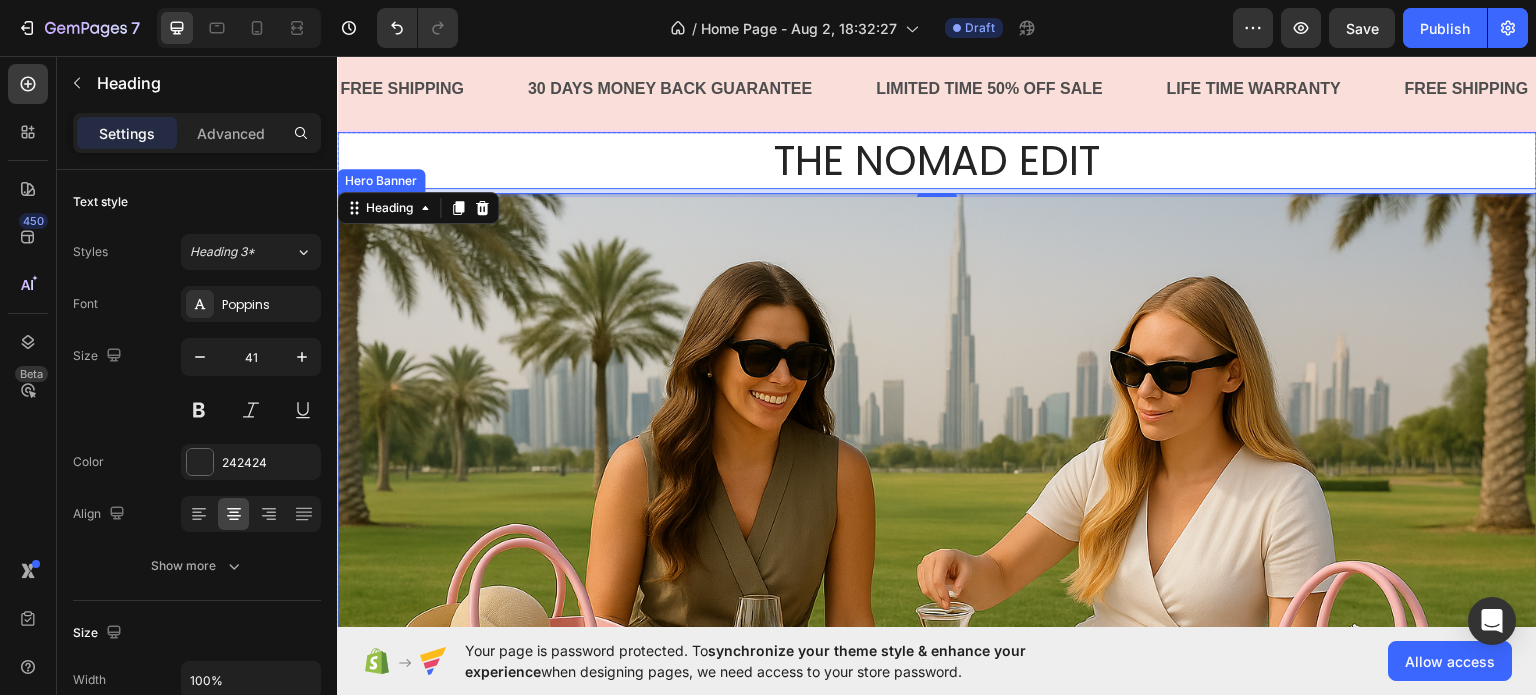 scroll, scrollTop: 0, scrollLeft: 0, axis: both 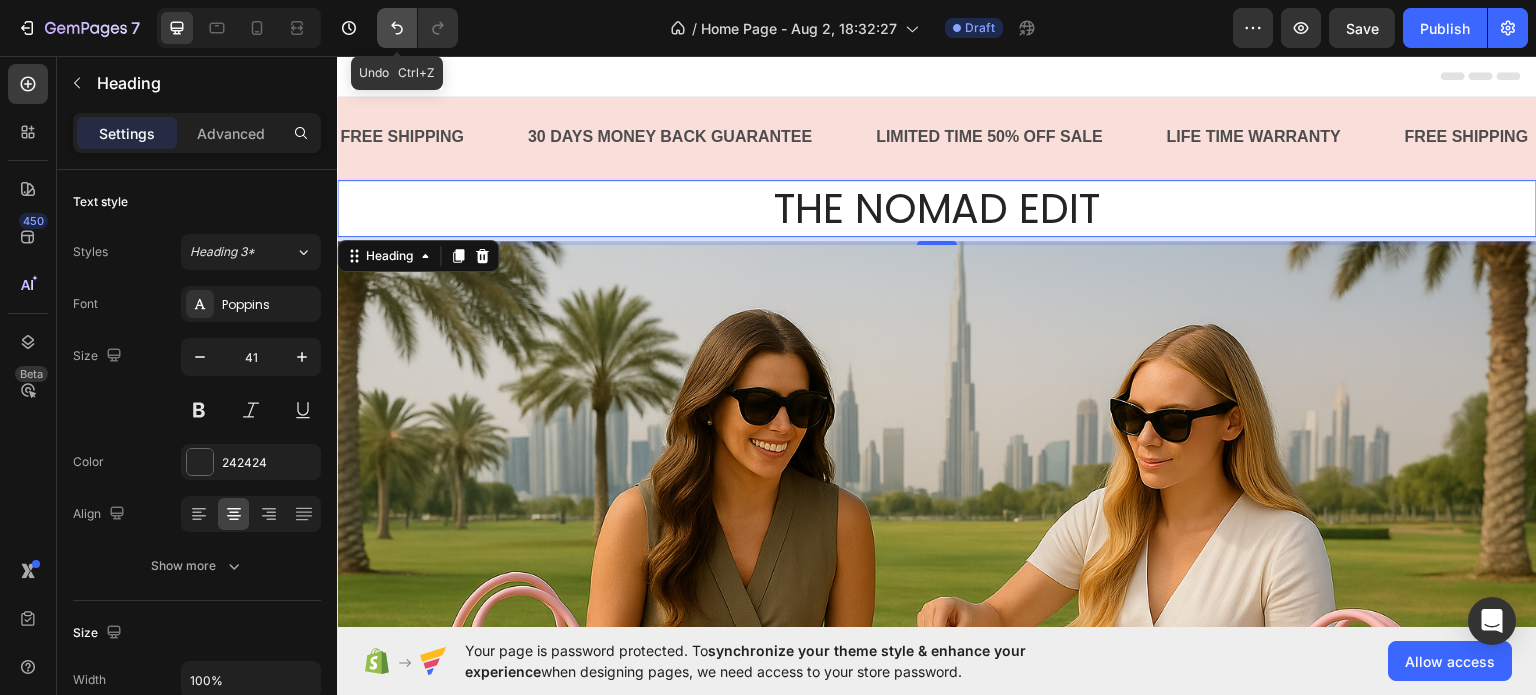 click 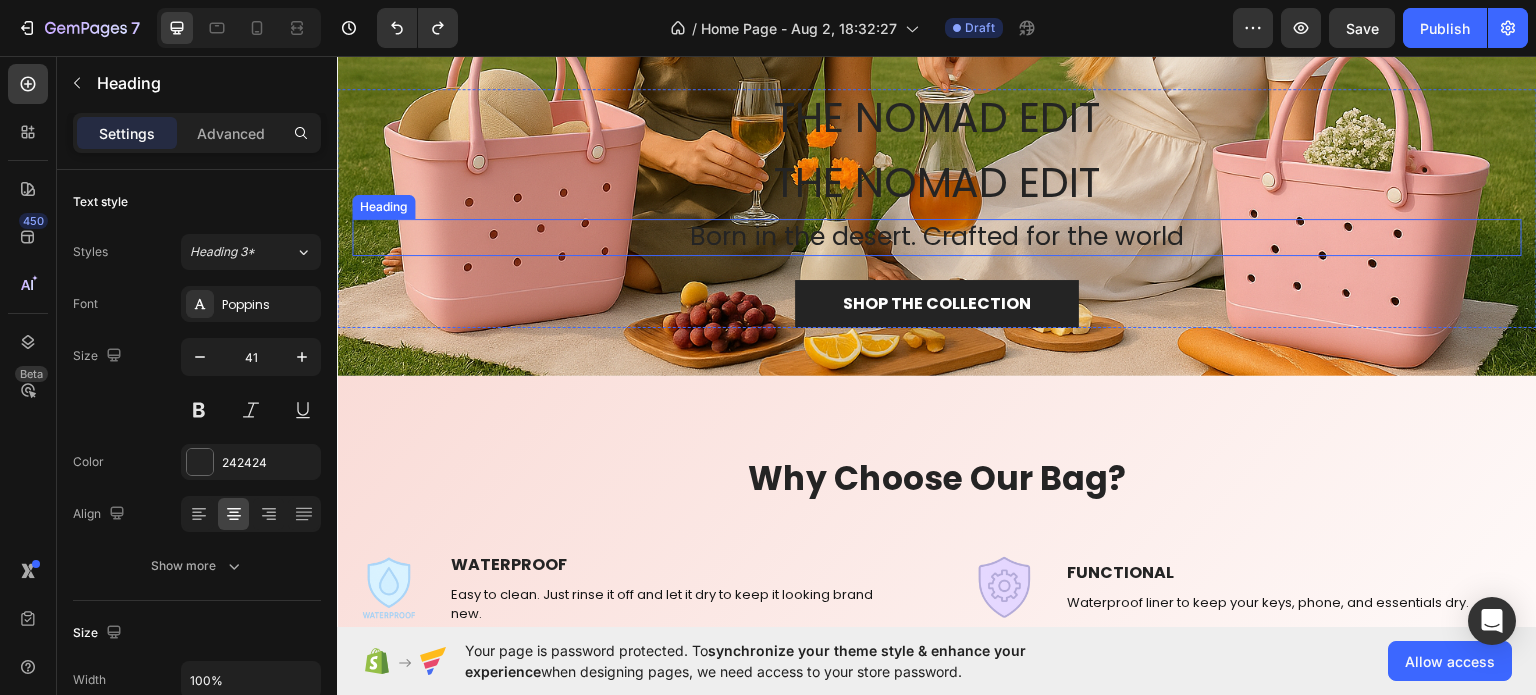 scroll, scrollTop: 300, scrollLeft: 0, axis: vertical 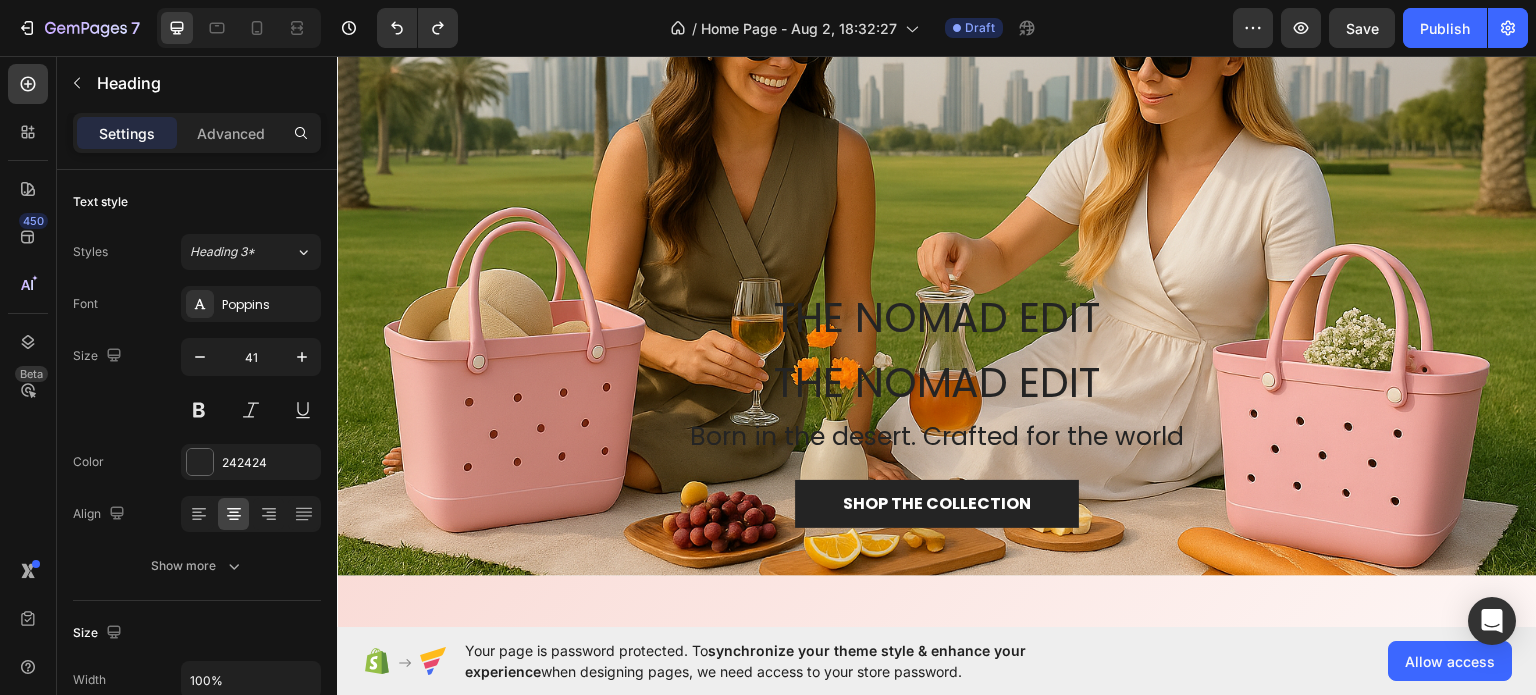 click on "THE NOMAD EDIT" at bounding box center [937, 316] 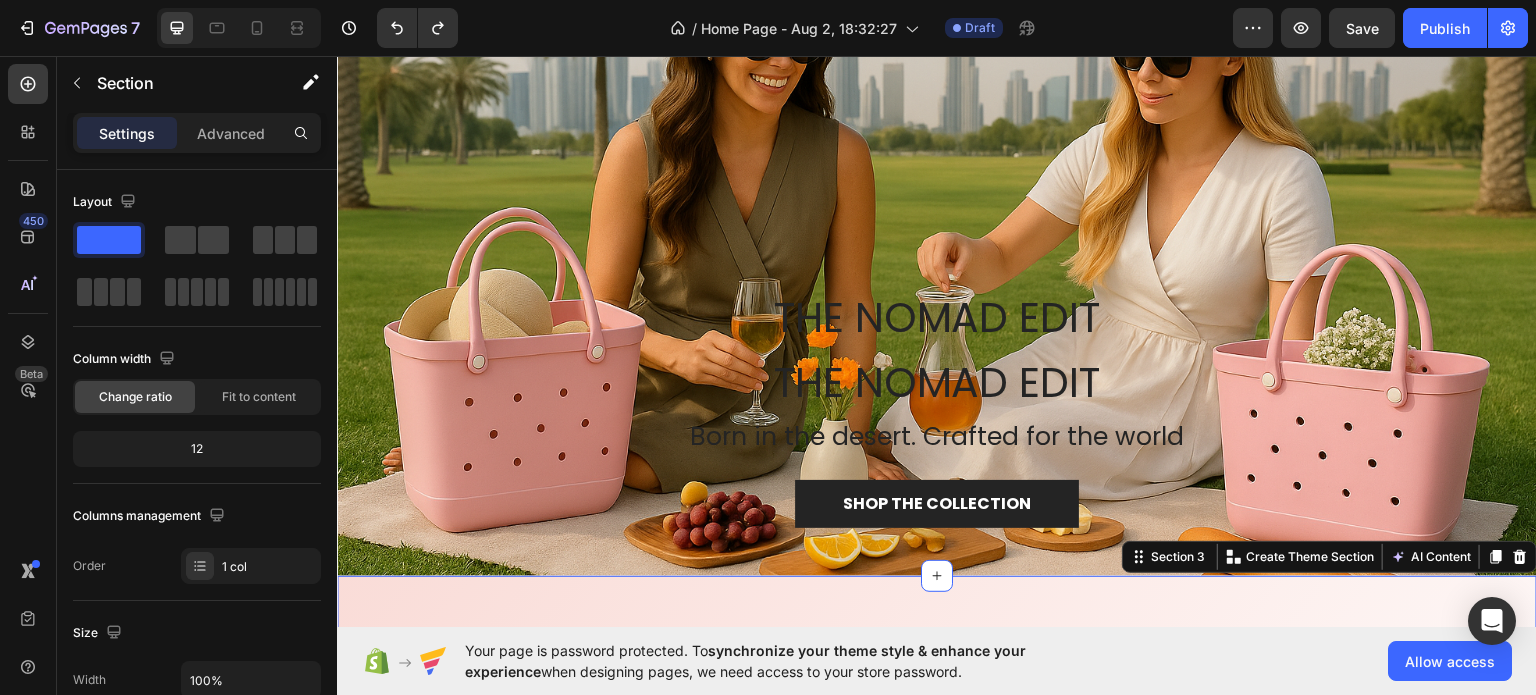click on "Why Choose Our Bag? Heading Row Image WATERPROOF Text block Easy to clean. Just rinse it off and let it dry to keep it looking brand new. Text block Row                Title Line Image OVERSIZED Text block Our totes come in three sizes to perfectly fit all your lifestyle needs. Text block Row                Title Line Image STURDY Text block Upright and non-slip, practical without sacrificing style. Text block Row Row                Title Line Image FUNCTIONAL Text block Waterproof liner to keep your keys, phone, and essentials dry. Text block Row                Title Line Image QUALITY : Text block Crafted to withstand the demands of an active lifestyle, combining performance with elegance. Text block Row                Title Line Image FUN : A perfect reminder to have some good, clean fun Text block  A perfect reminder to have some good, clean fun. Text block Row Row Row Section 3   You can create reusable sections Create Theme Section AI Content Write with GemAI What would you like to describe here?" at bounding box center [937, 862] 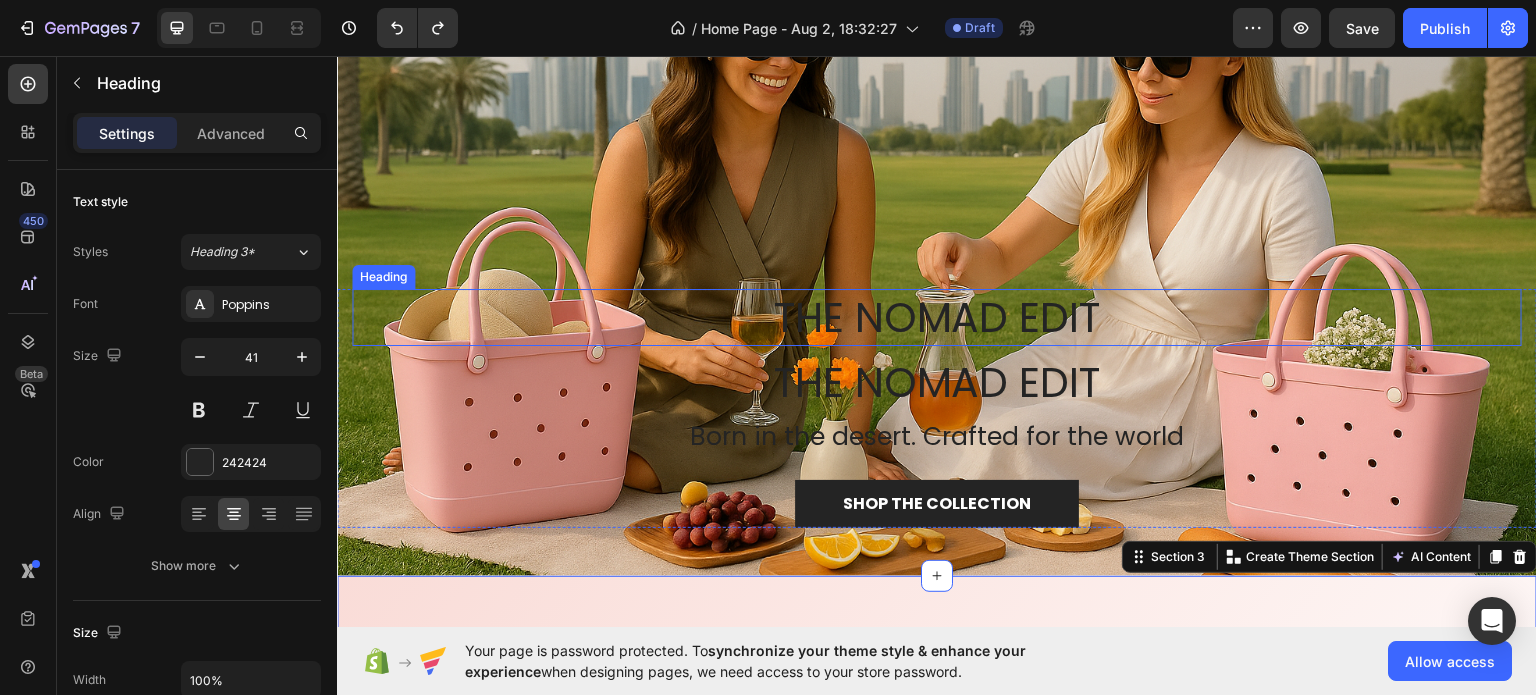 click on "THE NOMAD EDIT" at bounding box center (937, 316) 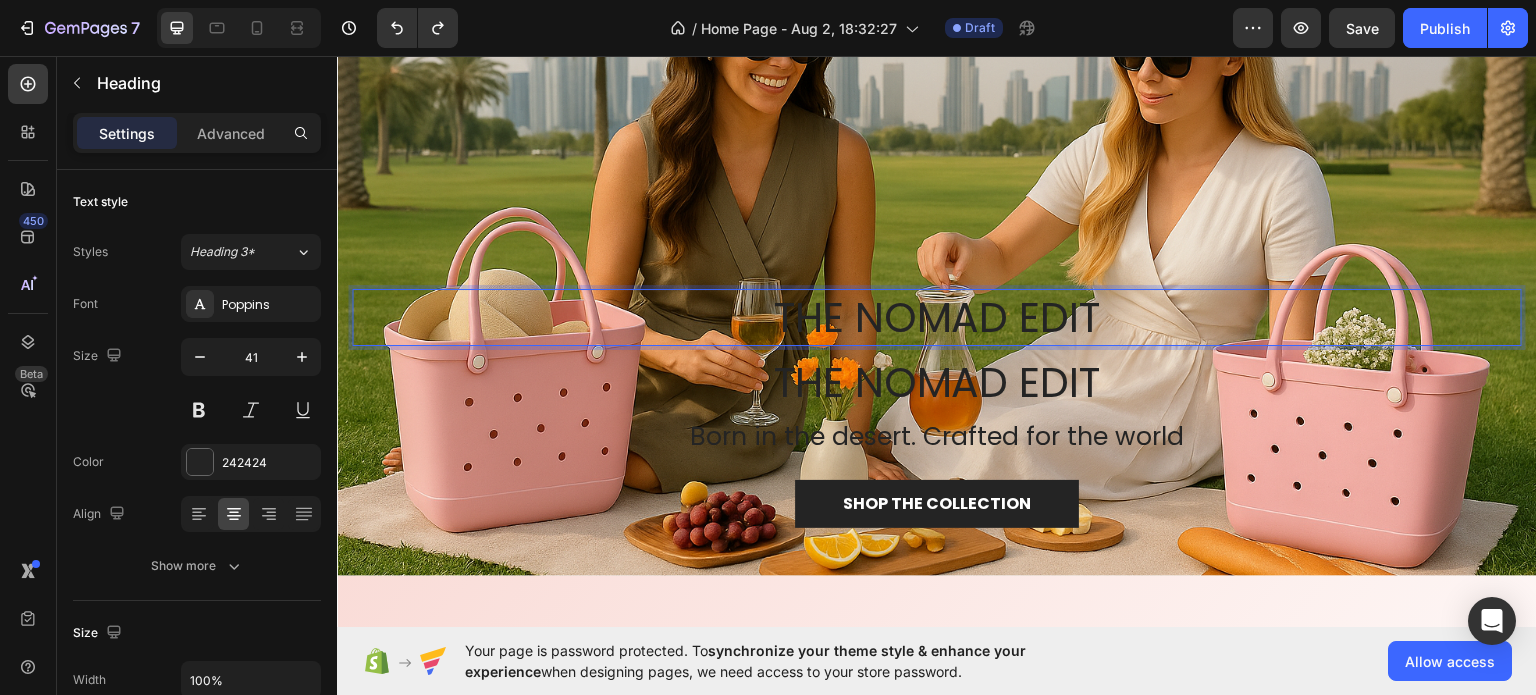 drag, startPoint x: 709, startPoint y: 321, endPoint x: 717, endPoint y: -22, distance: 343.0933 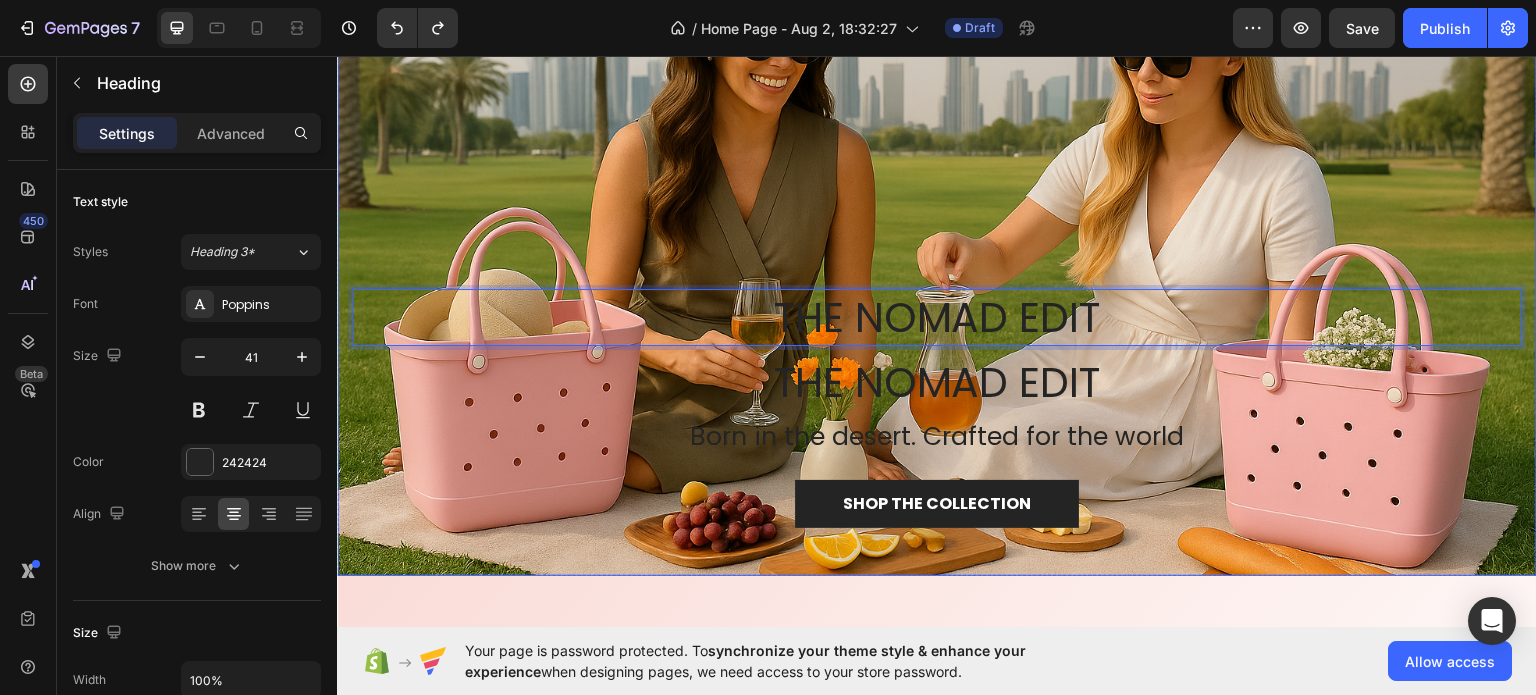 drag, startPoint x: 1139, startPoint y: 319, endPoint x: 1134, endPoint y: 101, distance: 218.05733 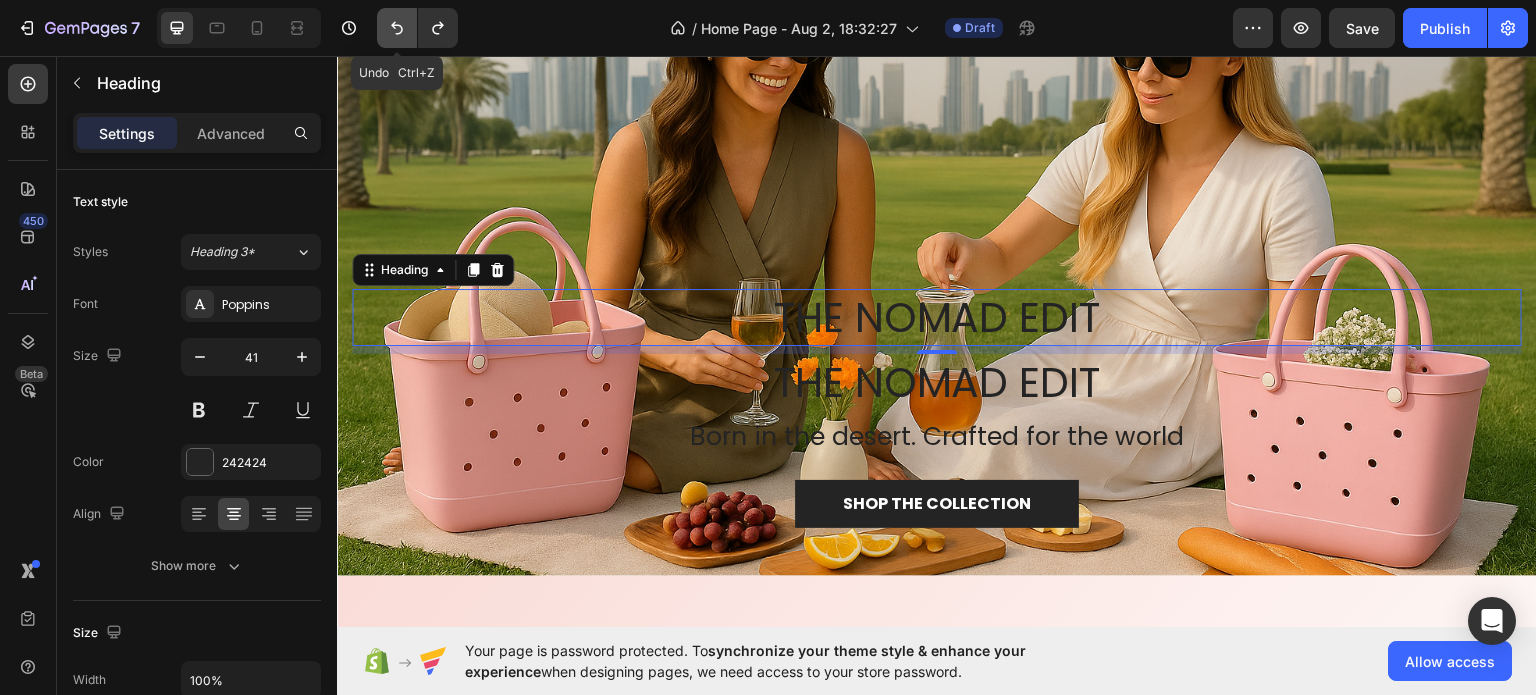 click 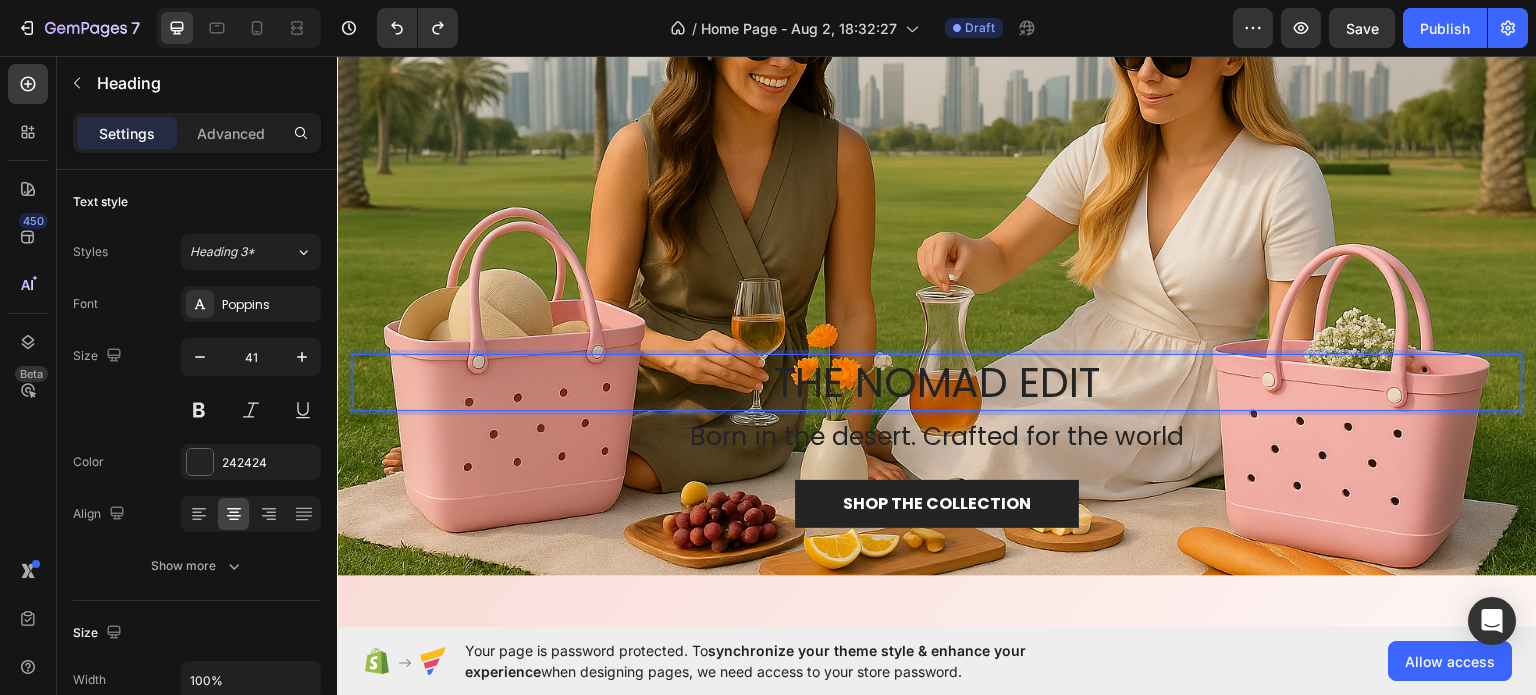 drag, startPoint x: 586, startPoint y: 394, endPoint x: 567, endPoint y: -31, distance: 425.4245 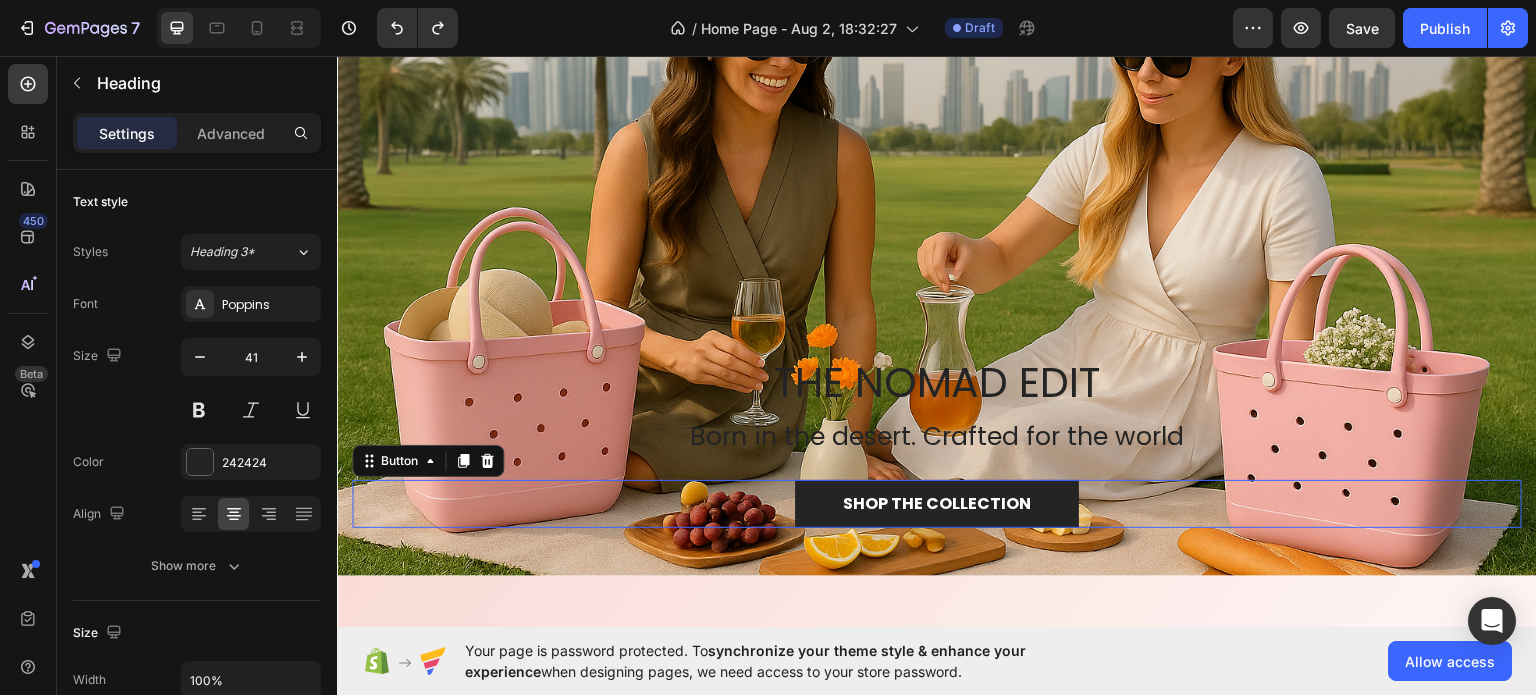 click on "SHOP THE COLLECTION Button   0" at bounding box center (937, 503) 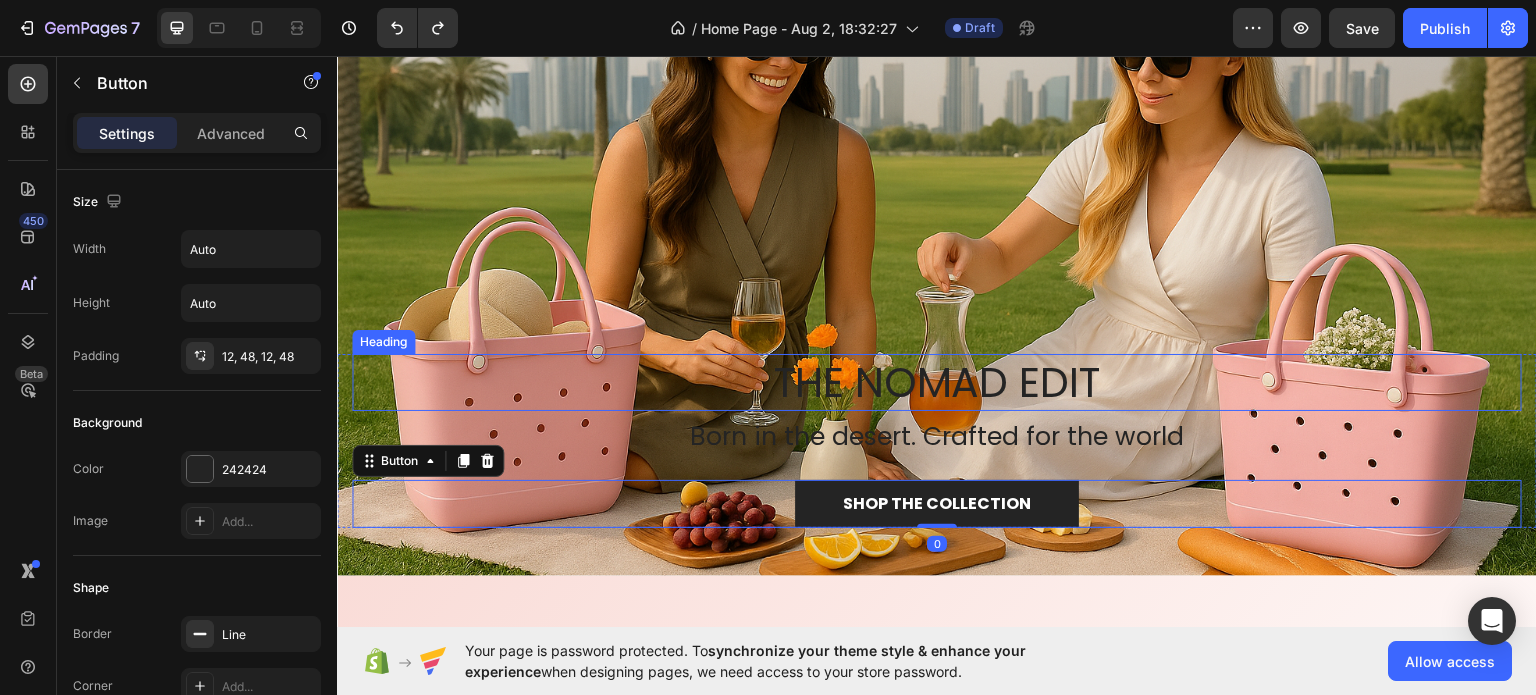 click on "THE NOMAD EDIT" at bounding box center (937, 381) 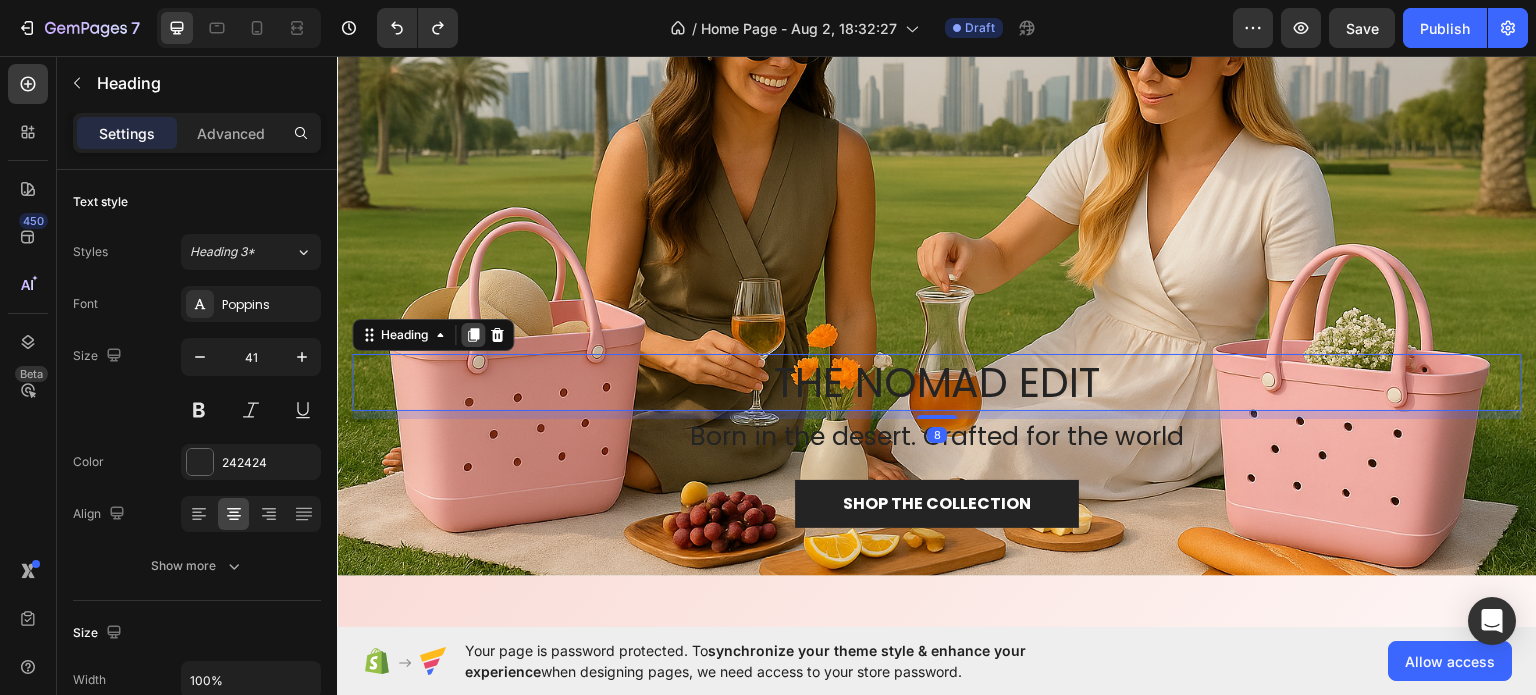 click 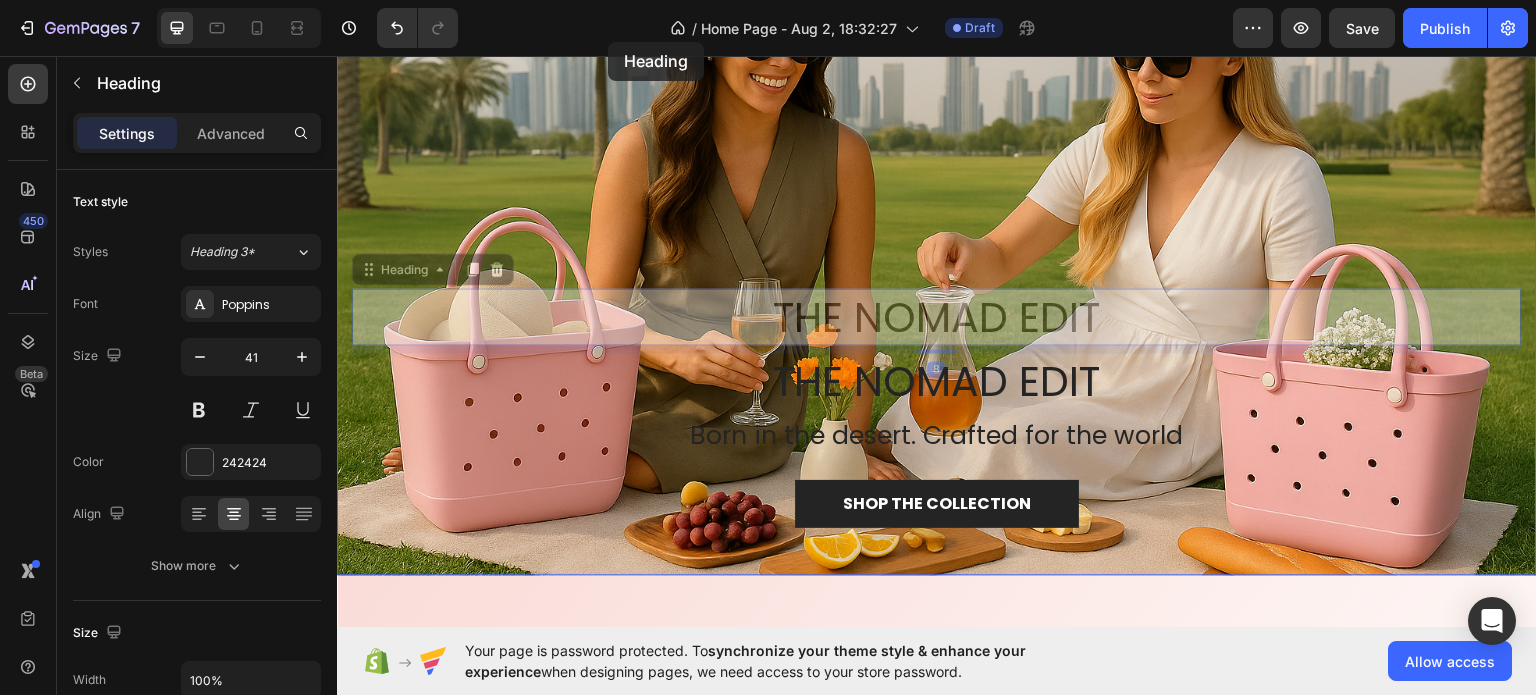 scroll, scrollTop: 0, scrollLeft: 0, axis: both 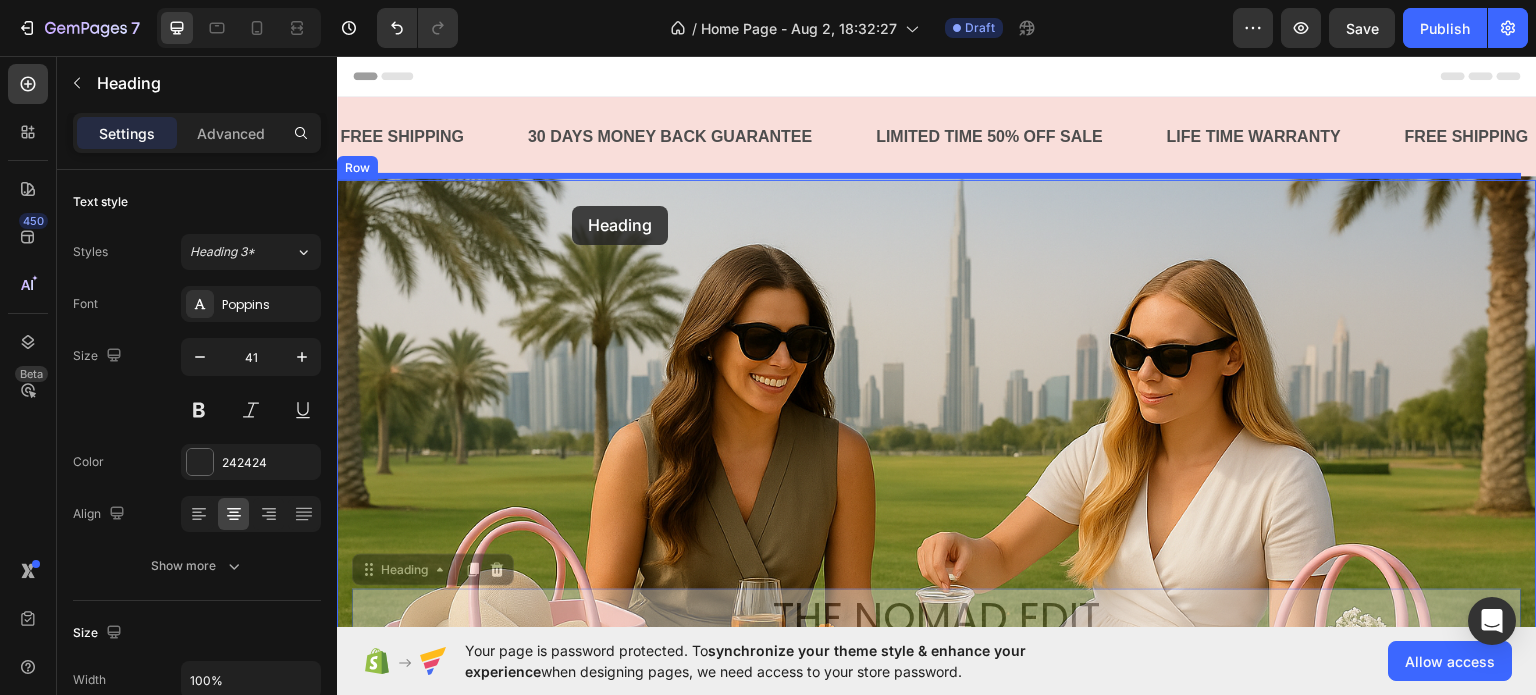 drag, startPoint x: 615, startPoint y: 316, endPoint x: 572, endPoint y: 205, distance: 119.03781 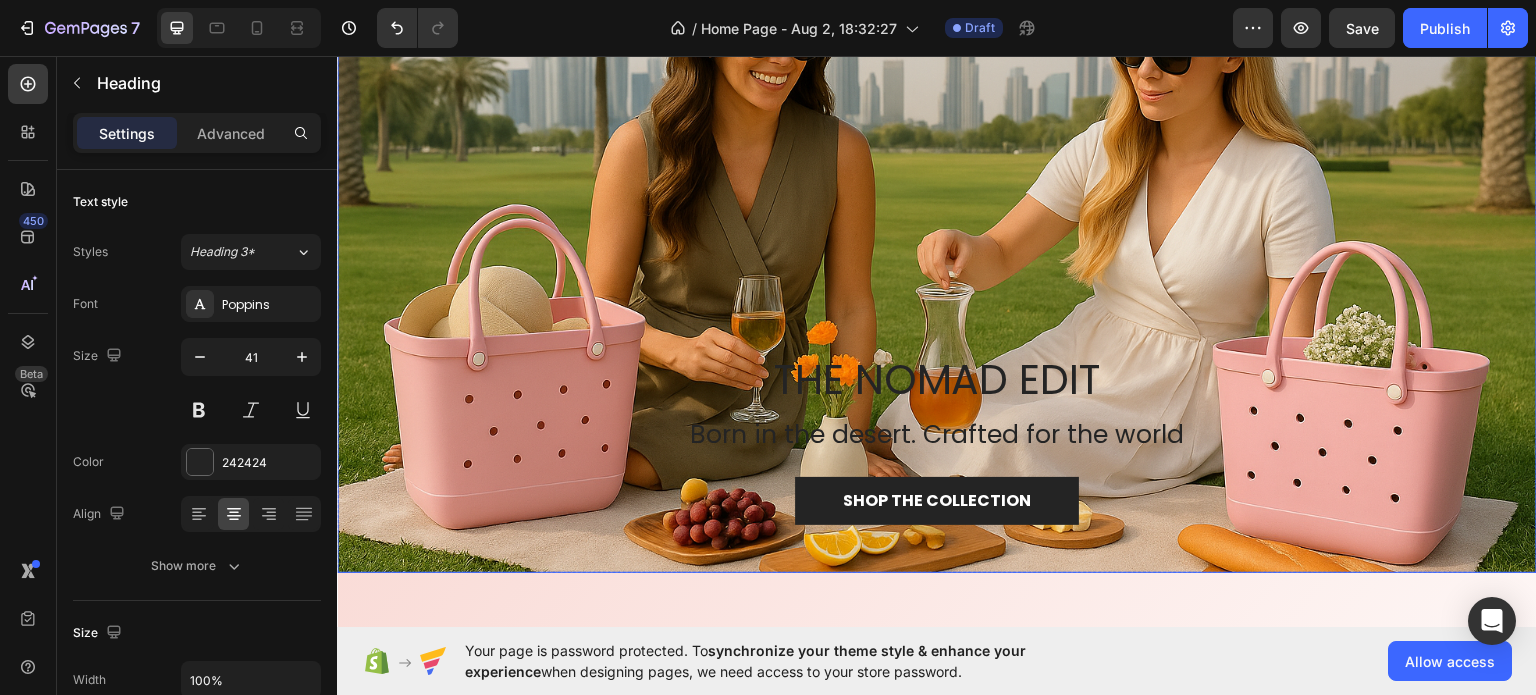 scroll, scrollTop: 500, scrollLeft: 0, axis: vertical 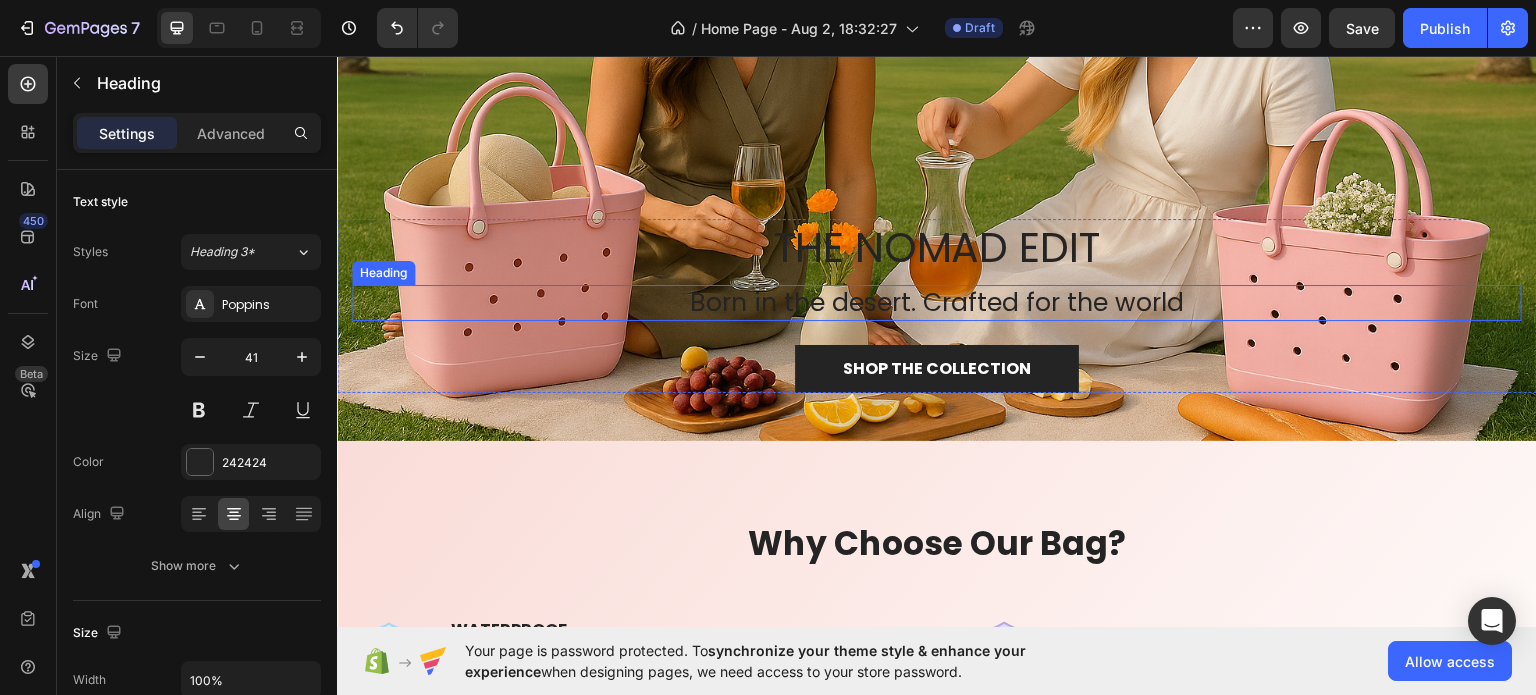 click on "Born in the desert. Crafted for the world" at bounding box center [937, 302] 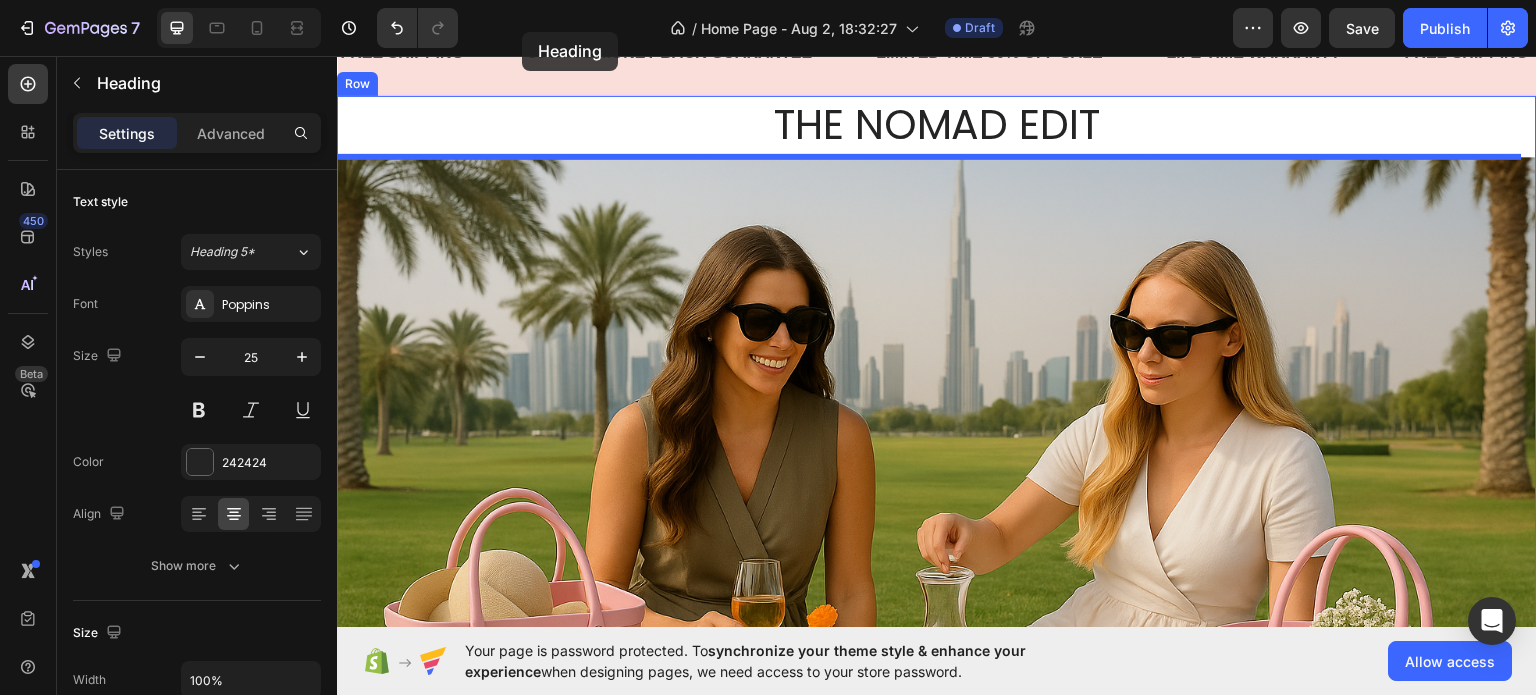 scroll, scrollTop: 0, scrollLeft: 0, axis: both 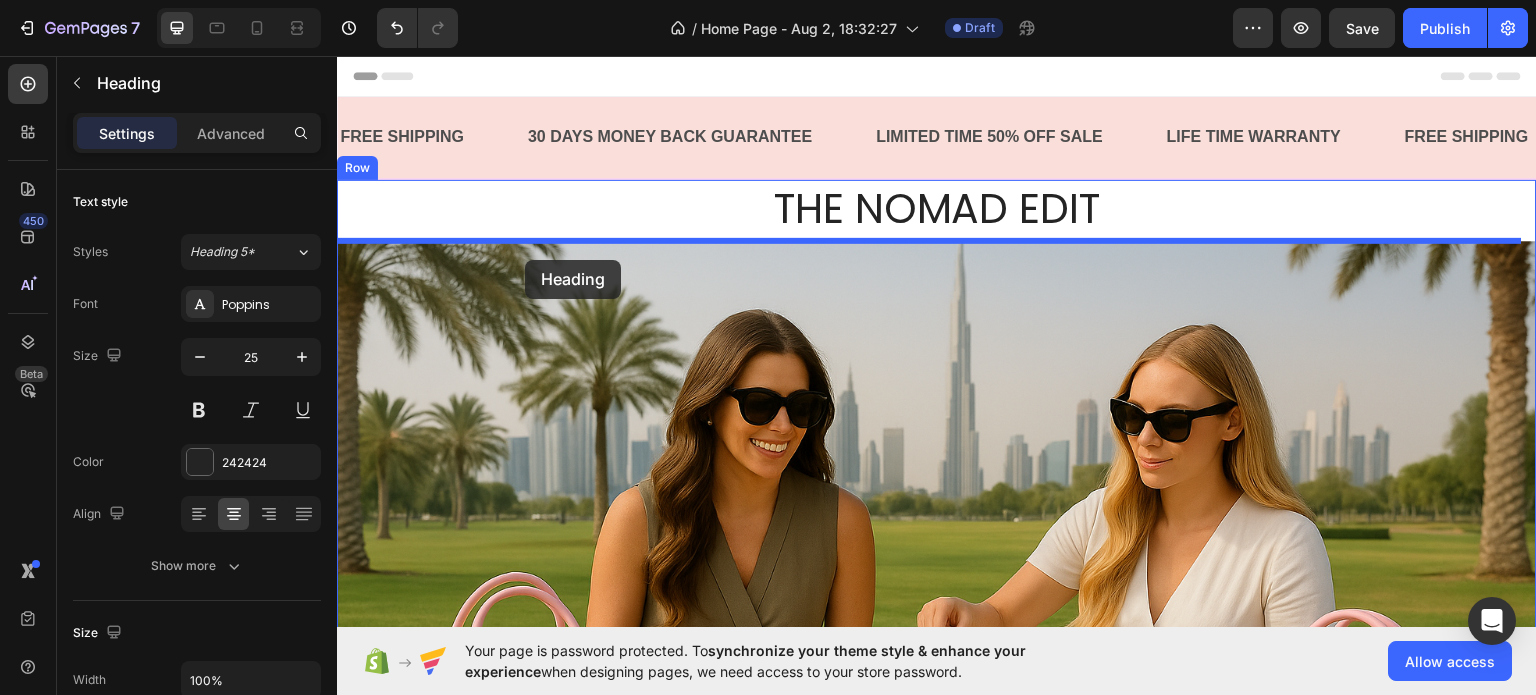 drag, startPoint x: 503, startPoint y: 296, endPoint x: 525, endPoint y: 259, distance: 43.046486 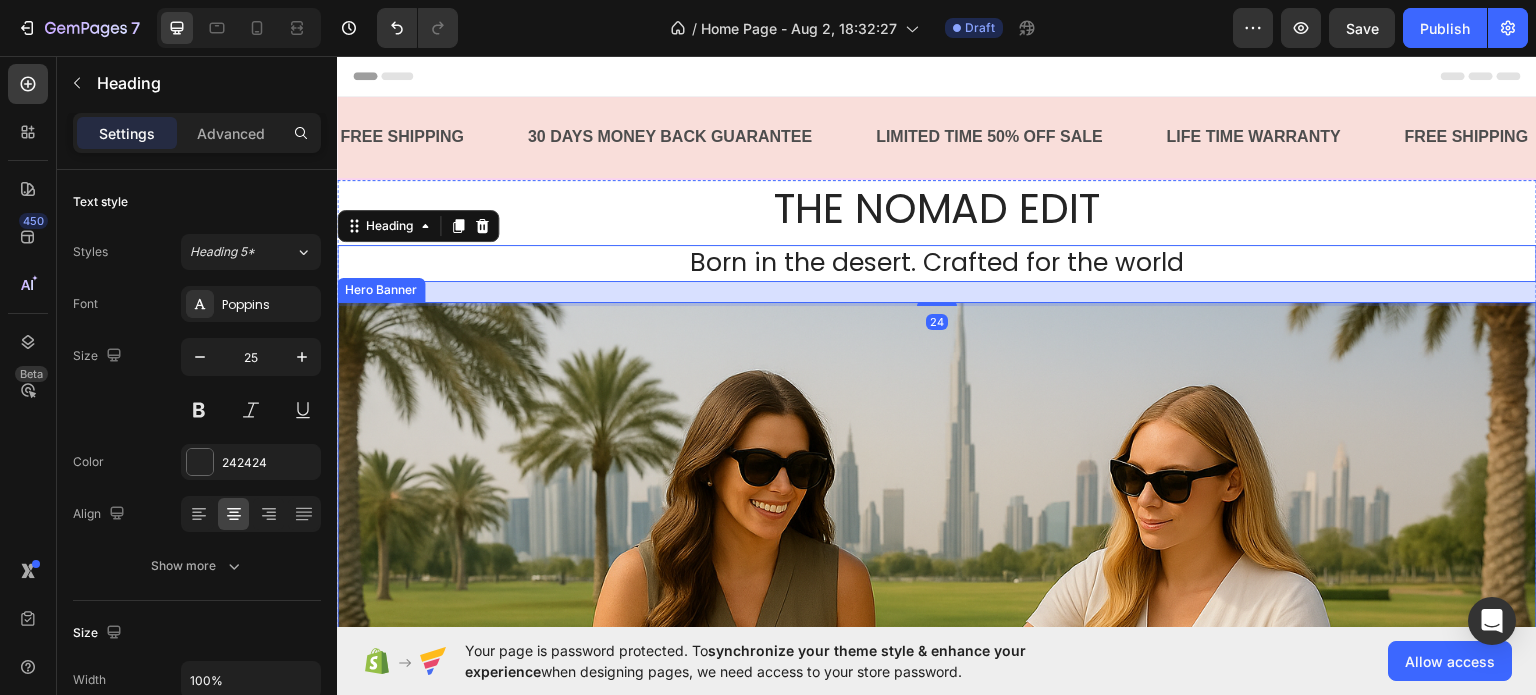 click at bounding box center [937, 651] 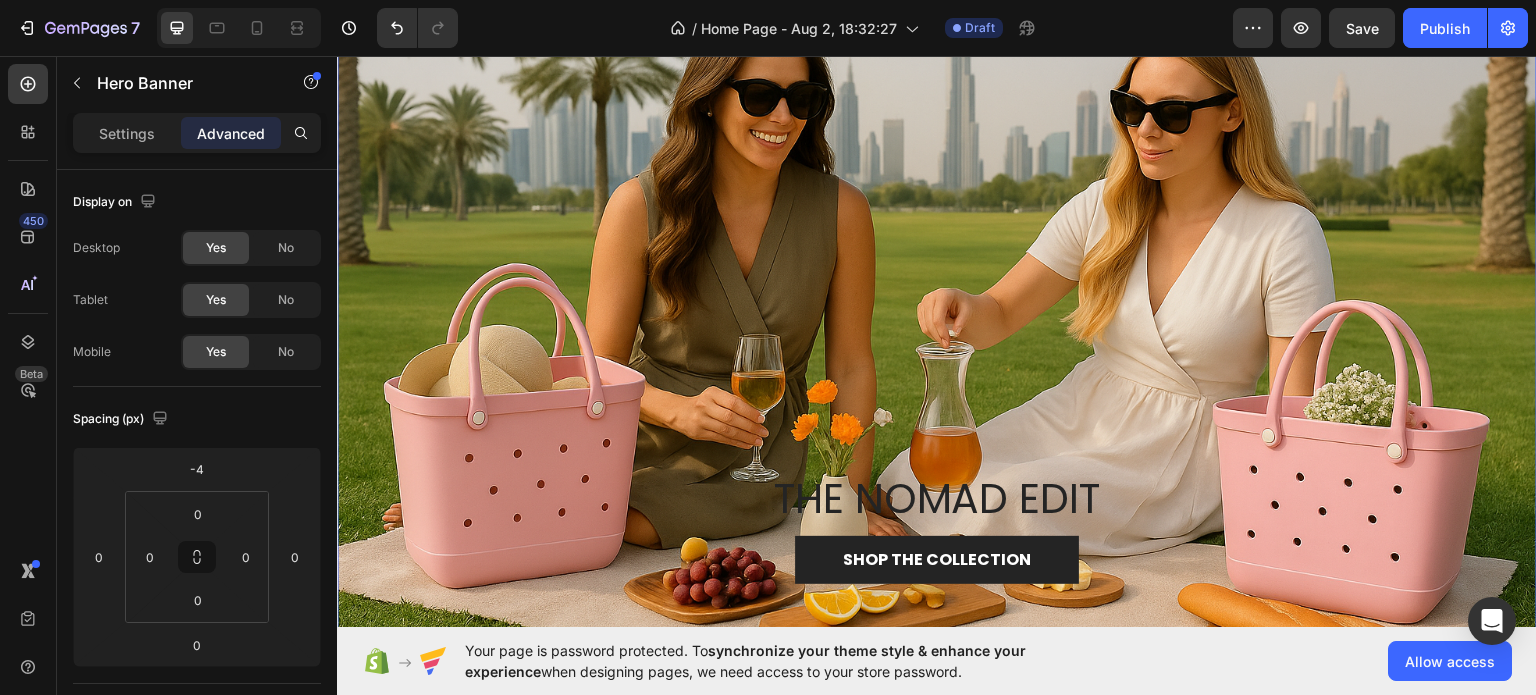 scroll, scrollTop: 600, scrollLeft: 0, axis: vertical 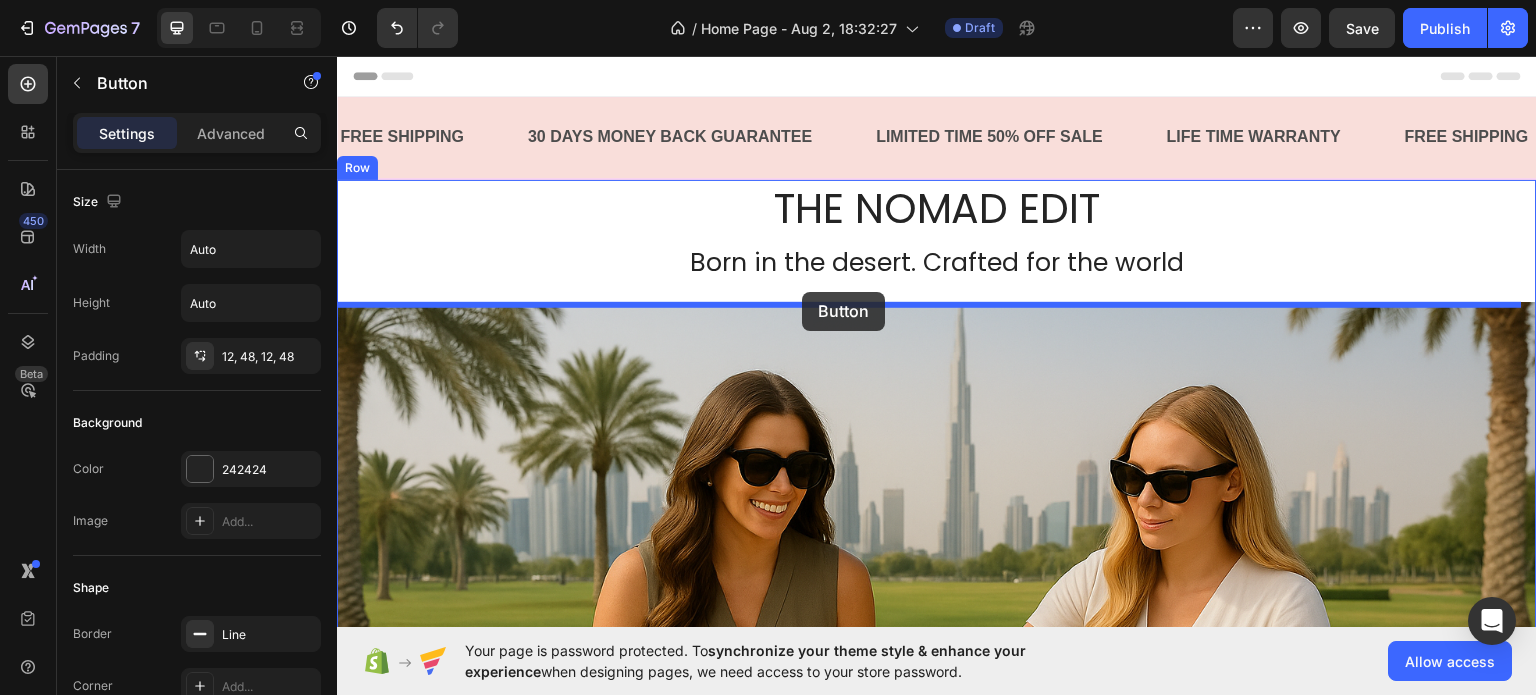 drag, startPoint x: 795, startPoint y: 329, endPoint x: 802, endPoint y: 291, distance: 38.63936 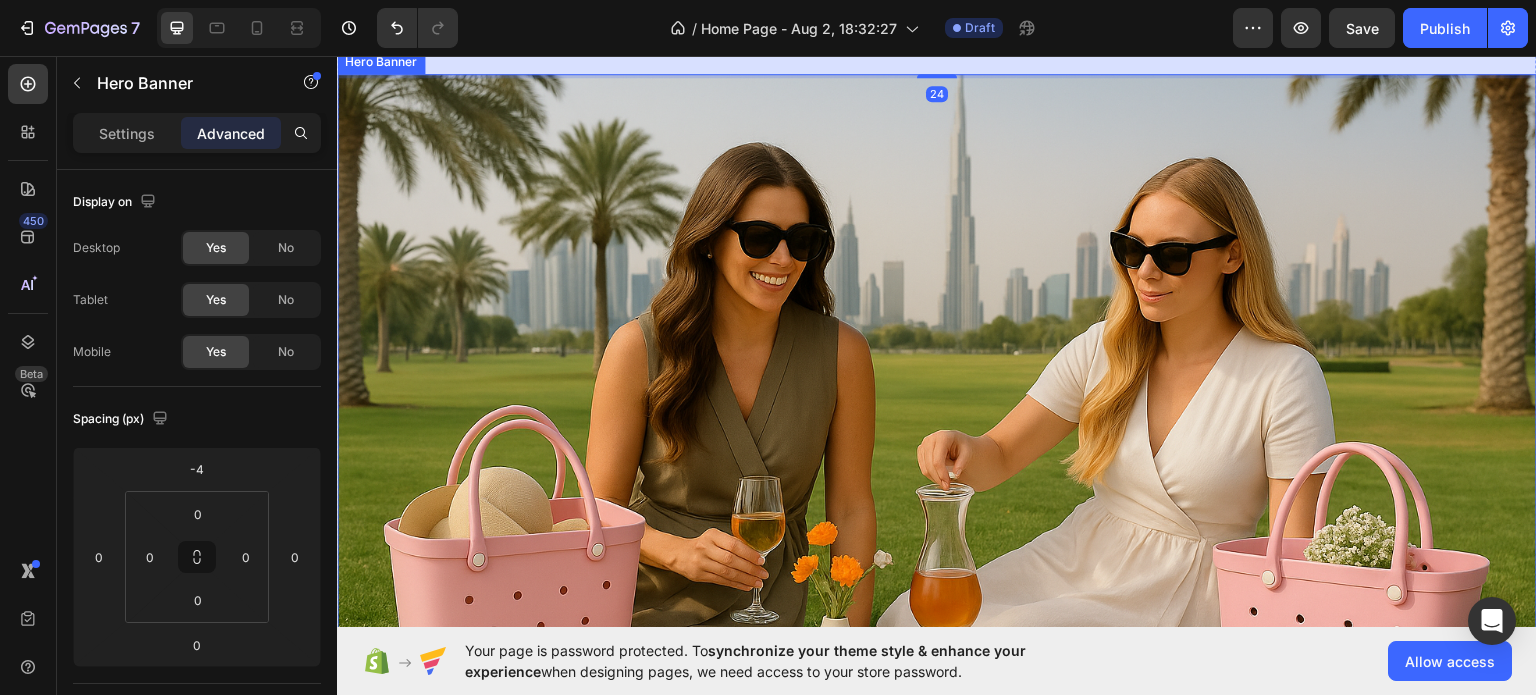 click at bounding box center (937, 423) 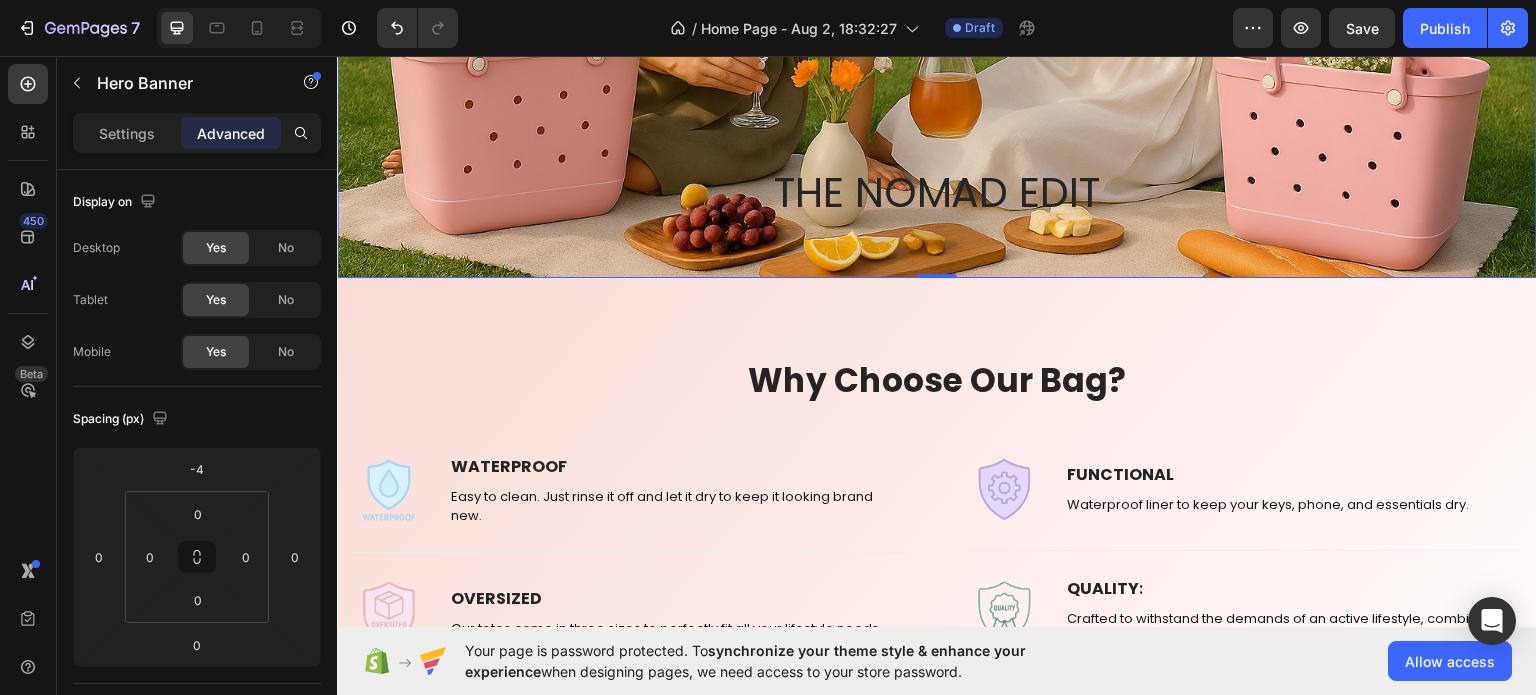 scroll, scrollTop: 800, scrollLeft: 0, axis: vertical 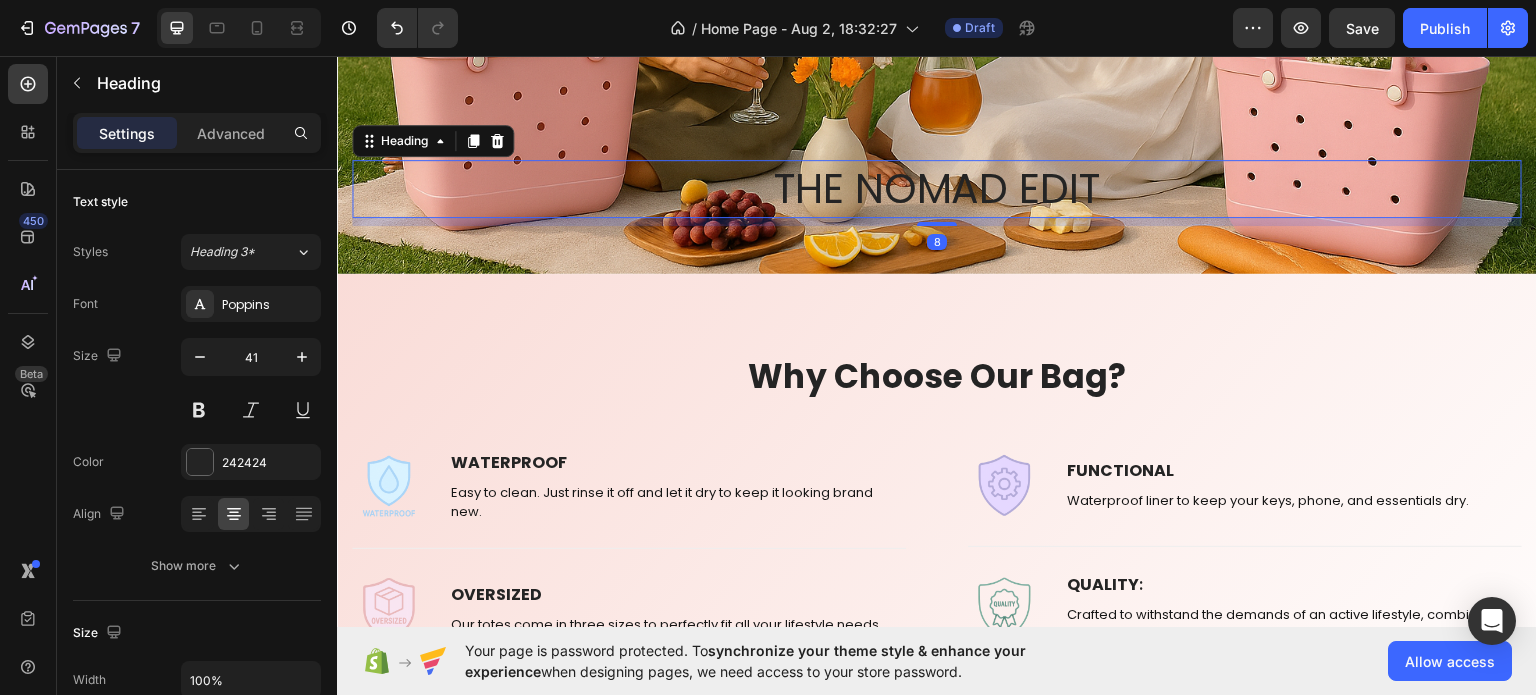 click on "THE NOMAD EDIT" at bounding box center [937, 187] 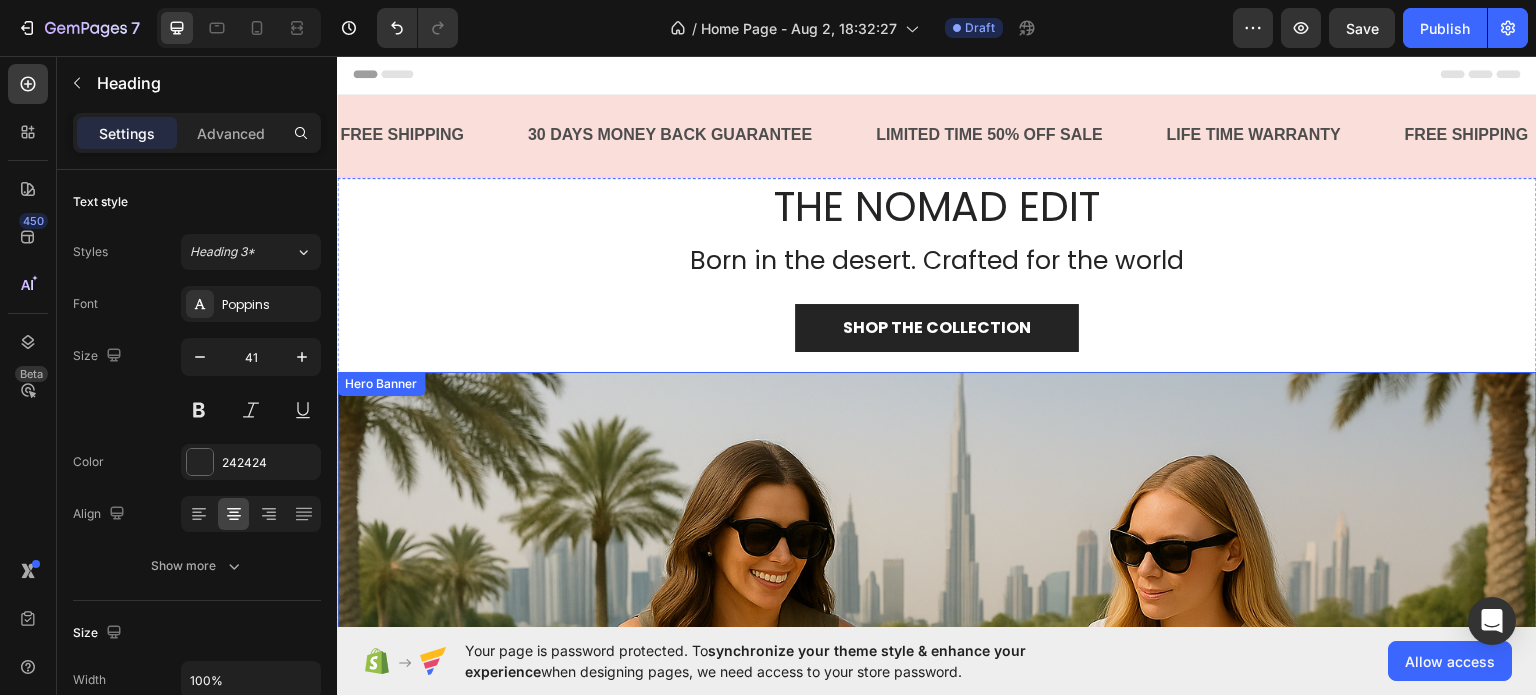 scroll, scrollTop: 0, scrollLeft: 0, axis: both 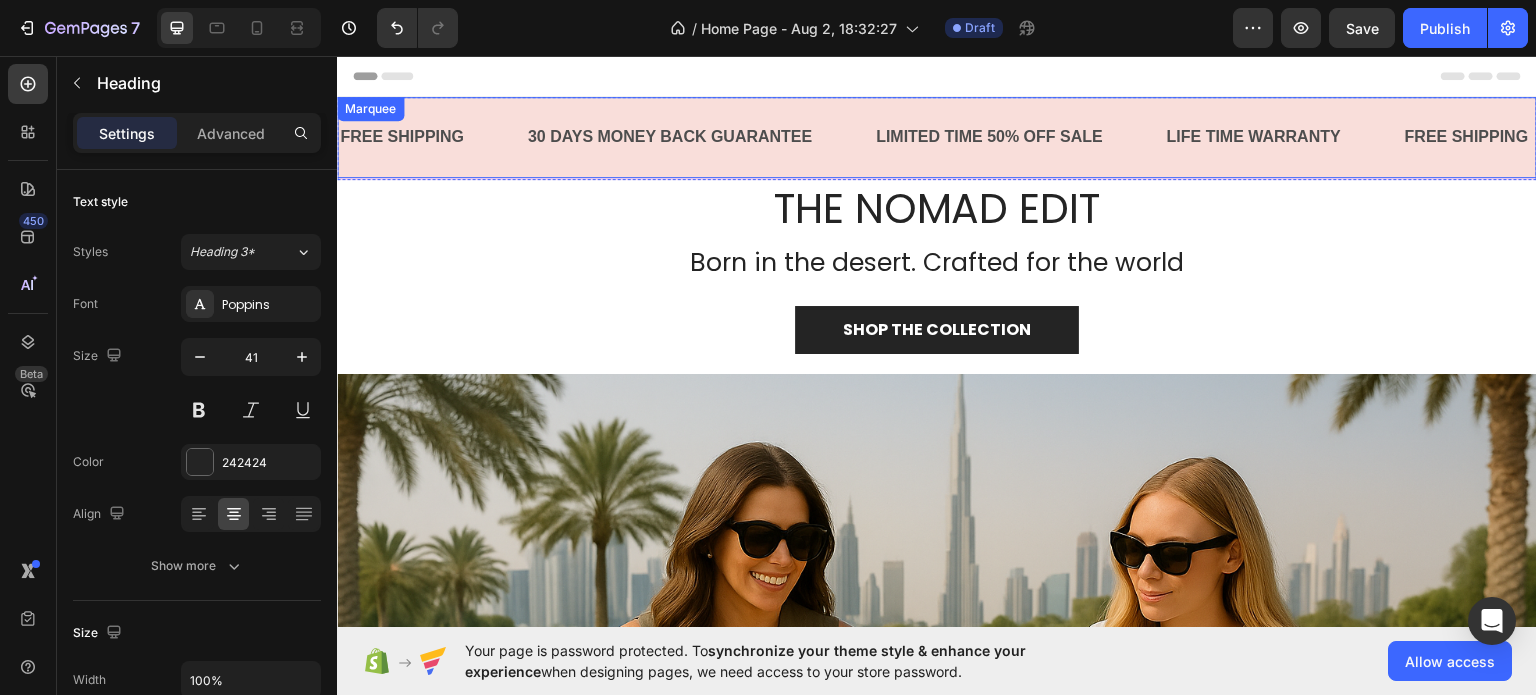 click on "FREE SHIPPING Text Block 30 DAYS MONEY BACK GUARANTEE Text Block LIMITED TIME 50% OFF SALE Text Block LIFE TIME WARRANTY Text Block FREE SHIPPING Text Block 30 DAYS MONEY BACK GUARANTEE Text Block LIMITED TIME 50% OFF SALE Text Block LIFE TIME WARRANTY Text Block FREE SHIPPING Text Block 30 DAYS MONEY BACK GUARANTEE Text Block LIMITED TIME 50% OFF SALE Text Block LIFE TIME WARRANTY Text Block FREE SHIPPING Text Block 30 DAYS MONEY BACK GUARANTEE Text Block LIMITED TIME 50% OFF SALE Text Block LIFE TIME WARRANTY Text Block FREE SHIPPING Text Block 30 DAYS MONEY BACK GUARANTEE Text Block LIMITED TIME 50% OFF SALE Text Block LIFE TIME WARRANTY Text Block FREE SHIPPING Text Block 30 DAYS MONEY BACK GUARANTEE Text Block LIMITED TIME 50% OFF SALE Text Block LIFE TIME WARRANTY Text Block Marquee" at bounding box center (937, 136) 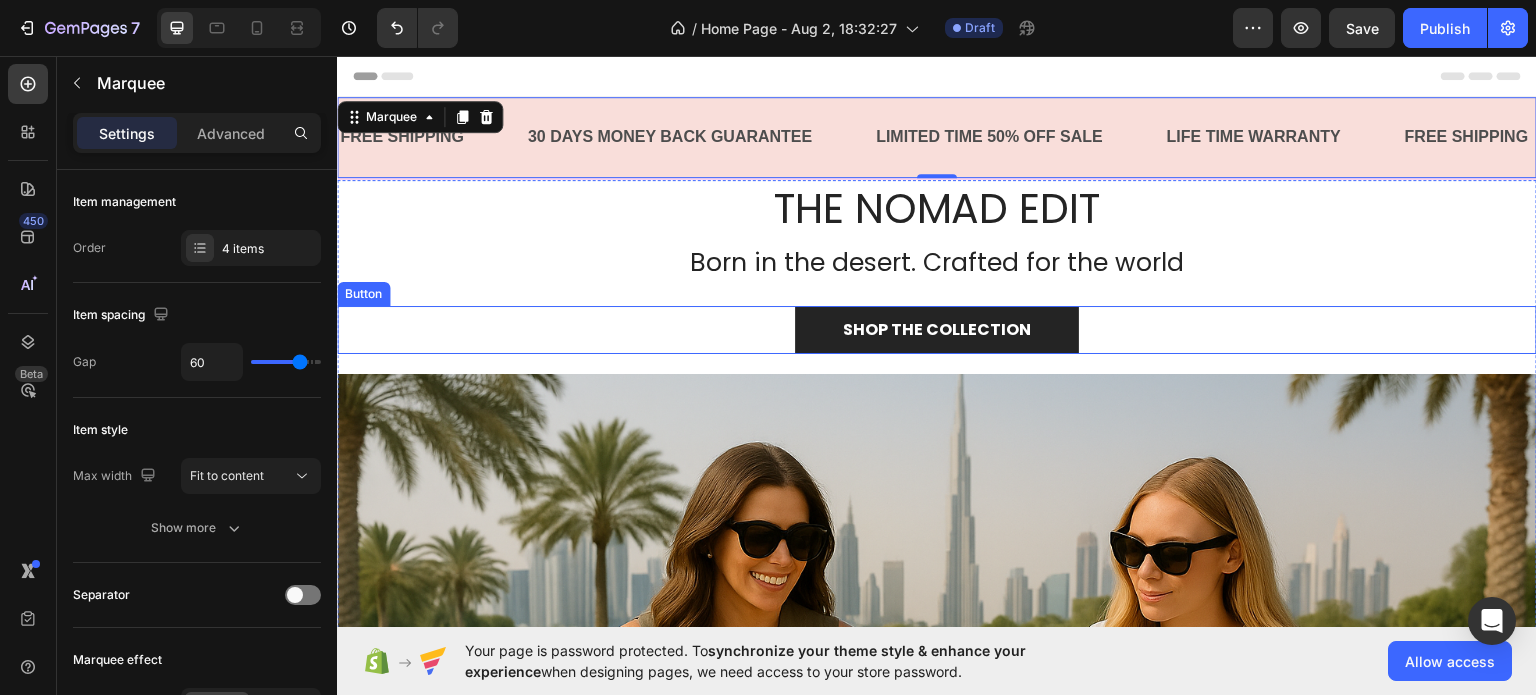 click on "SHOP THE COLLECTION Button" at bounding box center (937, 329) 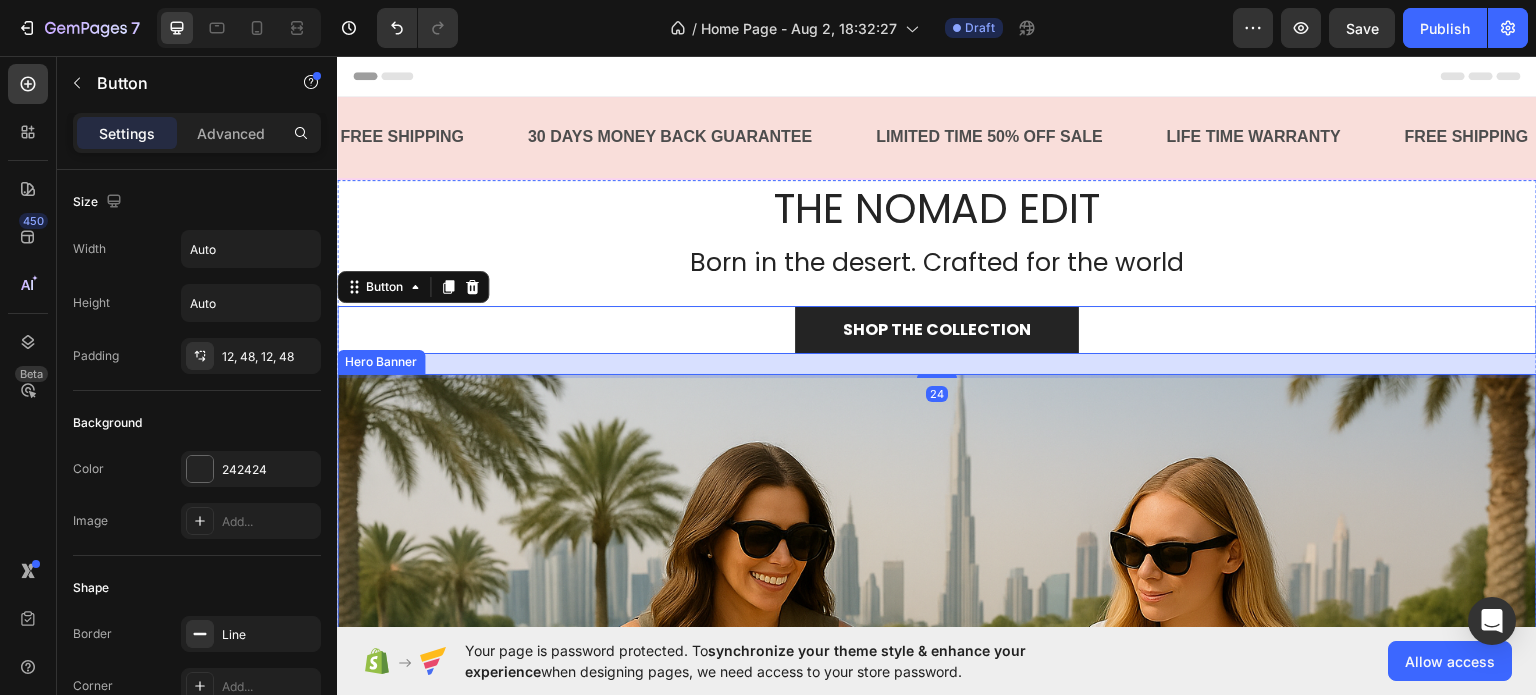 click at bounding box center [937, 723] 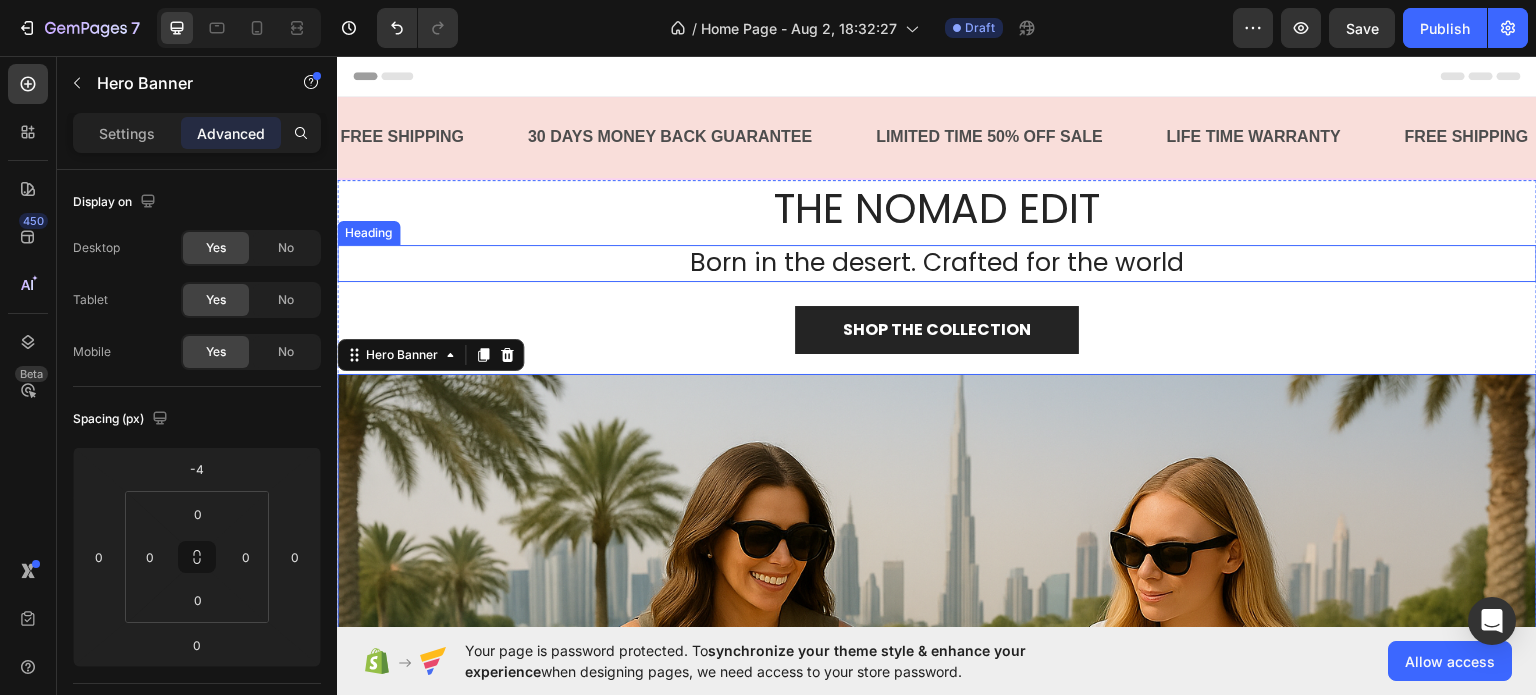 click on "THE NOMAD EDIT Heading Born in the desert. Crafted for the world Heading SHOP THE COLLECTION Button THE NOMAD EDIT Heading Row Hero Banner   0" at bounding box center (937, 626) 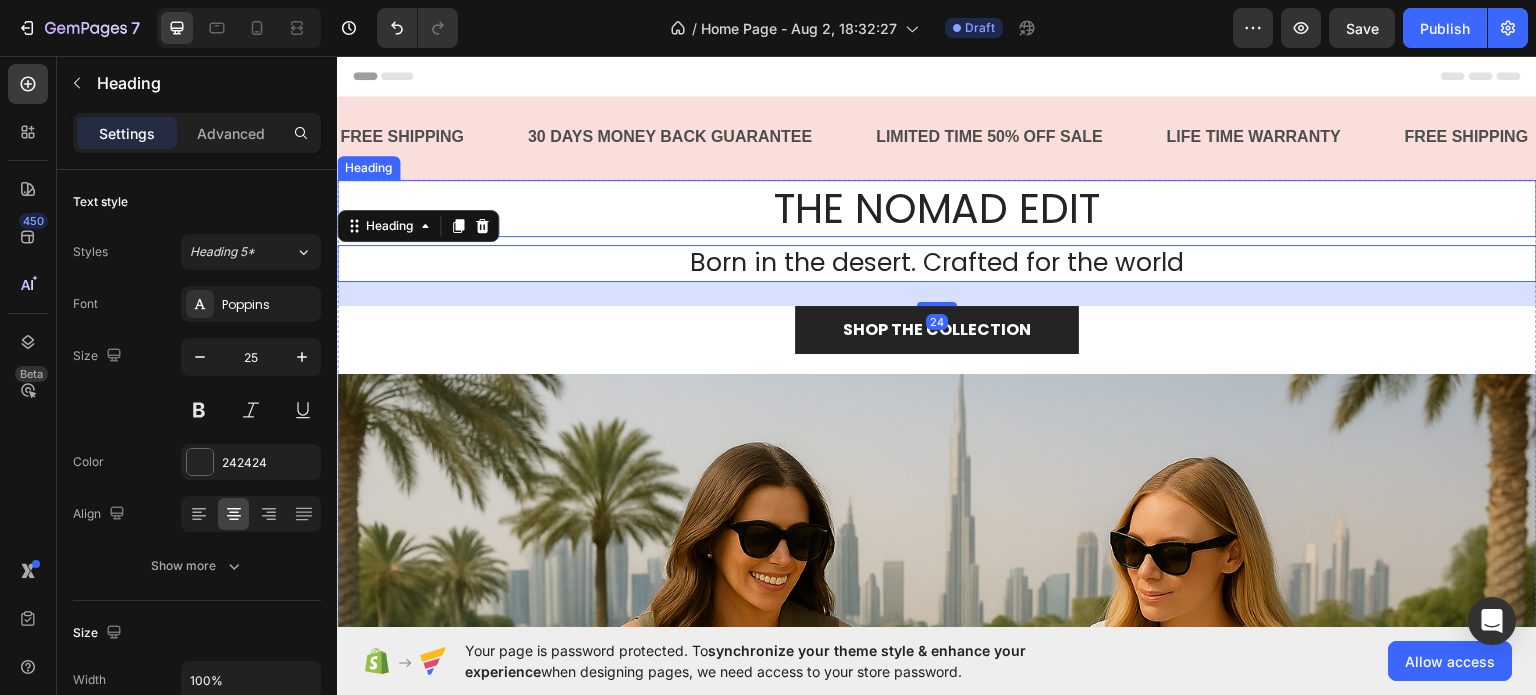click on "THE NOMAD EDIT" at bounding box center [937, 207] 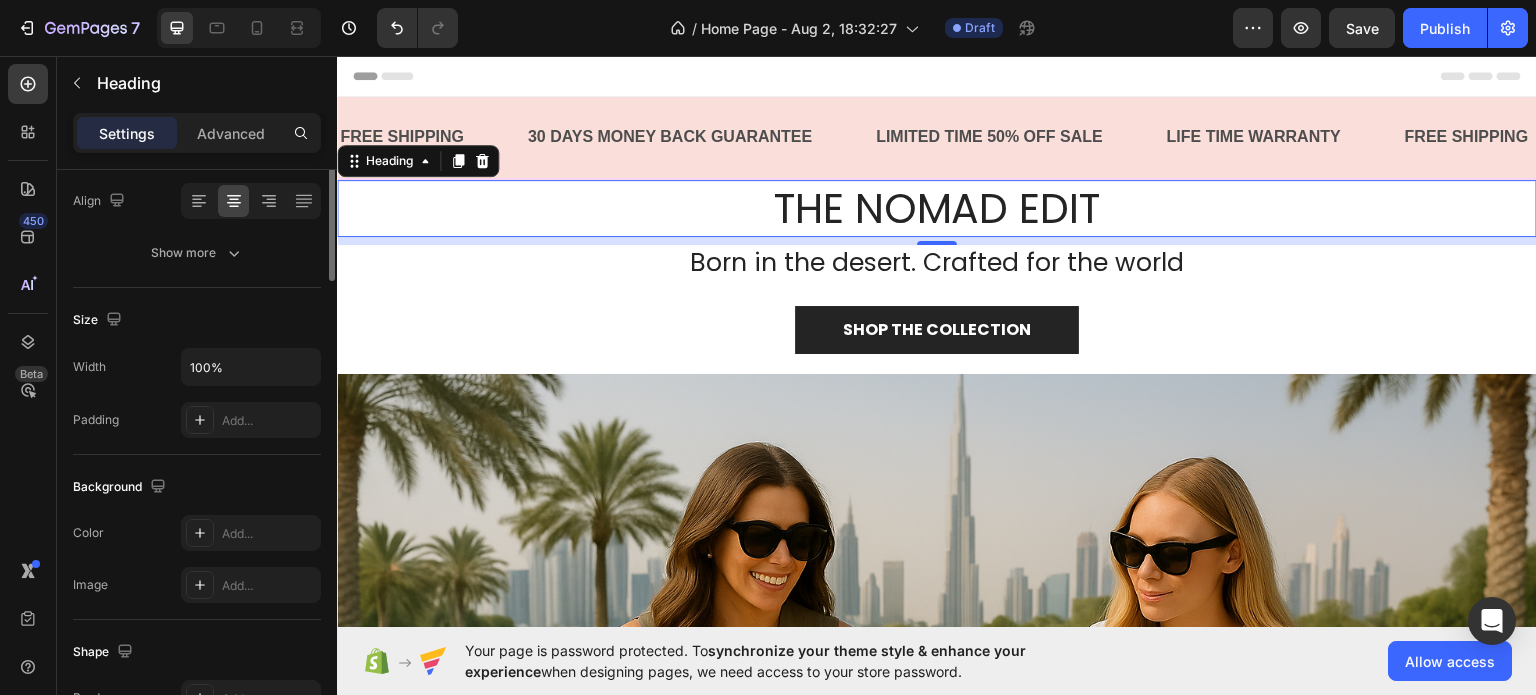 scroll, scrollTop: 0, scrollLeft: 0, axis: both 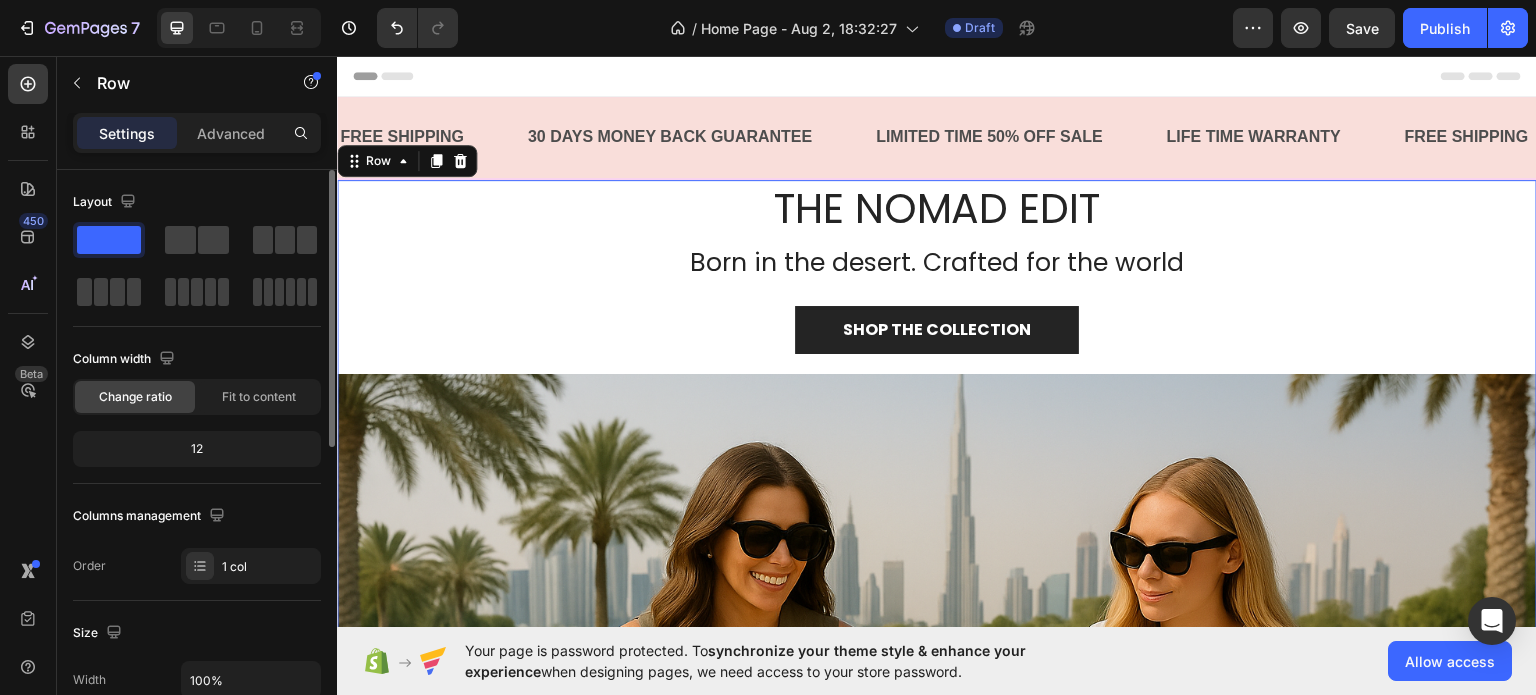 click on "SHOP THE COLLECTION Button" at bounding box center [937, 341] 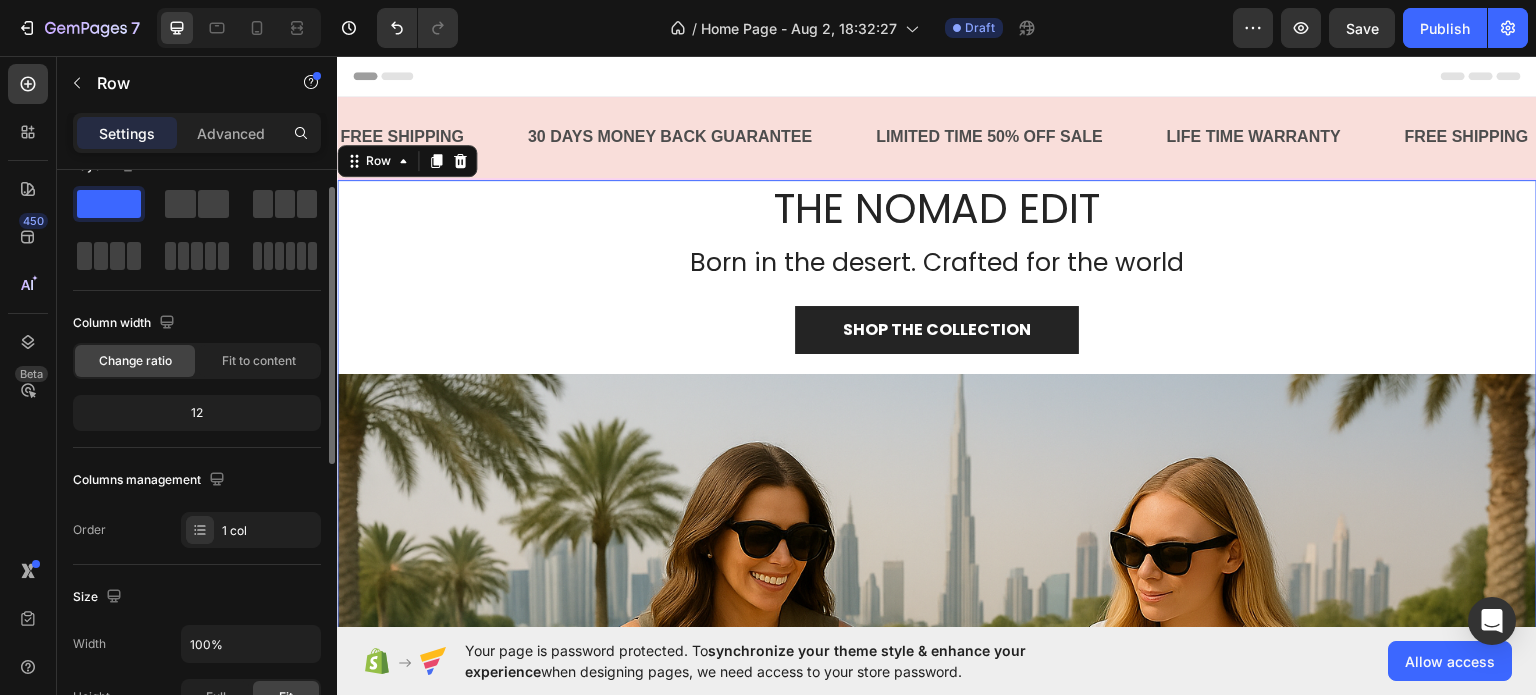 scroll, scrollTop: 0, scrollLeft: 0, axis: both 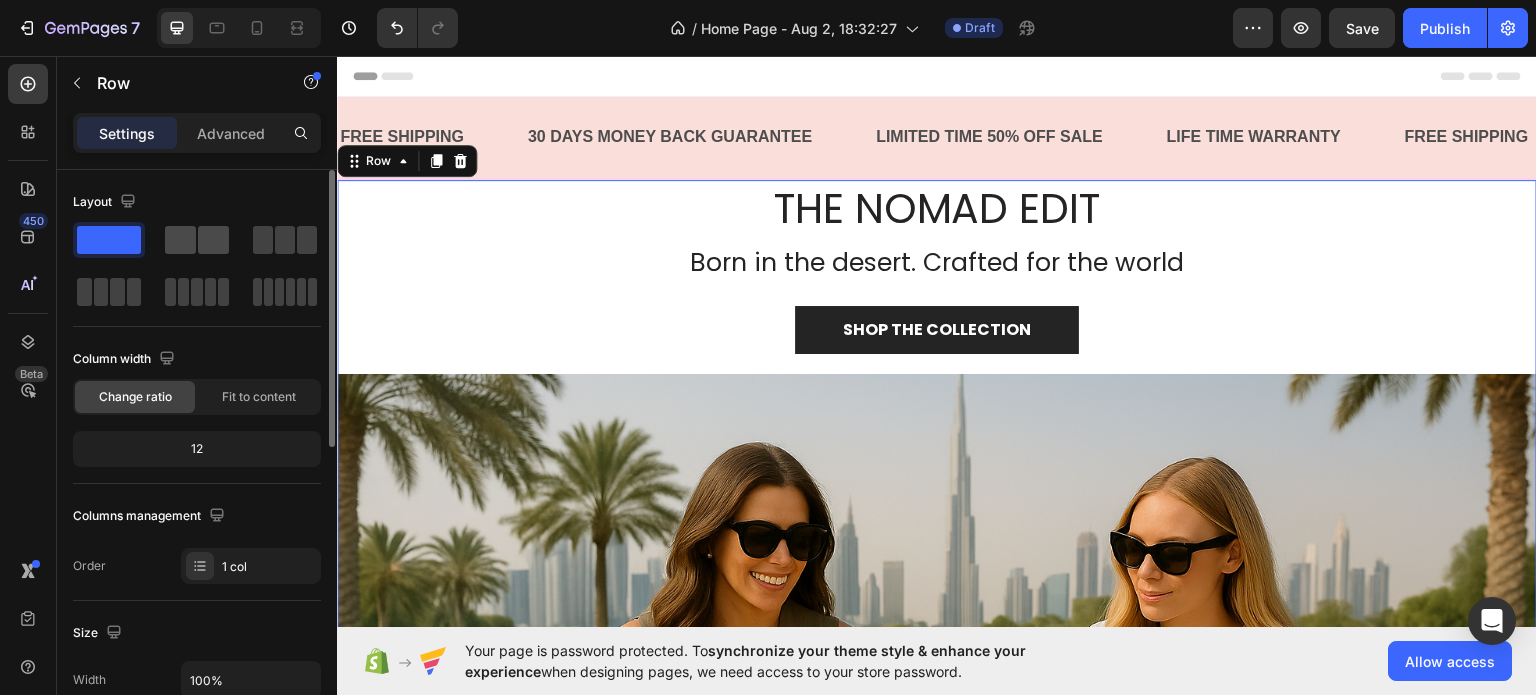 click 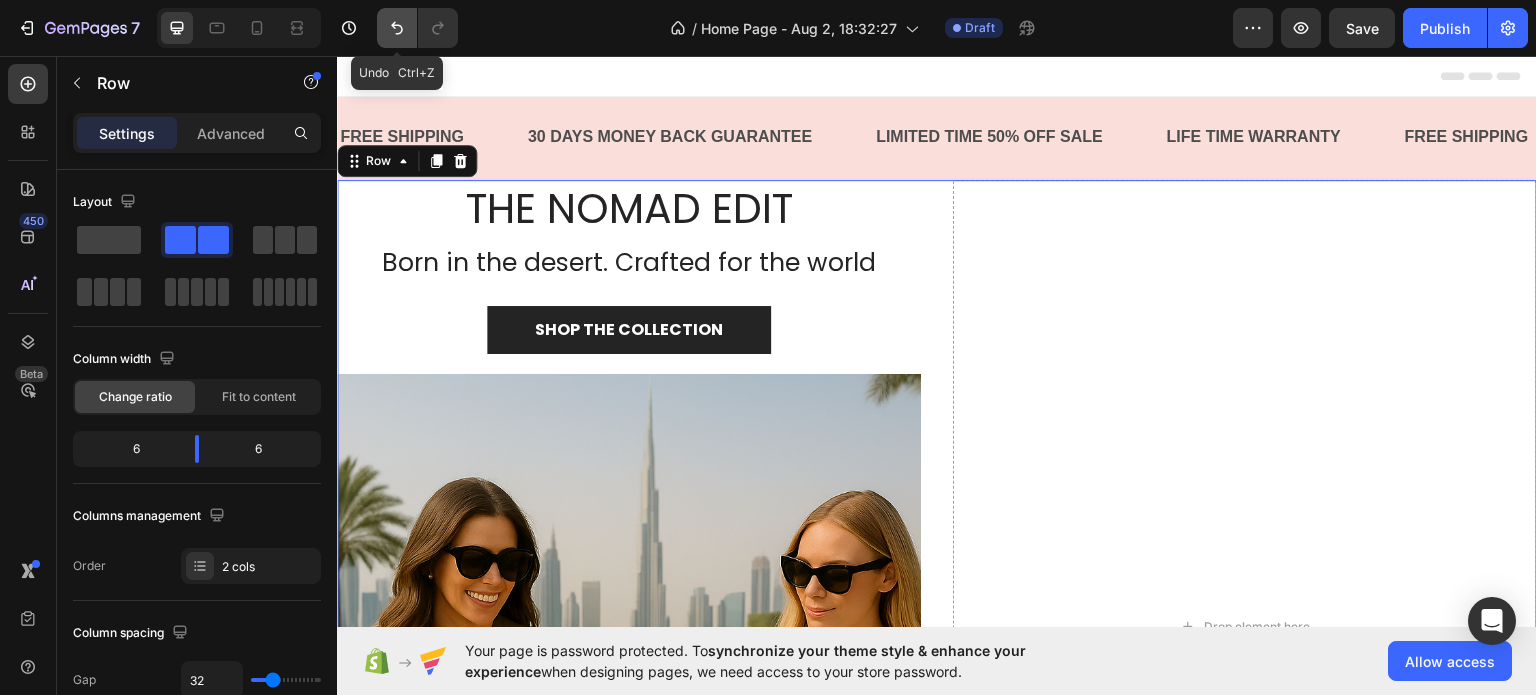 click 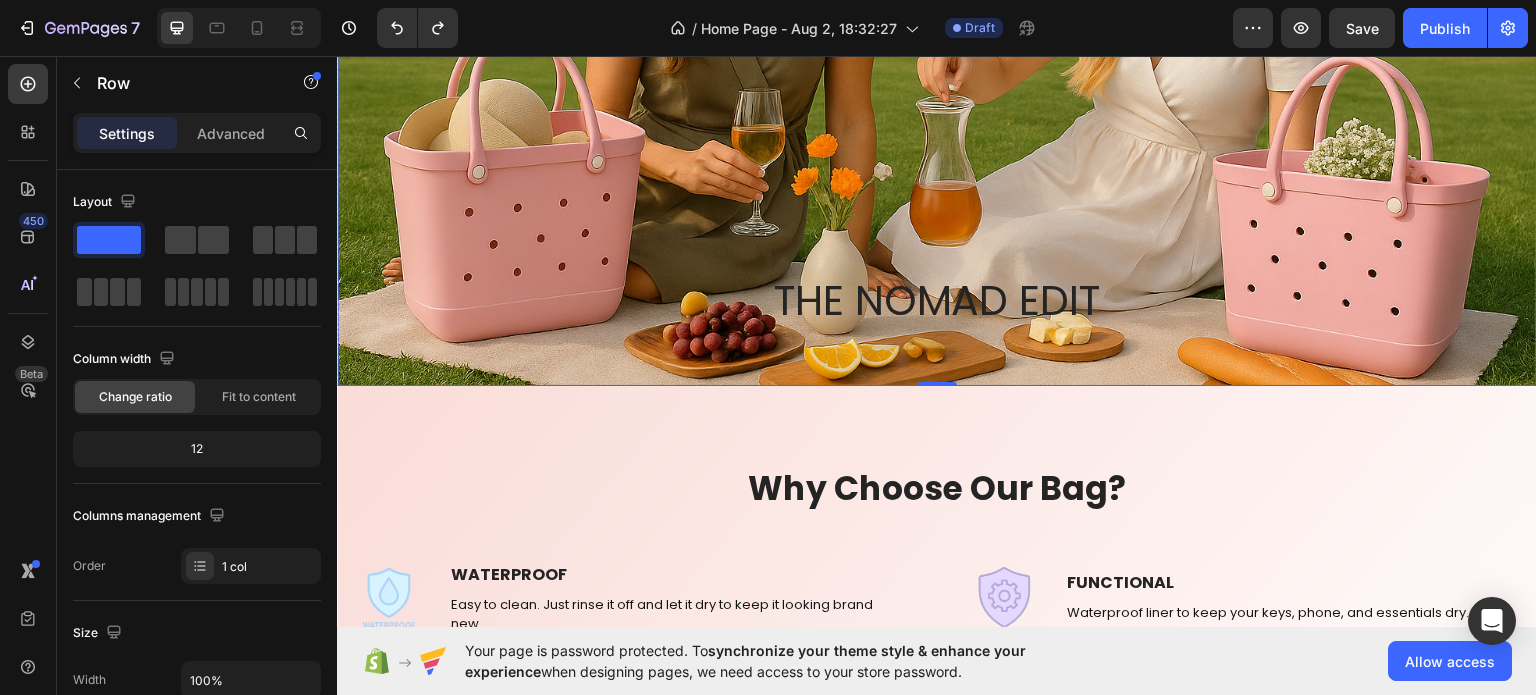 scroll, scrollTop: 700, scrollLeft: 0, axis: vertical 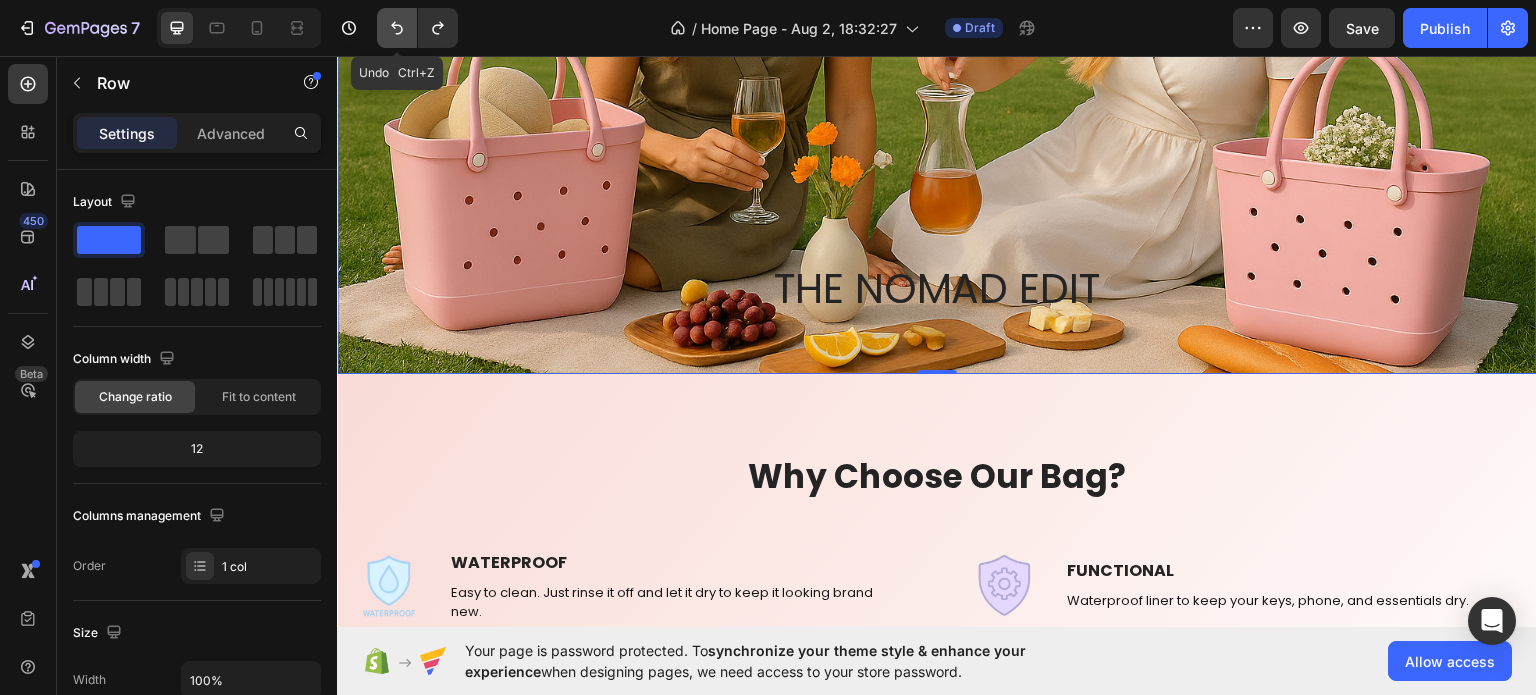 click 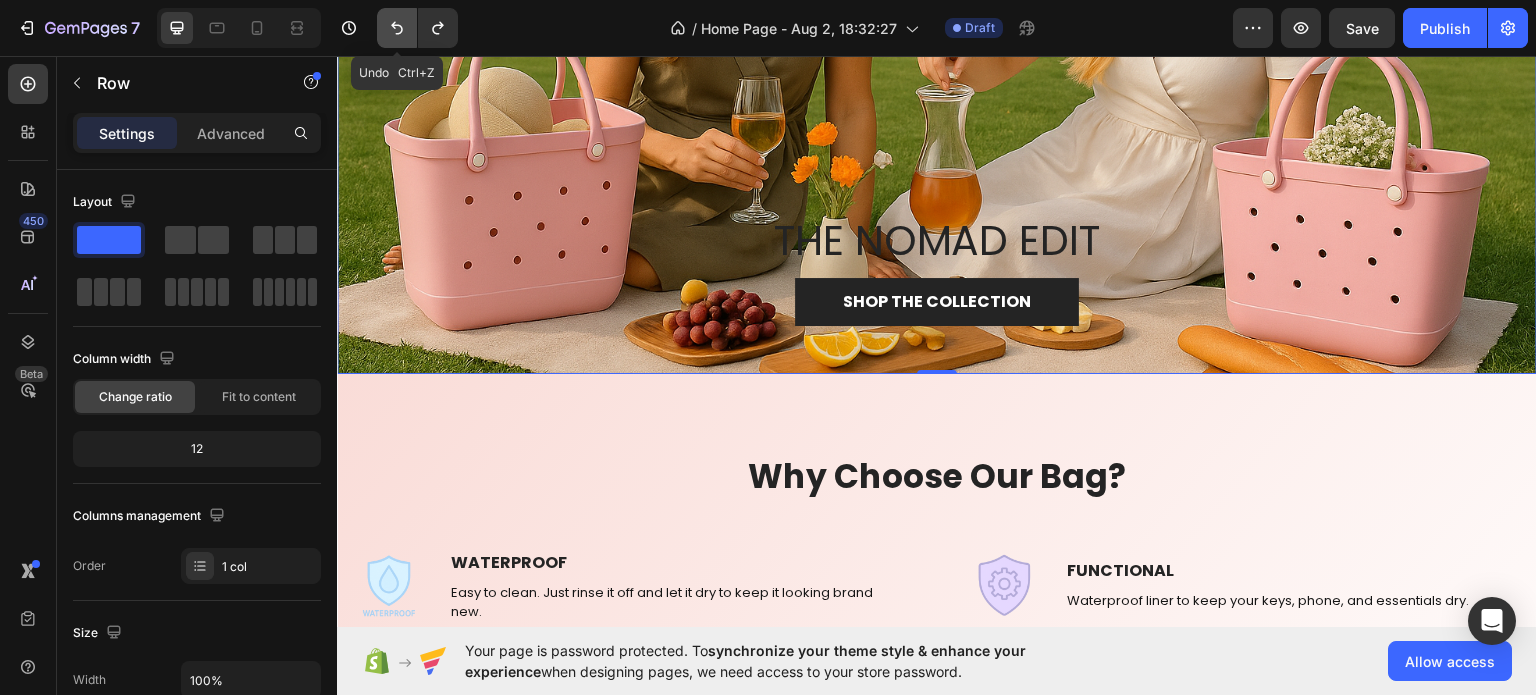 click 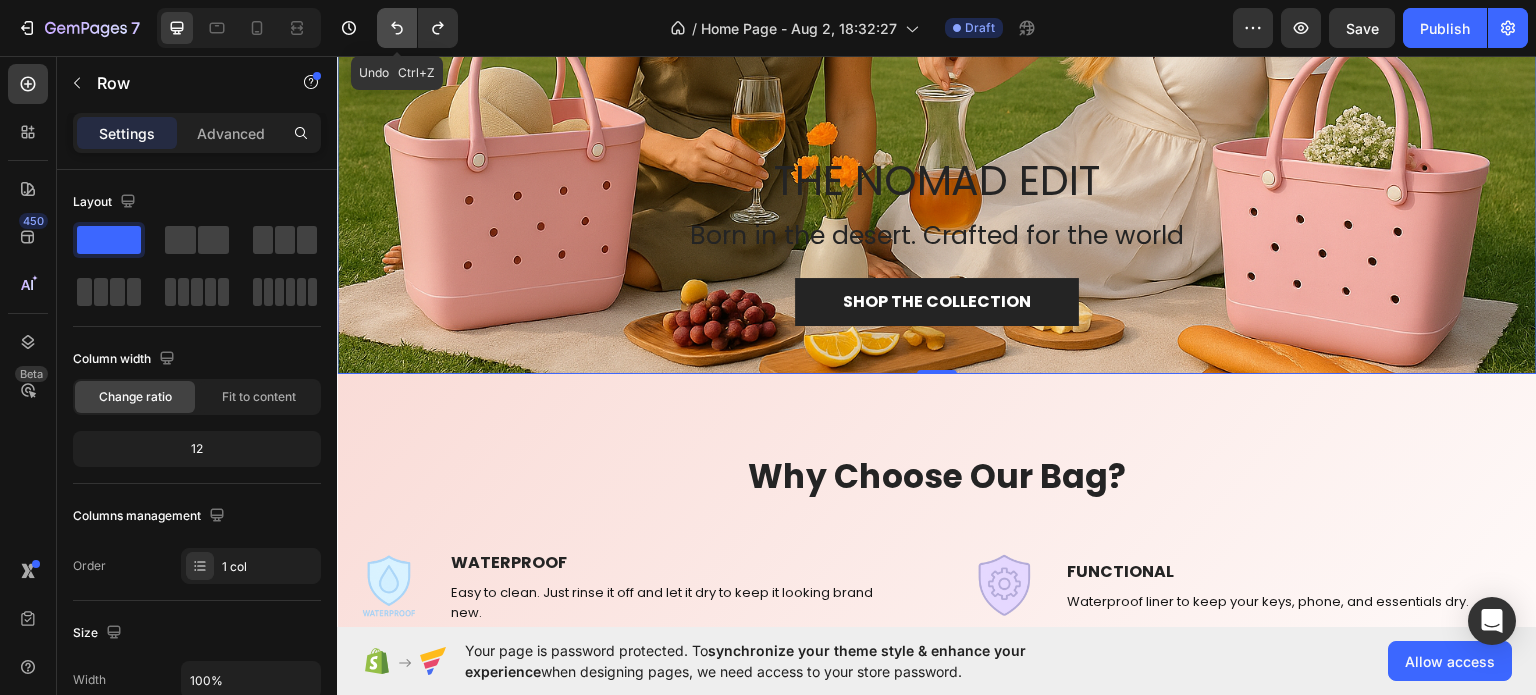 click 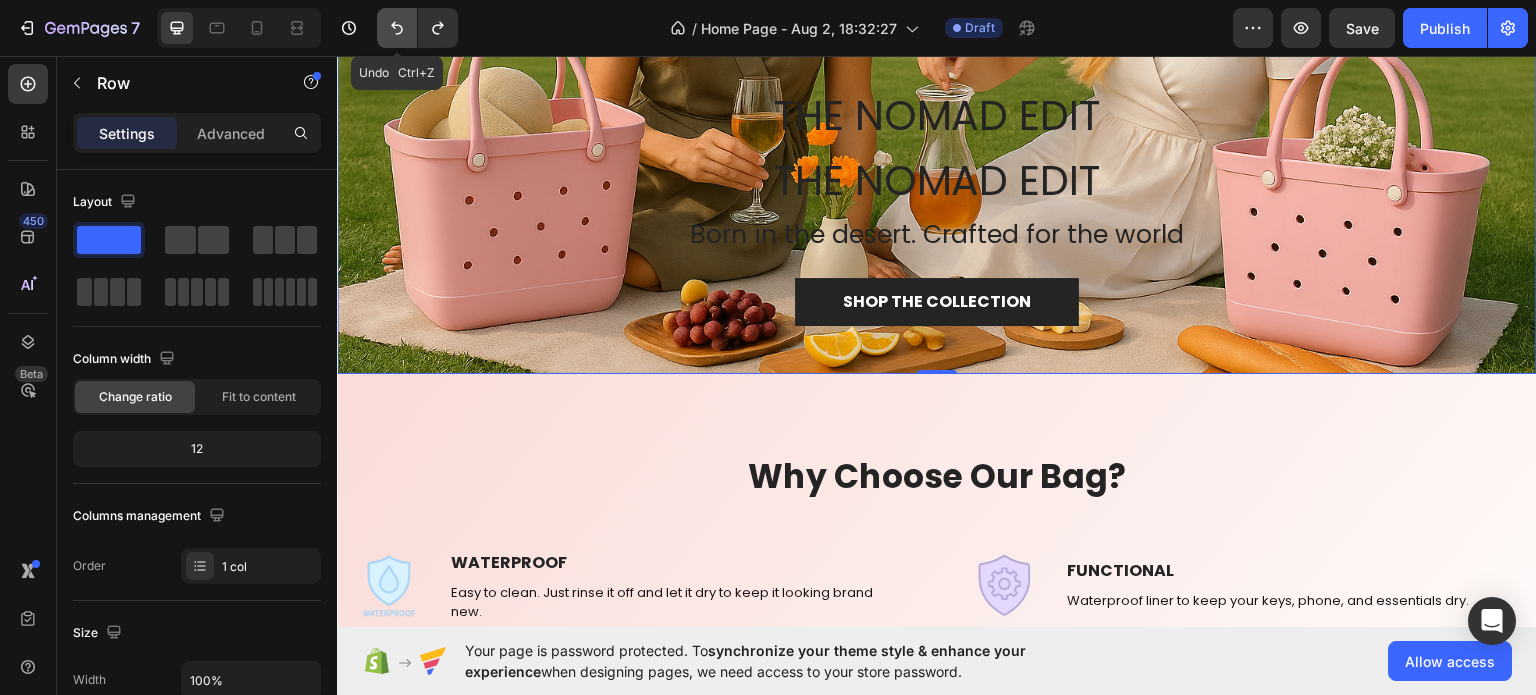click 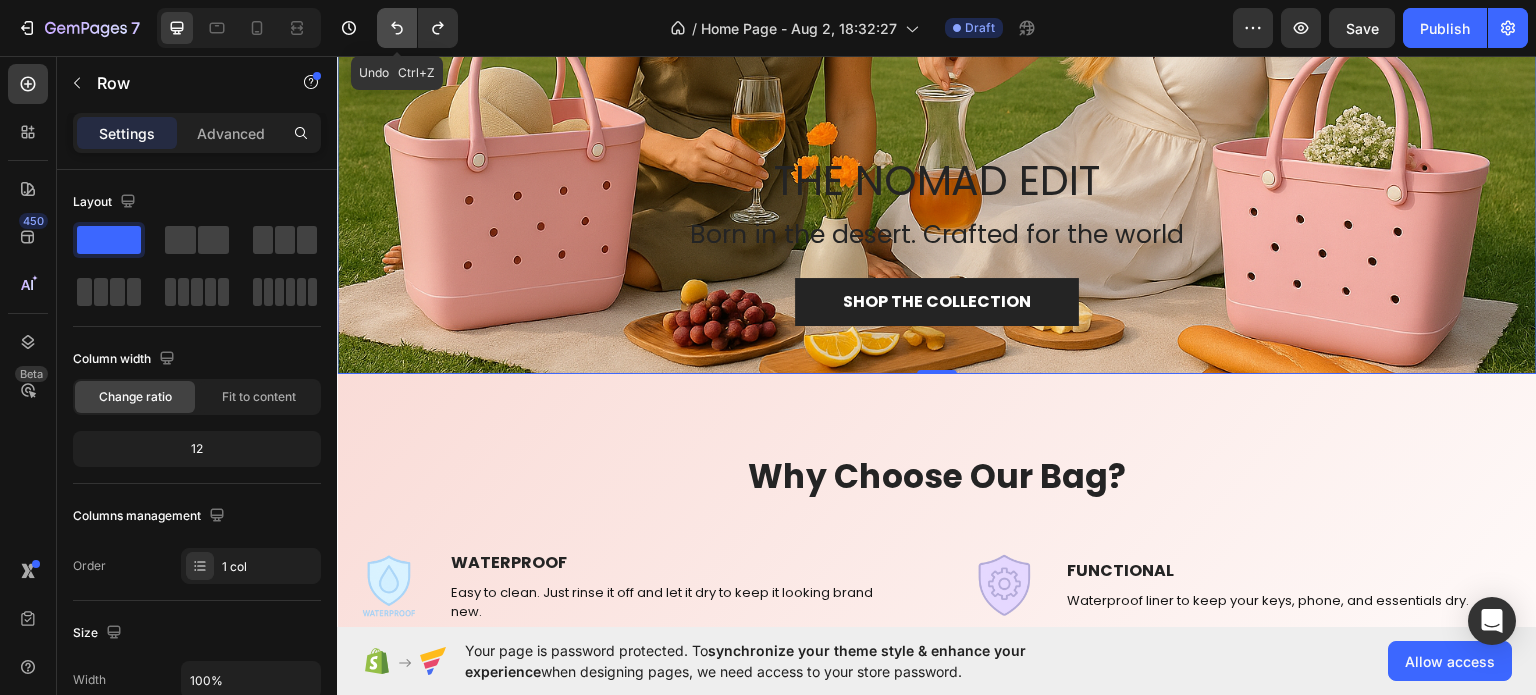 click 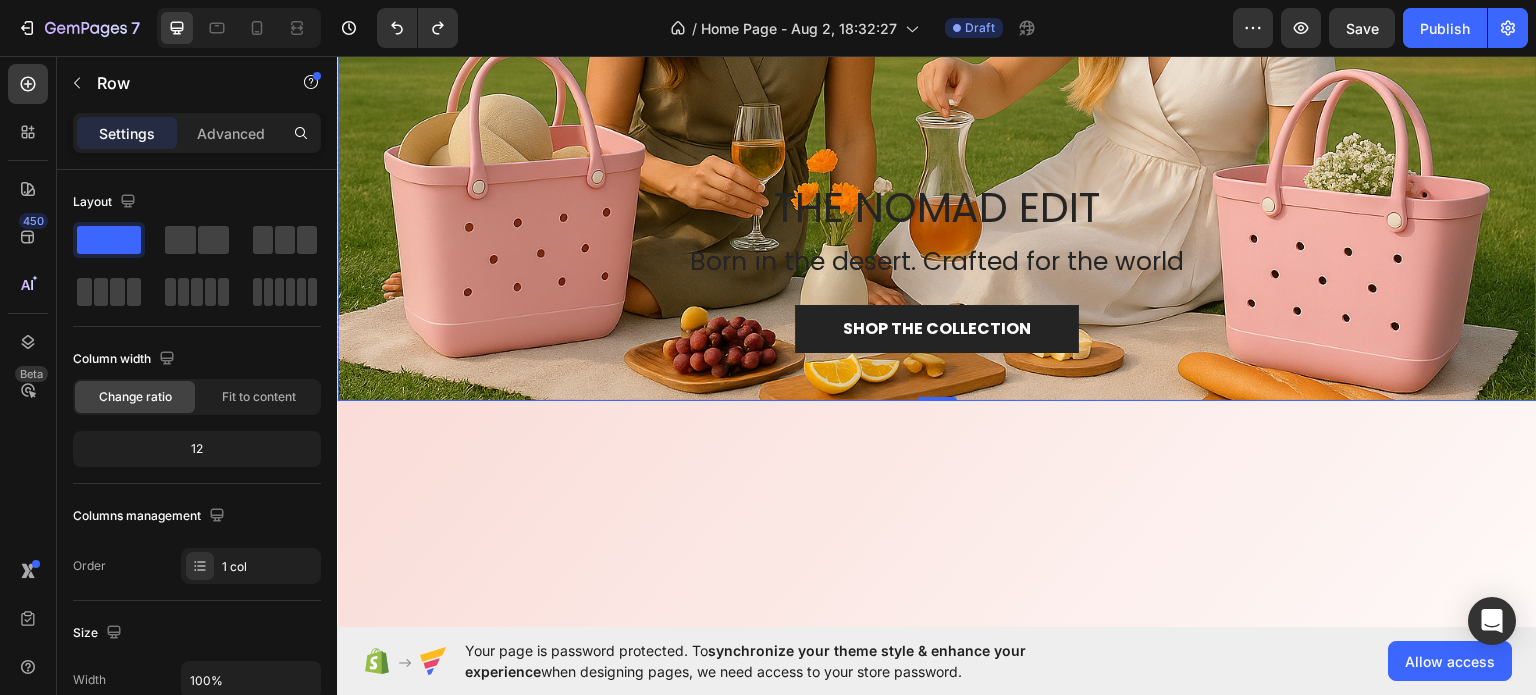 scroll, scrollTop: 500, scrollLeft: 0, axis: vertical 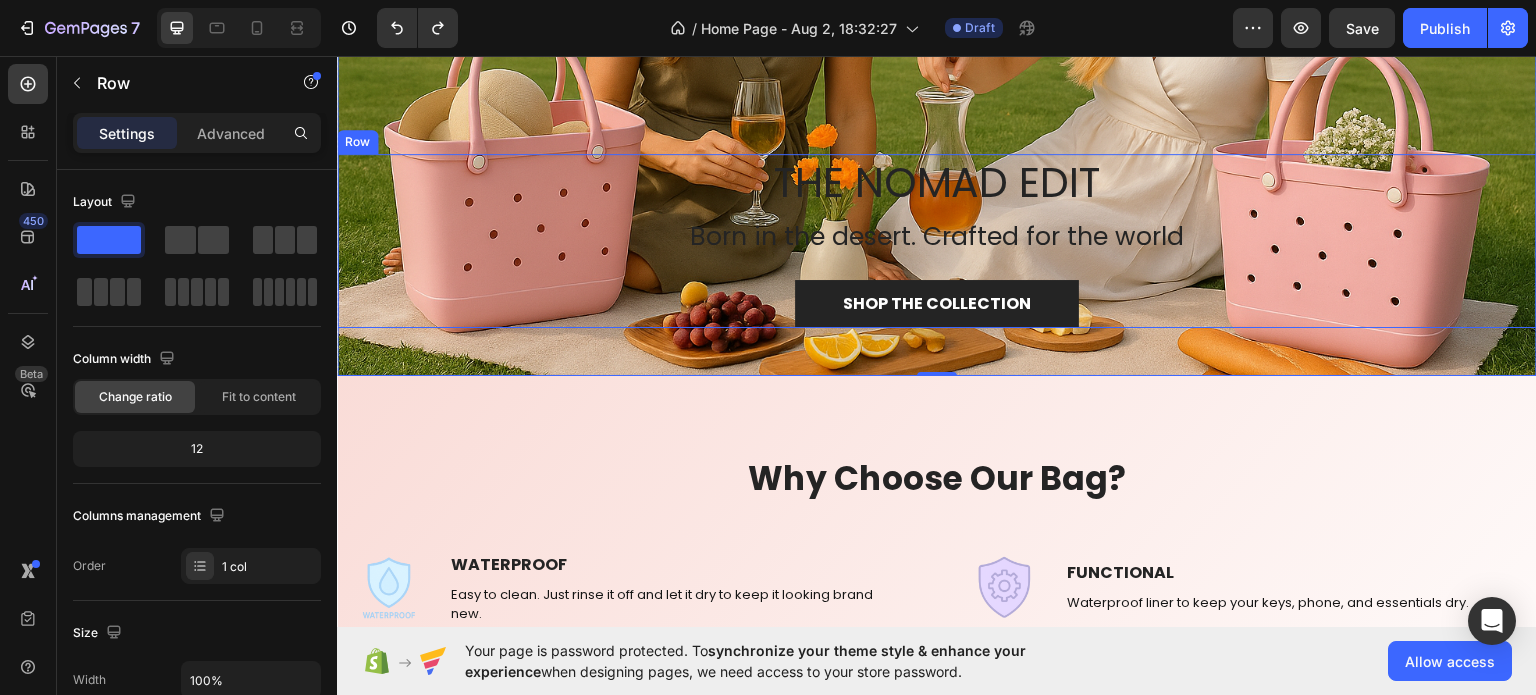 click on "THE NOMAD EDIT Heading Born in the desert. Crafted for the world Heading SHOP THE COLLECTION Button" at bounding box center (937, 240) 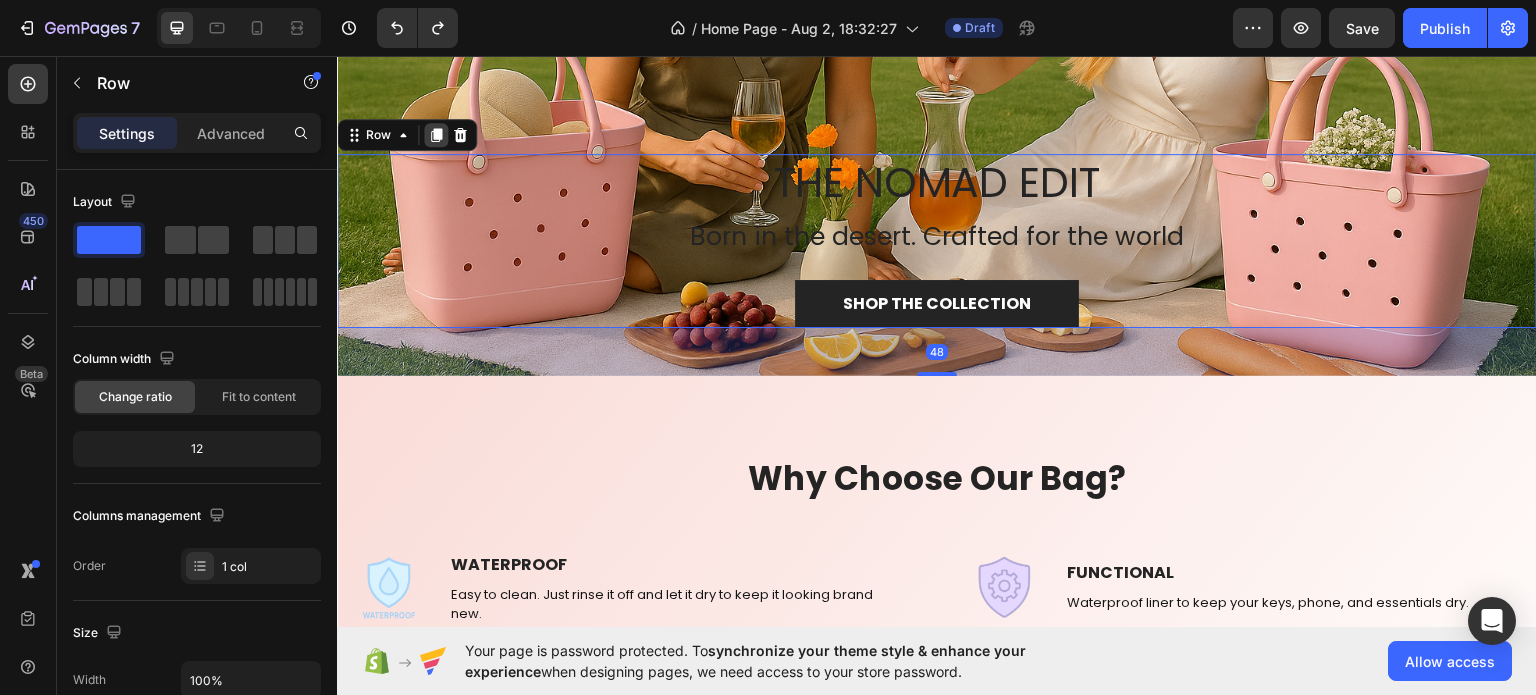 click 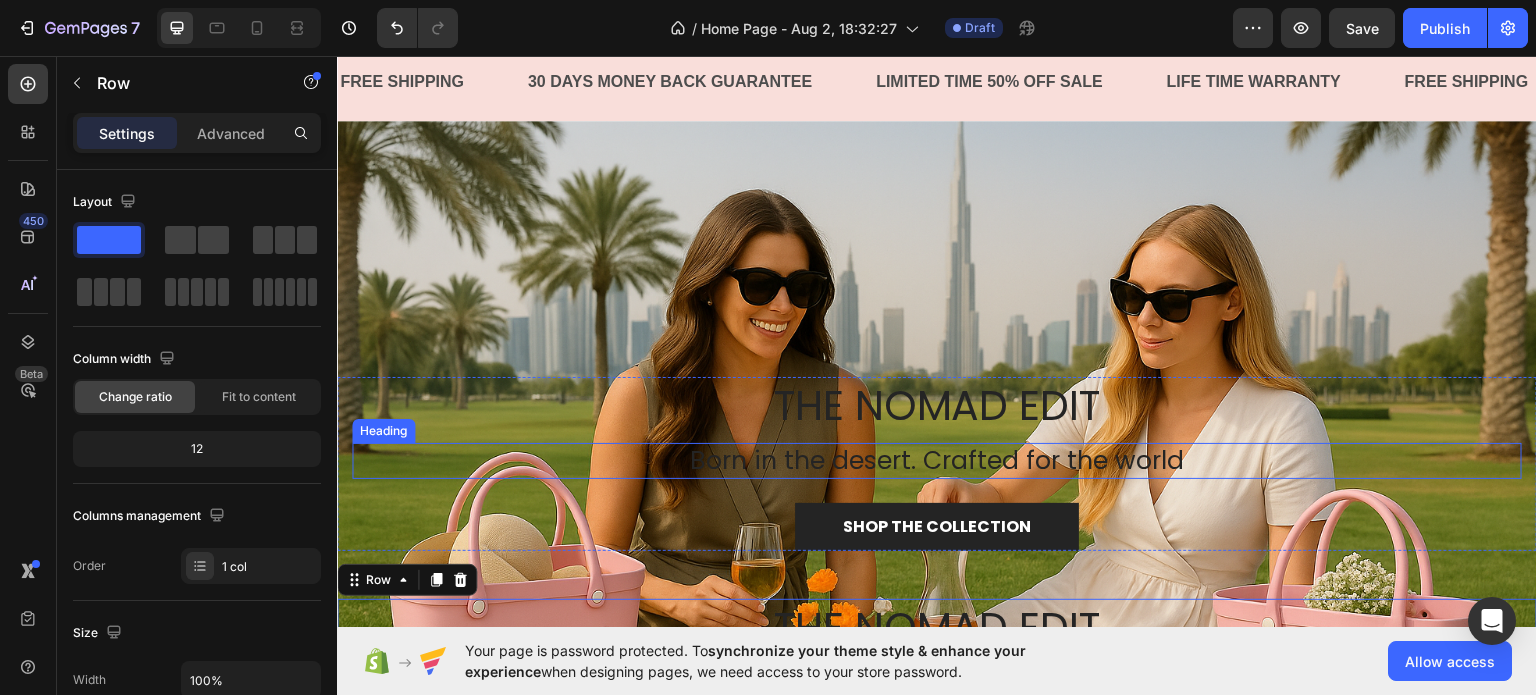 scroll, scrollTop: 100, scrollLeft: 0, axis: vertical 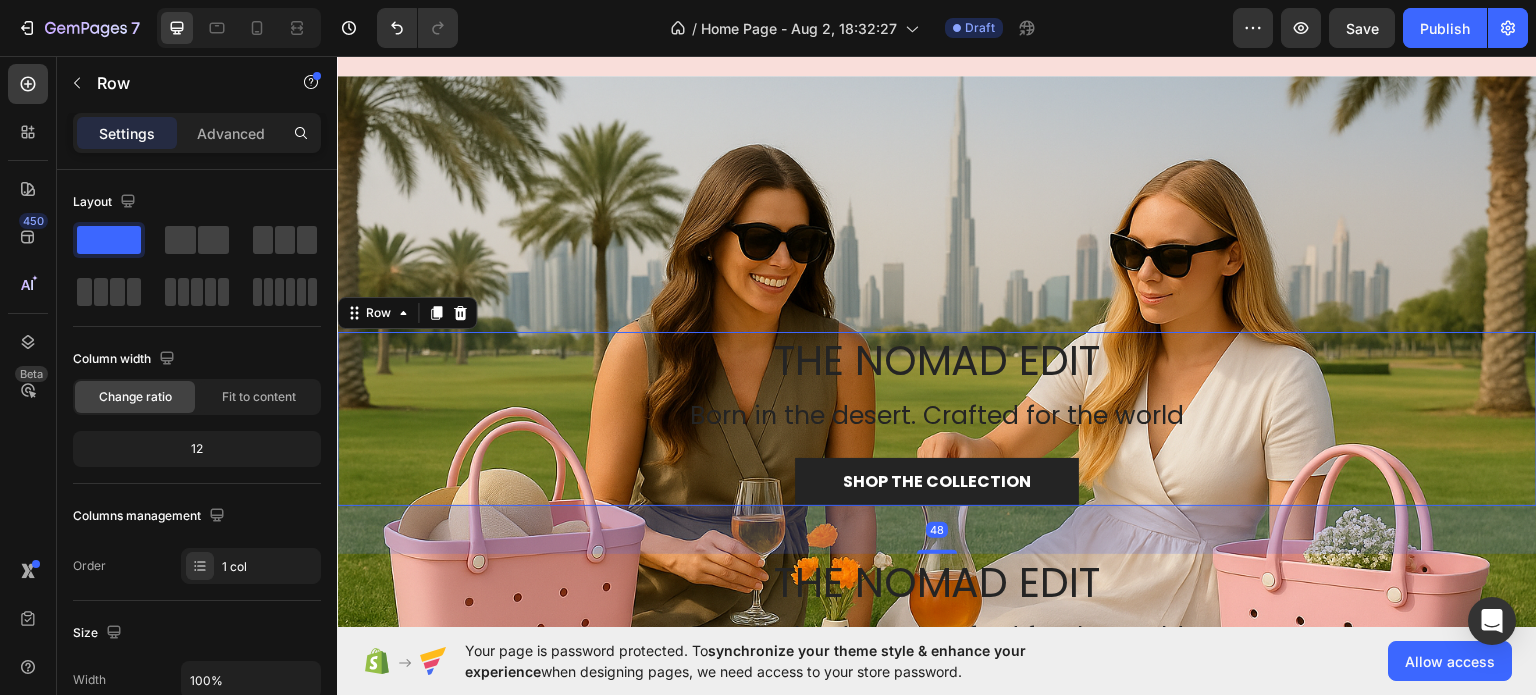 click on "THE NOMAD EDIT Heading Born in the desert. Crafted for the world Heading SHOP THE COLLECTION Button" at bounding box center (937, 418) 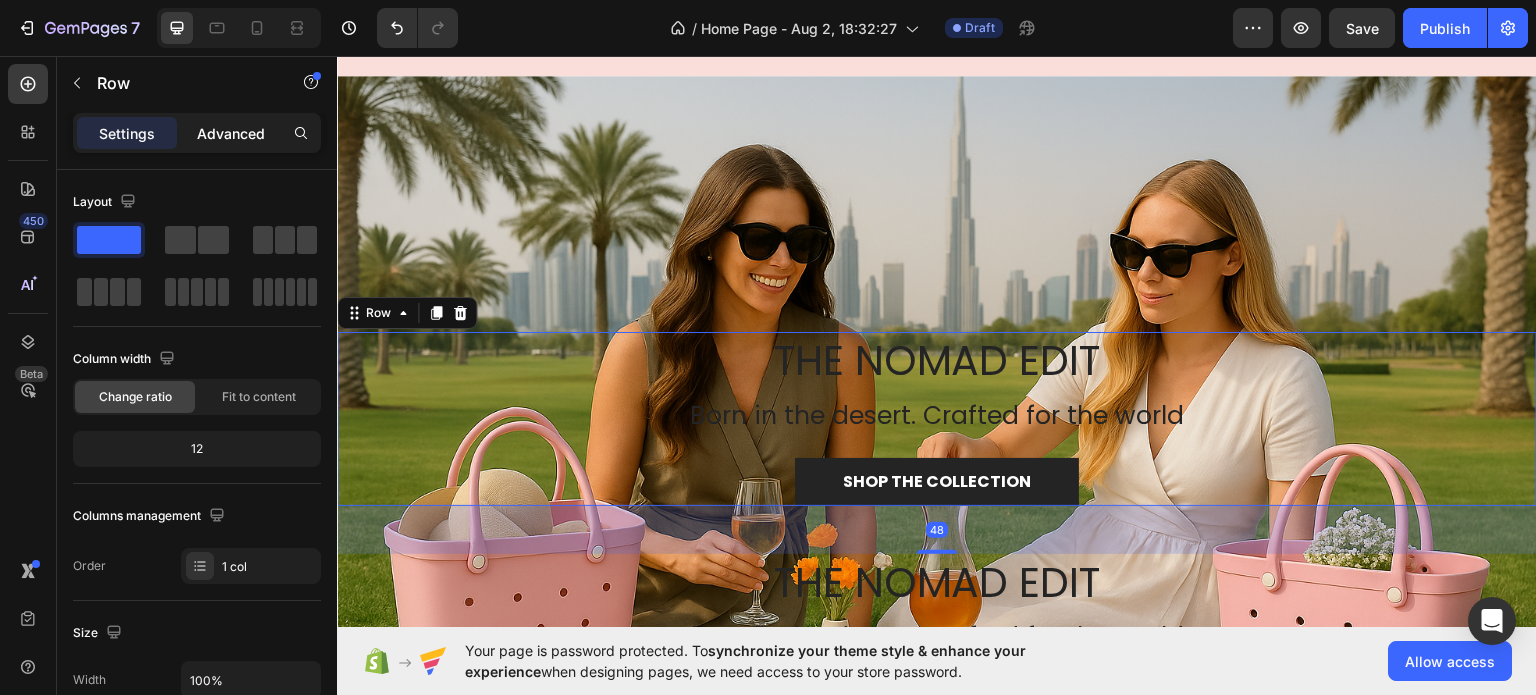 click on "Advanced" at bounding box center (231, 133) 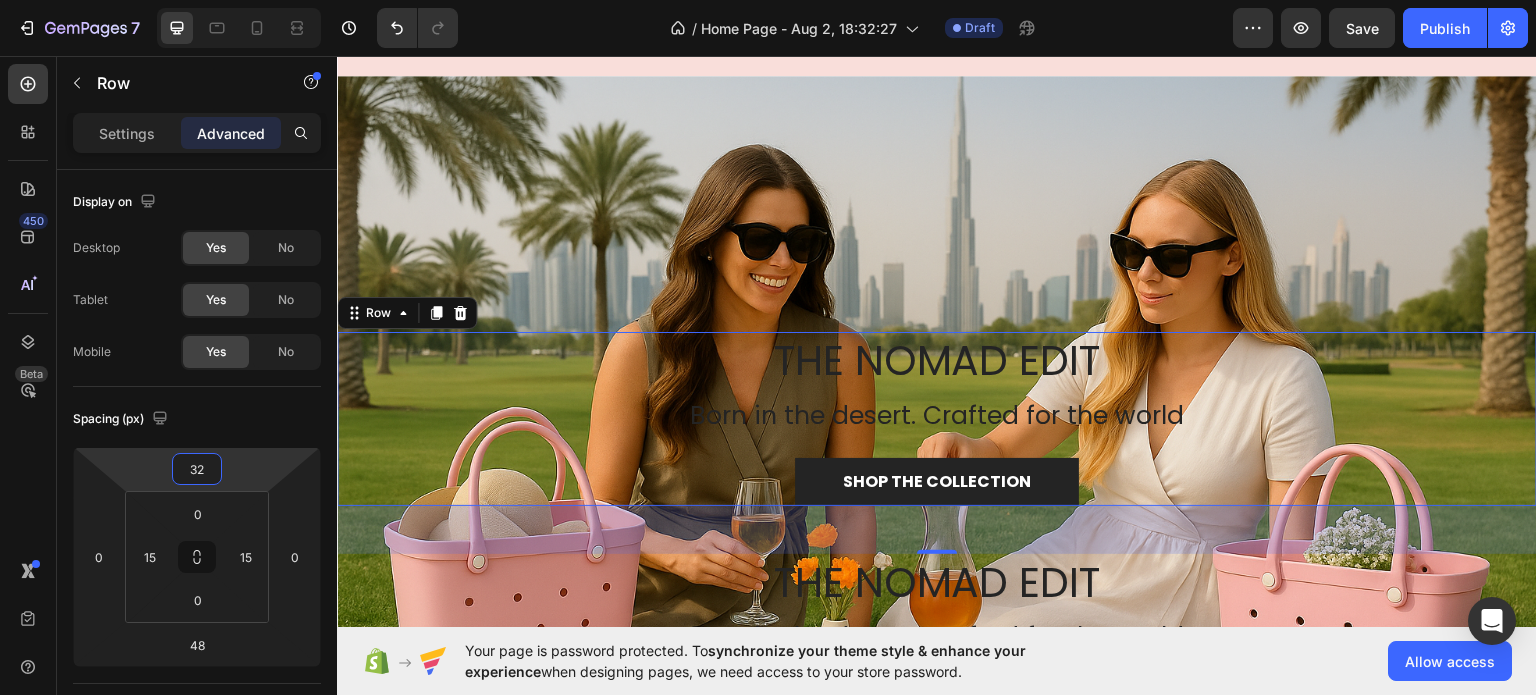 type on "42" 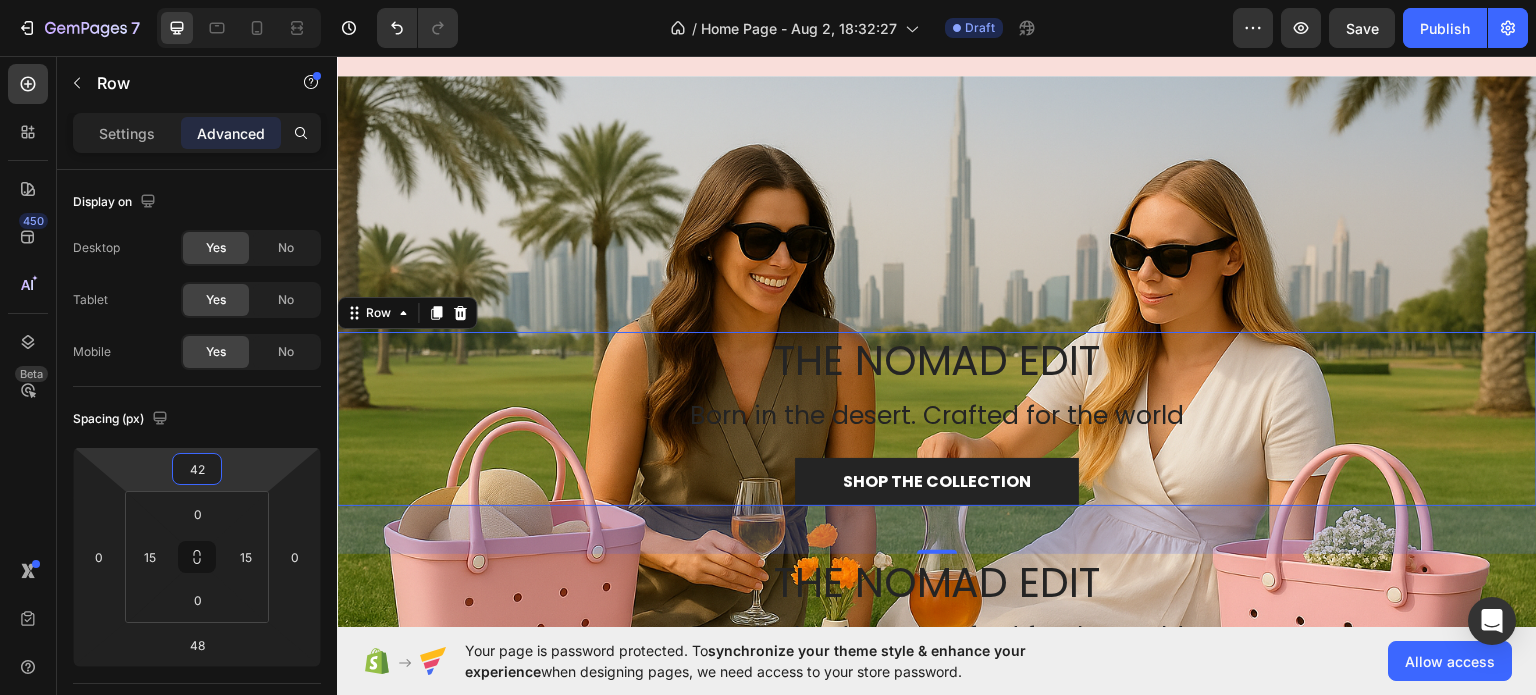 drag, startPoint x: 212, startPoint y: 486, endPoint x: 205, endPoint y: 465, distance: 22.135944 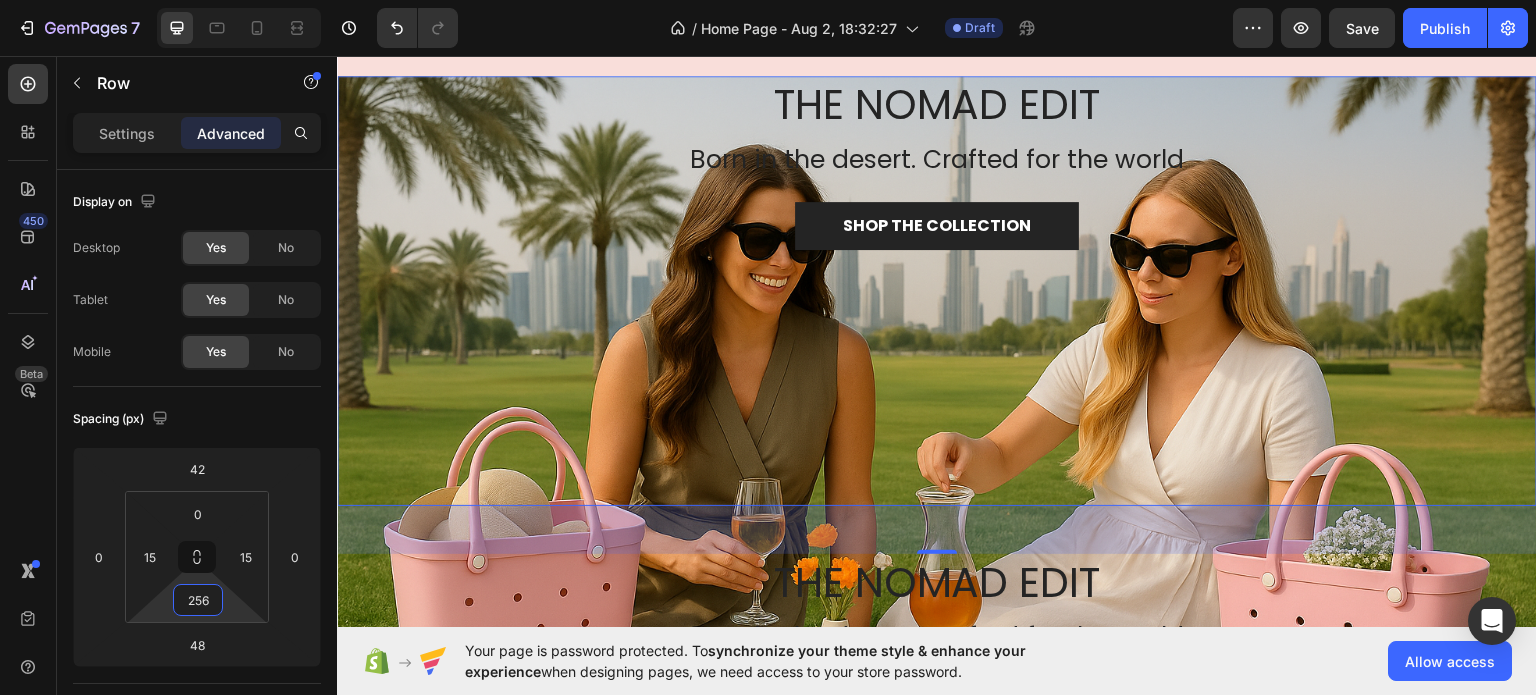 type on "262" 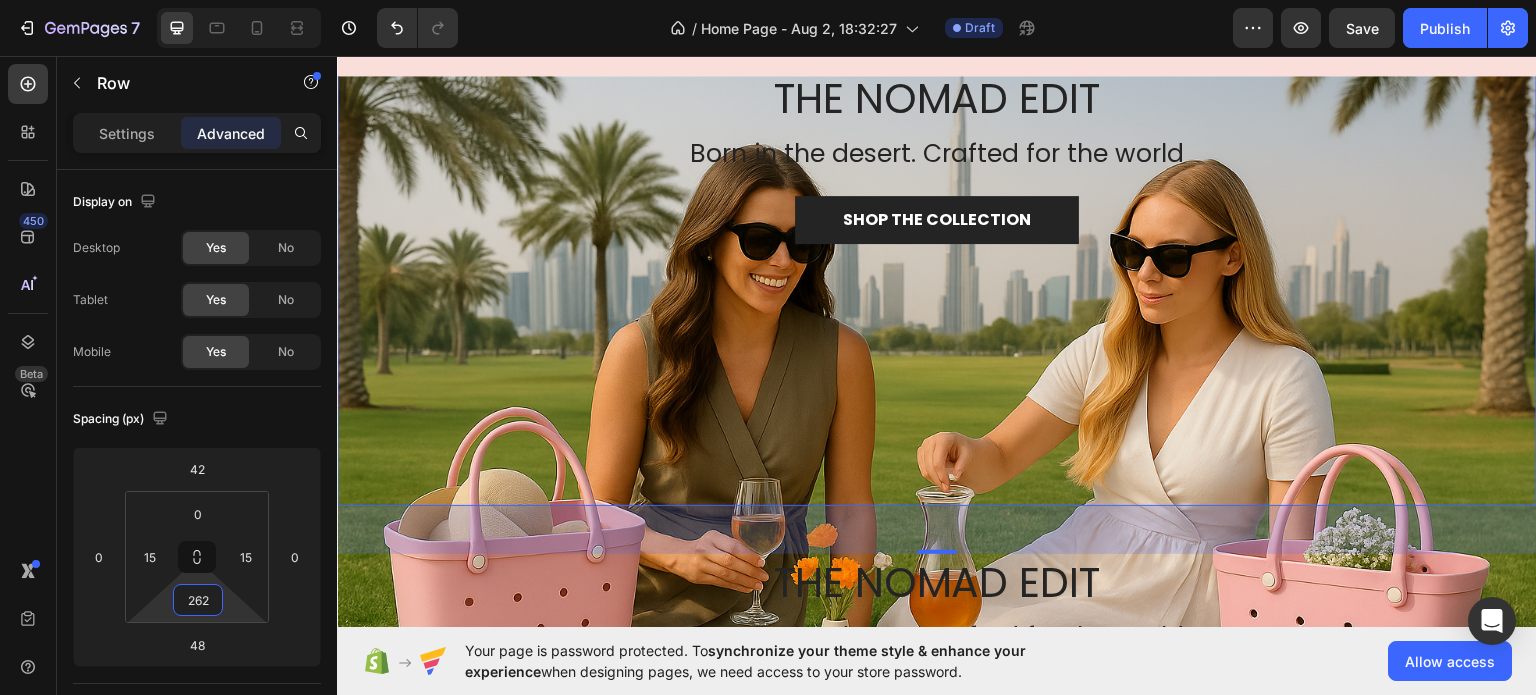 drag, startPoint x: 199, startPoint y: 574, endPoint x: 202, endPoint y: 443, distance: 131.03435 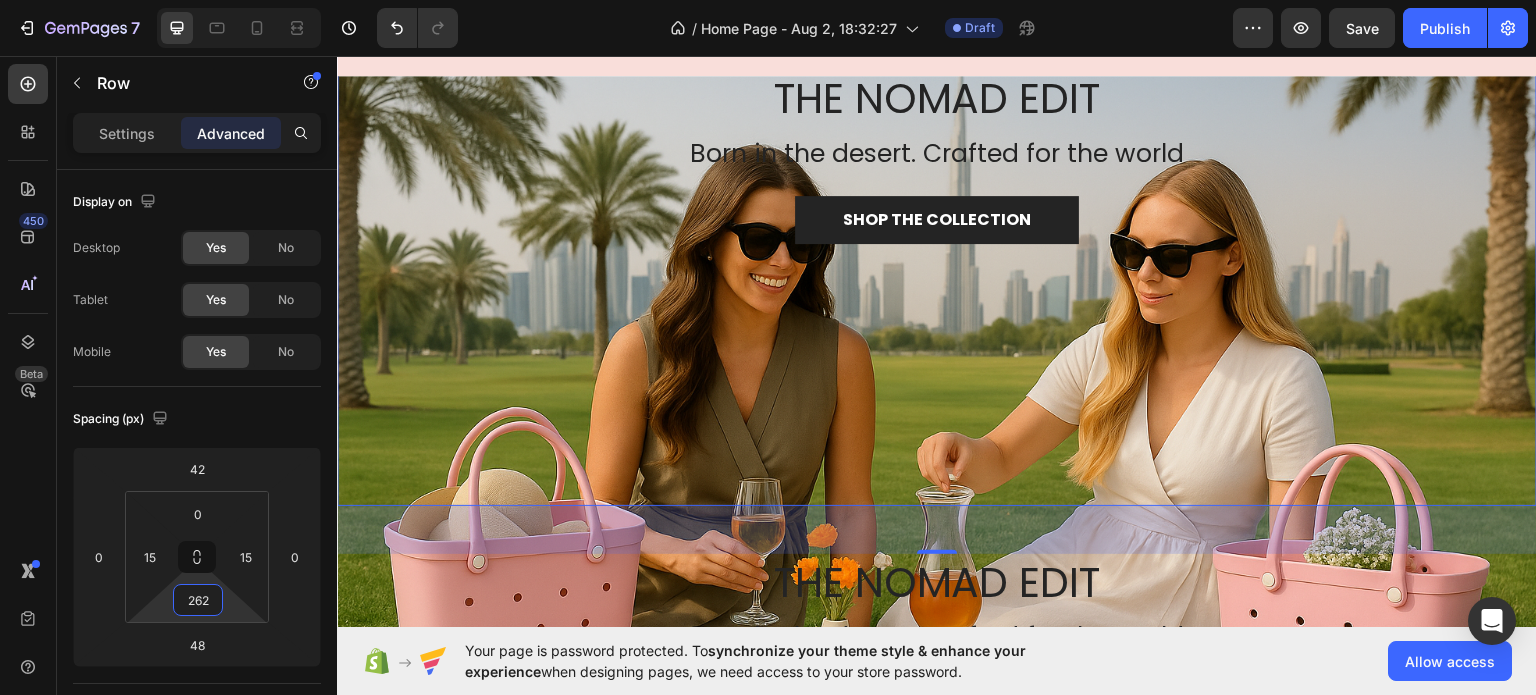 click on "7   /  Home Page - Aug 2, 18:32:27 Draft Preview  Save   Publish  450 Beta Sections(18) Elements(83) Section Element Hero Section Product Detail Brands Trusted Badges Guarantee Product Breakdown How to use Testimonials Compare Bundle FAQs Social Proof Brand Story Product List Collection Blog List Contact Sticky Add to Cart Custom Footer Browse Library 450 Layout
Row
Row
Row
Row Text
Heading
Text Block Button
Button
Button Media
Image
Image
Video" at bounding box center [768, 0] 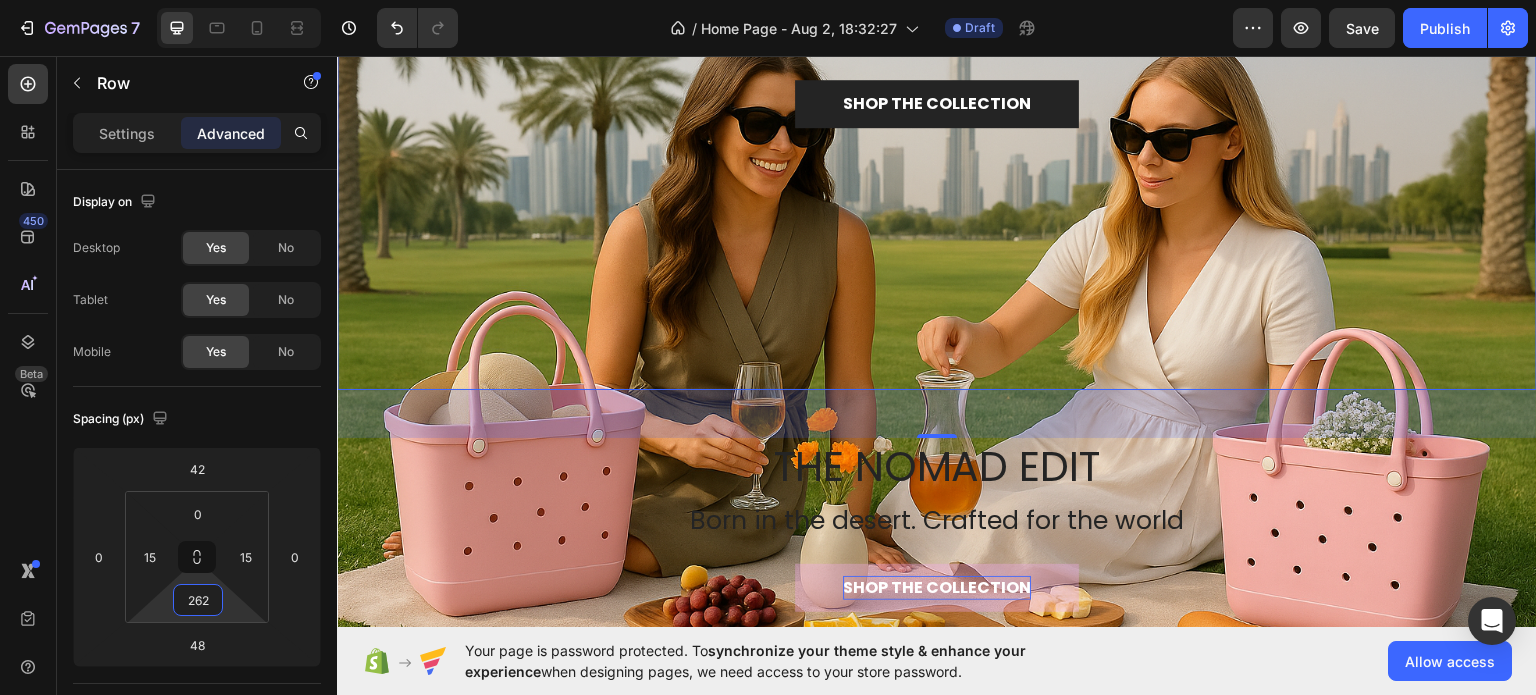 scroll, scrollTop: 400, scrollLeft: 0, axis: vertical 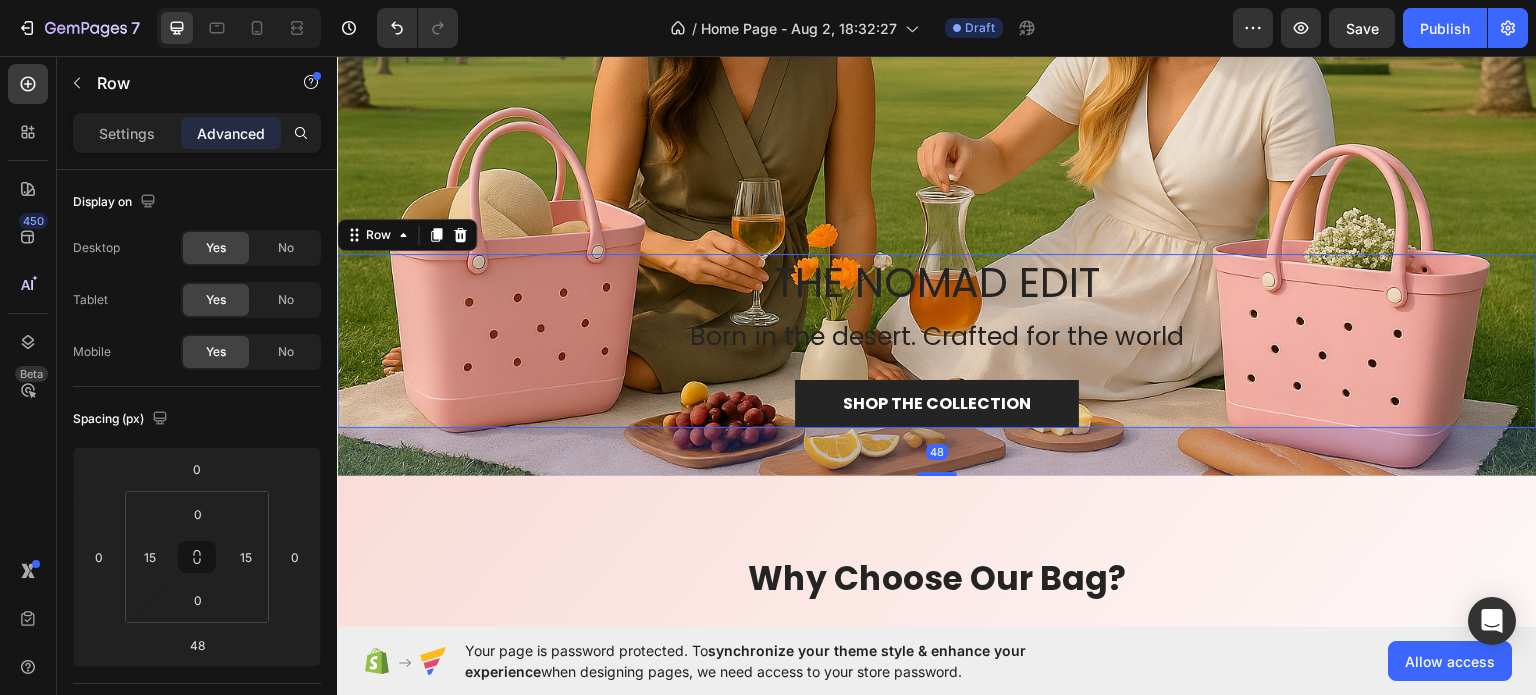 click on "THE NOMAD EDIT Heading Born in the desert. Crafted for the world Heading SHOP THE COLLECTION Button" at bounding box center (937, 340) 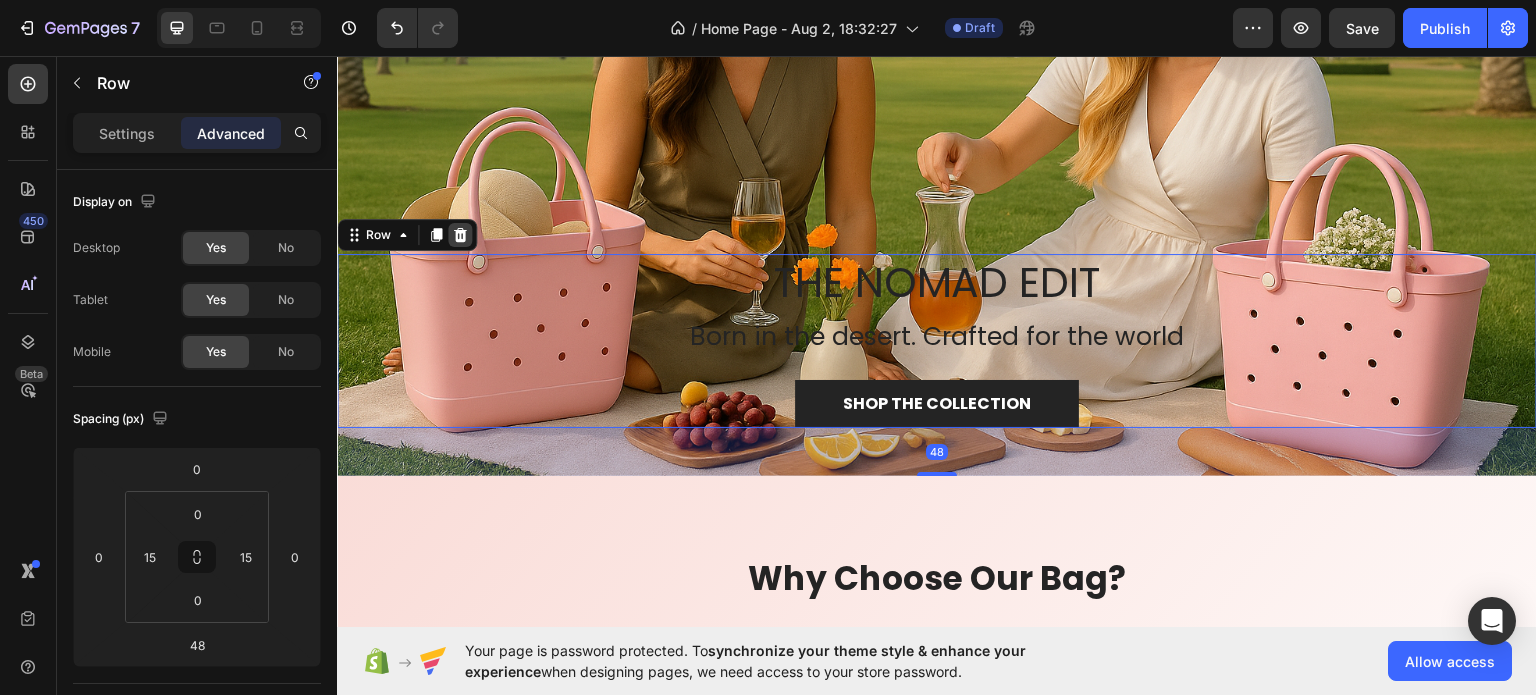 click 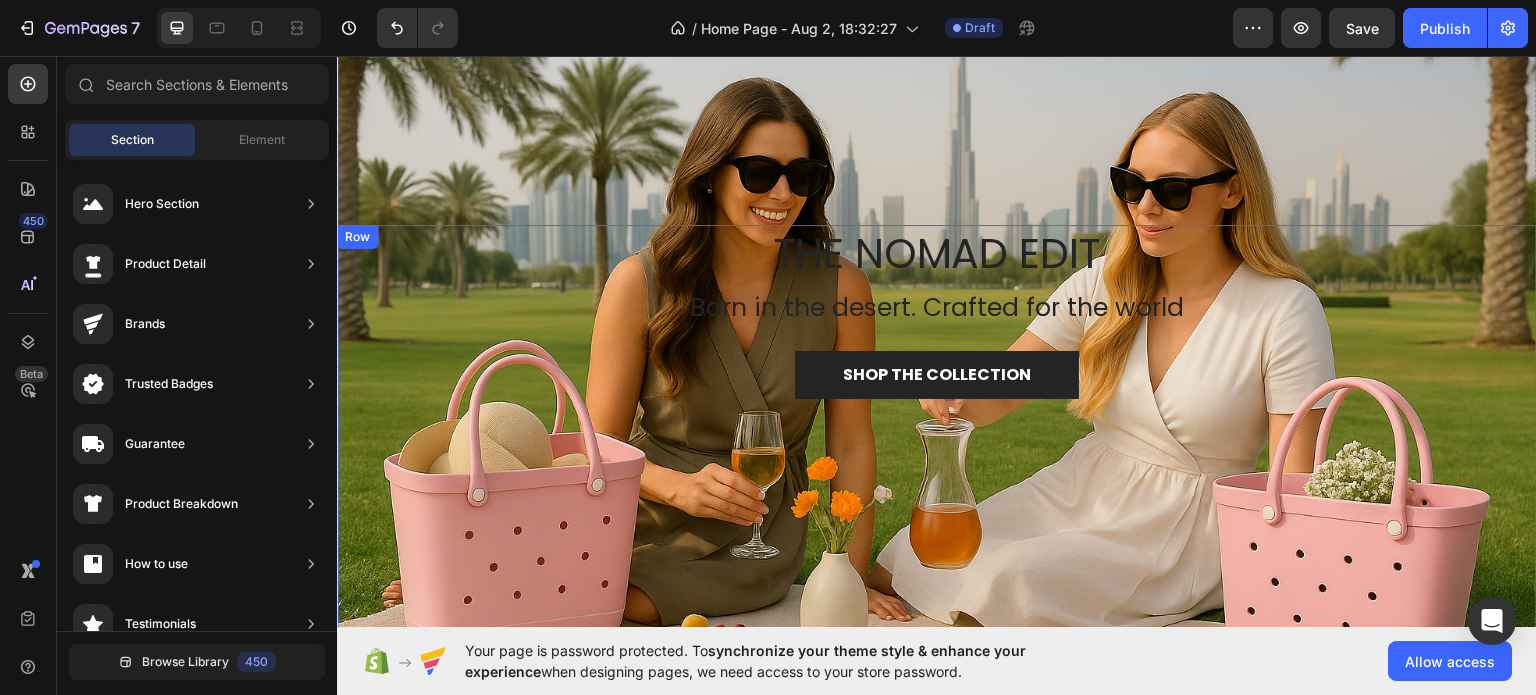 scroll, scrollTop: 0, scrollLeft: 0, axis: both 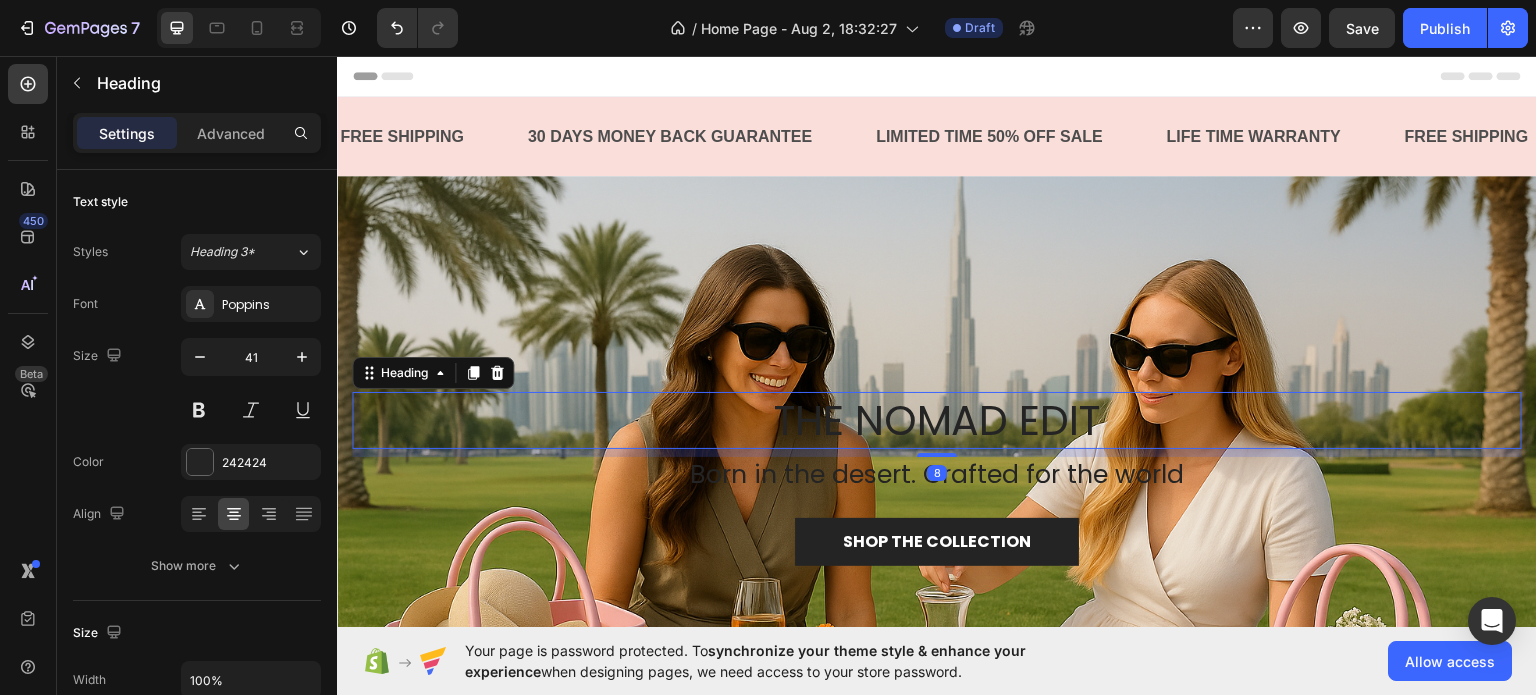 click on "THE NOMAD EDIT" at bounding box center (937, 419) 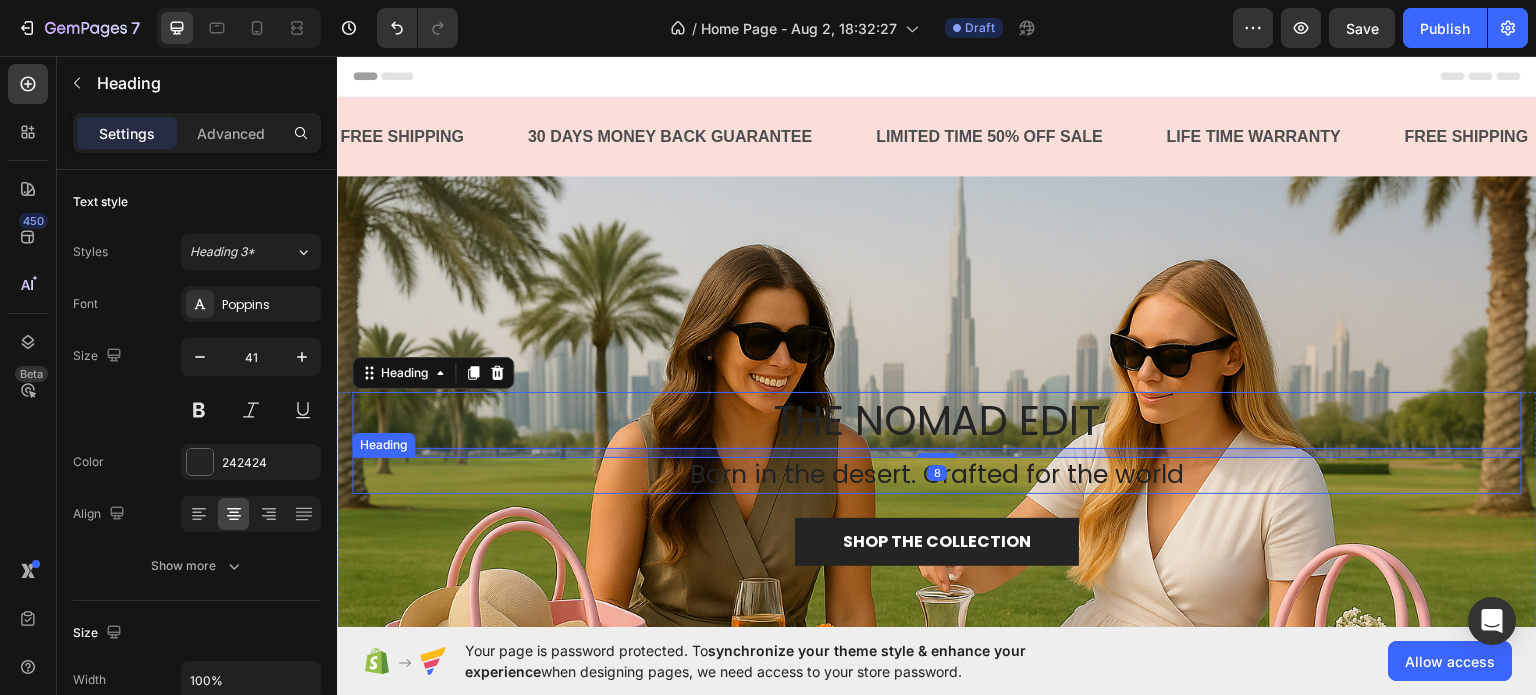 scroll, scrollTop: 200, scrollLeft: 0, axis: vertical 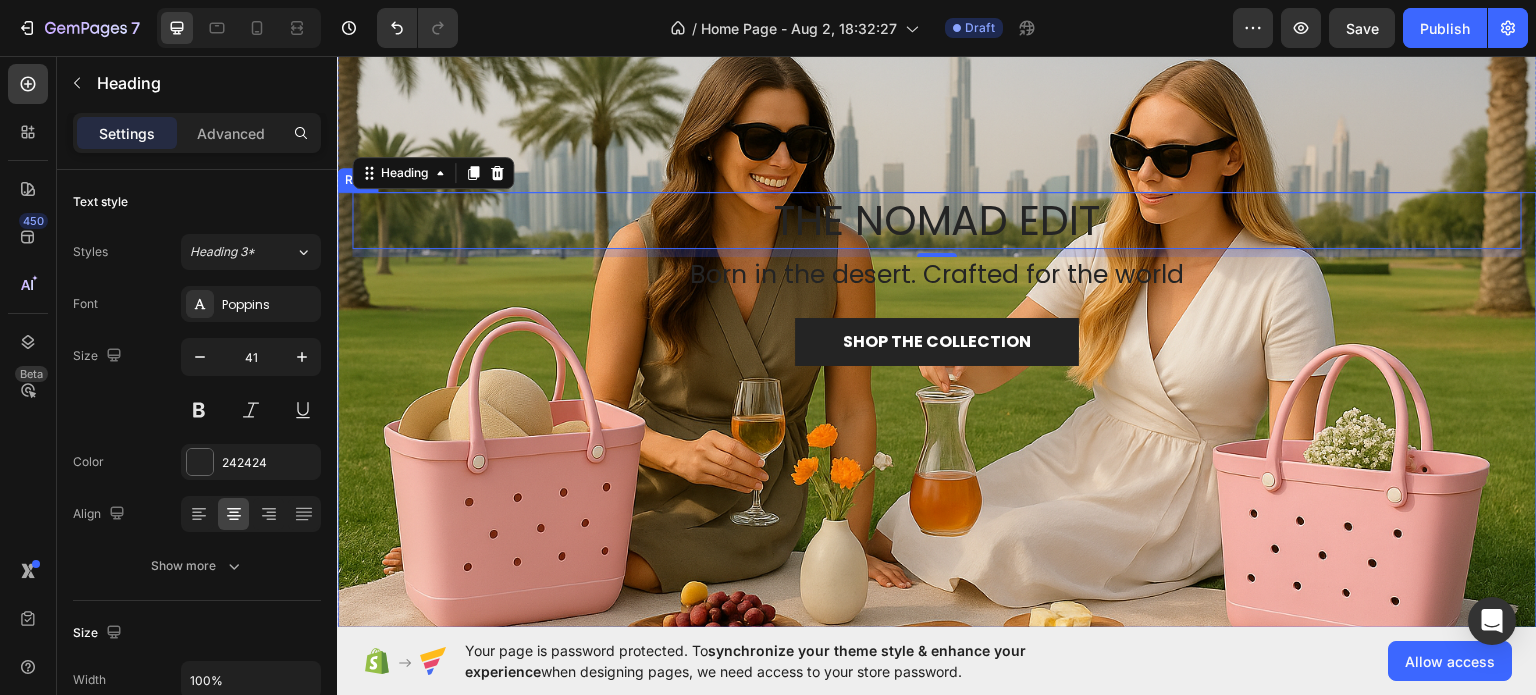 click on "THE NOMAD EDIT Heading   8 Born in the desert. Crafted for the world Heading SHOP THE COLLECTION Button" at bounding box center (937, 278) 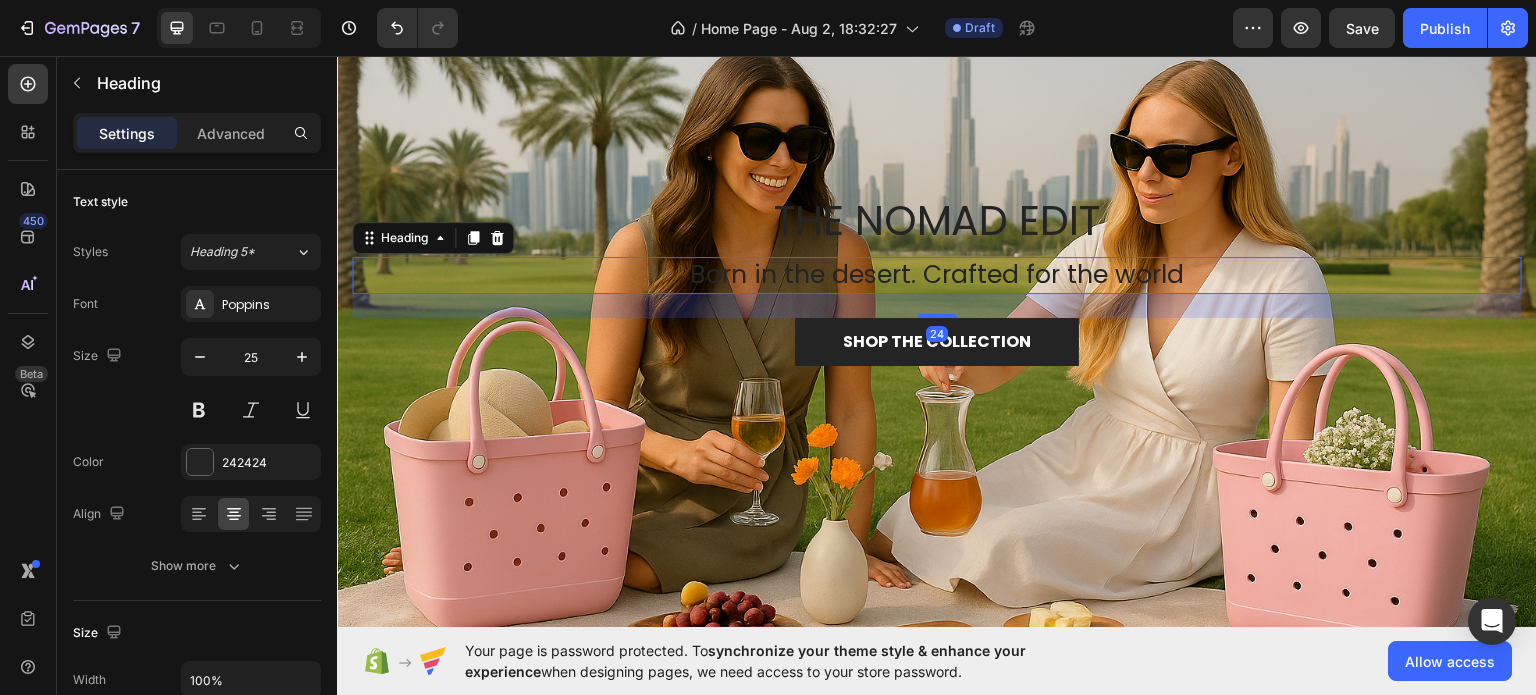 click on "Born in the desert. Crafted for the world" at bounding box center (937, 274) 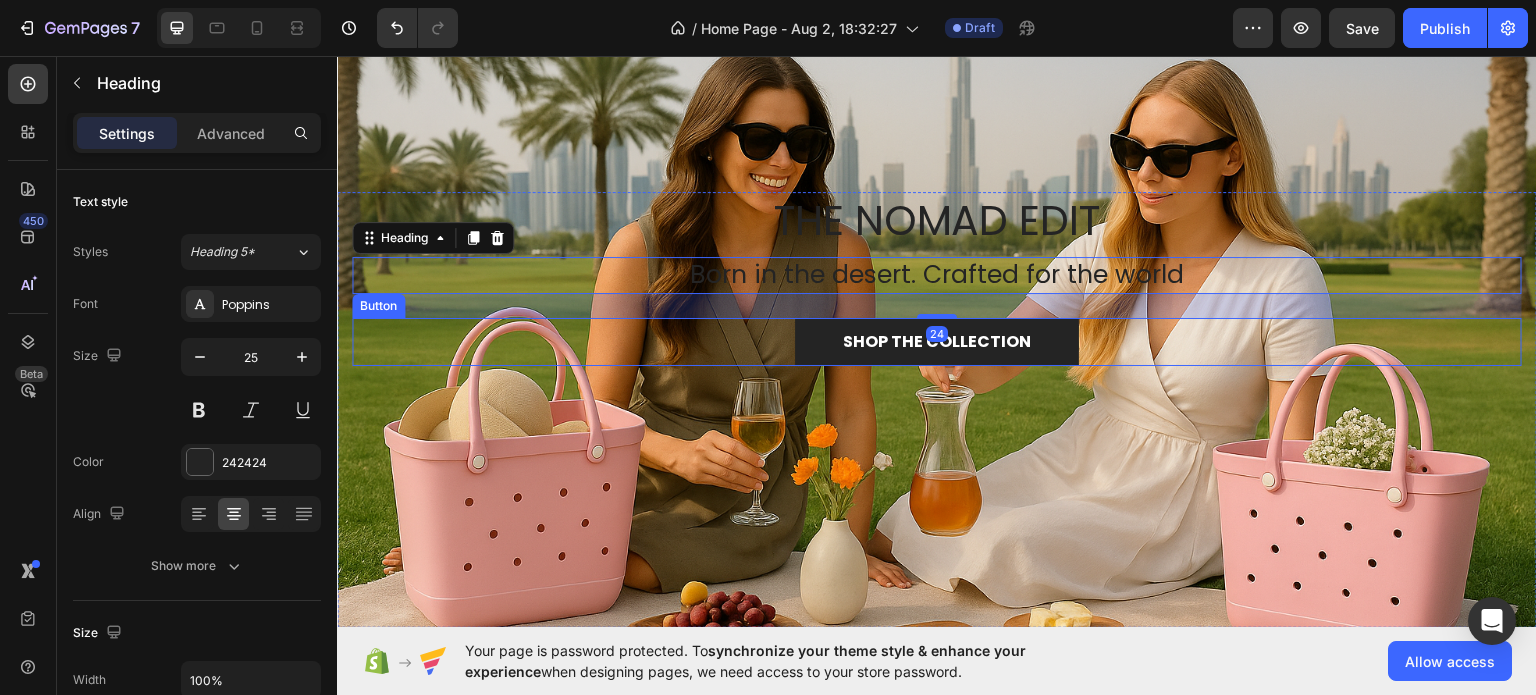 click on "SHOP THE COLLECTION Button" at bounding box center [937, 341] 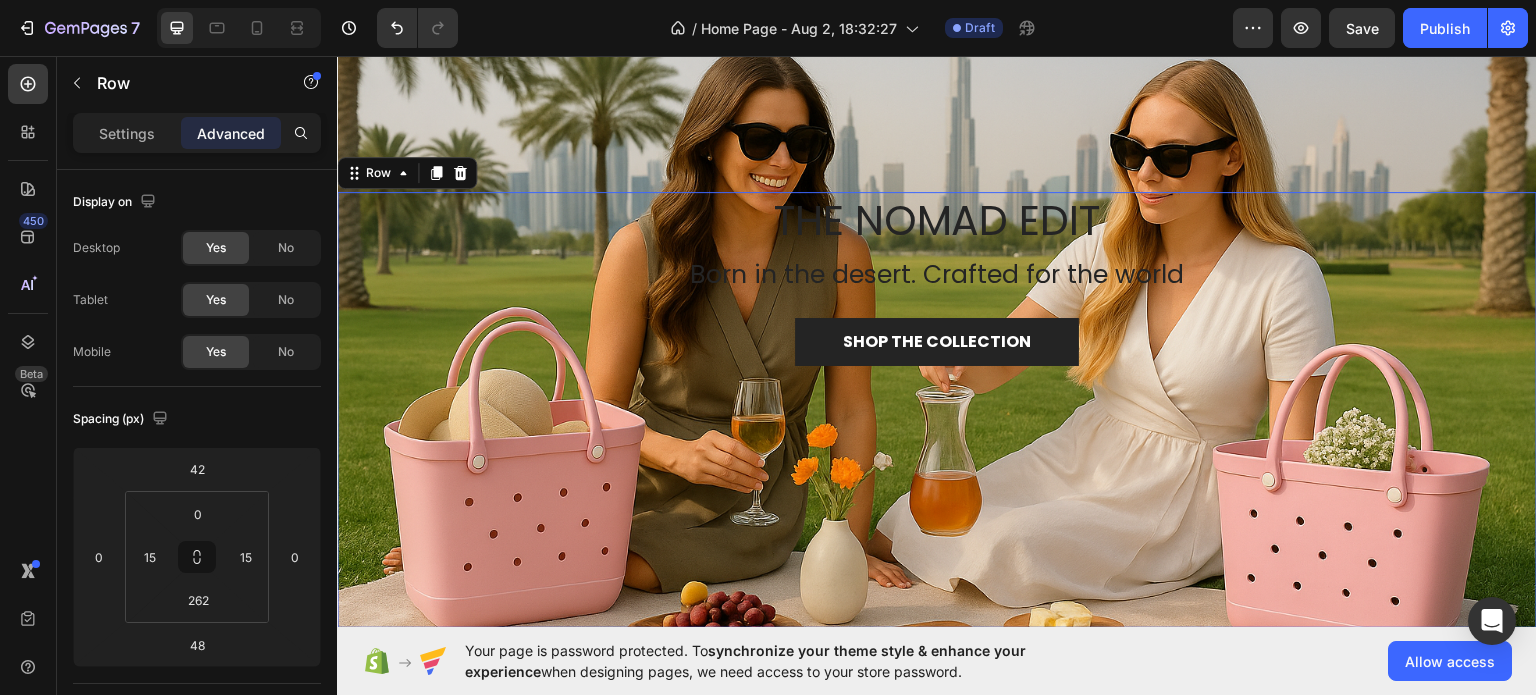 click on "THE NOMAD EDIT Heading Born in the desert. Crafted for the world Heading SHOP THE COLLECTION Button" at bounding box center [937, 278] 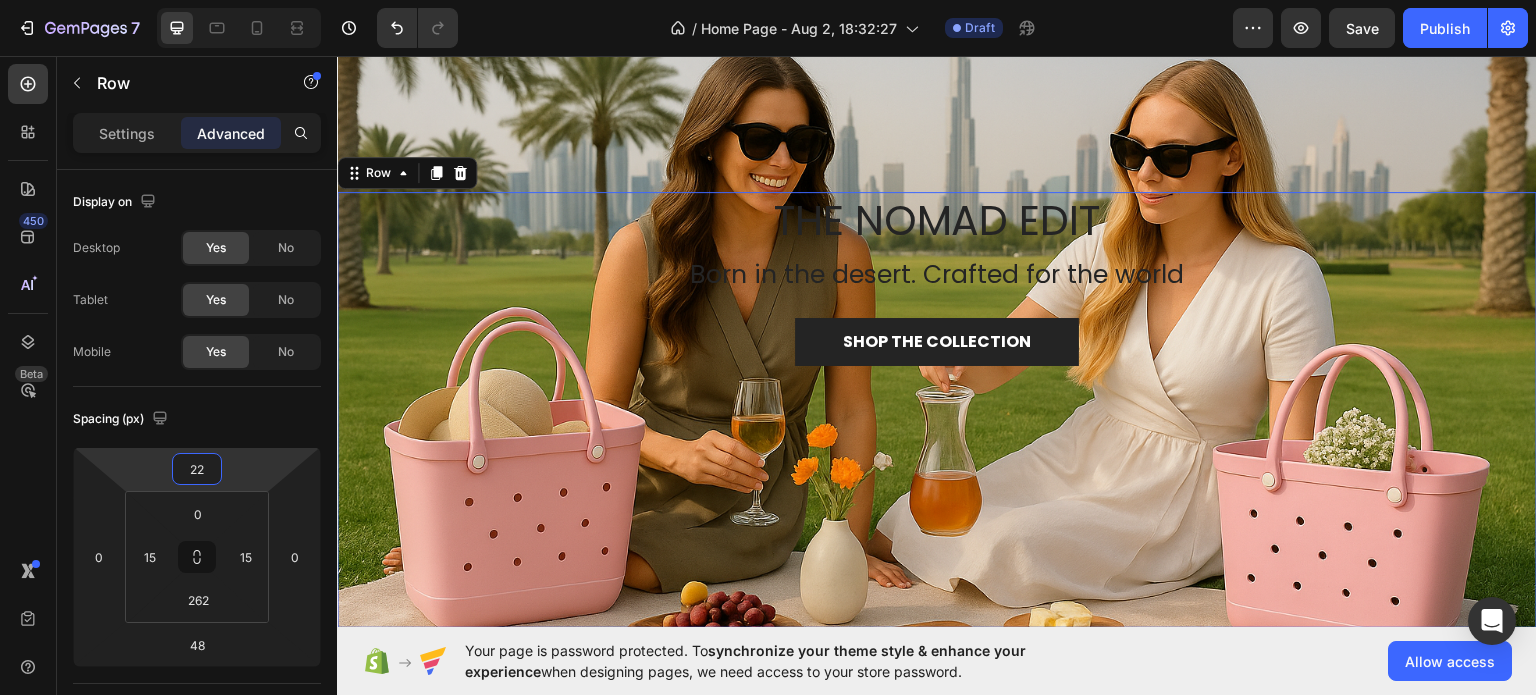 type on "12" 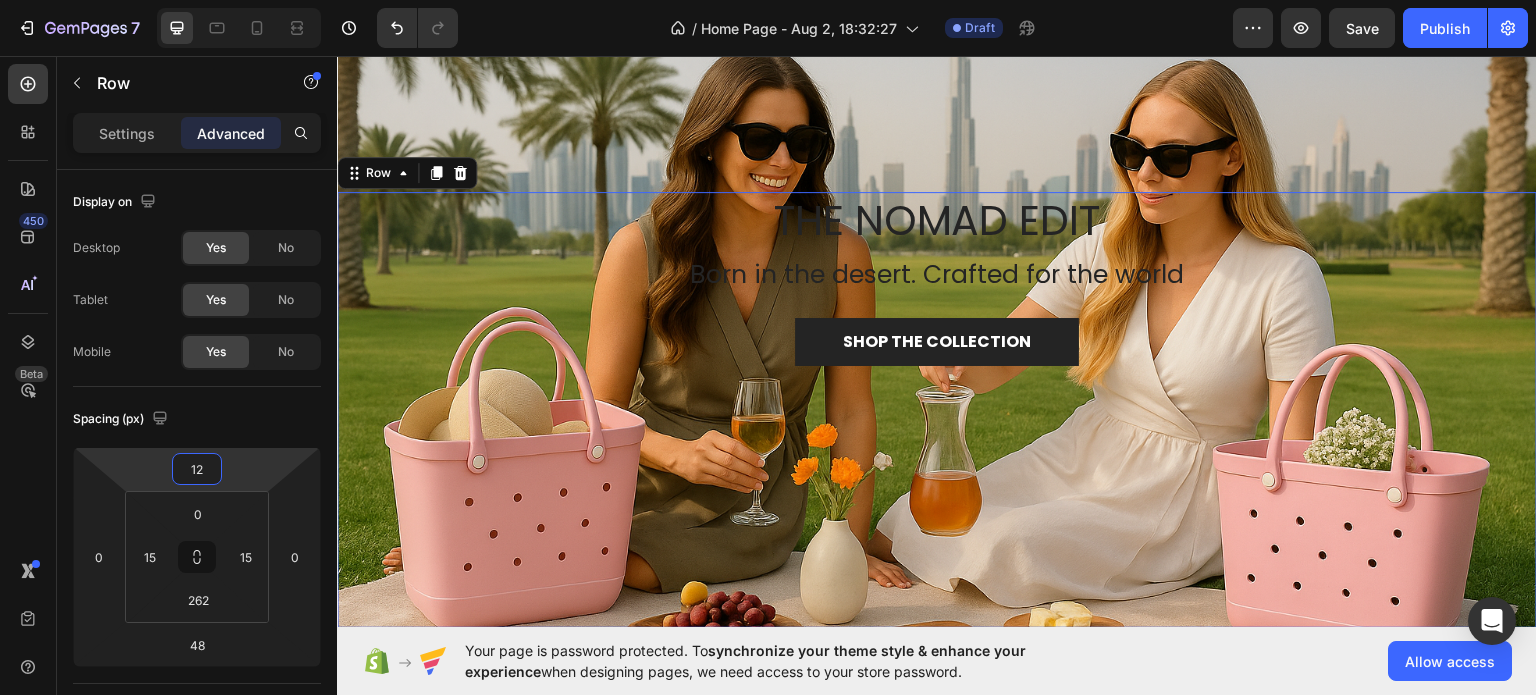 drag, startPoint x: 191, startPoint y: 485, endPoint x: 193, endPoint y: 500, distance: 15.132746 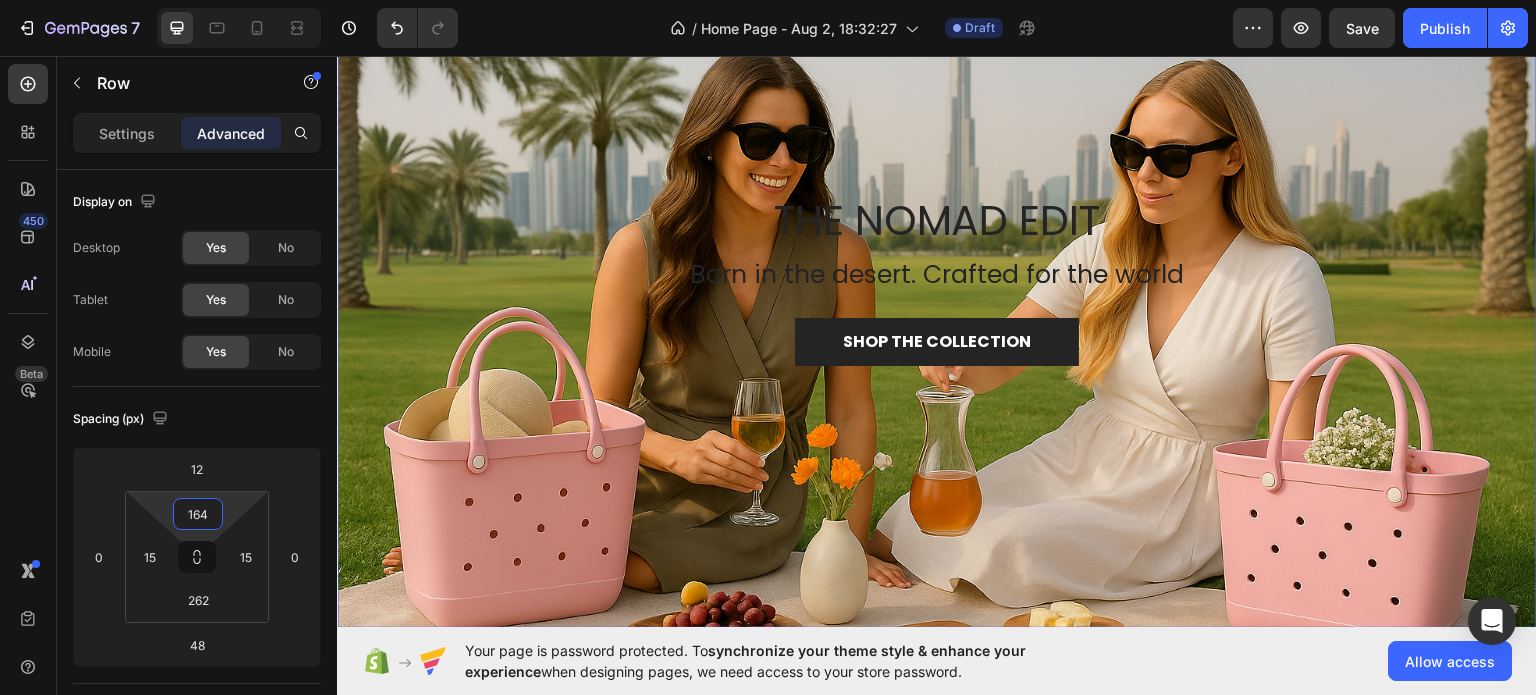 drag, startPoint x: 208, startPoint y: 538, endPoint x: 213, endPoint y: 456, distance: 82.1523 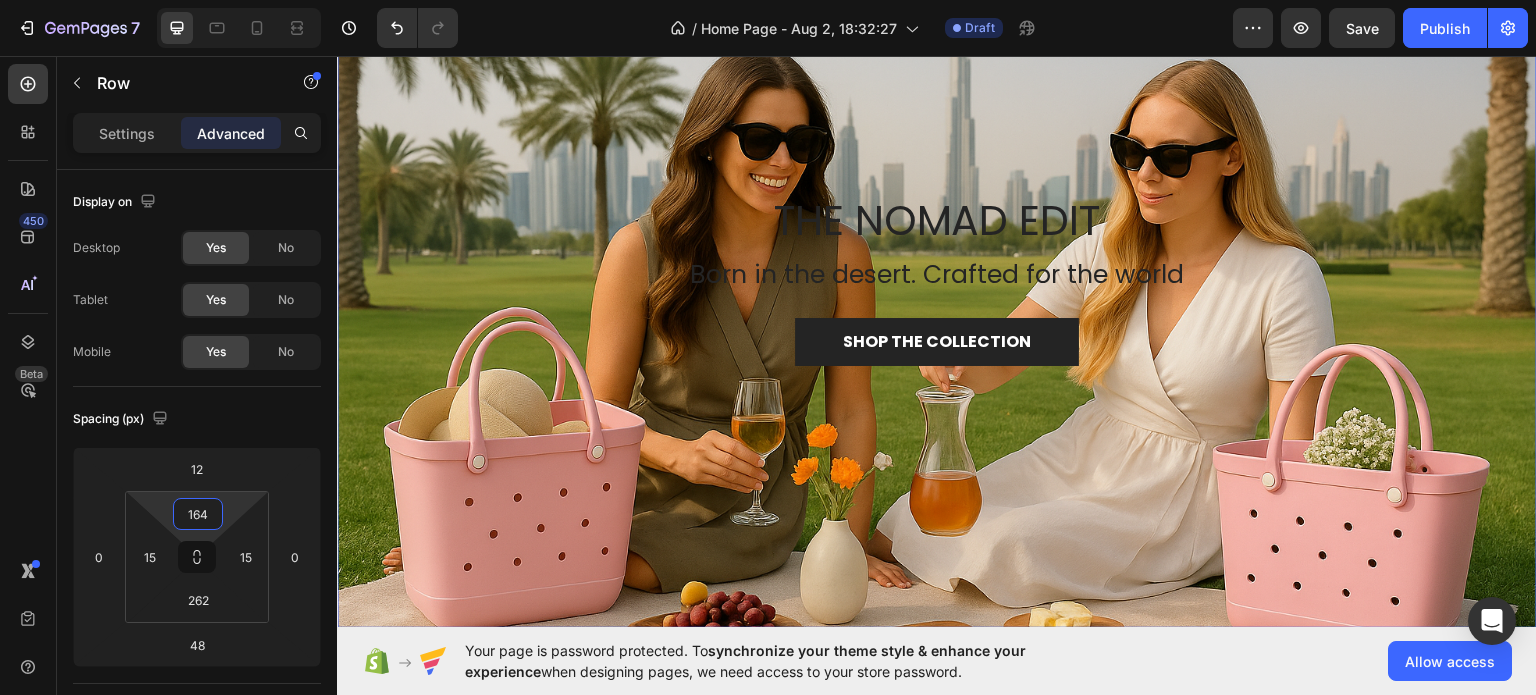 click on "7   /  Home Page - Aug 2, 18:32:27 Draft Preview  Save   Publish  450 Beta Sections(18) Elements(83) Section Element Hero Section Product Detail Brands Trusted Badges Guarantee Product Breakdown How to use Testimonials Compare Bundle FAQs Social Proof Brand Story Product List Collection Blog List Contact Sticky Add to Cart Custom Footer Browse Library 450 Layout
Row
Row
Row
Row Text
Heading
Text Block Button
Button
Button Media
Image
Image
Video" at bounding box center (768, 0) 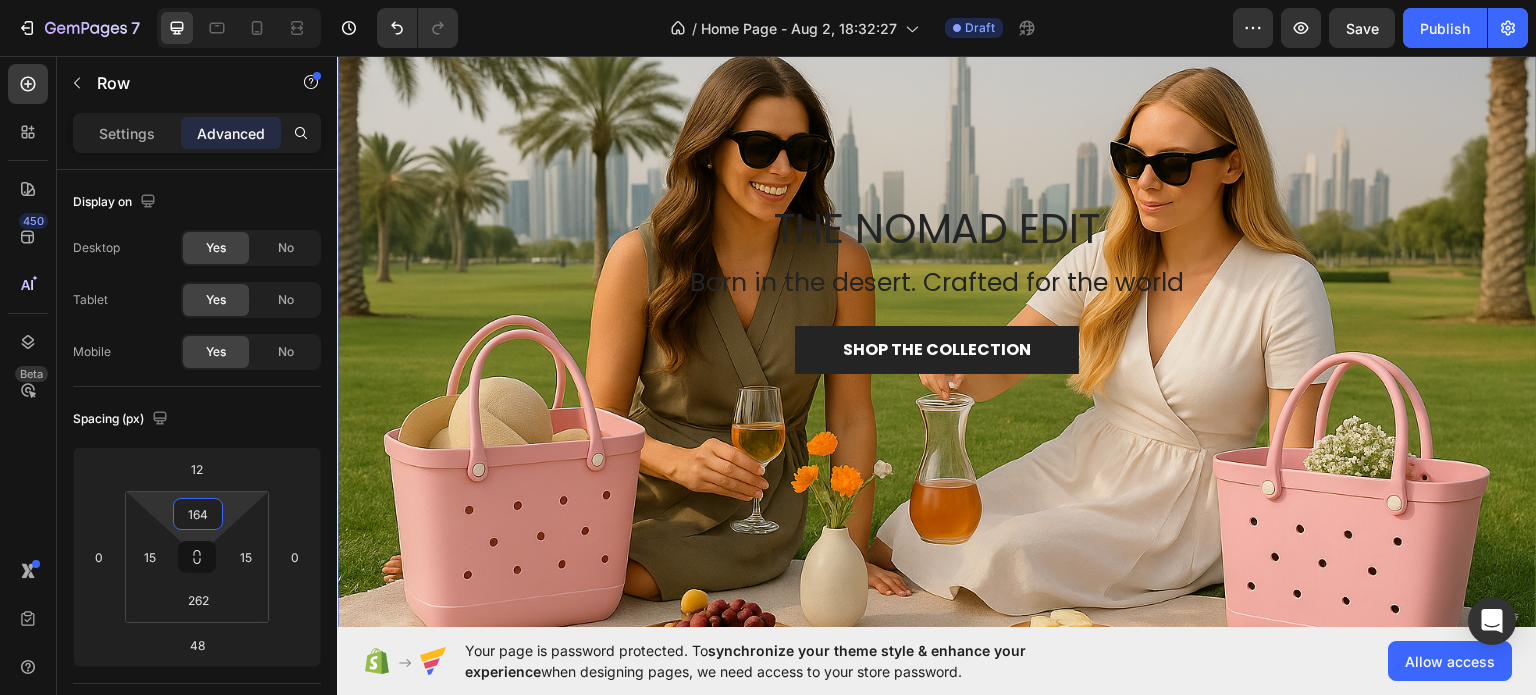 scroll, scrollTop: 0, scrollLeft: 0, axis: both 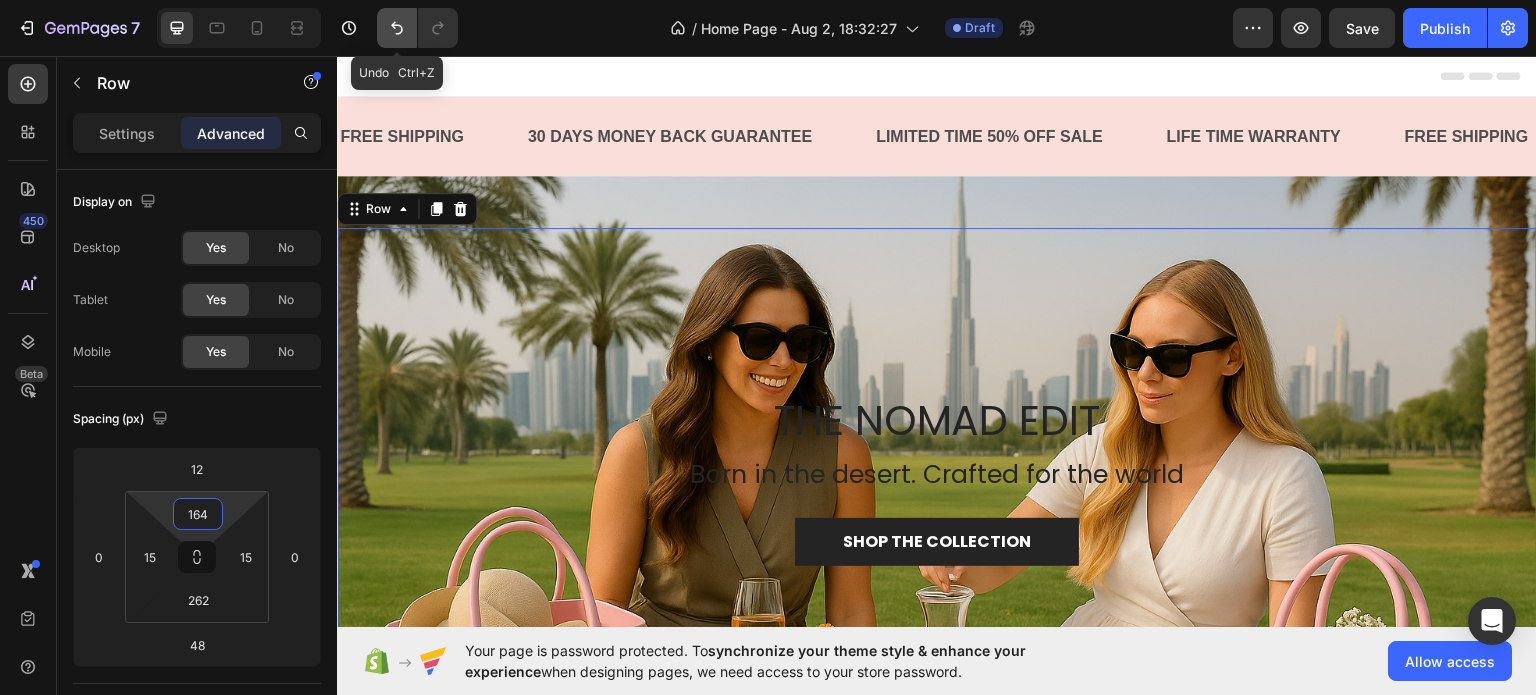 click 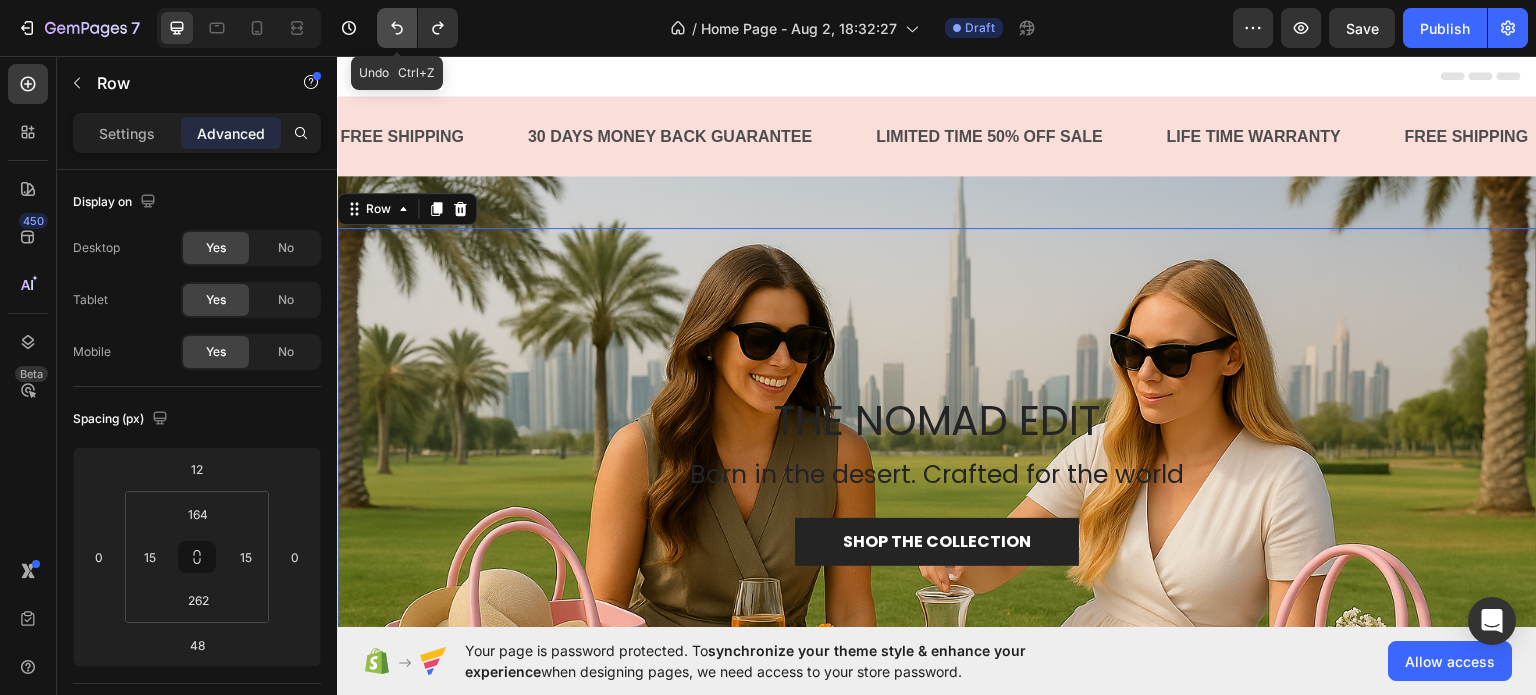 click 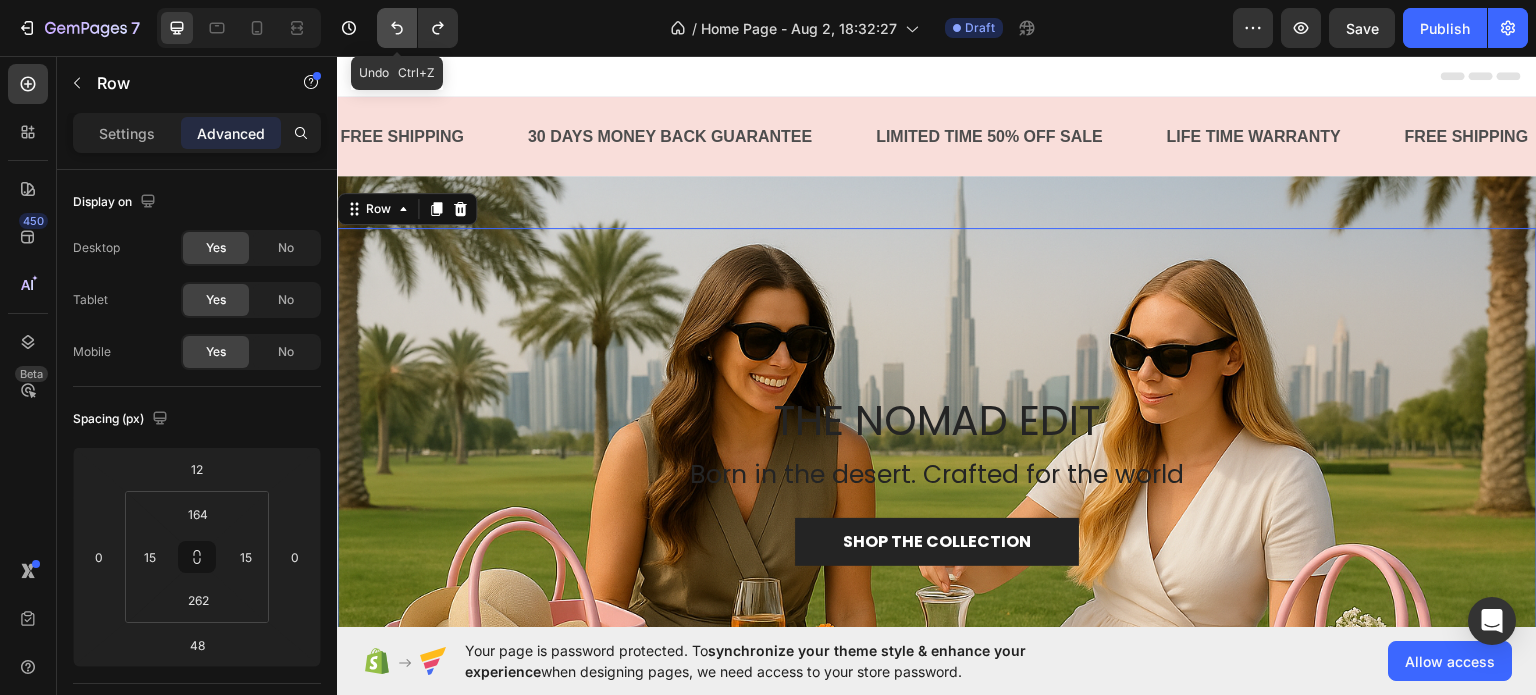 type on "0" 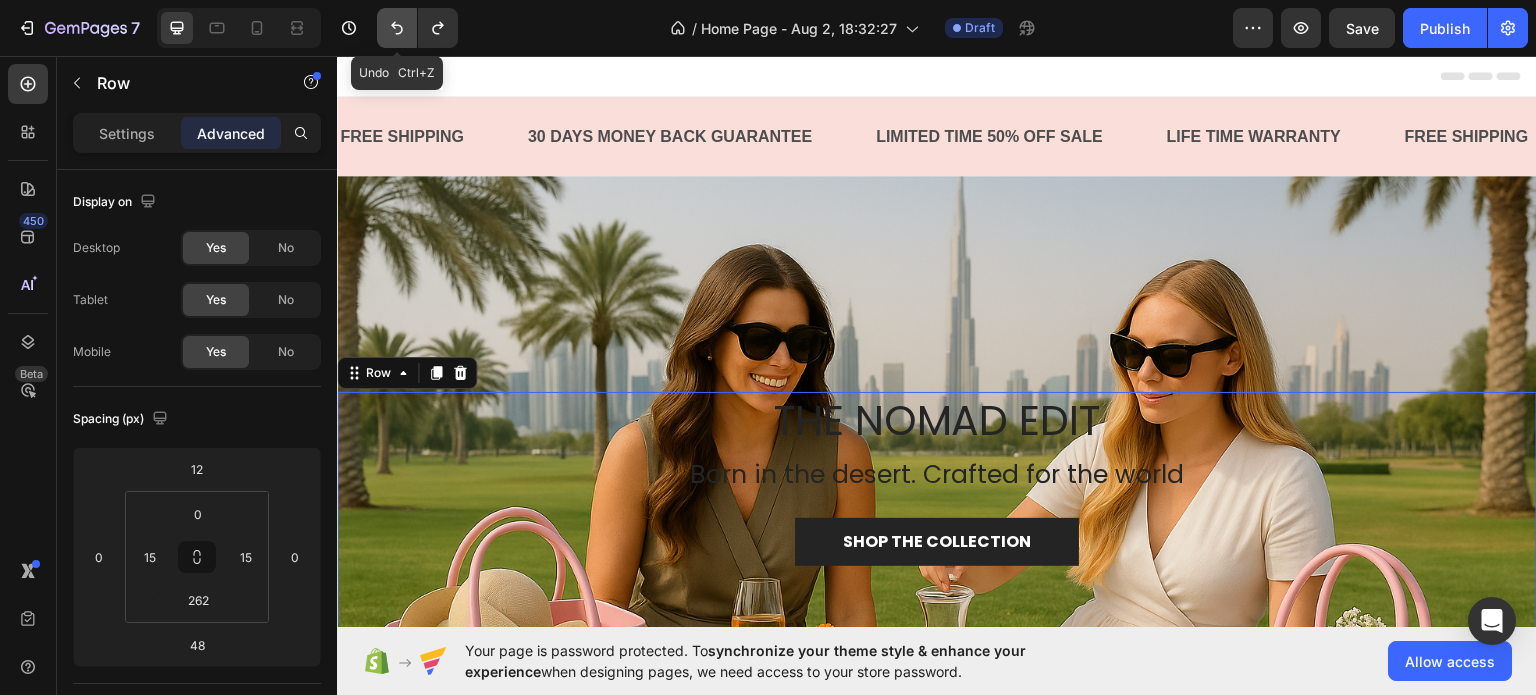 click 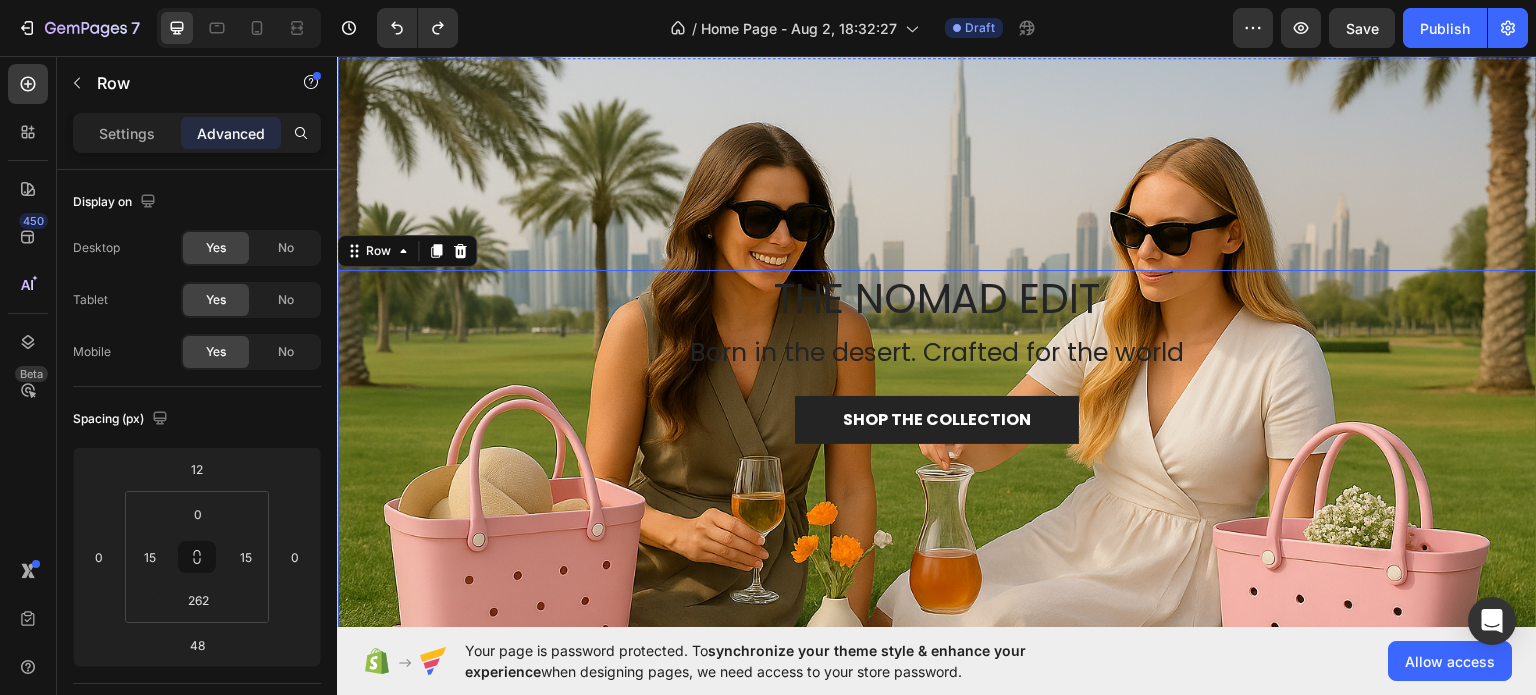 scroll, scrollTop: 400, scrollLeft: 0, axis: vertical 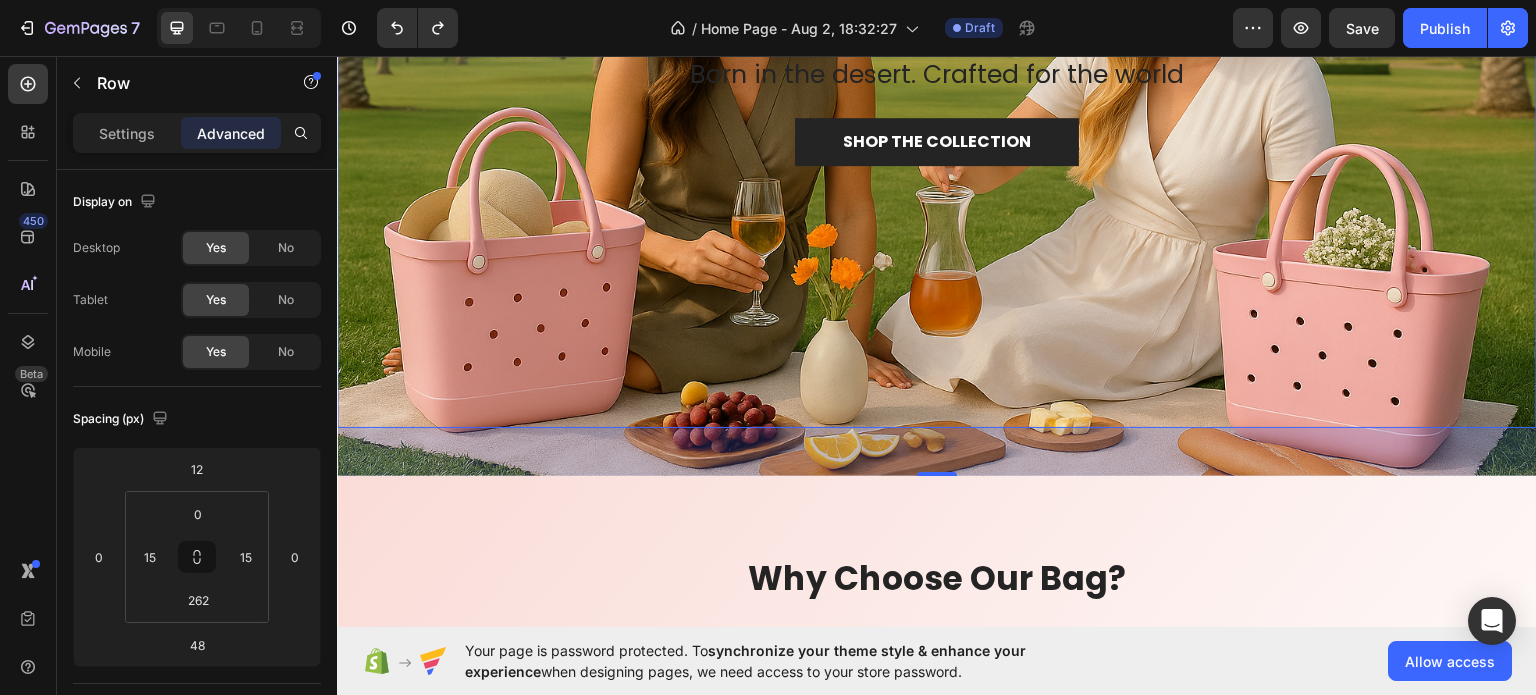 click on "THE NOMAD EDIT Heading Born in the desert. Crafted for the world Heading SHOP THE COLLECTION Button Row   48" at bounding box center [937, 209] 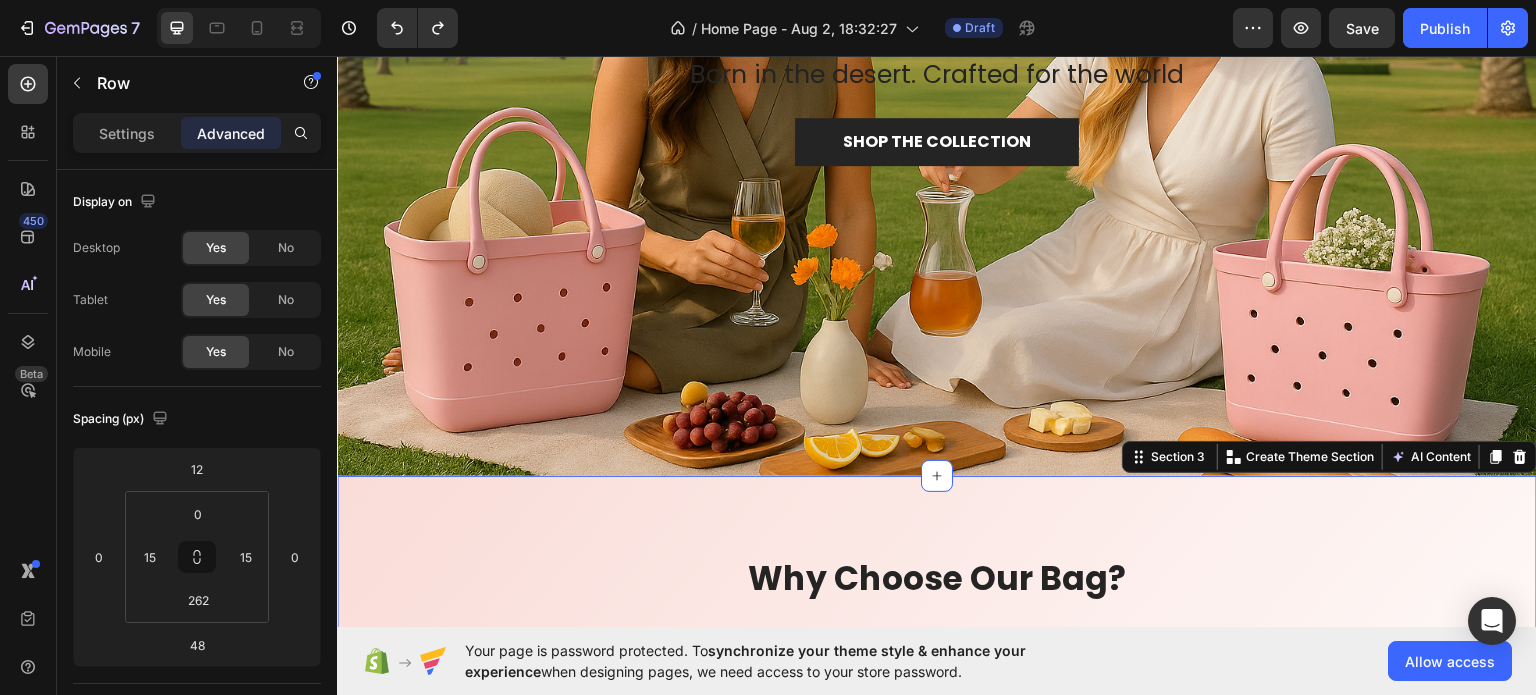 click on "Why Choose Our Bag? Heading Row Image WATERPROOF Text block Easy to clean. Just rinse it off and let it dry to keep it looking brand new. Text block Row                Title Line Image OVERSIZED Text block Our totes come in three sizes to perfectly fit all your lifestyle needs. Text block Row                Title Line Image STURDY Text block Upright and non-slip, practical without sacrificing style. Text block Row Row                Title Line Image FUNCTIONAL Text block Waterproof liner to keep your keys, phone, and essentials dry. Text block Row                Title Line Image QUALITY : Text block Crafted to withstand the demands of an active lifestyle, combining performance with elegance. Text block Row                Title Line Image FUN : A perfect reminder to have some good, clean fun Text block  A perfect reminder to have some good, clean fun. Text block Row Row Row Section 3   You can create reusable sections Create Theme Section AI Content Write with GemAI What would you like to describe here?" at bounding box center (937, 762) 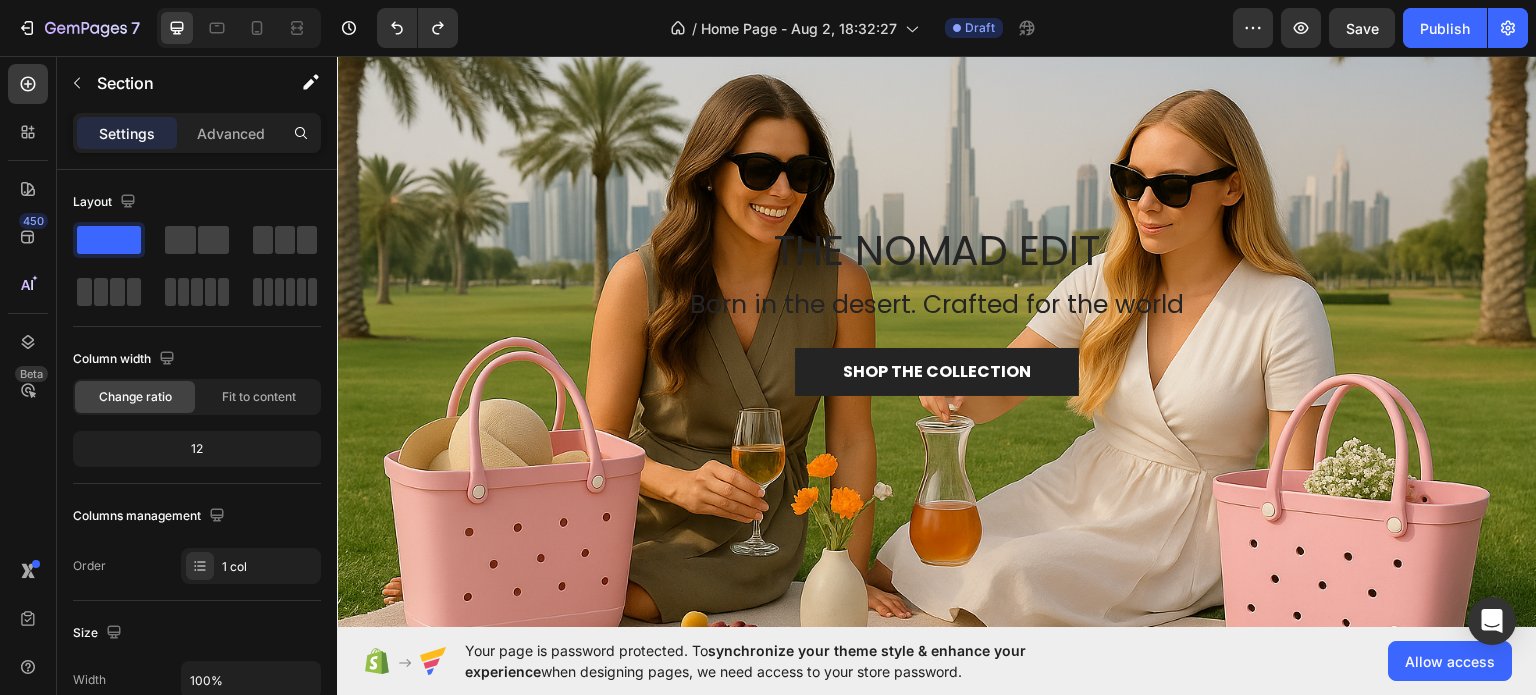 scroll, scrollTop: 100, scrollLeft: 0, axis: vertical 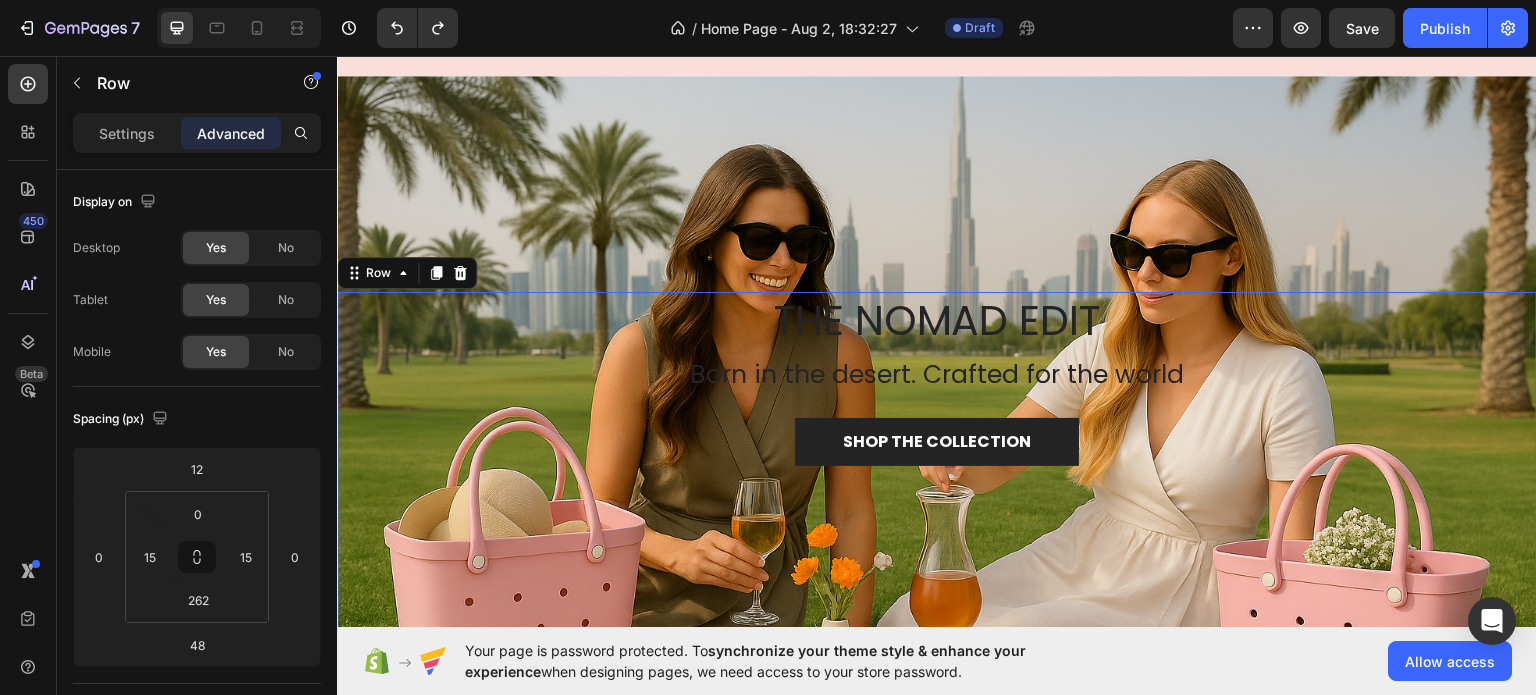 click on "THE NOMAD EDIT Heading Born in the desert. Crafted for the world Heading SHOP THE COLLECTION Button Row   48" at bounding box center (937, 509) 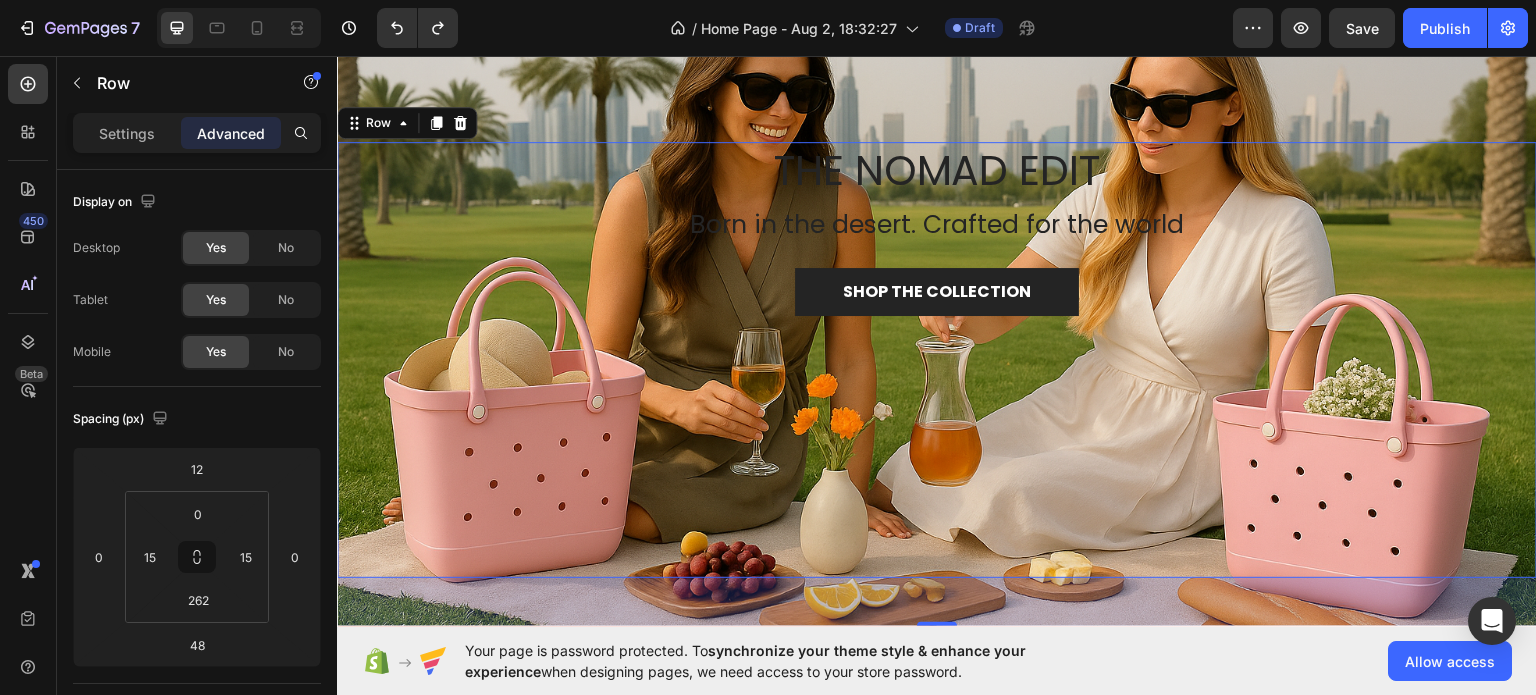 scroll, scrollTop: 200, scrollLeft: 0, axis: vertical 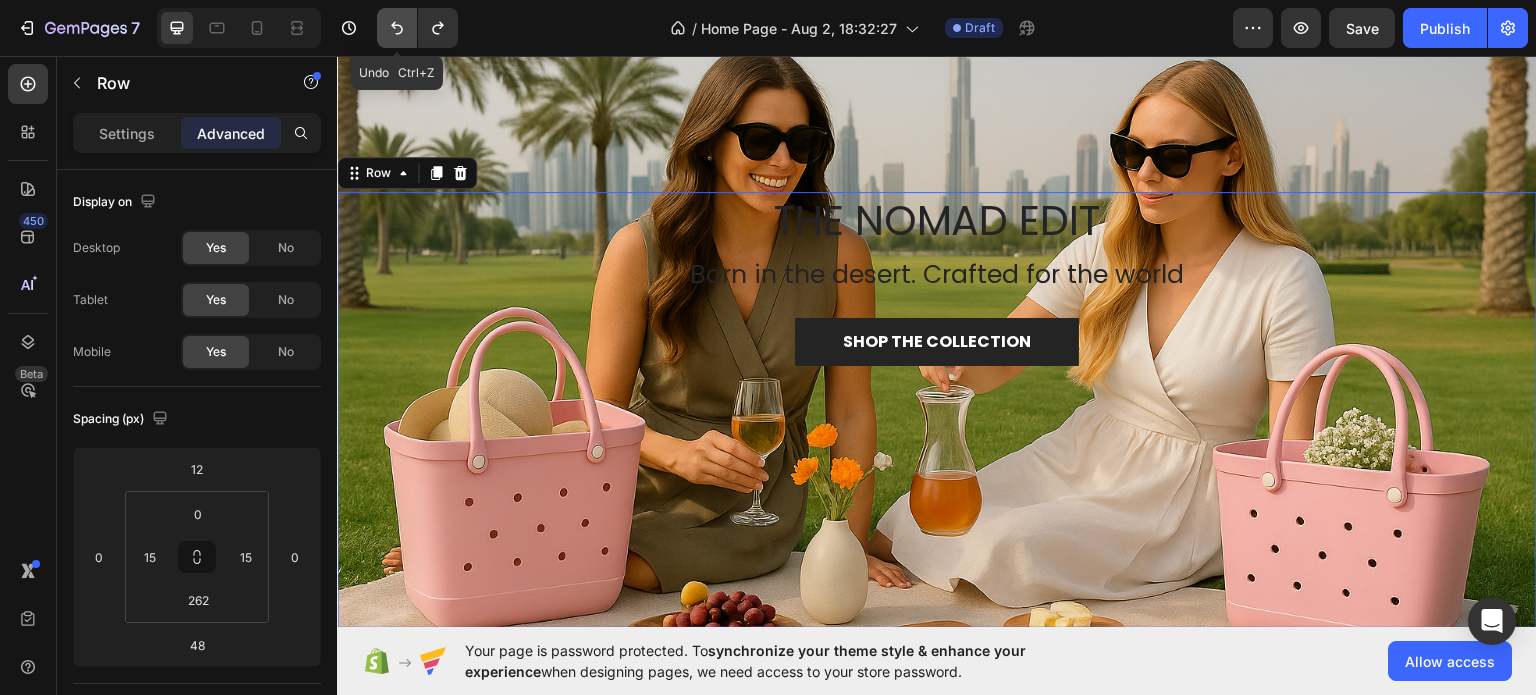 click 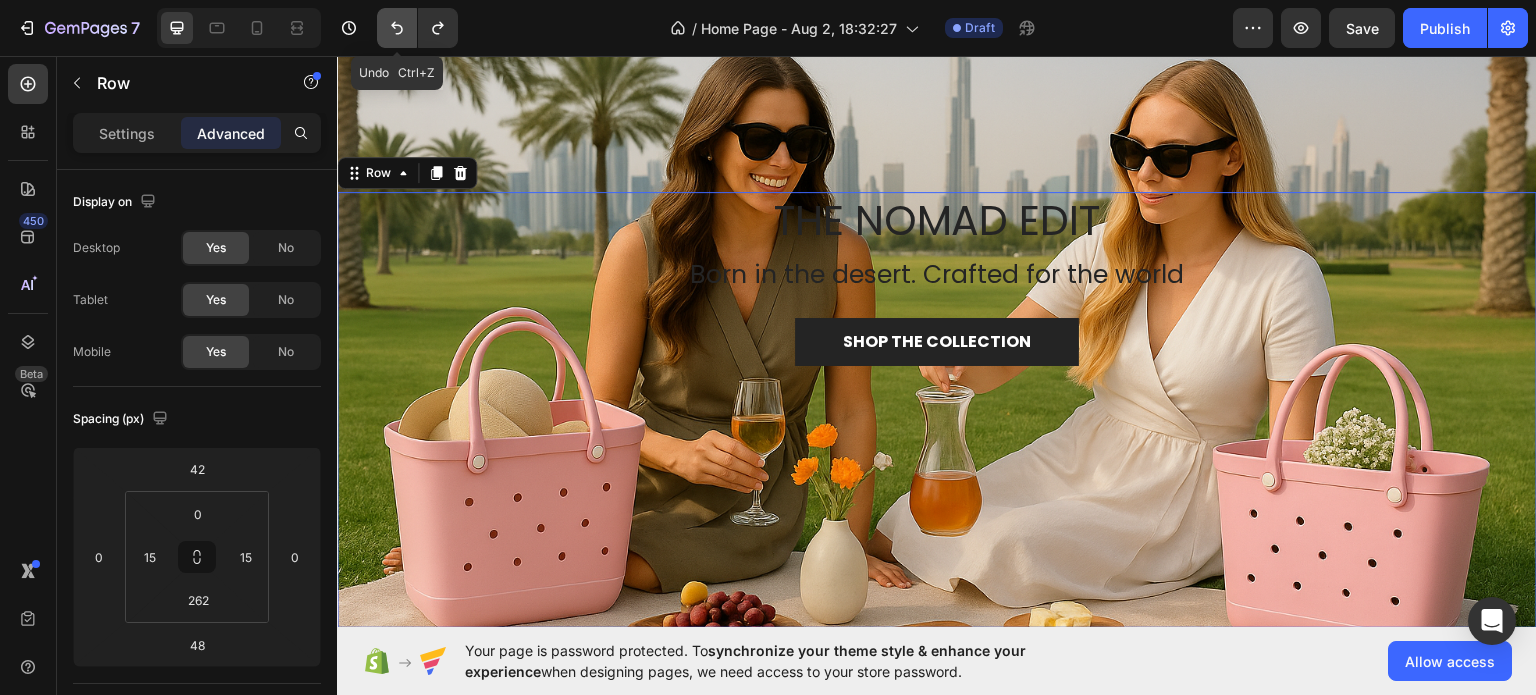 click 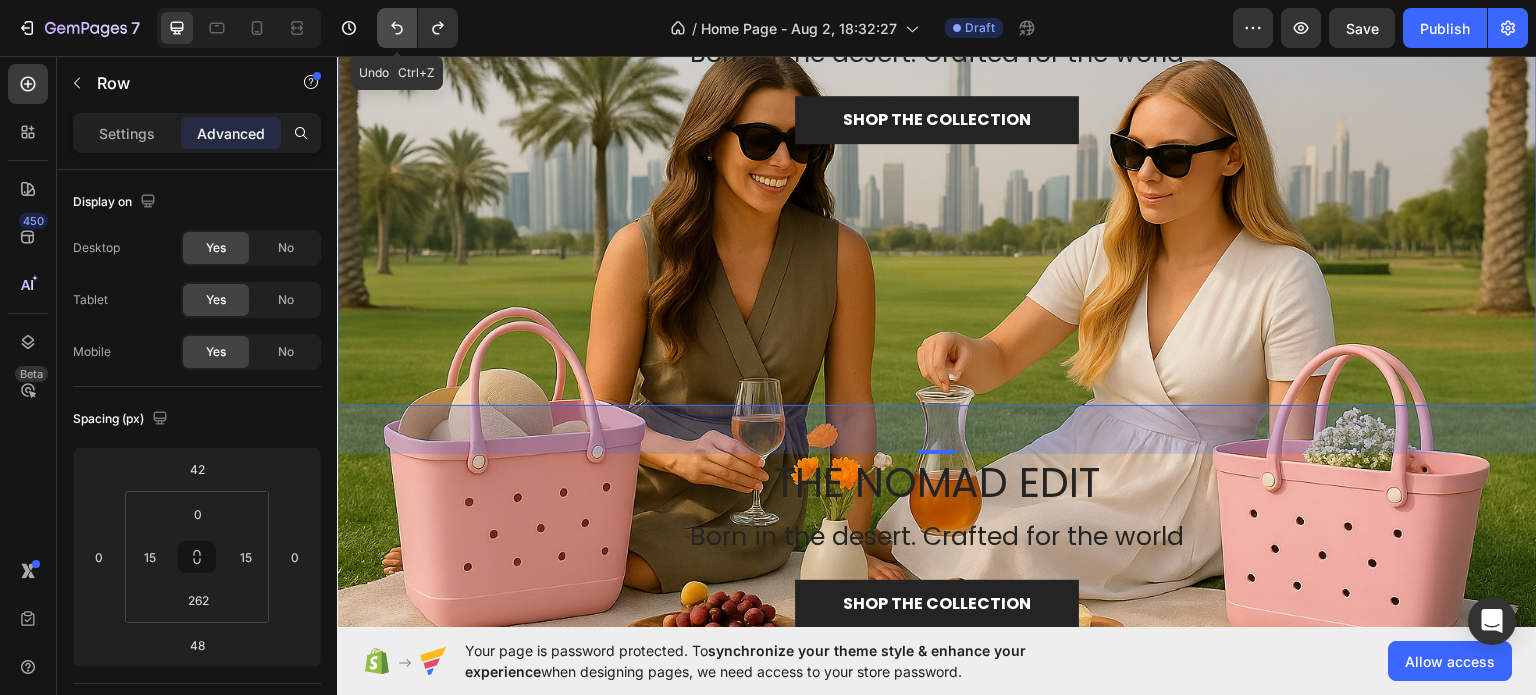 click 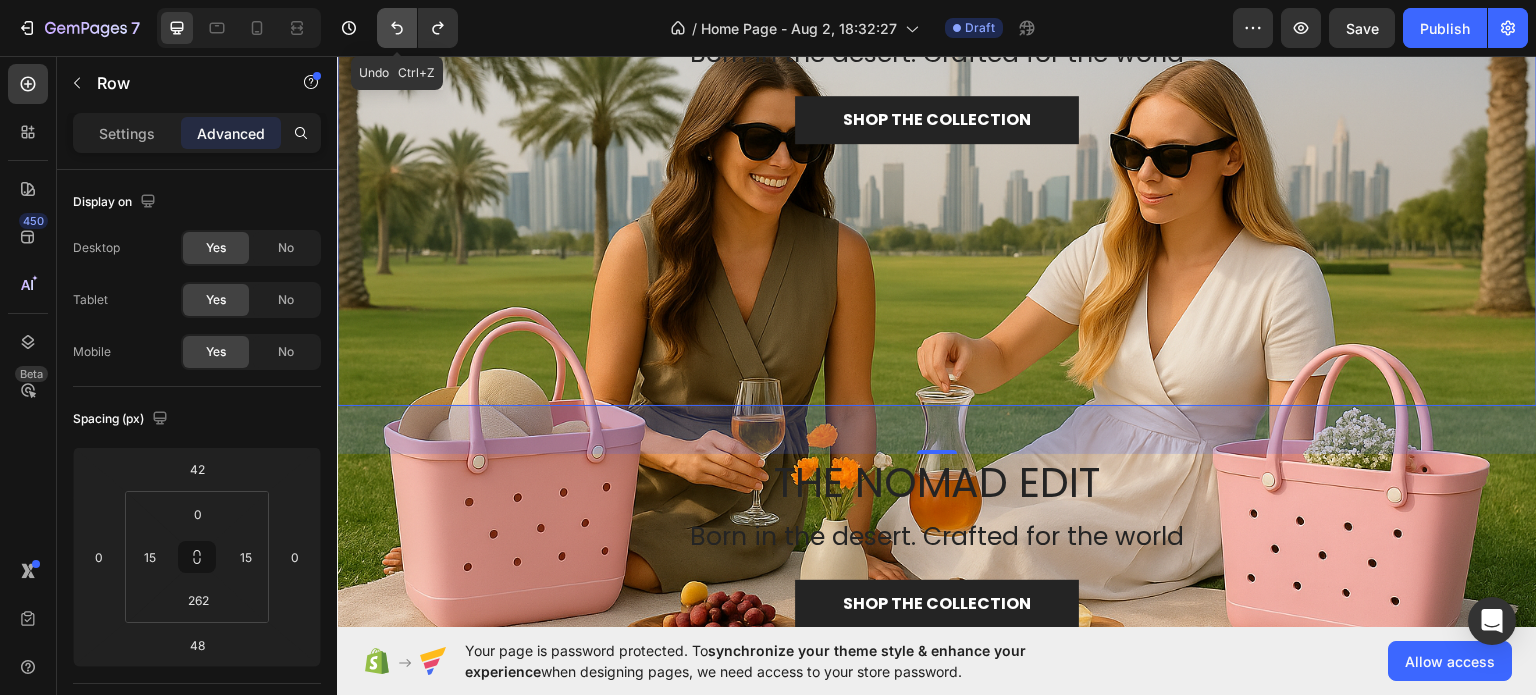 click 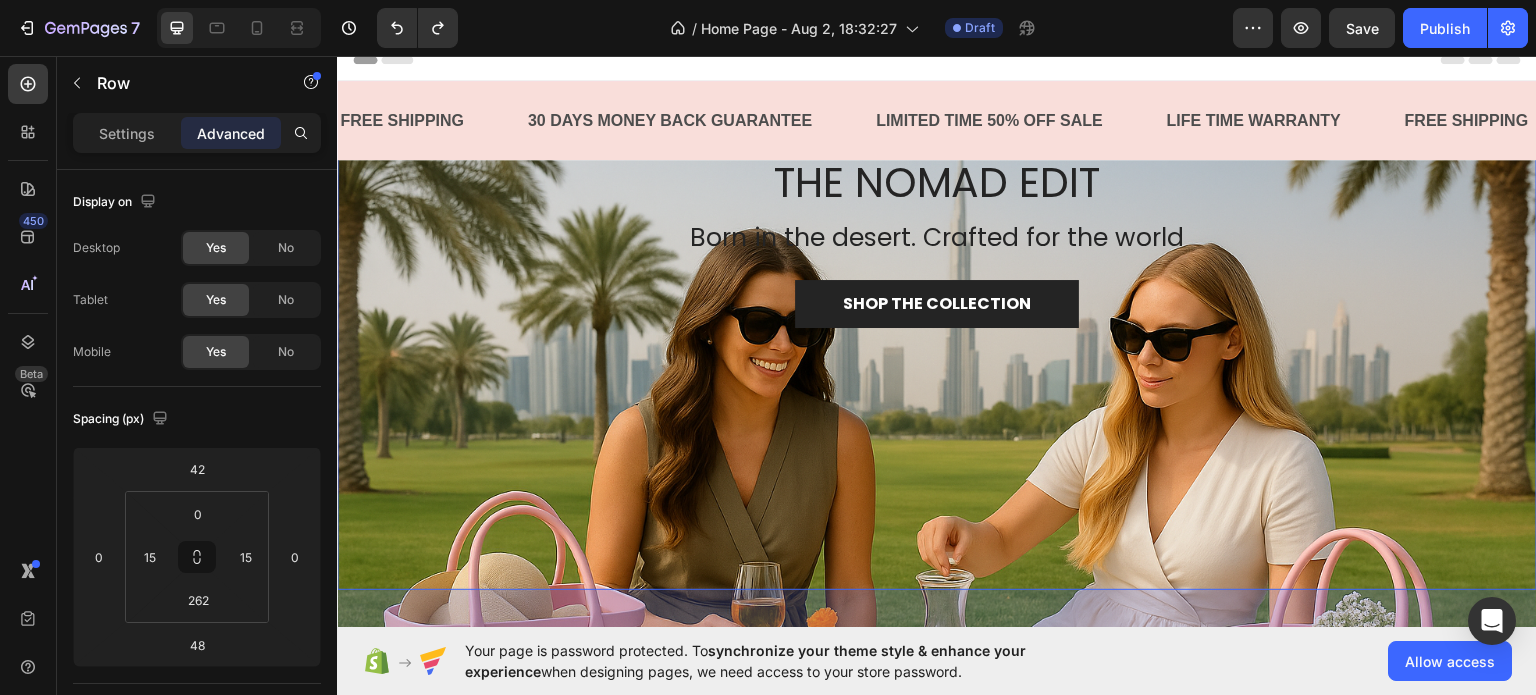 scroll, scrollTop: 0, scrollLeft: 0, axis: both 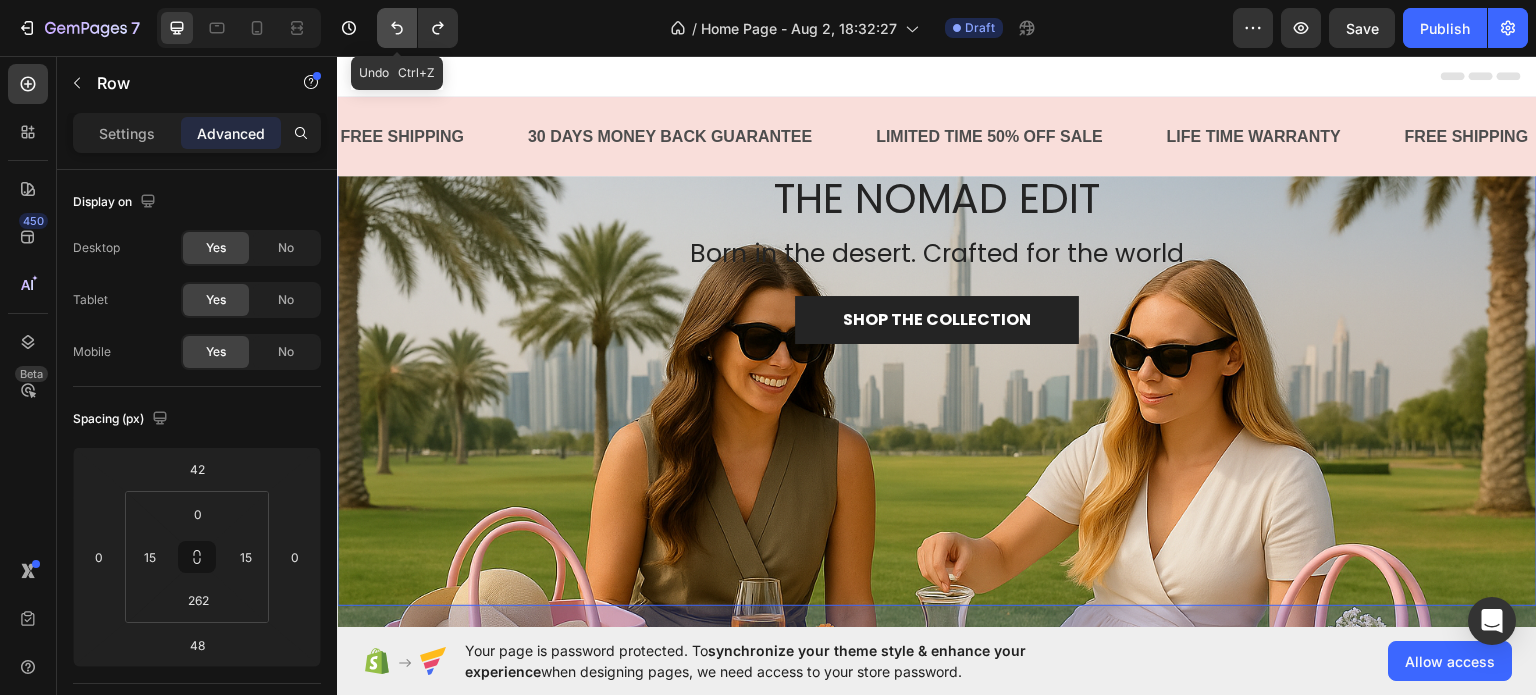 click 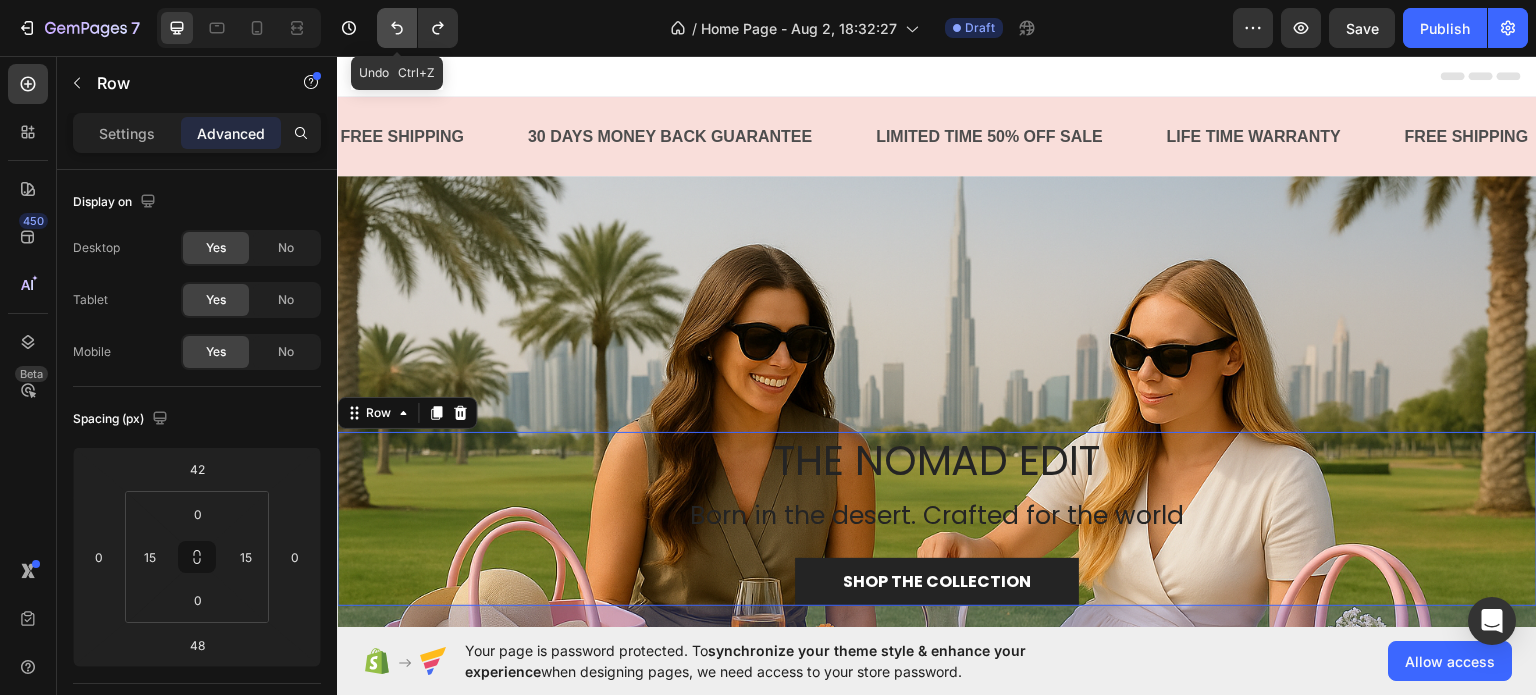 click 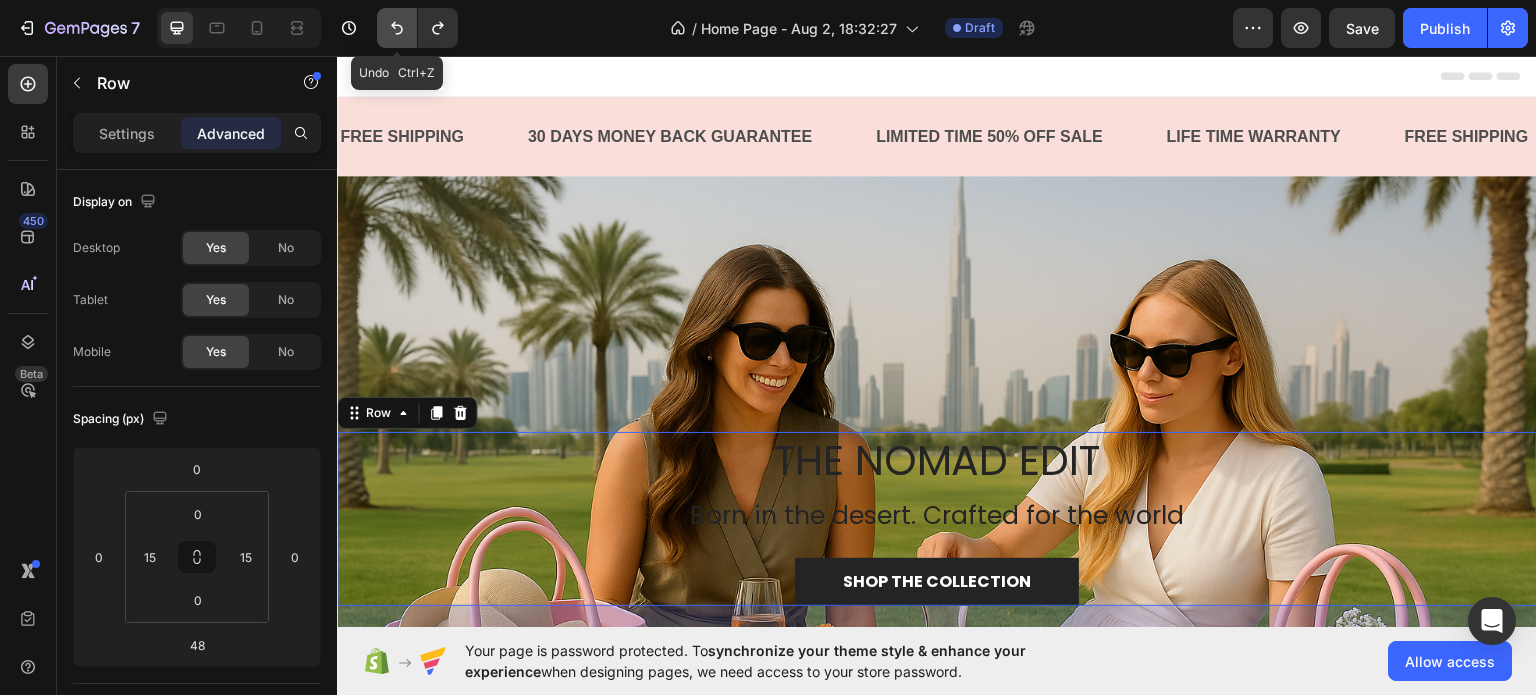 click 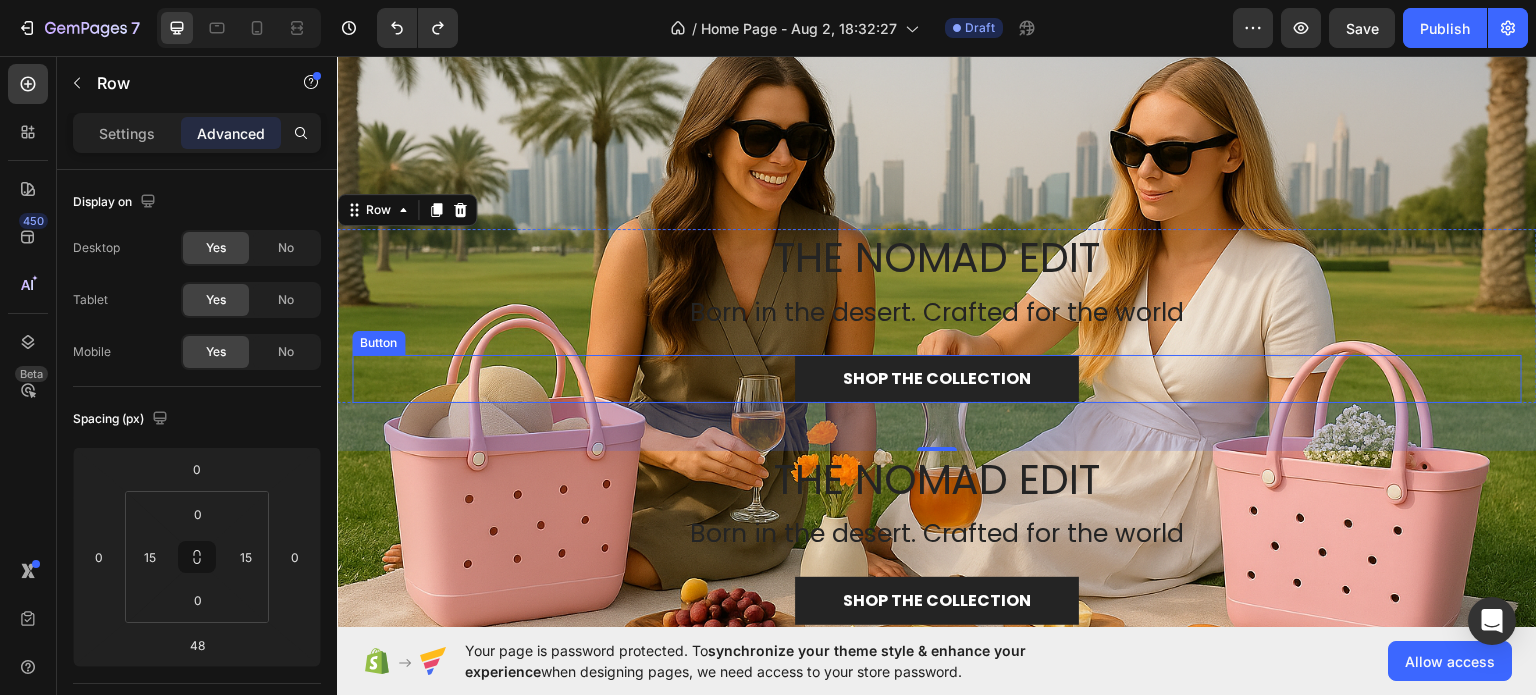 scroll, scrollTop: 200, scrollLeft: 0, axis: vertical 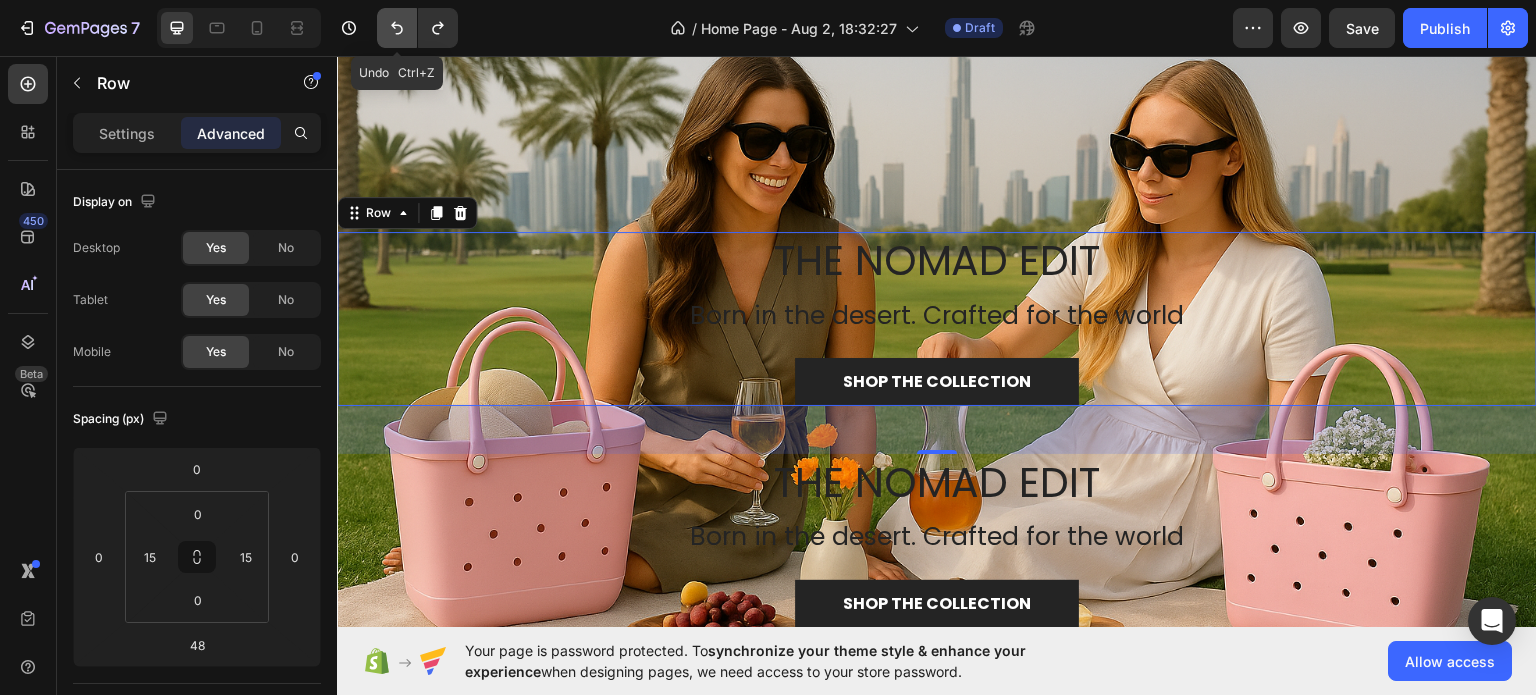 click 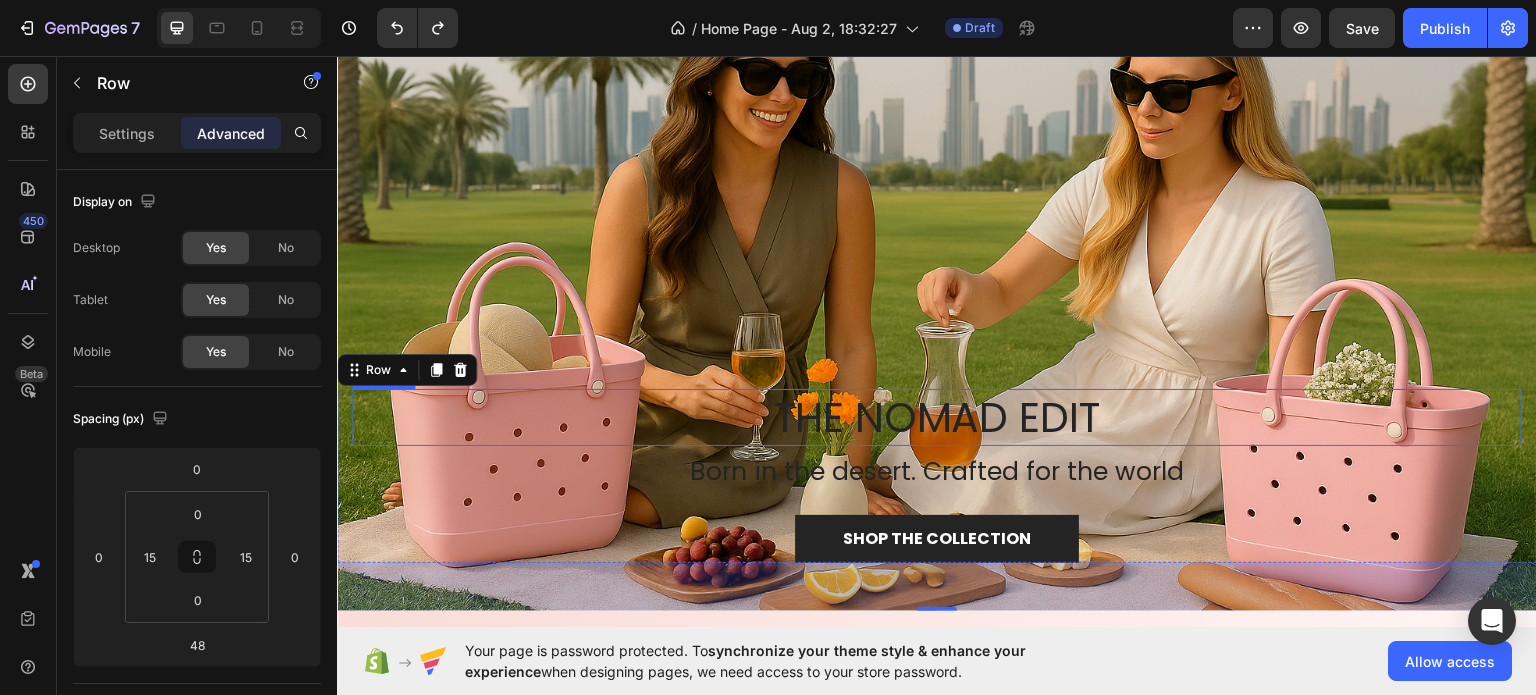 scroll, scrollTop: 300, scrollLeft: 0, axis: vertical 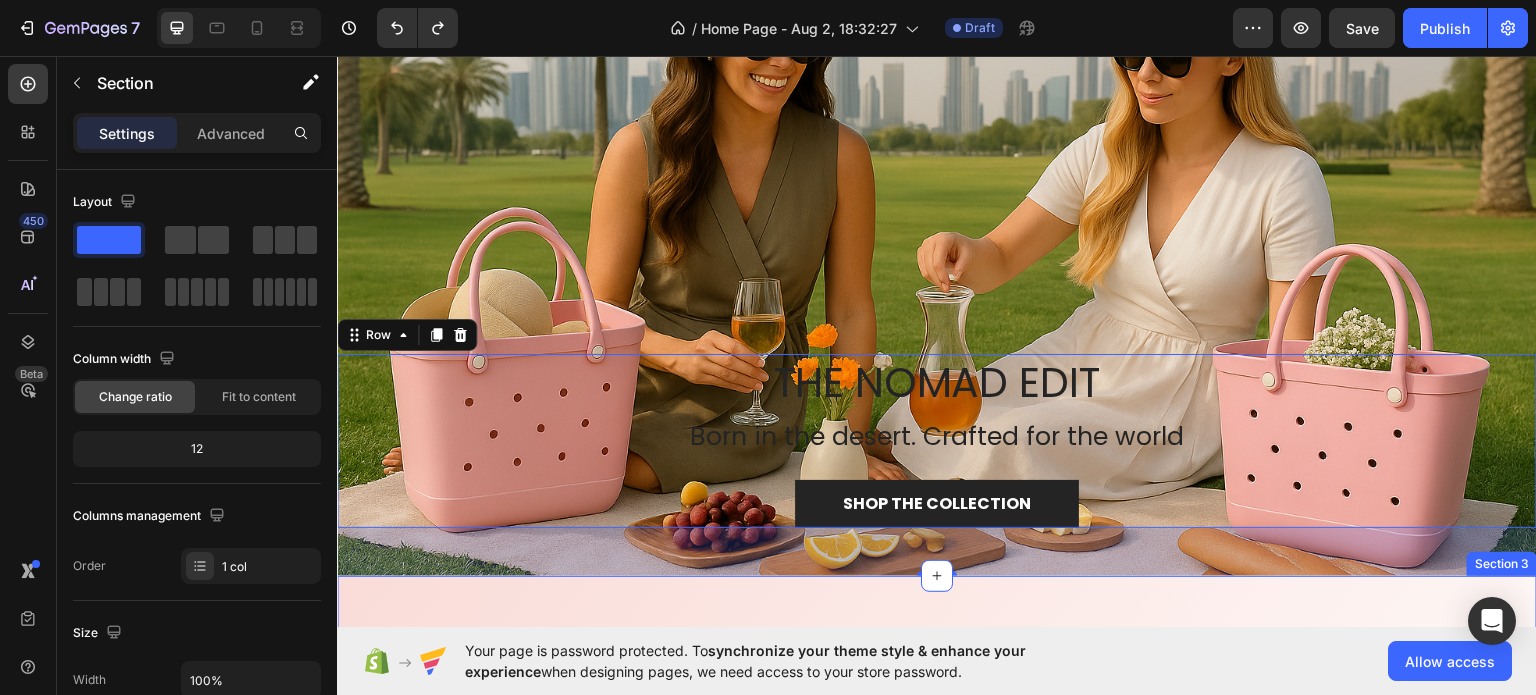 drag, startPoint x: 1214, startPoint y: 604, endPoint x: 1211, endPoint y: 614, distance: 10.440307 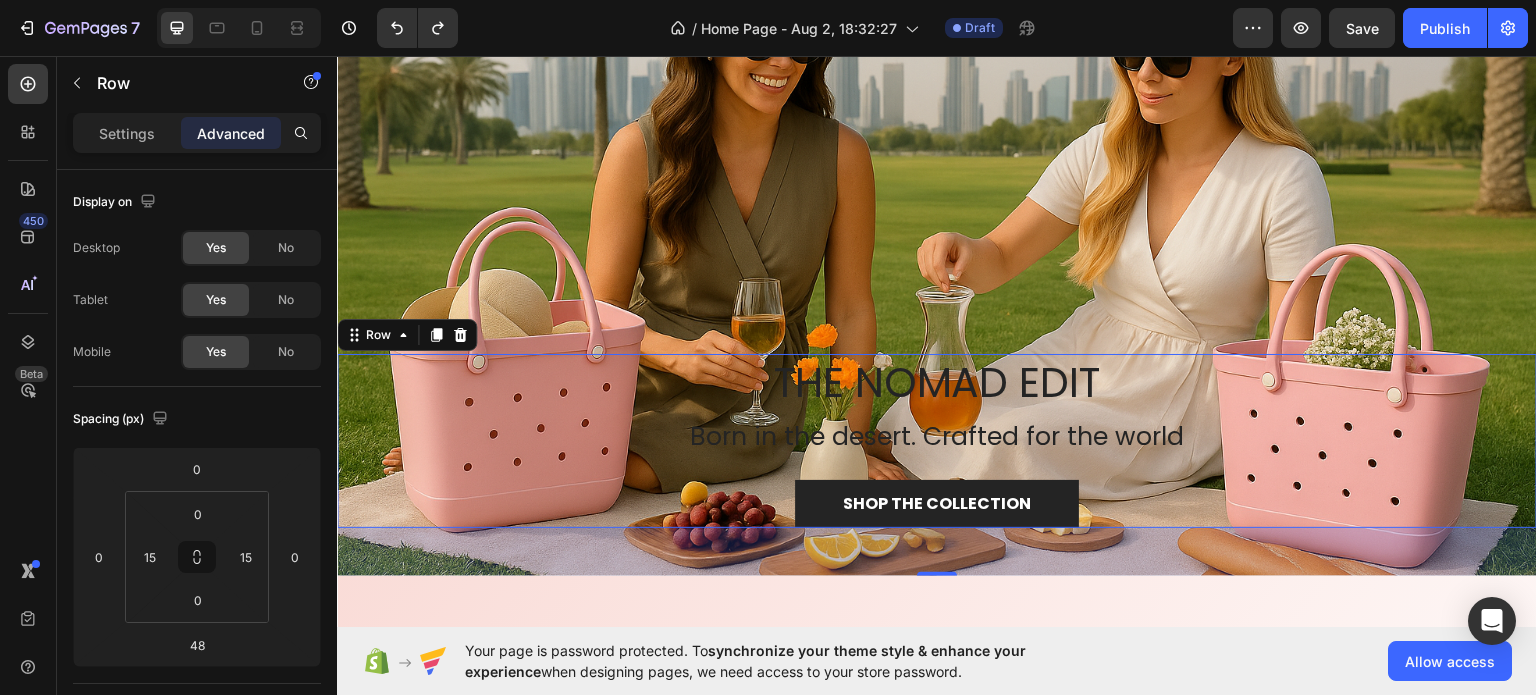 click on "THE NOMAD EDIT Heading Born in the desert. Crafted for the world Heading SHOP THE COLLECTION Button" at bounding box center (937, 440) 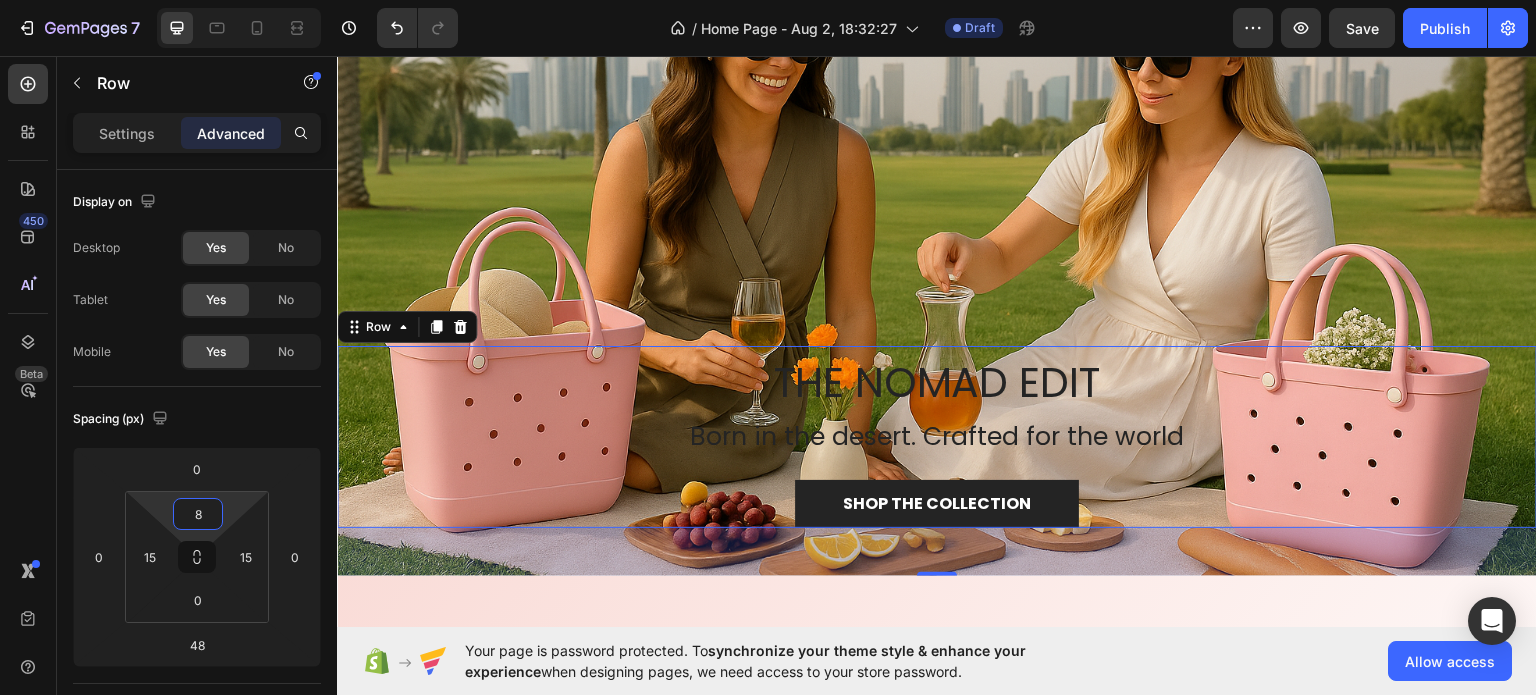 type on "10" 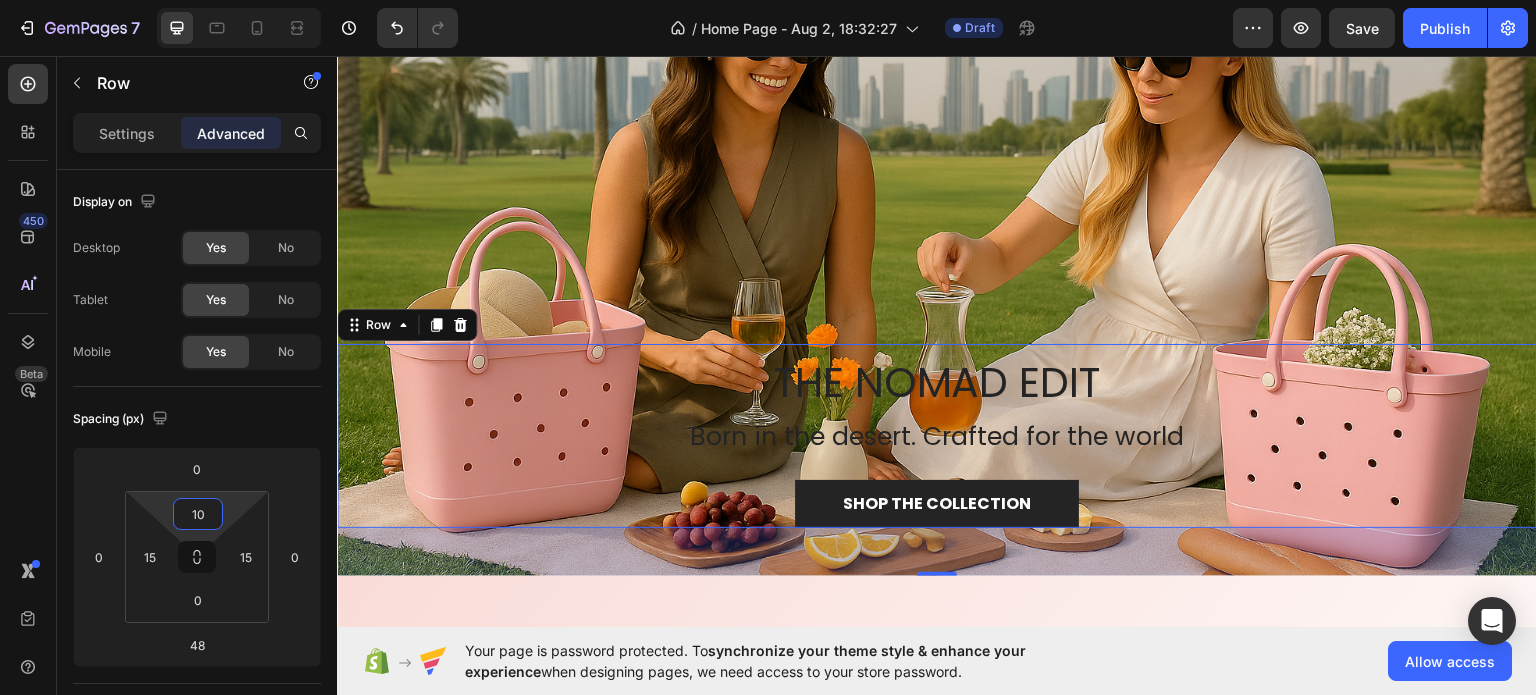 drag, startPoint x: 199, startPoint y: 535, endPoint x: 190, endPoint y: 530, distance: 10.29563 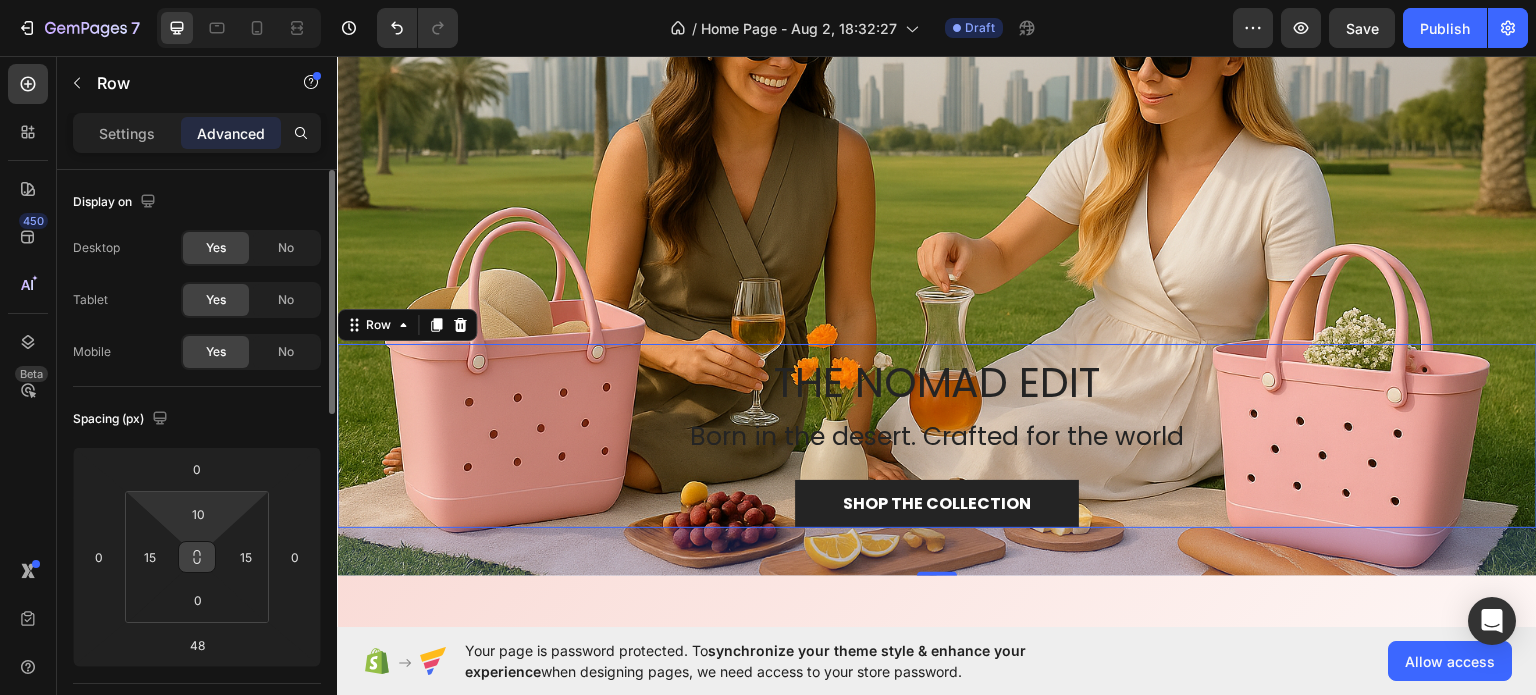 click at bounding box center (197, 557) 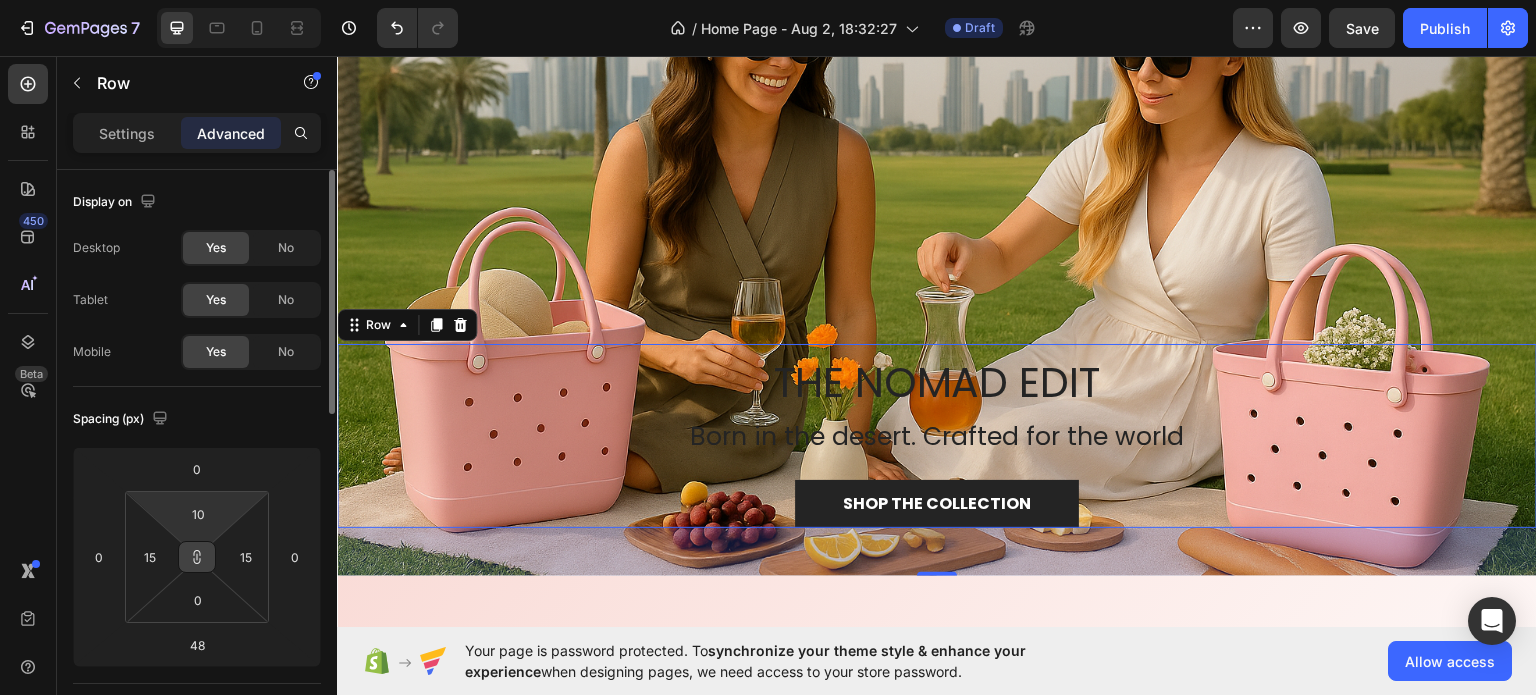 click 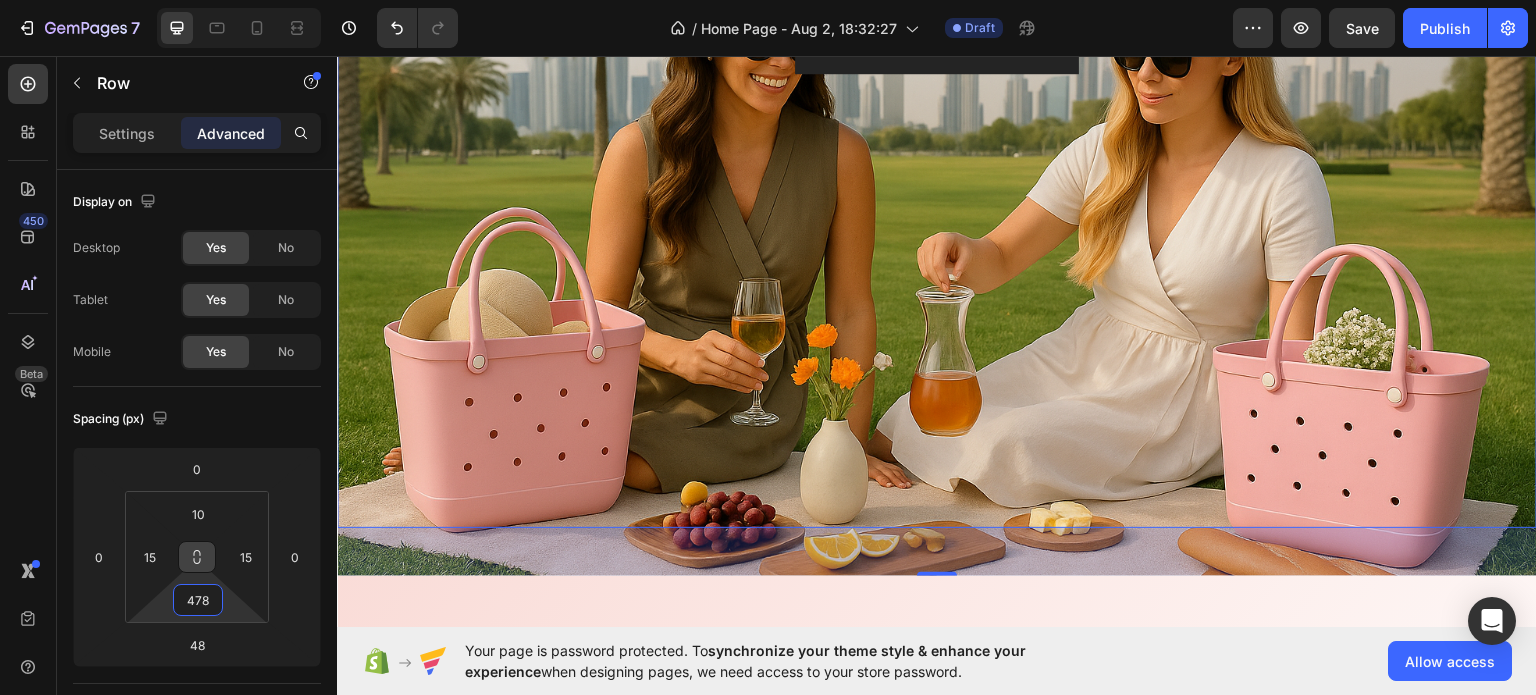 type on "482" 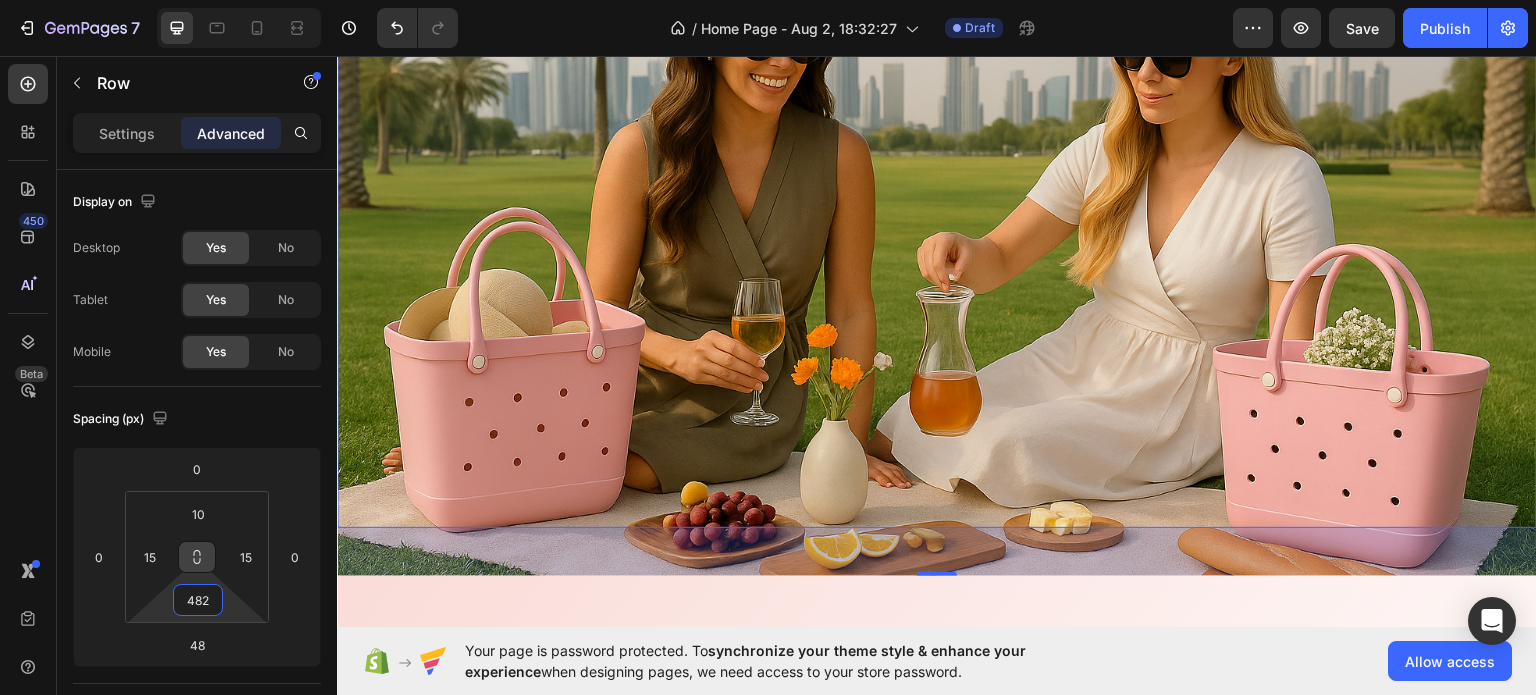 drag, startPoint x: 195, startPoint y: 580, endPoint x: 167, endPoint y: 339, distance: 242.62111 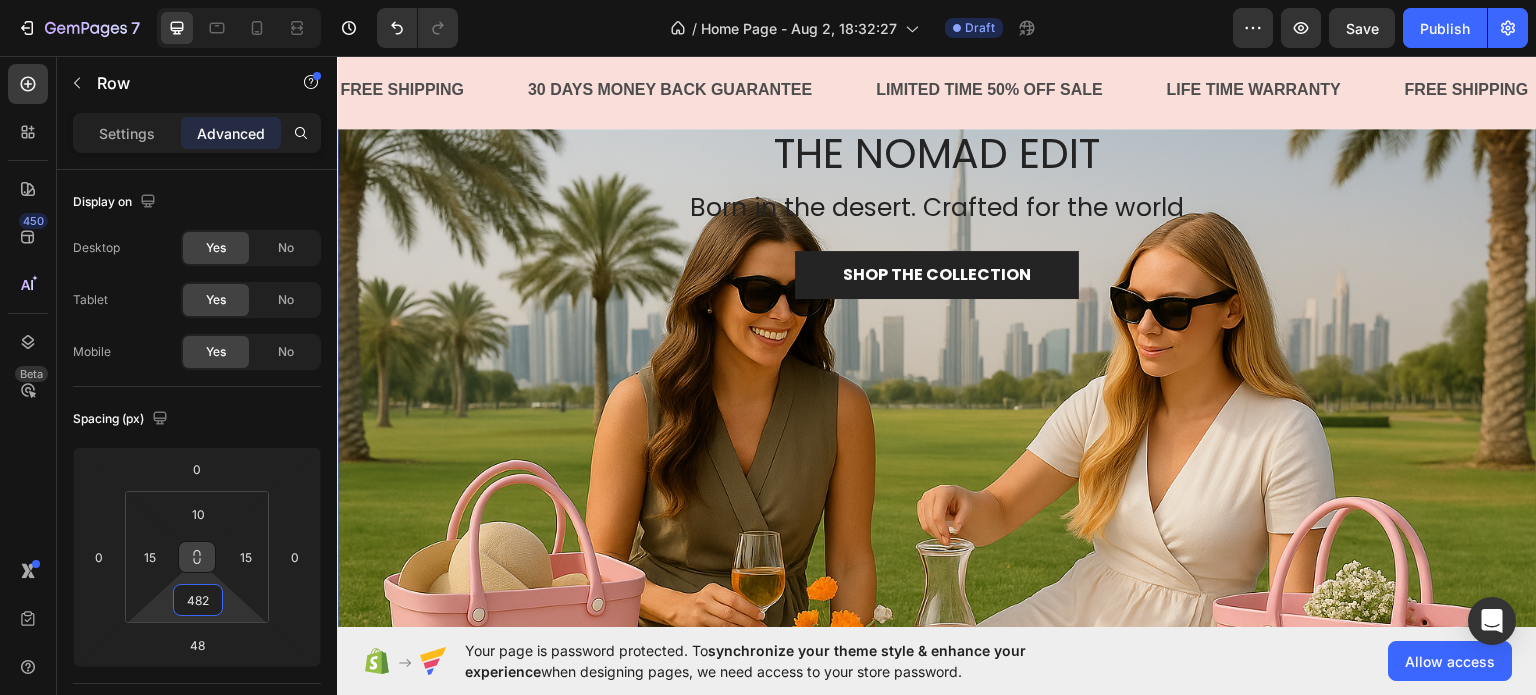scroll, scrollTop: 0, scrollLeft: 0, axis: both 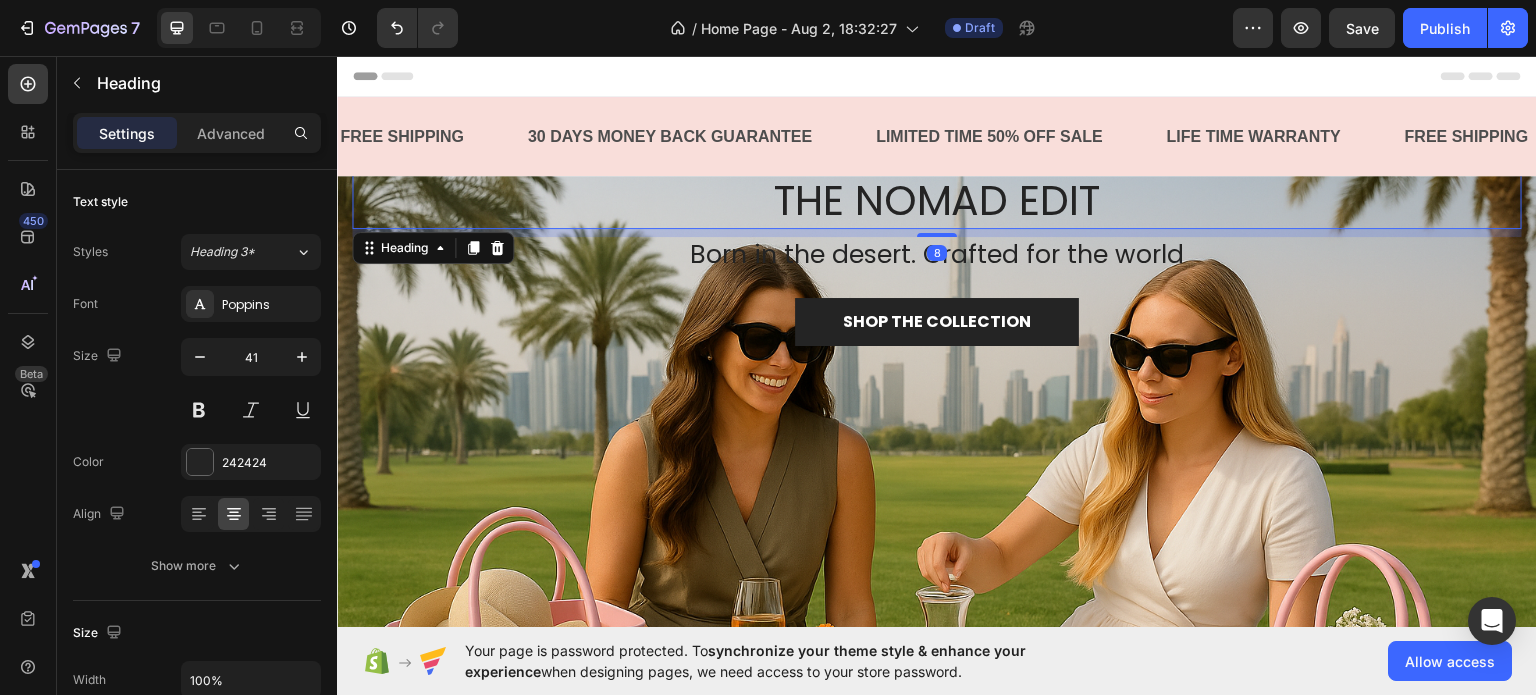click on "THE NOMAD EDIT" at bounding box center (937, 199) 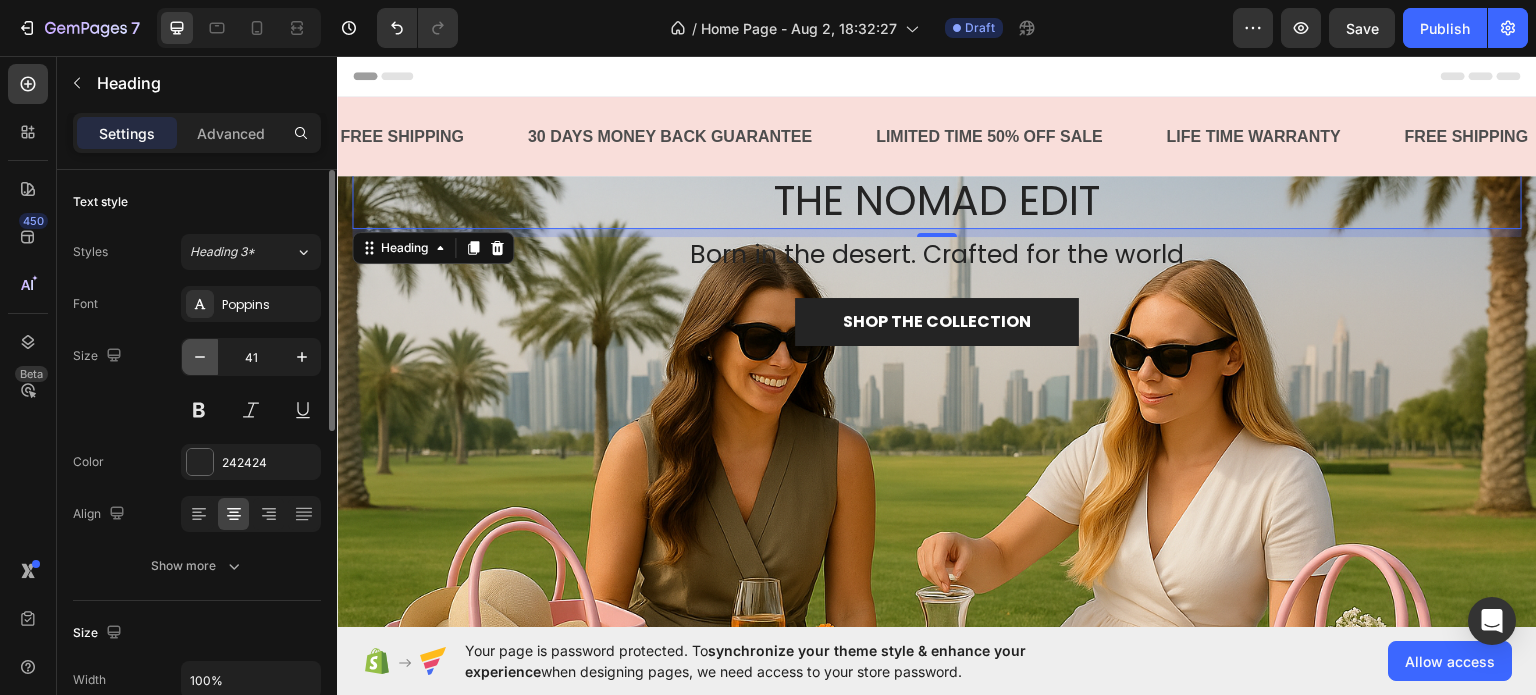 click 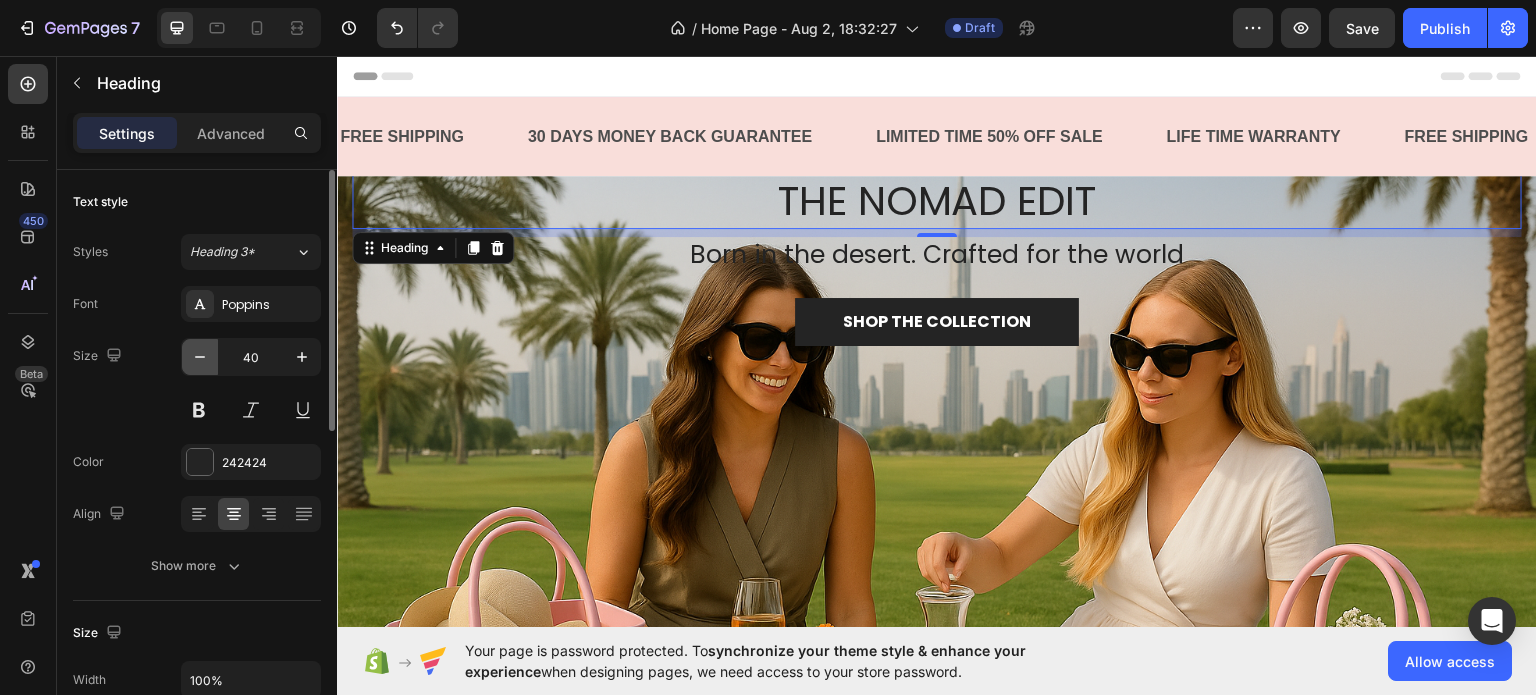 click 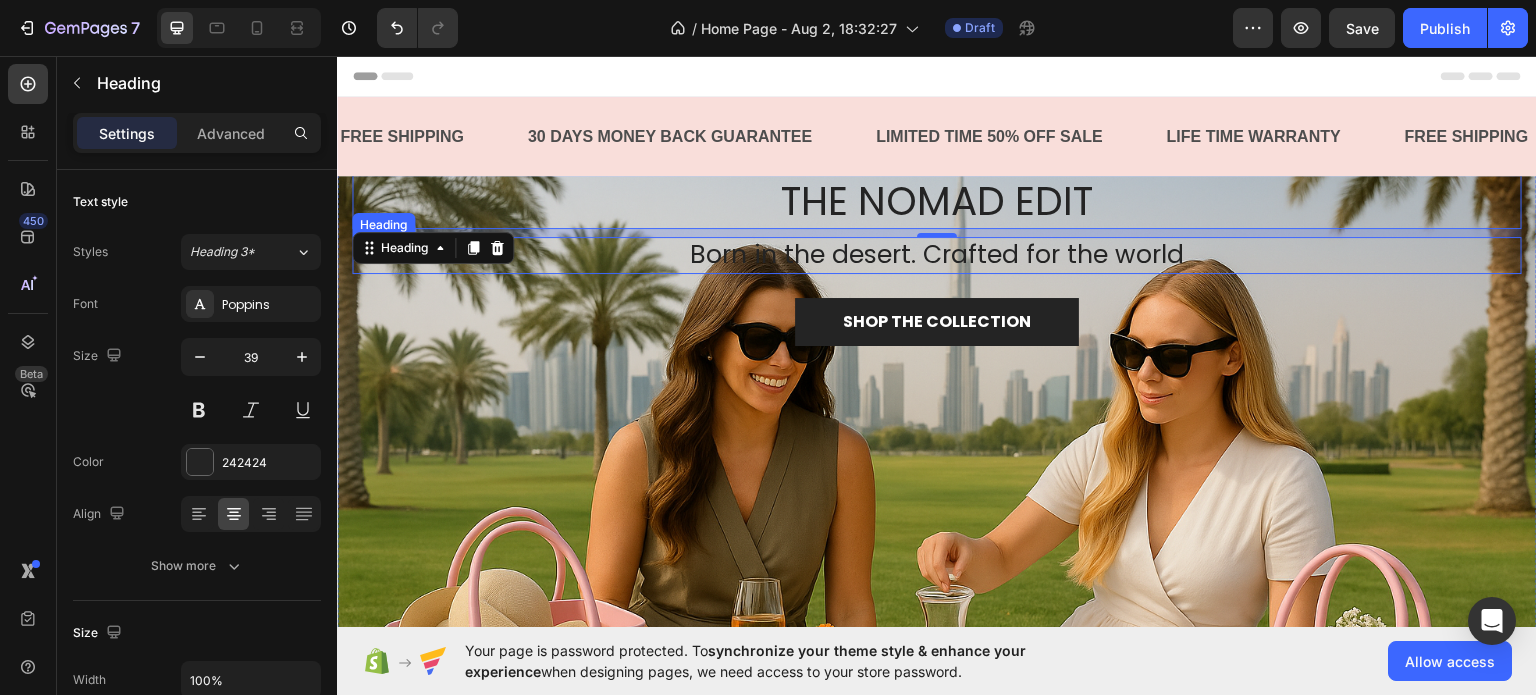 click on "Born in the desert. Crafted for the world" at bounding box center (937, 254) 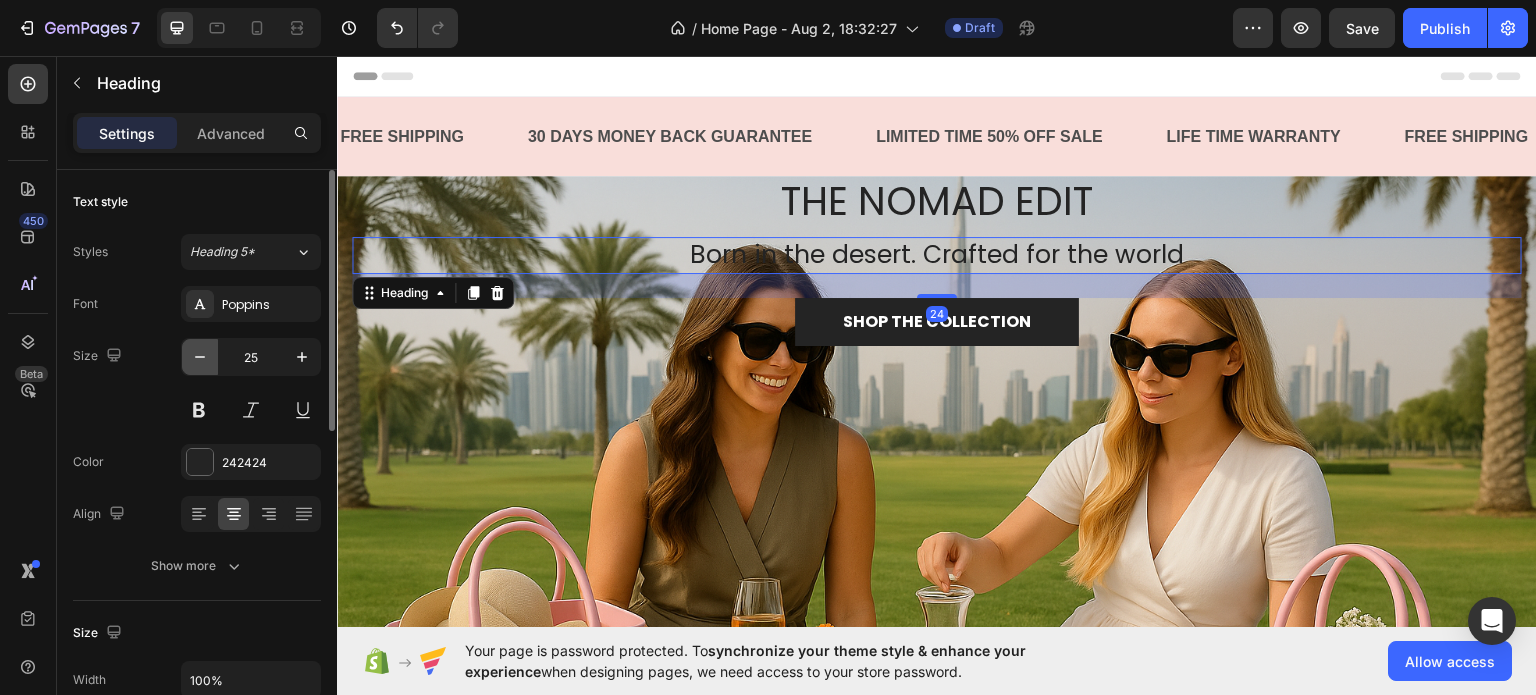 click at bounding box center (200, 357) 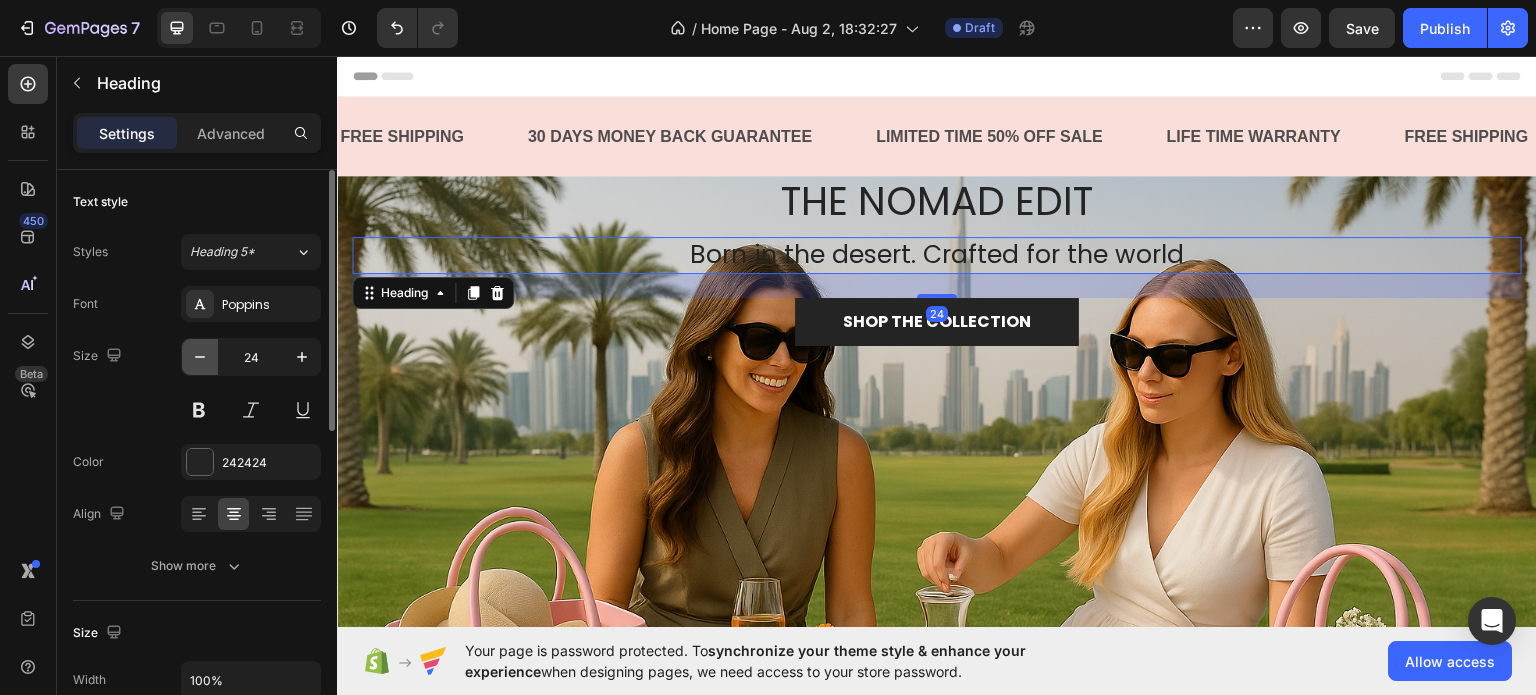 click at bounding box center [200, 357] 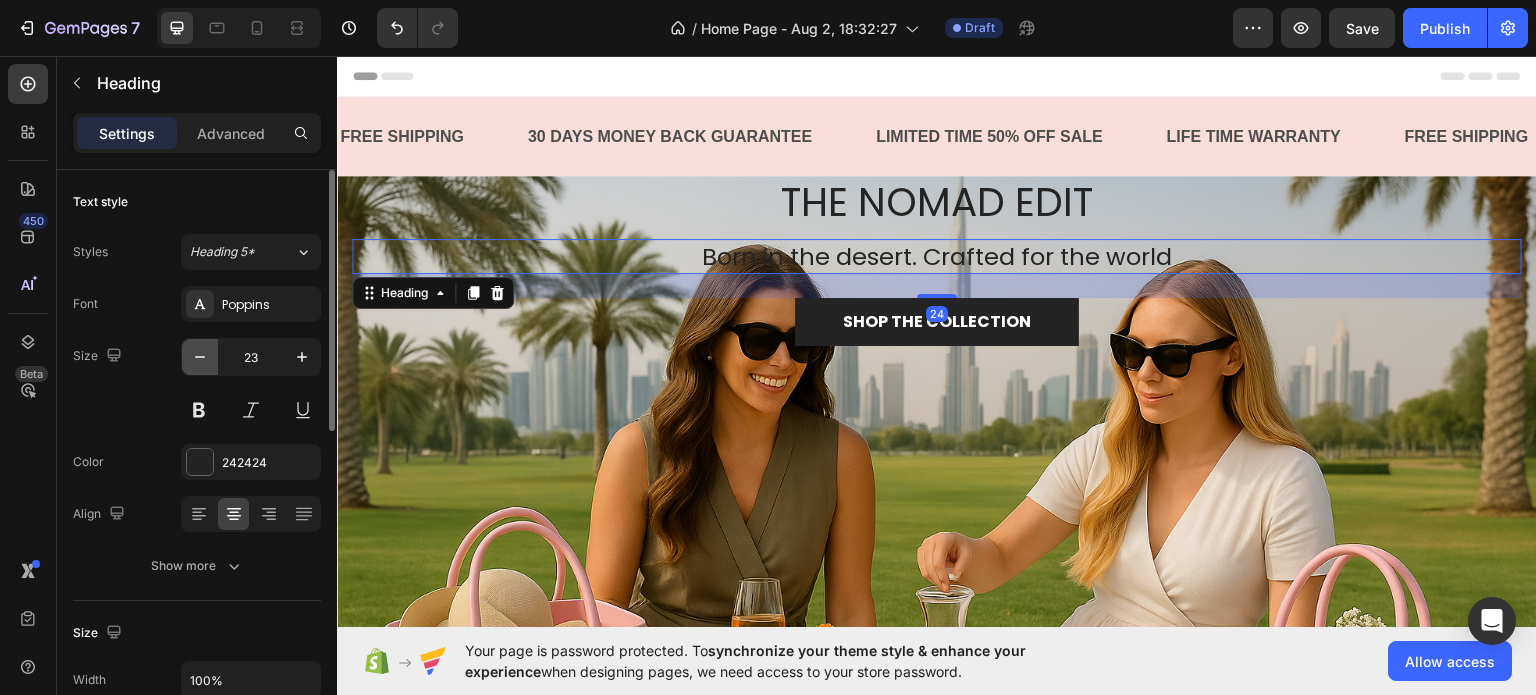 click at bounding box center [200, 357] 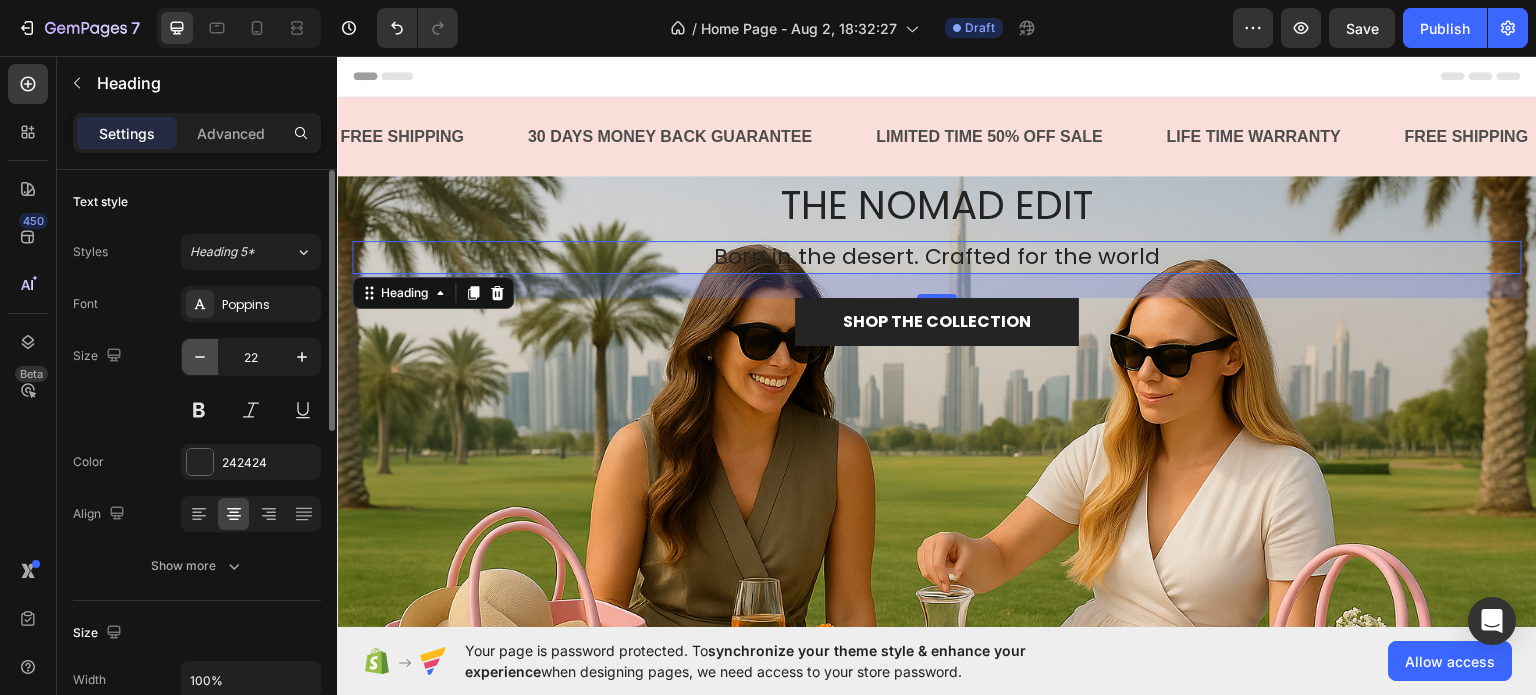 click at bounding box center [200, 357] 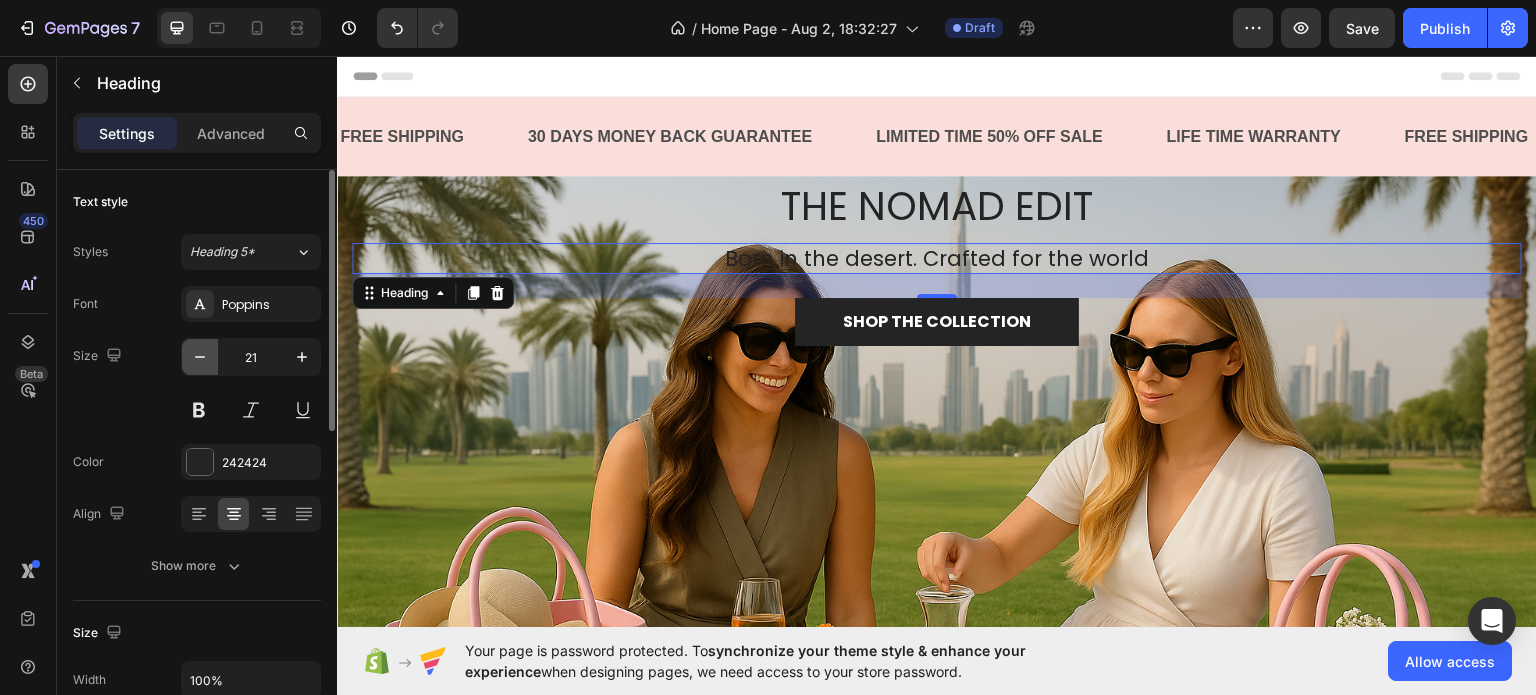click at bounding box center [200, 357] 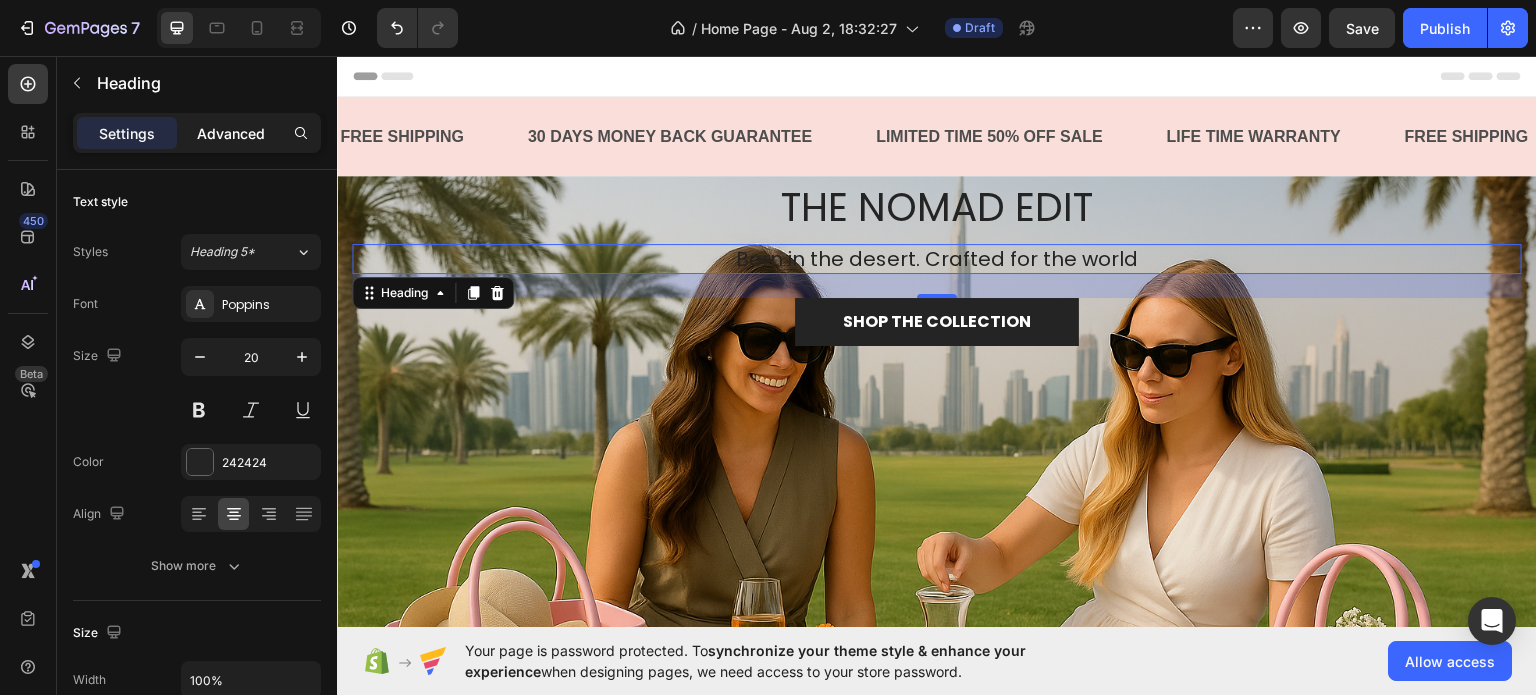 click on "Advanced" at bounding box center [231, 133] 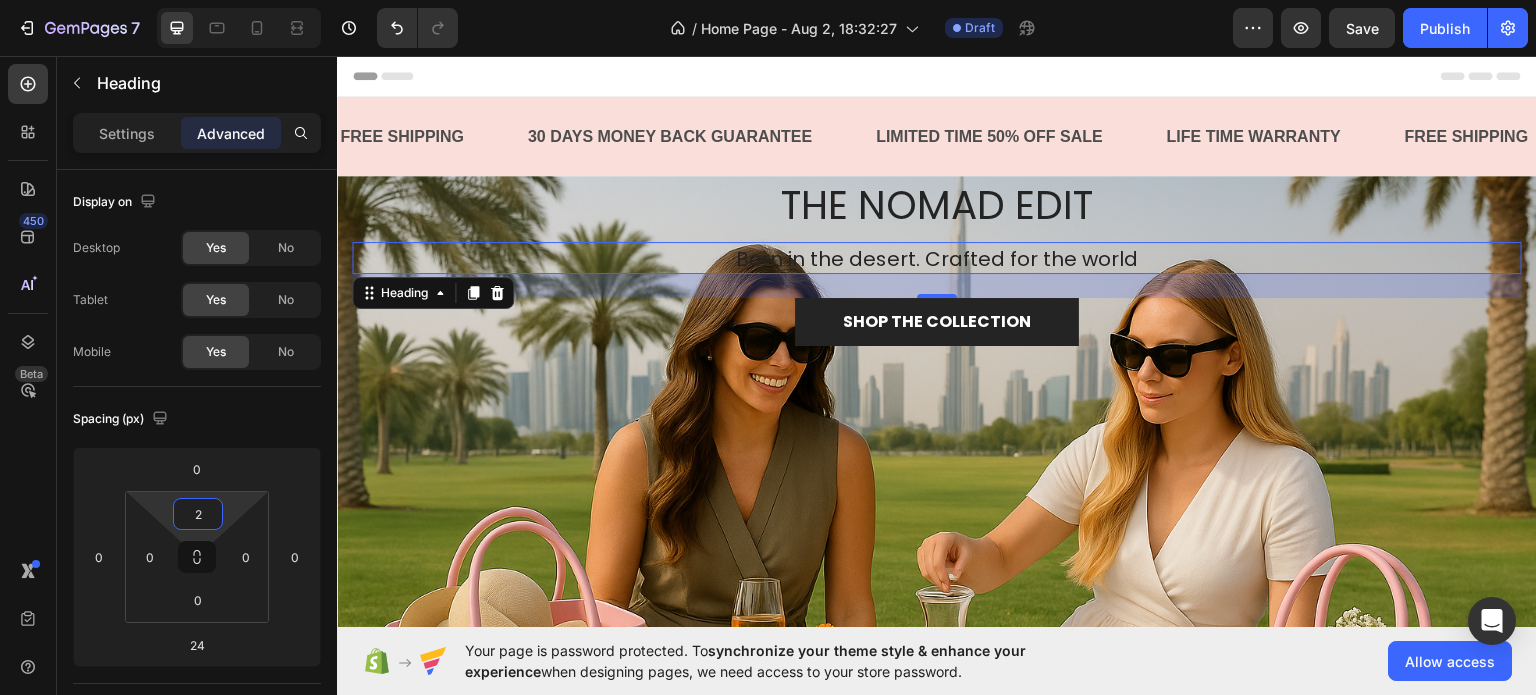 type on "0" 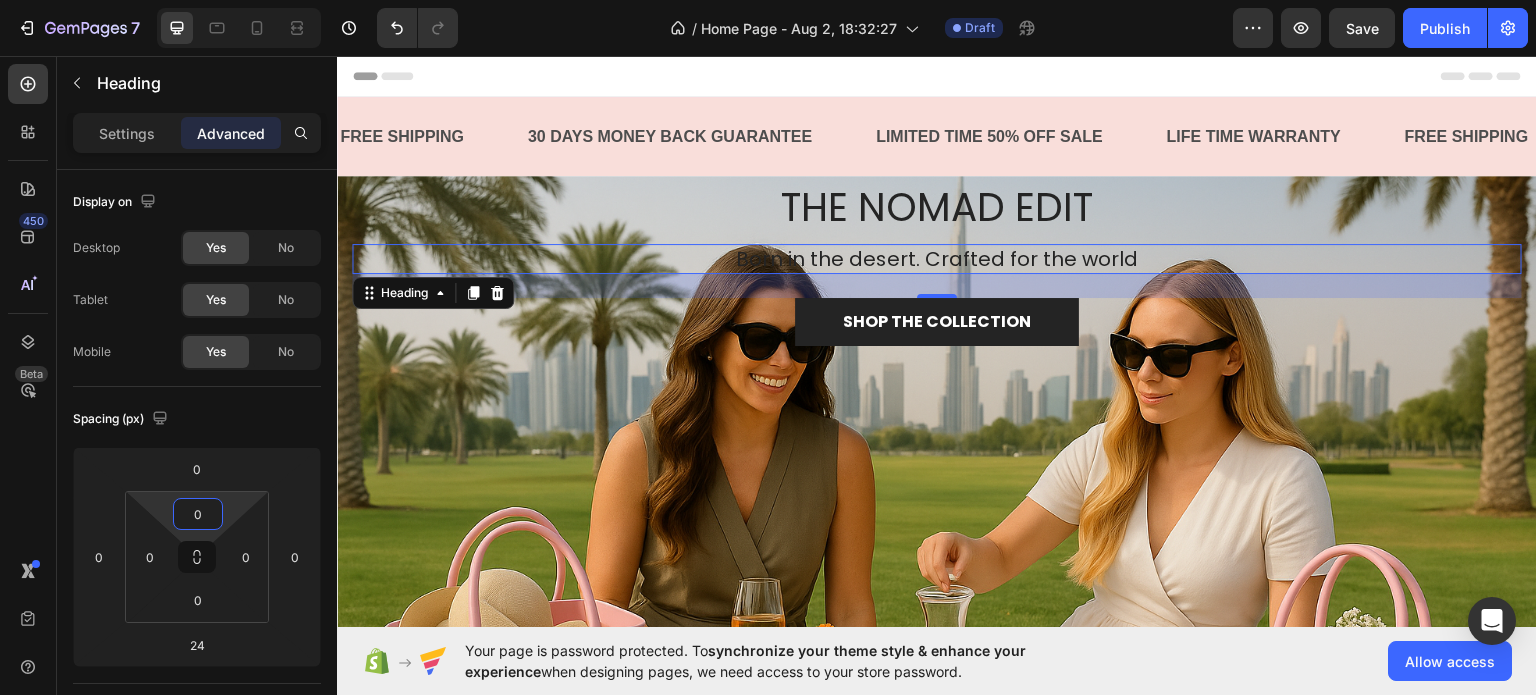 drag, startPoint x: 203, startPoint y: 535, endPoint x: 190, endPoint y: 537, distance: 13.152946 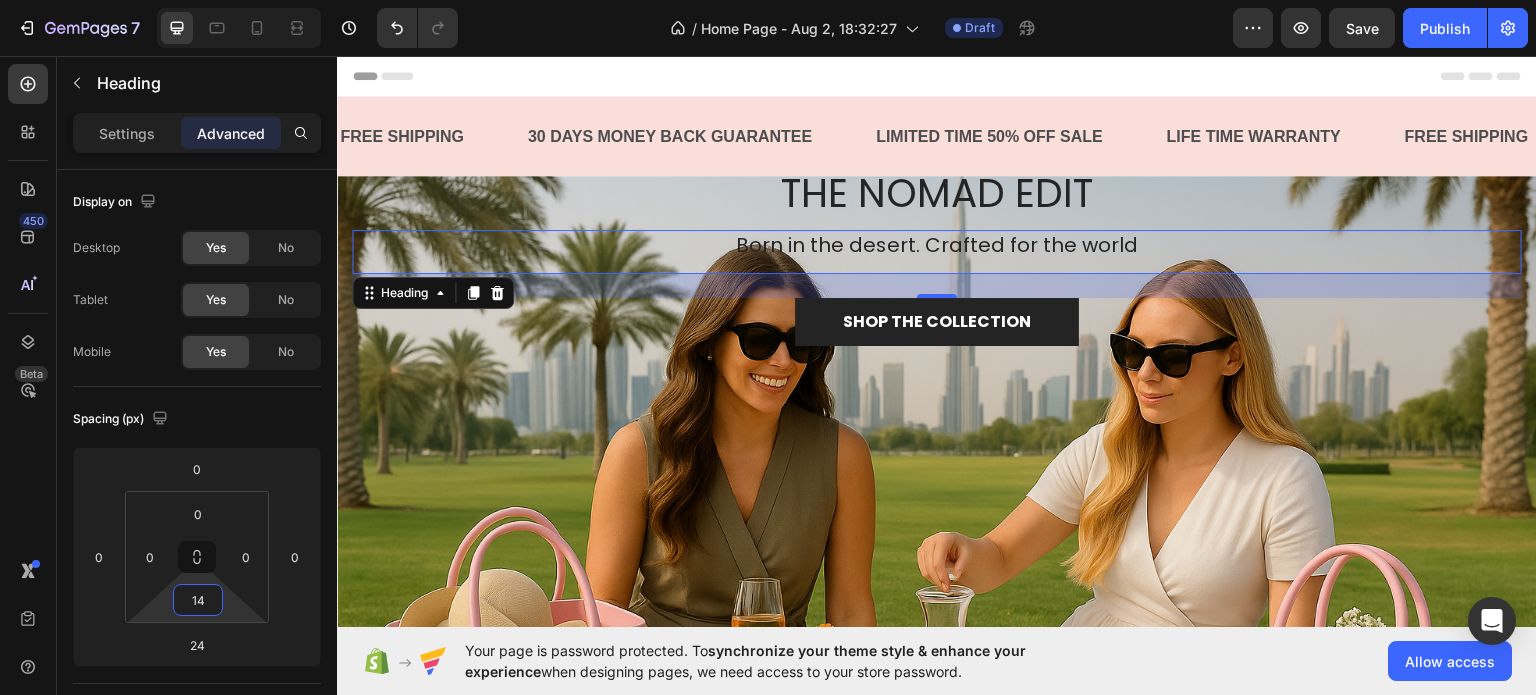 click on "7   /  Home Page - Aug 2, 18:32:27 Draft Preview  Save   Publish  450 Beta Sections(18) Elements(83) Section Element Hero Section Product Detail Brands Trusted Badges Guarantee Product Breakdown How to use Testimonials Compare Bundle FAQs Social Proof Brand Story Product List Collection Blog List Contact Sticky Add to Cart Custom Footer Browse Library 450 Layout
Row
Row
Row
Row Text
Heading
Text Block Button
Button
Button Media
Image
Image
Video" at bounding box center [768, 0] 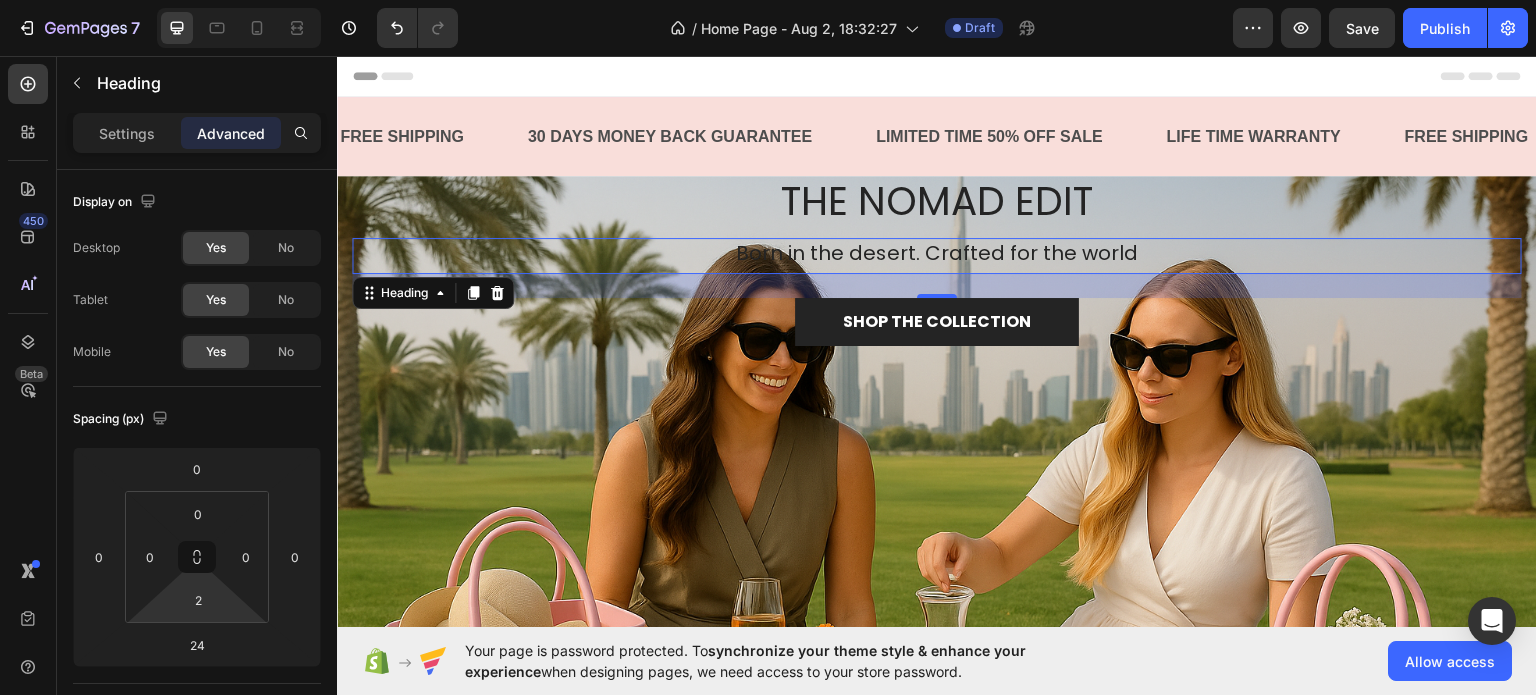 type on "0" 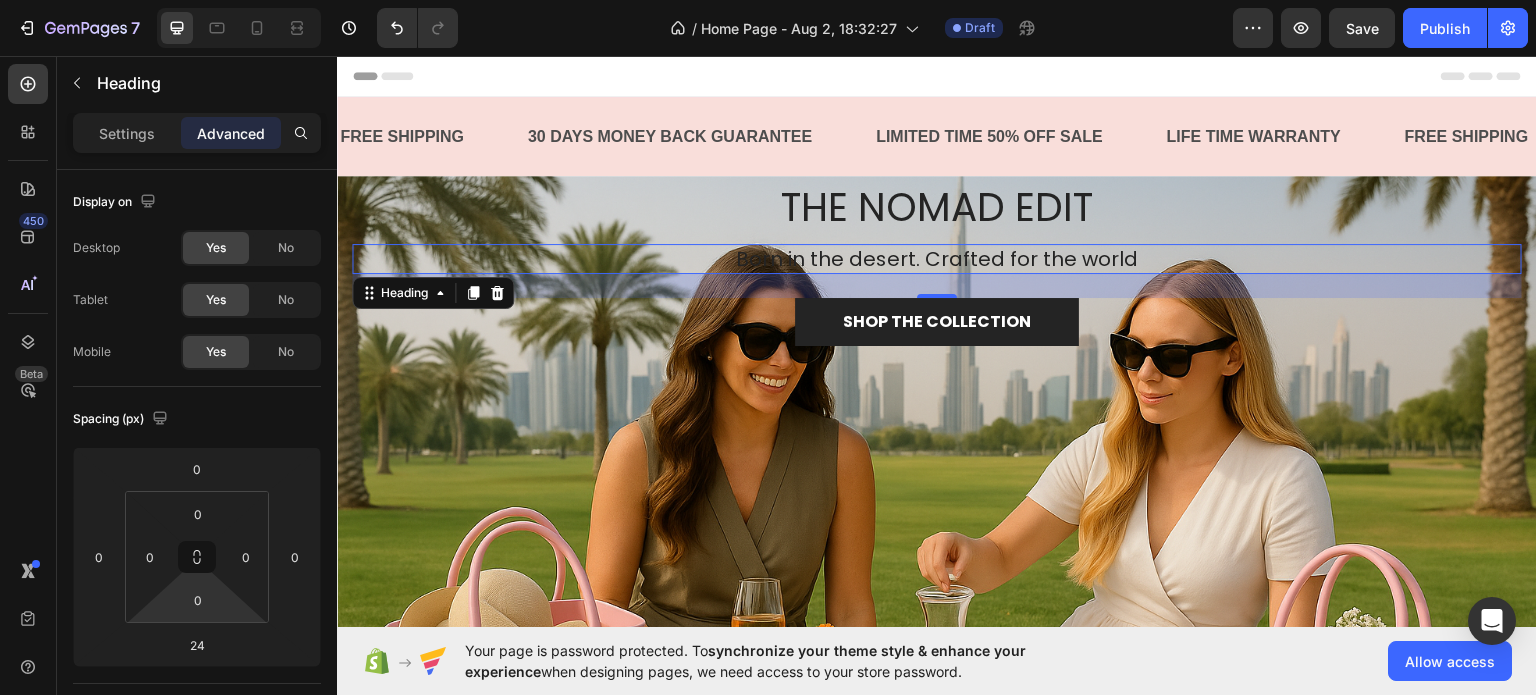 click on "7   /  Home Page - Aug 2, 18:32:27 Draft Preview  Save   Publish  450 Beta Sections(18) Elements(83) Section Element Hero Section Product Detail Brands Trusted Badges Guarantee Product Breakdown How to use Testimonials Compare Bundle FAQs Social Proof Brand Story Product List Collection Blog List Contact Sticky Add to Cart Custom Footer Browse Library 450 Layout
Row
Row
Row
Row Text
Heading
Text Block Button
Button
Button Media
Image
Image
Video" at bounding box center (768, 0) 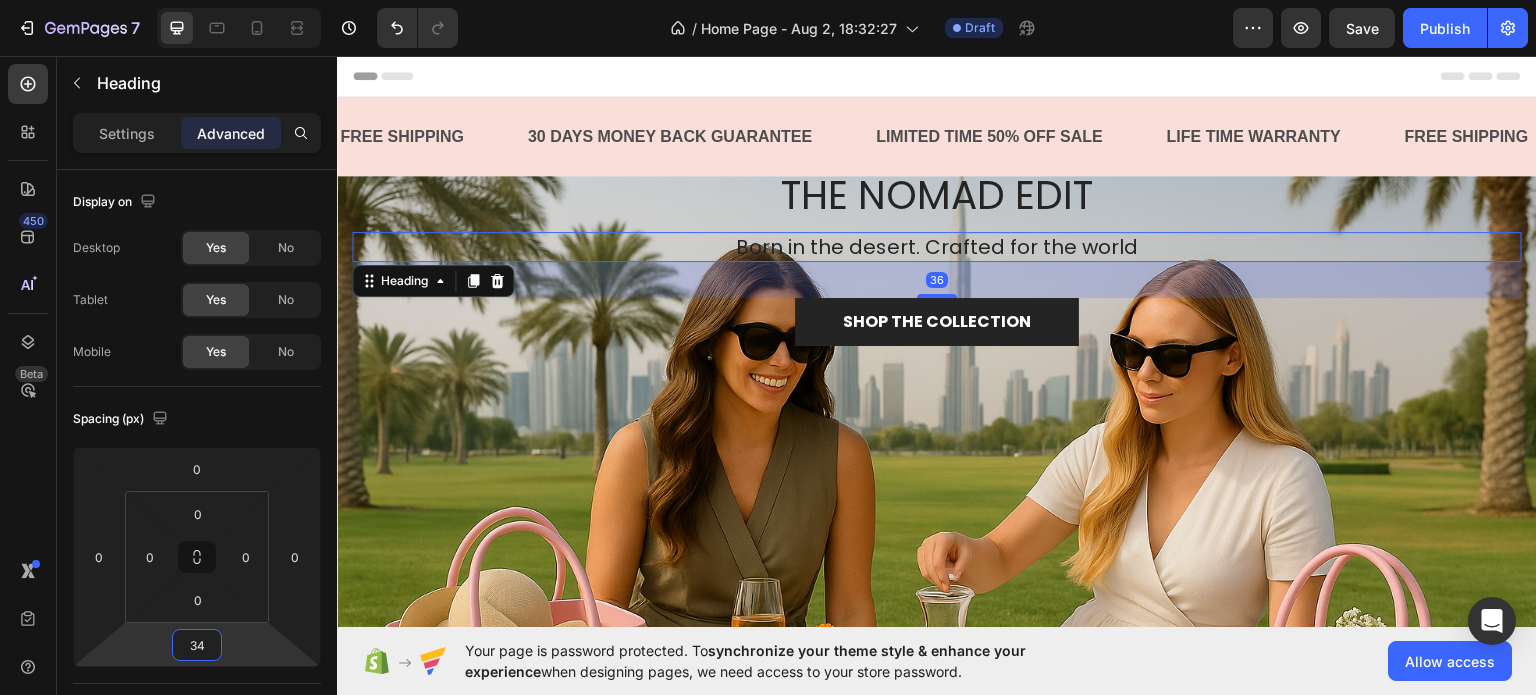 type on "32" 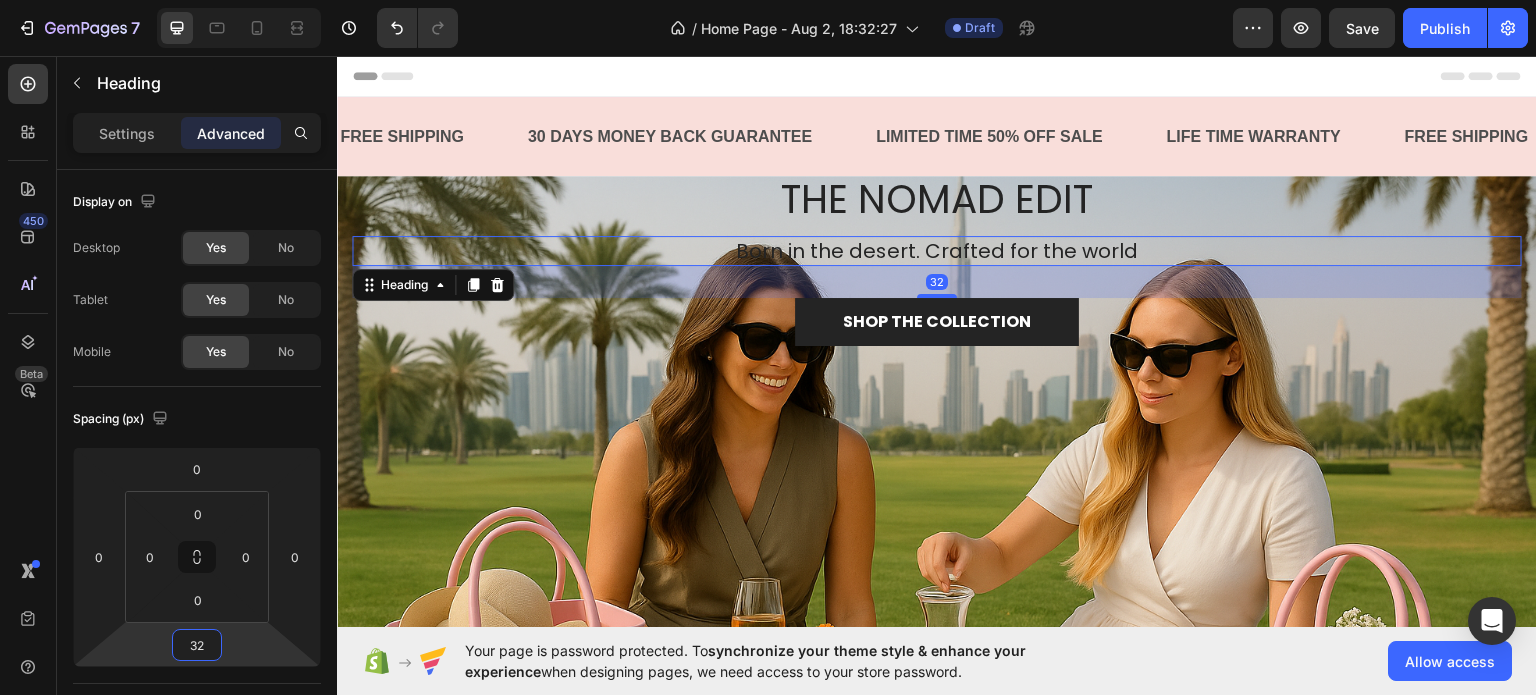 click on "7   /  Home Page - Aug 2, 18:32:27 Draft Preview  Save   Publish  450 Beta Sections(18) Elements(83) Section Element Hero Section Product Detail Brands Trusted Badges Guarantee Product Breakdown How to use Testimonials Compare Bundle FAQs Social Proof Brand Story Product List Collection Blog List Contact Sticky Add to Cart Custom Footer Browse Library 450 Layout
Row
Row
Row
Row Text
Heading
Text Block Button
Button
Button Media
Image
Image
Video" at bounding box center (768, 0) 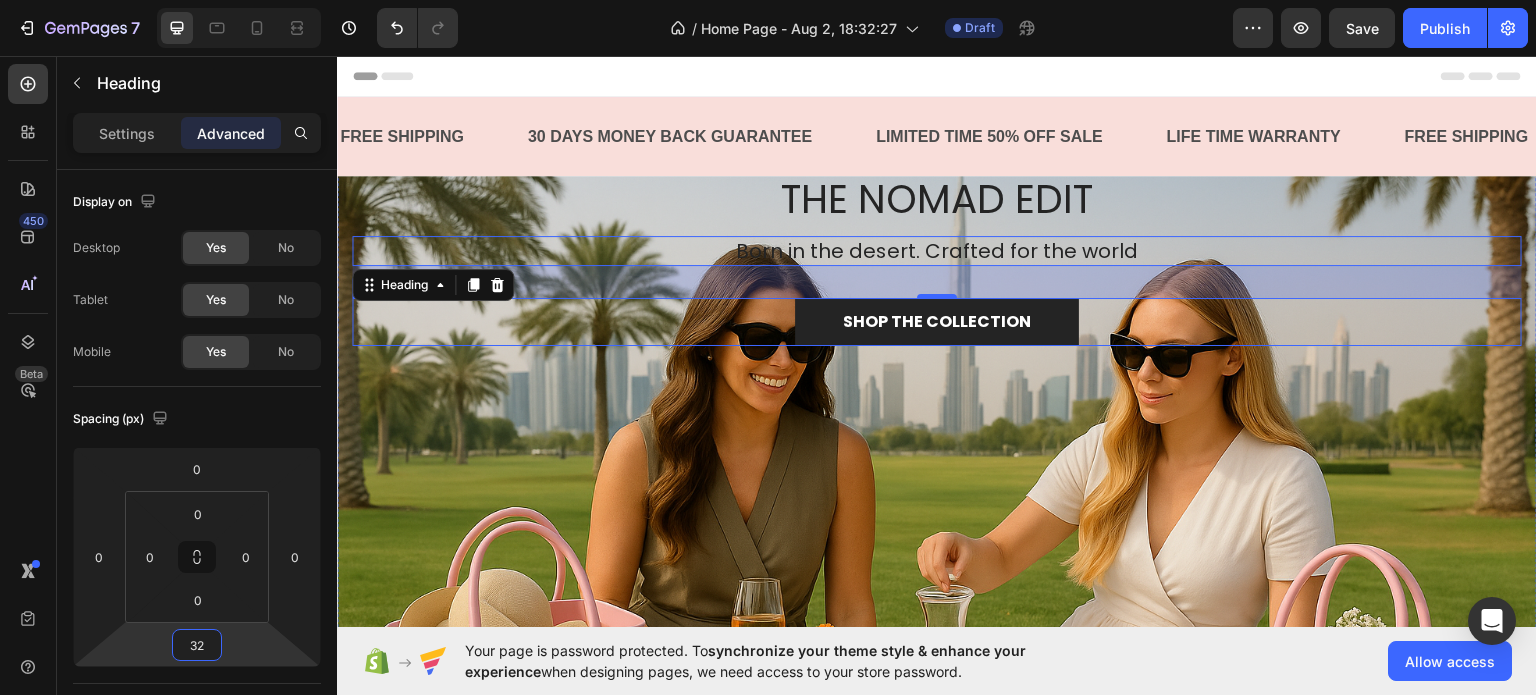 click on "SHOP THE COLLECTION Button" at bounding box center (937, 321) 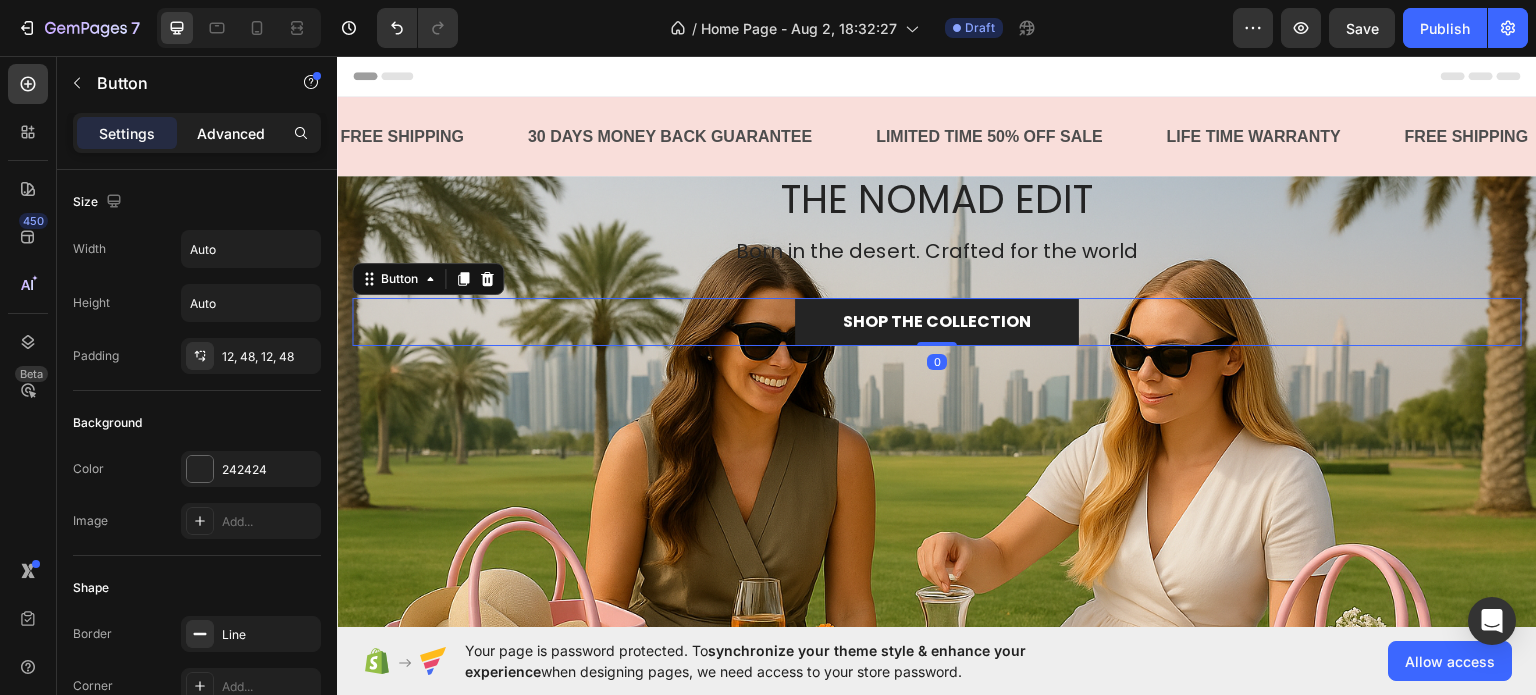 click on "Advanced" at bounding box center (231, 133) 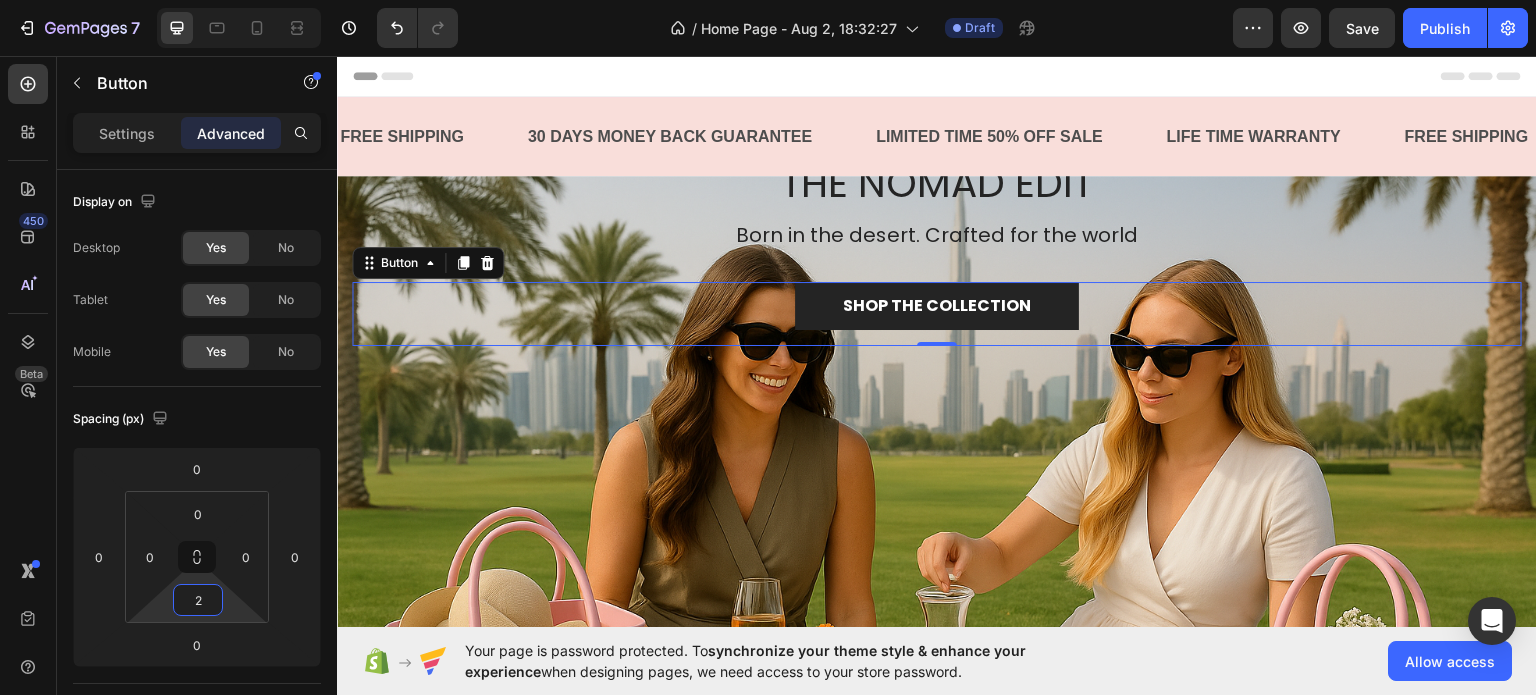 type on "0" 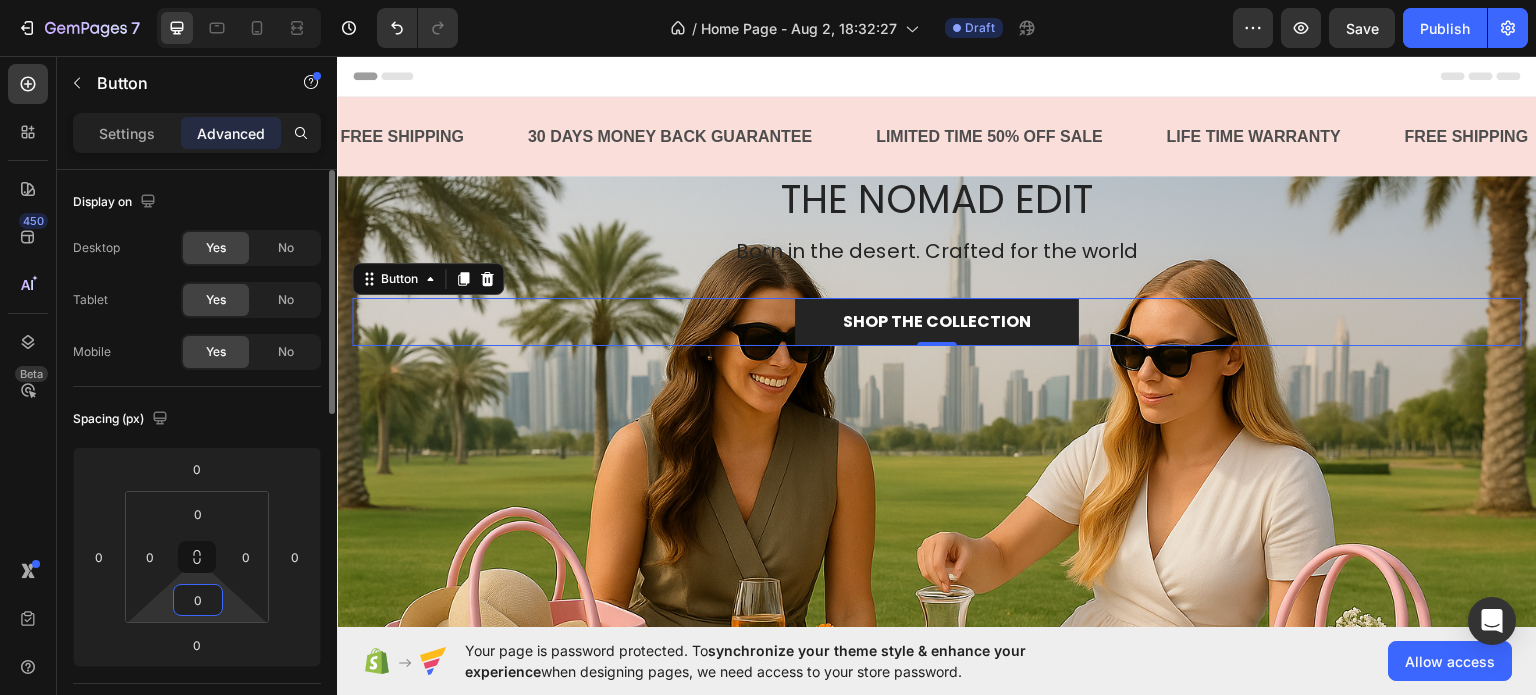 drag, startPoint x: 196, startPoint y: 579, endPoint x: 217, endPoint y: 613, distance: 39.962482 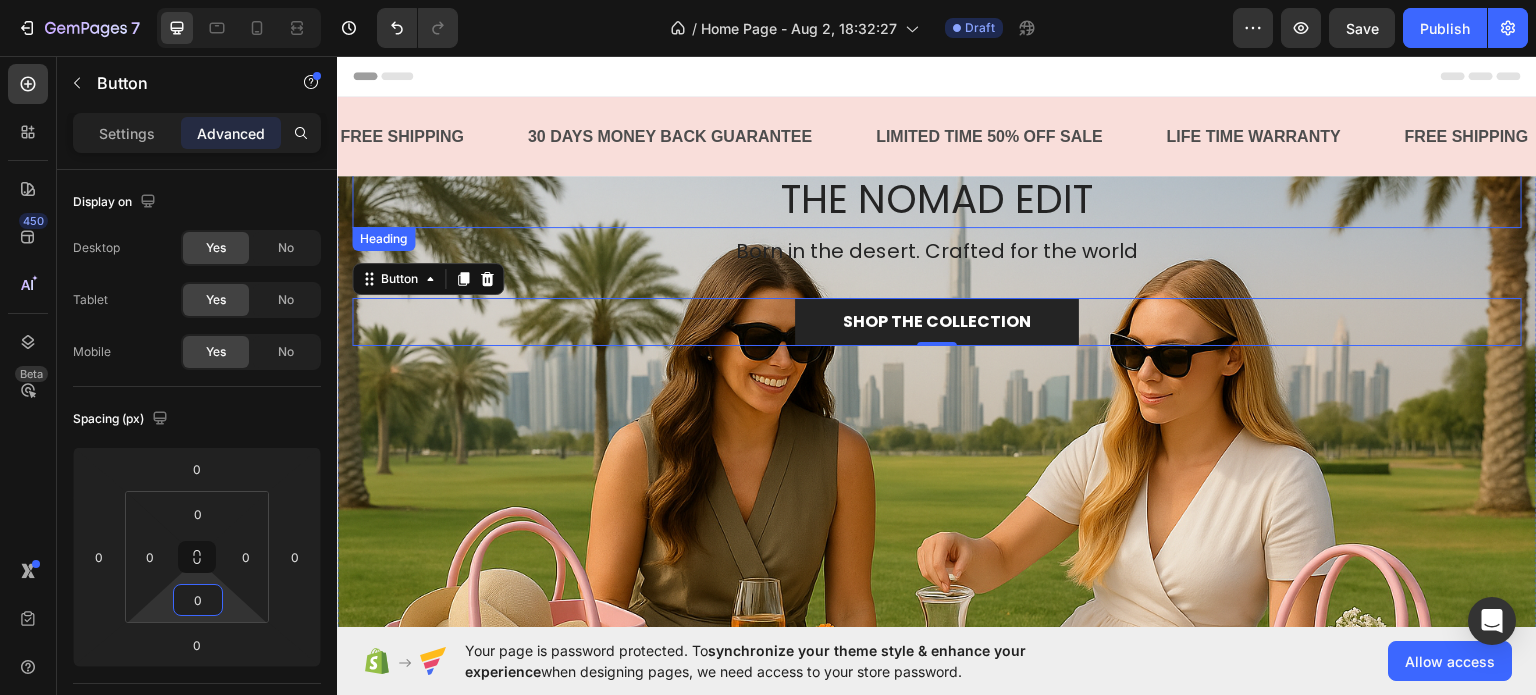 click on "THE NOMAD EDIT" at bounding box center [937, 199] 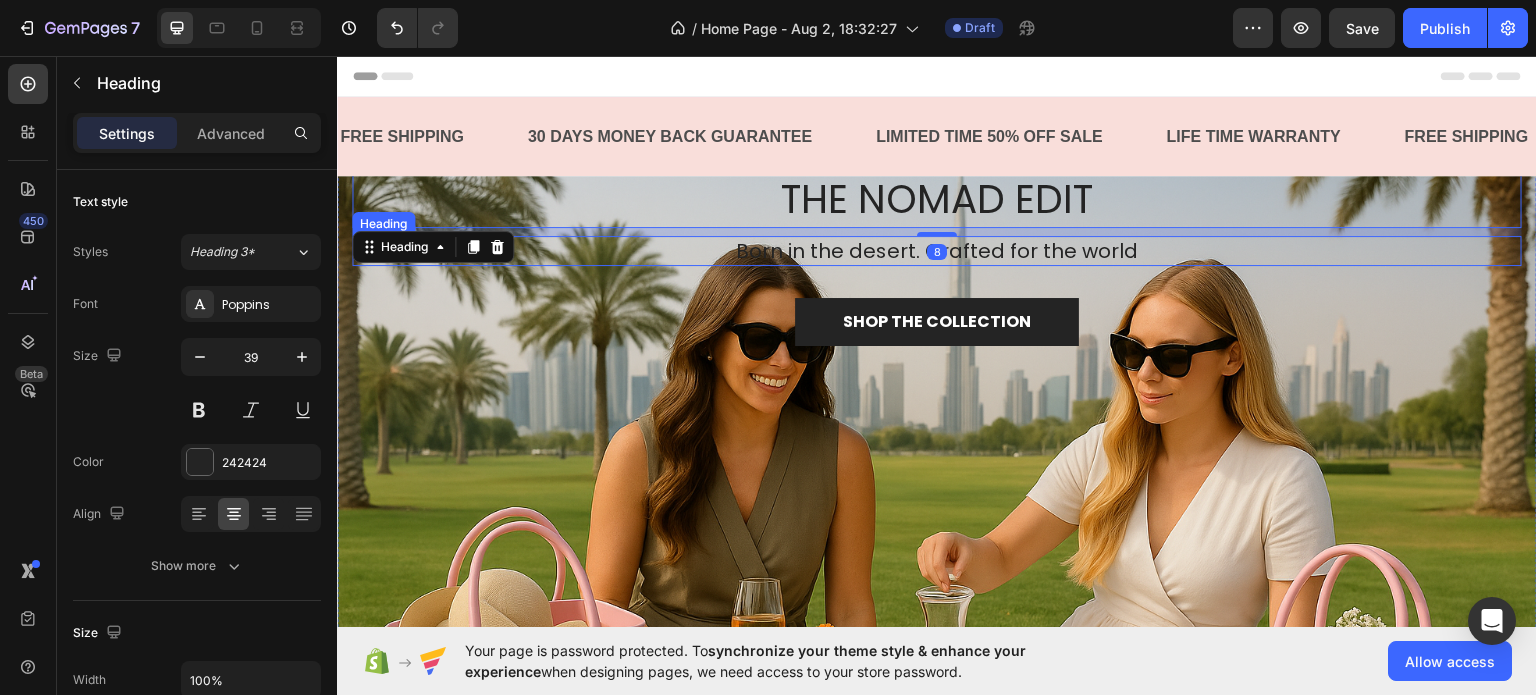 click on "Born in the desert. Crafted for the world" at bounding box center (937, 250) 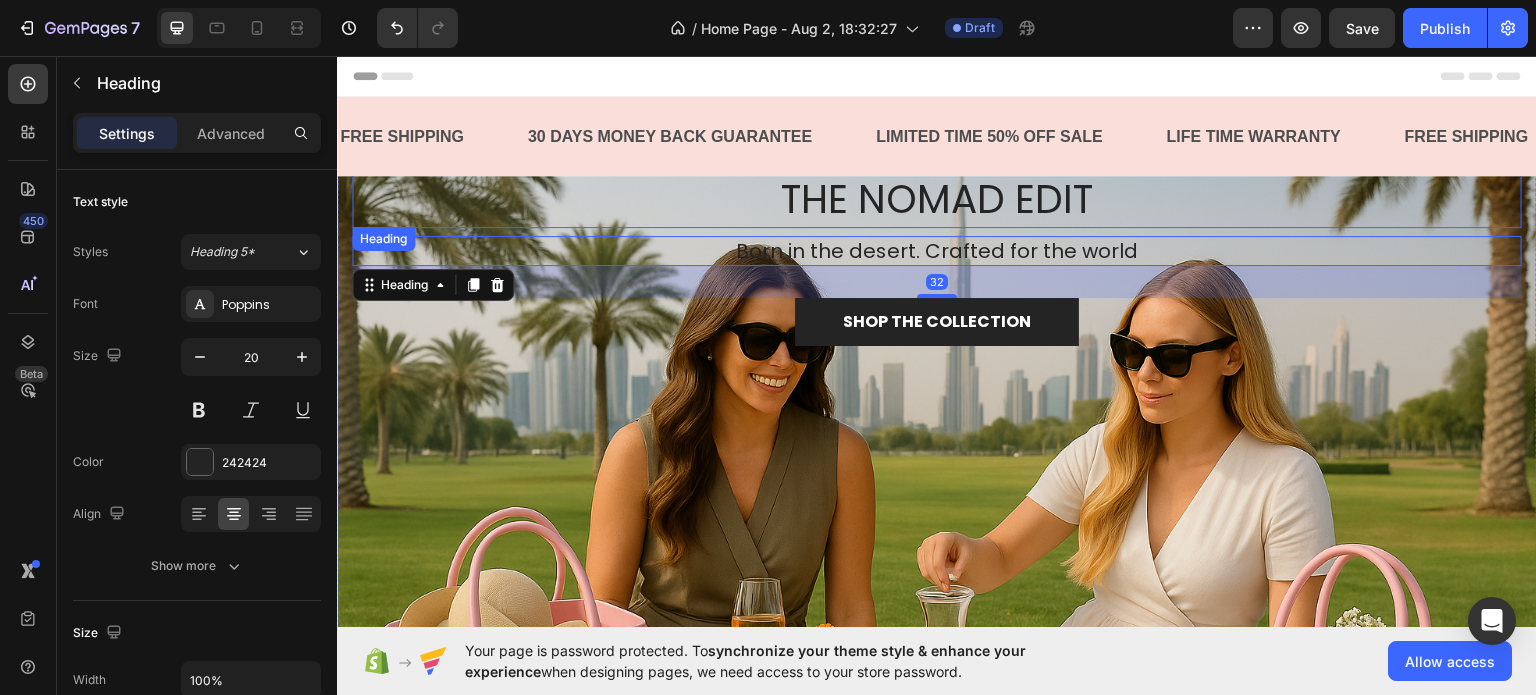 click on "THE NOMAD EDIT" at bounding box center [937, 199] 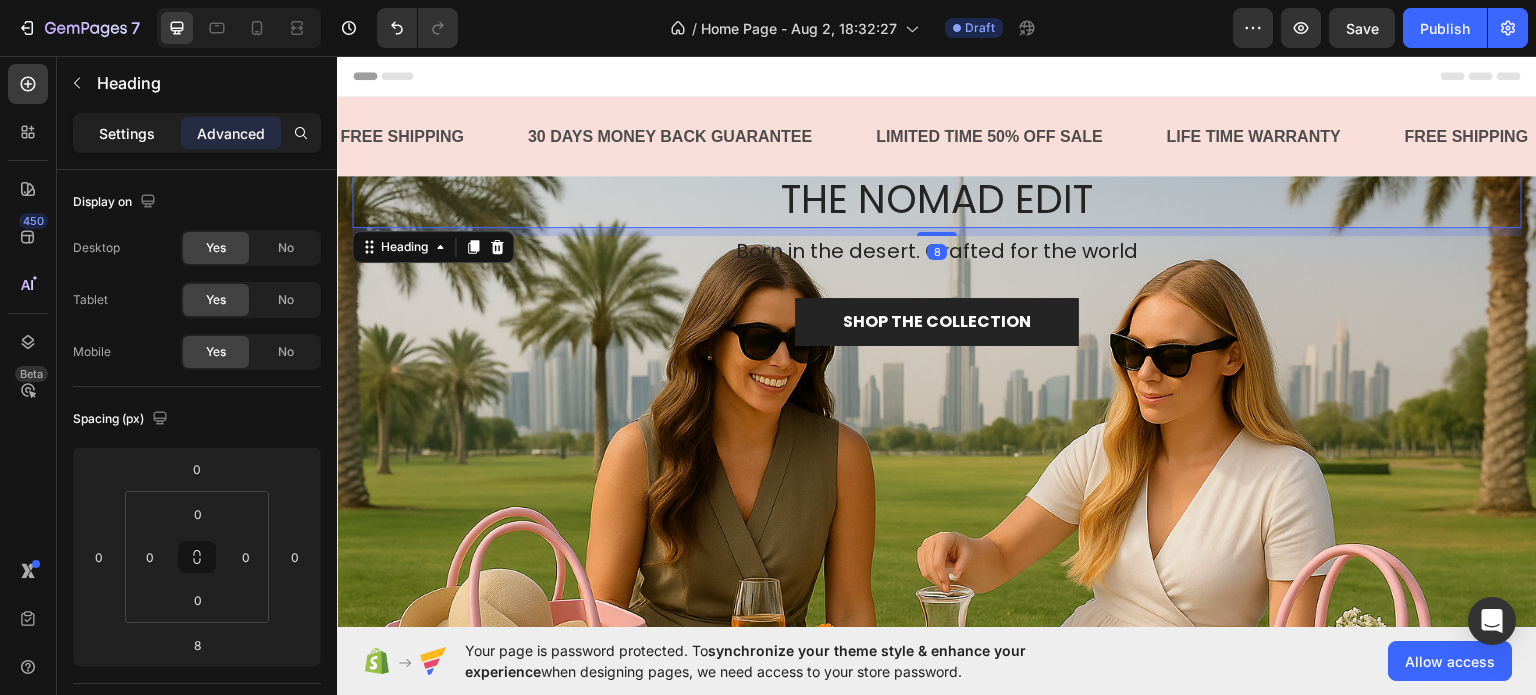click on "Settings" 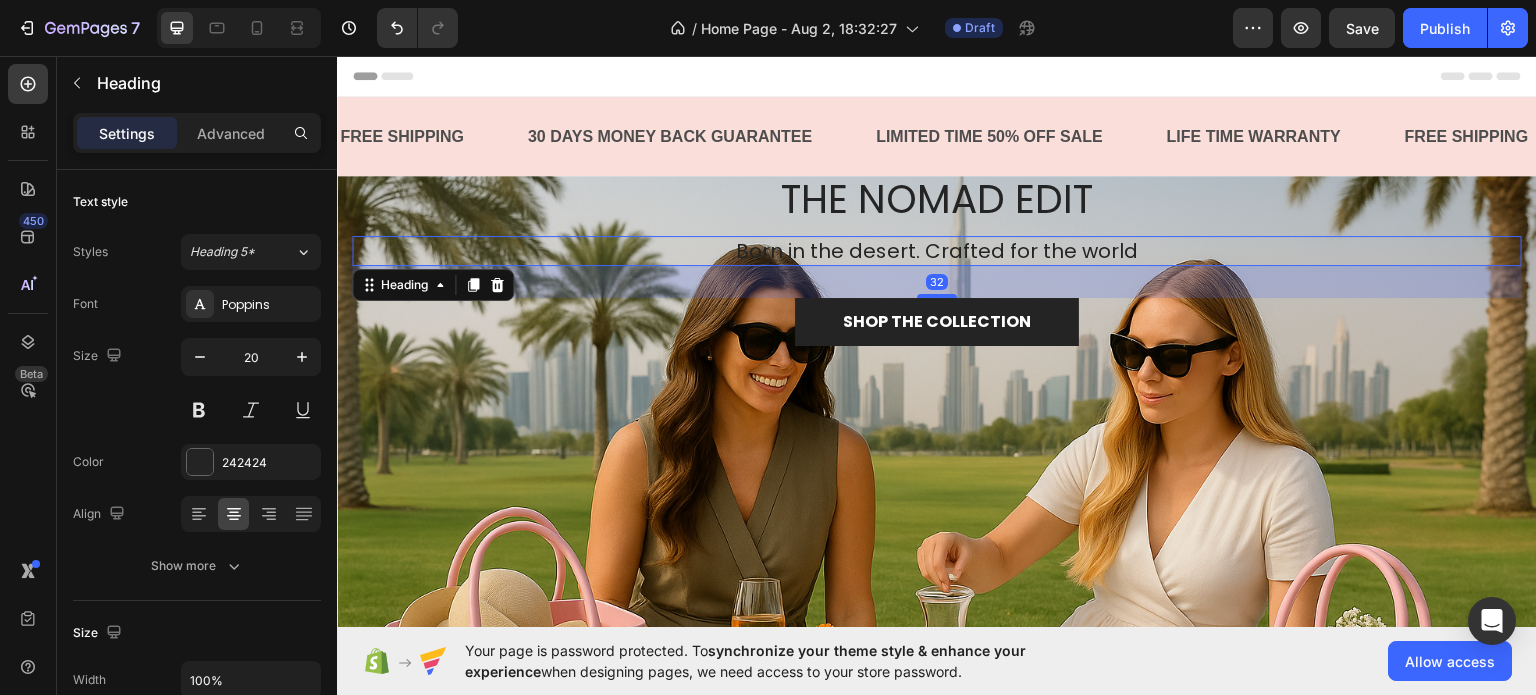 click on "Born in the desert. Crafted for the world" at bounding box center (937, 250) 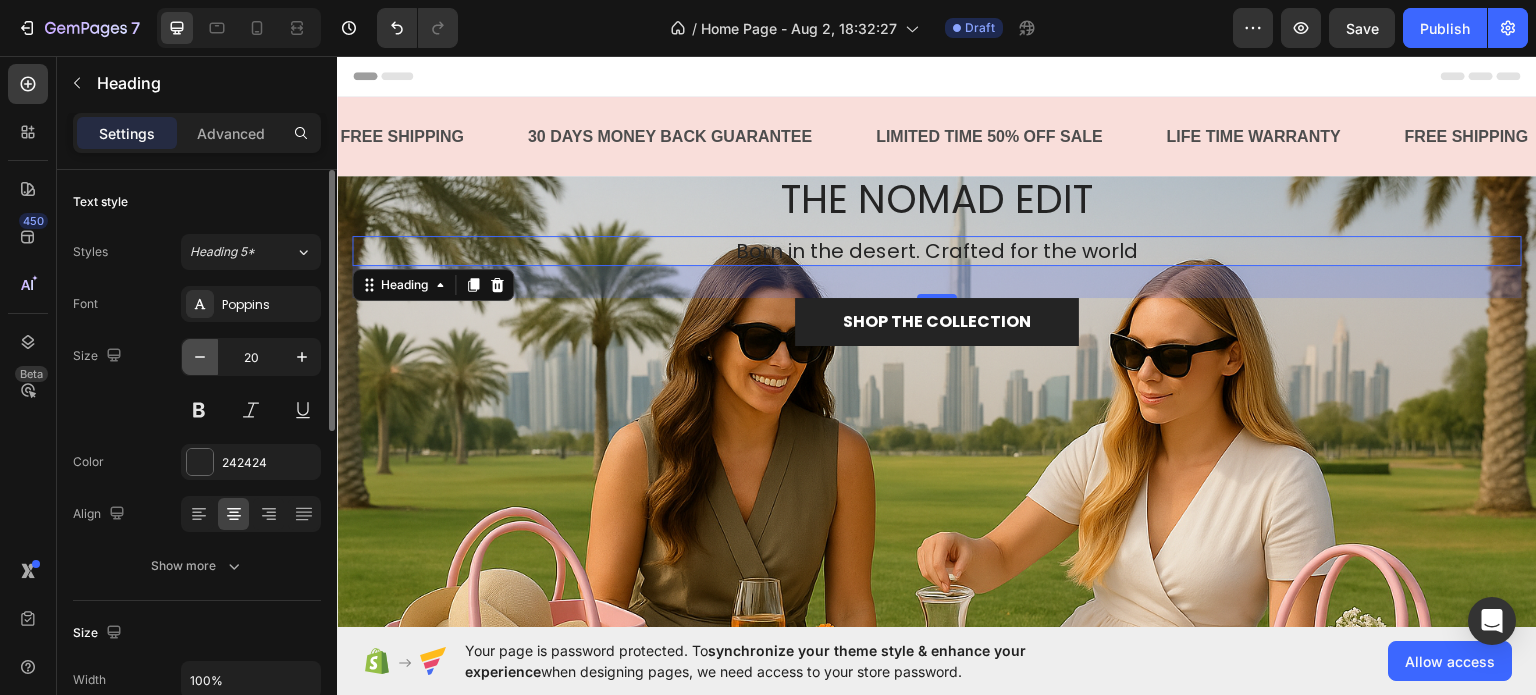 click 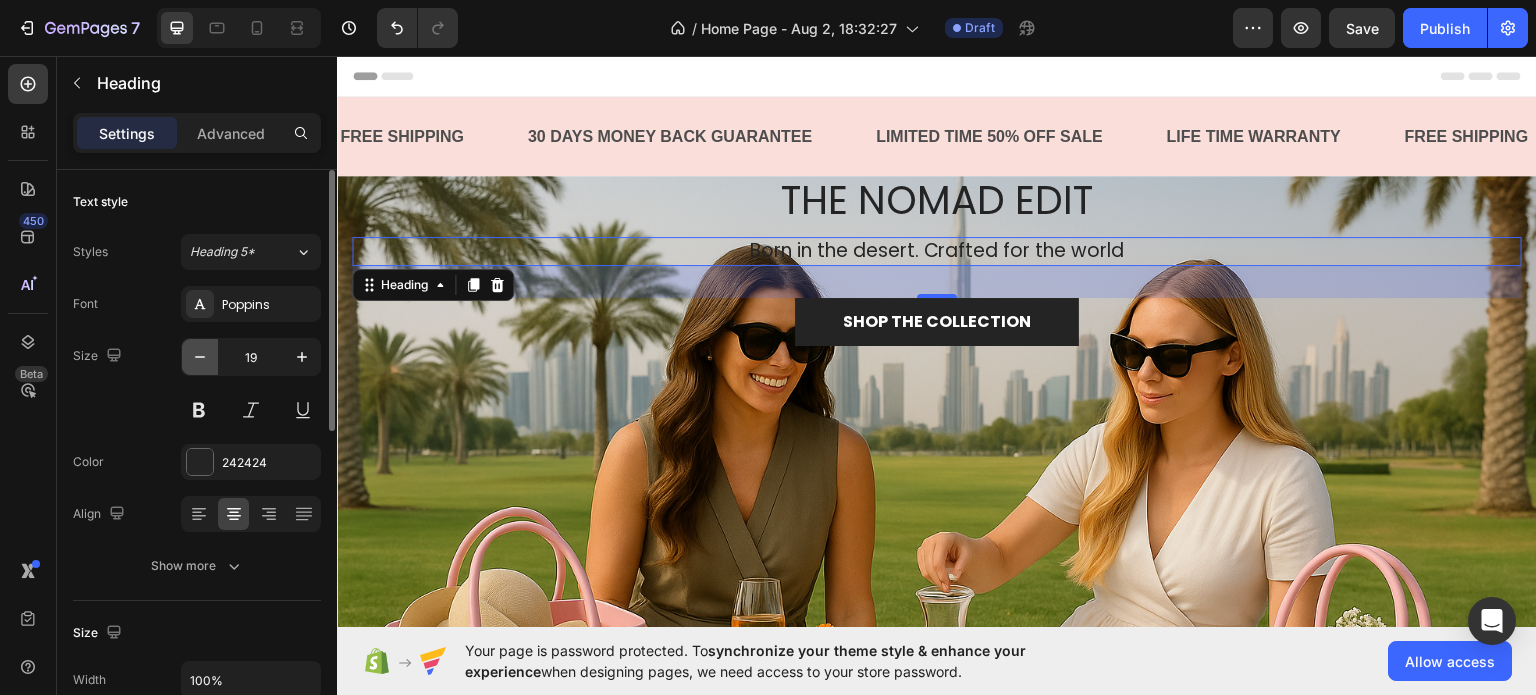 click 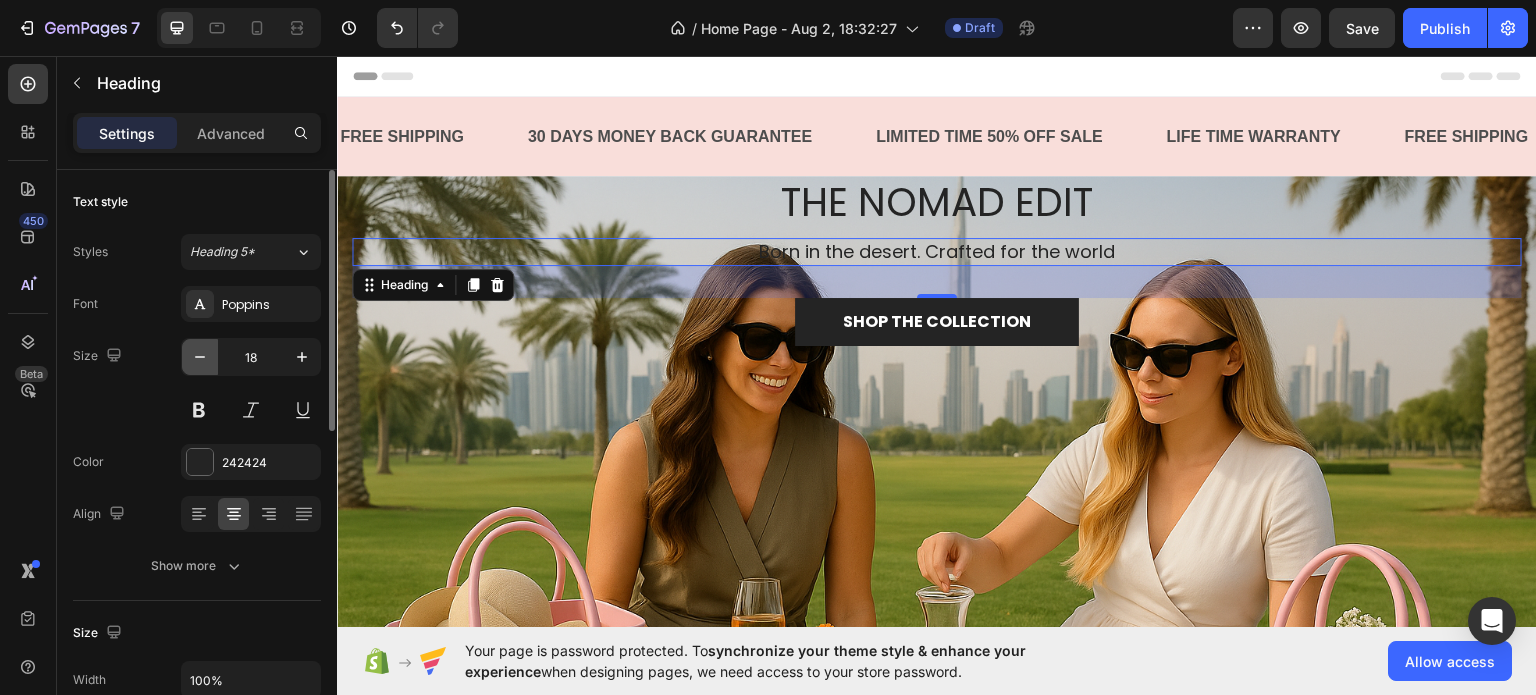 click 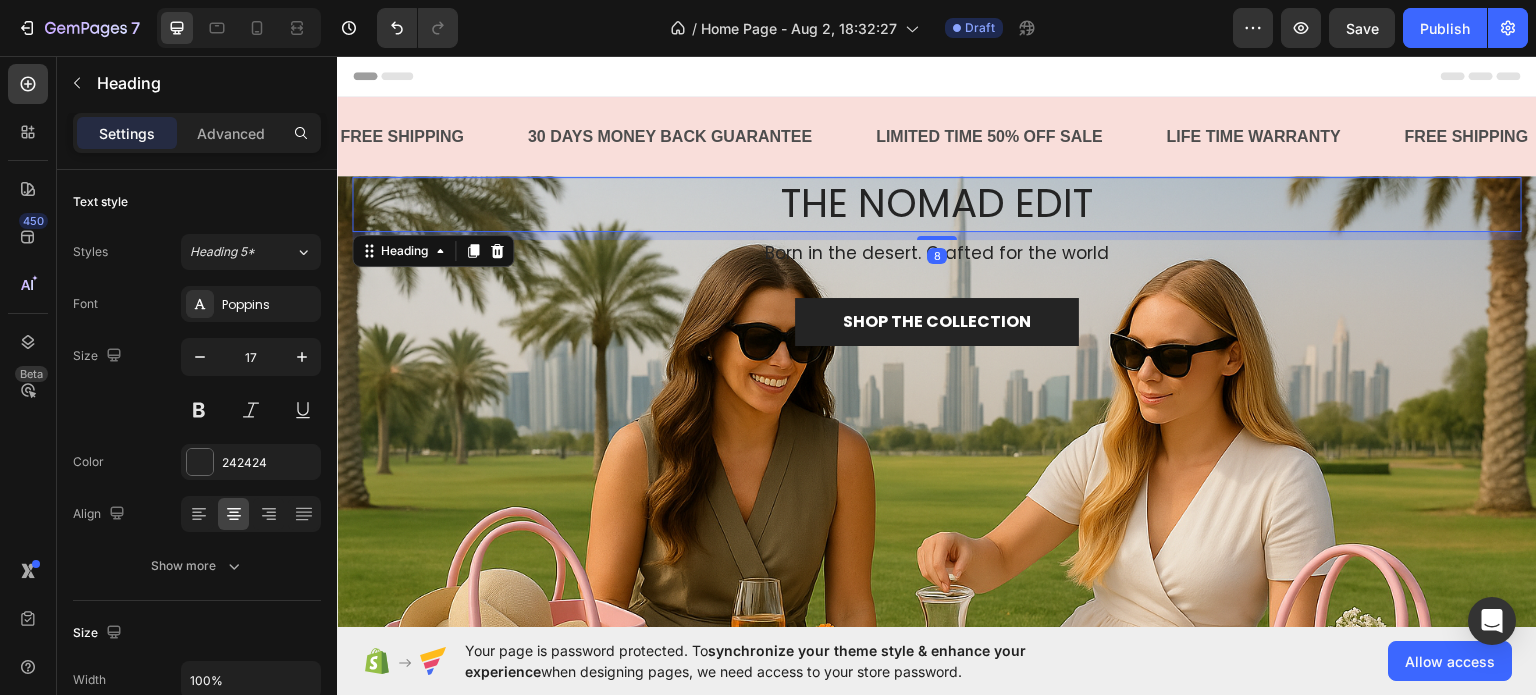 click on "THE NOMAD EDIT" at bounding box center [937, 203] 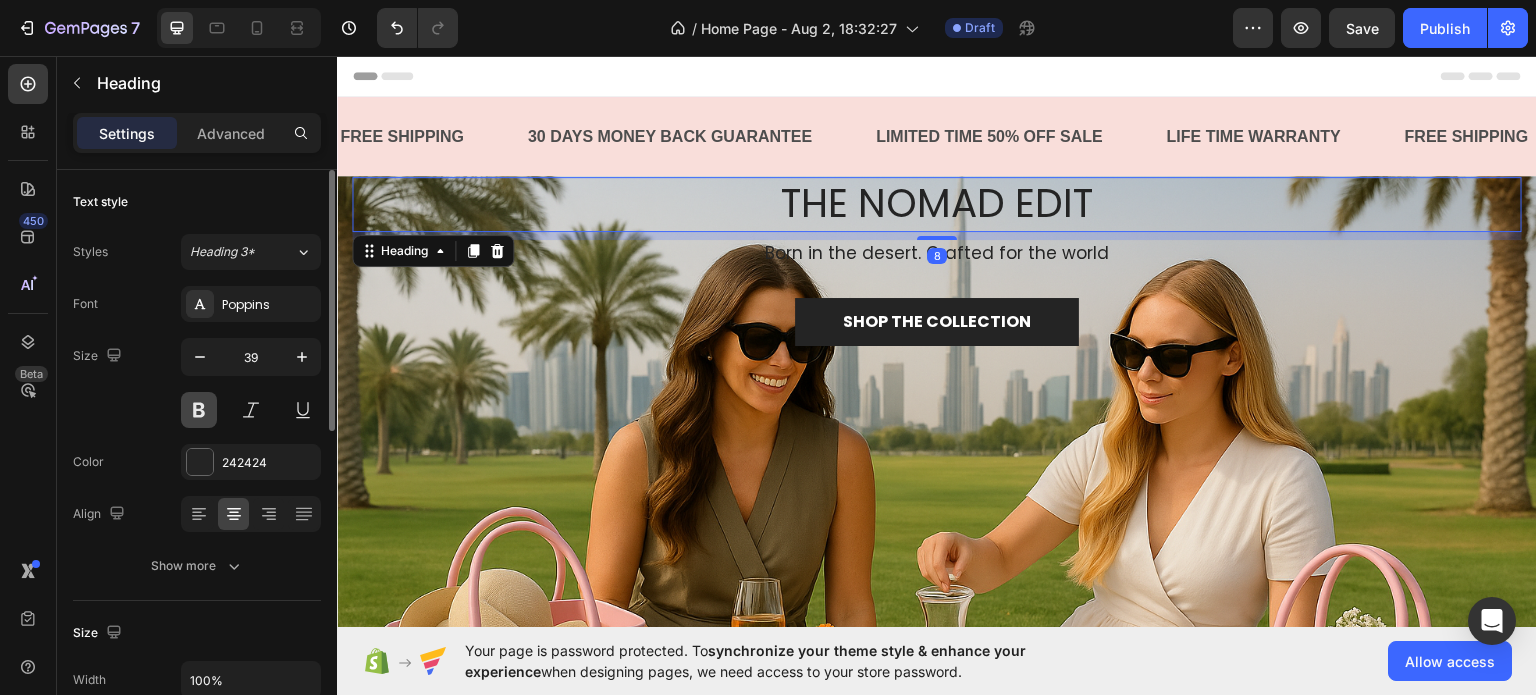 click at bounding box center [199, 410] 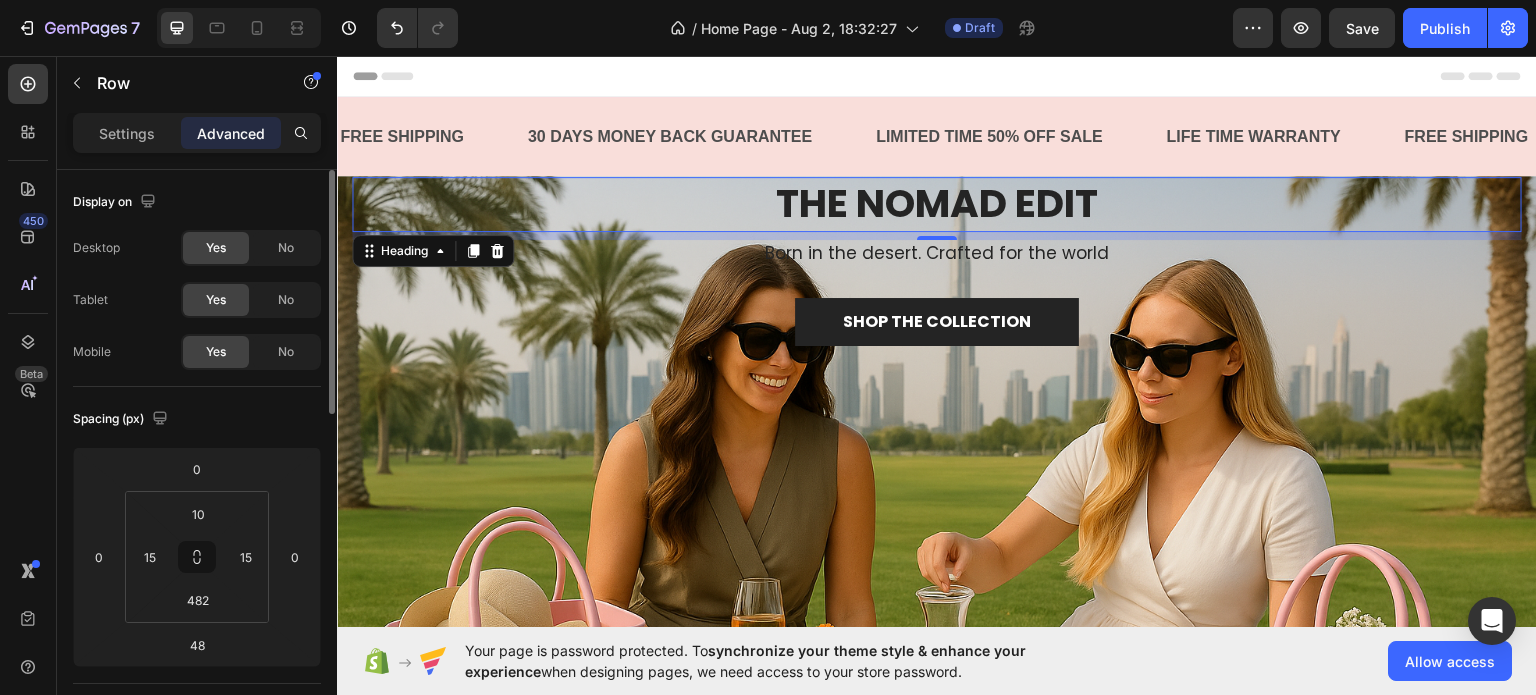 drag, startPoint x: 1151, startPoint y: 371, endPoint x: 1215, endPoint y: 350, distance: 67.357254 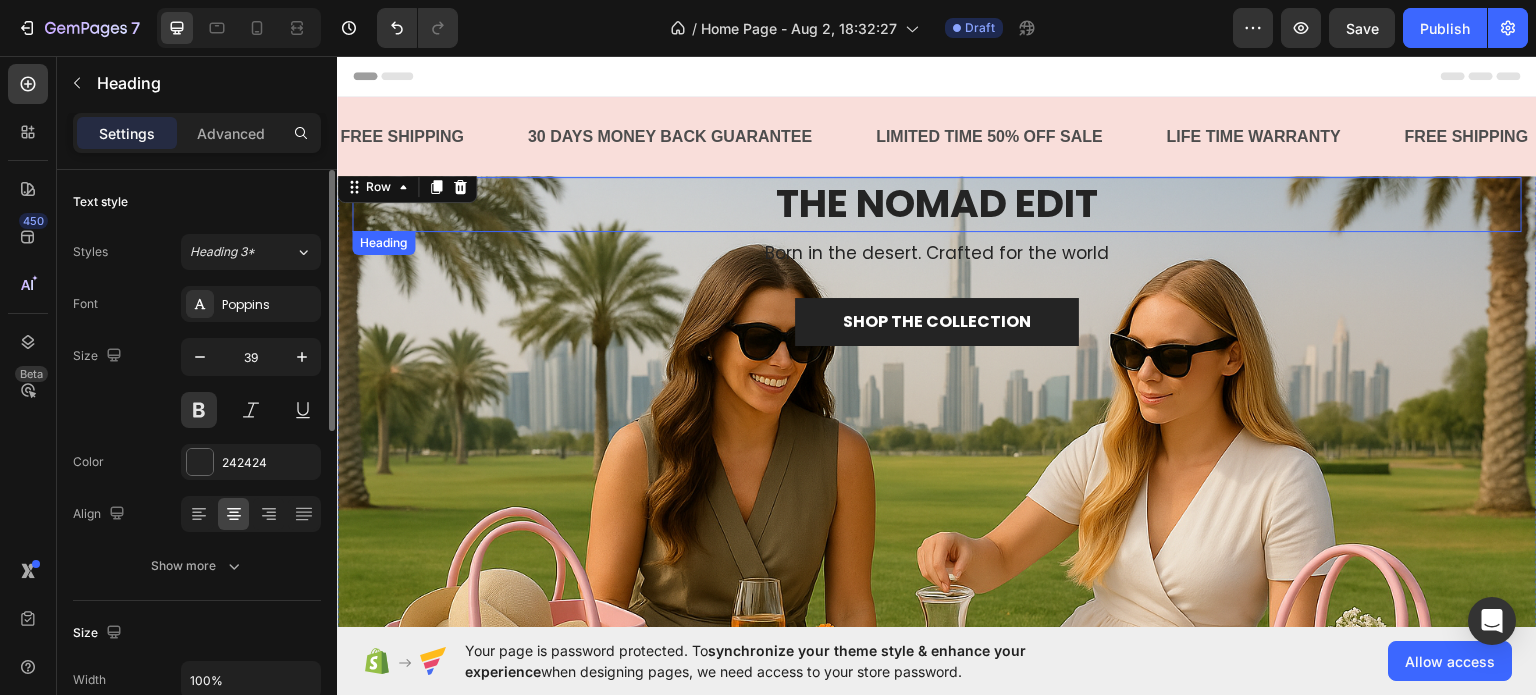 click on "THE NOMAD EDIT" at bounding box center [937, 203] 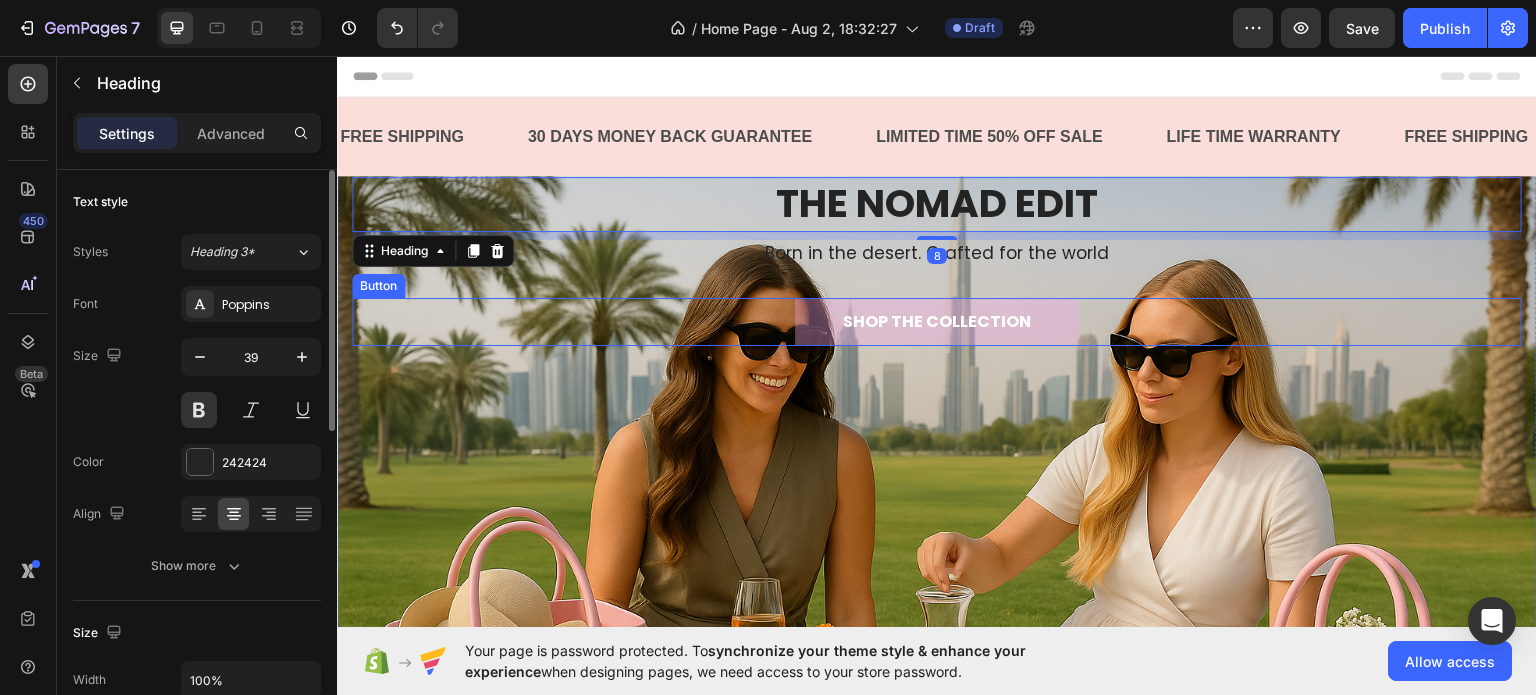 click on "SHOP THE COLLECTION" at bounding box center (937, 321) 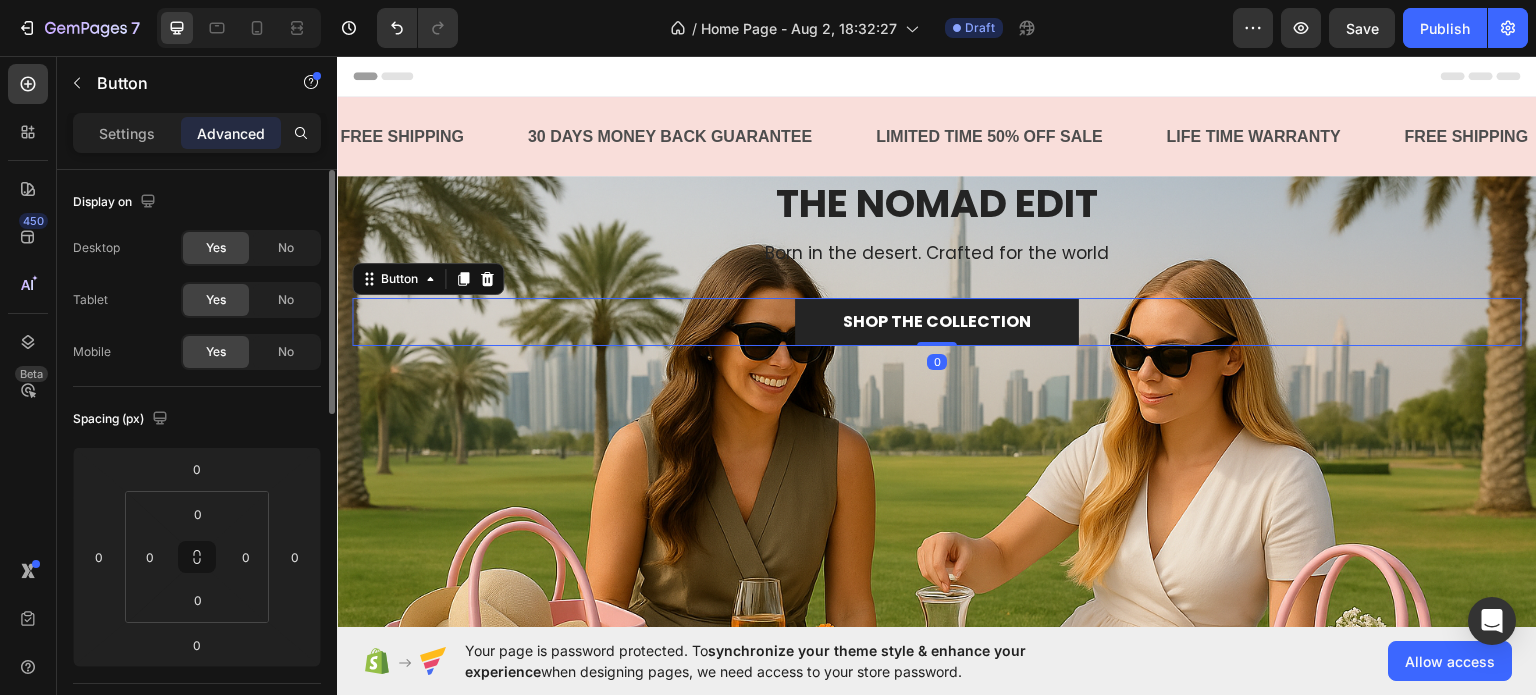click on "SHOP THE COLLECTION Button   0" at bounding box center [937, 321] 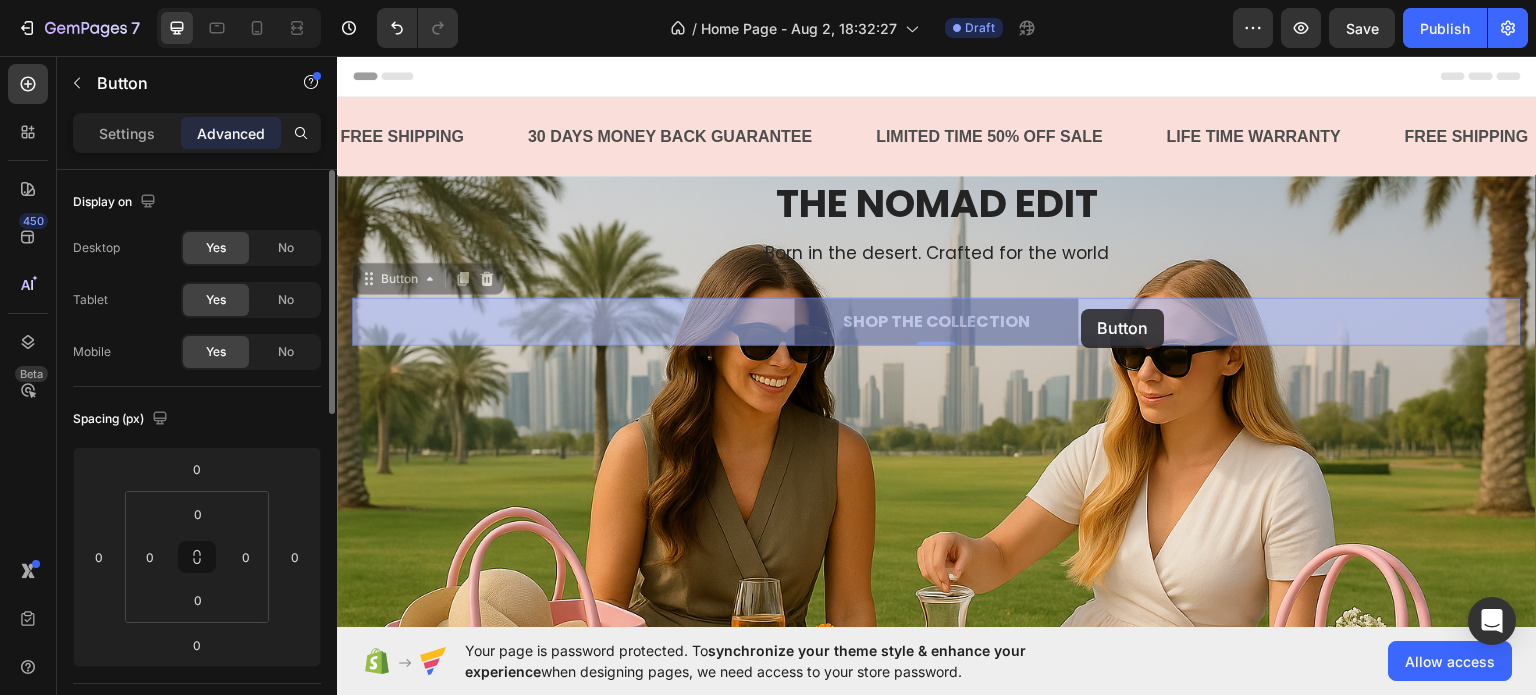 drag, startPoint x: 1079, startPoint y: 327, endPoint x: 1082, endPoint y: 308, distance: 19.235384 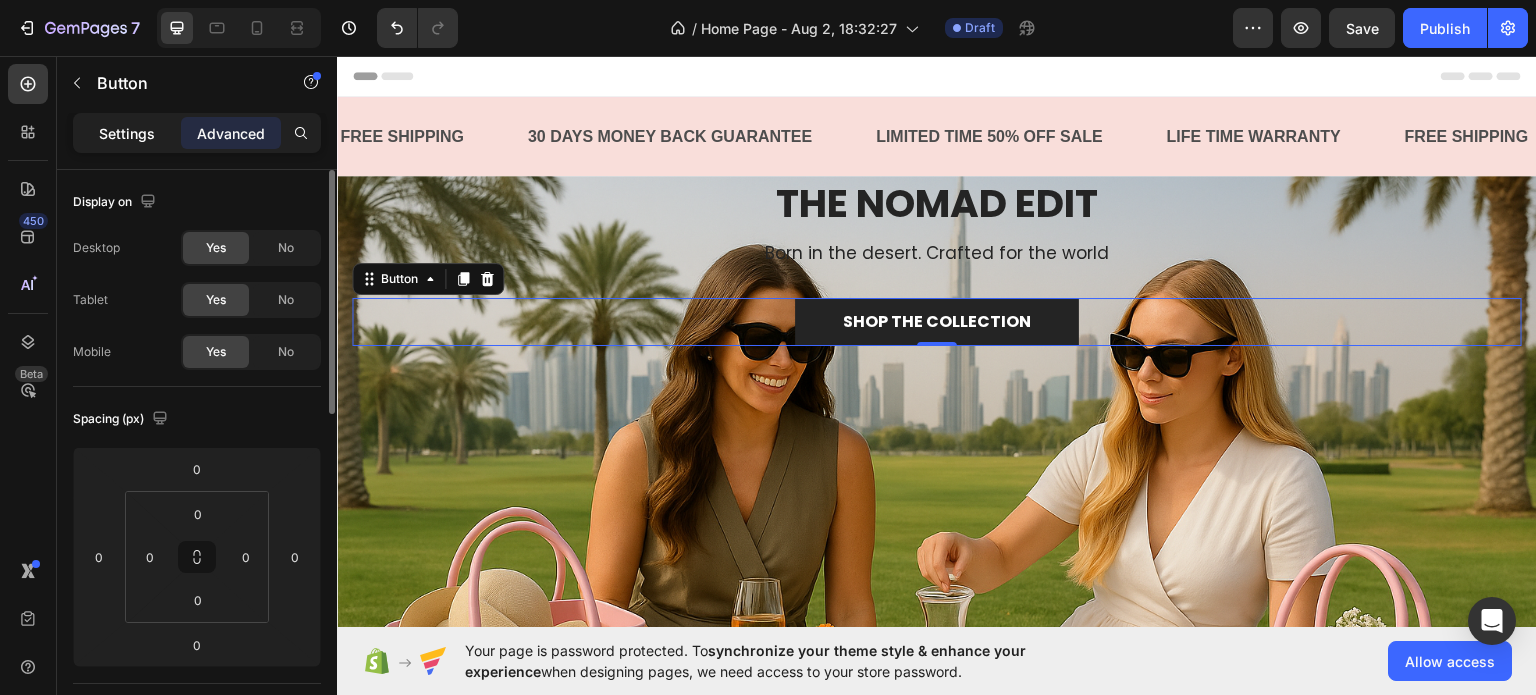 click on "Settings" 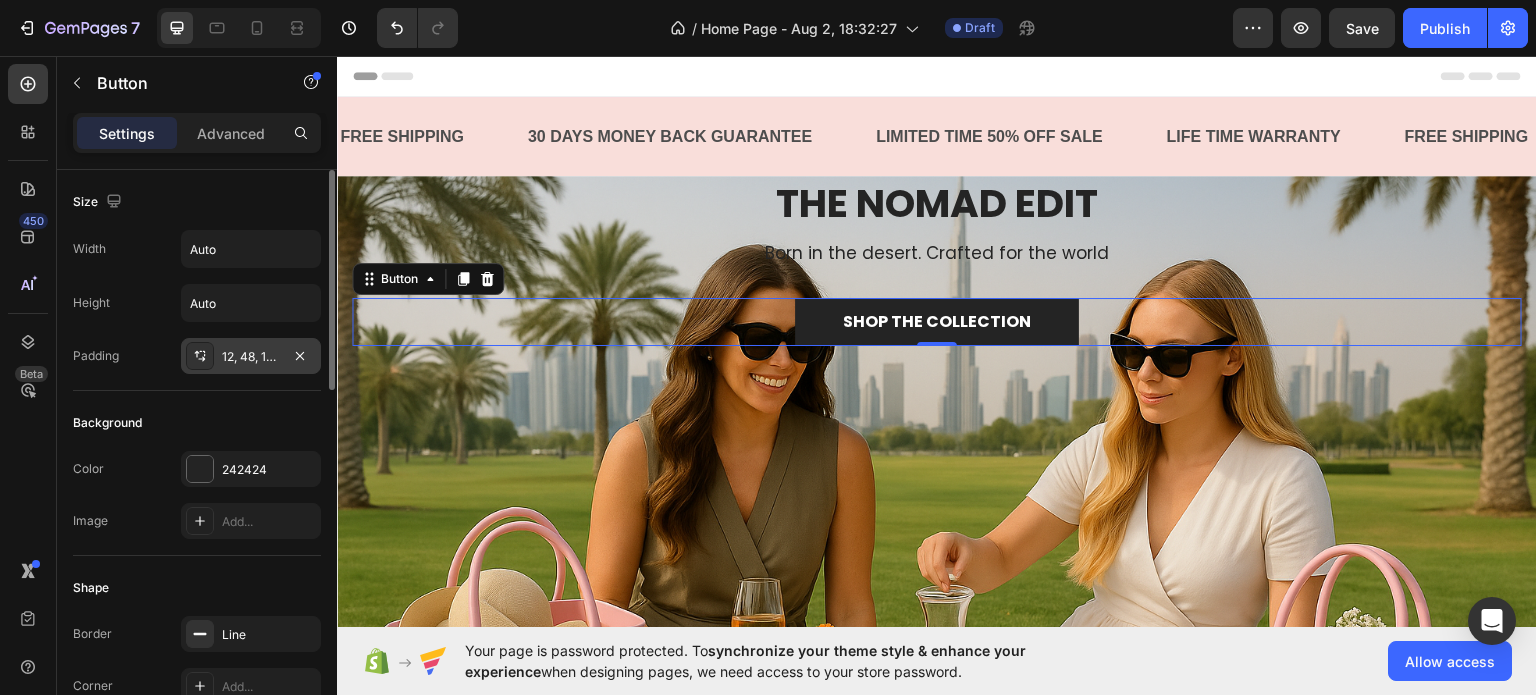 click on "12, 48, 12, 48" at bounding box center (251, 357) 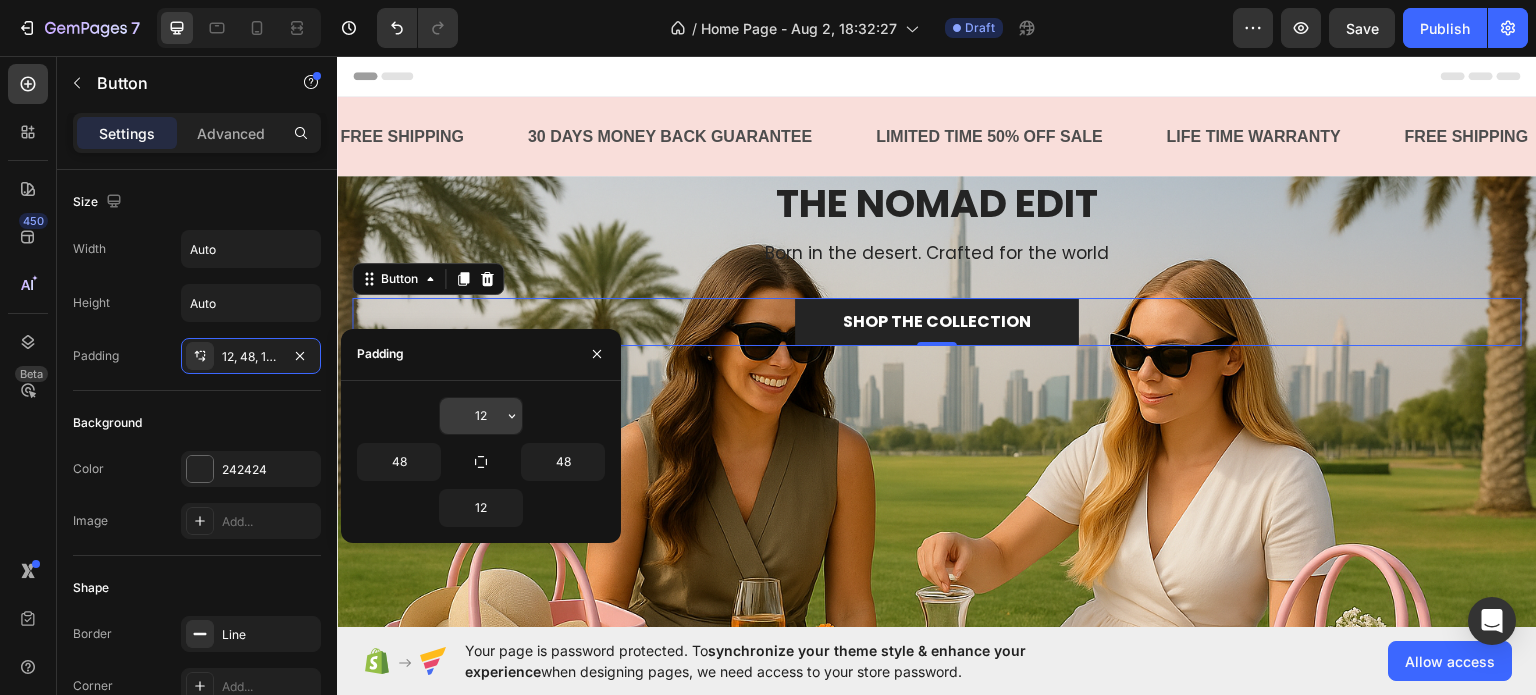 click on "12" at bounding box center [481, 416] 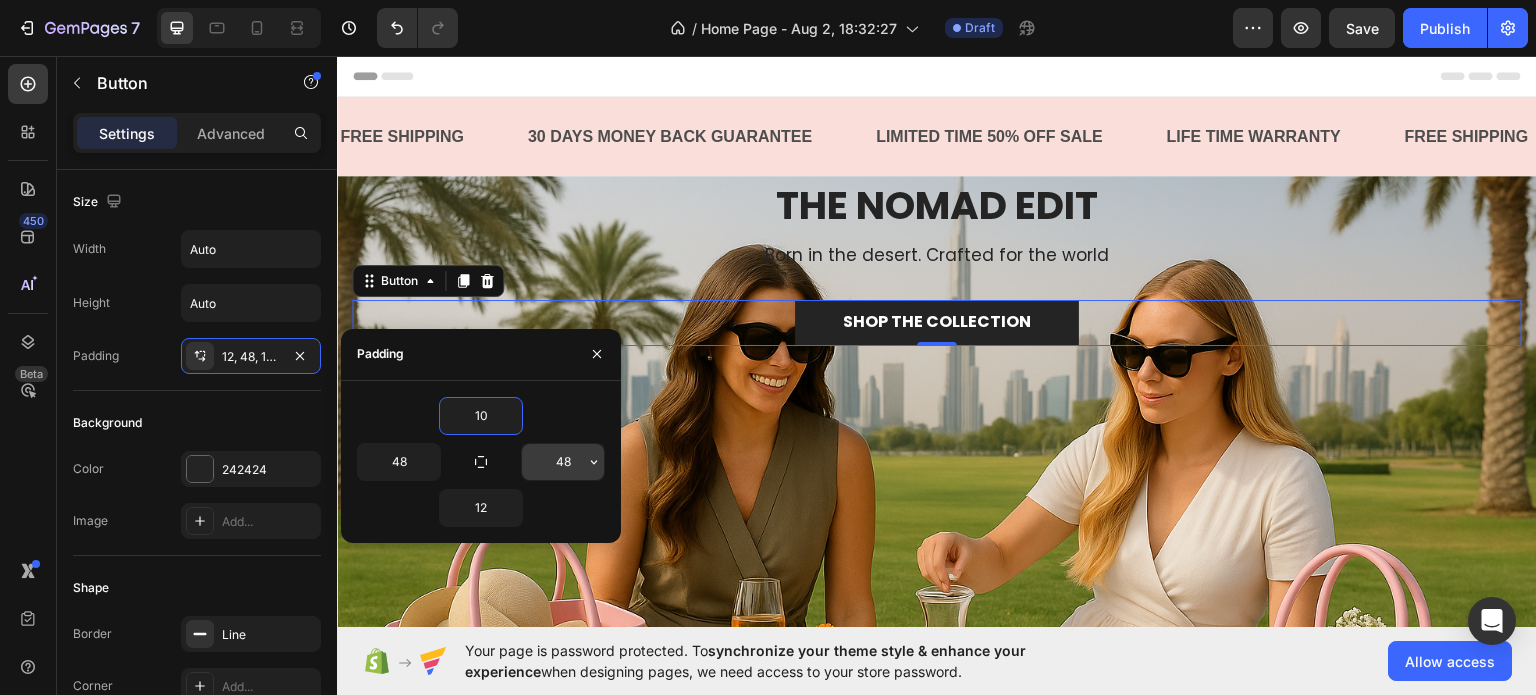 type on "10" 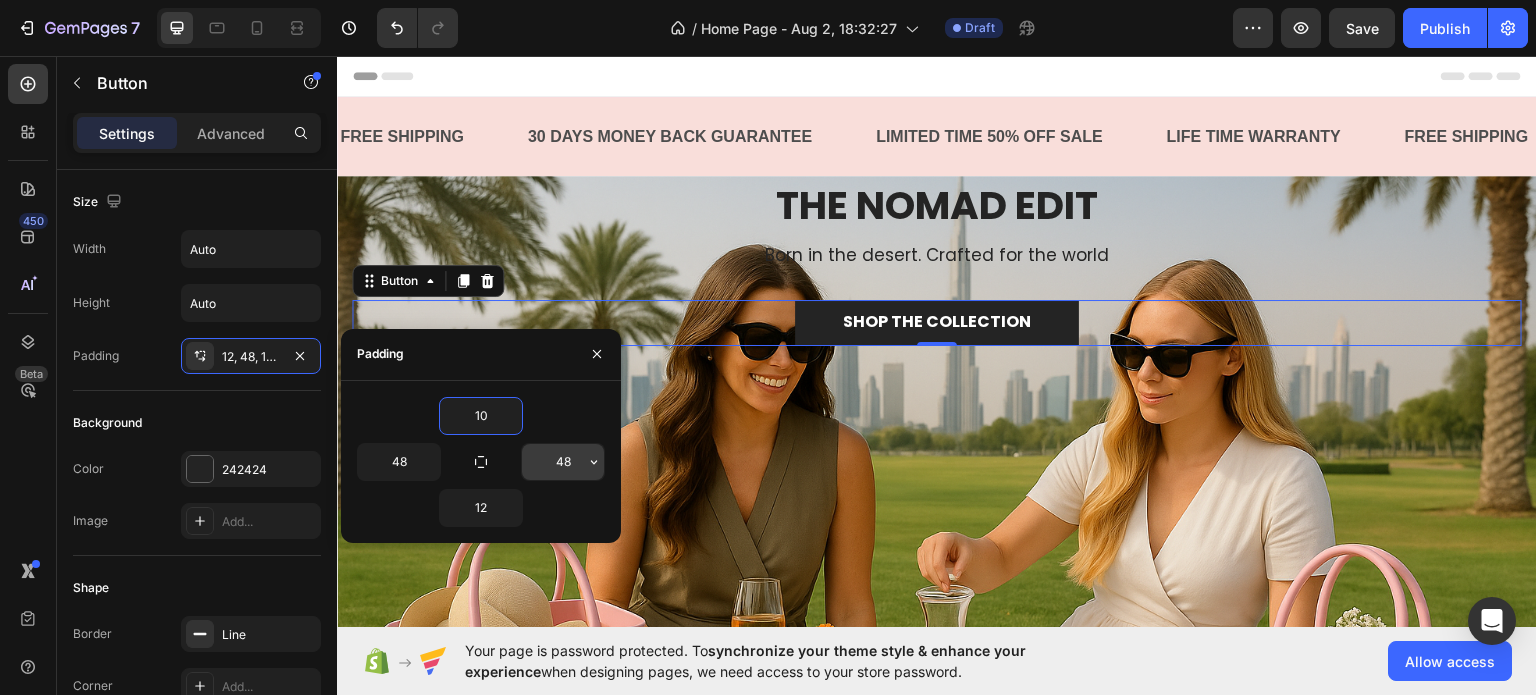 click on "48" at bounding box center [563, 462] 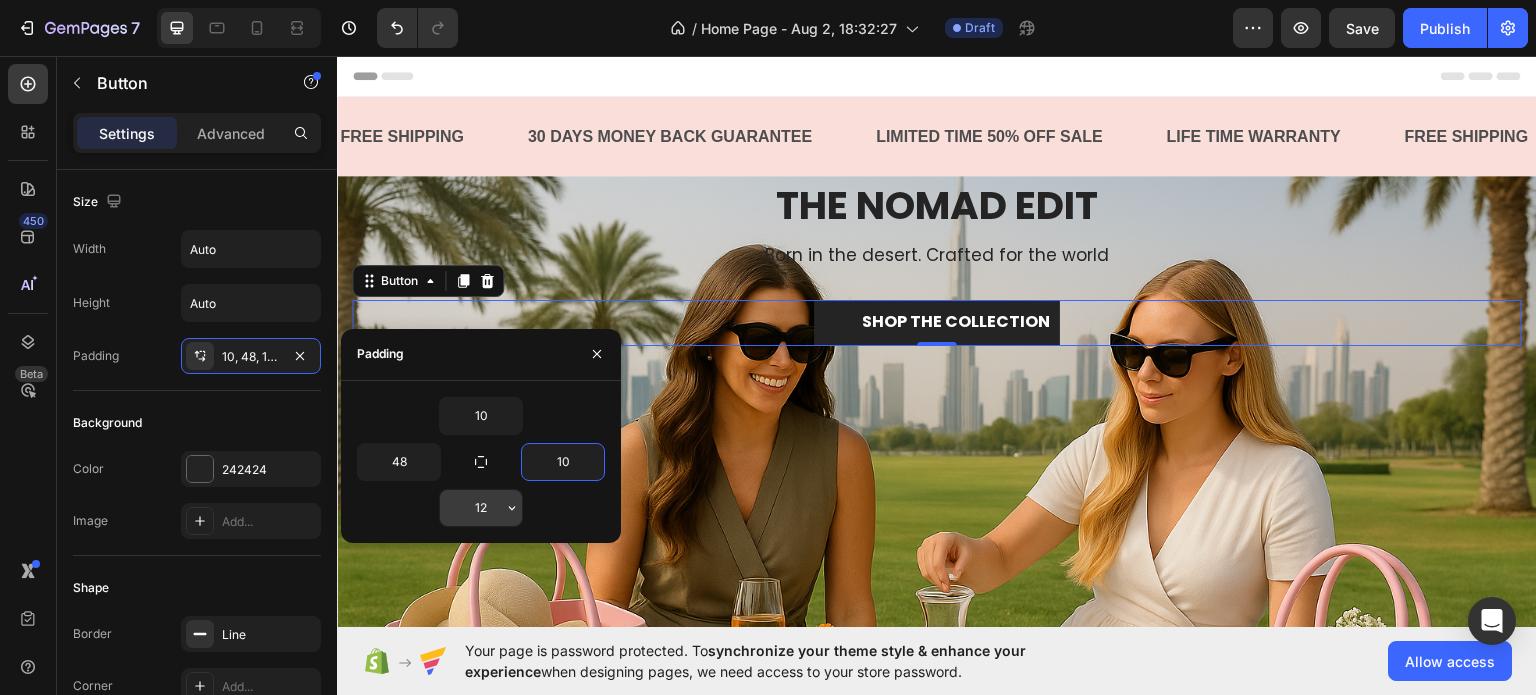 type on "10" 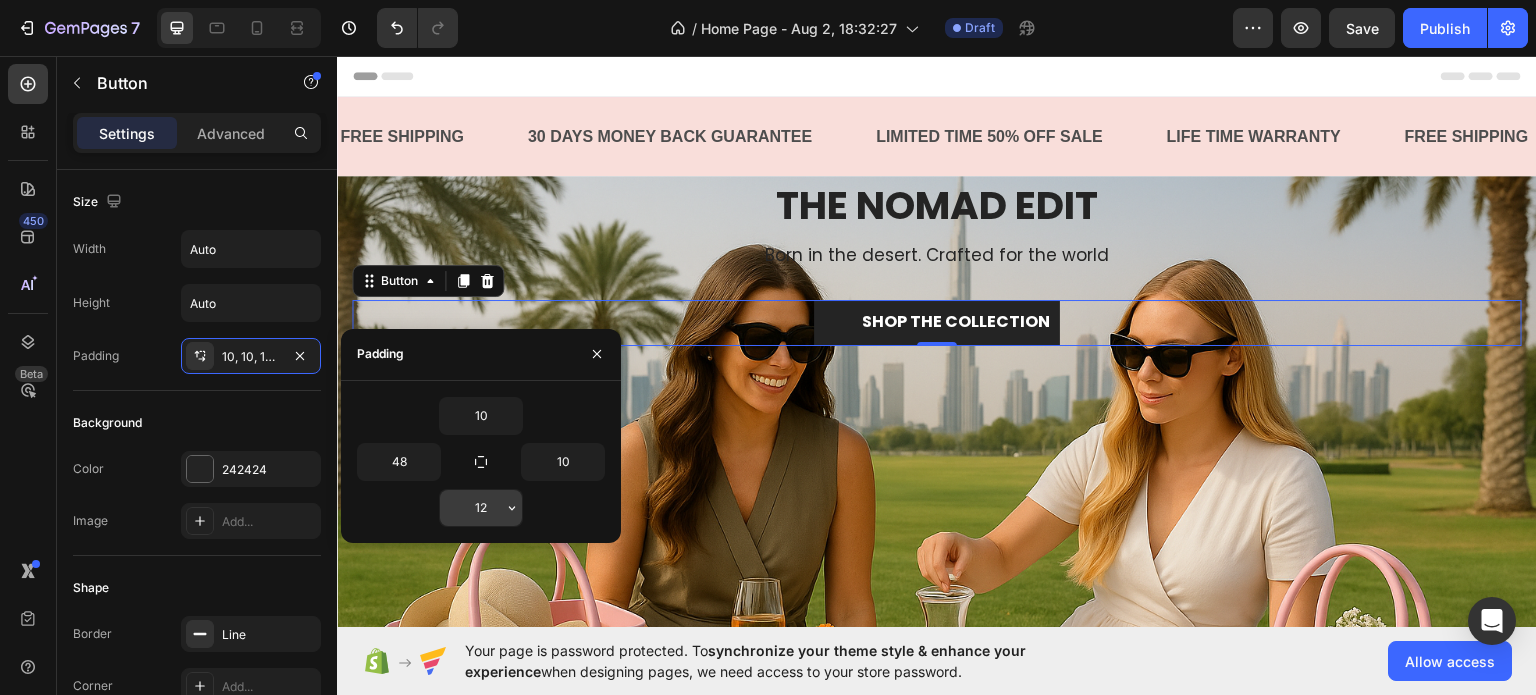 click 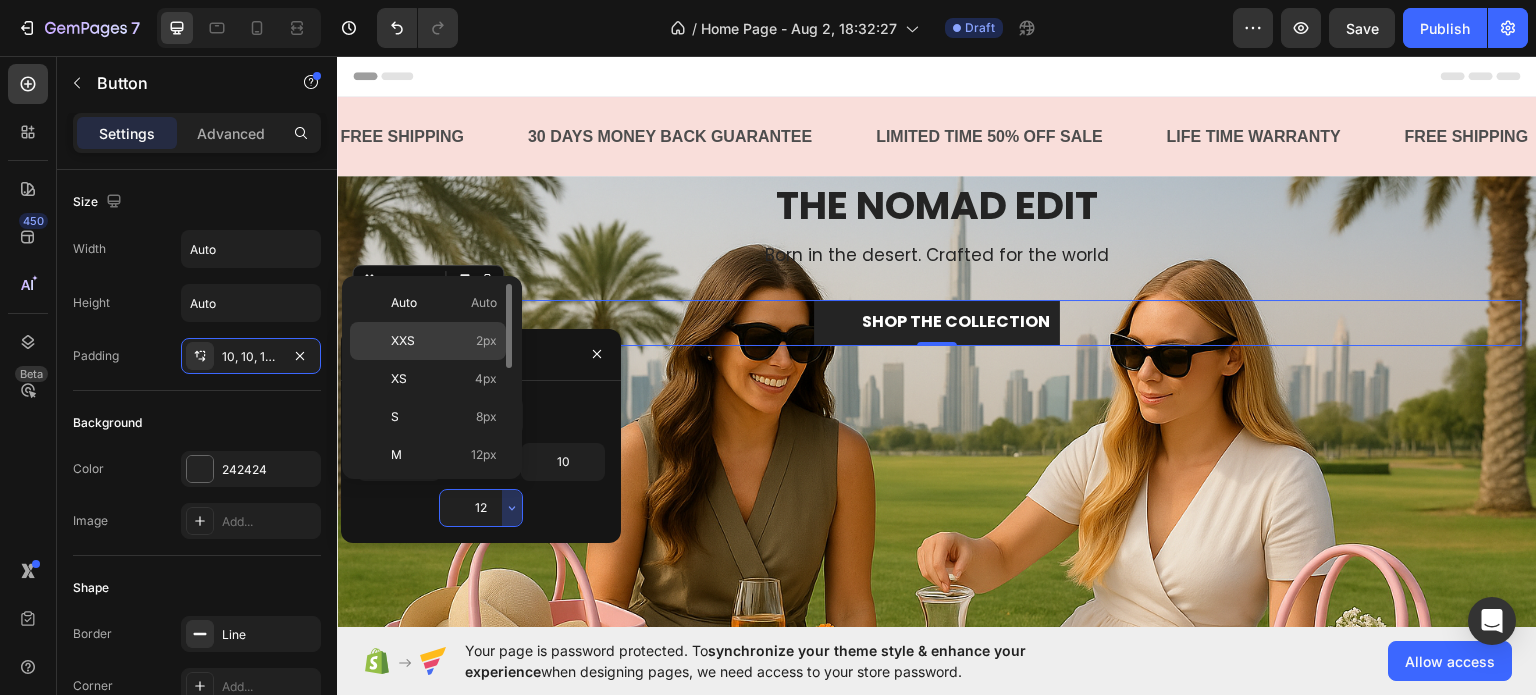 click on "XXS" at bounding box center [403, 341] 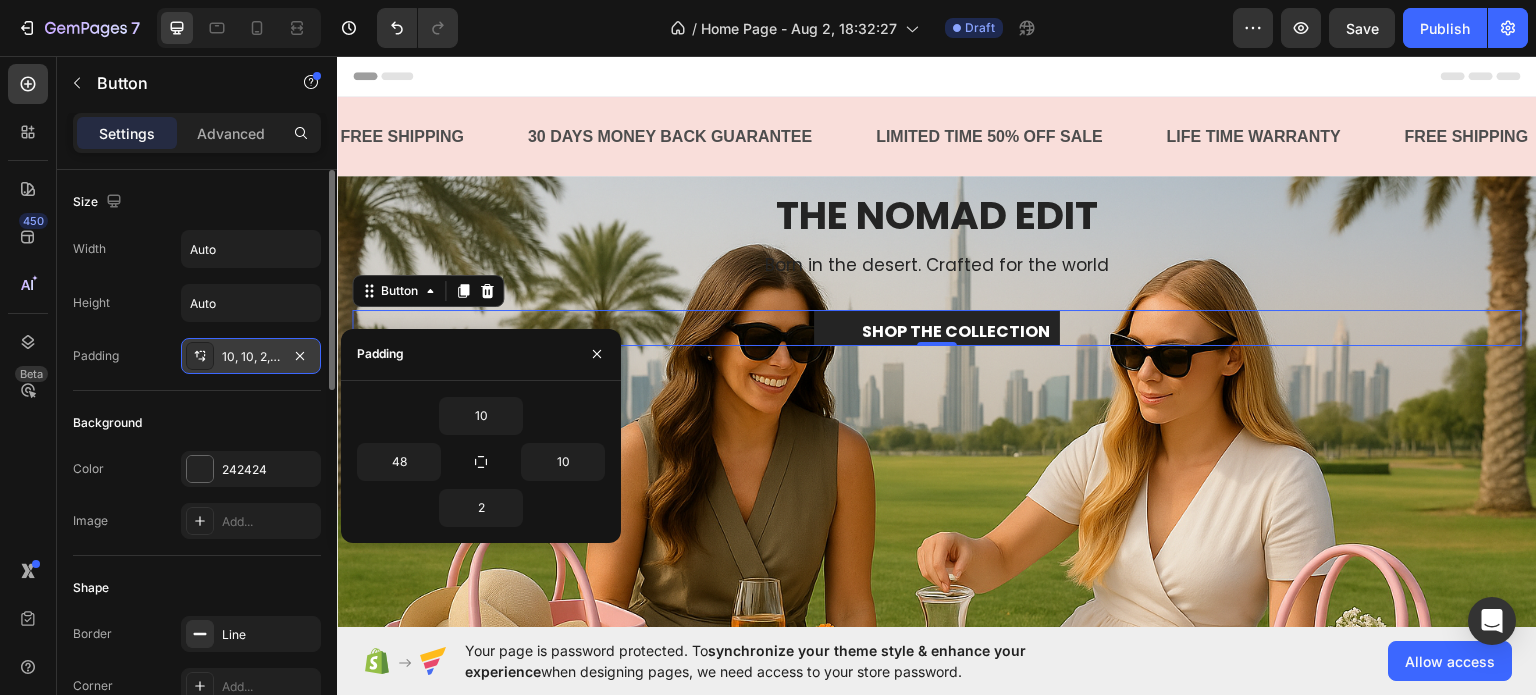 click 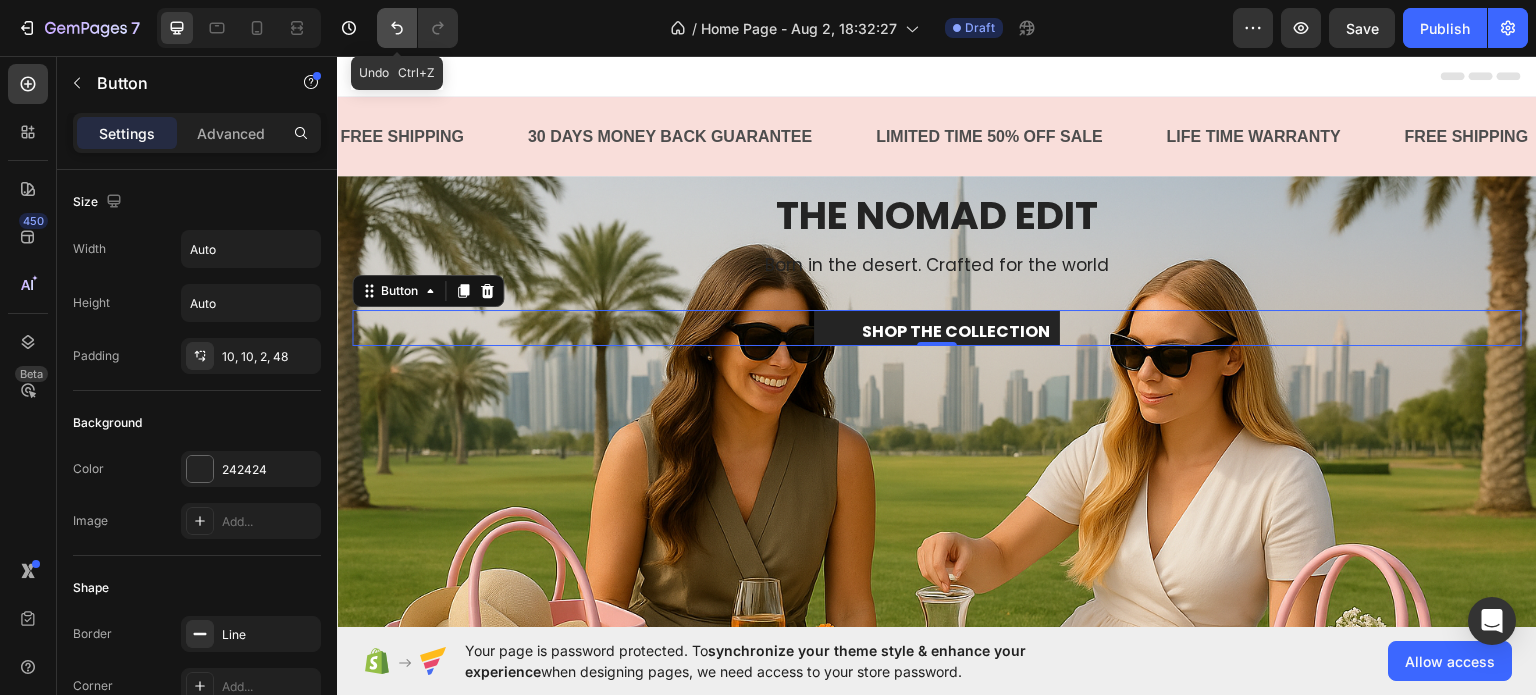 click 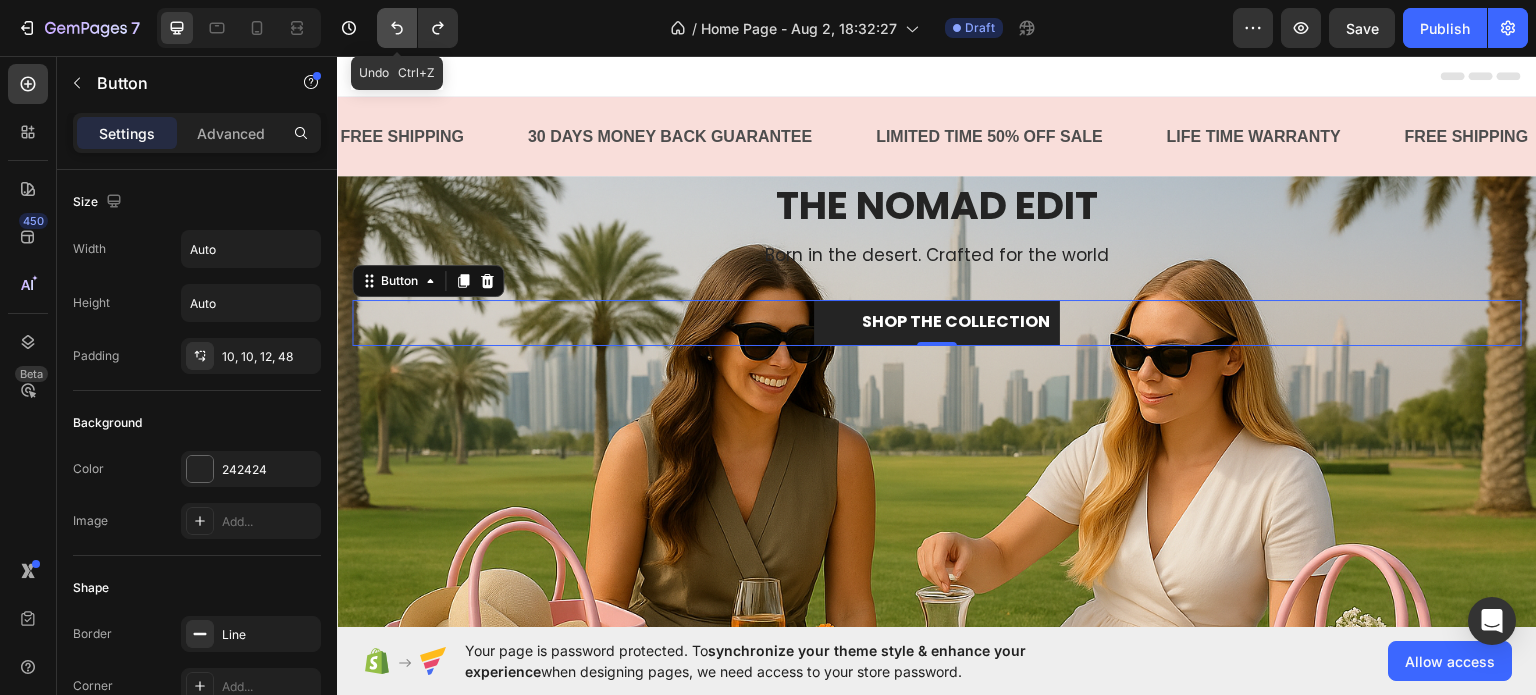 click 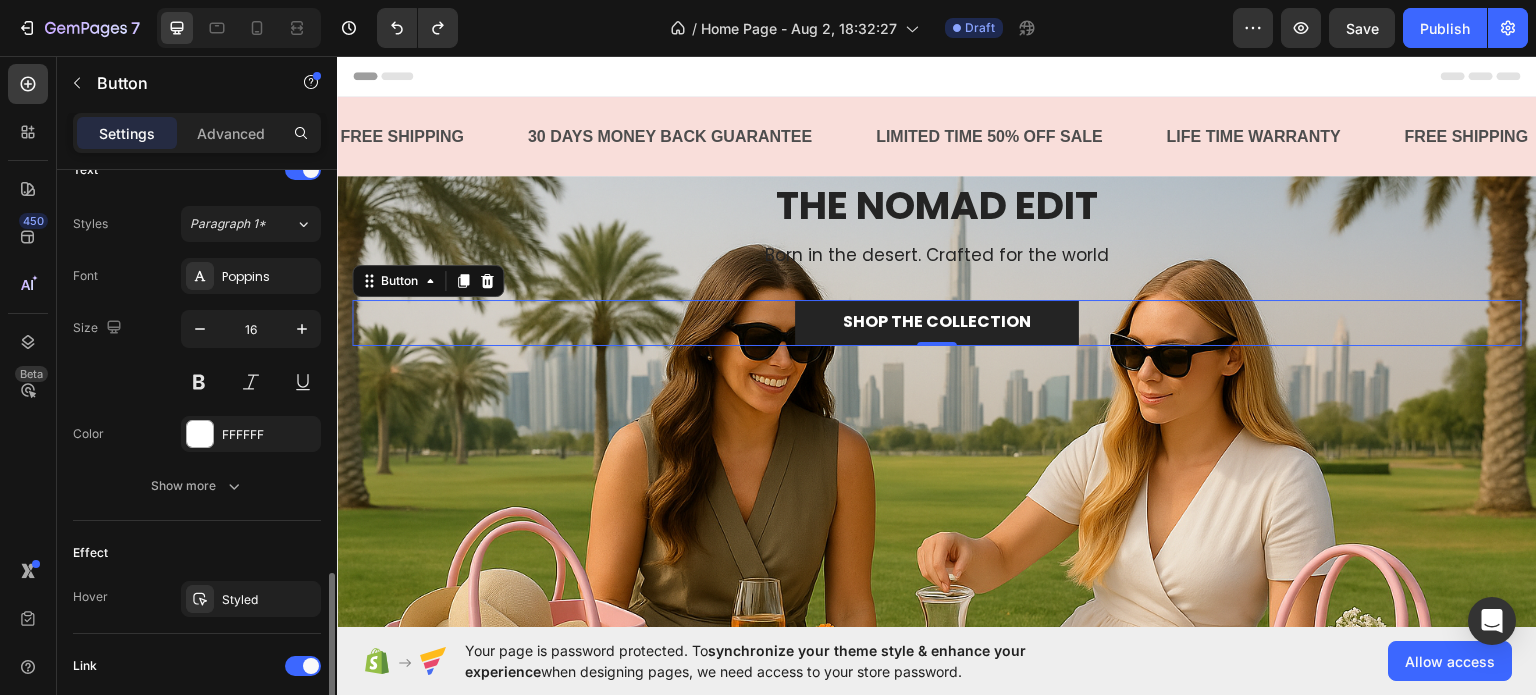 scroll, scrollTop: 900, scrollLeft: 0, axis: vertical 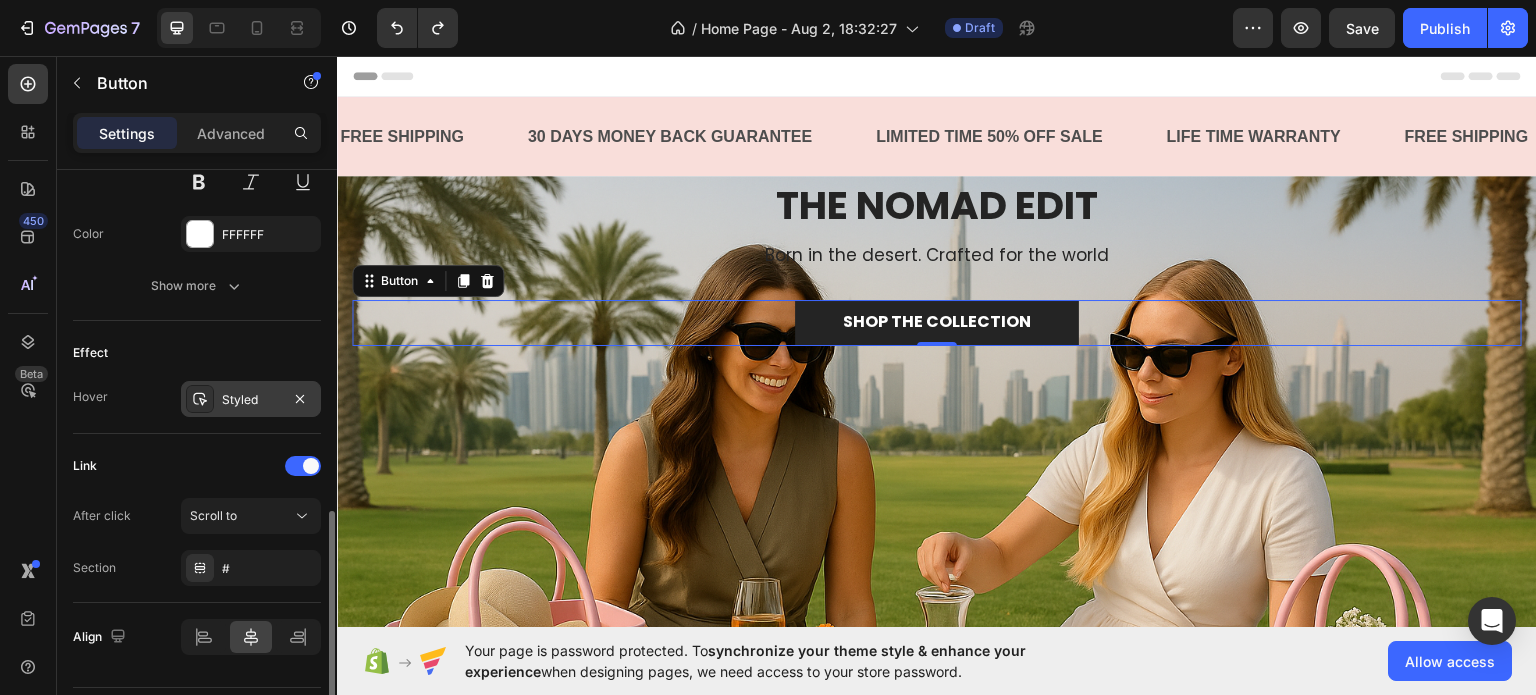 click on "Styled" at bounding box center (251, 400) 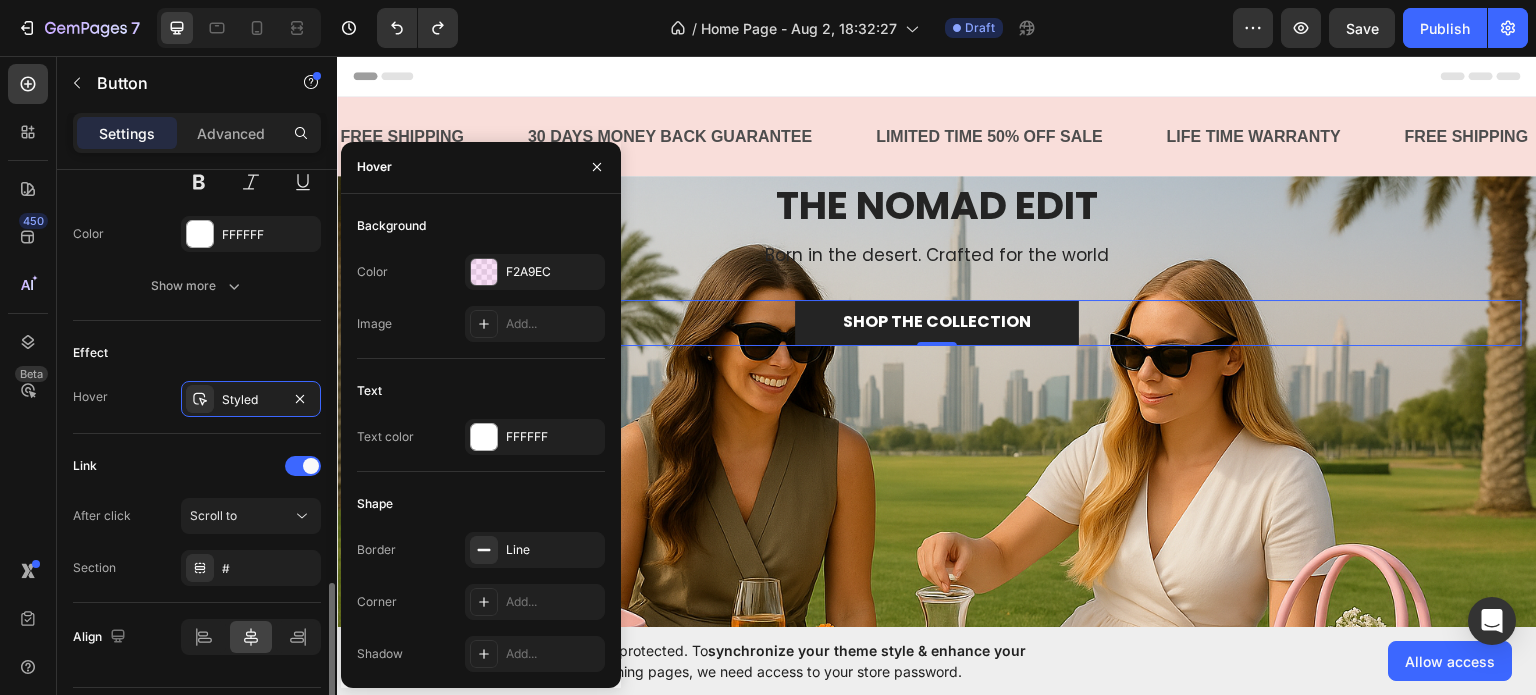 scroll, scrollTop: 952, scrollLeft: 0, axis: vertical 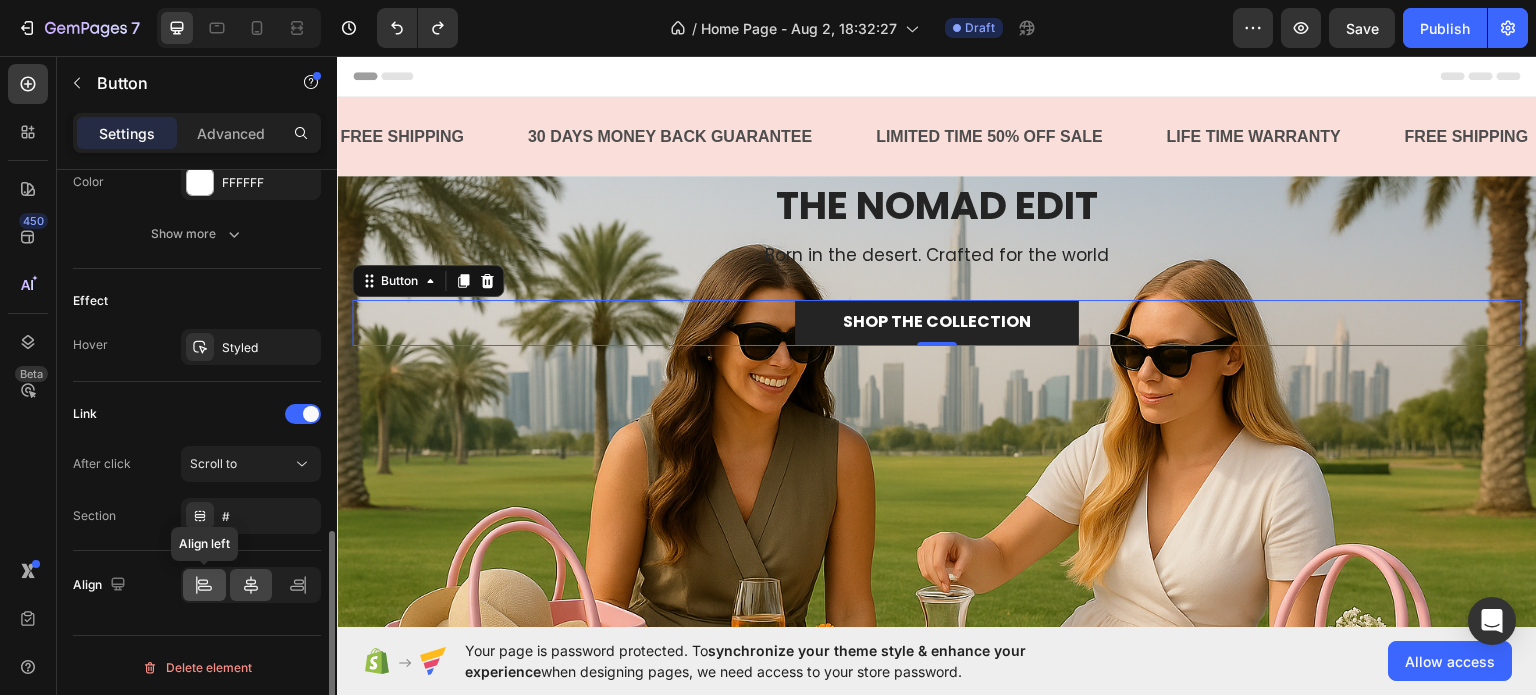 click 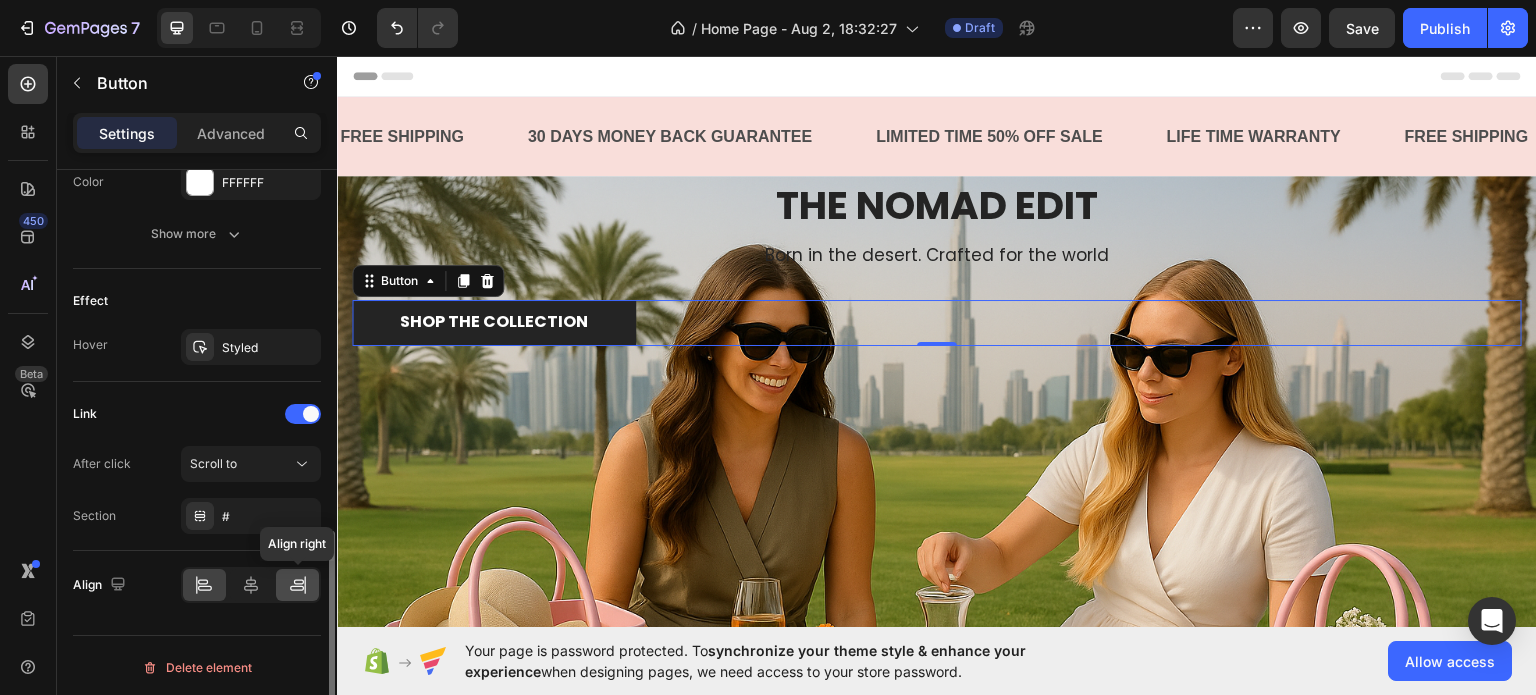 click 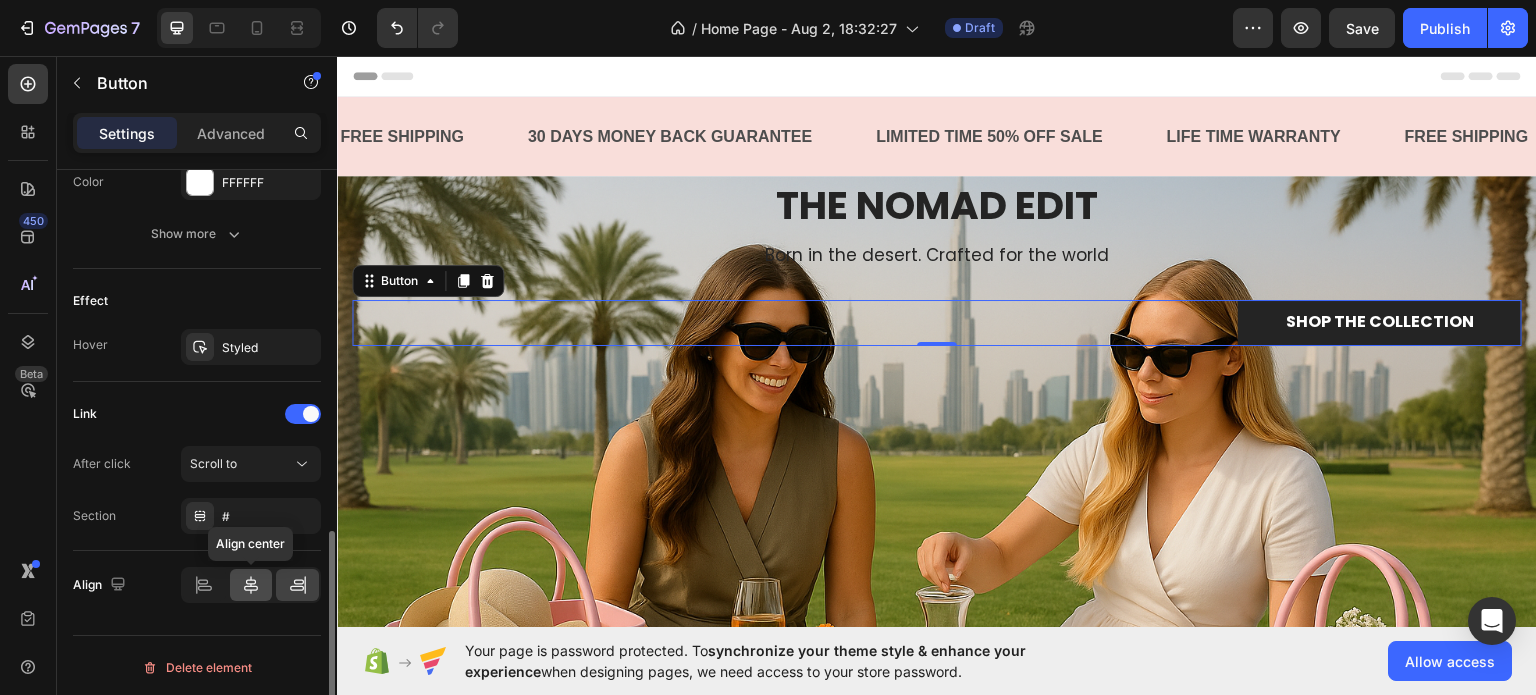 click 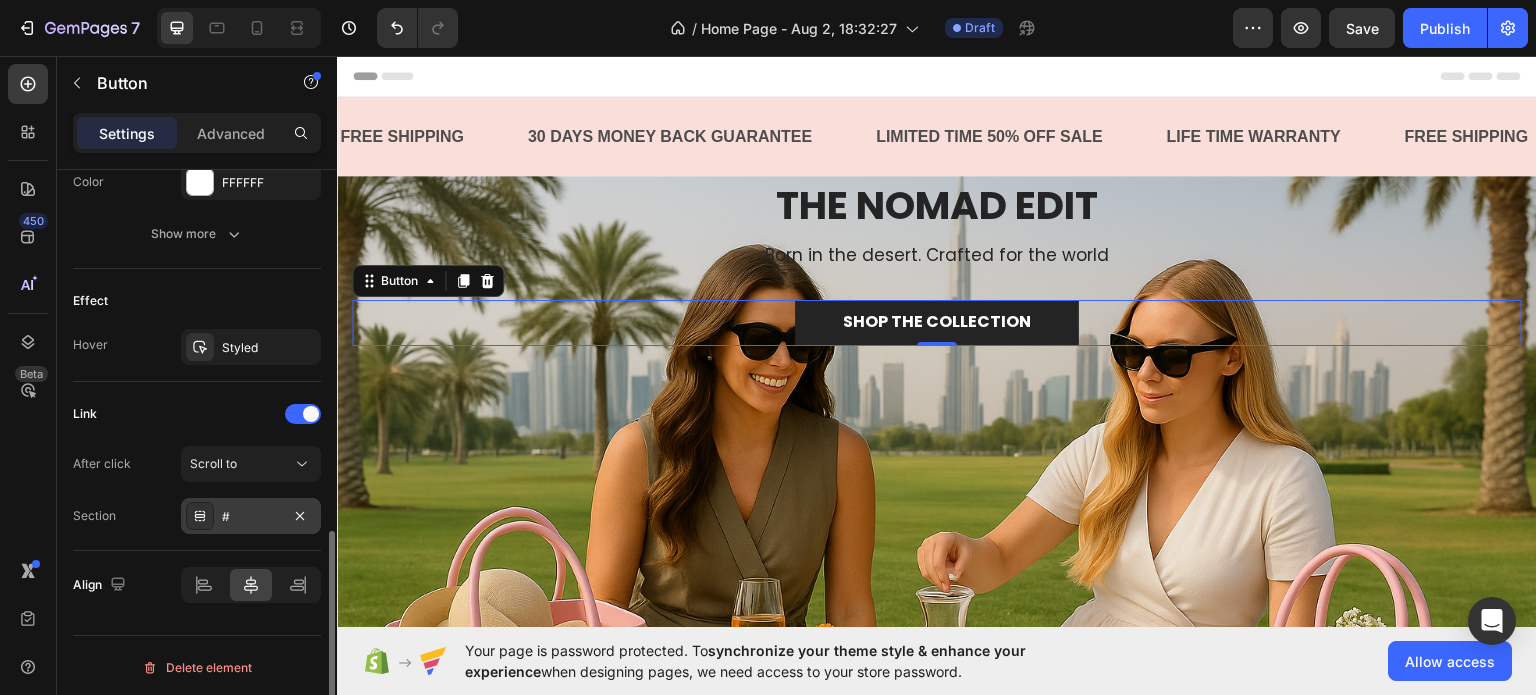 click on "#" at bounding box center (251, 517) 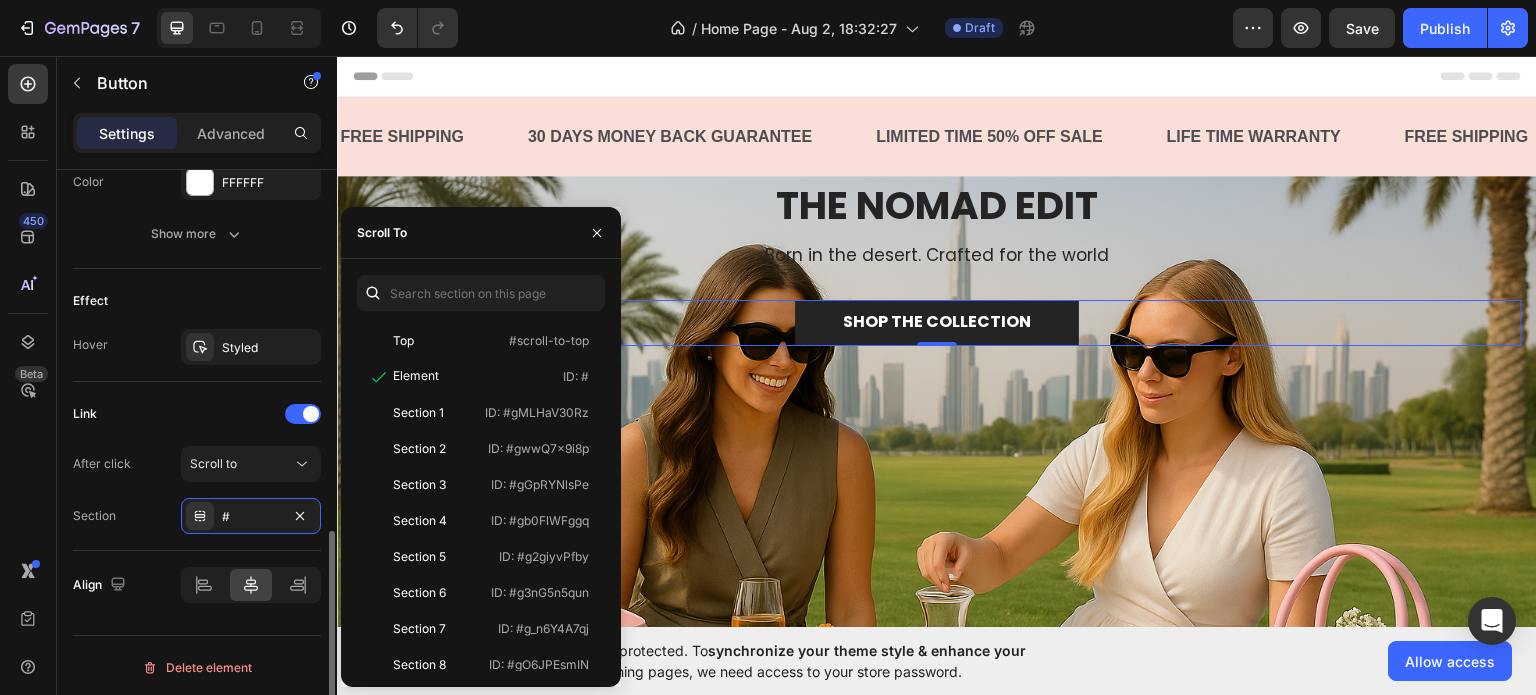 click on "Link After click Scroll to Section #" 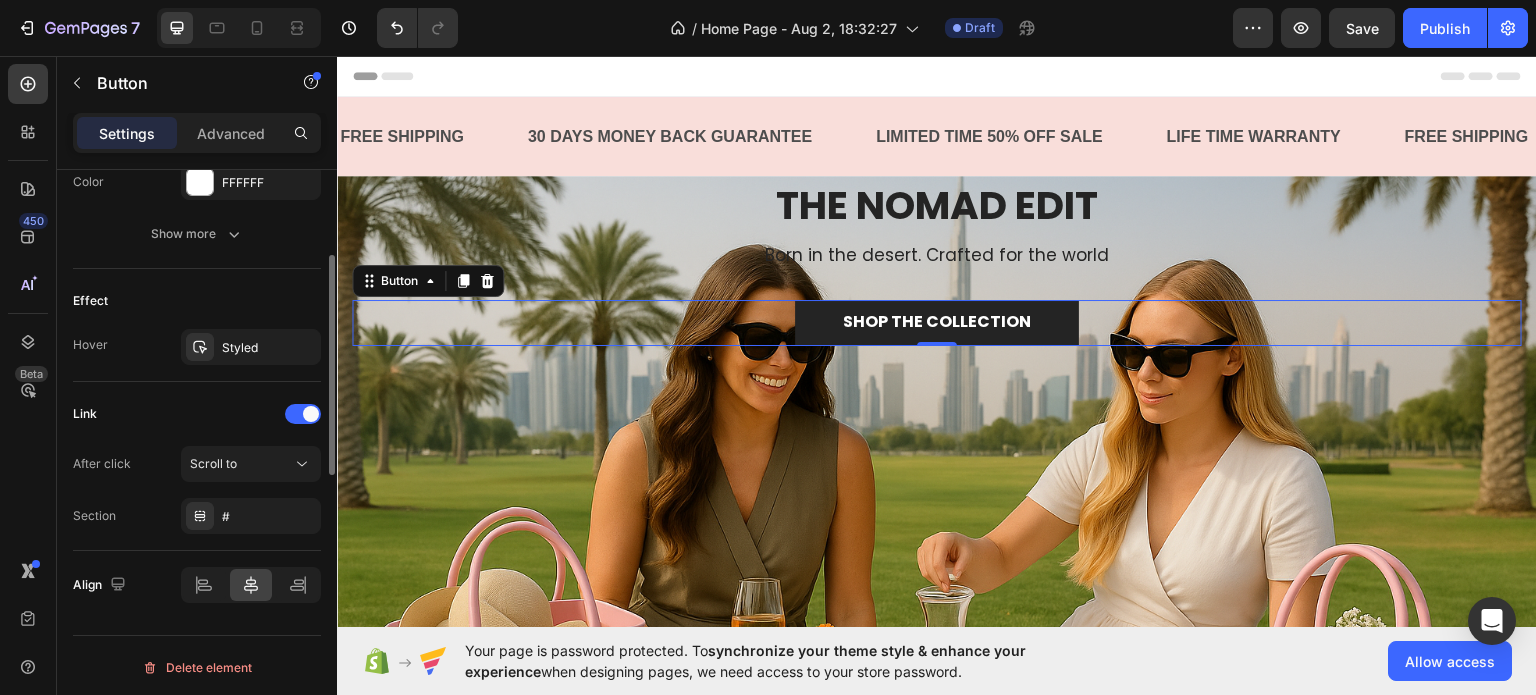 scroll, scrollTop: 752, scrollLeft: 0, axis: vertical 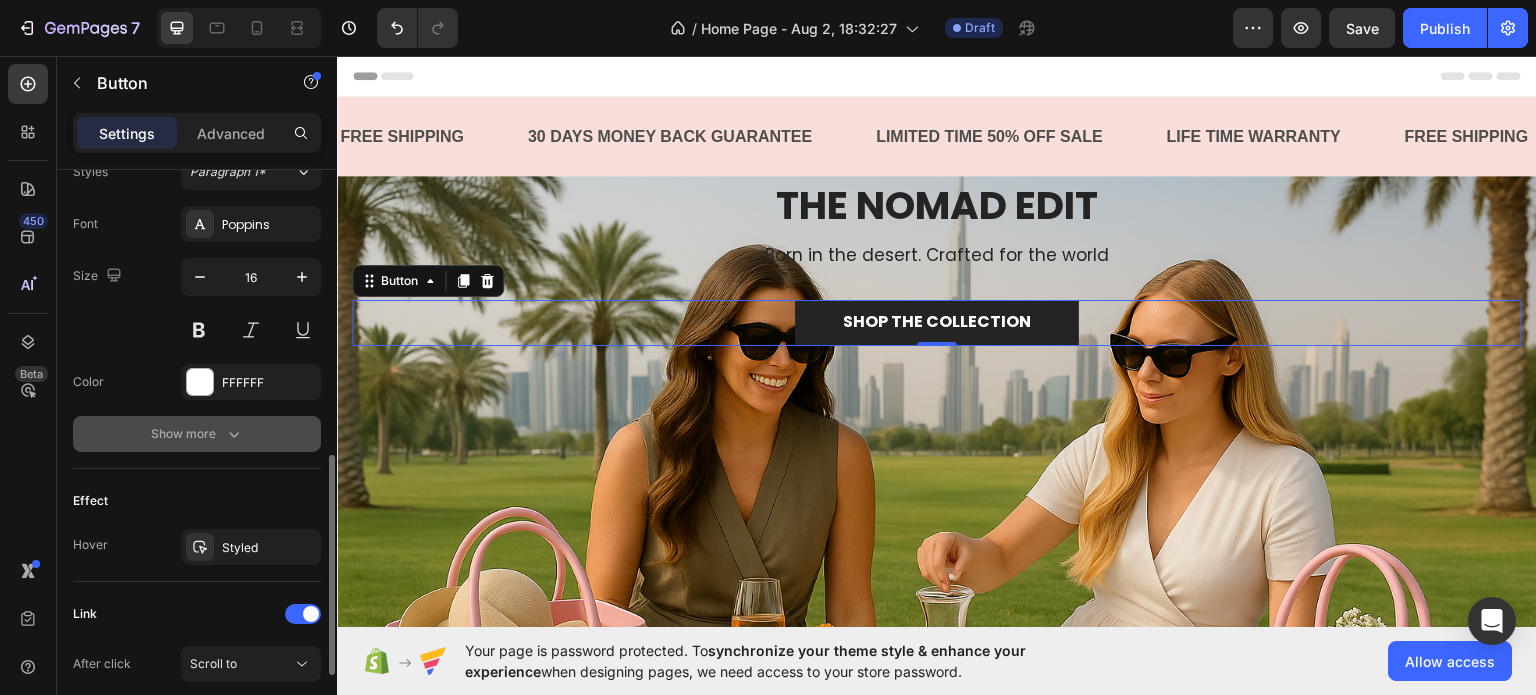 click on "Show more" at bounding box center (197, 434) 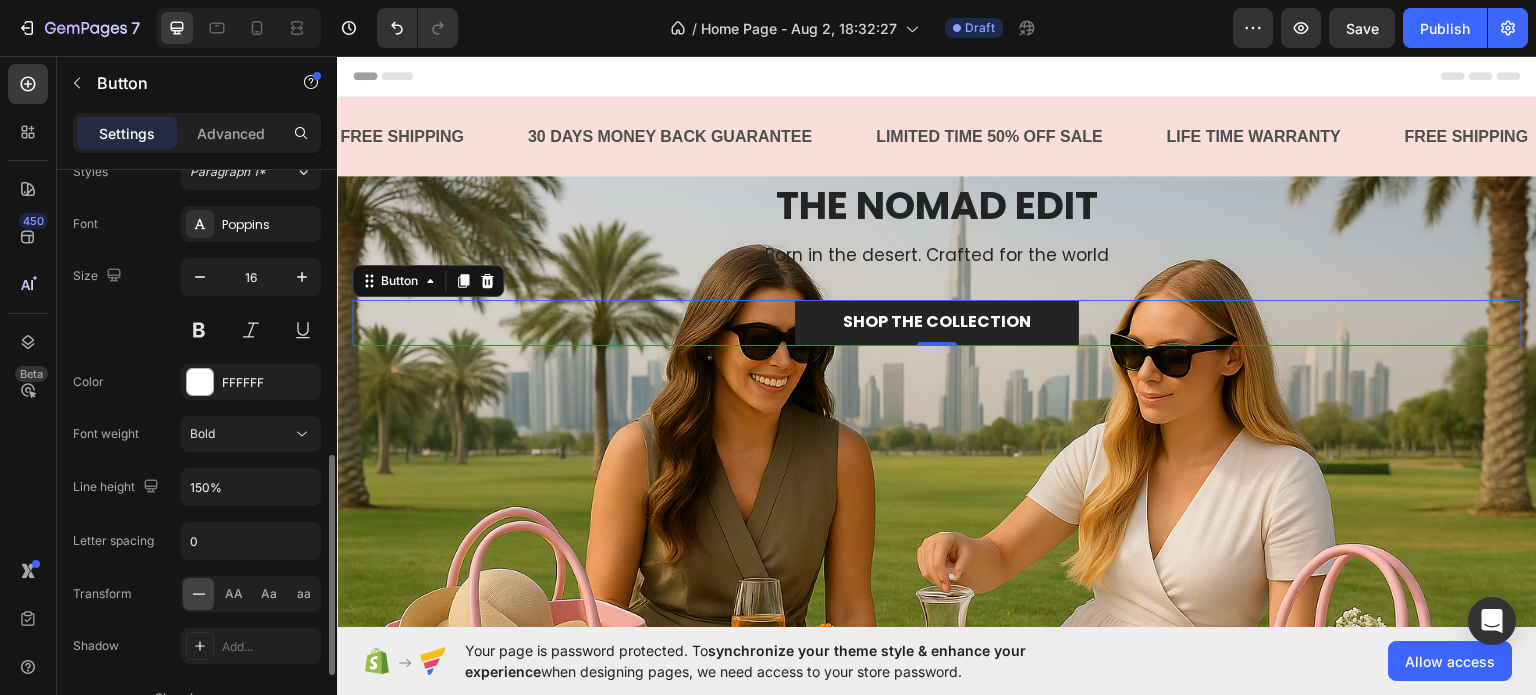 scroll, scrollTop: 852, scrollLeft: 0, axis: vertical 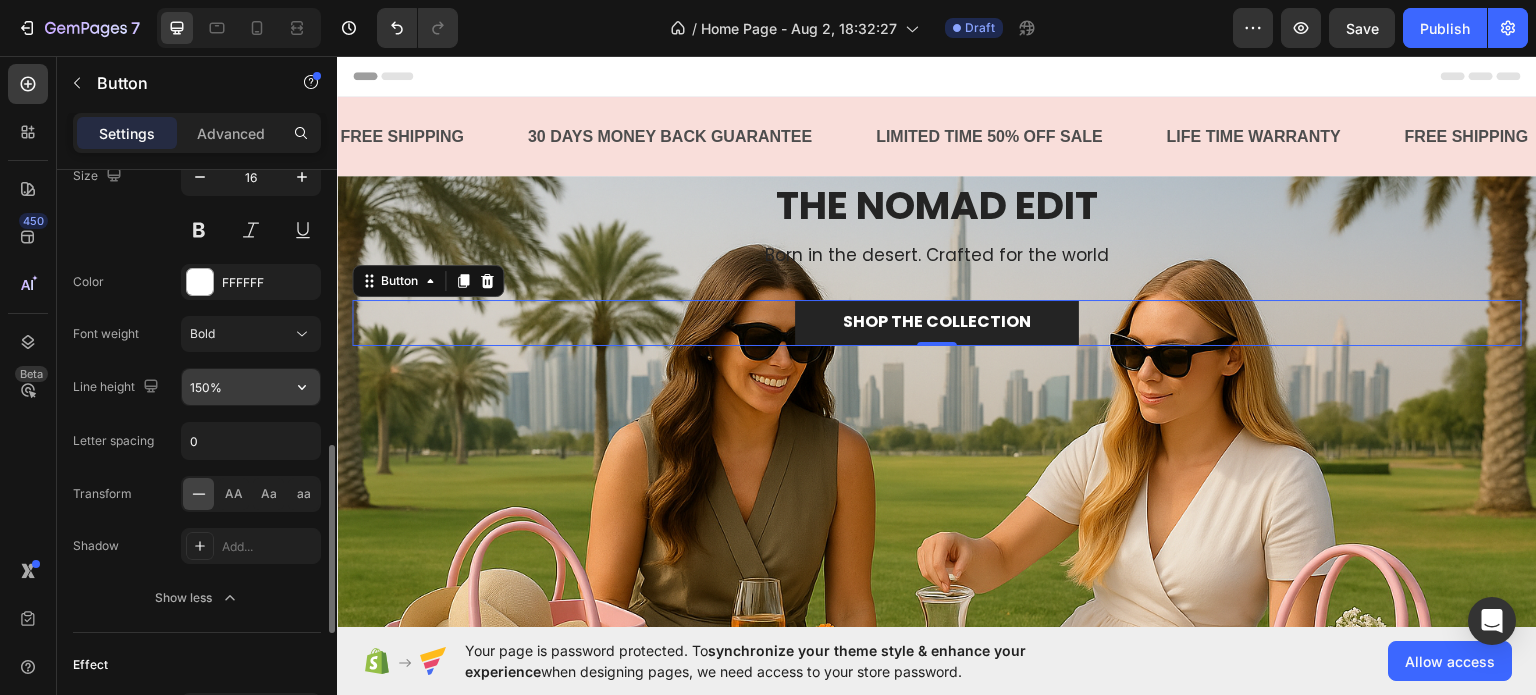 click on "150%" at bounding box center (251, 387) 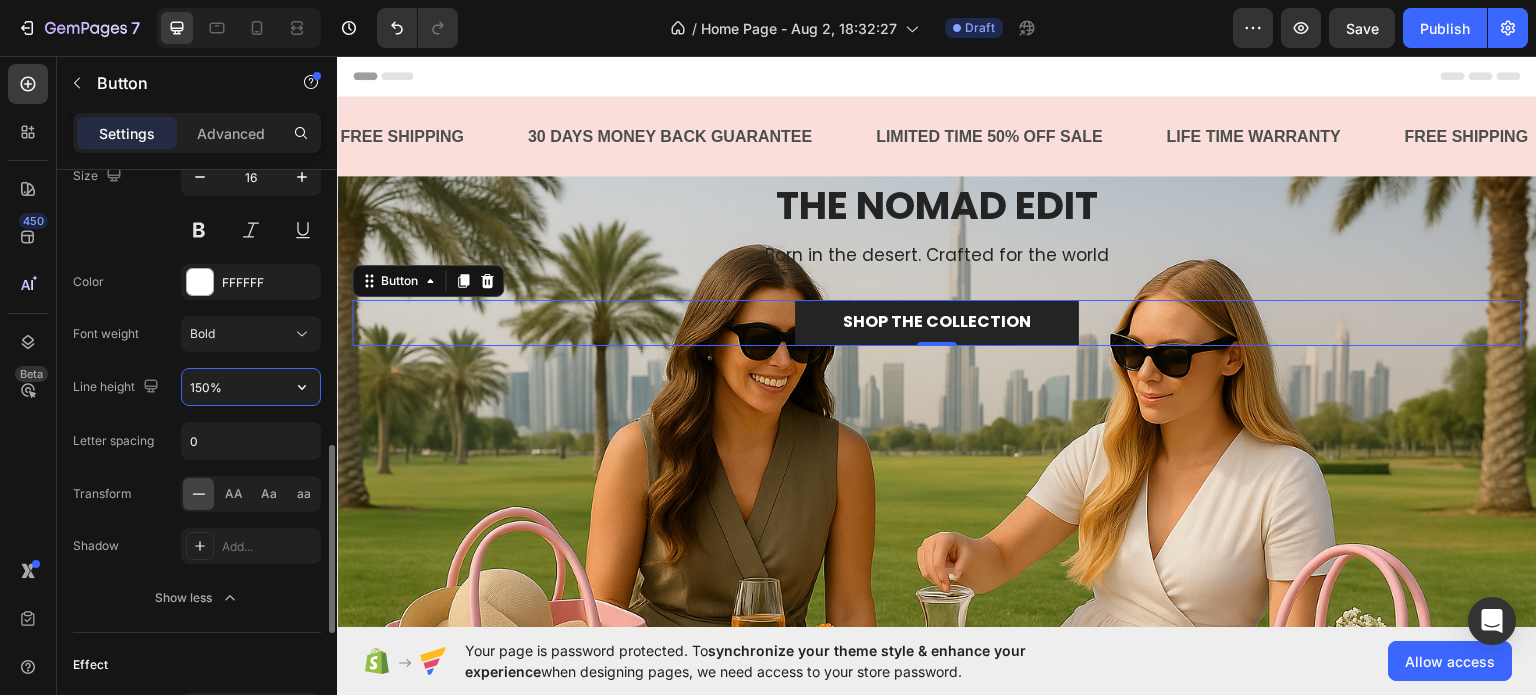 click on "150%" at bounding box center (251, 387) 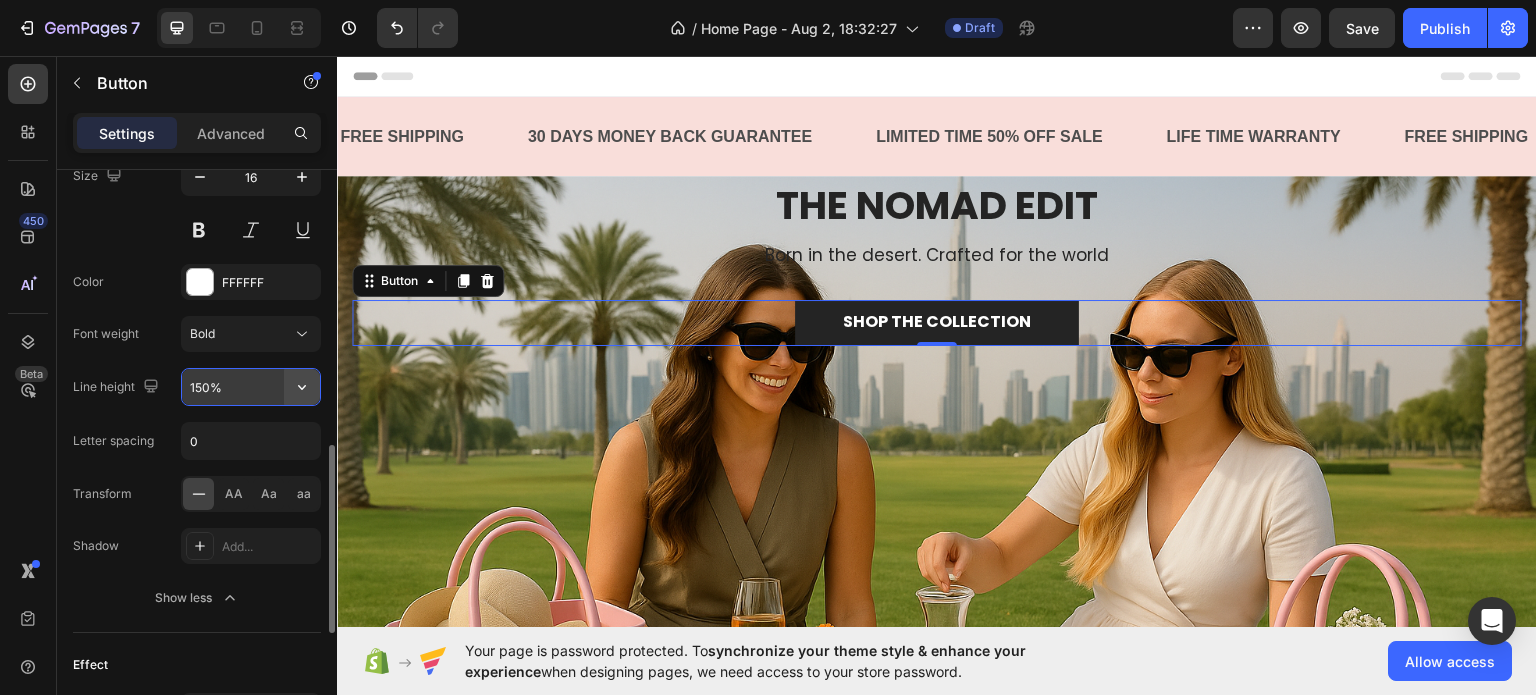 click 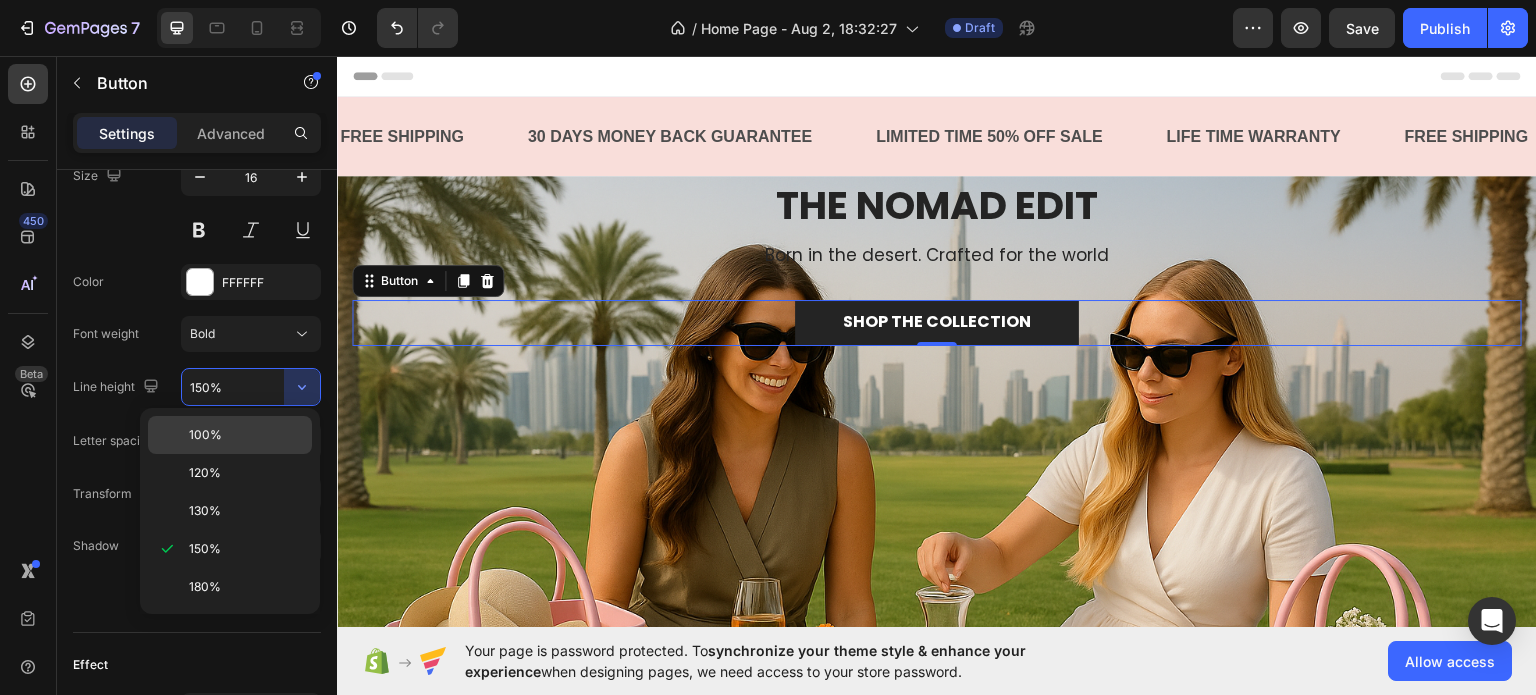 click on "100%" 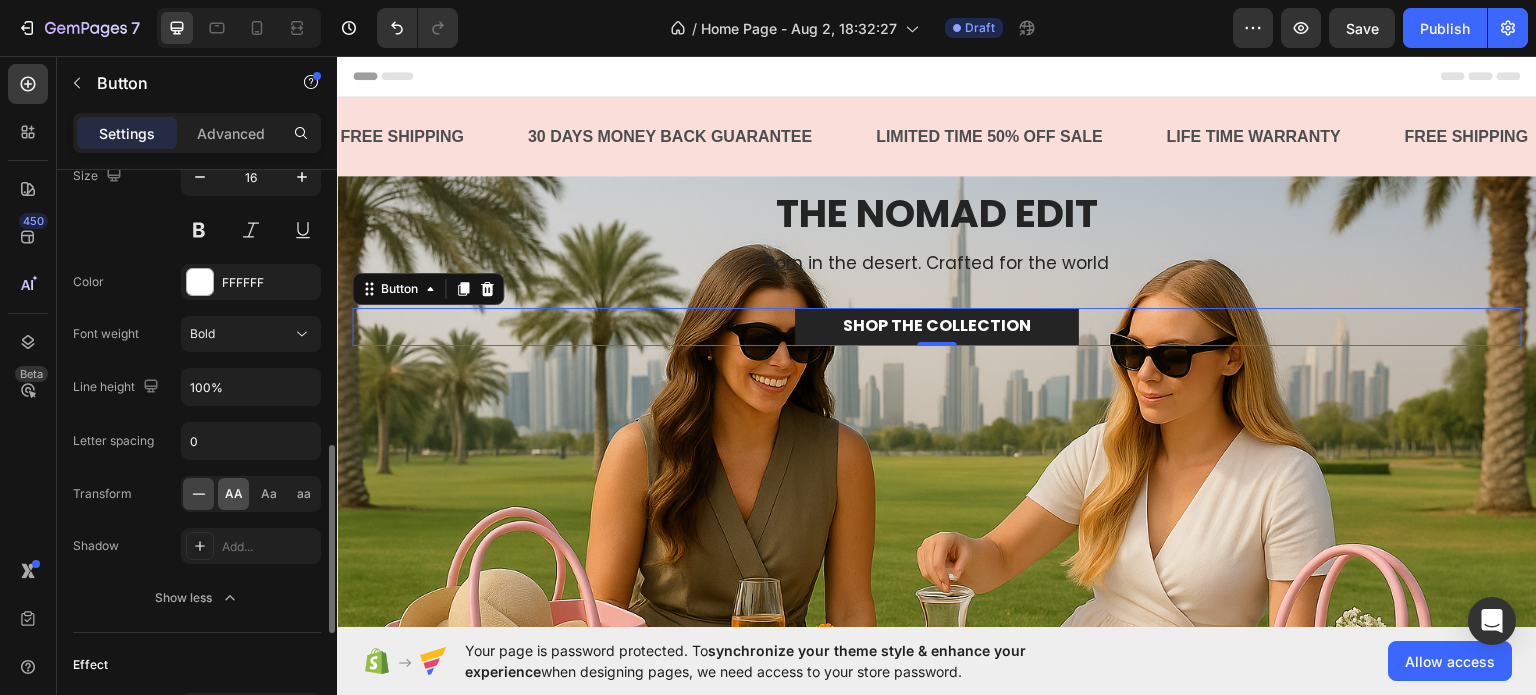 click on "AA" 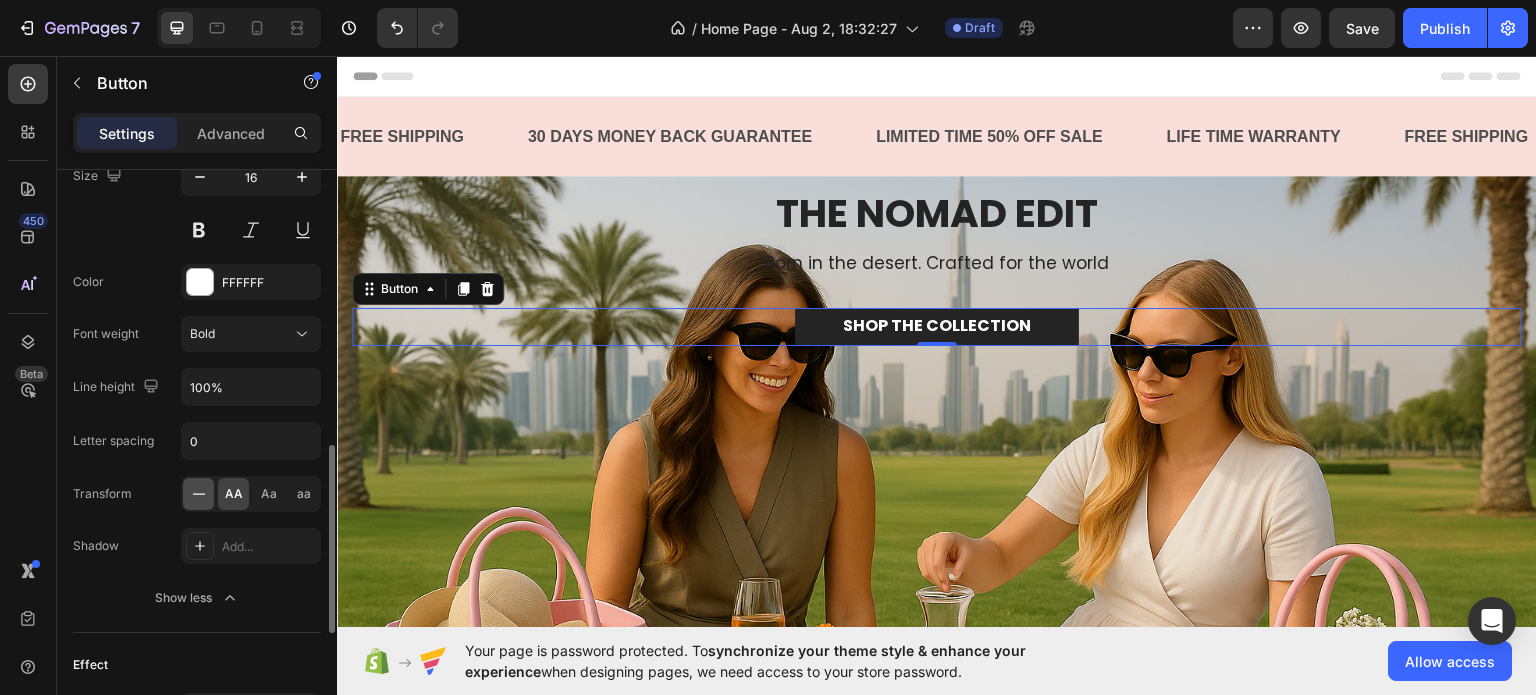 click 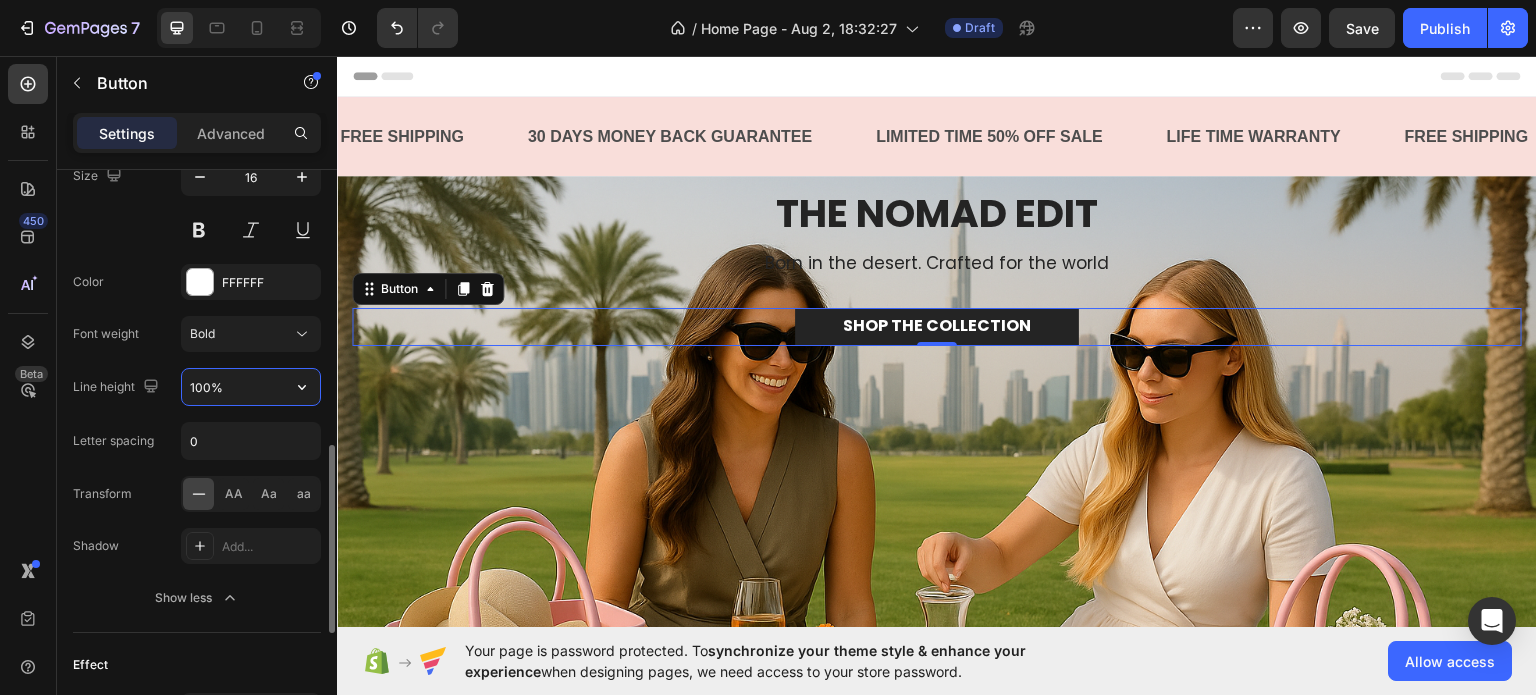 click on "100%" at bounding box center [251, 387] 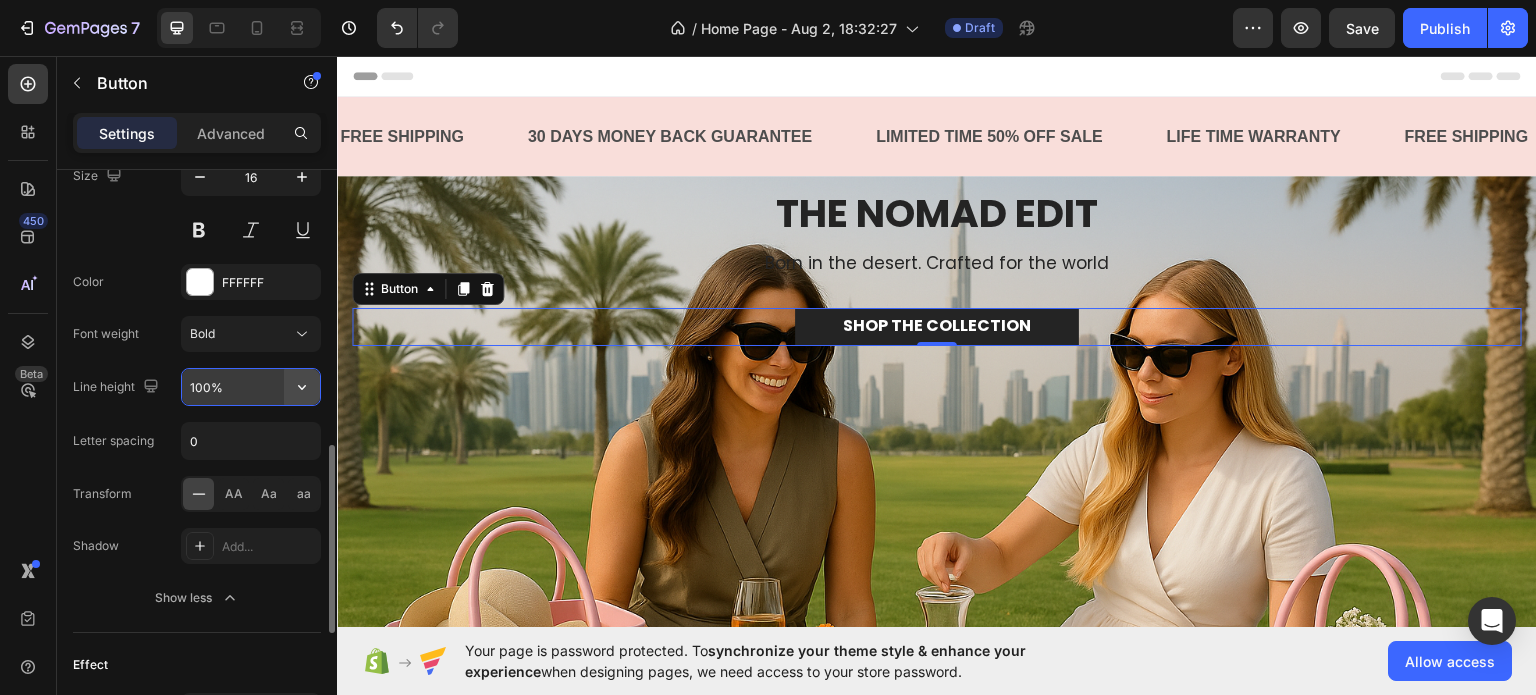 click 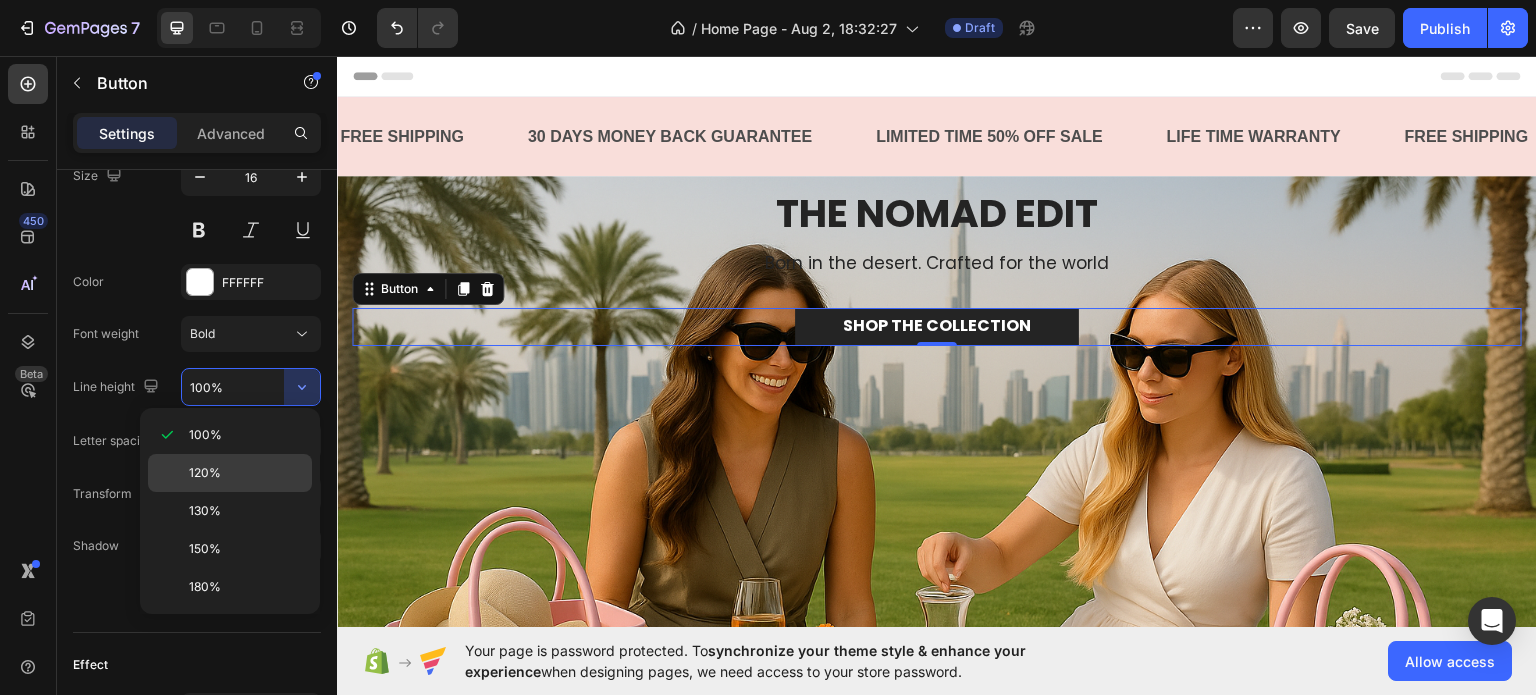click on "120%" 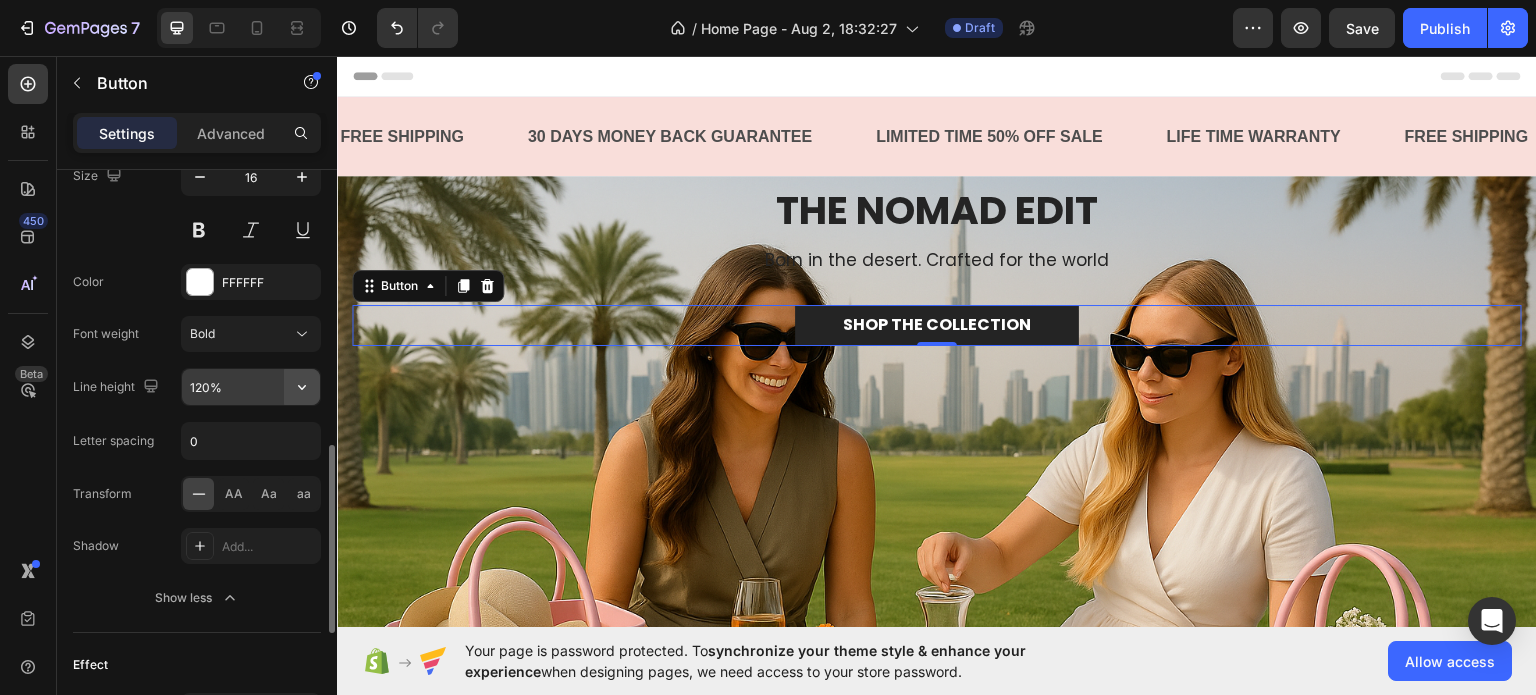 click 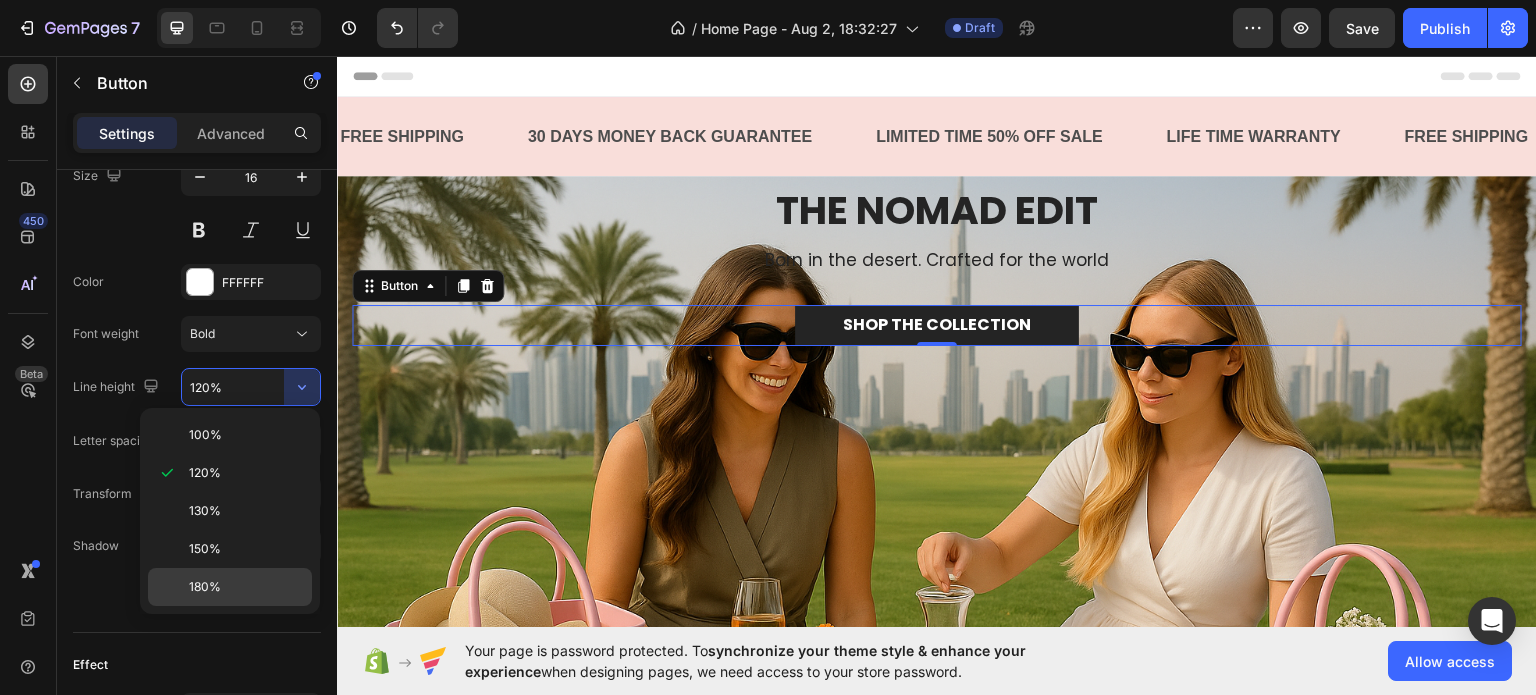 click on "180%" 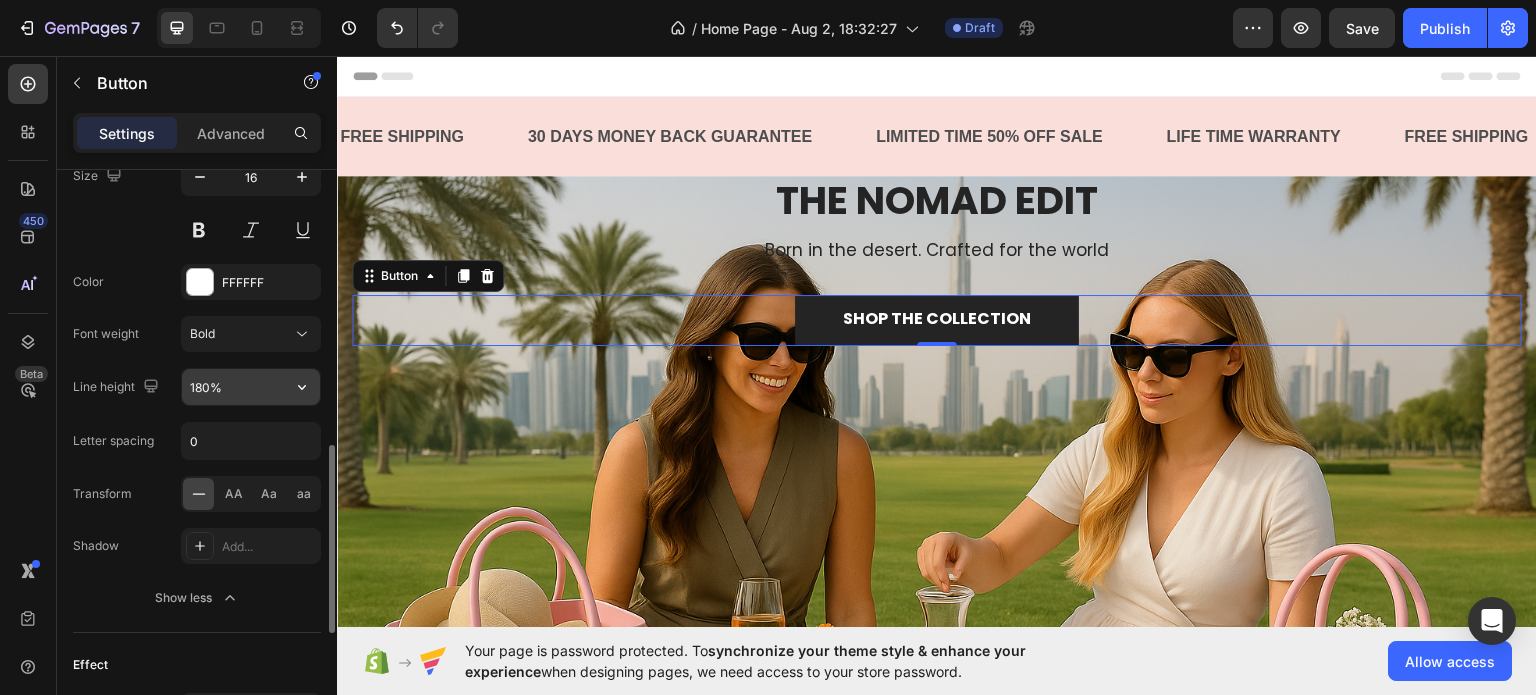 click 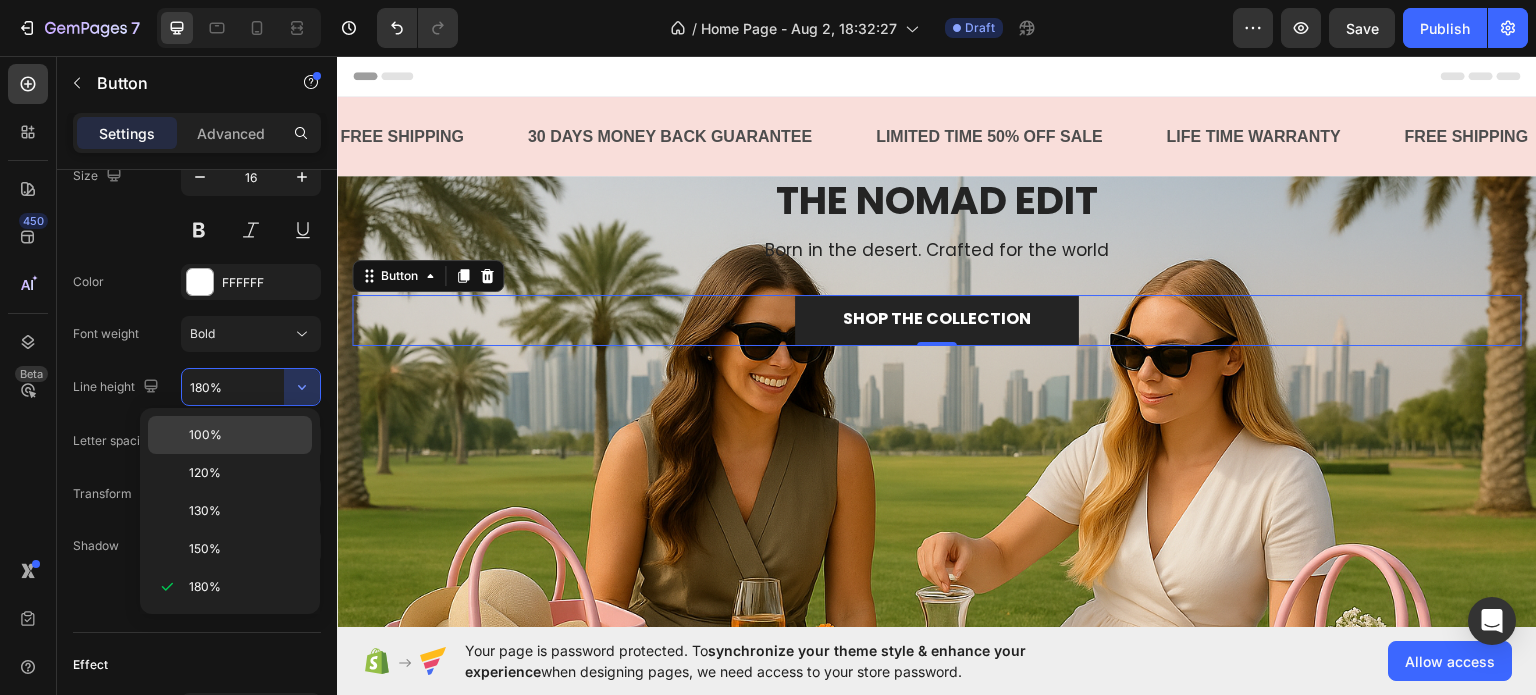 click on "100%" 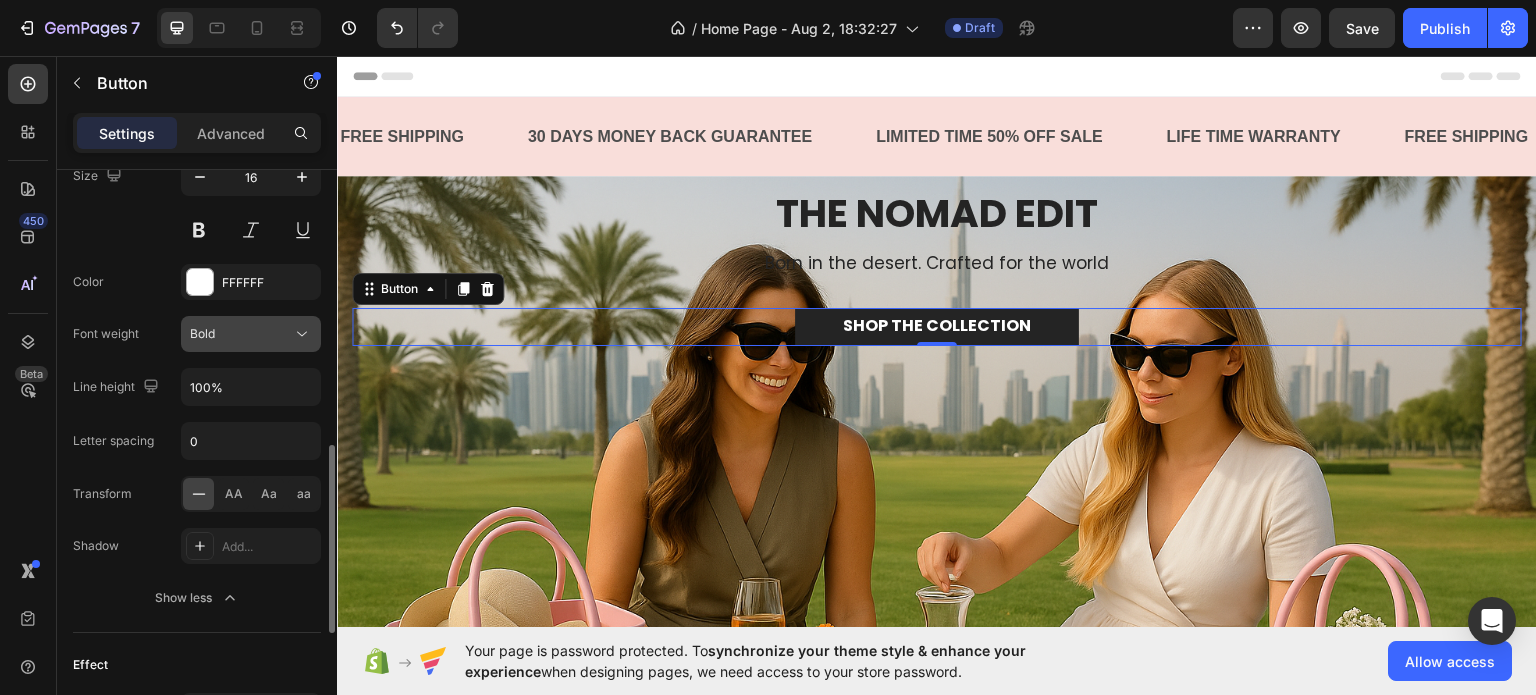 click on "Bold" at bounding box center [241, 334] 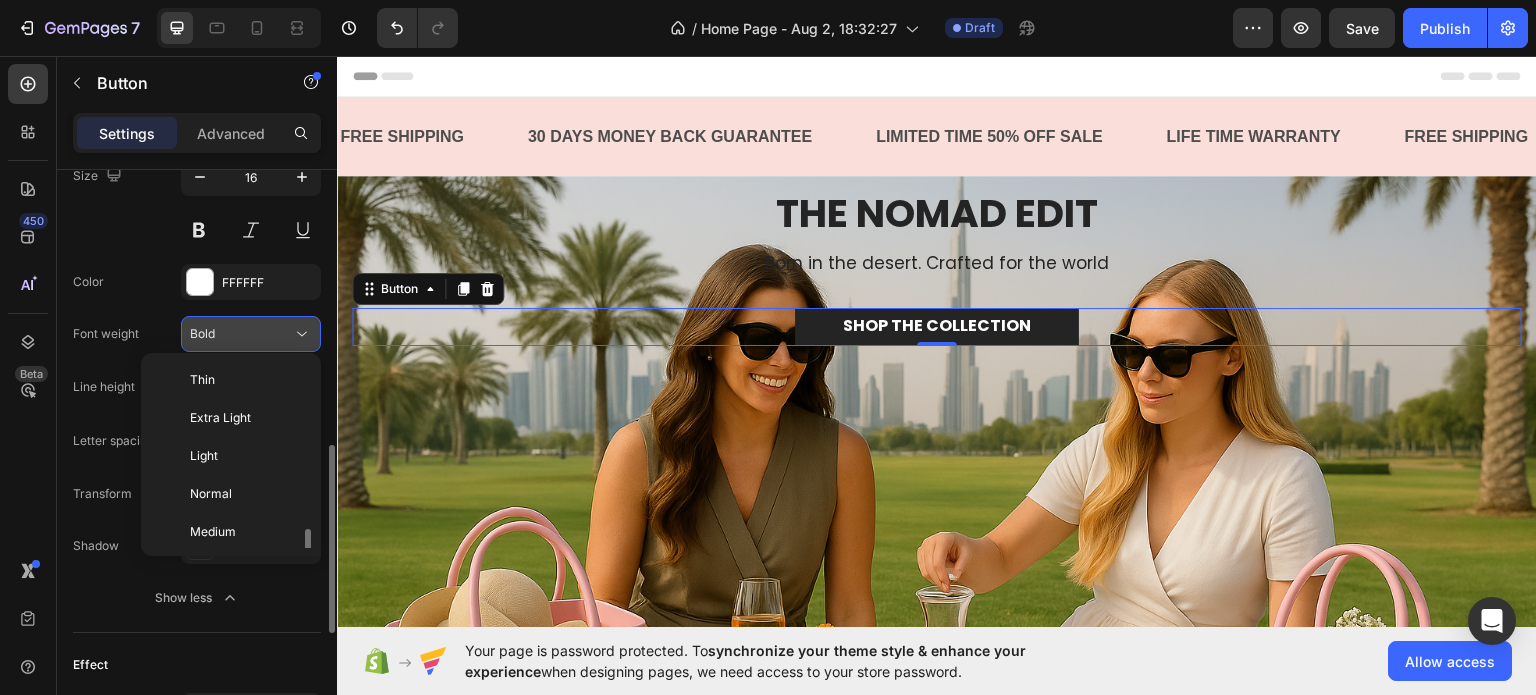scroll, scrollTop: 108, scrollLeft: 0, axis: vertical 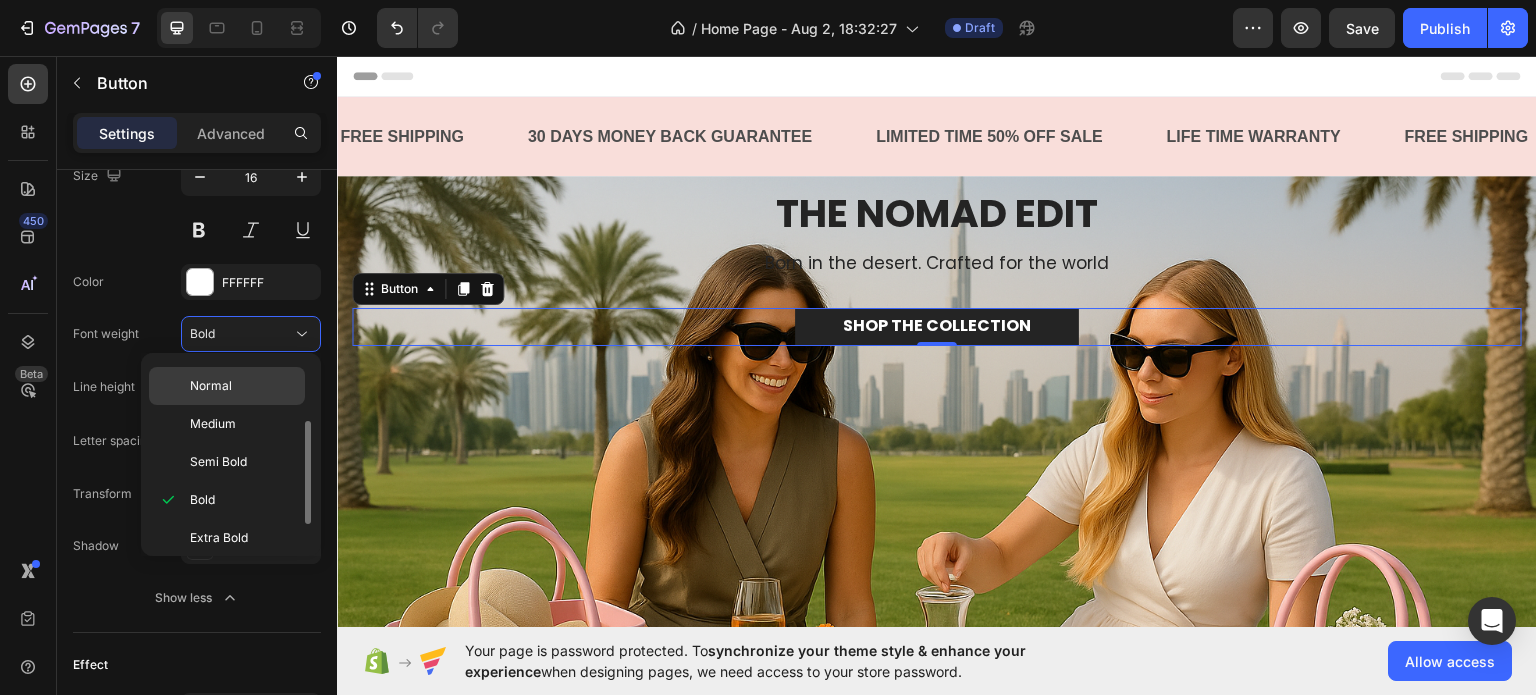 click on "Normal" at bounding box center (211, 386) 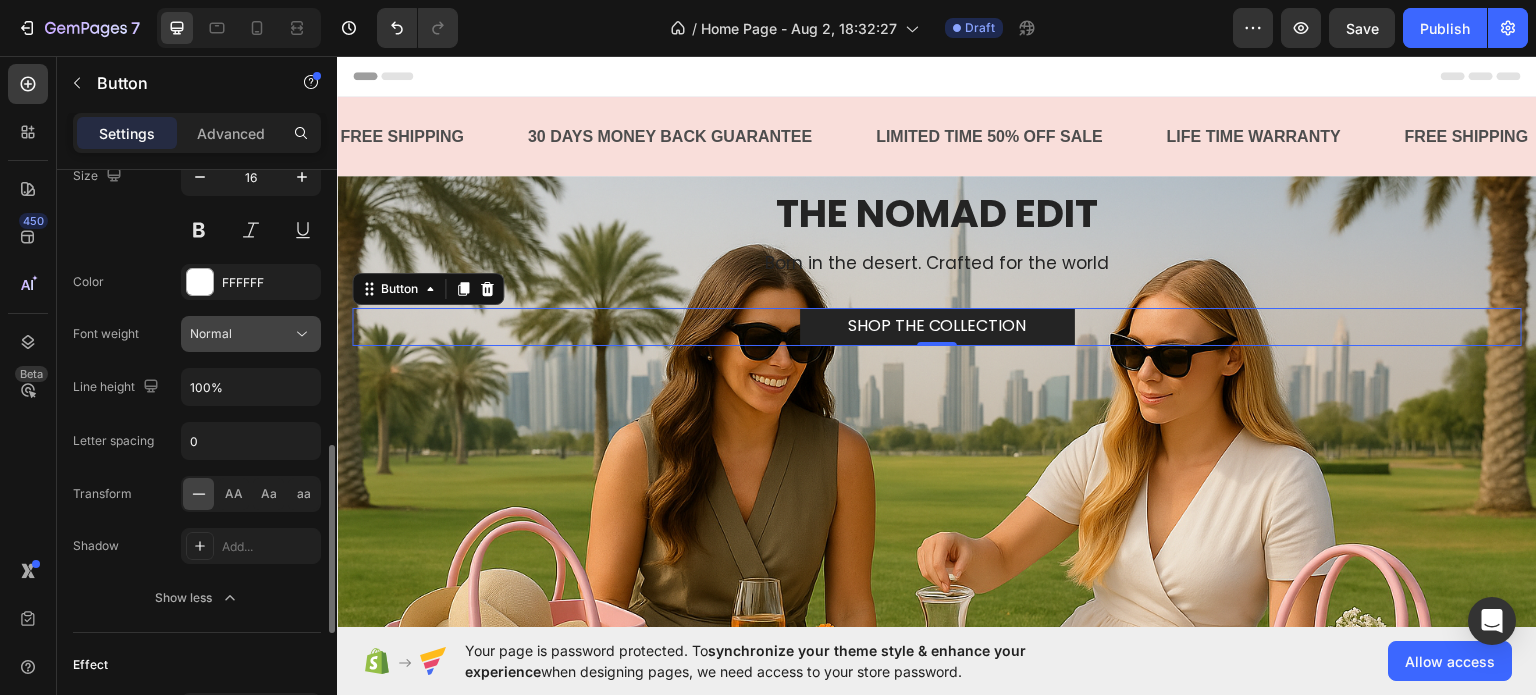 click on "Normal" 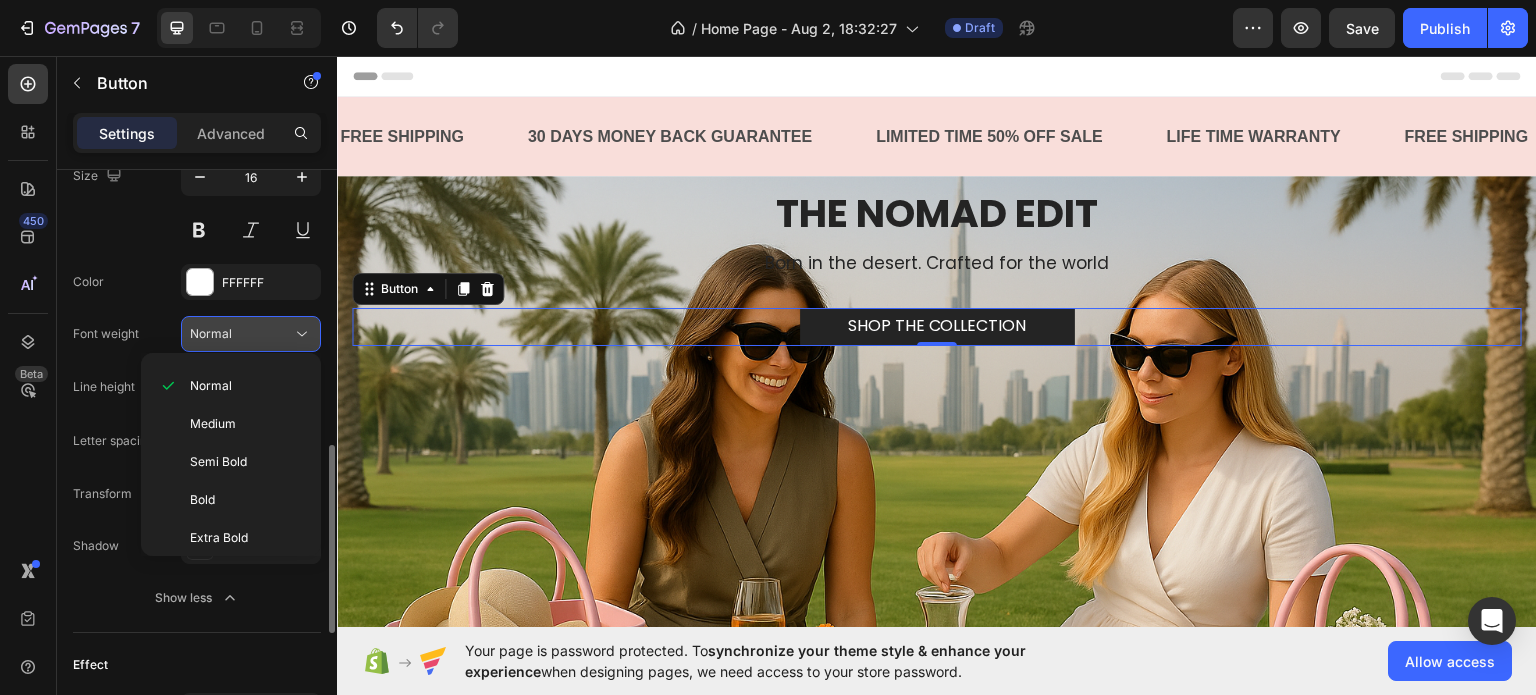 click on "Normal" 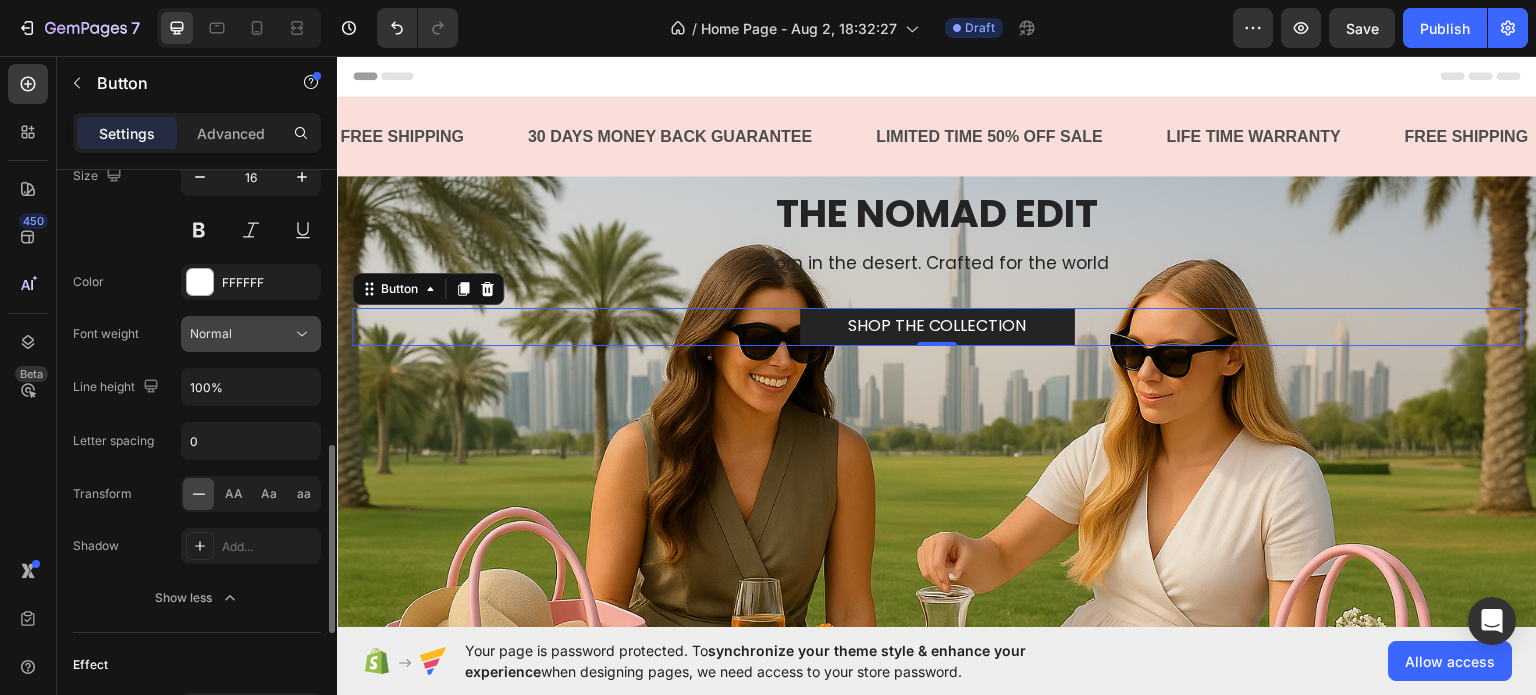 click 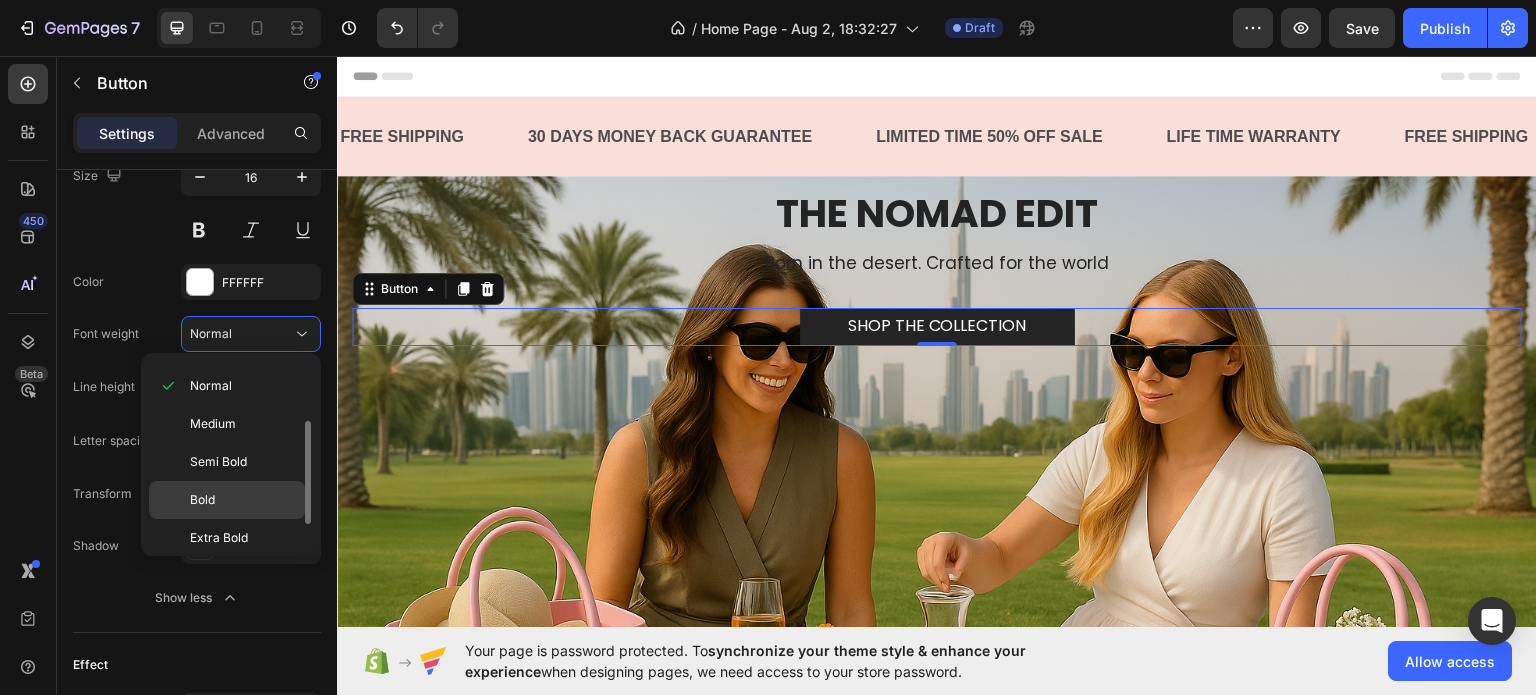 click on "Bold" at bounding box center (243, 500) 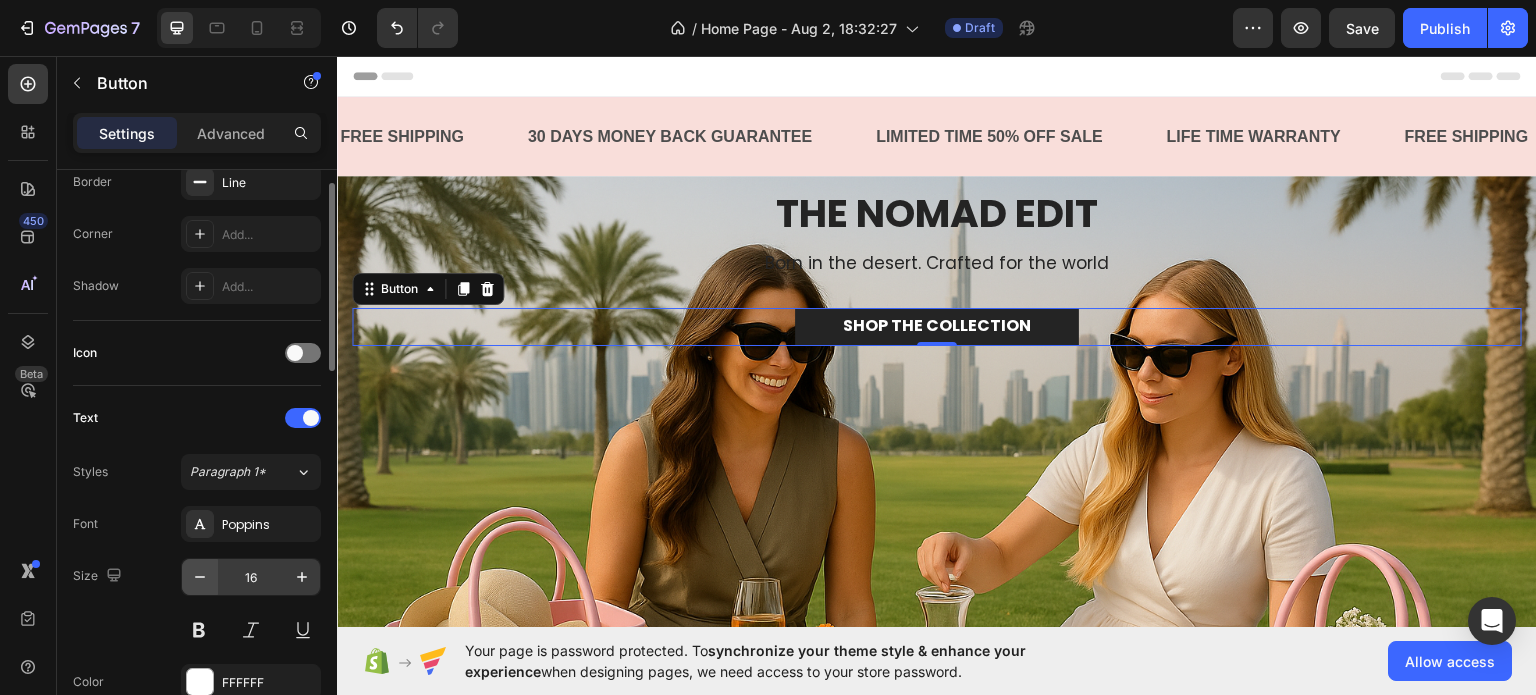 scroll, scrollTop: 352, scrollLeft: 0, axis: vertical 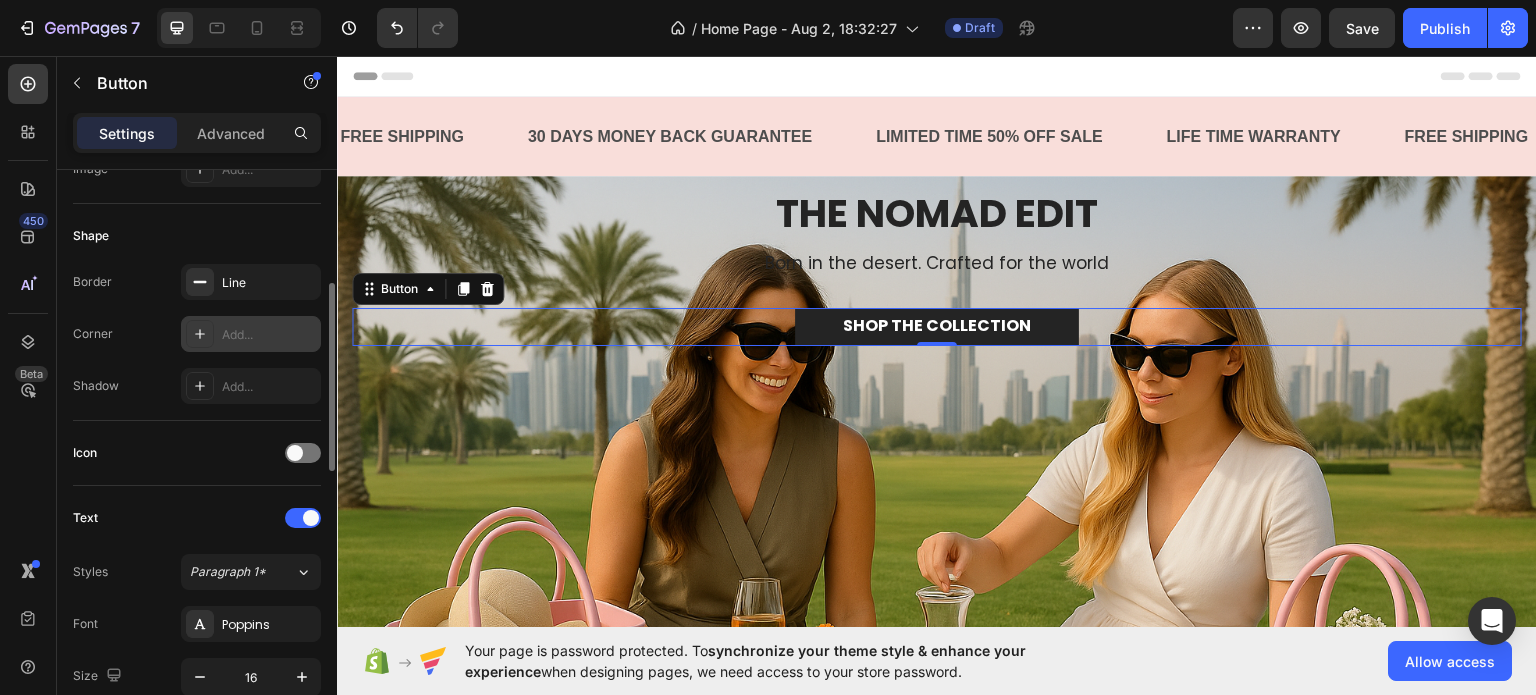 click on "Add..." at bounding box center [269, 335] 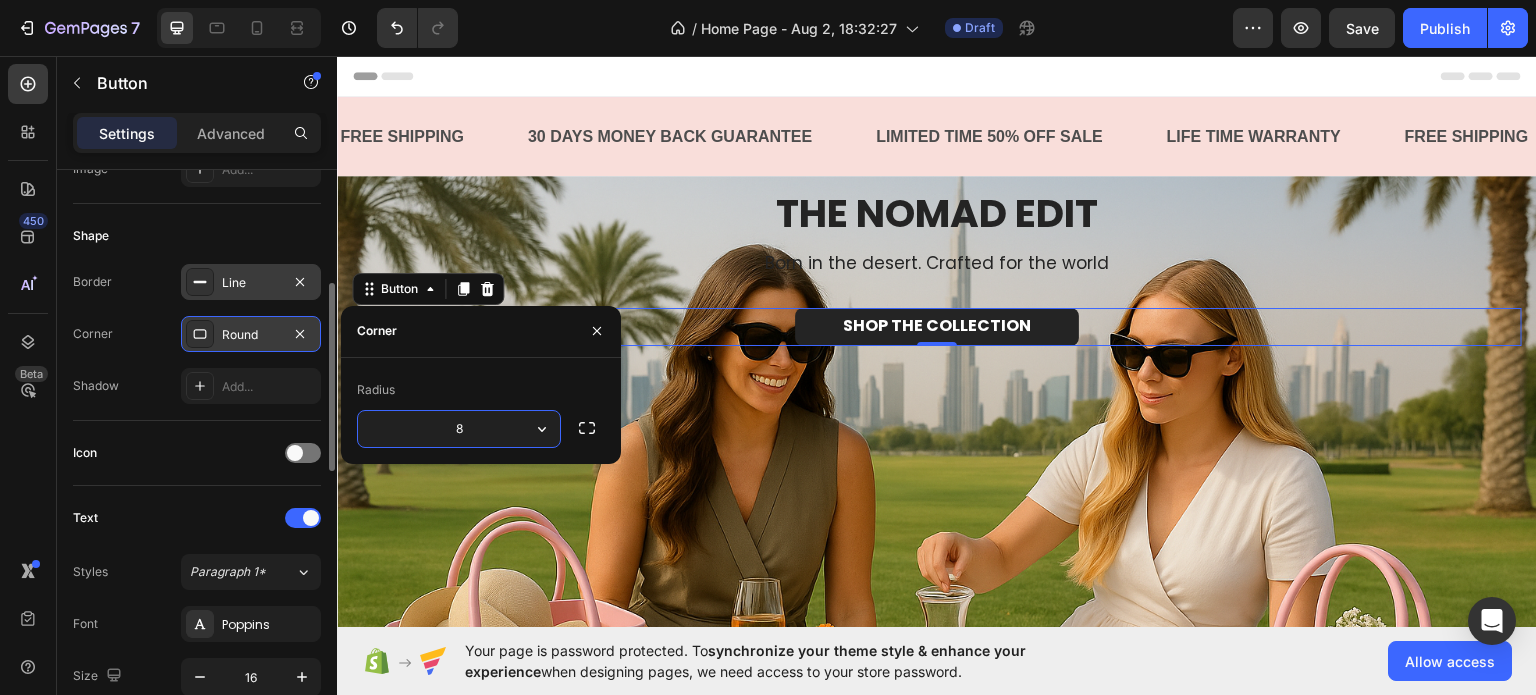 click on "Line" at bounding box center (251, 283) 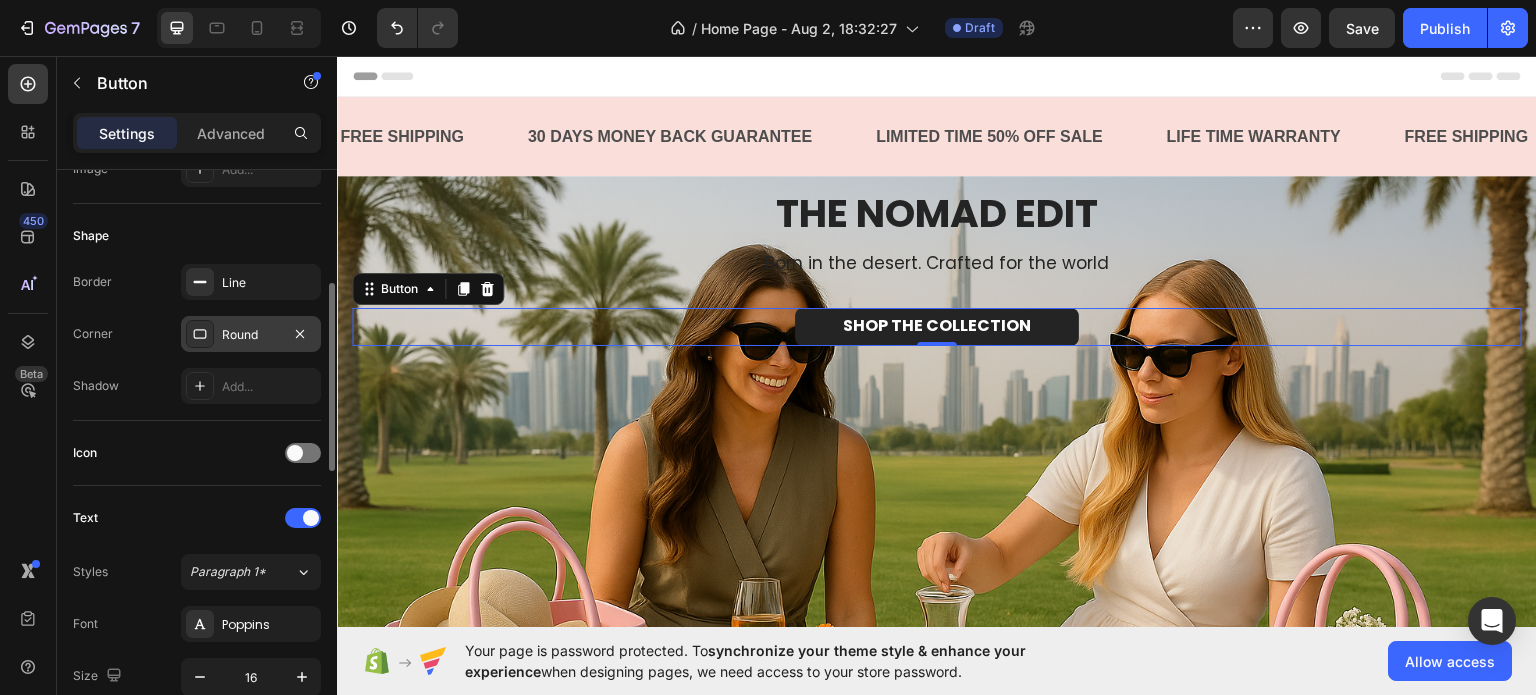 click on "Shape" at bounding box center [197, 236] 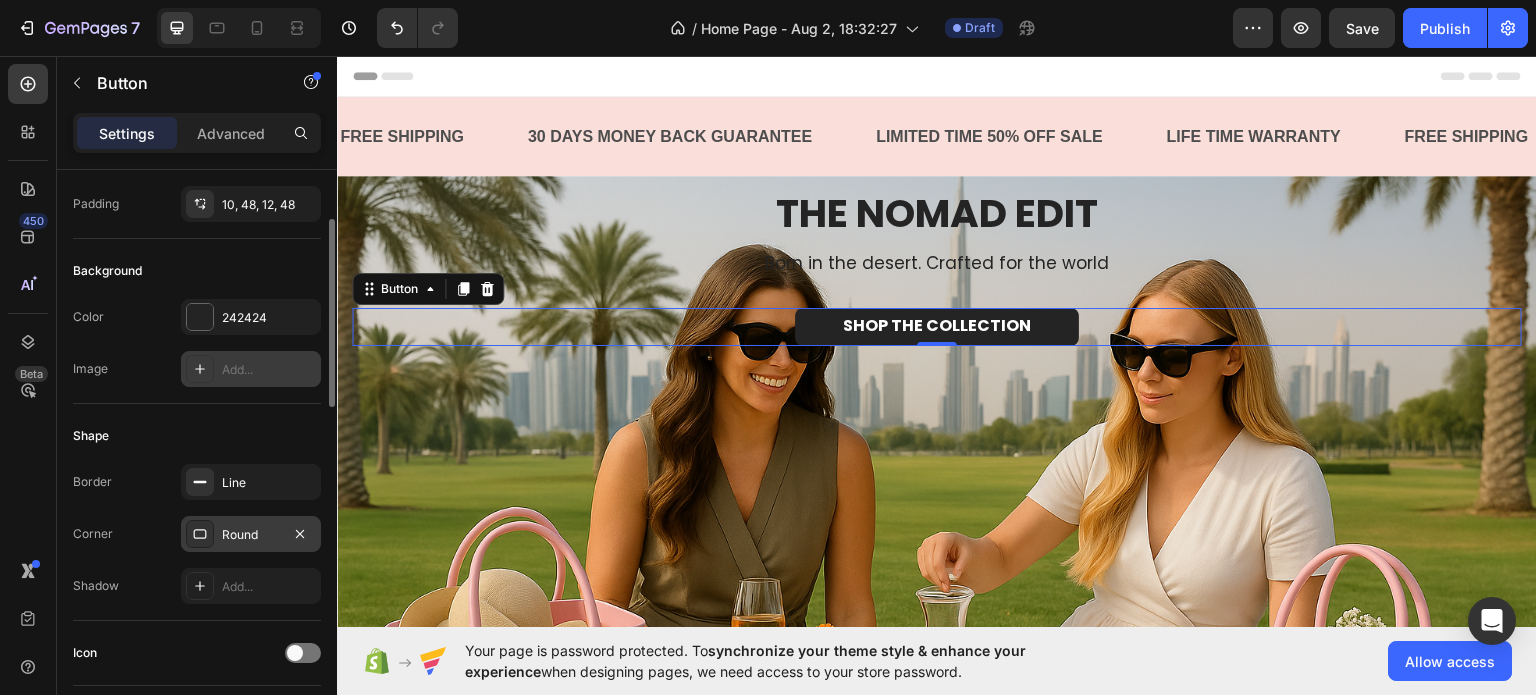 click on "Add..." at bounding box center (269, 370) 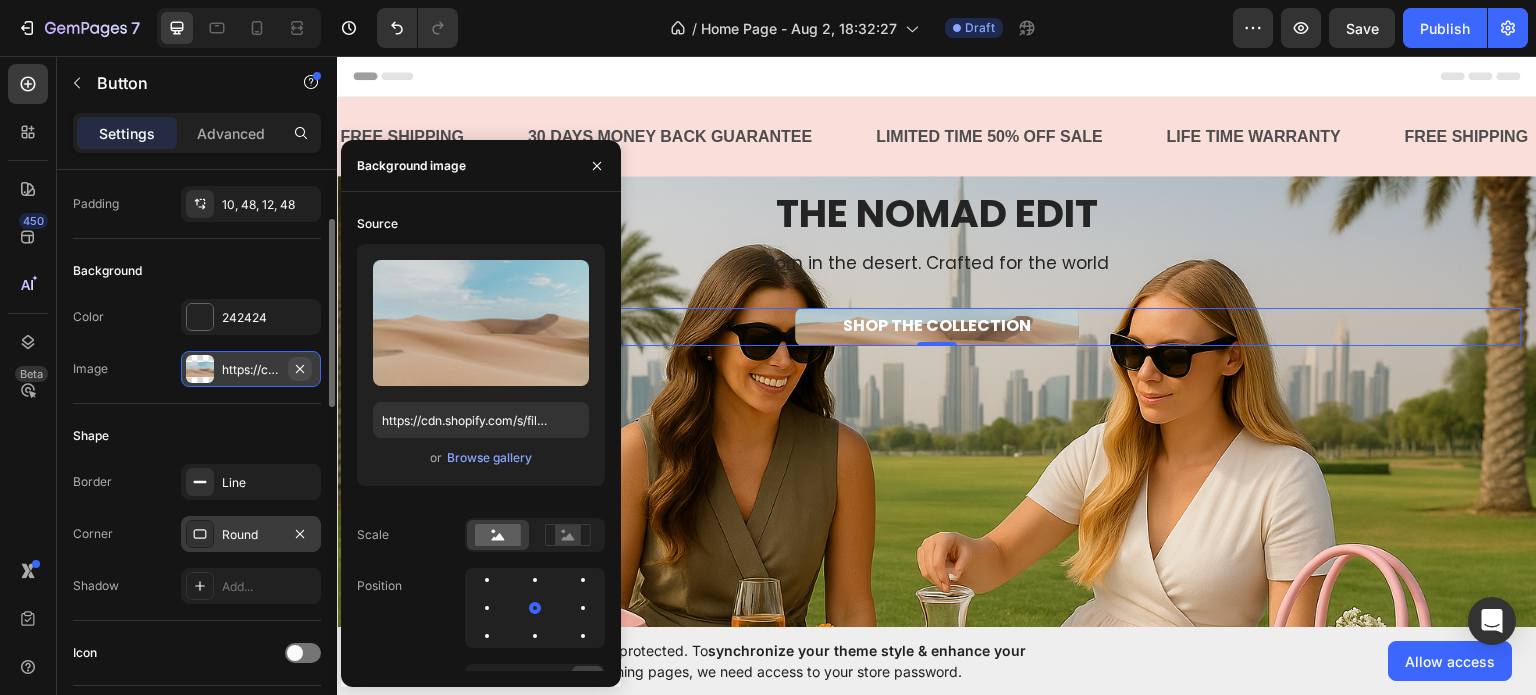 click 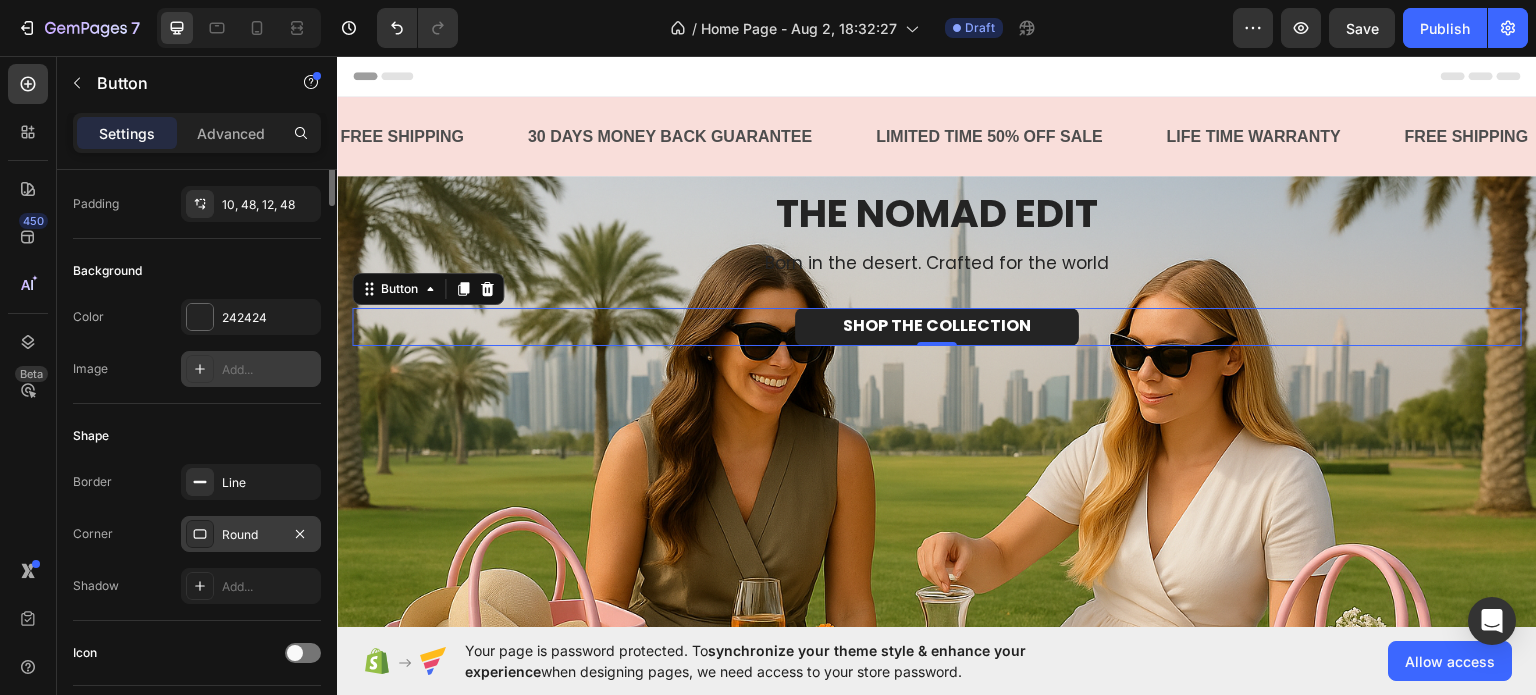 scroll, scrollTop: 0, scrollLeft: 0, axis: both 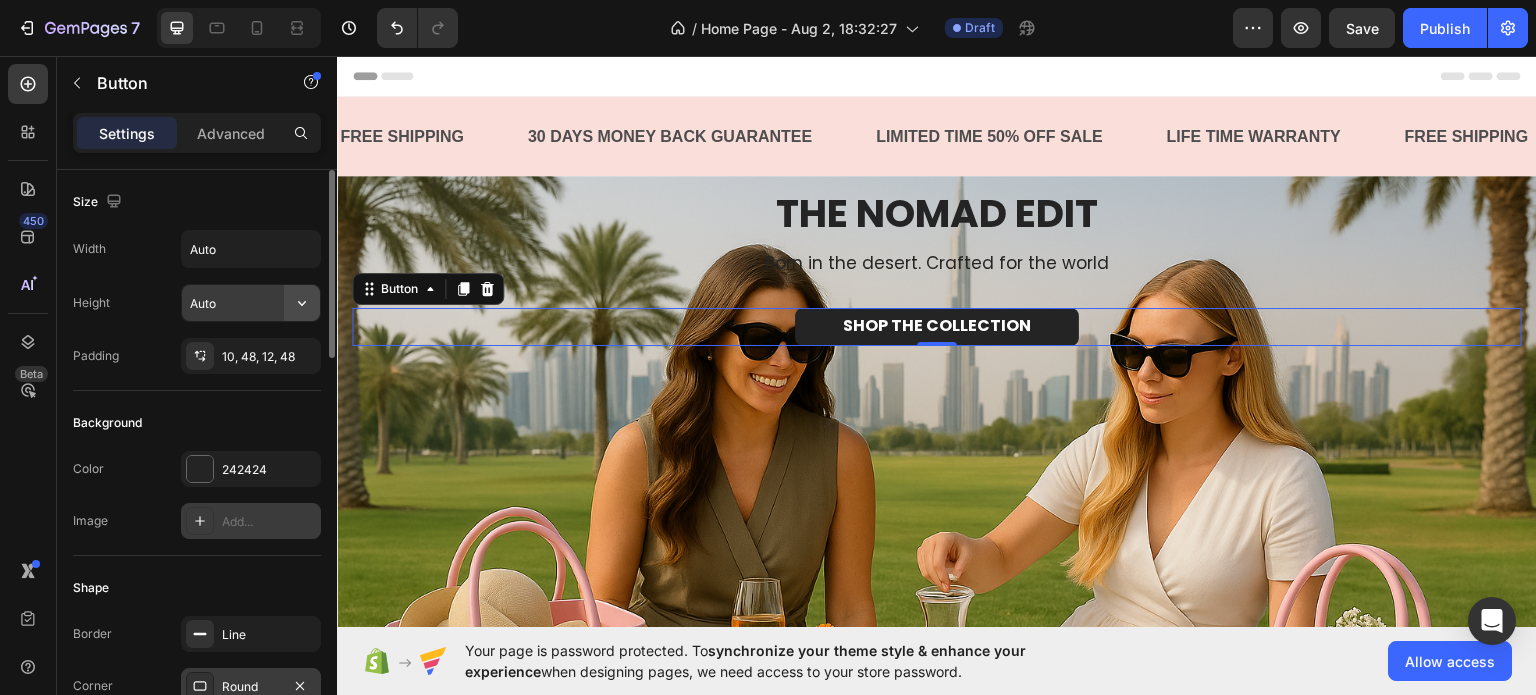 click 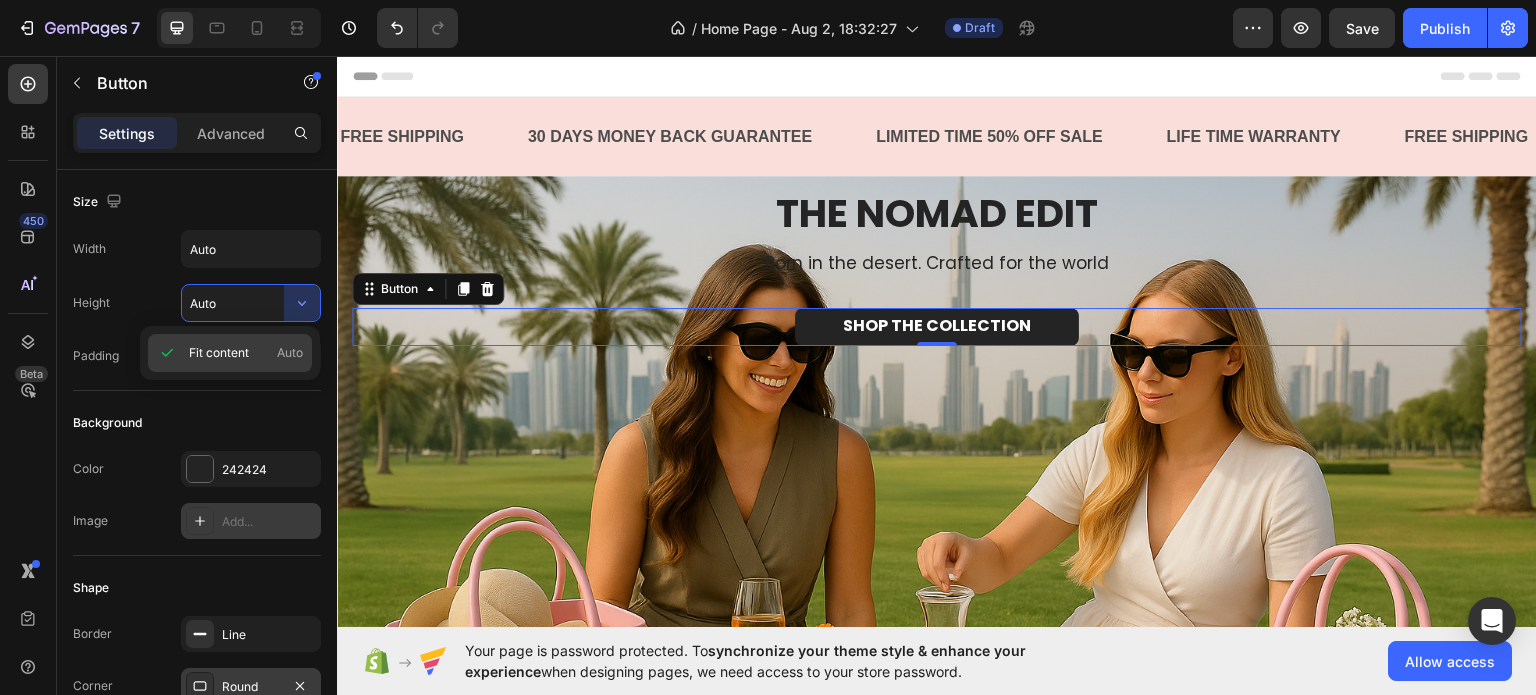 click on "Fit content Auto" at bounding box center [246, 353] 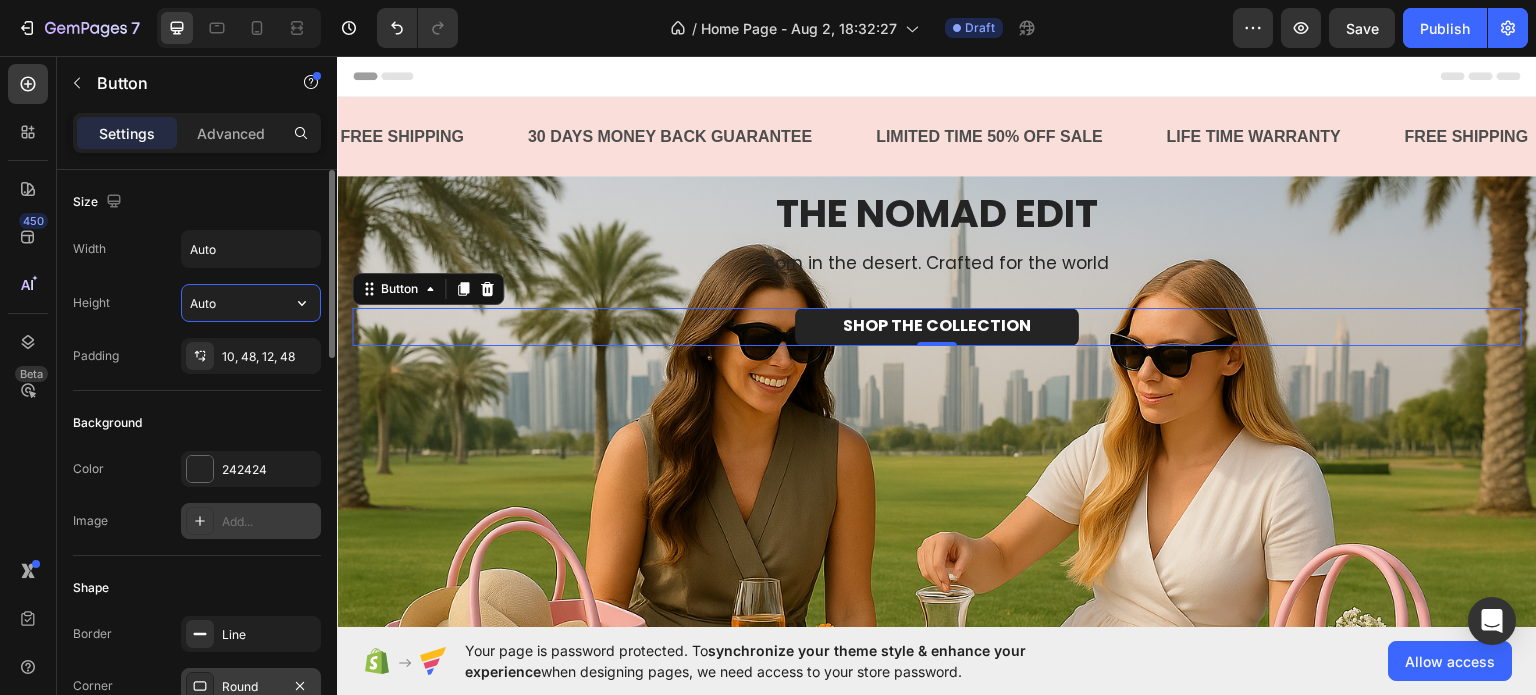 click on "Auto" at bounding box center [251, 303] 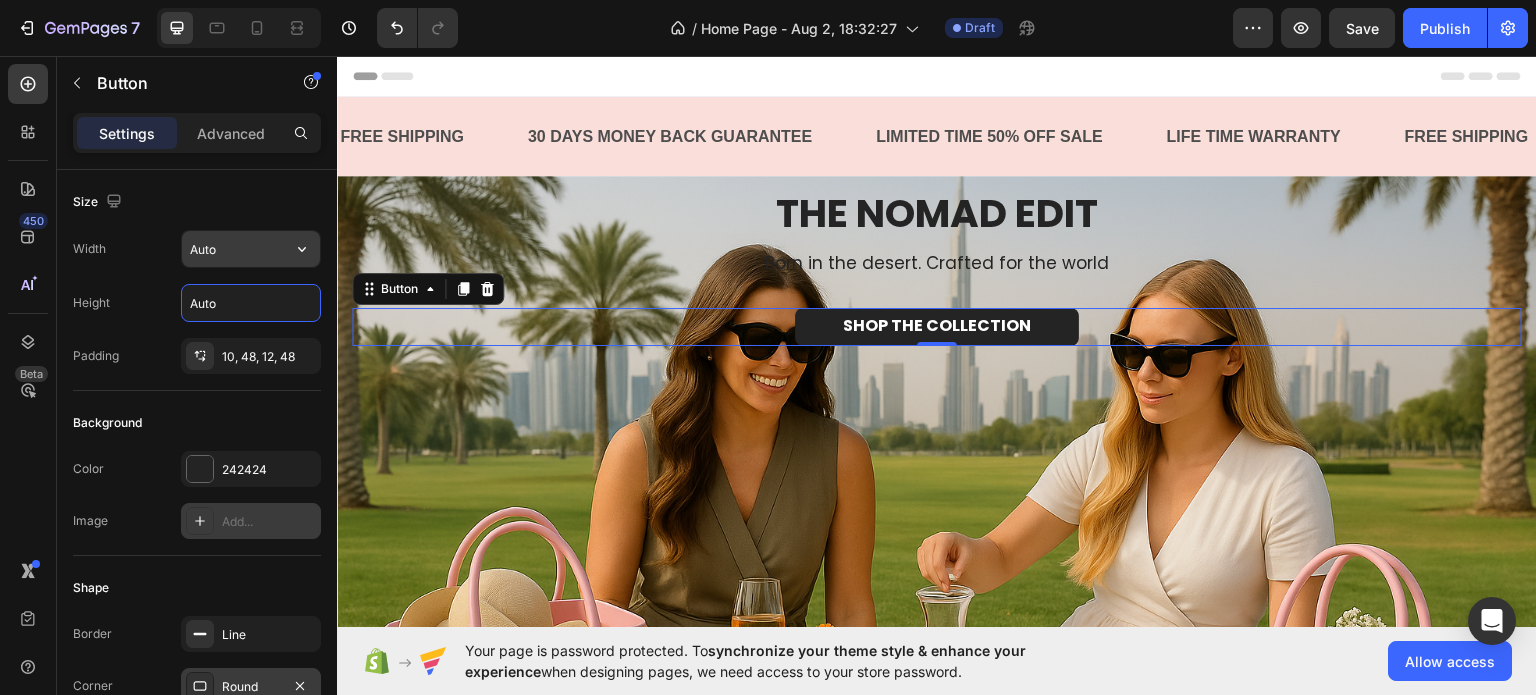 click on "Auto" at bounding box center (251, 249) 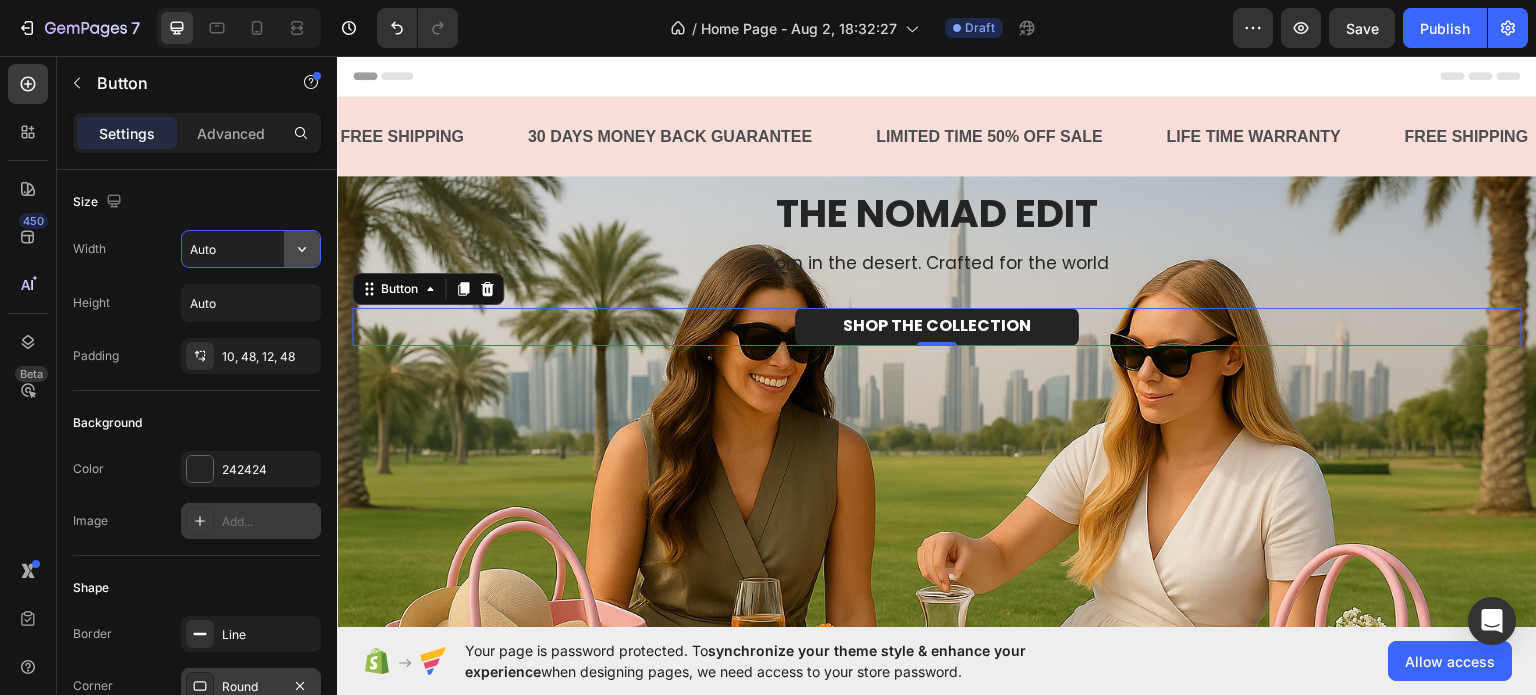 click 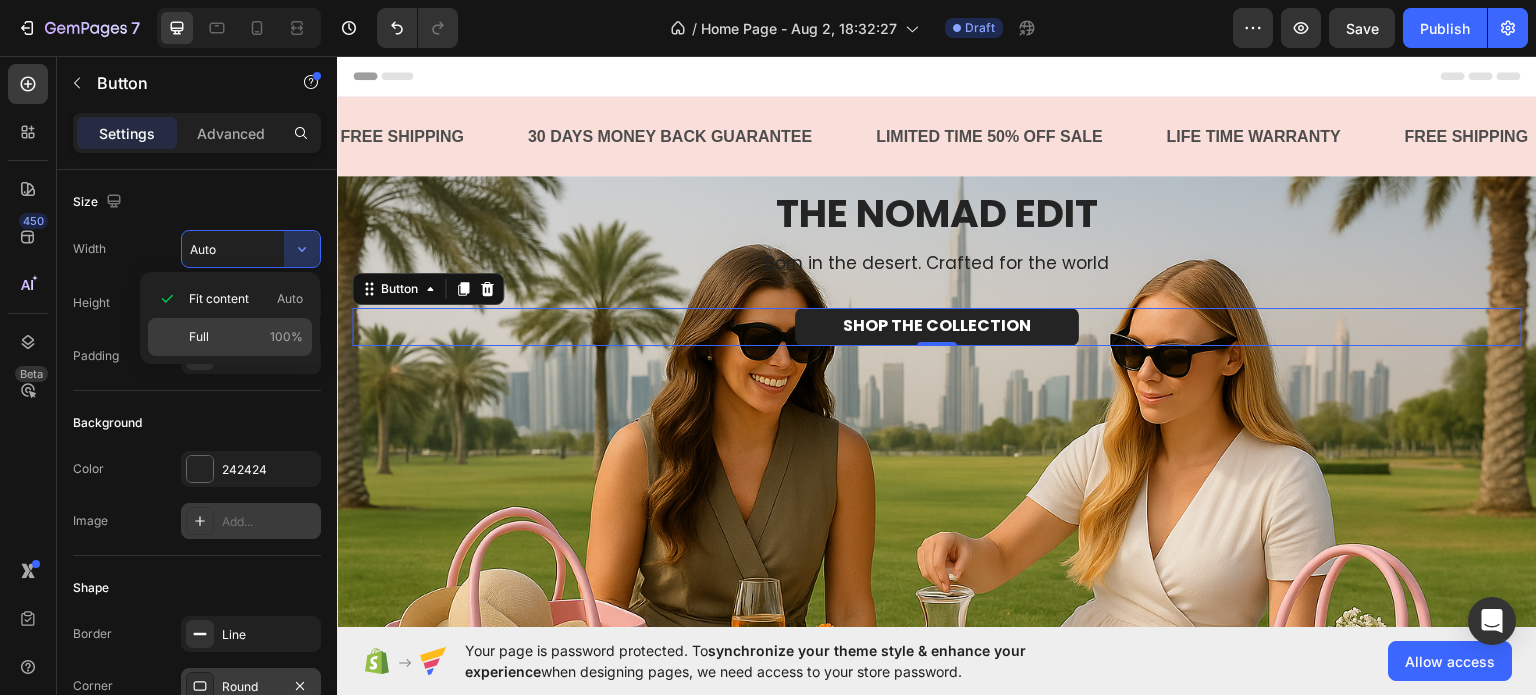click on "Full 100%" at bounding box center [246, 337] 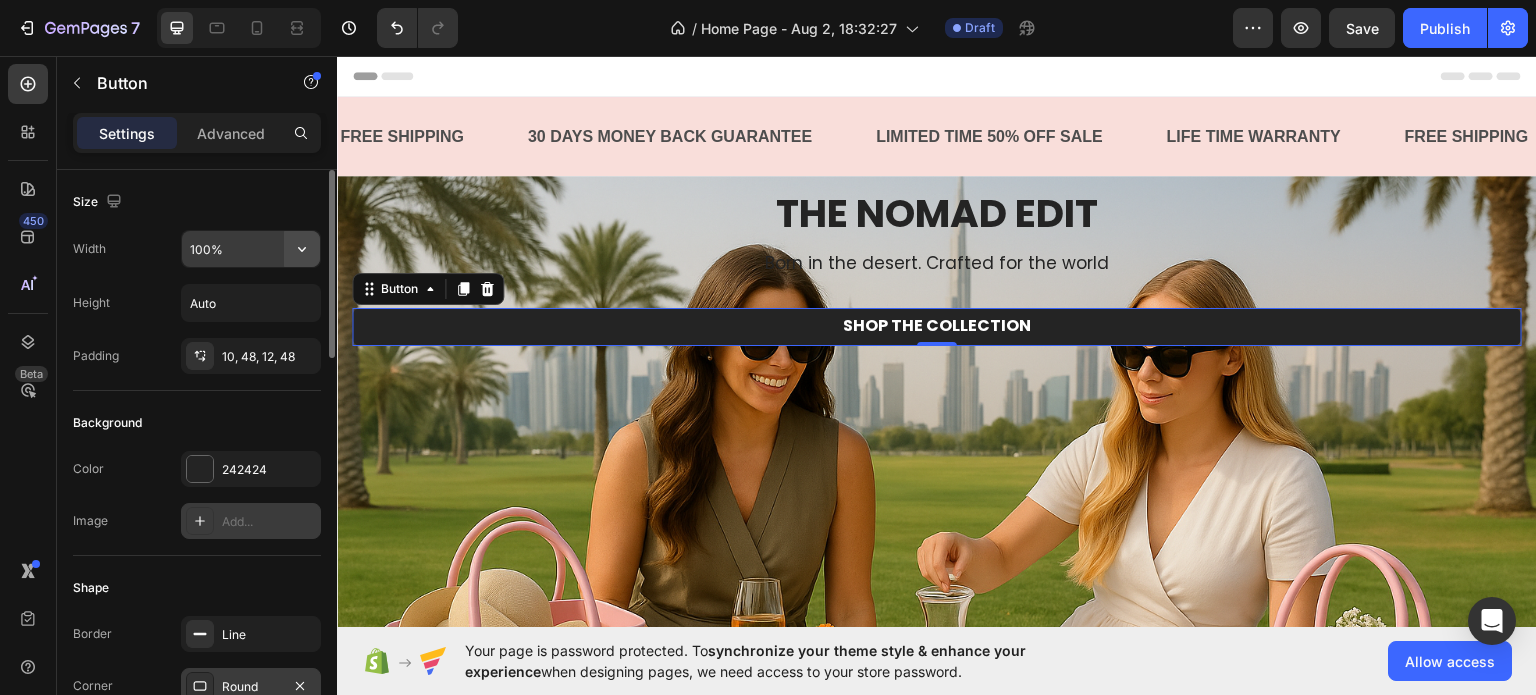 click 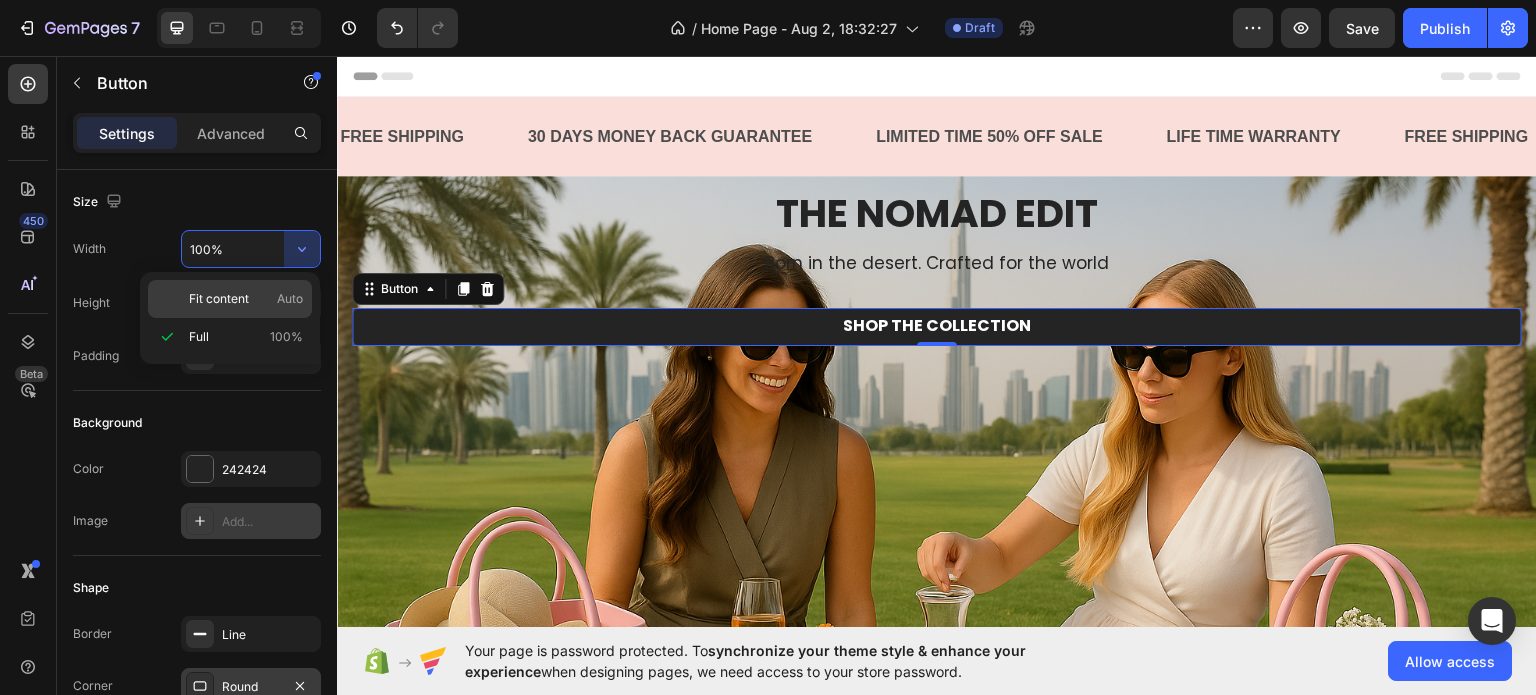 click on "Fit content Auto" 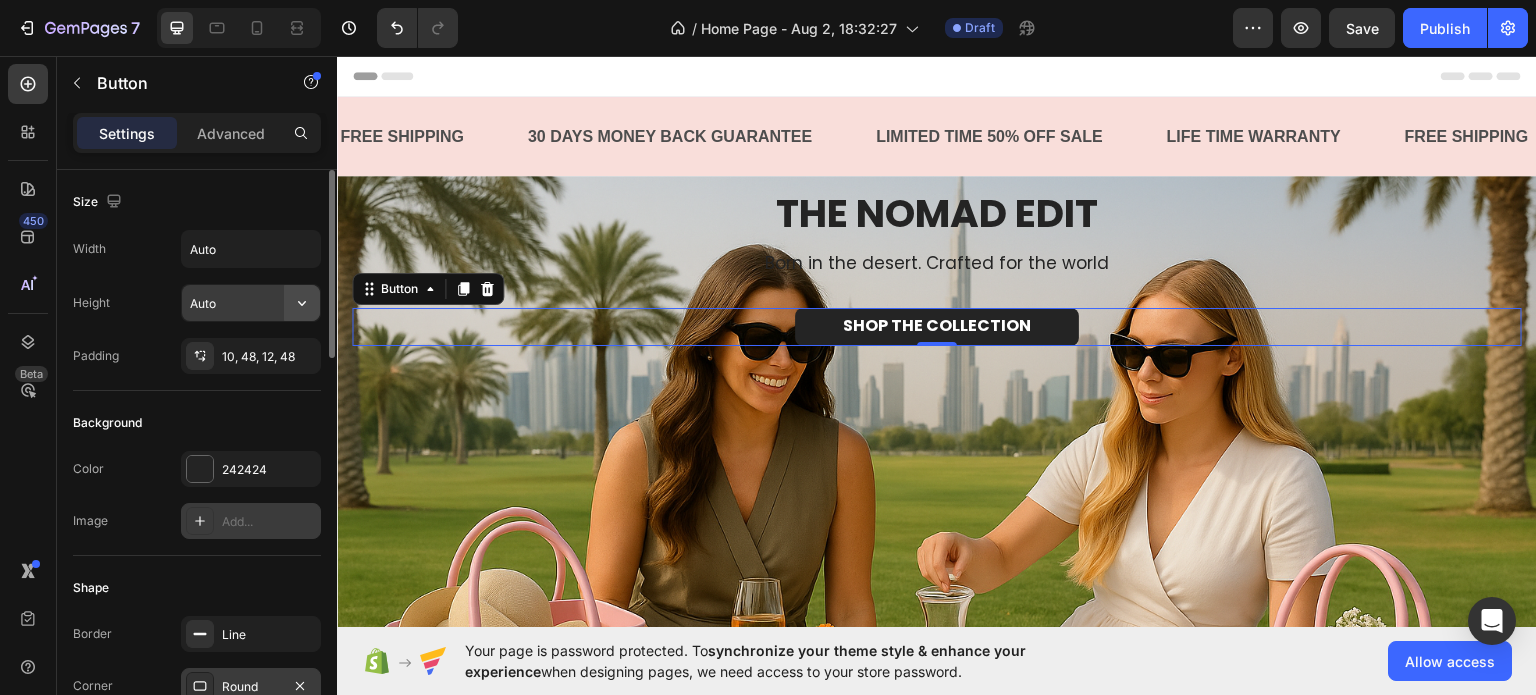 click 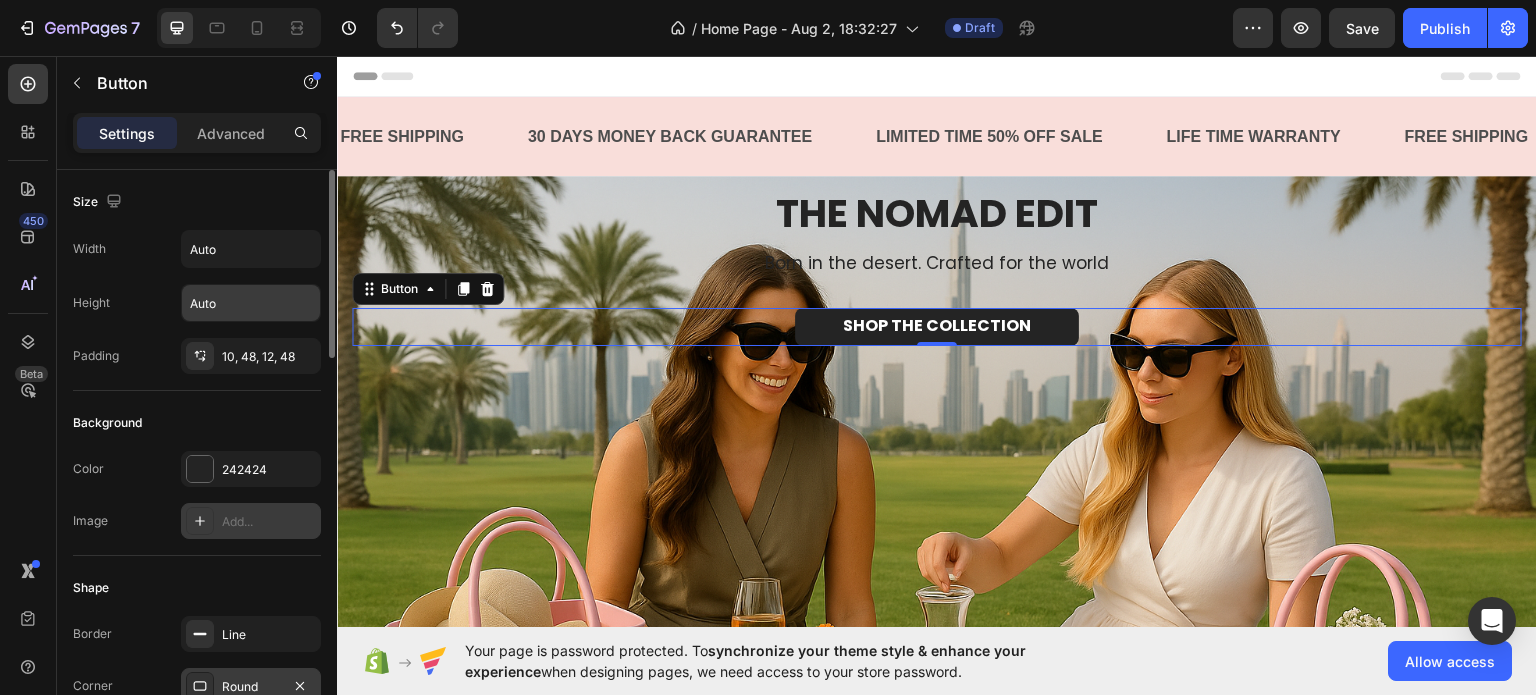 click on "Width Auto" at bounding box center [197, 249] 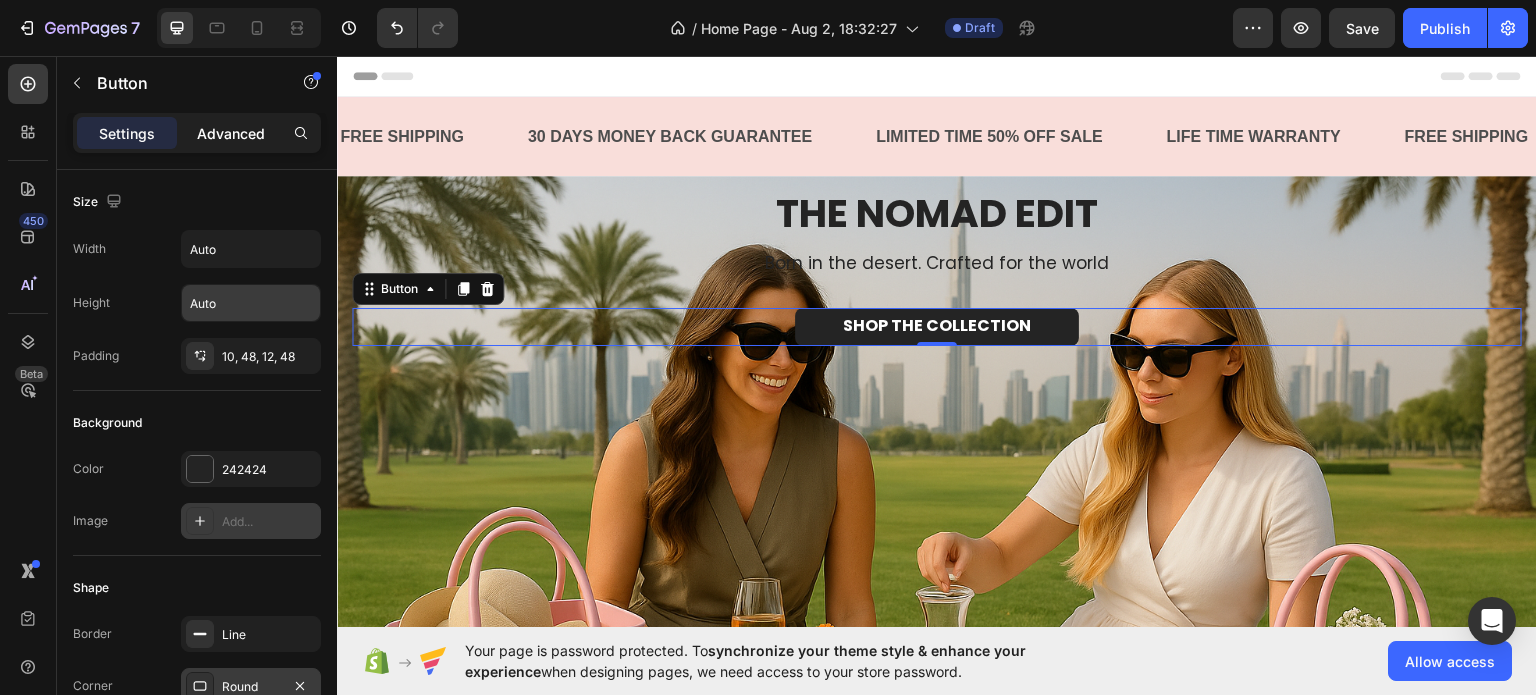 click on "Advanced" at bounding box center (231, 133) 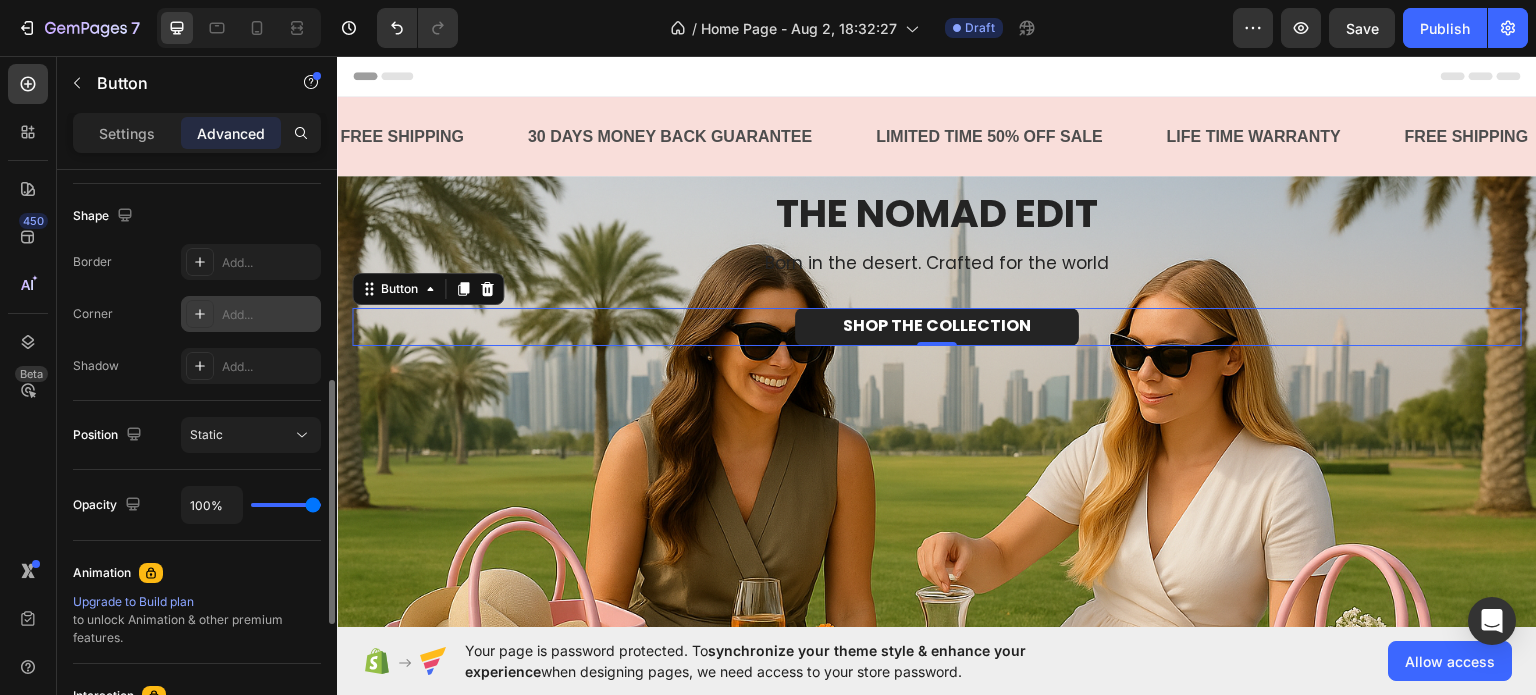 scroll, scrollTop: 700, scrollLeft: 0, axis: vertical 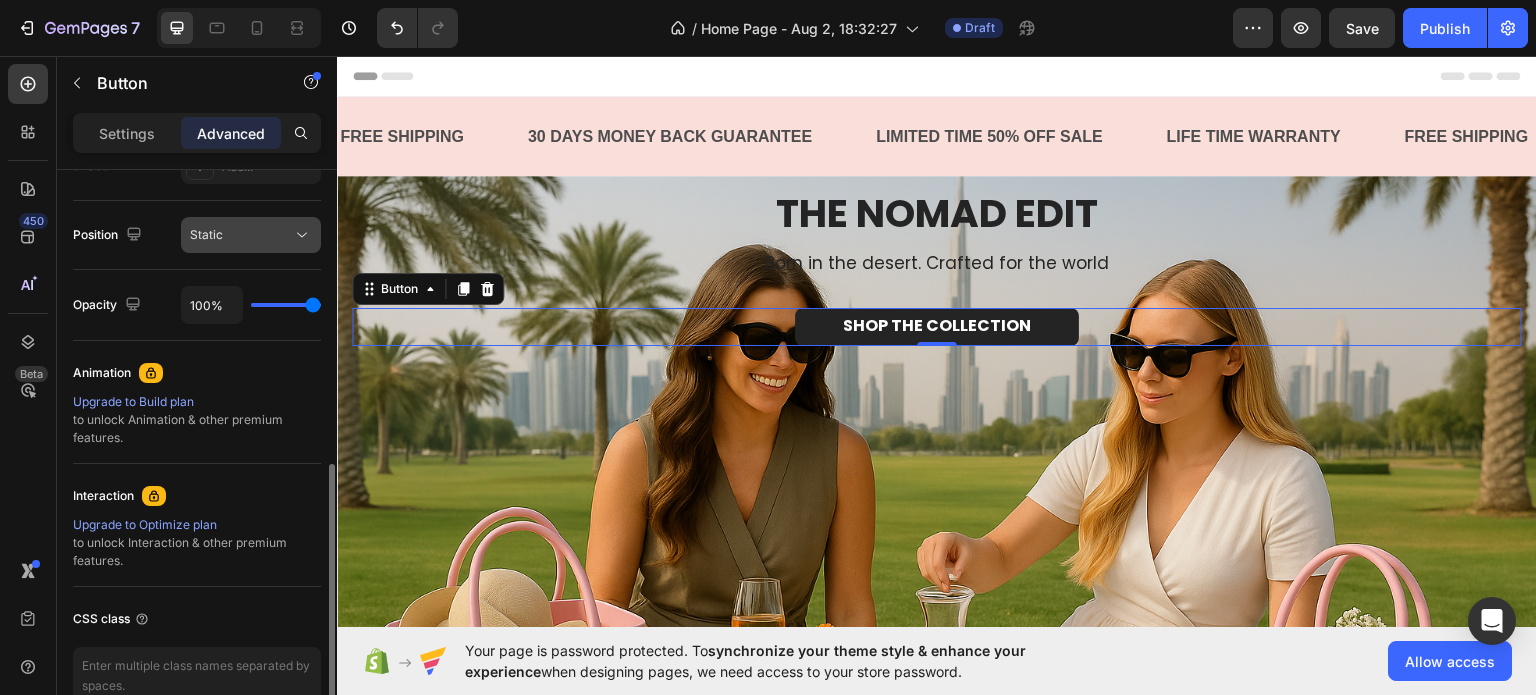 click on "Static" 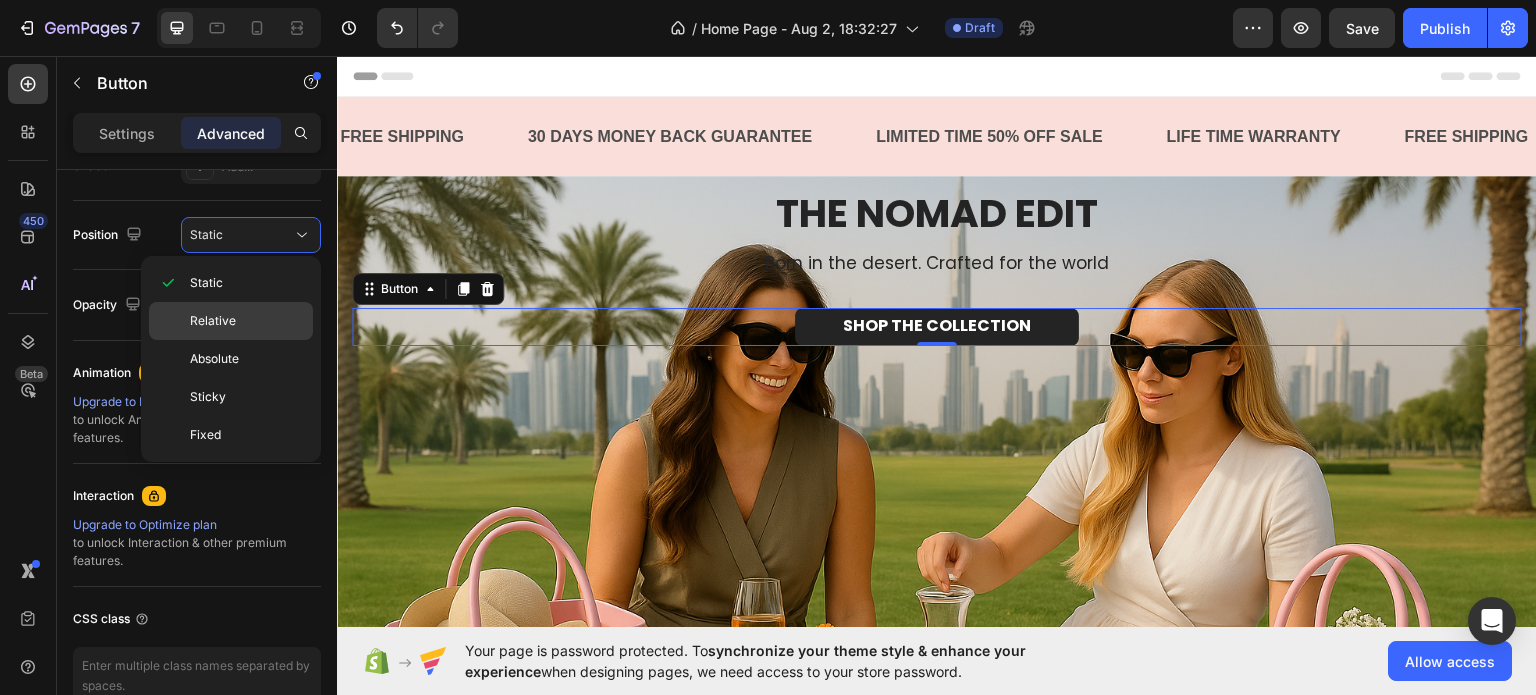 click on "Relative" at bounding box center [247, 321] 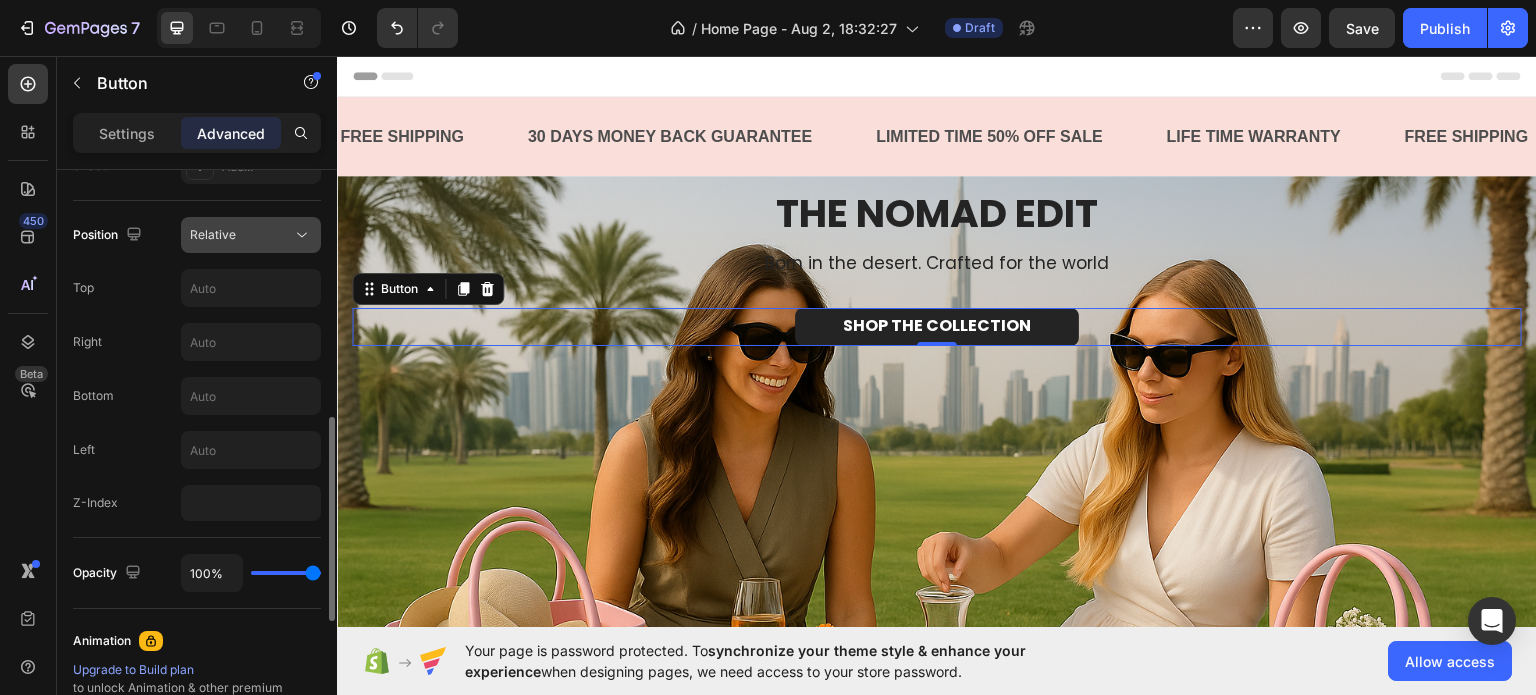 click on "Relative" at bounding box center [251, 235] 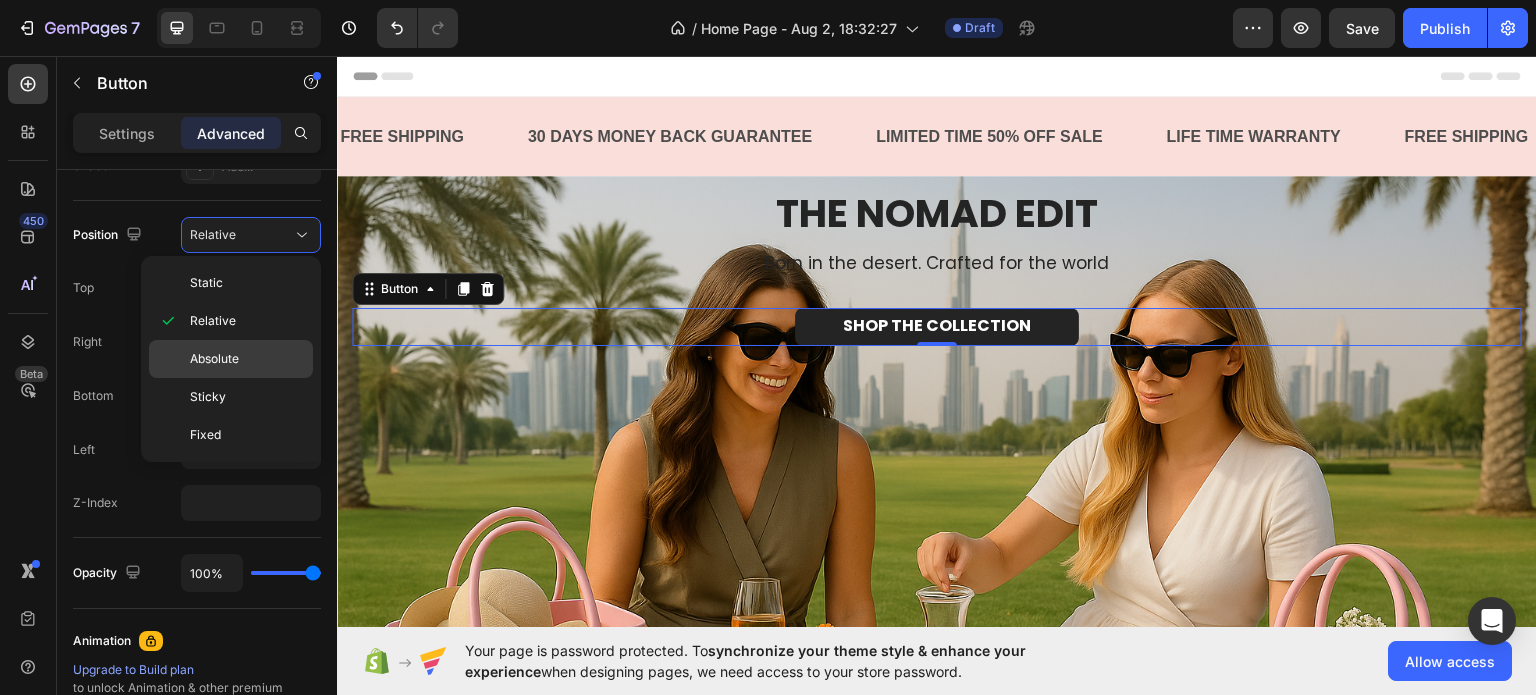 click on "Absolute" at bounding box center [214, 359] 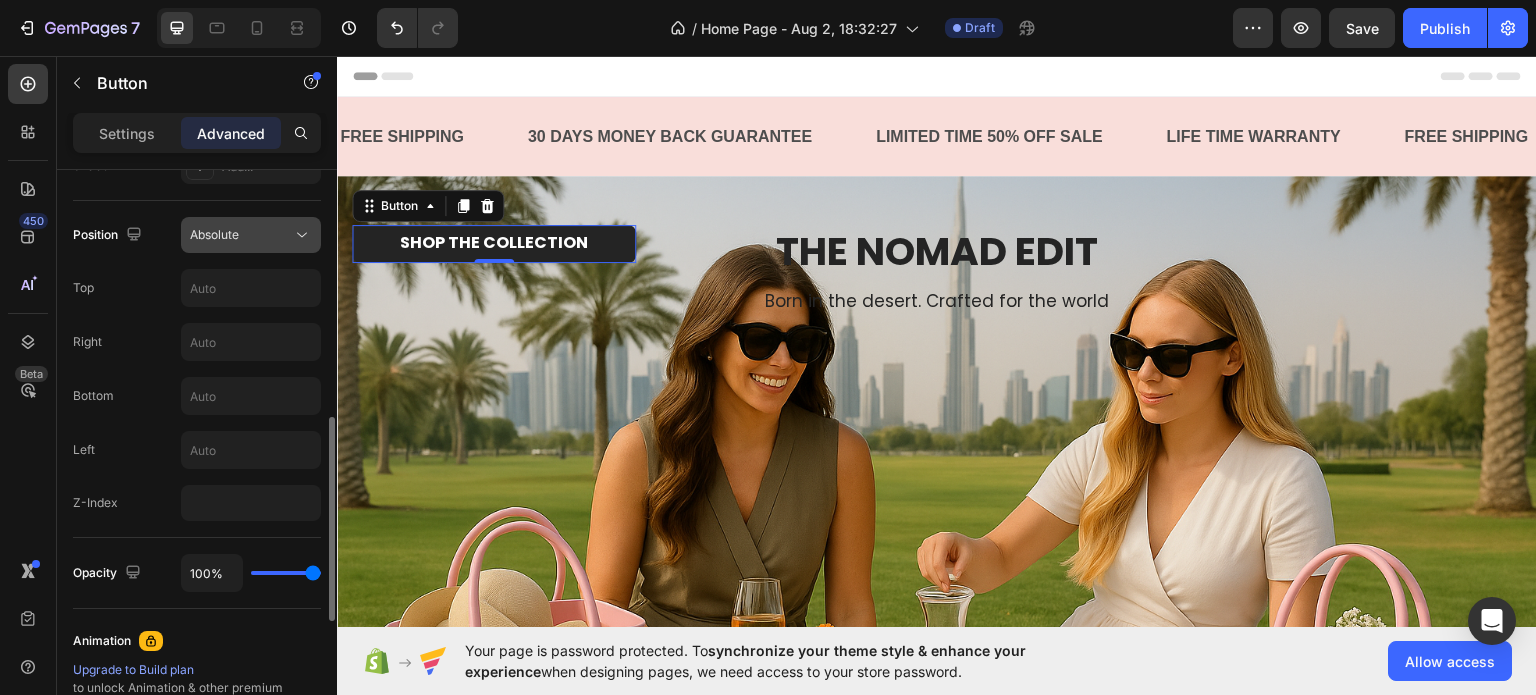 click 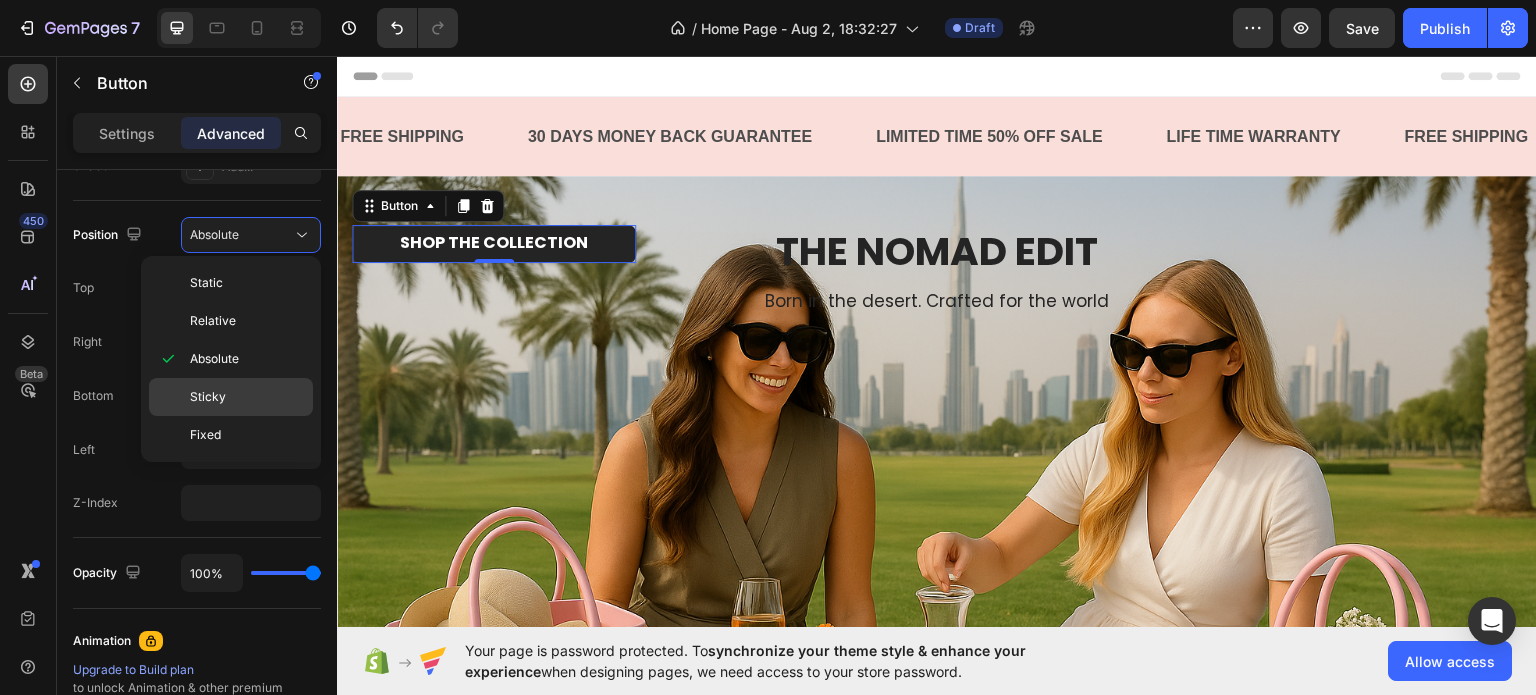 click on "Sticky" at bounding box center (247, 397) 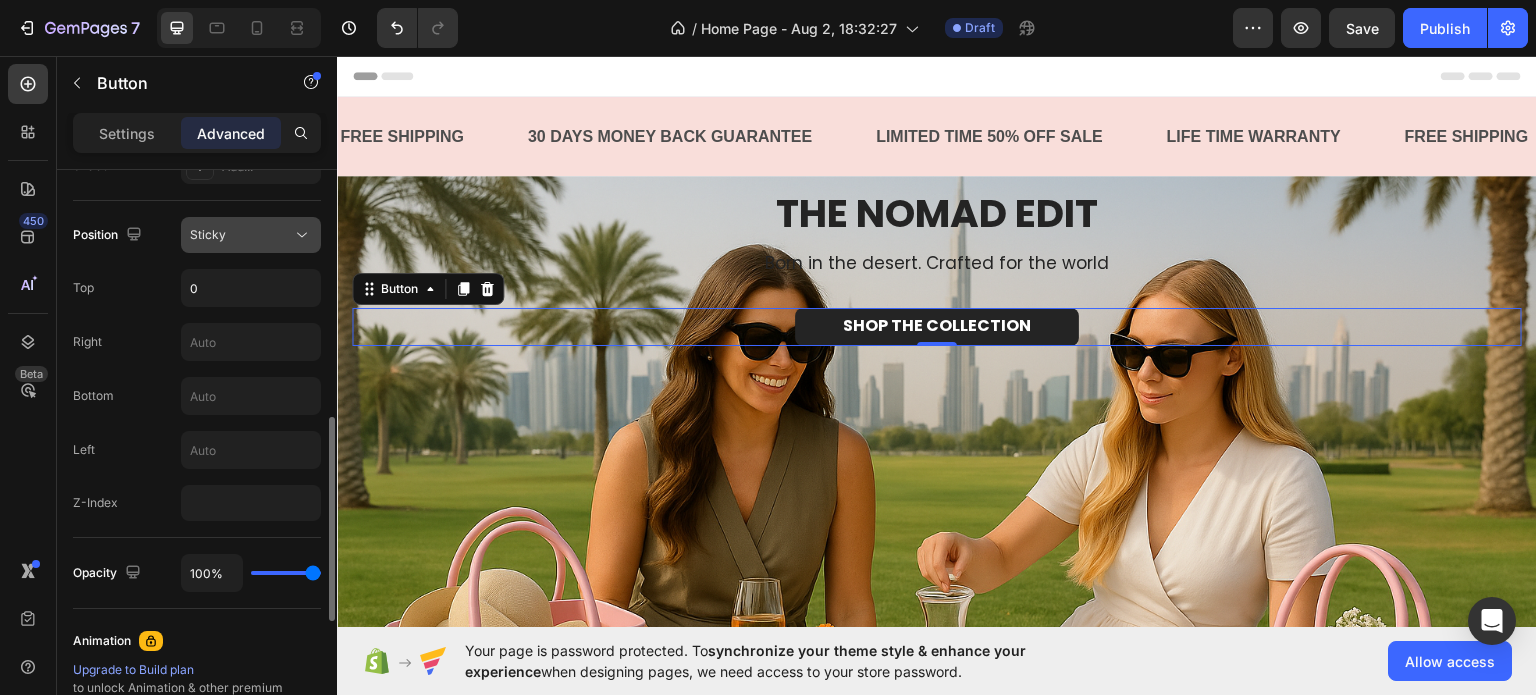 click on "Sticky" at bounding box center [241, 235] 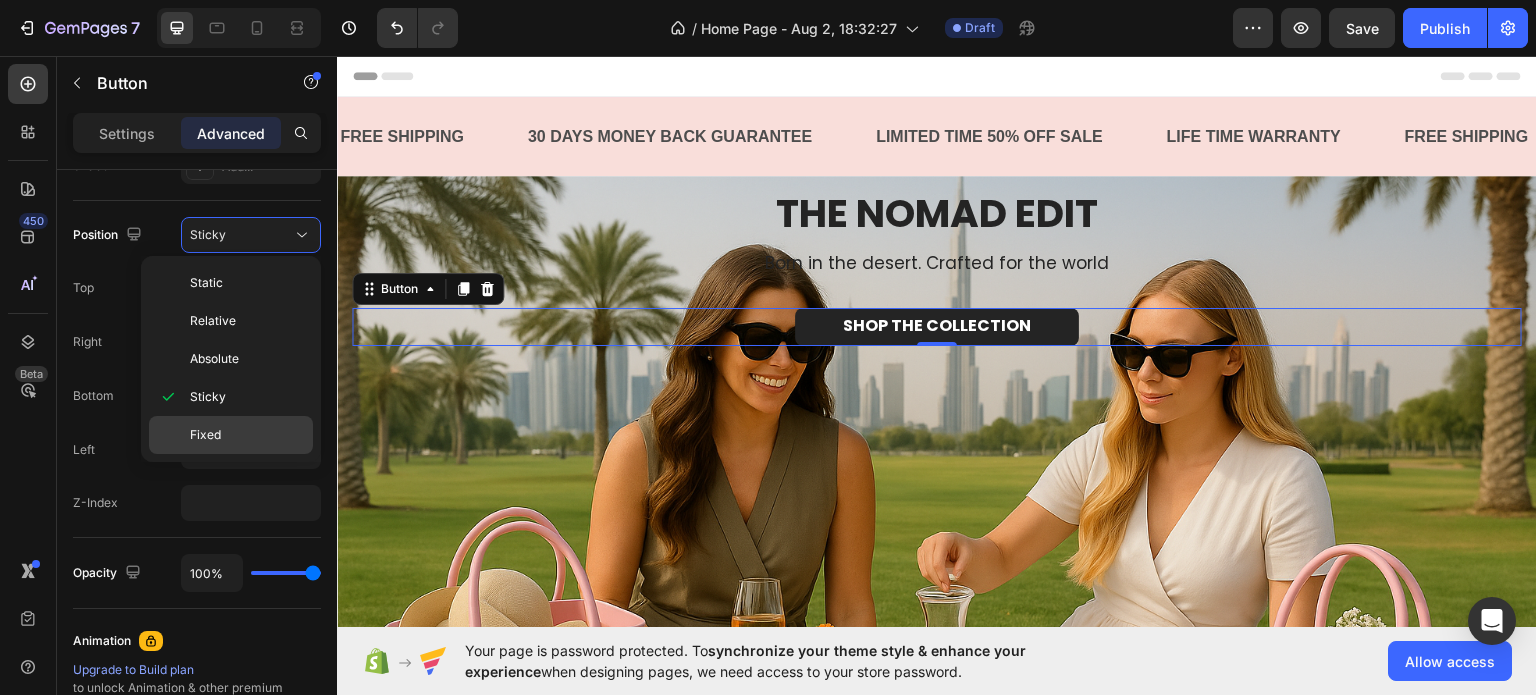 click on "Fixed" 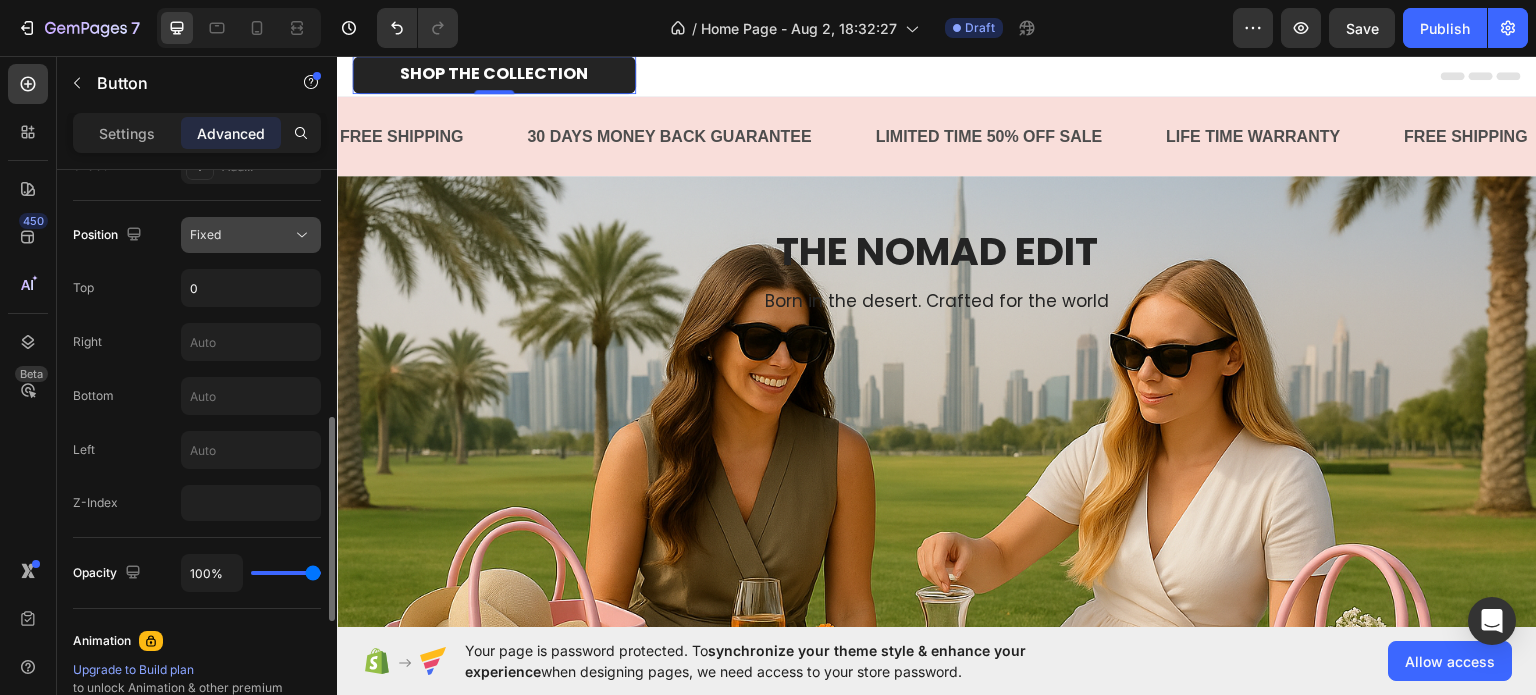 click on "Fixed" at bounding box center (241, 235) 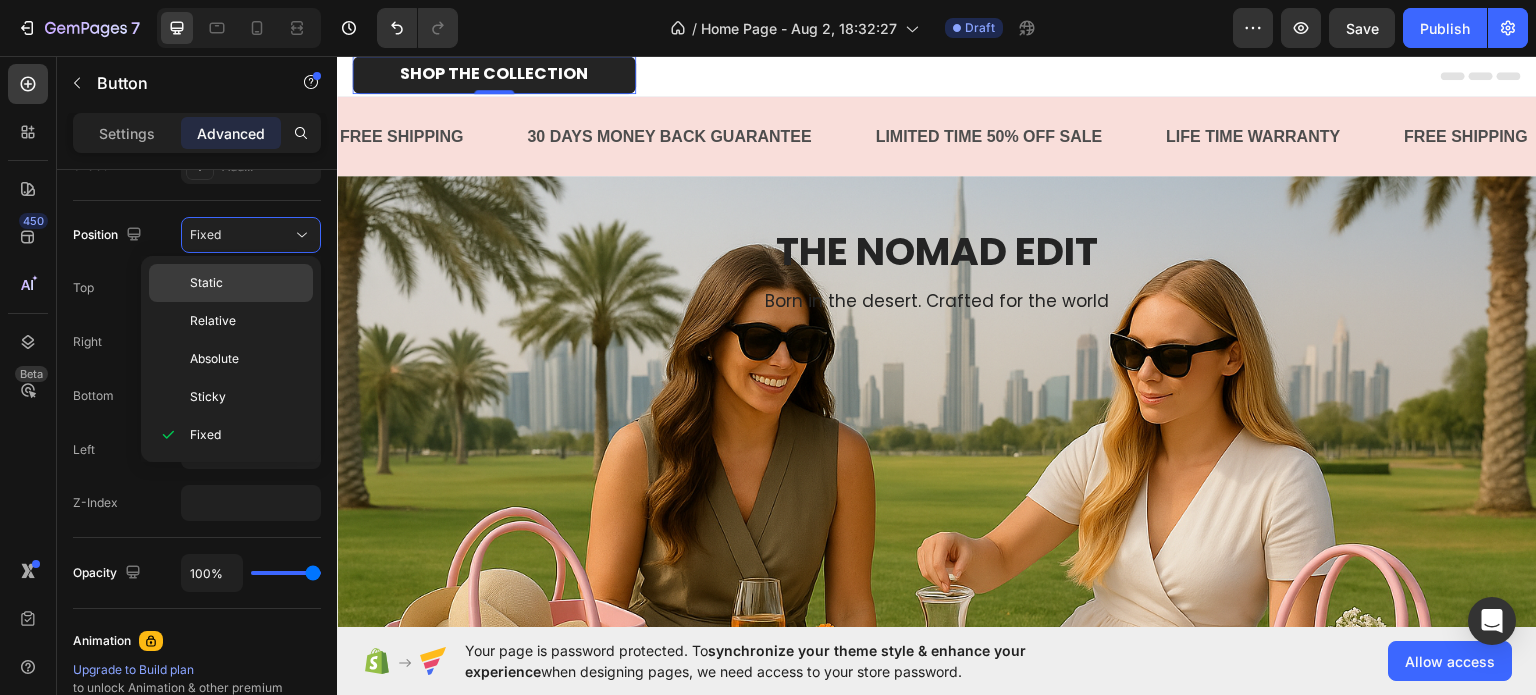 click on "Static" at bounding box center (247, 283) 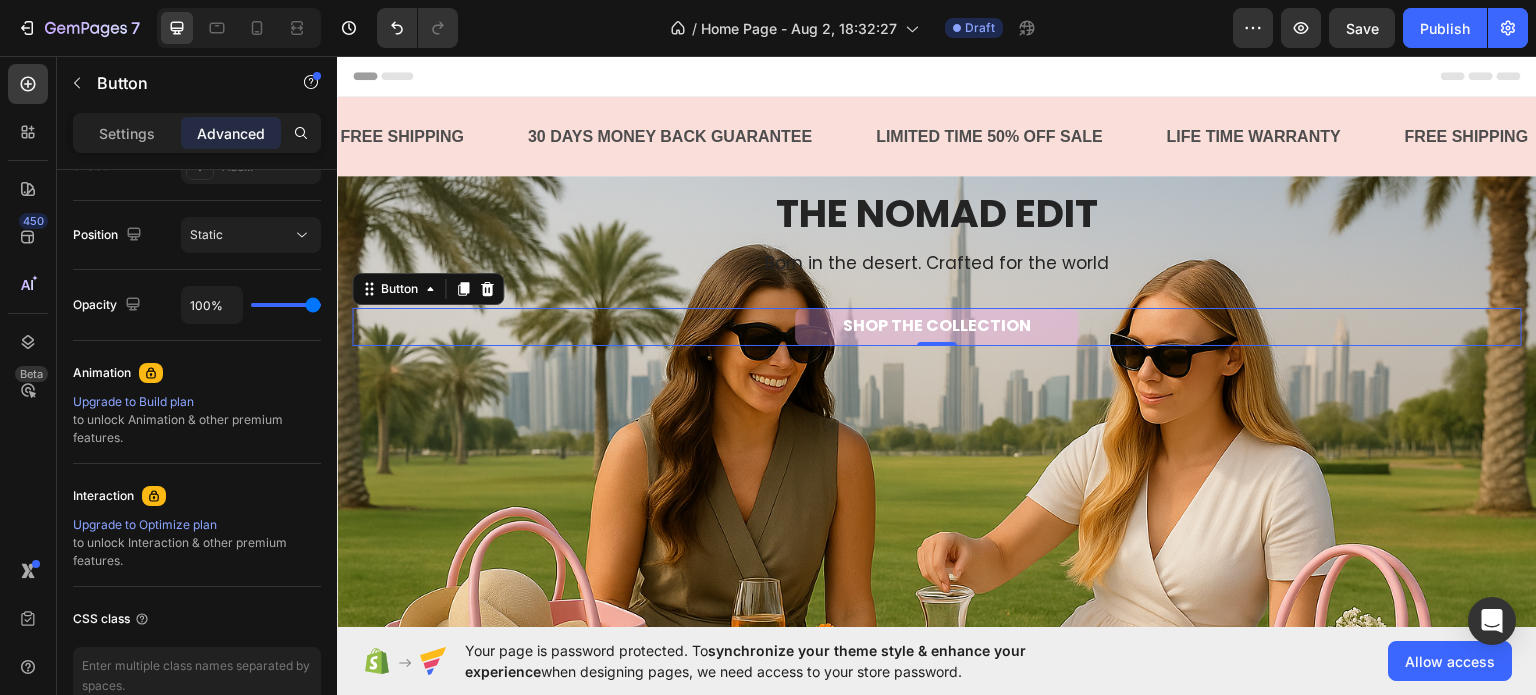 click on "SHOP THE COLLECTION" at bounding box center (937, 326) 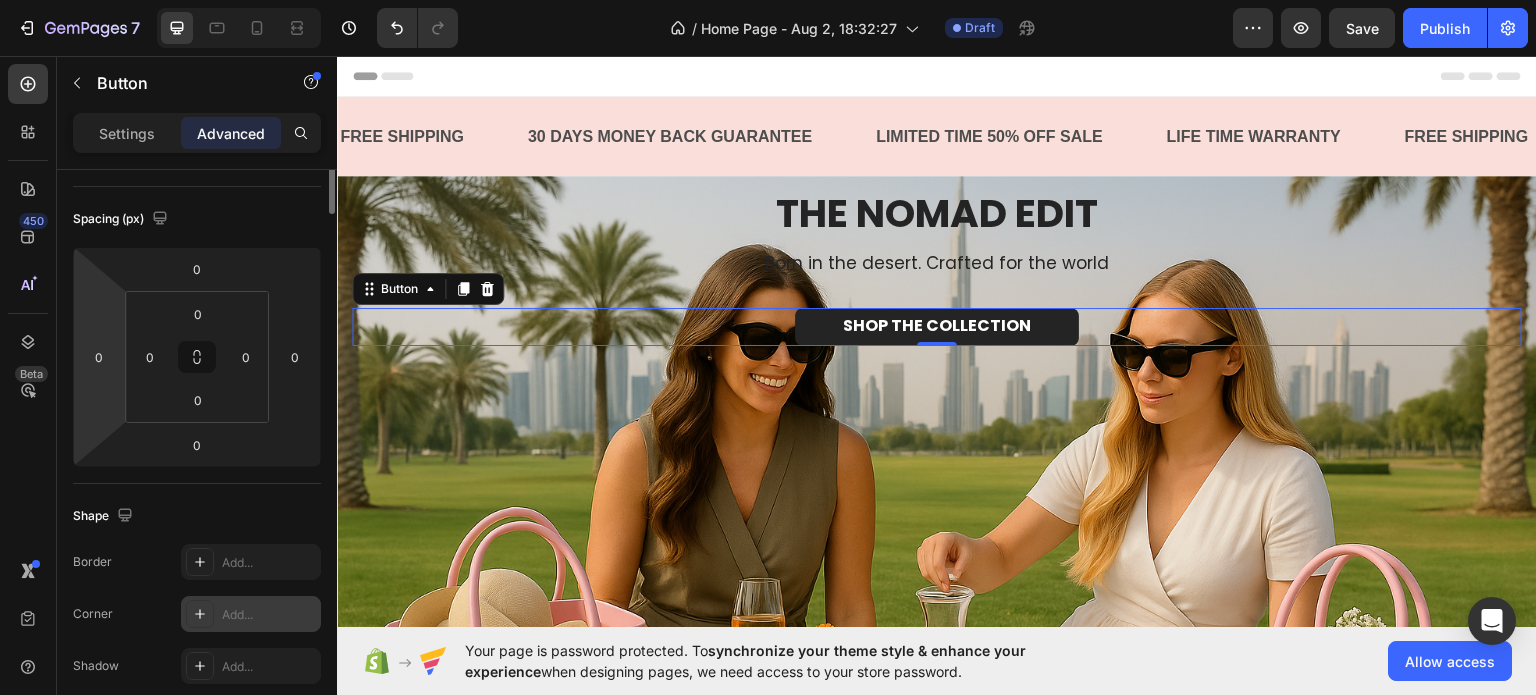 scroll, scrollTop: 0, scrollLeft: 0, axis: both 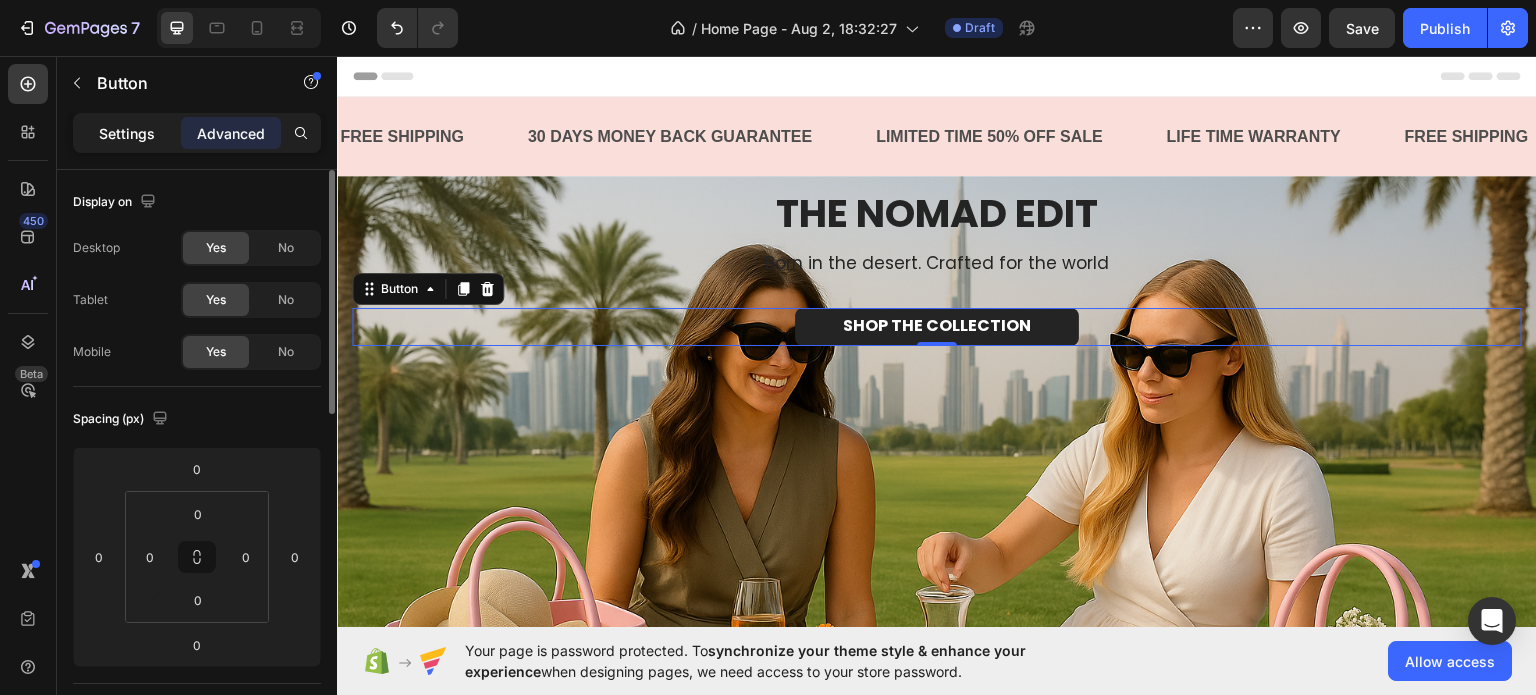 click on "Settings" at bounding box center [127, 133] 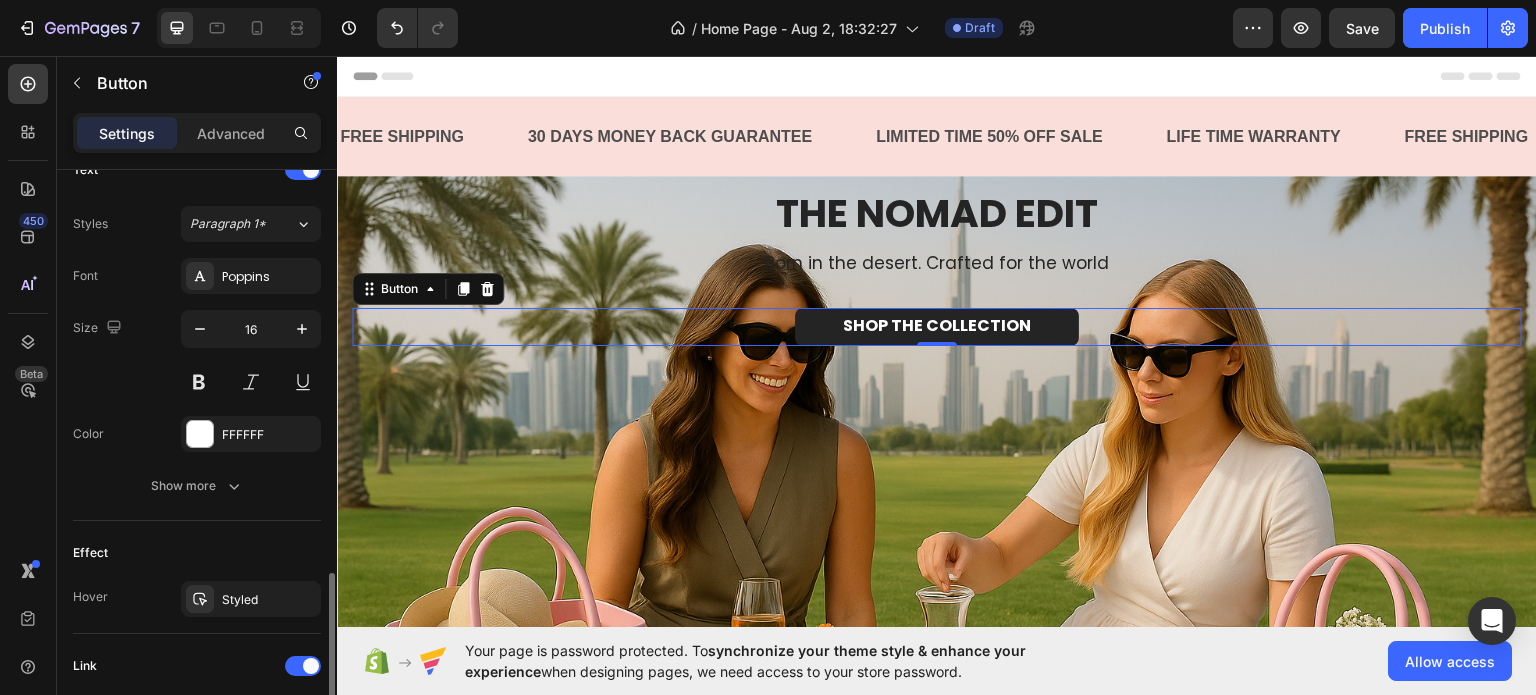 scroll, scrollTop: 800, scrollLeft: 0, axis: vertical 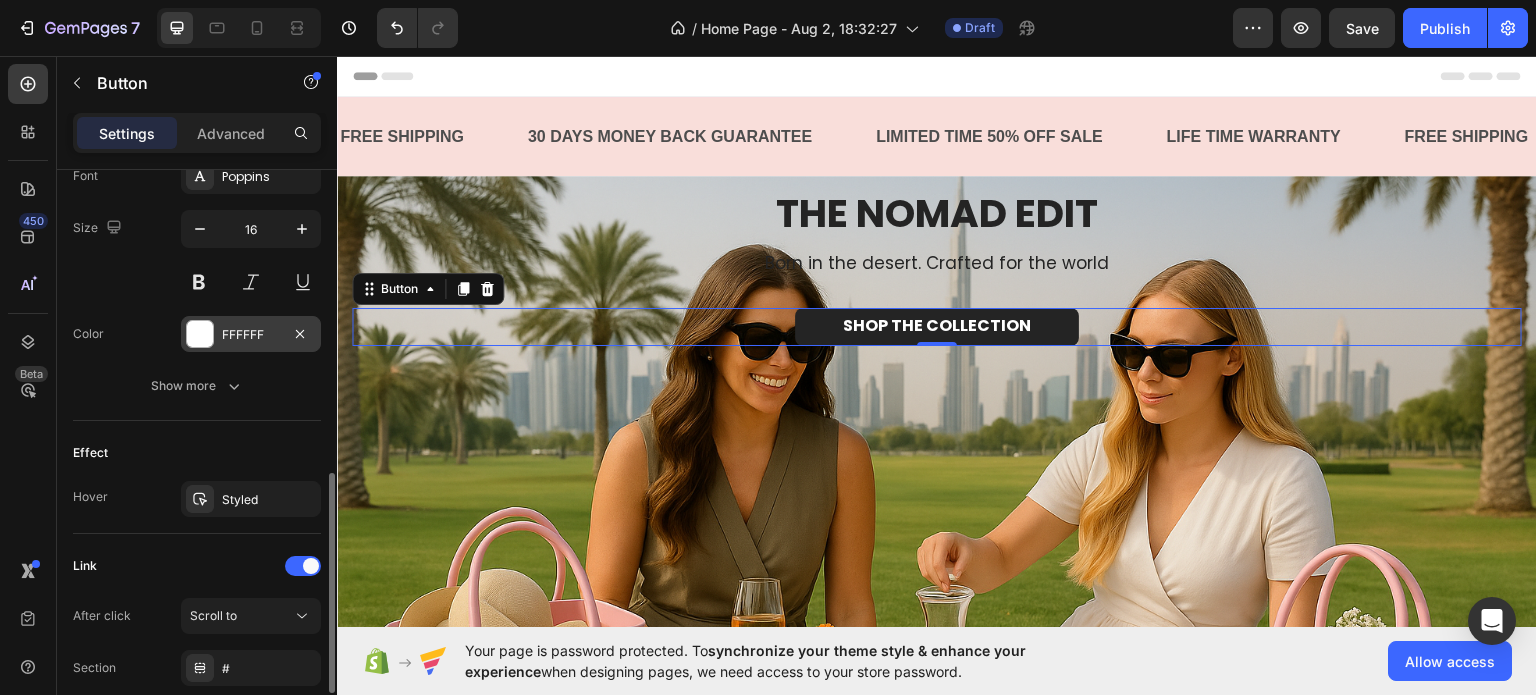click on "FFFFFF" at bounding box center (251, 334) 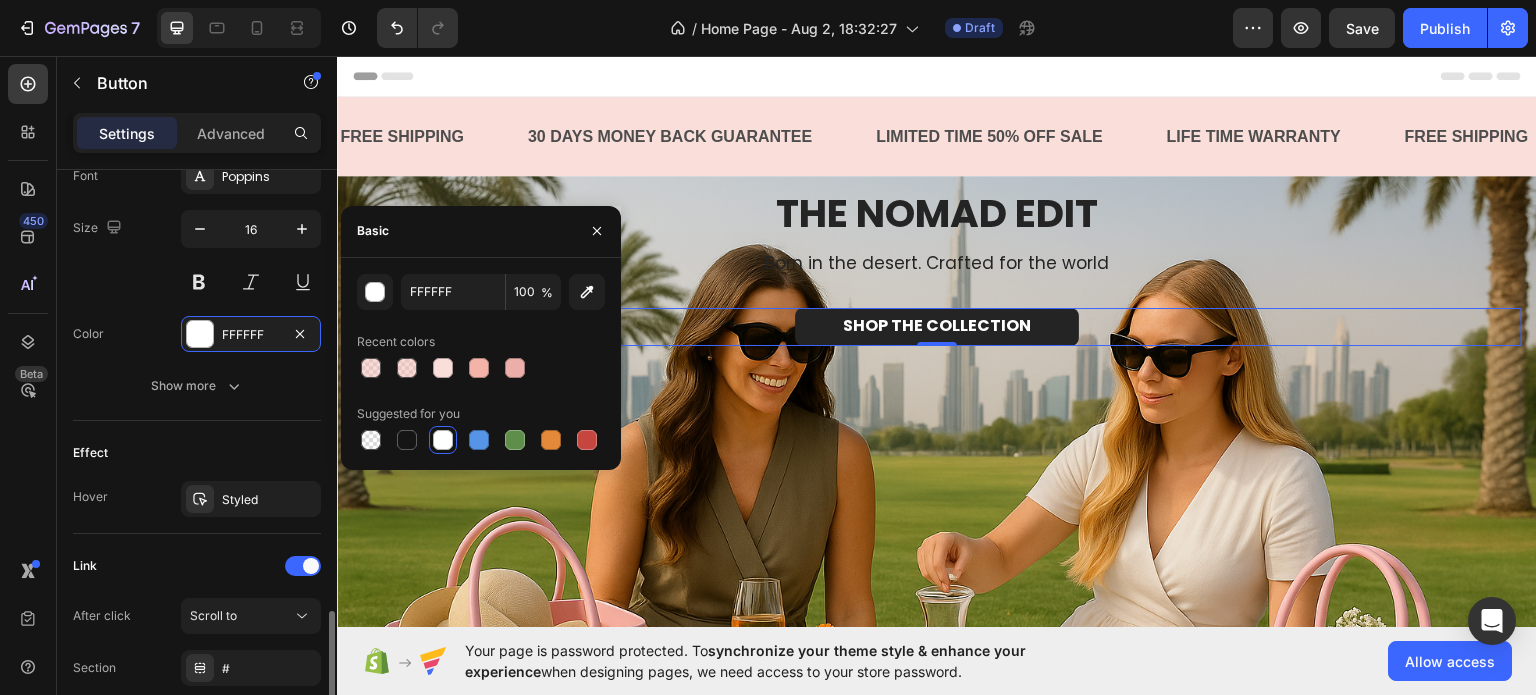 scroll, scrollTop: 952, scrollLeft: 0, axis: vertical 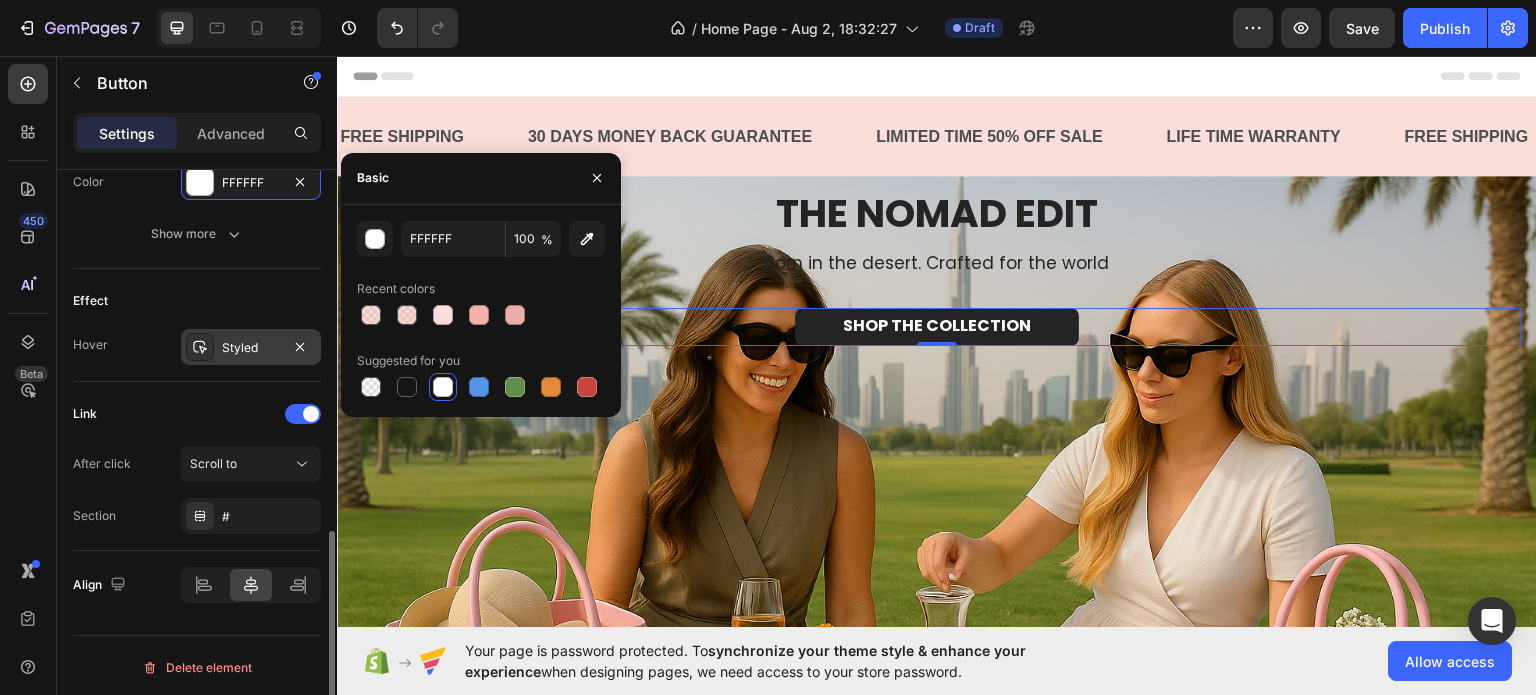 click on "Styled" at bounding box center (251, 347) 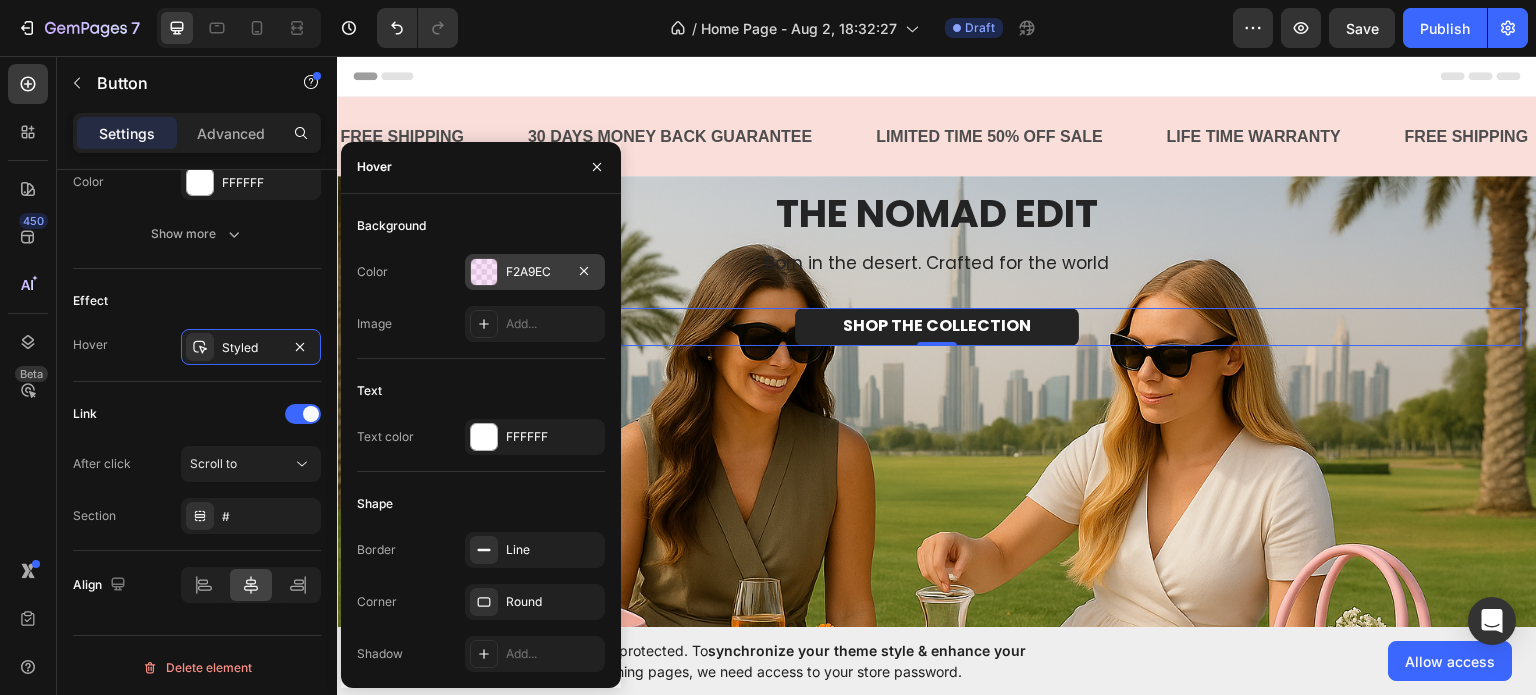 click on "F2A9EC" at bounding box center [535, 272] 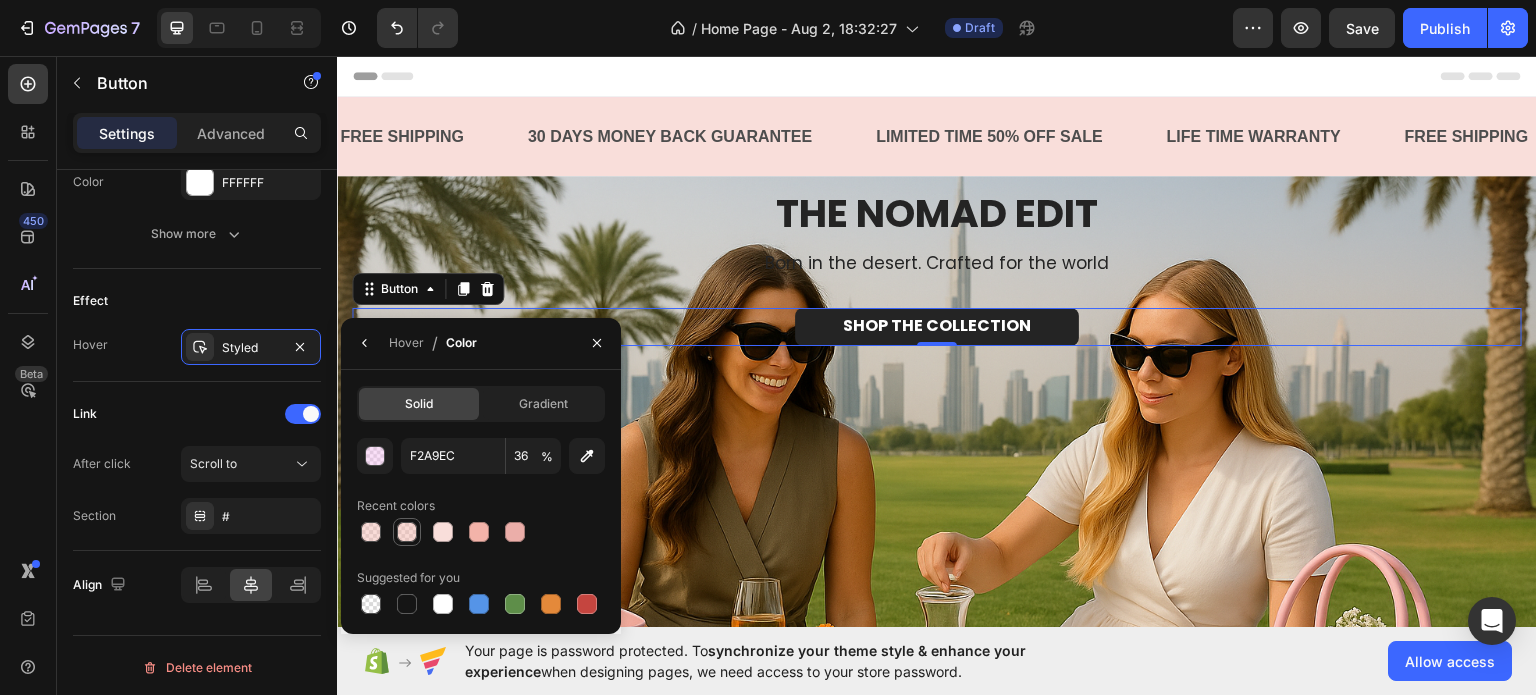 click at bounding box center [407, 532] 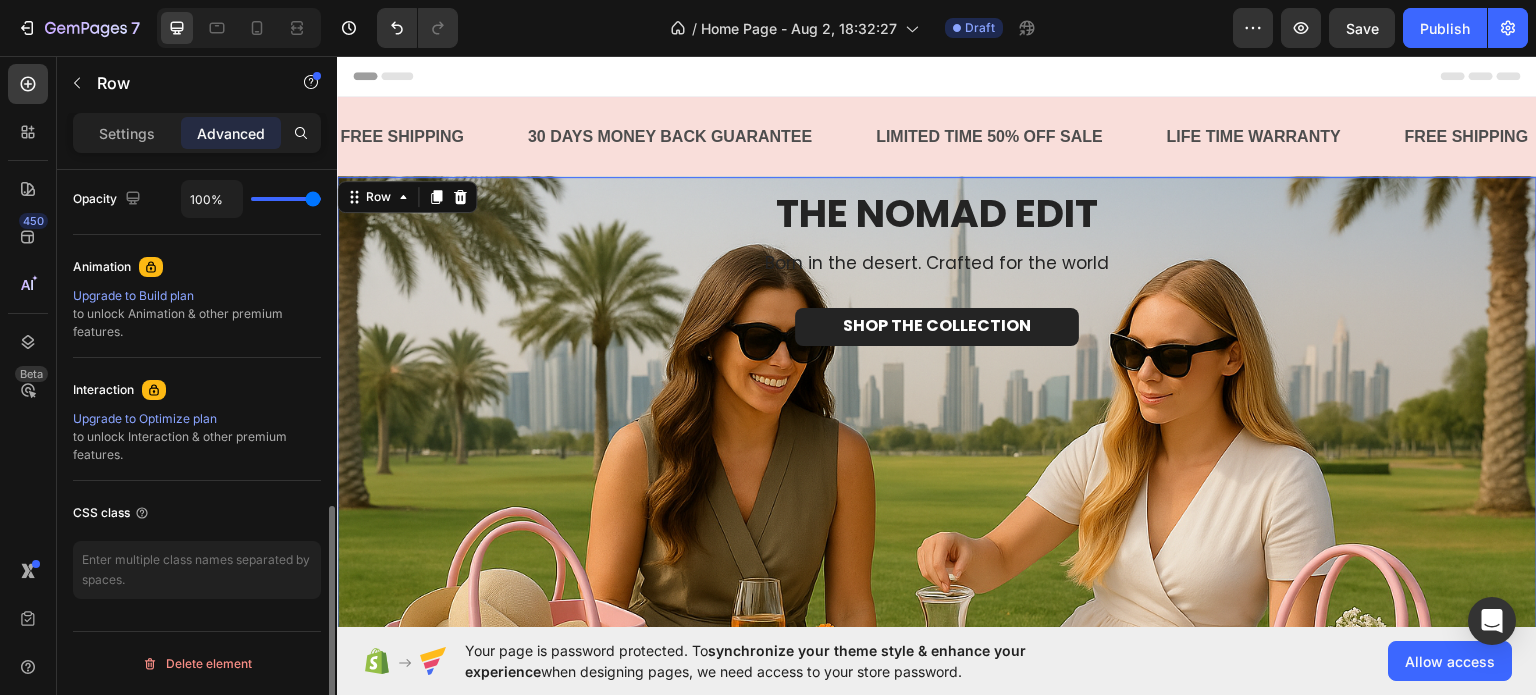 click on "THE NOMAD EDIT Heading Born in the desert. Crafted for the world Heading SHOP THE COLLECTION Button Row   48" at bounding box center [937, 501] 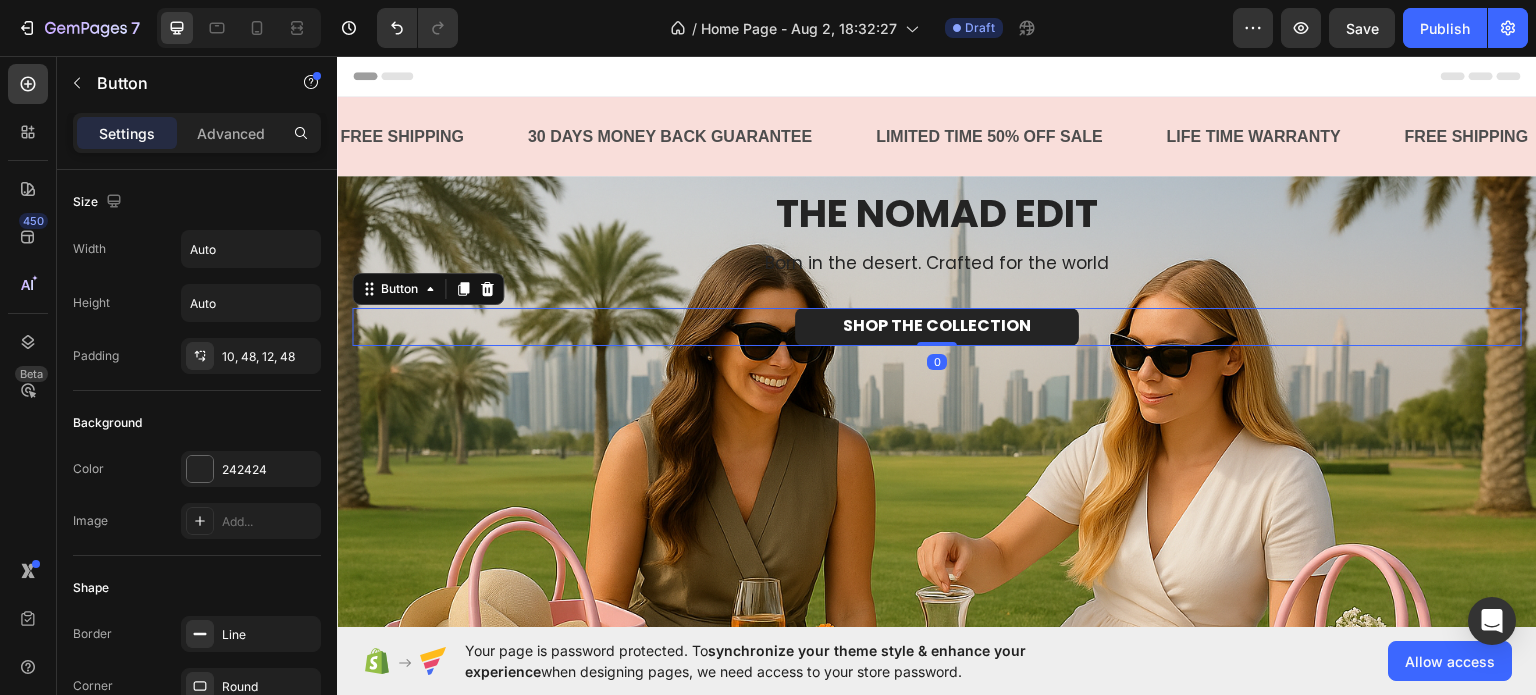 click on "SHOP THE COLLECTION Button   0" at bounding box center (937, 326) 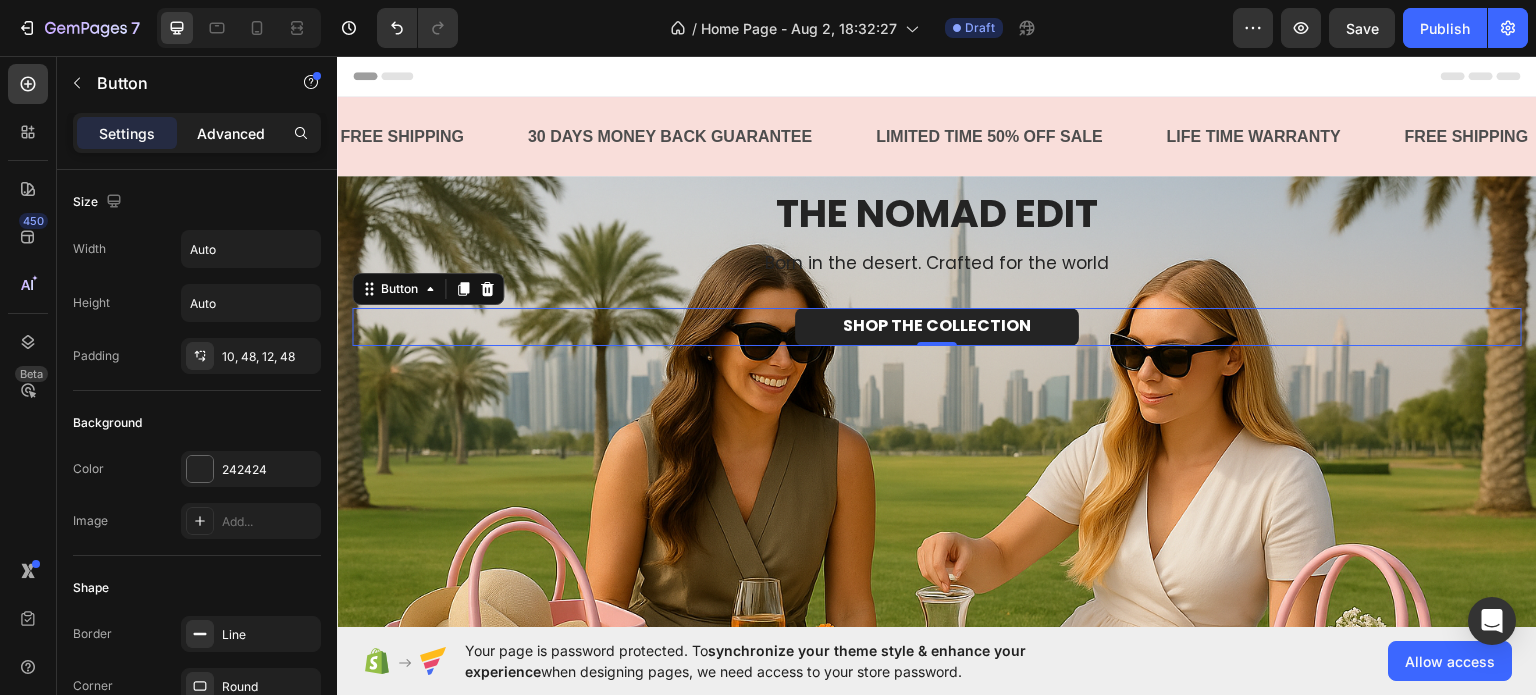 click on "Advanced" at bounding box center (231, 133) 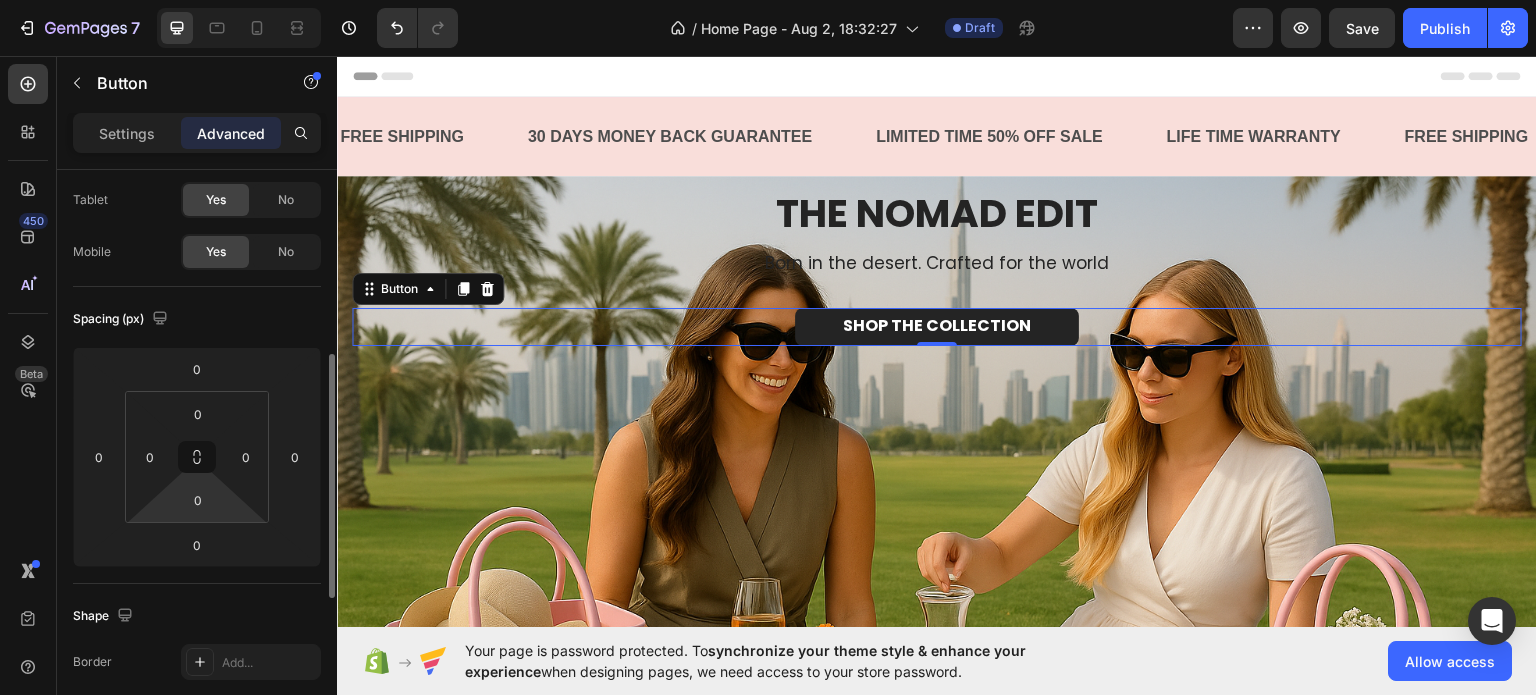 scroll, scrollTop: 200, scrollLeft: 0, axis: vertical 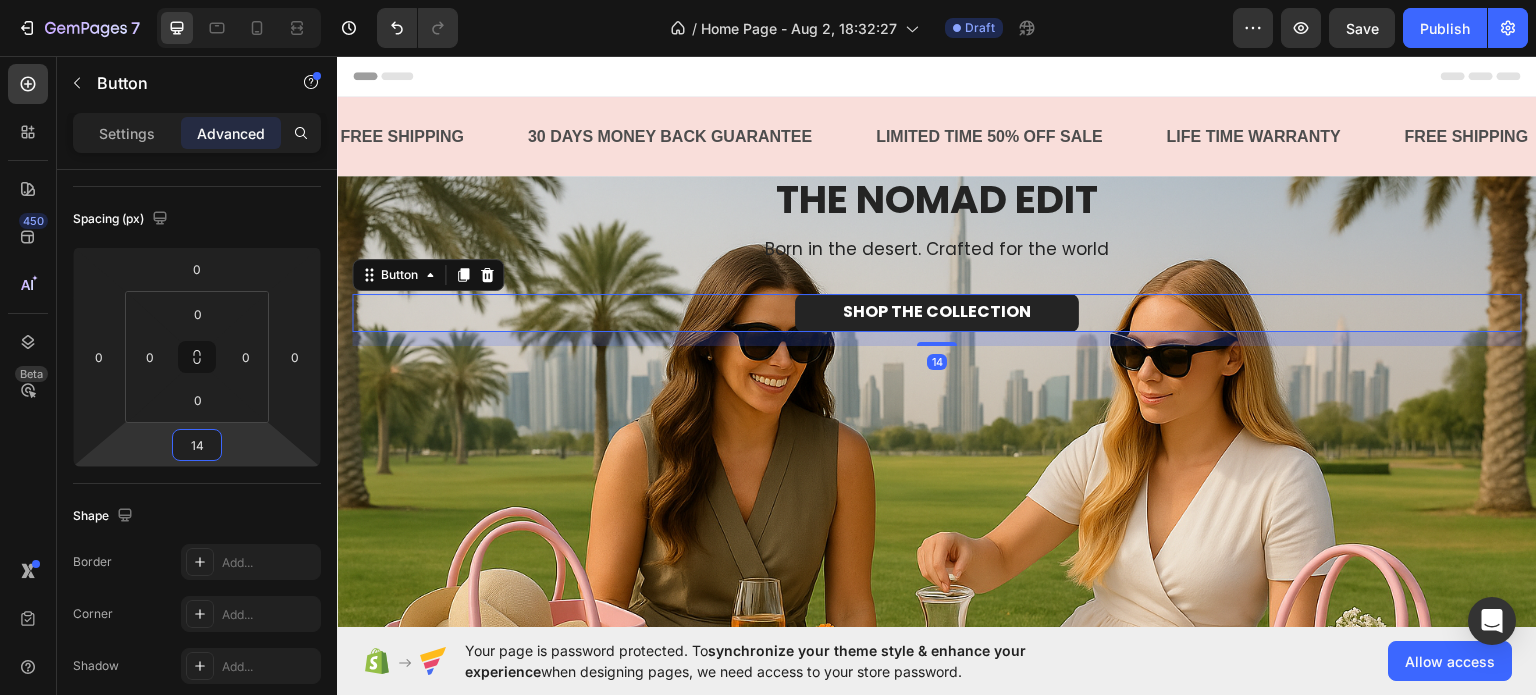 type on "20" 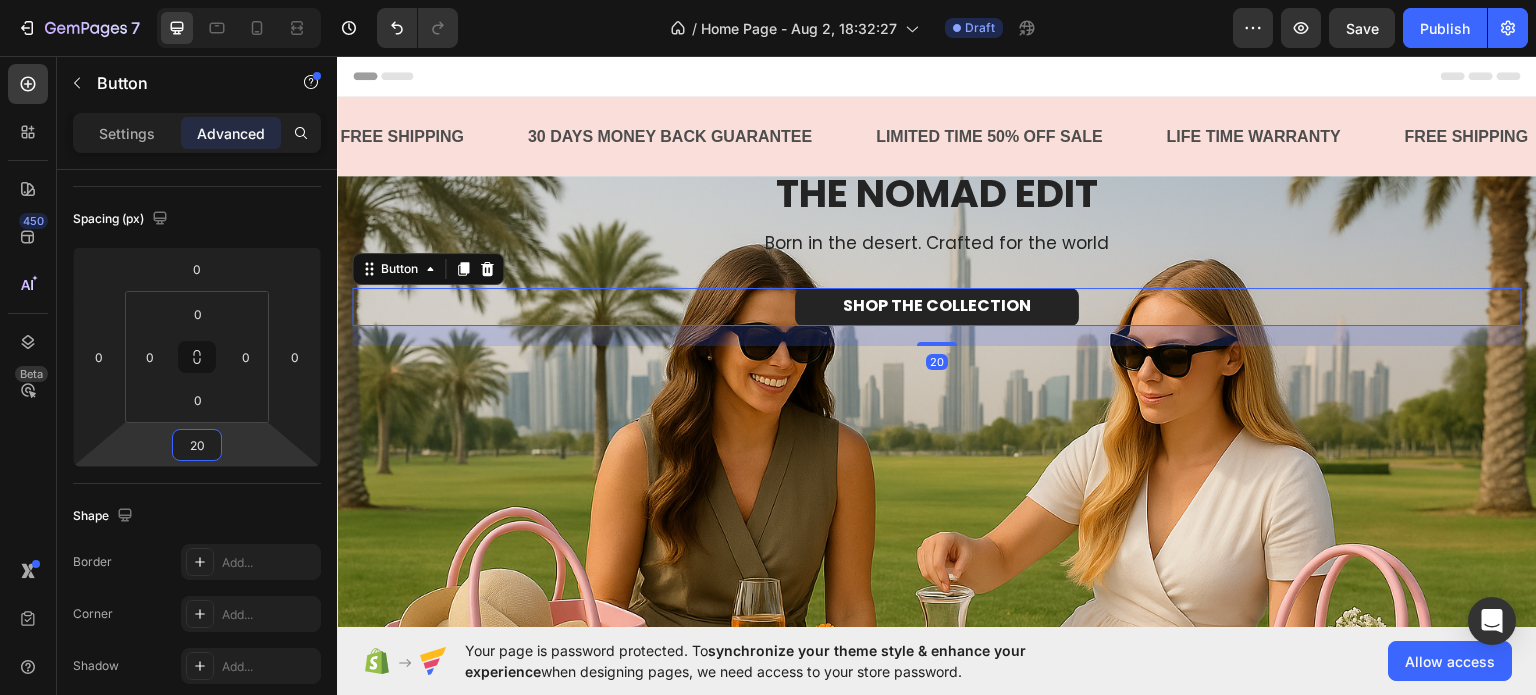 drag, startPoint x: 203, startPoint y: 426, endPoint x: 200, endPoint y: 416, distance: 10.440307 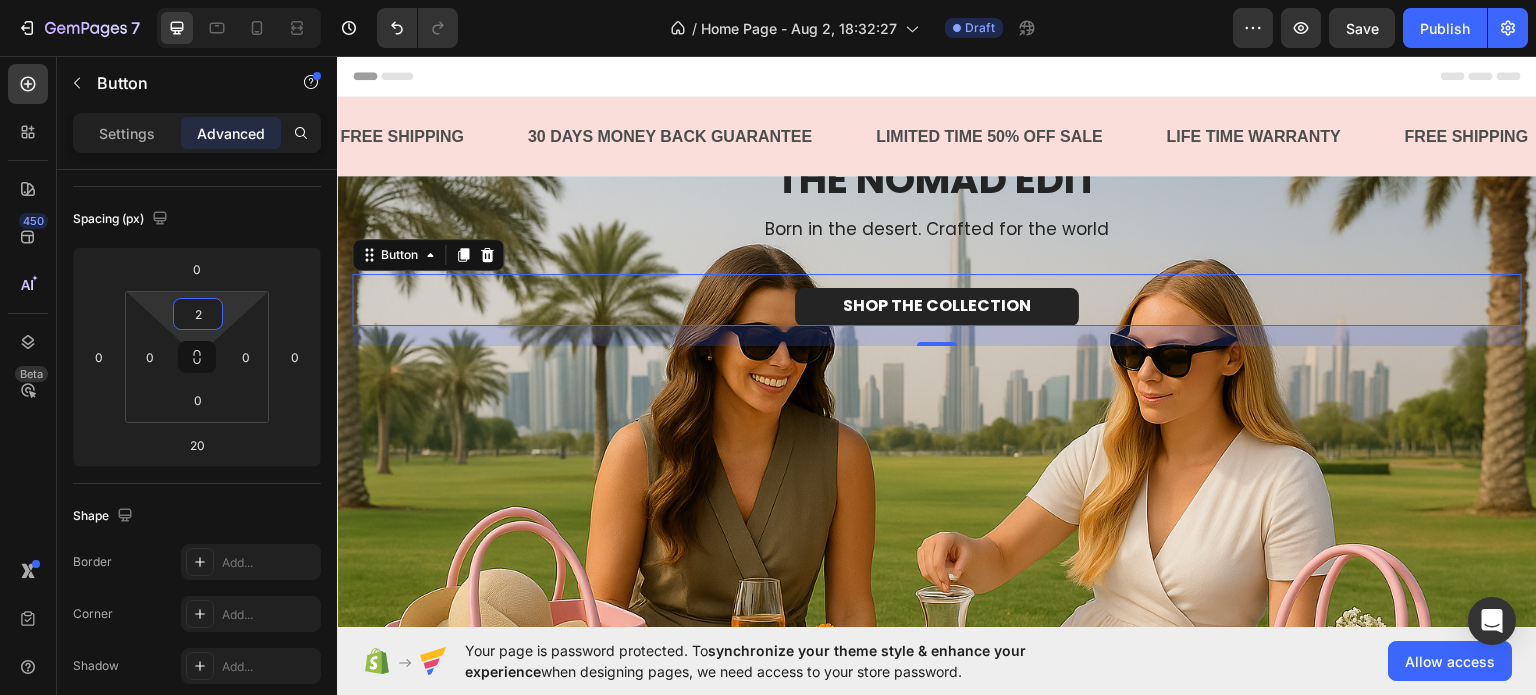 type on "0" 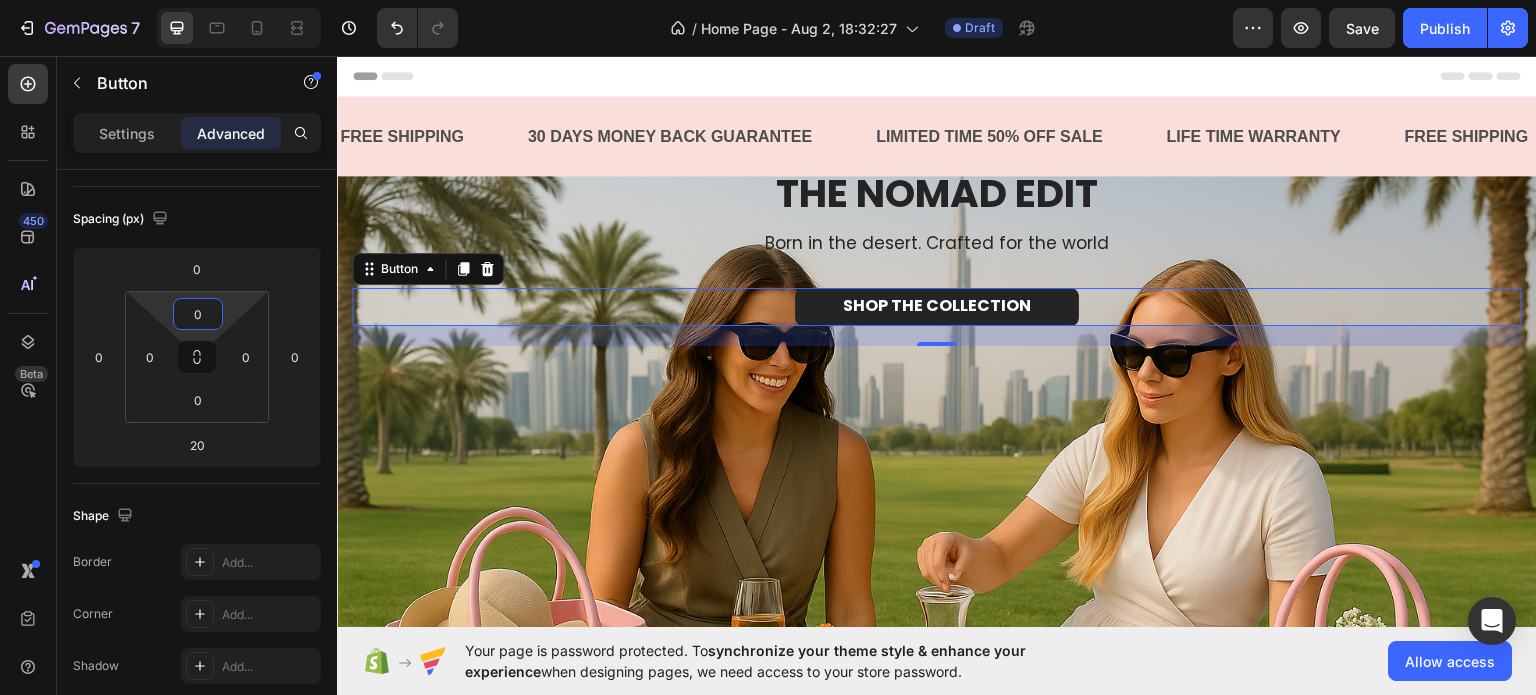 drag, startPoint x: 209, startPoint y: 337, endPoint x: 193, endPoint y: 347, distance: 18.867962 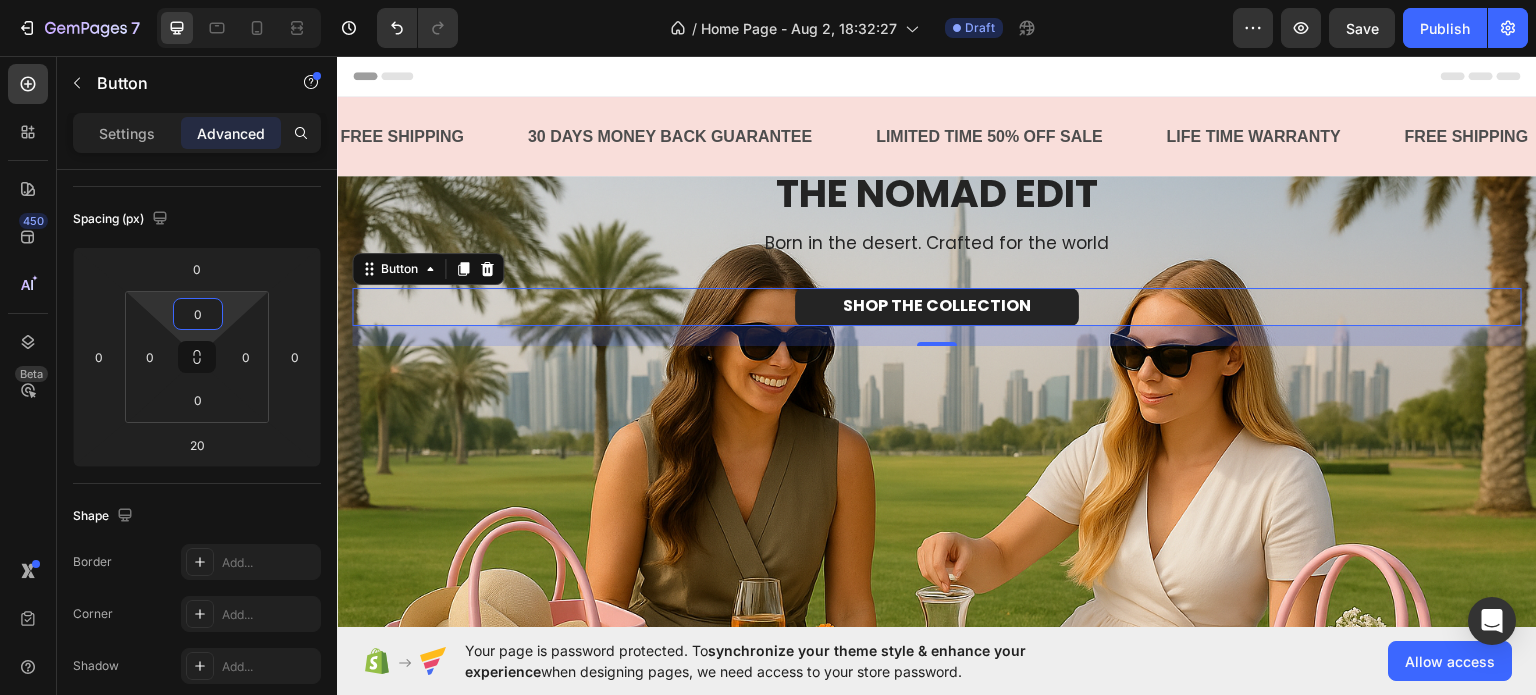 click on "7   /  Home Page - Aug 2, 18:32:27 Draft Preview  Save   Publish  450 Beta Sections(18) Elements(83) Section Element Hero Section Product Detail Brands Trusted Badges Guarantee Product Breakdown How to use Testimonials Compare Bundle FAQs Social Proof Brand Story Product List Collection Blog List Contact Sticky Add to Cart Custom Footer Browse Library 450 Layout
Row
Row
Row
Row Text
Heading
Text Block Button
Button
Button Media
Image
Image
Video" at bounding box center [768, 0] 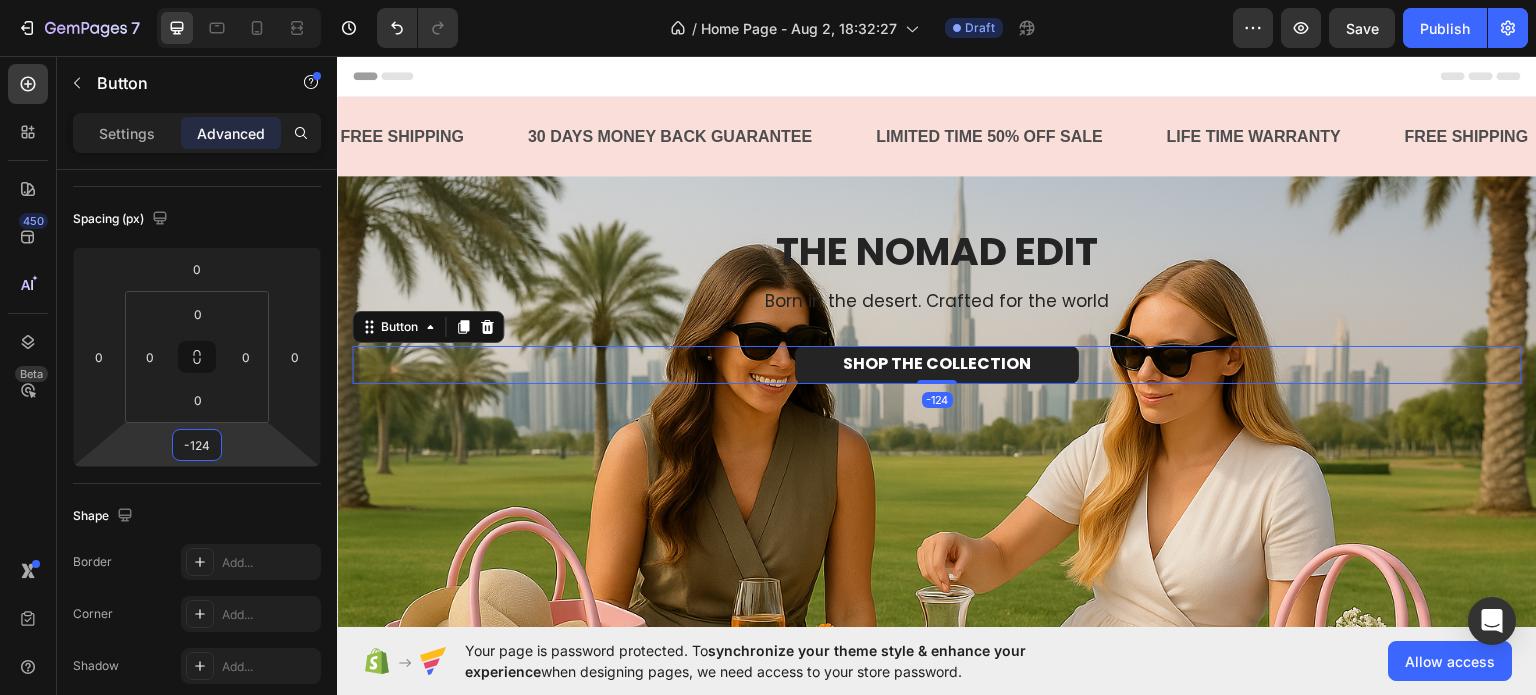 drag, startPoint x: 192, startPoint y: 423, endPoint x: 197, endPoint y: 495, distance: 72.1734 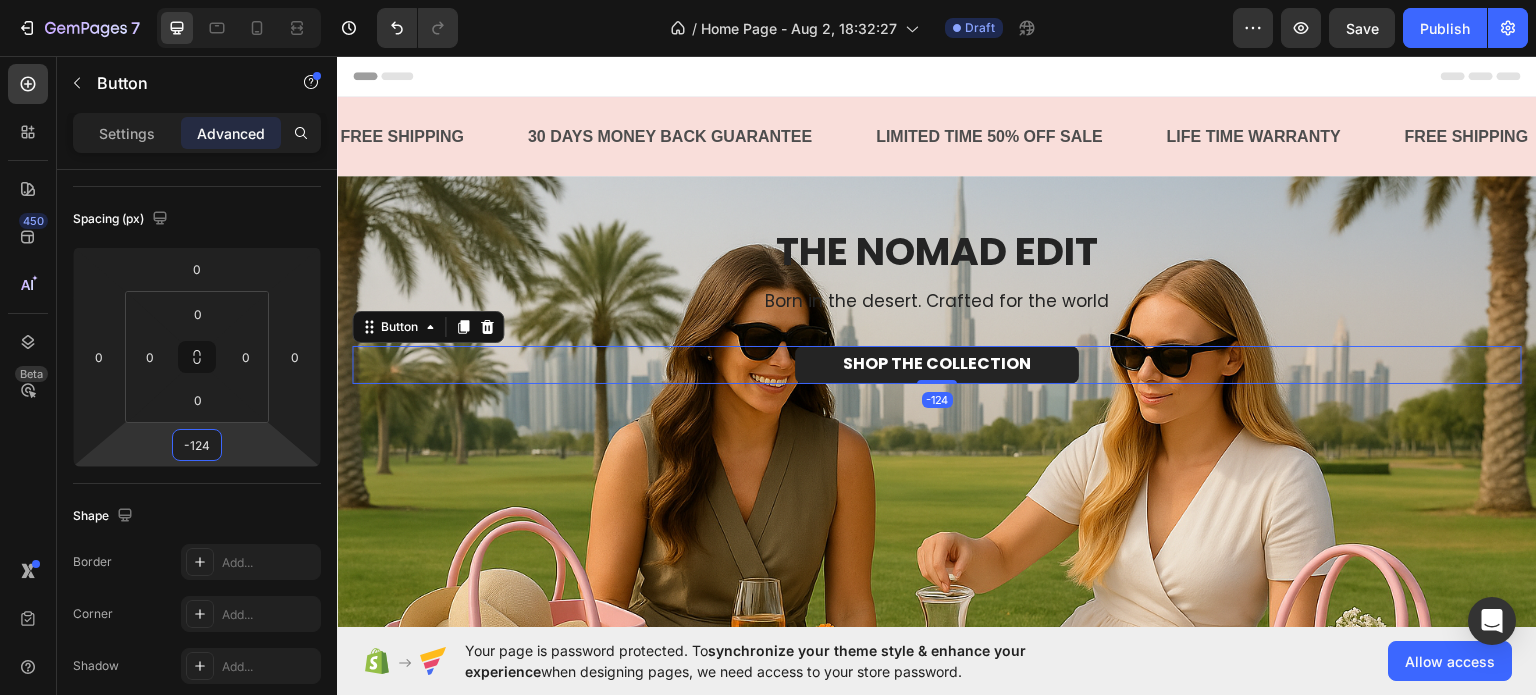 click on "7   /  Home Page - Aug 2, 18:32:27 Draft Preview  Save   Publish  450 Beta Sections(18) Elements(83) Section Element Hero Section Product Detail Brands Trusted Badges Guarantee Product Breakdown How to use Testimonials Compare Bundle FAQs Social Proof Brand Story Product List Collection Blog List Contact Sticky Add to Cart Custom Footer Browse Library 450 Layout
Row
Row
Row
Row Text
Heading
Text Block Button
Button
Button Media
Image
Image
Video" at bounding box center [768, 0] 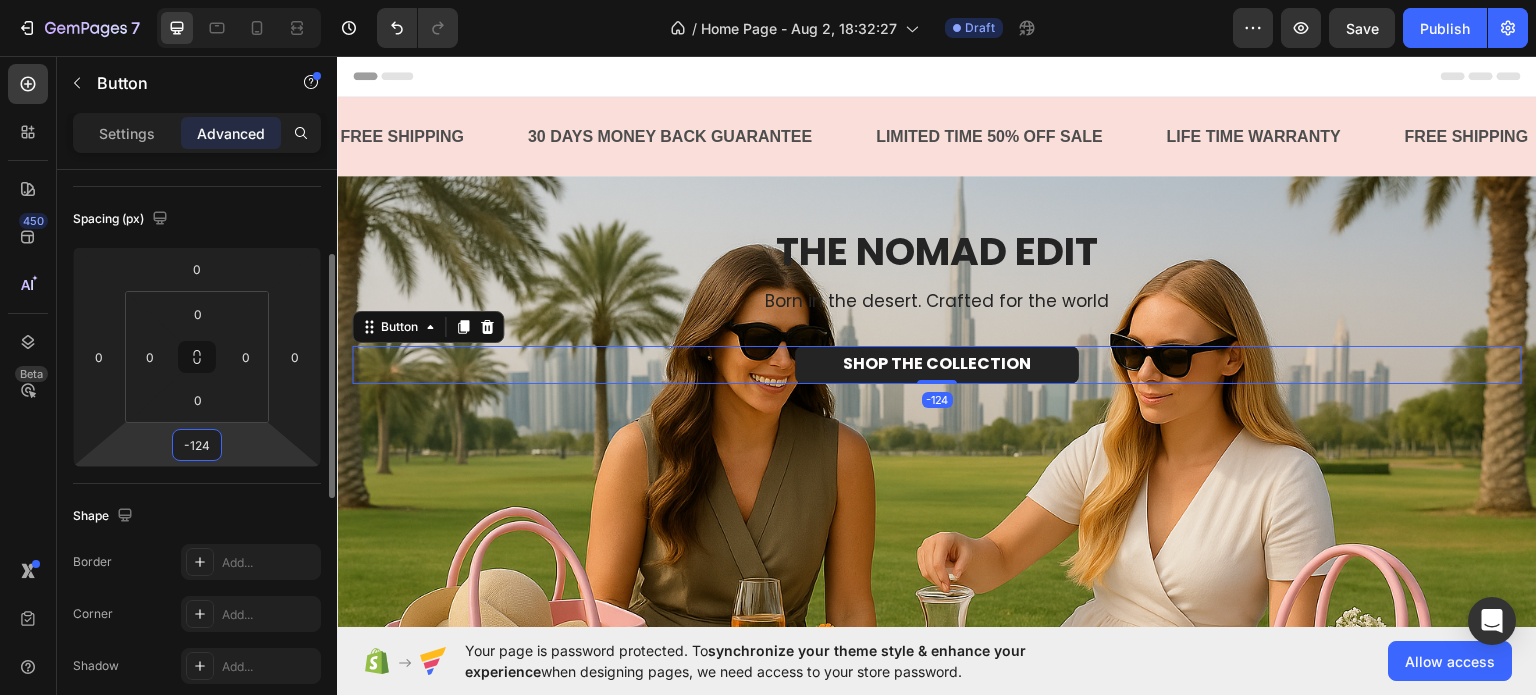 drag, startPoint x: 216, startPoint y: 444, endPoint x: 148, endPoint y: 430, distance: 69.426216 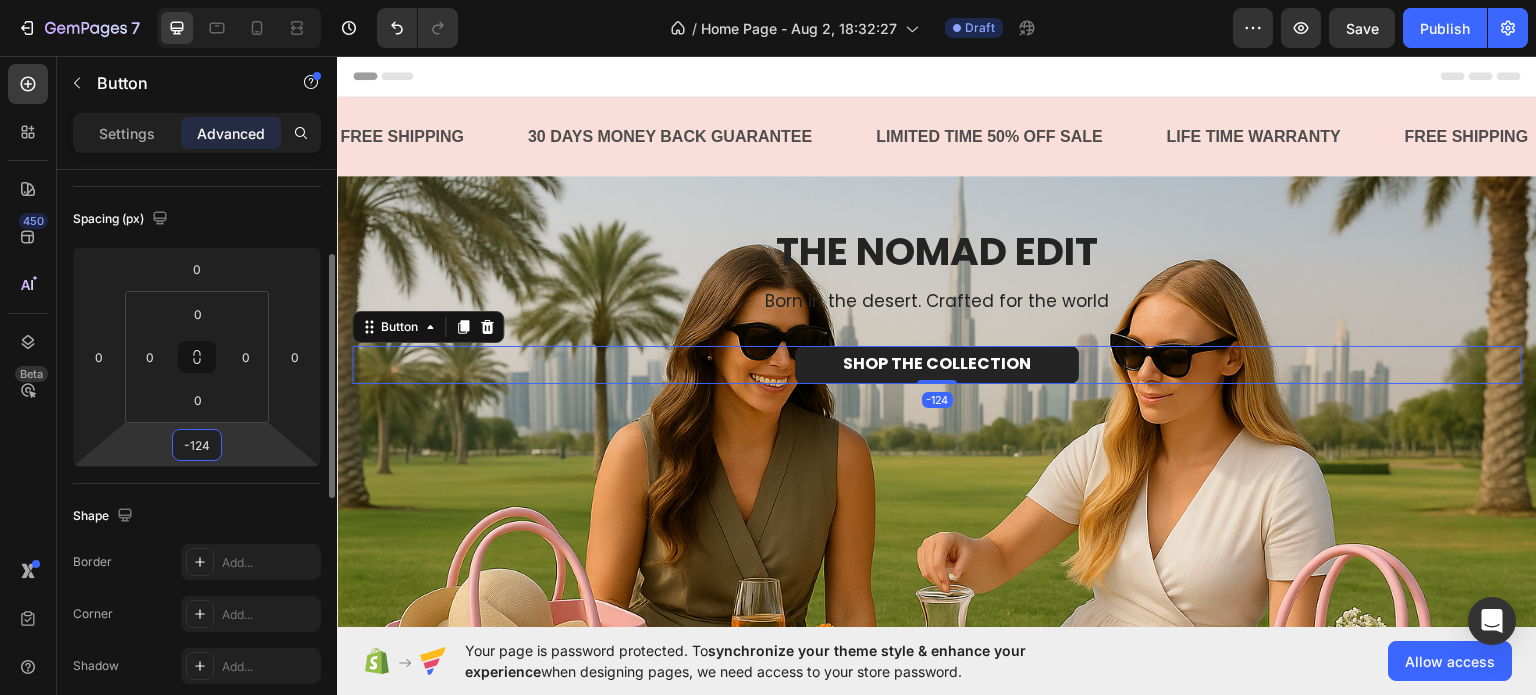 click on "0 0 -124 0" at bounding box center [197, 357] 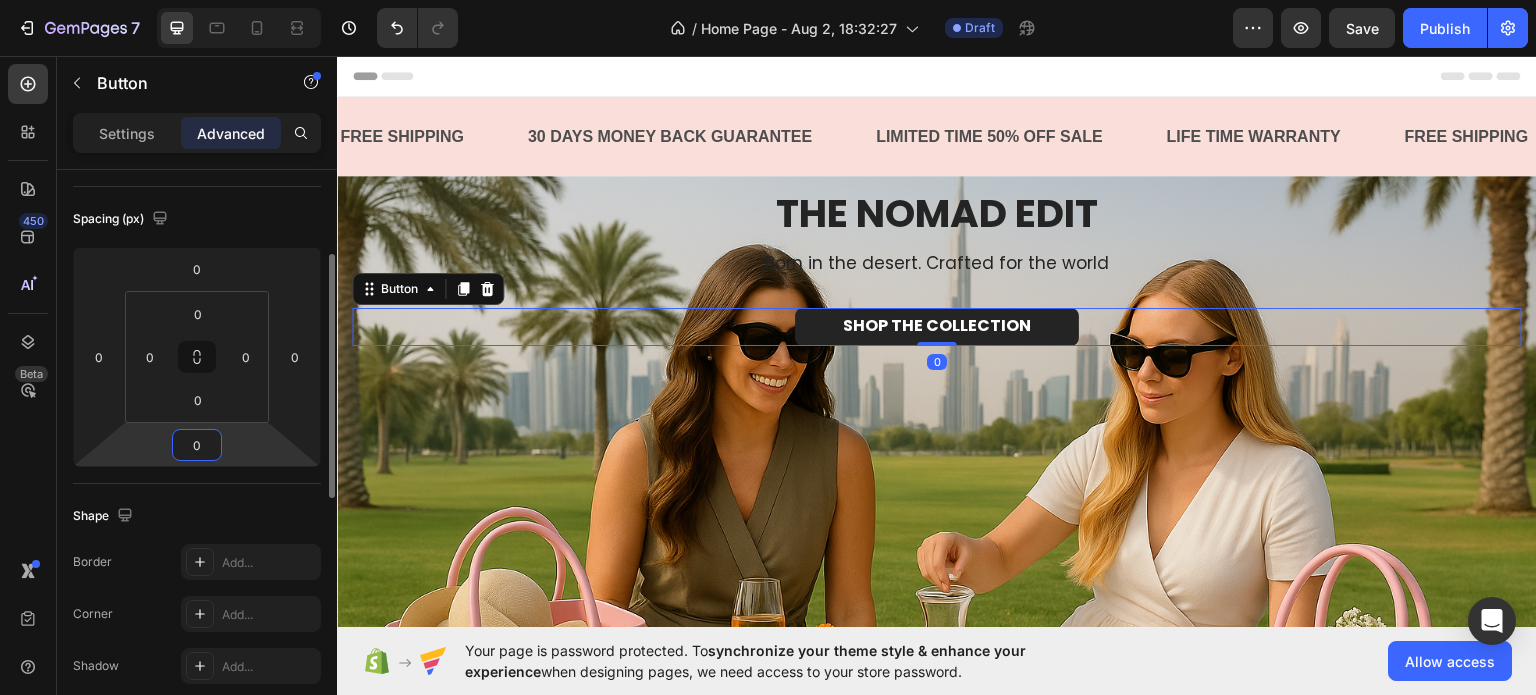 type on "0" 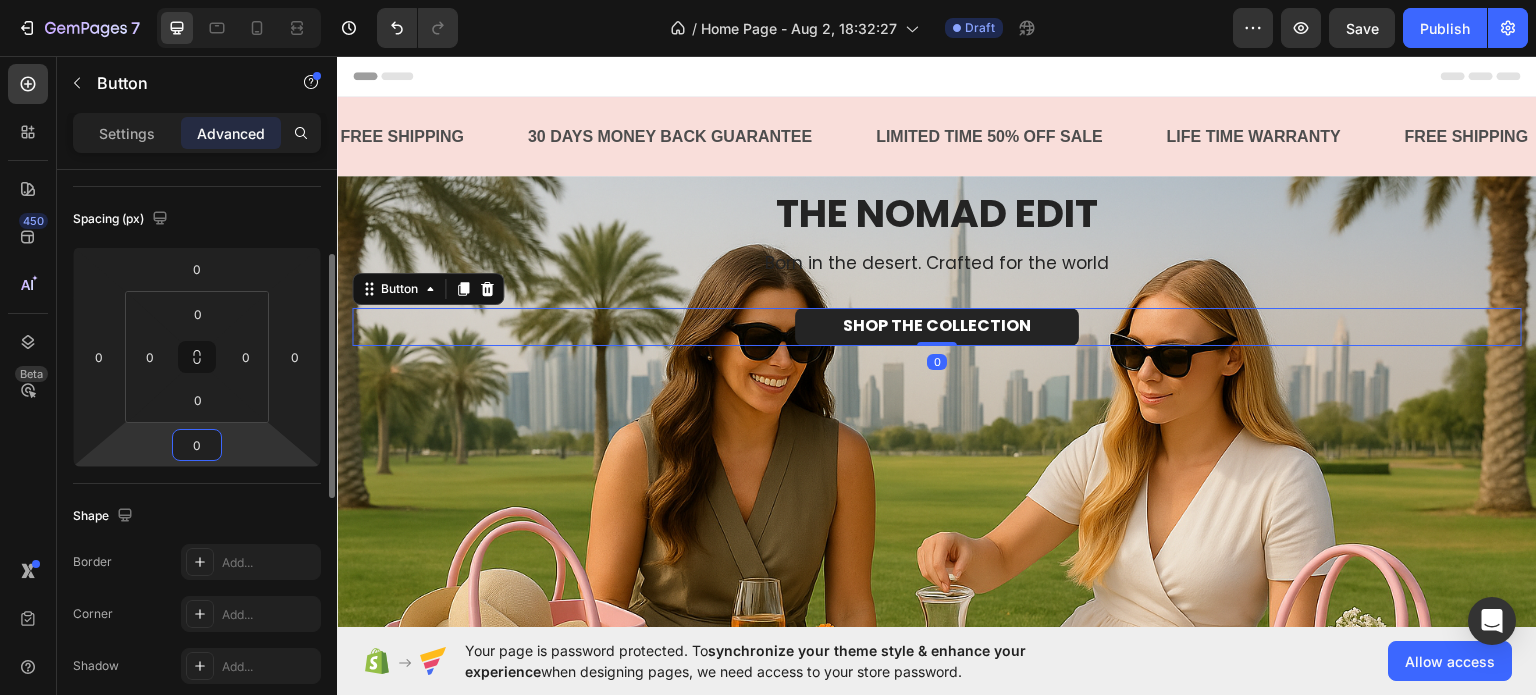 click on "Spacing (px)" at bounding box center [197, 219] 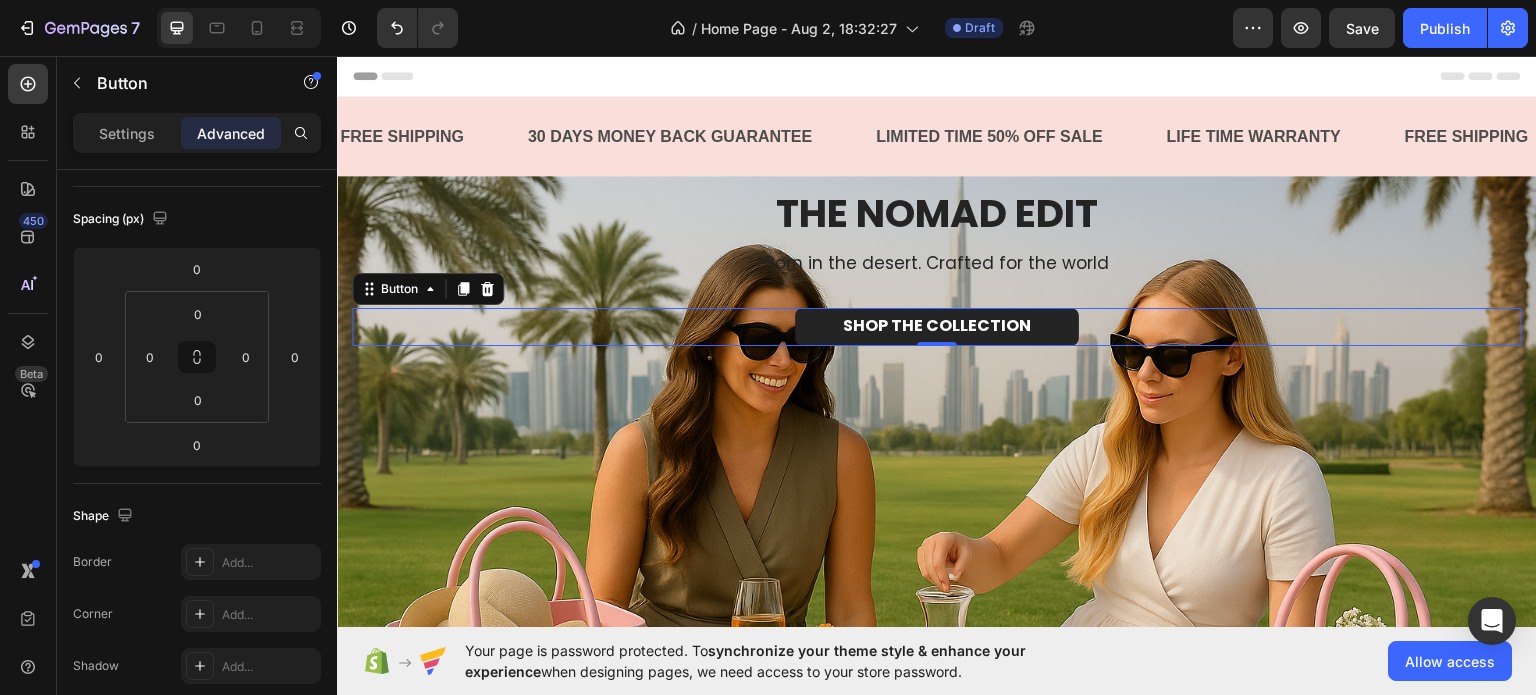 click on "Button" at bounding box center [428, 288] 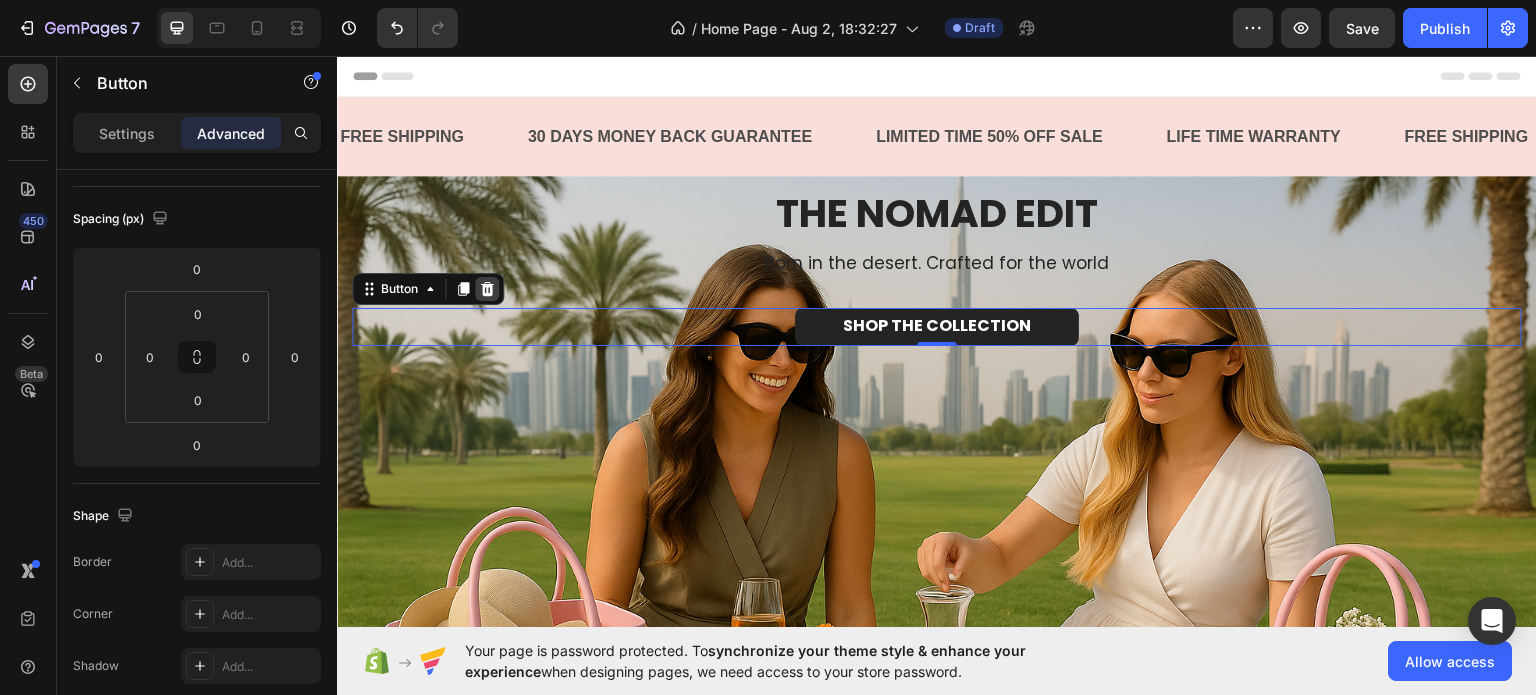 click 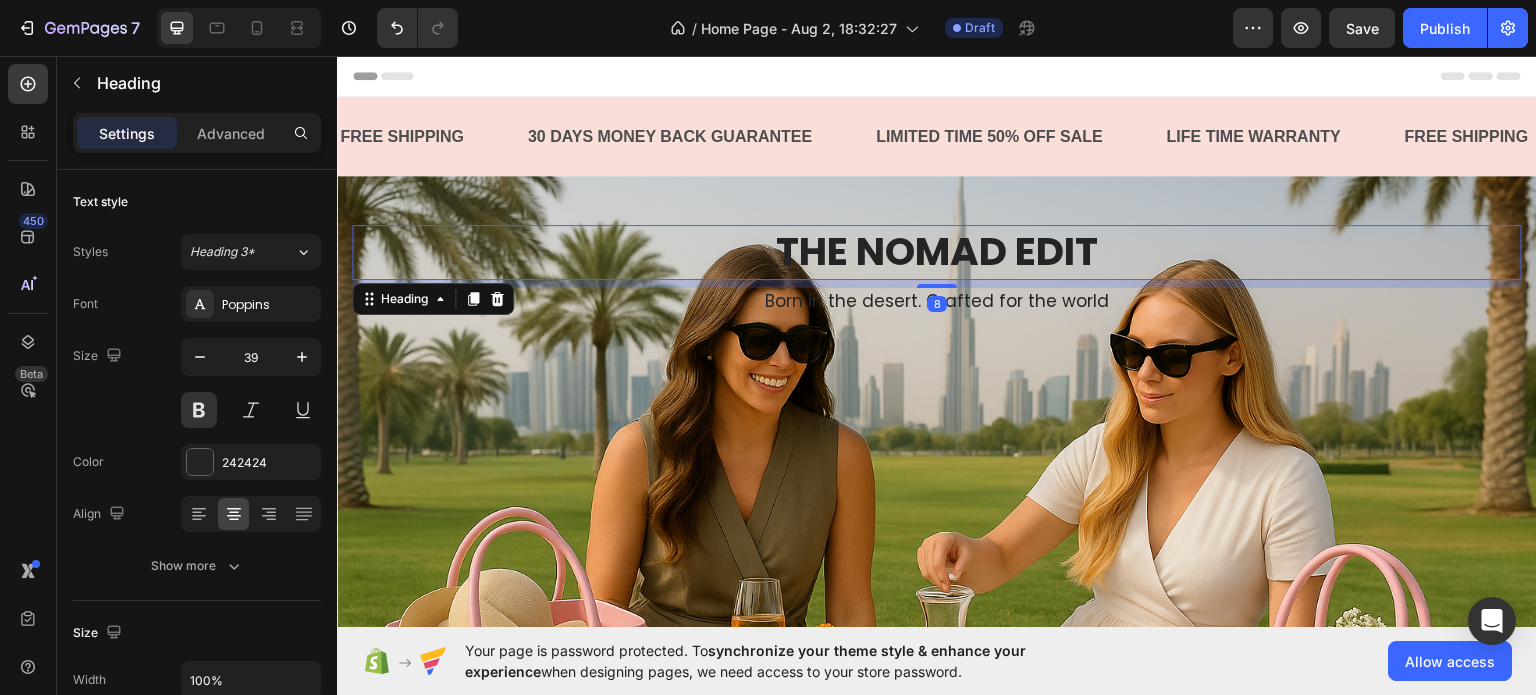 click on "THE NOMAD EDIT" at bounding box center (937, 251) 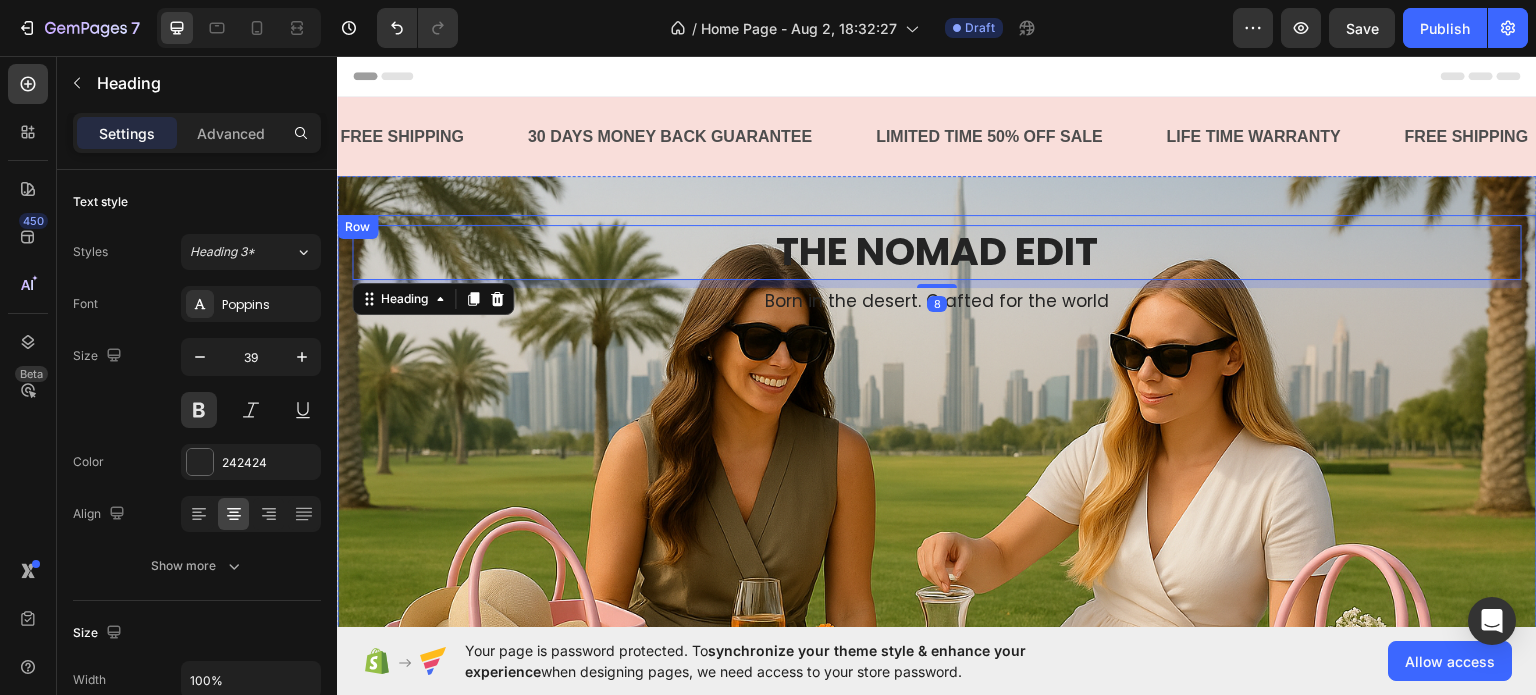 click on "THE NOMAD EDIT Heading   8 Born in the desert. Crafted for the world Heading Row" at bounding box center [937, 520] 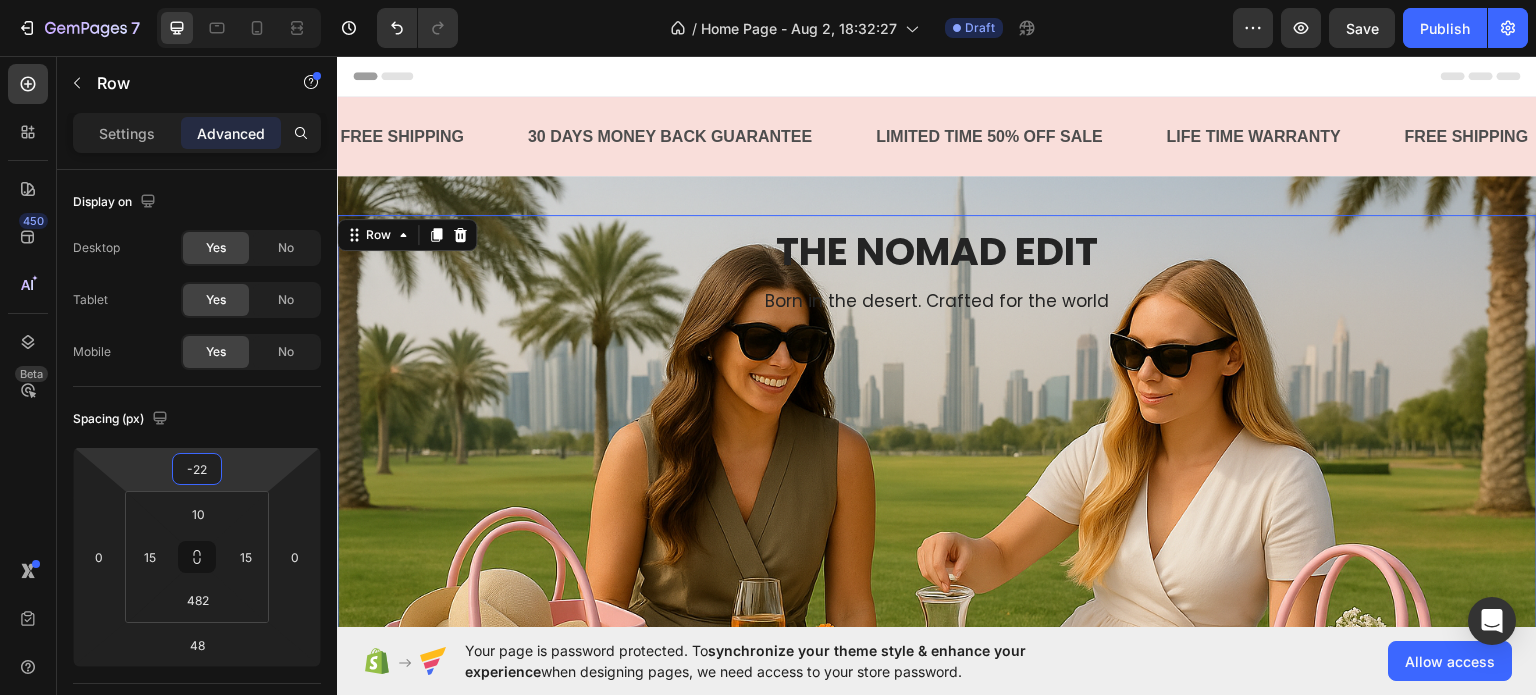 type on "-28" 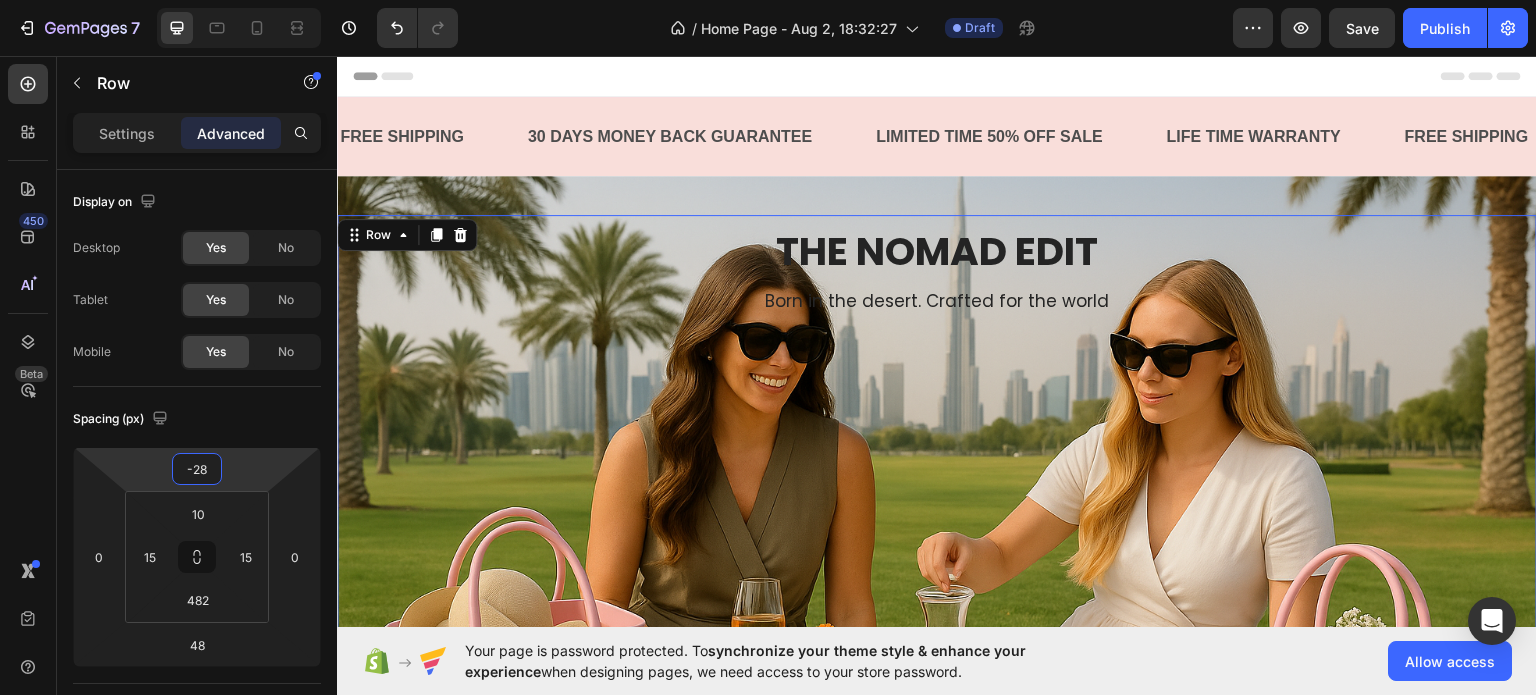 drag, startPoint x: 193, startPoint y: 487, endPoint x: 195, endPoint y: 501, distance: 14.142136 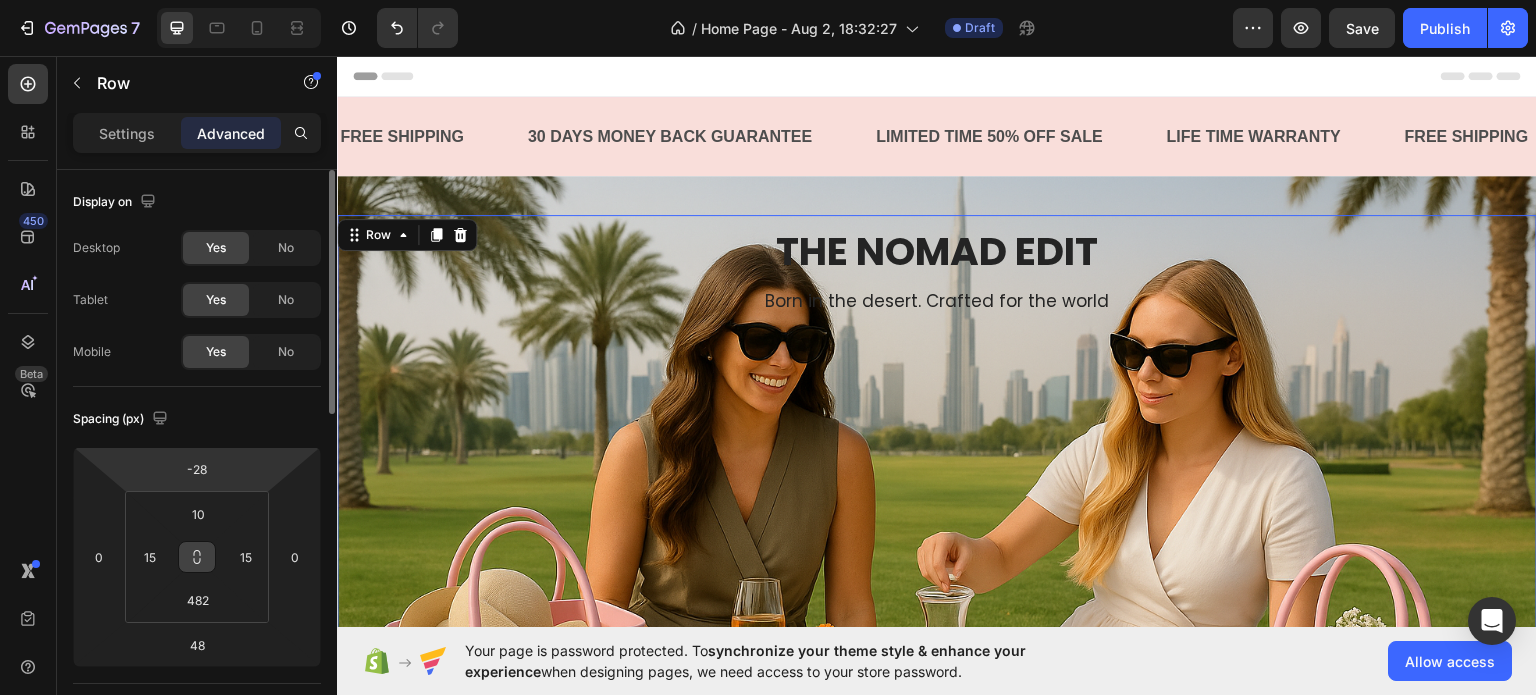click at bounding box center [197, 557] 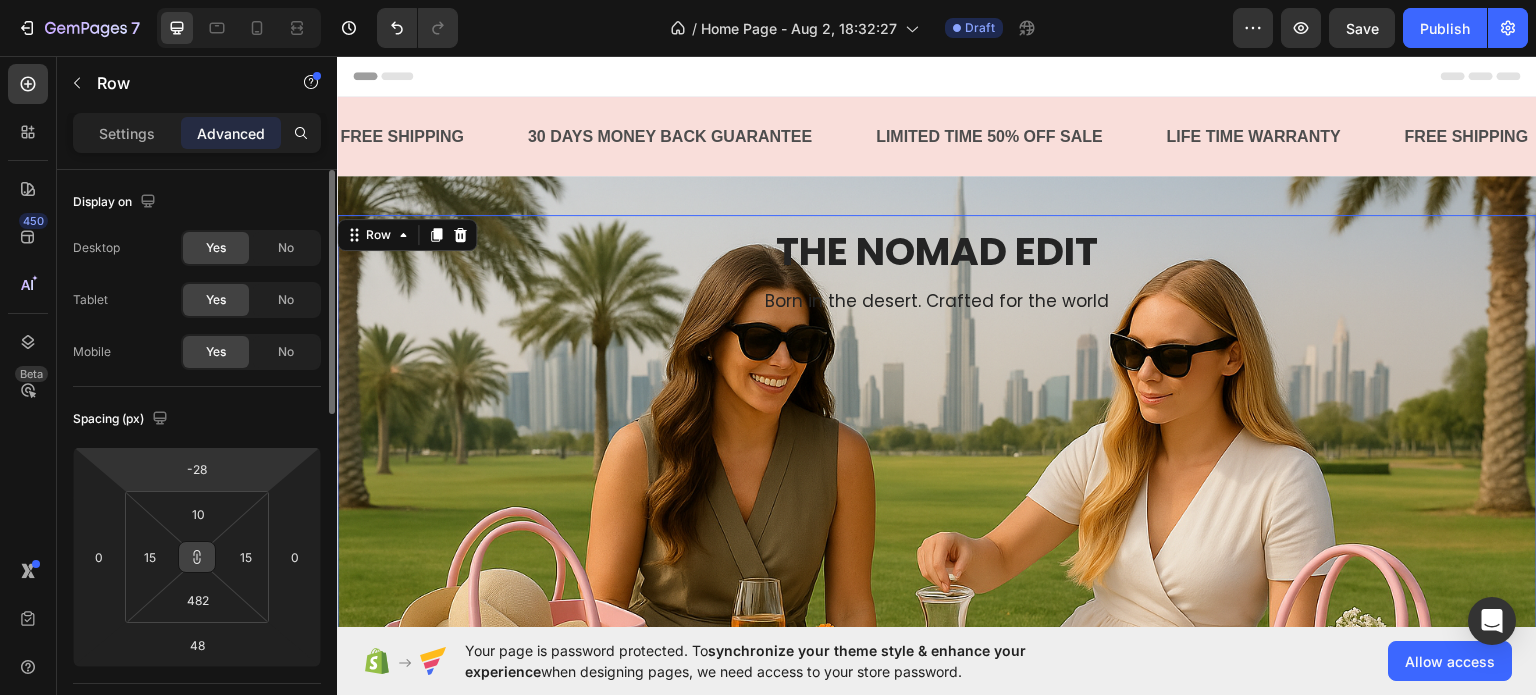 click 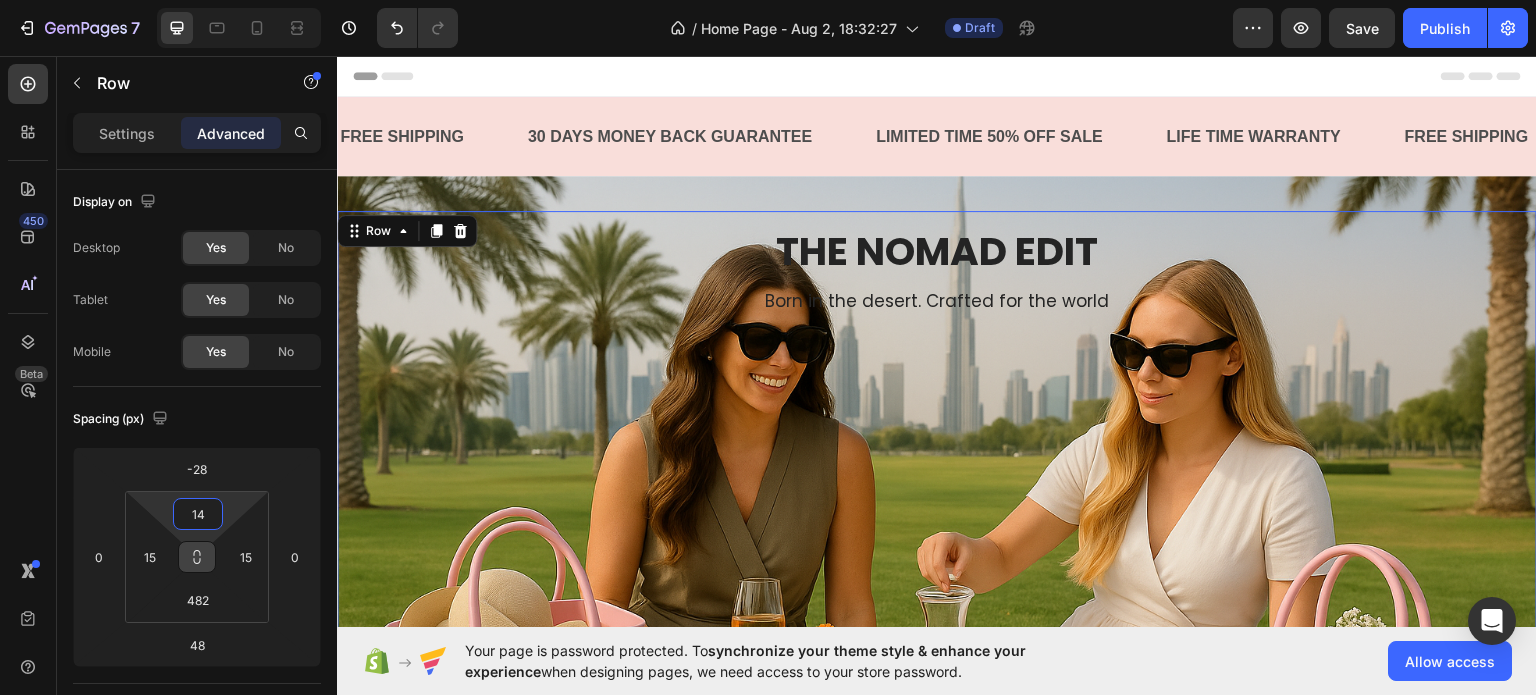 click on "7   /  Home Page - Aug 2, 18:32:27 Draft Preview  Save   Publish  450 Beta Sections(18) Elements(83) Section Element Hero Section Product Detail Brands Trusted Badges Guarantee Product Breakdown How to use Testimonials Compare Bundle FAQs Social Proof Brand Story Product List Collection Blog List Contact Sticky Add to Cart Custom Footer Browse Library 450 Layout
Row
Row
Row
Row Text
Heading
Text Block Button
Button
Button Media
Image
Image
Video" at bounding box center (768, 0) 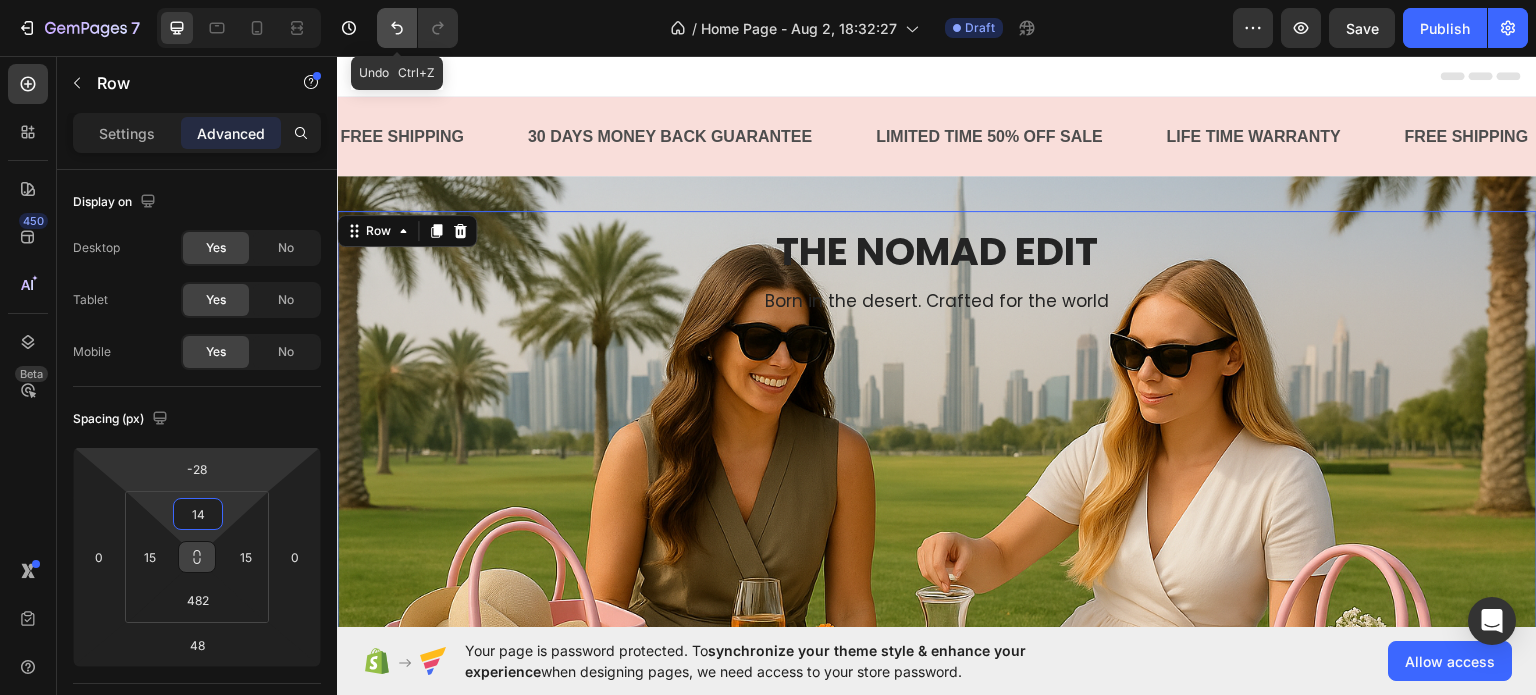click 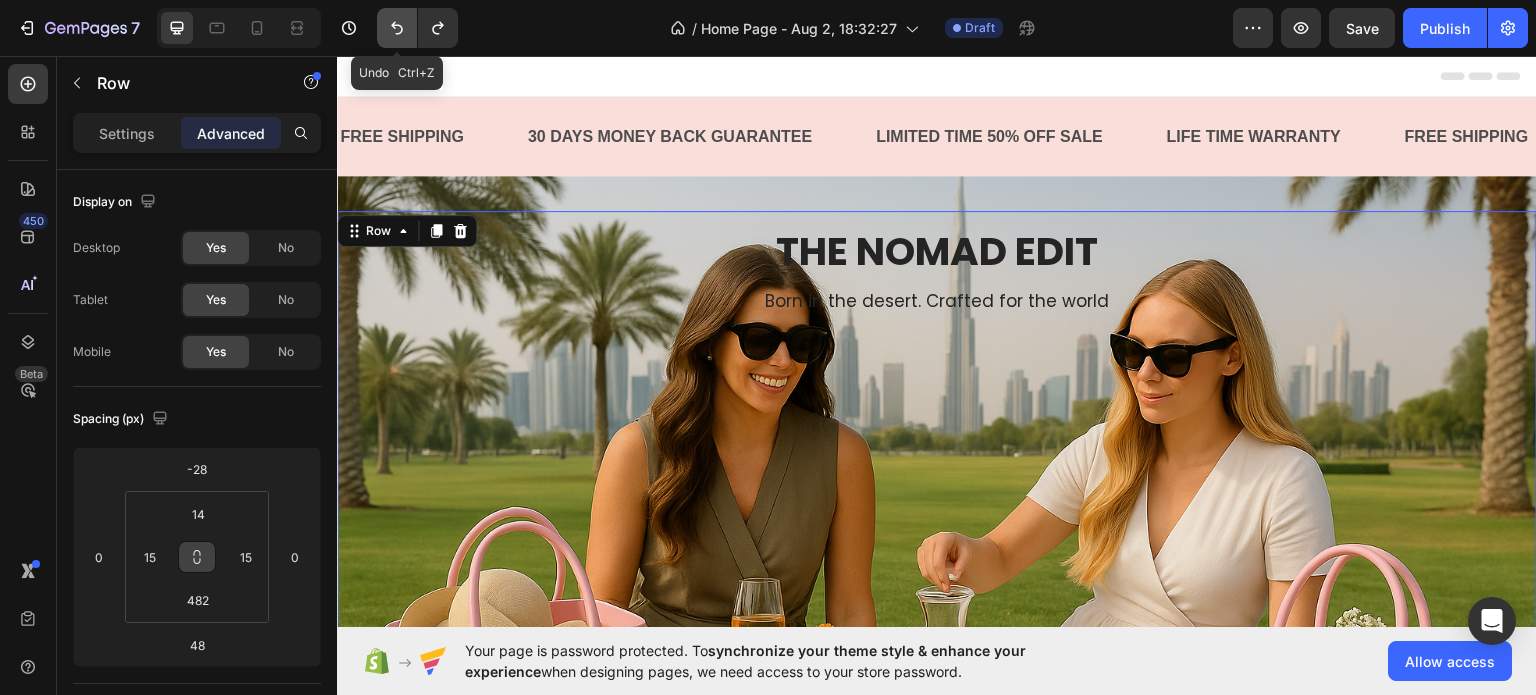 click 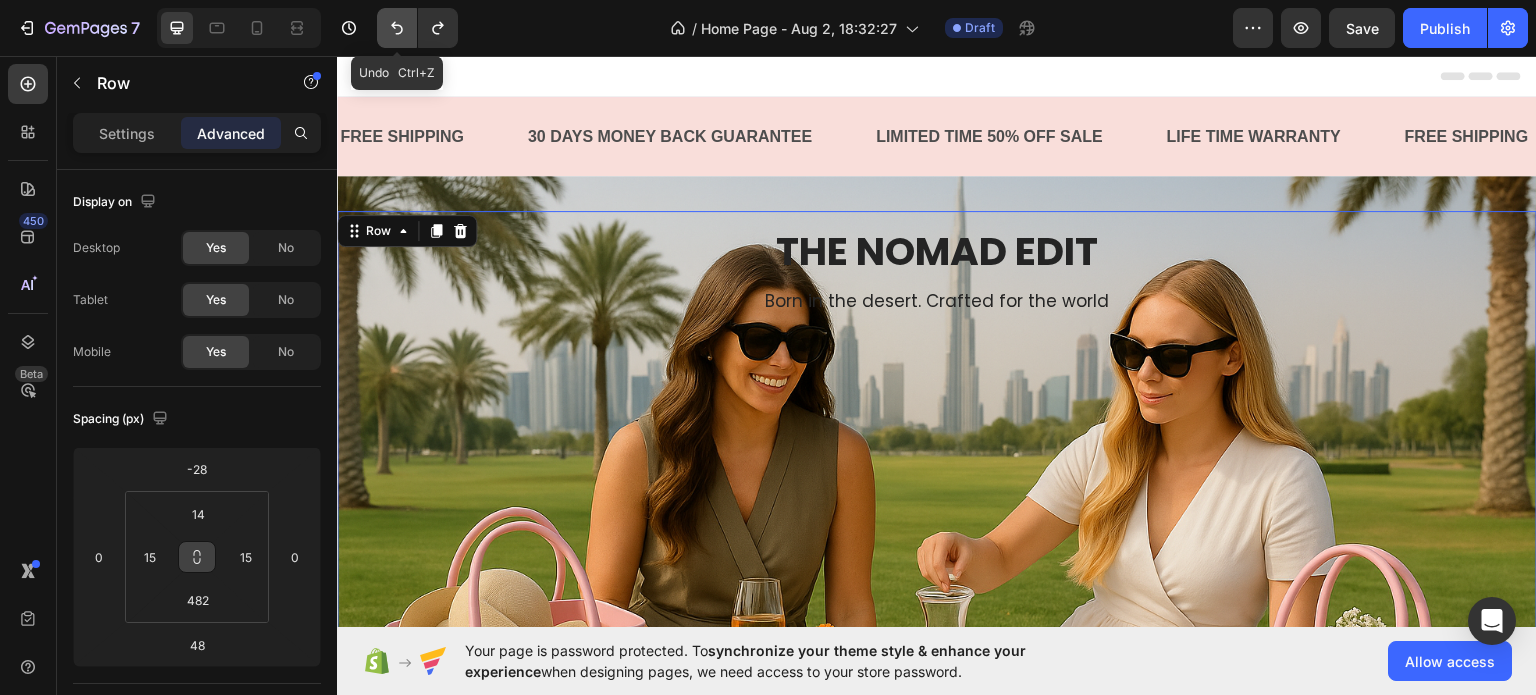 type on "10" 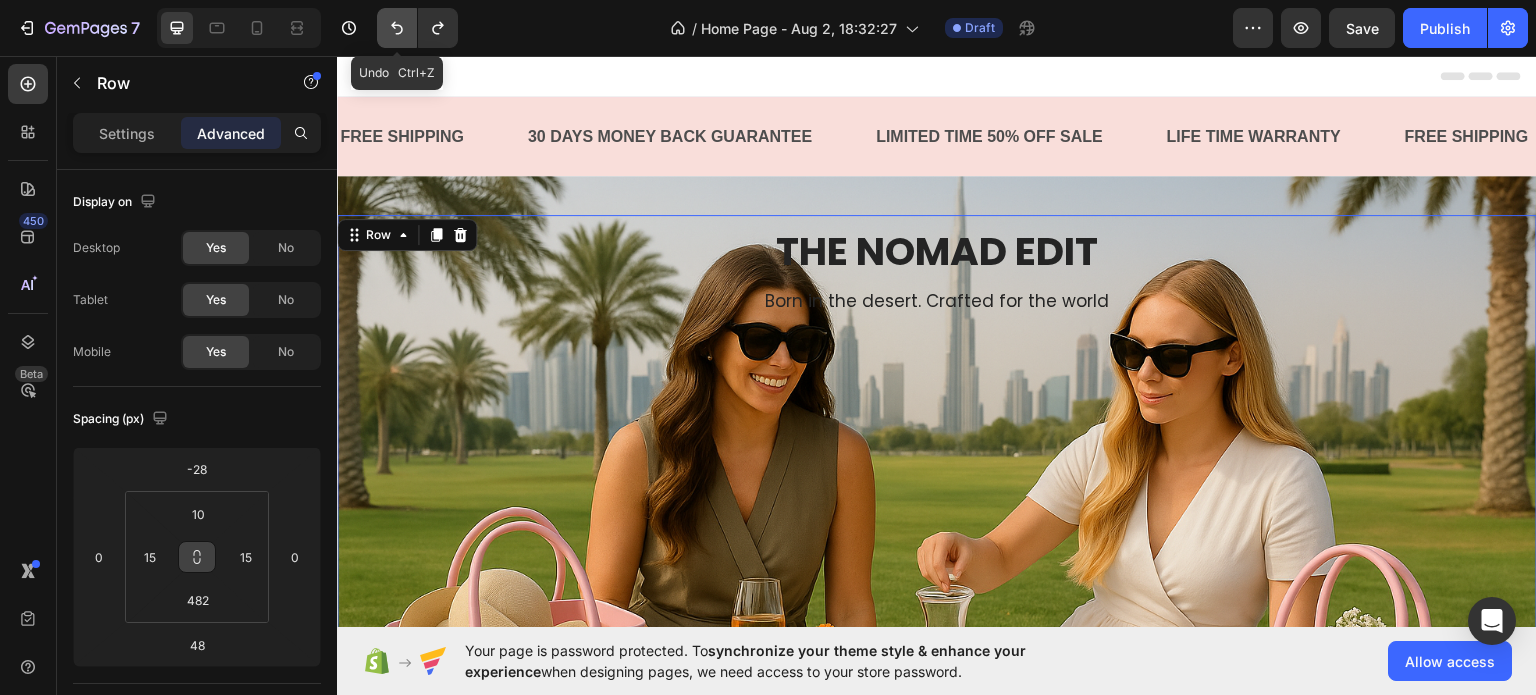 click 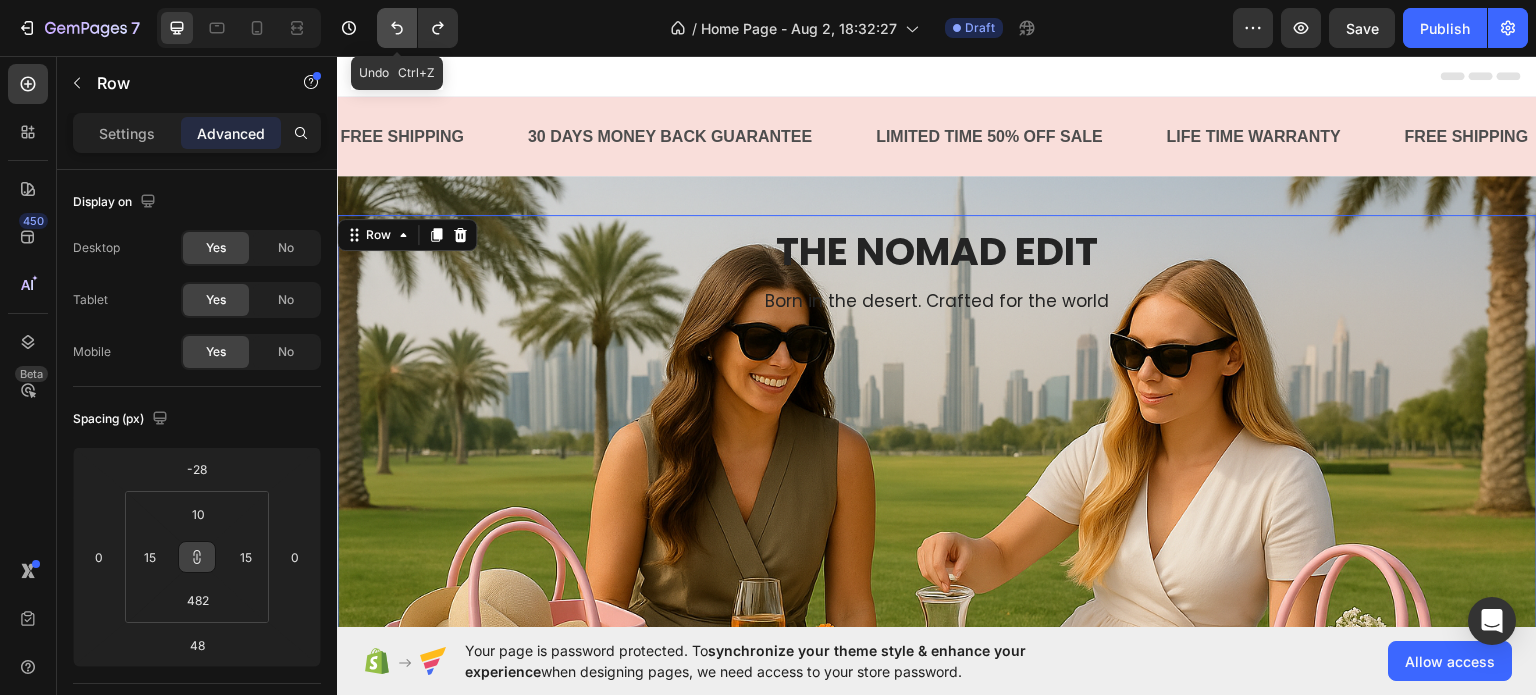 click 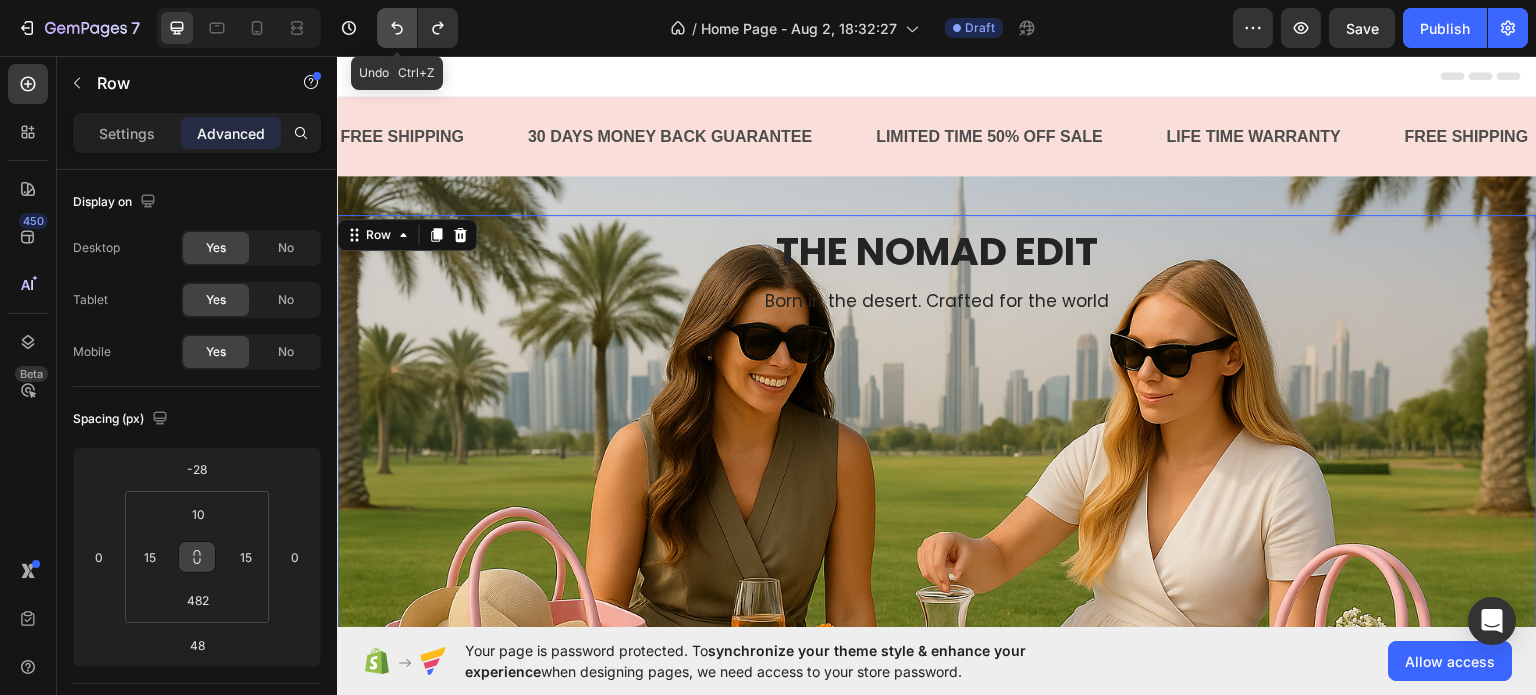 click 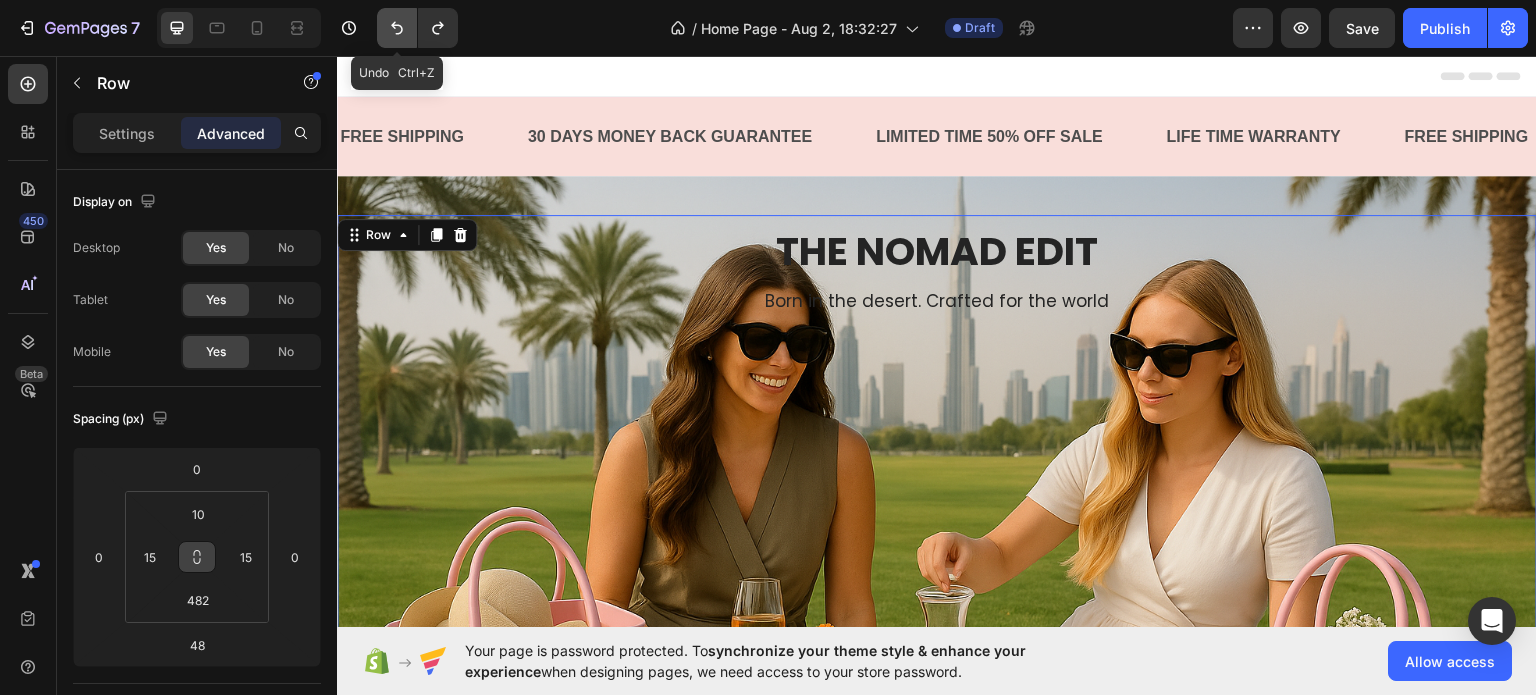 click 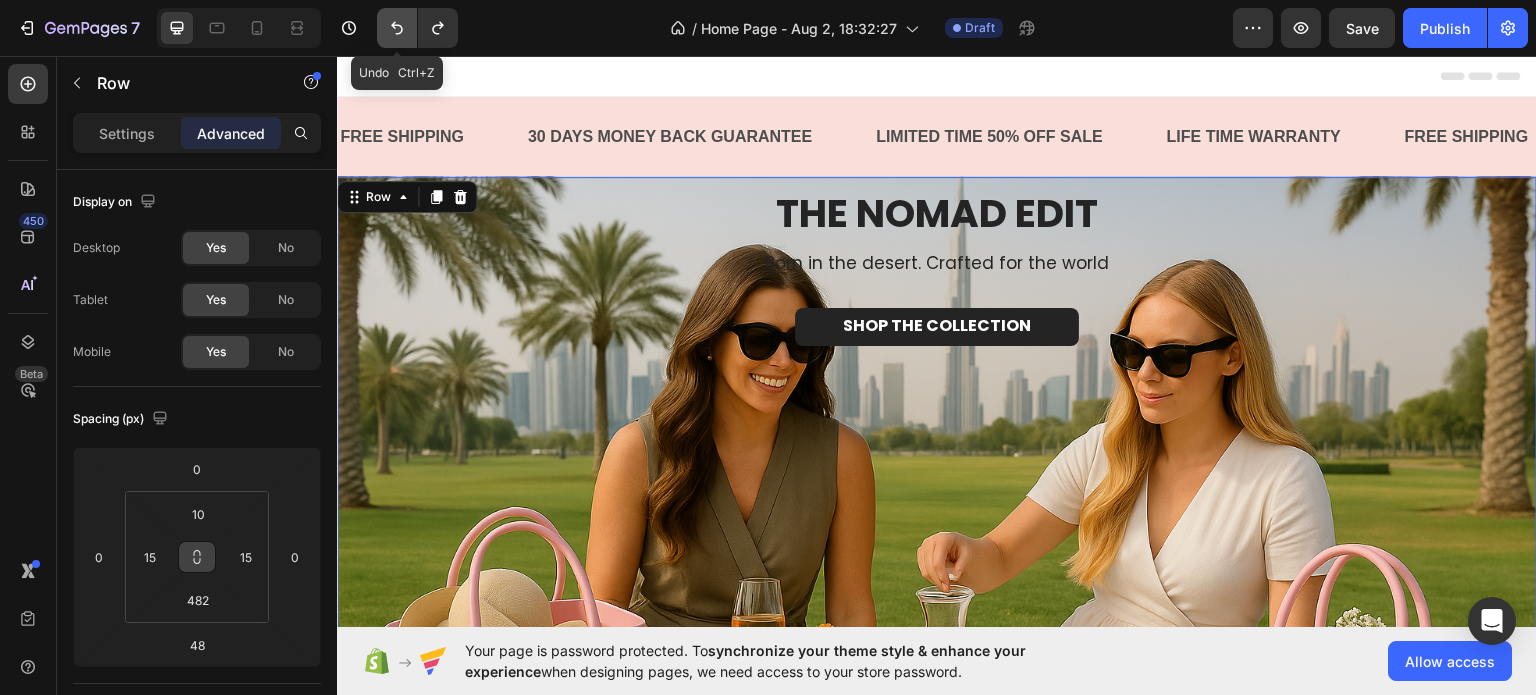 click 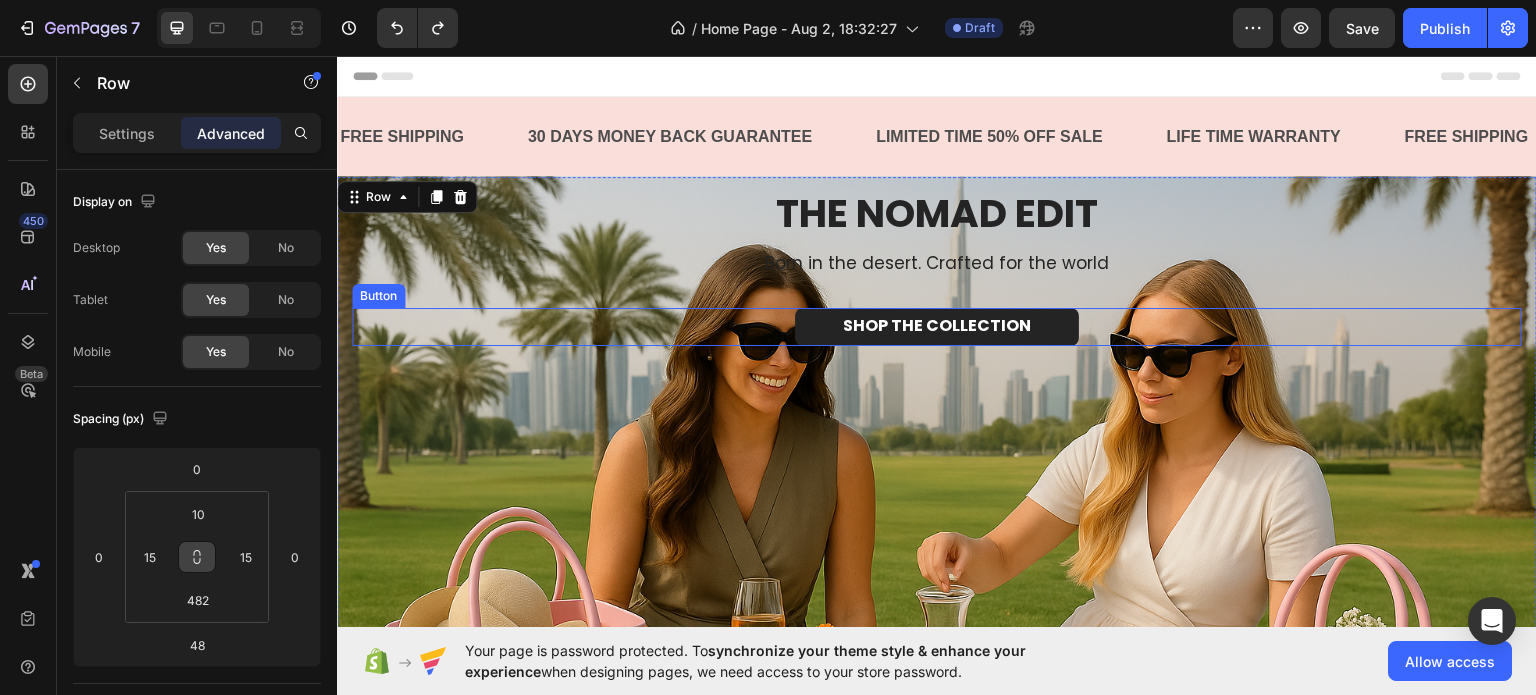 click on "SHOP THE COLLECTION Button" at bounding box center (937, 326) 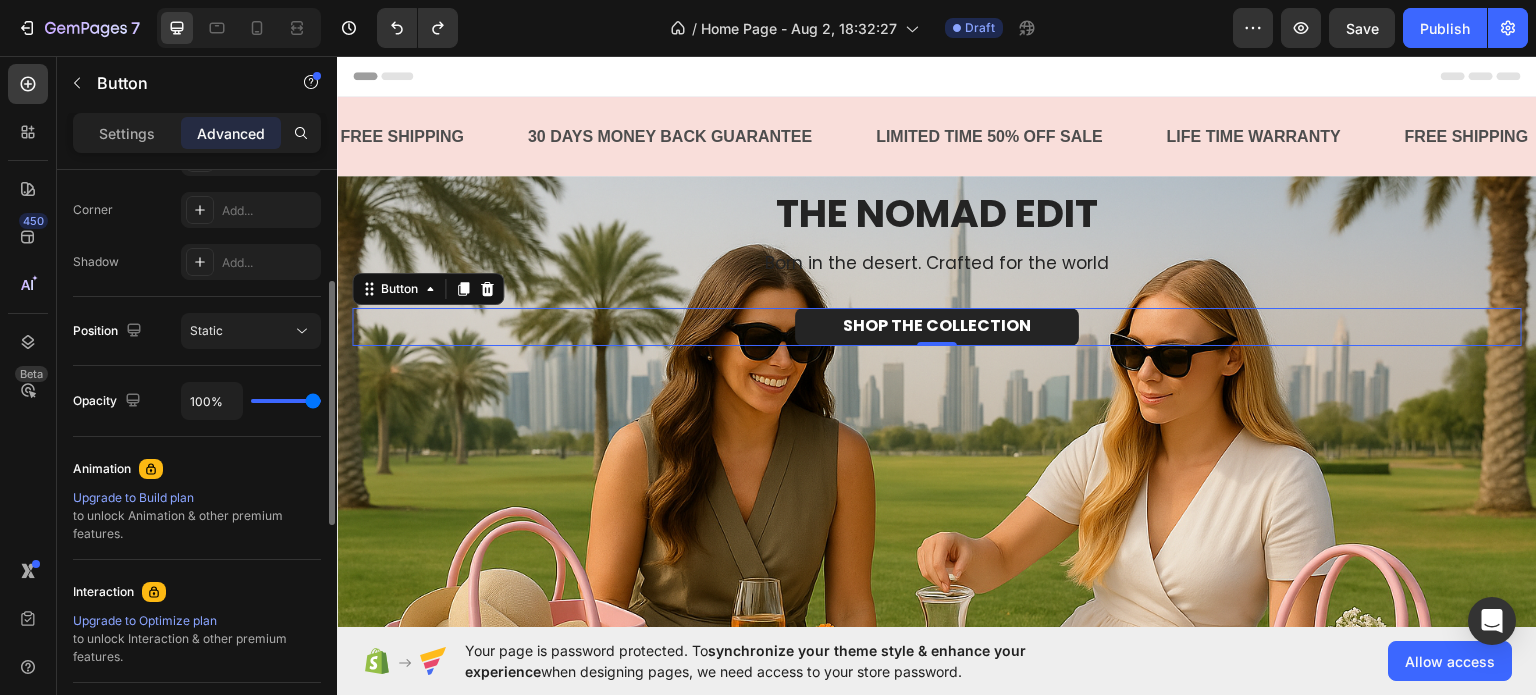 scroll, scrollTop: 504, scrollLeft: 0, axis: vertical 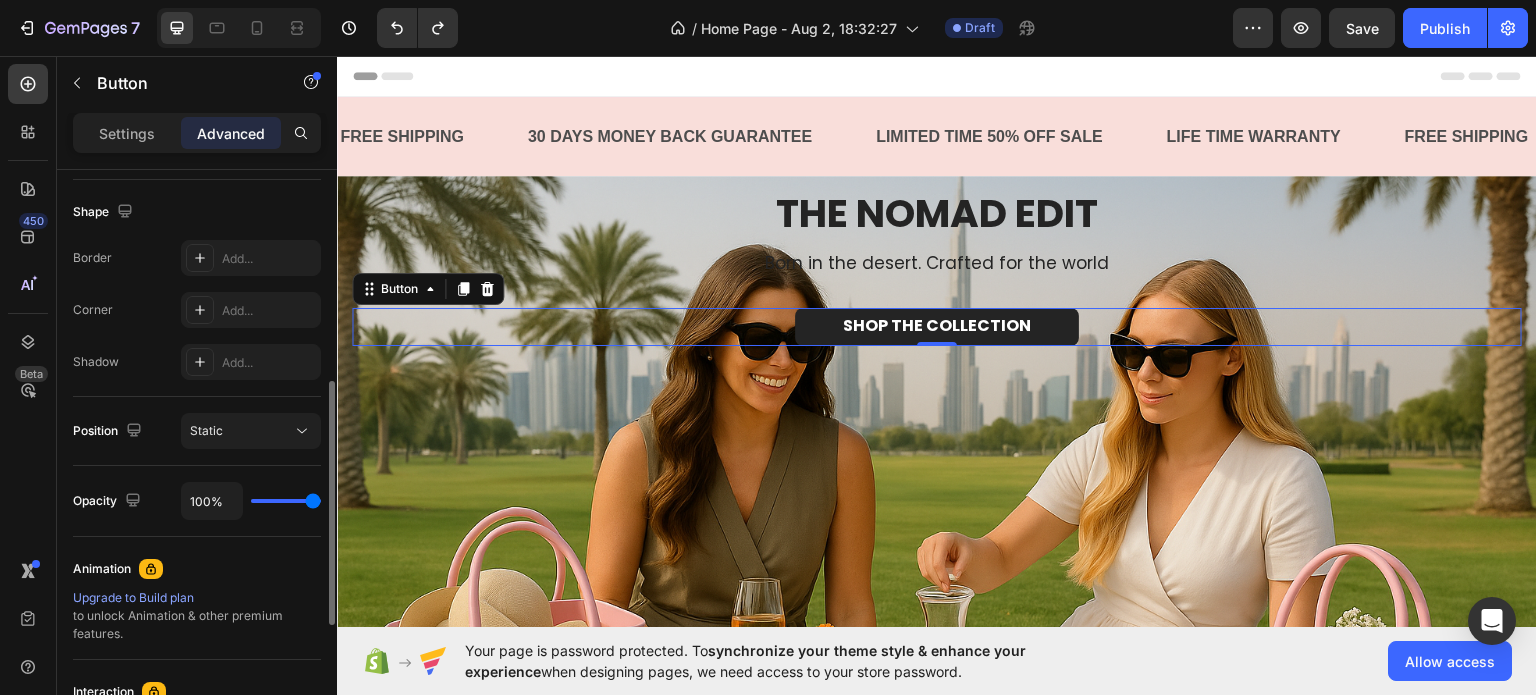 click on "Position Static" 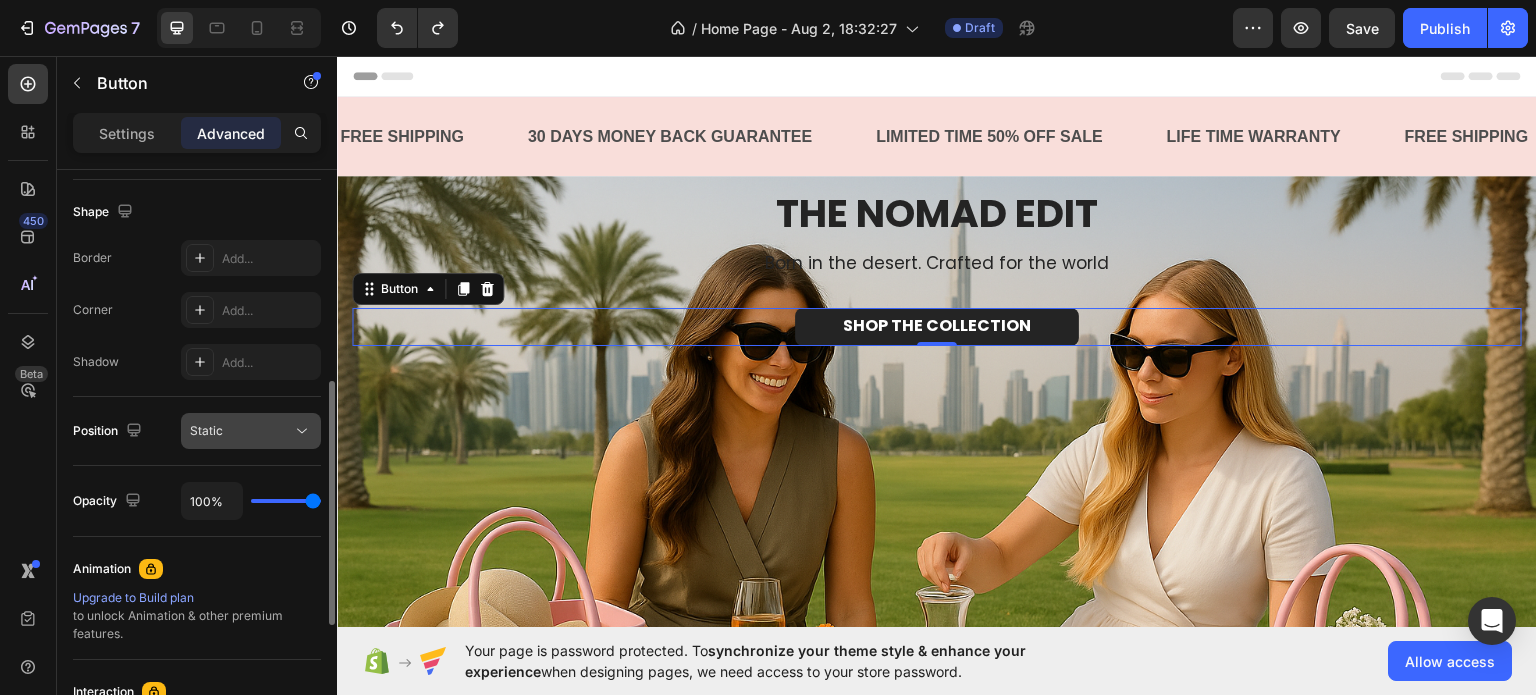 click on "Static" at bounding box center [241, 431] 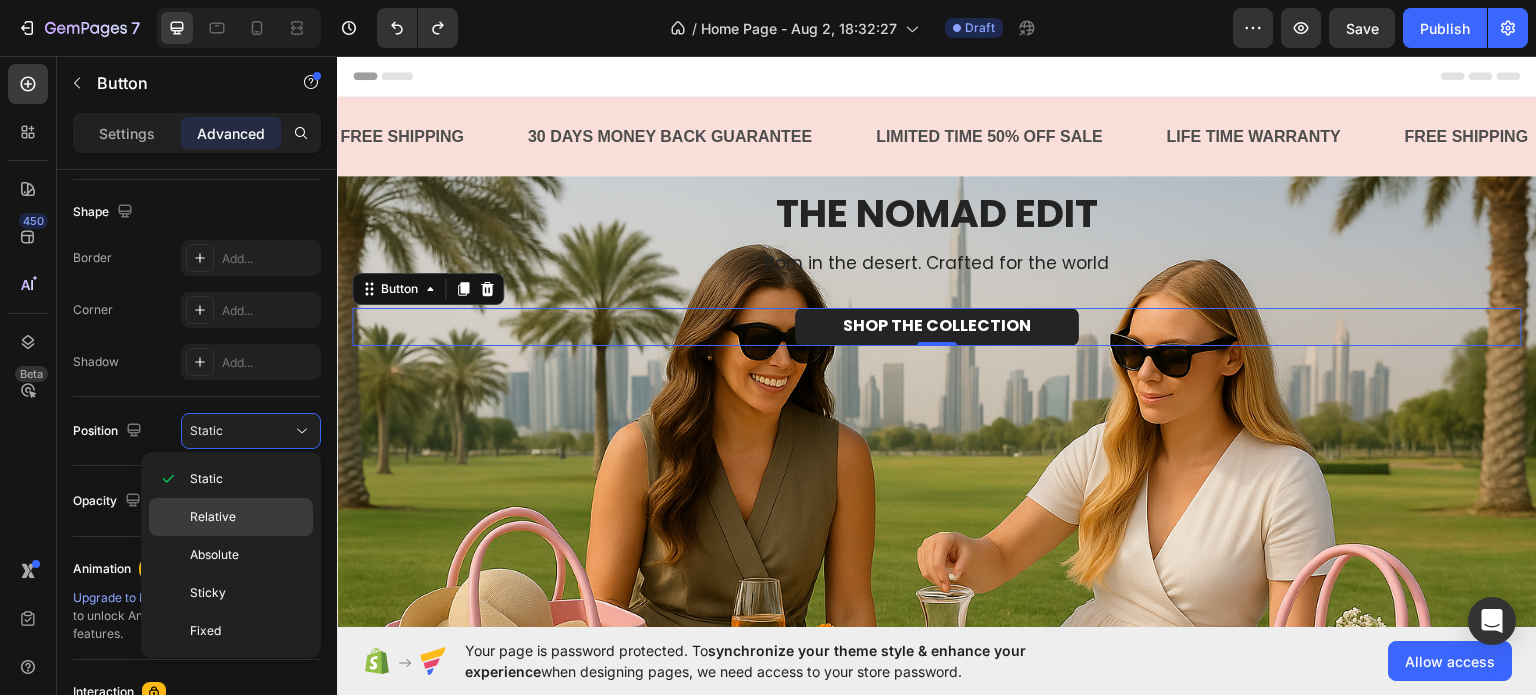 click on "Relative" 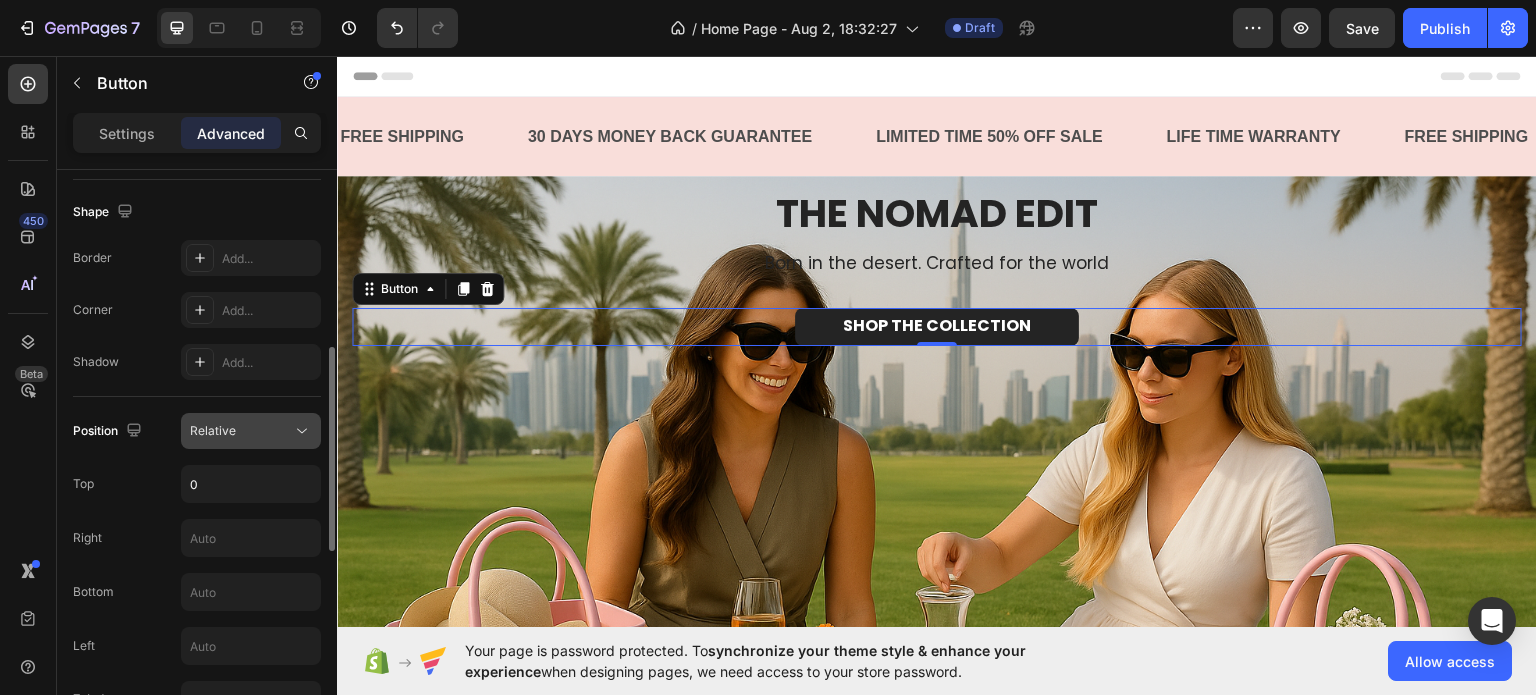 click on "Relative" at bounding box center [241, 431] 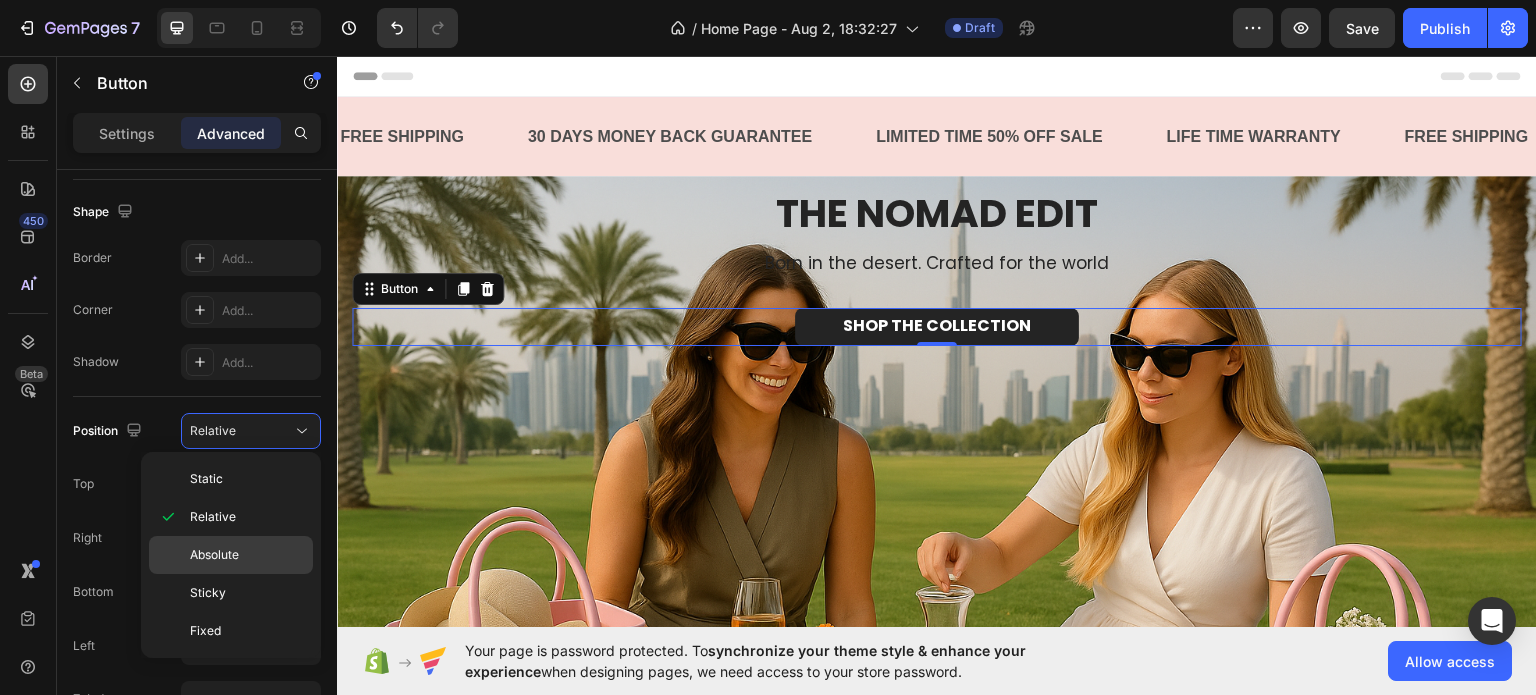 click on "Absolute" at bounding box center (214, 555) 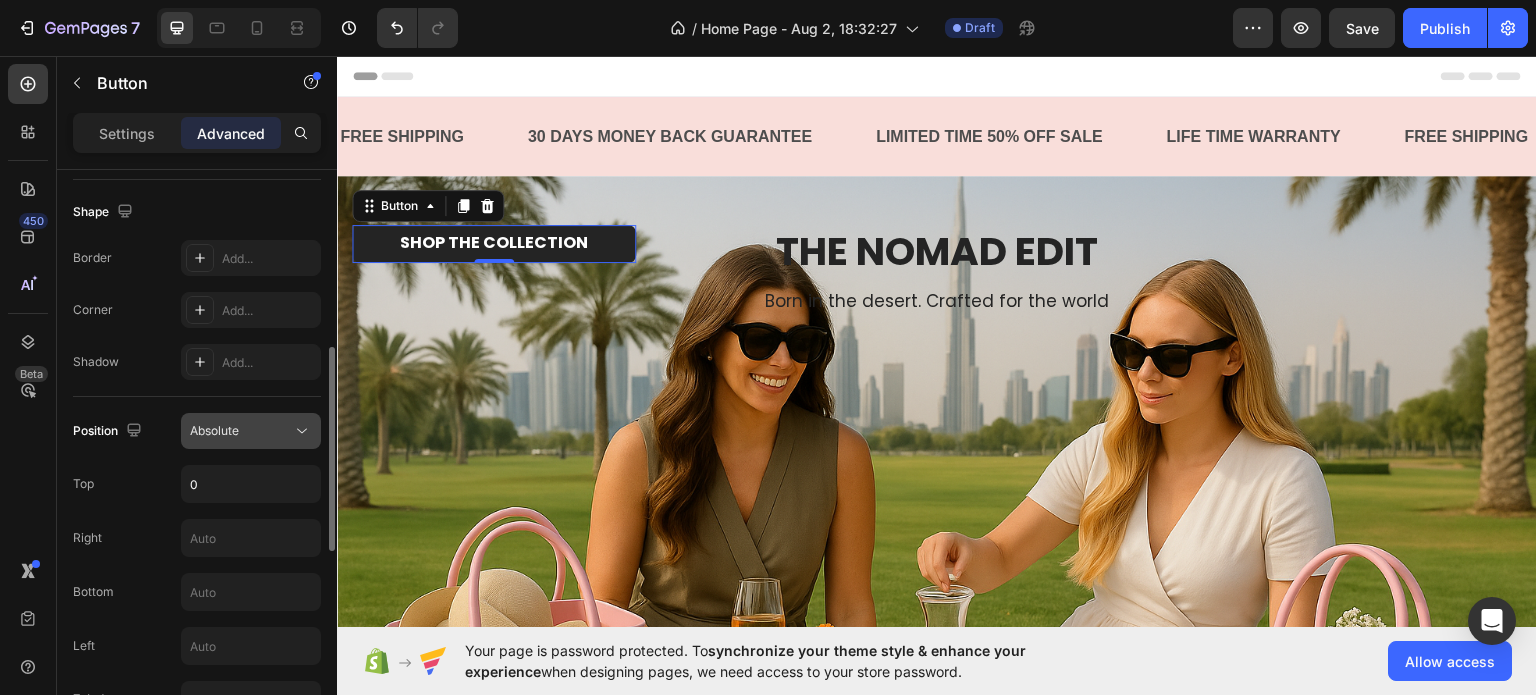 click on "Absolute" at bounding box center (241, 431) 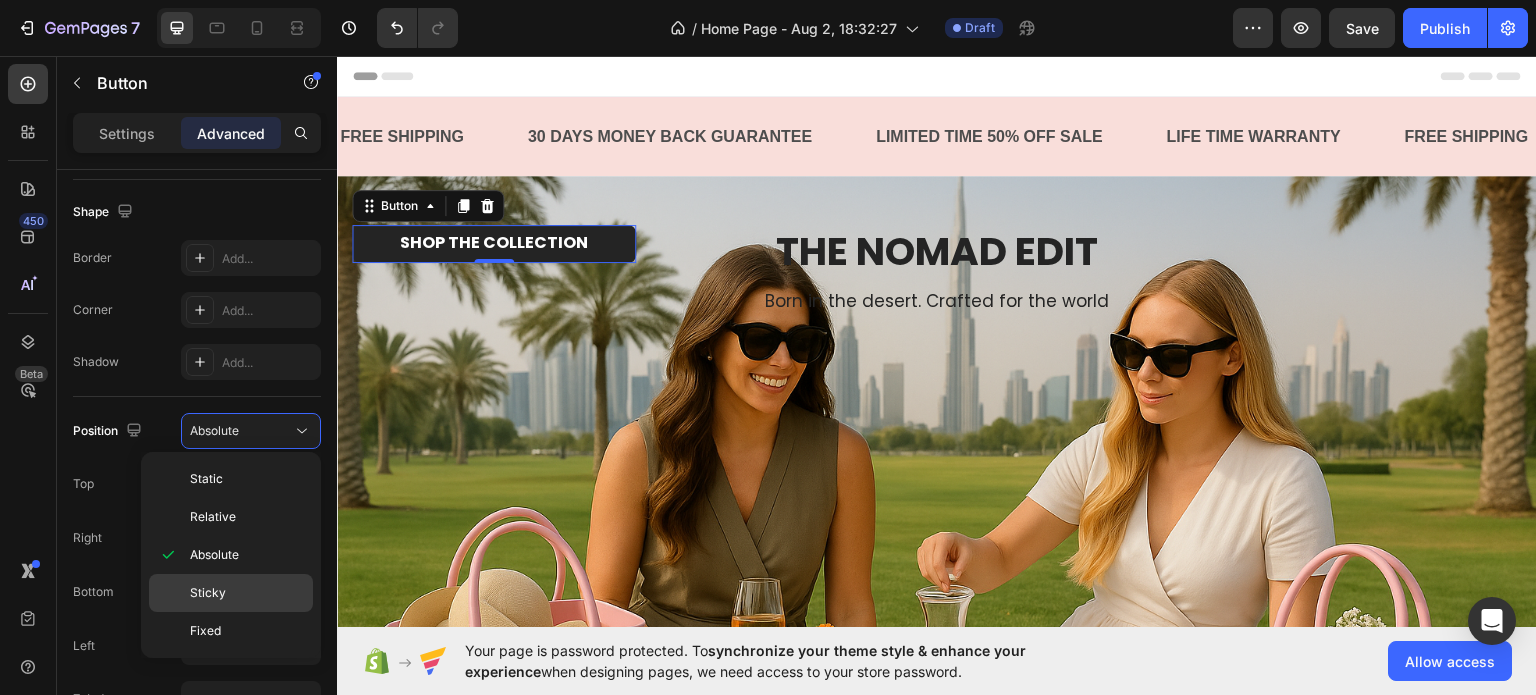 click on "Sticky" at bounding box center (208, 593) 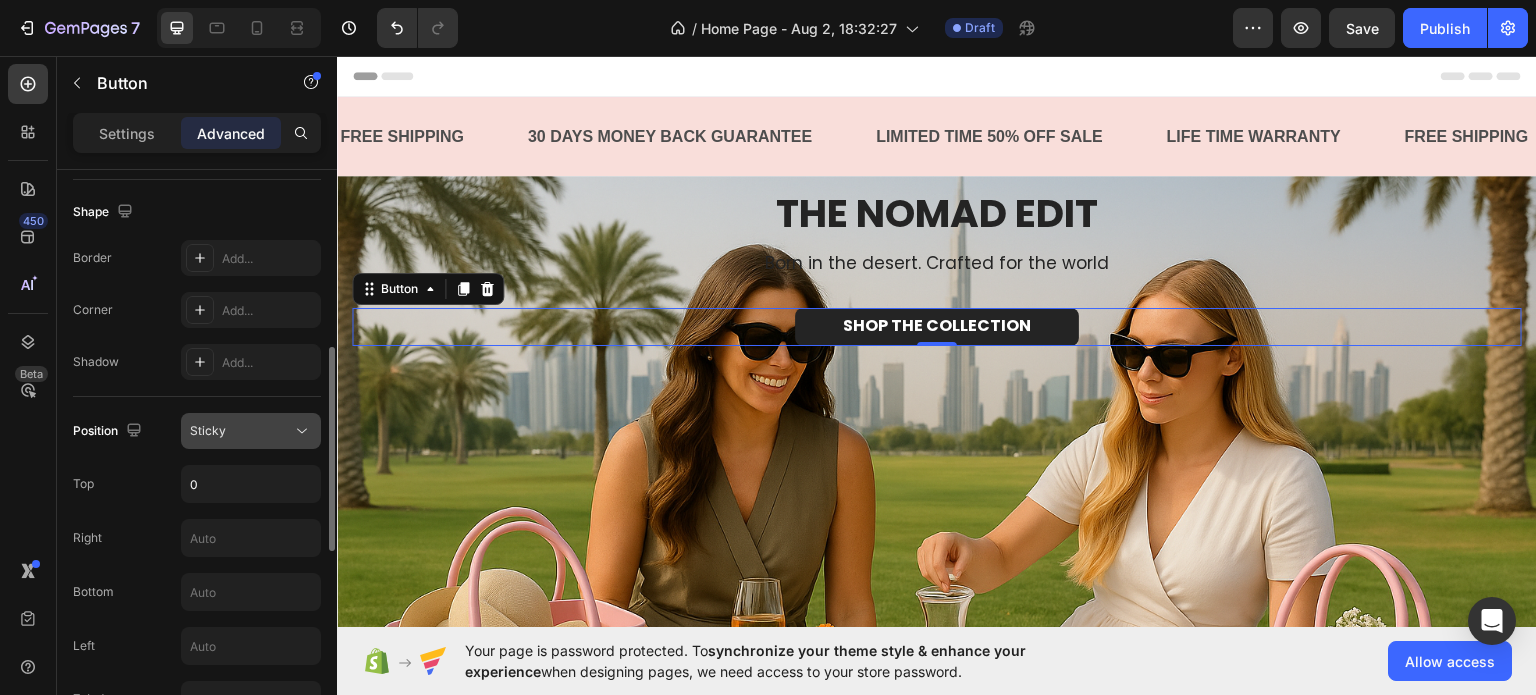 click on "Sticky" at bounding box center [241, 431] 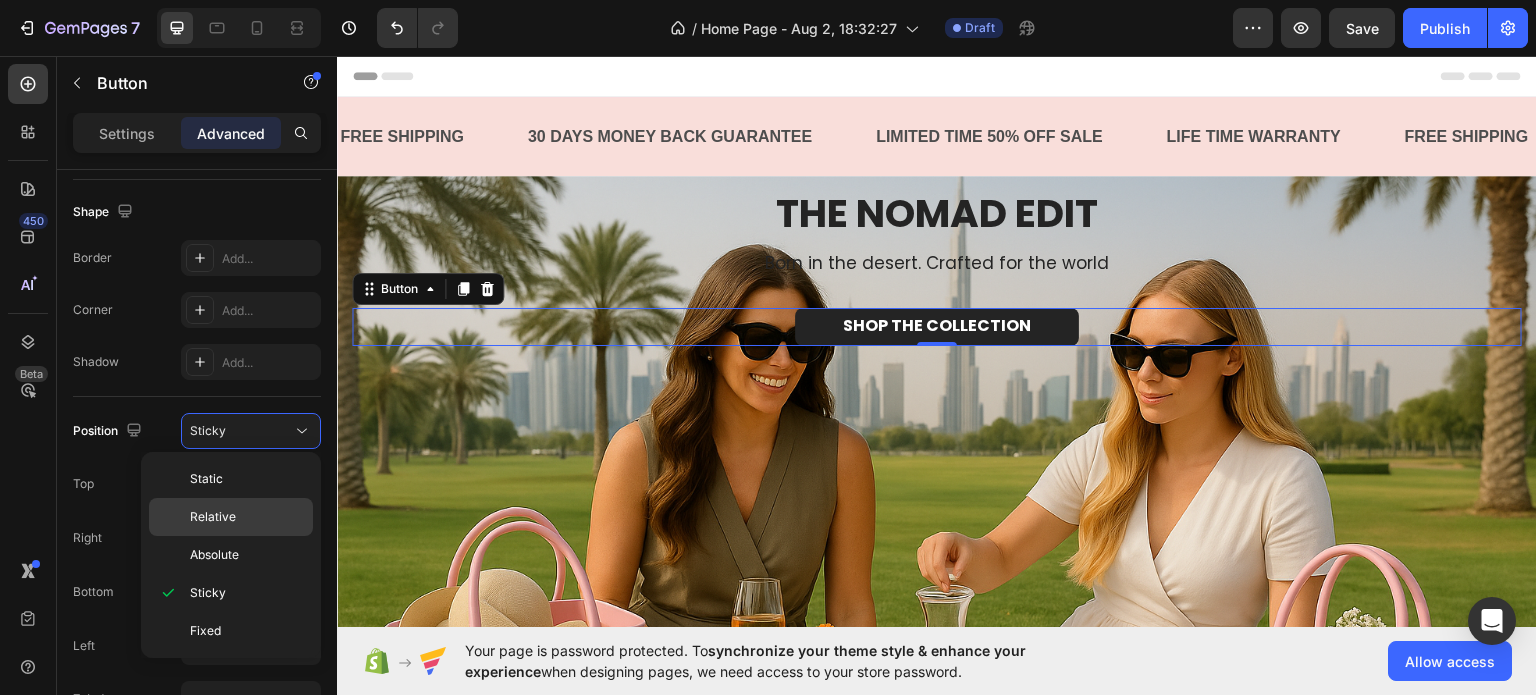 click on "Relative" 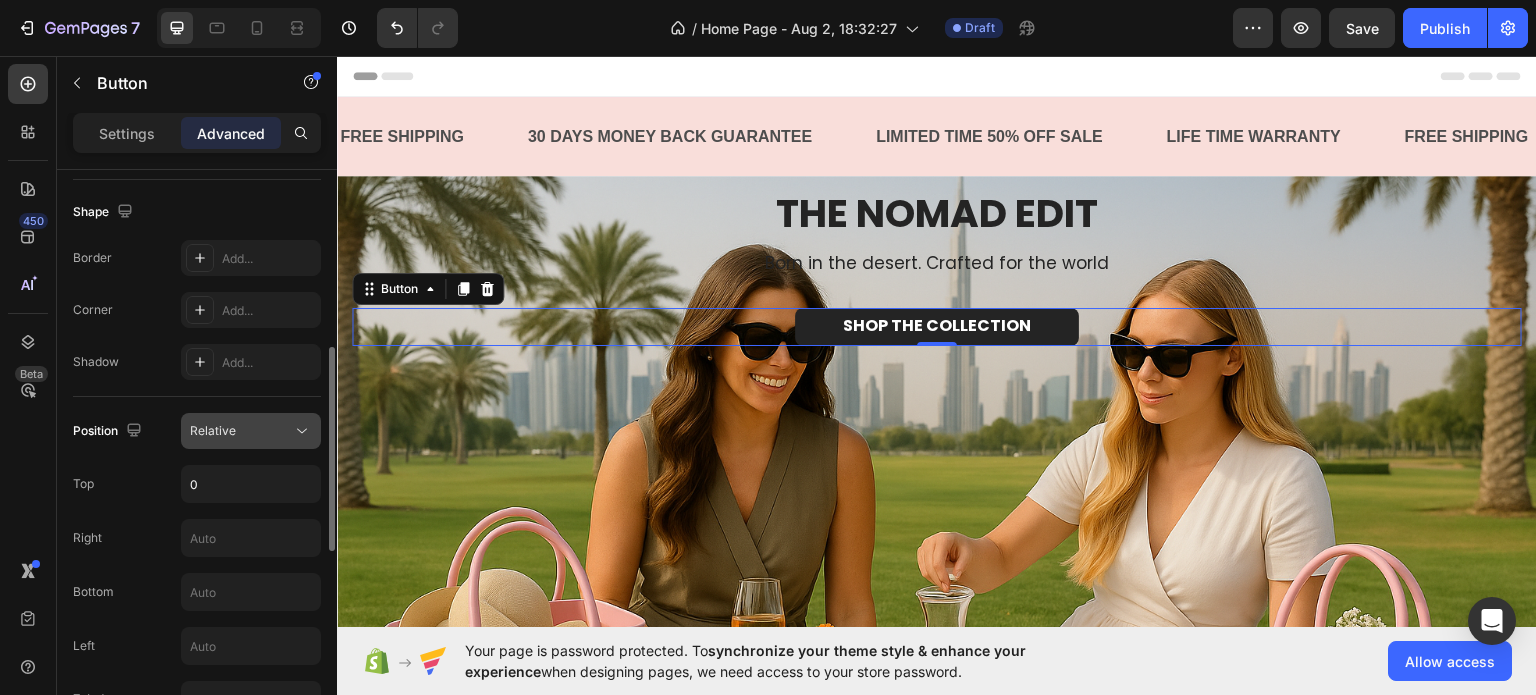 click on "Relative" at bounding box center (241, 431) 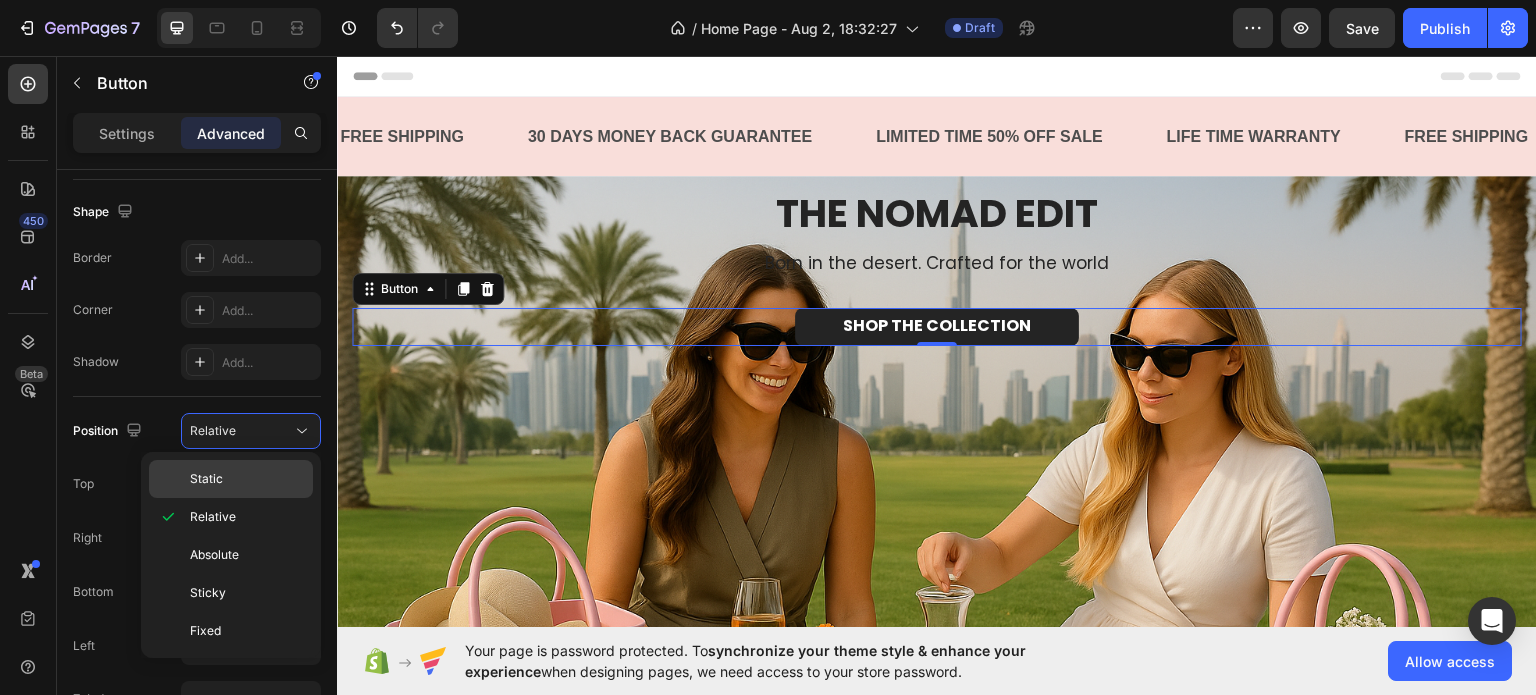 click on "Static" at bounding box center (247, 479) 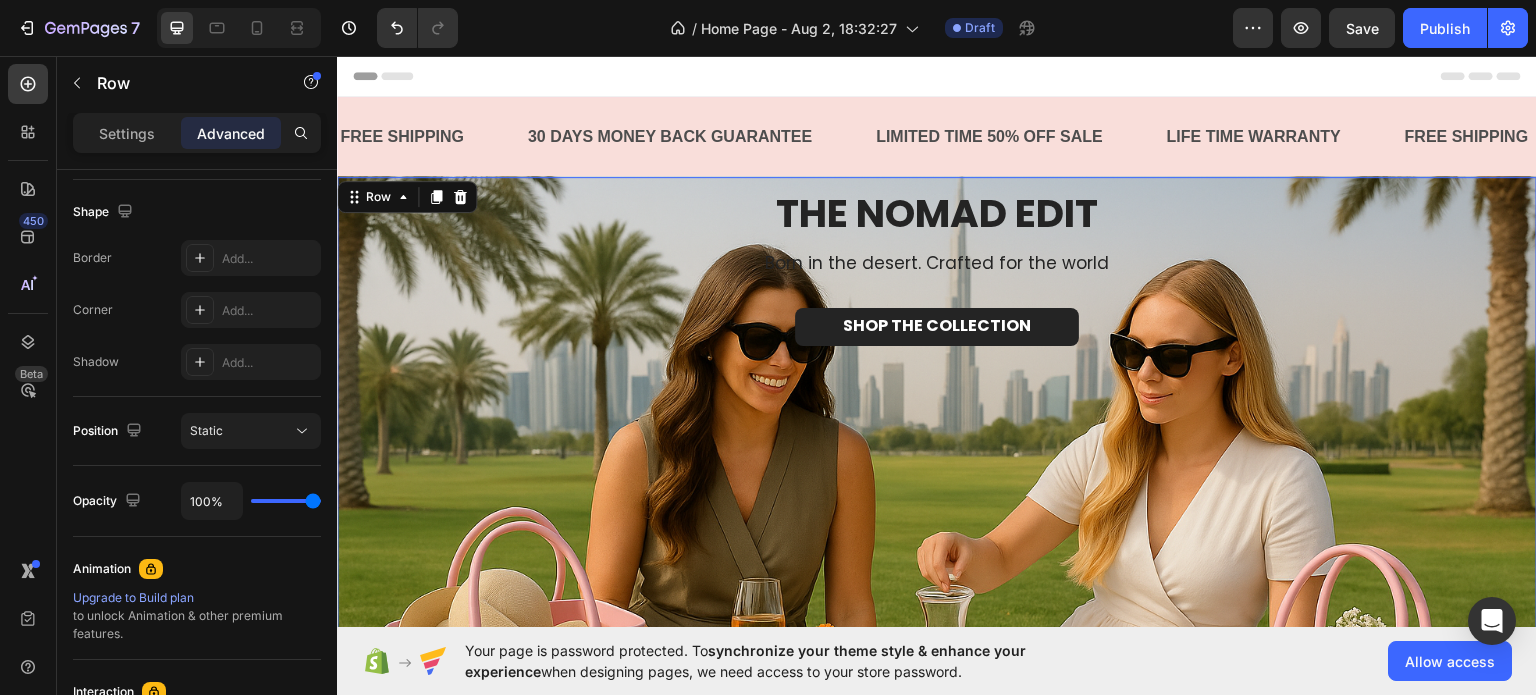 click on "THE NOMAD EDIT Heading Born in the desert. Crafted for the world Heading SHOP THE COLLECTION Button Row   48" at bounding box center [937, 501] 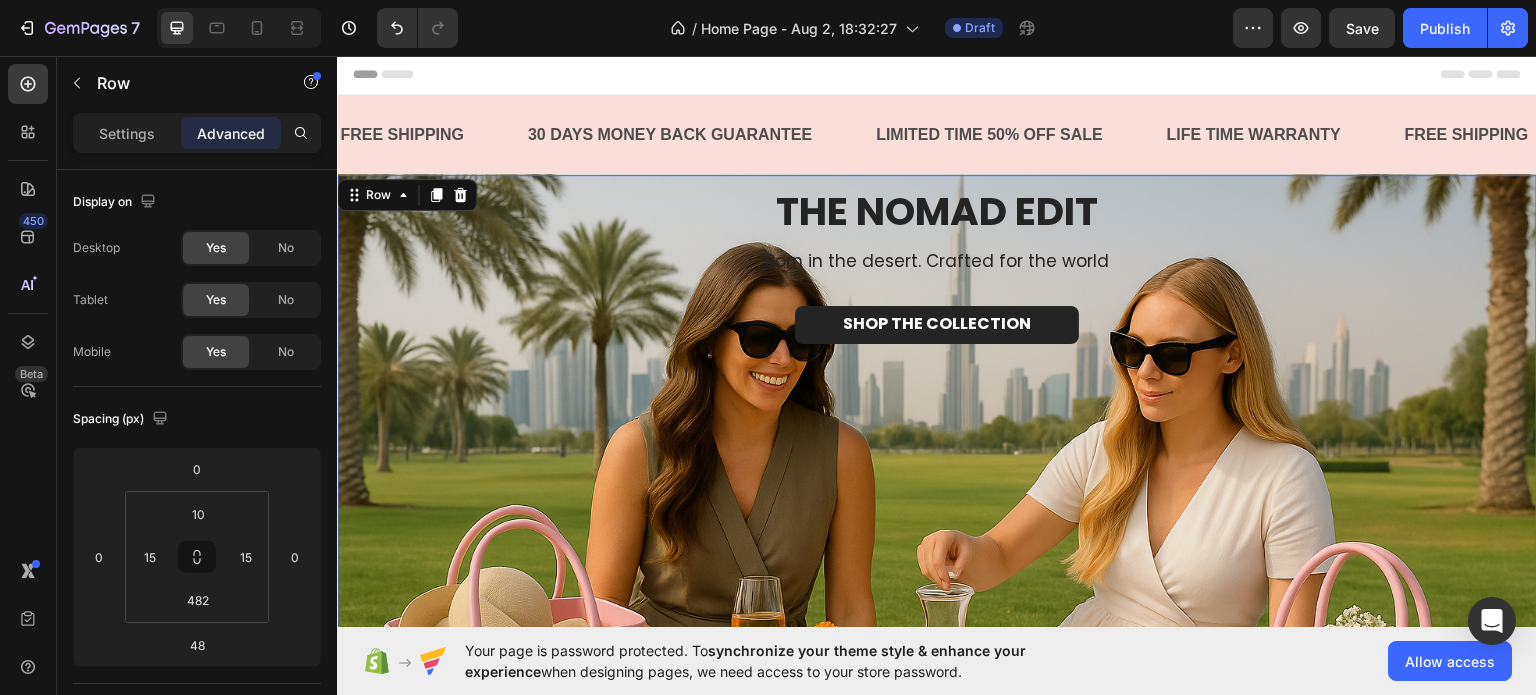 scroll, scrollTop: 0, scrollLeft: 0, axis: both 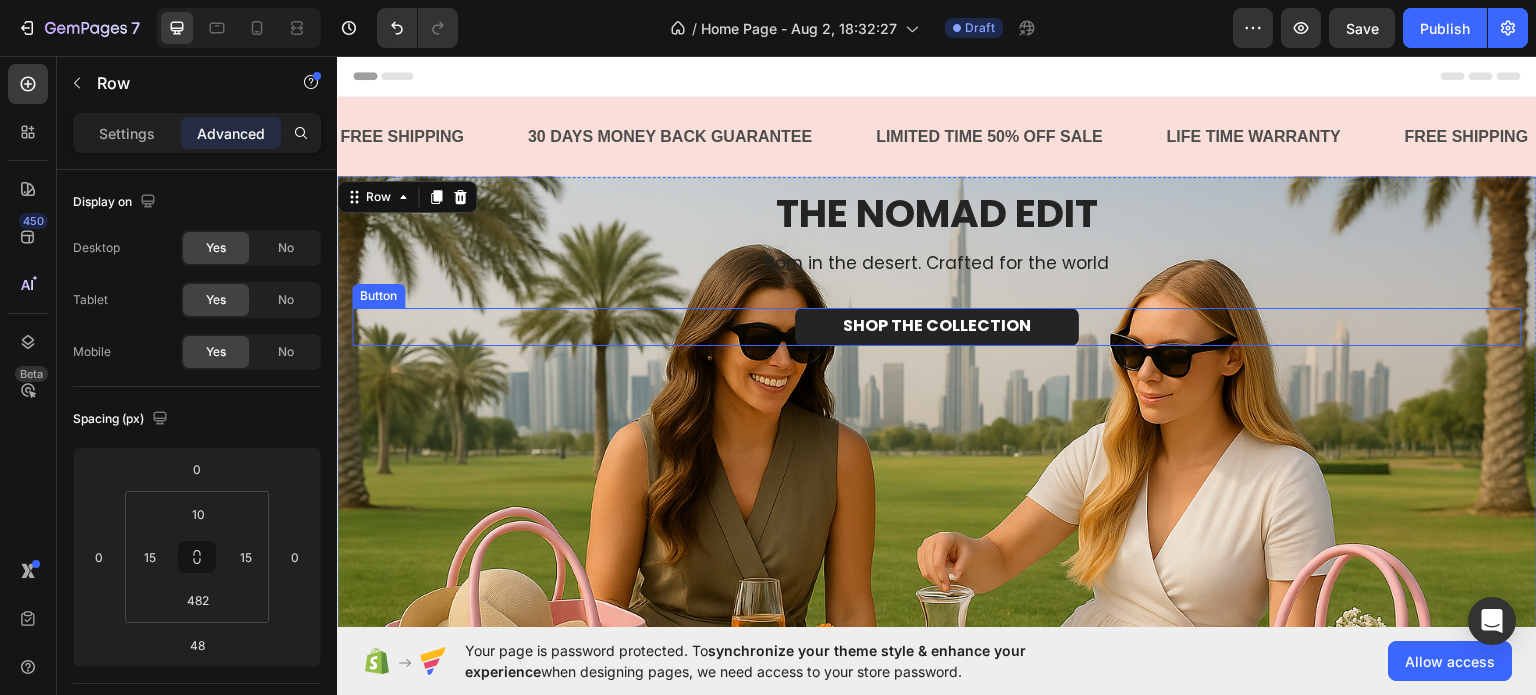 click on "SHOP THE COLLECTION Button" at bounding box center [937, 326] 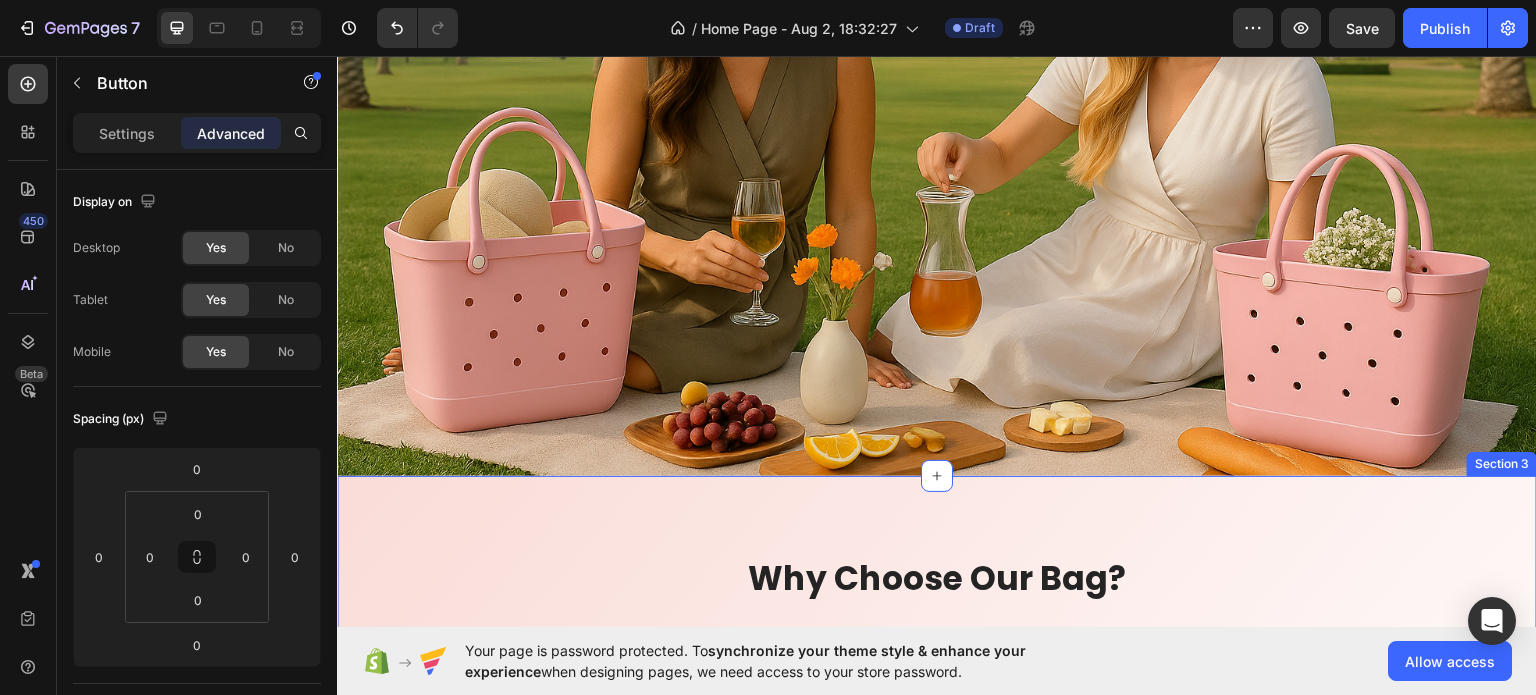 scroll, scrollTop: 0, scrollLeft: 0, axis: both 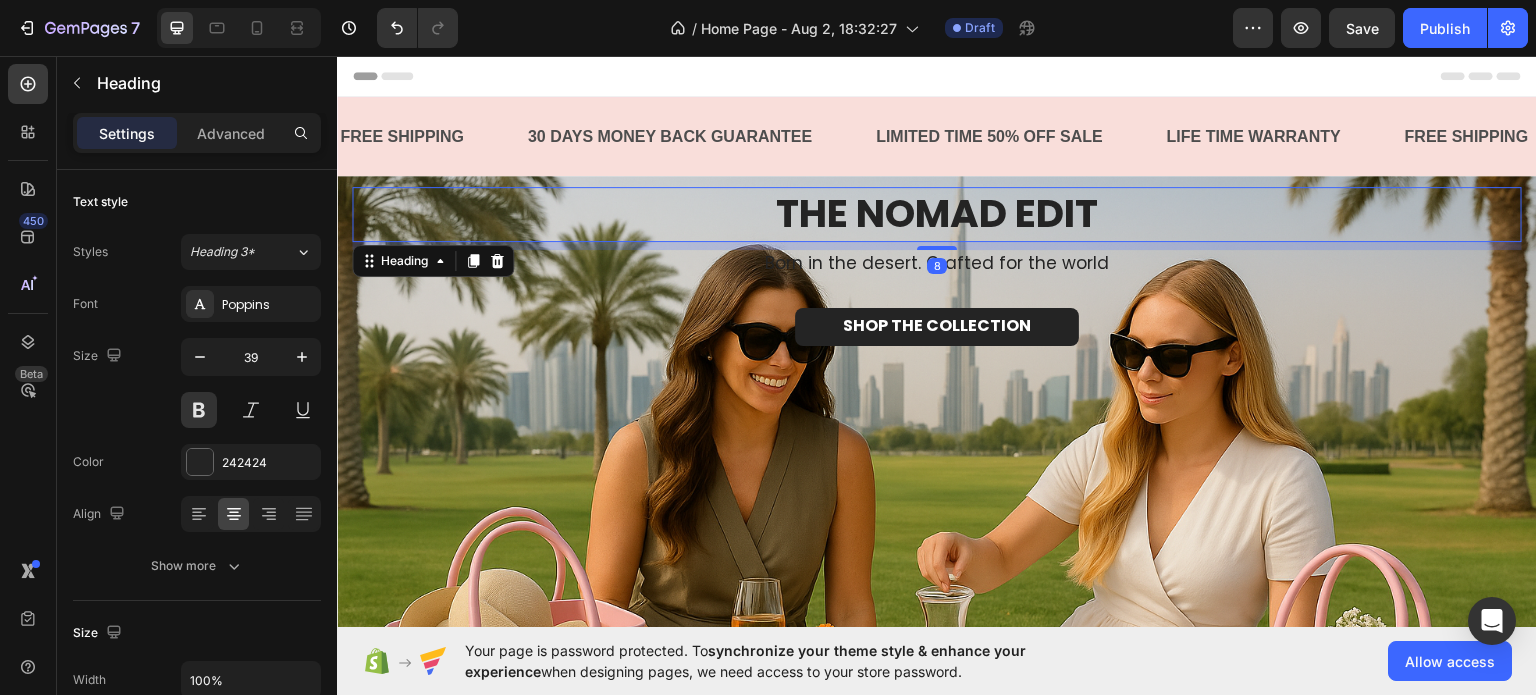 click on "THE NOMAD EDIT" at bounding box center (937, 213) 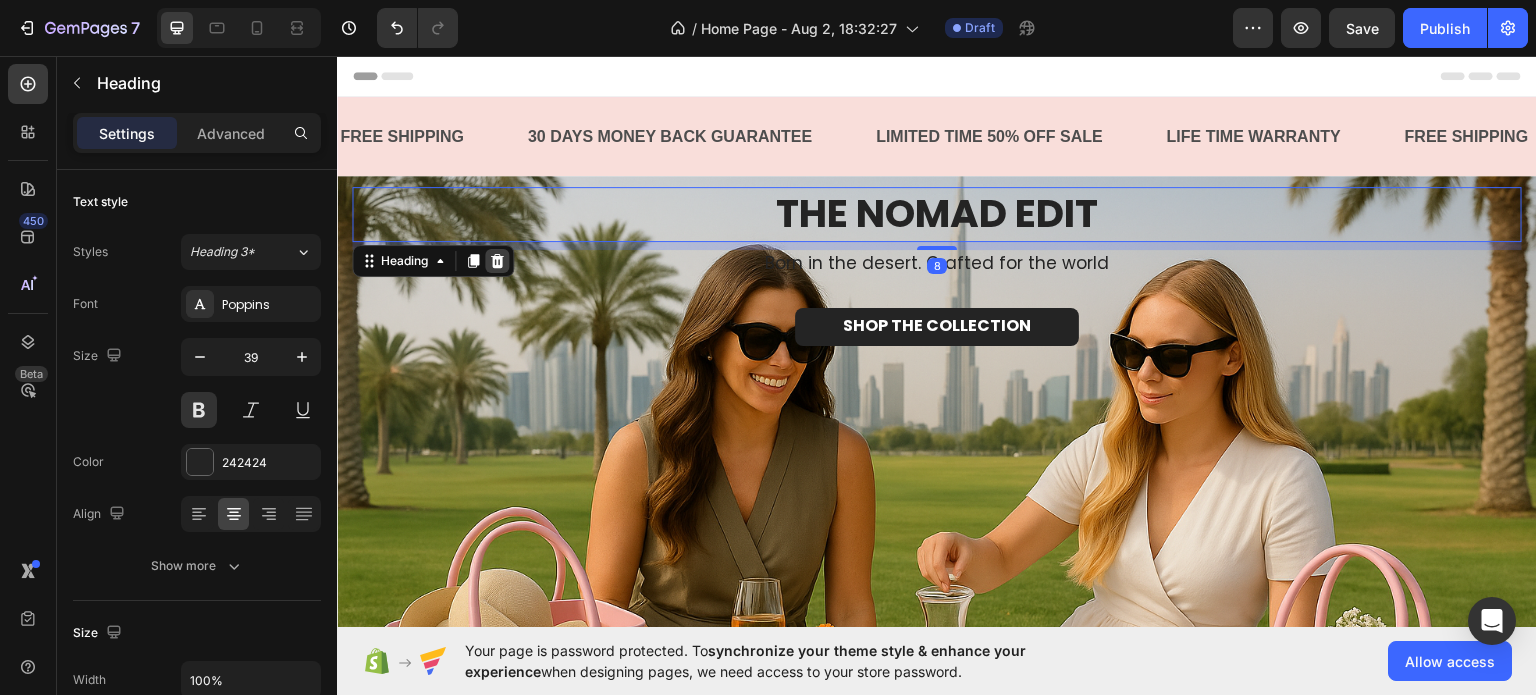 click 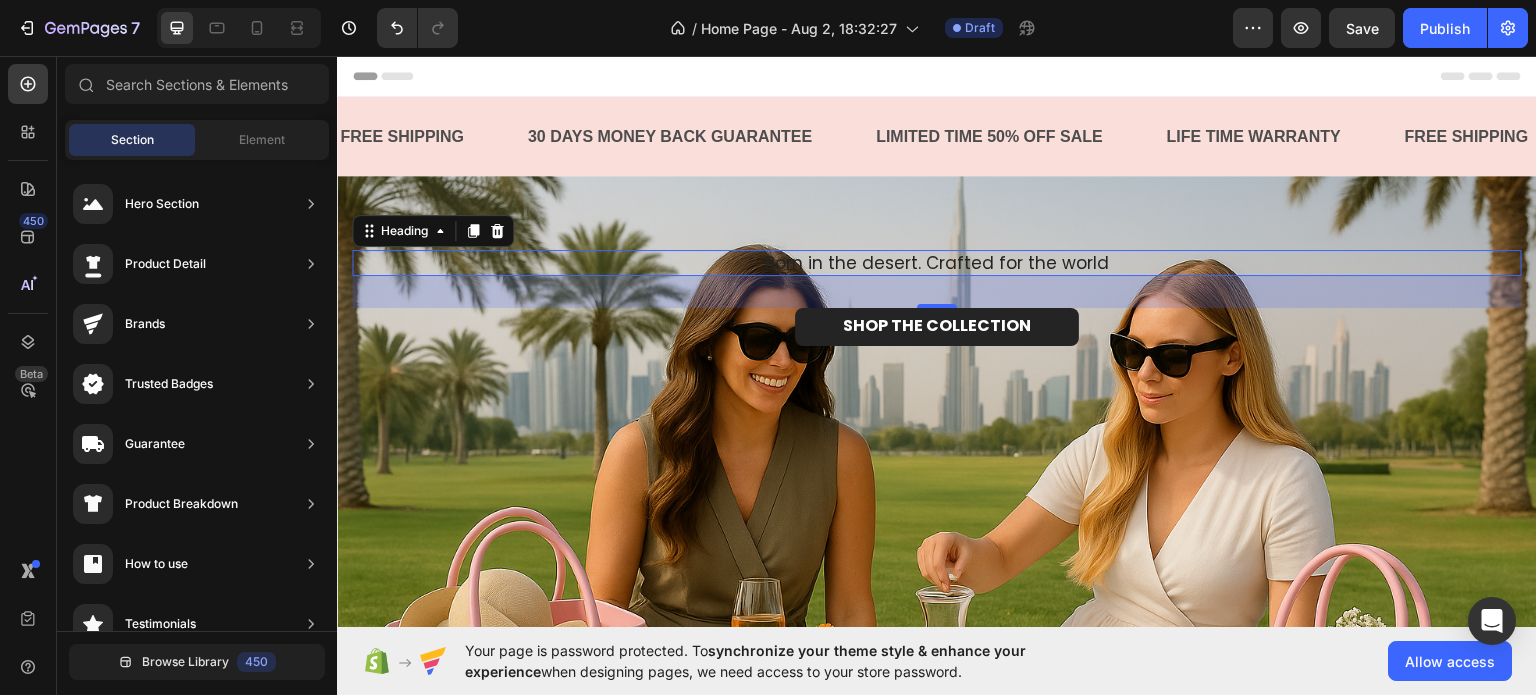 click on "Born in the desert. Crafted for the world" at bounding box center (937, 262) 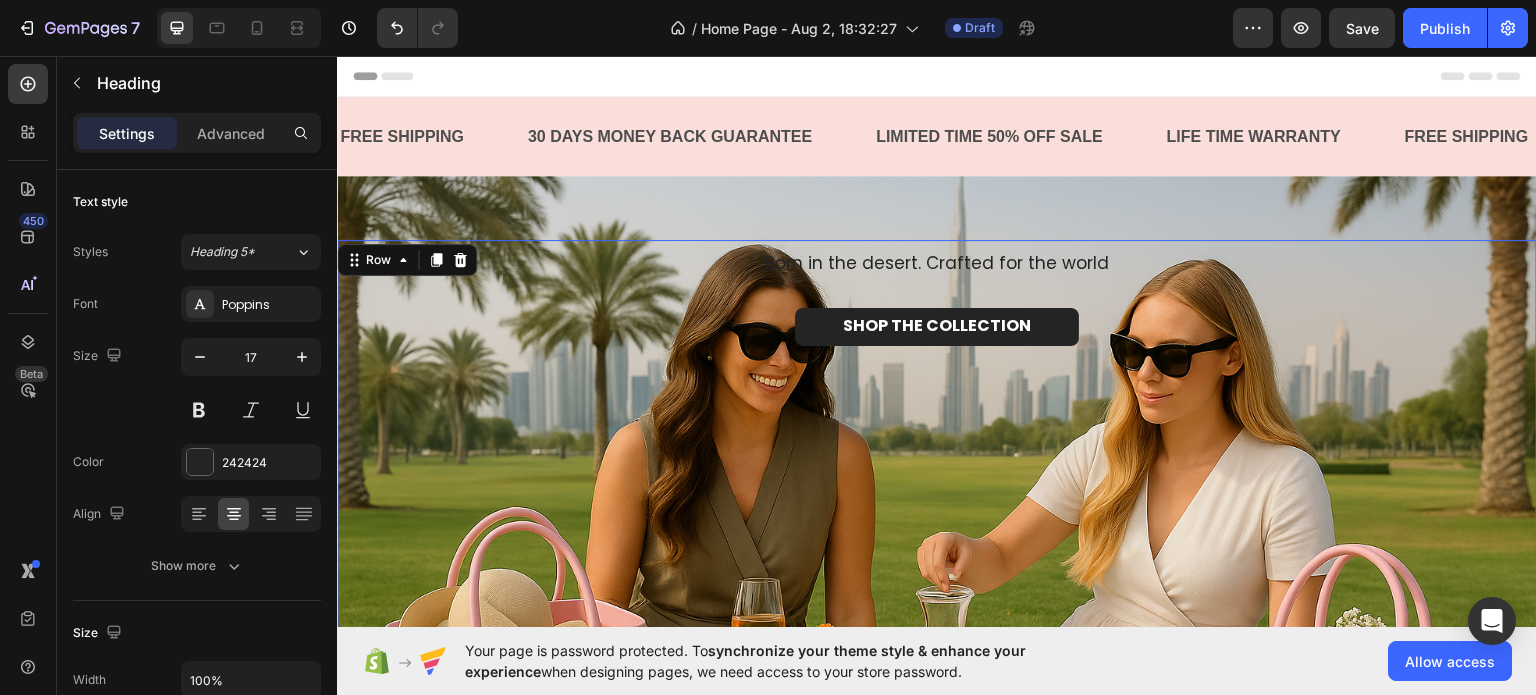 click on "Born in the desert. Crafted for the world Heading SHOP THE COLLECTION Button Row   48" at bounding box center (937, 533) 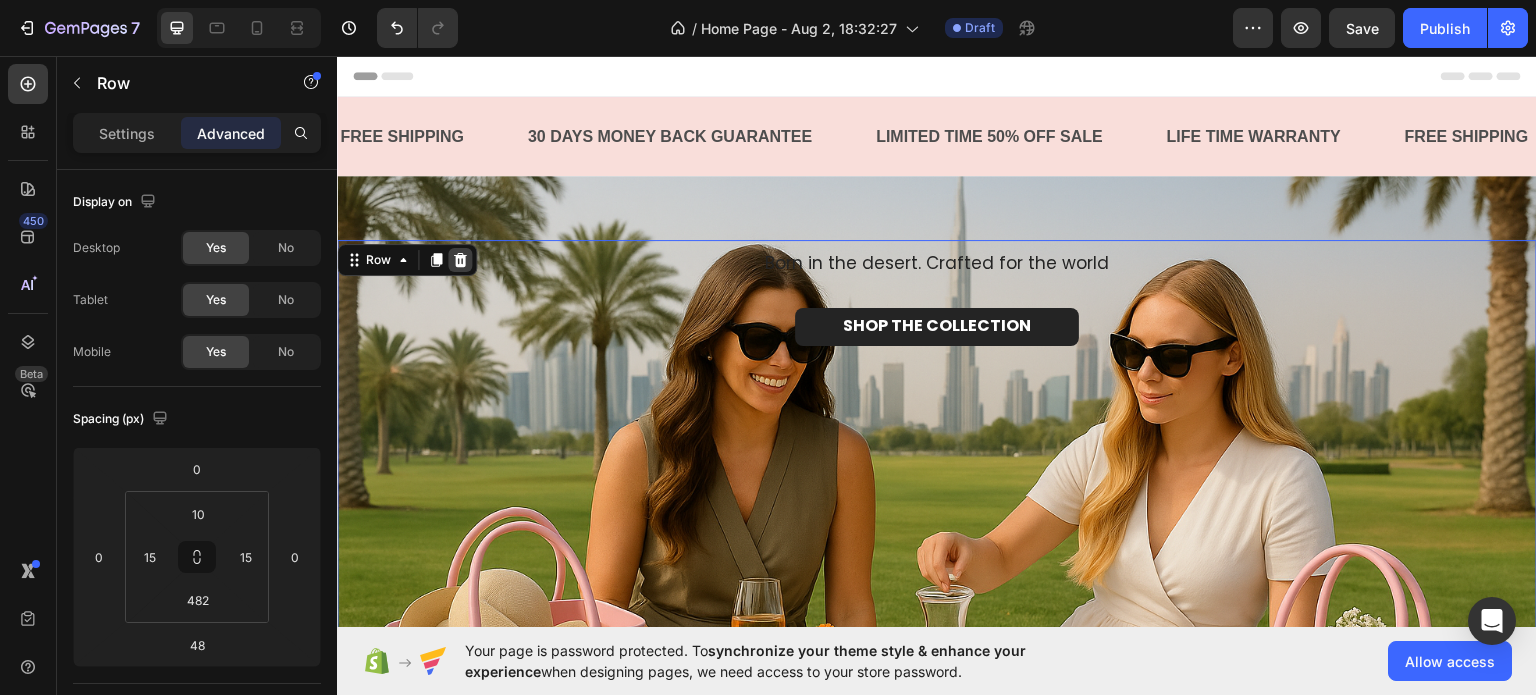 click at bounding box center (460, 259) 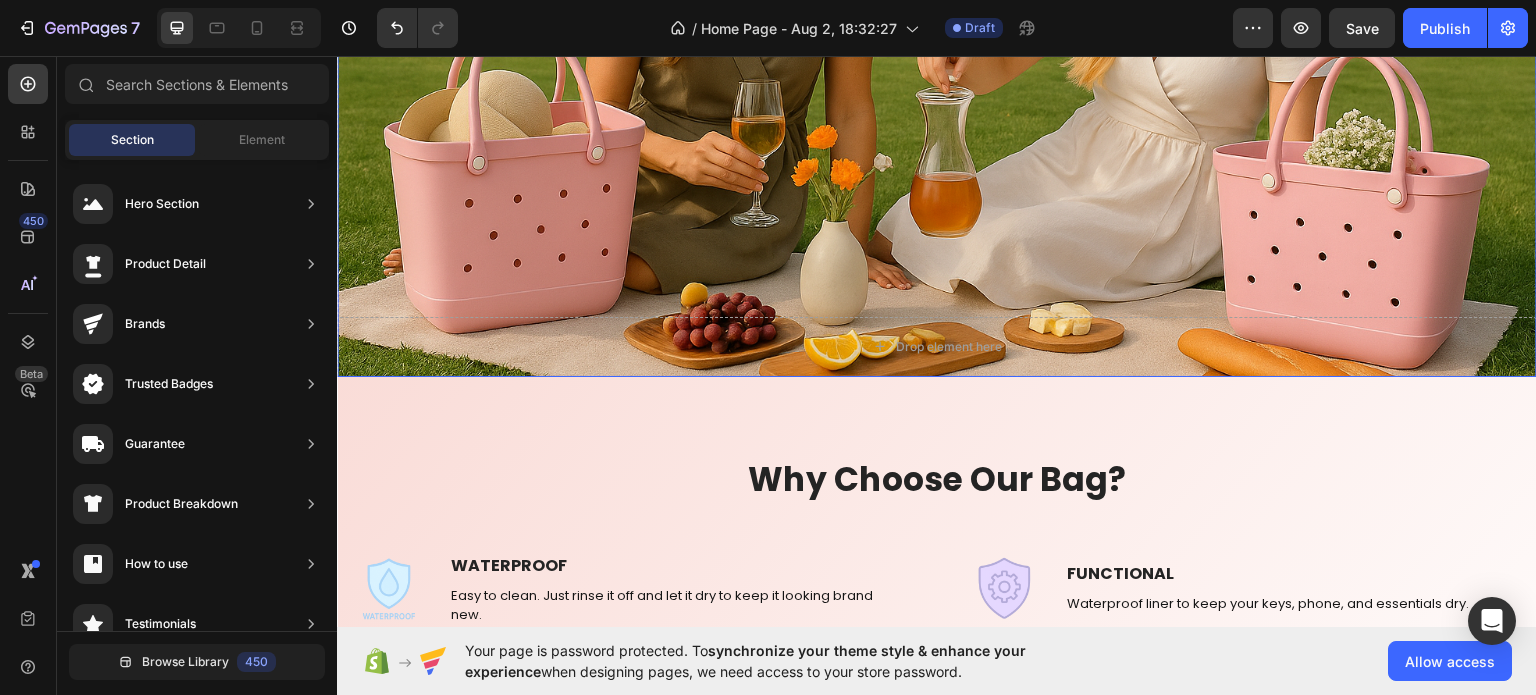 scroll, scrollTop: 500, scrollLeft: 0, axis: vertical 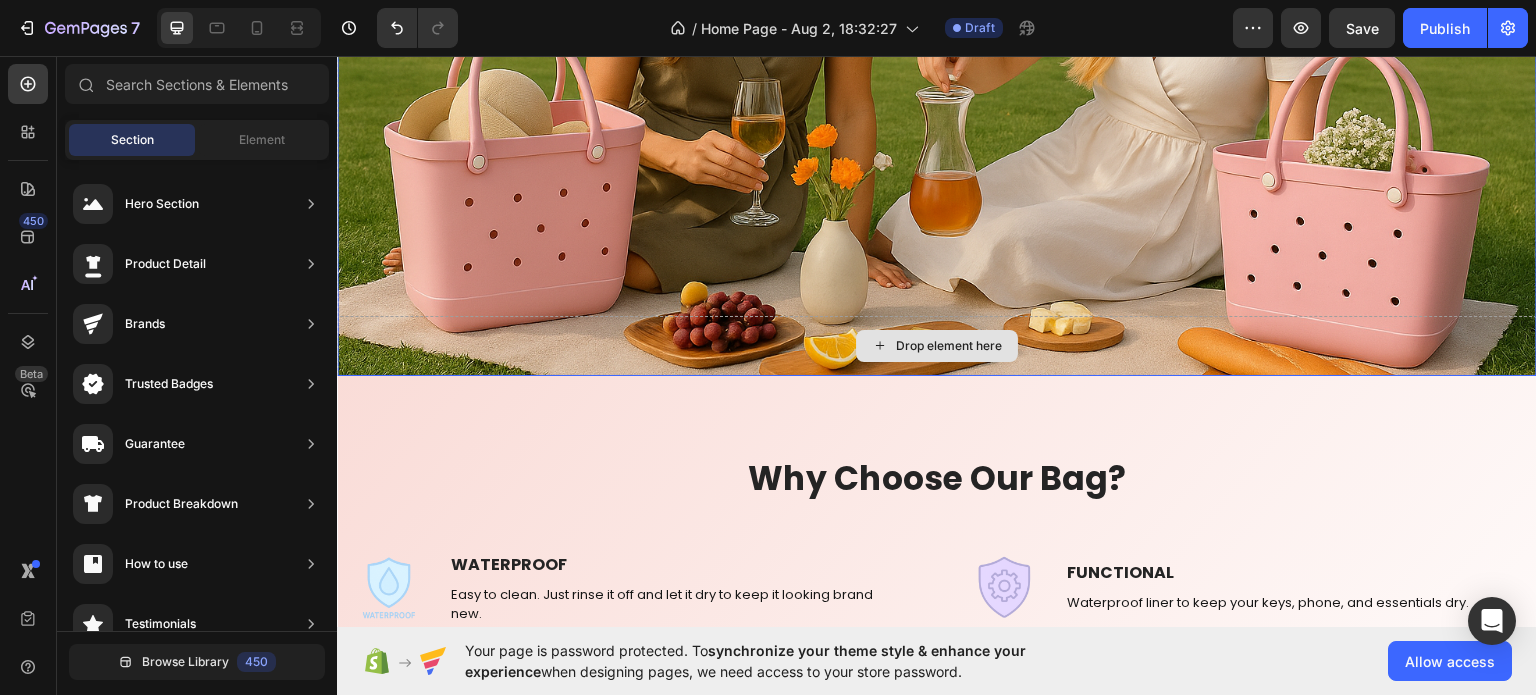 click on "Drop element here" at bounding box center (937, 345) 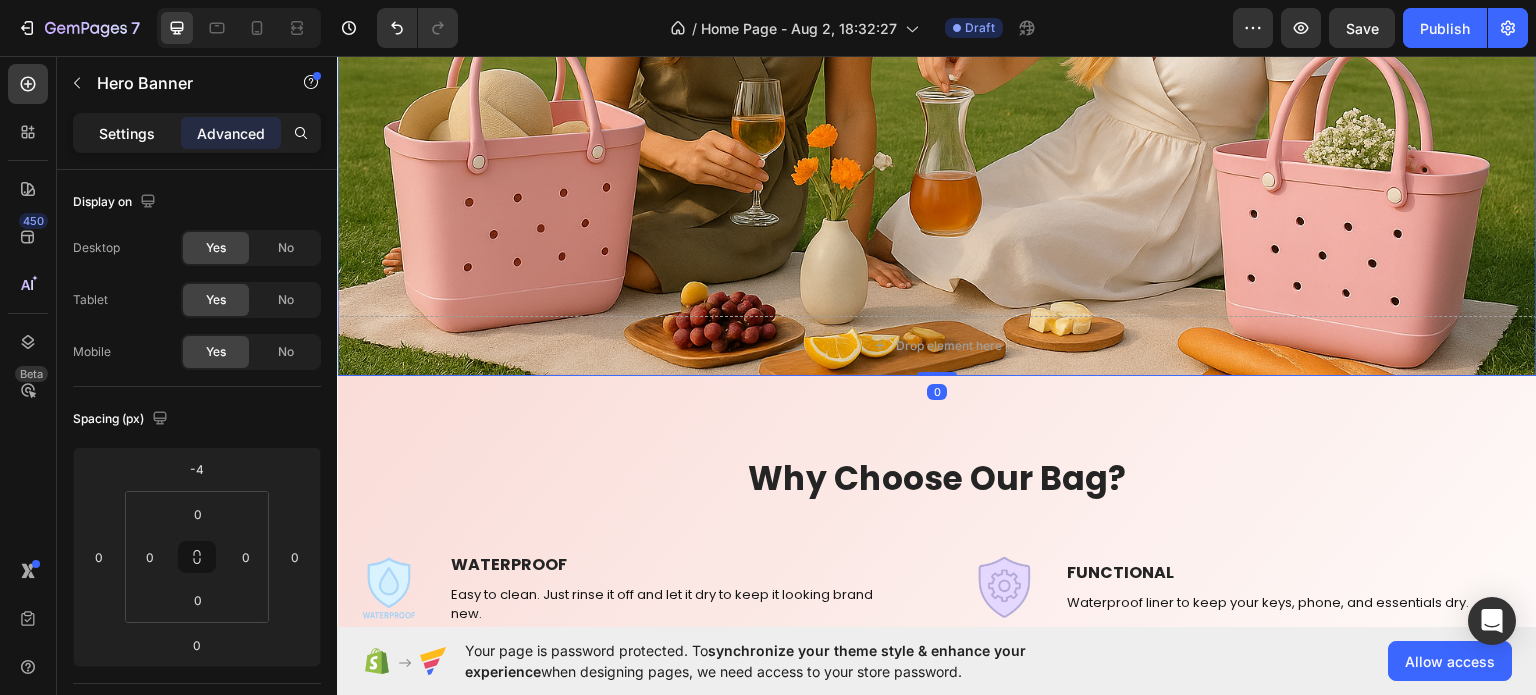 click on "Settings" at bounding box center (127, 133) 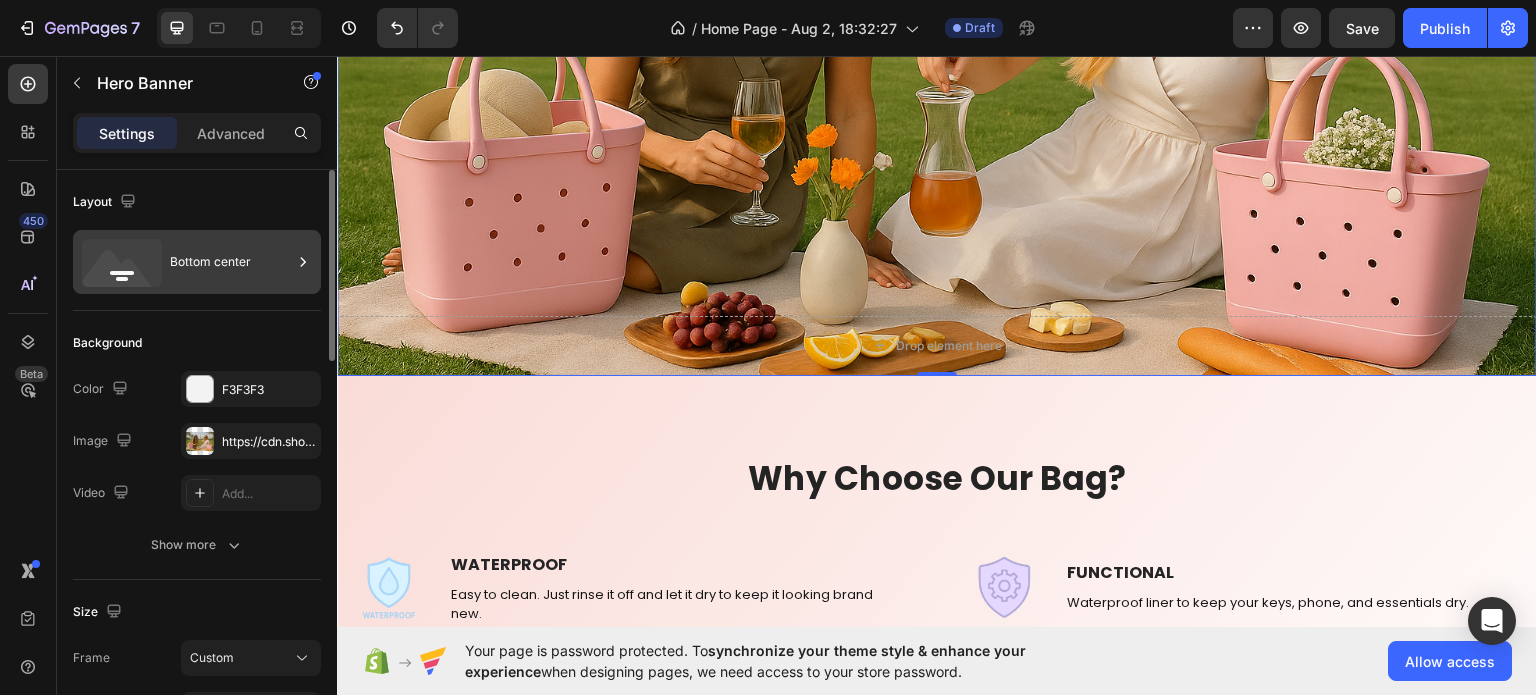 click on "Bottom center" at bounding box center [231, 262] 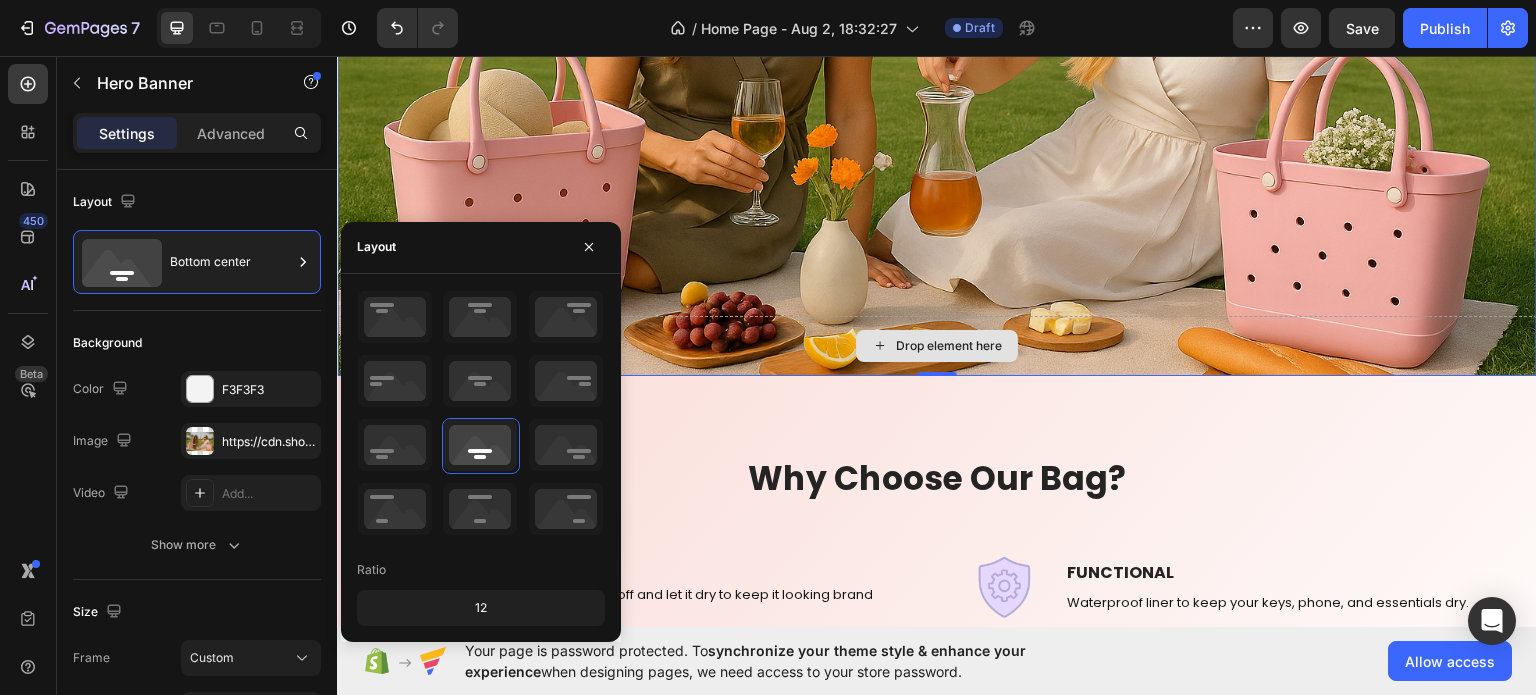 drag, startPoint x: 817, startPoint y: 505, endPoint x: 871, endPoint y: 347, distance: 166.97305 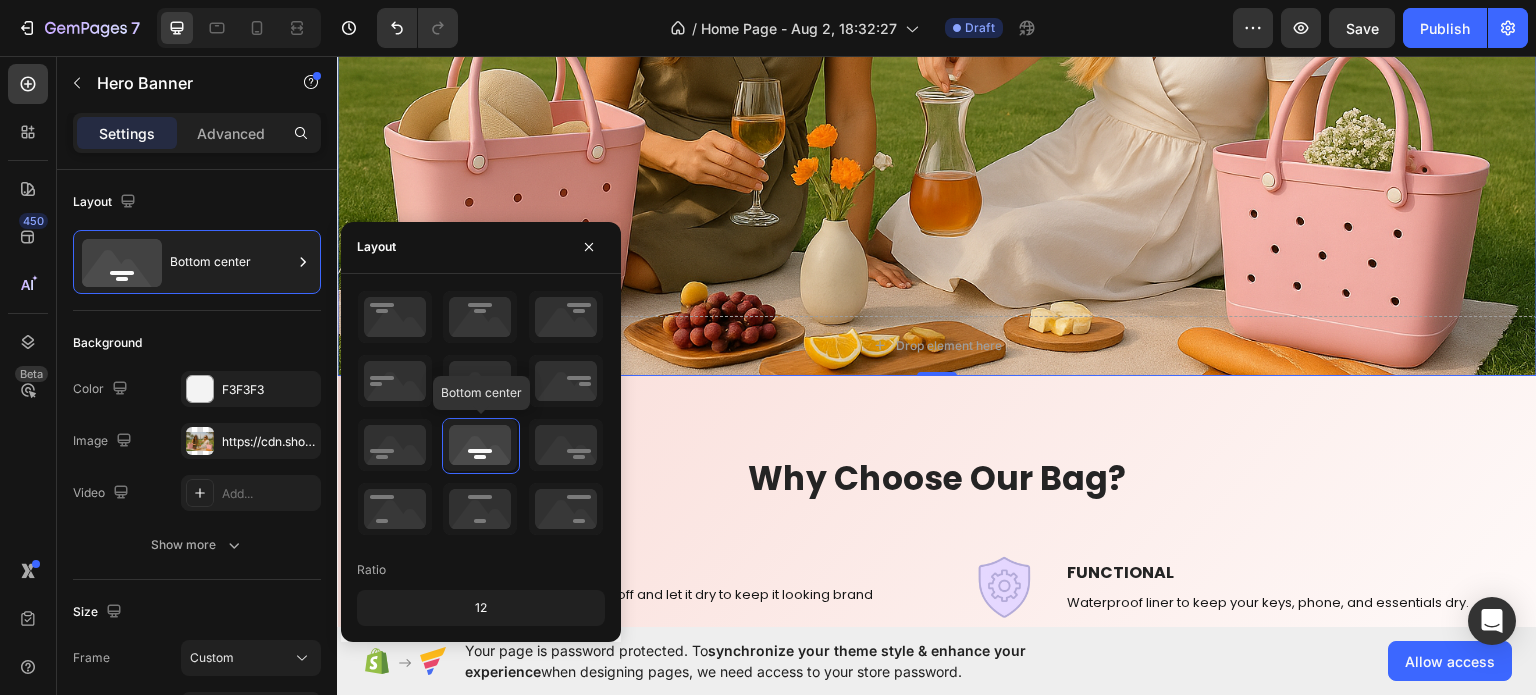 click 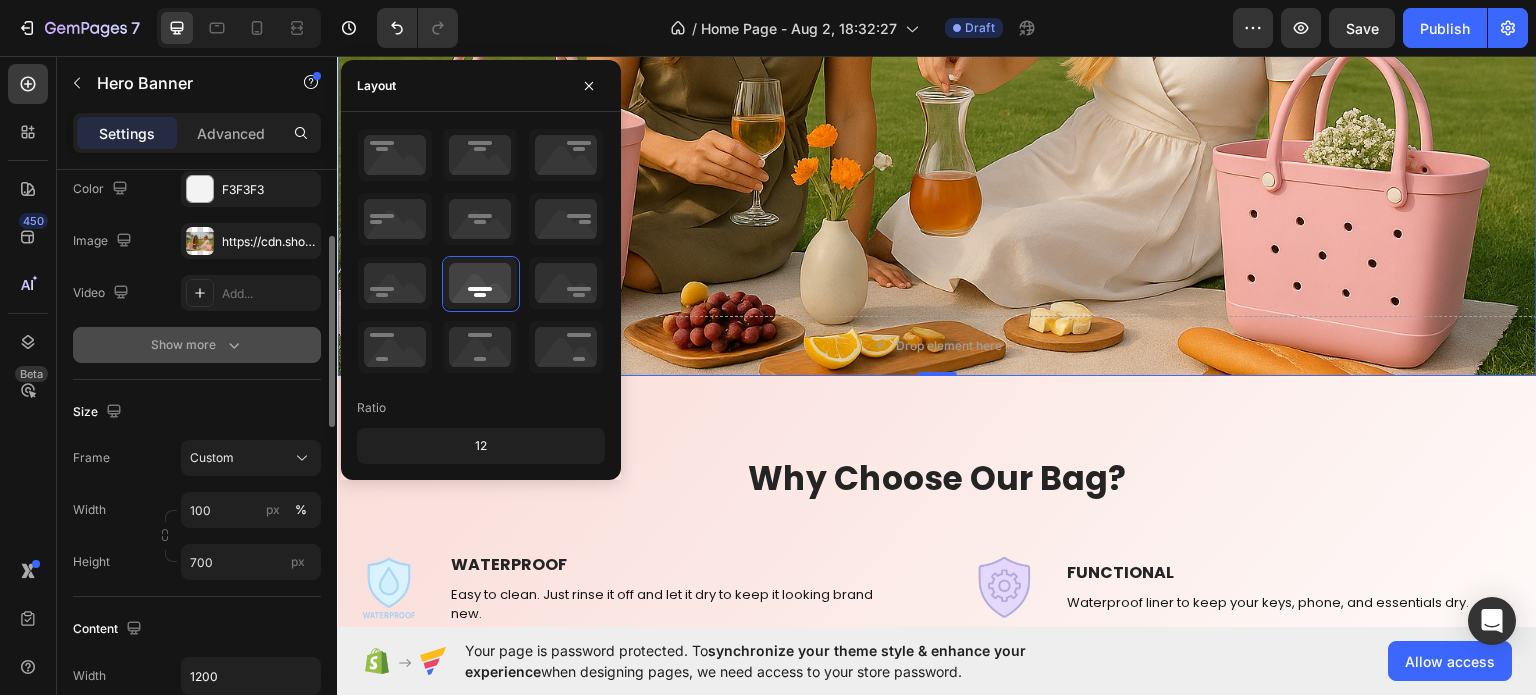 scroll, scrollTop: 0, scrollLeft: 0, axis: both 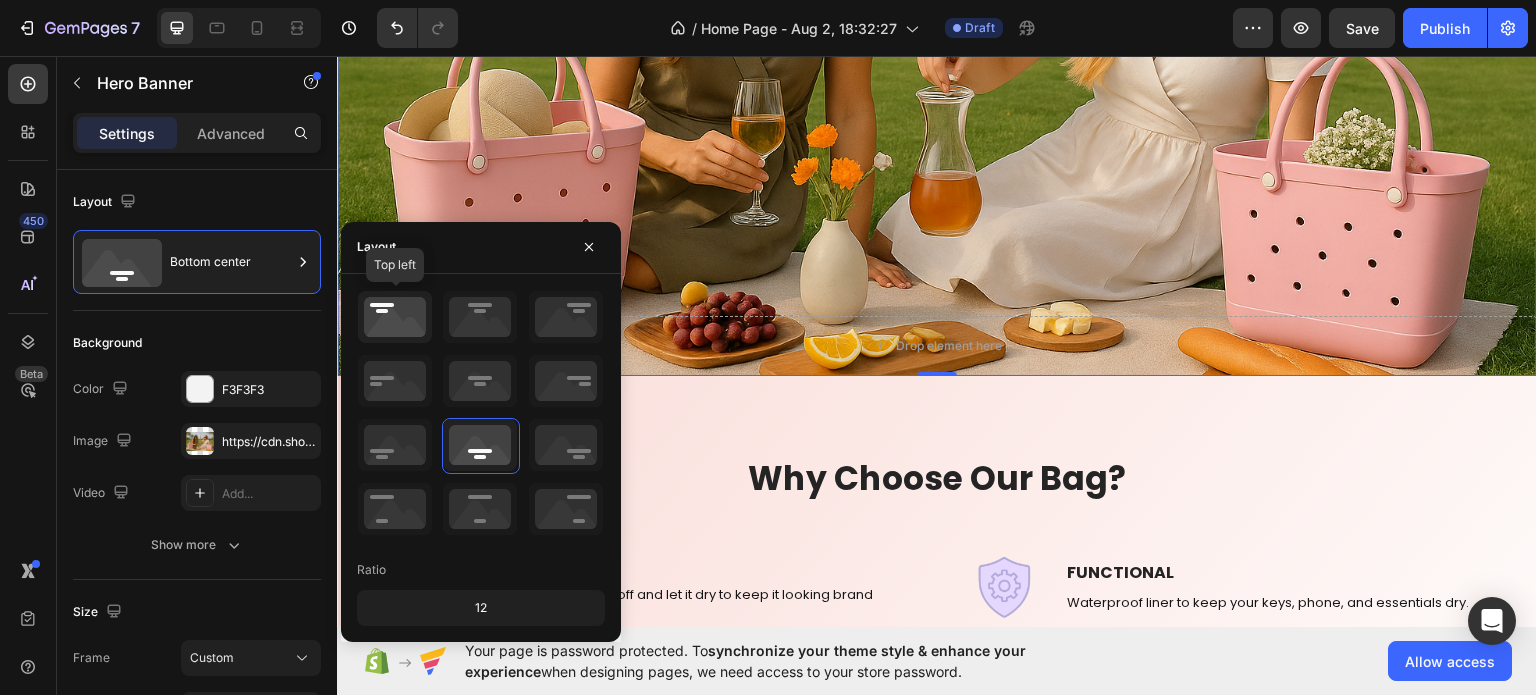 click 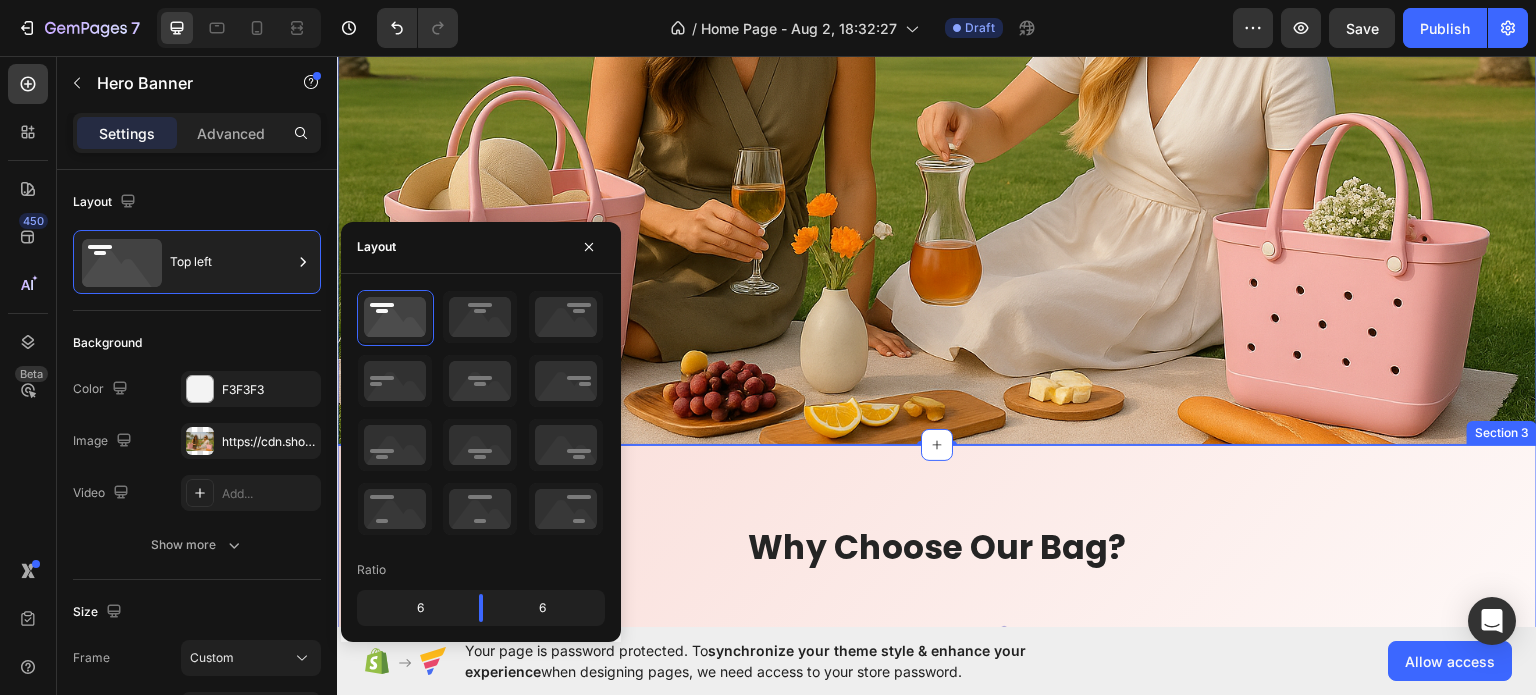 scroll, scrollTop: 400, scrollLeft: 0, axis: vertical 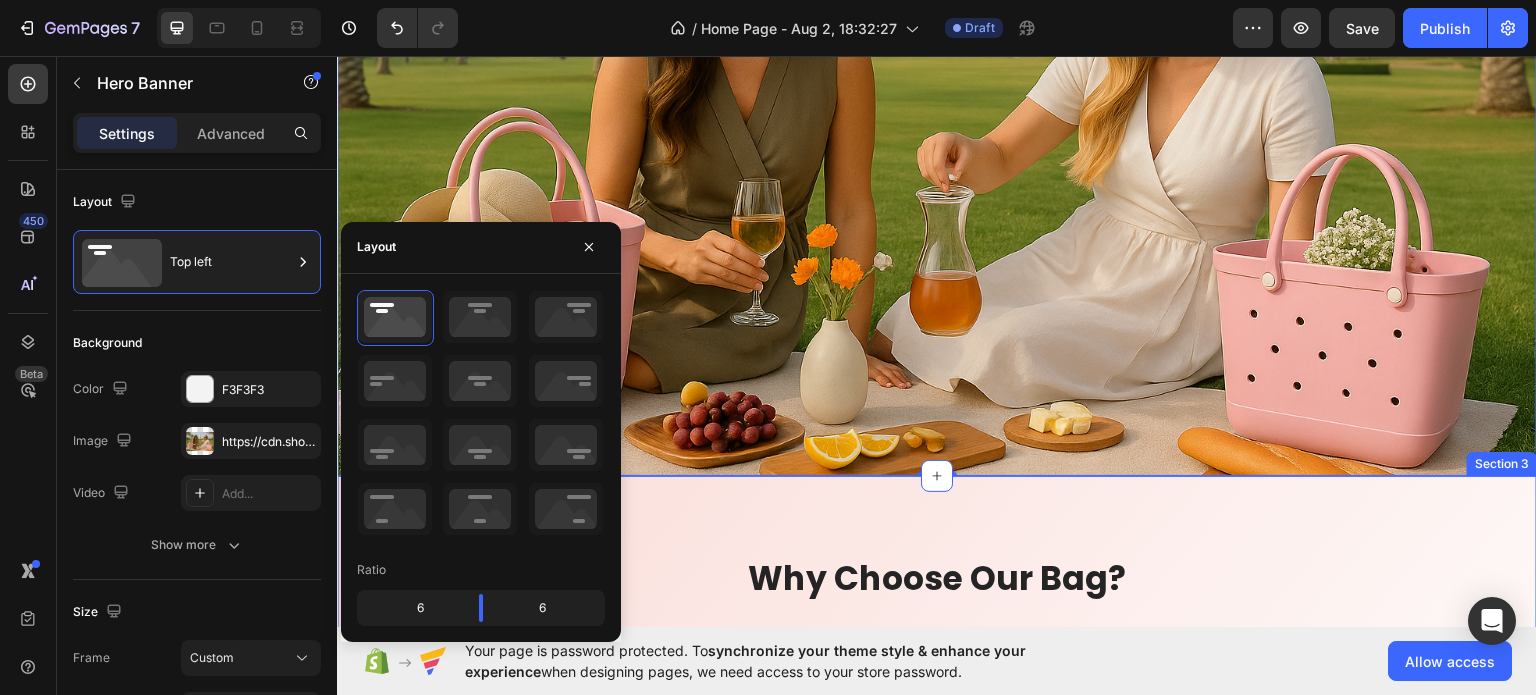 click on "Why Choose Our Bag? Heading Row Image WATERPROOF Text block Easy to clean. Just rinse it off and let it dry to keep it looking brand new. Text block Row                Title Line Image OVERSIZED Text block Our totes come in three sizes to perfectly fit all your lifestyle needs. Text block Row                Title Line Image STURDY Text block Upright and non-slip, practical without sacrificing style. Text block Row Row                Title Line Image FUNCTIONAL Text block Waterproof liner to keep your keys, phone, and essentials dry. Text block Row                Title Line Image QUALITY : Text block Crafted to withstand the demands of an active lifestyle, combining performance with elegance. Text block Row                Title Line Image FUN : A perfect reminder to have some good, clean fun Text block  A perfect reminder to have some good, clean fun. Text block Row Row Row Section 3" at bounding box center (937, 762) 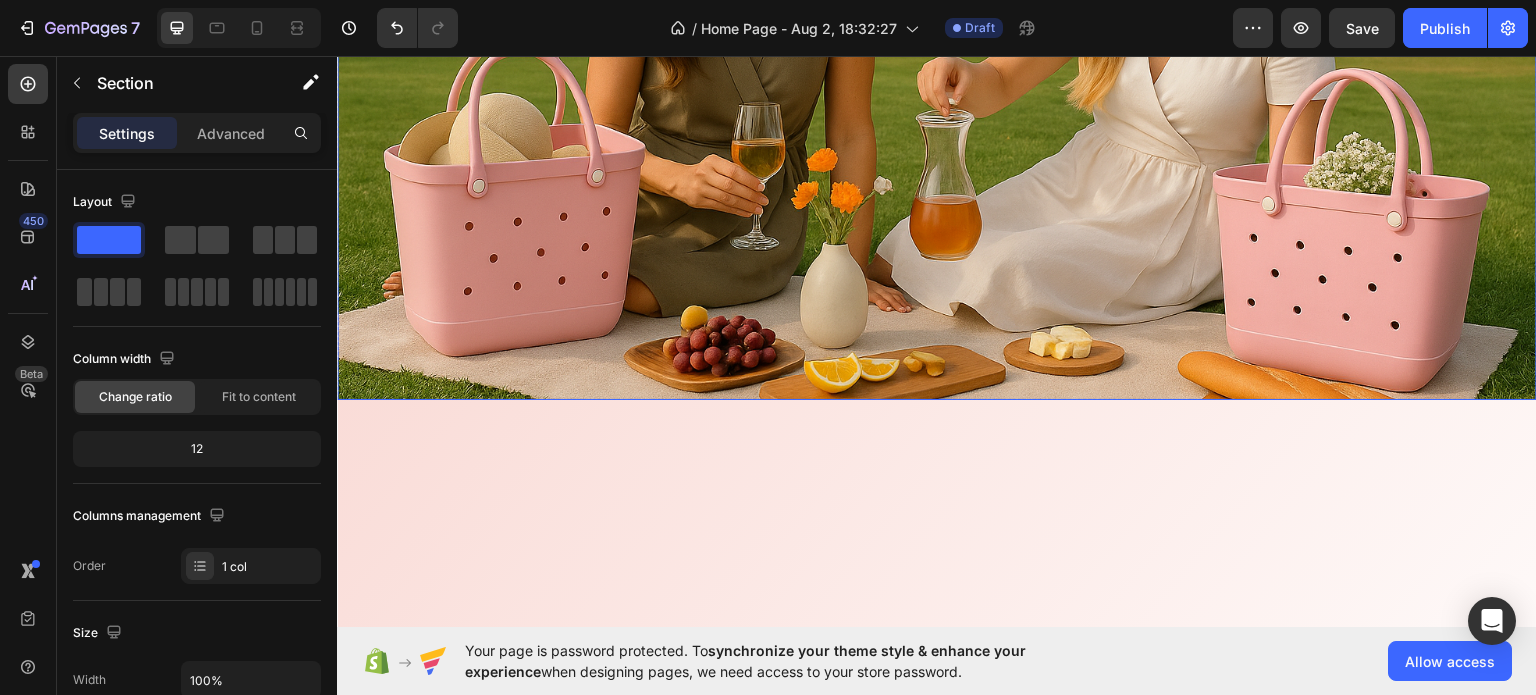 scroll, scrollTop: 0, scrollLeft: 0, axis: both 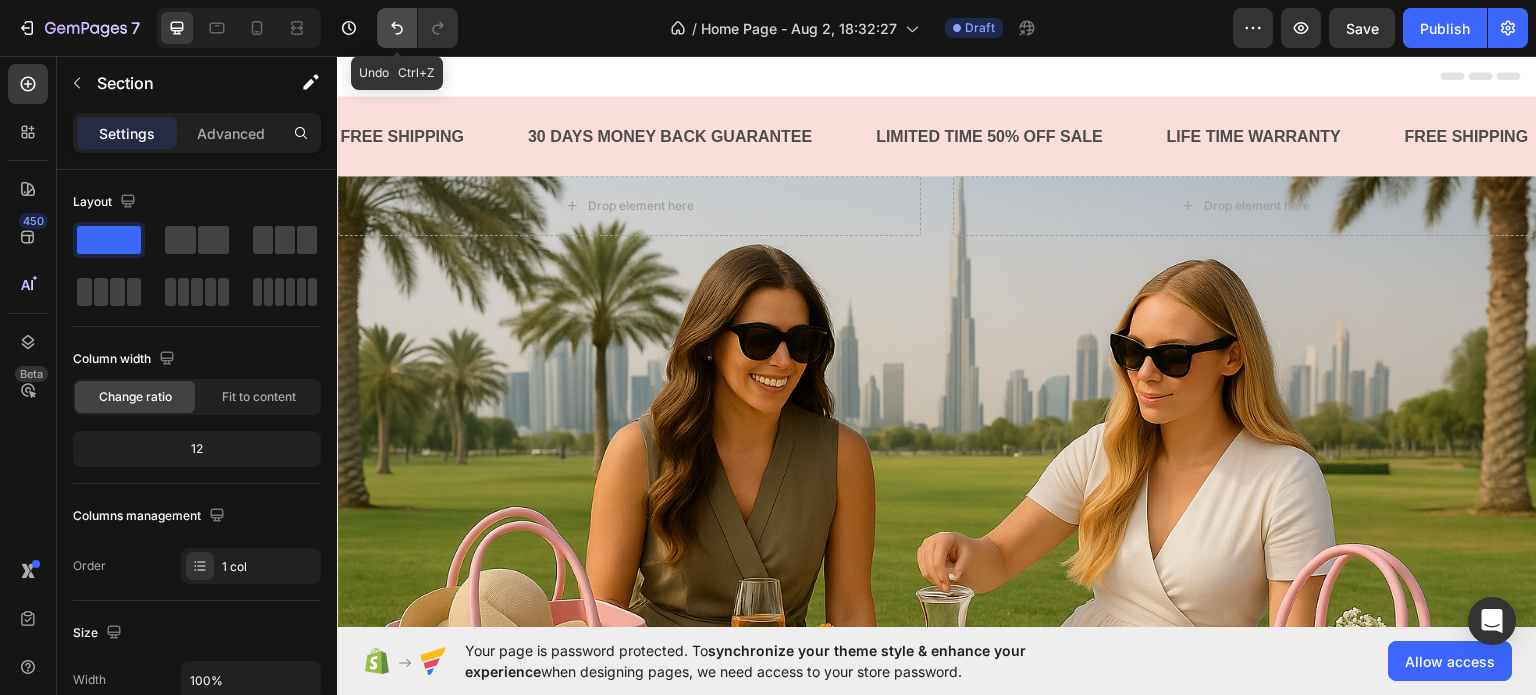 click 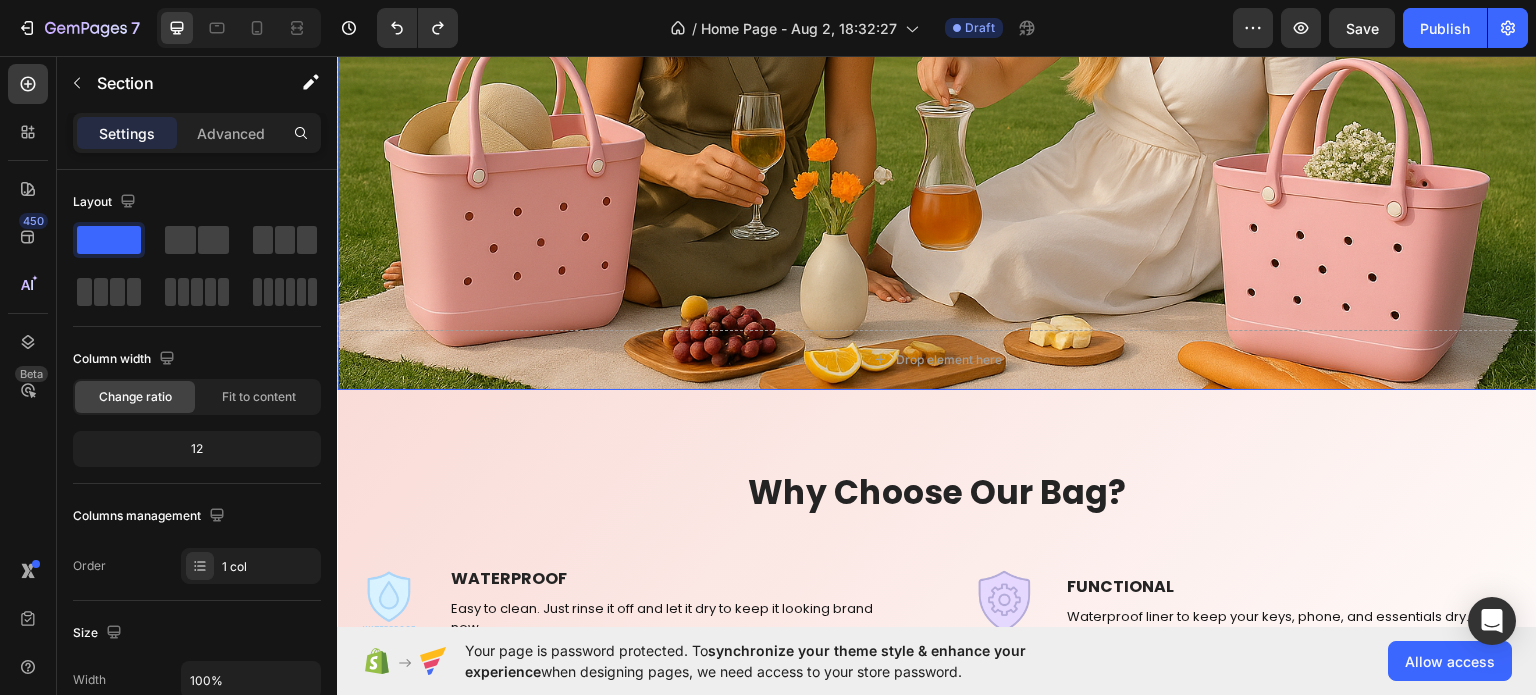 scroll, scrollTop: 500, scrollLeft: 0, axis: vertical 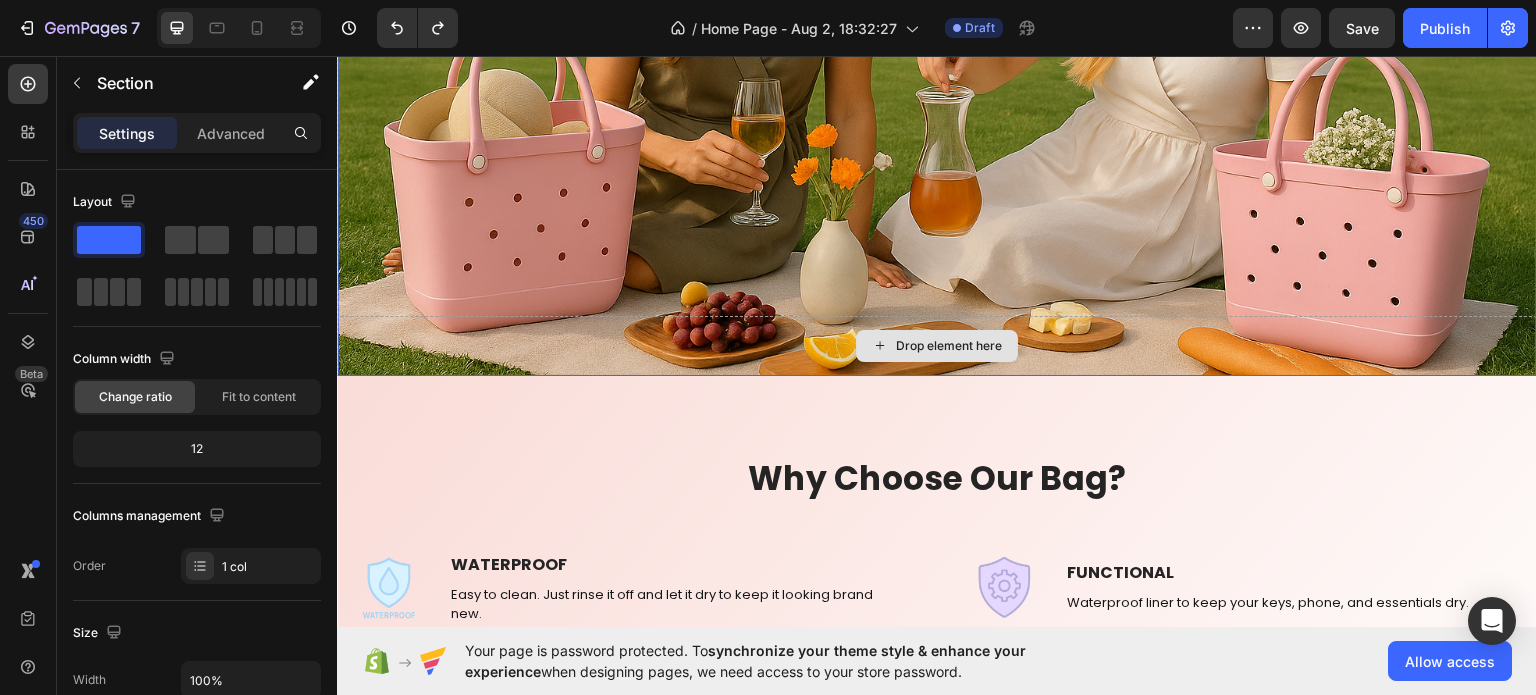 click on "Drop element here" at bounding box center (937, 345) 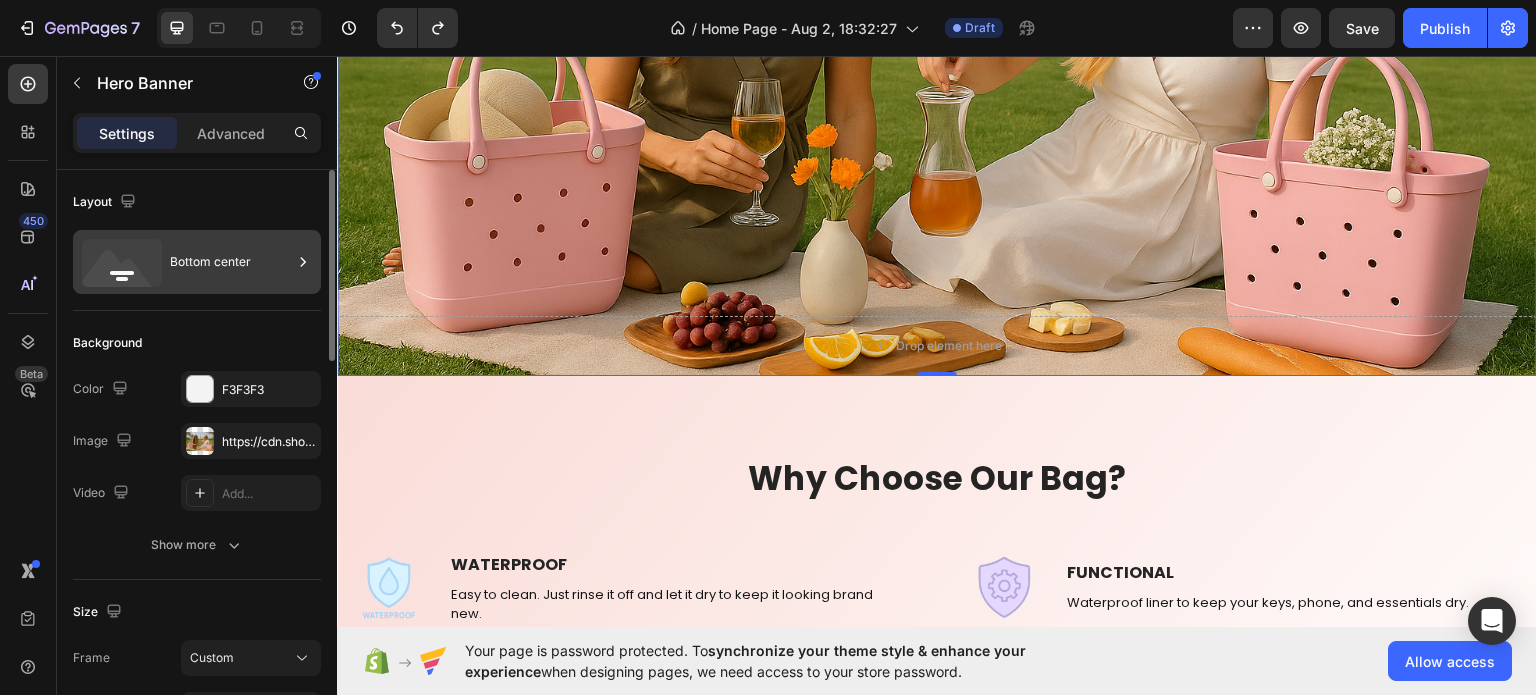 click on "Bottom center" at bounding box center (231, 262) 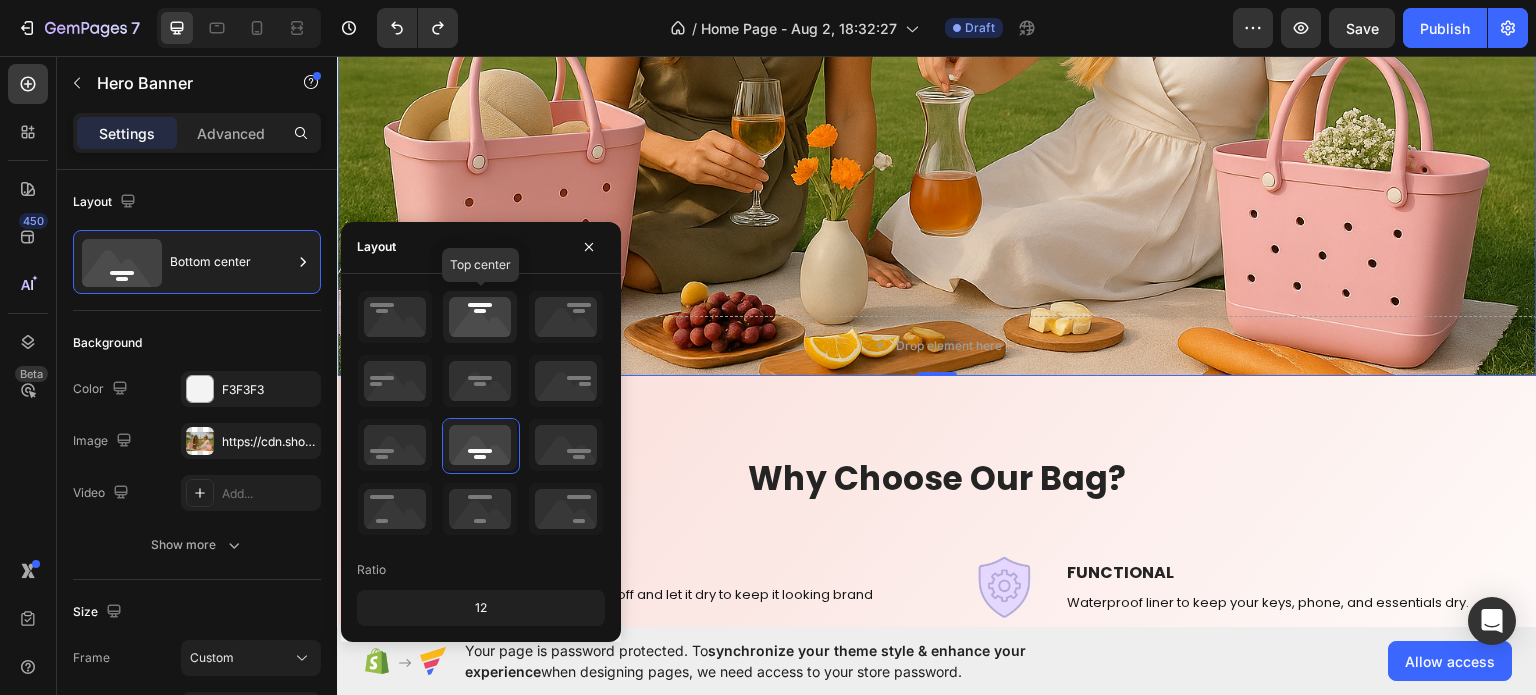 click 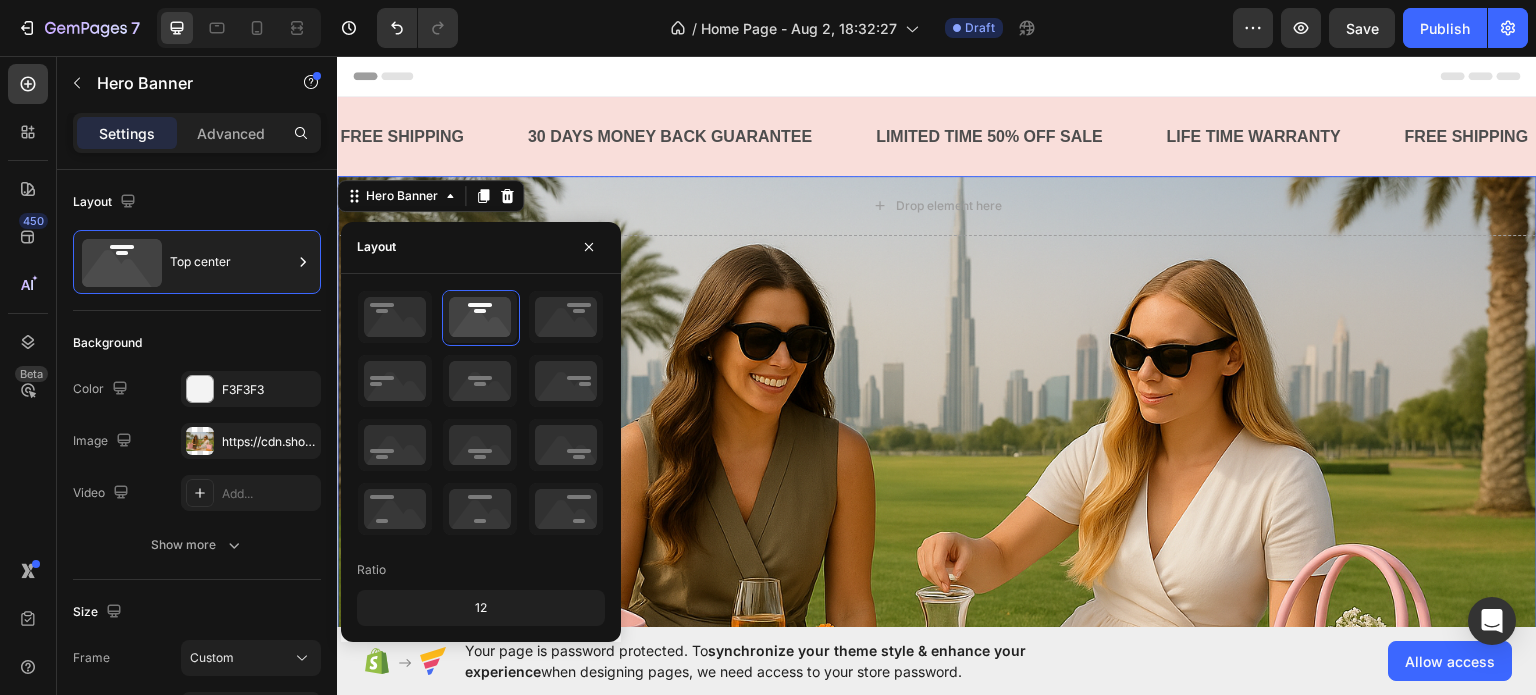 scroll, scrollTop: 0, scrollLeft: 0, axis: both 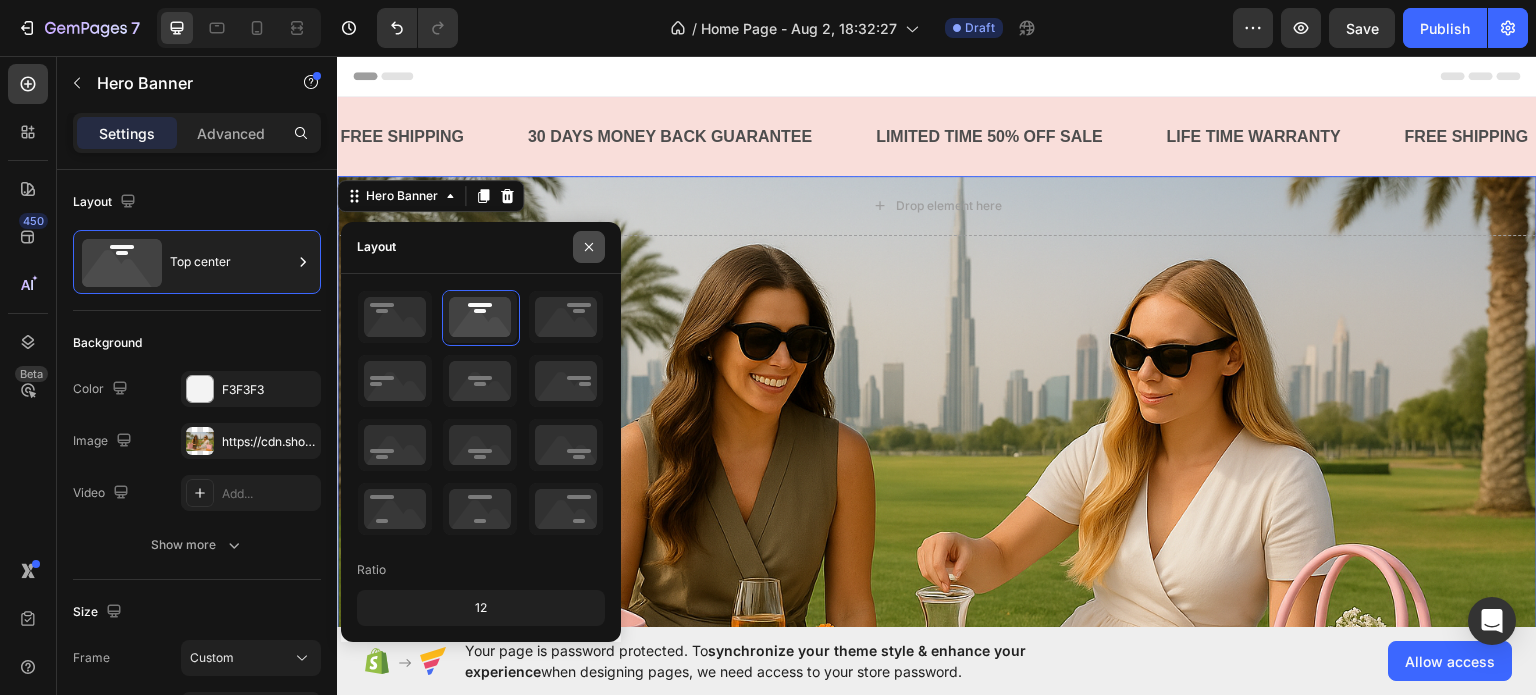 drag, startPoint x: 603, startPoint y: 251, endPoint x: 246, endPoint y: 200, distance: 360.62445 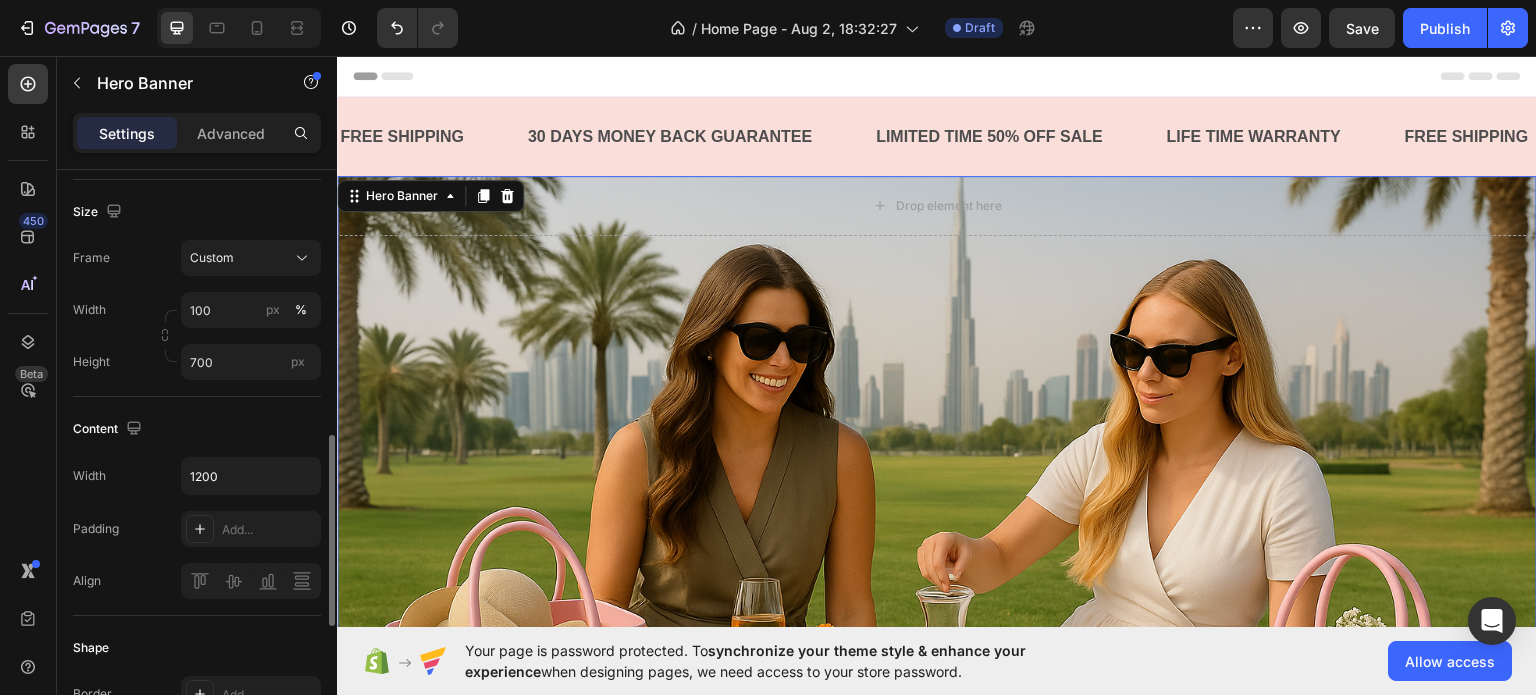 scroll, scrollTop: 500, scrollLeft: 0, axis: vertical 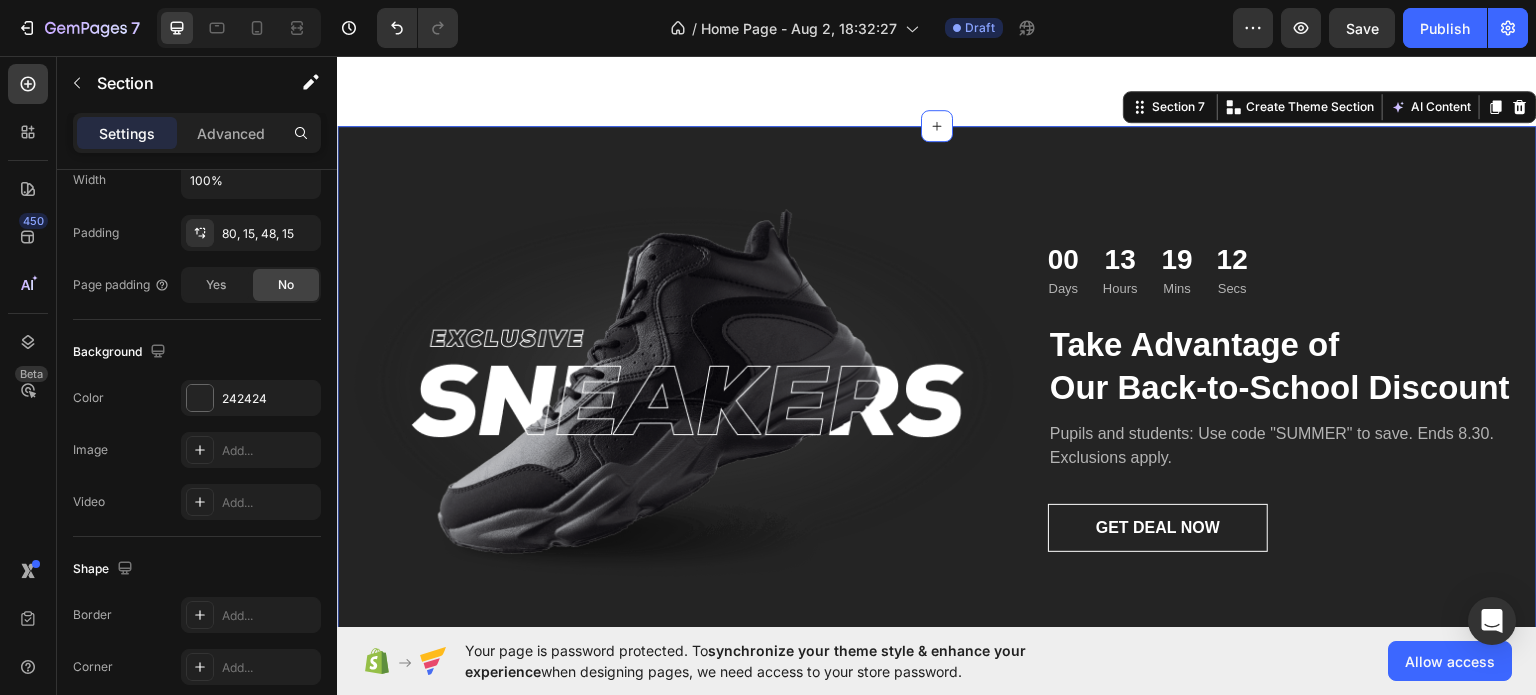click on "Image 00 Days 13 Hours 19 Mins 12 Secs Countdown Timer Take Advantage of  Our Back-to-School Discount Heading Pupils and students: Use code "SUMMER" to save. Ends 8.30. Exclusions apply. Text block GET DEAL NOW Button Row Section 7   You can create reusable sections Create Theme Section AI Content Write with GemAI What would you like to describe here? Tone and Voice Persuasive Product Show more Generate" at bounding box center [937, 392] 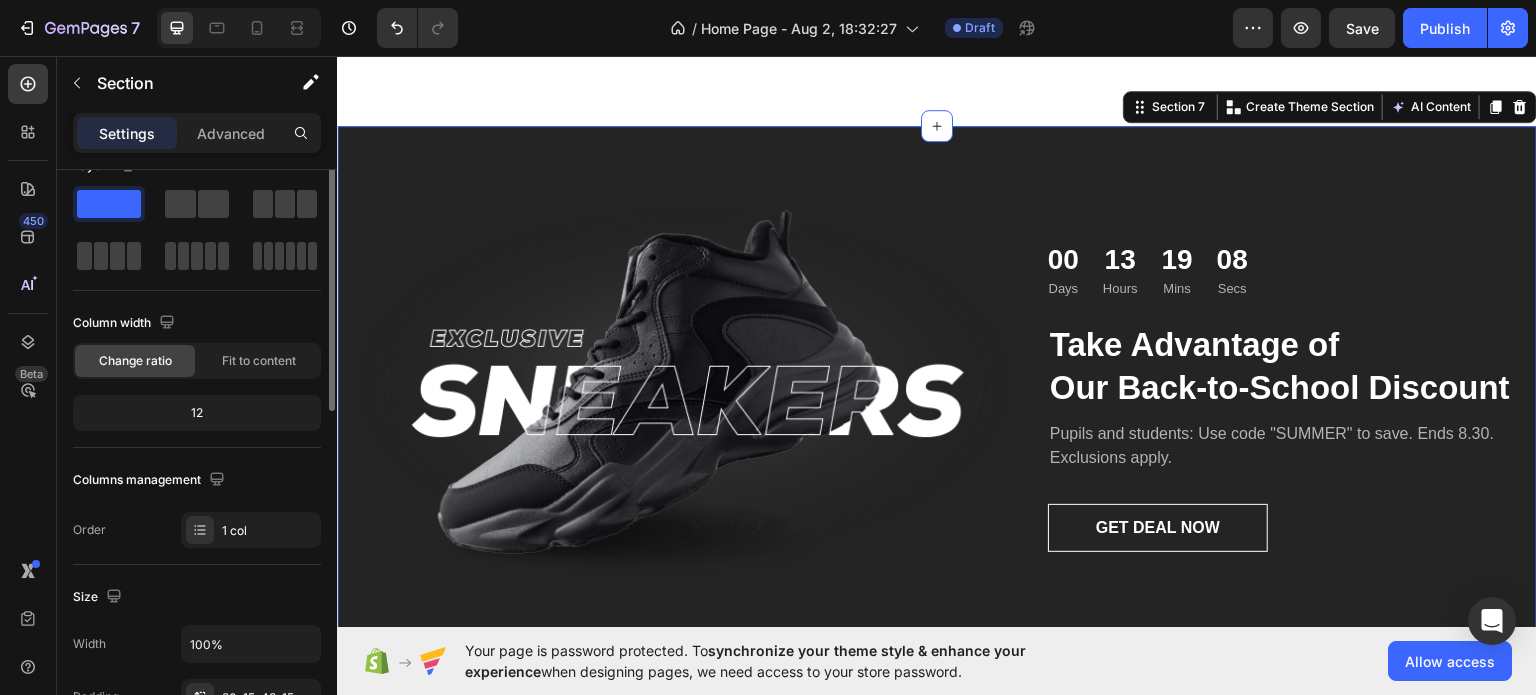 scroll, scrollTop: 0, scrollLeft: 0, axis: both 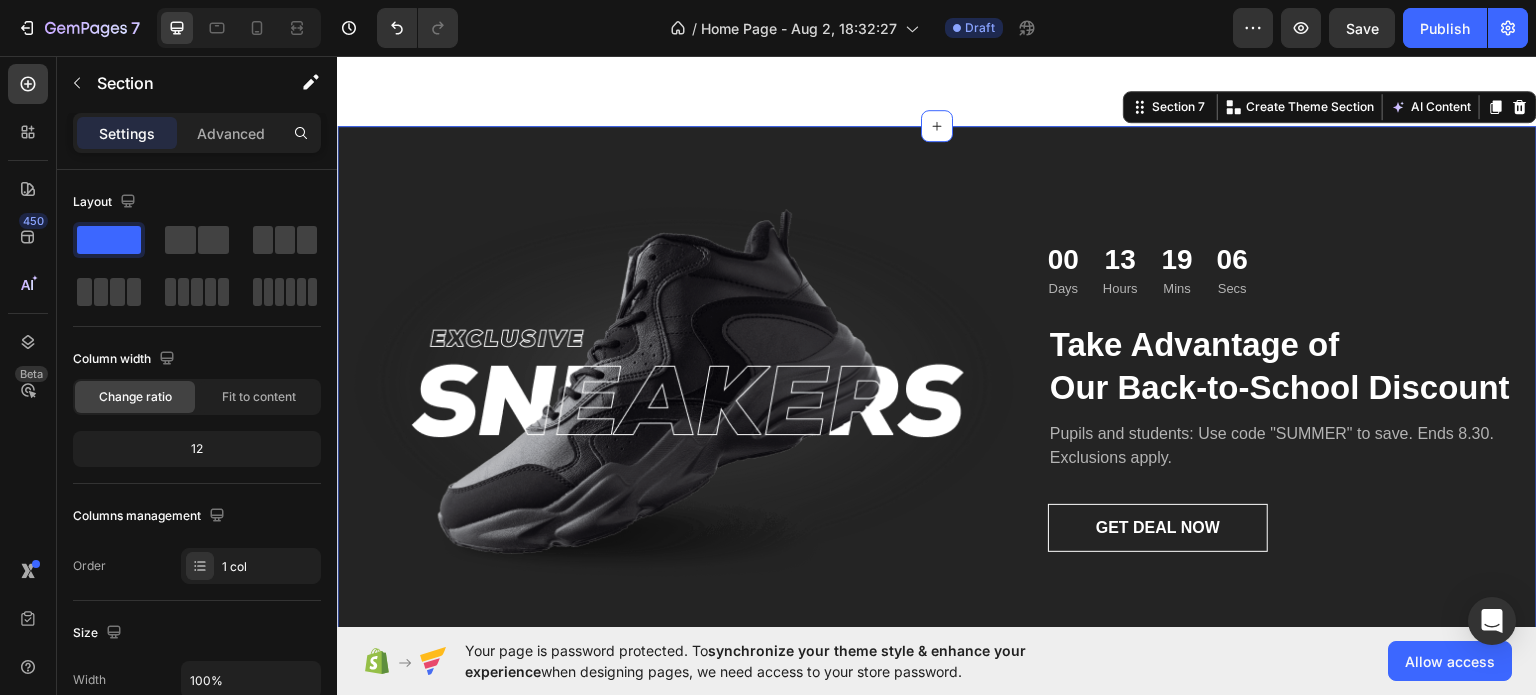 click on "Image 00 Days 13 Hours 19 Mins 06 Secs Countdown Timer Take Advantage of  Our Back-to-School Discount Heading Pupils and students: Use code "SUMMER" to save. Ends 8.30. Exclusions apply. Text block GET DEAL NOW Button Row Section 7   You can create reusable sections Create Theme Section AI Content Write with GemAI What would you like to describe here? Tone and Voice Persuasive Product Show more Generate" at bounding box center (937, 392) 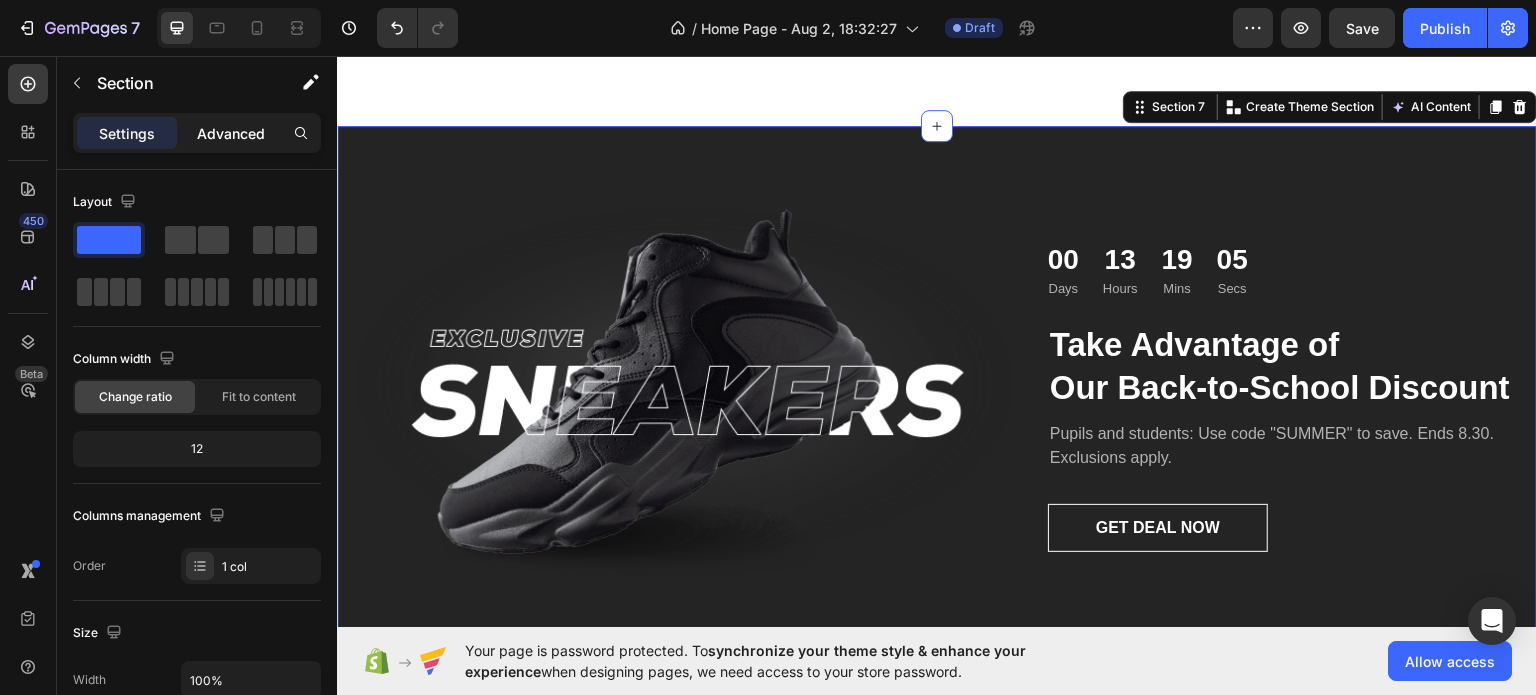 click on "Advanced" at bounding box center [231, 133] 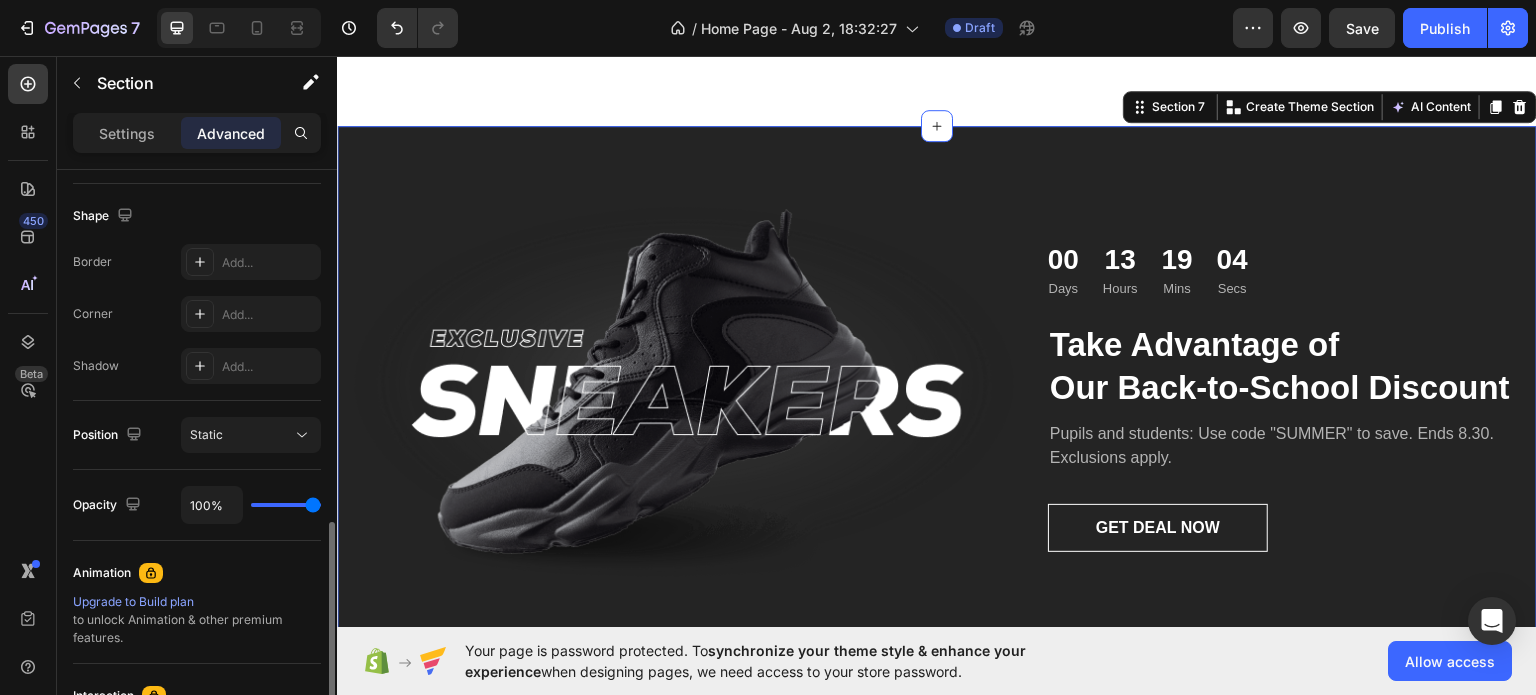 scroll, scrollTop: 600, scrollLeft: 0, axis: vertical 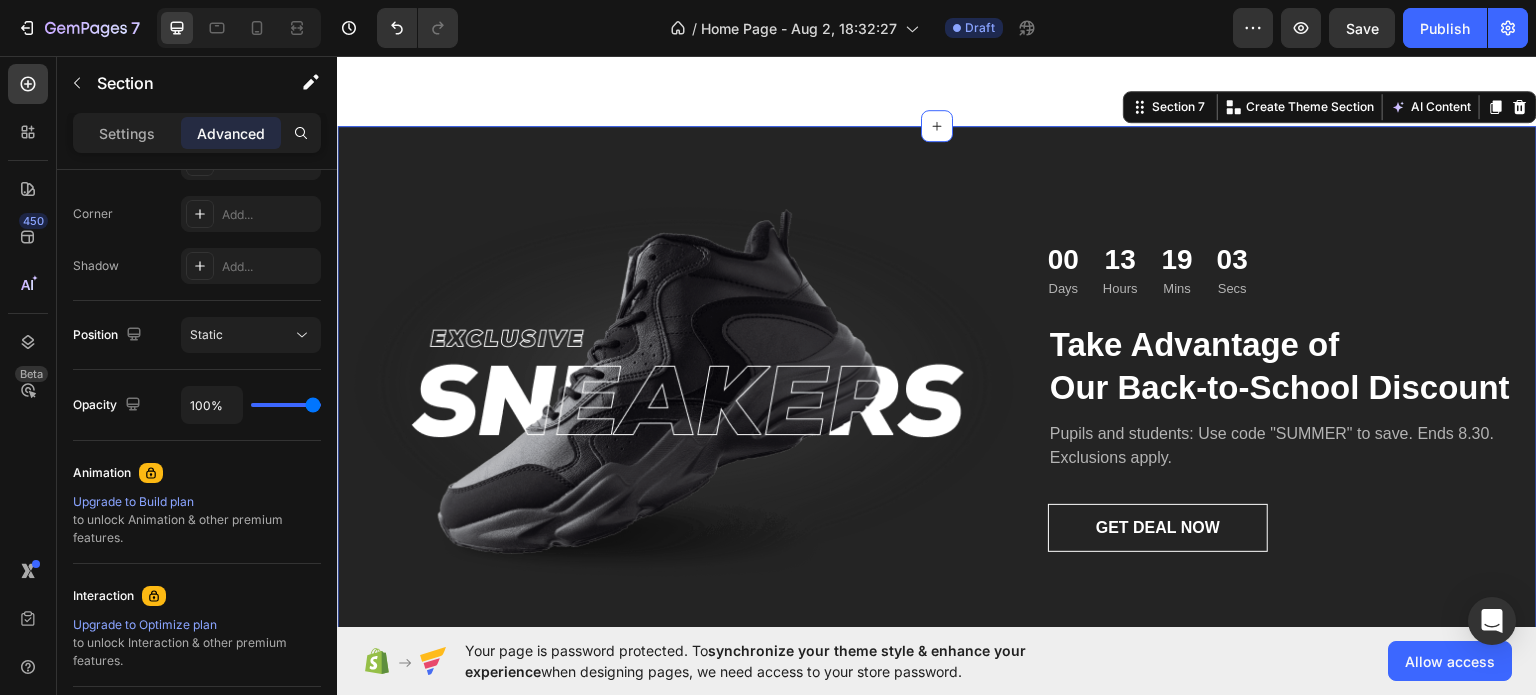 click on "Image 00 Days 13 Hours 19 Mins 03 Secs Countdown Timer Take Advantage of  Our Back-to-School Discount Heading Pupils and students: Use code "SUMMER" to save. Ends 8.30. Exclusions apply. Text block GET DEAL NOW Button Row" at bounding box center [937, 408] 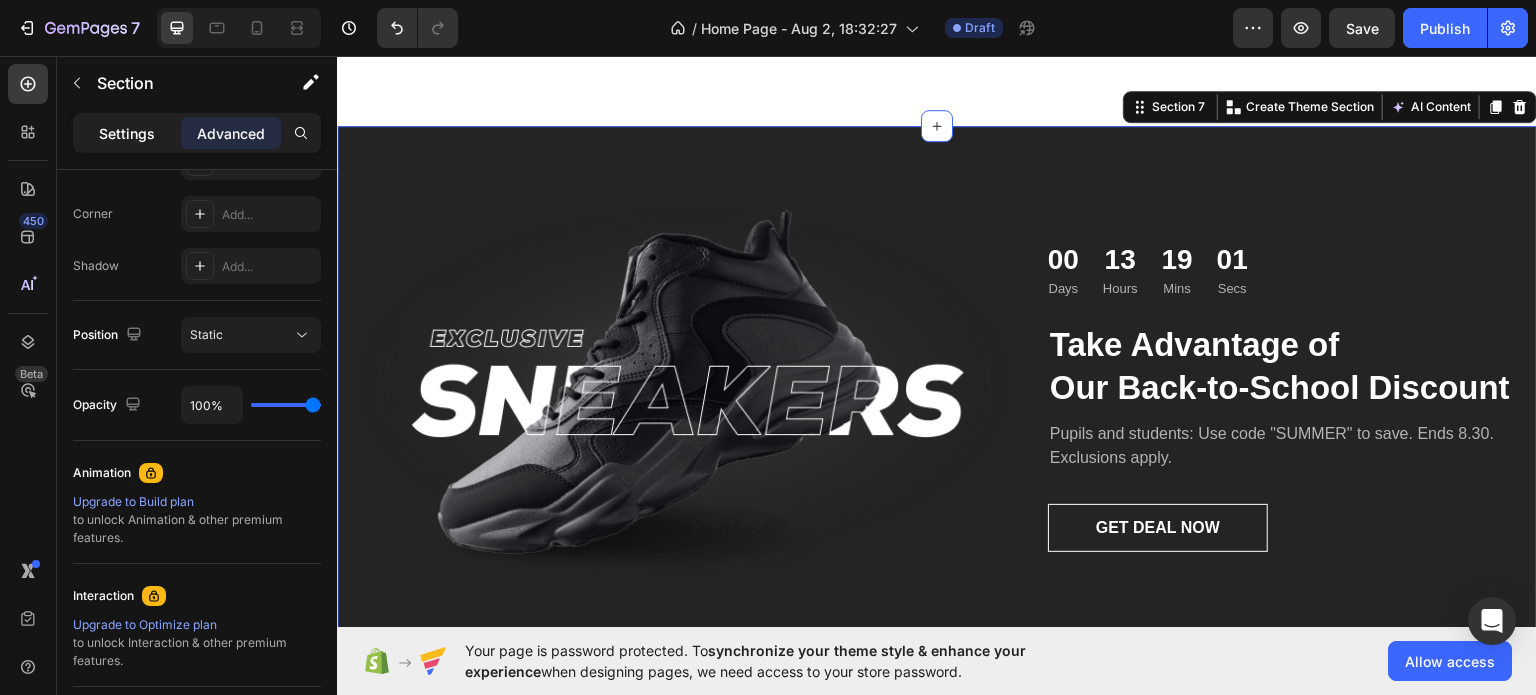 click on "Settings" 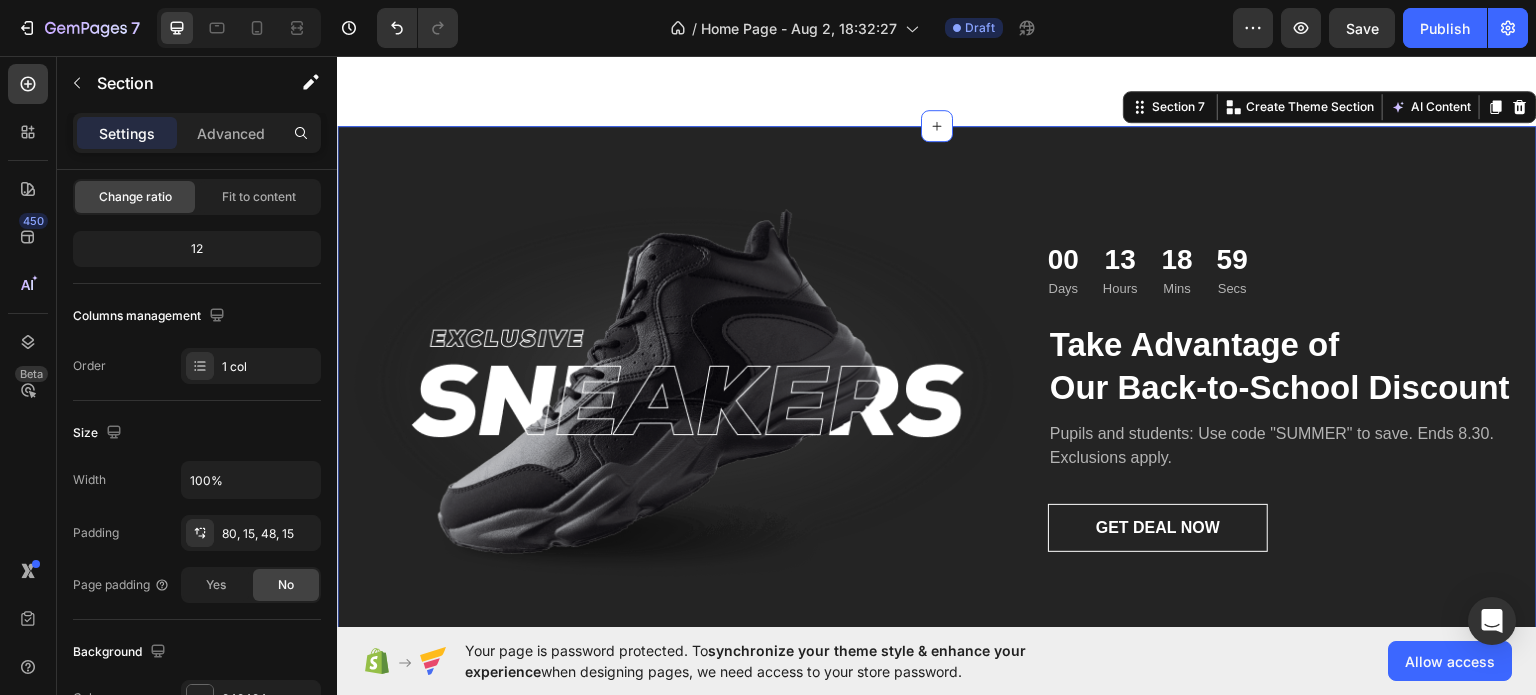 scroll, scrollTop: 600, scrollLeft: 0, axis: vertical 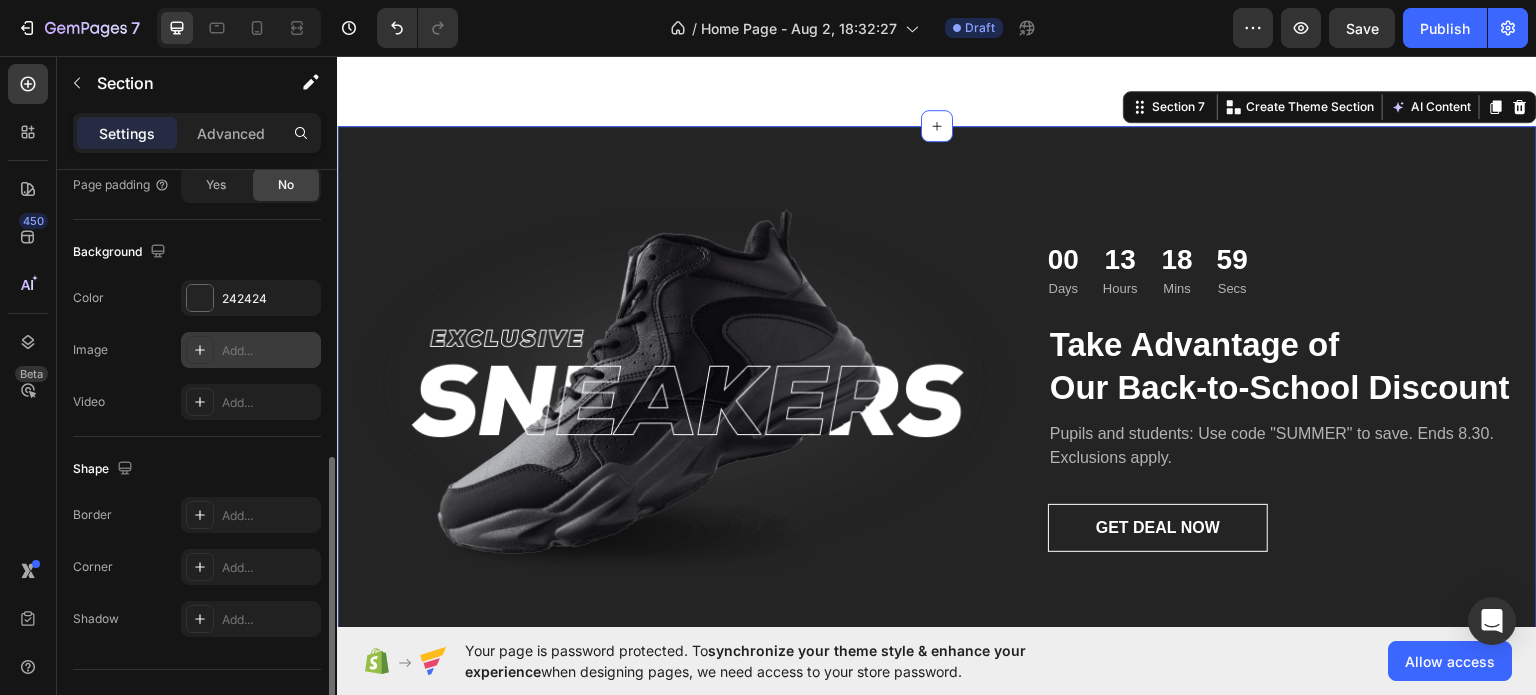 click on "Add..." at bounding box center (269, 351) 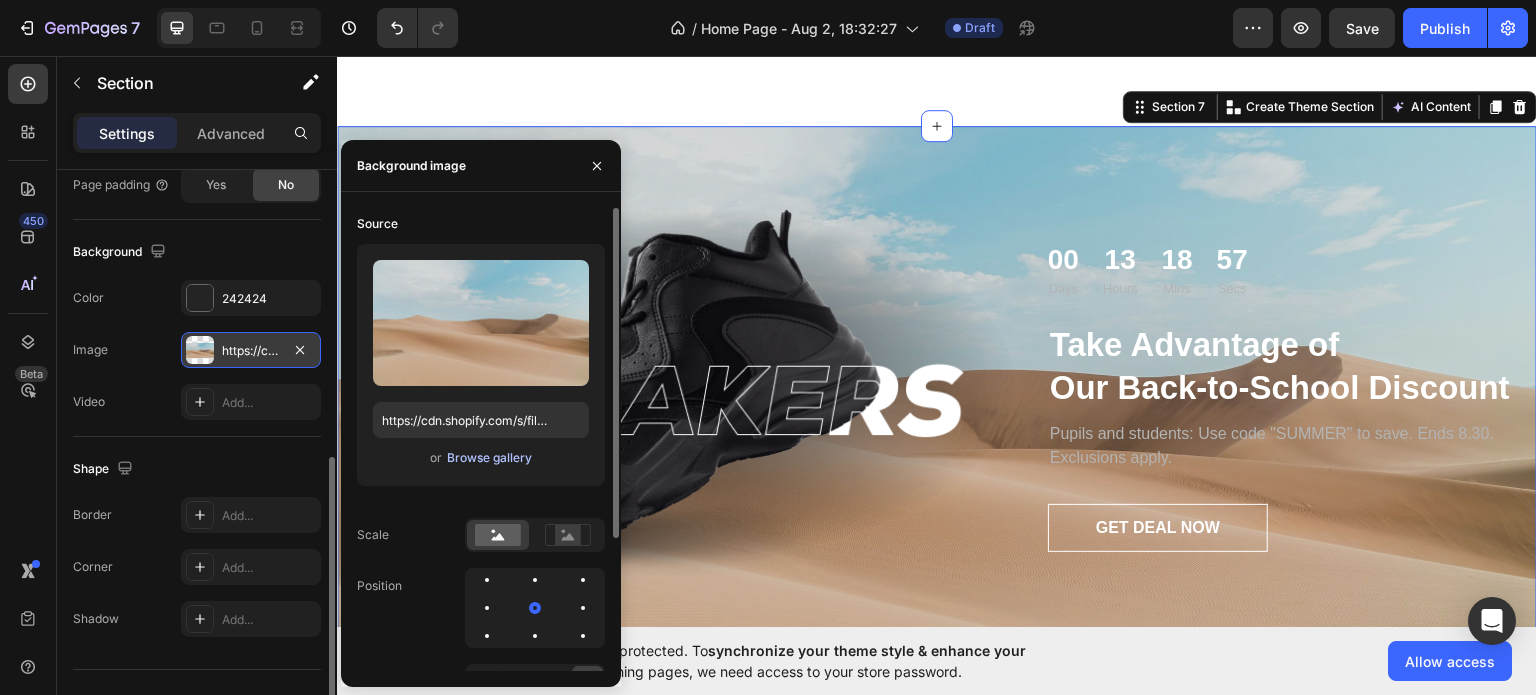 click on "Browse gallery" at bounding box center (489, 458) 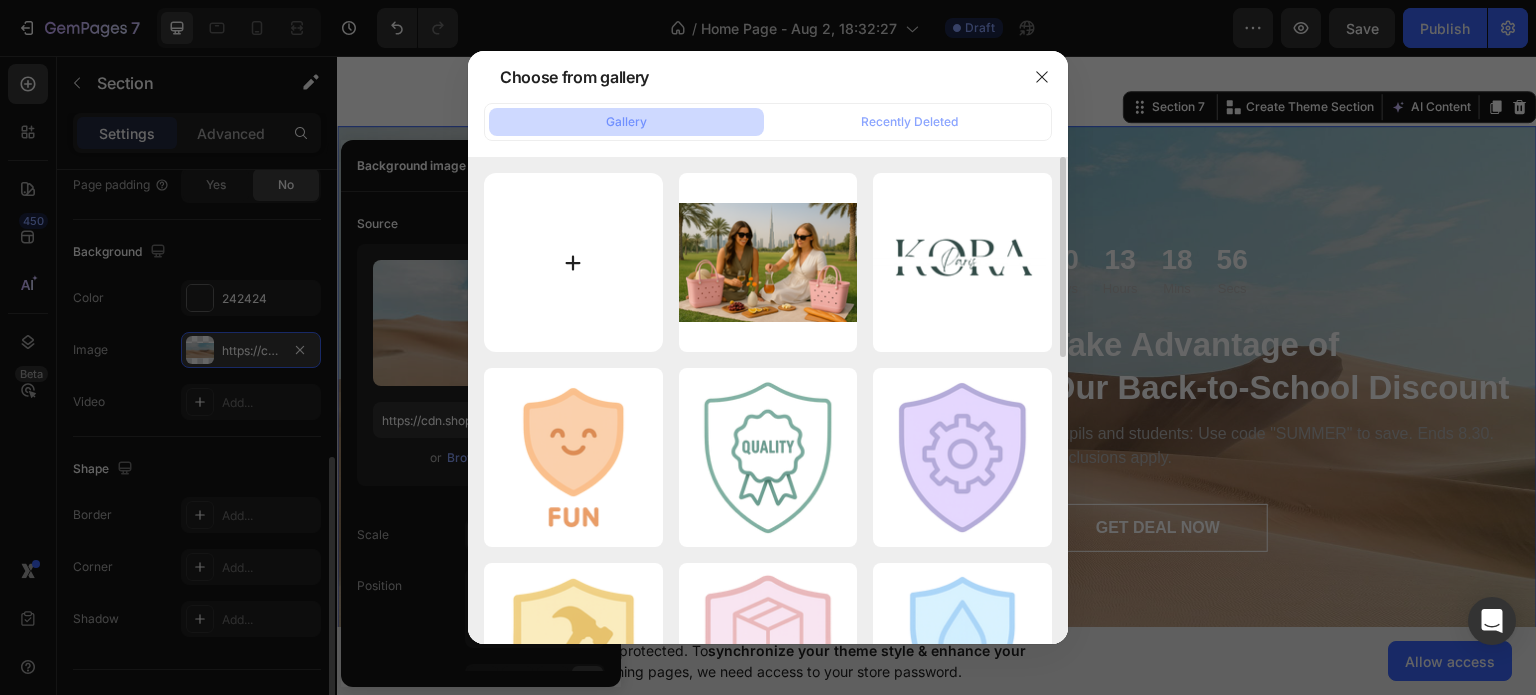 click at bounding box center [573, 262] 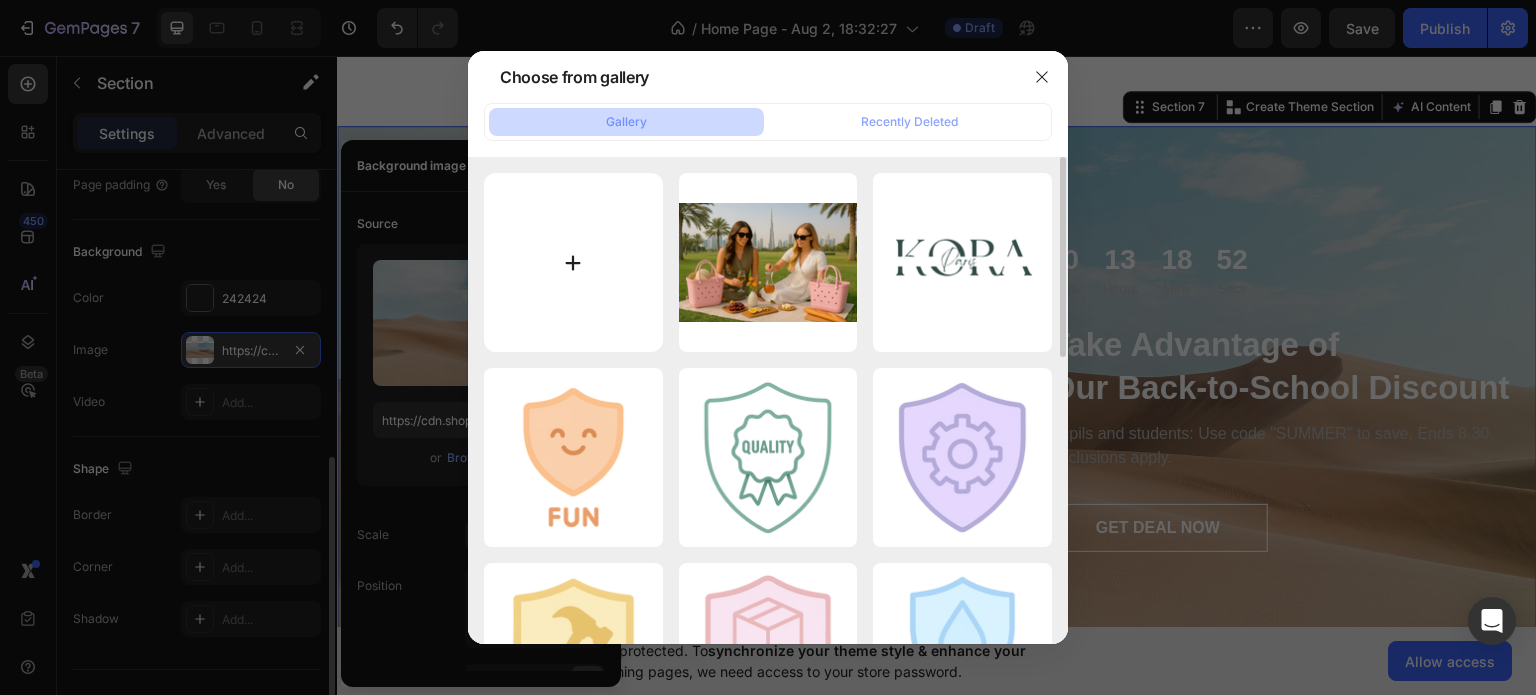type on "C:\fakepath\thumbnail_IMG_9273.png" 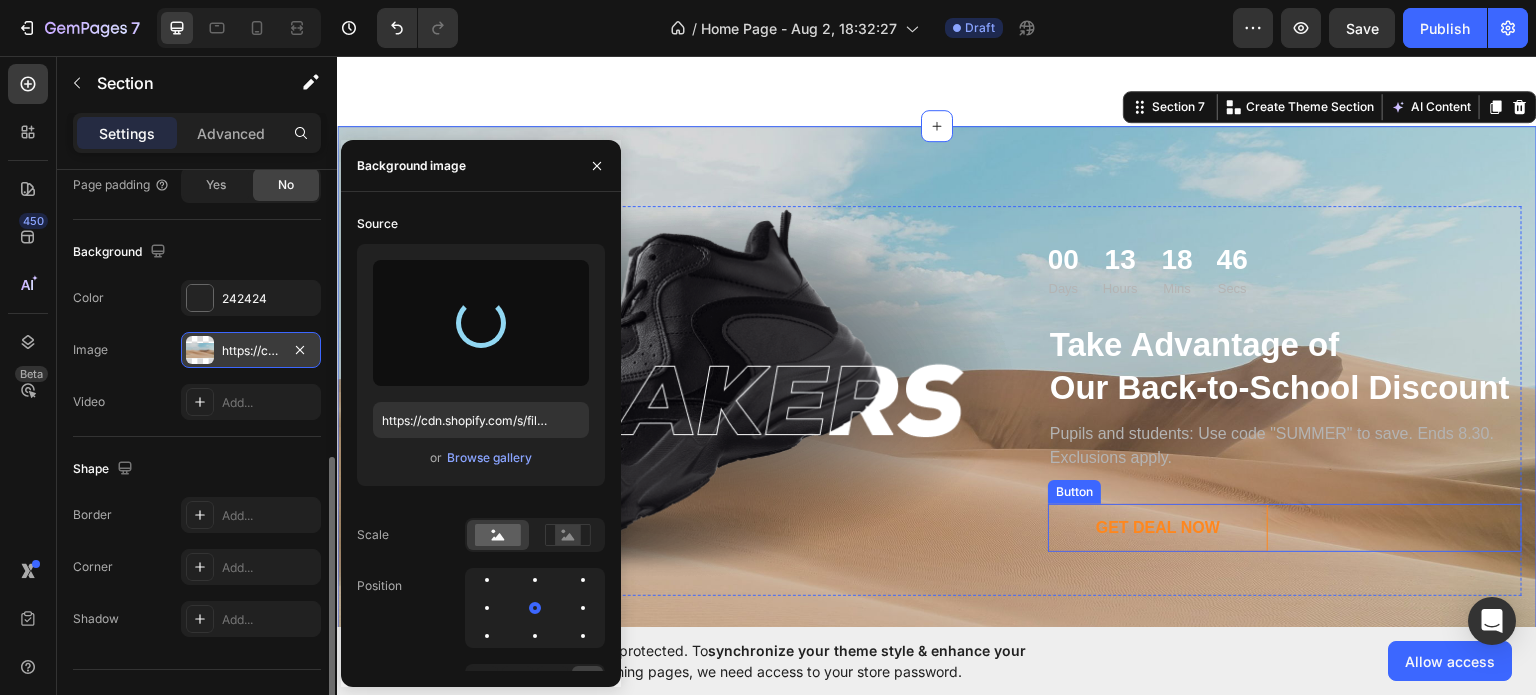 type on "https://cdn.shopify.com/s/files/1/0969/7240/7109/files/gempages_578074636697207484-c324280b-771e-4ad3-b782-bfdae418aa79.png" 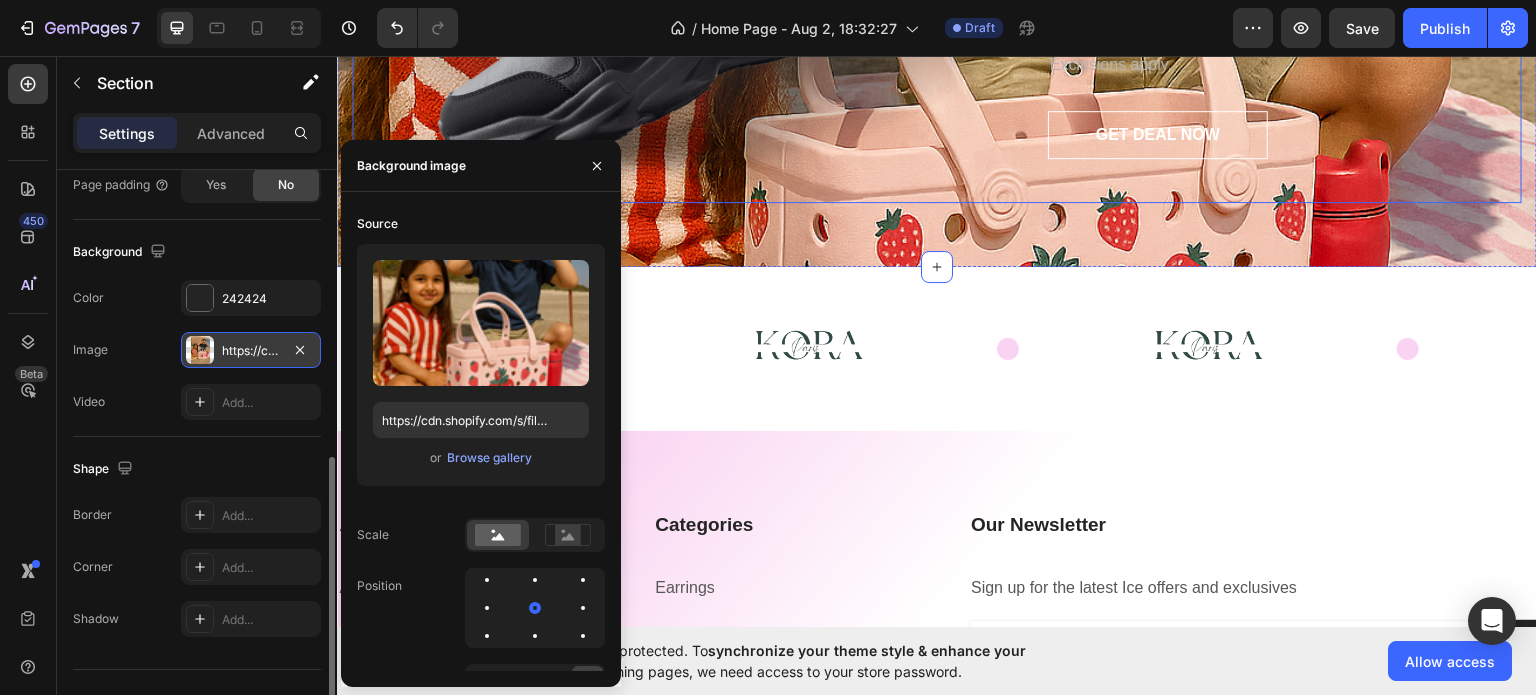 scroll, scrollTop: 3200, scrollLeft: 0, axis: vertical 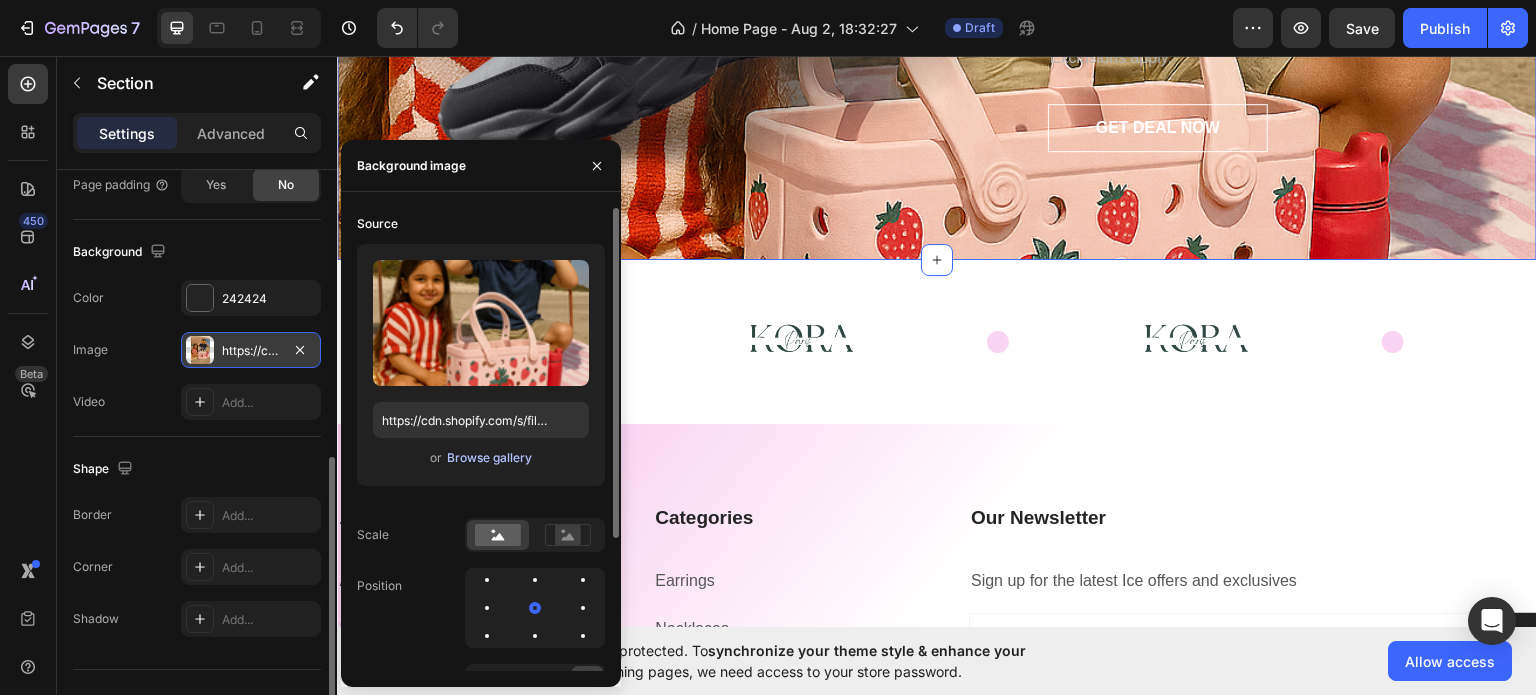 click on "Browse gallery" at bounding box center (489, 458) 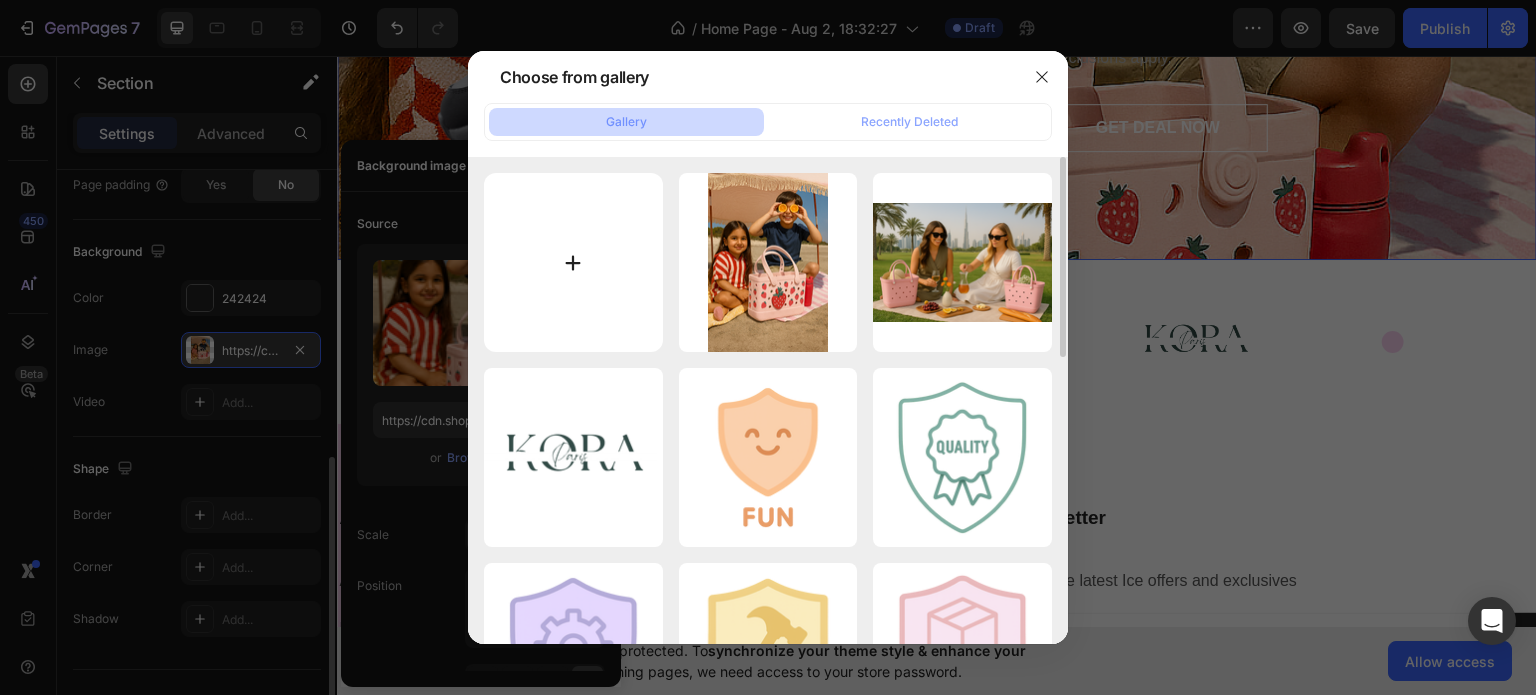 click at bounding box center [573, 262] 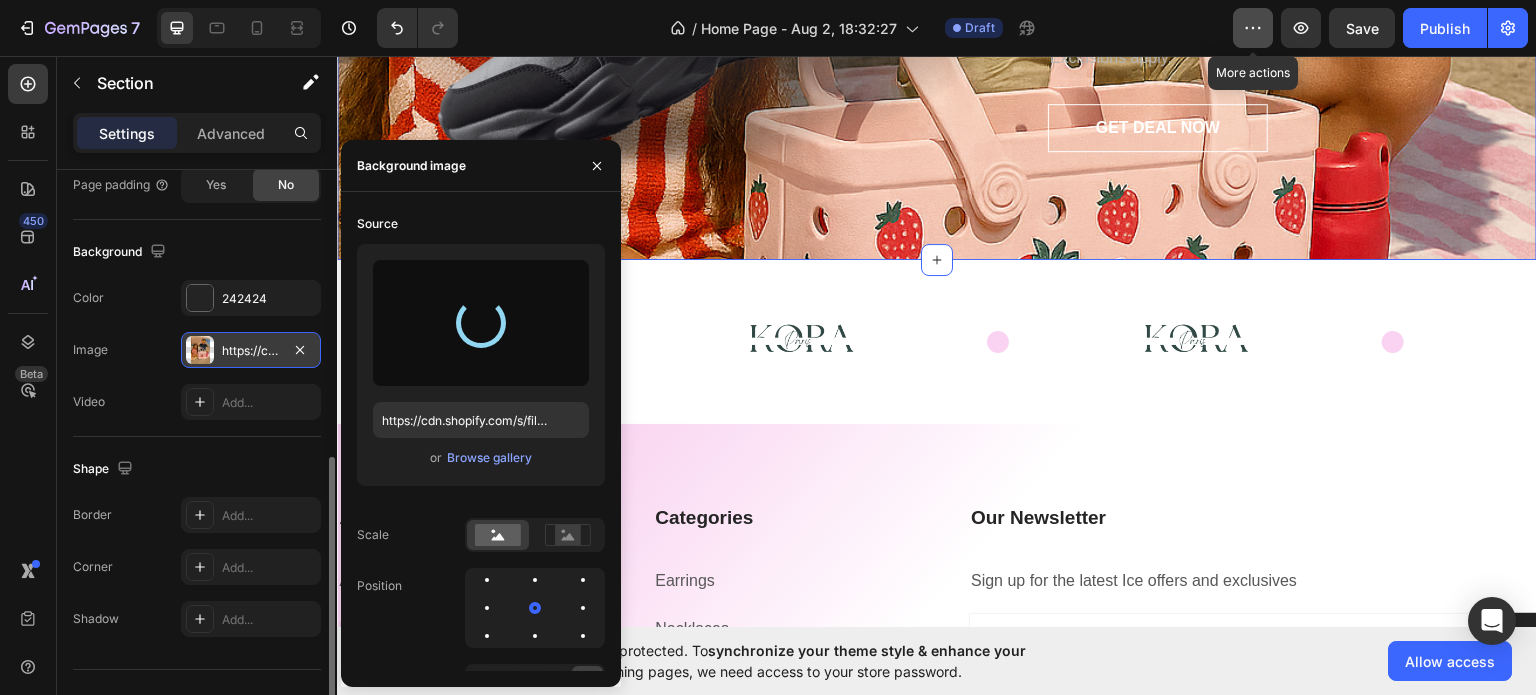 type on "https://cdn.shopify.com/s/files/1/0969/7240/7109/files/gempages_578074636697207484-8a8c62f3-674d-4a12-b45d-f481ed690d0f.png" 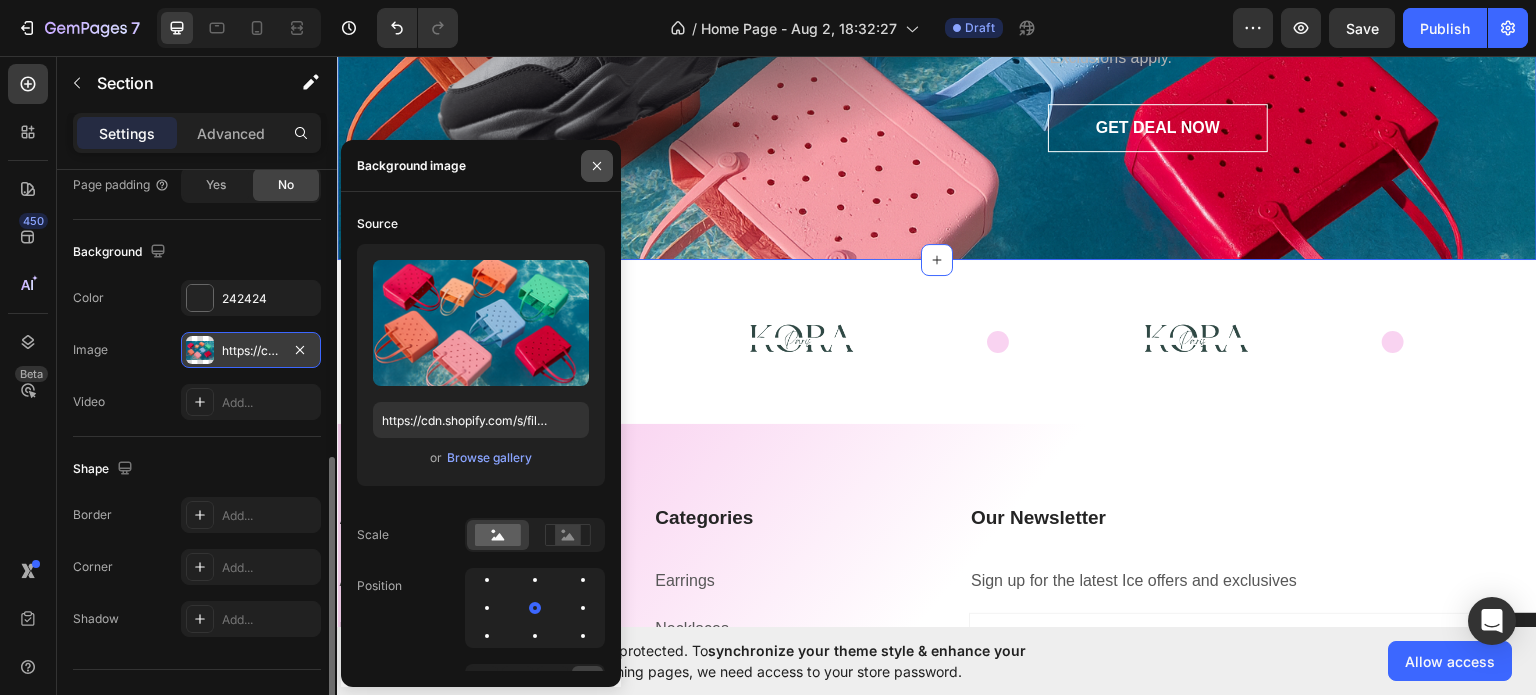 click at bounding box center [597, 166] 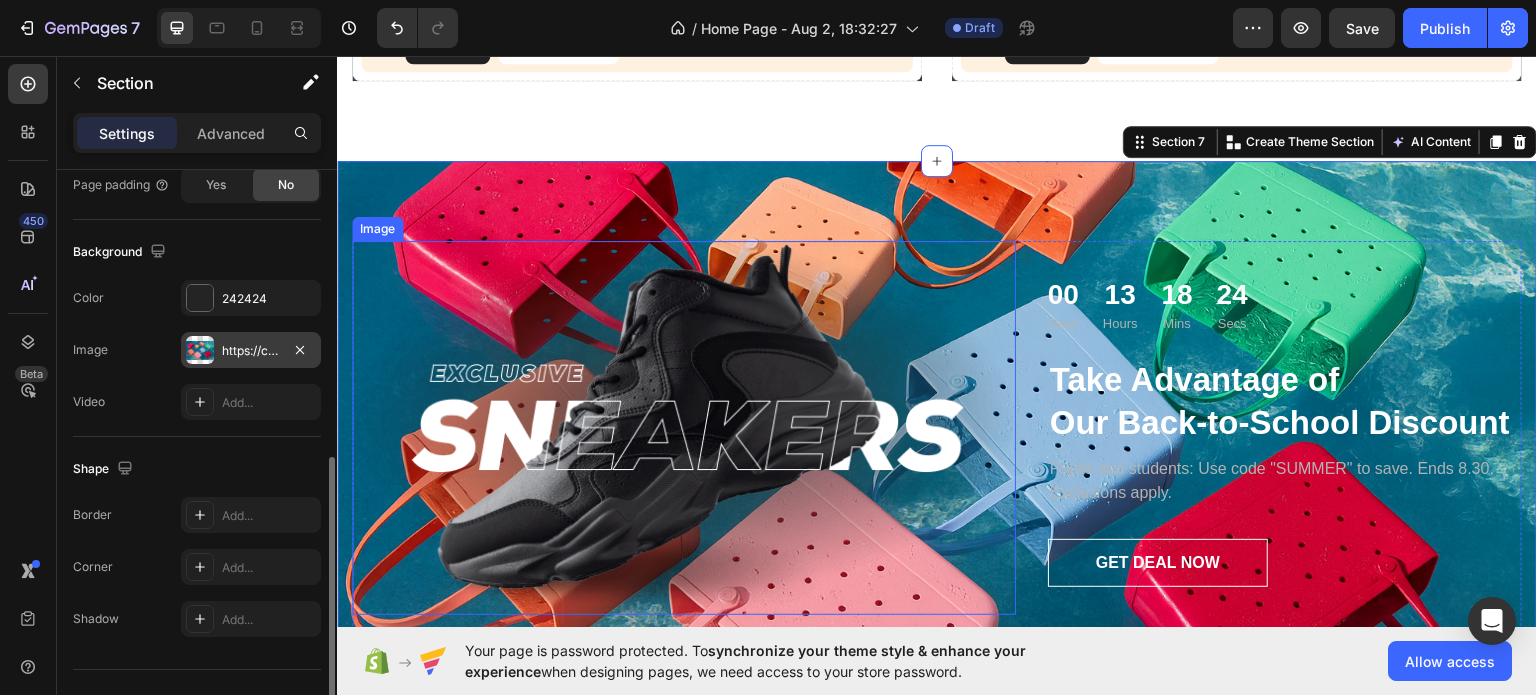scroll, scrollTop: 2800, scrollLeft: 0, axis: vertical 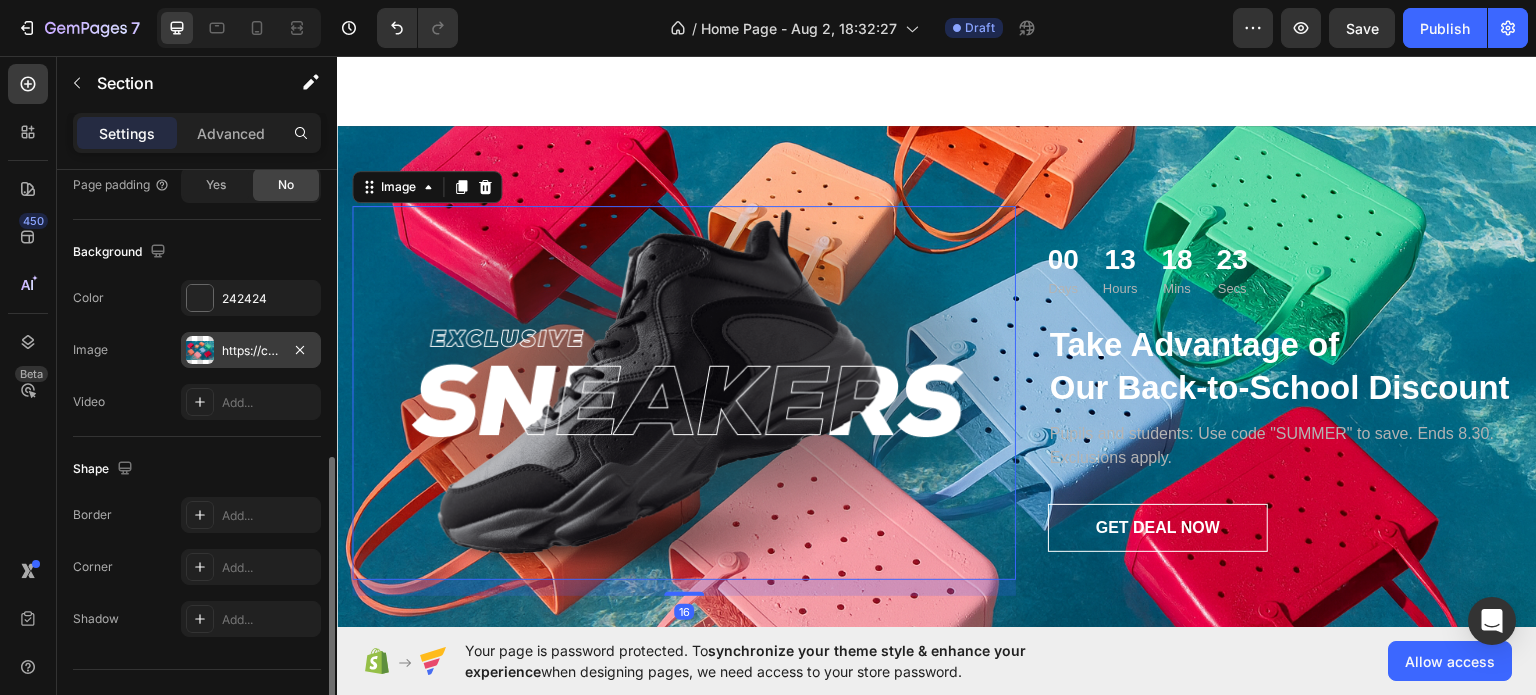 click at bounding box center (684, 392) 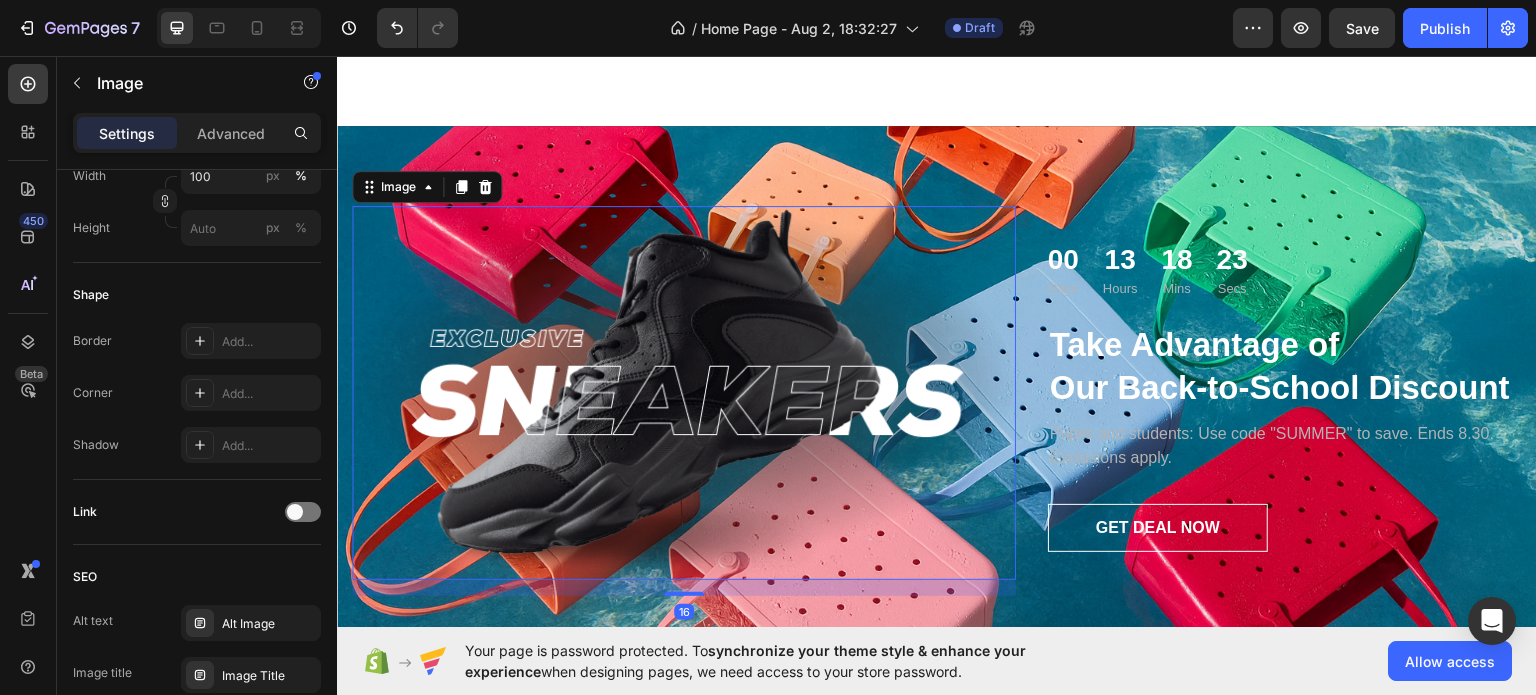 scroll, scrollTop: 0, scrollLeft: 0, axis: both 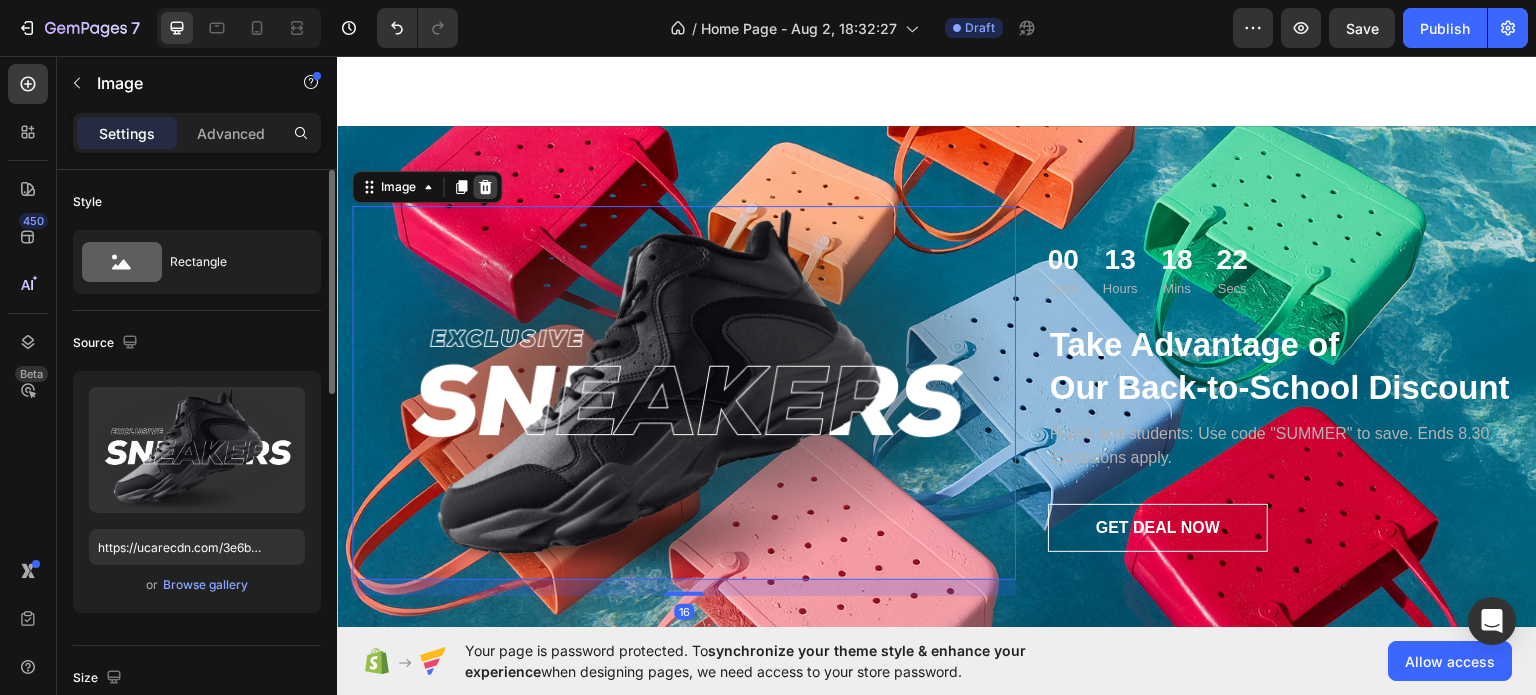 click 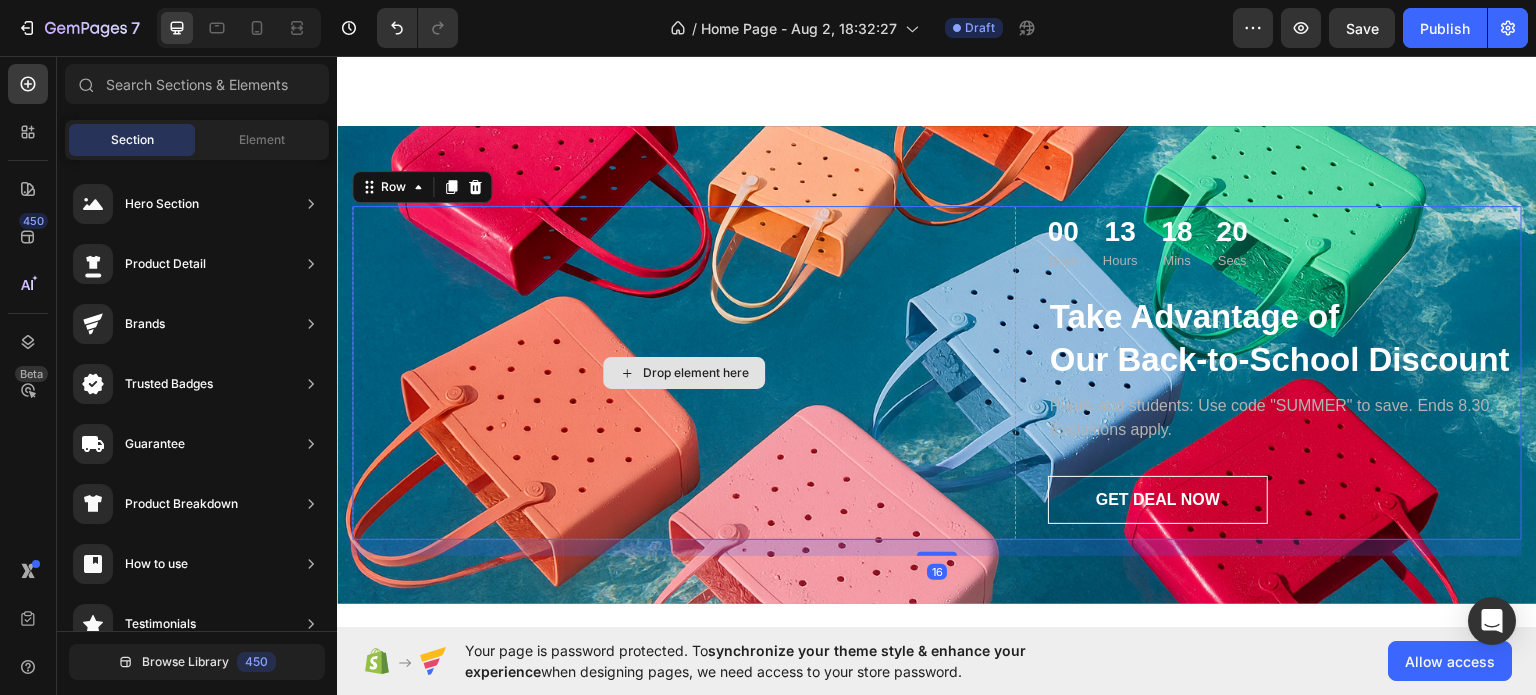 click on "Drop element here" at bounding box center [684, 372] 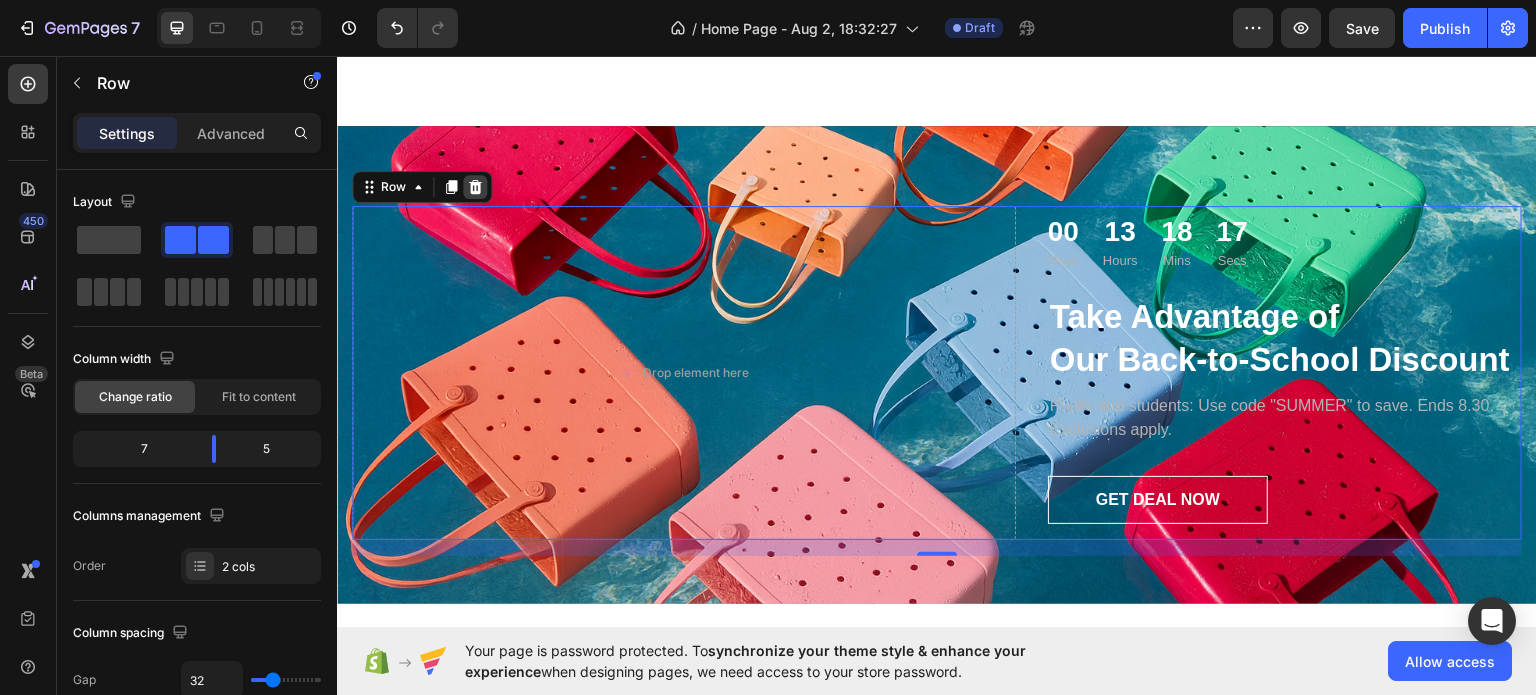 click 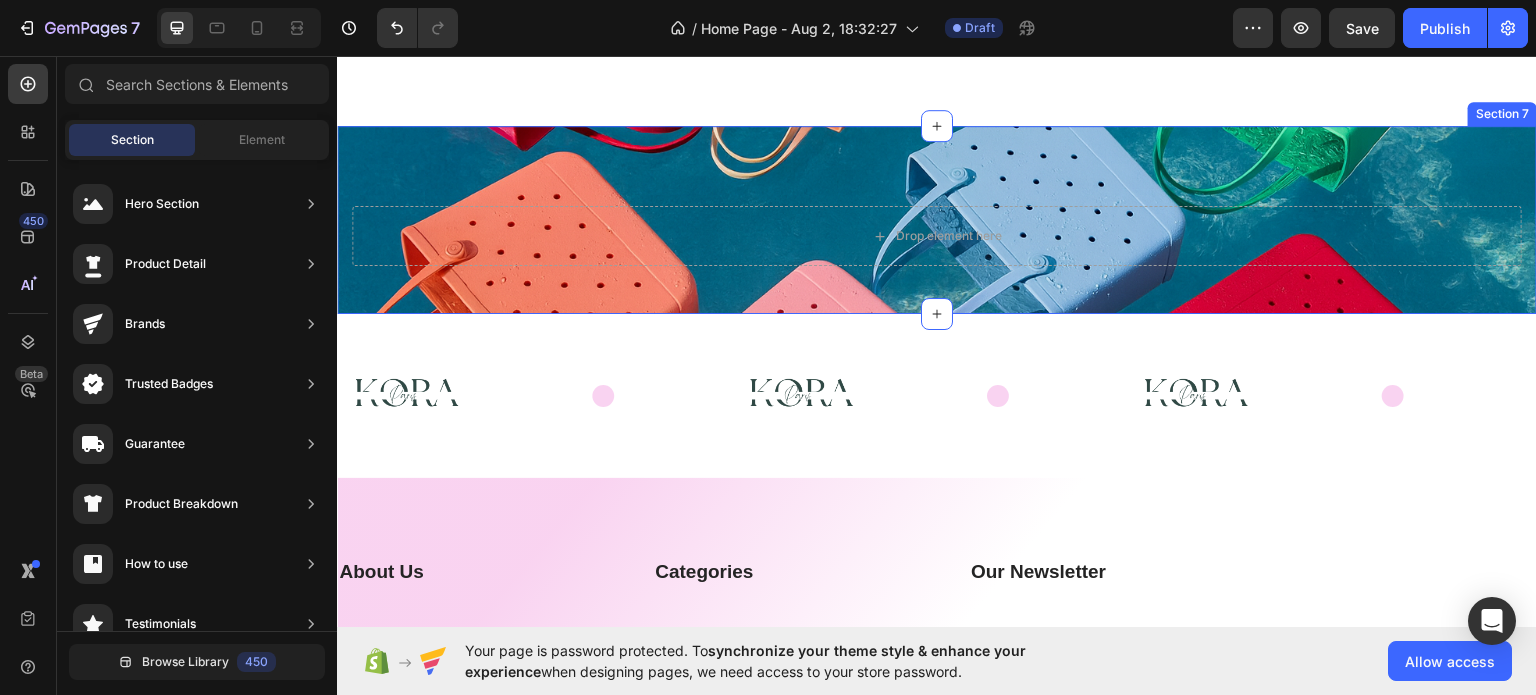scroll, scrollTop: 2700, scrollLeft: 0, axis: vertical 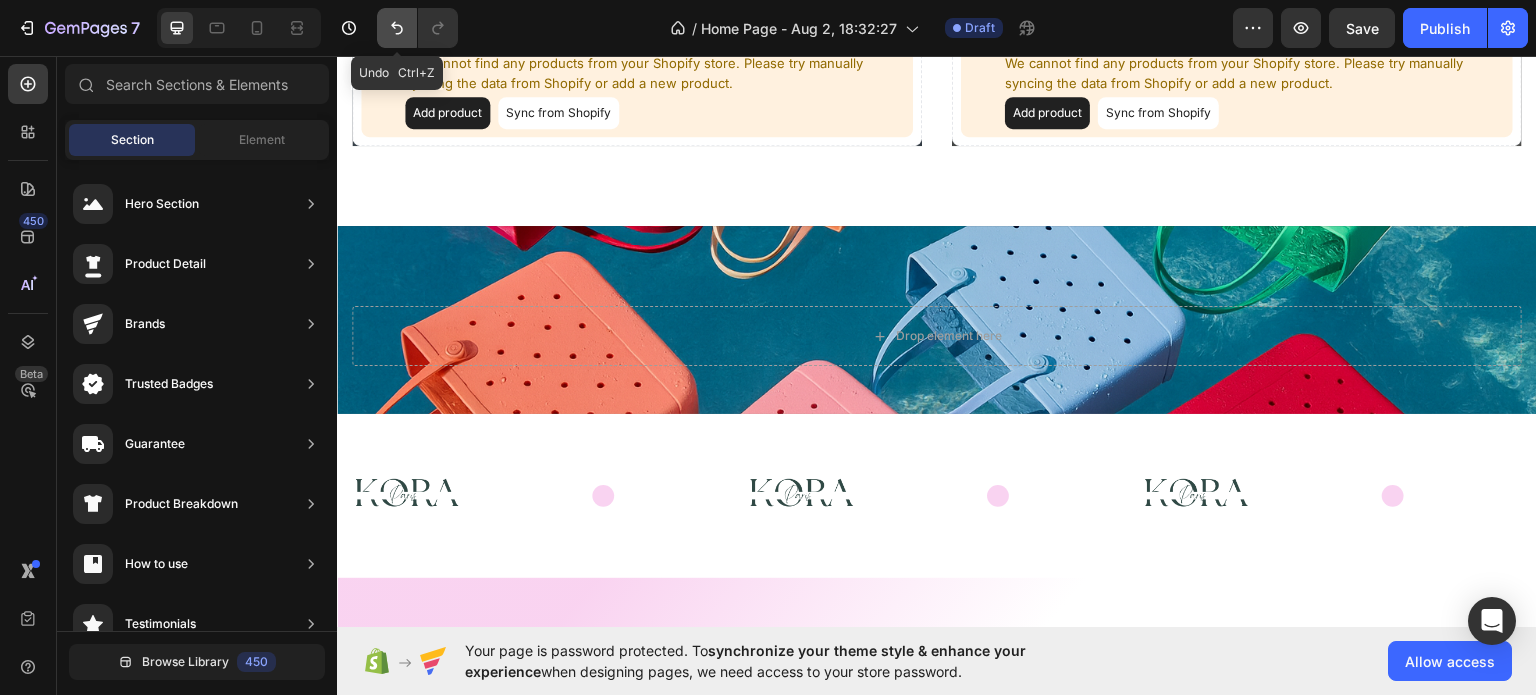 click 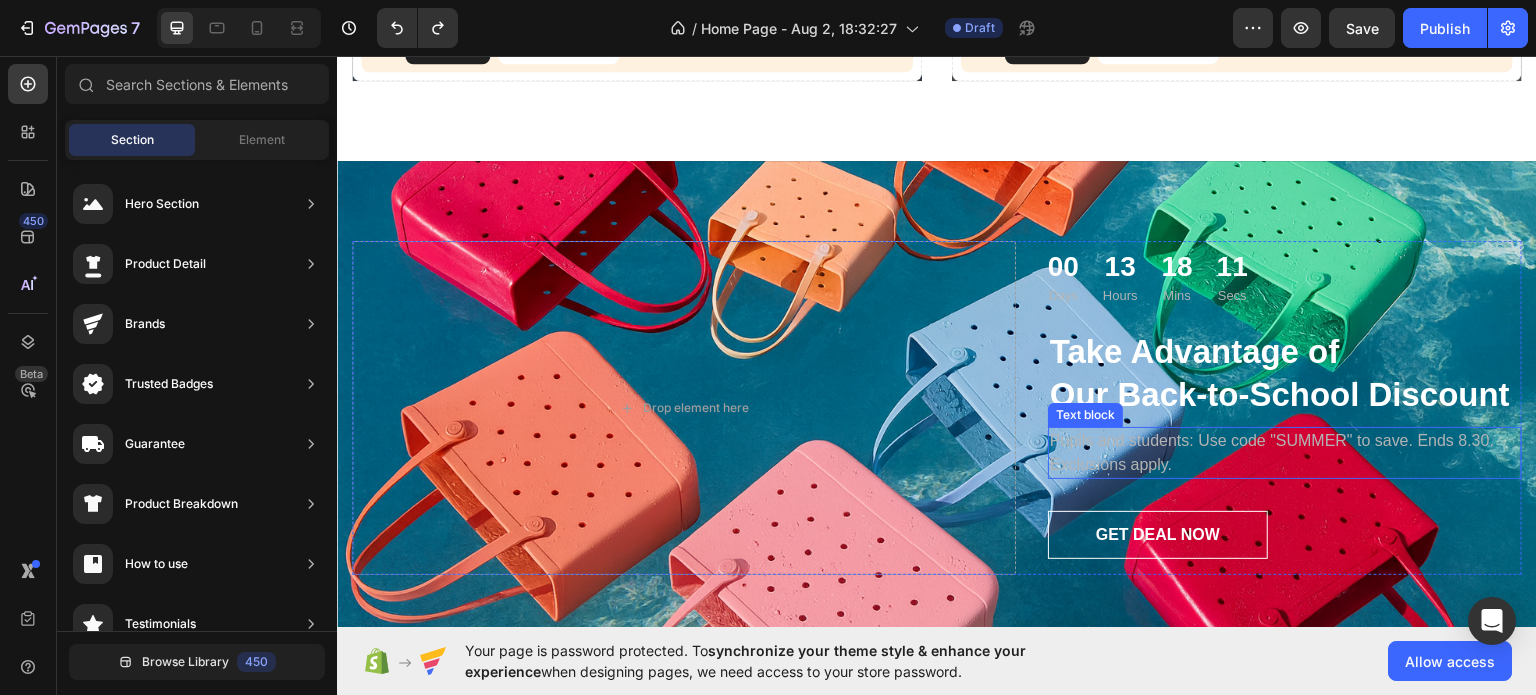 scroll, scrollTop: 2800, scrollLeft: 0, axis: vertical 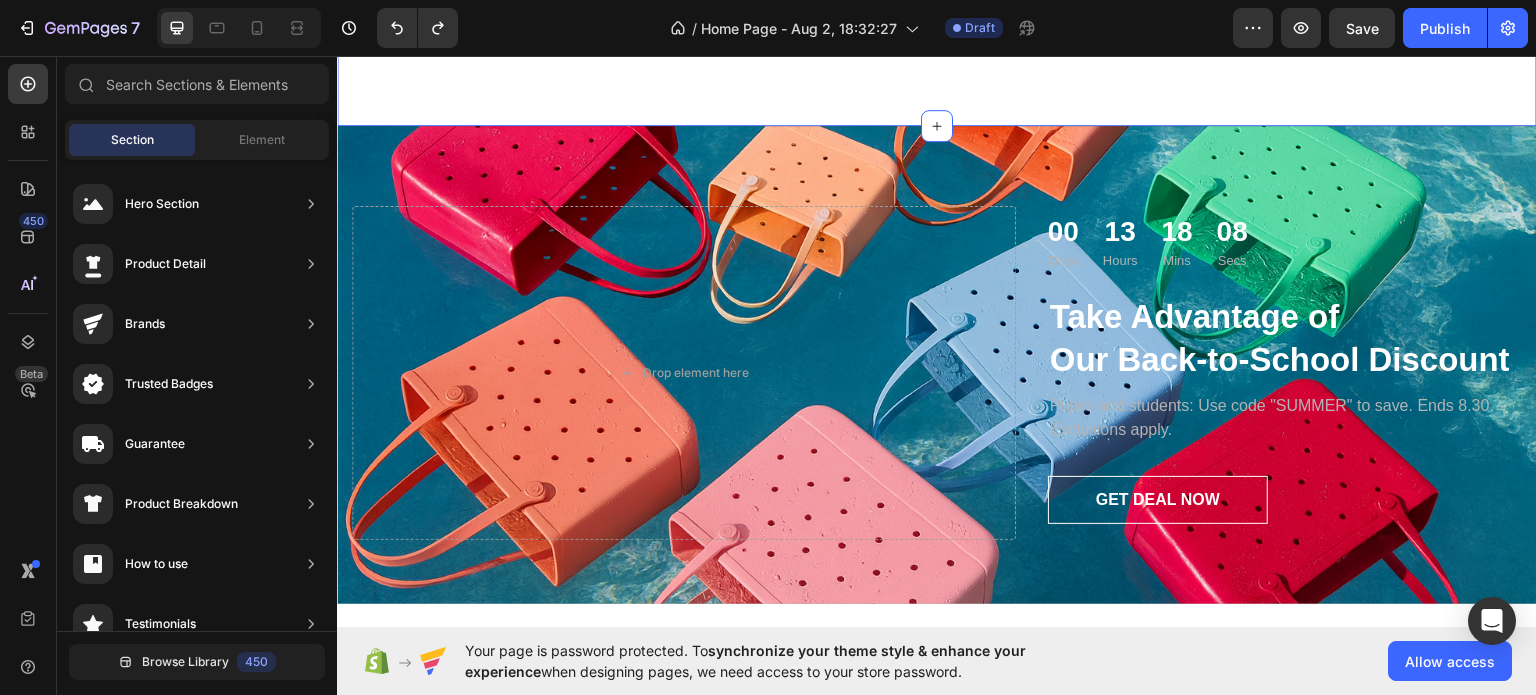 click on "Hot Picks For You Heading Row Can not get product from Shopify We cannot find any products from your Shopify store. Please try manually syncing the data from Shopify or add a new product.   Add product Sync from Shopify Product Hero Banner Can not get product from Shopify We cannot find any products from your Shopify store. Please try manually syncing the data from Shopify or add a new product.   Add product Sync from Shopify Product Hero Banner Row Section 6" at bounding box center (937, -268) 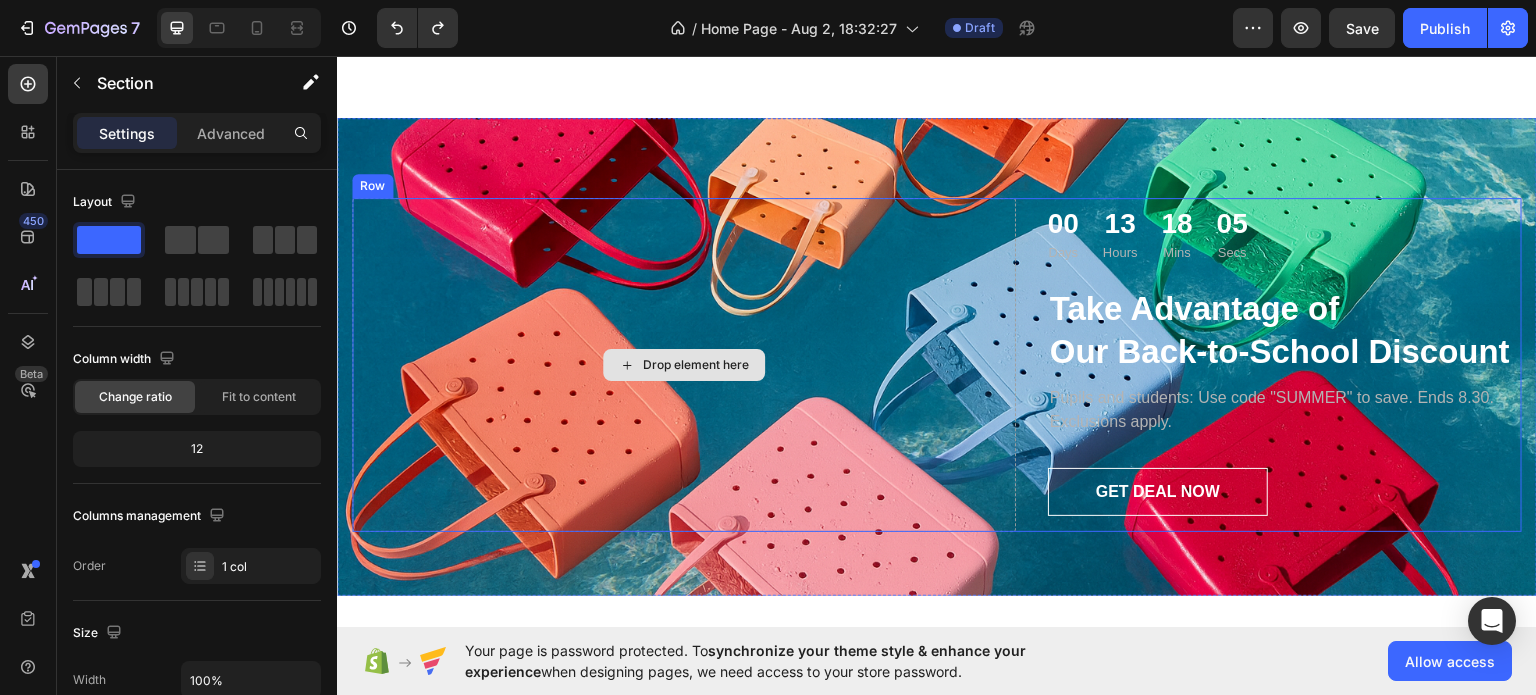 scroll, scrollTop: 2700, scrollLeft: 0, axis: vertical 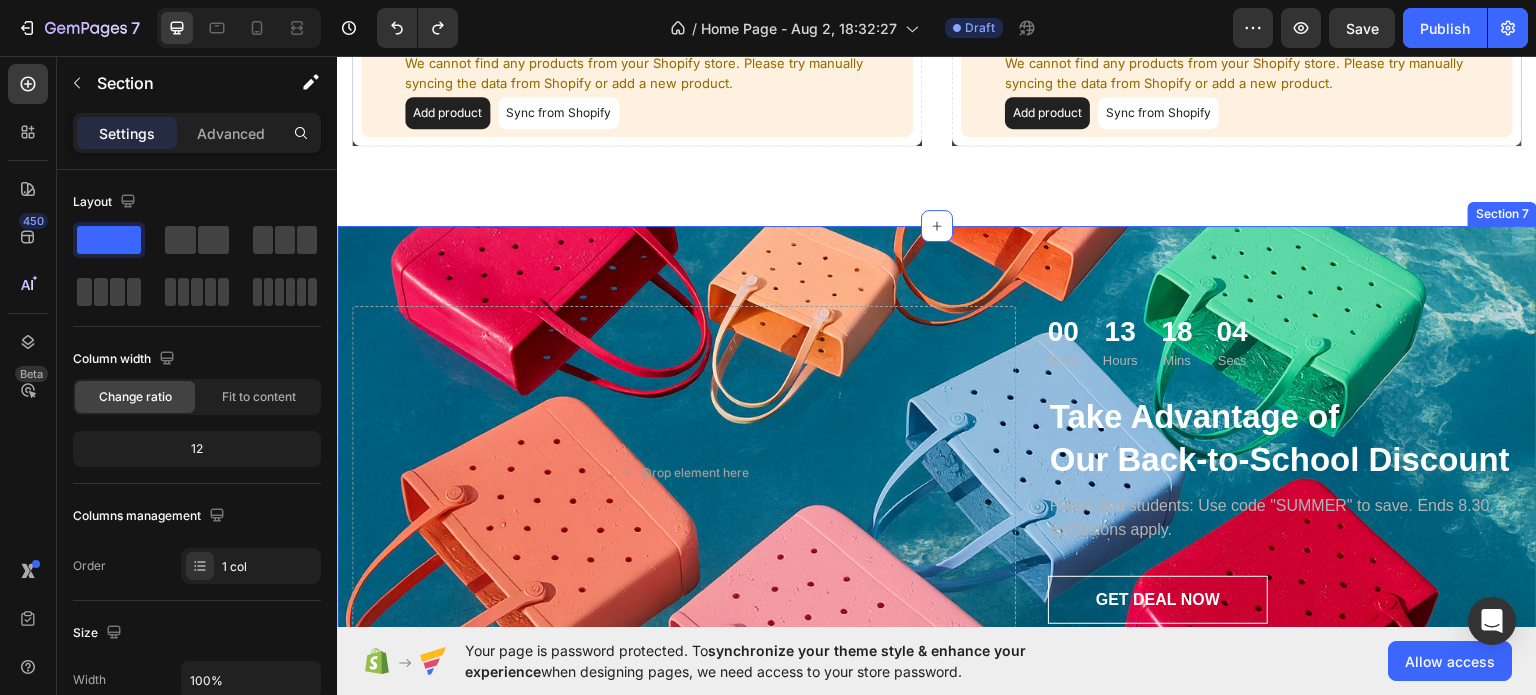 click on "Drop element here 00 Days 13 Hours 18 Mins 04 Secs Countdown Timer Take Advantage of  Our Back-to-School Discount Heading Pupils and students: Use code "SUMMER" to save. Ends 8.30. Exclusions apply. Text block GET DEAL NOW Button Row Section 7" at bounding box center (937, 464) 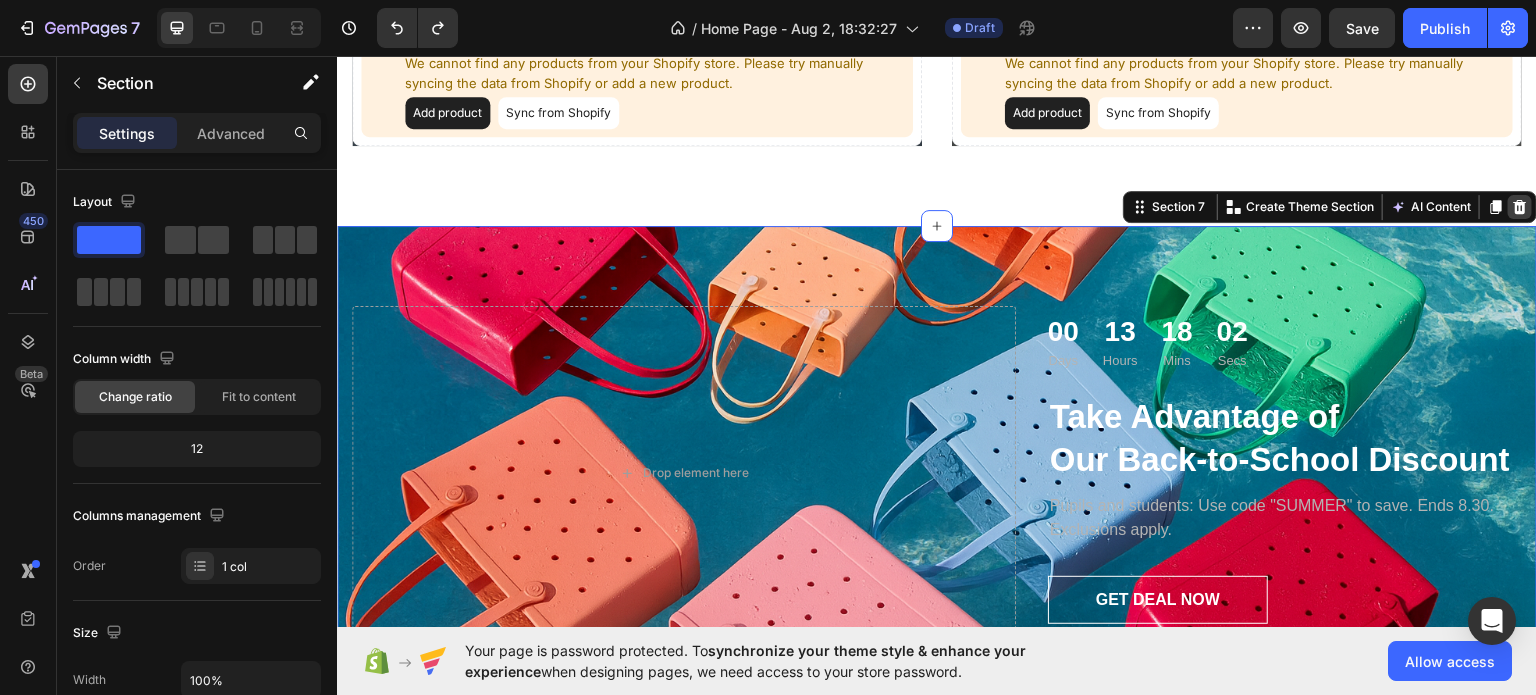 click at bounding box center [1520, 206] 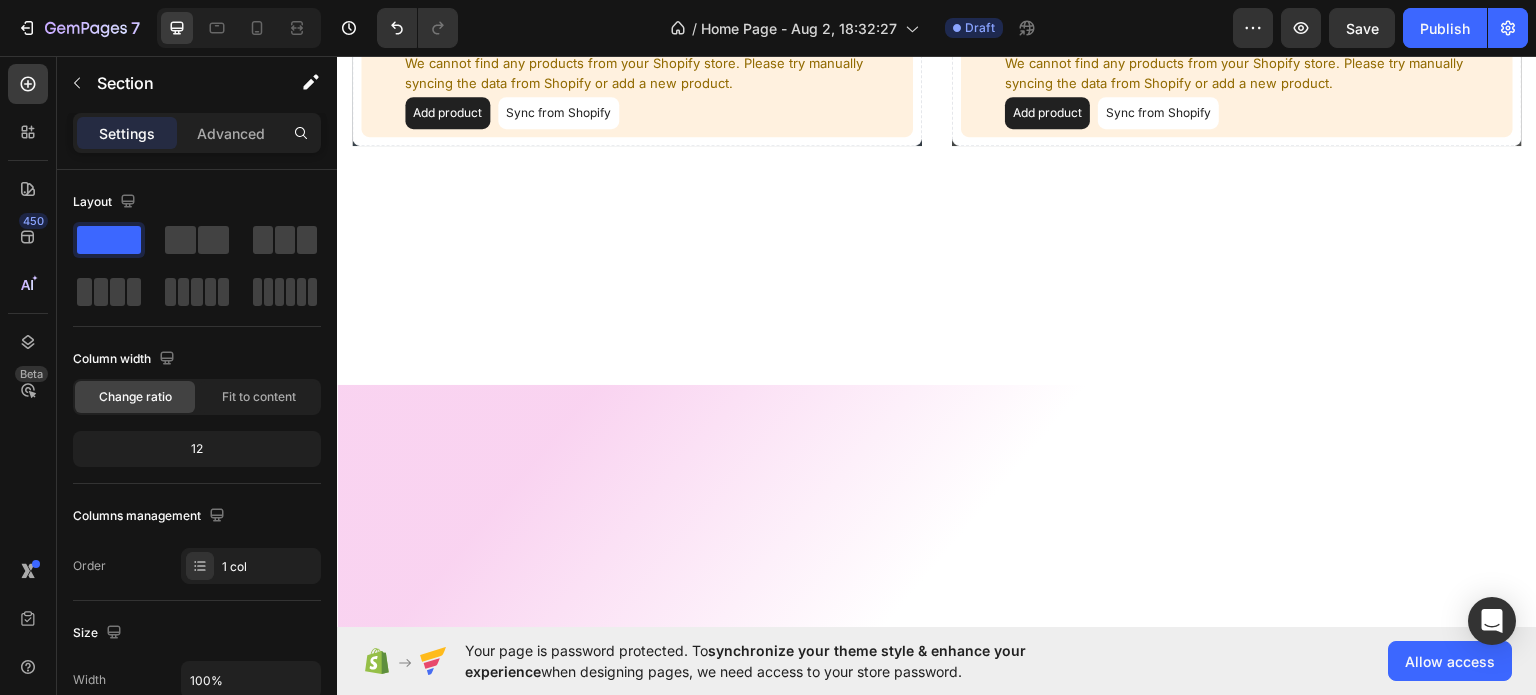 click at bounding box center (937, 304) 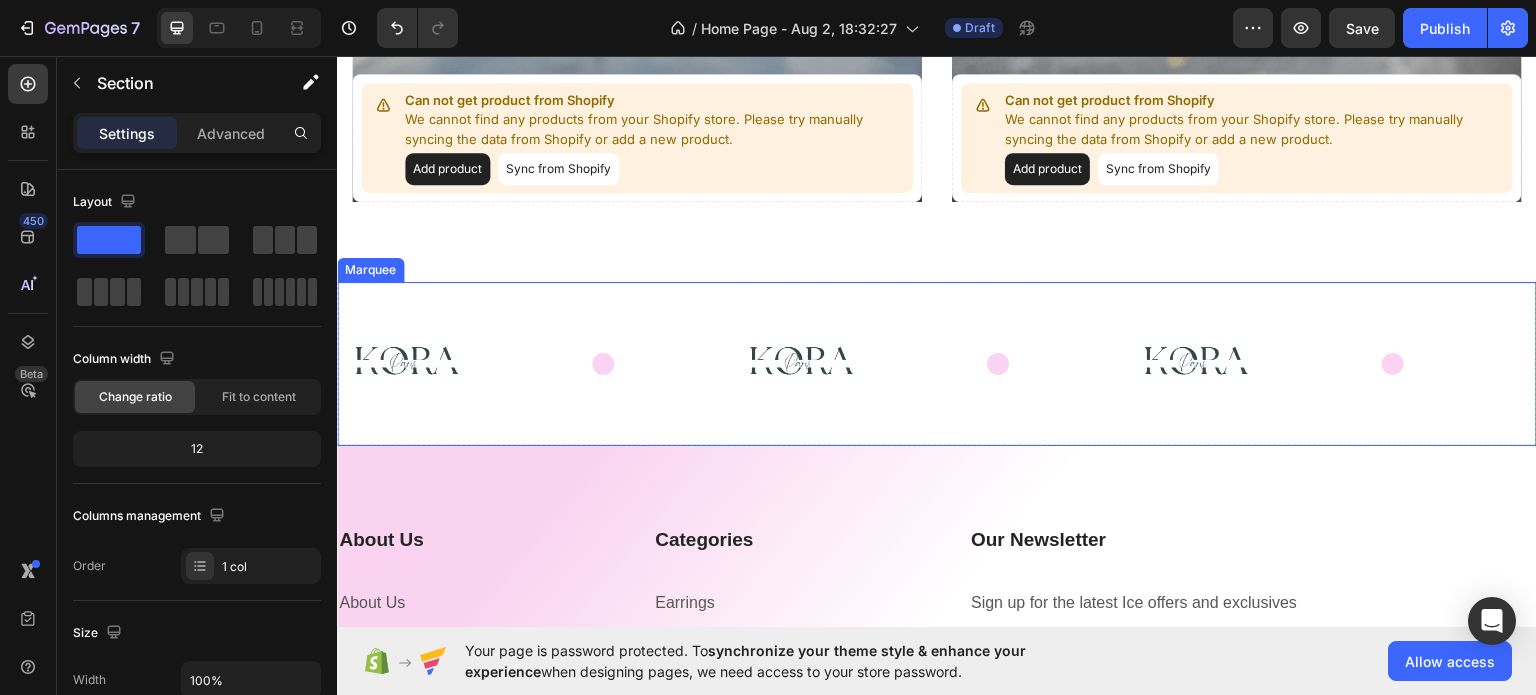 scroll, scrollTop: 2600, scrollLeft: 0, axis: vertical 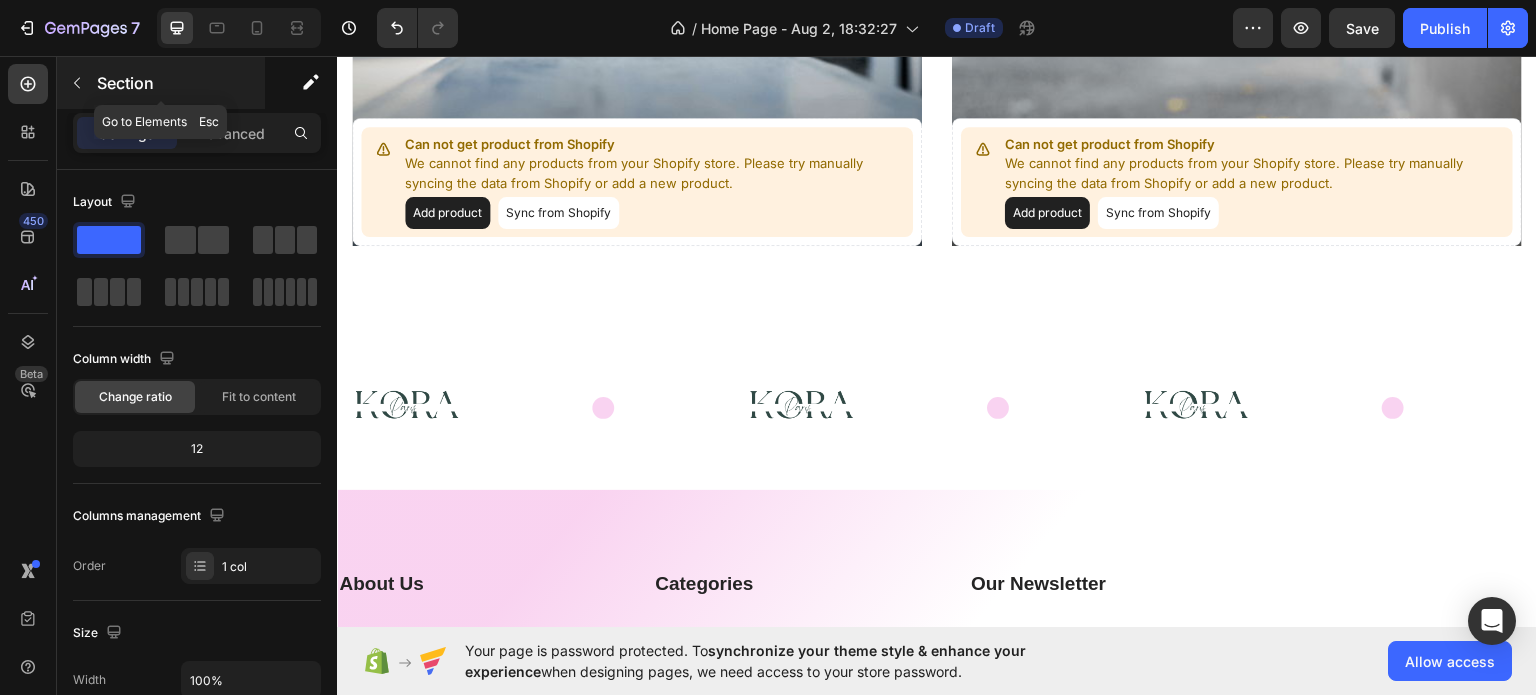 click 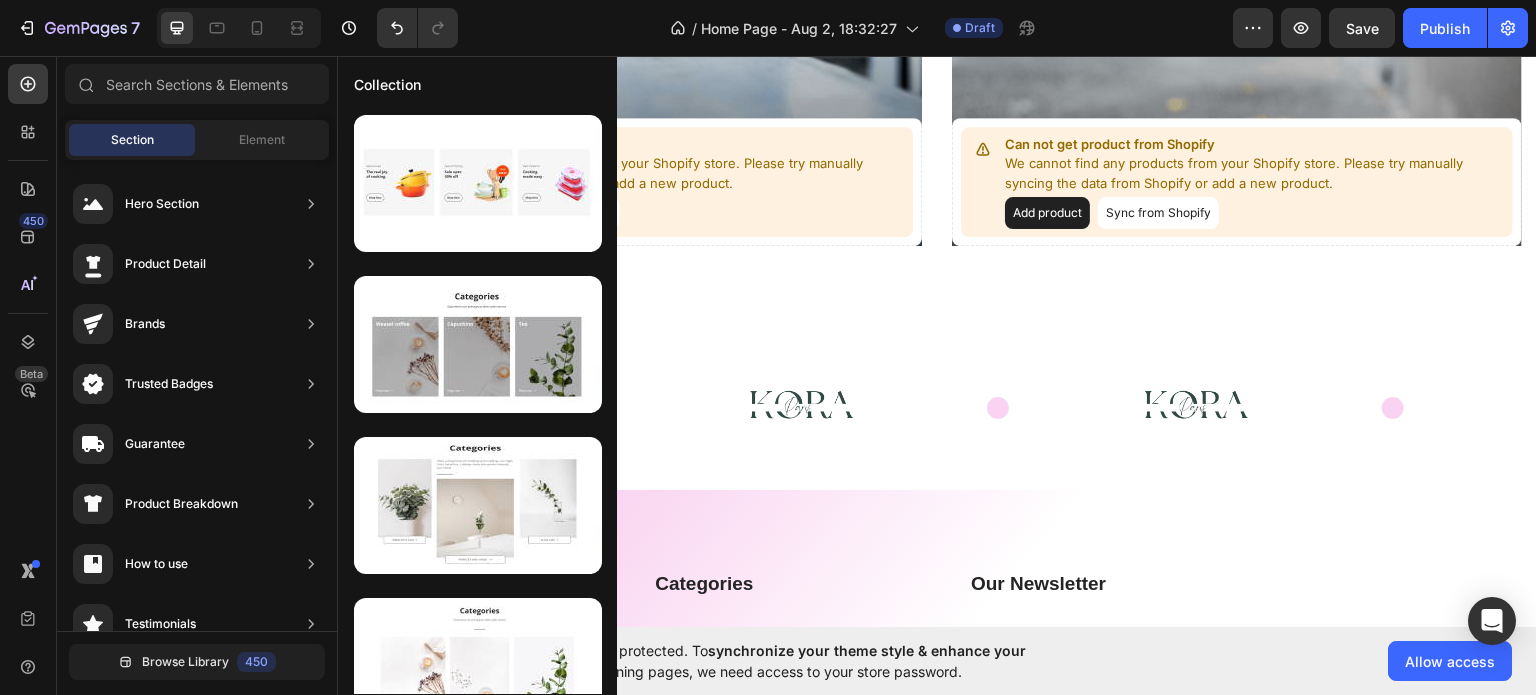 scroll, scrollTop: 0, scrollLeft: 0, axis: both 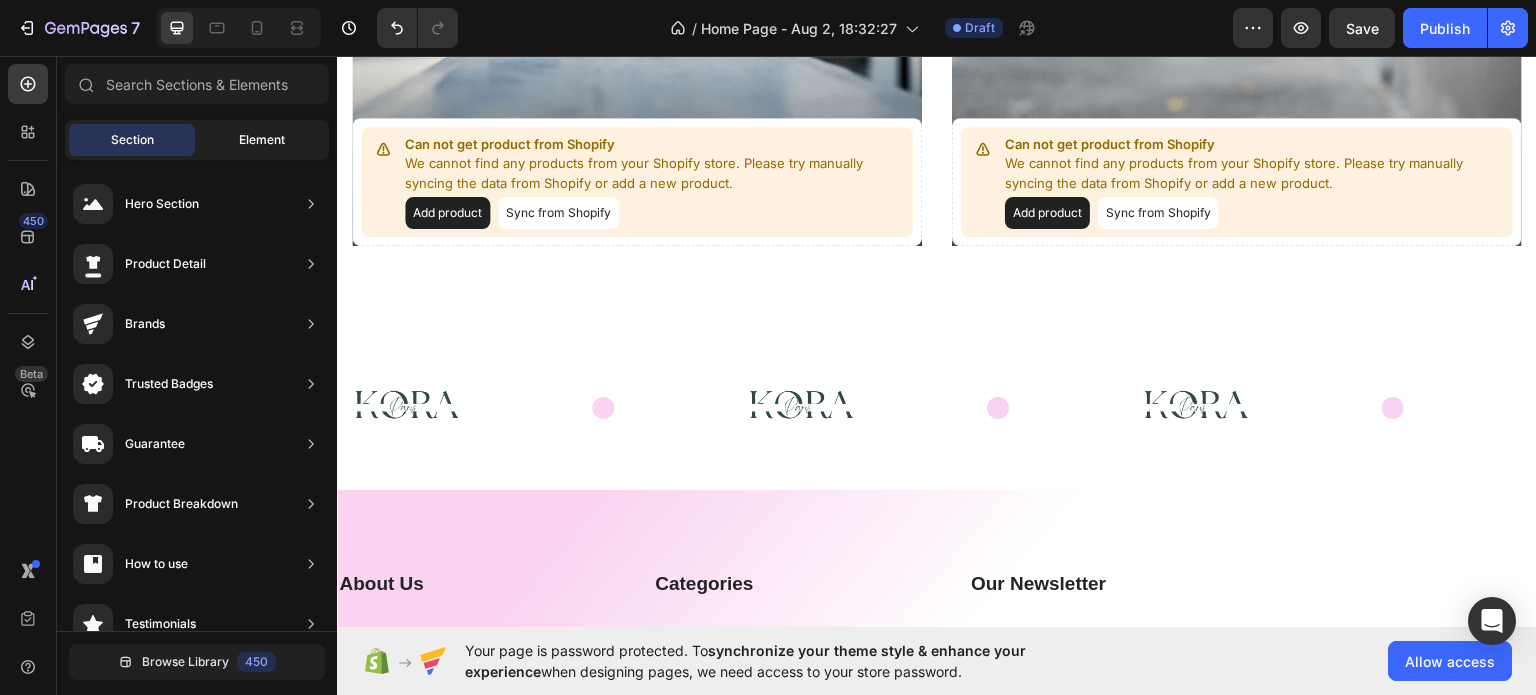 click on "Element" 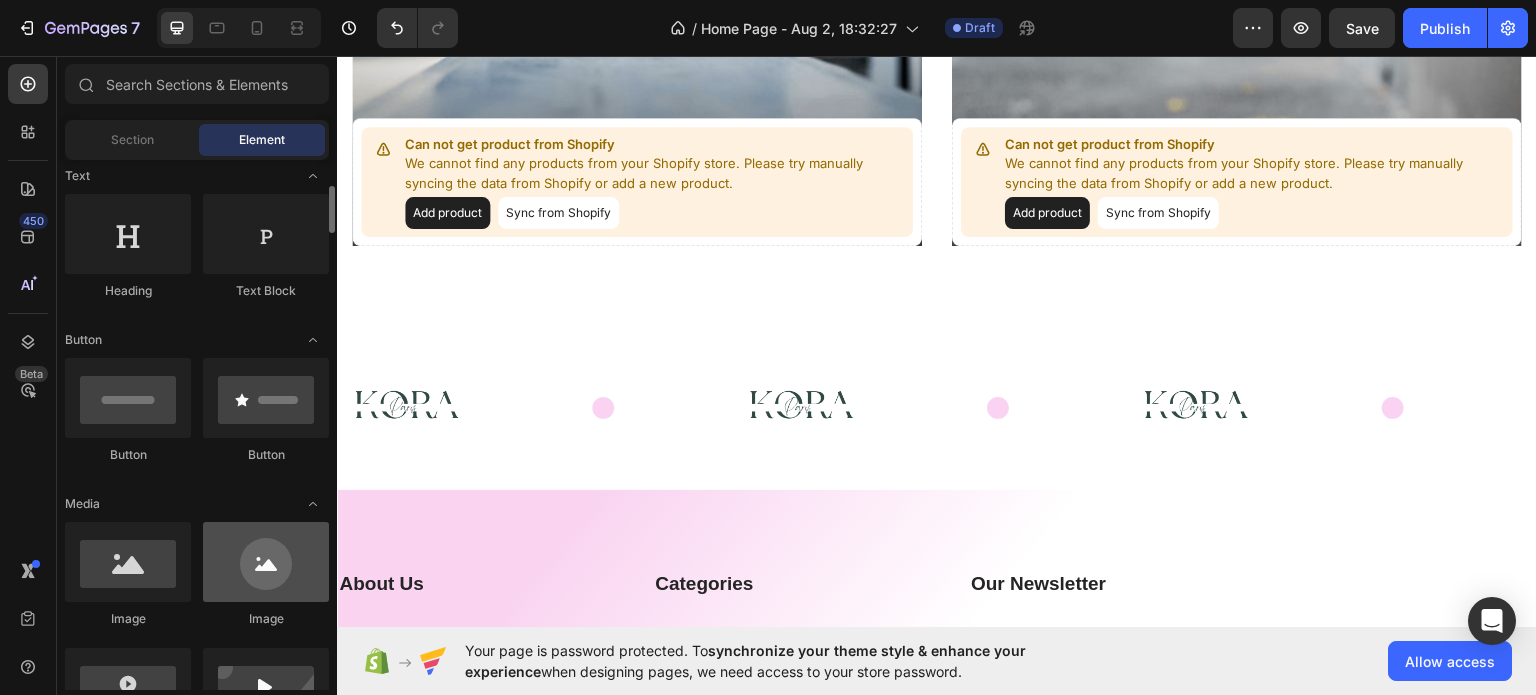 scroll, scrollTop: 400, scrollLeft: 0, axis: vertical 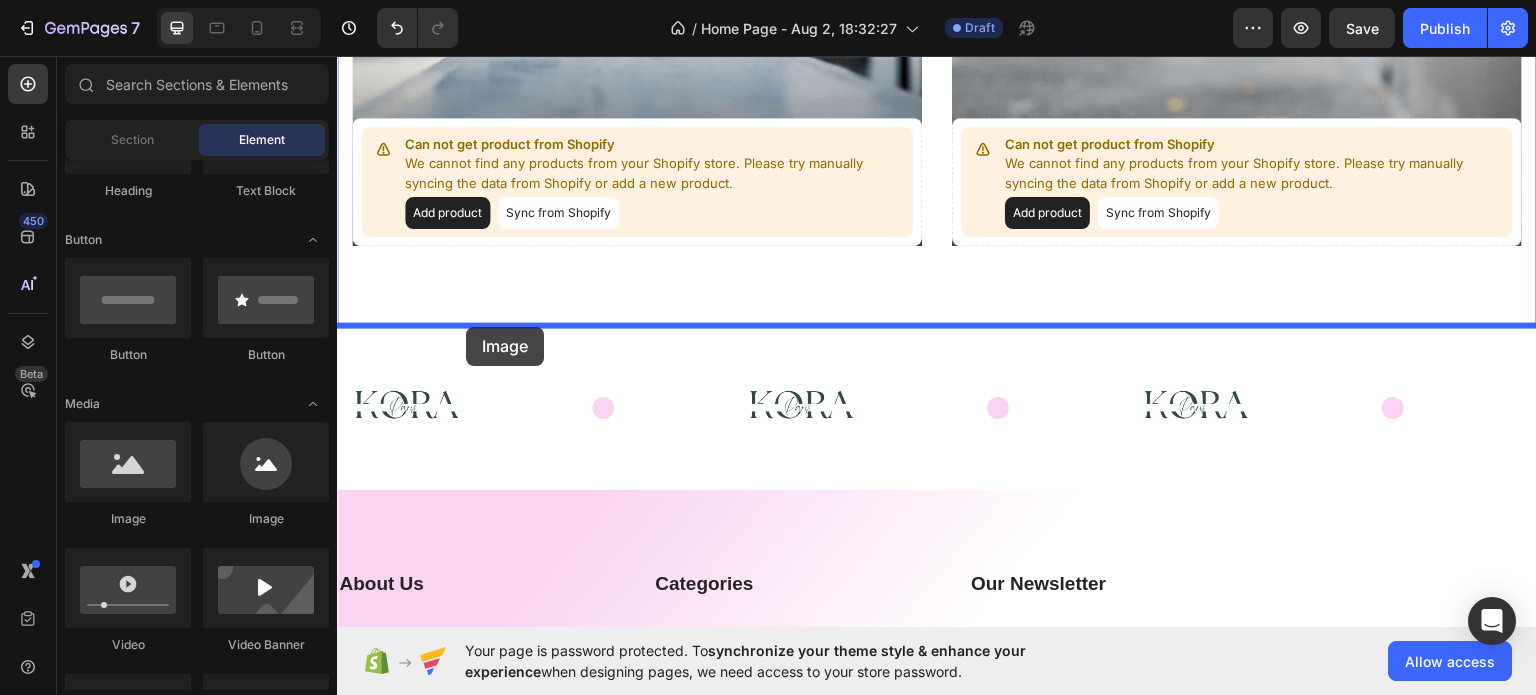 drag, startPoint x: 469, startPoint y: 522, endPoint x: 466, endPoint y: 326, distance: 196.02296 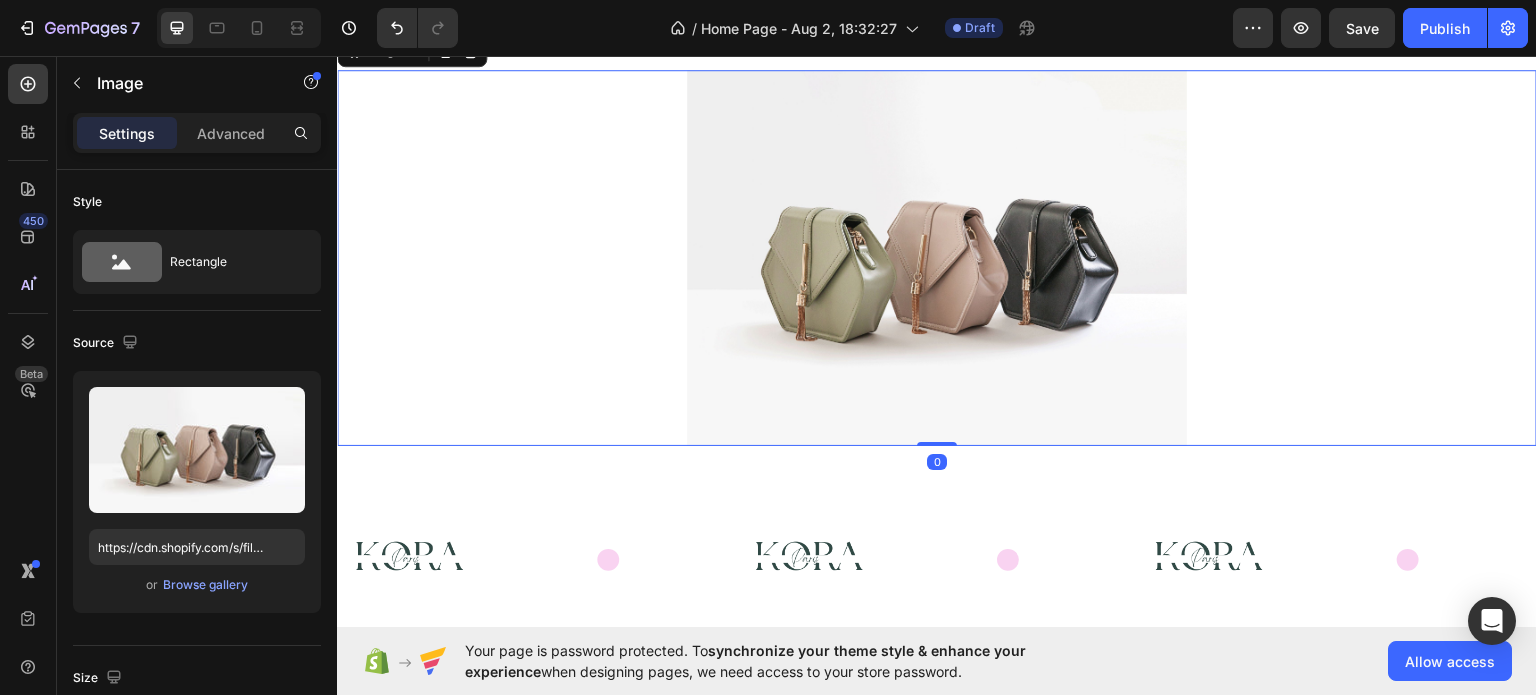 scroll, scrollTop: 2900, scrollLeft: 0, axis: vertical 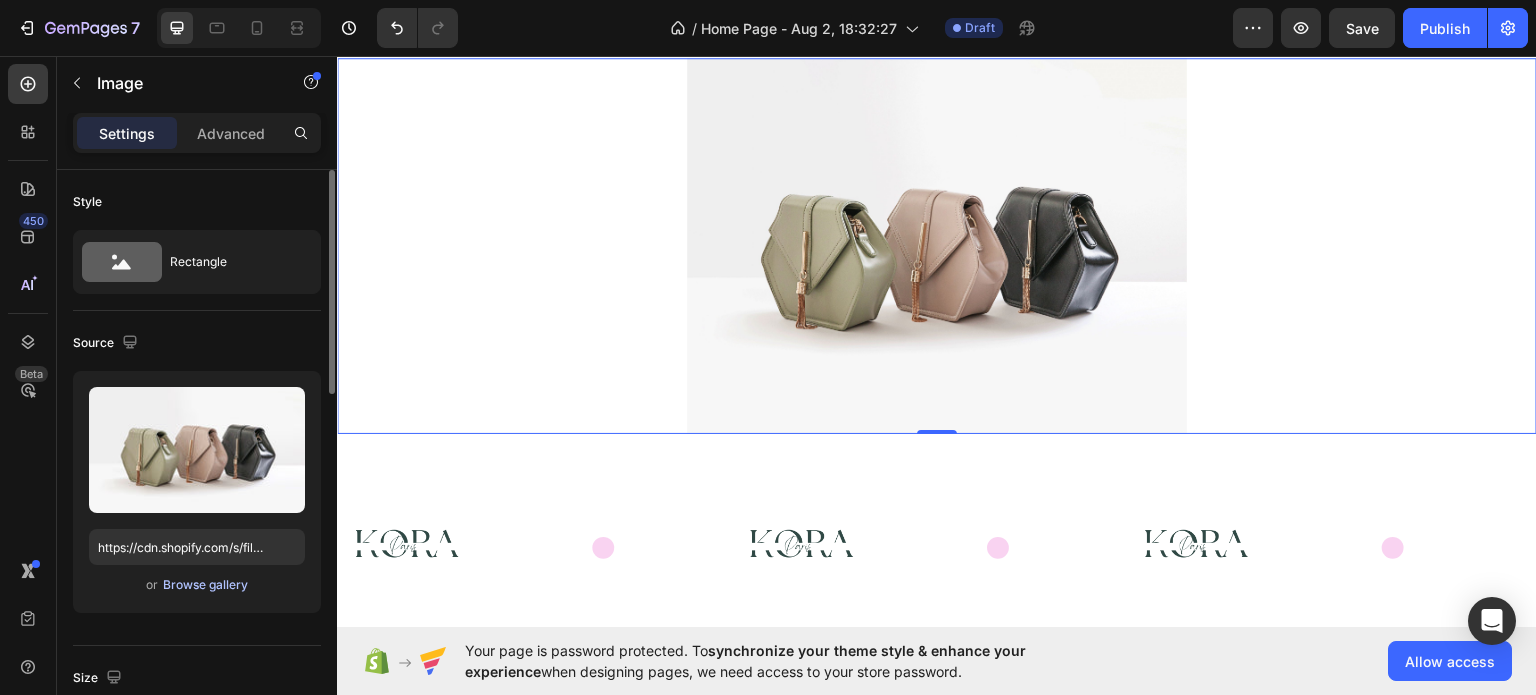 click on "Browse gallery" at bounding box center (205, 585) 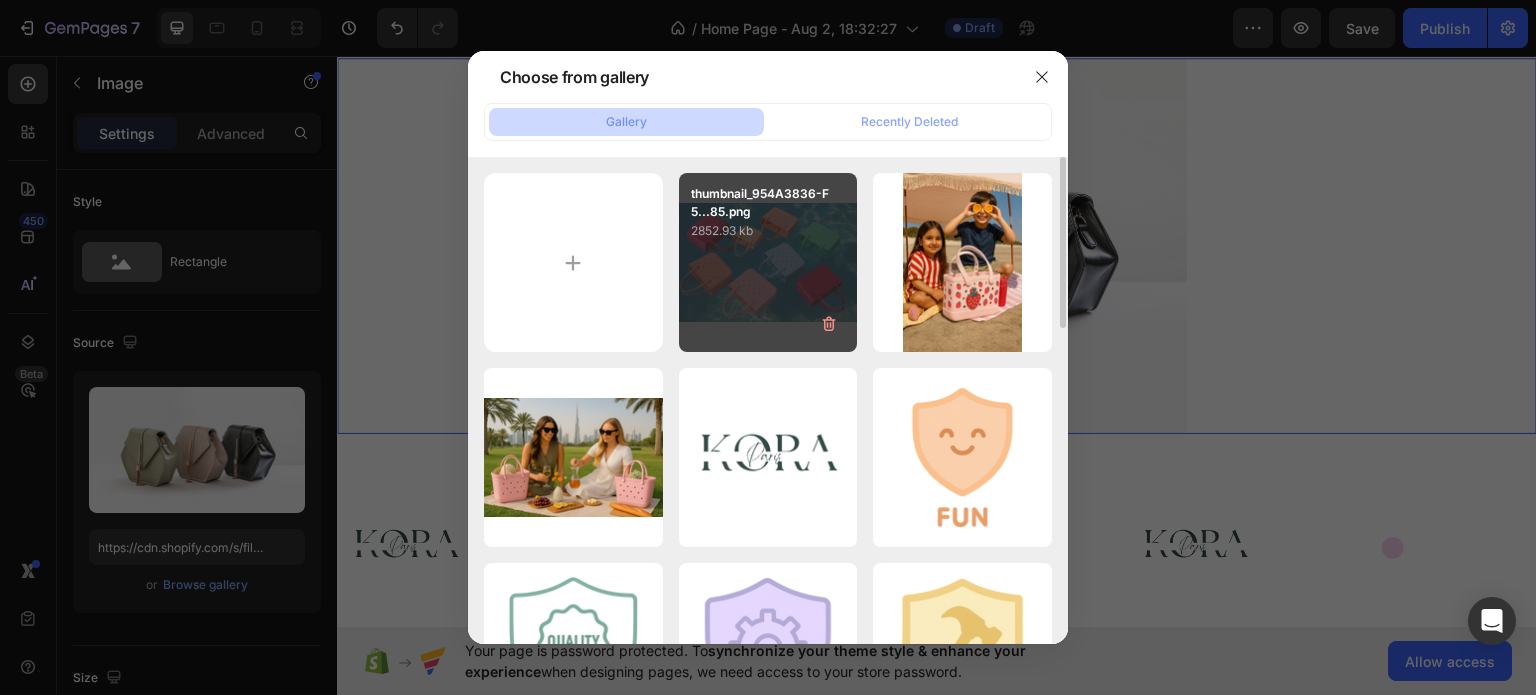 click on "thumbnail_954A3836-F5...85.png 2852.93 kb" at bounding box center (768, 262) 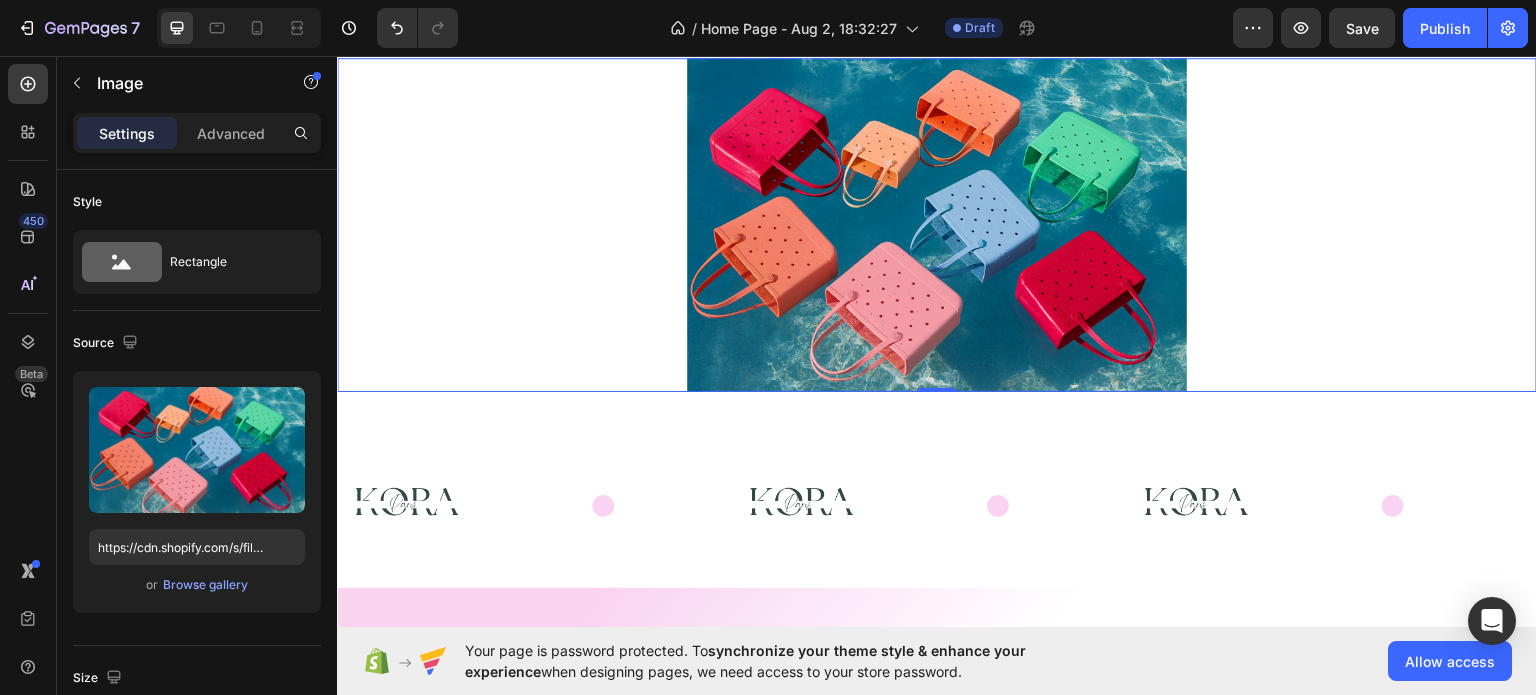 scroll, scrollTop: 2700, scrollLeft: 0, axis: vertical 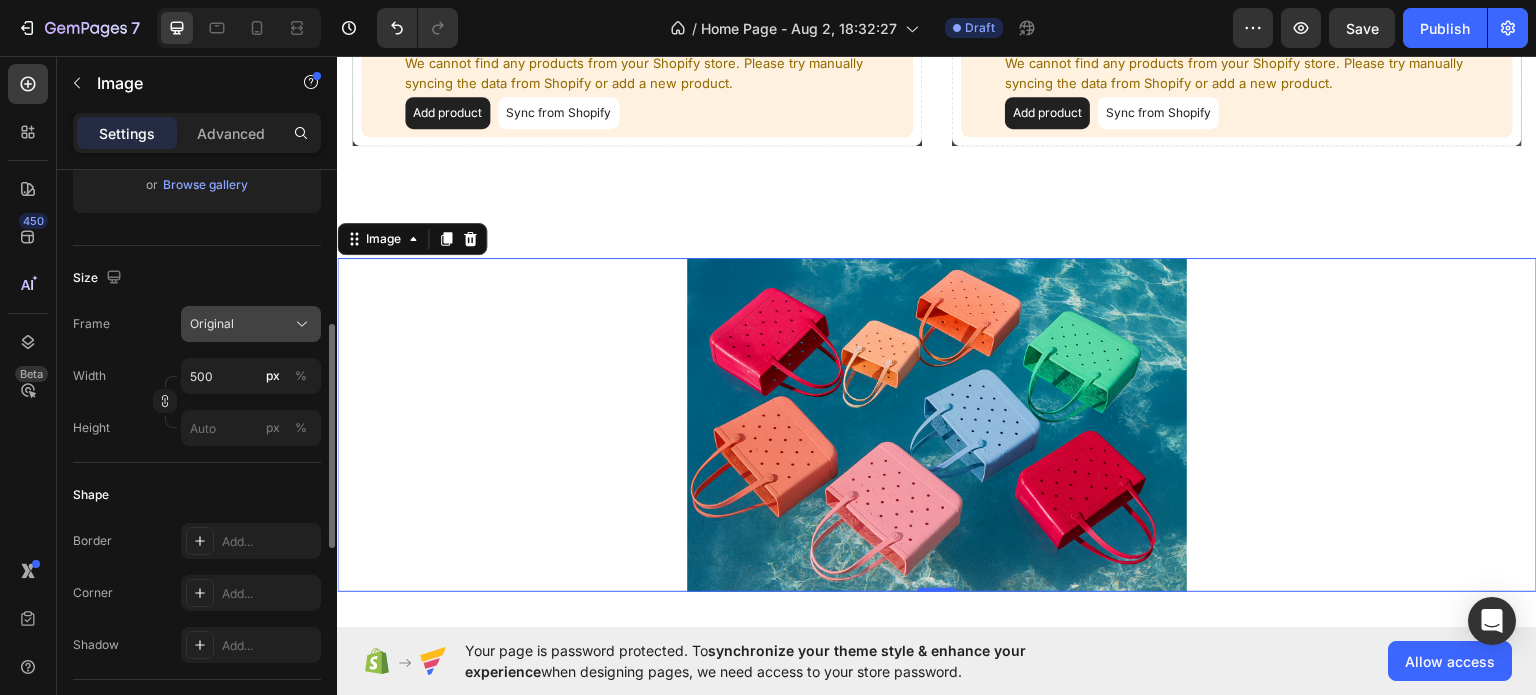 click on "Original" at bounding box center [251, 324] 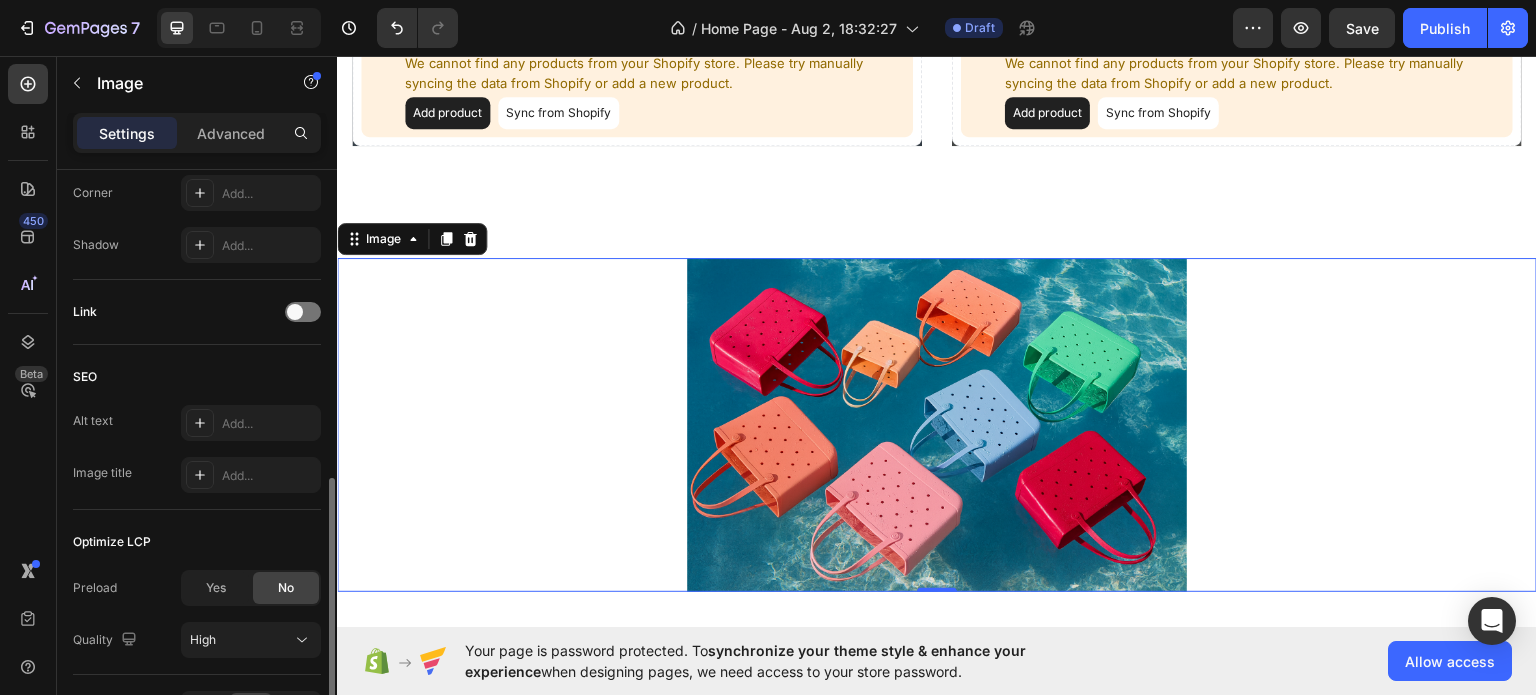 scroll, scrollTop: 926, scrollLeft: 0, axis: vertical 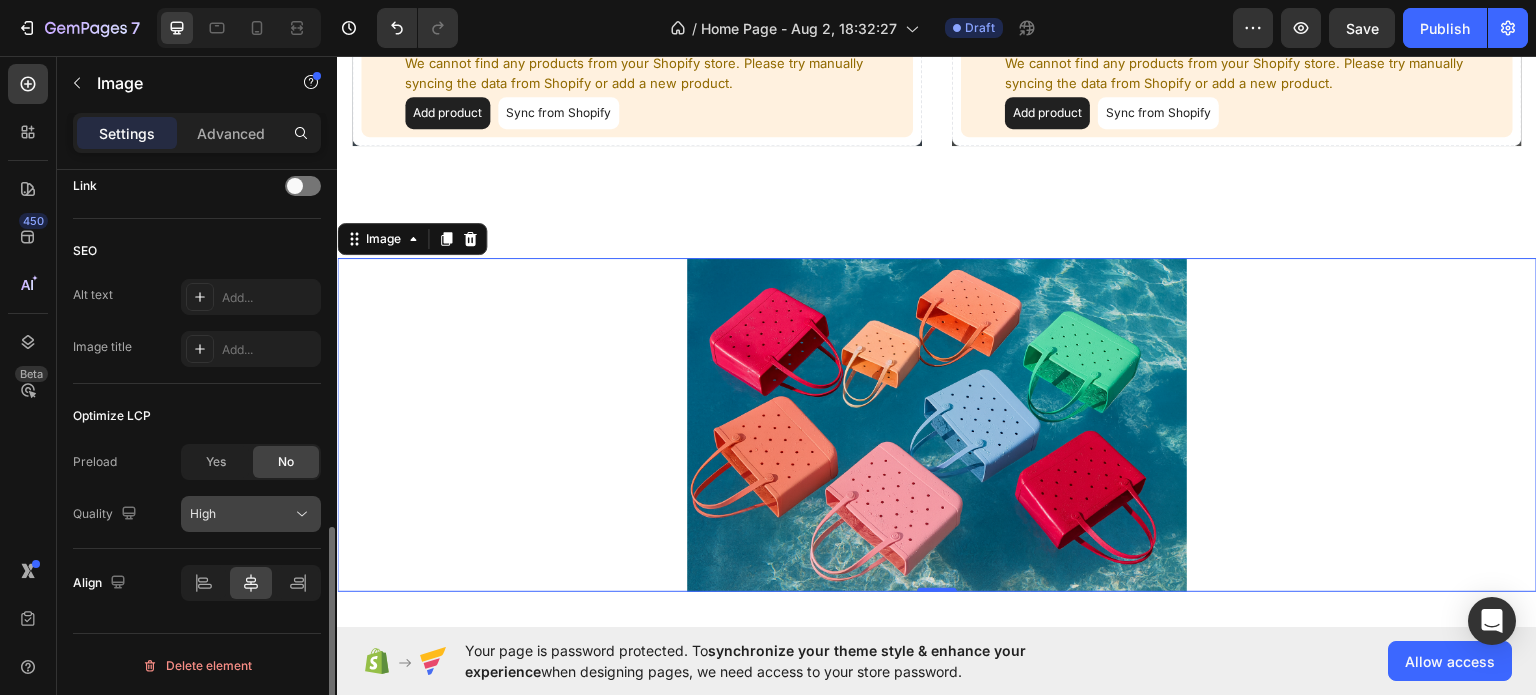 click on "High" at bounding box center (241, 514) 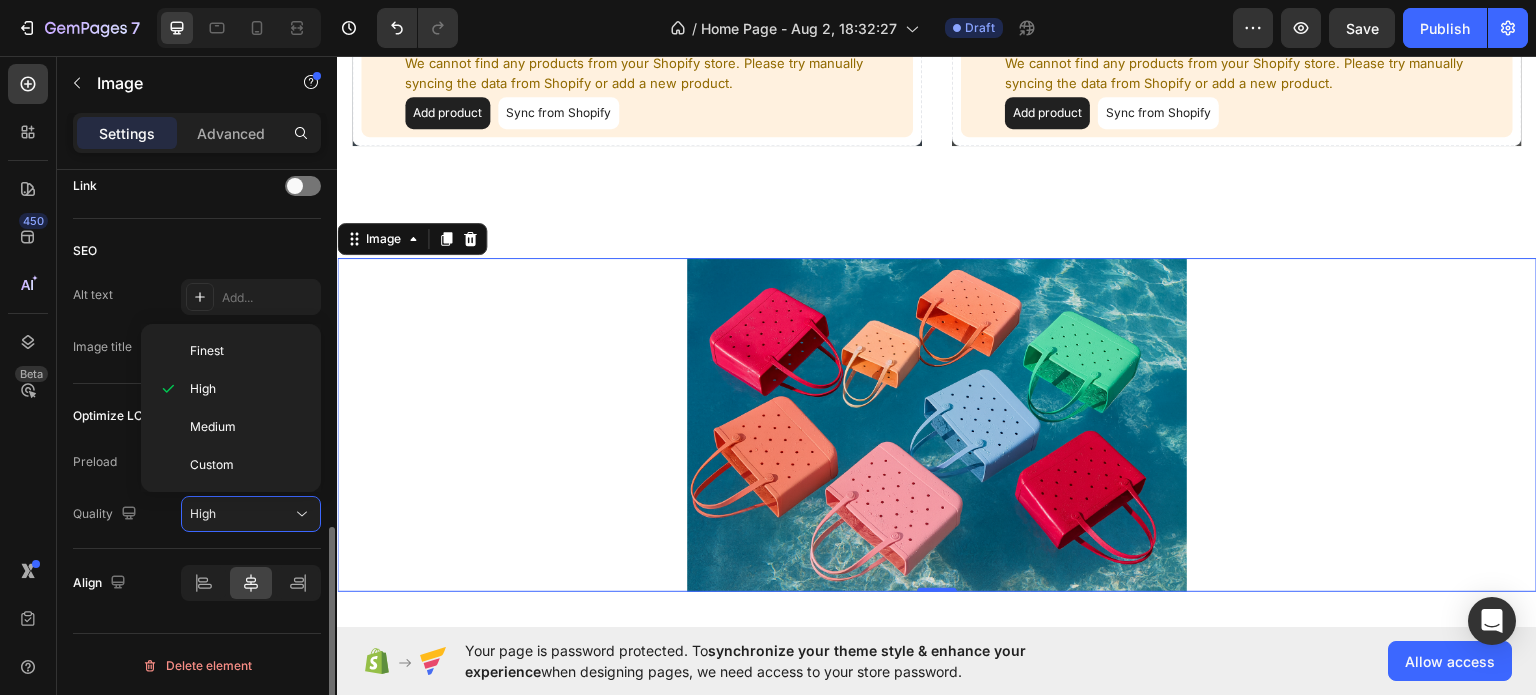 click on "Alt text Add..." at bounding box center [197, 297] 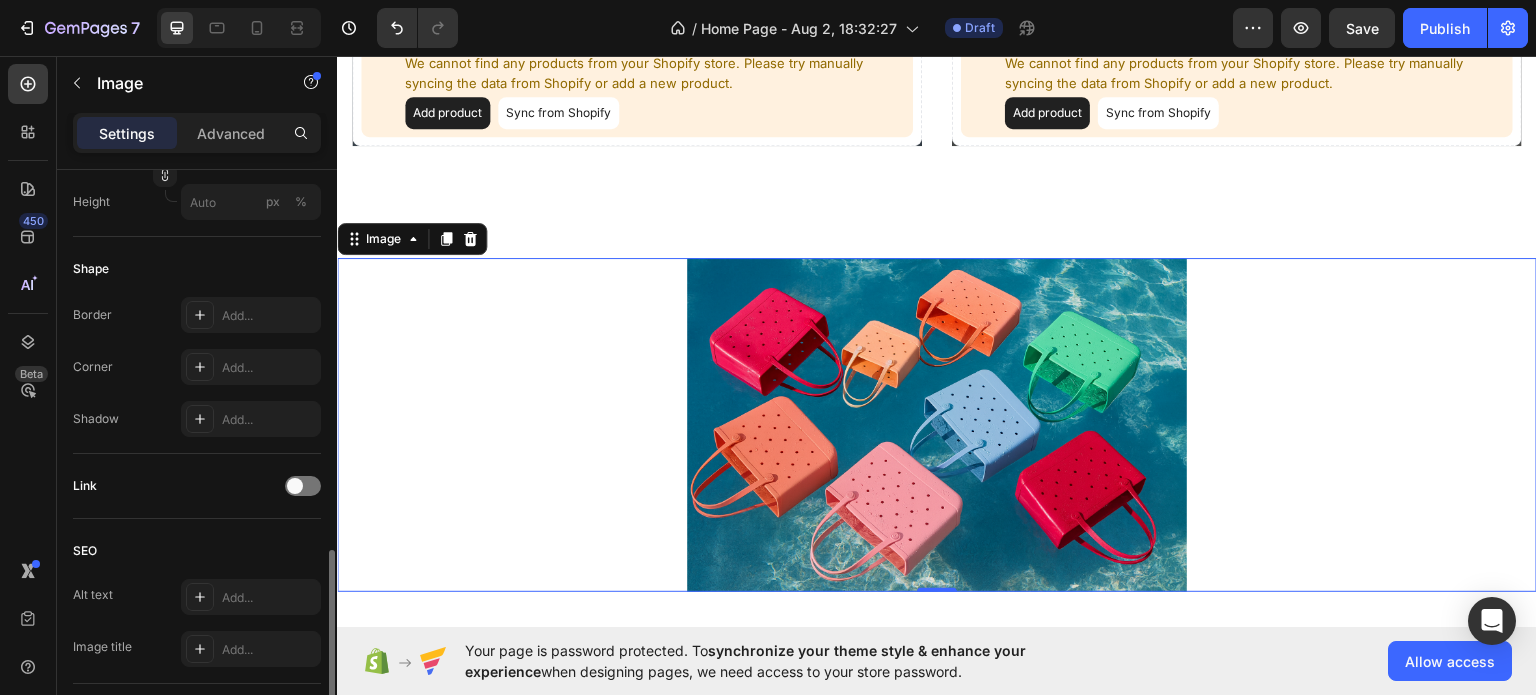 scroll, scrollTop: 426, scrollLeft: 0, axis: vertical 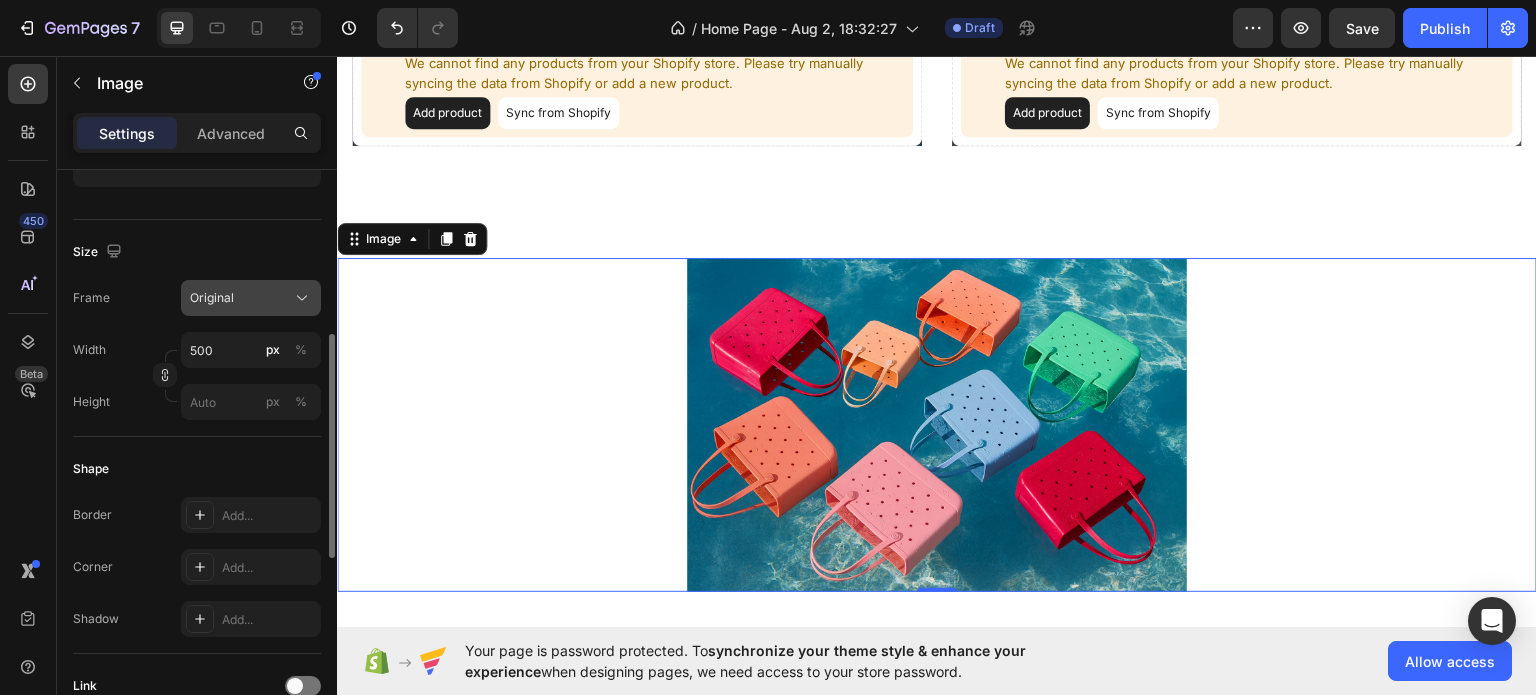 click on "Original" 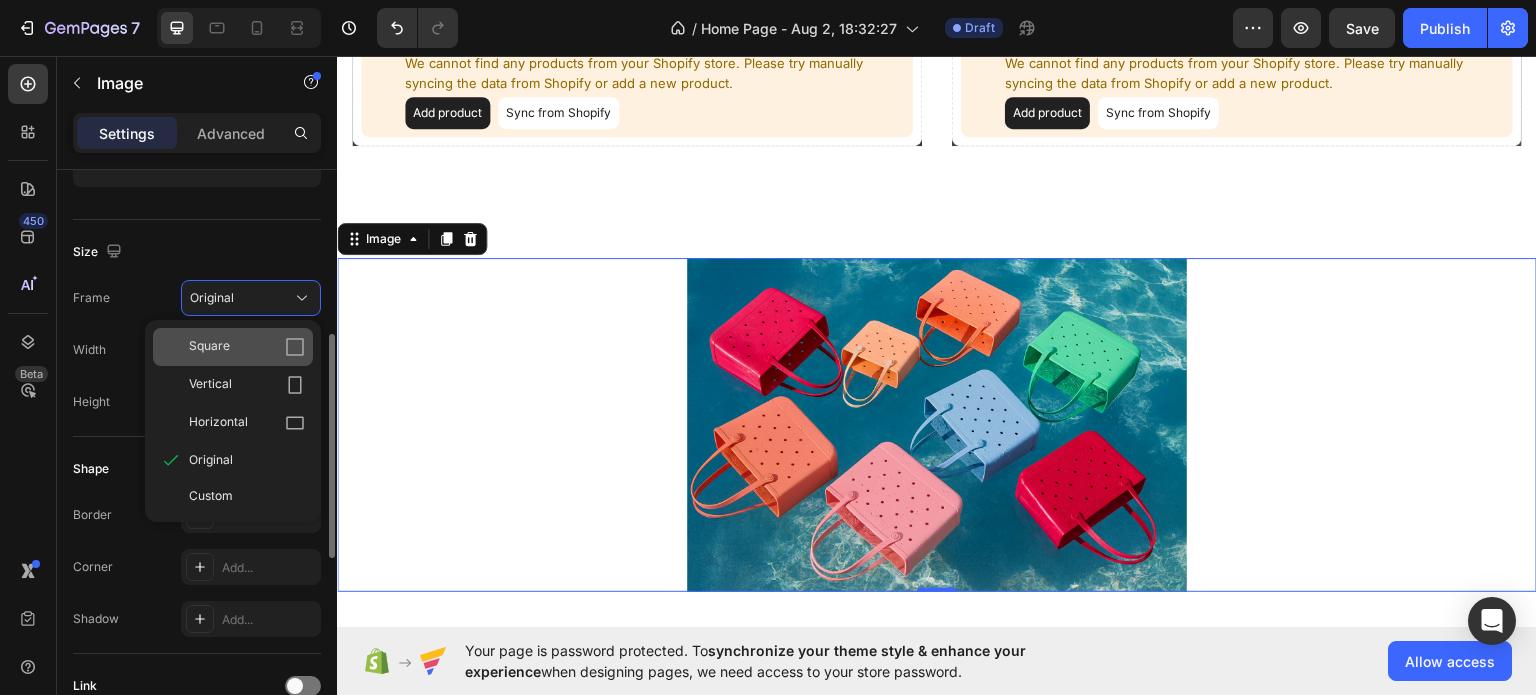 click on "Square" at bounding box center (247, 347) 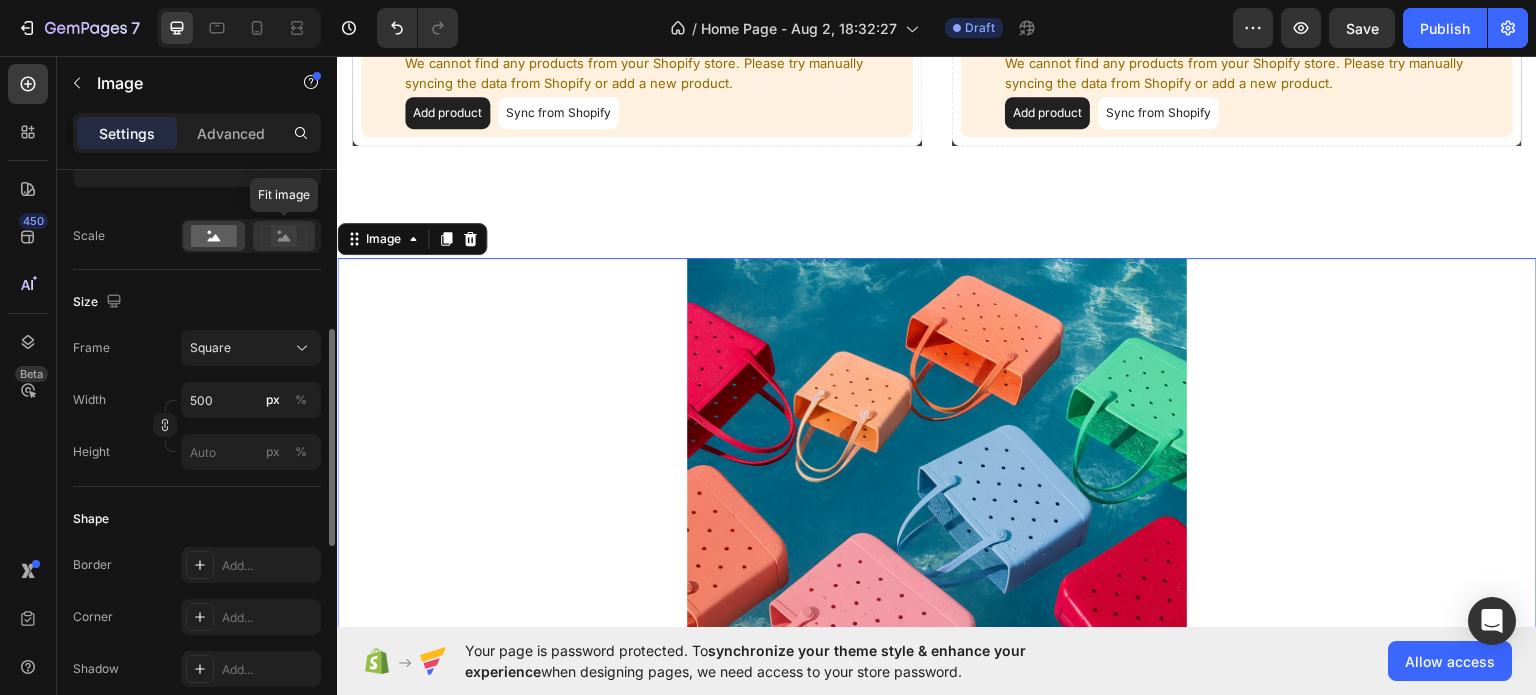click 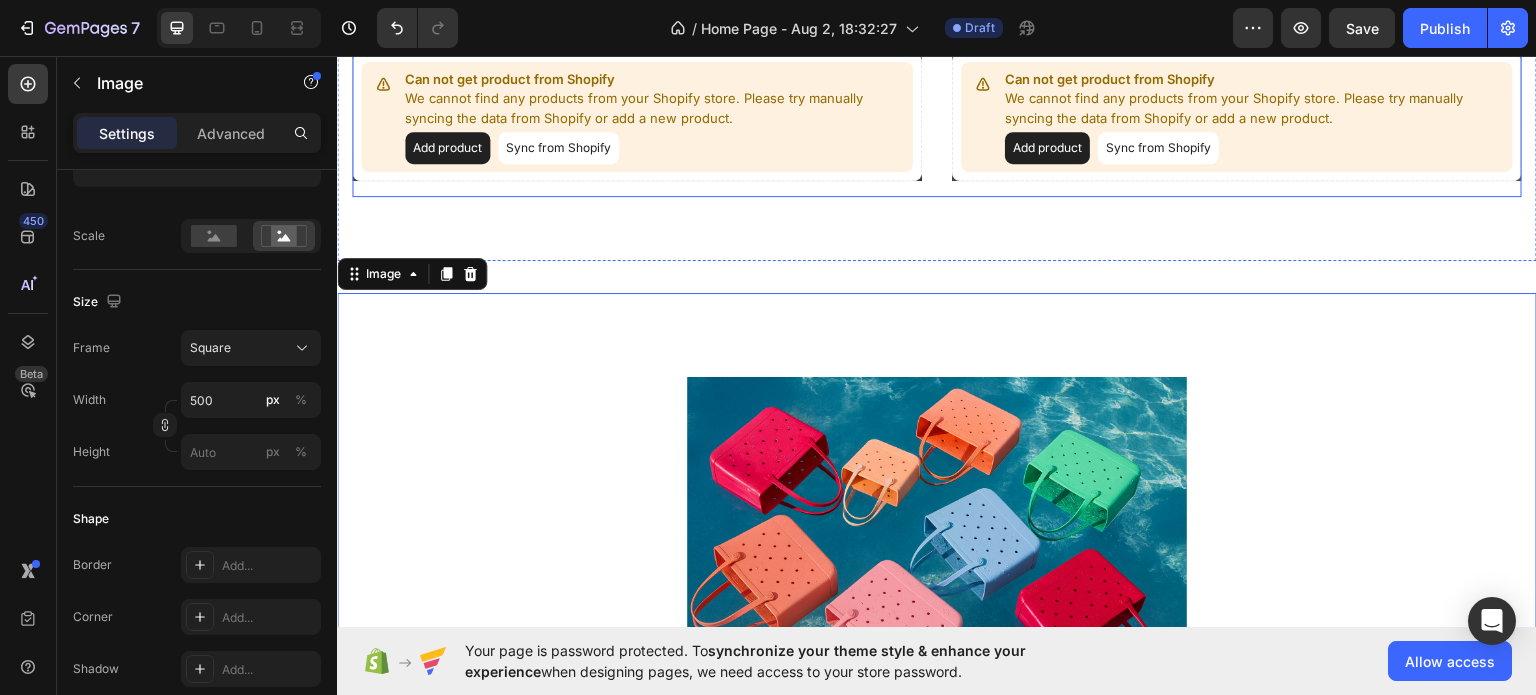 scroll, scrollTop: 2700, scrollLeft: 0, axis: vertical 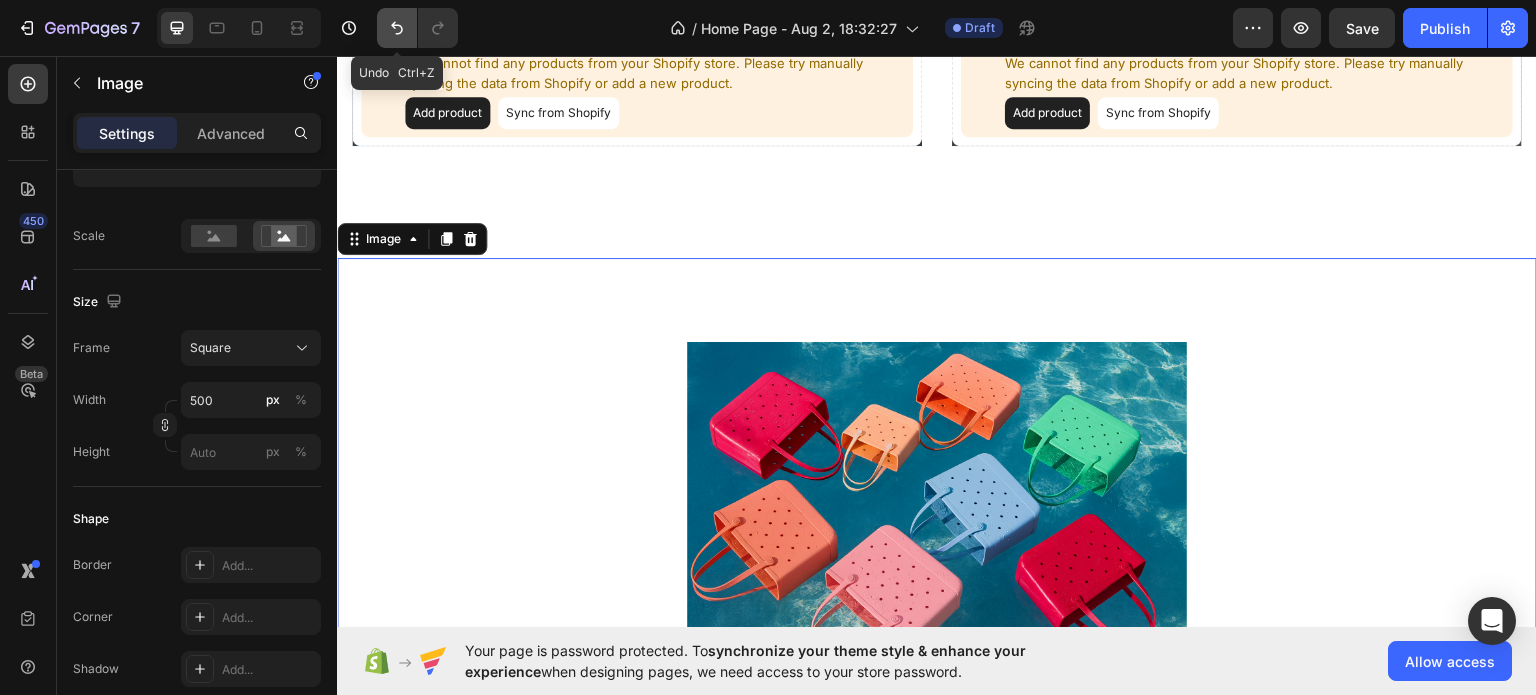 click 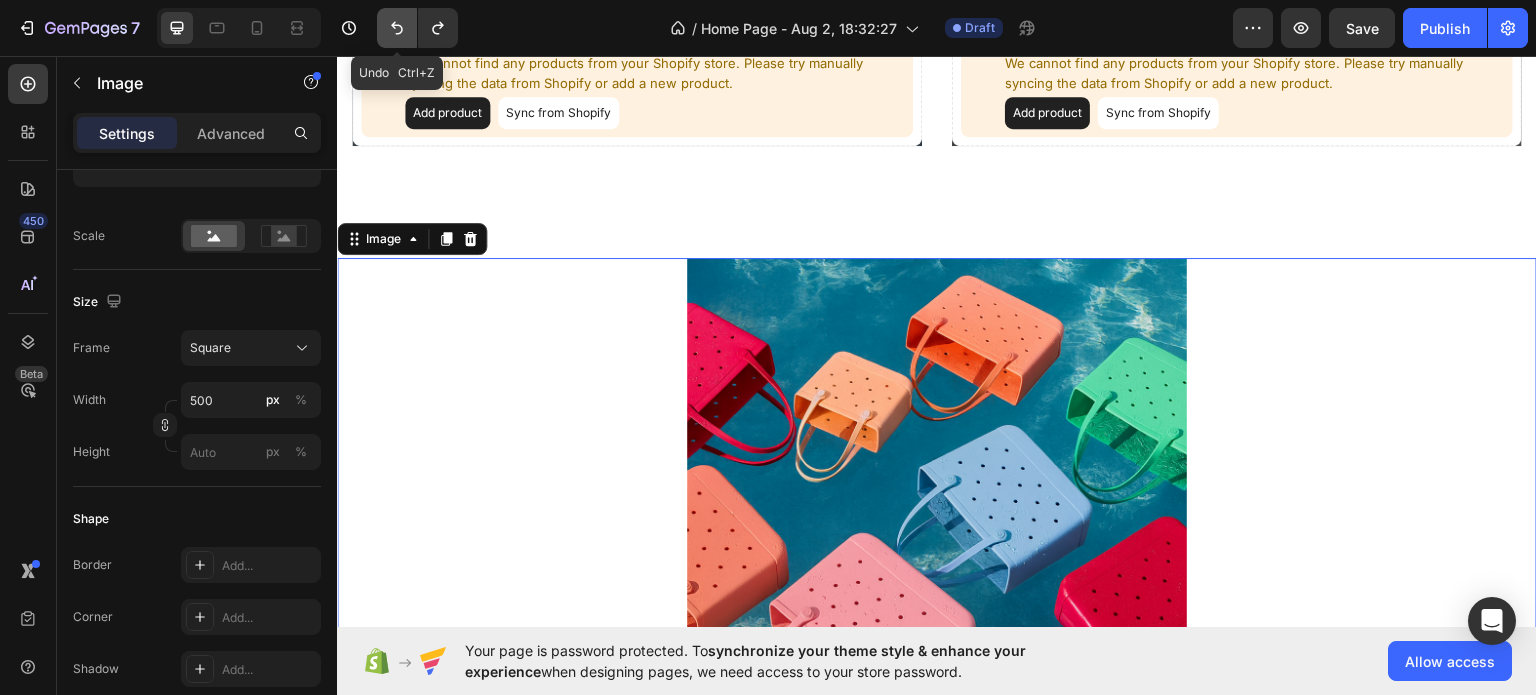 click 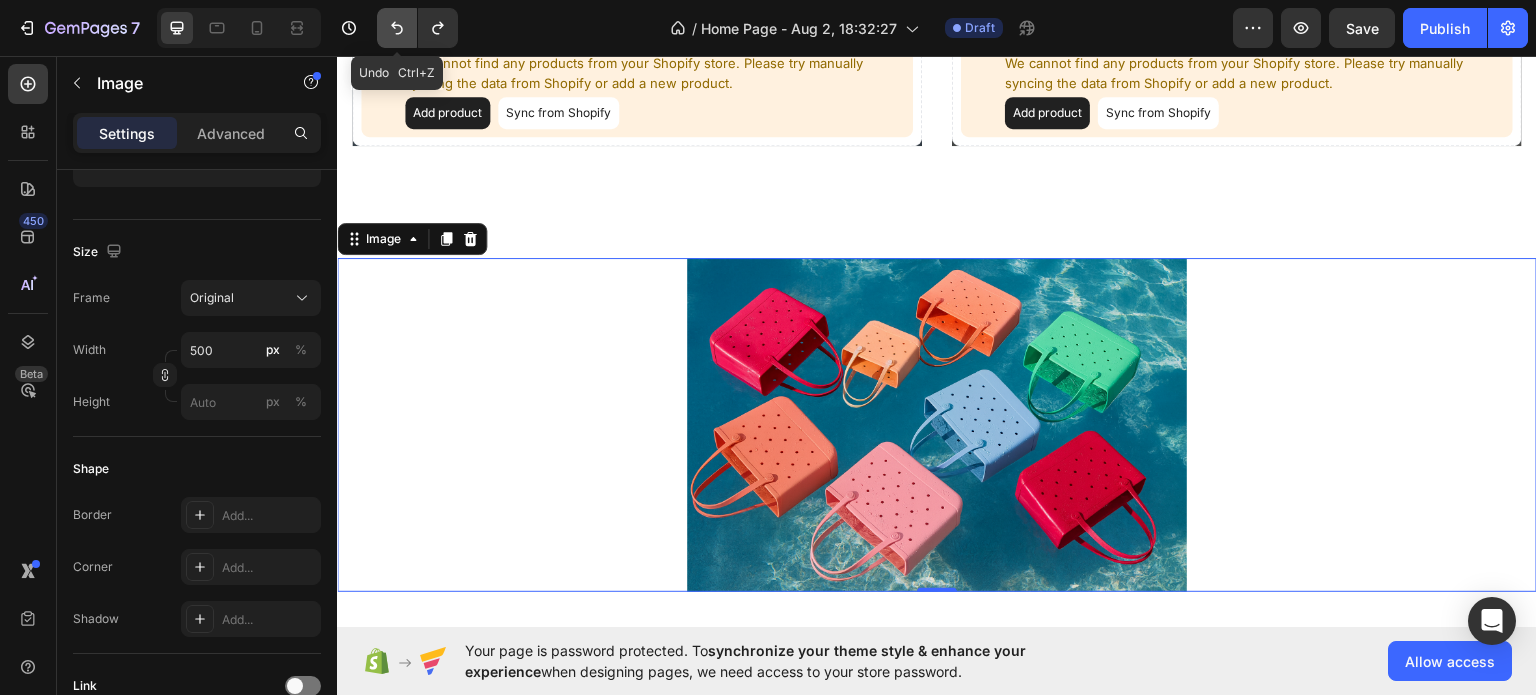 click 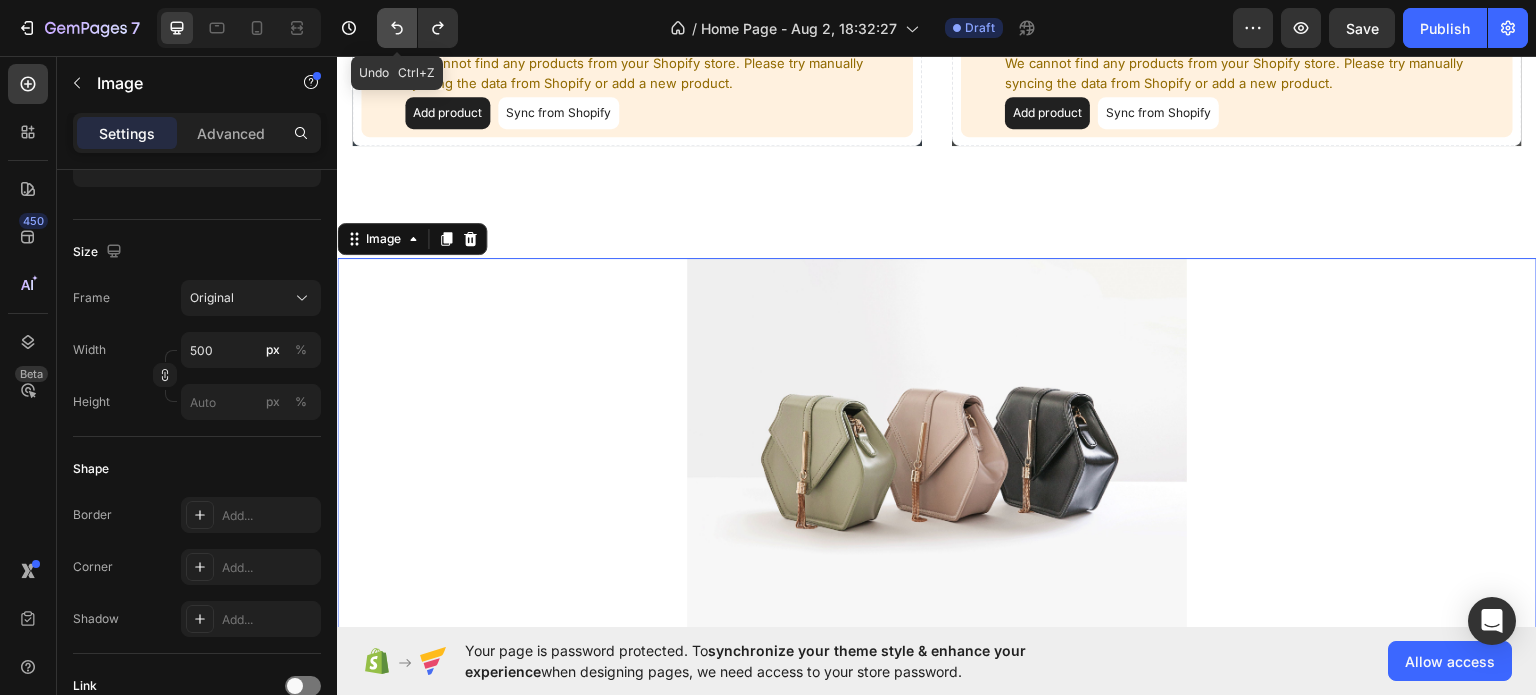 click 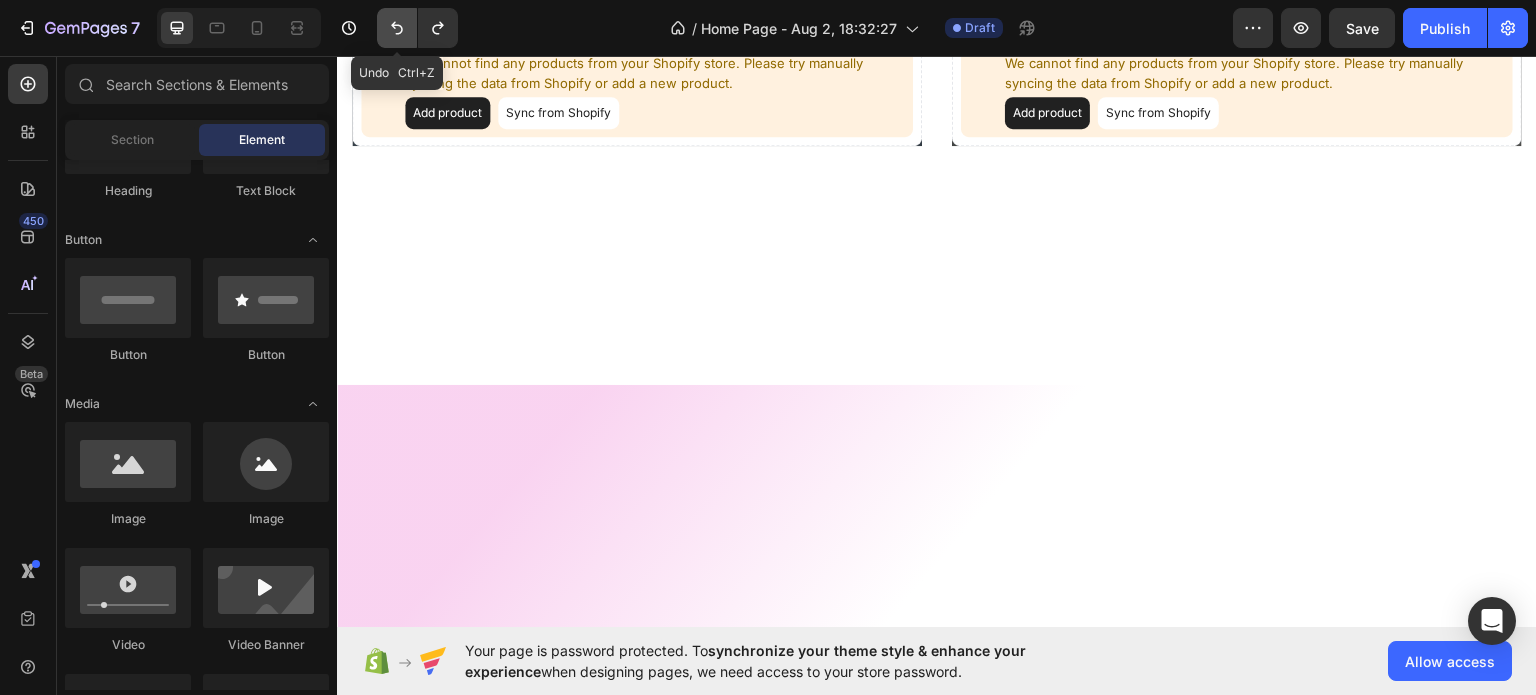 click 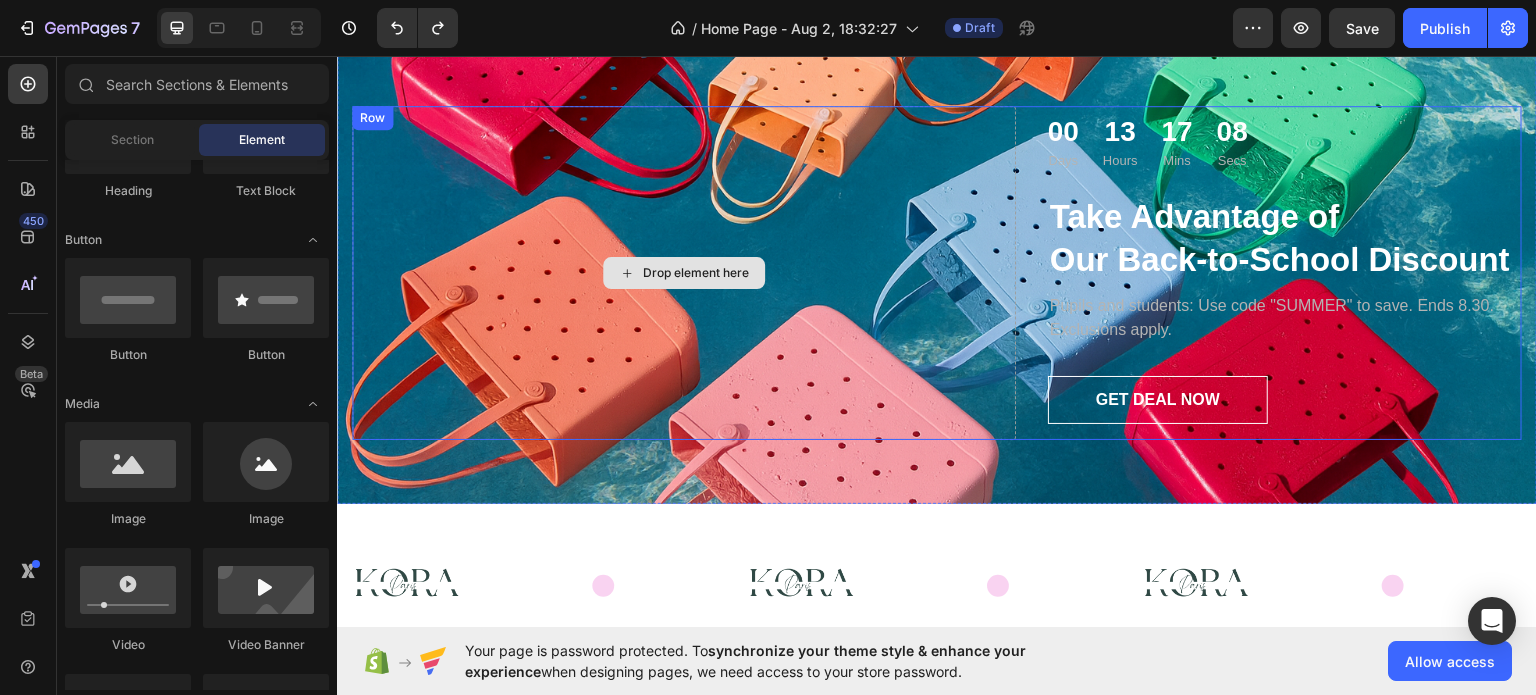 scroll, scrollTop: 2800, scrollLeft: 0, axis: vertical 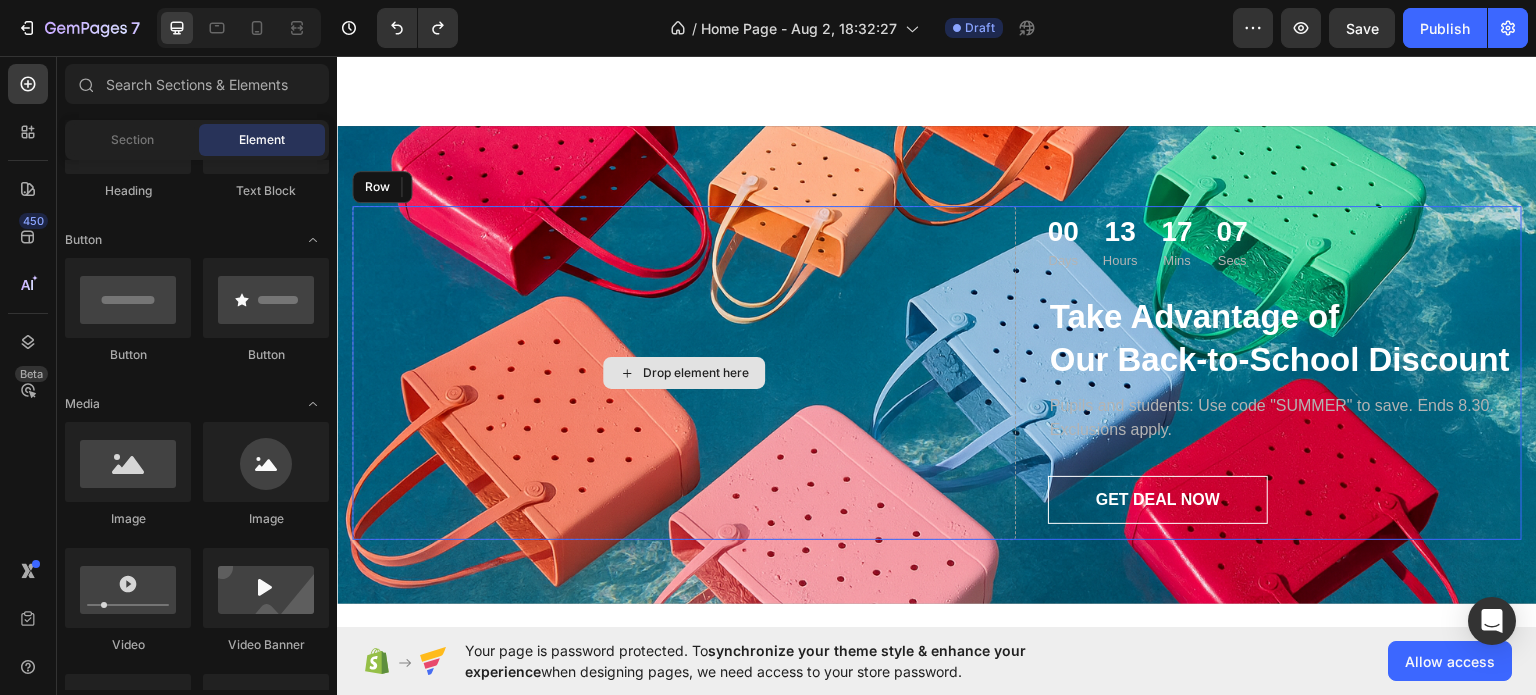 click on "Drop element here" at bounding box center (684, 372) 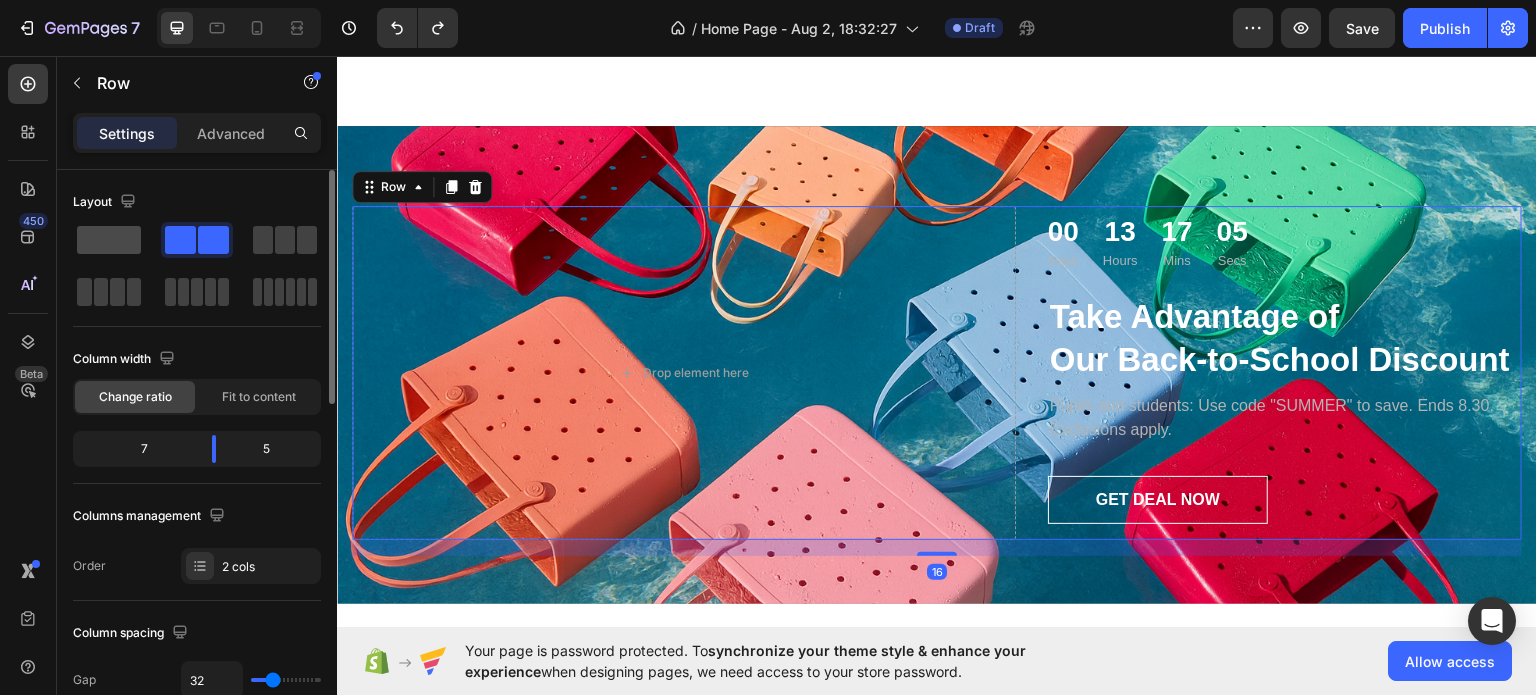 click 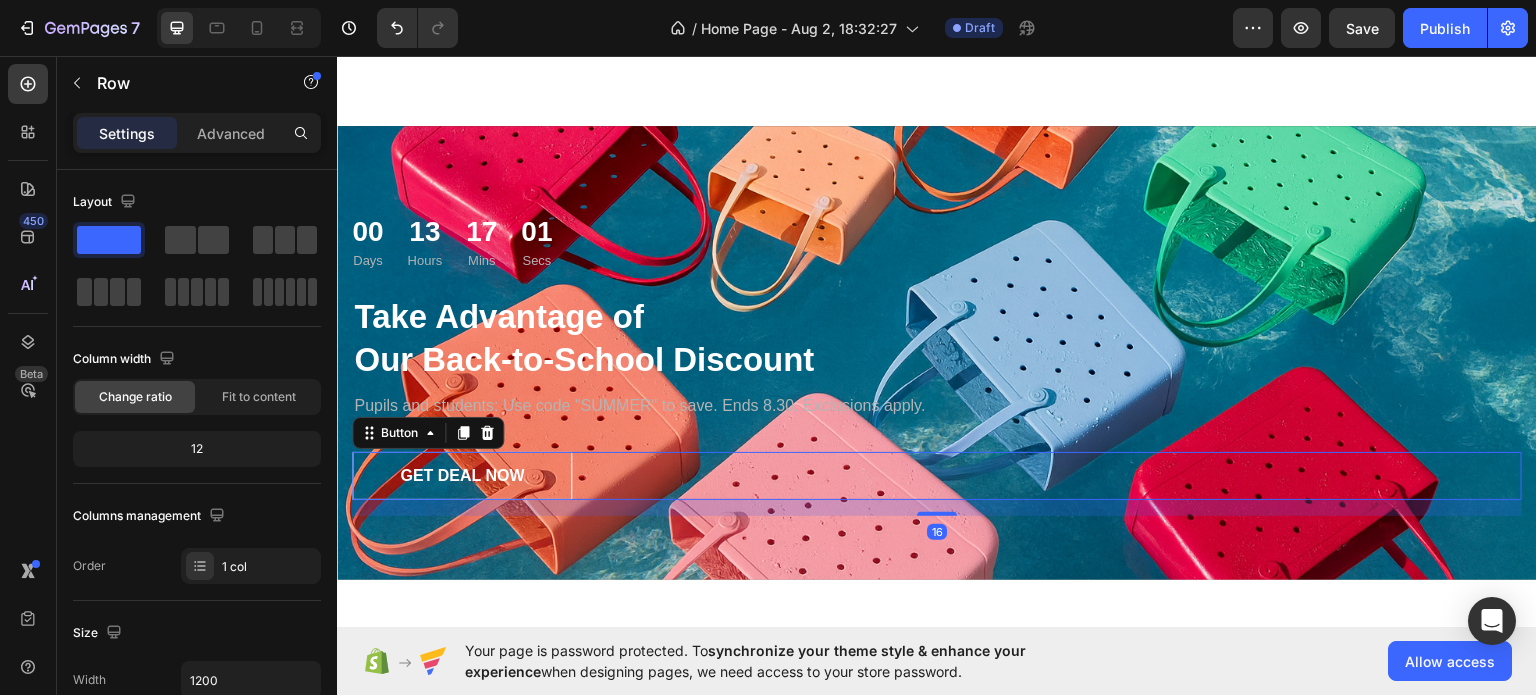 click on "GET DEAL NOW Button   16" at bounding box center (937, 475) 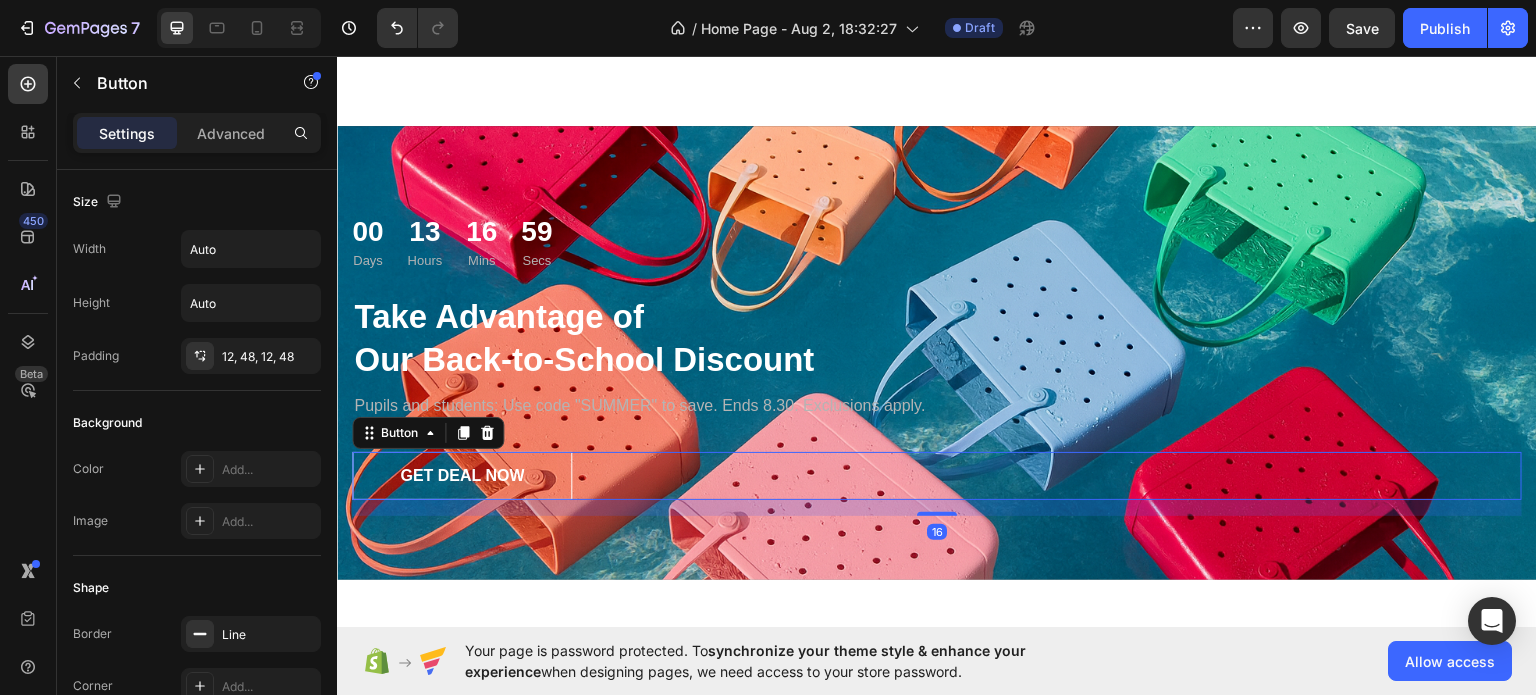 click on "GET DEAL NOW Button   16" at bounding box center [937, 475] 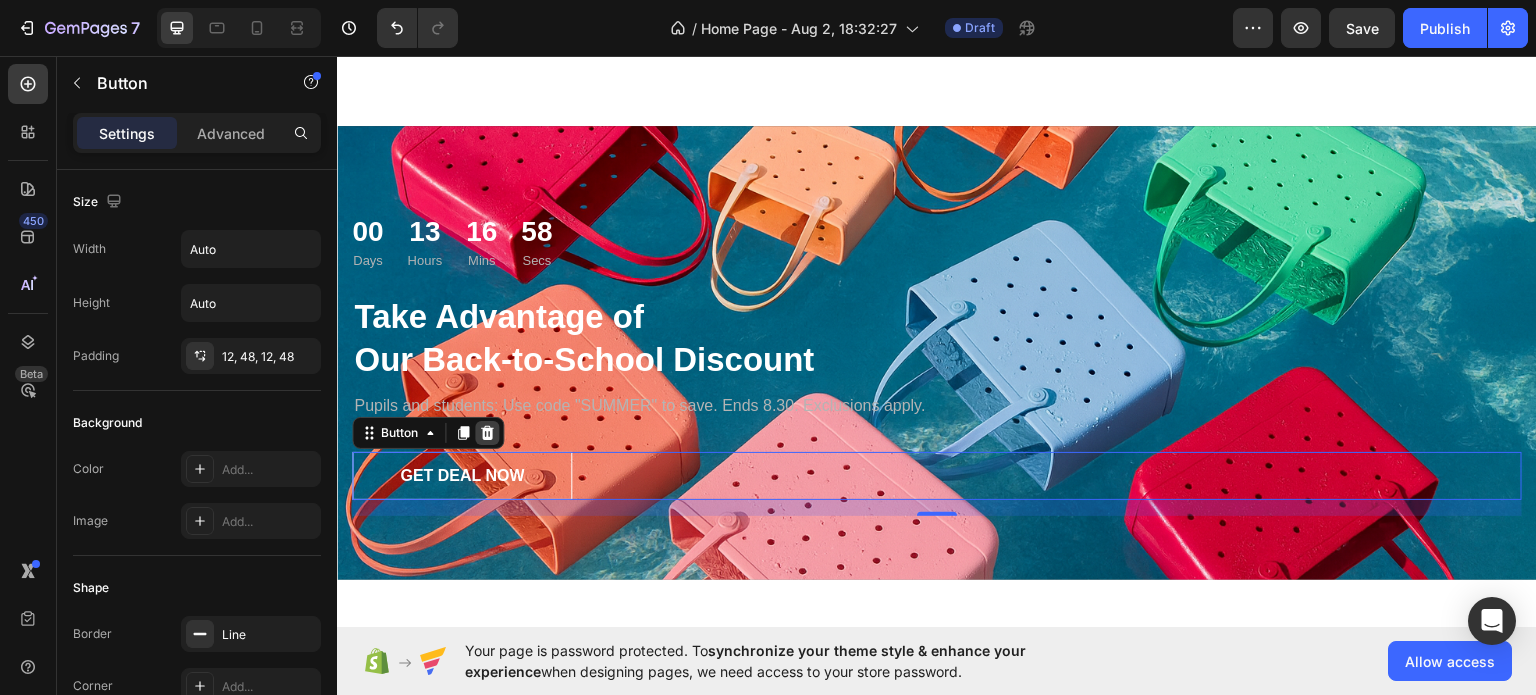 click 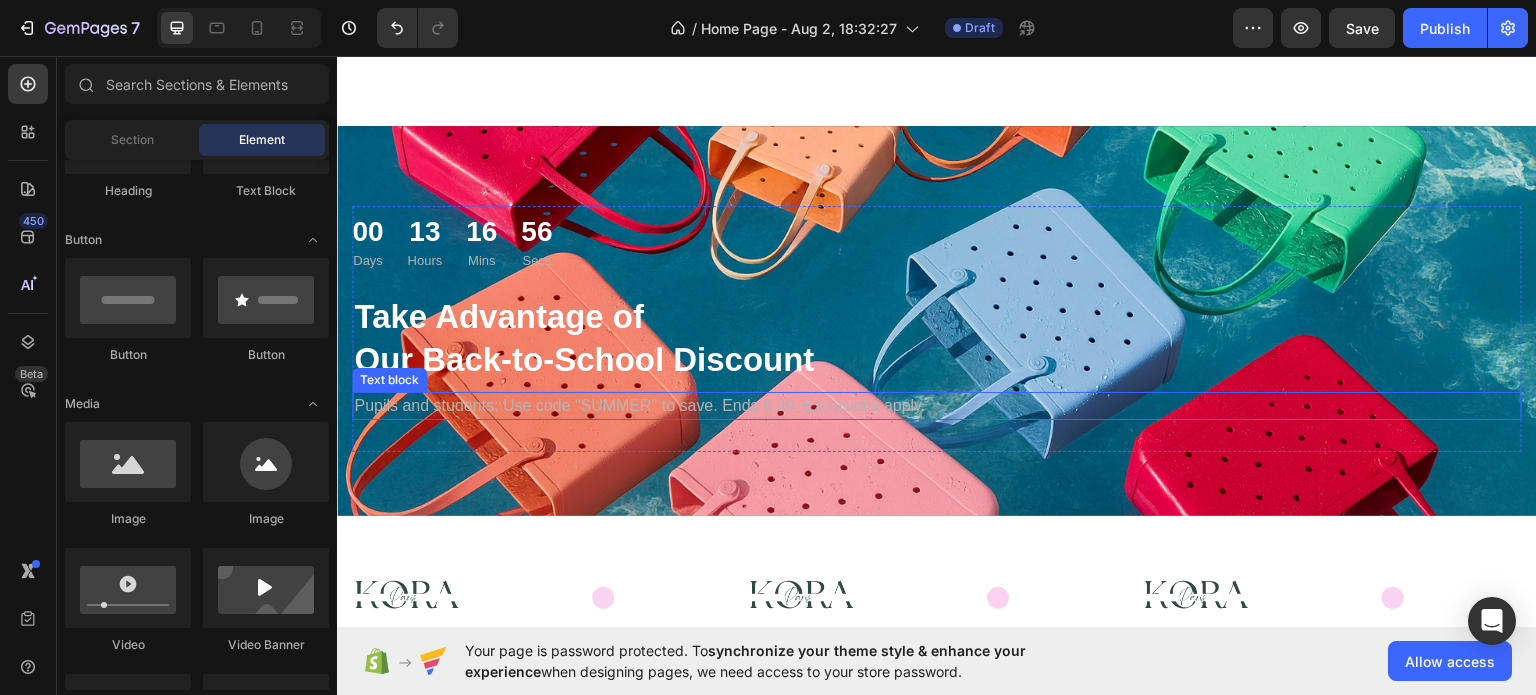 click on "Pupils and students: Use code "SUMMER" to save. Ends 8.30. Exclusions apply." at bounding box center [937, 405] 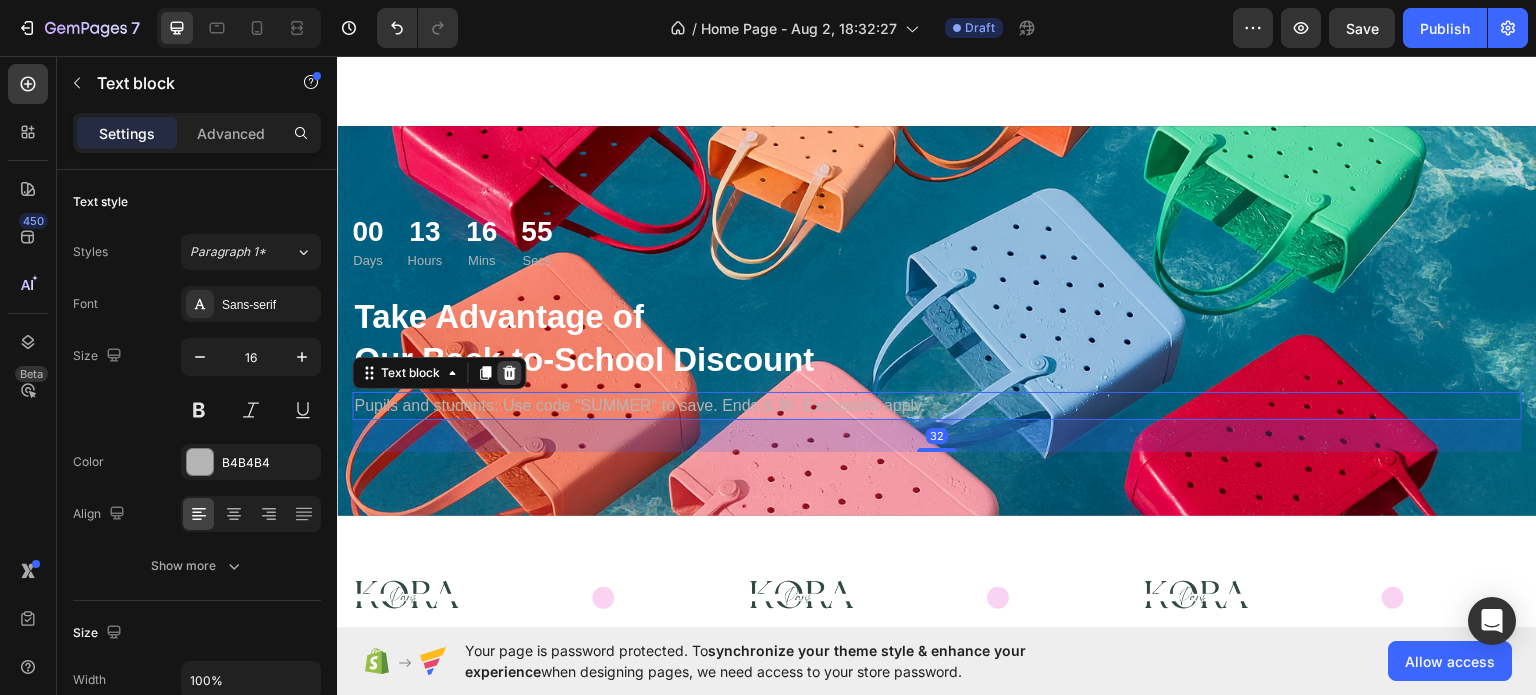 click 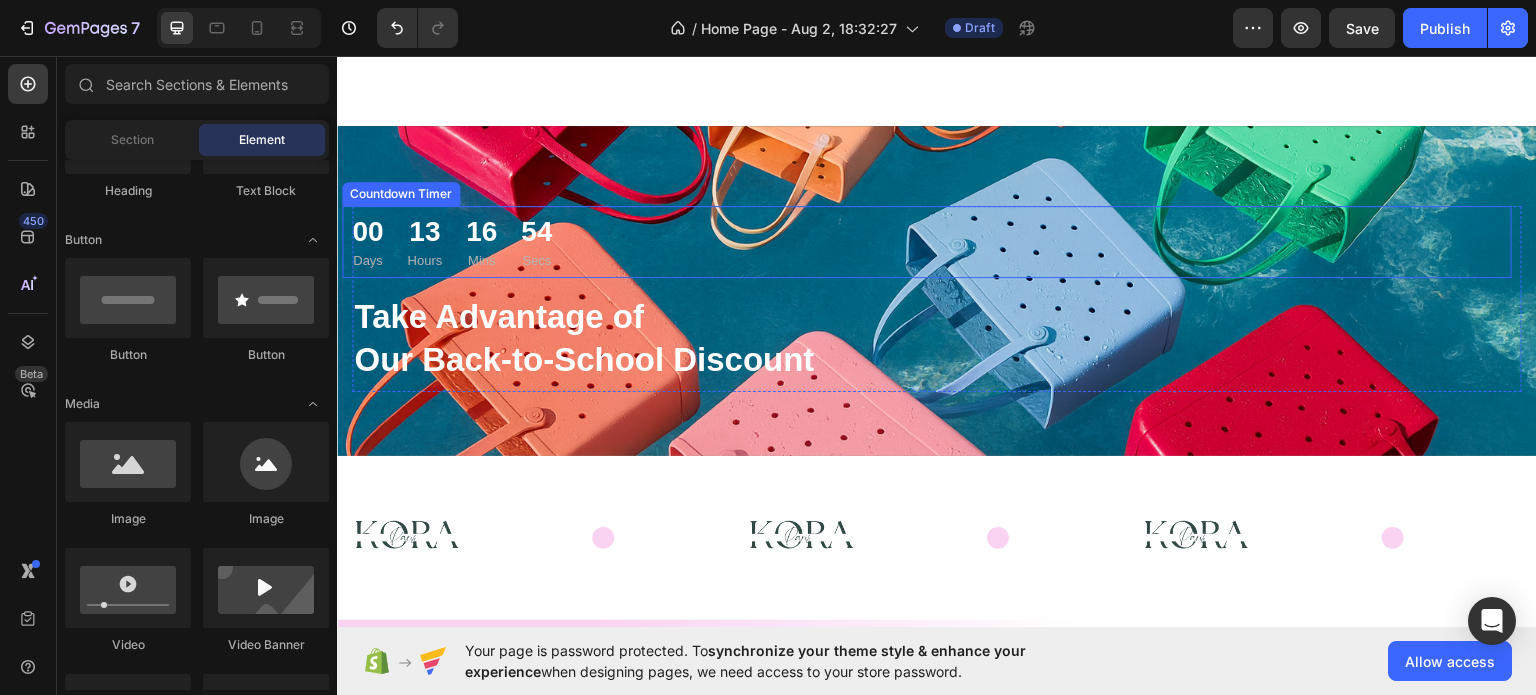 click on "54" at bounding box center (536, 231) 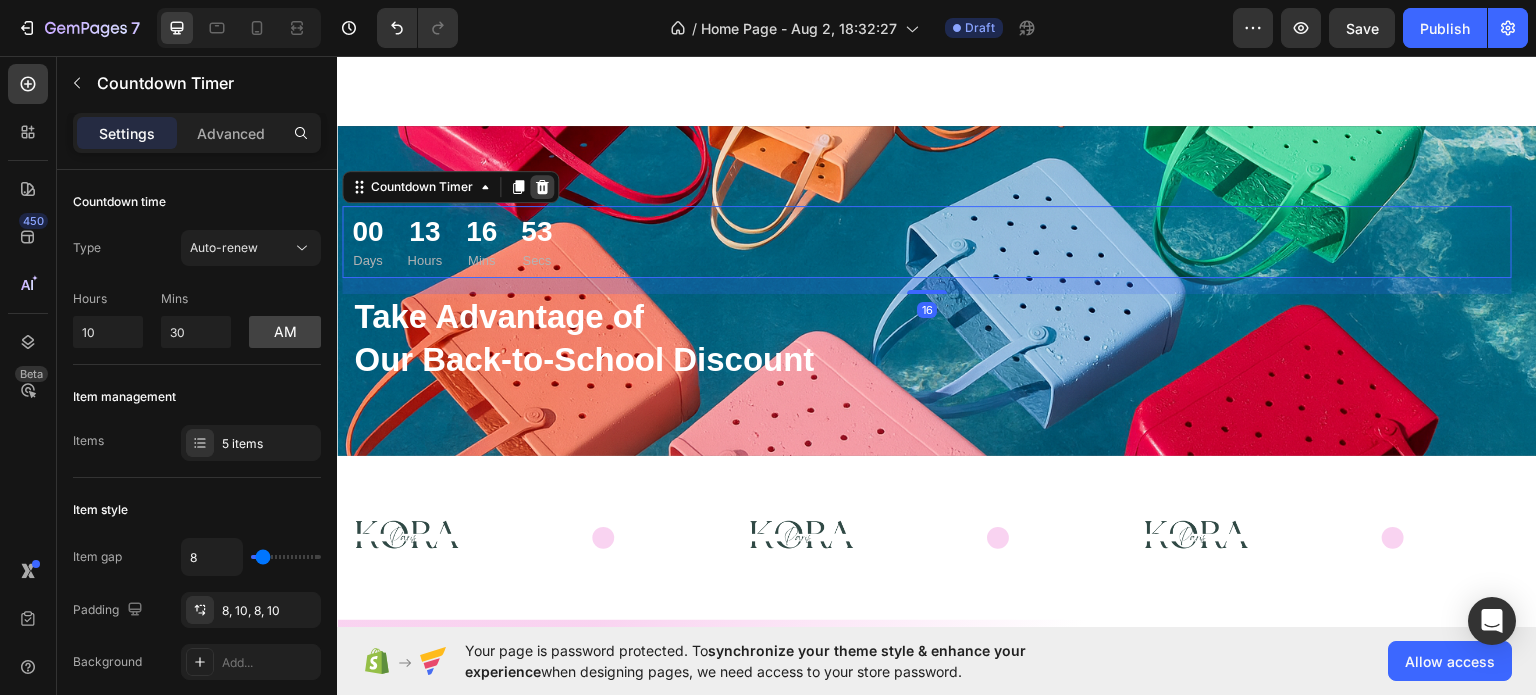 click at bounding box center (542, 186) 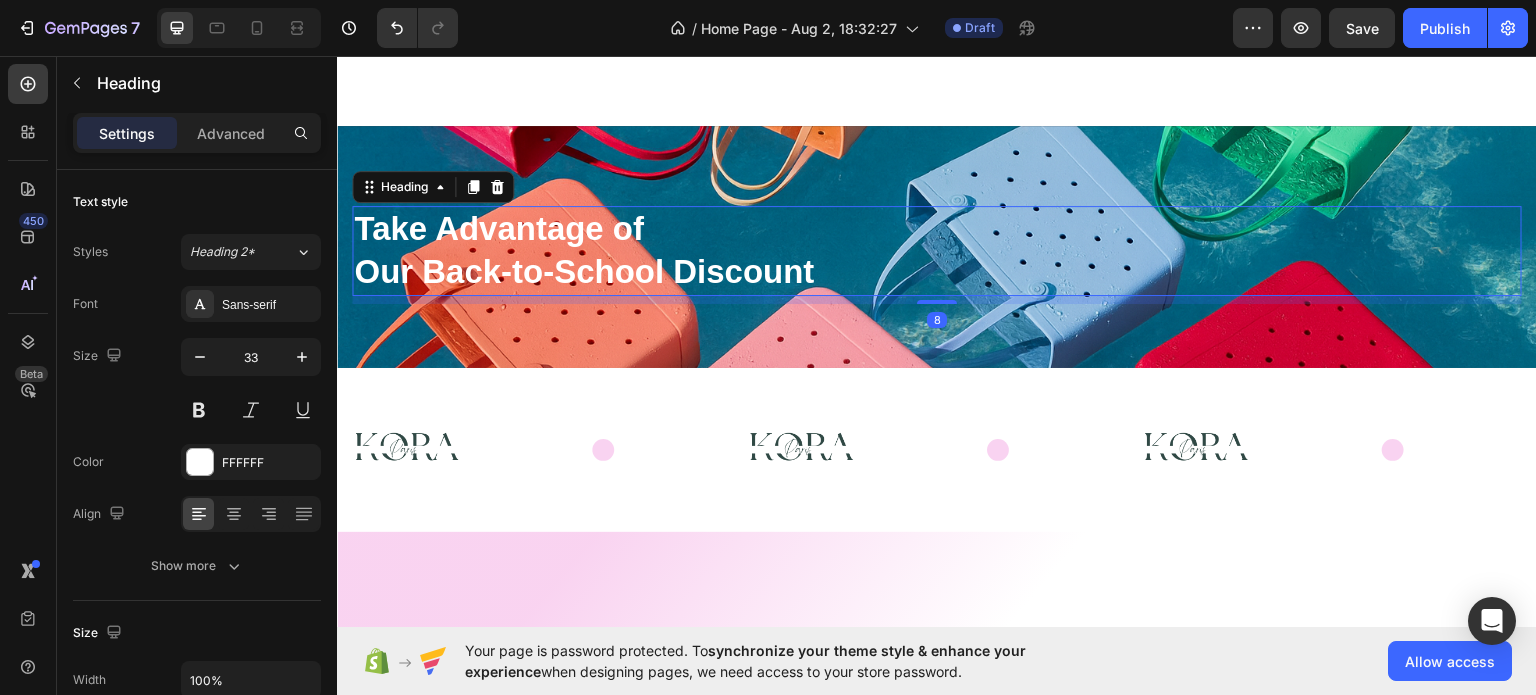 click on "Take Advantage of  Our Back-to-School Discount" at bounding box center [937, 250] 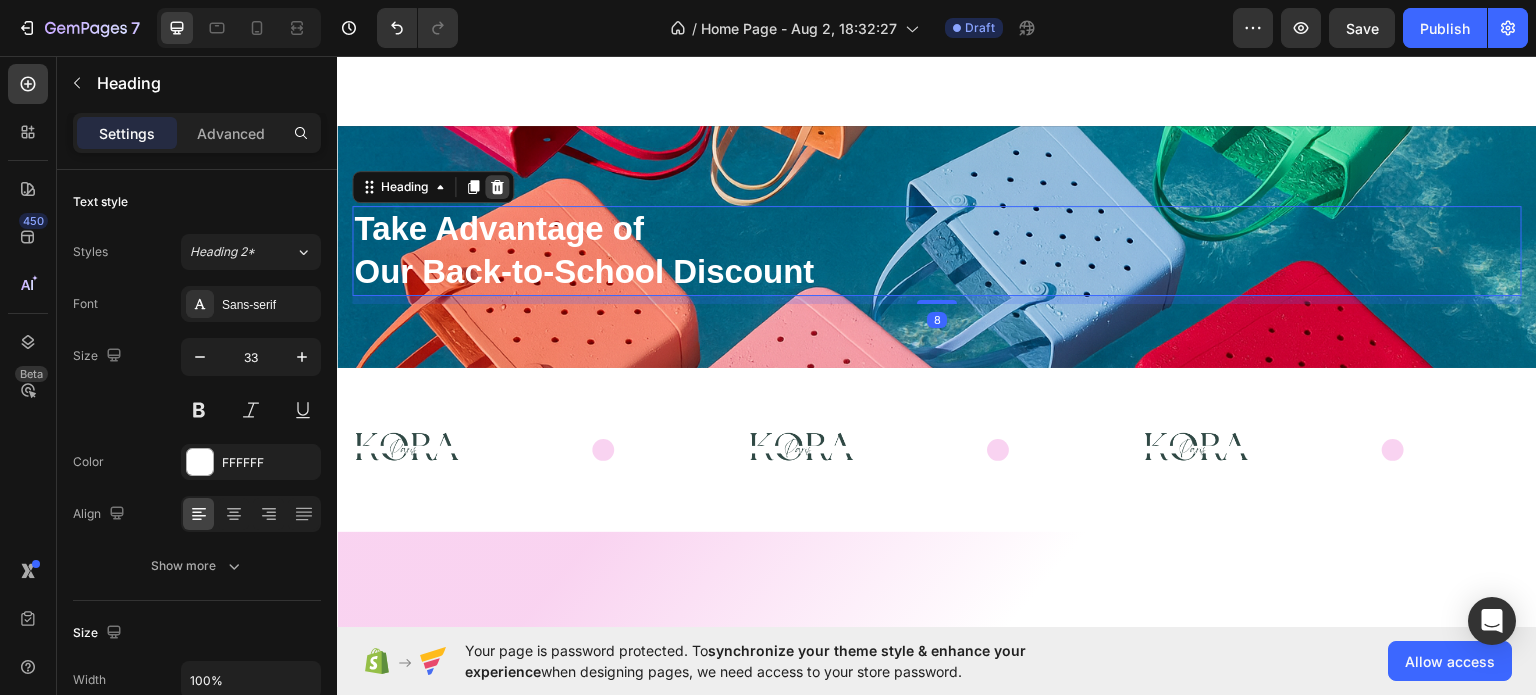 click 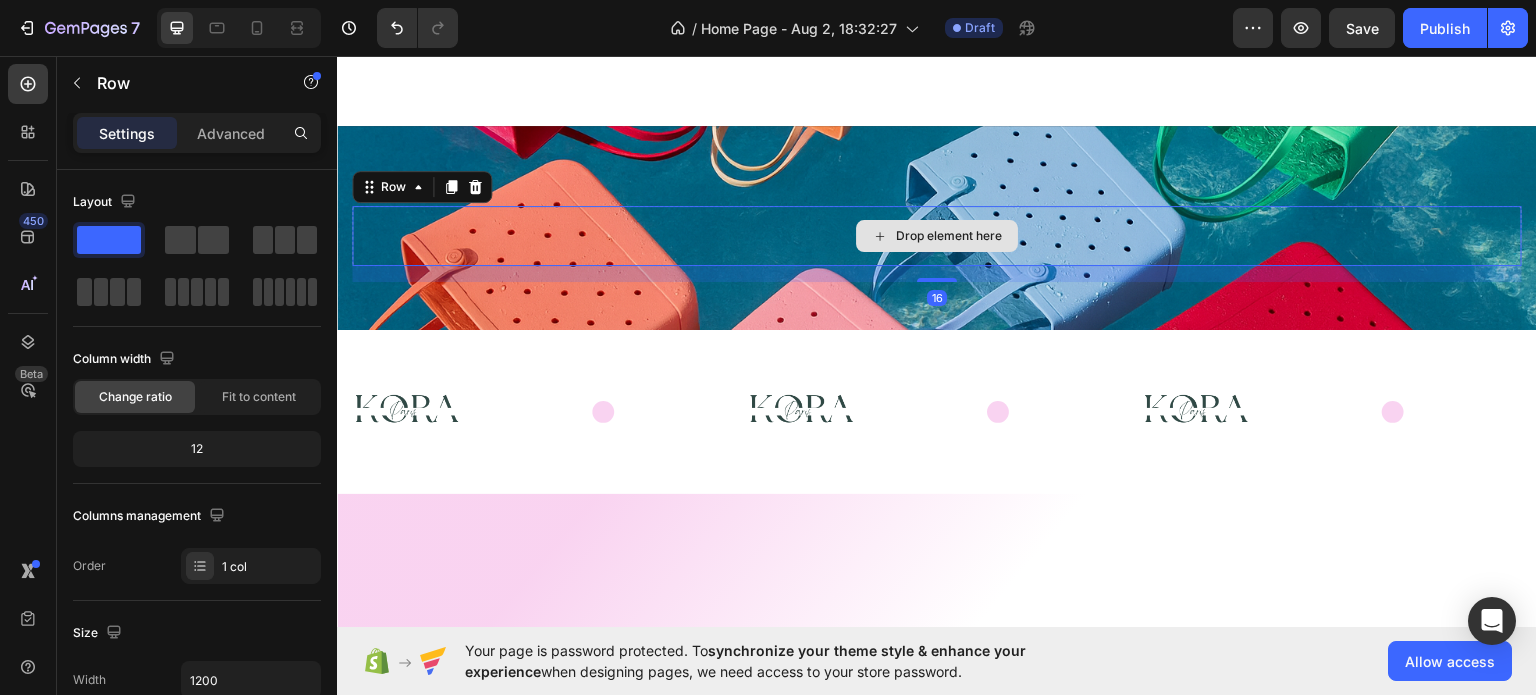 click on "Drop element here" at bounding box center (937, 235) 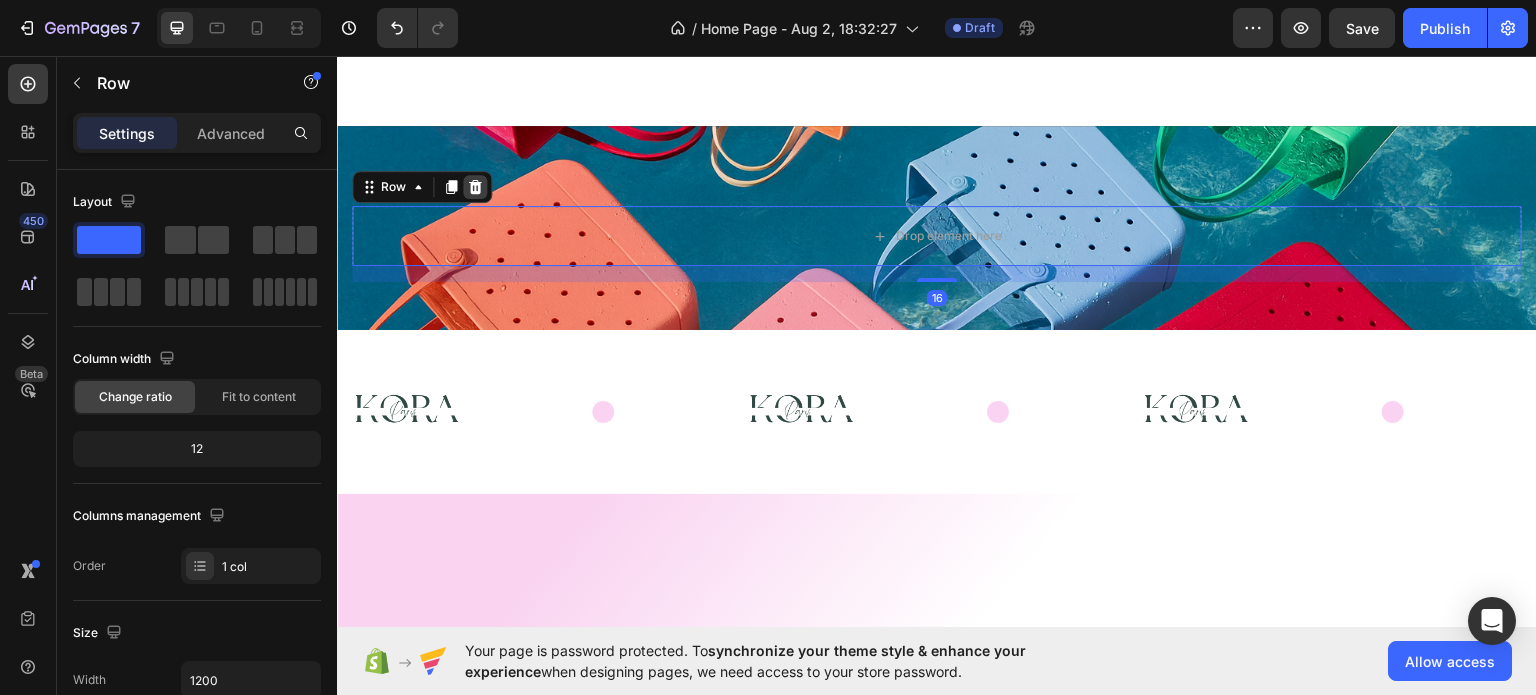 click 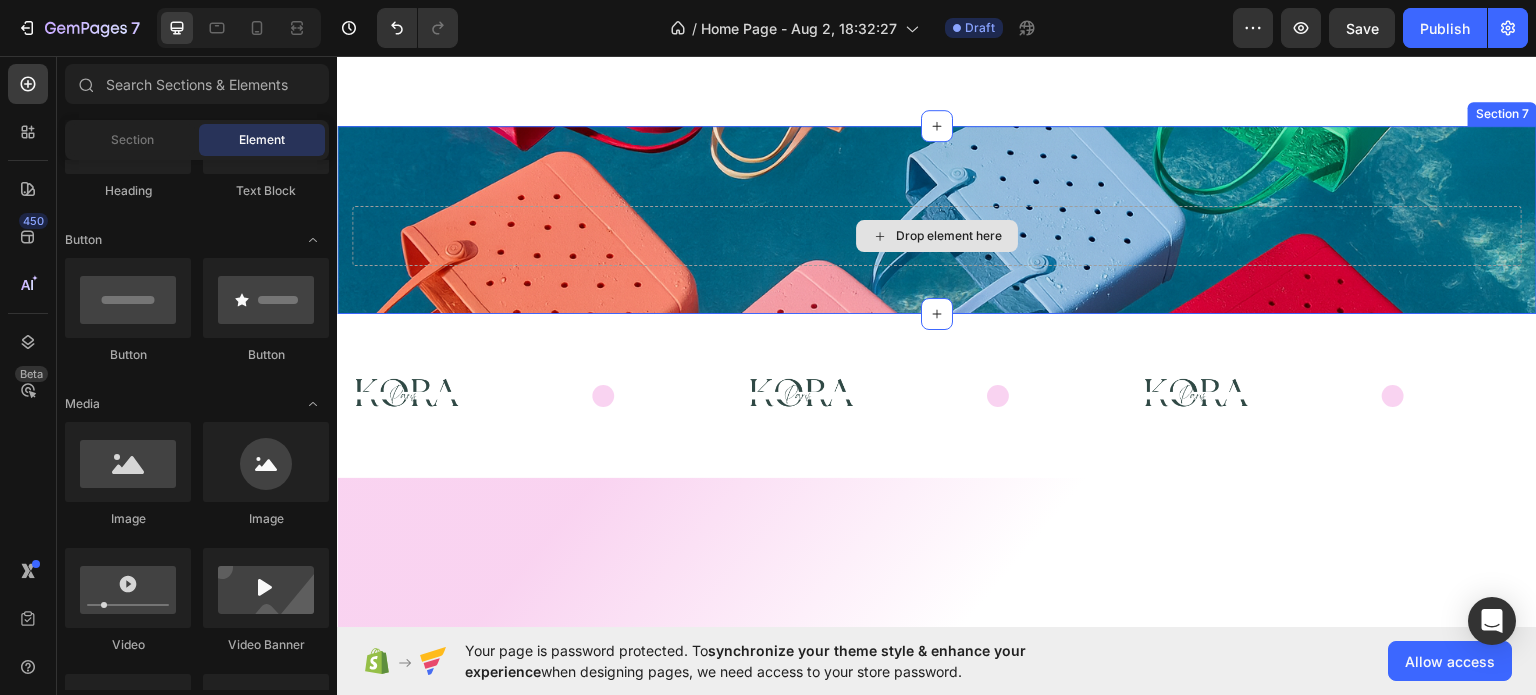click on "Drop element here" at bounding box center (937, 235) 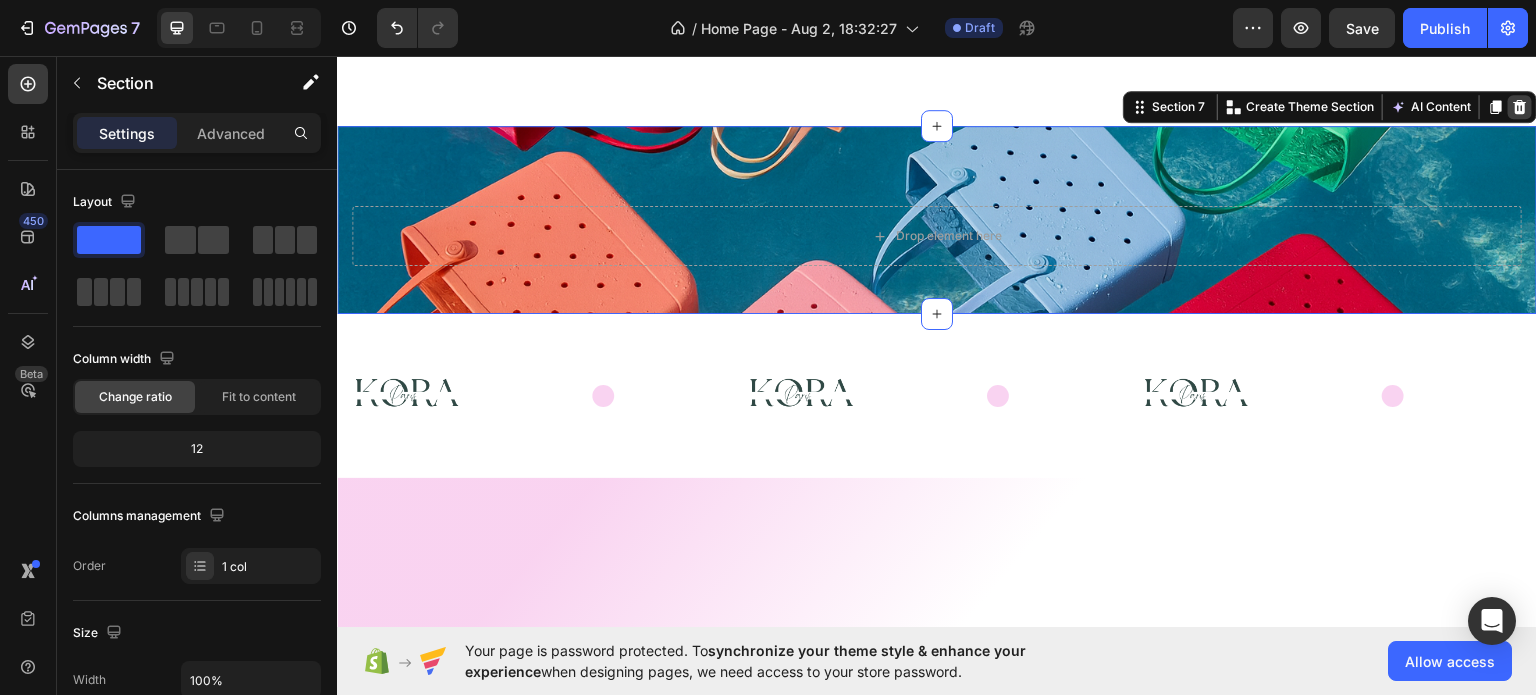 click 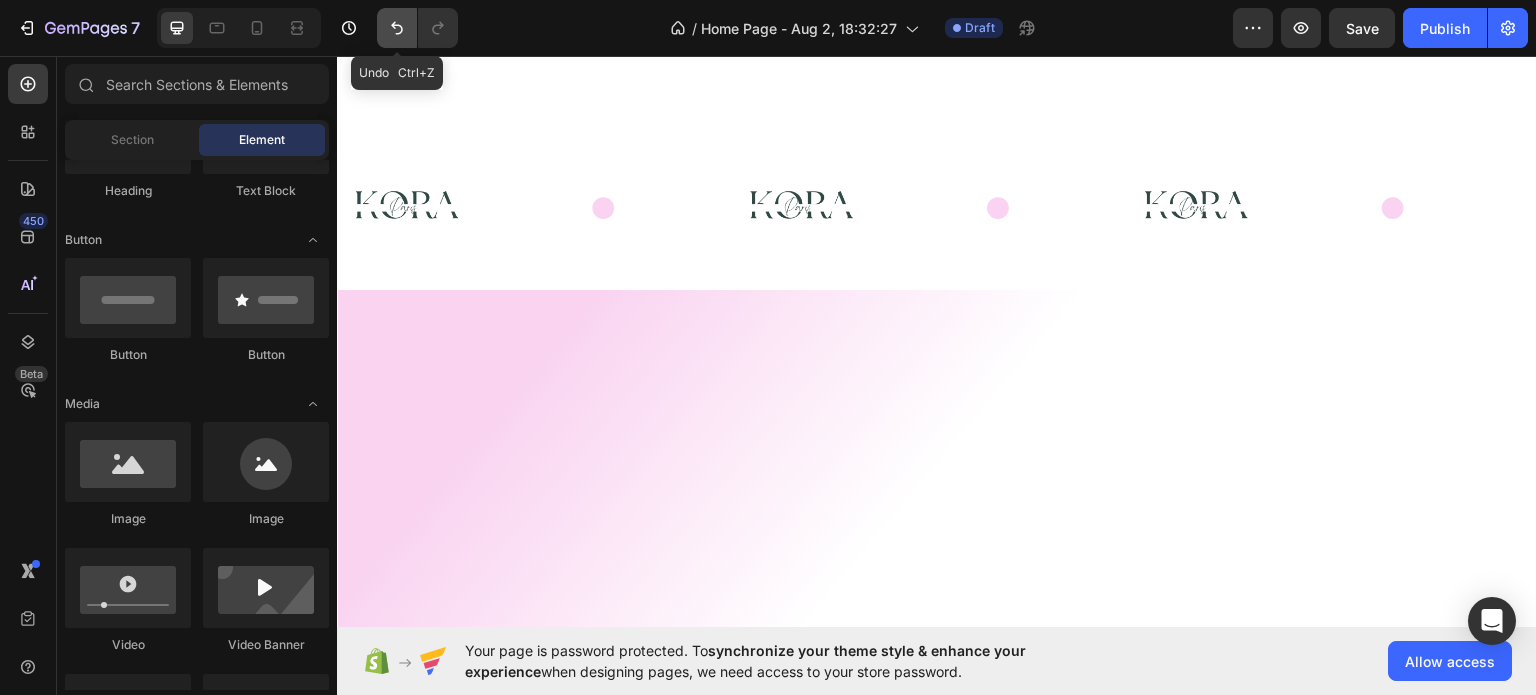 click 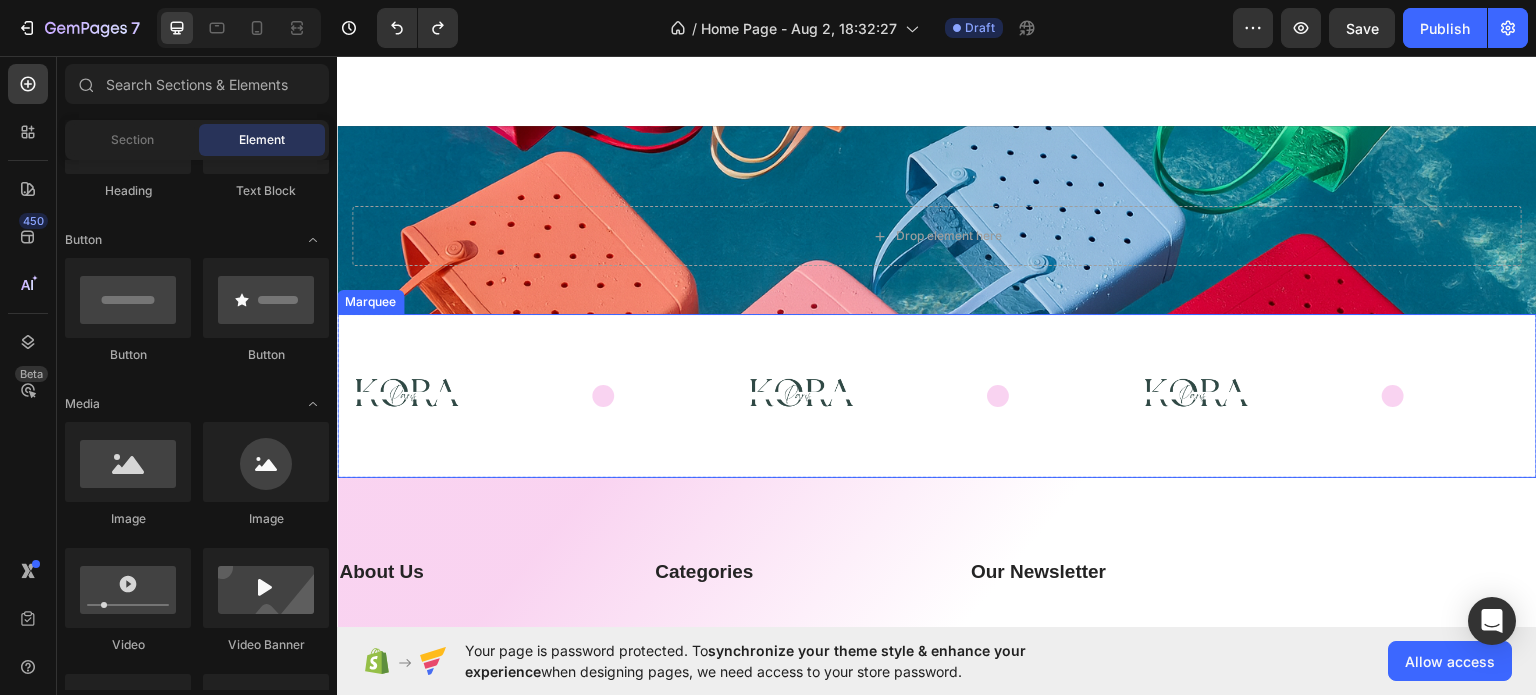 scroll, scrollTop: 2700, scrollLeft: 0, axis: vertical 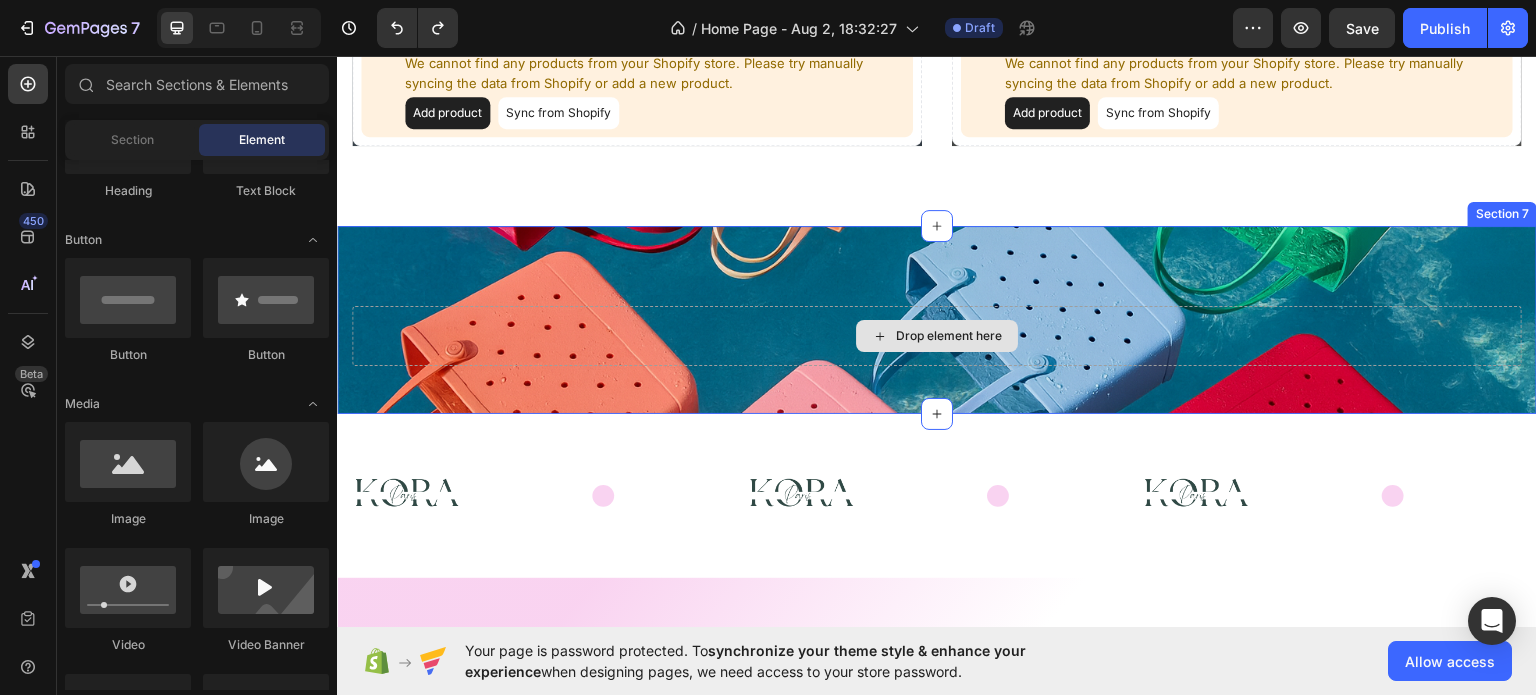 click on "Drop element here" at bounding box center (937, 335) 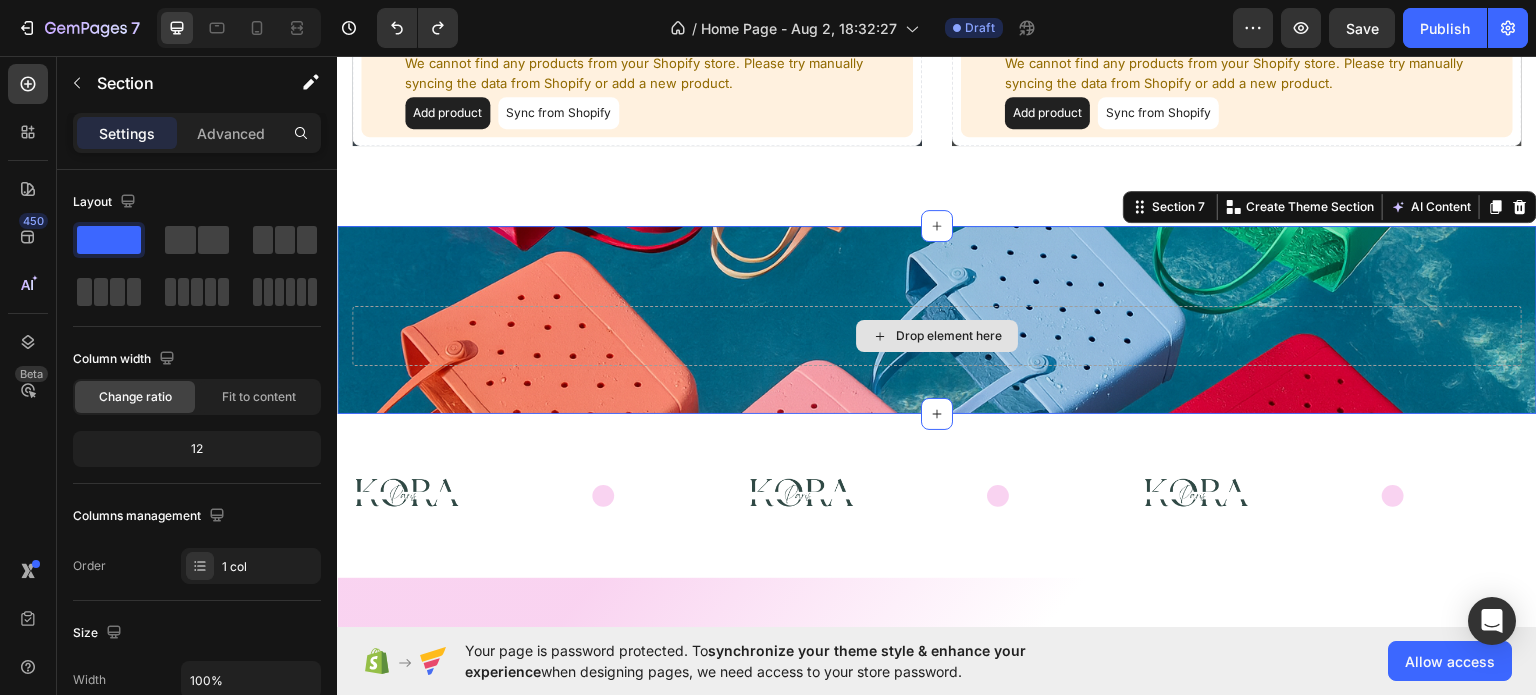 click on "Drop element here" at bounding box center (949, 335) 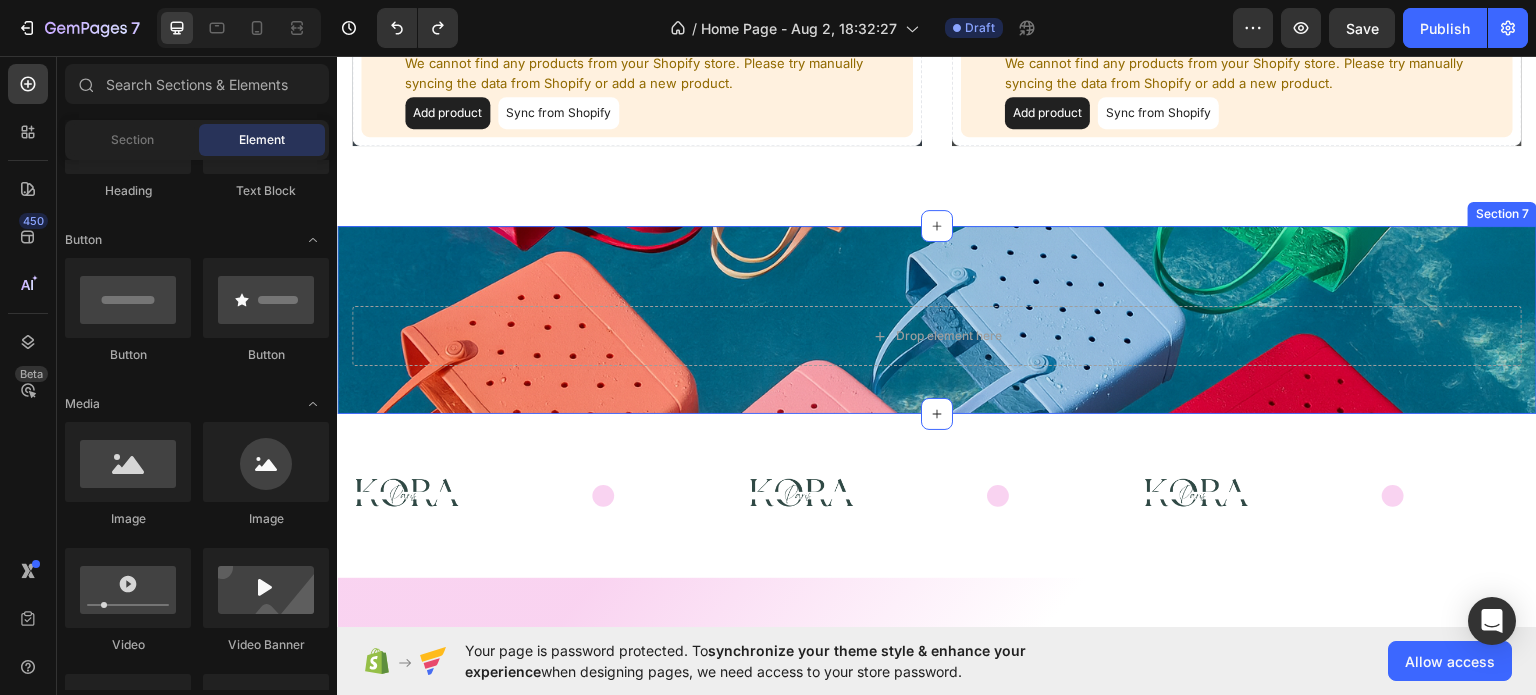click on "Drop element here Section 7" at bounding box center (937, 319) 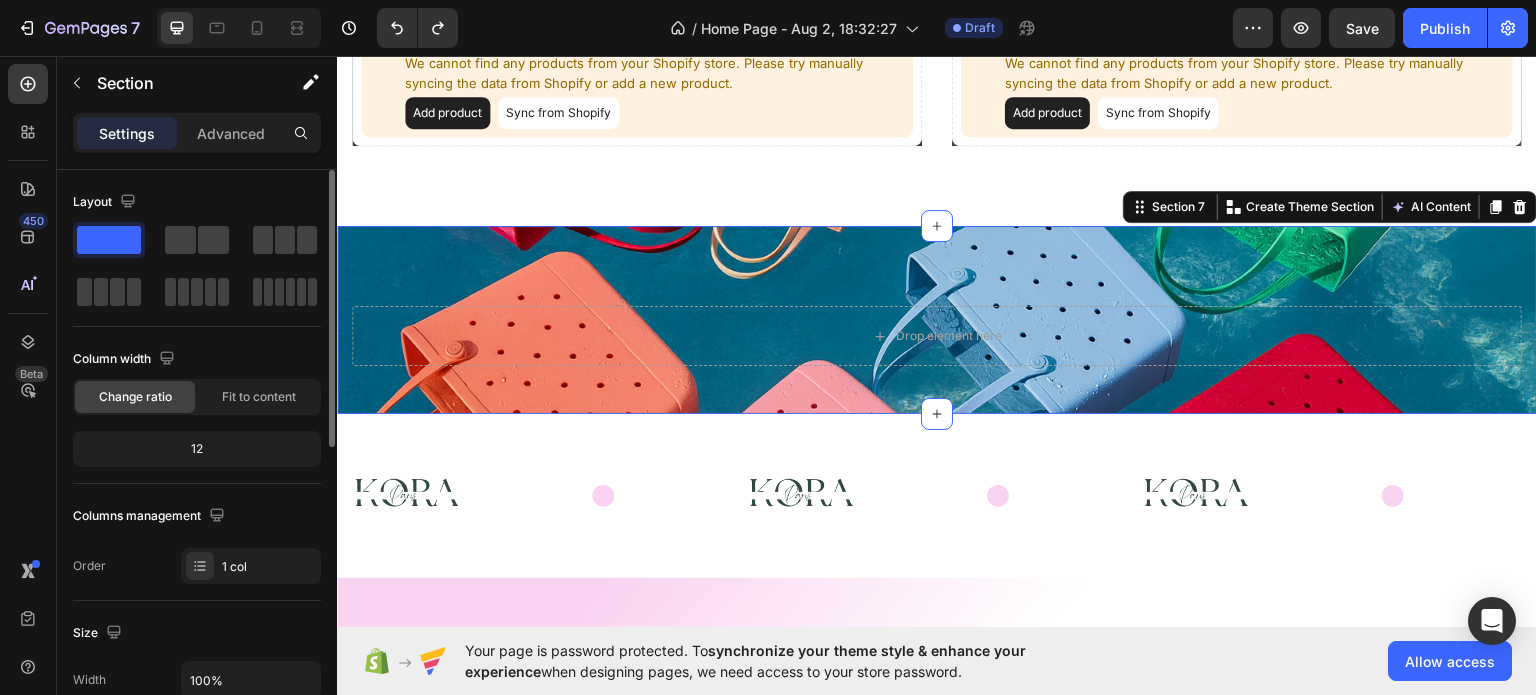 click 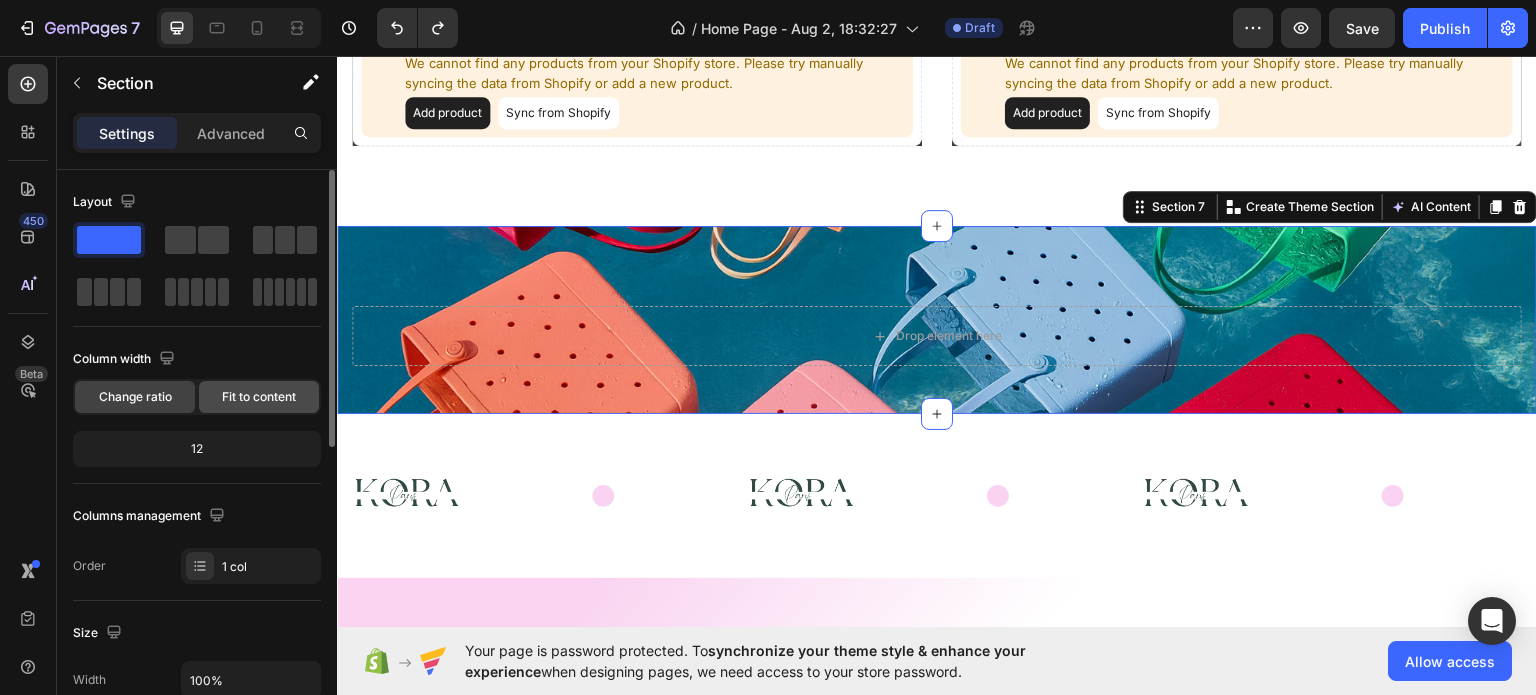 click on "Fit to content" 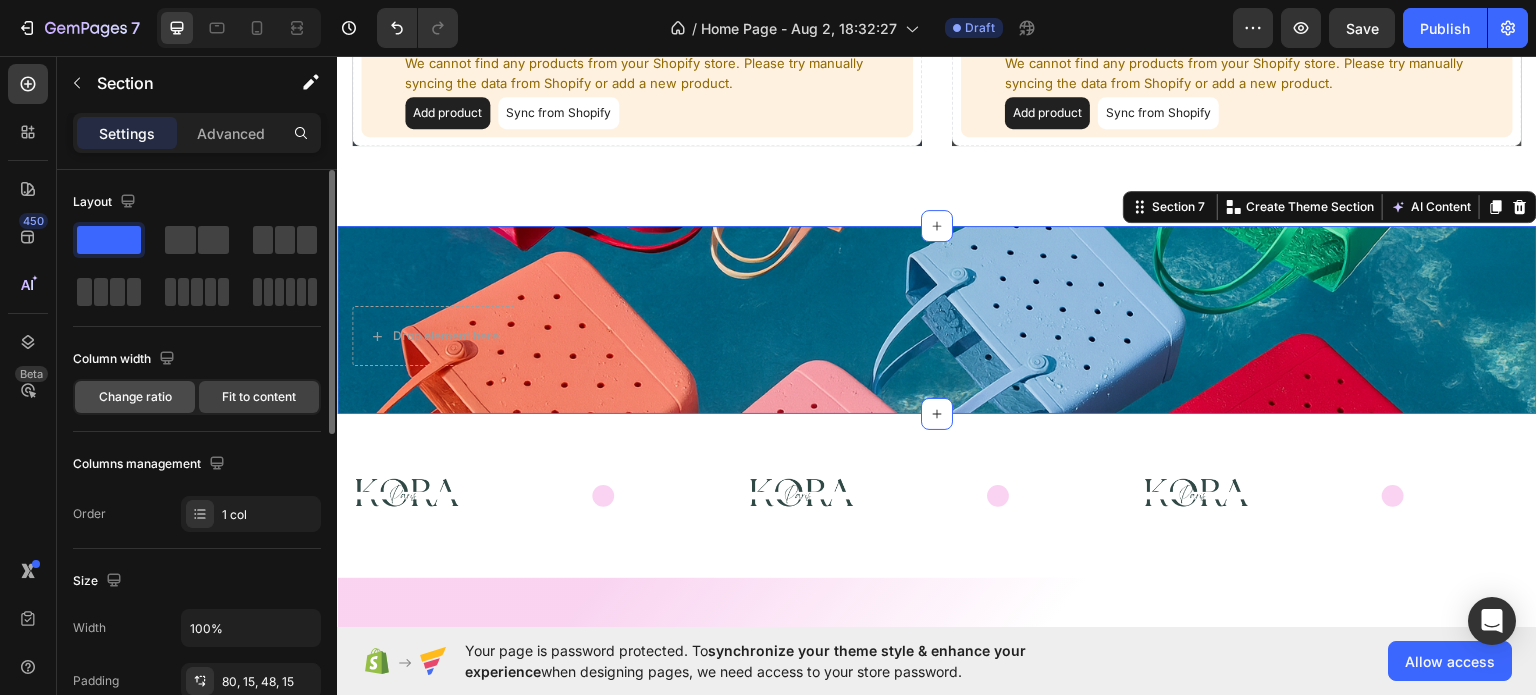 click on "Change ratio" 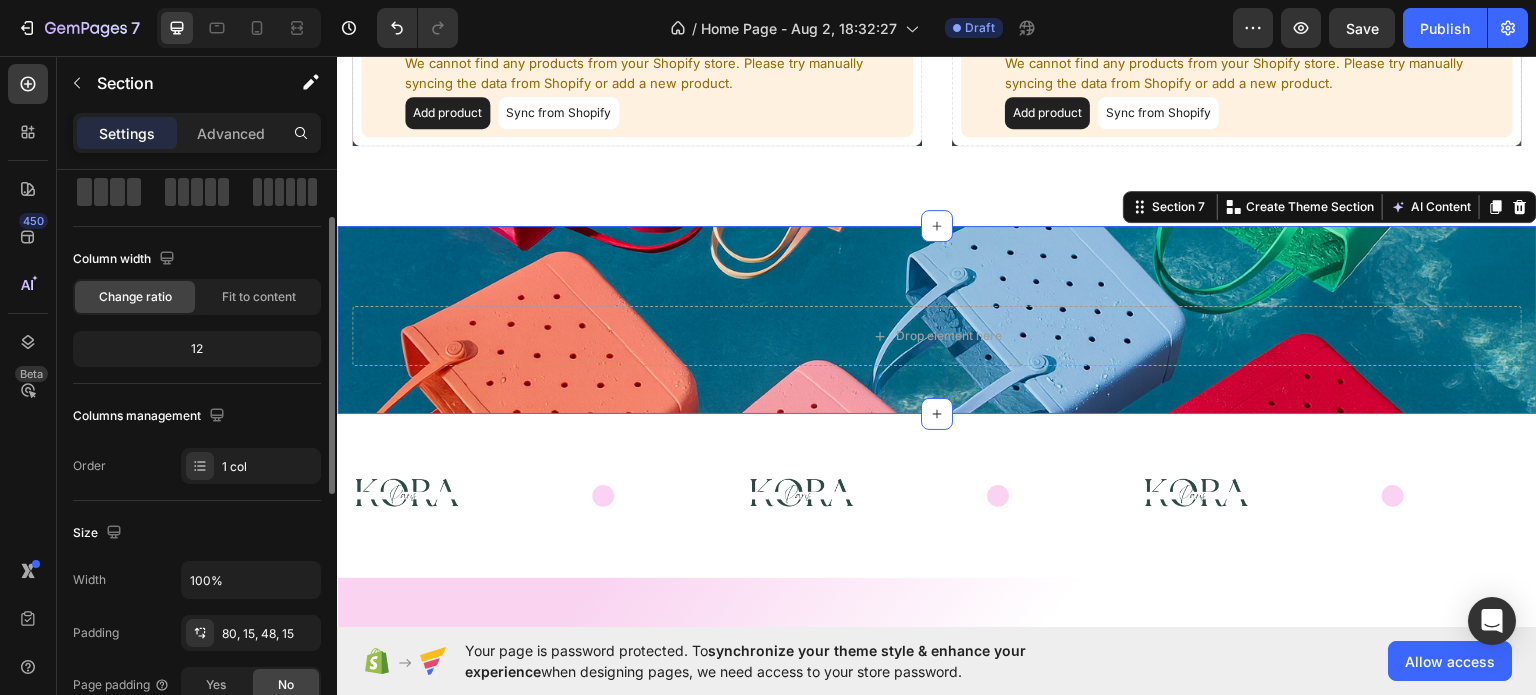 scroll, scrollTop: 200, scrollLeft: 0, axis: vertical 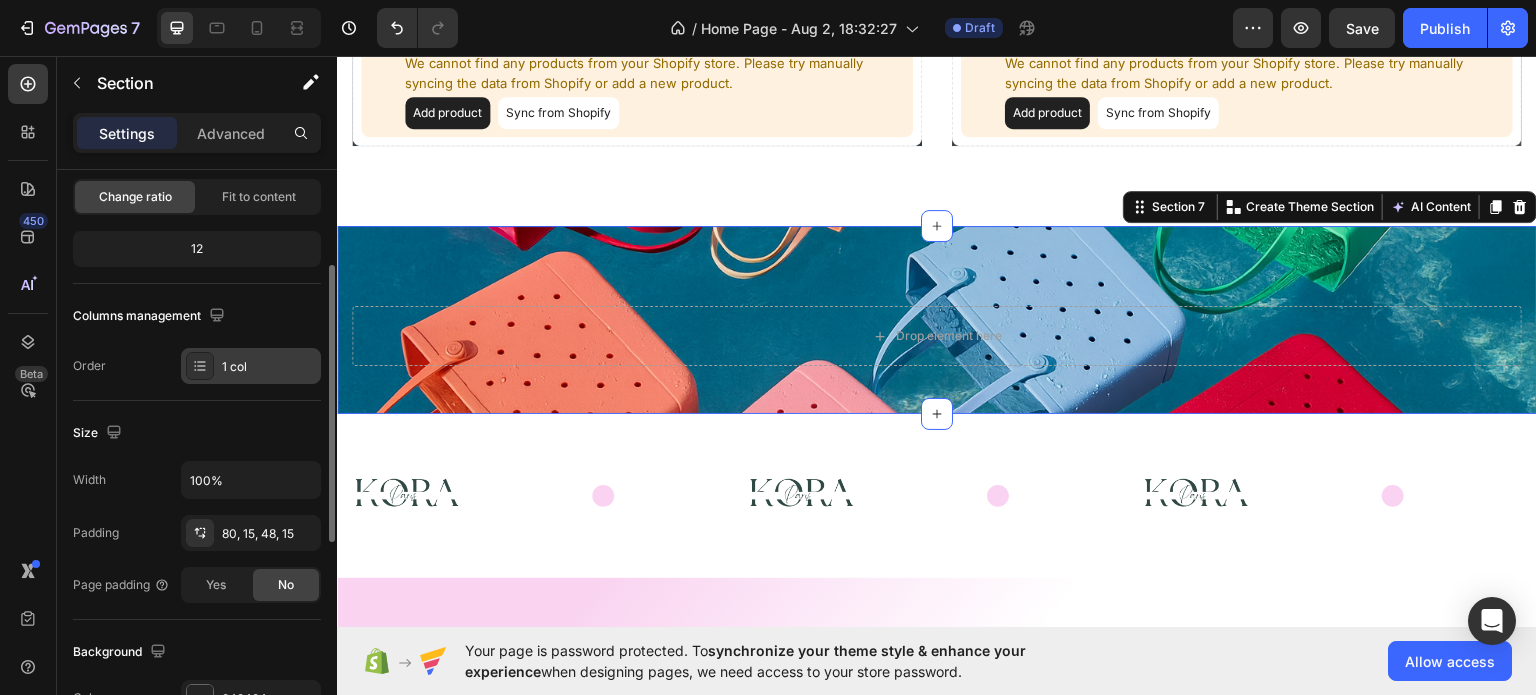 click 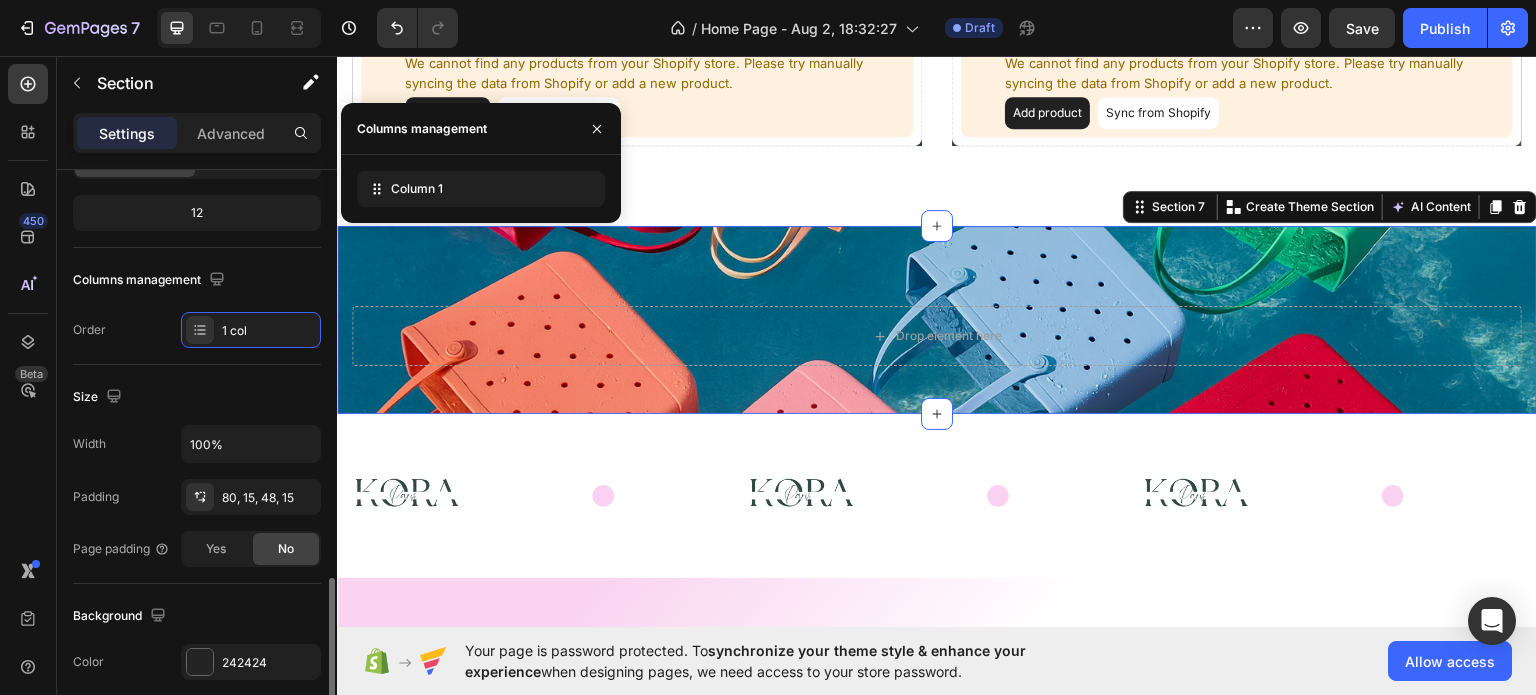 scroll, scrollTop: 36, scrollLeft: 0, axis: vertical 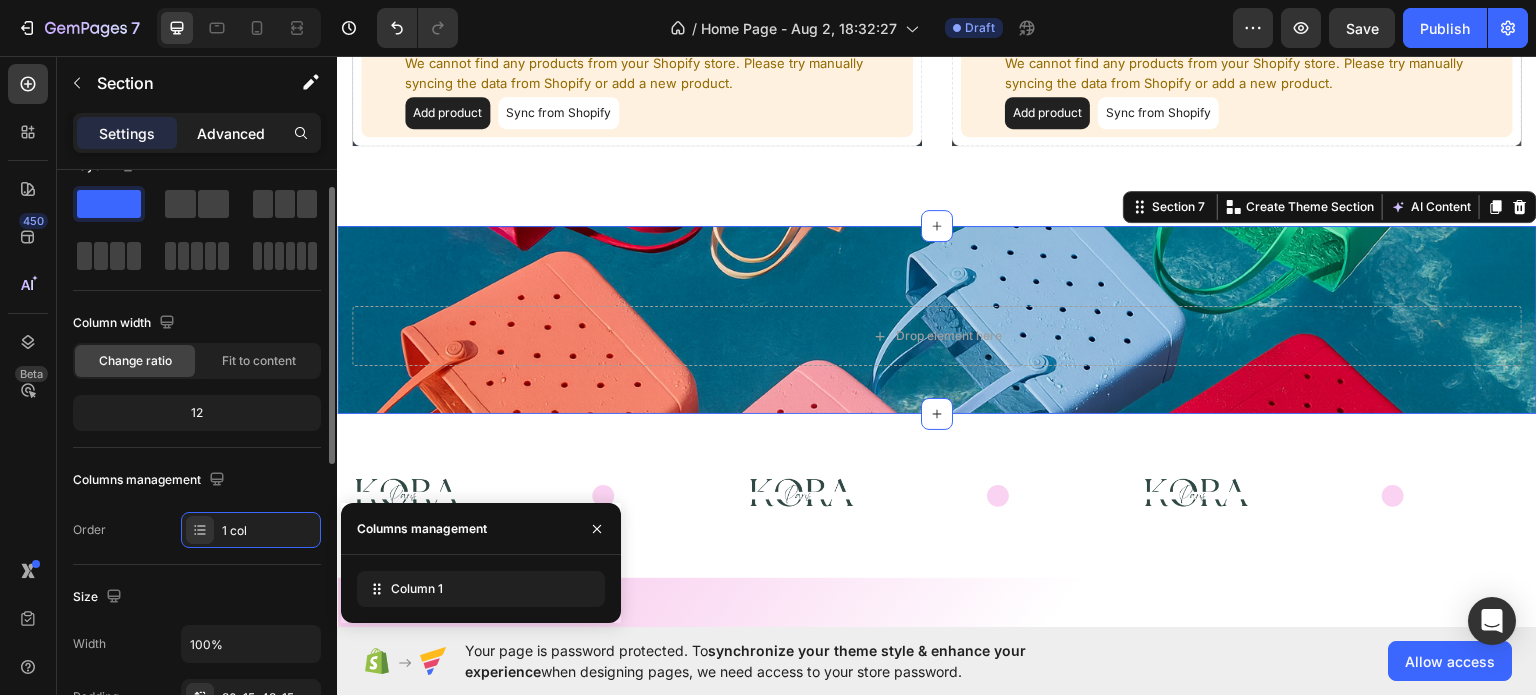 click on "Advanced" at bounding box center (231, 133) 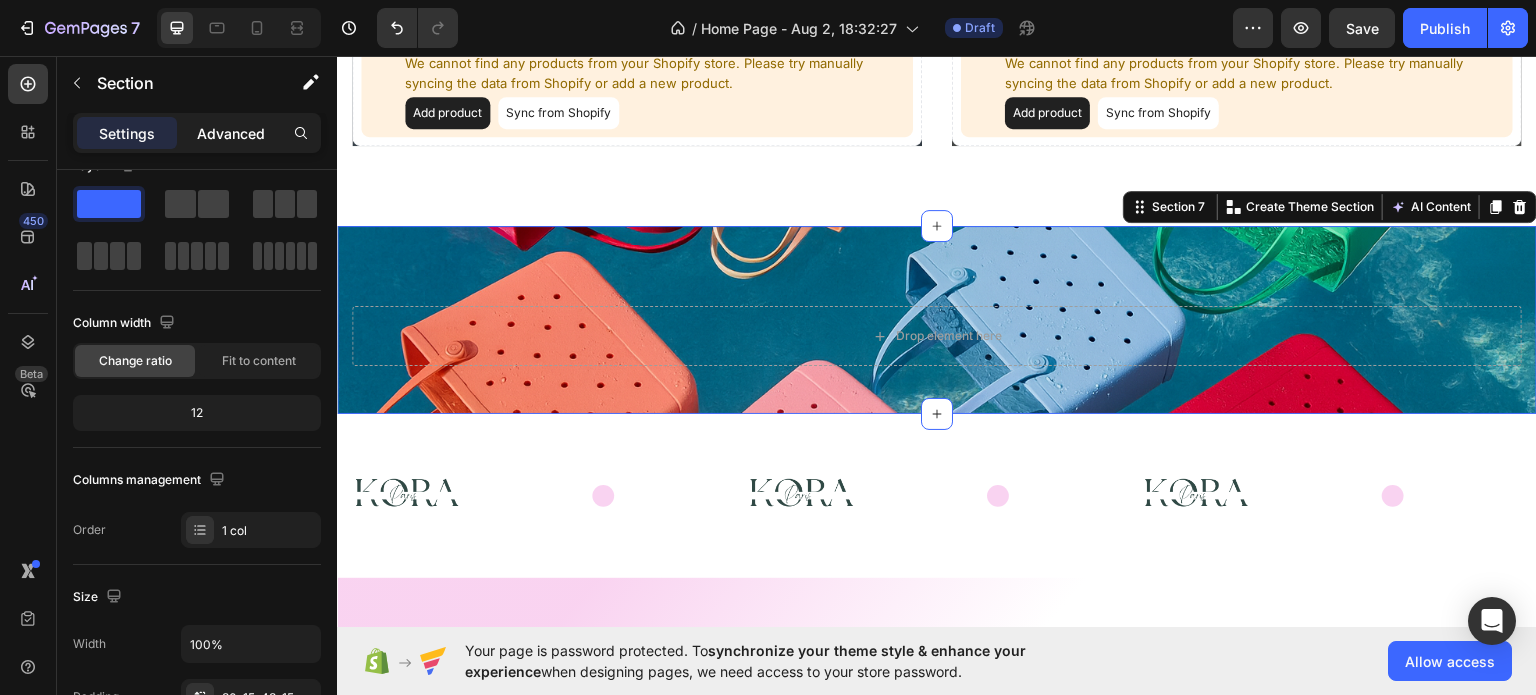 click on "Advanced" at bounding box center (231, 133) 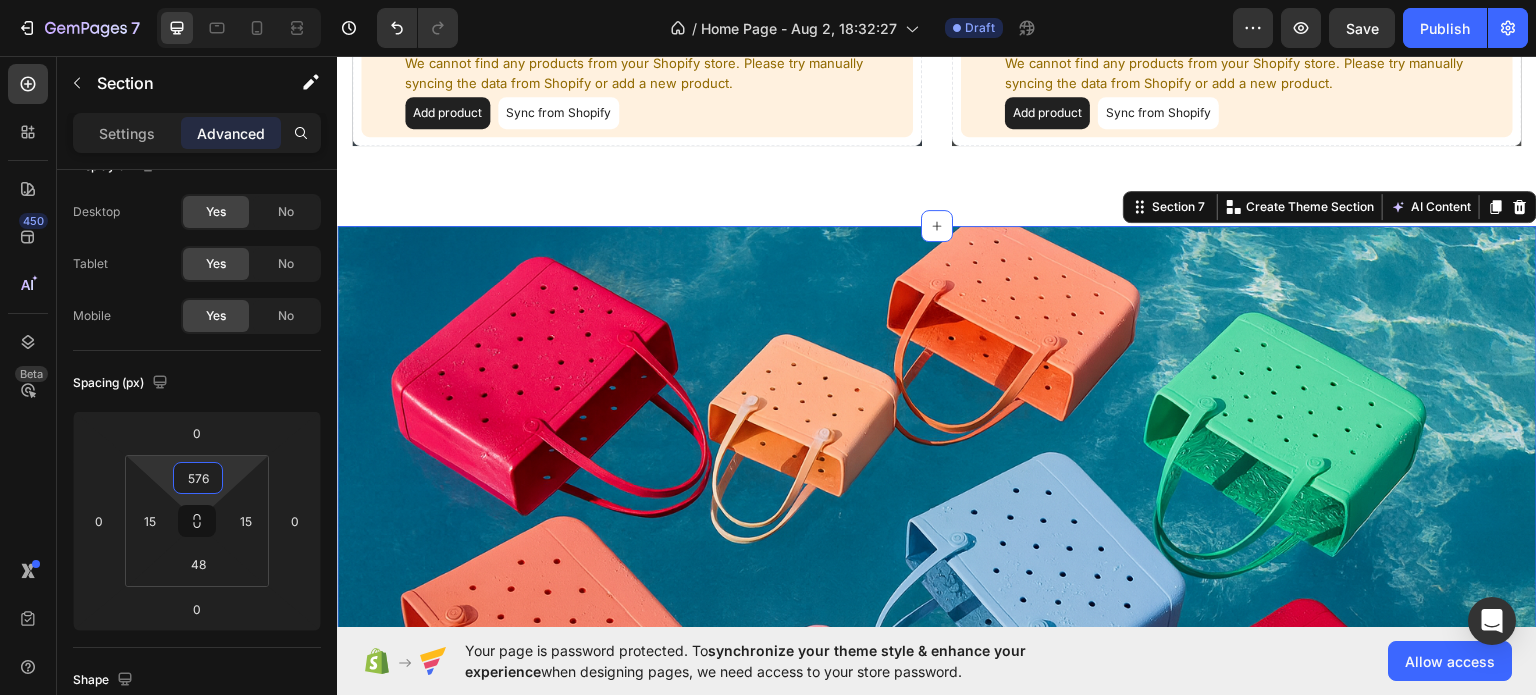 type on "572" 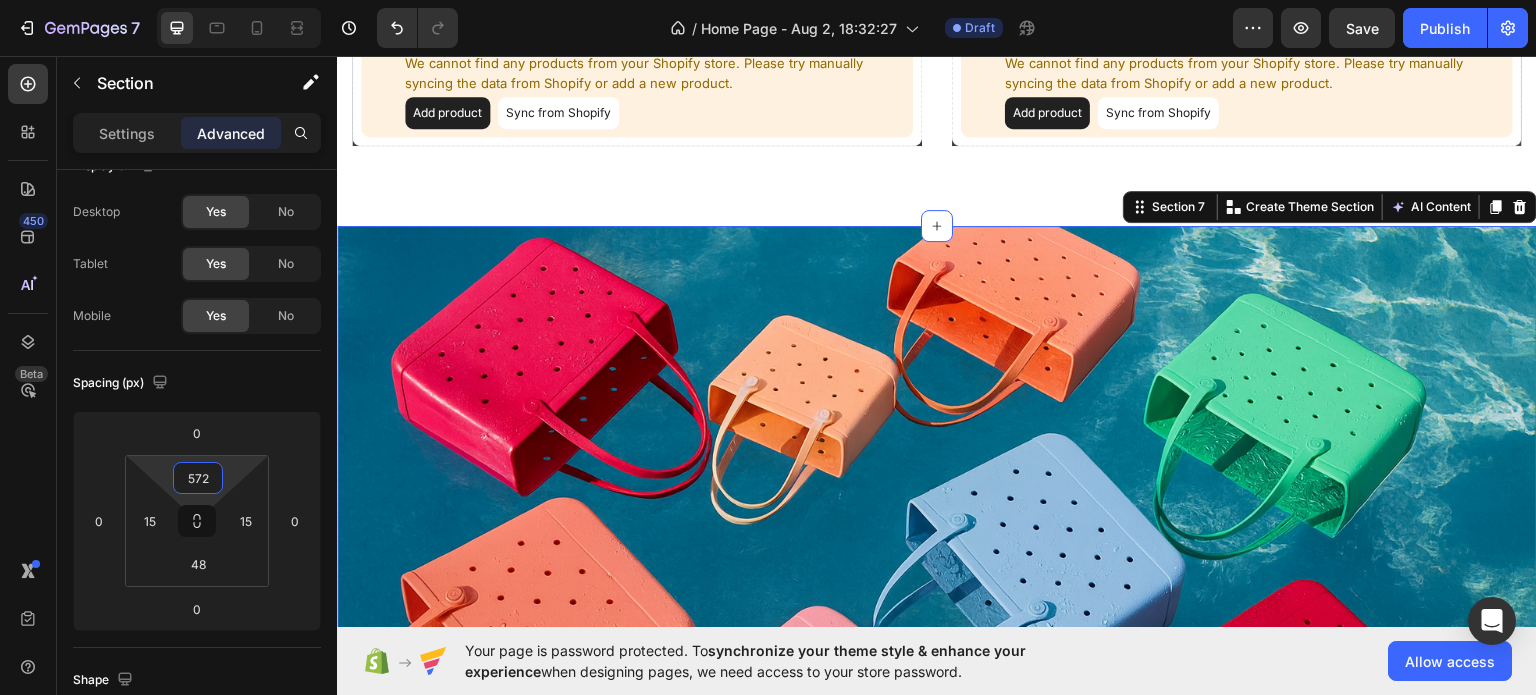 drag, startPoint x: 196, startPoint y: 459, endPoint x: 196, endPoint y: 175, distance: 284 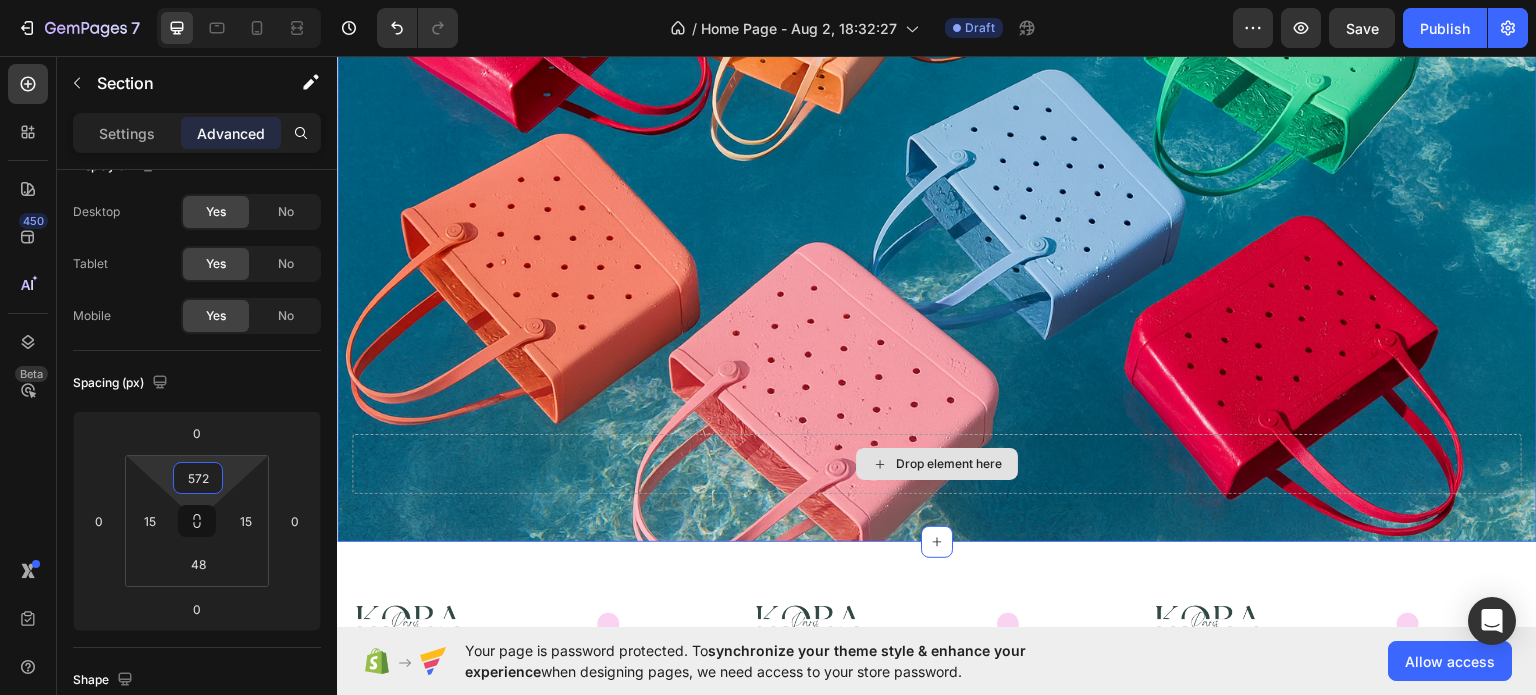 scroll, scrollTop: 3100, scrollLeft: 0, axis: vertical 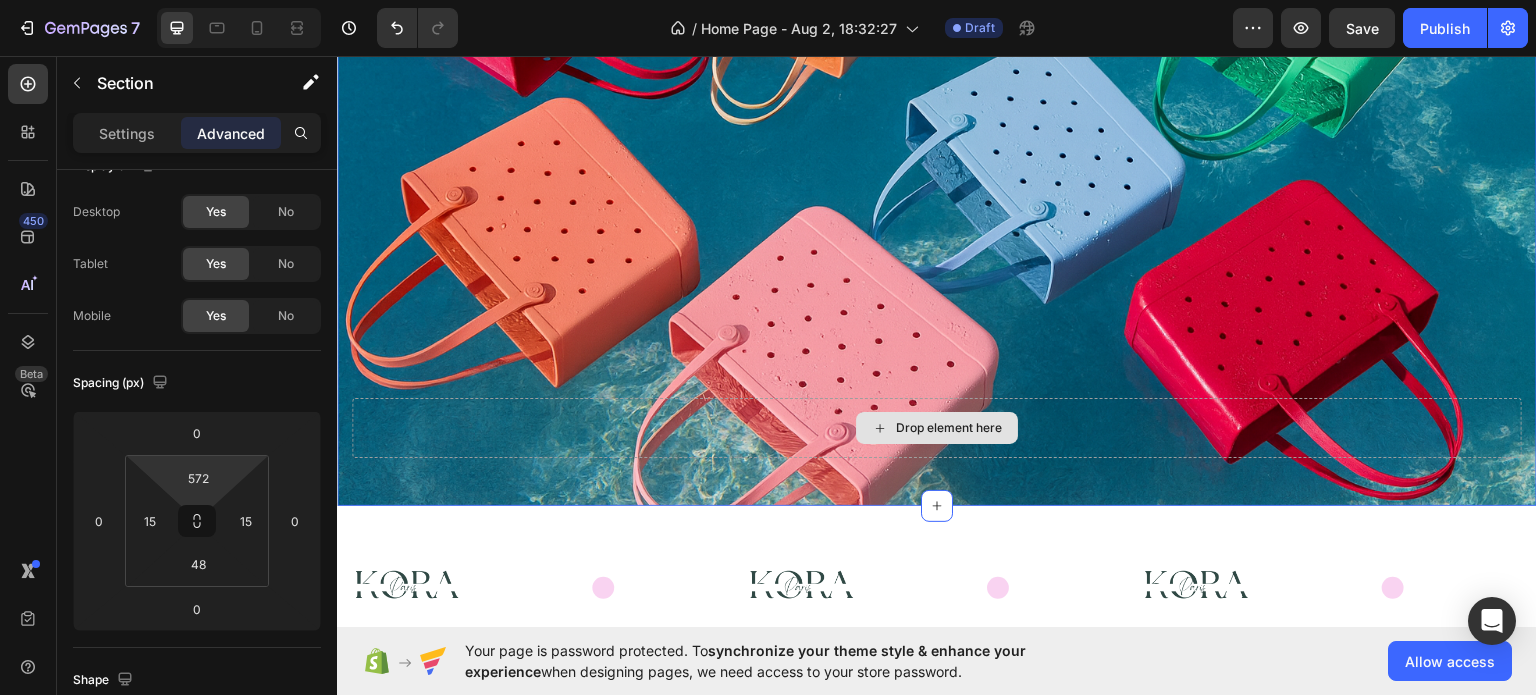 click on "Drop element here" at bounding box center (937, 427) 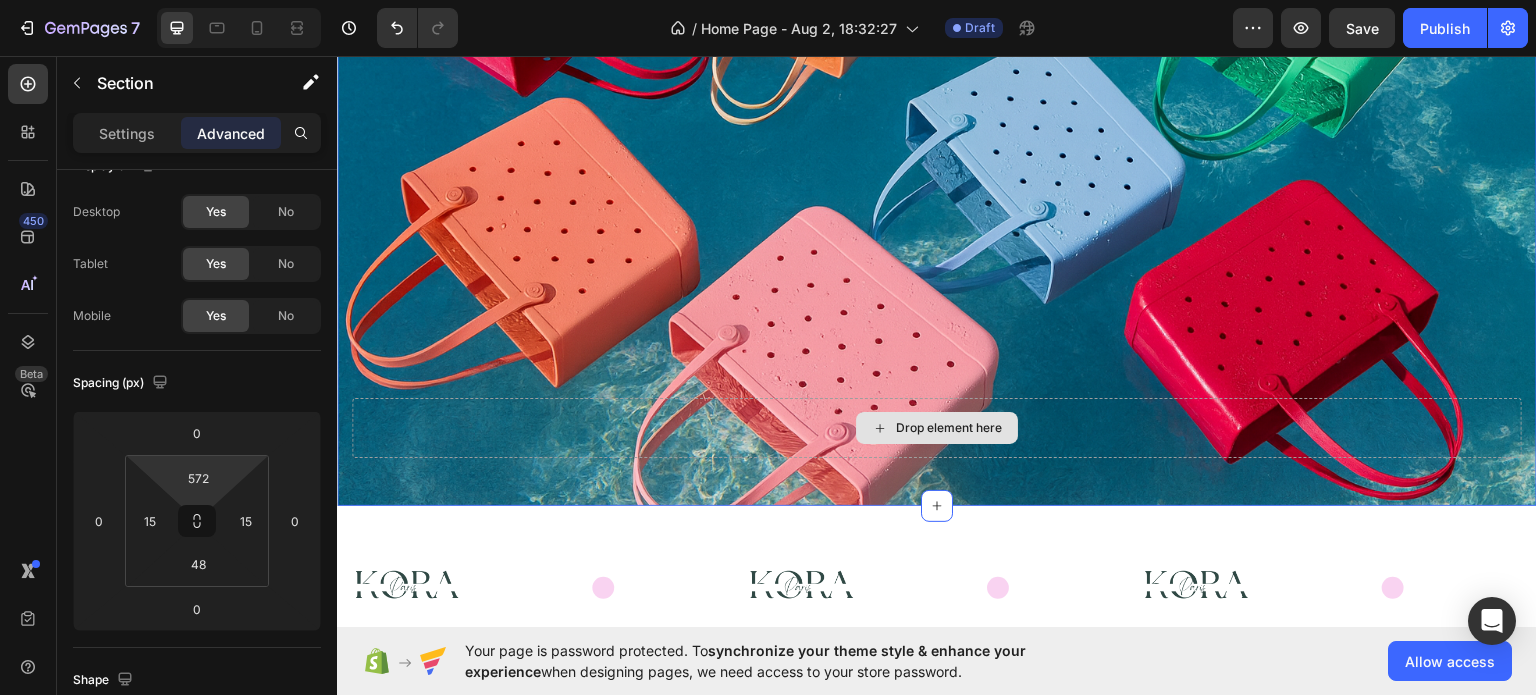 click on "Drop element here" at bounding box center [937, 427] 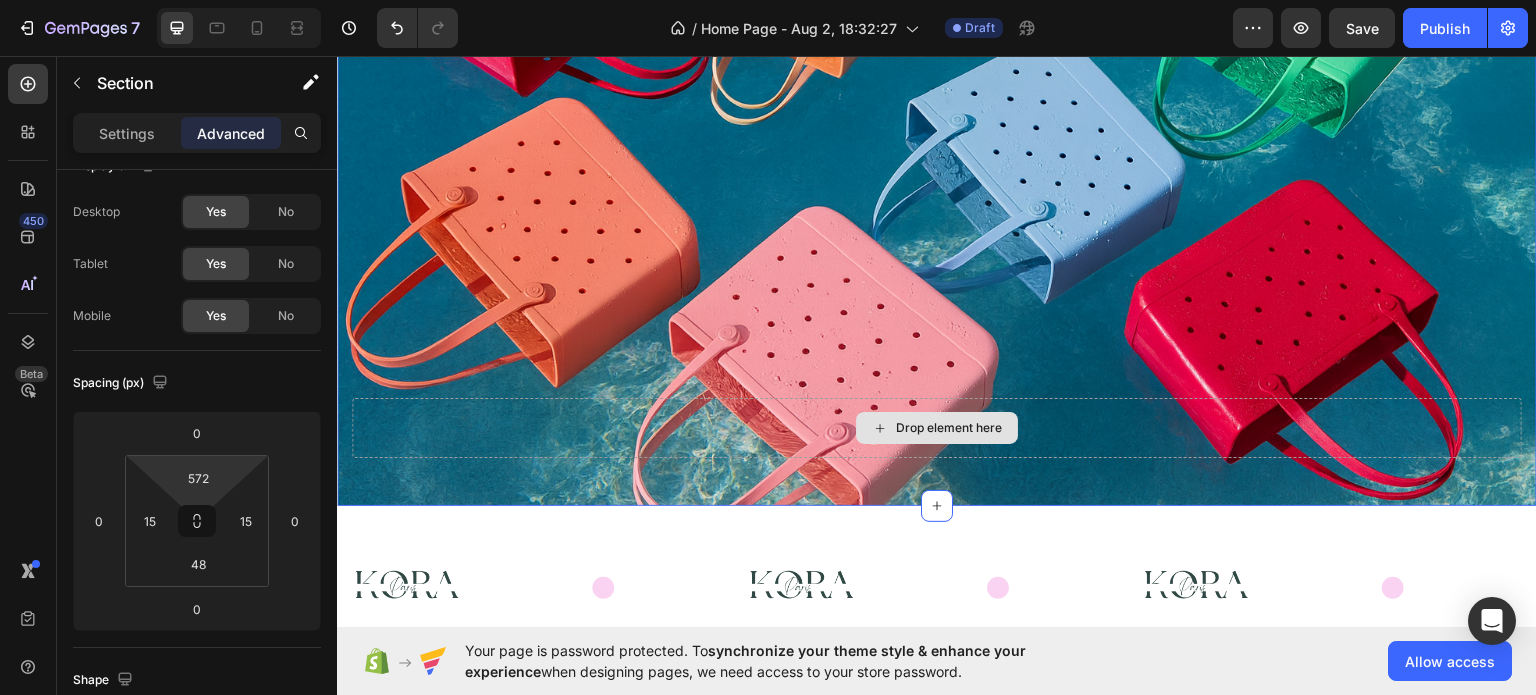 click on "Drop element here" at bounding box center [937, 427] 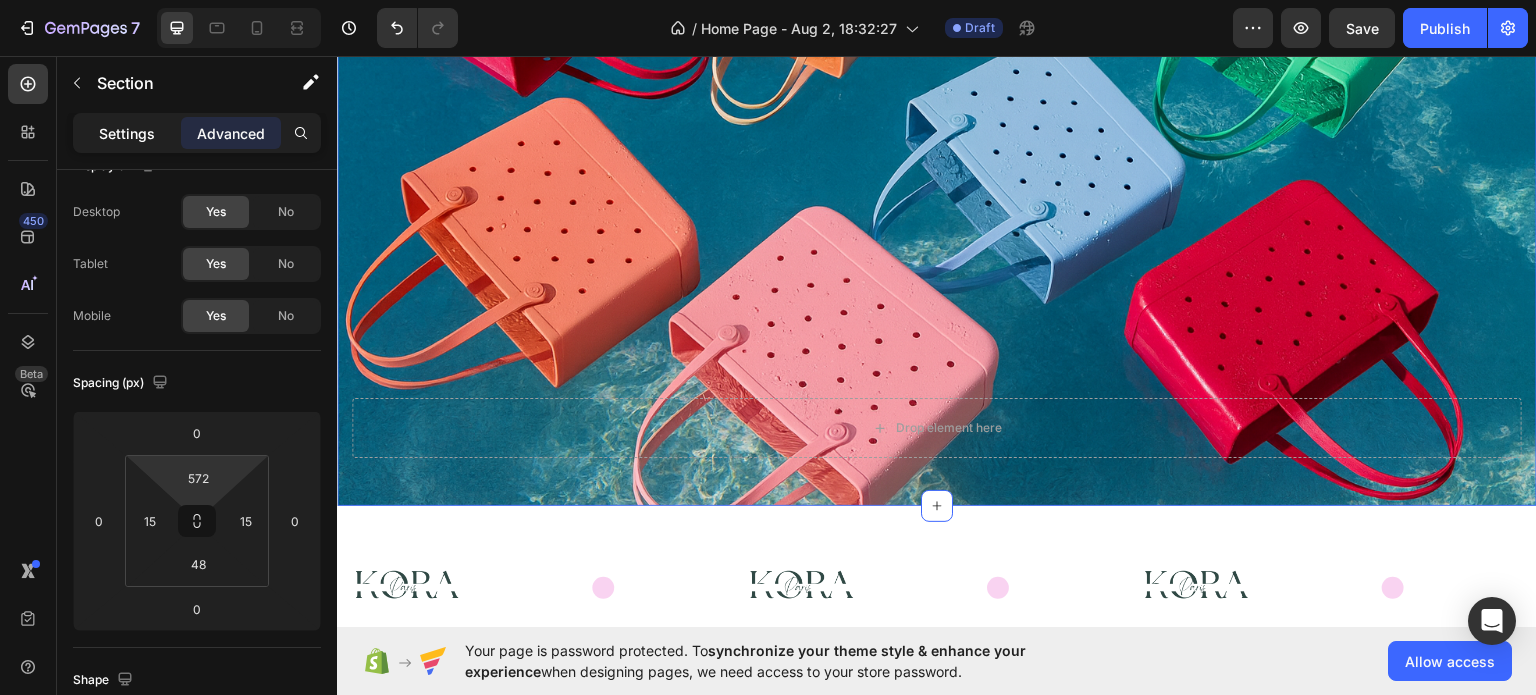click on "Settings" at bounding box center [127, 133] 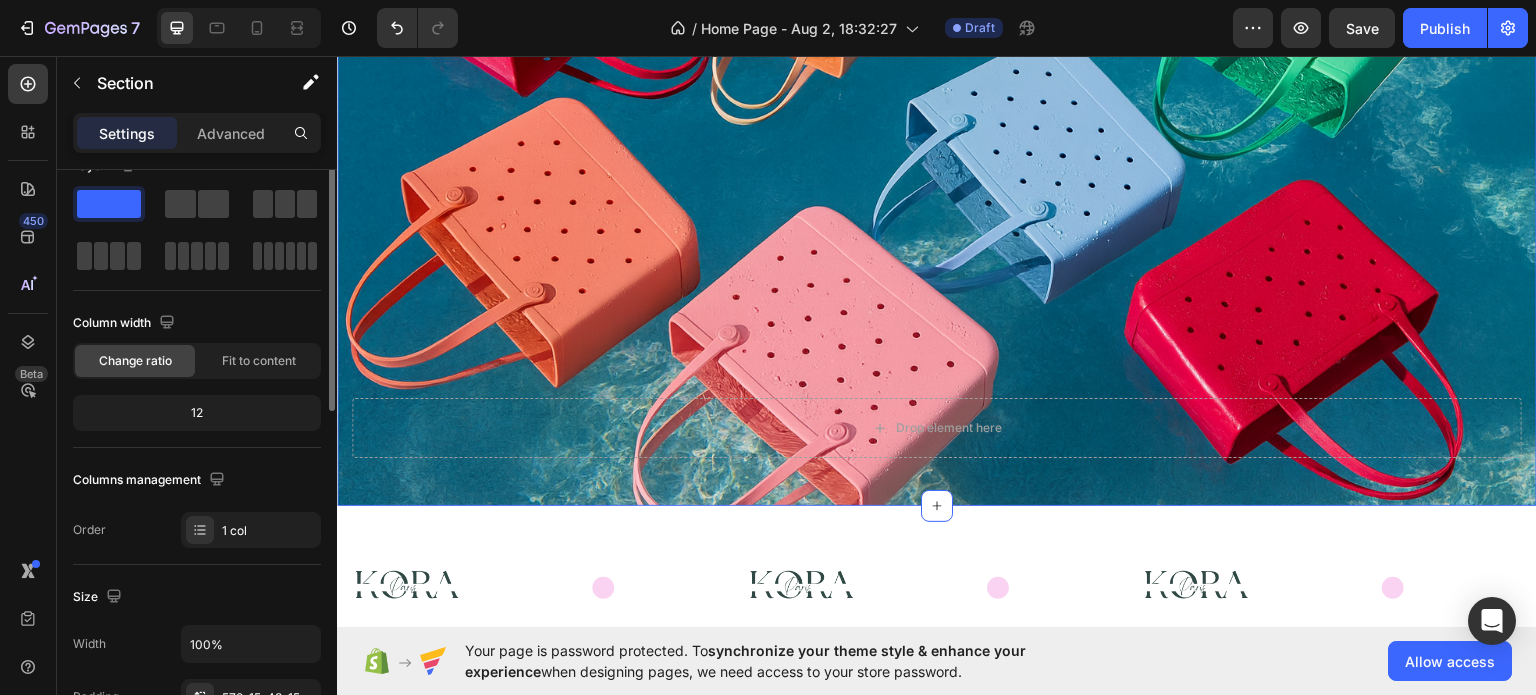 scroll, scrollTop: 0, scrollLeft: 0, axis: both 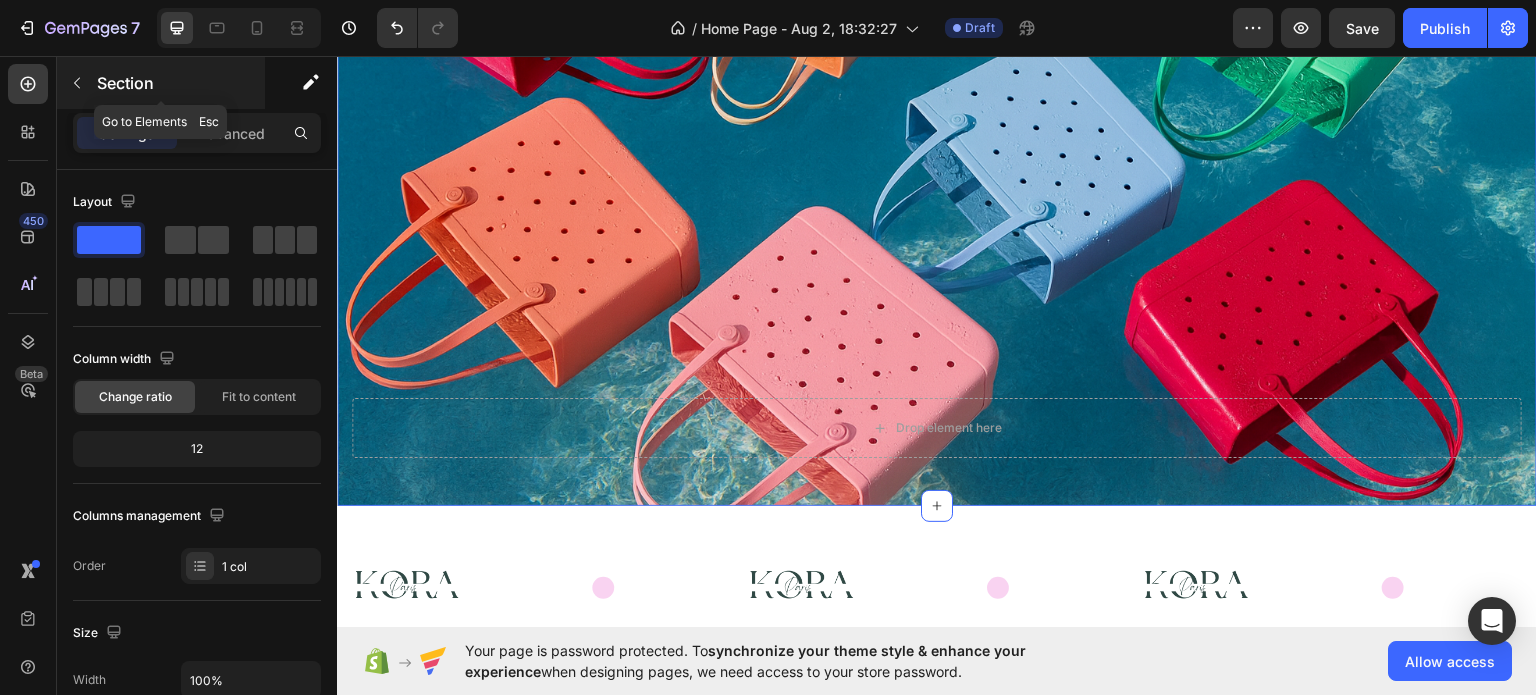 click 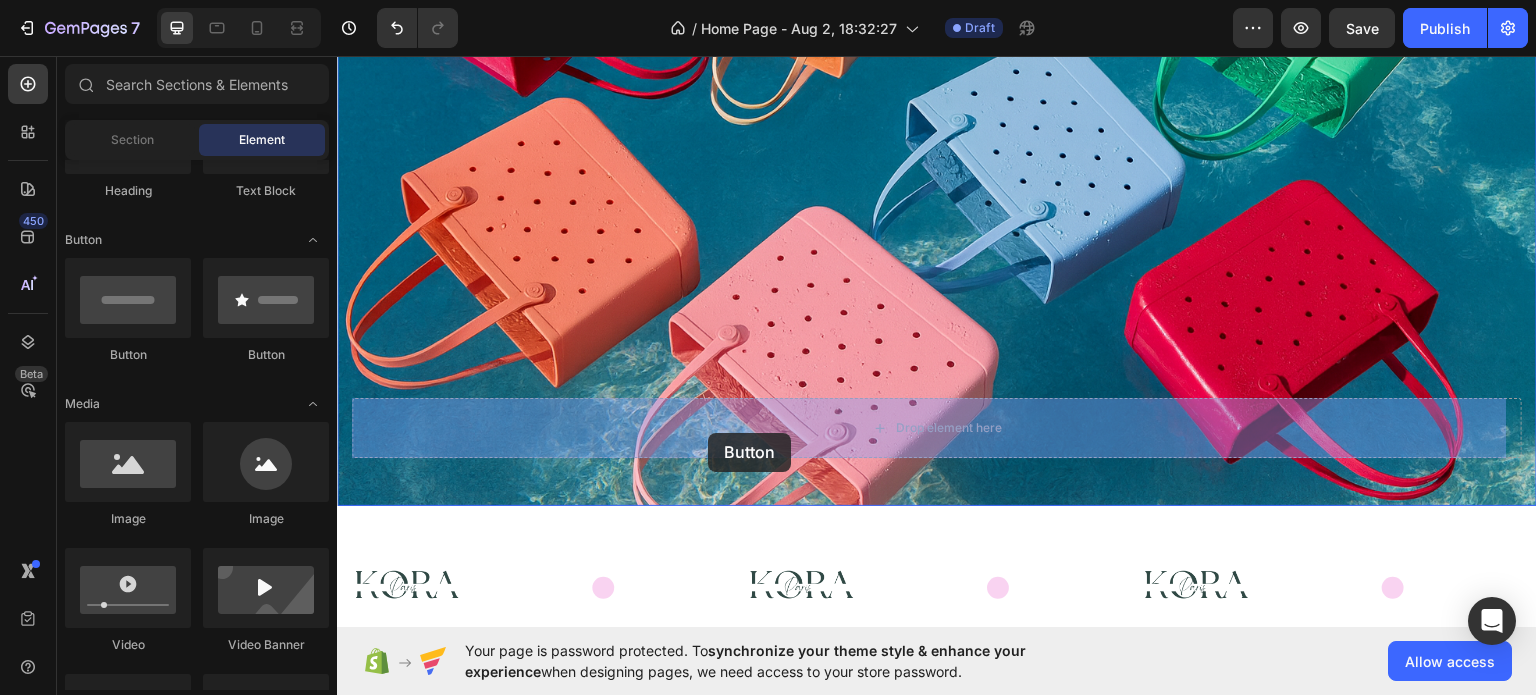 drag, startPoint x: 450, startPoint y: 362, endPoint x: 708, endPoint y: 432, distance: 267.3275 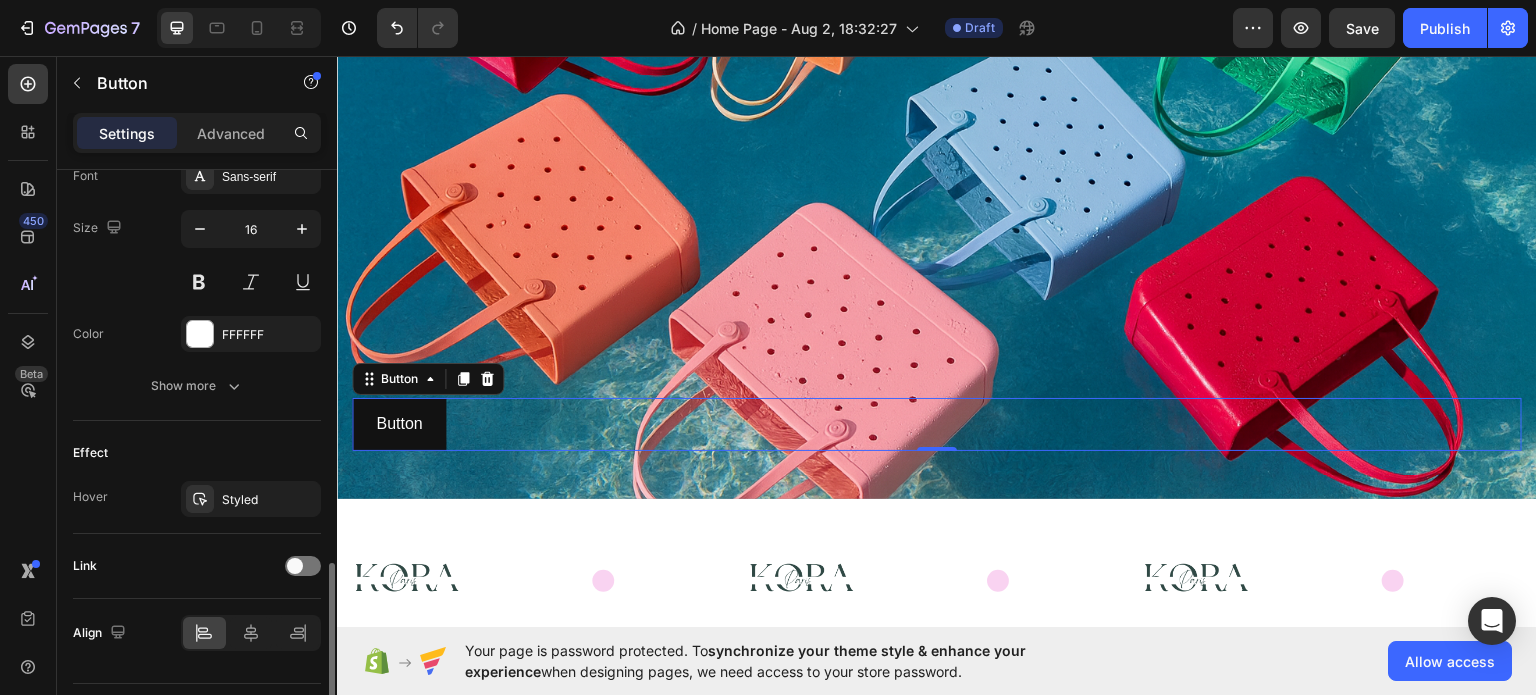 scroll, scrollTop: 848, scrollLeft: 0, axis: vertical 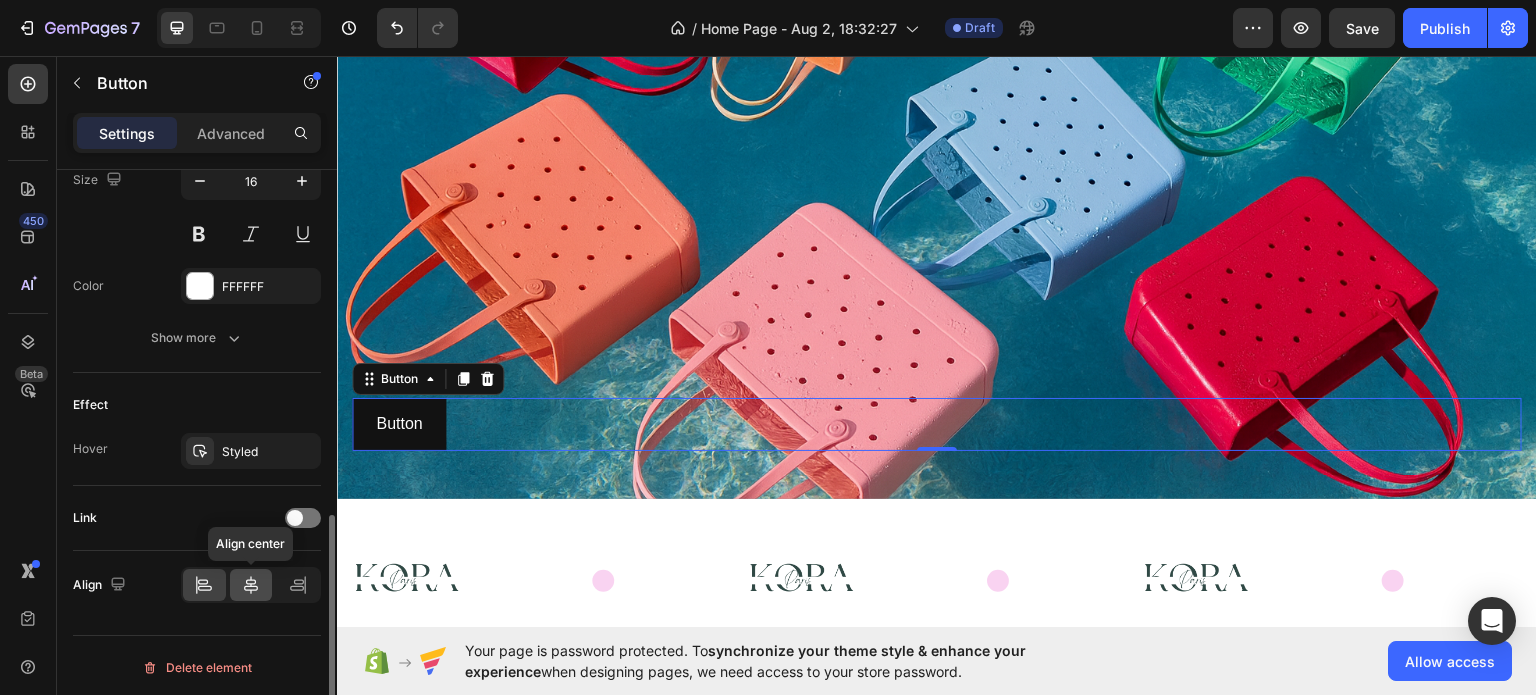 click 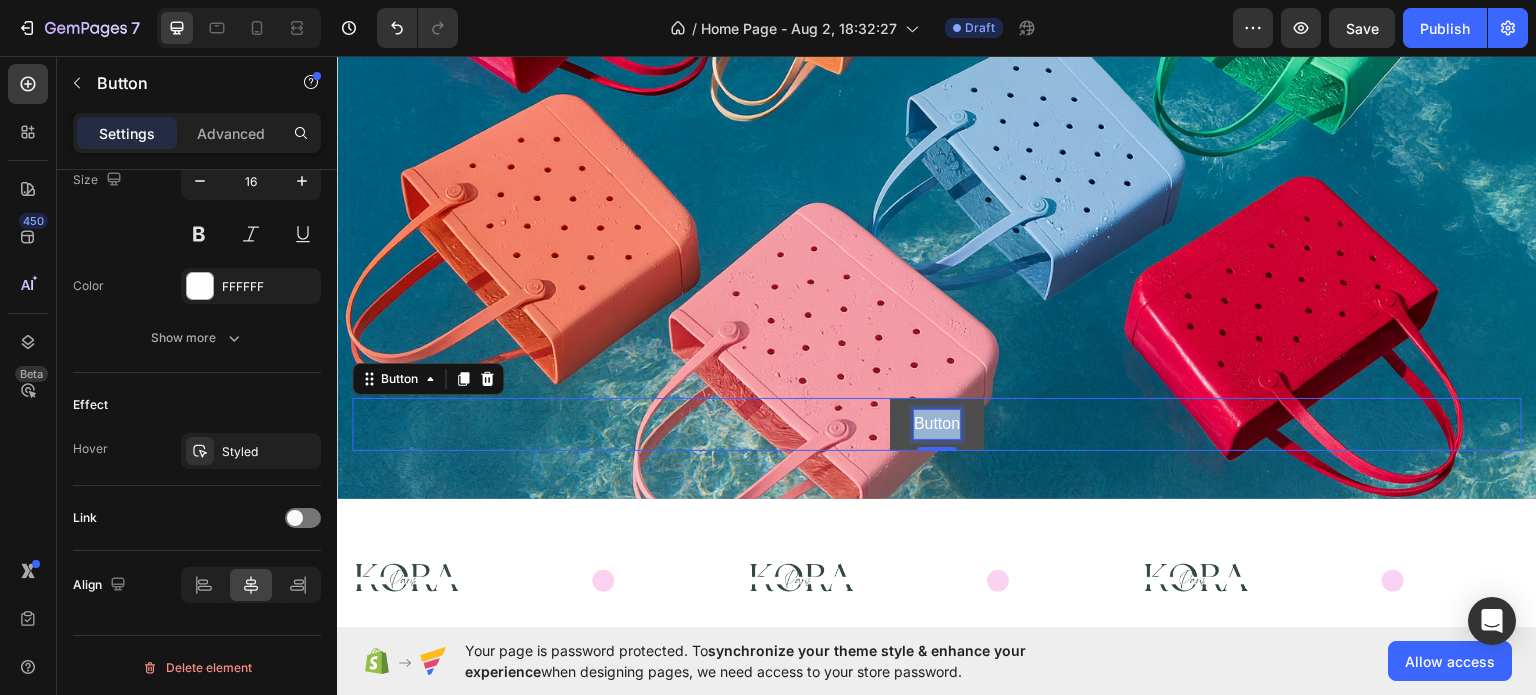 click on "Button" at bounding box center (937, 423) 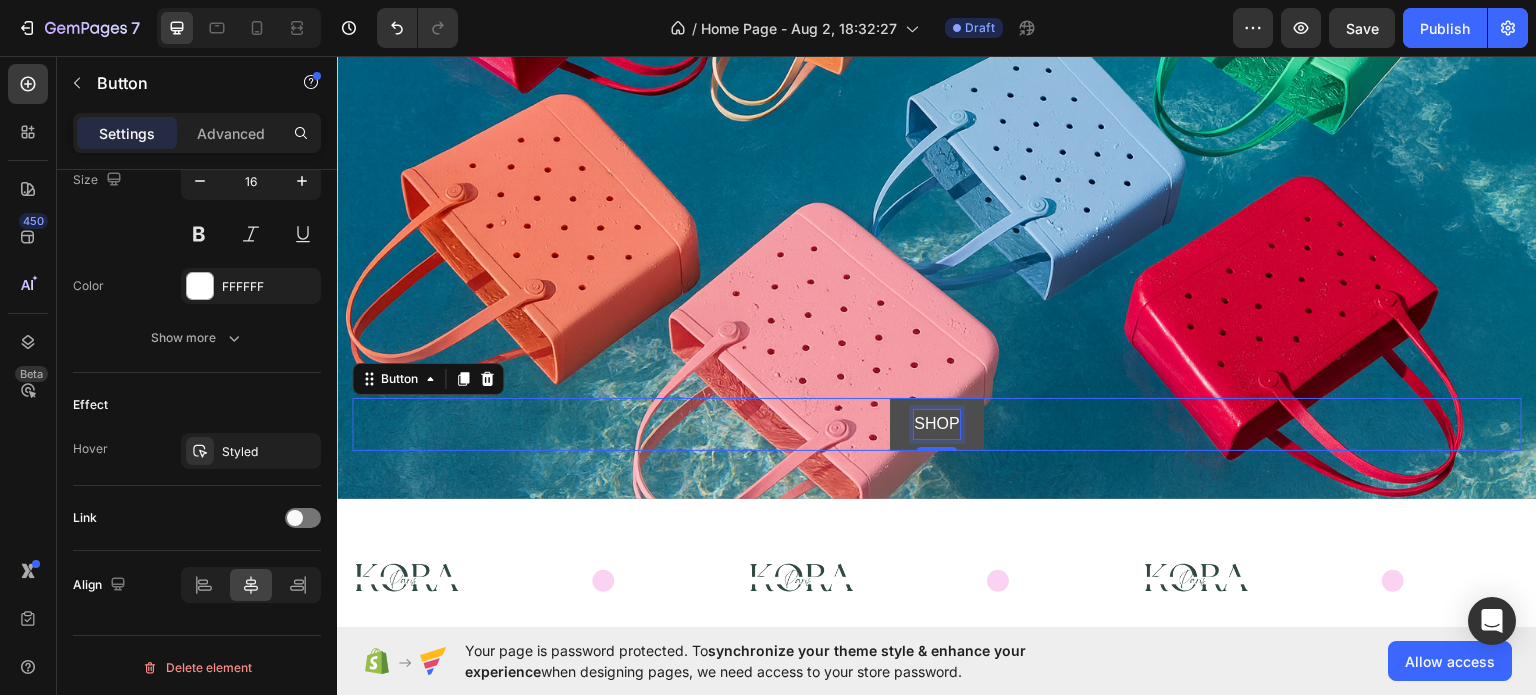 click on "SHOP" at bounding box center [936, 423] 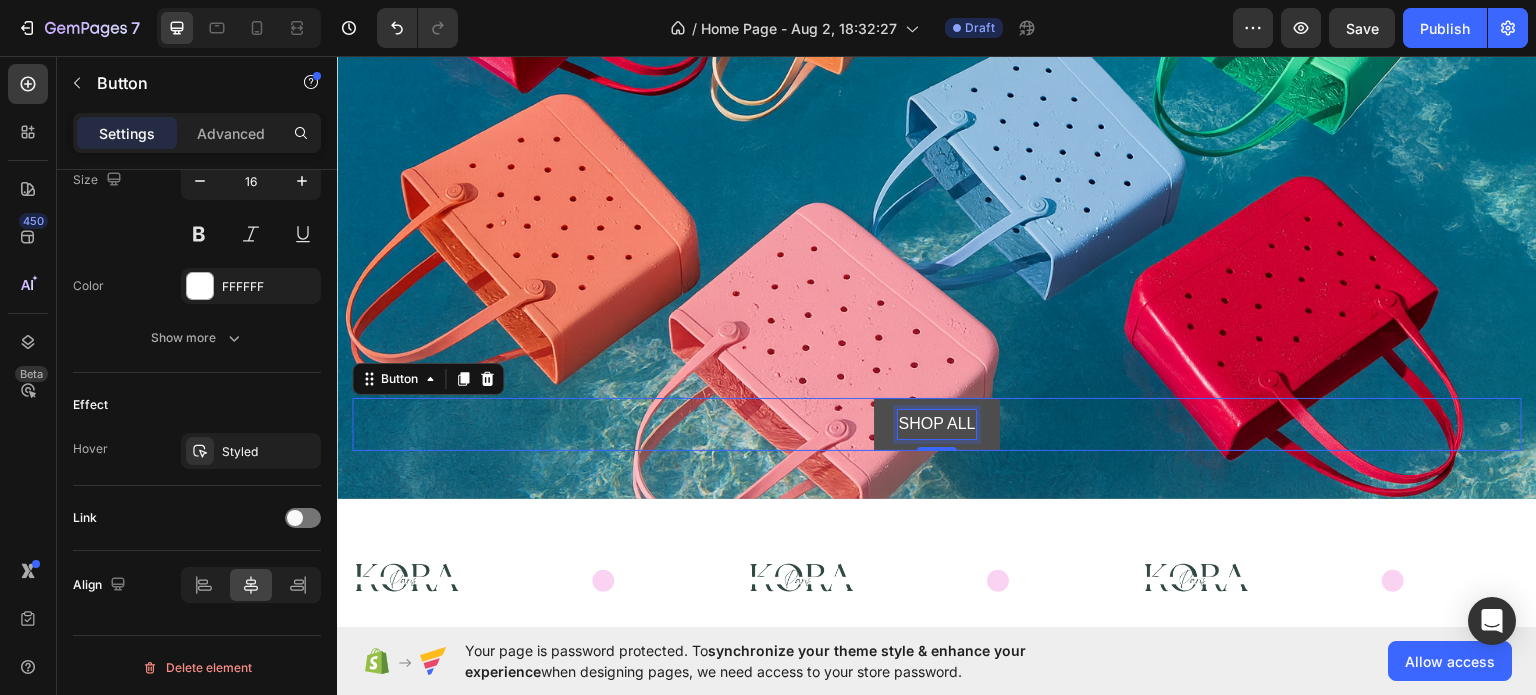 click on "SHOP ALL" at bounding box center (936, 423) 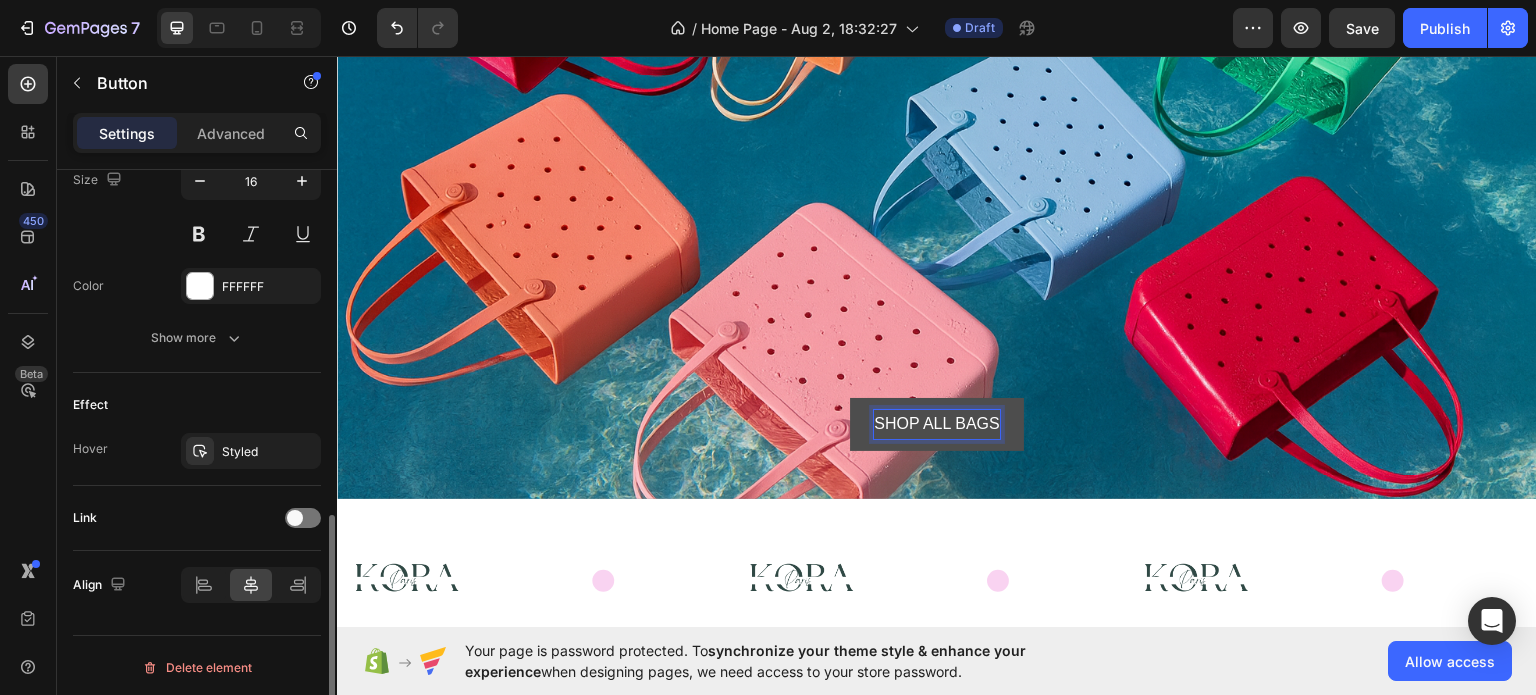 scroll, scrollTop: 648, scrollLeft: 0, axis: vertical 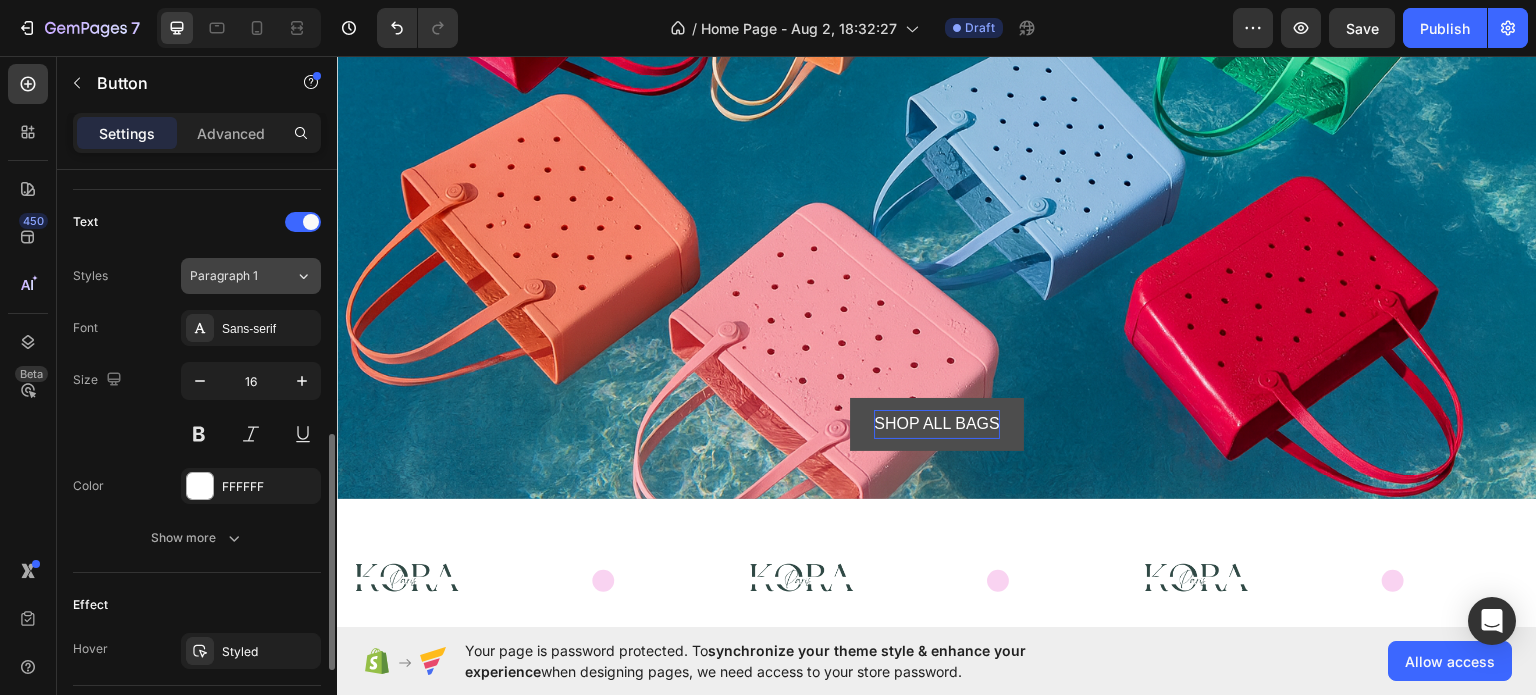 click on "Paragraph 1" 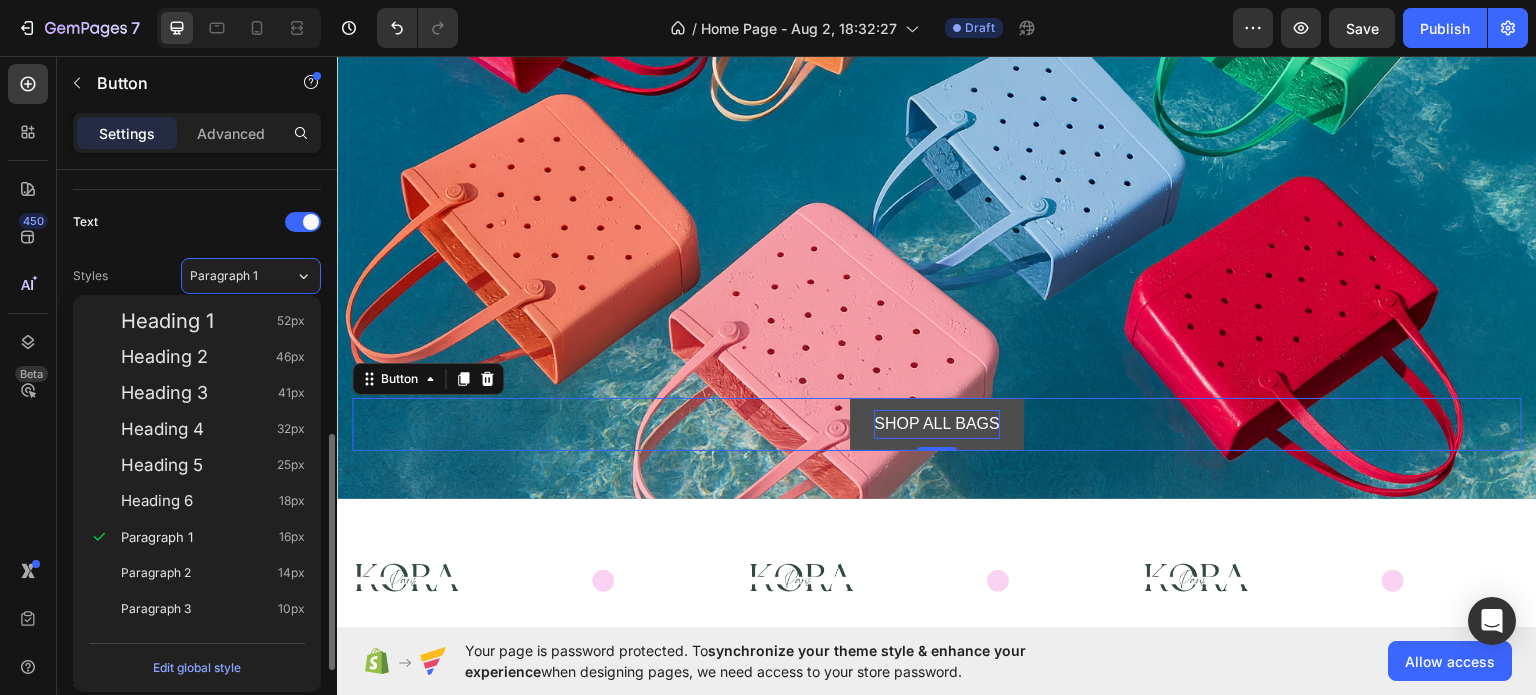 click on "Styles Paragraph 1" at bounding box center (197, 276) 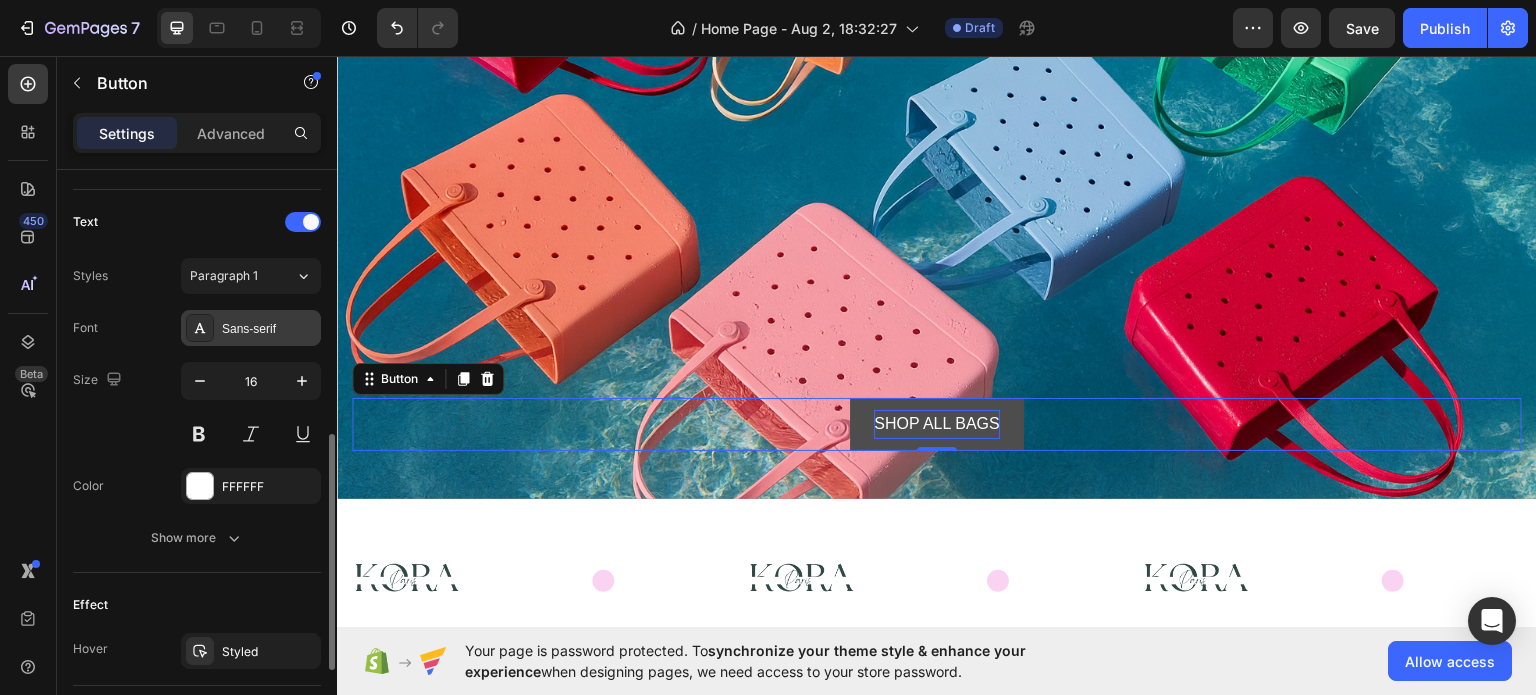 click on "Sans-serif" at bounding box center [269, 329] 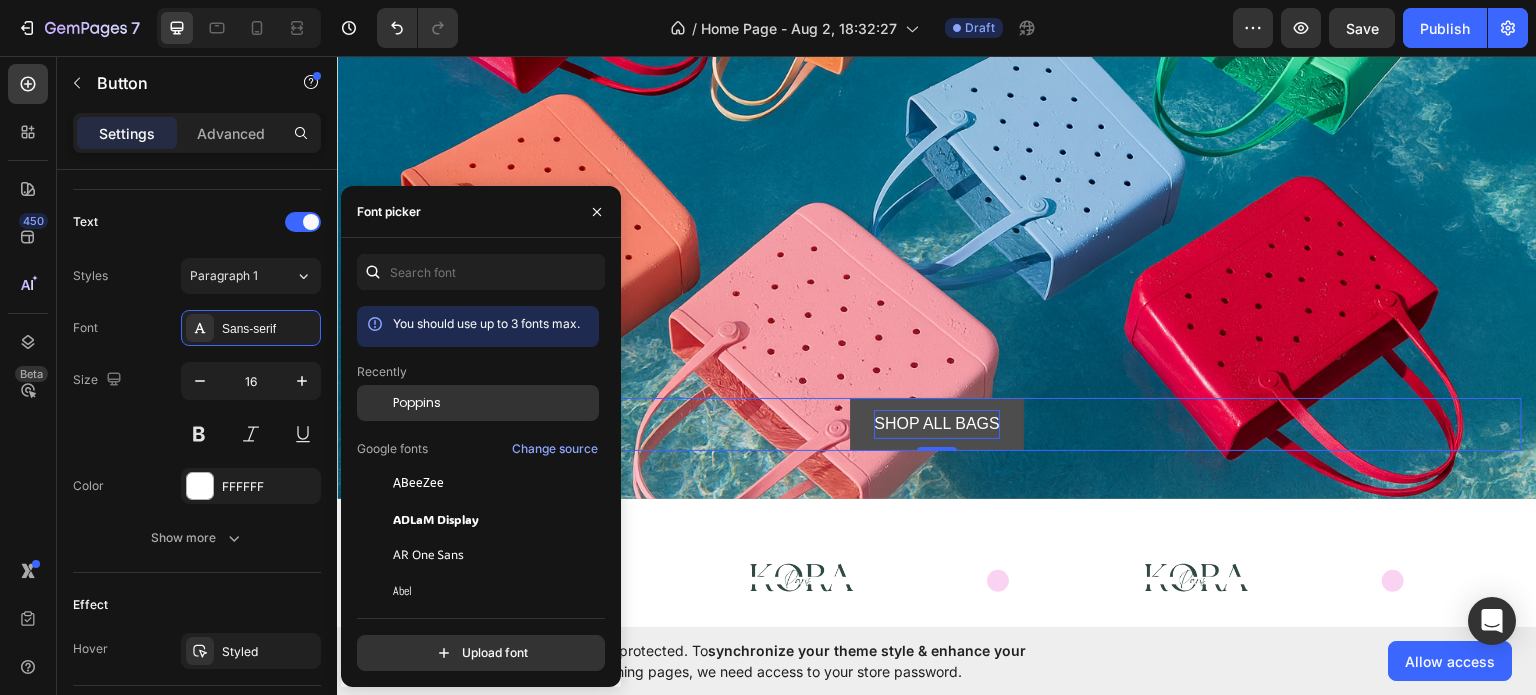 click on "Poppins" at bounding box center [417, 403] 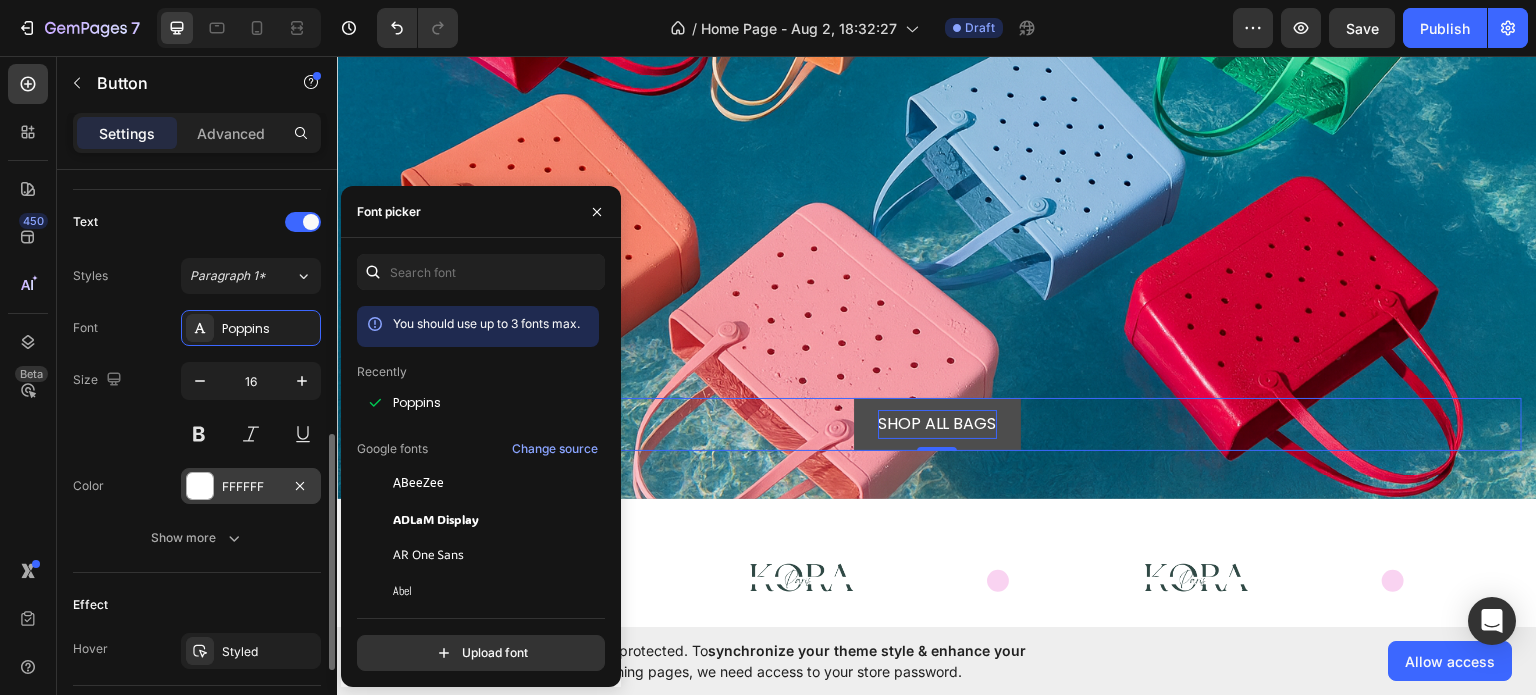 click on "FFFFFF" at bounding box center (251, 487) 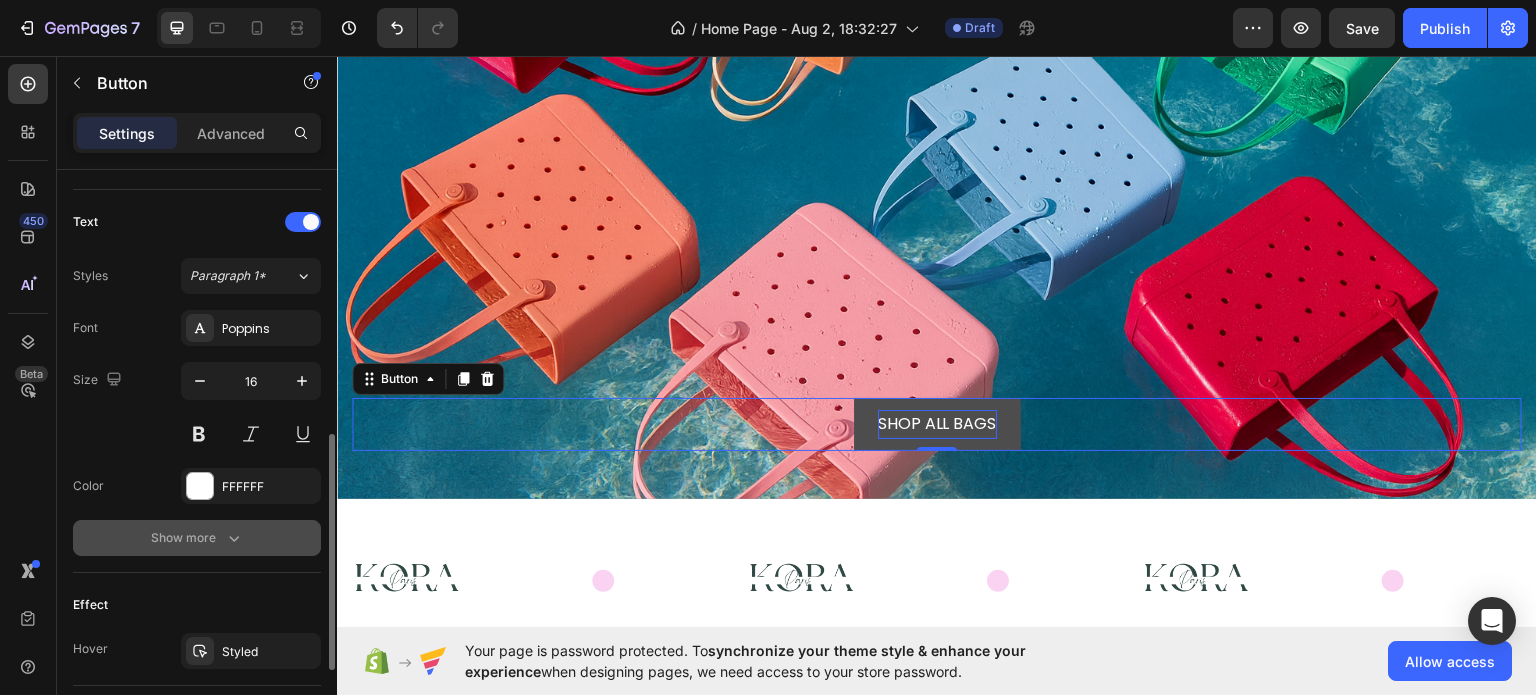 click on "Show more" at bounding box center (197, 538) 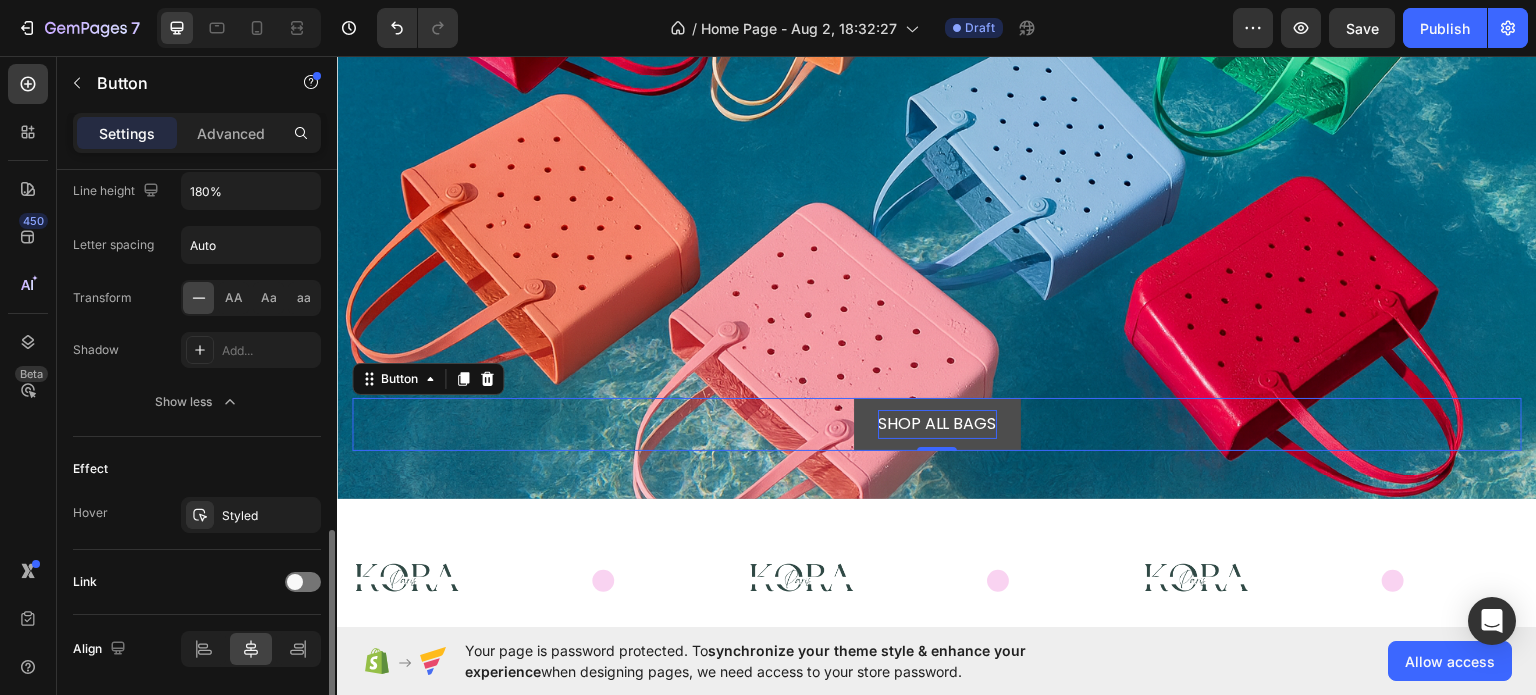 scroll, scrollTop: 1112, scrollLeft: 0, axis: vertical 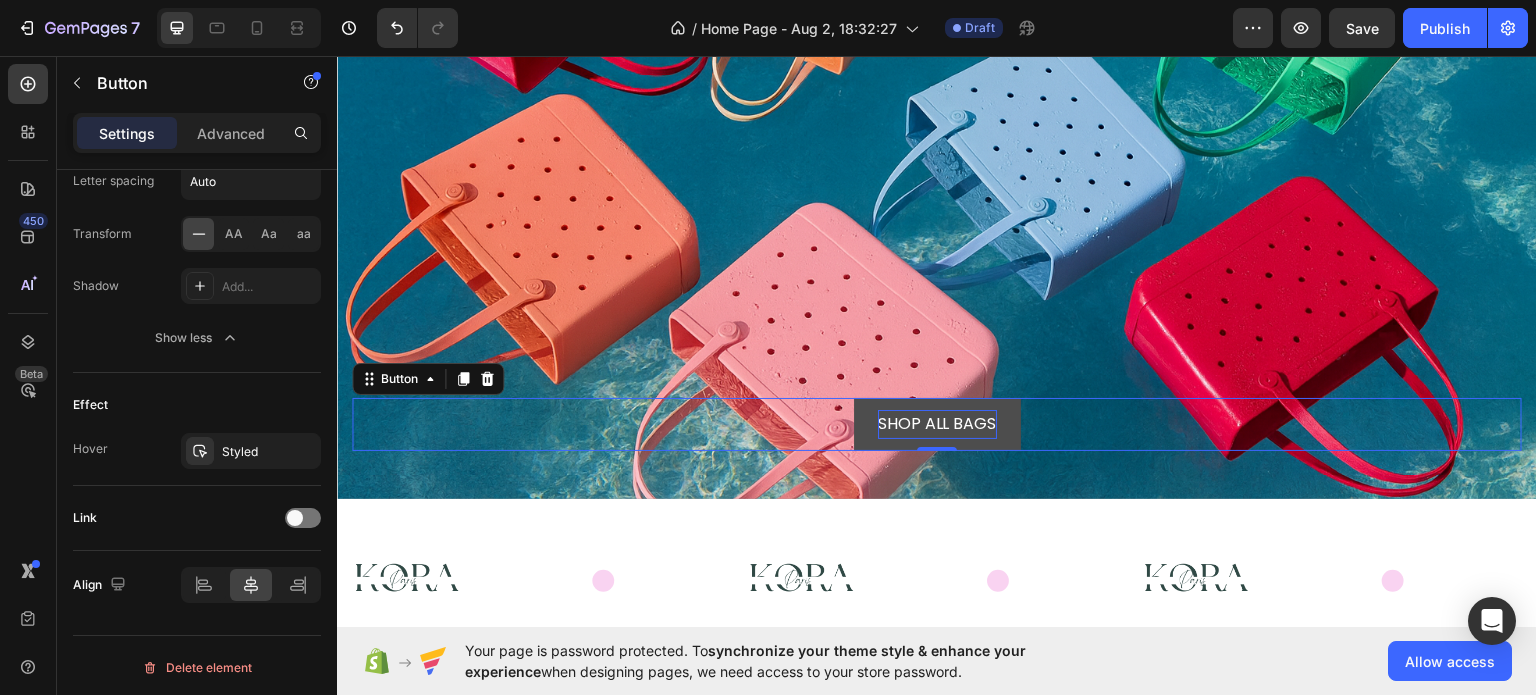 click on "SHOP ALL BAGS" at bounding box center (937, 423) 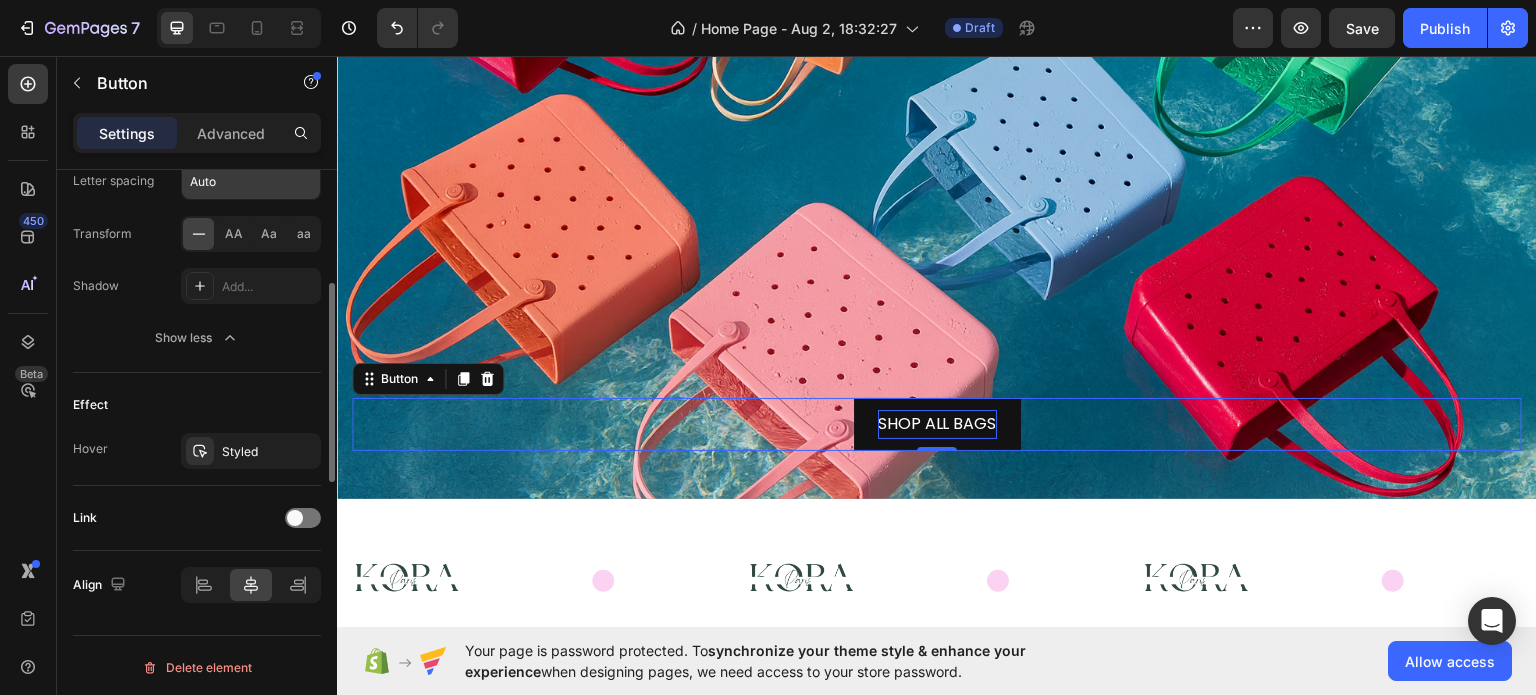 scroll, scrollTop: 912, scrollLeft: 0, axis: vertical 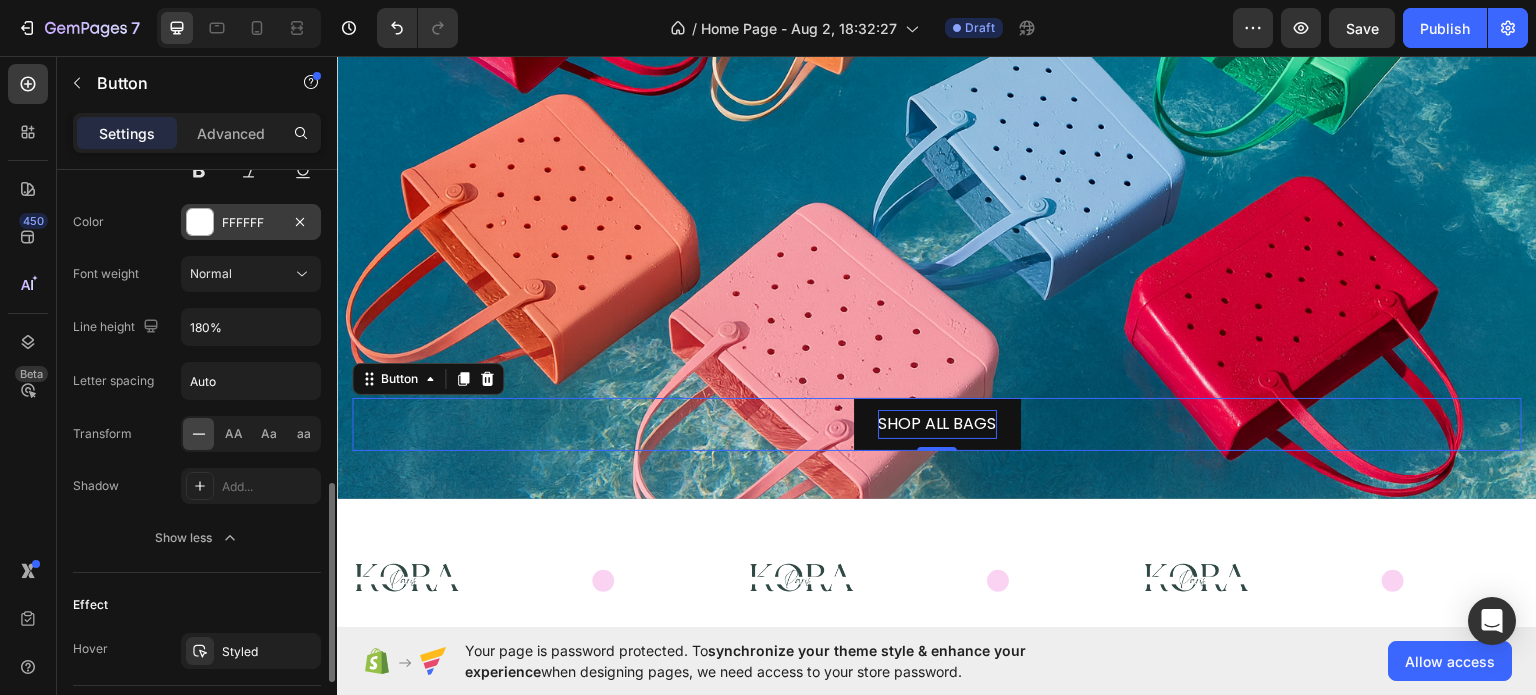 click on "FFFFFF" at bounding box center (251, 223) 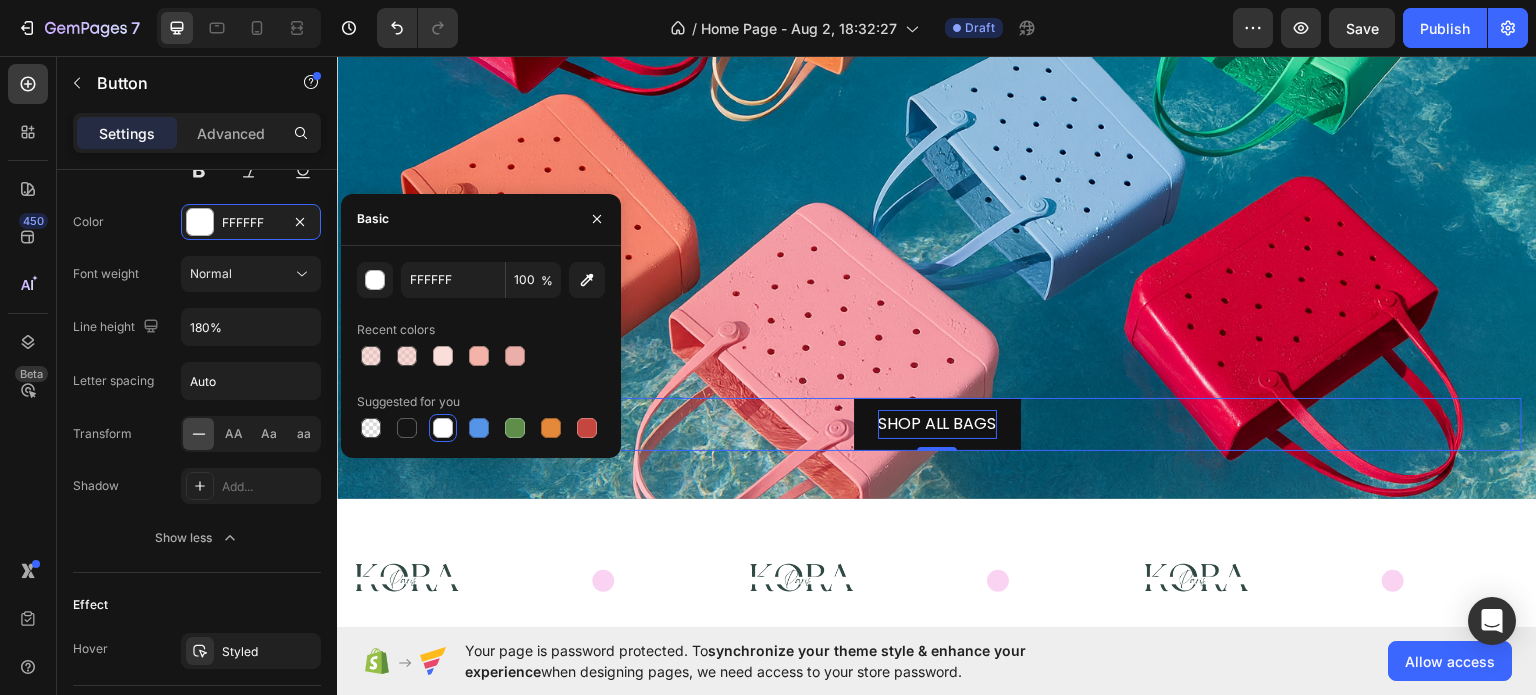 click at bounding box center (443, 428) 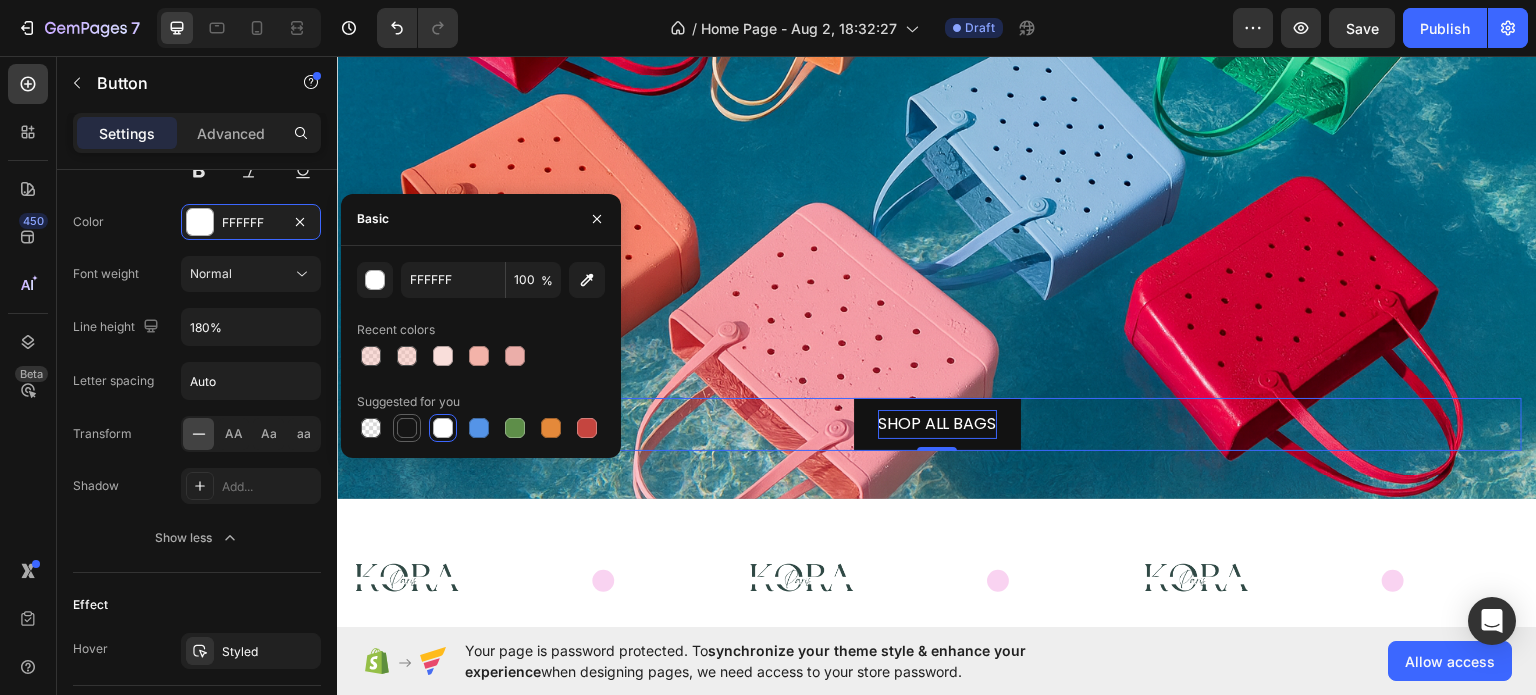 click at bounding box center (407, 428) 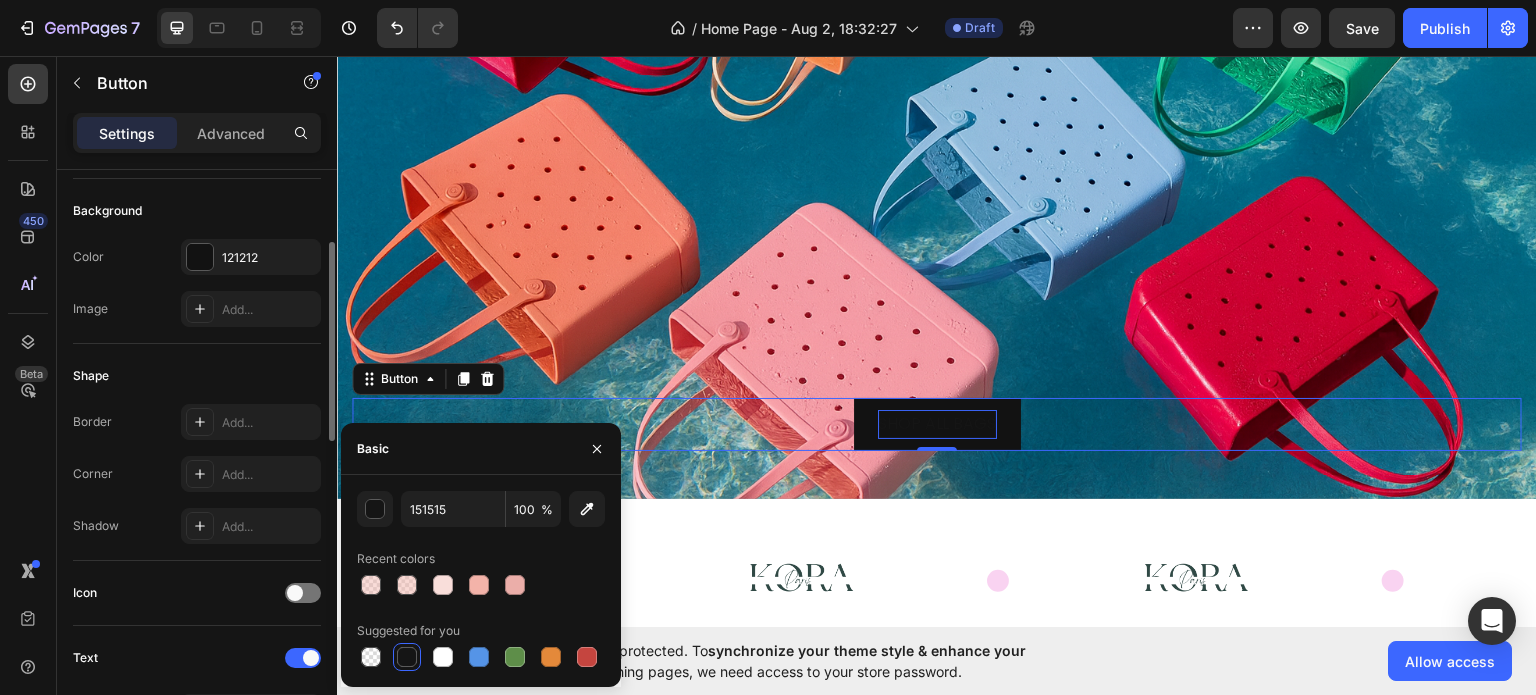 scroll, scrollTop: 112, scrollLeft: 0, axis: vertical 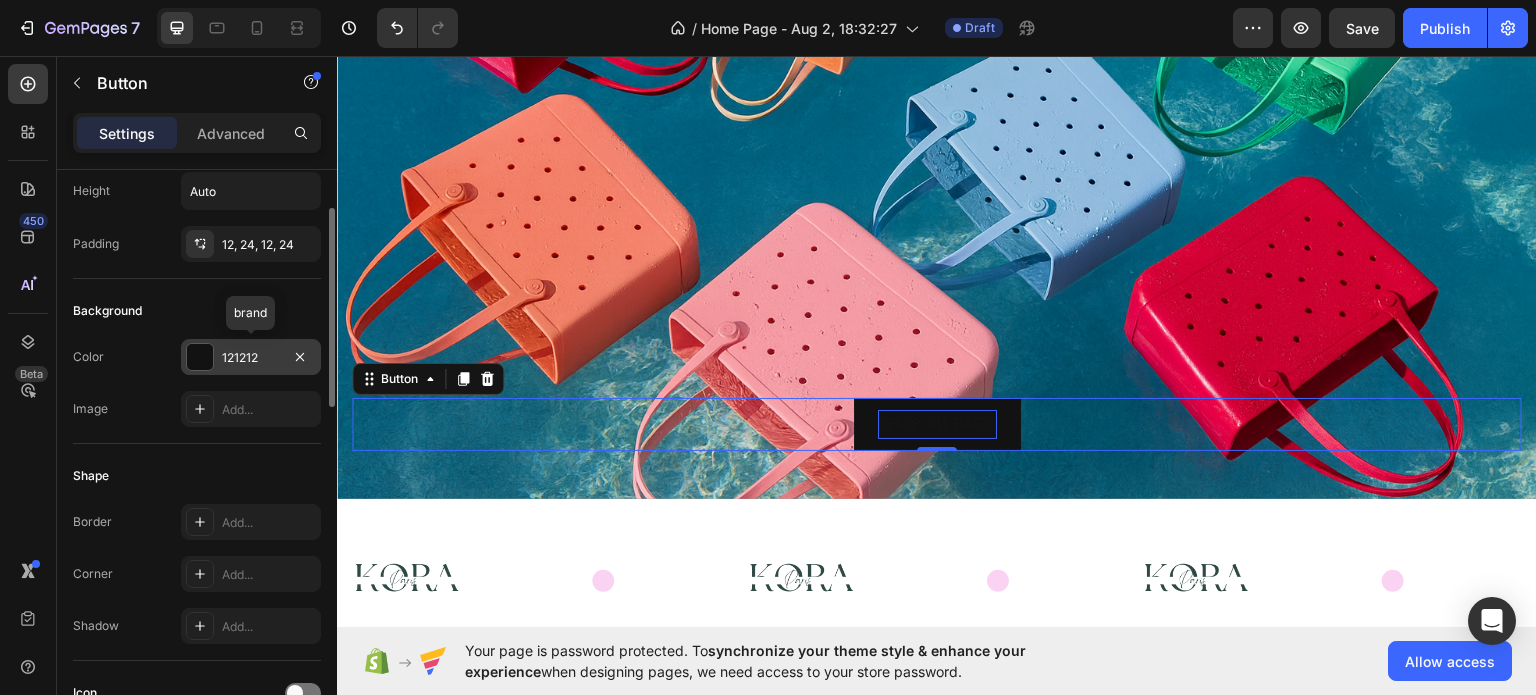 click on "121212" at bounding box center (251, 358) 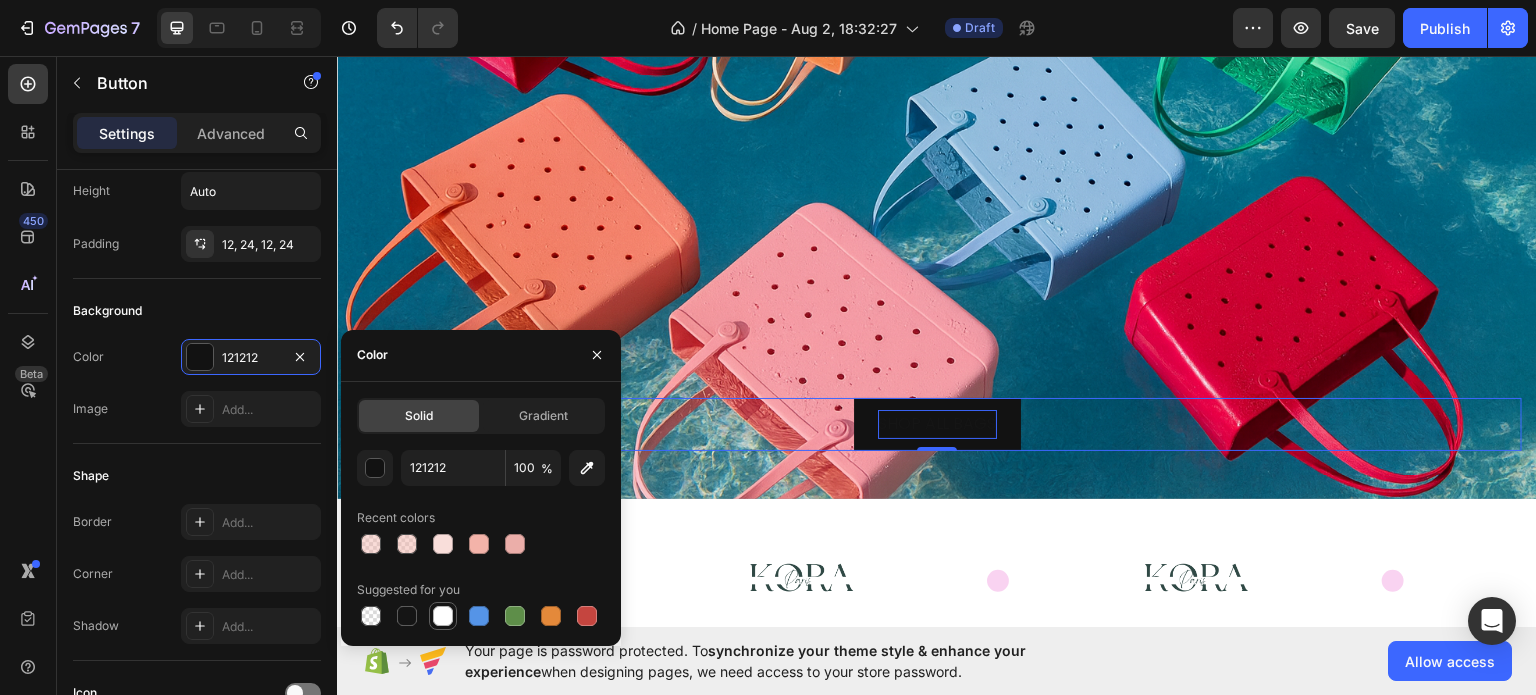 click at bounding box center [443, 616] 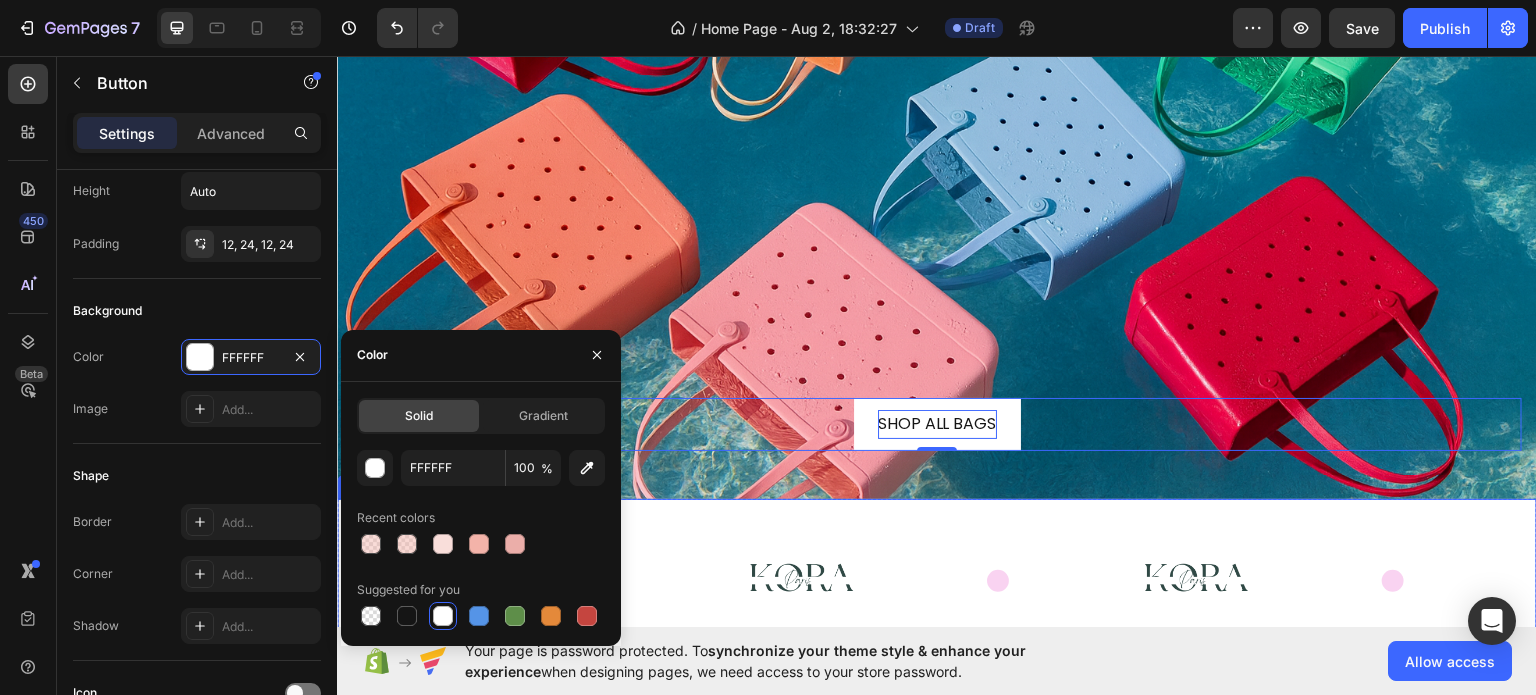 click 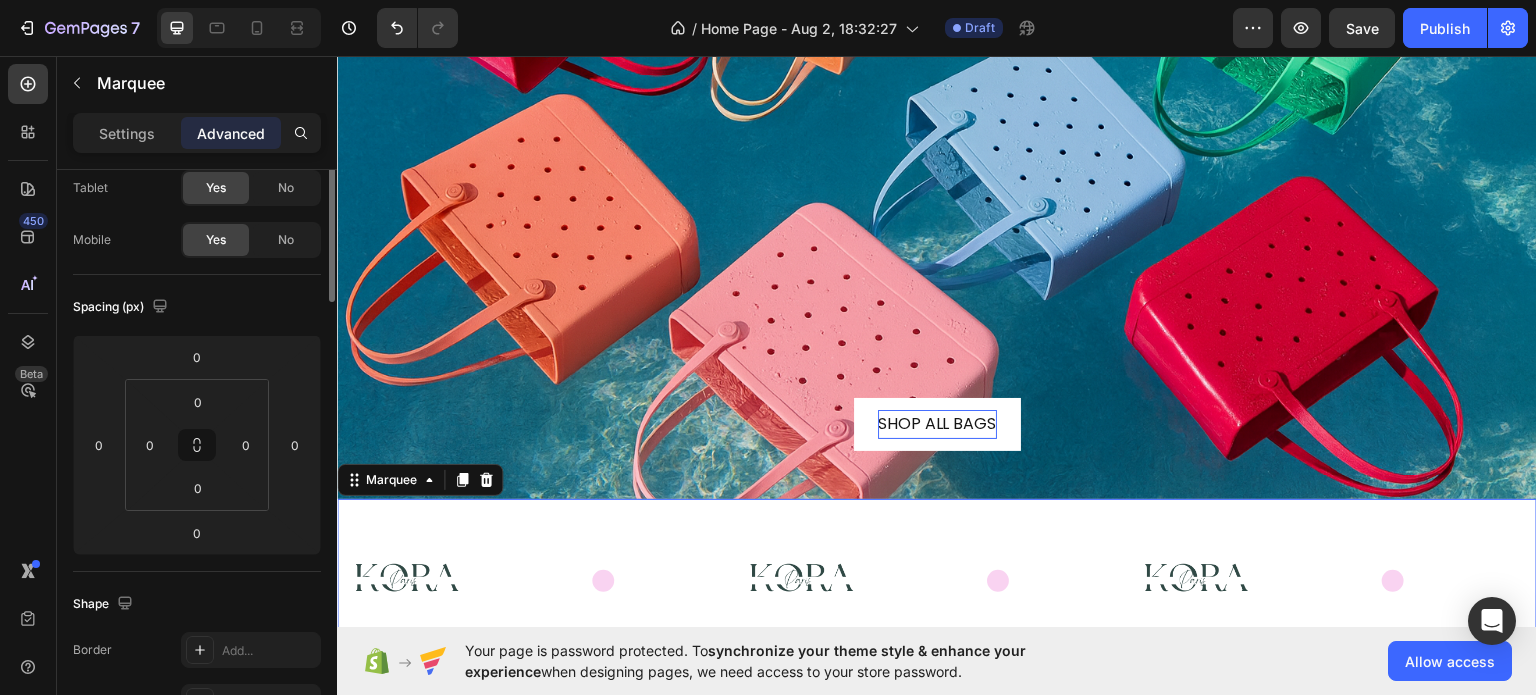 scroll, scrollTop: 0, scrollLeft: 0, axis: both 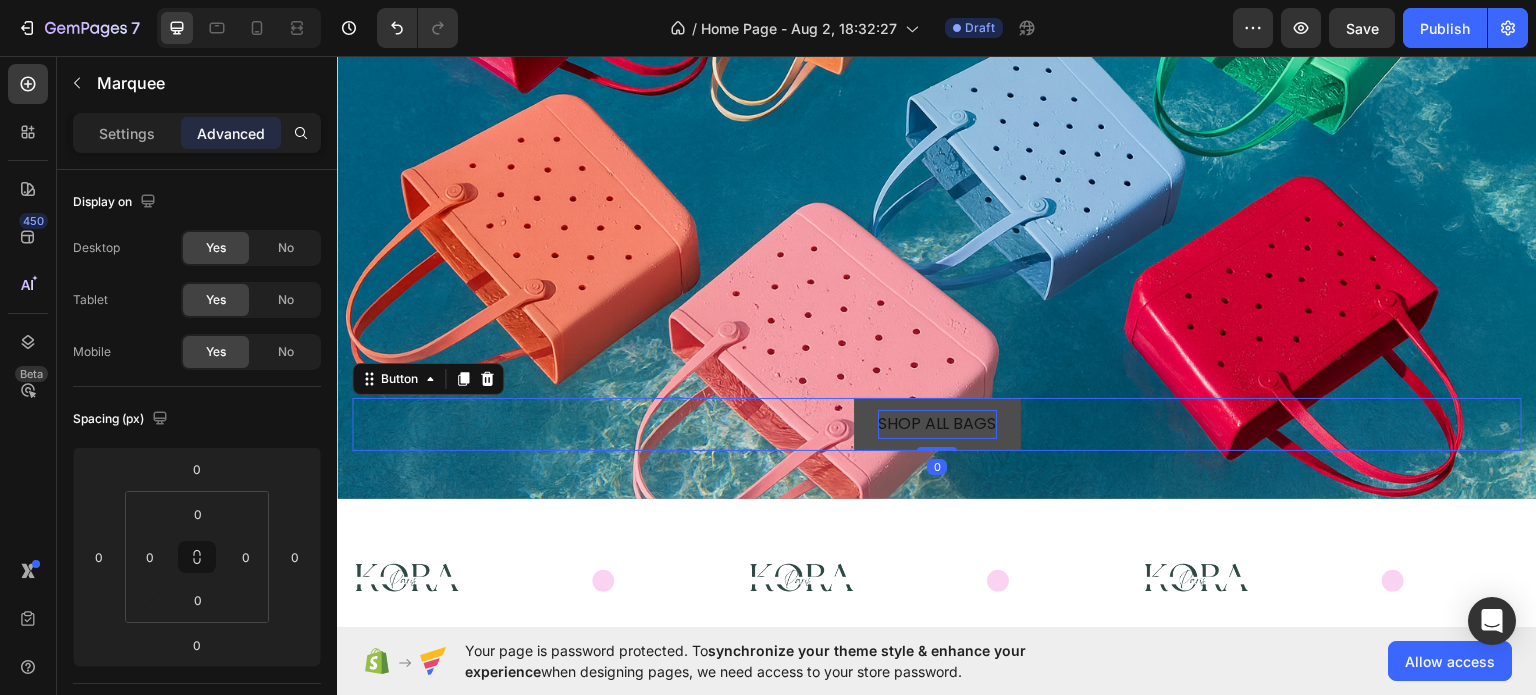 click on "SHOP ALL BAGS" at bounding box center (937, 423) 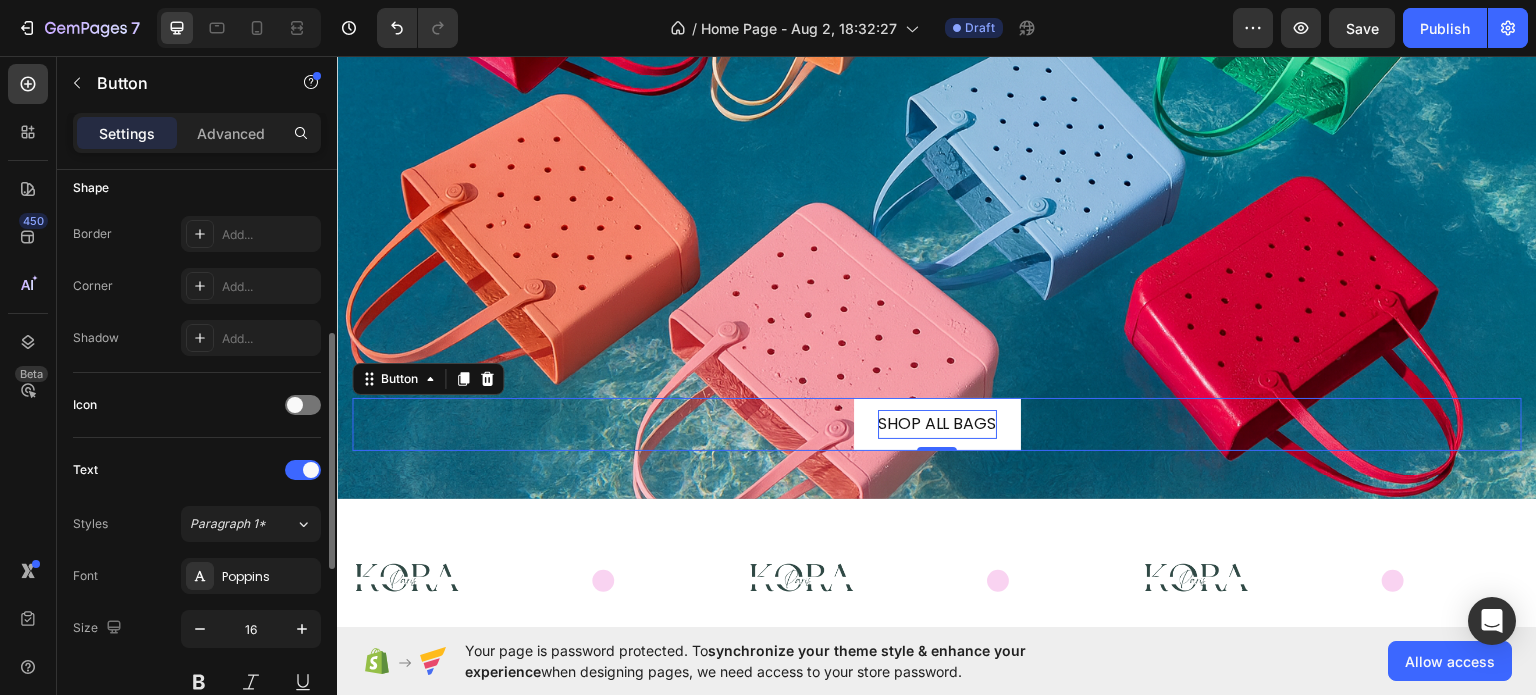 scroll, scrollTop: 300, scrollLeft: 0, axis: vertical 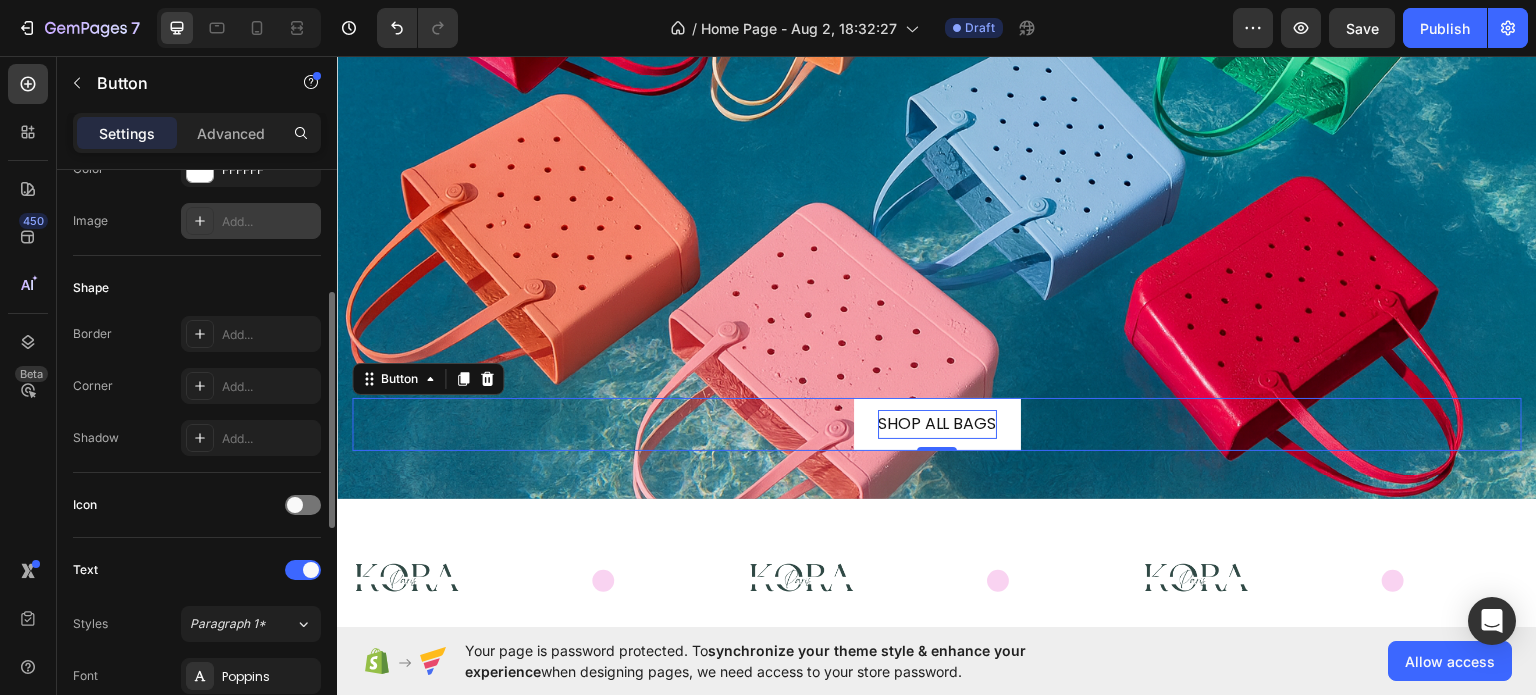 click on "Add..." at bounding box center (269, 222) 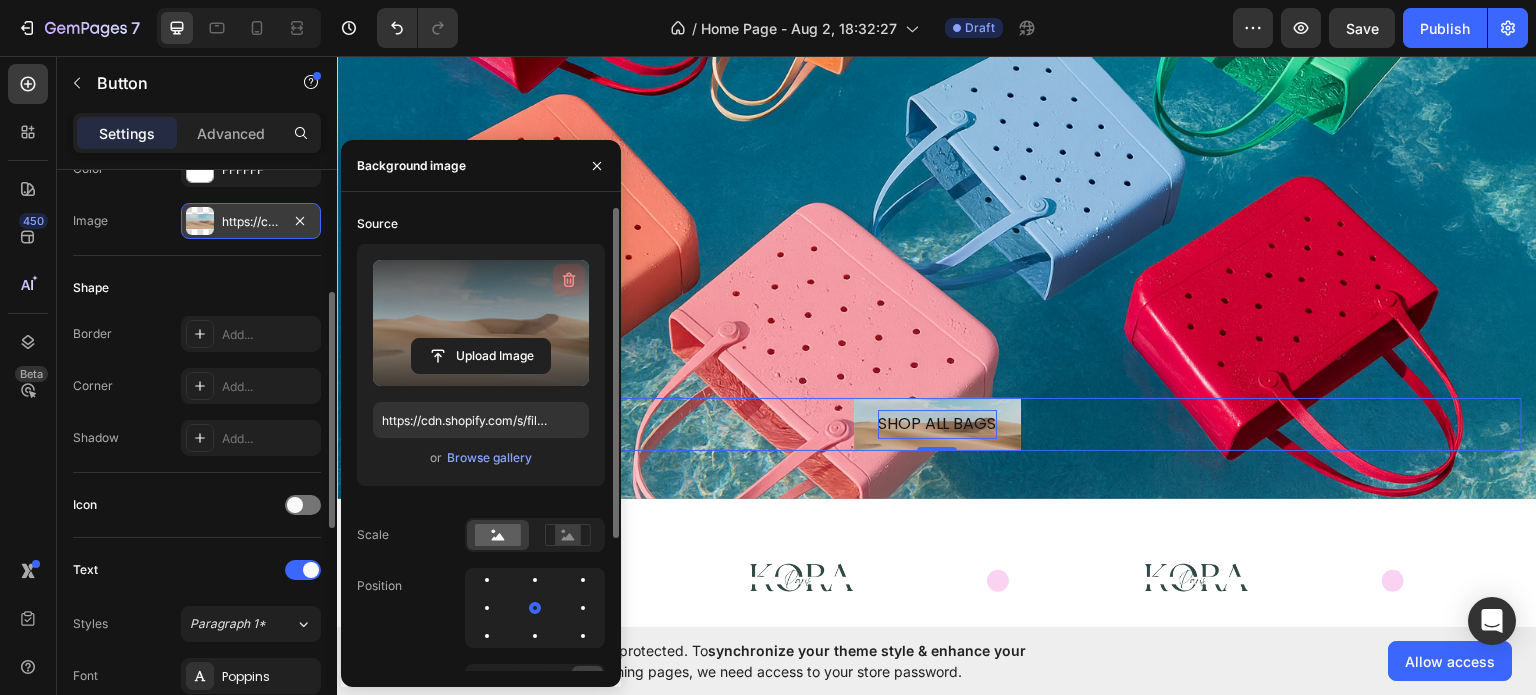 click 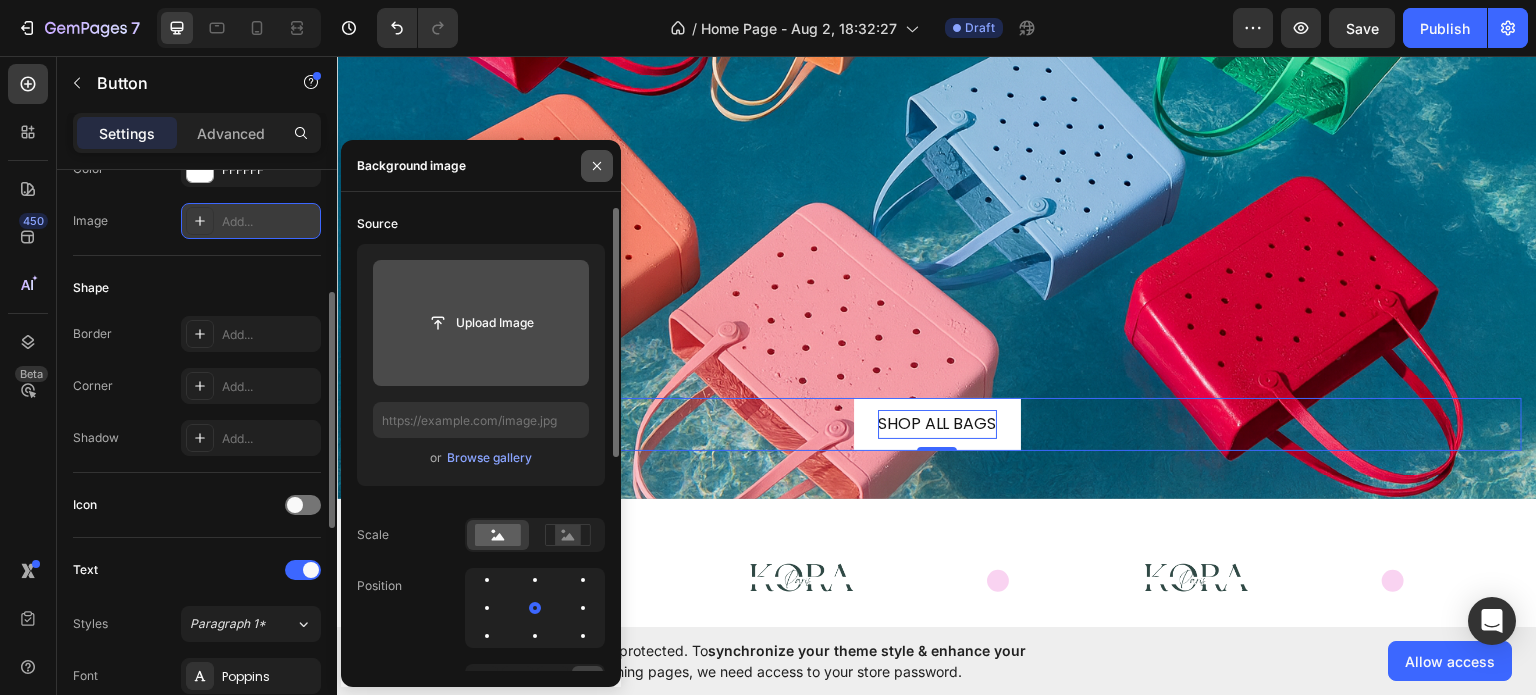 click 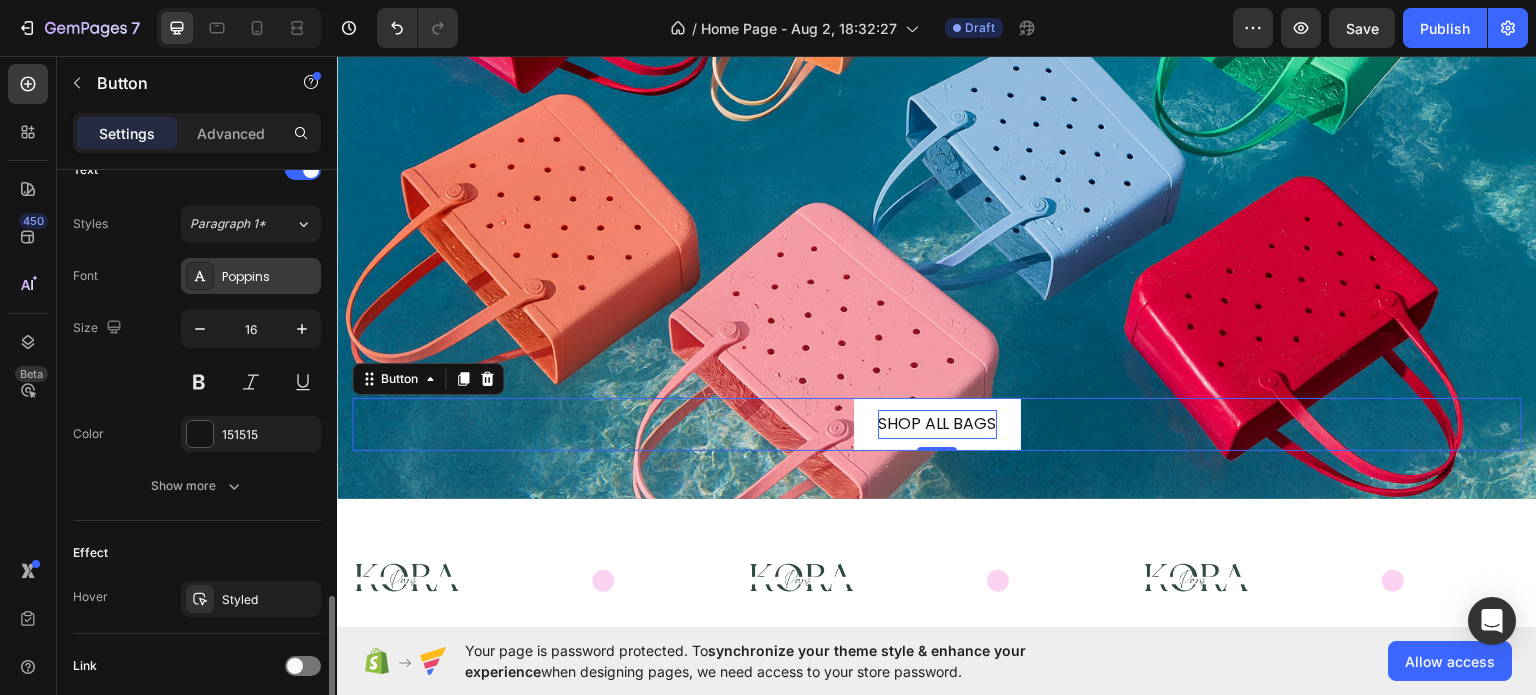 scroll, scrollTop: 800, scrollLeft: 0, axis: vertical 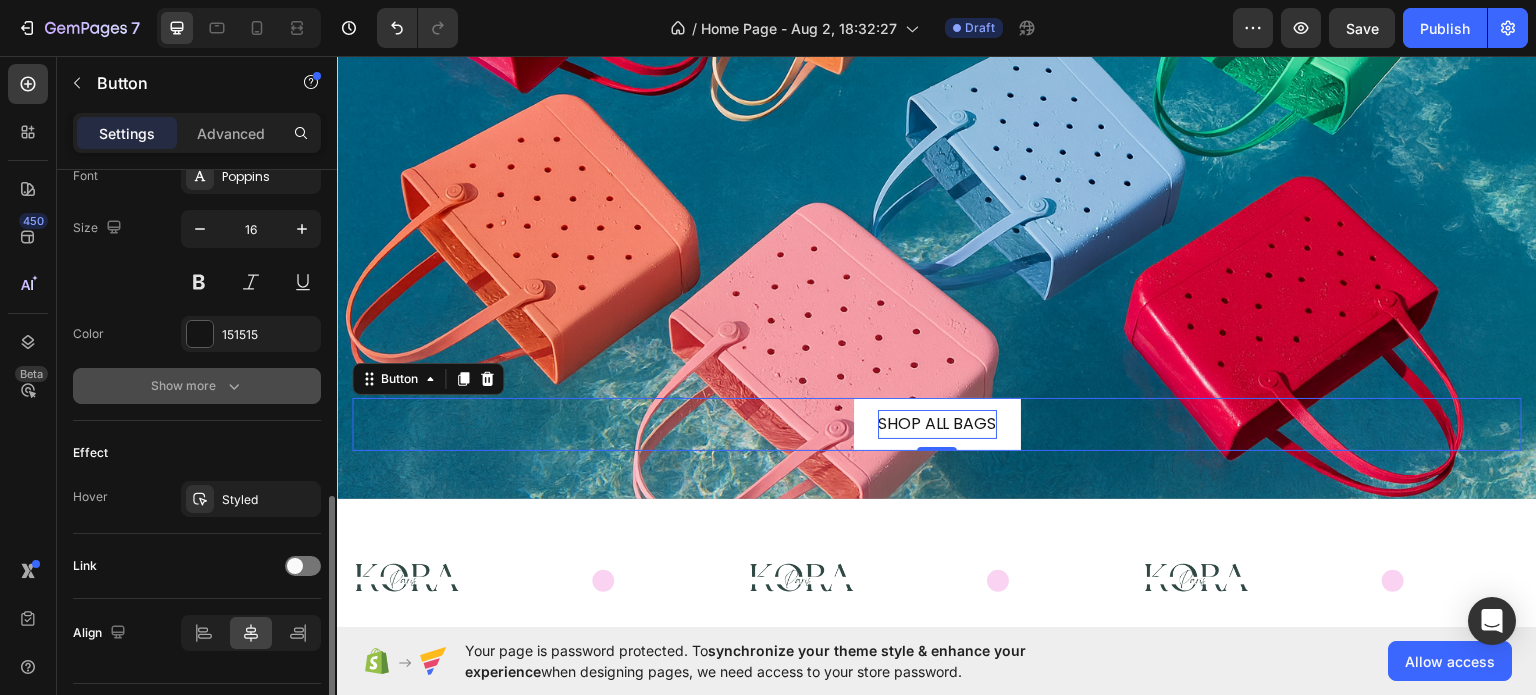 click on "Show more" at bounding box center [197, 386] 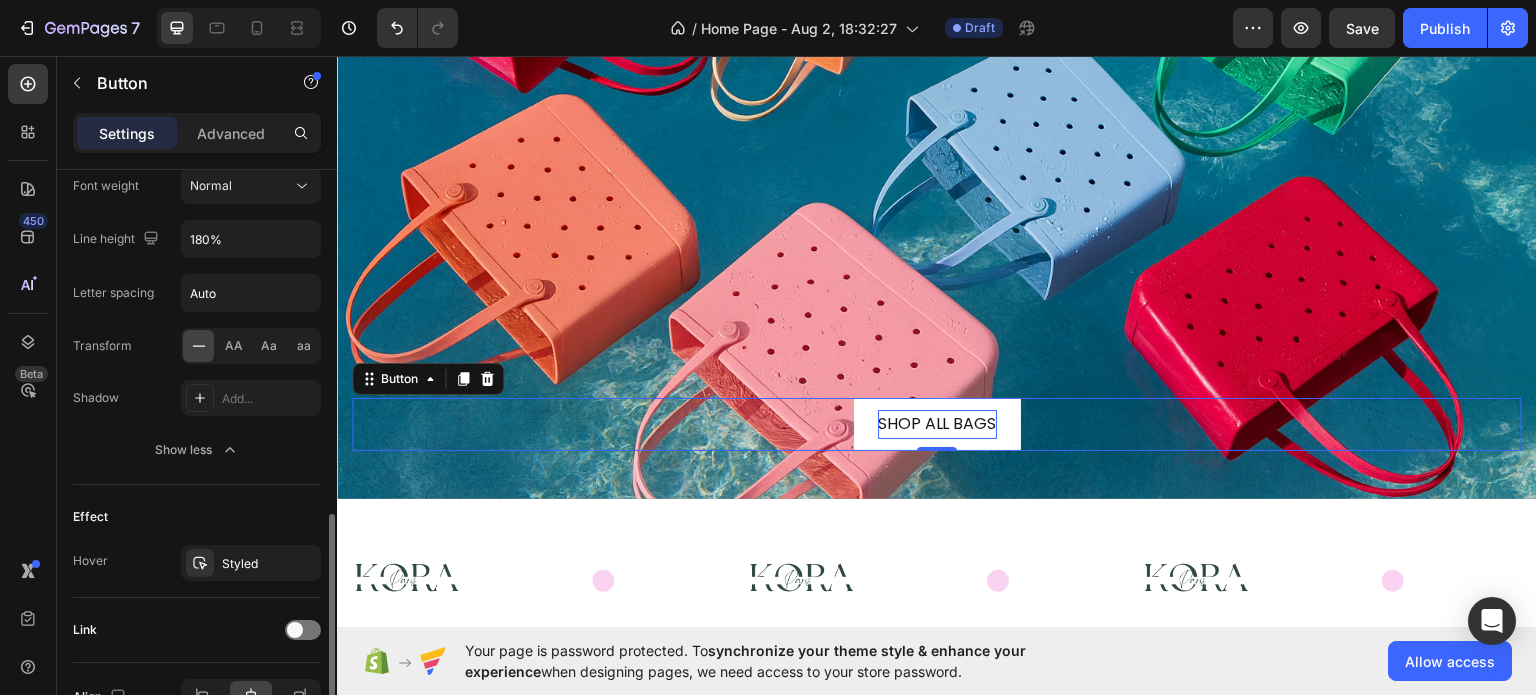 scroll, scrollTop: 1112, scrollLeft: 0, axis: vertical 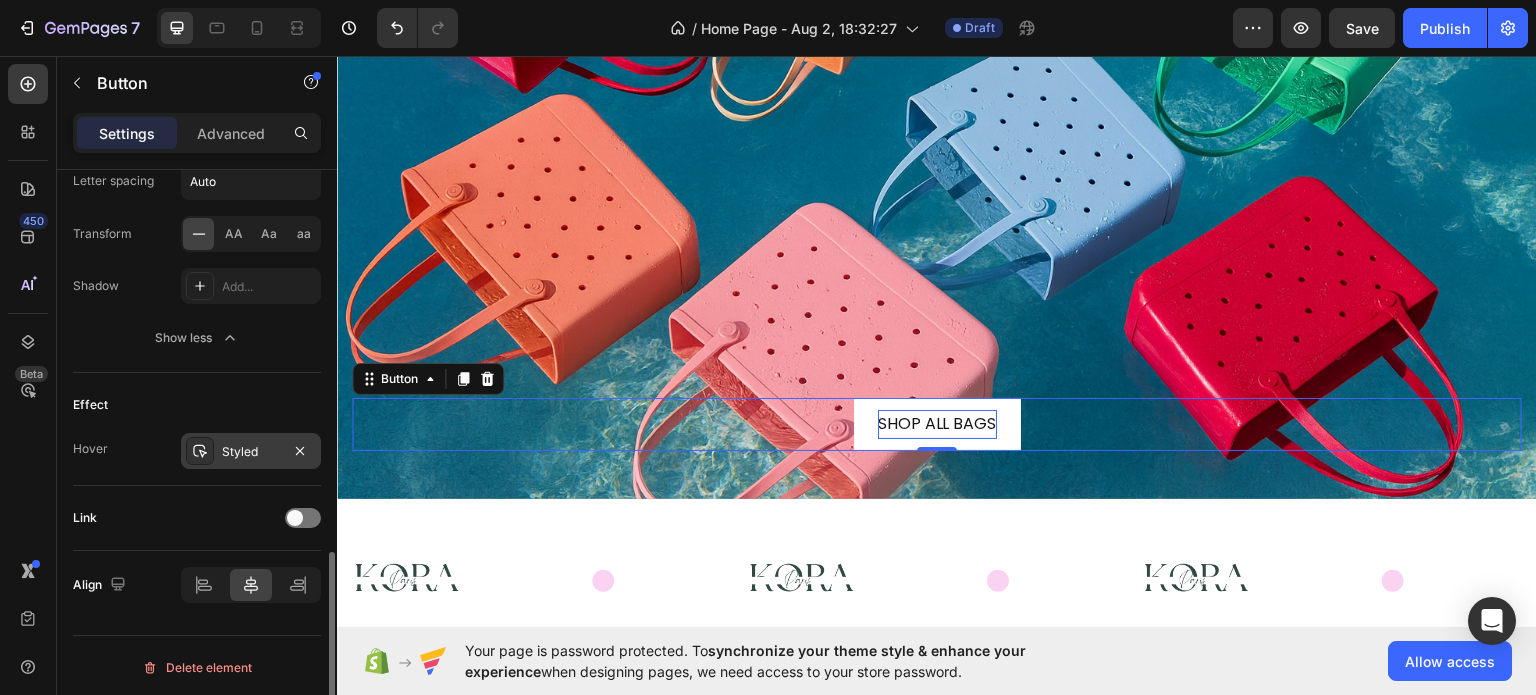 click on "Styled" at bounding box center (251, 451) 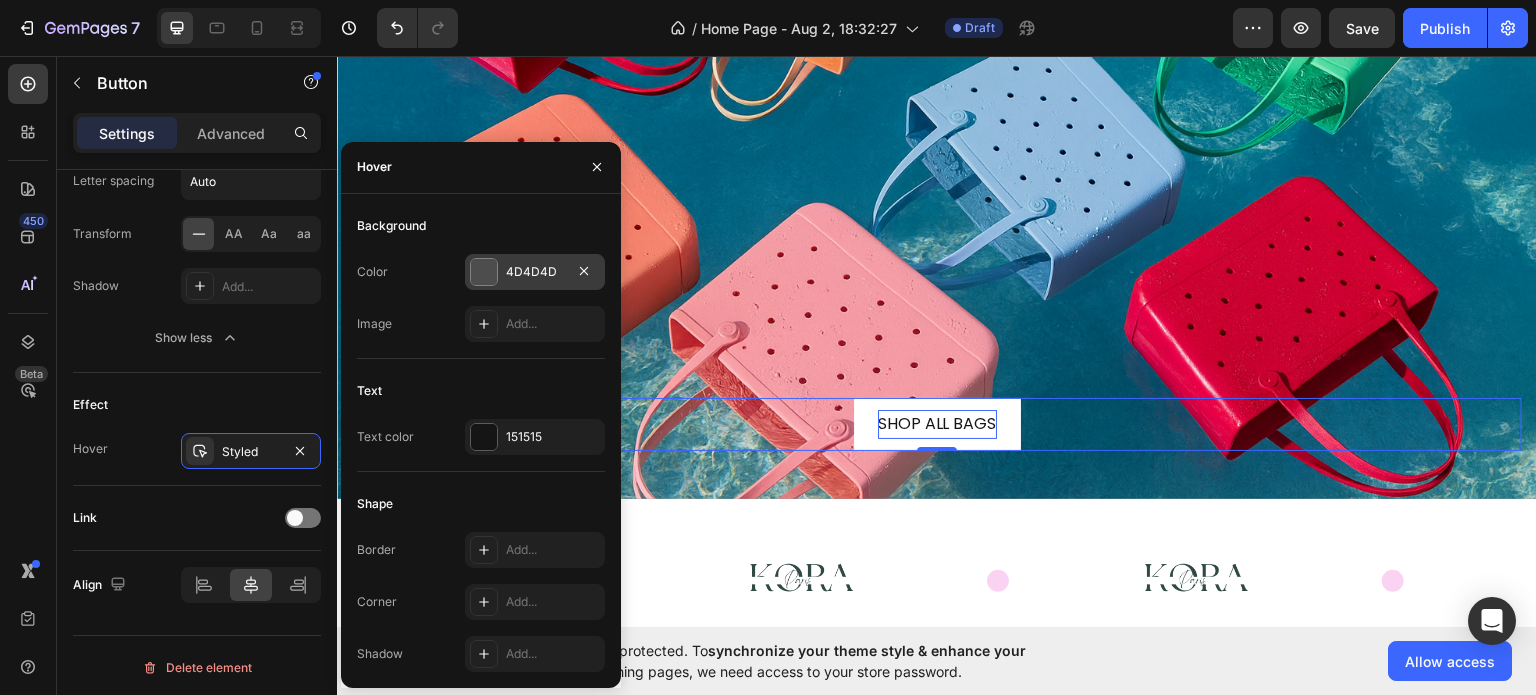 click on "4D4D4D" at bounding box center [535, 272] 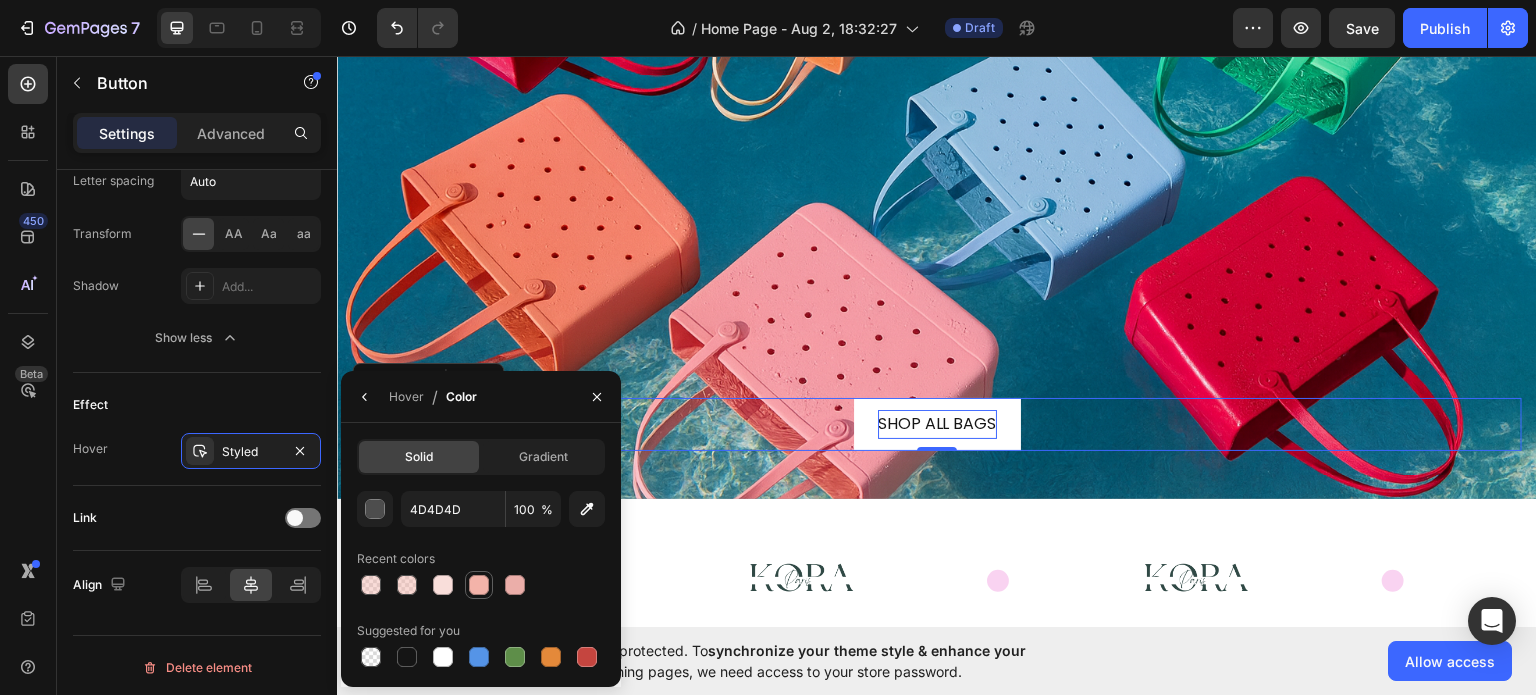 click at bounding box center [479, 585] 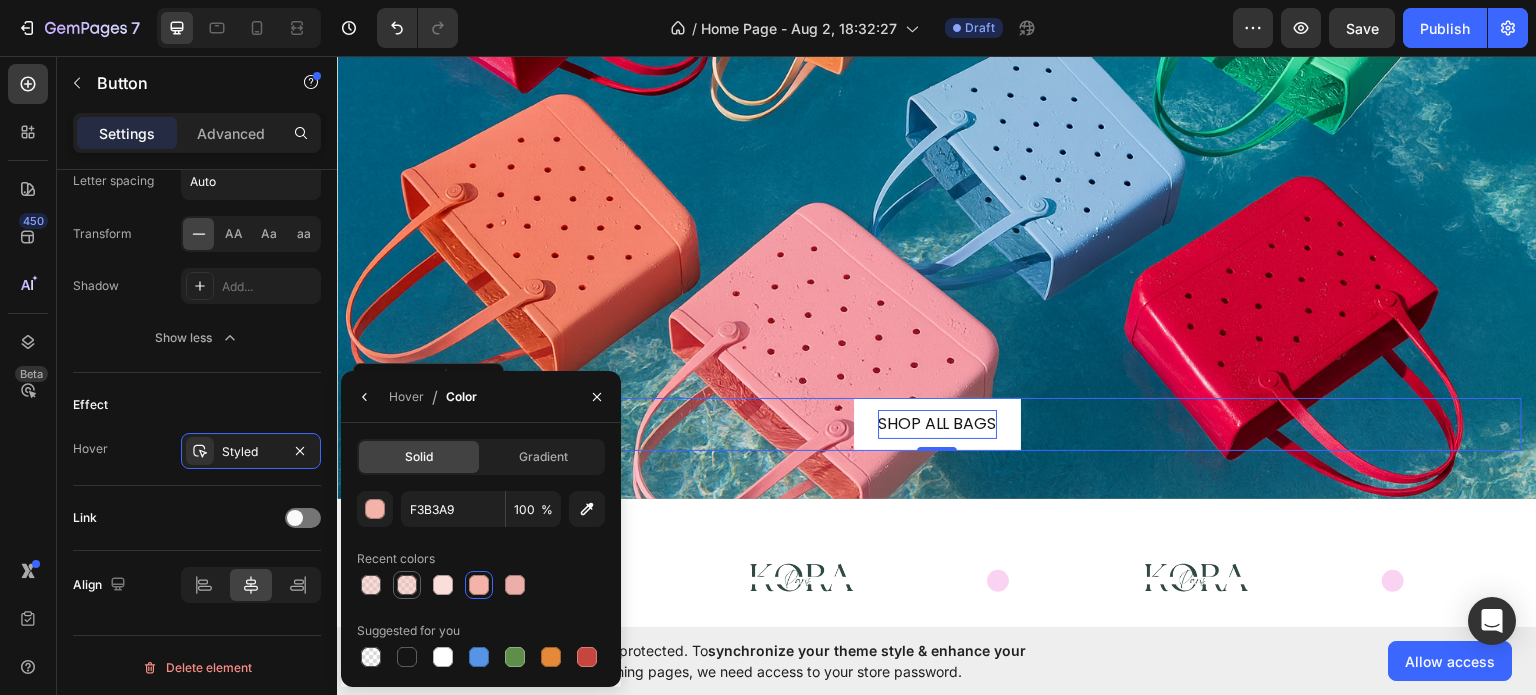 click at bounding box center [407, 585] 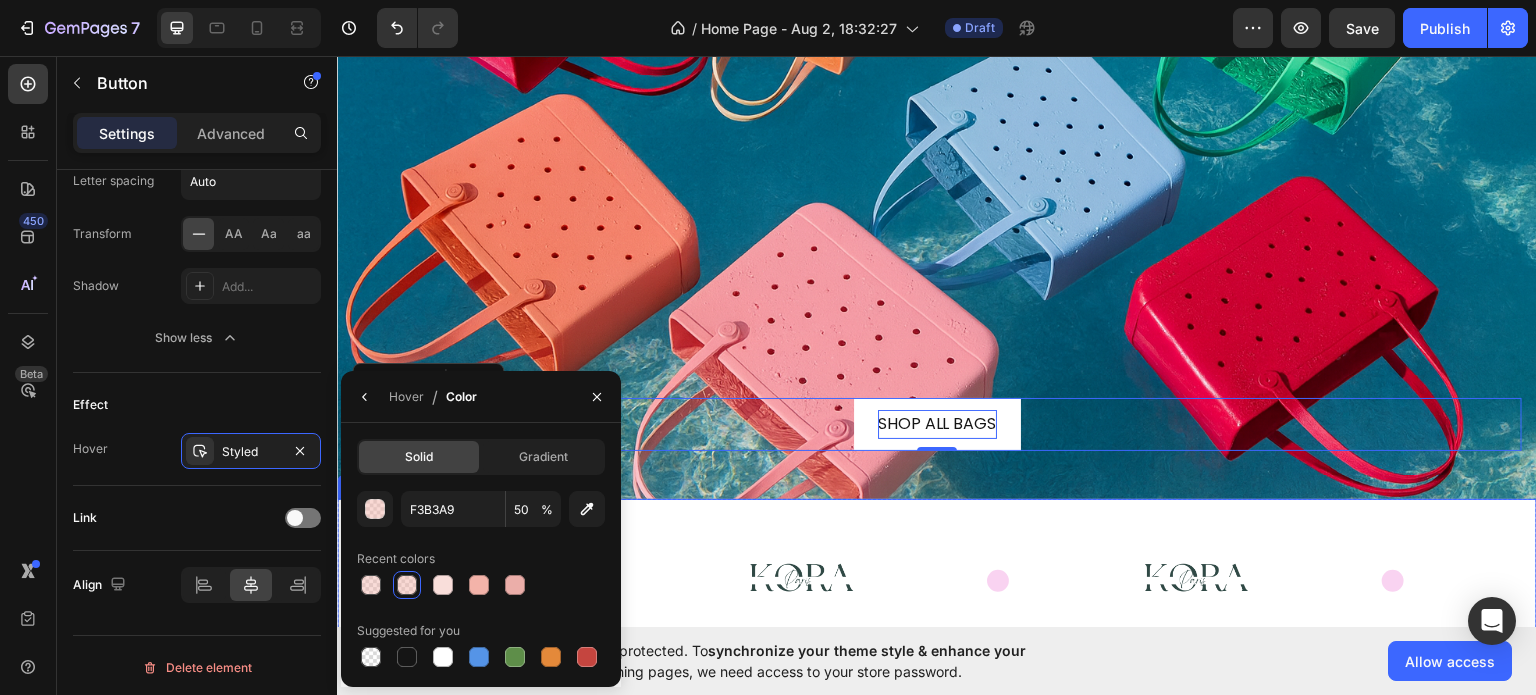 click on "Image" at bounding box center (930, 580) 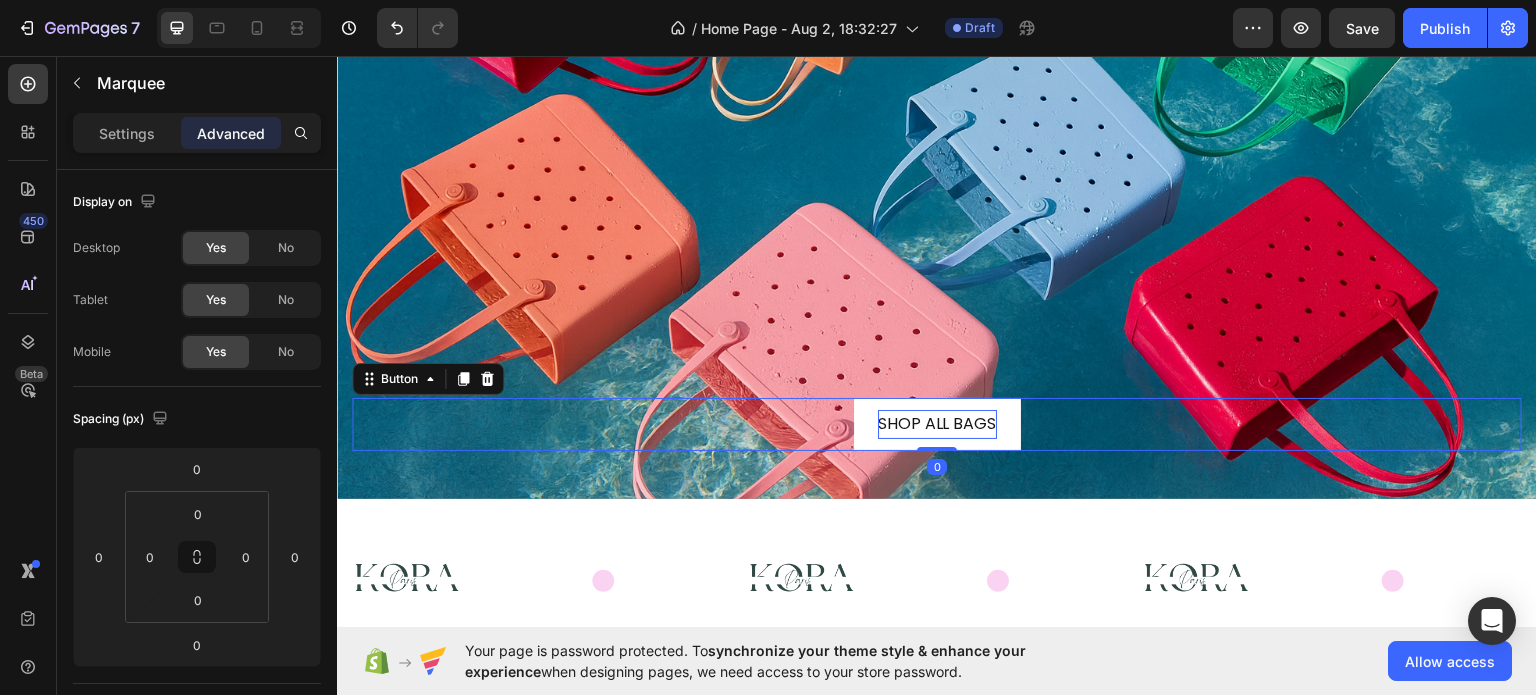 click on "SHOP ALL BAGS" at bounding box center [937, 423] 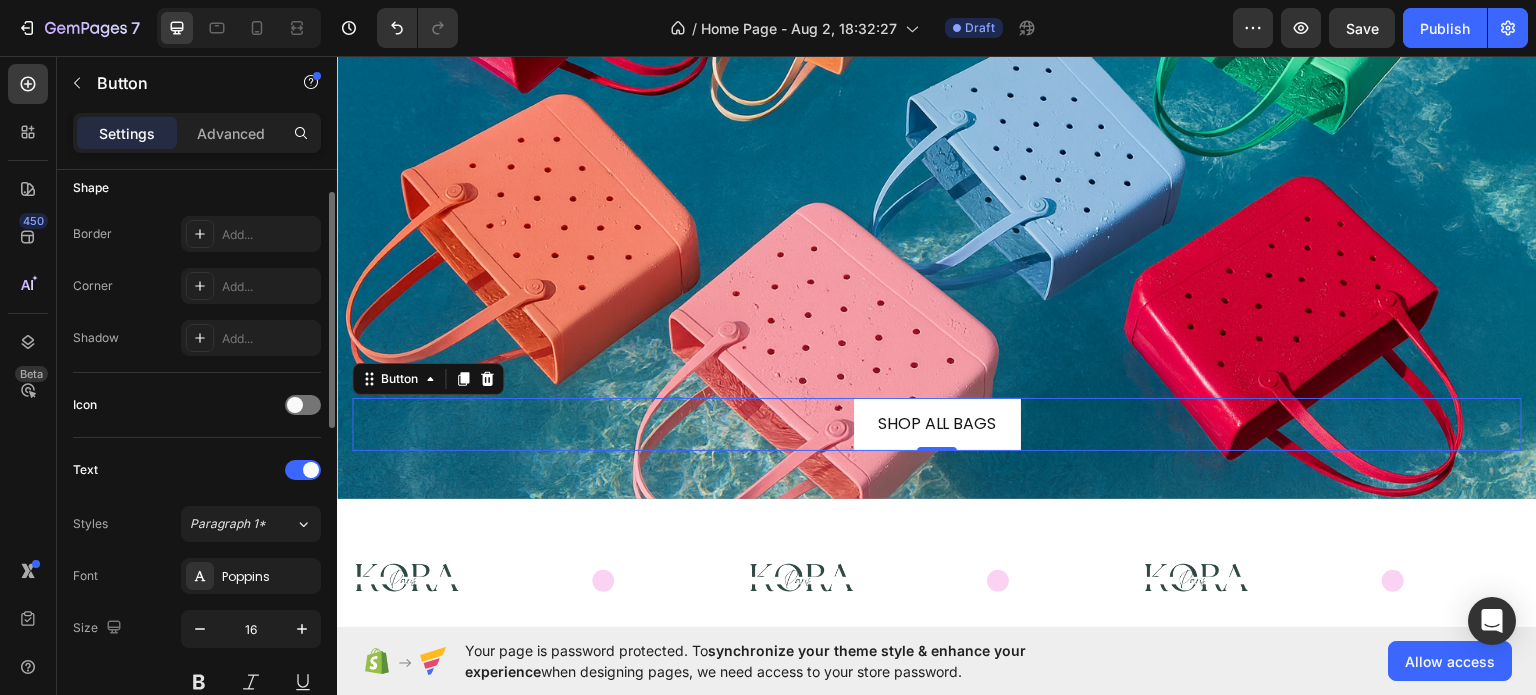 scroll, scrollTop: 200, scrollLeft: 0, axis: vertical 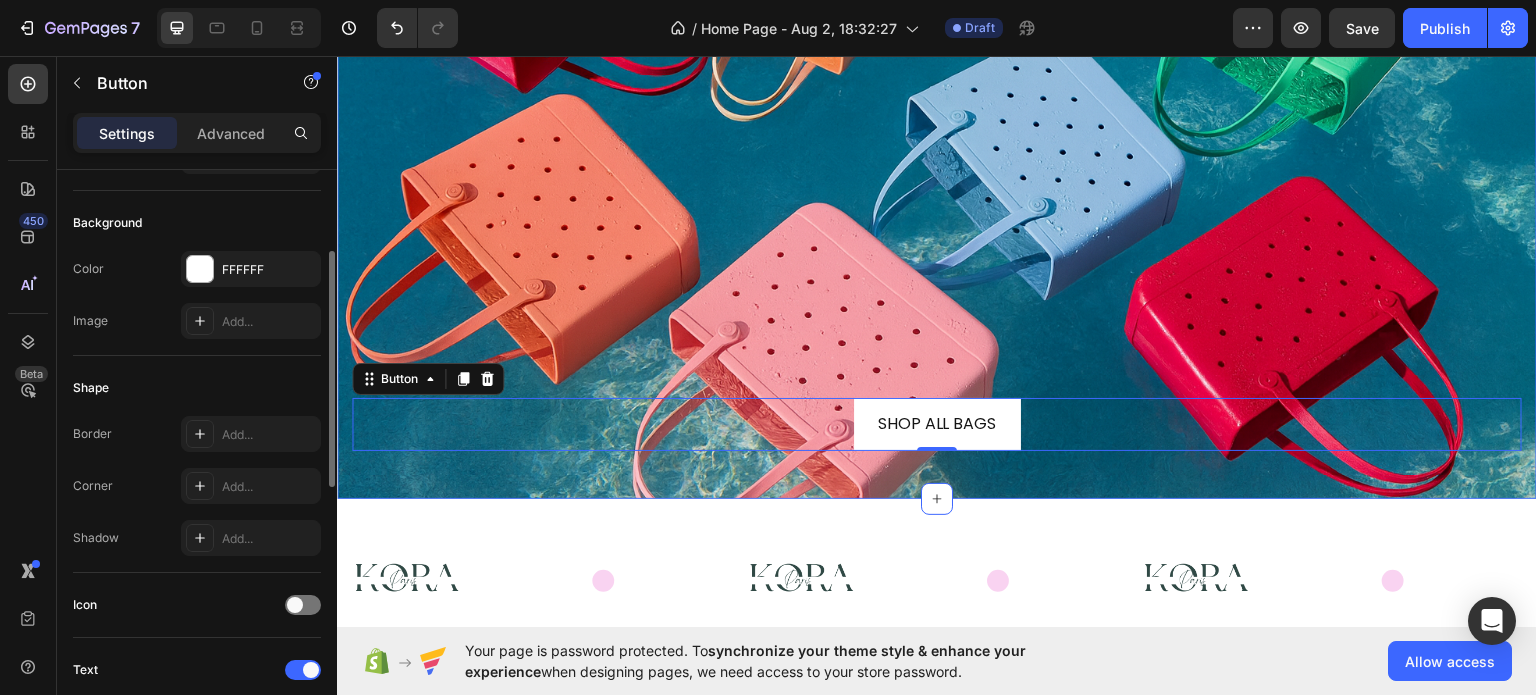 click on "SHOP ALL BAGS Button   0 Section 7" at bounding box center [937, 161] 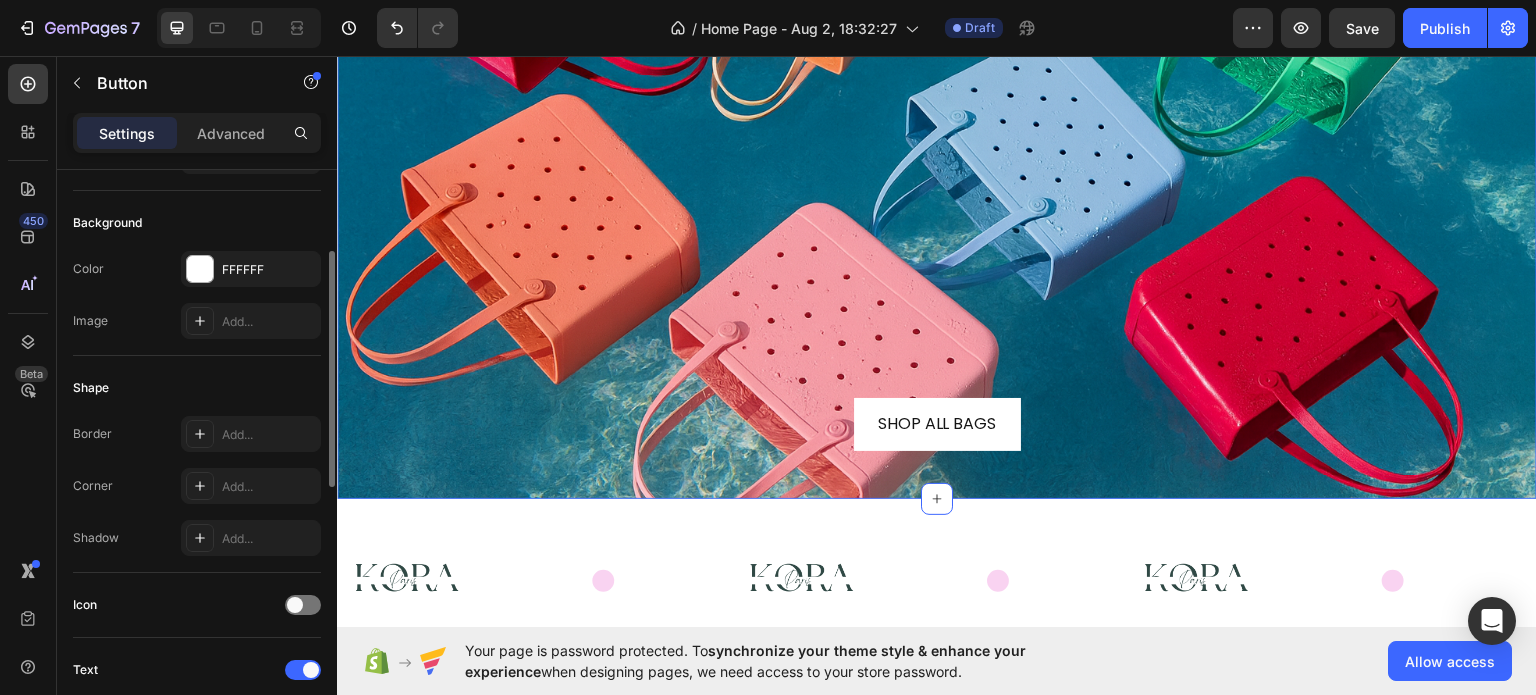 scroll, scrollTop: 0, scrollLeft: 0, axis: both 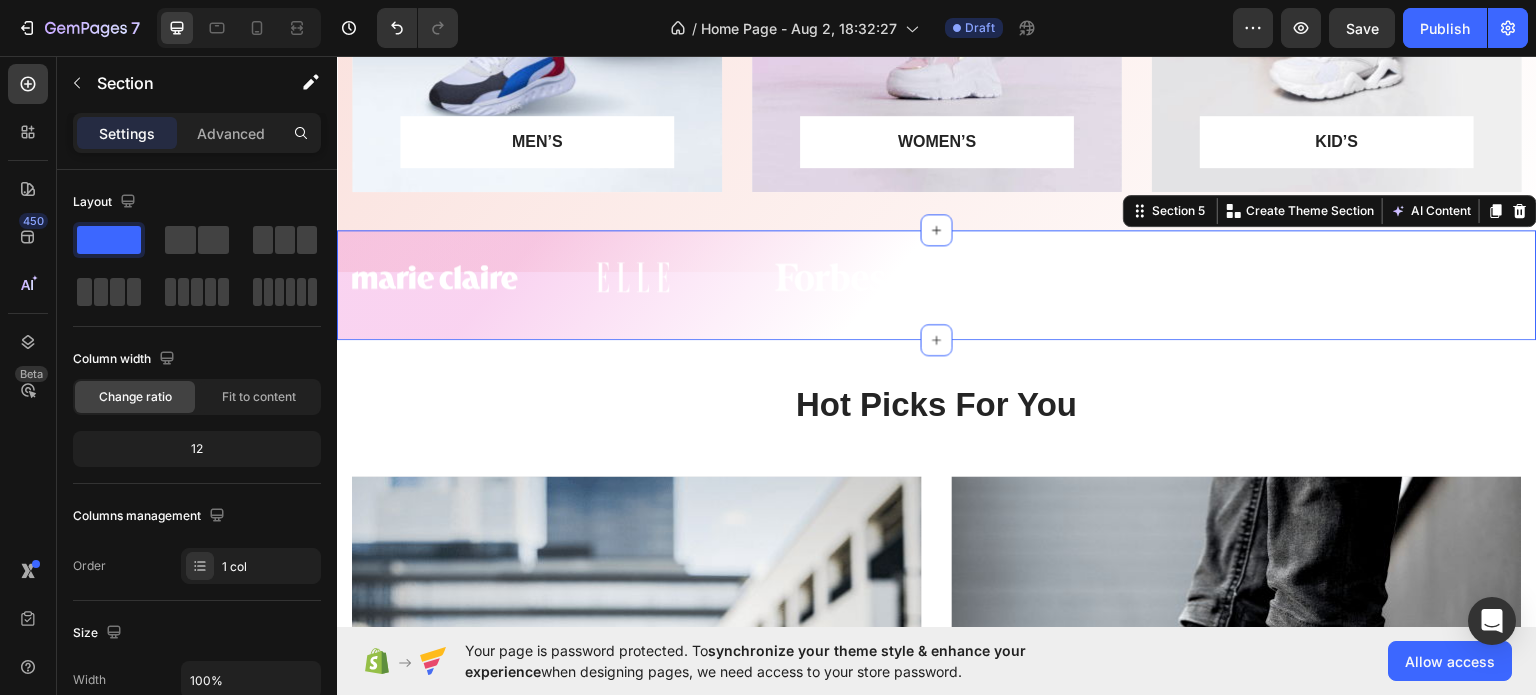 click on "Image Image Image Image Image Image Carousel Row Section 5   You can create reusable sections Create Theme Section AI Content Write with GemAI What would you like to describe here? Tone and Voice Persuasive Product Show more Generate" at bounding box center [937, 283] 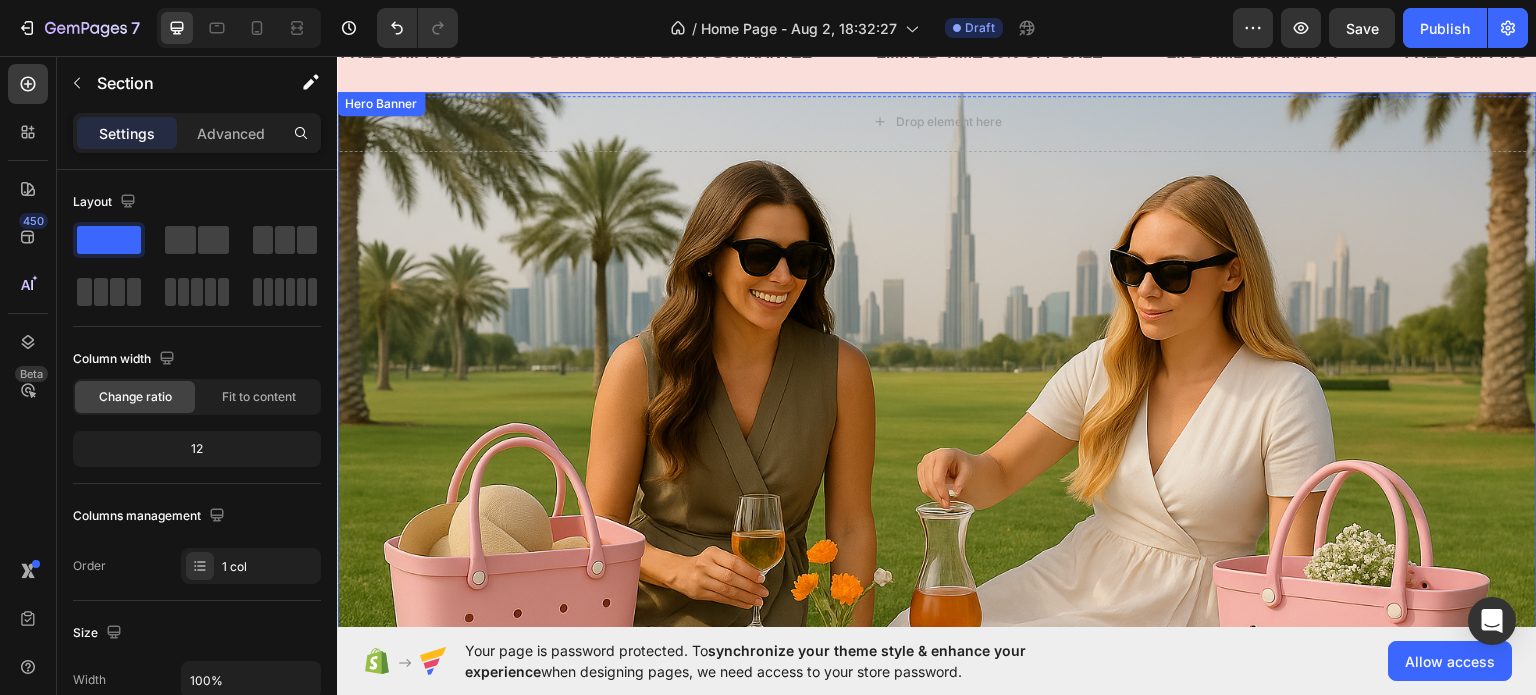 scroll, scrollTop: 0, scrollLeft: 0, axis: both 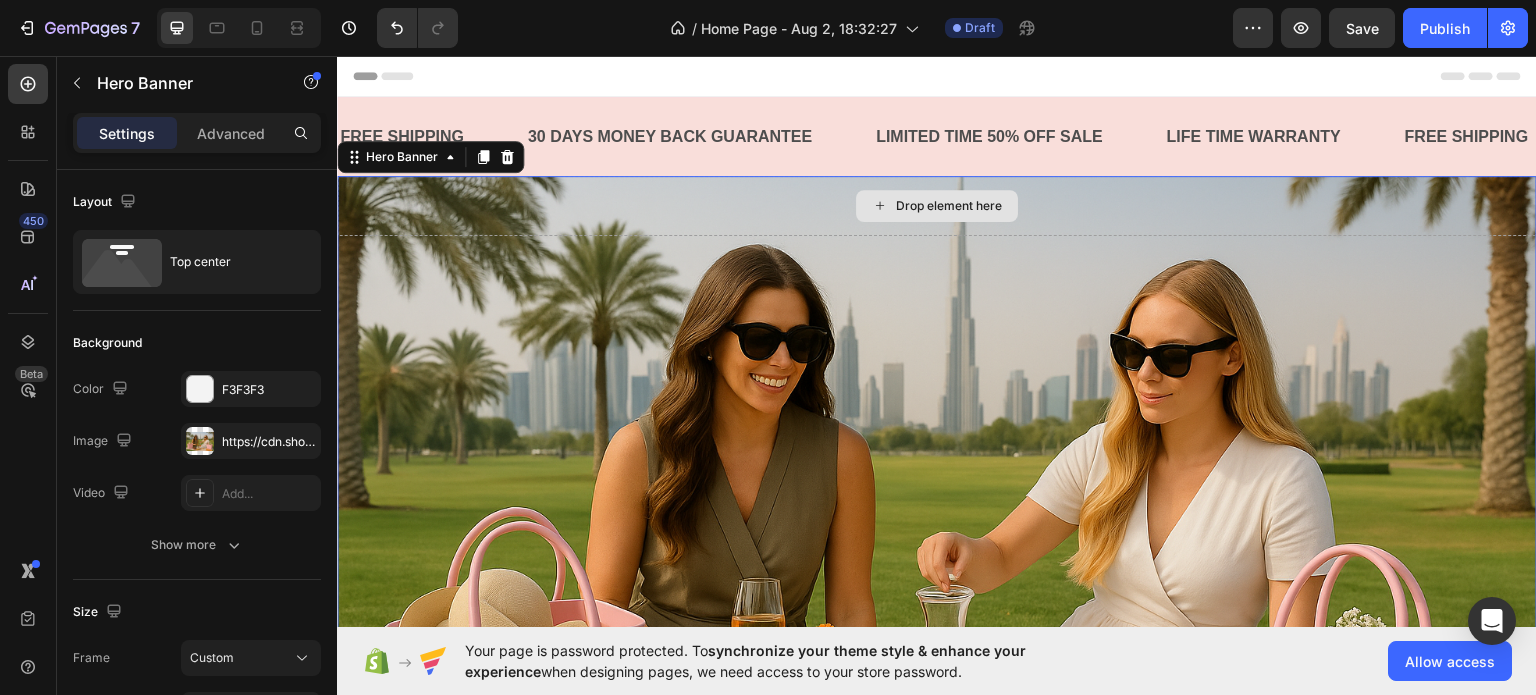 click on "Drop element here" at bounding box center (937, 205) 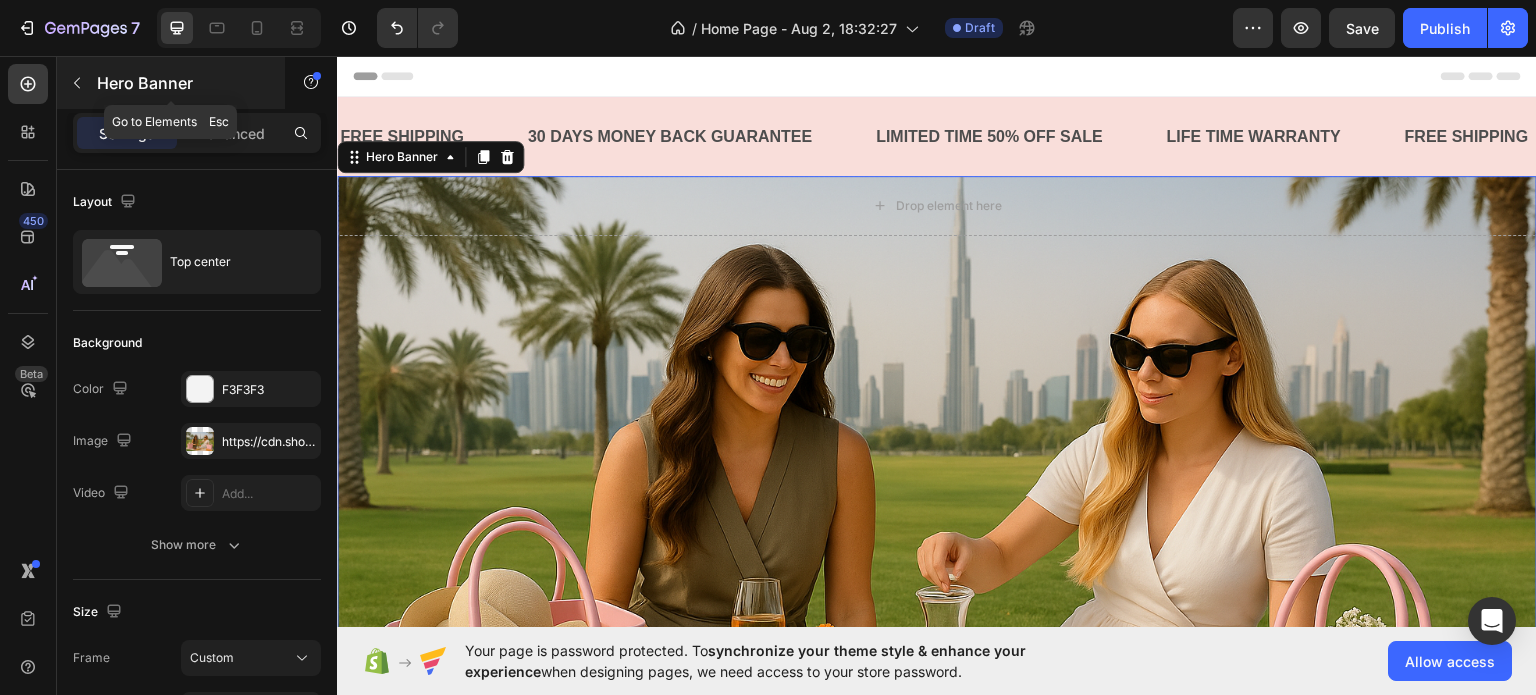 click at bounding box center [77, 83] 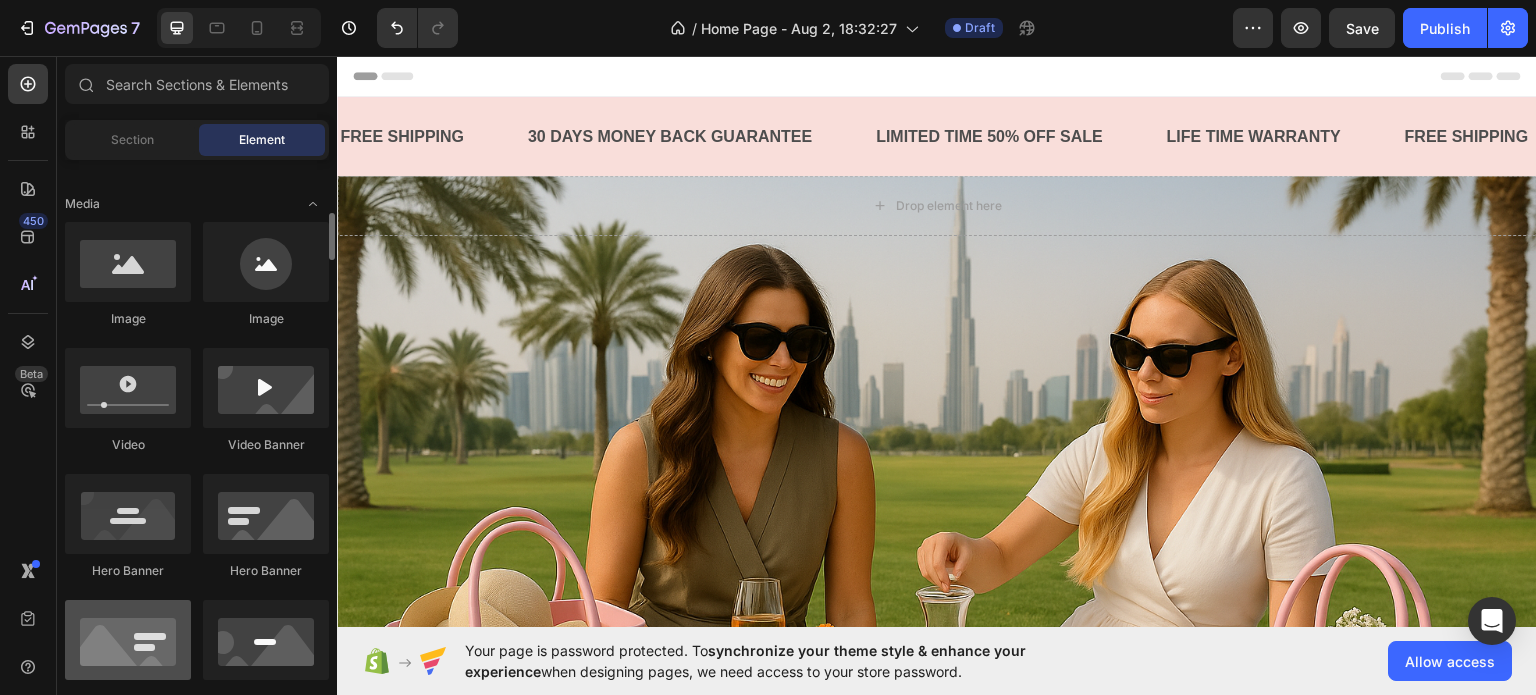 scroll, scrollTop: 800, scrollLeft: 0, axis: vertical 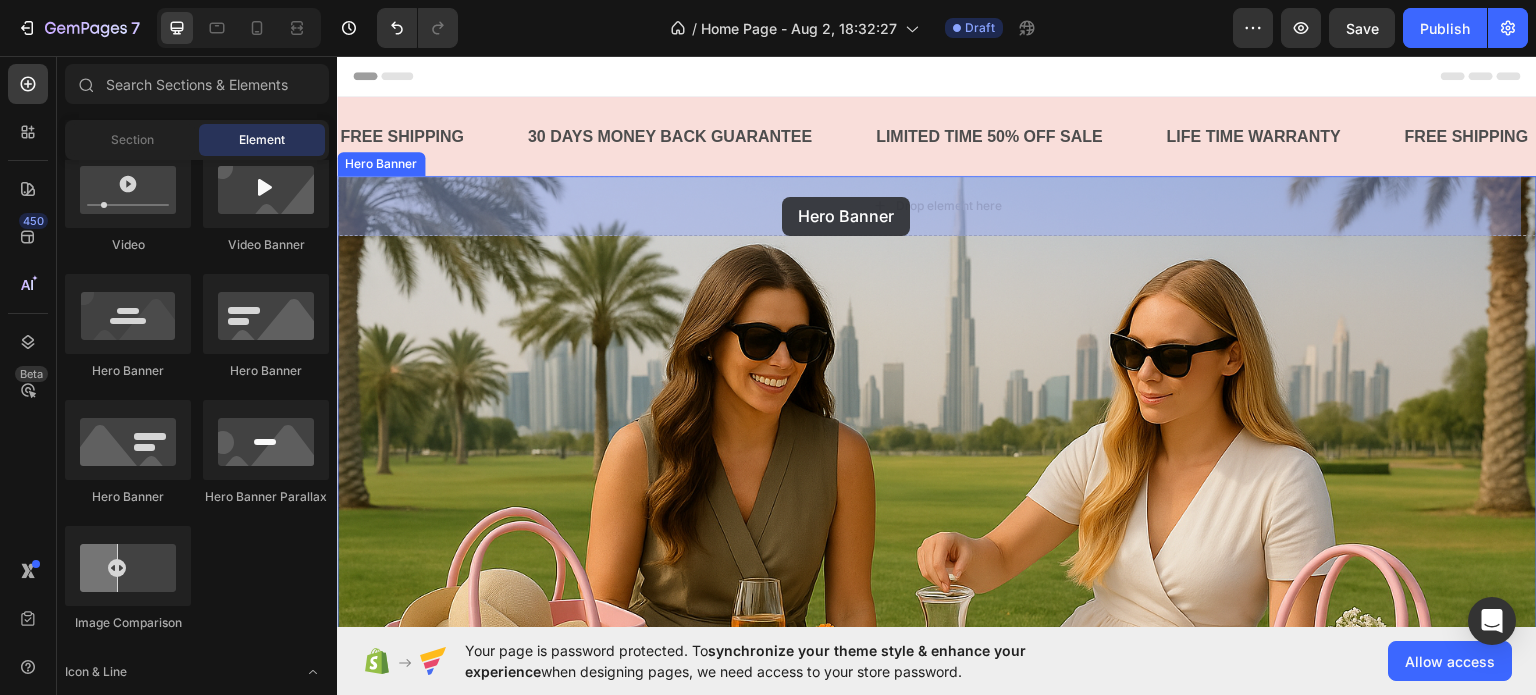 drag, startPoint x: 451, startPoint y: 378, endPoint x: 782, endPoint y: 196, distance: 377.7367 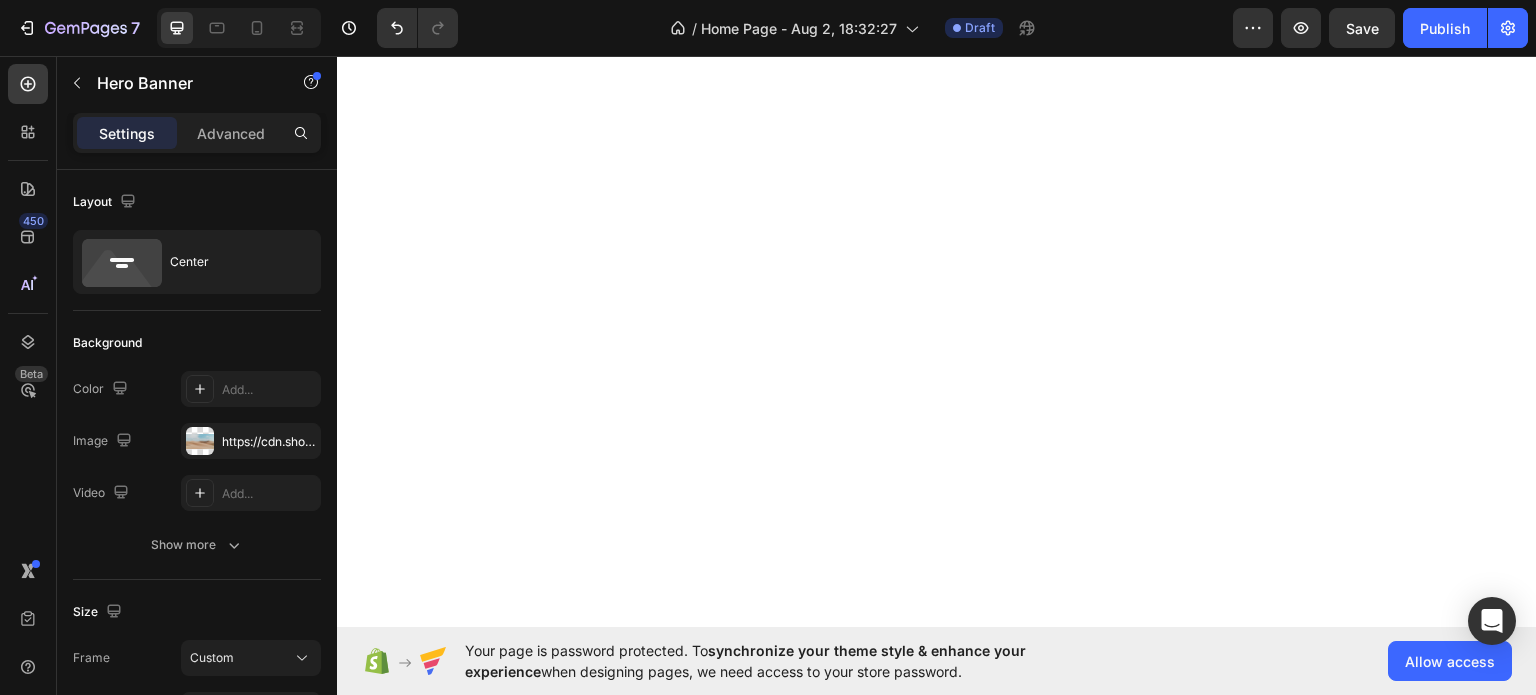 scroll, scrollTop: 0, scrollLeft: 0, axis: both 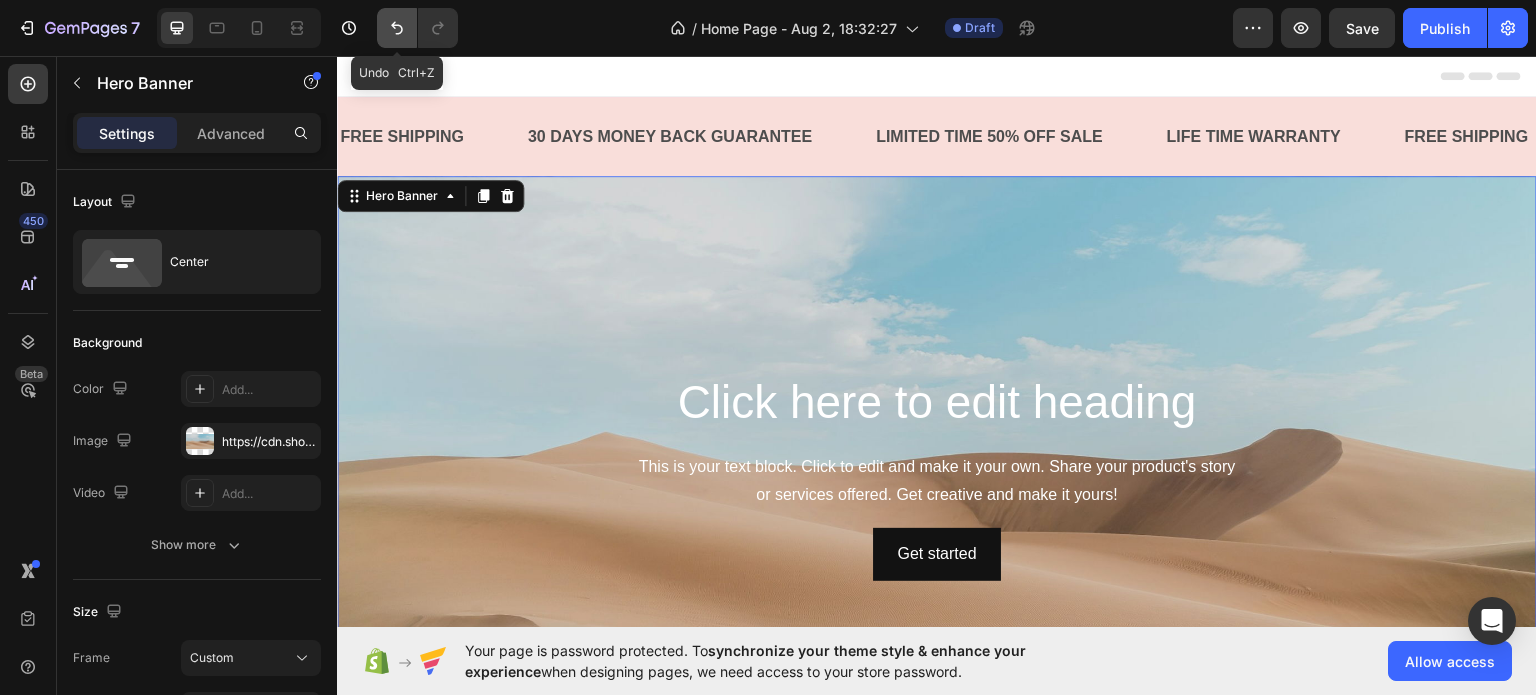 click 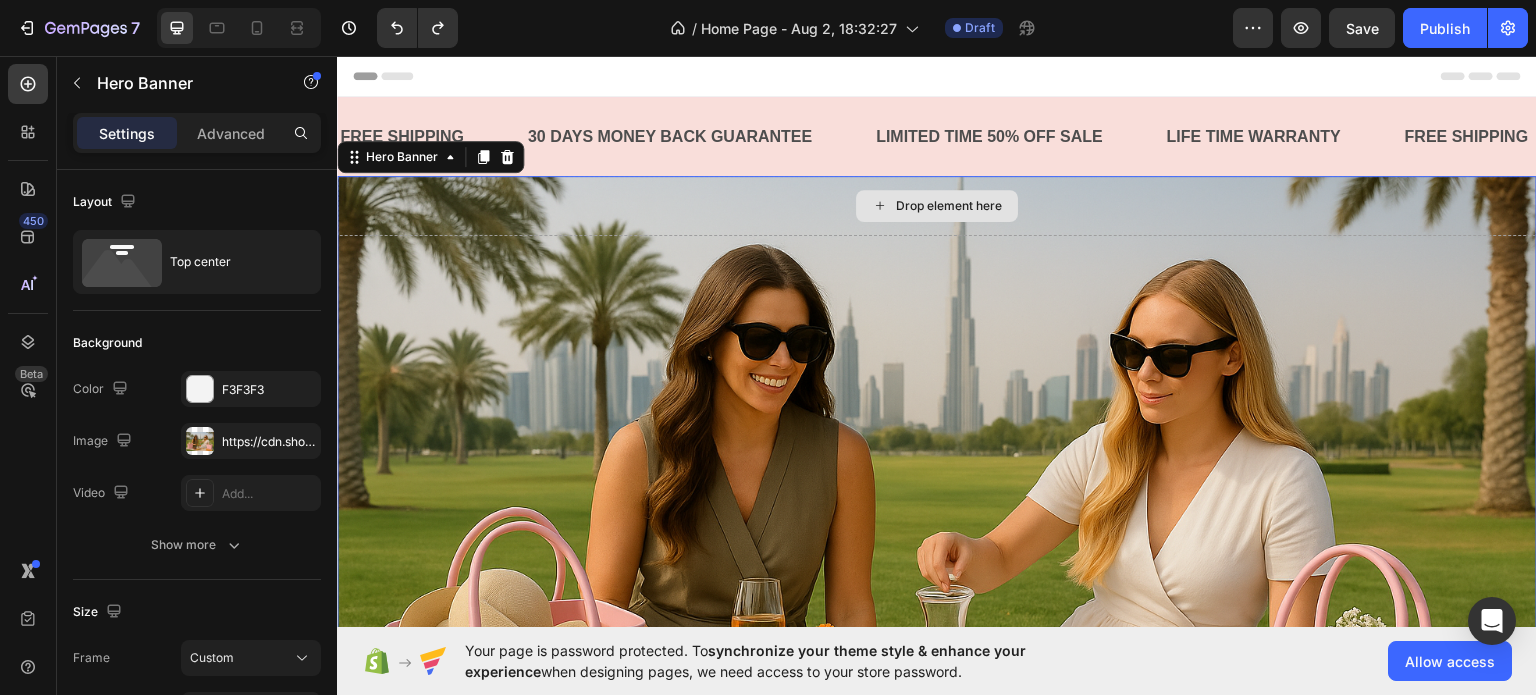 click on "Drop element here" at bounding box center (937, 205) 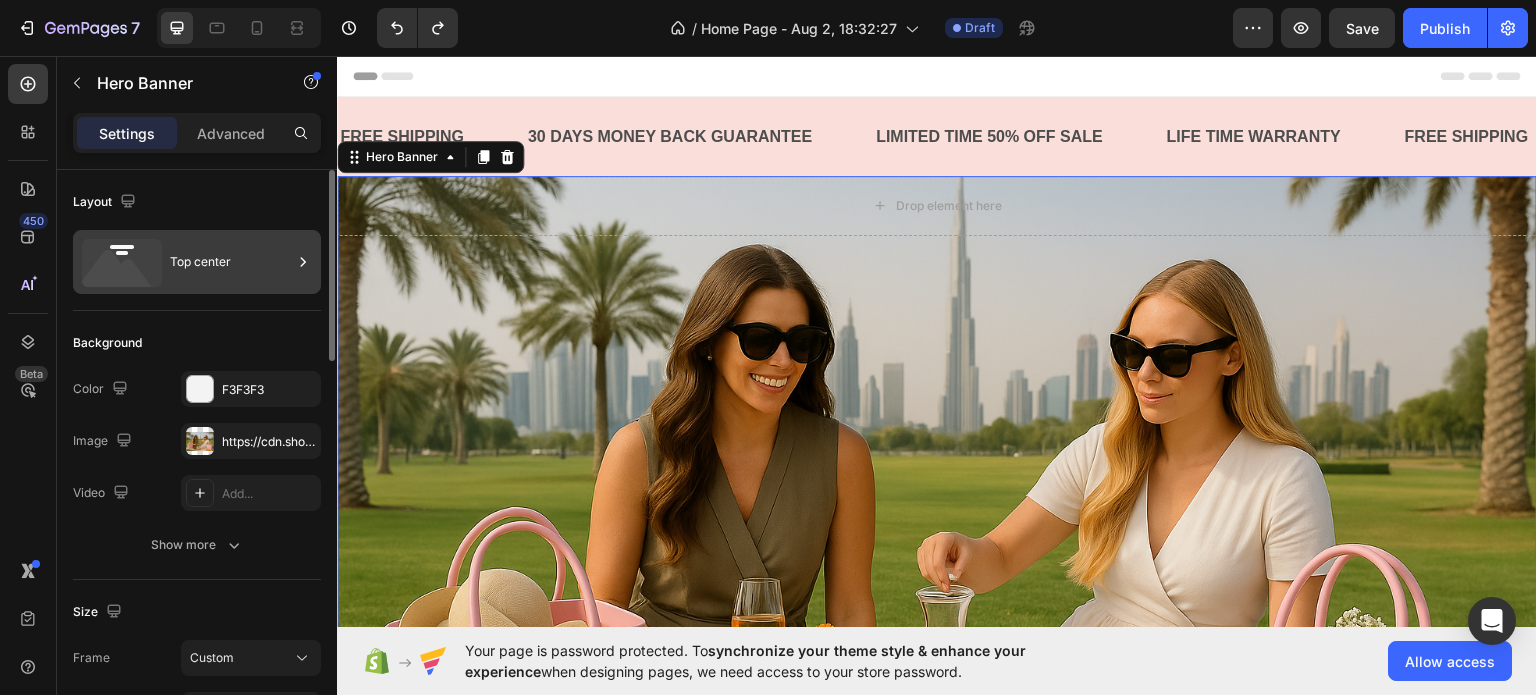 click on "Top center" at bounding box center (231, 262) 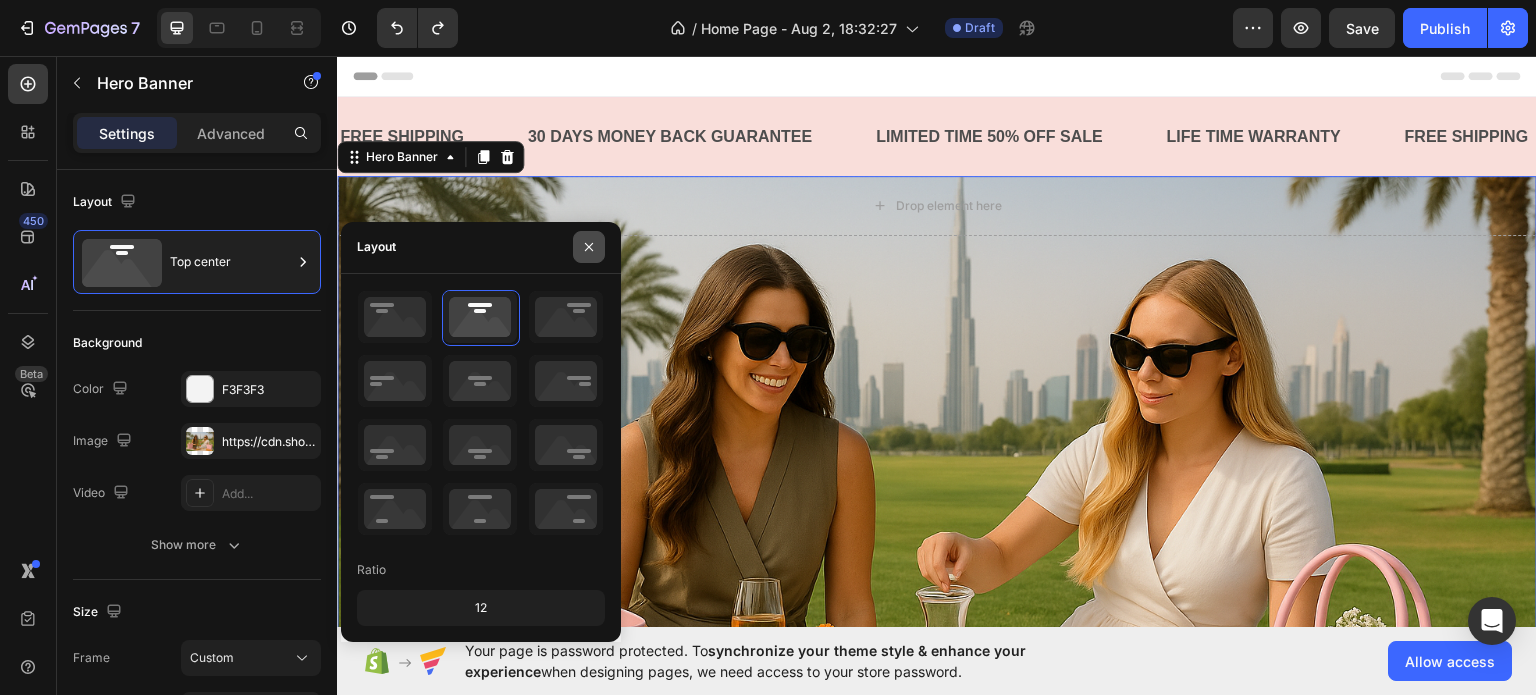click 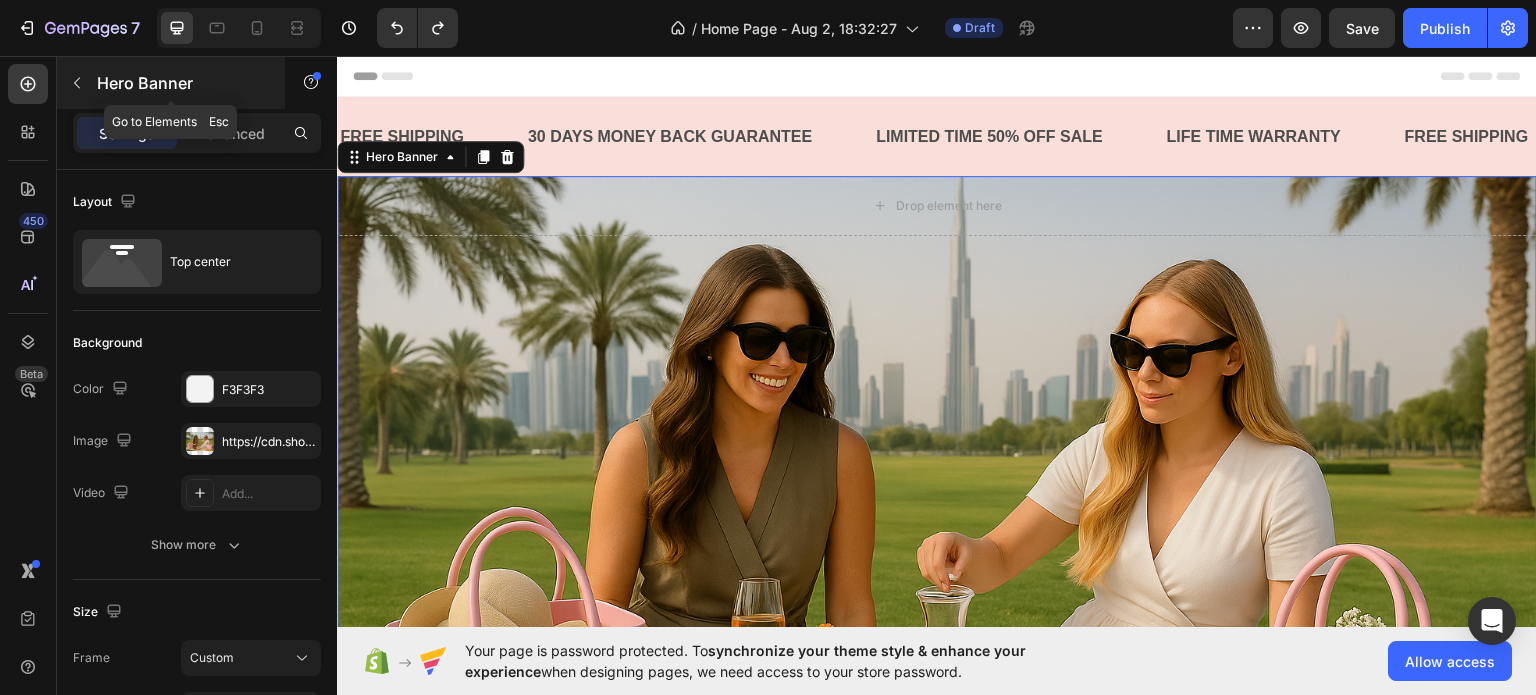 click at bounding box center [77, 83] 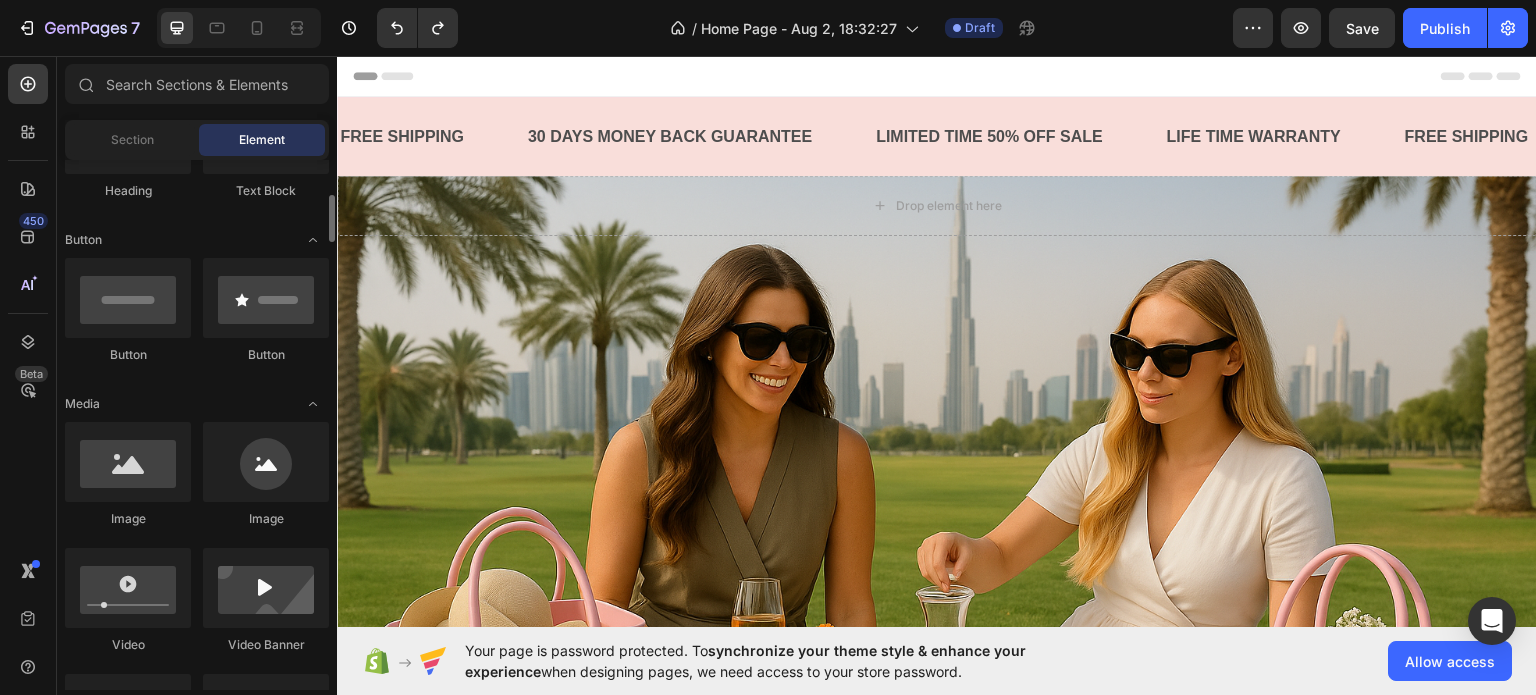 scroll, scrollTop: 300, scrollLeft: 0, axis: vertical 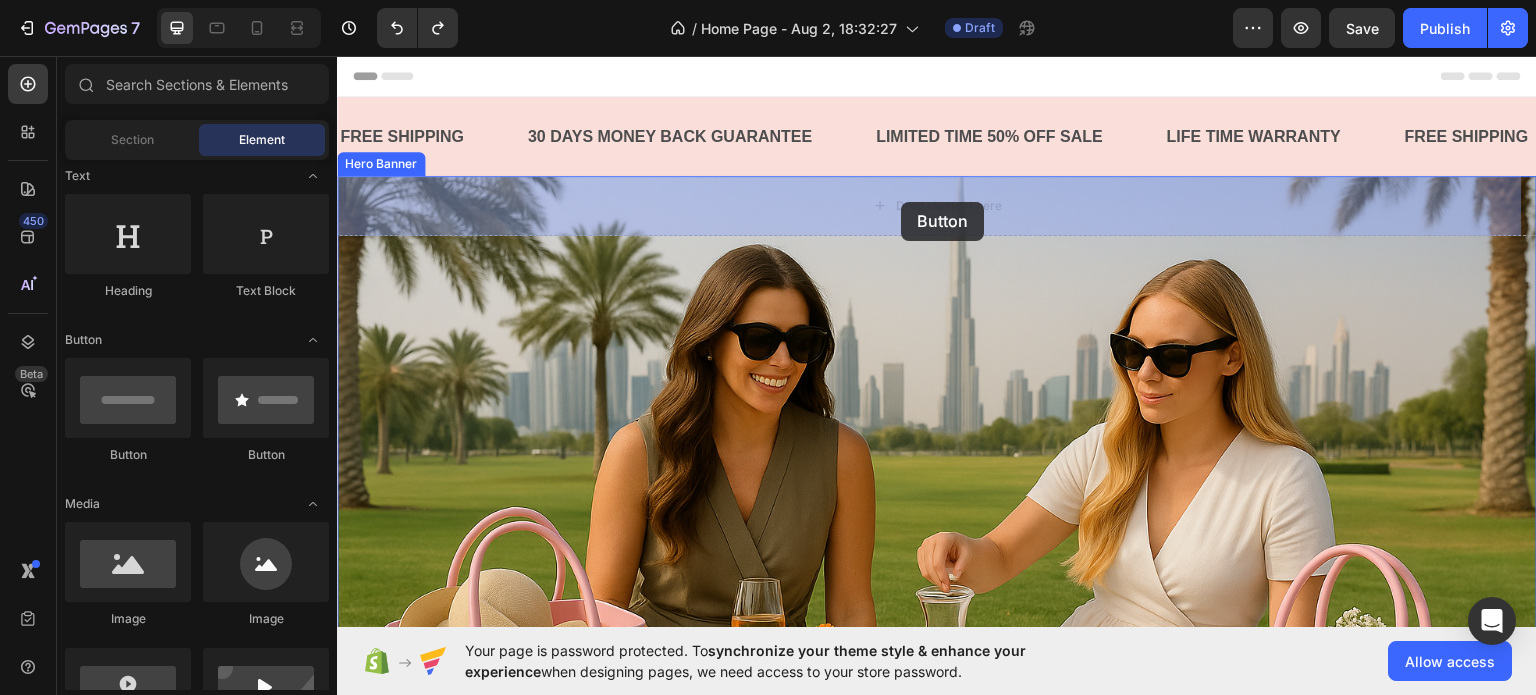 drag, startPoint x: 457, startPoint y: 458, endPoint x: 901, endPoint y: 201, distance: 513.01556 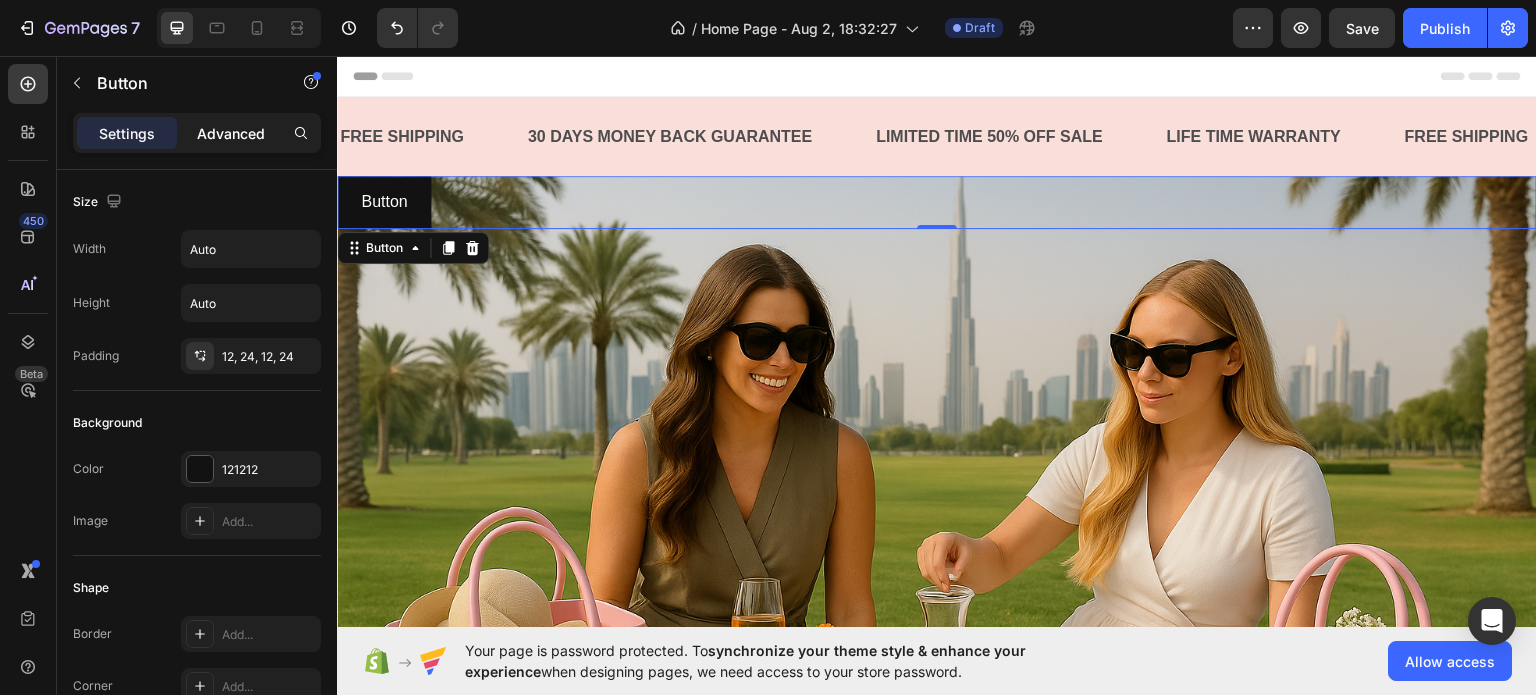 click on "Advanced" at bounding box center (231, 133) 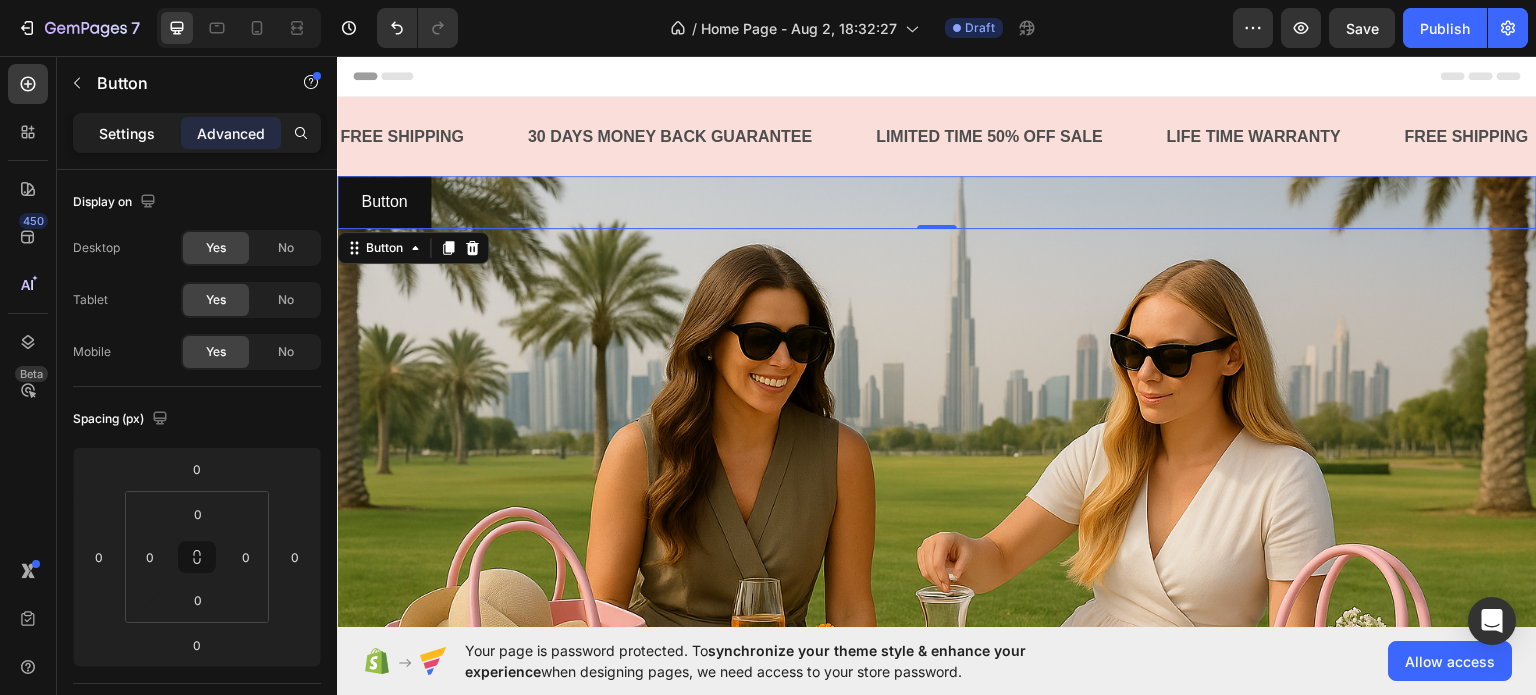 click on "Settings" at bounding box center [127, 133] 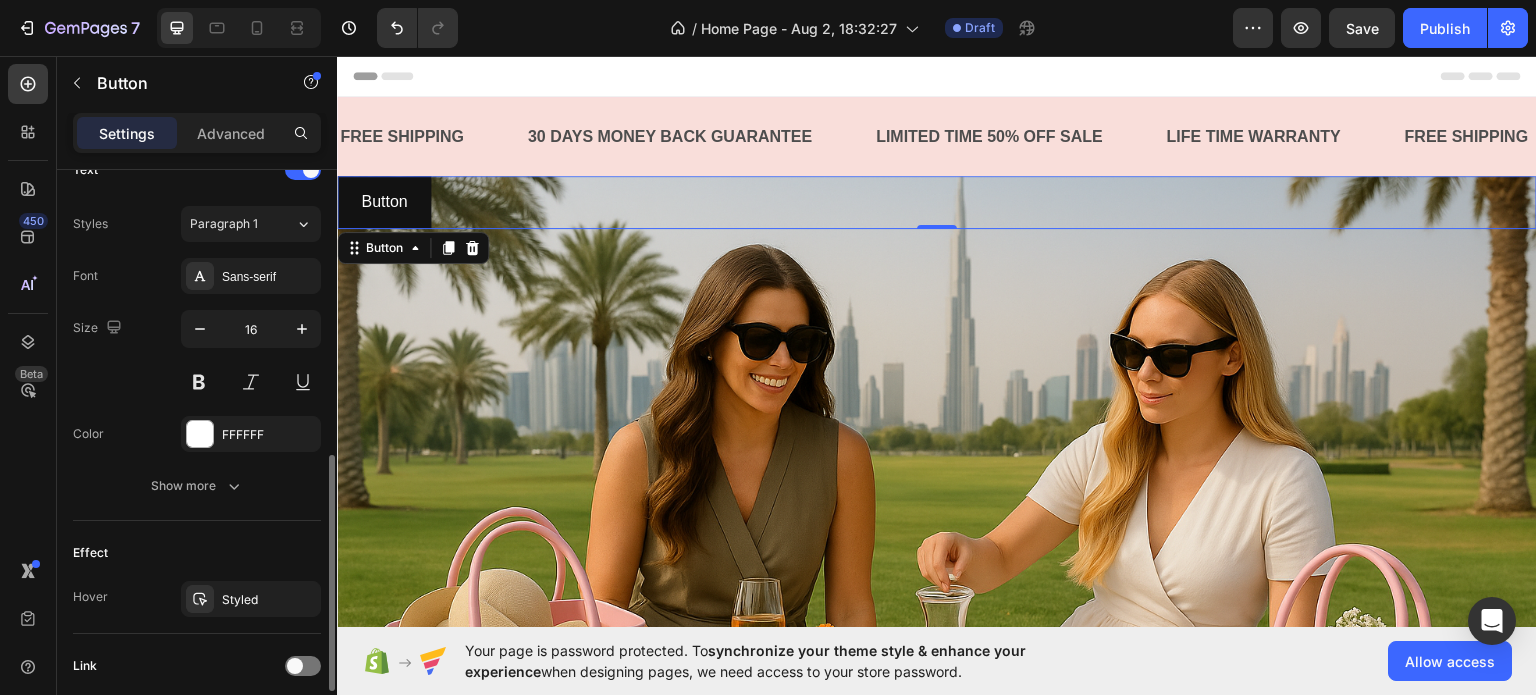 scroll, scrollTop: 848, scrollLeft: 0, axis: vertical 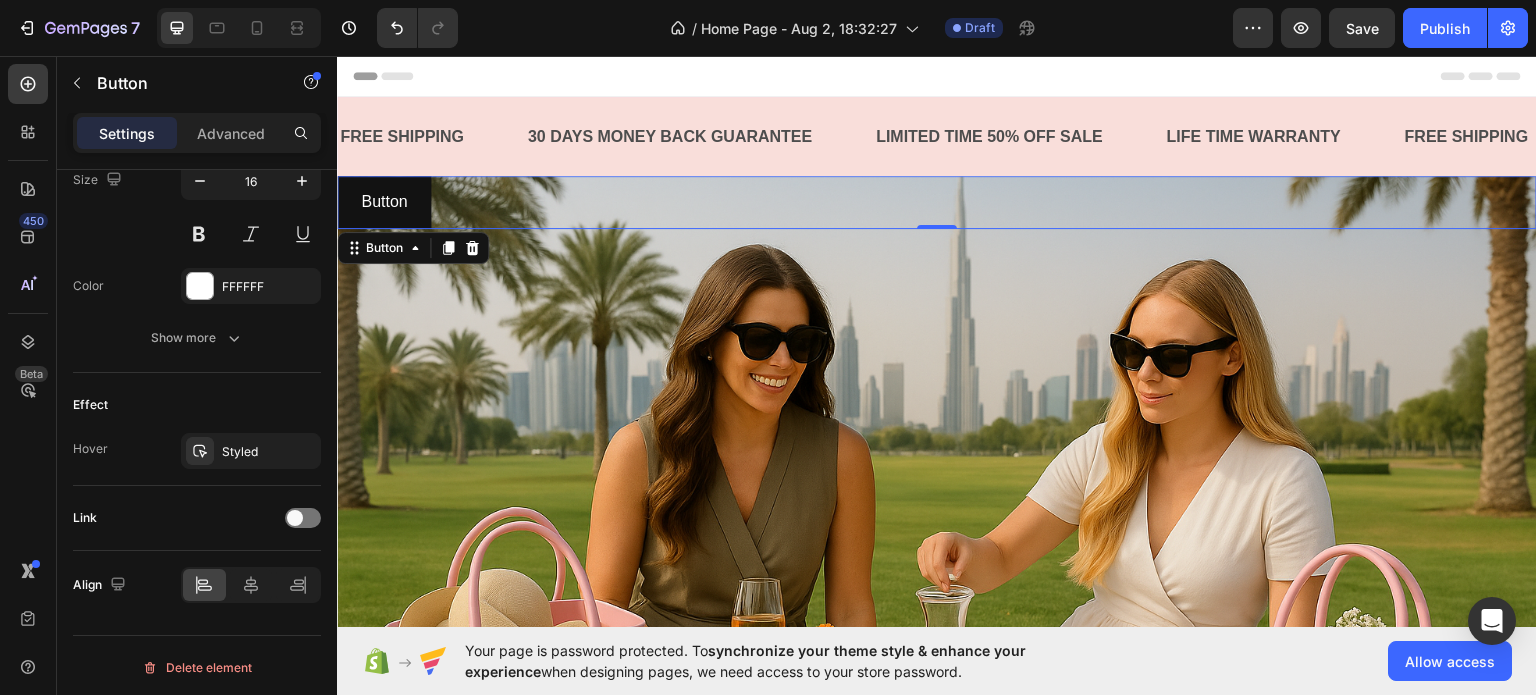 click on "Button Button   0" at bounding box center (937, 201) 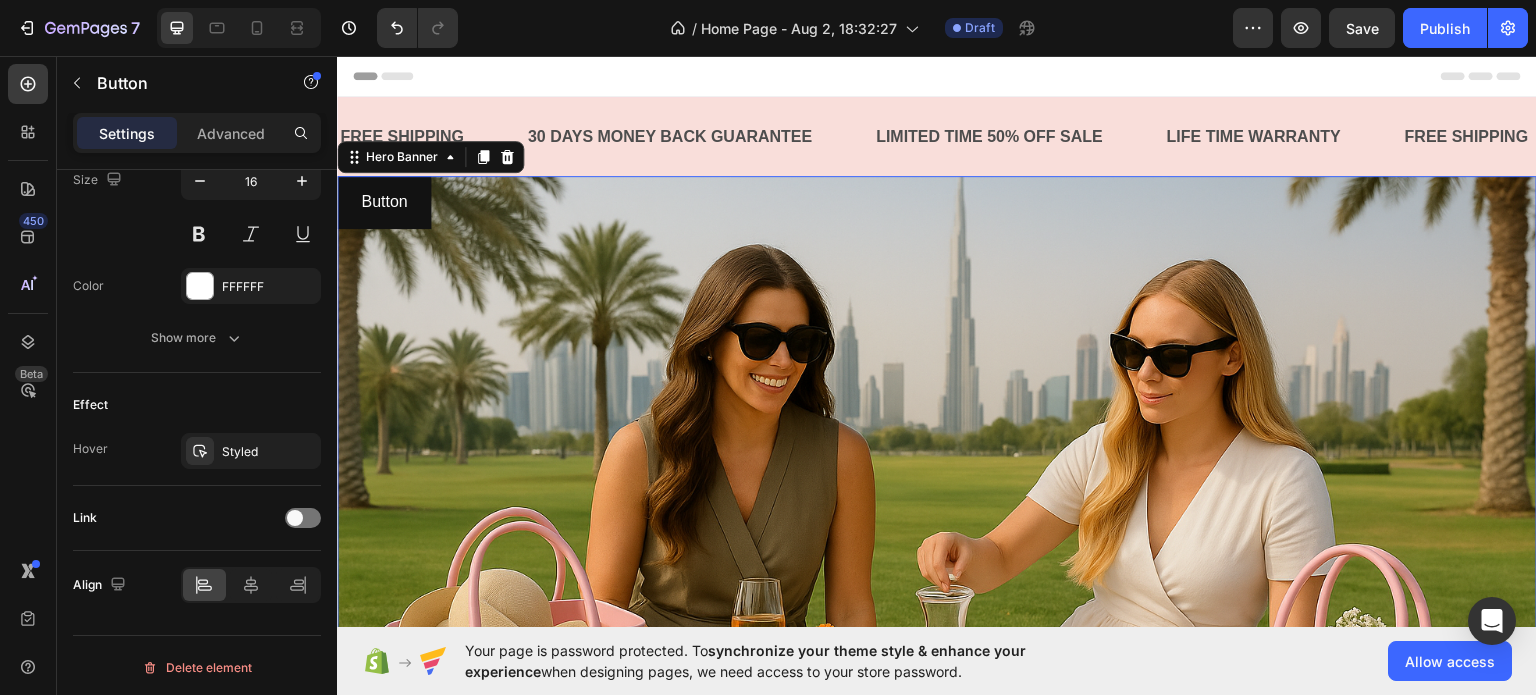 scroll, scrollTop: 0, scrollLeft: 0, axis: both 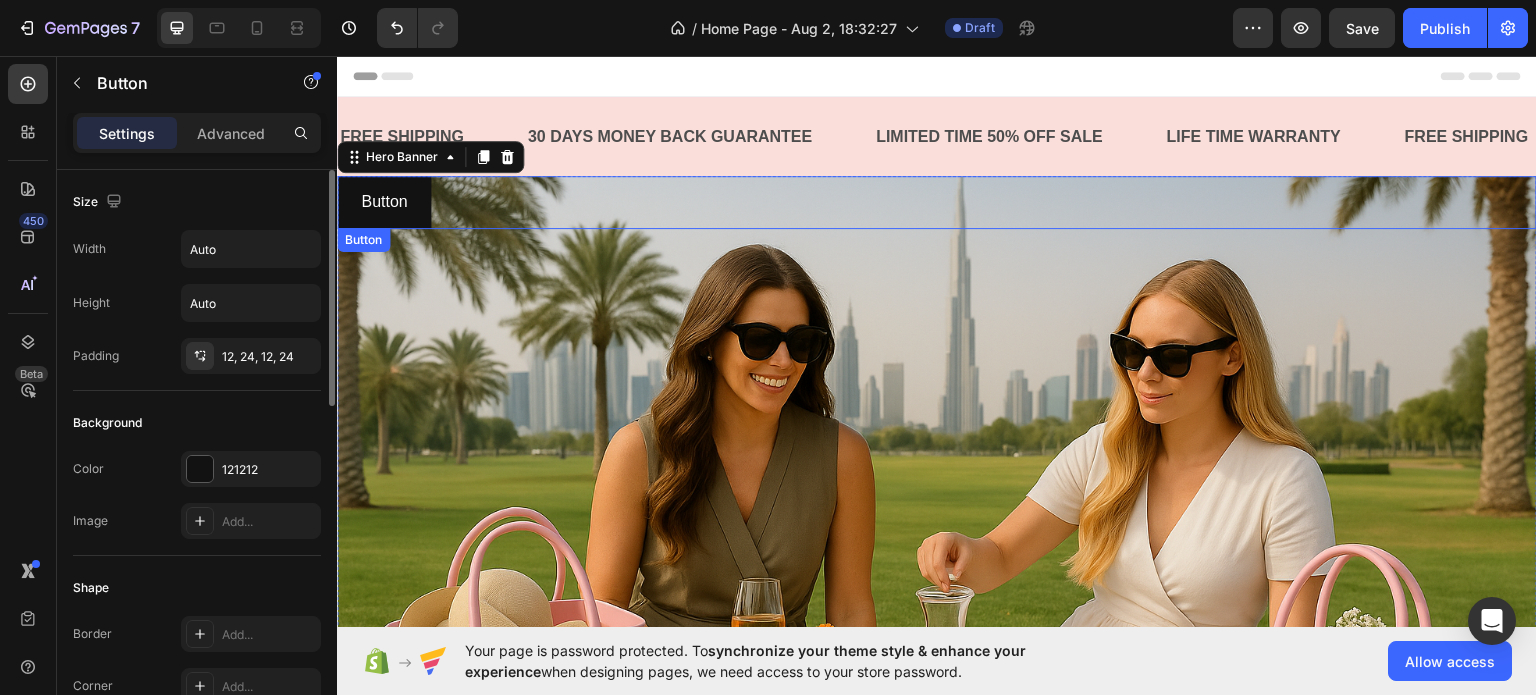 click on "Button Button" at bounding box center [937, 201] 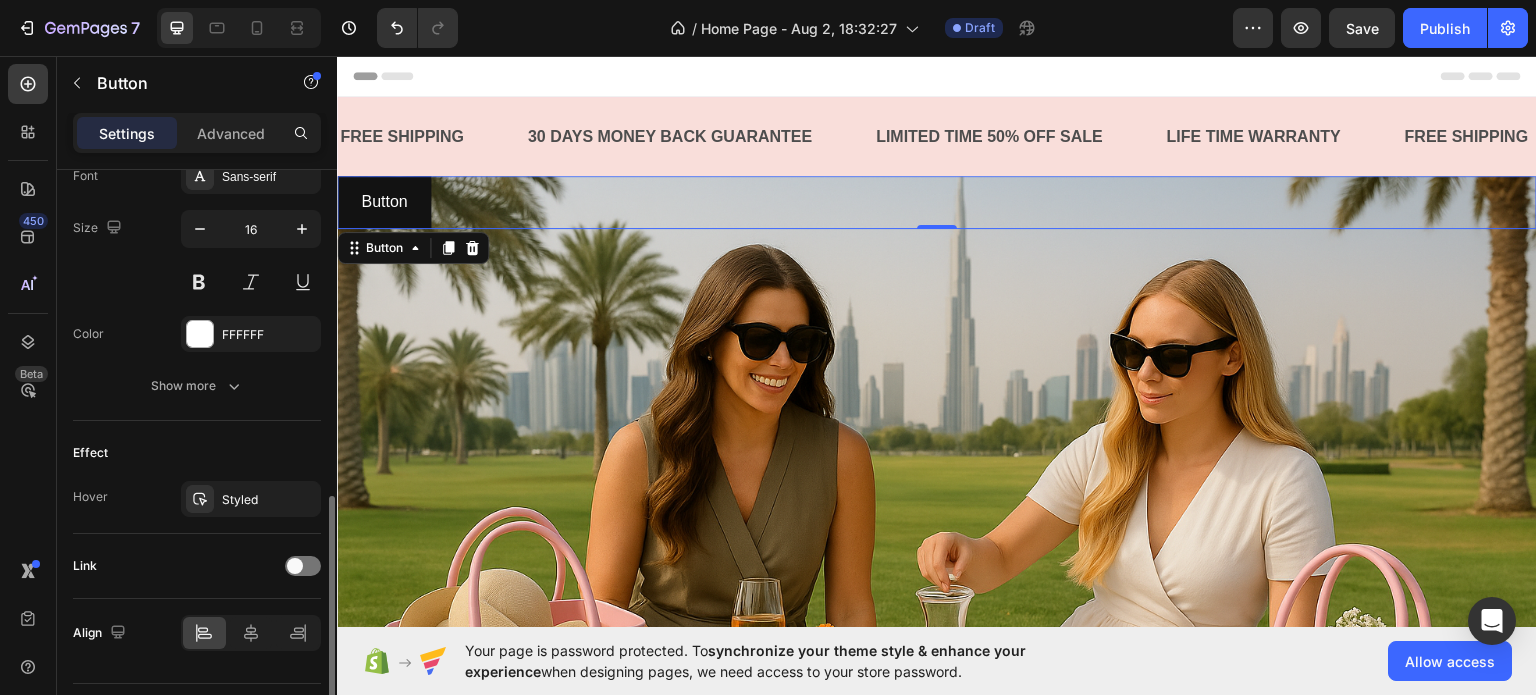 scroll, scrollTop: 848, scrollLeft: 0, axis: vertical 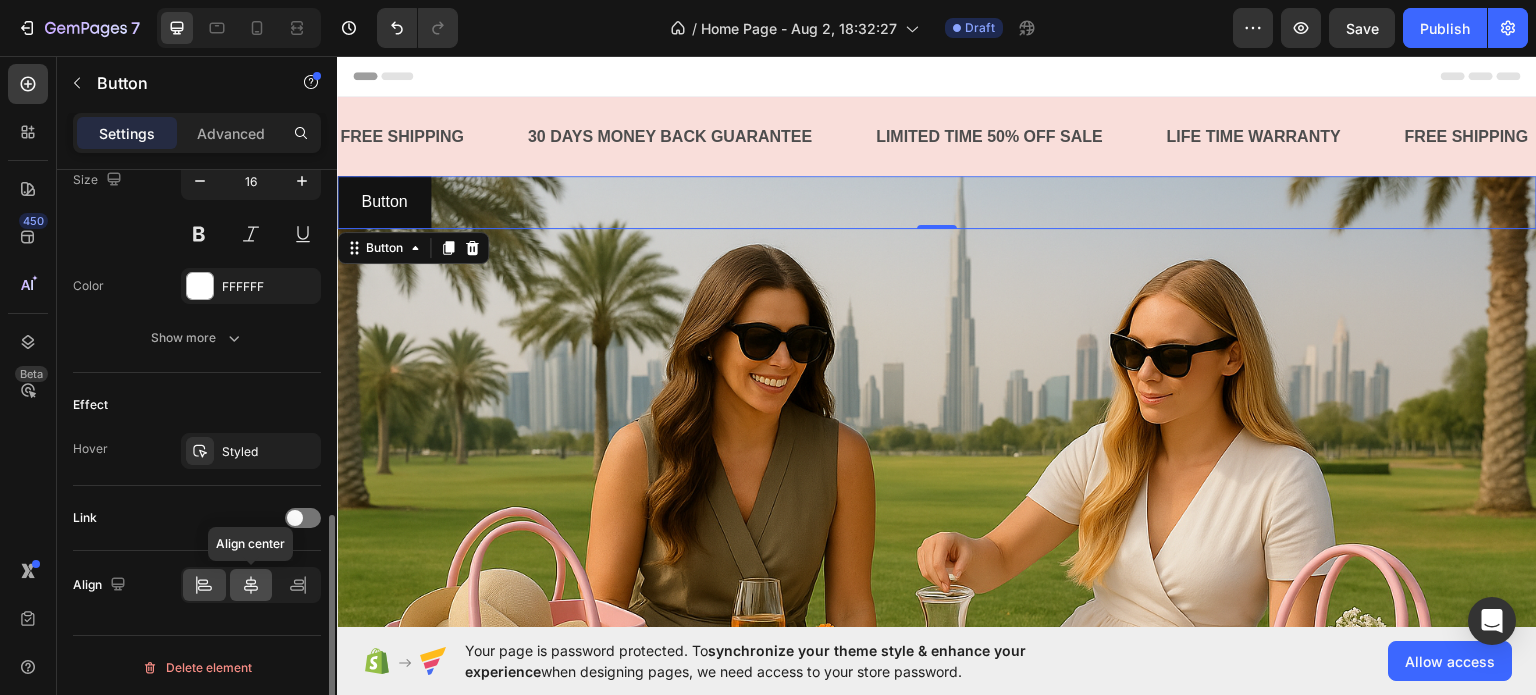 click 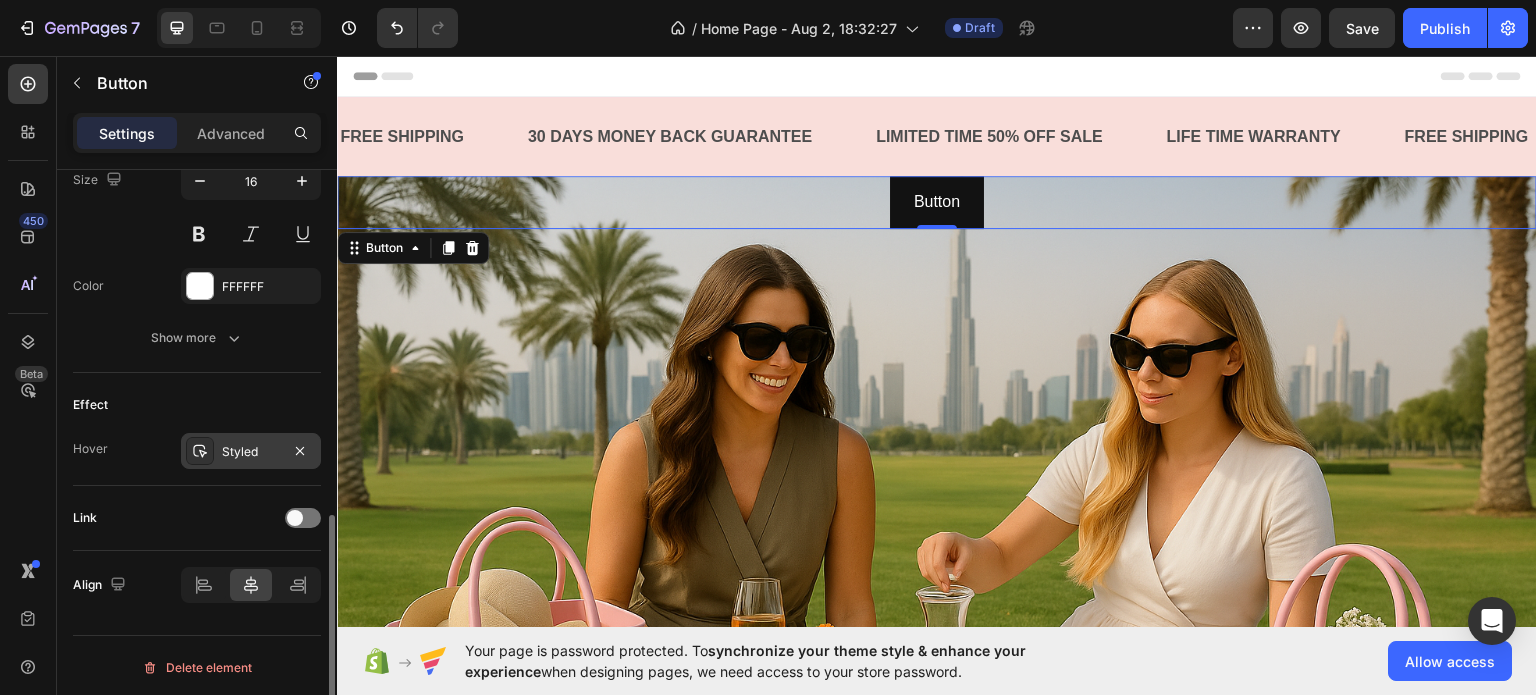 click on "Styled" at bounding box center (251, 452) 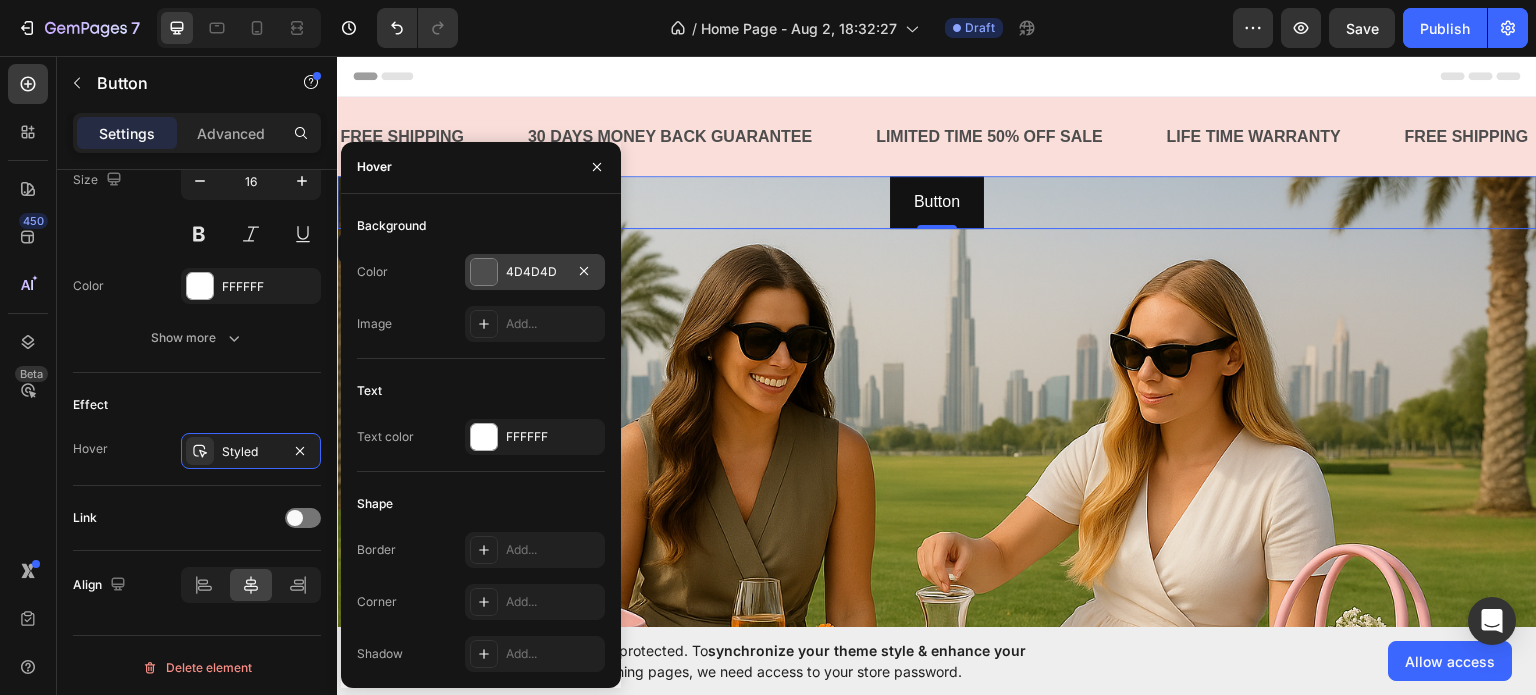 click on "4D4D4D" at bounding box center [535, 272] 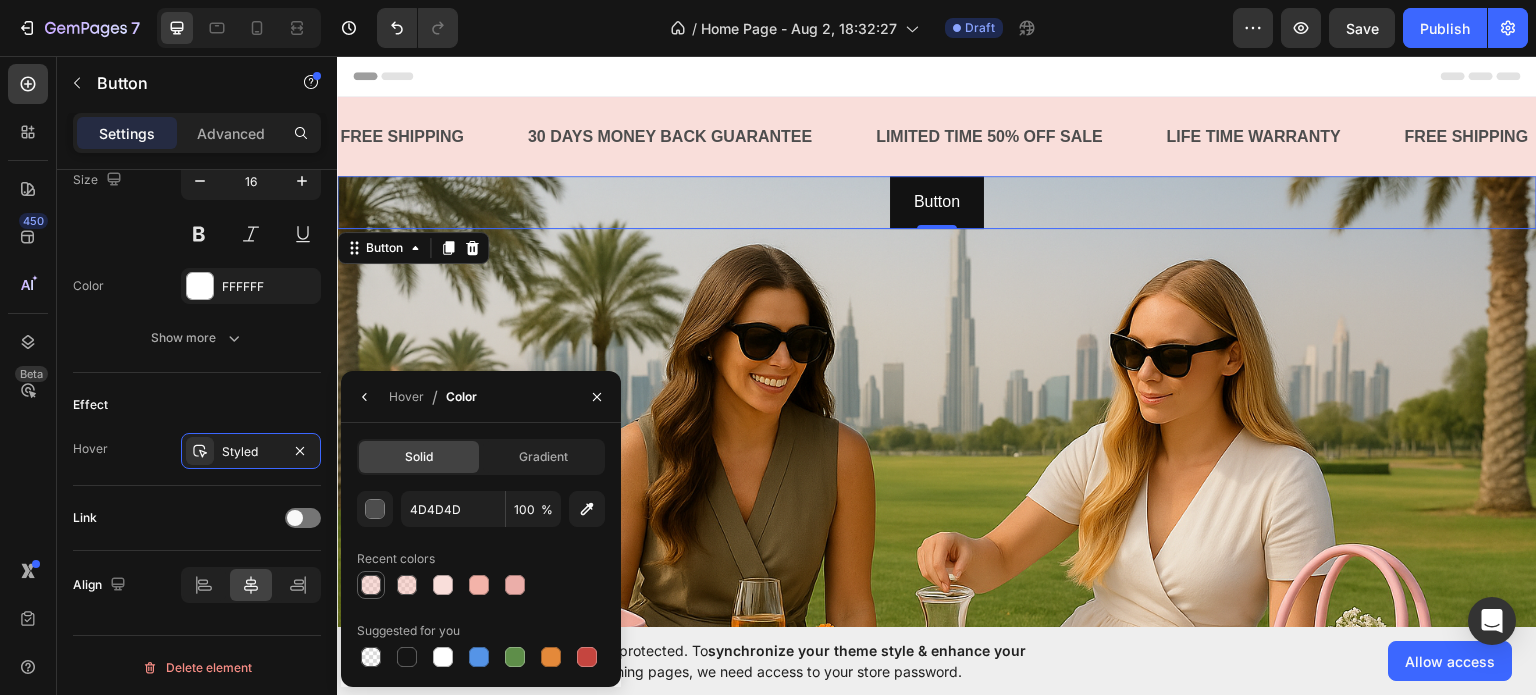 click at bounding box center (371, 585) 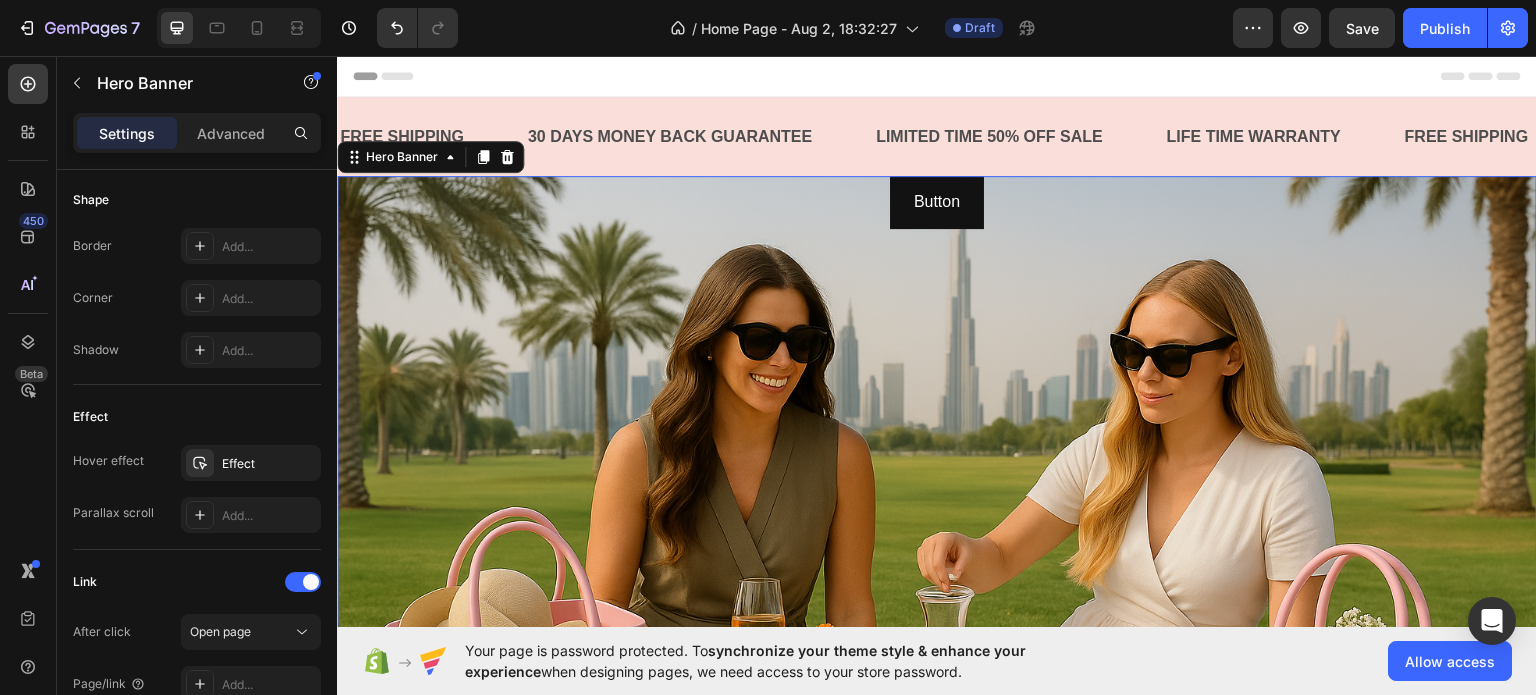 click at bounding box center (937, 525) 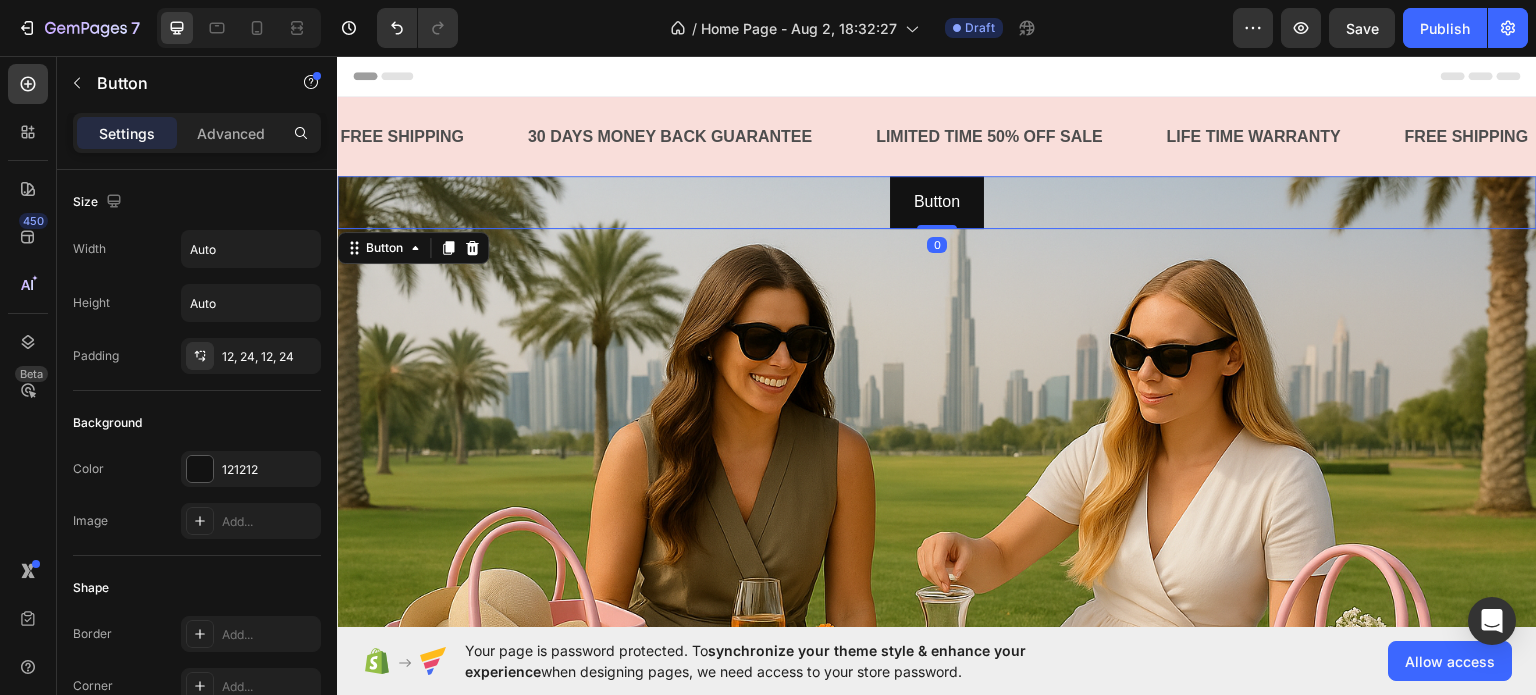 click on "Button Button   0" at bounding box center (937, 201) 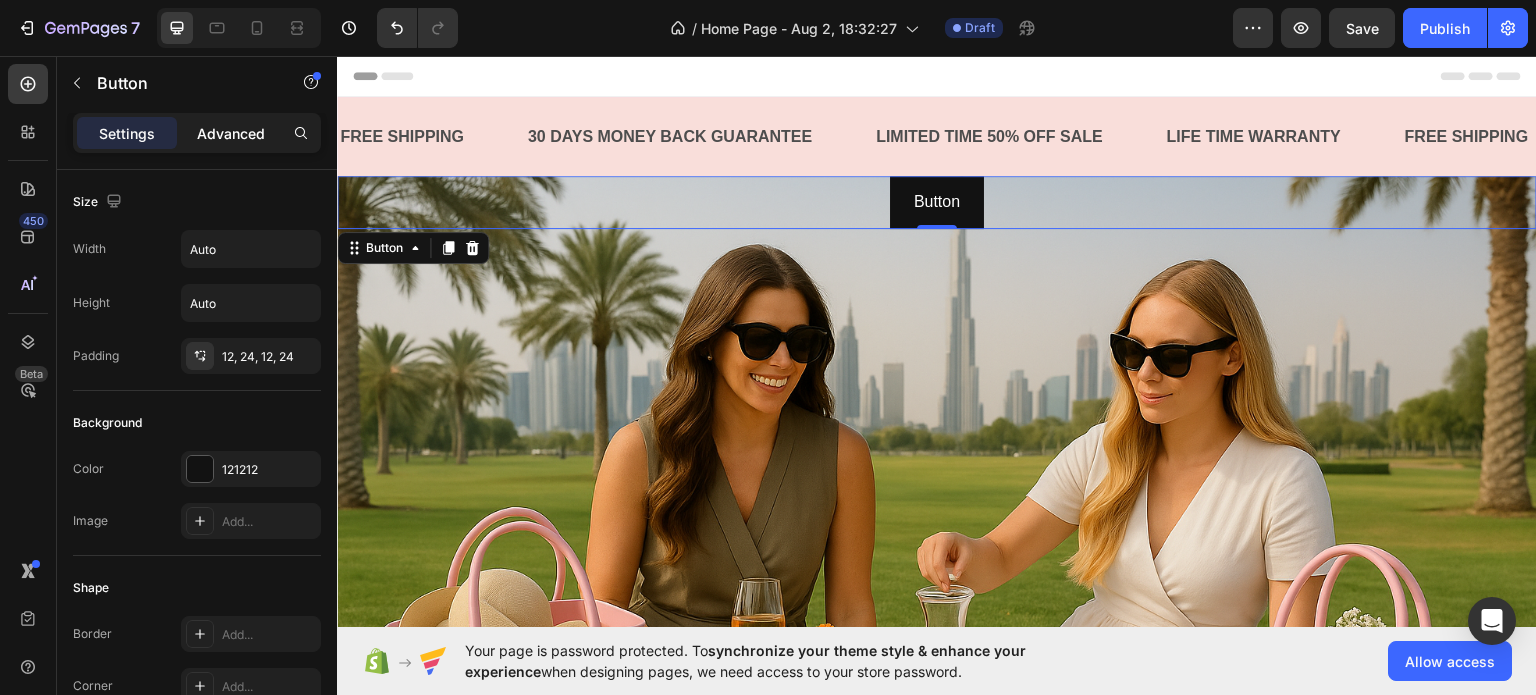 click on "Advanced" at bounding box center (231, 133) 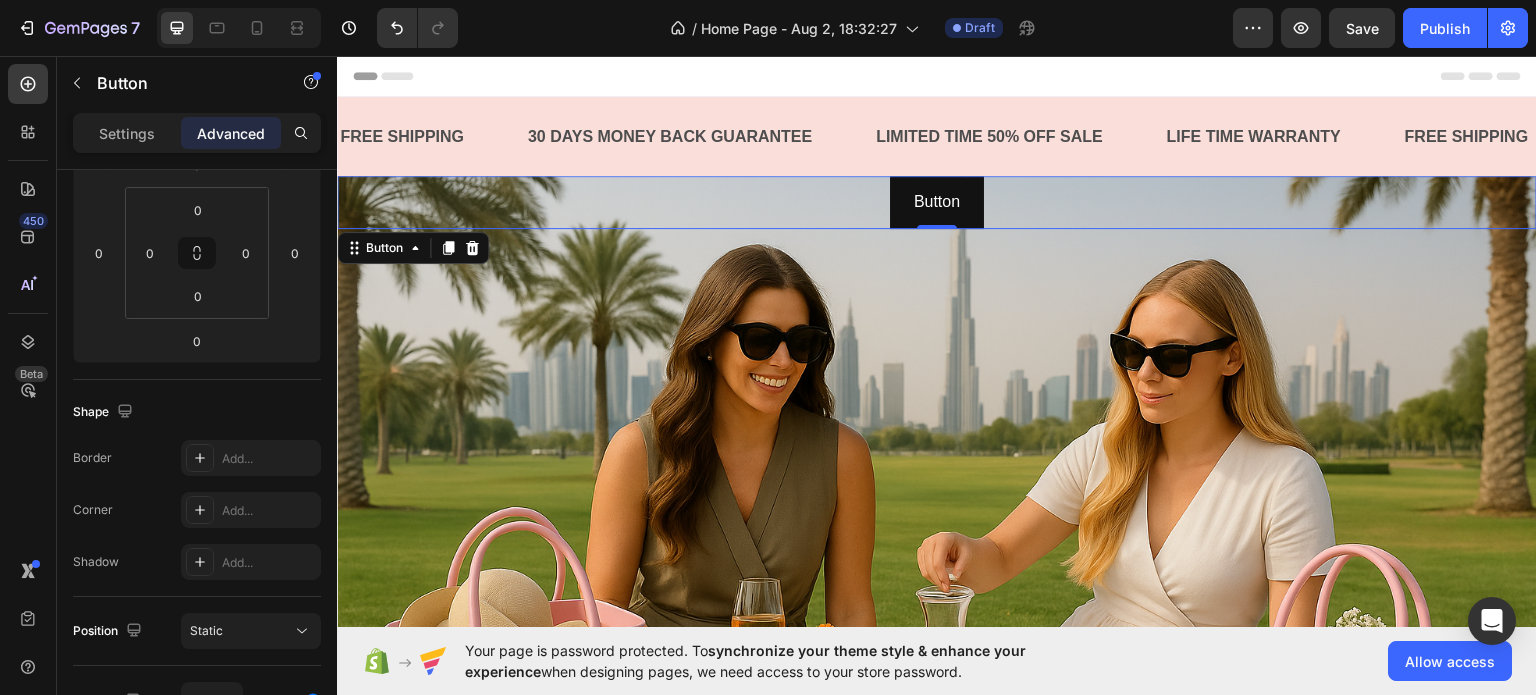 scroll, scrollTop: 204, scrollLeft: 0, axis: vertical 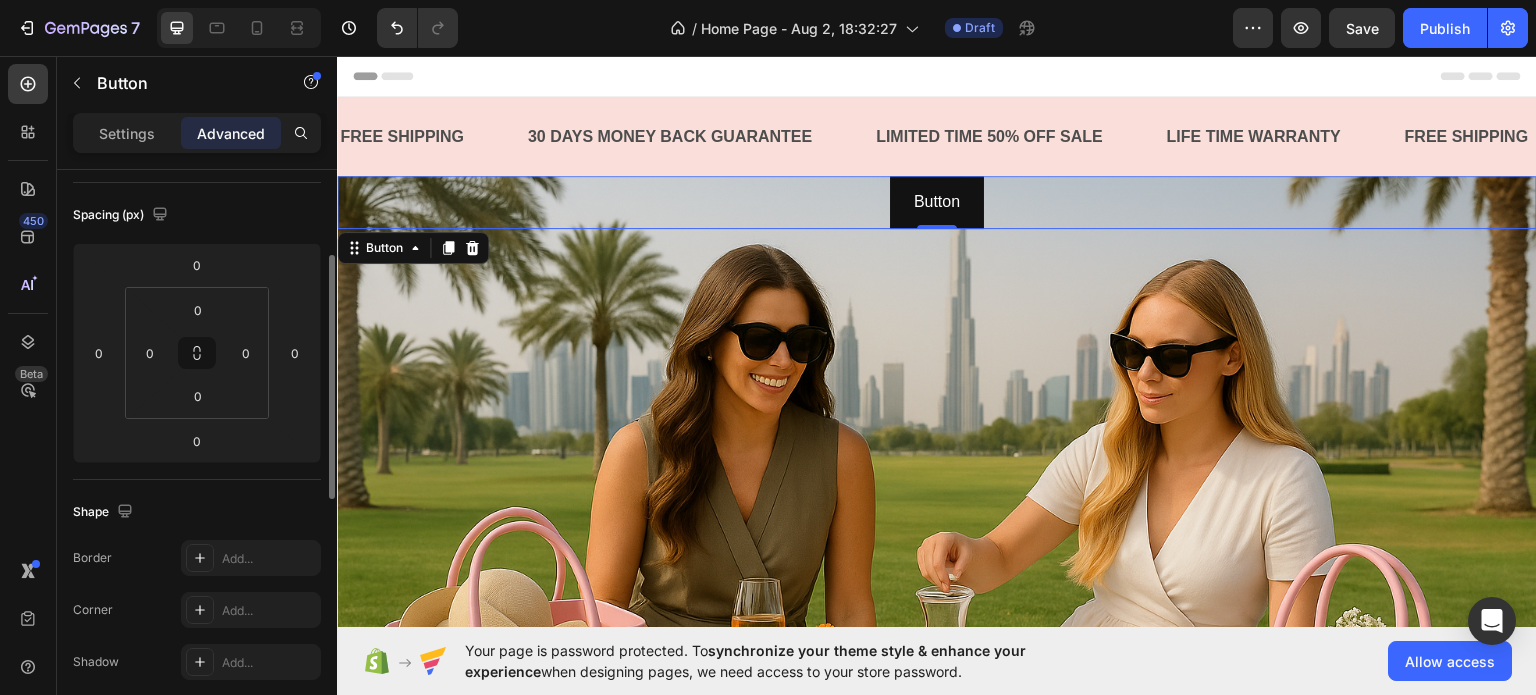 click on "Settings Advanced" at bounding box center [197, 133] 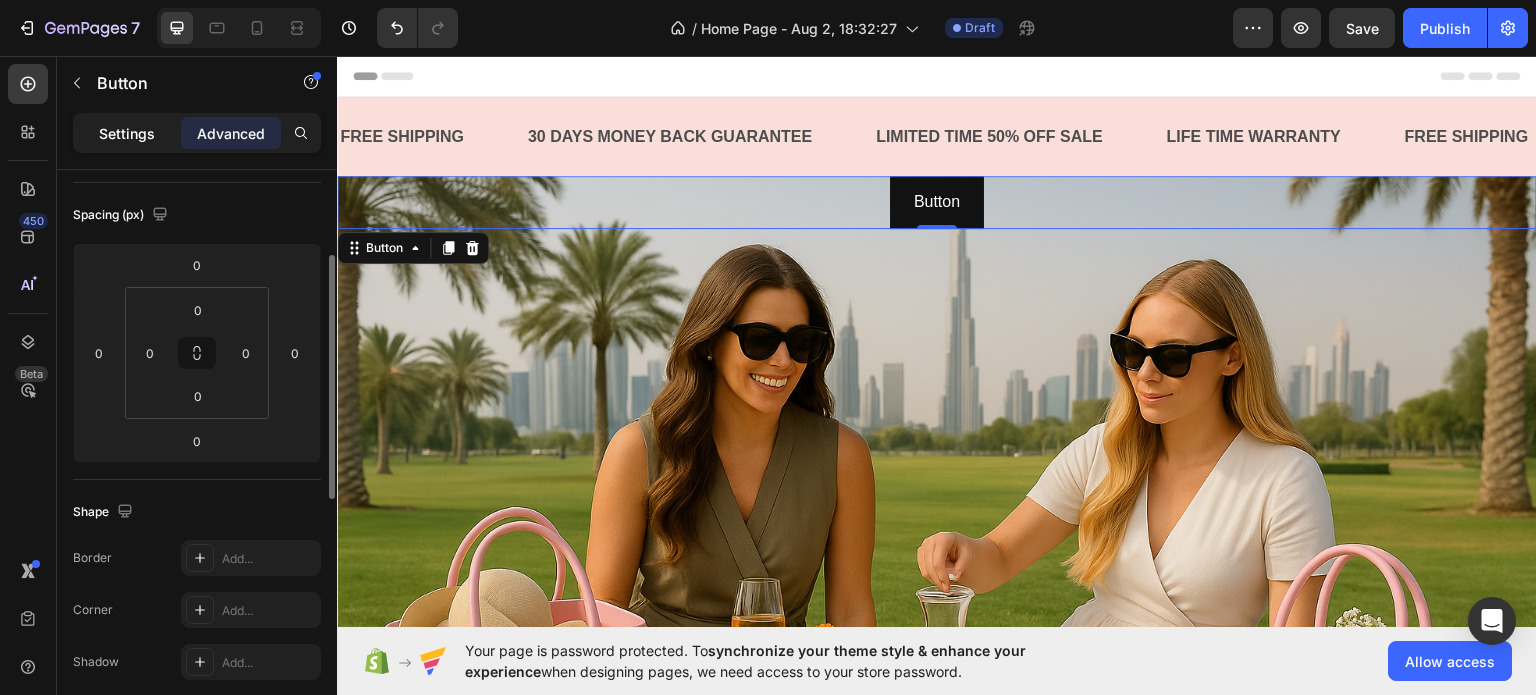 click on "Settings" 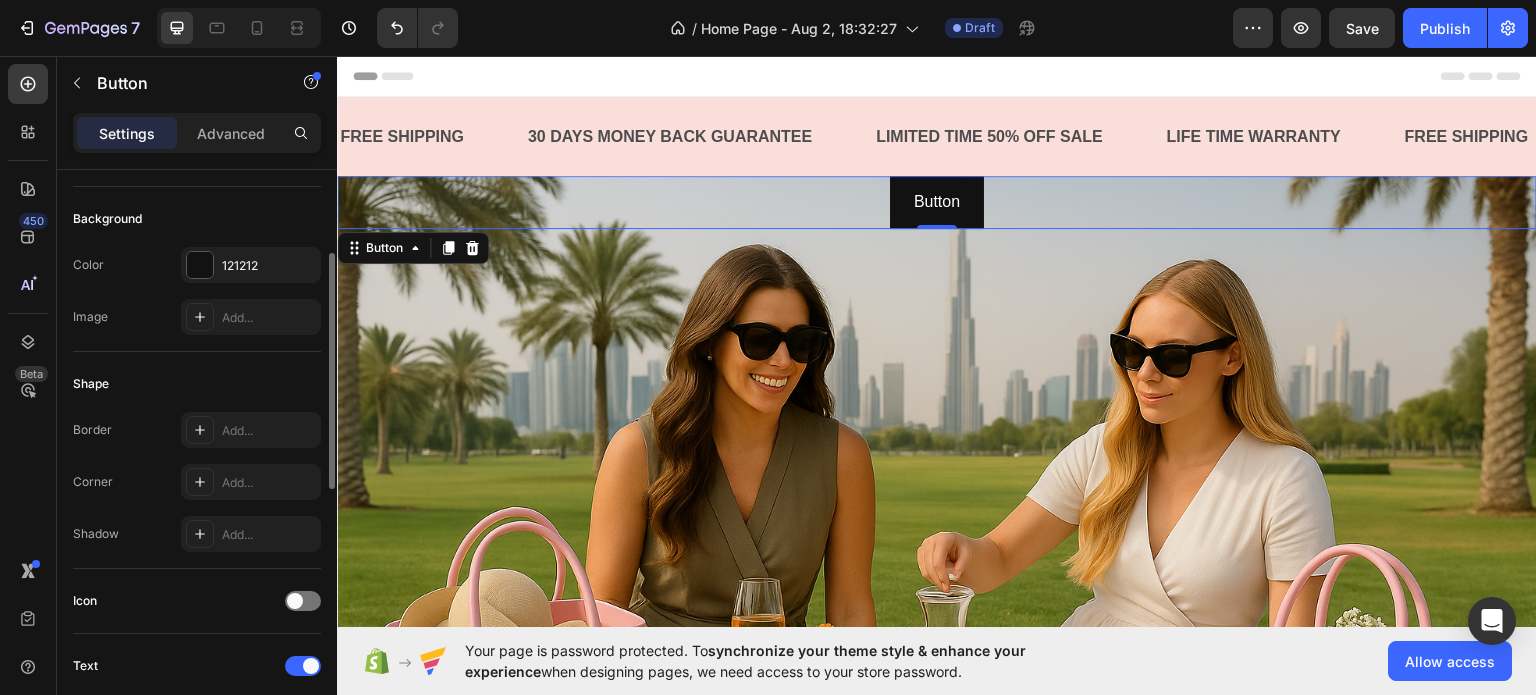 scroll, scrollTop: 0, scrollLeft: 0, axis: both 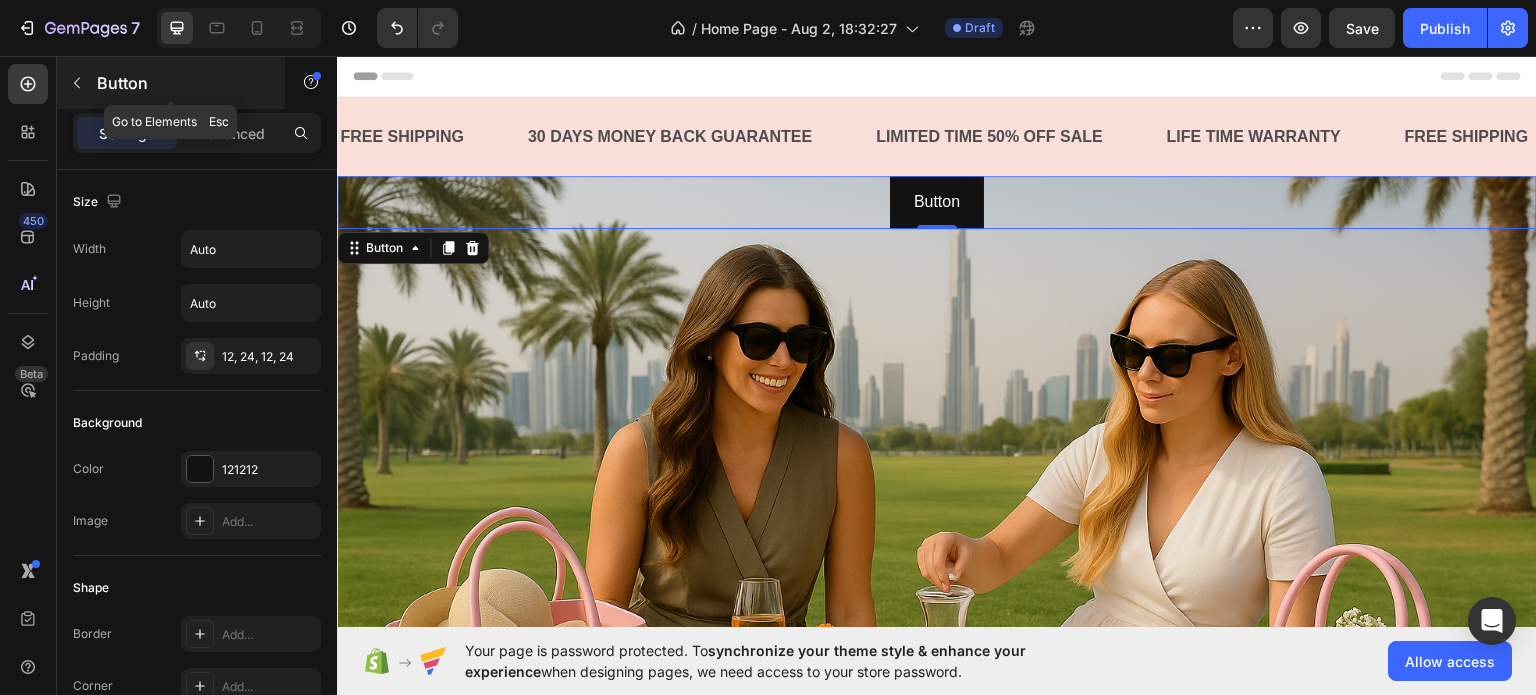 click 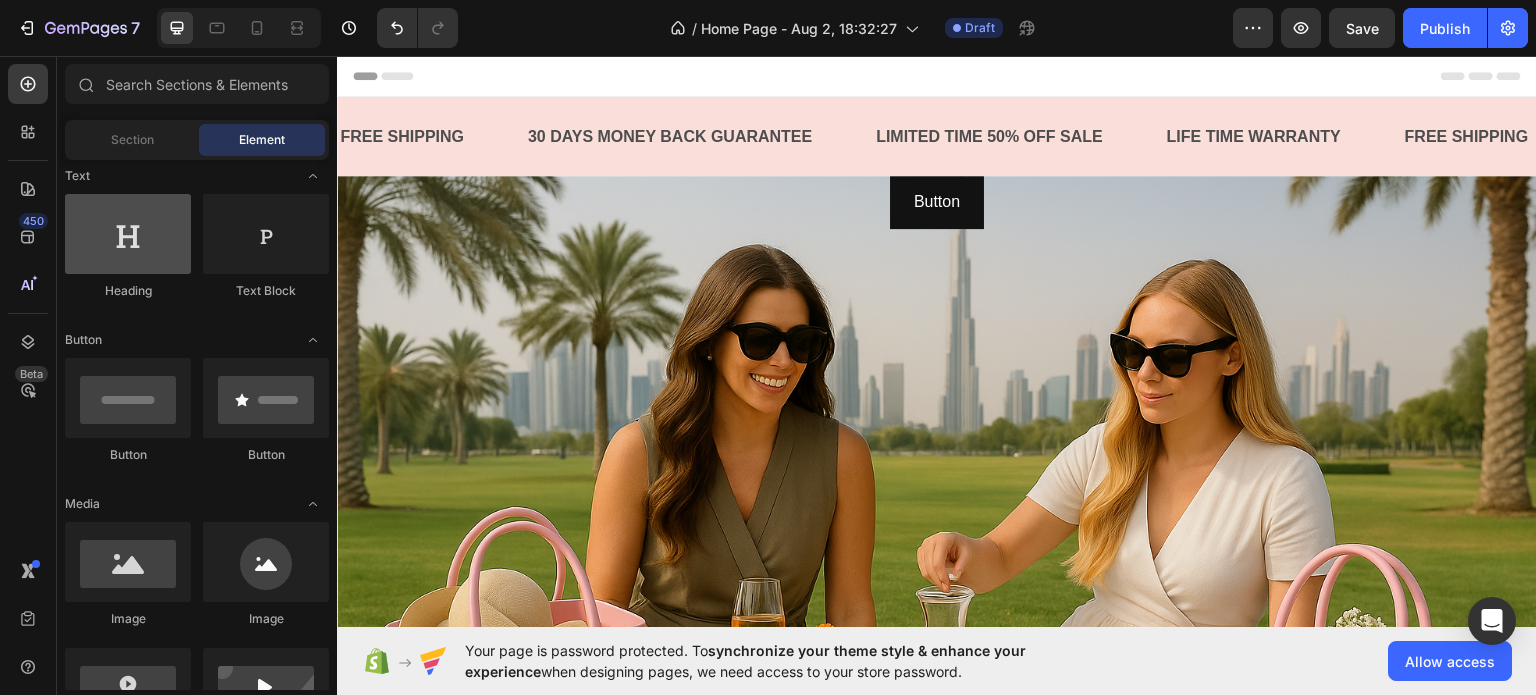 scroll, scrollTop: 100, scrollLeft: 0, axis: vertical 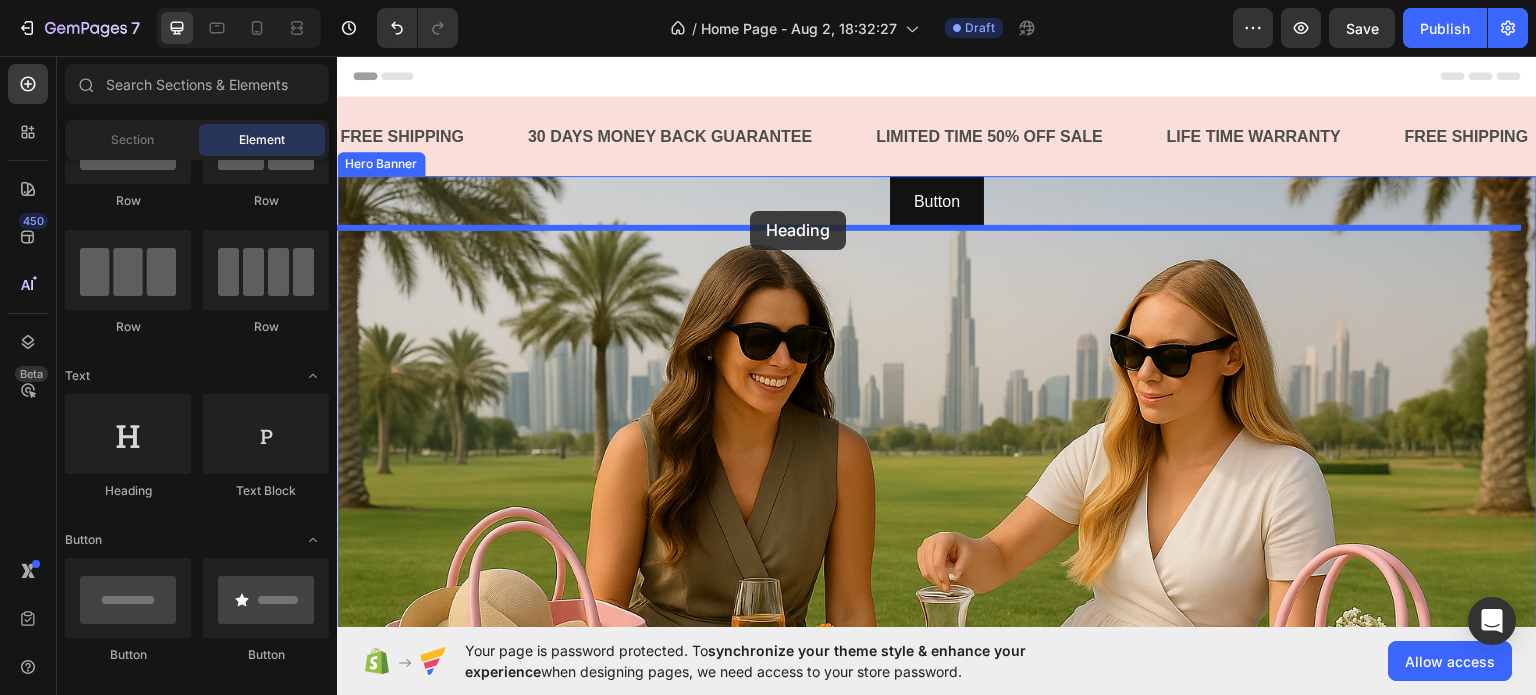 drag, startPoint x: 449, startPoint y: 498, endPoint x: 749, endPoint y: 210, distance: 415.86536 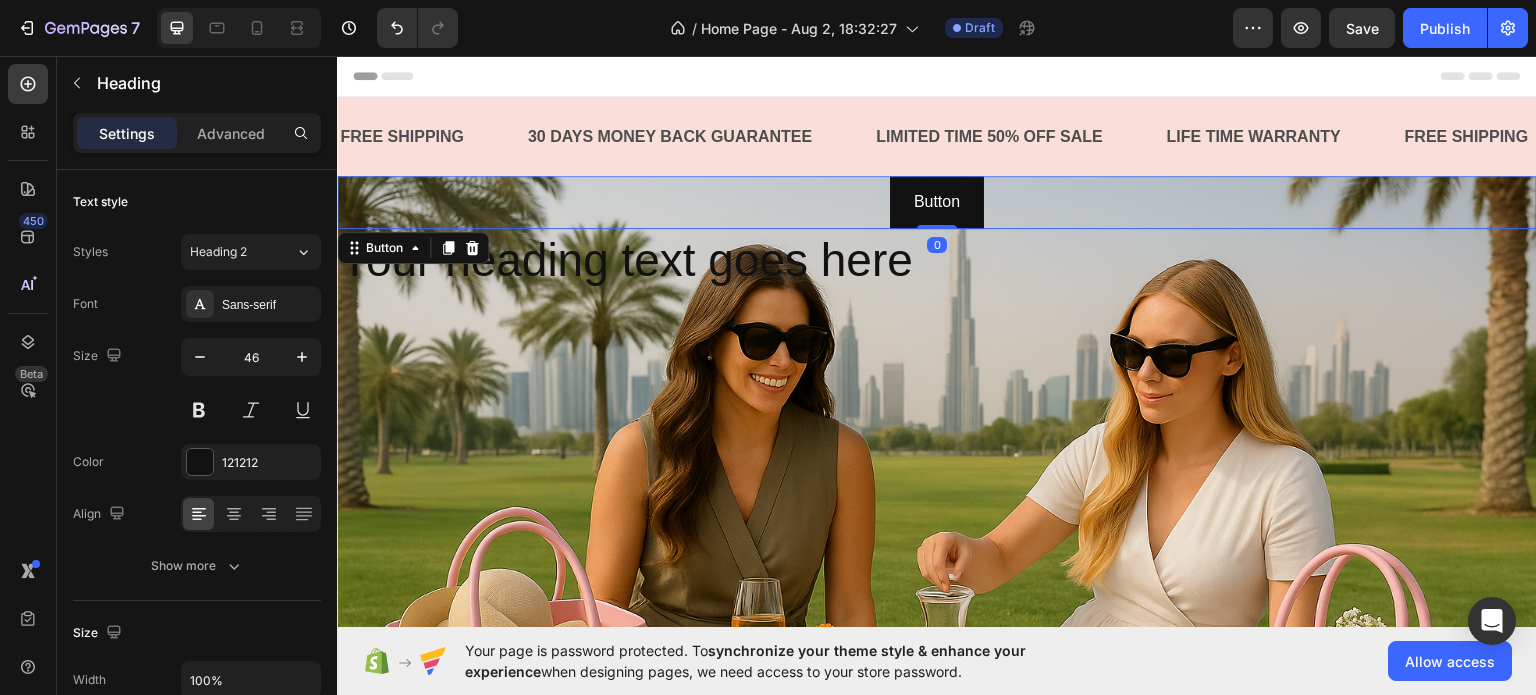 click on "Button Button   0" at bounding box center [937, 201] 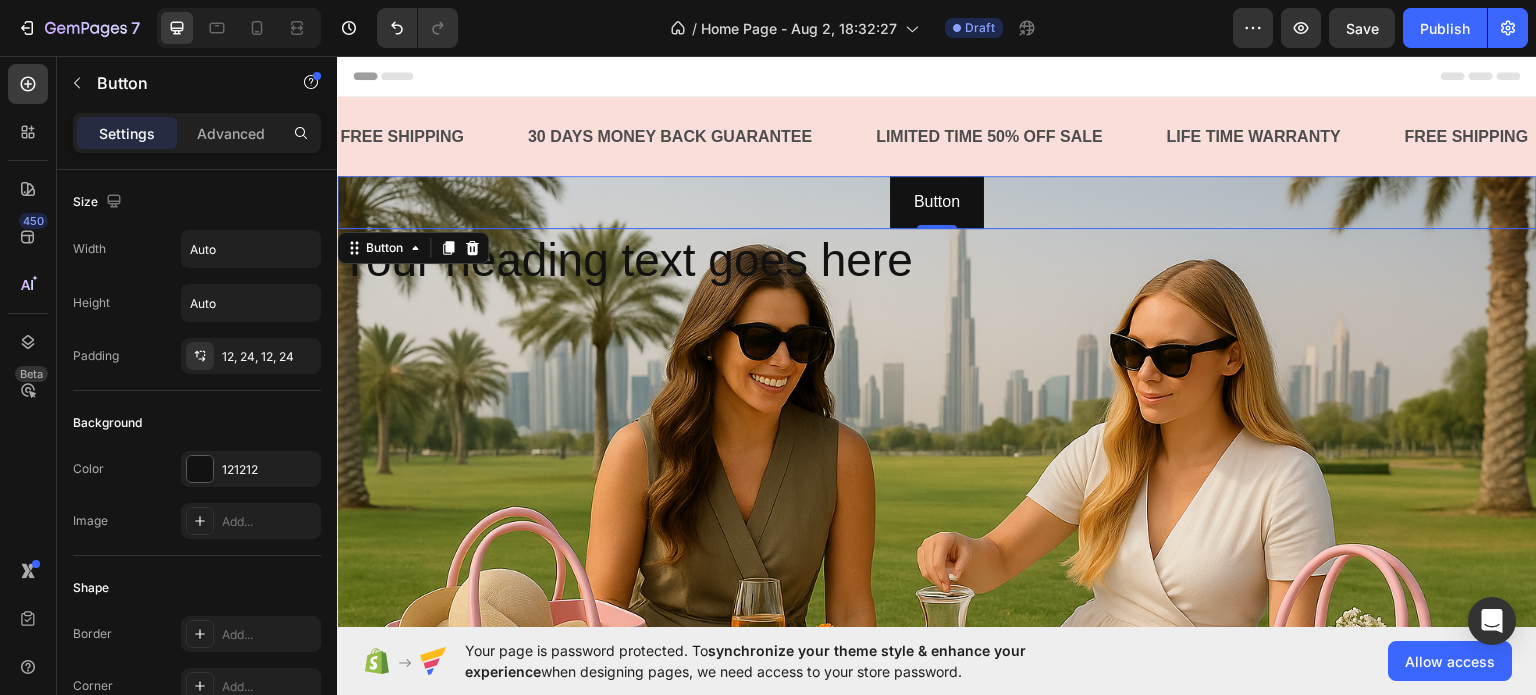 click on "Button Button   0" at bounding box center (937, 201) 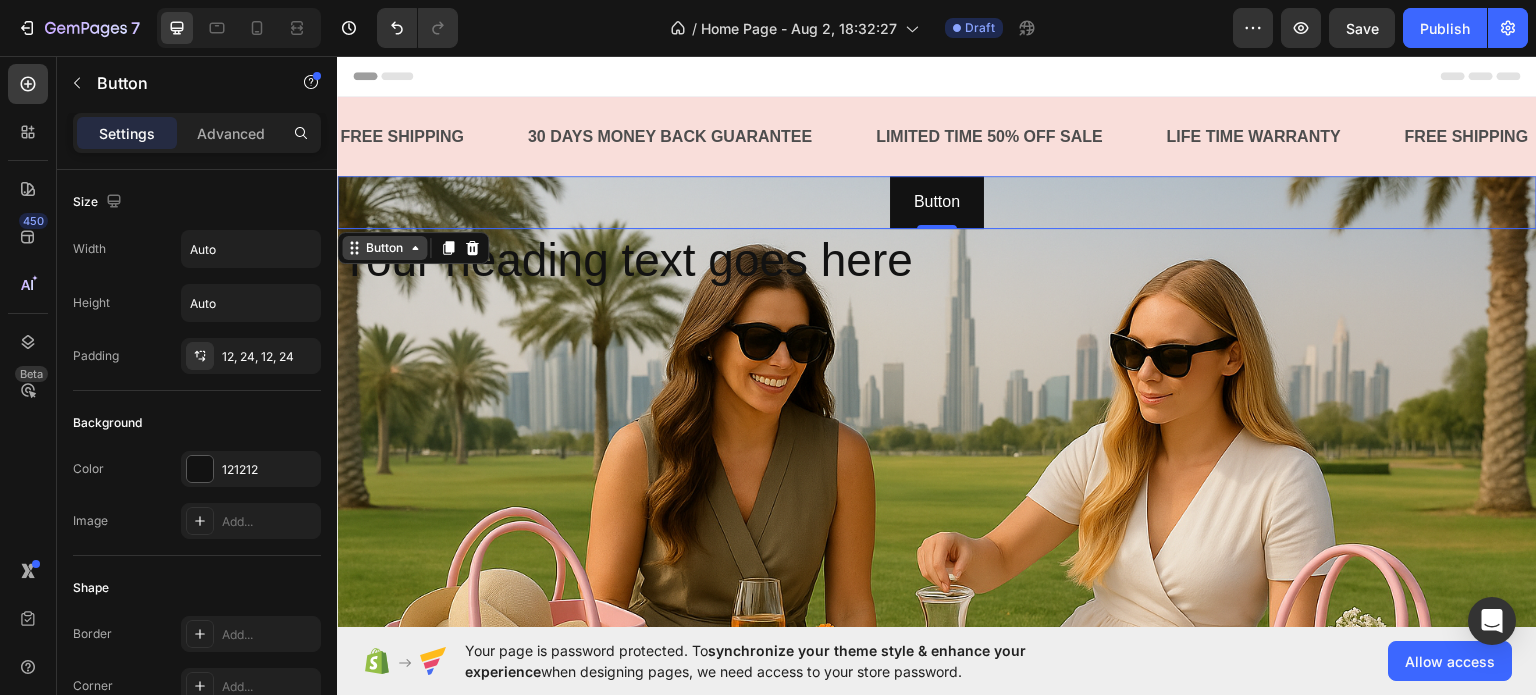 click on "Button" at bounding box center [384, 247] 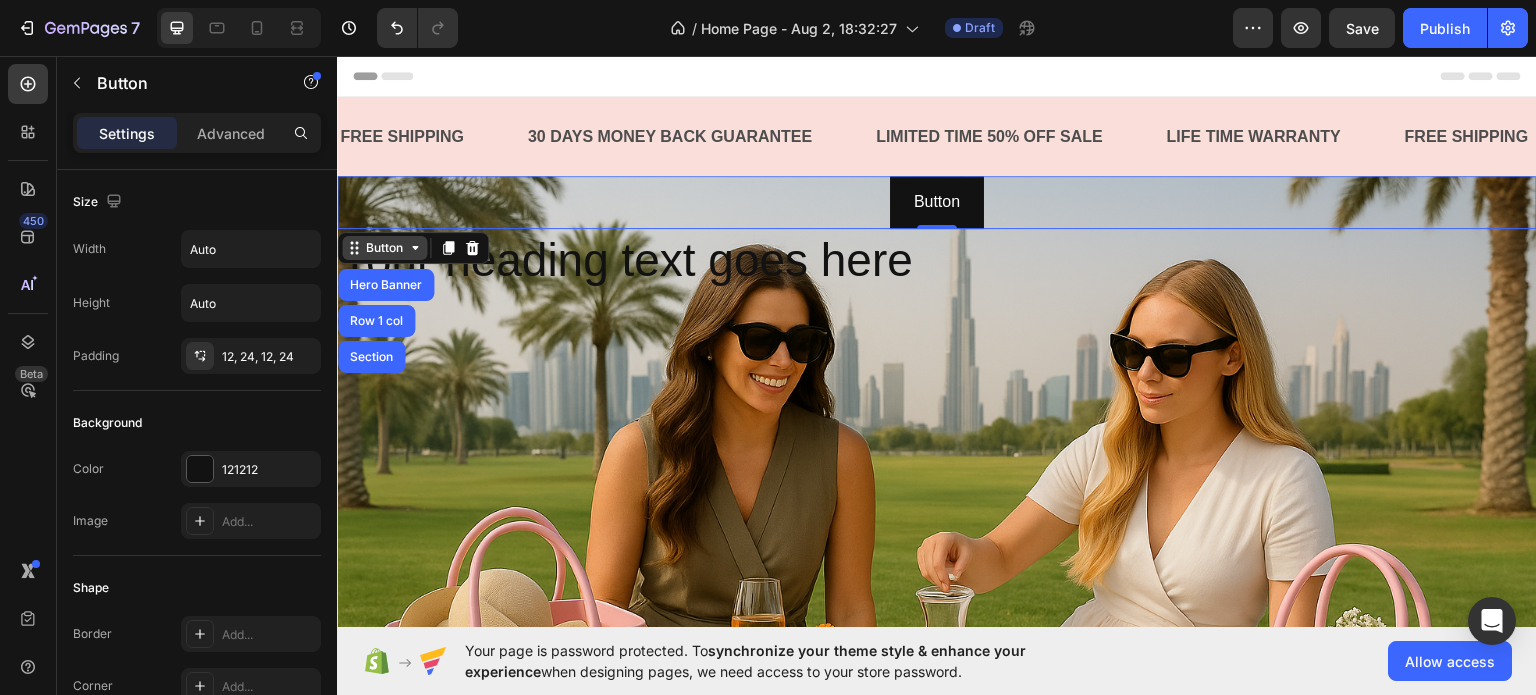 click on "Button" at bounding box center (384, 247) 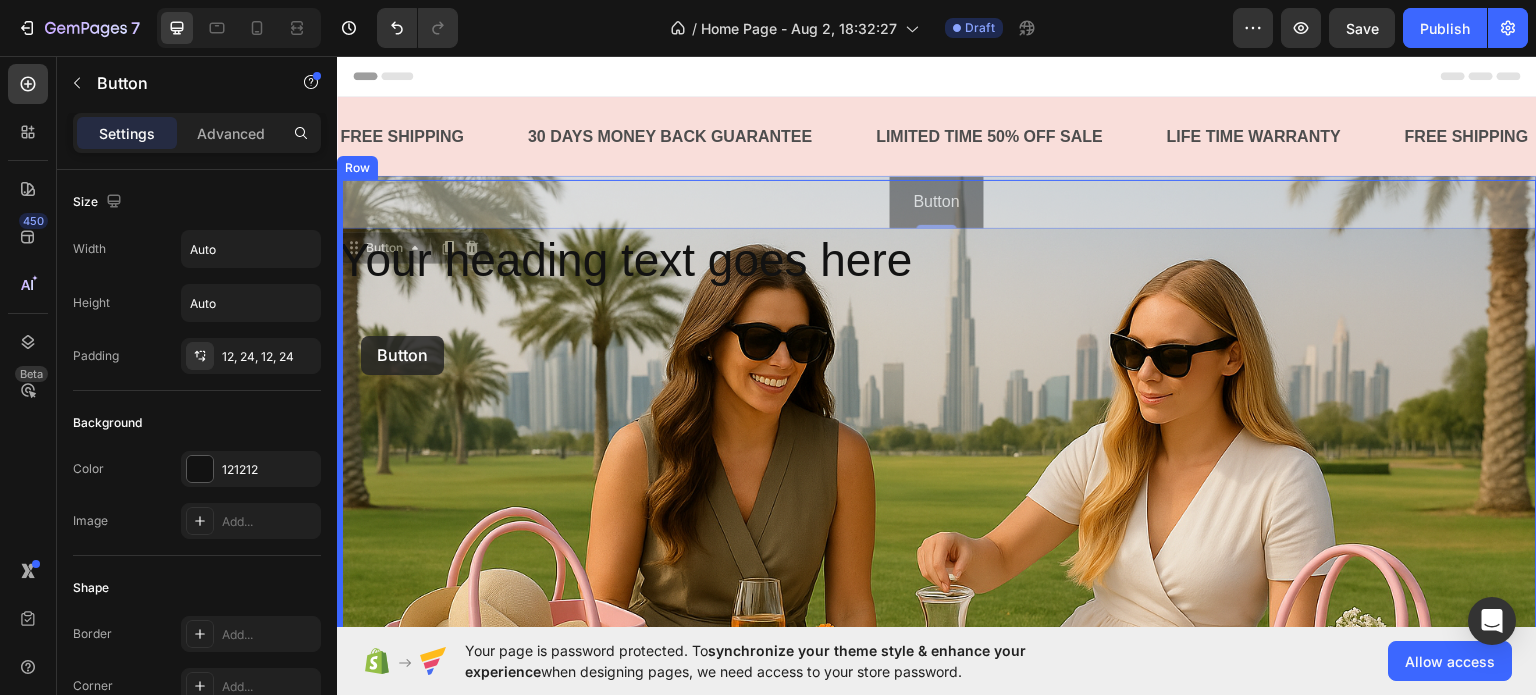 drag, startPoint x: 355, startPoint y: 258, endPoint x: 361, endPoint y: 335, distance: 77.23341 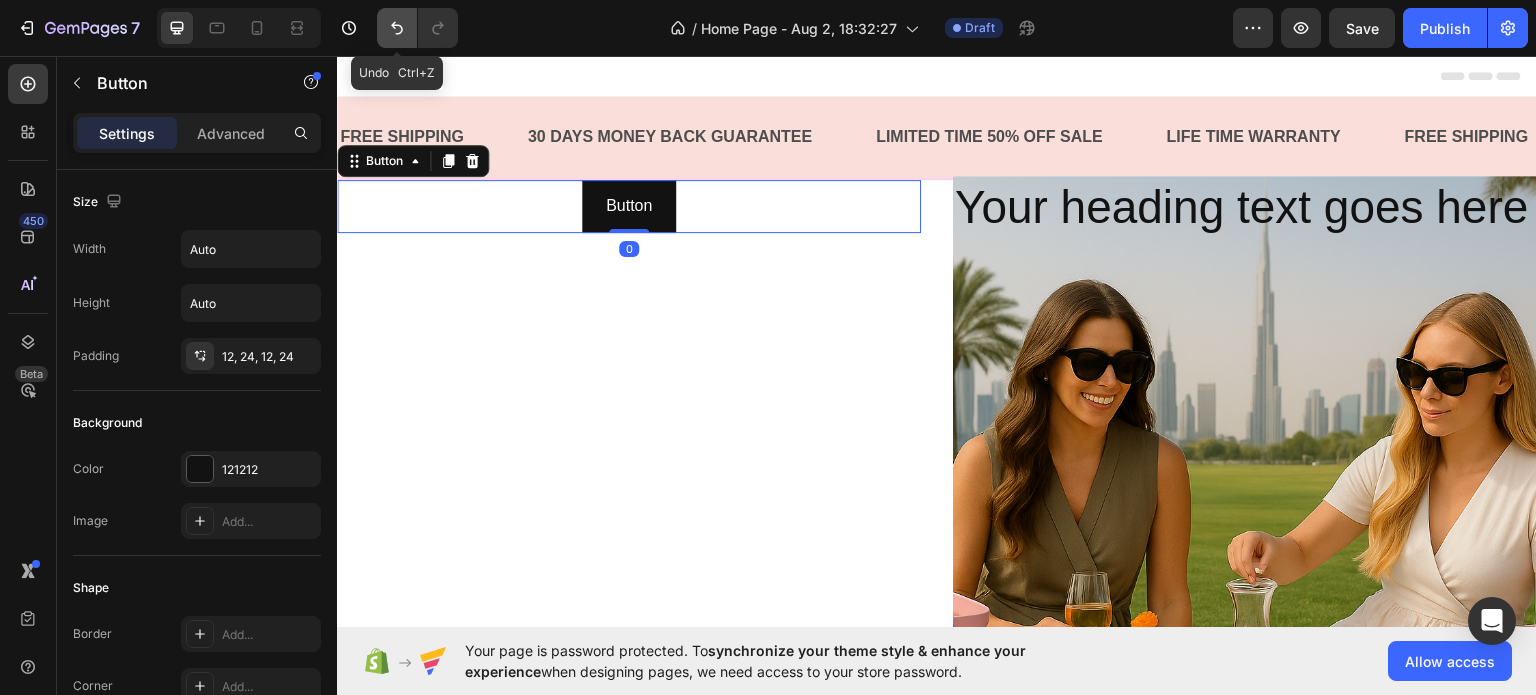 click 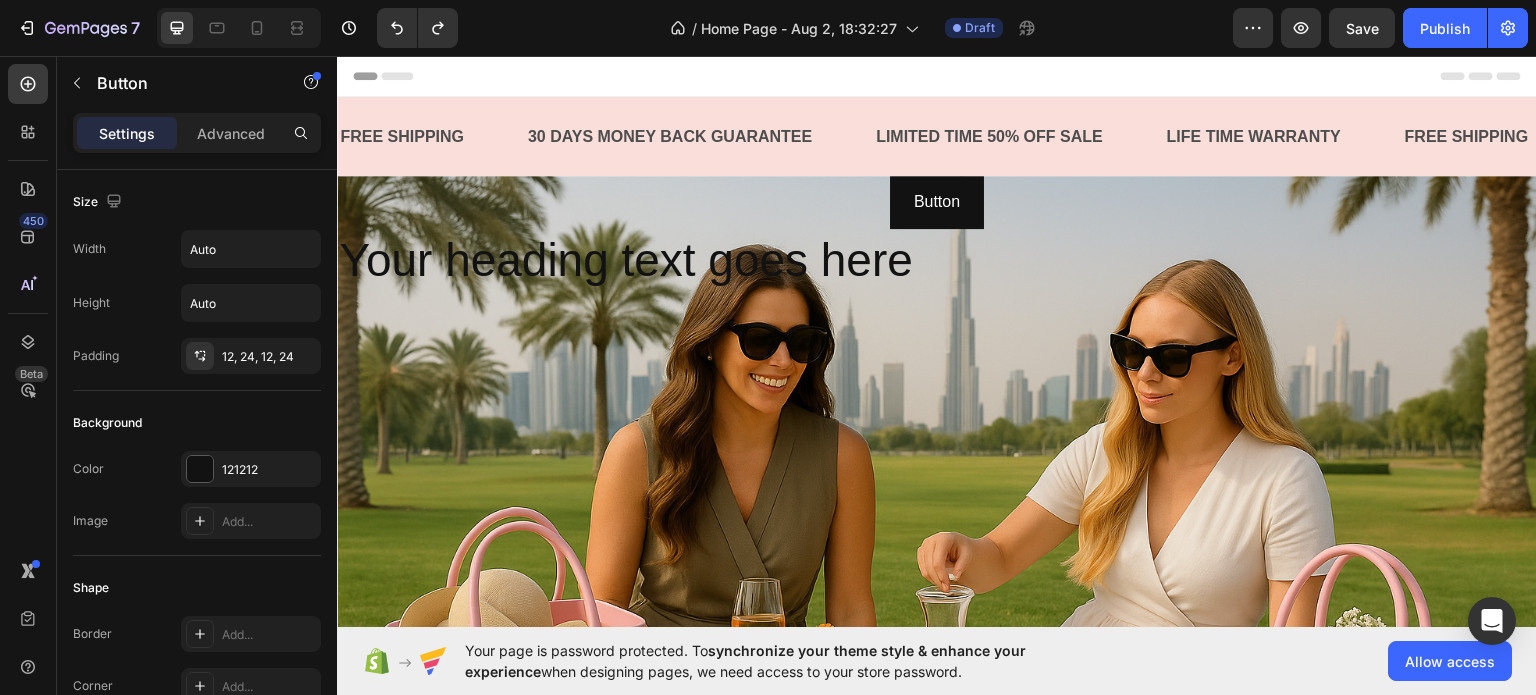 click on "Button Button" at bounding box center (937, 201) 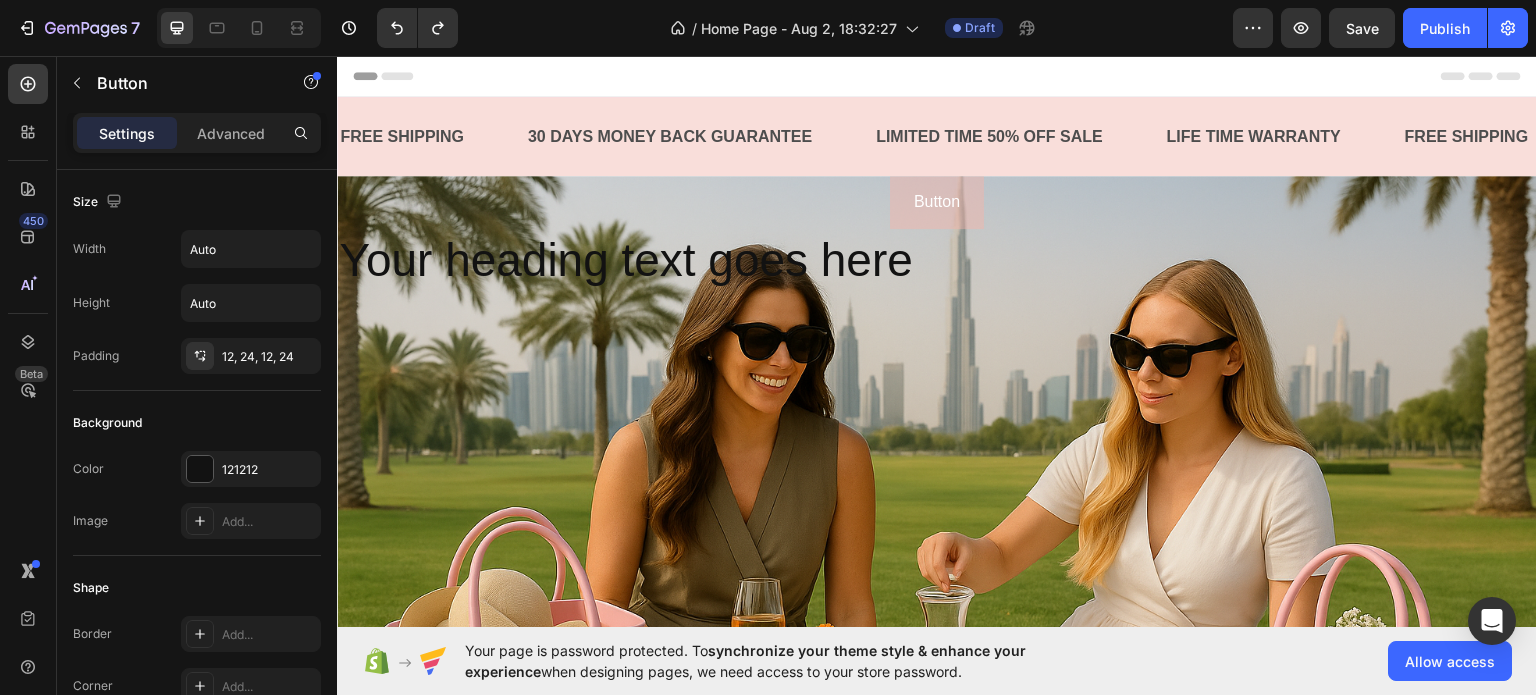 click on "Button" at bounding box center [937, 201] 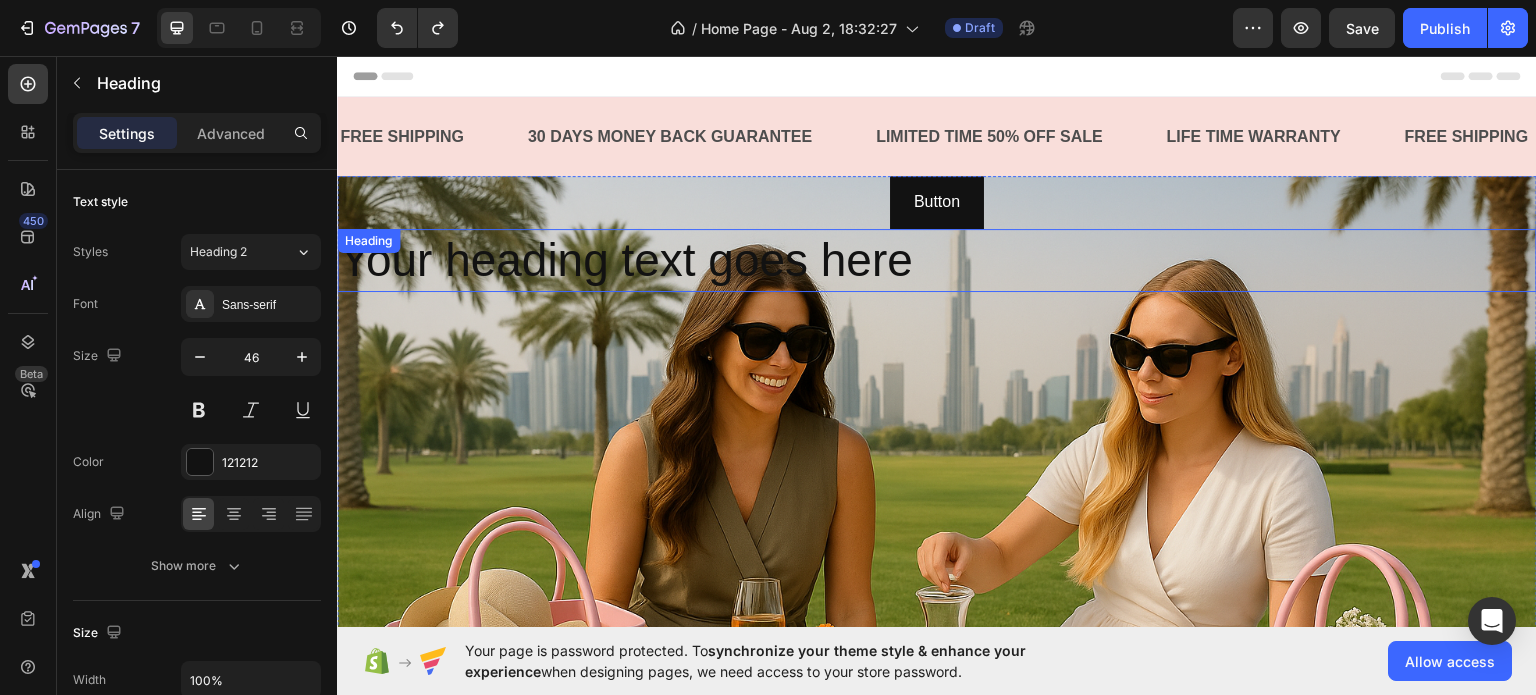 click on "Your heading text goes here" at bounding box center (937, 260) 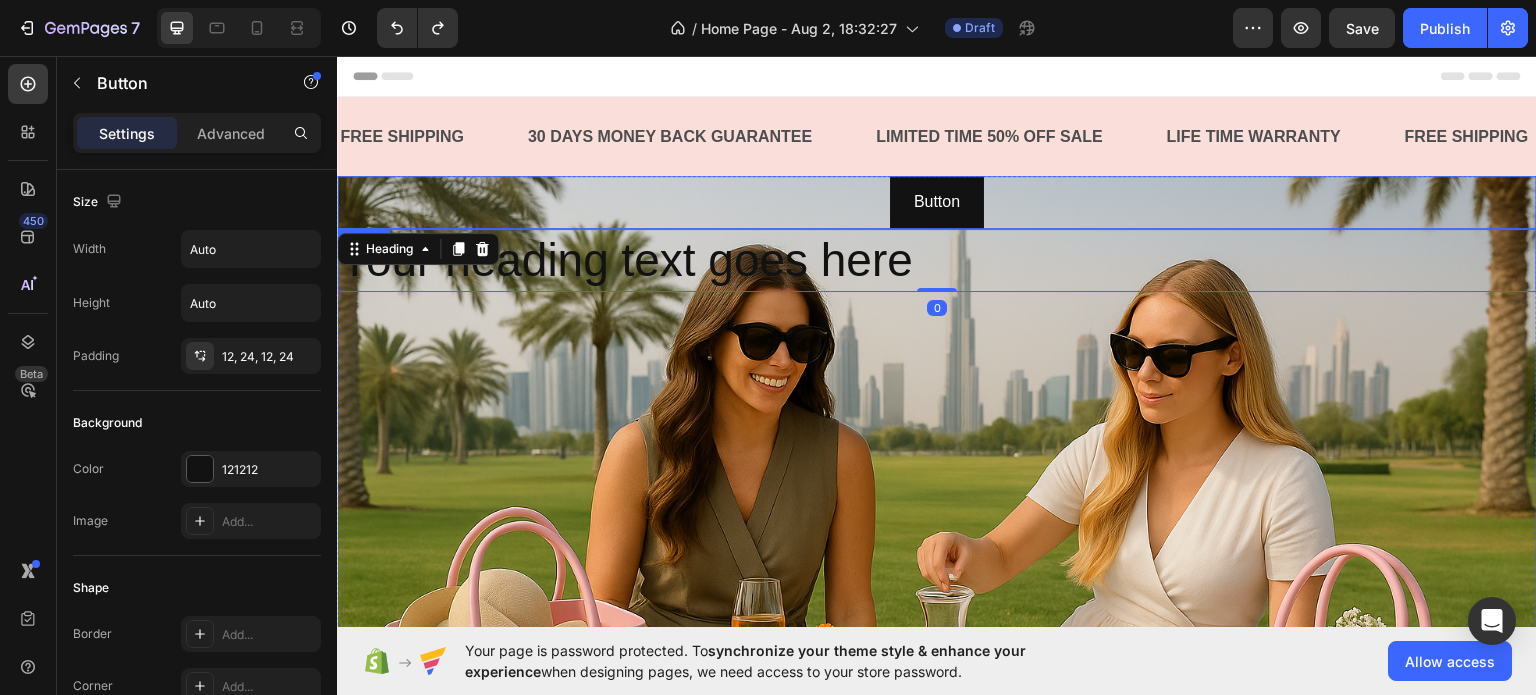 click on "Button Button" at bounding box center (937, 201) 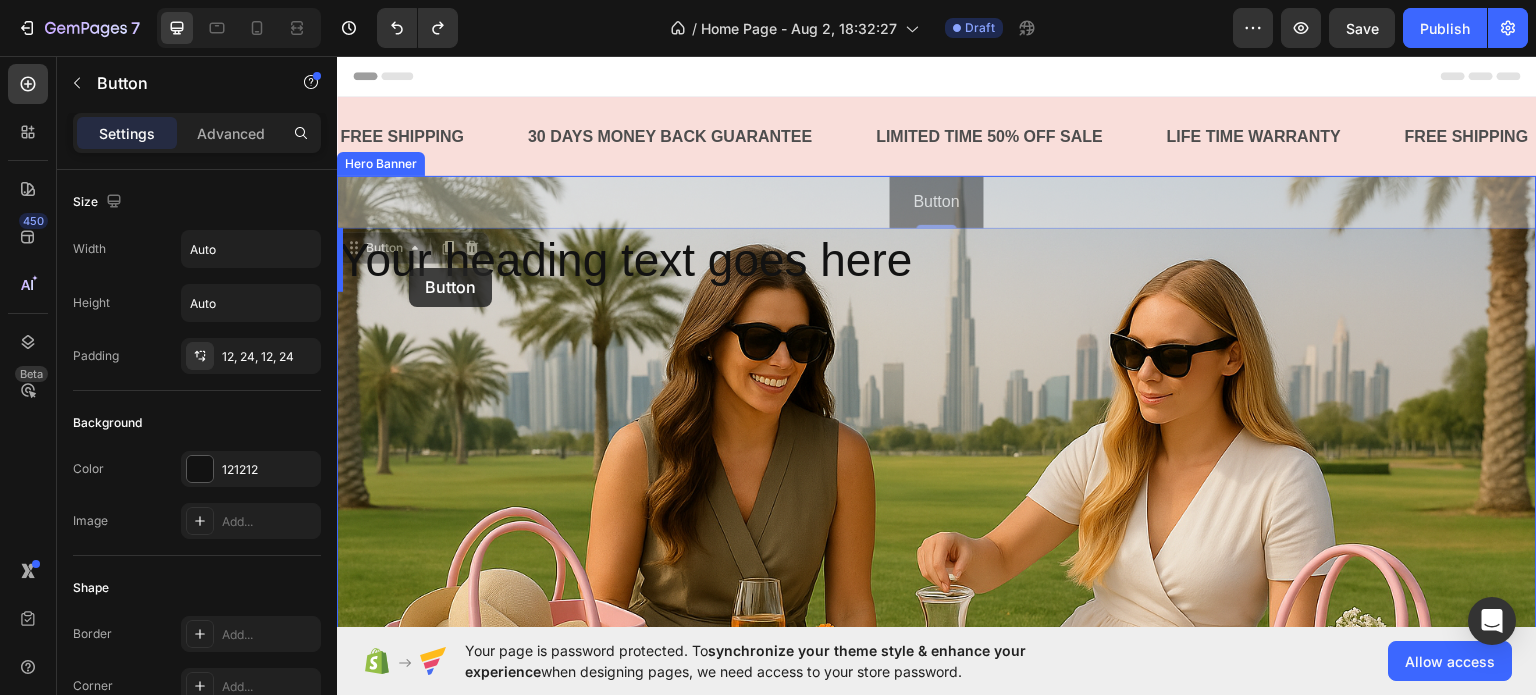 drag, startPoint x: 357, startPoint y: 250, endPoint x: 409, endPoint y: 267, distance: 54.708317 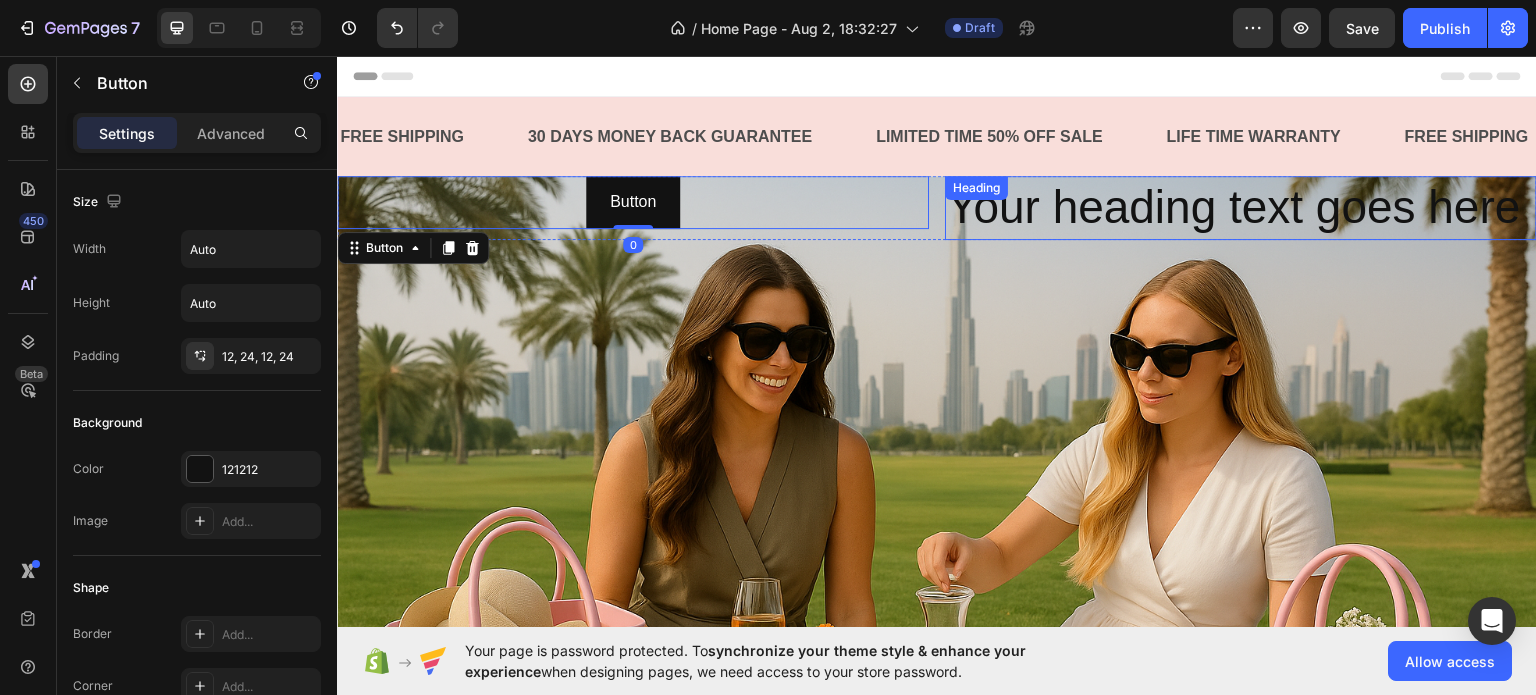 click on "Your heading text goes here" at bounding box center [1241, 207] 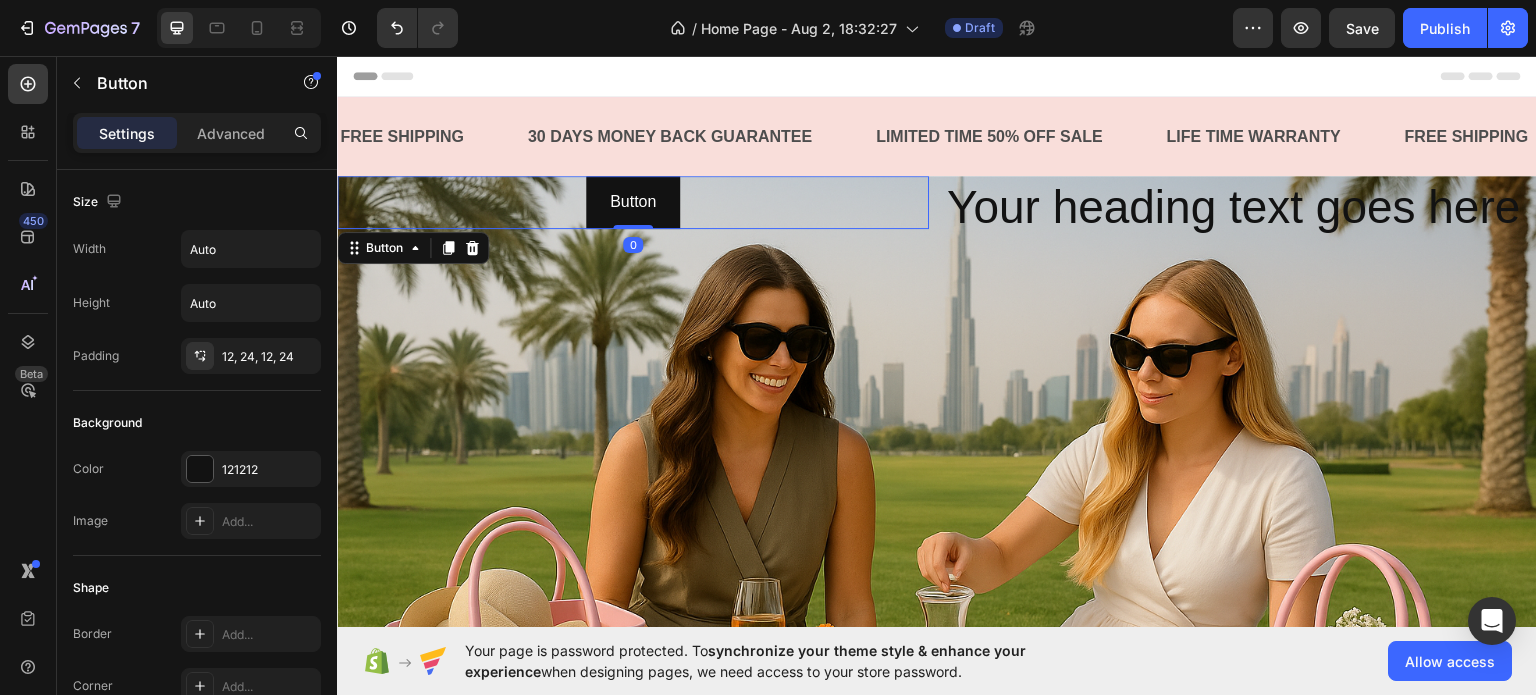 click on "Button Button   0" at bounding box center (633, 201) 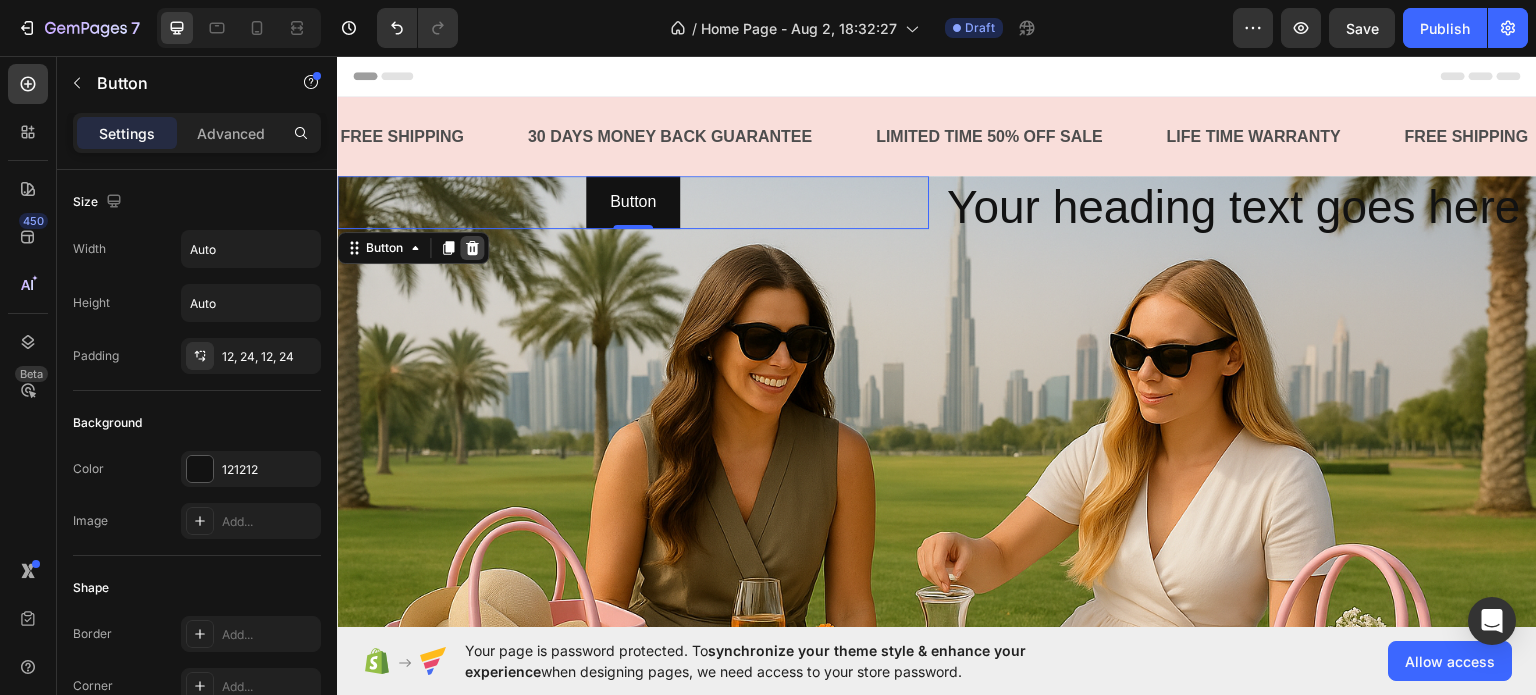 click at bounding box center [472, 247] 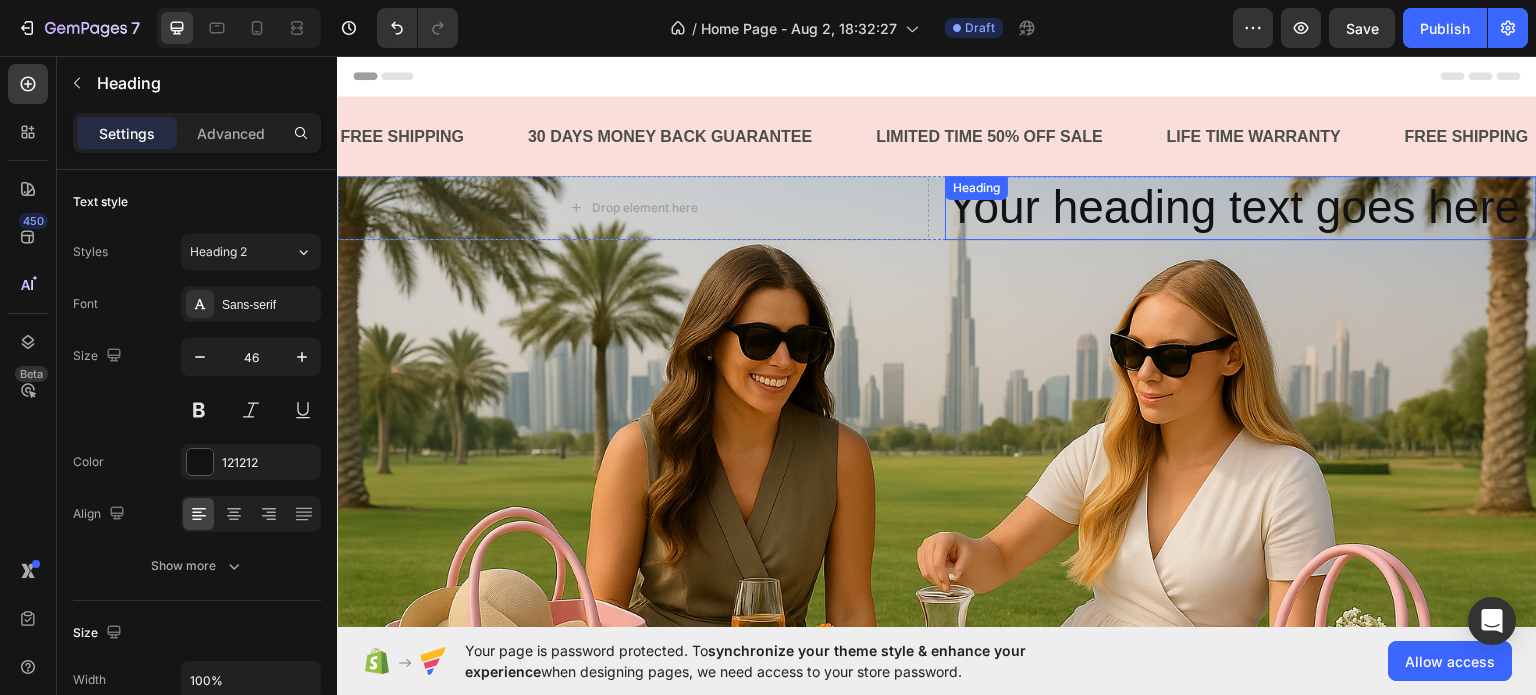 click on "Your heading text goes here" at bounding box center [1241, 207] 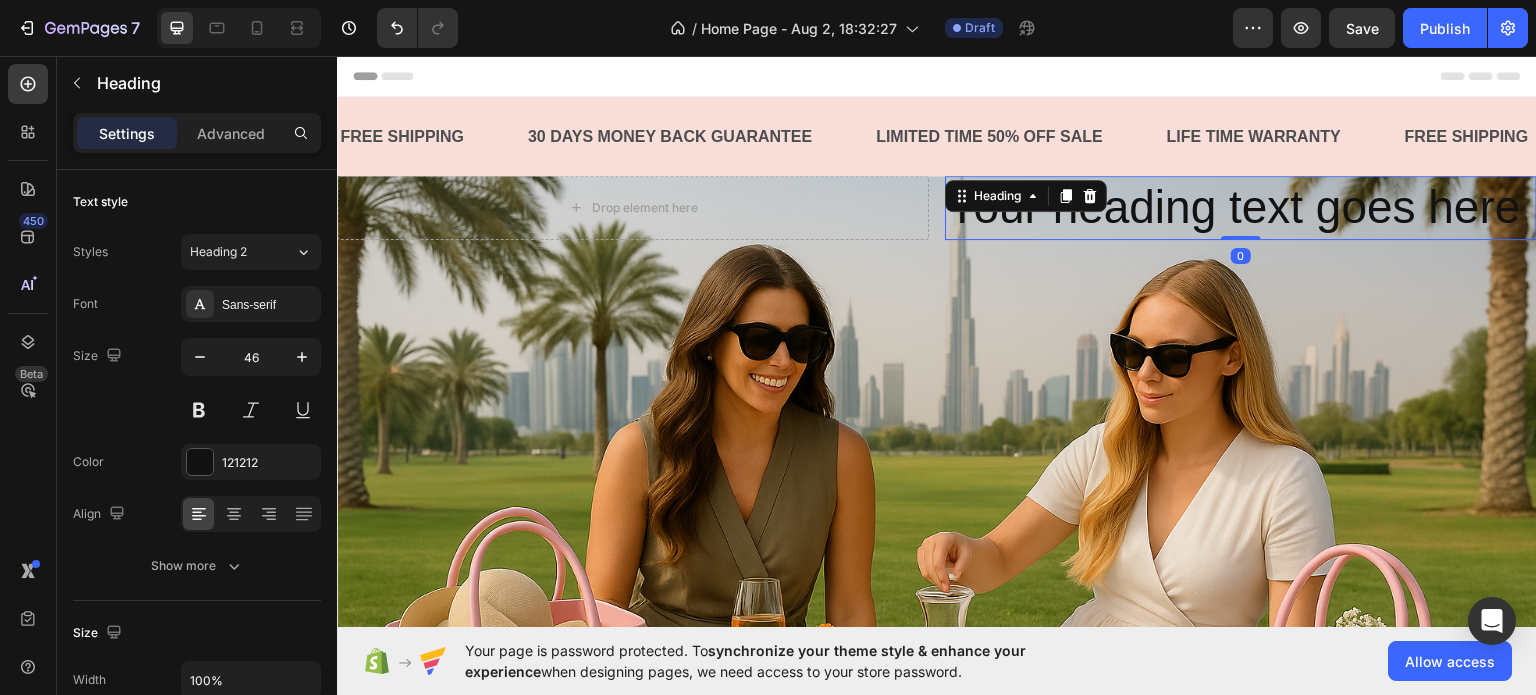 click on "Your heading text goes here" at bounding box center (1241, 207) 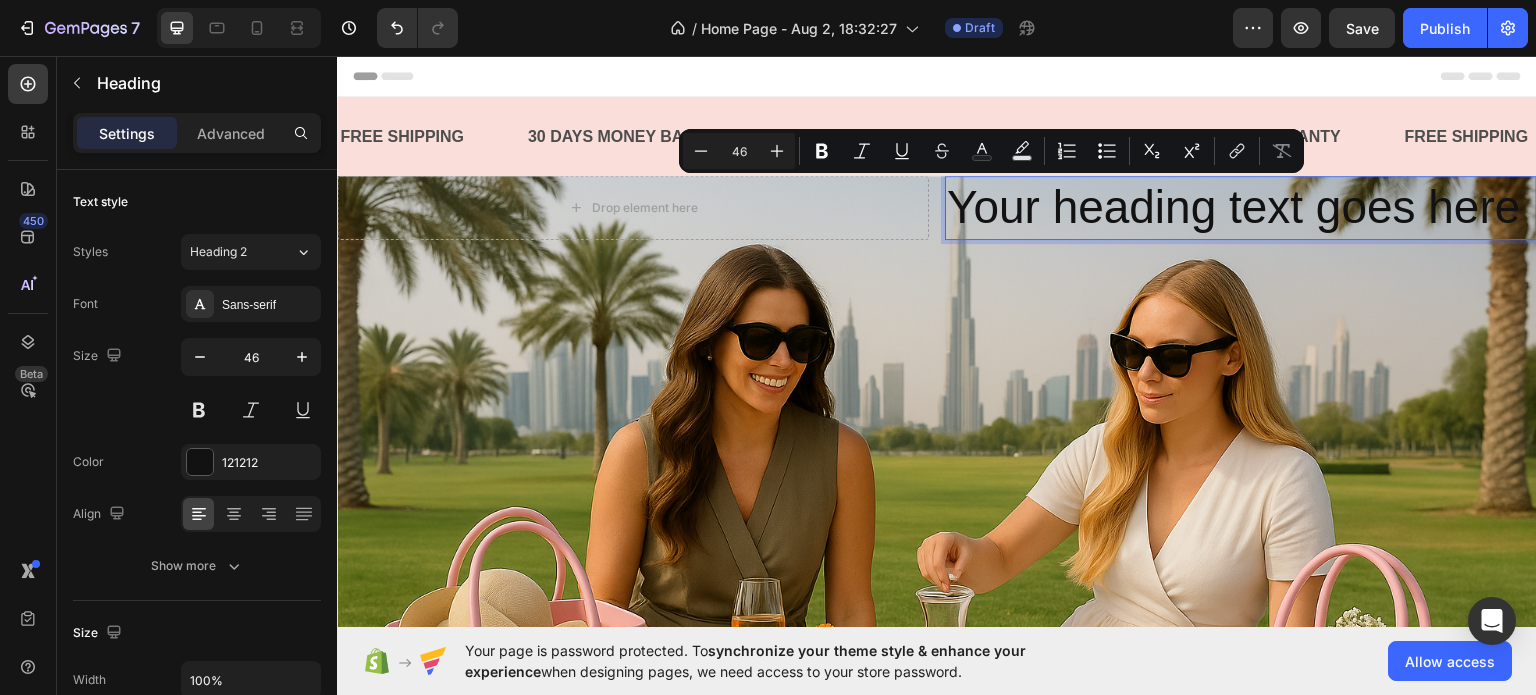 click on "Your heading text goes here" at bounding box center [1241, 207] 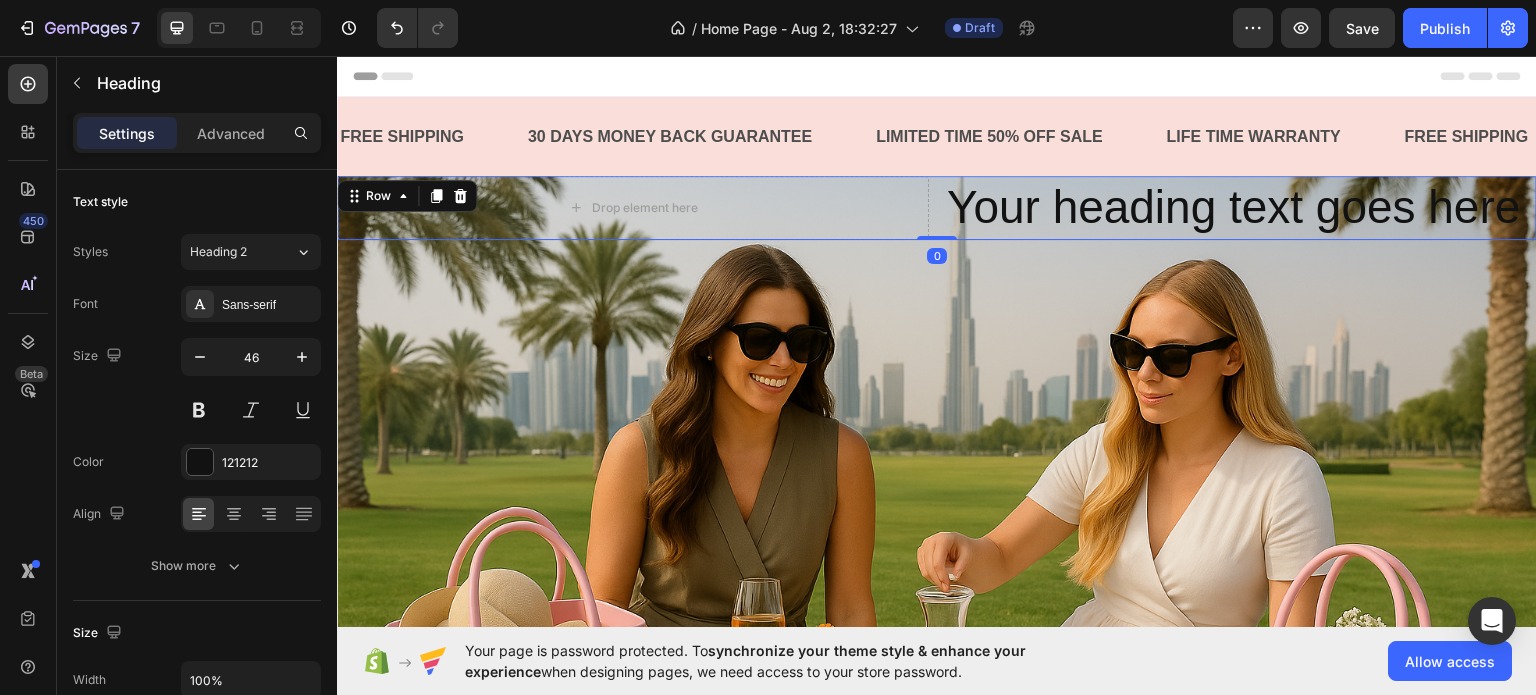 click on "Drop element here Your heading text goes here Heading Row   0" at bounding box center (937, 207) 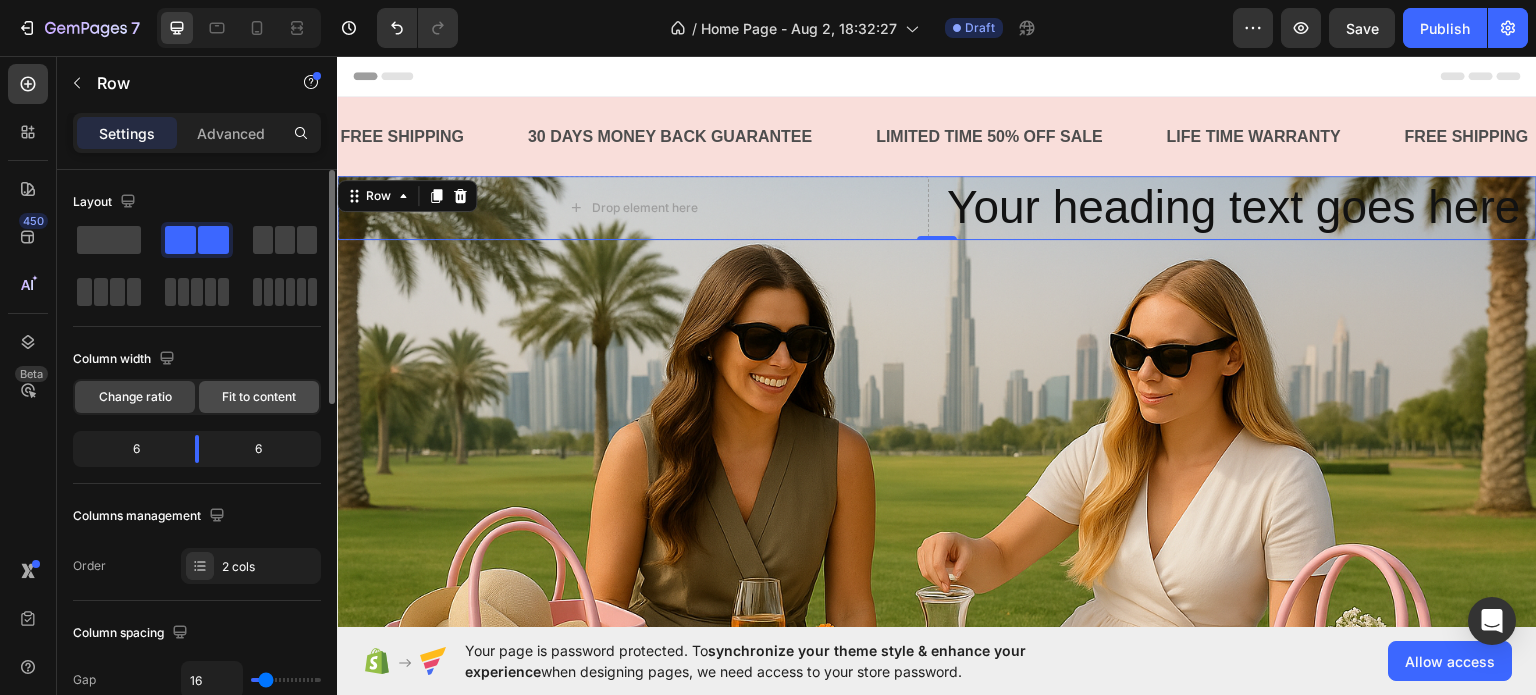click on "Fit to content" 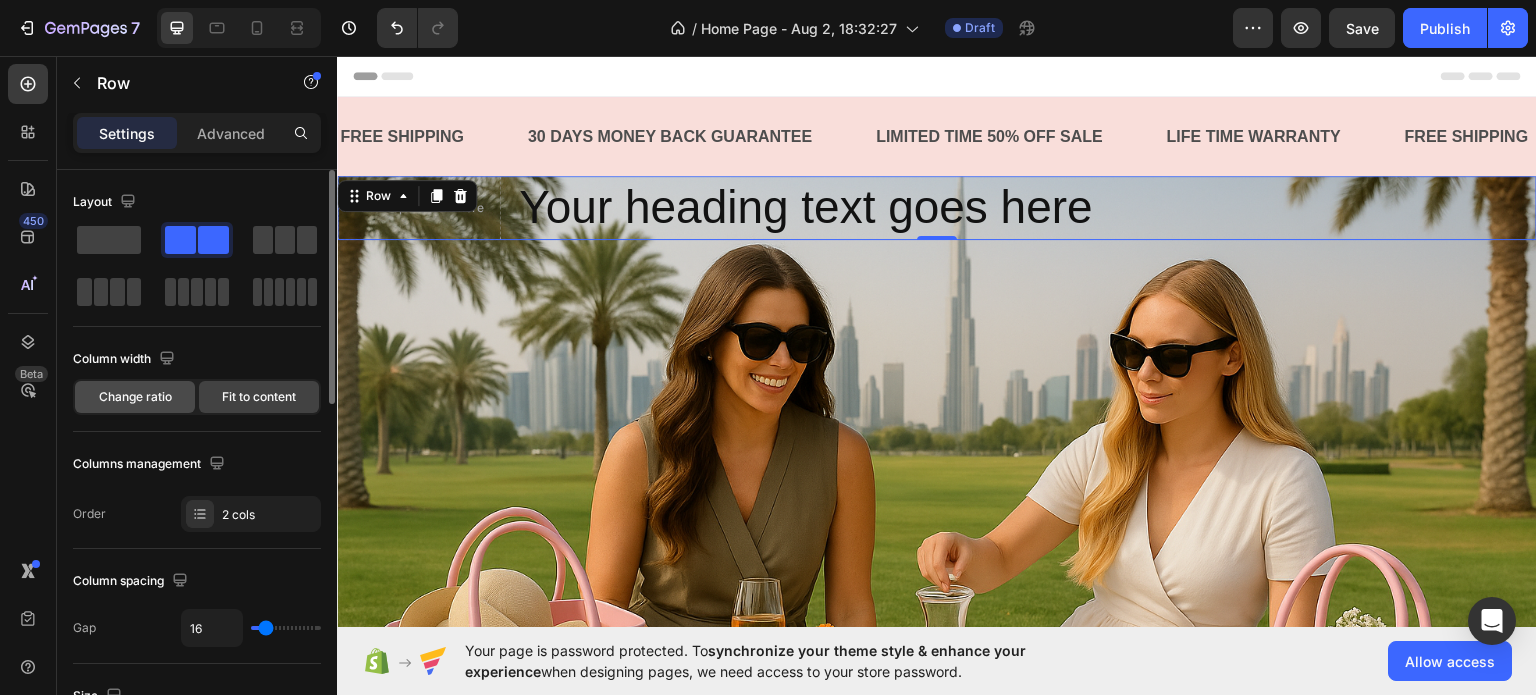 click on "Change ratio" 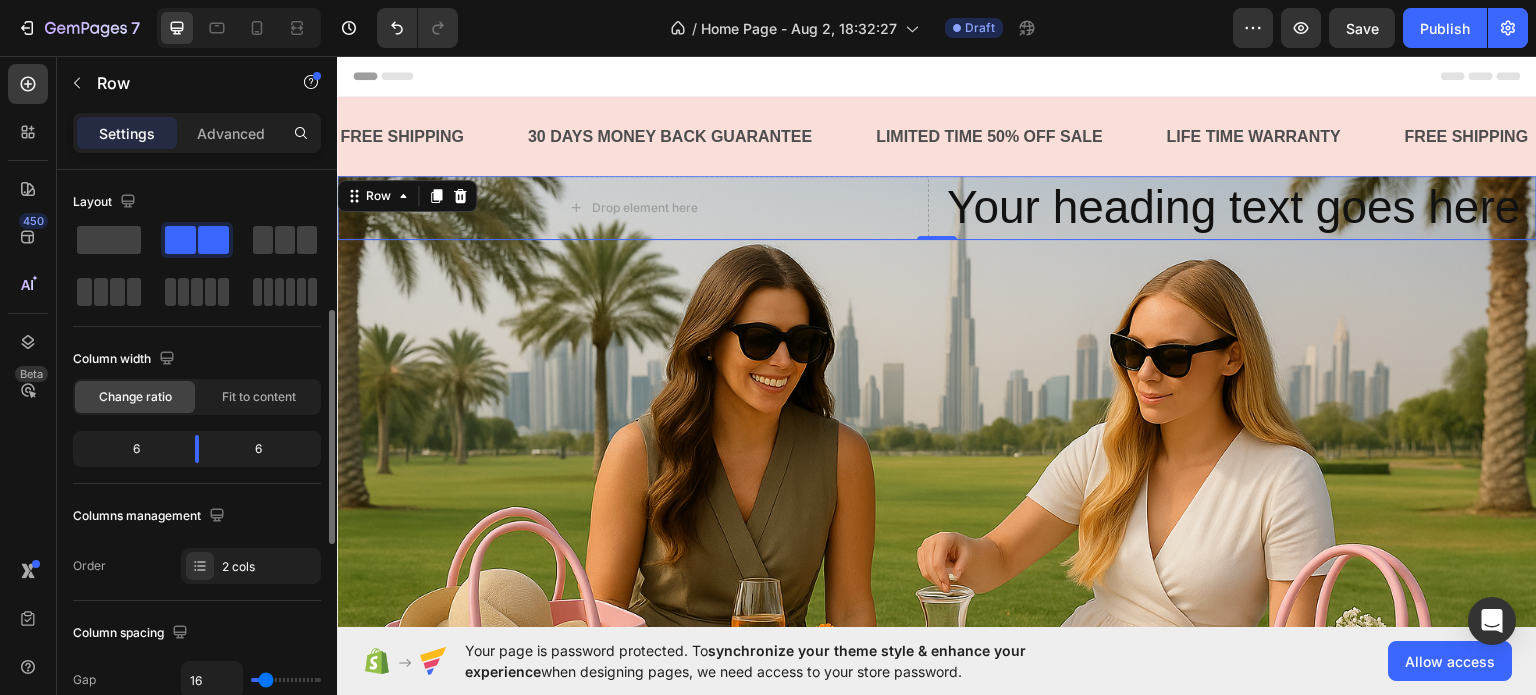 scroll, scrollTop: 100, scrollLeft: 0, axis: vertical 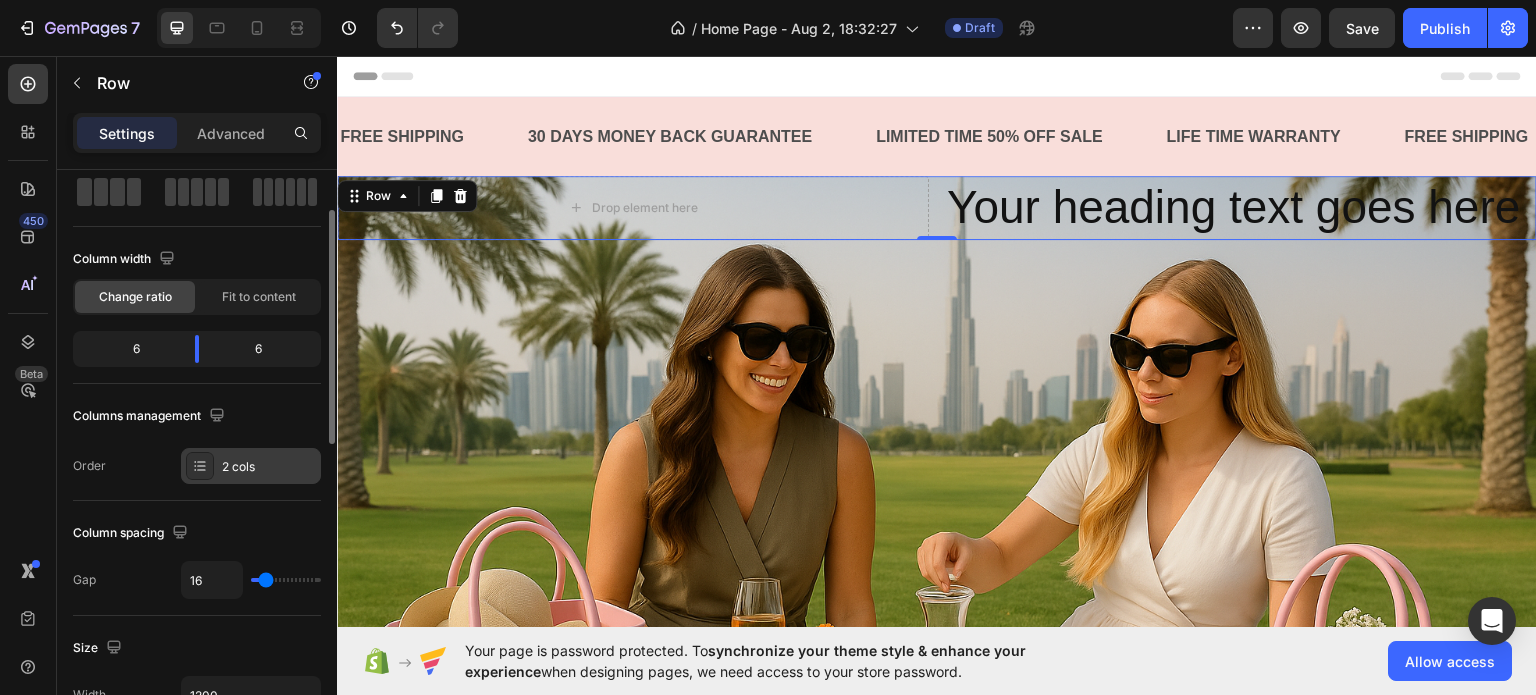 click on "2 cols" at bounding box center [251, 466] 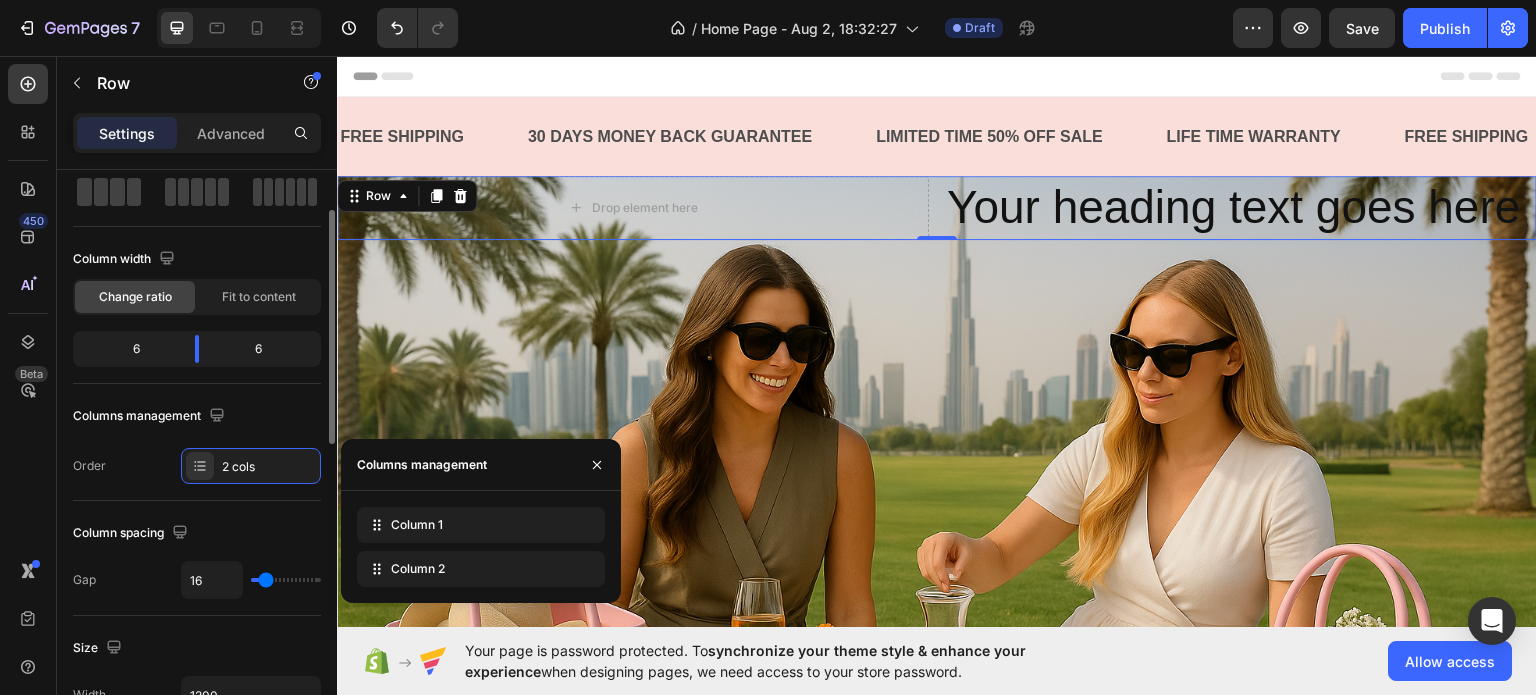 click on "Order 2 cols" at bounding box center (197, 466) 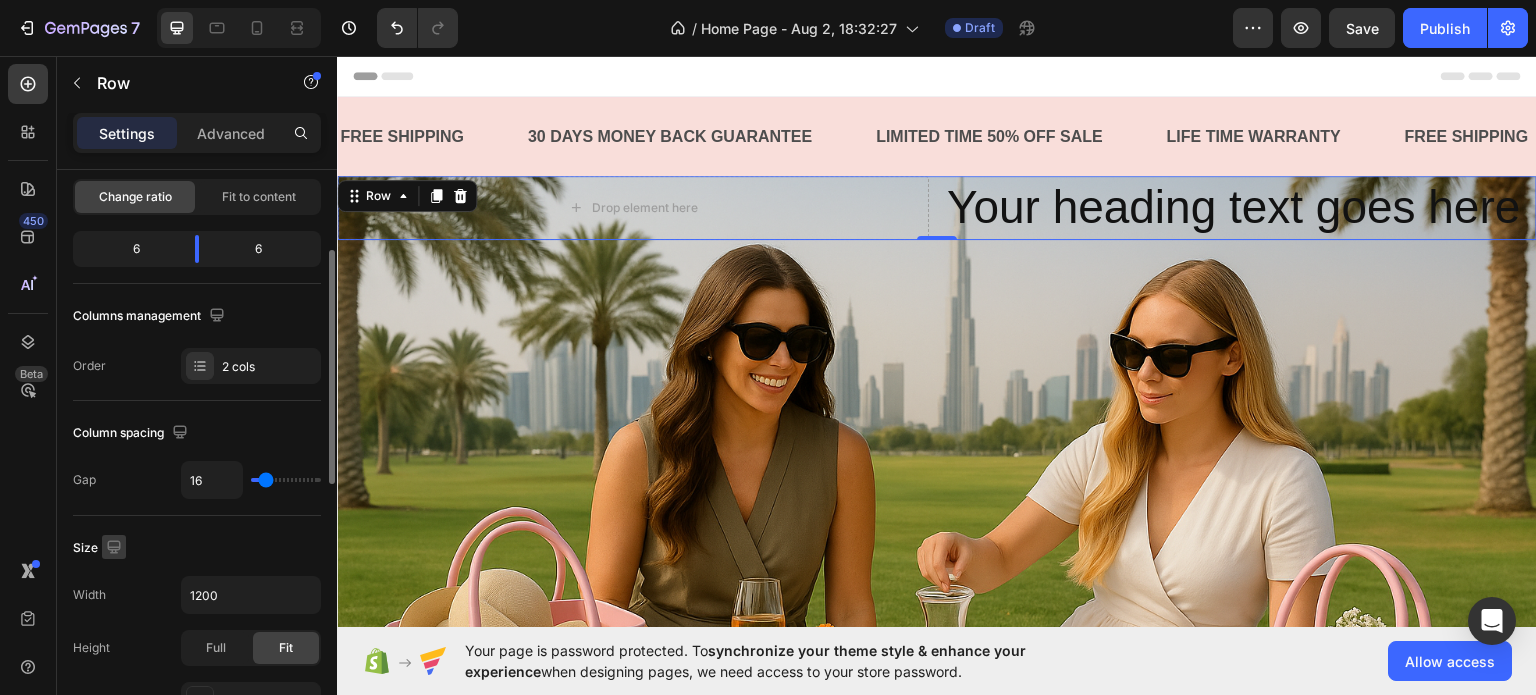scroll, scrollTop: 300, scrollLeft: 0, axis: vertical 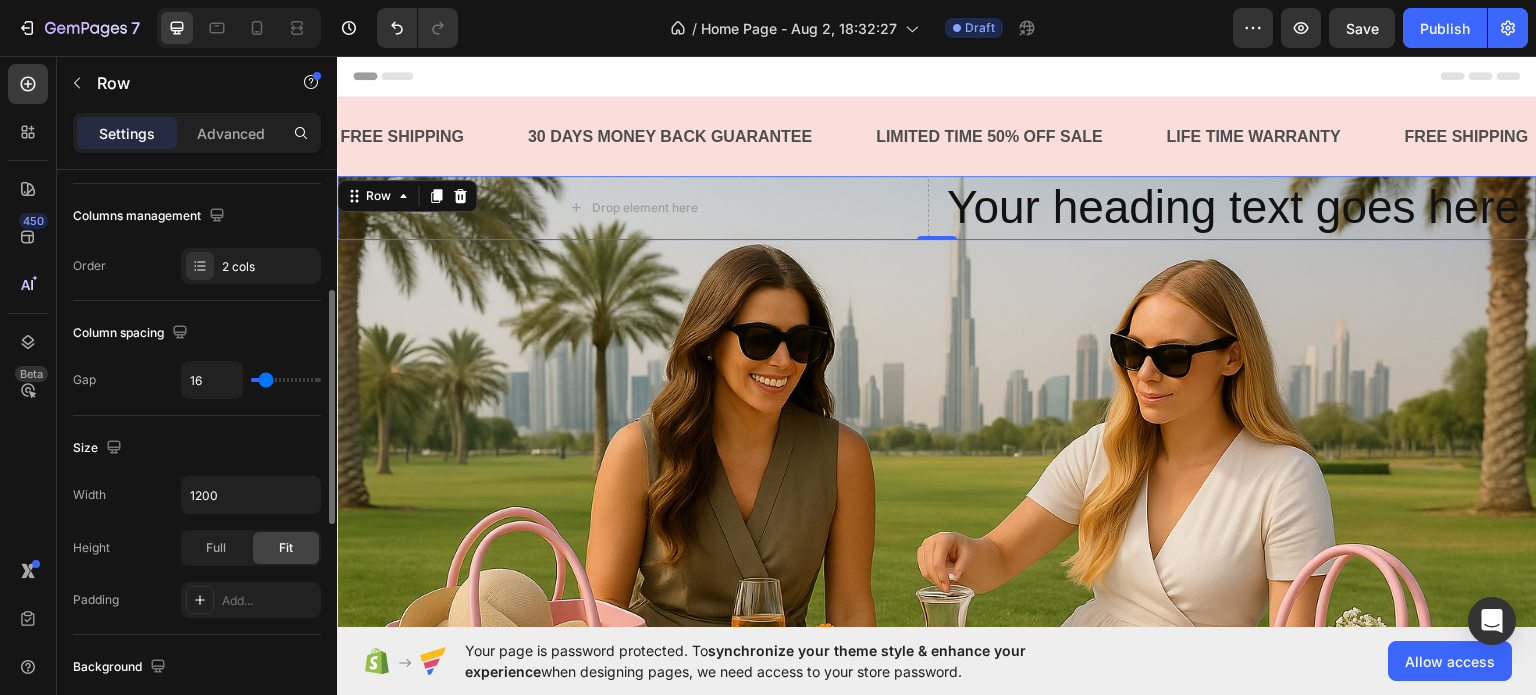 type on "9" 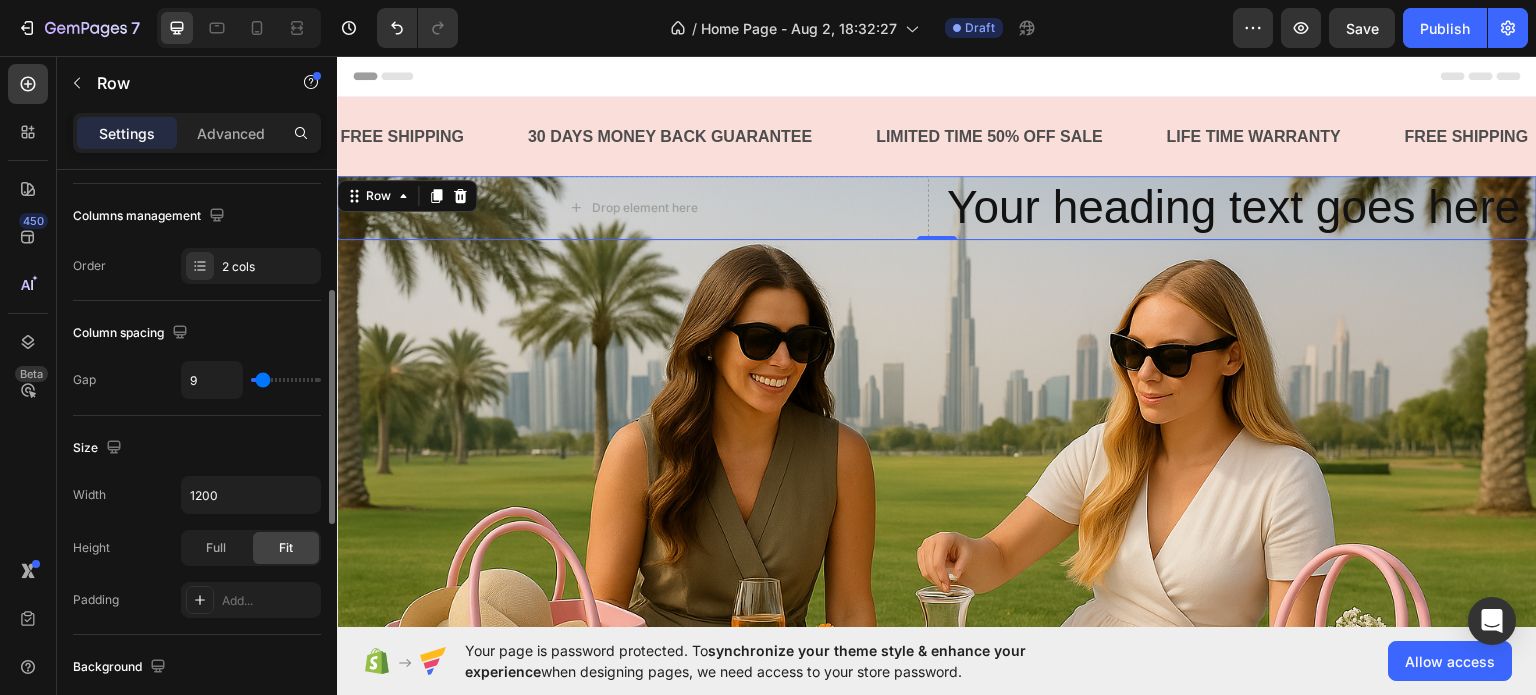 type on "40" 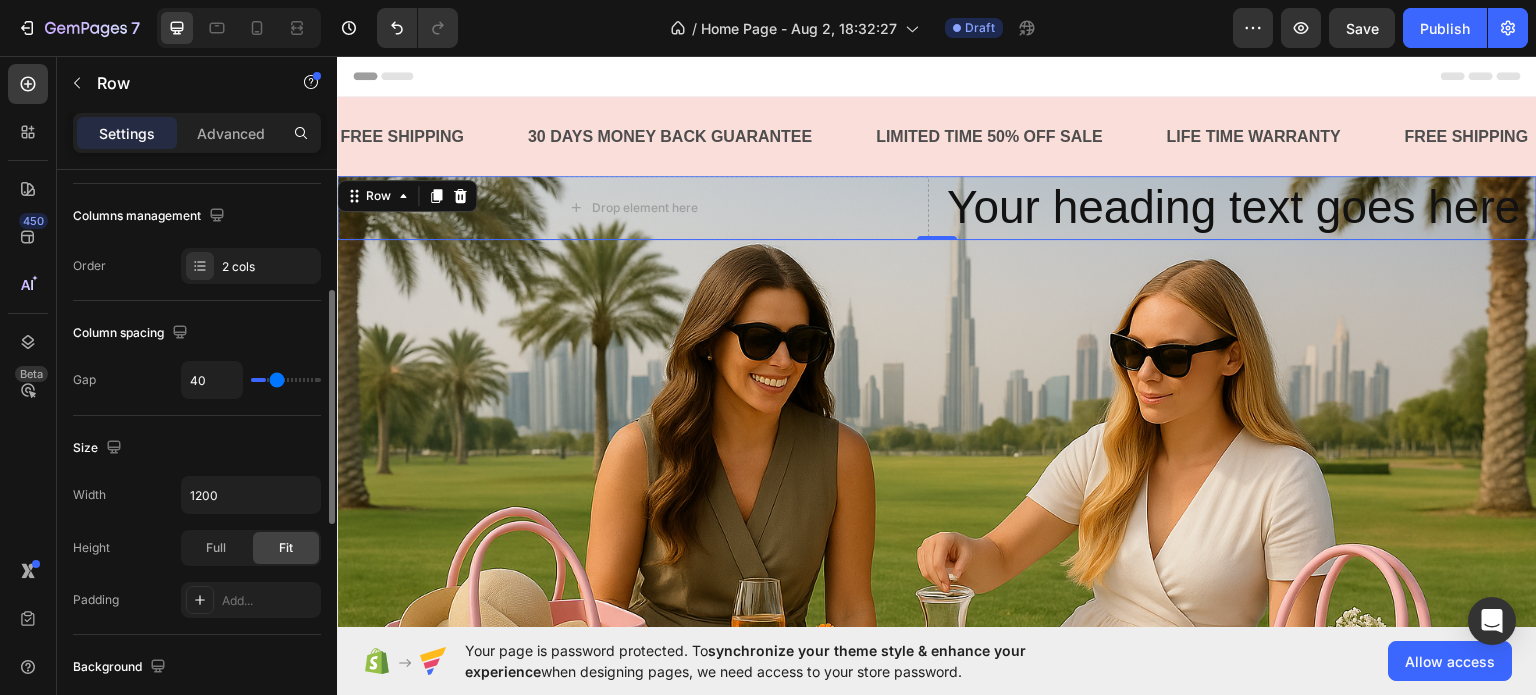 type on "52" 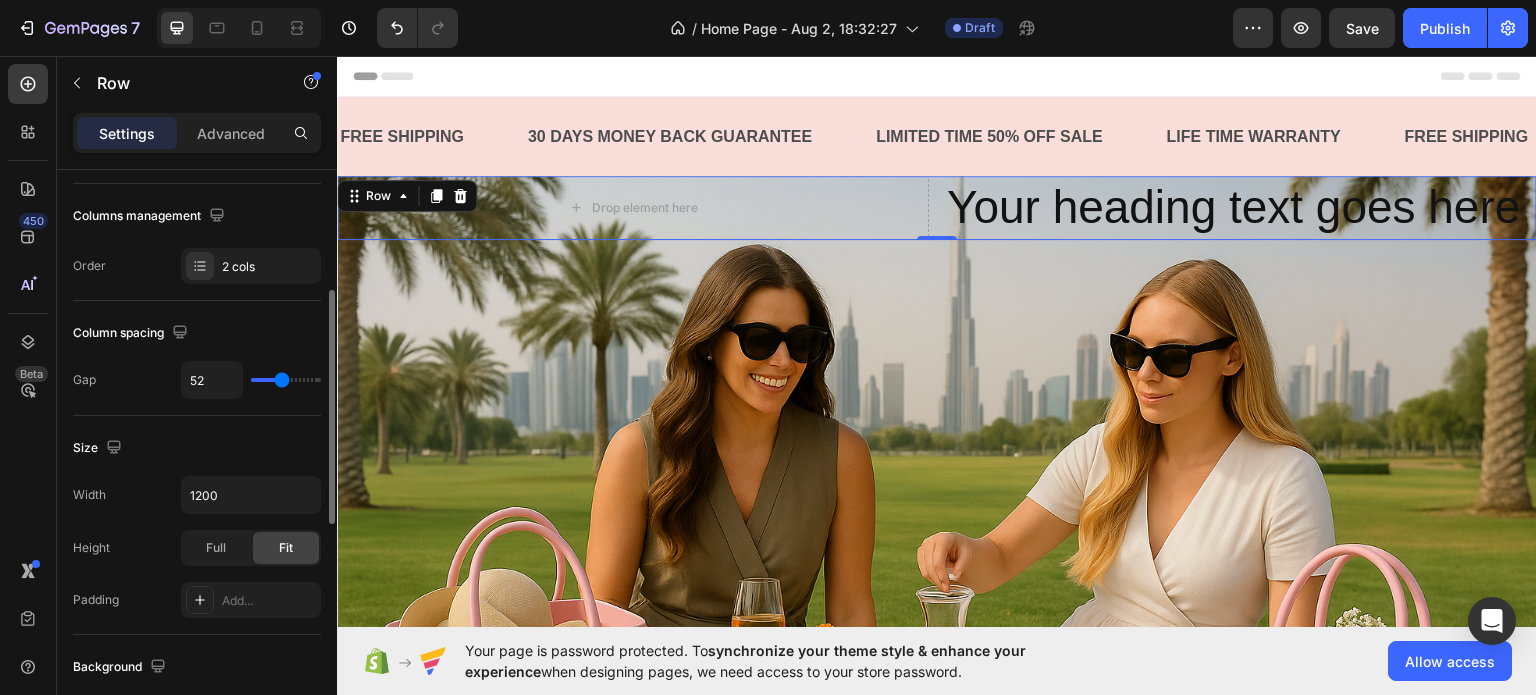 type on "63" 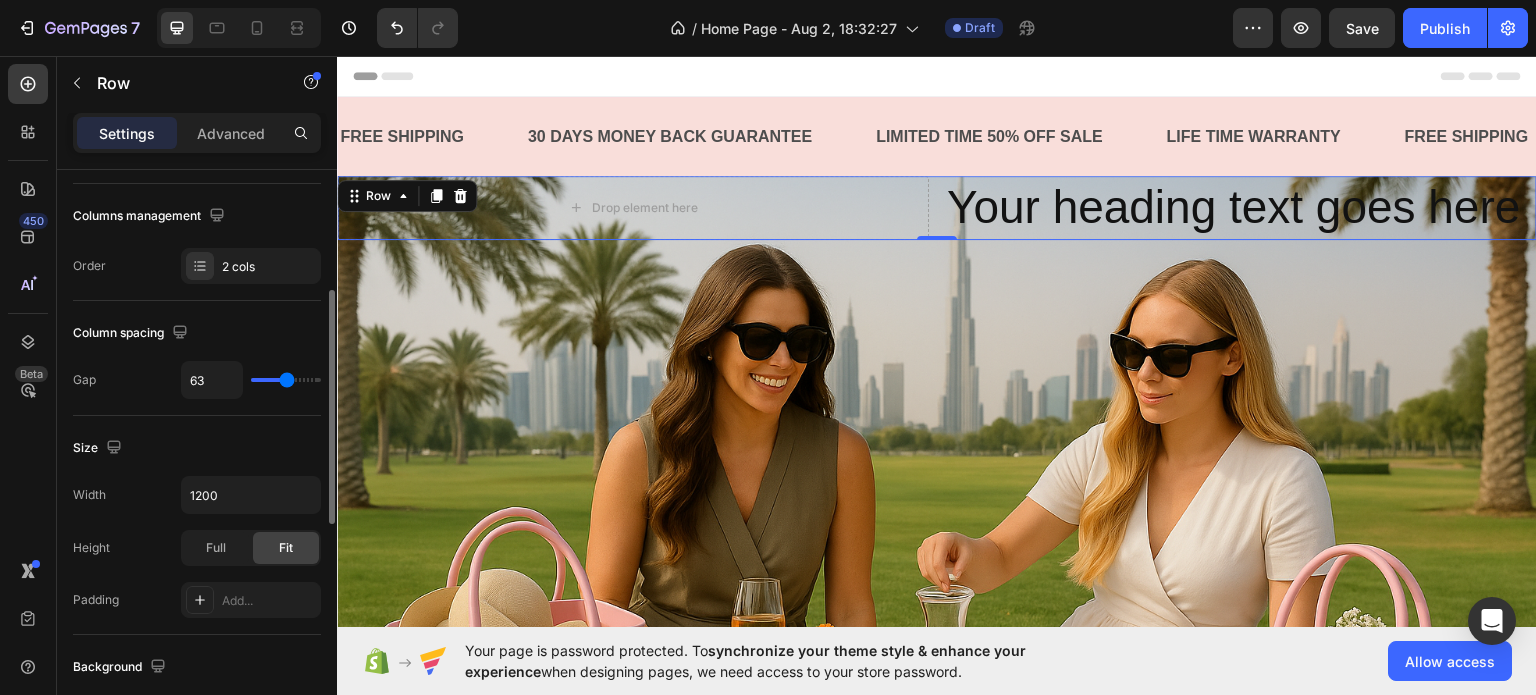 type on "66" 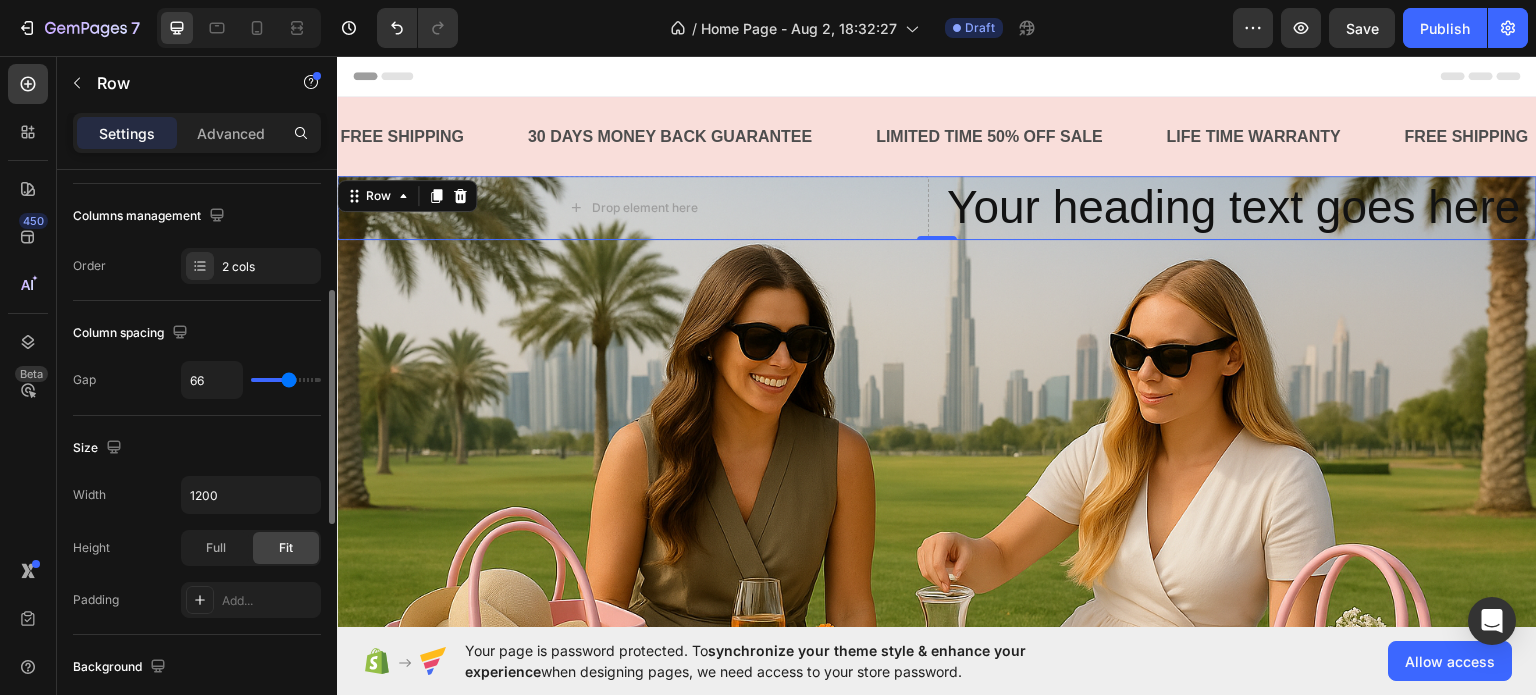 type on "70" 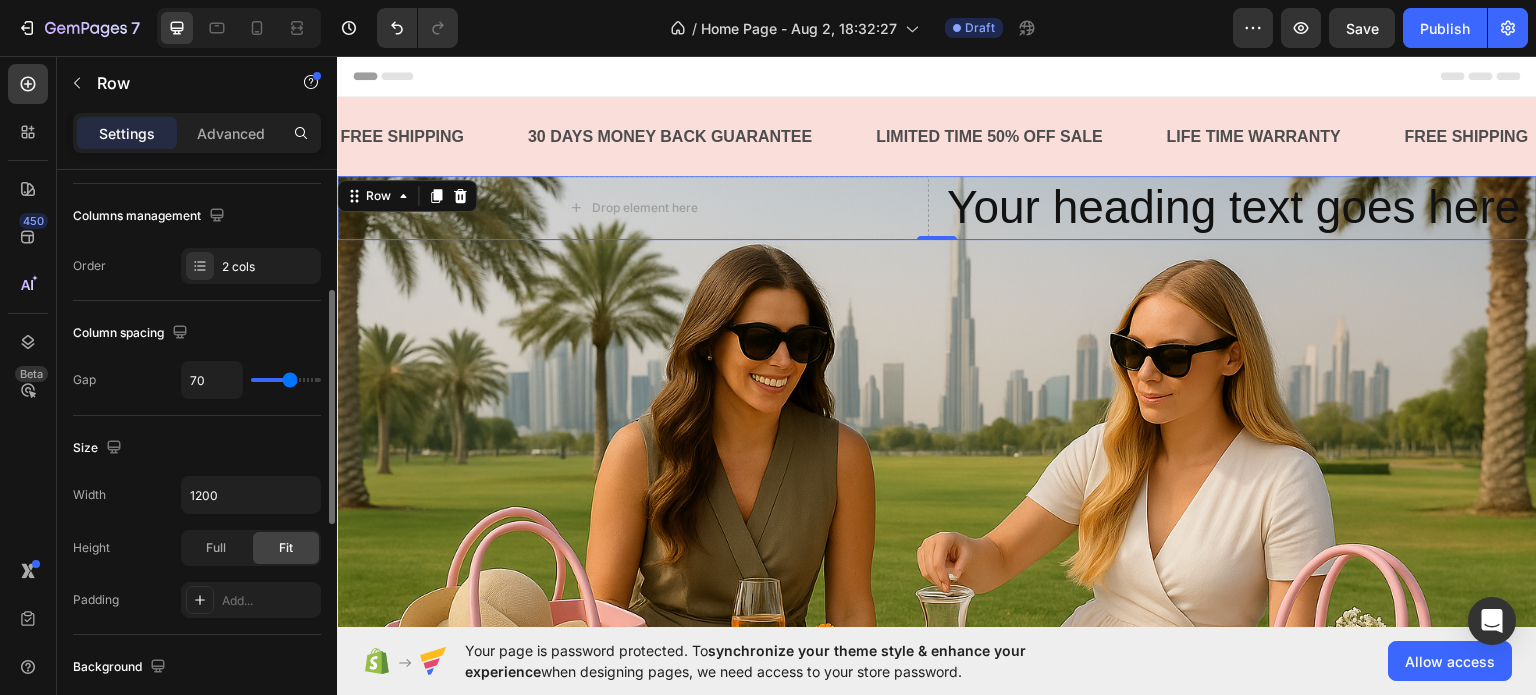 type on "73" 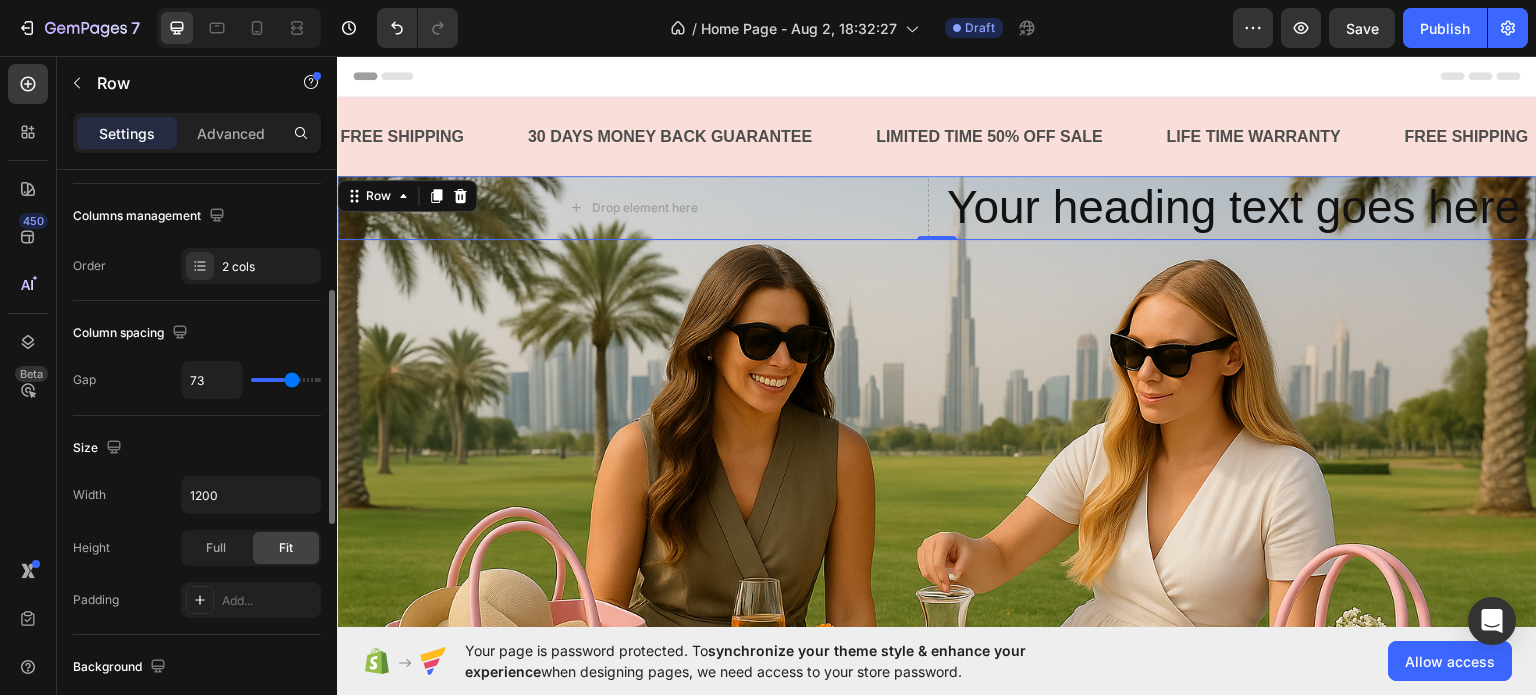 type on "77" 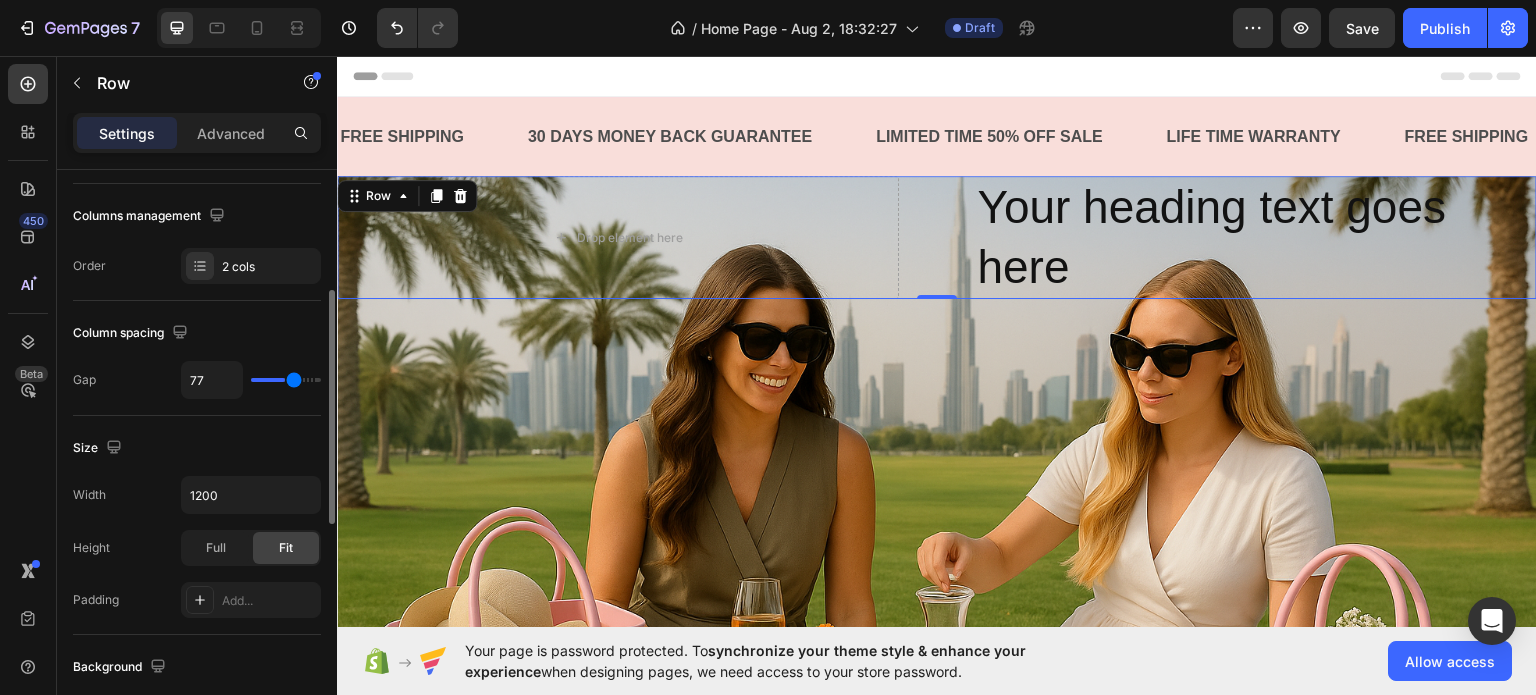 type on "79" 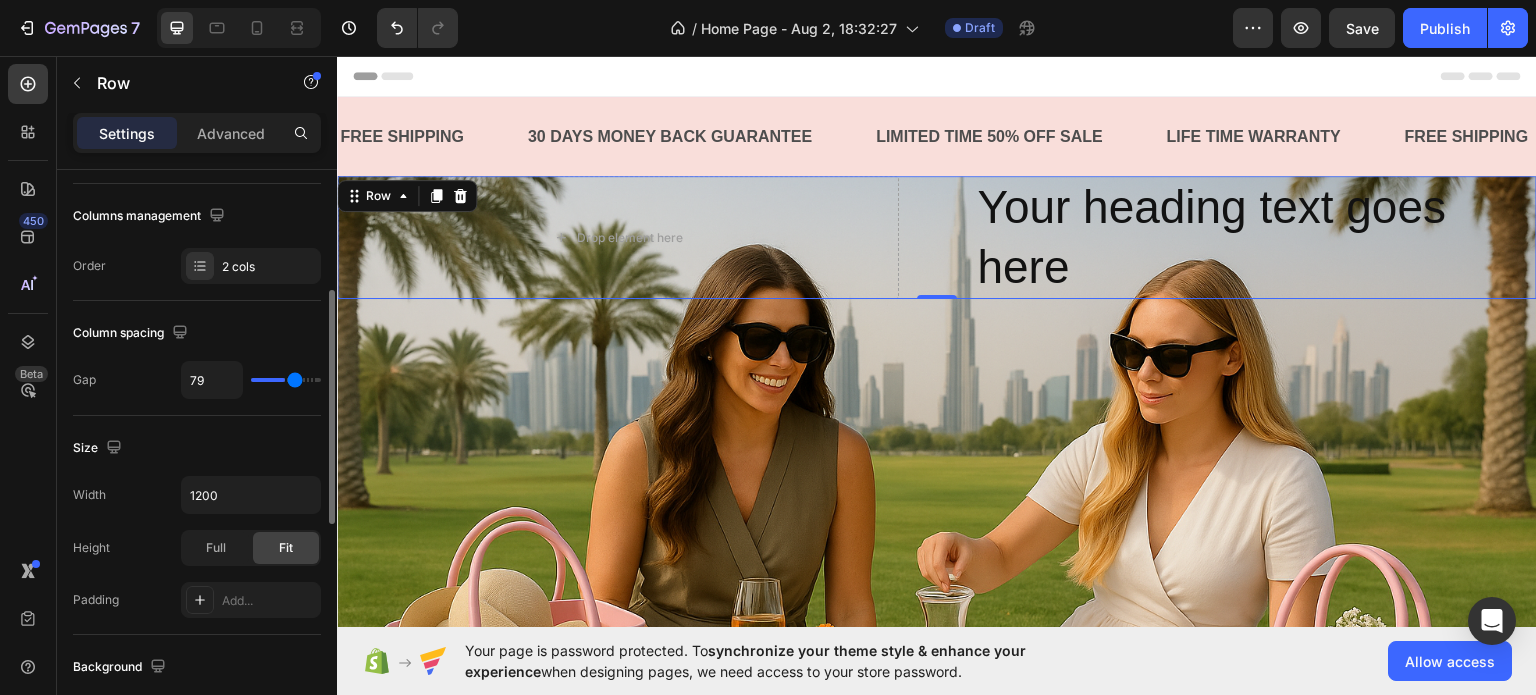 type on "82" 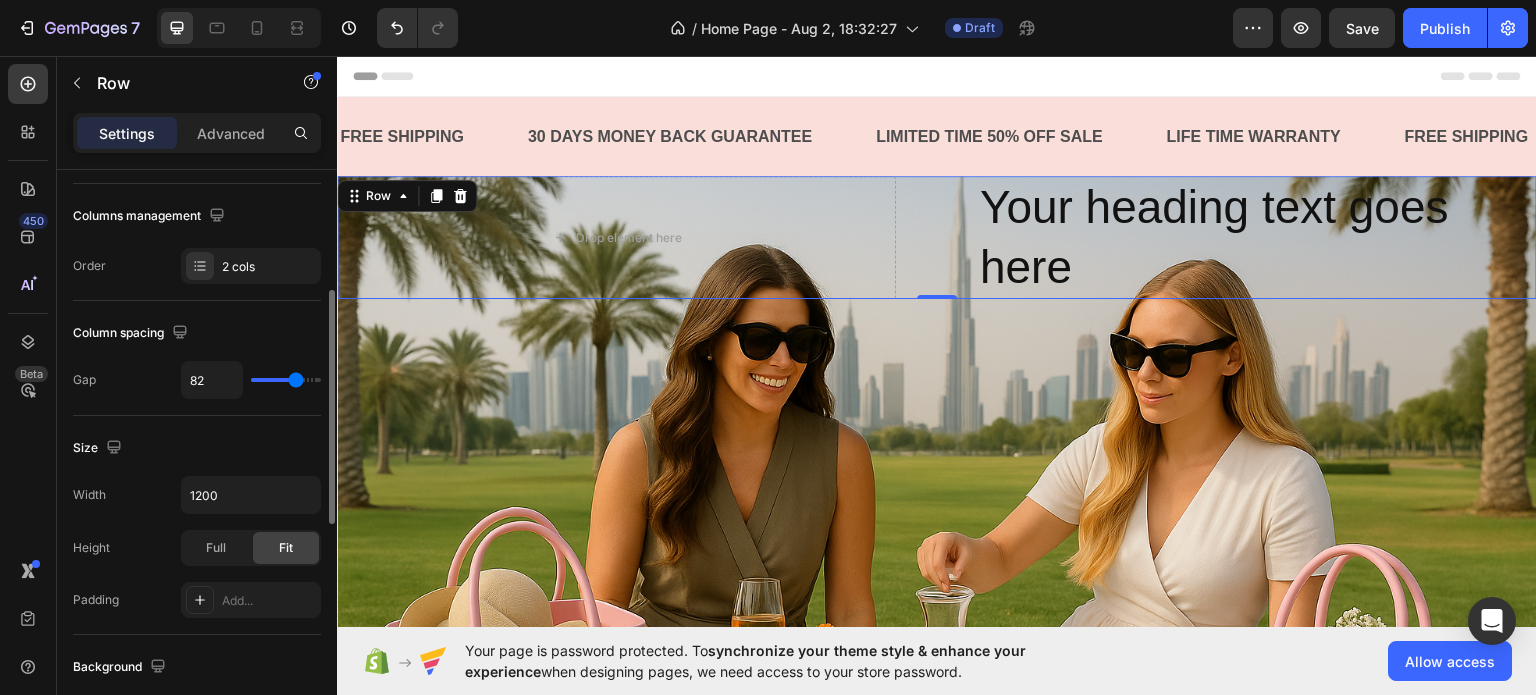 type on "63" 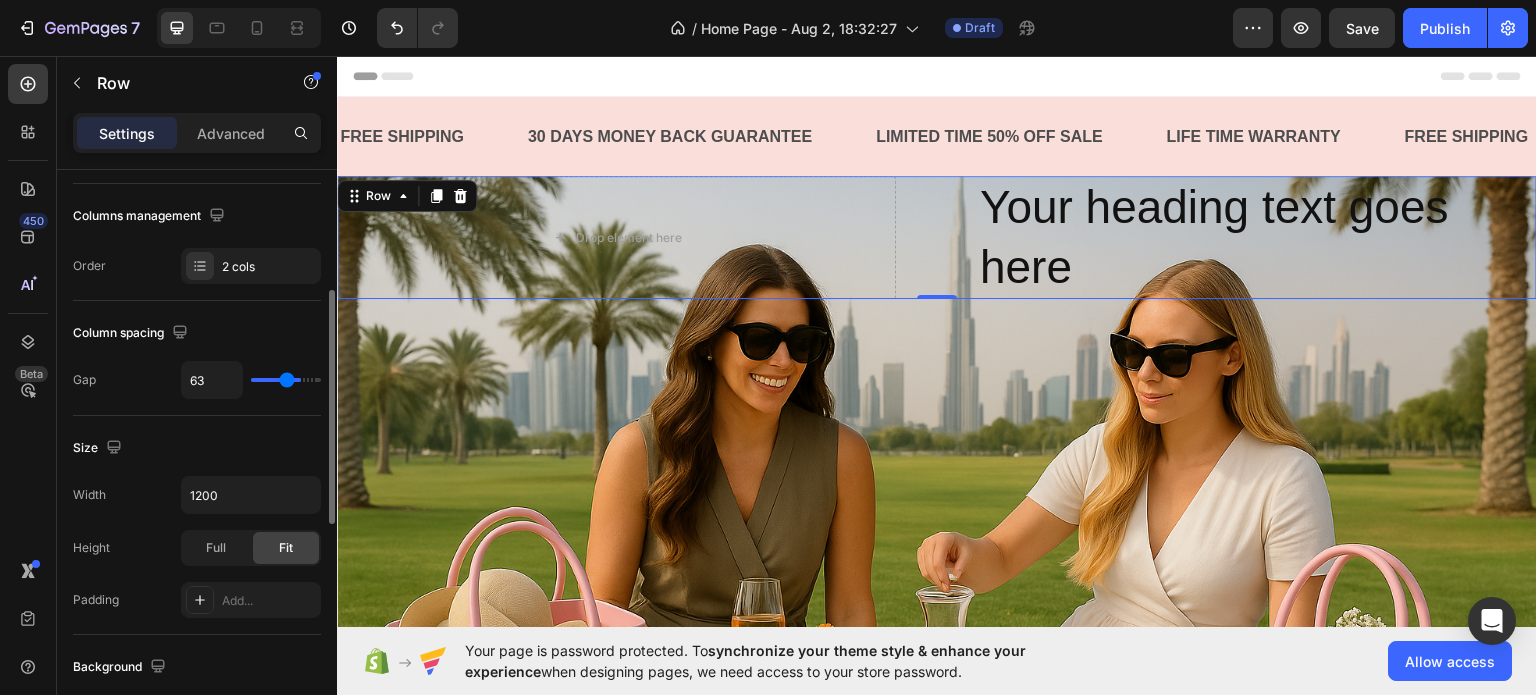 type on "50" 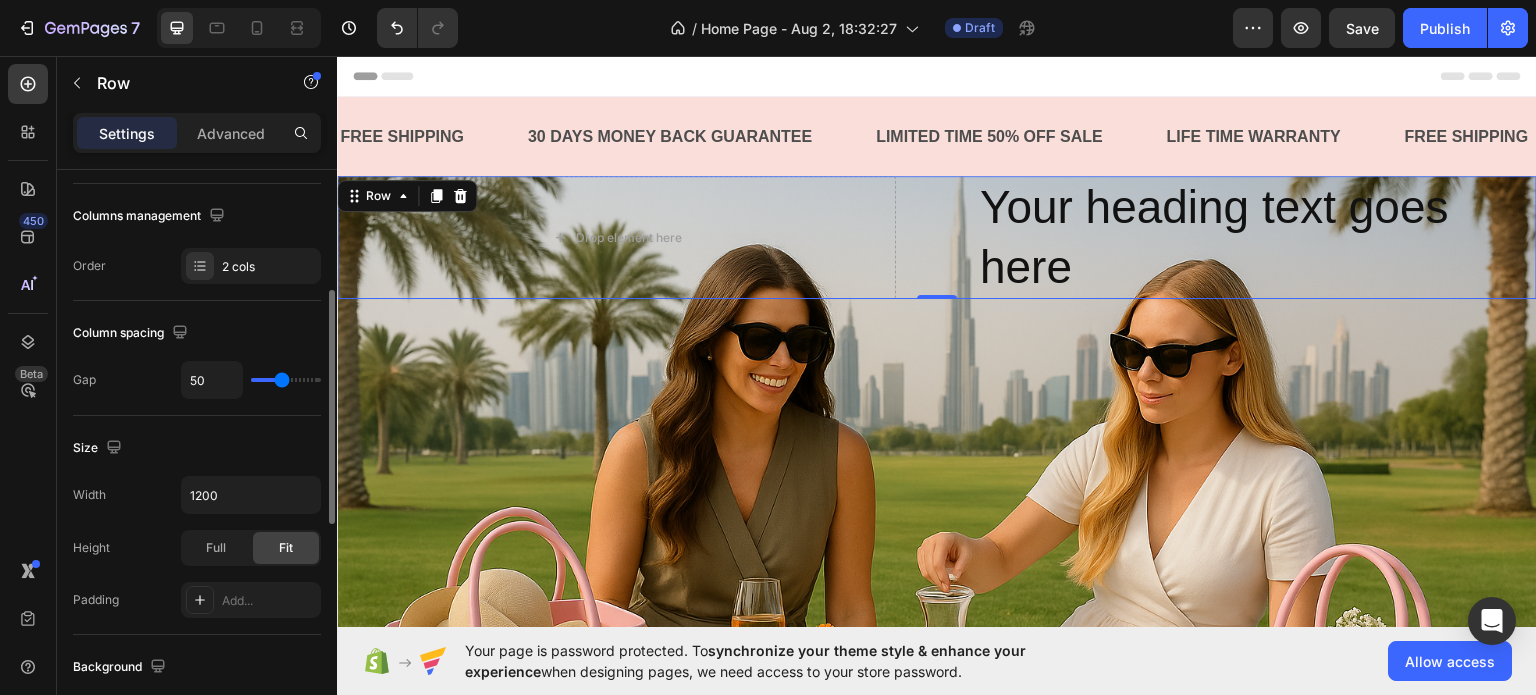 type on "43" 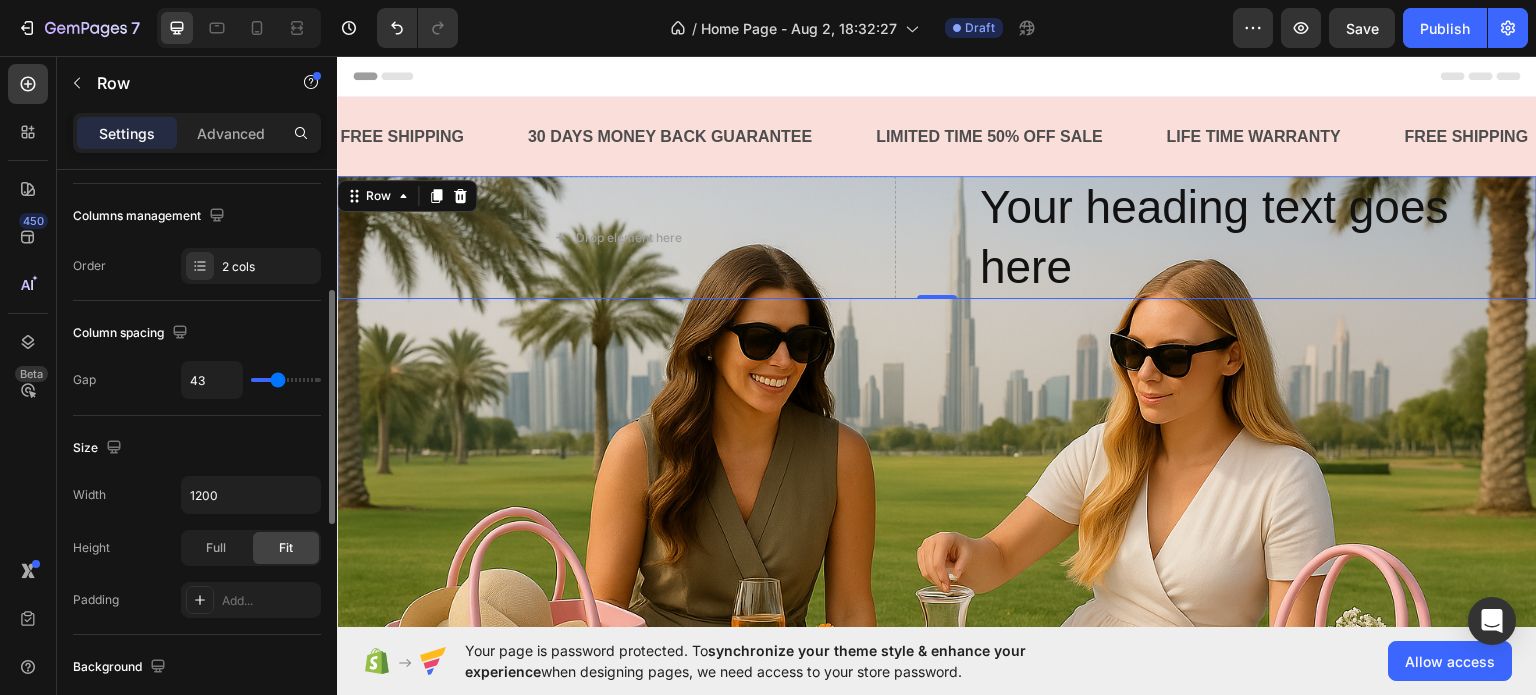 type on "24" 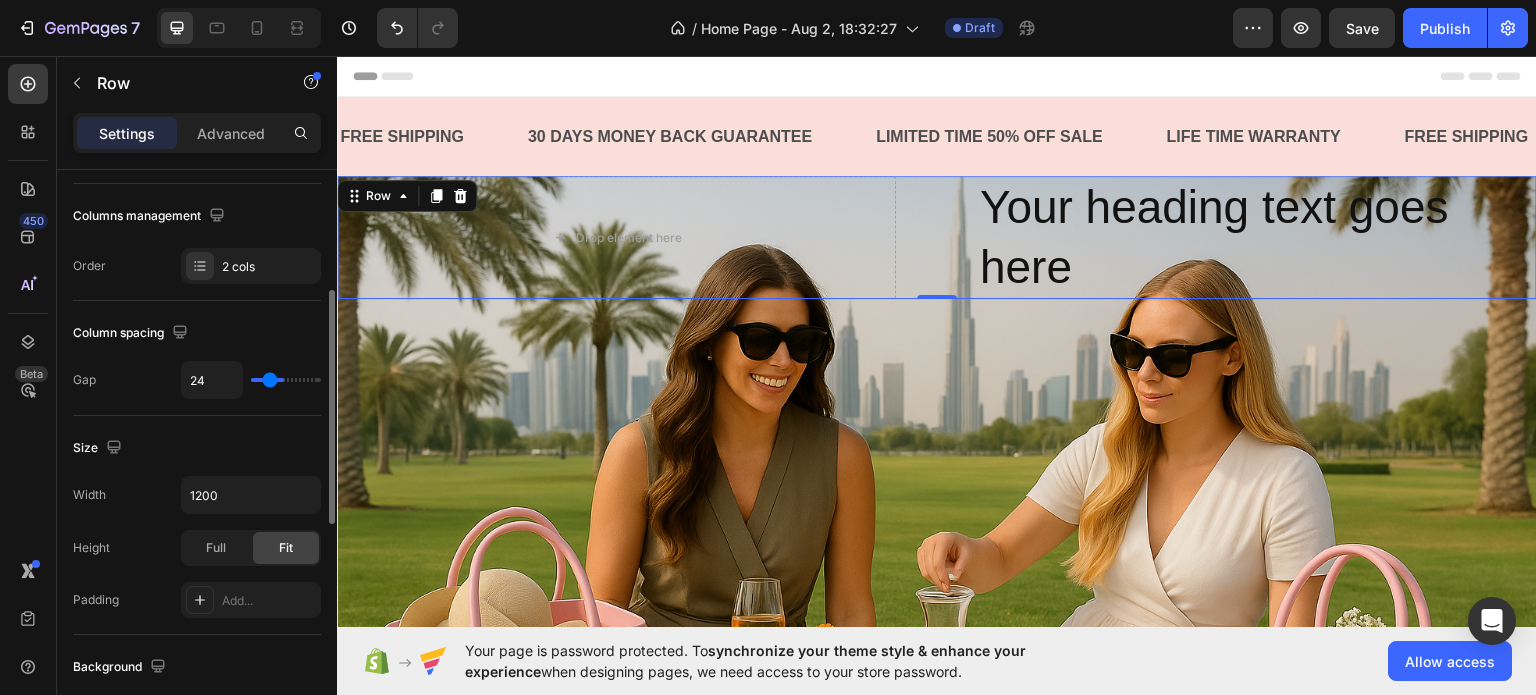 type on "16" 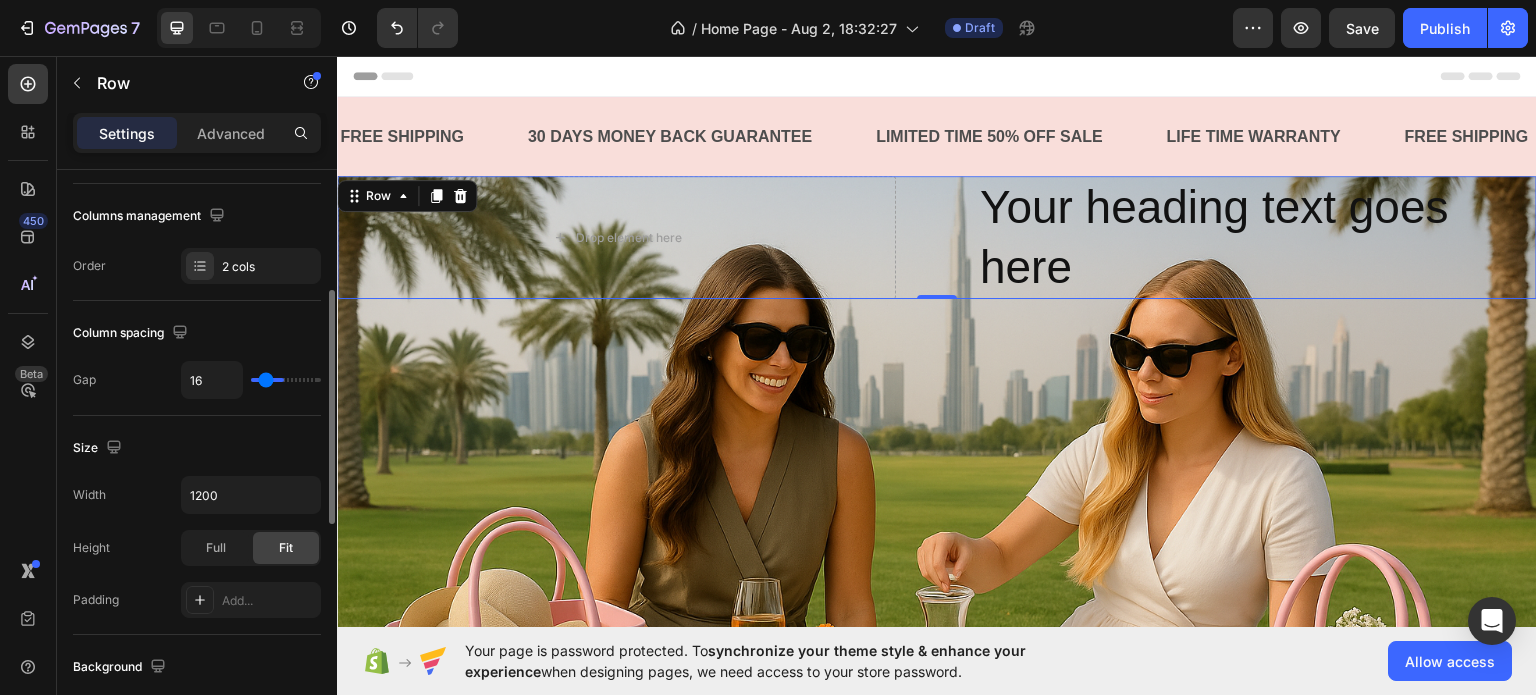type on "9" 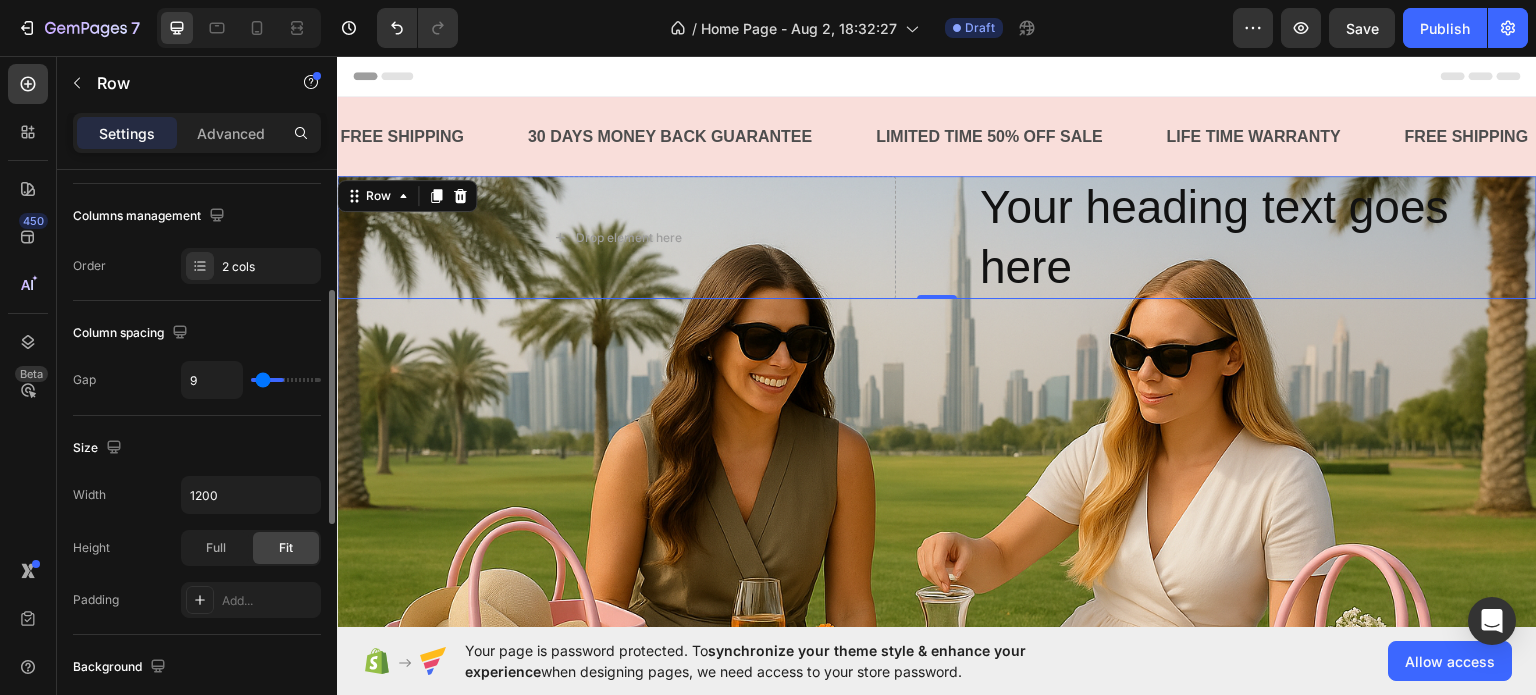 type on "0" 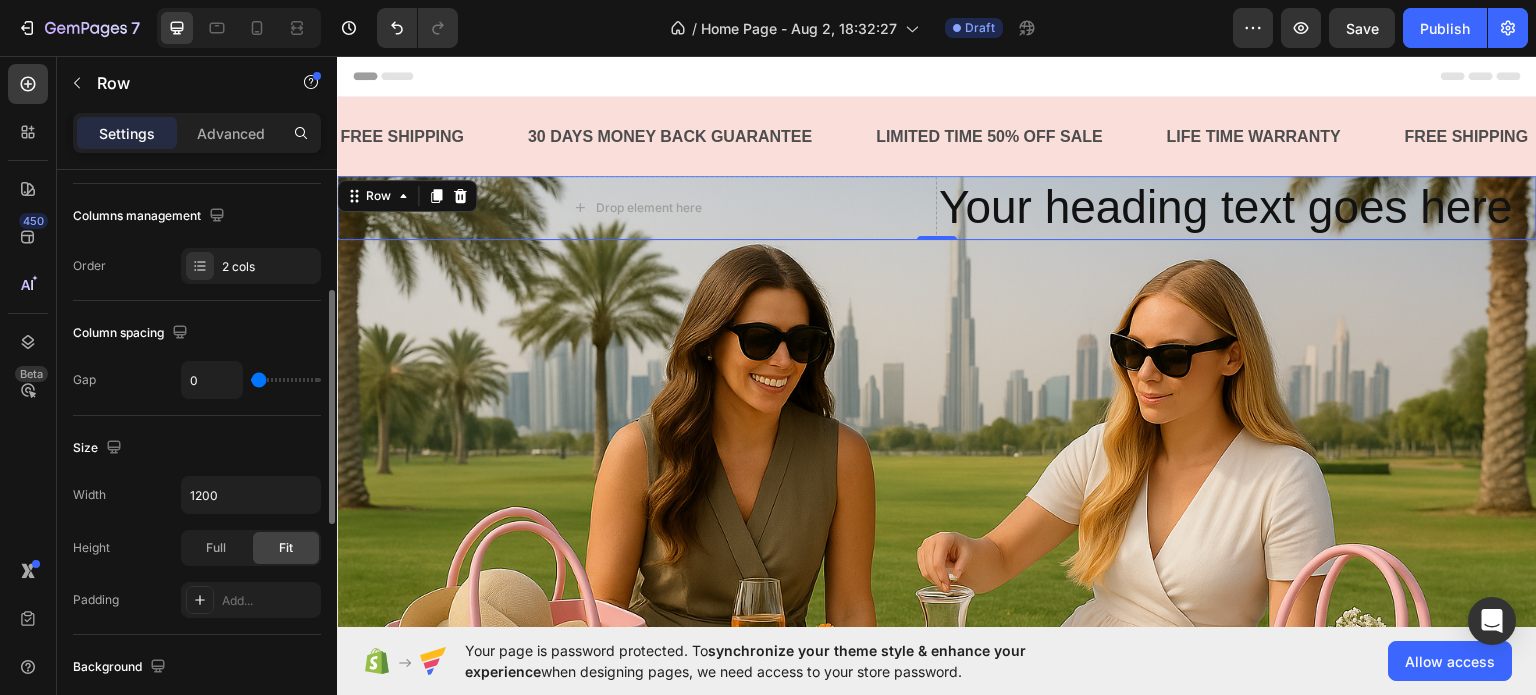 drag, startPoint x: 260, startPoint y: 383, endPoint x: 189, endPoint y: 379, distance: 71.11259 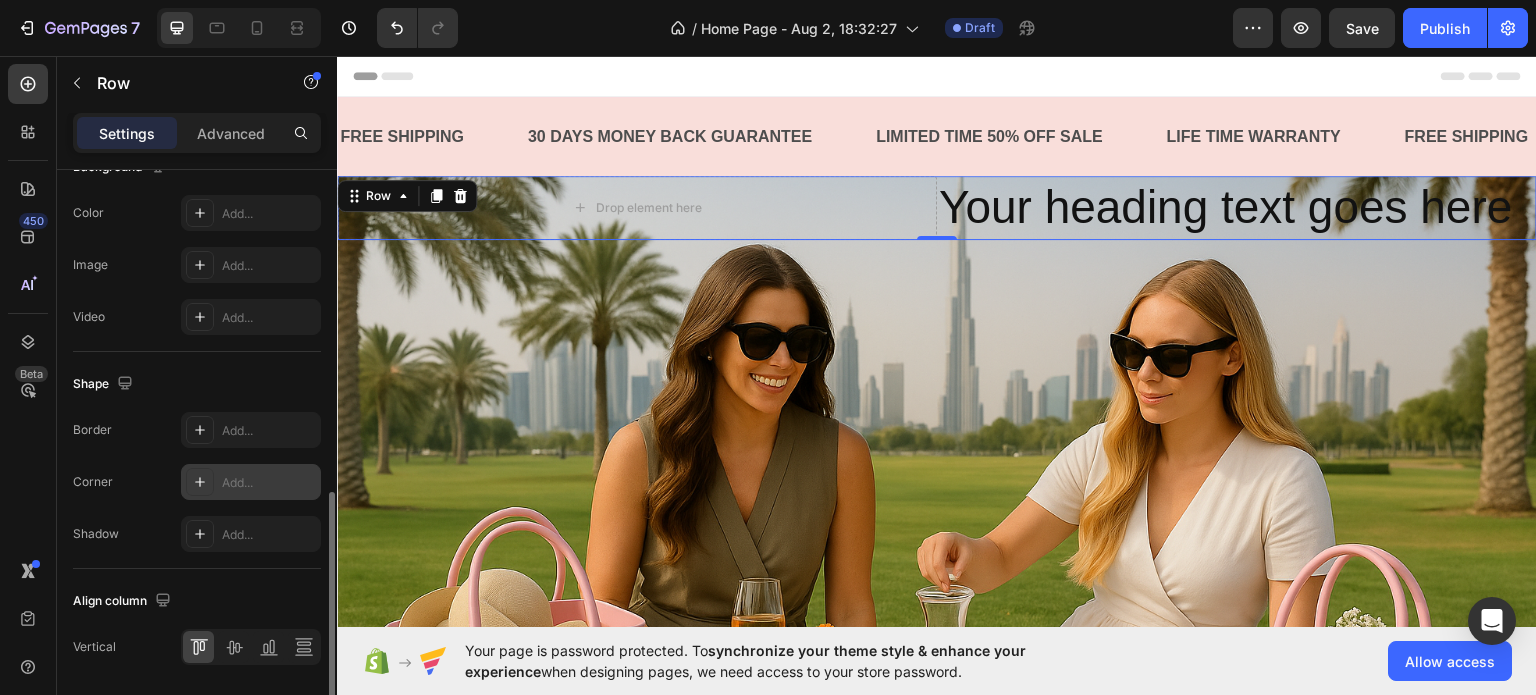 scroll, scrollTop: 863, scrollLeft: 0, axis: vertical 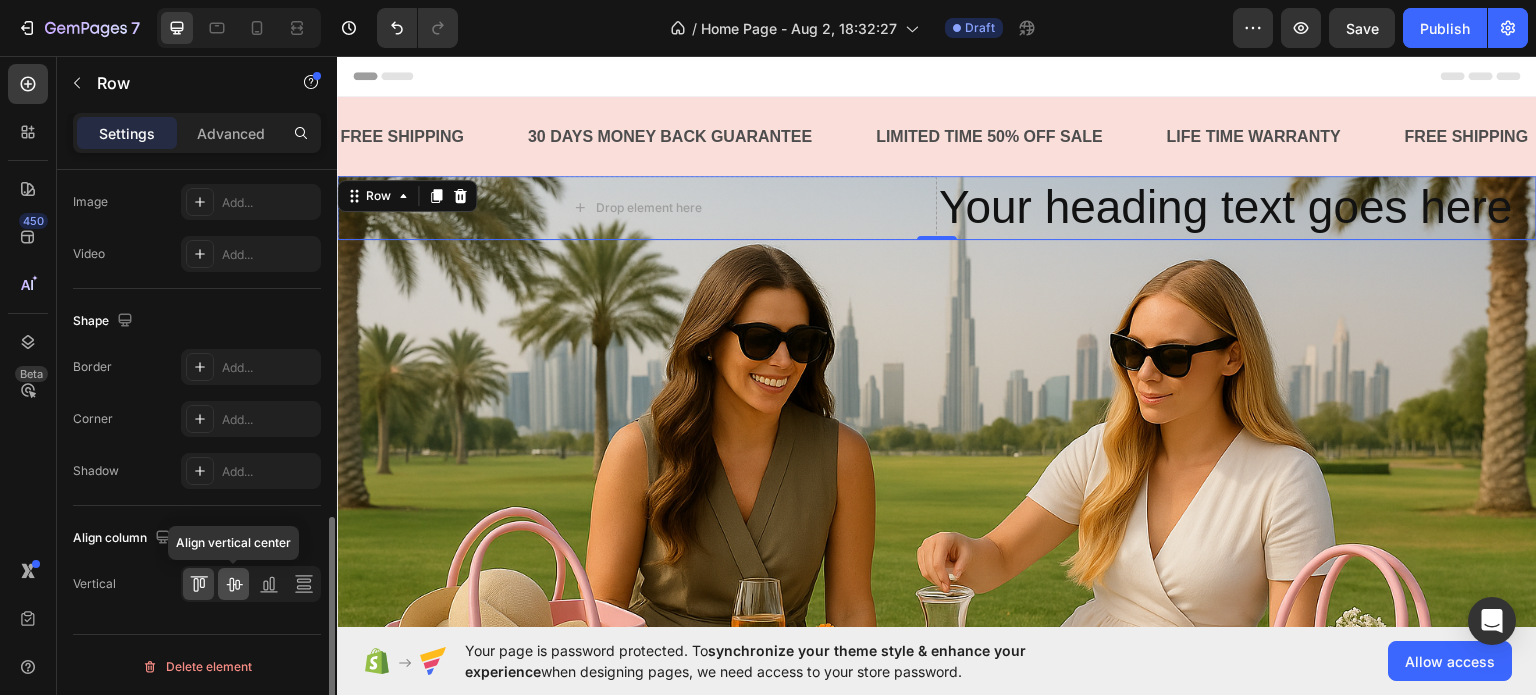 click 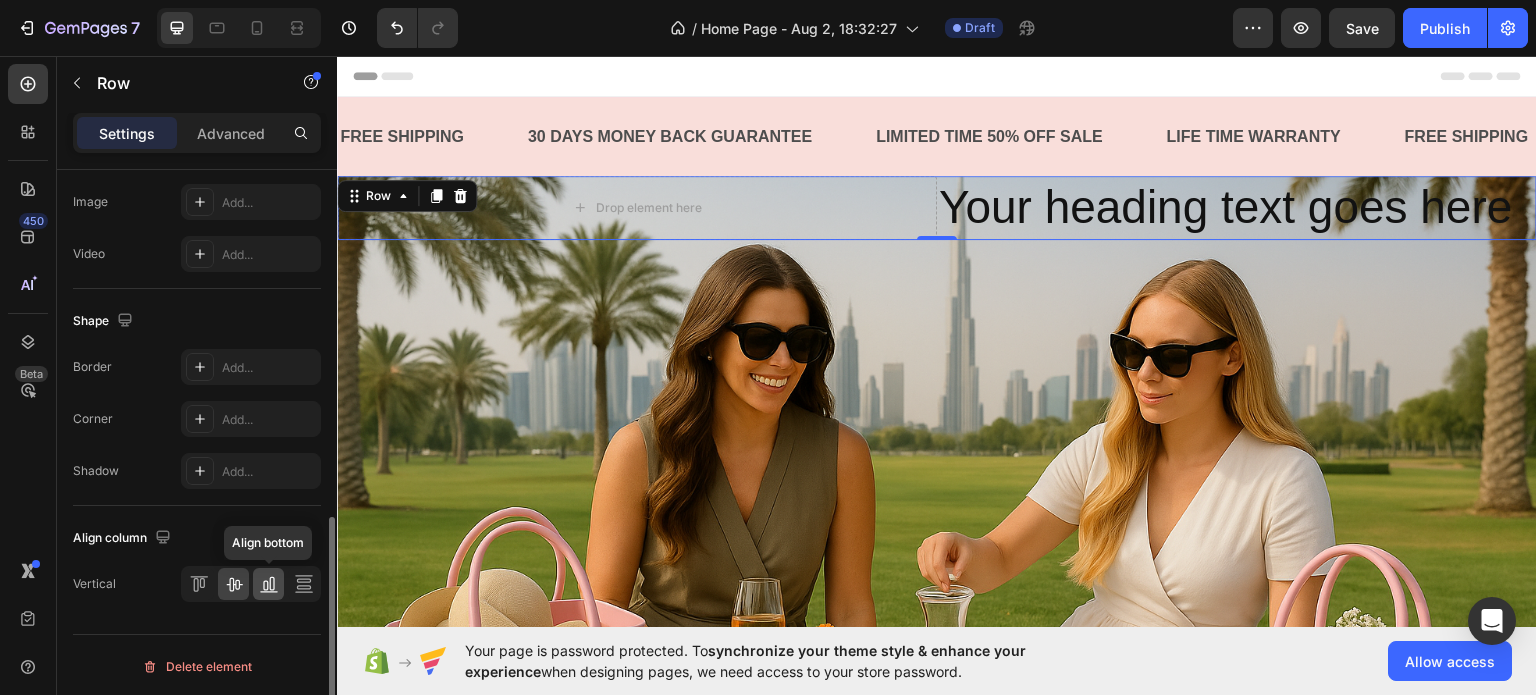 click 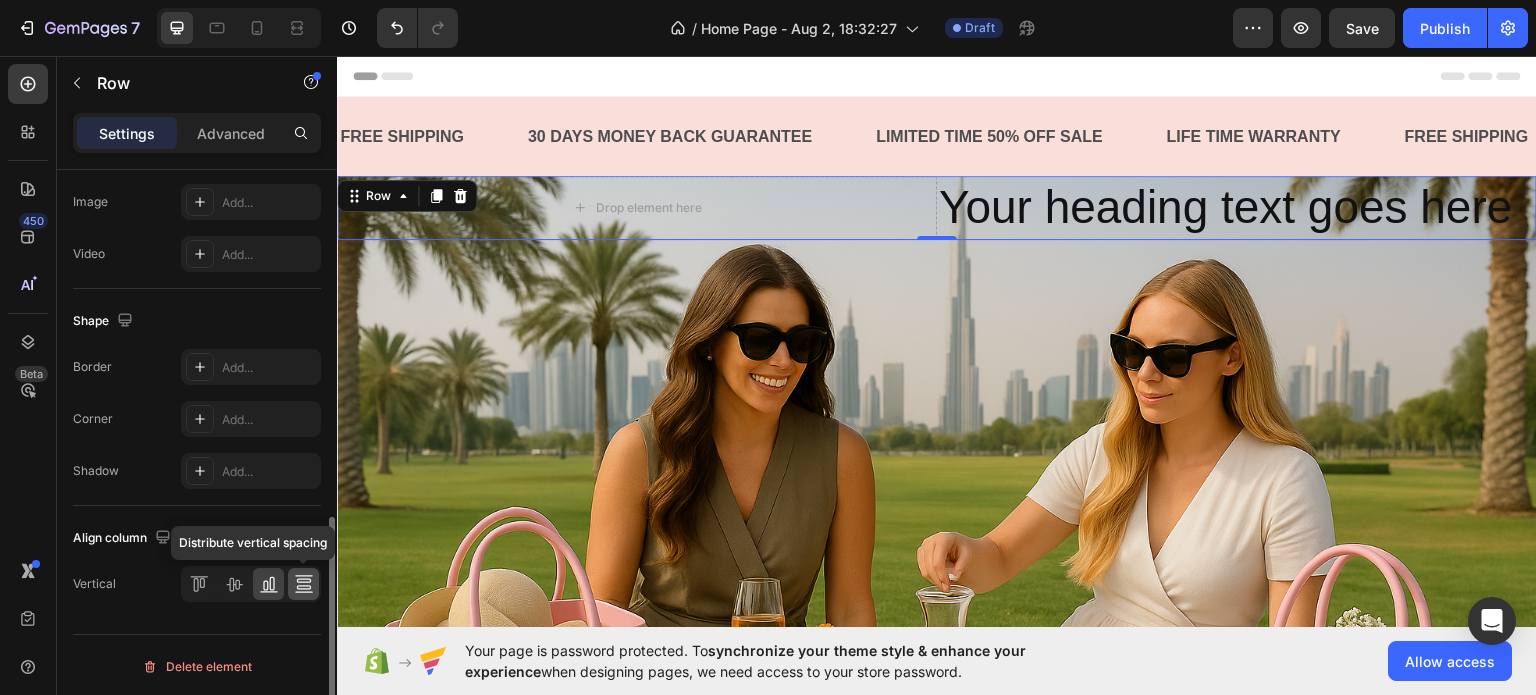 click 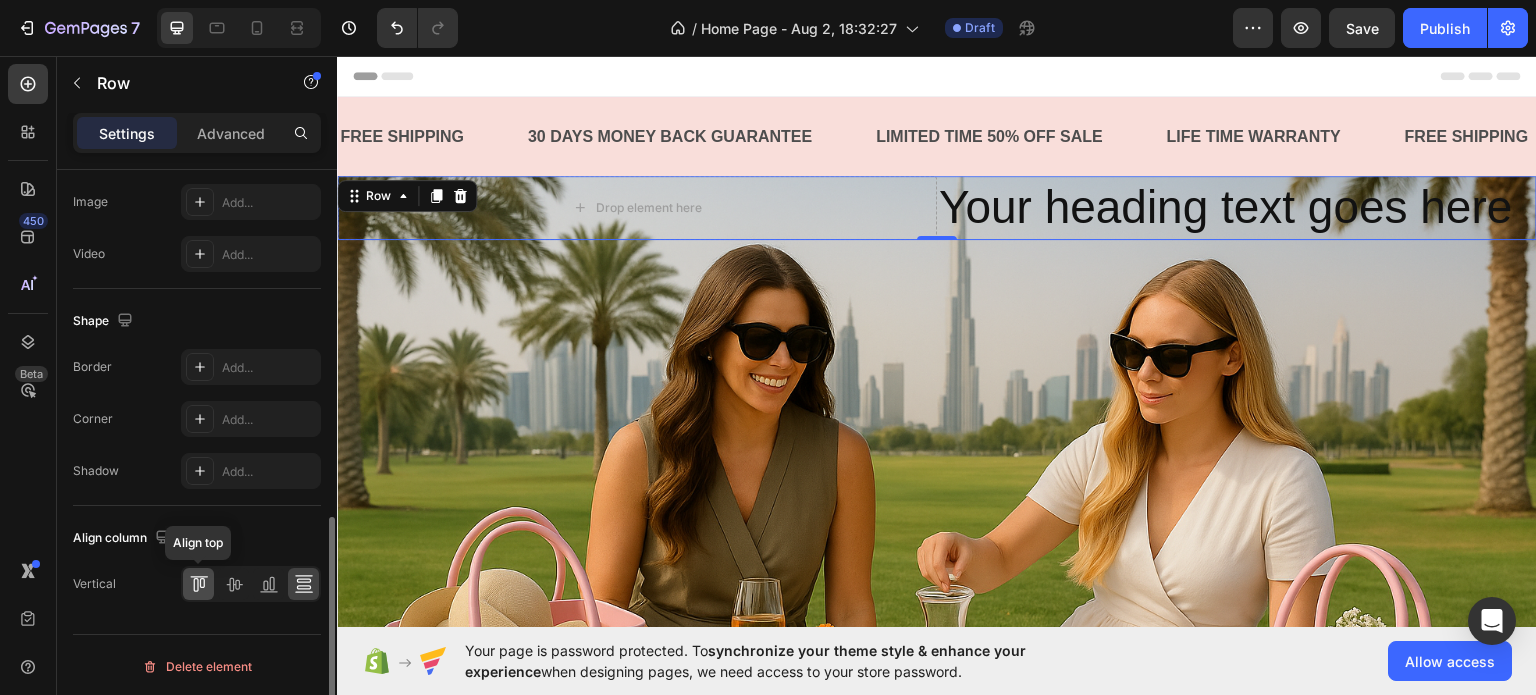 click 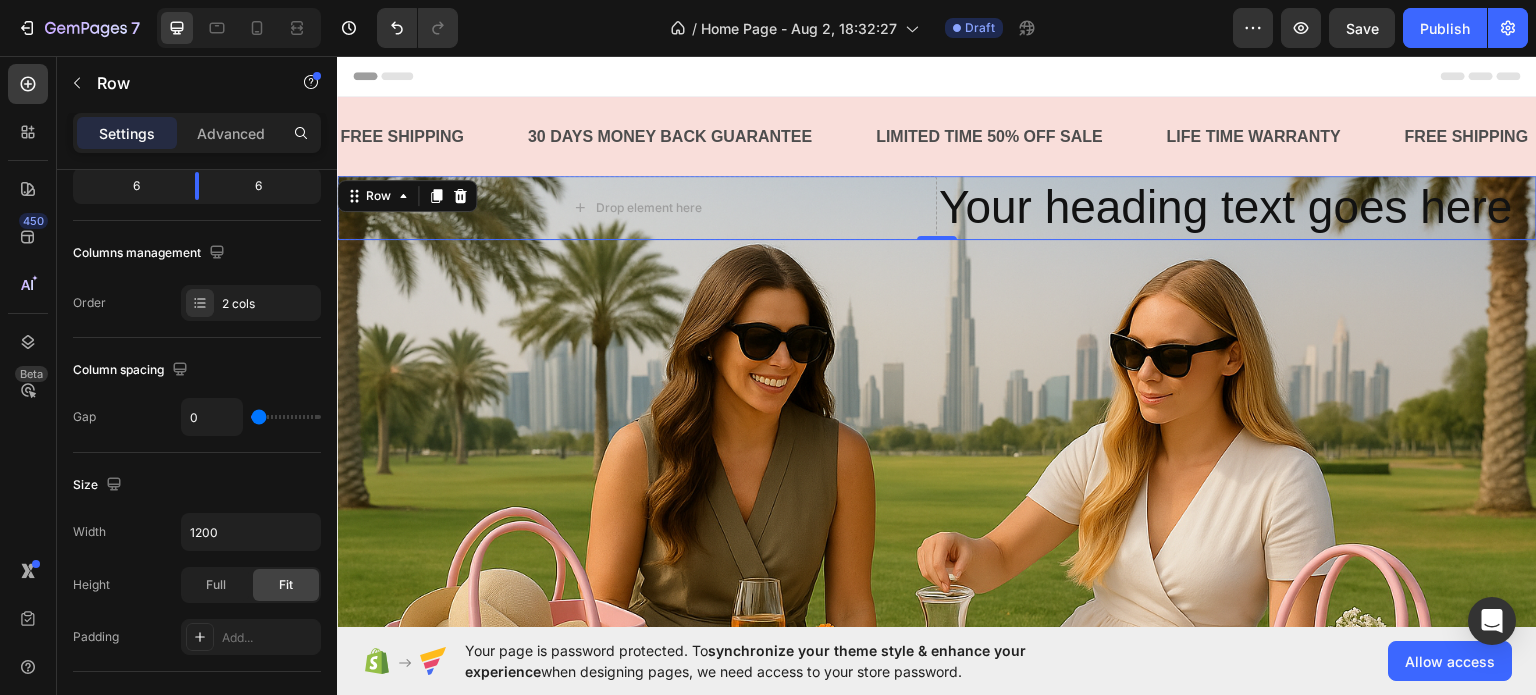 scroll, scrollTop: 0, scrollLeft: 0, axis: both 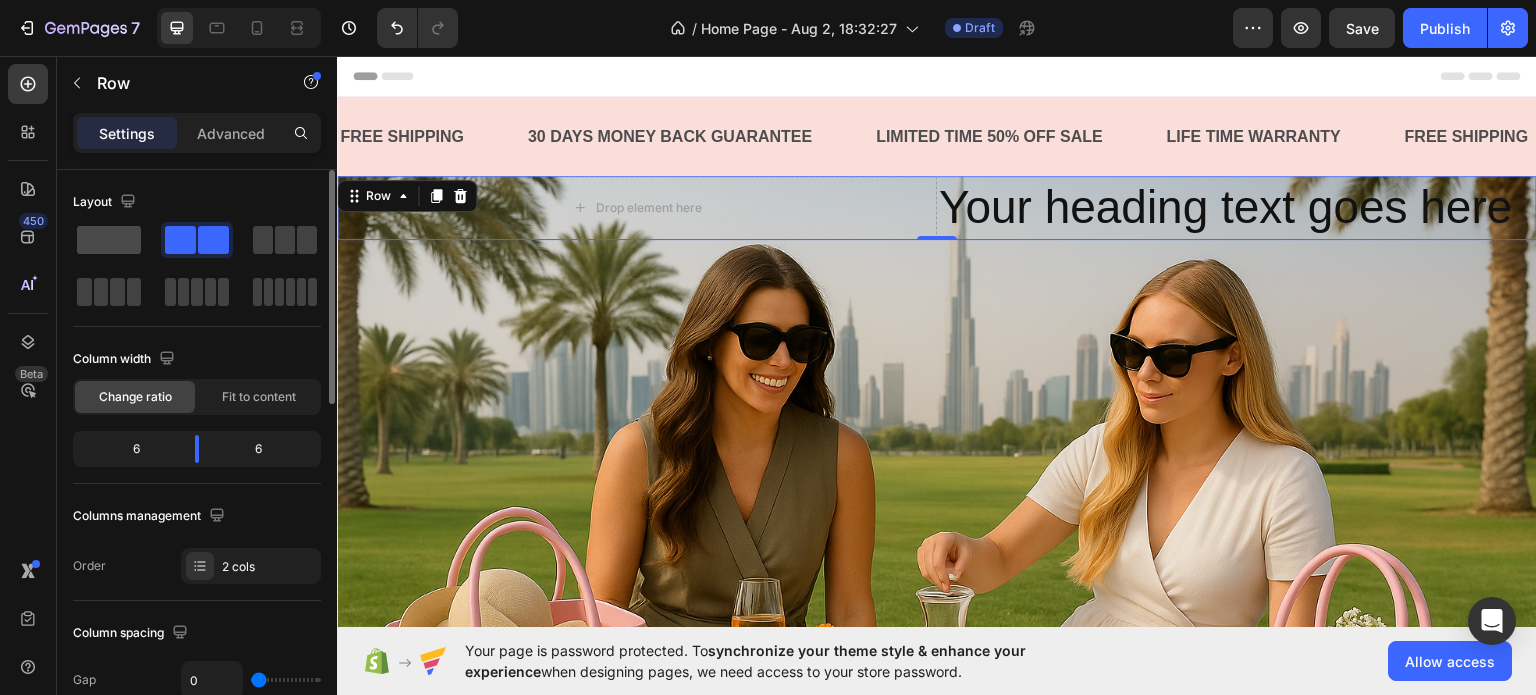 click 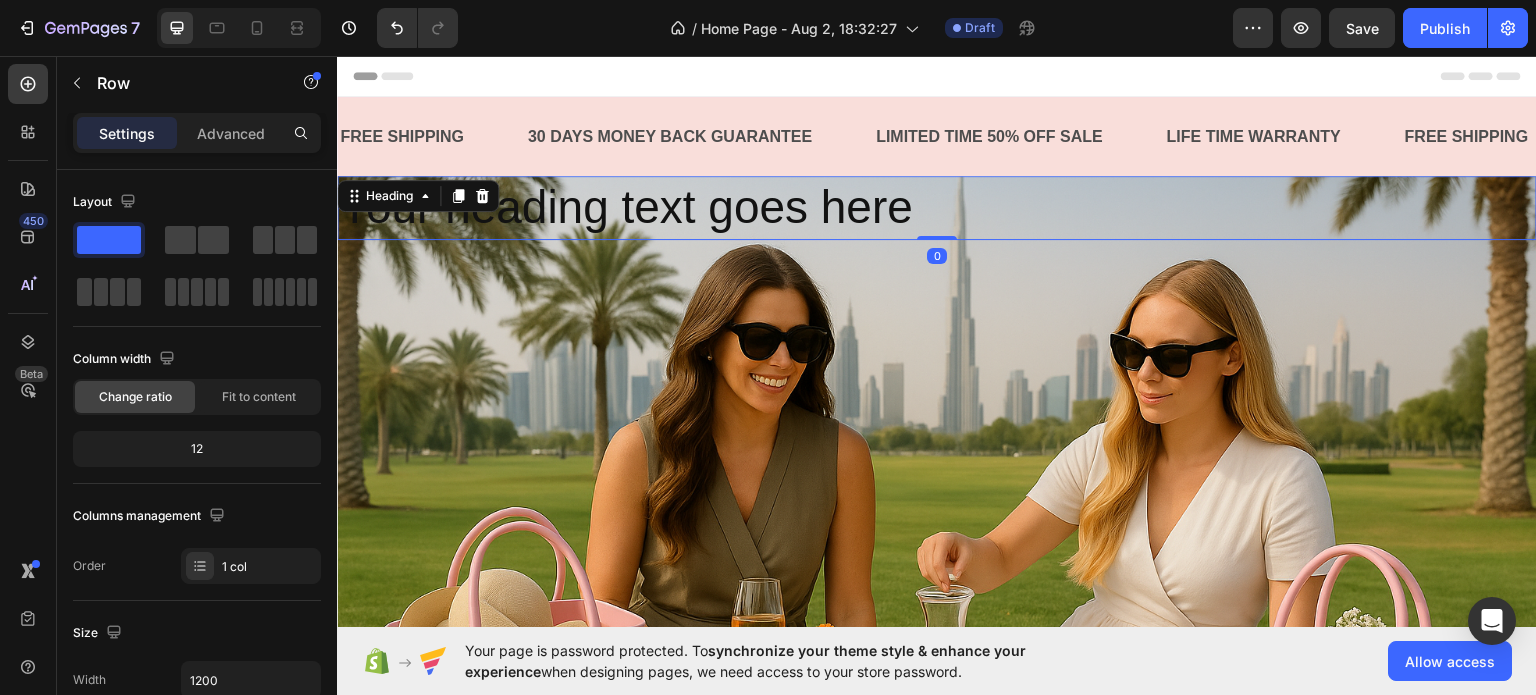 click on "Your heading text goes here" at bounding box center [937, 207] 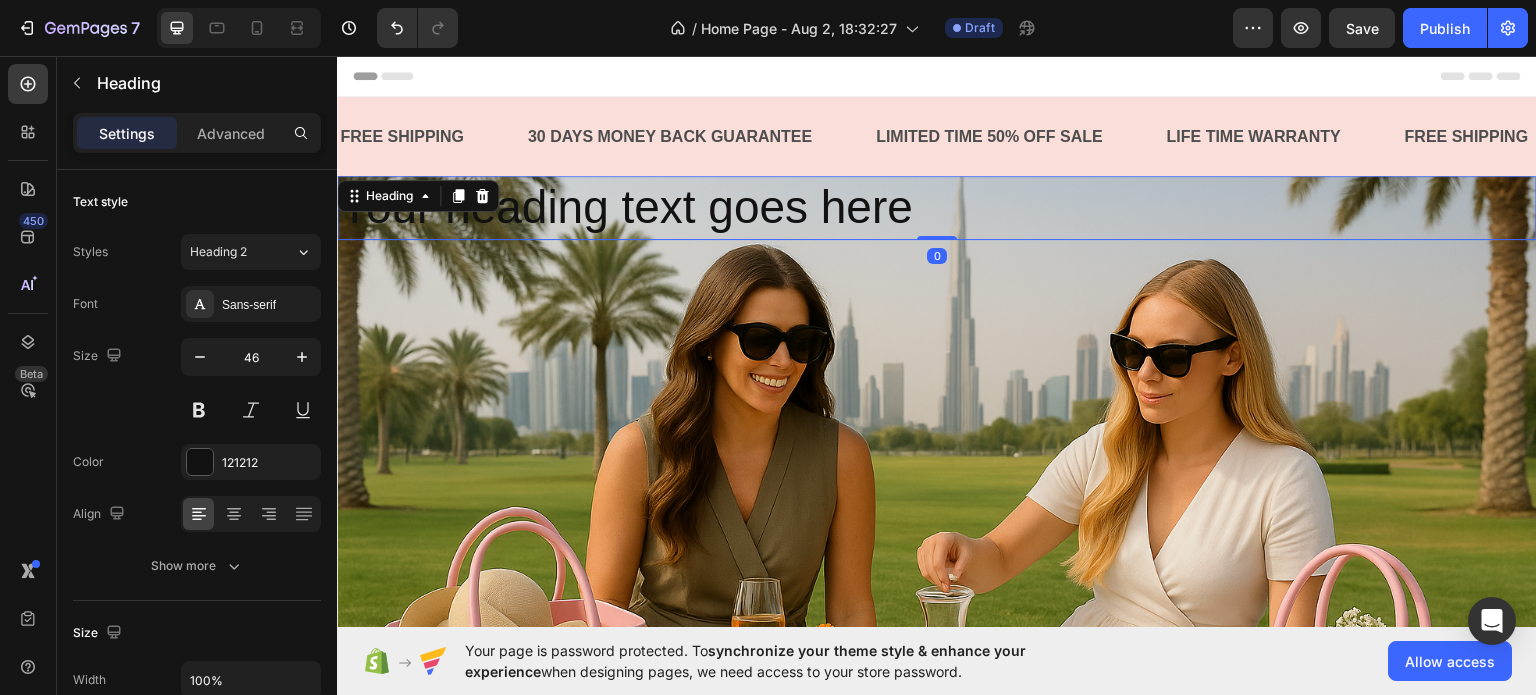 click on "Your heading text goes here" at bounding box center (937, 207) 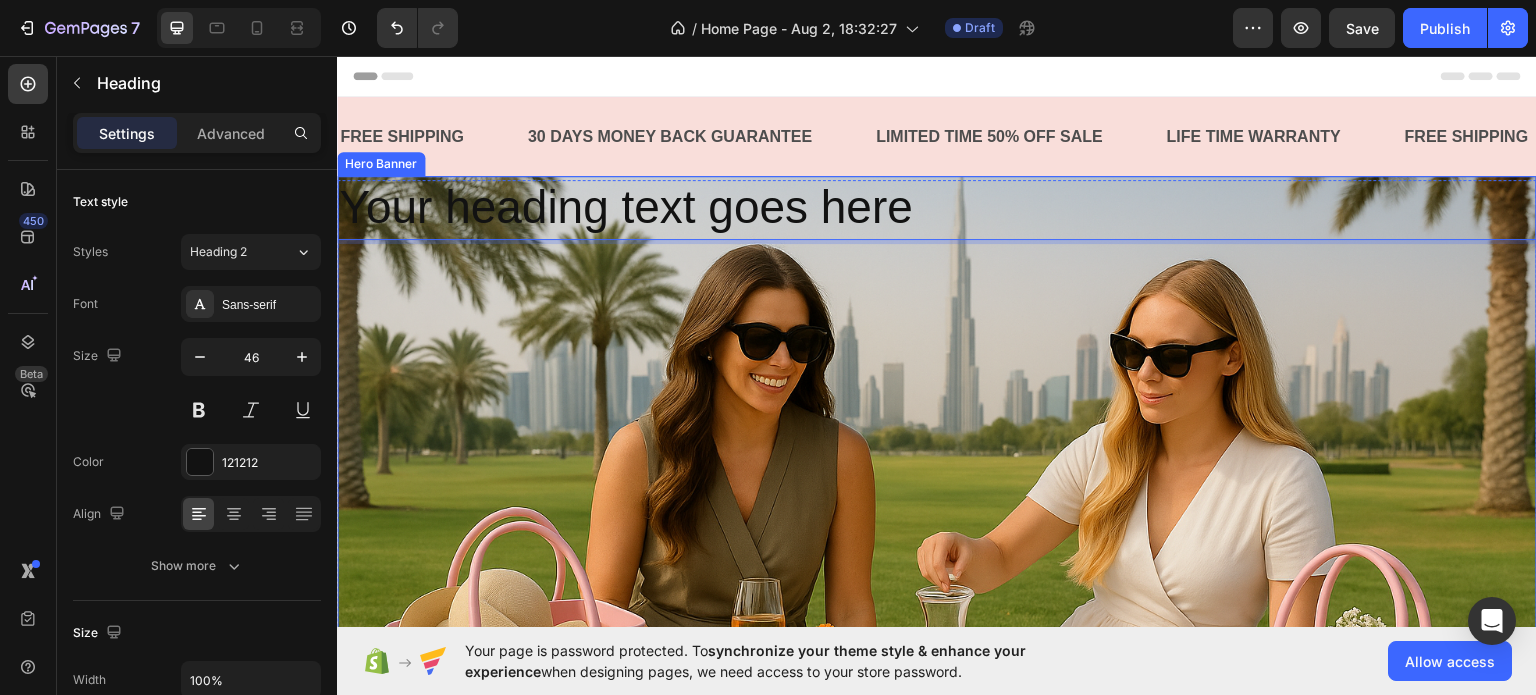 click at bounding box center (937, 525) 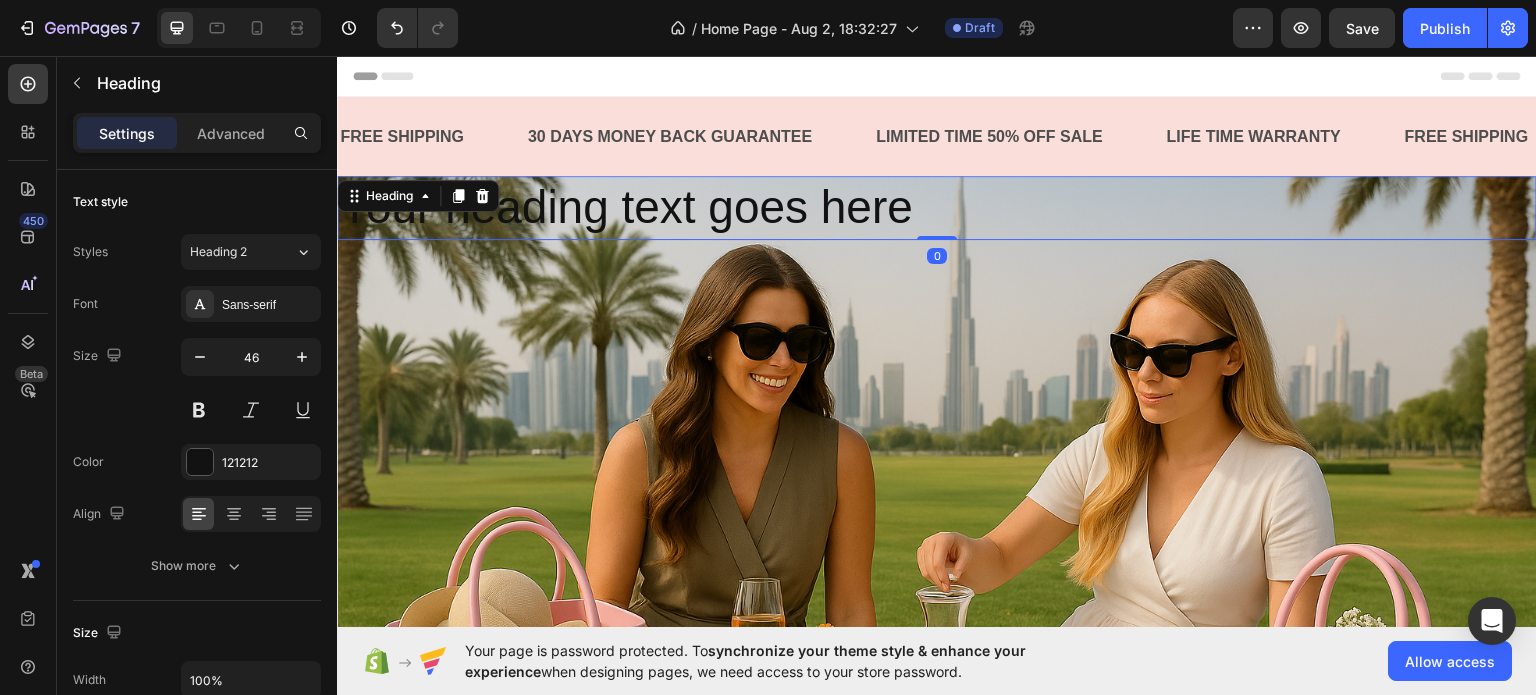 click on "Your heading text goes here Heading   0" at bounding box center (937, 207) 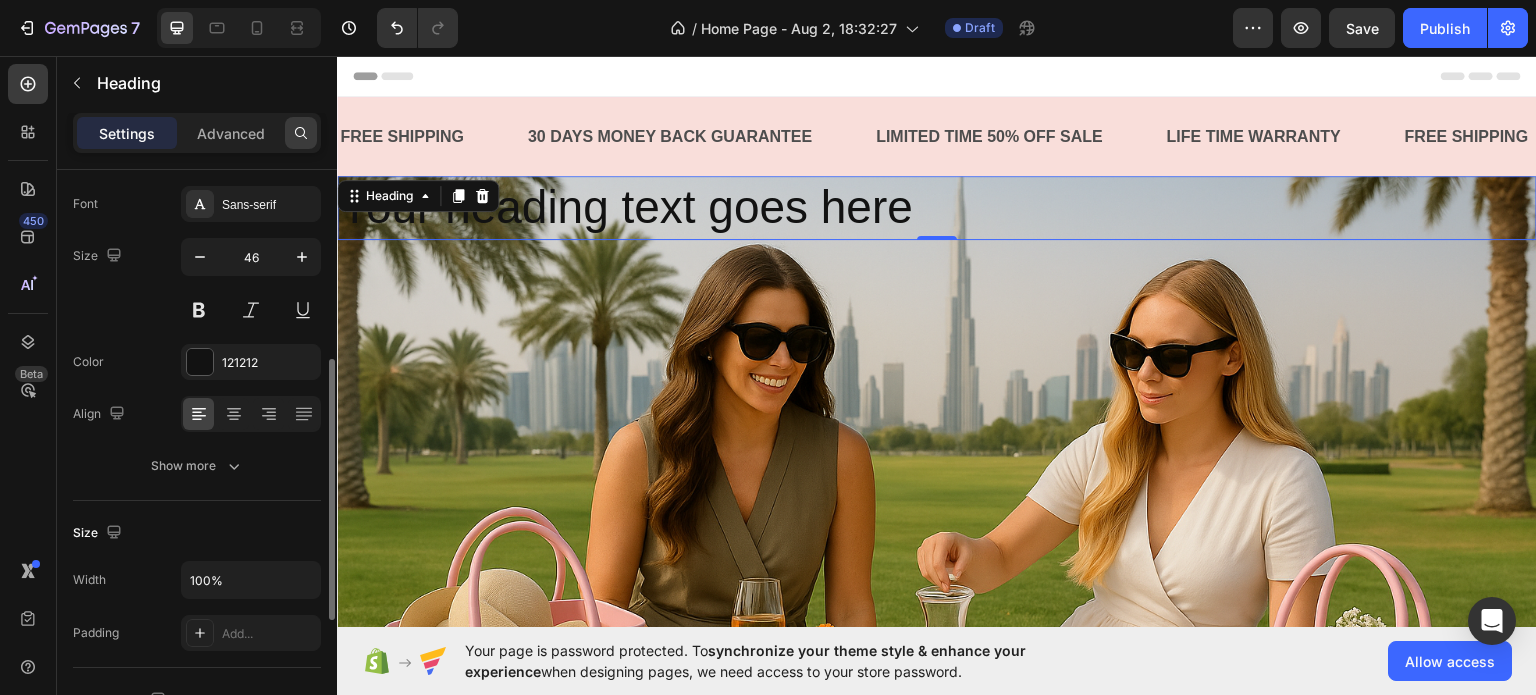 scroll, scrollTop: 0, scrollLeft: 0, axis: both 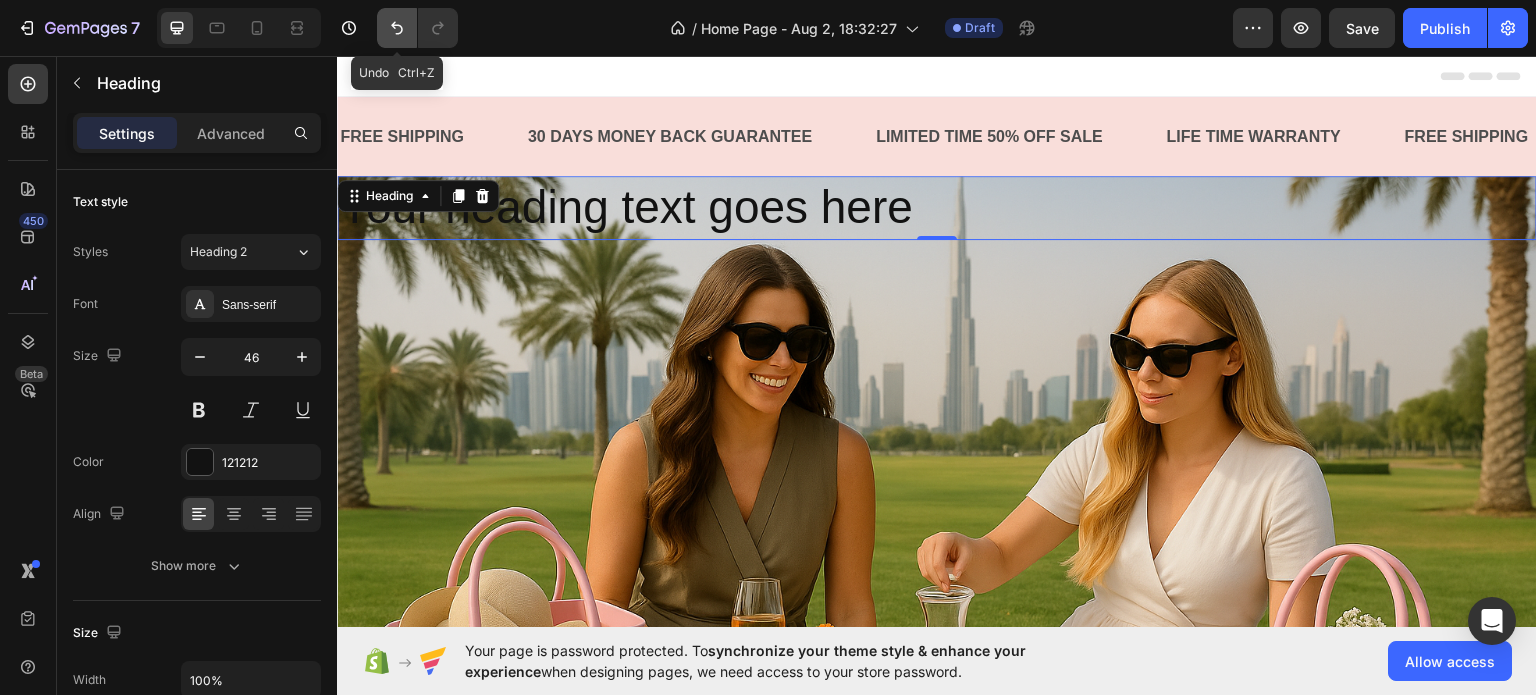click 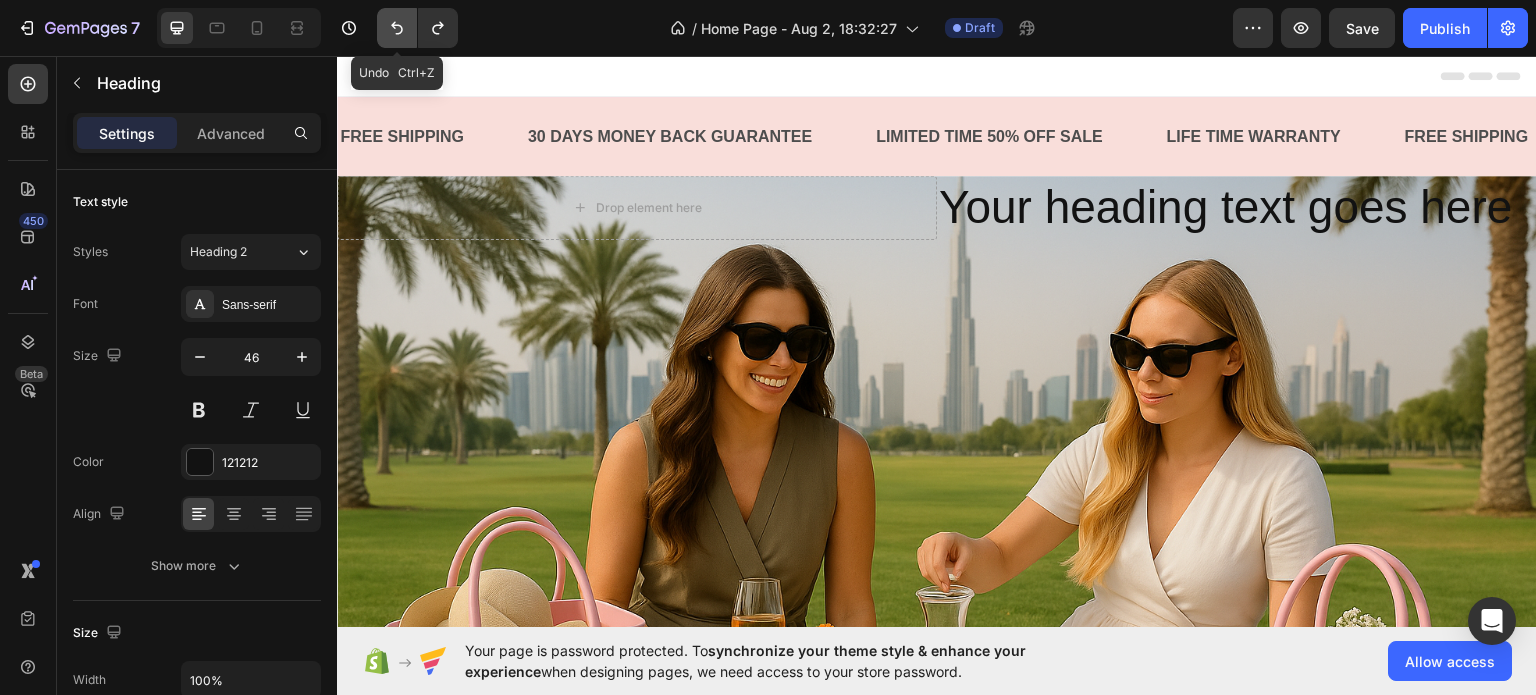 click 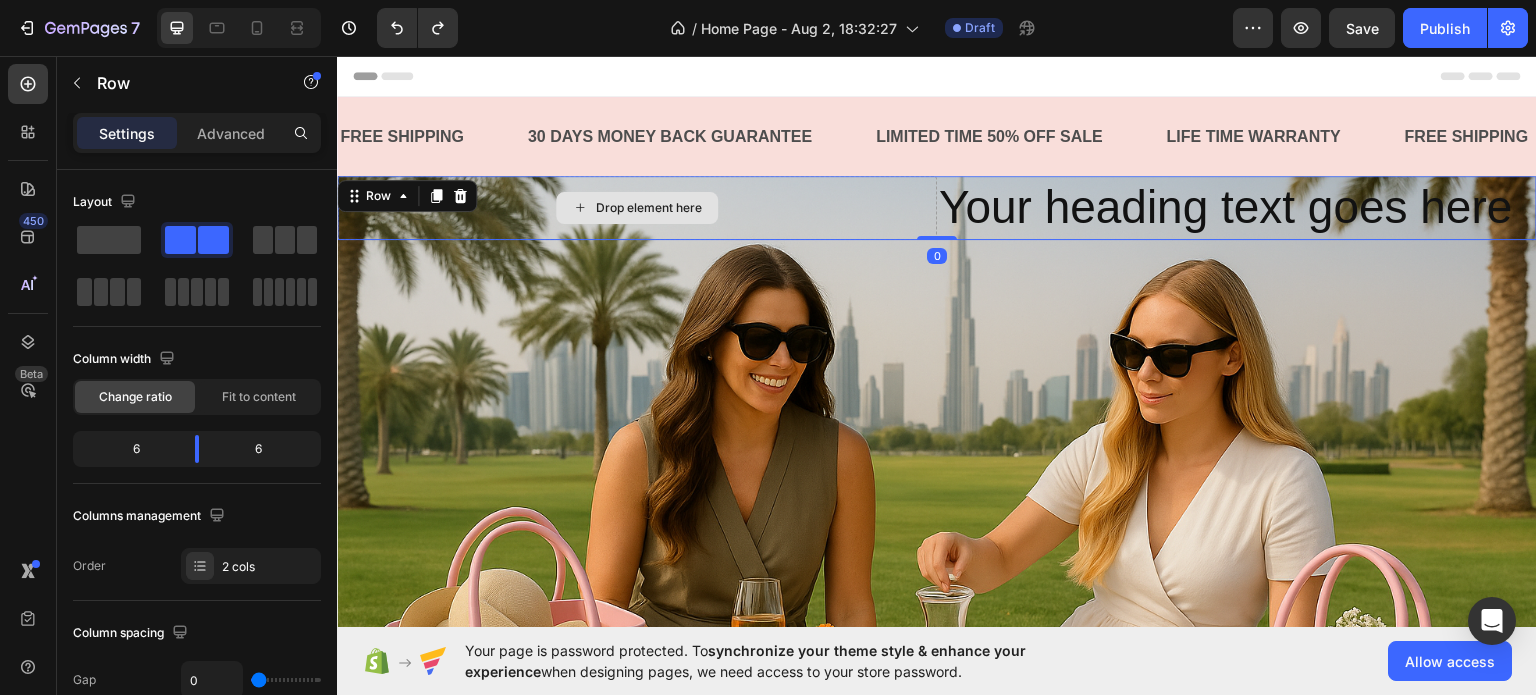click on "Drop element here" at bounding box center [637, 207] 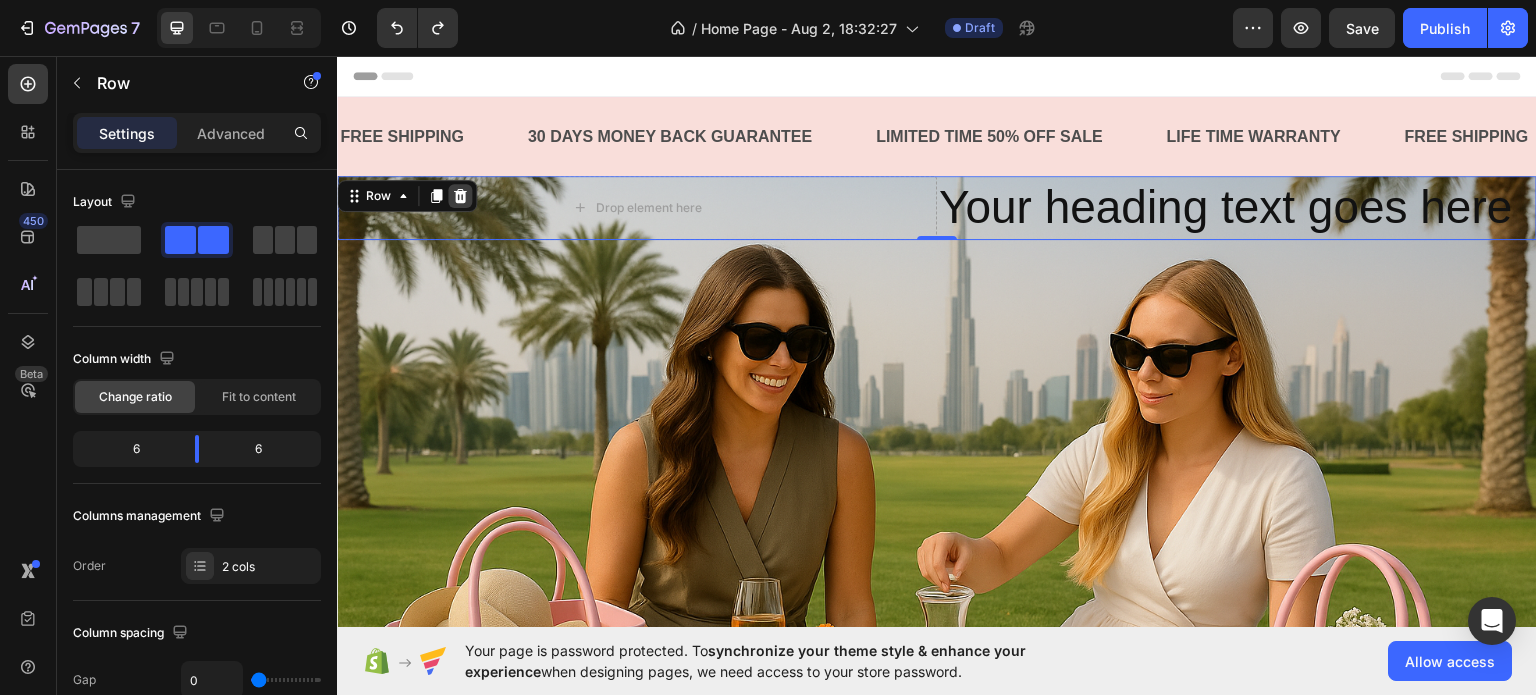 click 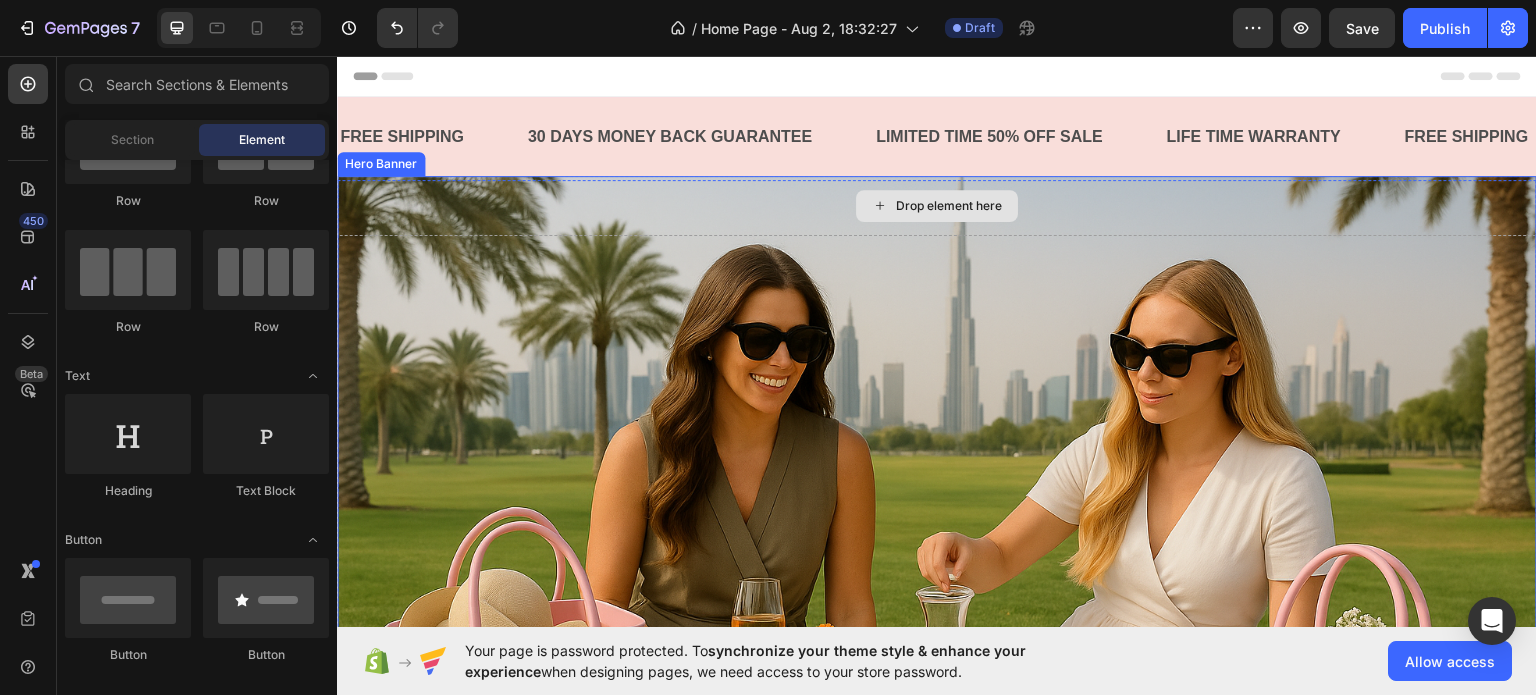 click on "Drop element here" at bounding box center [937, 205] 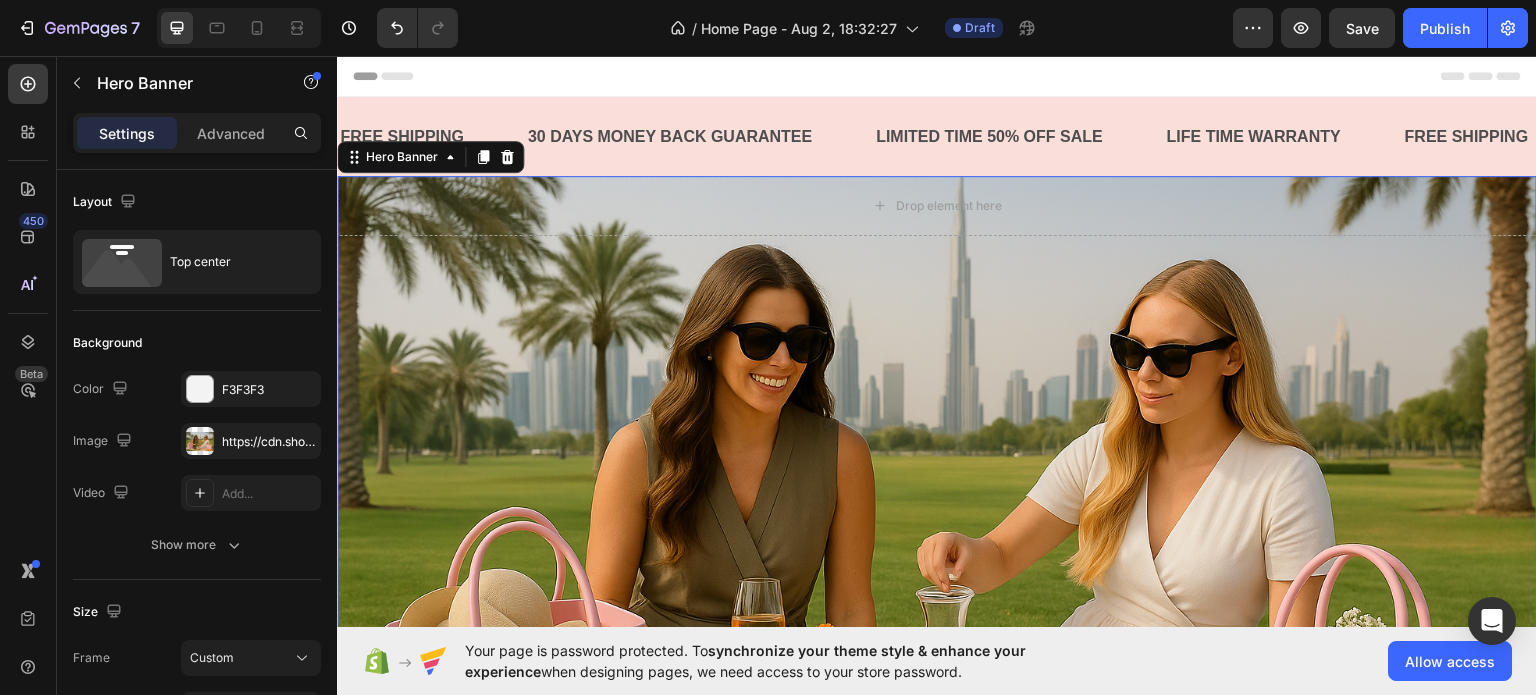 click at bounding box center [937, 525] 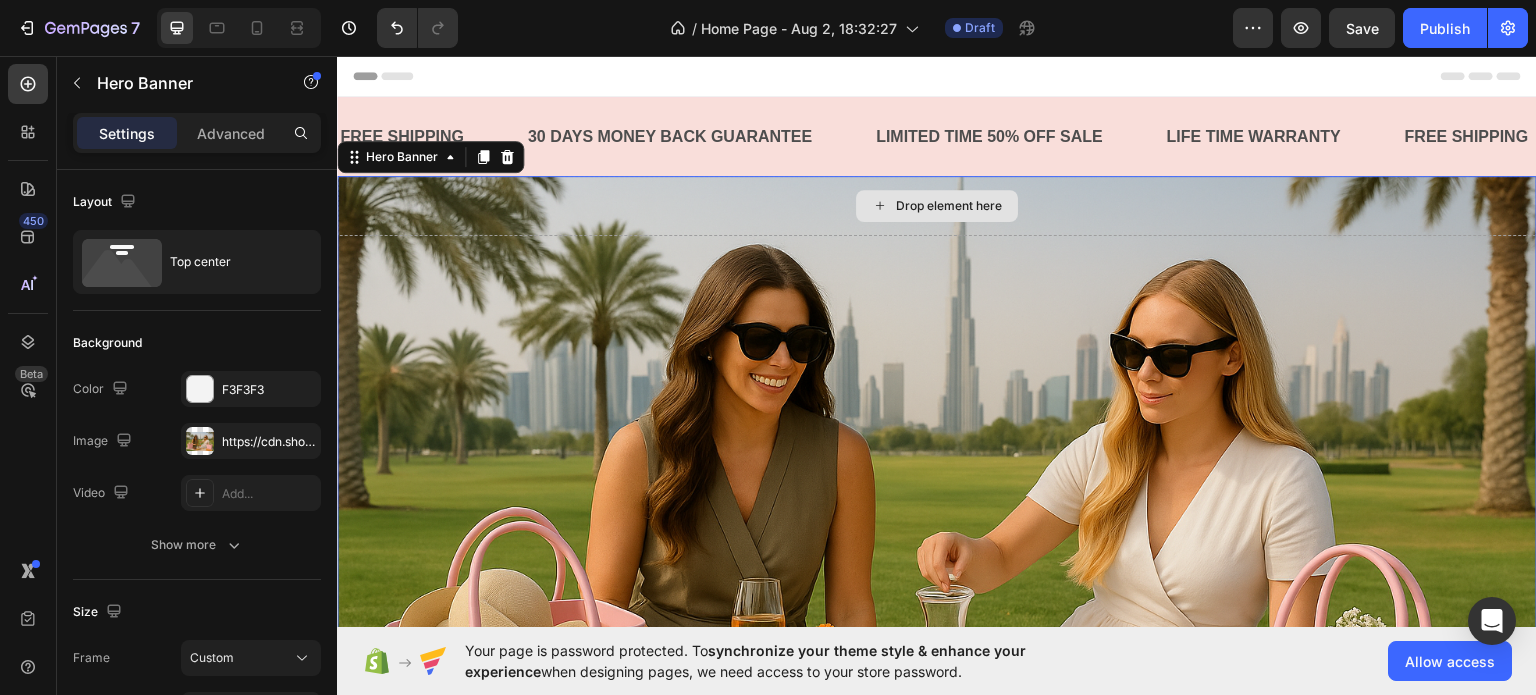 click on "Drop element here" at bounding box center [937, 205] 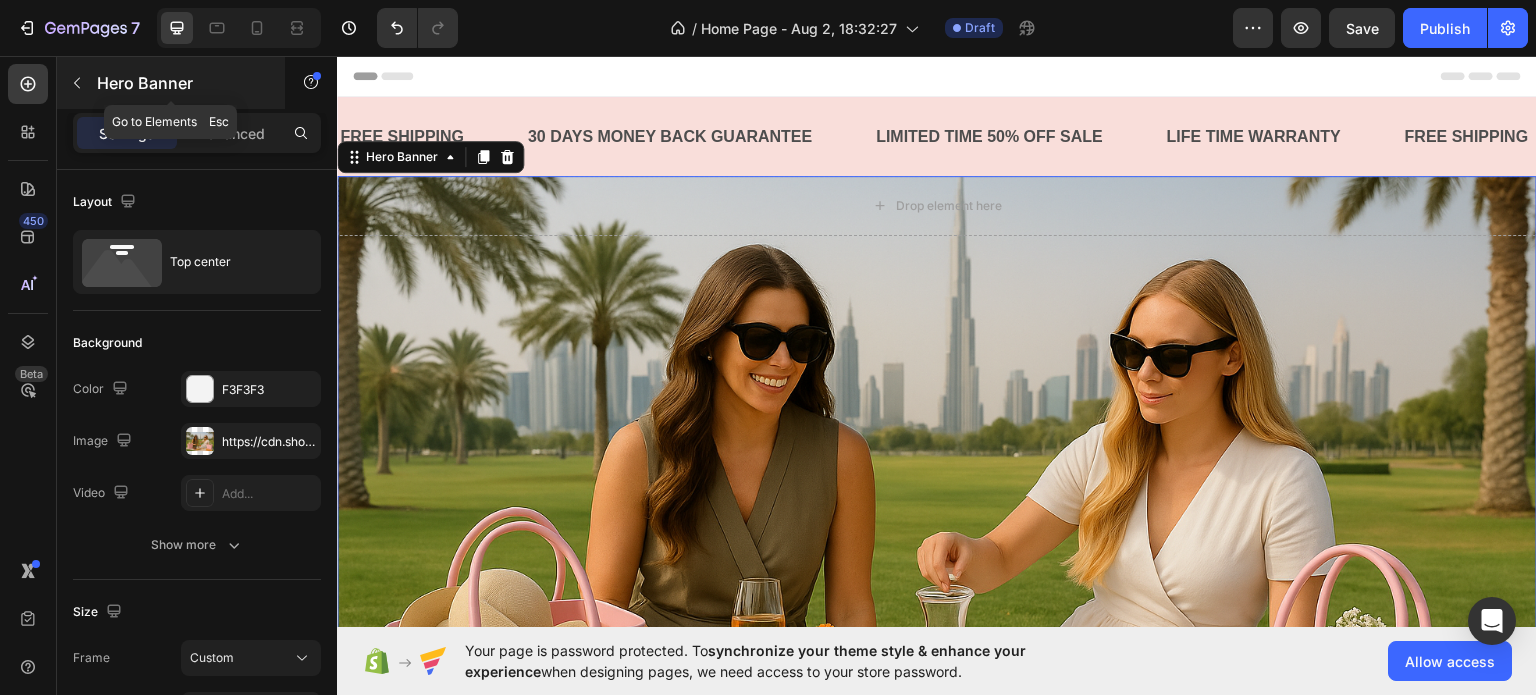click at bounding box center (77, 83) 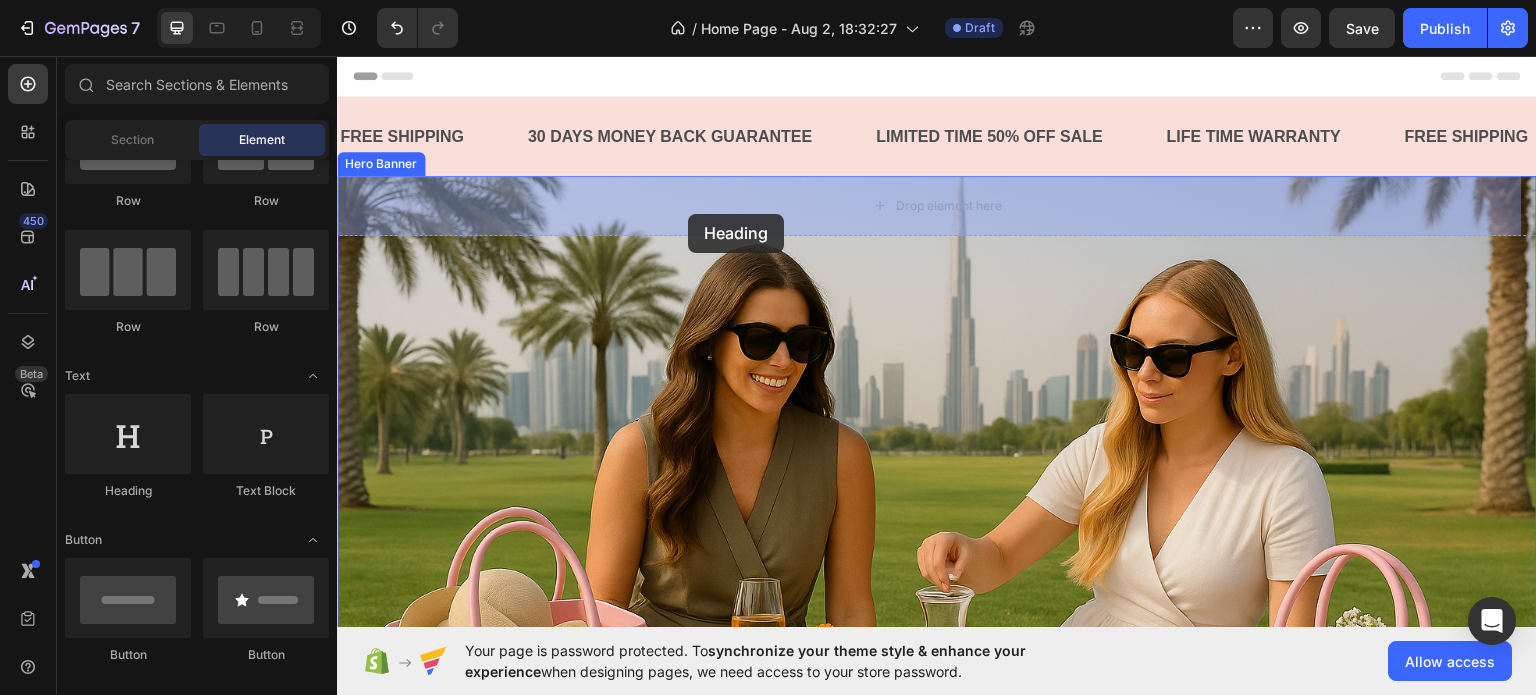 drag, startPoint x: 482, startPoint y: 512, endPoint x: 688, endPoint y: 213, distance: 363.09366 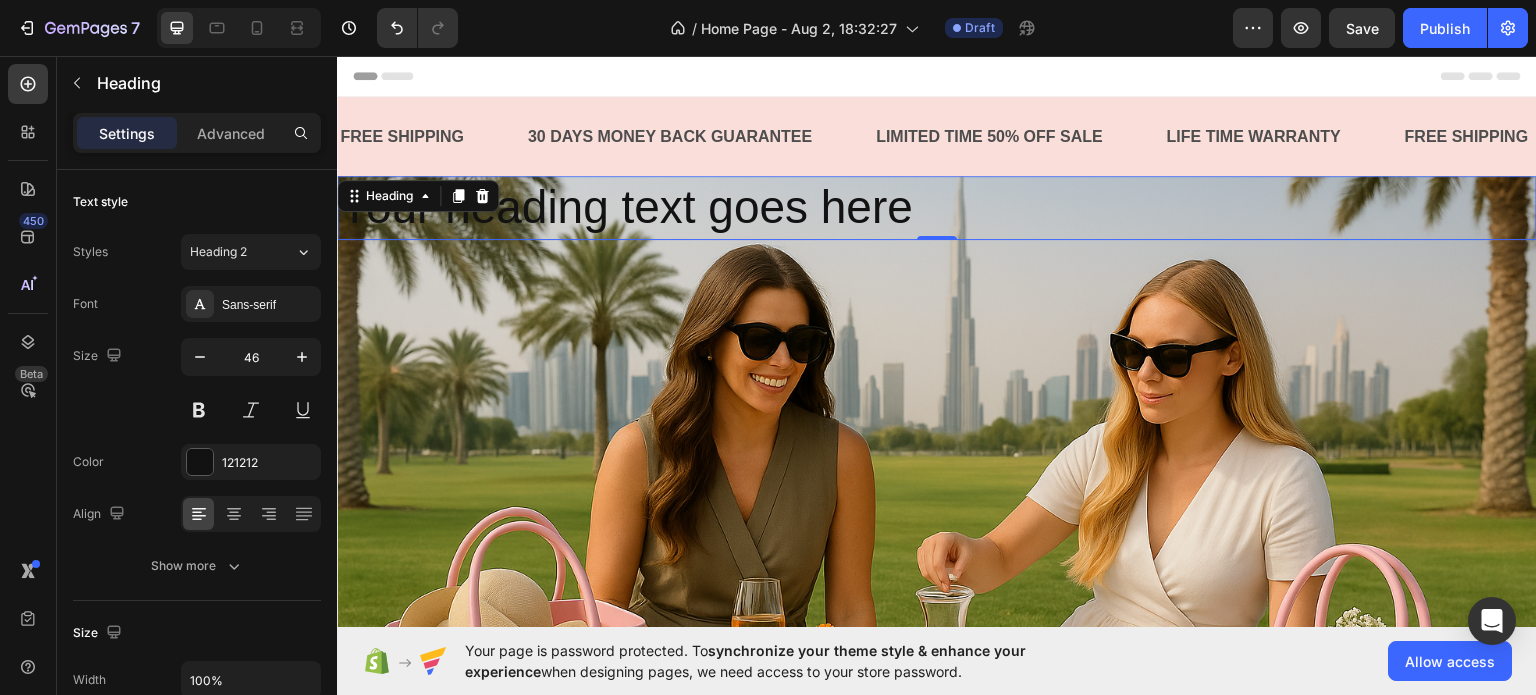 click on "Your heading text goes here" at bounding box center [937, 207] 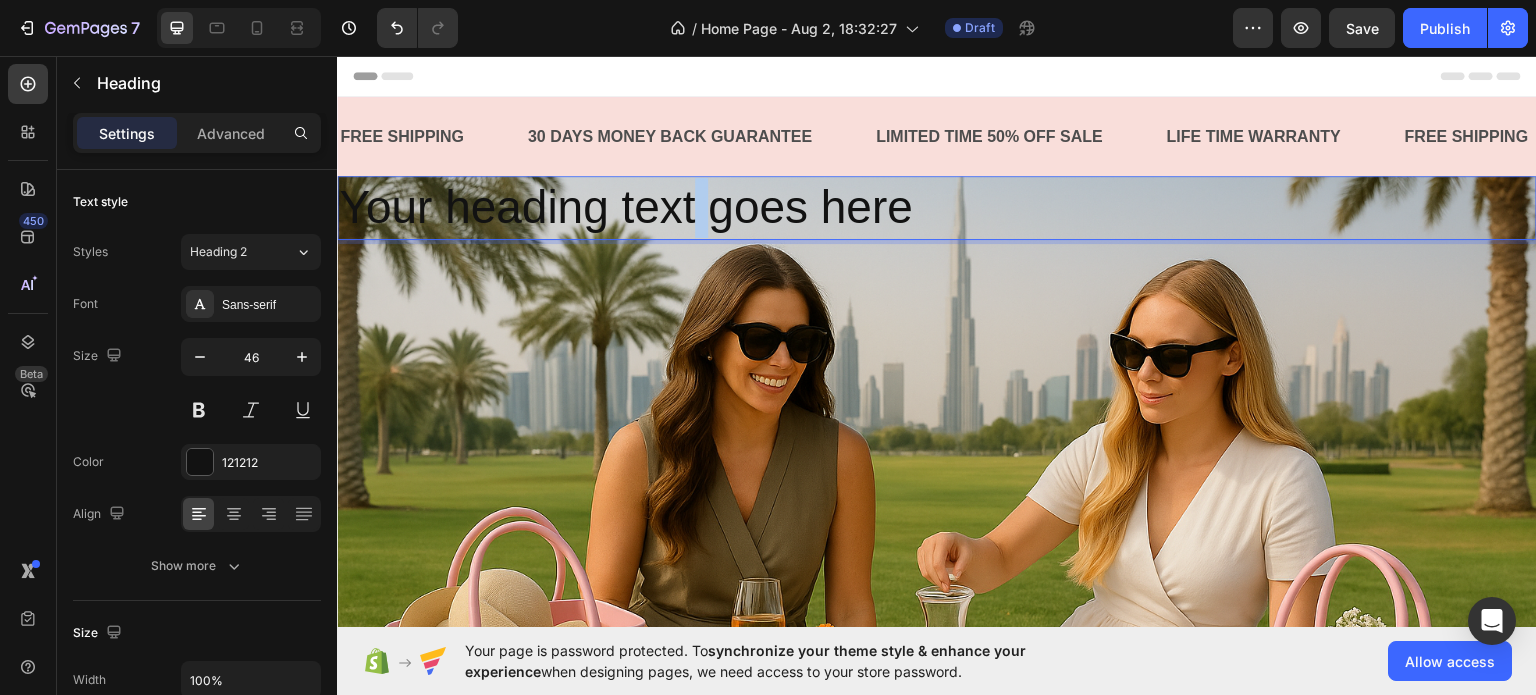 click on "Your heading text goes here" at bounding box center [937, 207] 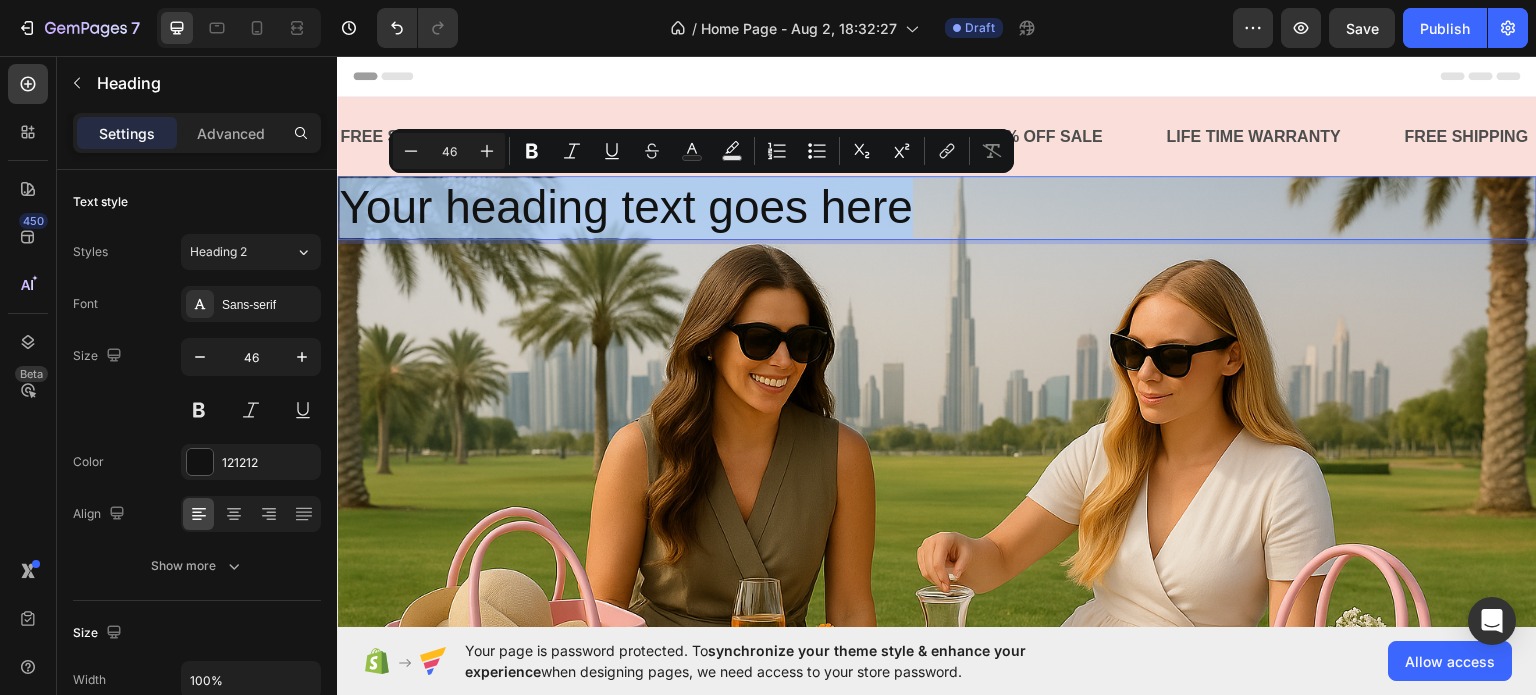 click on "Your heading text goes here" at bounding box center [937, 207] 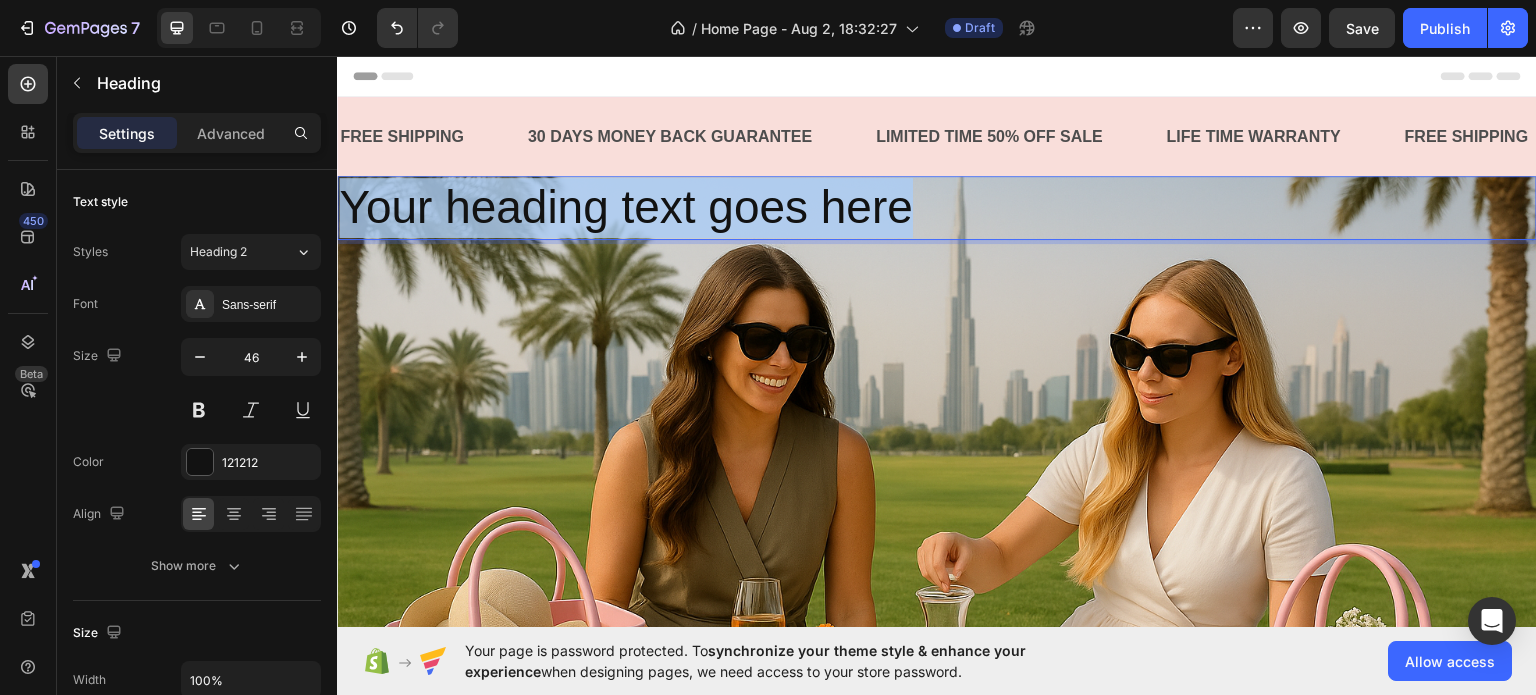 click on "Your heading text goes here" at bounding box center [937, 207] 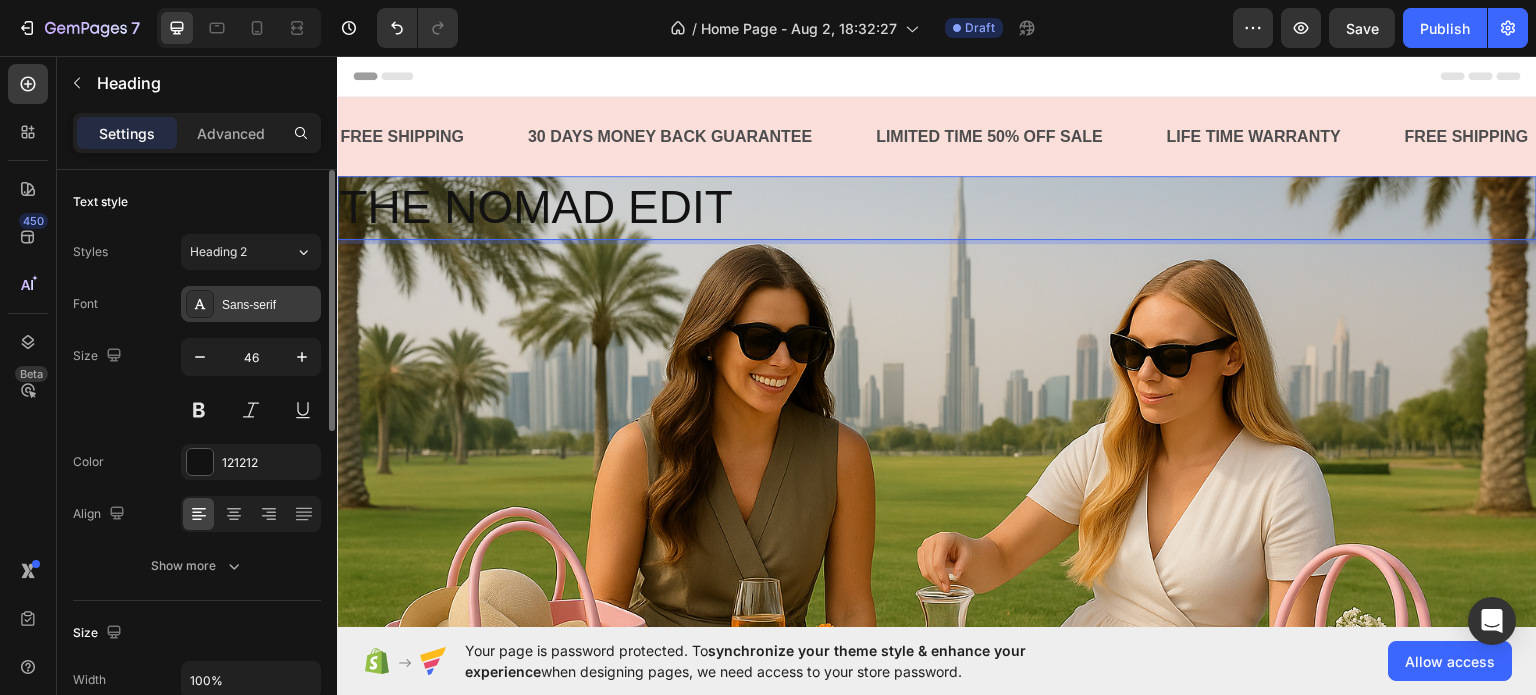 click on "Sans-serif" at bounding box center (269, 305) 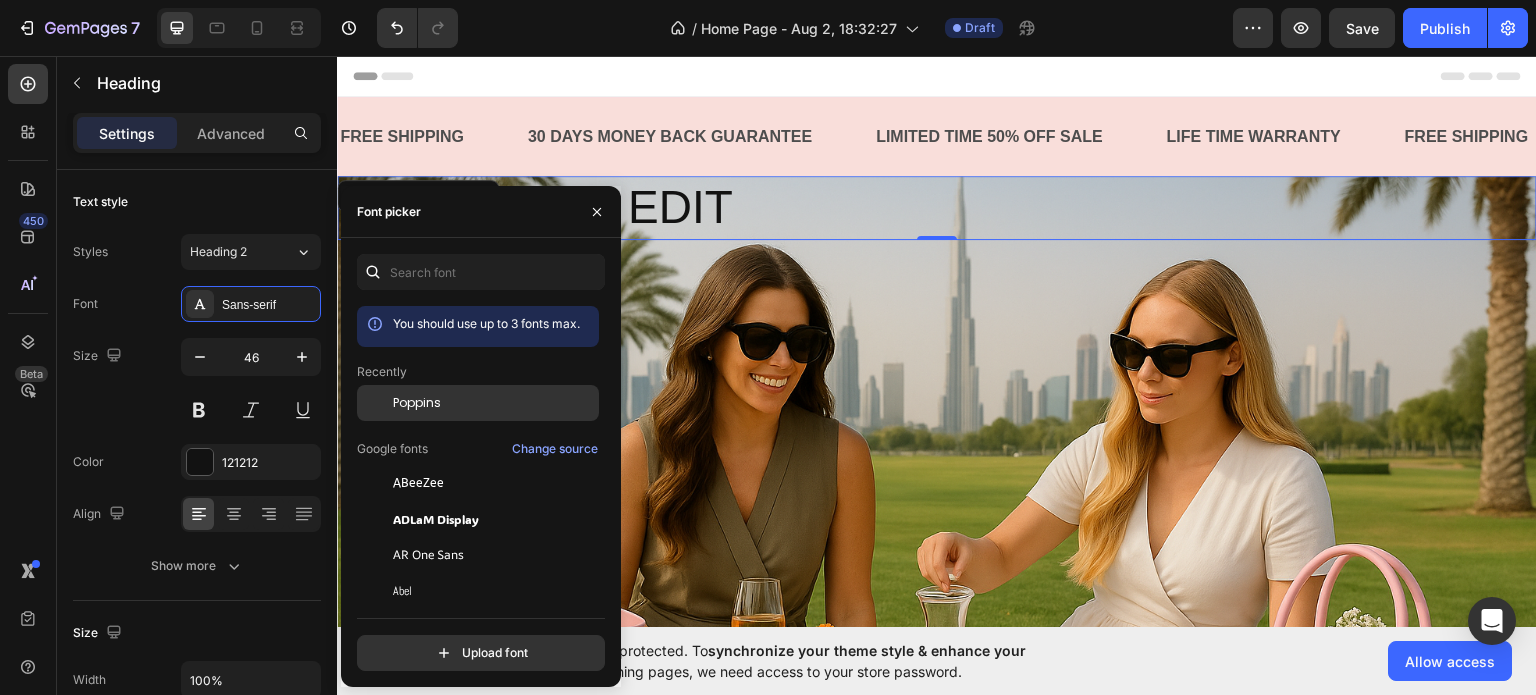 click on "Poppins" at bounding box center (494, 403) 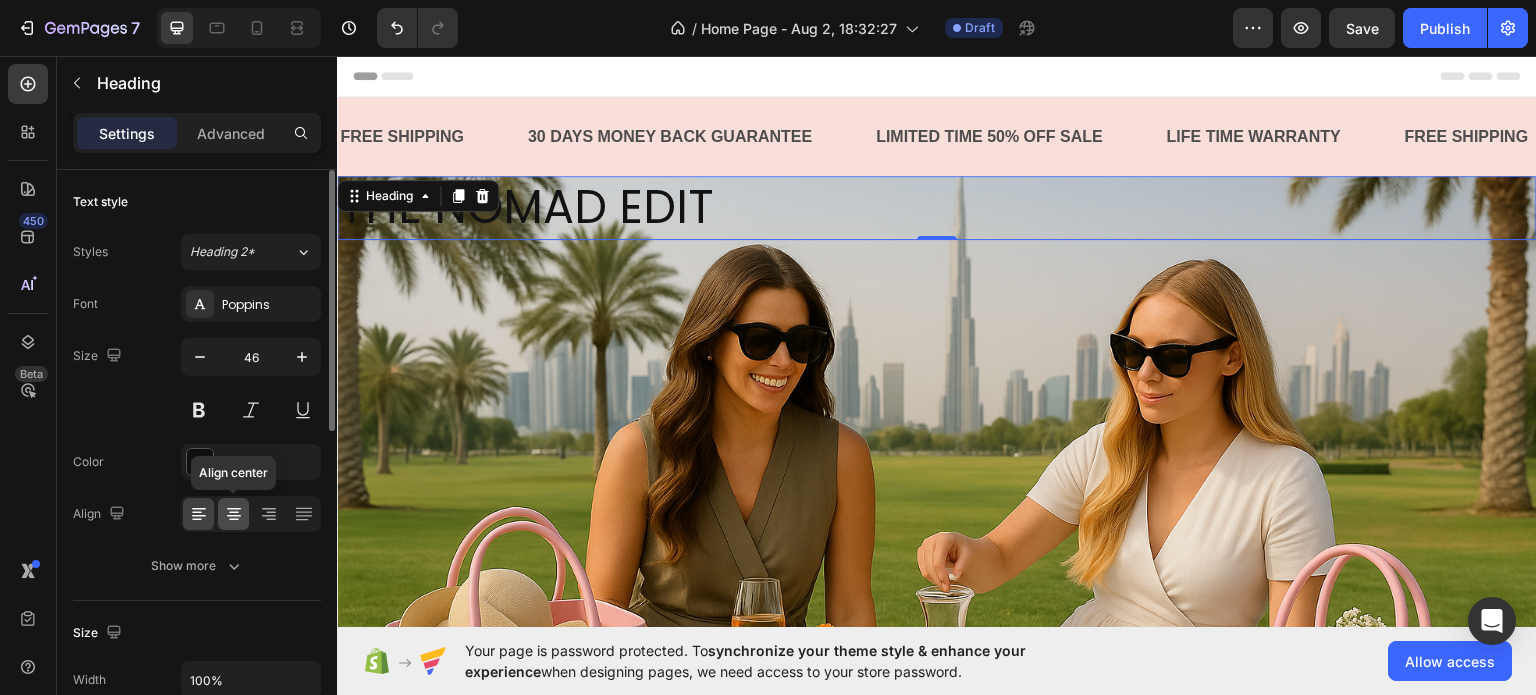 click 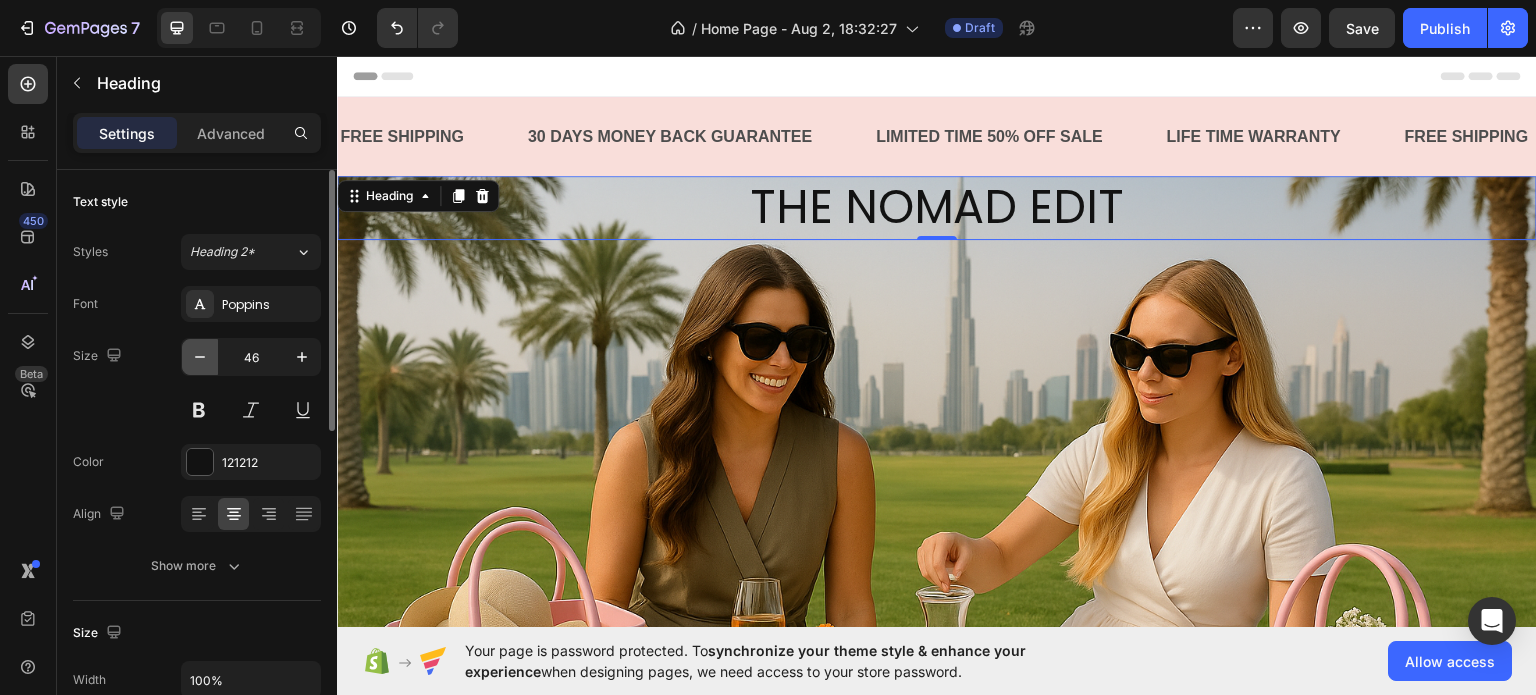 click 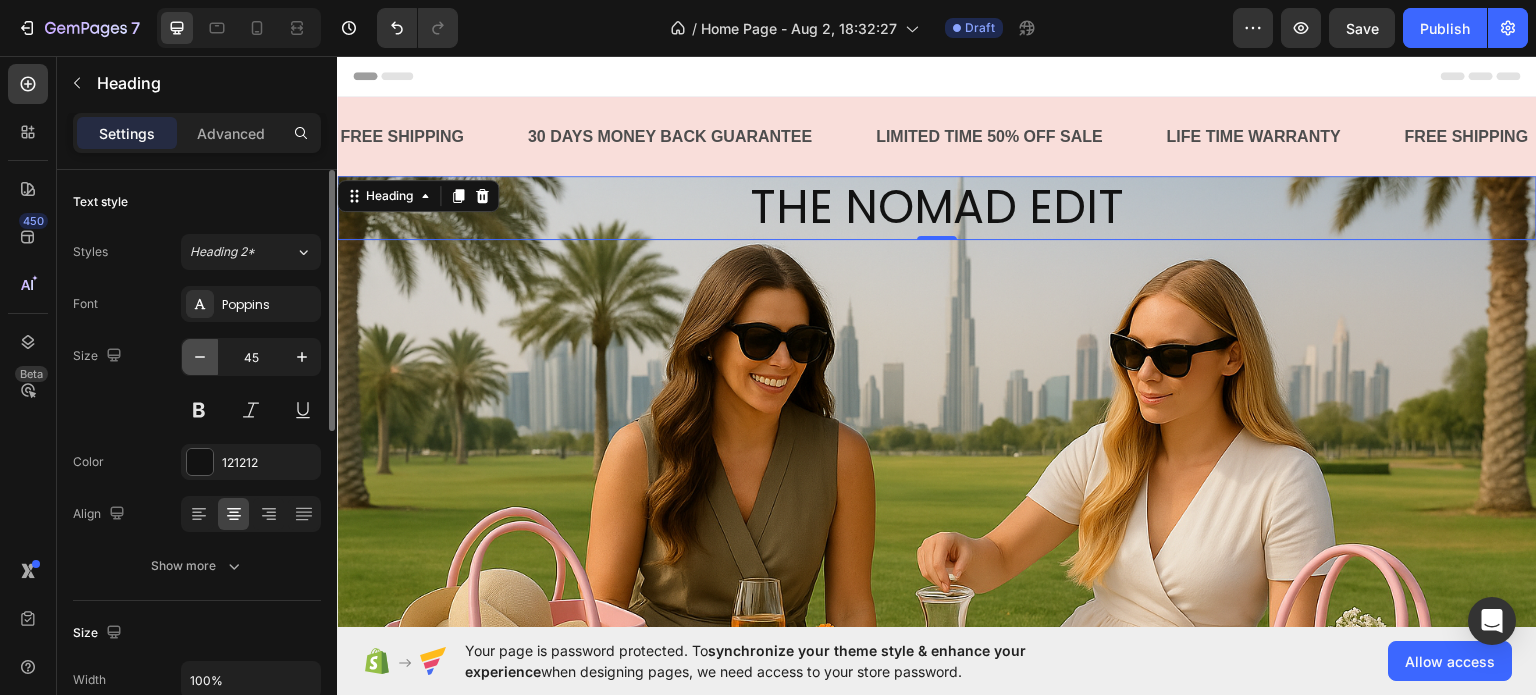 click 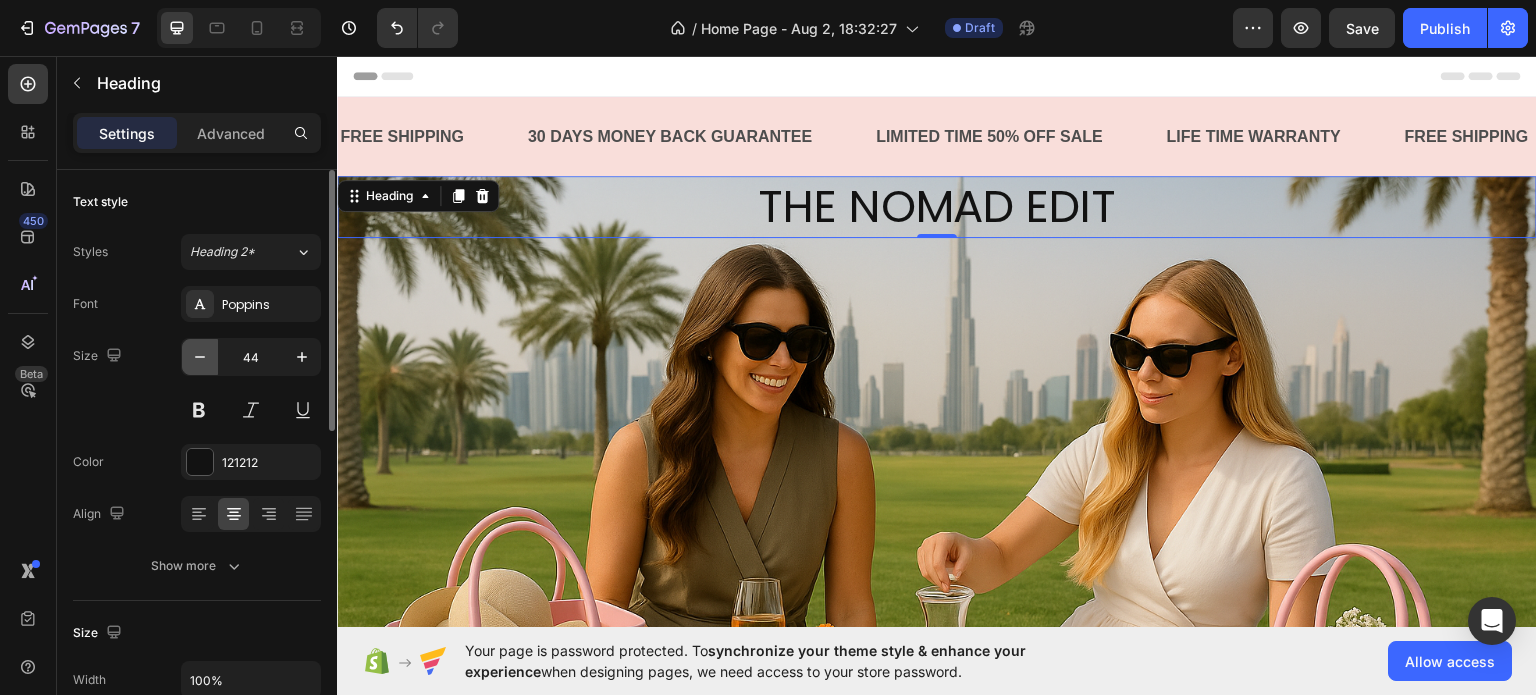 click 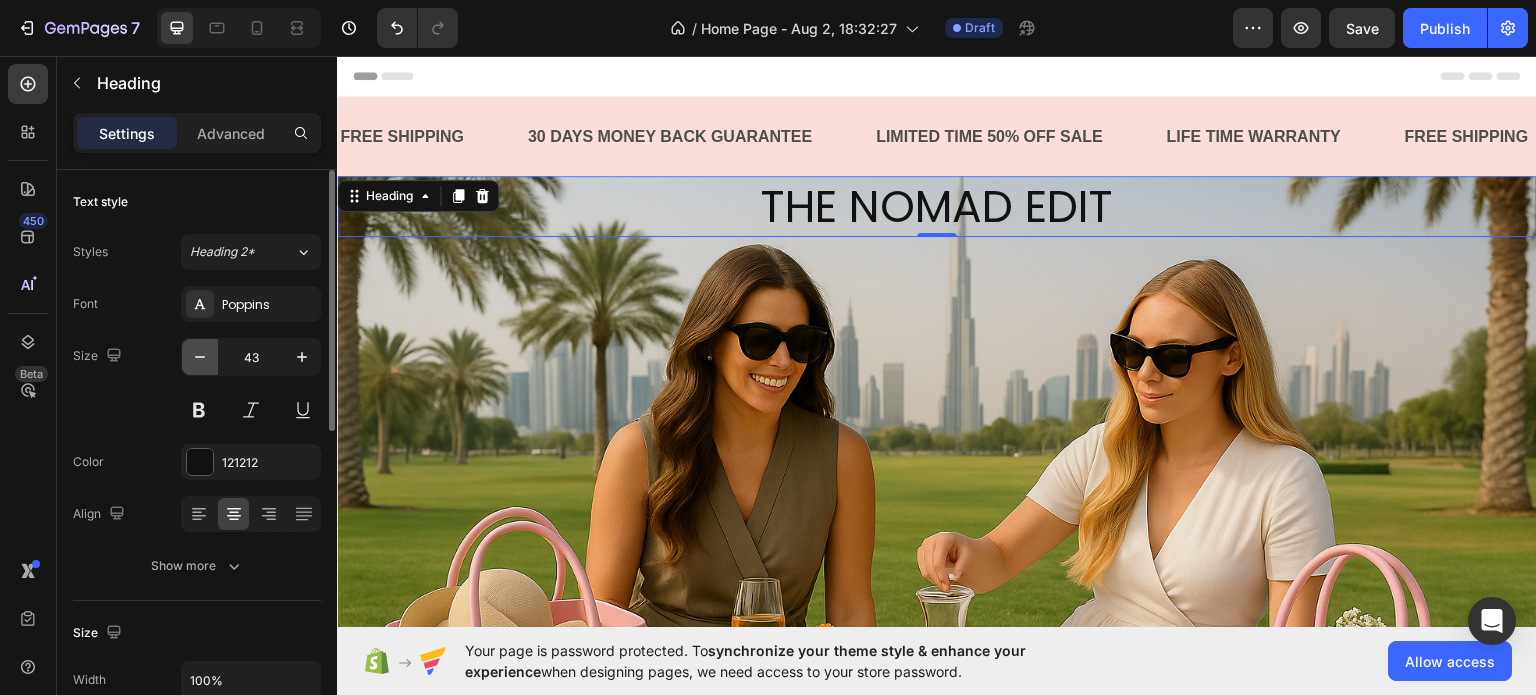 click 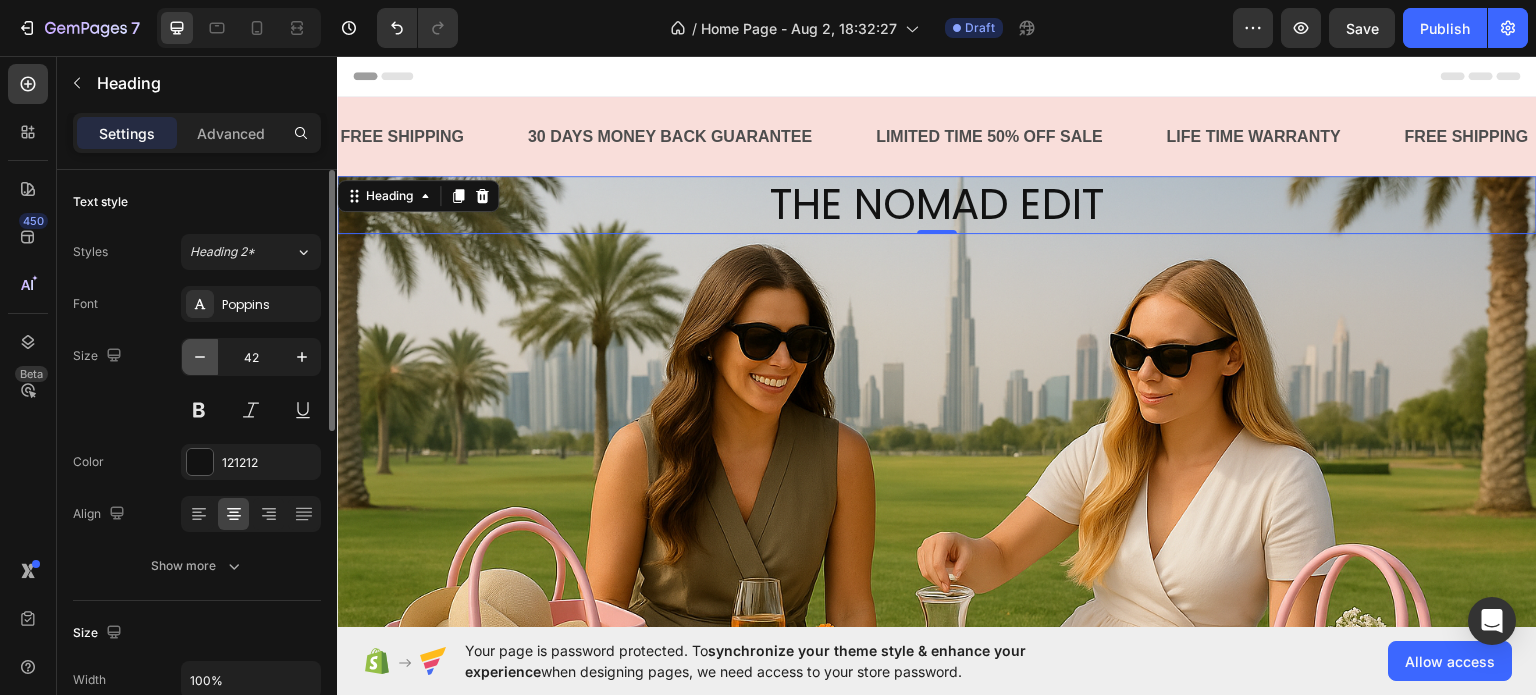 click 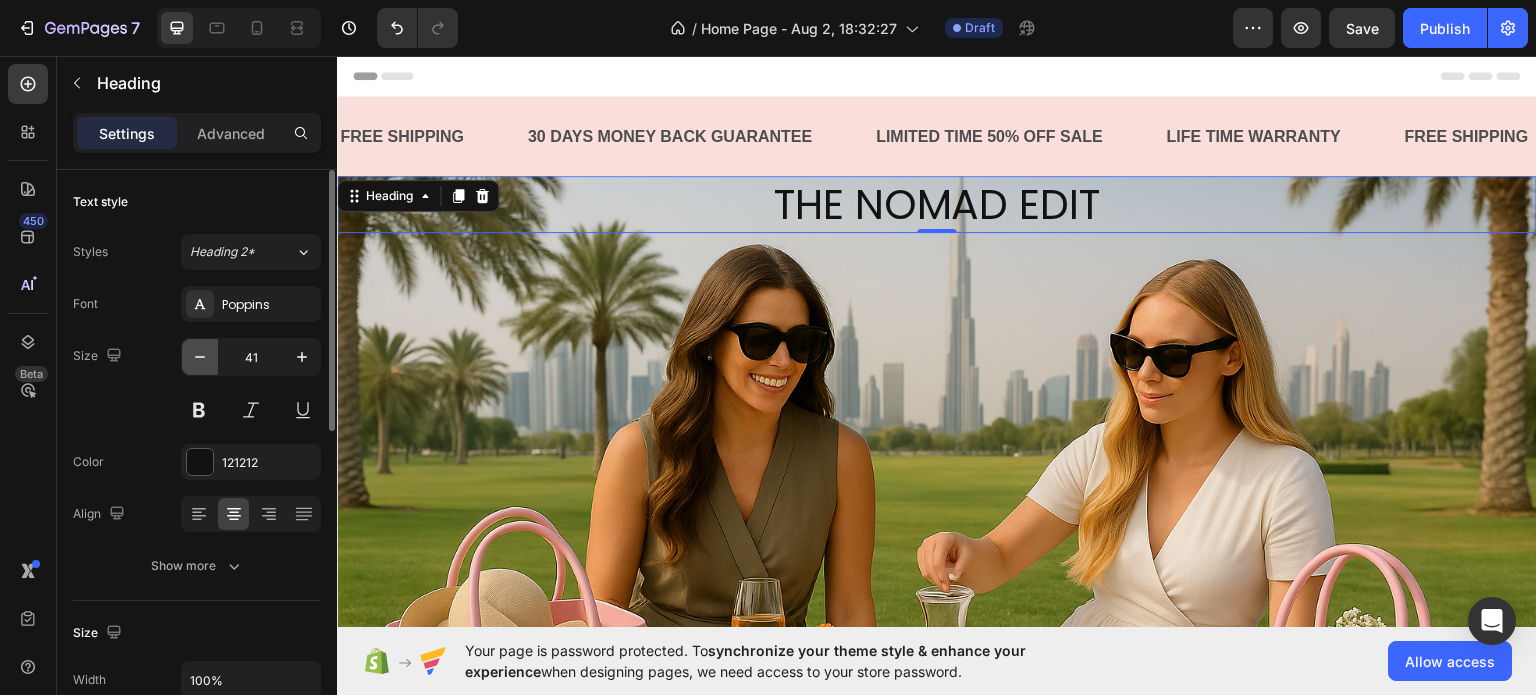 click 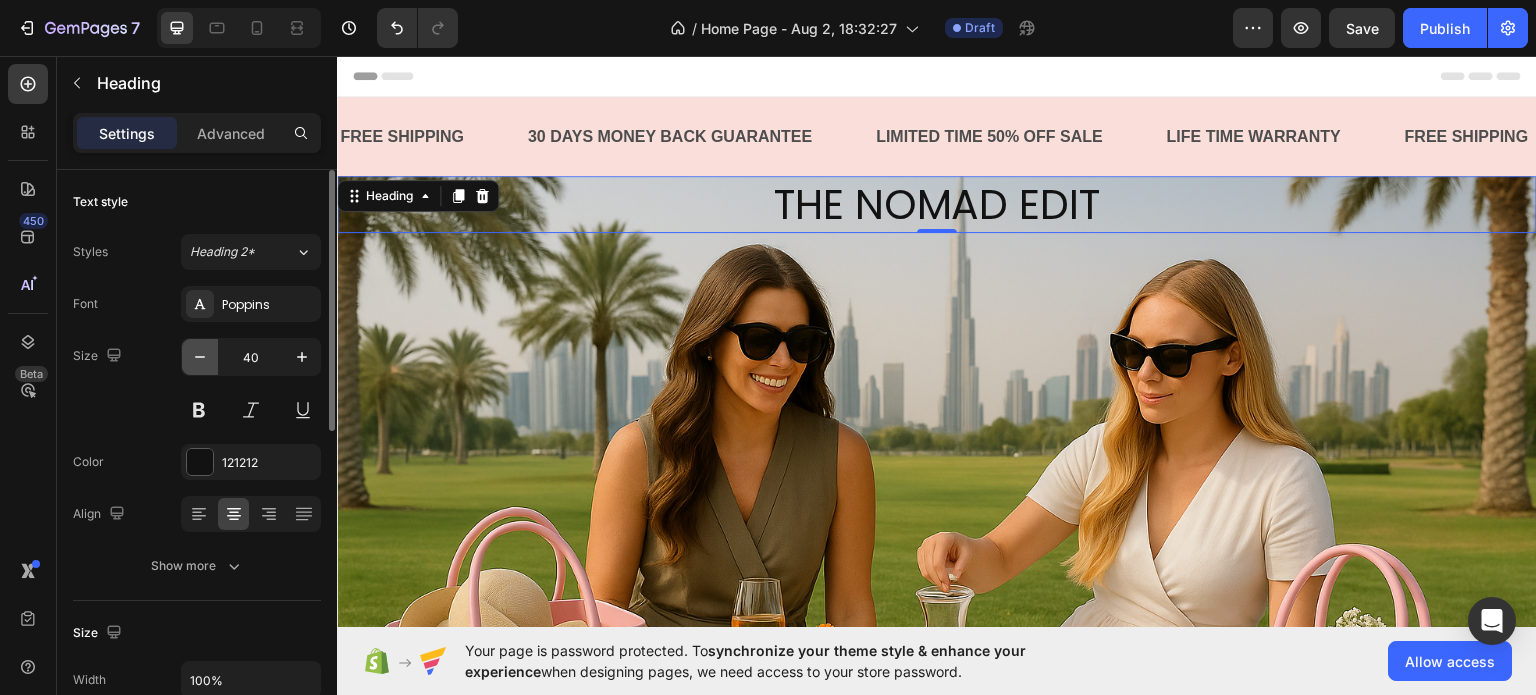 click 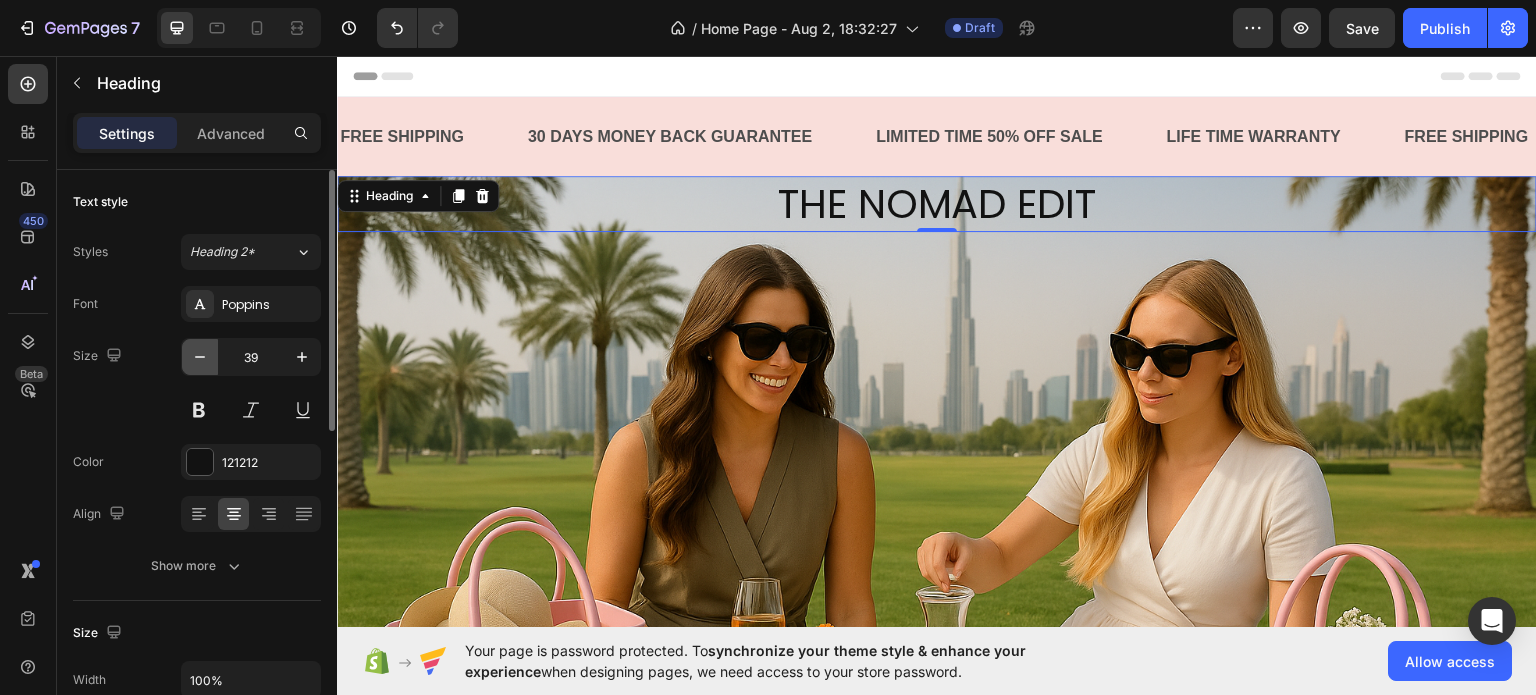 click 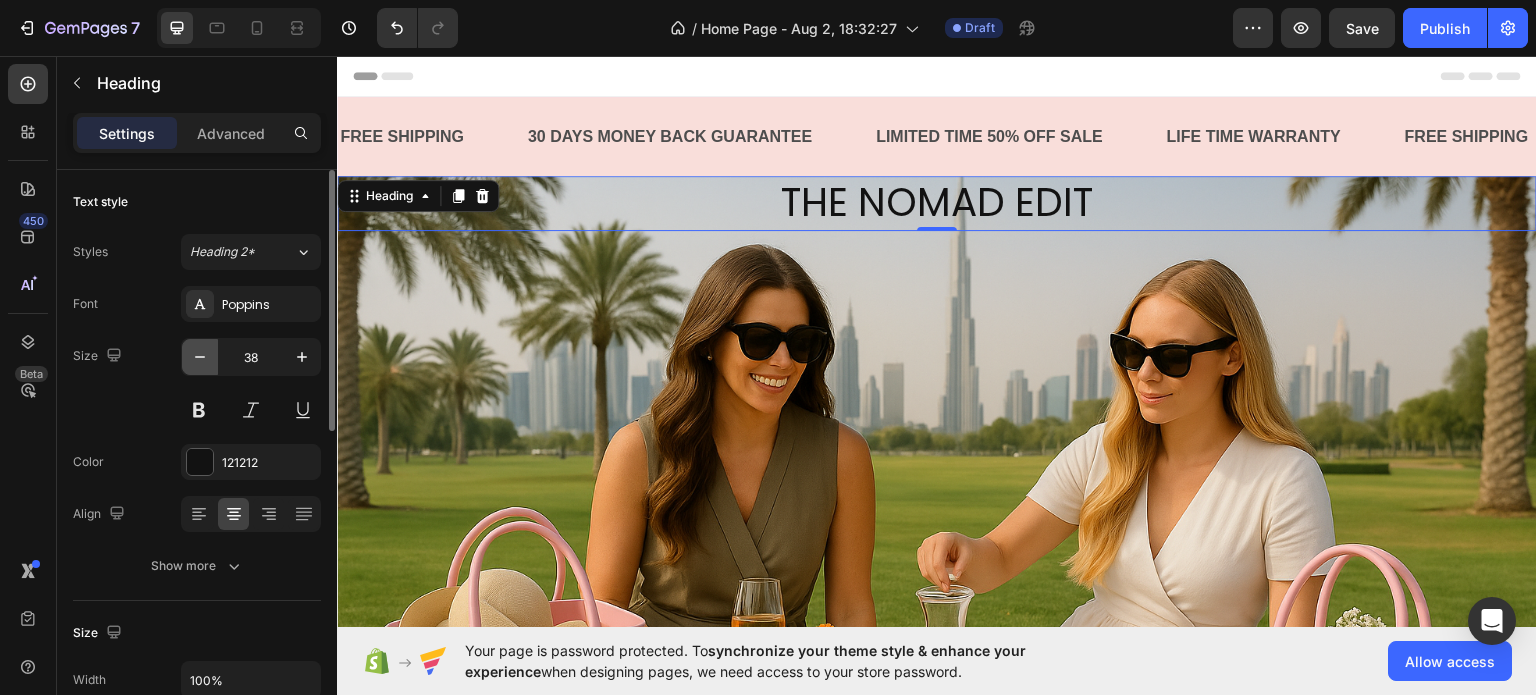 click 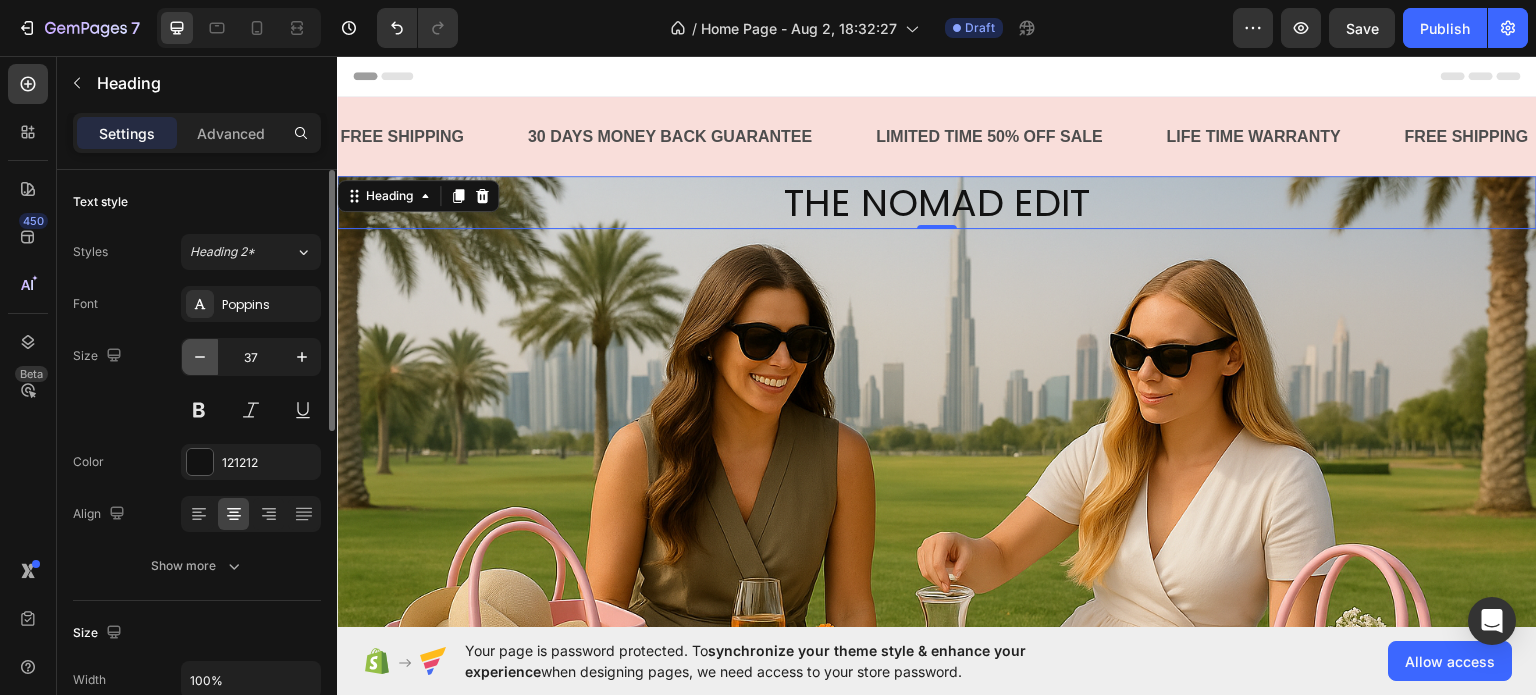 click 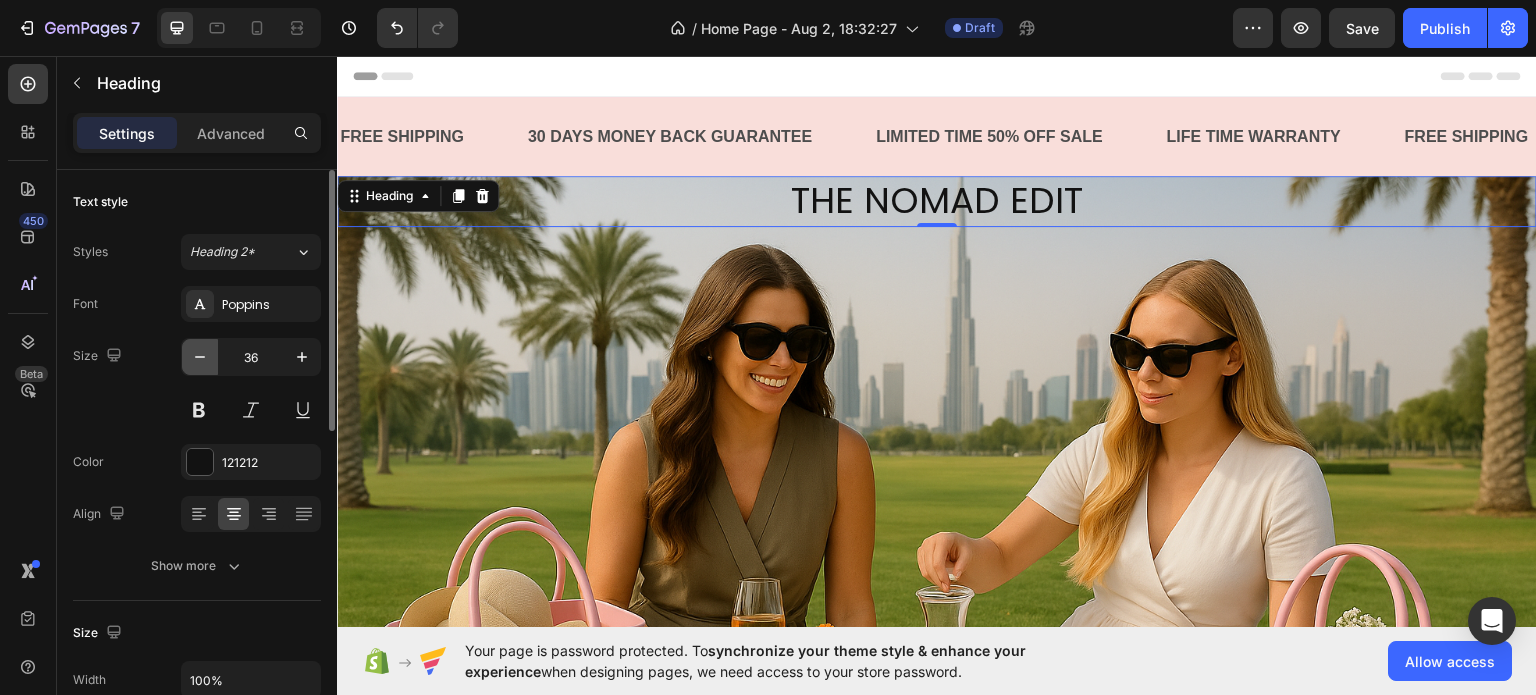 click 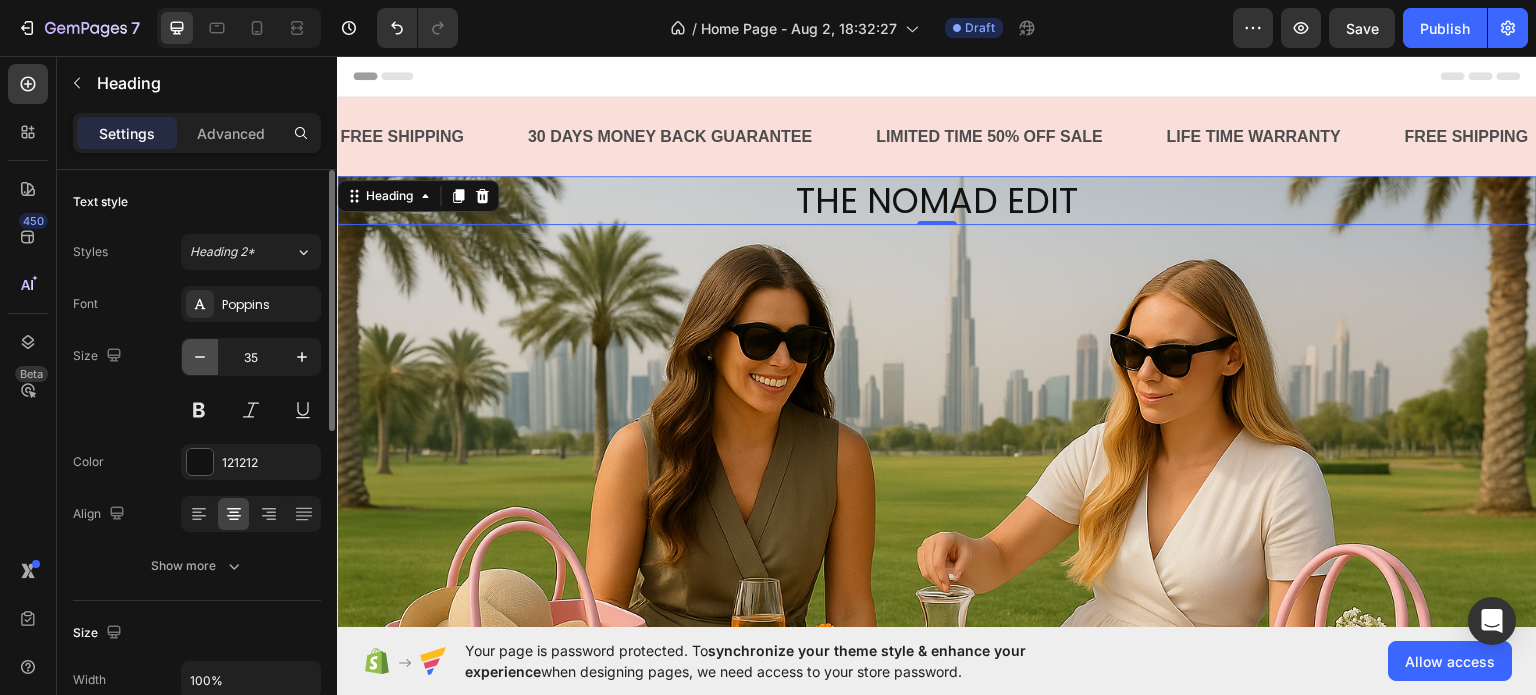 click 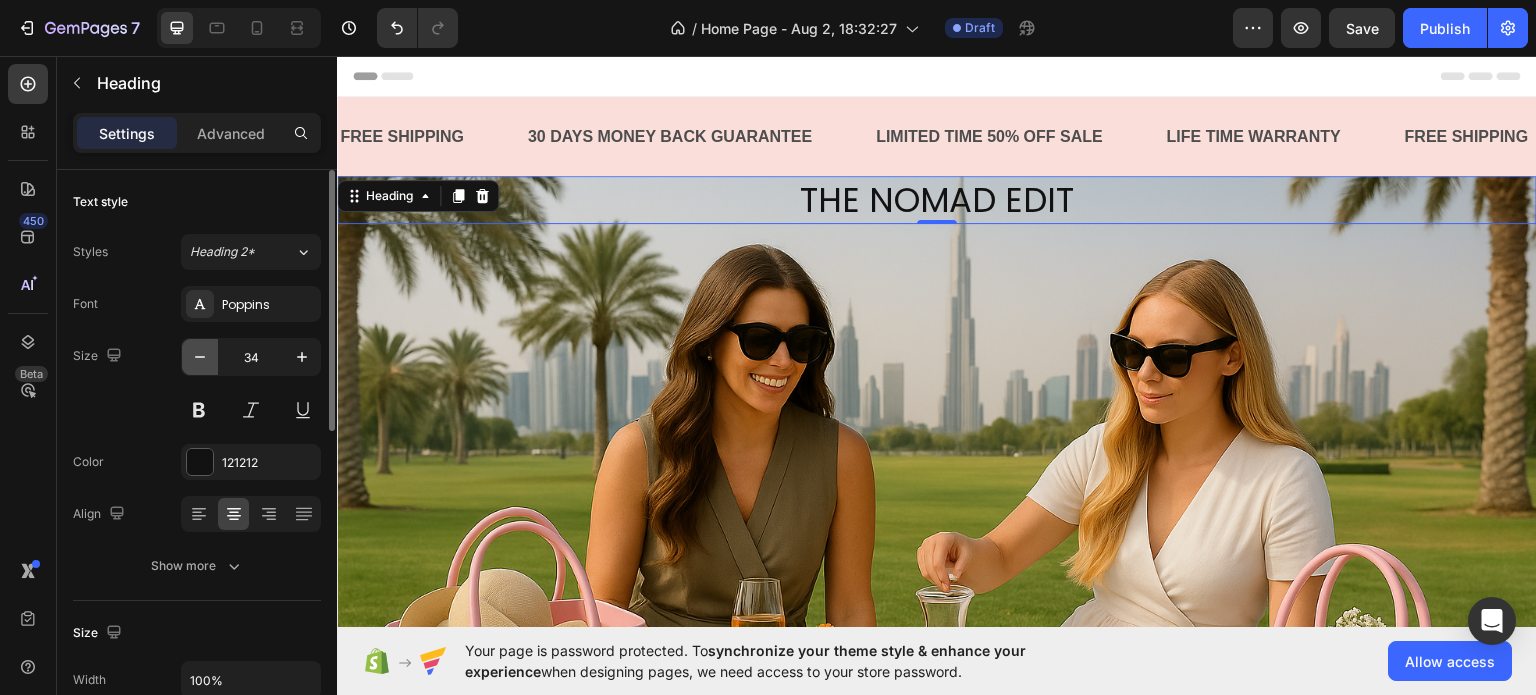 click 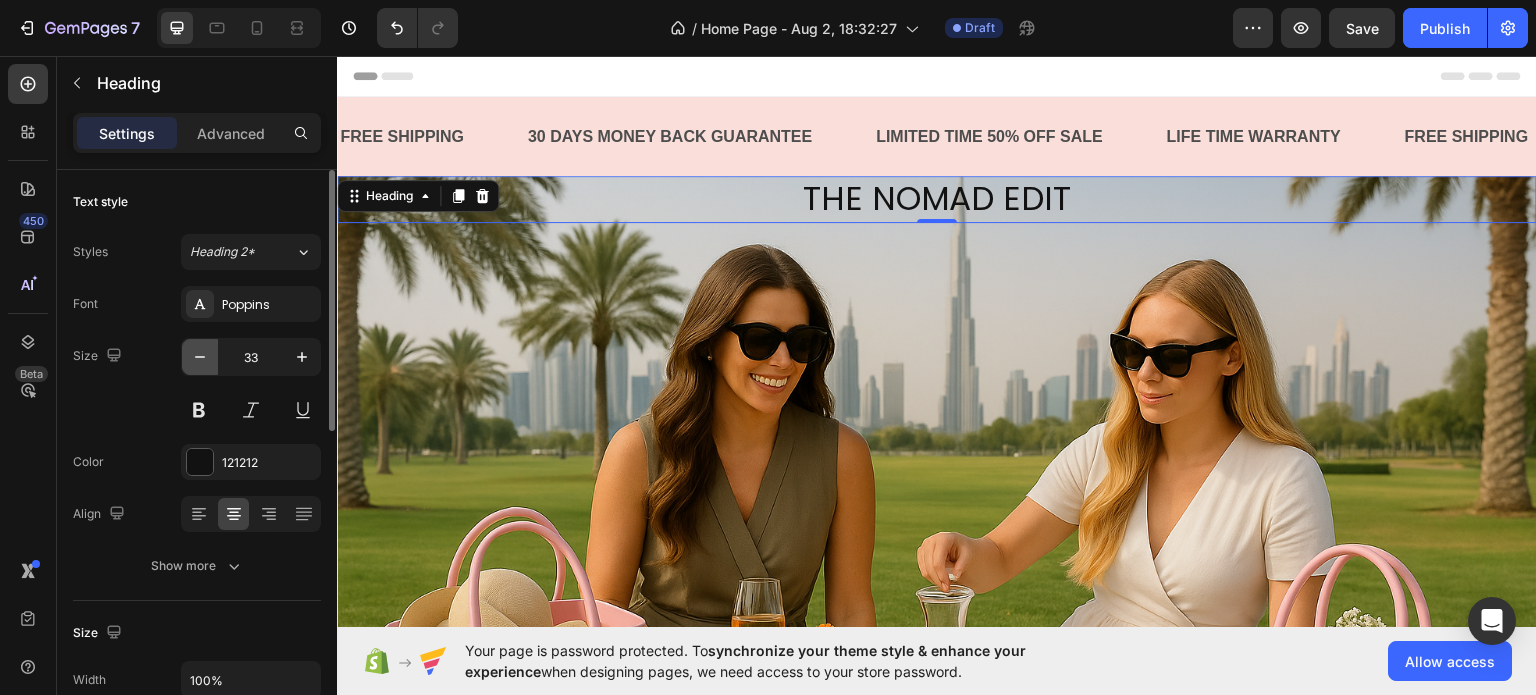 click 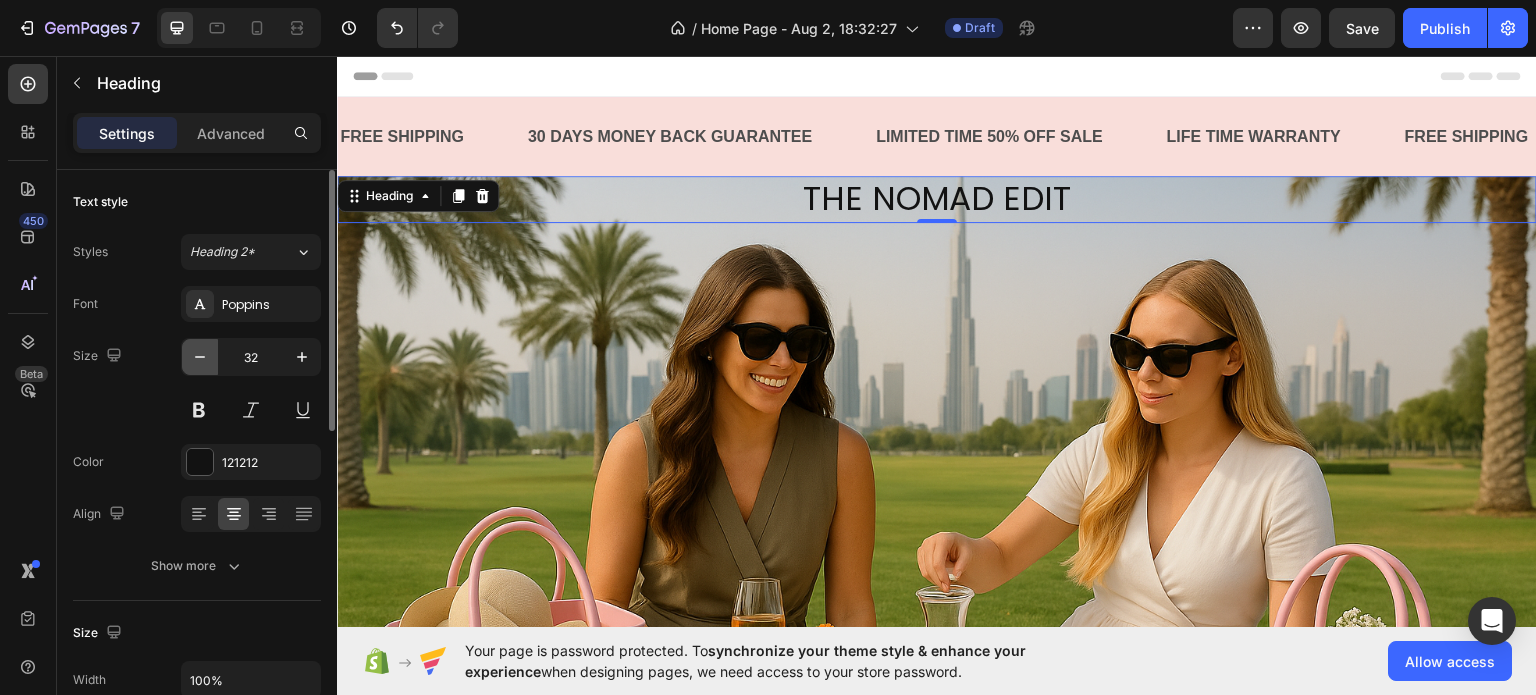 click 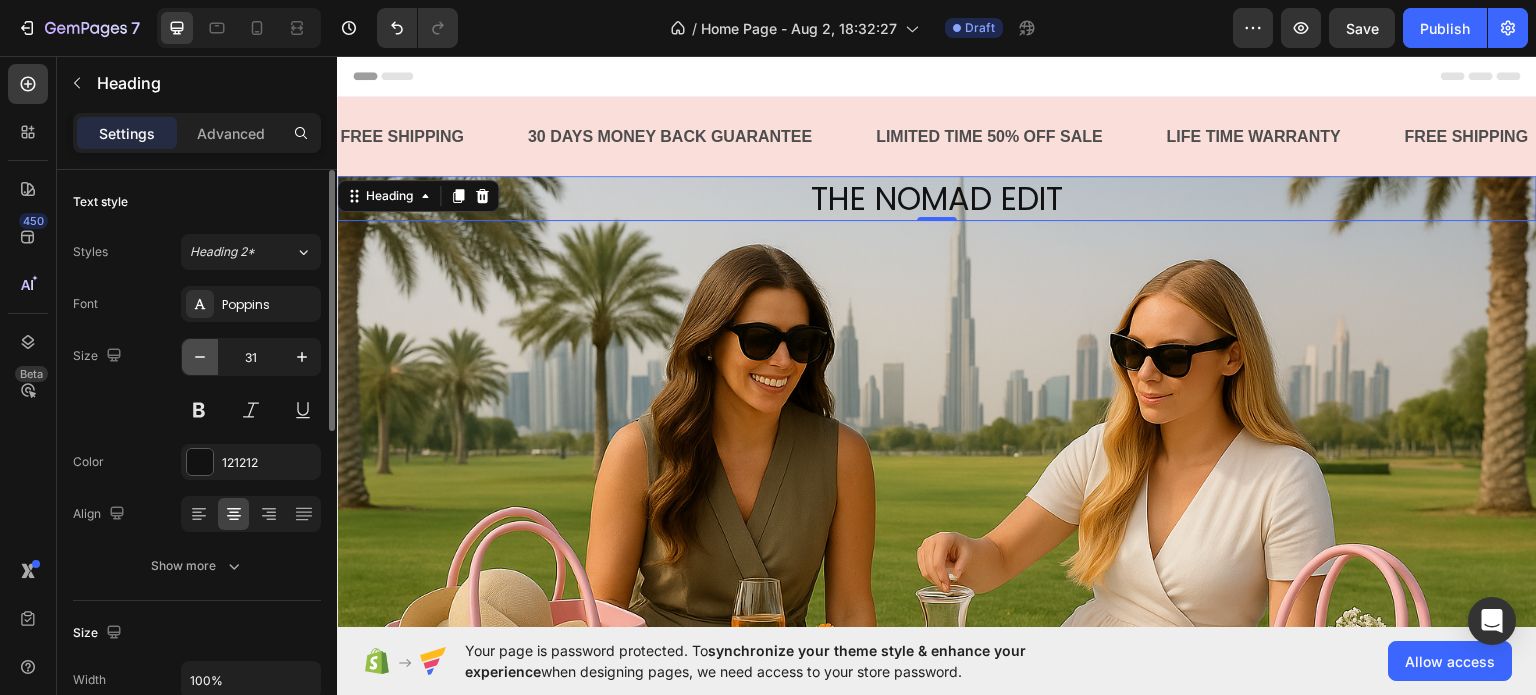click 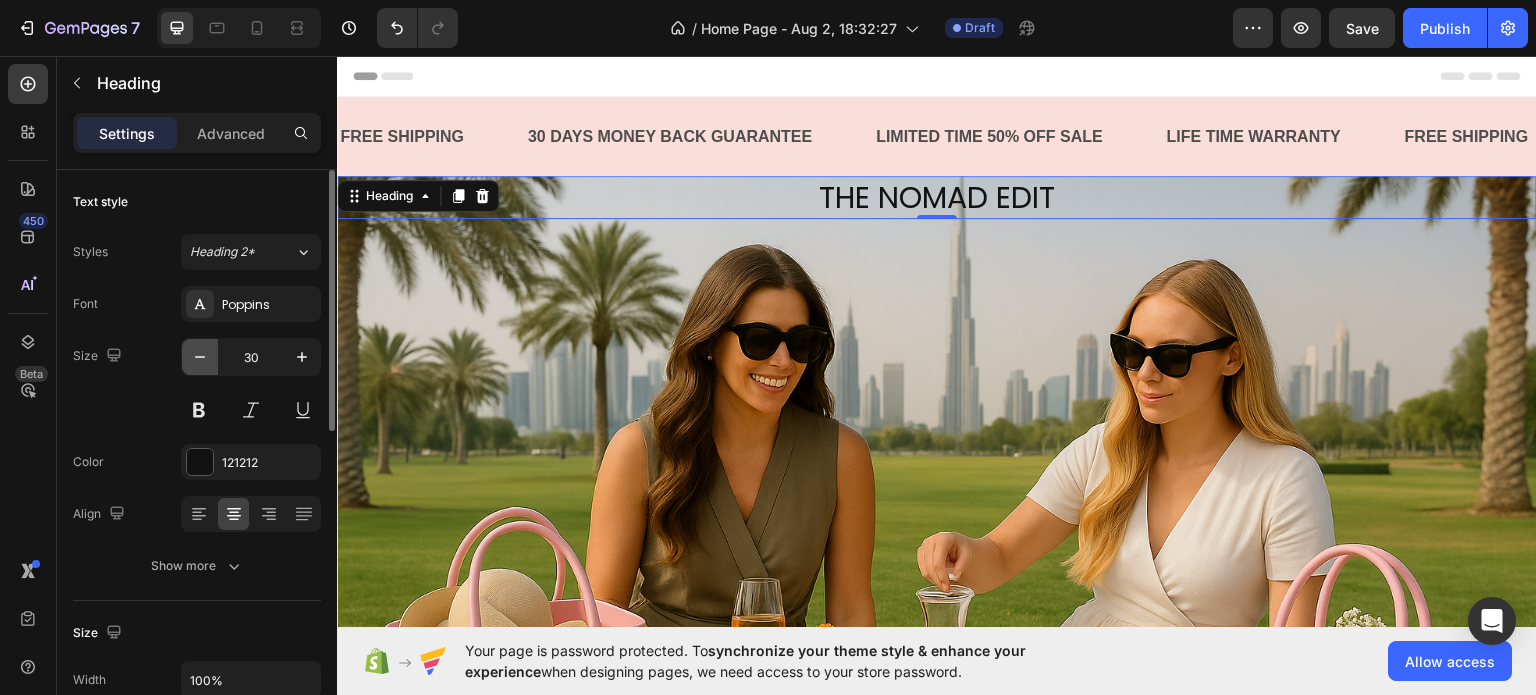 click 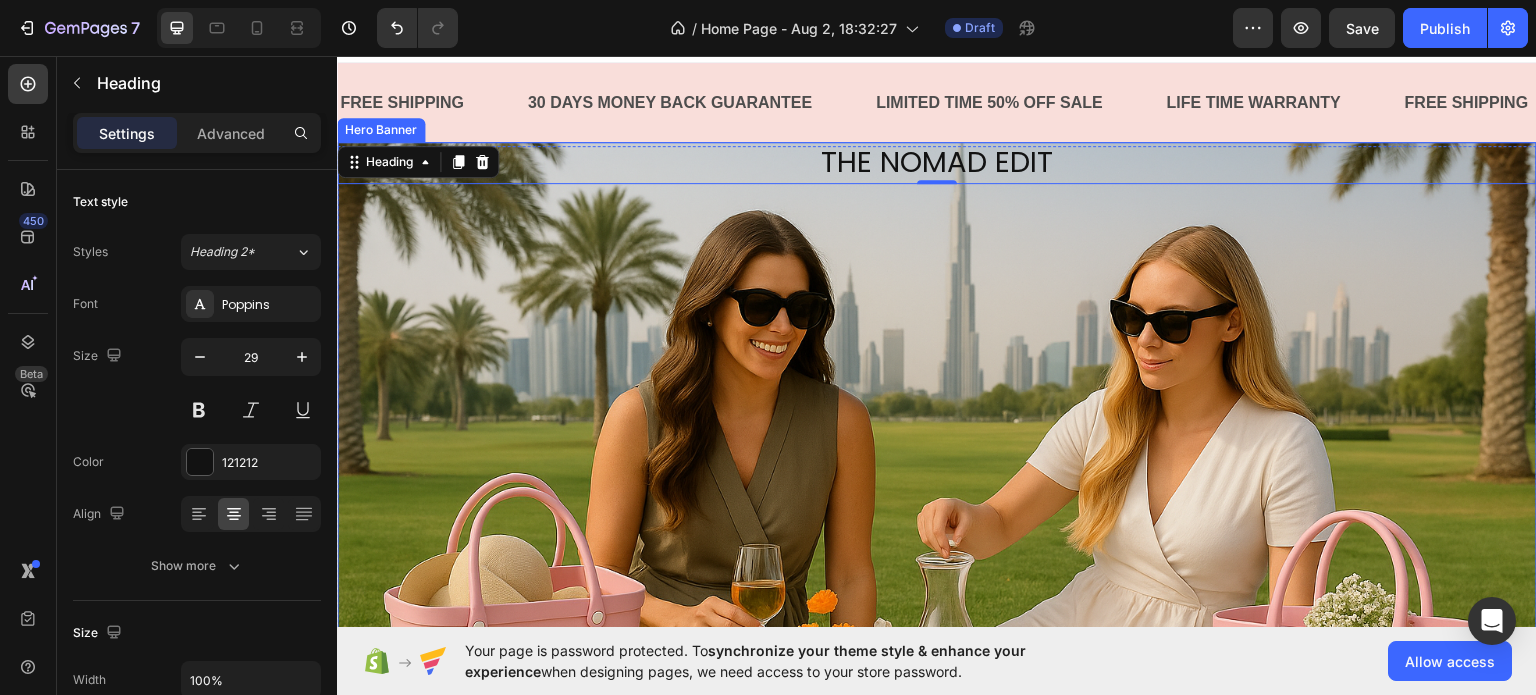scroll, scrollTop: 0, scrollLeft: 0, axis: both 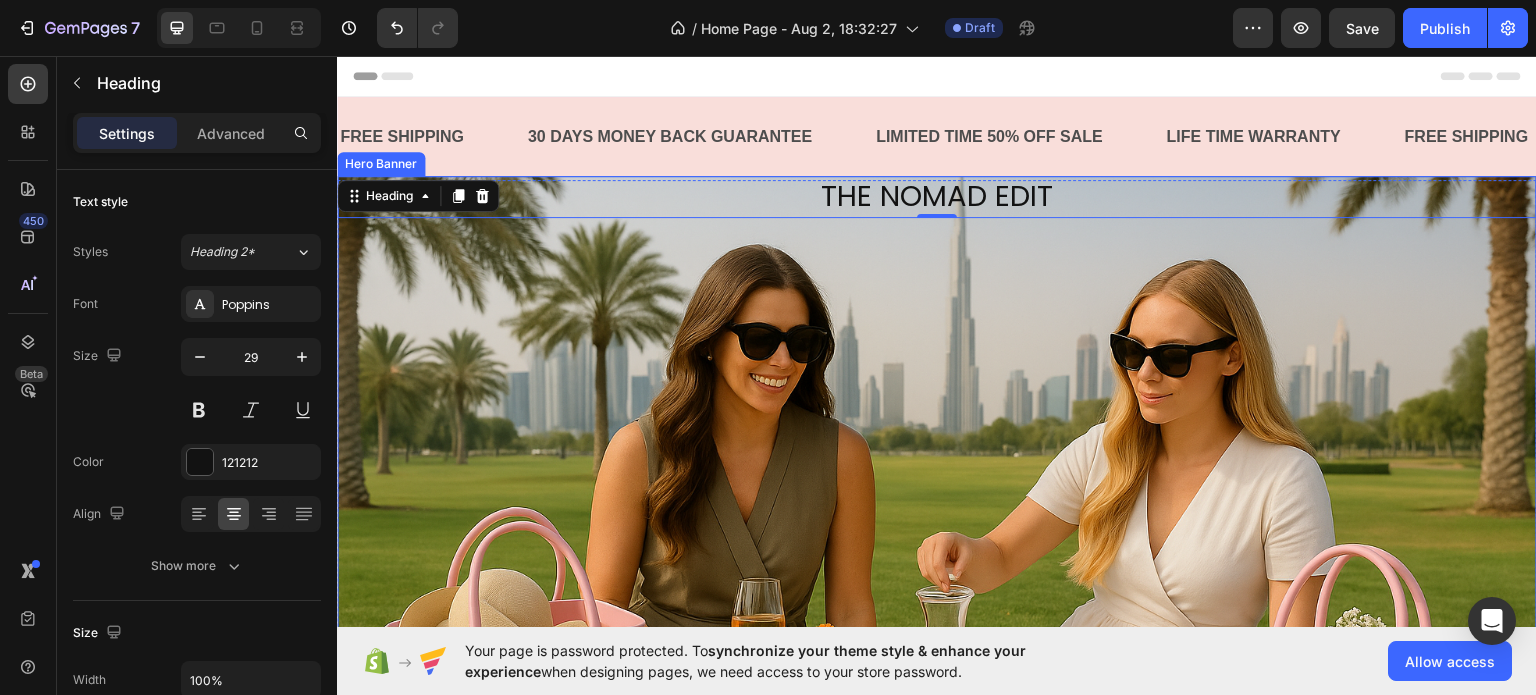 click at bounding box center (937, 525) 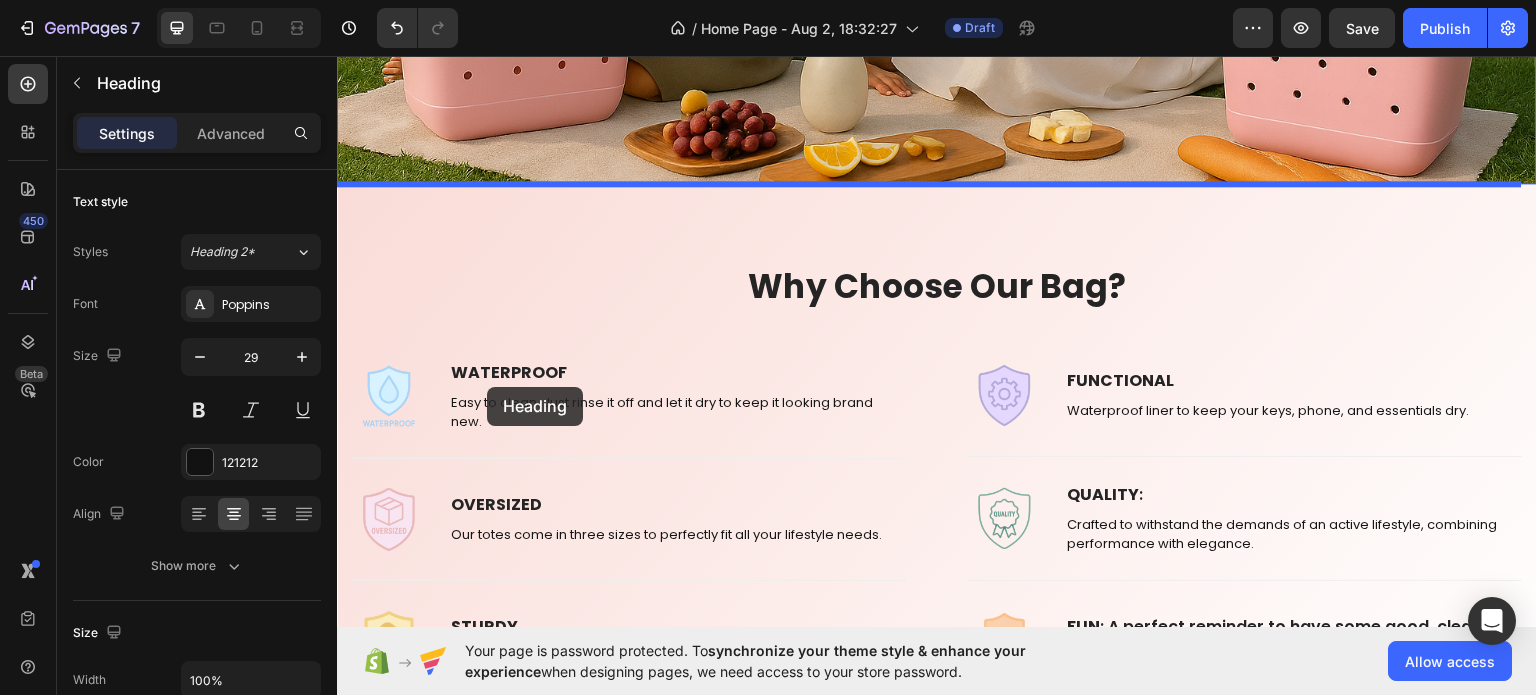 scroll, scrollTop: 707, scrollLeft: 0, axis: vertical 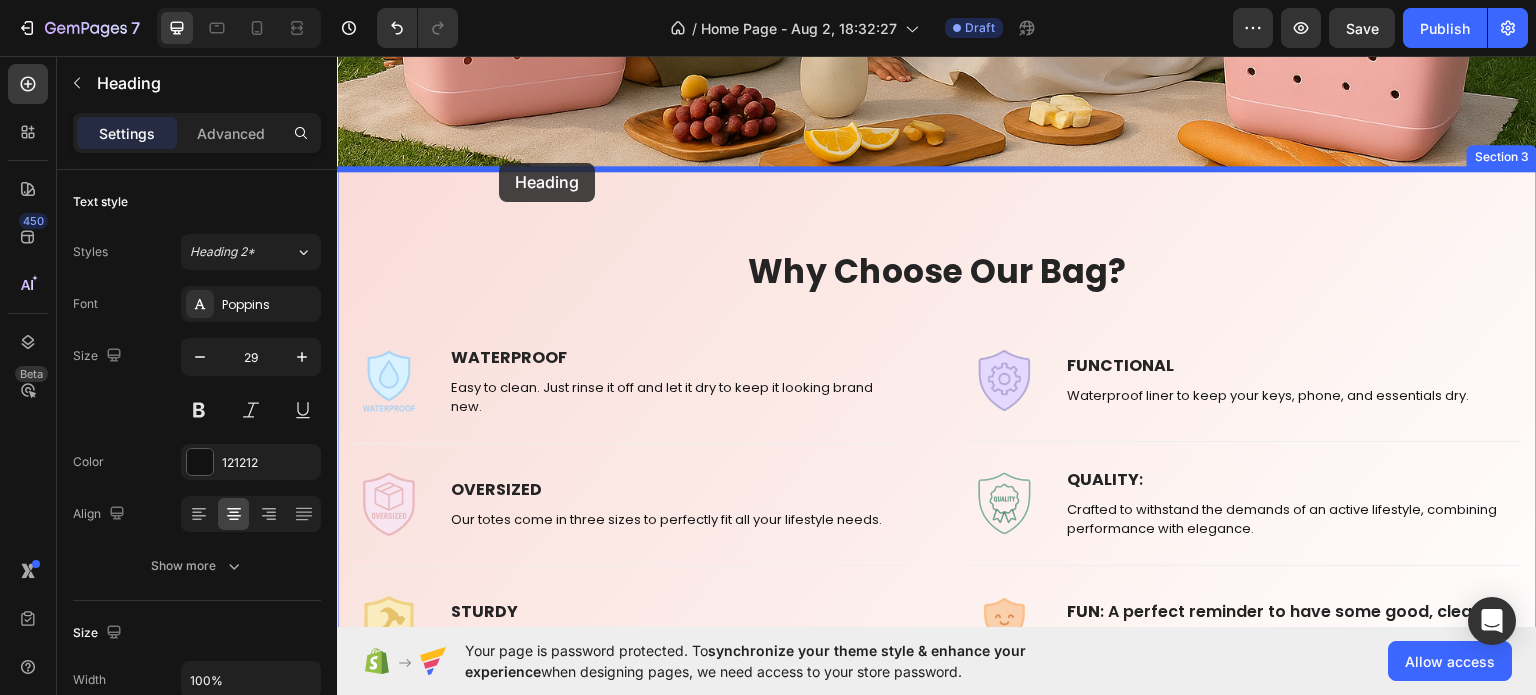 drag, startPoint x: 525, startPoint y: 181, endPoint x: 499, endPoint y: 161, distance: 32.80244 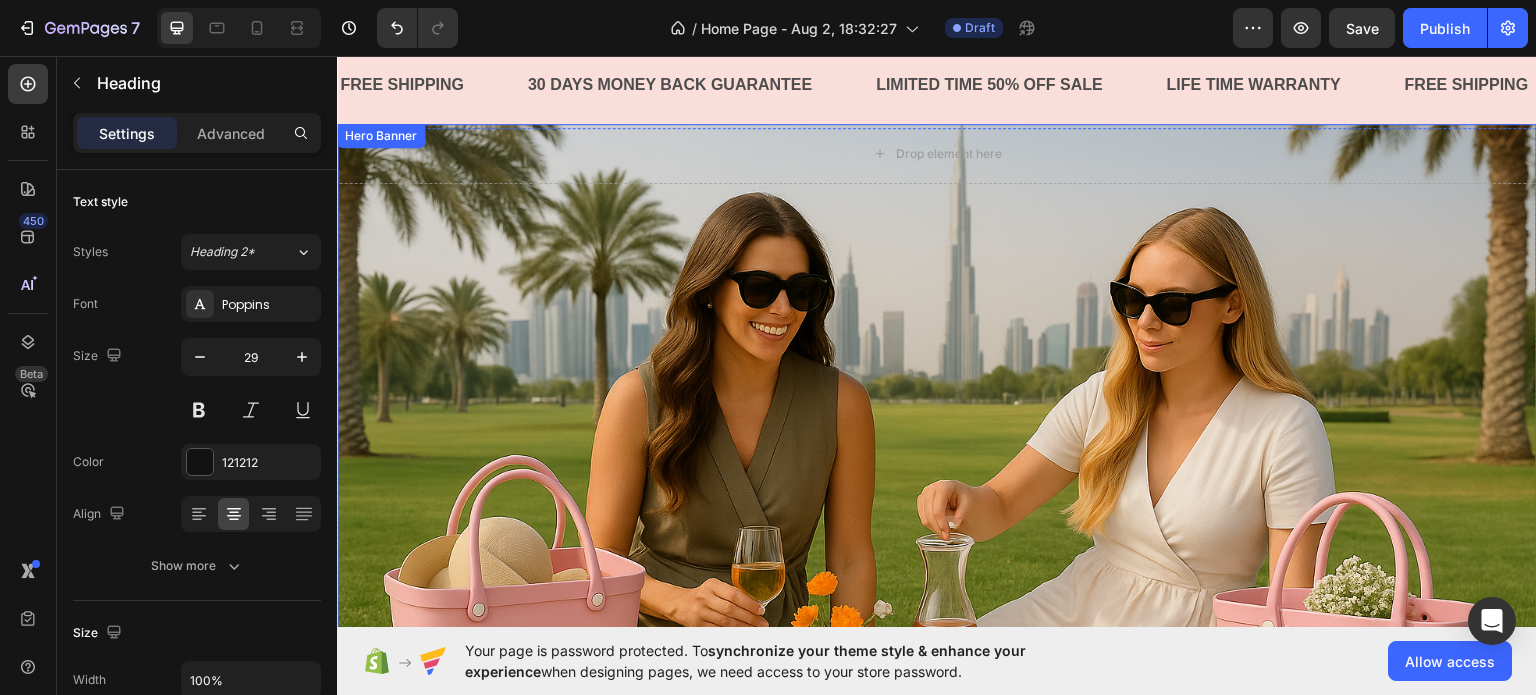 scroll, scrollTop: 0, scrollLeft: 0, axis: both 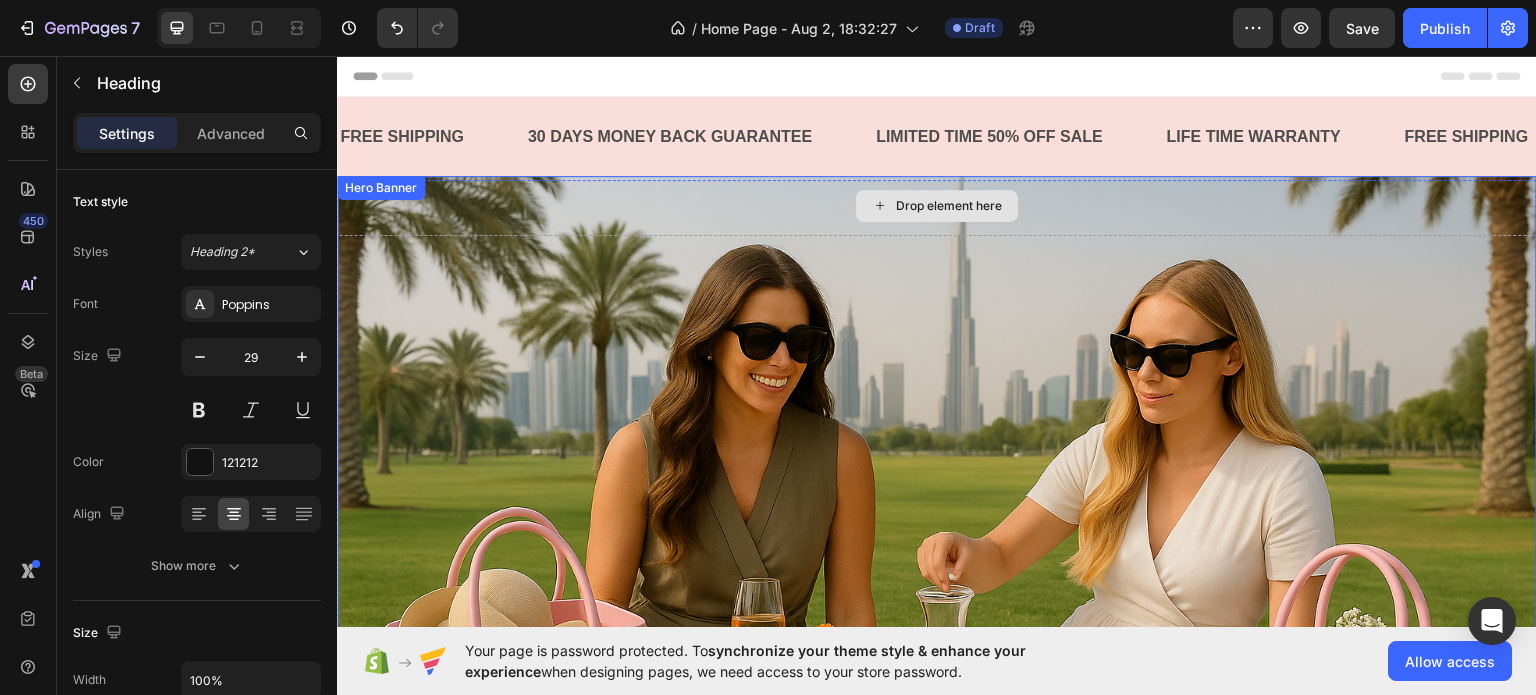 click on "Drop element here" at bounding box center [937, 205] 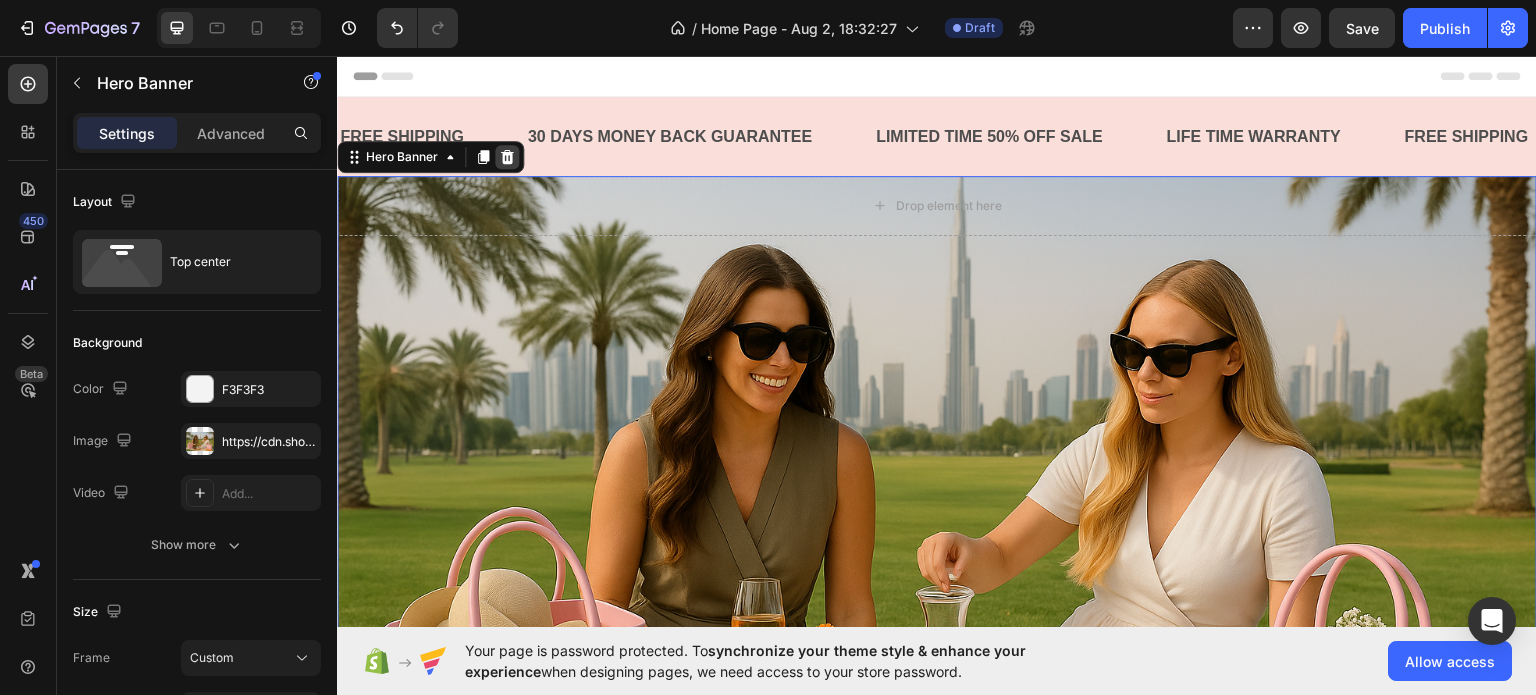 click at bounding box center [507, 156] 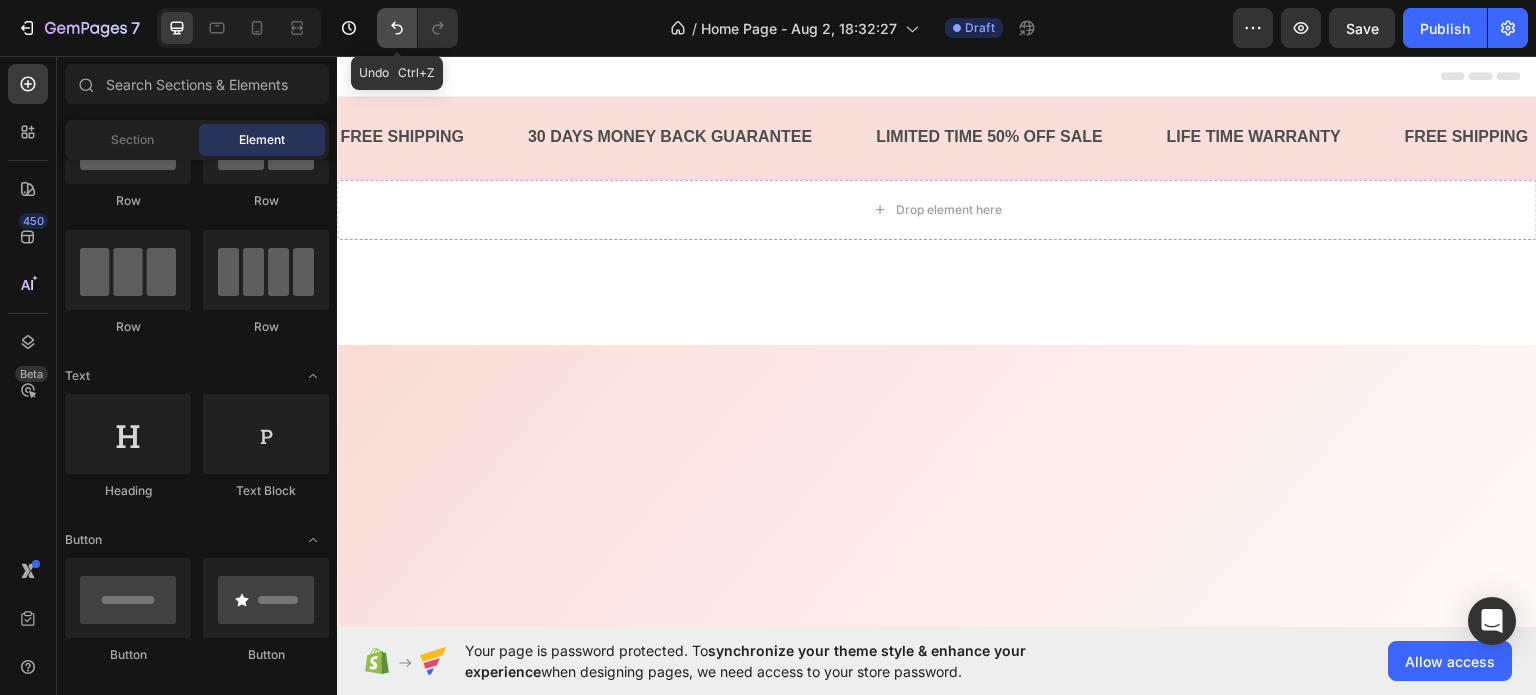 click 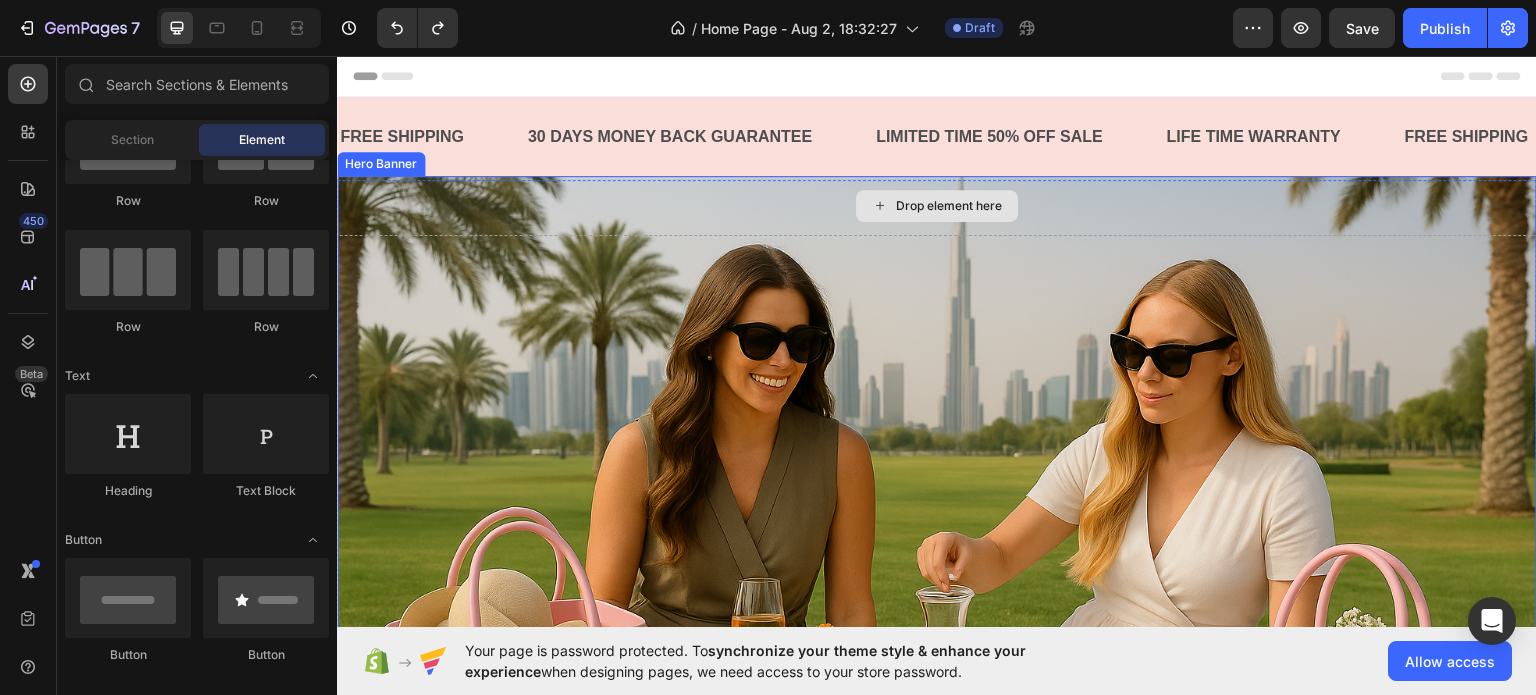 click on "Drop element here" at bounding box center [937, 205] 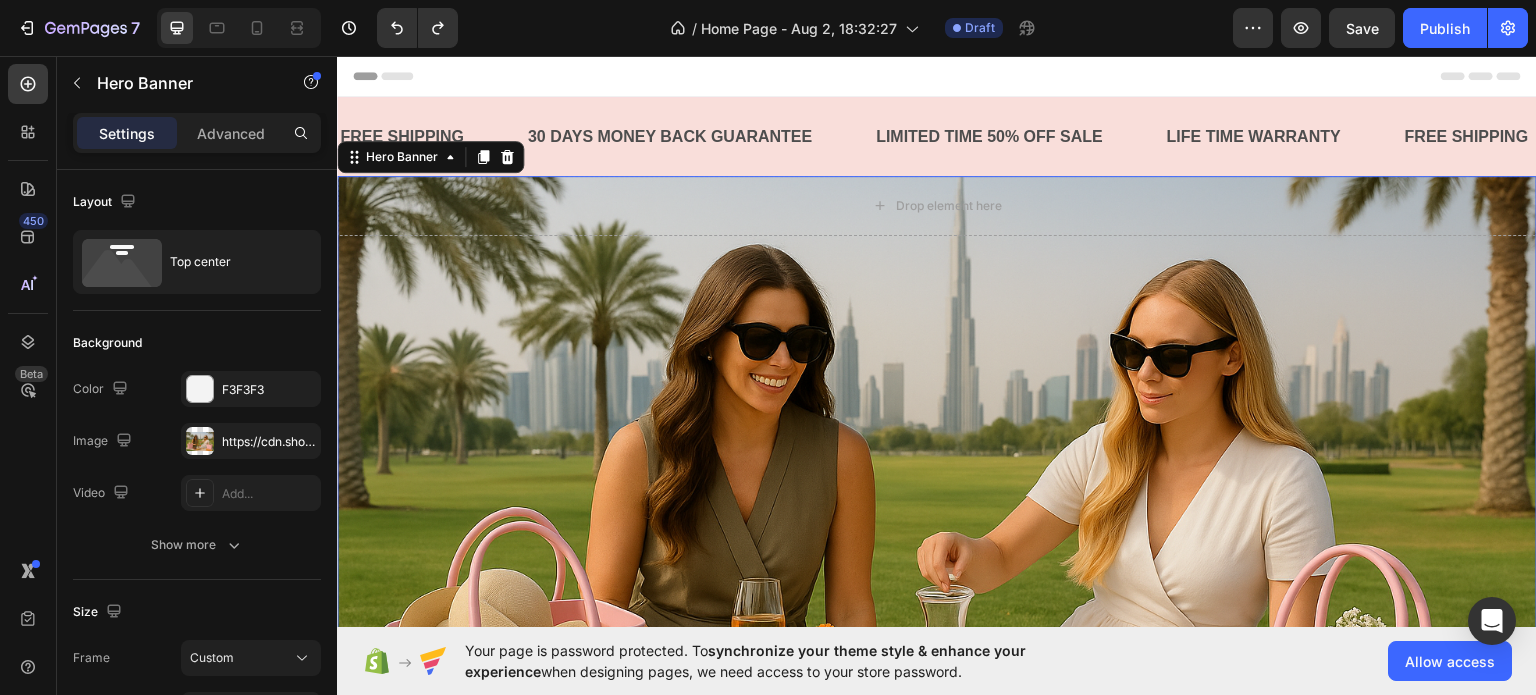 click at bounding box center [937, 525] 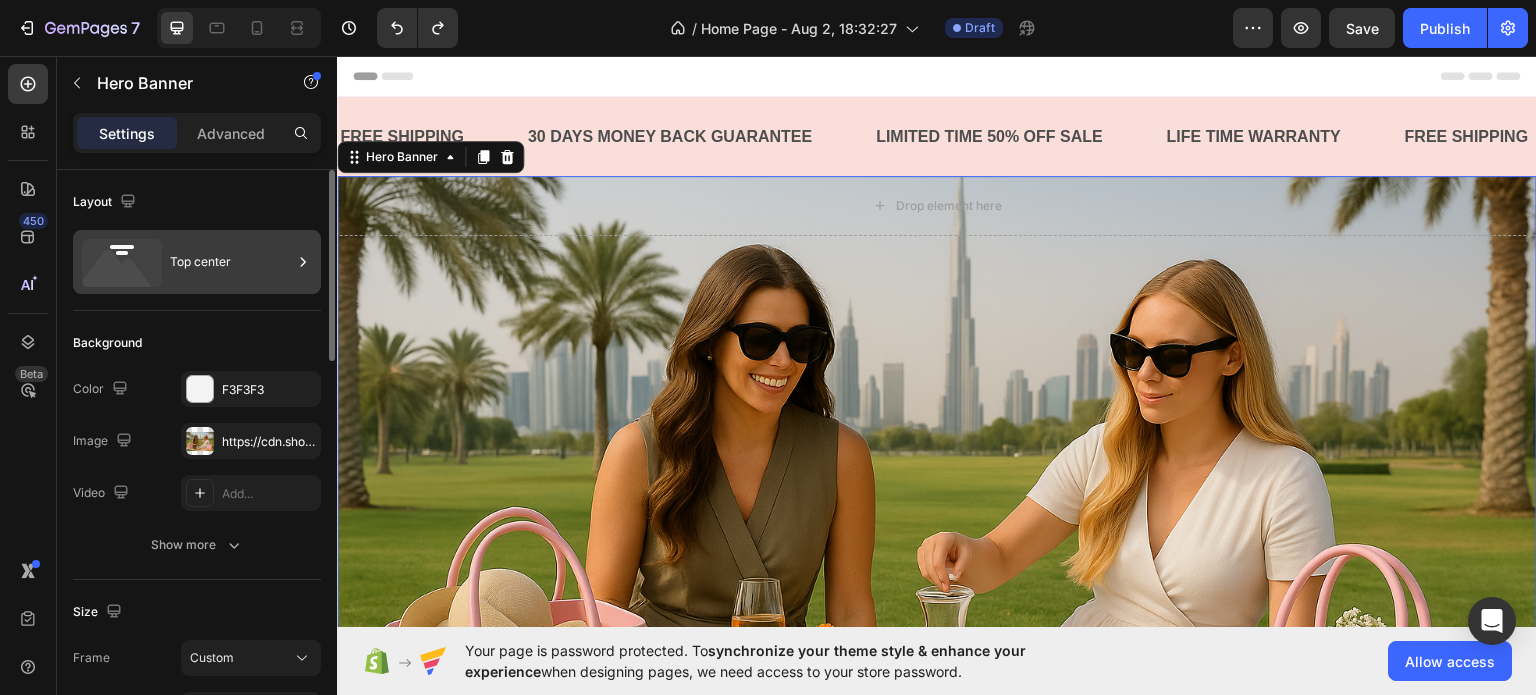 click on "Top center" at bounding box center [231, 262] 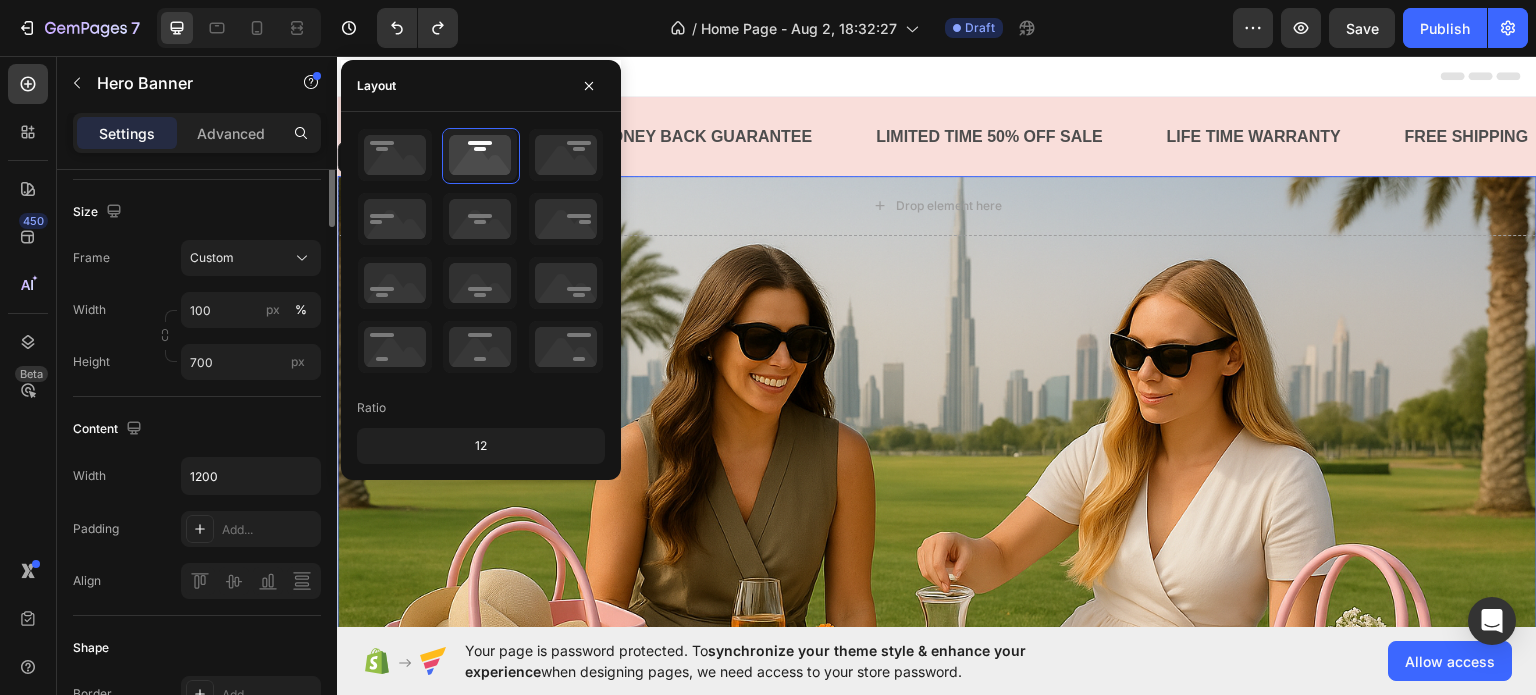 scroll, scrollTop: 0, scrollLeft: 0, axis: both 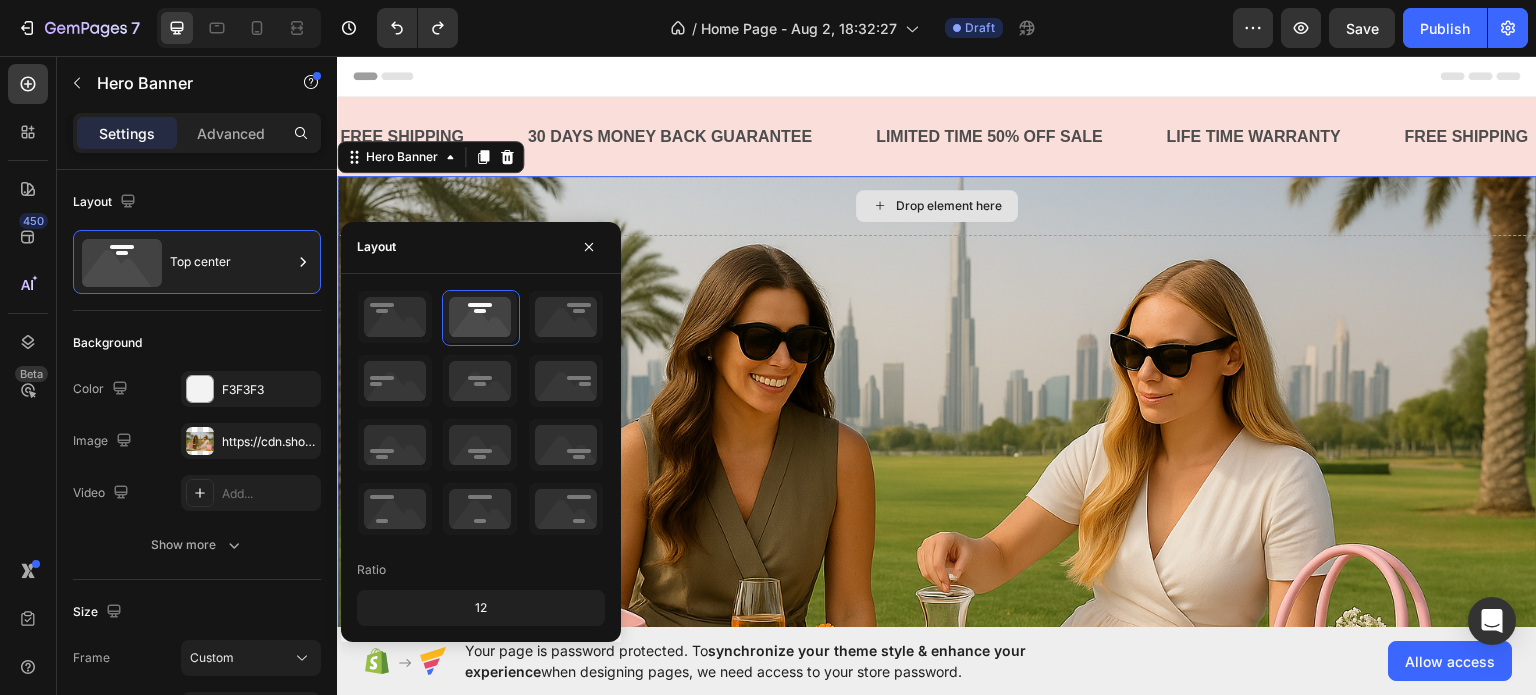 click on "Drop element here" at bounding box center (937, 205) 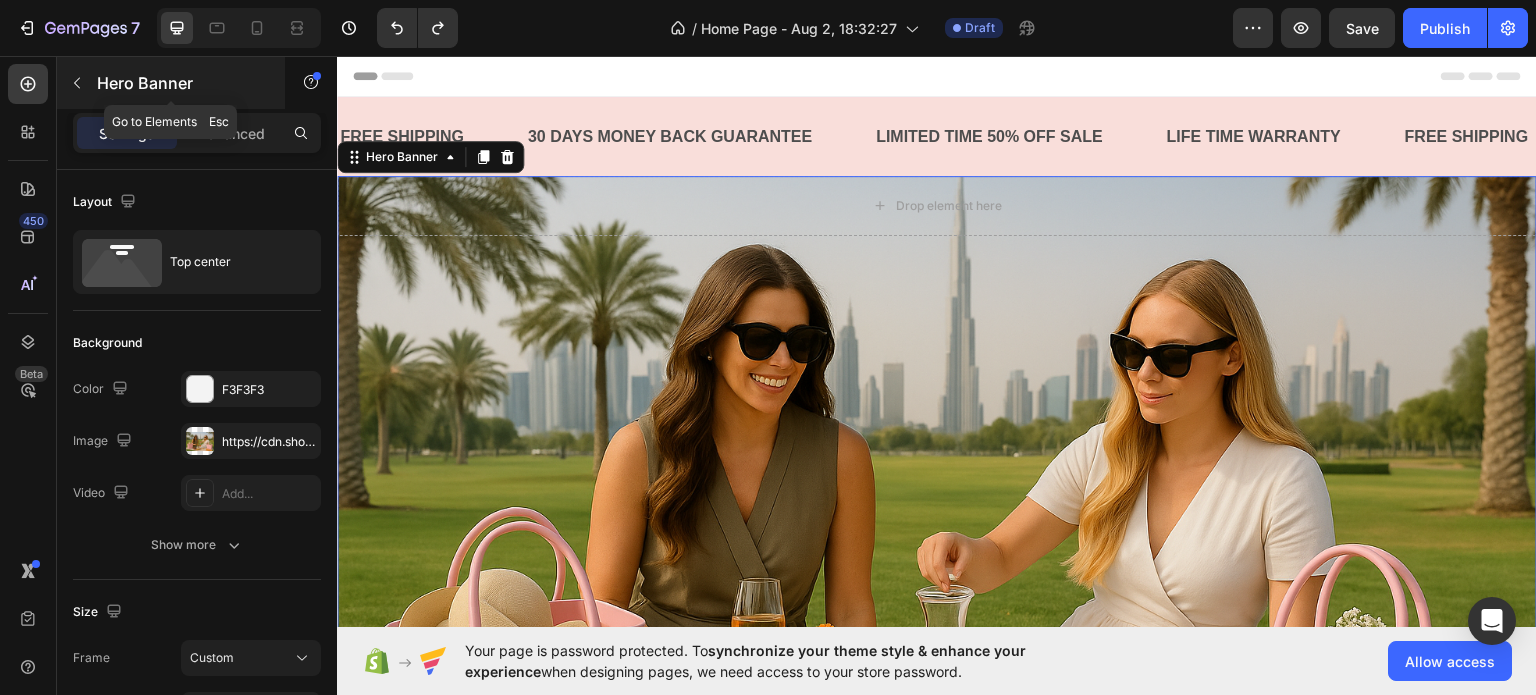 click at bounding box center (77, 83) 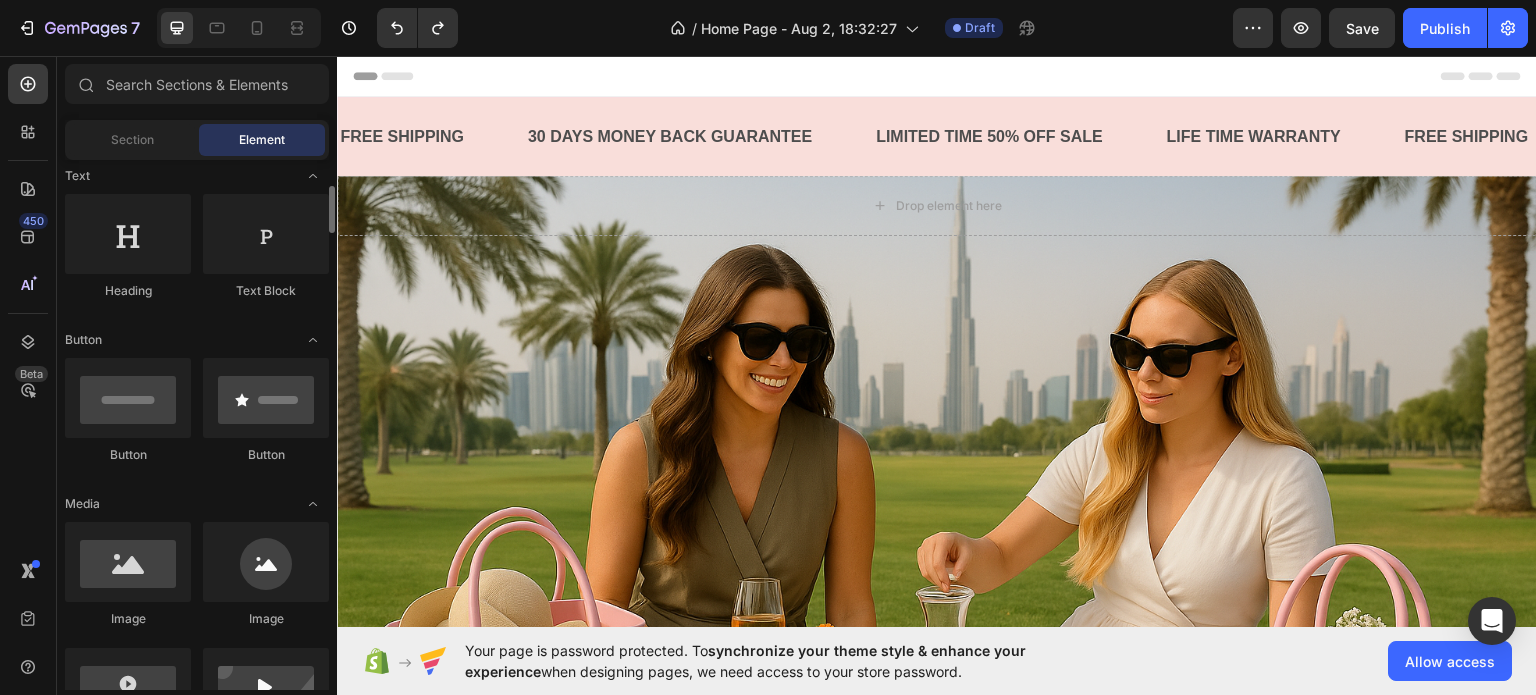 scroll, scrollTop: 400, scrollLeft: 0, axis: vertical 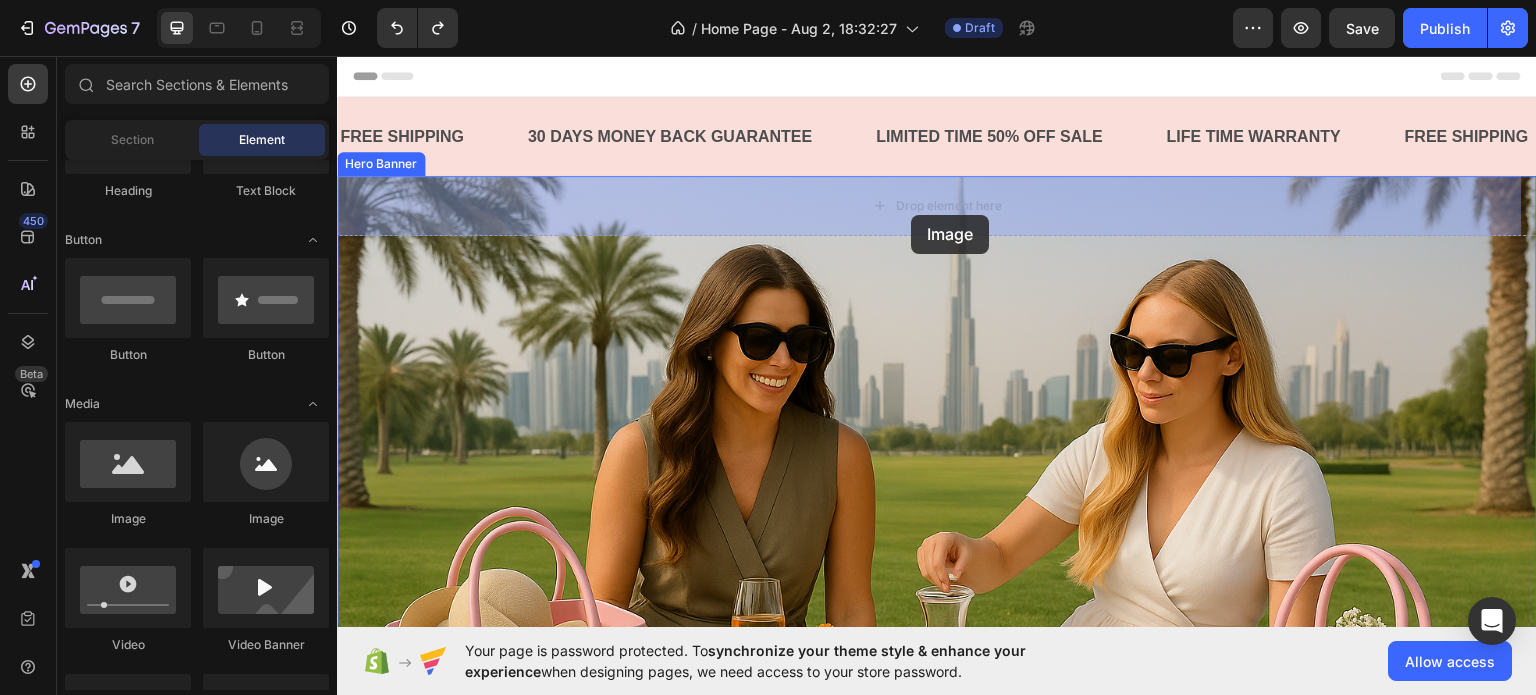 drag, startPoint x: 479, startPoint y: 539, endPoint x: 911, endPoint y: 214, distance: 540.6006 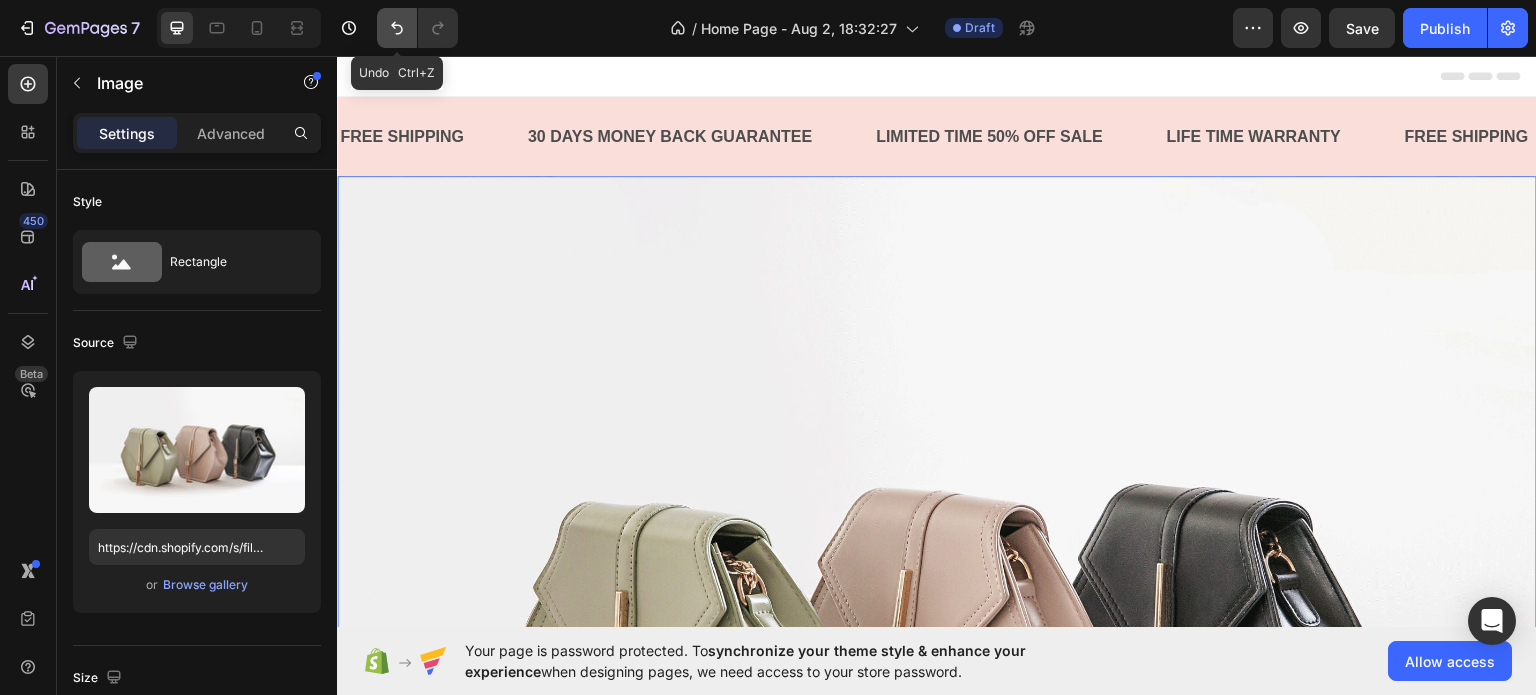 click 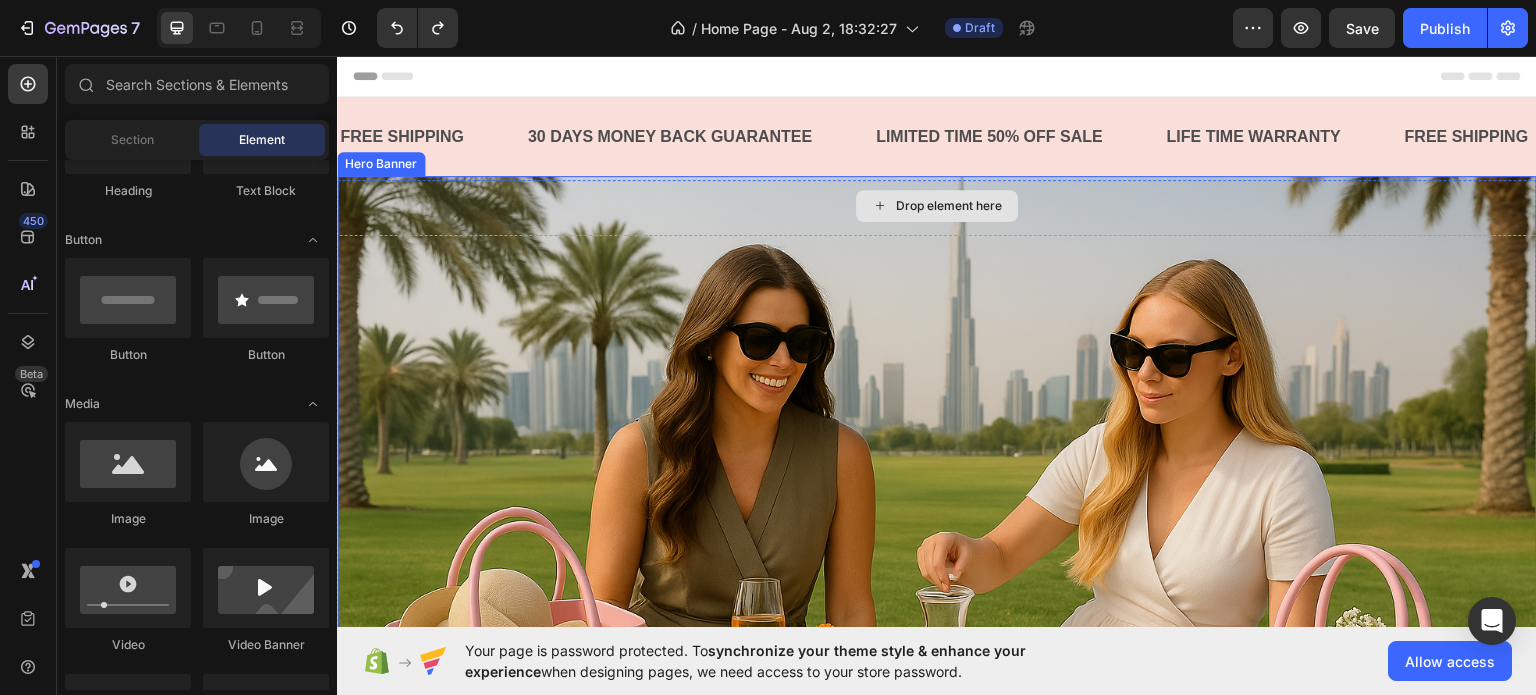 click on "Drop element here" at bounding box center [949, 205] 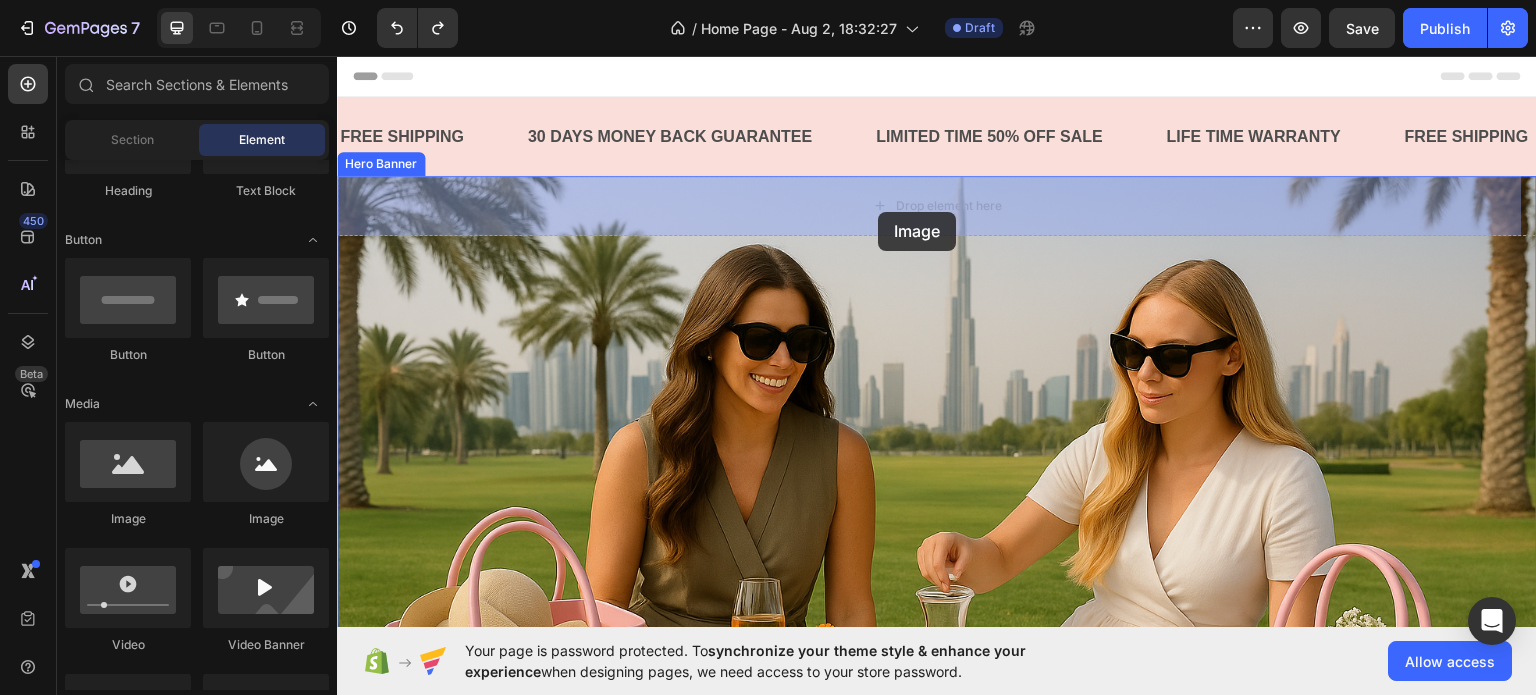 drag, startPoint x: 461, startPoint y: 545, endPoint x: 878, endPoint y: 211, distance: 534.2705 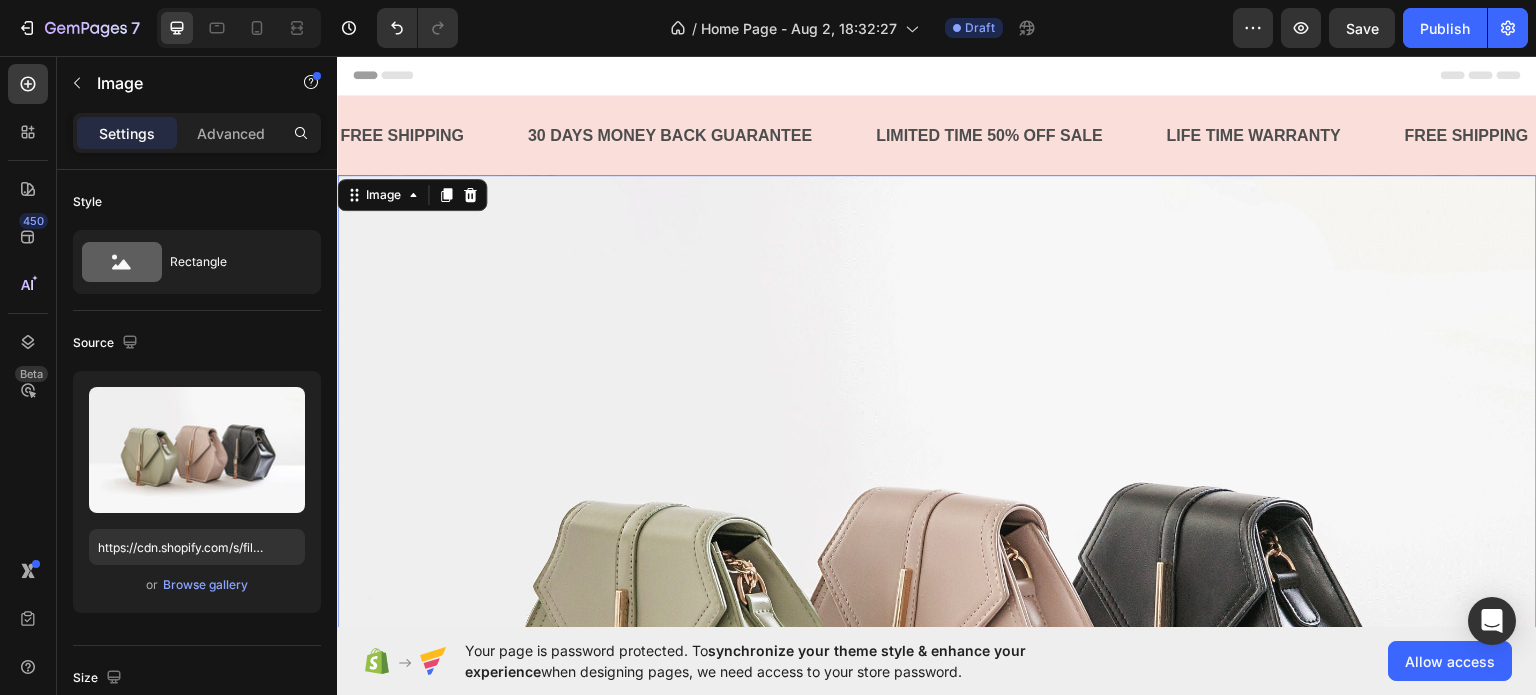 scroll, scrollTop: 0, scrollLeft: 0, axis: both 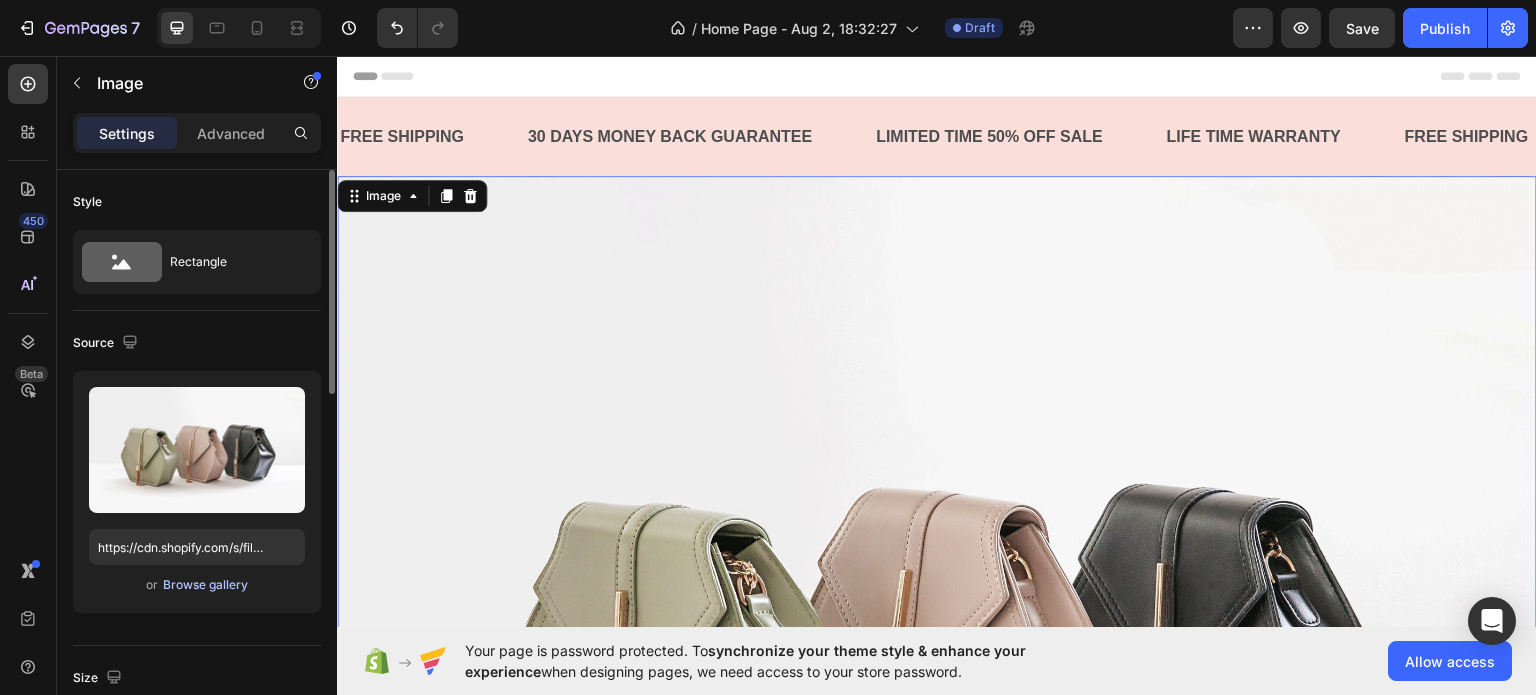 click on "Browse gallery" at bounding box center [205, 585] 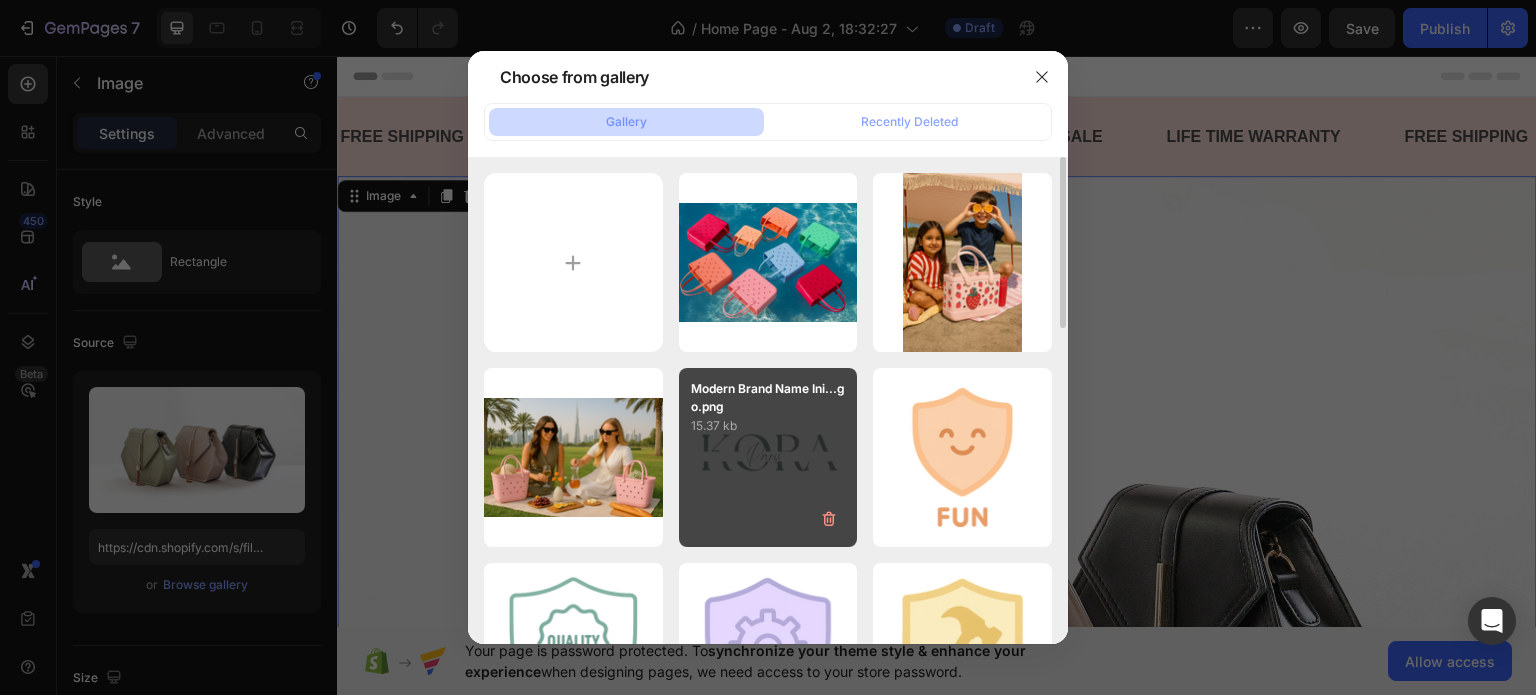 click on "15.37 kb" at bounding box center (768, 426) 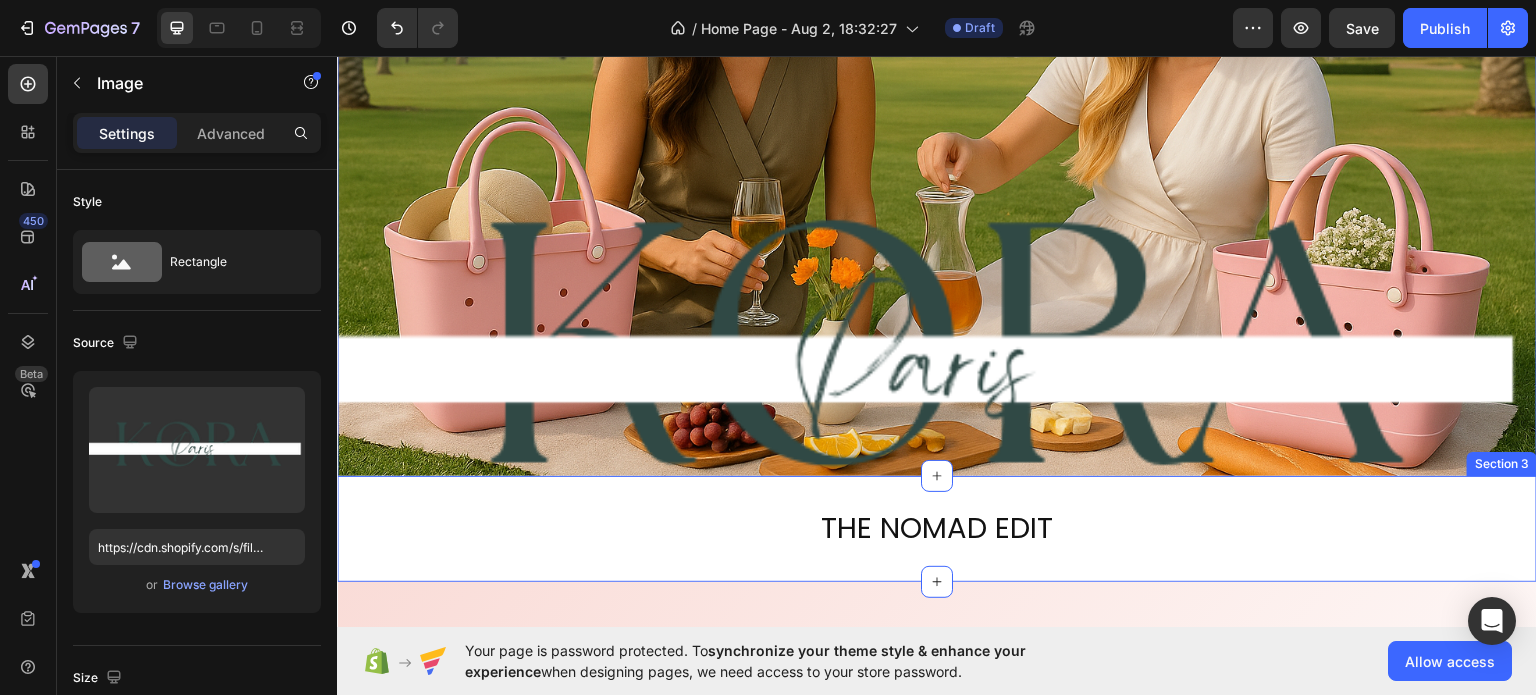 scroll, scrollTop: 400, scrollLeft: 0, axis: vertical 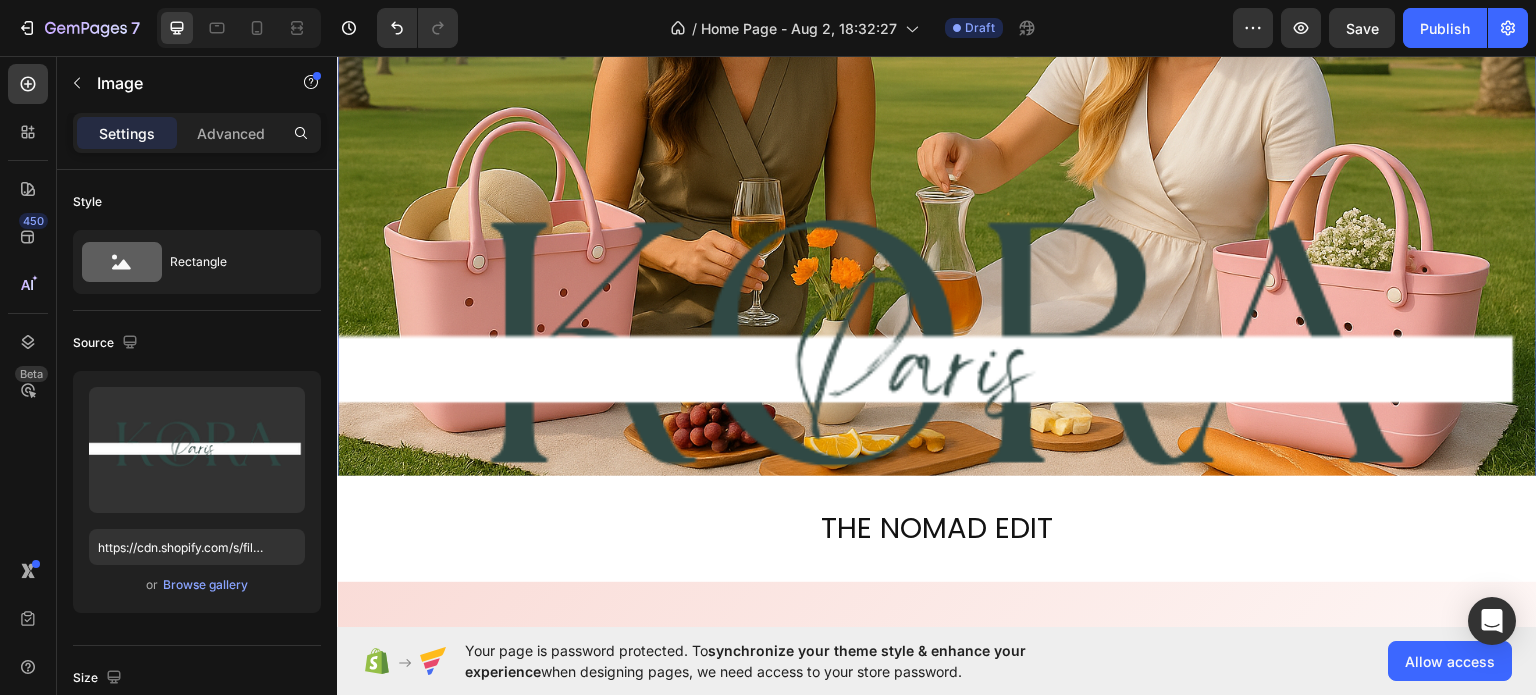 click at bounding box center [937, 375] 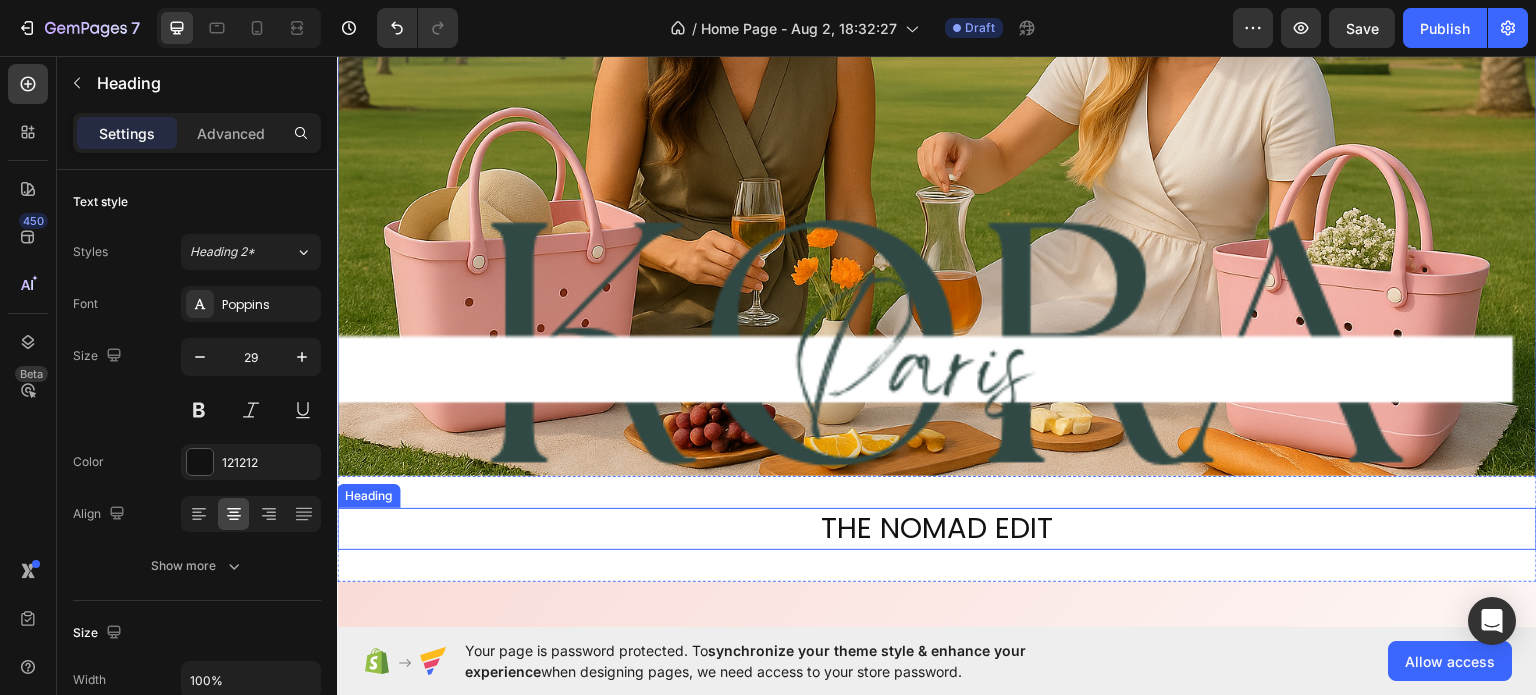 click on "THE NOMAD EDIT" at bounding box center (937, 528) 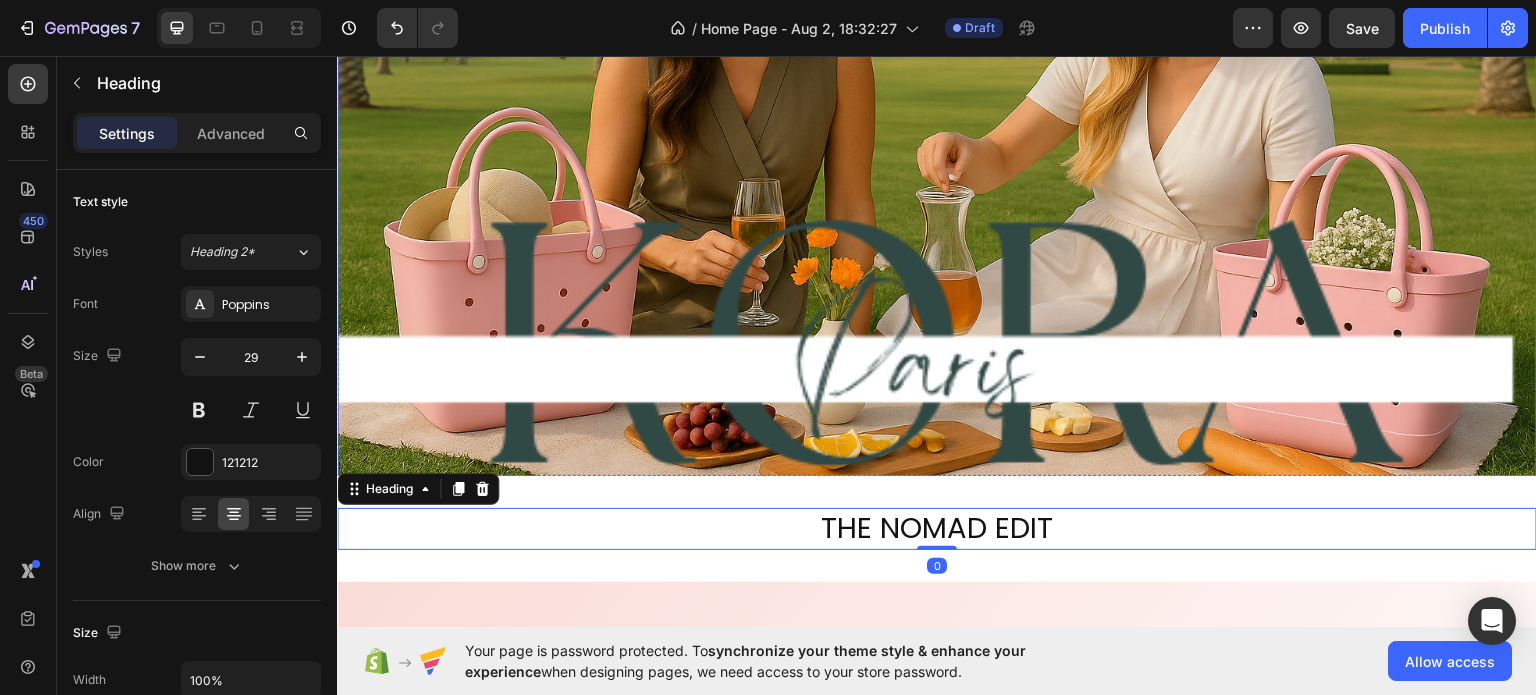 click at bounding box center [937, 375] 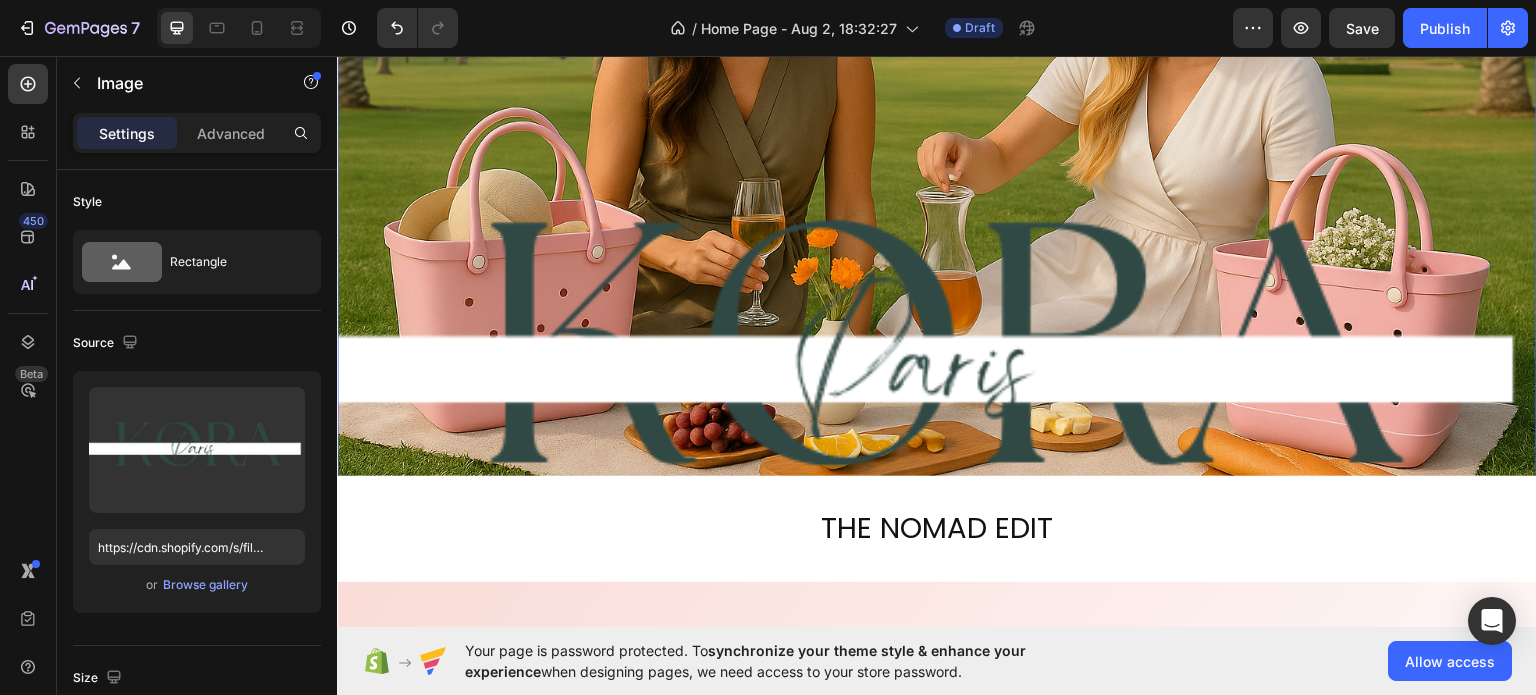 click at bounding box center [937, 375] 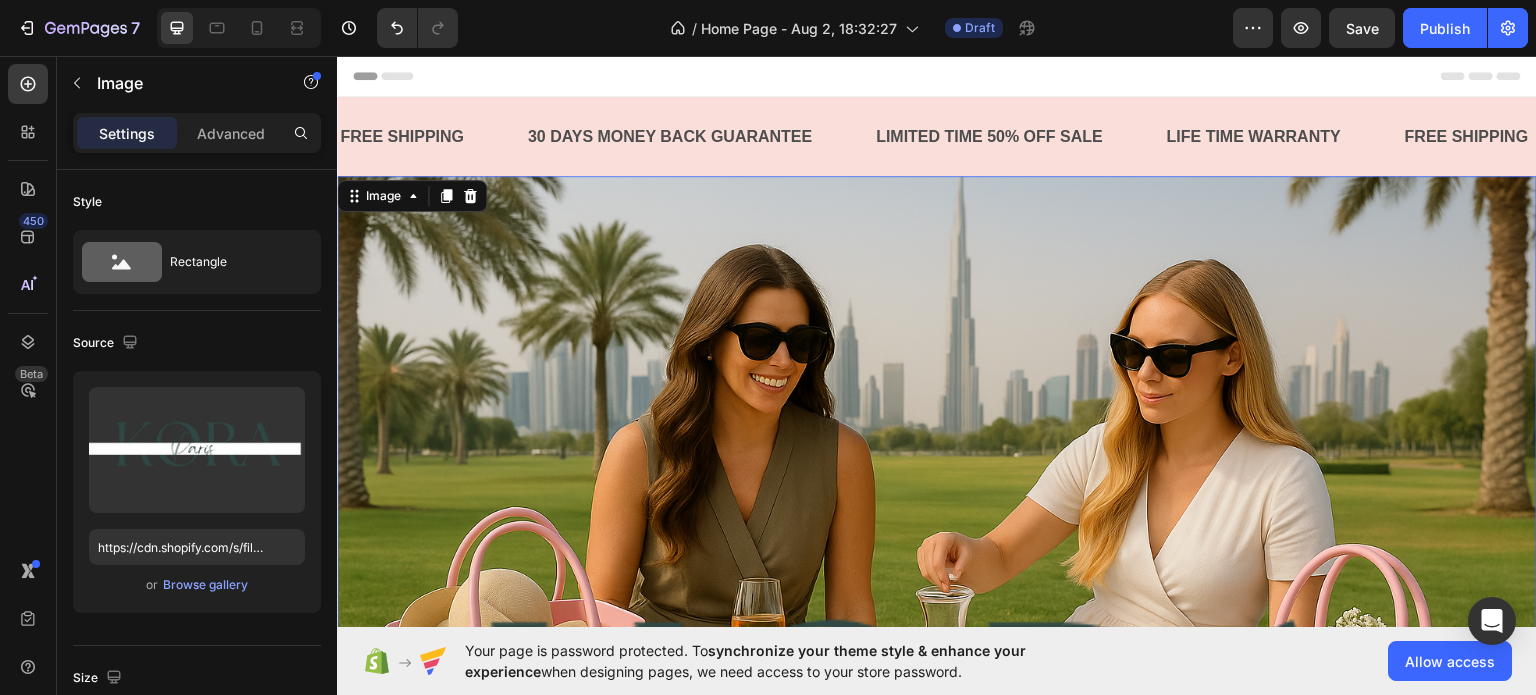 scroll, scrollTop: 0, scrollLeft: 0, axis: both 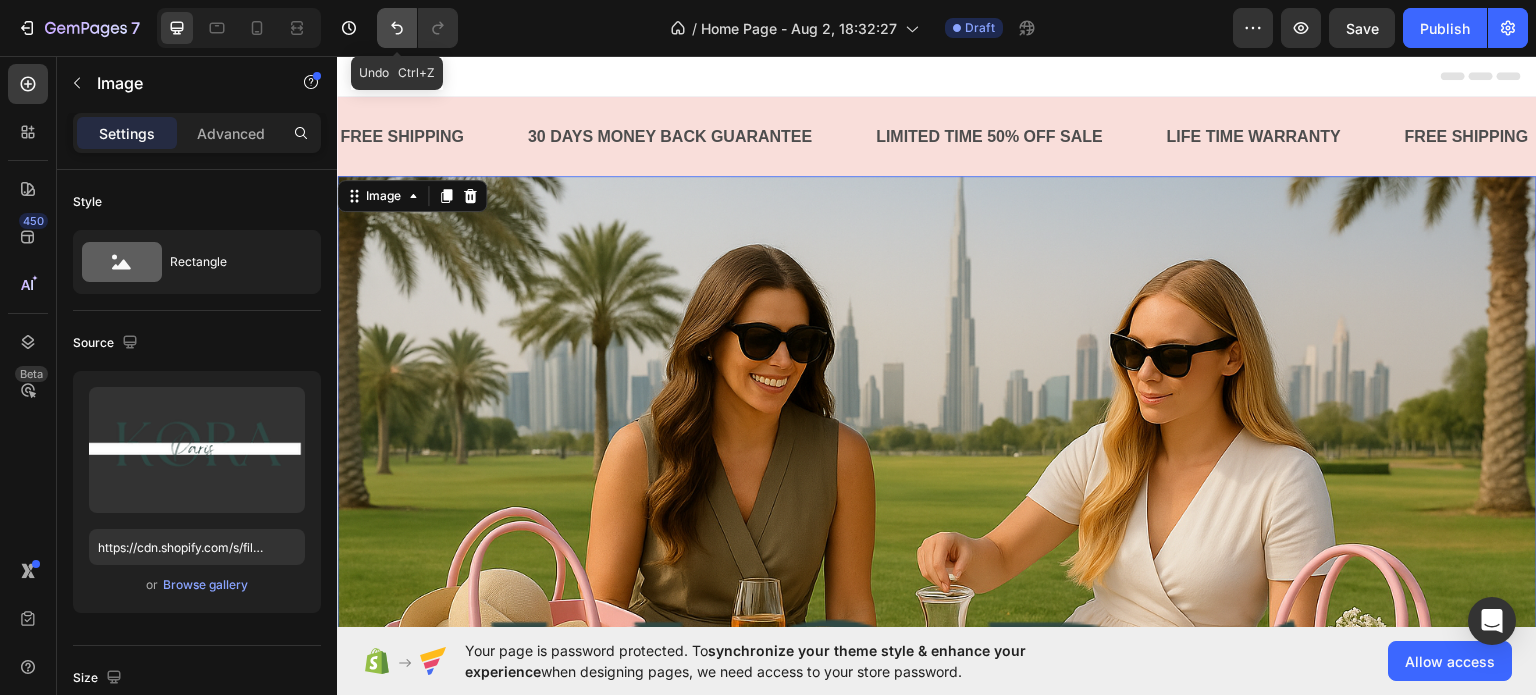 click 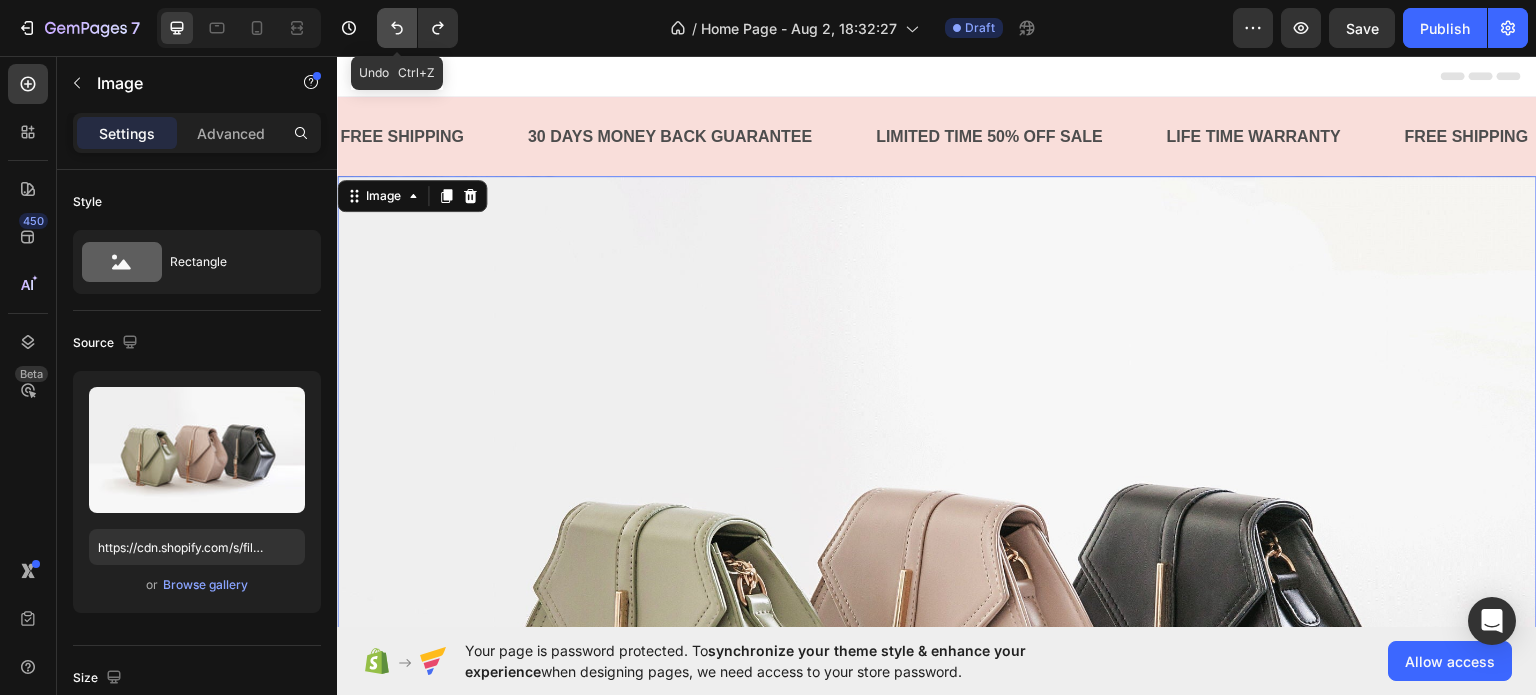 click 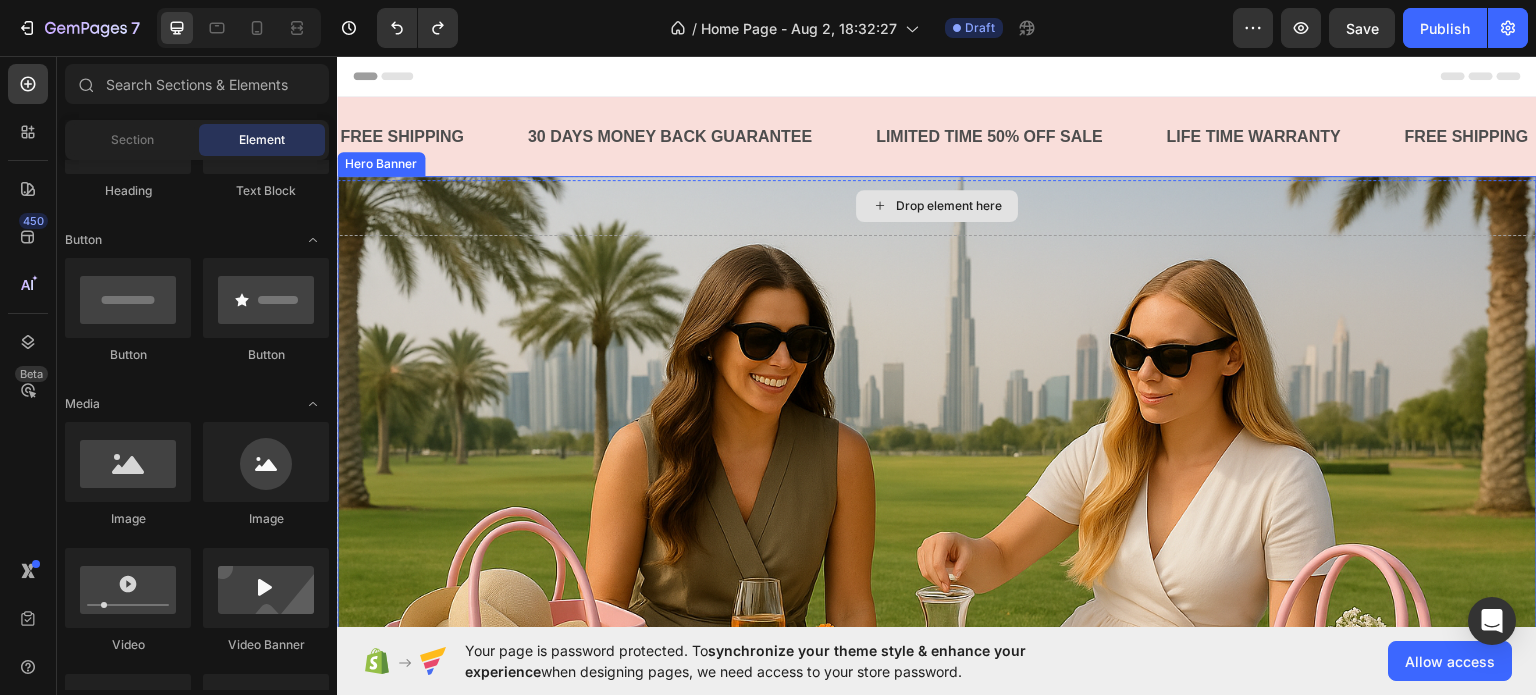 click on "Drop element here" at bounding box center (937, 205) 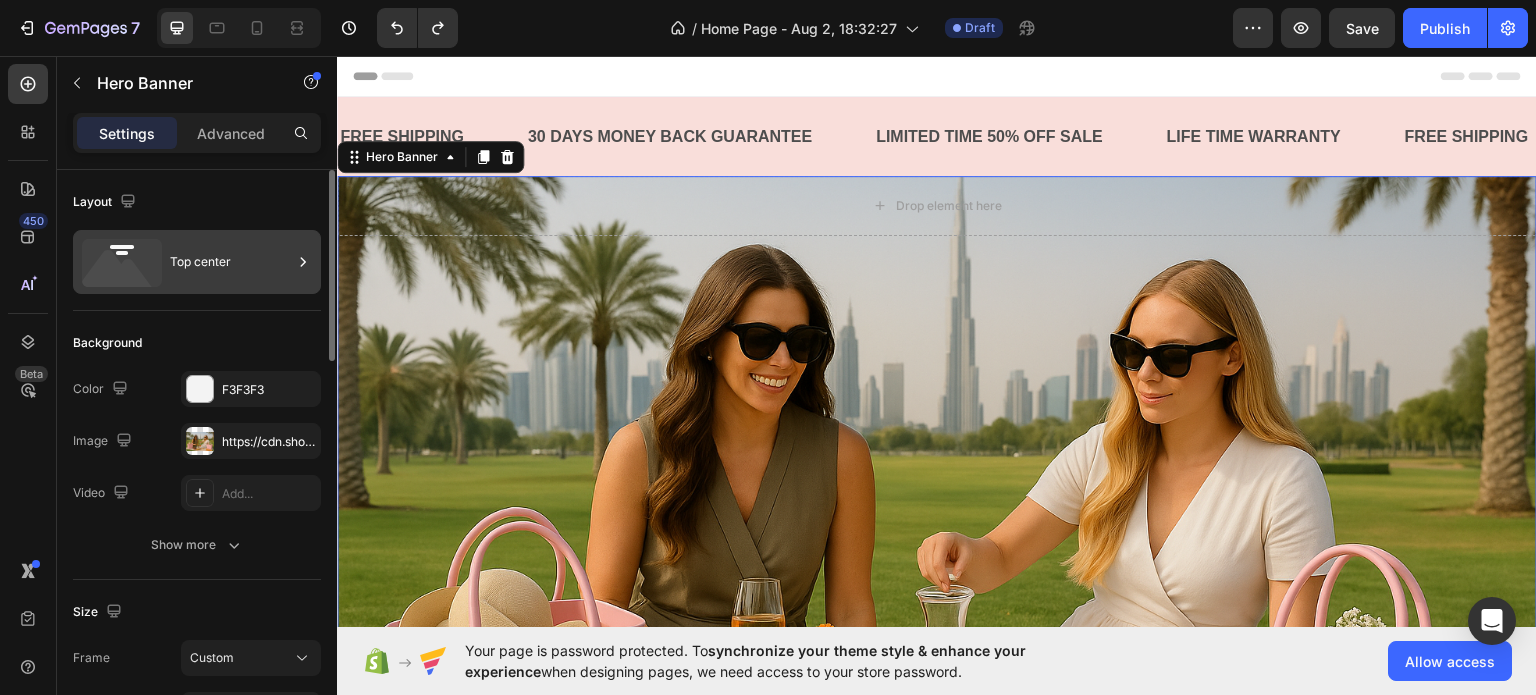 click on "Top center" at bounding box center (231, 262) 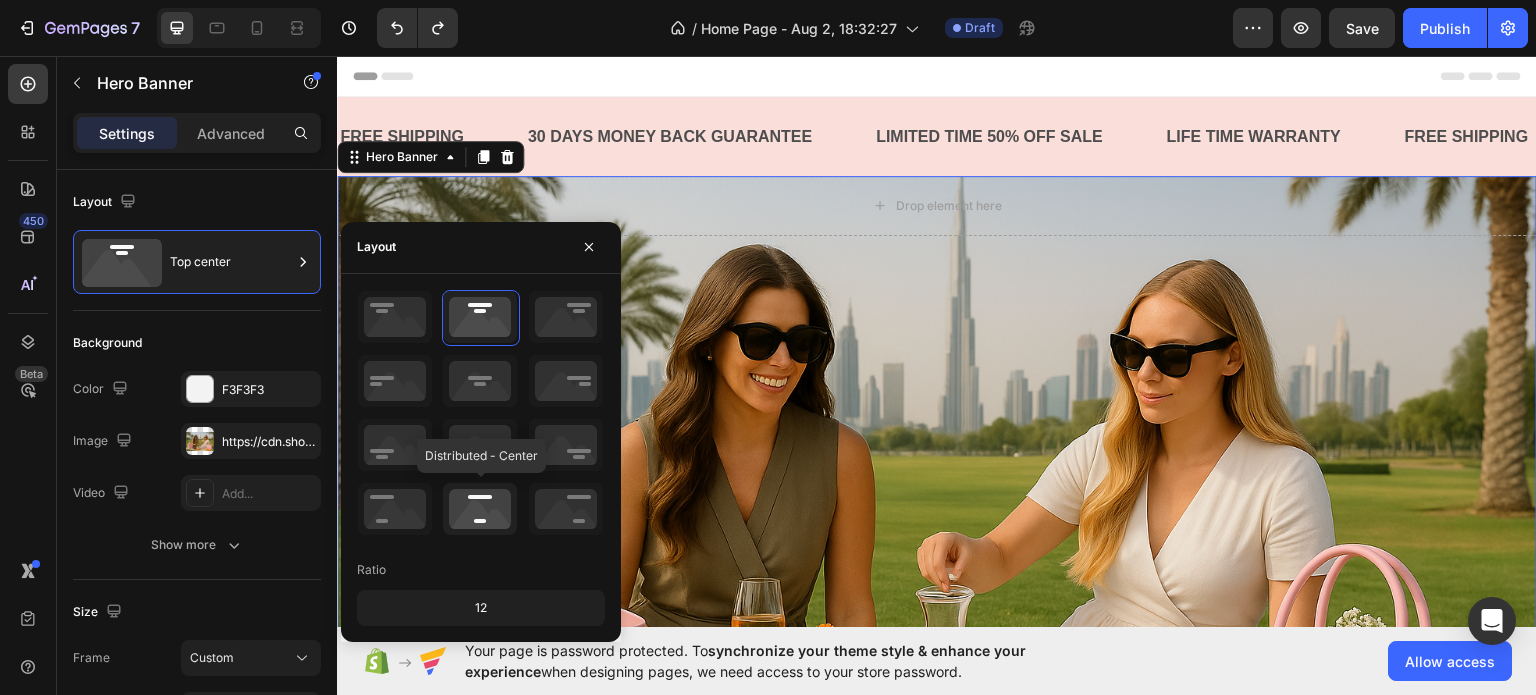 click 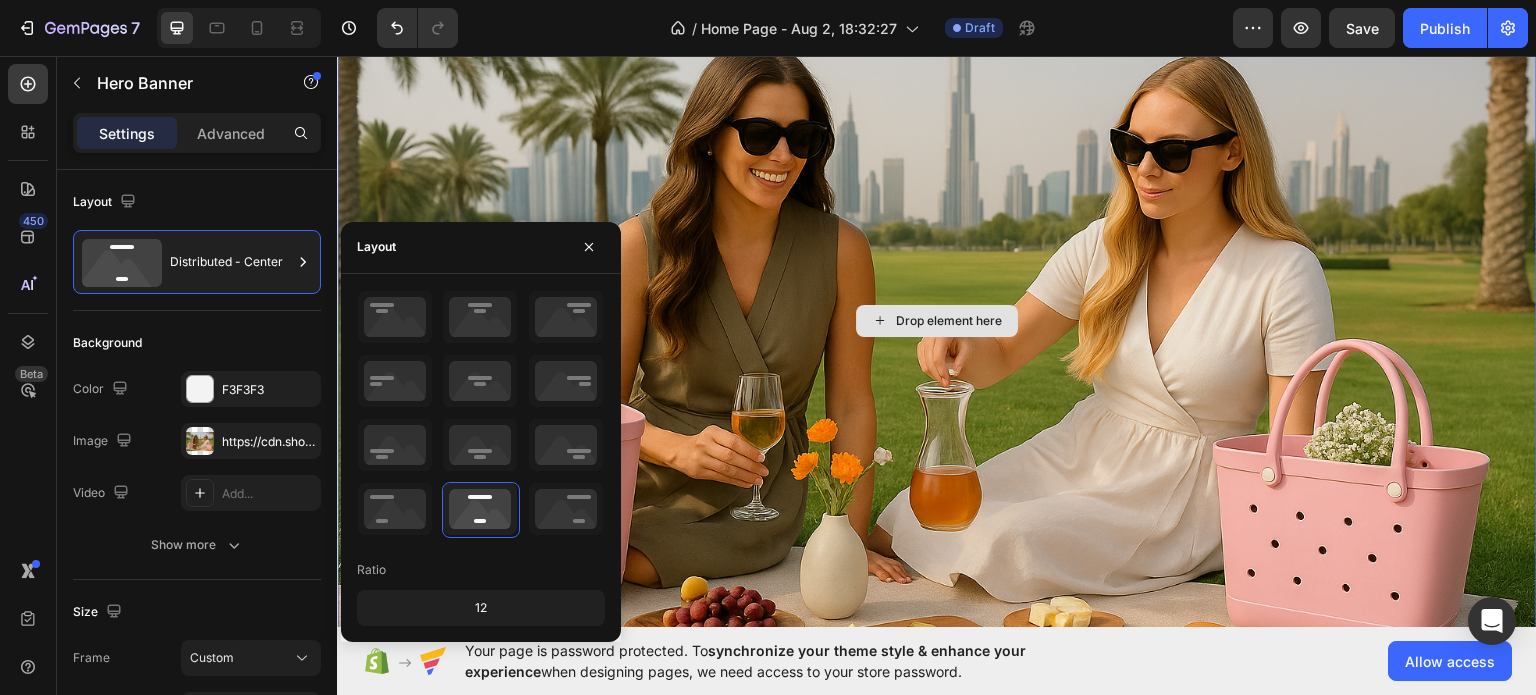 scroll, scrollTop: 200, scrollLeft: 0, axis: vertical 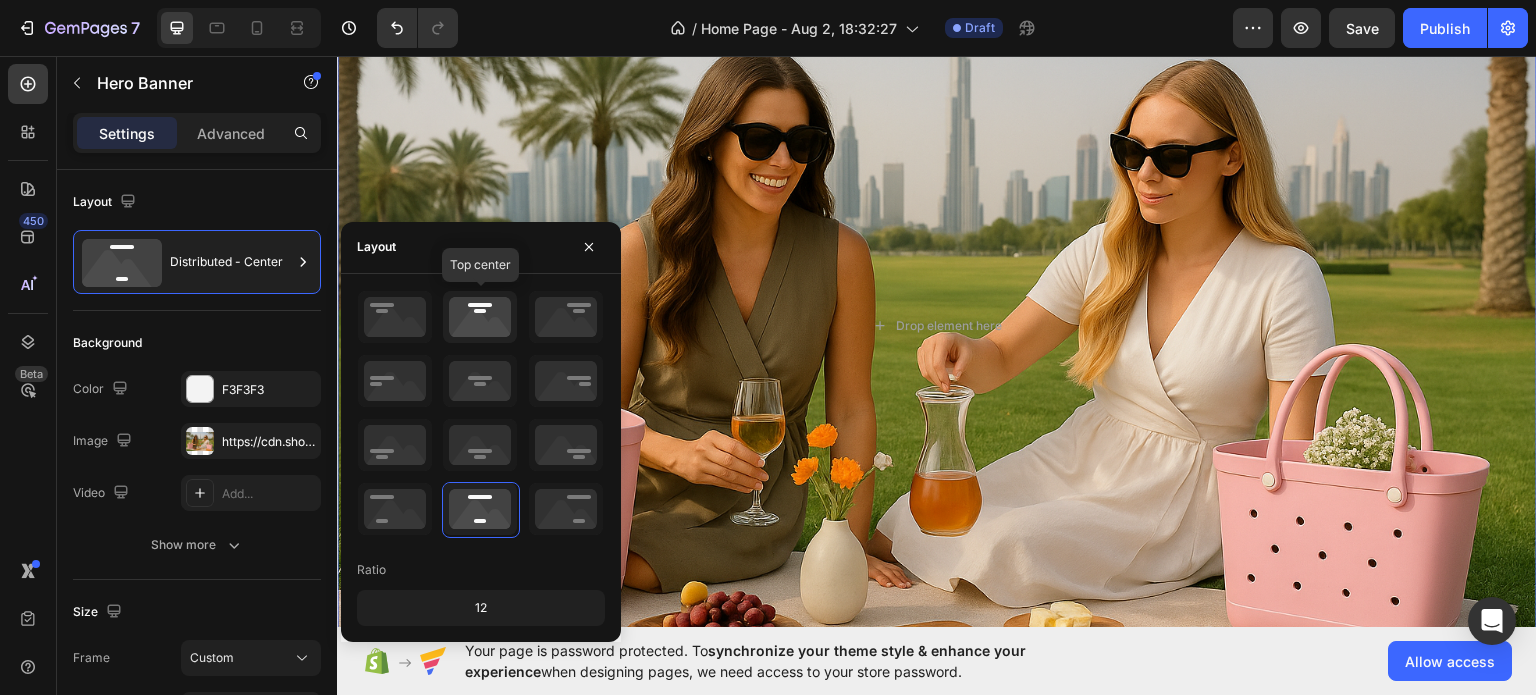 click 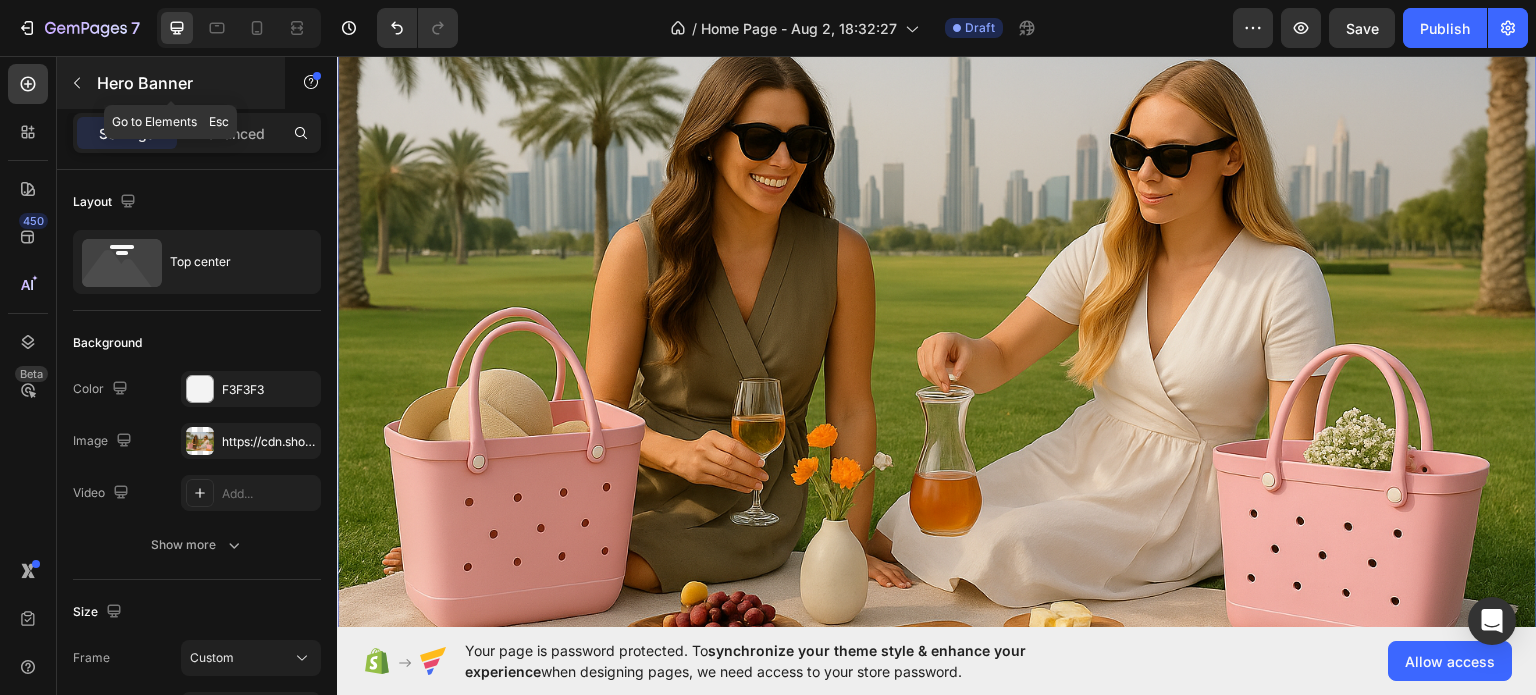 click 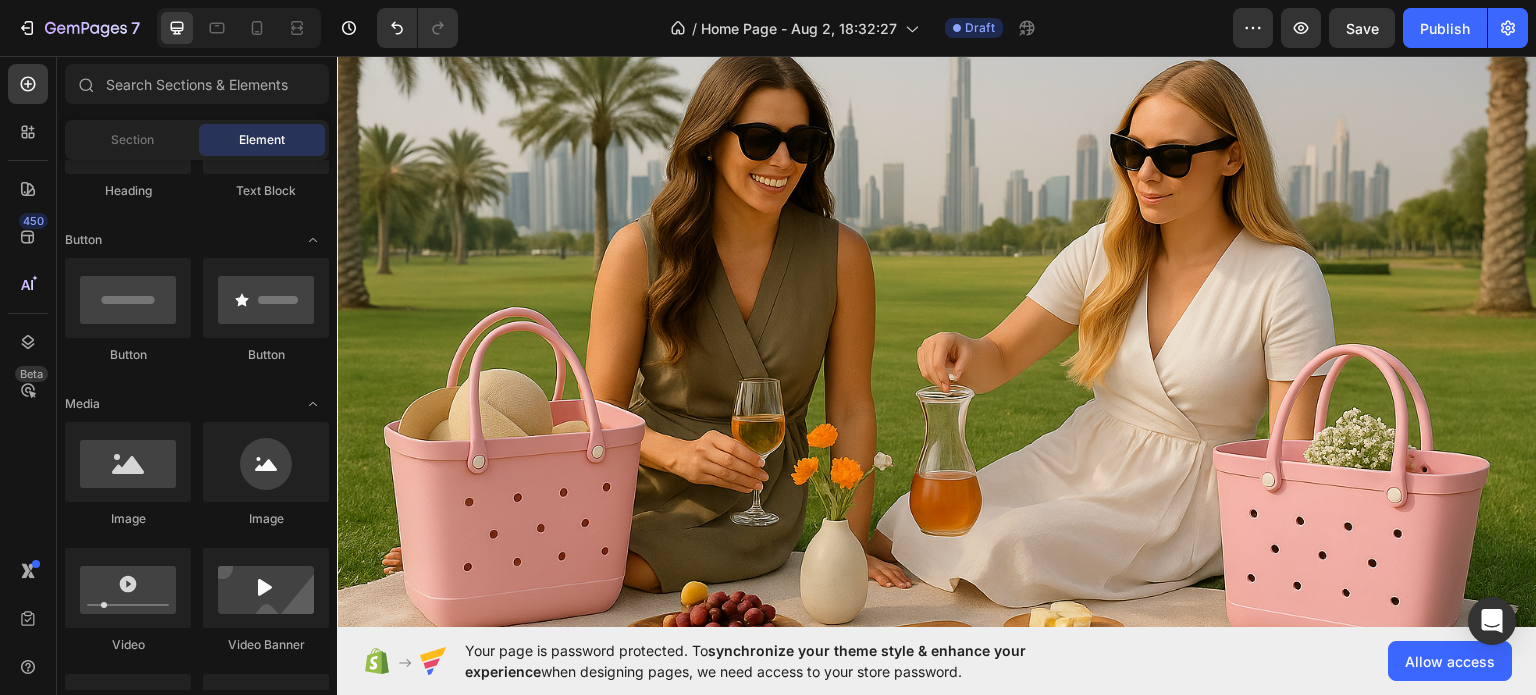 scroll, scrollTop: 0, scrollLeft: 0, axis: both 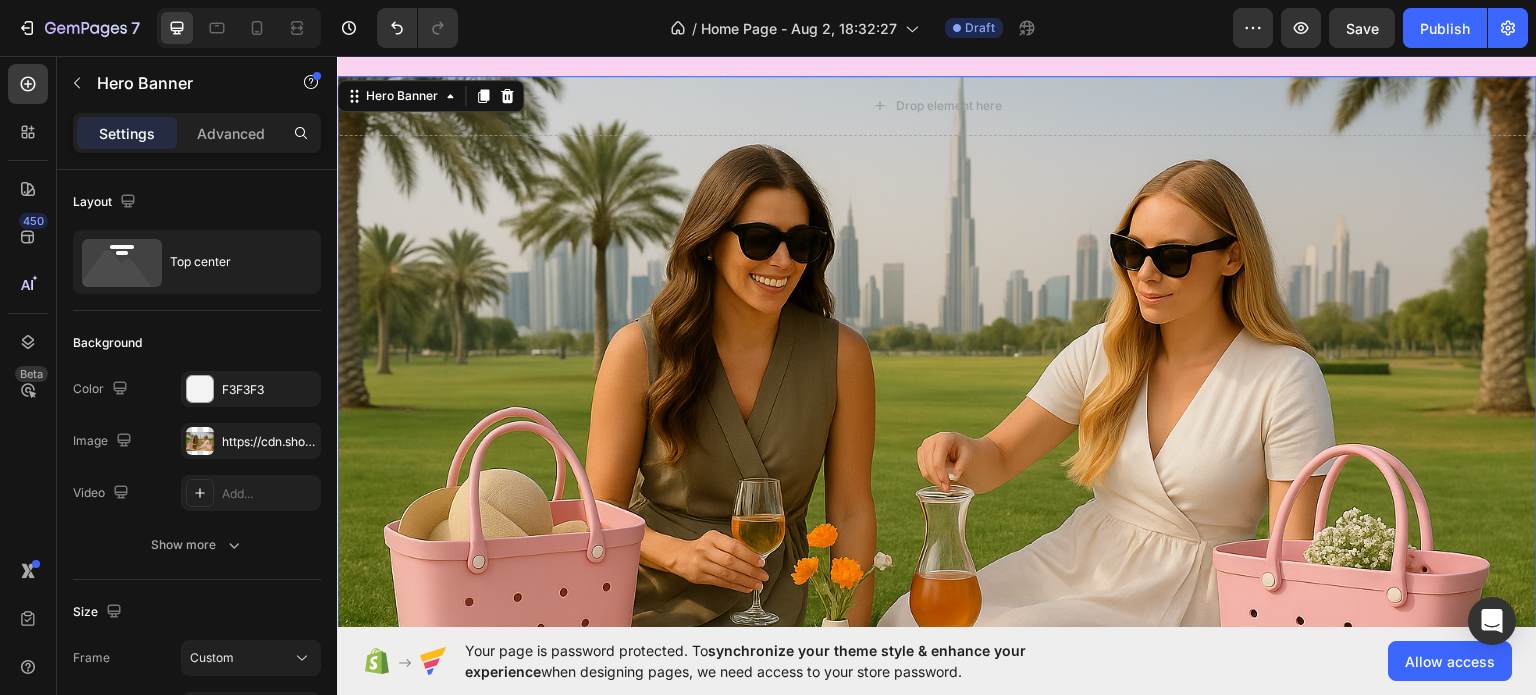 click at bounding box center (937, 425) 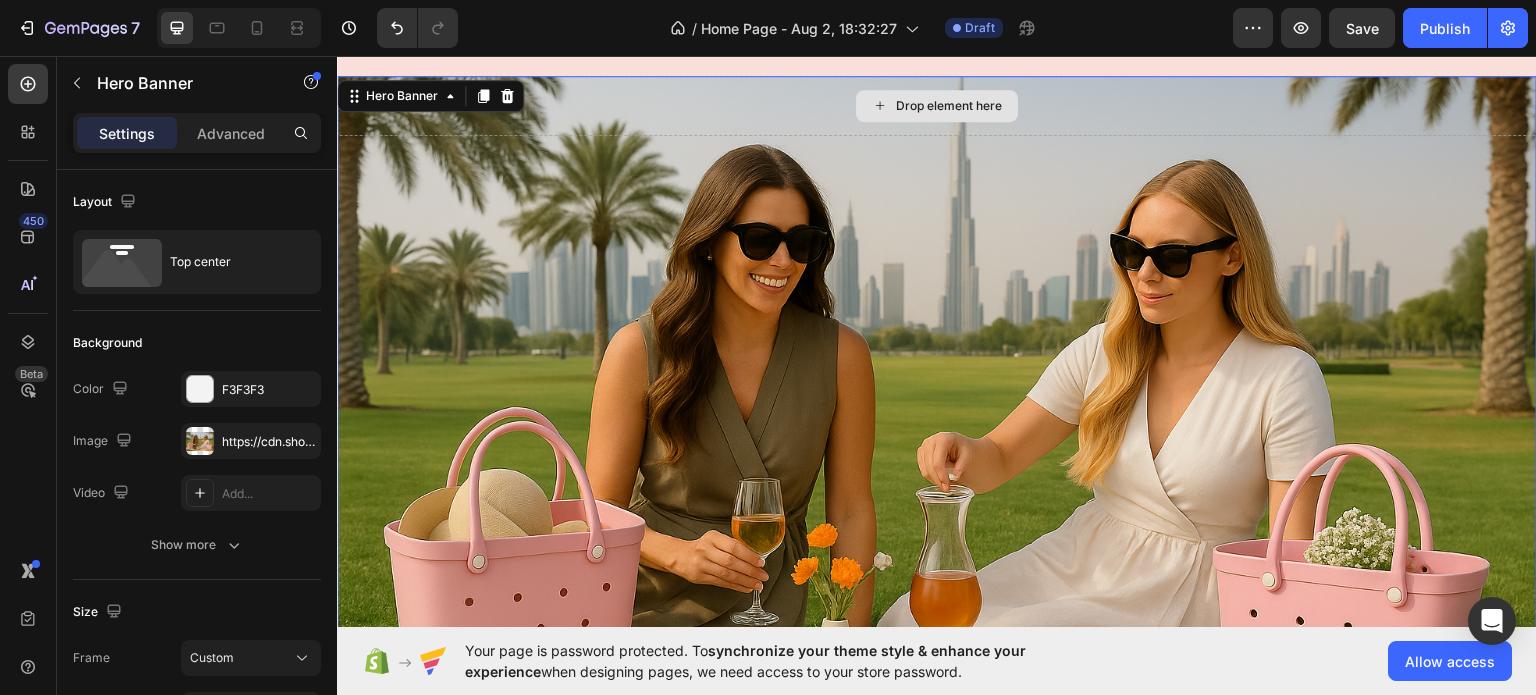 click on "Drop element here" at bounding box center (937, 105) 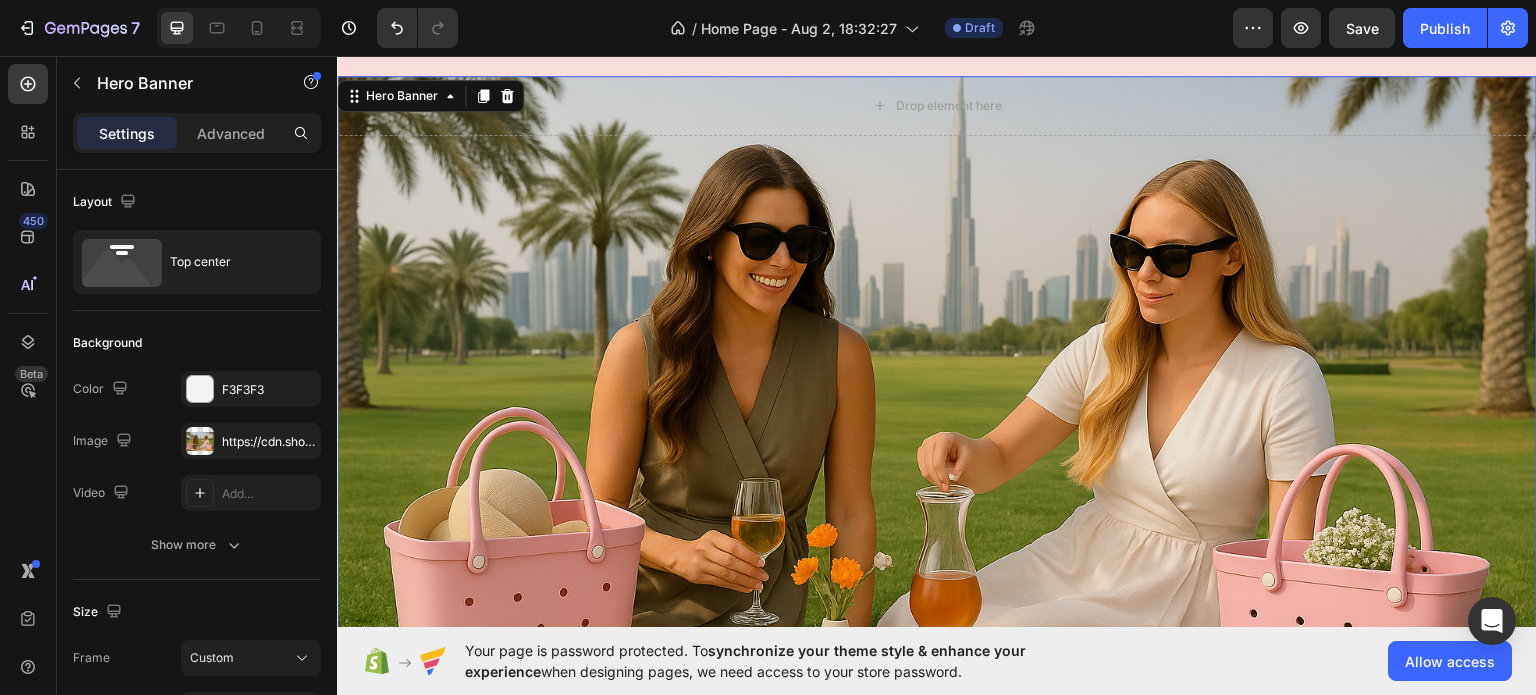 click at bounding box center [937, 425] 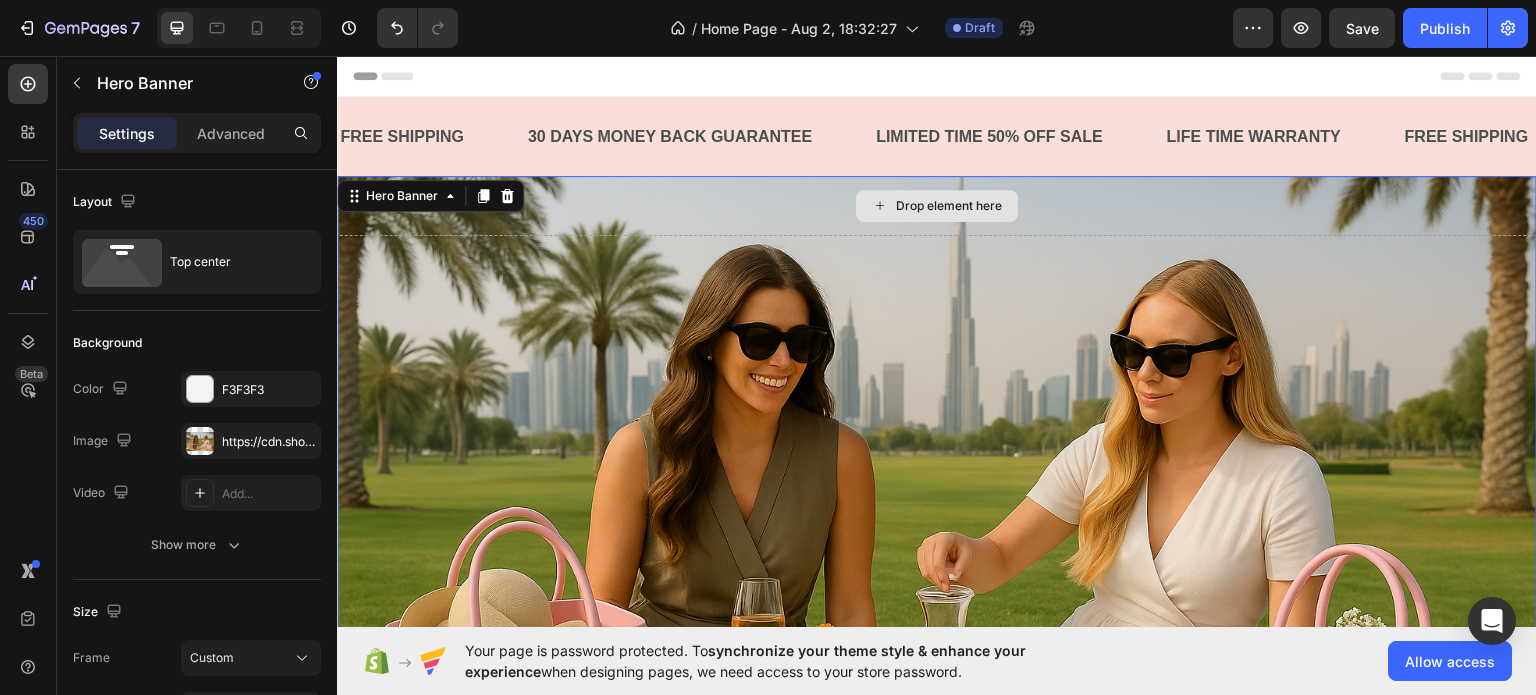 click on "Drop element here" at bounding box center [937, 205] 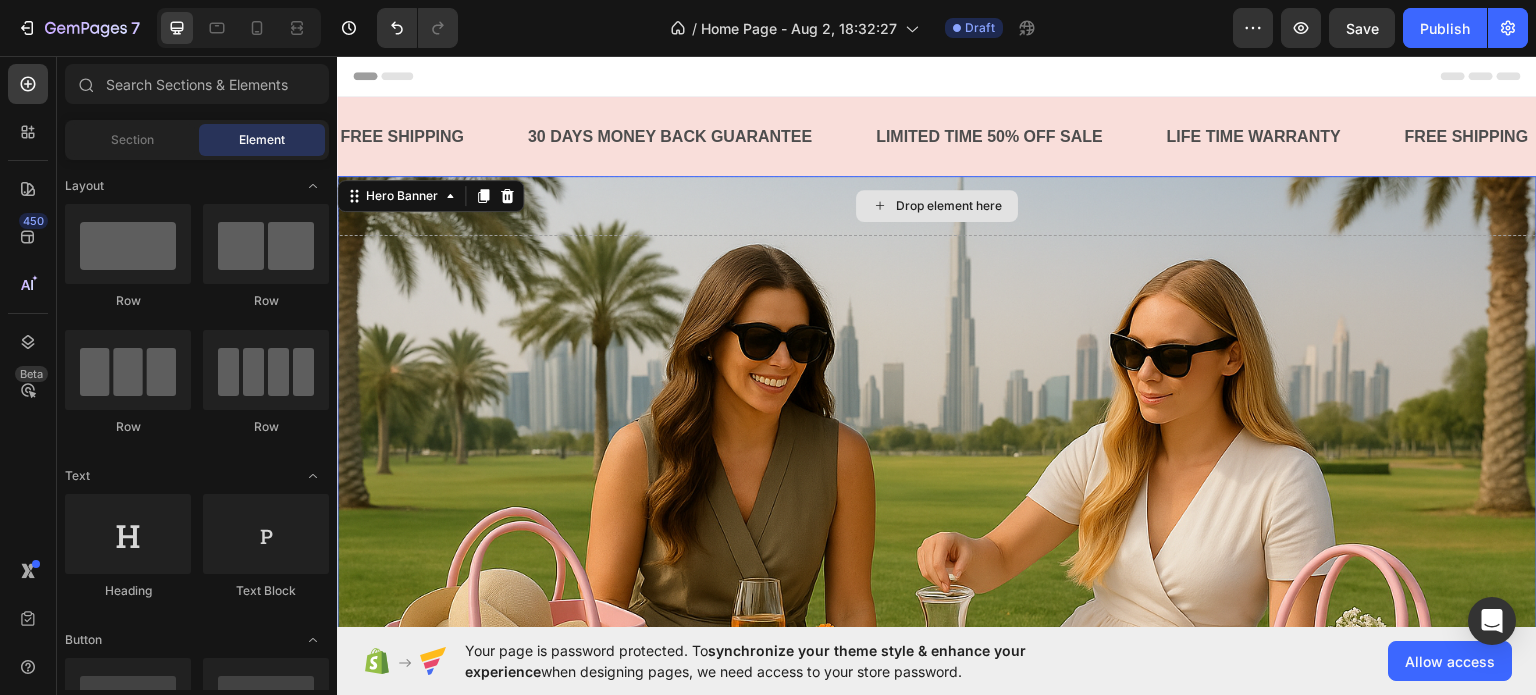 click on "Drop element here" at bounding box center (937, 205) 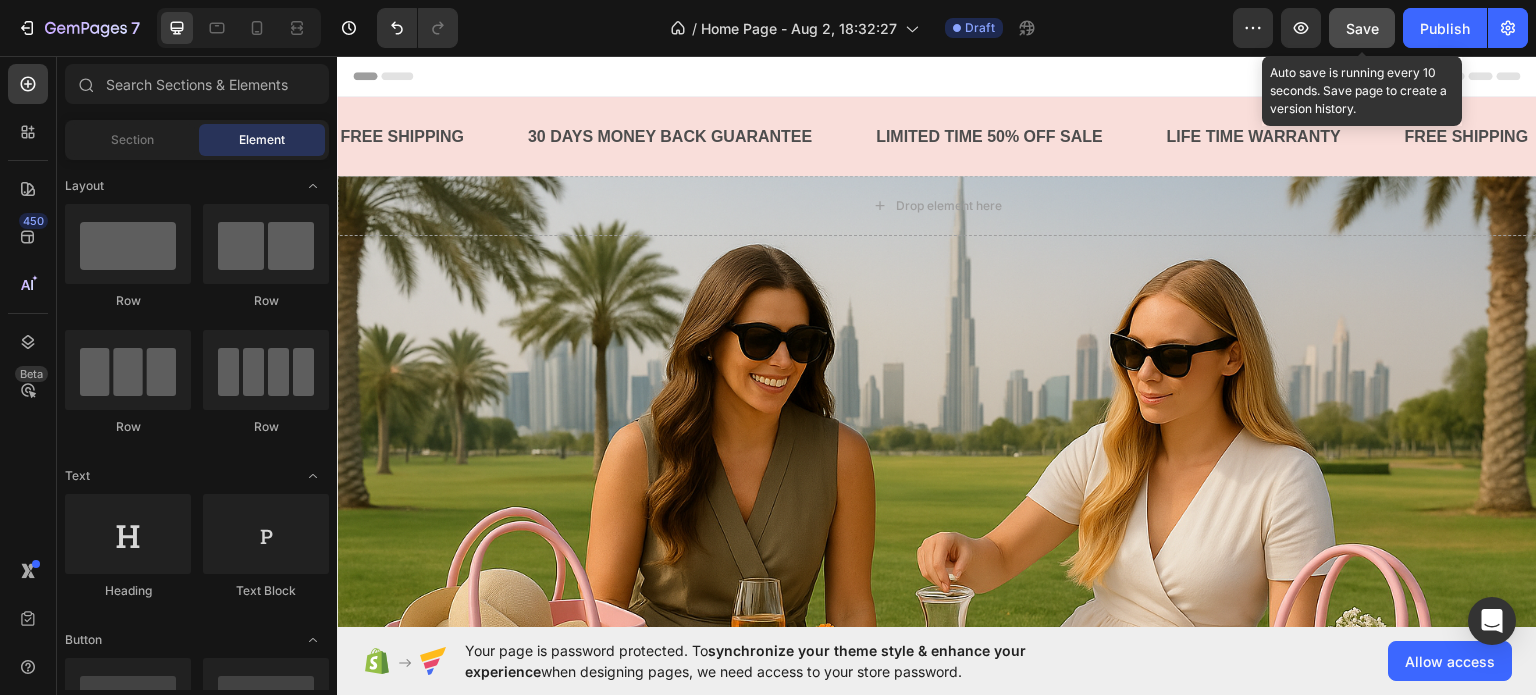 click on "Save" 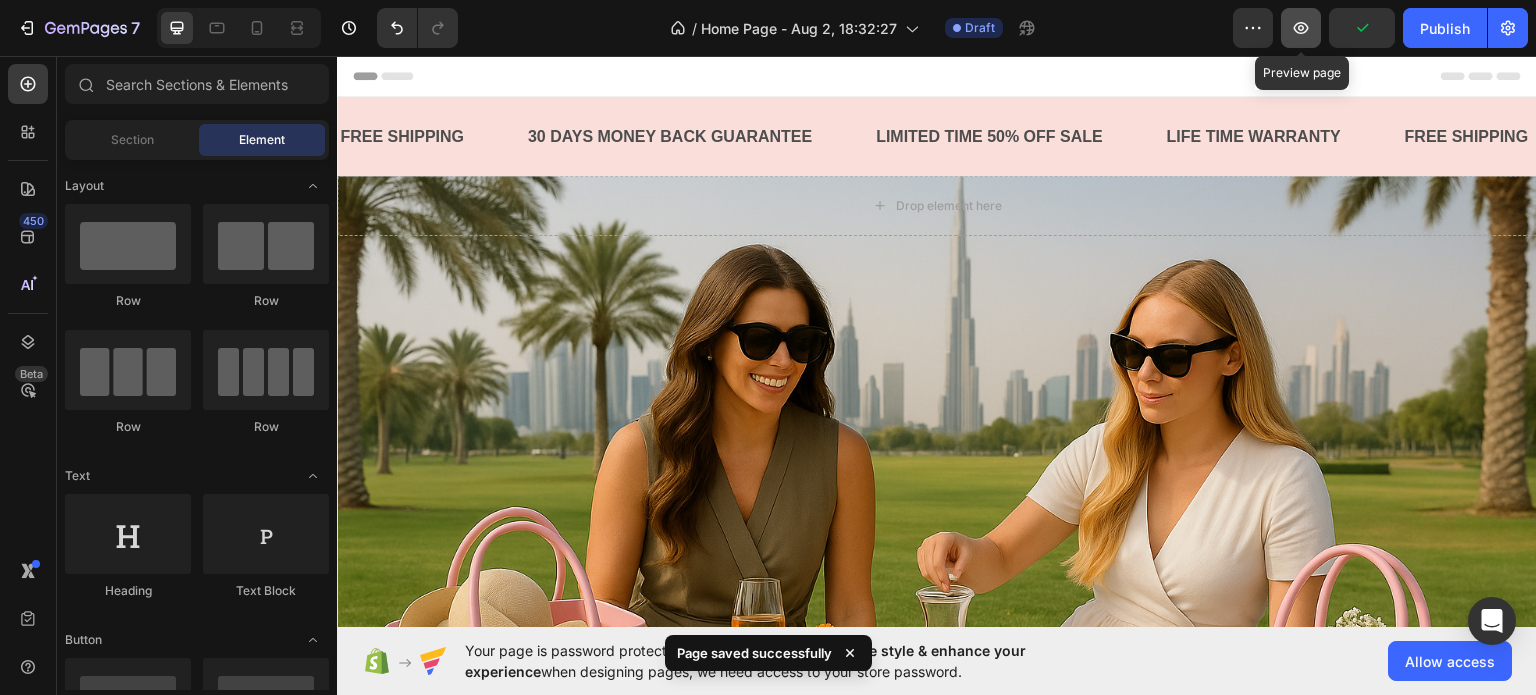 click 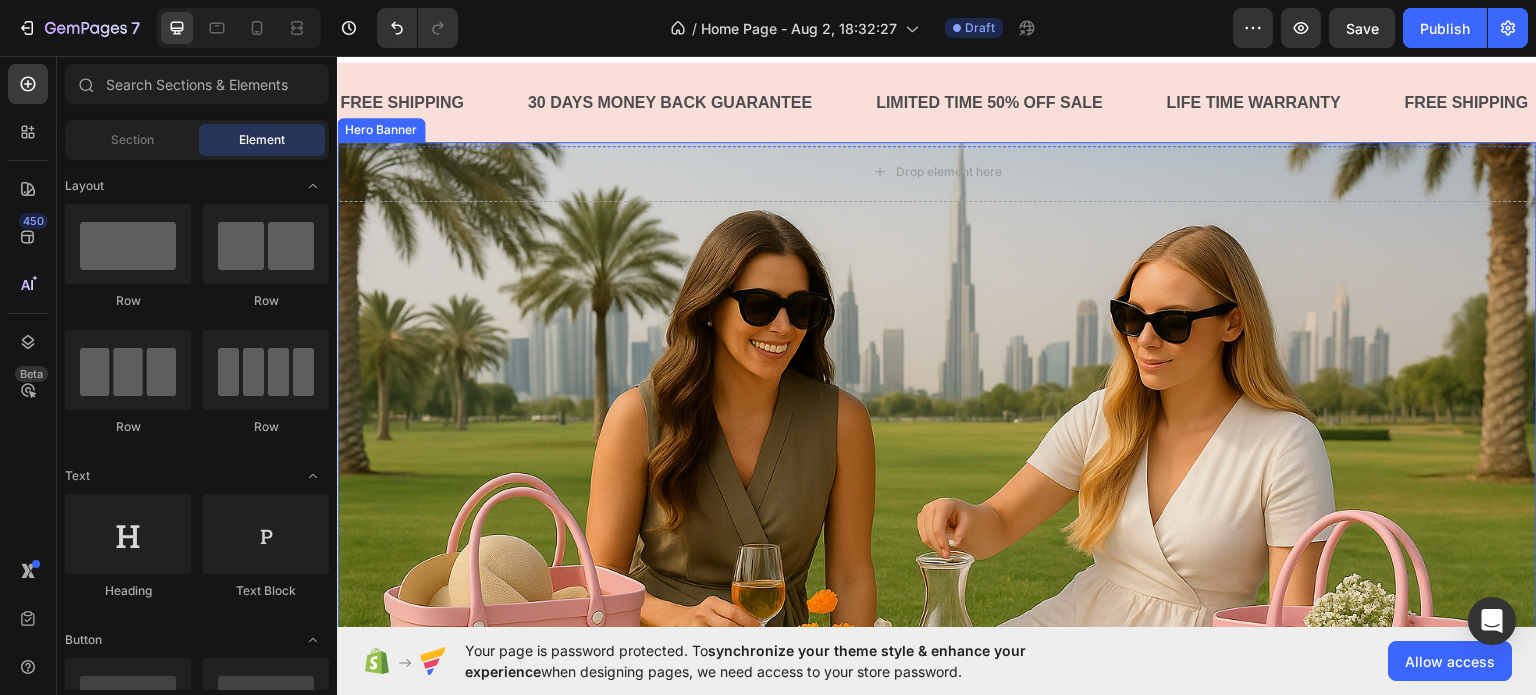 scroll, scrollTop: 0, scrollLeft: 0, axis: both 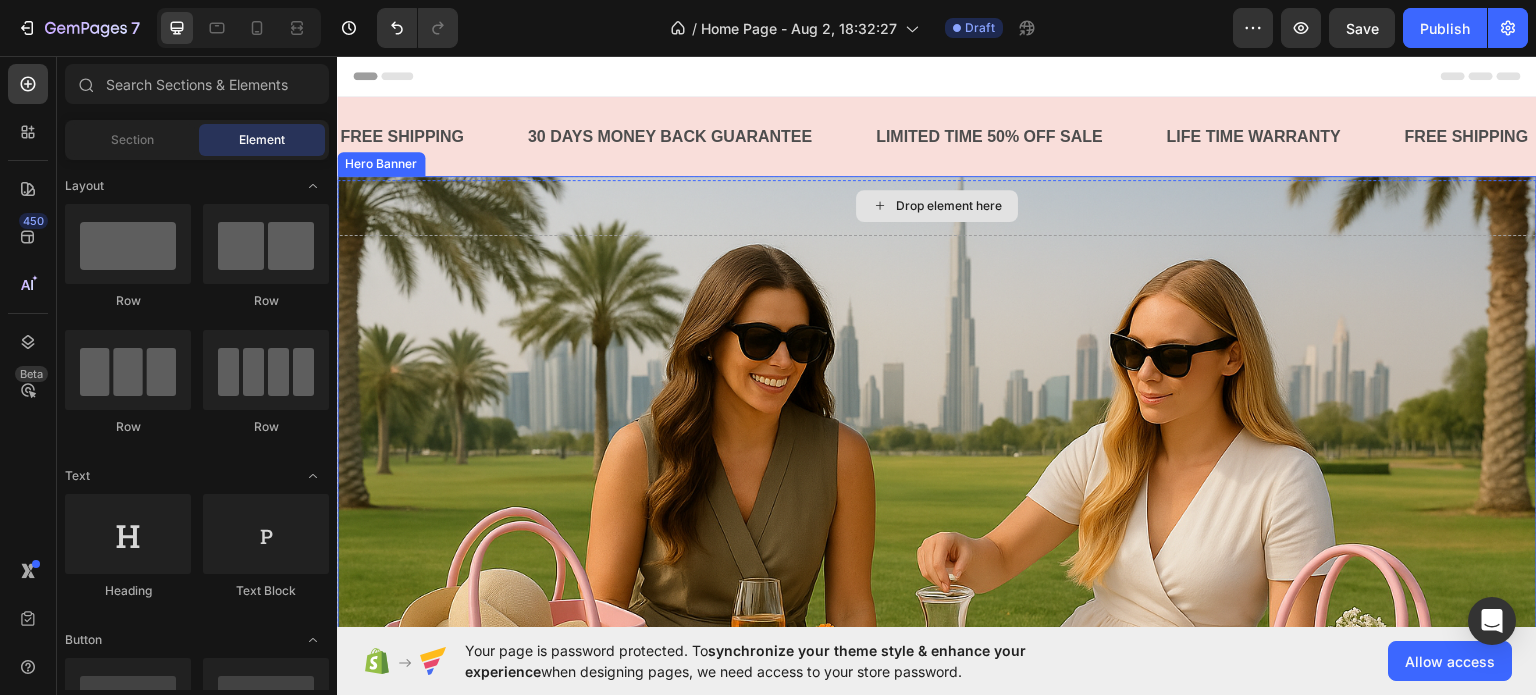 click on "Drop element here" at bounding box center (937, 205) 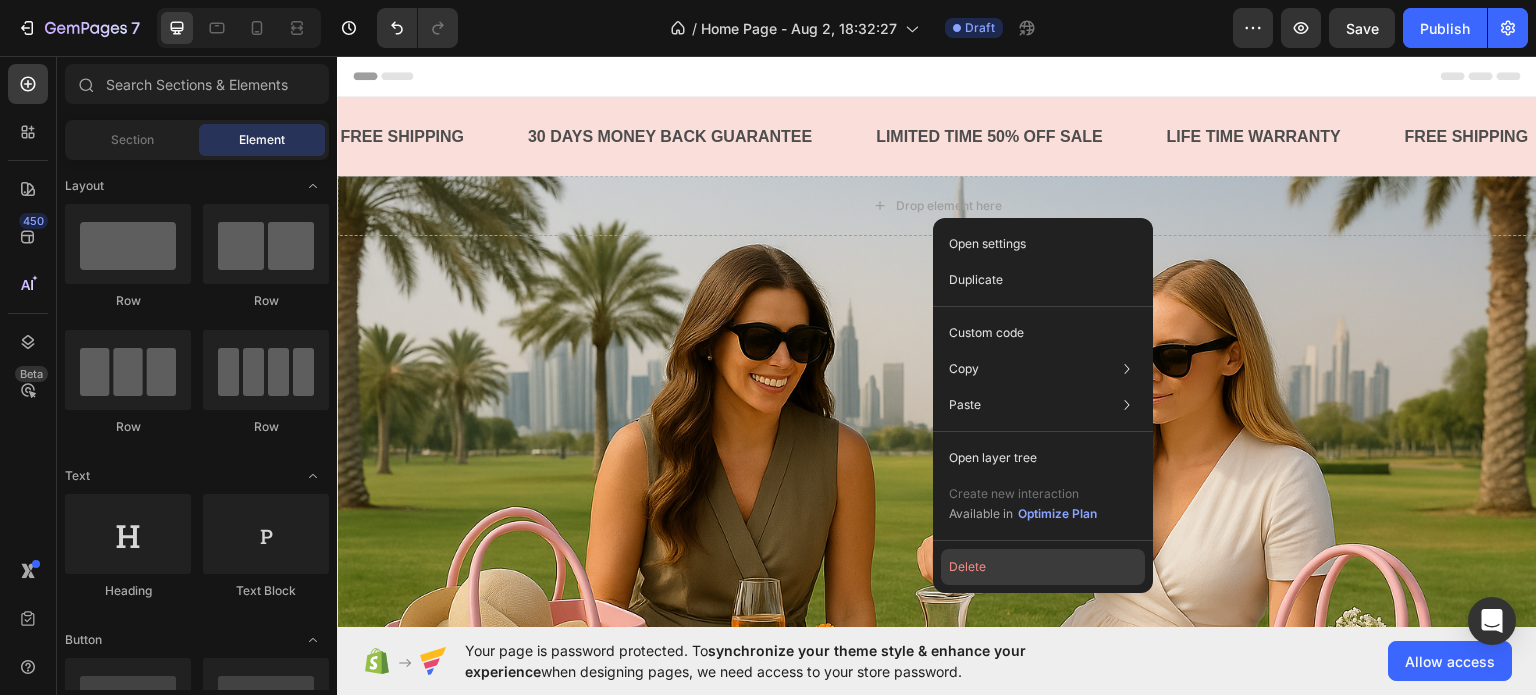 click on "Delete" 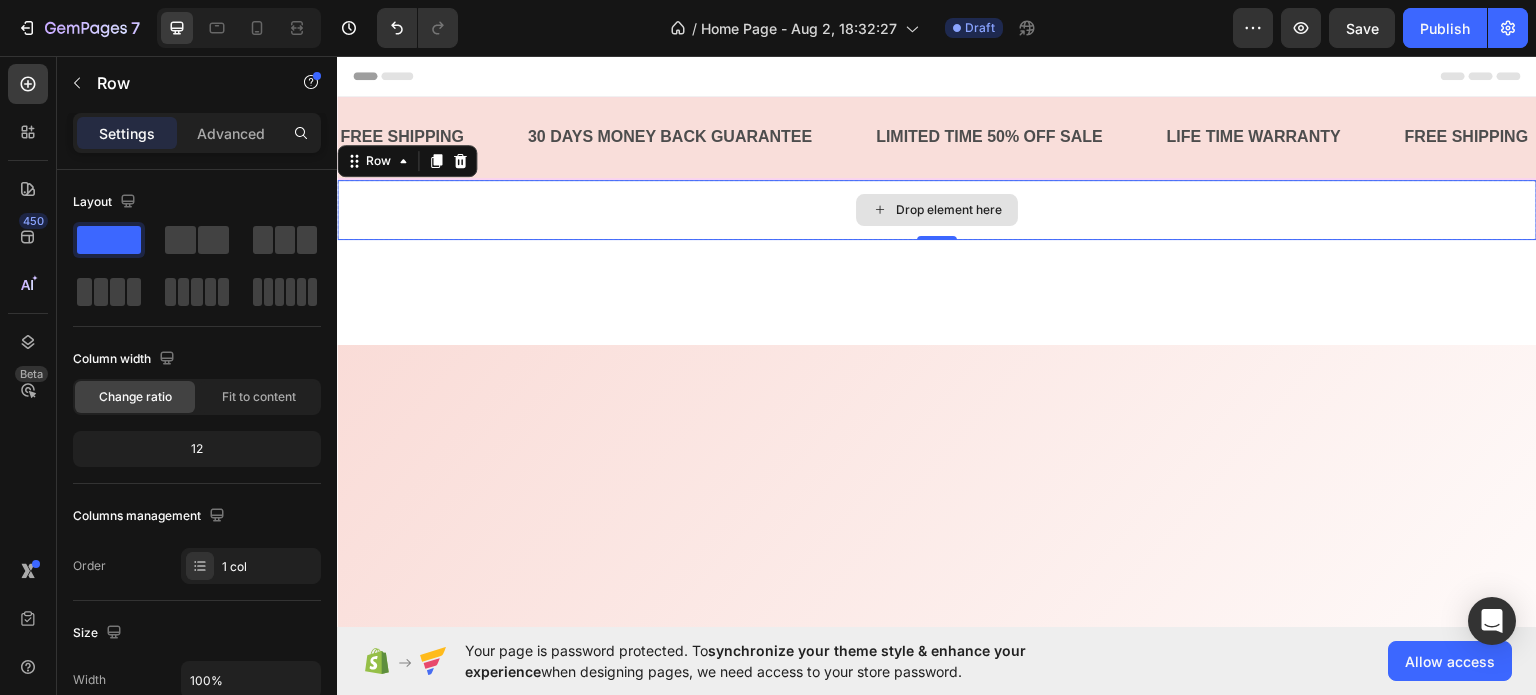 click on "Drop element here" at bounding box center [937, 209] 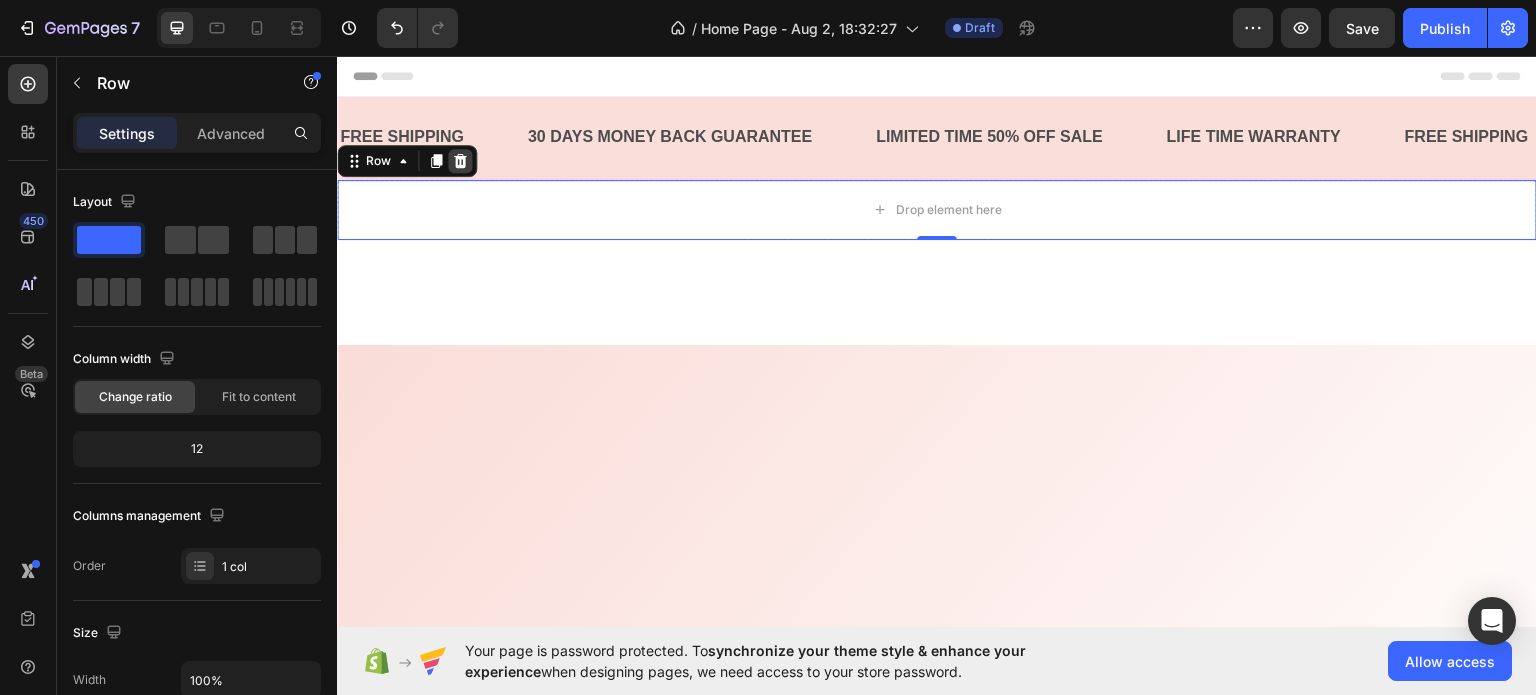 click 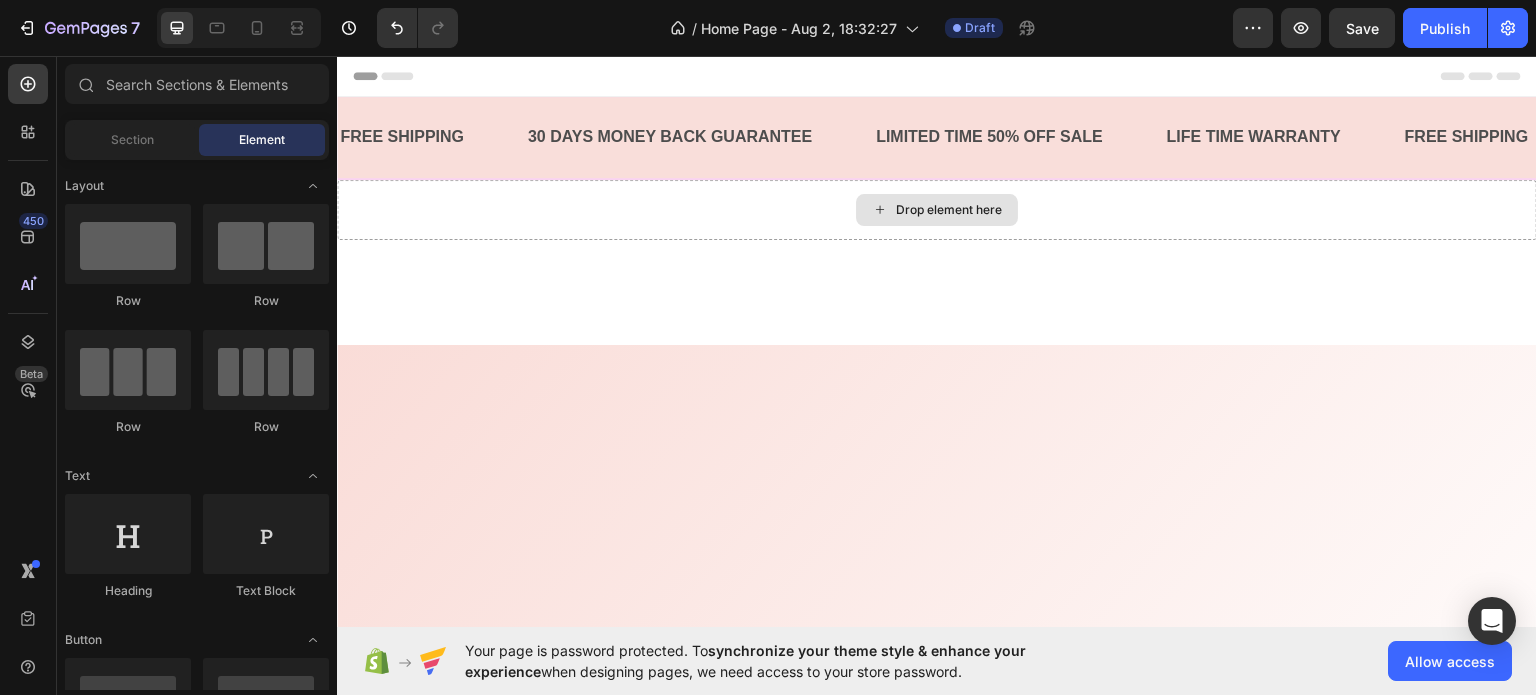 click on "Drop element here" at bounding box center [937, 209] 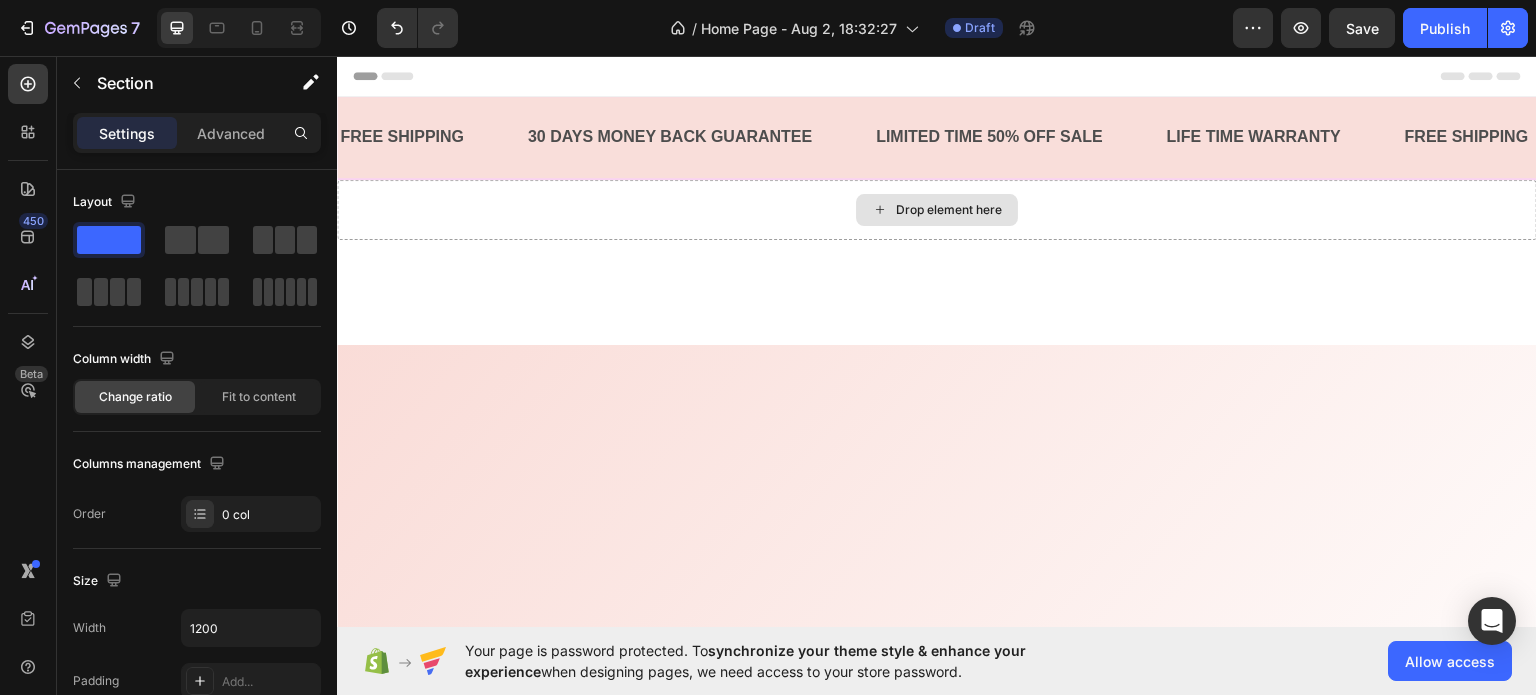 click on "Drop element here" at bounding box center [937, 209] 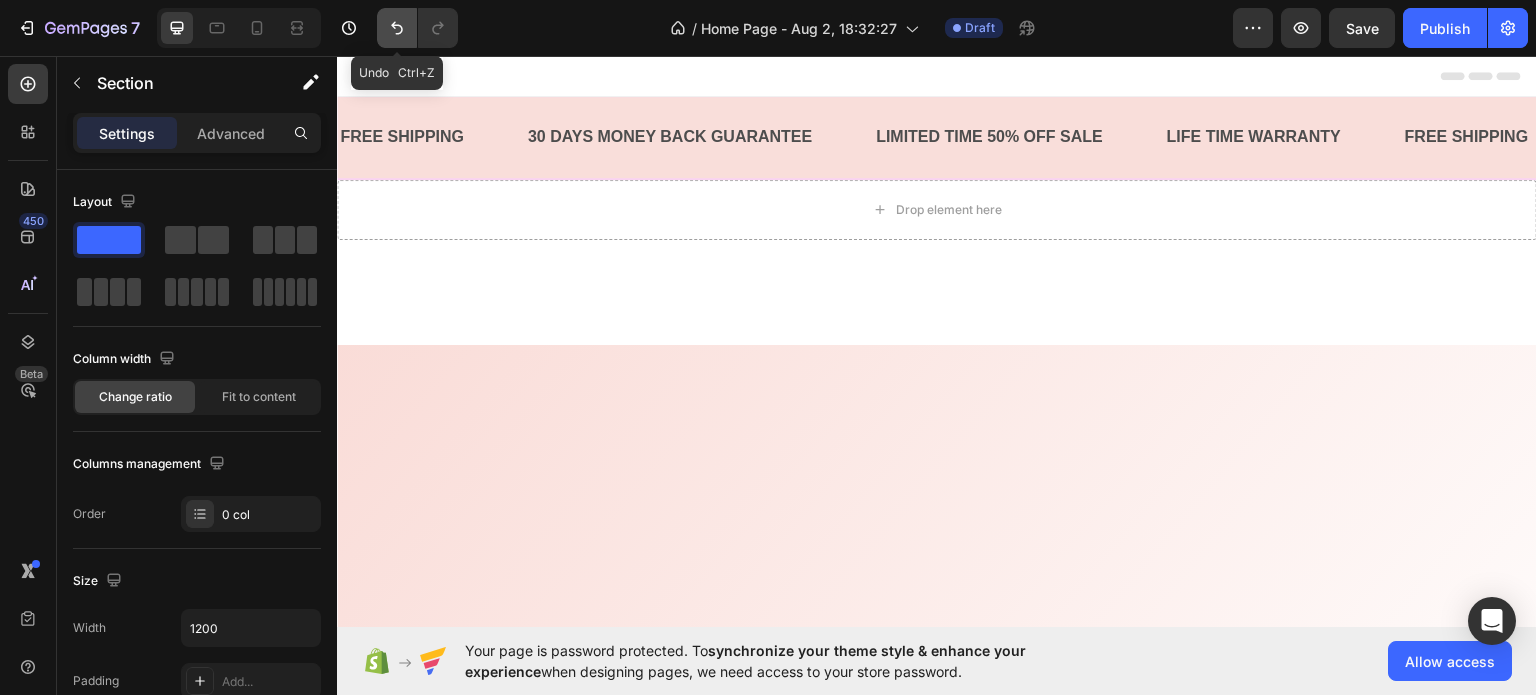 click 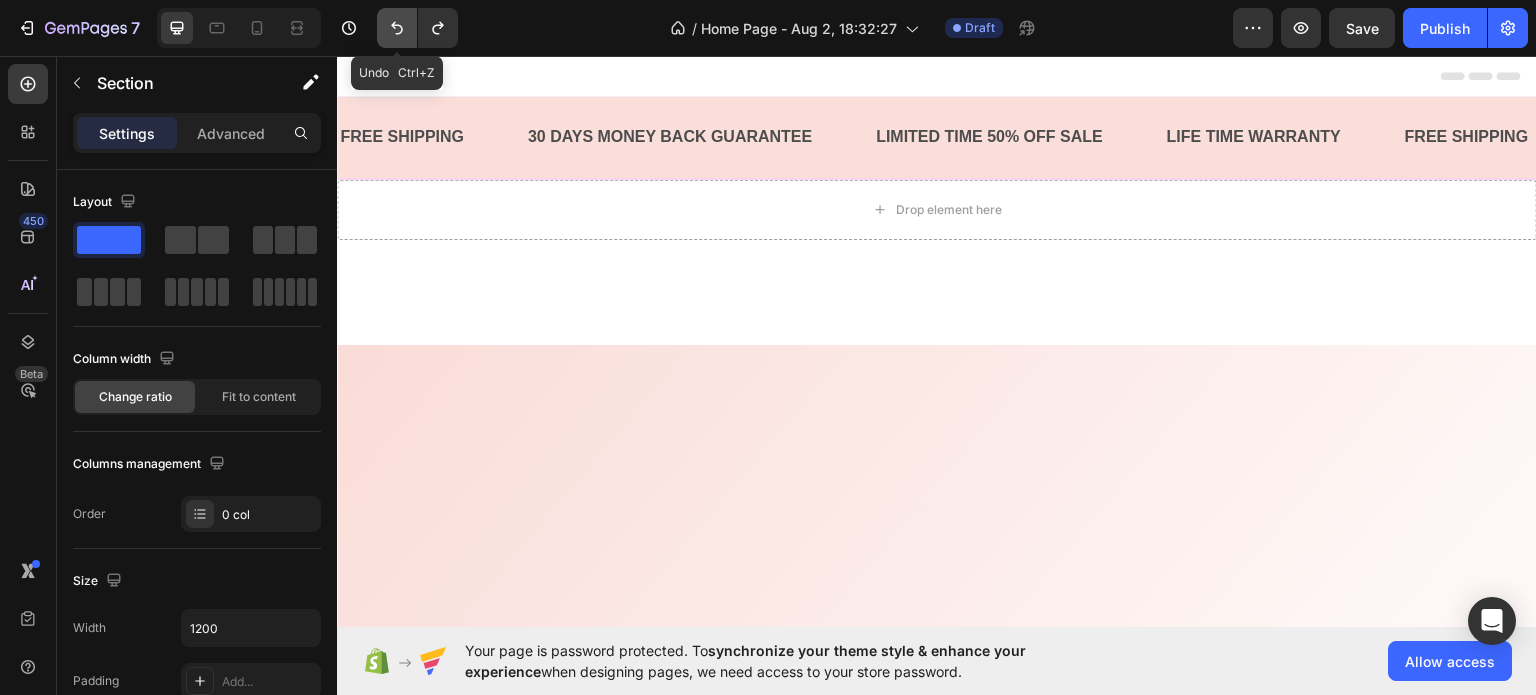 click 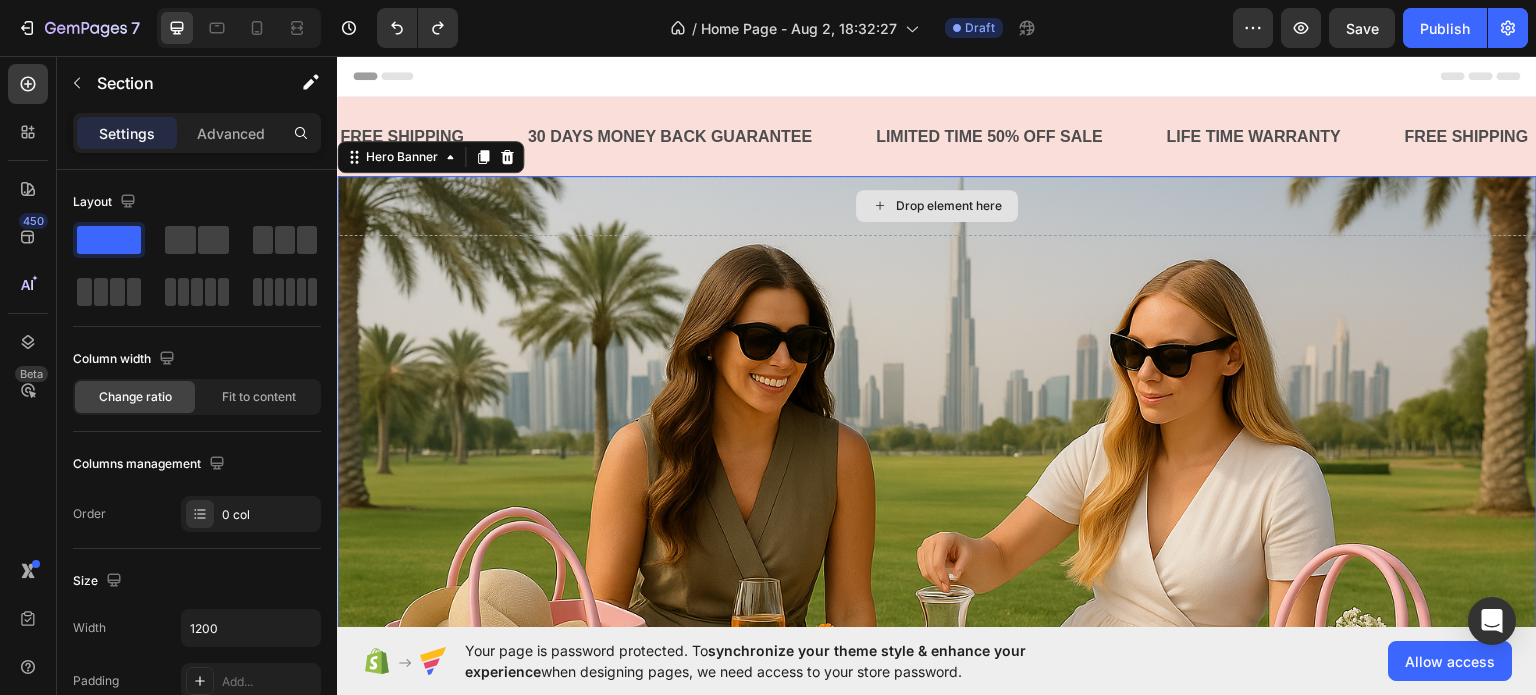 click on "Drop element here" at bounding box center [937, 205] 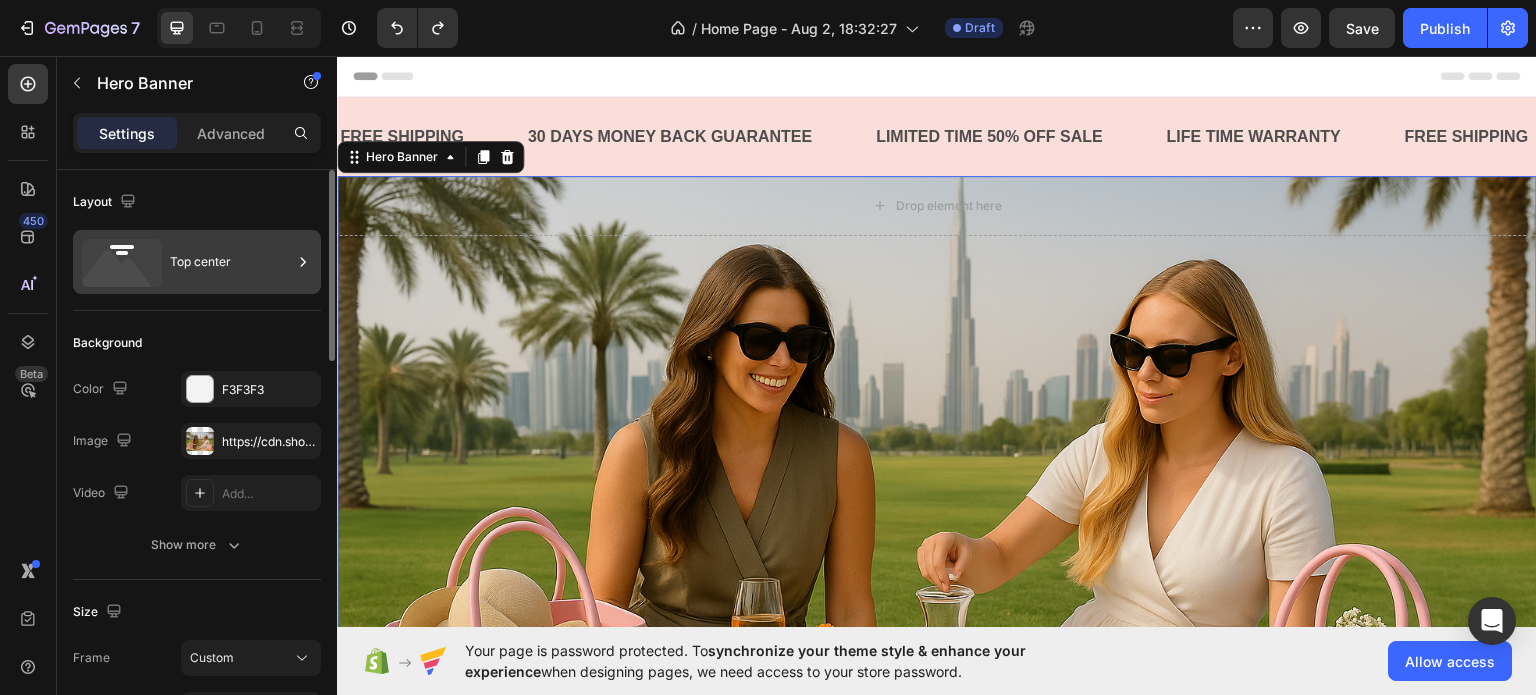 click on "Top center" at bounding box center [231, 262] 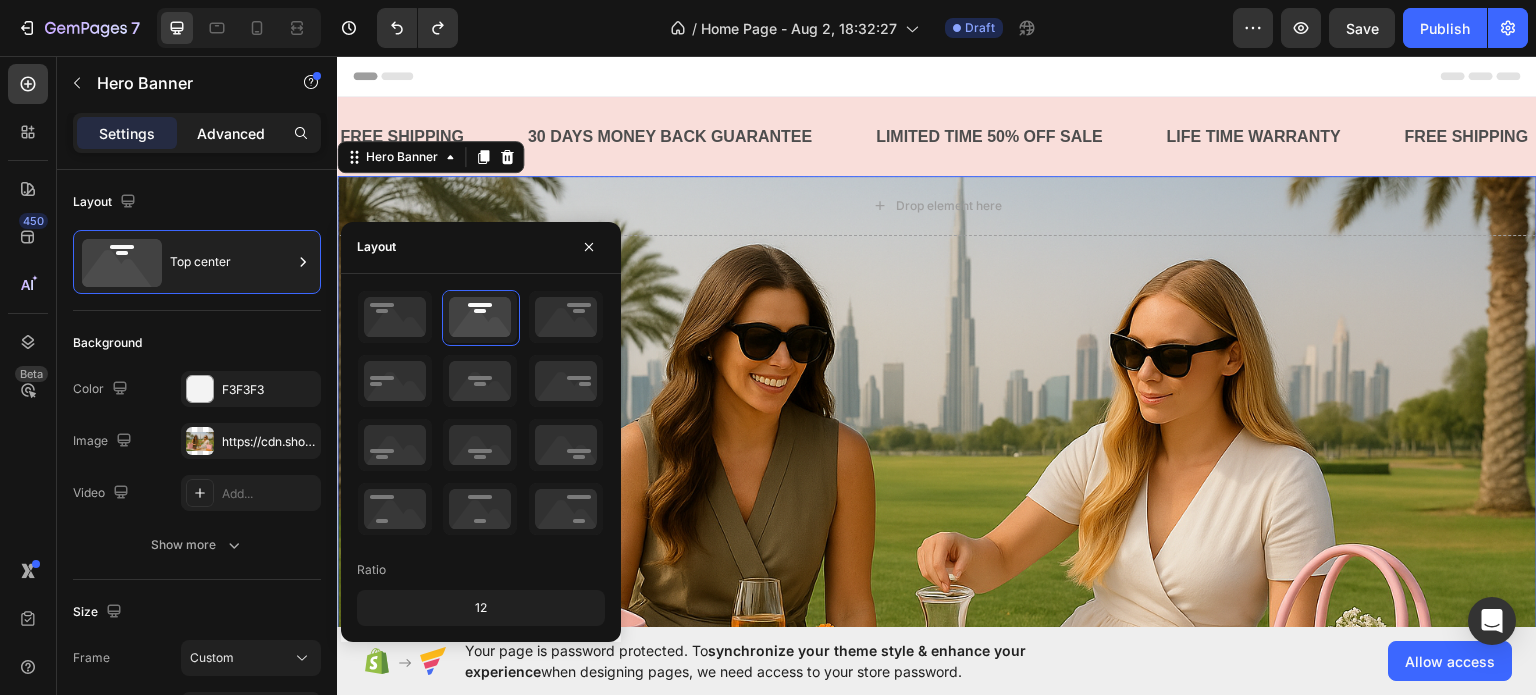 click on "Advanced" at bounding box center [231, 133] 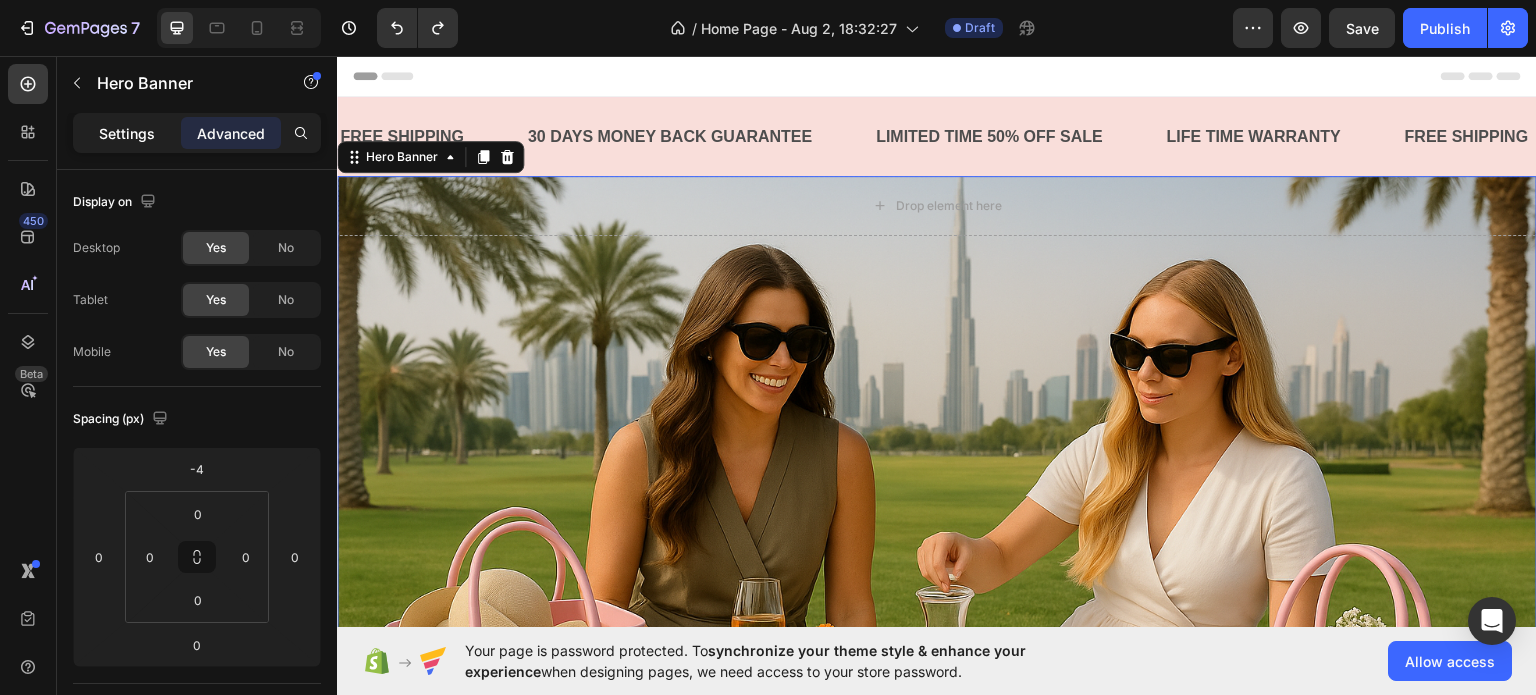 click on "Settings" at bounding box center [127, 133] 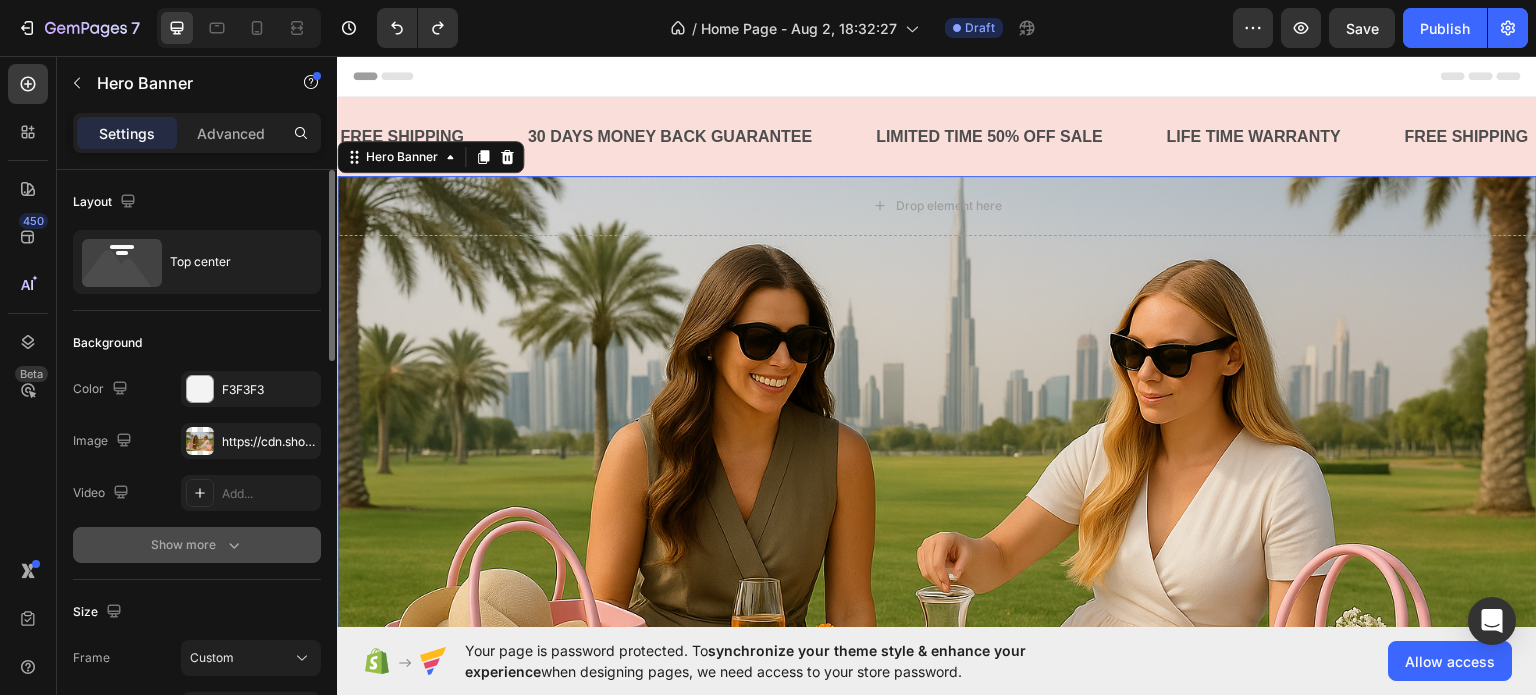 click on "Show more" at bounding box center [197, 545] 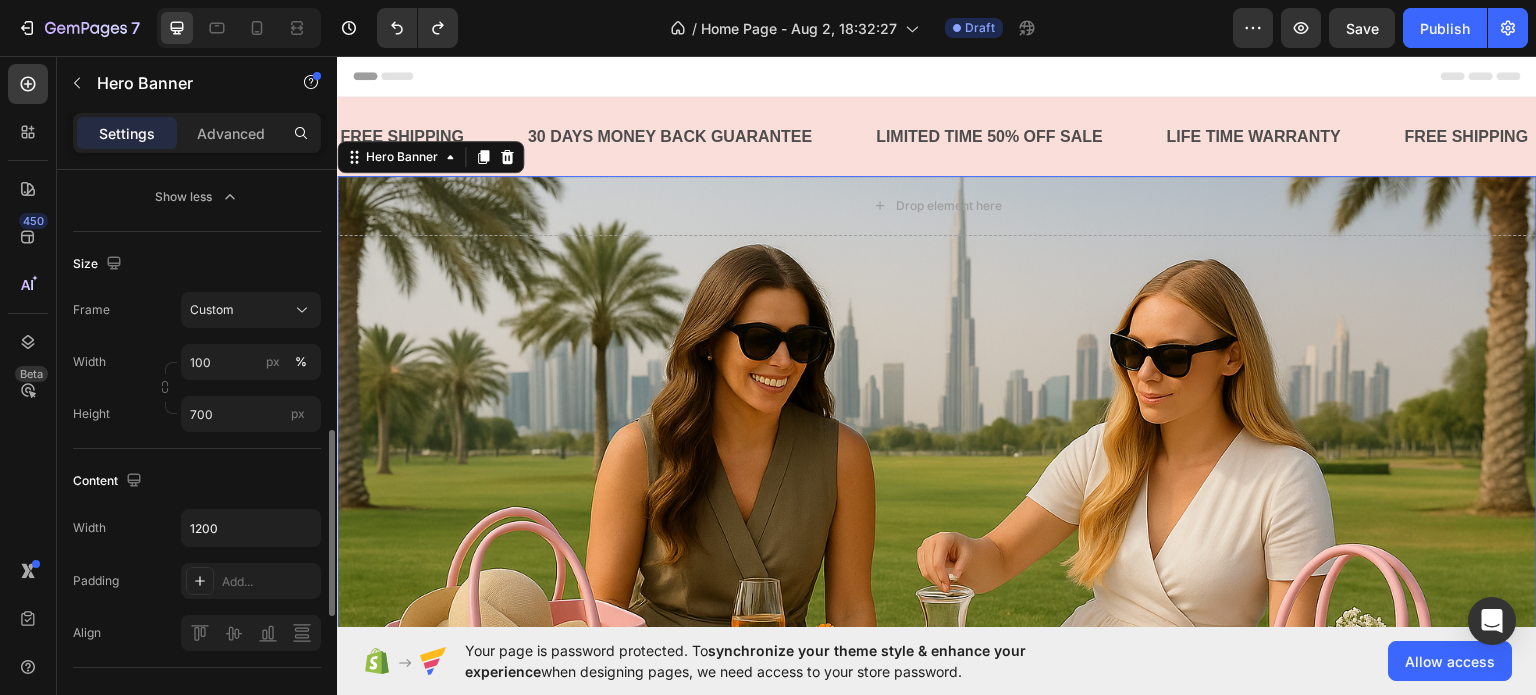 scroll, scrollTop: 500, scrollLeft: 0, axis: vertical 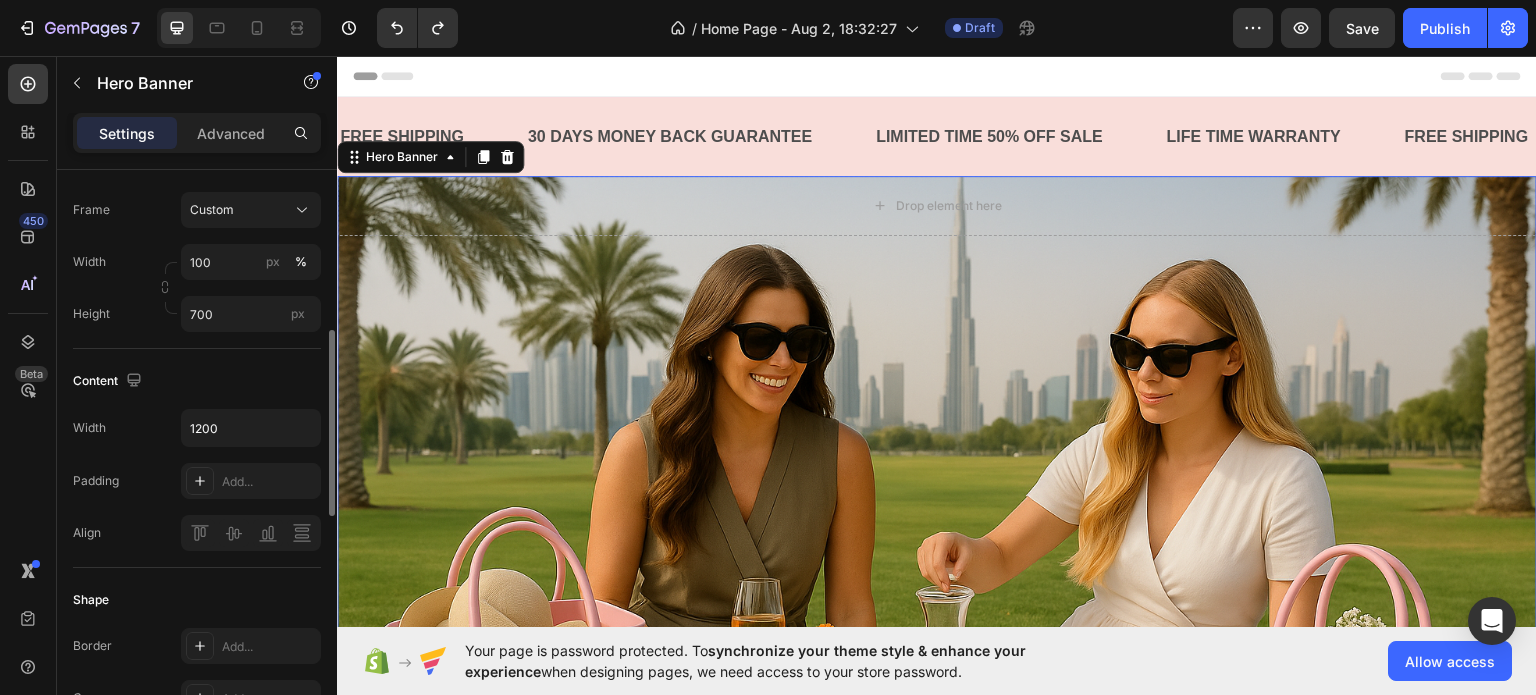 click at bounding box center (937, 525) 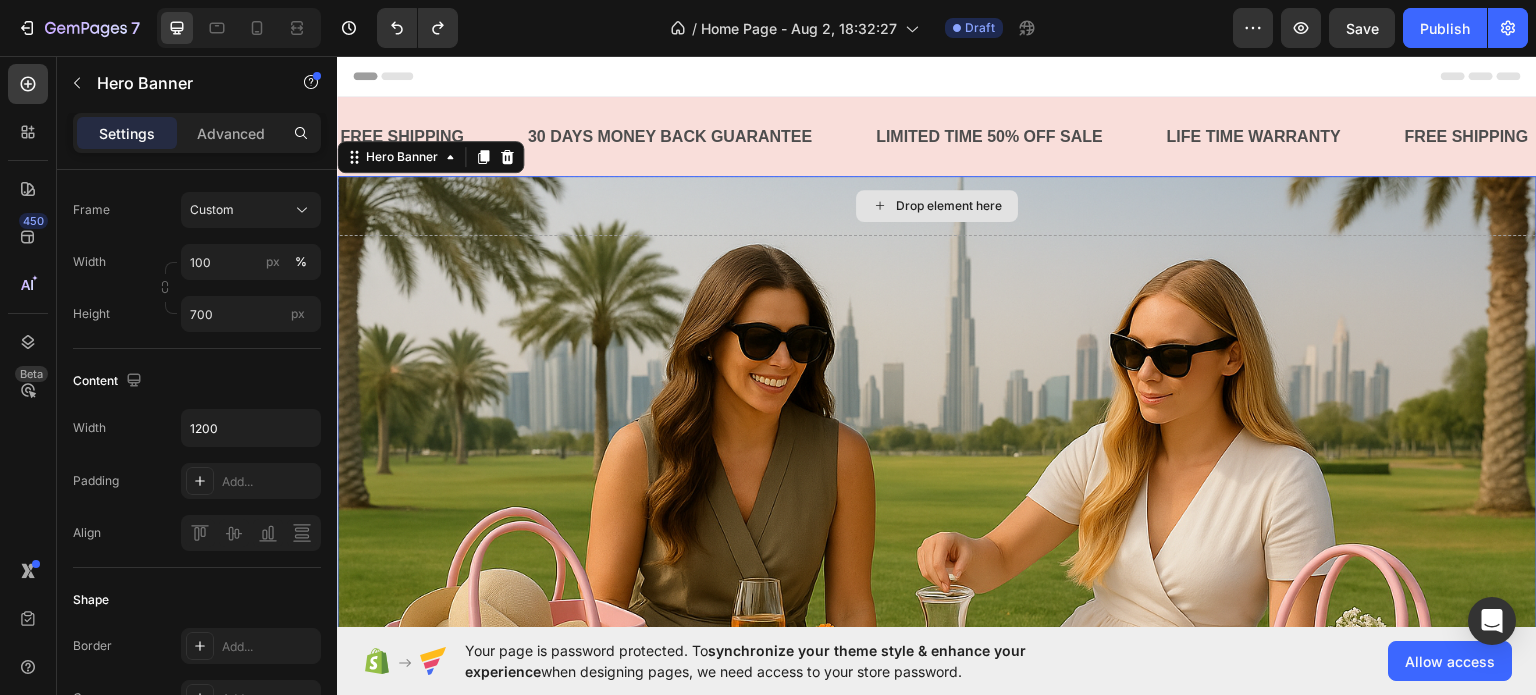 click on "Drop element here" at bounding box center (937, 205) 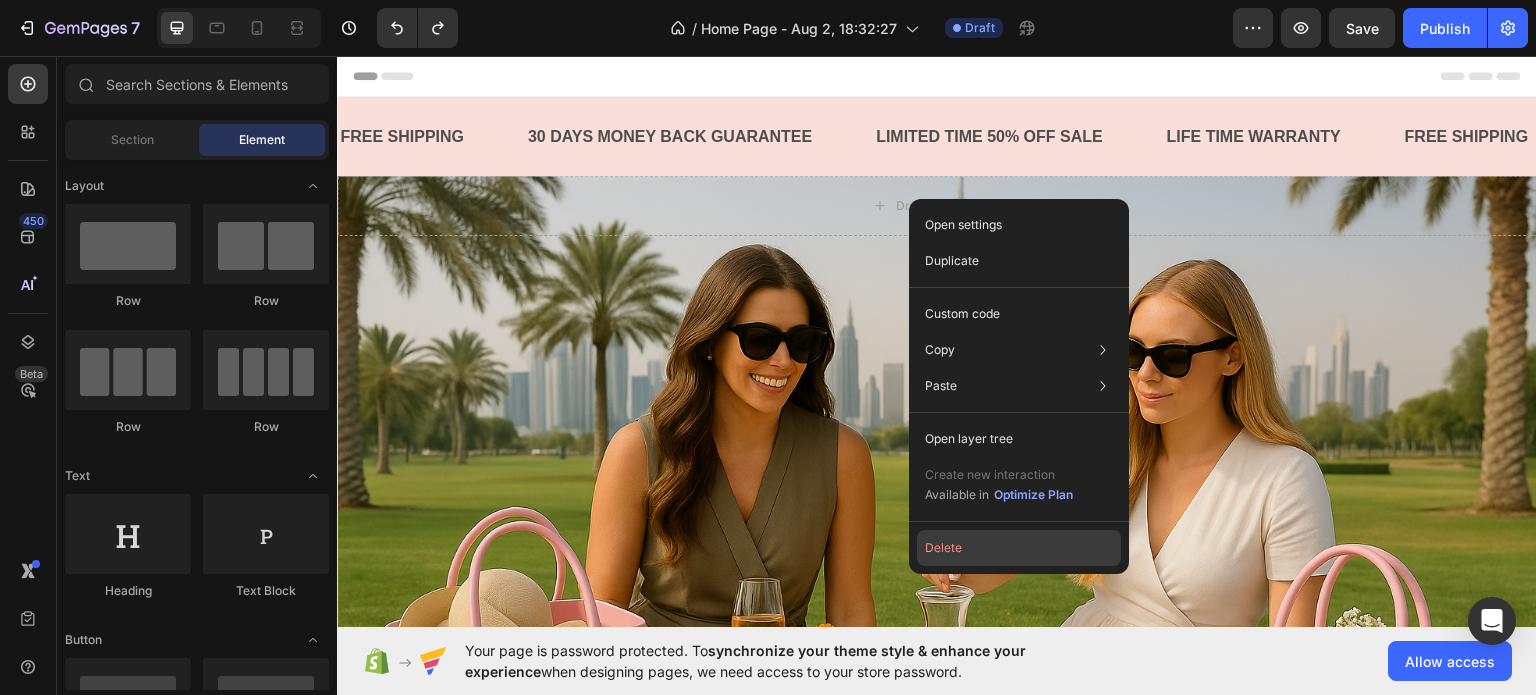 click on "Delete" 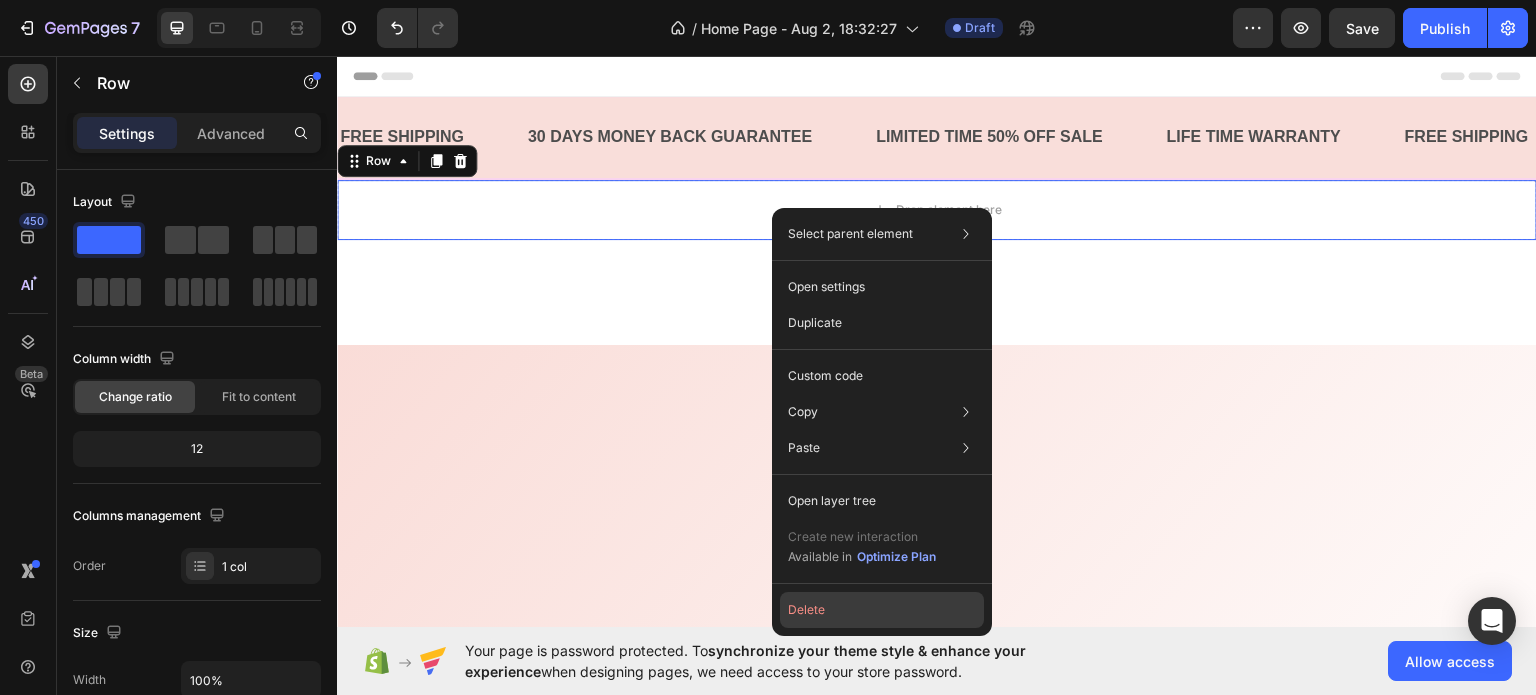 click on "Delete" 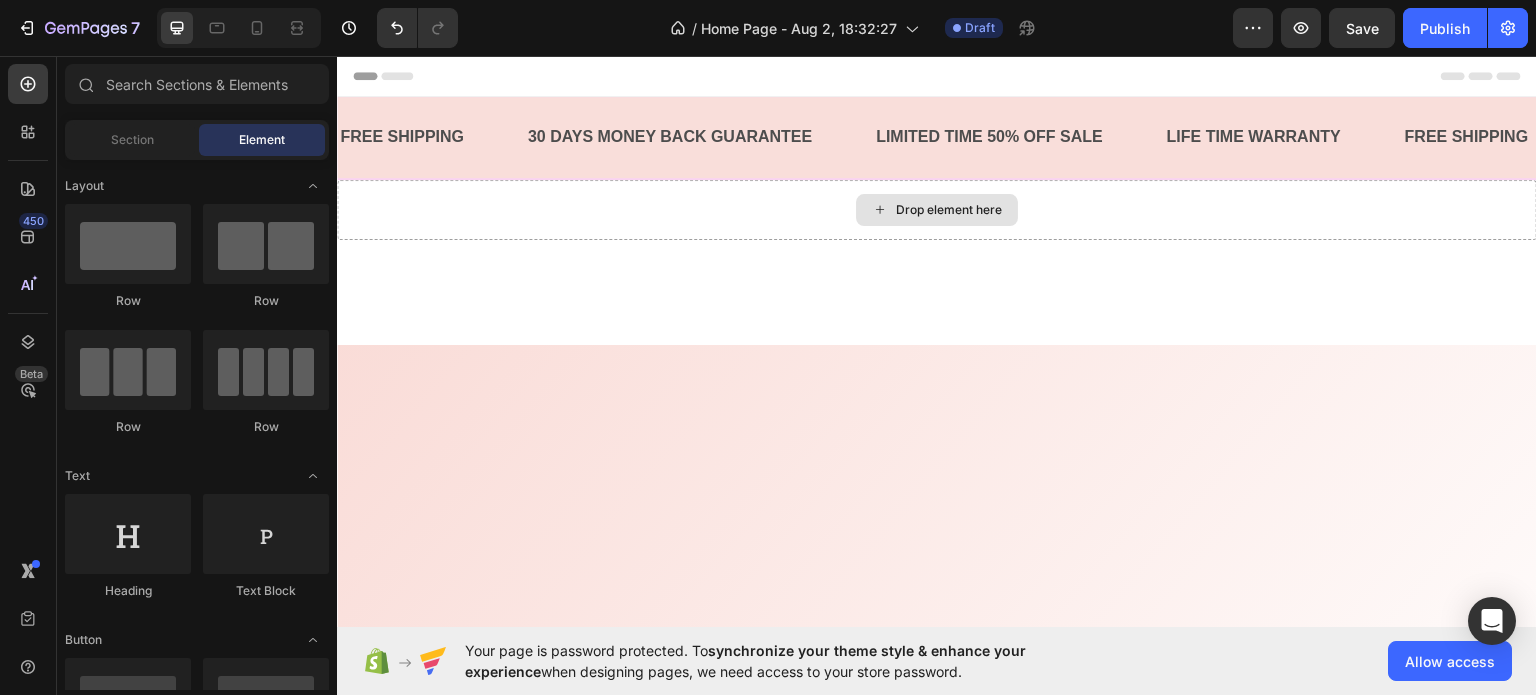 click on "Drop element here" at bounding box center (949, 209) 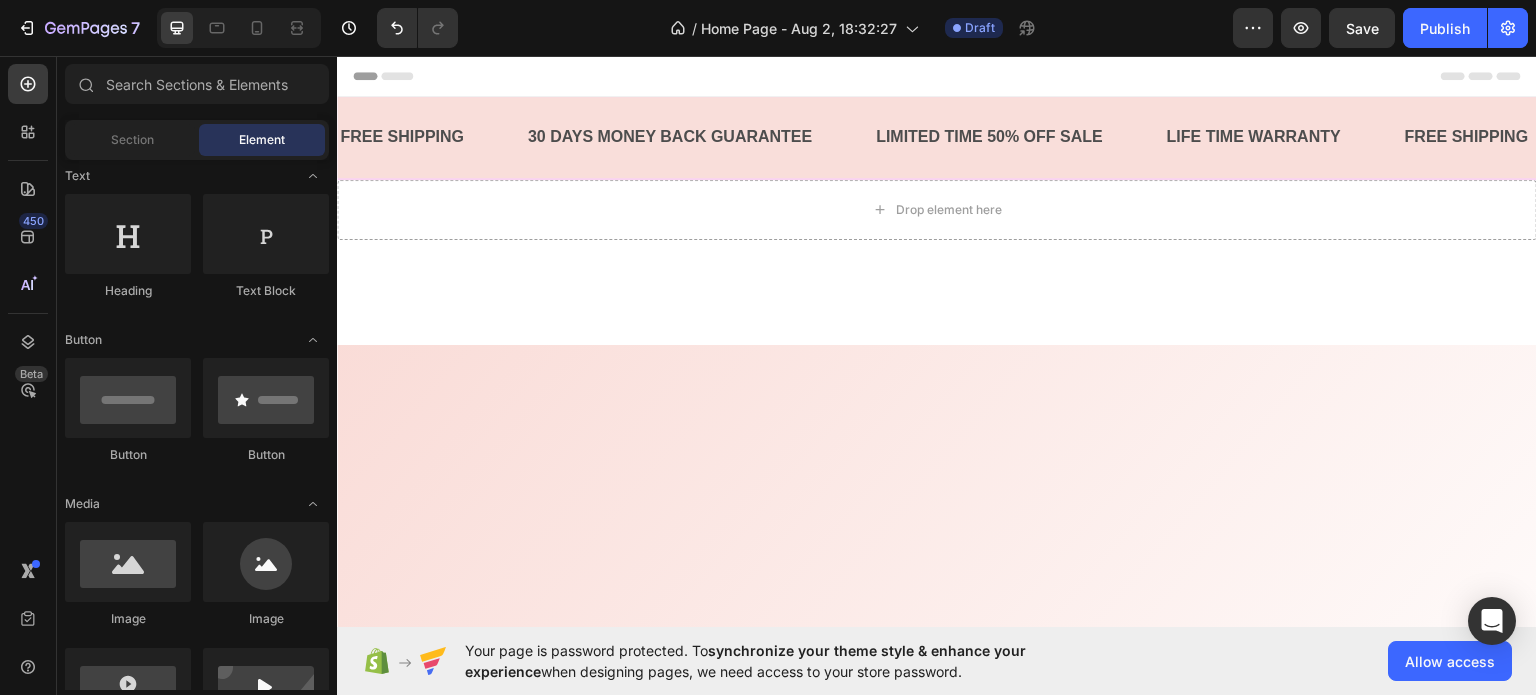 scroll, scrollTop: 500, scrollLeft: 0, axis: vertical 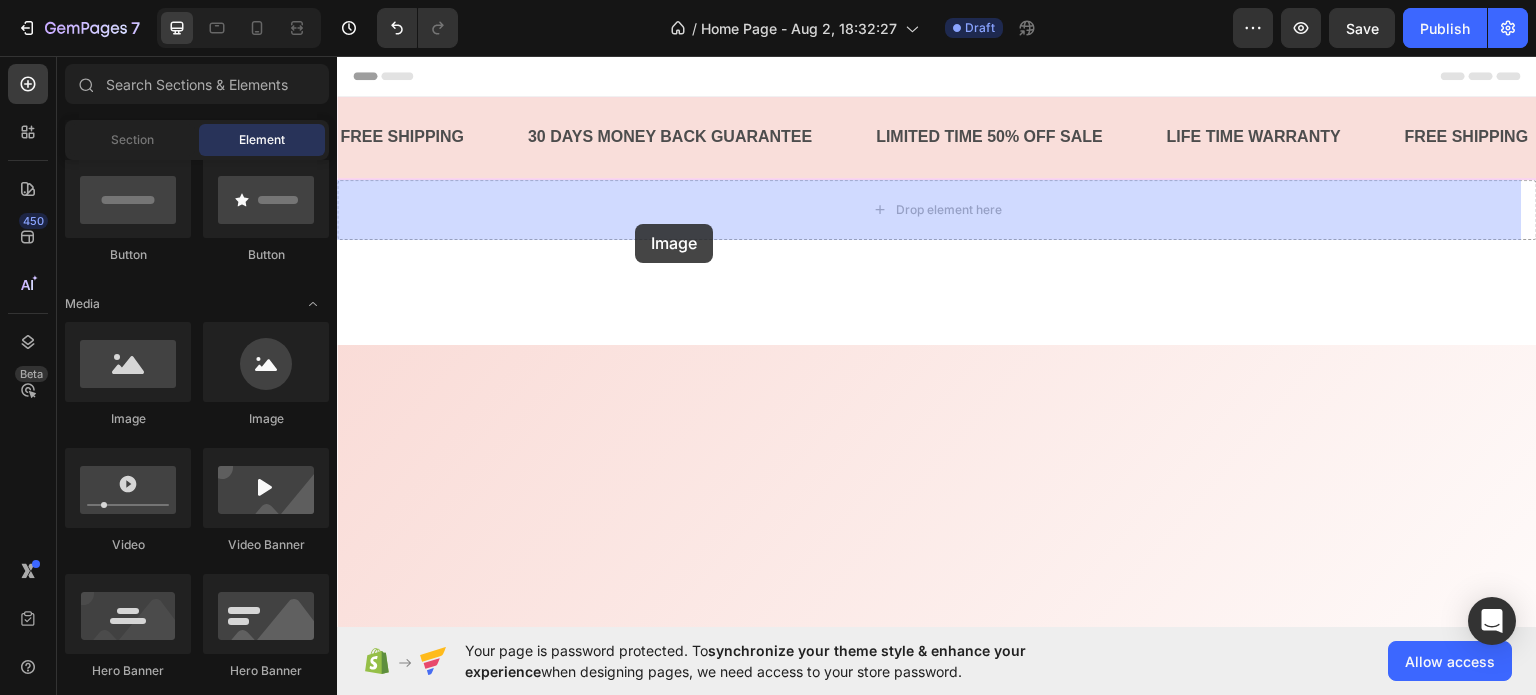 drag, startPoint x: 483, startPoint y: 422, endPoint x: 635, endPoint y: 223, distance: 250.40967 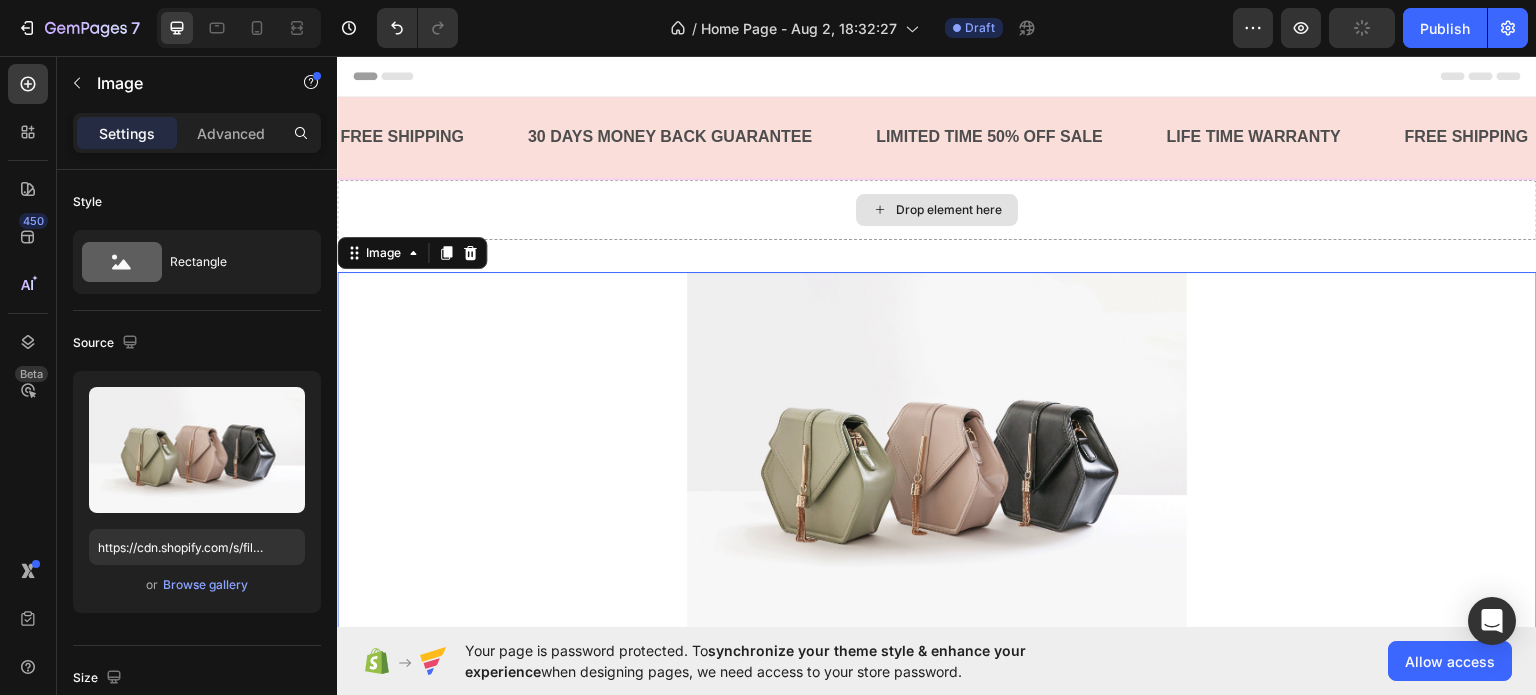 click on "Drop element here" at bounding box center (937, 209) 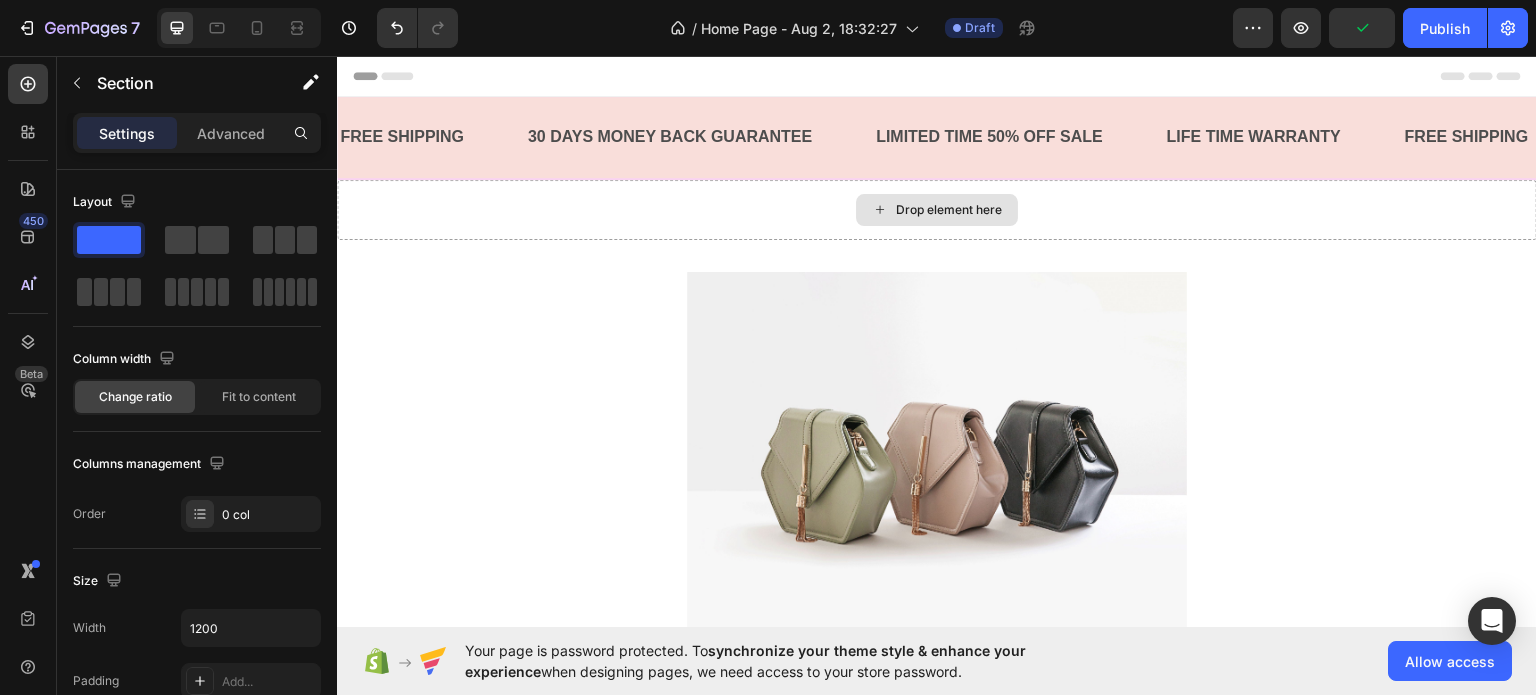 click on "Drop element here" at bounding box center (937, 209) 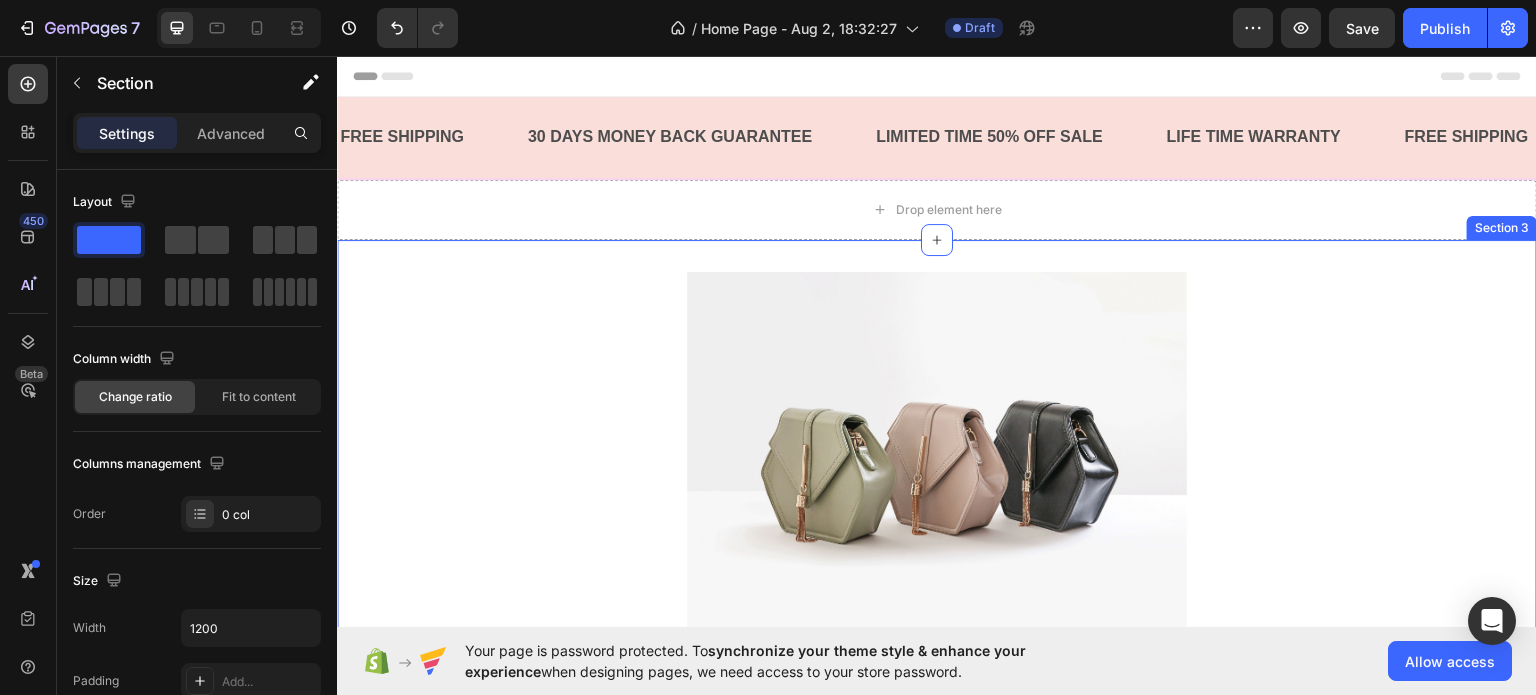 scroll, scrollTop: 500, scrollLeft: 0, axis: vertical 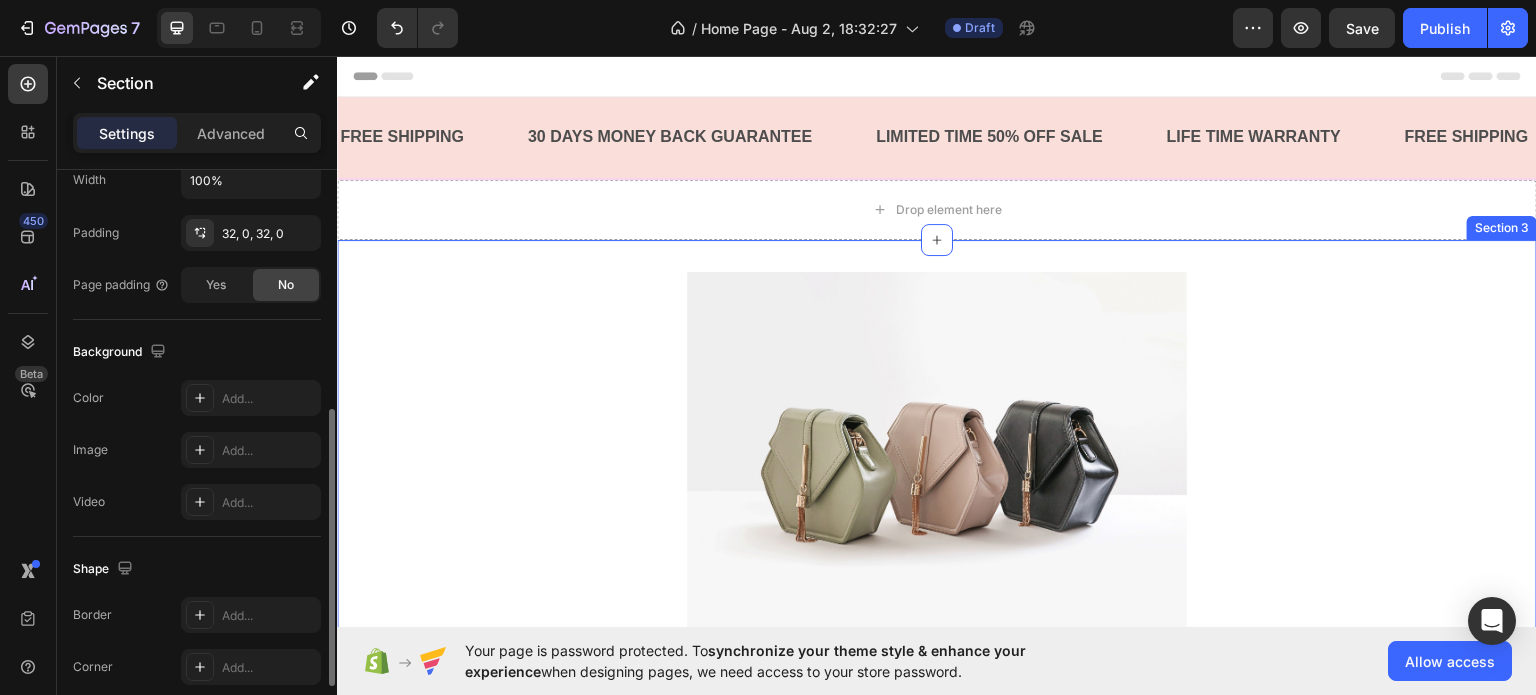 click on "Image Section 3" at bounding box center (937, 458) 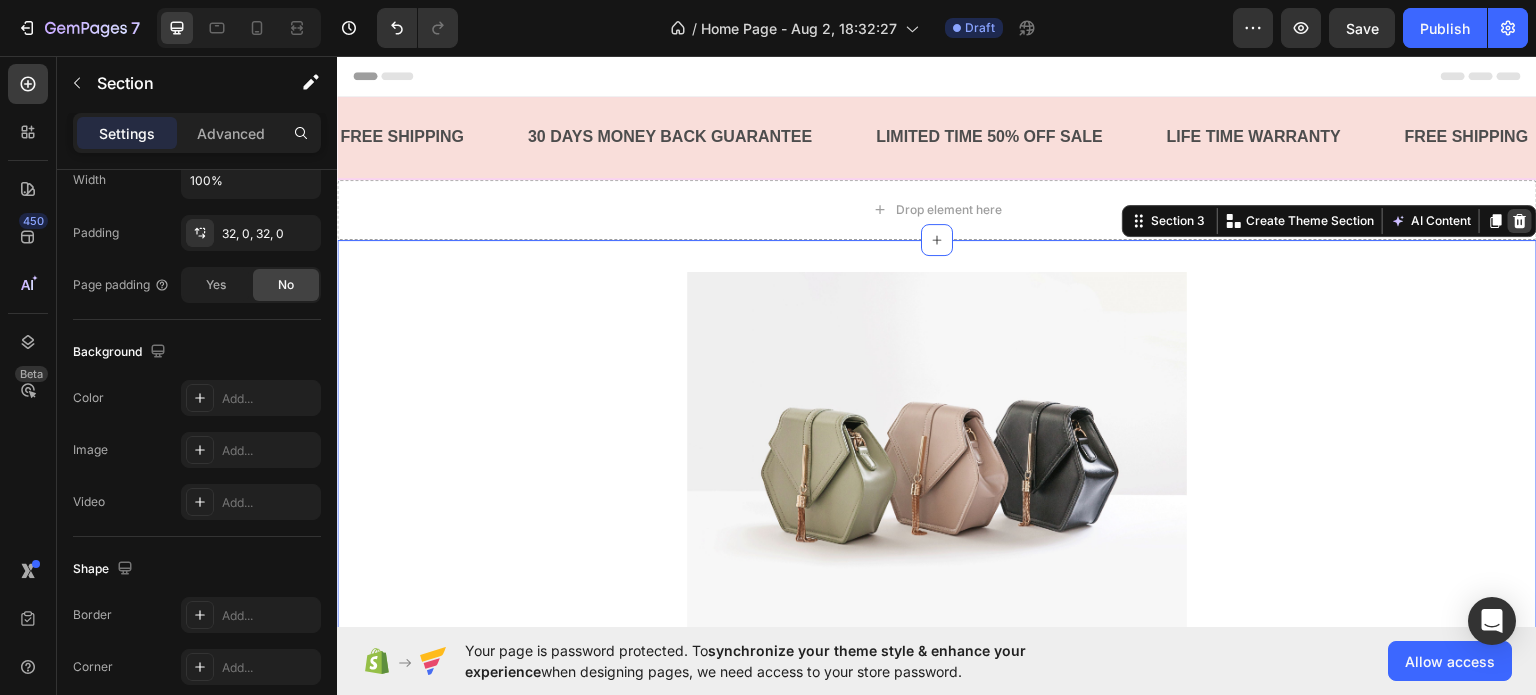 click 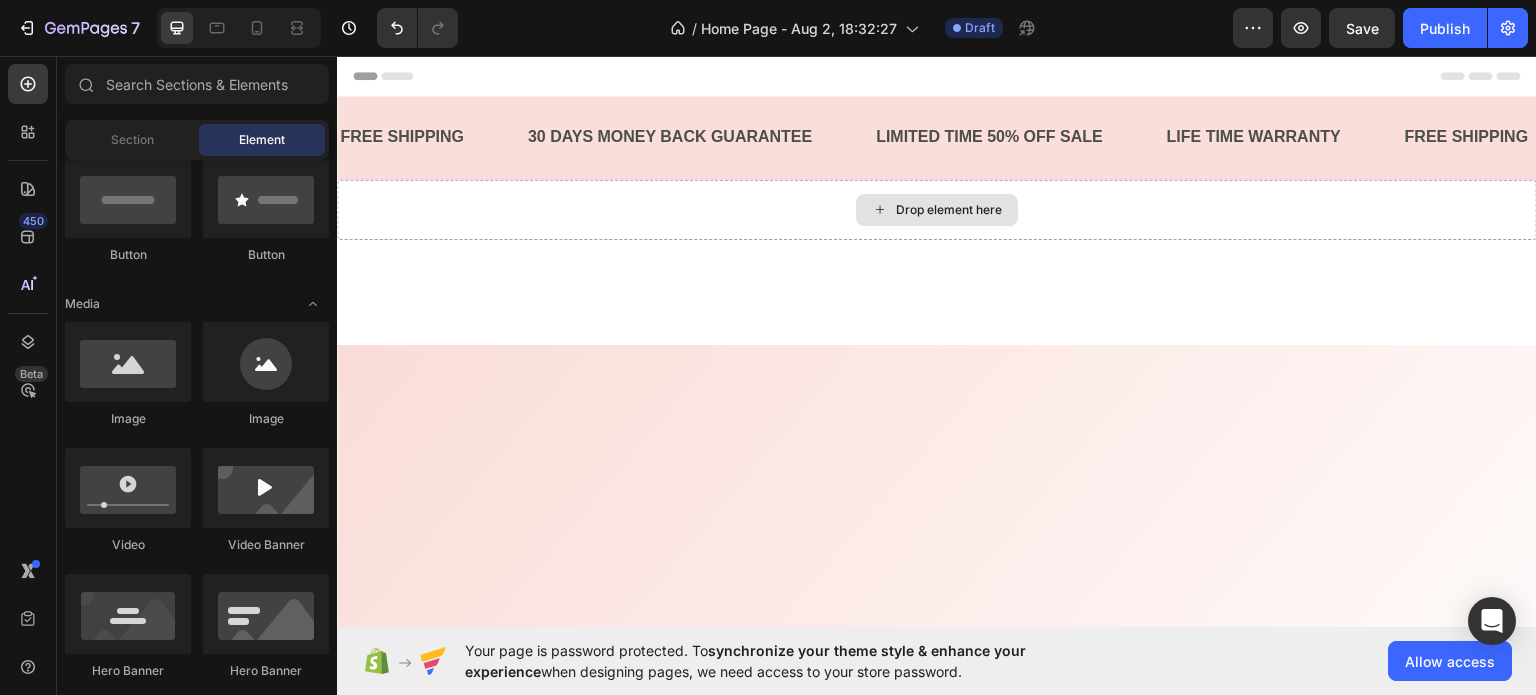 click on "Drop element here" at bounding box center [937, 209] 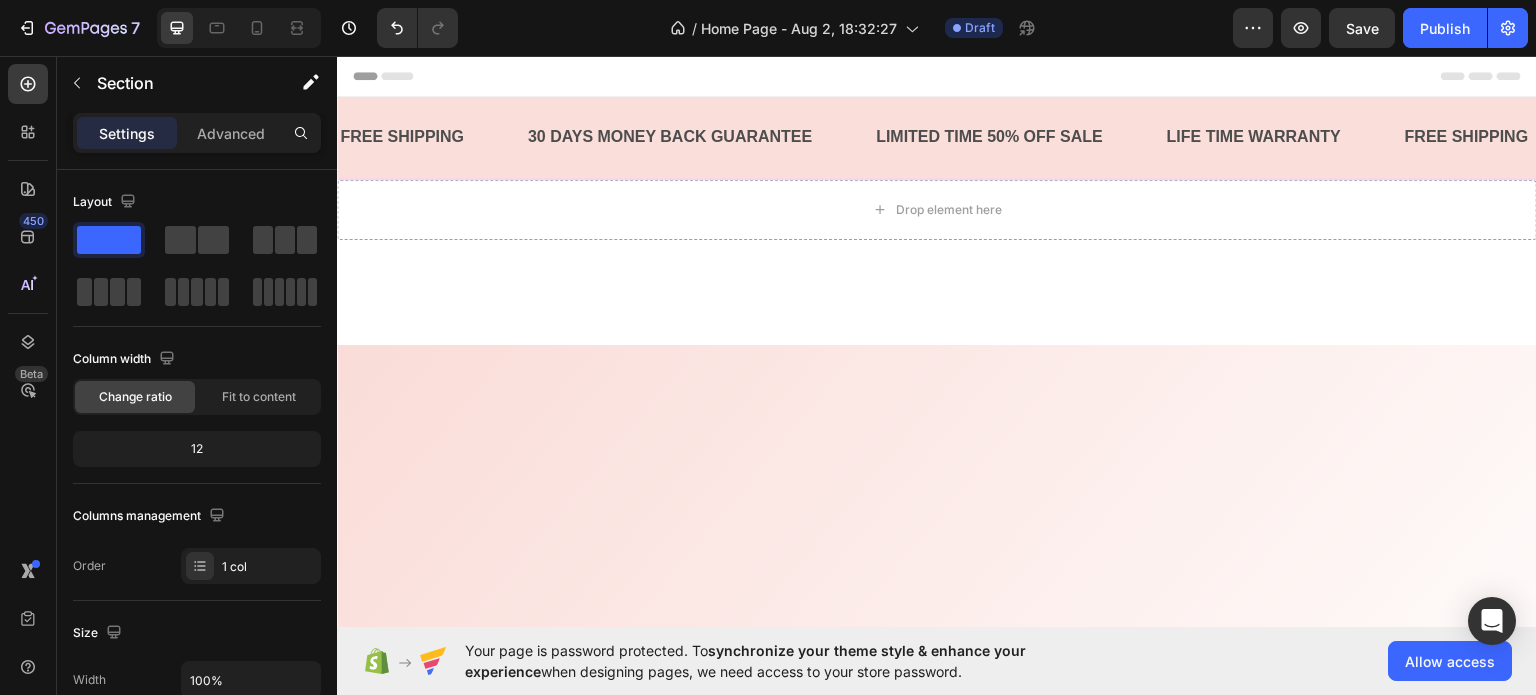 click at bounding box center [937, 292] 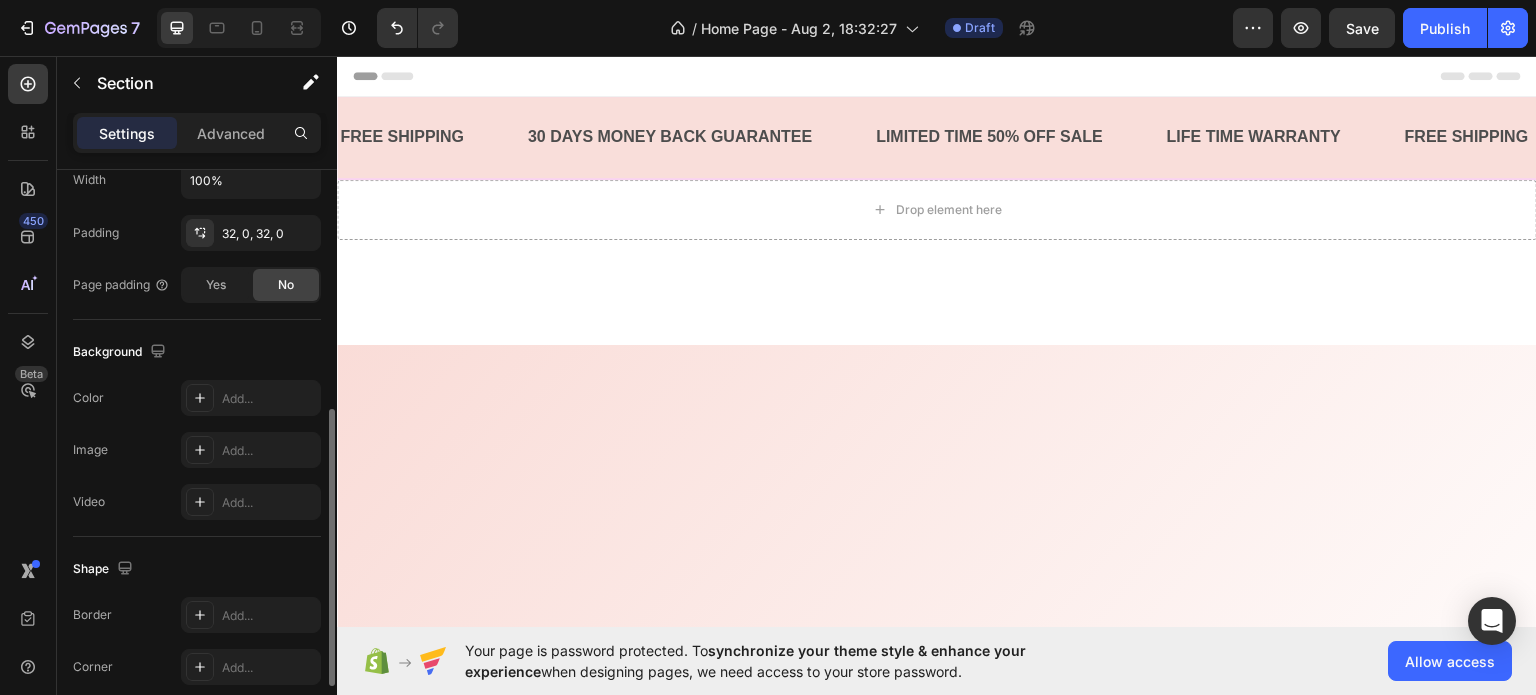 click at bounding box center (937, 292) 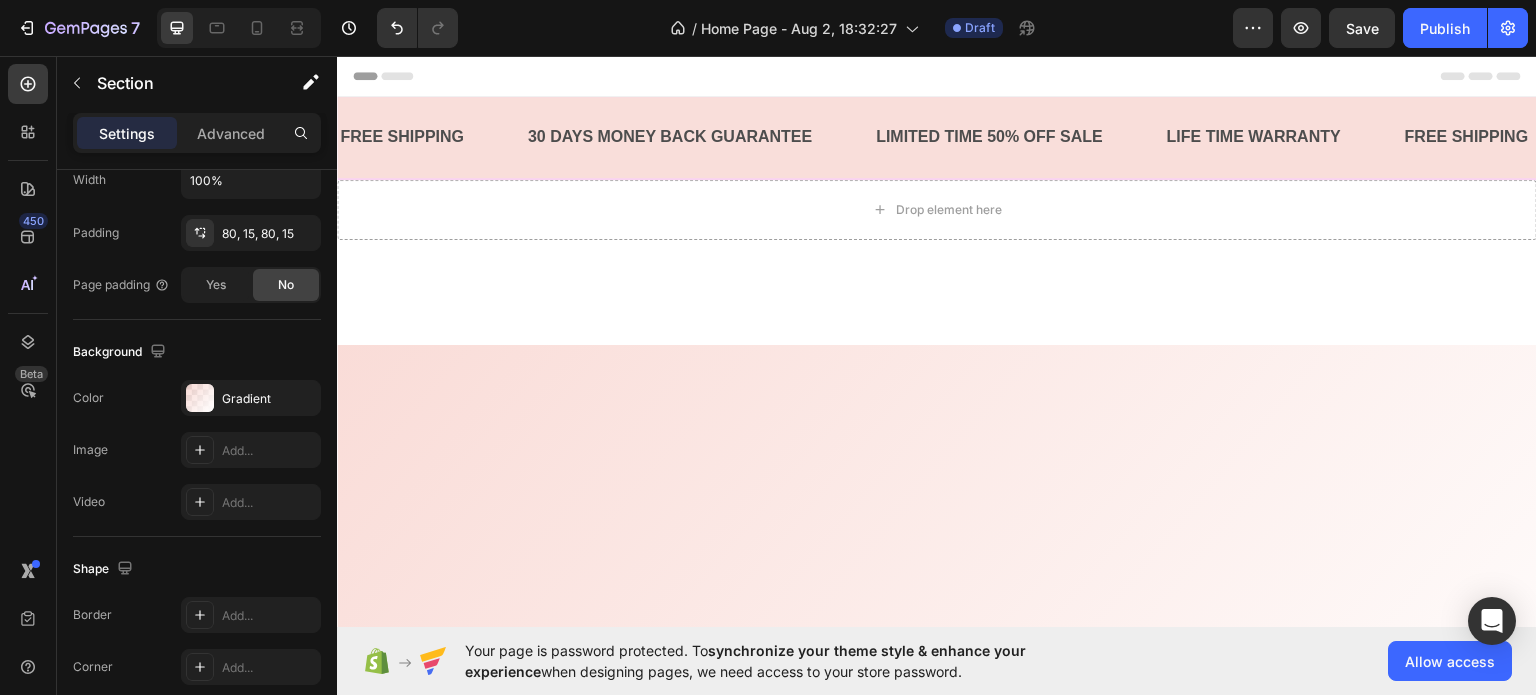 click at bounding box center [937, 631] 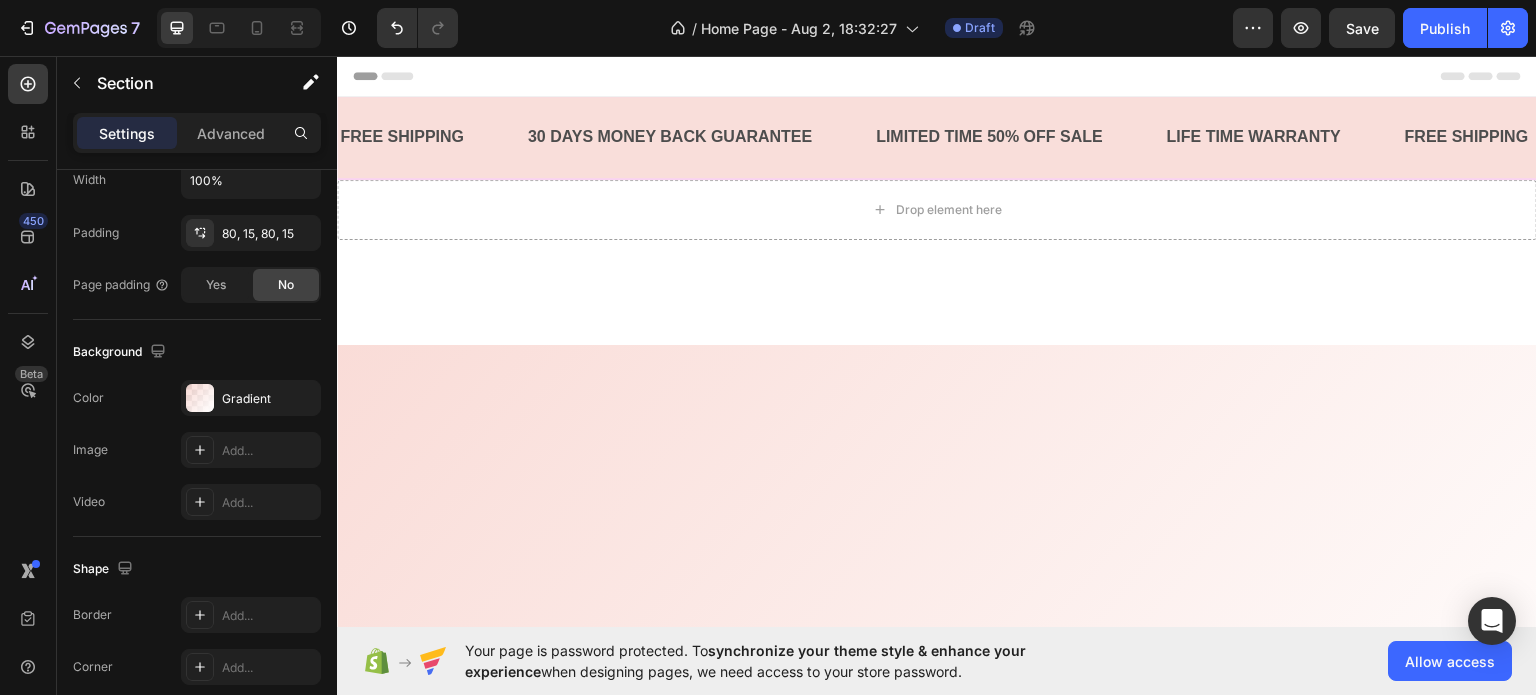 click at bounding box center [937, 292] 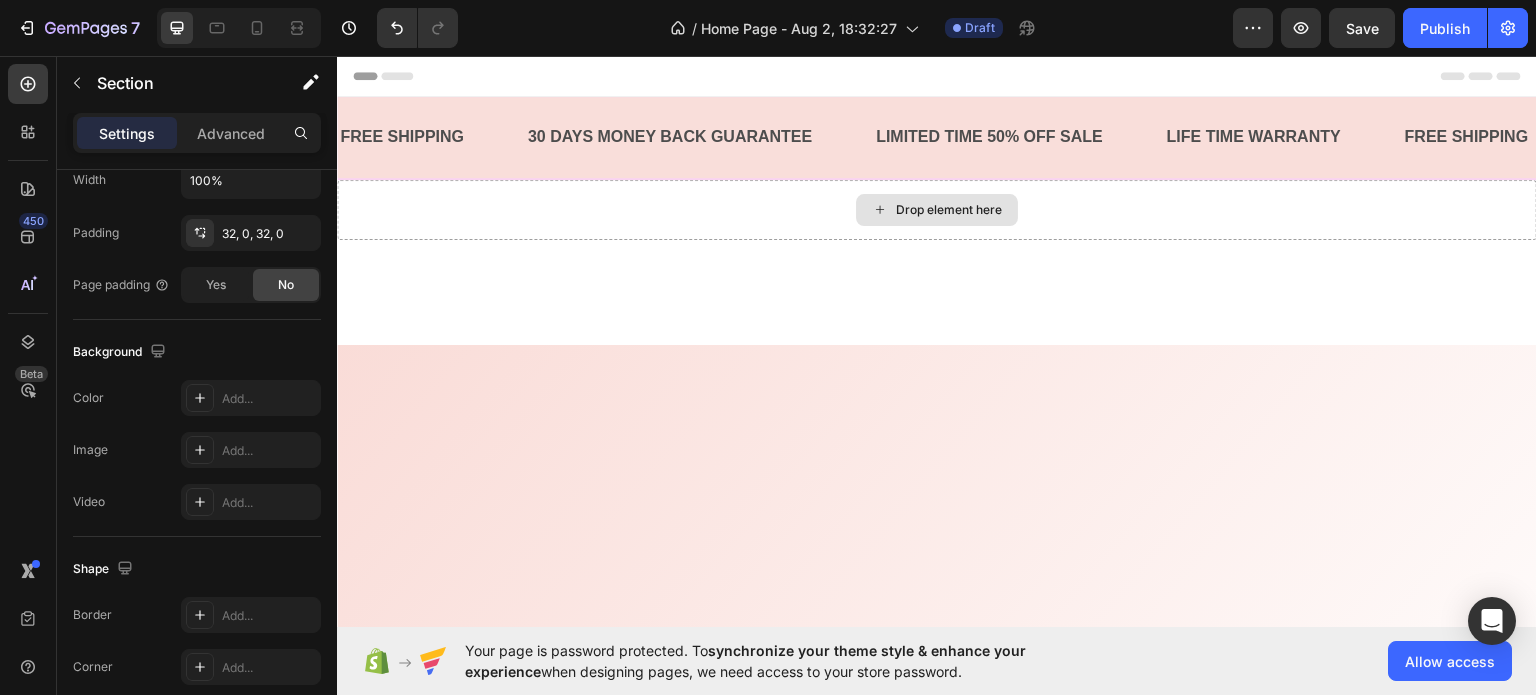 click on "Drop element here" at bounding box center [937, 209] 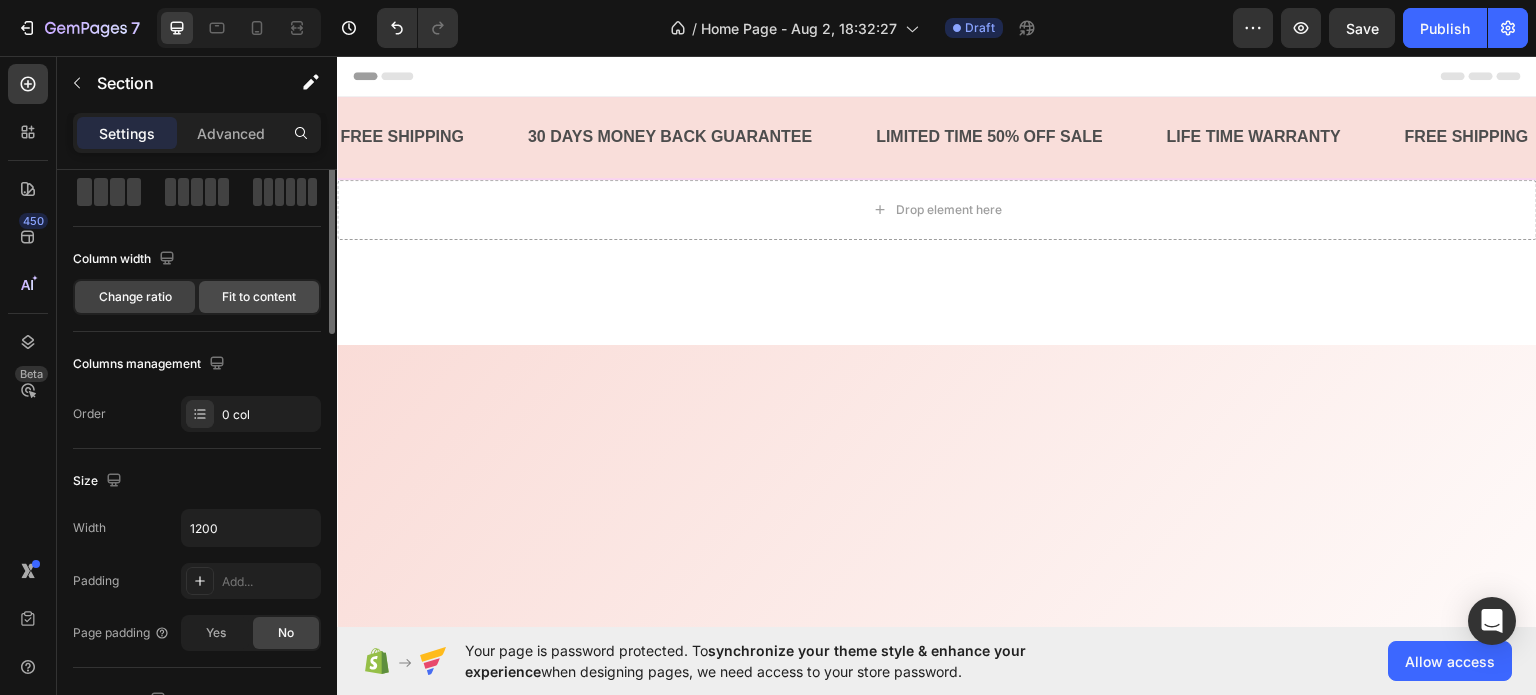 scroll, scrollTop: 0, scrollLeft: 0, axis: both 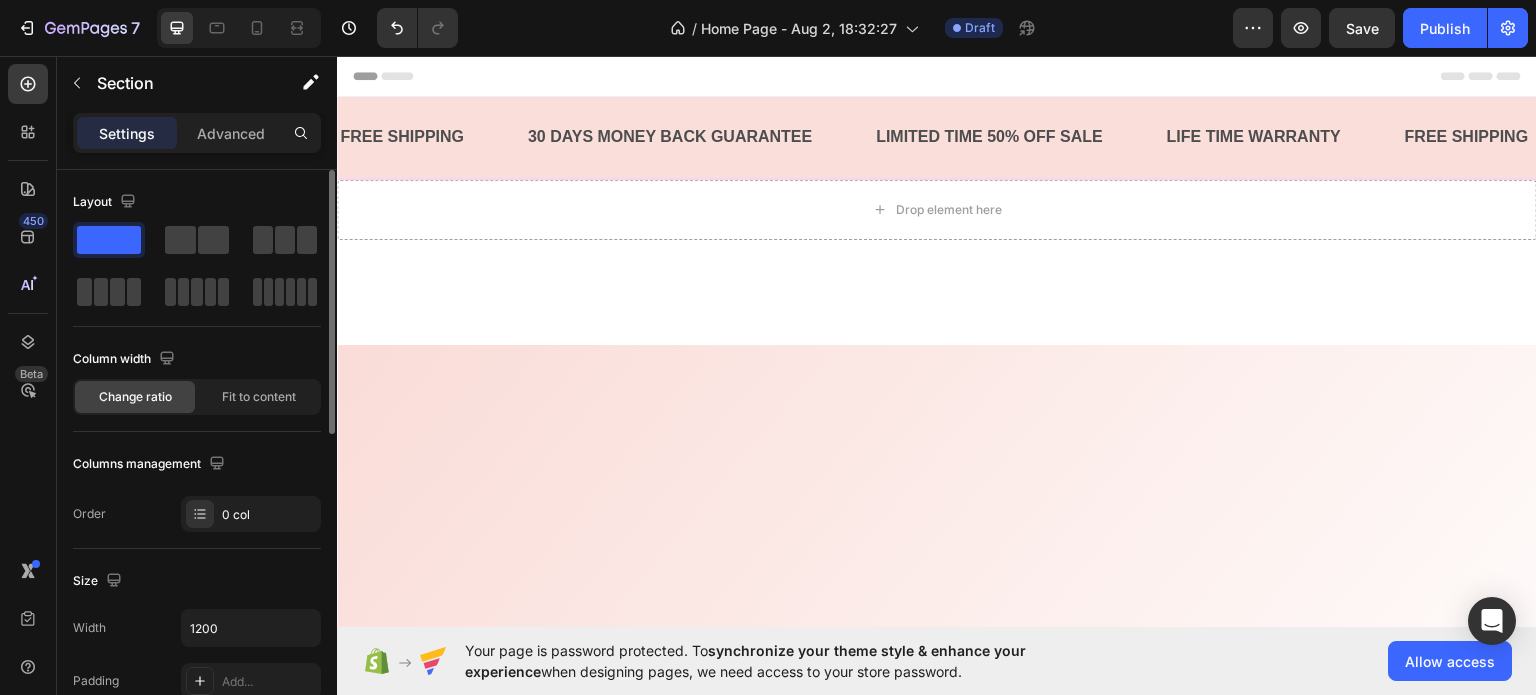 click 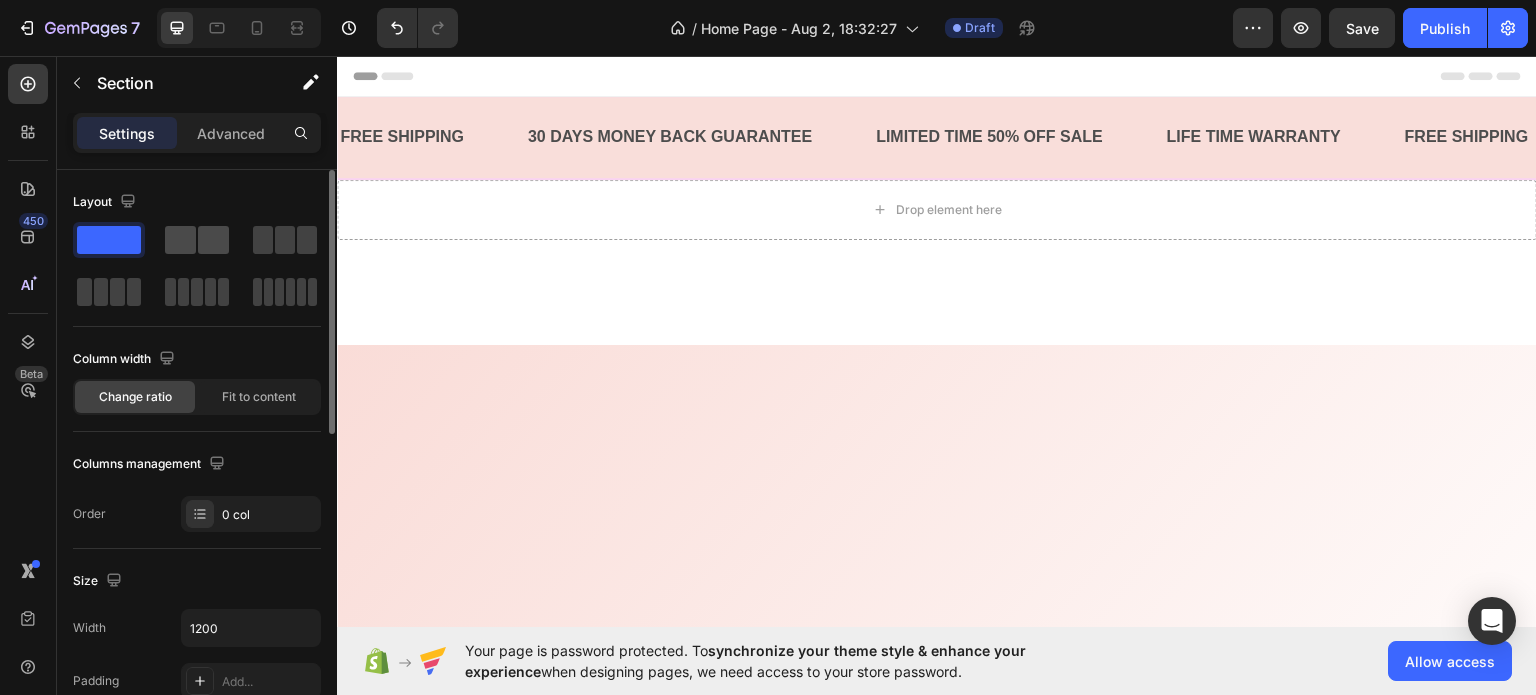 click 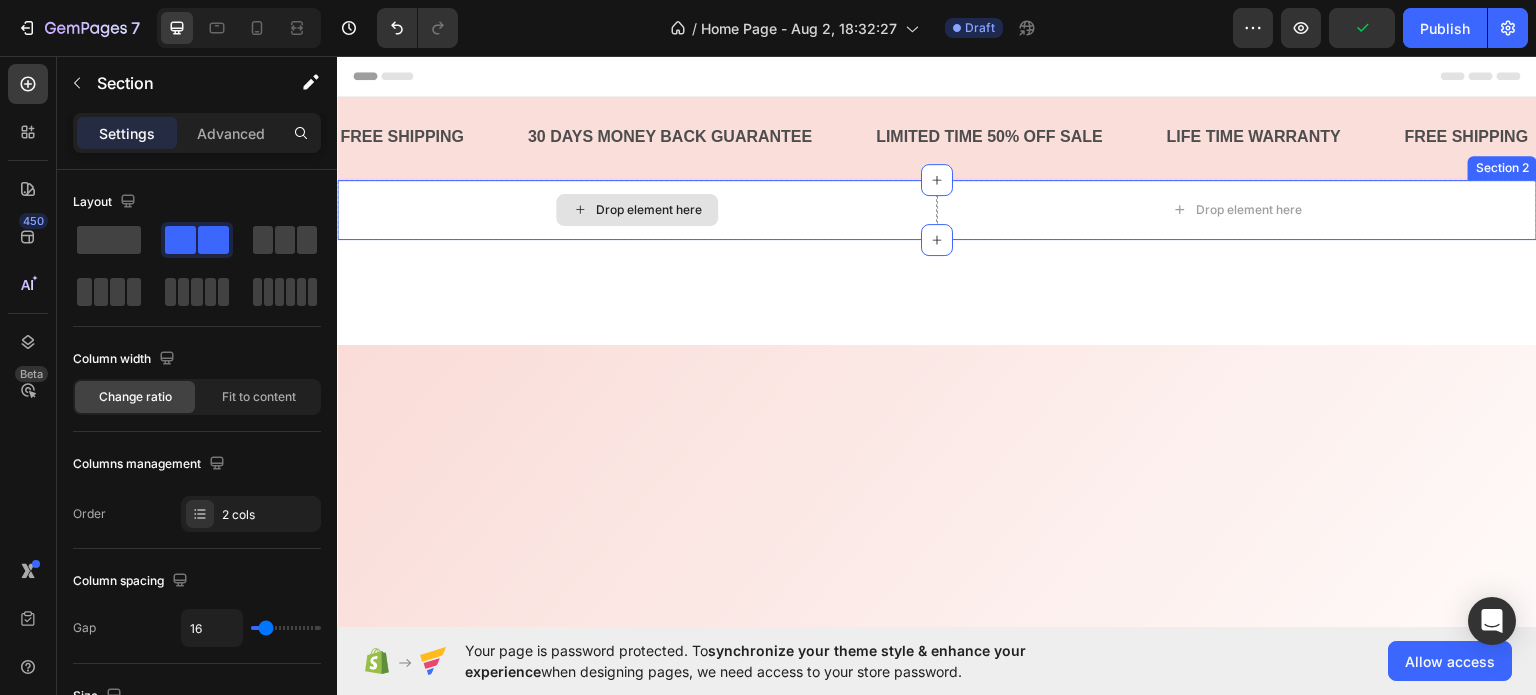 click on "Drop element here" at bounding box center (637, 209) 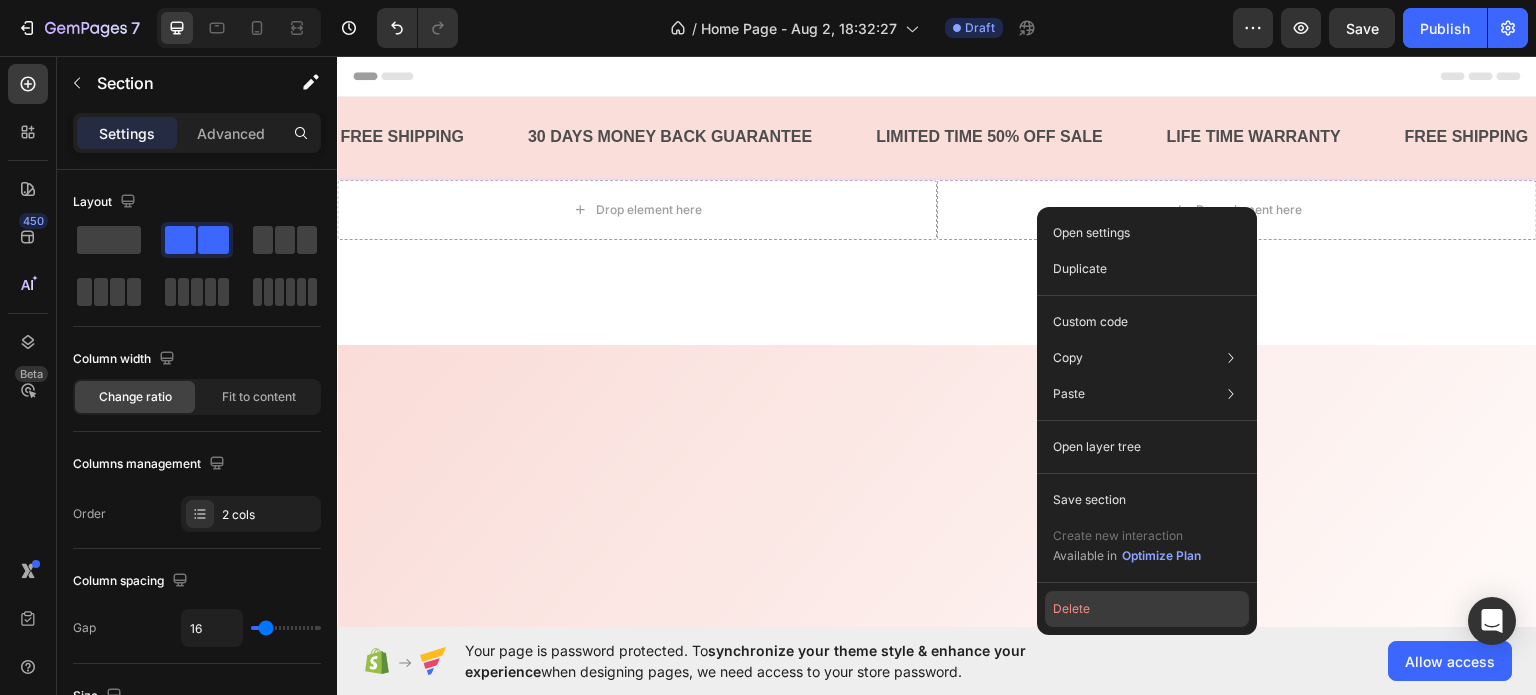 click on "Delete" 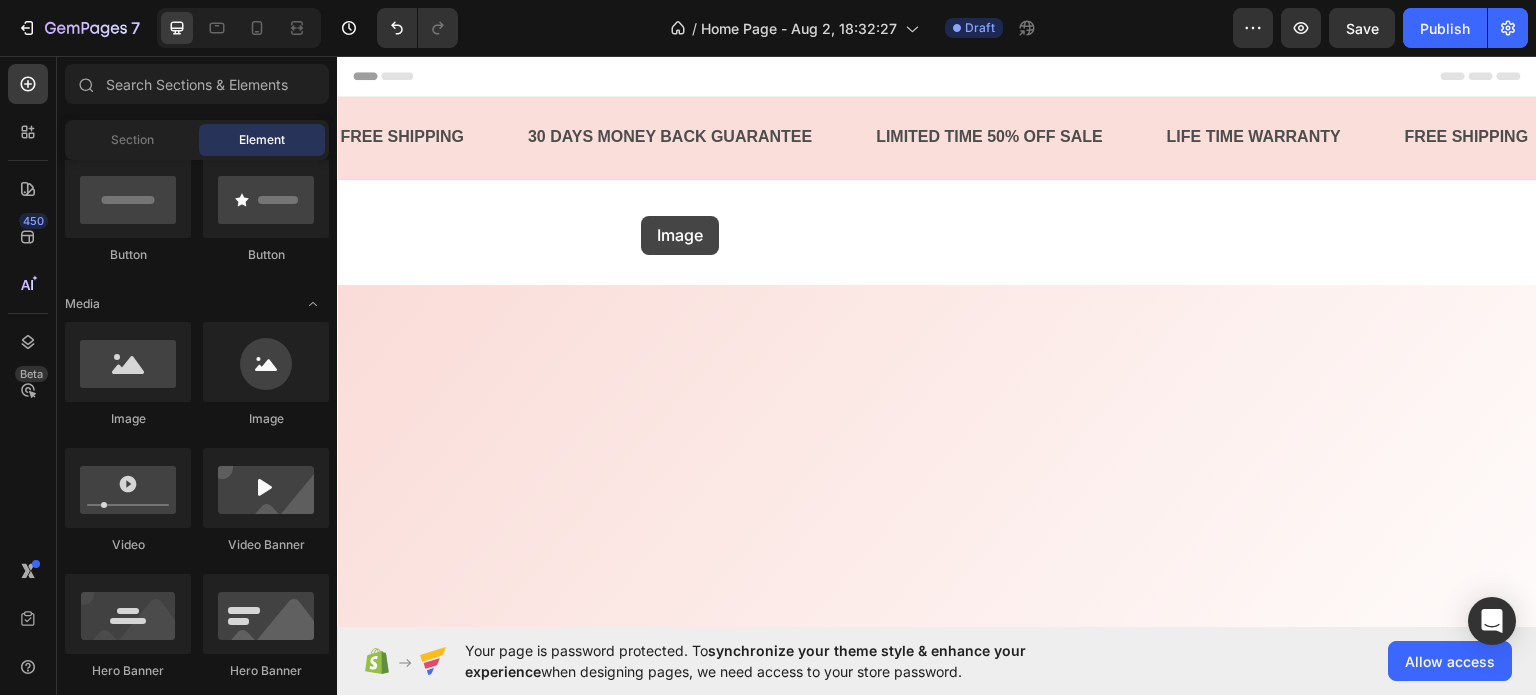 drag, startPoint x: 468, startPoint y: 426, endPoint x: 641, endPoint y: 215, distance: 272.8553 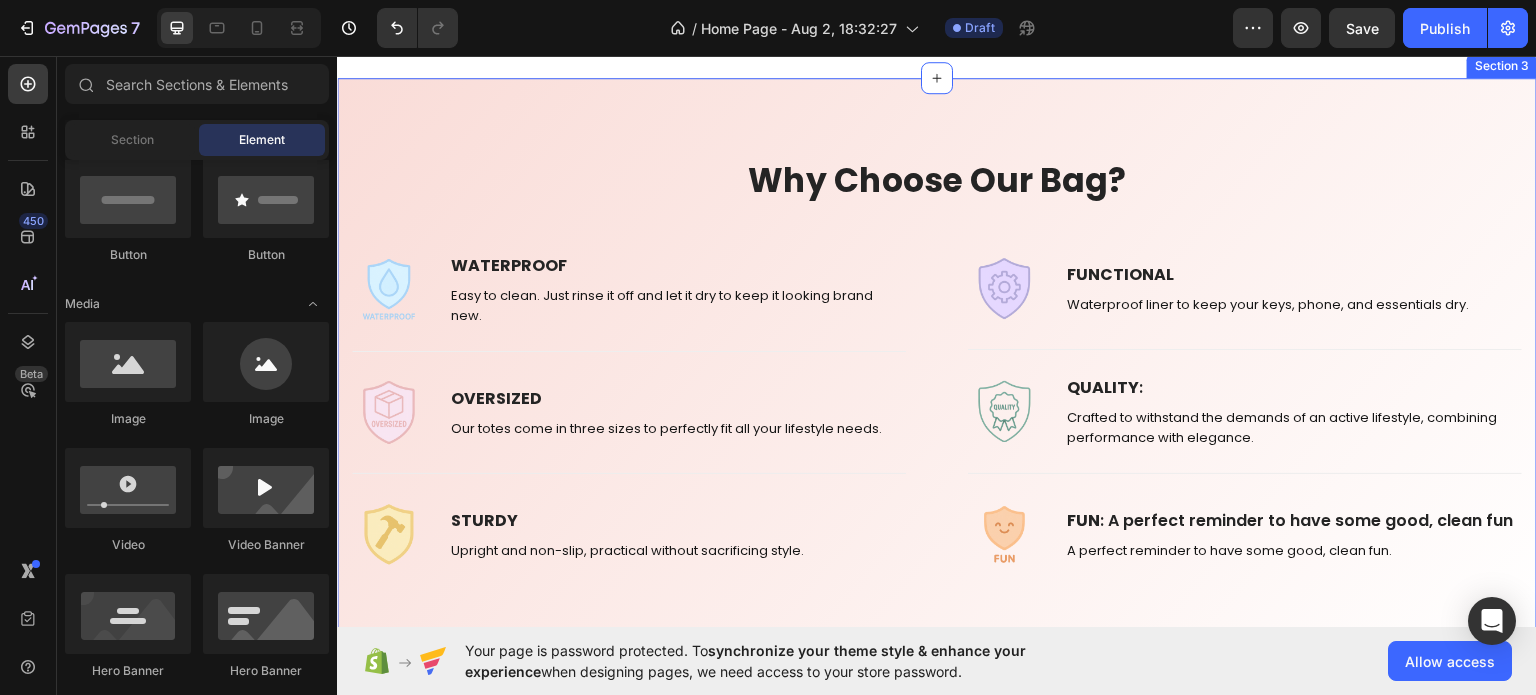 scroll, scrollTop: 0, scrollLeft: 0, axis: both 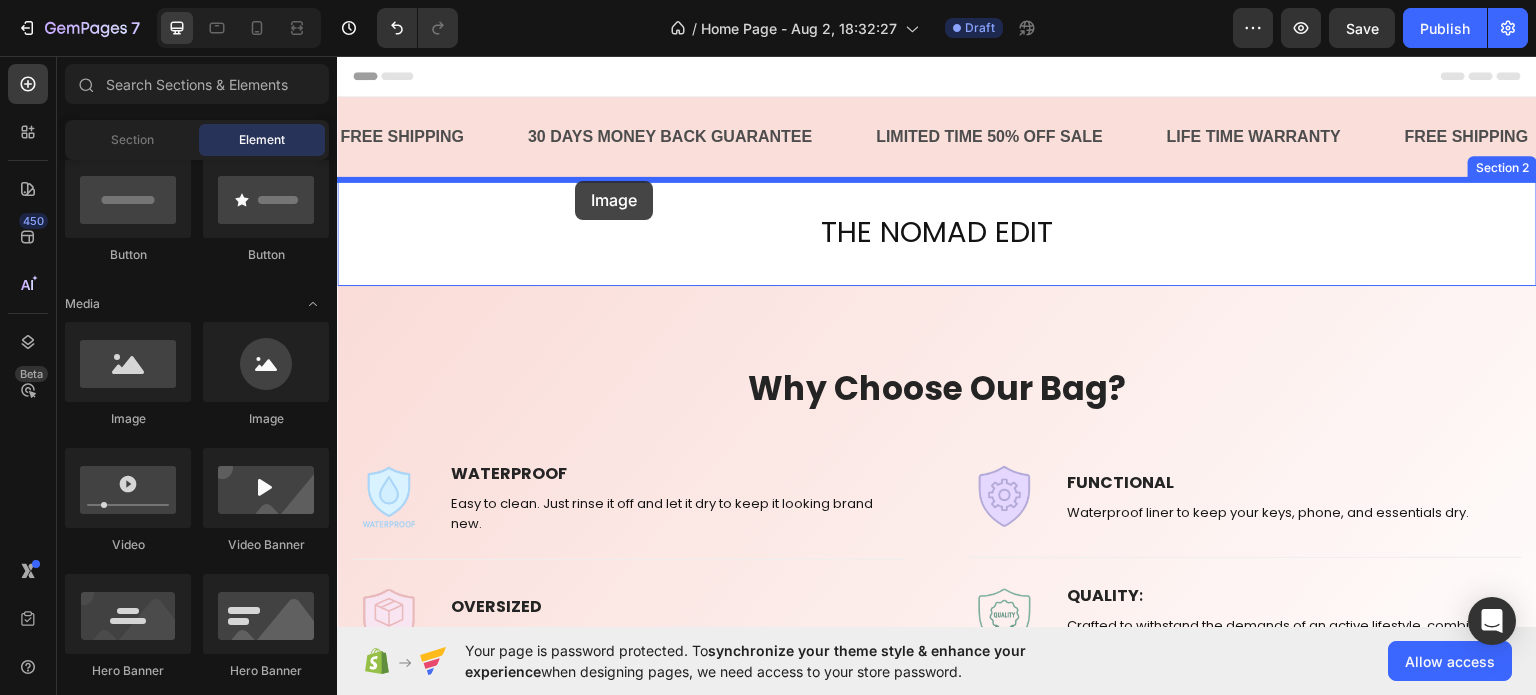 drag, startPoint x: 454, startPoint y: 428, endPoint x: 575, endPoint y: 180, distance: 275.94385 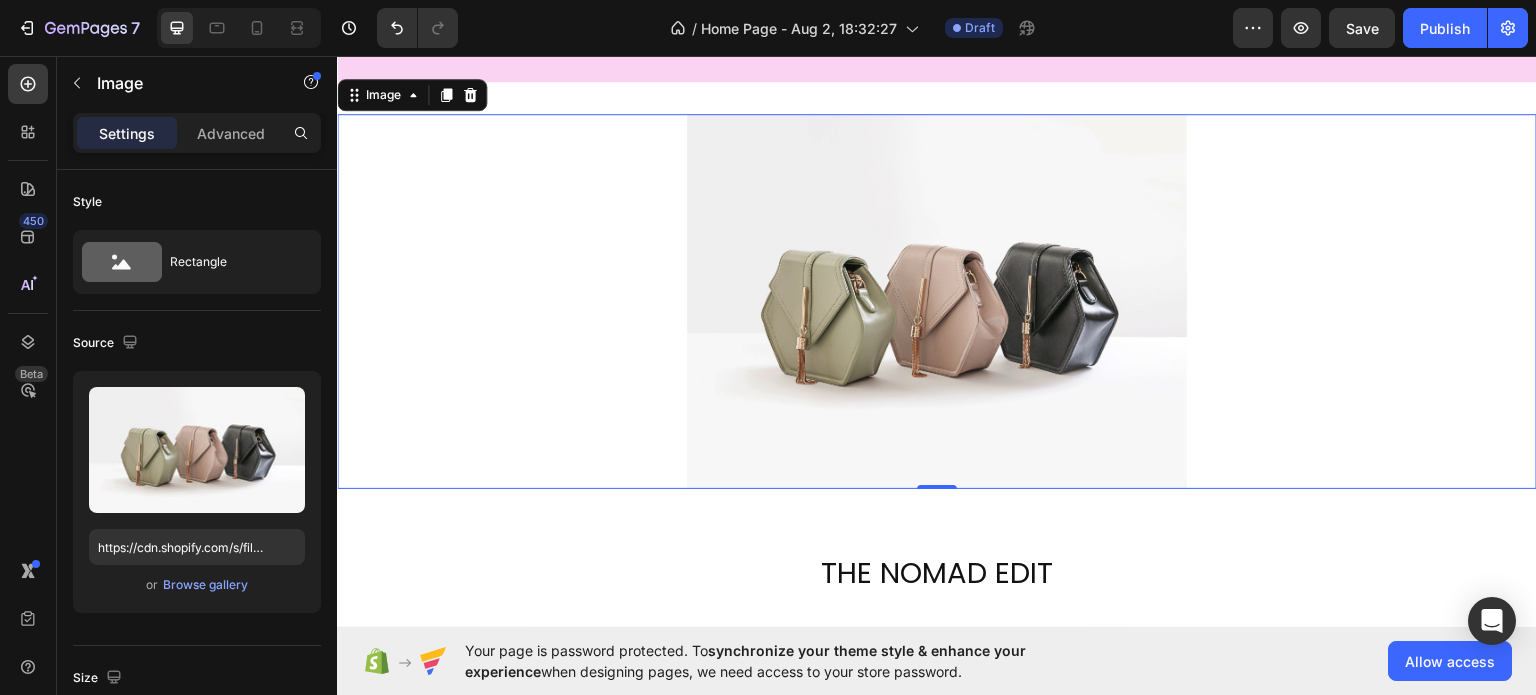 scroll, scrollTop: 0, scrollLeft: 0, axis: both 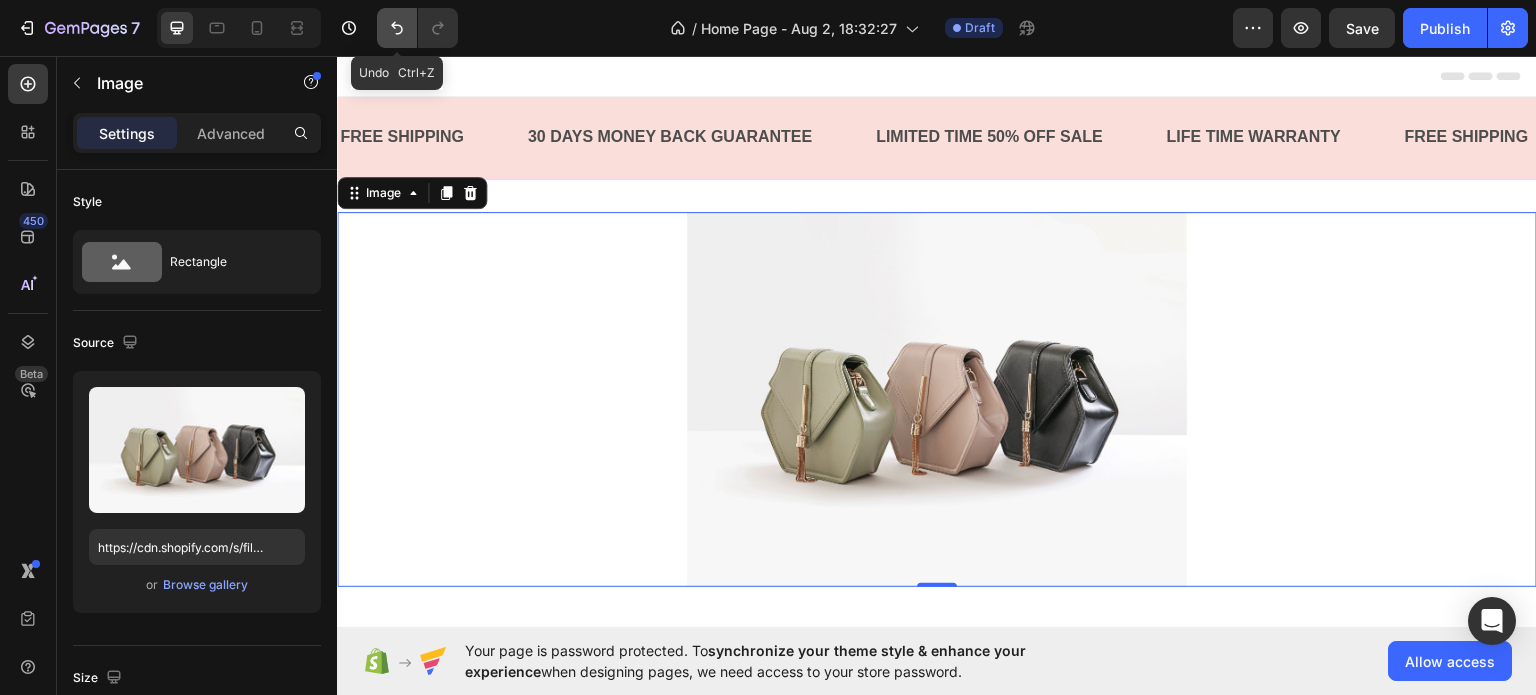 click 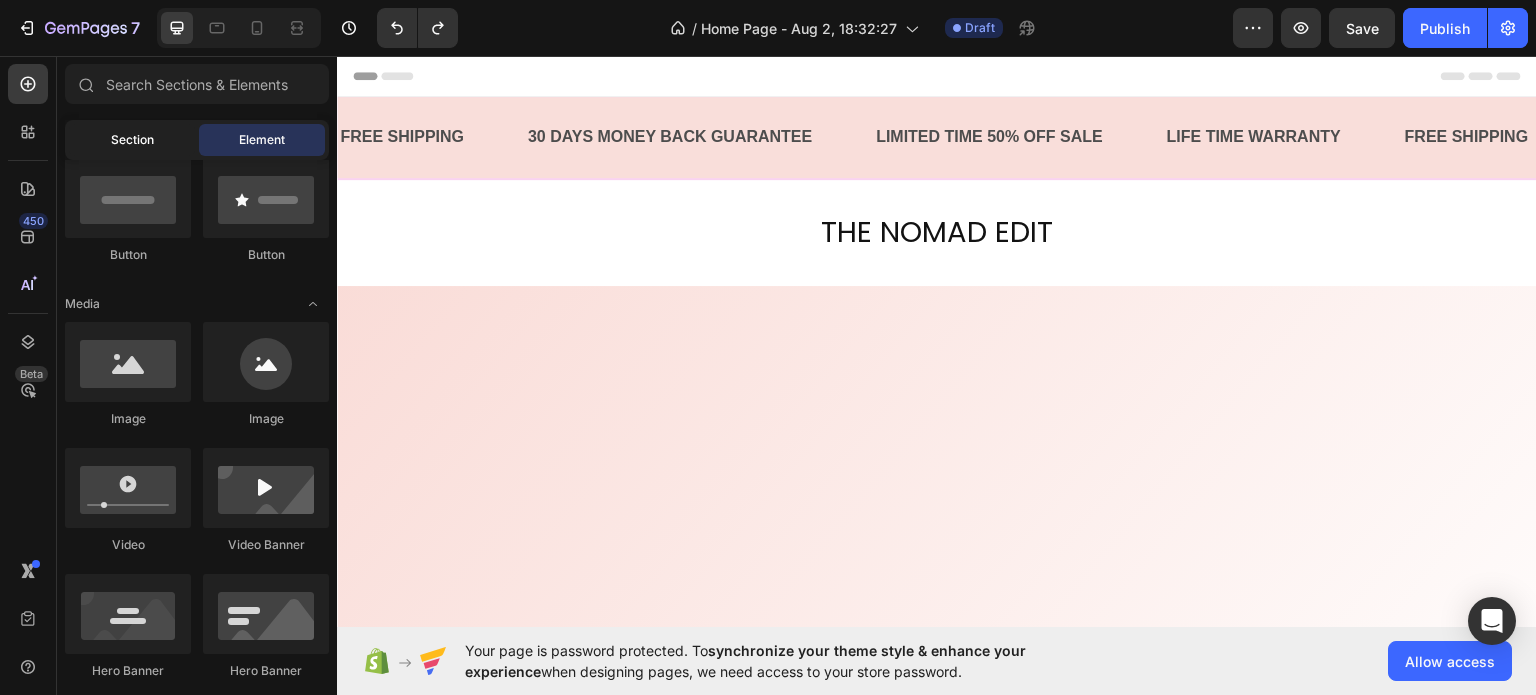 click on "Section" at bounding box center (132, 140) 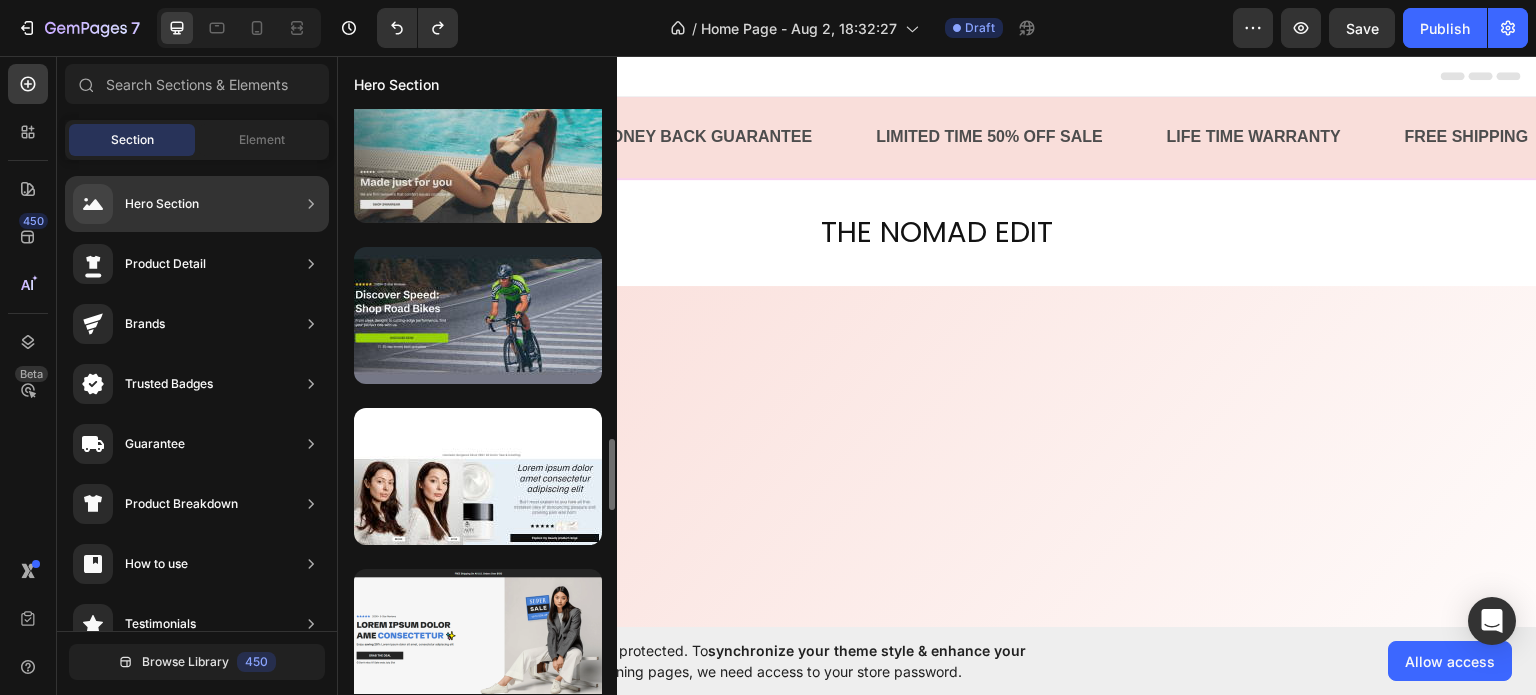 scroll, scrollTop: 1600, scrollLeft: 0, axis: vertical 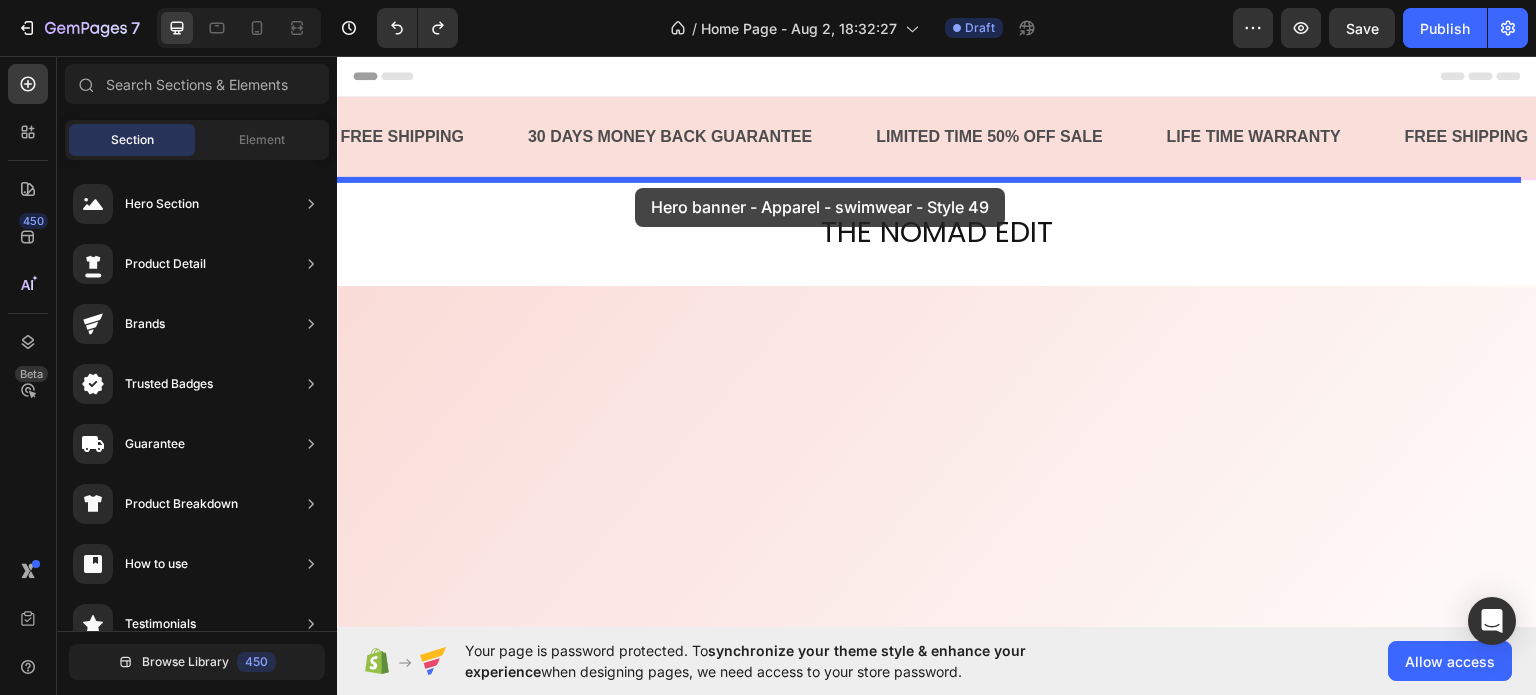 drag, startPoint x: 767, startPoint y: 414, endPoint x: 635, endPoint y: 187, distance: 262.58902 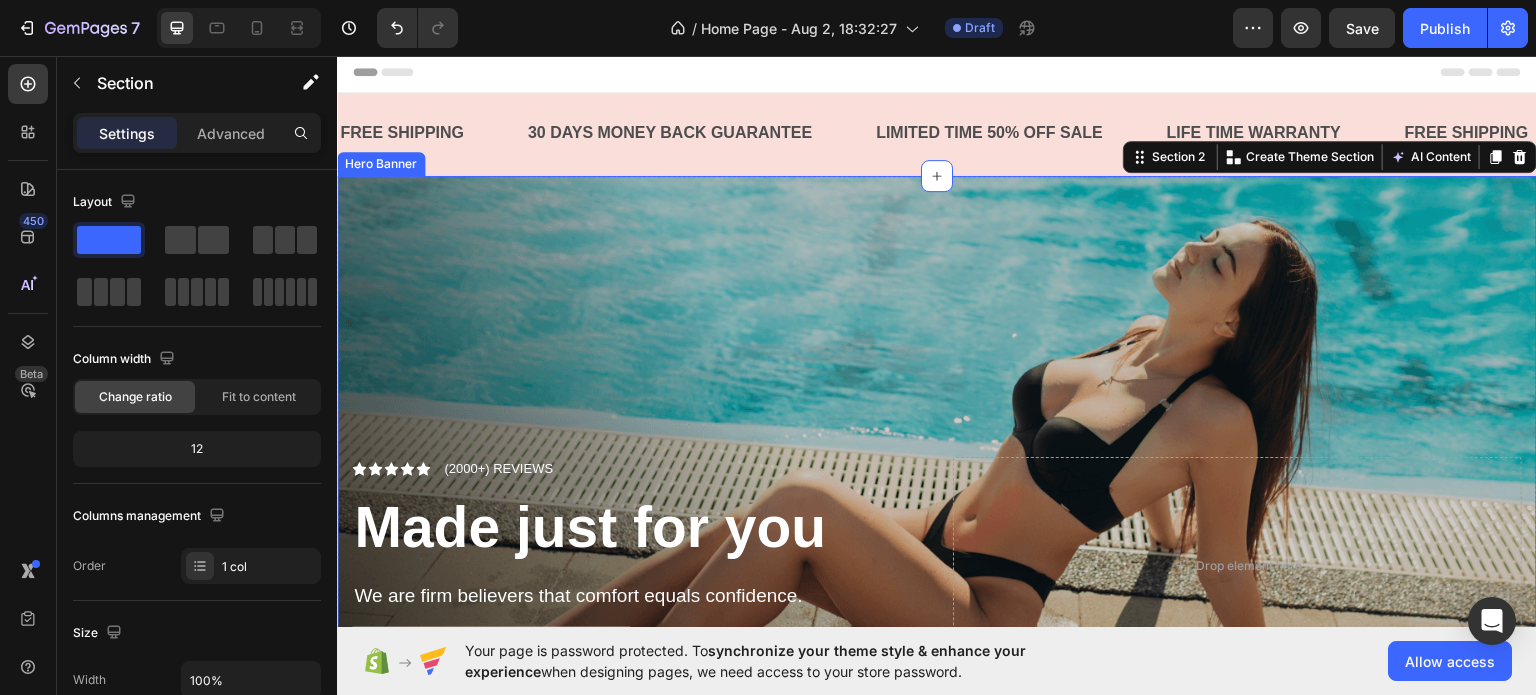 scroll, scrollTop: 0, scrollLeft: 0, axis: both 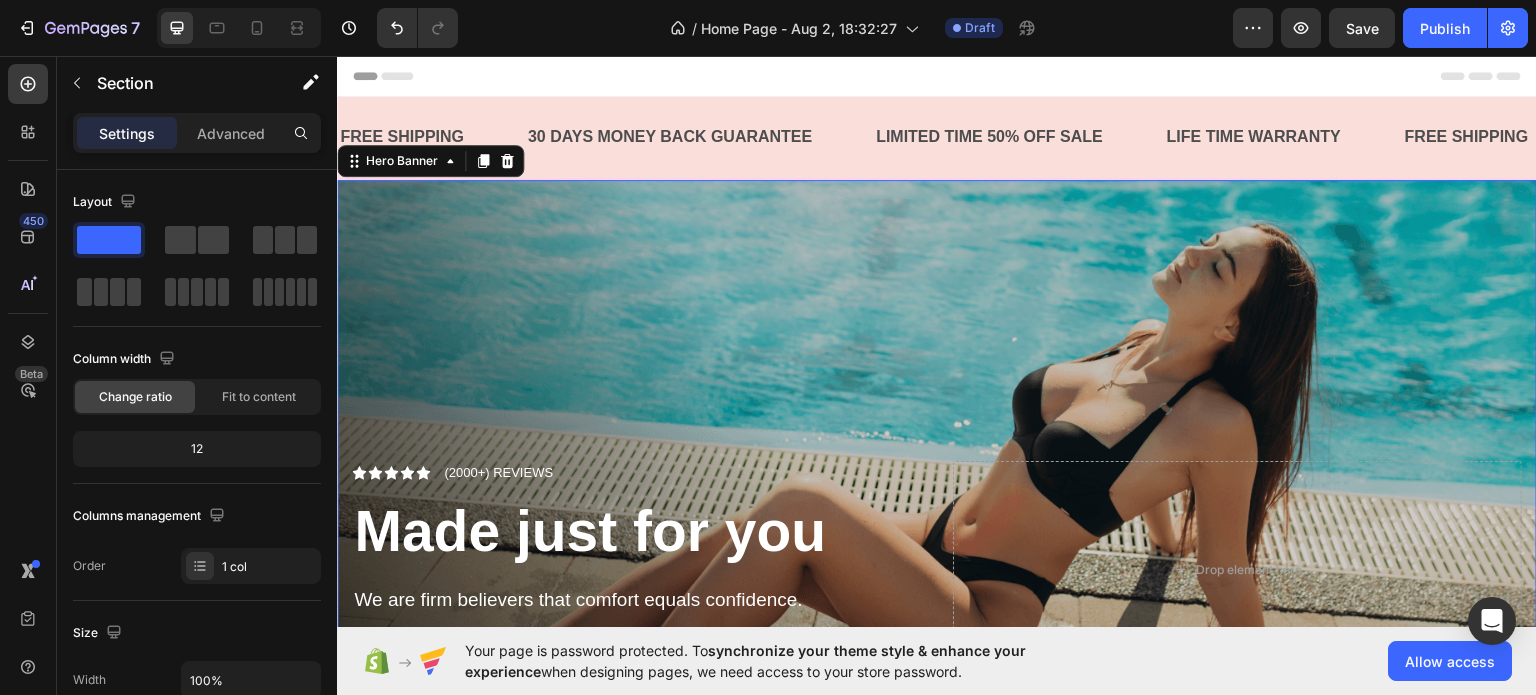click at bounding box center (937, 470) 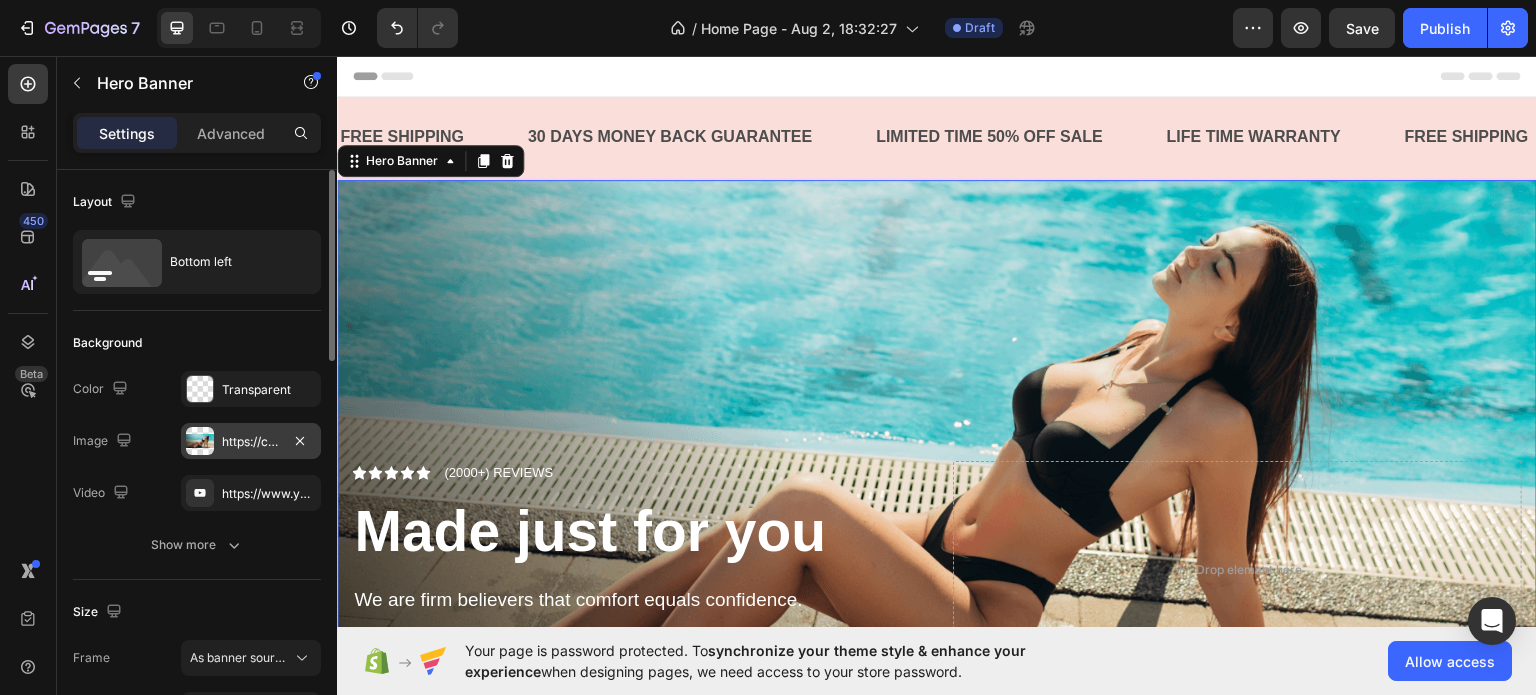 click on "https://cdn.shopify.com/s/files/1/2005/9307/files/gempages_432750572815254551-1139be15-b1d4-4485-91db-9f7028490a0b.png?v=1717127411" at bounding box center (251, 442) 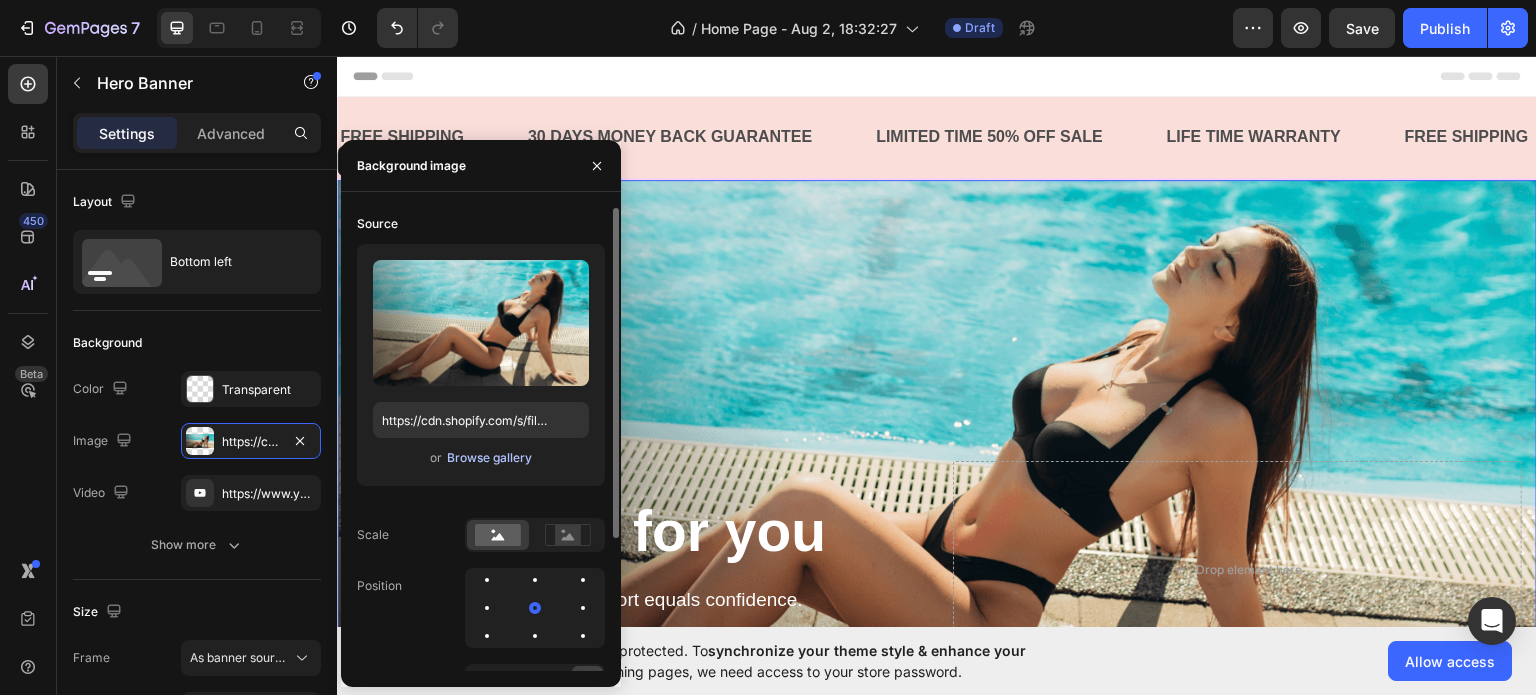 click on "Browse gallery" at bounding box center (489, 458) 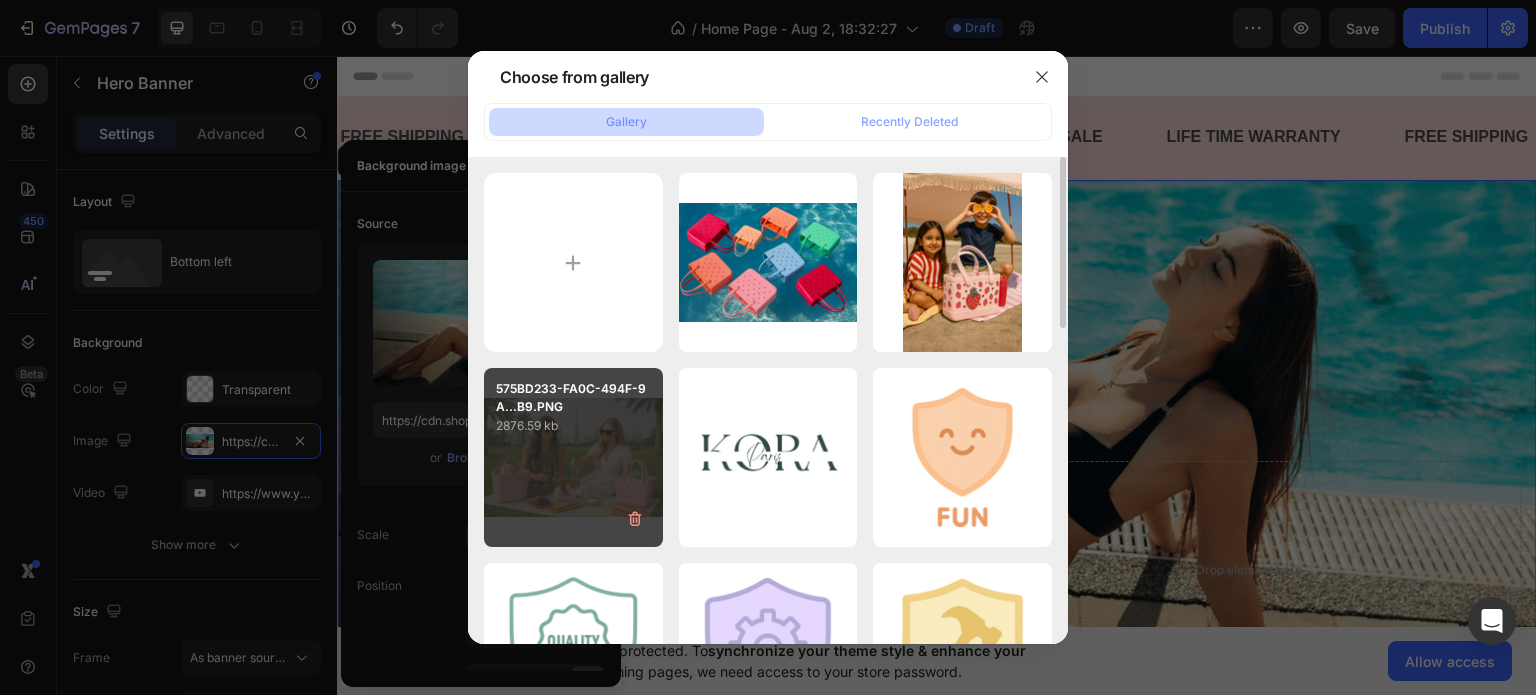 click on "575BD233-FA0C-494F-9A...B9.PNG 2876.59 kb" at bounding box center [573, 457] 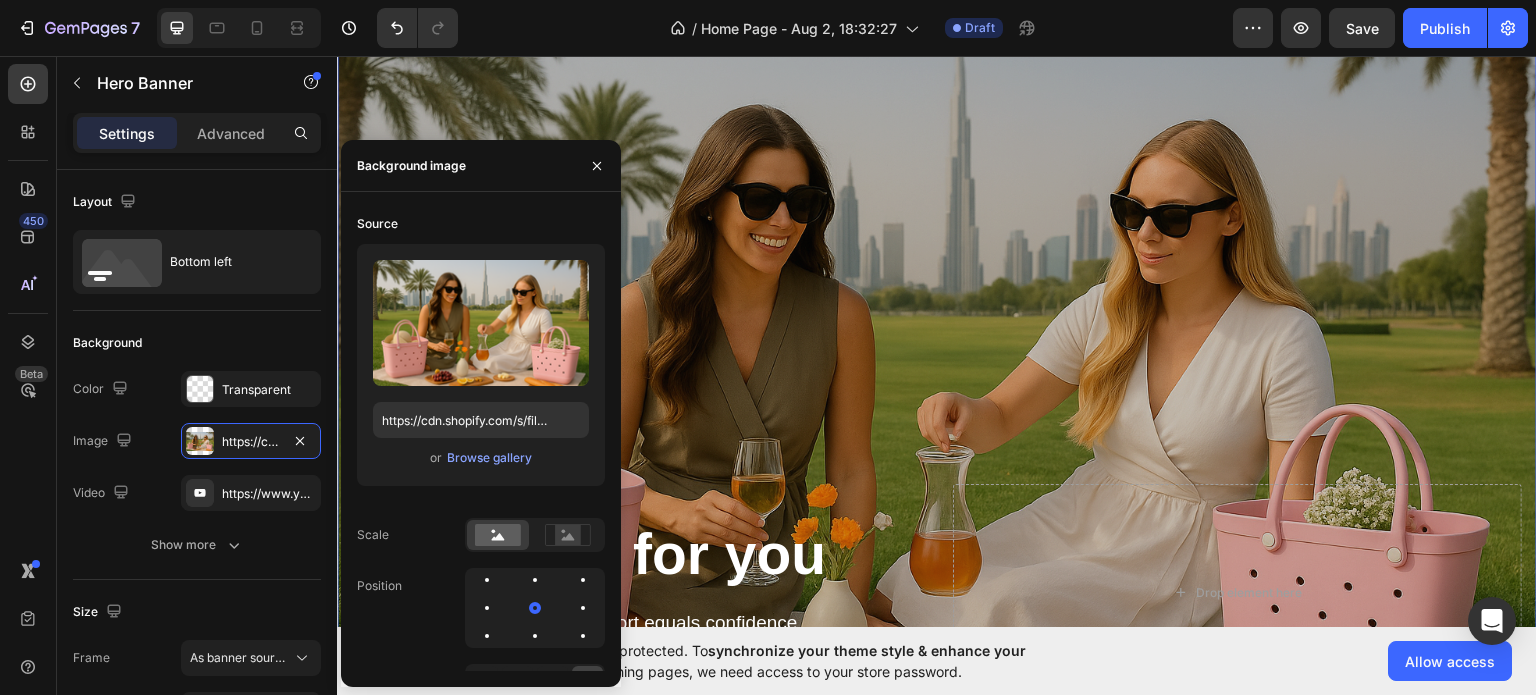 scroll, scrollTop: 200, scrollLeft: 0, axis: vertical 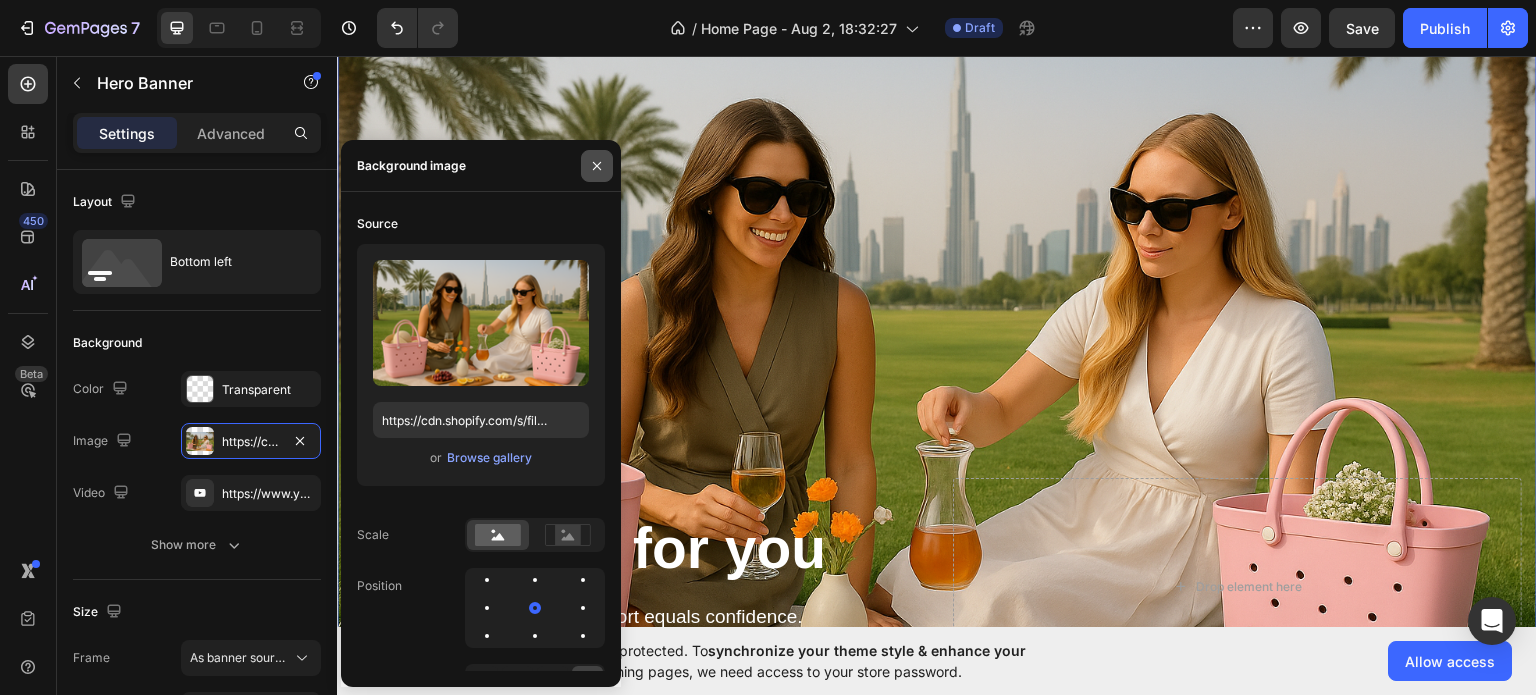 click 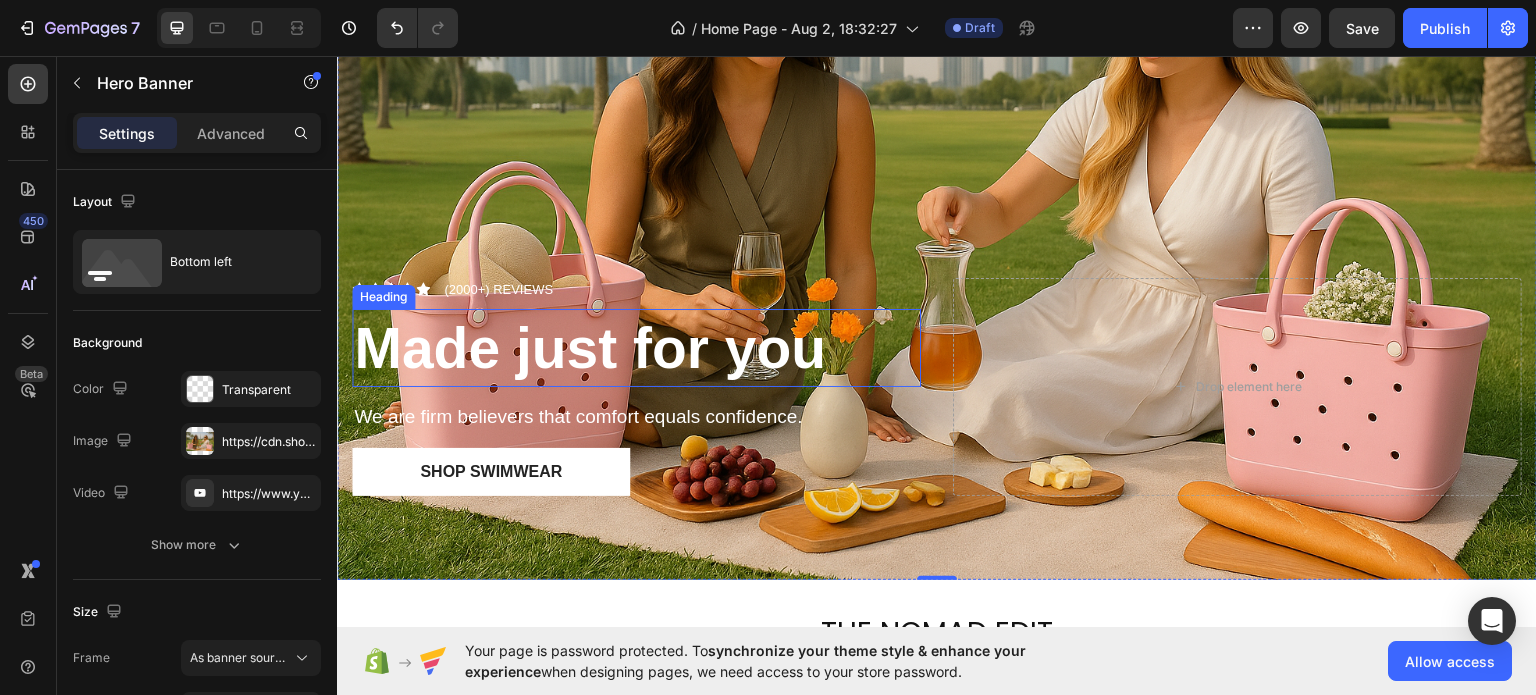 scroll, scrollTop: 500, scrollLeft: 0, axis: vertical 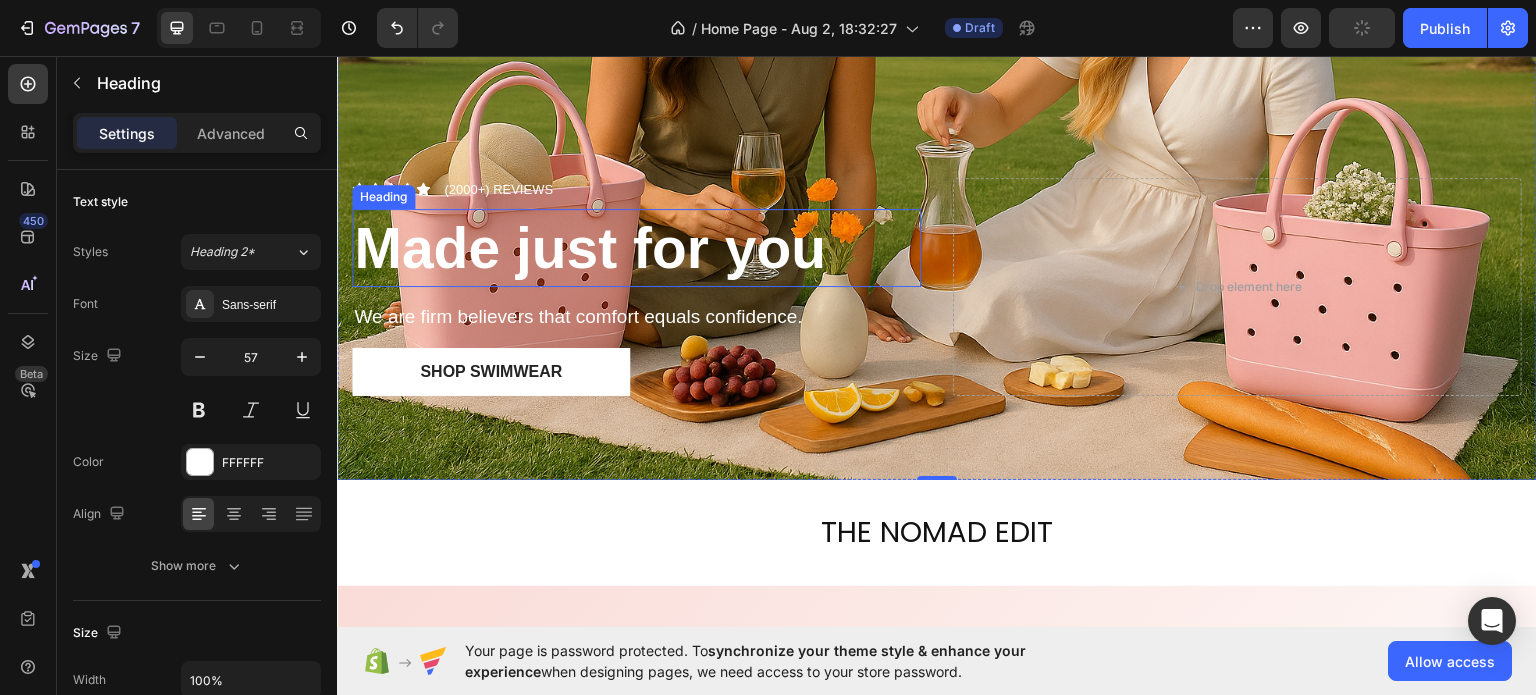 click on "Made just for you" at bounding box center [590, 247] 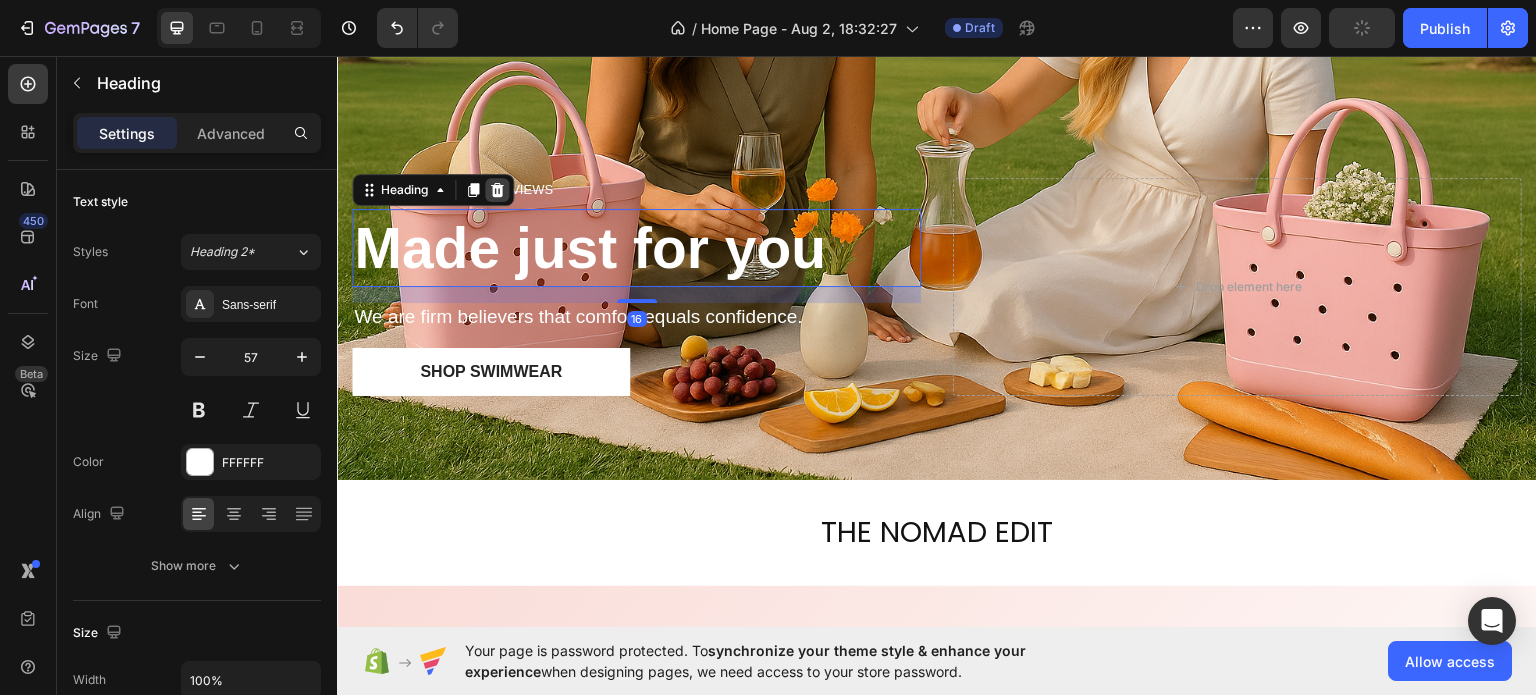 click 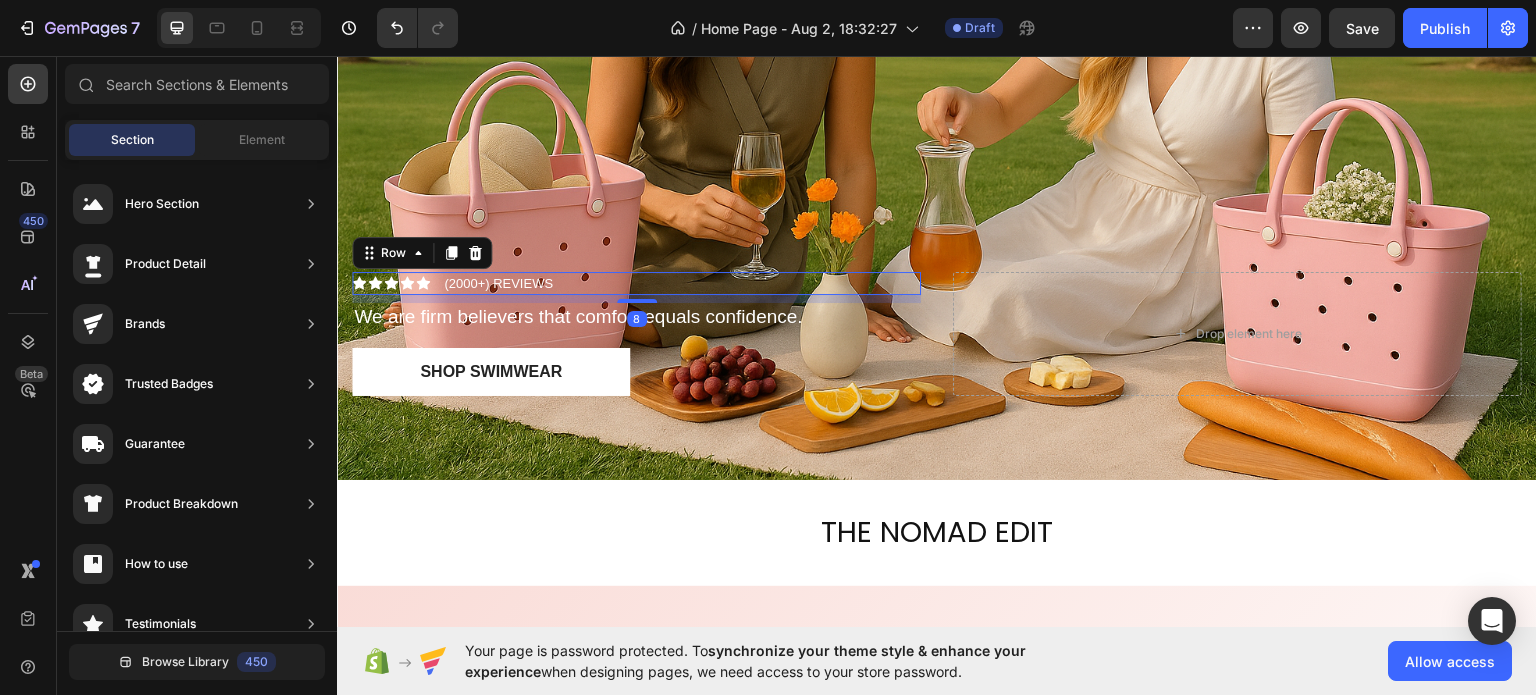 click on "Icon Icon Icon Icon Icon Icon List (2000+) REVIEWS Text Block Row   8" at bounding box center [636, 283] 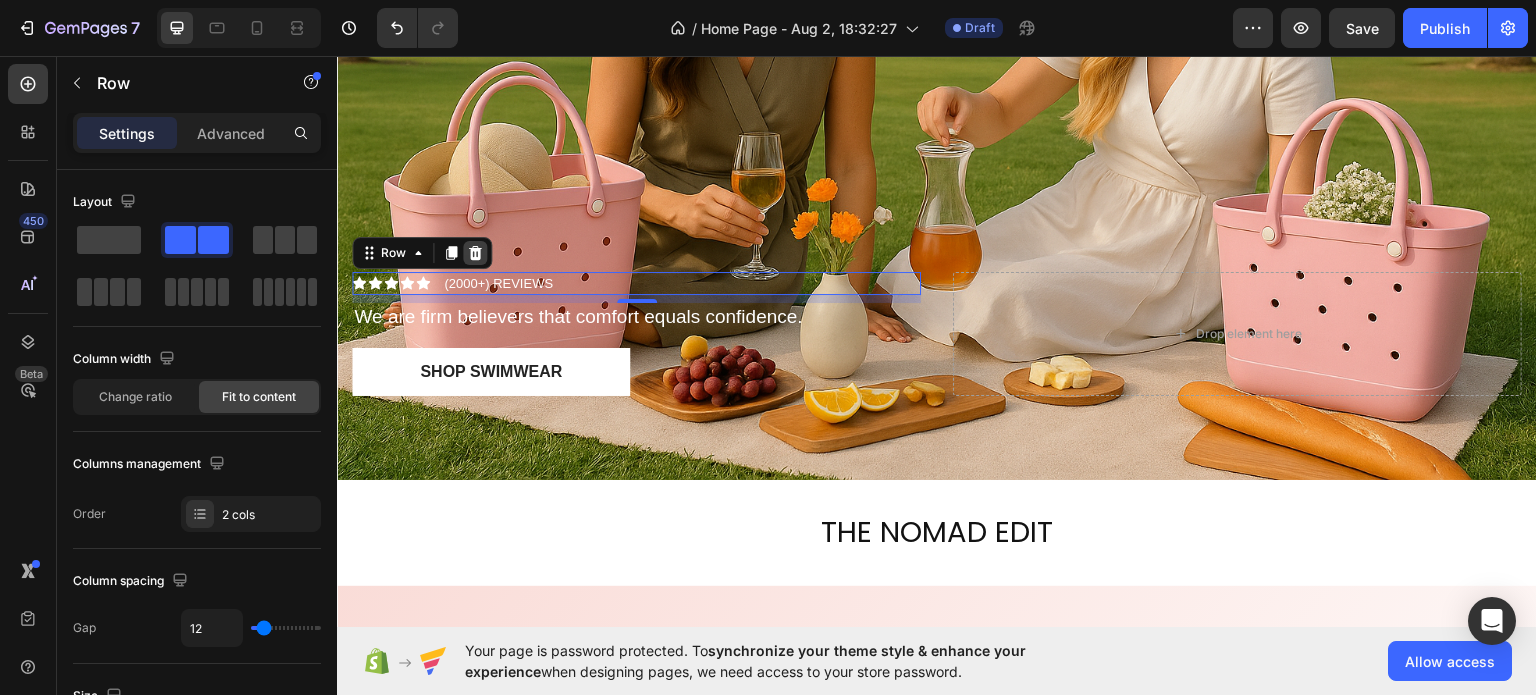 click 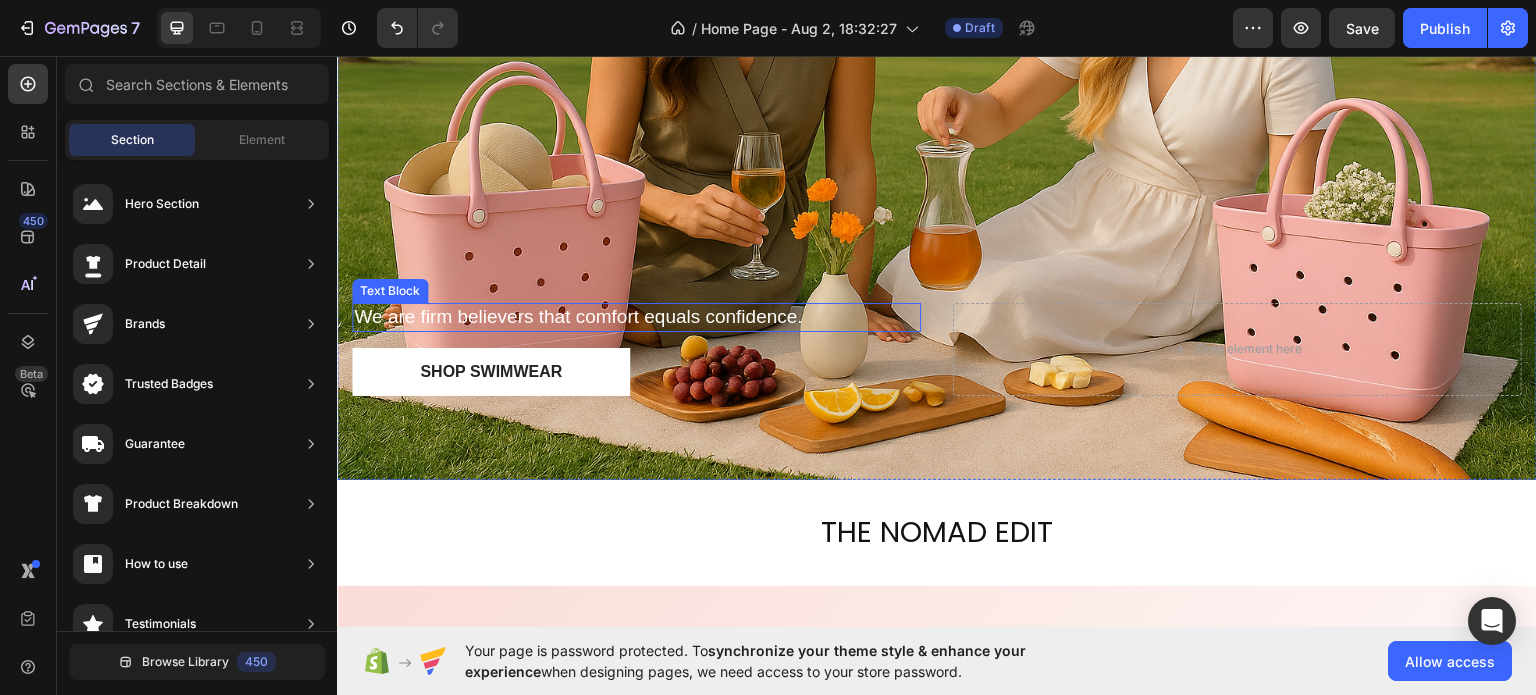 click on "We are firm believers that comfort equals confidence." at bounding box center (636, 316) 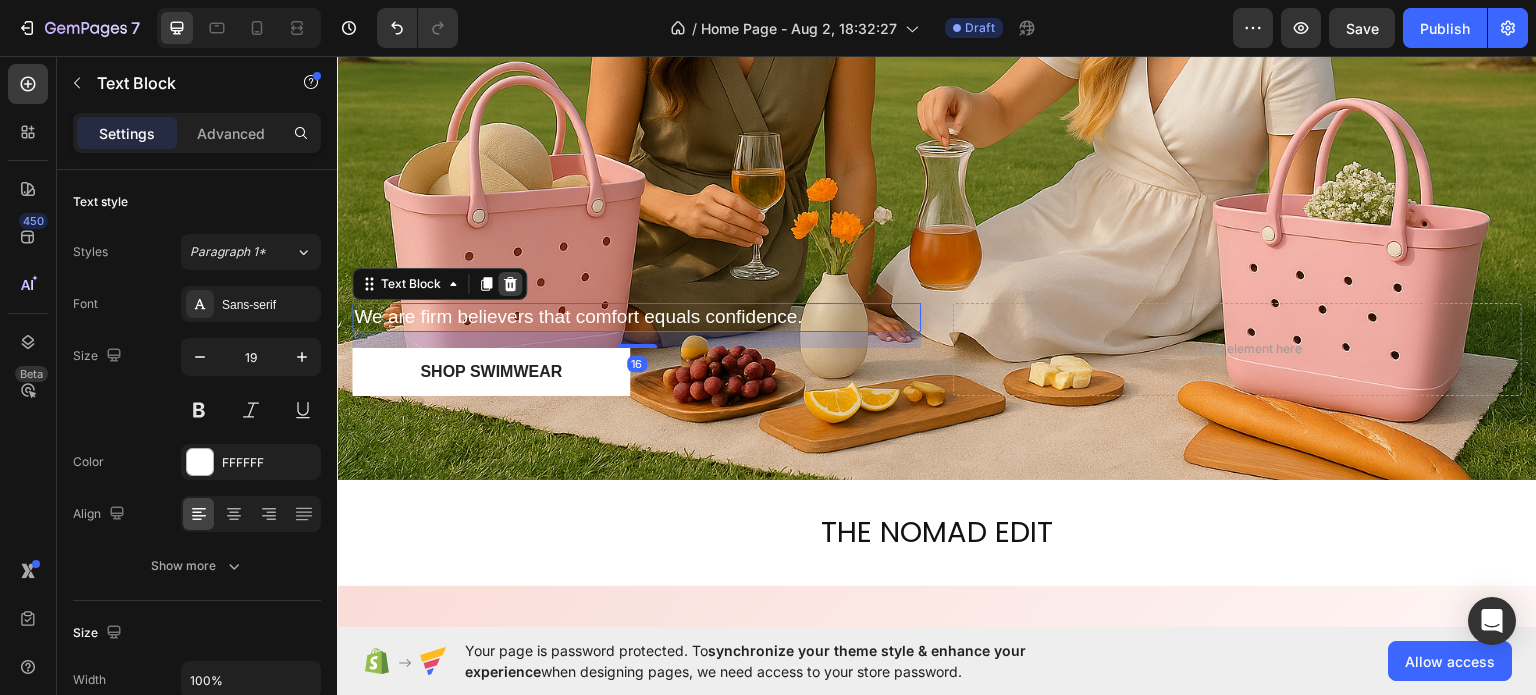click 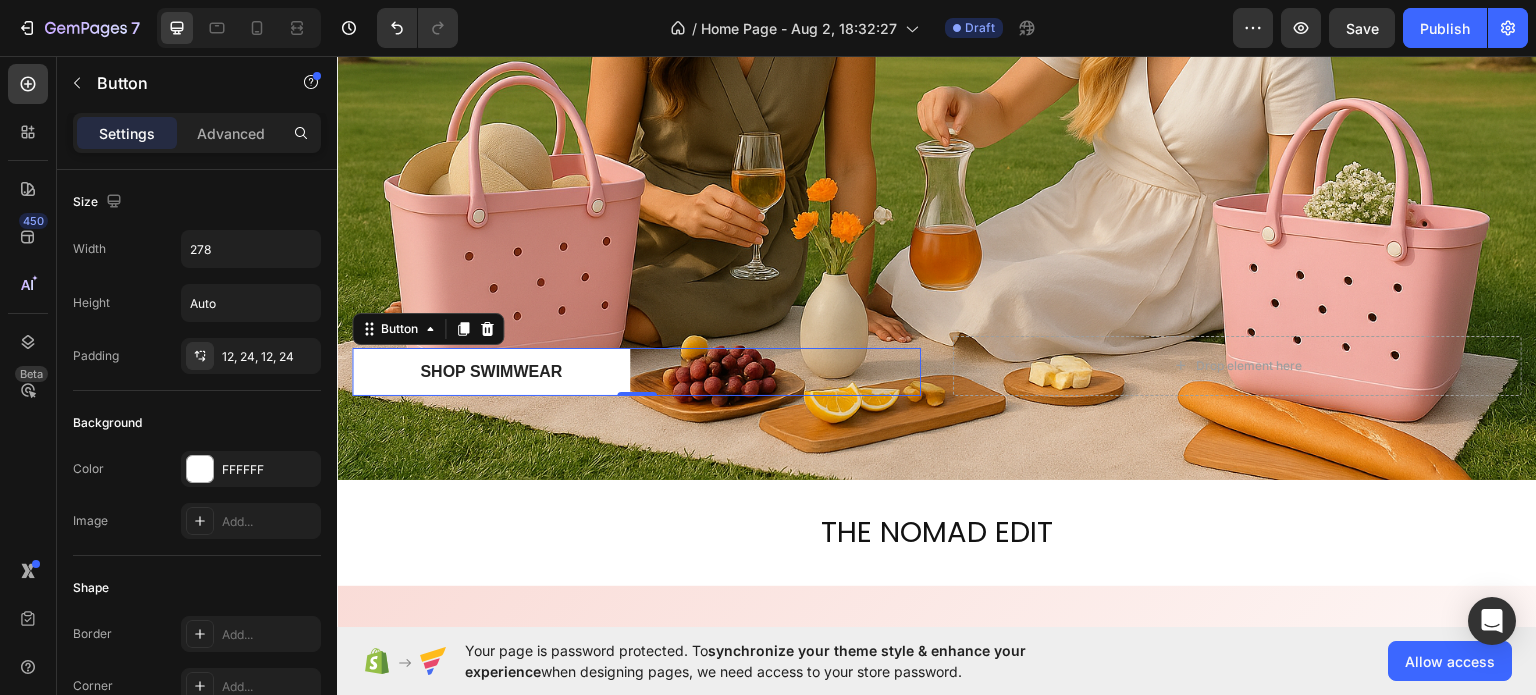 click on "Shop Swimwear Button   0" at bounding box center (636, 371) 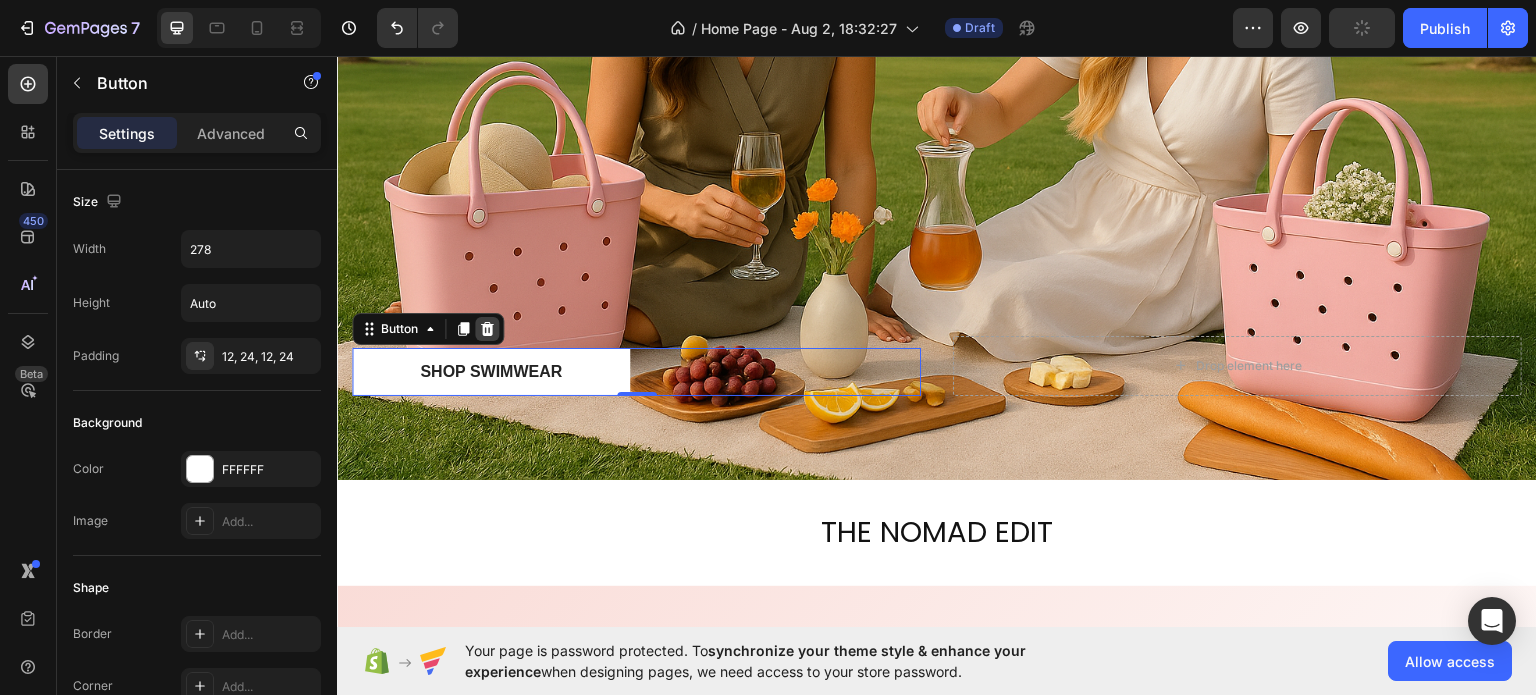 click 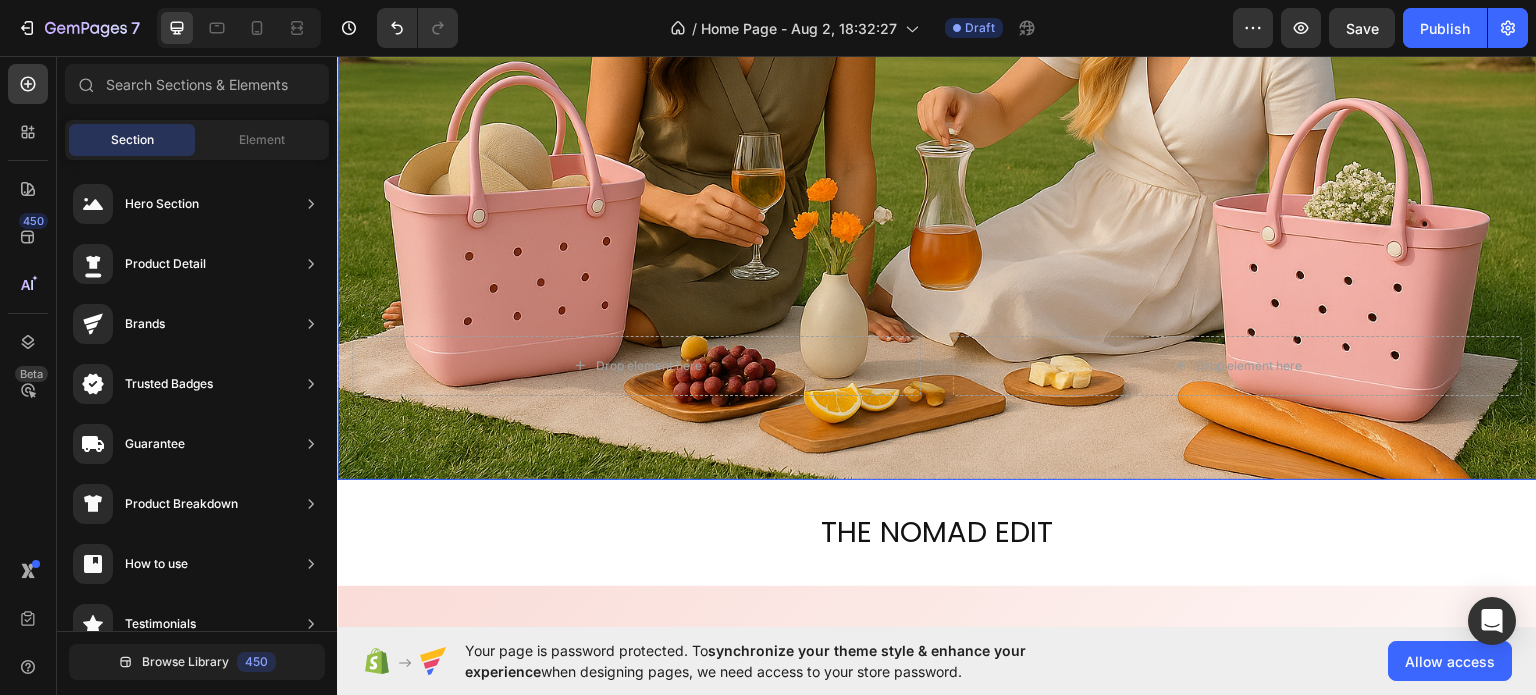 click on "Drop element here
Drop element here" at bounding box center [937, 391] 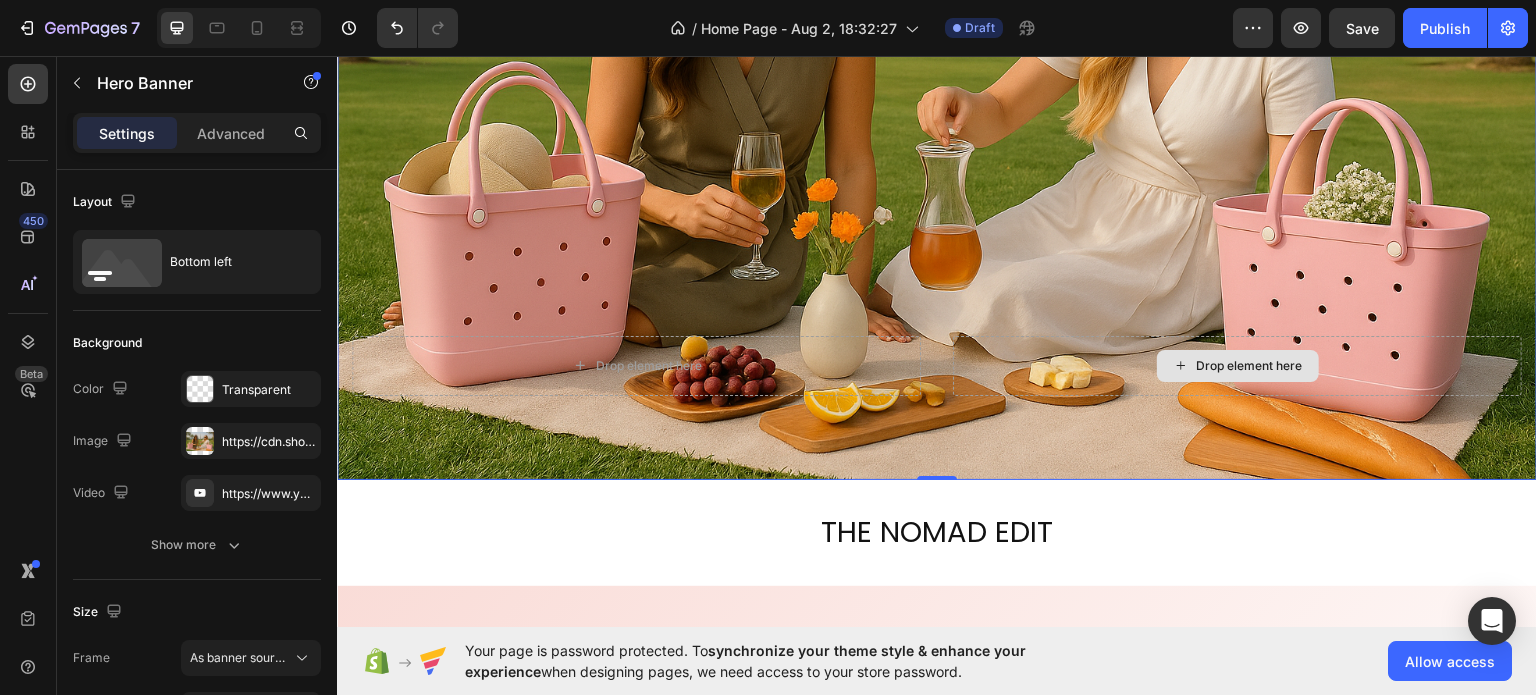 click on "Drop element here" at bounding box center [1237, 365] 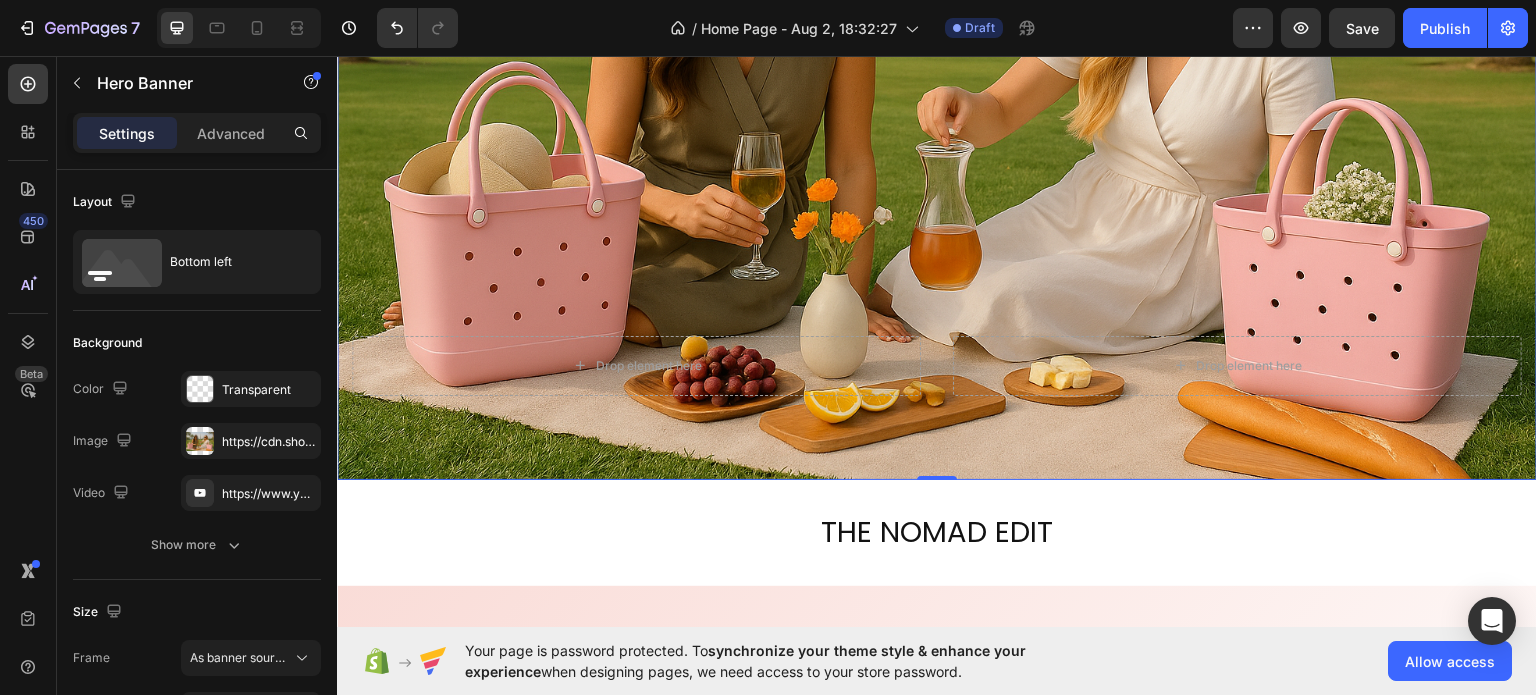 click on "Drop element here
Drop element here" at bounding box center [937, 391] 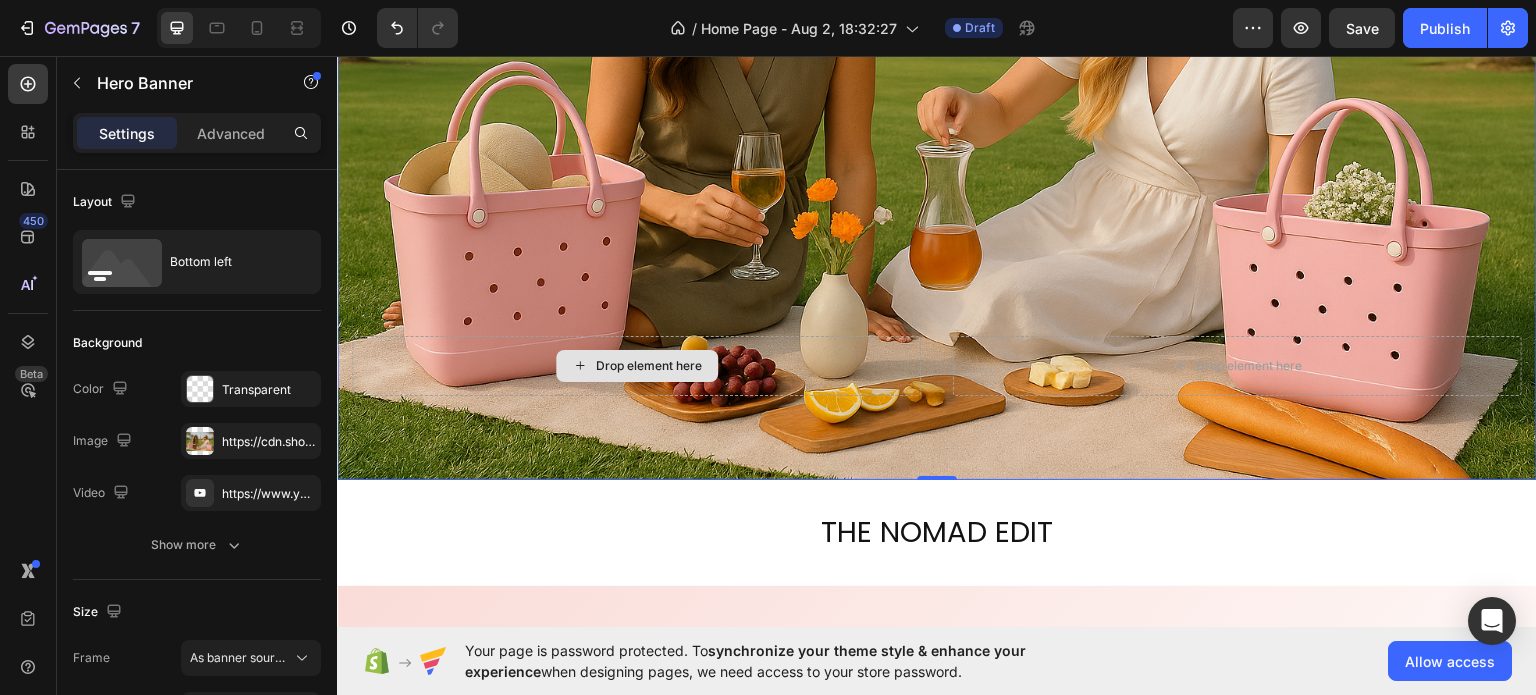 click on "Drop element here" at bounding box center (636, 365) 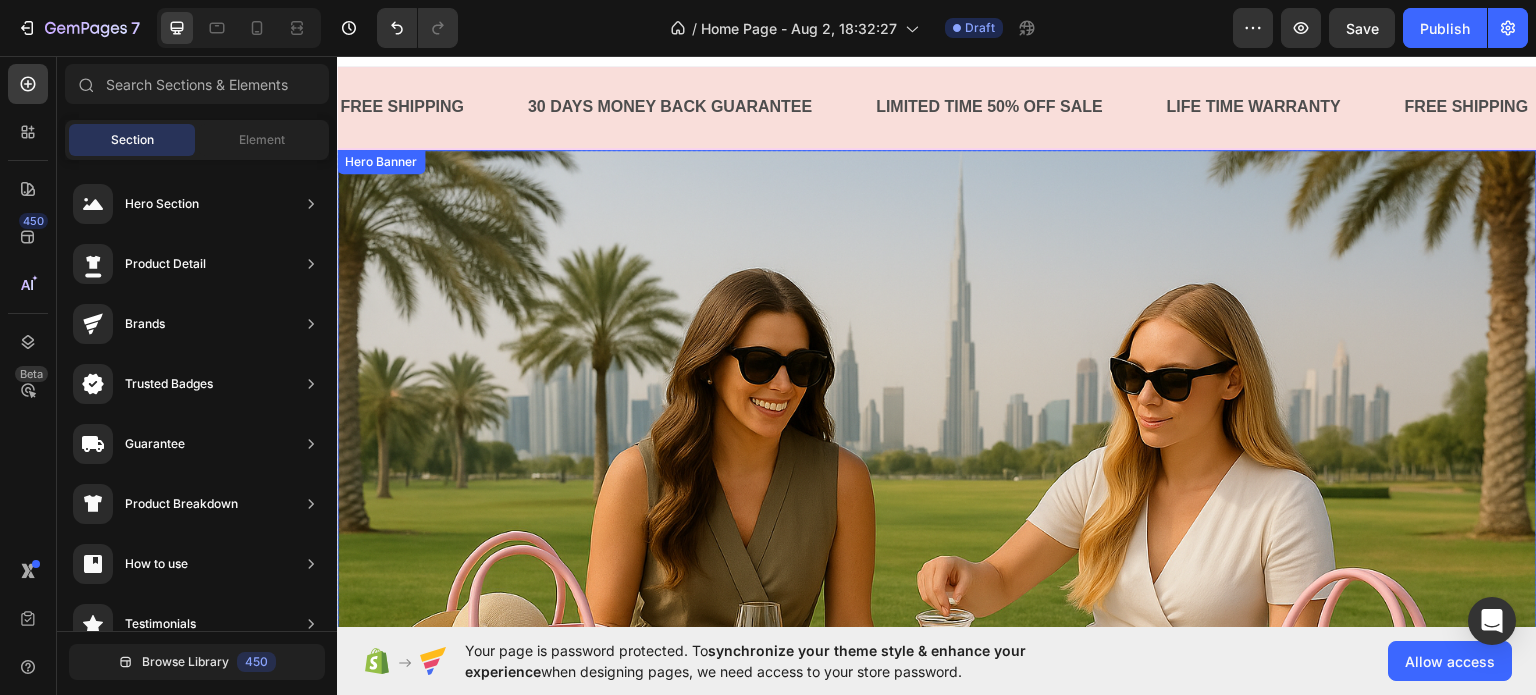 scroll, scrollTop: 0, scrollLeft: 0, axis: both 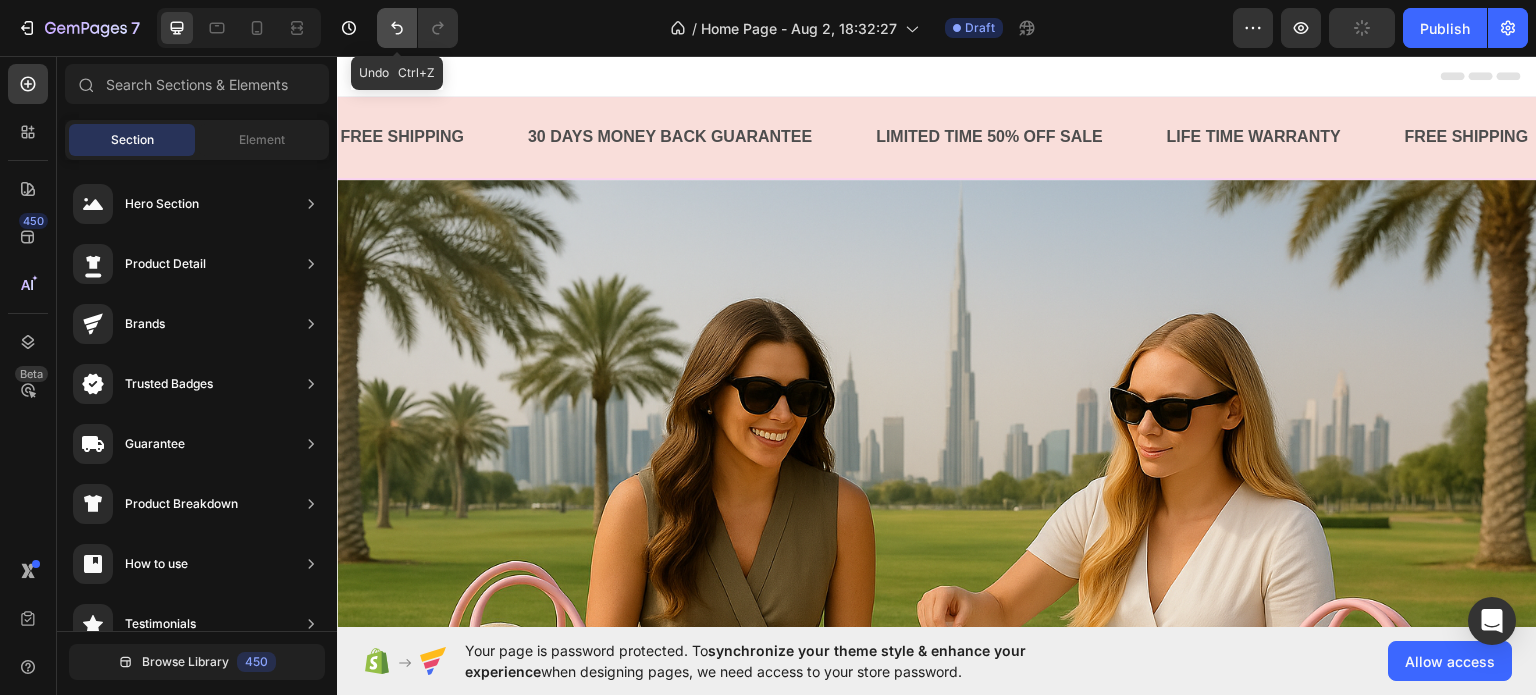 click 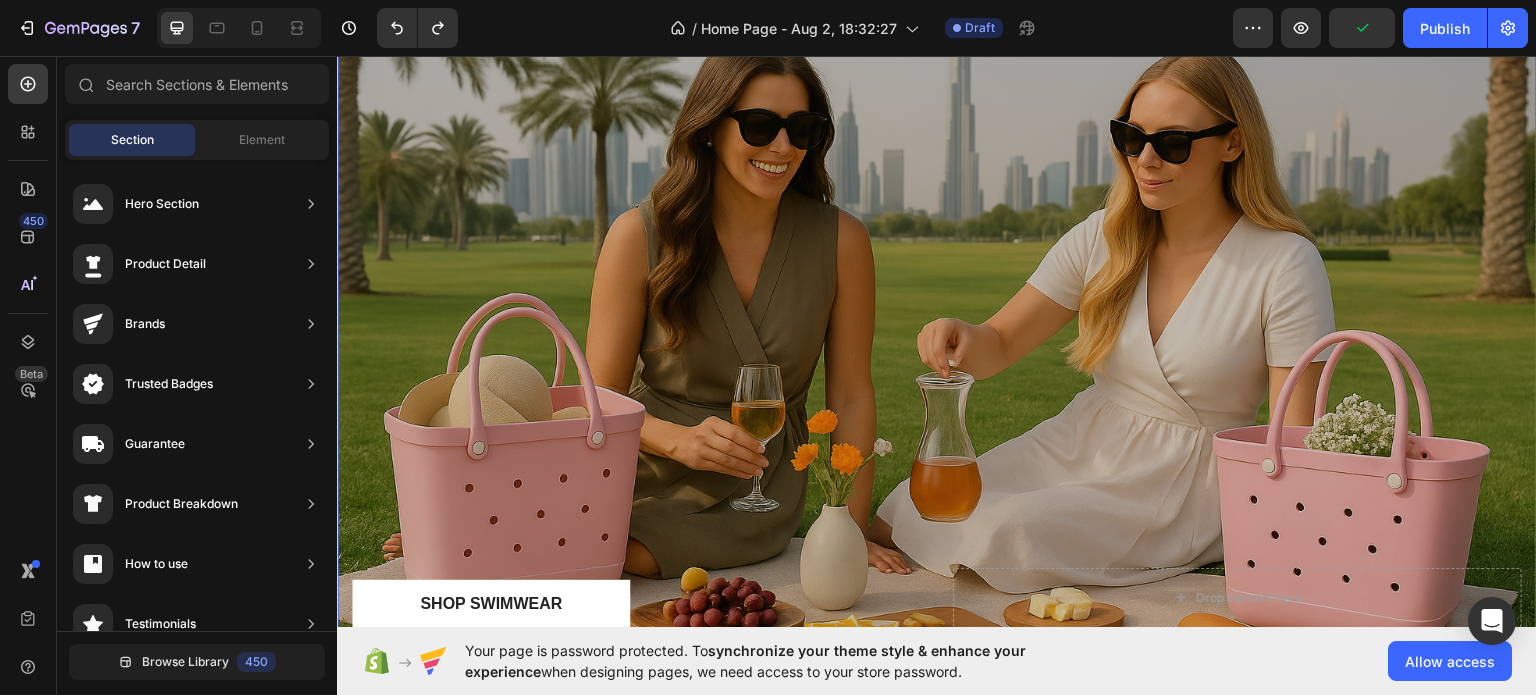 scroll, scrollTop: 500, scrollLeft: 0, axis: vertical 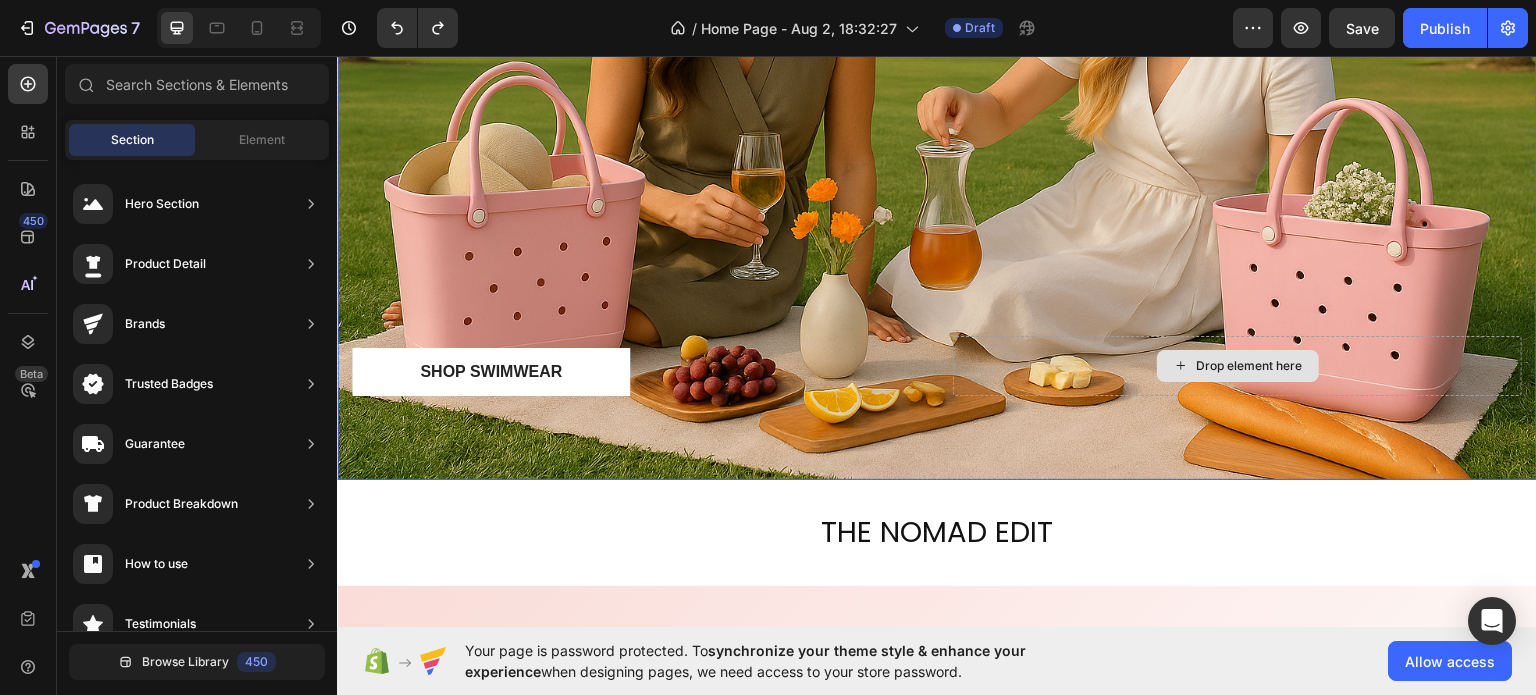 click on "Drop element here" at bounding box center (1237, 365) 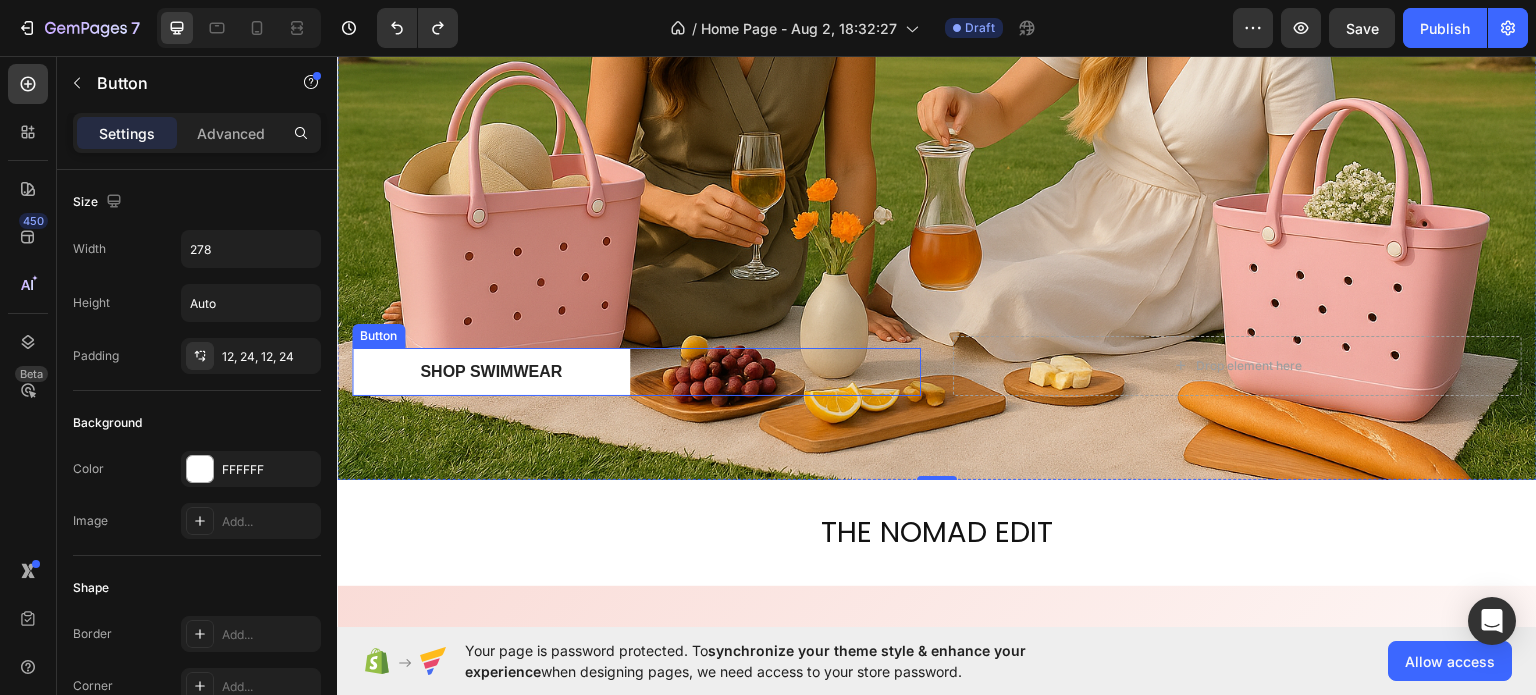 click on "Shop Swimwear Button" at bounding box center [636, 371] 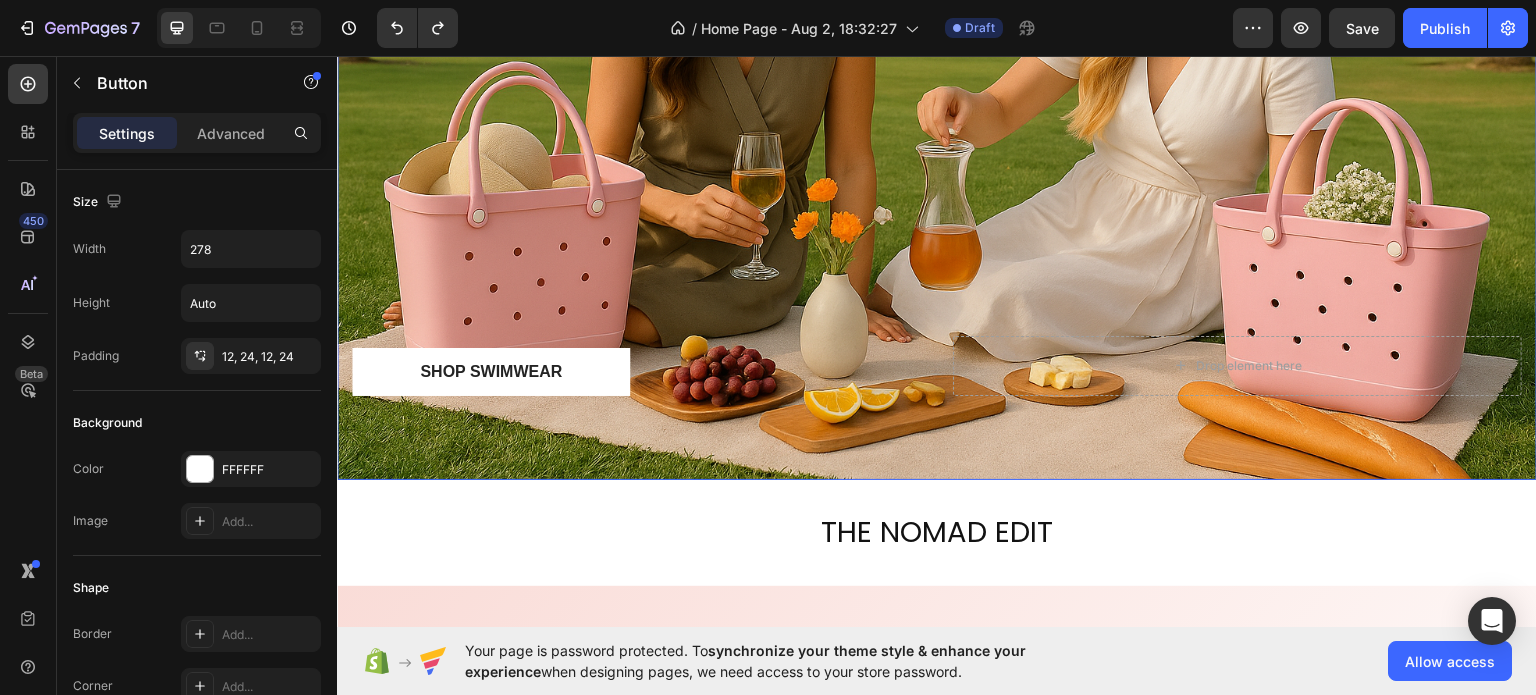 click on "Shop Swimwear Button   0
Drop element here" at bounding box center [937, 391] 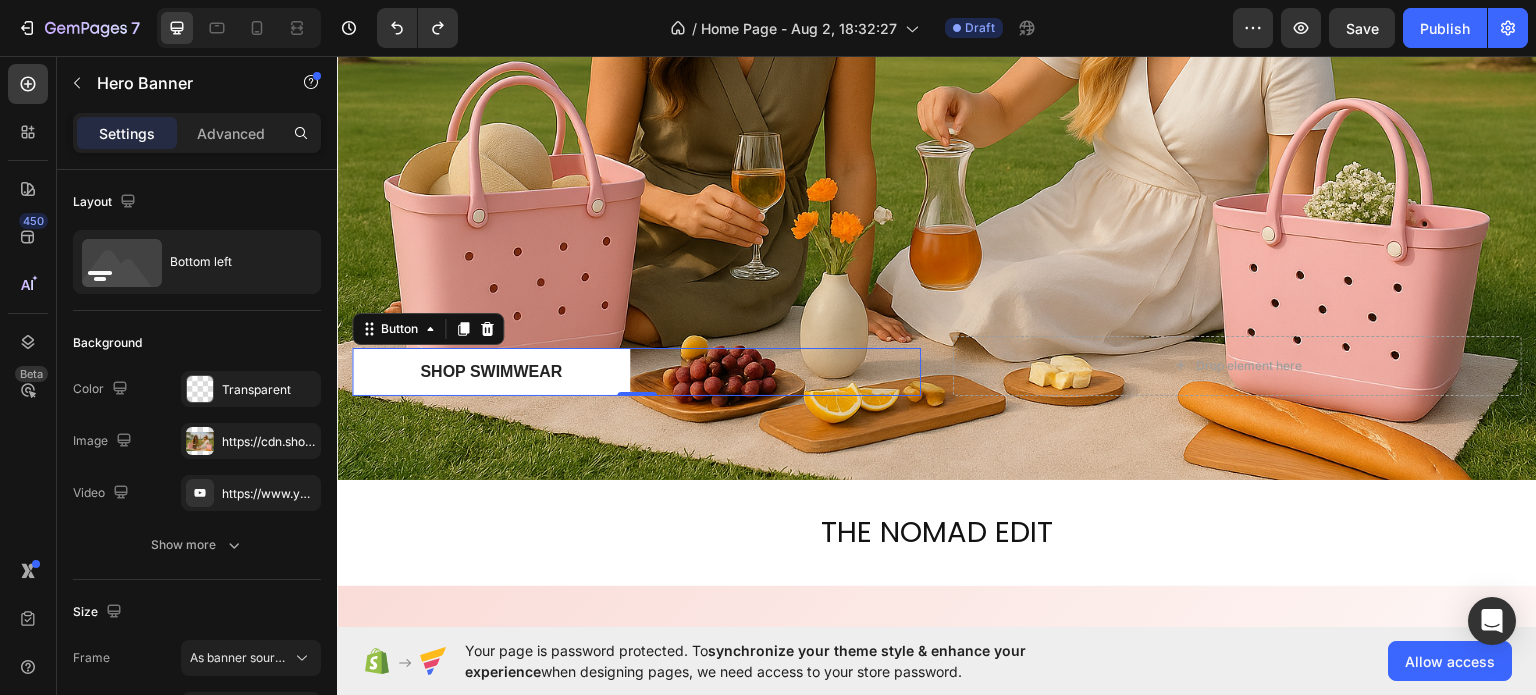 click on "Shop Swimwear Button   0" at bounding box center (636, 371) 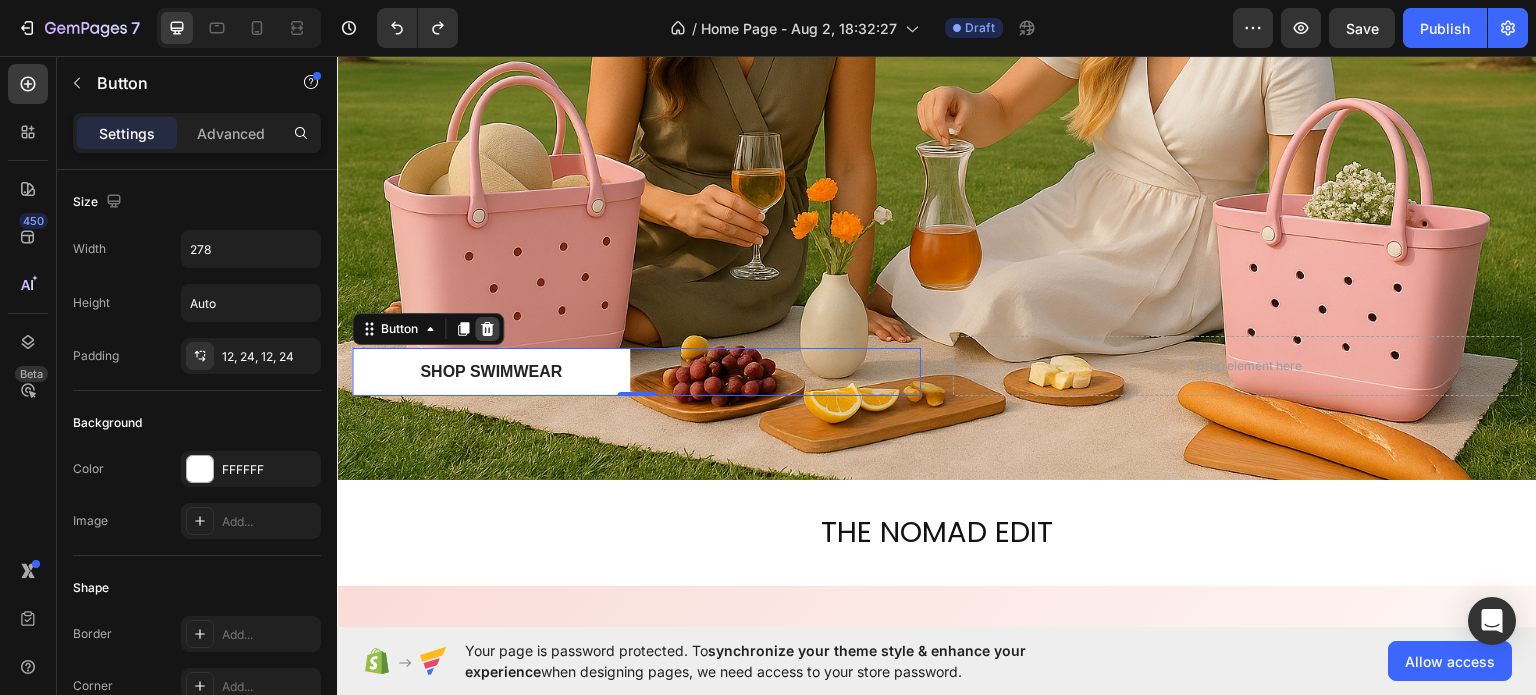 click 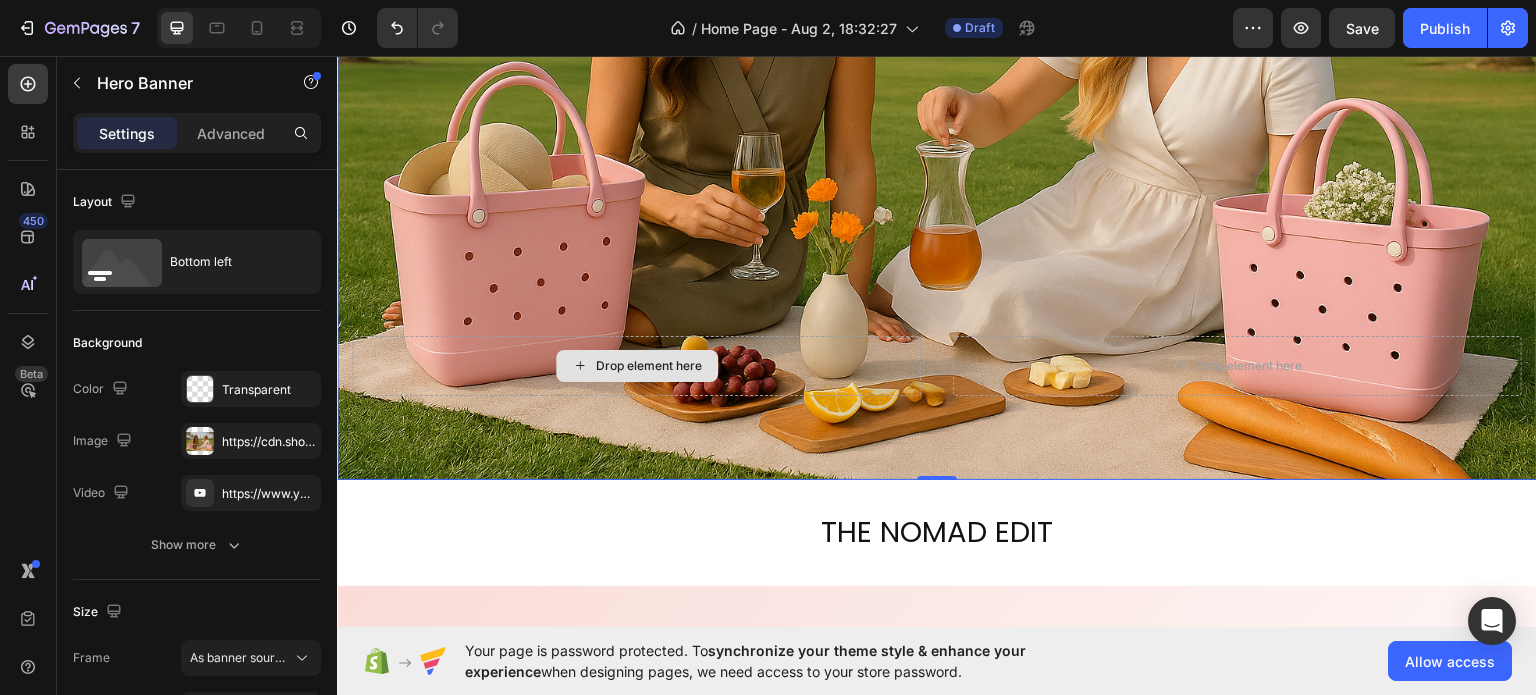 click on "Drop element here" at bounding box center [636, 365] 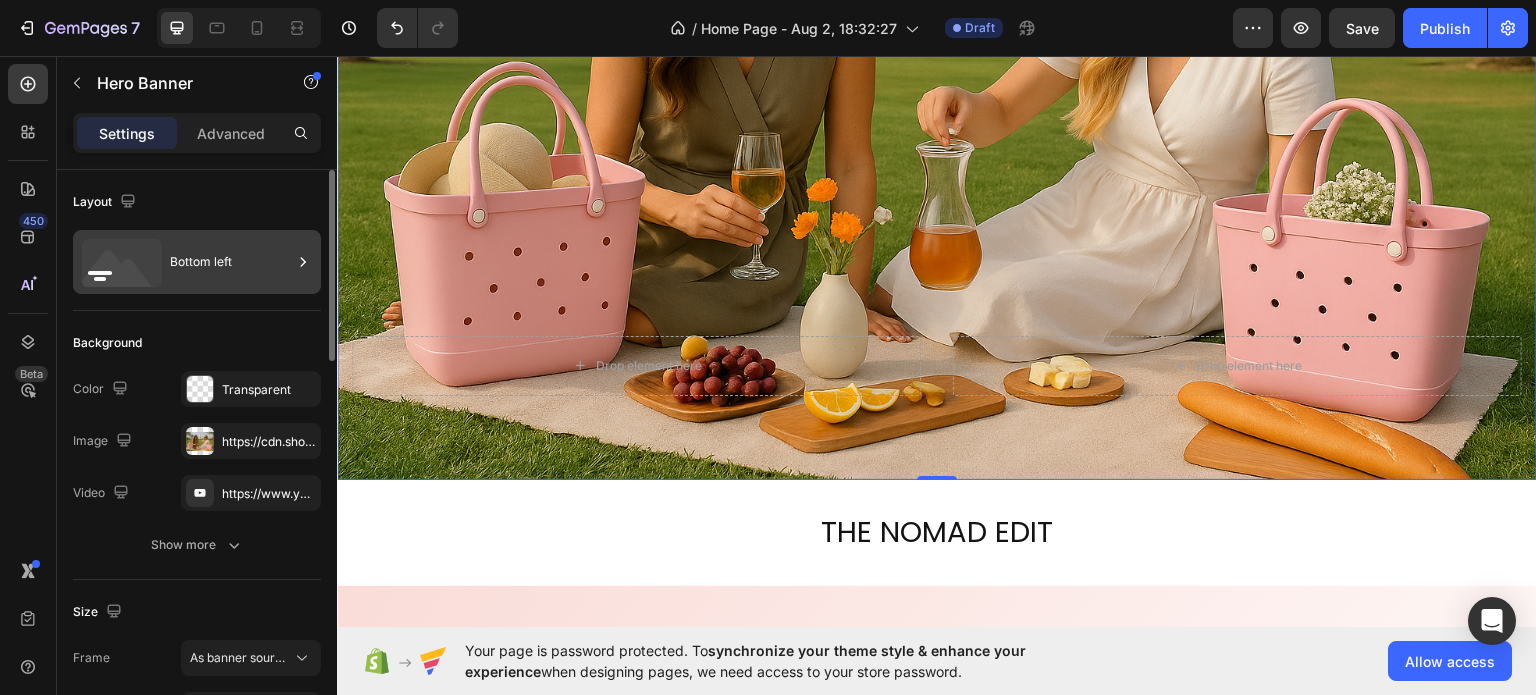 click on "Bottom left" at bounding box center (231, 262) 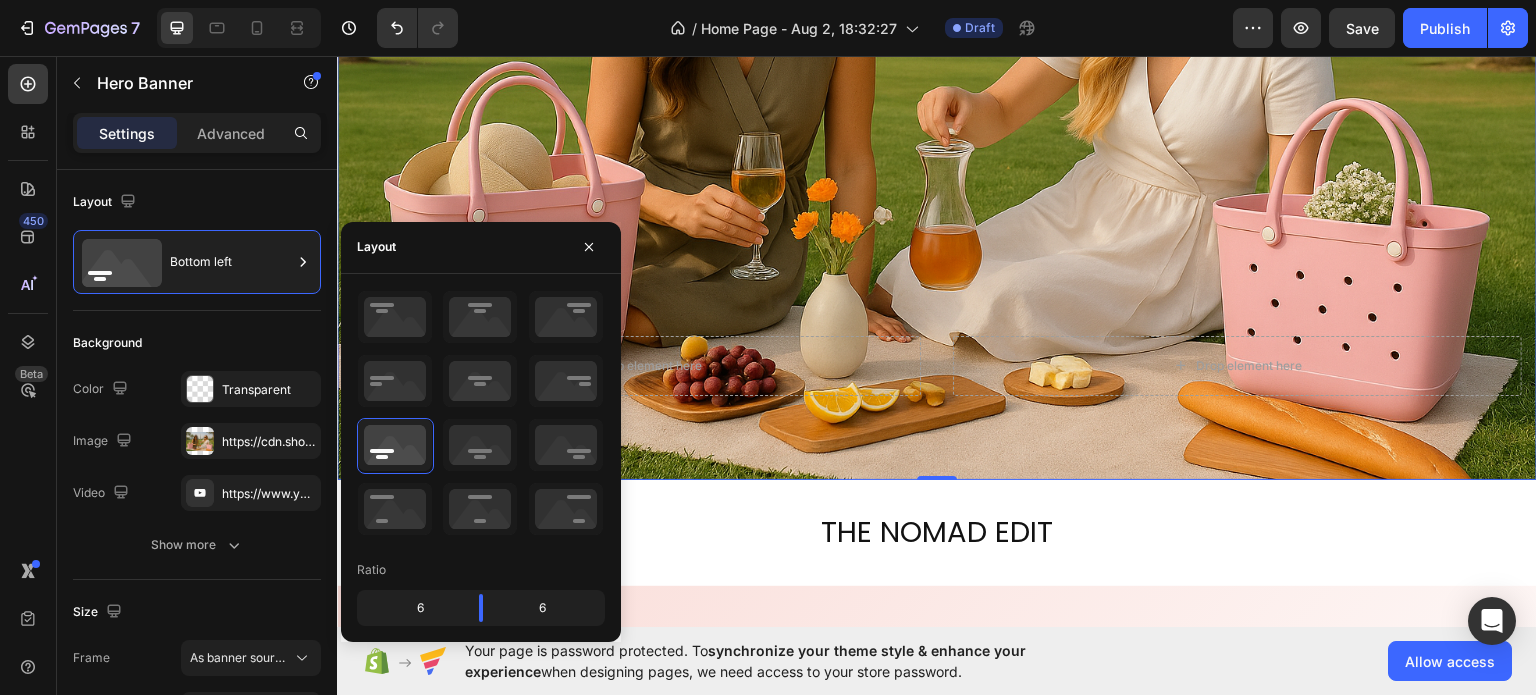 click on "Drop element here
Drop element here" at bounding box center (937, 391) 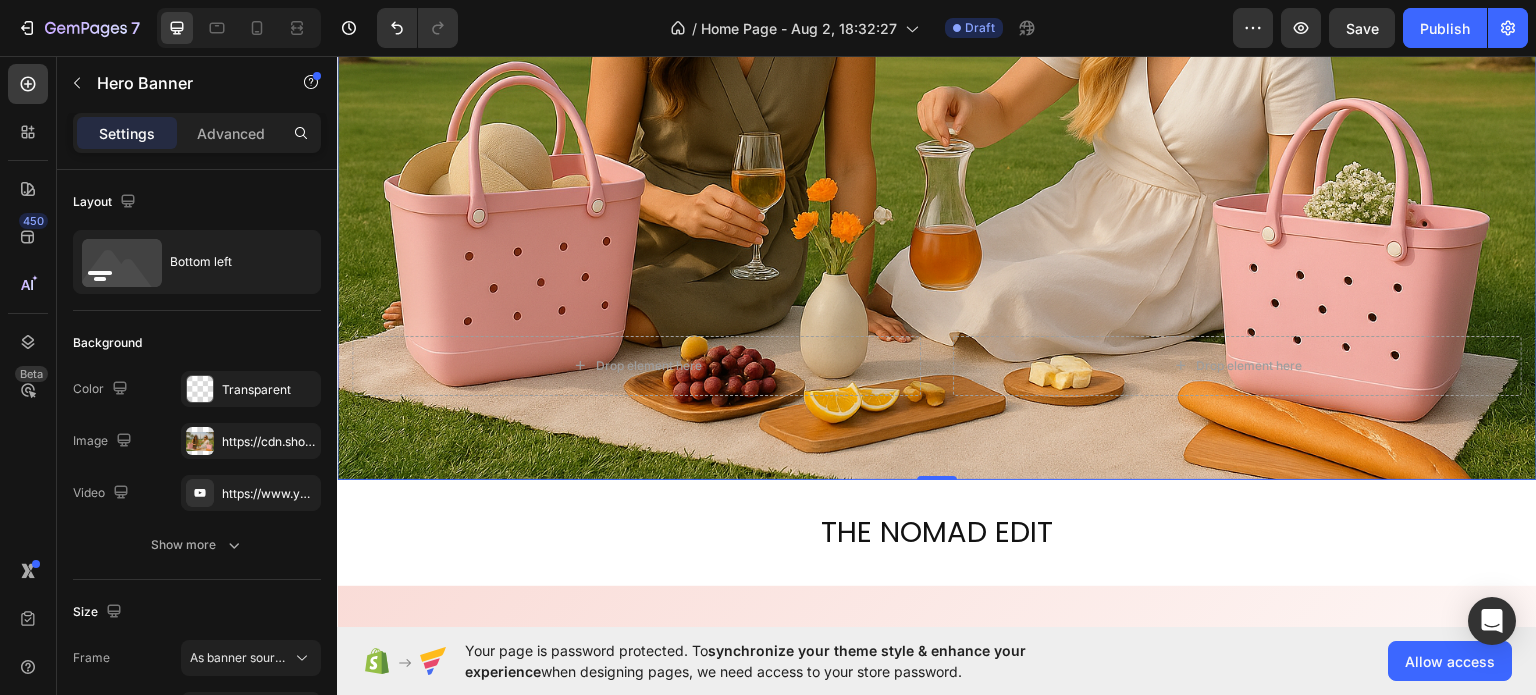 click on "Drop element here
Drop element here" at bounding box center [937, 391] 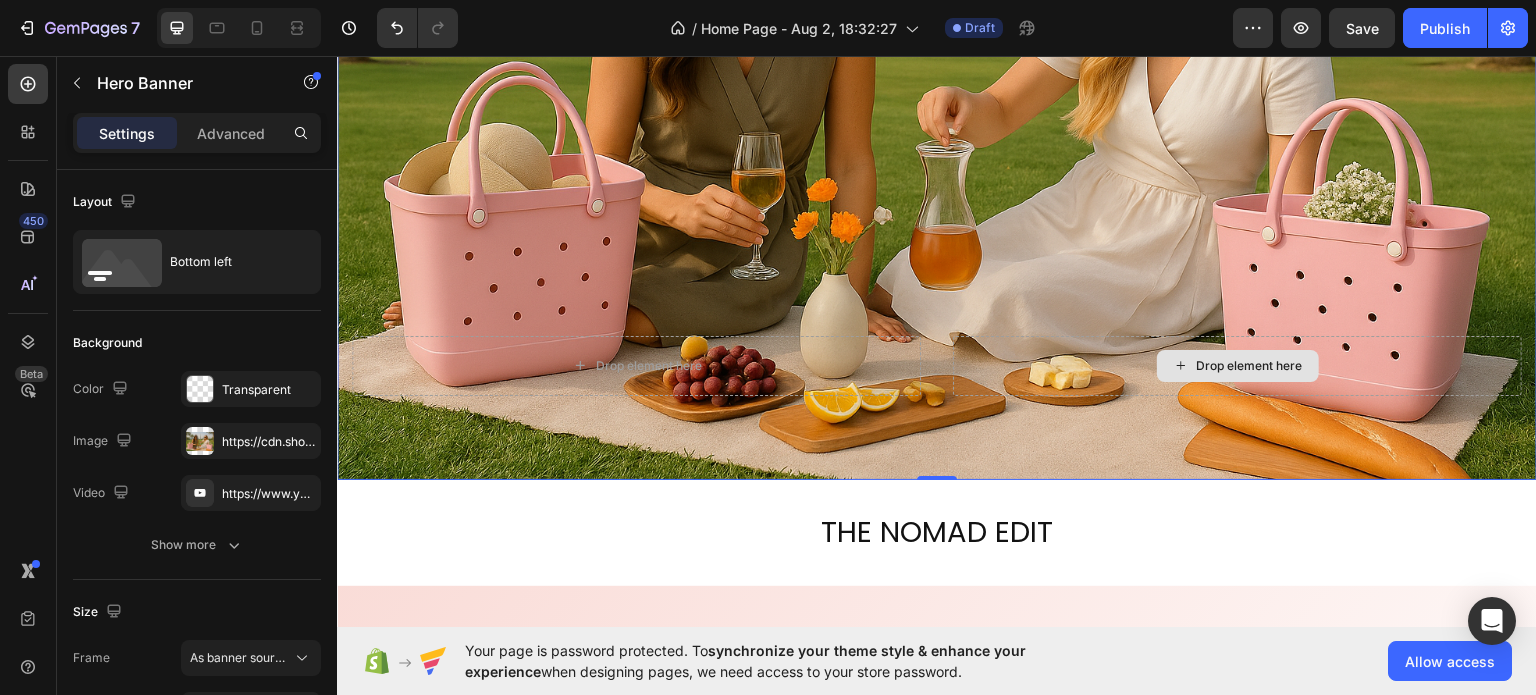 click on "Drop element here" at bounding box center (1237, 365) 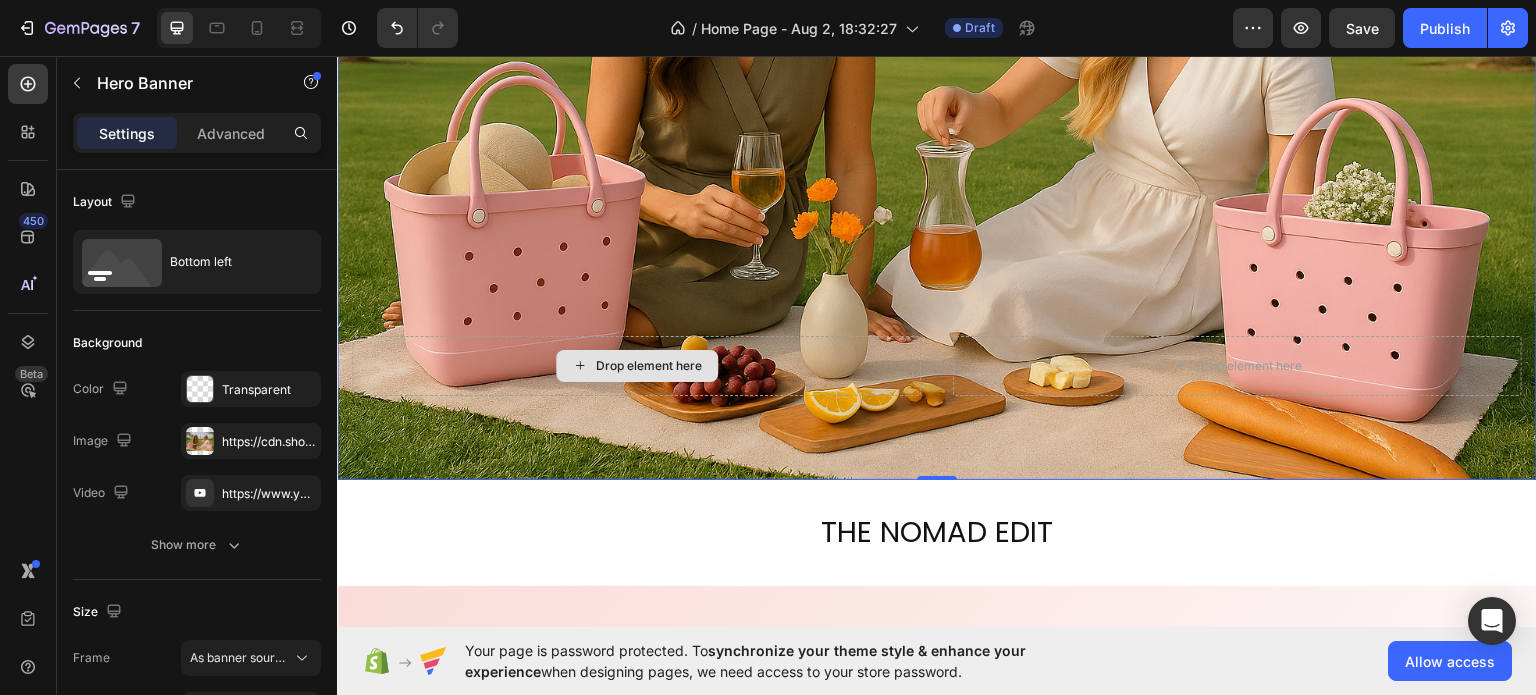 click on "Drop element here" at bounding box center (636, 365) 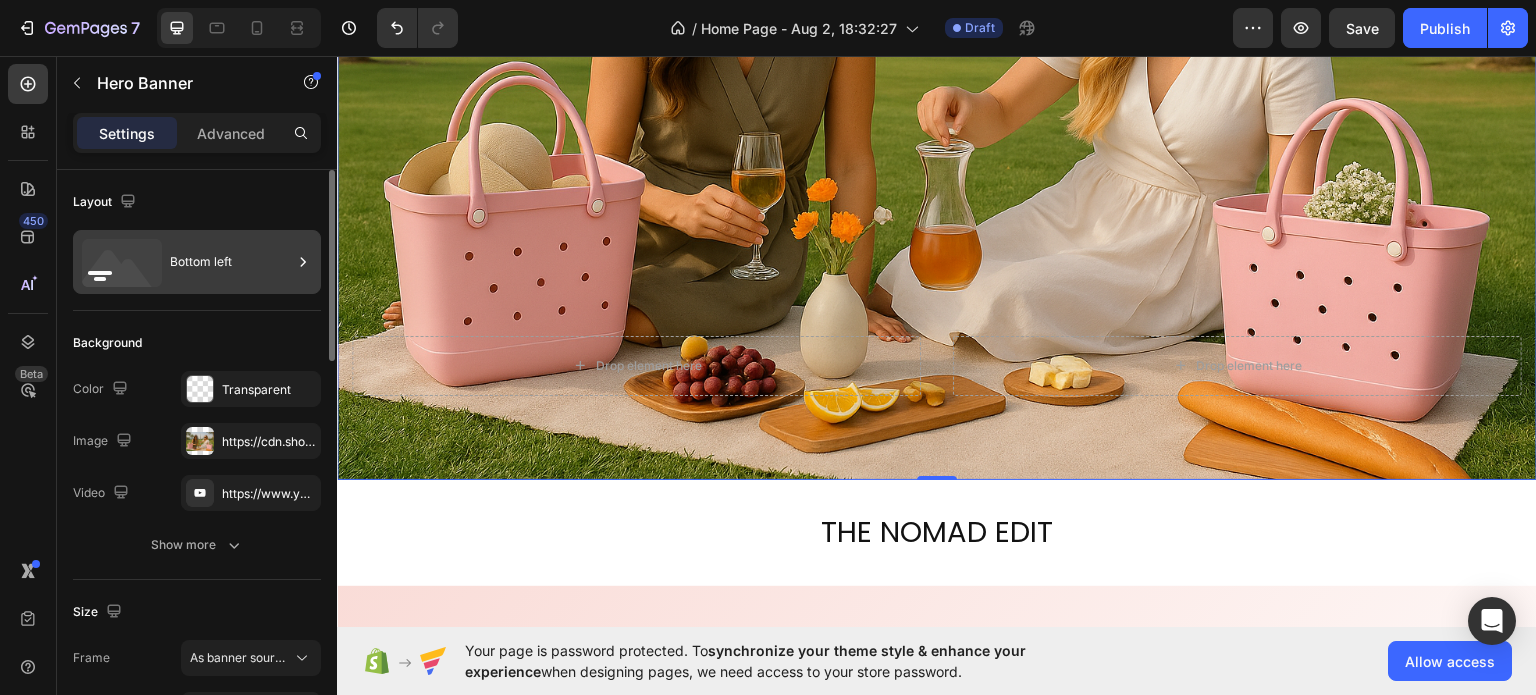 click on "Bottom left" at bounding box center [231, 262] 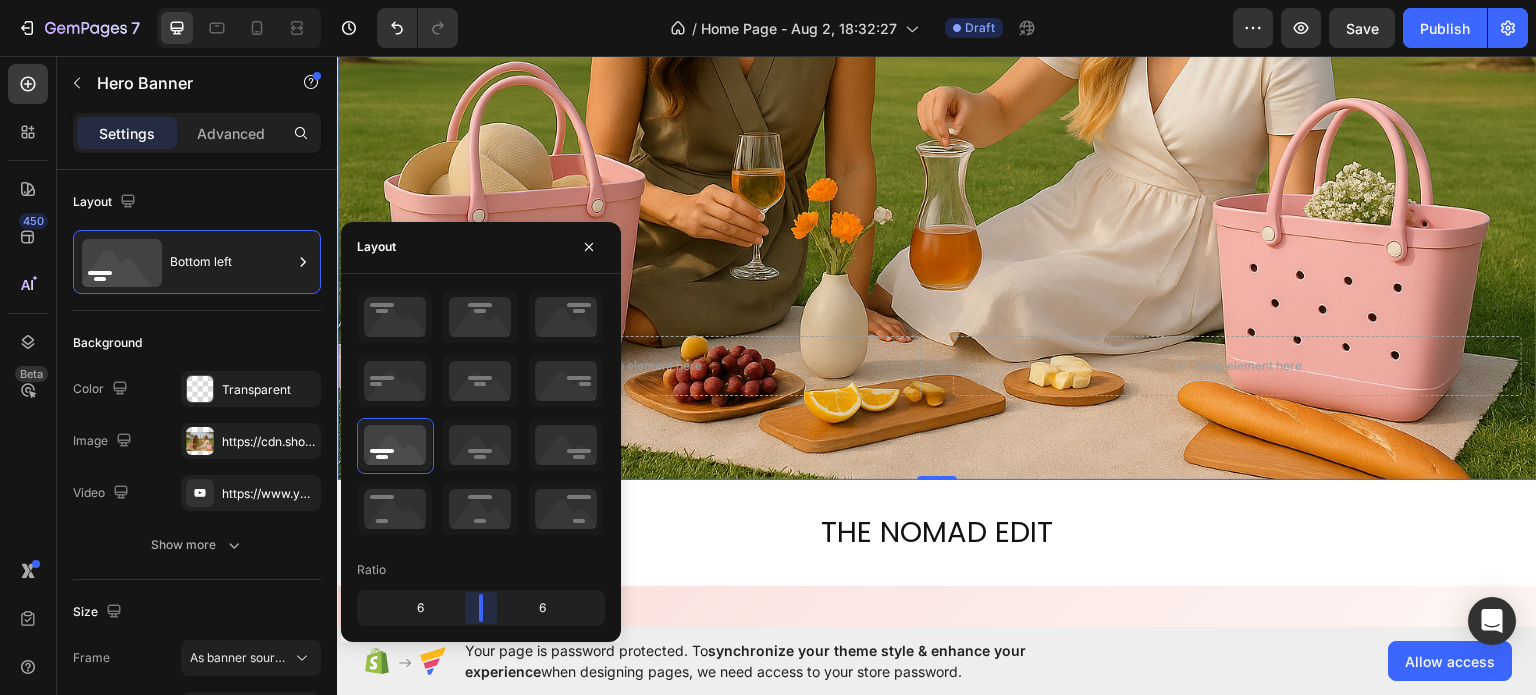 click on "7   /  Home Page - Aug 2, 18:32:27 Draft Preview  Save   Publish  450 Beta Sections(18) Elements(83) Section Element Hero Section Product Detail Brands Trusted Badges Guarantee Product Breakdown How to use Testimonials Compare Bundle FAQs Social Proof Brand Story Product List Collection Blog List Contact Sticky Add to Cart Custom Footer Browse Library 450 Layout
Row
Row
Row
Row Text
Heading
Text Block Button
Button
Button Media
Image
Image" at bounding box center [768, 0] 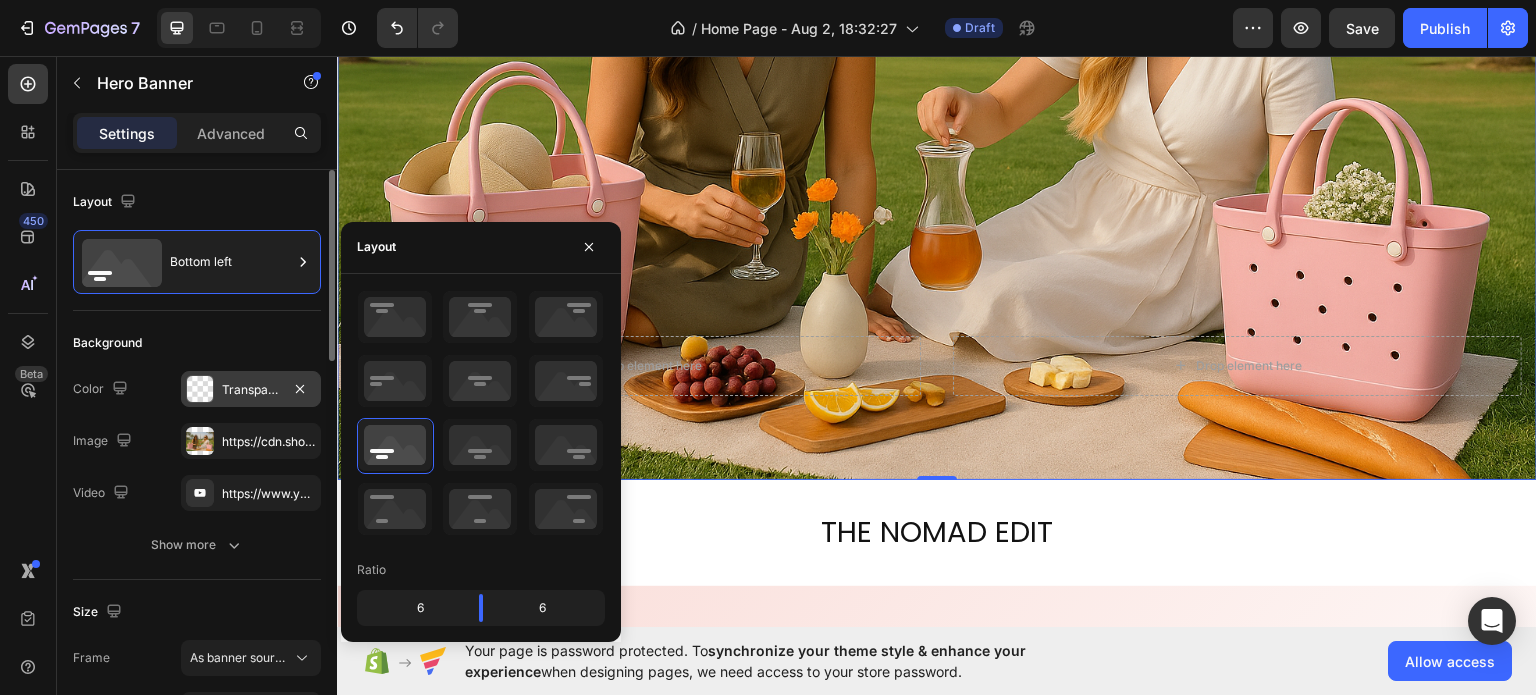 click on "Transparent" at bounding box center (251, 390) 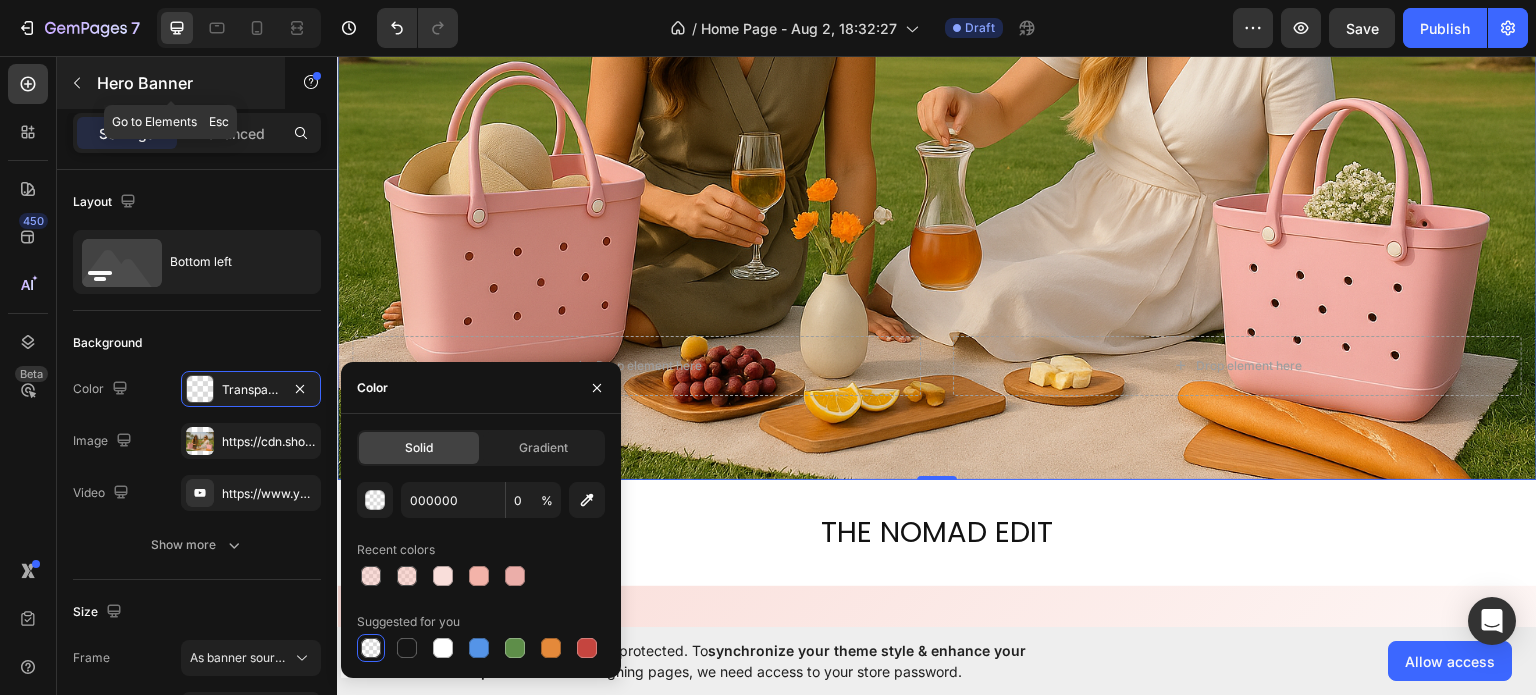 click 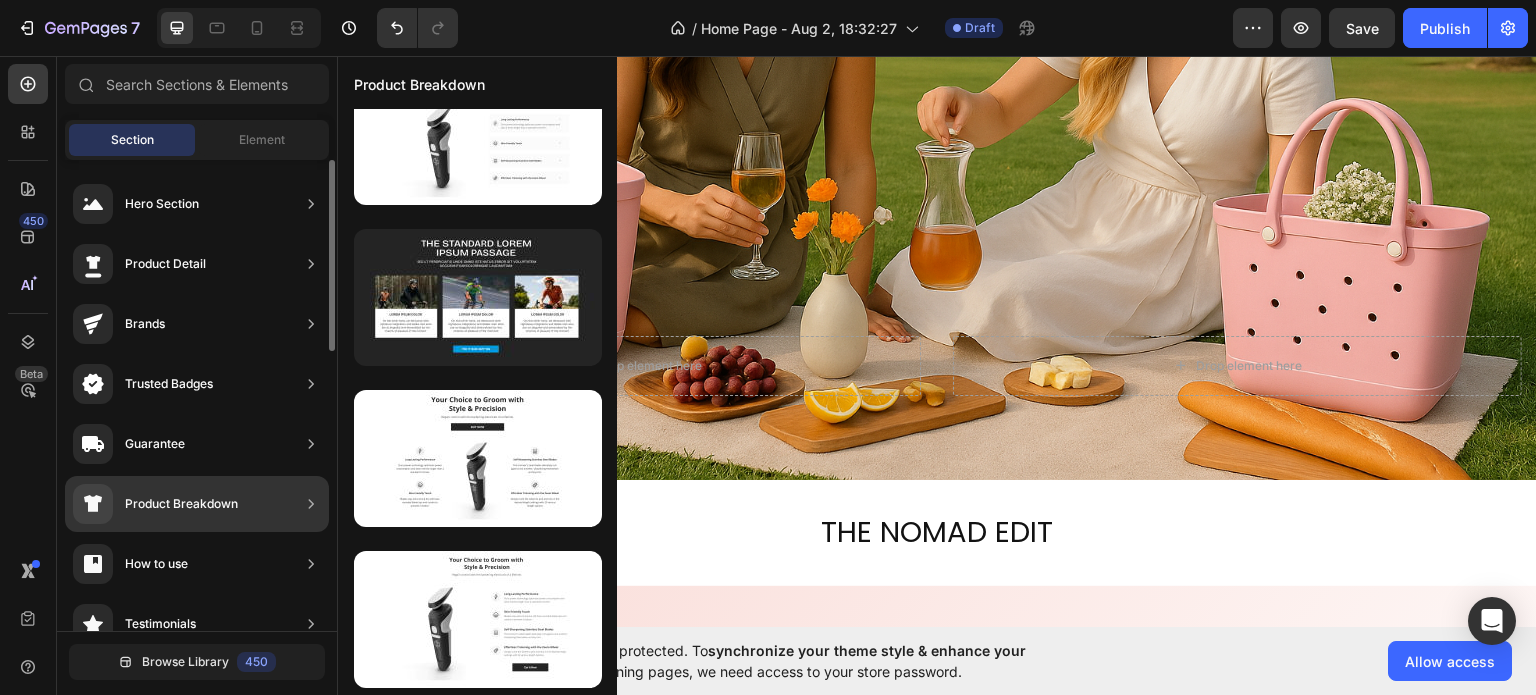 scroll, scrollTop: 46, scrollLeft: 0, axis: vertical 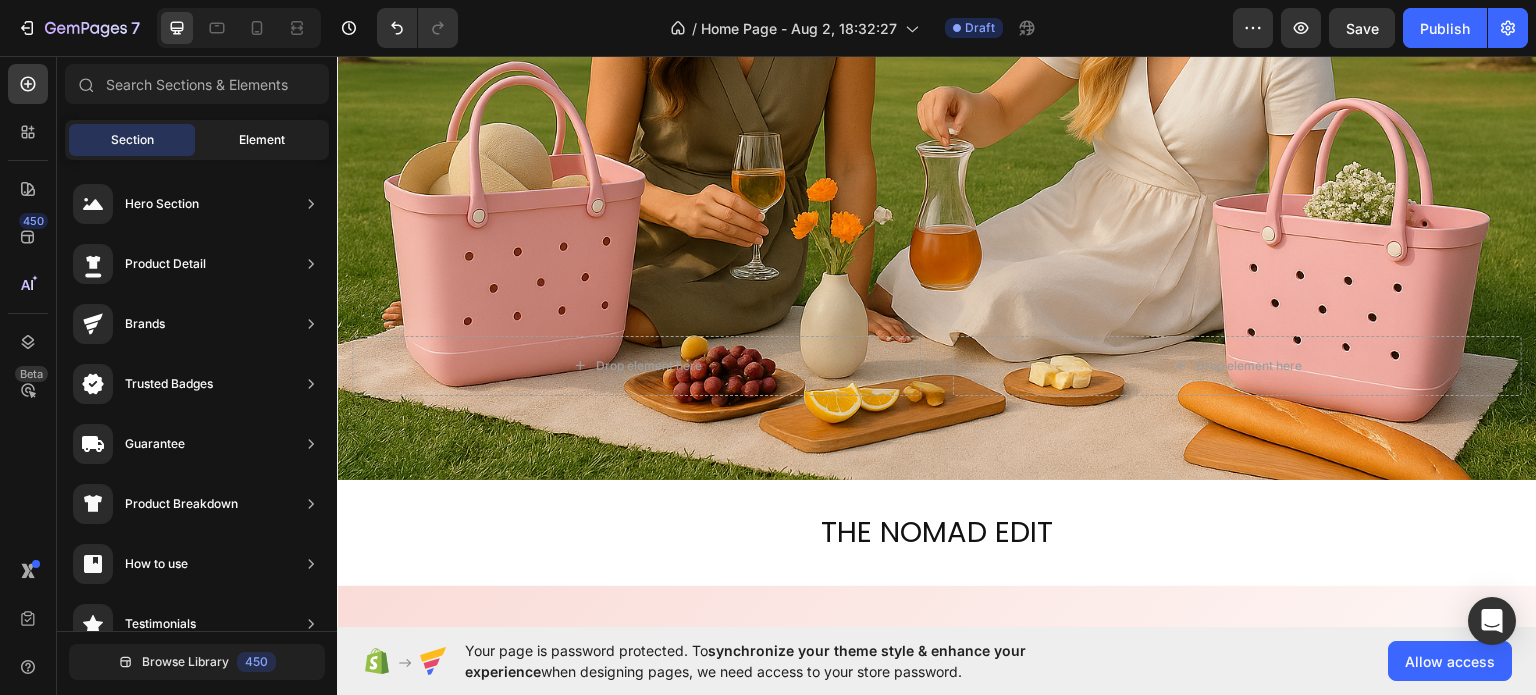 click on "Element" at bounding box center [262, 140] 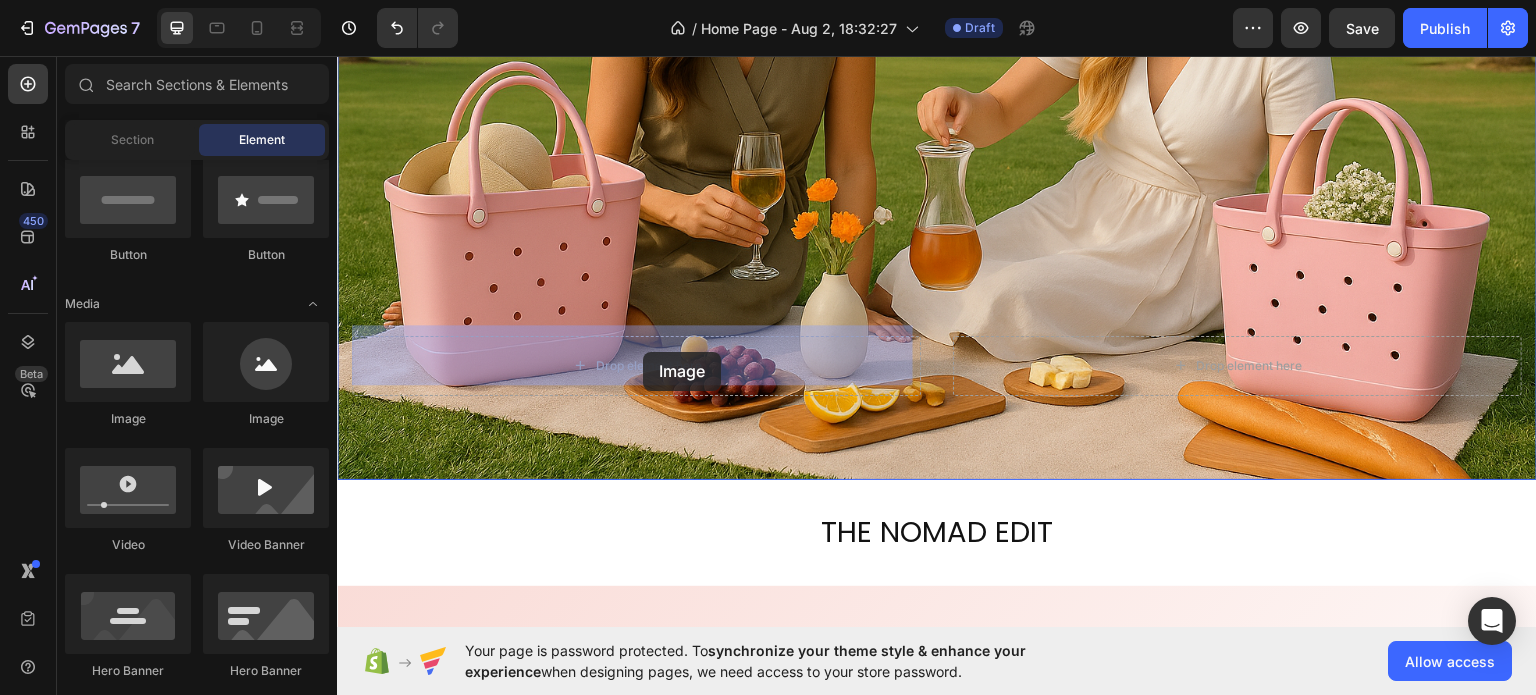 drag, startPoint x: 457, startPoint y: 443, endPoint x: 643, endPoint y: 351, distance: 207.50903 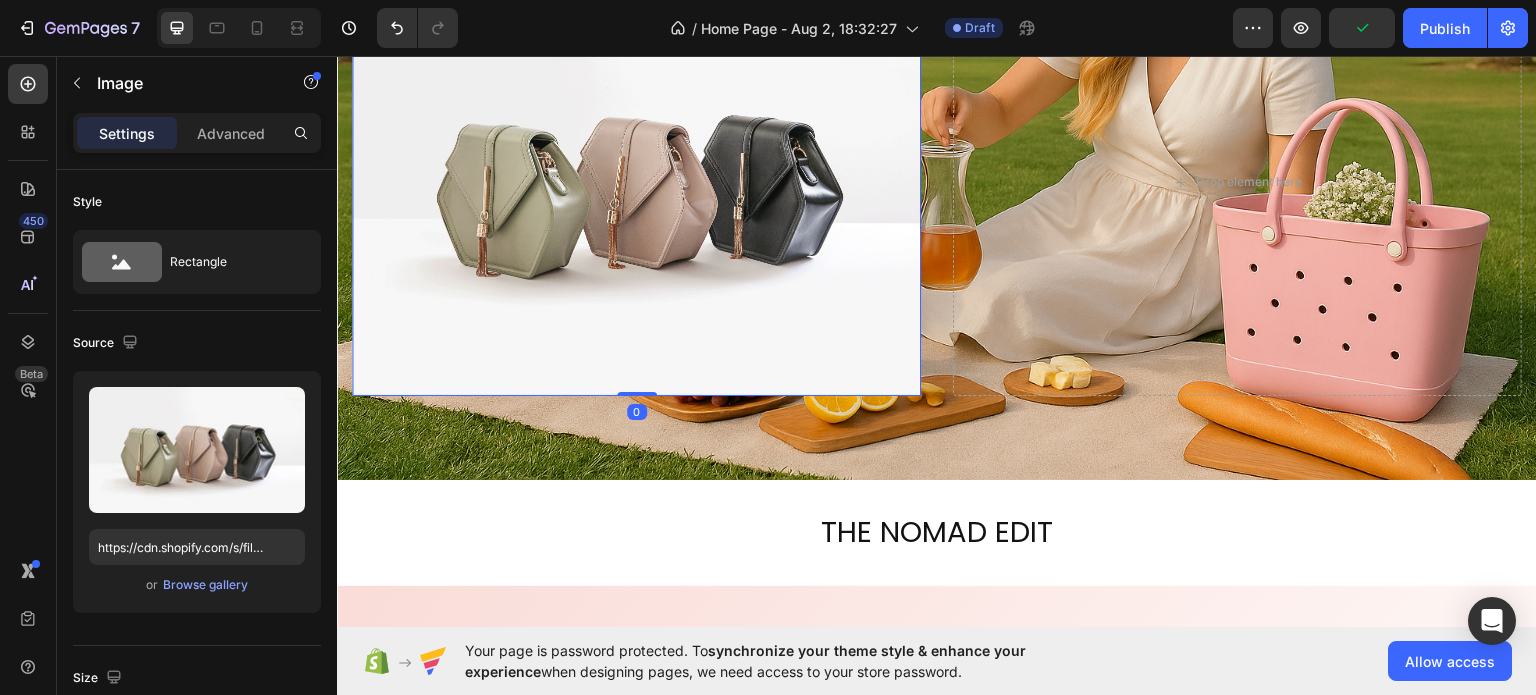 scroll, scrollTop: 300, scrollLeft: 0, axis: vertical 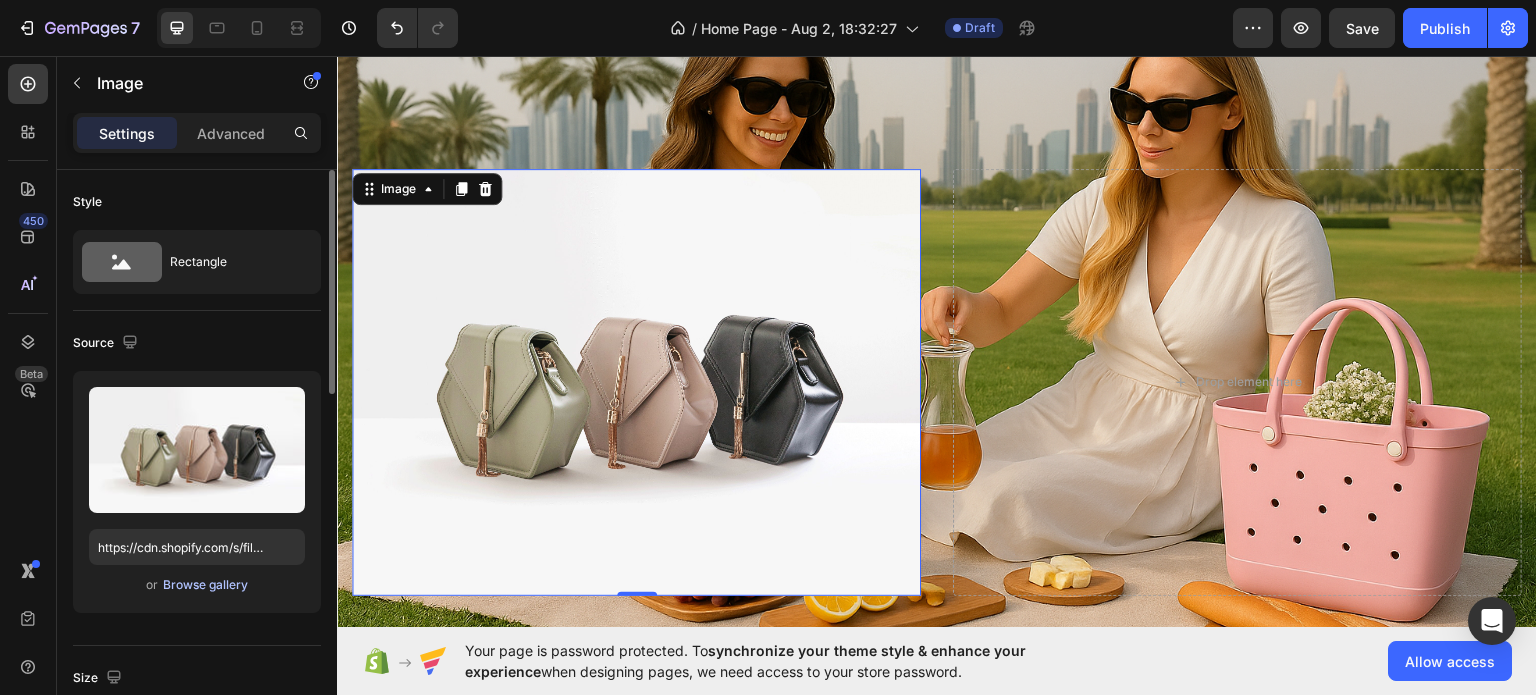 click on "Browse gallery" at bounding box center [205, 585] 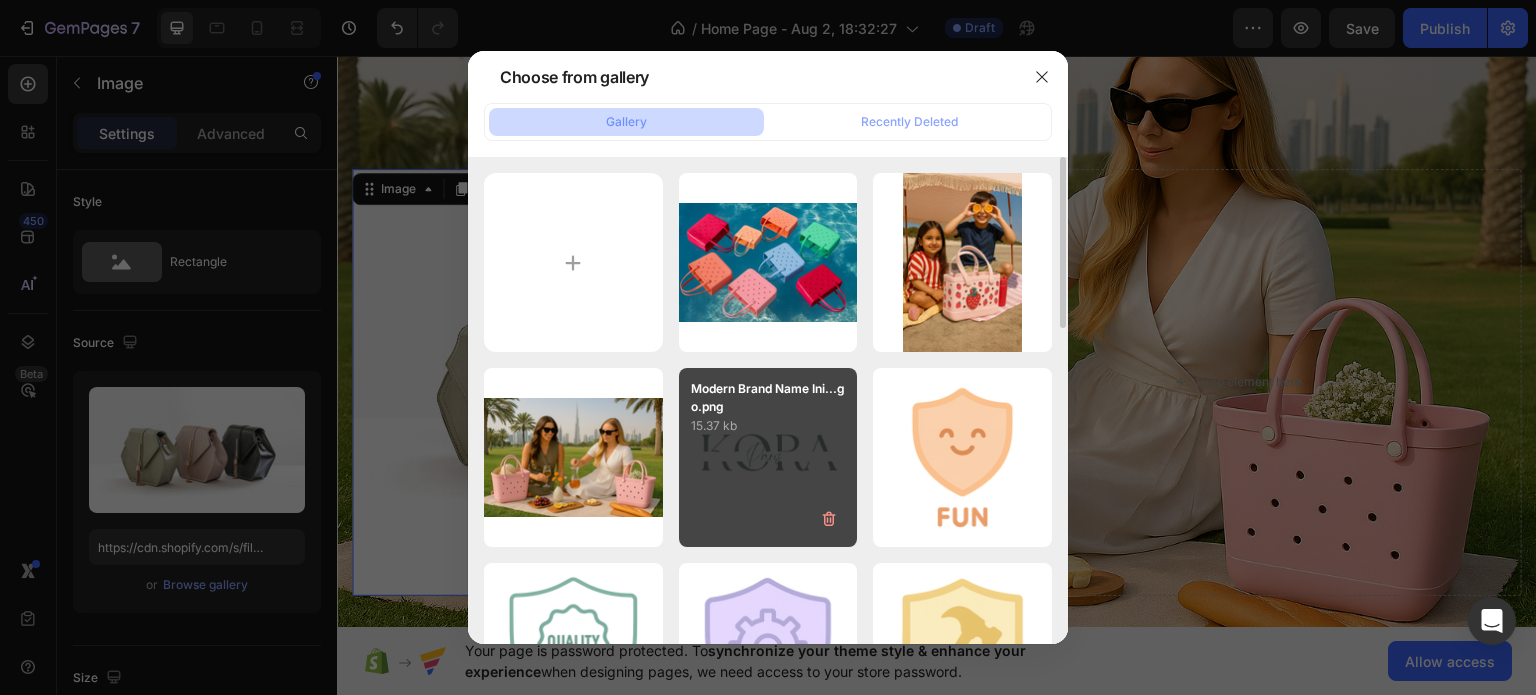 click on "15.37 kb" at bounding box center [768, 426] 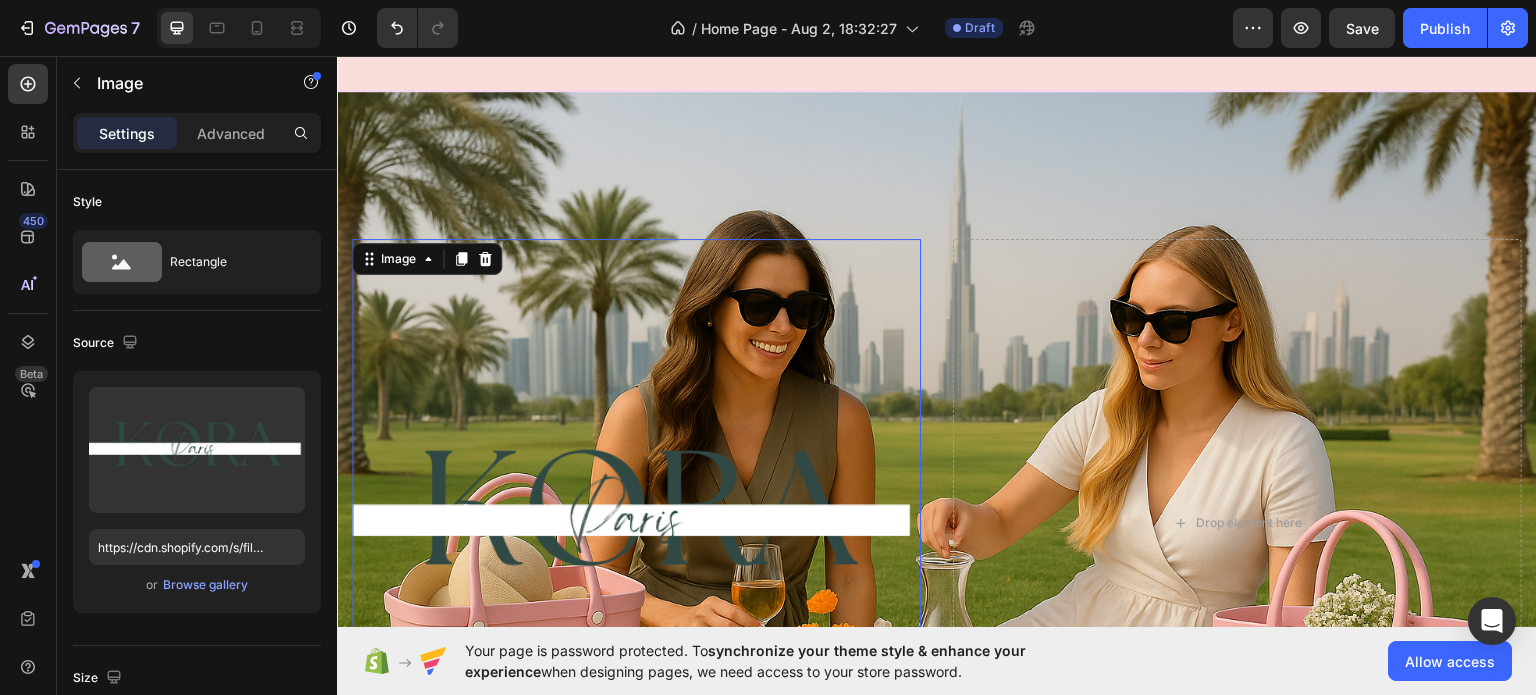 scroll, scrollTop: 100, scrollLeft: 0, axis: vertical 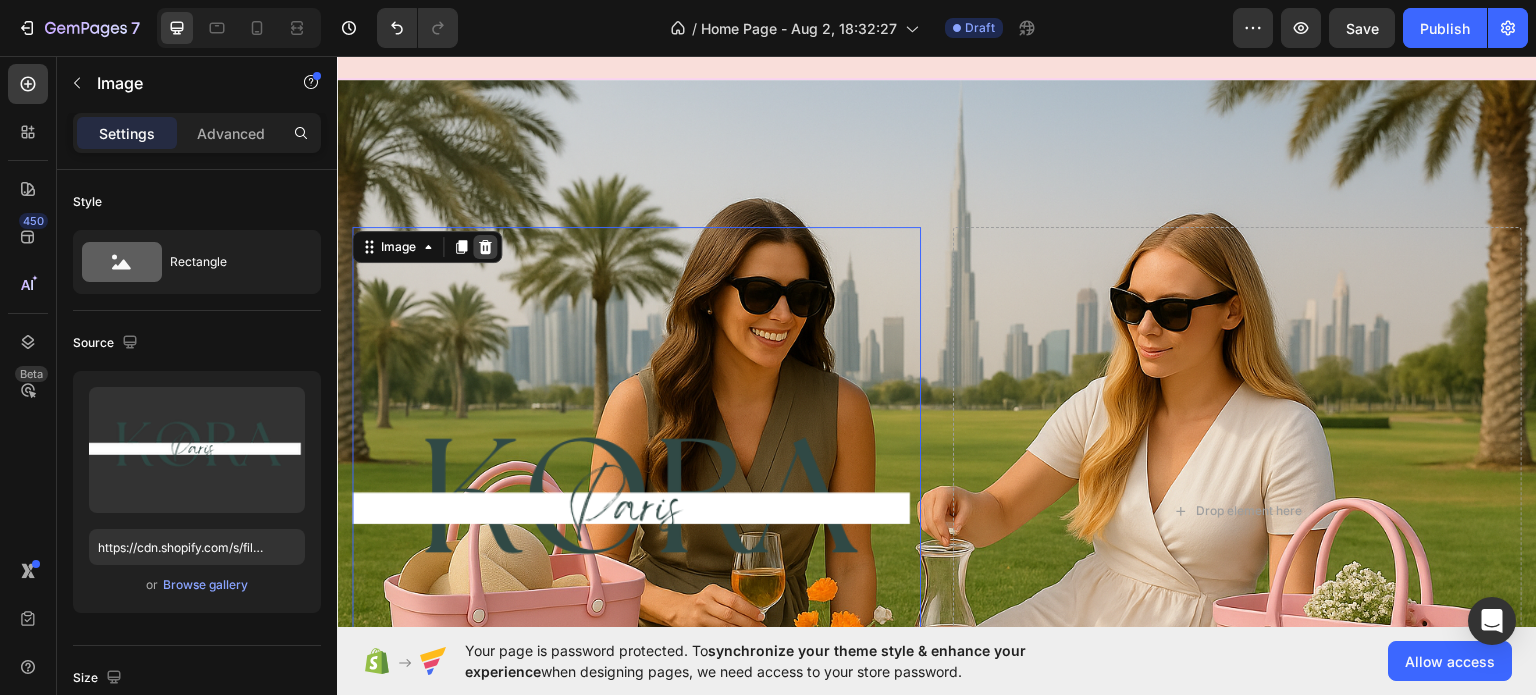 click 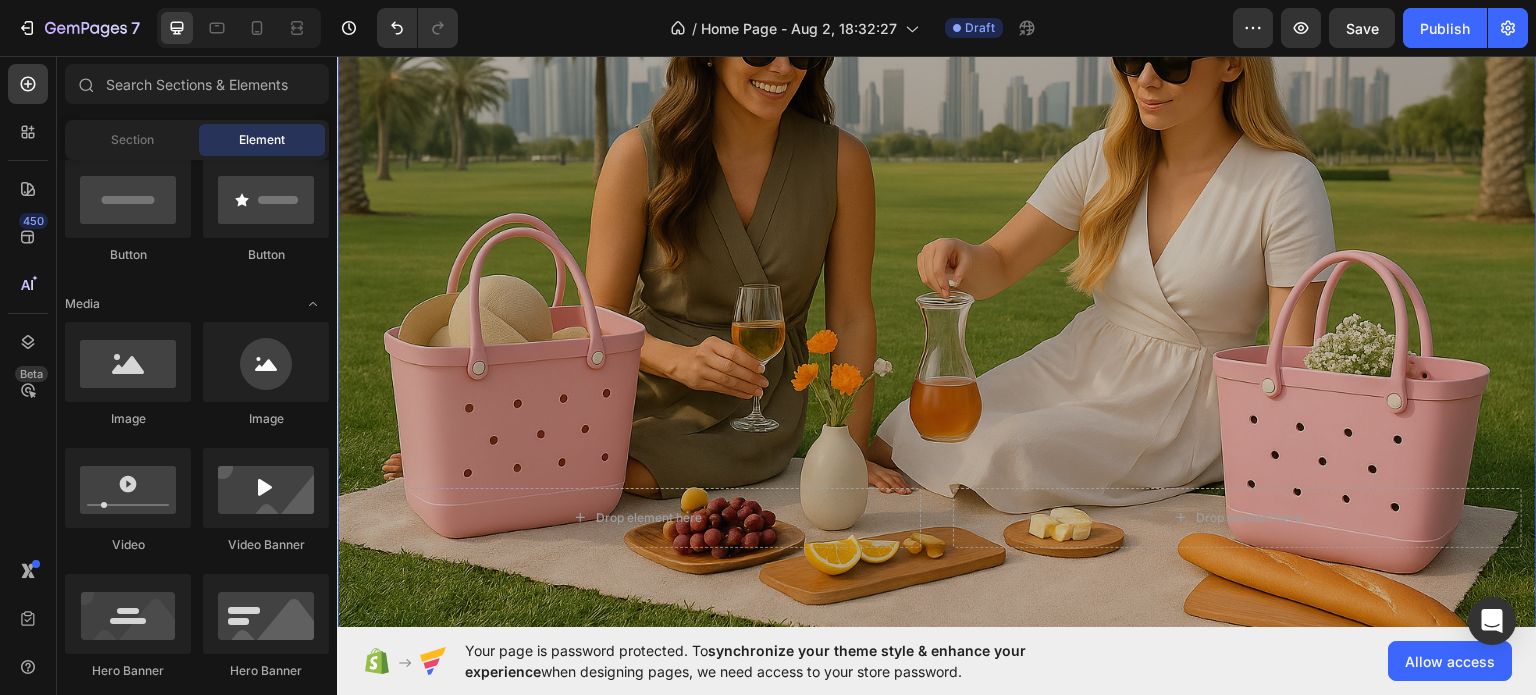 scroll, scrollTop: 300, scrollLeft: 0, axis: vertical 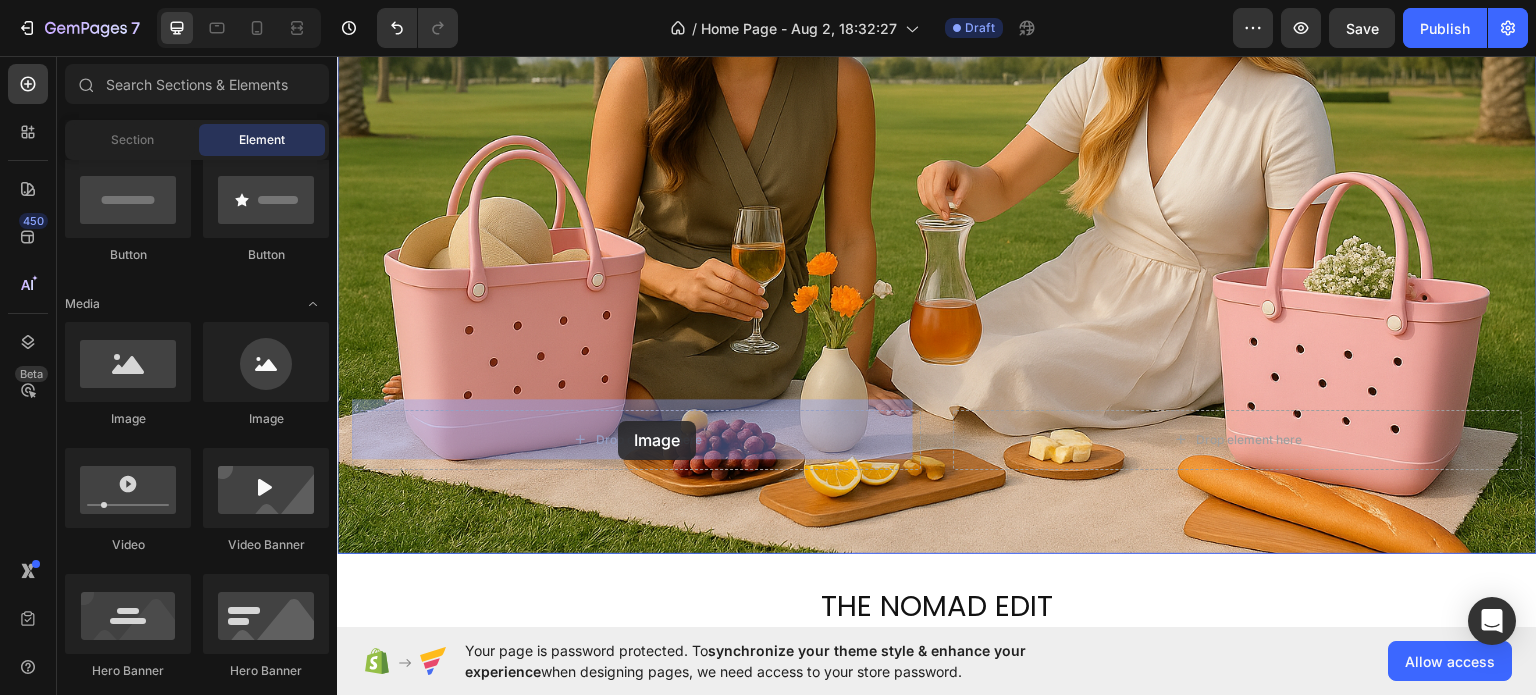 drag, startPoint x: 445, startPoint y: 416, endPoint x: 618, endPoint y: 420, distance: 173.04623 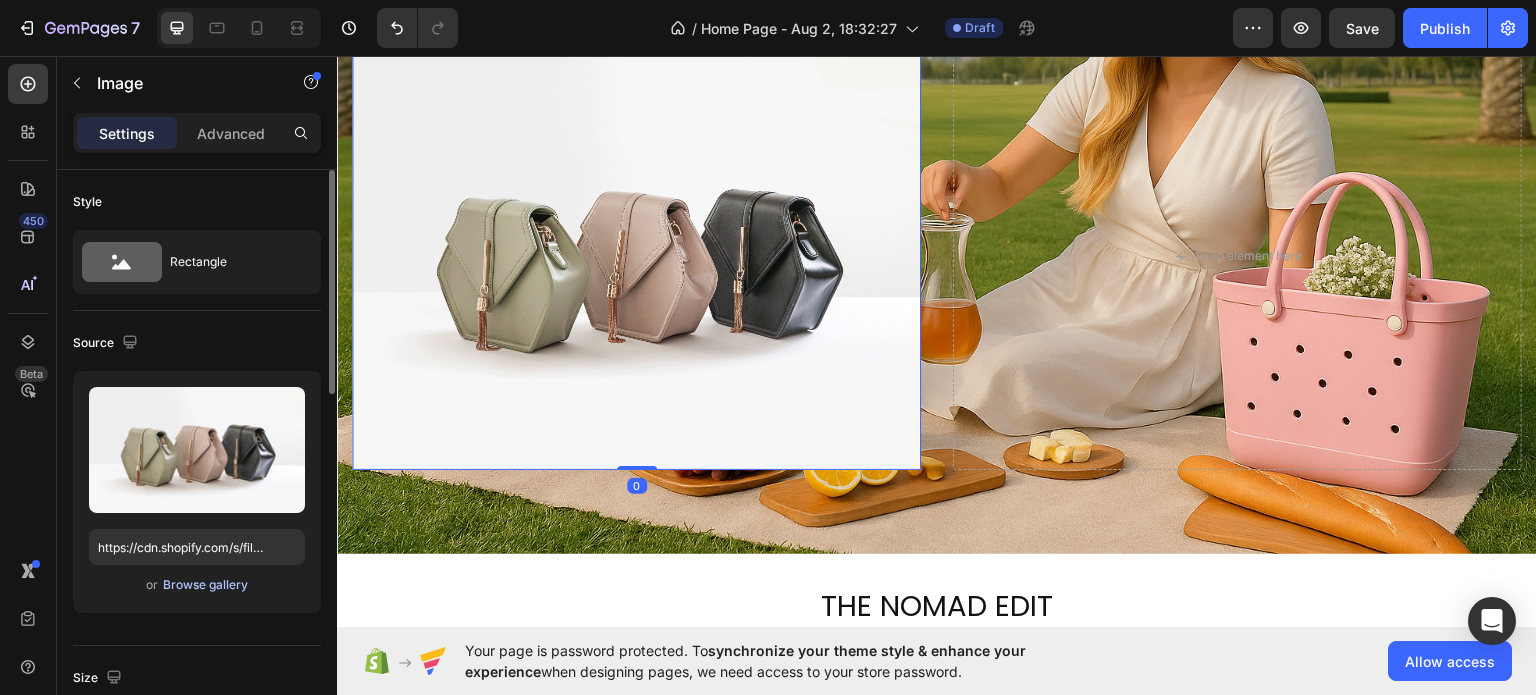 click on "Browse gallery" at bounding box center [205, 585] 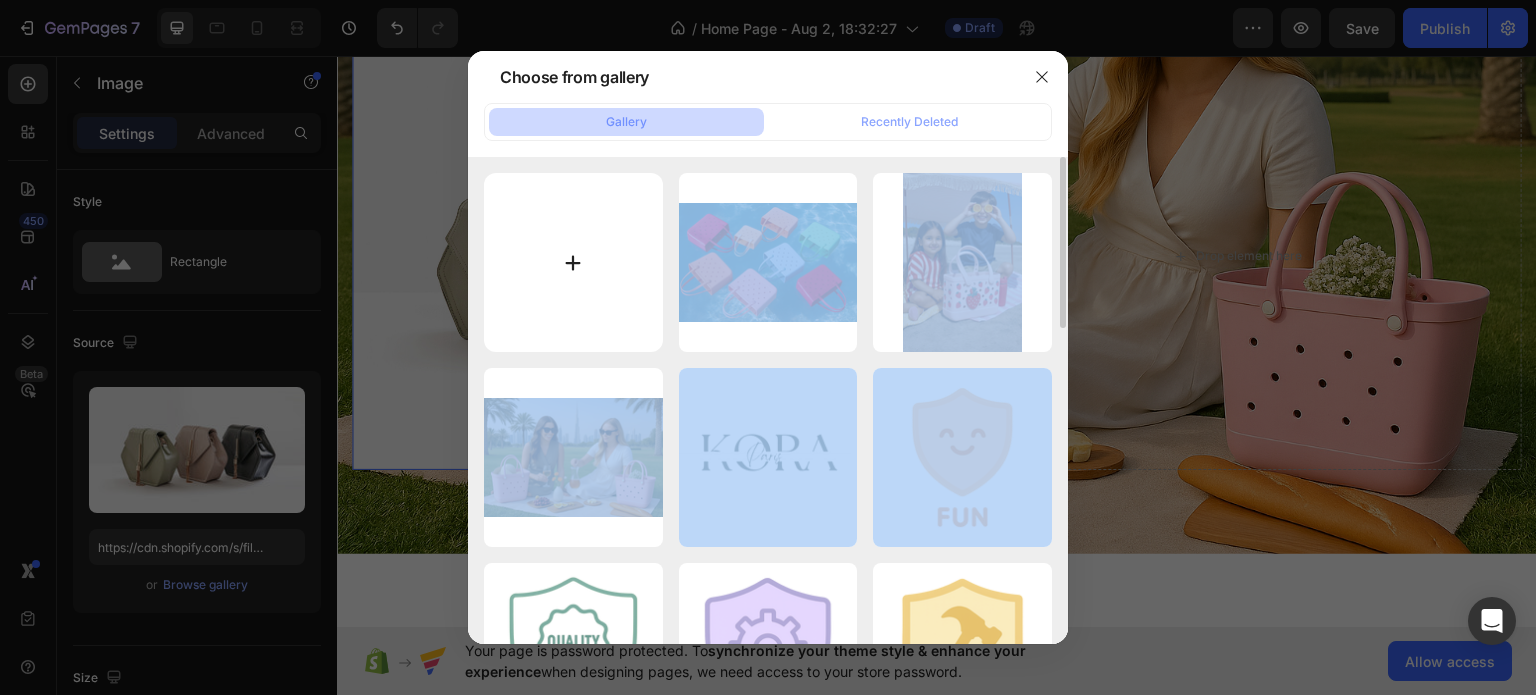 drag, startPoint x: 744, startPoint y: 422, endPoint x: 605, endPoint y: 258, distance: 214.9814 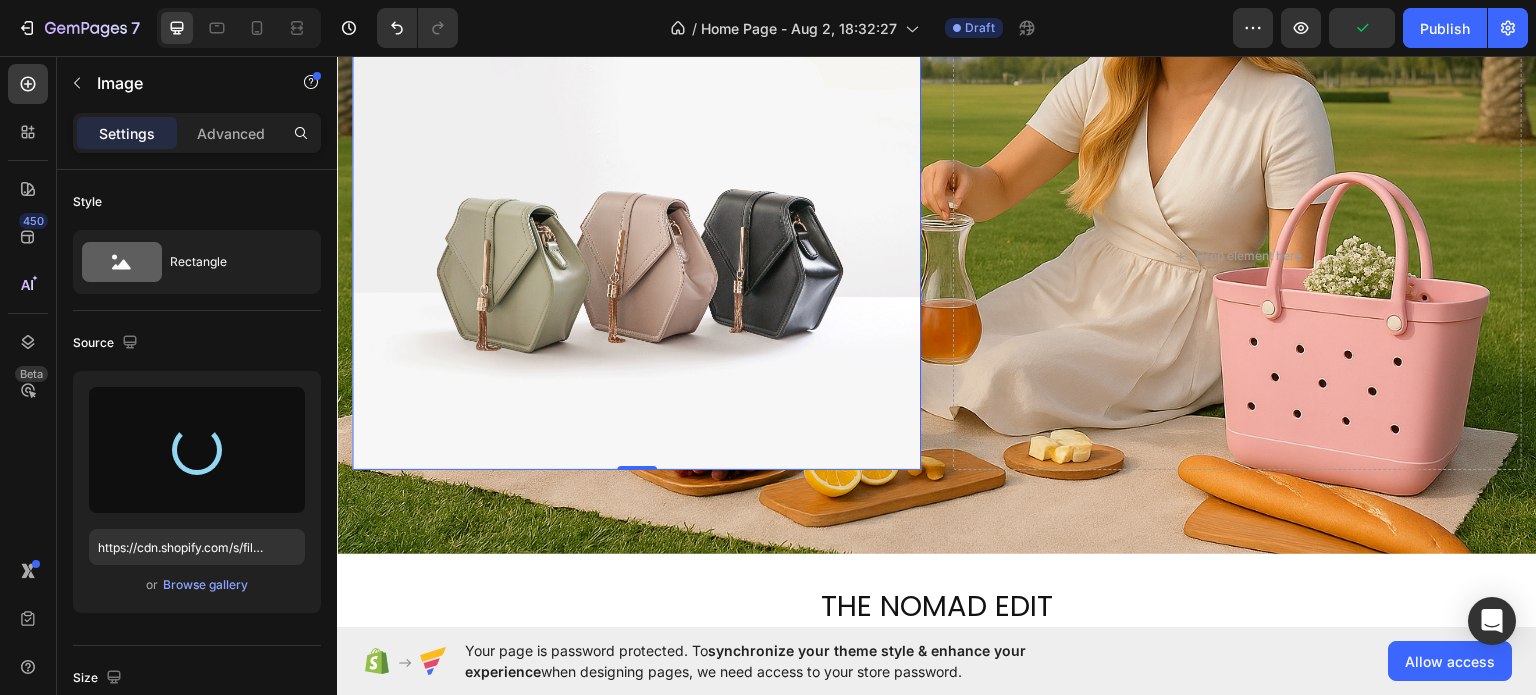 type on "https://cdn.shopify.com/s/files/1/0969/7240/7109/files/gempages_578074636697207484-9a165ea4-1654-499c-9e7b-01bb351289cd.png" 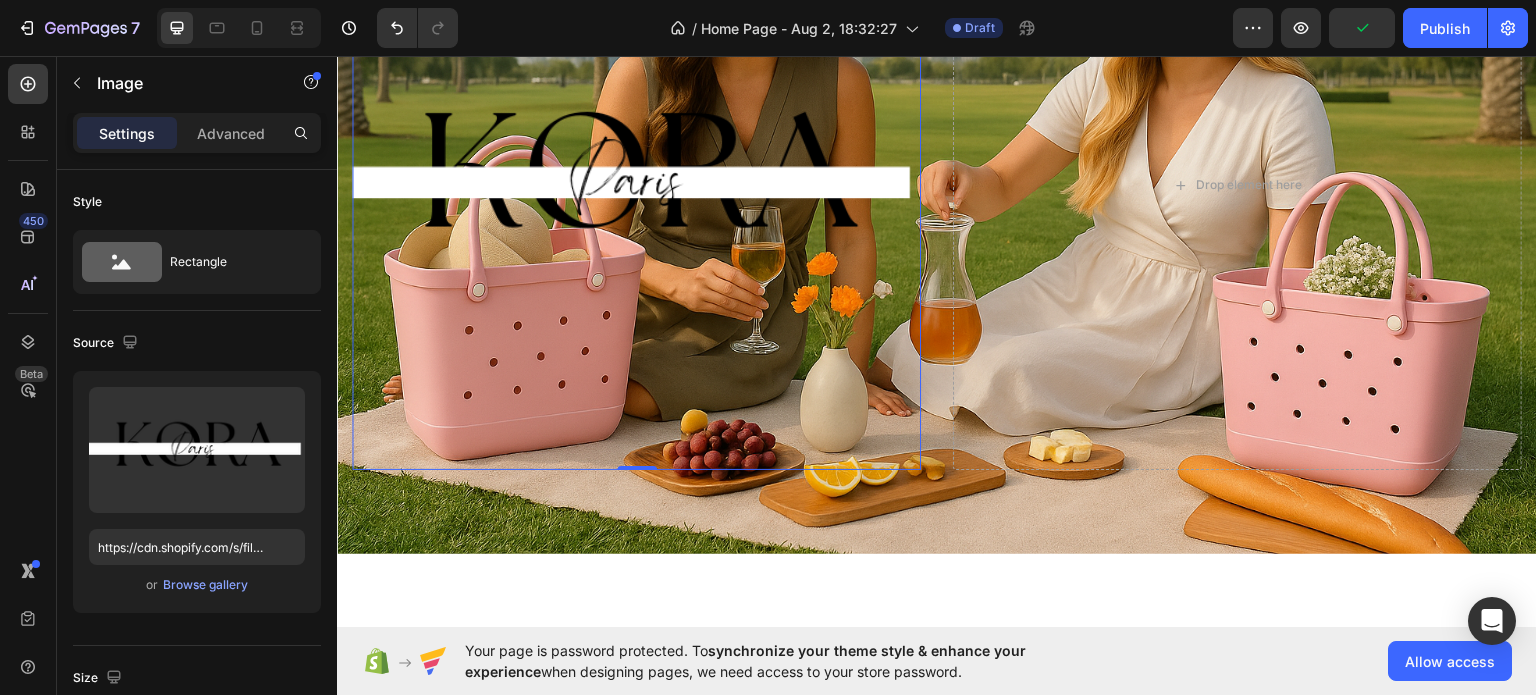 scroll, scrollTop: 126, scrollLeft: 0, axis: vertical 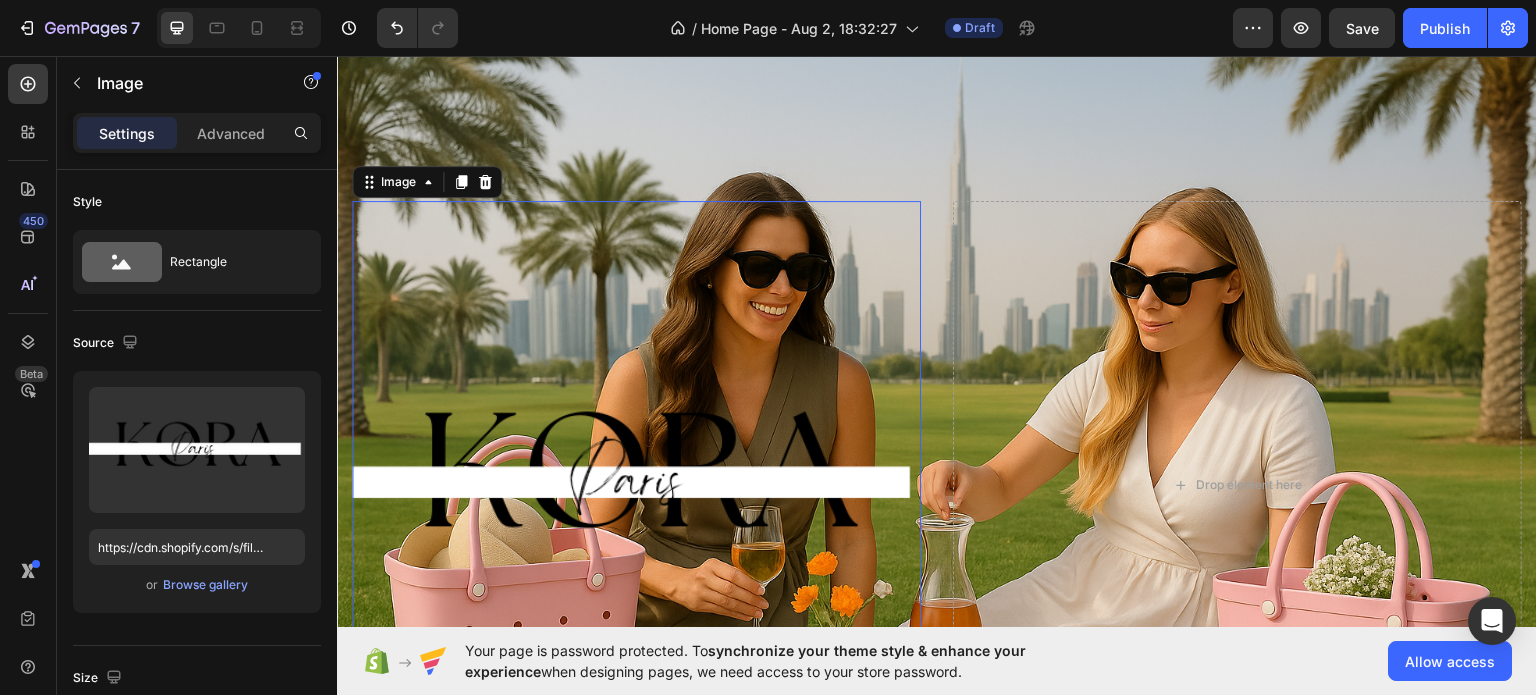 click at bounding box center [636, 484] 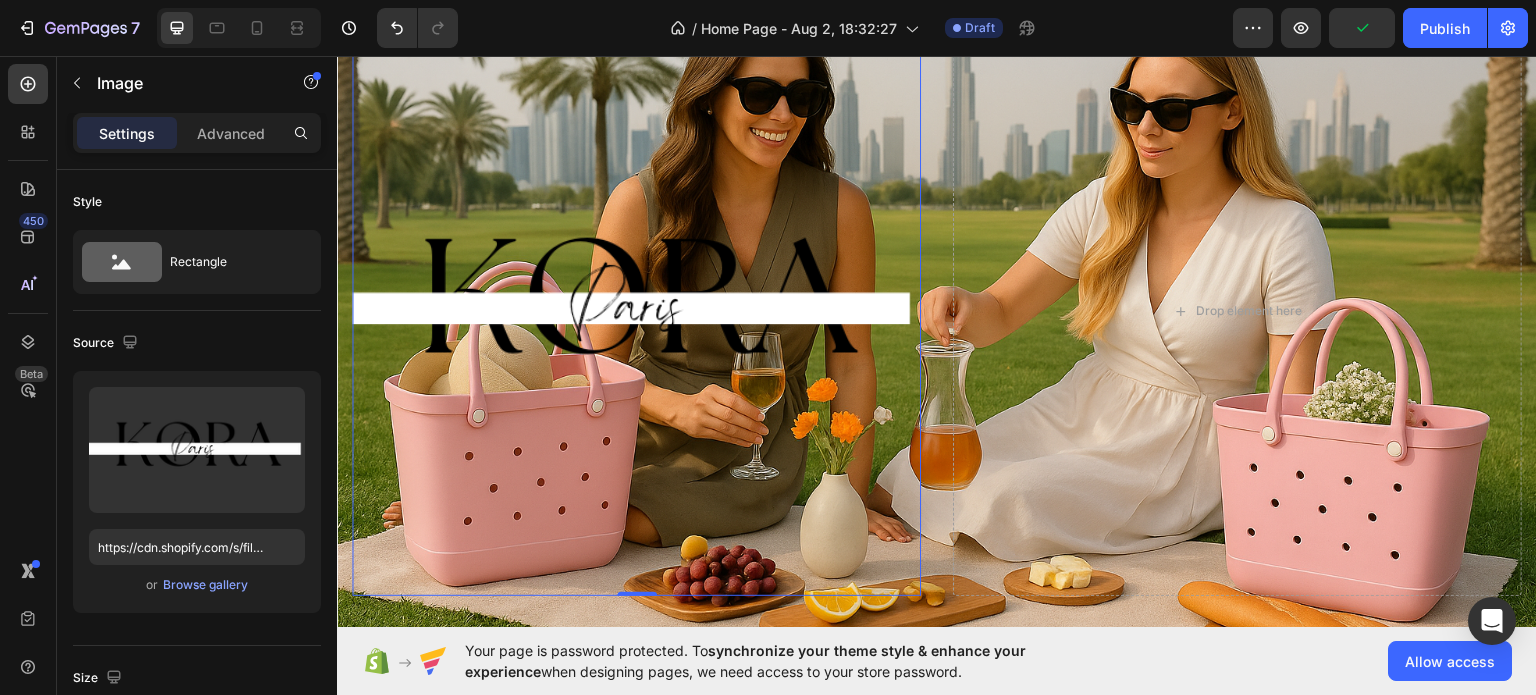 scroll, scrollTop: 100, scrollLeft: 0, axis: vertical 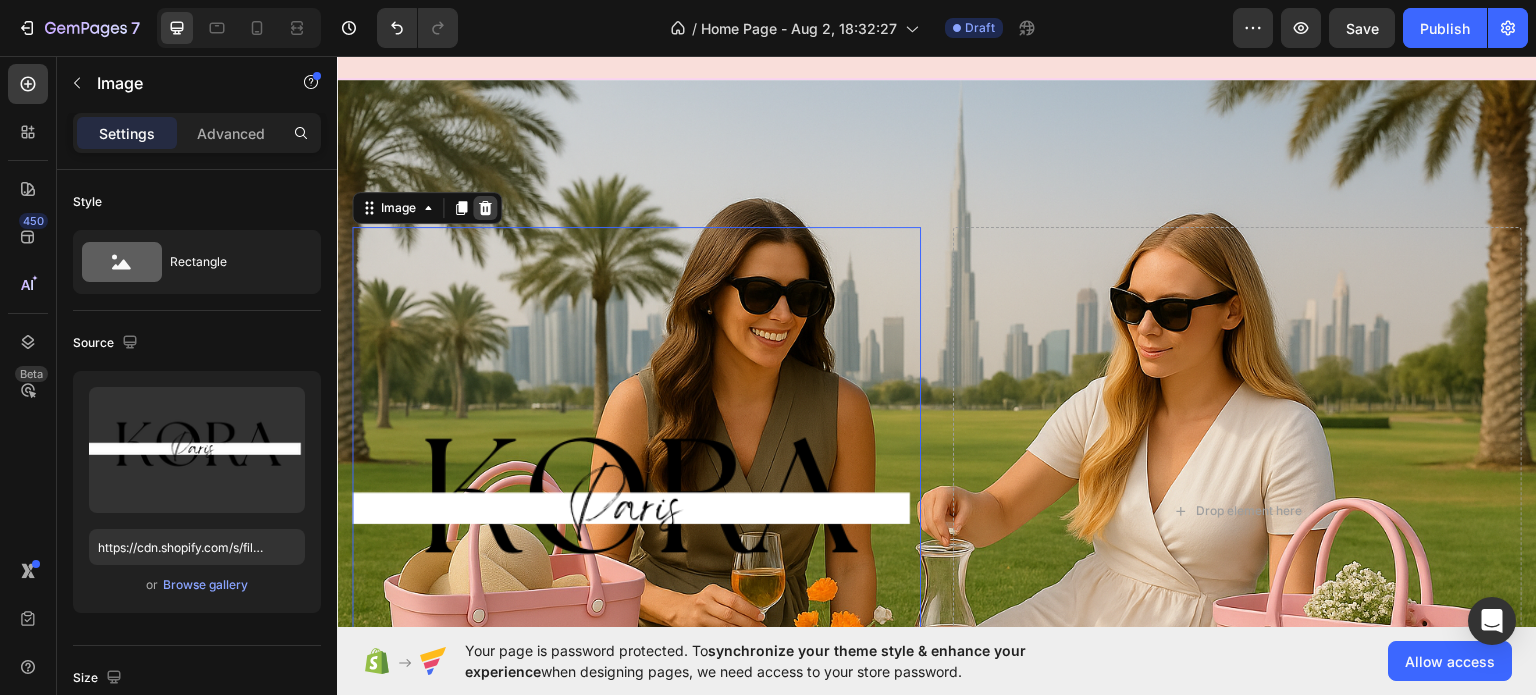 click 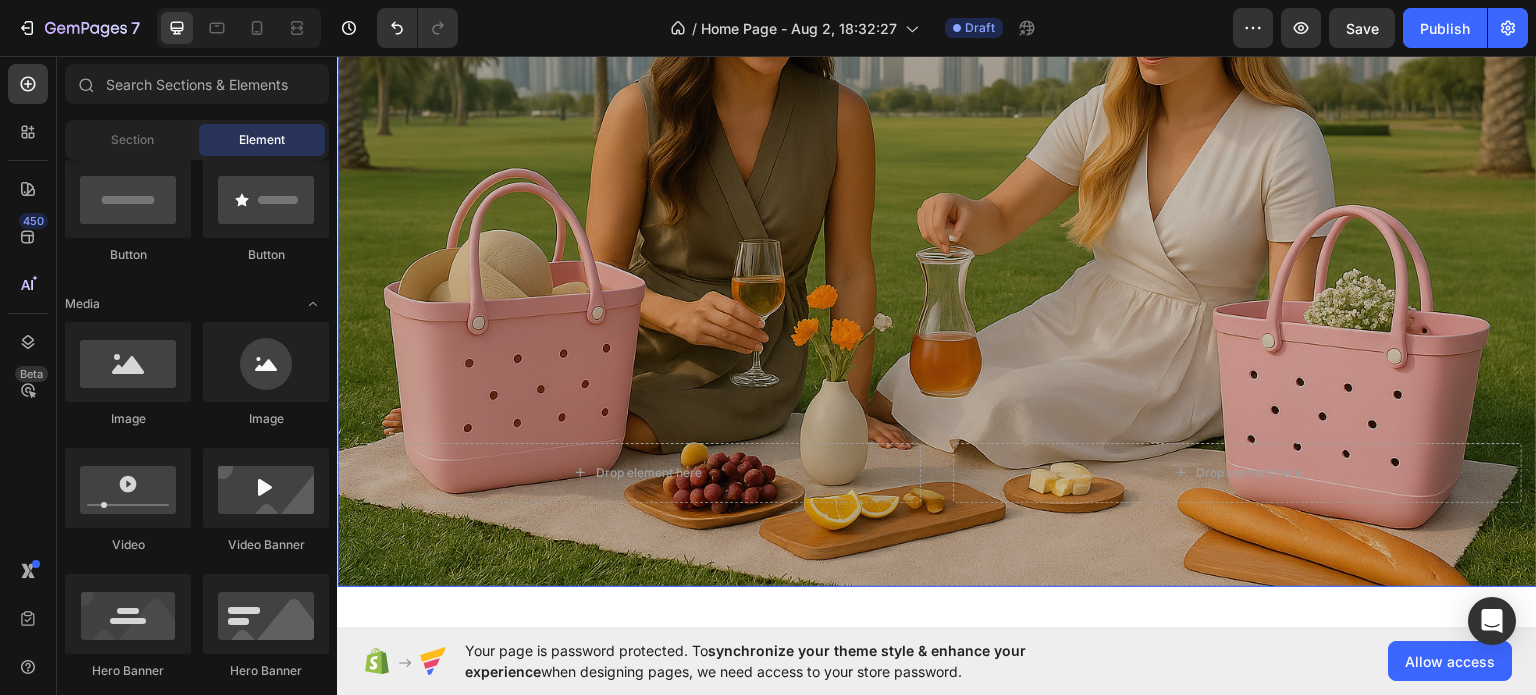 scroll, scrollTop: 400, scrollLeft: 0, axis: vertical 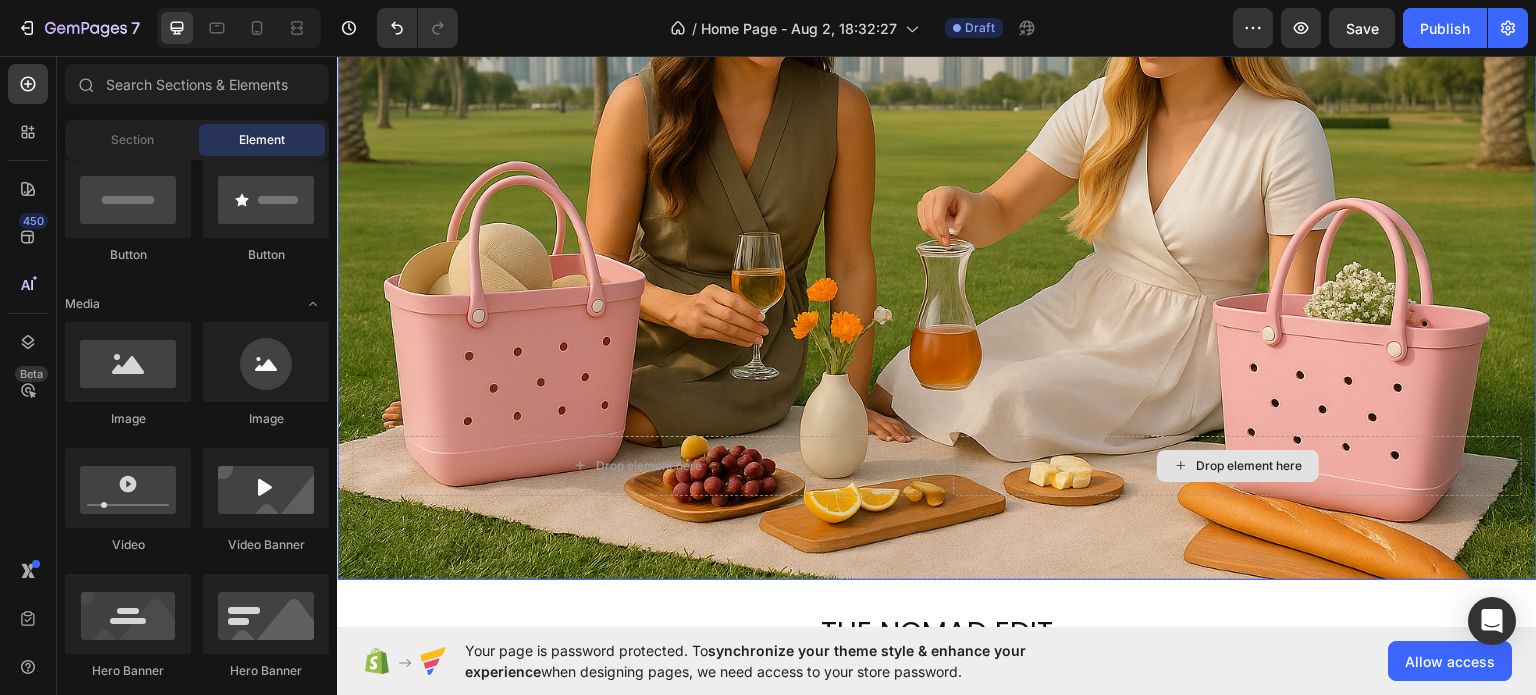 click on "Drop element here" at bounding box center [1237, 465] 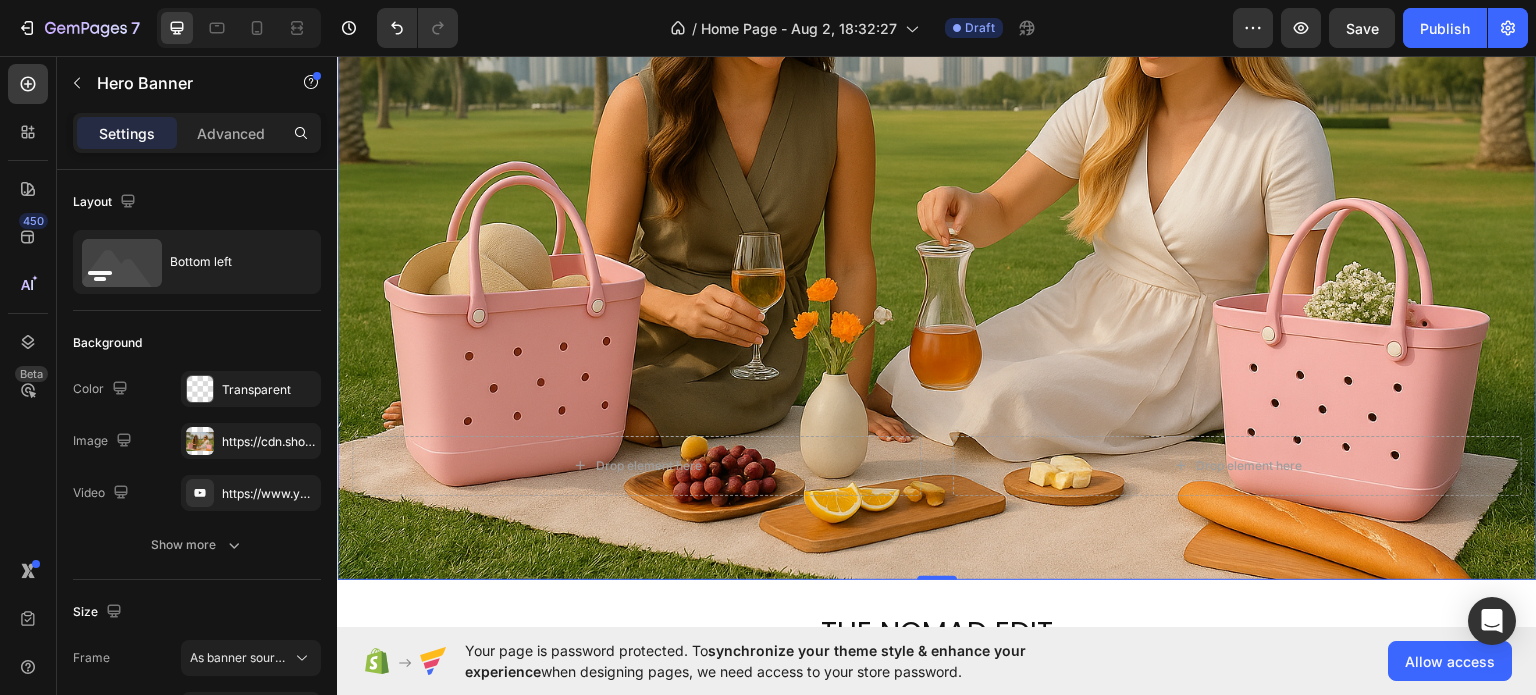 scroll, scrollTop: 600, scrollLeft: 0, axis: vertical 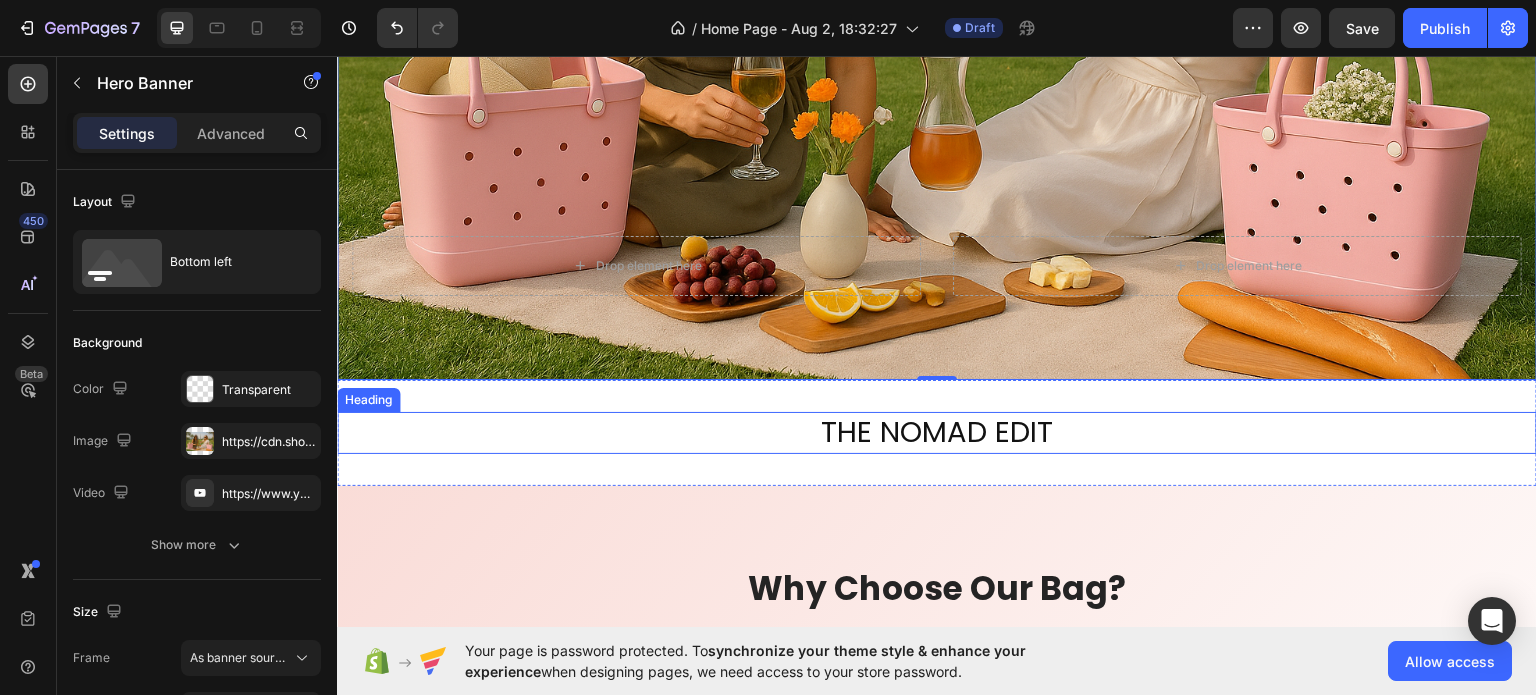 click on "THE NOMAD EDIT" at bounding box center [937, 432] 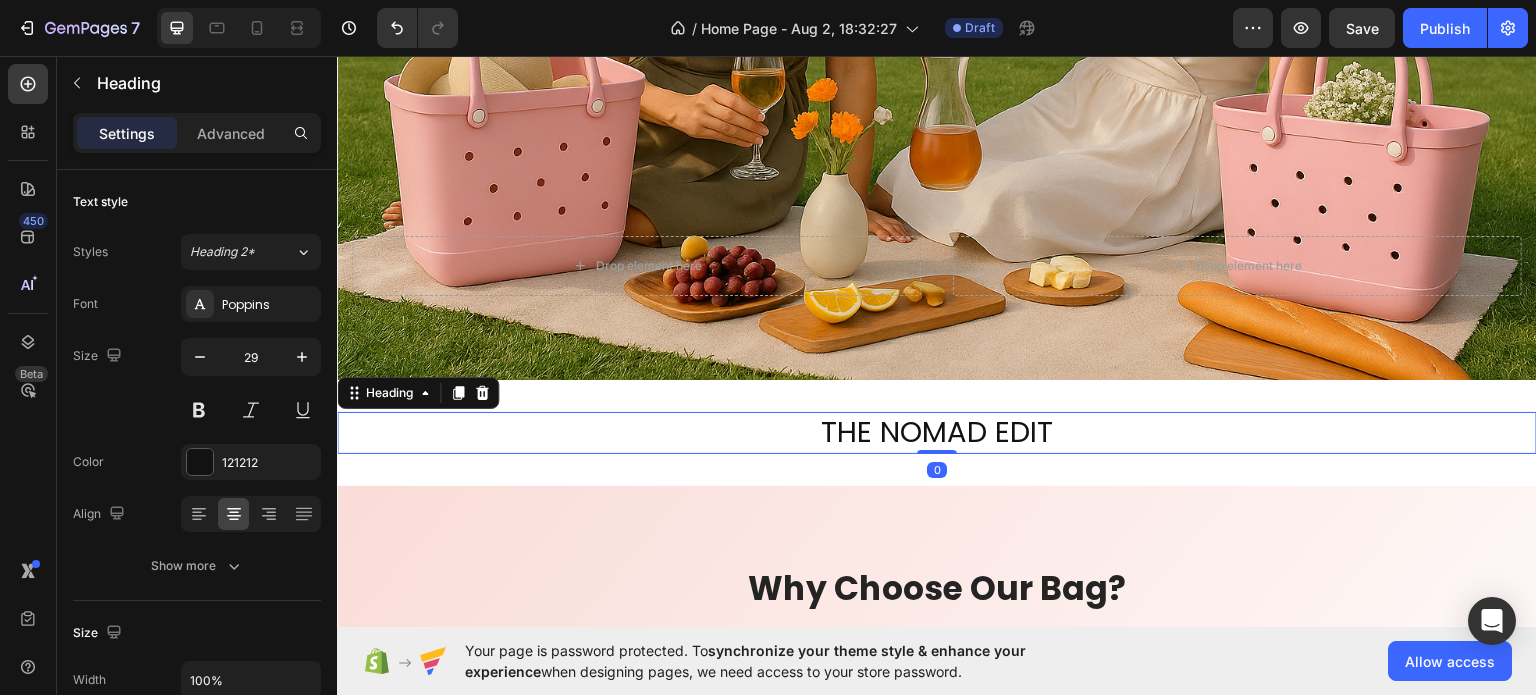 click on "THE NOMAD EDIT" at bounding box center (937, 432) 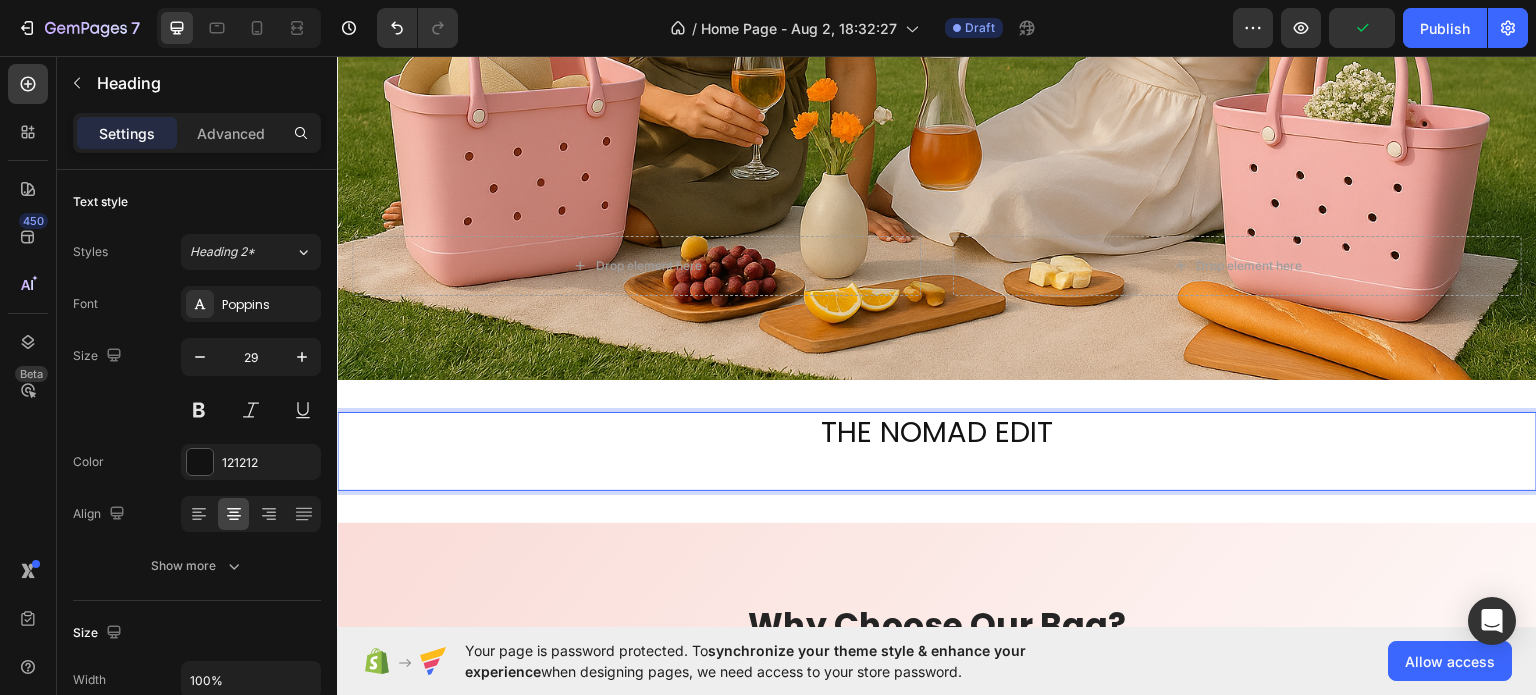 click on "THE NOMAD EDIT" at bounding box center (937, 450) 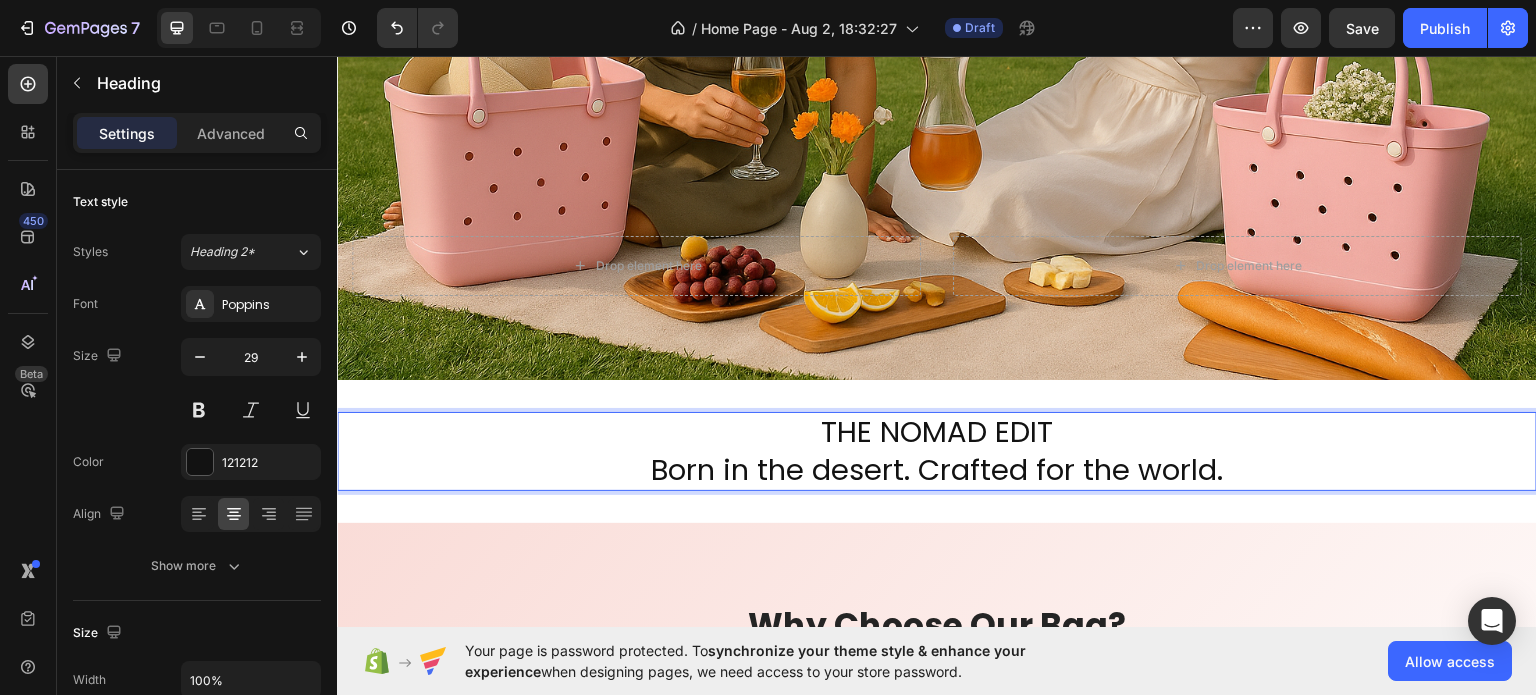 click on "THE NOMAD EDIT Born in the desert. Crafted for the world." at bounding box center (937, 450) 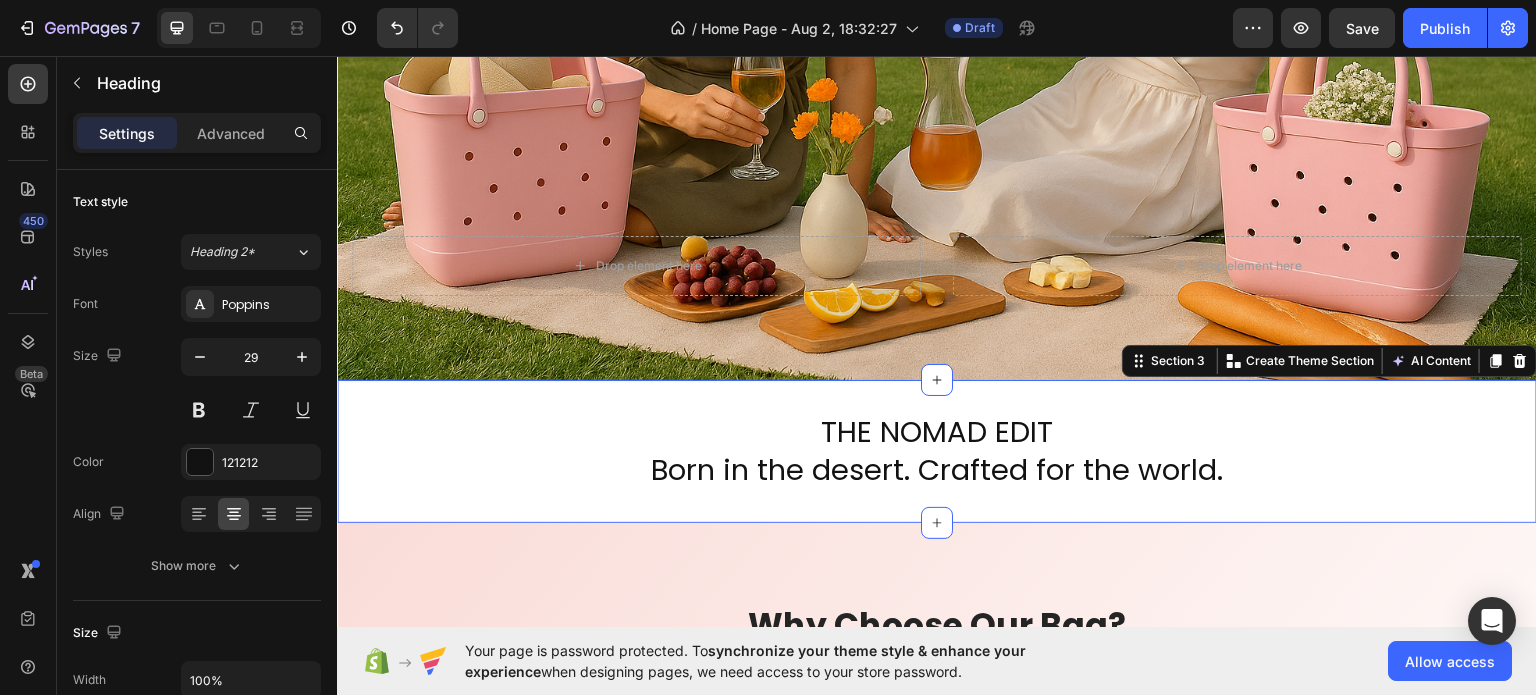 click on "THE NOMAD EDIT Born in the desert. Crafted for the world. Heading Section 3   You can create reusable sections Create Theme Section AI Content Write with GemAI What would you like to describe here? Tone and Voice Persuasive Product Show more Generate" at bounding box center [937, 450] 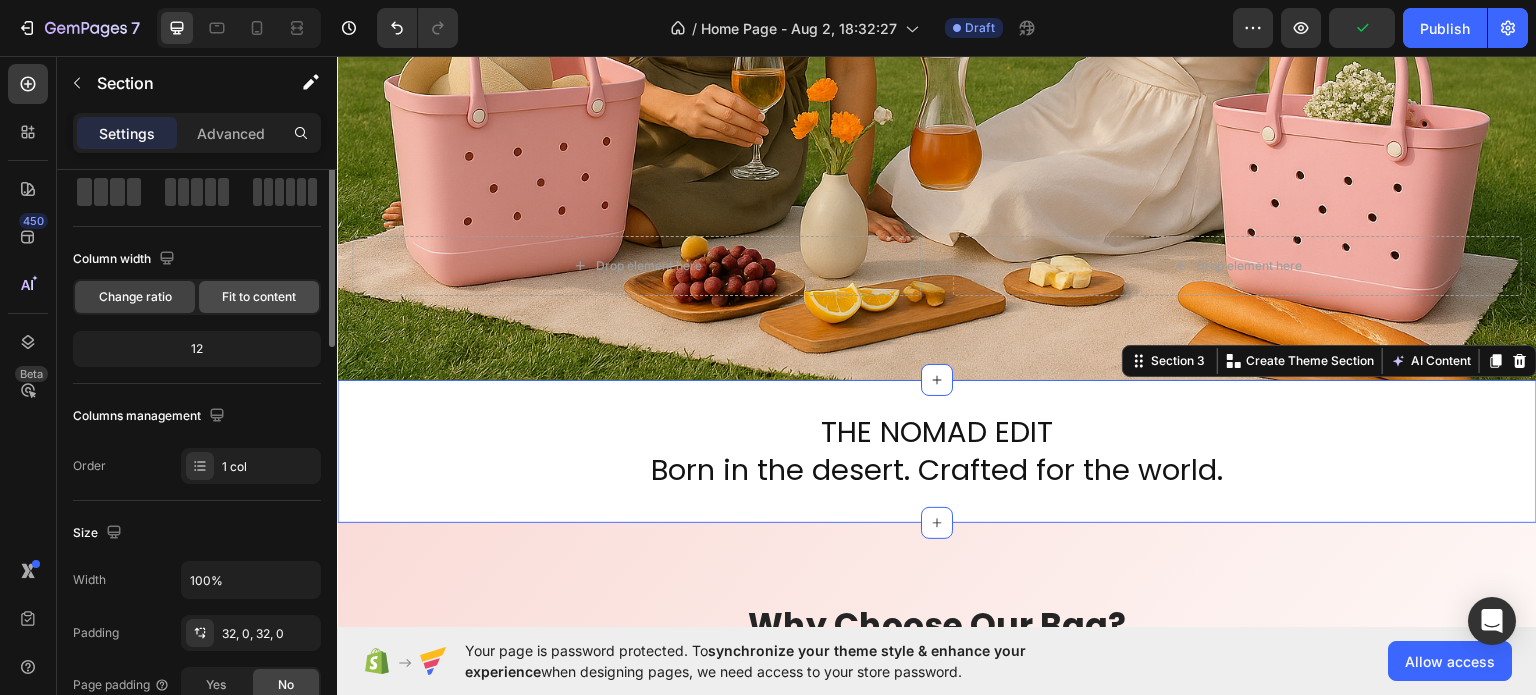 scroll, scrollTop: 0, scrollLeft: 0, axis: both 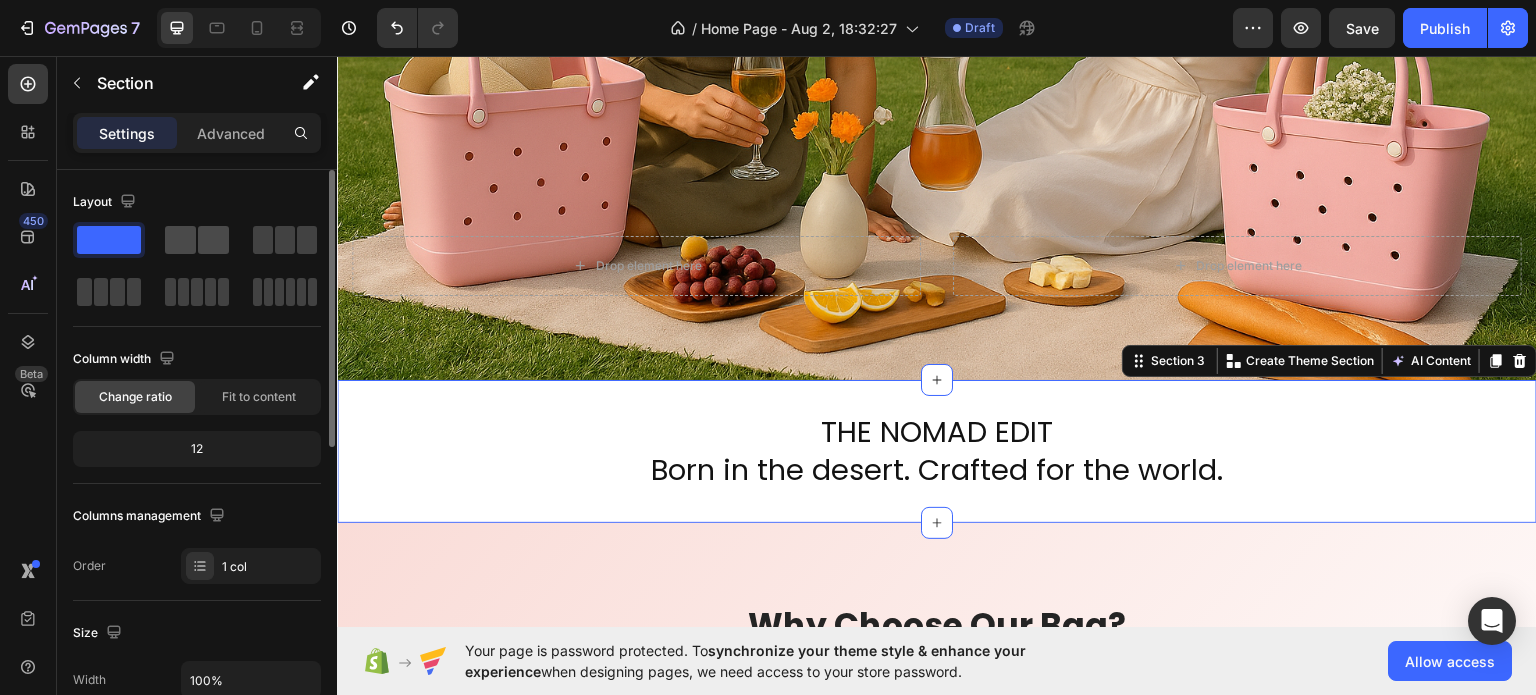 click 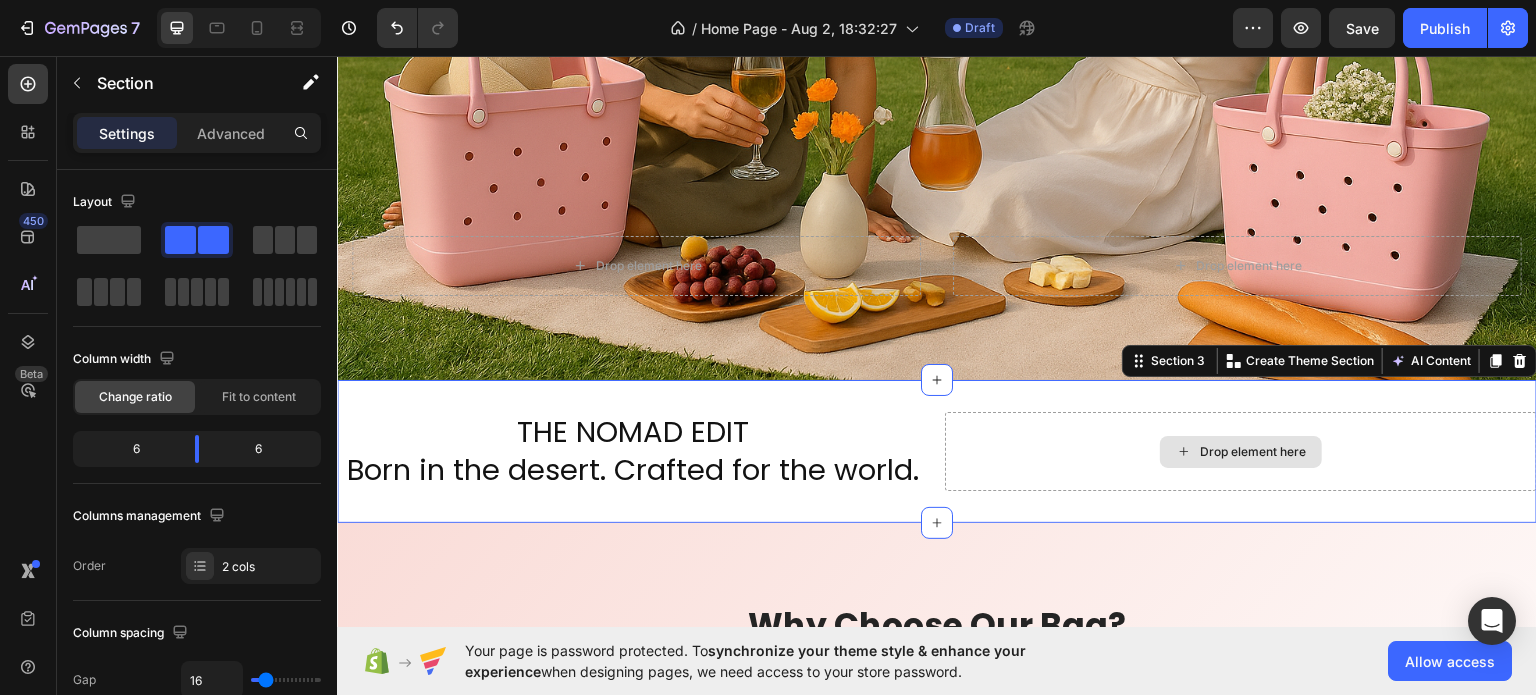 click on "Drop element here" at bounding box center (1241, 450) 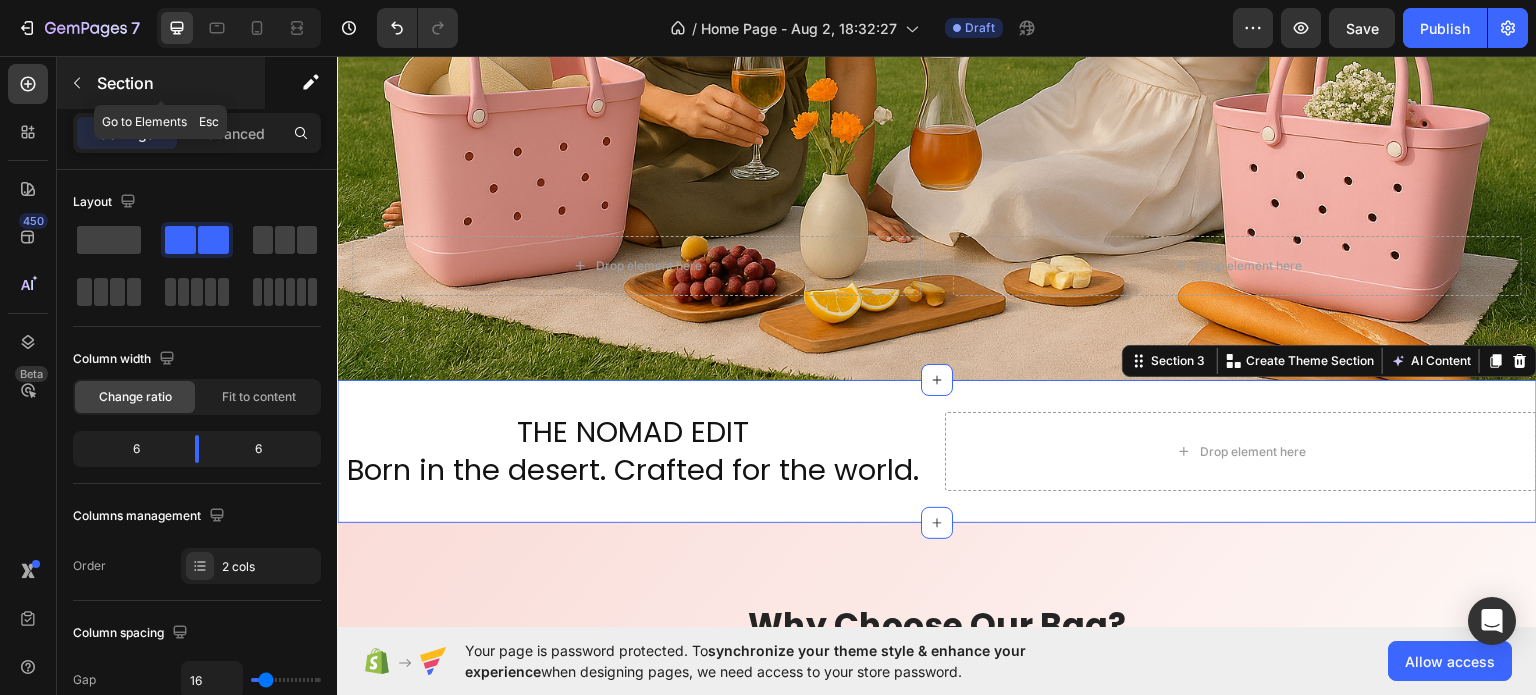 click at bounding box center [77, 83] 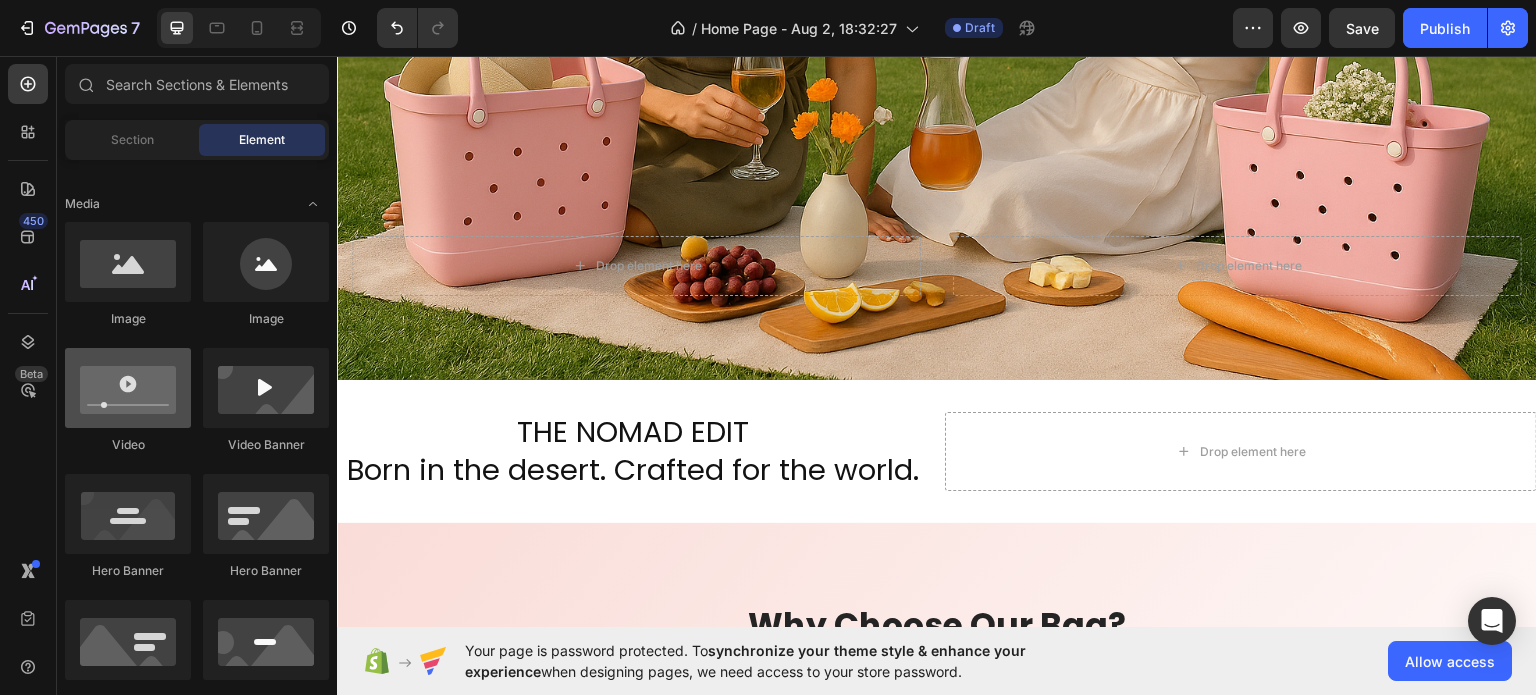 scroll, scrollTop: 200, scrollLeft: 0, axis: vertical 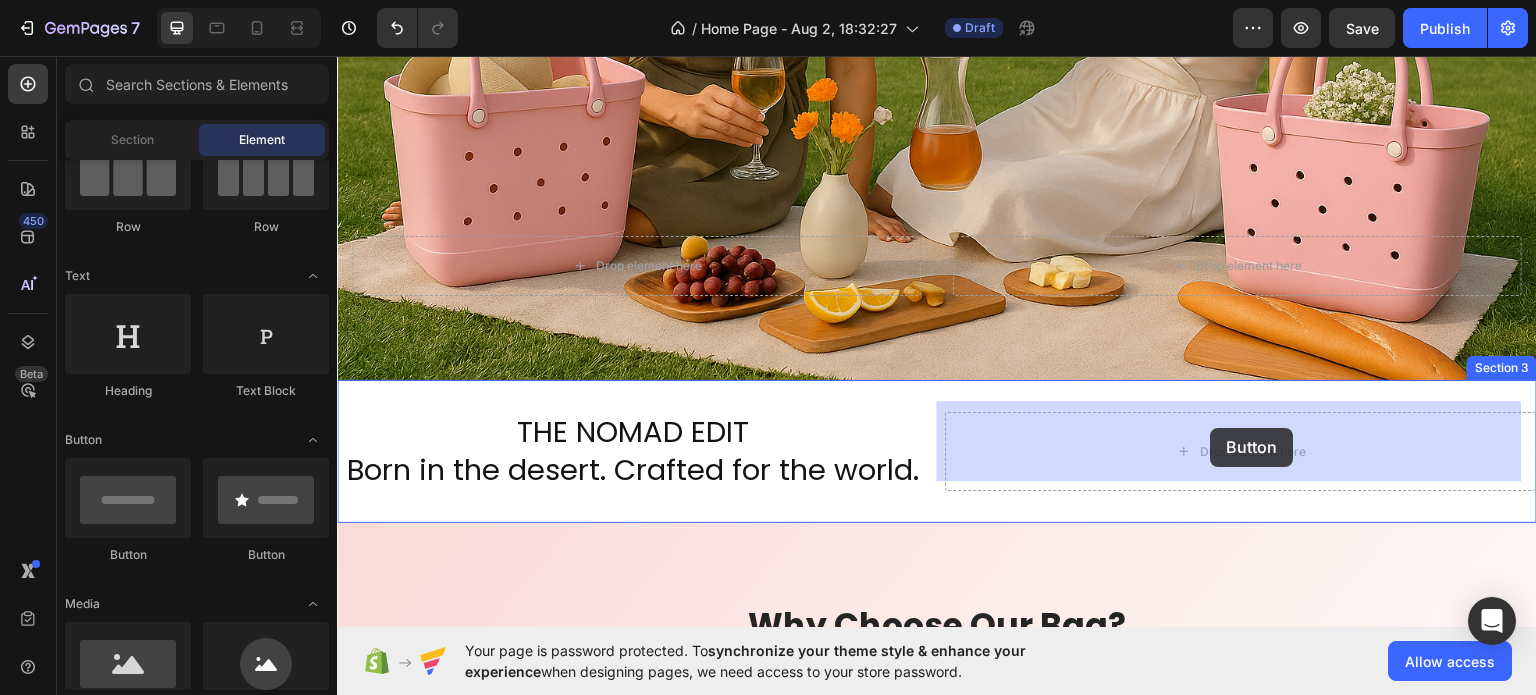 drag, startPoint x: 480, startPoint y: 549, endPoint x: 1211, endPoint y: 427, distance: 741.11066 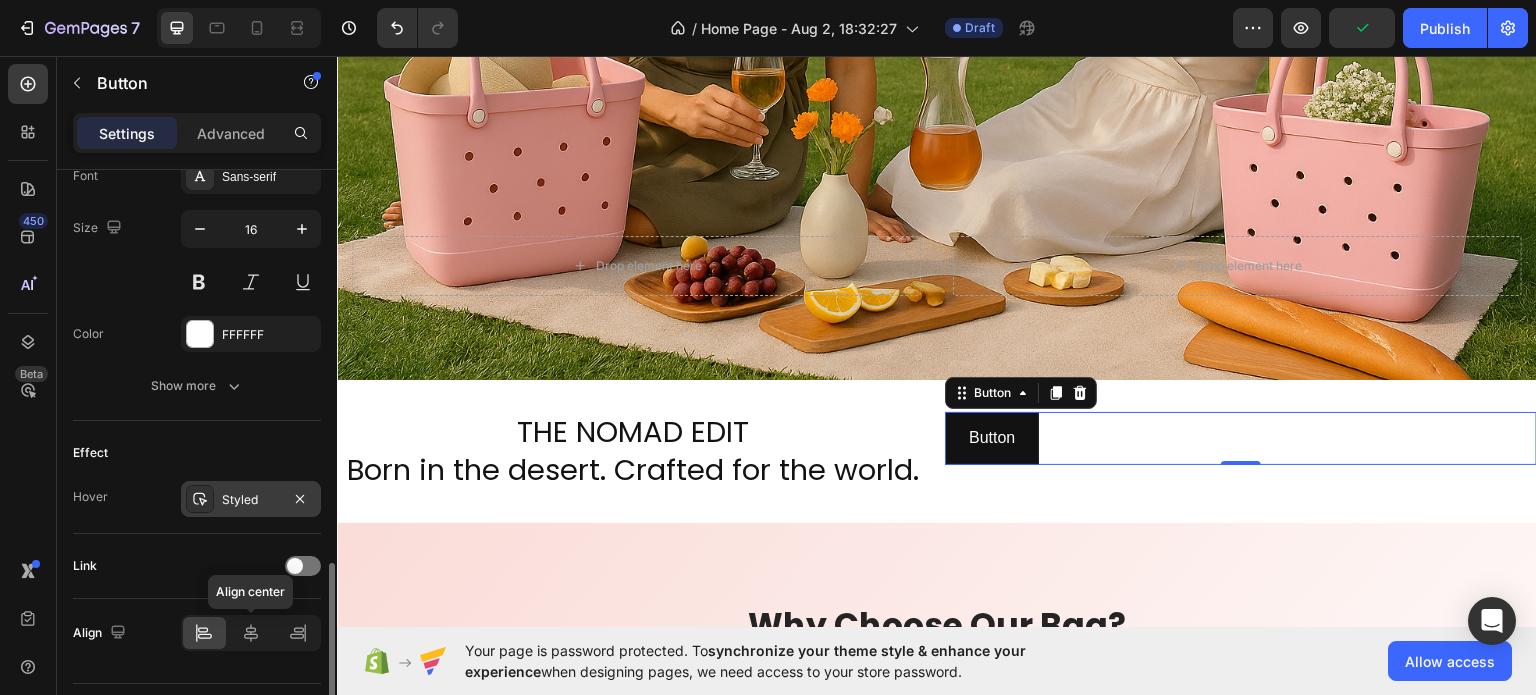 scroll, scrollTop: 848, scrollLeft: 0, axis: vertical 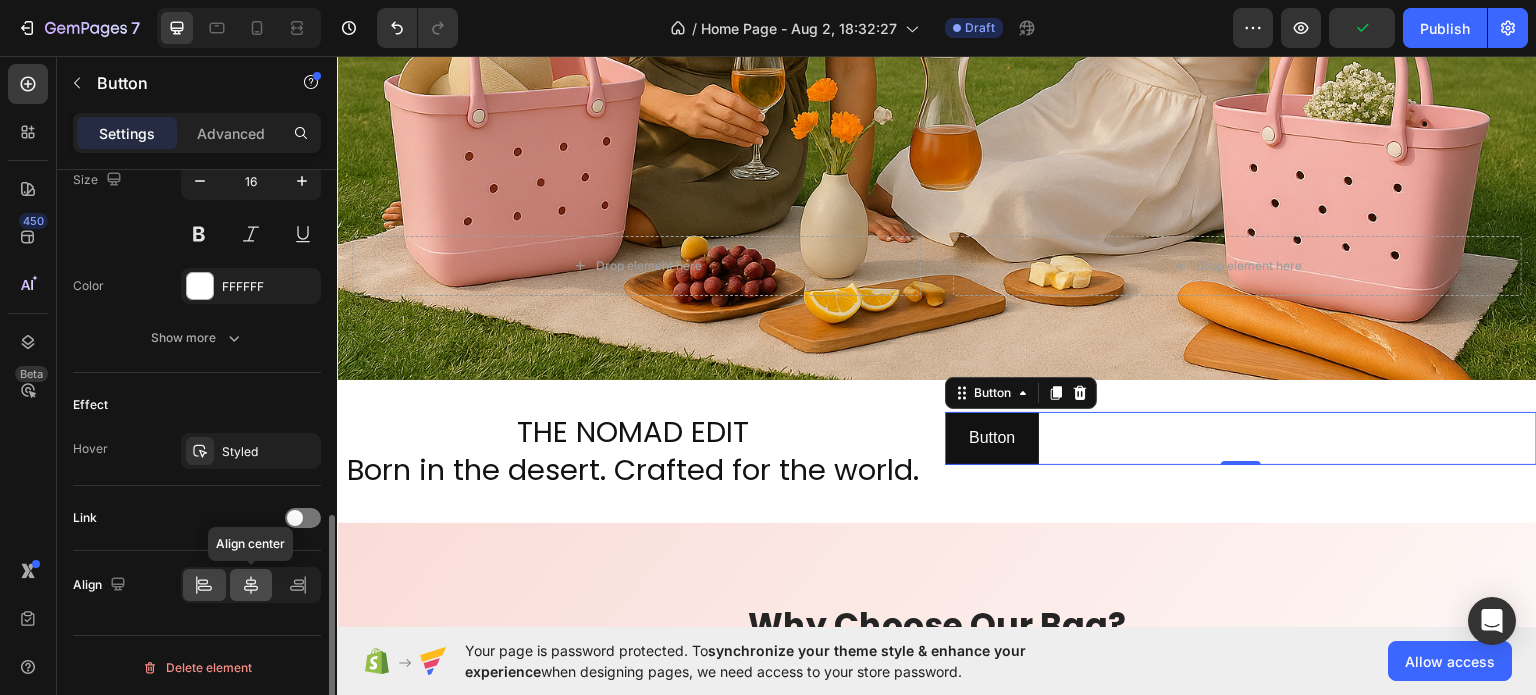 click 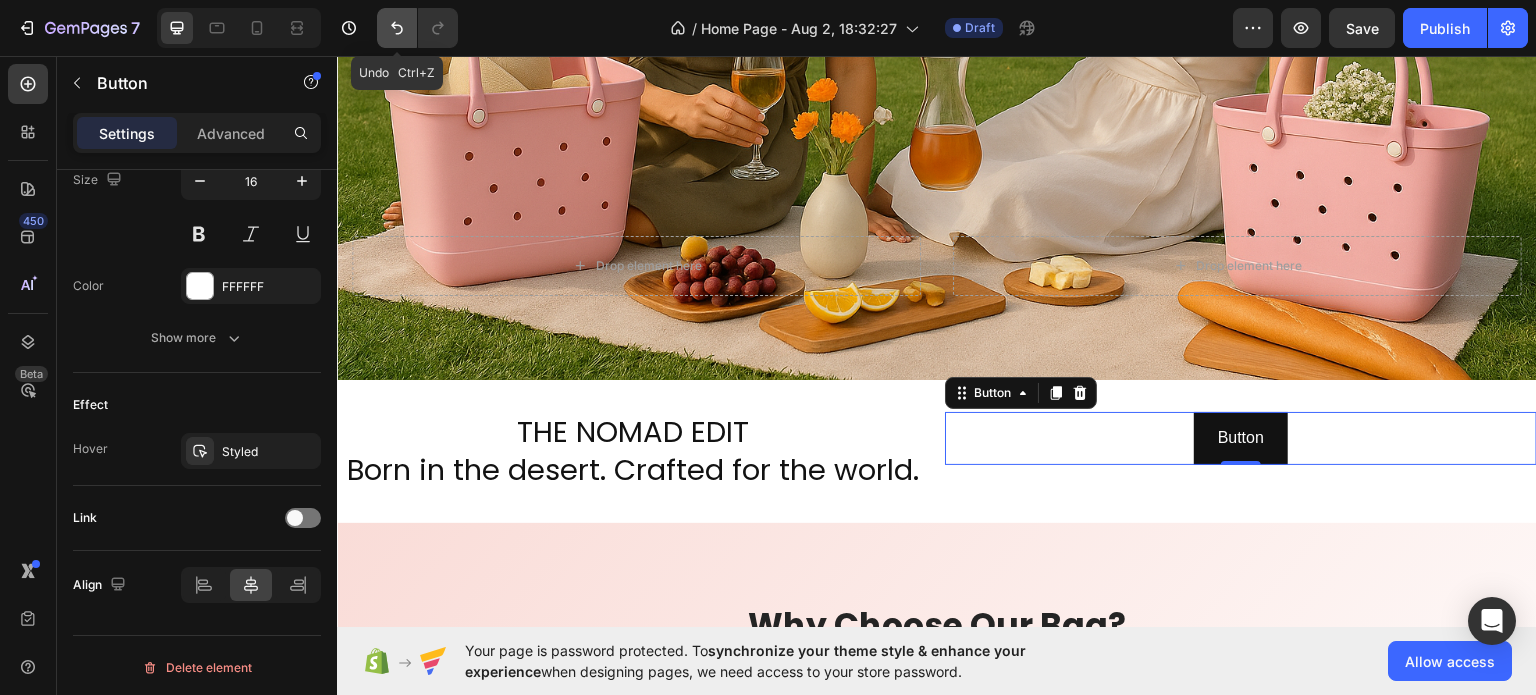 click 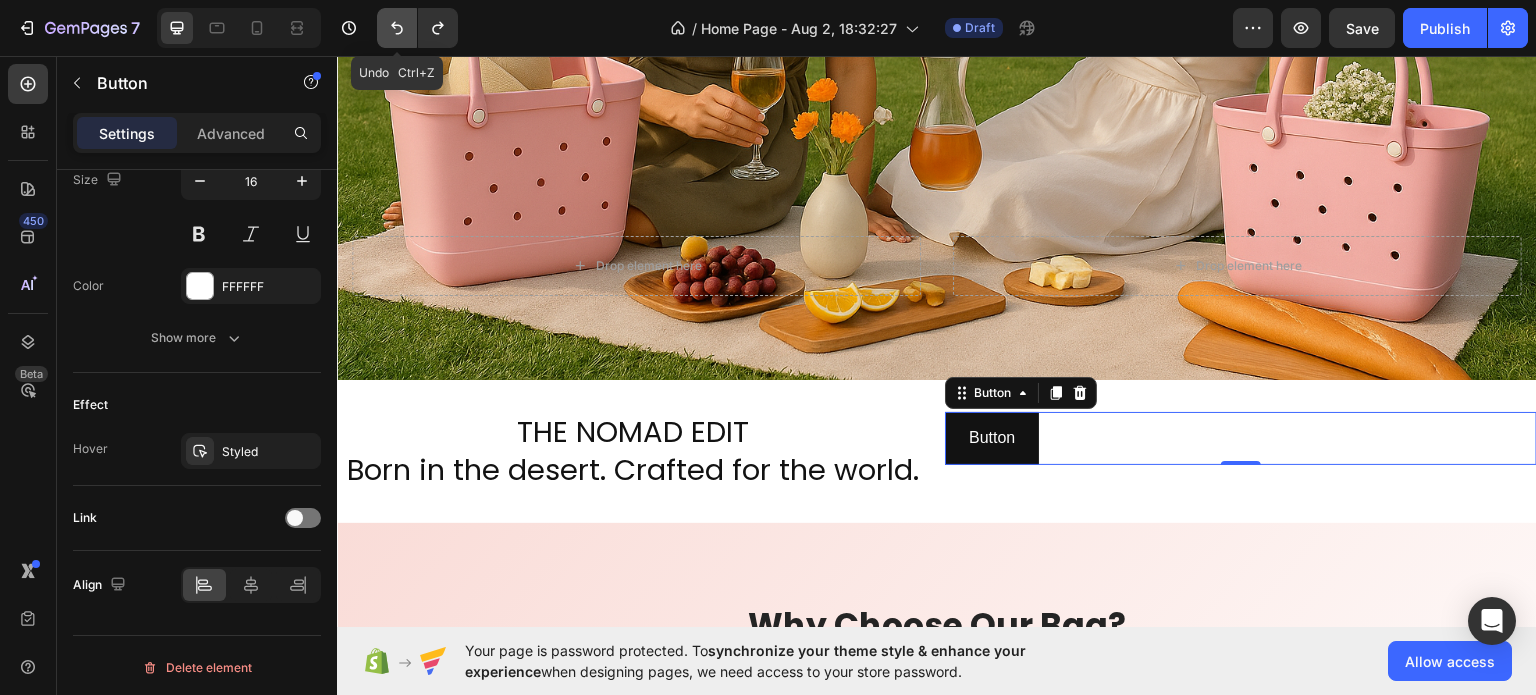 click 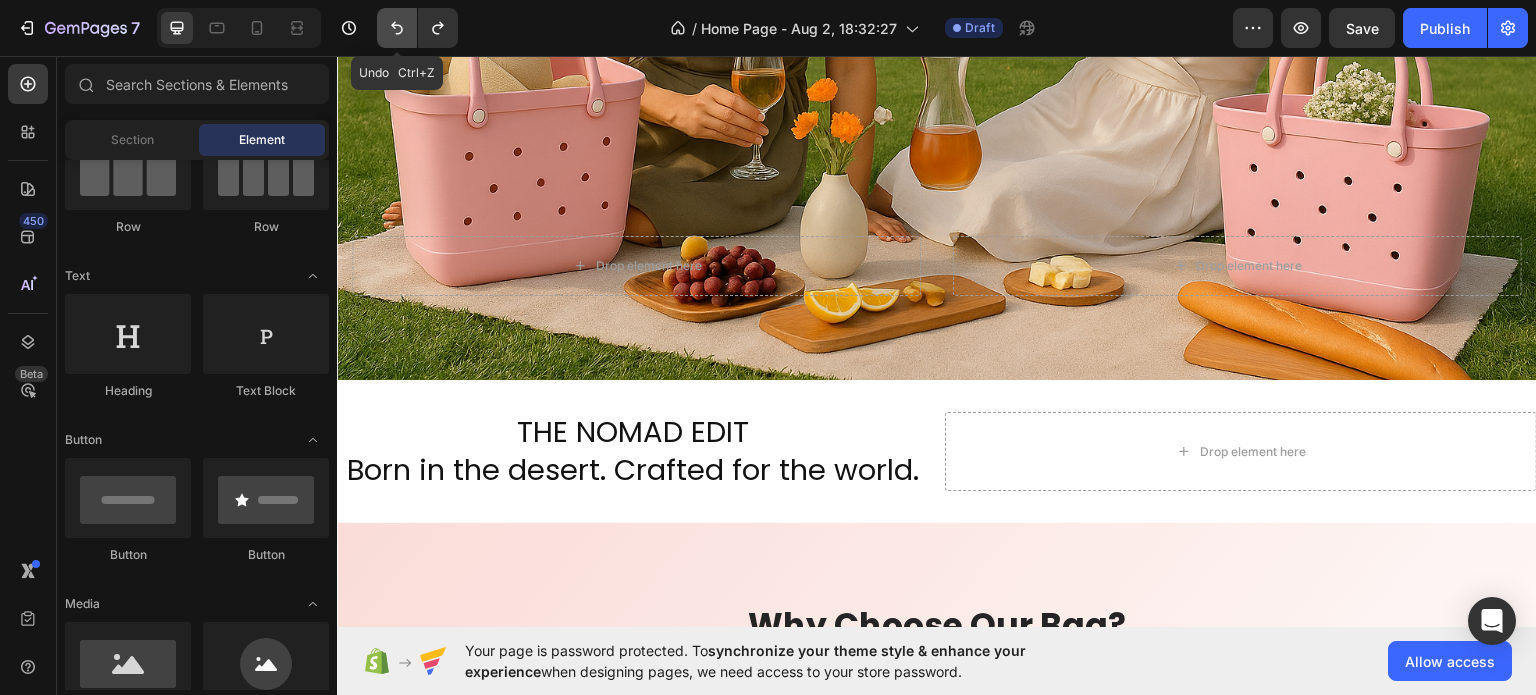 click 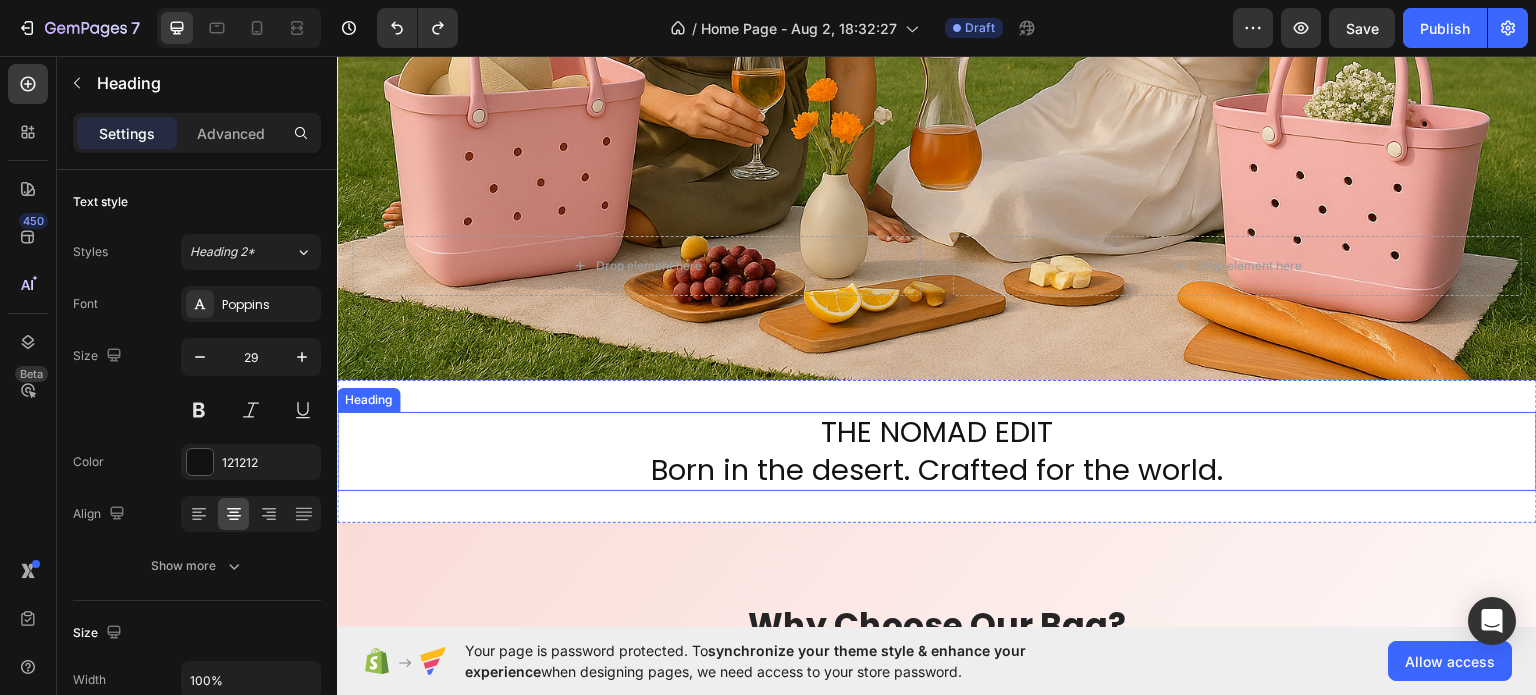 click on "THE NOMAD EDIT Born in the desert. Crafted for the world." at bounding box center (937, 450) 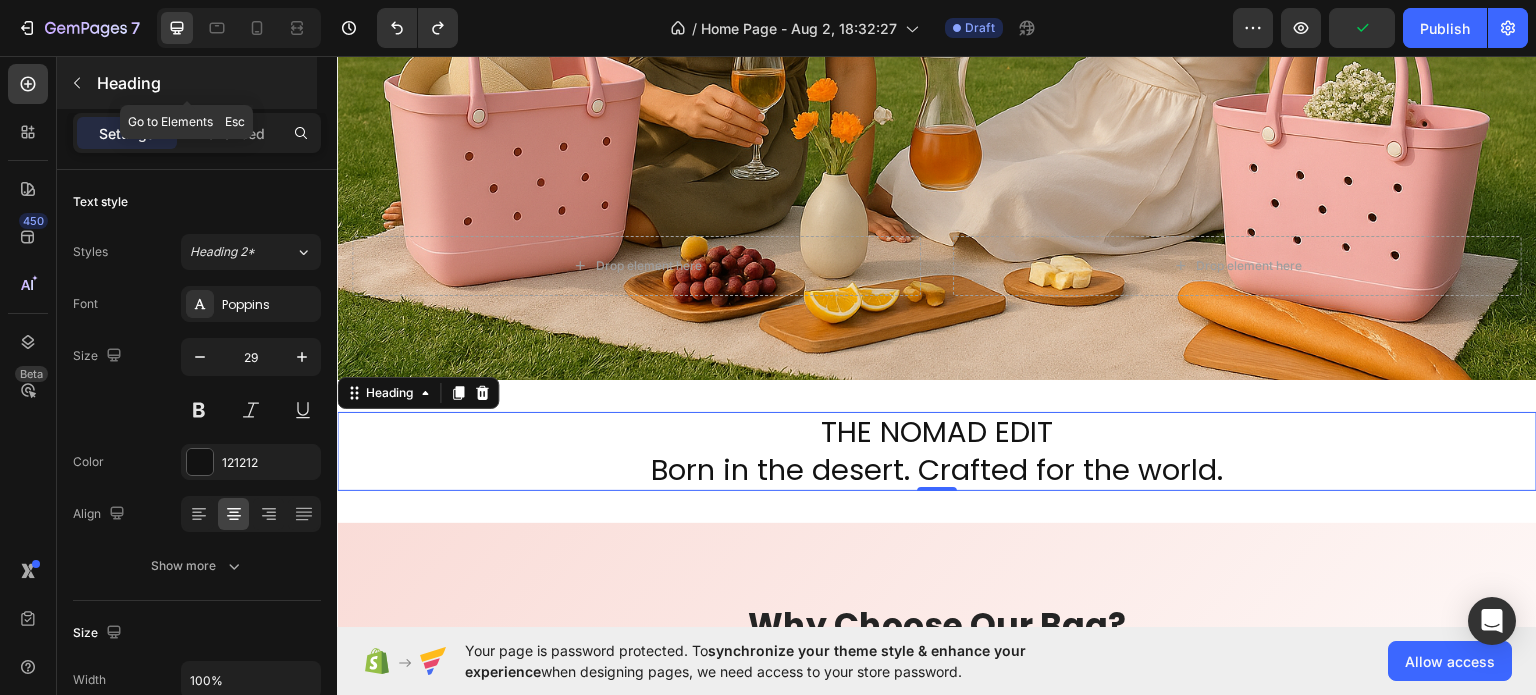 click at bounding box center (77, 83) 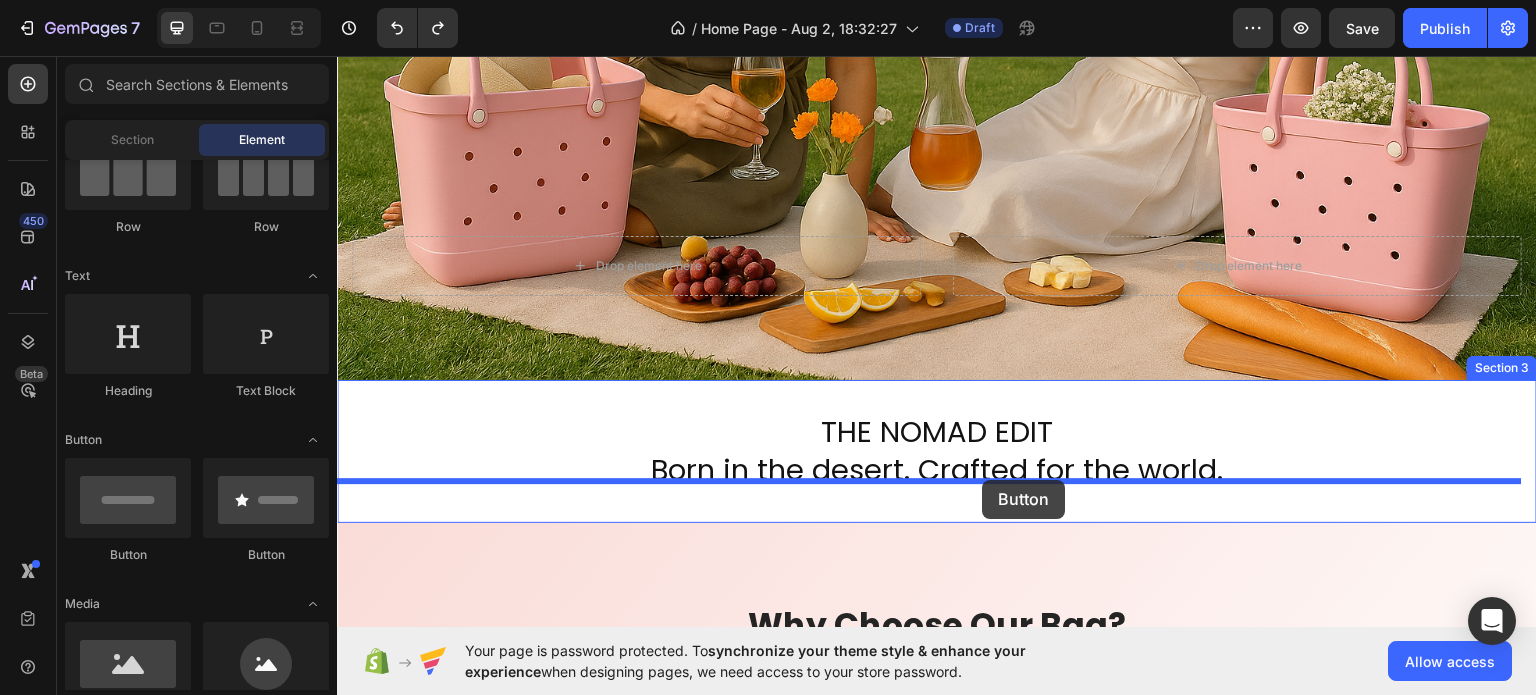 drag, startPoint x: 489, startPoint y: 553, endPoint x: 983, endPoint y: 479, distance: 499.51175 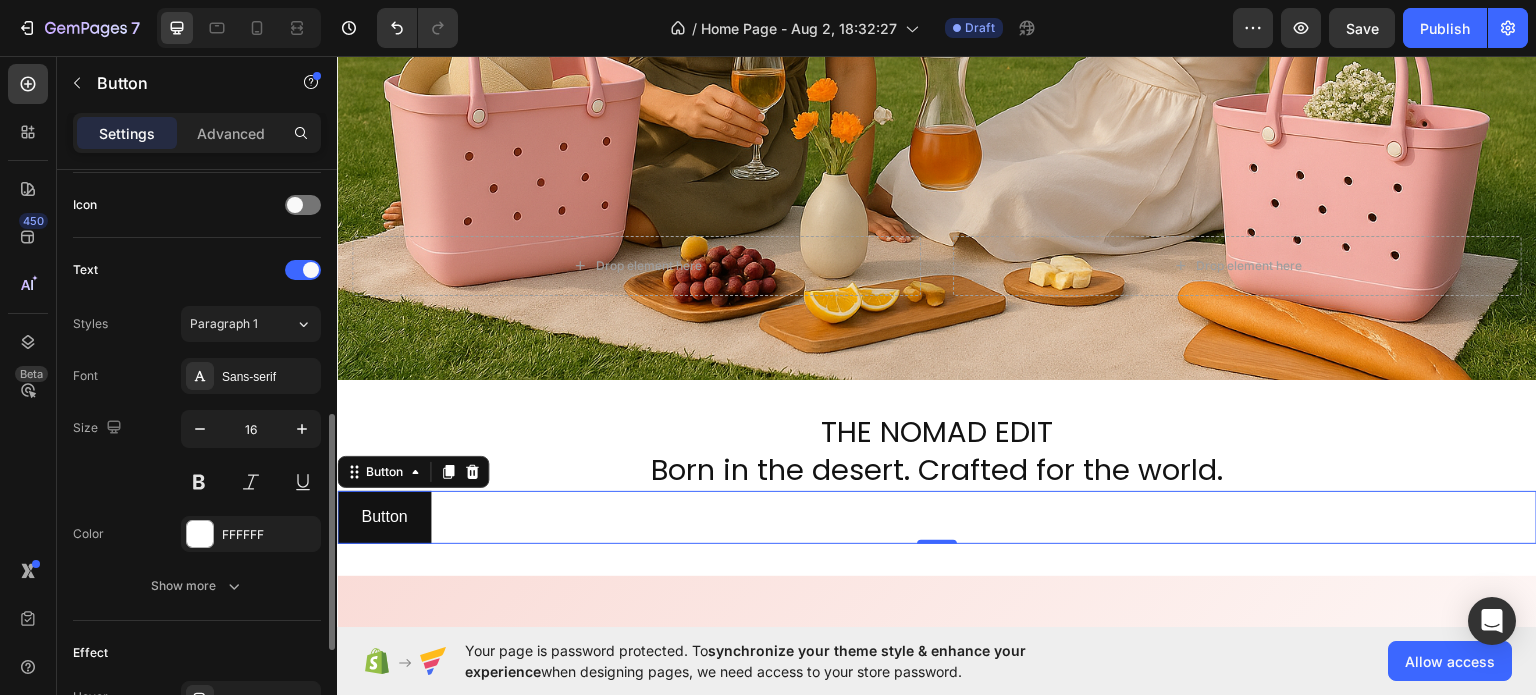 scroll, scrollTop: 848, scrollLeft: 0, axis: vertical 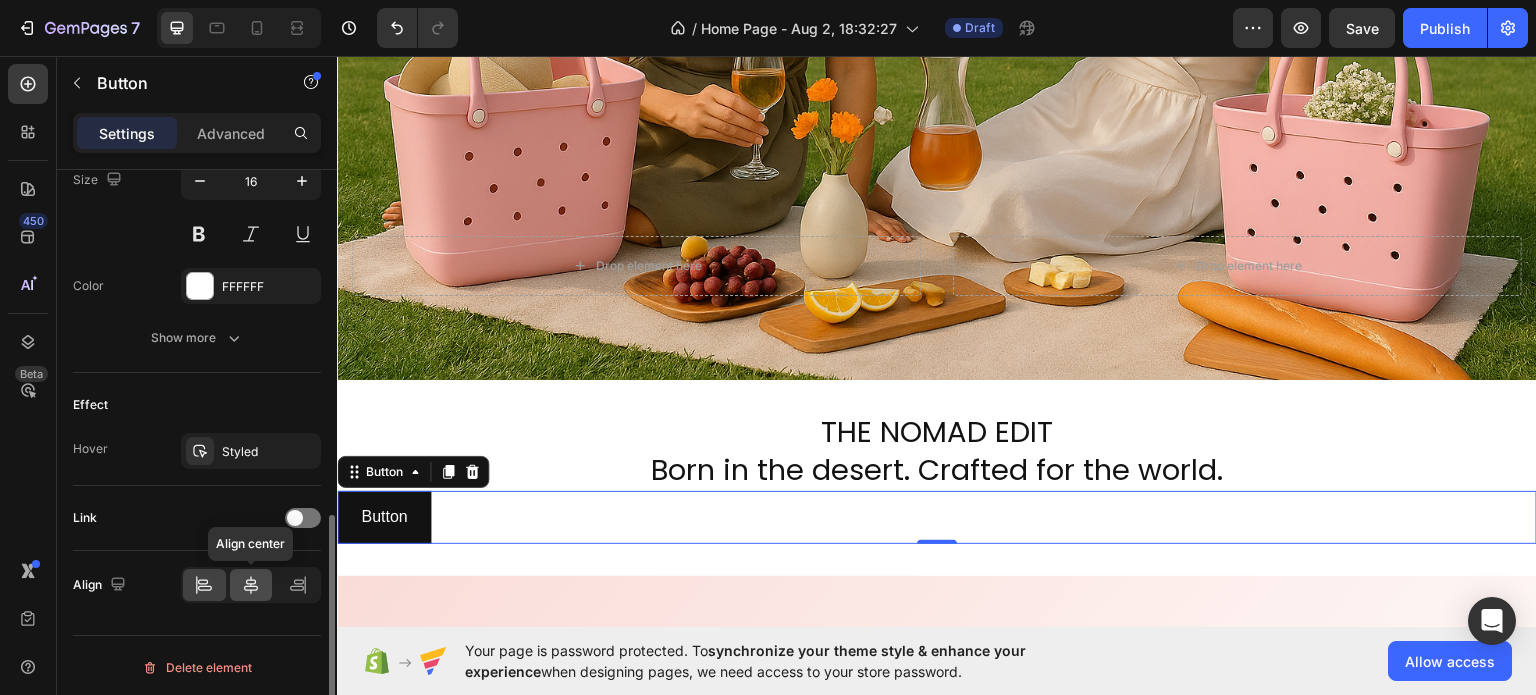 click 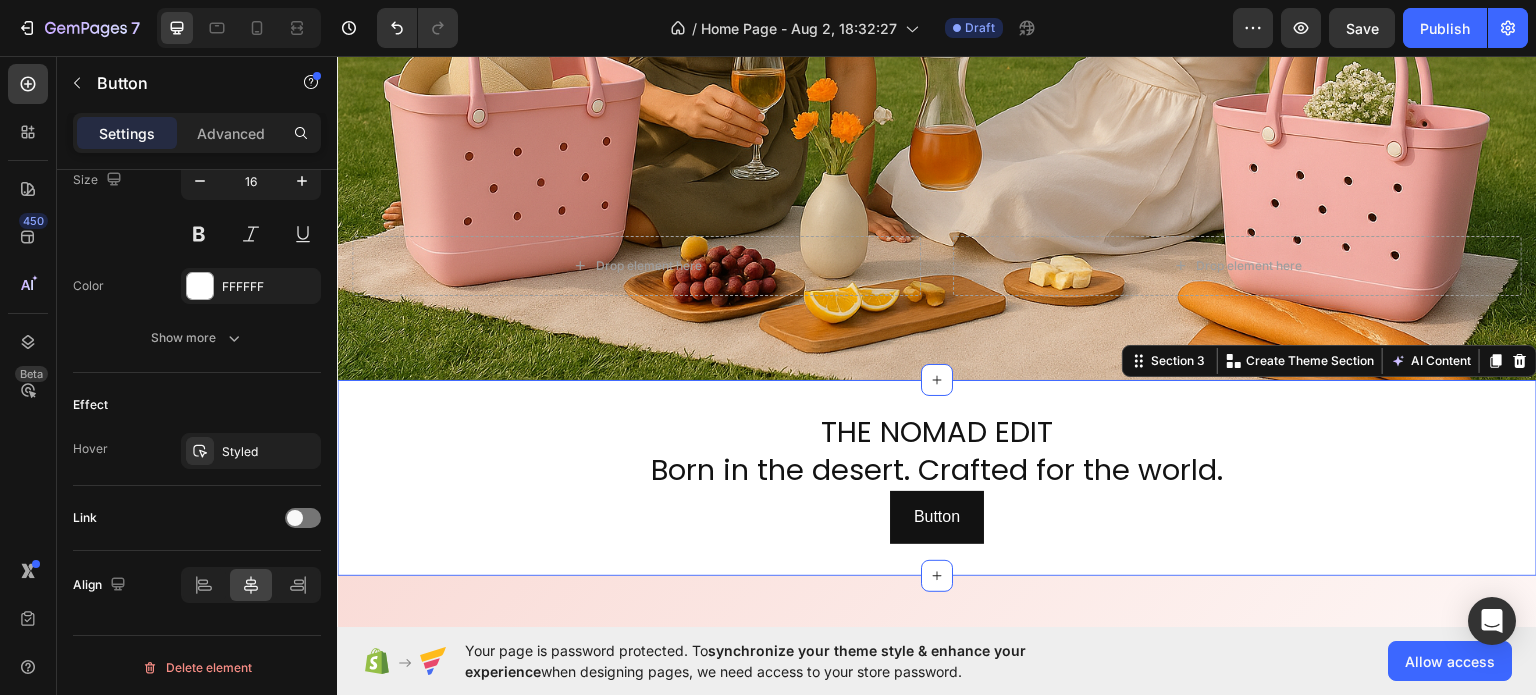 click on "THE NOMAD EDIT Born in the desert. Crafted for the world. Heading Button Button Section 3   You can create reusable sections Create Theme Section AI Content Write with GemAI What would you like to describe here? Tone and Voice Persuasive Product Show more Generate" at bounding box center [937, 477] 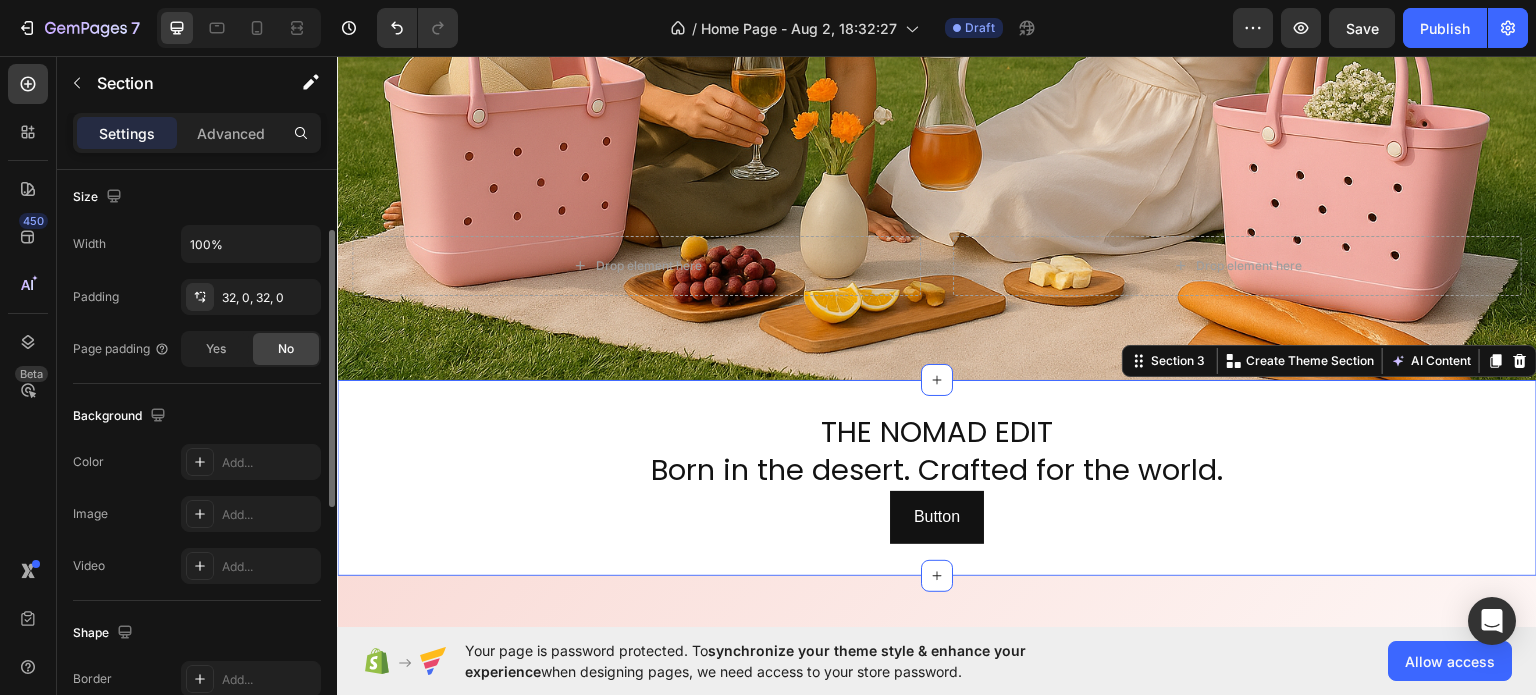 scroll, scrollTop: 336, scrollLeft: 0, axis: vertical 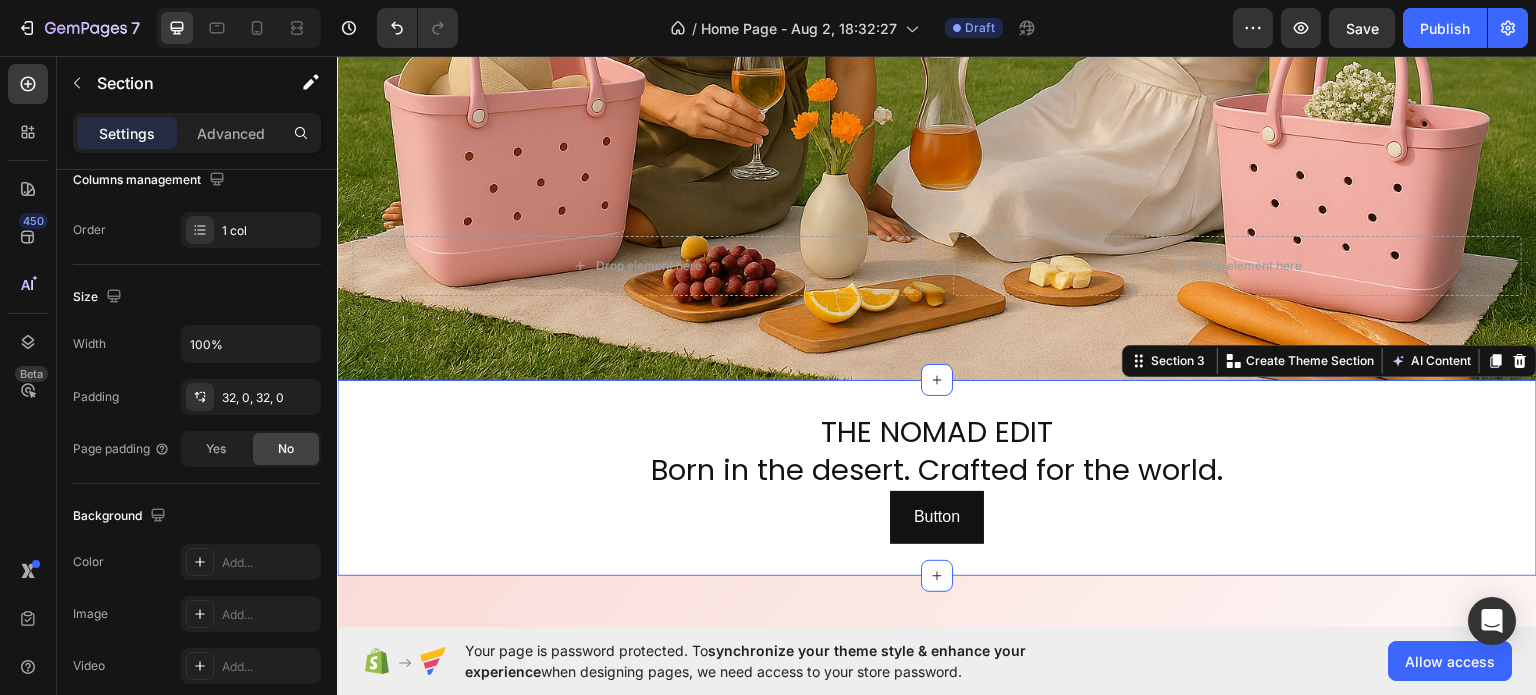 click on "THE NOMAD EDIT Born in the desert. Crafted for the world. Heading Button Button Section 3   You can create reusable sections Create Theme Section AI Content Write with GemAI What would you like to describe here? Tone and Voice Persuasive Product Show more Generate" at bounding box center (937, 477) 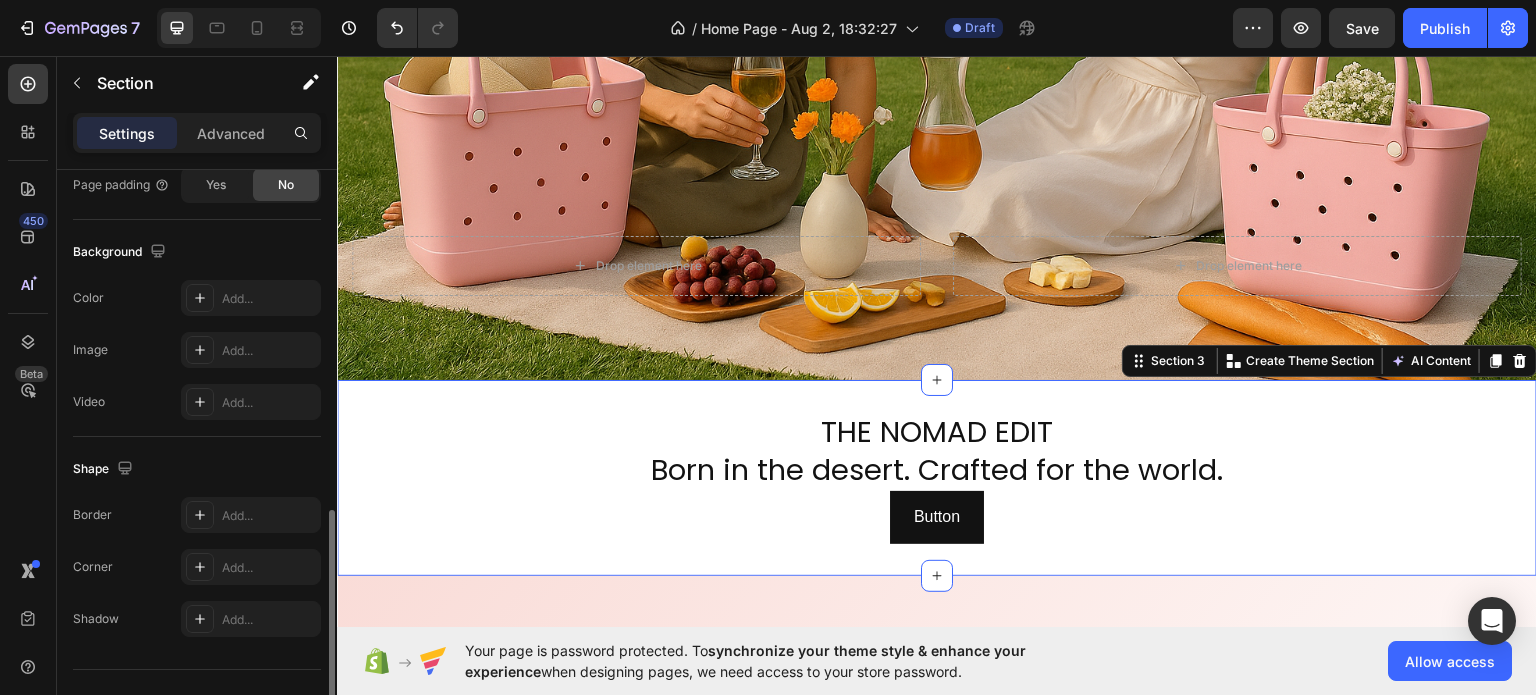 scroll, scrollTop: 636, scrollLeft: 0, axis: vertical 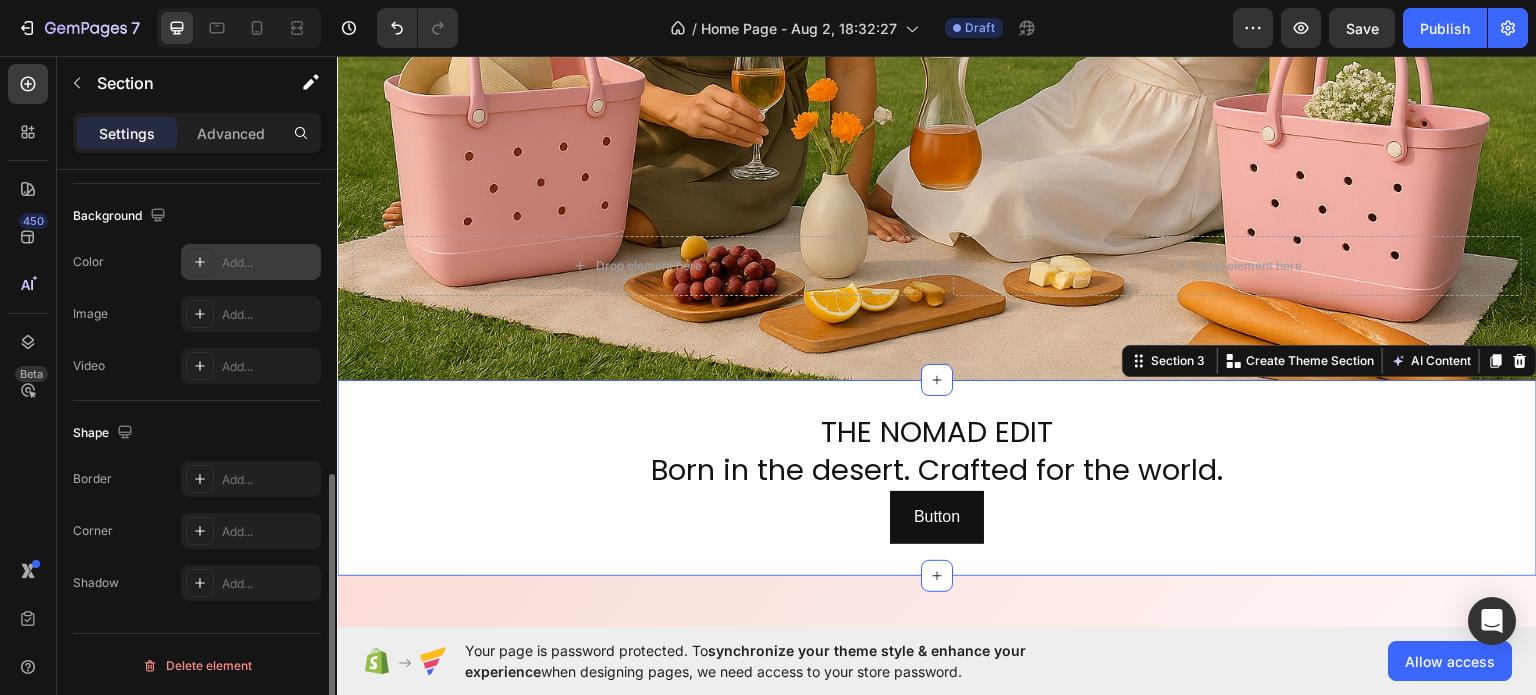 click on "Add..." at bounding box center [269, 263] 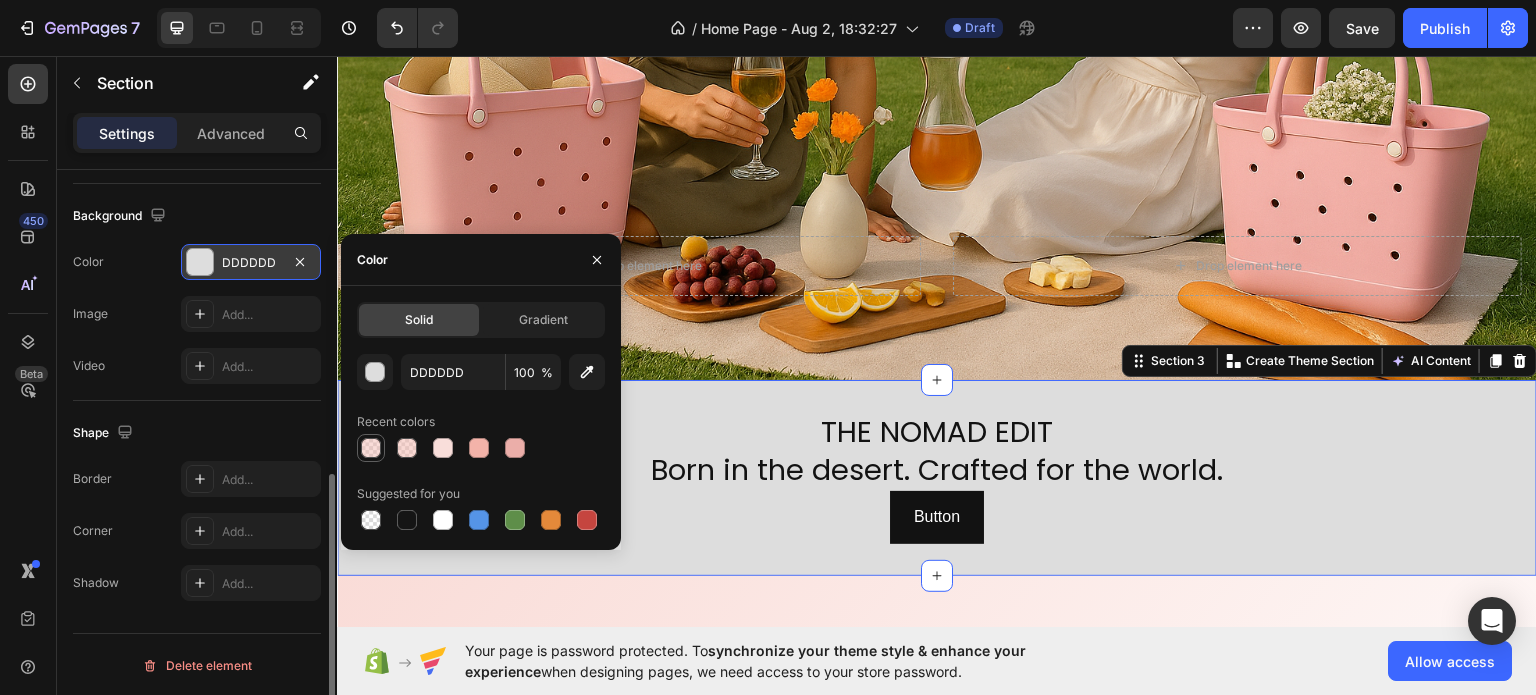 click at bounding box center [371, 448] 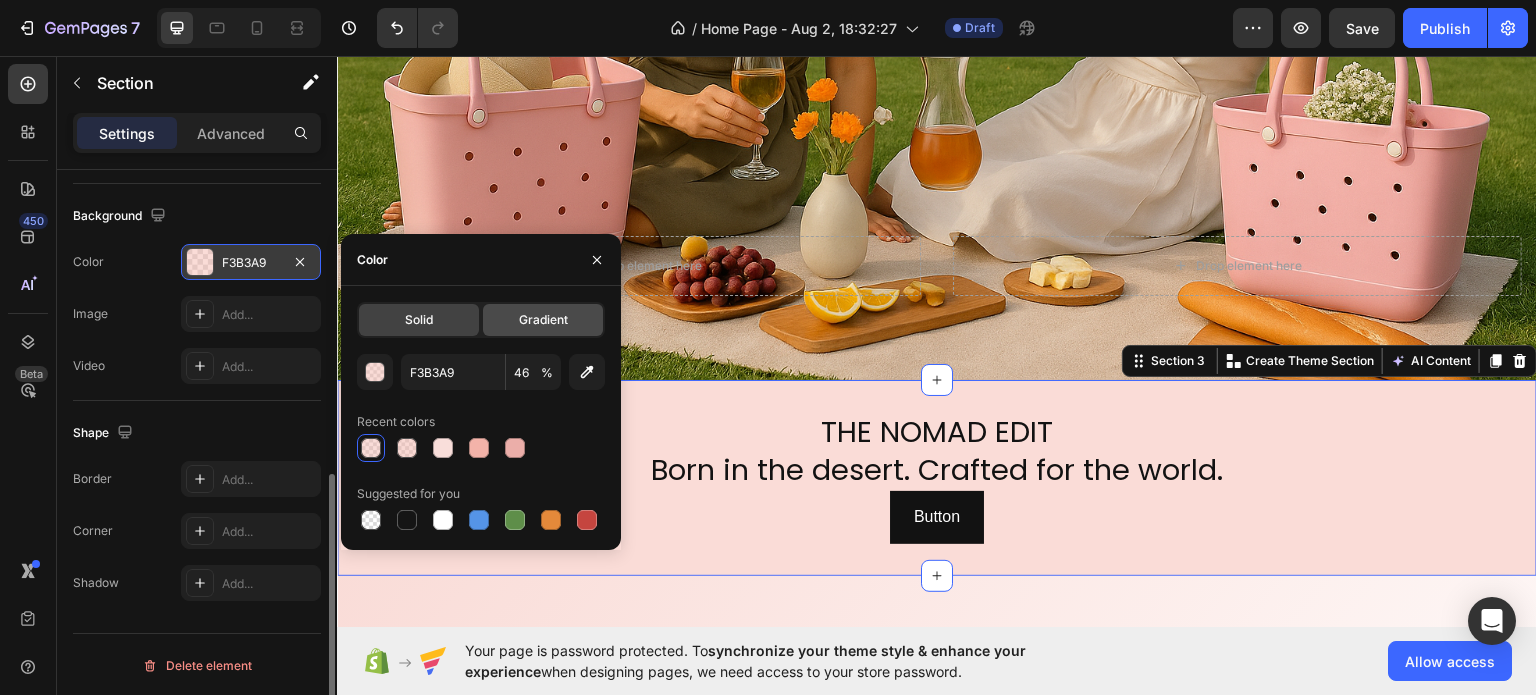 click on "Gradient" 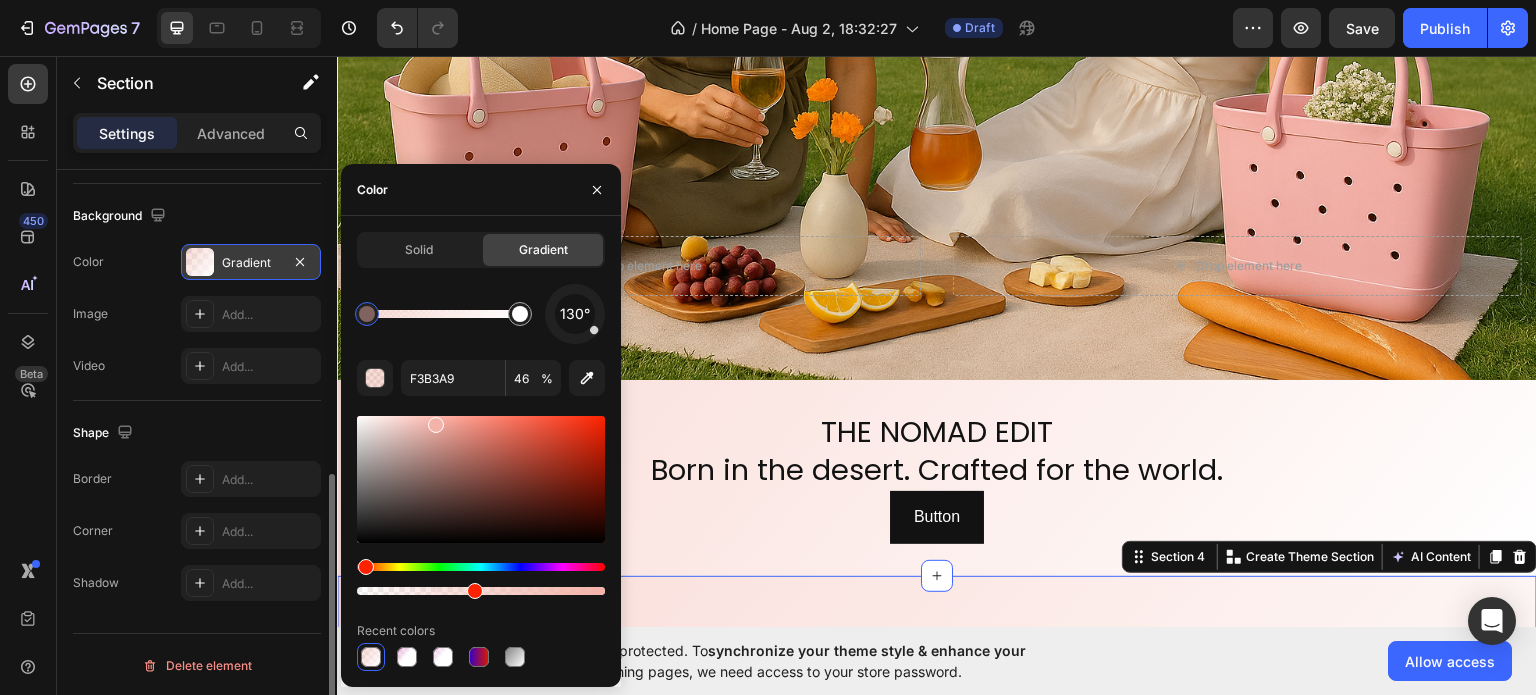 click on "Why Choose Our Bag? Heading Row Image WATERPROOF Text block Easy to clean. Just rinse it off and let it dry to keep it looking brand new. Text block Row                Title Line Image OVERSIZED Text block Our totes come in three sizes to perfectly fit all your lifestyle needs. Text block Row                Title Line Image STURDY Text block Upright and non-slip, practical without sacrificing style. Text block Row Row                Title Line Image FUNCTIONAL Text block Waterproof liner to keep your keys, phone, and essentials dry. Text block Row                Title Line Image QUALITY : Text block Crafted to withstand the demands of an active lifestyle, combining performance with elegance. Text block Row                Title Line Image FUN : A perfect reminder to have some good, clean fun Text block  A perfect reminder to have some good, clean fun. Text block Row Row Row Section 4   You can create reusable sections Create Theme Section AI Content Write with GemAI What would you like to describe here?" at bounding box center [937, 862] 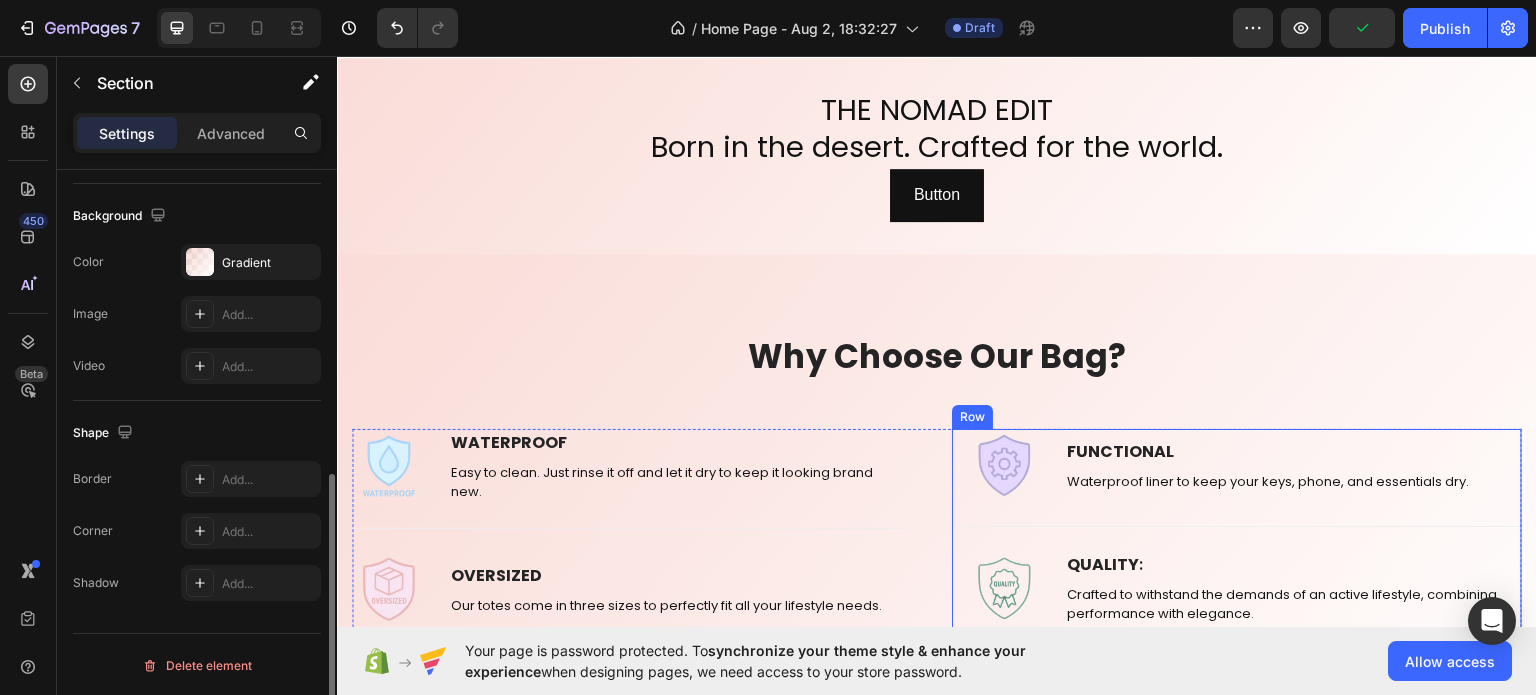 scroll, scrollTop: 800, scrollLeft: 0, axis: vertical 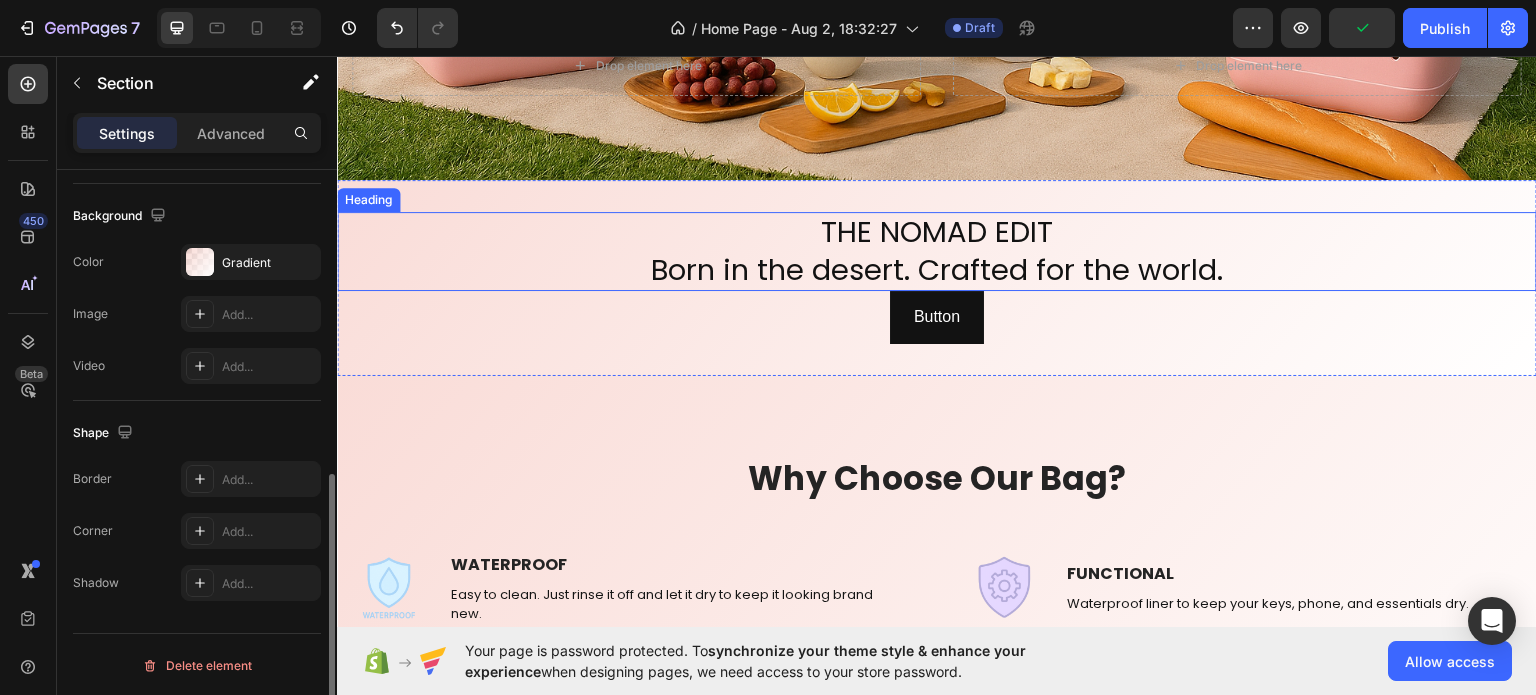 click on "THE NOMAD EDIT Born in the desert. Crafted for the world." at bounding box center [937, 250] 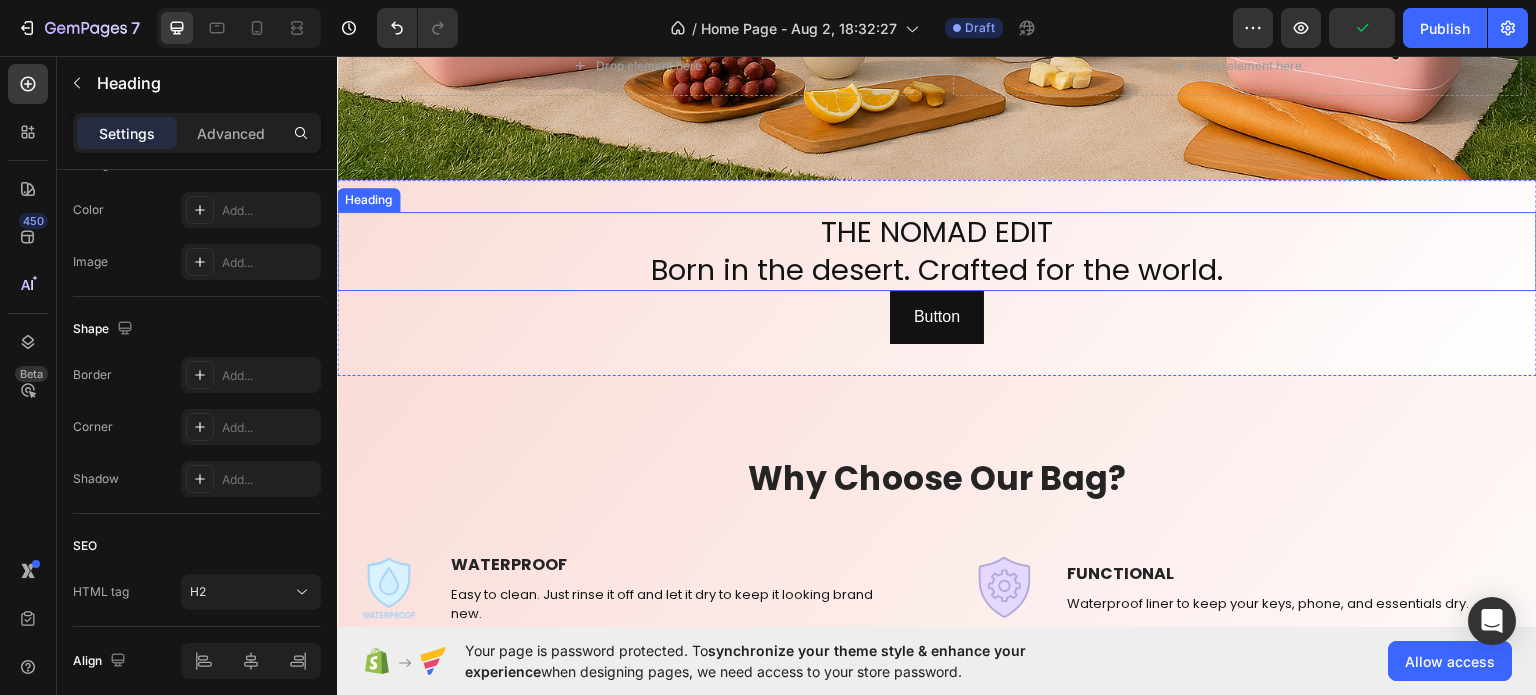 scroll, scrollTop: 0, scrollLeft: 0, axis: both 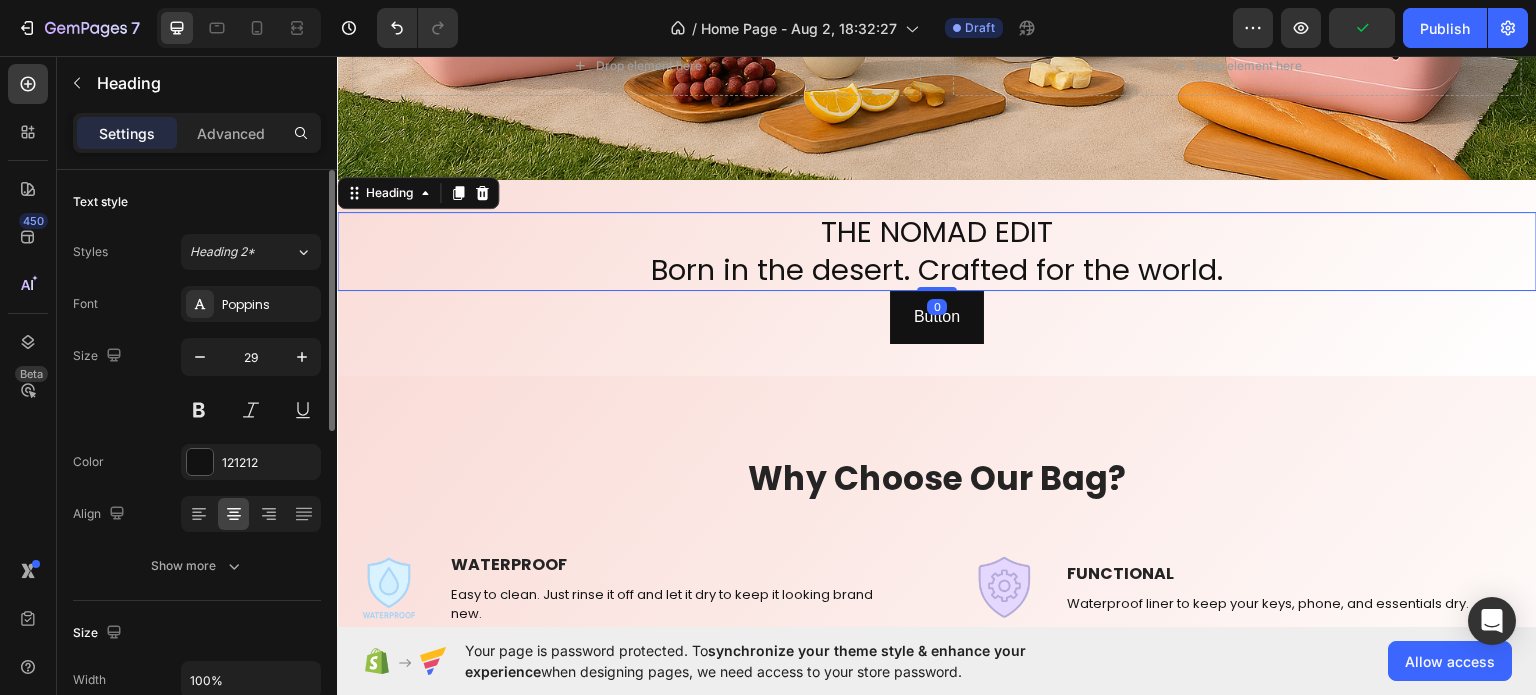 click on "THE NOMAD EDIT Born in the desert. Crafted for the world." at bounding box center [937, 250] 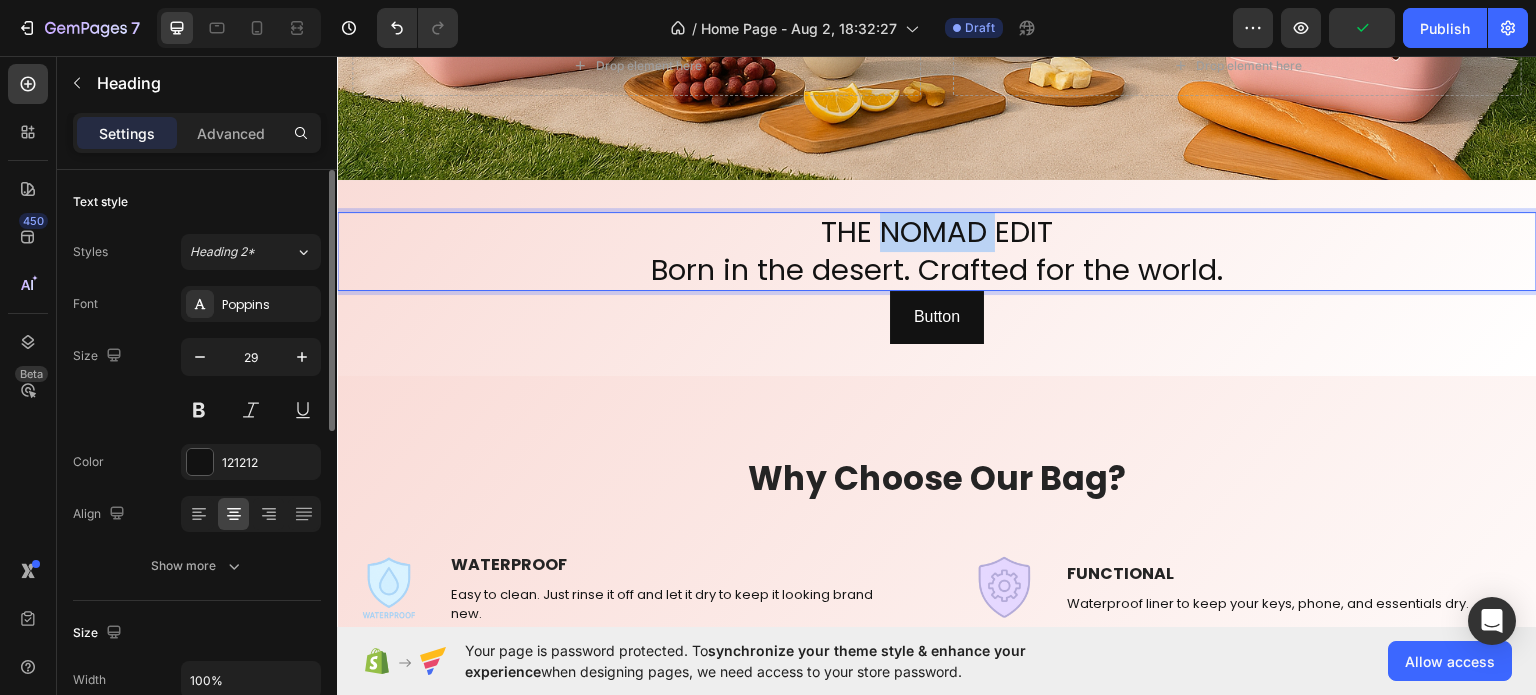 click on "THE NOMAD EDIT Born in the desert. Crafted for the world." at bounding box center [937, 250] 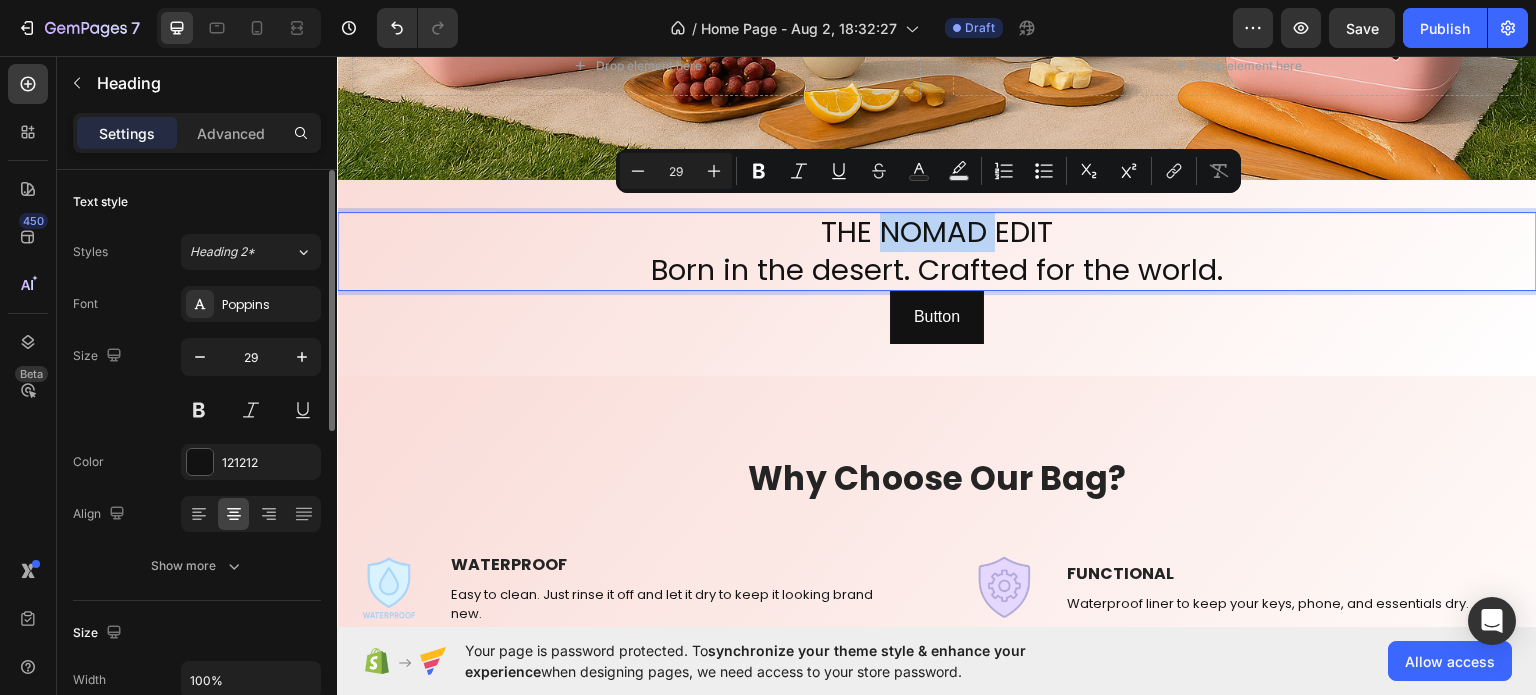 click on "THE NOMAD EDIT Born in the desert. Crafted for the world." at bounding box center [937, 250] 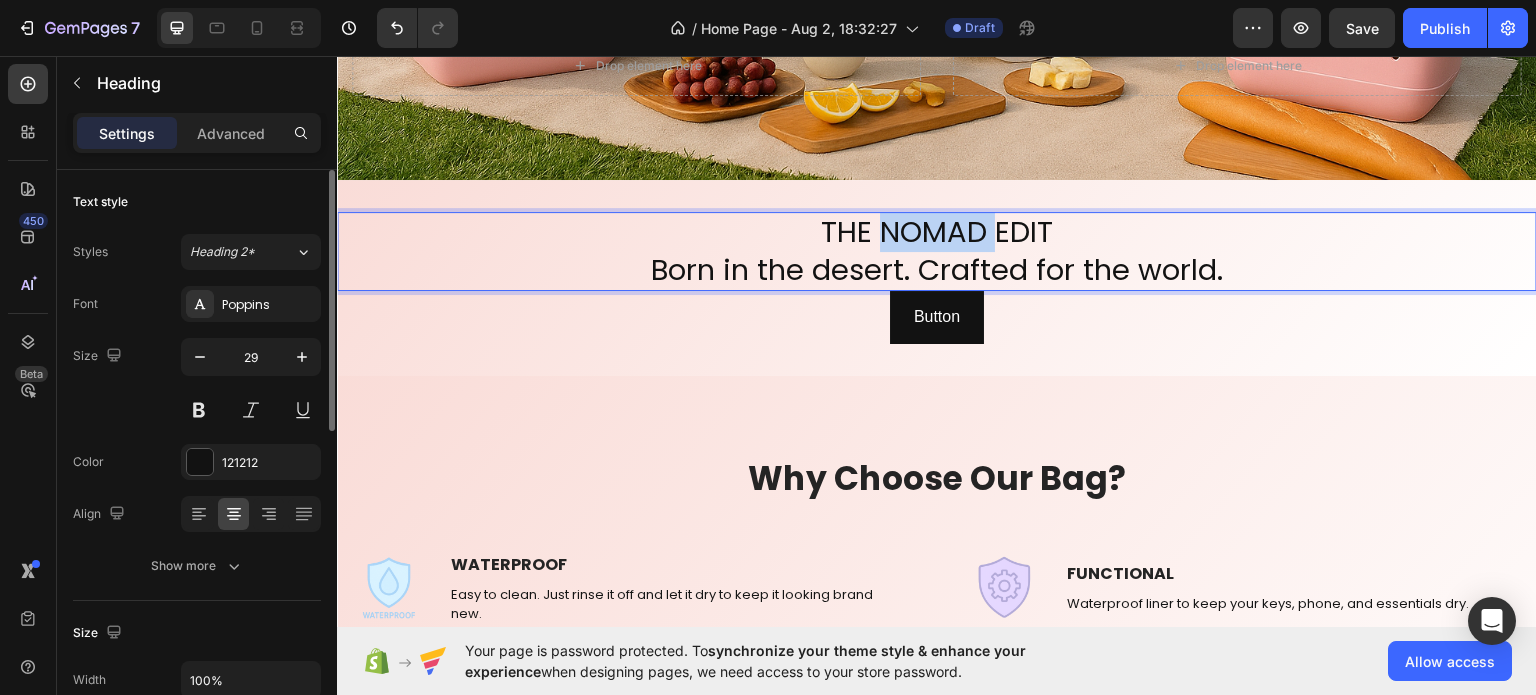 click on "THE NOMAD EDIT Born in the desert. Crafted for the world." at bounding box center (937, 250) 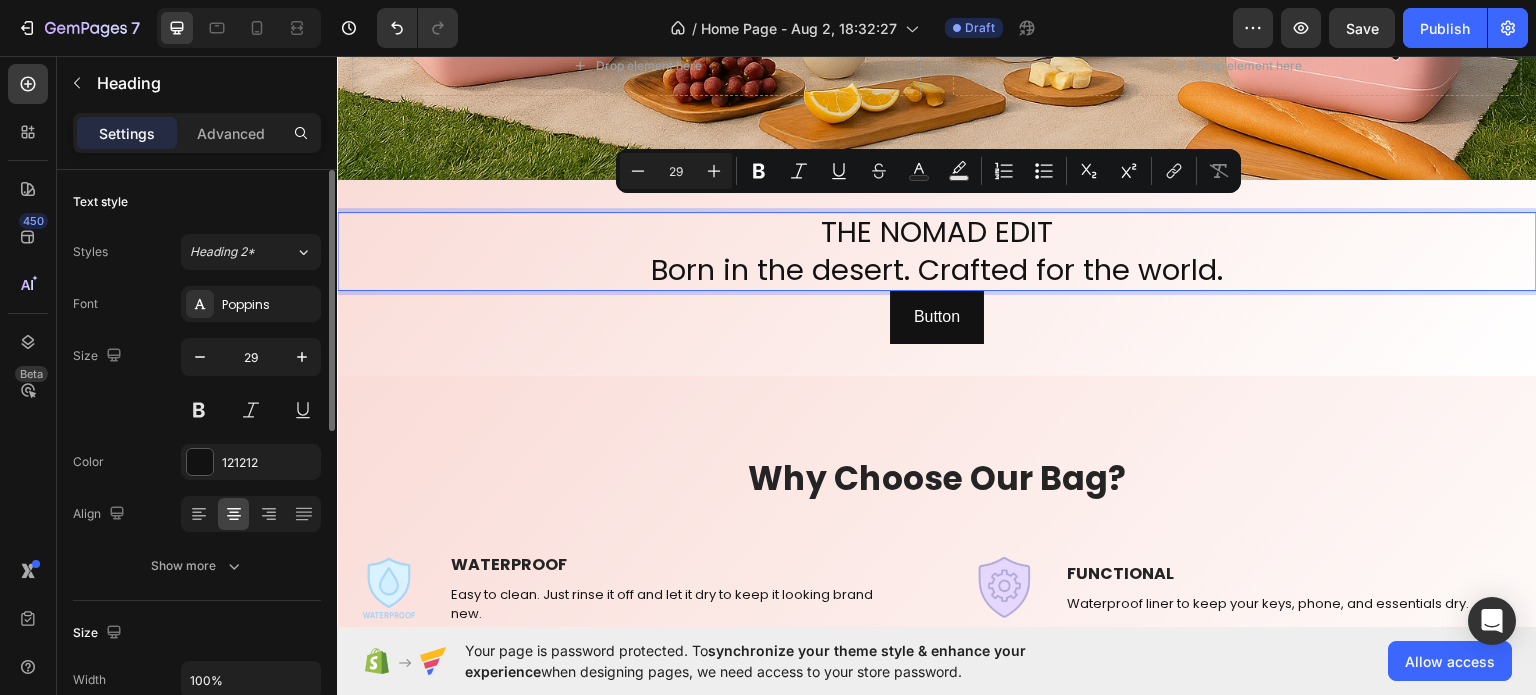 click on "THE NOMAD EDIT Born in the desert. Crafted for the world." at bounding box center [937, 250] 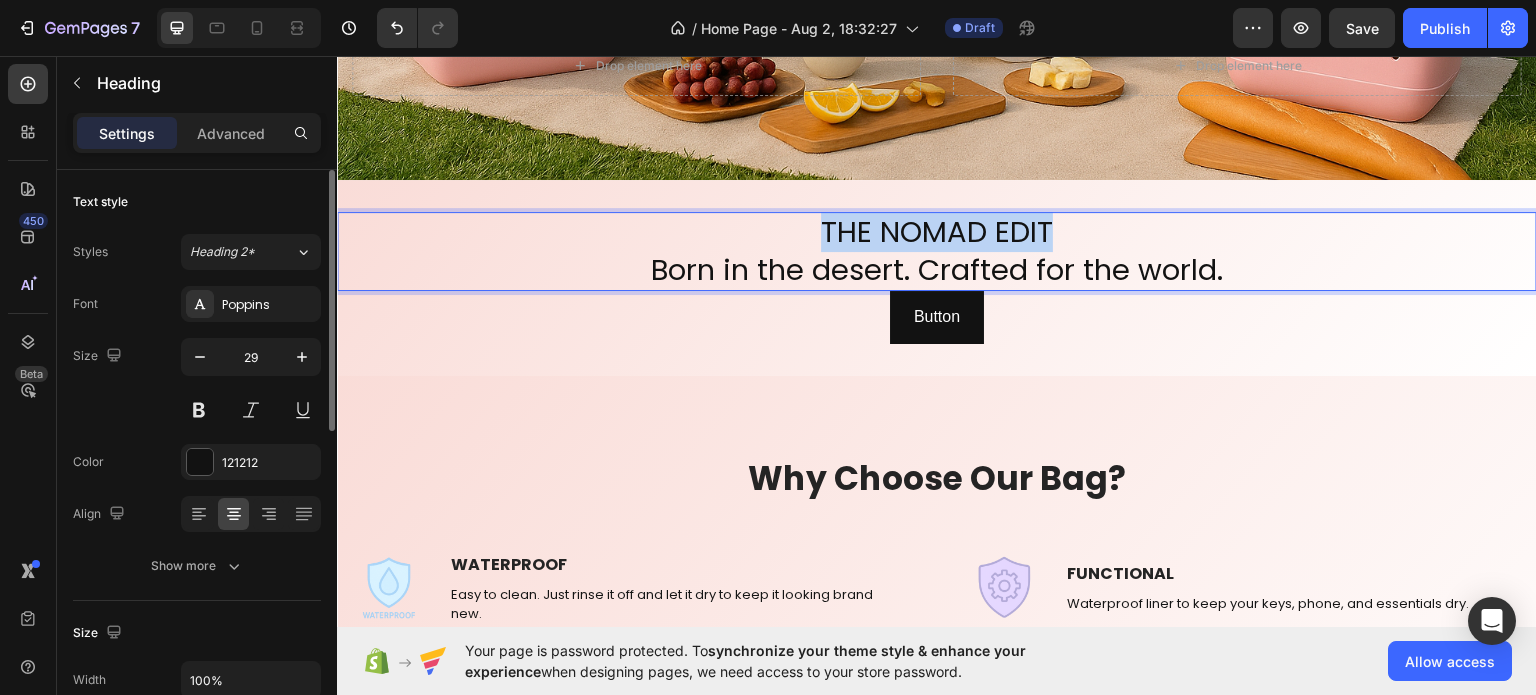 drag, startPoint x: 1063, startPoint y: 226, endPoint x: 814, endPoint y: 211, distance: 249.4514 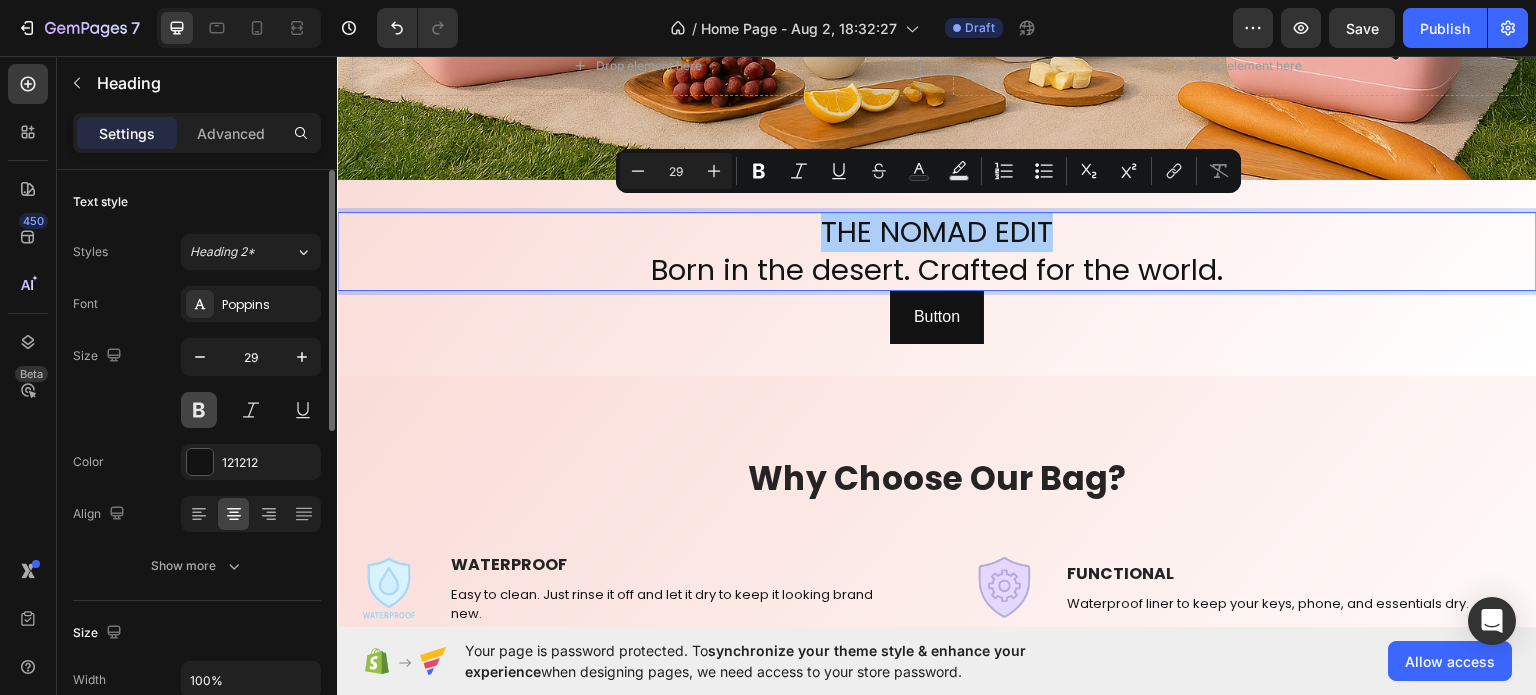 click at bounding box center [199, 410] 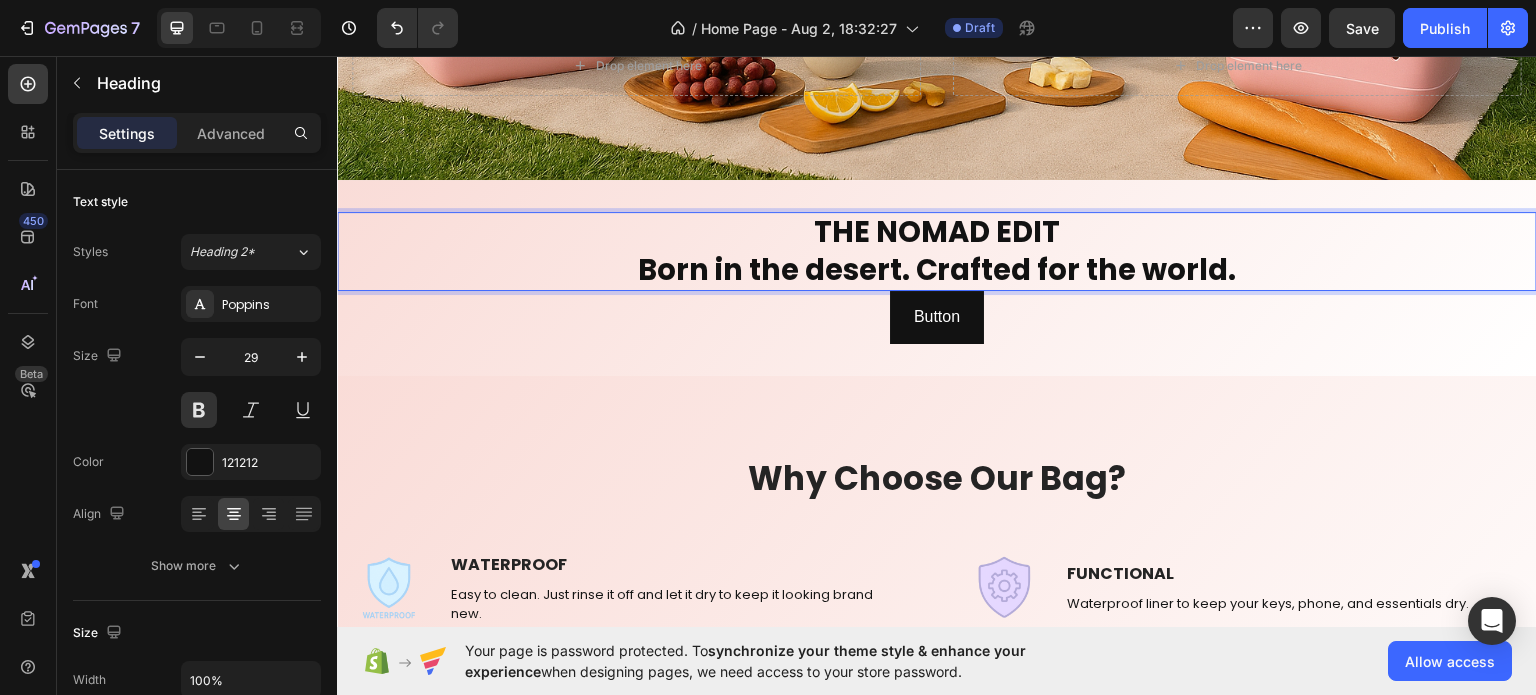click on "THE NOMAD EDIT Born in the desert. Crafted for the world." at bounding box center [937, 250] 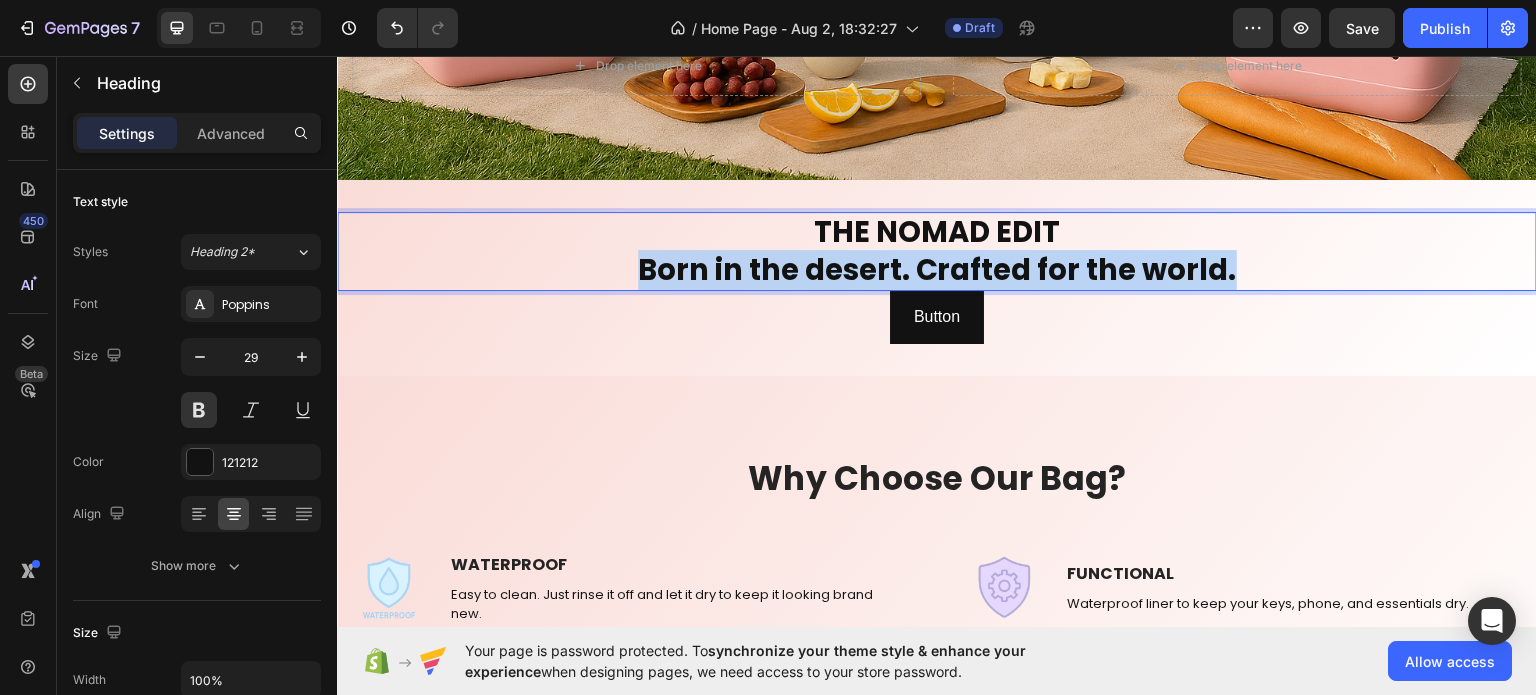 drag, startPoint x: 631, startPoint y: 257, endPoint x: 869, endPoint y: 291, distance: 240.4163 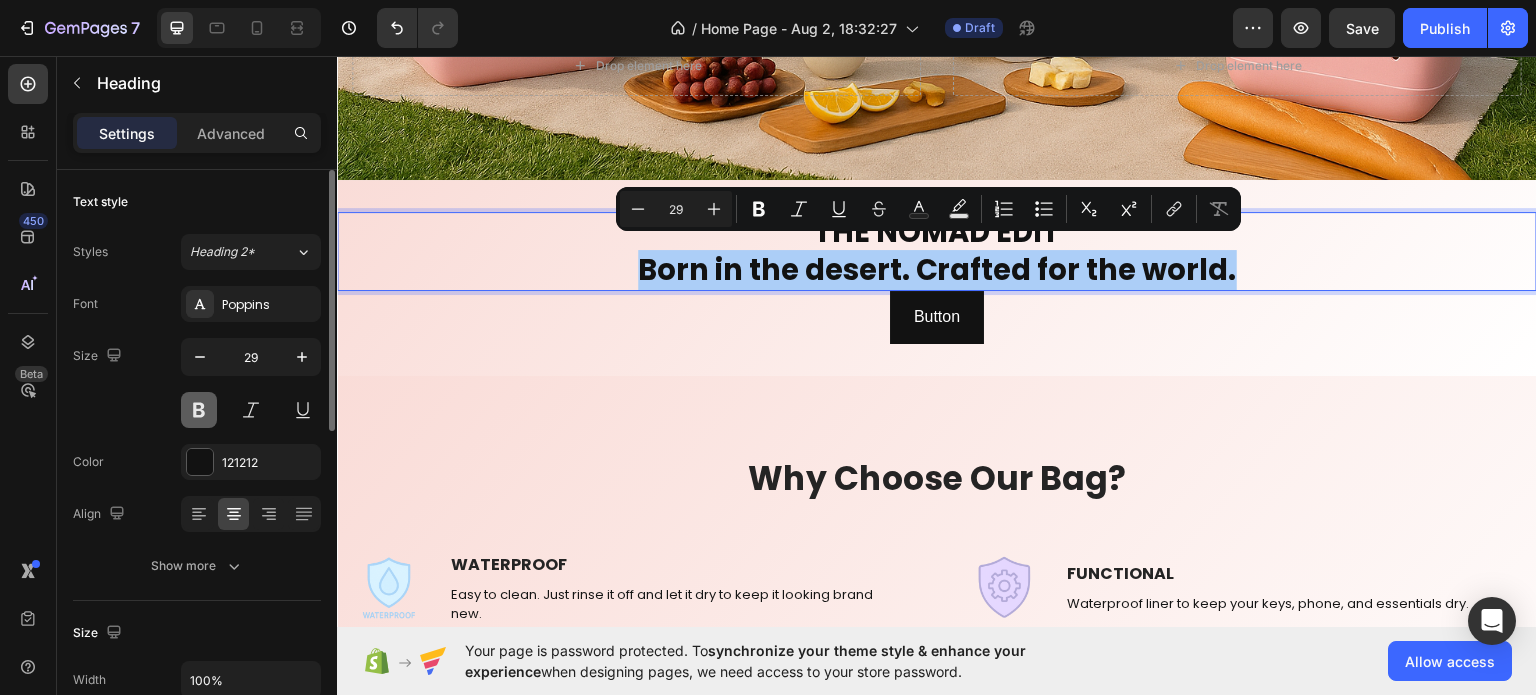 click at bounding box center (199, 410) 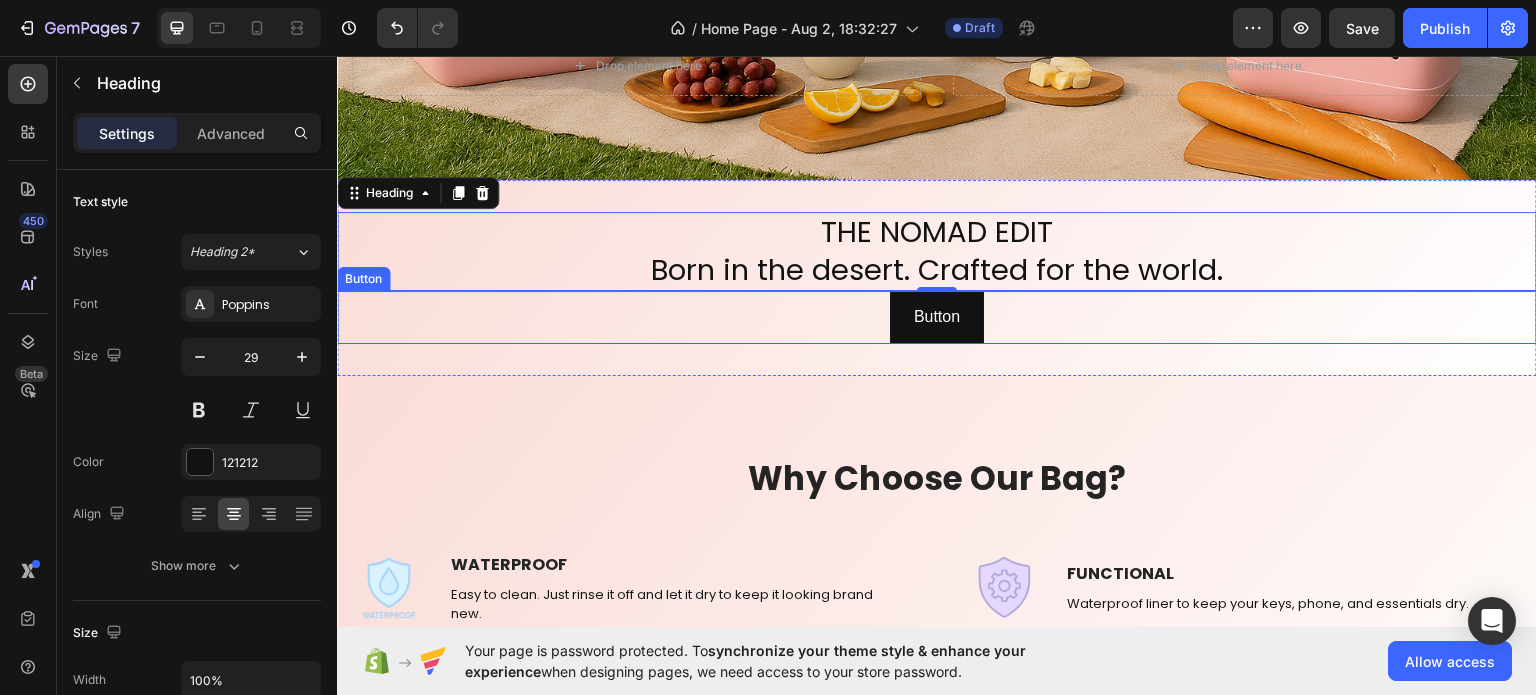 click on "Button Button" at bounding box center (937, 316) 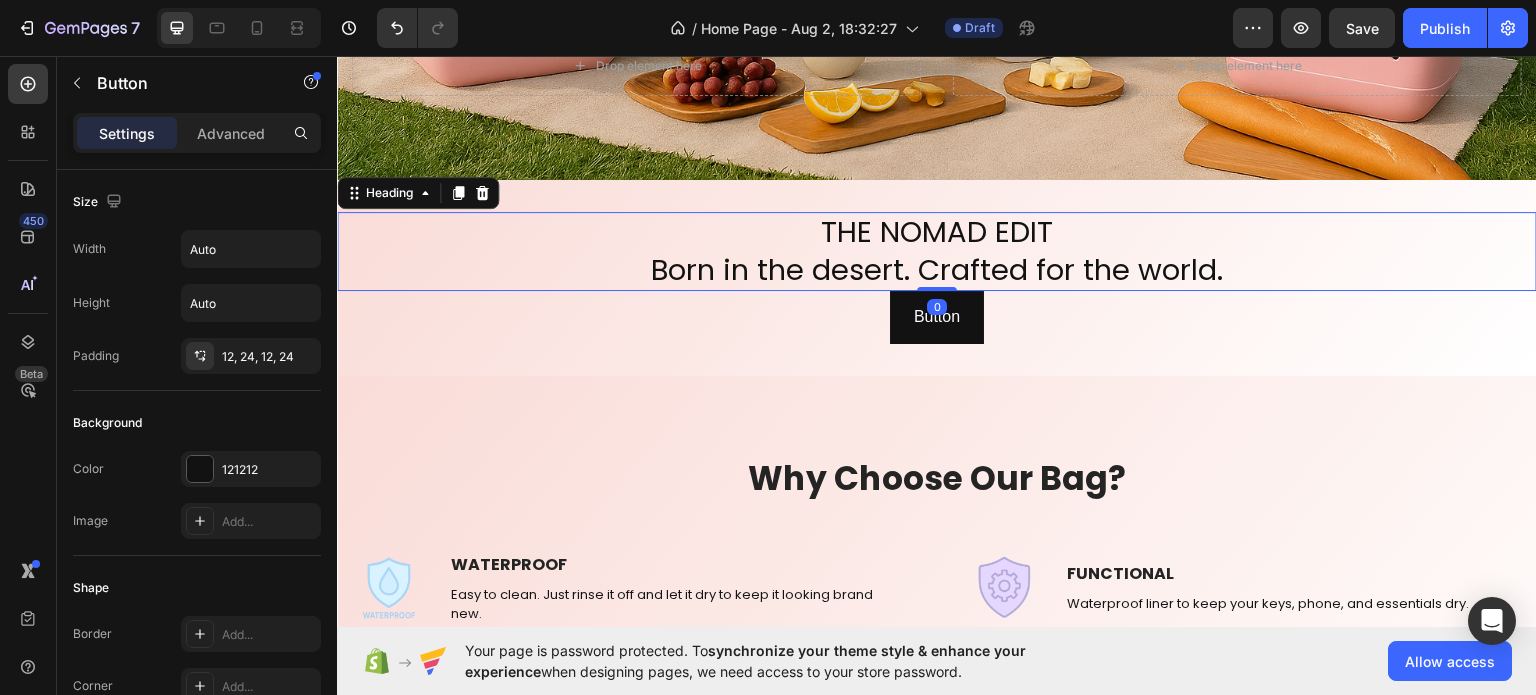 click on "THE NOMAD EDIT Born in the desert. Crafted for the world." at bounding box center (937, 250) 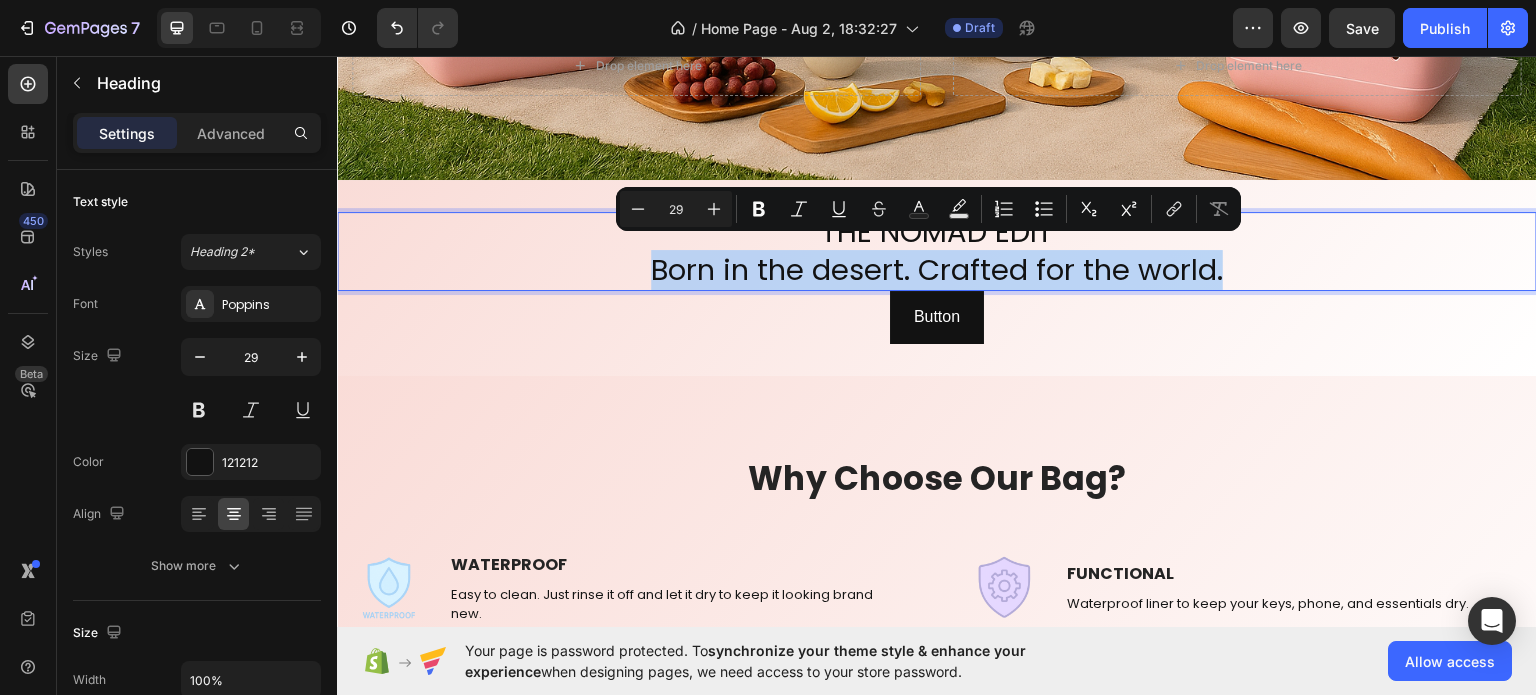 drag, startPoint x: 1251, startPoint y: 257, endPoint x: 626, endPoint y: 265, distance: 625.0512 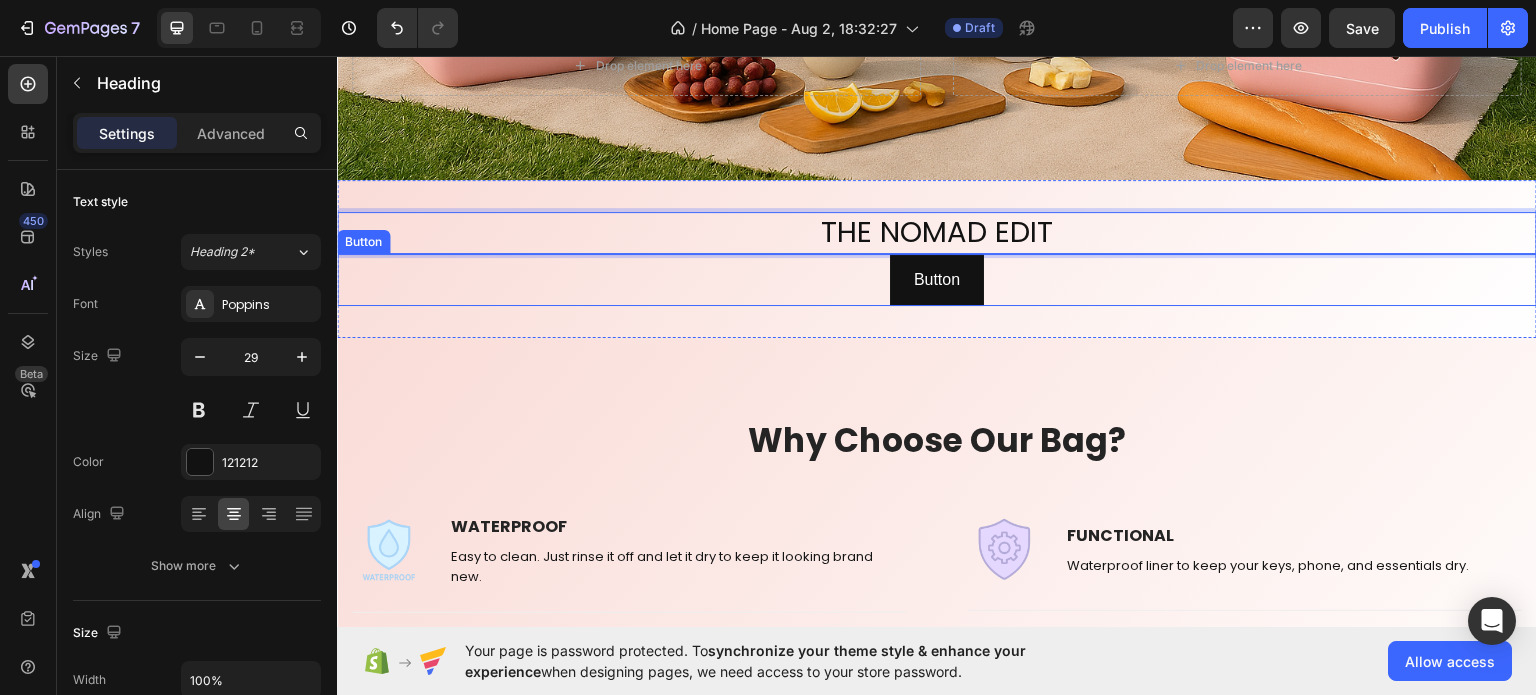 click on "Button Button" at bounding box center [937, 279] 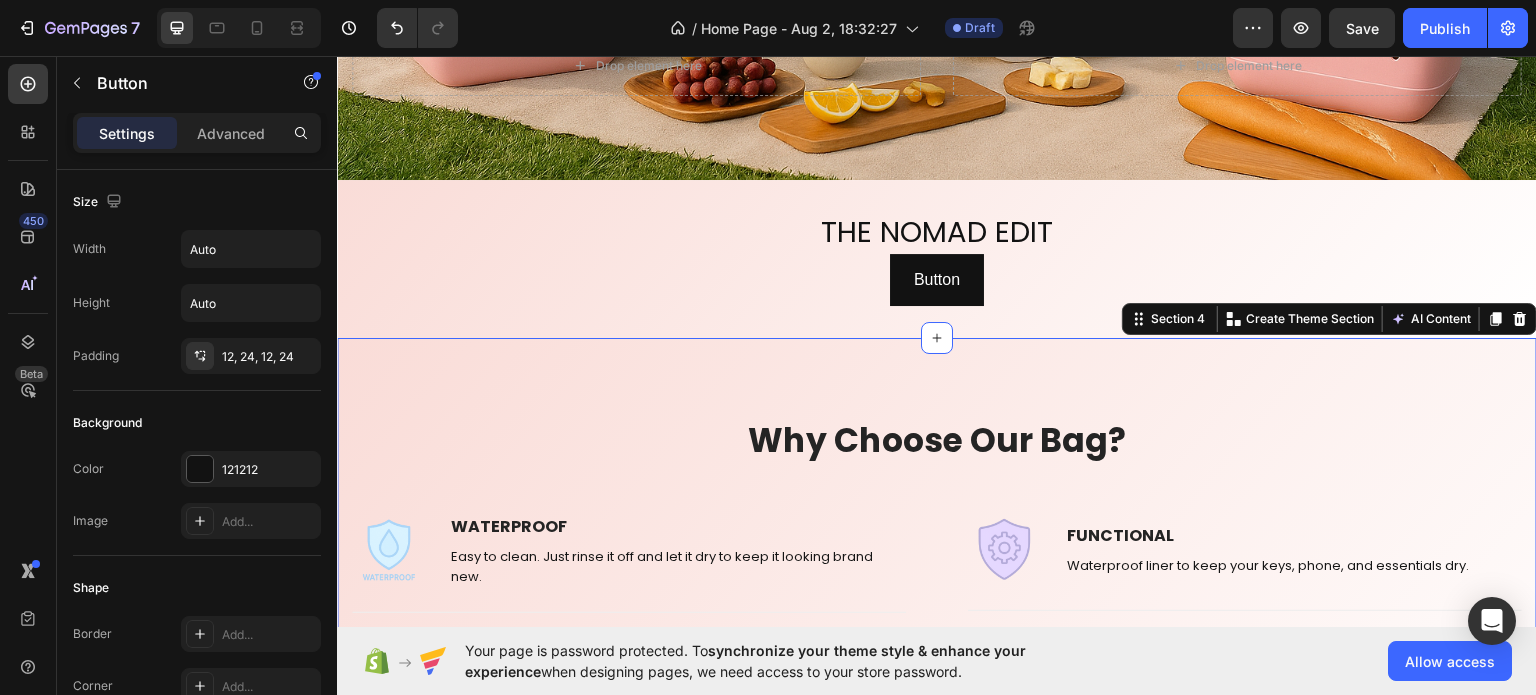 click on "Why Choose Our Bag? Heading Row Image WATERPROOF Text block Easy to clean. Just rinse it off and let it dry to keep it looking brand new. Text block Row                Title Line Image OVERSIZED Text block Our totes come in three sizes to perfectly fit all your lifestyle needs. Text block Row                Title Line Image STURDY Text block Upright and non-slip, practical without sacrificing style. Text block Row Row                Title Line Image FUNCTIONAL Text block Waterproof liner to keep your keys, phone, and essentials dry. Text block Row                Title Line Image QUALITY : Text block Crafted to withstand the demands of an active lifestyle, combining performance with elegance. Text block Row                Title Line Image FUN : A perfect reminder to have some good, clean fun Text block  A perfect reminder to have some good, clean fun. Text block Row Row Row Section 4   You can create reusable sections Create Theme Section AI Content Write with GemAI What would you like to describe here?" at bounding box center [937, 624] 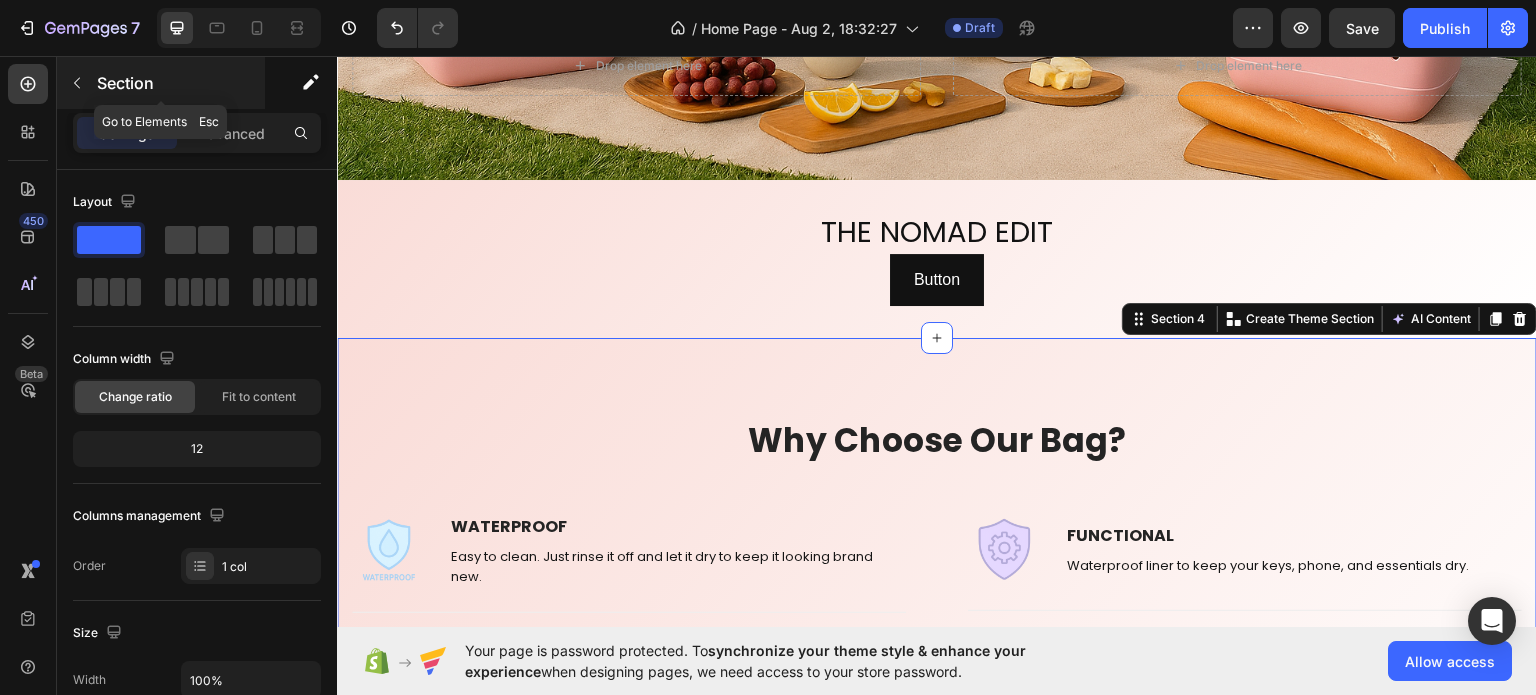 click 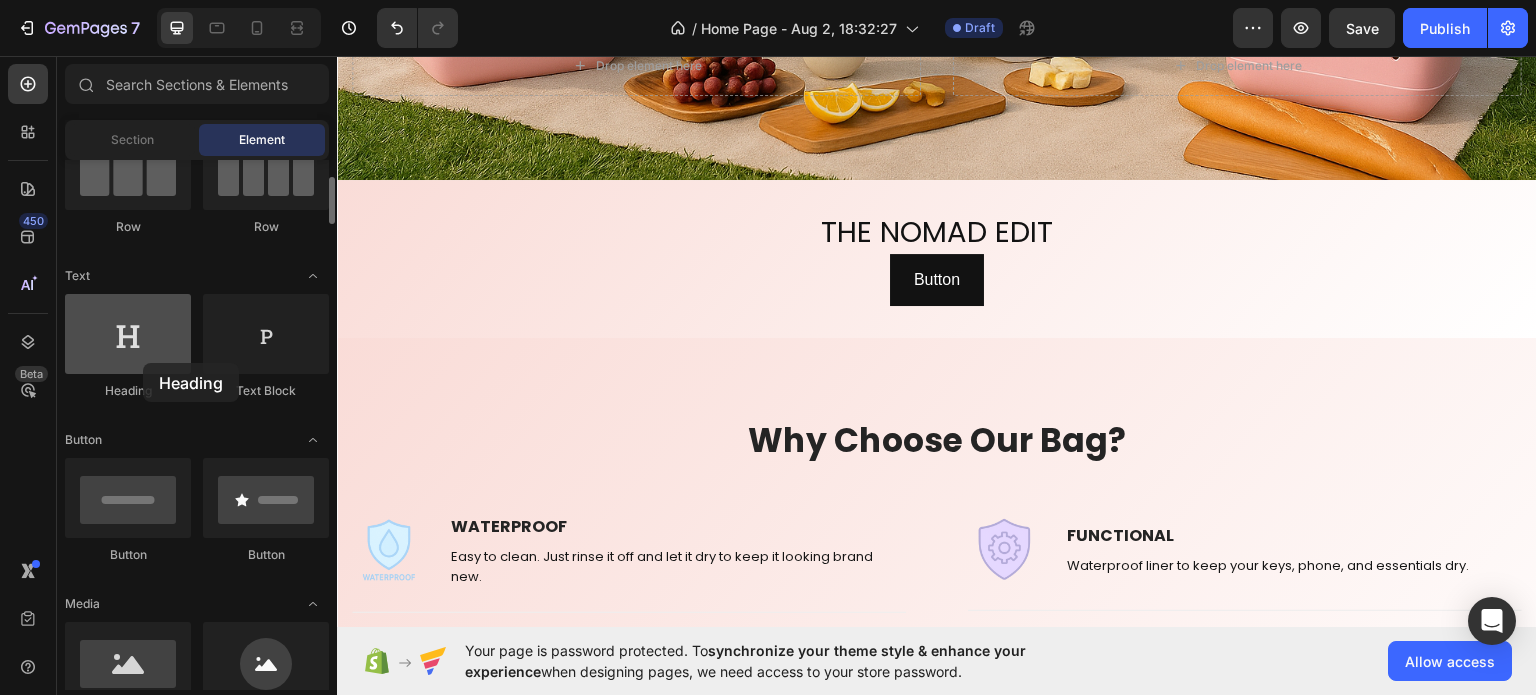 drag, startPoint x: 132, startPoint y: 377, endPoint x: 143, endPoint y: 363, distance: 17.804493 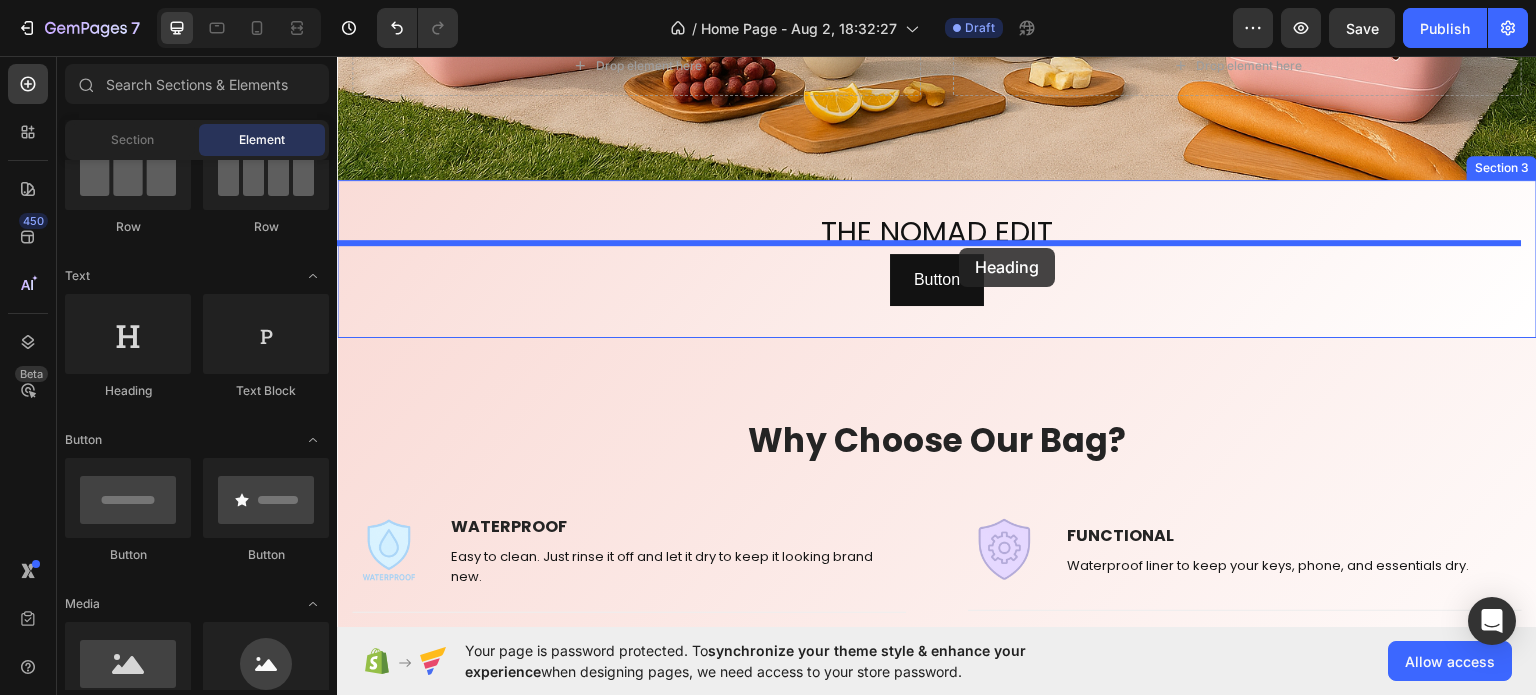 drag, startPoint x: 462, startPoint y: 393, endPoint x: 960, endPoint y: 247, distance: 518.9605 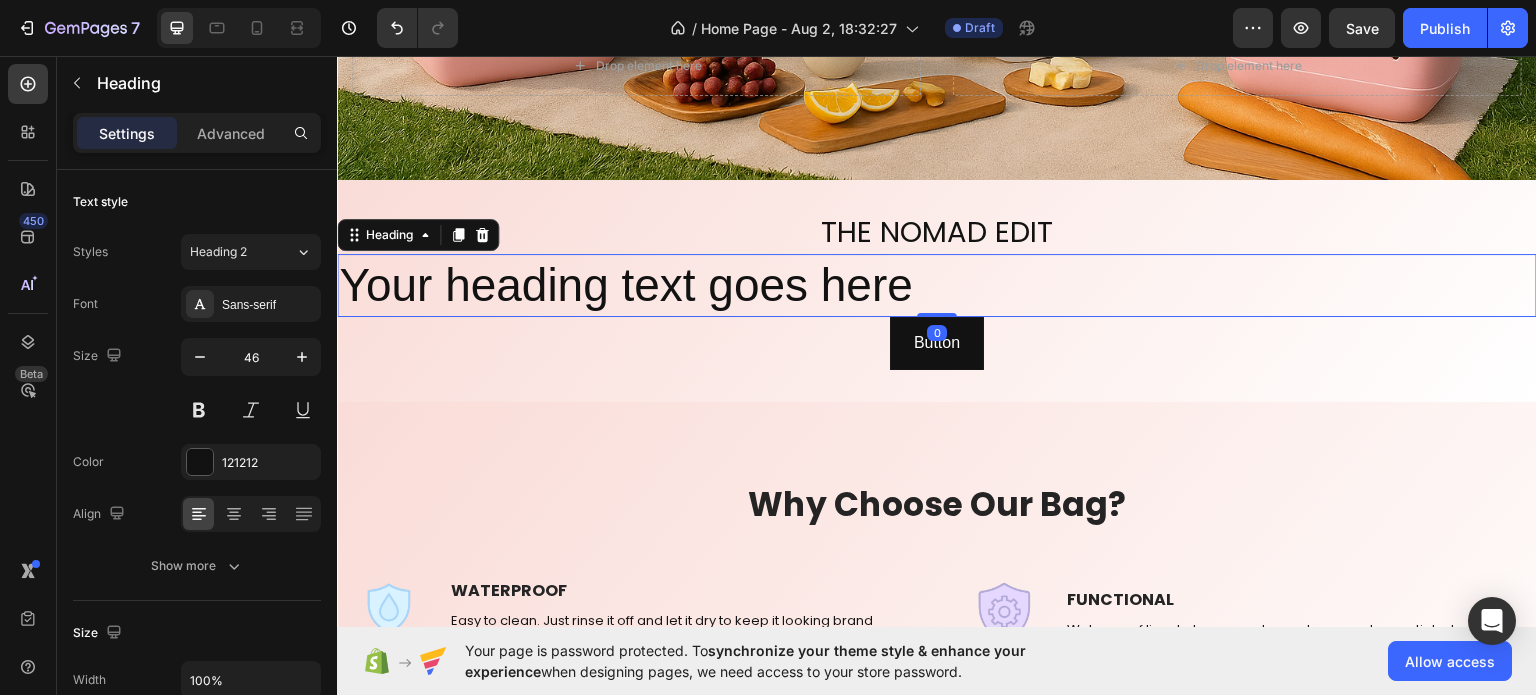 click on "Your heading text goes here" at bounding box center (937, 285) 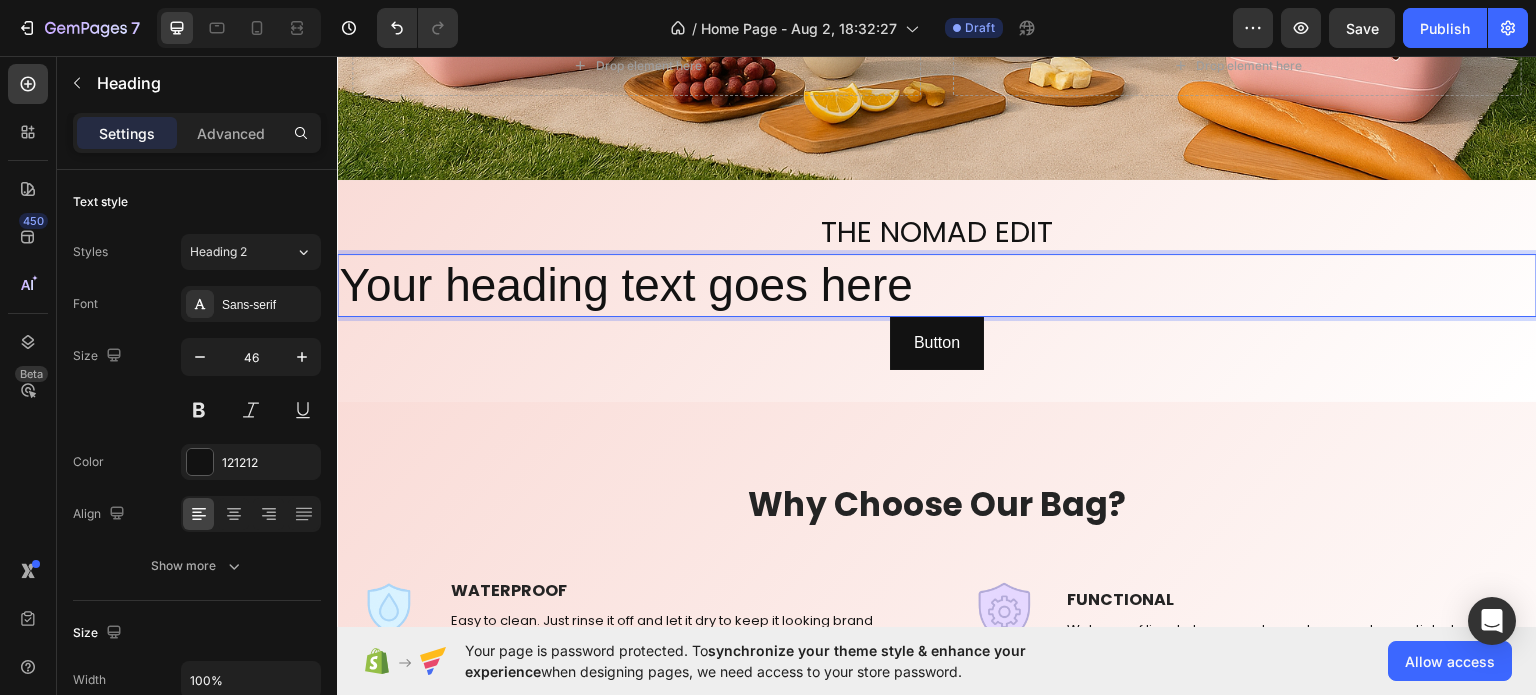 click on "Your heading text goes here" at bounding box center (937, 285) 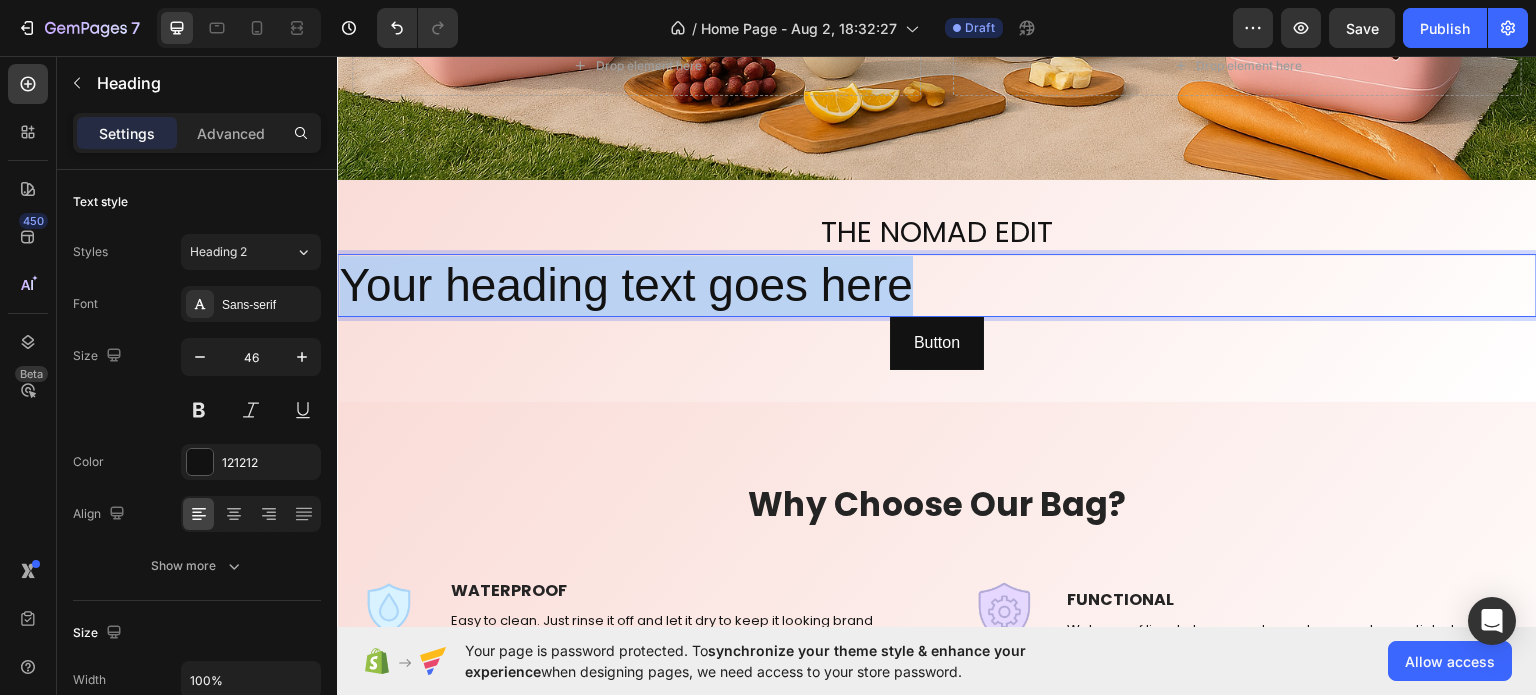 click on "Your heading text goes here" at bounding box center (937, 285) 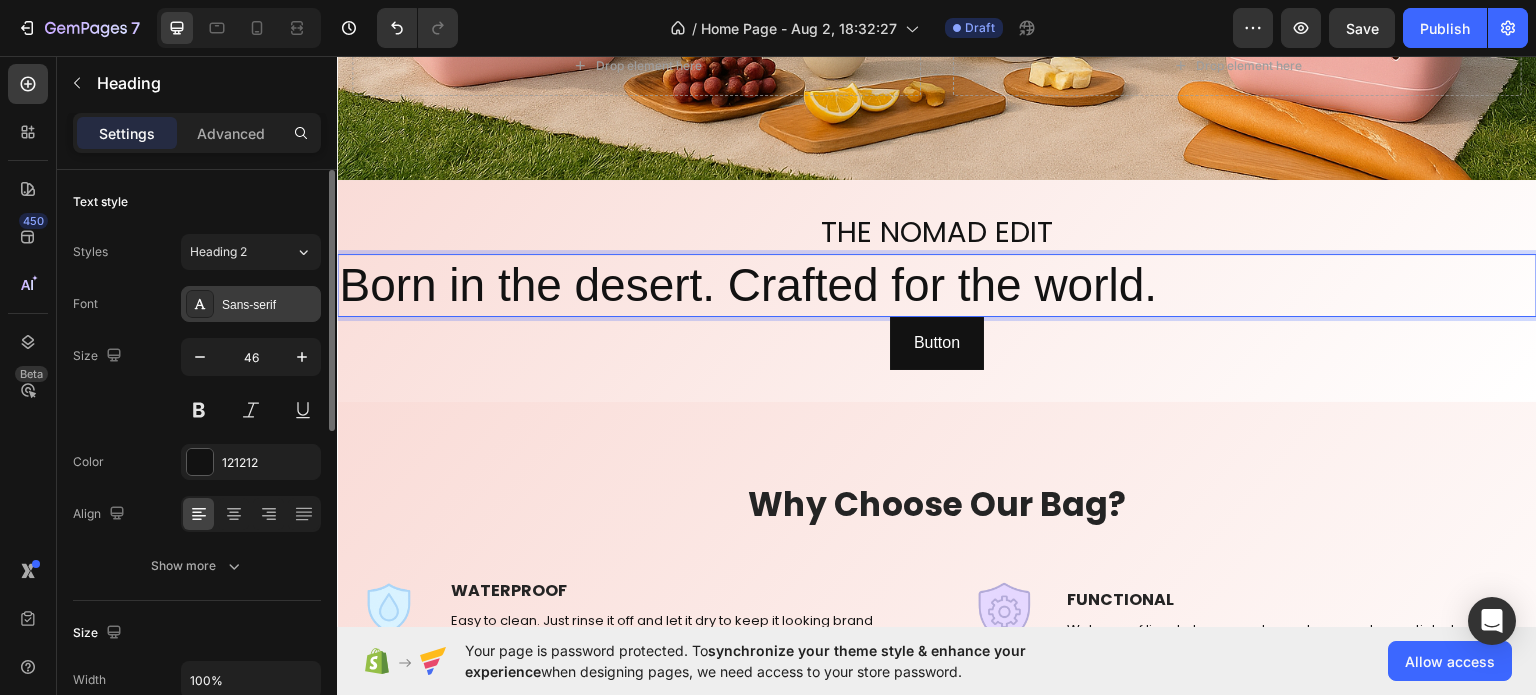 click on "Sans-serif" at bounding box center (269, 305) 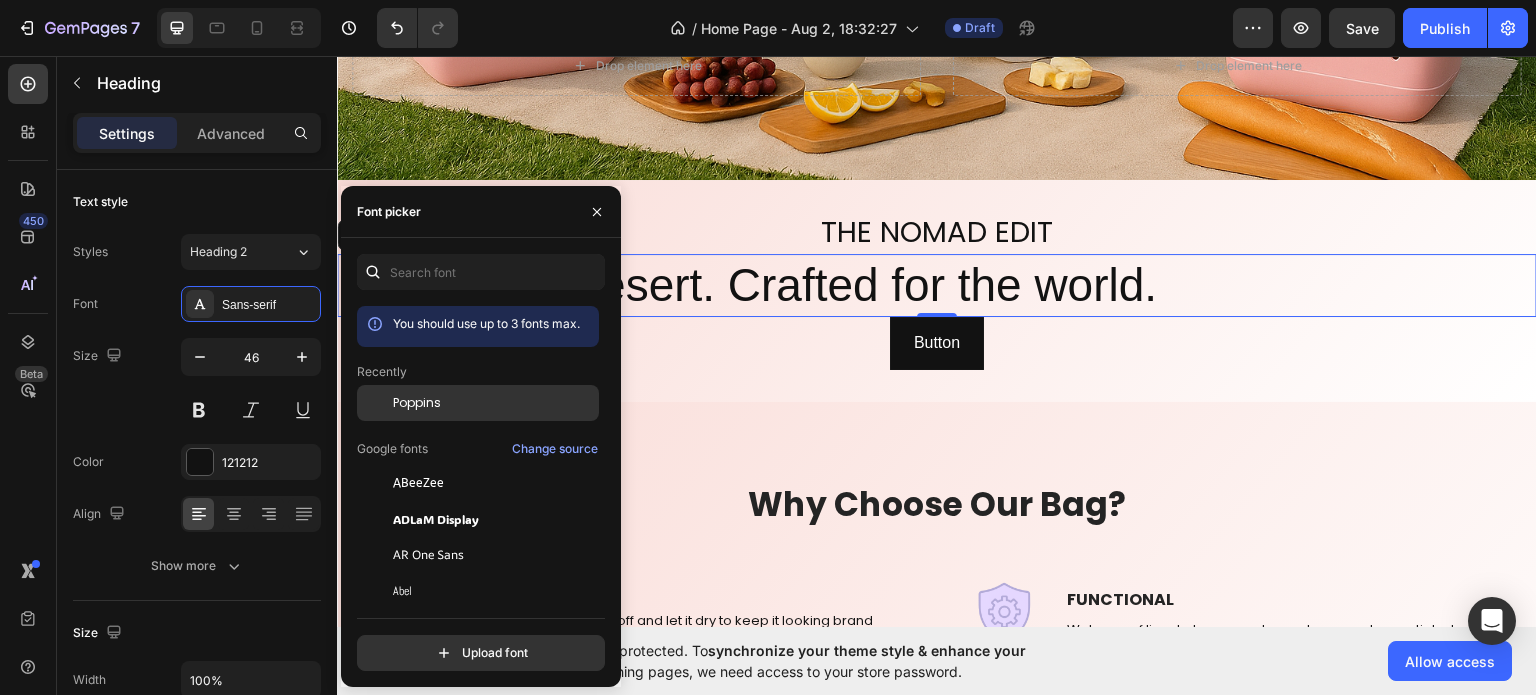 click on "Poppins" 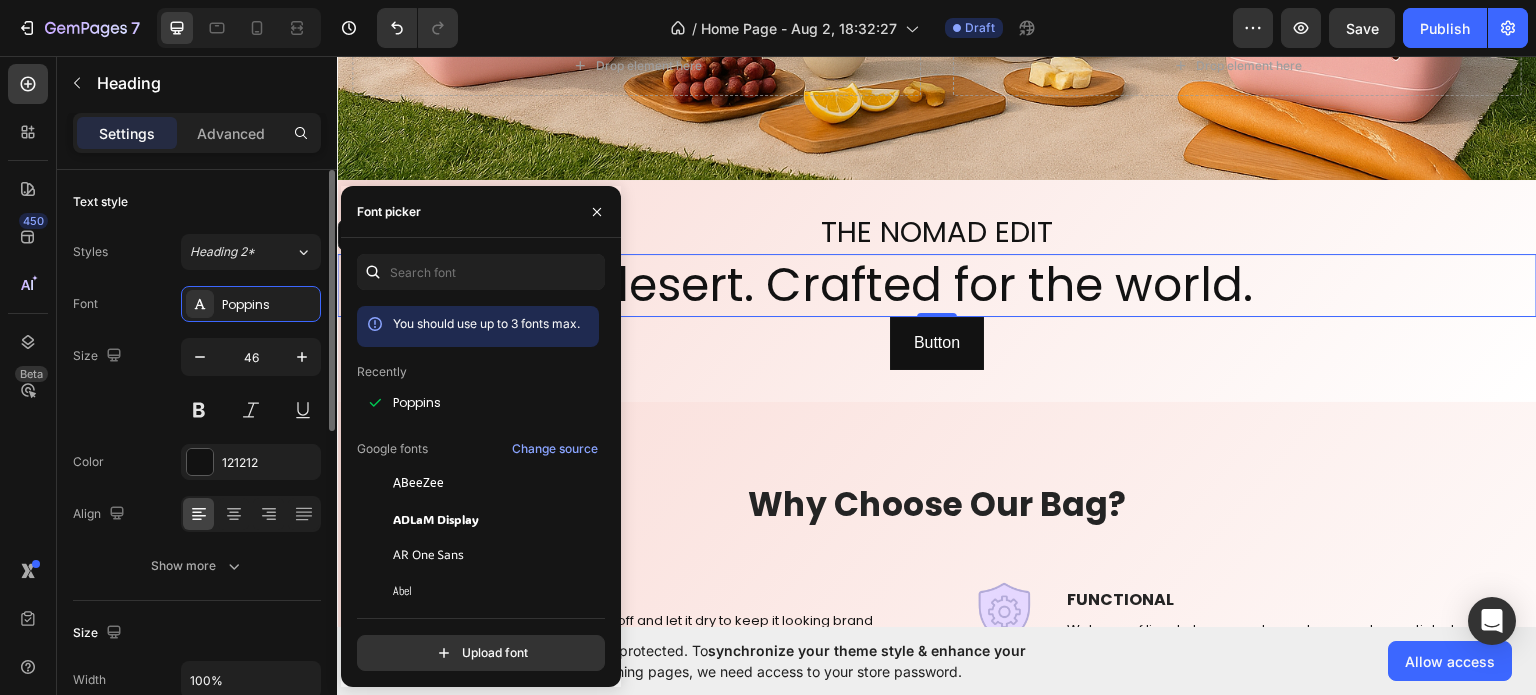click on "Styles Heading 2* Font Poppins Size 46 Color 121212 Align Show more" at bounding box center [197, 409] 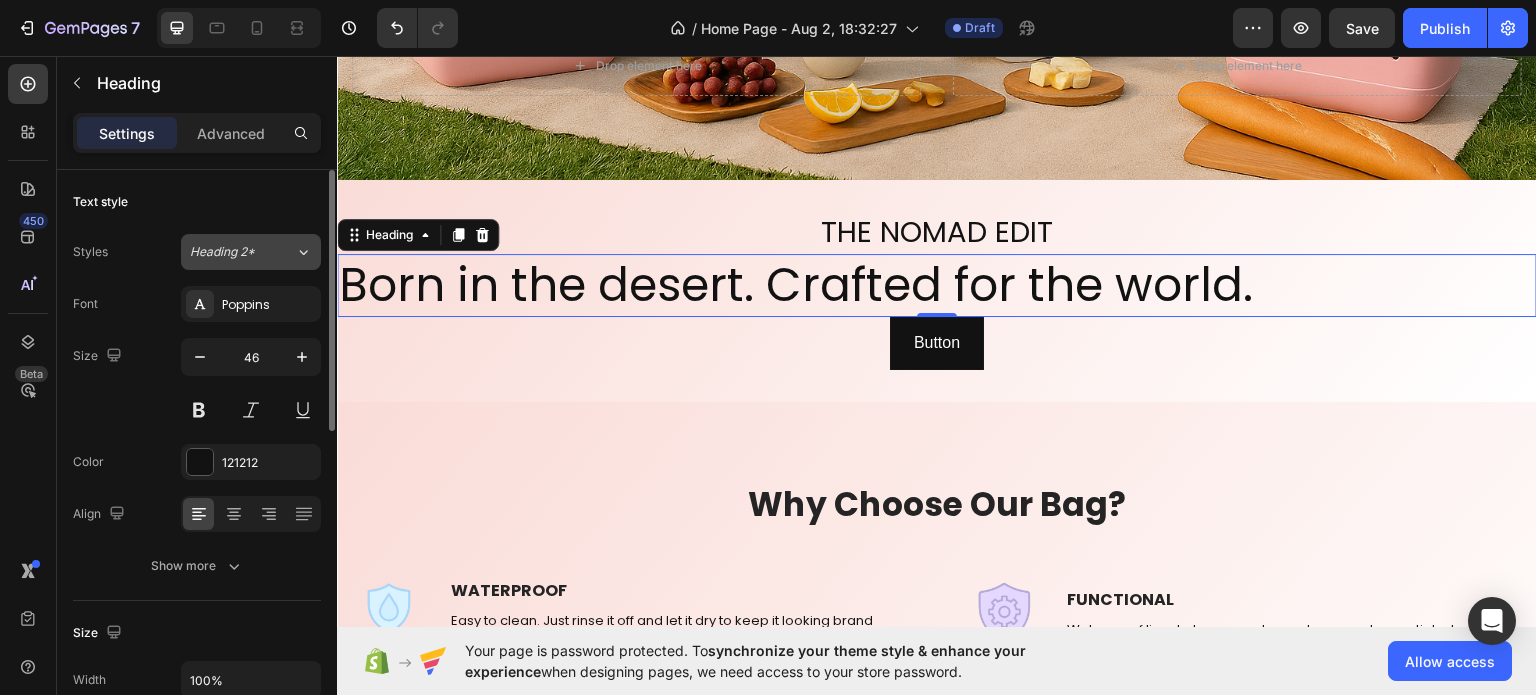click on "Heading 2*" 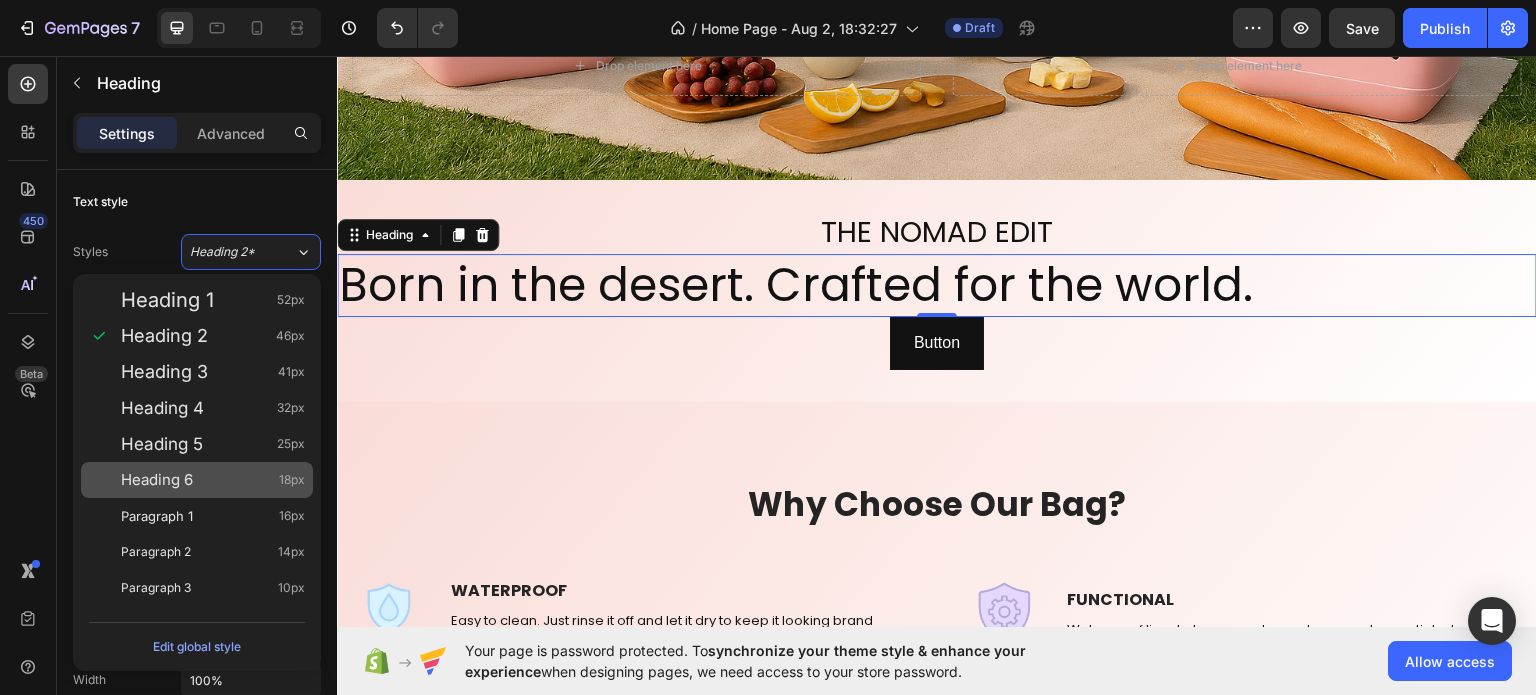 click on "Heading 6 18px" at bounding box center (197, 480) 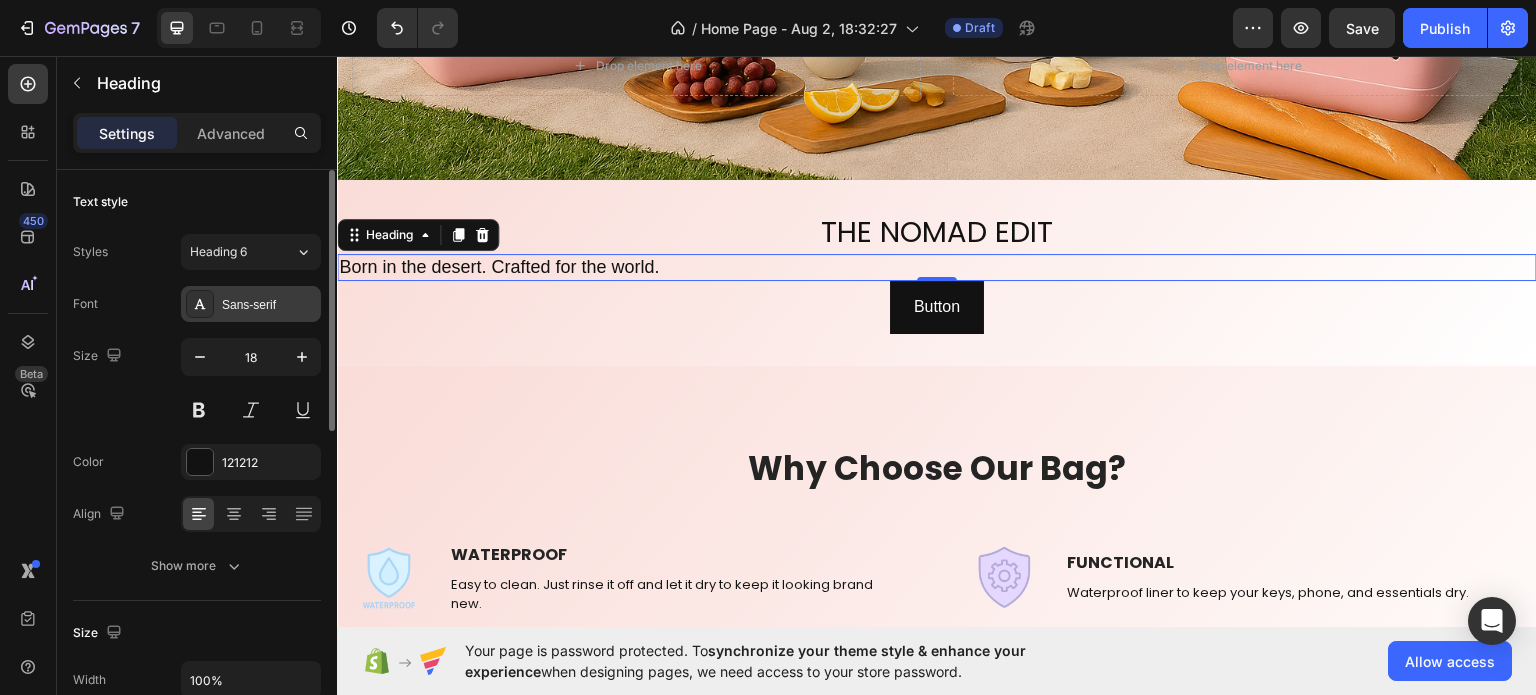 click on "Sans-serif" at bounding box center [269, 305] 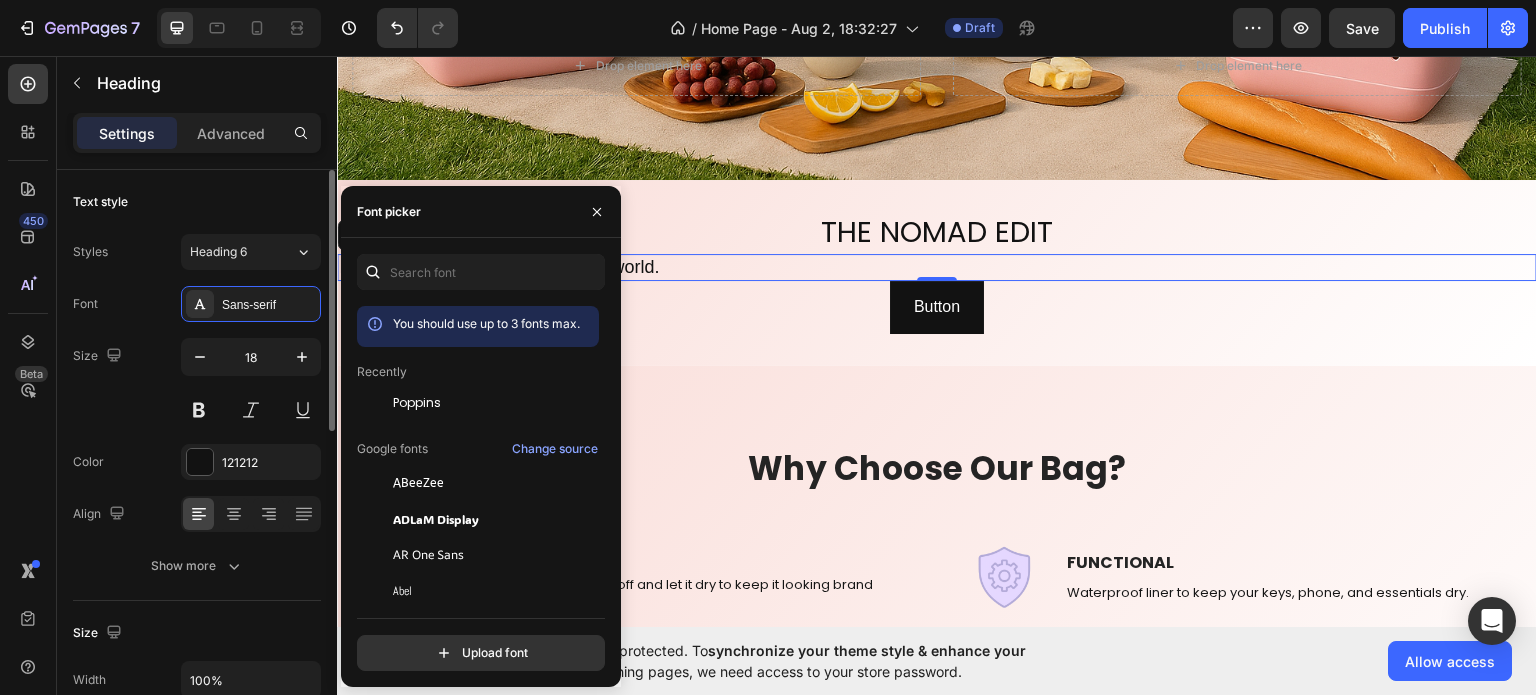 scroll, scrollTop: 100, scrollLeft: 0, axis: vertical 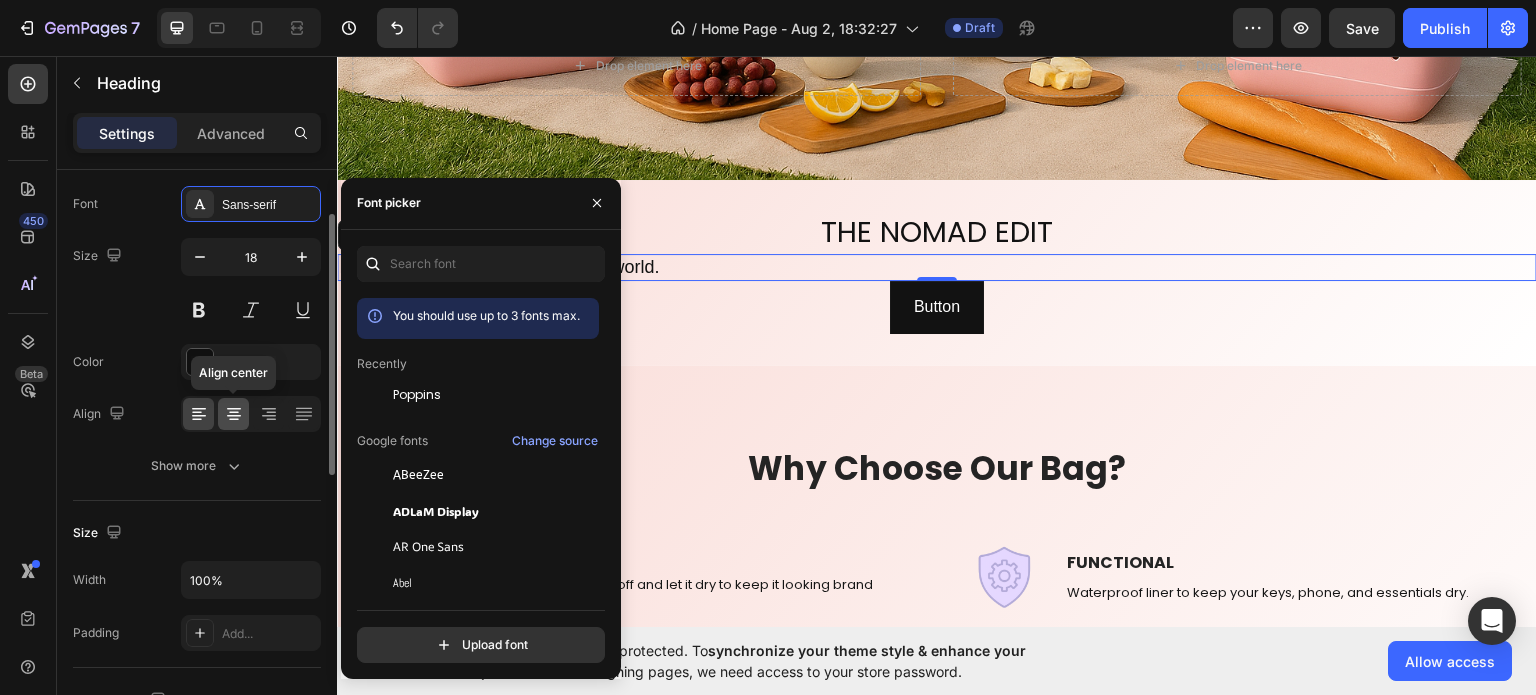 click 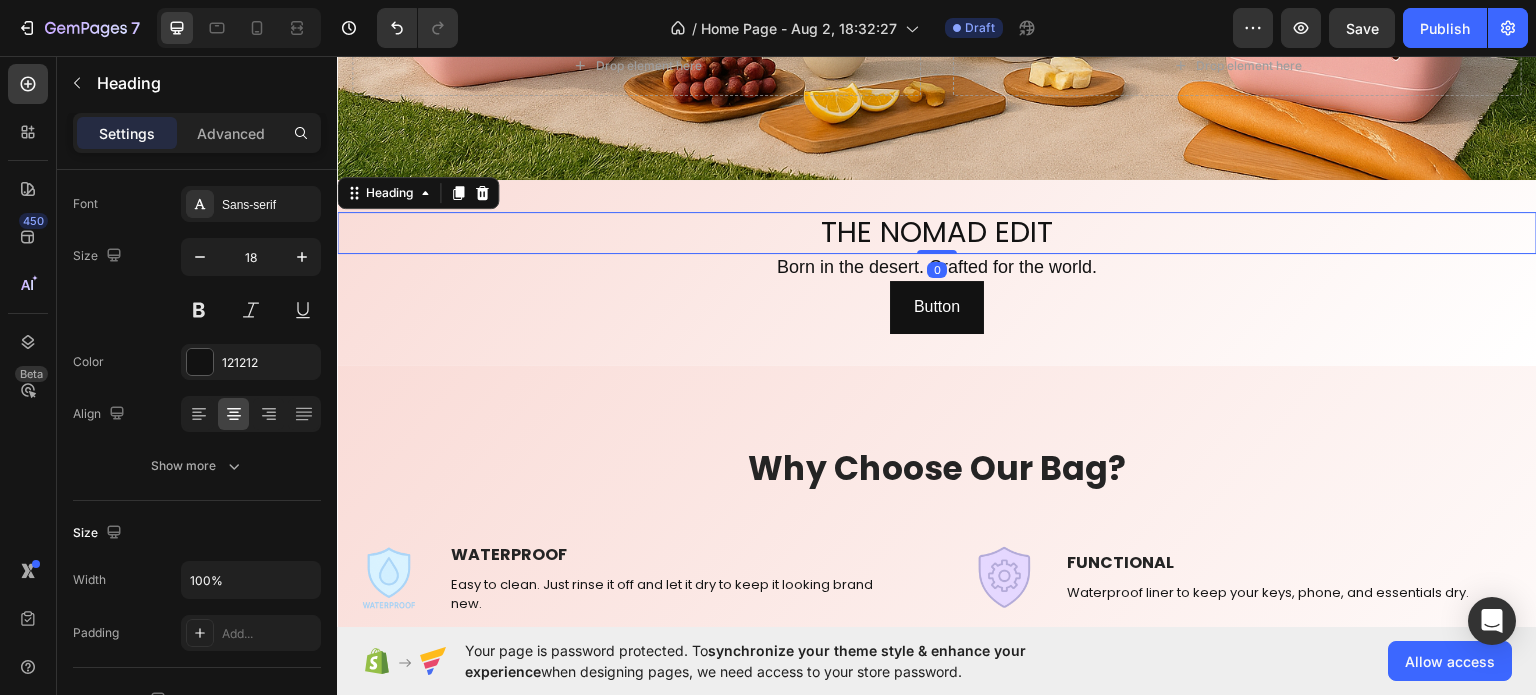 click on "THE NOMAD EDIT" at bounding box center [937, 232] 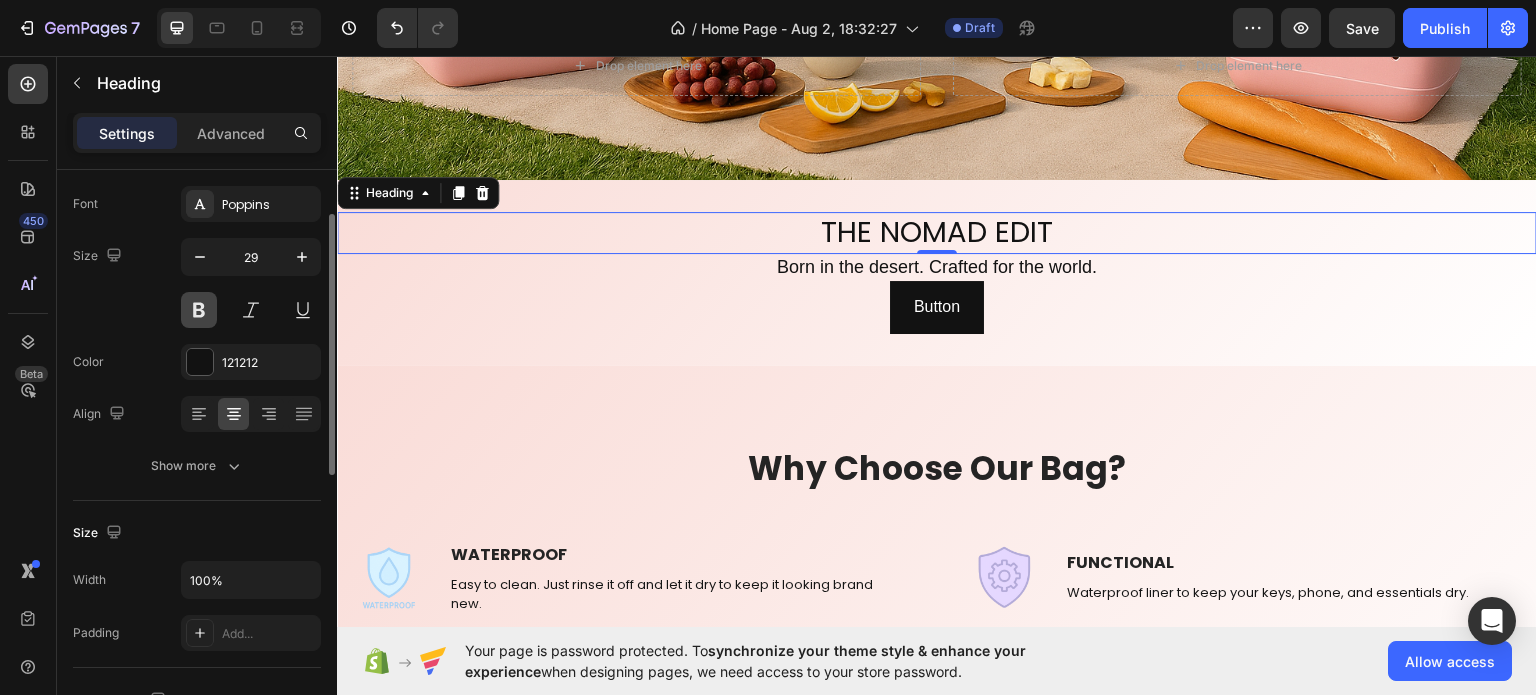 click at bounding box center (199, 310) 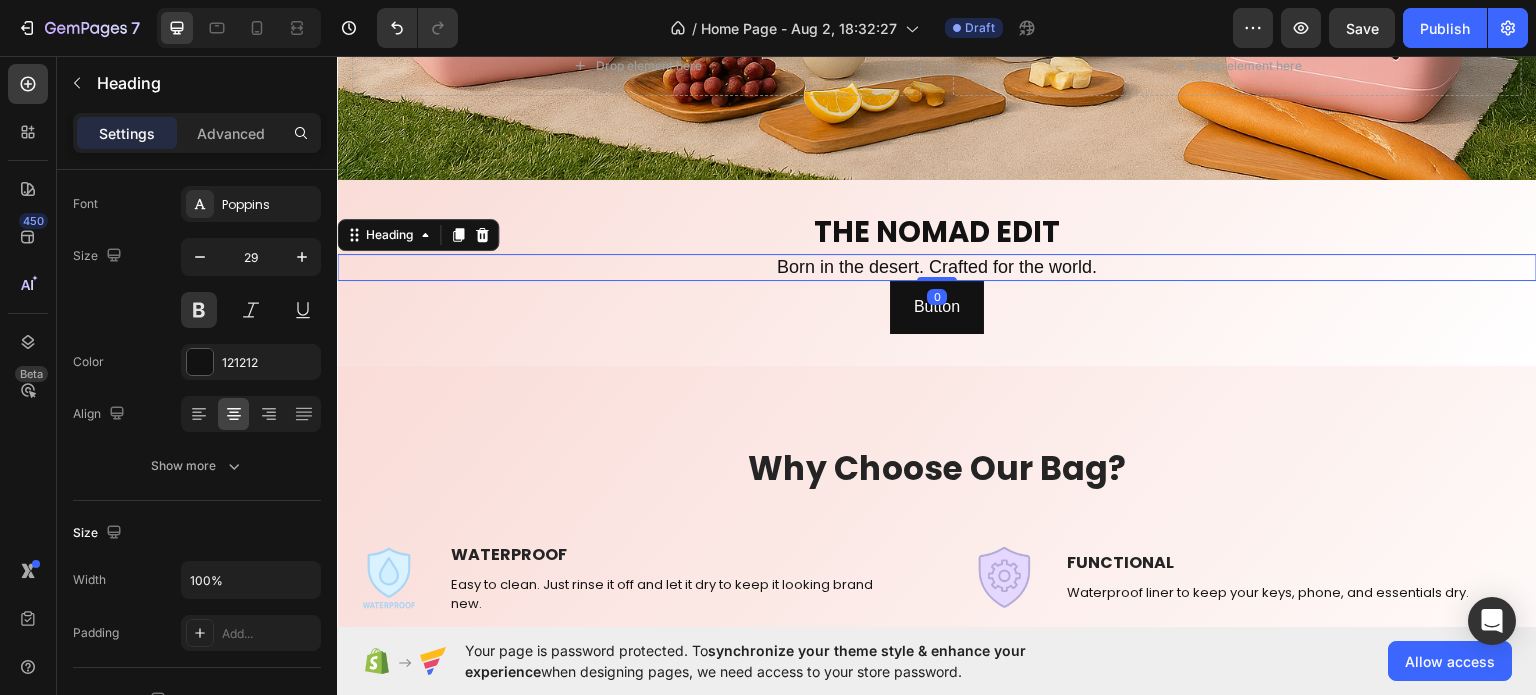 click on "Born in the desert. Crafted for the world." at bounding box center (937, 266) 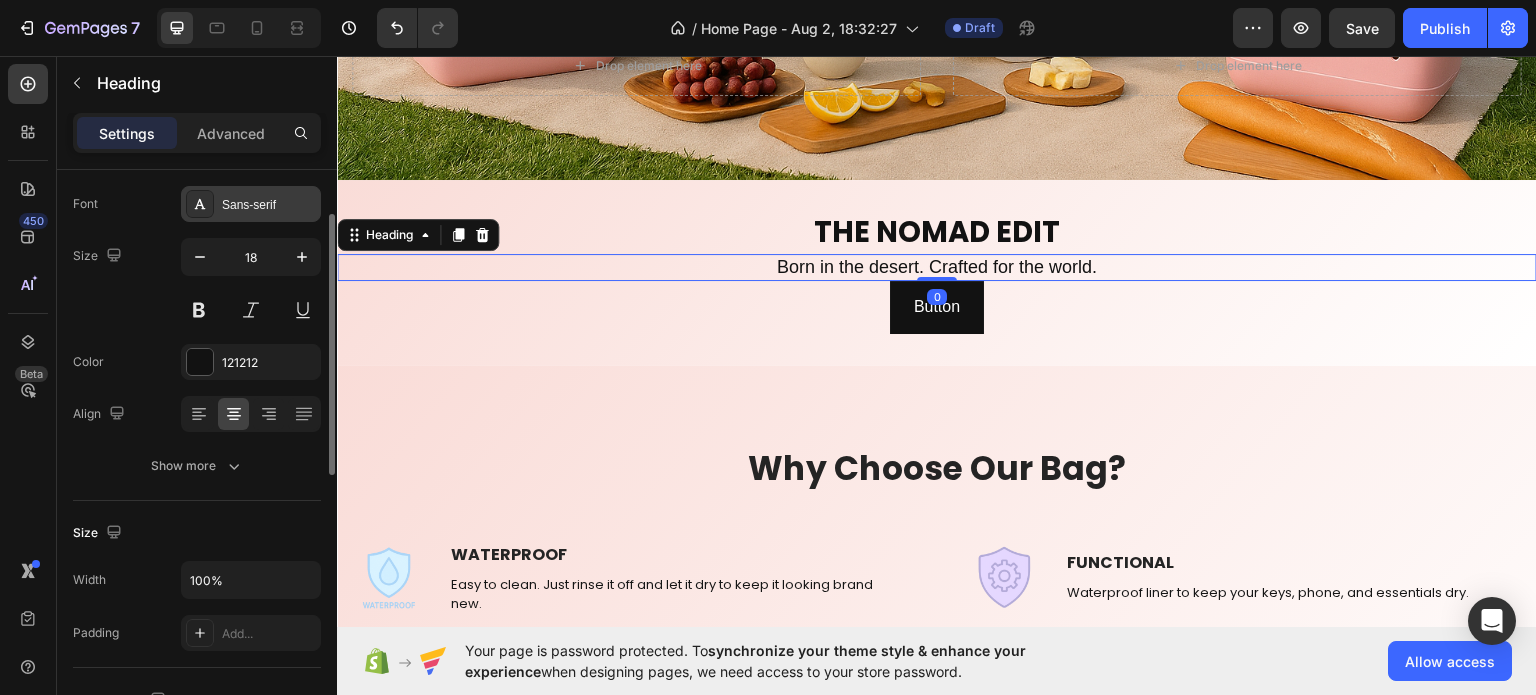 click on "Sans-serif" at bounding box center [251, 204] 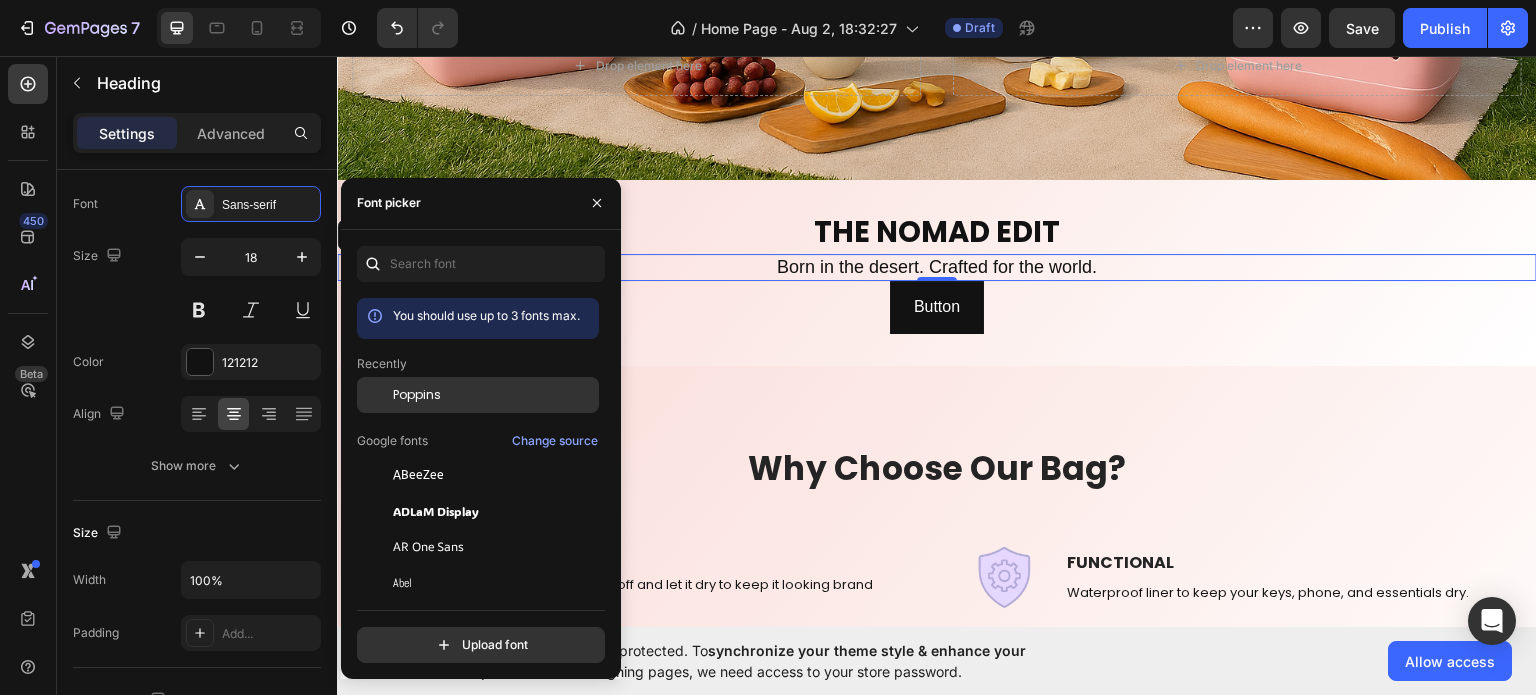 click on "Poppins" at bounding box center [417, 395] 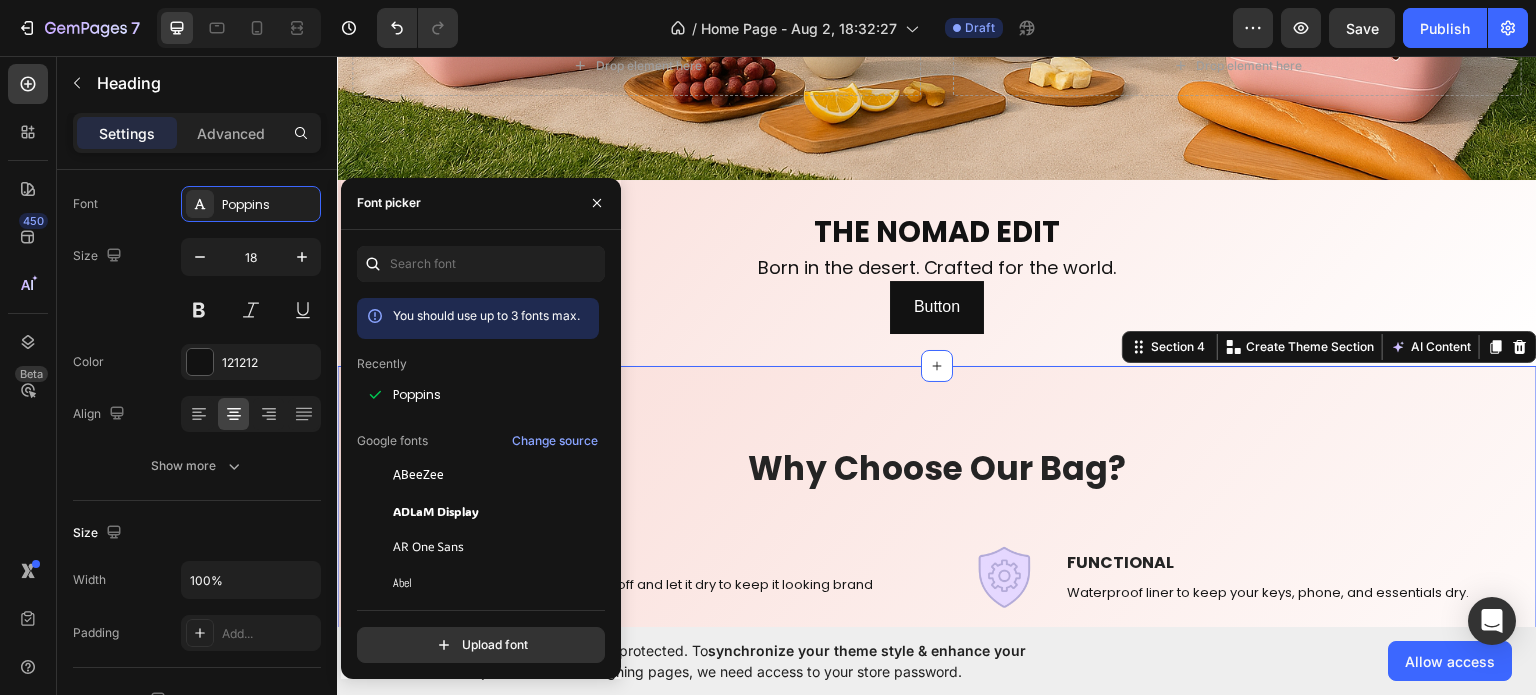 click on "Why Choose Our Bag? Heading Row Image WATERPROOF Text block Easy to clean. Just rinse it off and let it dry to keep it looking brand new. Text block Row                Title Line Image OVERSIZED Text block Our totes come in three sizes to perfectly fit all your lifestyle needs. Text block Row                Title Line Image STURDY Text block Upright and non-slip, practical without sacrificing style. Text block Row Row                Title Line Image FUNCTIONAL Text block Waterproof liner to keep your keys, phone, and essentials dry. Text block Row                Title Line Image QUALITY : Text block Crafted to withstand the demands of an active lifestyle, combining performance with elegance. Text block Row                Title Line Image FUN : A perfect reminder to have some good, clean fun Text block  A perfect reminder to have some good, clean fun. Text block Row Row Row Section 4   You can create reusable sections Create Theme Section AI Content Write with GemAI What would you like to describe here?" at bounding box center [937, 652] 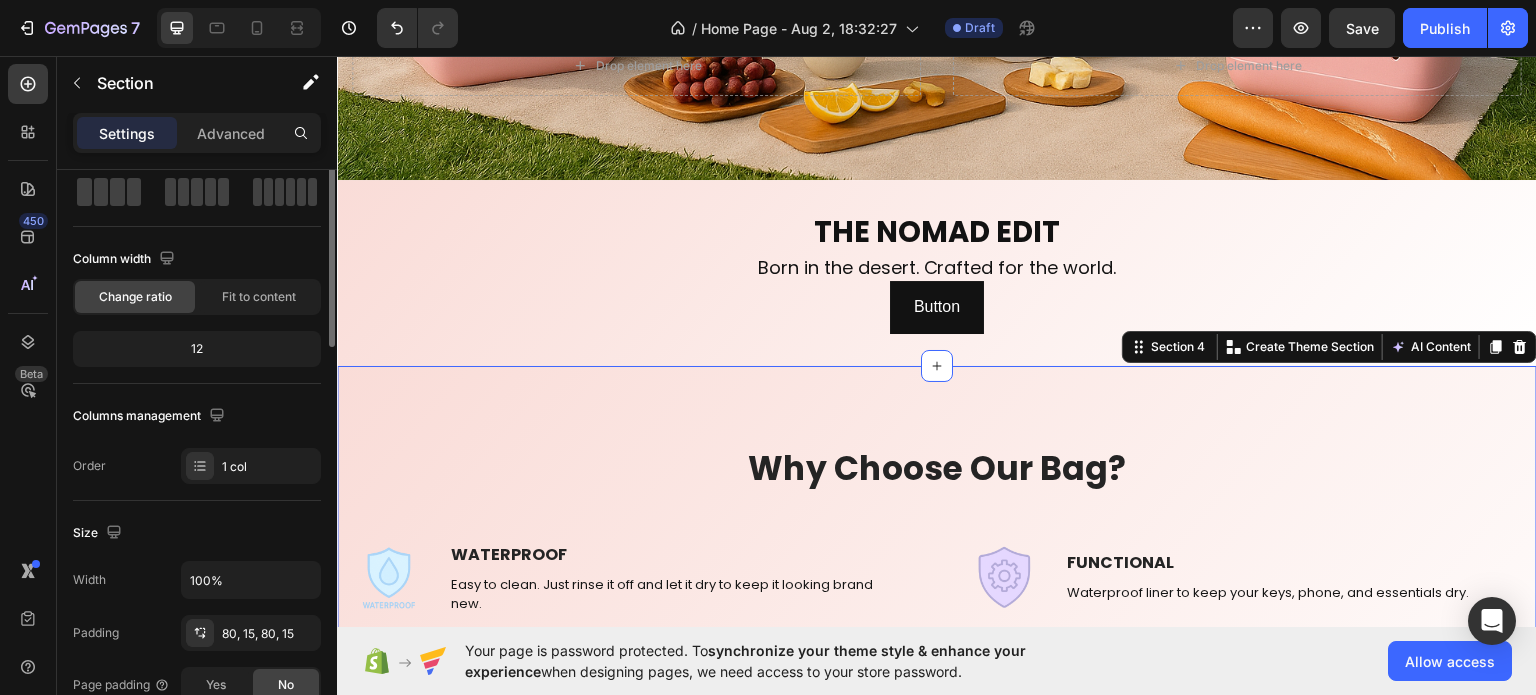 scroll, scrollTop: 0, scrollLeft: 0, axis: both 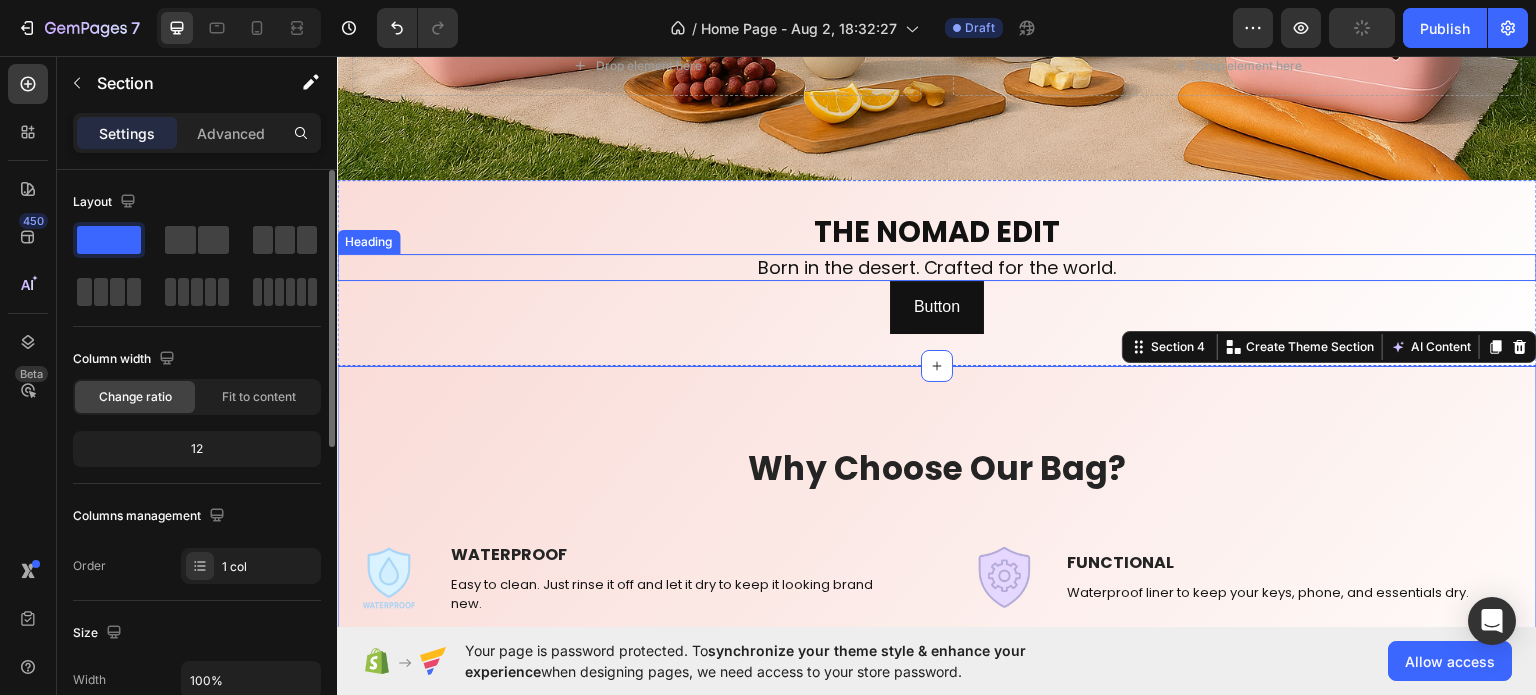 click on "Born in the desert. Crafted for the world." at bounding box center [937, 266] 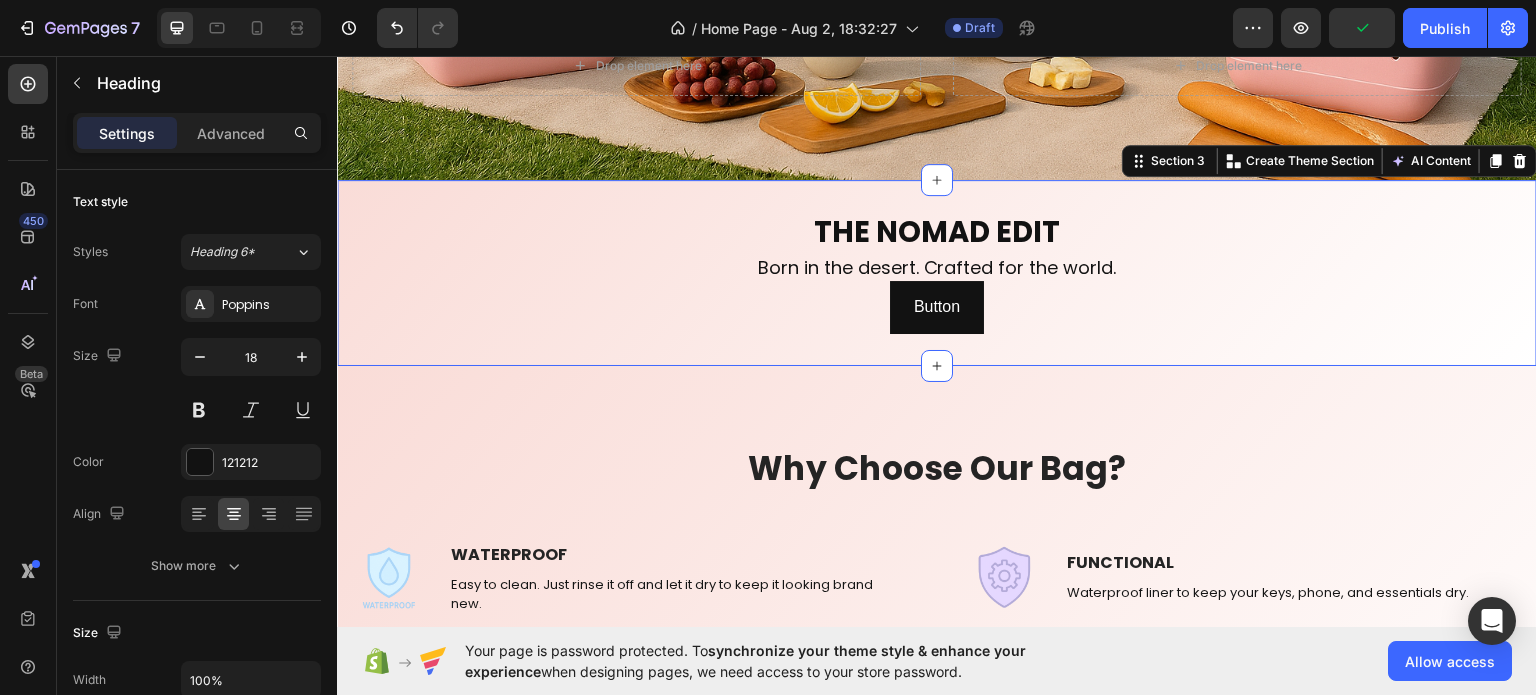 click on "THE NOMAD EDIT Heading Born in the desert. Crafted for the world. Heading Button Button Section 3   You can create reusable sections Create Theme Section AI Content Write with GemAI What would you like to describe here? Tone and Voice Persuasive Product Show more Generate" at bounding box center [937, 272] 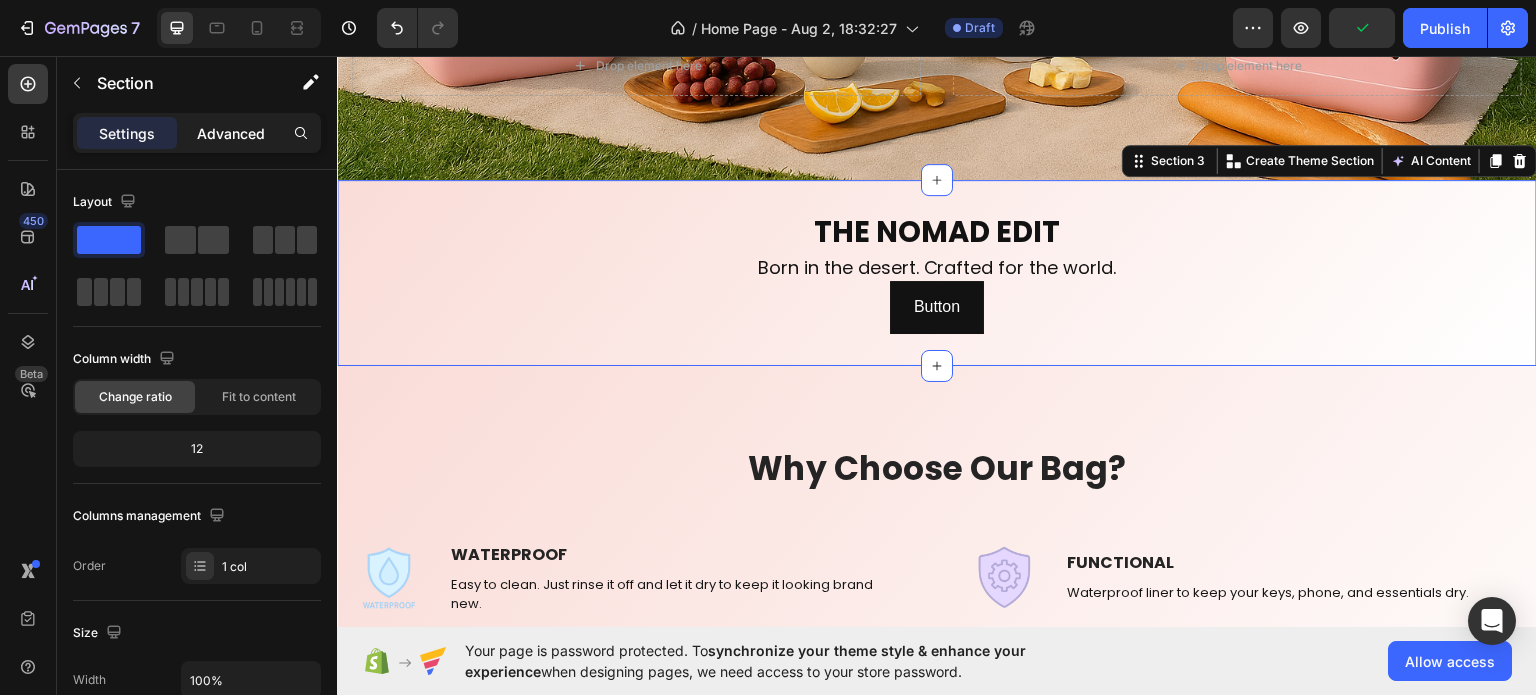 click on "Advanced" at bounding box center (231, 133) 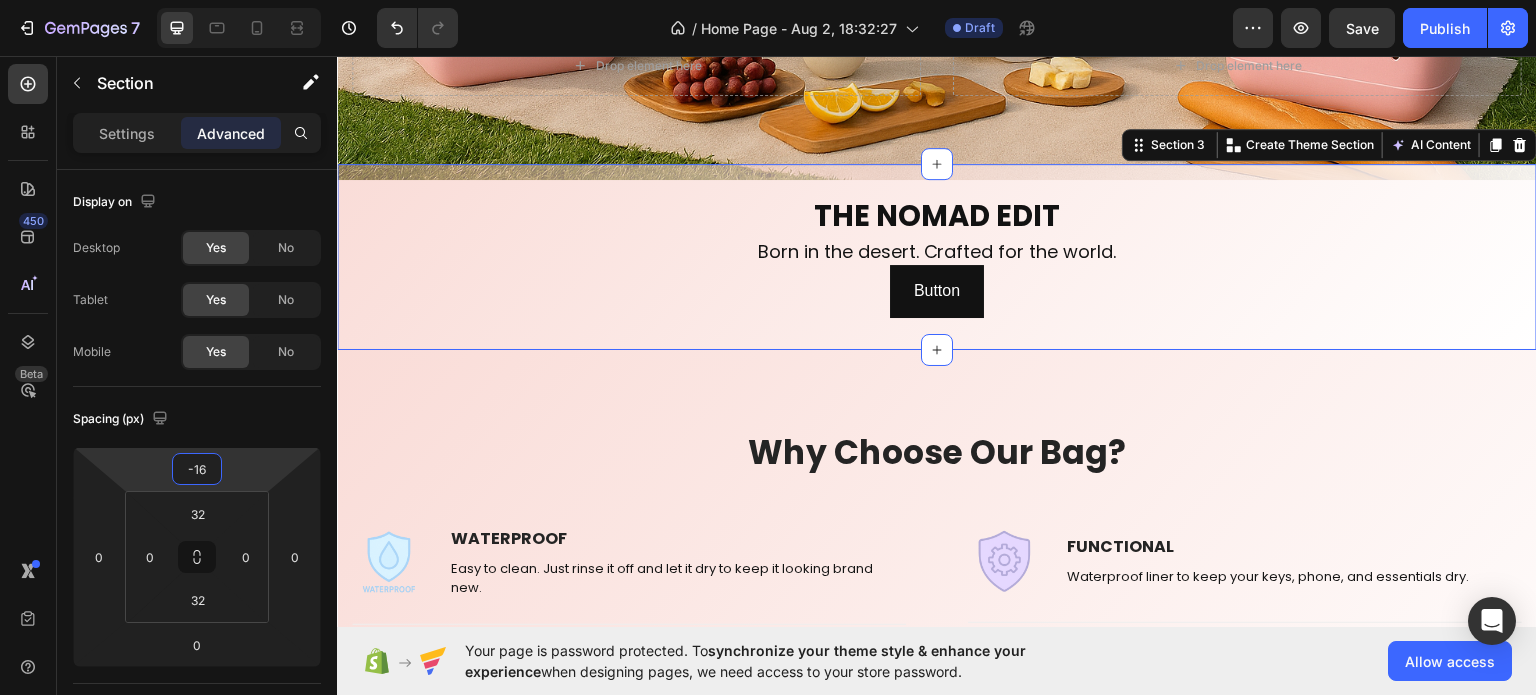 click on "7   /  Home Page - Aug 2, 18:32:27 Draft Preview  Save   Publish  450 Beta Sections(18) Elements(83) Section Element Hero Section Product Detail Brands Trusted Badges Guarantee Product Breakdown How to use Testimonials Compare Bundle FAQs Social Proof Brand Story Product List Collection Blog List Contact Sticky Add to Cart Custom Footer Browse Library 450 Layout
Row
Row
Row
Row Text
Heading
Text Block Button
Button
Button Media
Image
Image
Video" at bounding box center [768, 0] 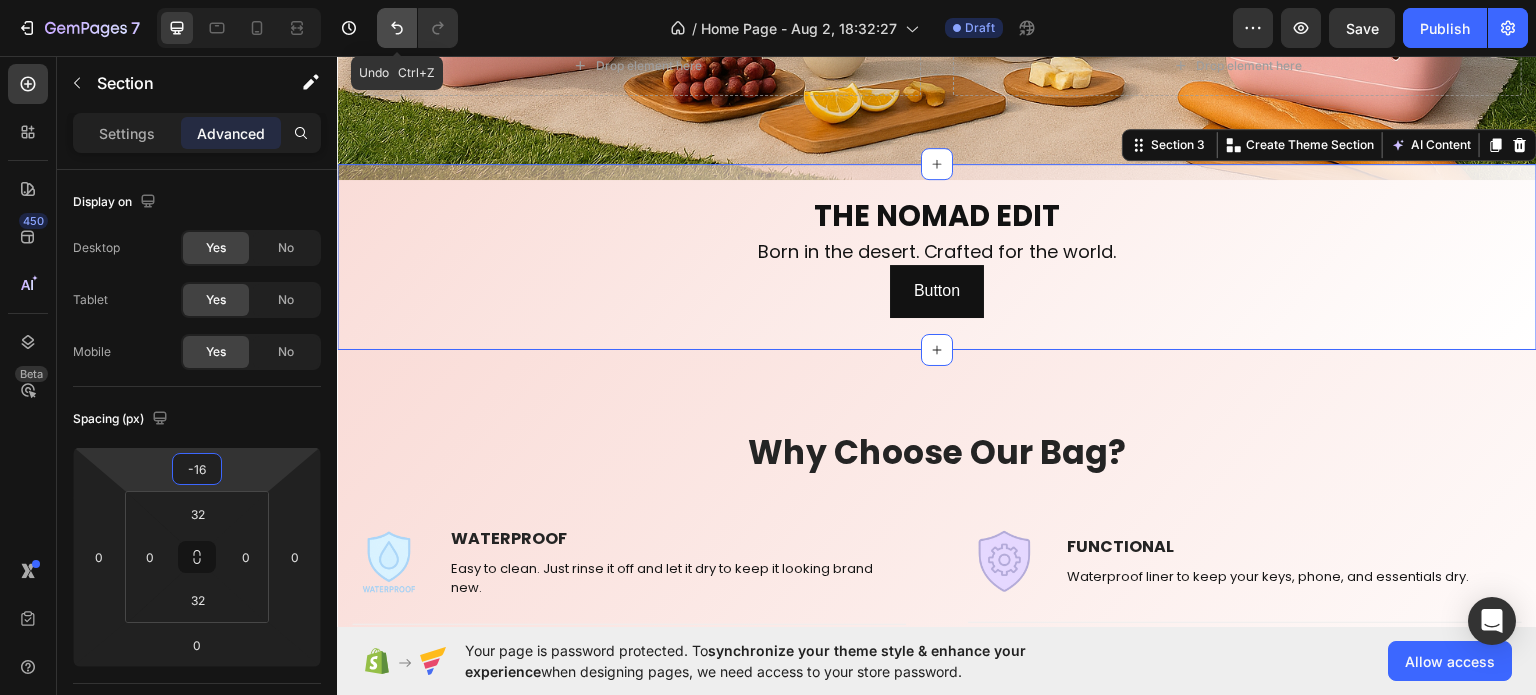 click 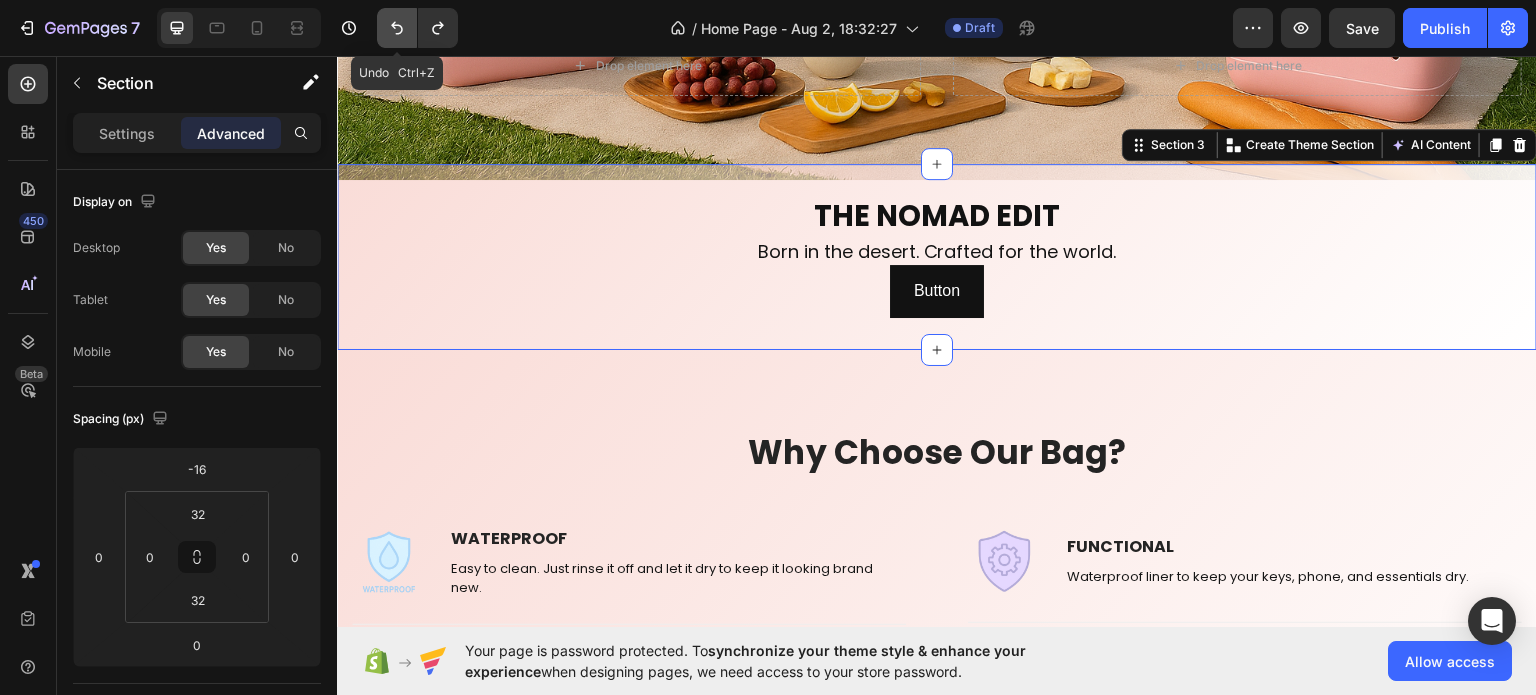click 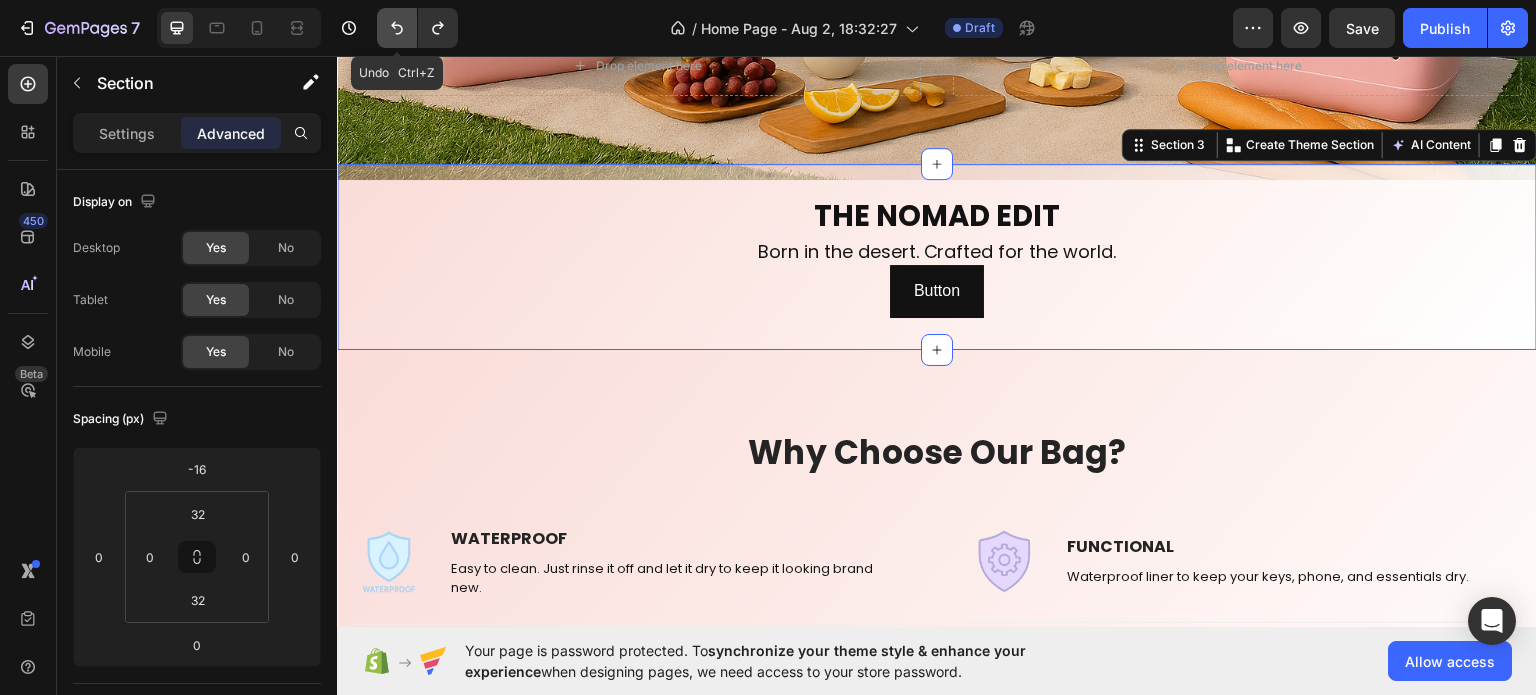 type on "0" 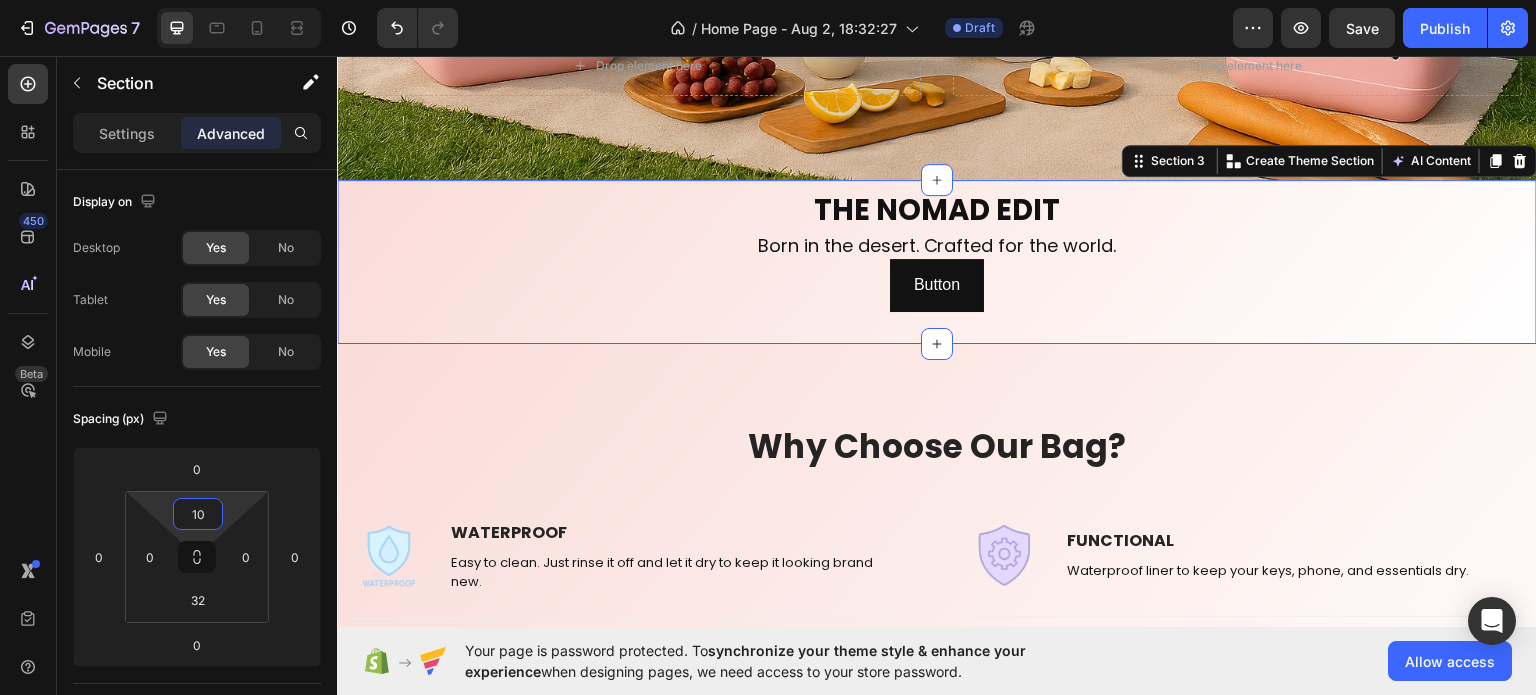 type on "6" 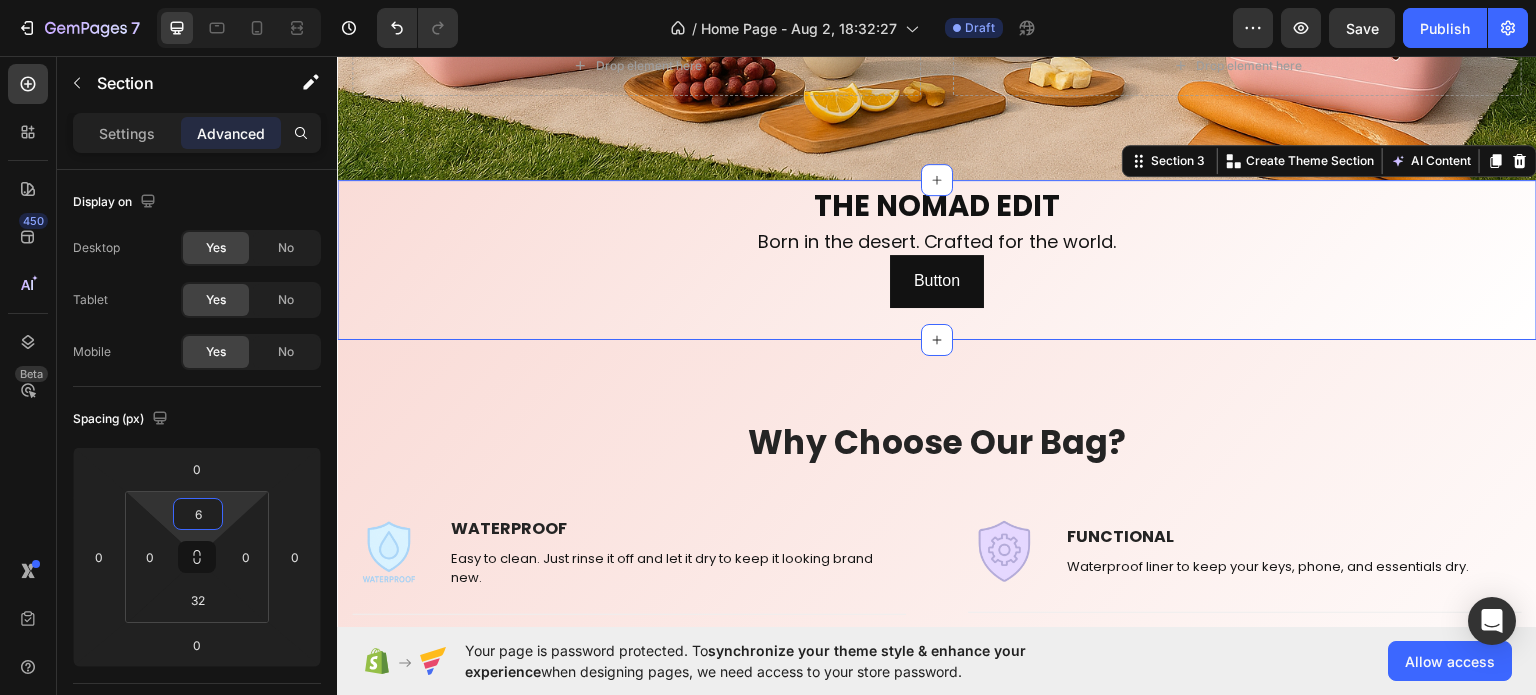 click on "7   /  Home Page - Aug 2, 18:32:27 Draft Preview  Save   Publish  450 Beta Sections(18) Elements(83) Section Element Hero Section Product Detail Brands Trusted Badges Guarantee Product Breakdown How to use Testimonials Compare Bundle FAQs Social Proof Brand Story Product List Collection Blog List Contact Sticky Add to Cart Custom Footer Browse Library 450 Layout
Row
Row
Row
Row Text
Heading
Text Block Button
Button
Button Media
Image
Image
Video" at bounding box center (768, 0) 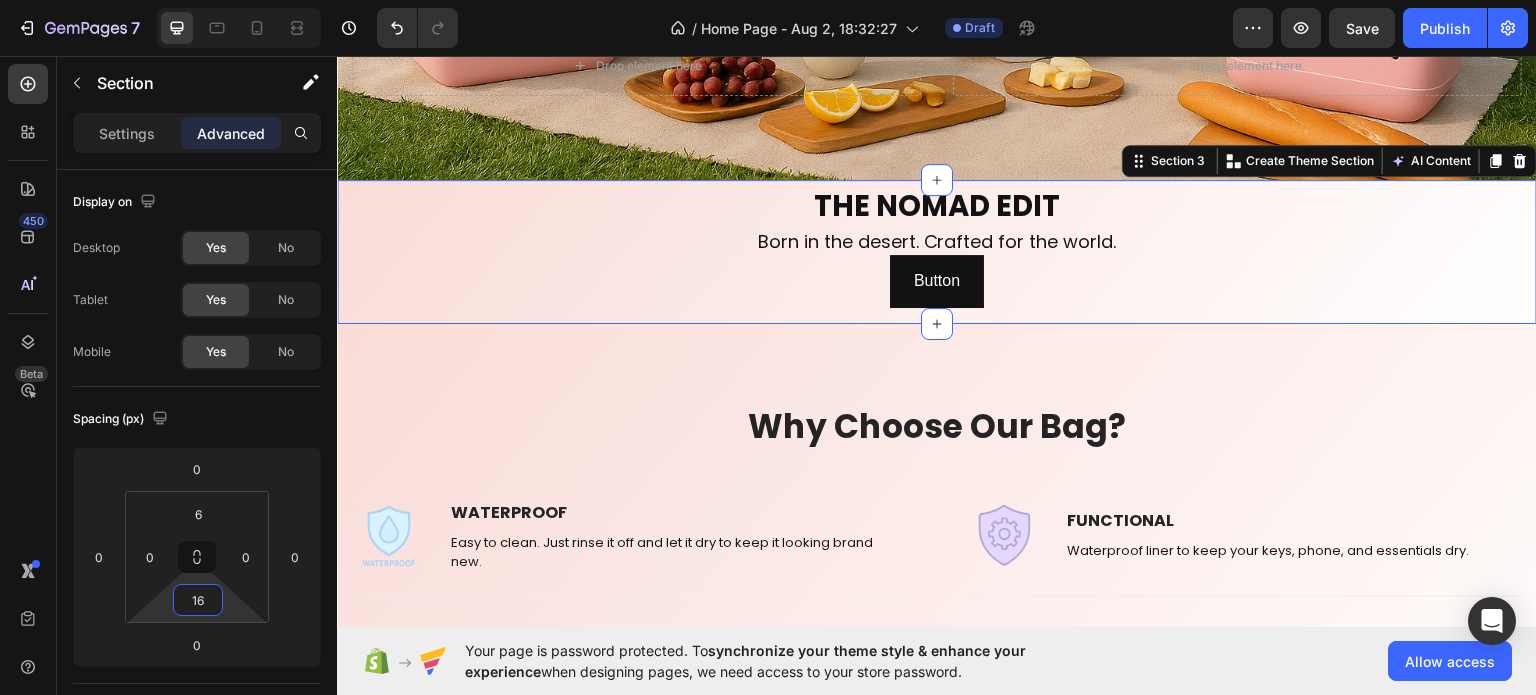 type on "12" 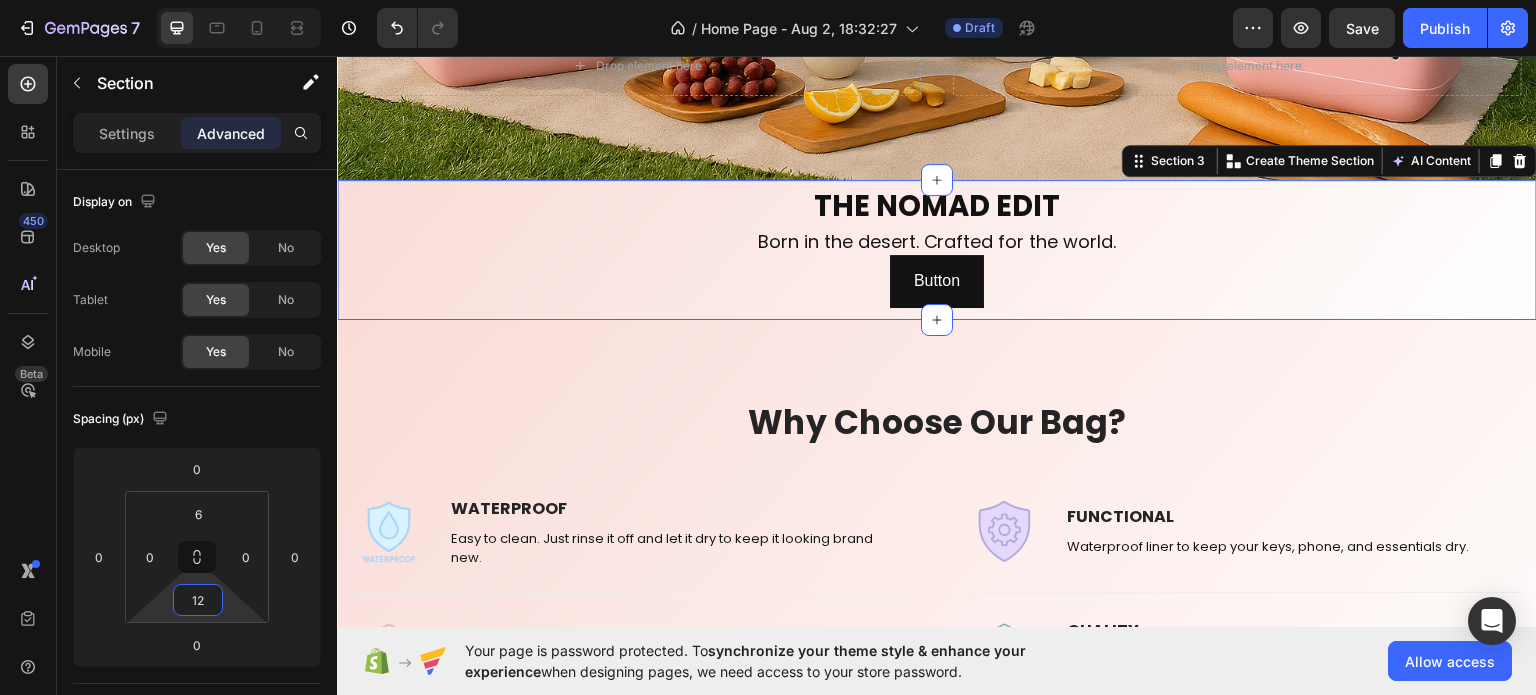click on "7   /  Home Page - Aug 2, 18:32:27 Draft Preview  Save   Publish  450 Beta Sections(18) Elements(83) Section Element Hero Section Product Detail Brands Trusted Badges Guarantee Product Breakdown How to use Testimonials Compare Bundle FAQs Social Proof Brand Story Product List Collection Blog List Contact Sticky Add to Cart Custom Footer Browse Library 450 Layout
Row
Row
Row
Row Text
Heading
Text Block Button
Button
Button Media
Image
Image
Video" at bounding box center [768, 0] 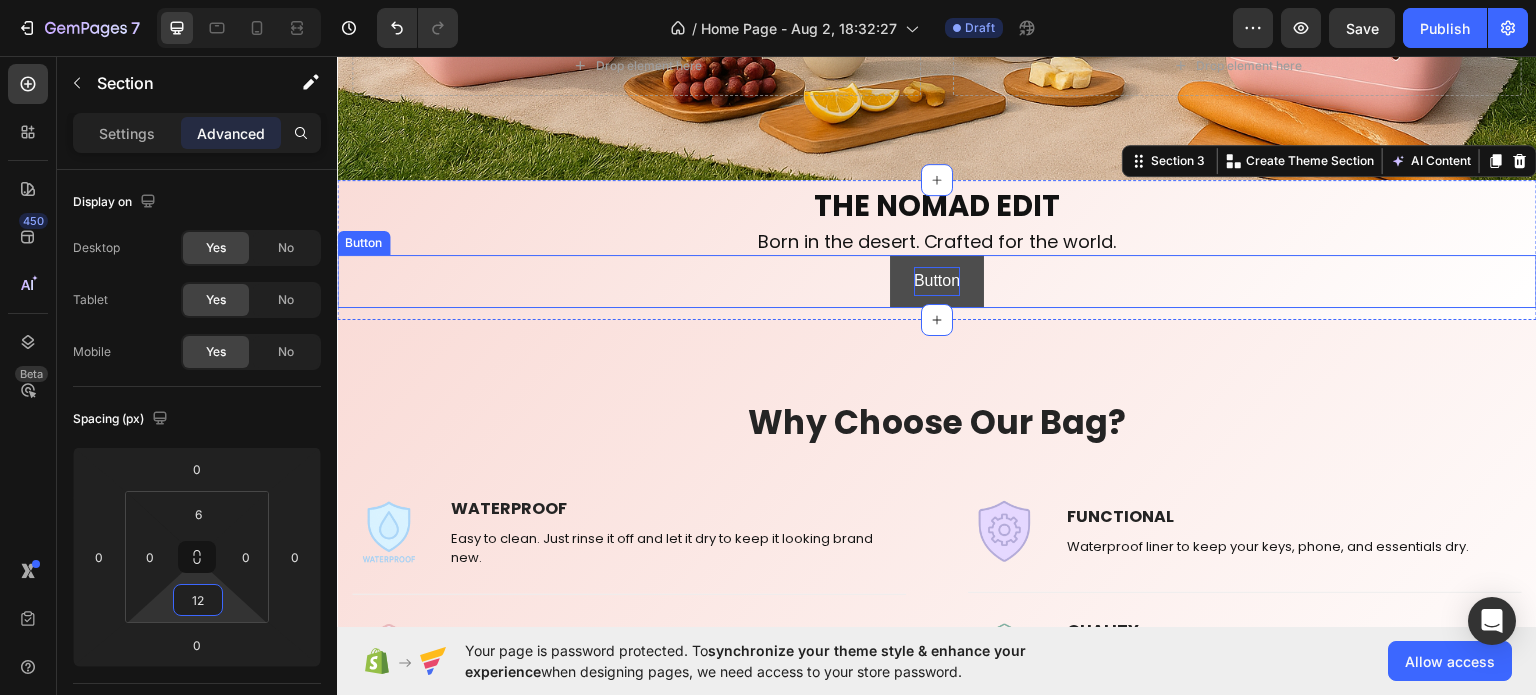 click on "Button" at bounding box center (937, 280) 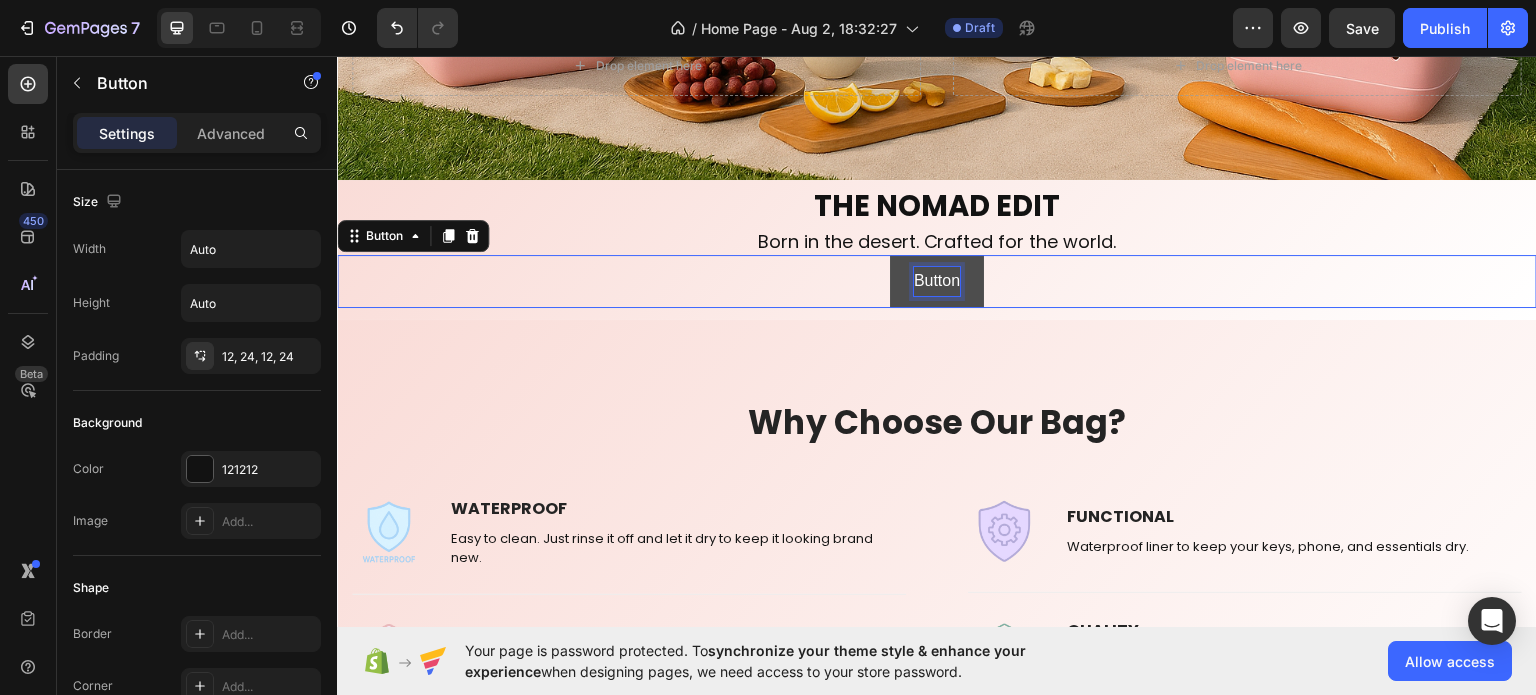 click on "Button" at bounding box center [937, 280] 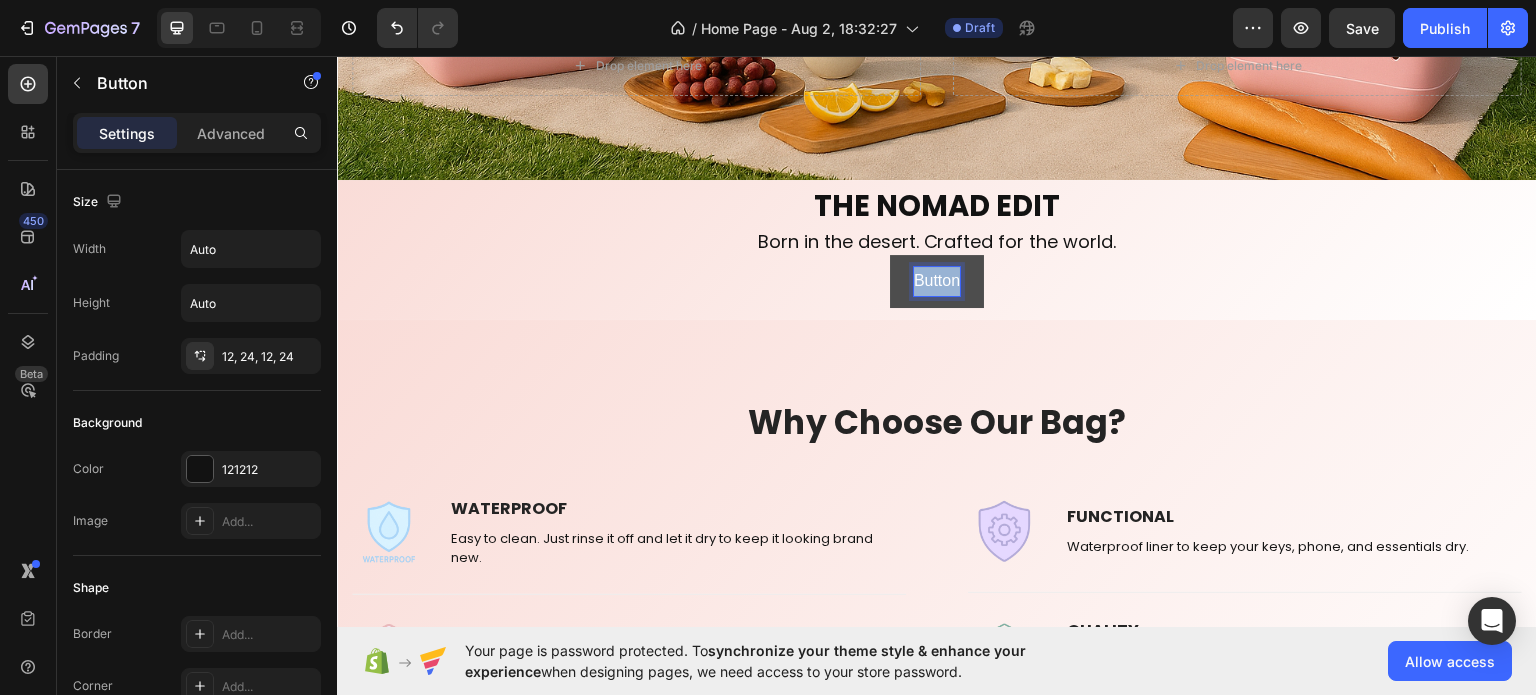 click on "Button" at bounding box center [937, 280] 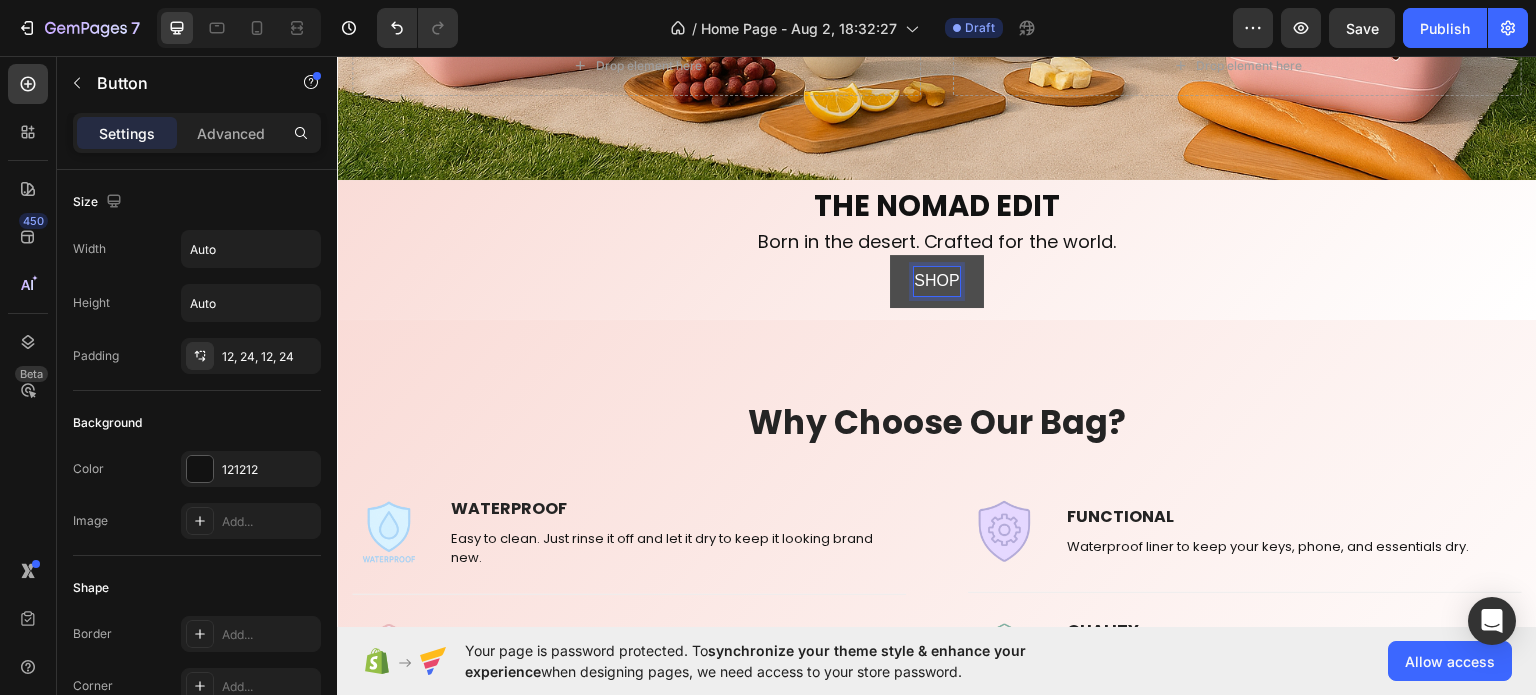click on "SHOP" at bounding box center [936, 280] 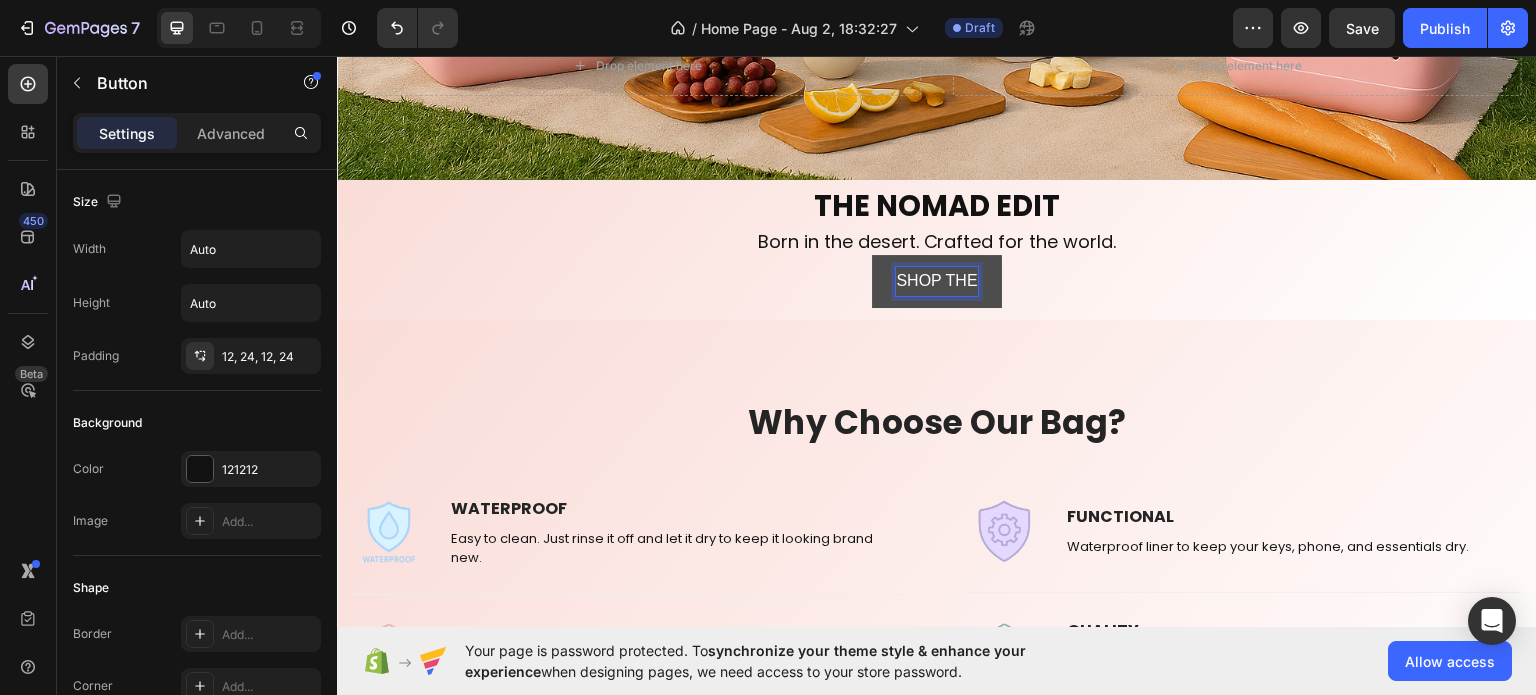click on "SHOP THE" at bounding box center (936, 280) 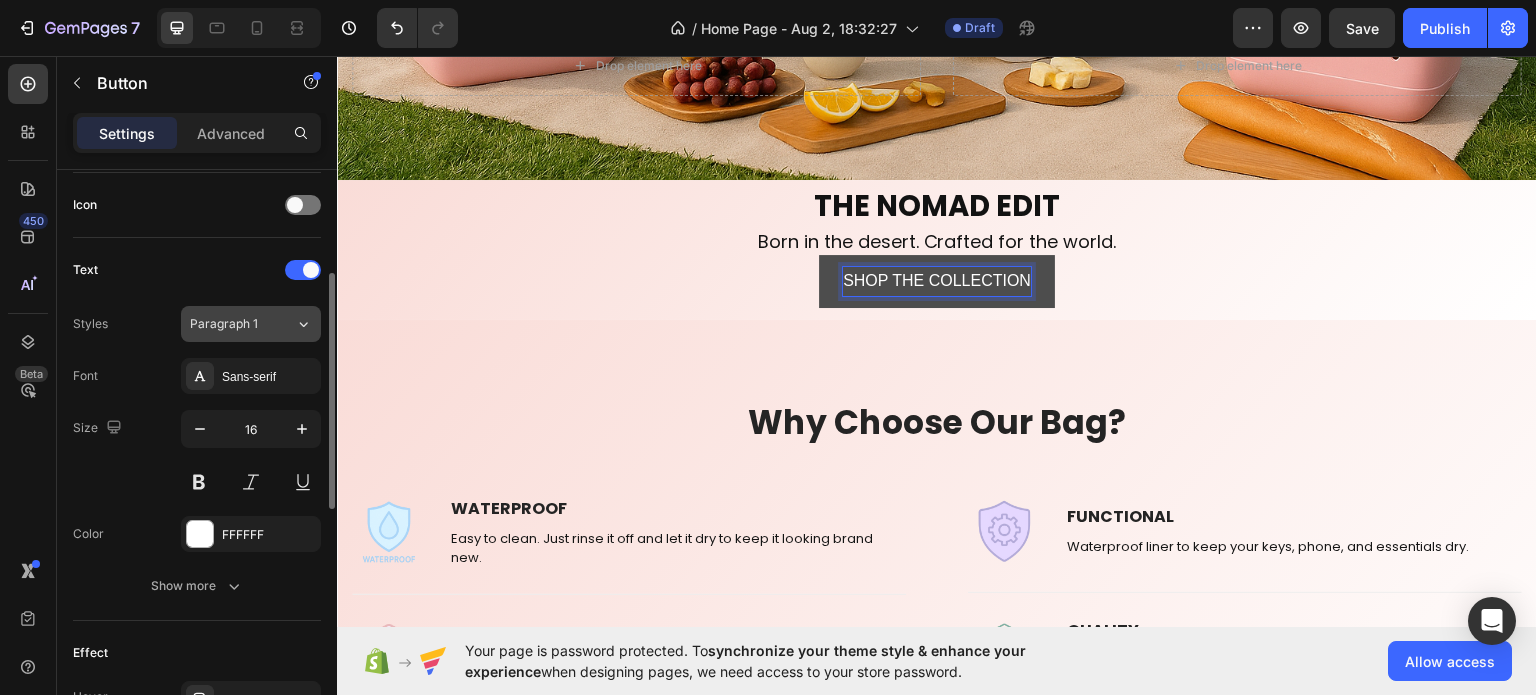 scroll, scrollTop: 700, scrollLeft: 0, axis: vertical 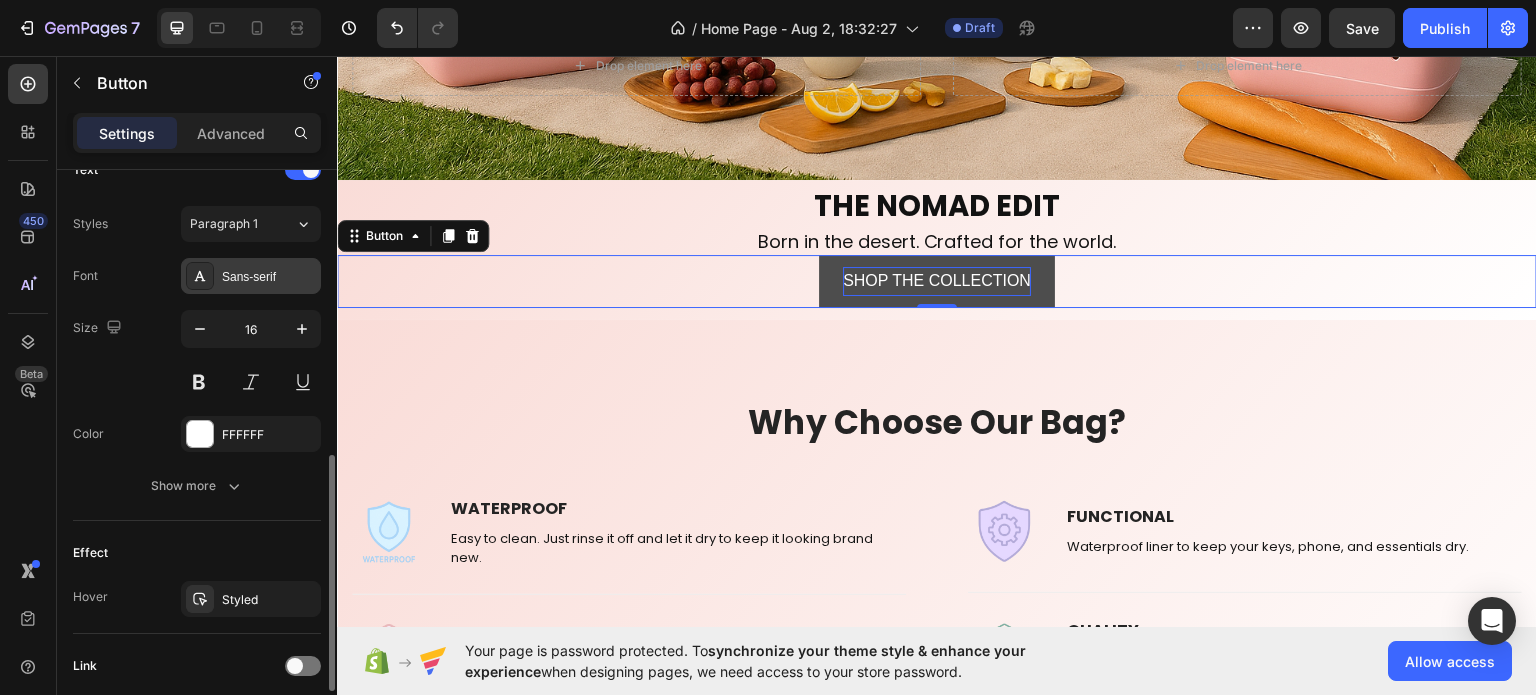 click on "Sans-serif" at bounding box center (269, 277) 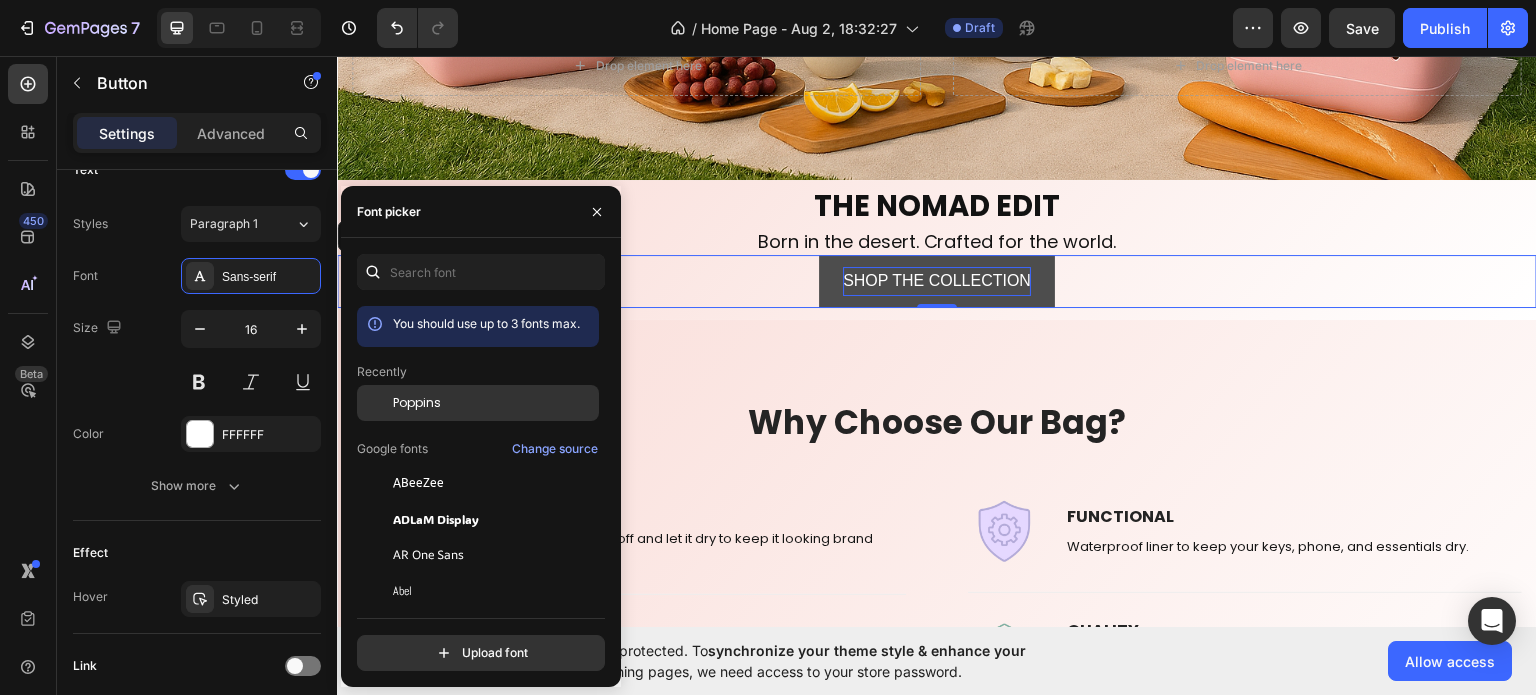 click on "Poppins" at bounding box center (417, 403) 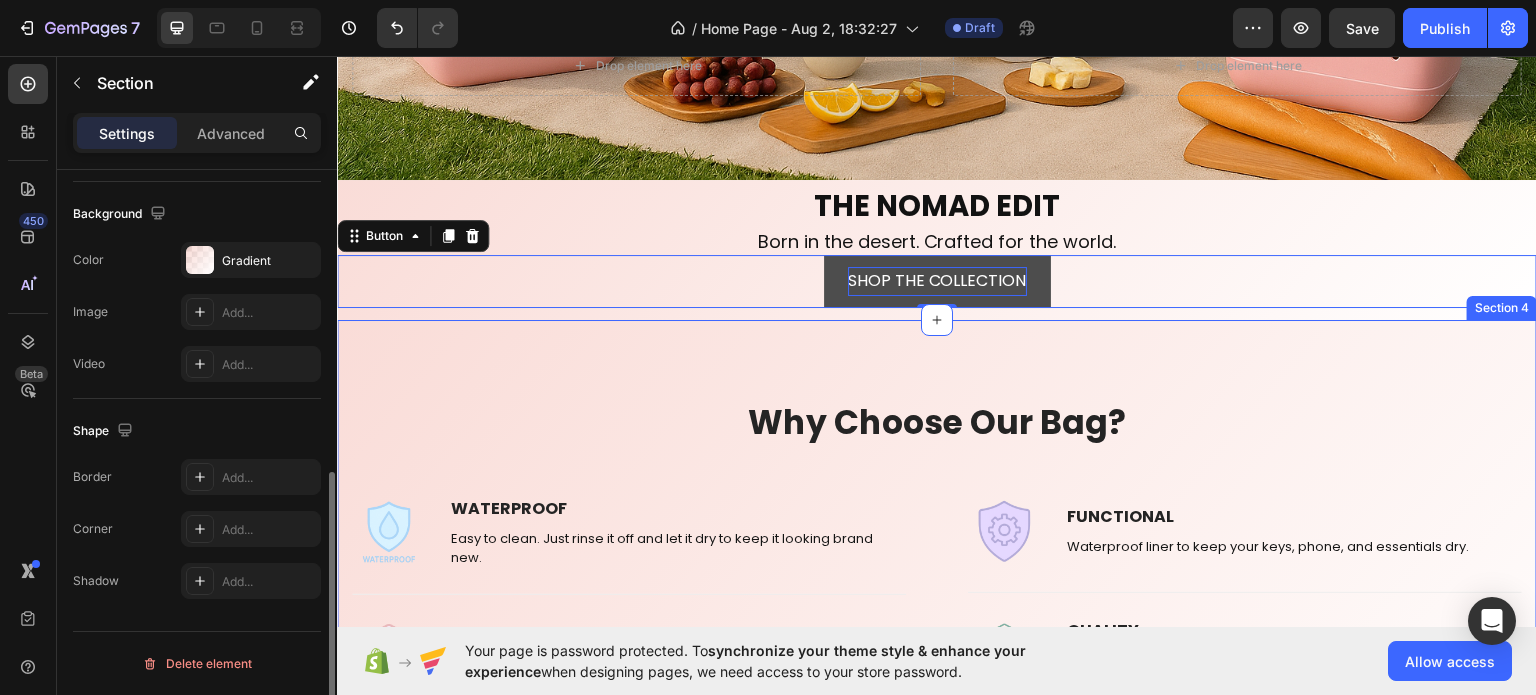 click on "Why Choose Our Bag? Heading Row Image WATERPROOF Text block Easy to clean. Just rinse it off and let it dry to keep it looking brand new. Text block Row                Title Line Image OVERSIZED Text block Our totes come in three sizes to perfectly fit all your lifestyle needs. Text block Row                Title Line Image STURDY Text block Upright and non-slip, practical without sacrificing style. Text block Row Row                Title Line Image FUNCTIONAL Text block Waterproof liner to keep your keys, phone, and essentials dry. Text block Row                Title Line Image QUALITY : Text block Crafted to withstand the demands of an active lifestyle, combining performance with elegance. Text block Row                Title Line Image FUN : A perfect reminder to have some good, clean fun Text block  A perfect reminder to have some good, clean fun. Text block Row Row Row Section 4" at bounding box center (937, 606) 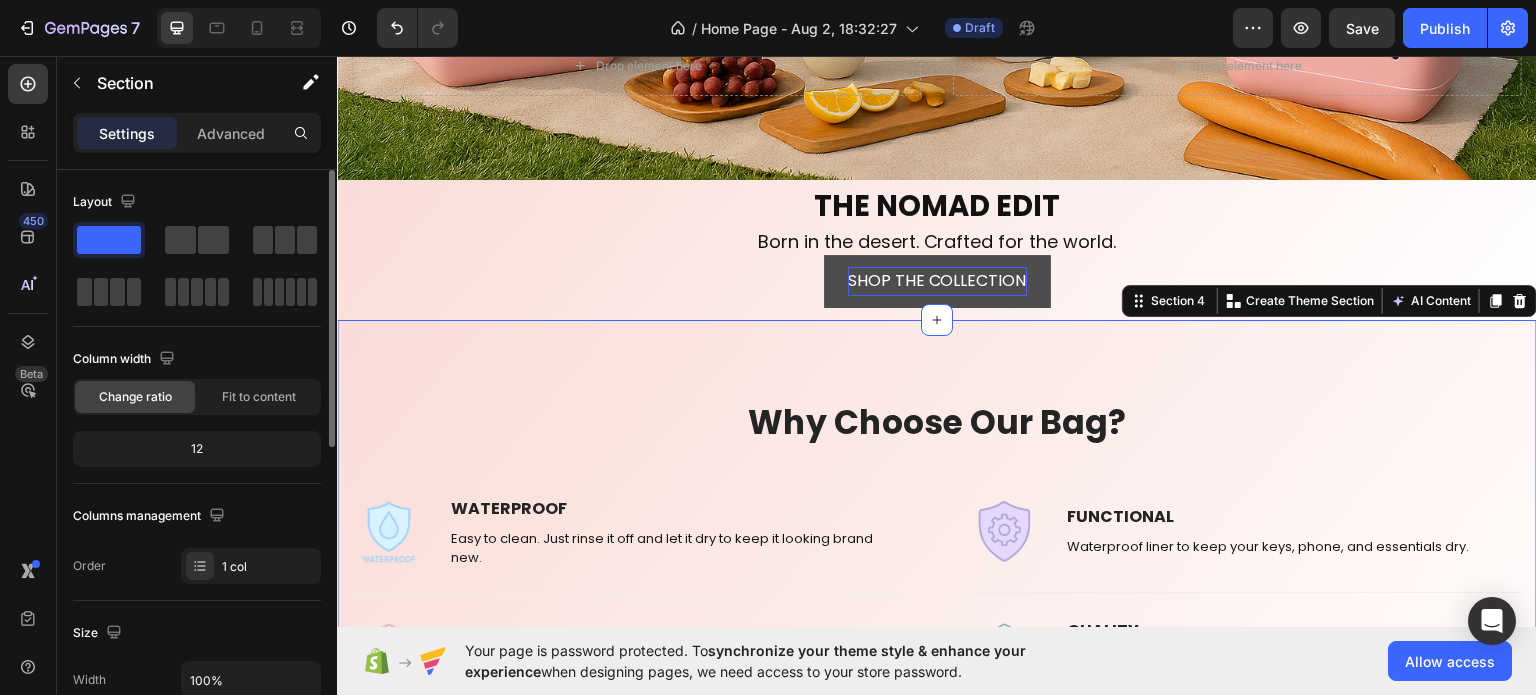 click on "Why Choose Our Bag? Heading Row Image WATERPROOF Text block Easy to clean. Just rinse it off and let it dry to keep it looking brand new. Text block Row                Title Line Image OVERSIZED Text block Our totes come in three sizes to perfectly fit all your lifestyle needs. Text block Row                Title Line Image STURDY Text block Upright and non-slip, practical without sacrificing style. Text block Row Row                Title Line Image FUNCTIONAL Text block Waterproof liner to keep your keys, phone, and essentials dry. Text block Row                Title Line Image QUALITY : Text block Crafted to withstand the demands of an active lifestyle, combining performance with elegance. Text block Row                Title Line Image FUN : A perfect reminder to have some good, clean fun Text block  A perfect reminder to have some good, clean fun. Text block Row Row Row" at bounding box center [937, 606] 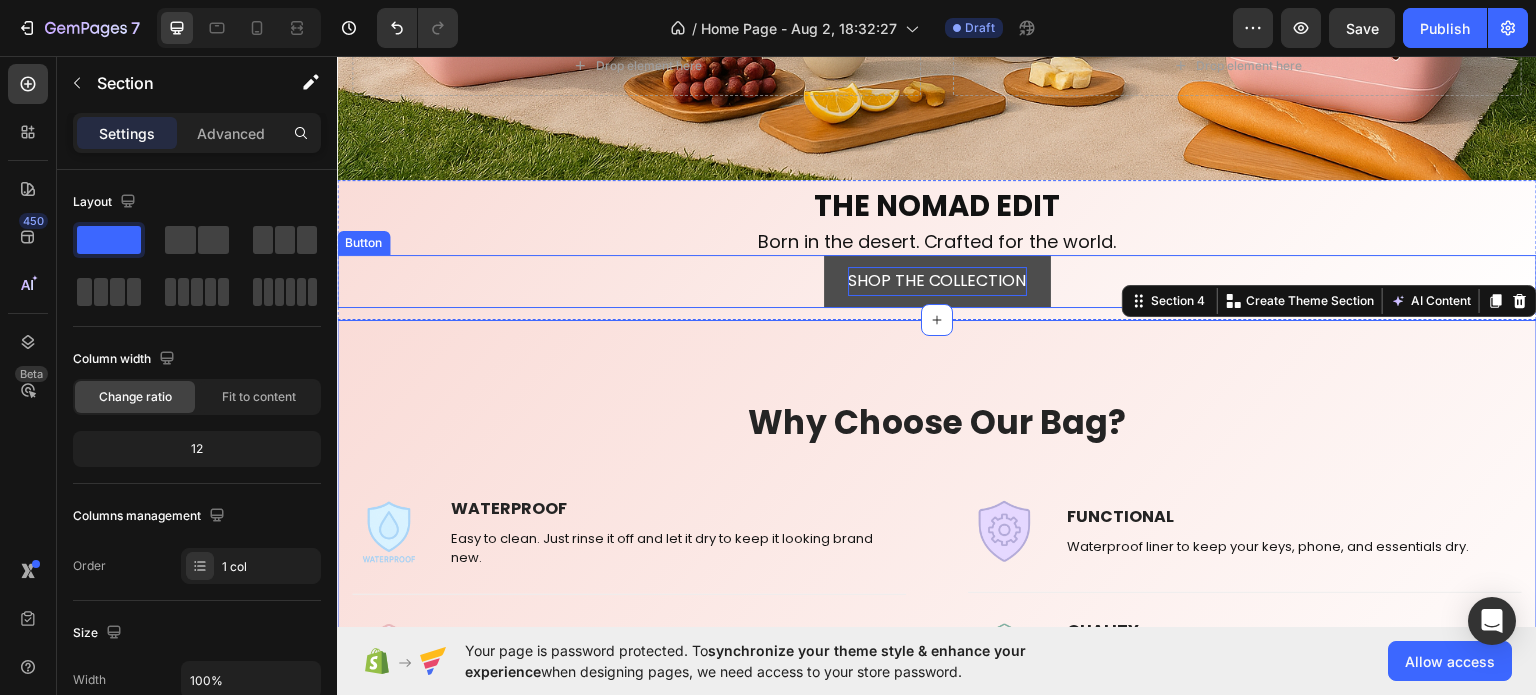 click on "SHOP THE COLLECTION Button" at bounding box center [937, 280] 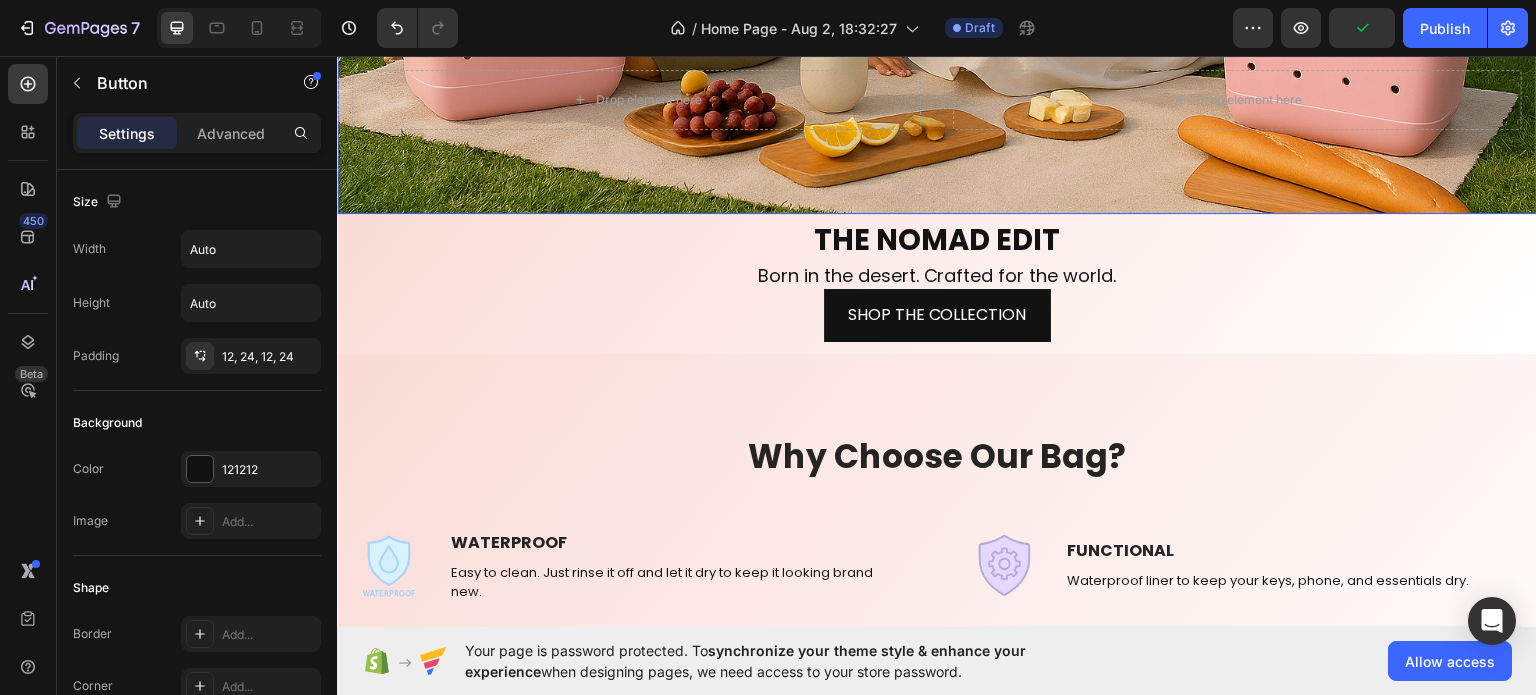 scroll, scrollTop: 800, scrollLeft: 0, axis: vertical 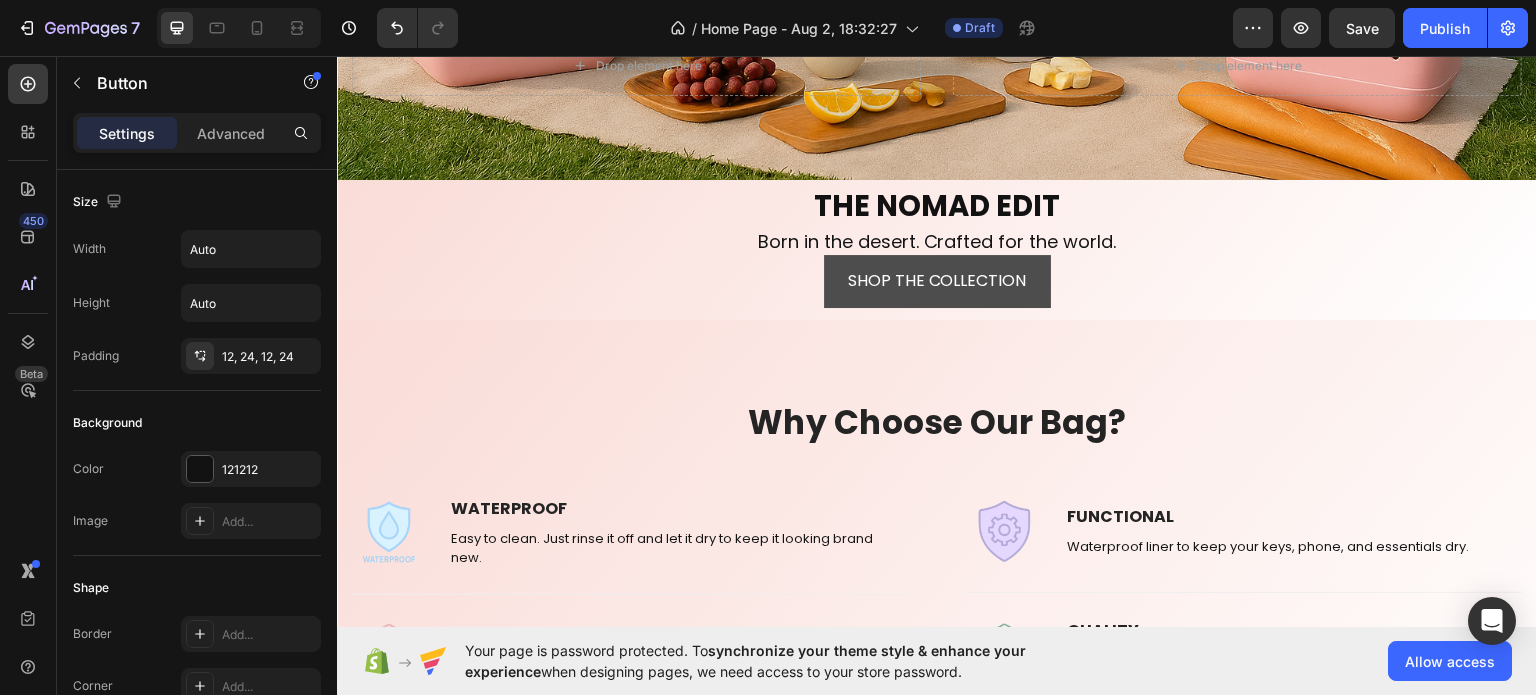 click on "SHOP THE COLLECTION" at bounding box center (937, 280) 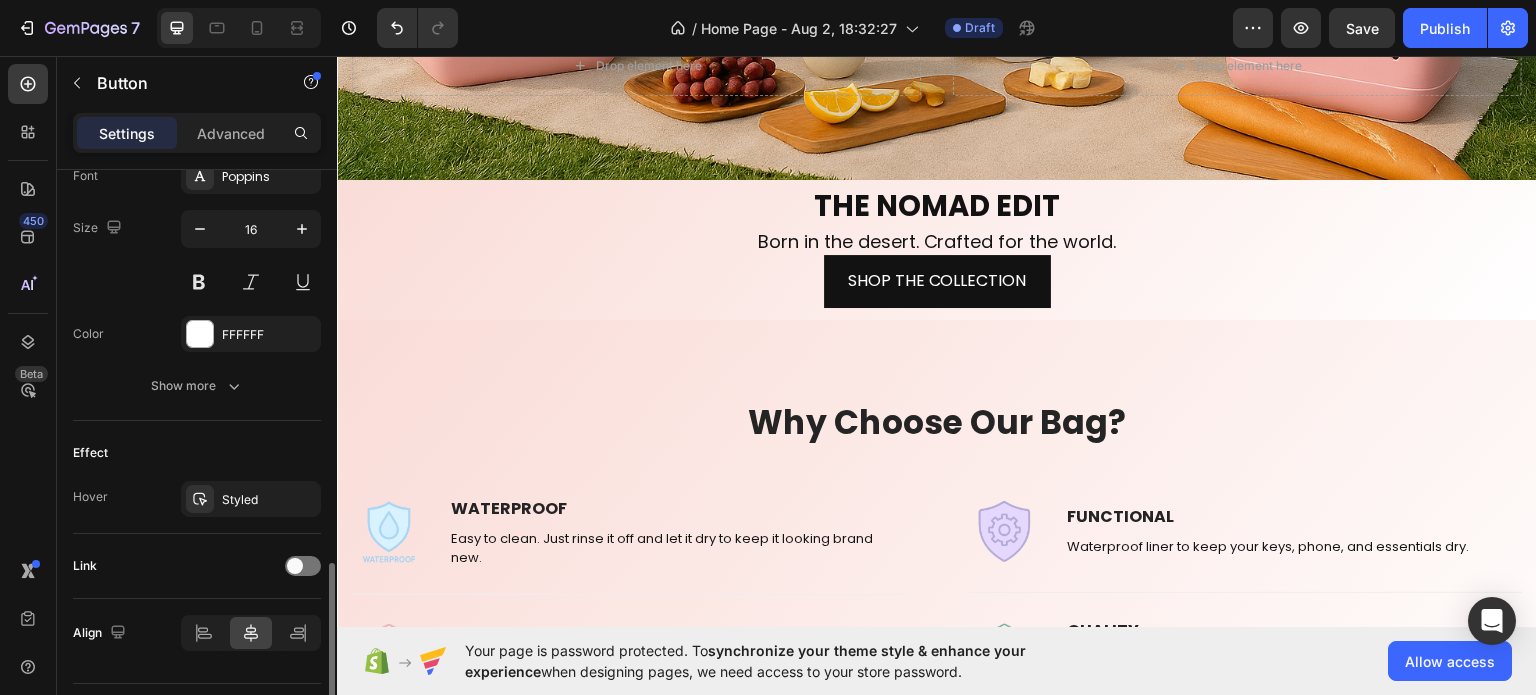 scroll, scrollTop: 848, scrollLeft: 0, axis: vertical 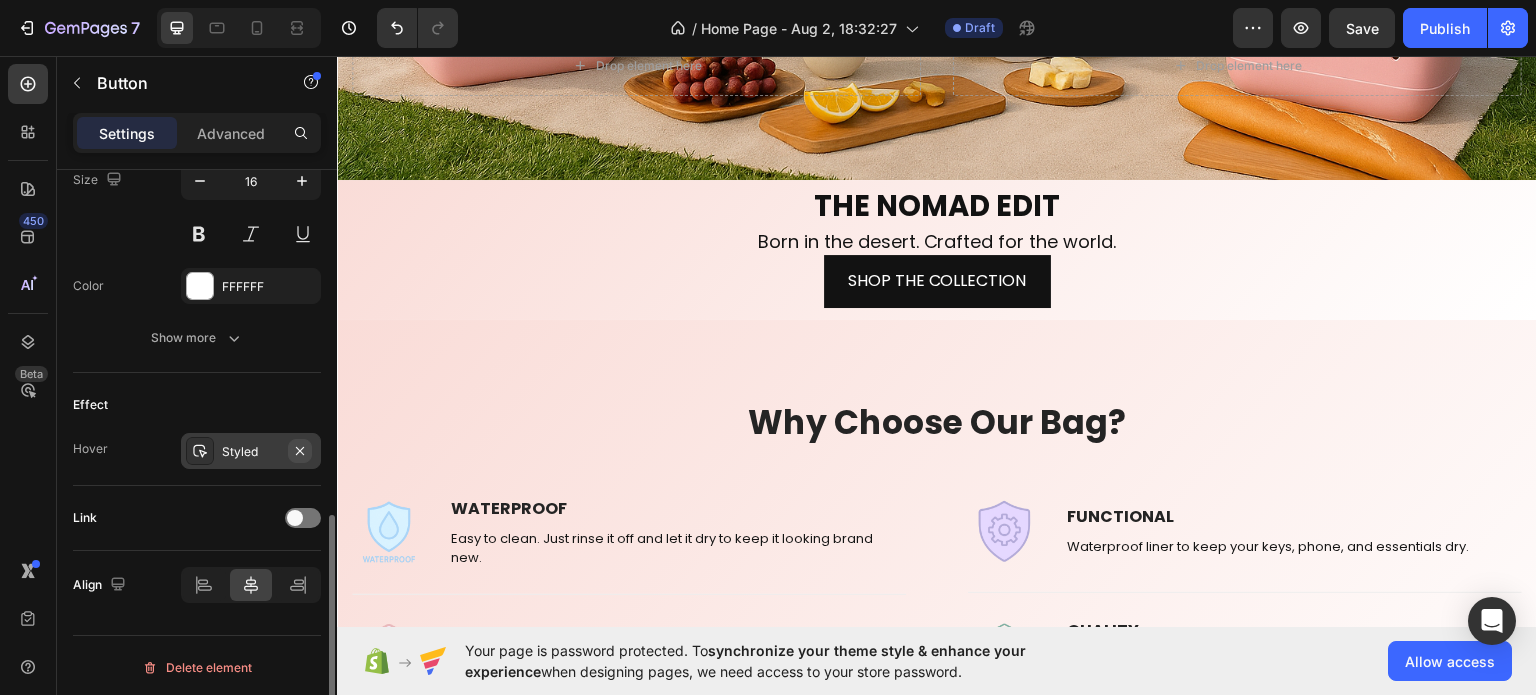click 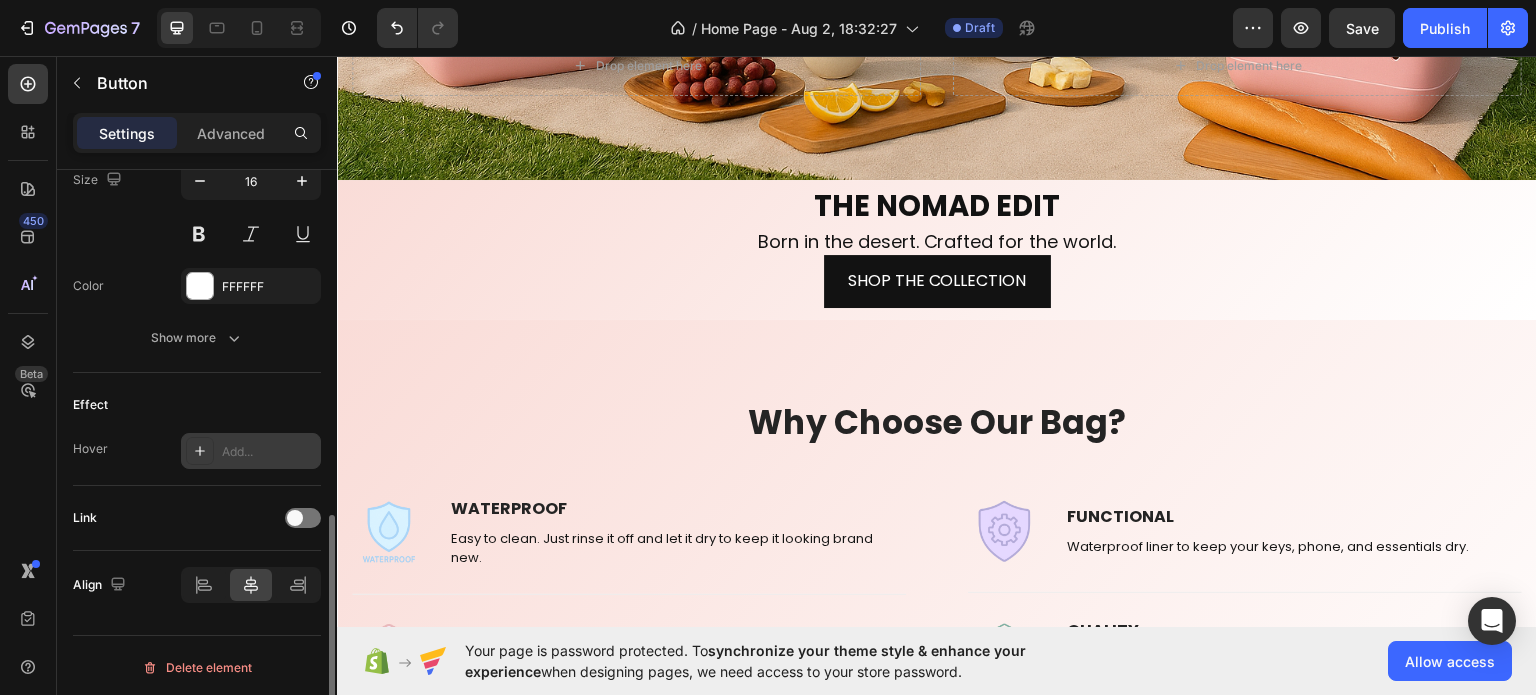 click 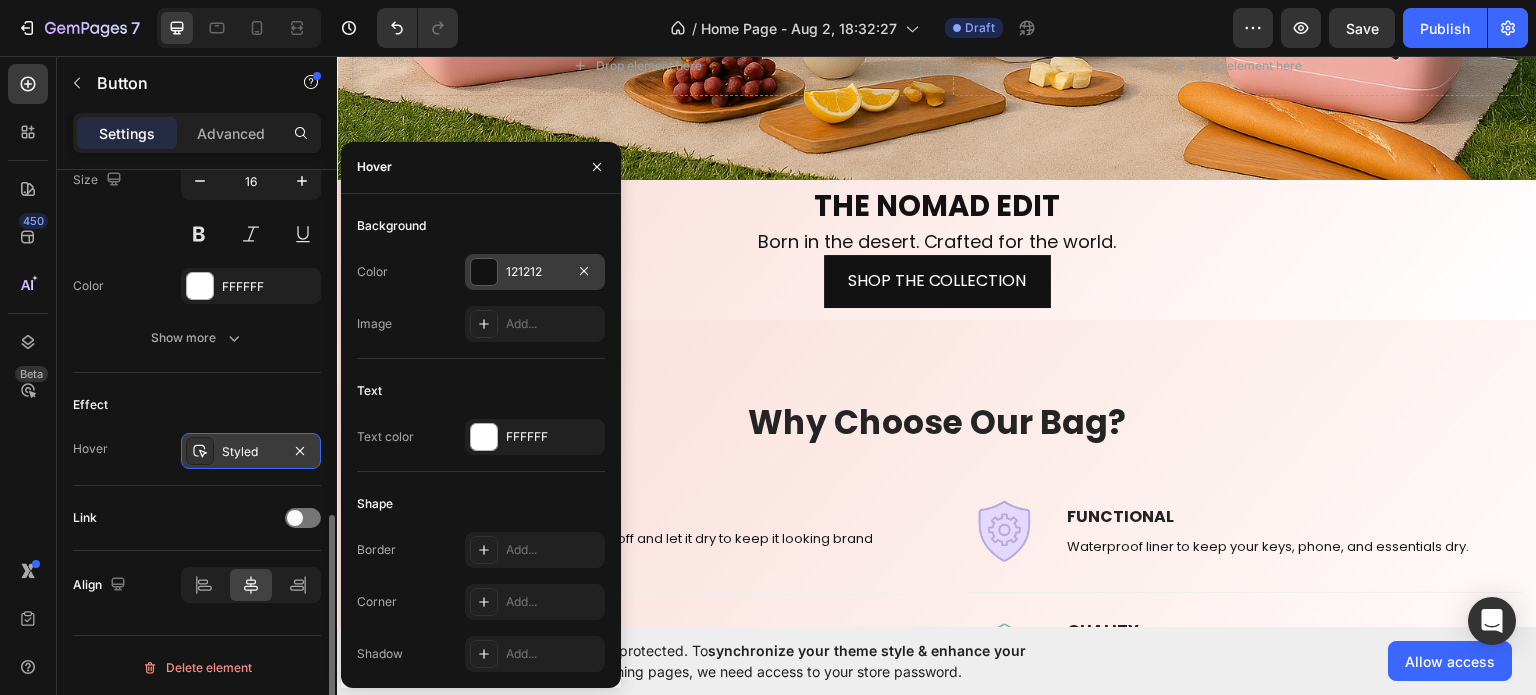 click on "121212" at bounding box center (535, 272) 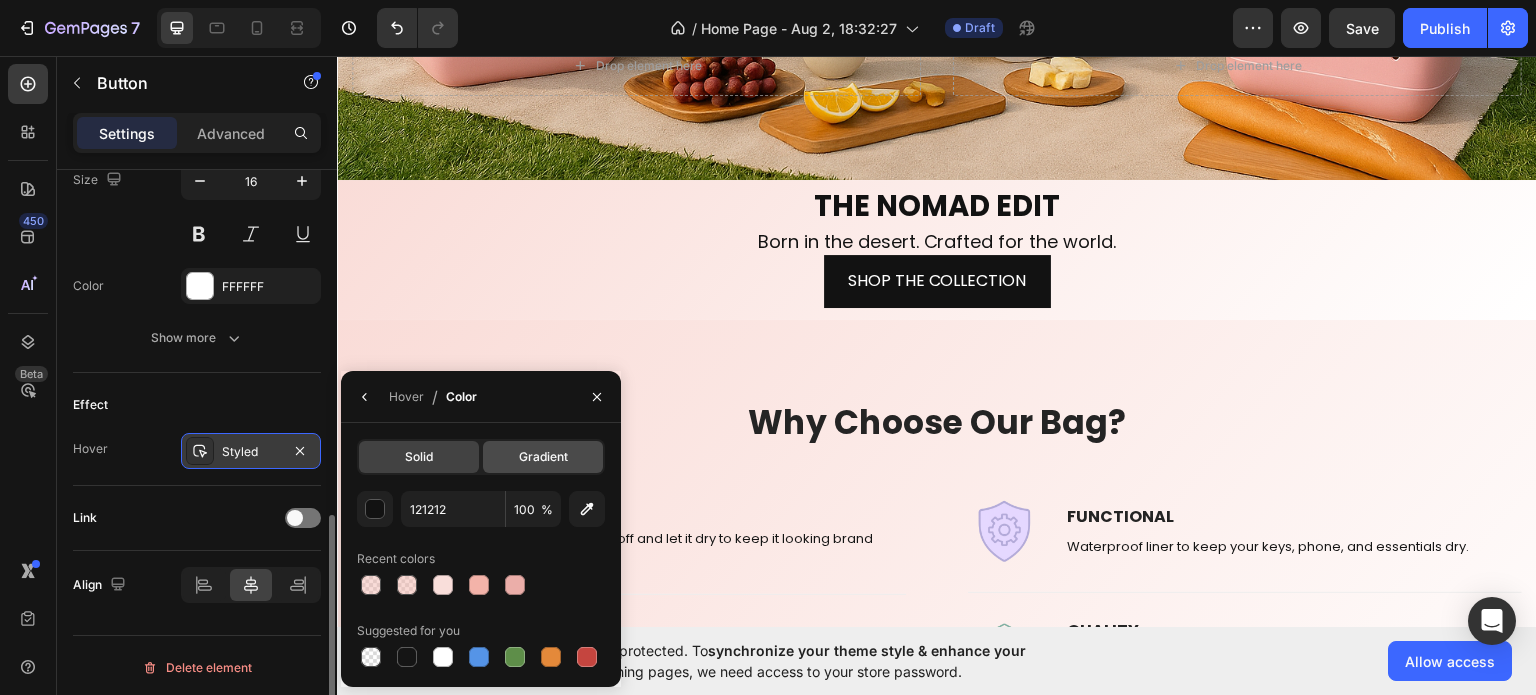 click on "Gradient" 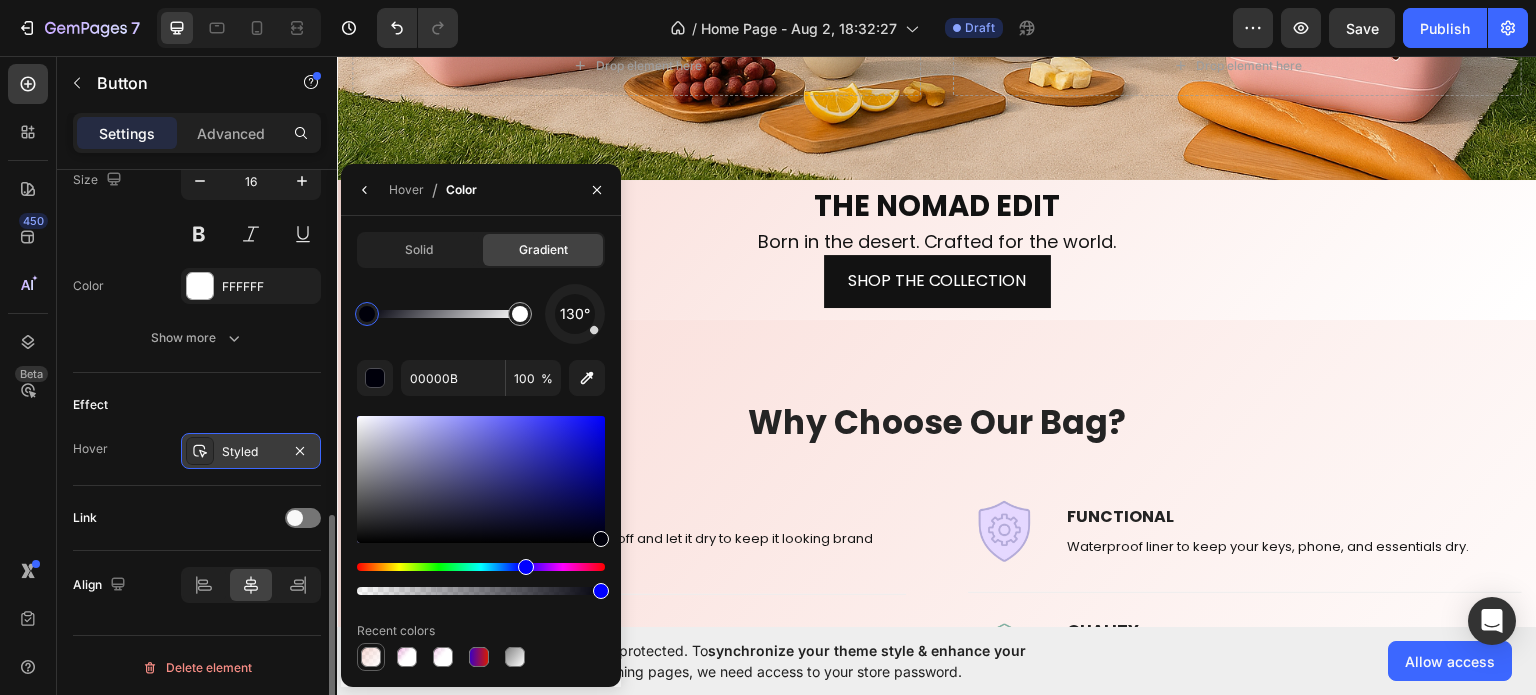 click at bounding box center [371, 657] 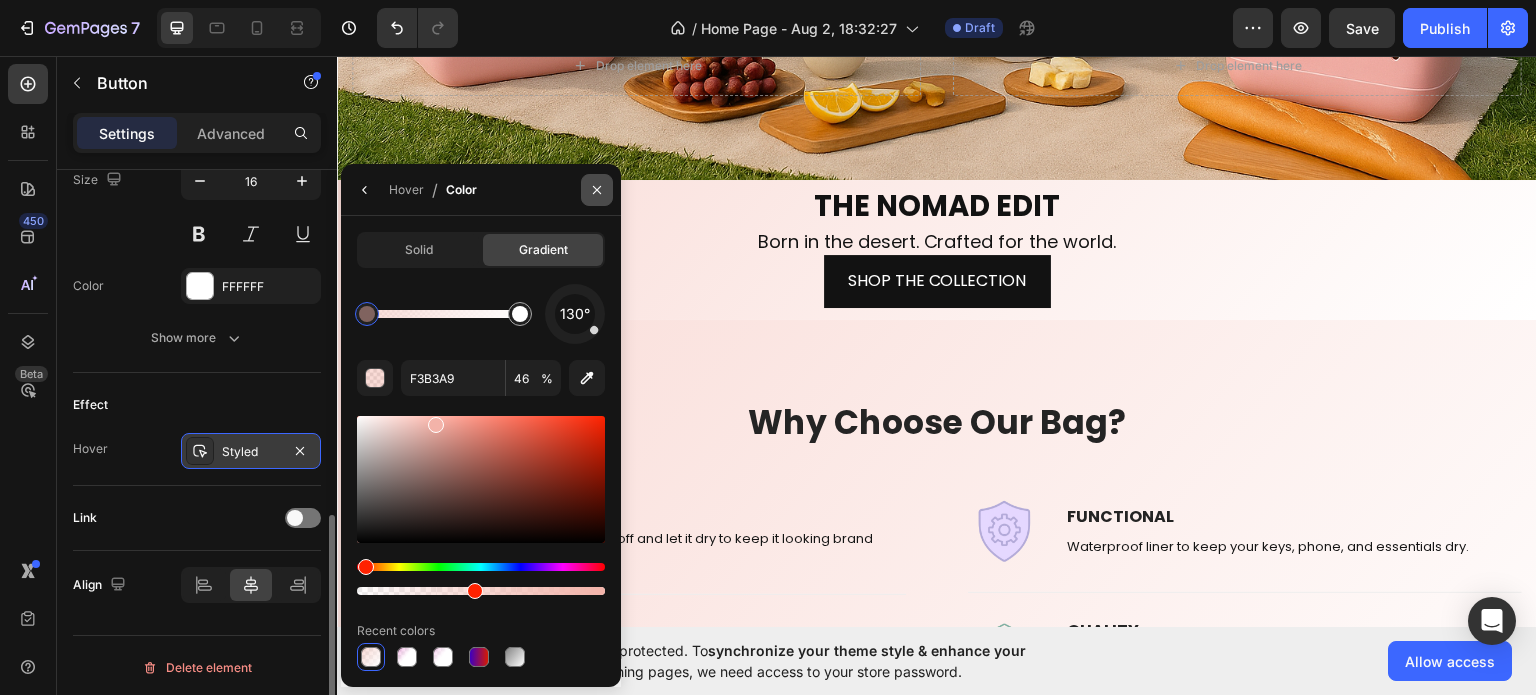 click at bounding box center [597, 190] 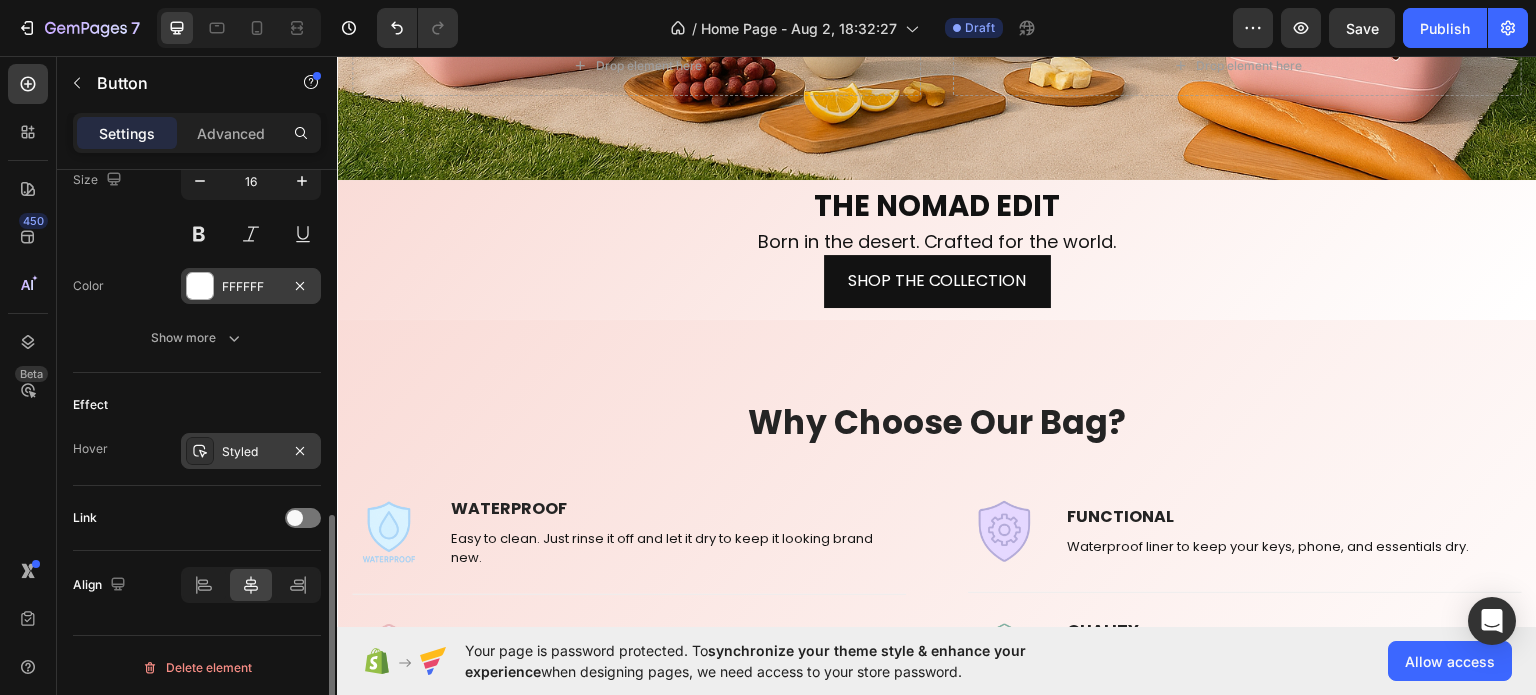 click on "FFFFFF" at bounding box center [251, 286] 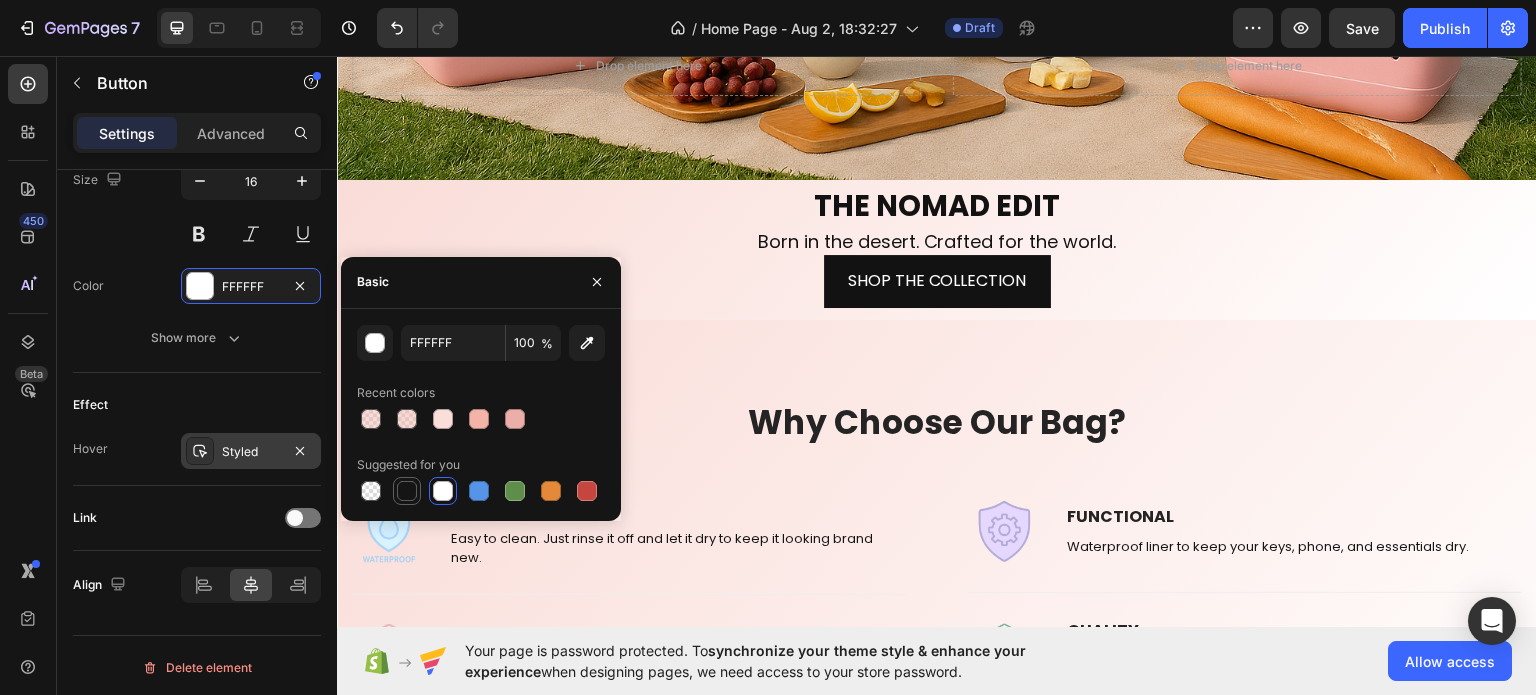 click at bounding box center (407, 491) 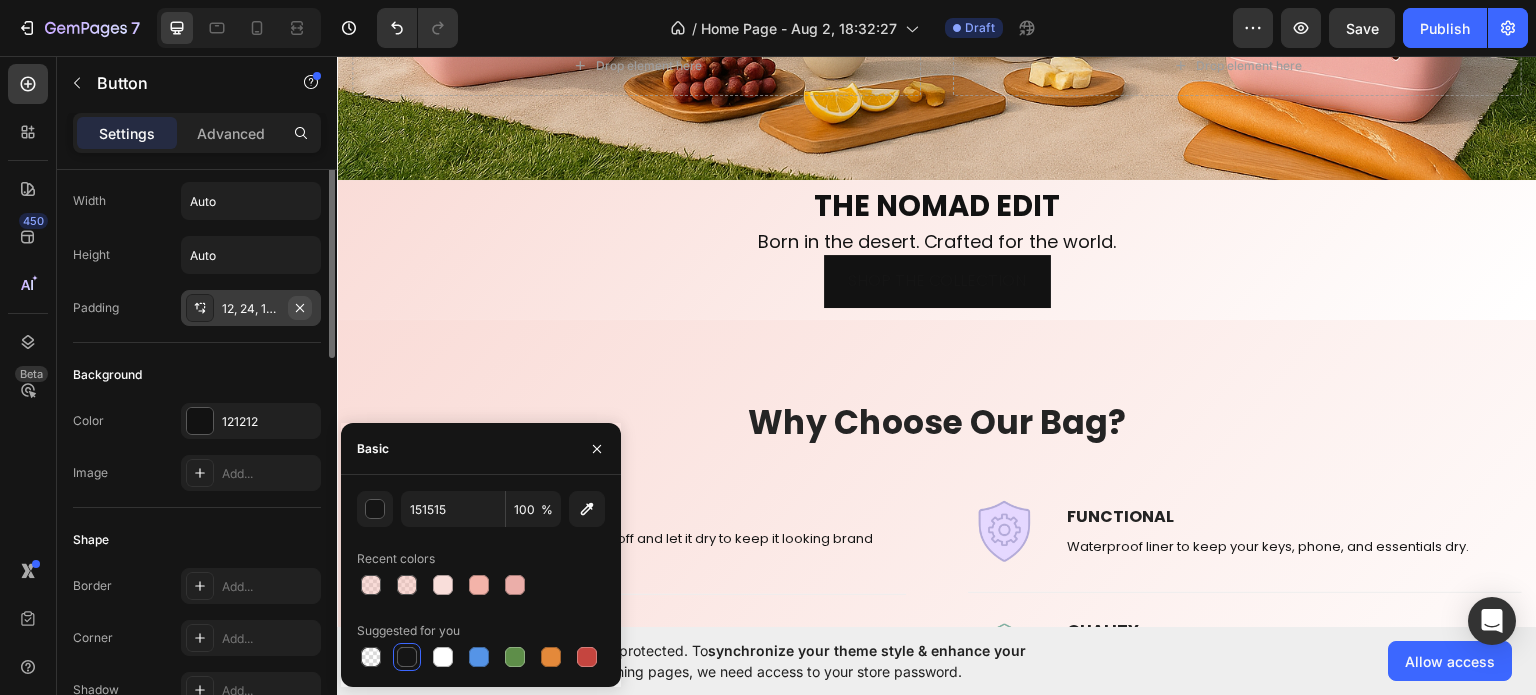 scroll, scrollTop: 0, scrollLeft: 0, axis: both 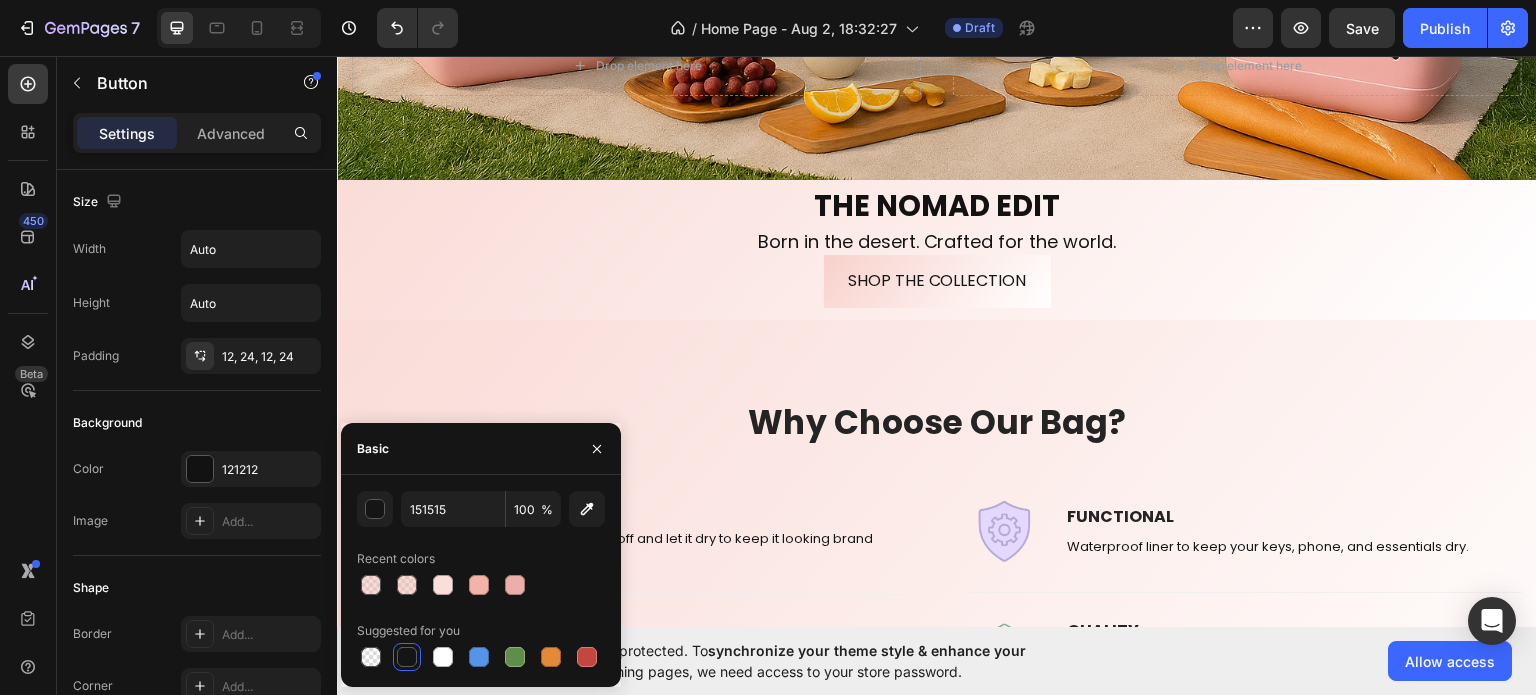 click on "SHOP THE COLLECTION" at bounding box center [937, 280] 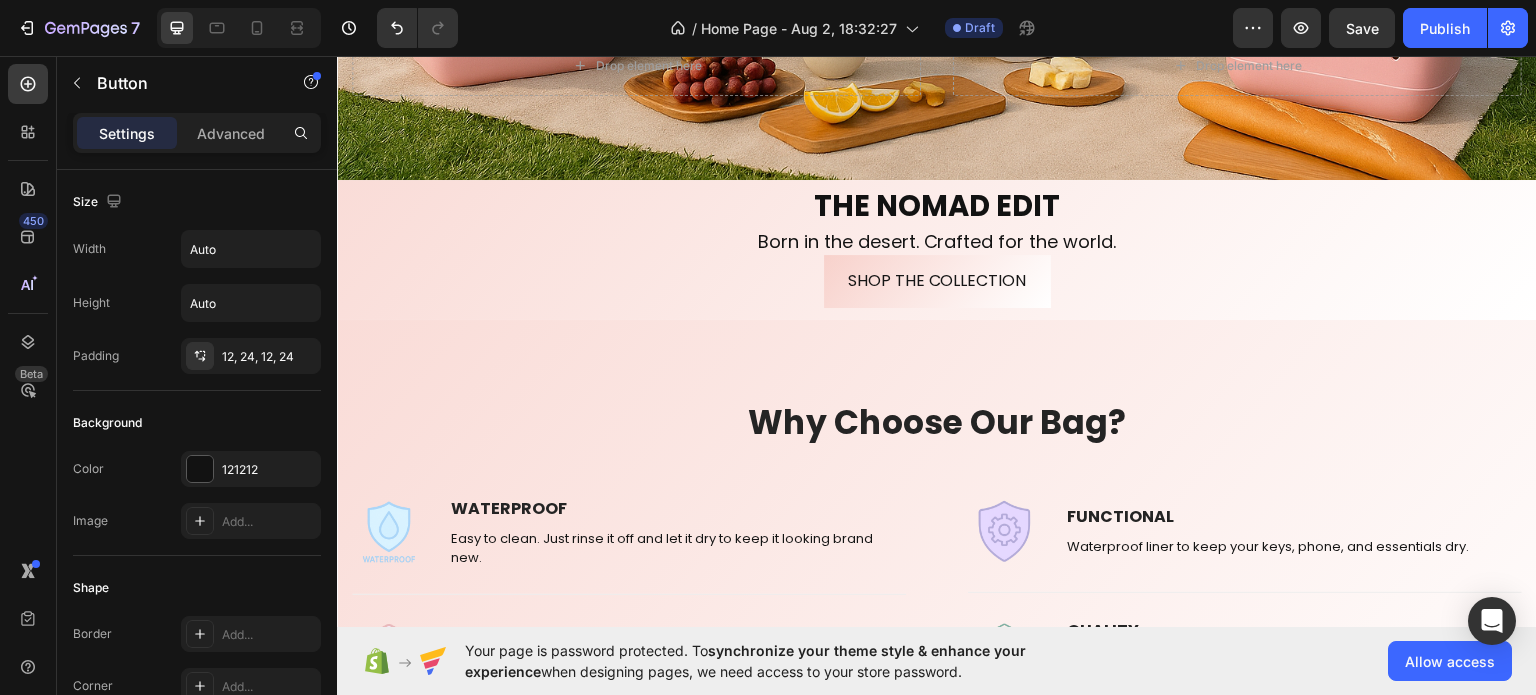 click on "SHOP THE COLLECTION" at bounding box center (937, 280) 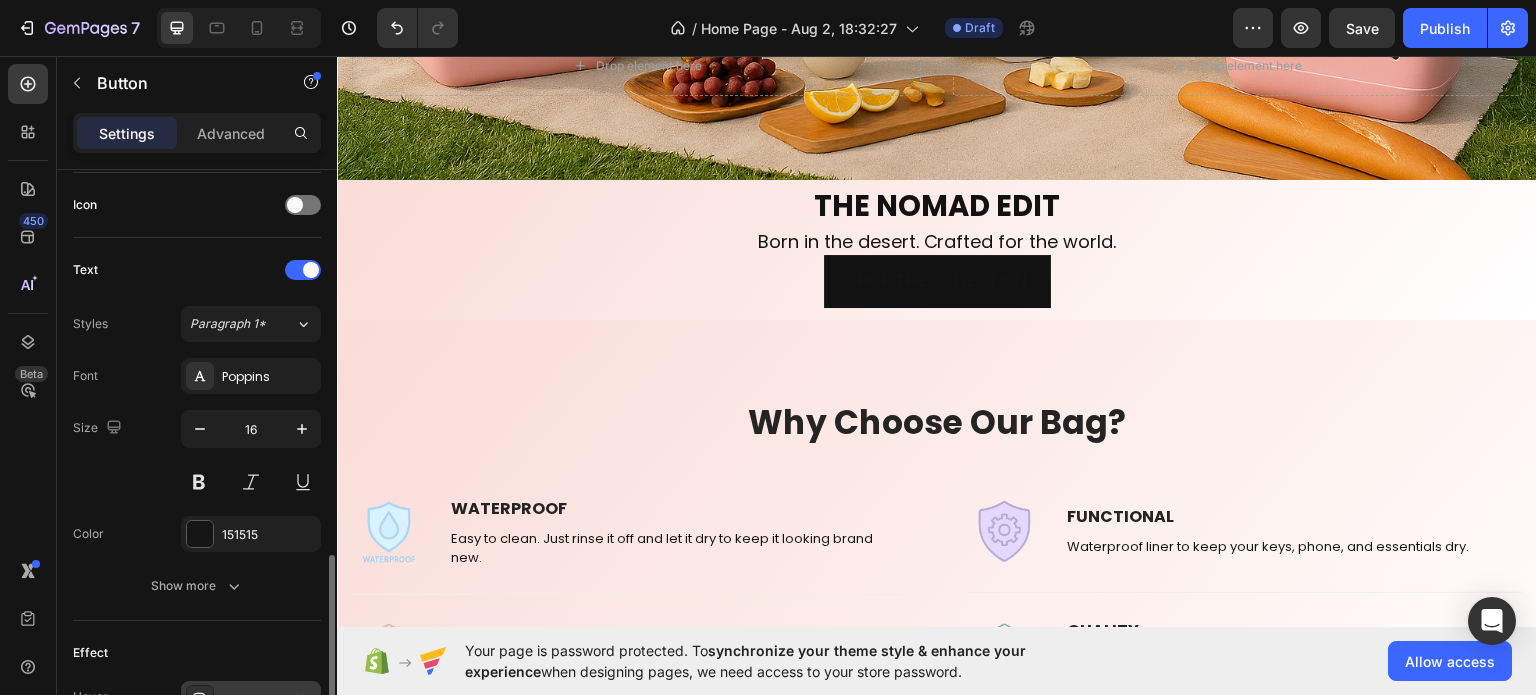 scroll, scrollTop: 700, scrollLeft: 0, axis: vertical 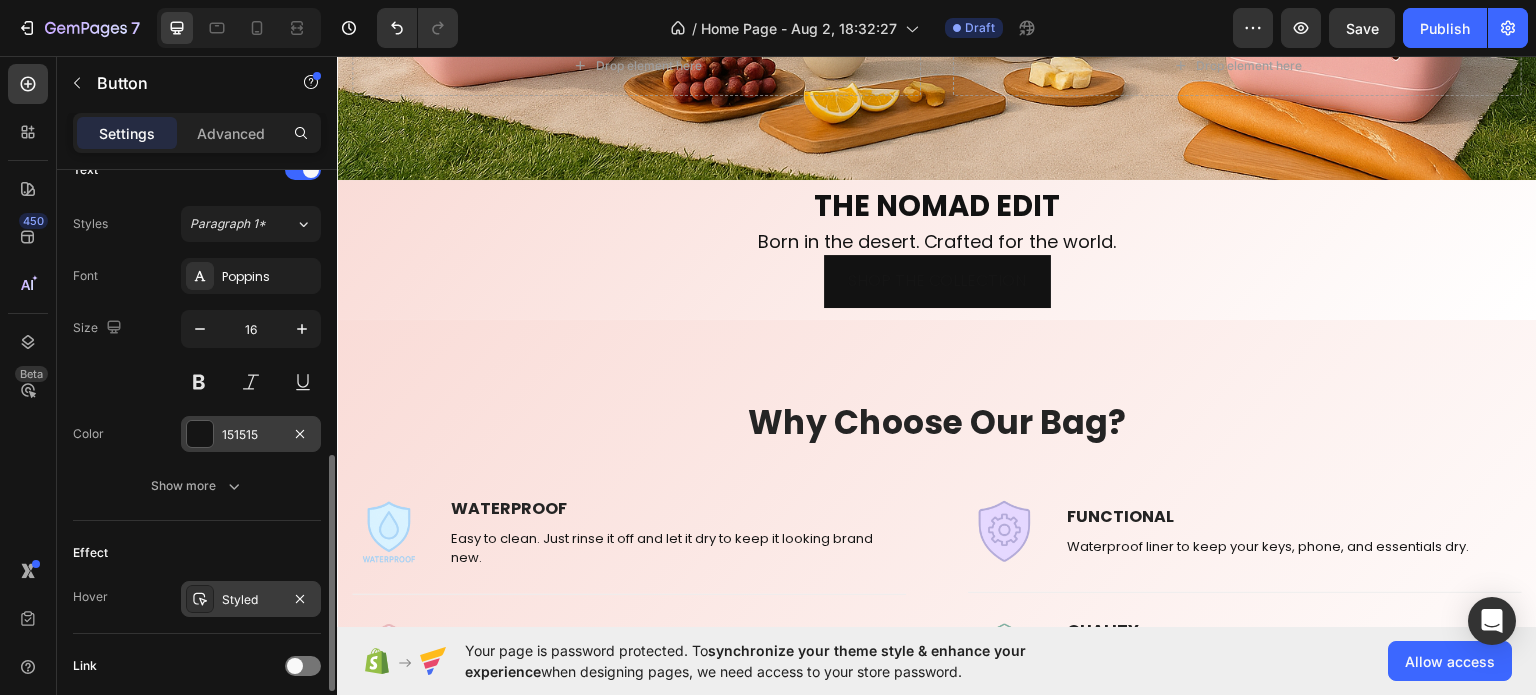 click on "151515" at bounding box center (251, 435) 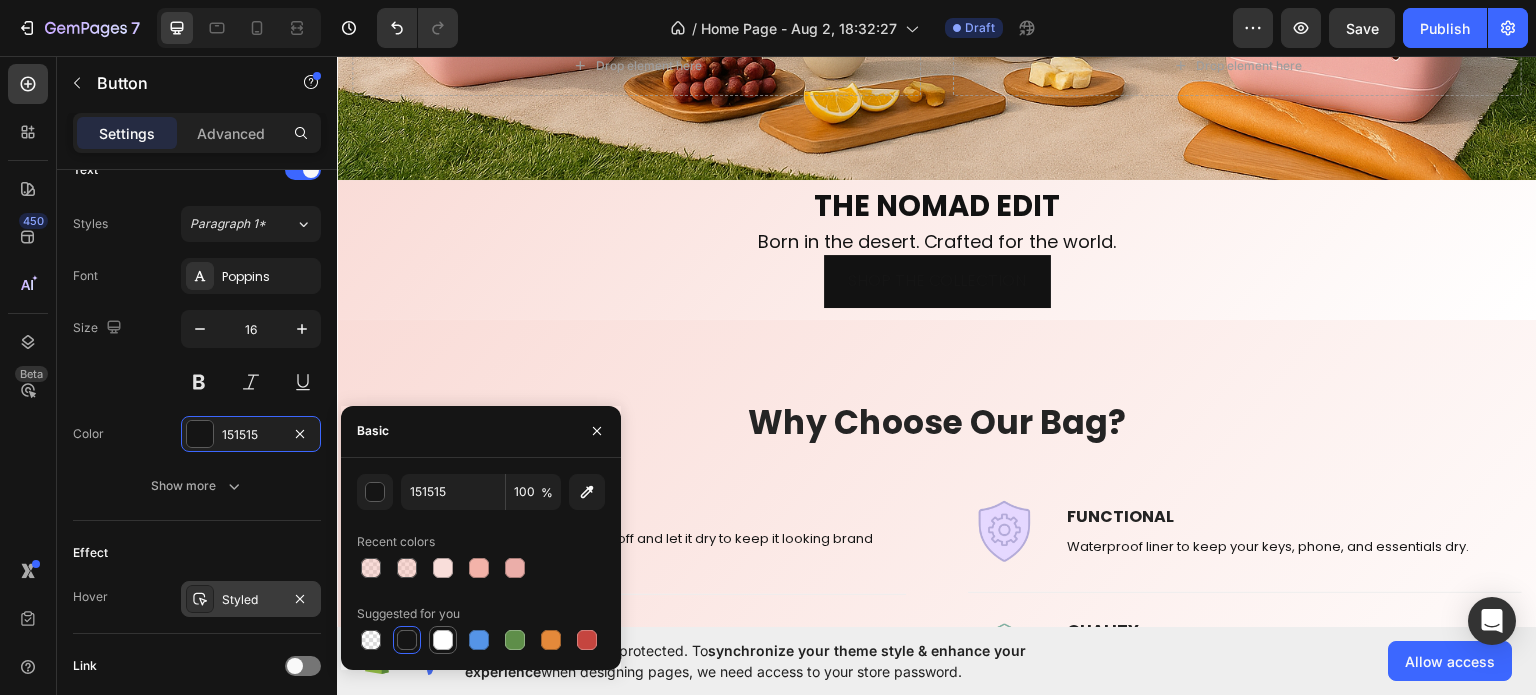 click at bounding box center [443, 640] 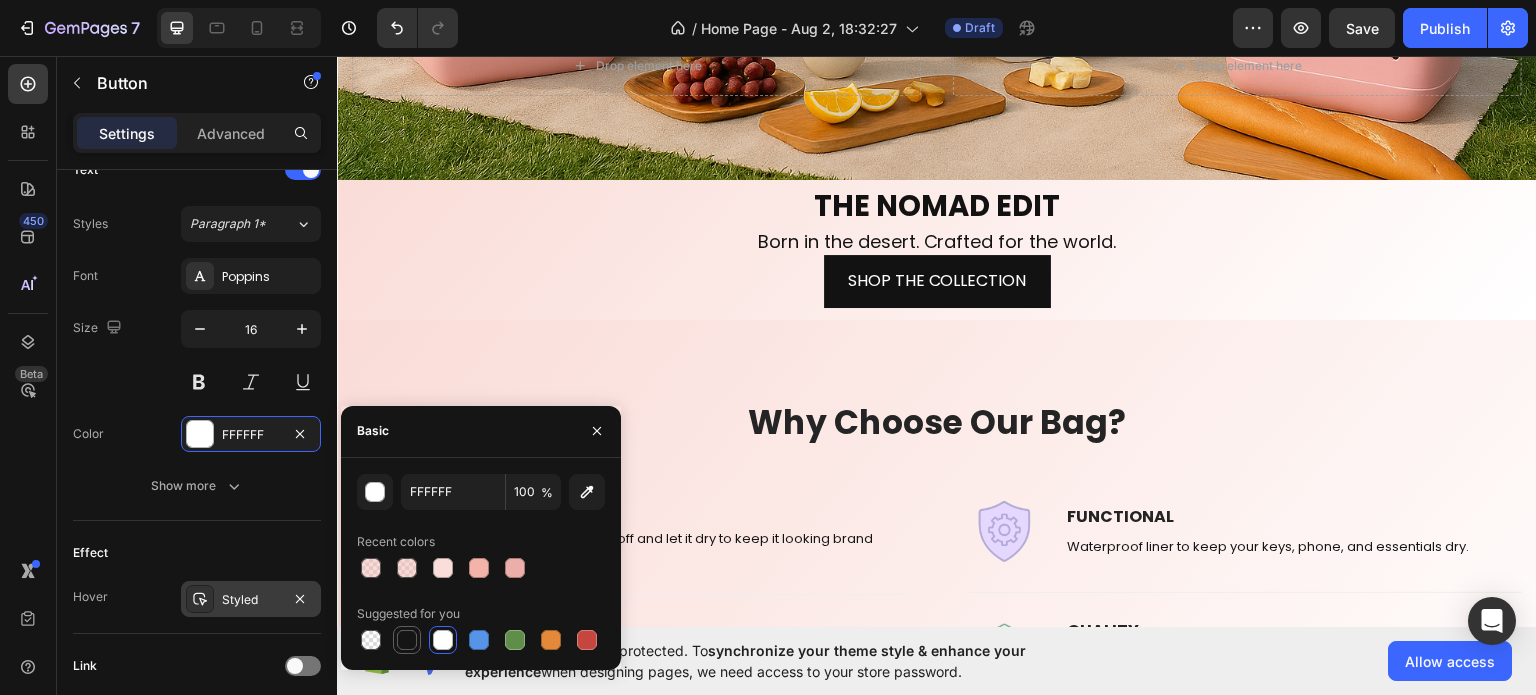 click at bounding box center [407, 640] 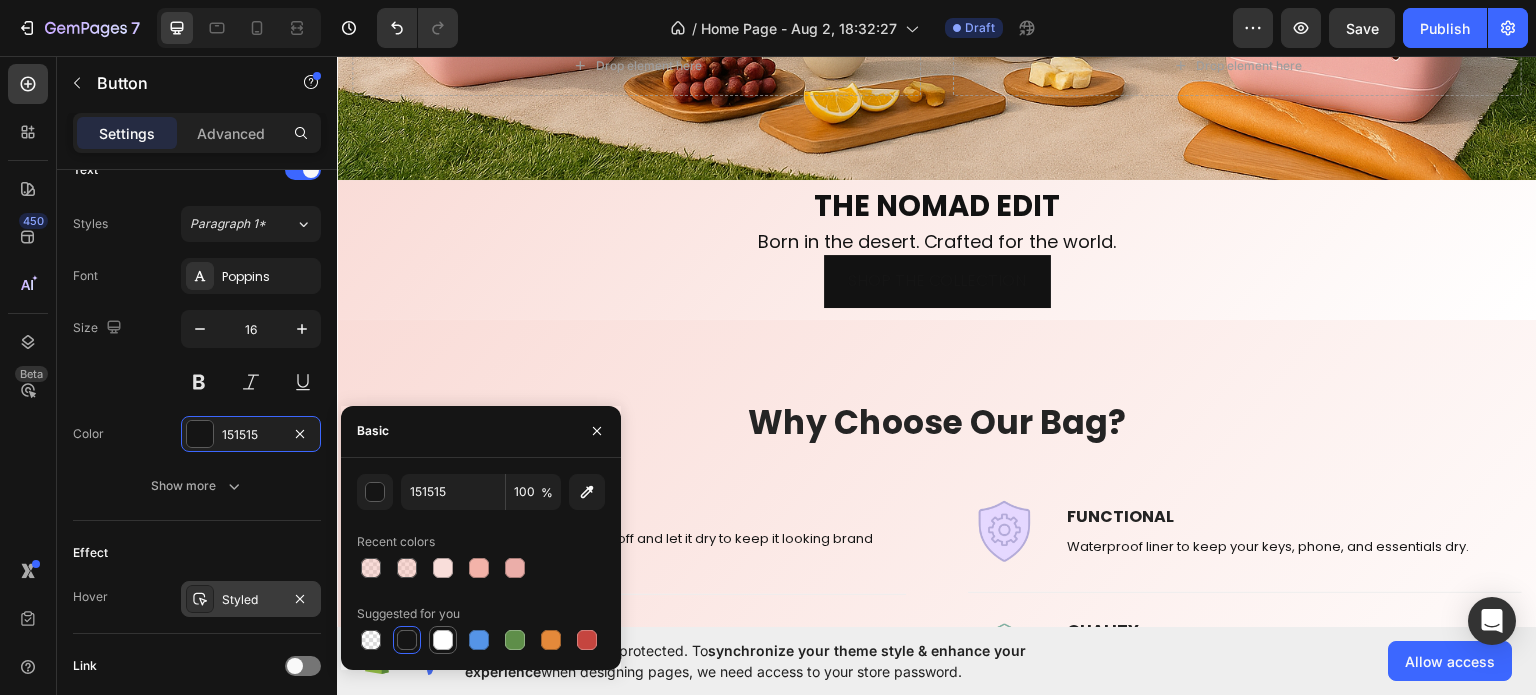 click at bounding box center [443, 640] 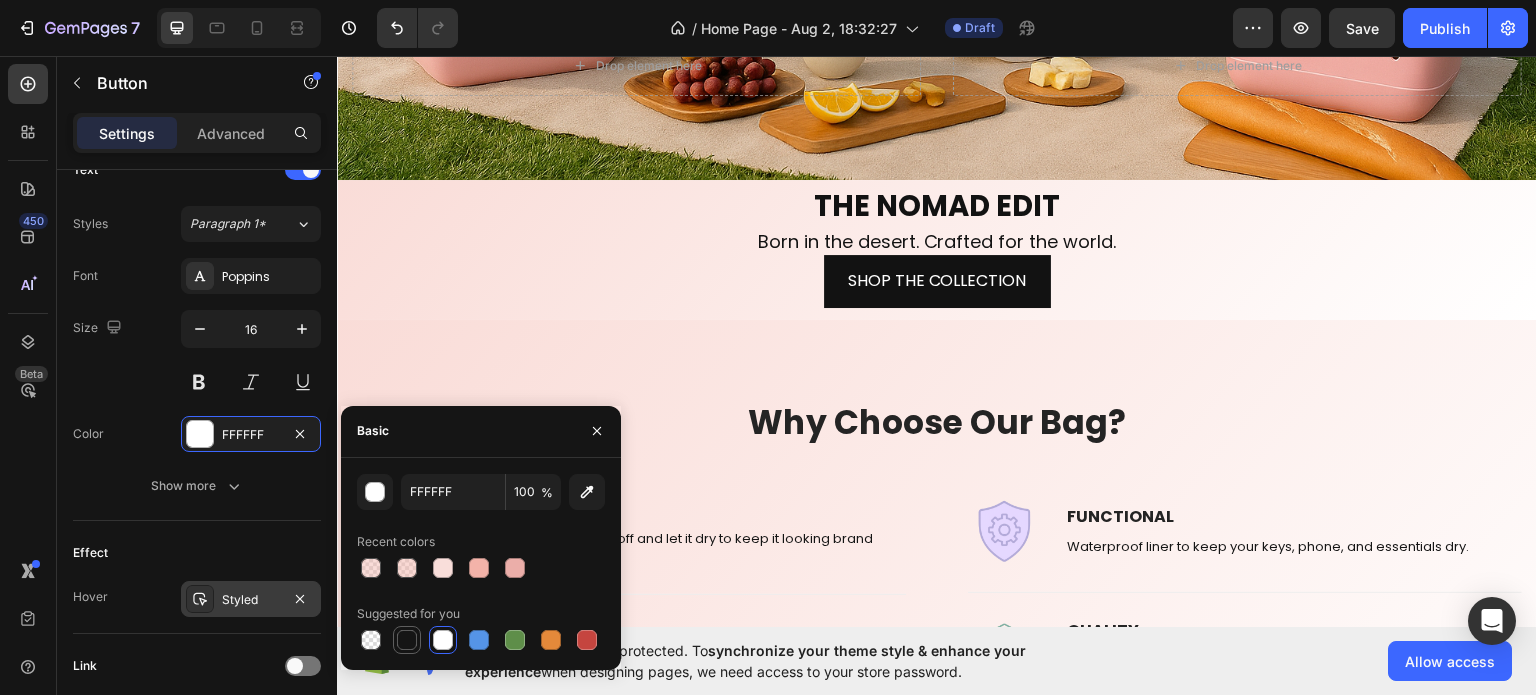 click at bounding box center (407, 640) 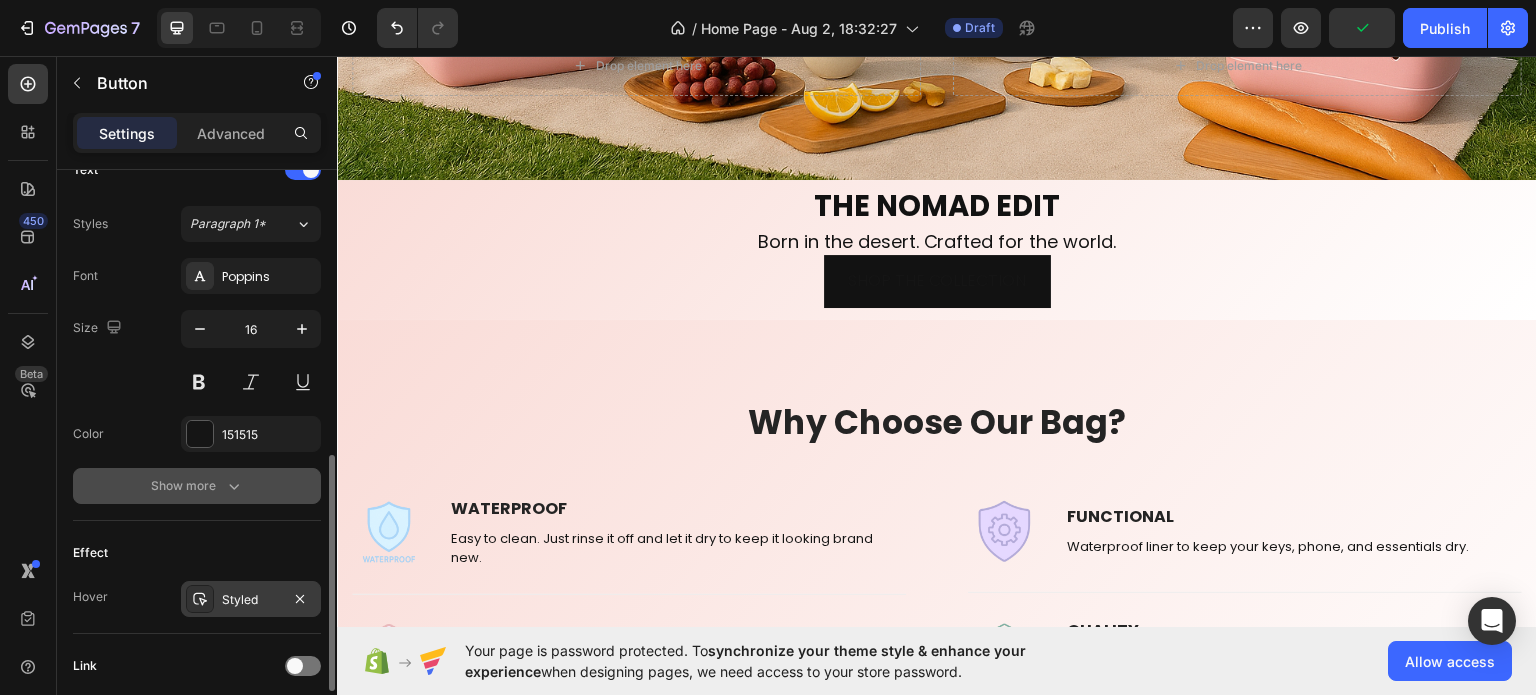 click on "Show more" at bounding box center (197, 486) 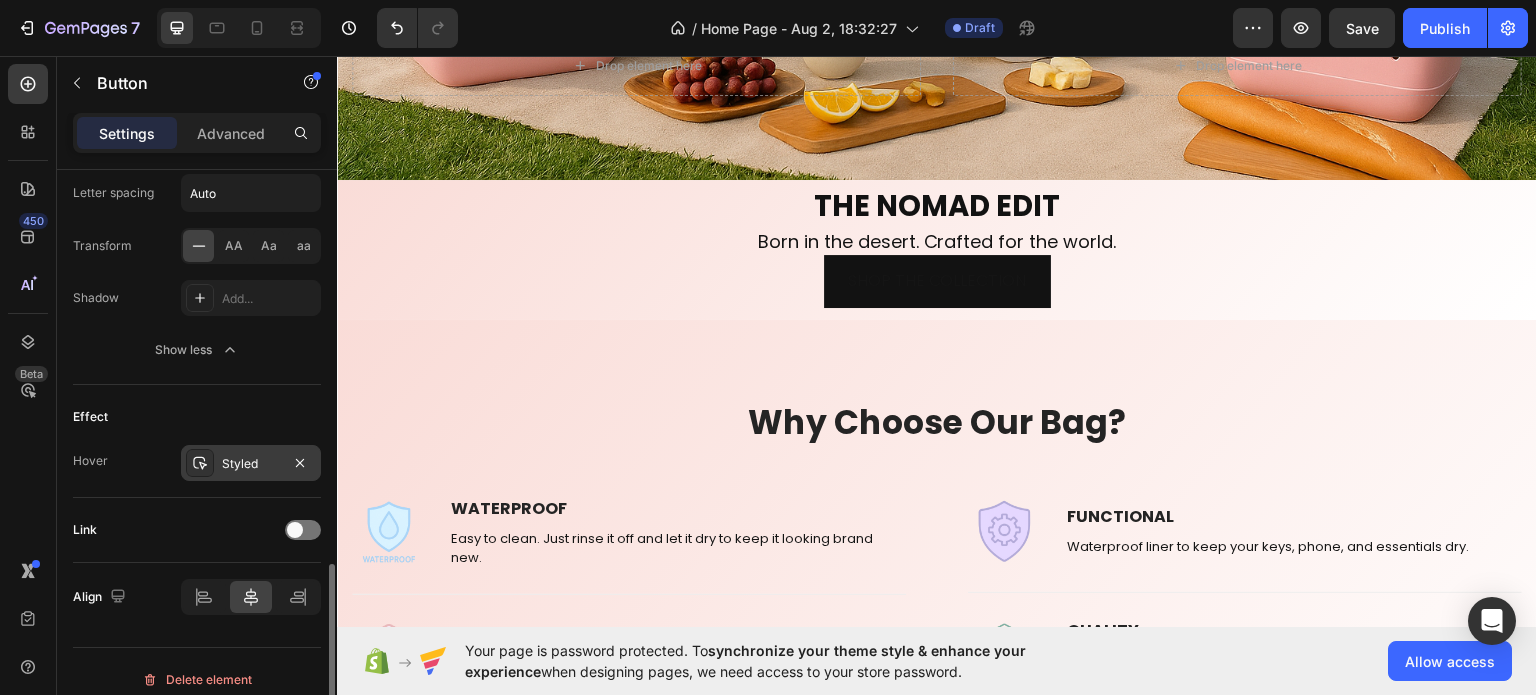 scroll, scrollTop: 1112, scrollLeft: 0, axis: vertical 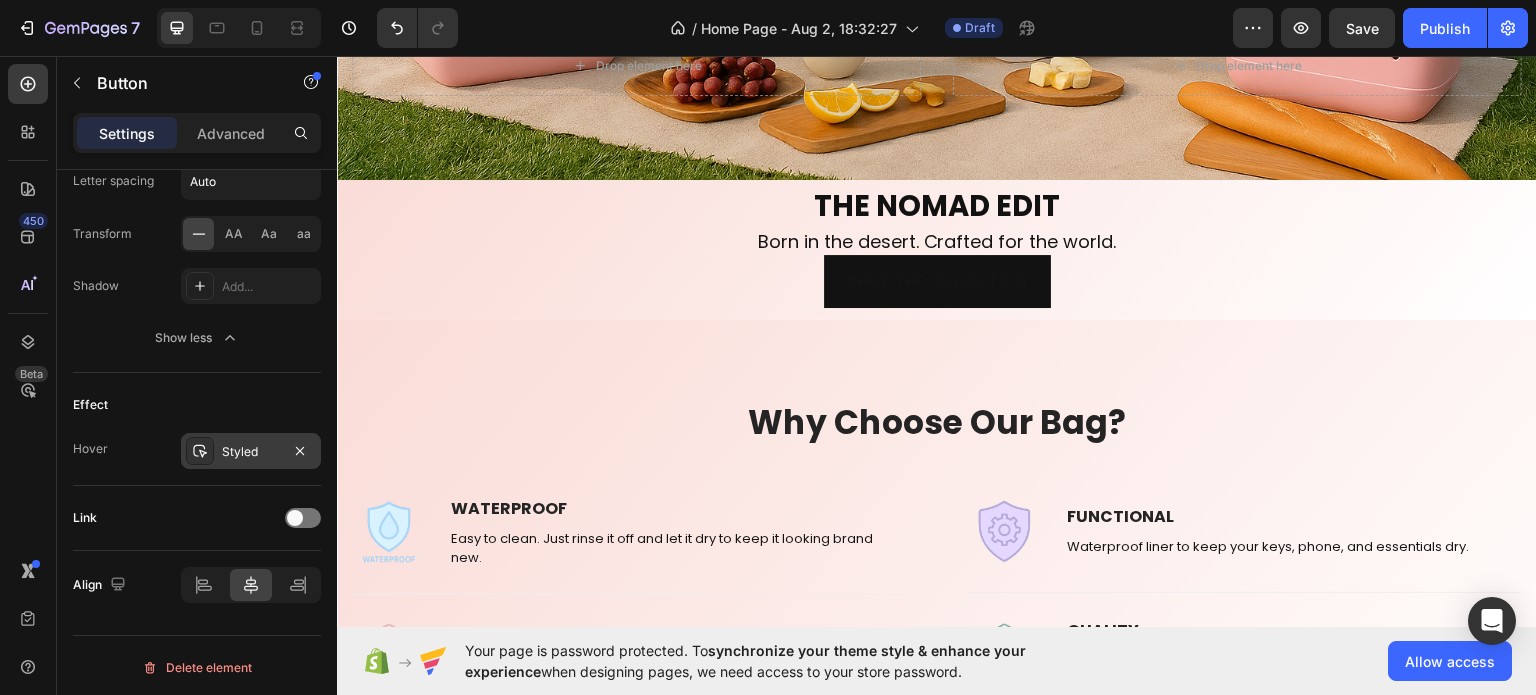 click on "Styled" at bounding box center [251, 452] 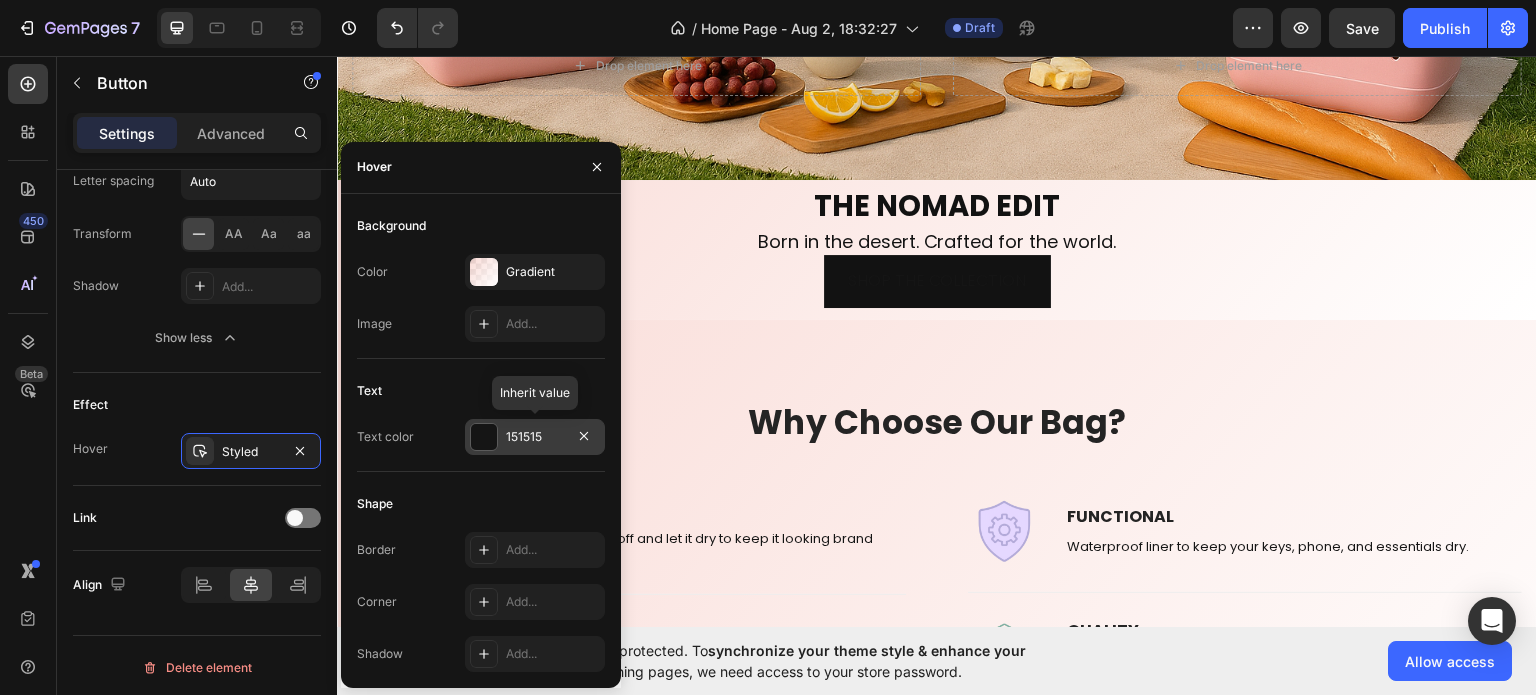 click on "151515" at bounding box center (535, 437) 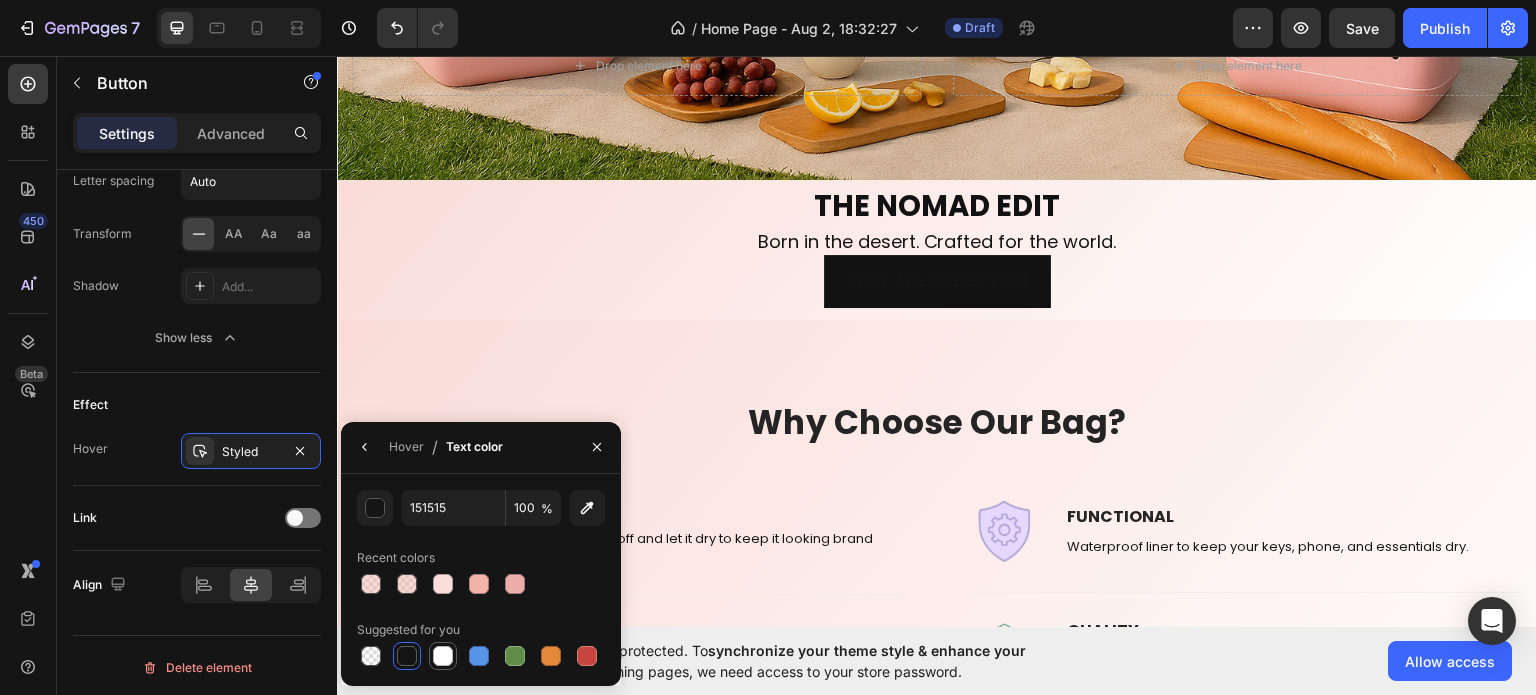 click at bounding box center [443, 656] 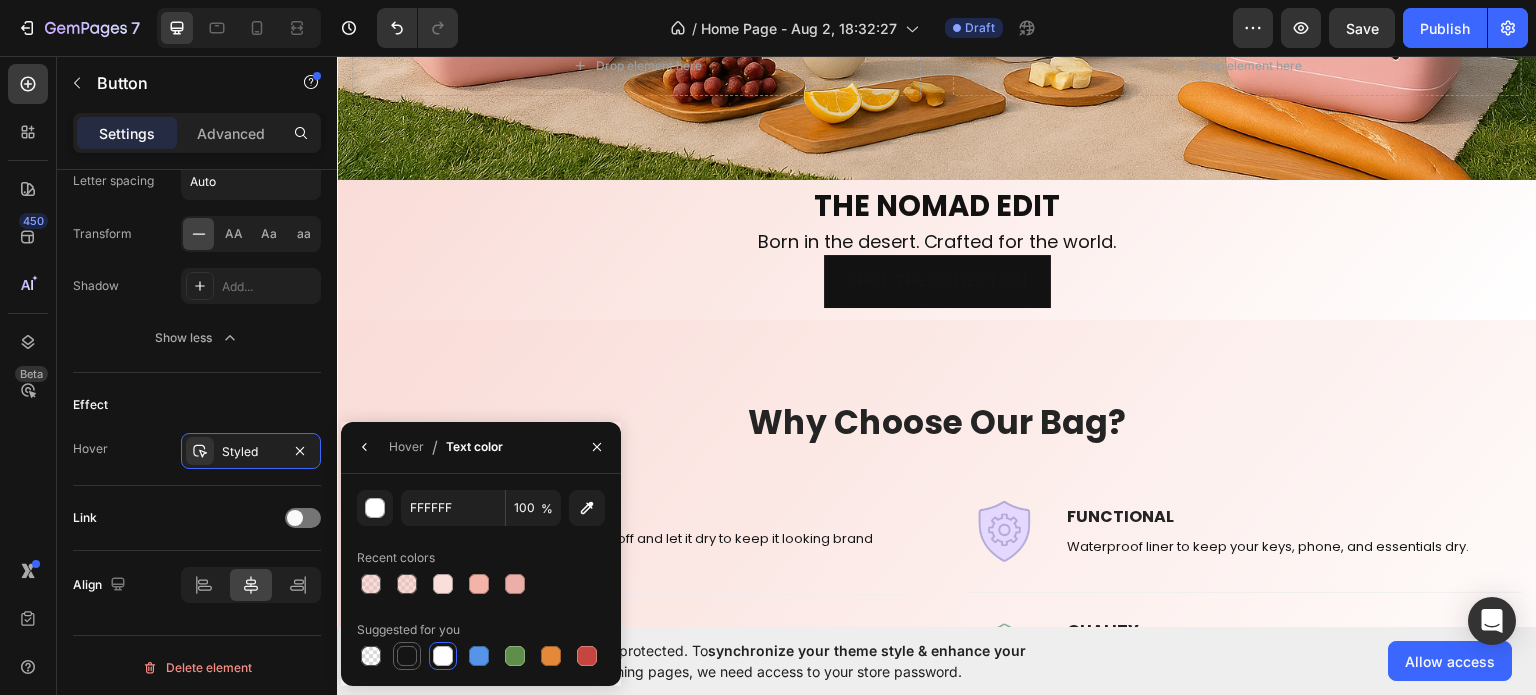 click at bounding box center [407, 656] 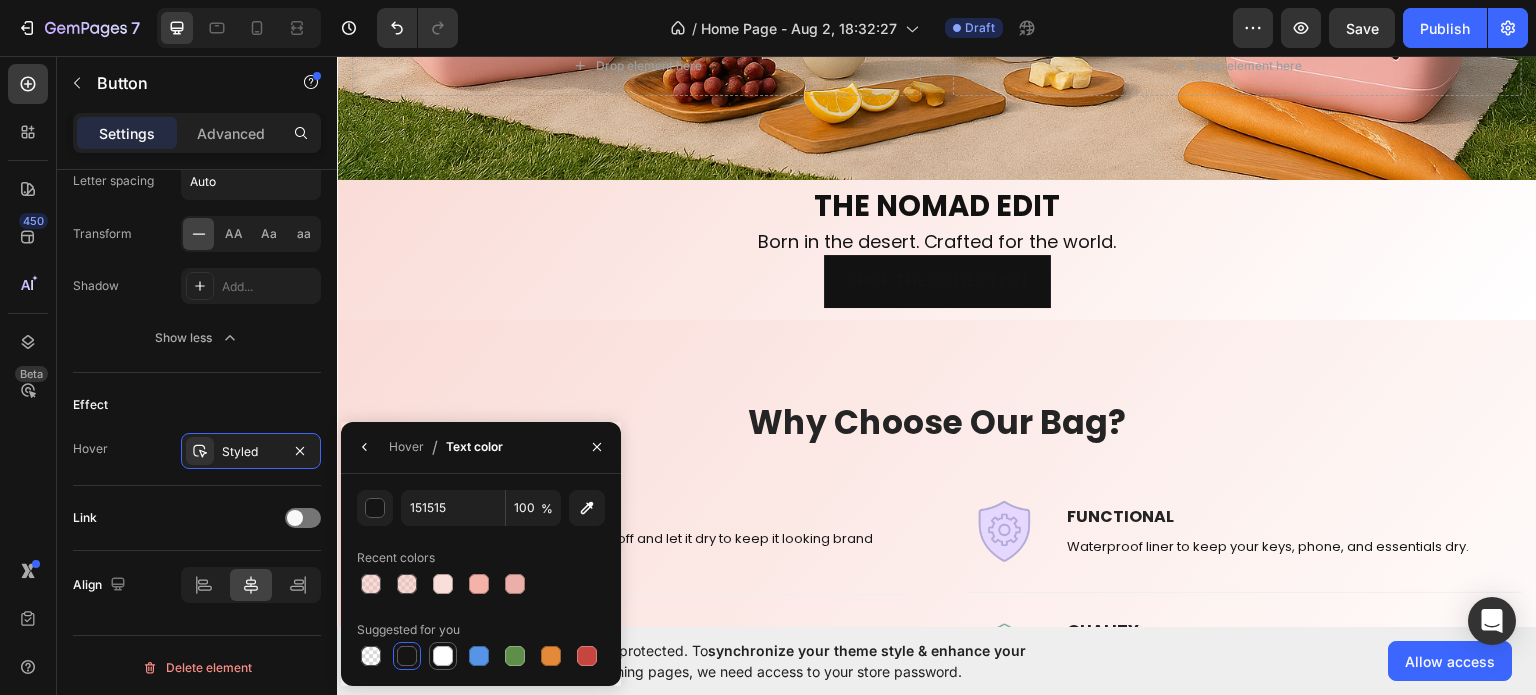 click at bounding box center (443, 656) 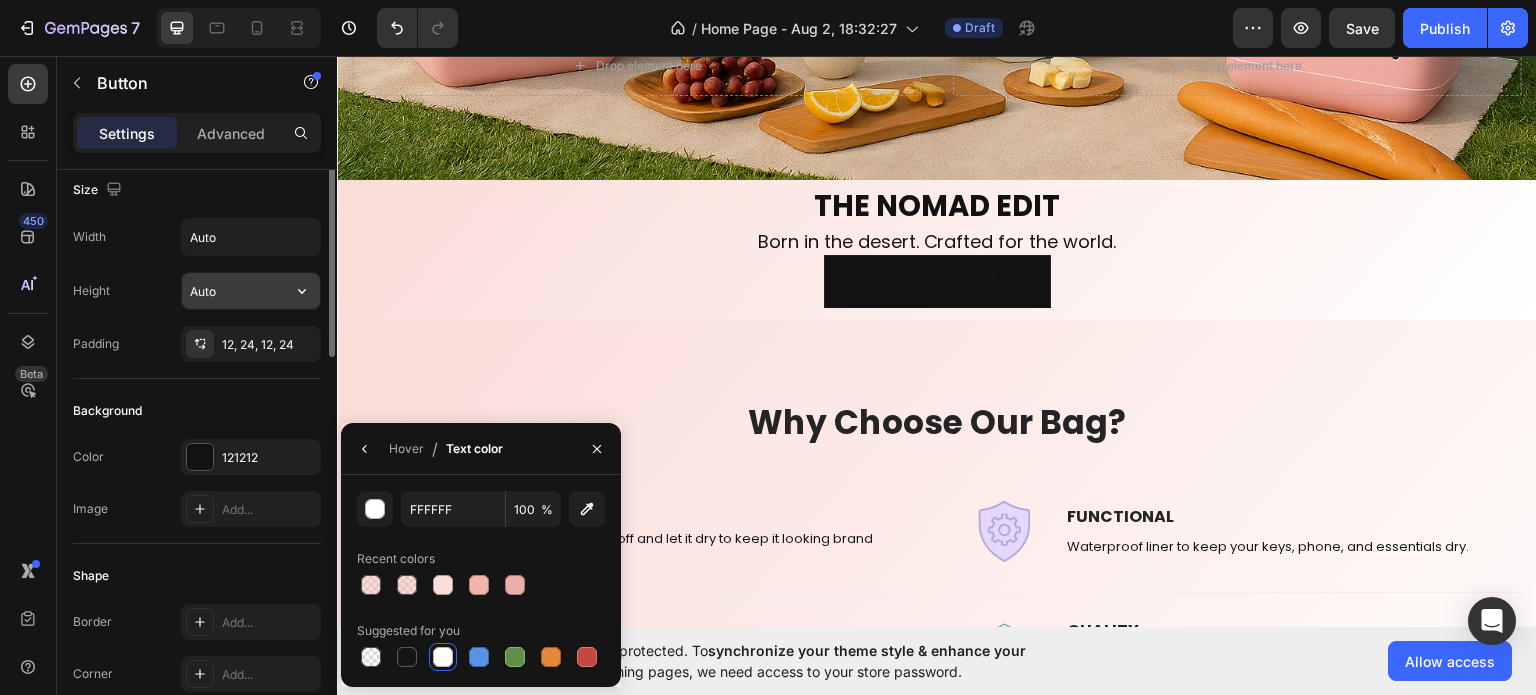 scroll, scrollTop: 0, scrollLeft: 0, axis: both 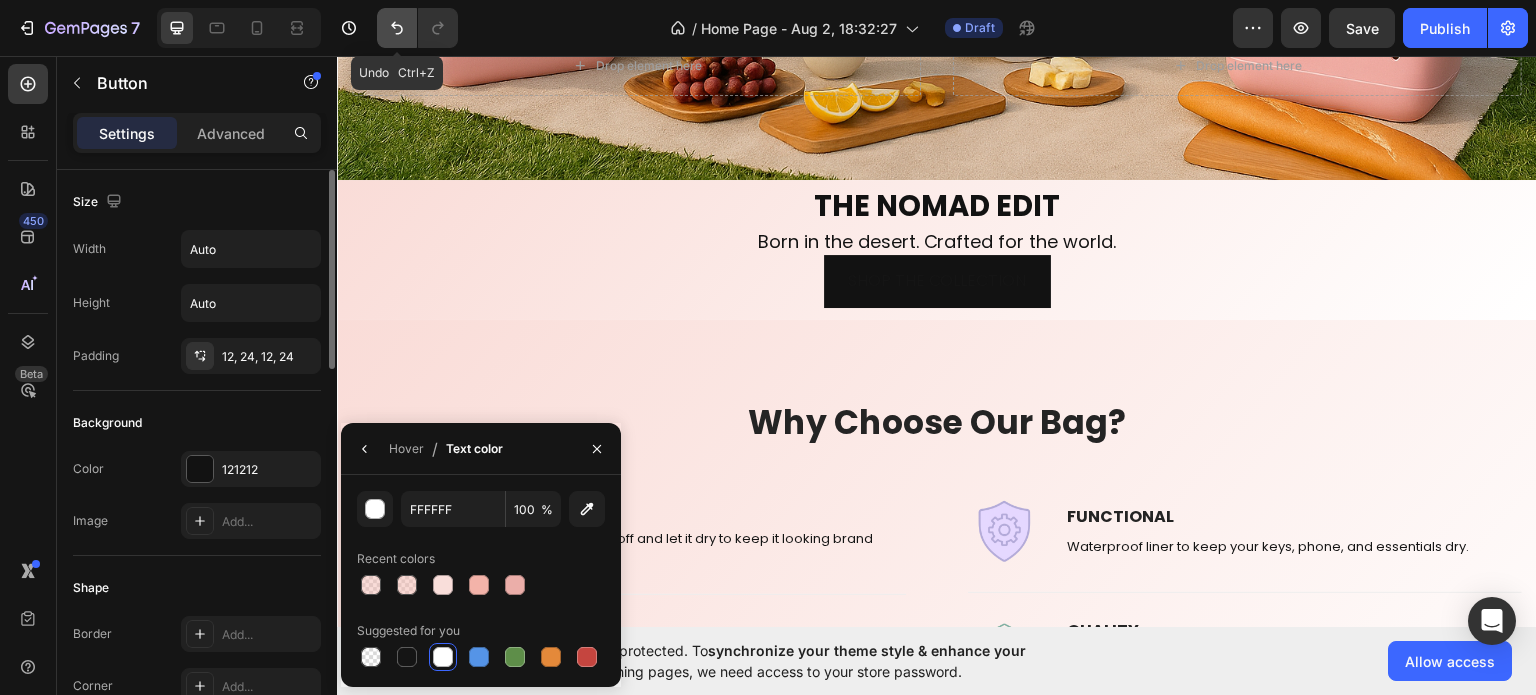 click 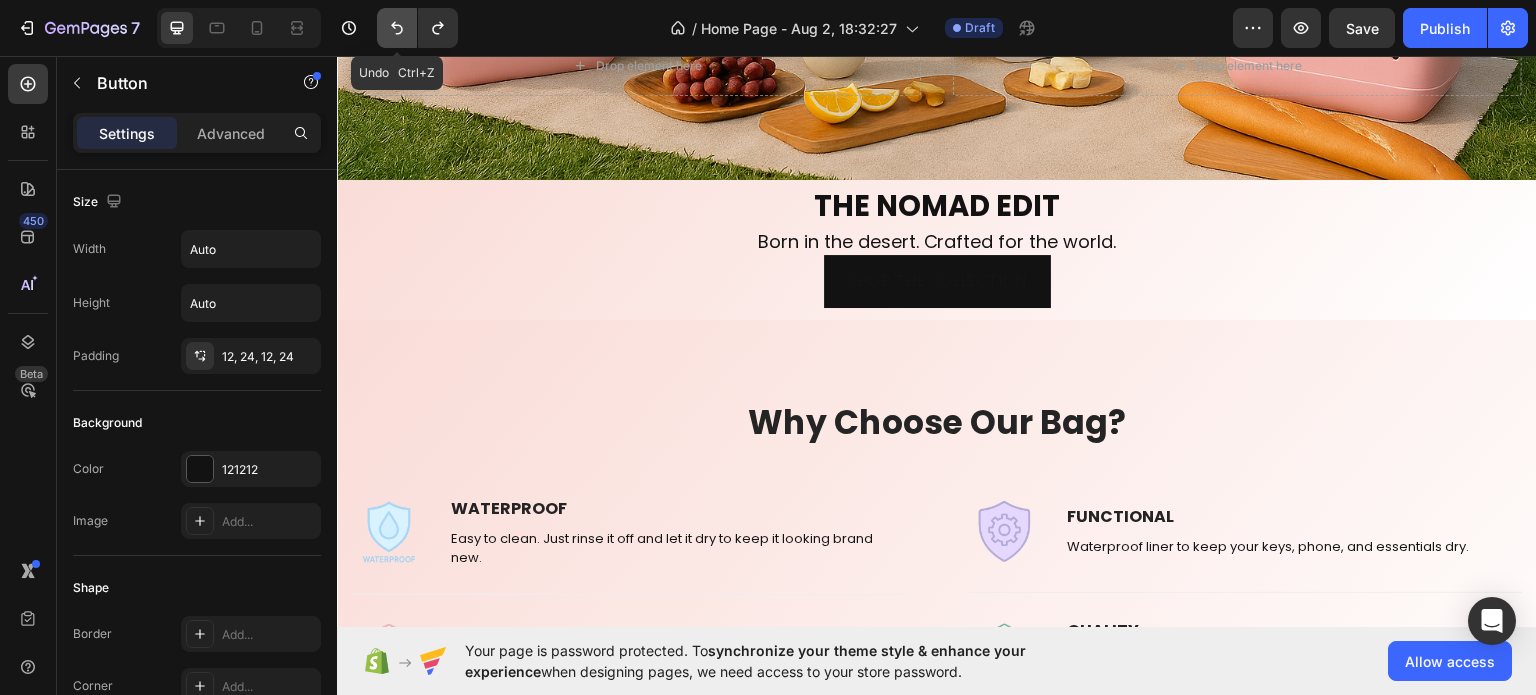 click 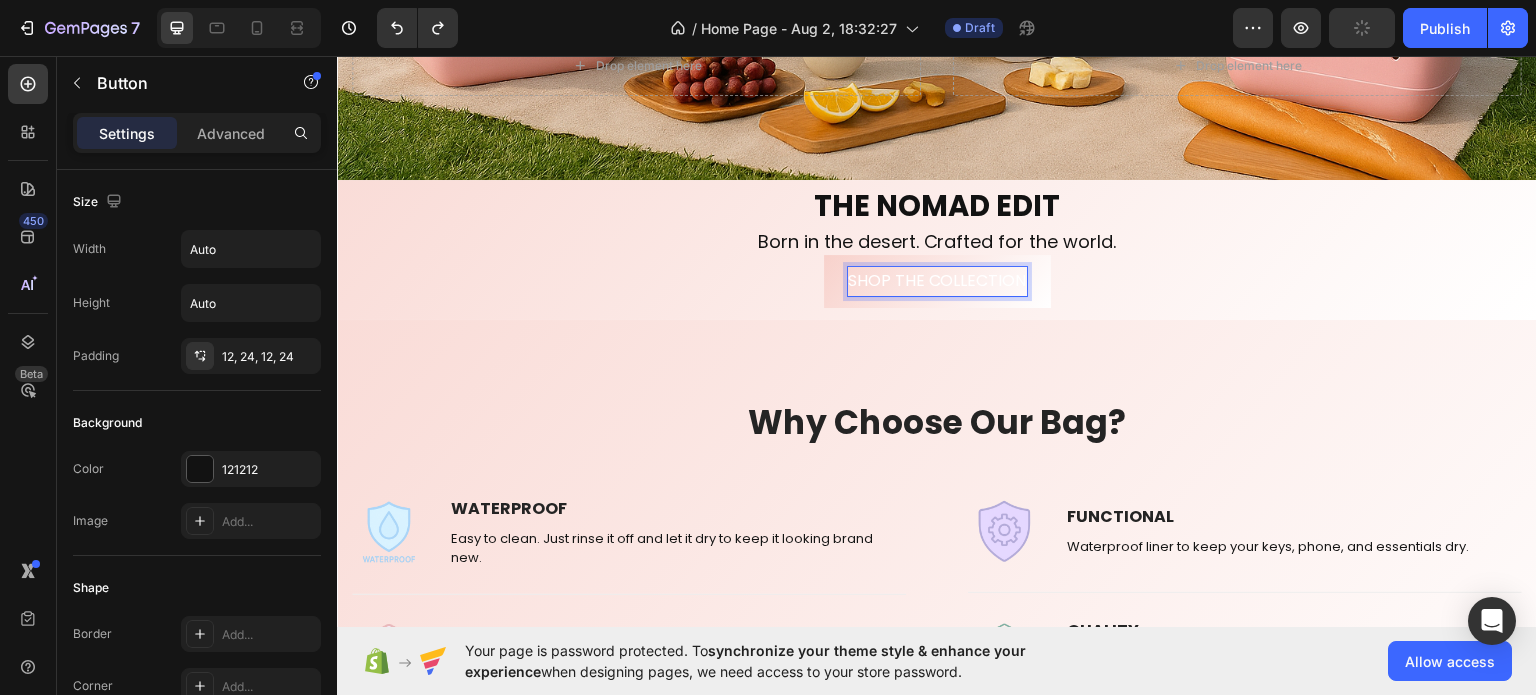 click on "SHOP THE COLLECTION" at bounding box center [937, 280] 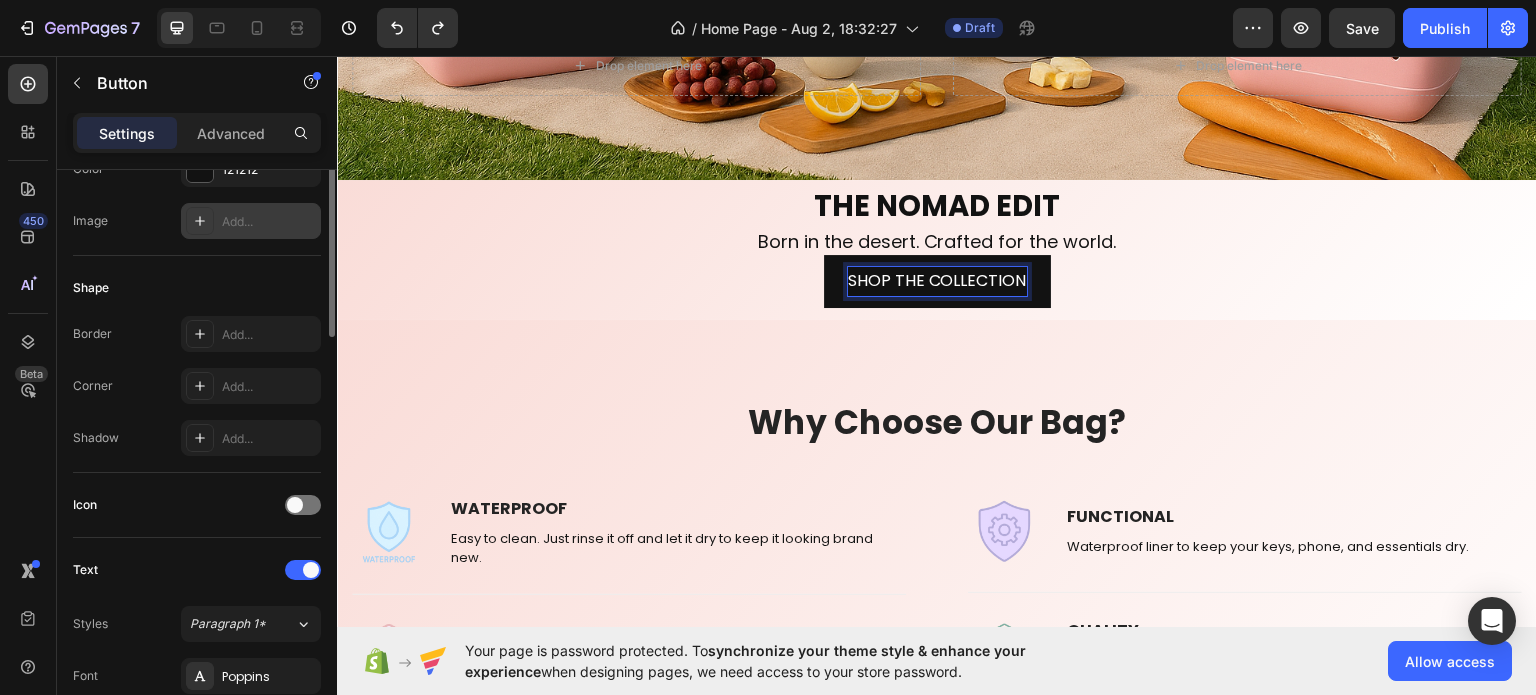 scroll, scrollTop: 200, scrollLeft: 0, axis: vertical 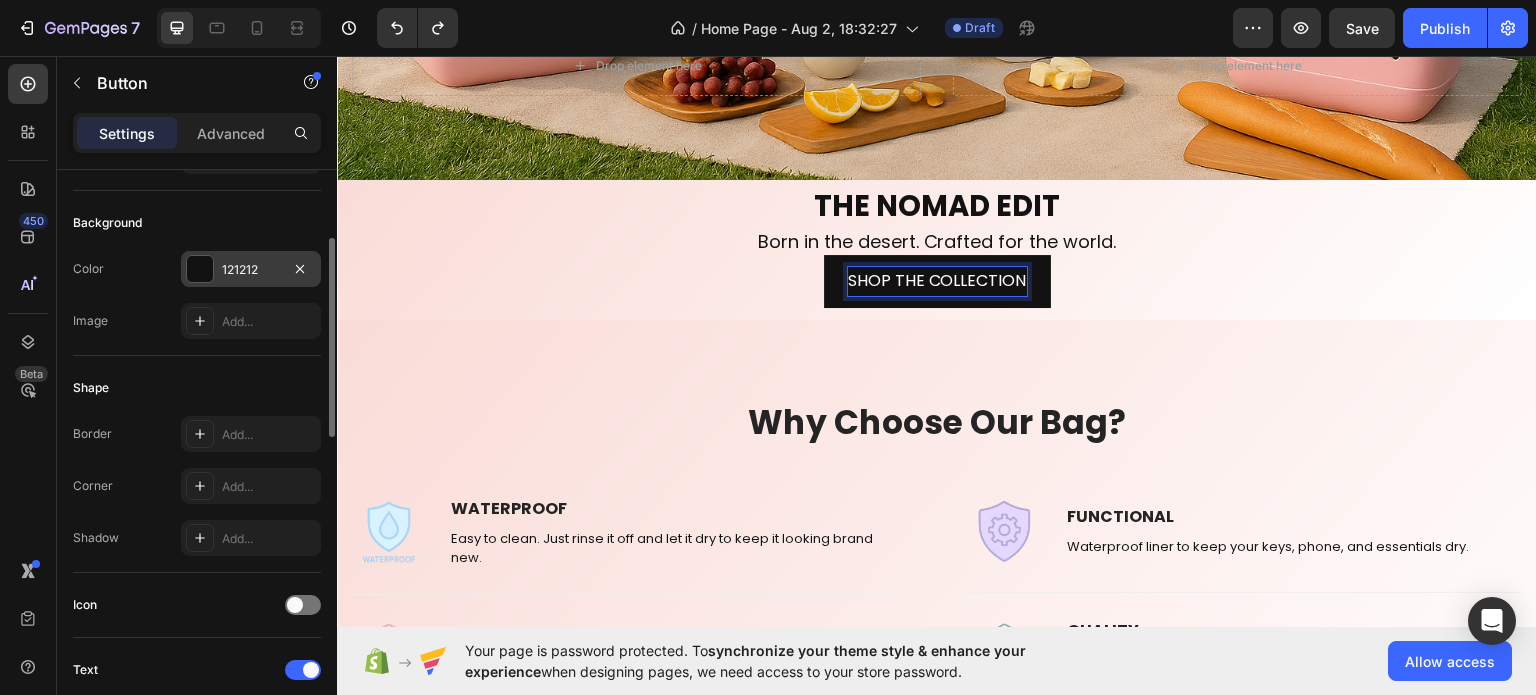 click on "121212" at bounding box center [251, 270] 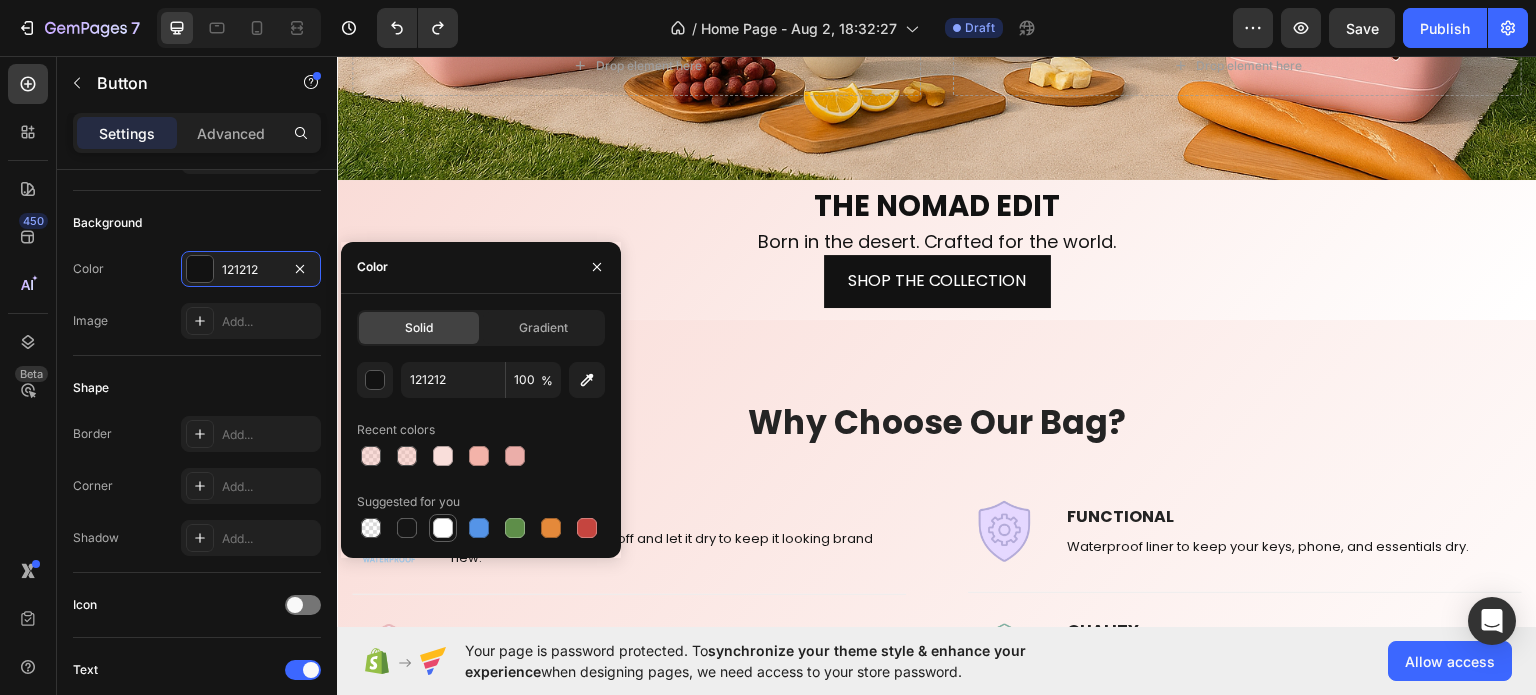 click at bounding box center (443, 528) 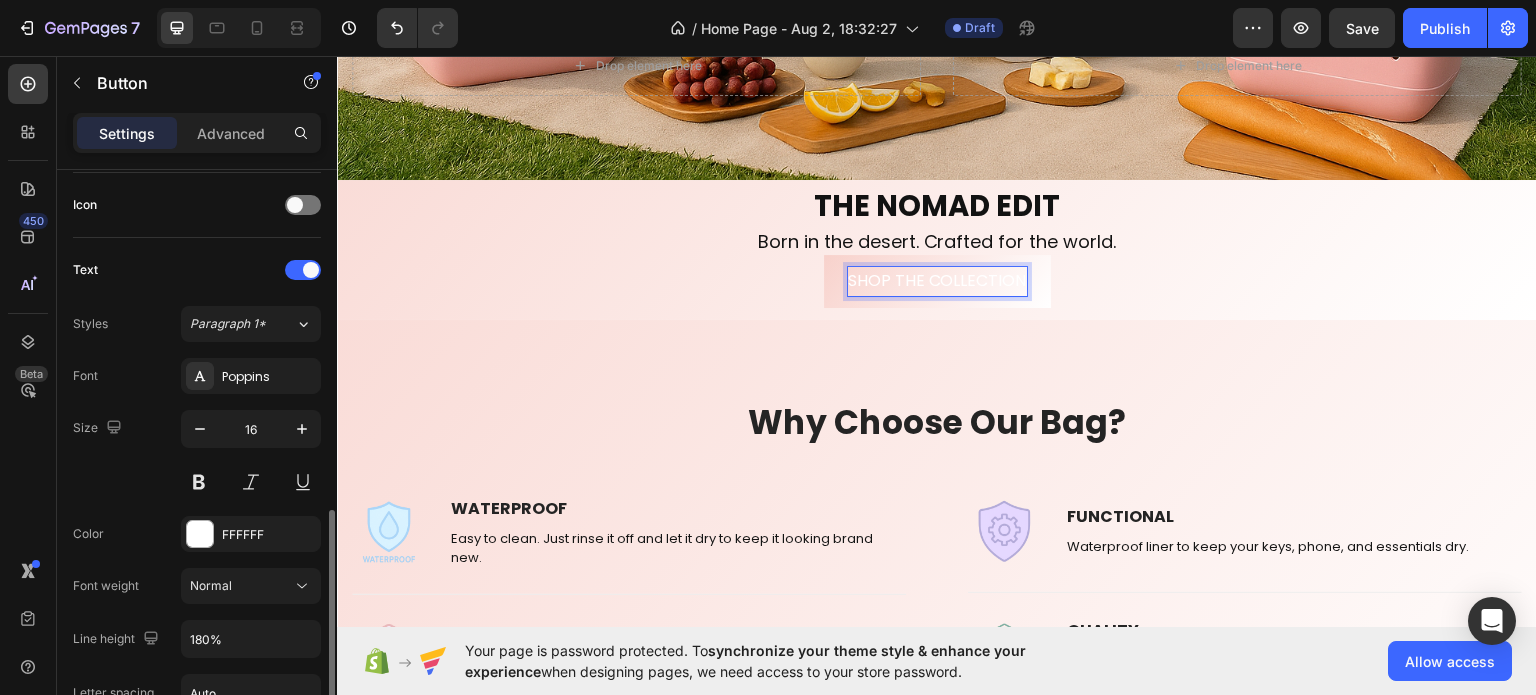 scroll, scrollTop: 700, scrollLeft: 0, axis: vertical 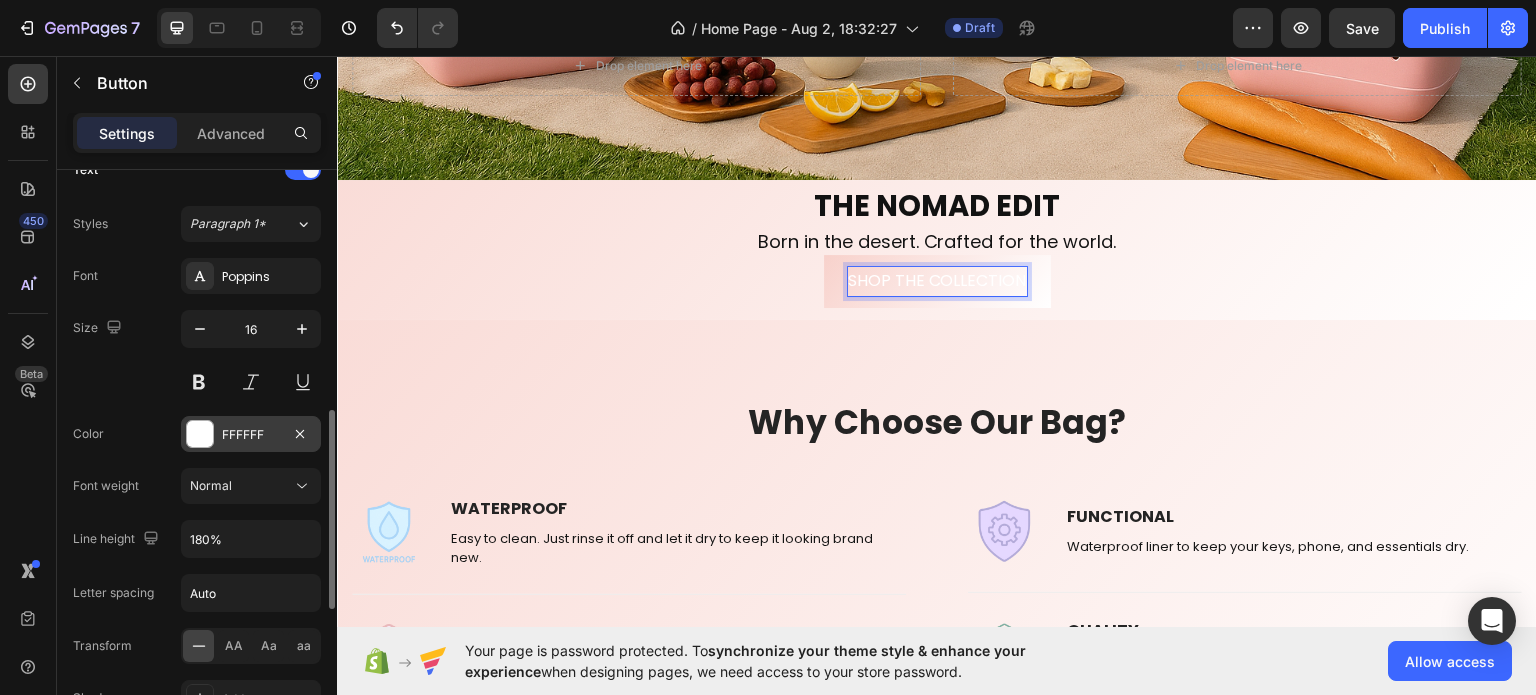 click on "FFFFFF" at bounding box center [251, 434] 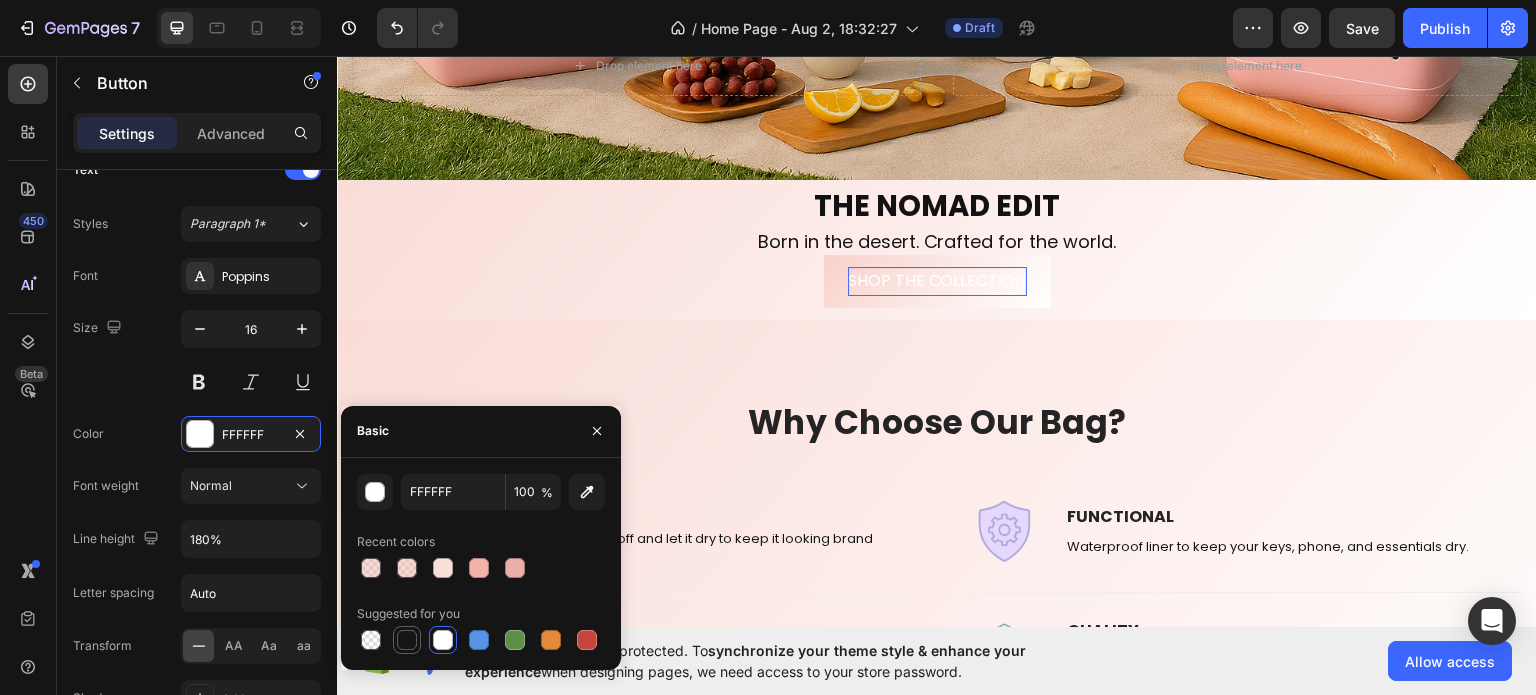 click at bounding box center (407, 640) 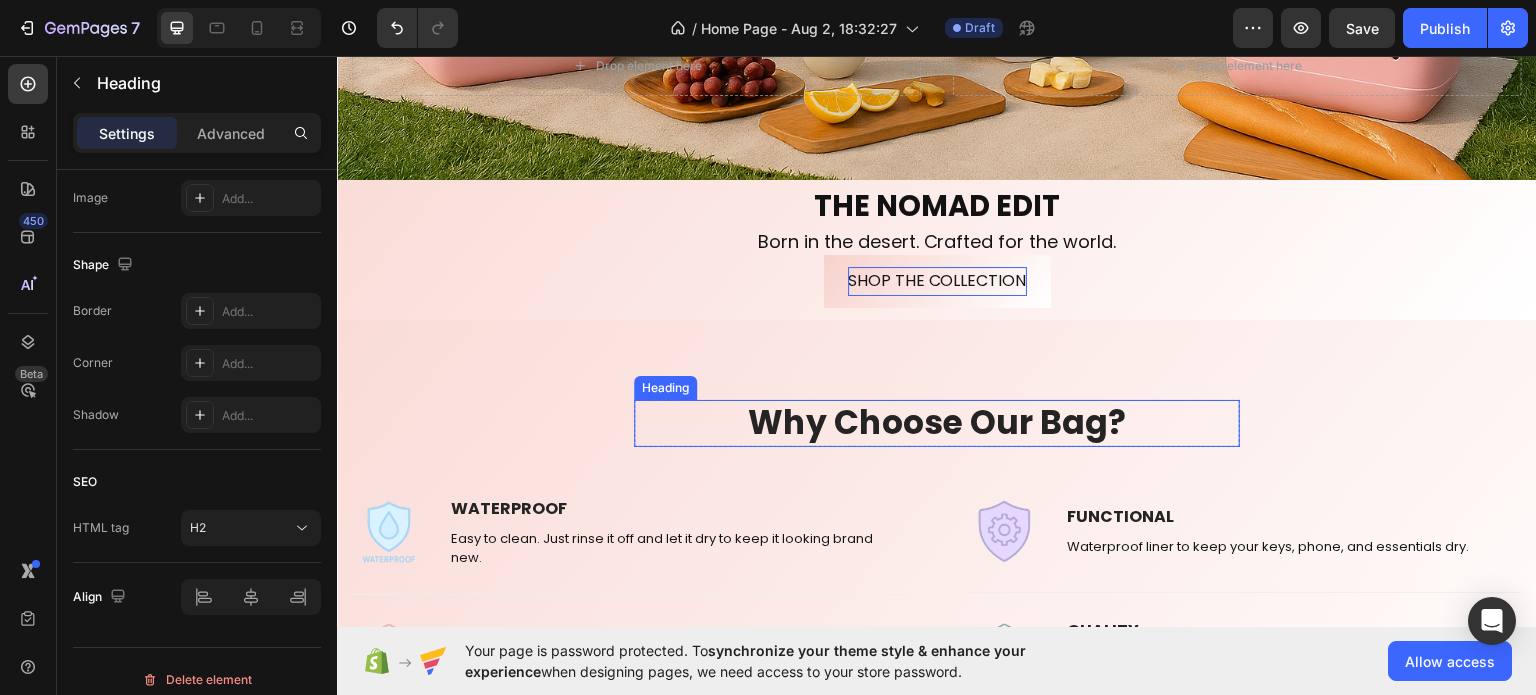 click on "Why Choose Our Bag?" at bounding box center (937, 422) 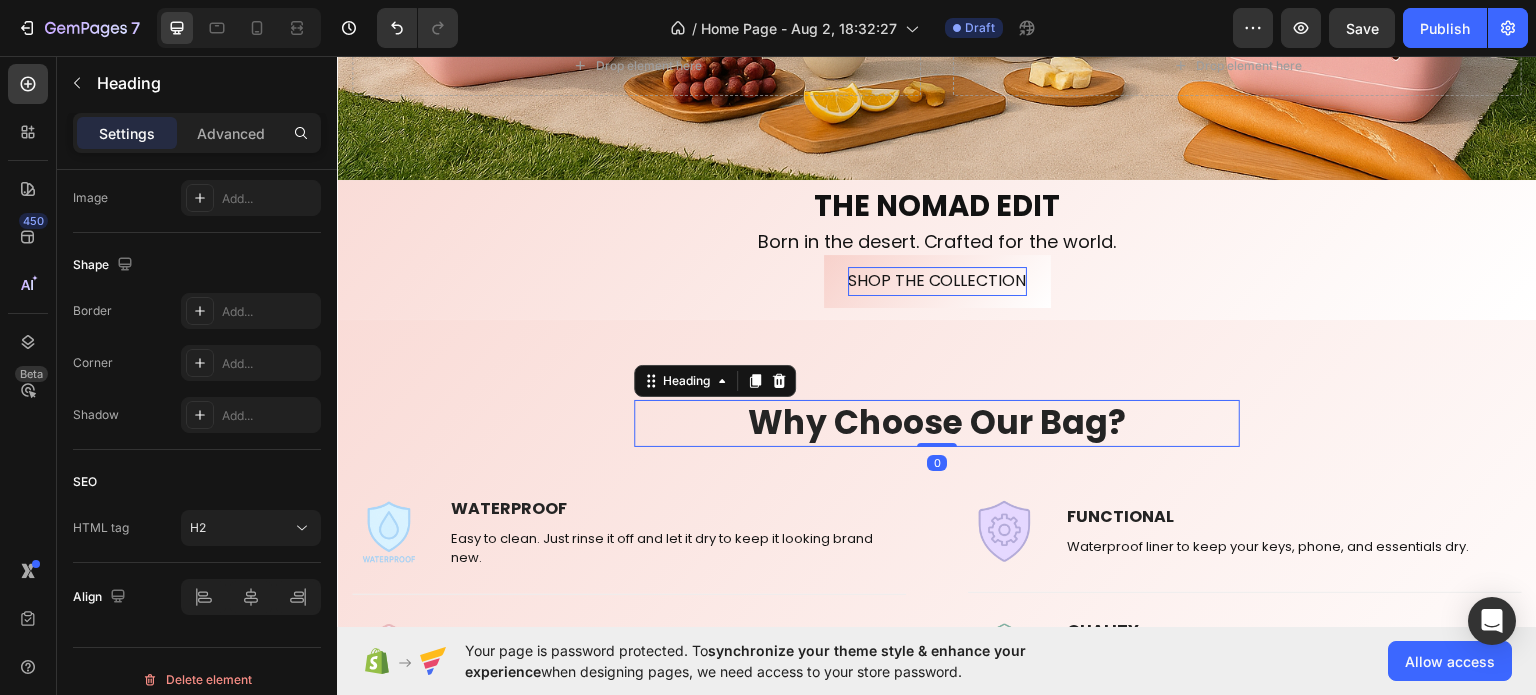 scroll, scrollTop: 0, scrollLeft: 0, axis: both 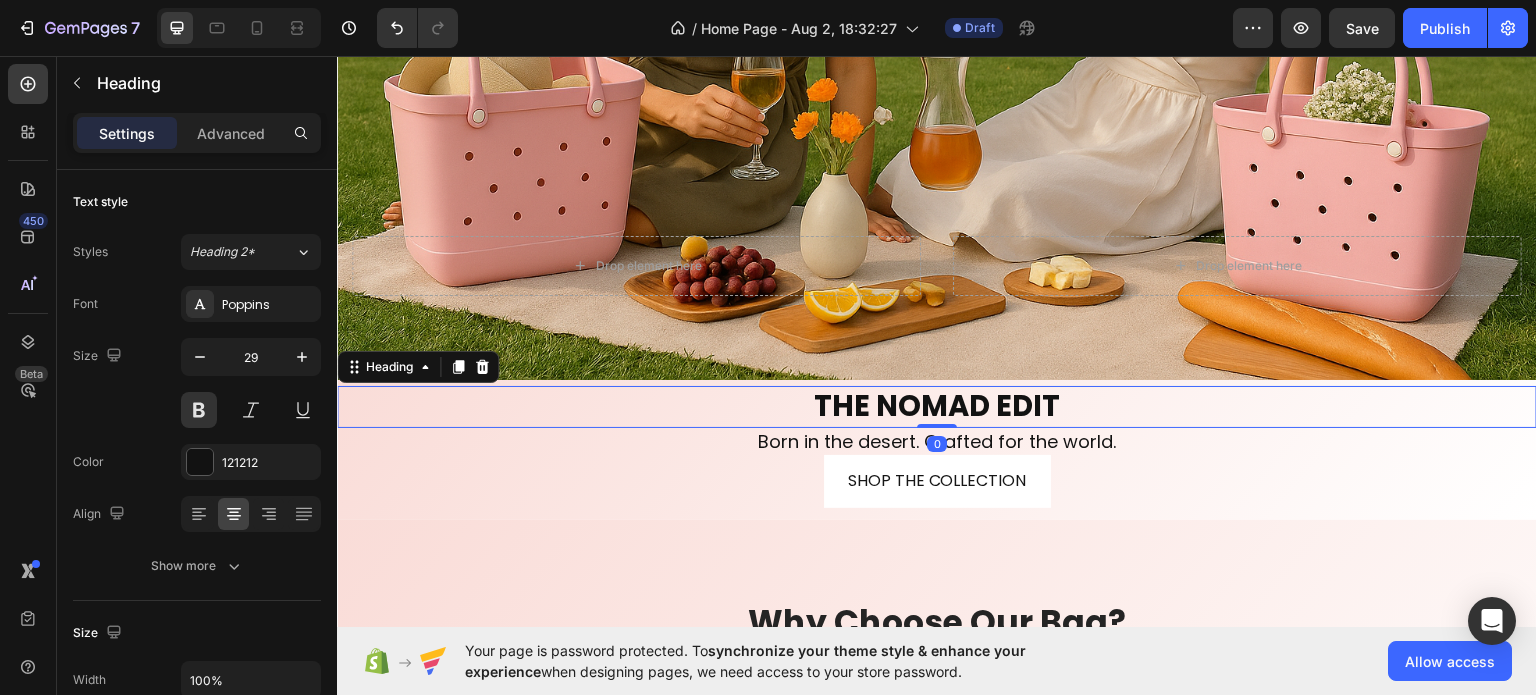 click on "THE NOMAD EDIT" at bounding box center (937, 406) 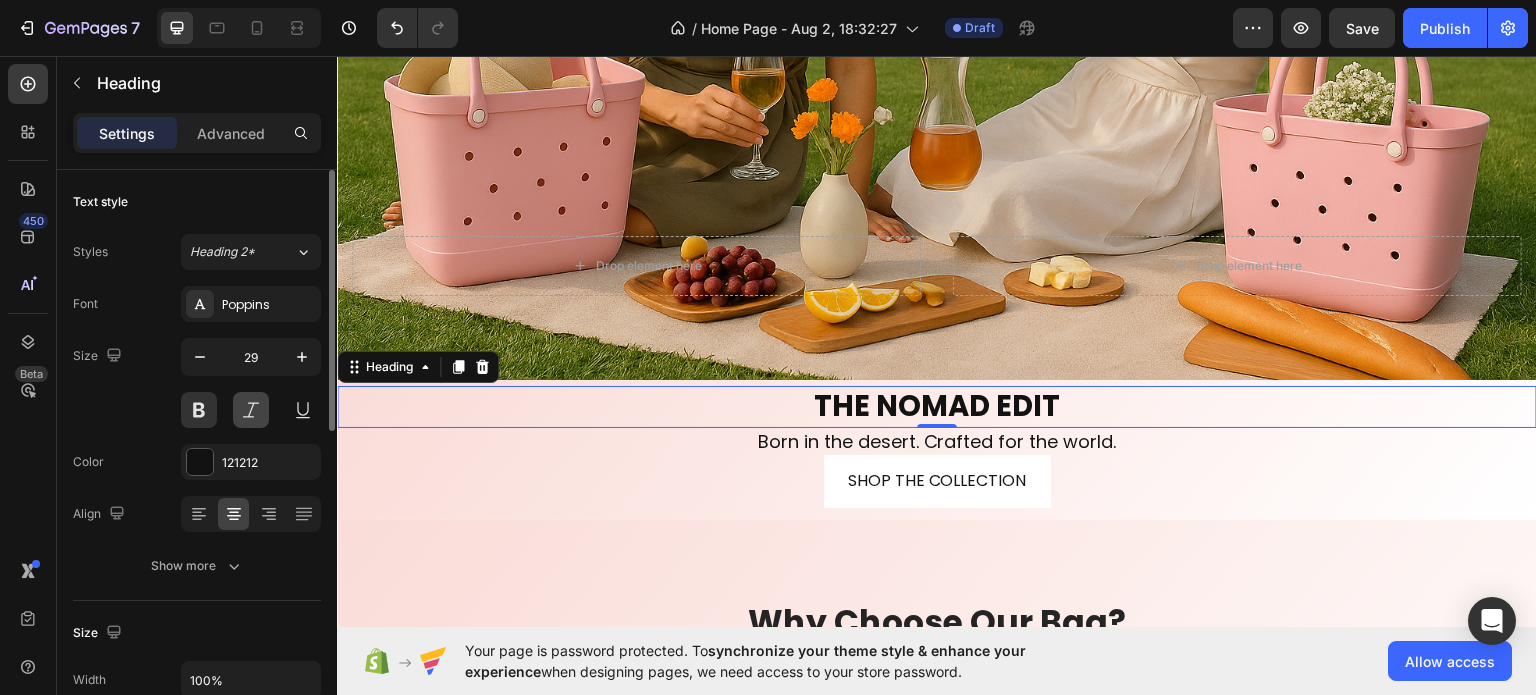 click at bounding box center [251, 410] 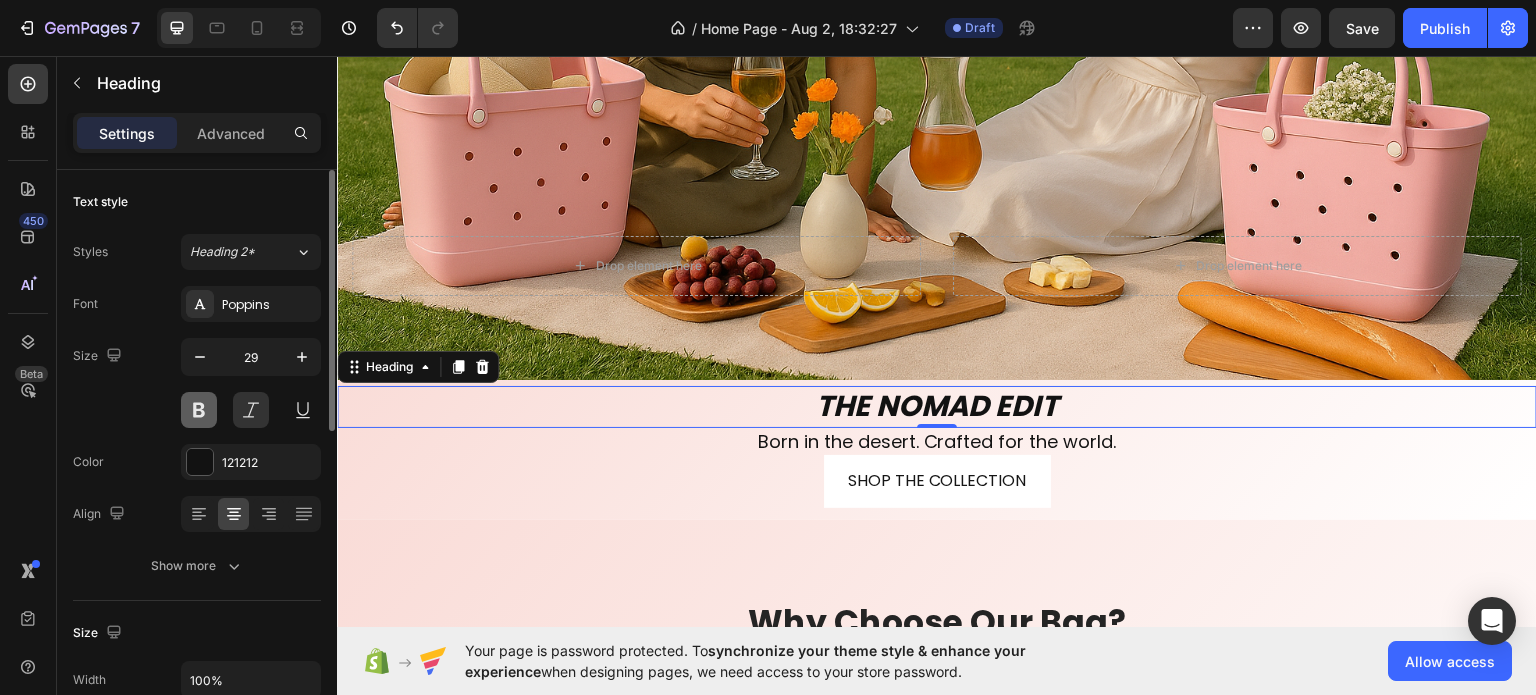 click at bounding box center (199, 410) 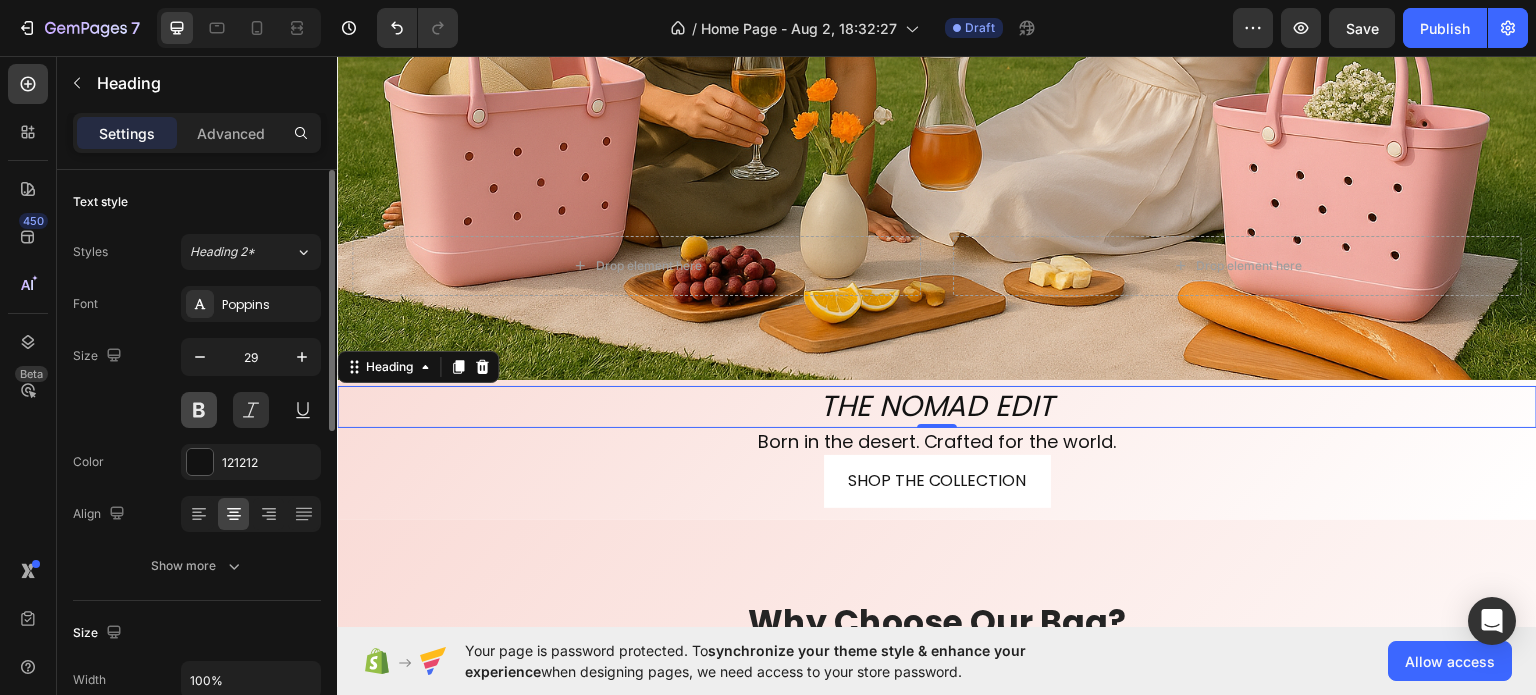 click at bounding box center (199, 410) 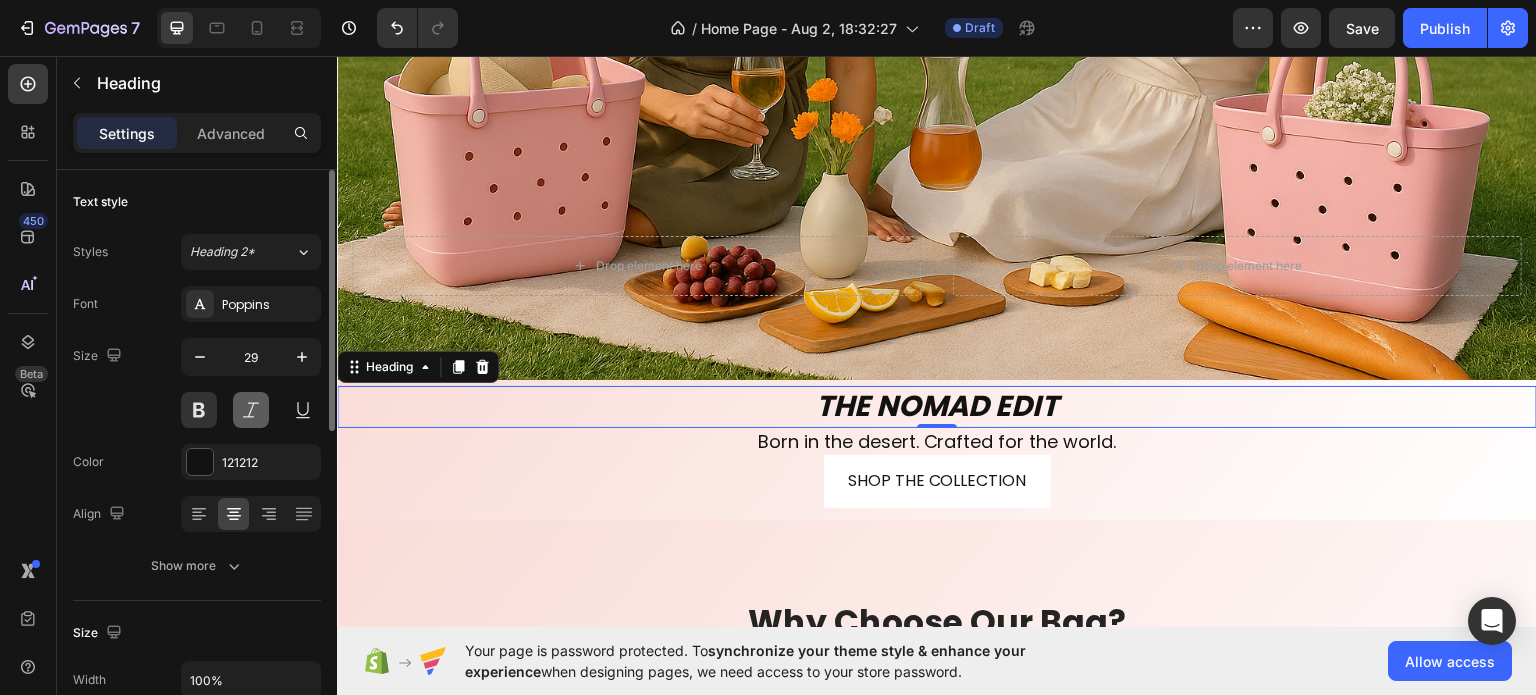 click at bounding box center [251, 410] 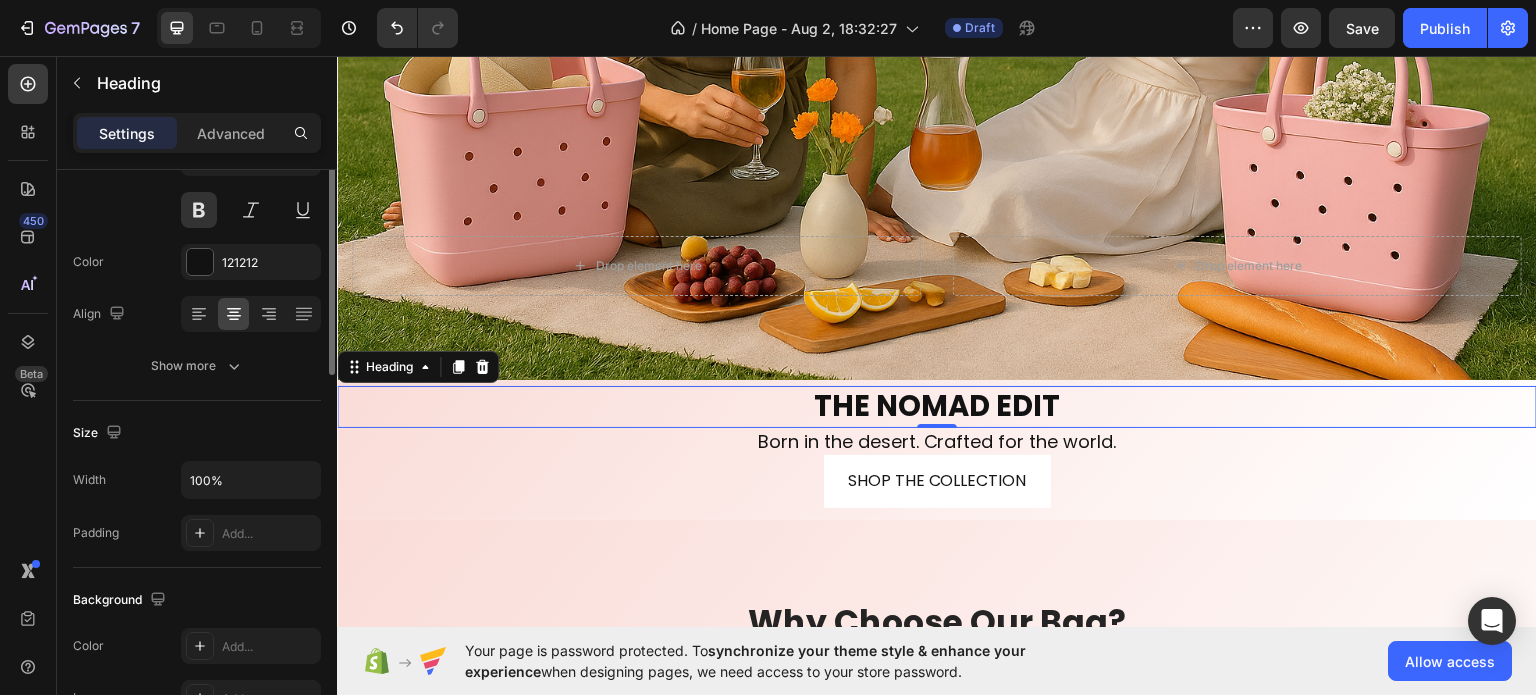 scroll, scrollTop: 300, scrollLeft: 0, axis: vertical 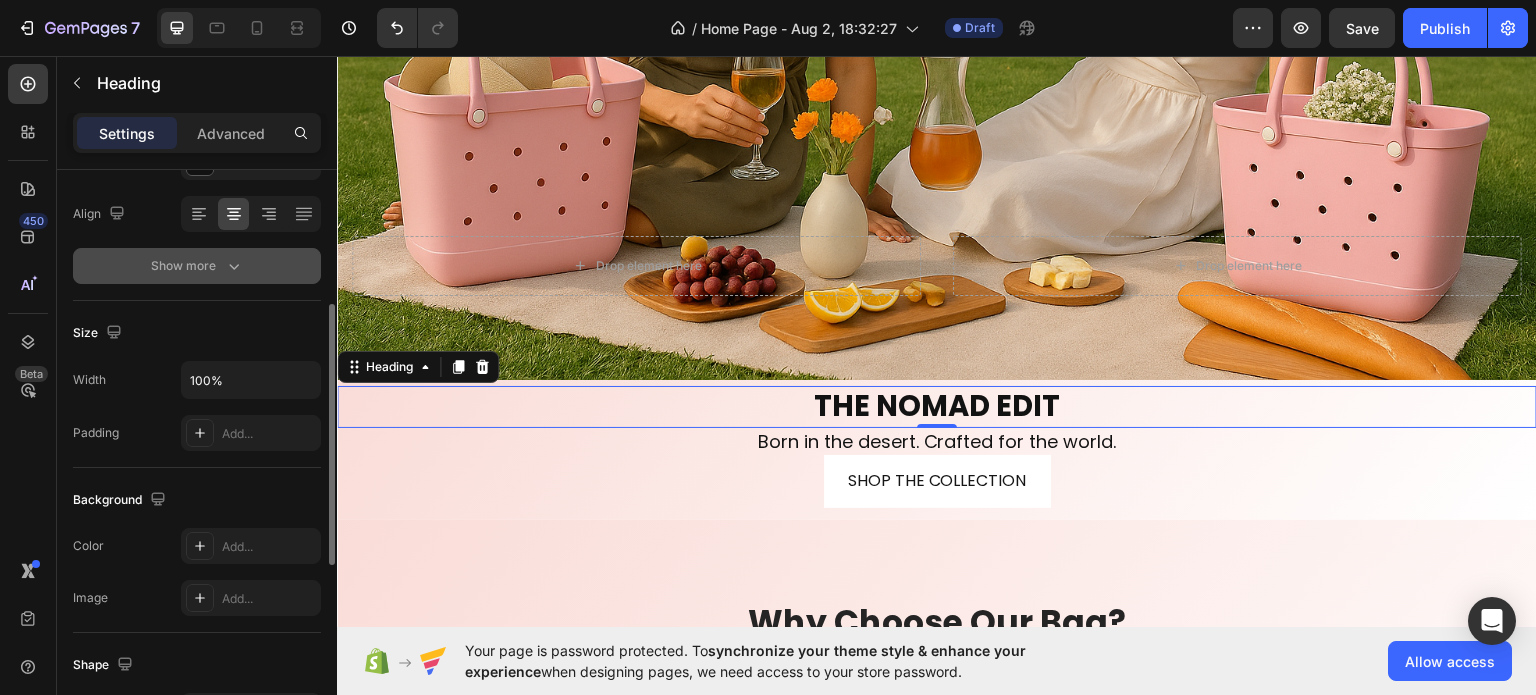 click 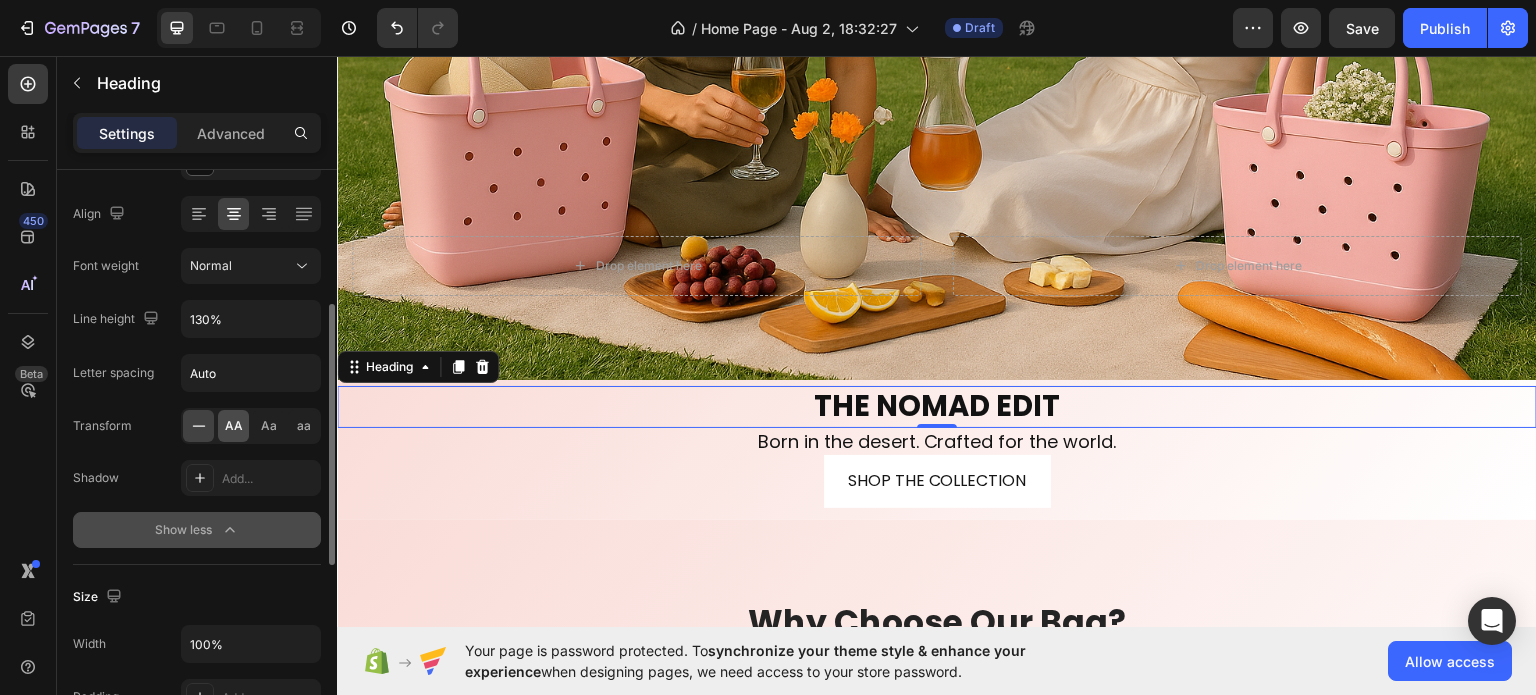 click on "AA" 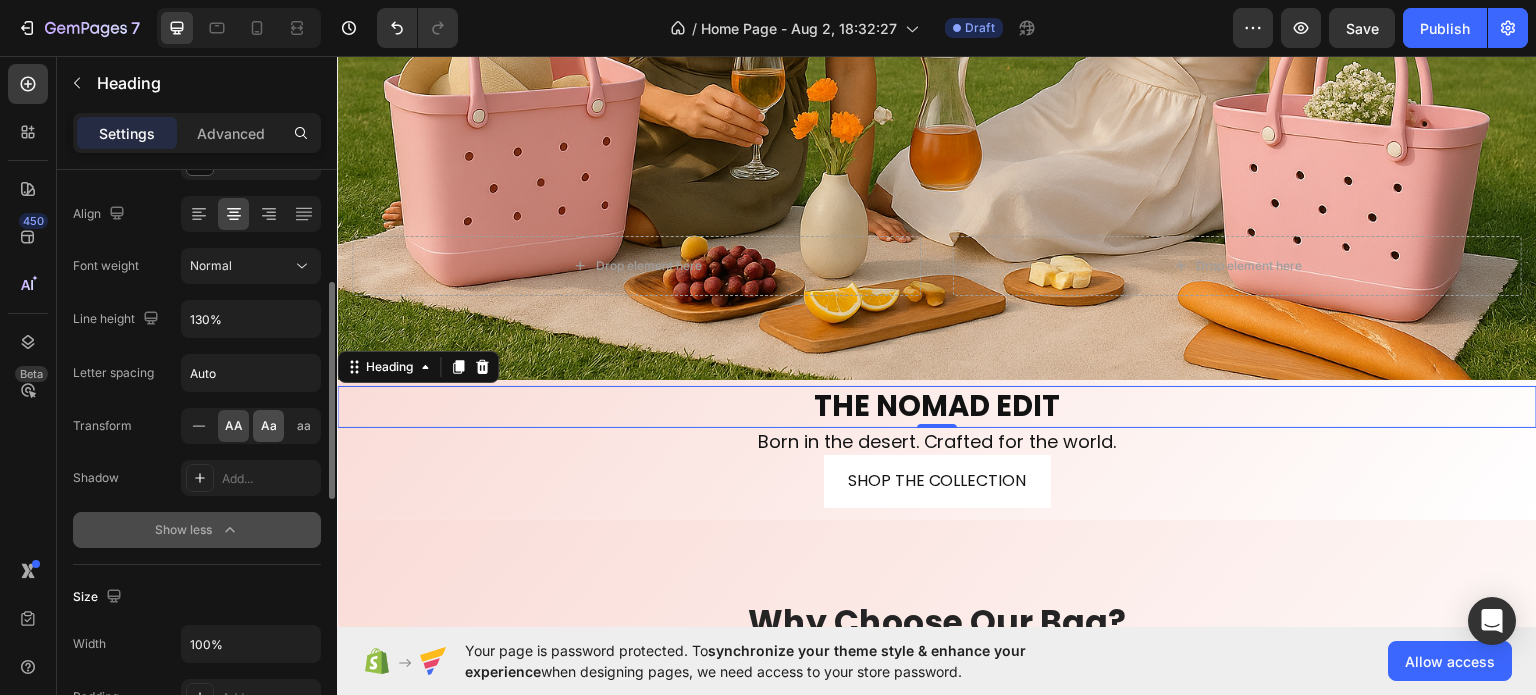 click on "Aa" 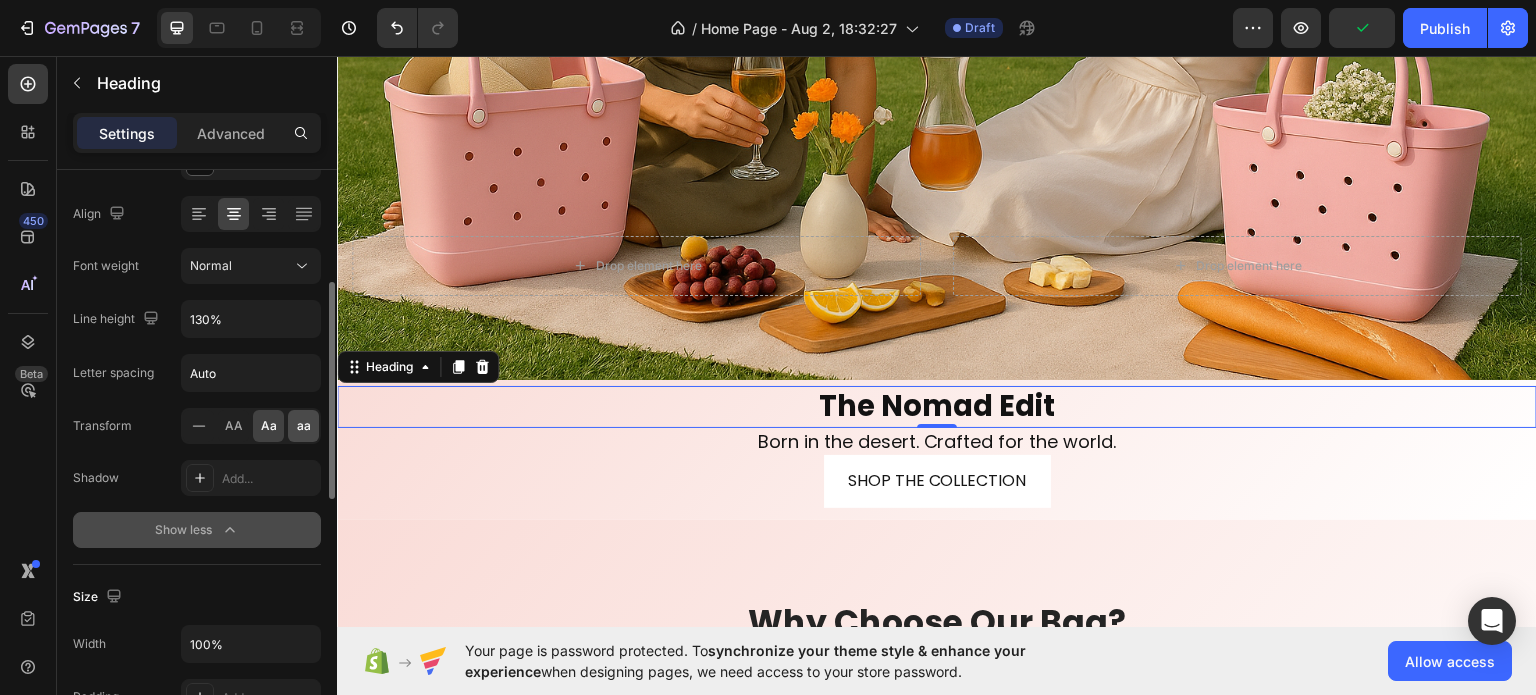 click on "aa" 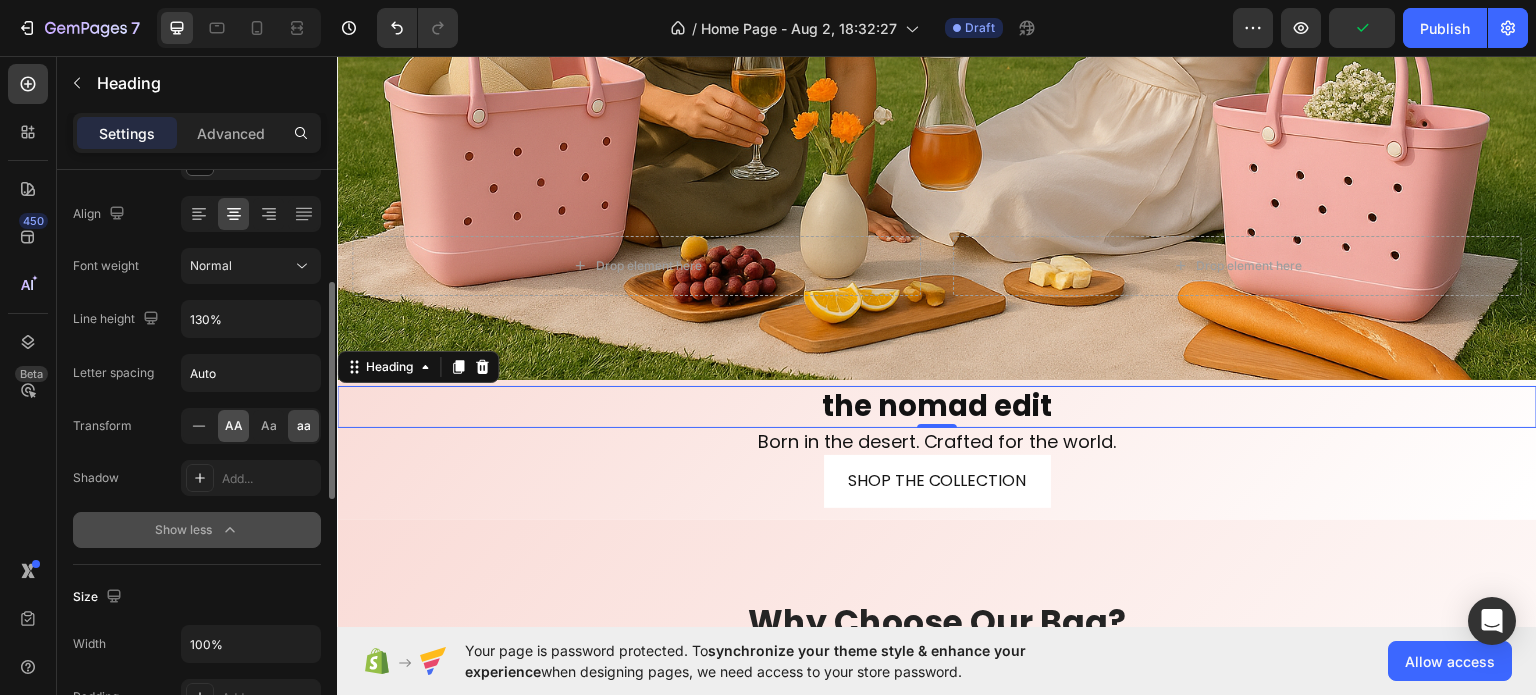 click on "AA" 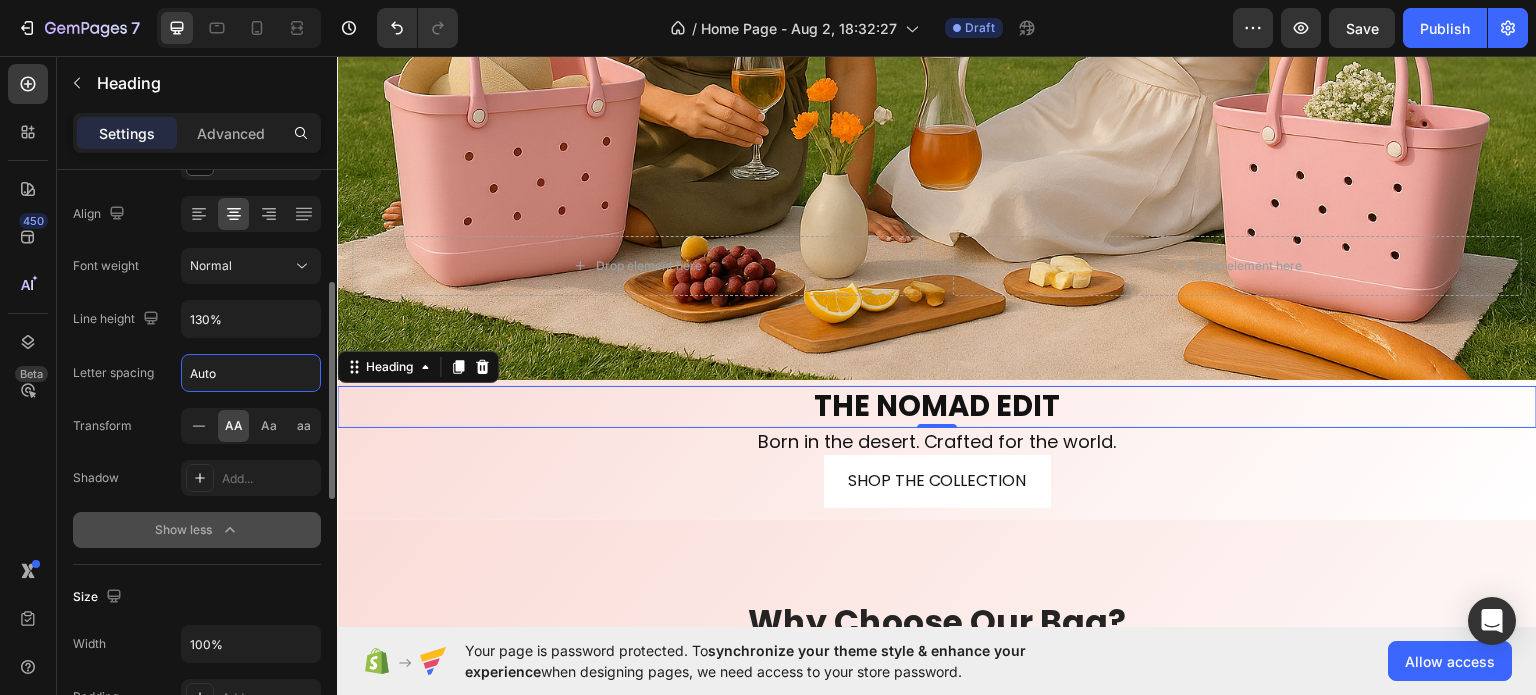click on "Auto" at bounding box center (251, 373) 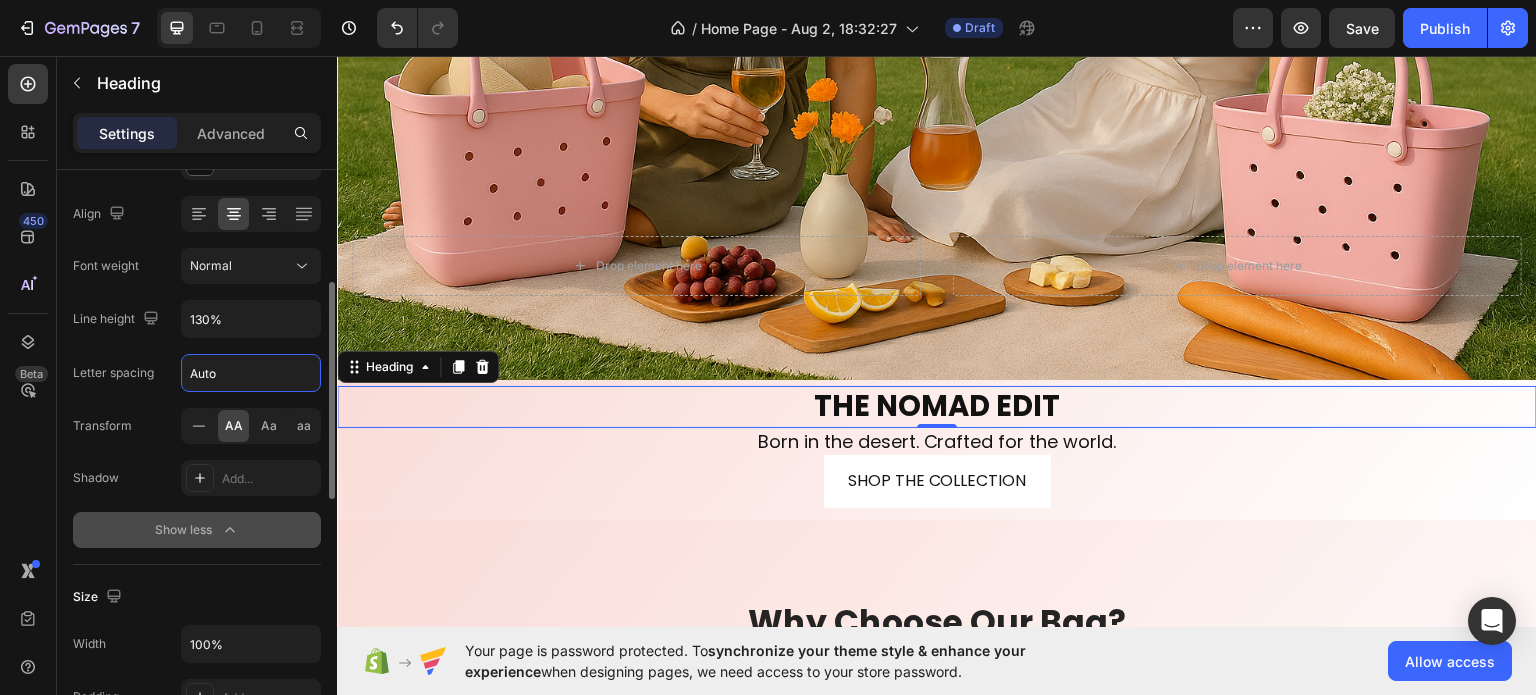click on "Letter spacing" at bounding box center [113, 373] 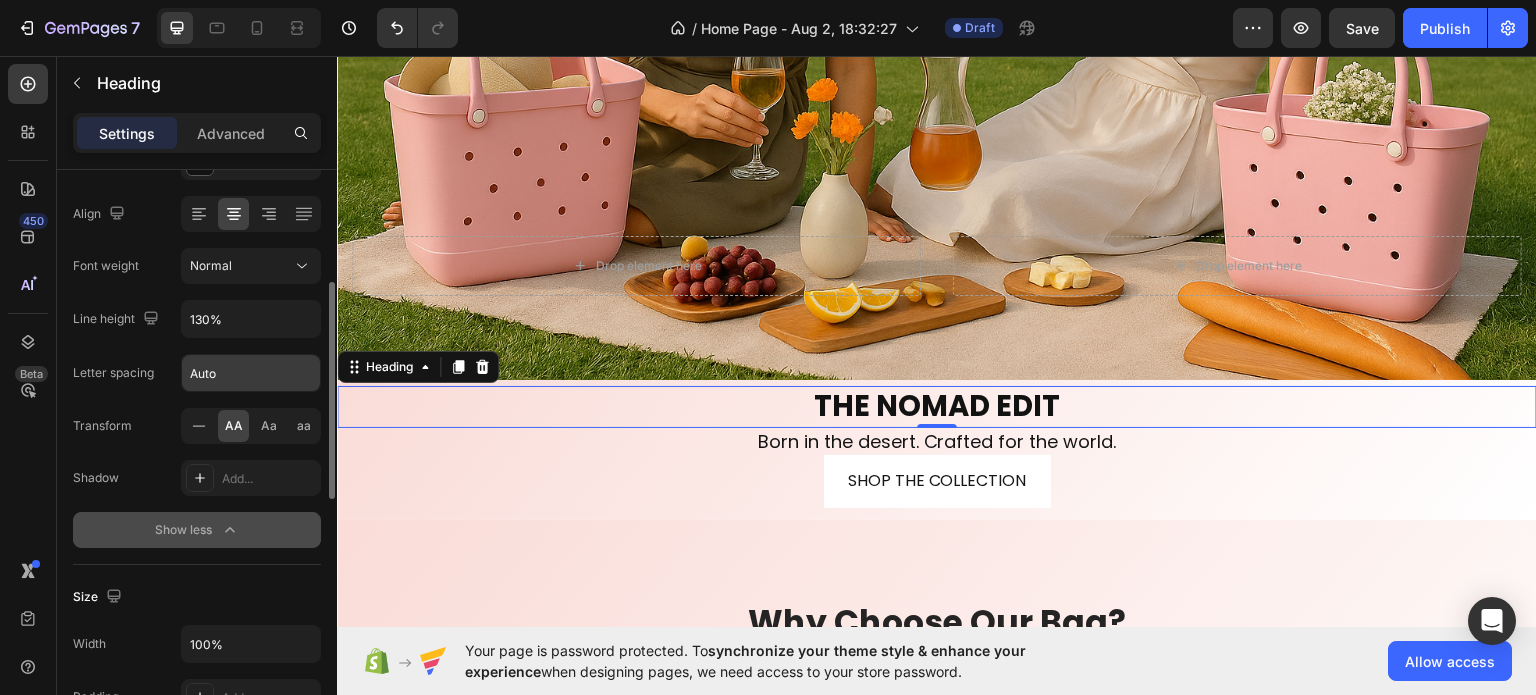 click on "Auto" at bounding box center (251, 373) 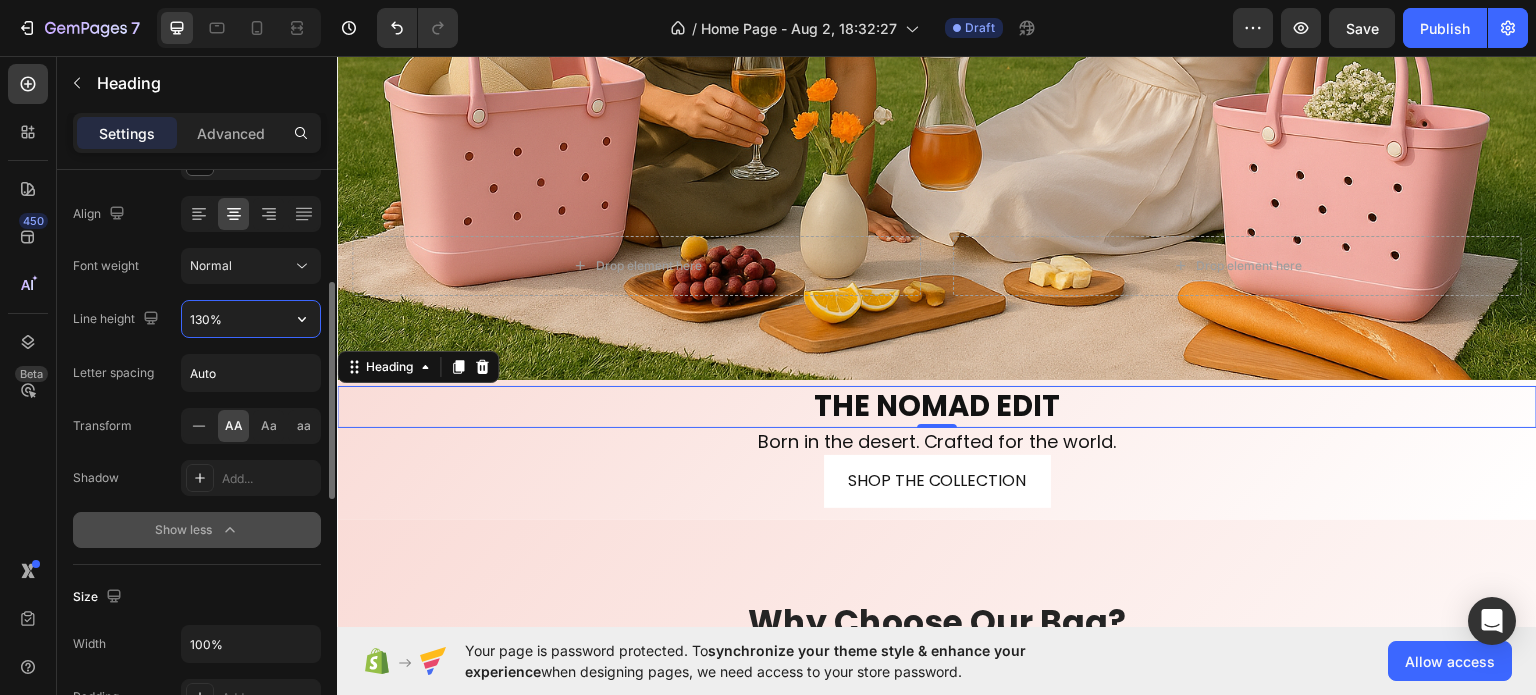 click on "130%" at bounding box center [251, 319] 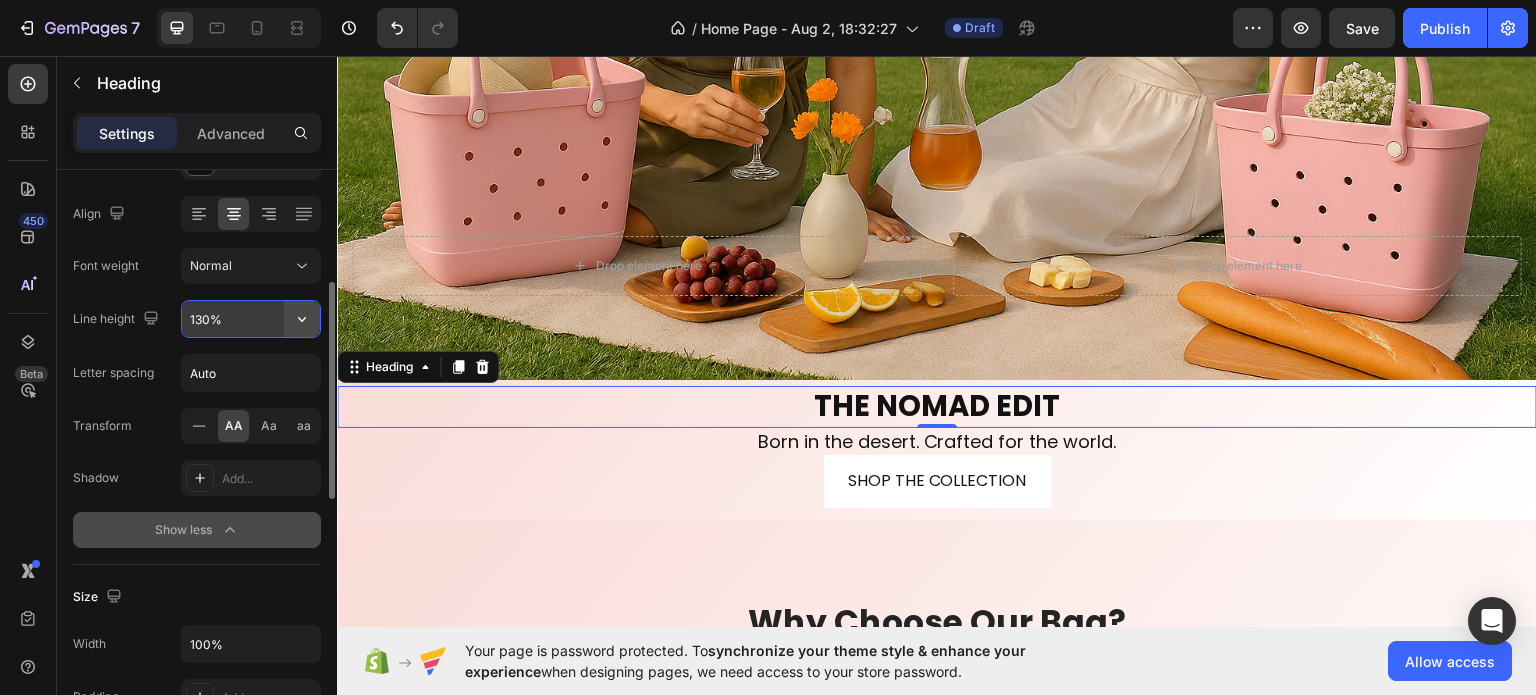 click 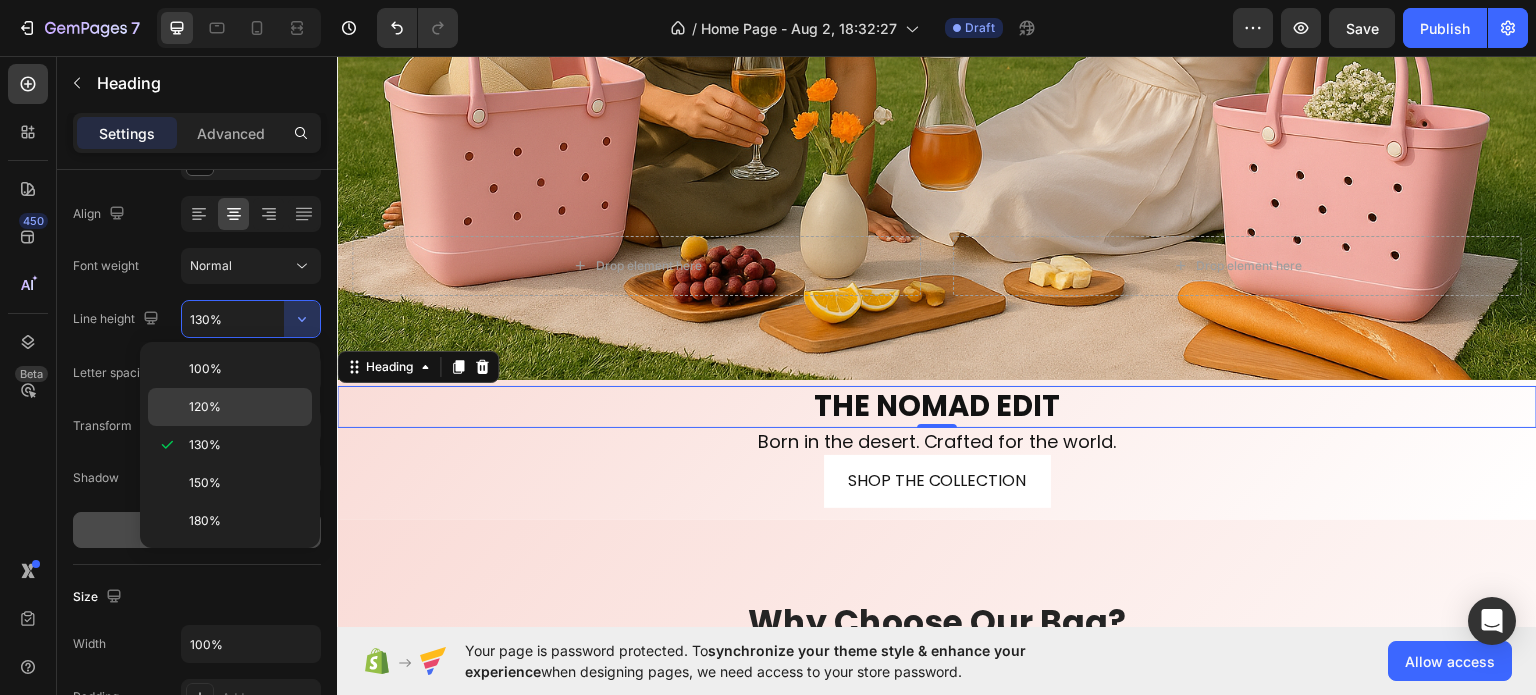 click on "120%" at bounding box center [246, 407] 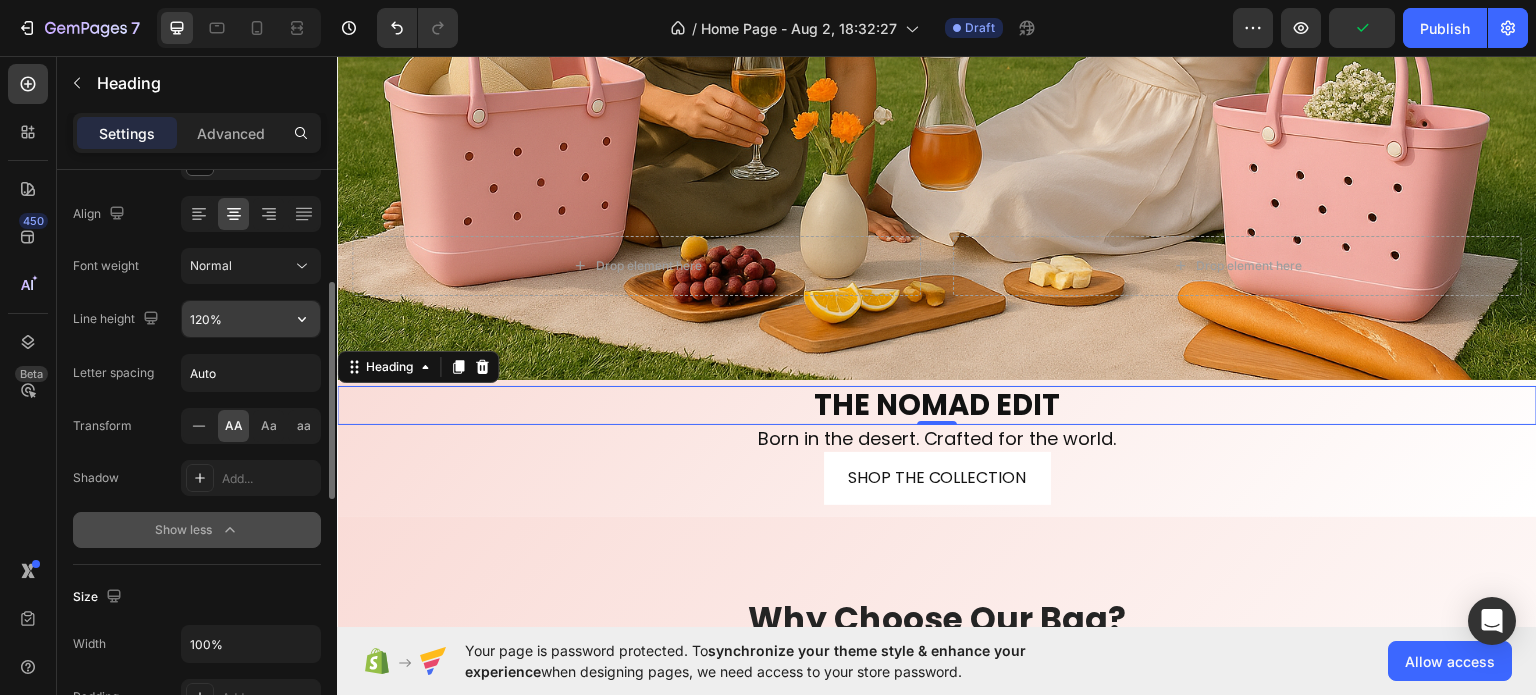 click 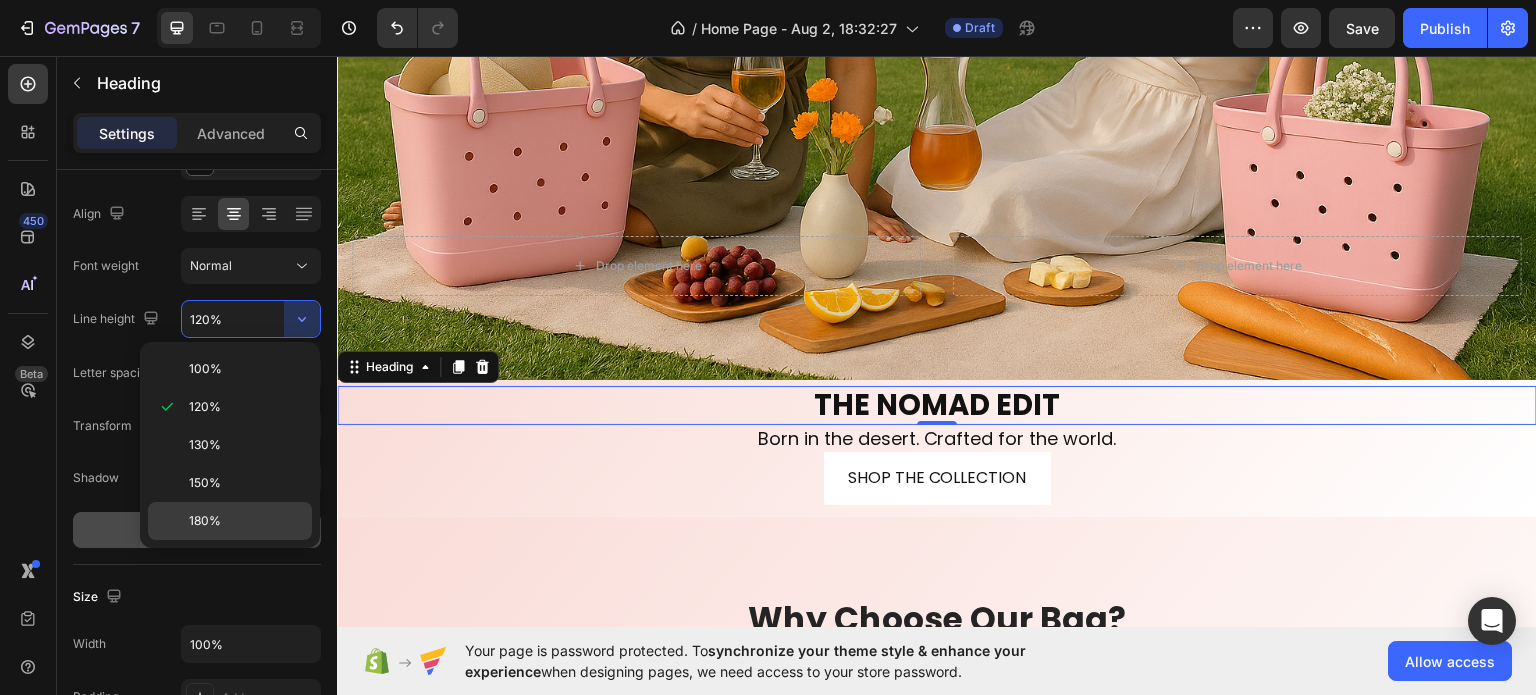 click on "180%" 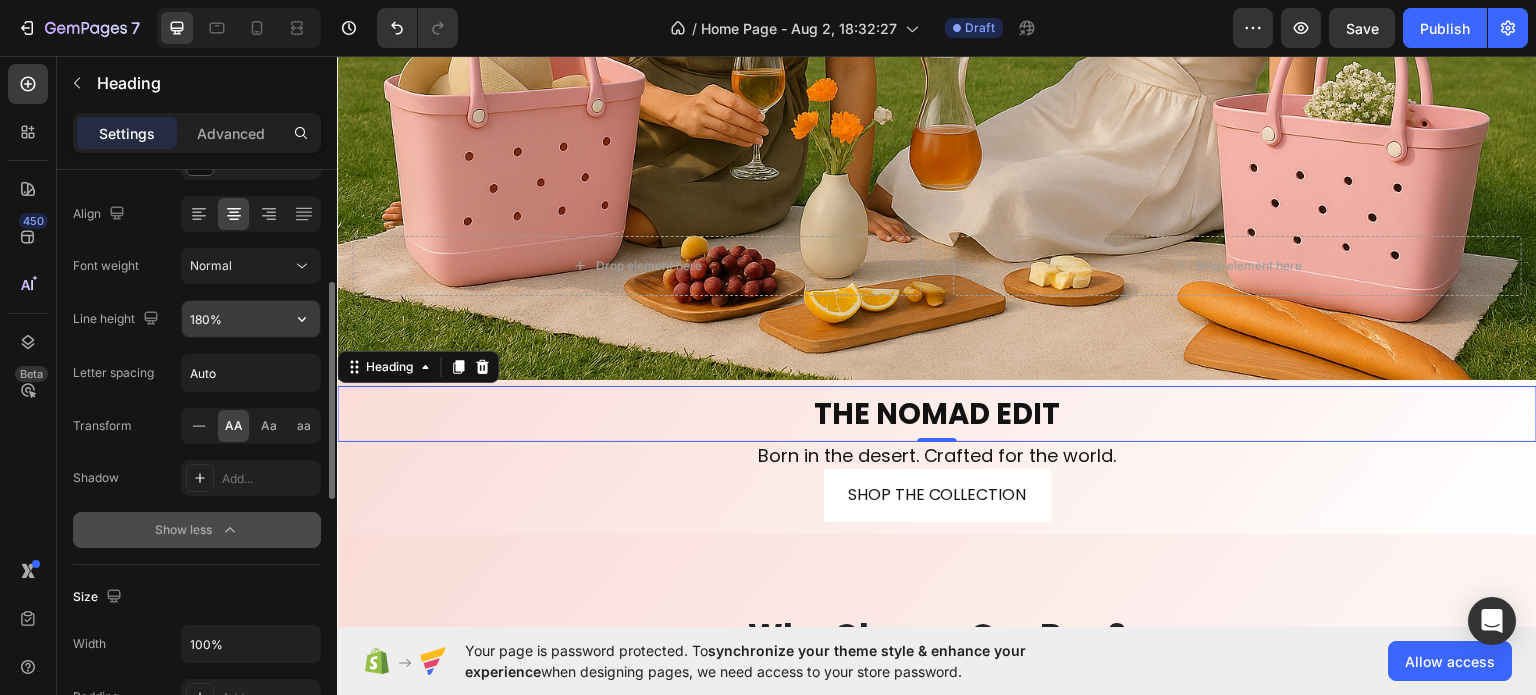 click 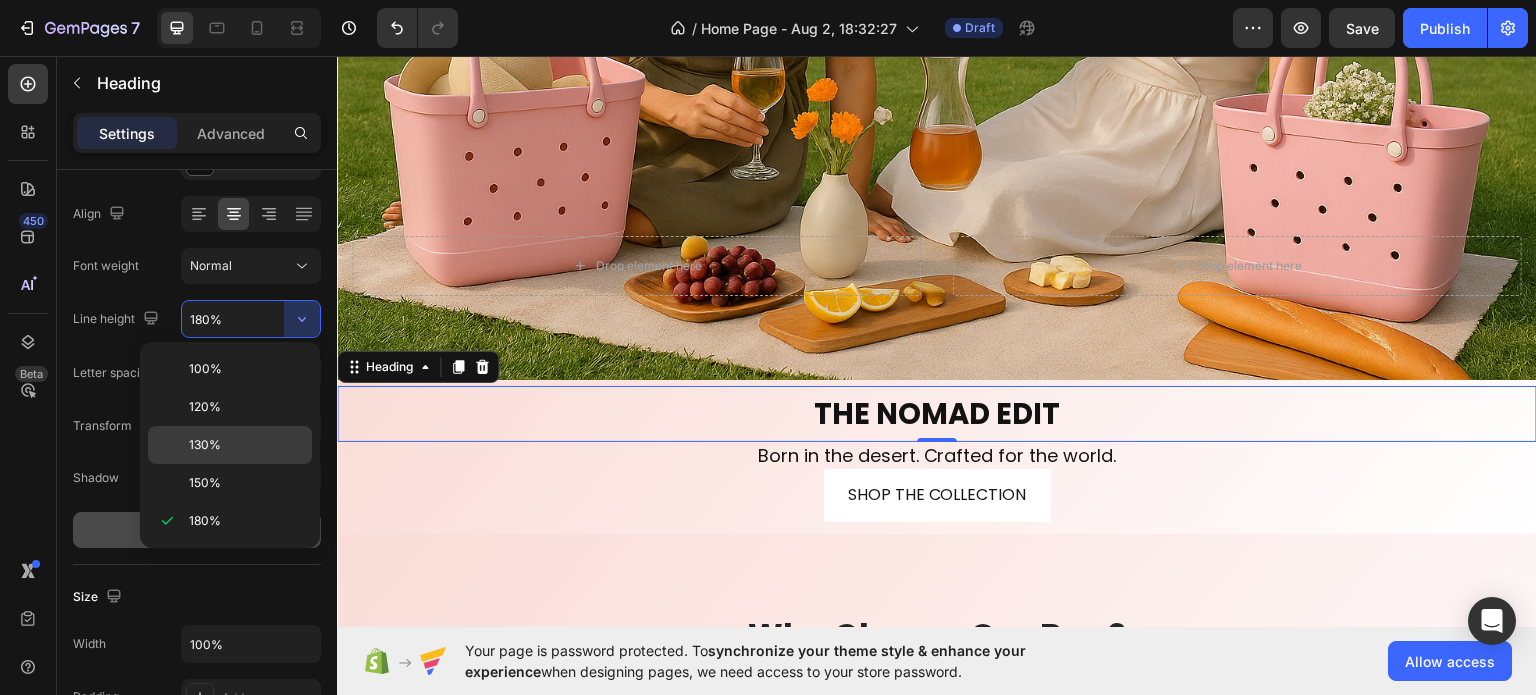 click on "130%" 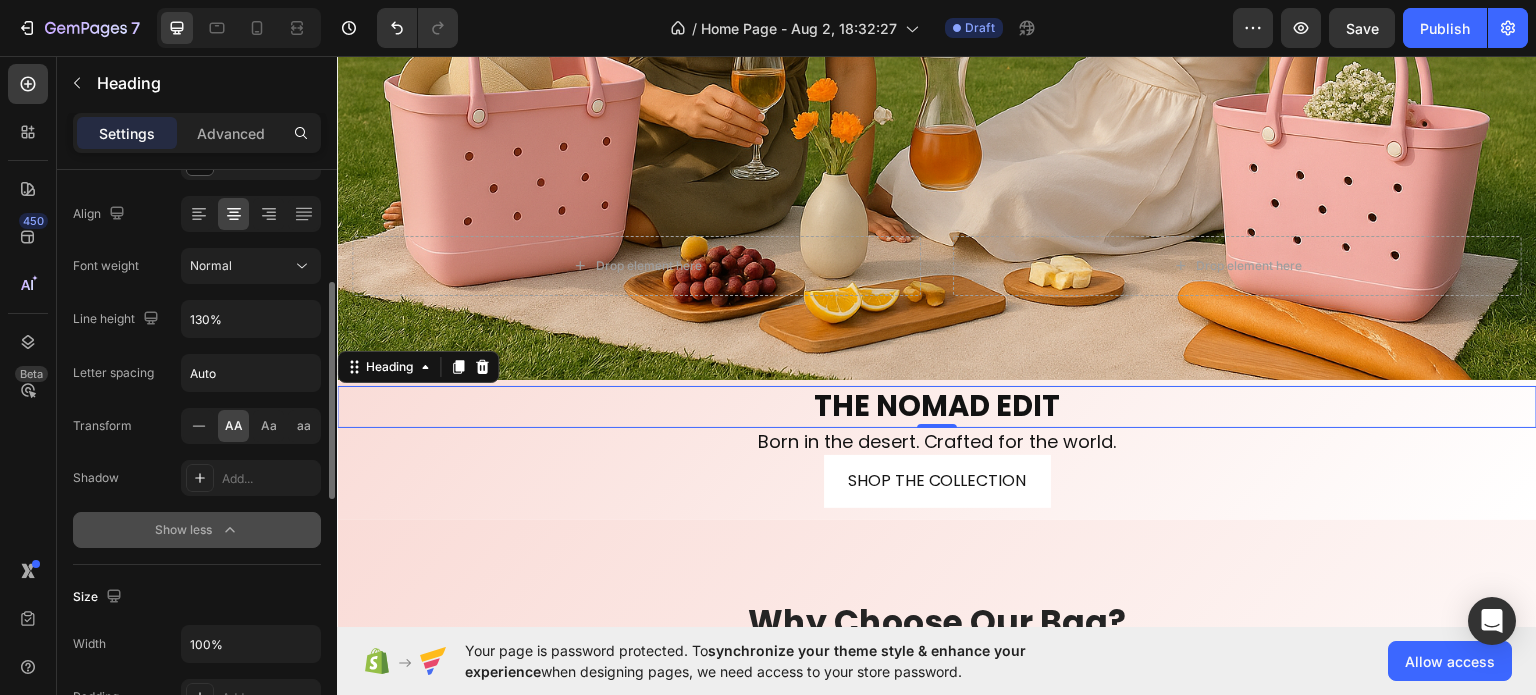 click on "Font Poppins Size 29 Color 121212 Align Font weight Normal Line height 130% Letter spacing Auto Transform AA Aa aa Shadow Add... Show less" at bounding box center [197, 267] 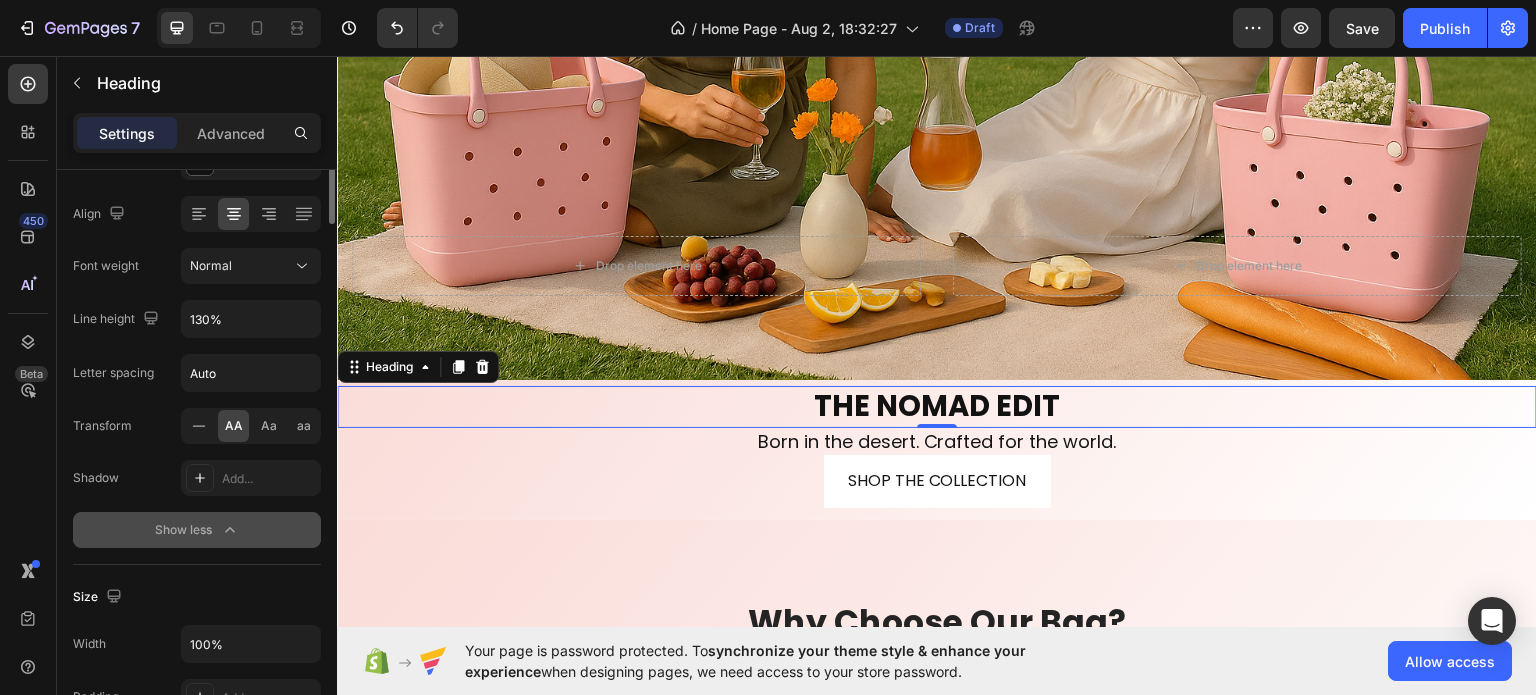 scroll, scrollTop: 0, scrollLeft: 0, axis: both 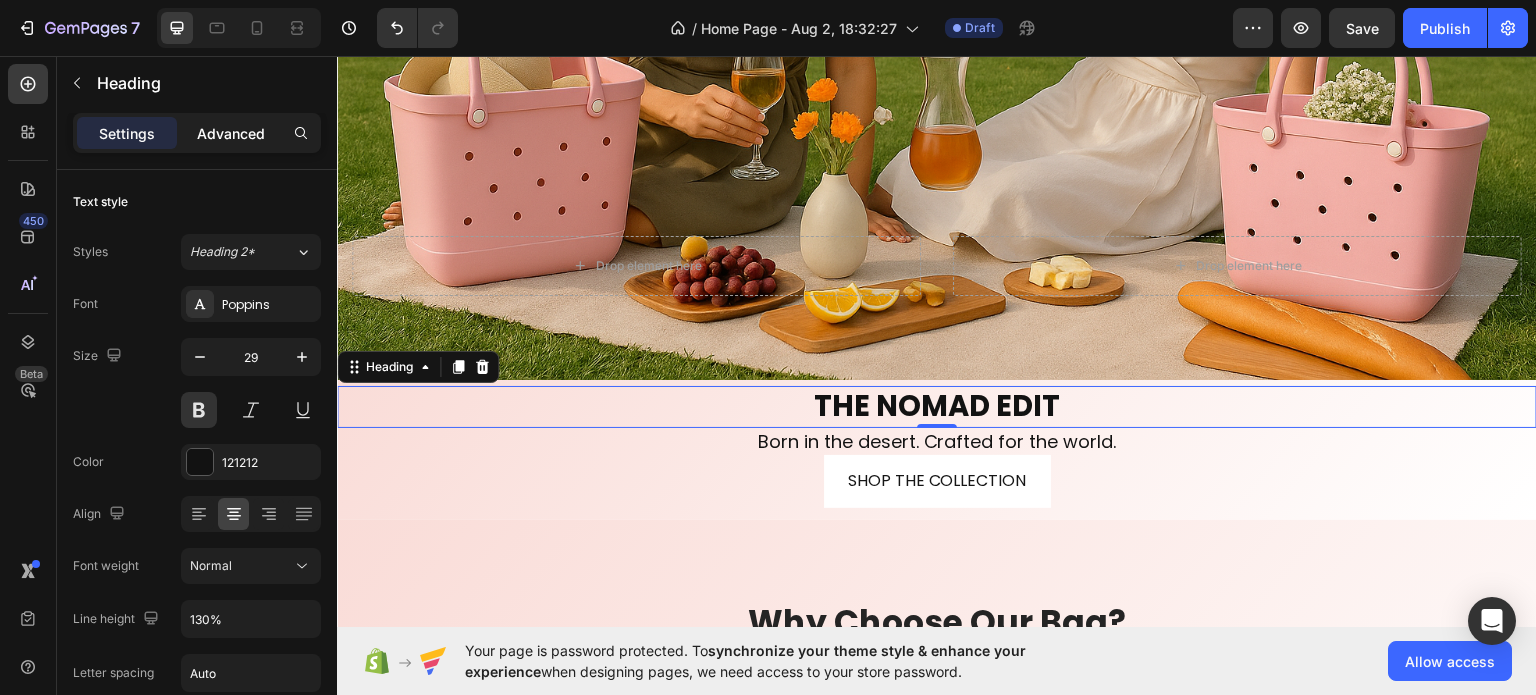 click on "Advanced" at bounding box center [231, 133] 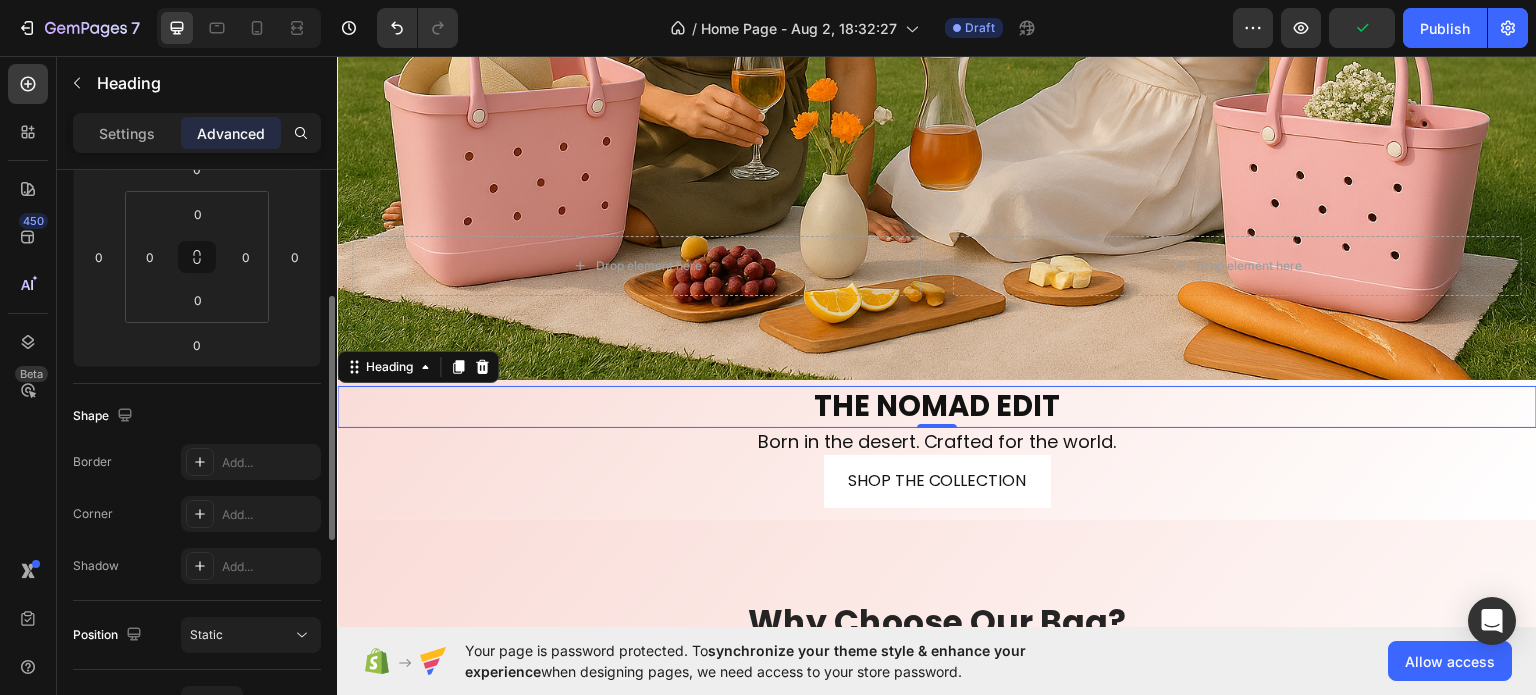 scroll, scrollTop: 200, scrollLeft: 0, axis: vertical 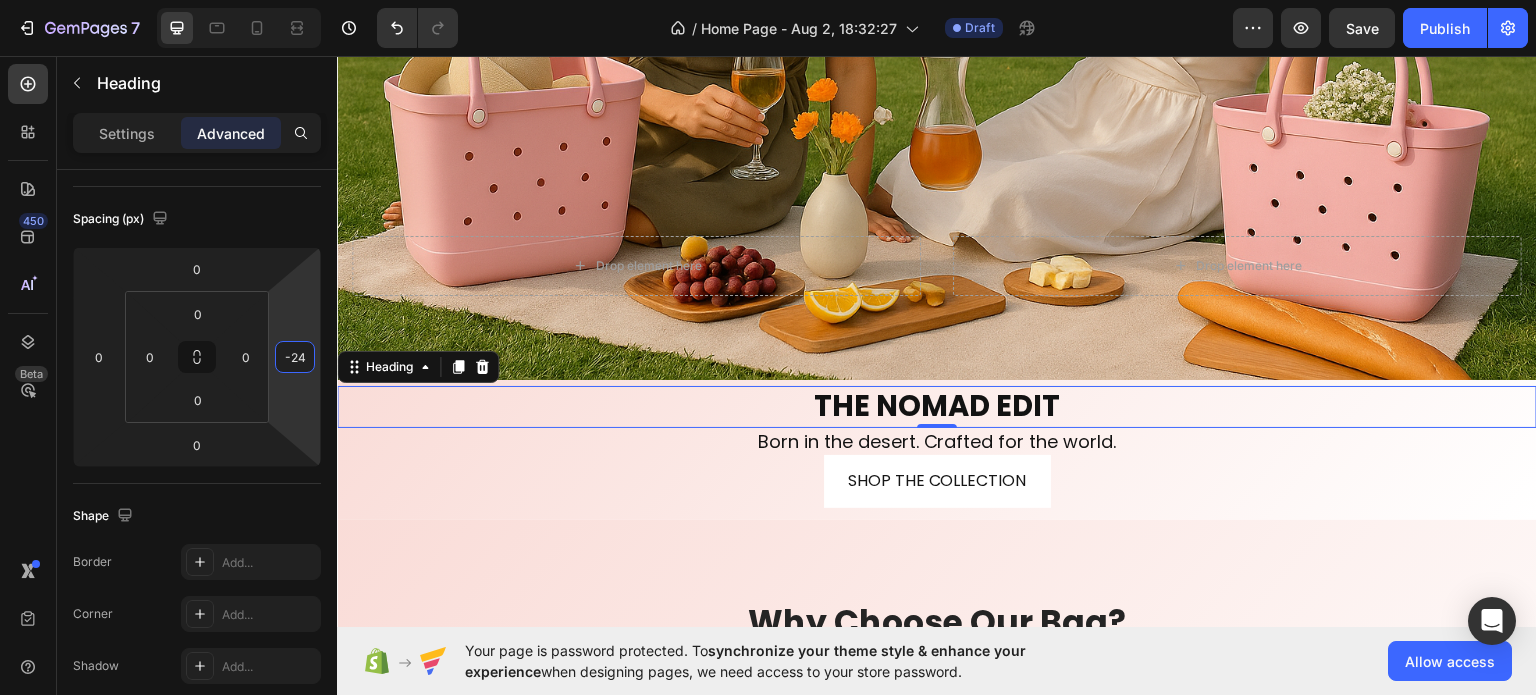 drag, startPoint x: 272, startPoint y: 343, endPoint x: 276, endPoint y: 355, distance: 12.649111 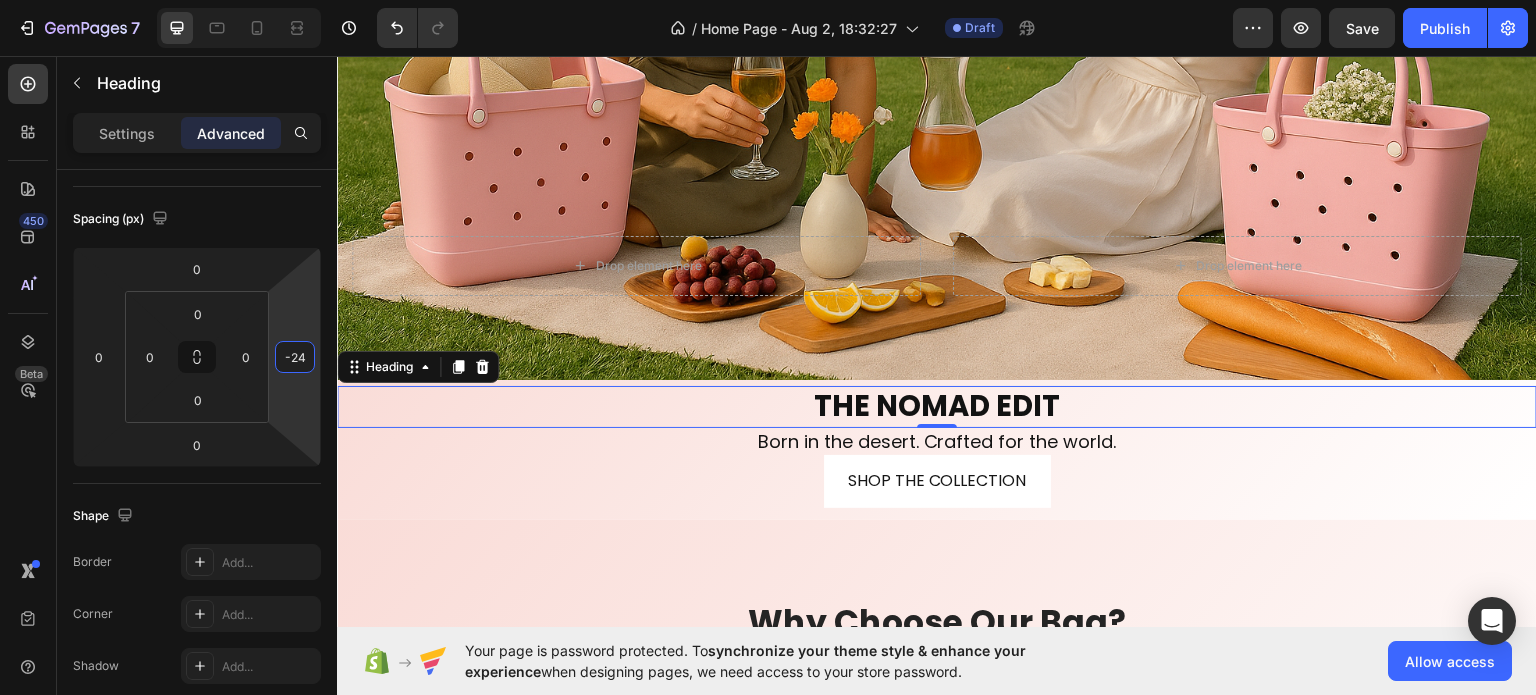 click on "7   /  Home Page - Aug 2, 18:32:27 Draft Preview  Save   Publish  450 Beta Sections(18) Elements(83) Section Element Hero Section Product Detail Brands Trusted Badges Guarantee Product Breakdown How to use Testimonials Compare Bundle FAQs Social Proof Brand Story Product List Collection Blog List Contact Sticky Add to Cart Custom Footer Browse Library 450 Layout
Row
Row
Row
Row Text
Heading
Text Block Button
Button
Button Media
Image
Image
Video" at bounding box center [768, 0] 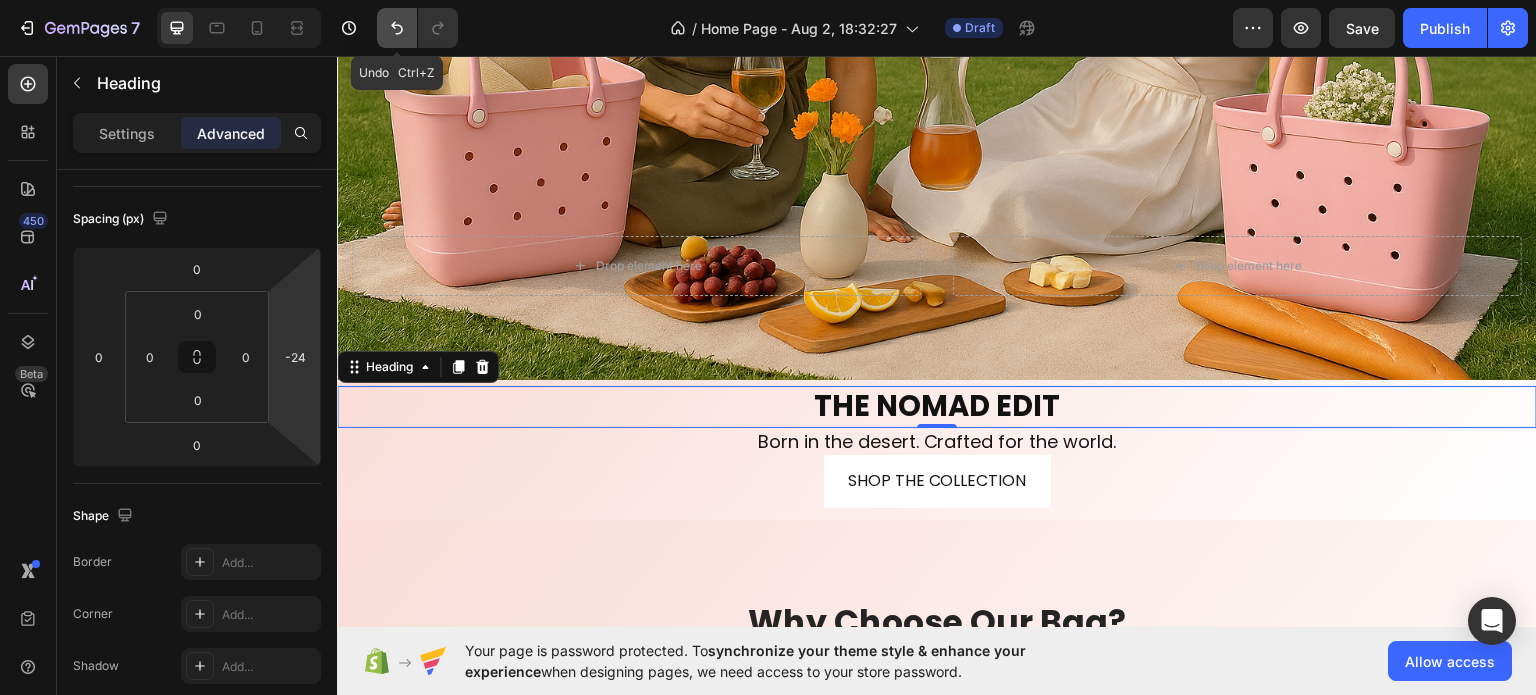click 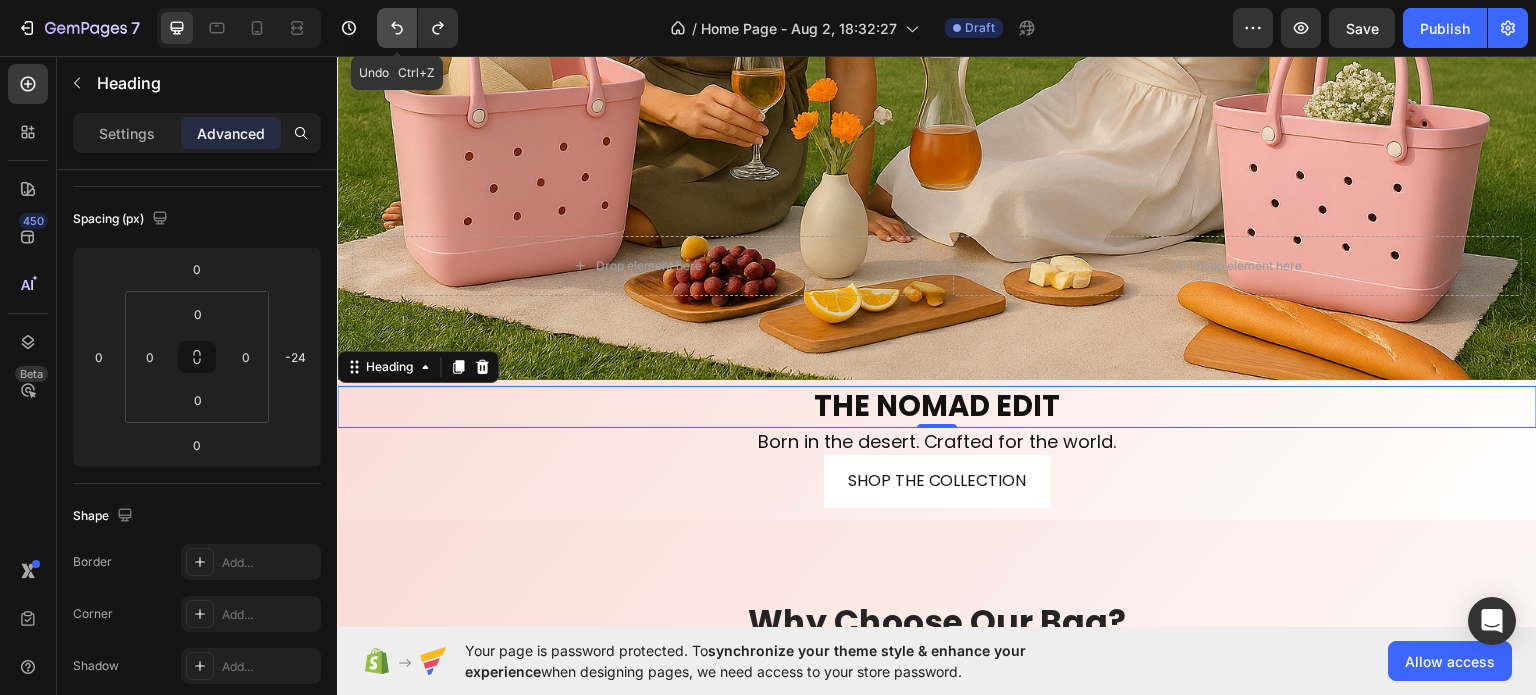 click 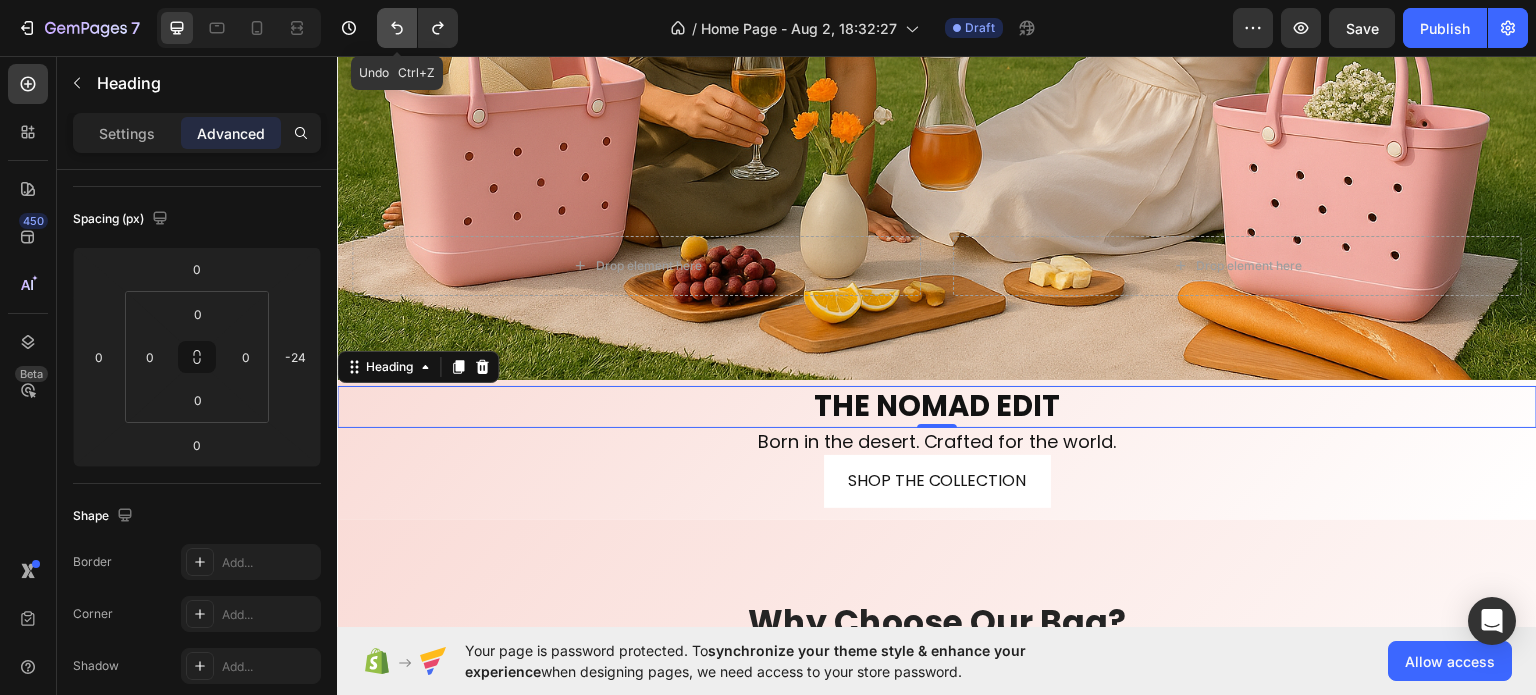 type on "0" 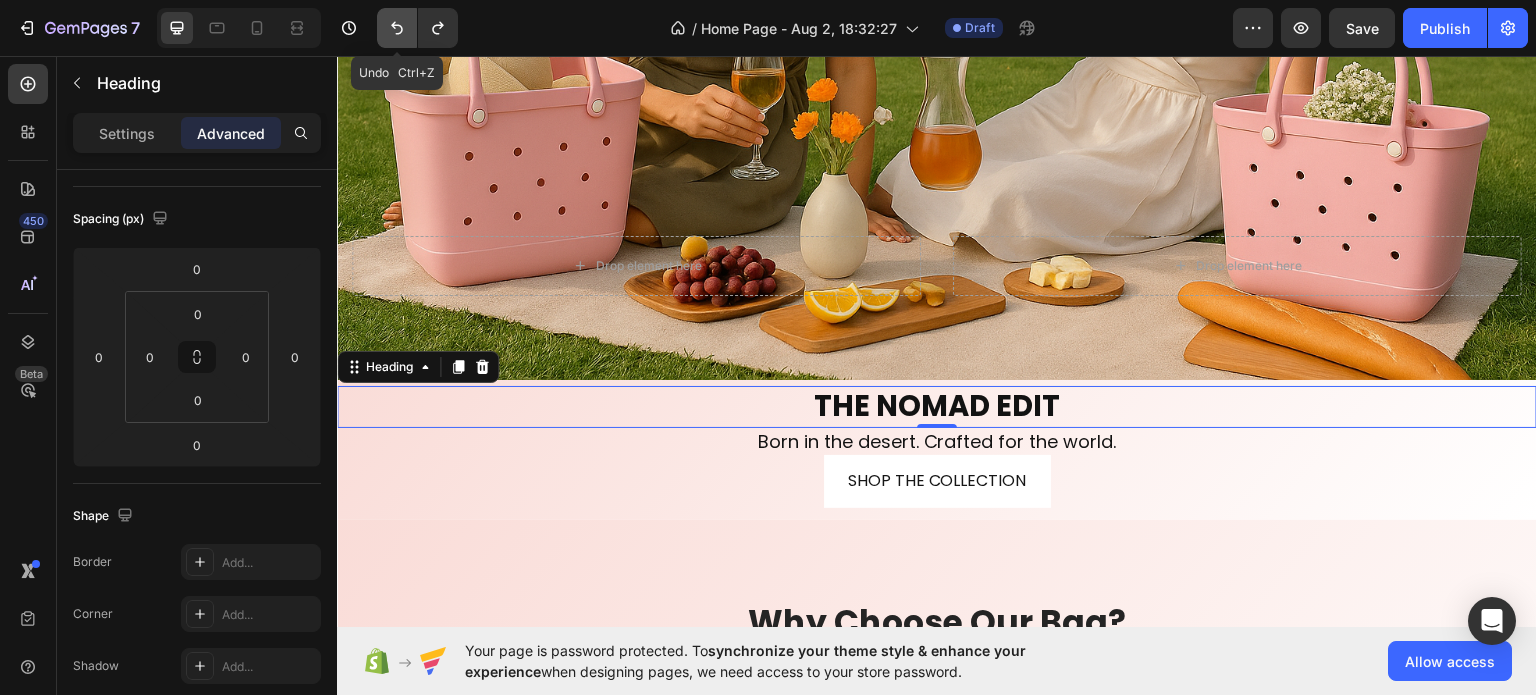 click 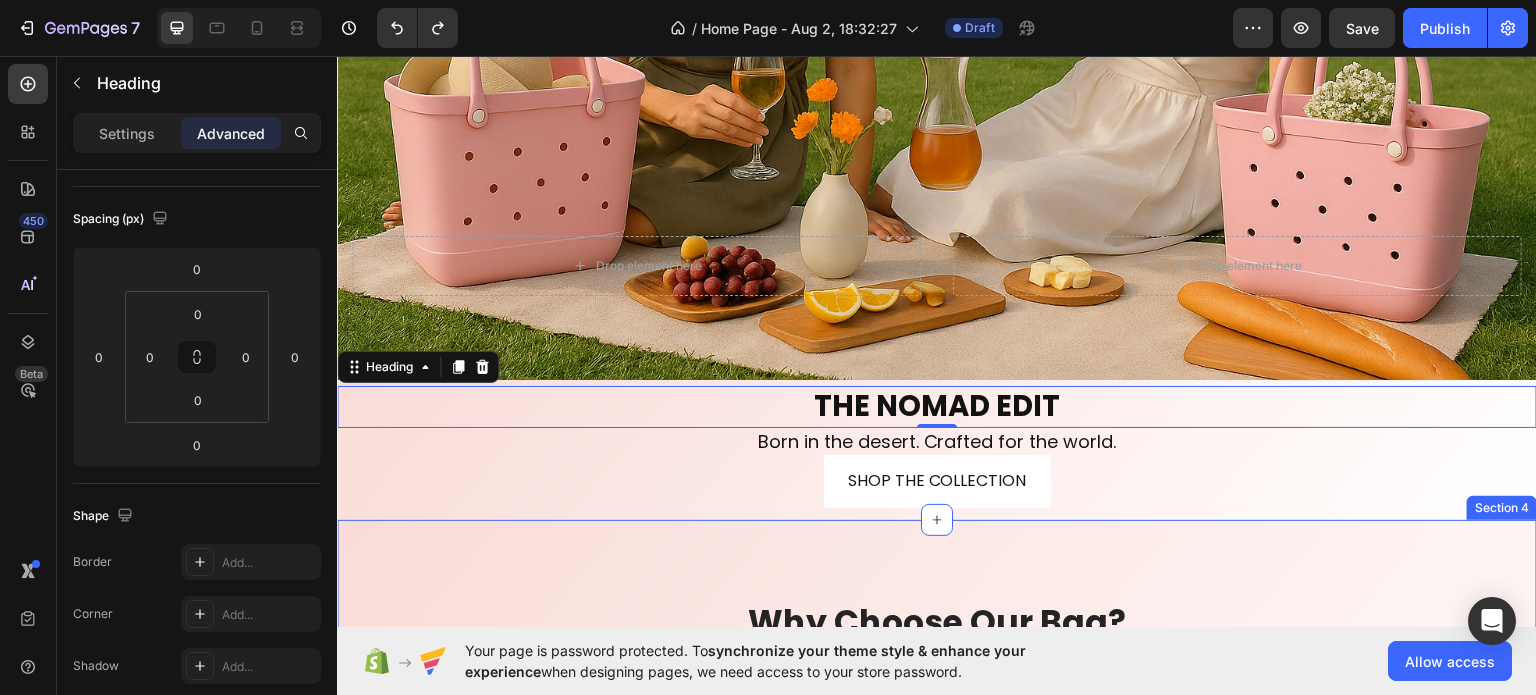 click on "Why Choose Our Bag? Heading Row Image WATERPROOF Text block Easy to clean. Just rinse it off and let it dry to keep it looking brand new. Text block Row                Title Line Image OVERSIZED Text block Our totes come in three sizes to perfectly fit all your lifestyle needs. Text block Row                Title Line Image STURDY Text block Upright and non-slip, practical without sacrificing style. Text block Row Row                Title Line Image FUNCTIONAL Text block Waterproof liner to keep your keys, phone, and essentials dry. Text block Row                Title Line Image QUALITY : Text block Crafted to withstand the demands of an active lifestyle, combining performance with elegance. Text block Row                Title Line Image FUN : A perfect reminder to have some good, clean fun Text block  A perfect reminder to have some good, clean fun. Text block Row Row Row Section 4" at bounding box center (937, 806) 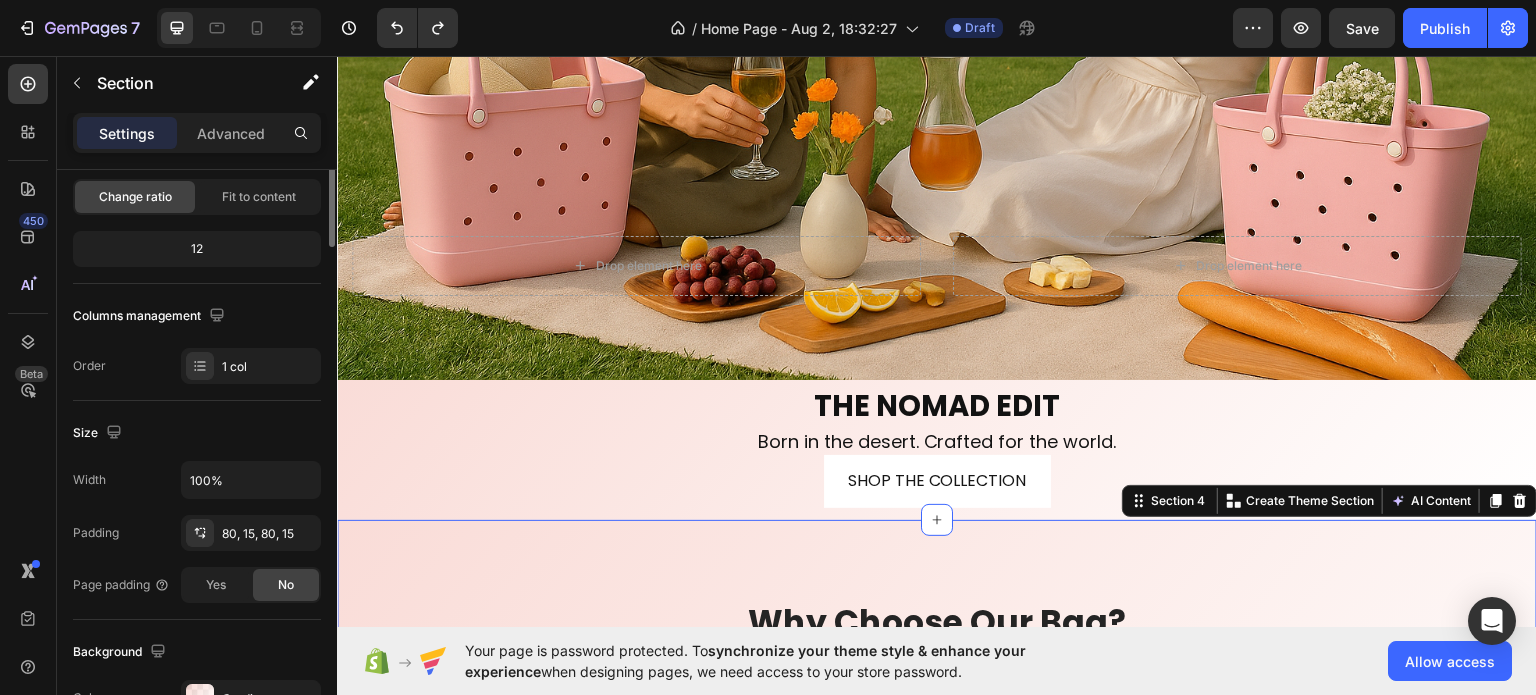 scroll, scrollTop: 0, scrollLeft: 0, axis: both 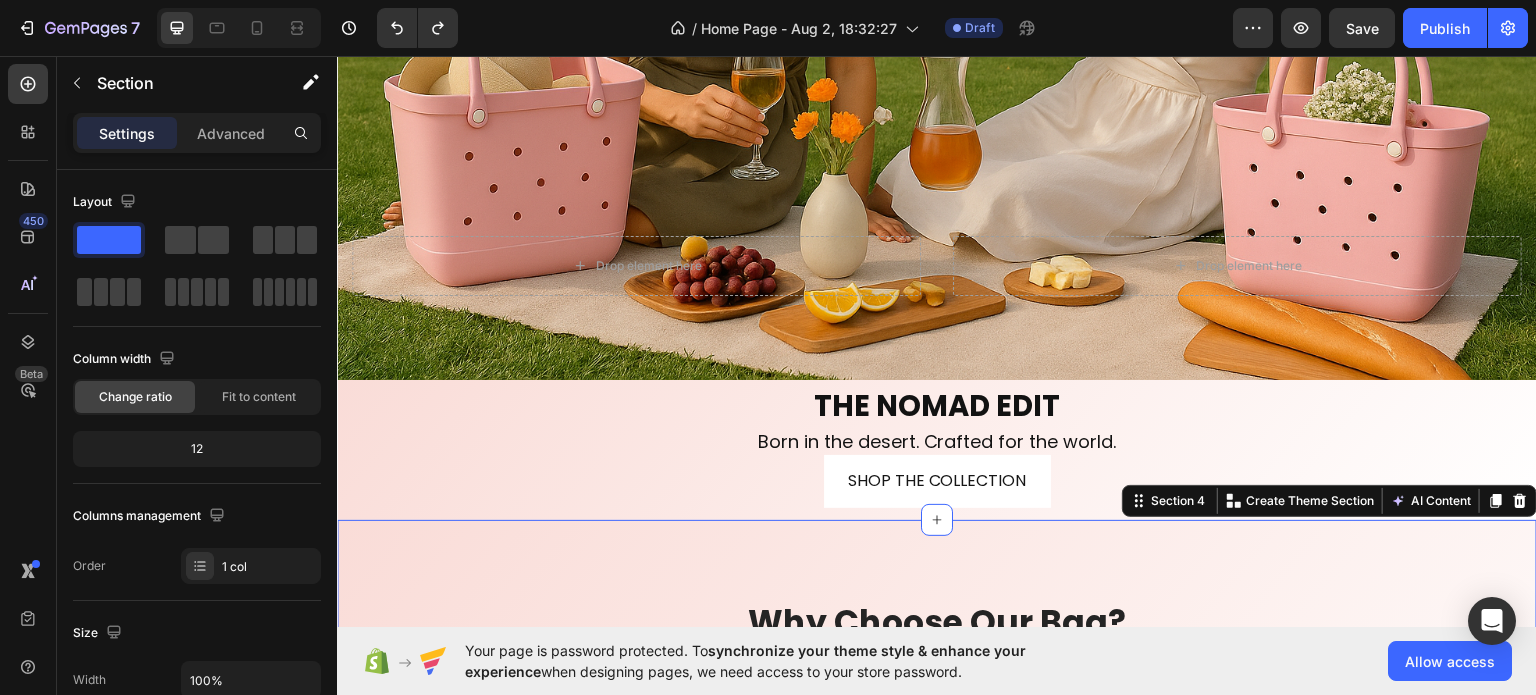 click on "Why Choose Our Bag? Heading Row Image WATERPROOF Text block Easy to clean. Just rinse it off and let it dry to keep it looking brand new. Text block Row                Title Line Image OVERSIZED Text block Our totes come in three sizes to perfectly fit all your lifestyle needs. Text block Row                Title Line Image STURDY Text block Upright and non-slip, practical without sacrificing style. Text block Row Row                Title Line Image FUNCTIONAL Text block Waterproof liner to keep your keys, phone, and essentials dry. Text block Row                Title Line Image QUALITY : Text block Crafted to withstand the demands of an active lifestyle, combining performance with elegance. Text block Row                Title Line Image FUN : A perfect reminder to have some good, clean fun Text block  A perfect reminder to have some good, clean fun. Text block Row Row Row Section 4   You can create reusable sections Create Theme Section AI Content Write with GemAI What would you like to describe here?" at bounding box center [937, 806] 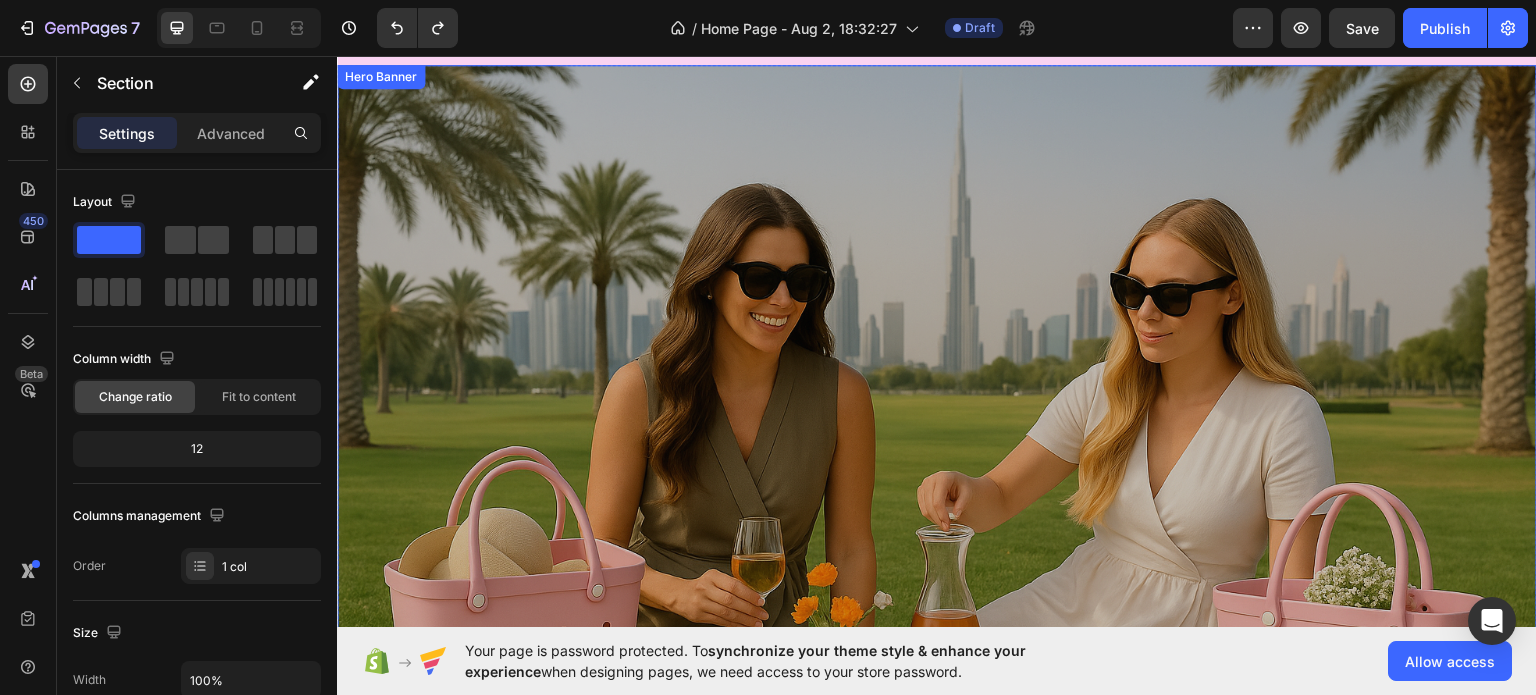 scroll, scrollTop: 0, scrollLeft: 0, axis: both 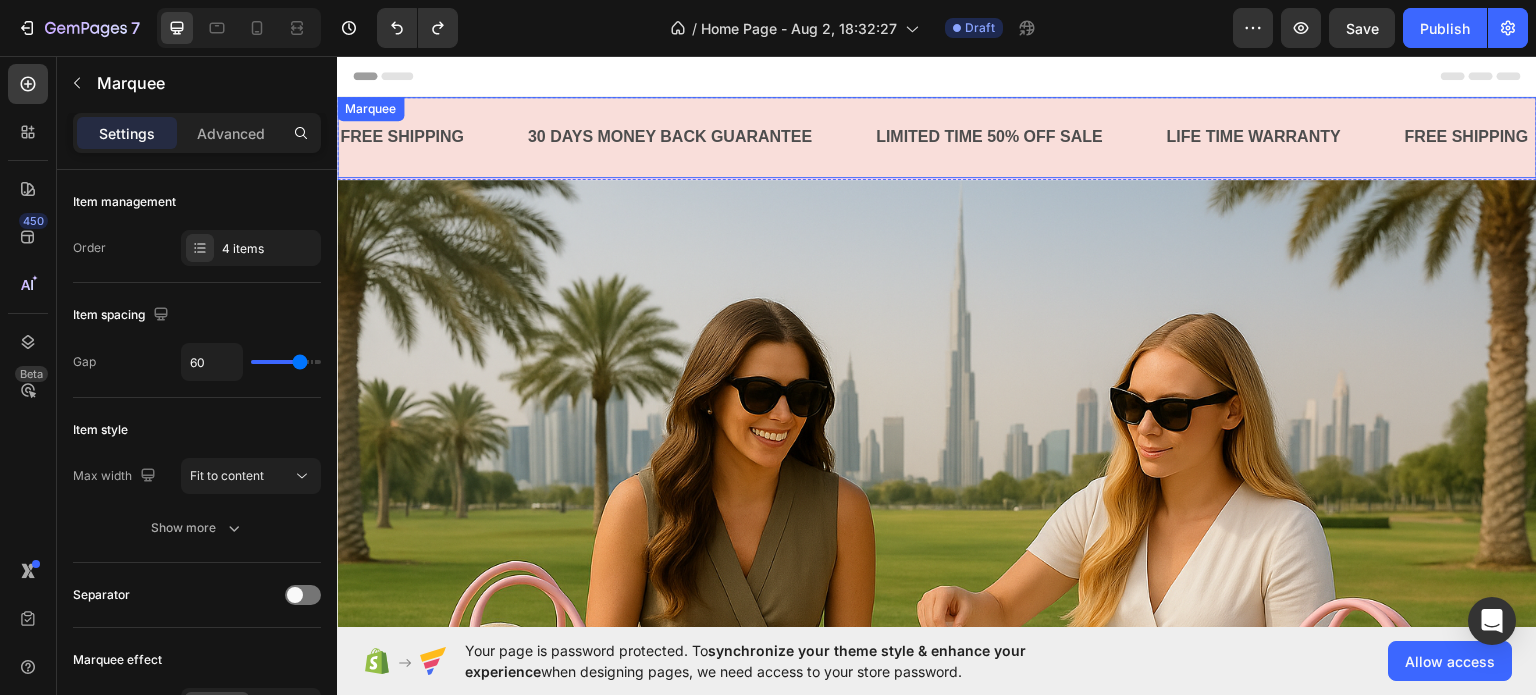 click on "FREE SHIPPING Text Block 30 DAYS MONEY BACK GUARANTEE Text Block LIMITED TIME 50% OFF SALE Text Block LIFE TIME WARRANTY Text Block FREE SHIPPING Text Block 30 DAYS MONEY BACK GUARANTEE Text Block LIMITED TIME 50% OFF SALE Text Block LIFE TIME WARRANTY Text Block FREE SHIPPING Text Block 30 DAYS MONEY BACK GUARANTEE Text Block LIMITED TIME 50% OFF SALE Text Block LIFE TIME WARRANTY Text Block FREE SHIPPING Text Block 30 DAYS MONEY BACK GUARANTEE Text Block LIMITED TIME 50% OFF SALE Text Block LIFE TIME WARRANTY Text Block FREE SHIPPING Text Block 30 DAYS MONEY BACK GUARANTEE Text Block LIMITED TIME 50% OFF SALE Text Block LIFE TIME WARRANTY Text Block FREE SHIPPING Text Block 30 DAYS MONEY BACK GUARANTEE Text Block LIMITED TIME 50% OFF SALE Text Block LIFE TIME WARRANTY Text Block Marquee" at bounding box center (937, 136) 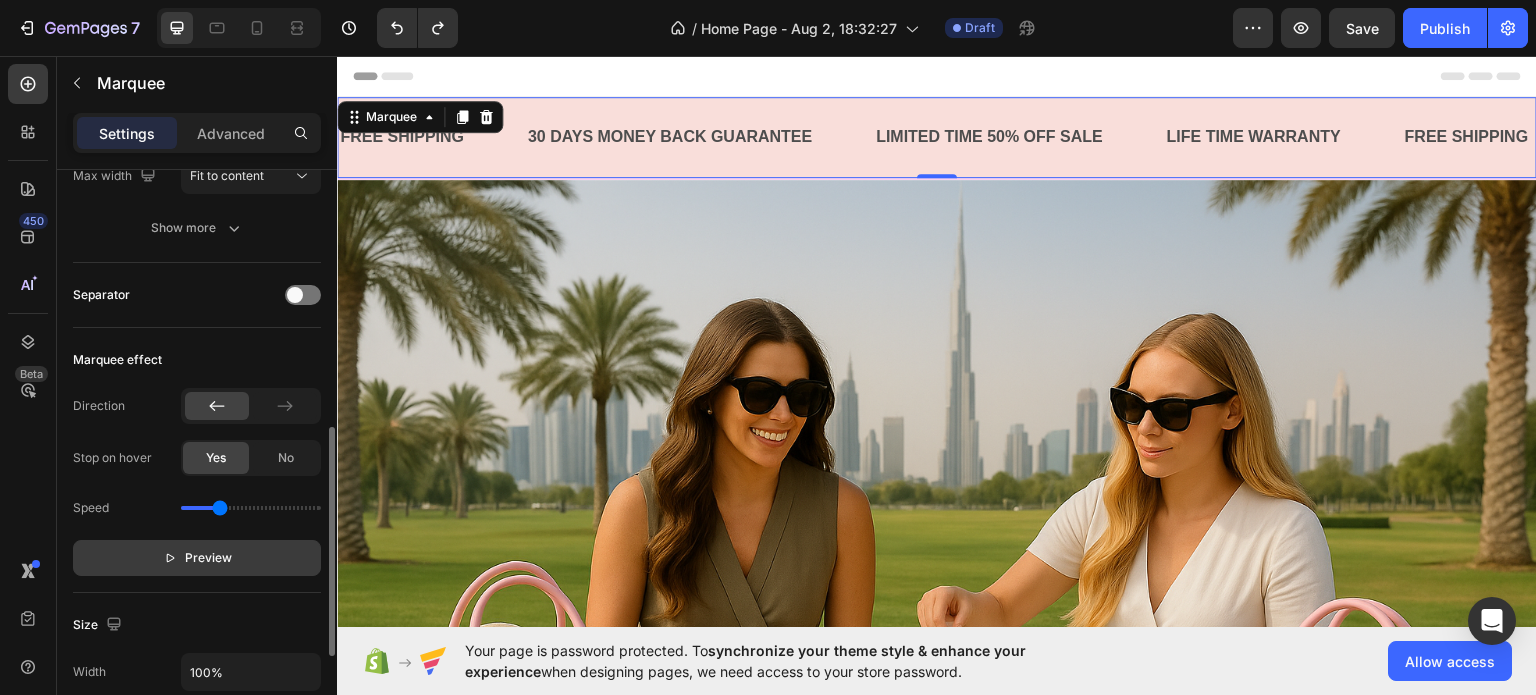 scroll, scrollTop: 500, scrollLeft: 0, axis: vertical 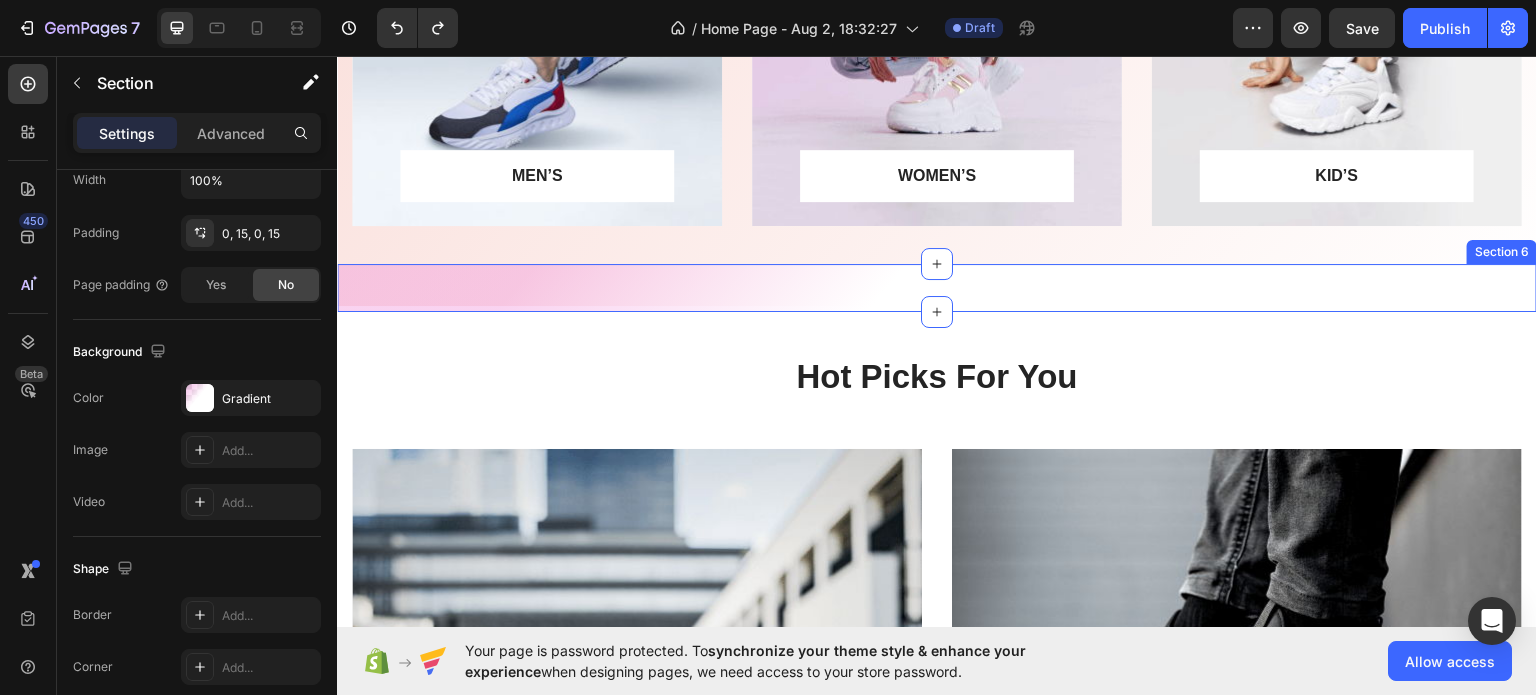 click on "Image Image Image Image Image Image Carousel Row Section 6" at bounding box center [937, 287] 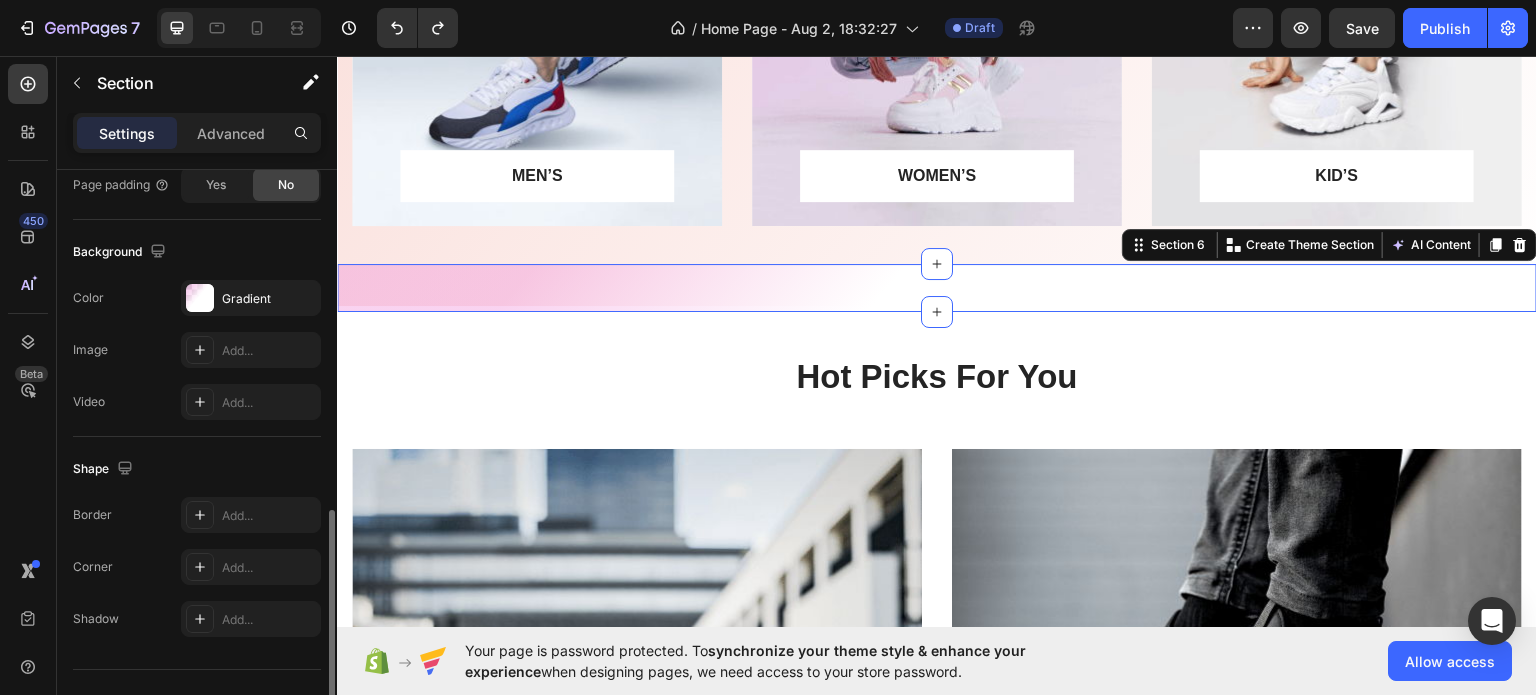 scroll, scrollTop: 636, scrollLeft: 0, axis: vertical 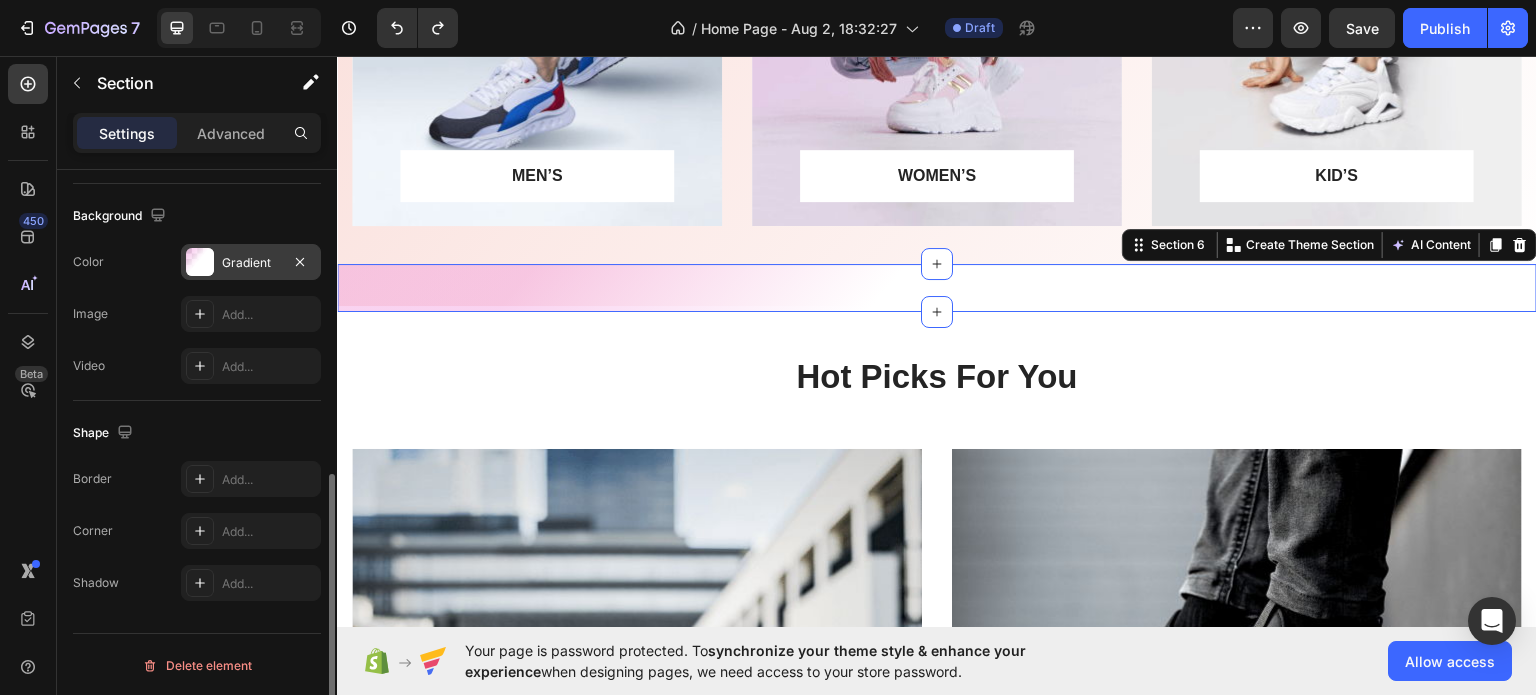 click on "Gradient" at bounding box center [251, 263] 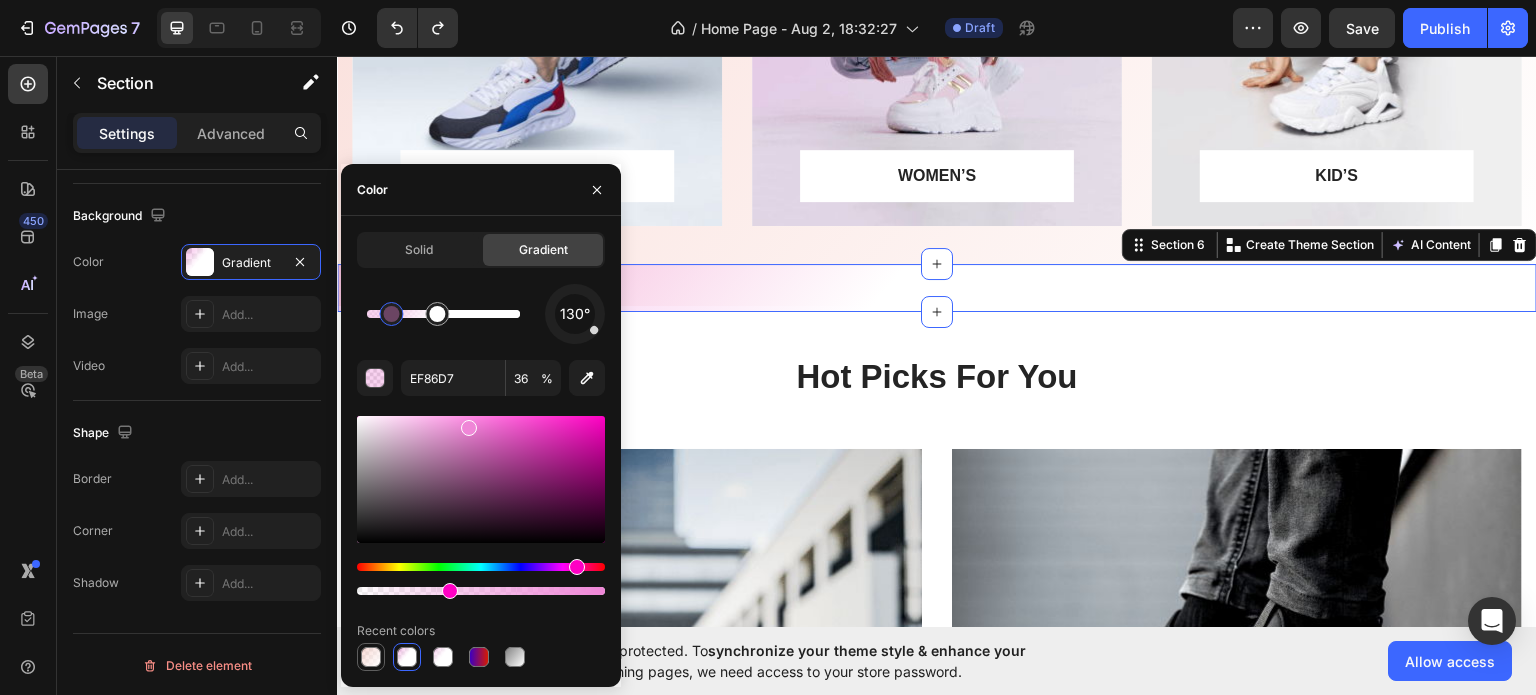 click at bounding box center (371, 657) 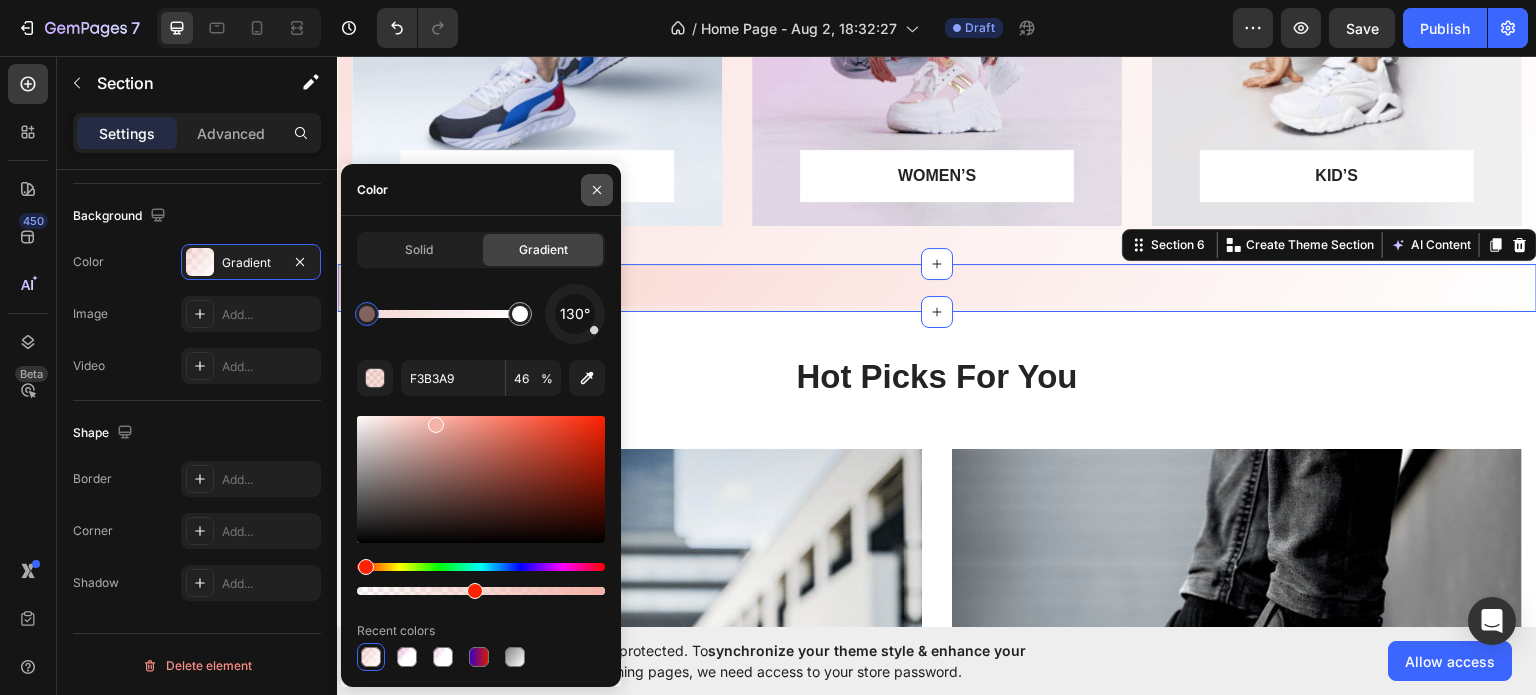 click at bounding box center [597, 190] 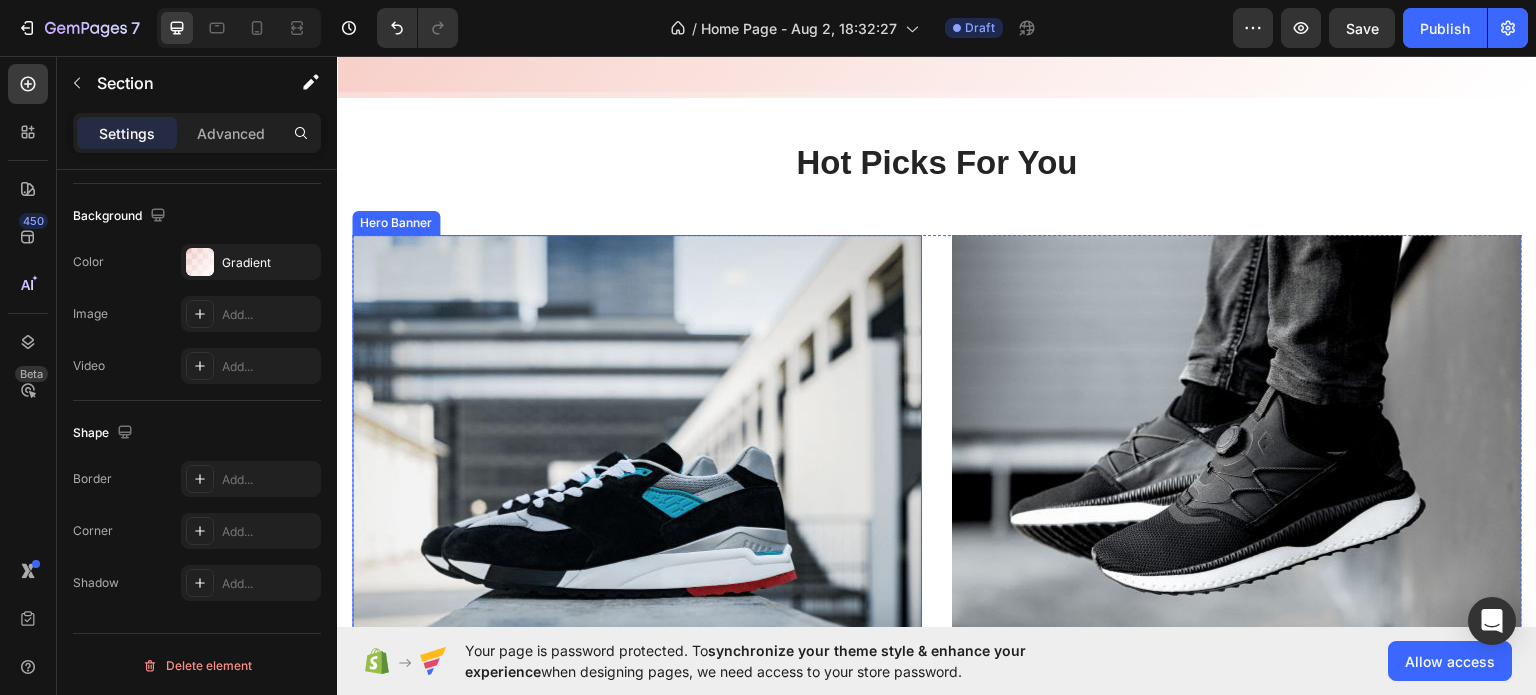 scroll, scrollTop: 2200, scrollLeft: 0, axis: vertical 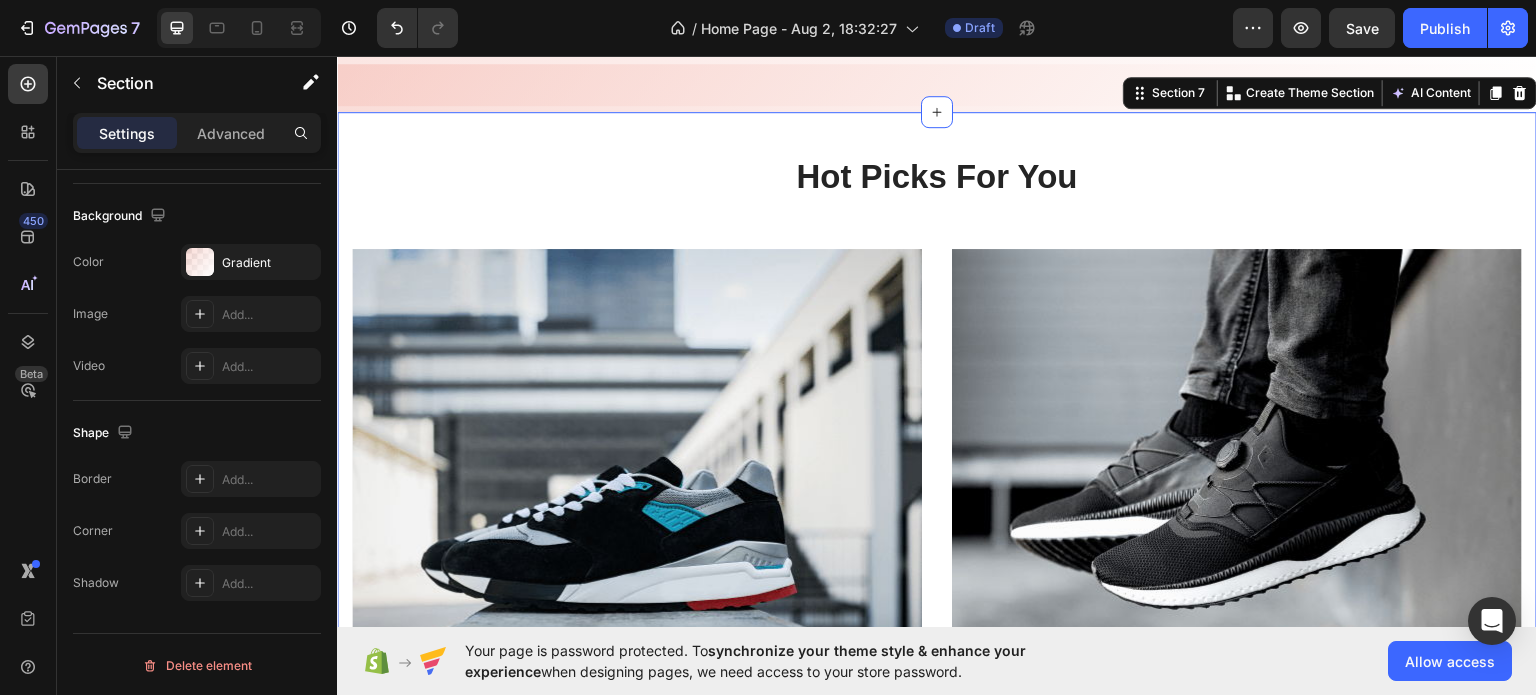 click on "Hot Picks For You Heading Row Can not get product from Shopify We cannot find any products from your Shopify store. Please try manually syncing the data from Shopify or add a new product.   Add product Sync from Shopify Product Hero Banner Can not get product from Shopify We cannot find any products from your Shopify store. Please try manually syncing the data from Shopify or add a new product.   Add product Sync from Shopify Product Hero Banner Row Section 7   You can create reusable sections Create Theme Section AI Content Write with GemAI What would you like to describe here? Tone and Voice Persuasive Product Show more Generate" at bounding box center [937, 504] 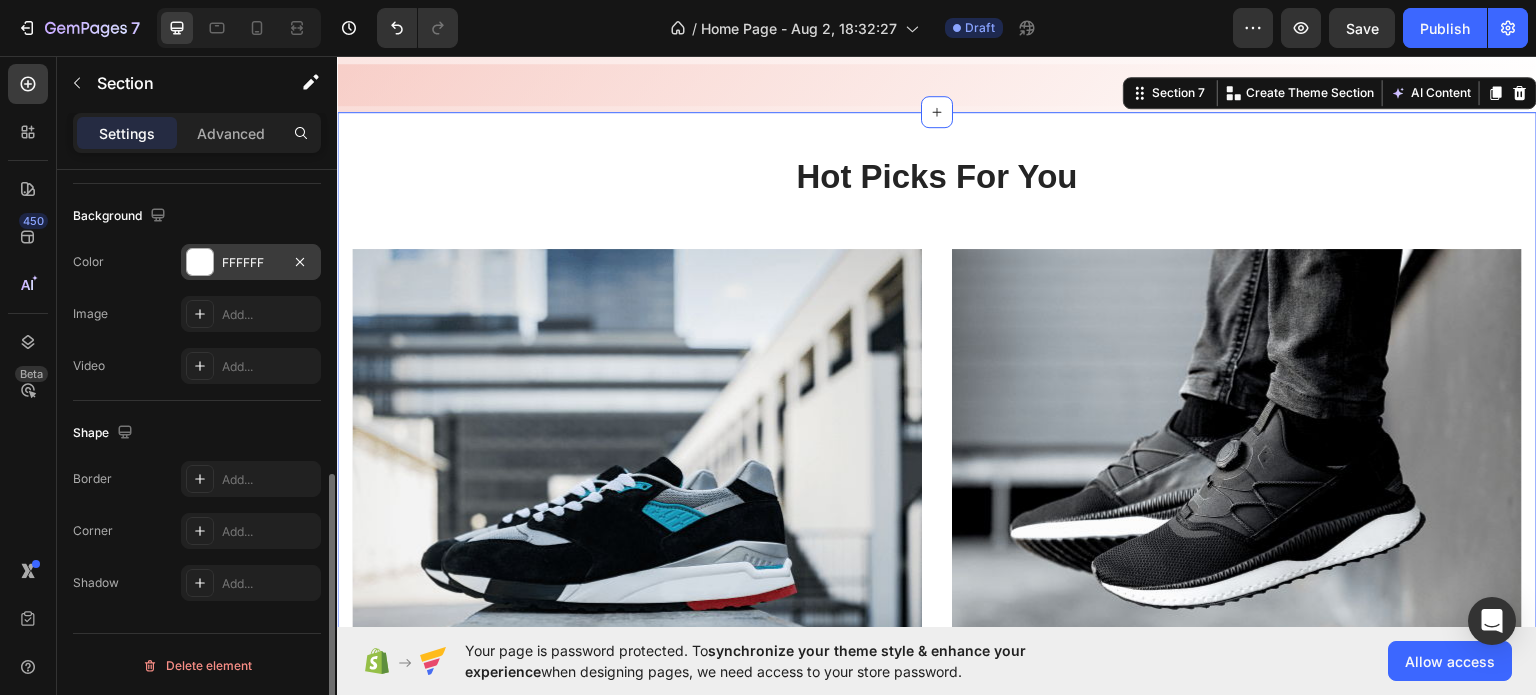 click on "FFFFFF" at bounding box center [251, 263] 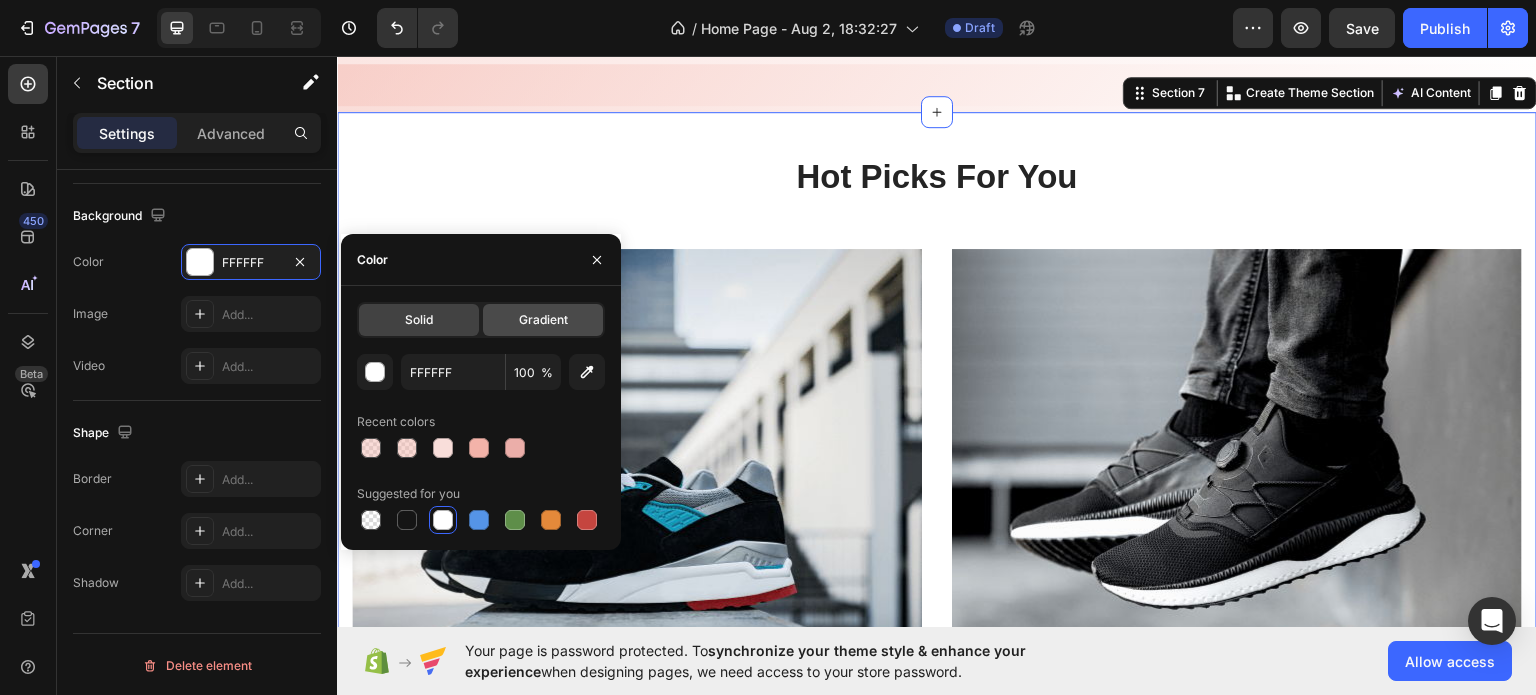 click on "Gradient" 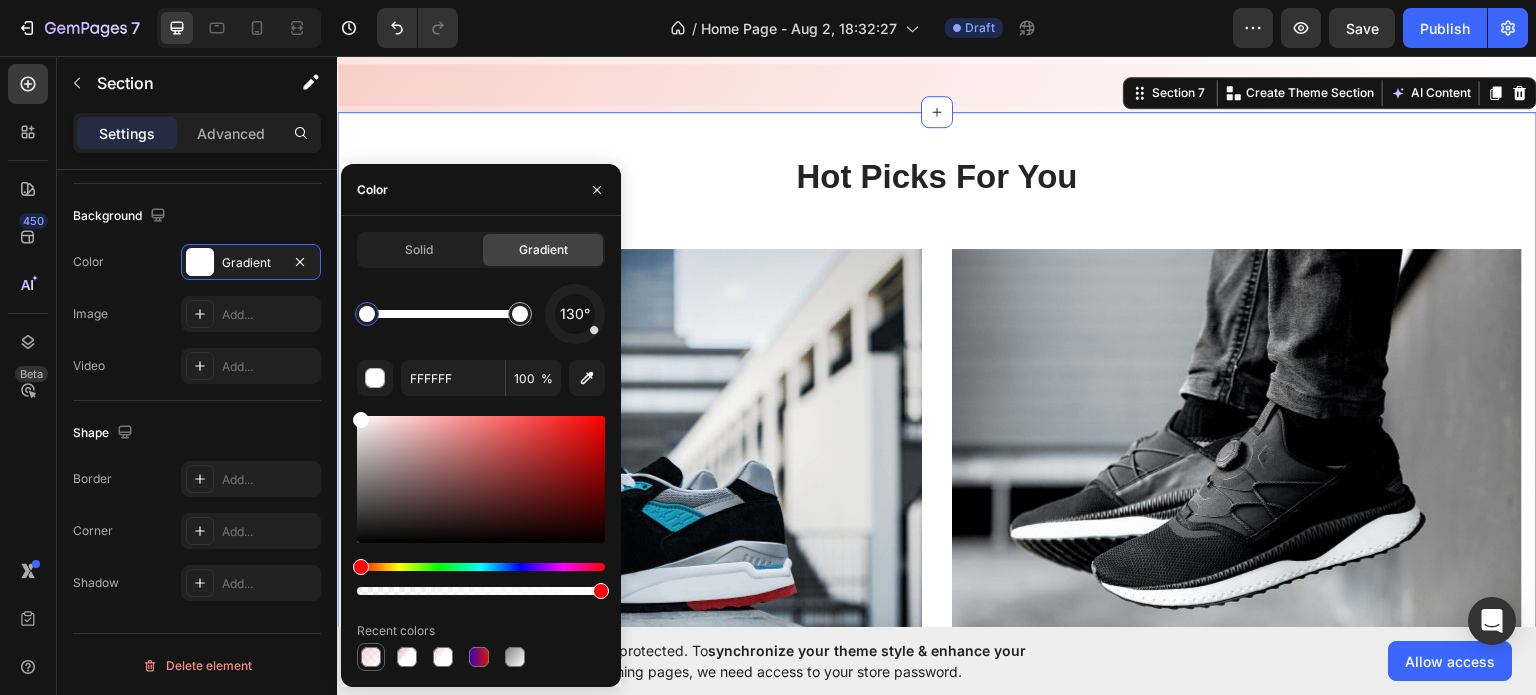 click at bounding box center [371, 657] 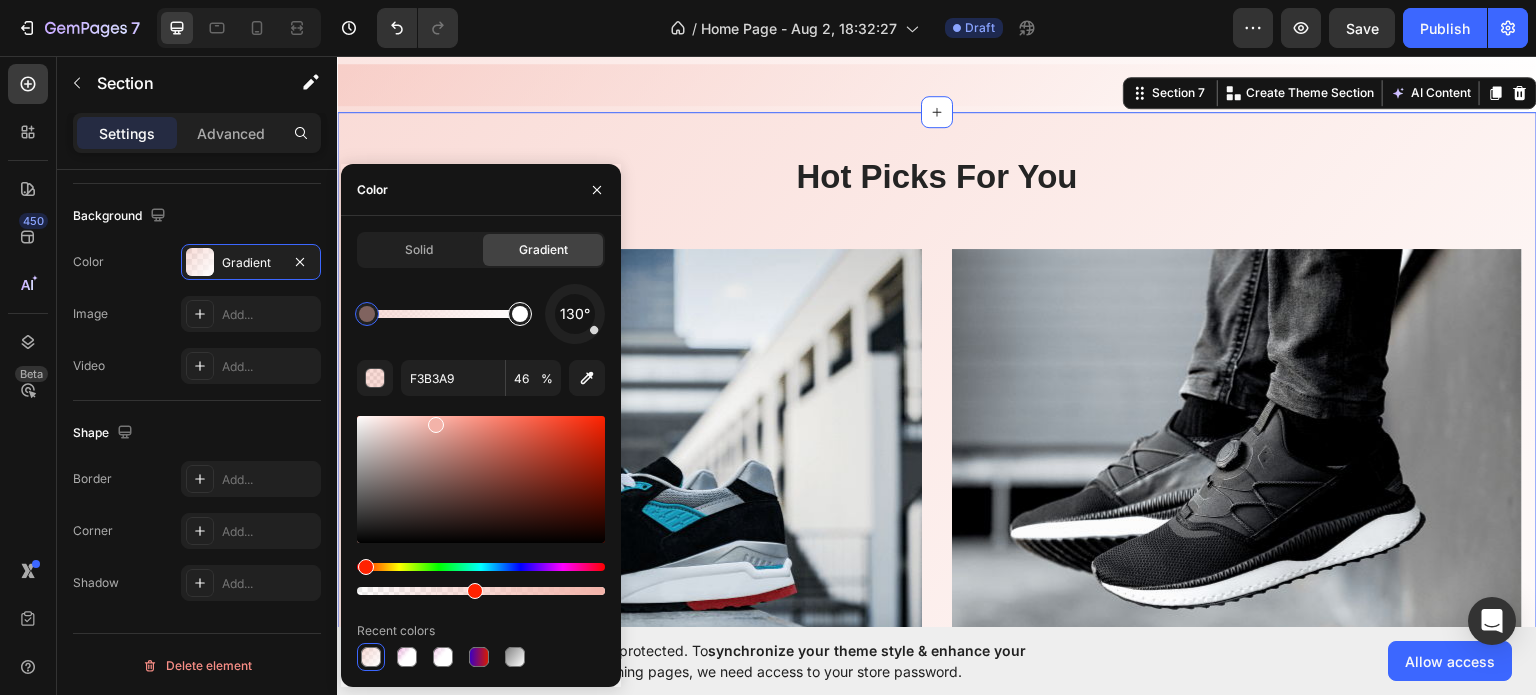 type on "FFFFFF" 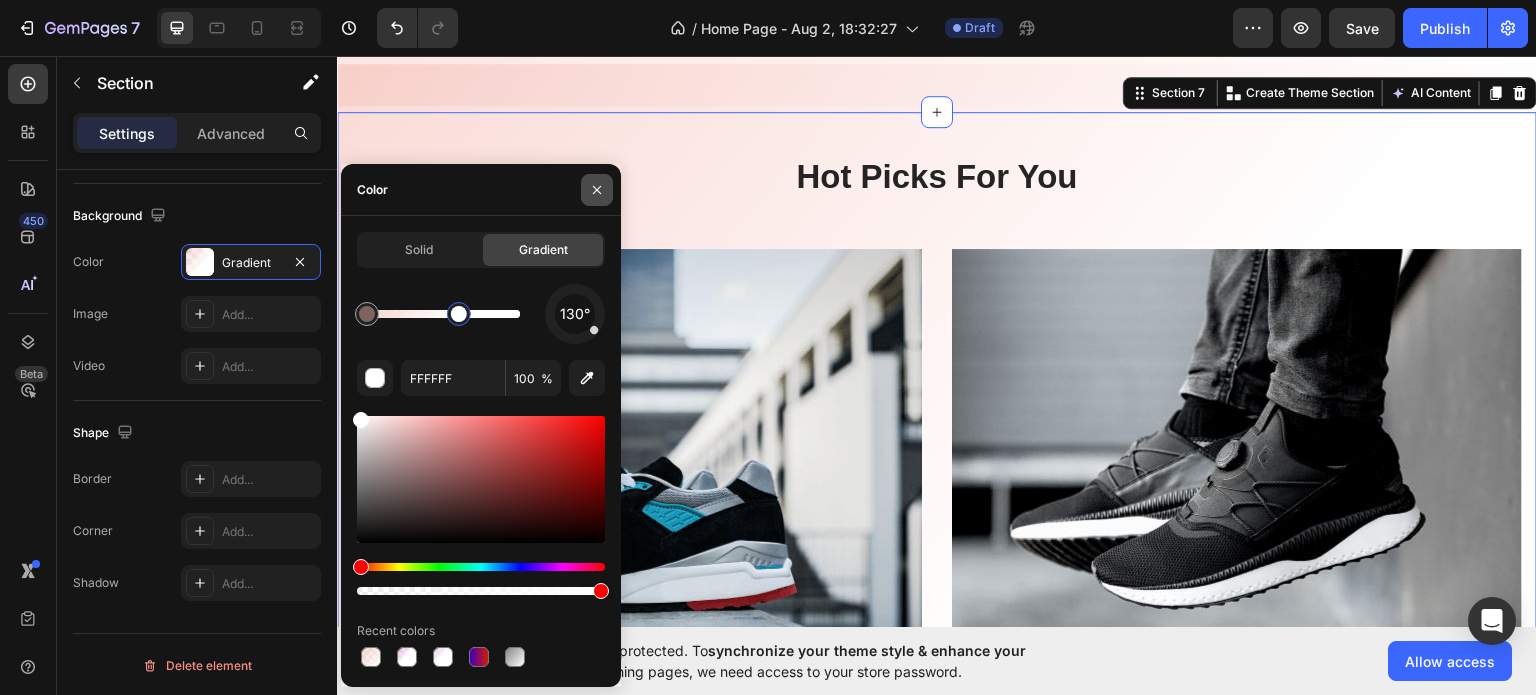 click at bounding box center (597, 190) 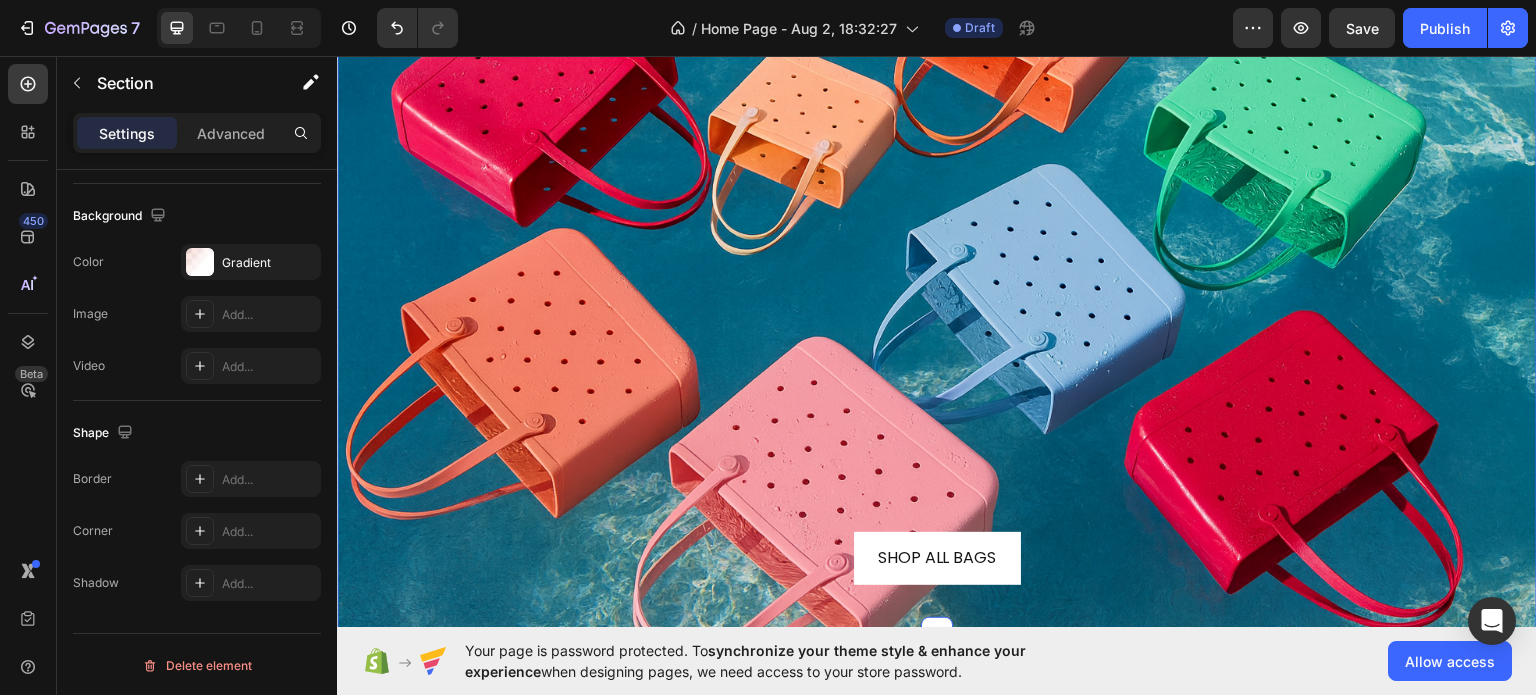 scroll, scrollTop: 3600, scrollLeft: 0, axis: vertical 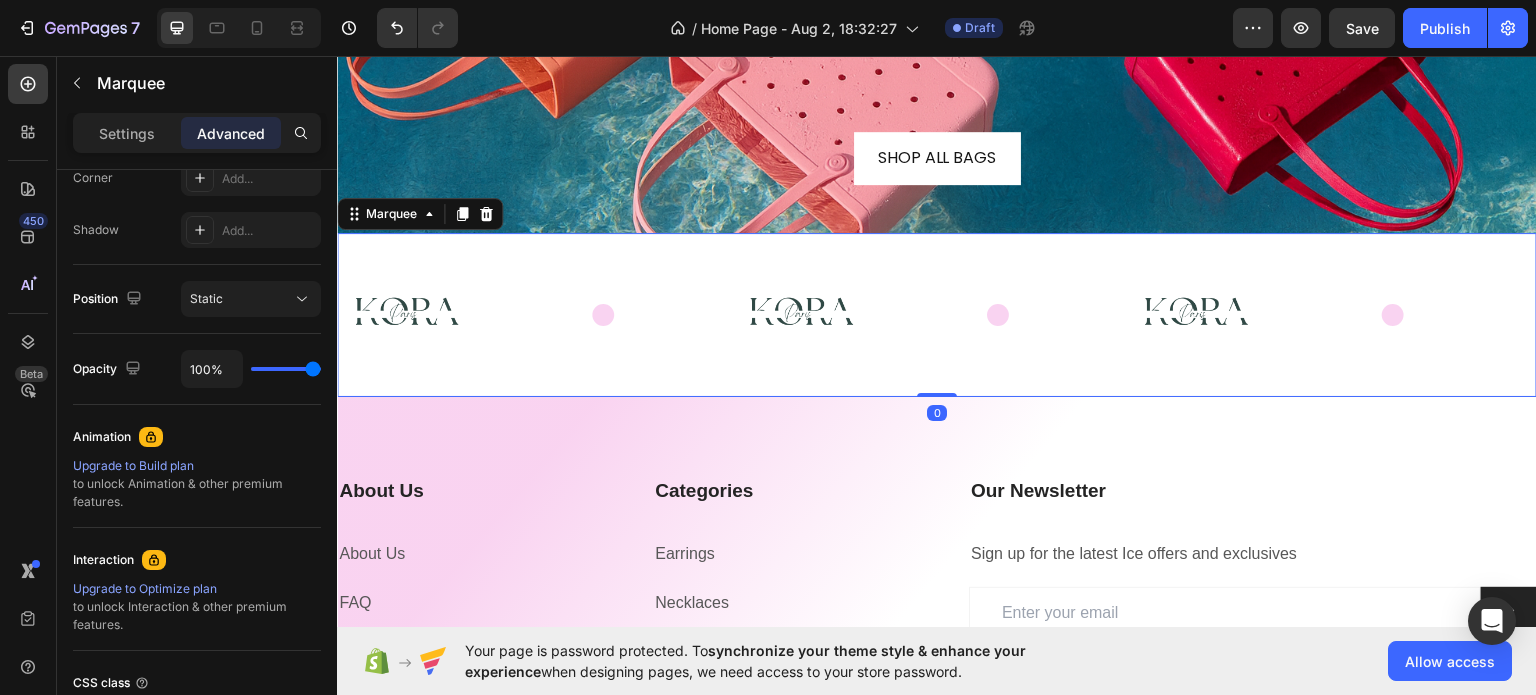 click 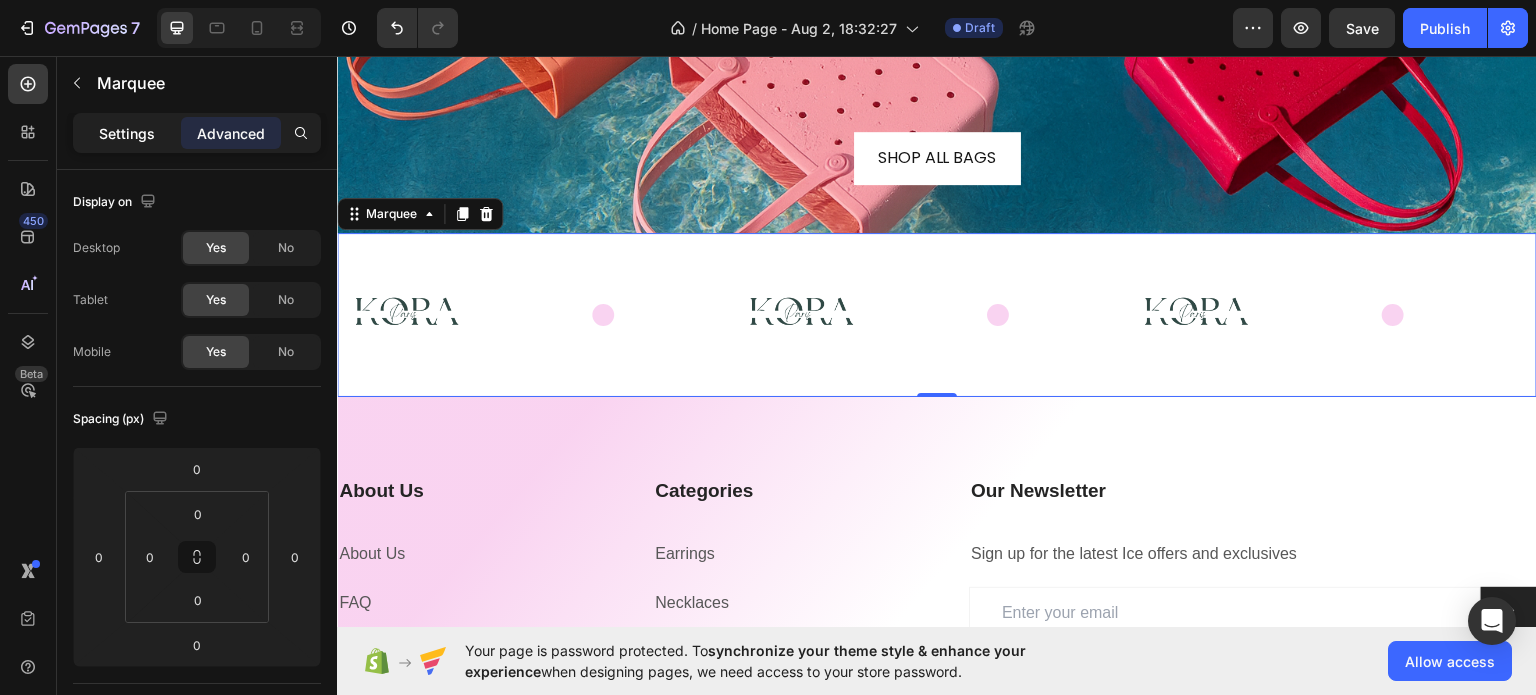 click on "Settings" at bounding box center [127, 133] 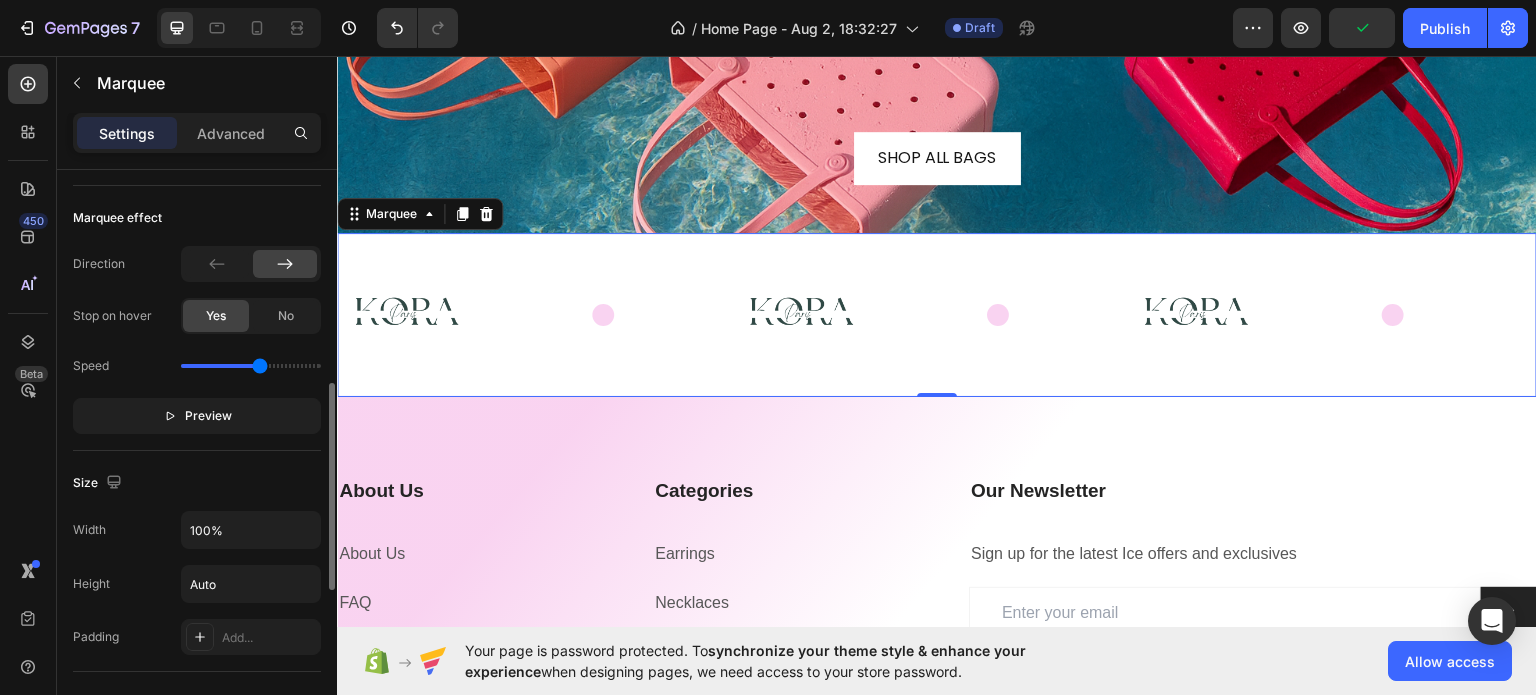 scroll, scrollTop: 500, scrollLeft: 0, axis: vertical 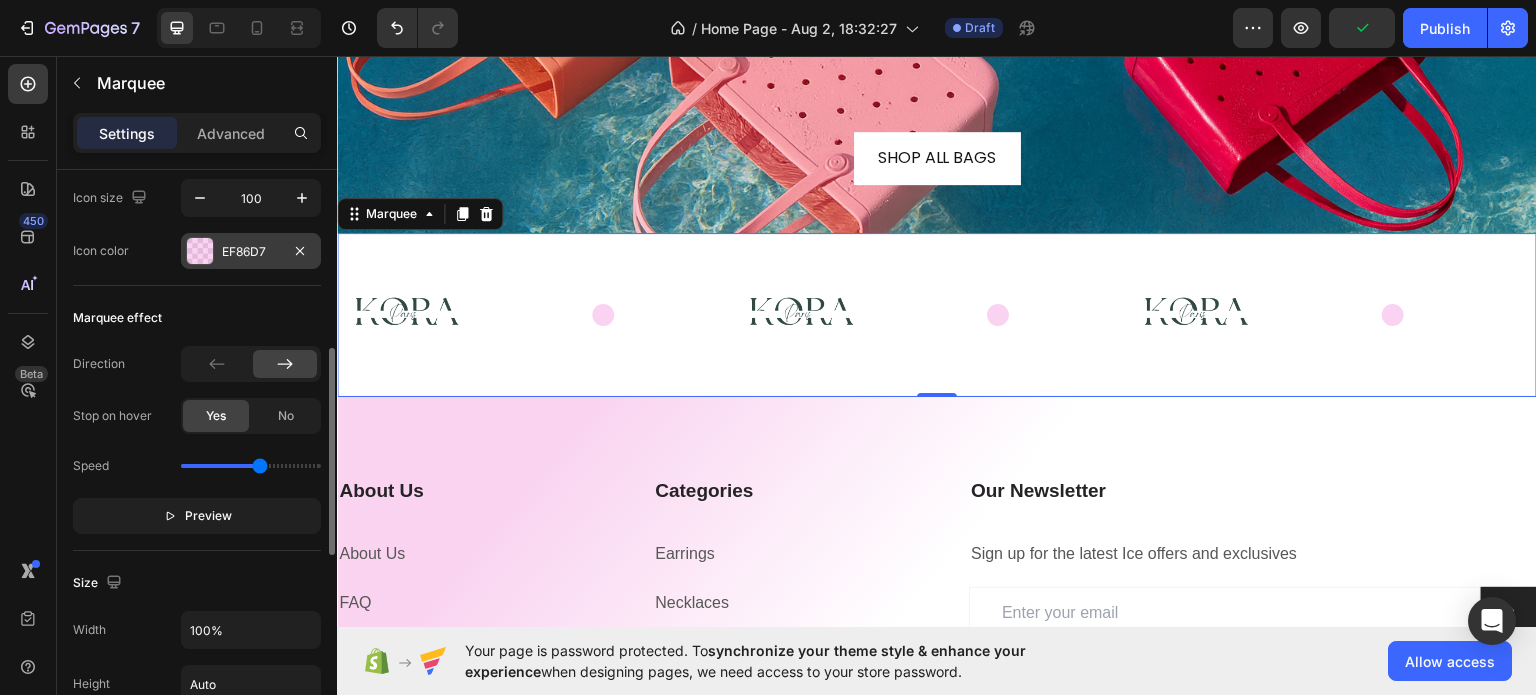click on "EF86D7" at bounding box center (251, 252) 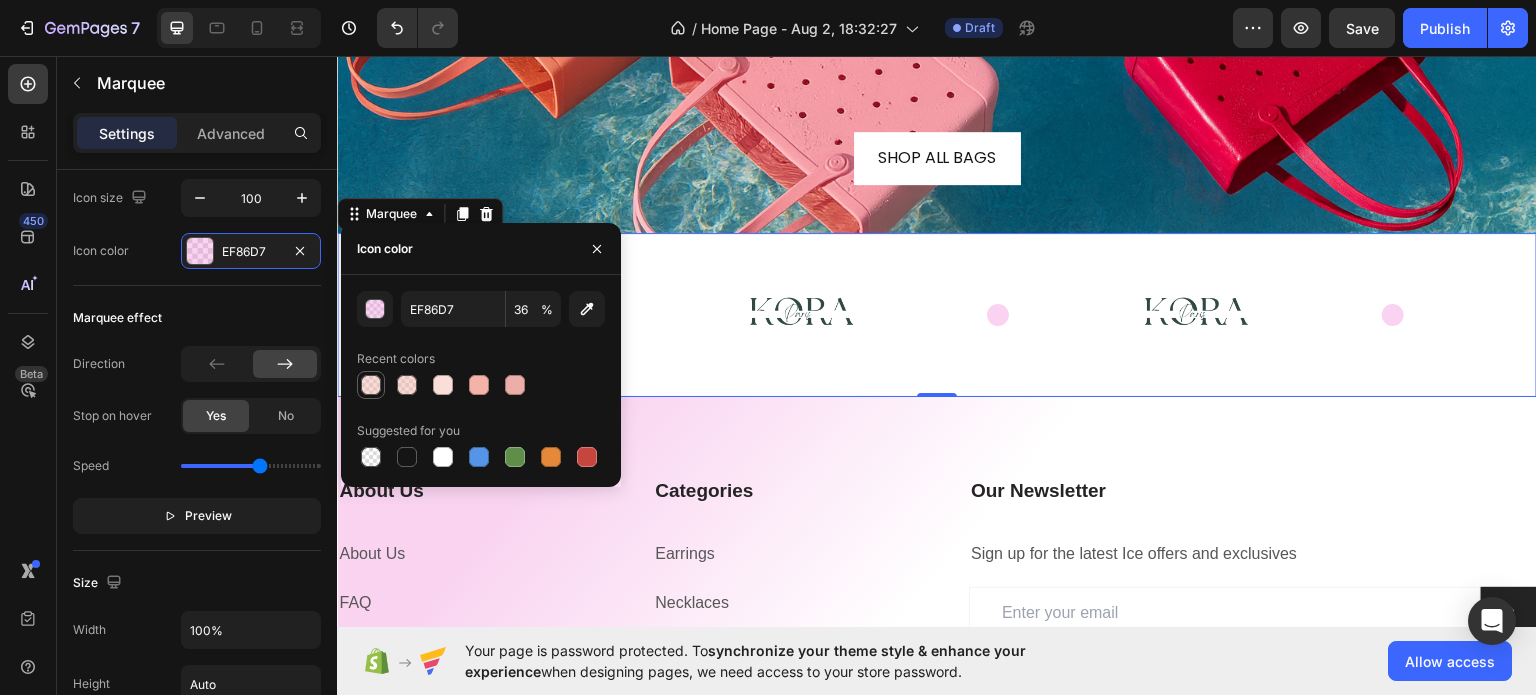 click at bounding box center [371, 385] 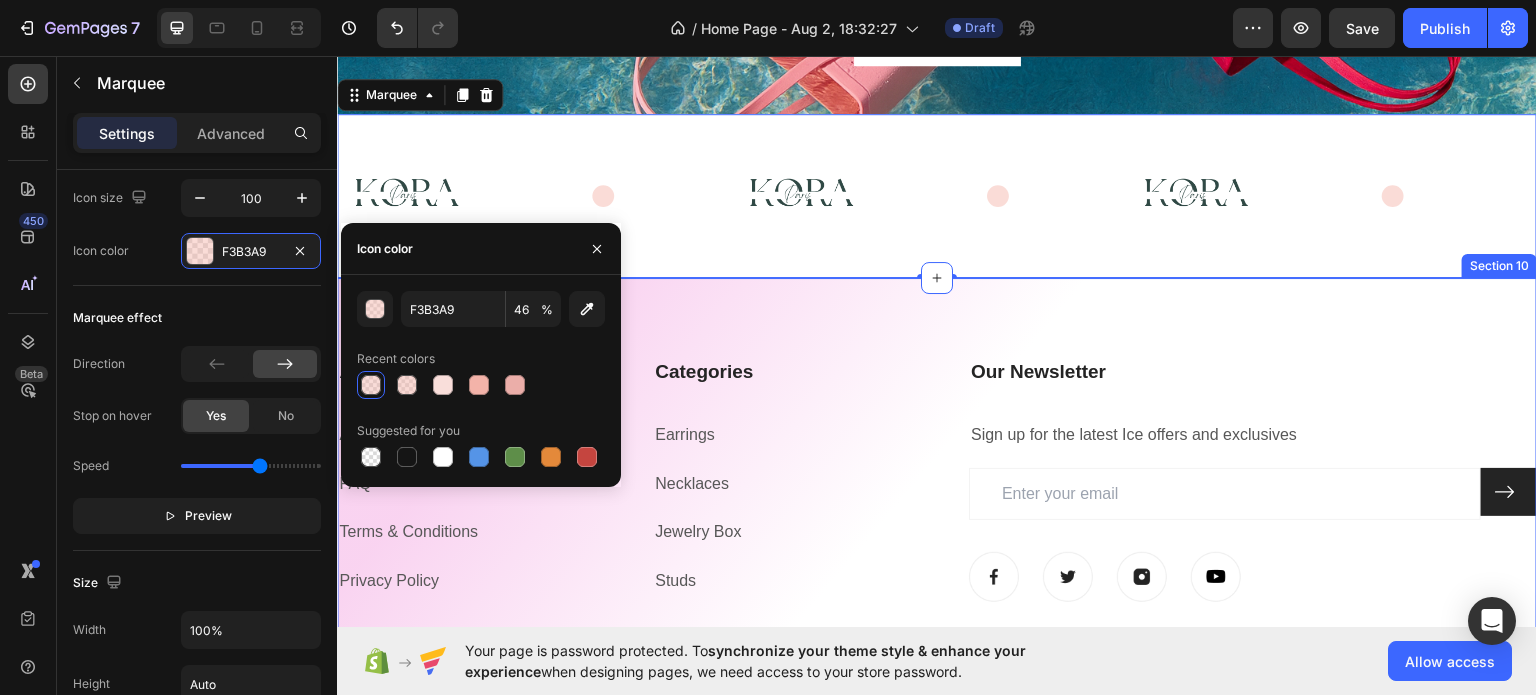 scroll, scrollTop: 3900, scrollLeft: 0, axis: vertical 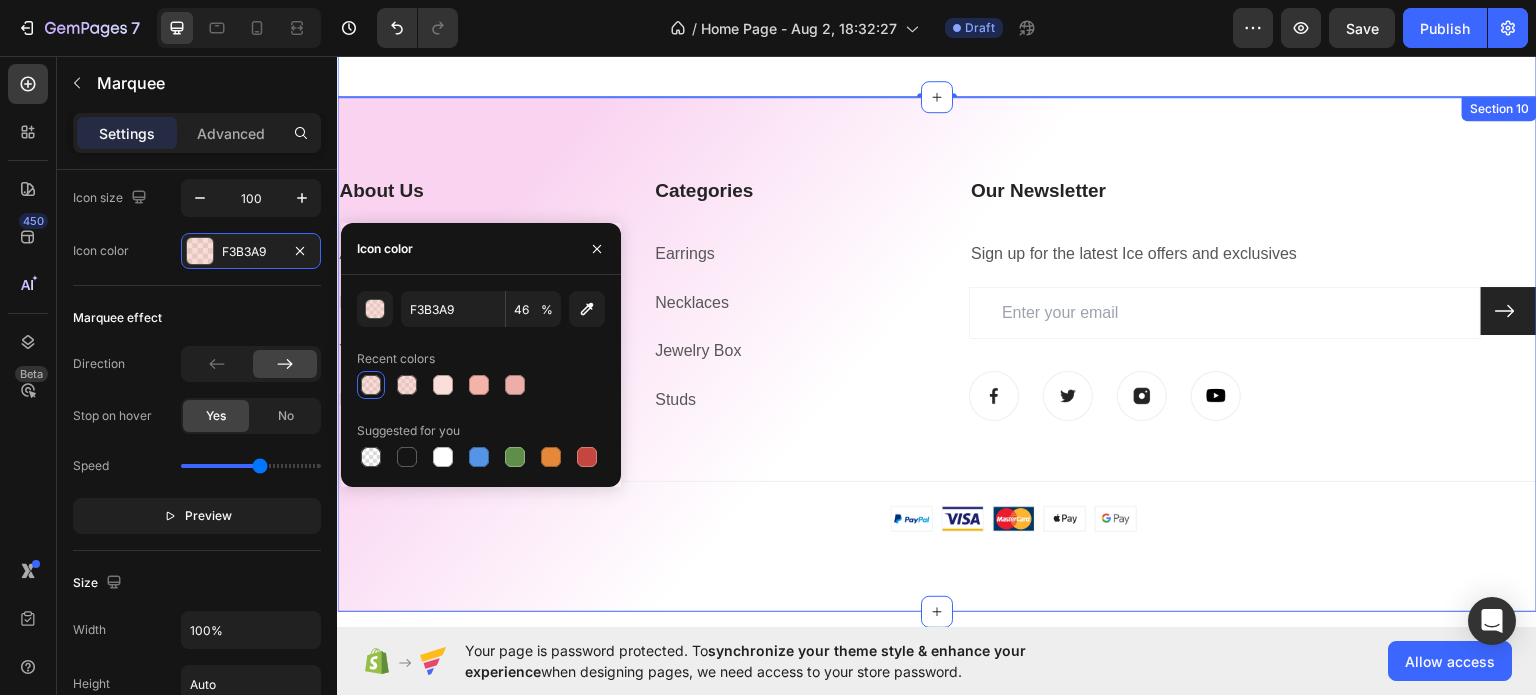click on "About Us  Heading About Us Text block FAQ Text block Terms & Conditions Text block Privacy Policy Text block Categories Heading Earrings Text block Necklaces Text block Jewelry Box Text block Studs Text block Our Newsletter Heading Sign up for the latest Ice offers and exclusives Text block Email Field
Submit Button Row Newsletter Image Image Image Image Row Row                Title Line Image Copyright © 2022 GemThemes. All Rights Reserved. Text block Row Image Row Section 10" at bounding box center [937, 353] 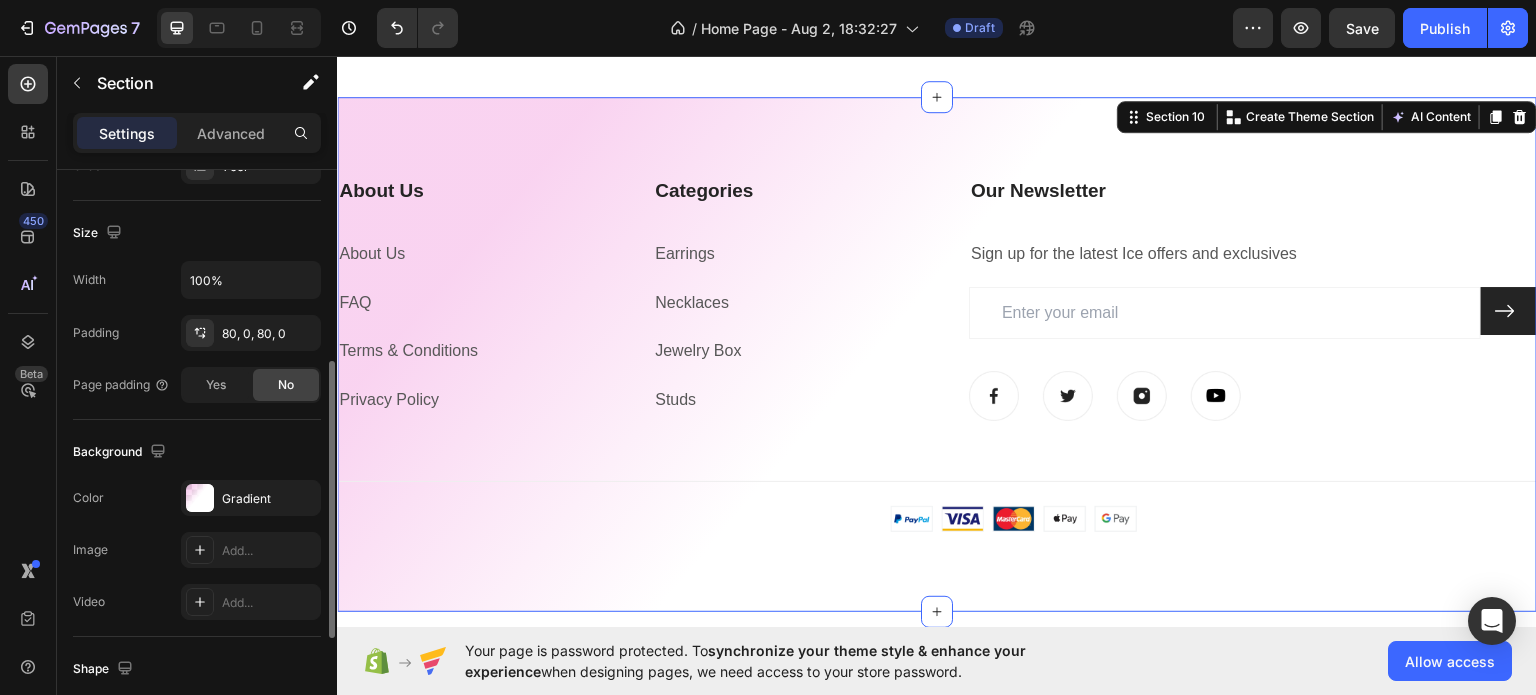 scroll, scrollTop: 600, scrollLeft: 0, axis: vertical 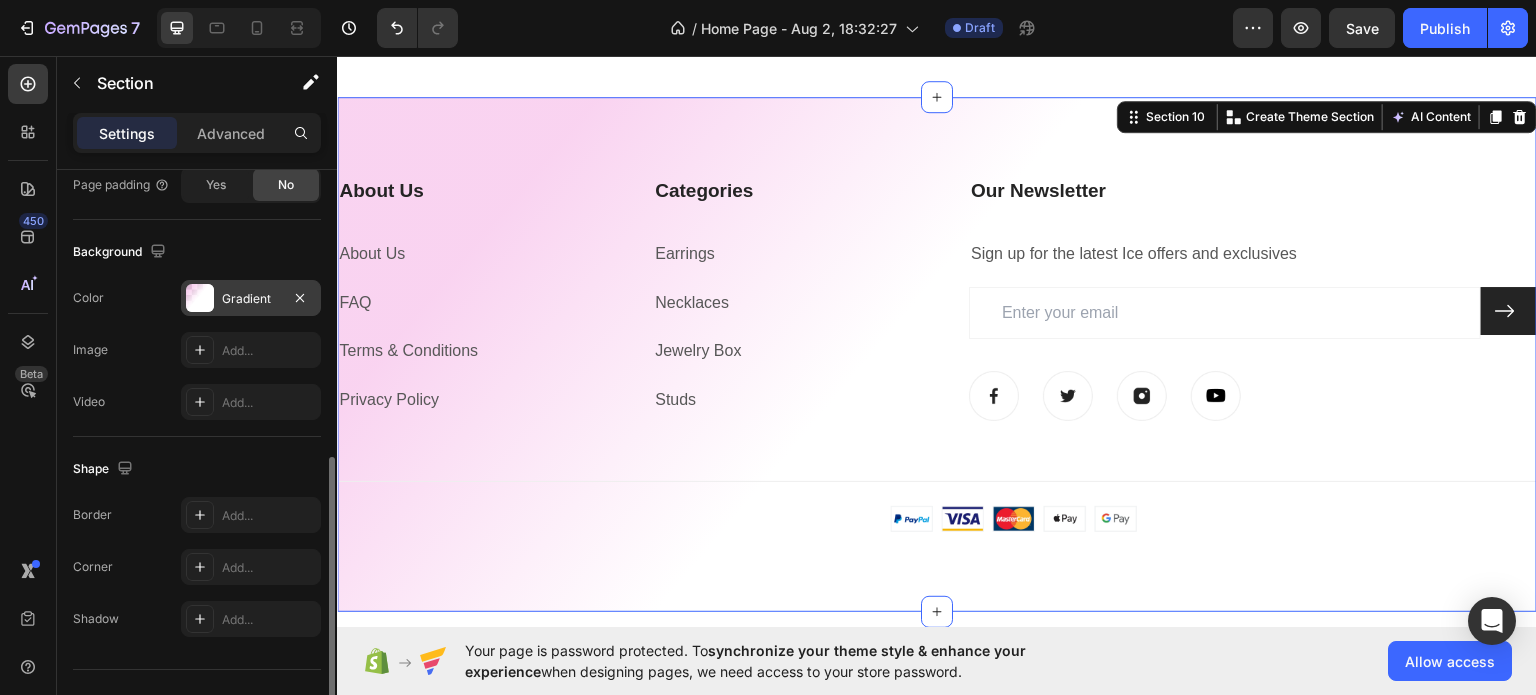 click on "Gradient" at bounding box center (251, 299) 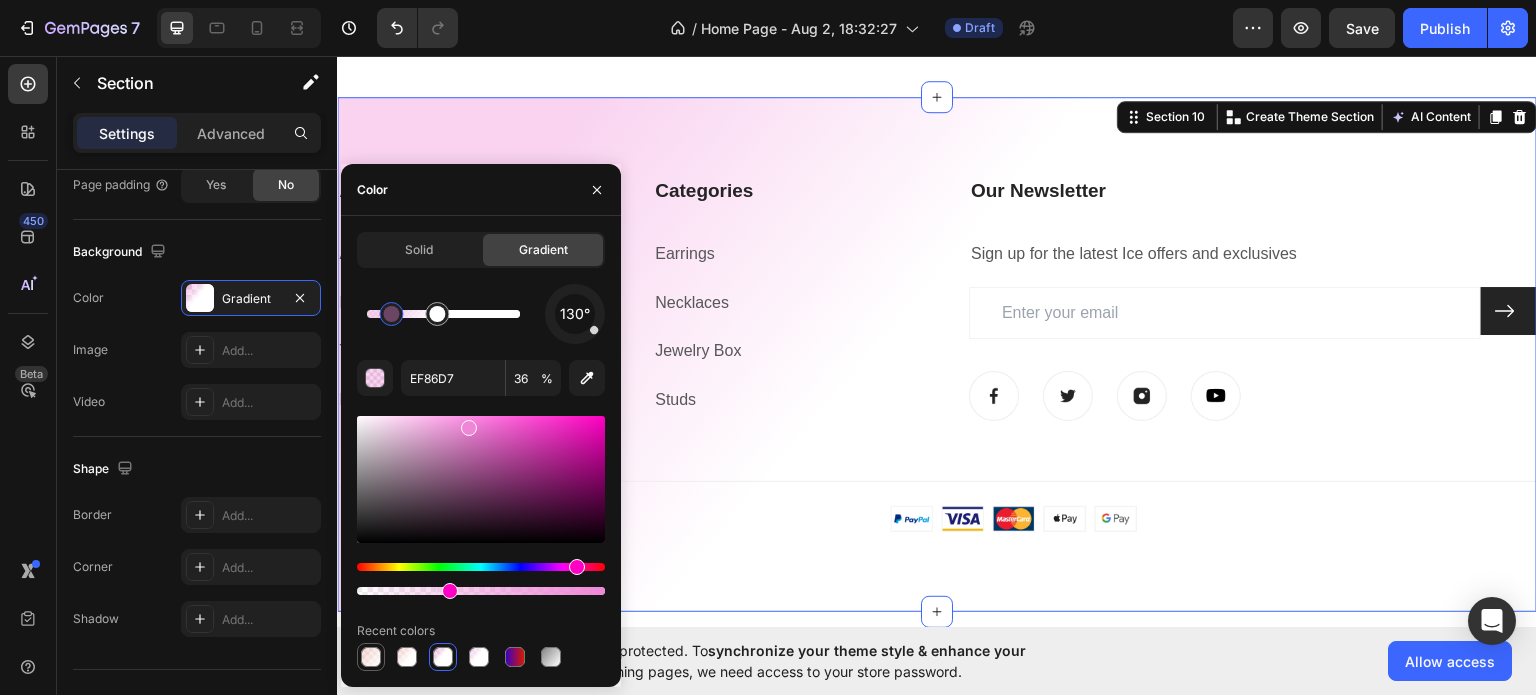 click at bounding box center [371, 657] 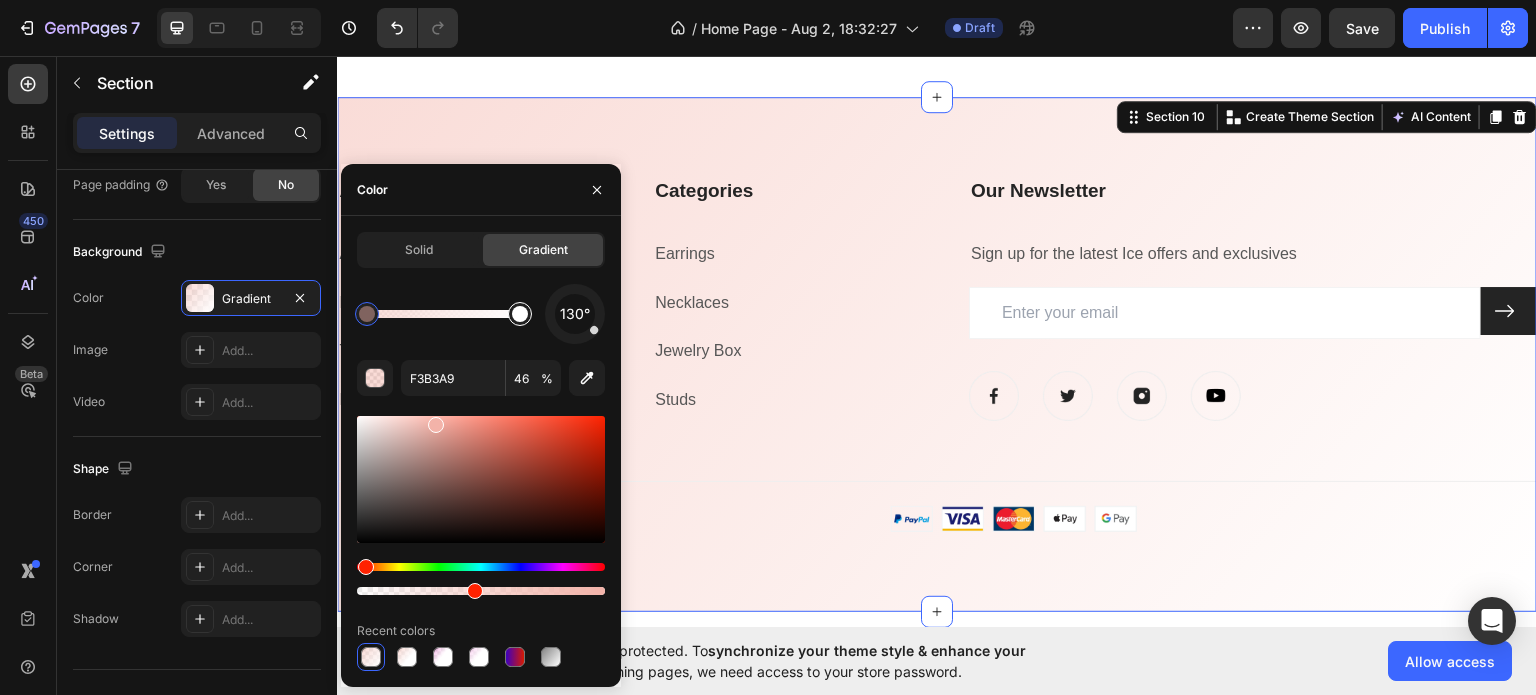 type on "FFFFFF" 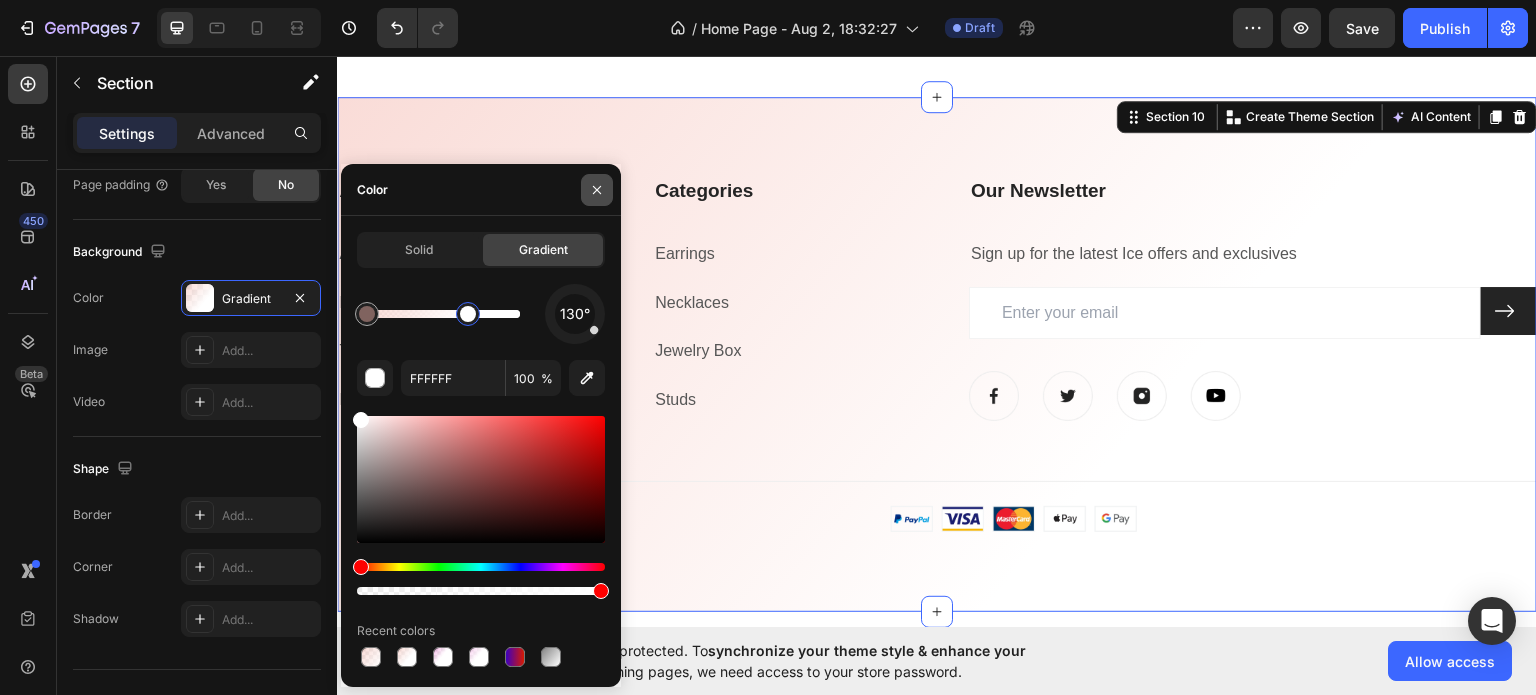 click 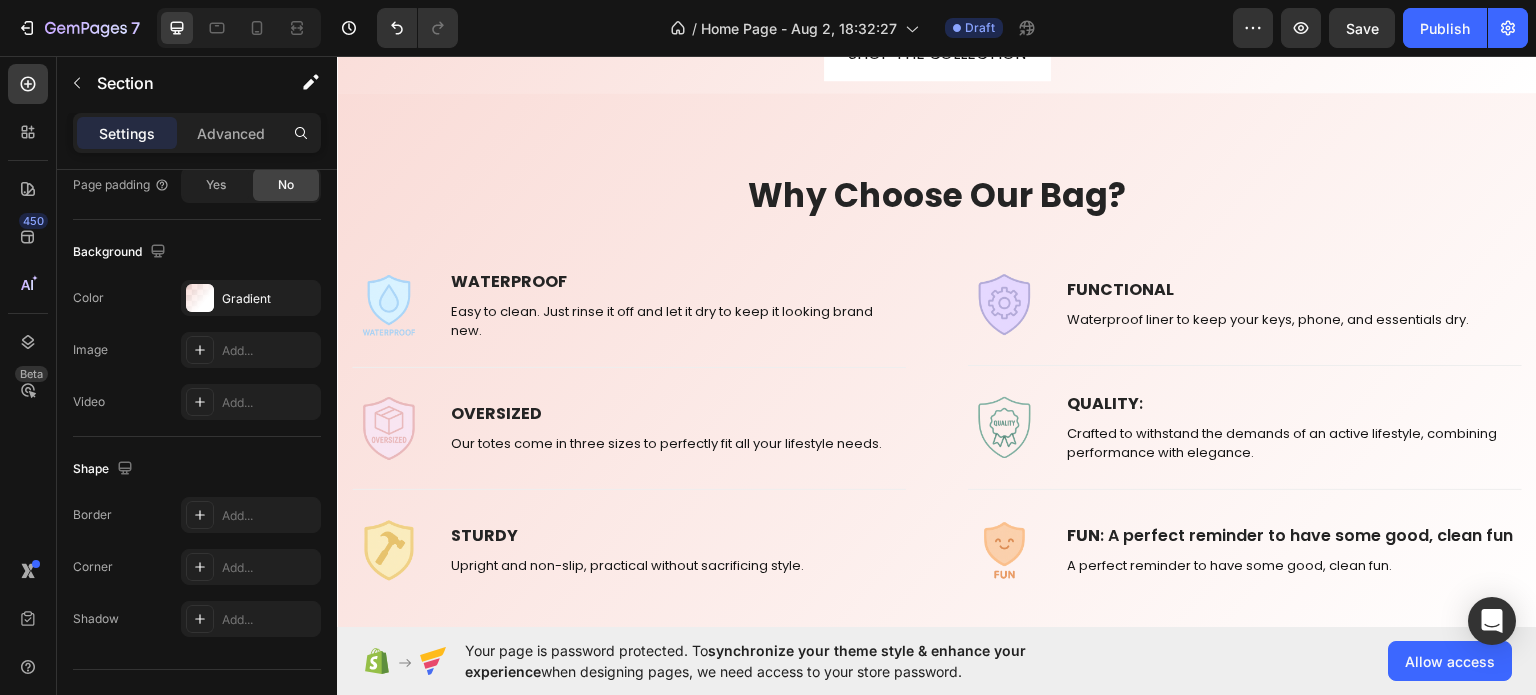scroll, scrollTop: 866, scrollLeft: 0, axis: vertical 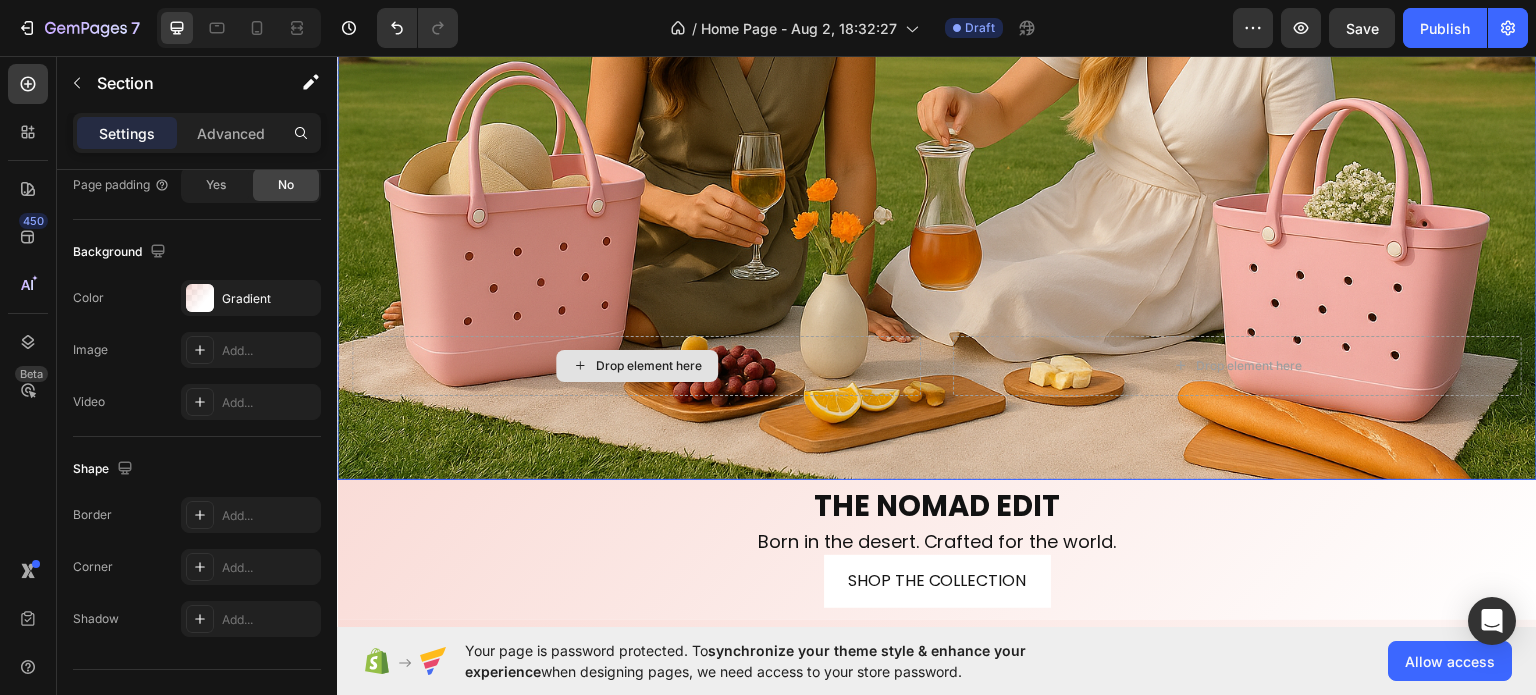 click on "Drop element here" at bounding box center [636, 365] 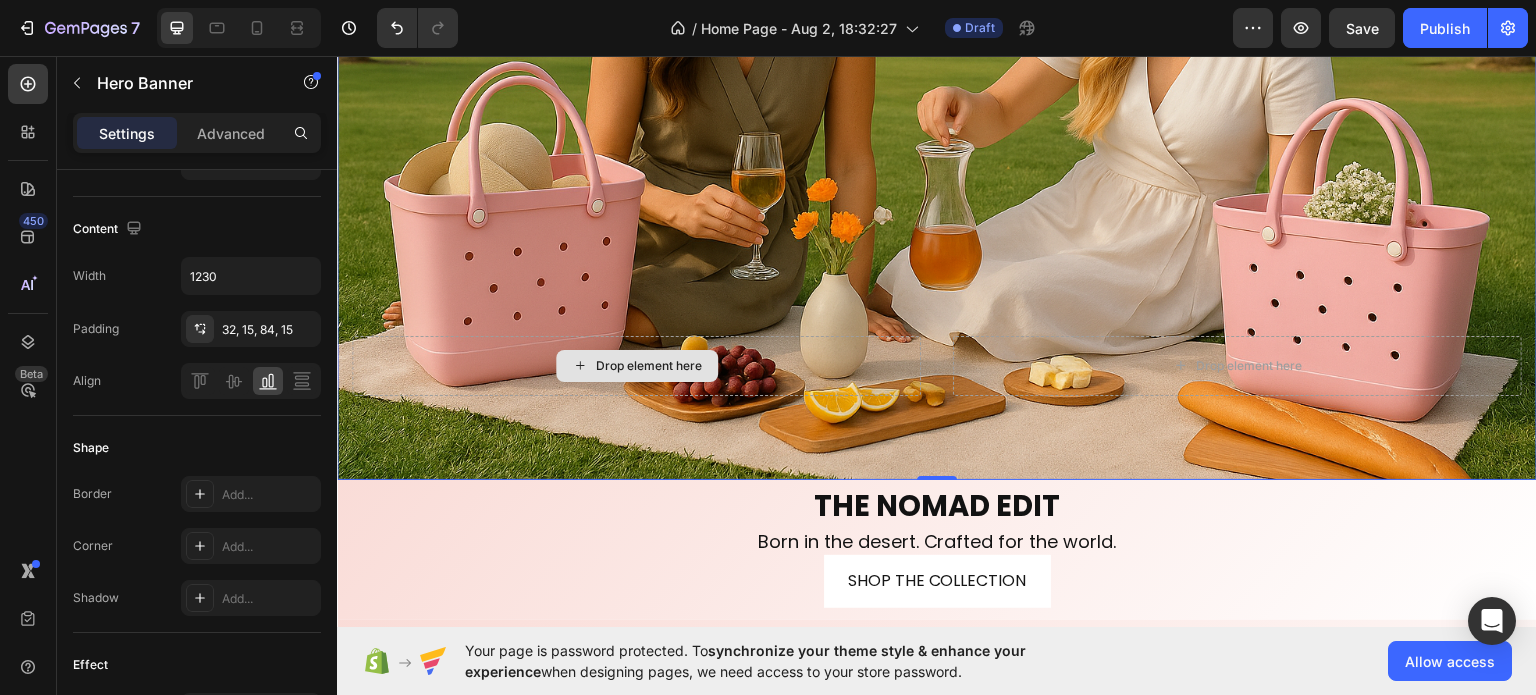 scroll, scrollTop: 0, scrollLeft: 0, axis: both 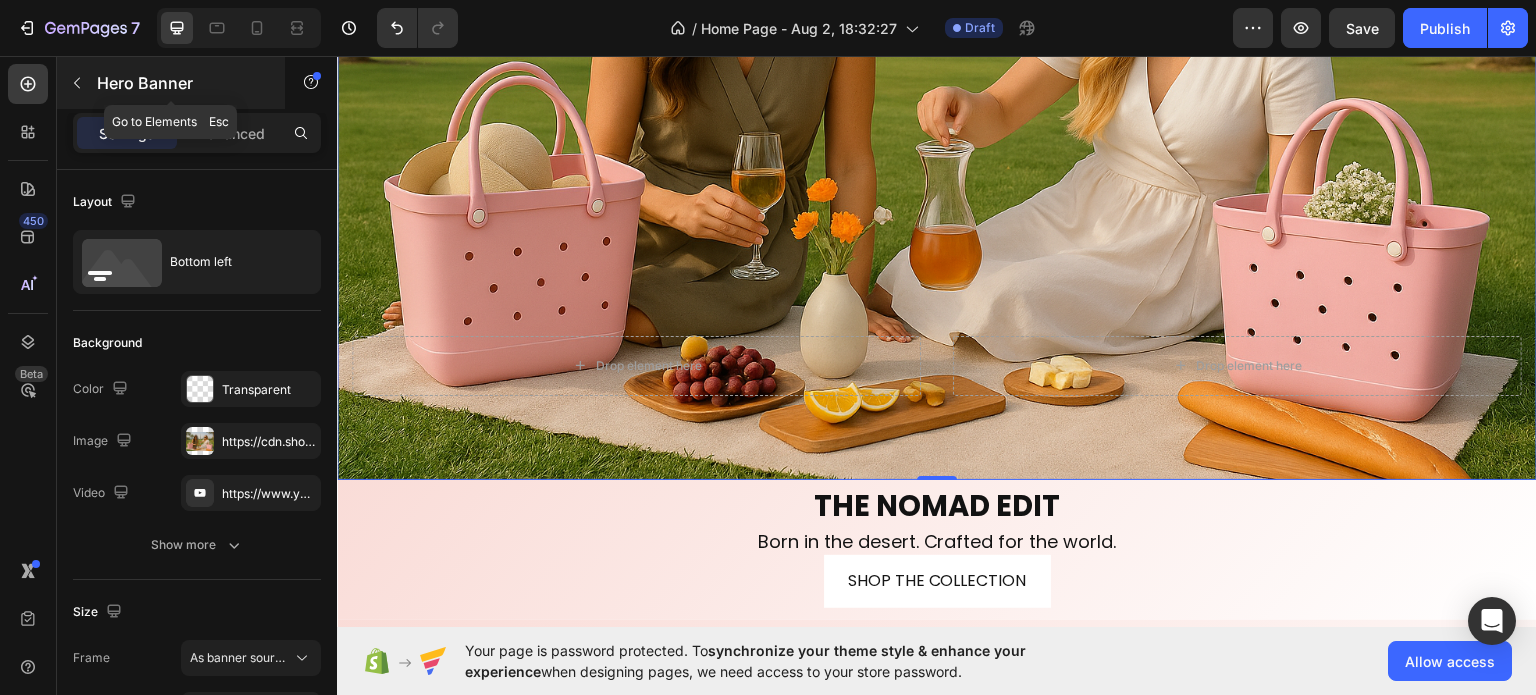 click 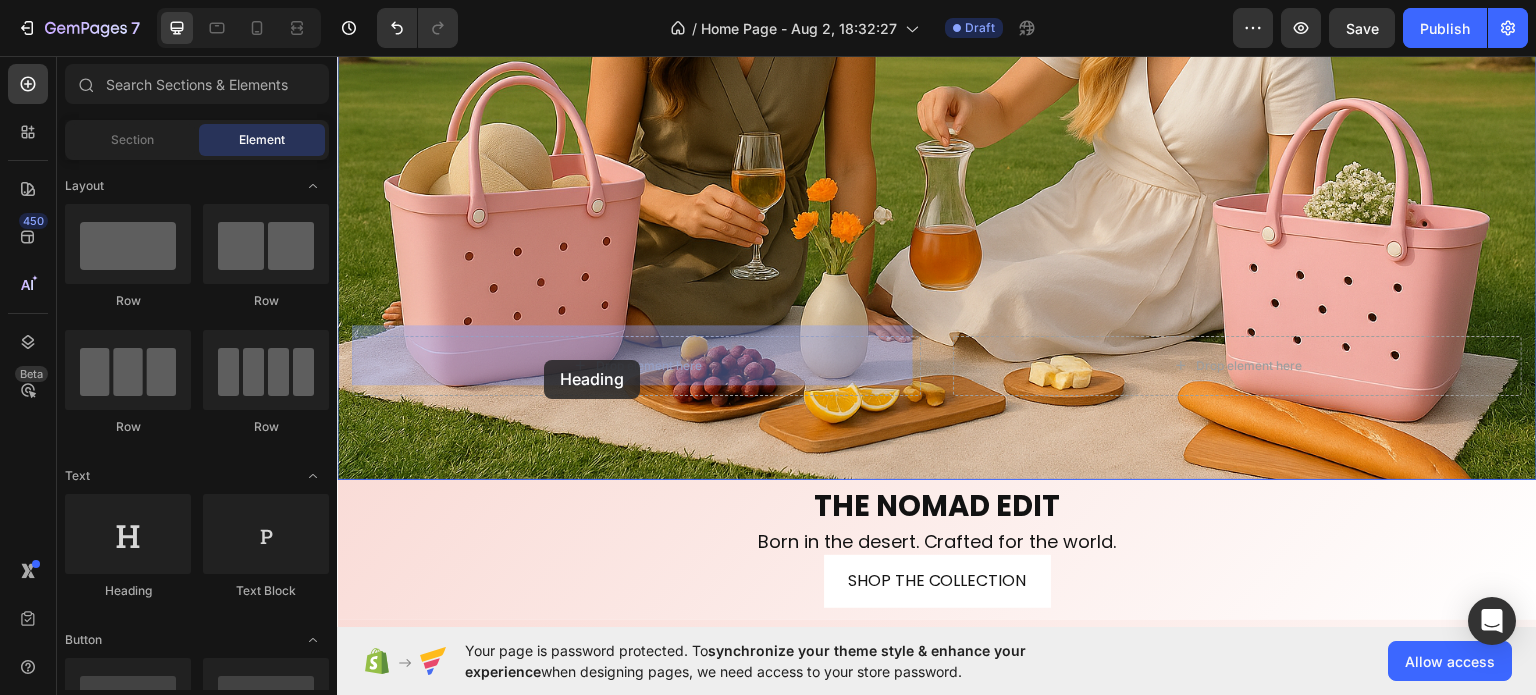 drag, startPoint x: 462, startPoint y: 414, endPoint x: 544, endPoint y: 359, distance: 98.73702 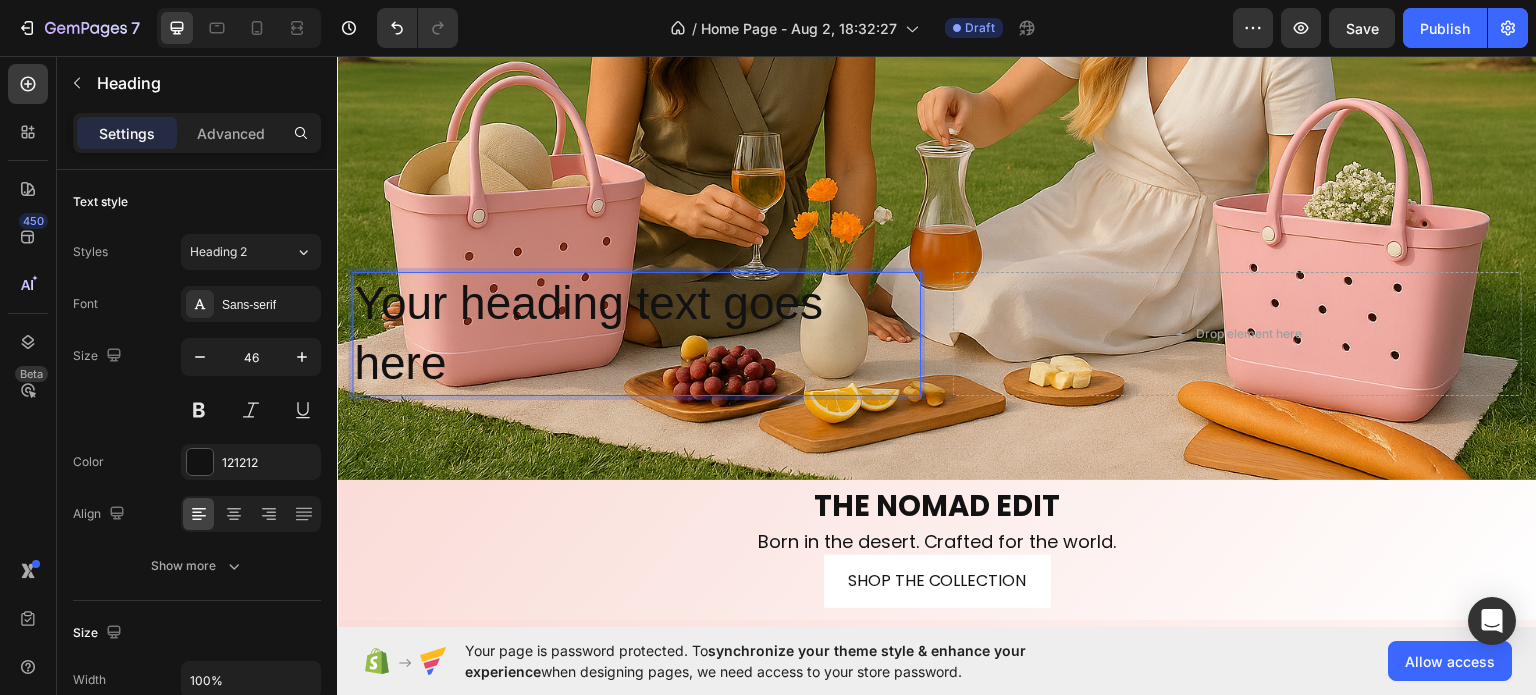 click on "Your heading text goes here" at bounding box center (636, 333) 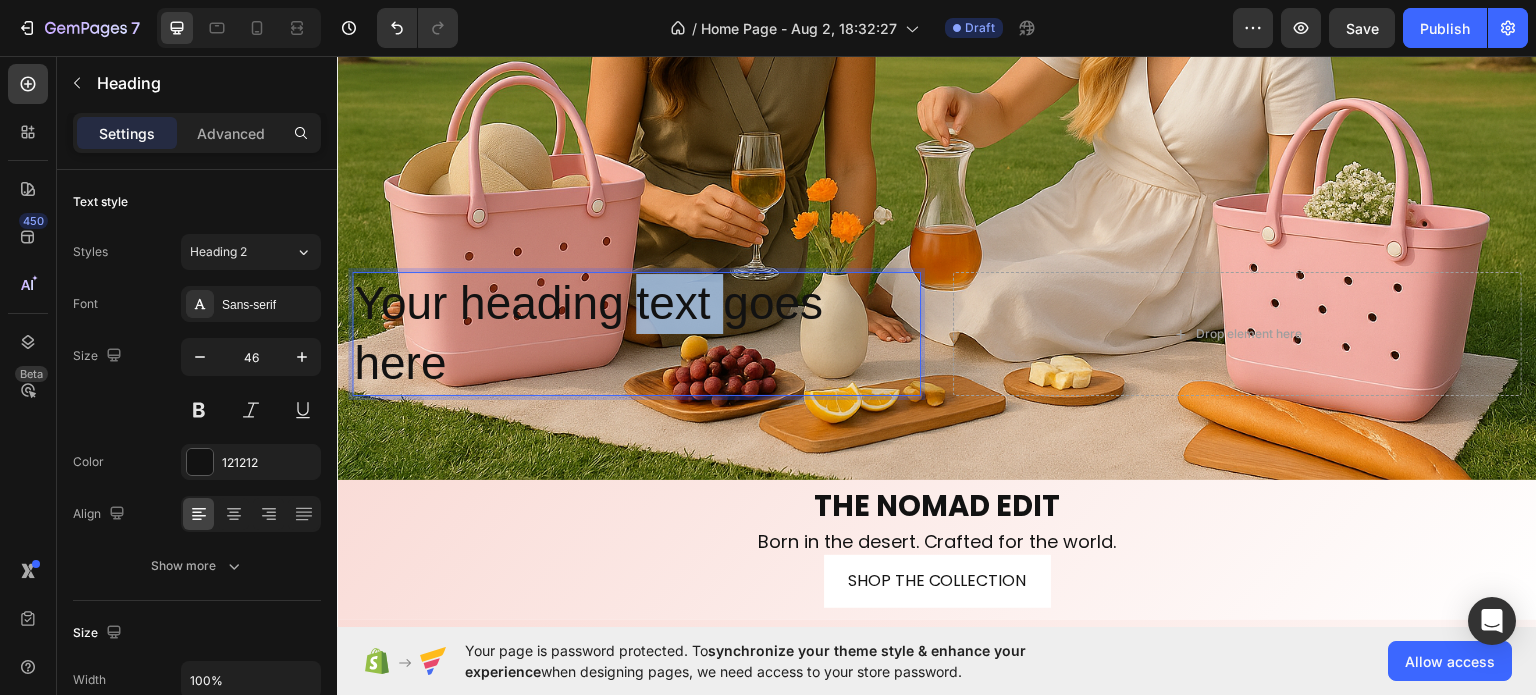click on "Your heading text goes here" at bounding box center [636, 333] 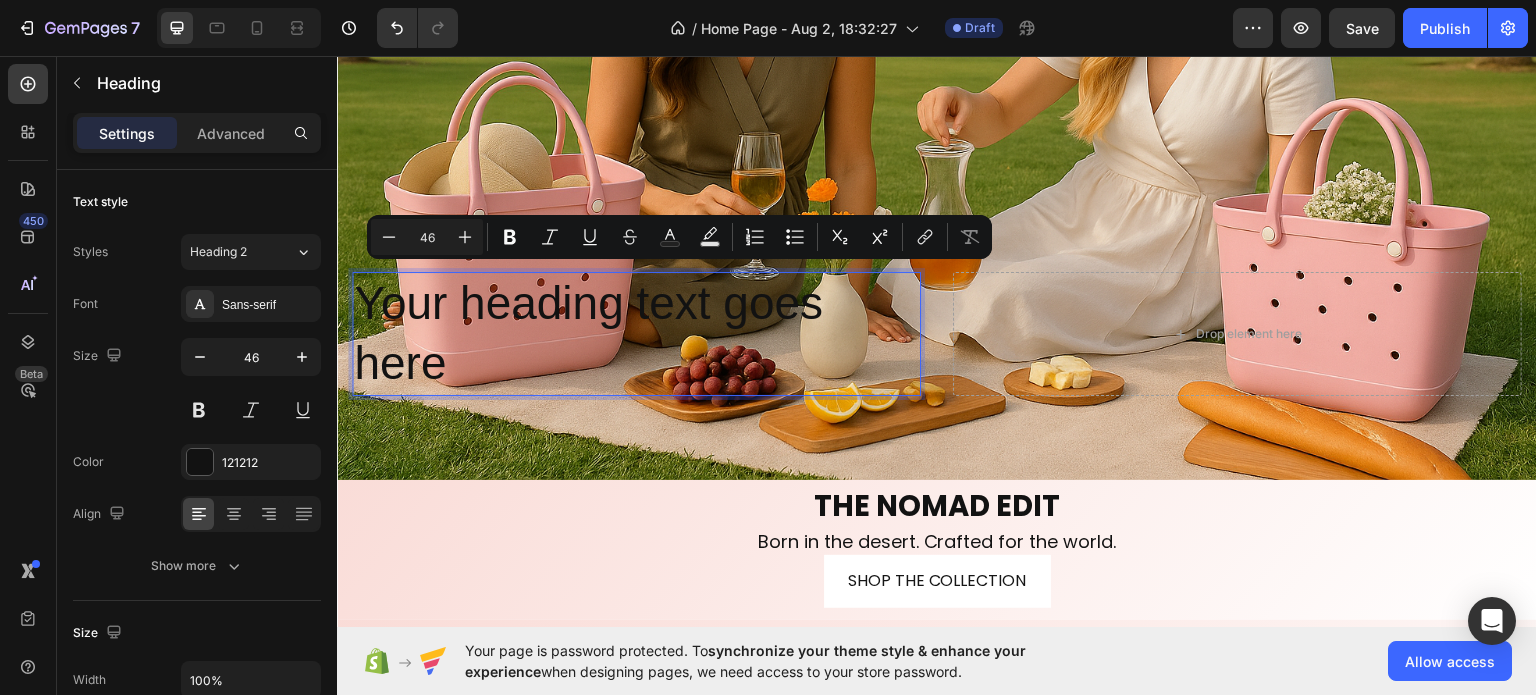 click on "Your heading text goes here" at bounding box center [636, 333] 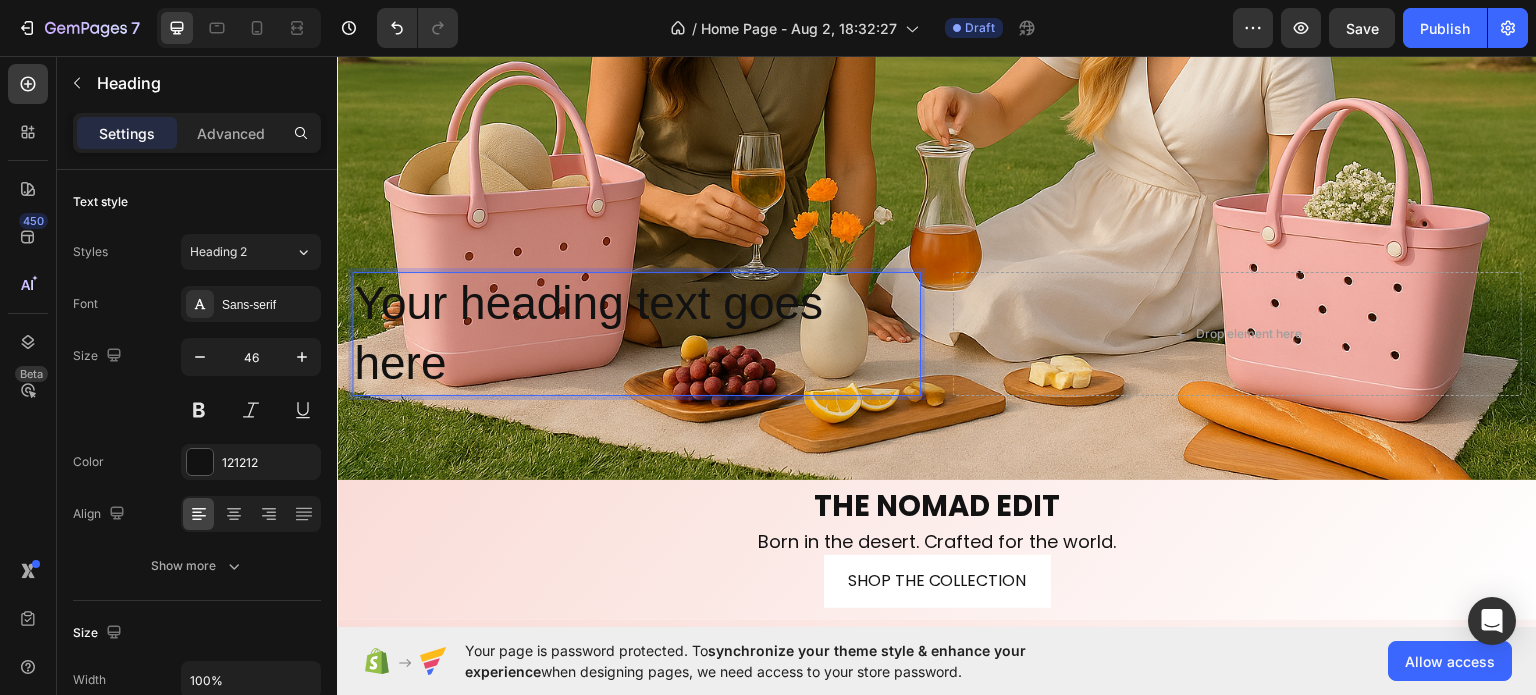 click on "Your heading text goes here" at bounding box center [636, 333] 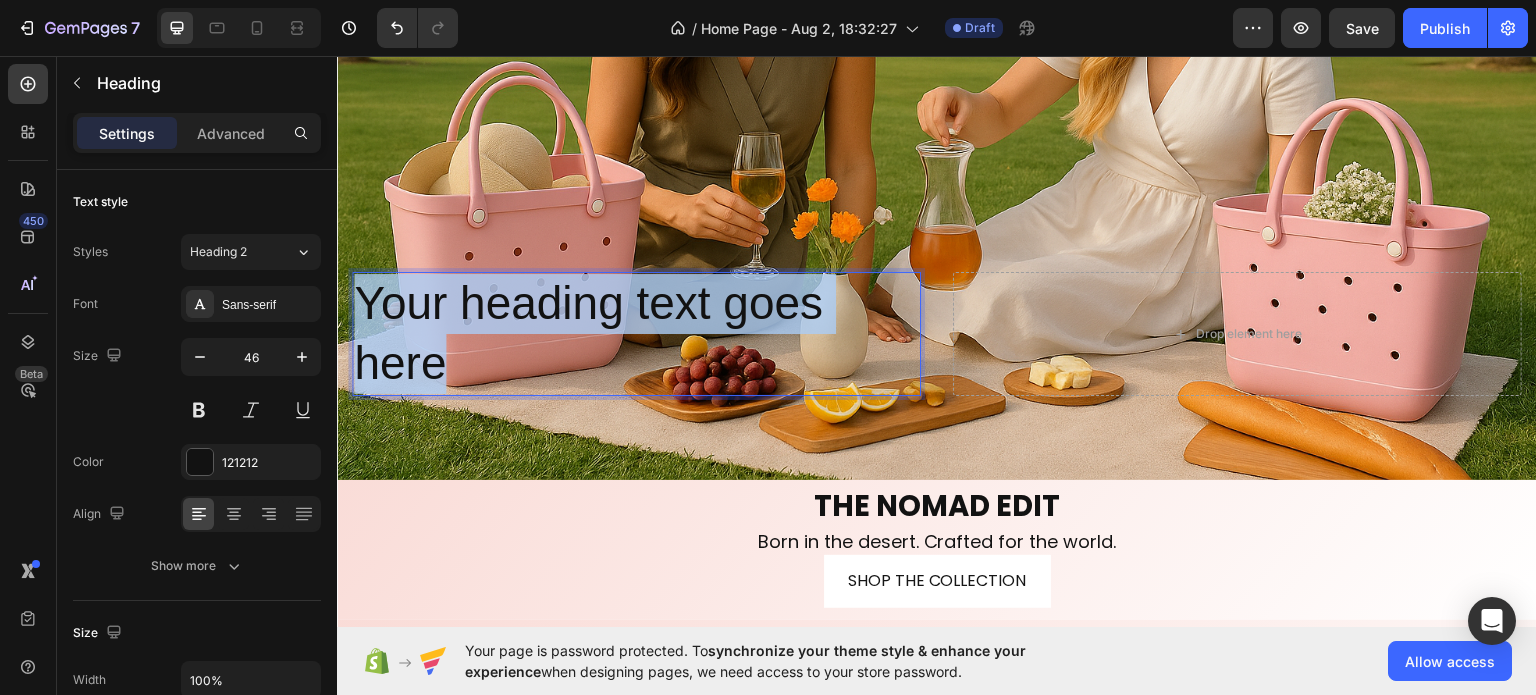 click on "Your heading text goes here" at bounding box center [636, 333] 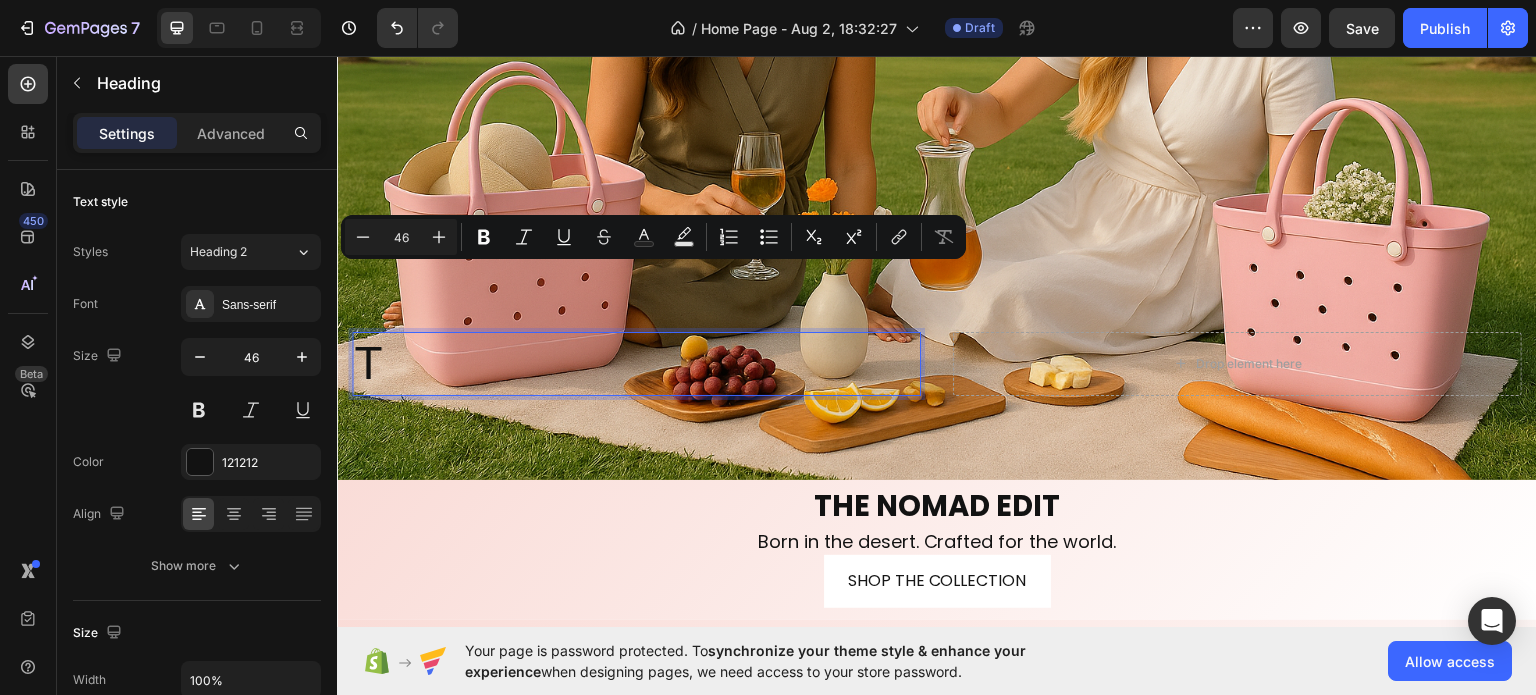 scroll, scrollTop: 560, scrollLeft: 0, axis: vertical 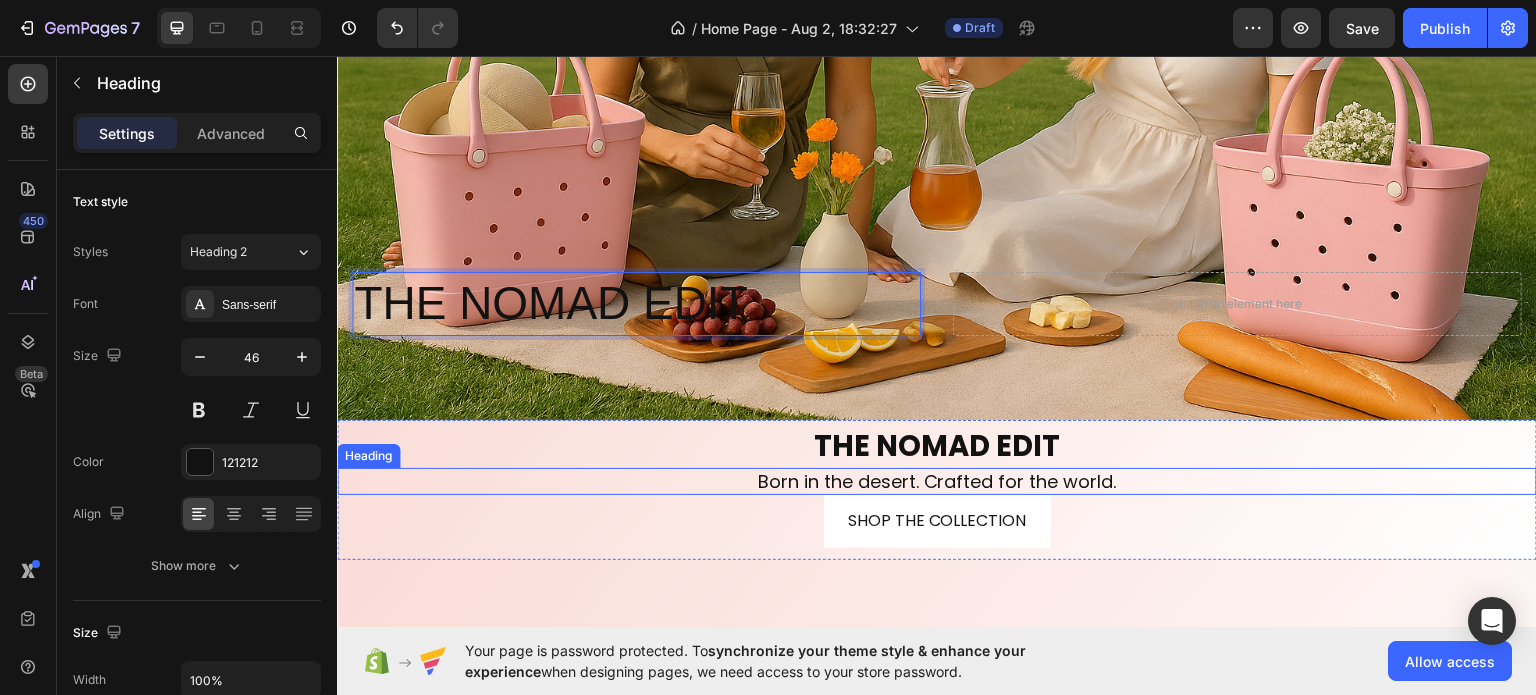 click on "Born in the desert. Crafted for the world." at bounding box center [937, 480] 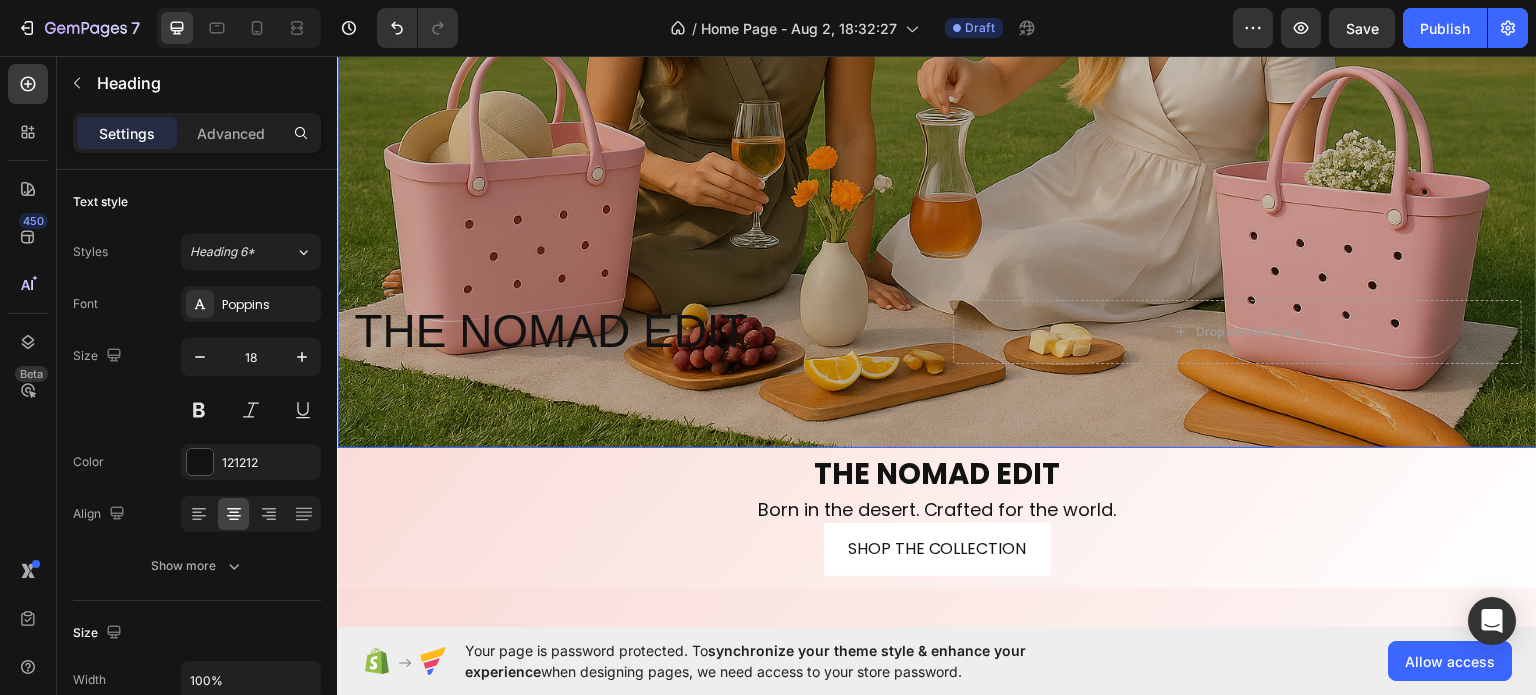scroll, scrollTop: 700, scrollLeft: 0, axis: vertical 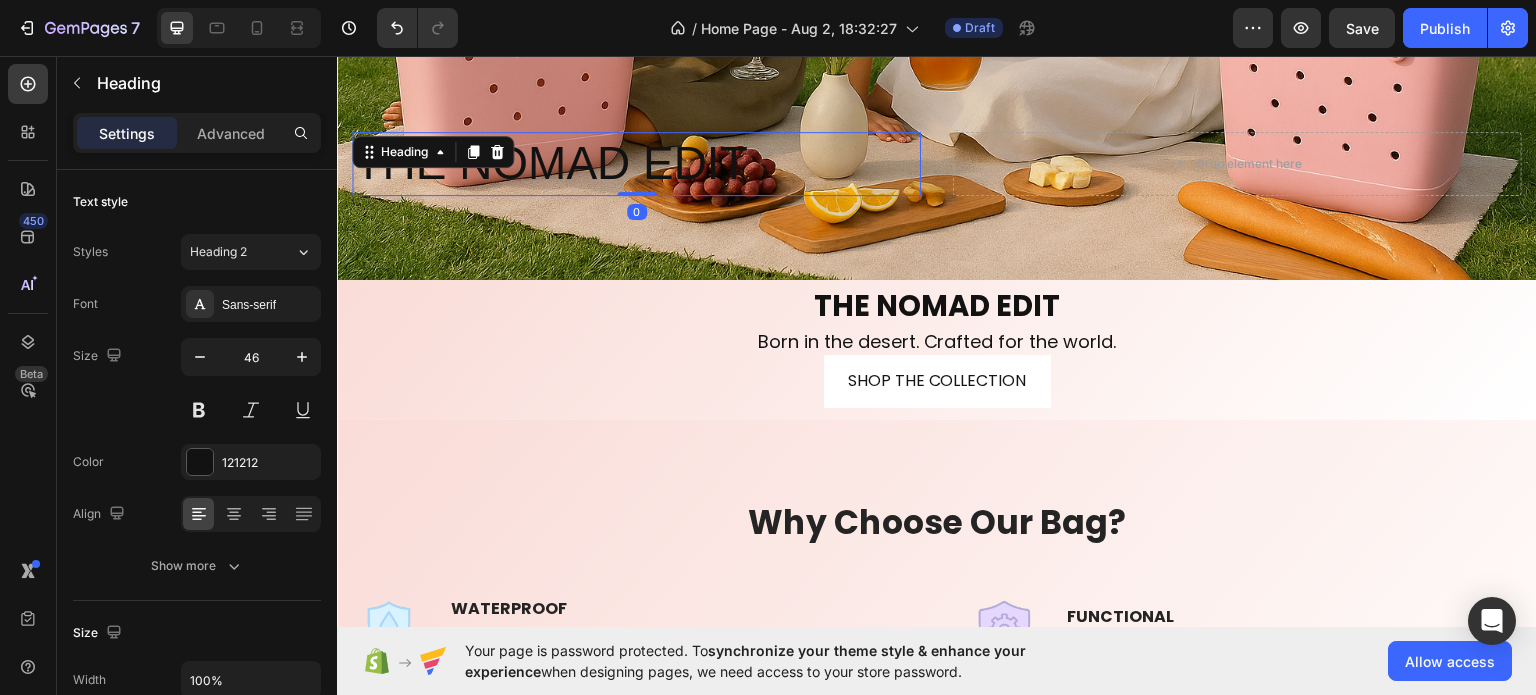click on "THE NOMAD EDIT" at bounding box center [636, 163] 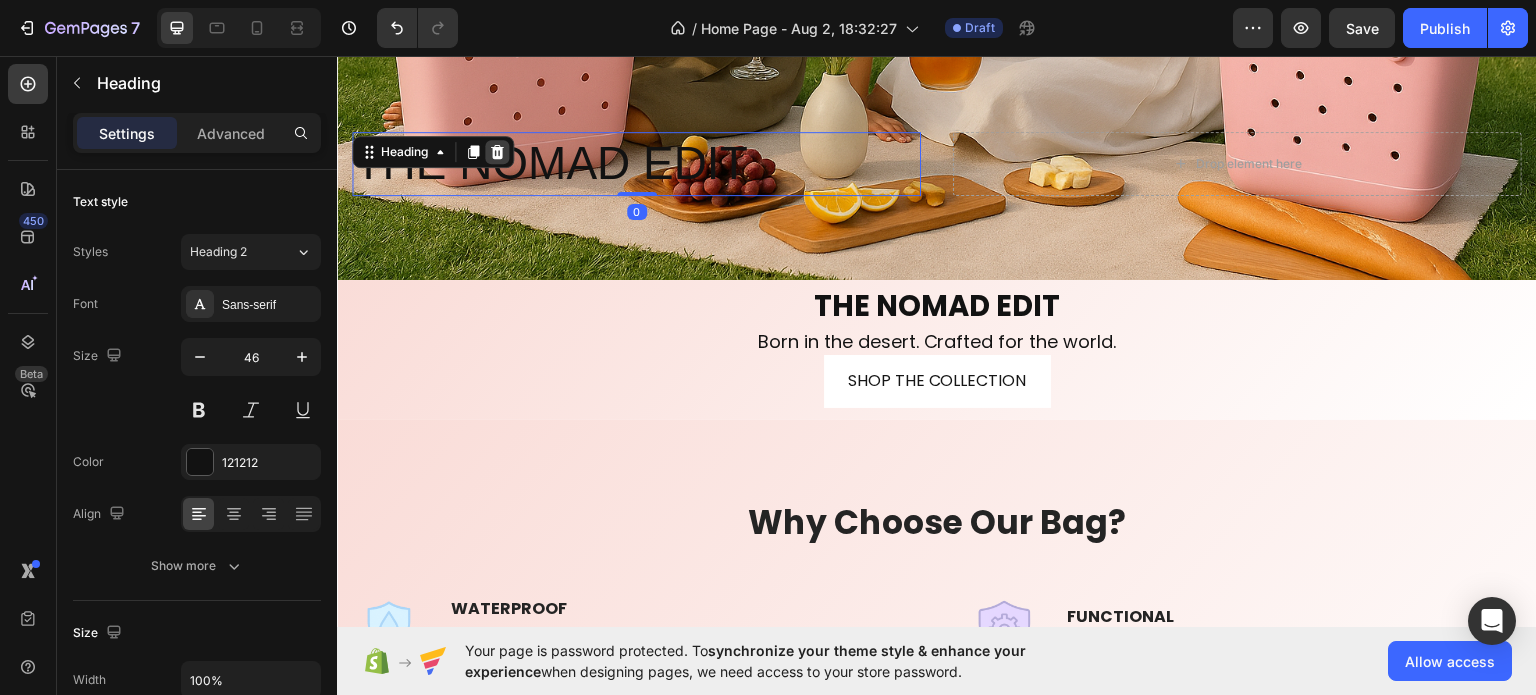 click 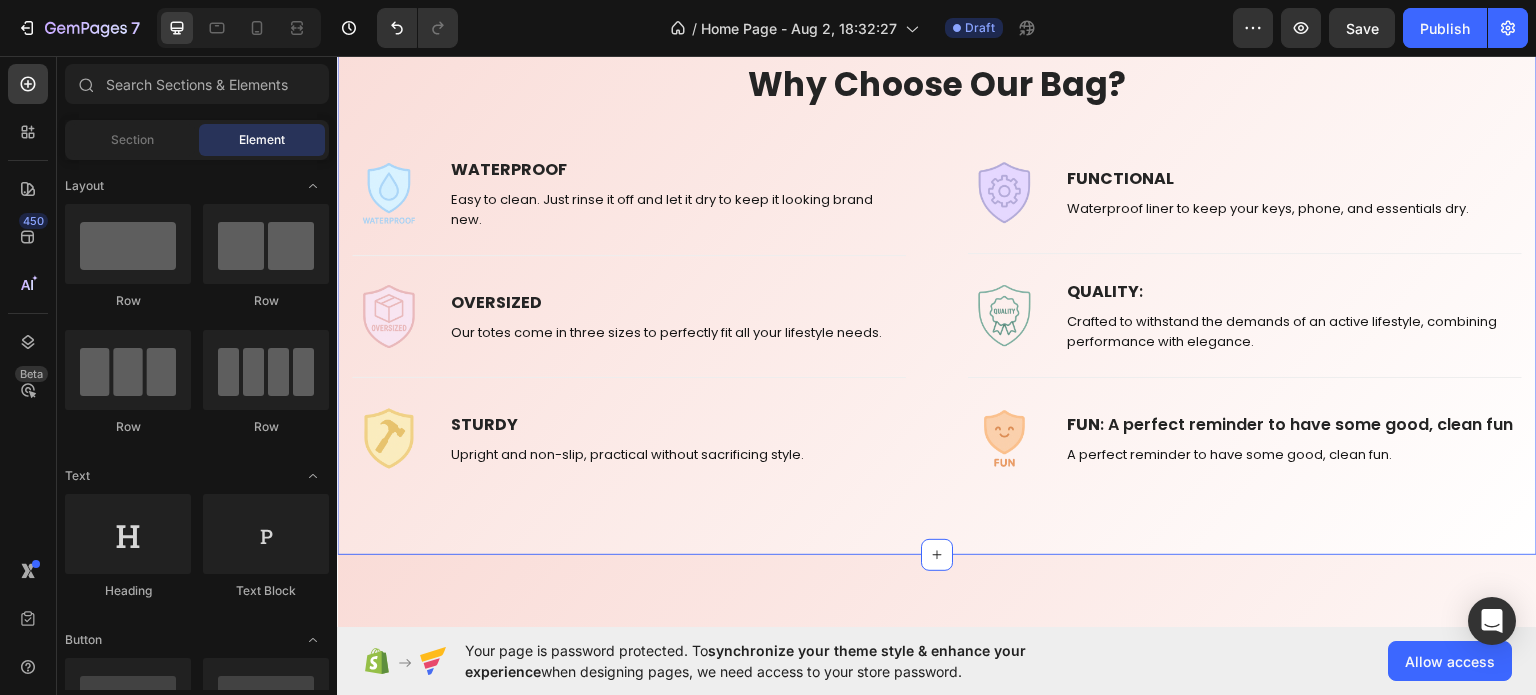 scroll, scrollTop: 1000, scrollLeft: 0, axis: vertical 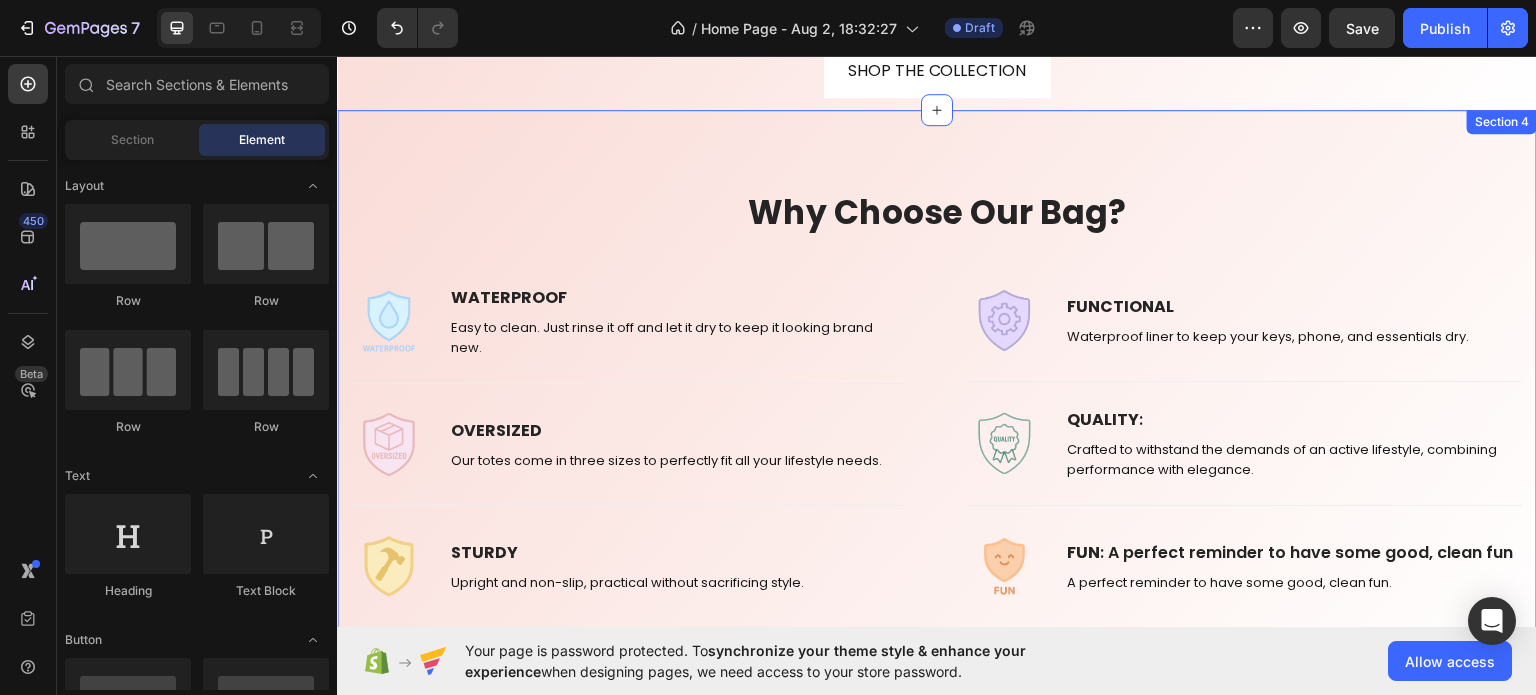 click on "Why Choose Our Bag? Heading Row Image WATERPROOF Text block Easy to clean. Just rinse it off and let it dry to keep it looking brand new. Text block Row                Title Line Image OVERSIZED Text block Our totes come in three sizes to perfectly fit all your lifestyle needs. Text block Row                Title Line Image STURDY Text block Upright and non-slip, practical without sacrificing style. Text block Row Row                Title Line Image FUNCTIONAL Text block Waterproof liner to keep your keys, phone, and essentials dry. Text block Row                Title Line Image QUALITY : Text block Crafted to withstand the demands of an active lifestyle, combining performance with elegance. Text block Row                Title Line Image FUN : A perfect reminder to have some good, clean fun Text block  A perfect reminder to have some good, clean fun. Text block Row Row Row Section 4" at bounding box center (937, 396) 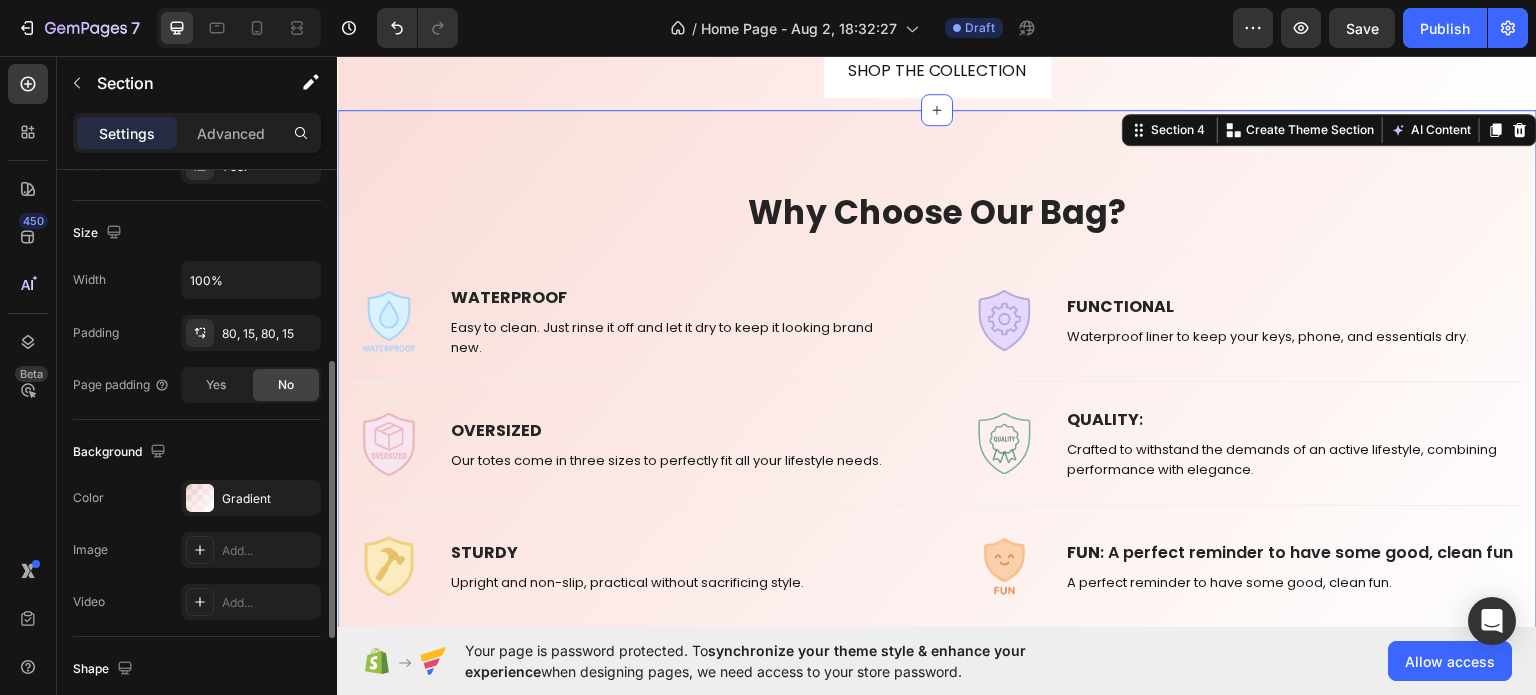 scroll, scrollTop: 500, scrollLeft: 0, axis: vertical 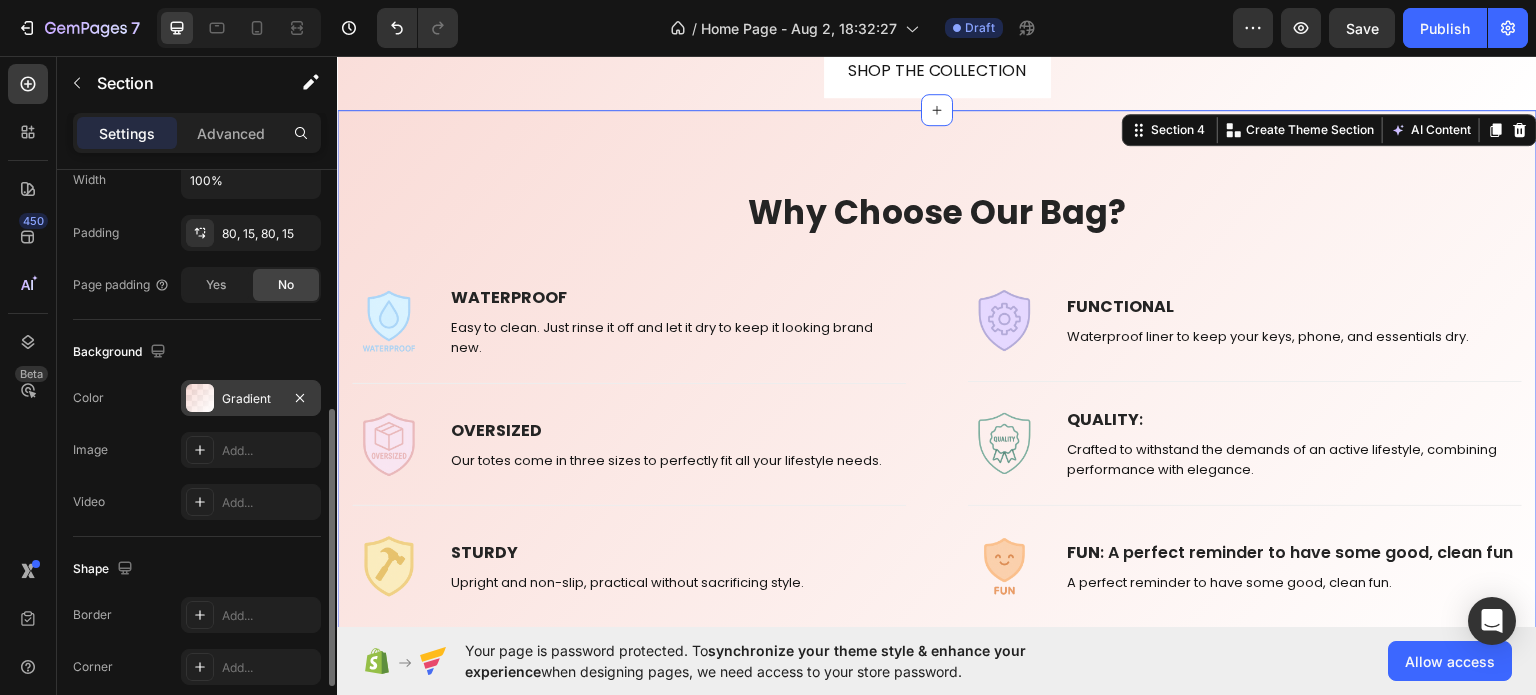 click on "Gradient" at bounding box center [251, 399] 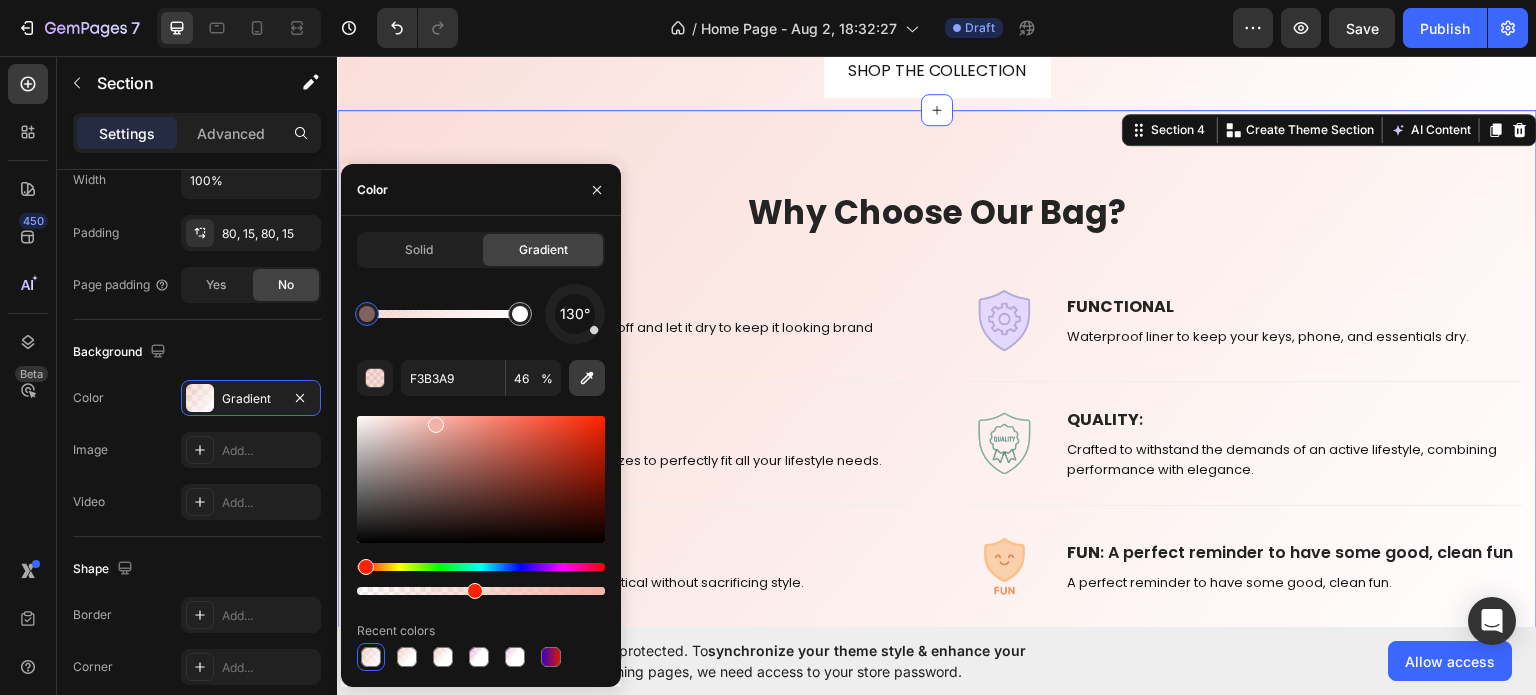 click 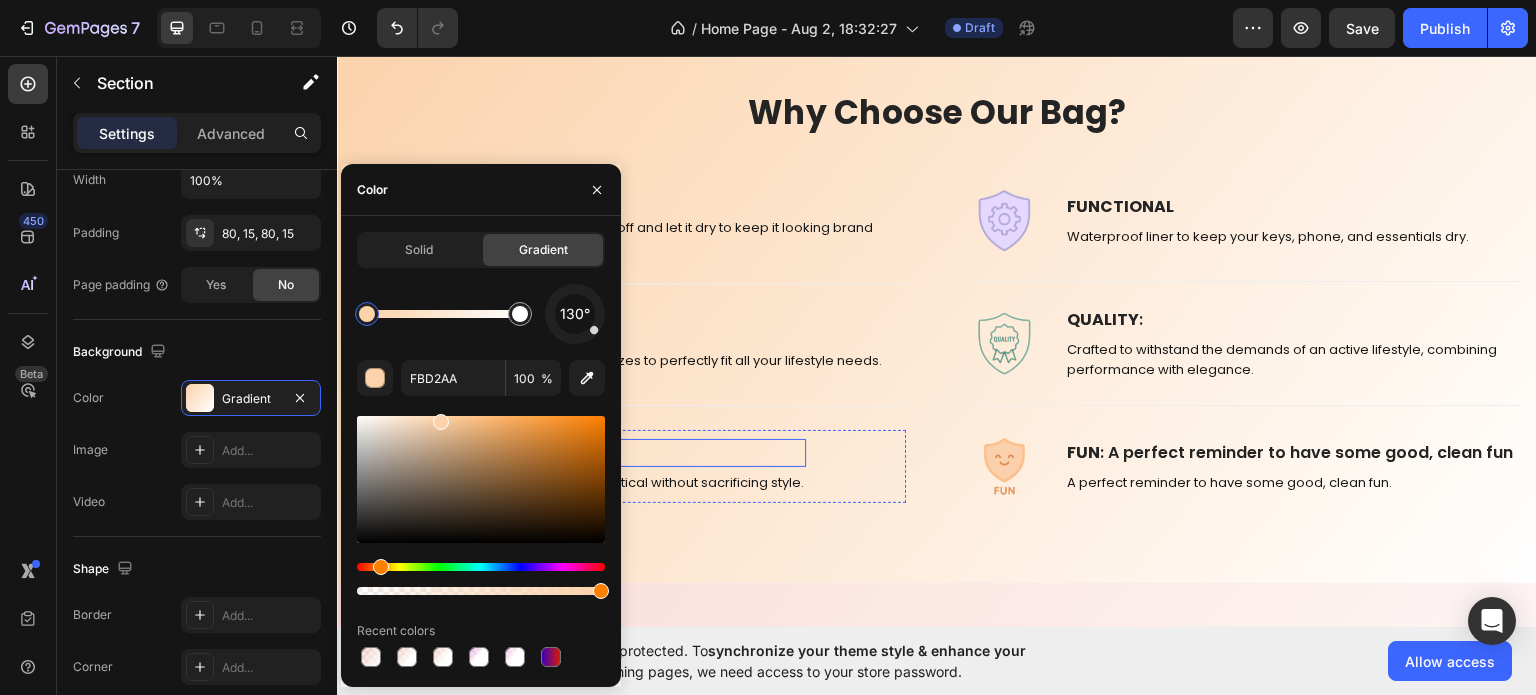 scroll, scrollTop: 900, scrollLeft: 0, axis: vertical 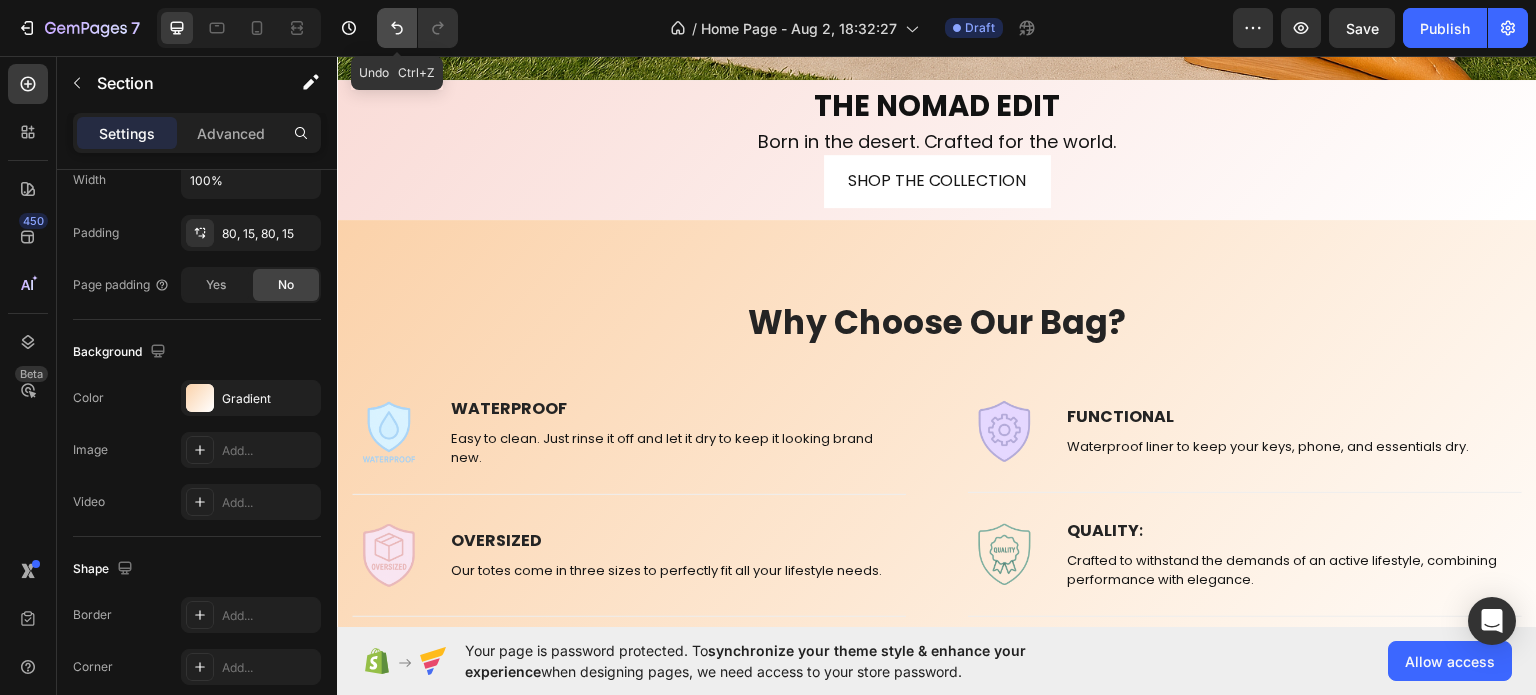 click 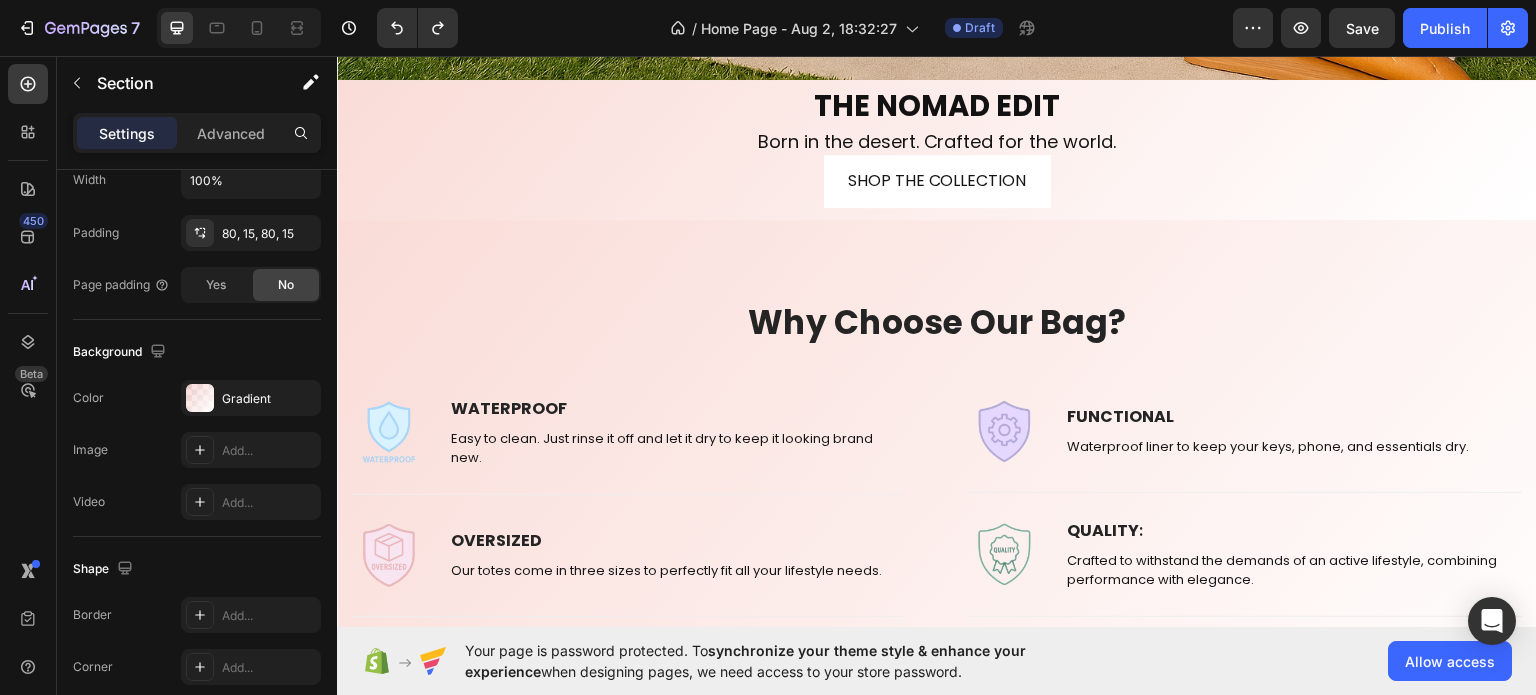 click on "Why Choose Our Bag? Heading Row Image WATERPROOF Text block Easy to clean. Just rinse it off and let it dry to keep it looking brand new. Text block Row                Title Line Image OVERSIZED Text block Our totes come in three sizes to perfectly fit all your lifestyle needs. Text block Row                Title Line Image STURDY Text block Upright and non-slip, practical without sacrificing style. Text block Row Row                Title Line Image FUNCTIONAL Text block Waterproof liner to keep your keys, phone, and essentials dry. Text block Row                Title Line Image QUALITY : Text block Crafted to withstand the demands of an active lifestyle, combining performance with elegance. Text block Row                Title Line Image FUN : A perfect reminder to have some good, clean fun Text block  A perfect reminder to have some good, clean fun. Text block Row Row Row Section 4" at bounding box center (937, 506) 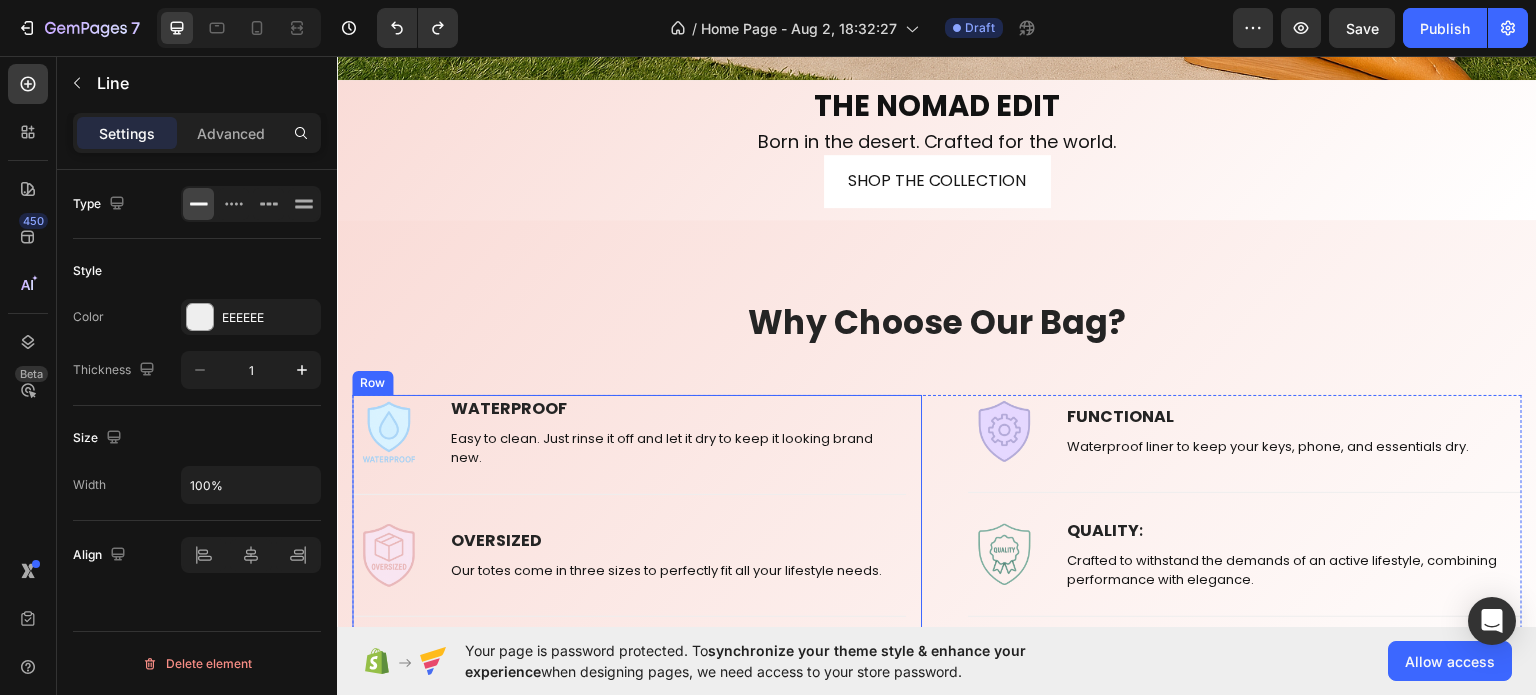click on "Title Line" at bounding box center [629, 493] 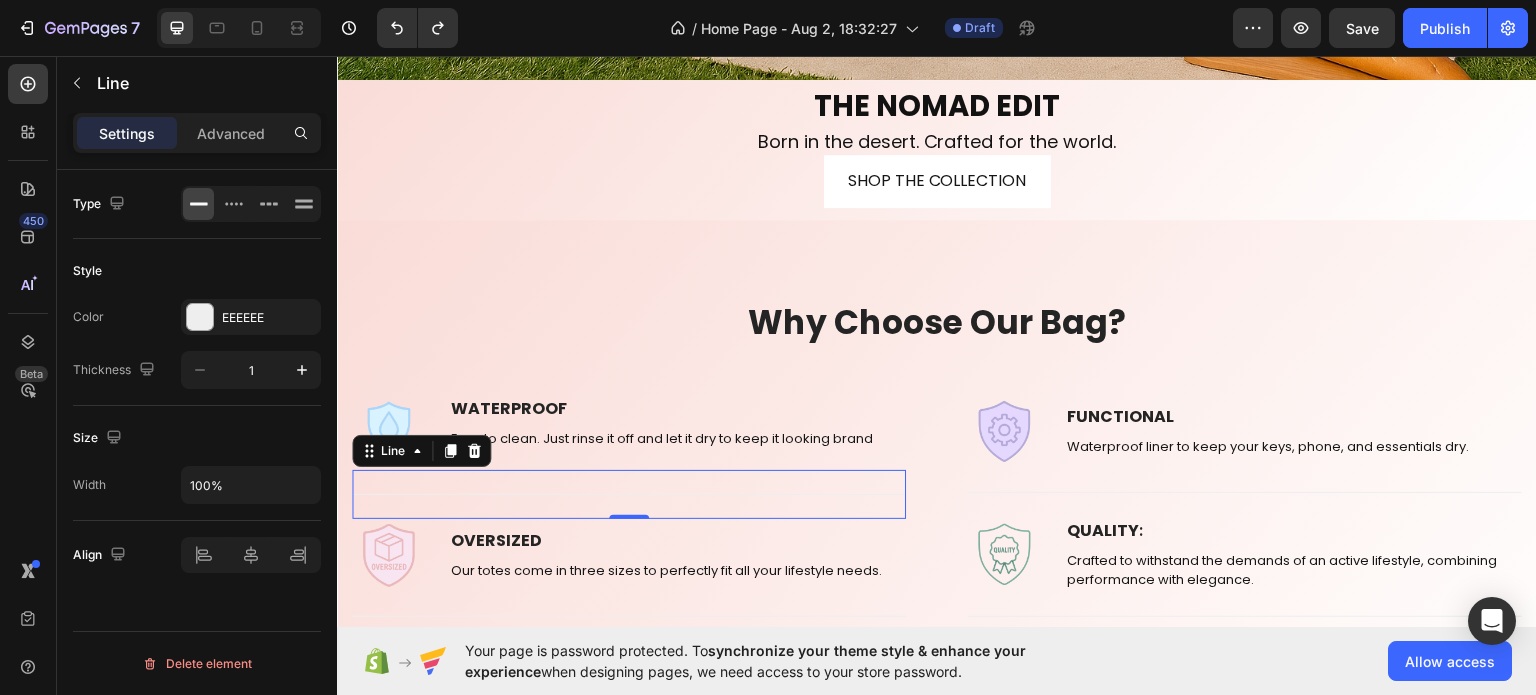 scroll, scrollTop: 0, scrollLeft: 0, axis: both 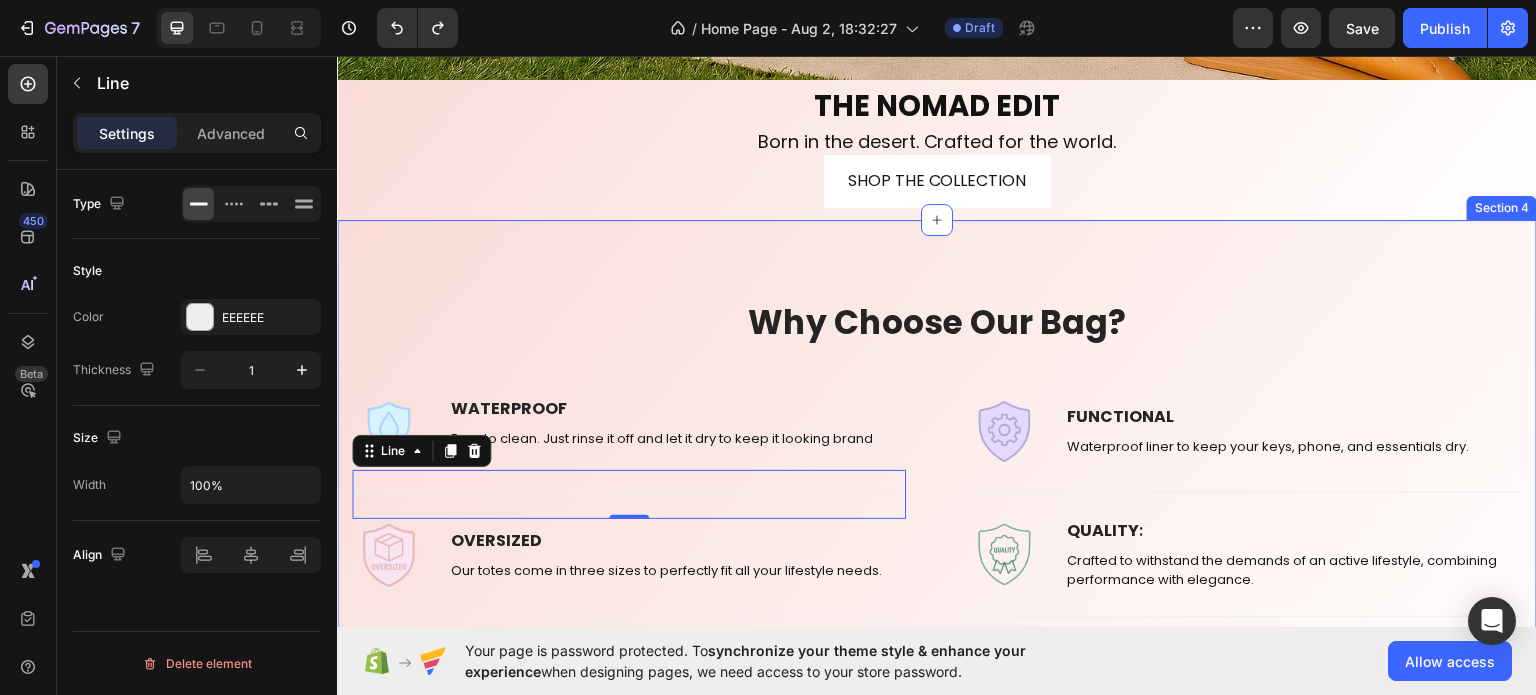 click on "Why Choose Our Bag? Heading Row Image WATERPROOF Text block Easy to clean. Just rinse it off and let it dry to keep it looking brand new. Text block Row                Title Line   0 Image OVERSIZED Text block Our totes come in three sizes to perfectly fit all your lifestyle needs. Text block Row                Title Line Image STURDY Text block Upright and non-slip, practical without sacrificing style. Text block Row Row                Title Line Image FUNCTIONAL Text block Waterproof liner to keep your keys, phone, and essentials dry. Text block Row                Title Line Image QUALITY : Text block Crafted to withstand the demands of an active lifestyle, combining performance with elegance. Text block Row                Title Line Image FUN : A perfect reminder to have some good, clean fun Text block  A perfect reminder to have some good, clean fun. Text block Row Row Row Section 4" at bounding box center (937, 506) 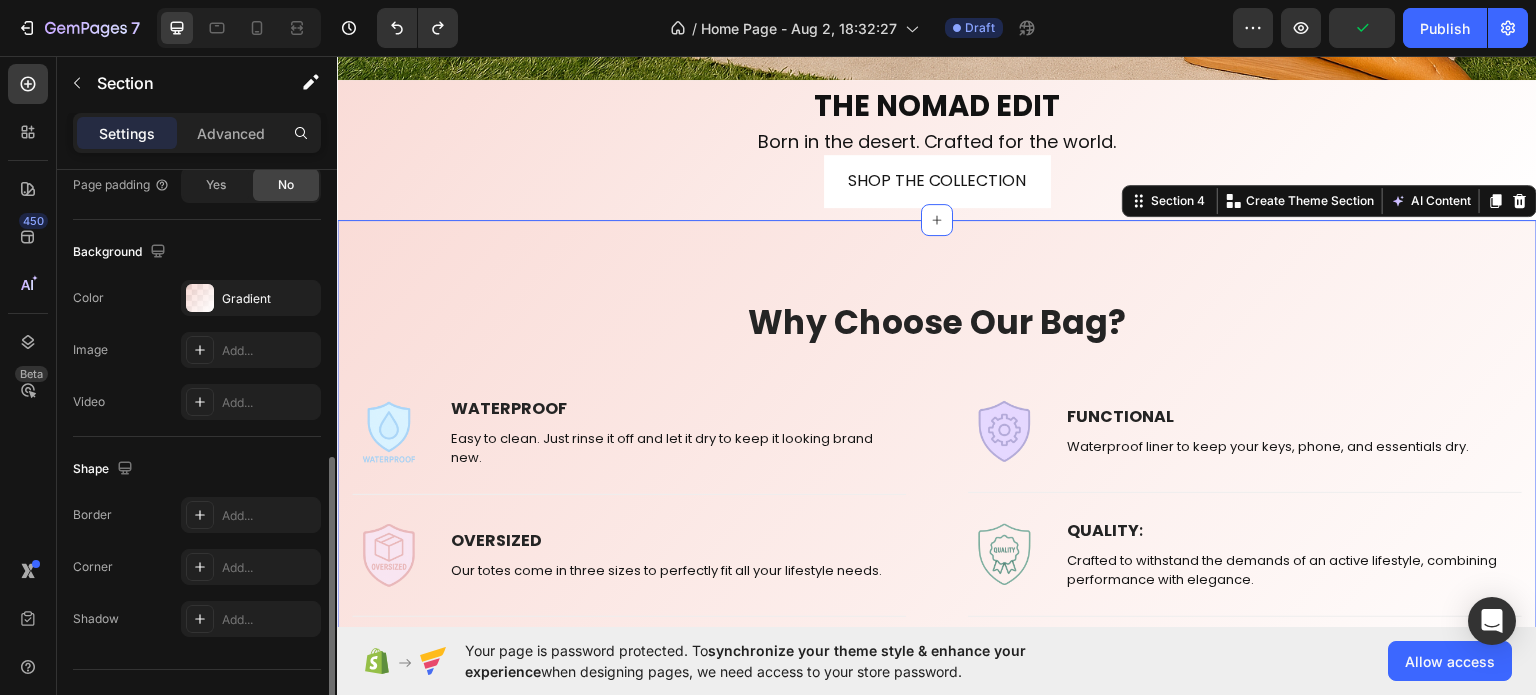 scroll, scrollTop: 636, scrollLeft: 0, axis: vertical 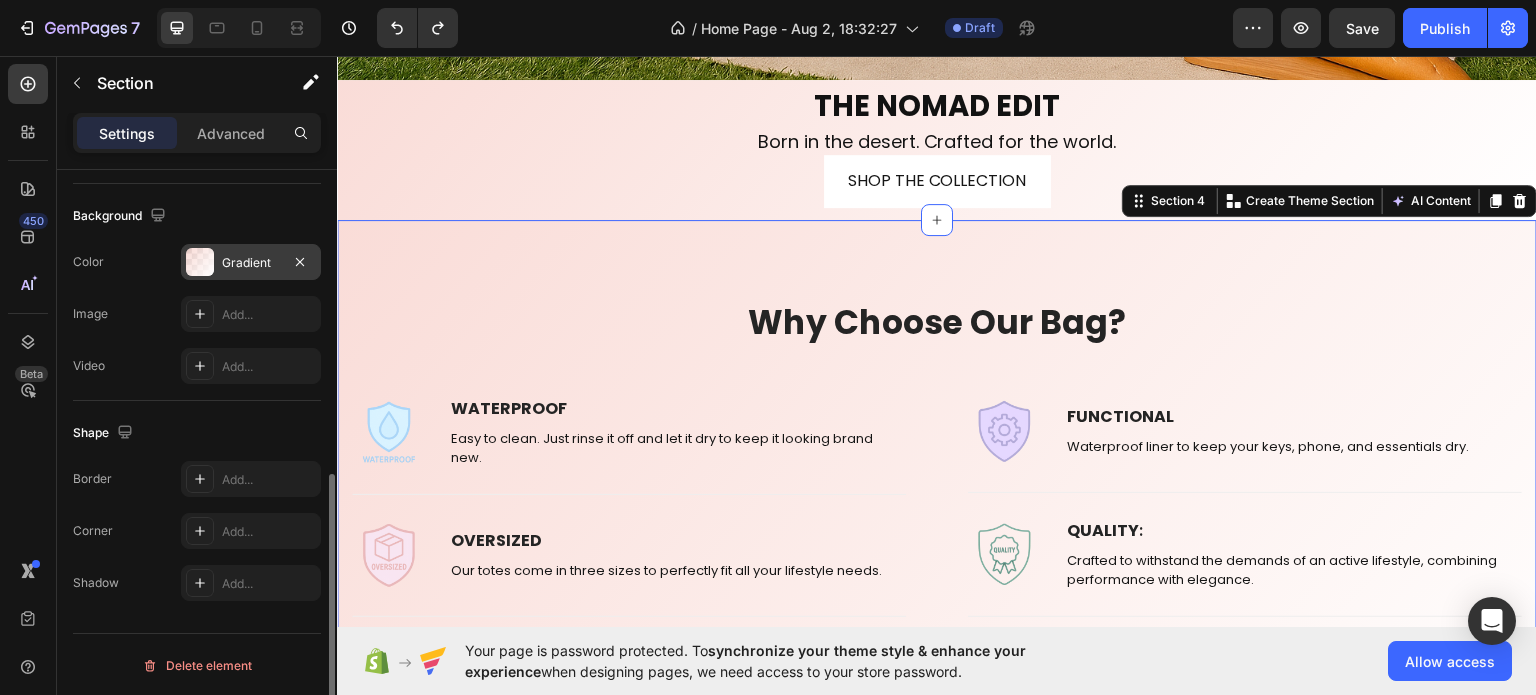 click on "Gradient" at bounding box center [251, 263] 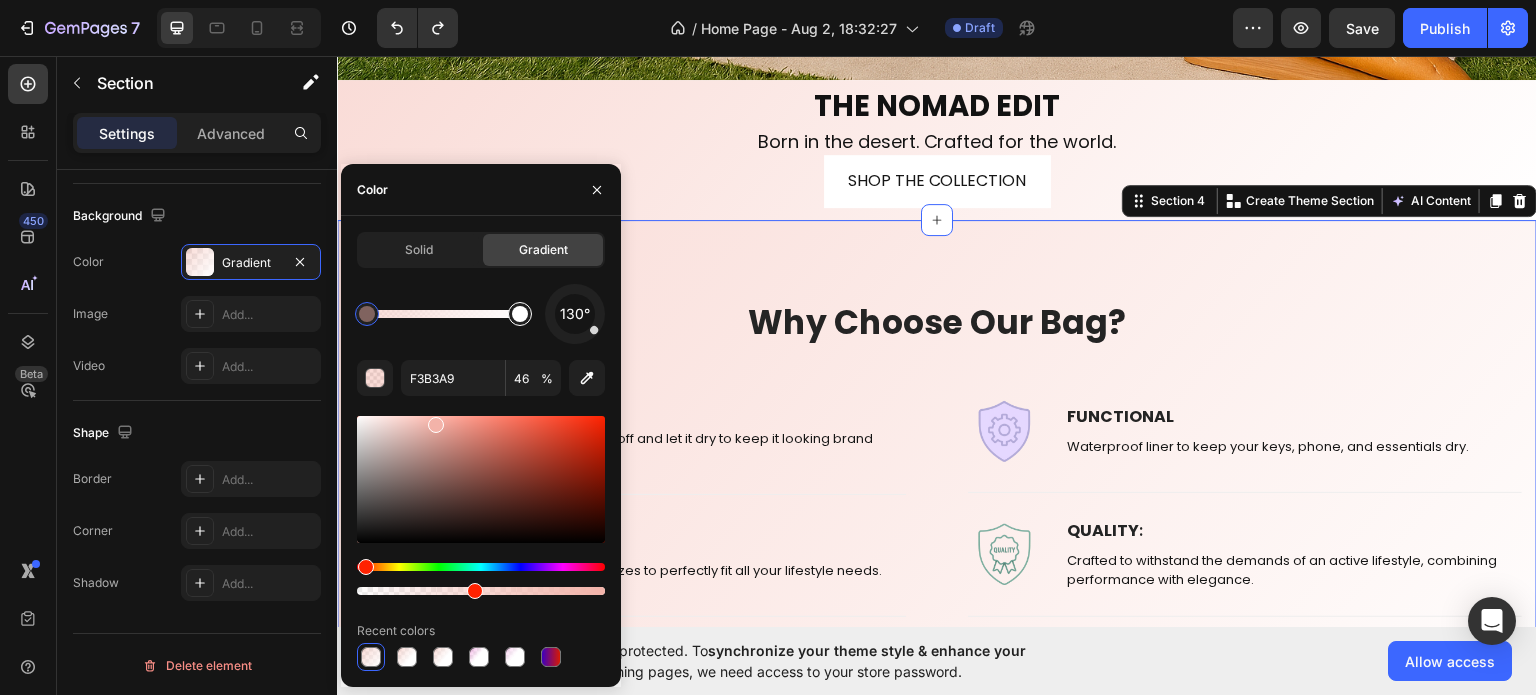 type on "FFFFFF" 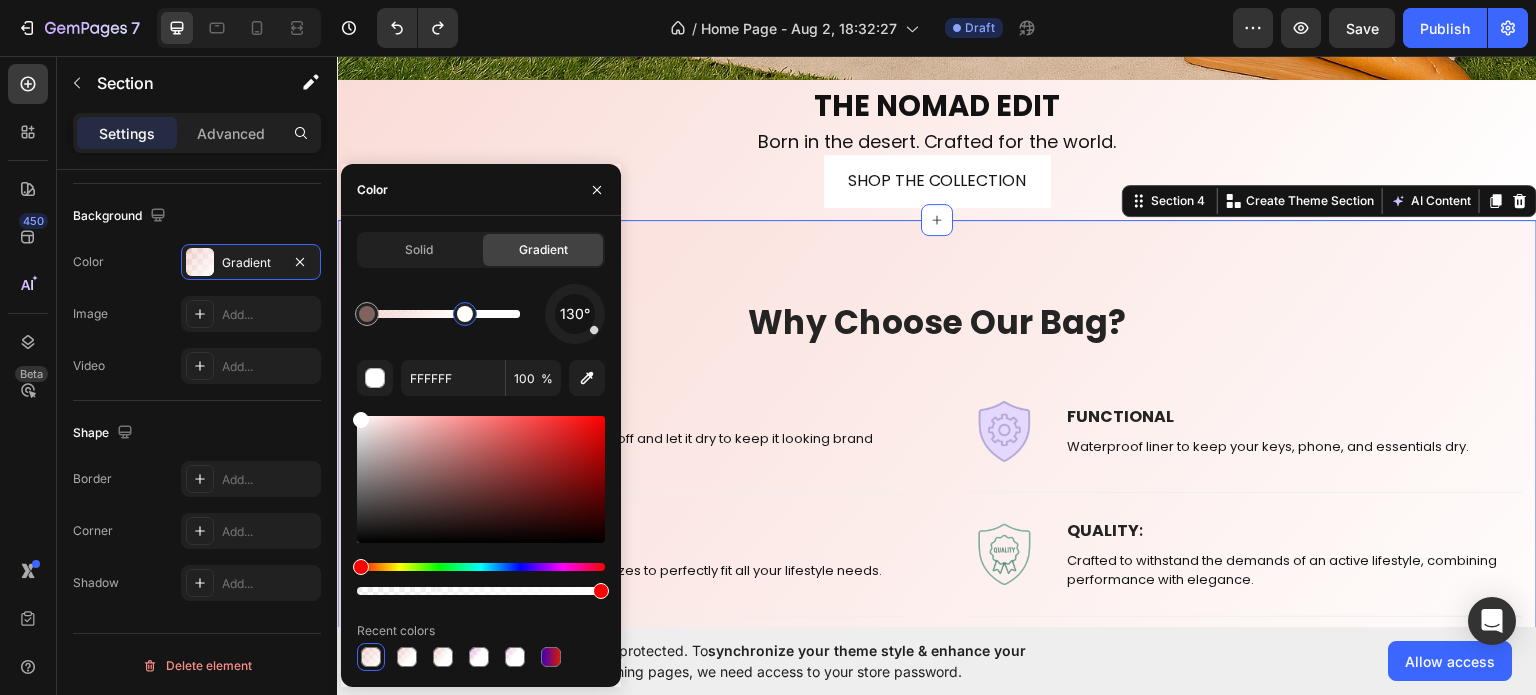 drag, startPoint x: 517, startPoint y: 320, endPoint x: 466, endPoint y: 323, distance: 51.088158 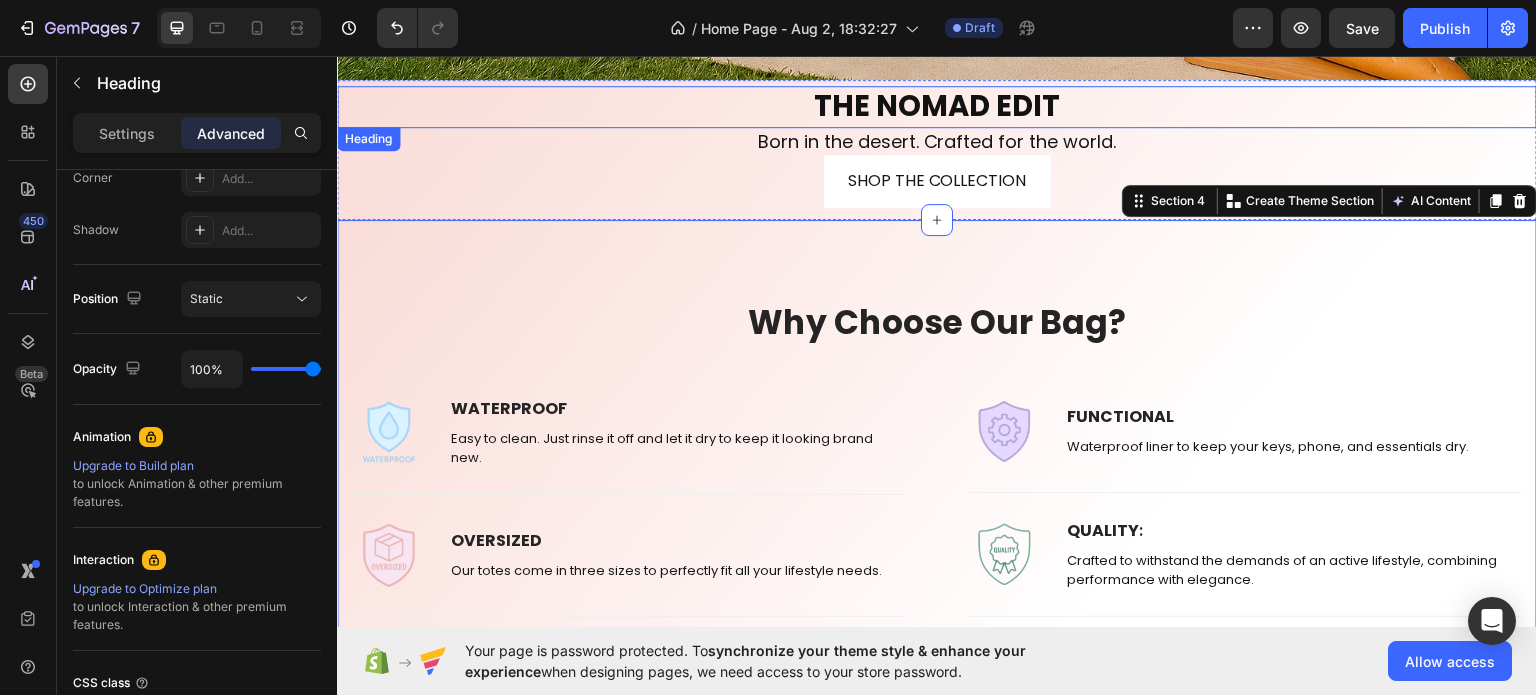 click on "THE NOMAD EDIT" at bounding box center [937, 106] 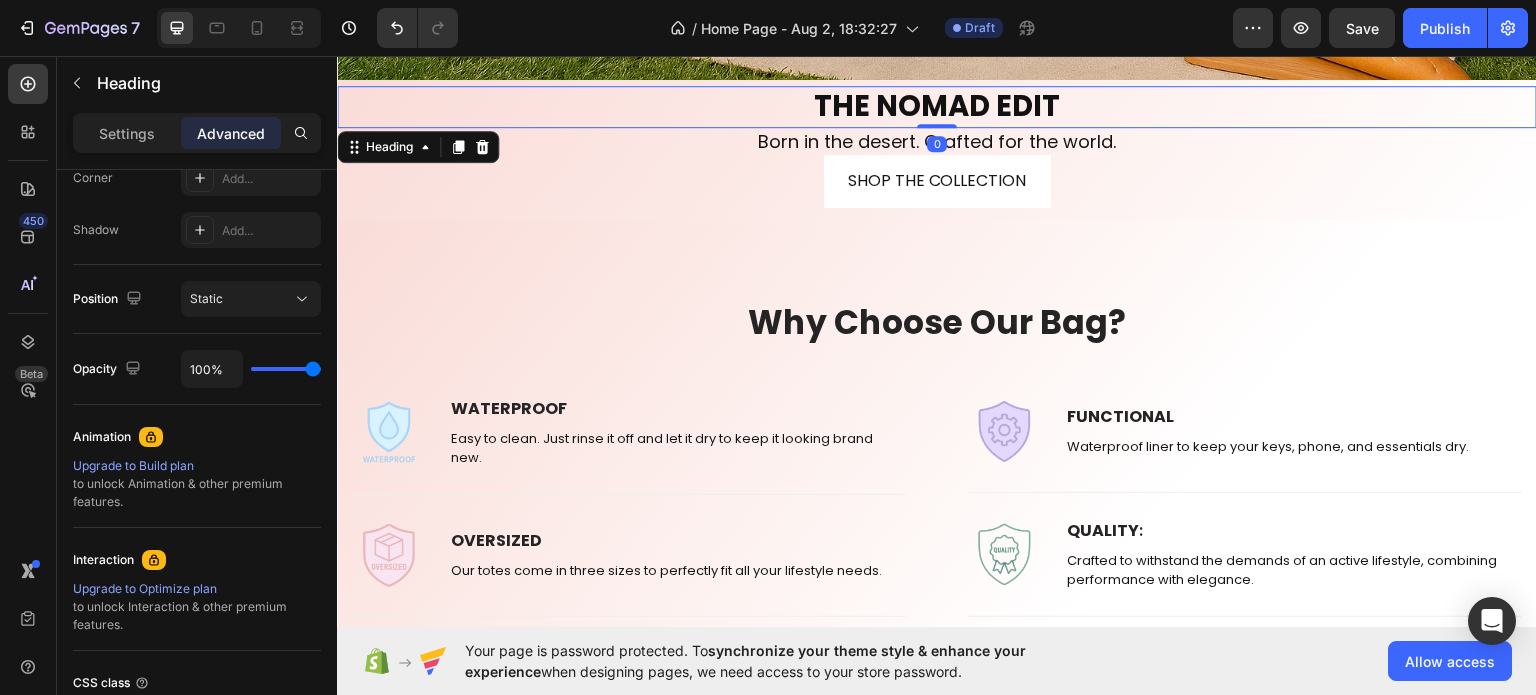 scroll, scrollTop: 0, scrollLeft: 0, axis: both 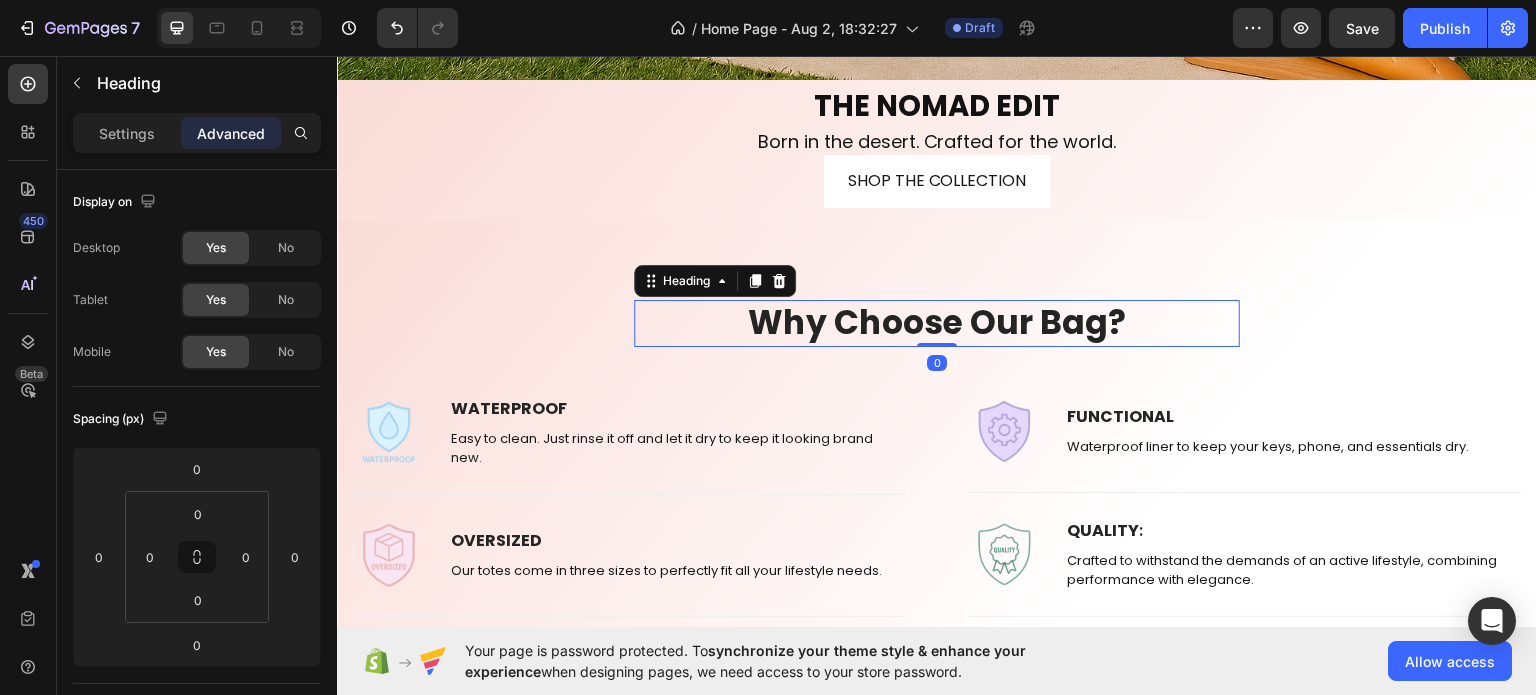 click on "Why Choose Our Bag?" at bounding box center (937, 322) 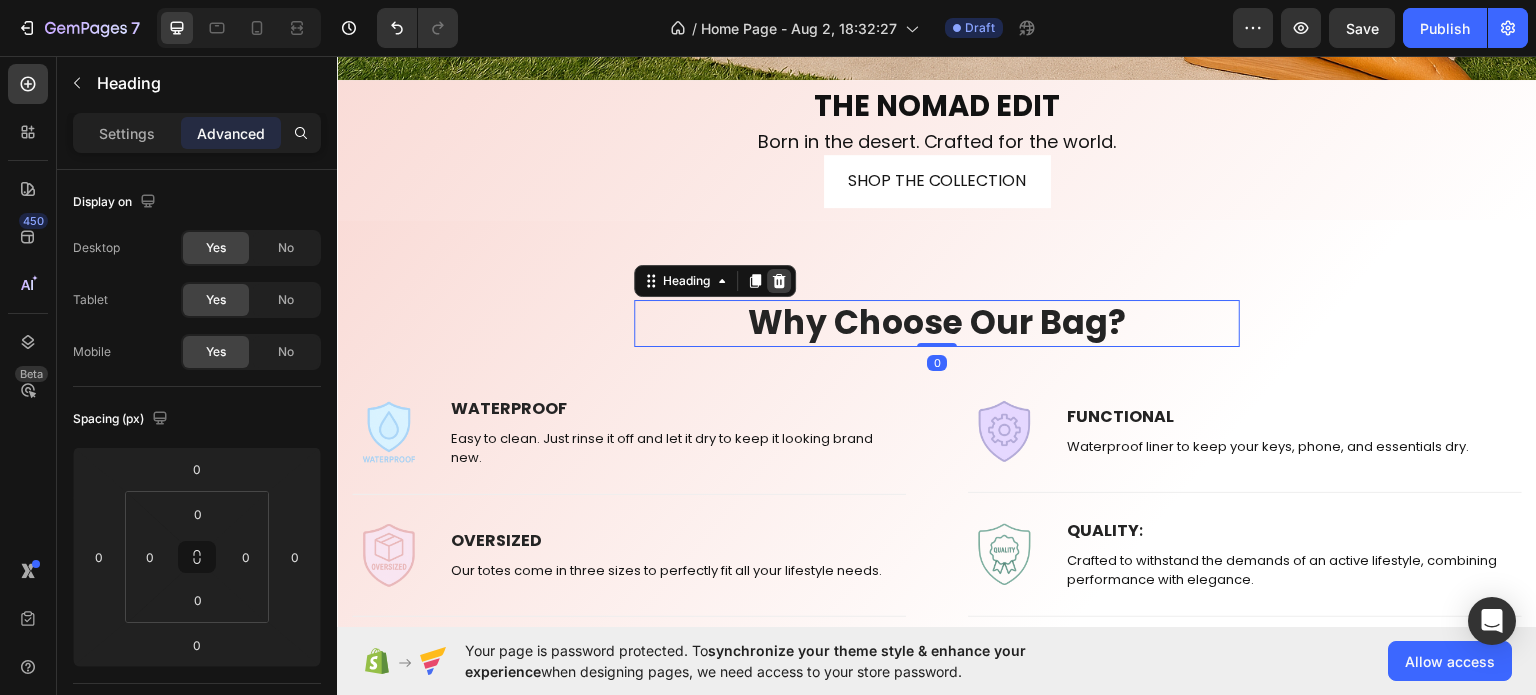 click 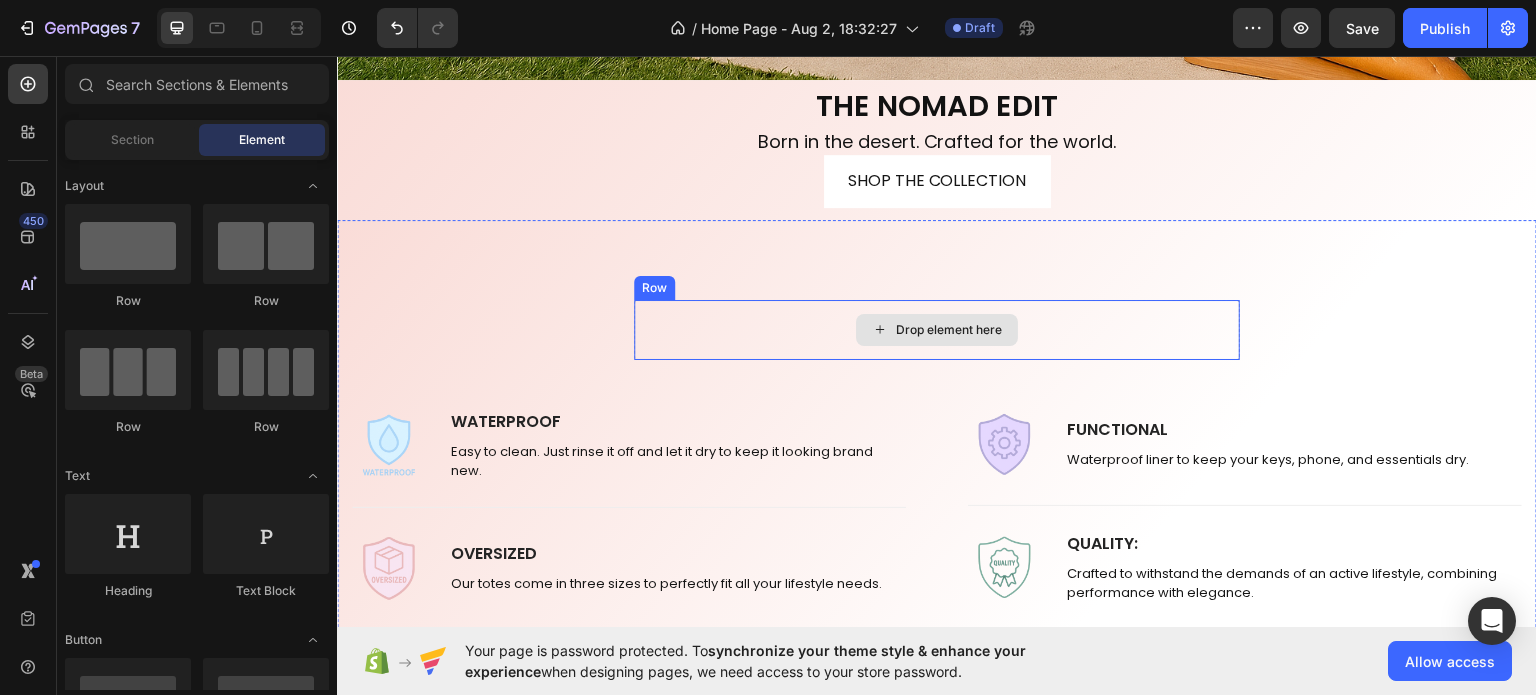 click on "Drop element here" at bounding box center [937, 329] 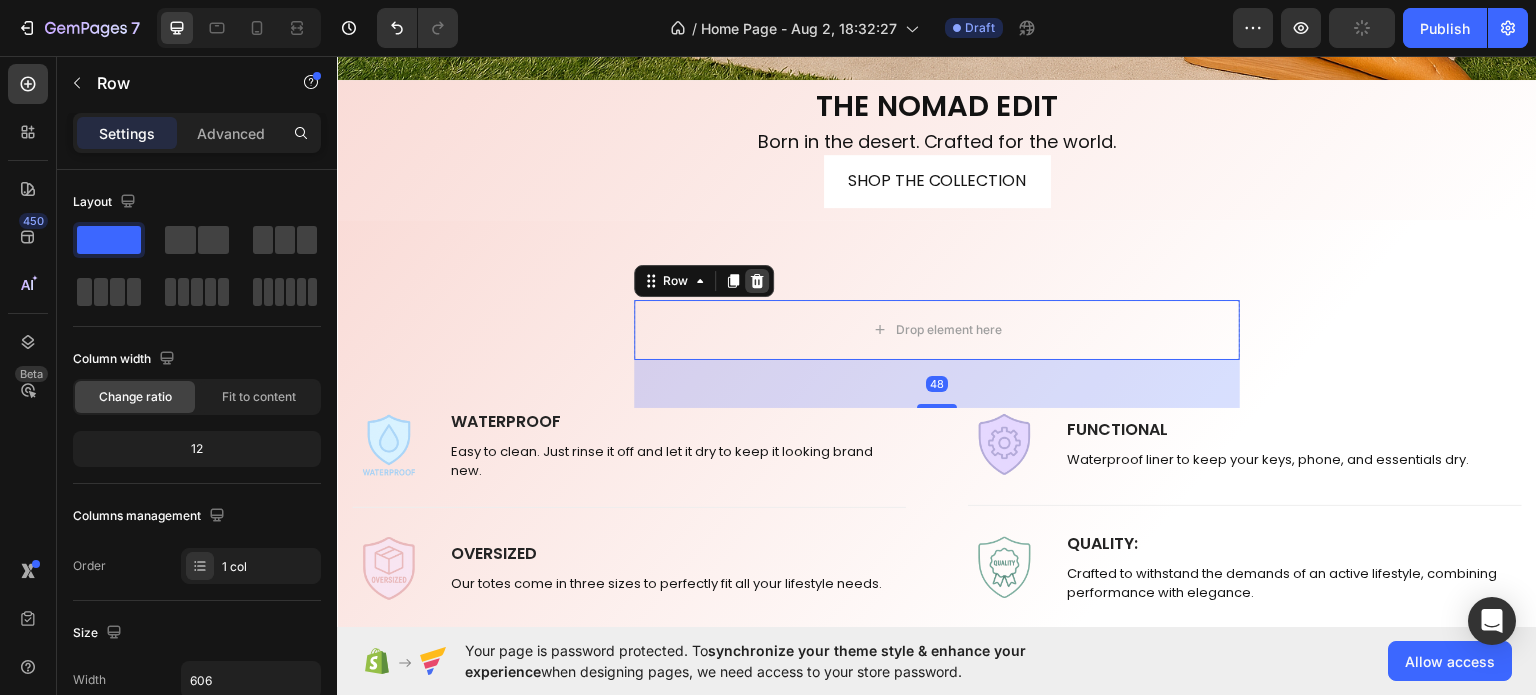 click 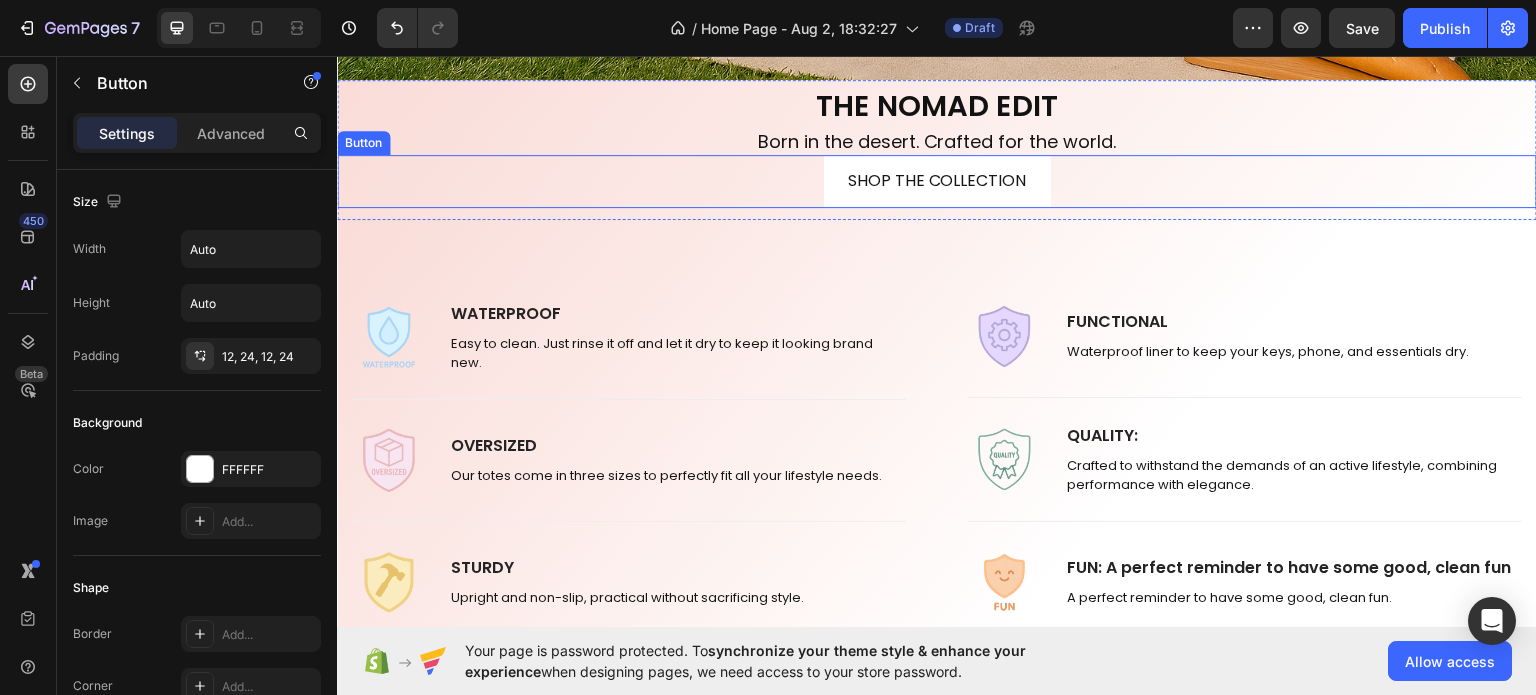 click on "SHOP THE COLLECTION Button" at bounding box center (937, 180) 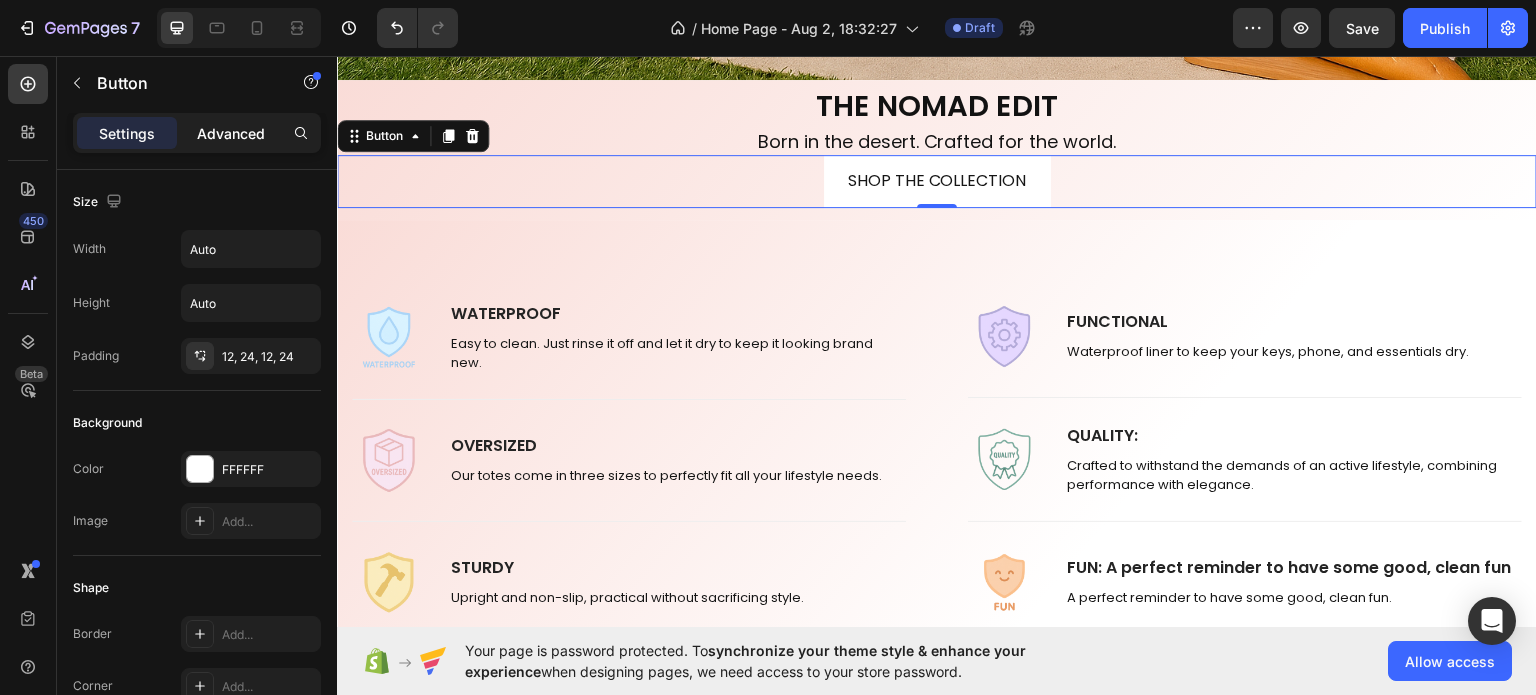 click on "Advanced" at bounding box center [231, 133] 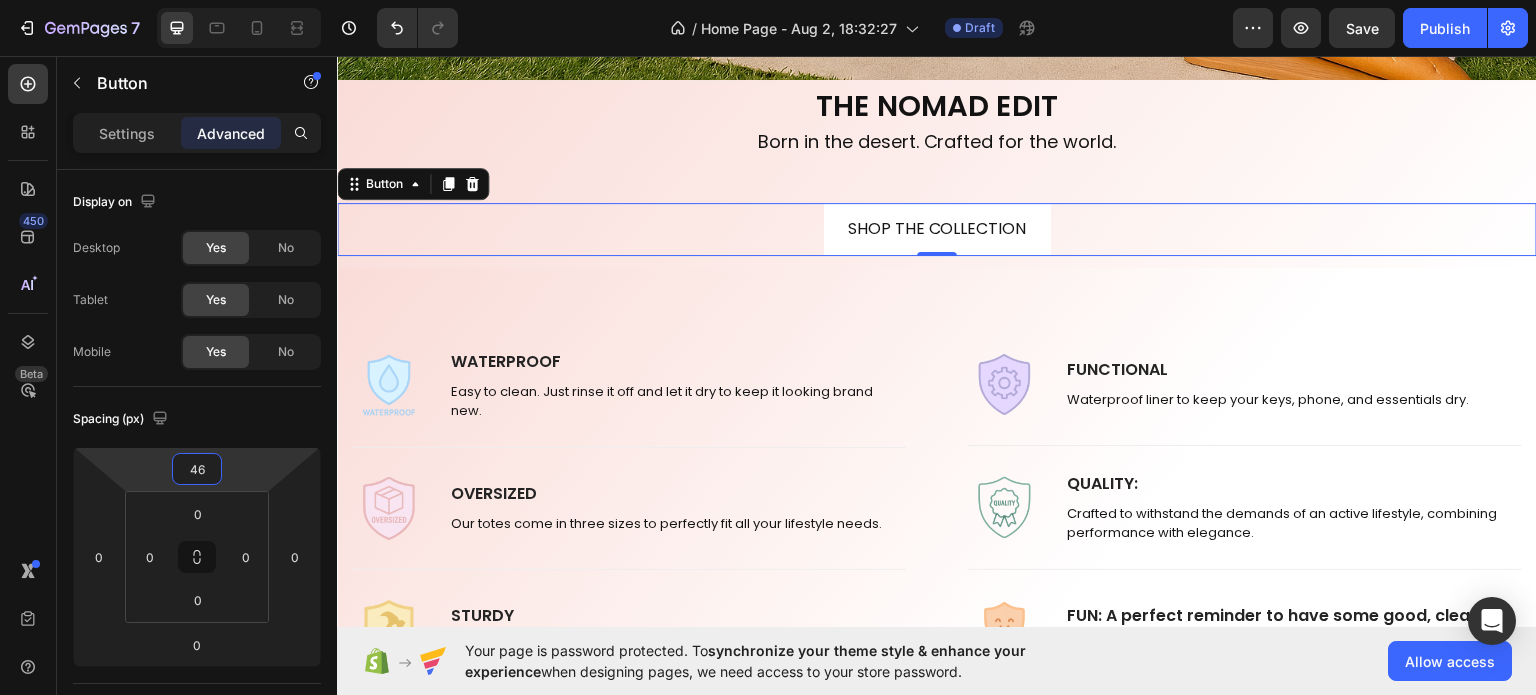 type on "44" 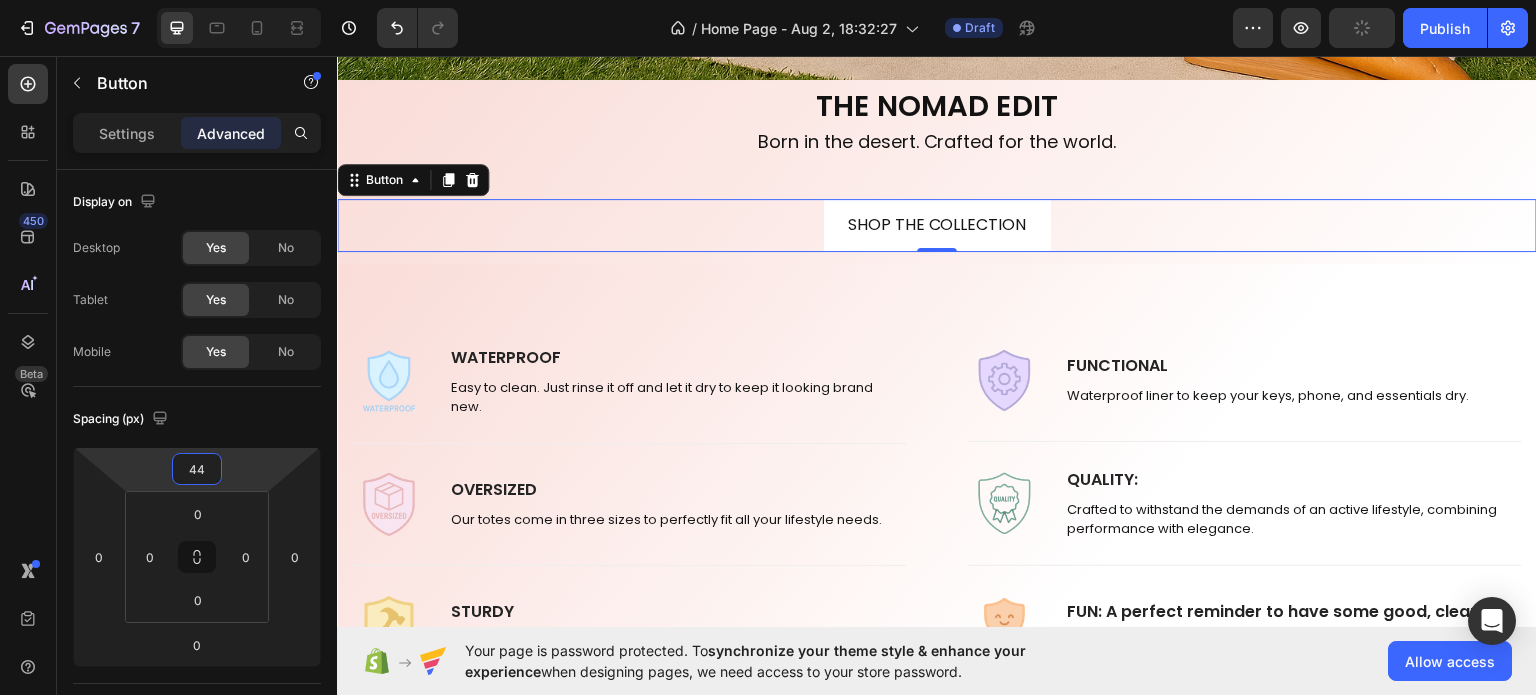 drag, startPoint x: 205, startPoint y: 489, endPoint x: 192, endPoint y: 467, distance: 25.553865 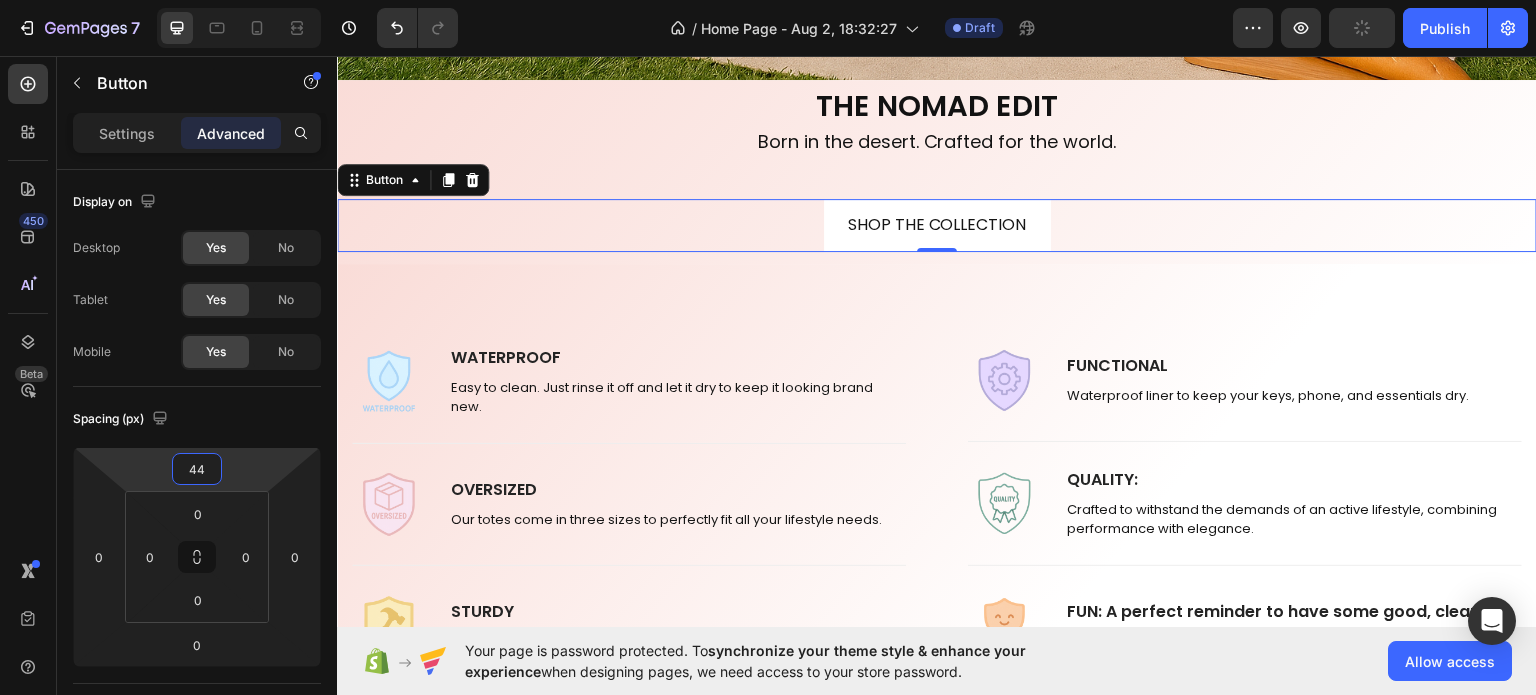 click on "450 Beta Sections(18) Elements(83) Section Element Hero Section Product Detail Brands Trusted Badges Guarantee Product Breakdown How to use Testimonials Compare Bundle FAQs Social Proof Brand Story Product List Collection Blog List Contact Sticky Add to Cart Custom Footer Browse Library 450 Layout
Row
Row
Row
Row Text
Heading
Text Block Button
Button
Button Media
Image
Image" at bounding box center [768, 0] 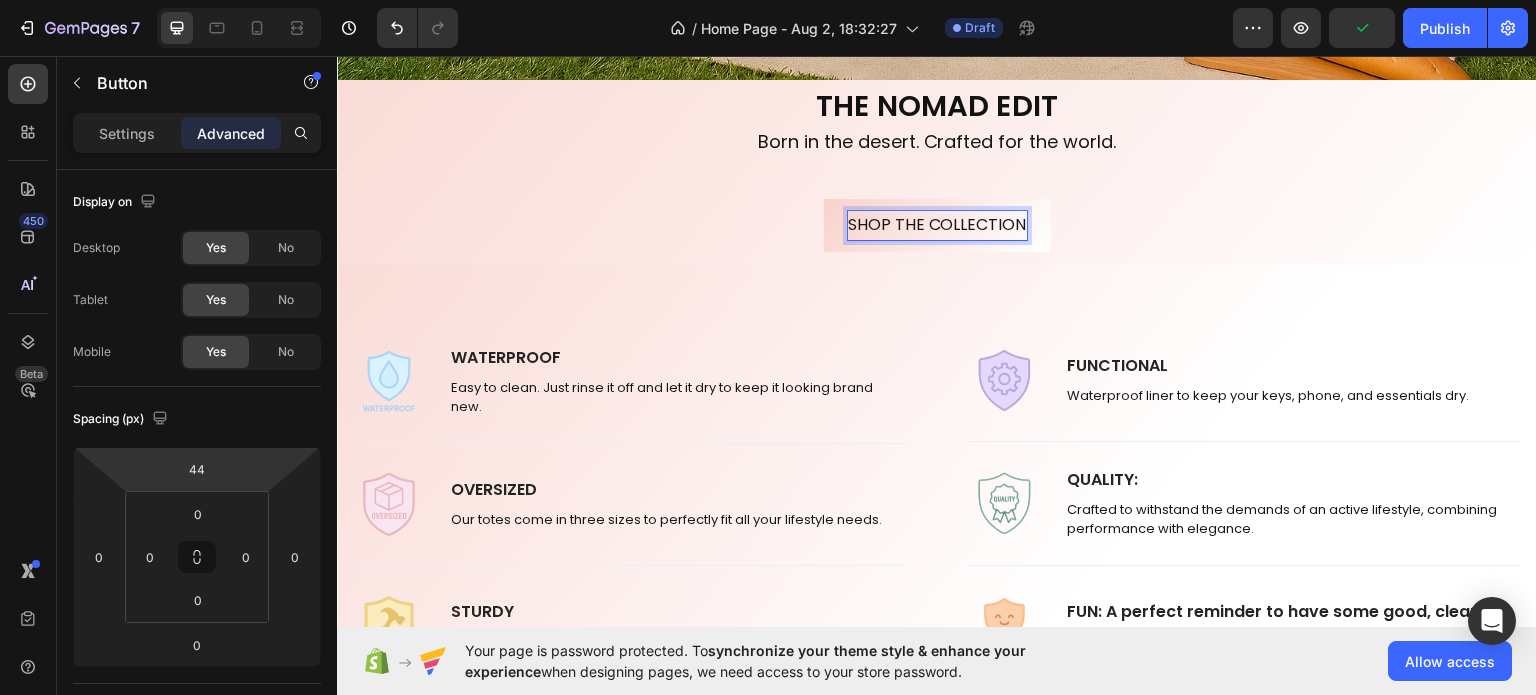 click on "SHOP THE COLLECTION" at bounding box center (937, 224) 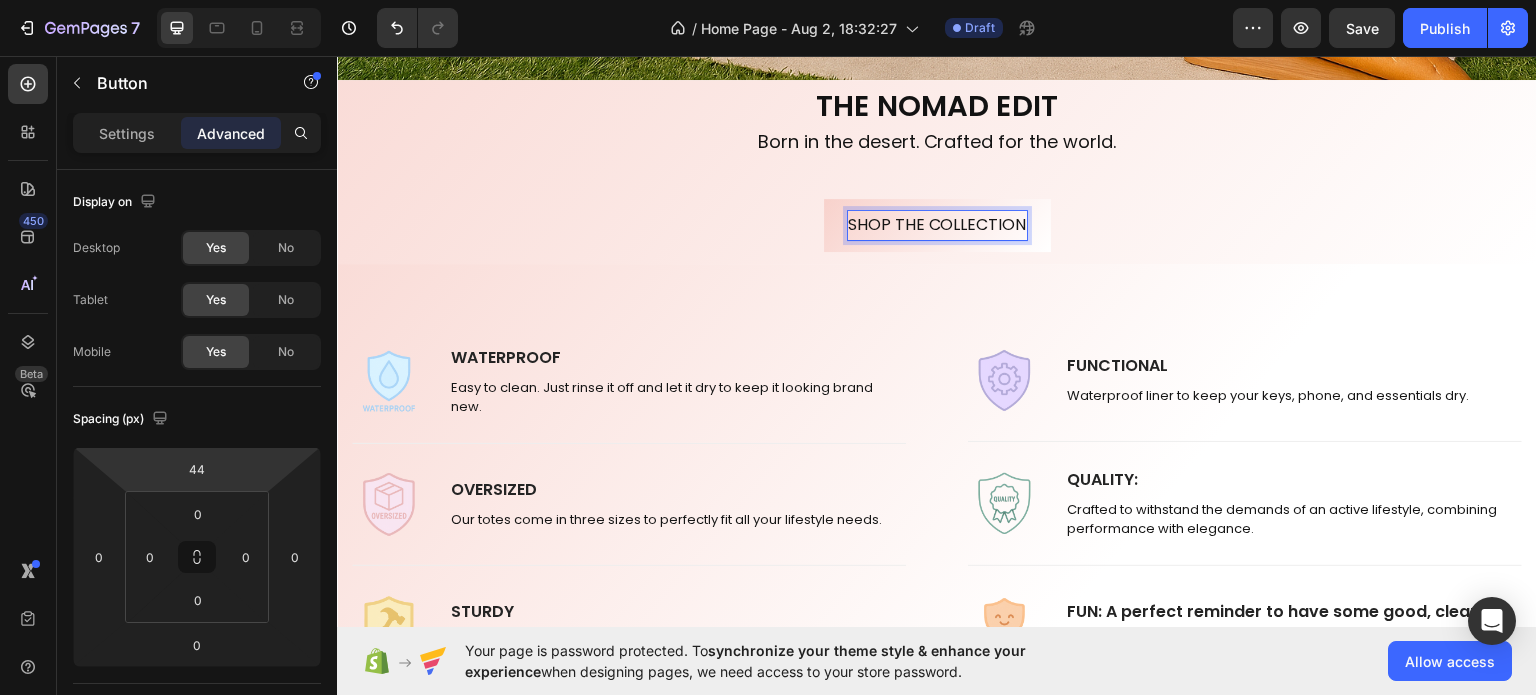 click on "SHOP THE COLLECTION" at bounding box center [937, 224] 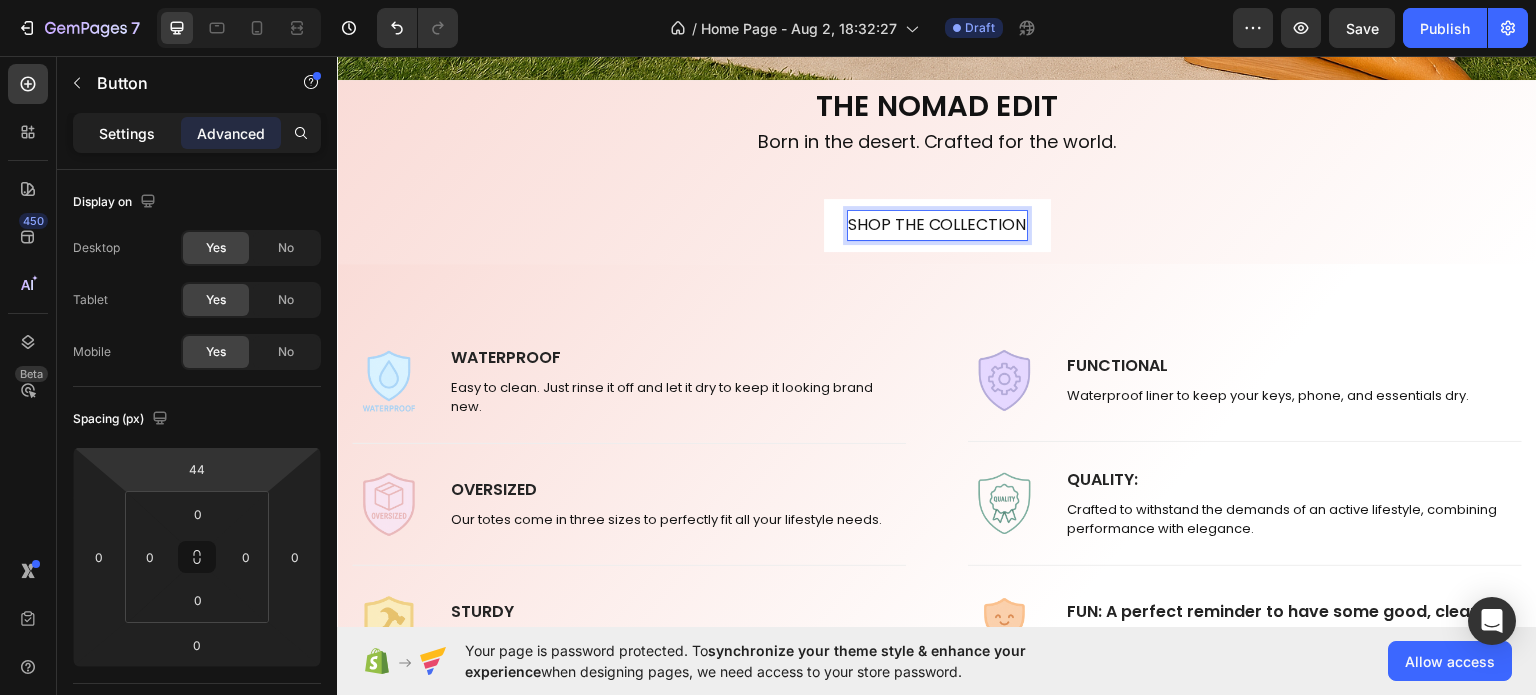 click on "Settings" 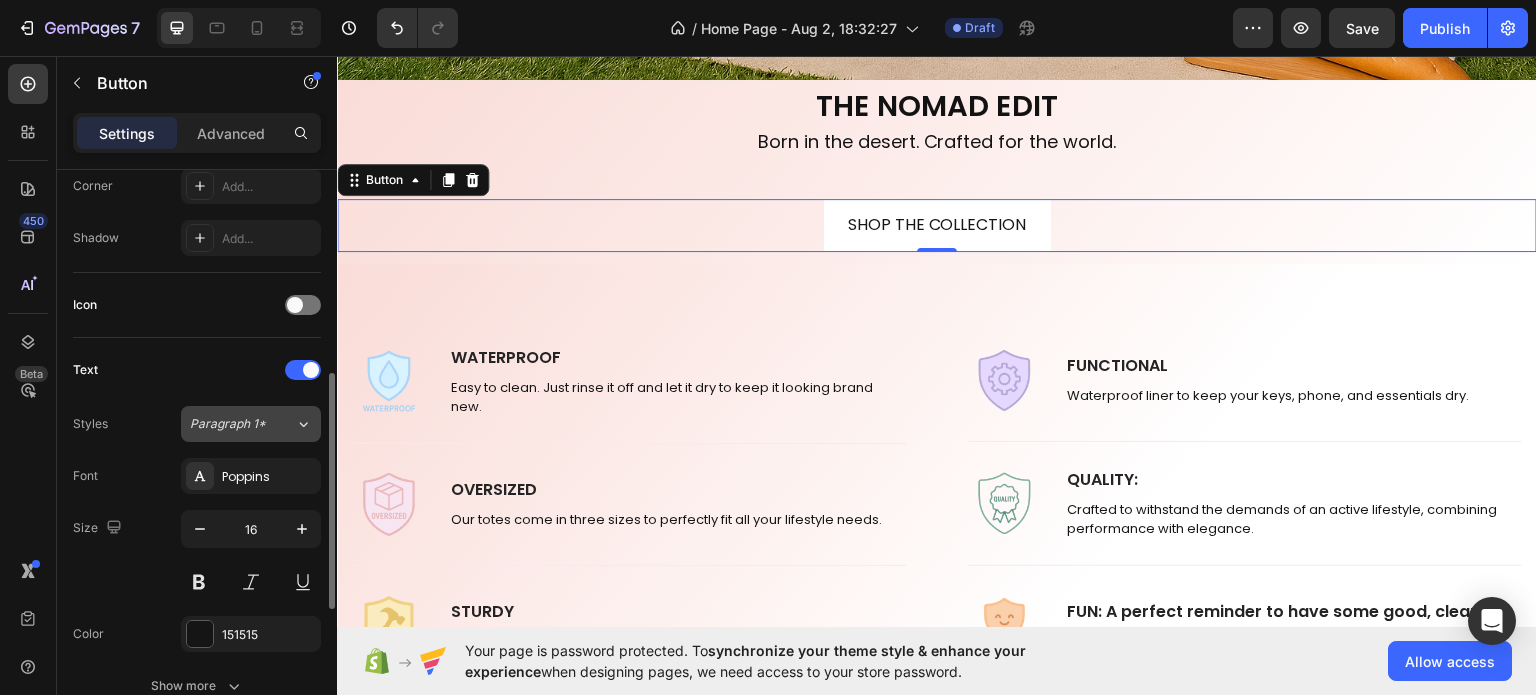 scroll, scrollTop: 600, scrollLeft: 0, axis: vertical 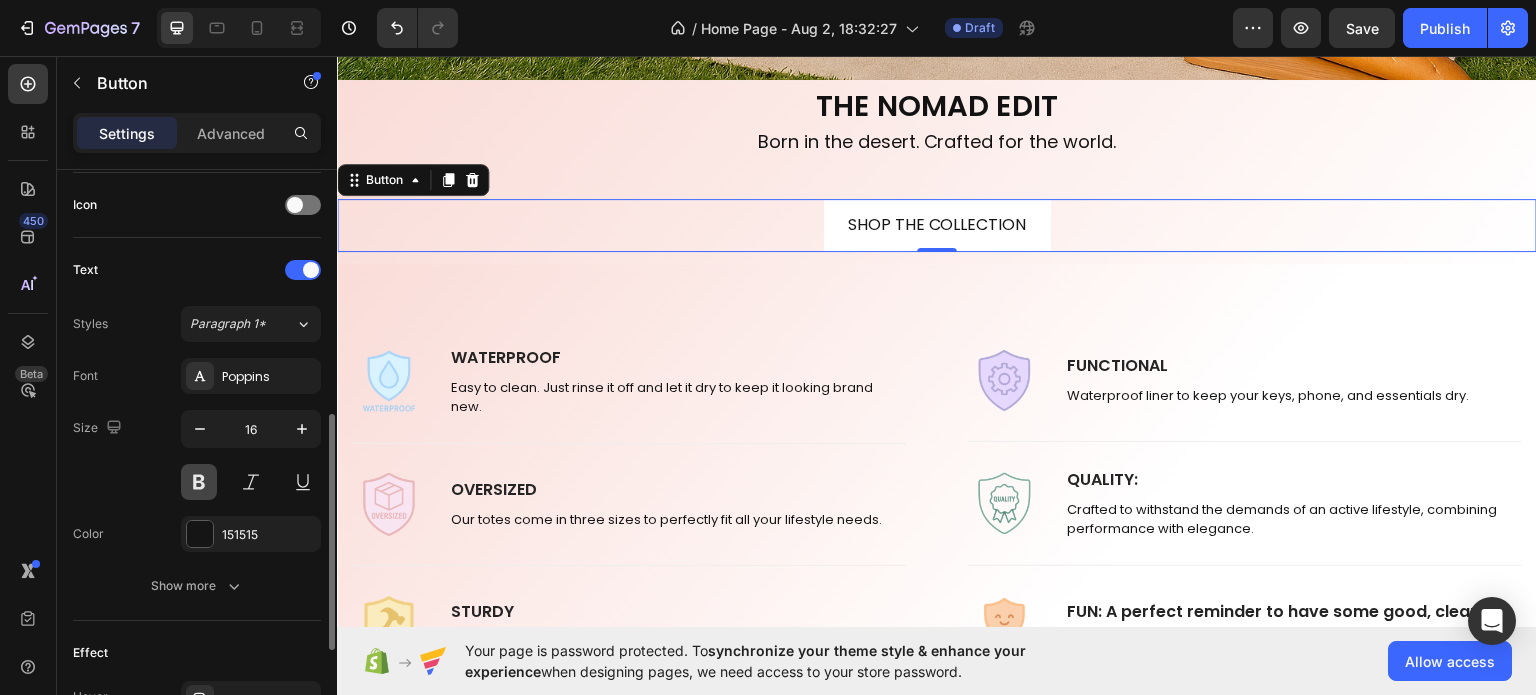 click at bounding box center [199, 482] 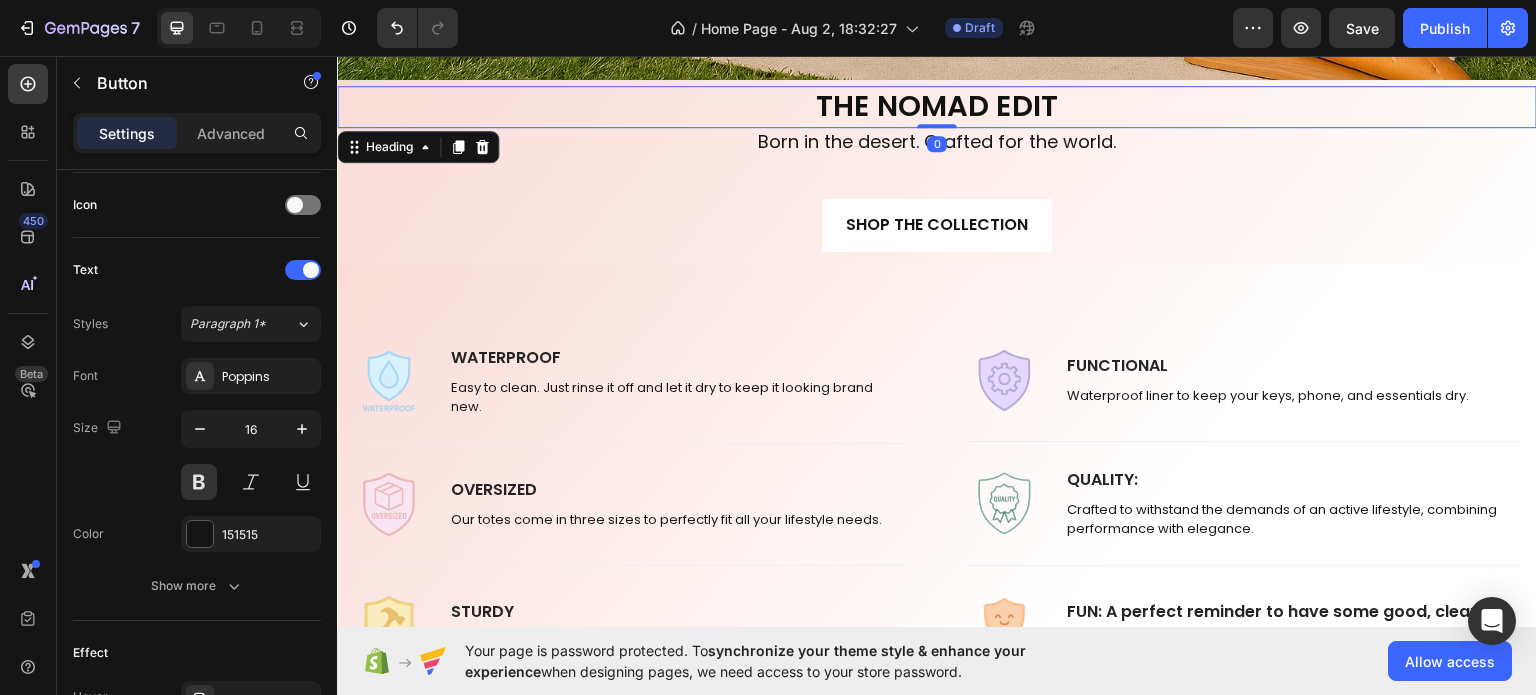click on "THE NOMAD EDIT" at bounding box center (937, 106) 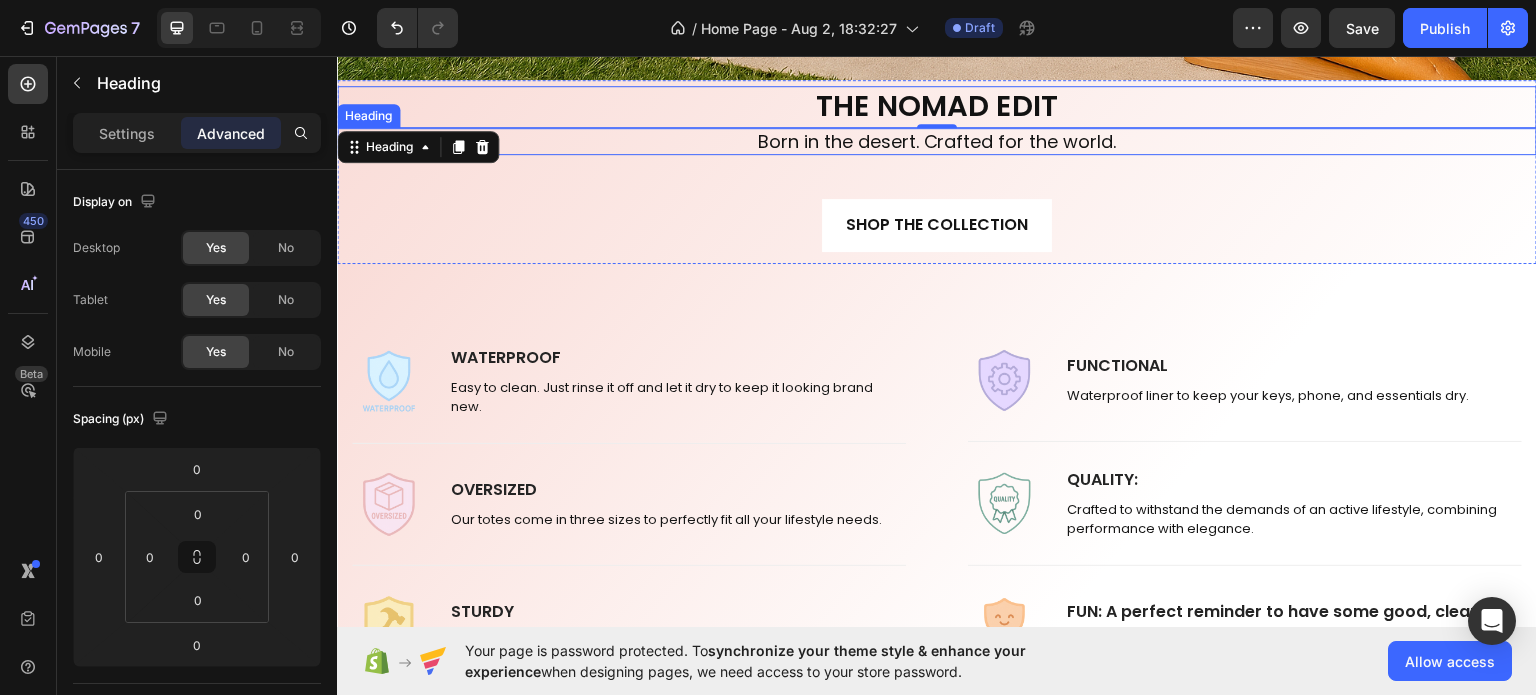 click on "Born in the desert. Crafted for the world." at bounding box center [937, 140] 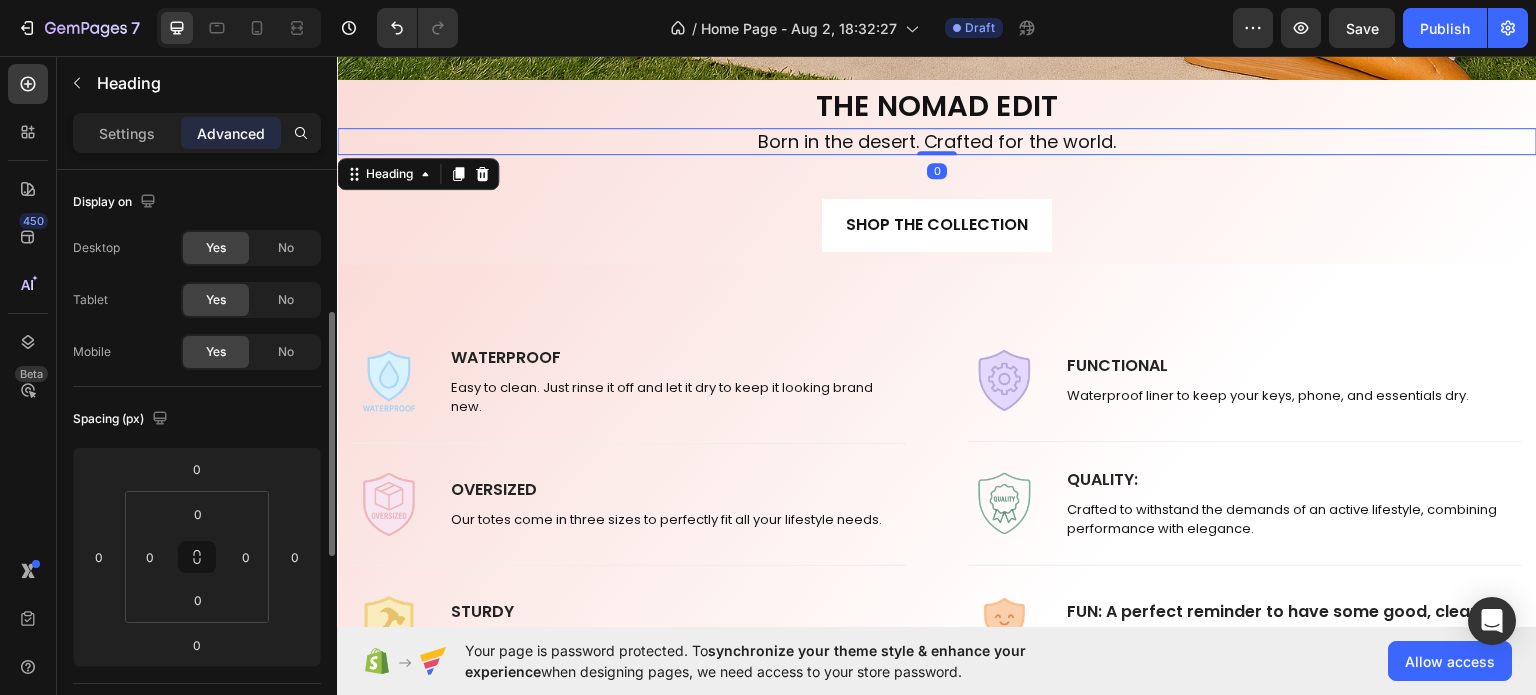 scroll, scrollTop: 100, scrollLeft: 0, axis: vertical 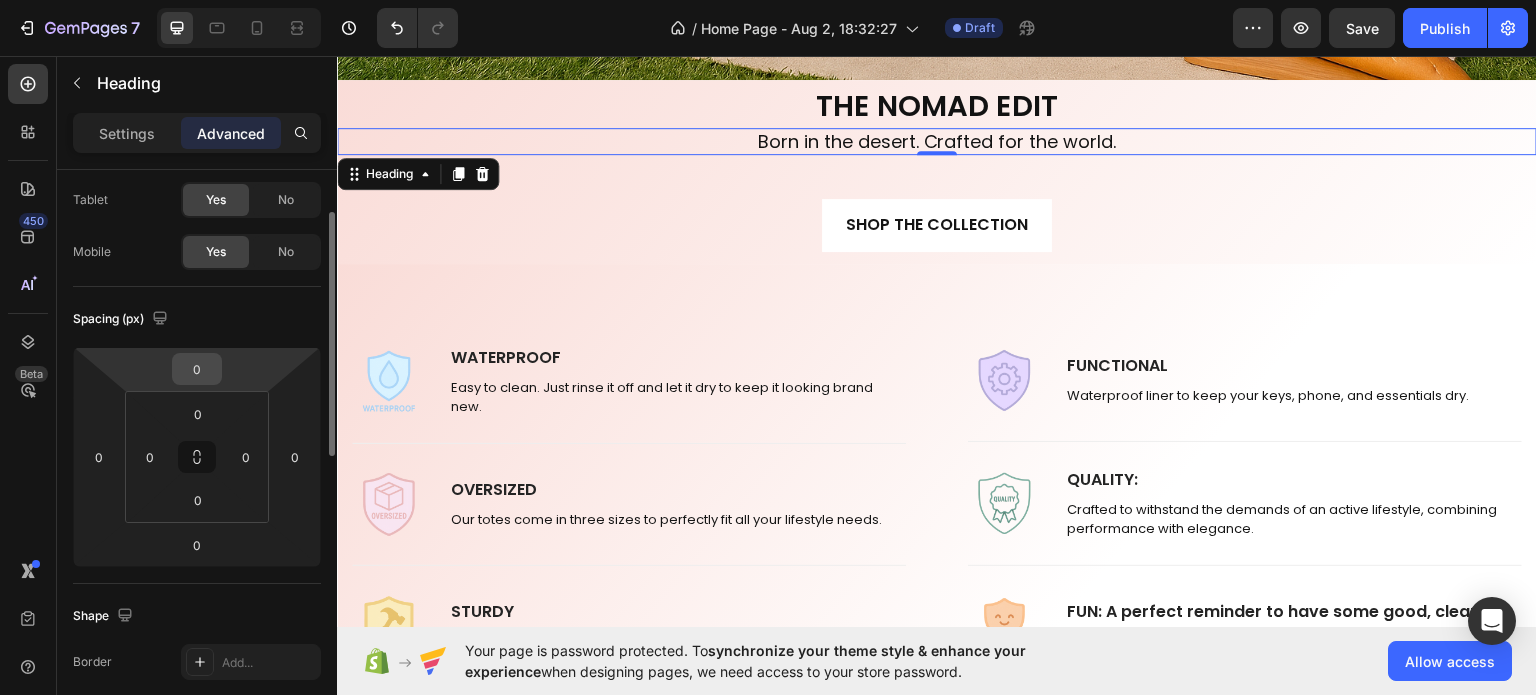 drag, startPoint x: 195, startPoint y: 391, endPoint x: 192, endPoint y: 376, distance: 15.297058 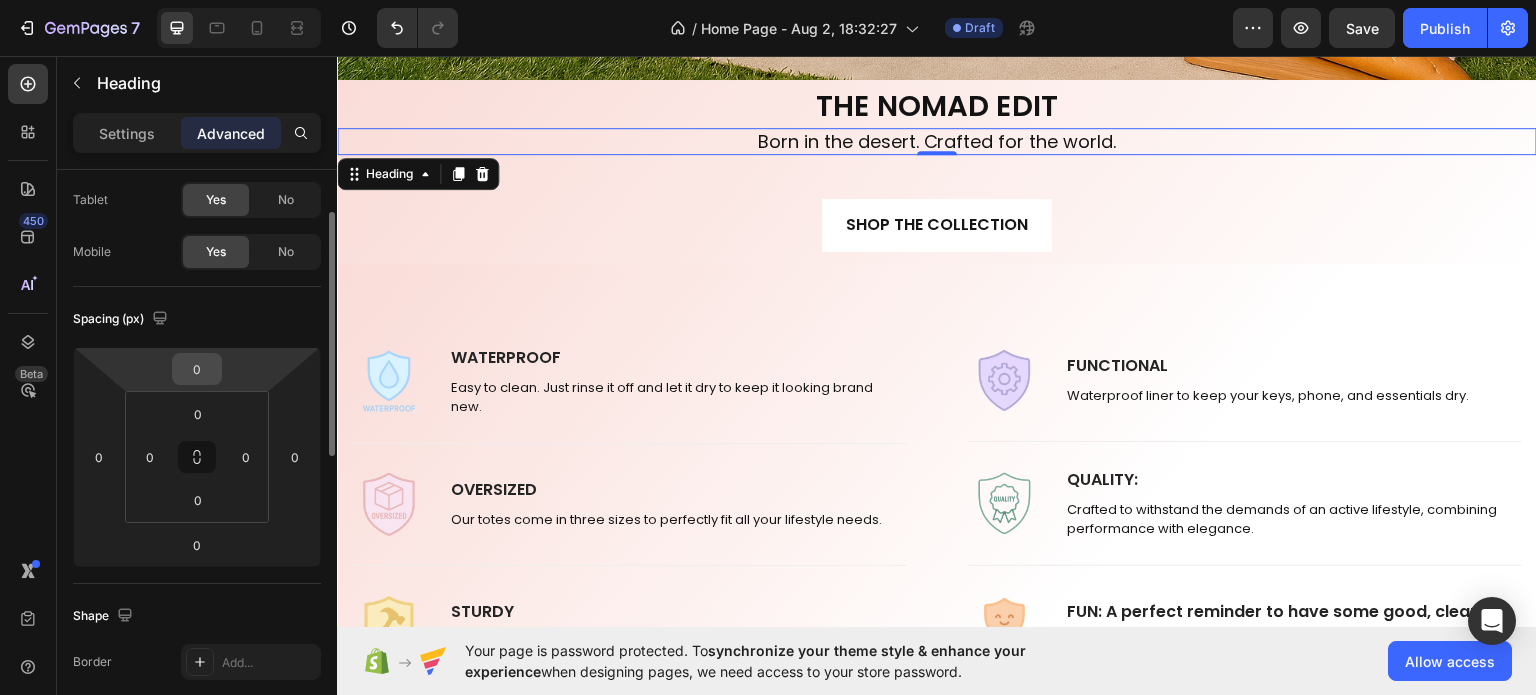 click on "0 0 0 0 0 0 0 0" 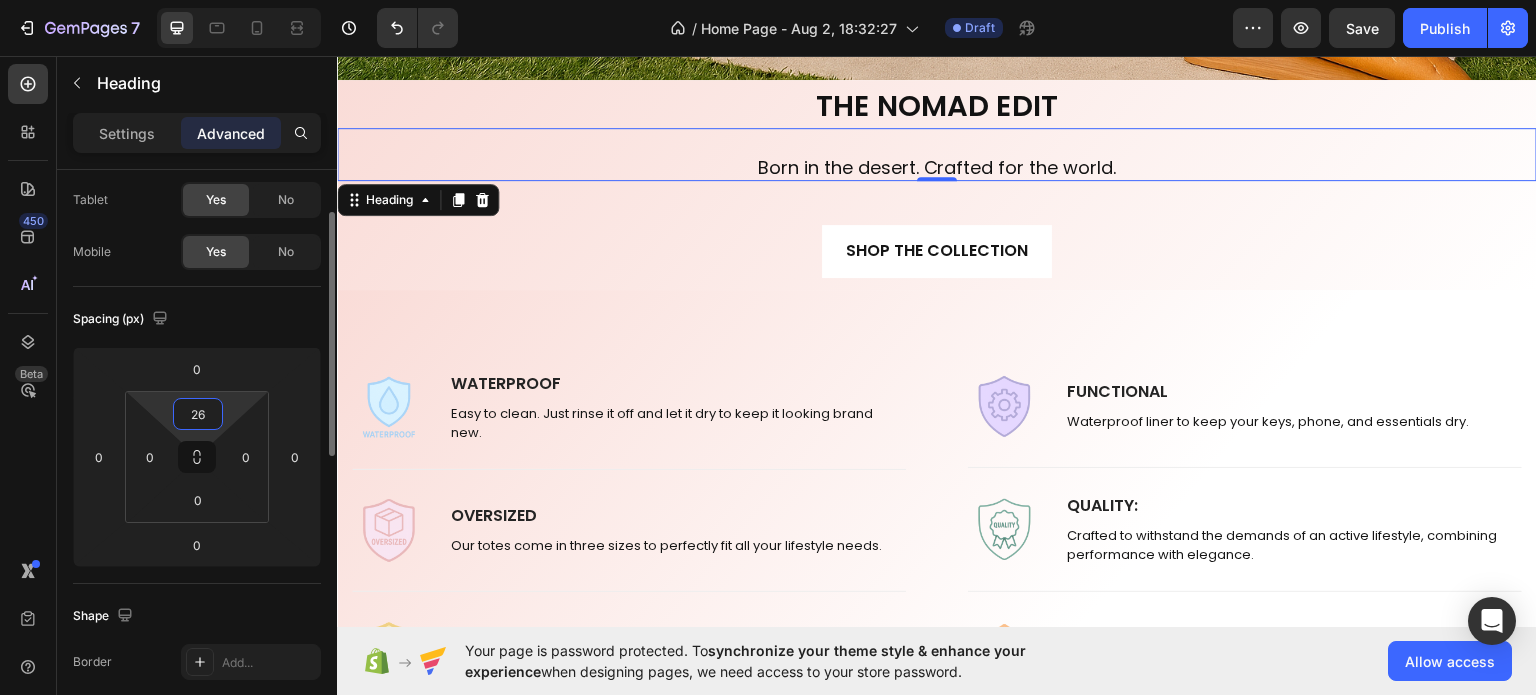 drag, startPoint x: 202, startPoint y: 436, endPoint x: 217, endPoint y: 404, distance: 35.341194 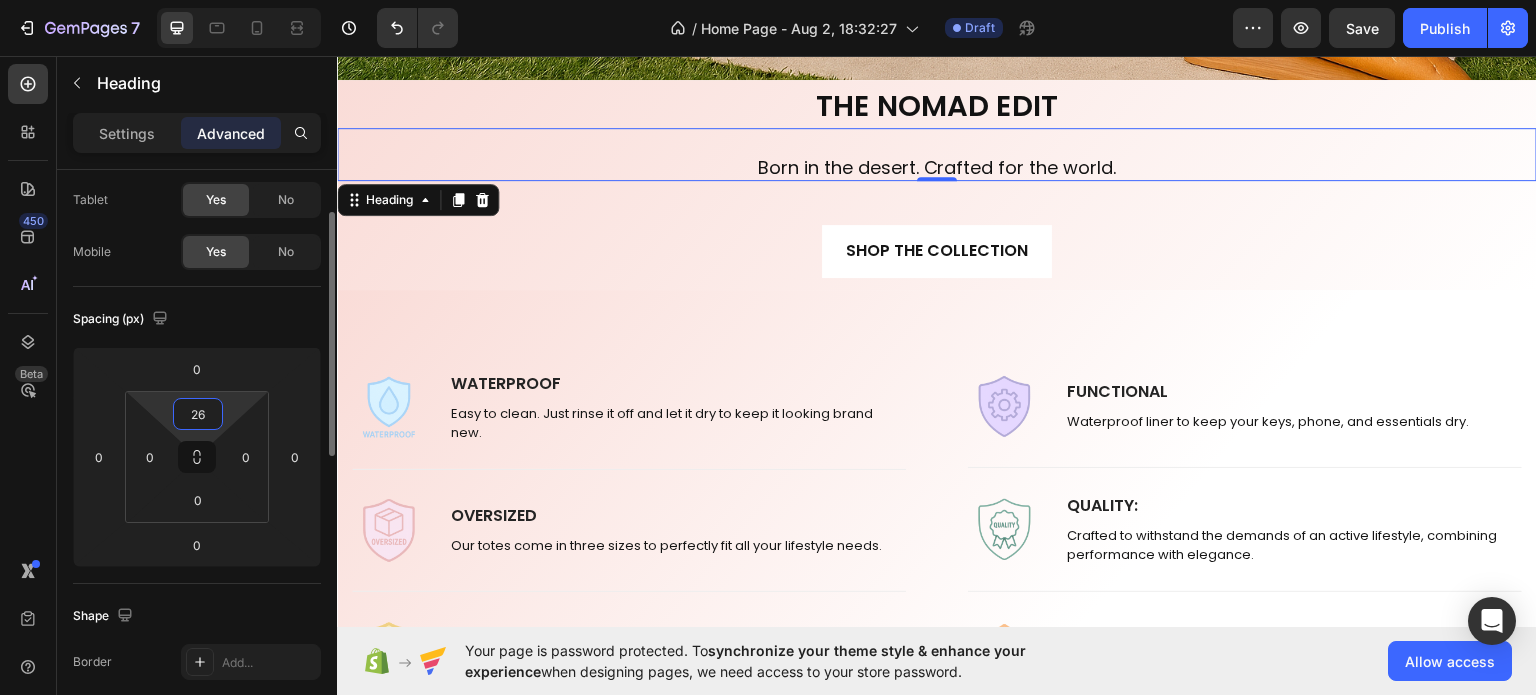 click on "7   /  Home Page - Aug 2, 18:32:27 Draft Preview  Save   Publish  450 Beta Sections(18) Elements(83) Section Element Hero Section Product Detail Brands Trusted Badges Guarantee Product Breakdown How to use Testimonials Compare Bundle FAQs Social Proof Brand Story Product List Collection Blog List Contact Sticky Add to Cart Custom Footer Browse Library 450 Layout
Row
Row
Row
Row Text
Heading
Text Block Button
Button
Button Media
Image
Image
Video" at bounding box center [768, 0] 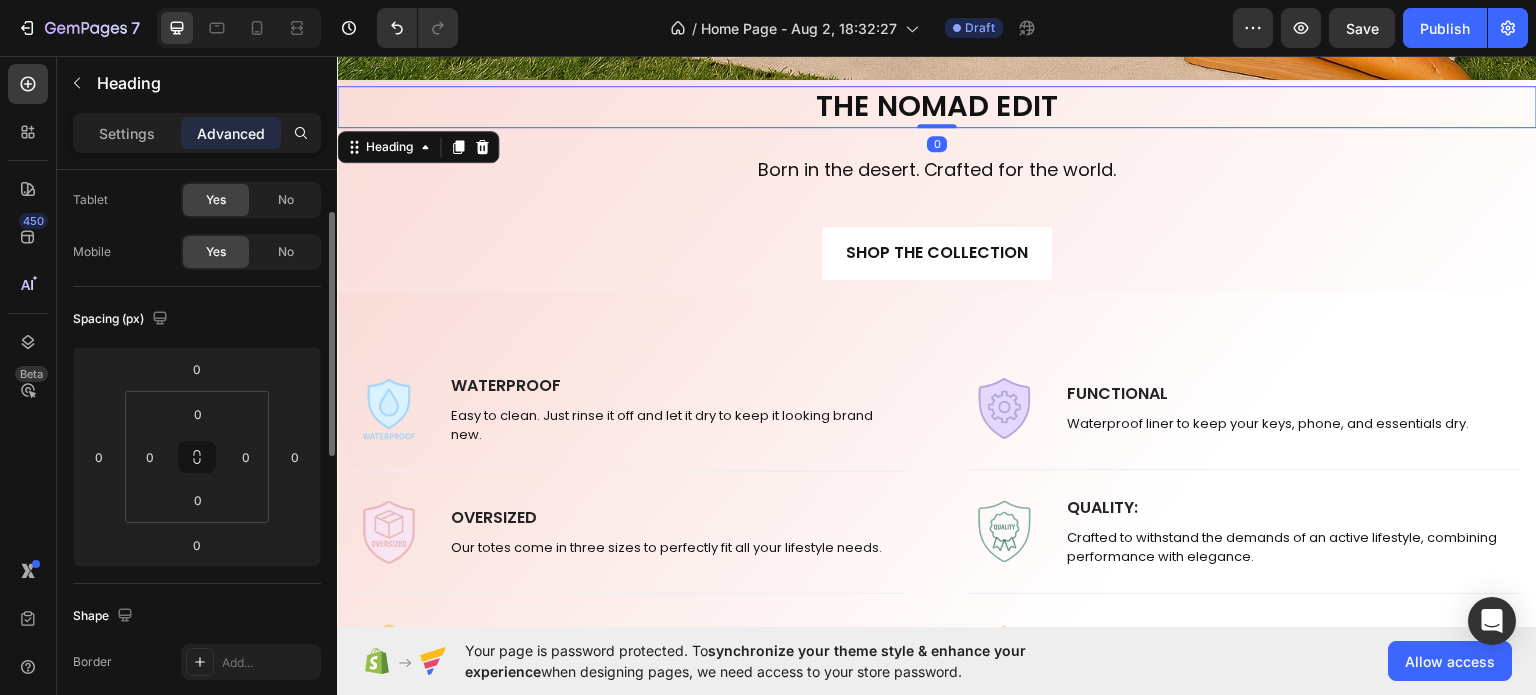 click on "THE NOMAD EDIT" at bounding box center [937, 106] 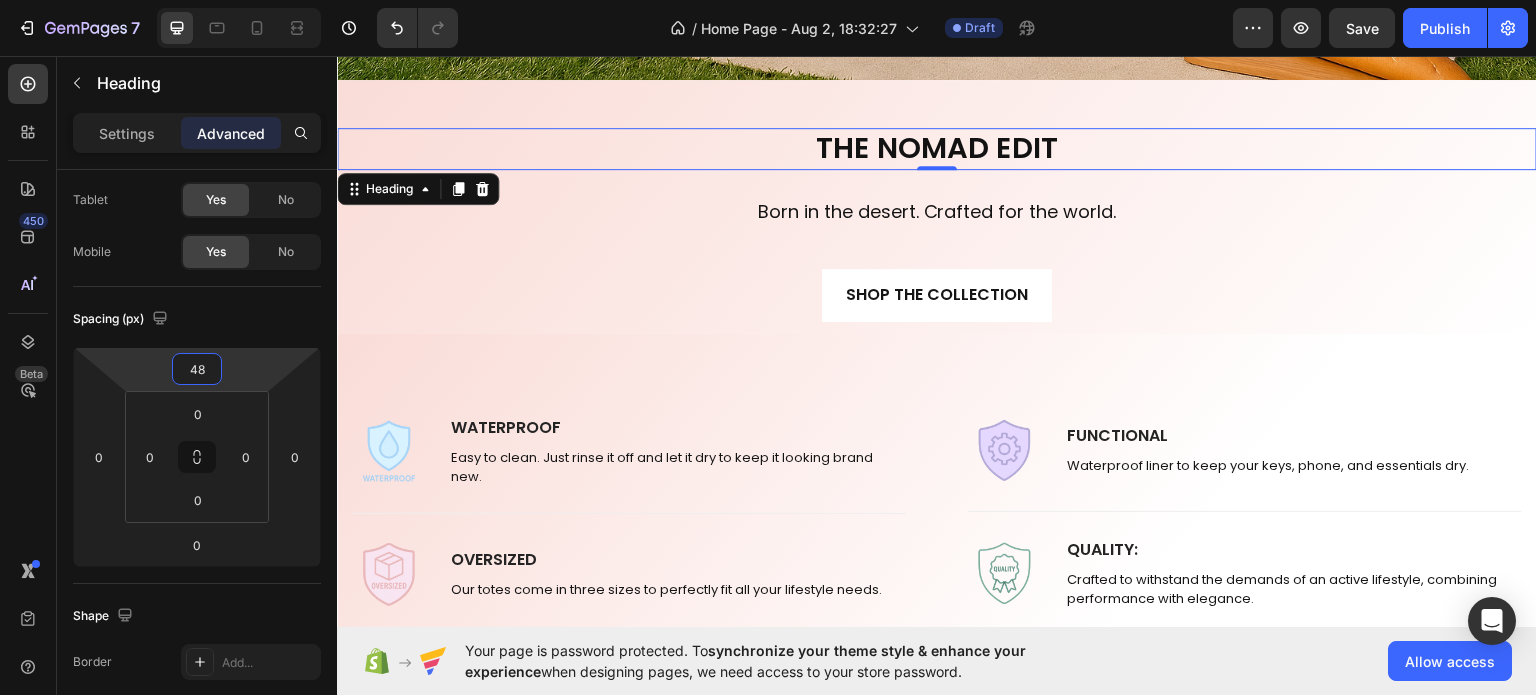 type on "54" 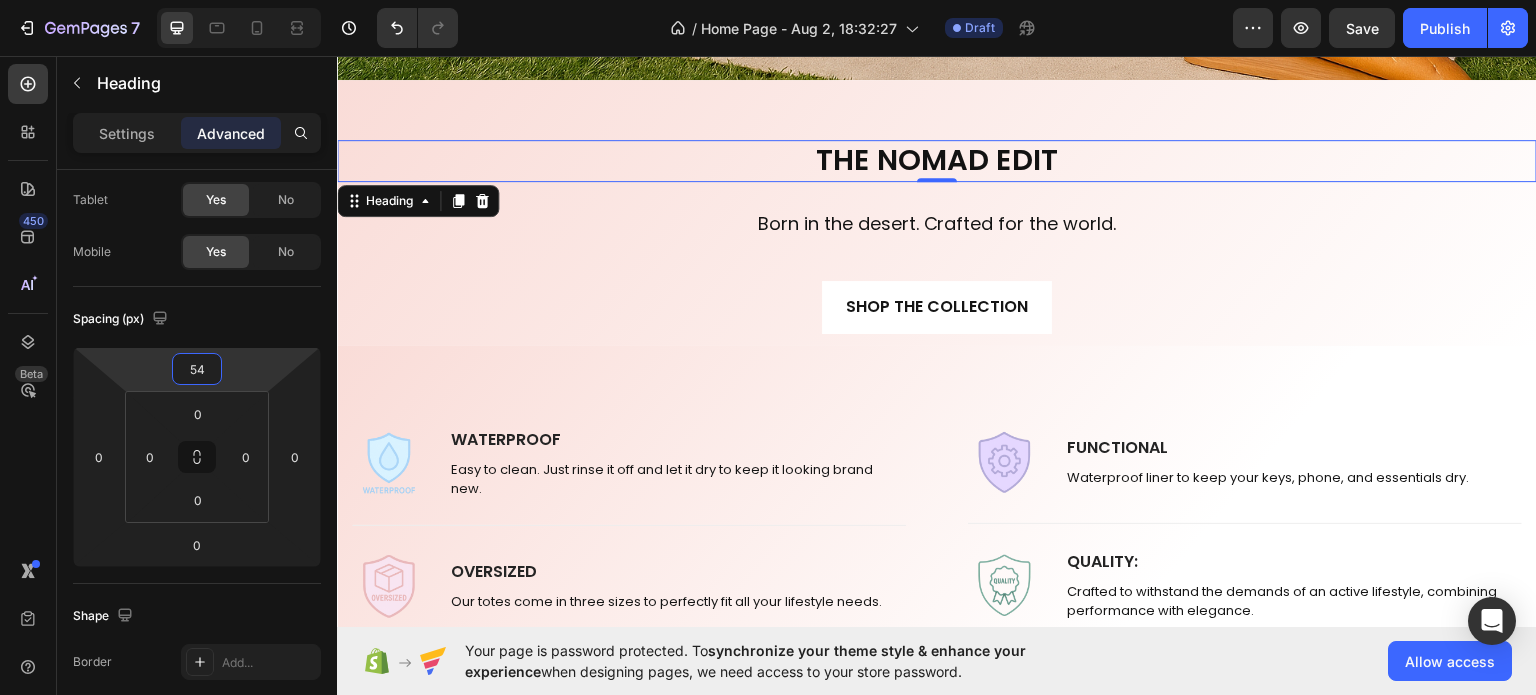 drag, startPoint x: 202, startPoint y: 387, endPoint x: 206, endPoint y: 360, distance: 27.294687 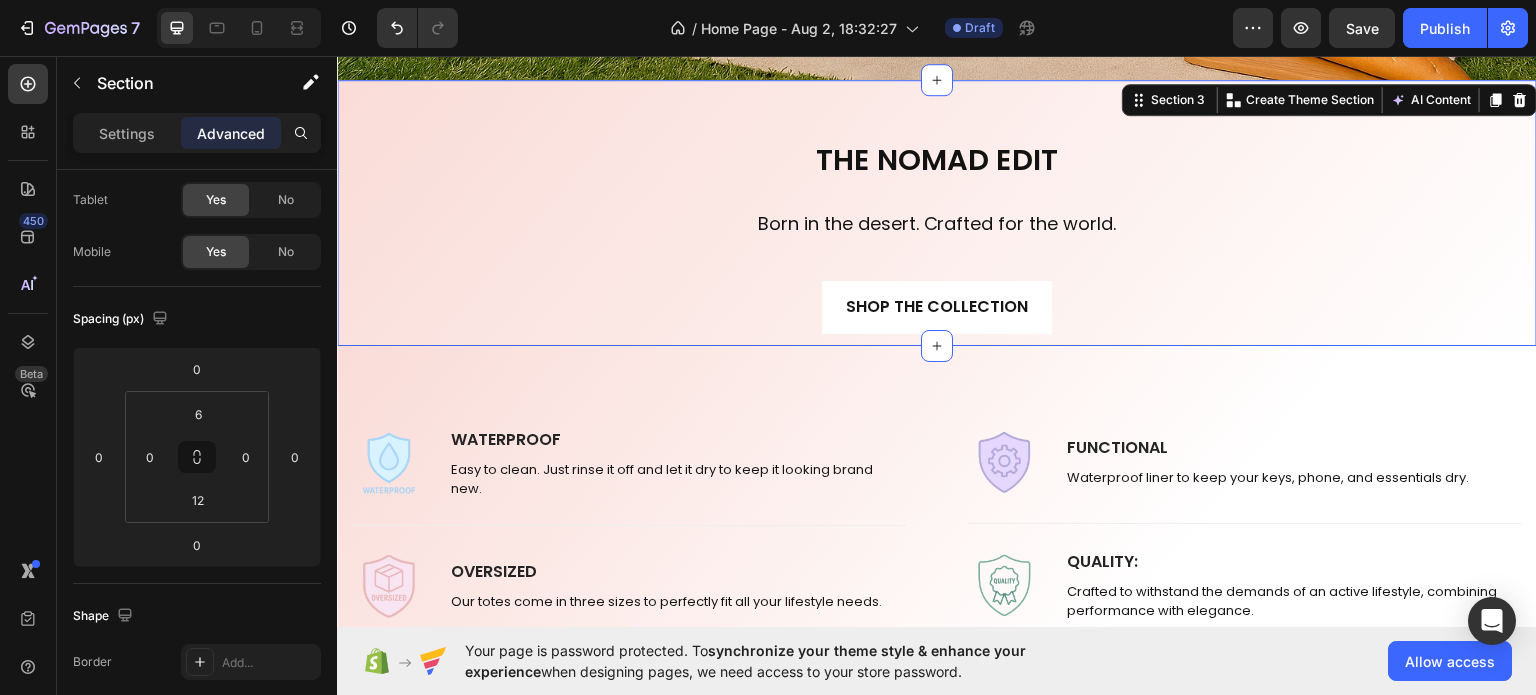 click on "THE NOMAD EDIT Heading Born in the desert. Crafted for the world. Heading SHOP THE COLLECTION Button" at bounding box center (937, 209) 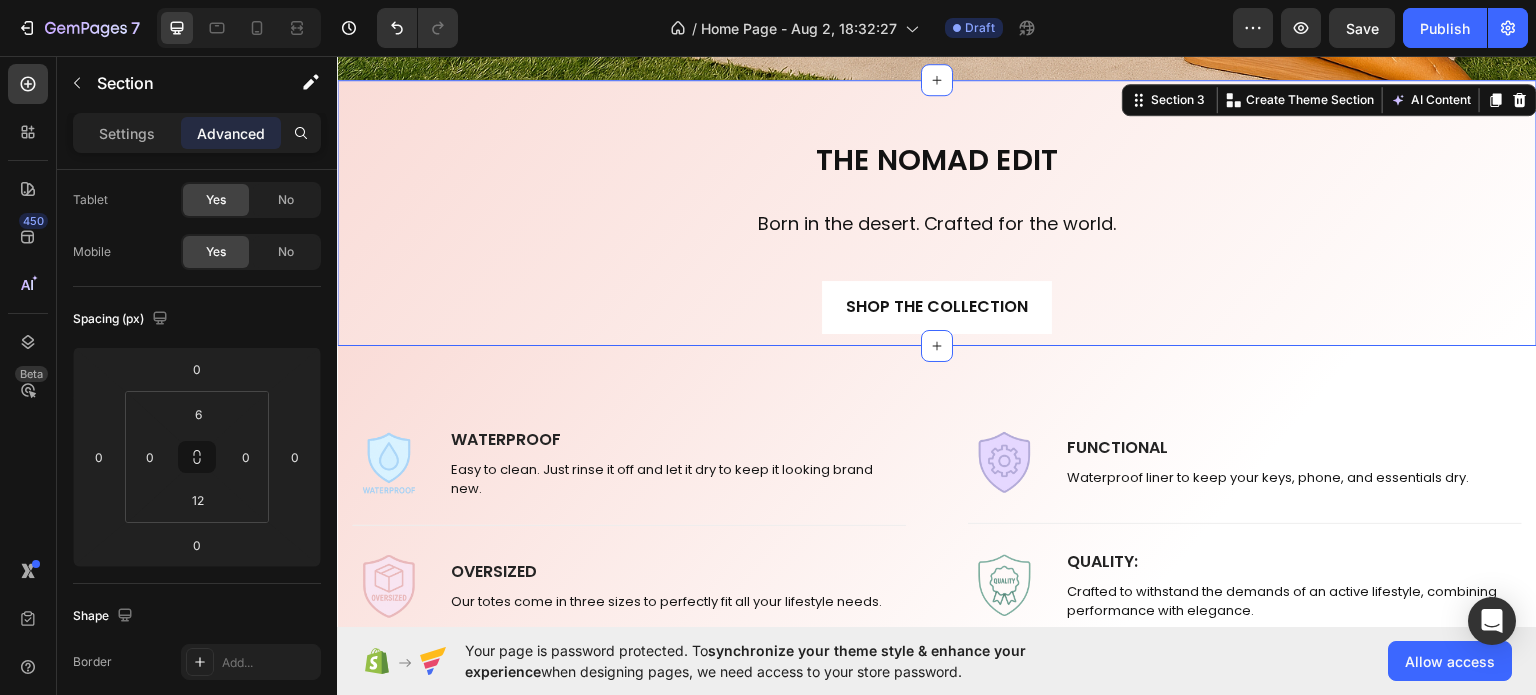 scroll, scrollTop: 0, scrollLeft: 0, axis: both 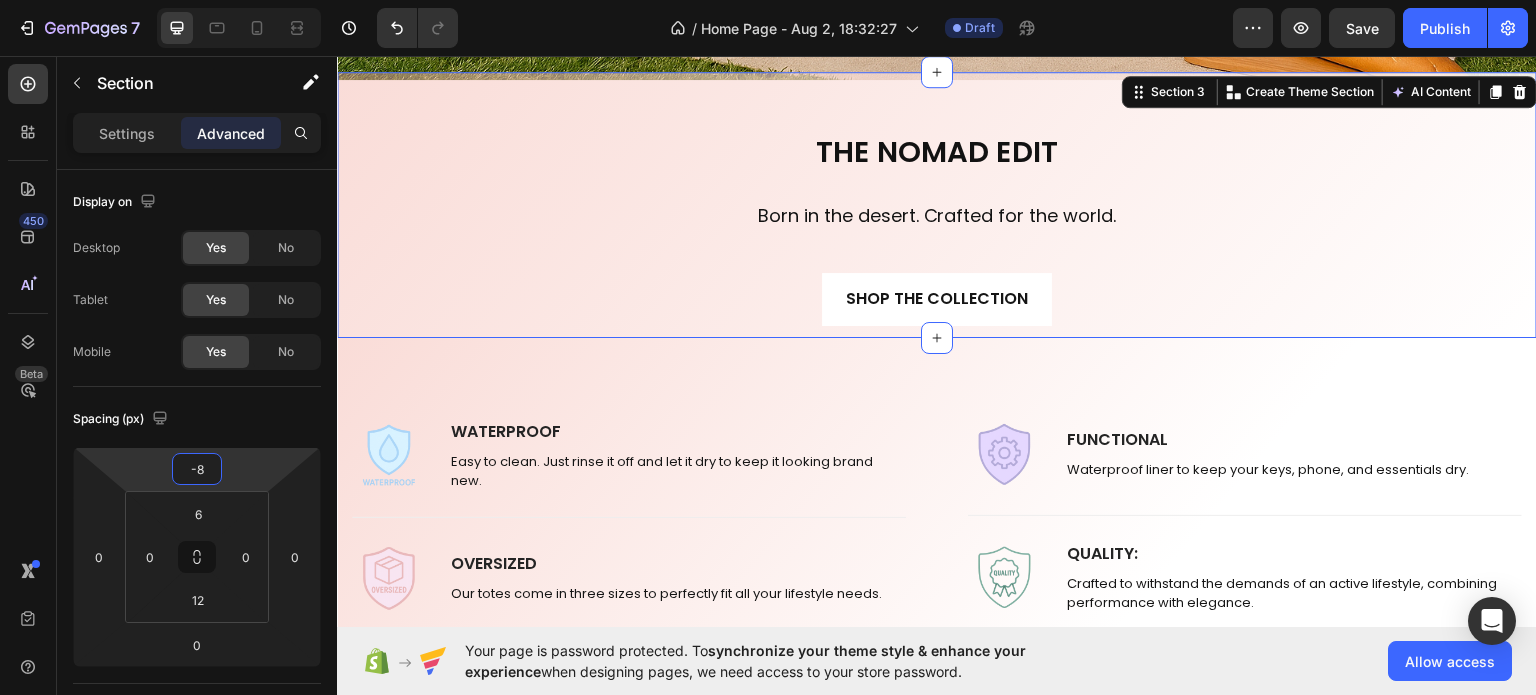 click on "7   /  Home Page - Aug 2, 18:32:27 Draft Preview  Save   Publish  450 Beta Sections(18) Elements(83) Section Element Hero Section Product Detail Brands Trusted Badges Guarantee Product Breakdown How to use Testimonials Compare Bundle FAQs Social Proof Brand Story Product List Collection Blog List Contact Sticky Add to Cart Custom Footer Browse Library 450 Layout
Row
Row
Row
Row Text
Heading
Text Block Button
Button
Button Media
Image
Image
Video" at bounding box center [768, 0] 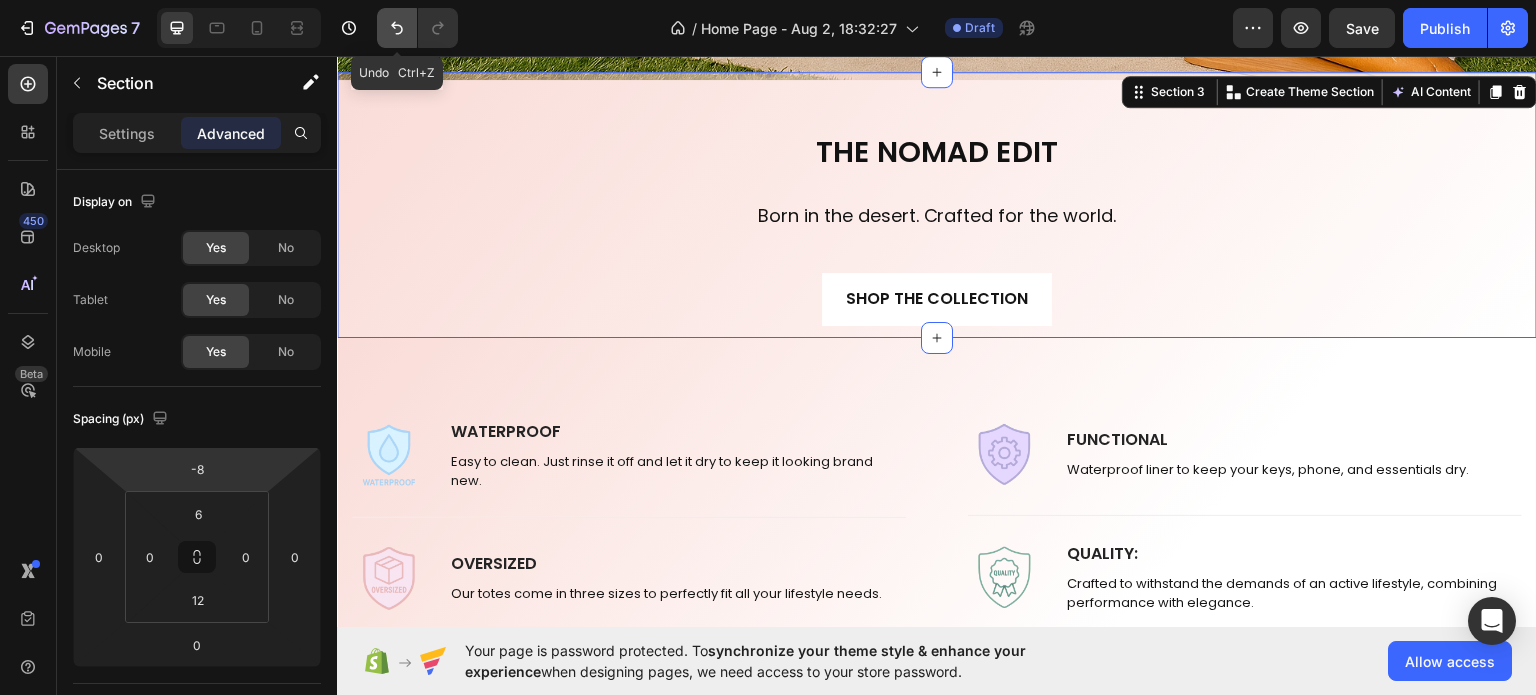 click 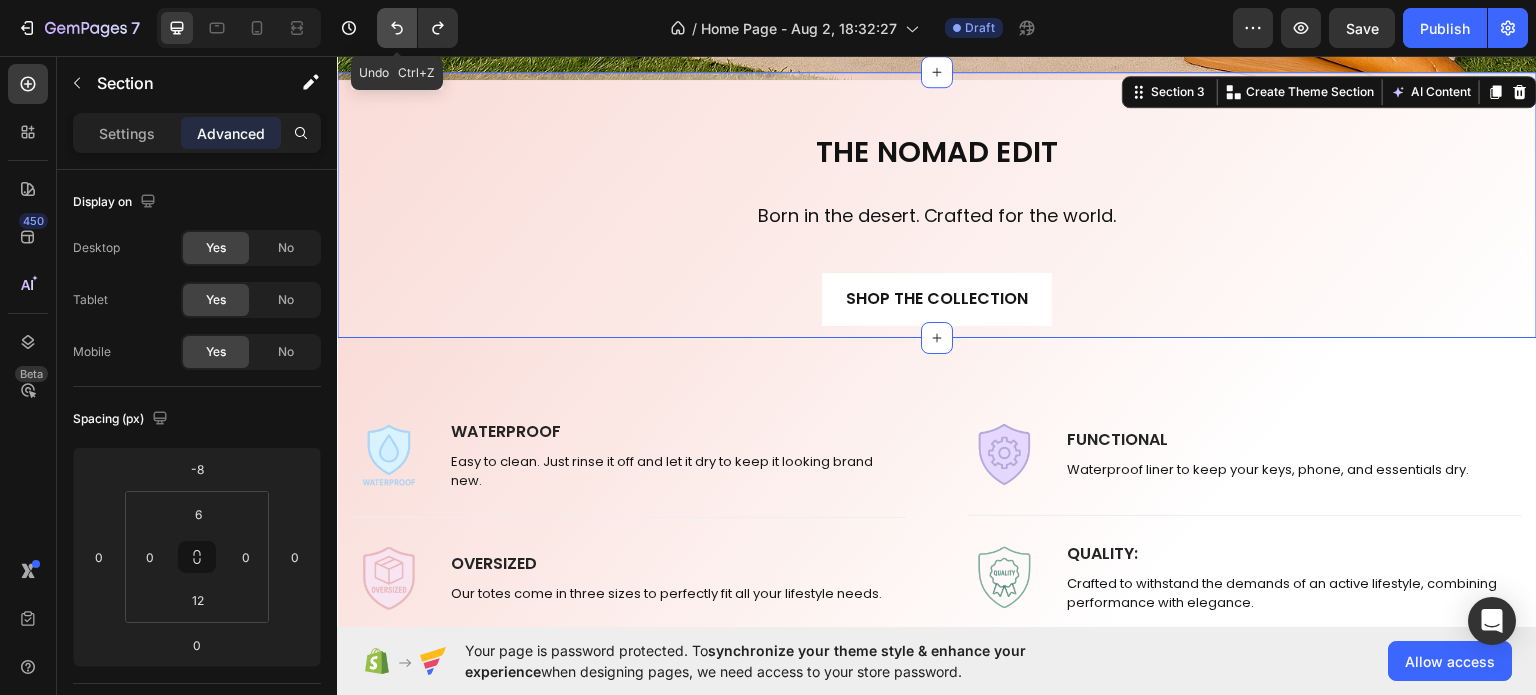 click 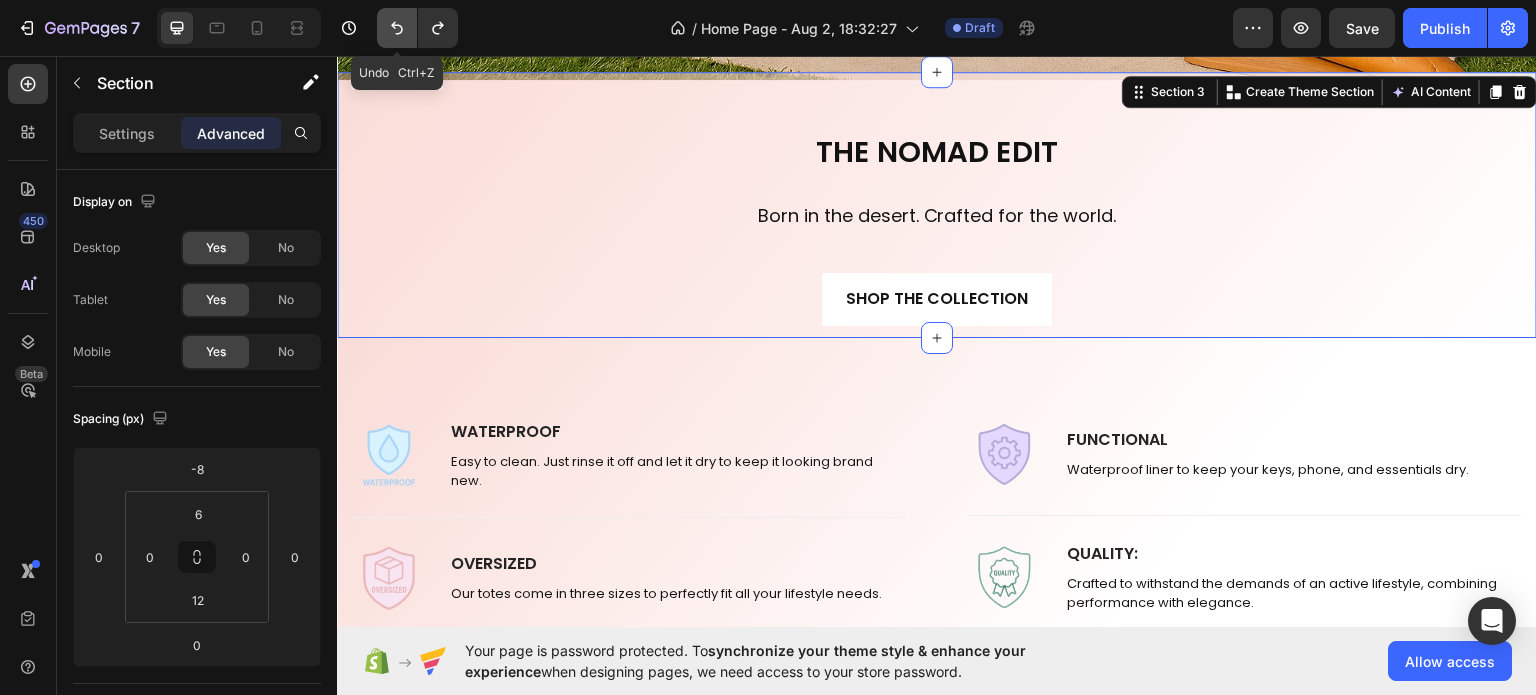type on "0" 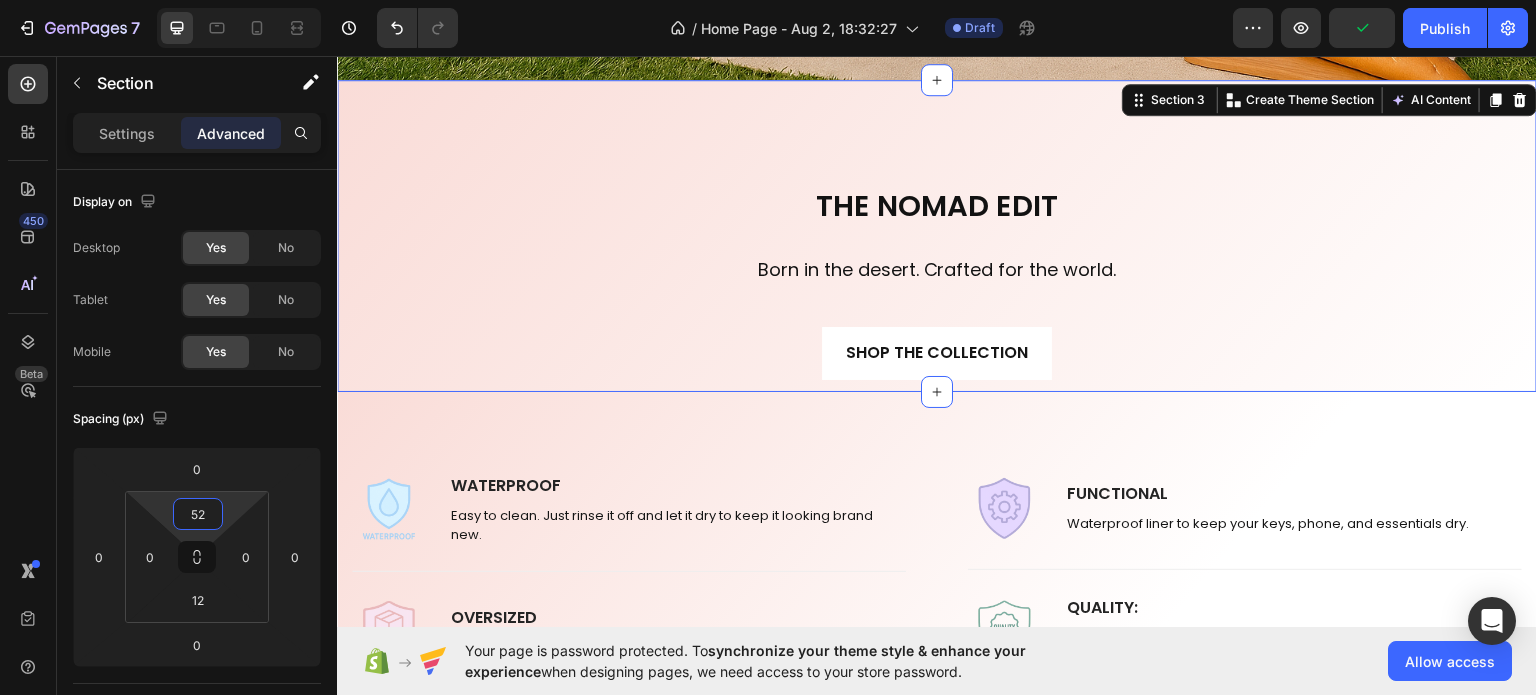 type on "0" 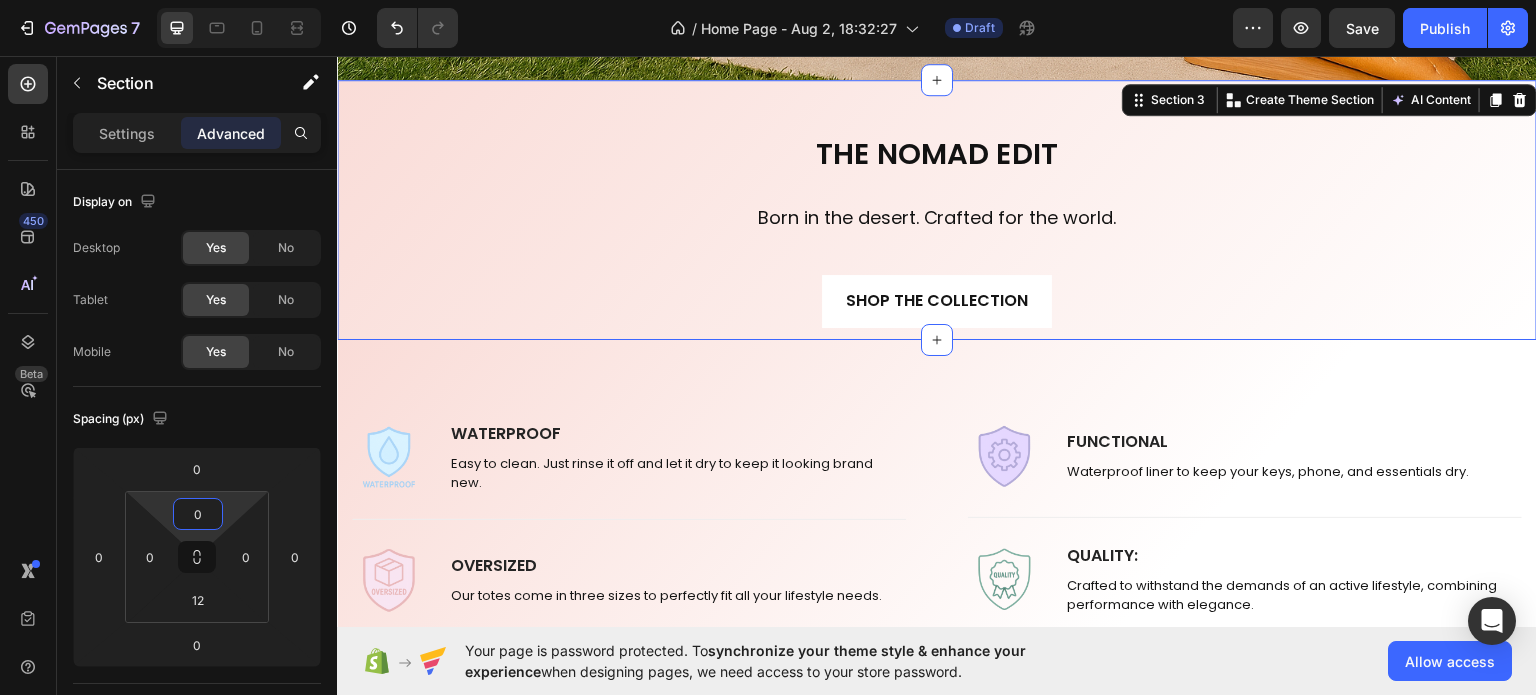 drag, startPoint x: 196, startPoint y: 538, endPoint x: 200, endPoint y: 571, distance: 33.24154 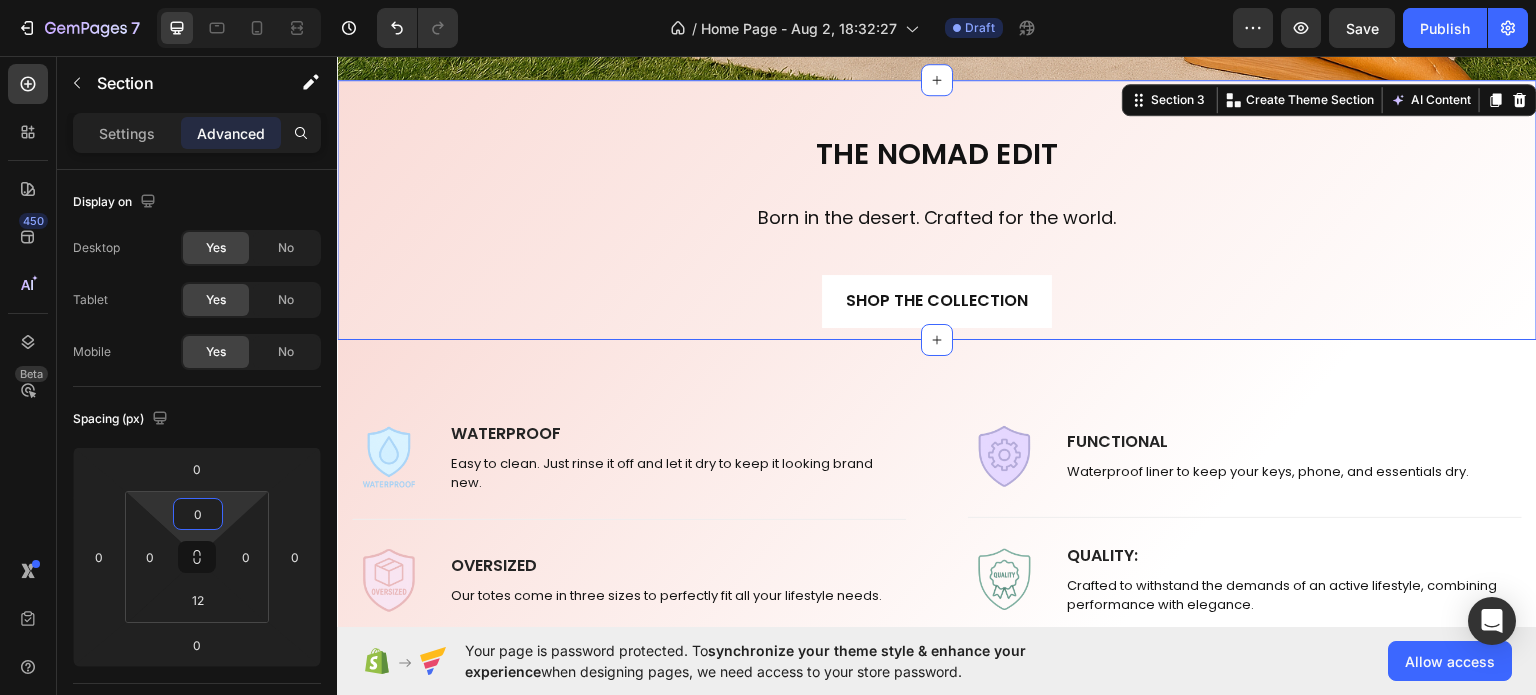 click on "7   /  Home Page - Aug 2, 18:32:27 Draft Preview  Save   Publish  450 Beta Sections(18) Elements(83) Section Element Hero Section Product Detail Brands Trusted Badges Guarantee Product Breakdown How to use Testimonials Compare Bundle FAQs Social Proof Brand Story Product List Collection Blog List Contact Sticky Add to Cart Custom Footer Browse Library 450 Layout
Row
Row
Row
Row Text
Heading
Text Block Button
Button
Button Media
Image
Image
Video" at bounding box center [768, 0] 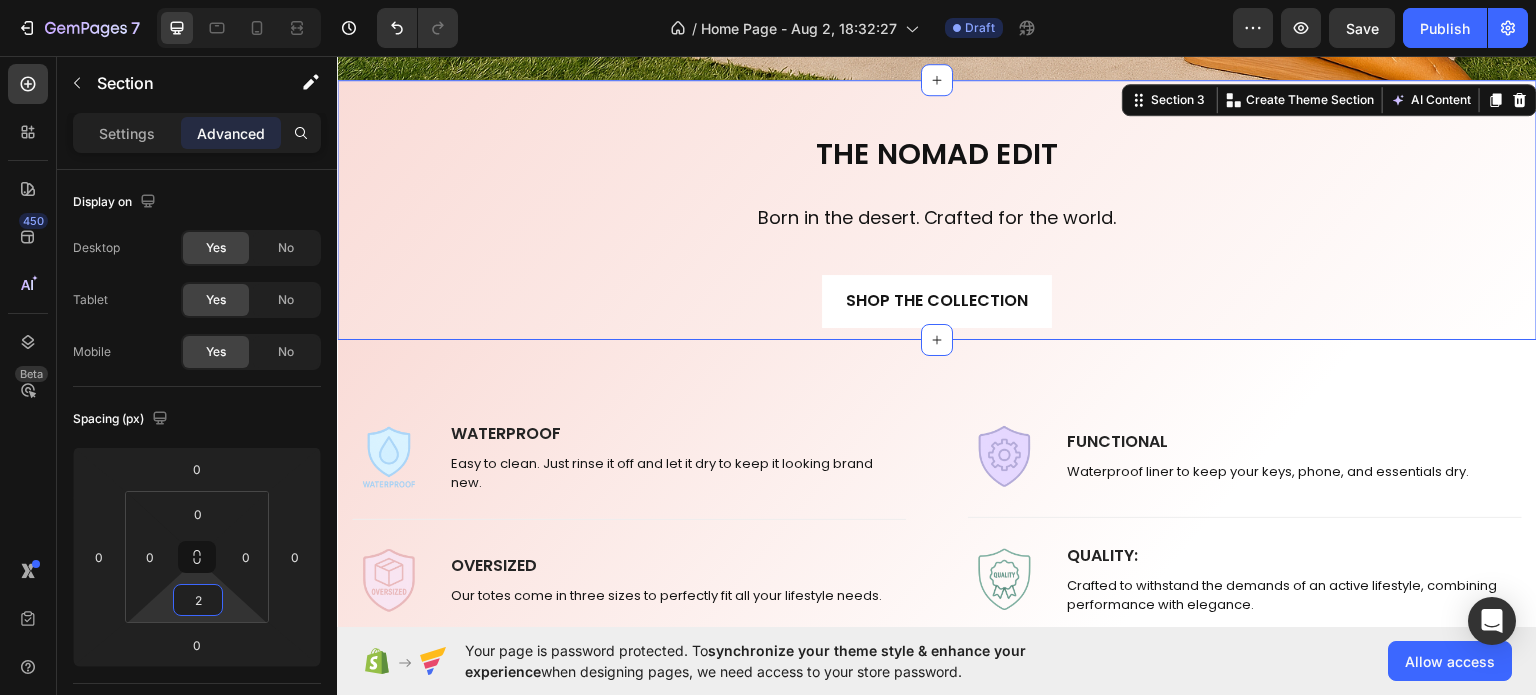 type on "0" 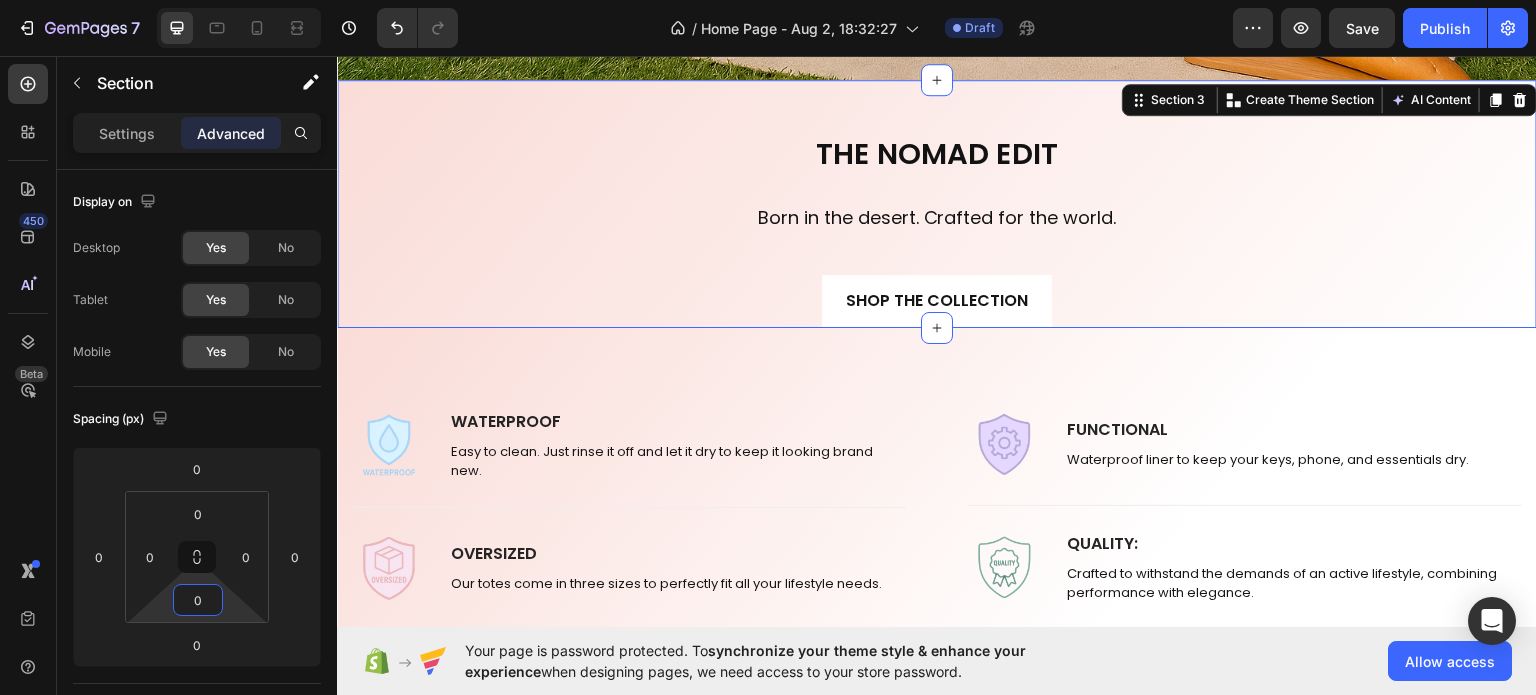 drag, startPoint x: 196, startPoint y: 573, endPoint x: 197, endPoint y: 603, distance: 30.016663 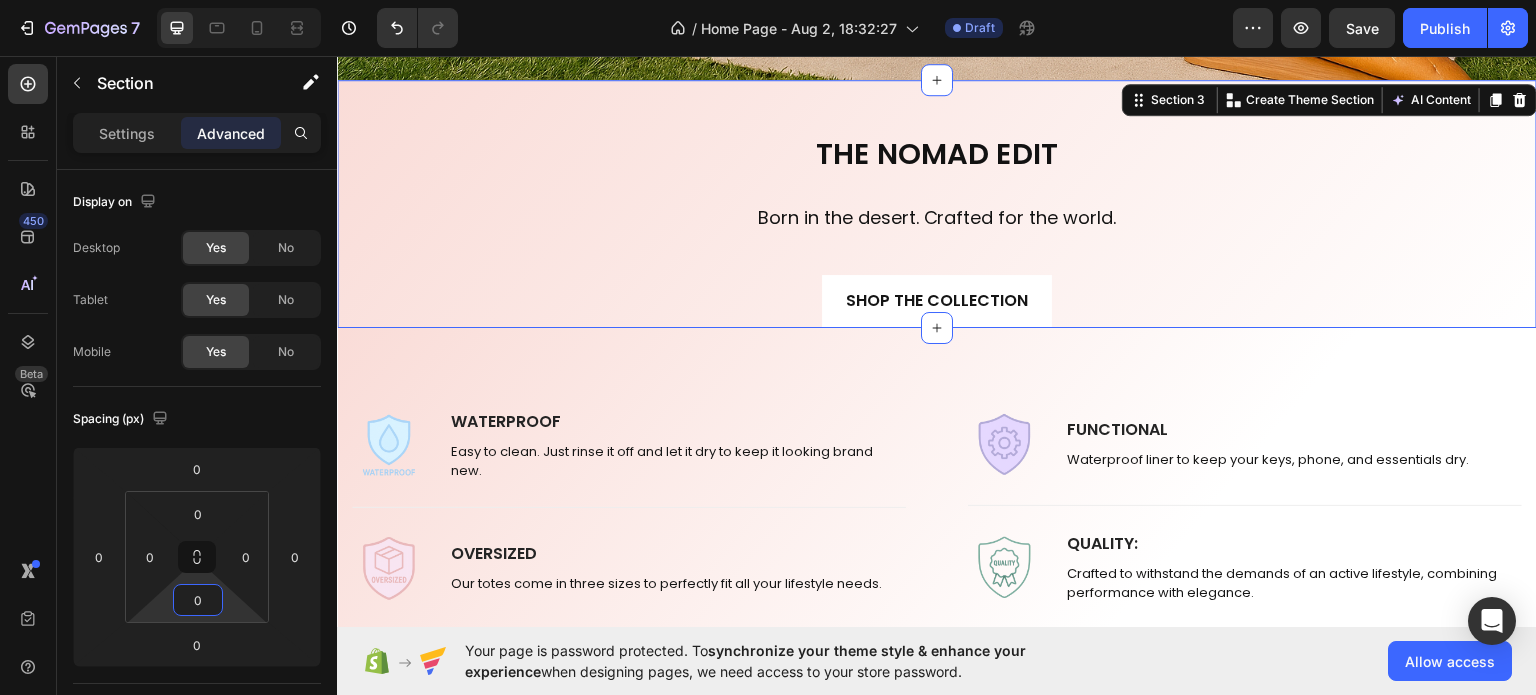click on "7   /  Home Page - Aug 2, 18:32:27 Draft Preview  Save   Publish  450 Beta Sections(18) Elements(83) Section Element Hero Section Product Detail Brands Trusted Badges Guarantee Product Breakdown How to use Testimonials Compare Bundle FAQs Social Proof Brand Story Product List Collection Blog List Contact Sticky Add to Cart Custom Footer Browse Library 450 Layout
Row
Row
Row
Row Text
Heading
Text Block Button
Button
Button Media
Image
Image
Video" at bounding box center (768, 0) 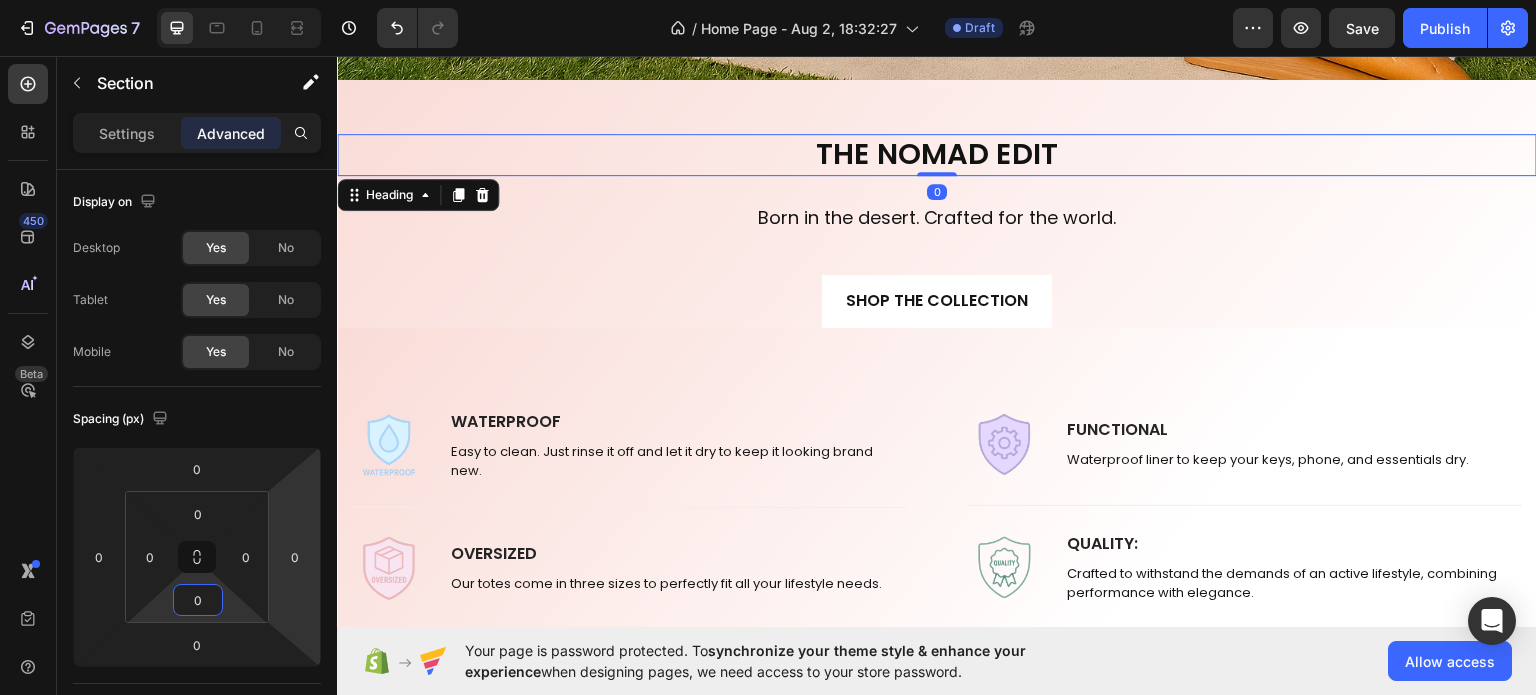 click on "THE NOMAD EDIT" at bounding box center (937, 154) 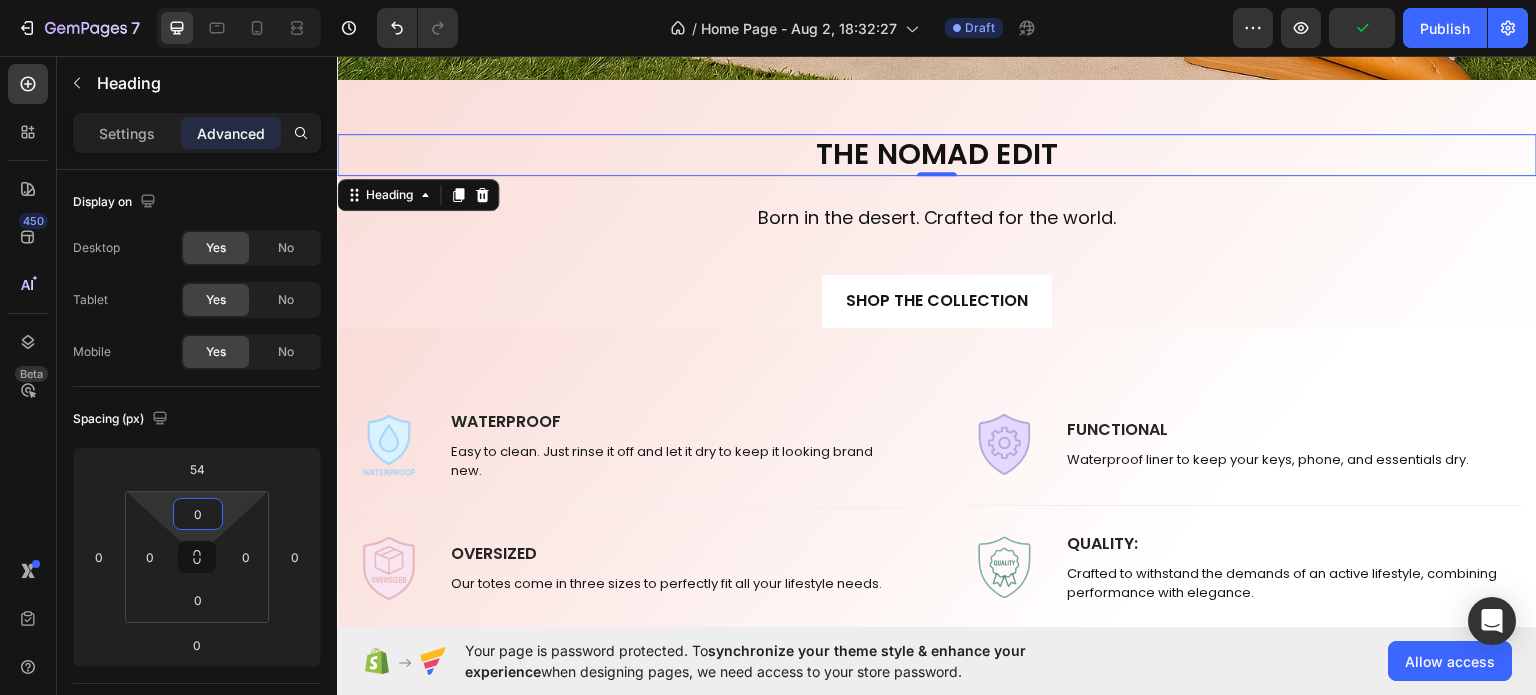 drag, startPoint x: 201, startPoint y: 536, endPoint x: 200, endPoint y: 553, distance: 17.029387 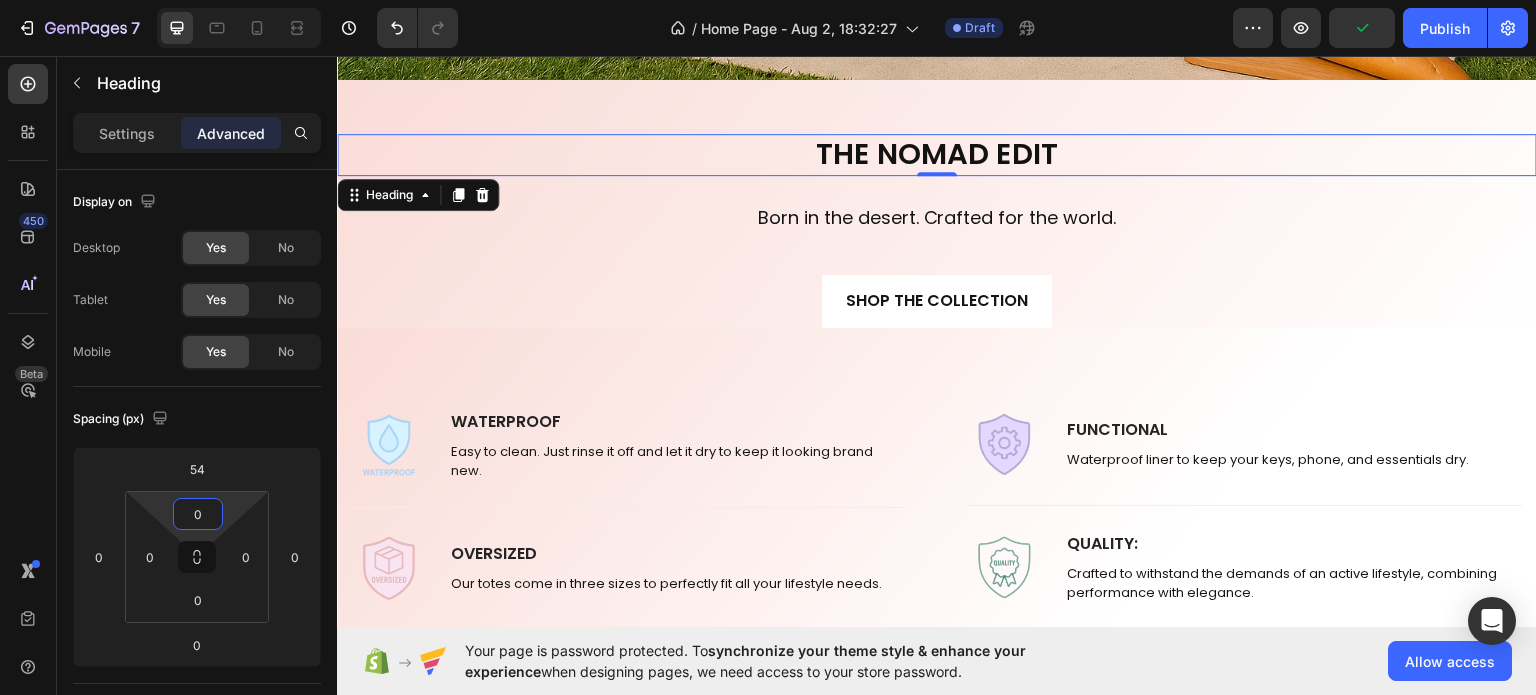click on "450 Beta Sections(18) Elements(83) Section Element Hero Section Product Detail Brands Trusted Badges Guarantee Product Breakdown How to use Testimonials Compare Bundle FAQs Social Proof Brand Story Product List Collection Blog List Contact Sticky Add to Cart Custom Footer Browse Library 450 Layout
Row
Row
Row
Row Text
Heading
Text Block Button
Button
Button Media
Image
Image" at bounding box center [768, 0] 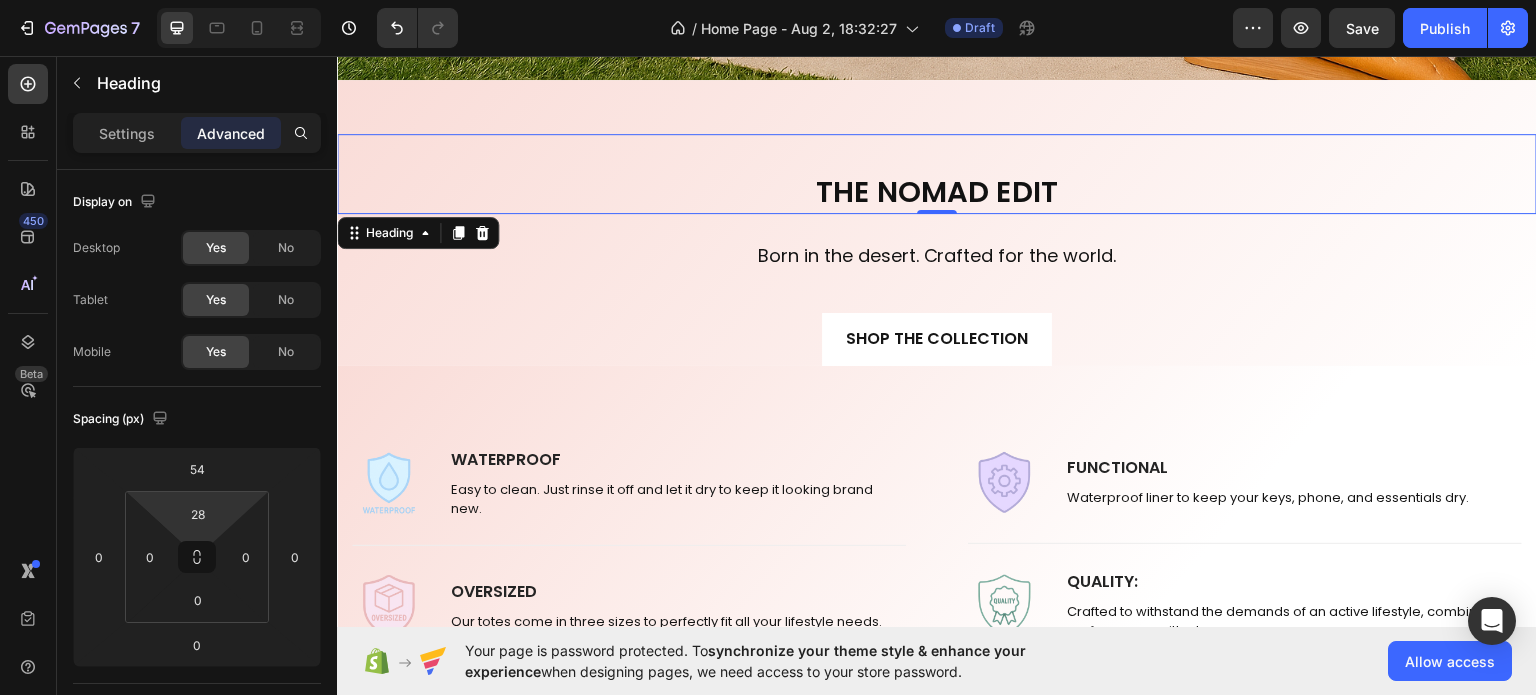 type on "0" 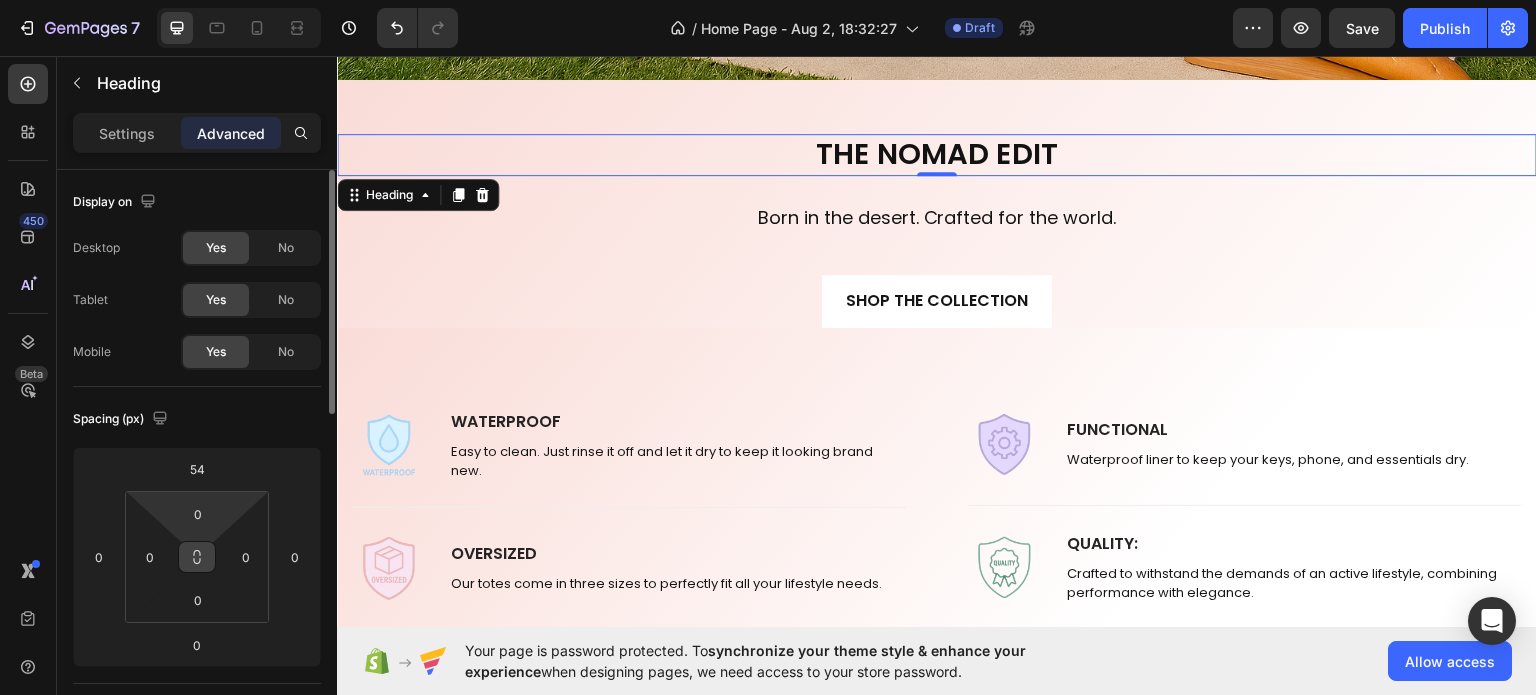drag, startPoint x: 200, startPoint y: 493, endPoint x: 199, endPoint y: 564, distance: 71.00704 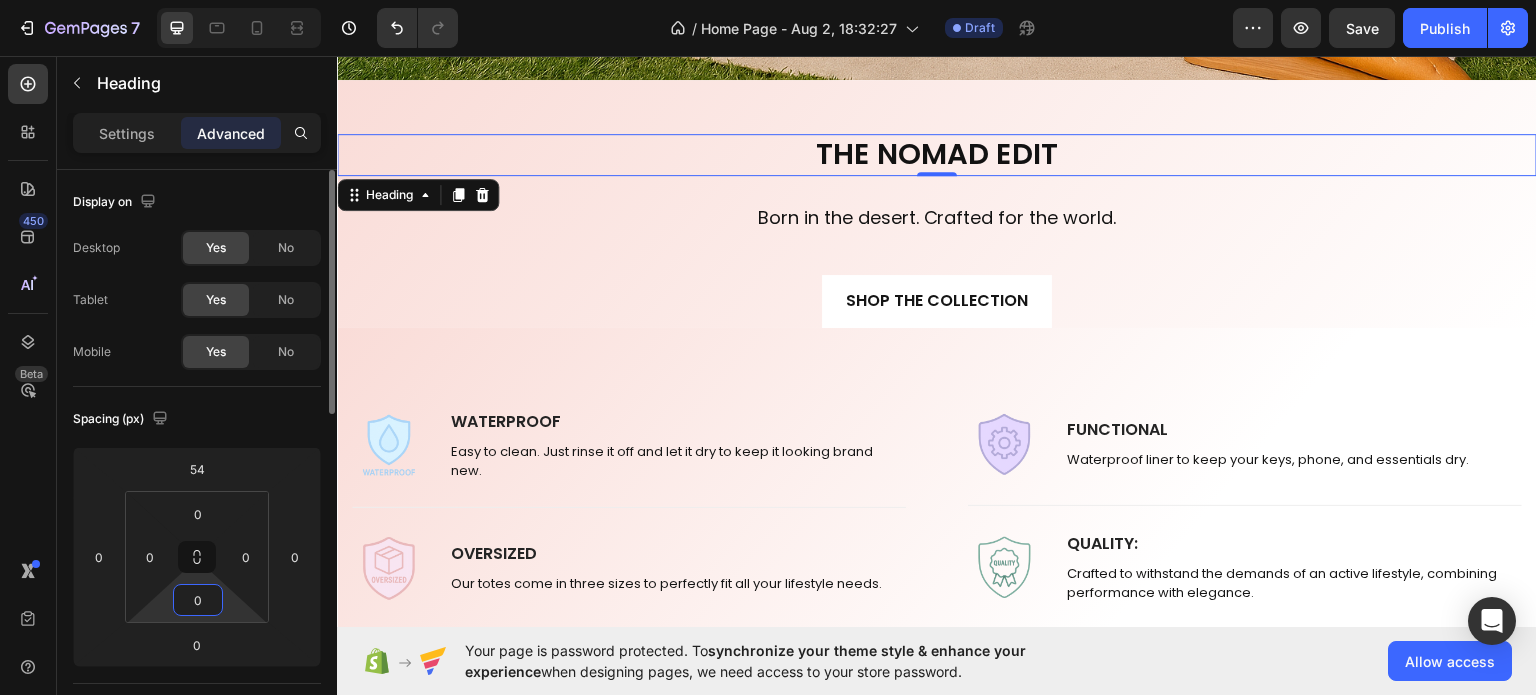 drag, startPoint x: 200, startPoint y: 575, endPoint x: 194, endPoint y: 584, distance: 10.816654 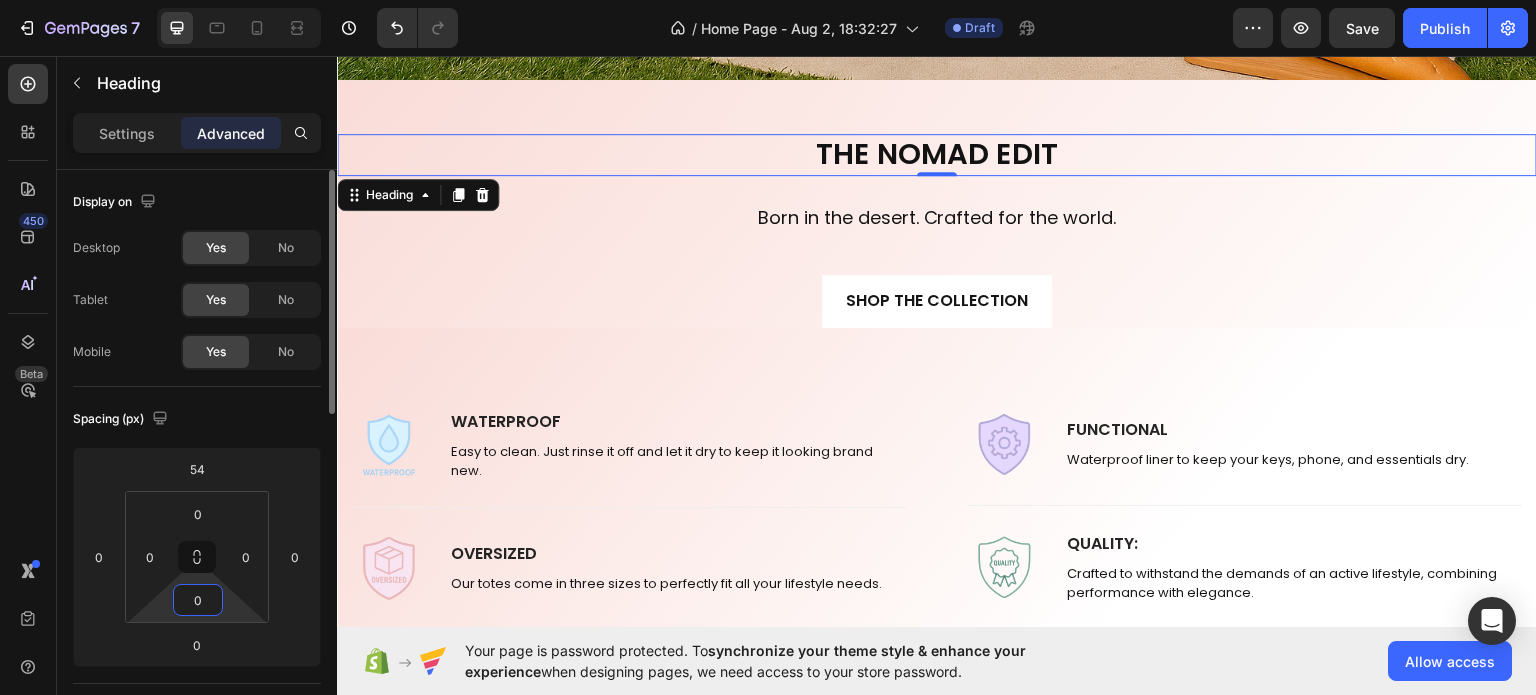 click on "7   /  Home Page - Aug 2, 18:32:27 Draft Preview  Save   Publish  450 Beta Sections(18) Elements(83) Section Element Hero Section Product Detail Brands Trusted Badges Guarantee Product Breakdown How to use Testimonials Compare Bundle FAQs Social Proof Brand Story Product List Collection Blog List Contact Sticky Add to Cart Custom Footer Browse Library 450 Layout
Row
Row
Row
Row Text
Heading
Text Block Button
Button
Button Media
Image
Image
Video" at bounding box center (768, 0) 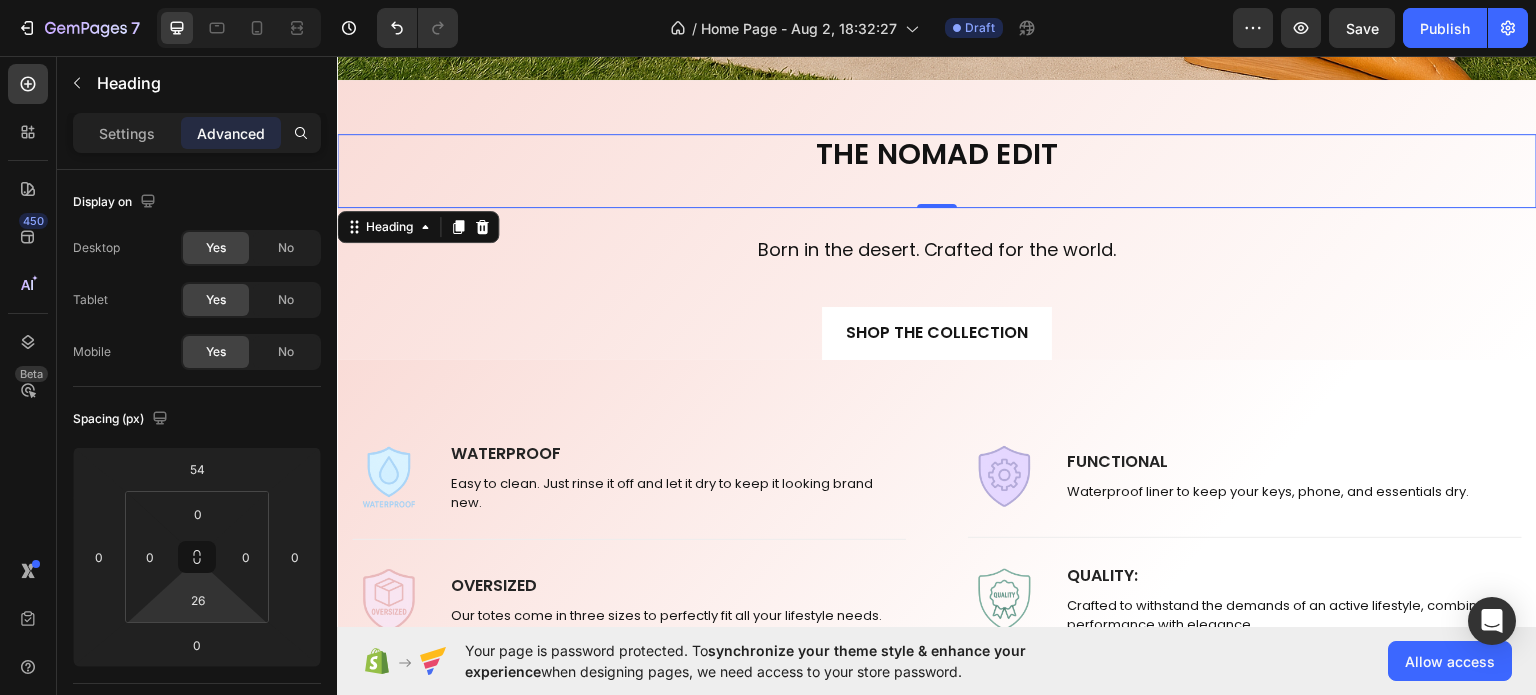 type on "0" 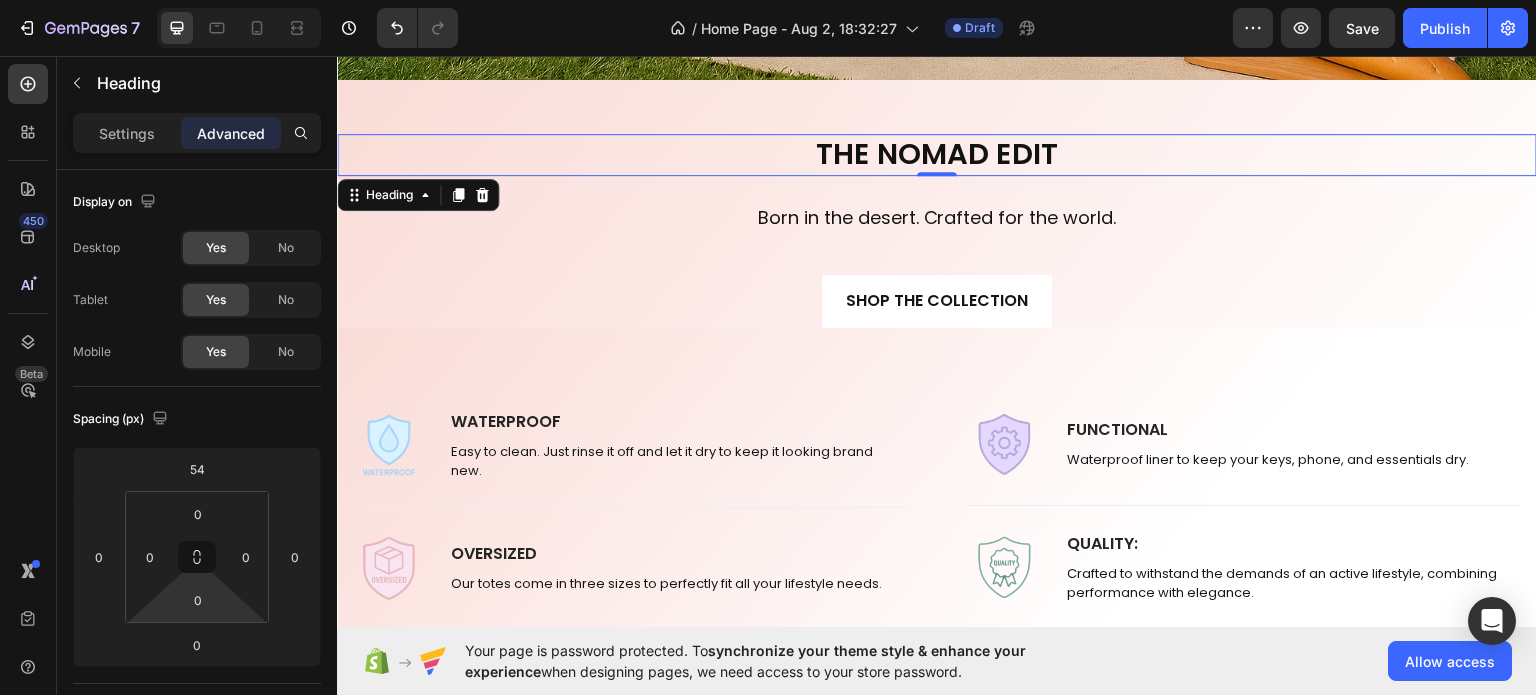 drag, startPoint x: 194, startPoint y: 576, endPoint x: 195, endPoint y: 629, distance: 53.009434 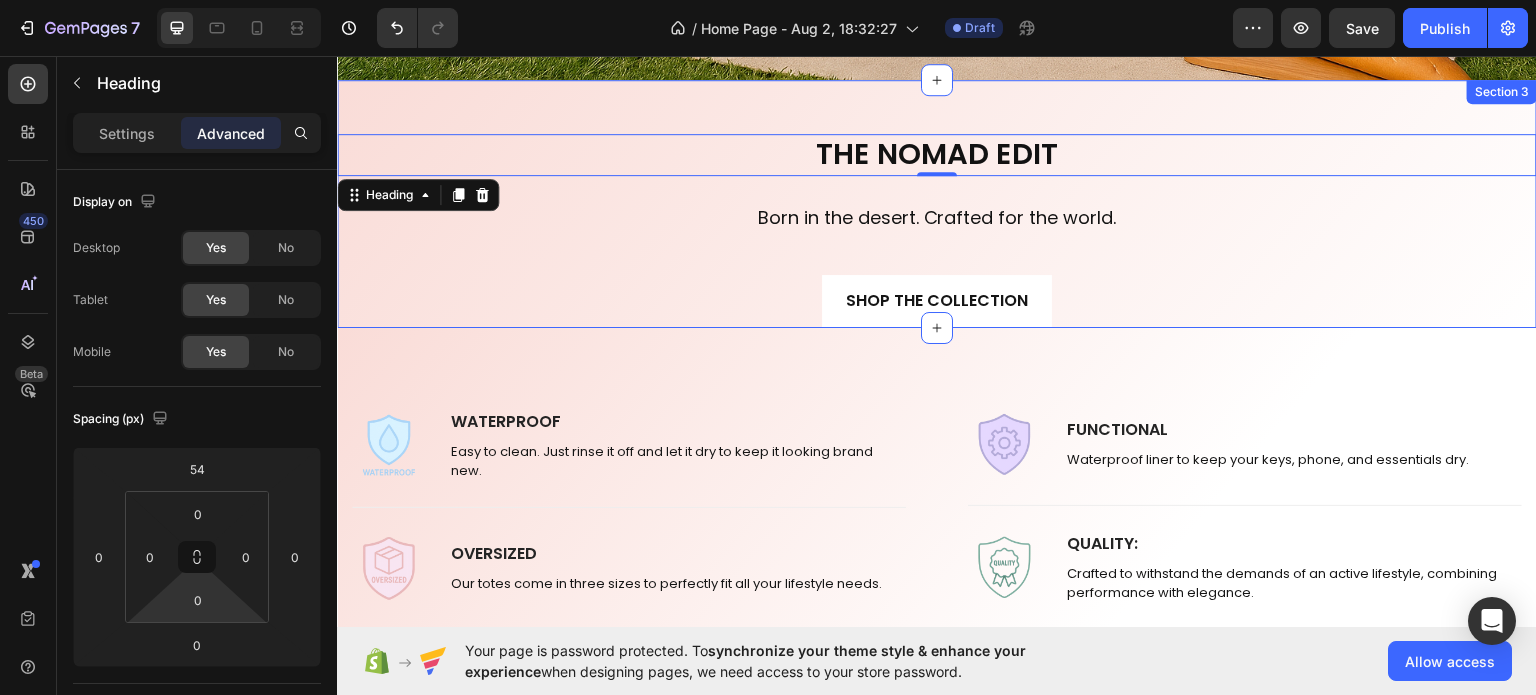 scroll, scrollTop: 600, scrollLeft: 0, axis: vertical 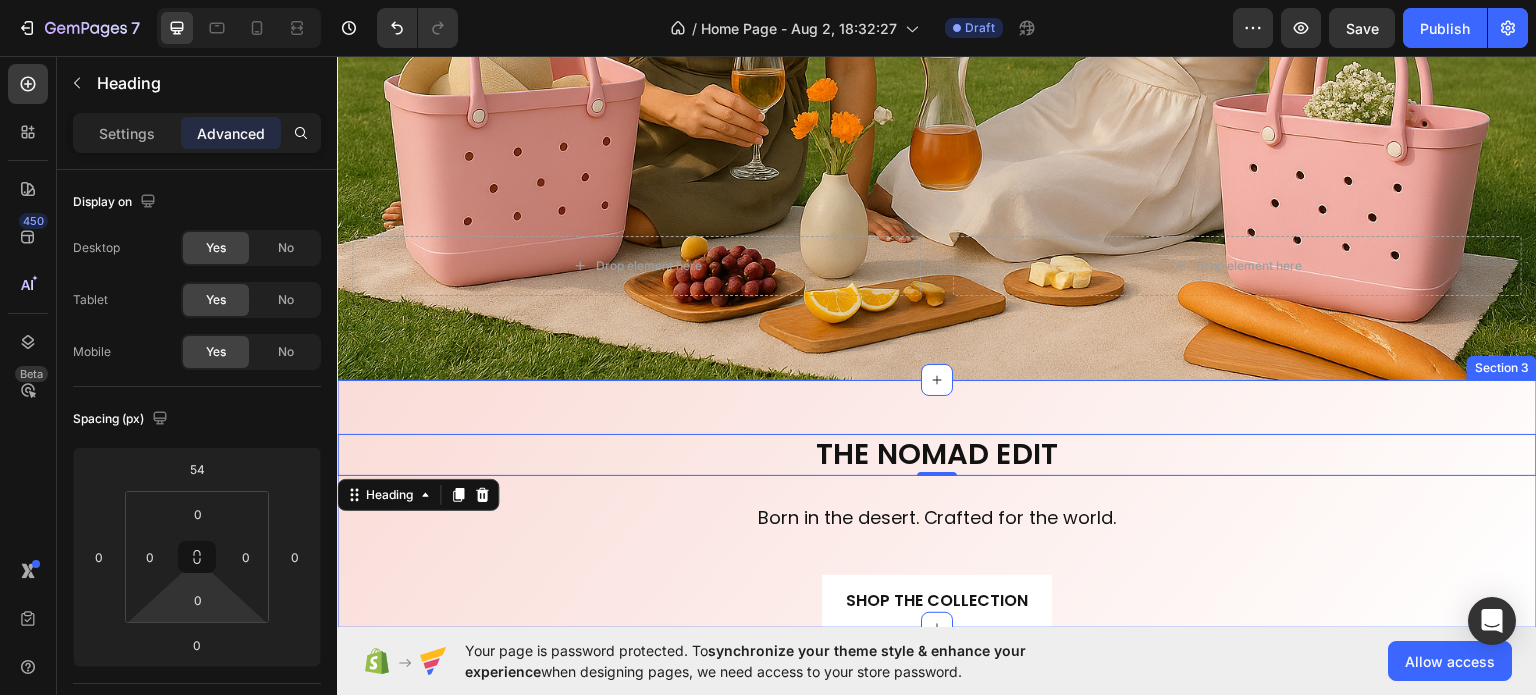 click on "THE NOMAD EDIT Heading   0 Born in the desert. Crafted for the world. Heading SHOP THE COLLECTION Button" at bounding box center (937, 503) 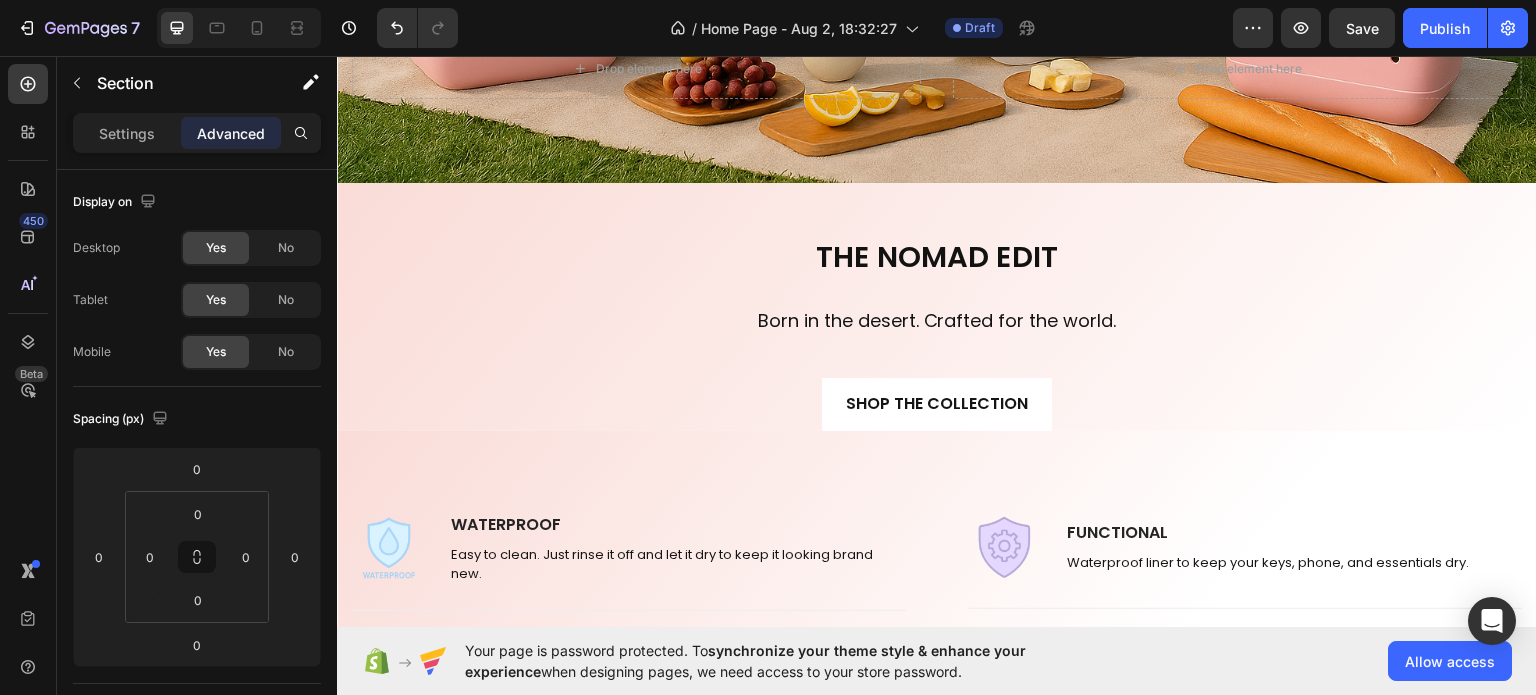 scroll, scrollTop: 800, scrollLeft: 0, axis: vertical 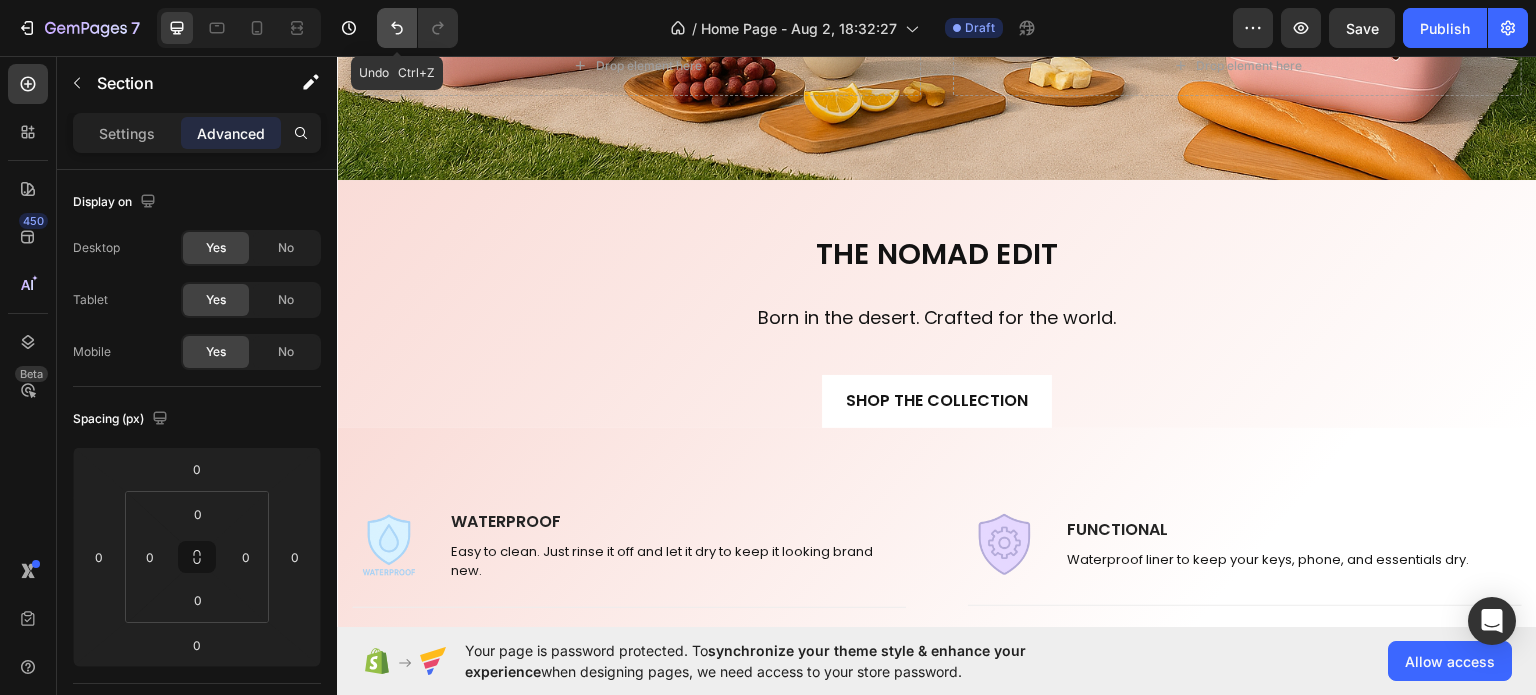 click 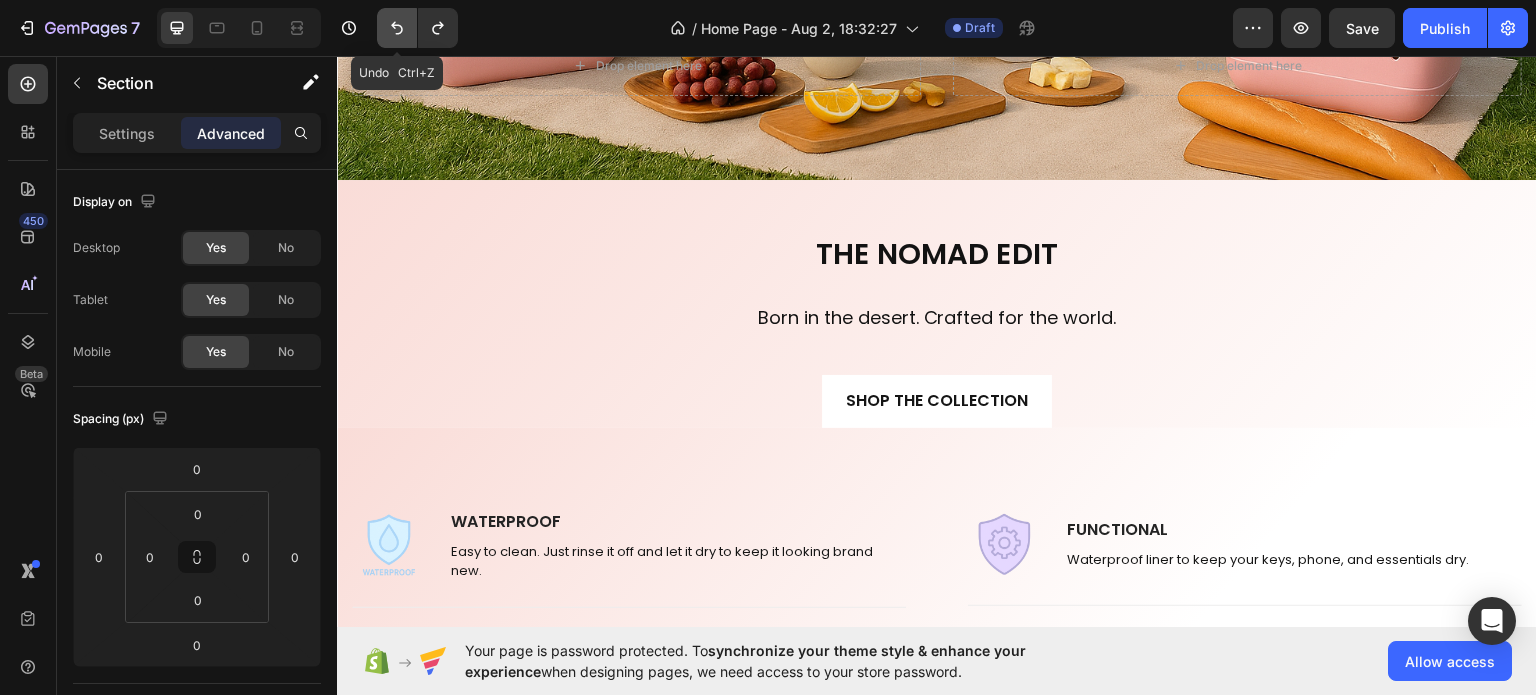 click 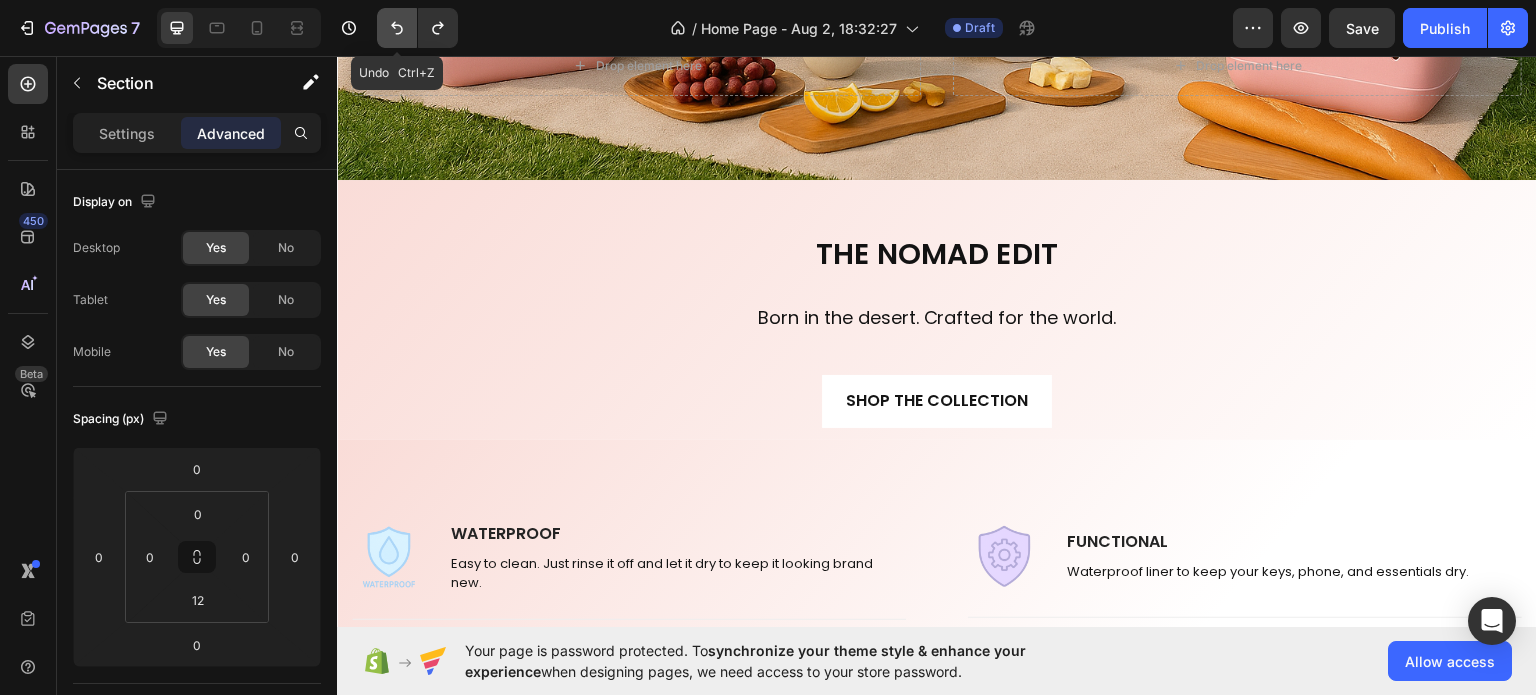 click 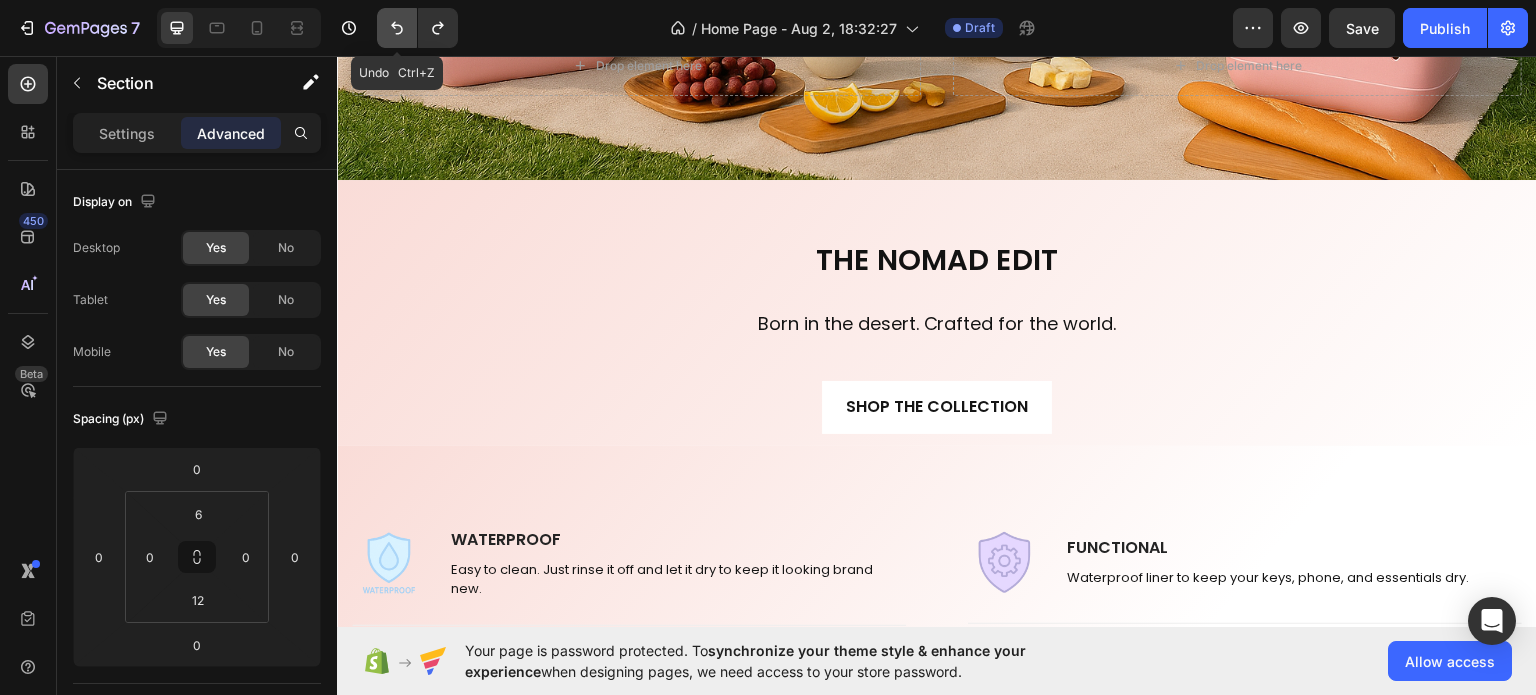 click 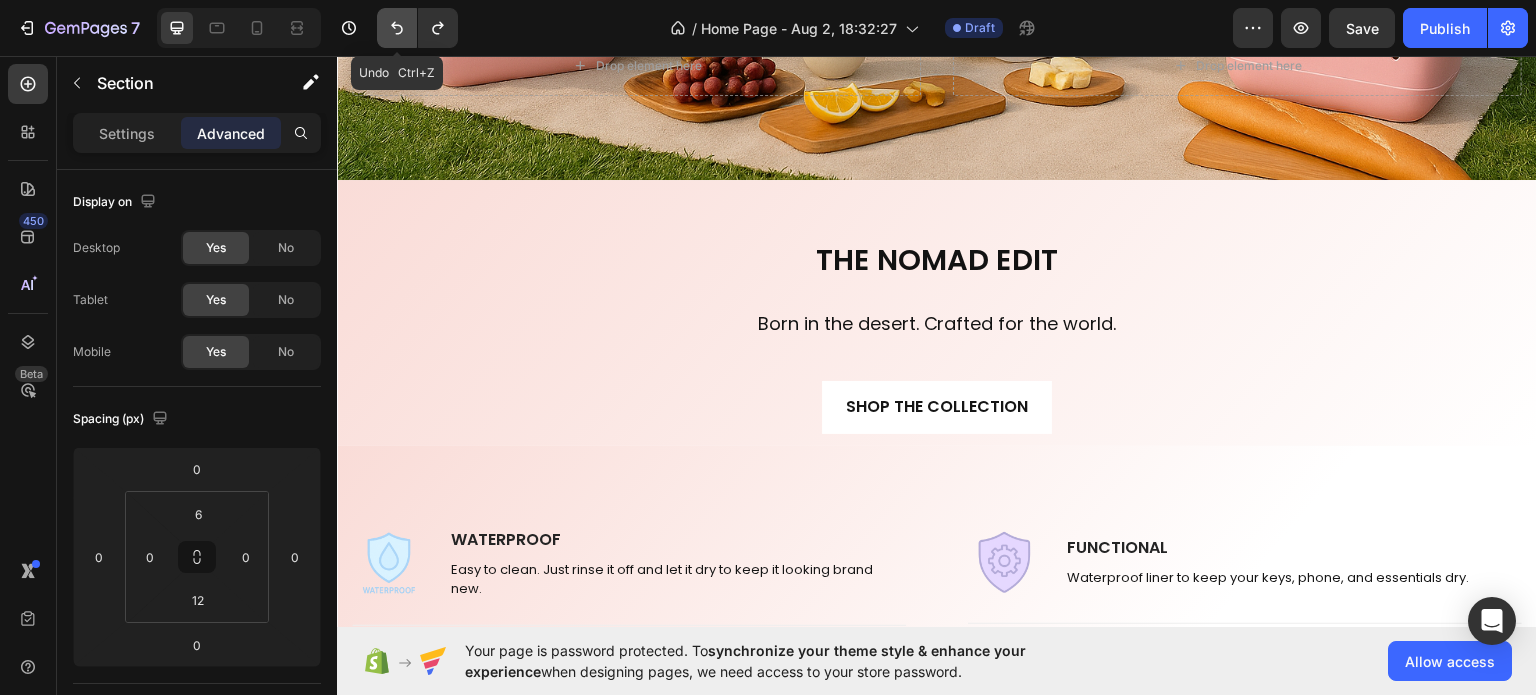 click 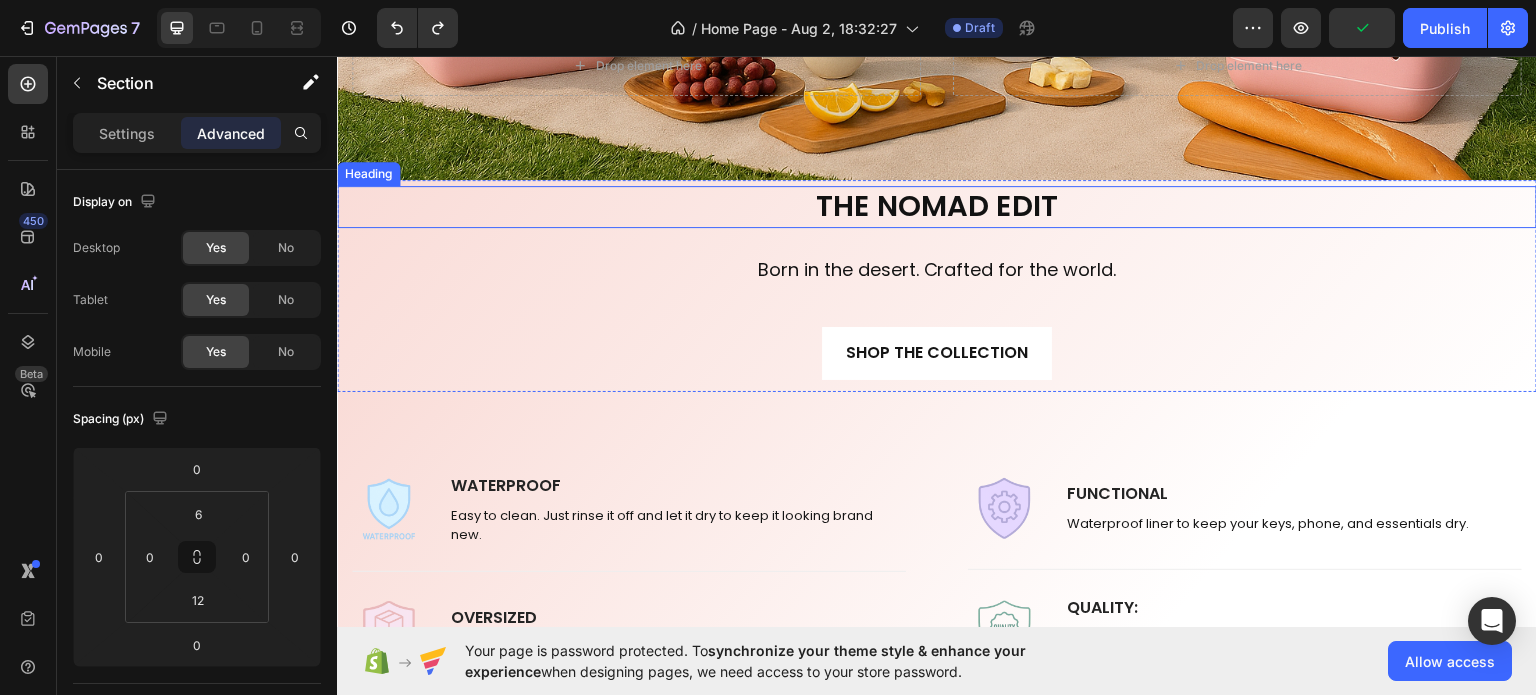 click on "THE NOMAD EDIT" at bounding box center [937, 206] 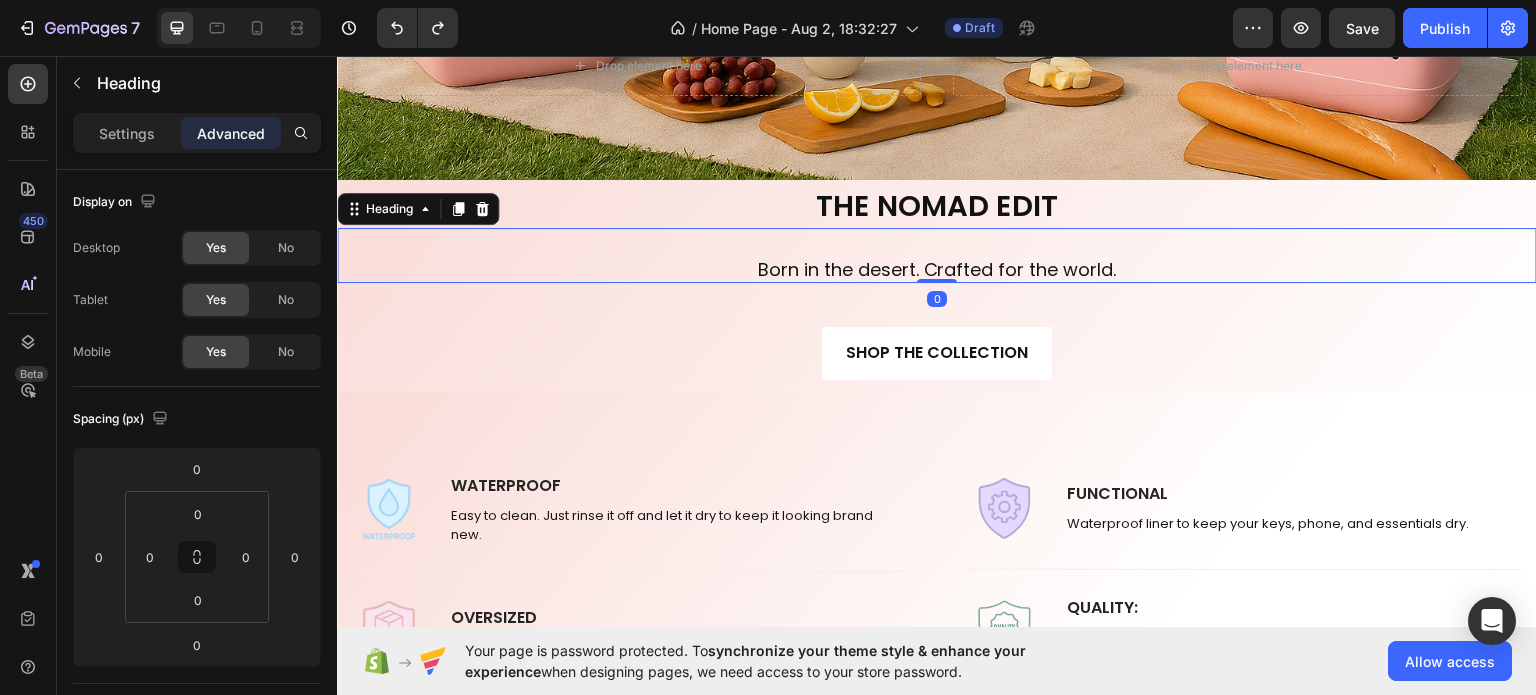 click on "Born in the desert. Crafted for the world." at bounding box center (937, 268) 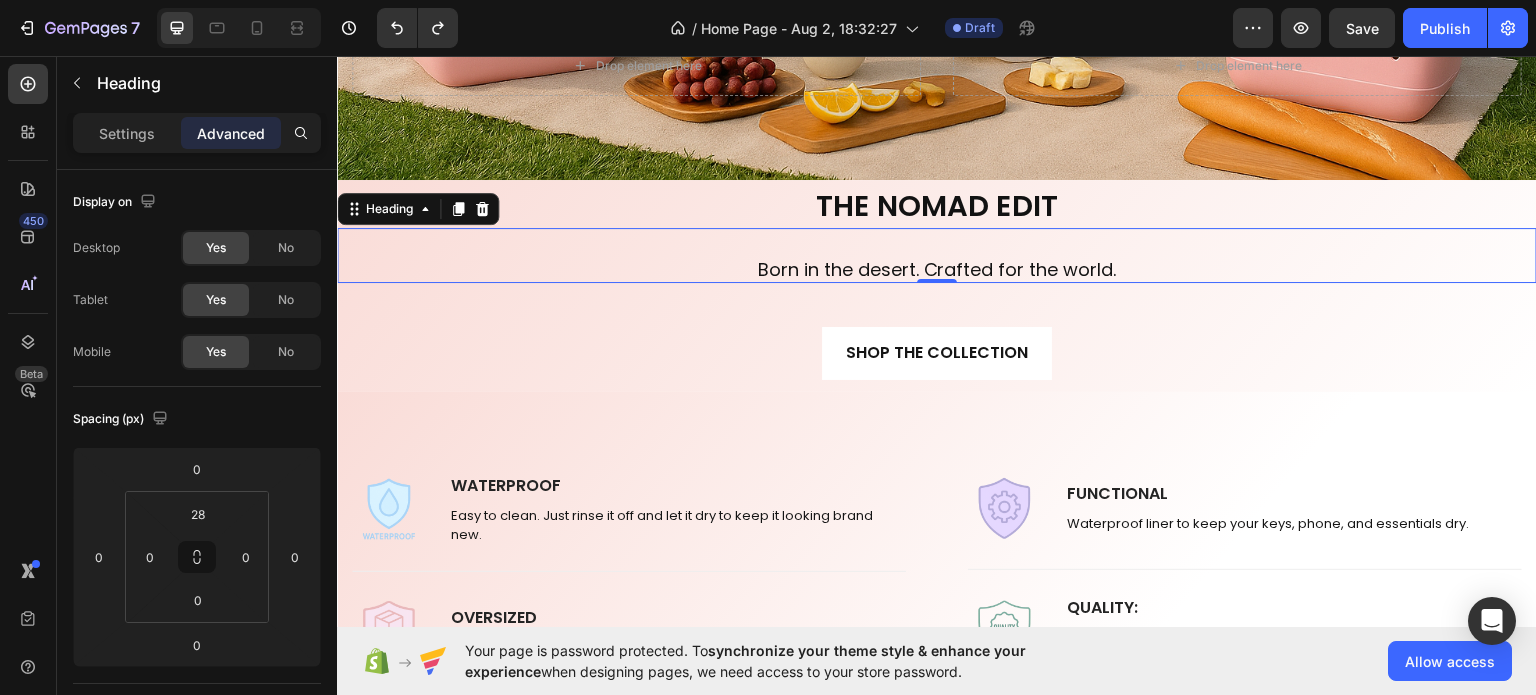 click on "Born in the desert. Crafted for the world." at bounding box center [937, 268] 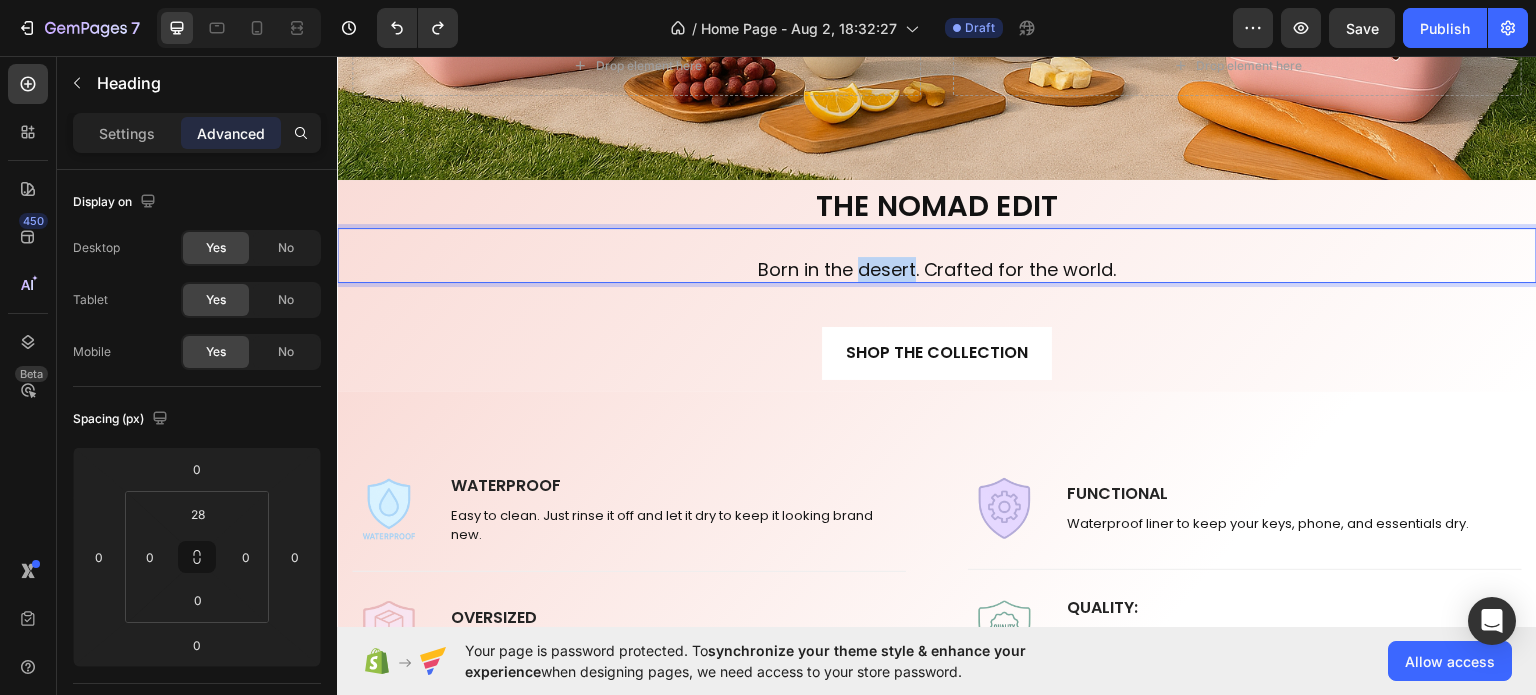 click on "Born in the desert. Crafted for the world." at bounding box center (937, 268) 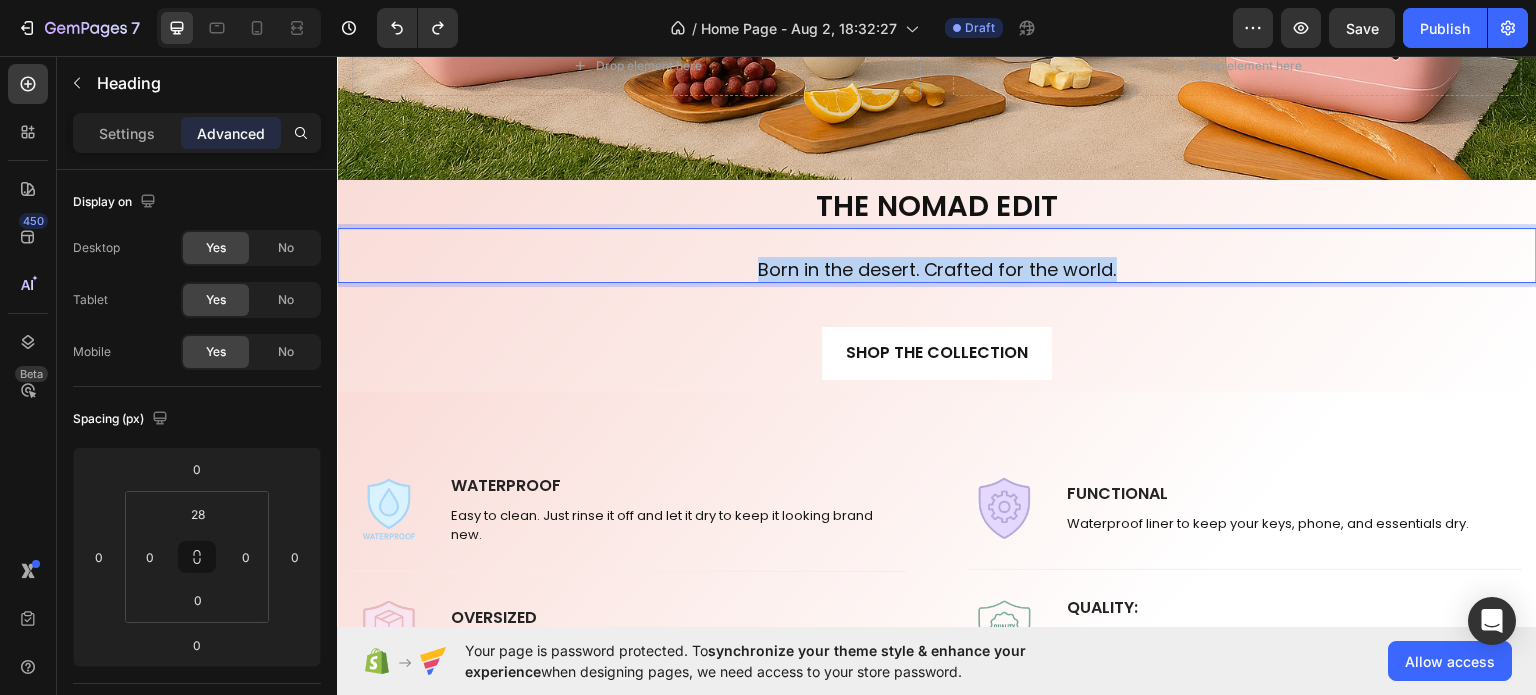click on "Born in the desert. Crafted for the world." at bounding box center (937, 268) 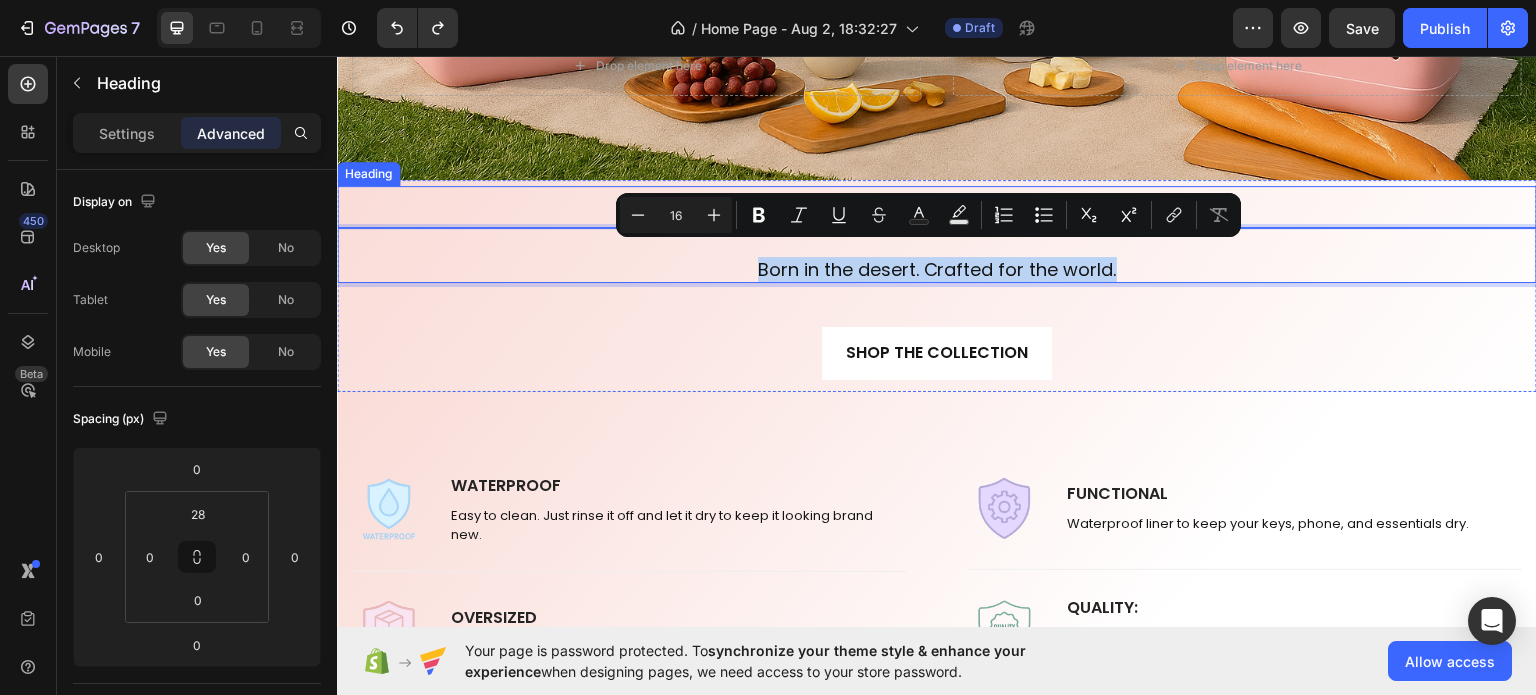 click on "THE NOMAD EDIT" at bounding box center [937, 206] 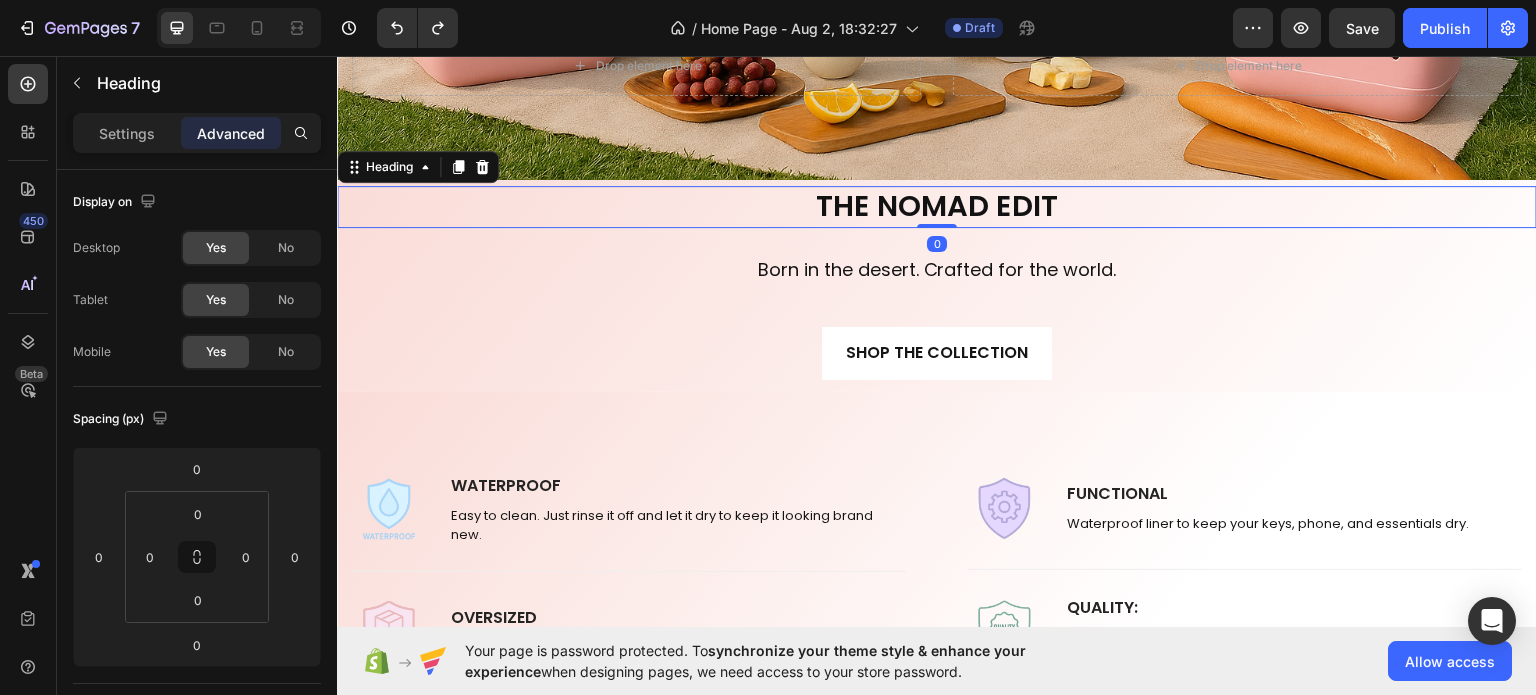 click on "THE NOMAD EDIT" at bounding box center [937, 206] 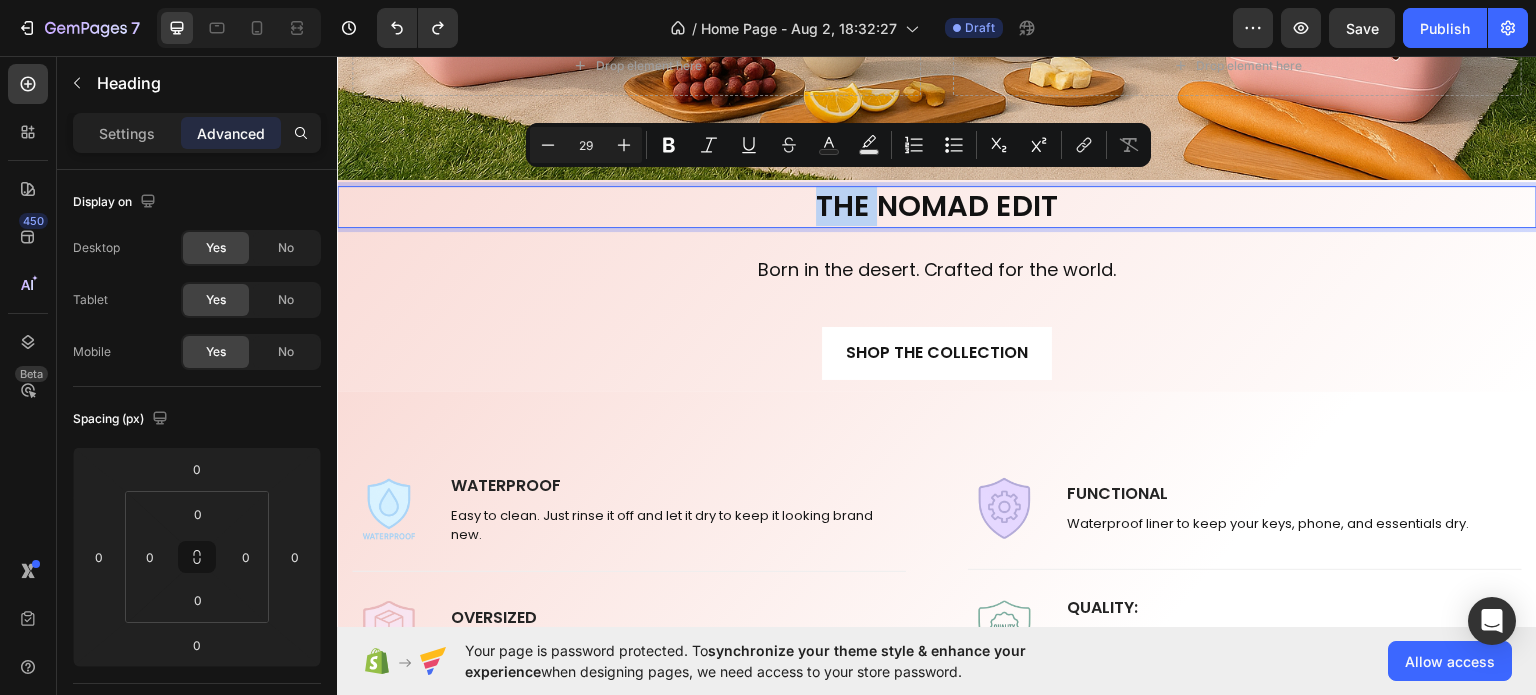 click on "THE NOMAD EDIT" at bounding box center (937, 206) 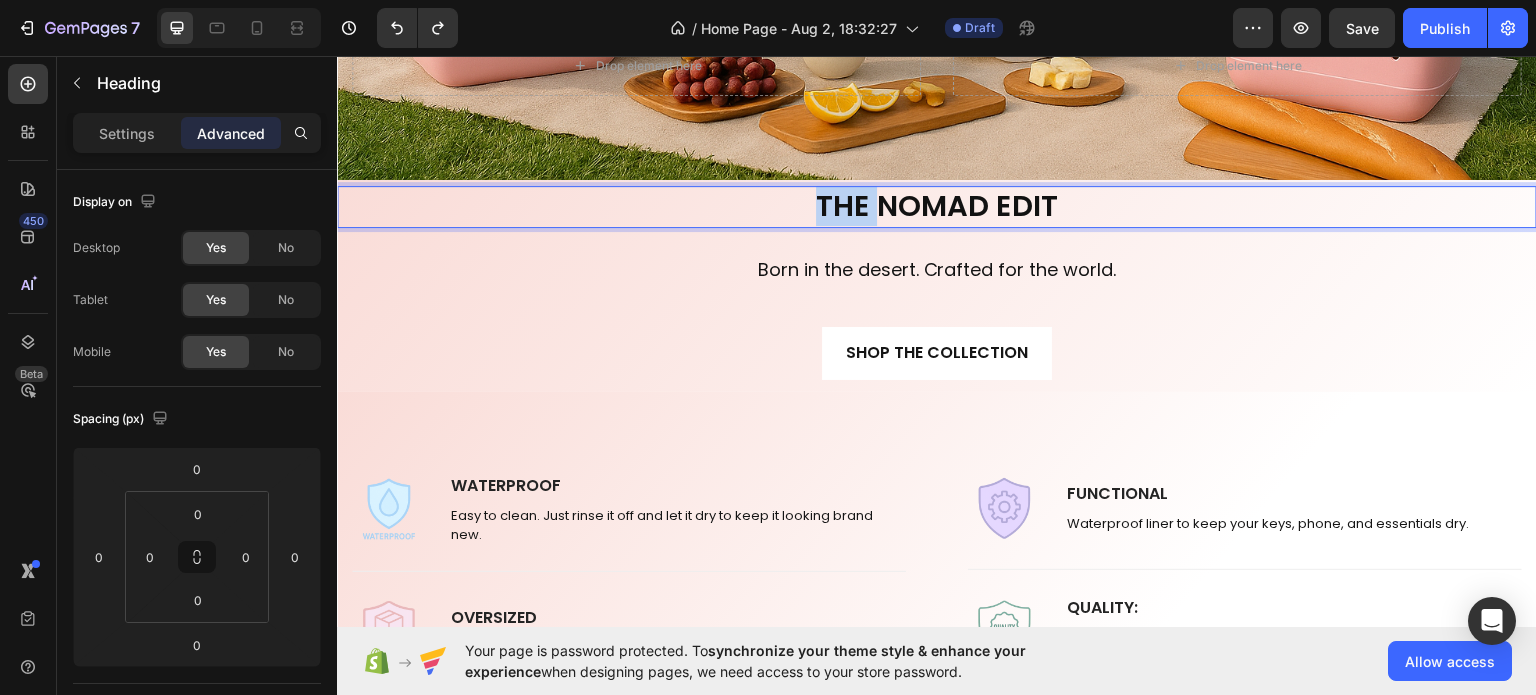 click on "THE NOMAD EDIT" at bounding box center (937, 206) 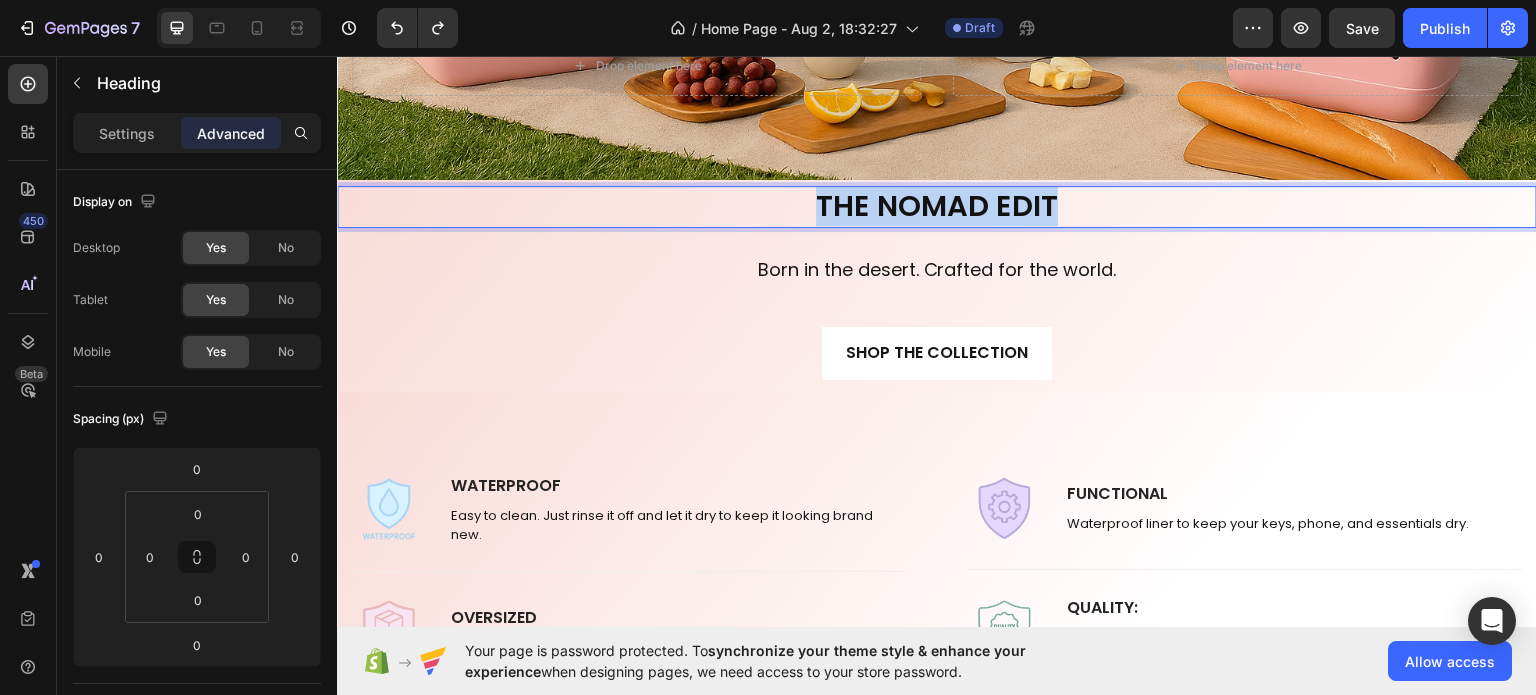 click on "THE NOMAD EDIT" at bounding box center (937, 206) 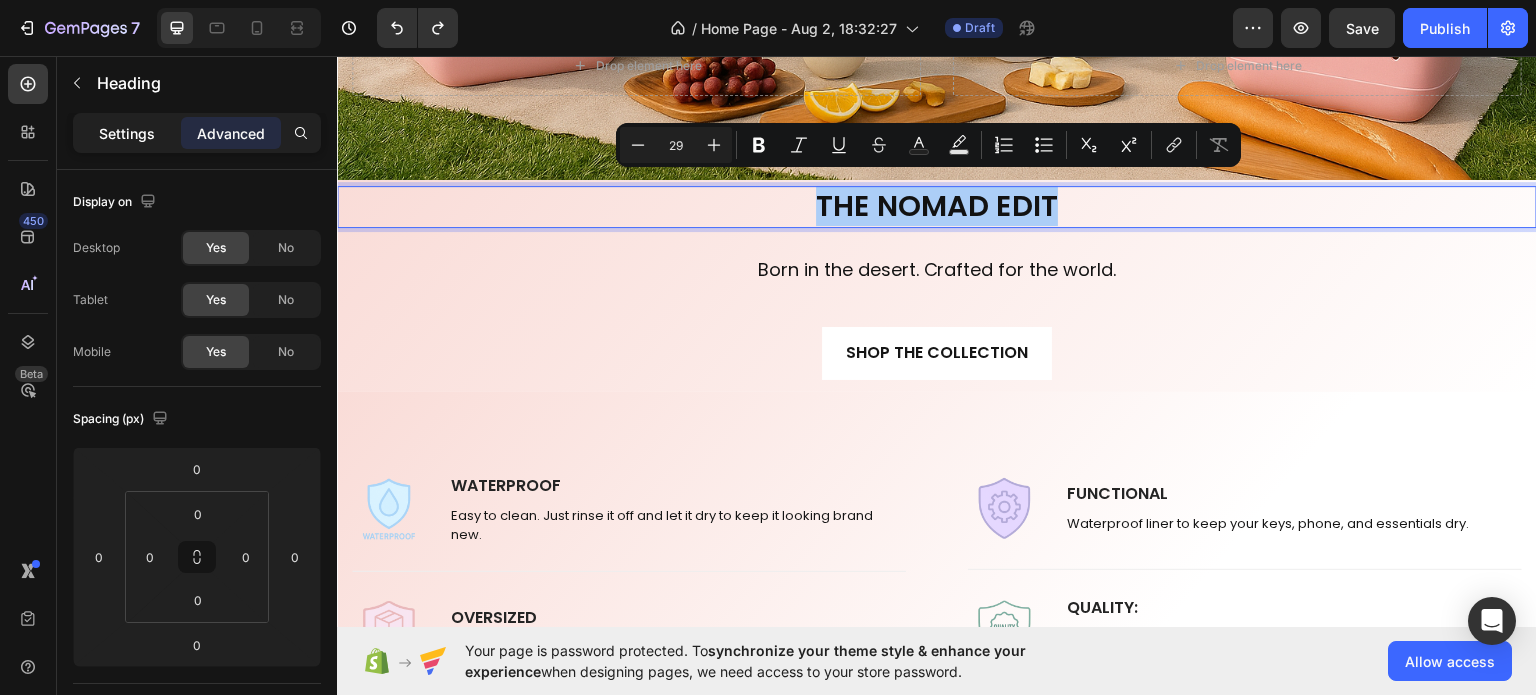 click on "Settings" at bounding box center (127, 133) 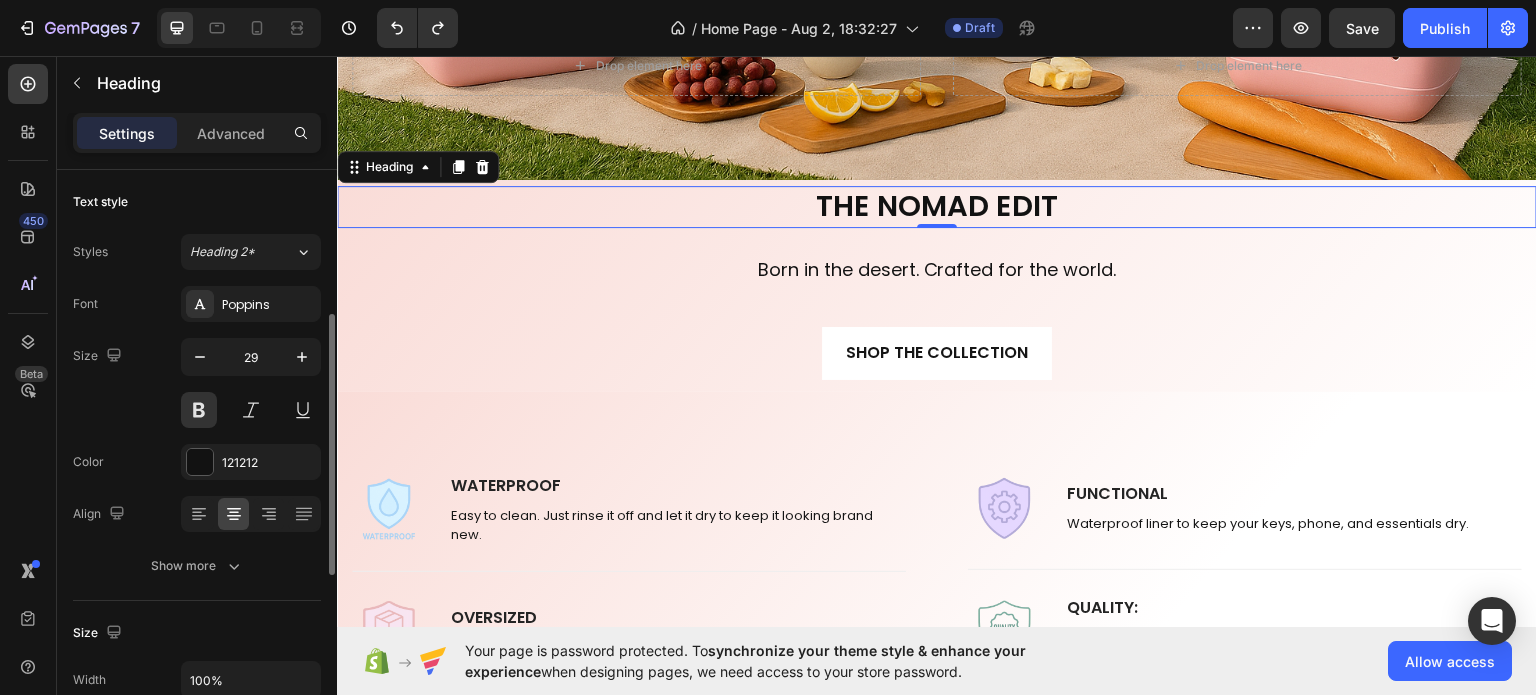 scroll, scrollTop: 100, scrollLeft: 0, axis: vertical 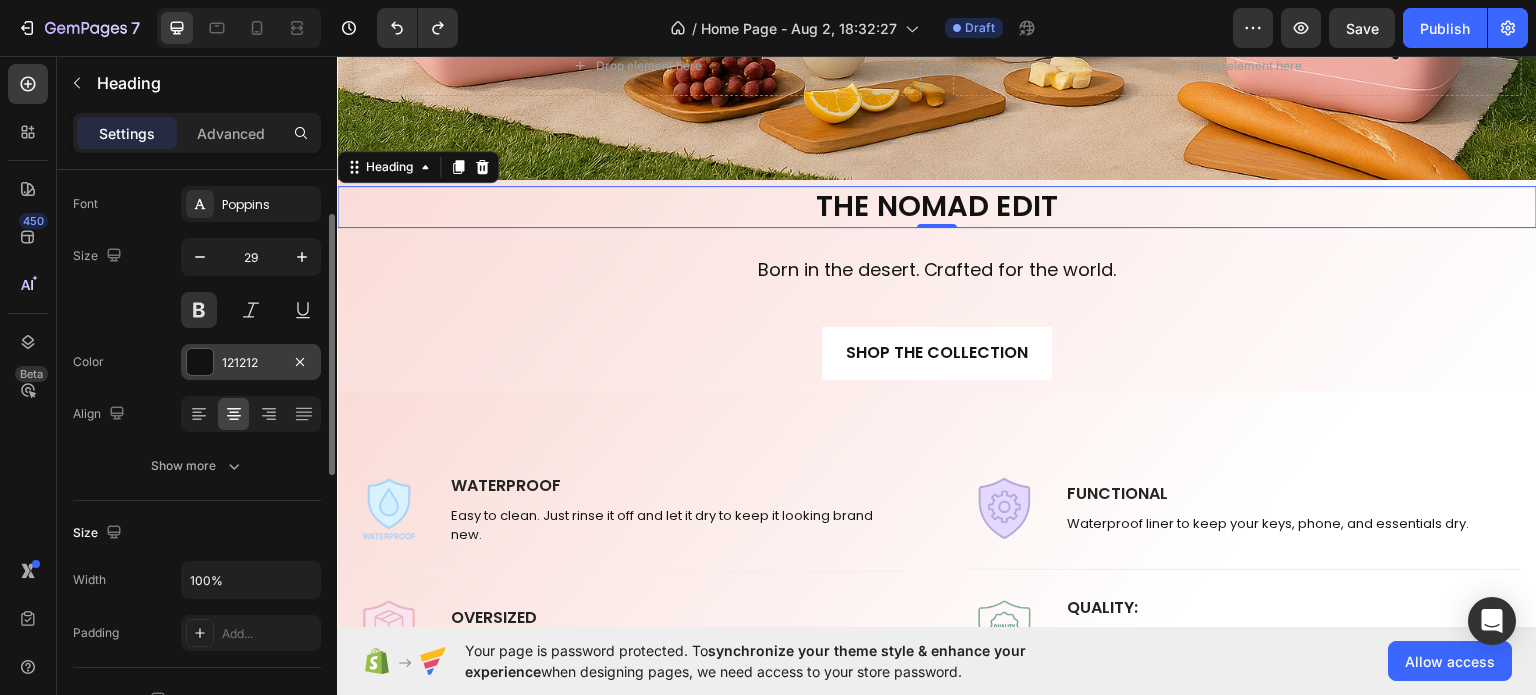 click on "121212" at bounding box center (251, 363) 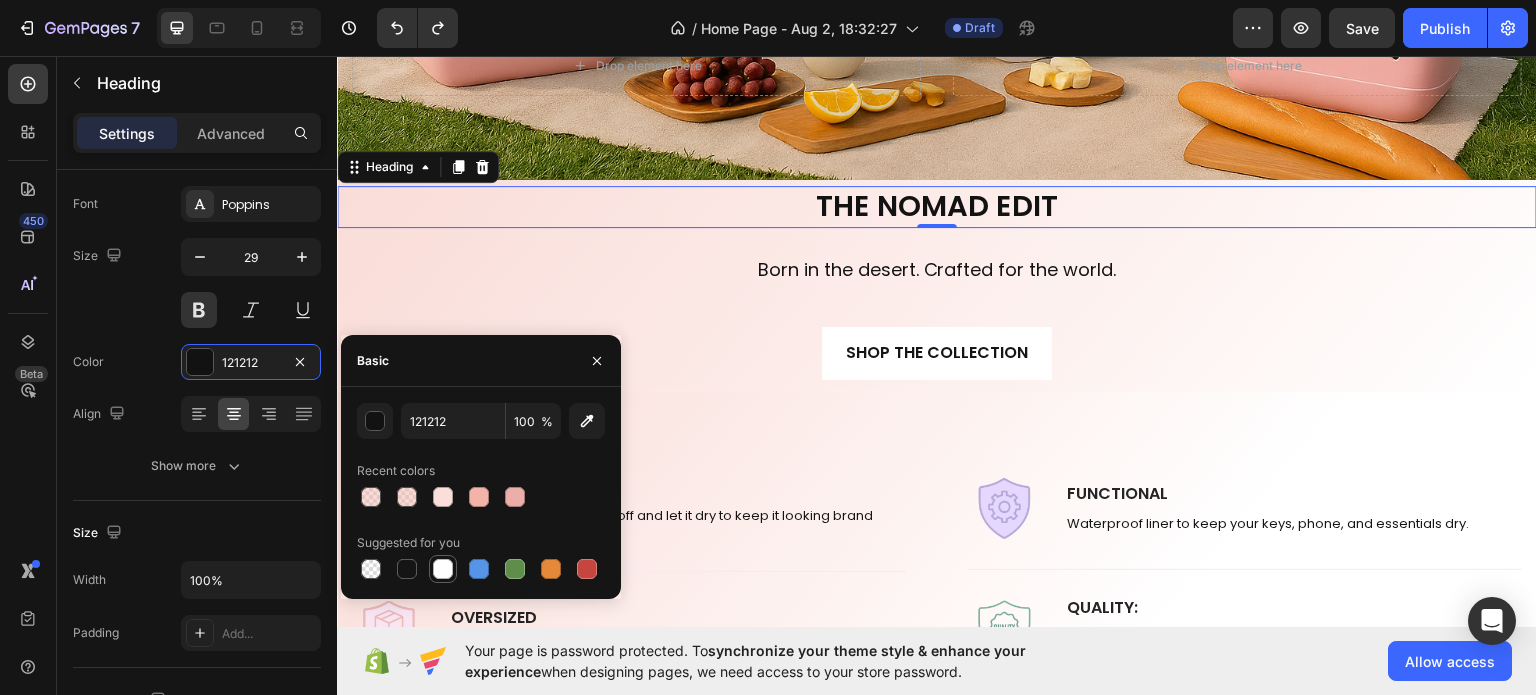 click at bounding box center (443, 569) 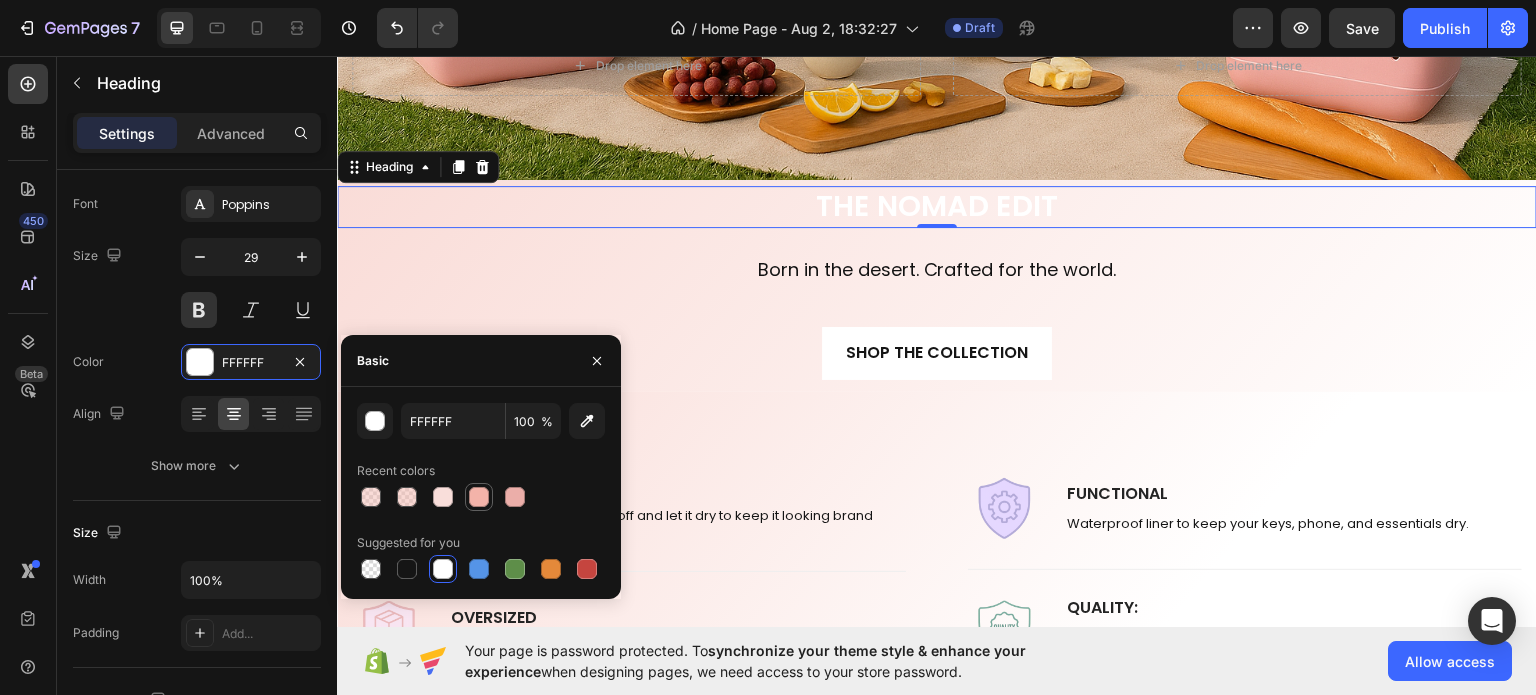 click at bounding box center (479, 497) 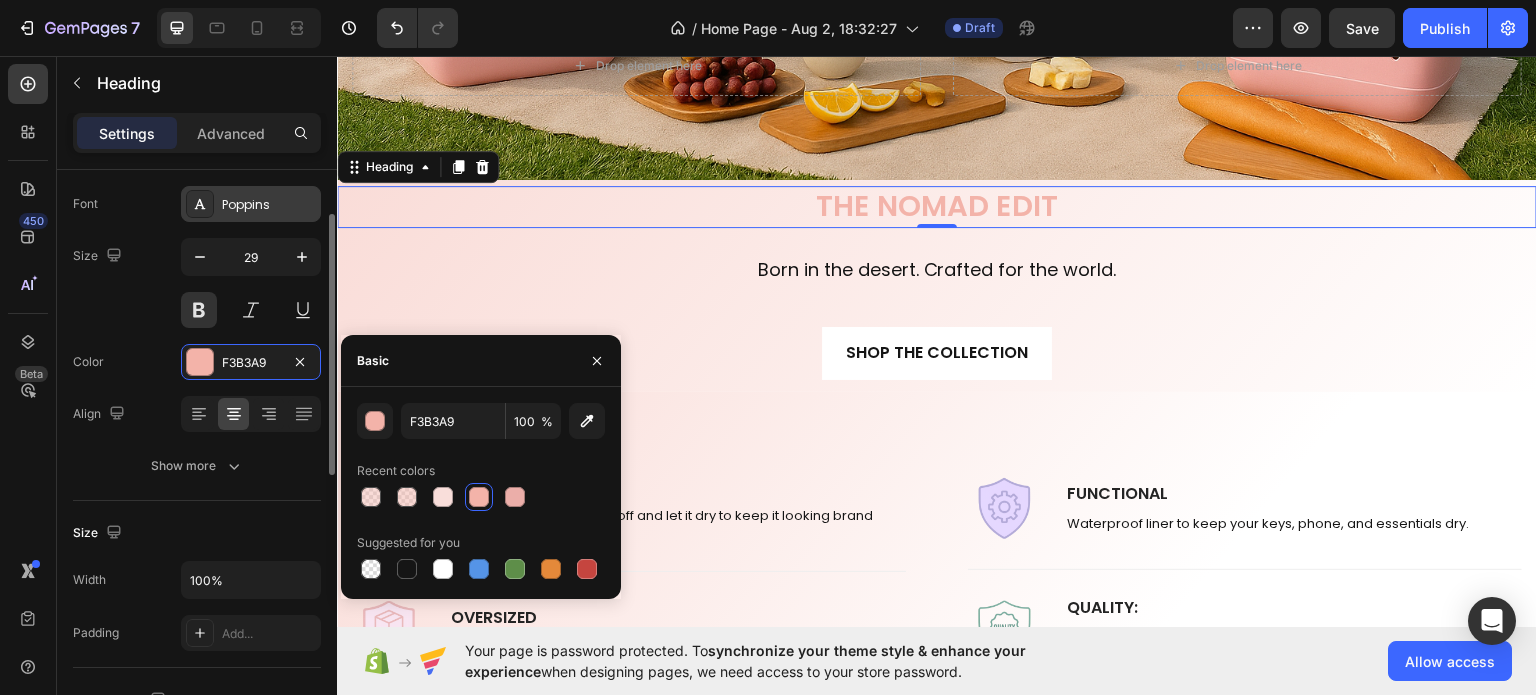click on "Poppins" at bounding box center (269, 205) 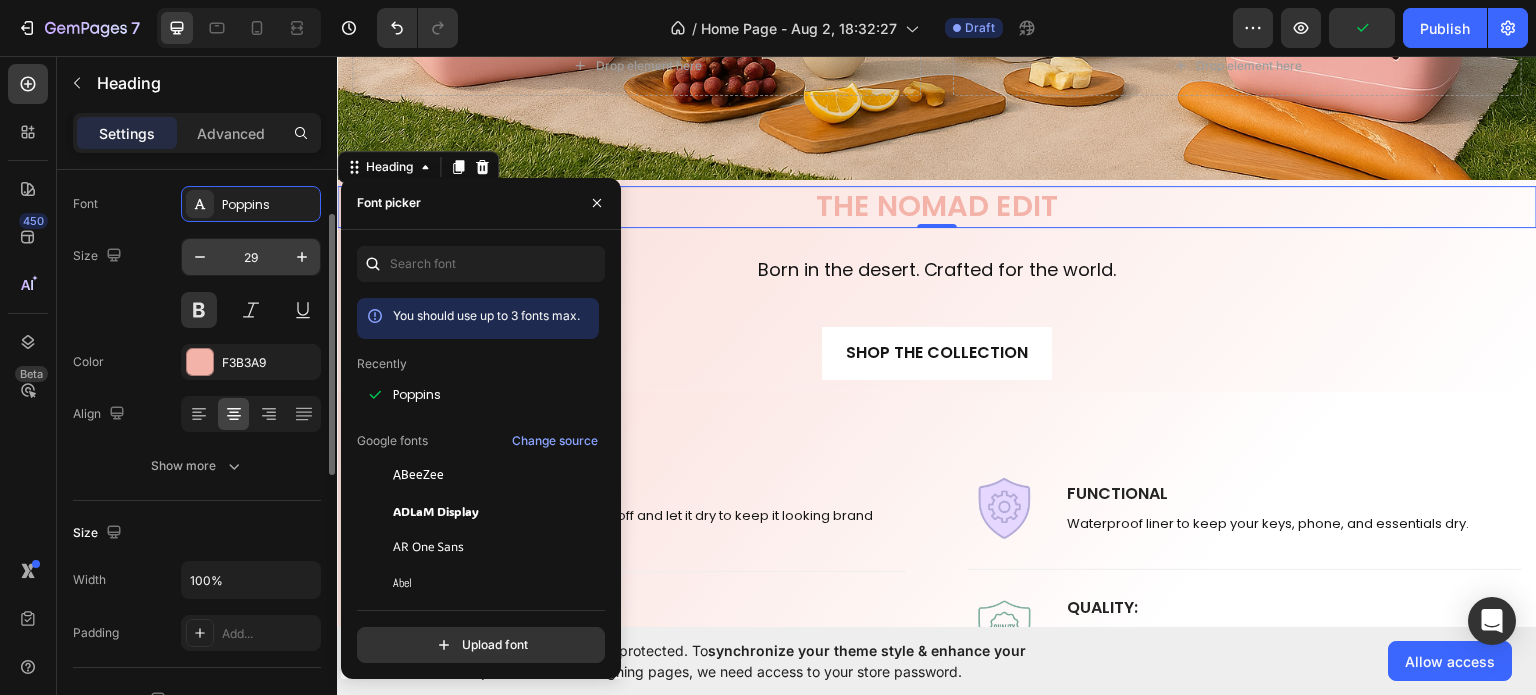 scroll, scrollTop: 0, scrollLeft: 0, axis: both 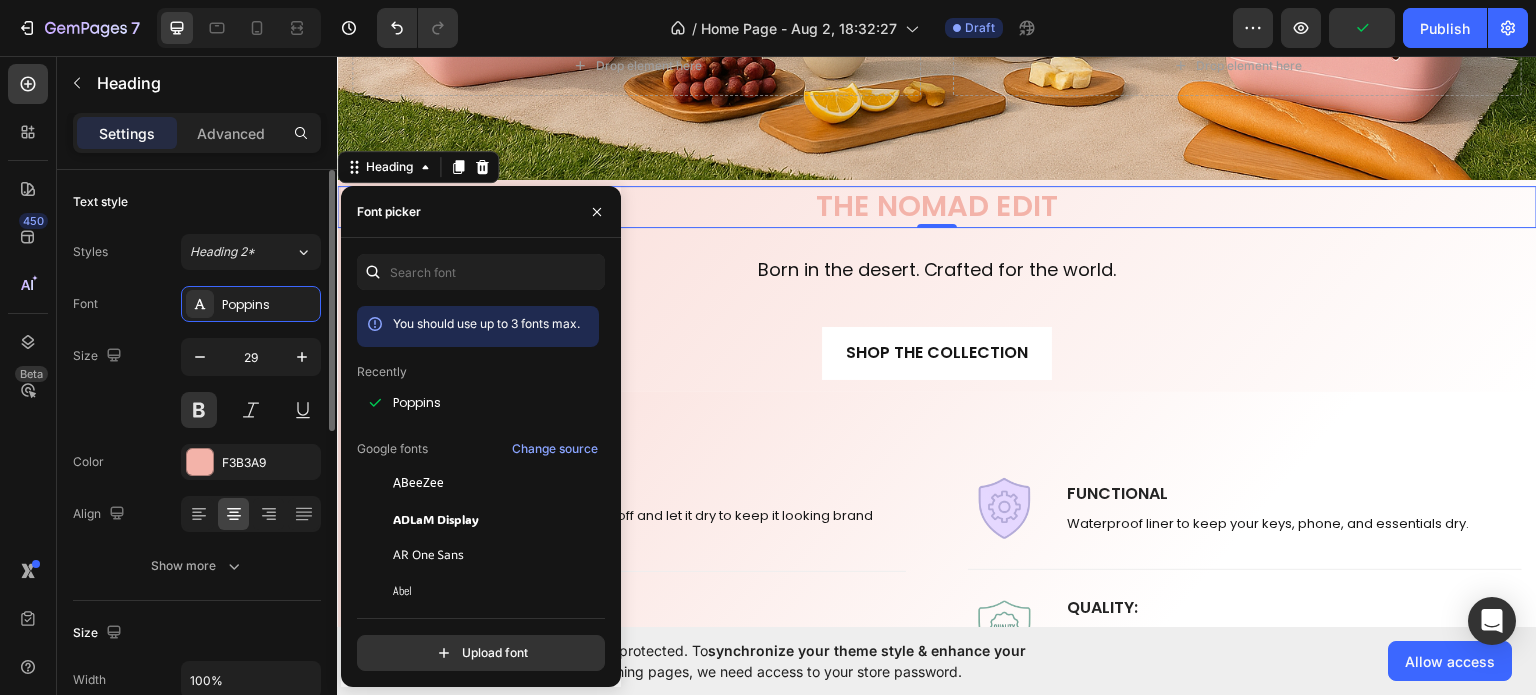 click on "Styles Heading 2* Font Poppins Size 29 Color F3B3A9 Align Show more" at bounding box center (197, 409) 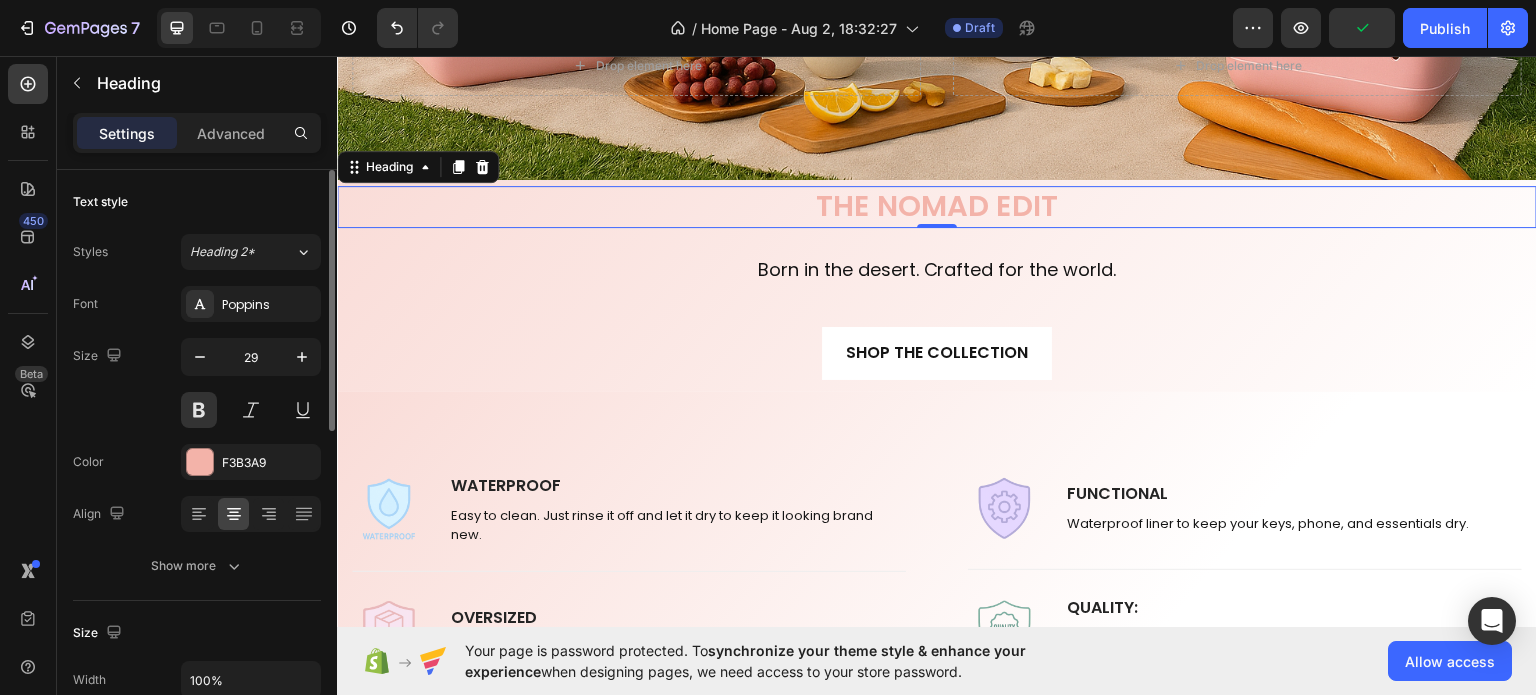 click on "Text style Styles Heading 2* Font Poppins Size 29 Color F3B3A9 Align Show more" 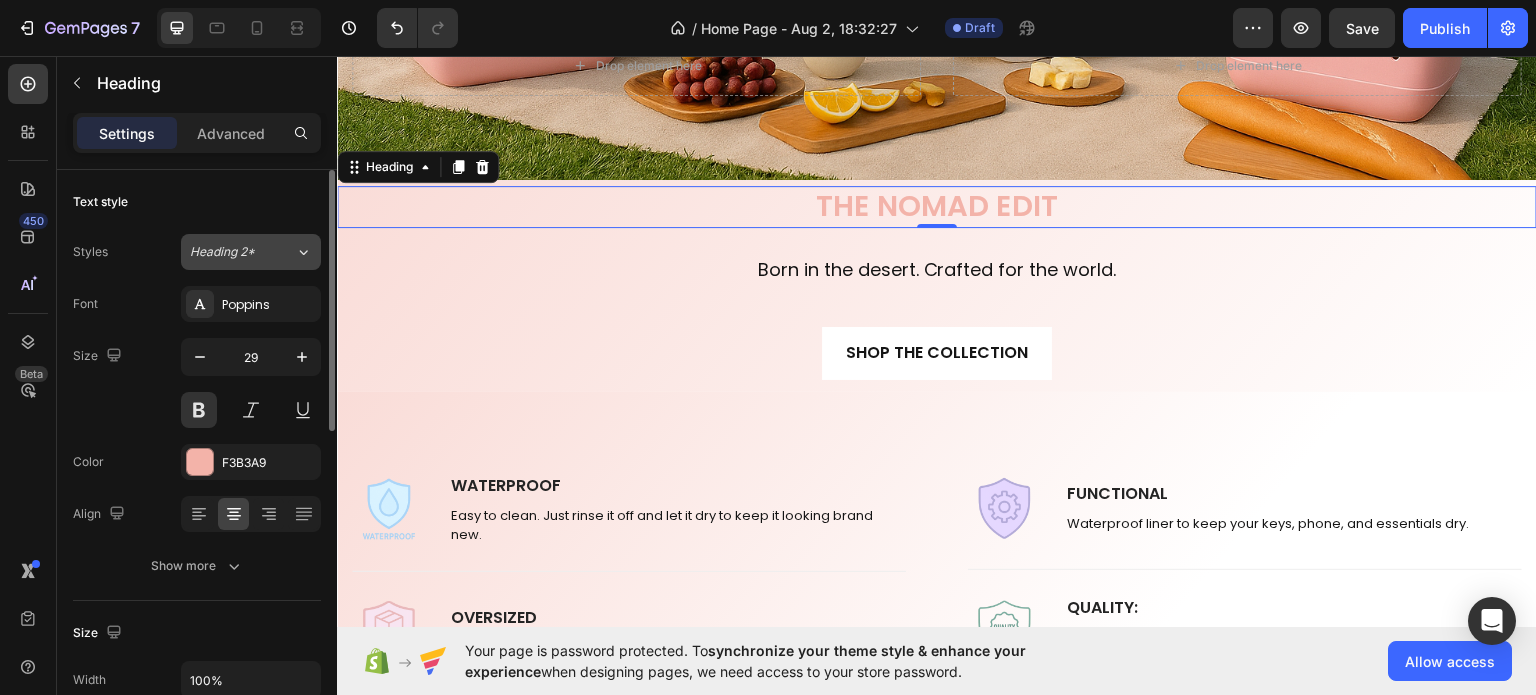 click on "Heading 2*" 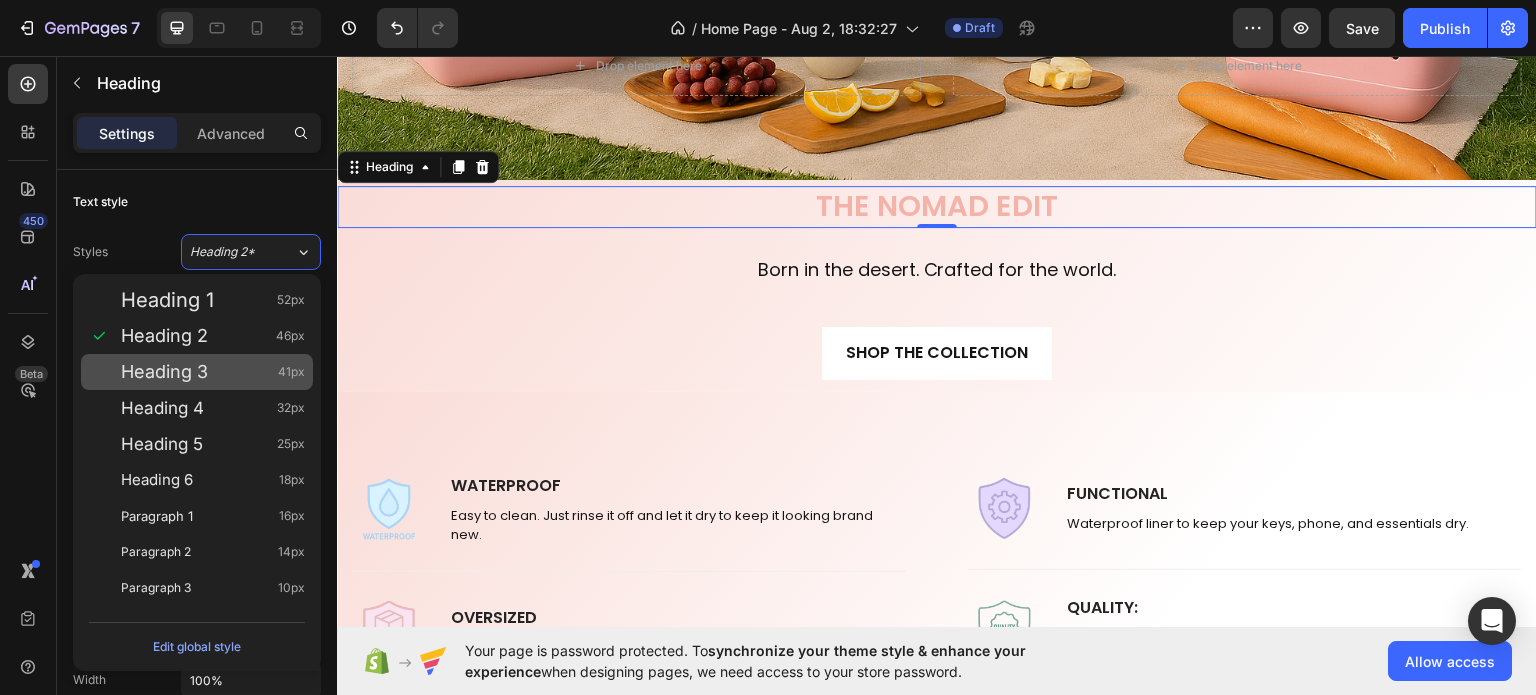click on "Heading 3" at bounding box center [164, 372] 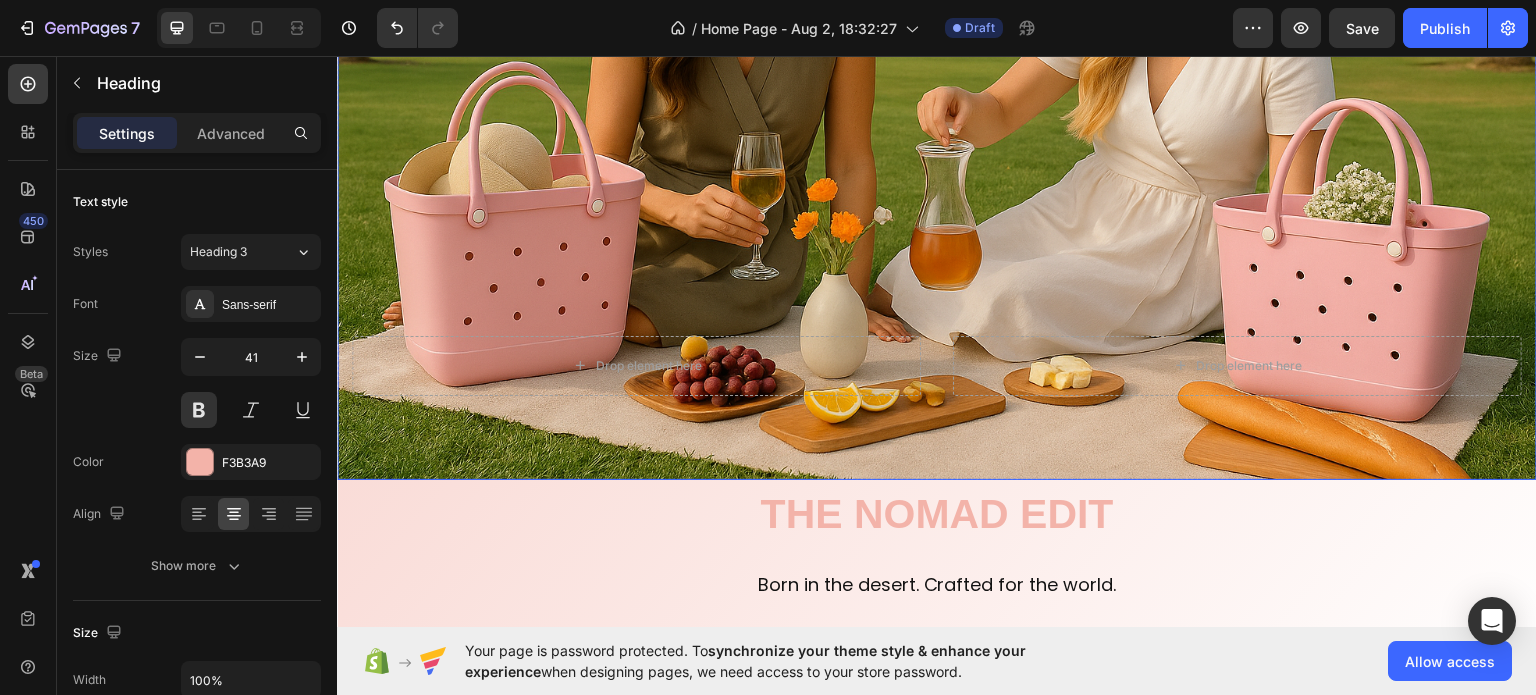 scroll, scrollTop: 700, scrollLeft: 0, axis: vertical 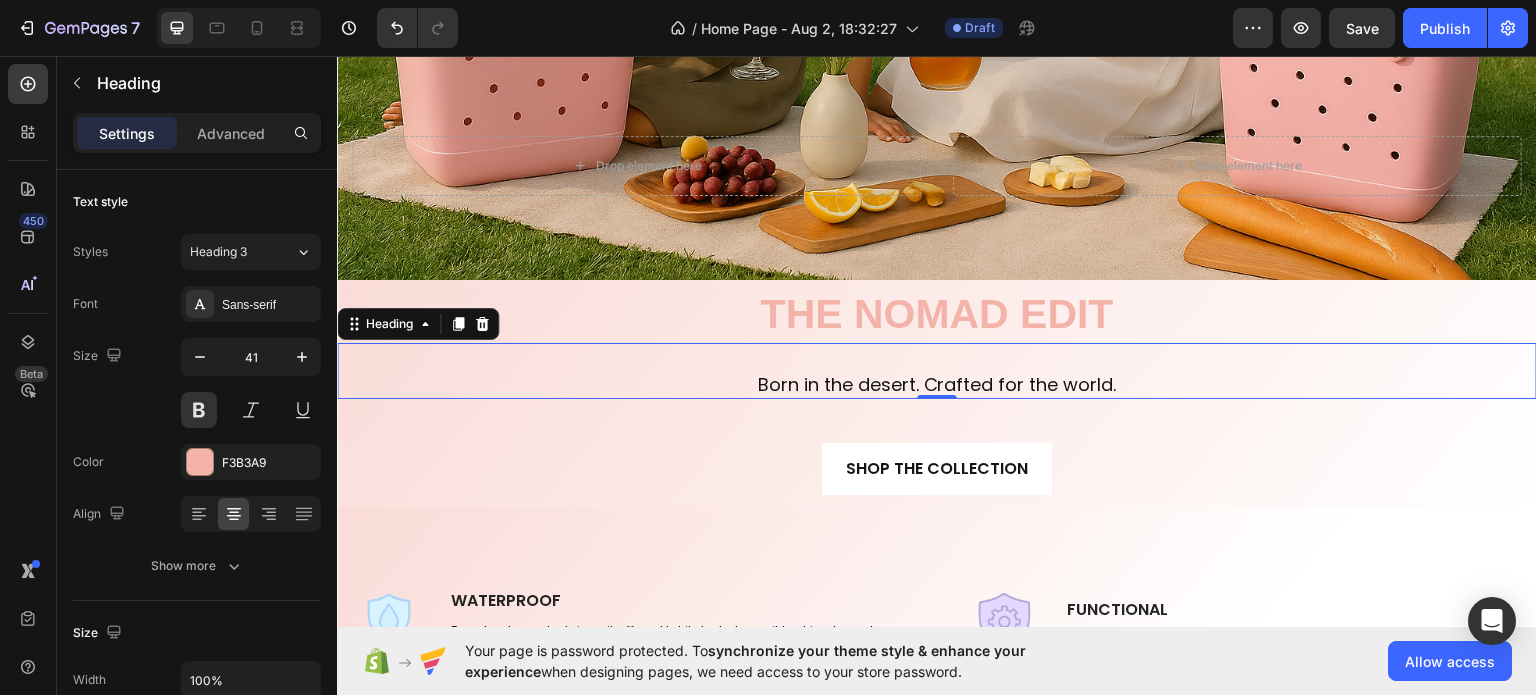 click on "Born in the desert. Crafted for the world." at bounding box center [937, 383] 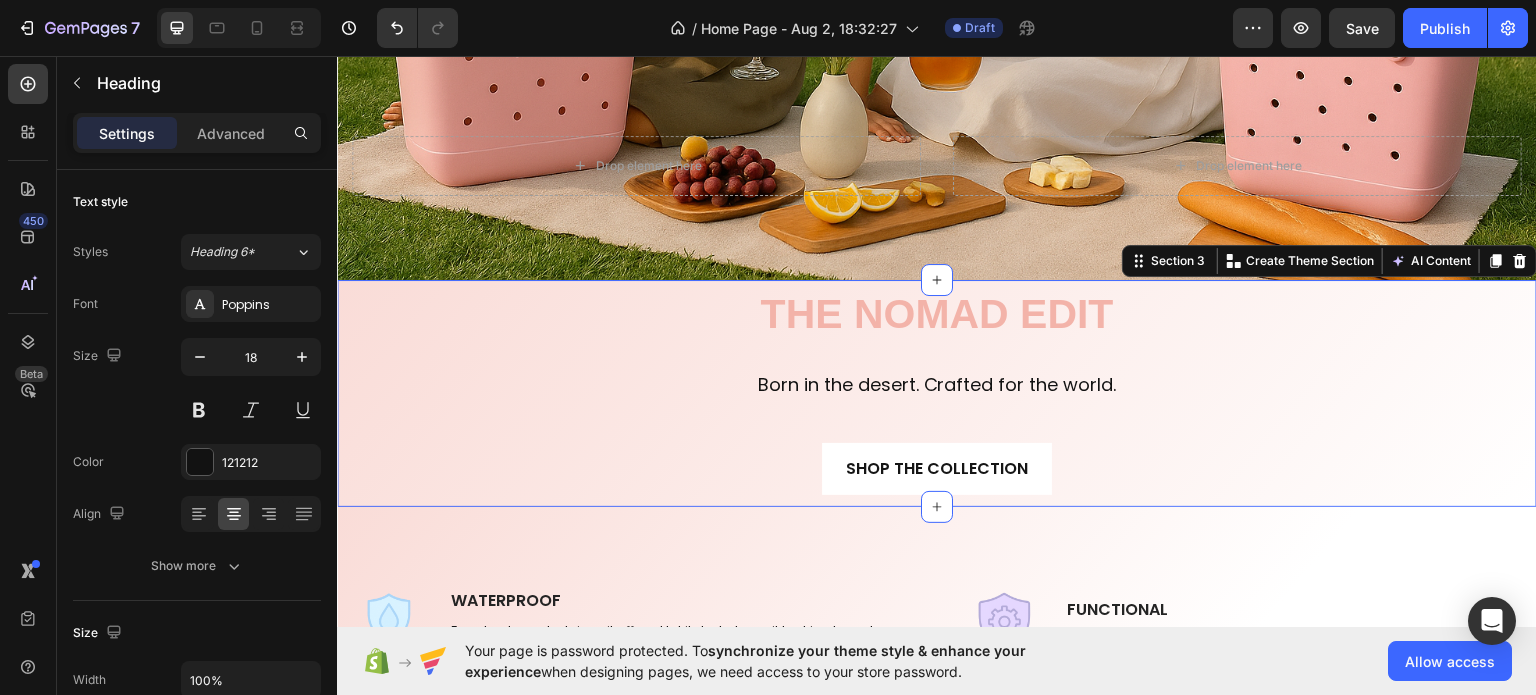 click on "SHOP THE COLLECTION Button" at bounding box center [937, 446] 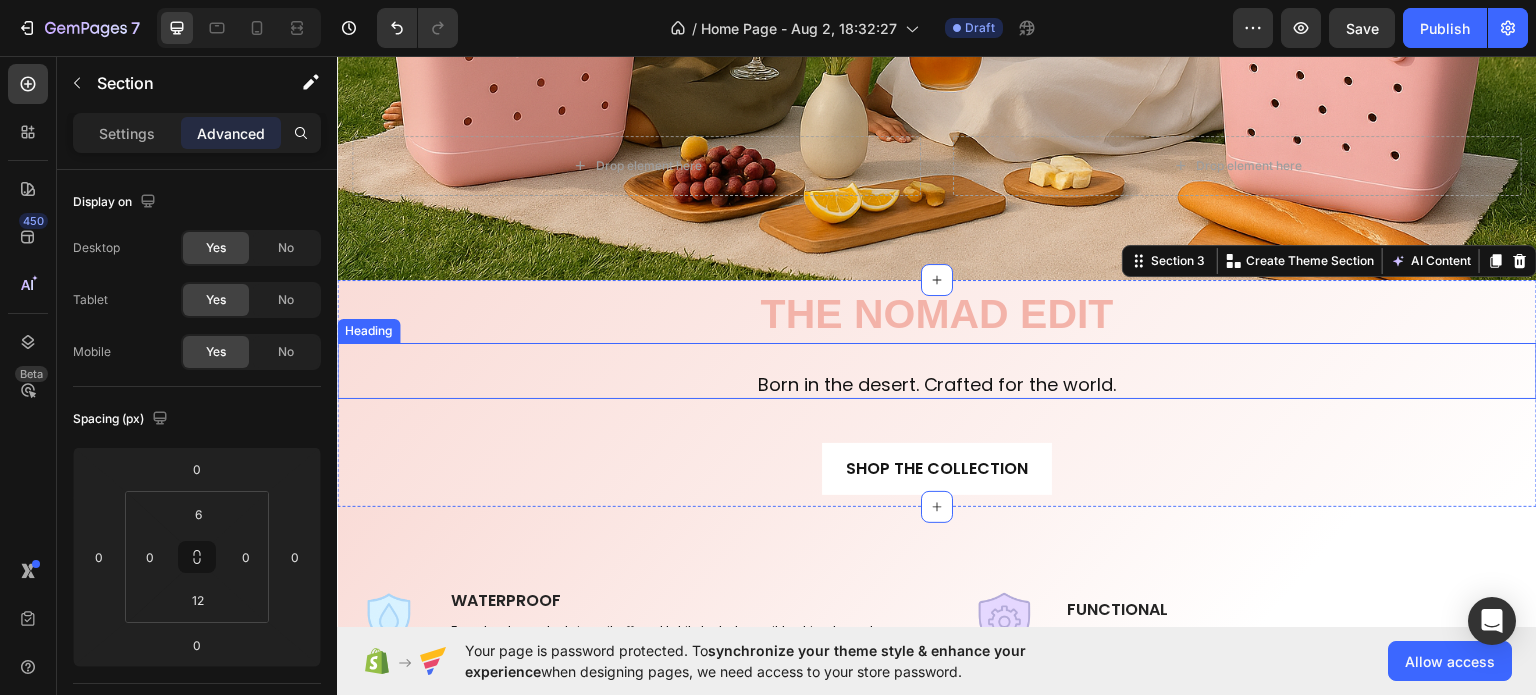 click on "Born in the desert. Crafted for the world. Heading" at bounding box center [937, 369] 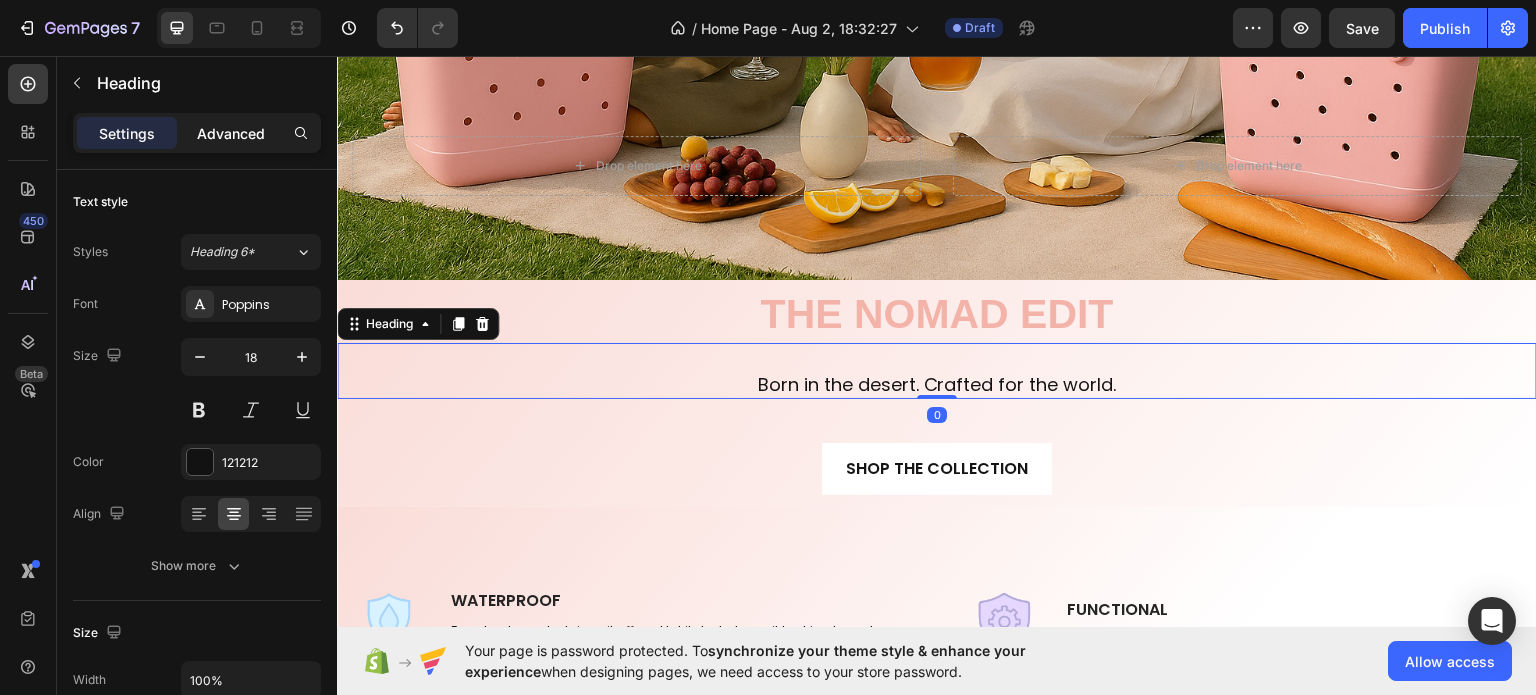 click on "Advanced" 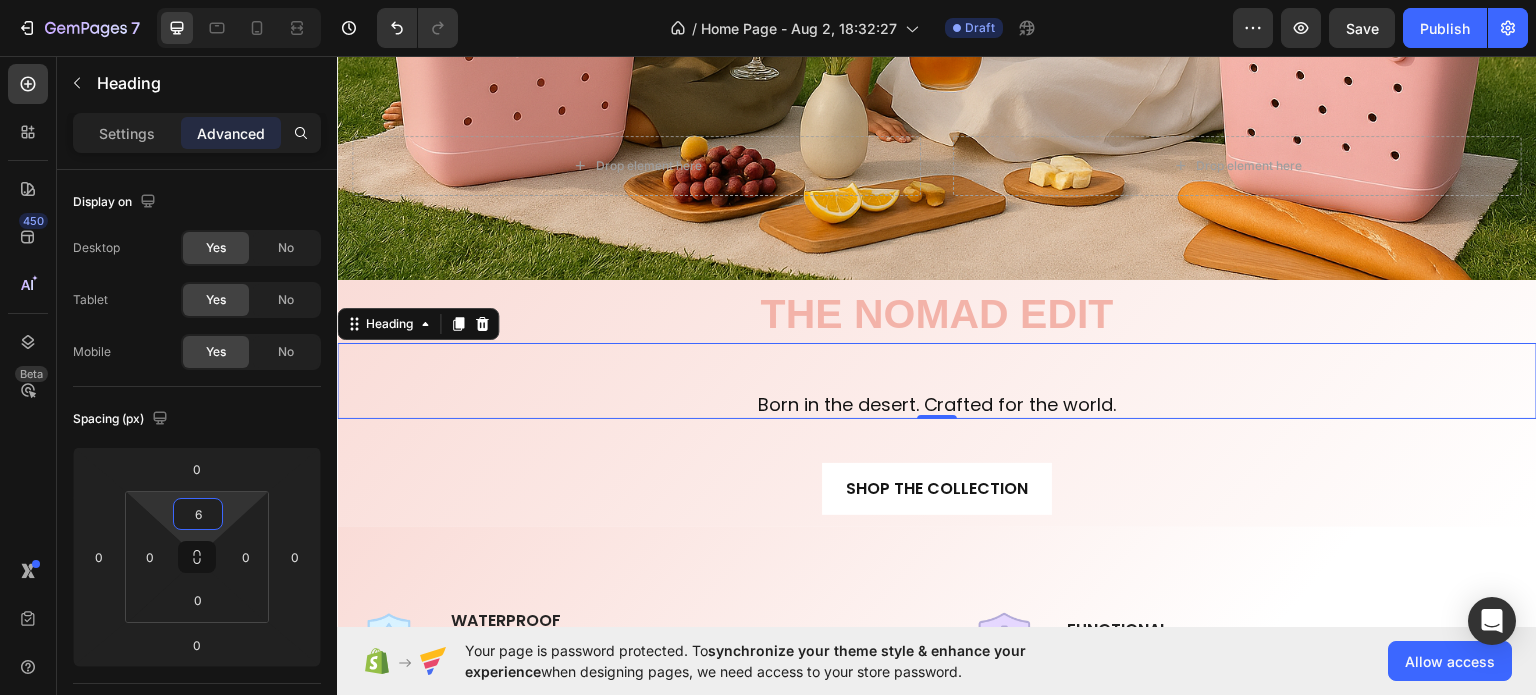 type on "0" 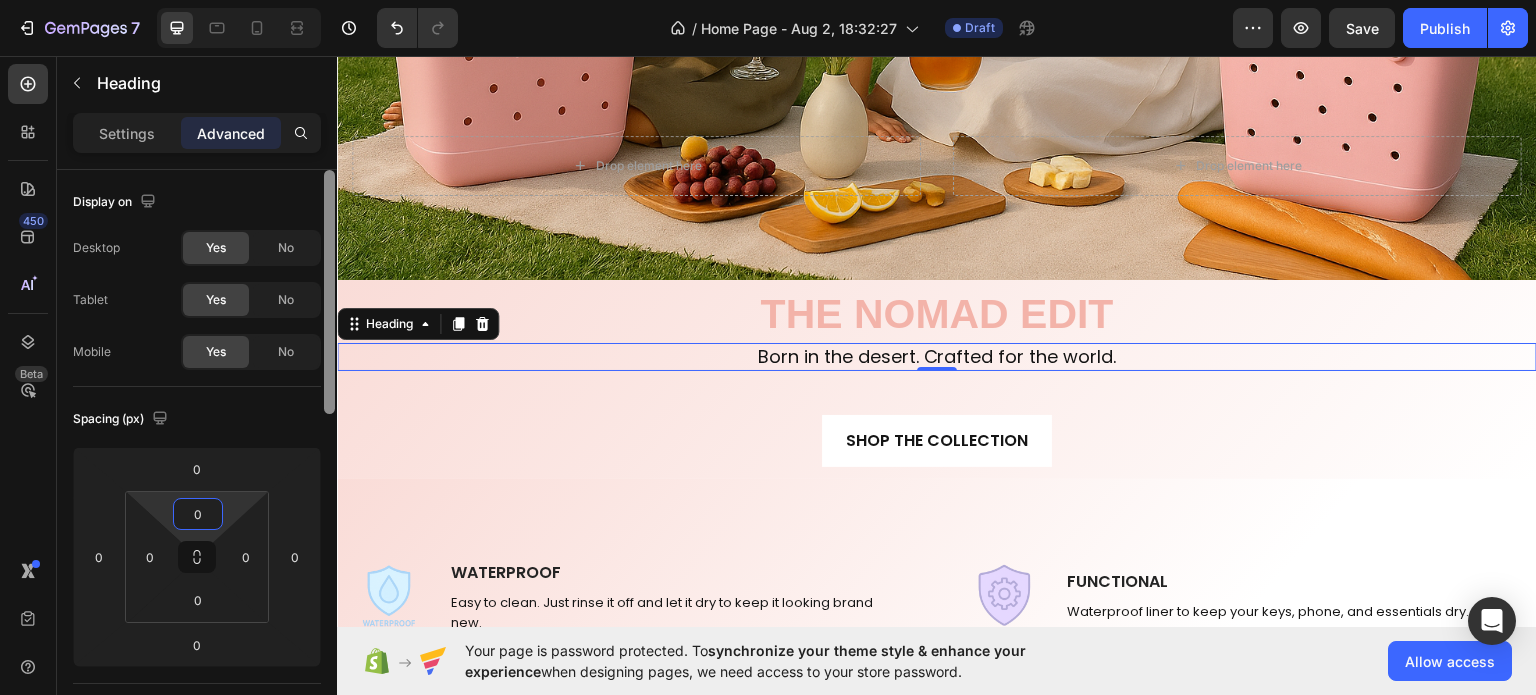 drag, startPoint x: 202, startPoint y: 536, endPoint x: 321, endPoint y: 530, distance: 119.15116 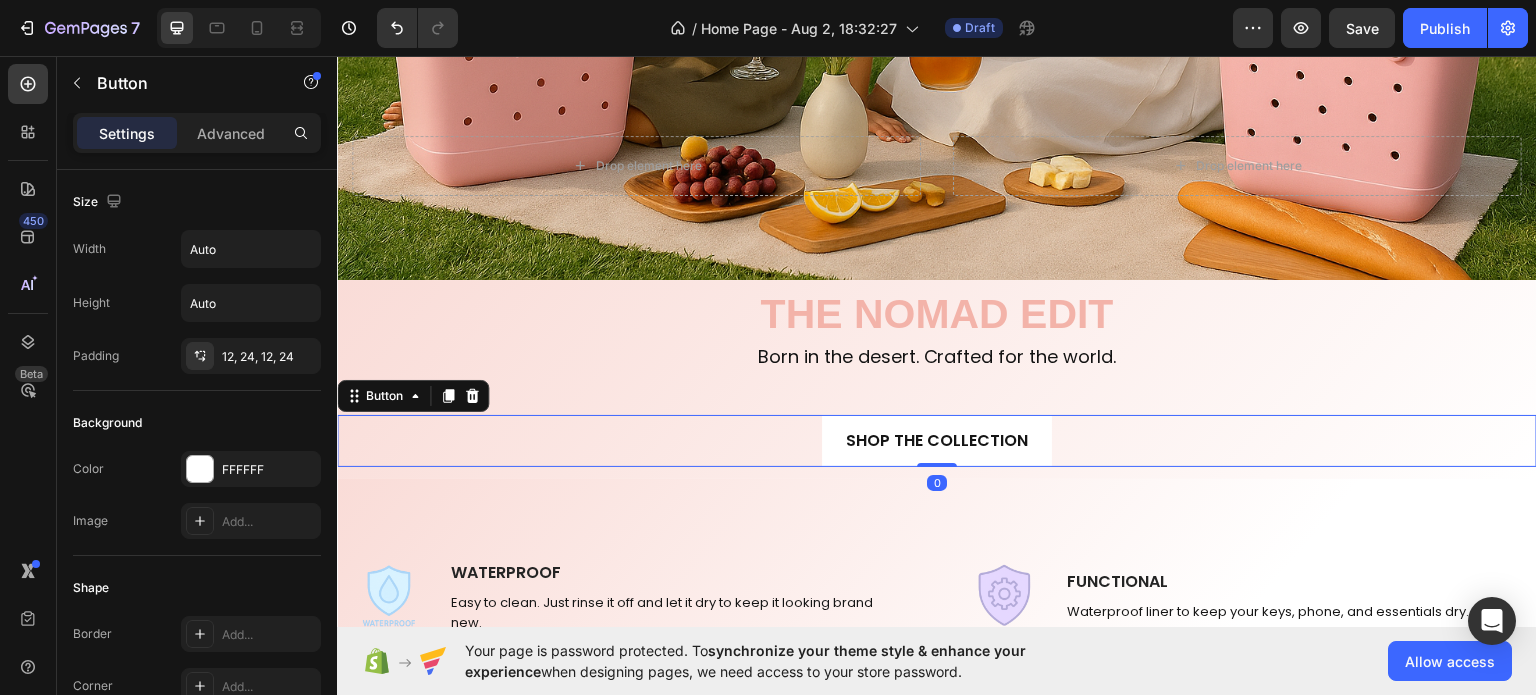 click on "SHOP THE COLLECTION Button   0" at bounding box center [937, 440] 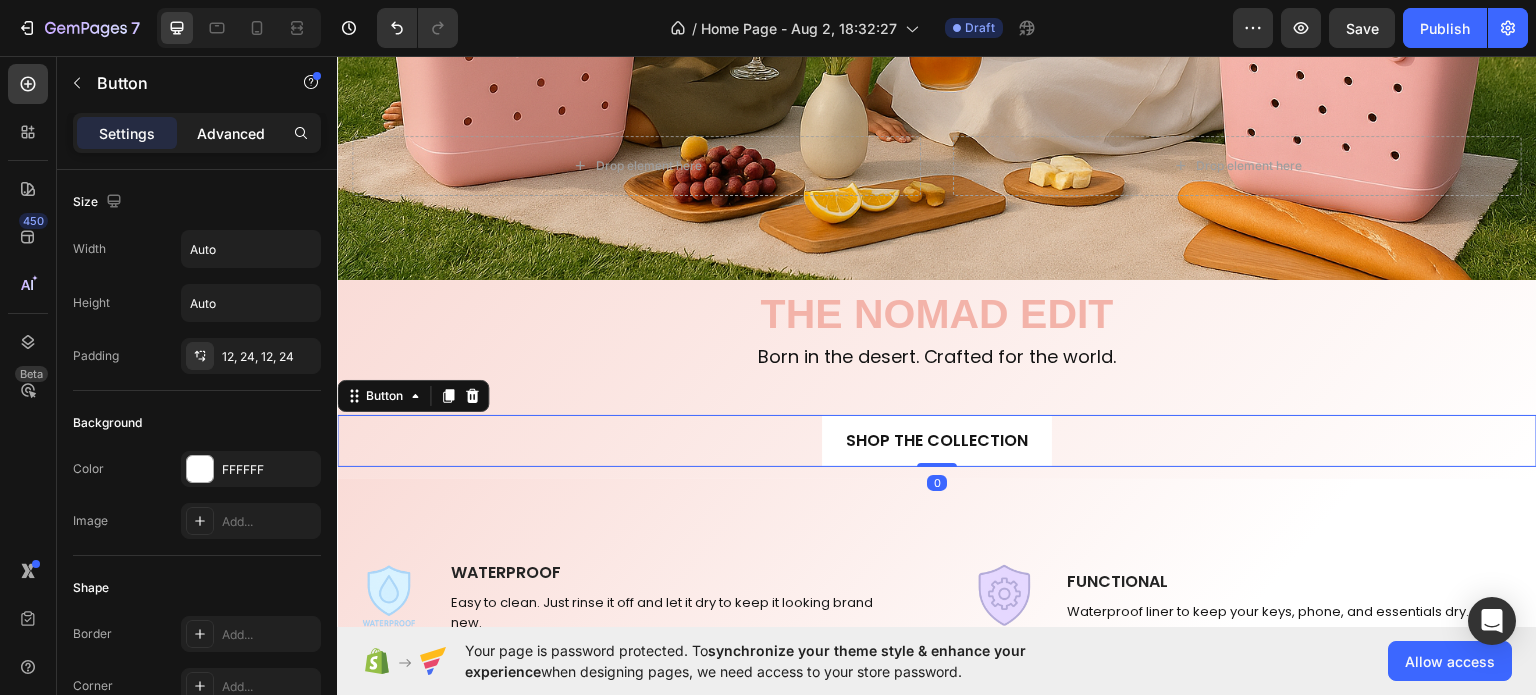 click on "Advanced" at bounding box center (231, 133) 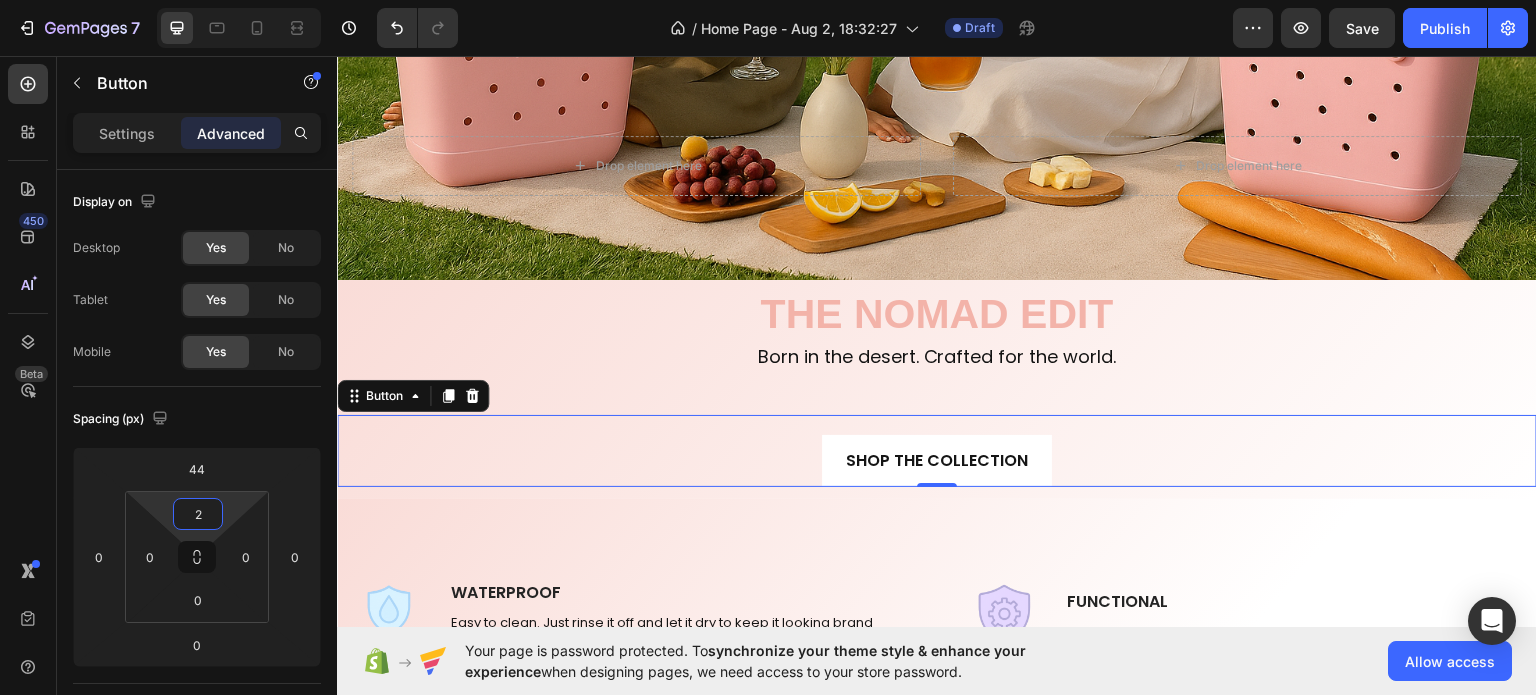 type on "0" 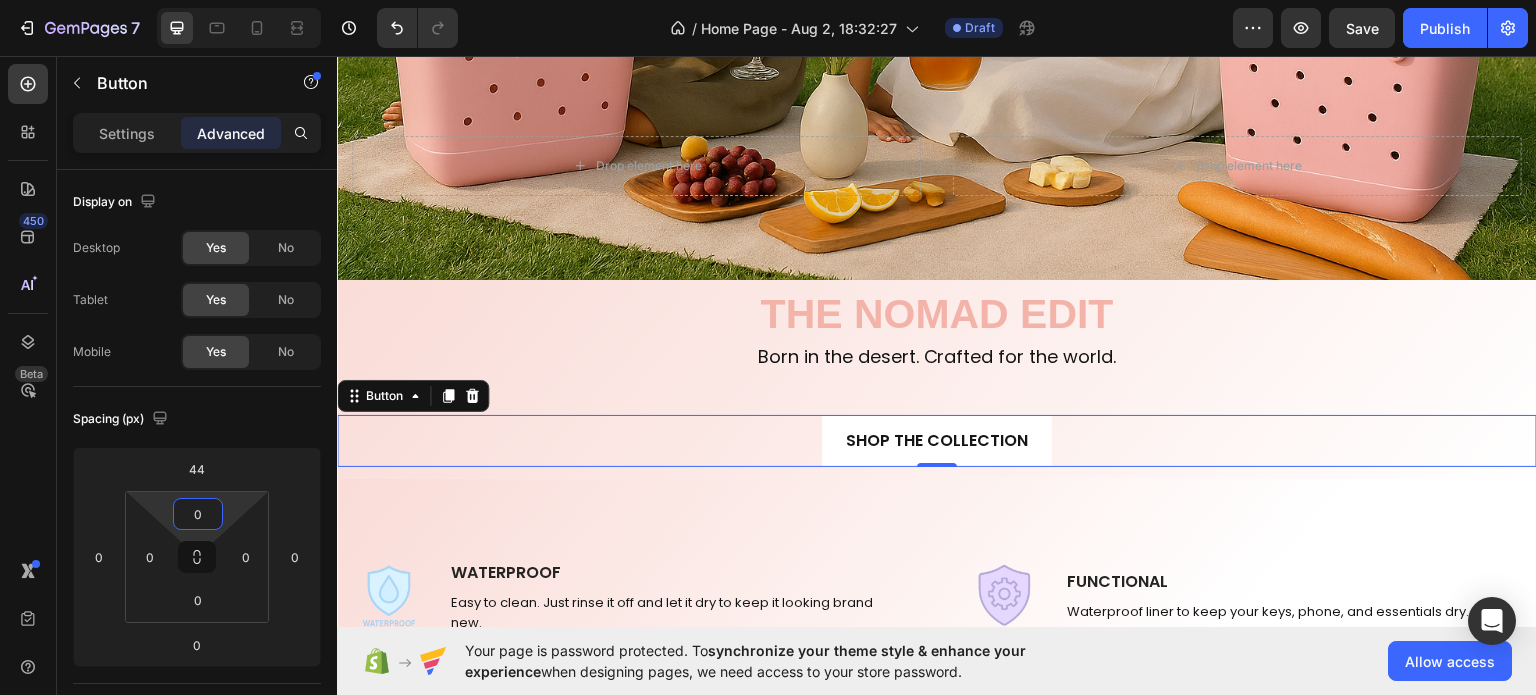 drag, startPoint x: 203, startPoint y: 537, endPoint x: 204, endPoint y: 555, distance: 18.027756 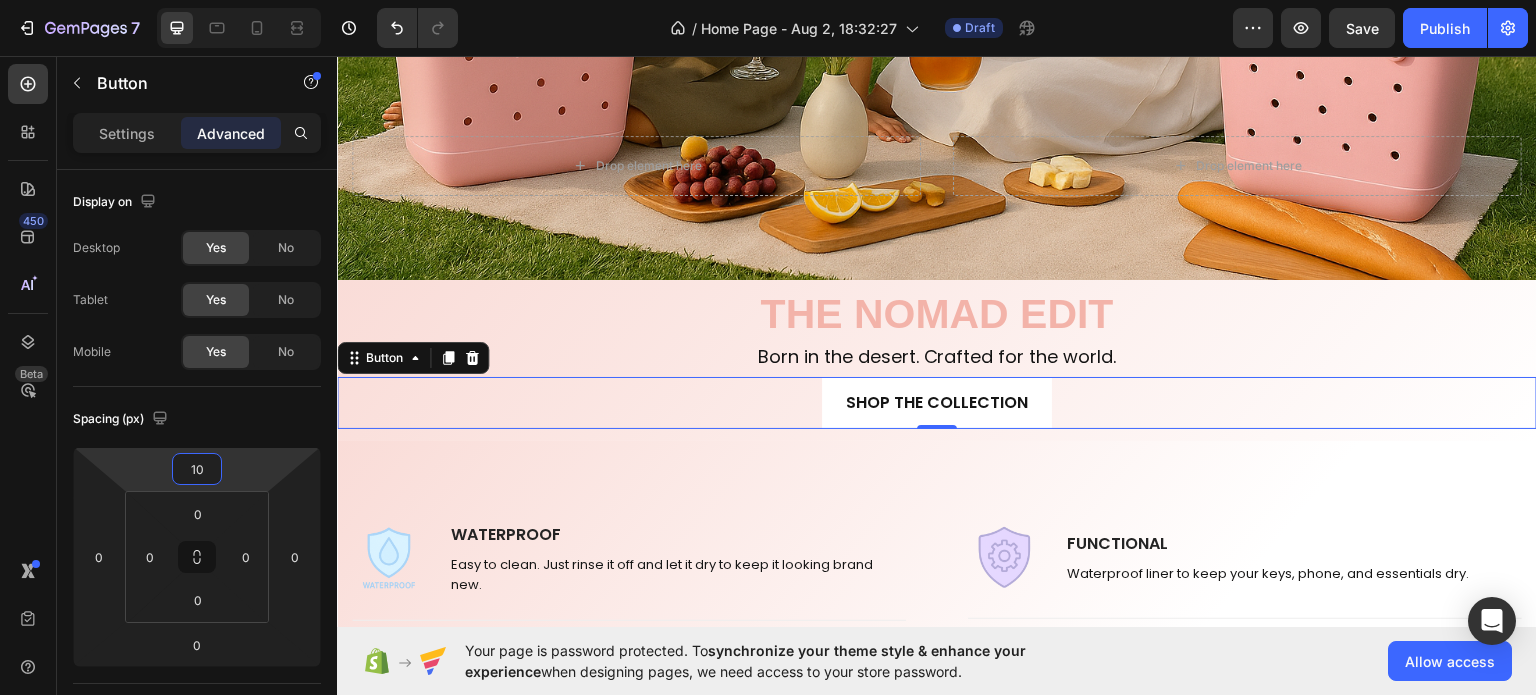 type on "14" 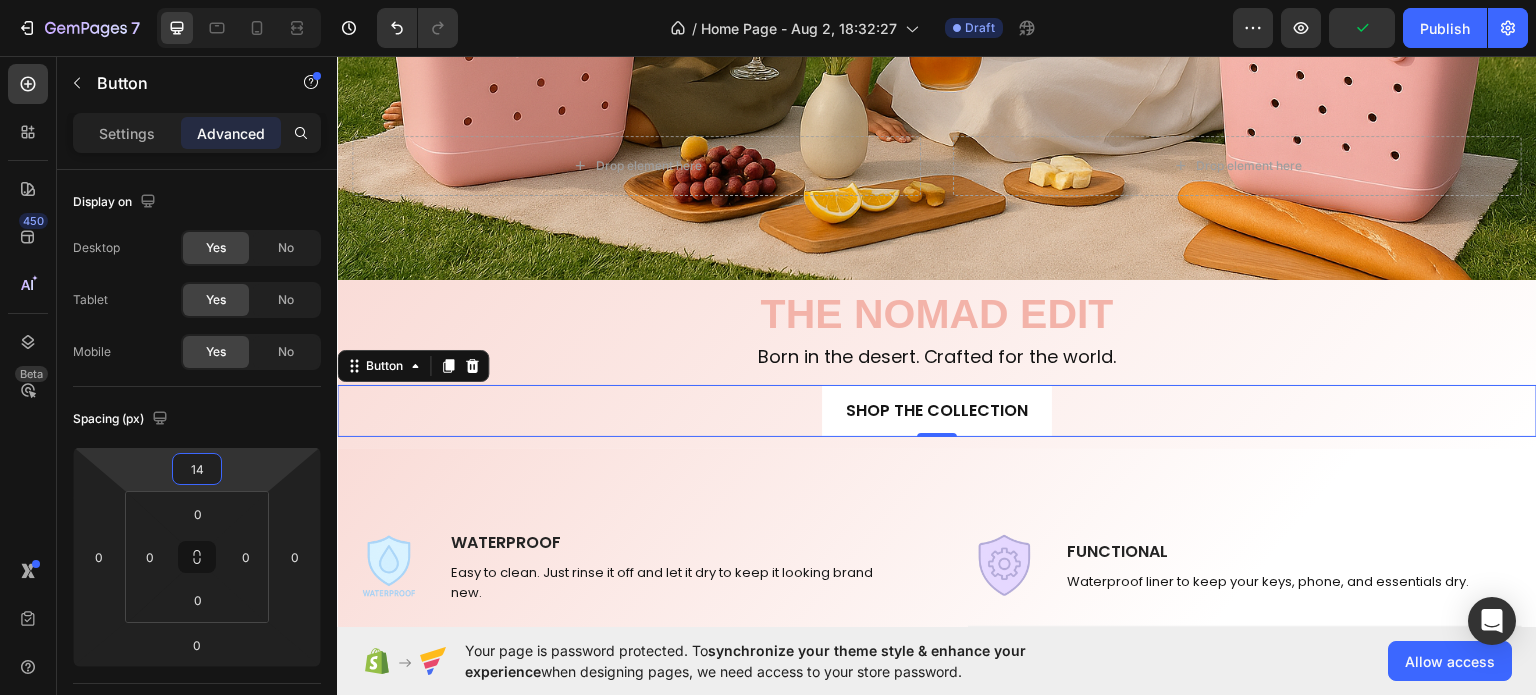 drag, startPoint x: 214, startPoint y: 488, endPoint x: 216, endPoint y: 503, distance: 15.132746 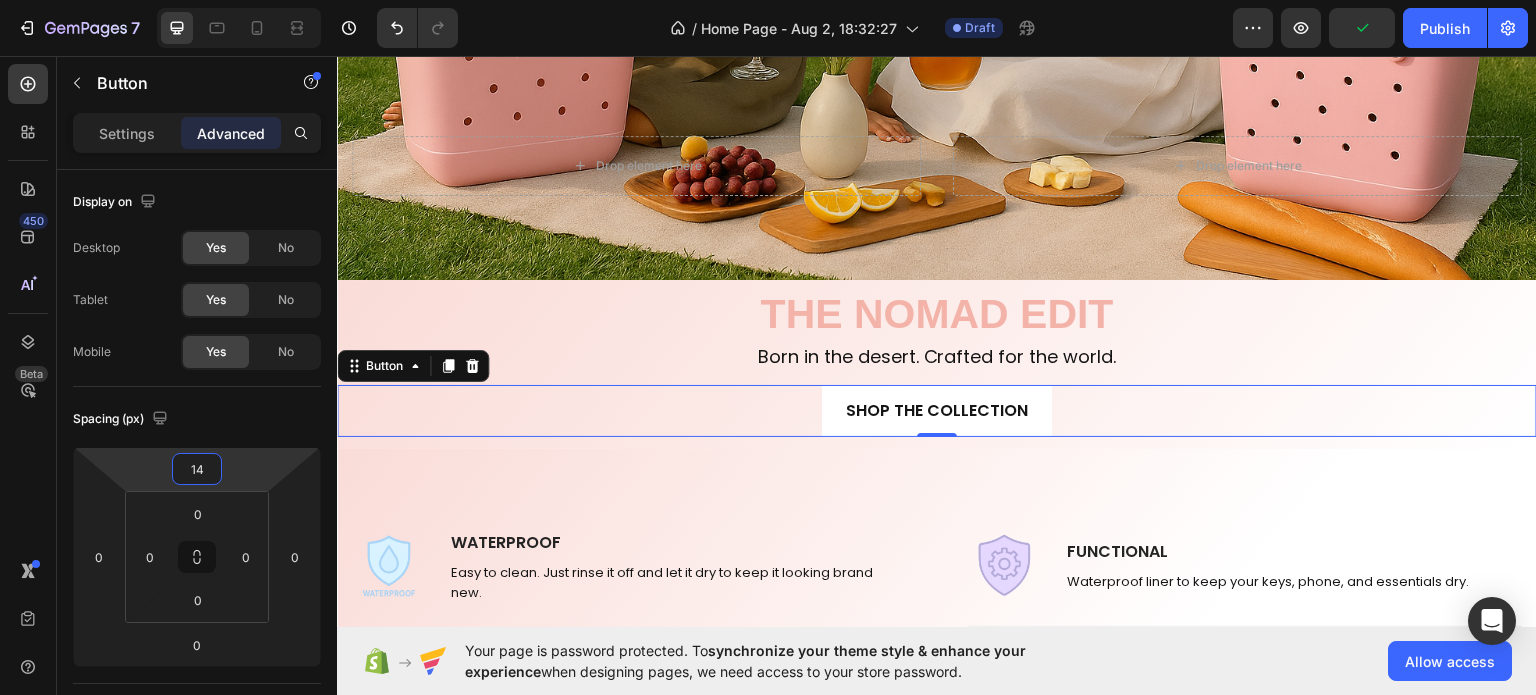 click on "7   /  Home Page - Aug 2, 18:32:27 Draft Preview  Publish  450 Beta Sections(18) Elements(83) Section Element Hero Section Product Detail Brands Trusted Badges Guarantee Product Breakdown How to use Testimonials Compare Bundle FAQs Social Proof Brand Story Product List Collection Blog List Contact Sticky Add to Cart Custom Footer Browse Library 450 Layout
Row
Row
Row
Row Text
Heading
Text Block Button
Button
Button Media
Image
Image" at bounding box center [768, 0] 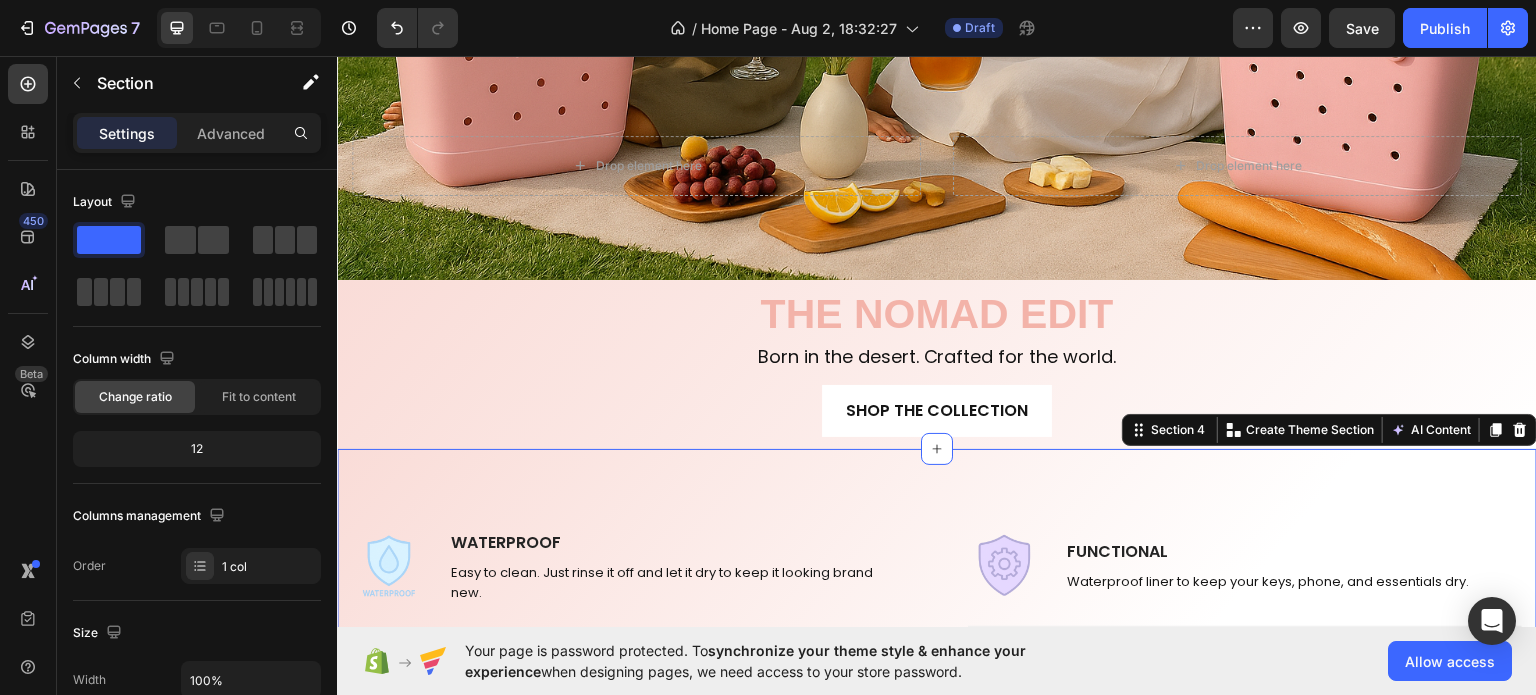 click on "Image WATERPROOF Text block Easy to clean. Just rinse it off and let it dry to keep it looking brand new. Text block Row                Title Line Image OVERSIZED Text block Our totes come in three sizes to perfectly fit all your lifestyle needs. Text block Row                Title Line Image STURDY Text block Upright and non-slip, practical without sacrificing style. Text block Row Row                Title Line Image FUNCTIONAL Text block Waterproof liner to keep your keys, phone, and essentials dry. Text block Row                Title Line Image QUALITY : Text block Crafted to withstand the demands of an active lifestyle, combining performance with elegance. Text block Row                Title Line Image FUN : A perfect reminder to have some good, clean fun Text block  A perfect reminder to have some good, clean fun. Text block Row Row Row Section 4   You can create reusable sections Create Theme Section AI Content Write with GemAI What would you like to describe here? Tone and Voice Persuasive Product" at bounding box center (937, 687) 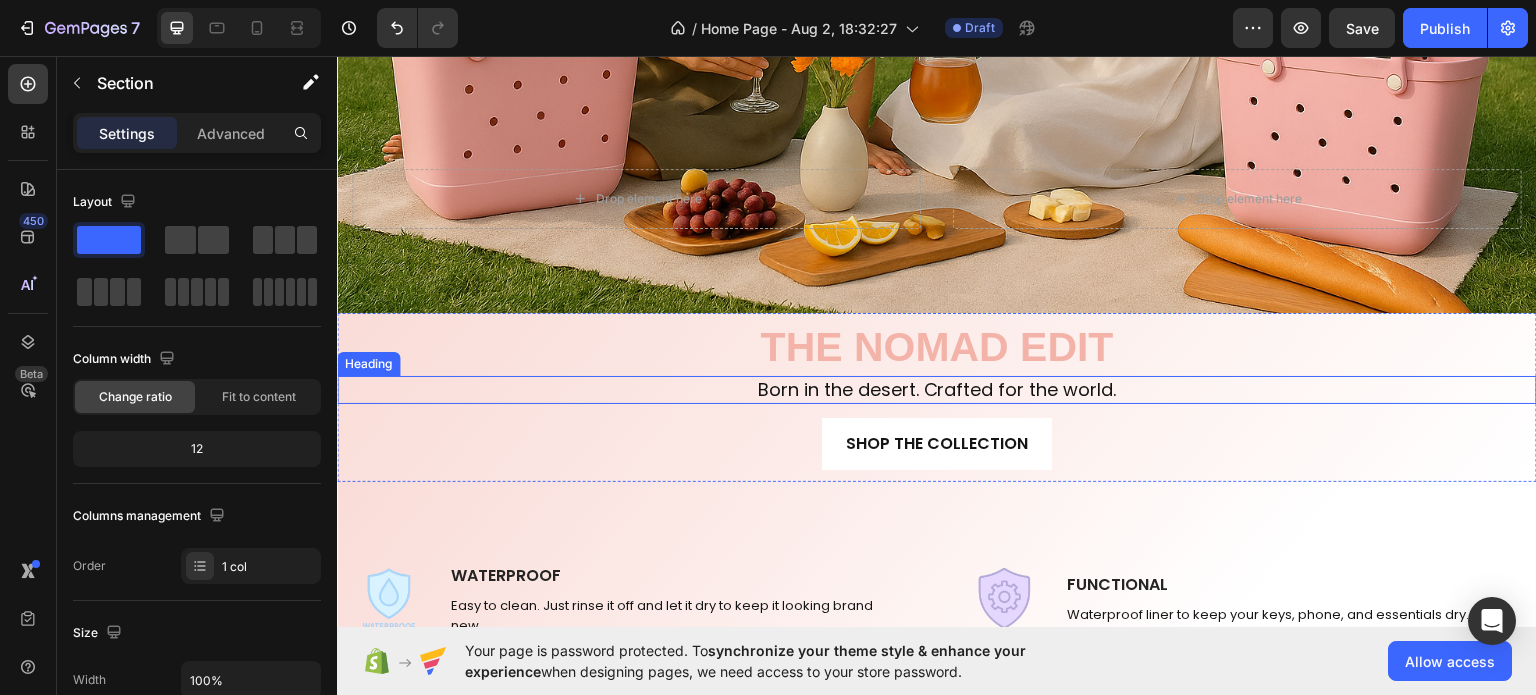 scroll, scrollTop: 700, scrollLeft: 0, axis: vertical 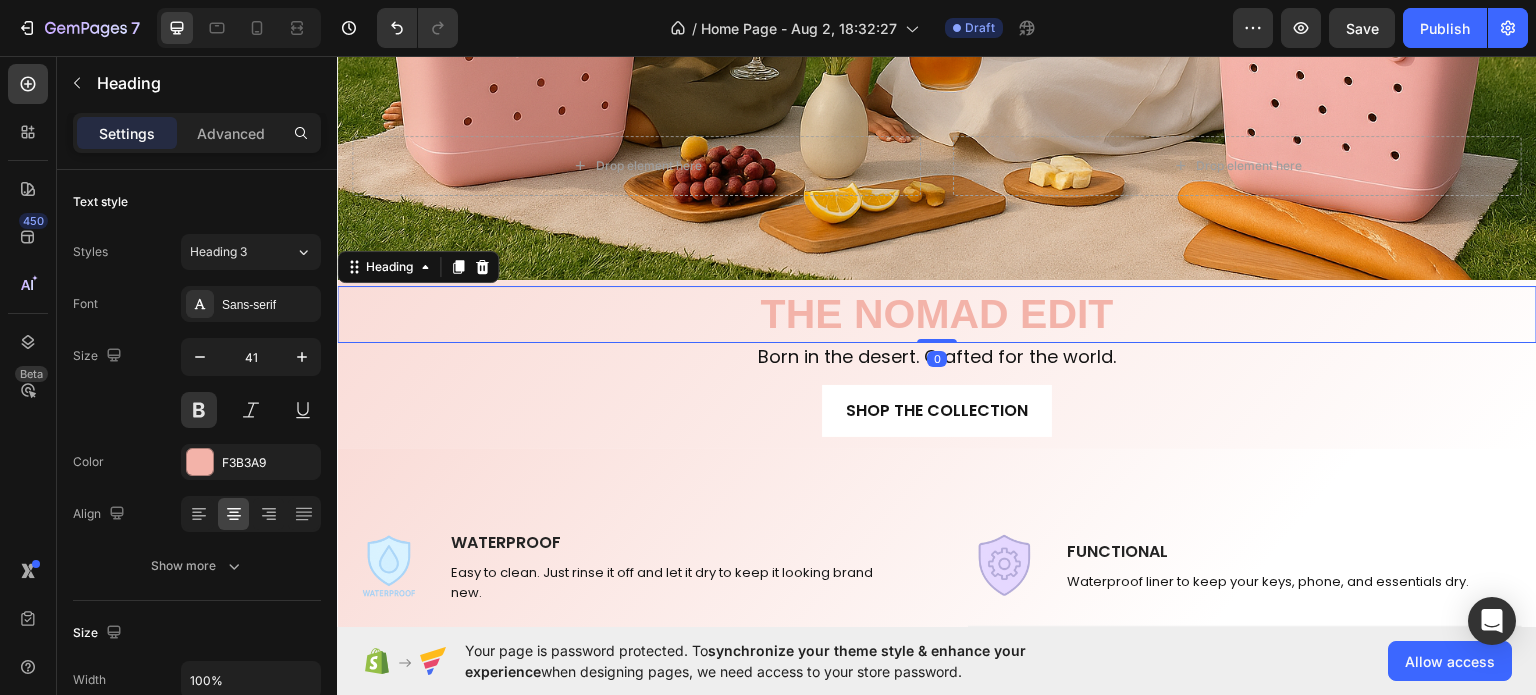 click on "THE NOMAD EDIT" at bounding box center [937, 313] 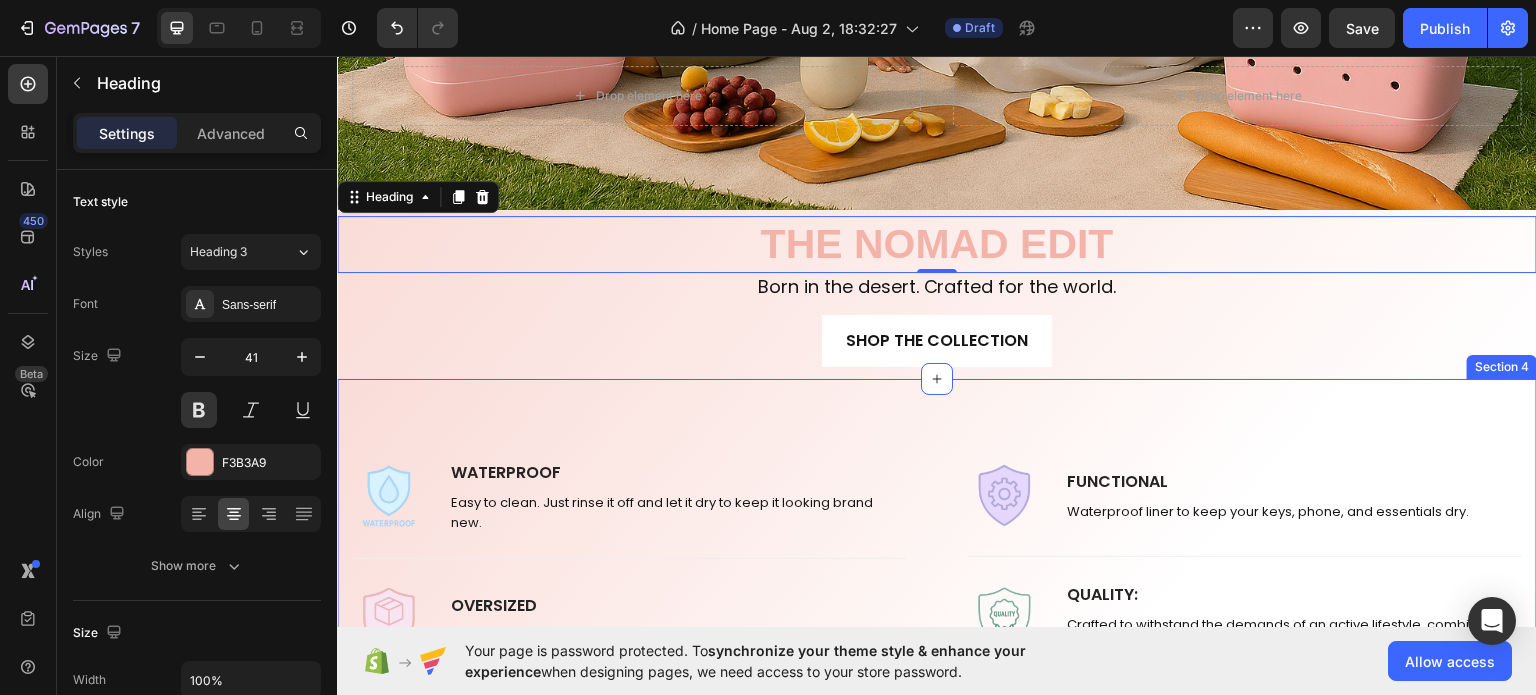 scroll, scrollTop: 800, scrollLeft: 0, axis: vertical 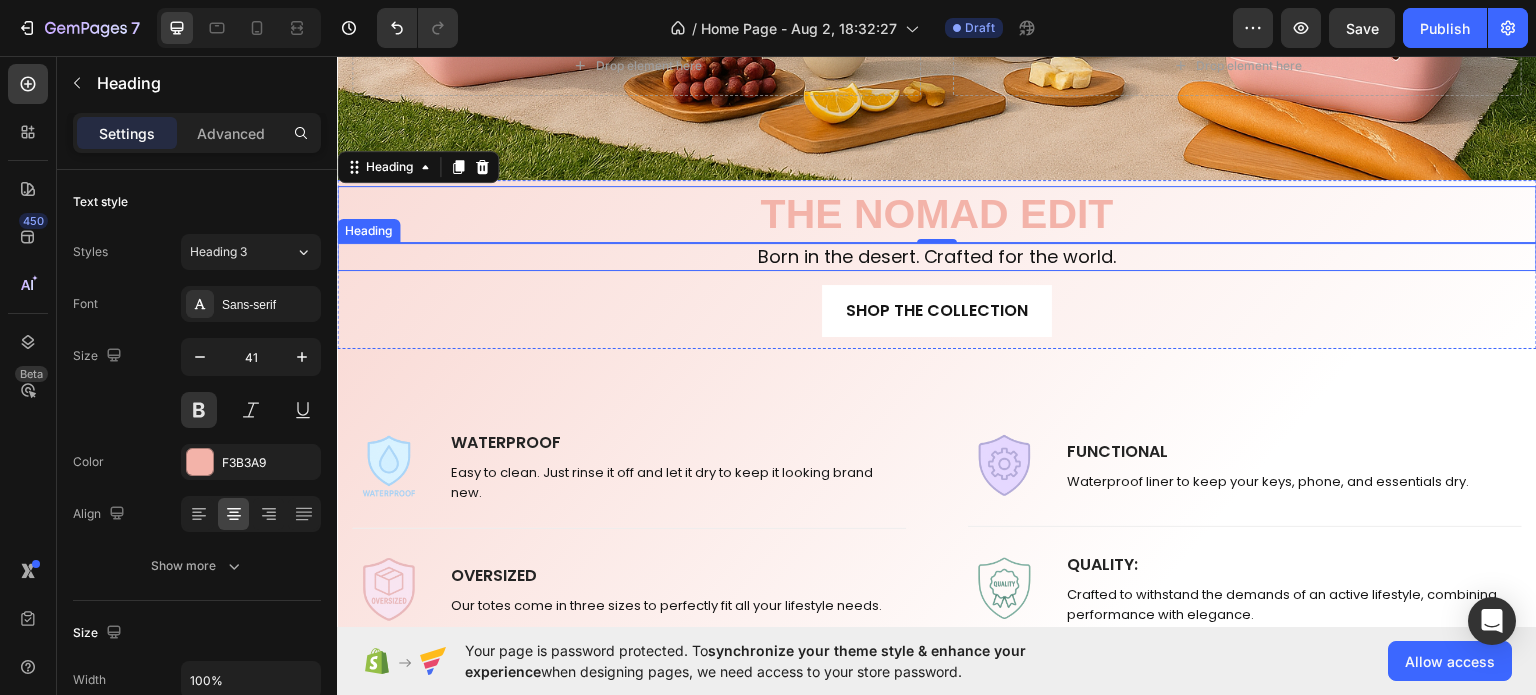 click on "Born in the desert. Crafted for the world." at bounding box center [937, 255] 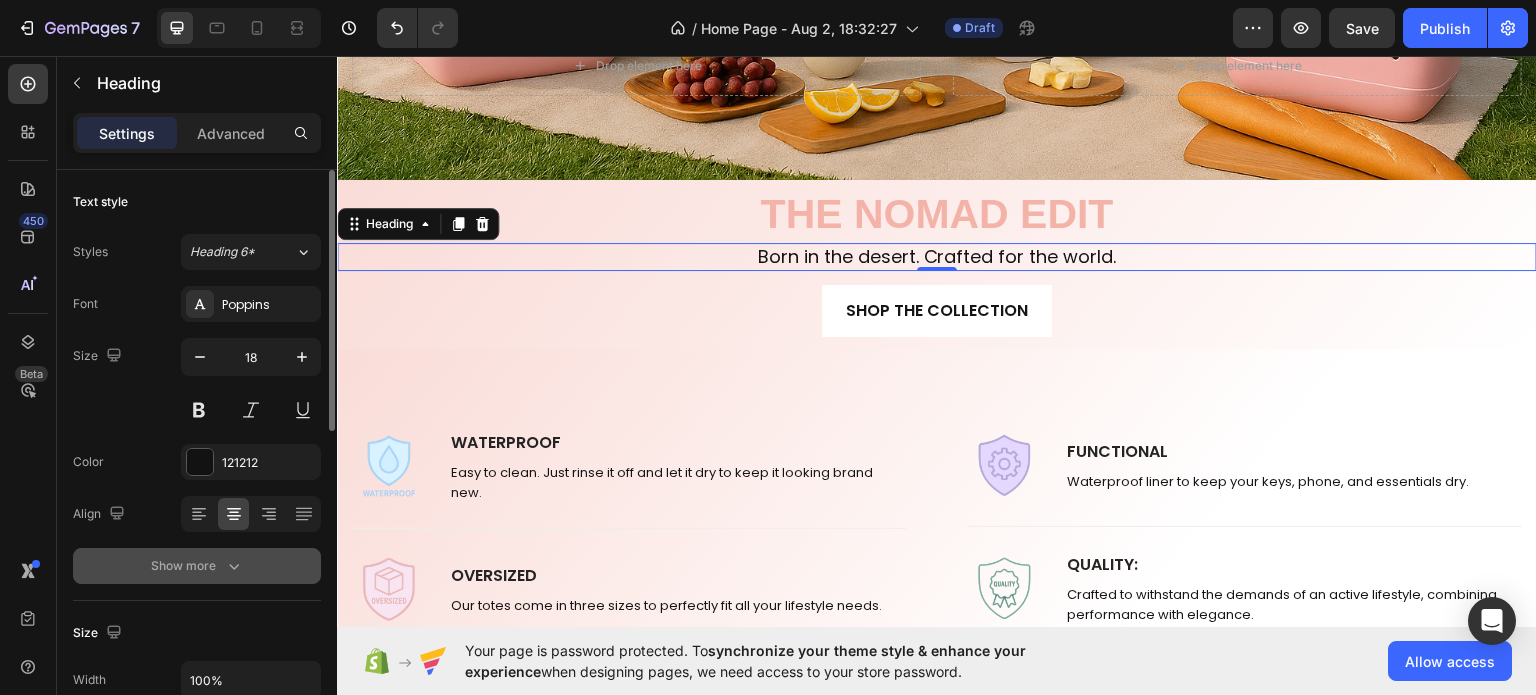 click on "Show more" at bounding box center (197, 566) 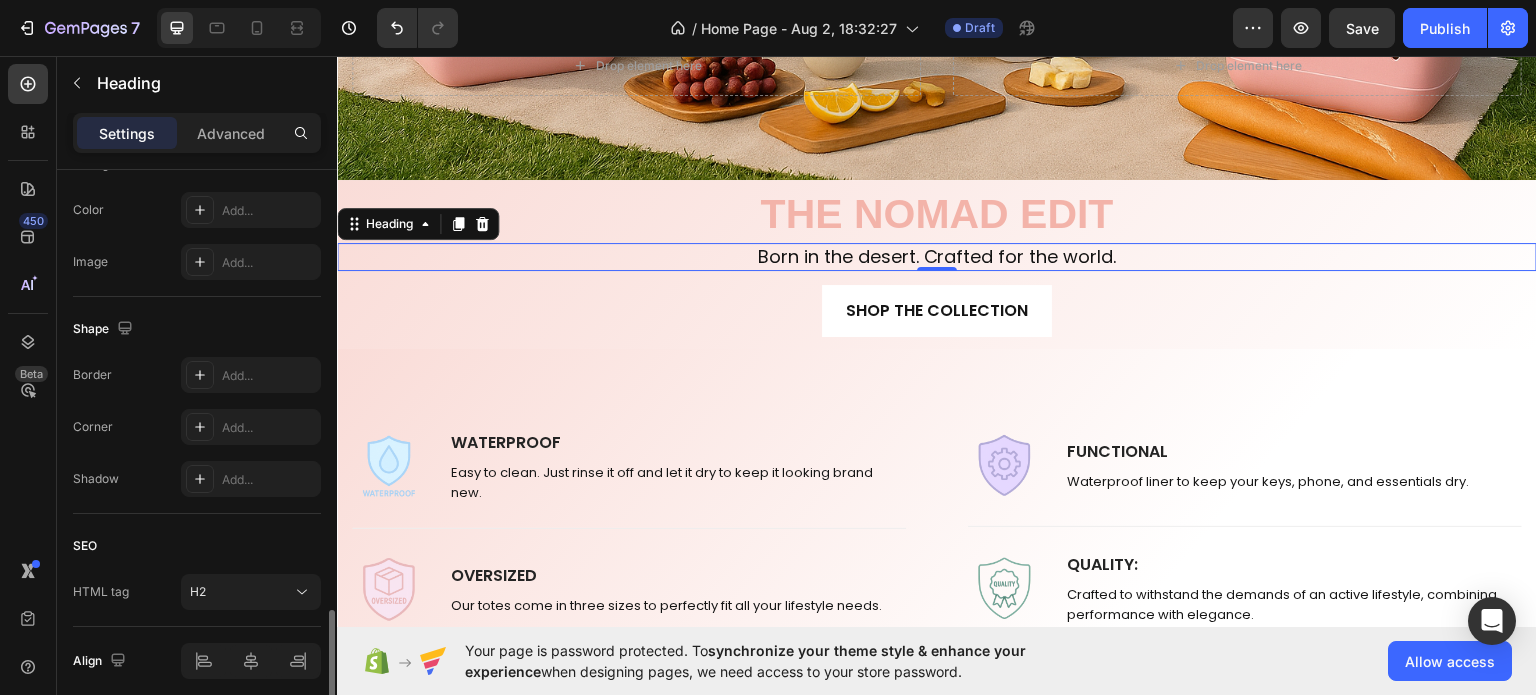 scroll, scrollTop: 976, scrollLeft: 0, axis: vertical 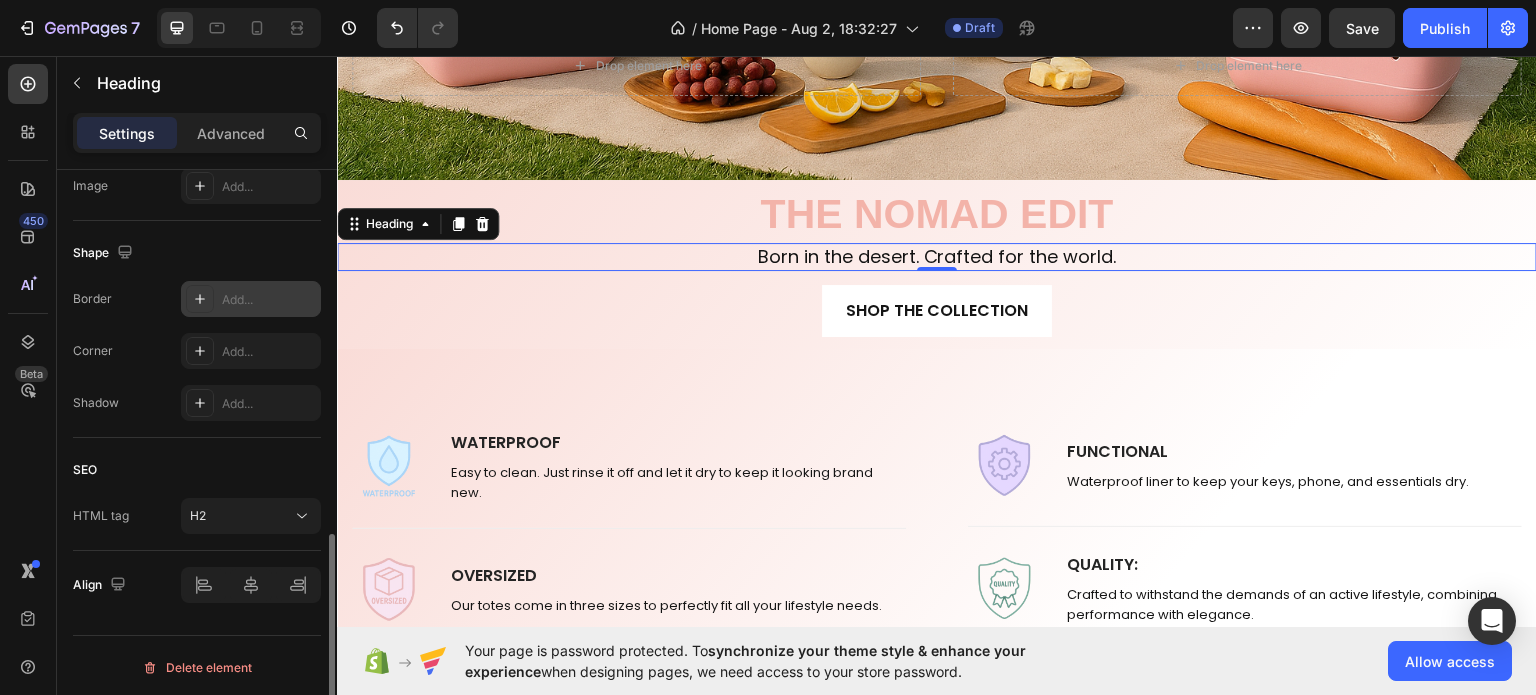 click on "Add..." at bounding box center (251, 299) 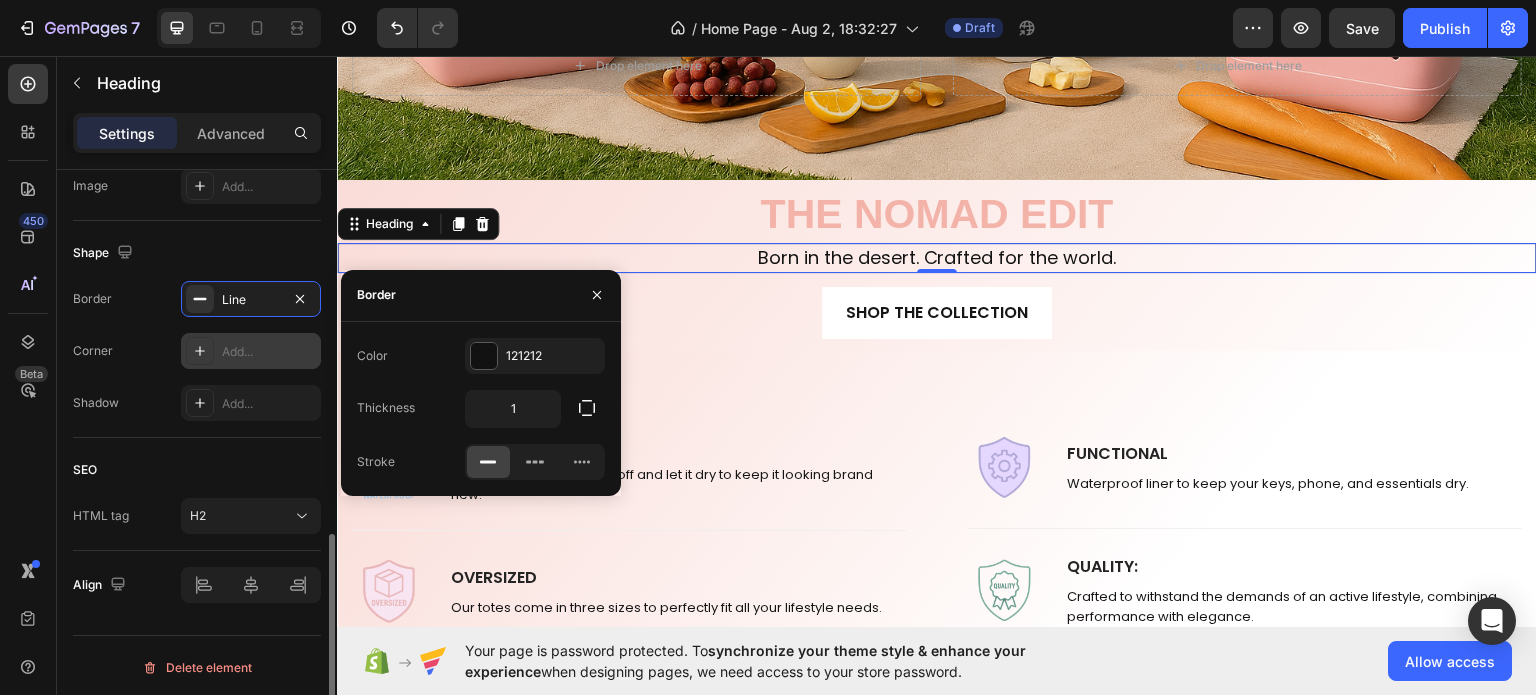 click on "Add..." at bounding box center [269, 352] 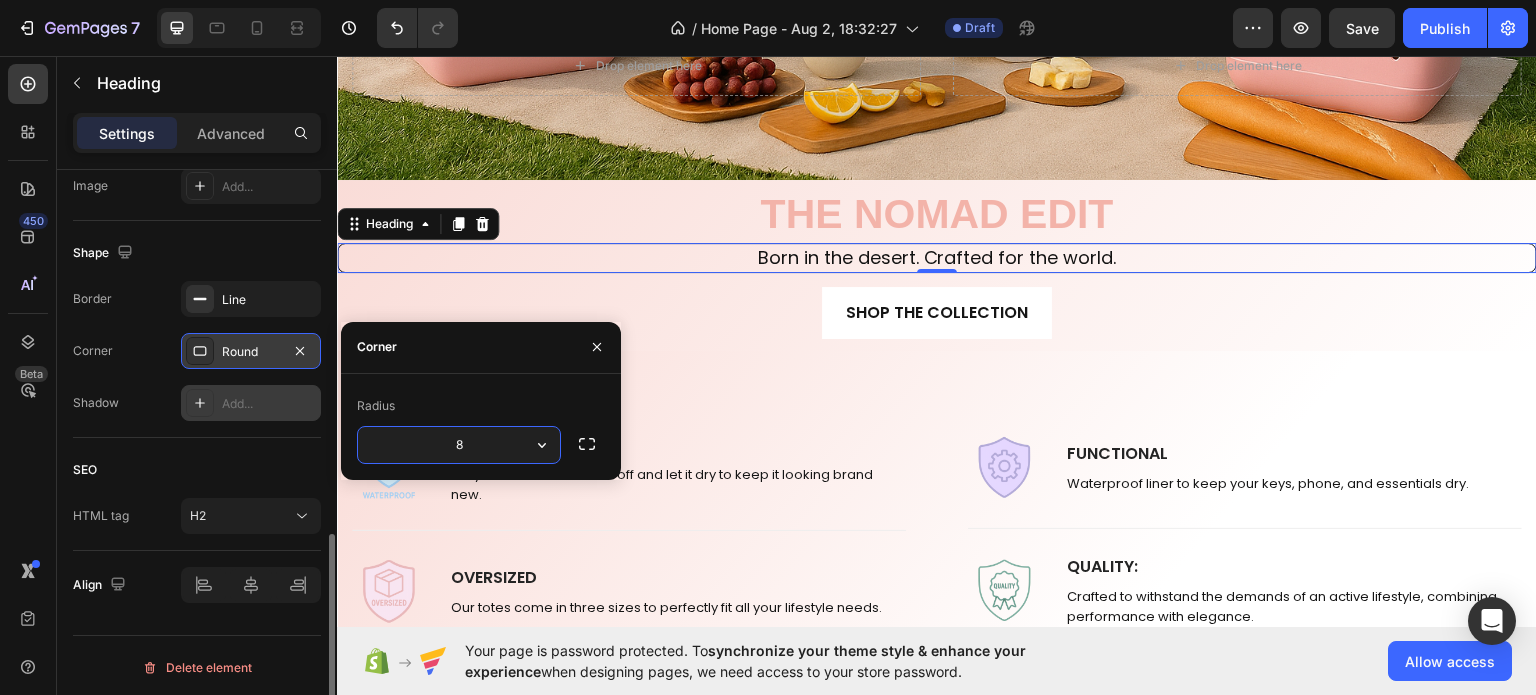click on "Add..." at bounding box center (269, 404) 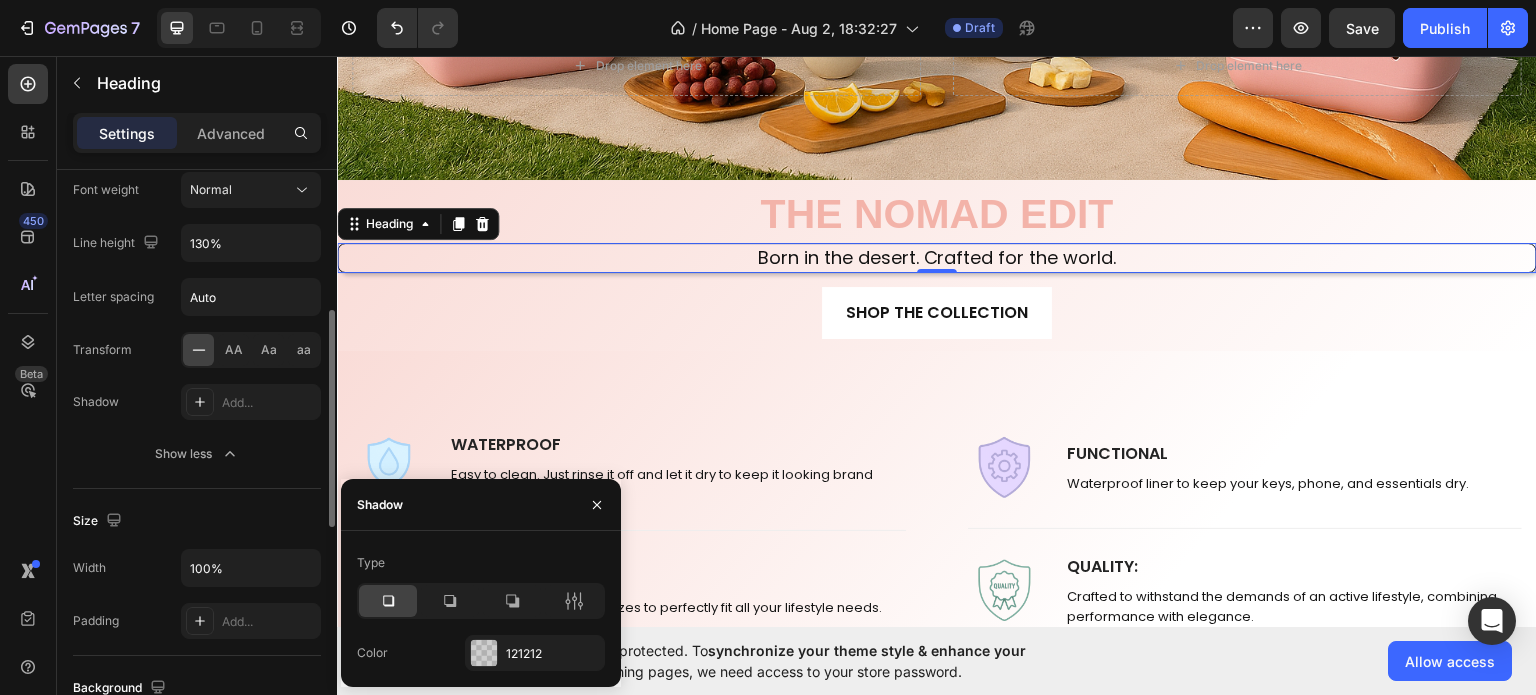 scroll, scrollTop: 0, scrollLeft: 0, axis: both 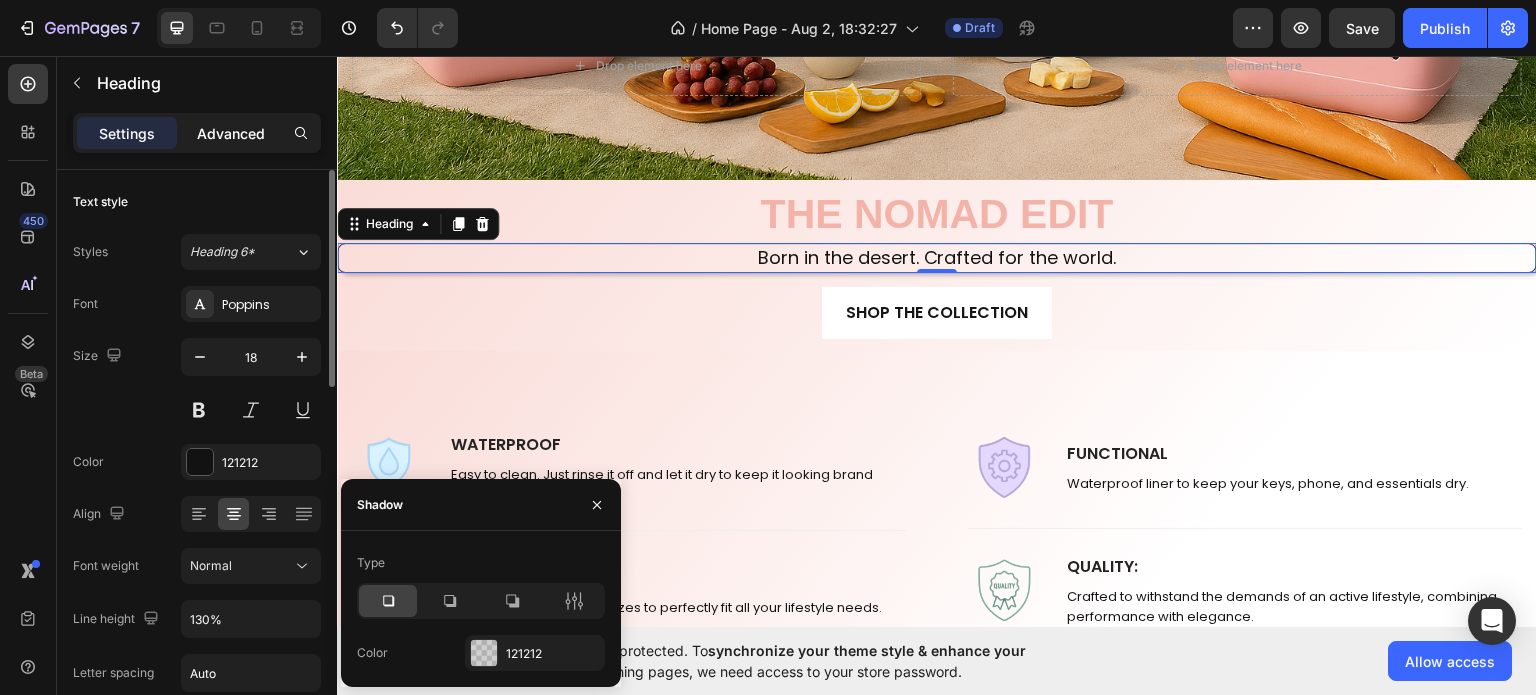 click on "Advanced" at bounding box center [231, 133] 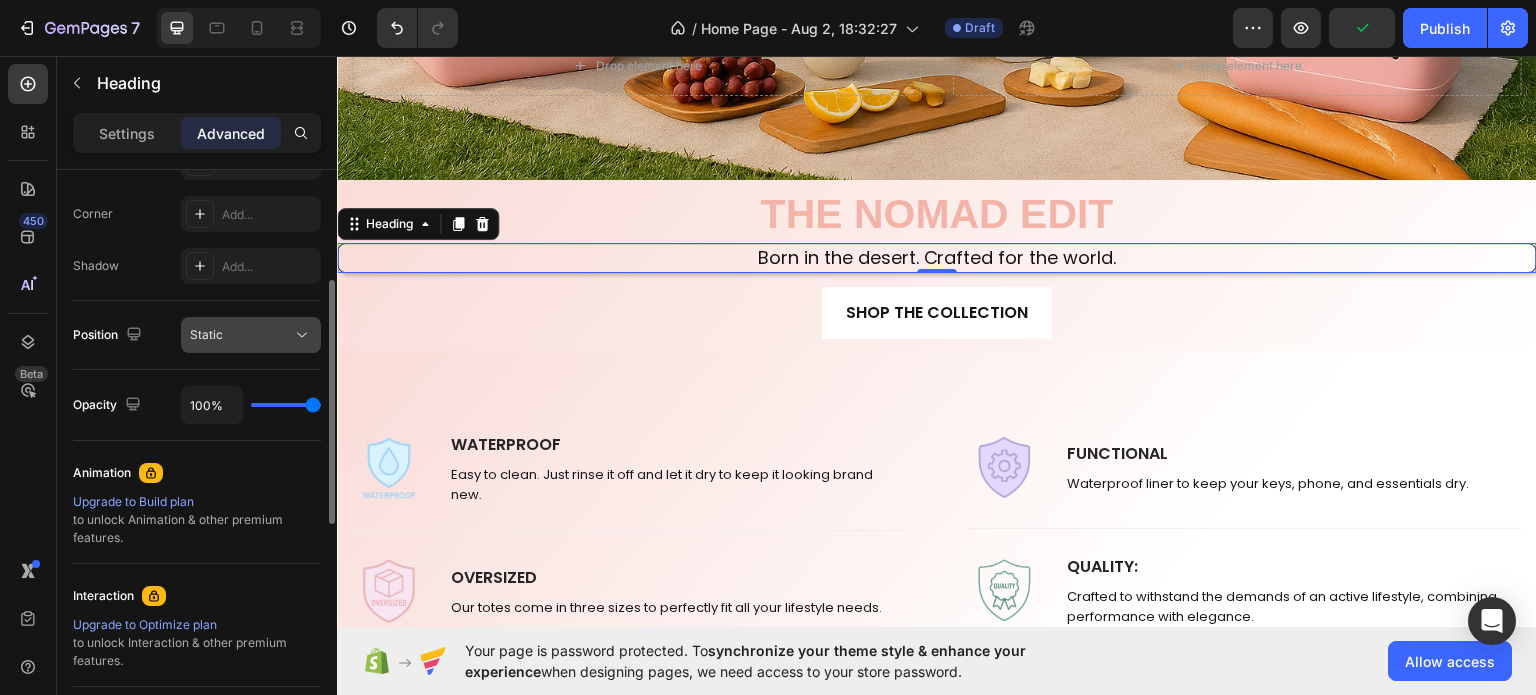 scroll, scrollTop: 500, scrollLeft: 0, axis: vertical 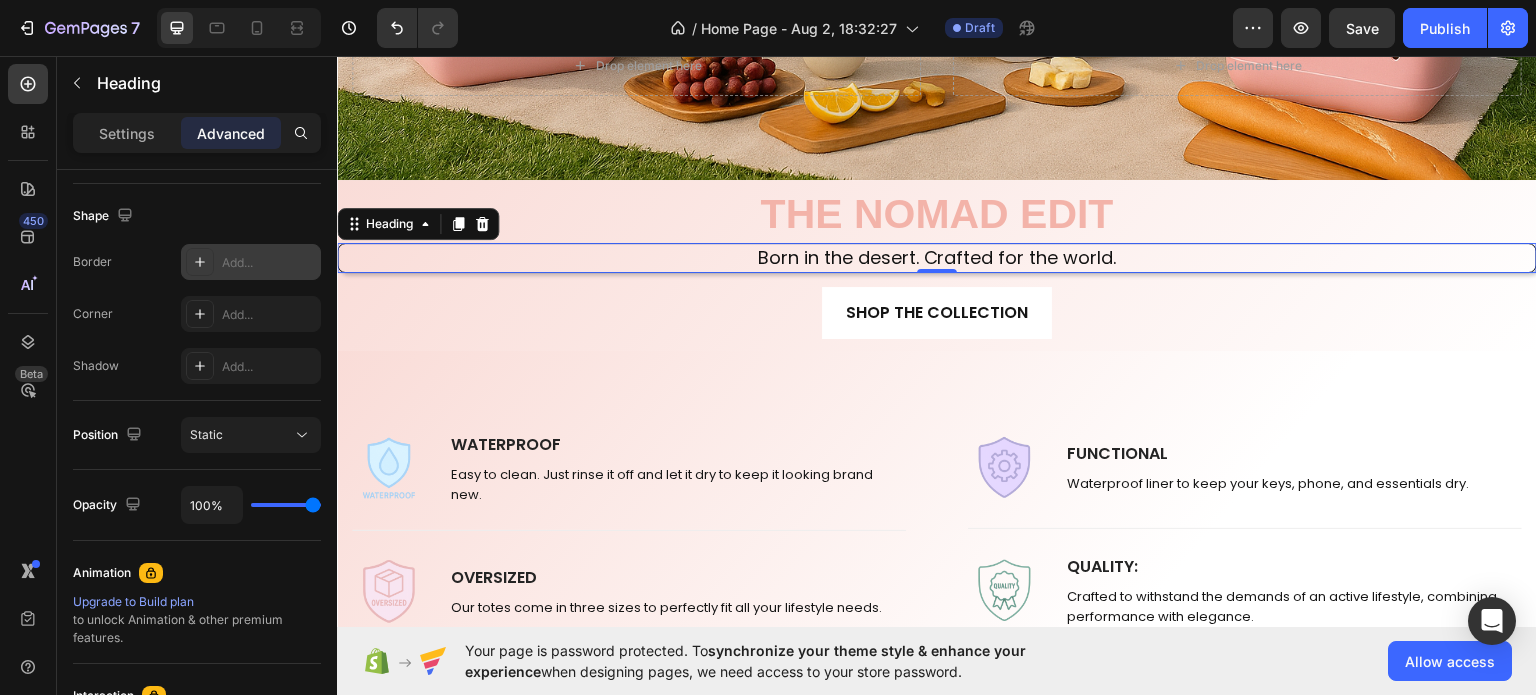 click on "Add..." at bounding box center [251, 262] 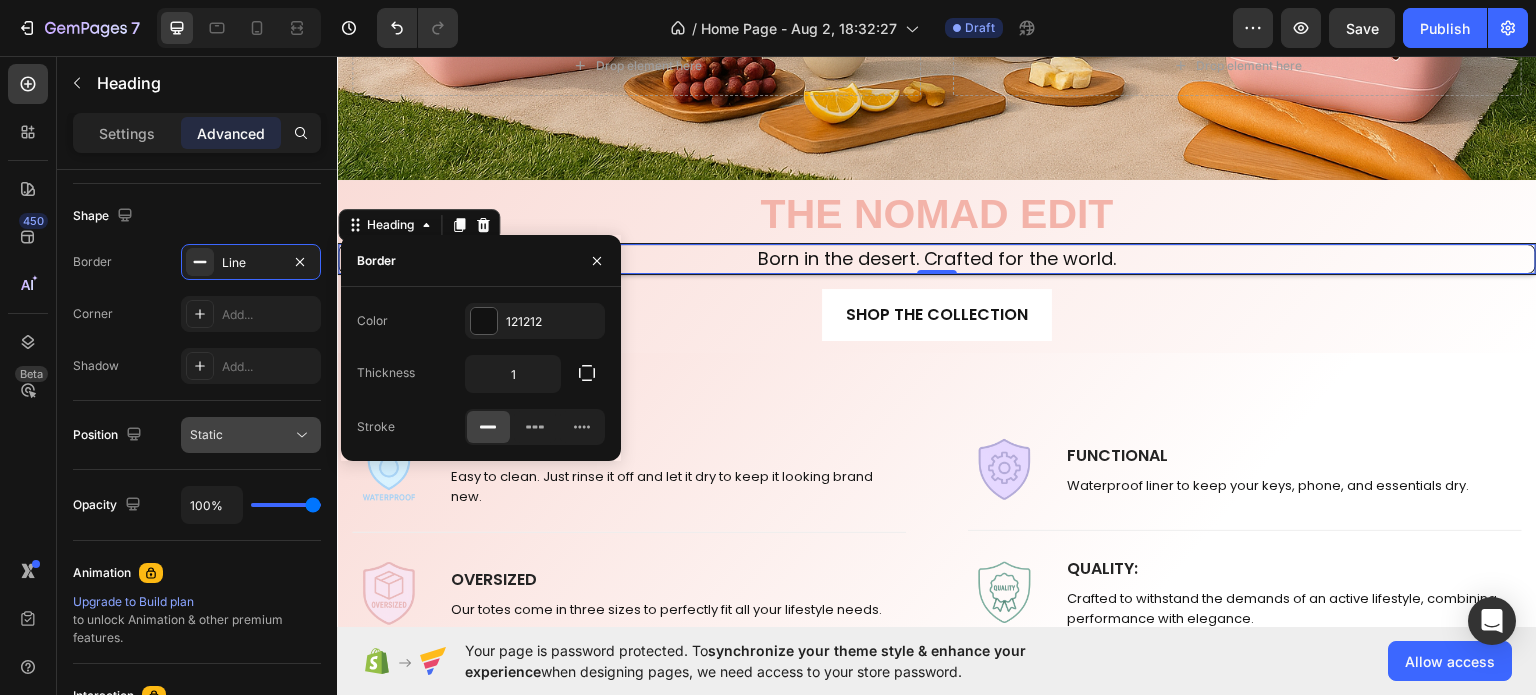 click on "Static" at bounding box center [241, 435] 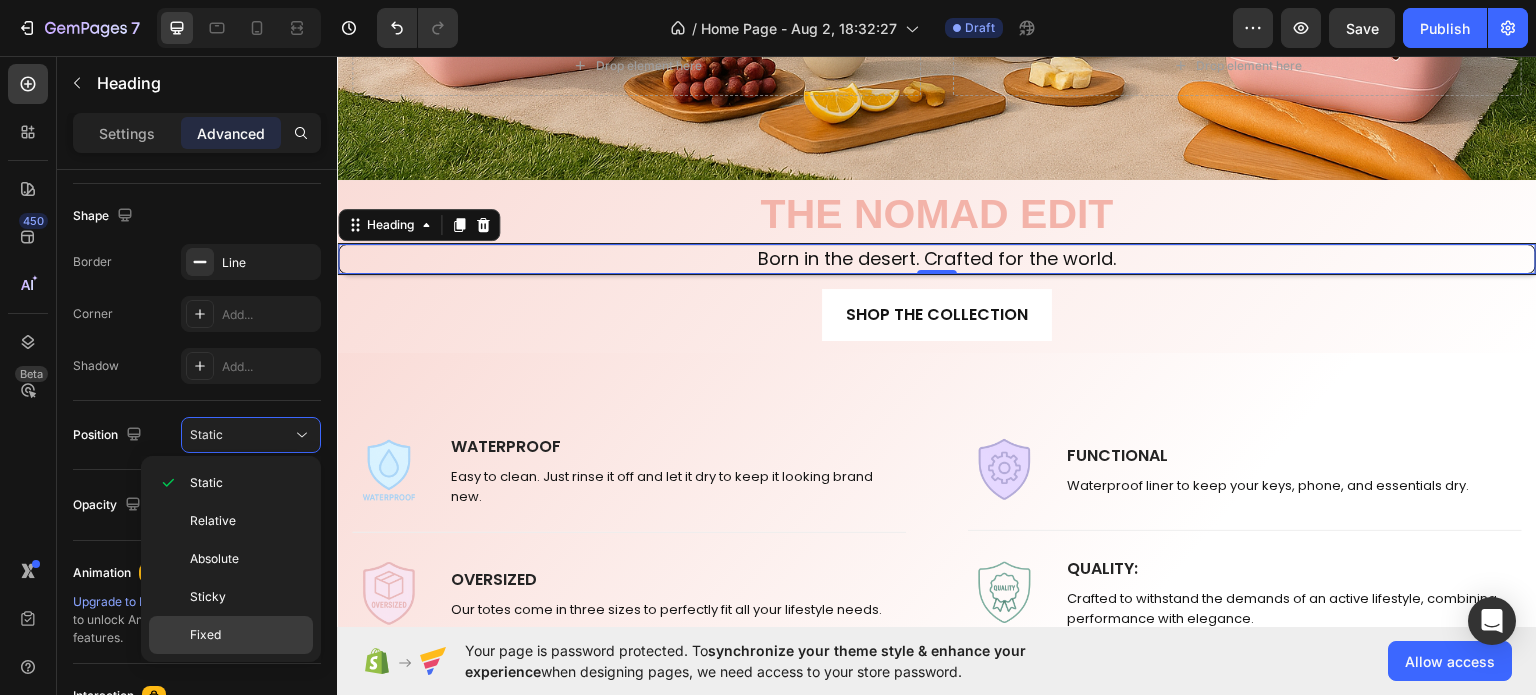 click on "Fixed" at bounding box center [205, 635] 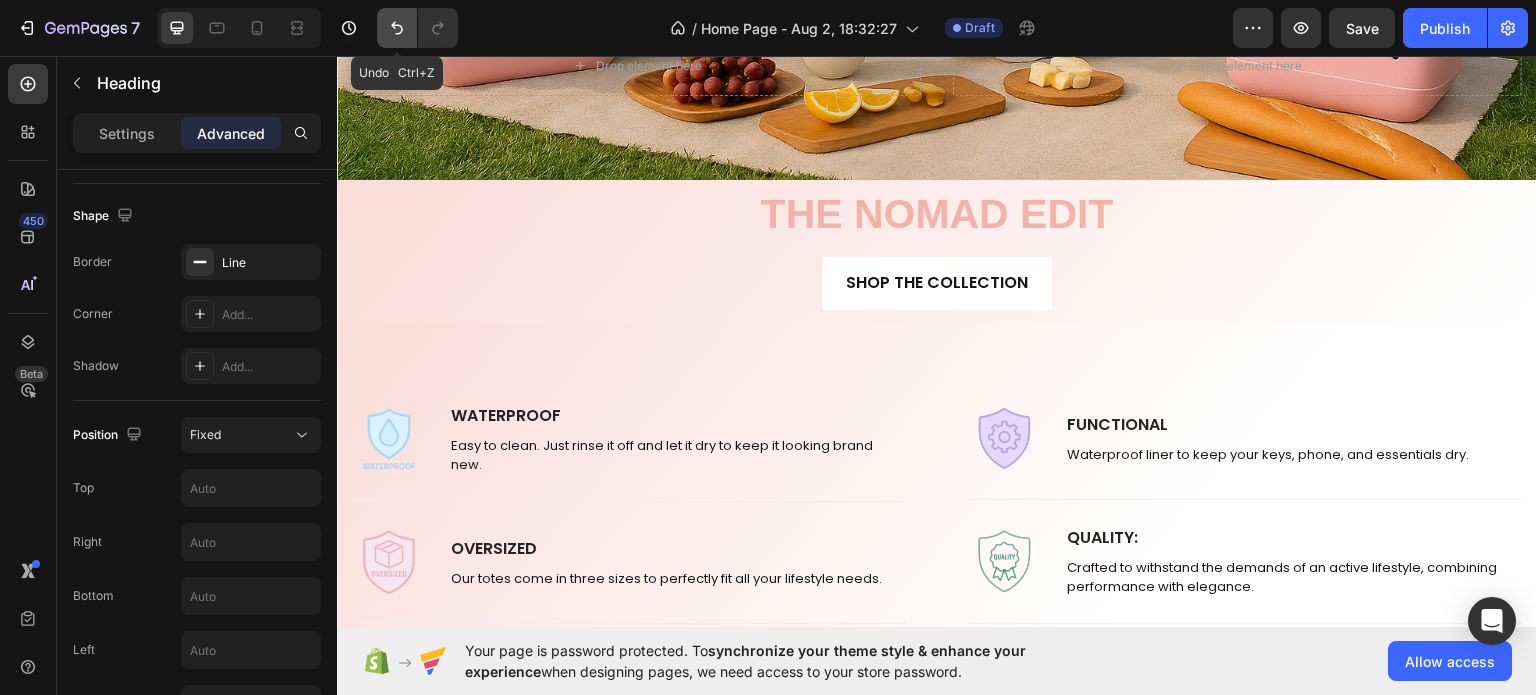click 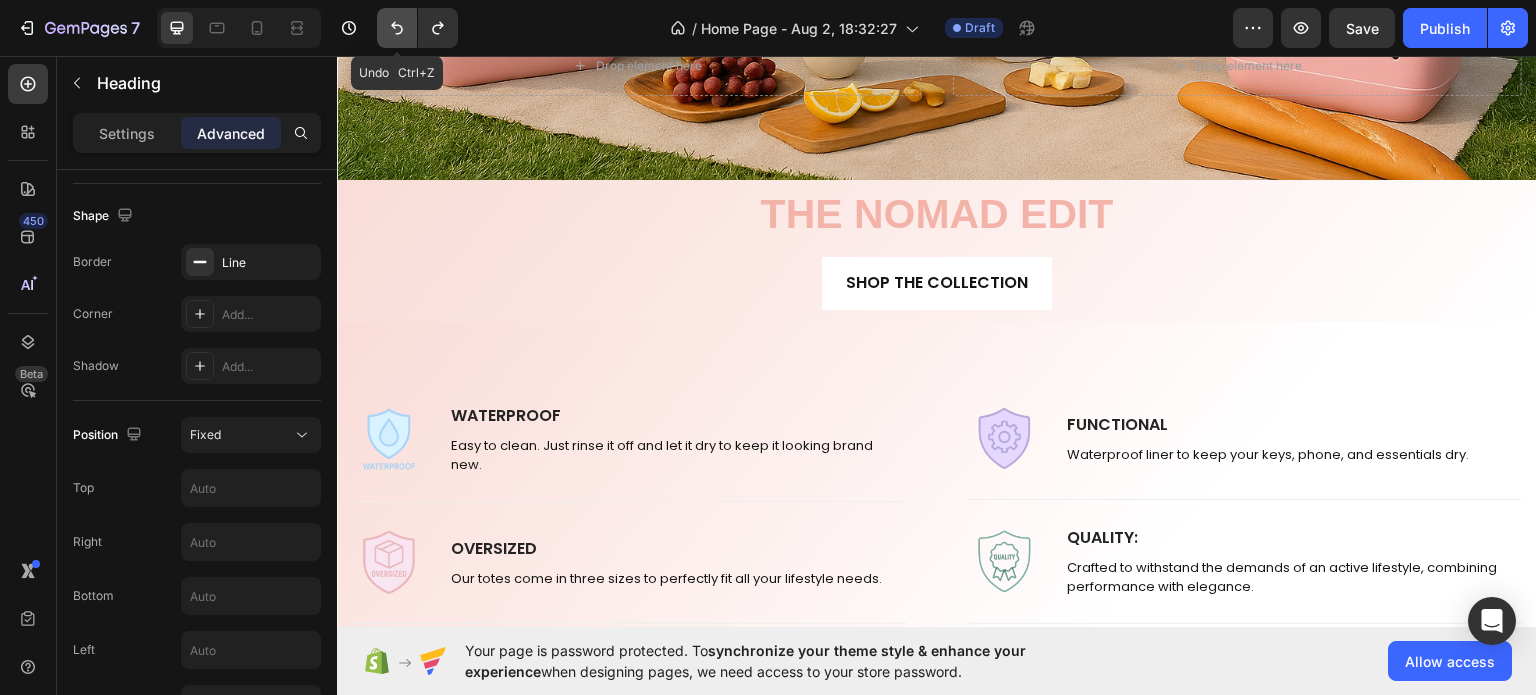 click 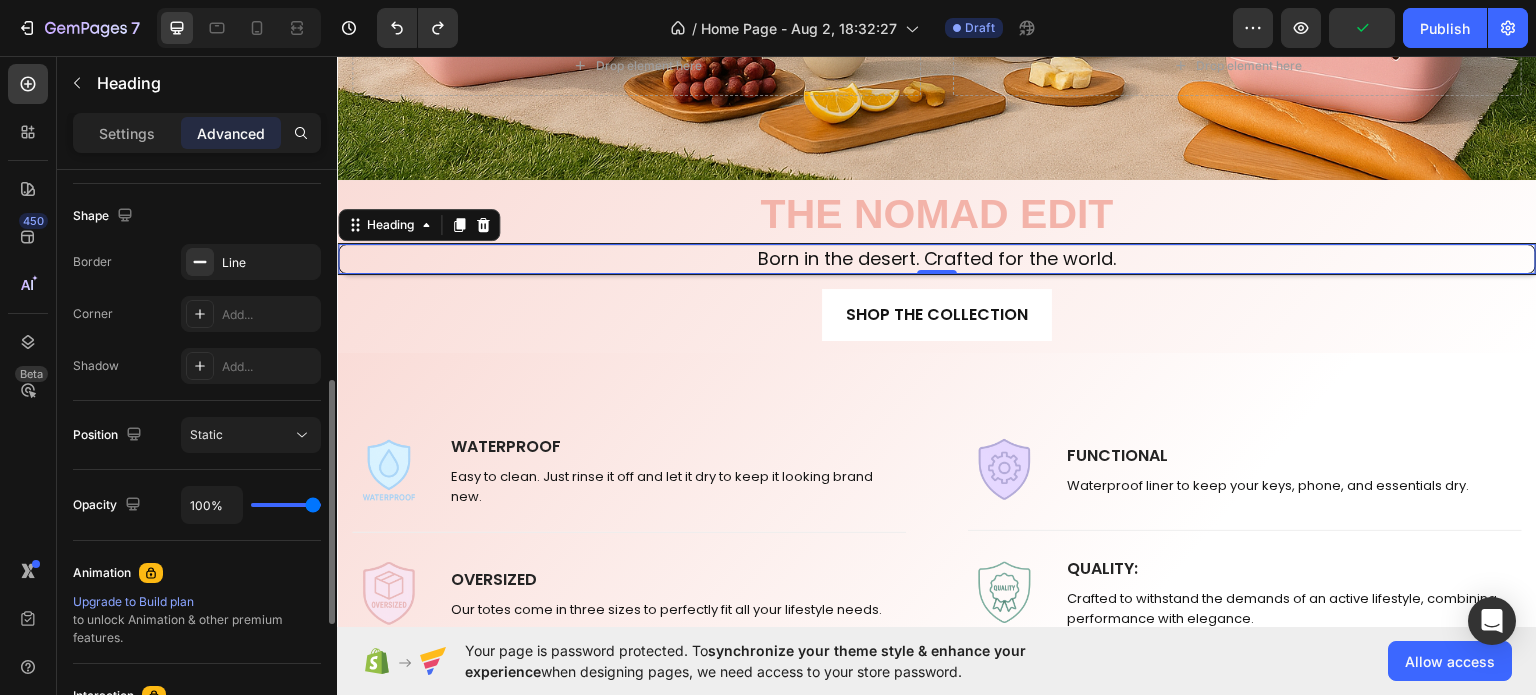 scroll, scrollTop: 600, scrollLeft: 0, axis: vertical 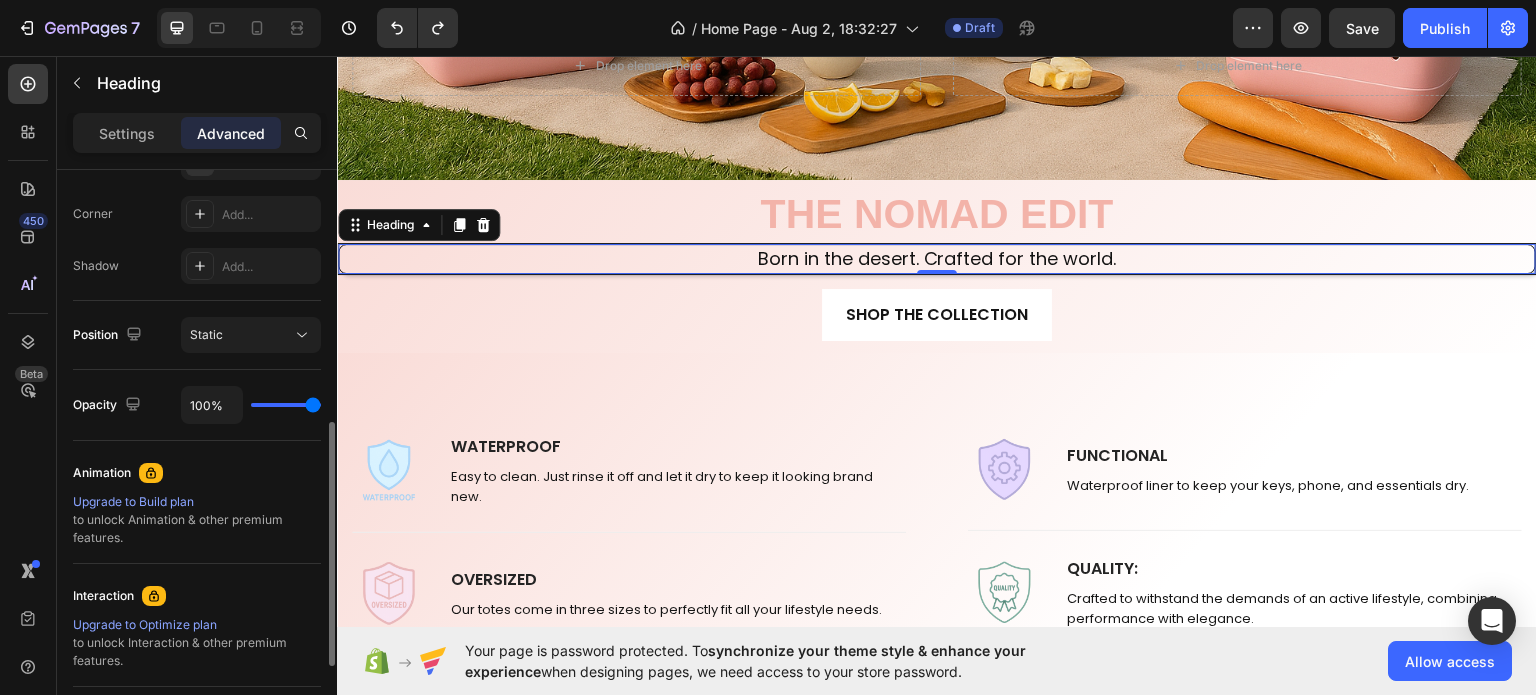 click on "Animation" 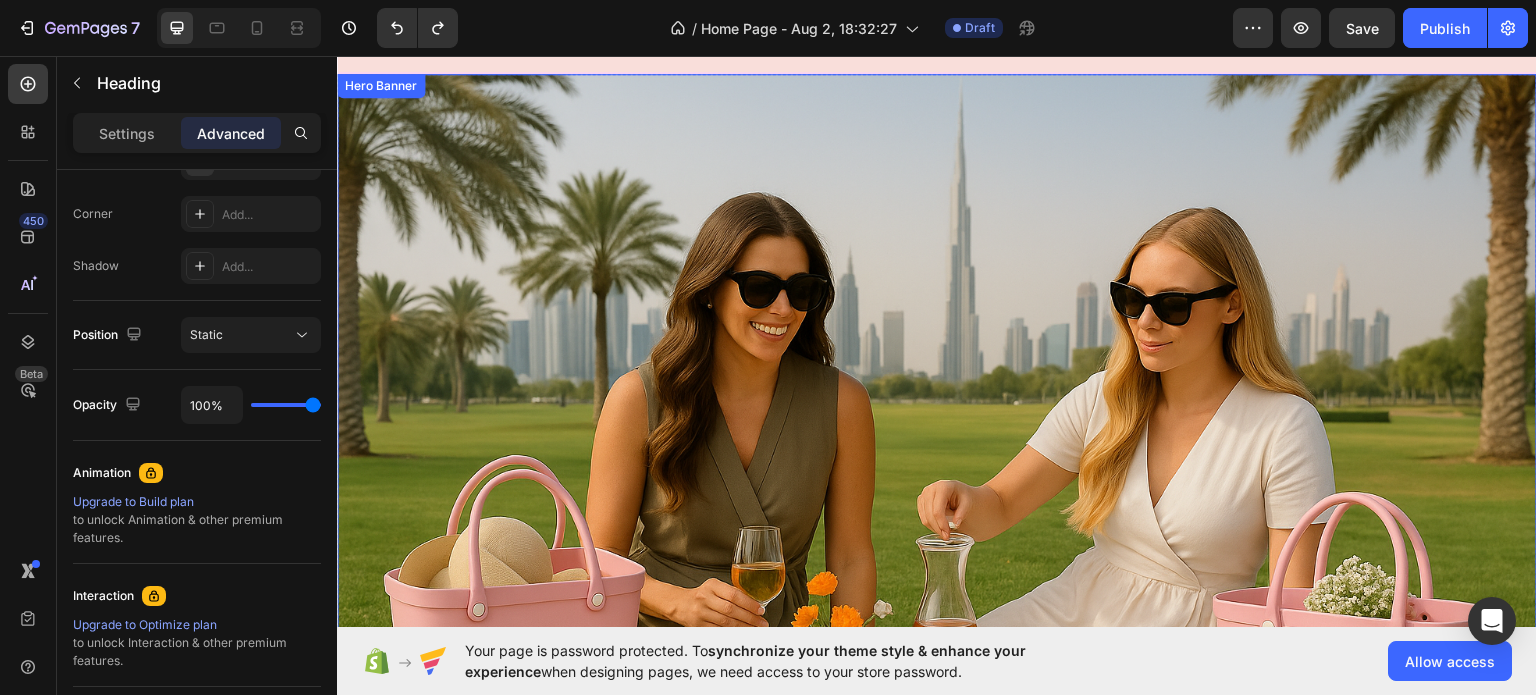 scroll, scrollTop: 0, scrollLeft: 0, axis: both 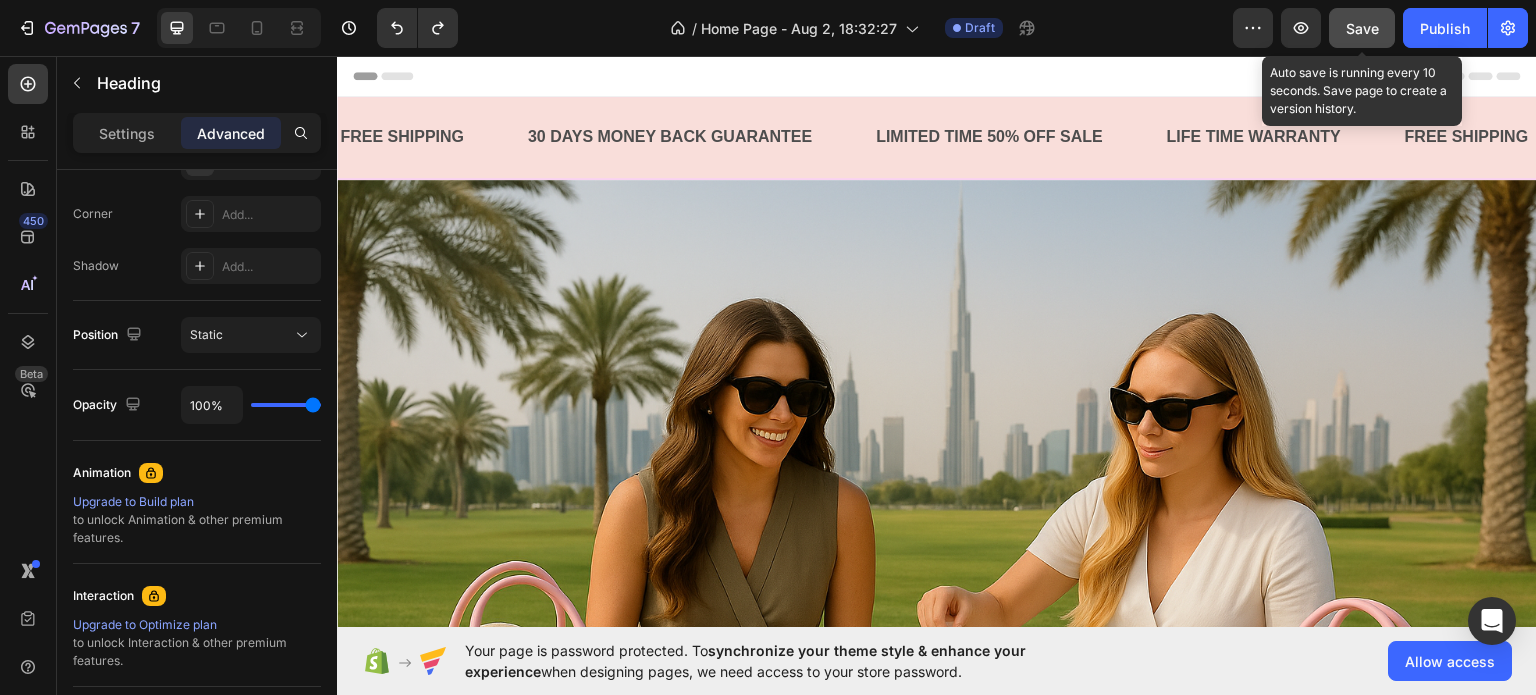 click on "Save" 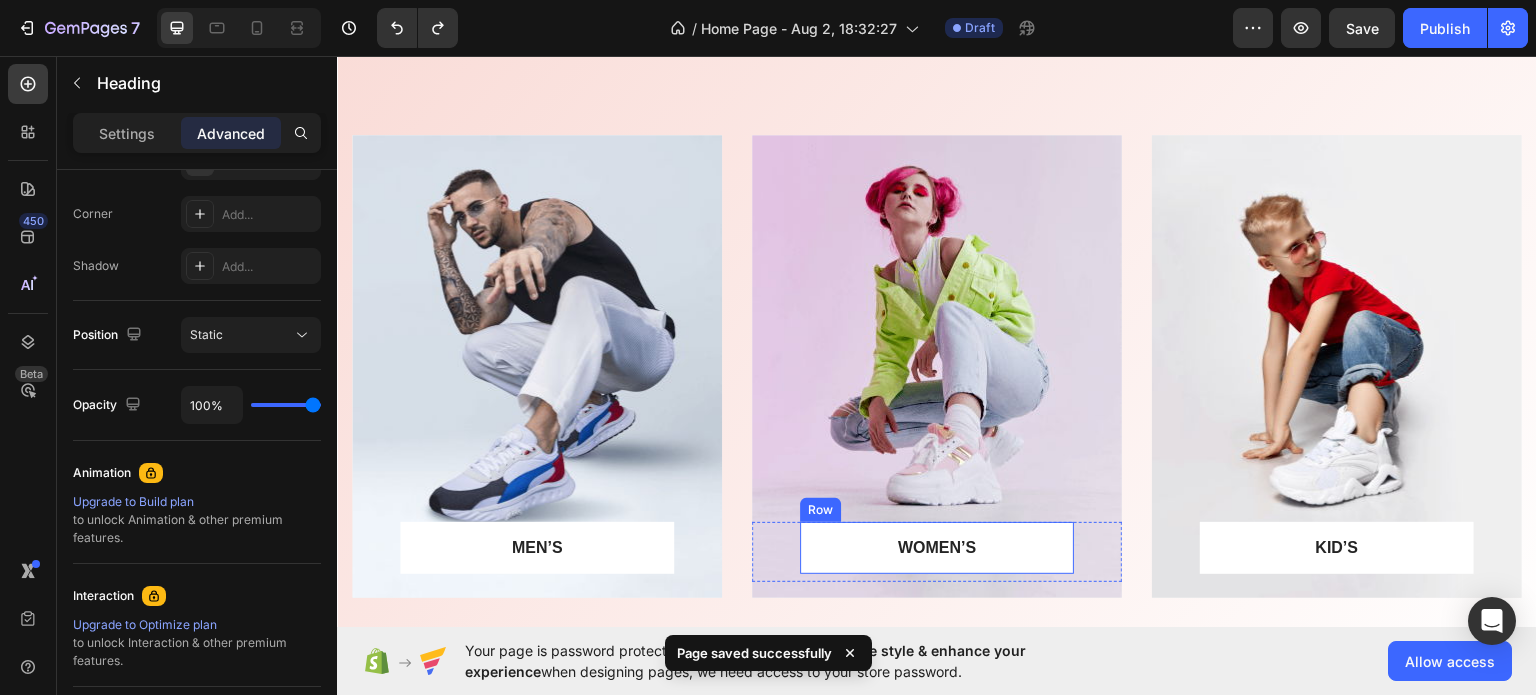 scroll, scrollTop: 1700, scrollLeft: 0, axis: vertical 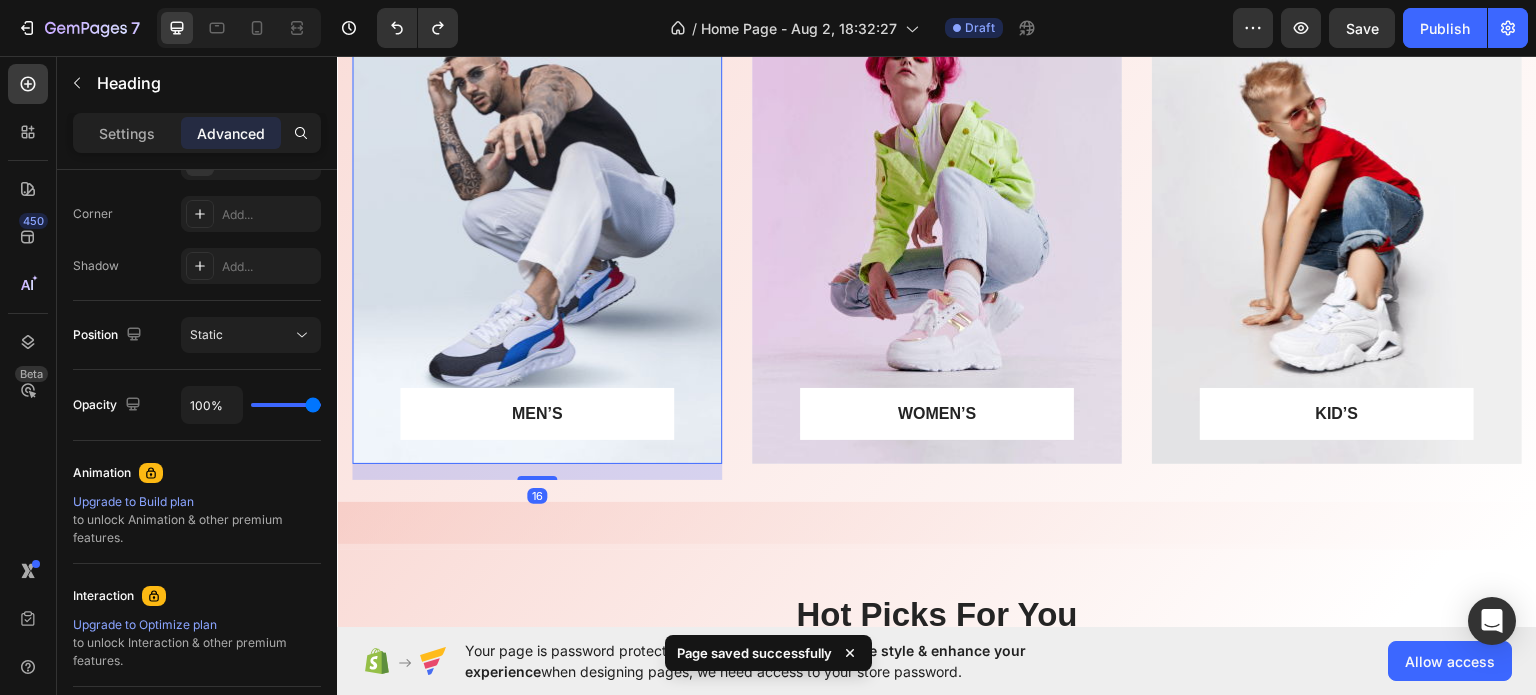 click at bounding box center (537, 231) 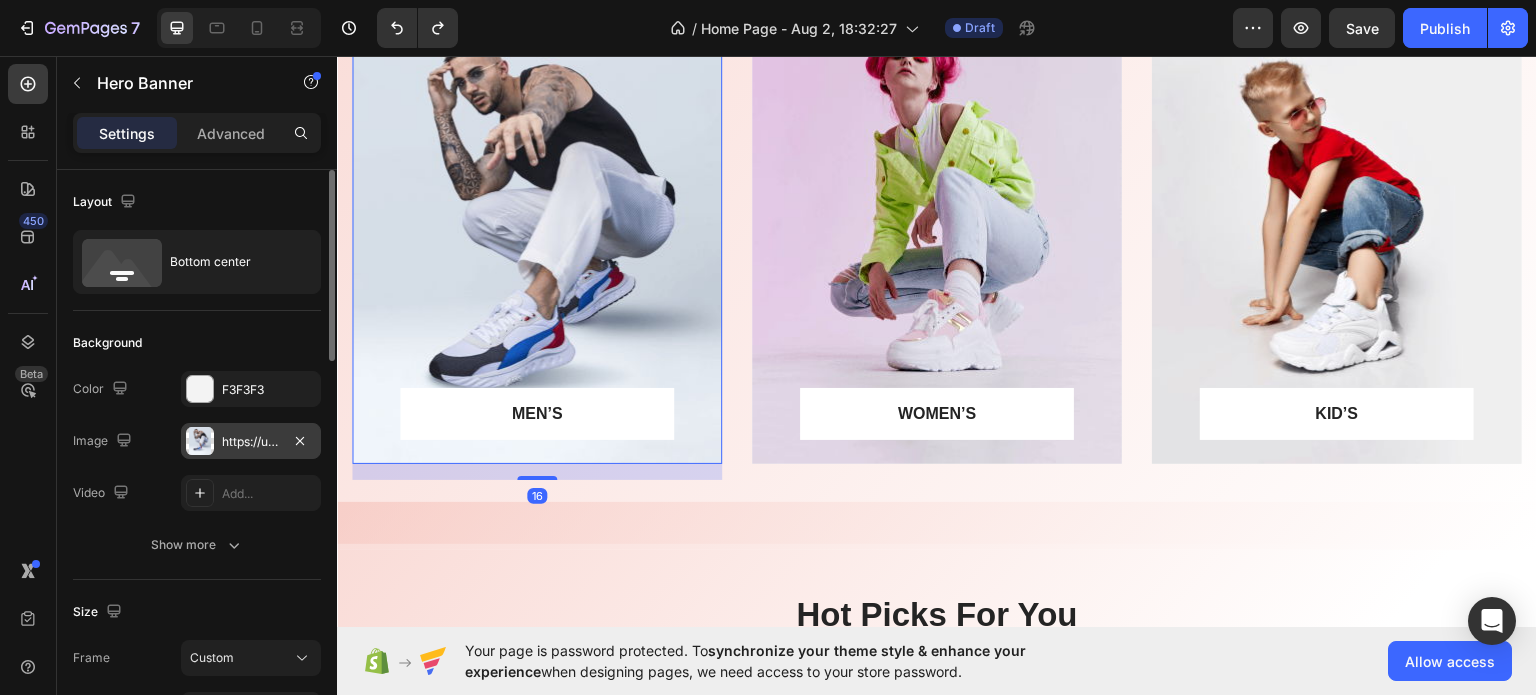 click on "https://ucarecdn.com/5cfed6dc-25f9-4998-ad3e-758661308a9d/-/format/auto/" at bounding box center (251, 442) 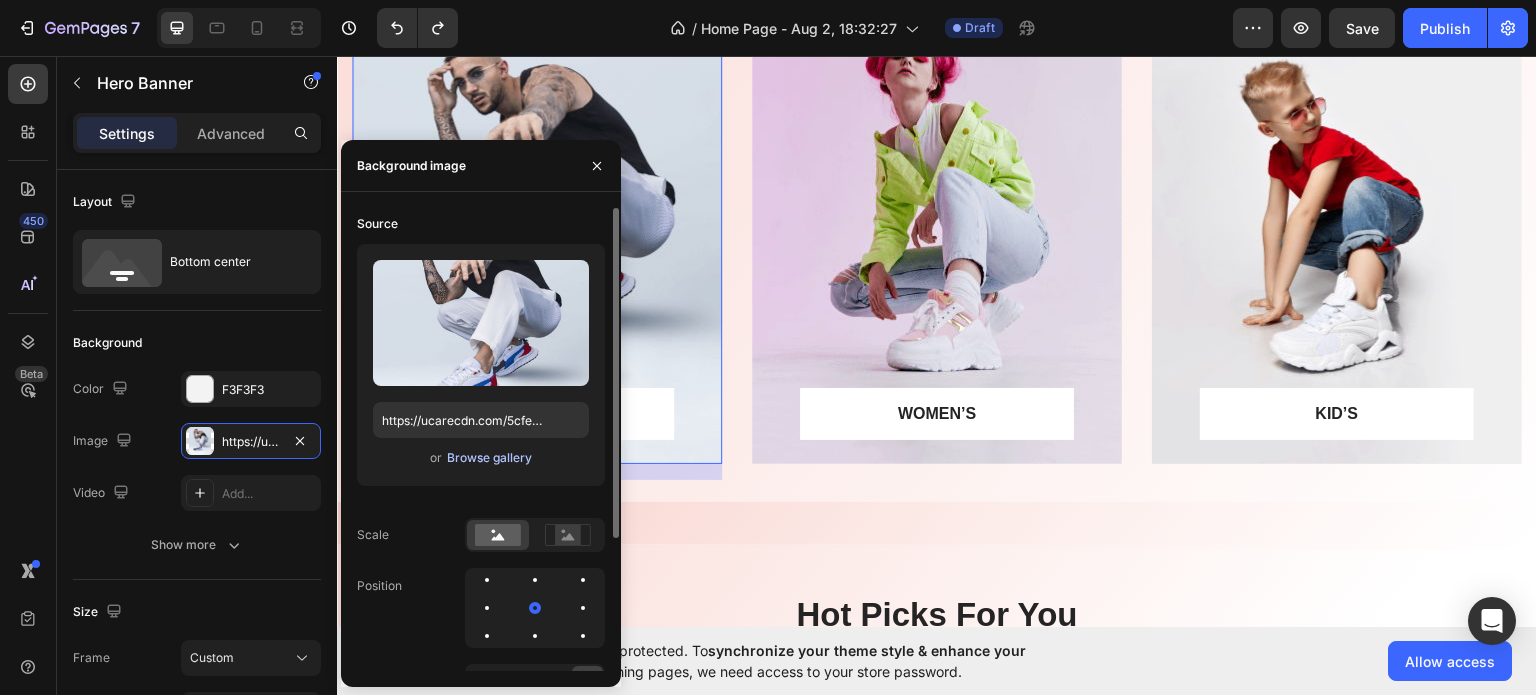click on "Browse gallery" at bounding box center (489, 458) 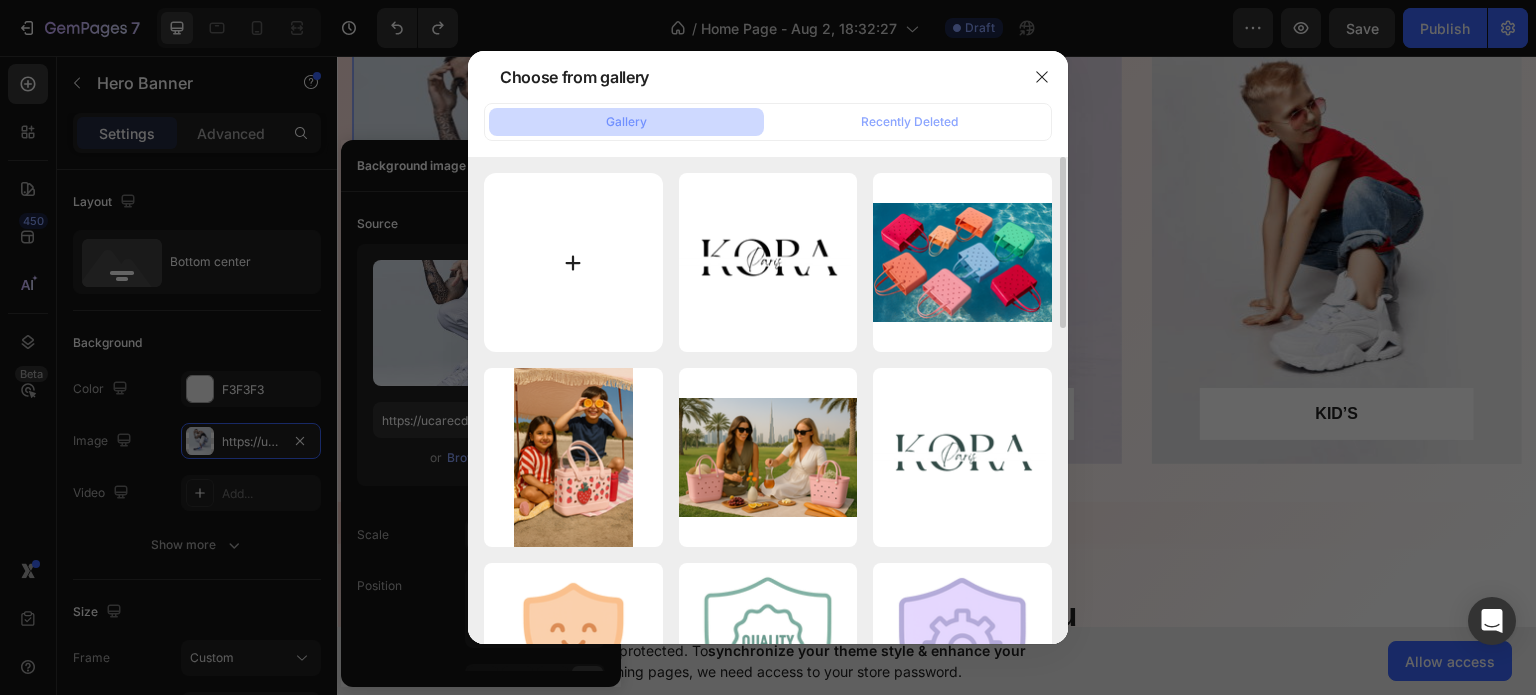 click at bounding box center (573, 262) 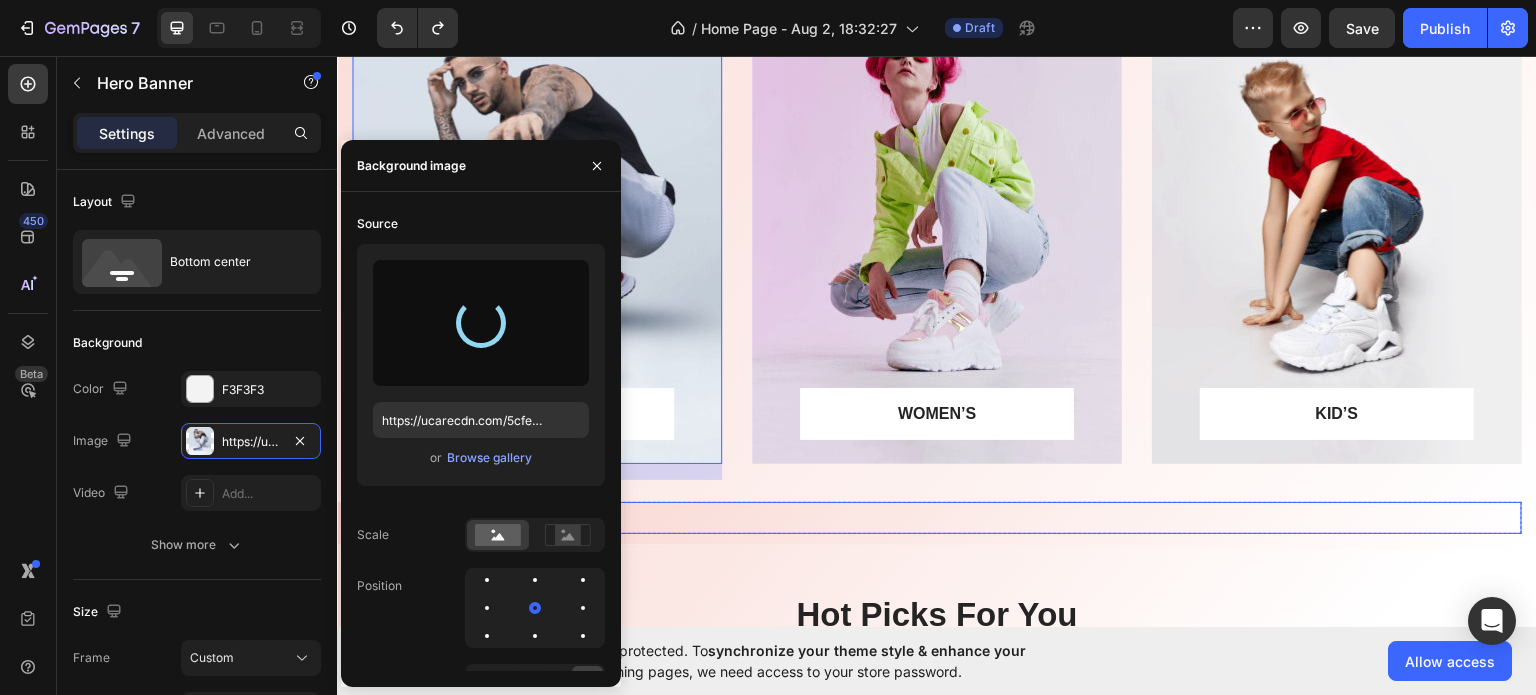 type on "https://cdn.shopify.com/s/files/1/0969/7240/7109/files/gempages_578074636697207484-53f04b1d-e834-49ce-9374-e52e00770fb4.png" 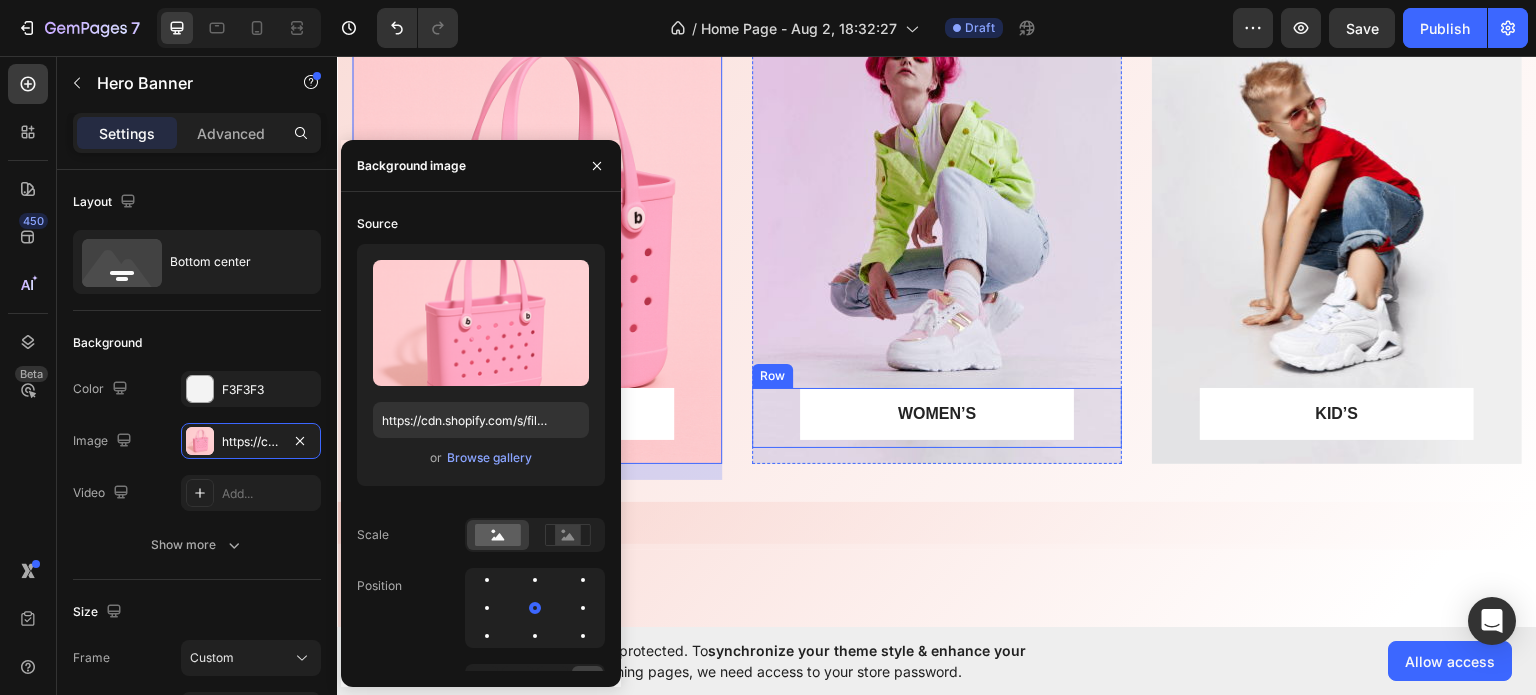 scroll, scrollTop: 1500, scrollLeft: 0, axis: vertical 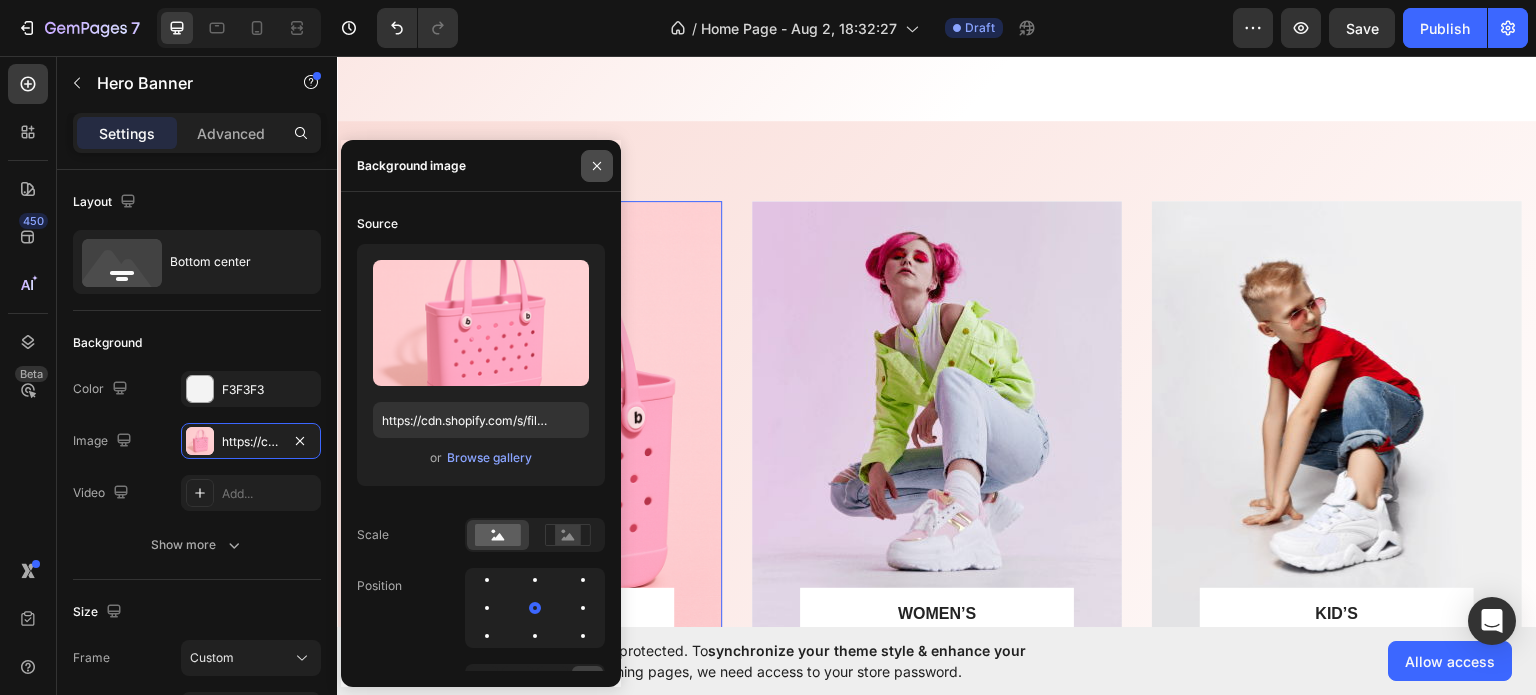 click 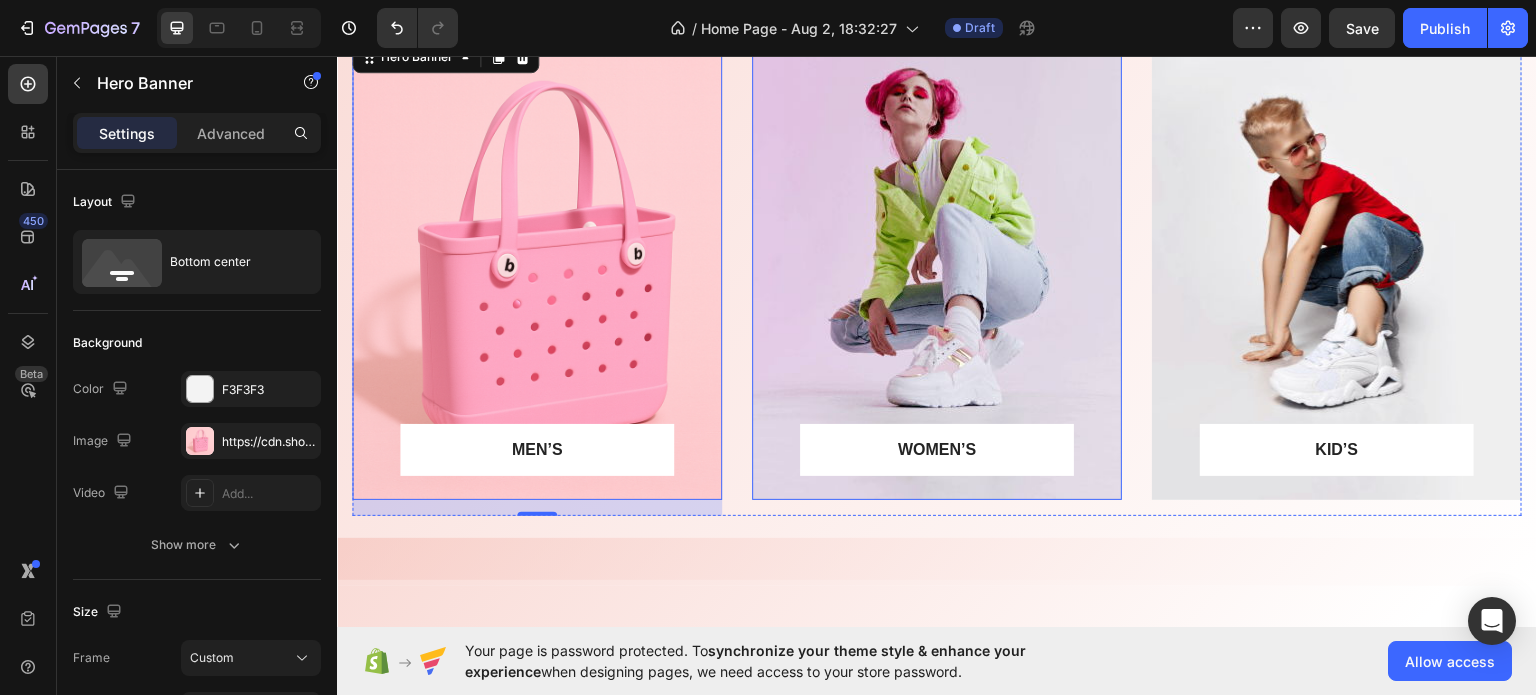 scroll, scrollTop: 1700, scrollLeft: 0, axis: vertical 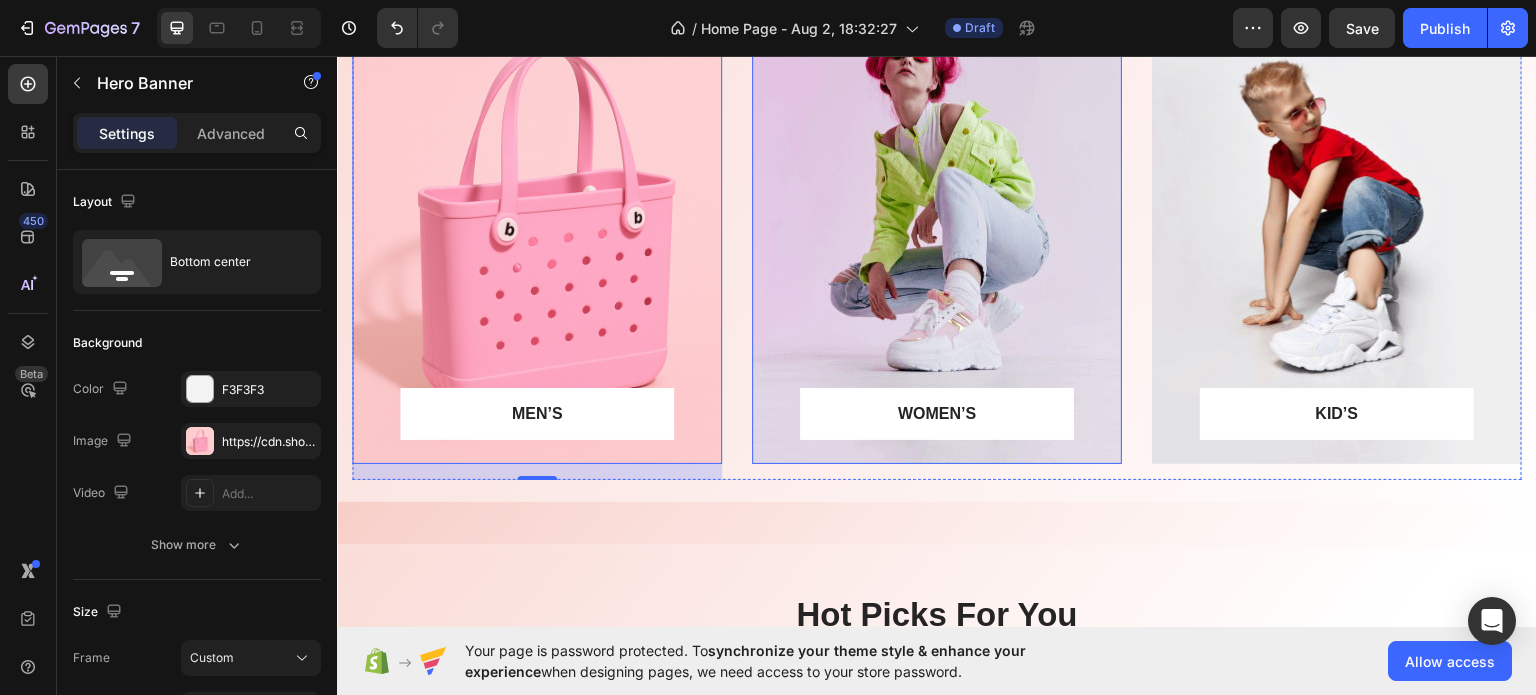 click at bounding box center [937, 231] 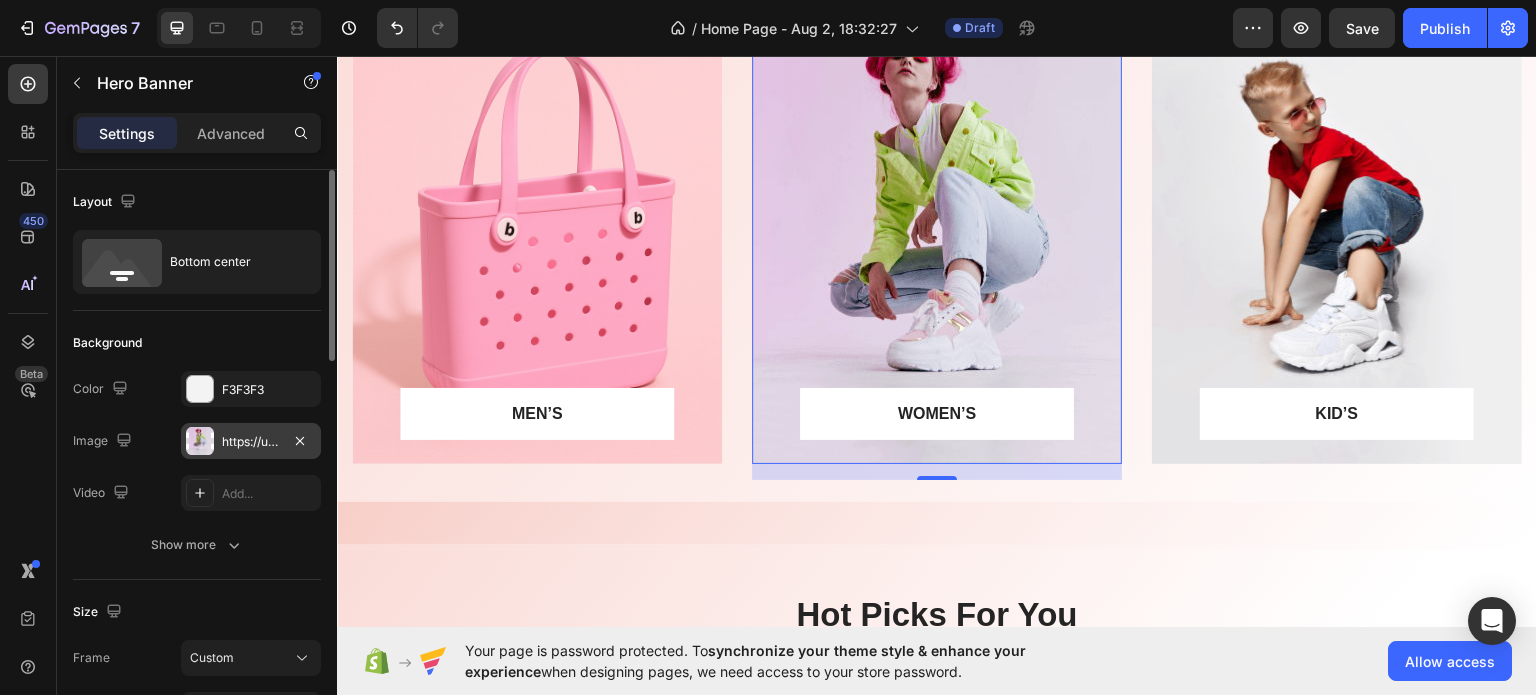 click on "https://ucarecdn.com/91d1886f-51f0-4901-b545-c0188fda3e76/-/format/auto/" at bounding box center (251, 441) 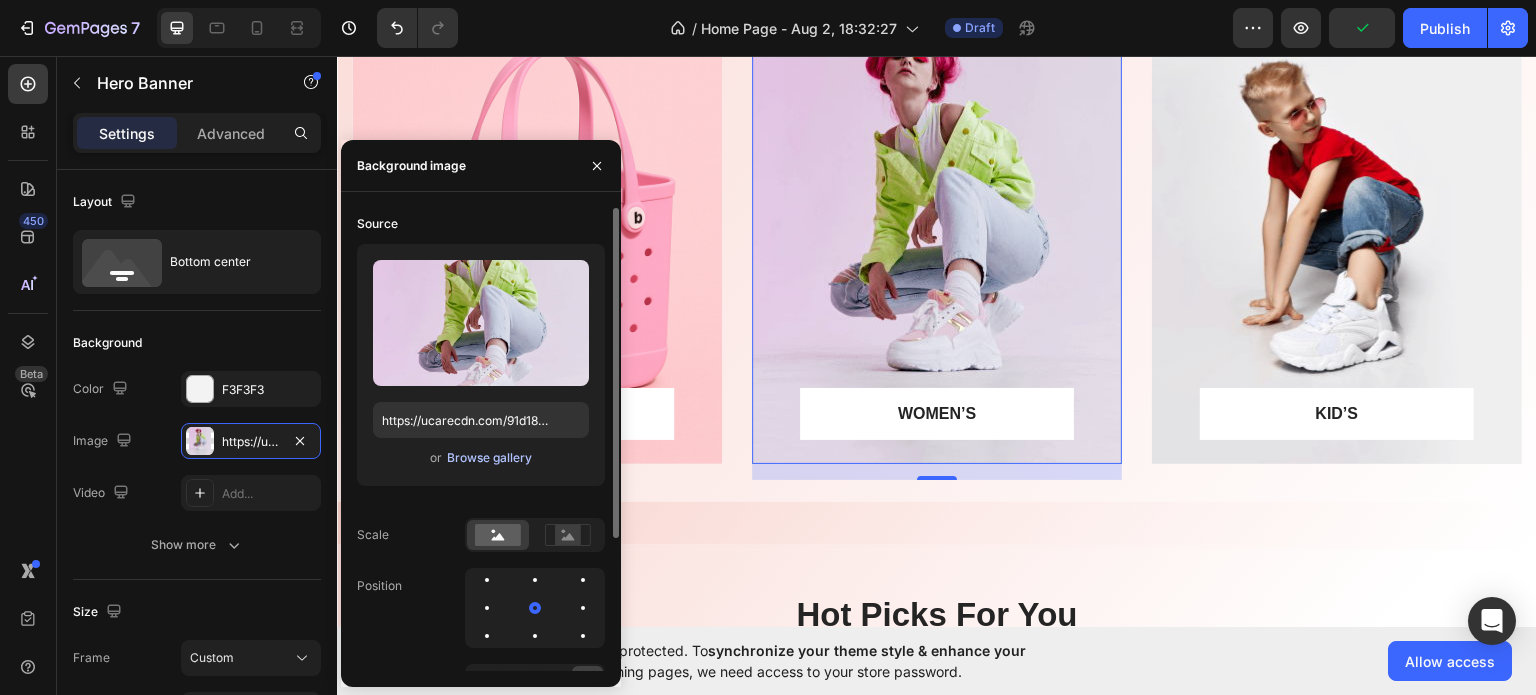 click on "Browse gallery" at bounding box center [489, 458] 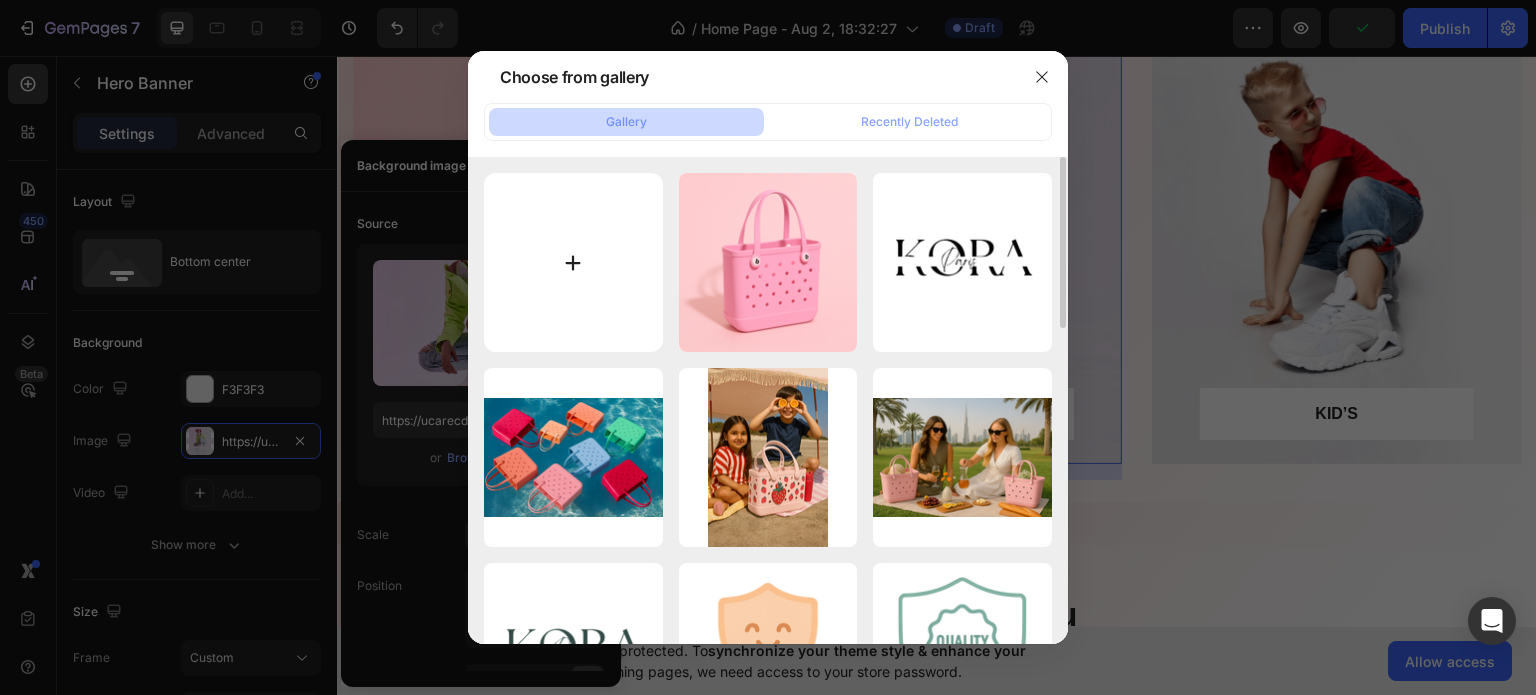 click at bounding box center (573, 262) 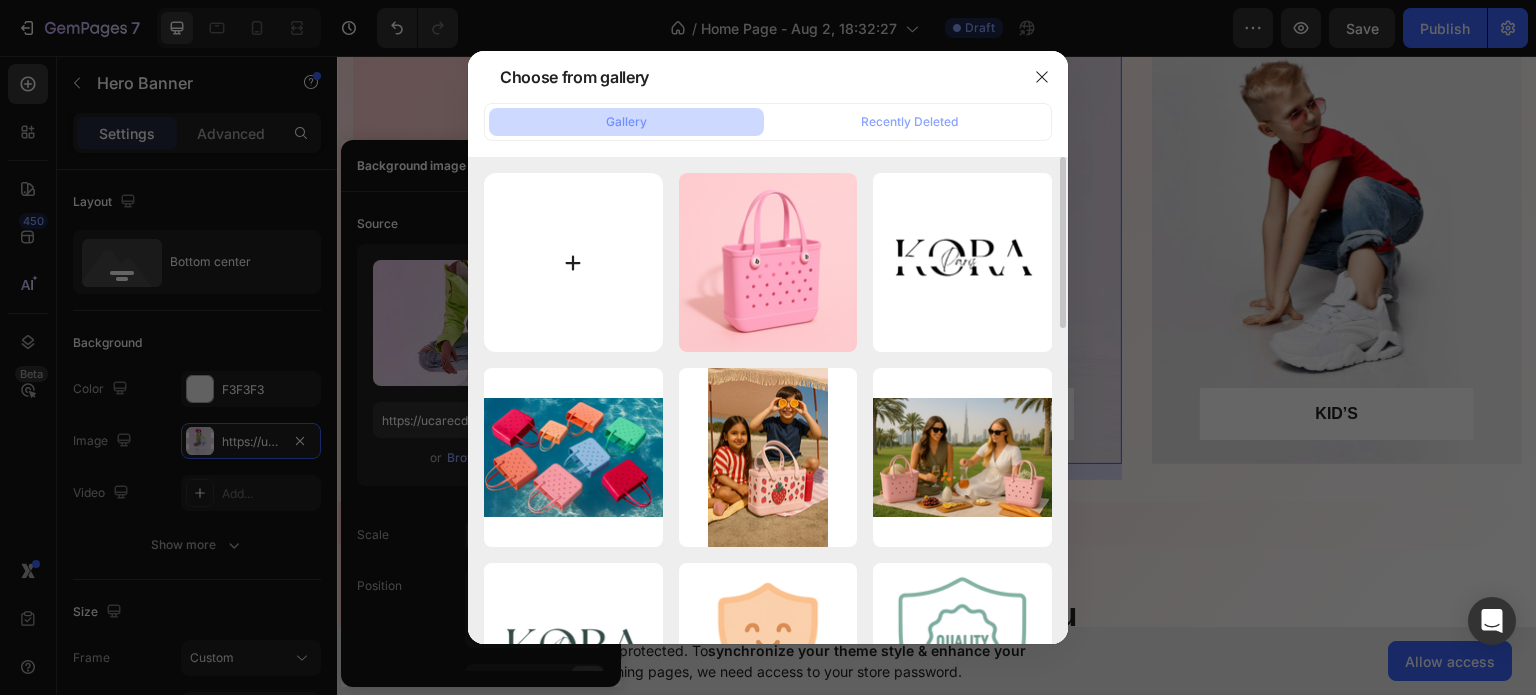 type on "C:\fakepath\ChatGPT Image 2 août 2025, 21_36_48.png" 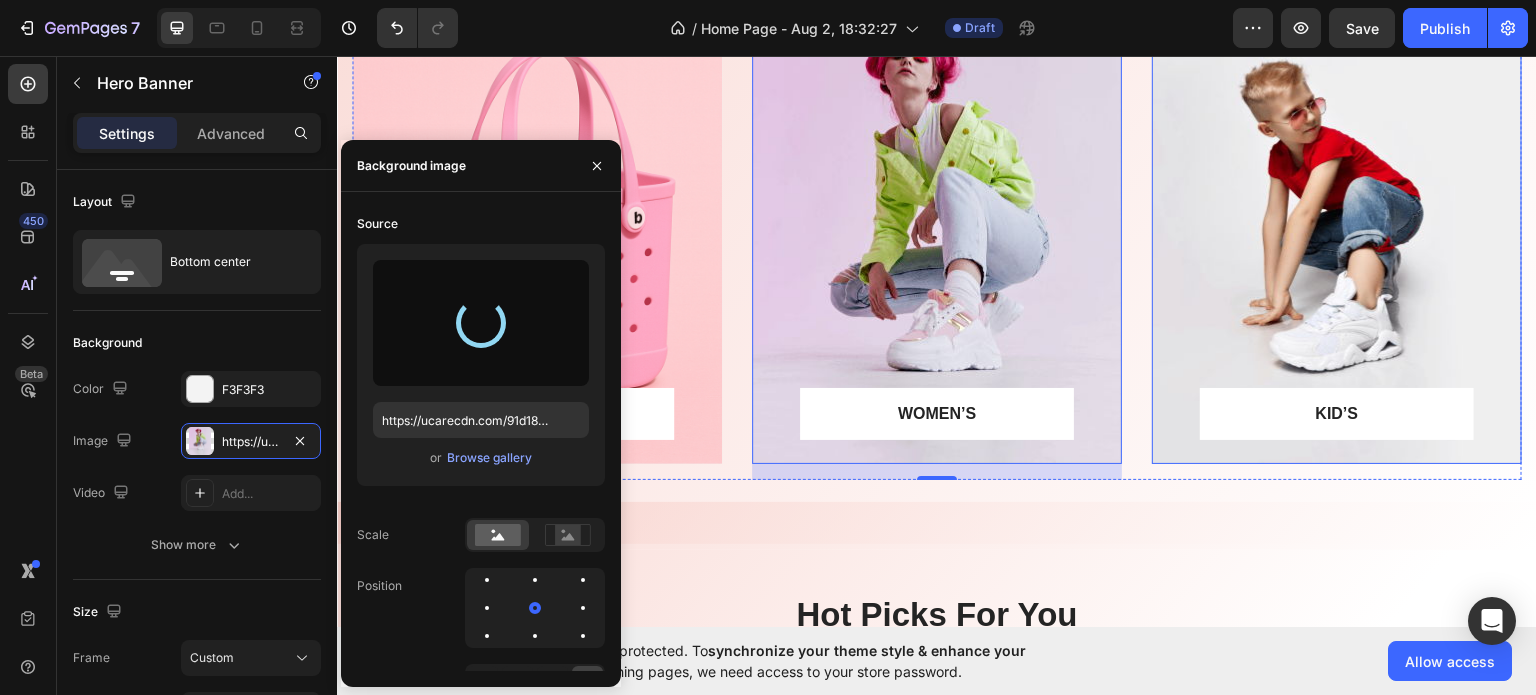 type on "https://cdn.shopify.com/s/files/1/0969/7240/7109/files/gempages_578074636697207484-c2967bf2-b8eb-4ebf-a4d0-36fb8dd2bbfd.png" 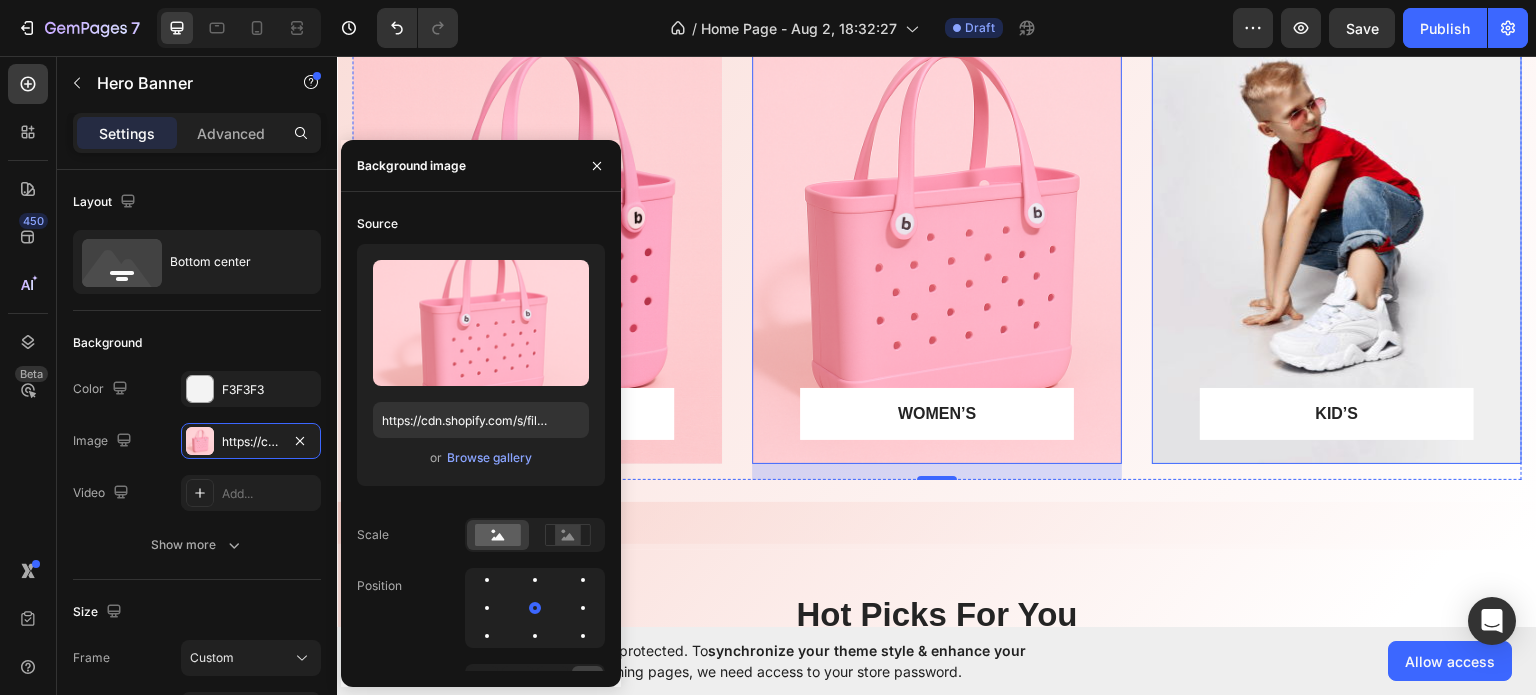click at bounding box center (1337, 231) 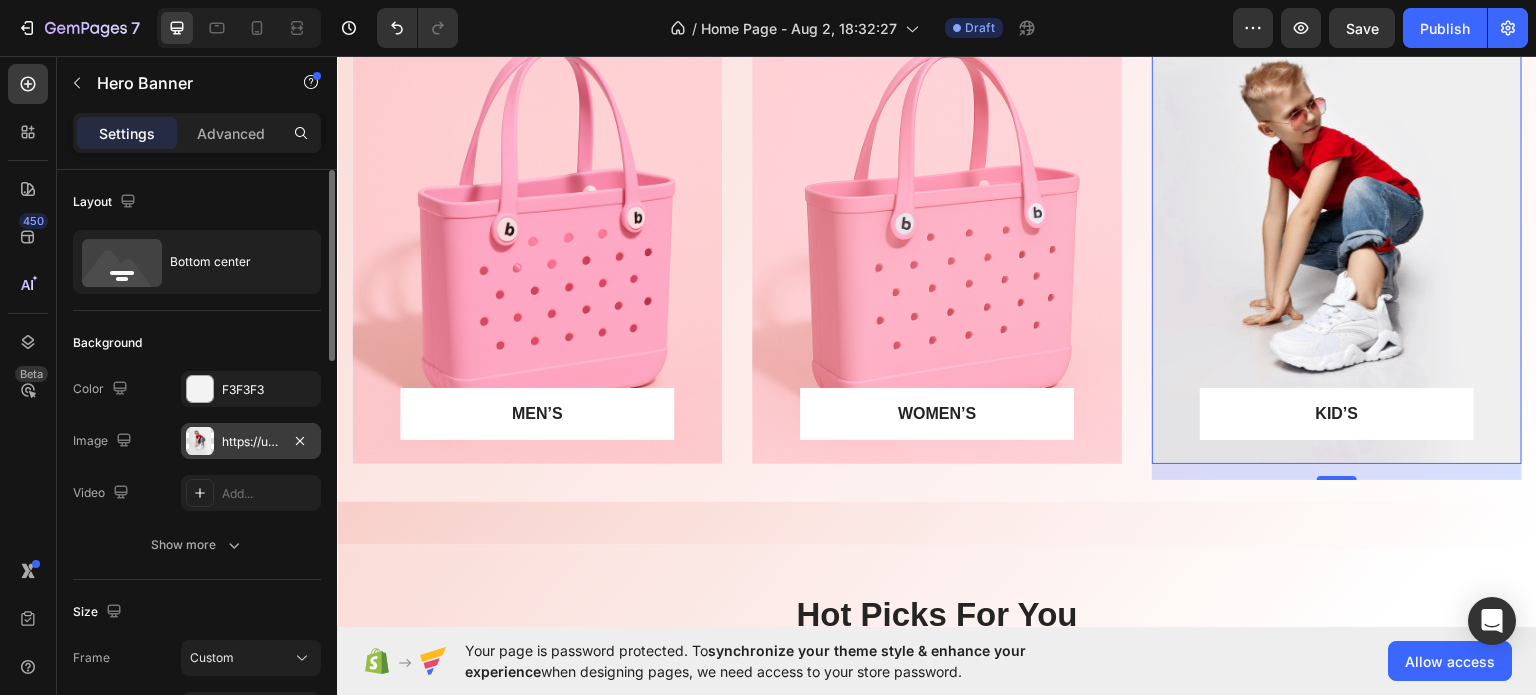 click on "https://ucarecdn.com/1574fc0a-16b2-4bf1-9796-e0736579cfe2/-/format/auto/" at bounding box center [251, 441] 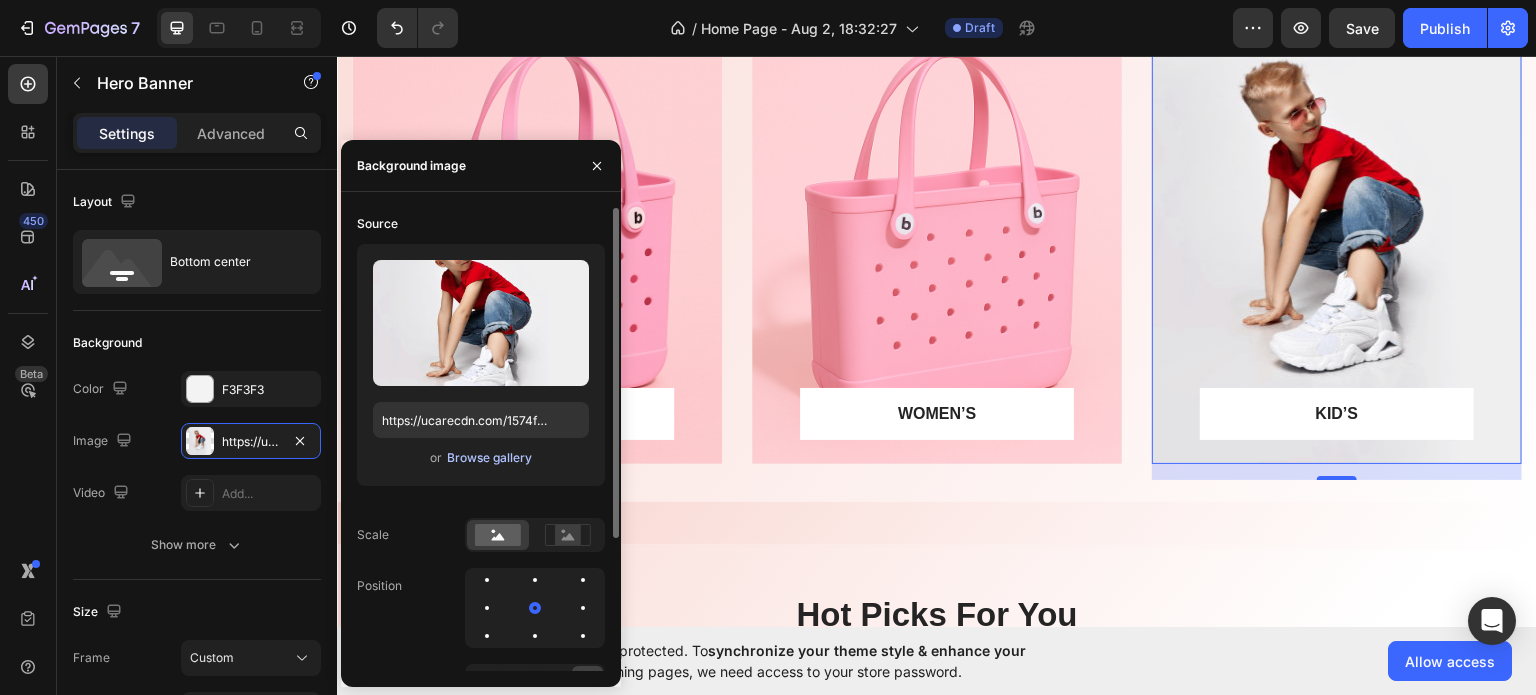 click on "Browse gallery" at bounding box center (489, 458) 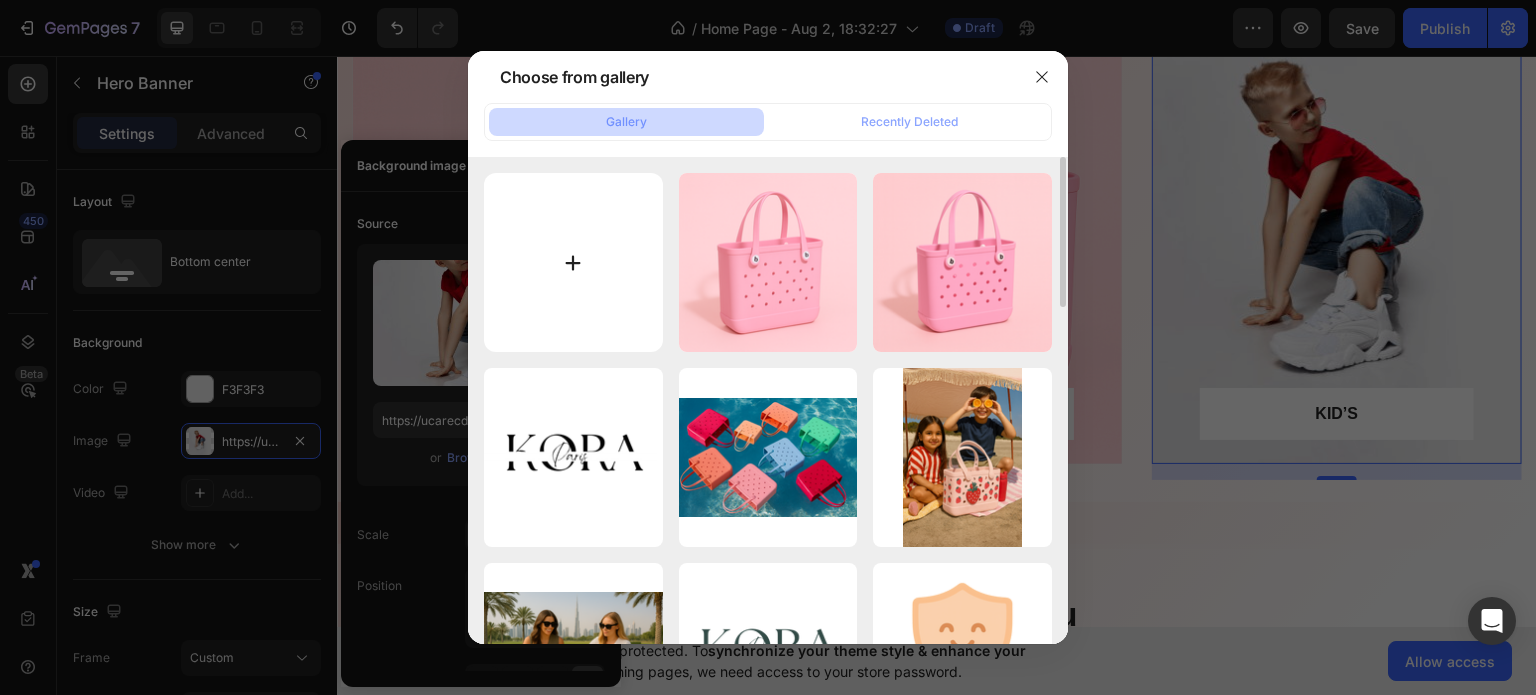 click at bounding box center [573, 262] 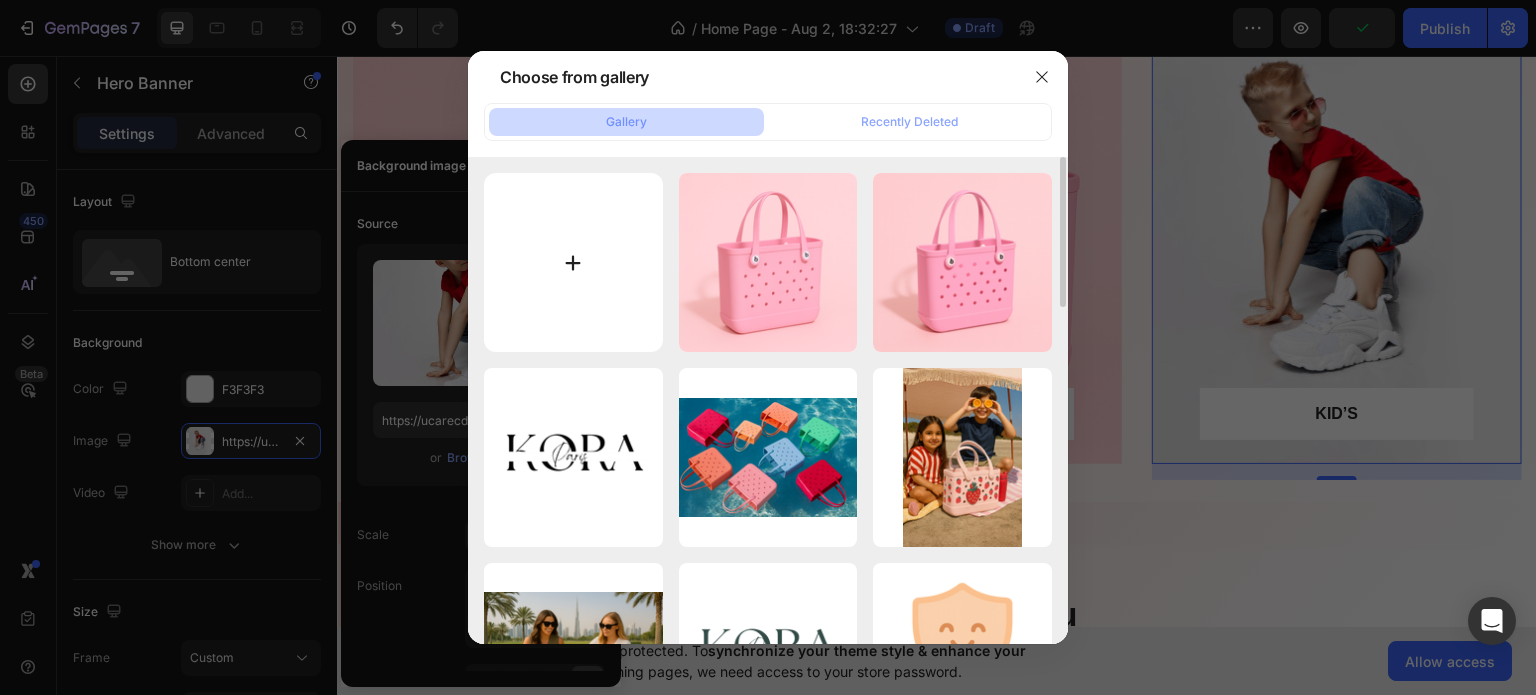 type on "C:\fakepath\ChatGPT Image 2 août 2025, 21_36_50.png" 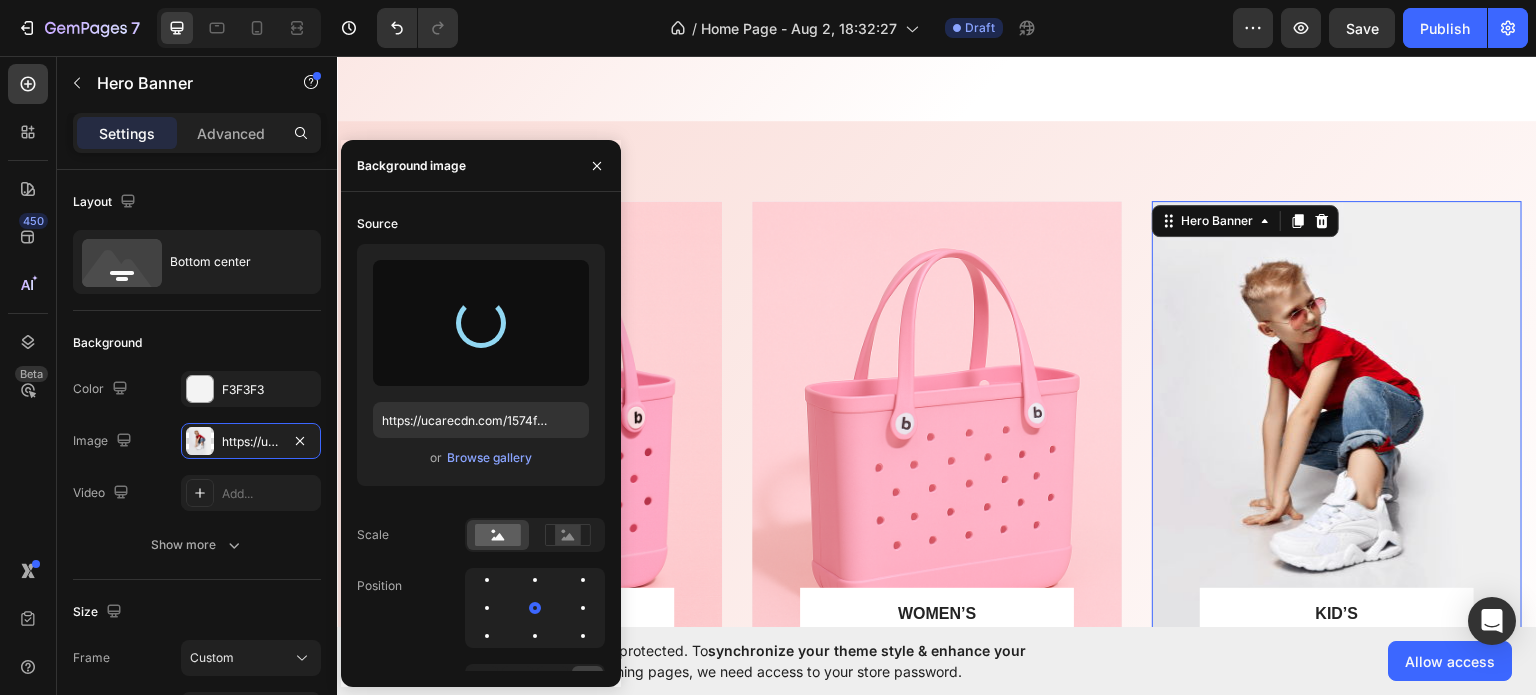 scroll, scrollTop: 1600, scrollLeft: 0, axis: vertical 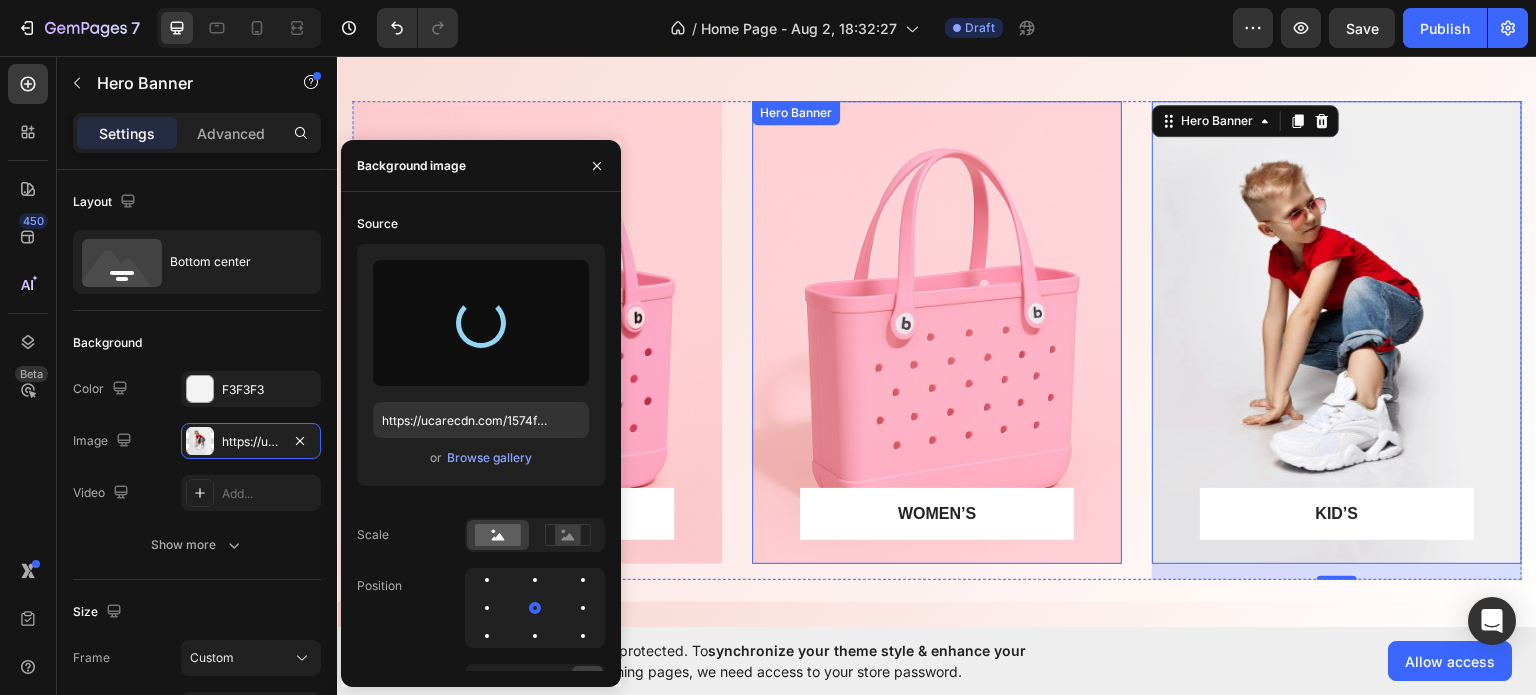 type on "https://cdn.shopify.com/s/files/1/0969/7240/7109/files/gempages_578074636697207484-d040ec09-737e-46d6-beaa-6eb8d8c6a3d6.png" 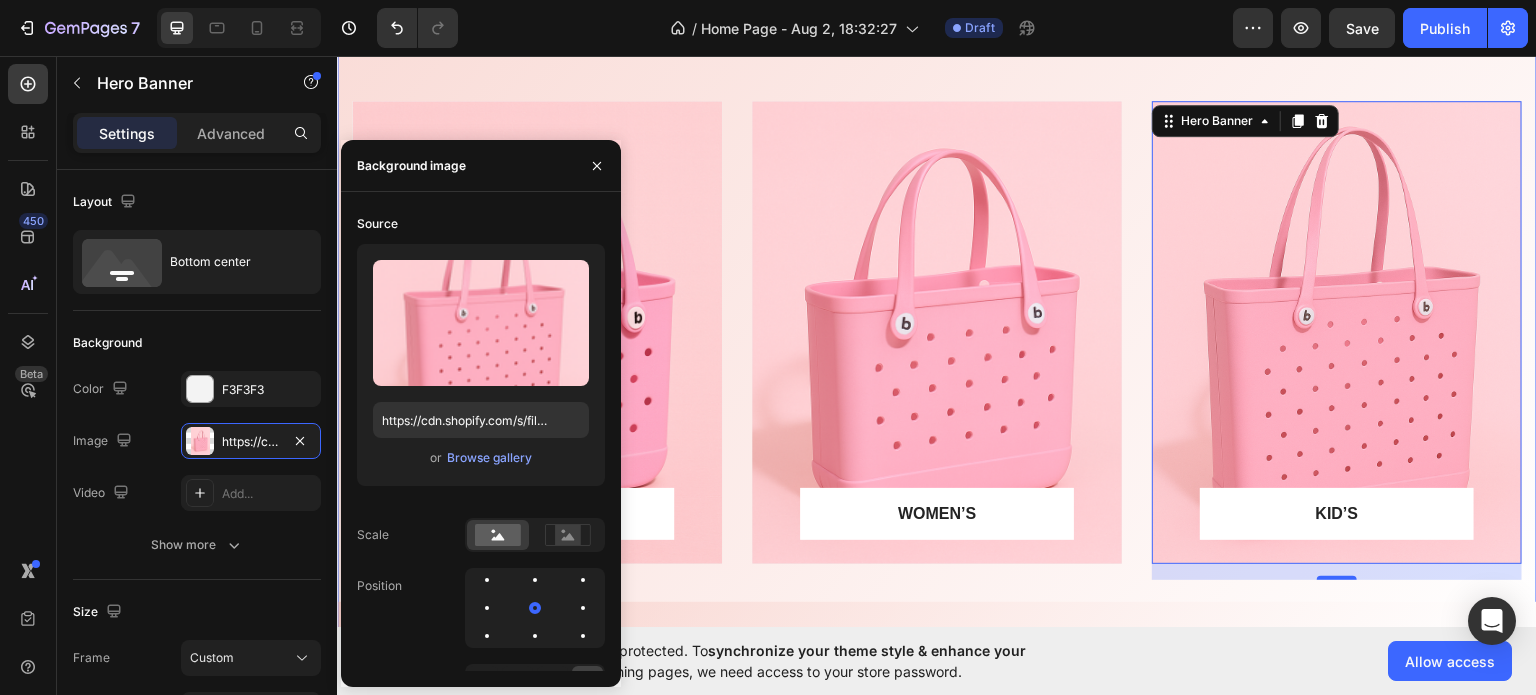 click on "MEN’S Text block Row Row Hero Banner WOMEN’S Text block Row Row Hero Banner KID’S Text block Row Row Hero Banner   16 Row Section 5" at bounding box center [937, 331] 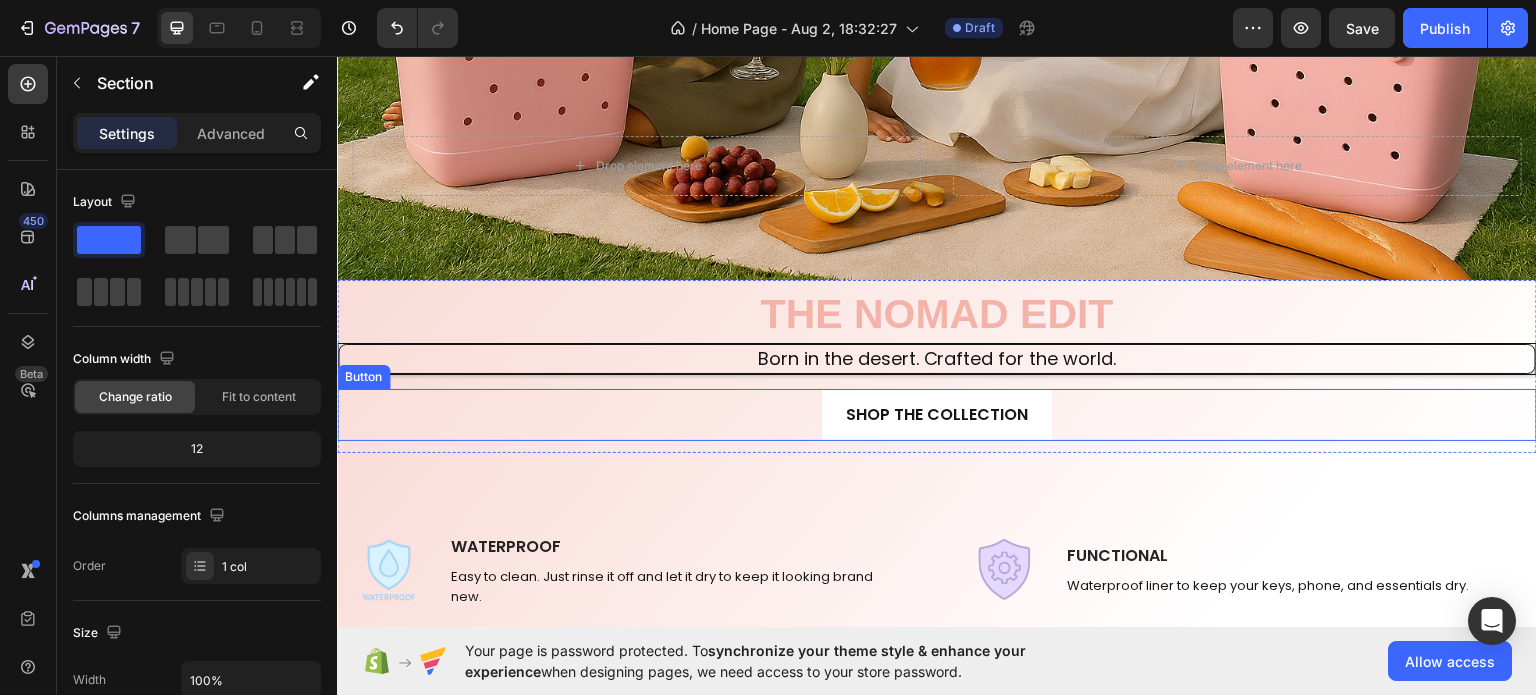 scroll, scrollTop: 800, scrollLeft: 0, axis: vertical 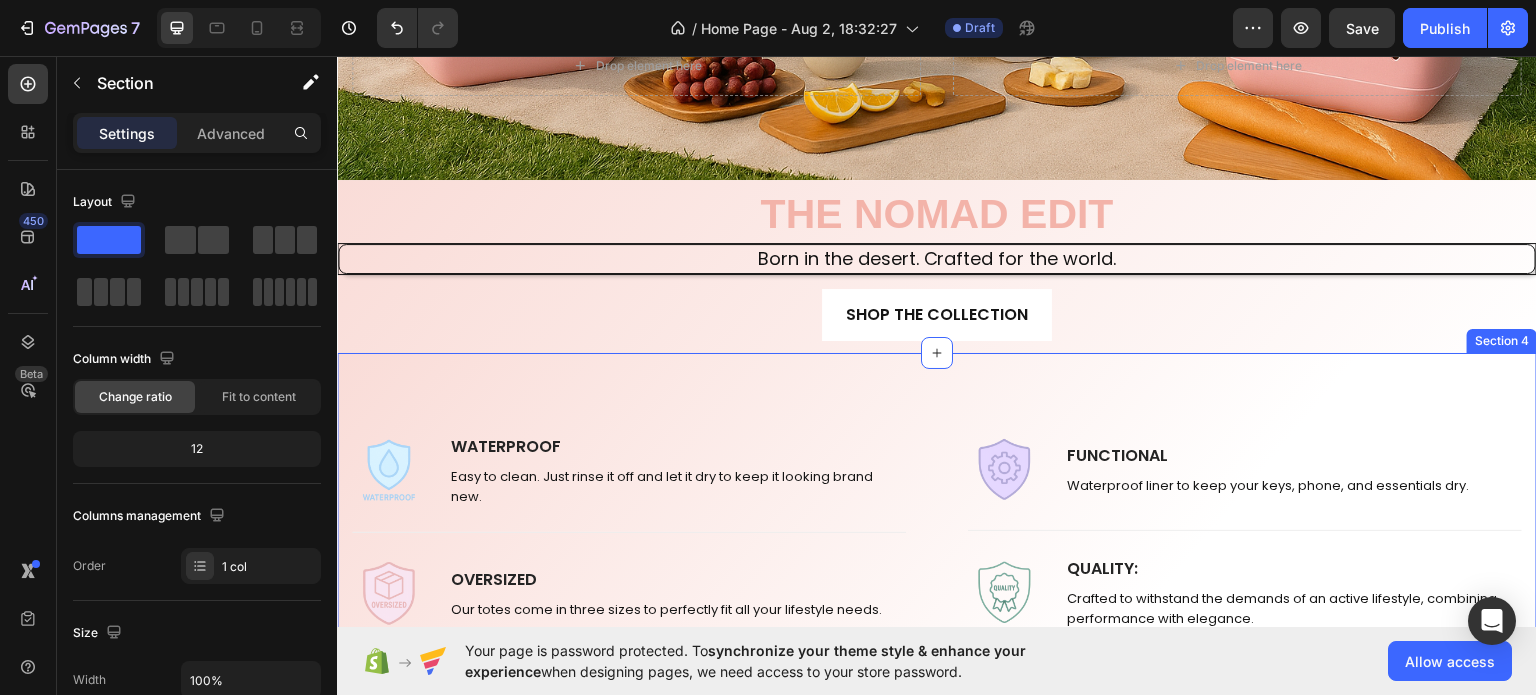 click on "Image WATERPROOF Text block Easy to clean. Just rinse it off and let it dry to keep it looking brand new. Text block Row                Title Line Image OVERSIZED Text block Our totes come in three sizes to perfectly fit all your lifestyle needs. Text block Row                Title Line Image STURDY Text block Upright and non-slip, practical without sacrificing style. Text block Row Row                Title Line Image FUNCTIONAL Text block Waterproof liner to keep your keys, phone, and essentials dry. Text block Row                Title Line Image QUALITY : Text block Crafted to withstand the demands of an active lifestyle, combining performance with elegance. Text block Row                Title Line Image FUN : A perfect reminder to have some good, clean fun Text block  A perfect reminder to have some good, clean fun. Text block Row Row Row Section 4" at bounding box center [937, 591] 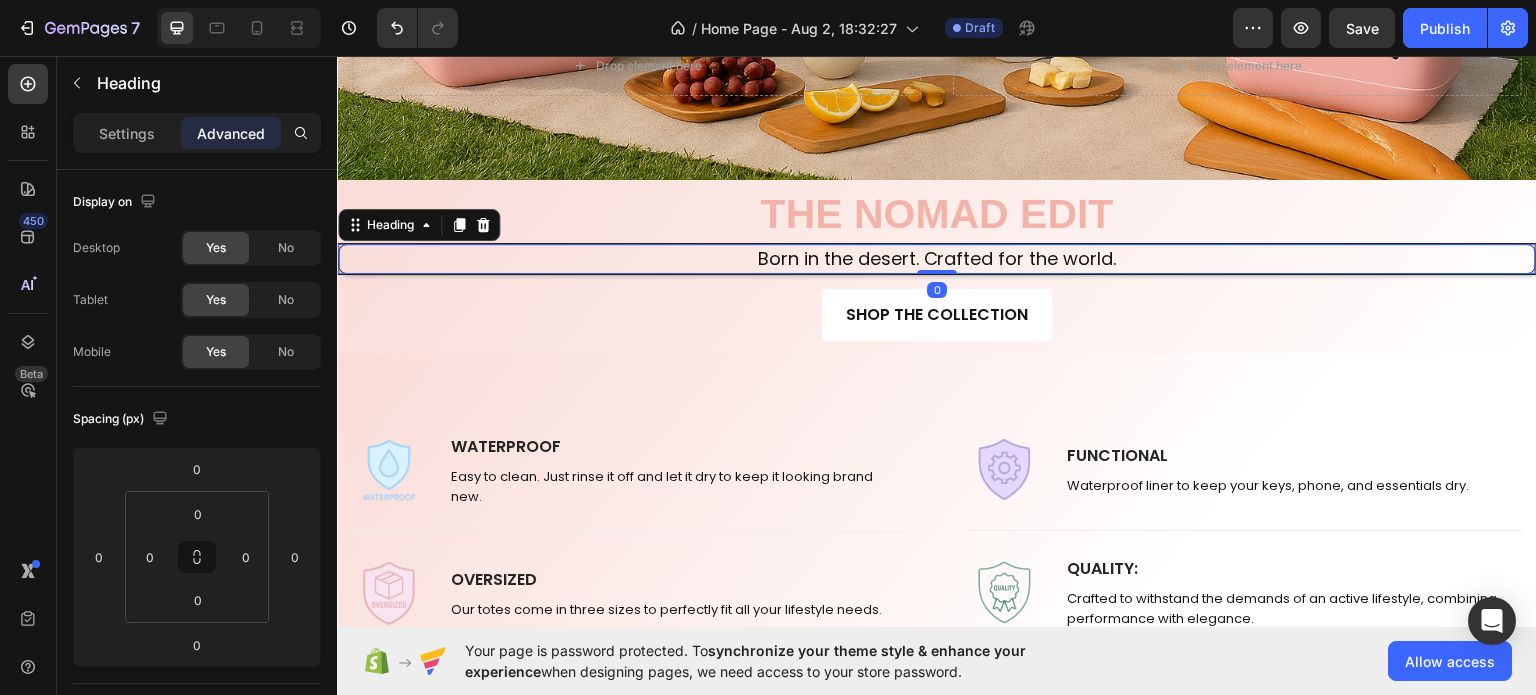 click on "Born in the desert. Crafted for the world." at bounding box center [937, 257] 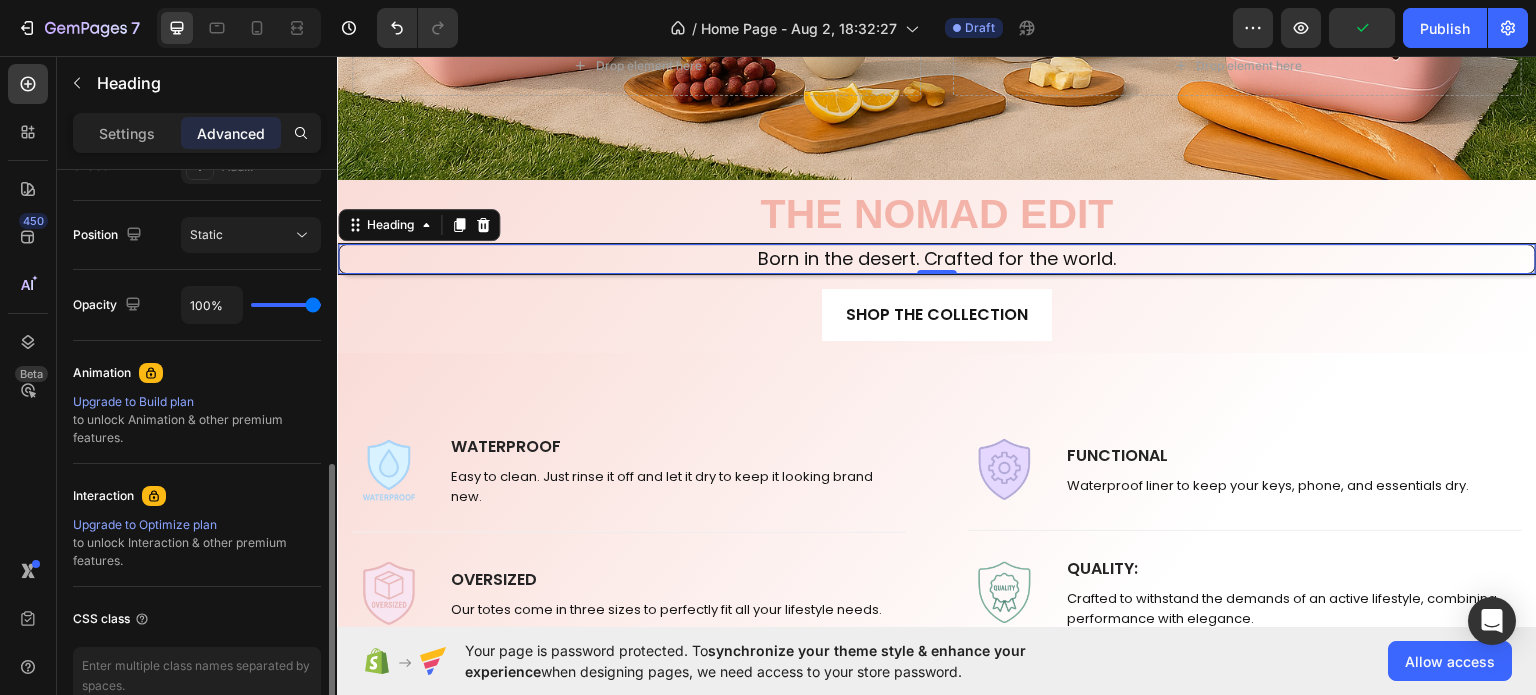scroll, scrollTop: 600, scrollLeft: 0, axis: vertical 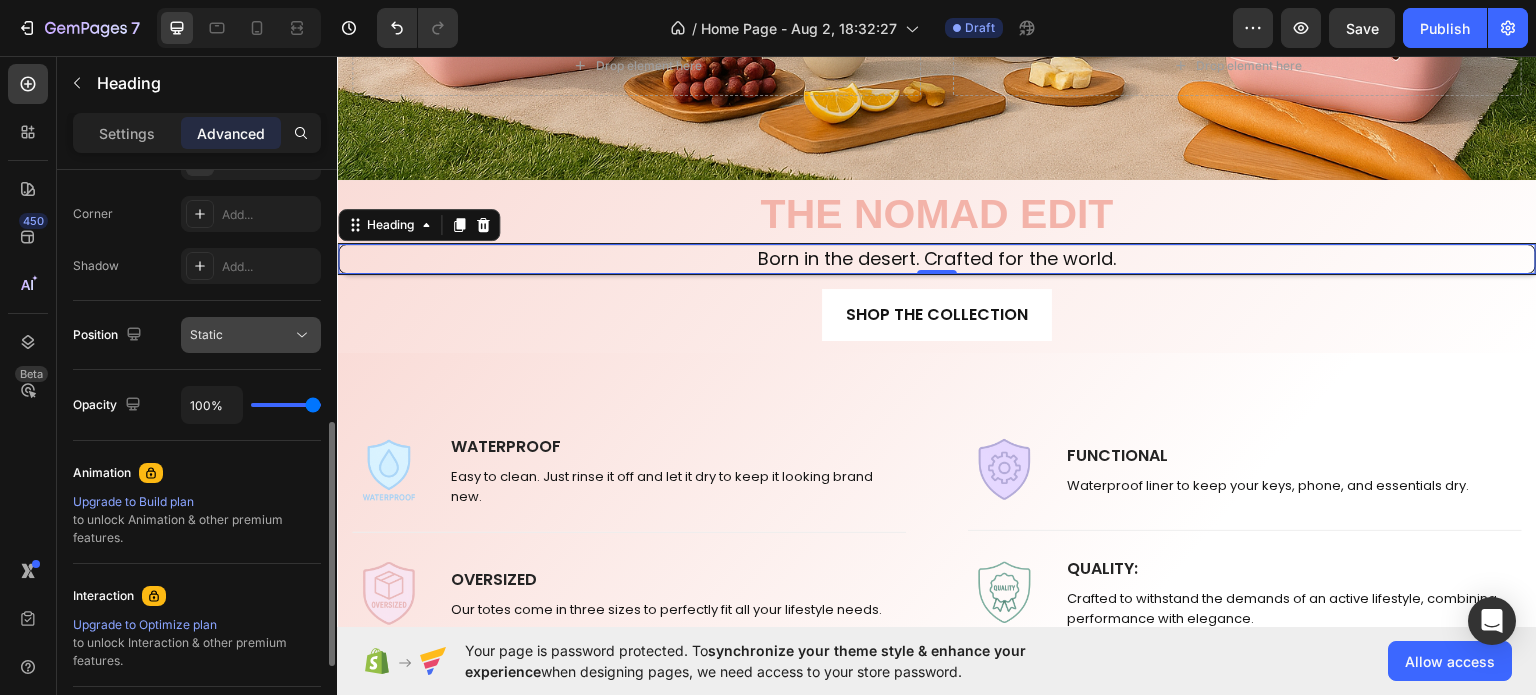 click on "Static" at bounding box center [251, 335] 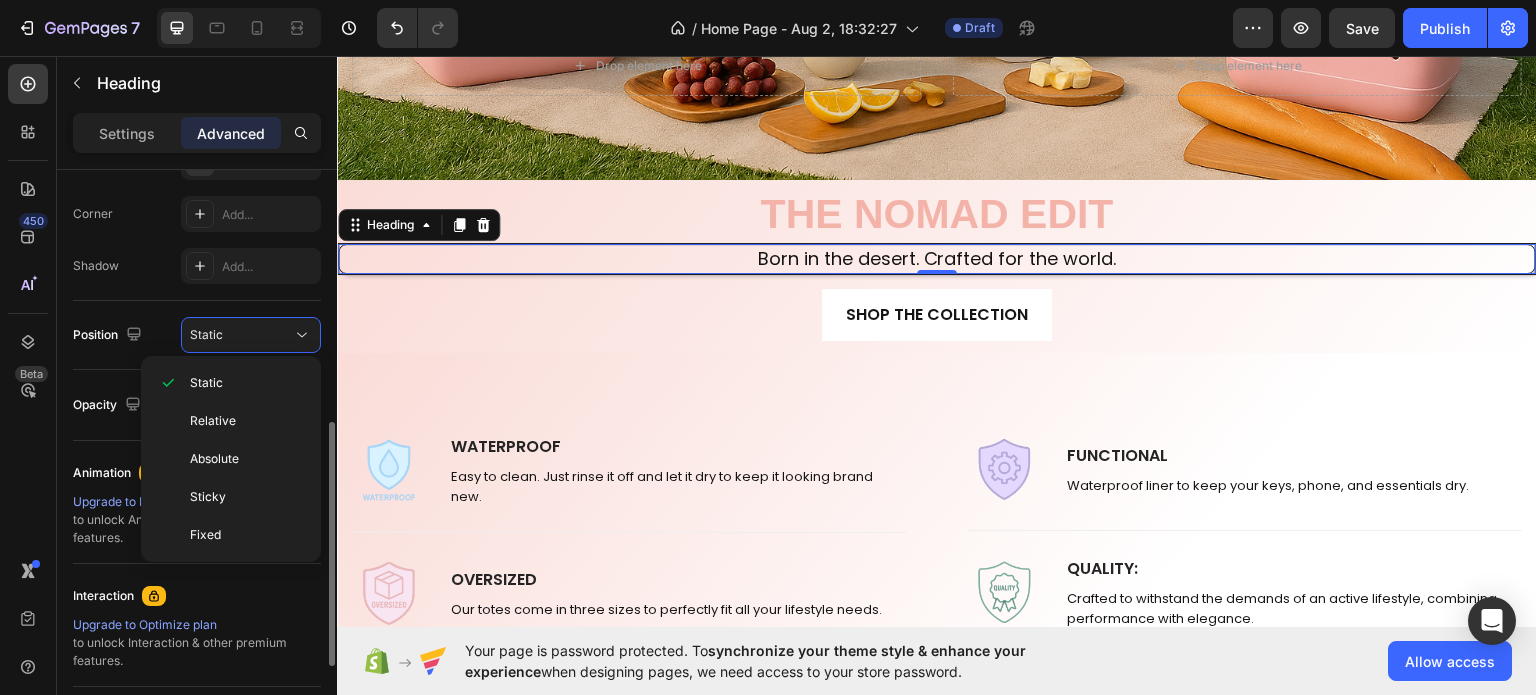 click on "Shape Border Line Corner Add... Shadow Add..." 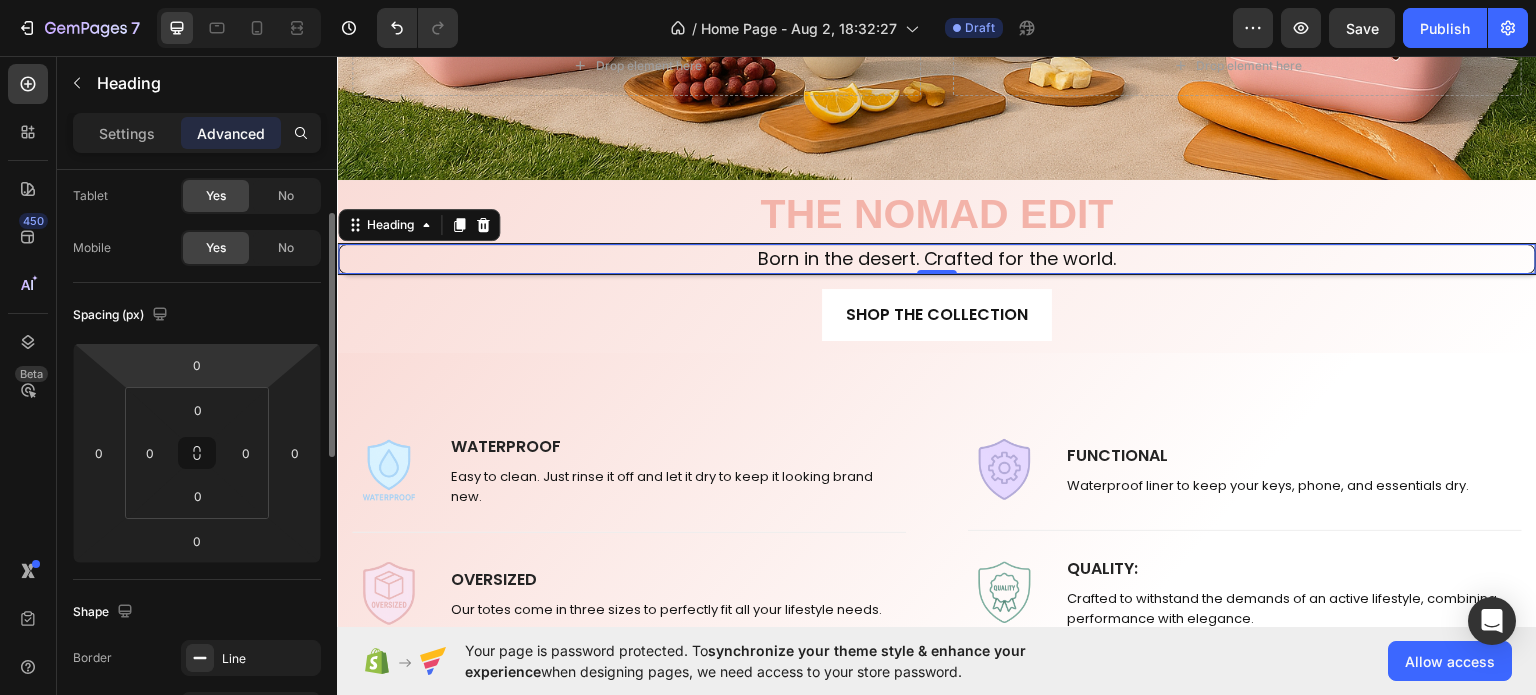 scroll, scrollTop: 0, scrollLeft: 0, axis: both 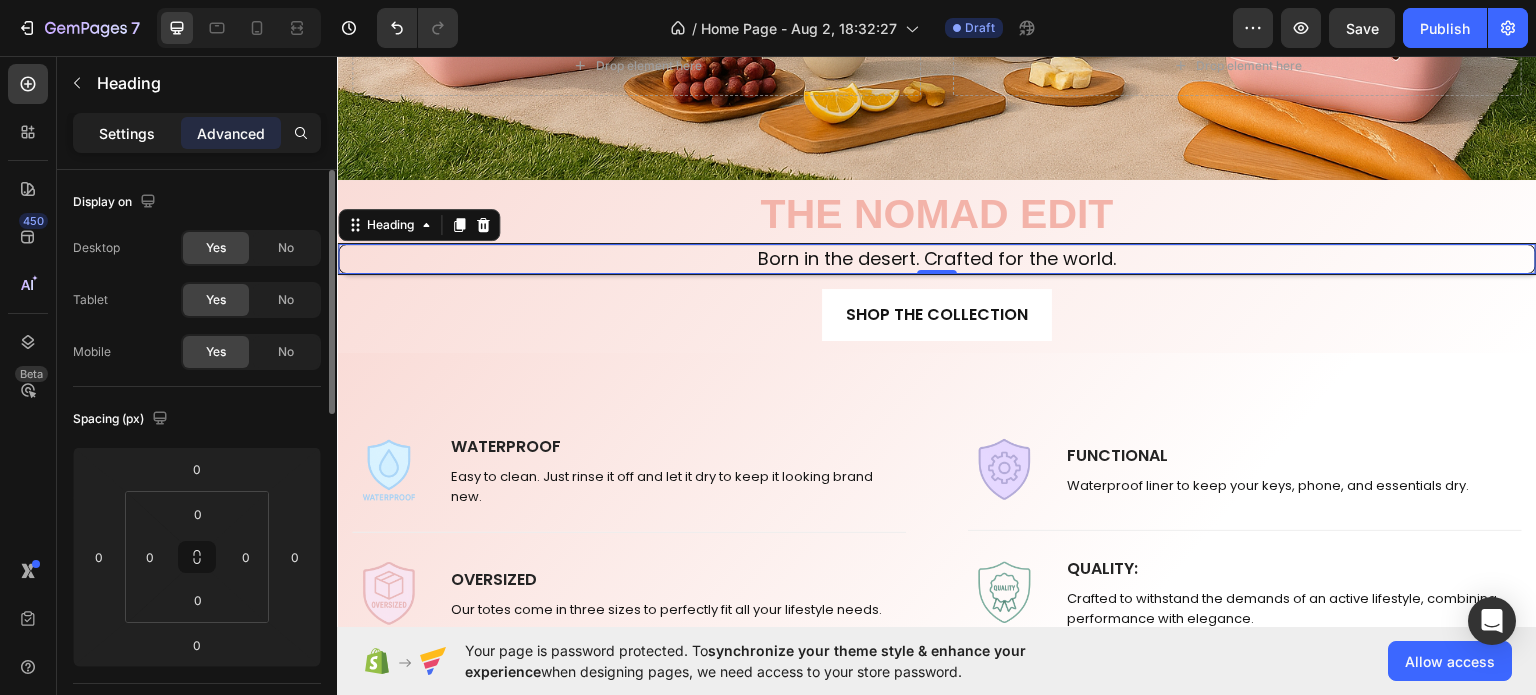 click on "Settings" at bounding box center (127, 133) 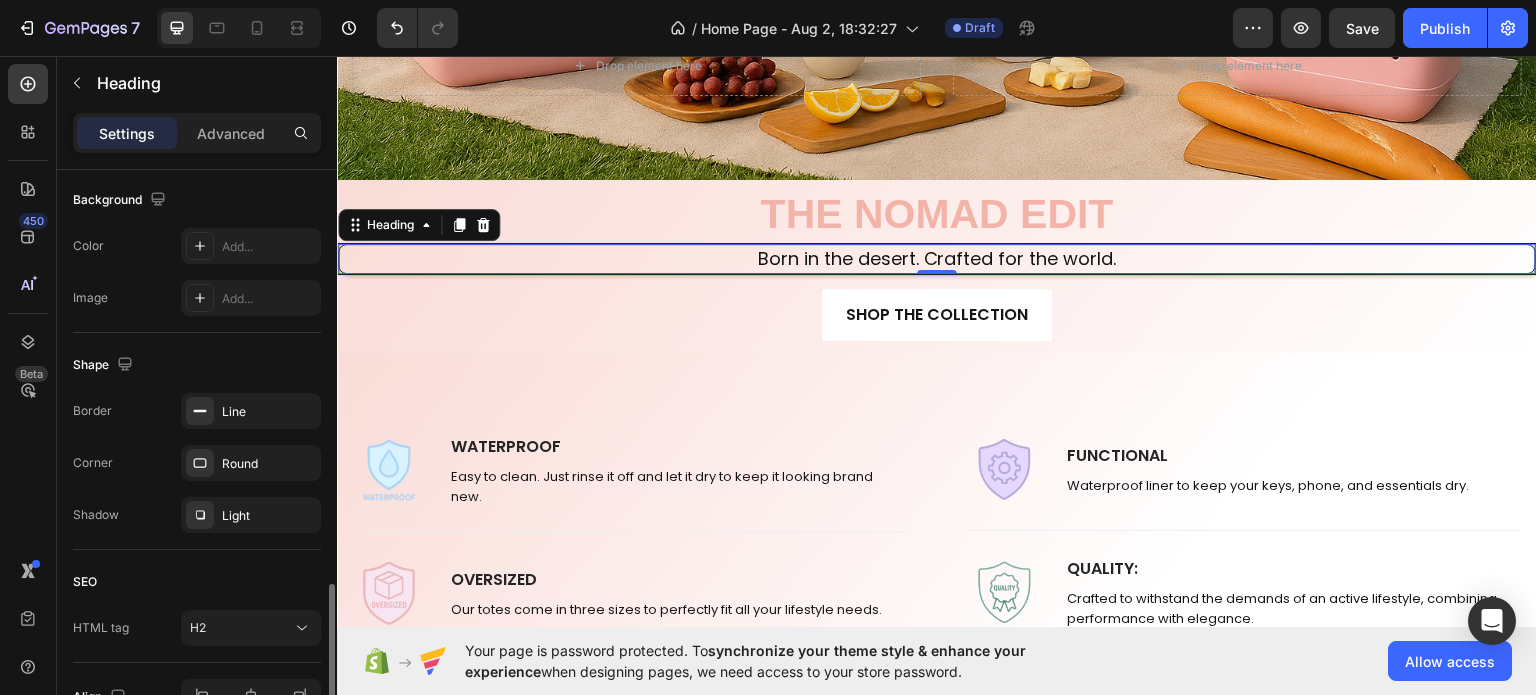 scroll, scrollTop: 713, scrollLeft: 0, axis: vertical 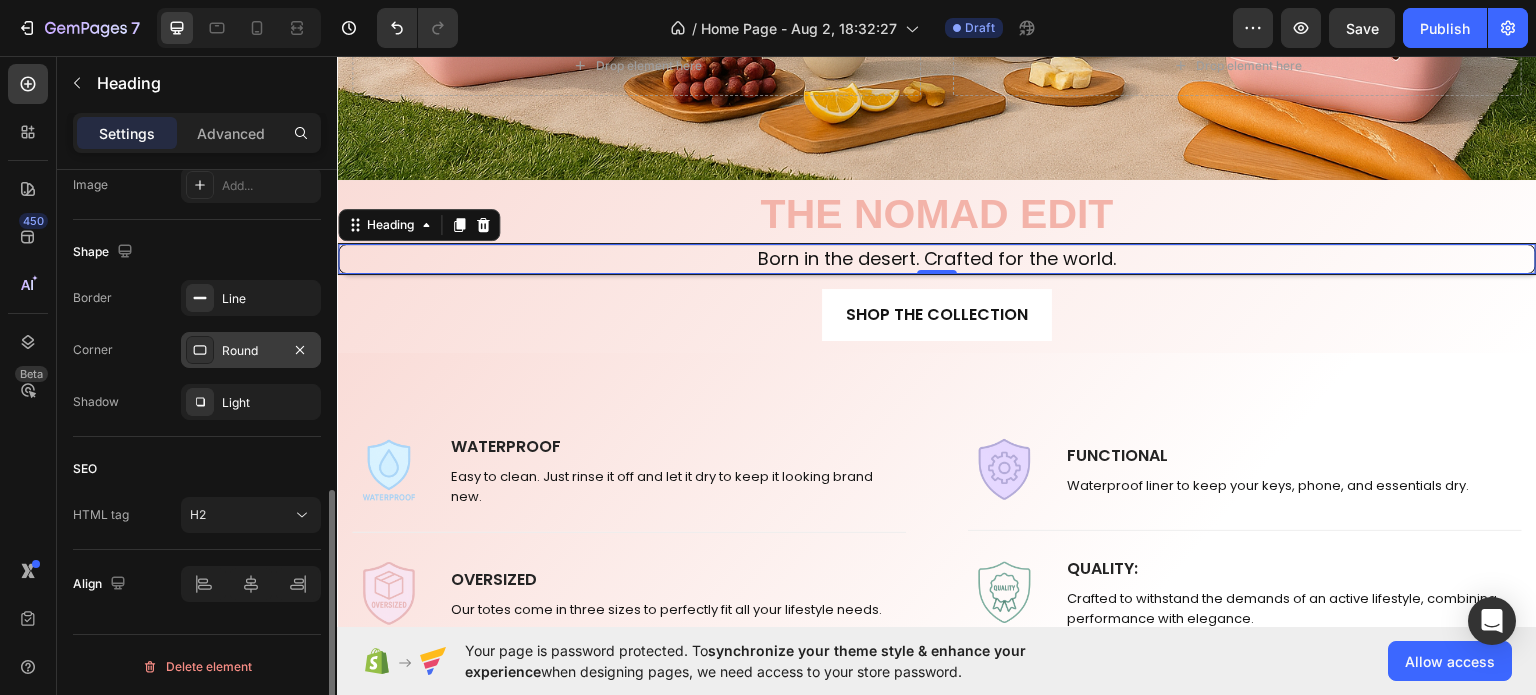 click on "Round" at bounding box center [251, 351] 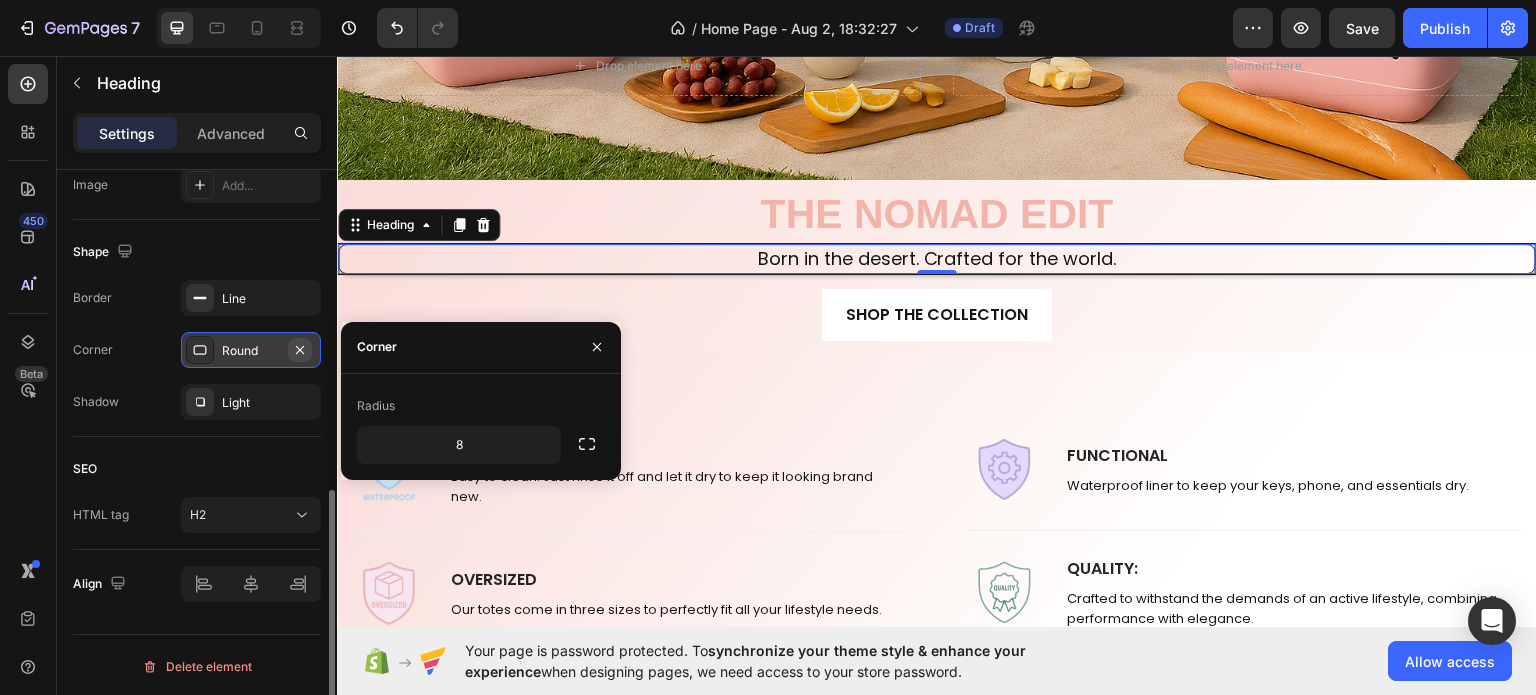 click 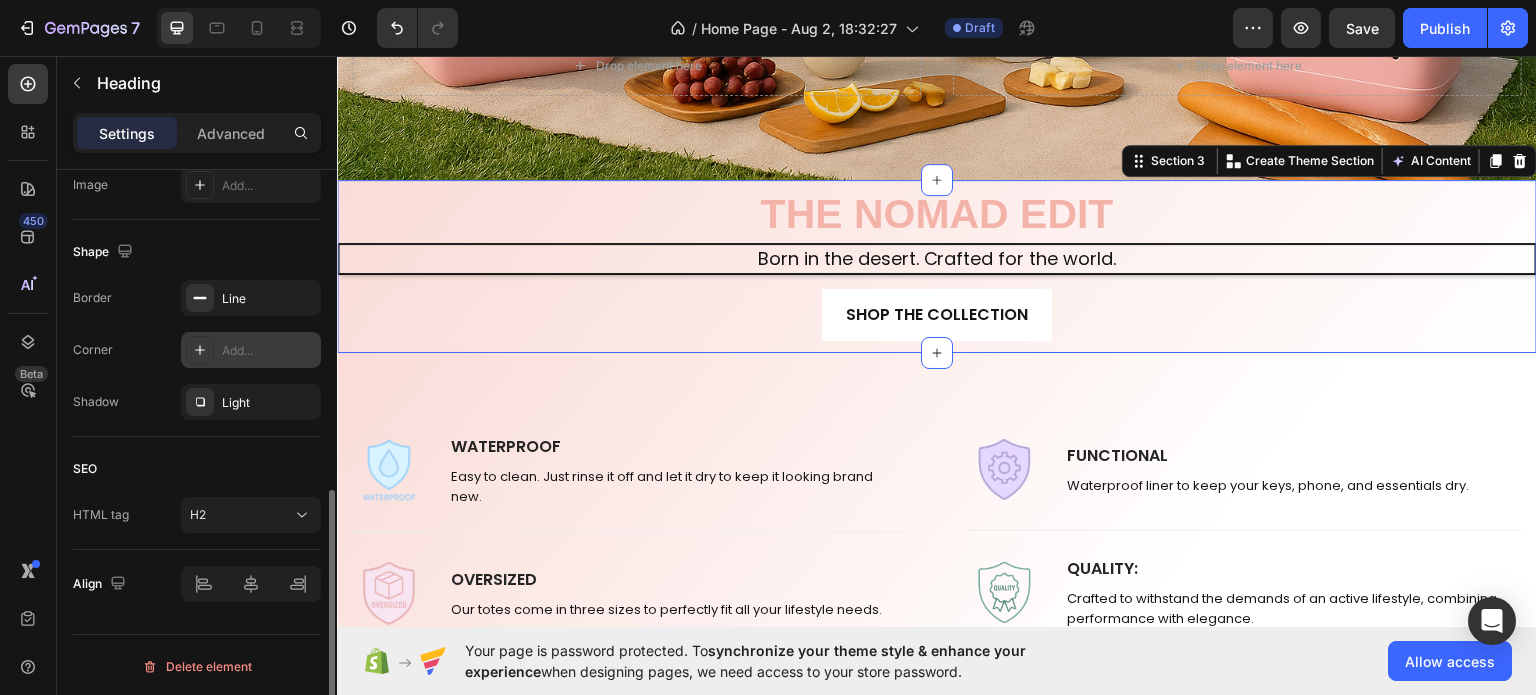 click on "THE NOMAD EDIT Heading Born in the desert. Crafted for the world. Heading SHOP THE COLLECTION Button Section 3   You can create reusable sections Create Theme Section AI Content Write with GemAI What would you like to describe here? Tone and Voice Persuasive Product Show more Generate" at bounding box center [937, 266] 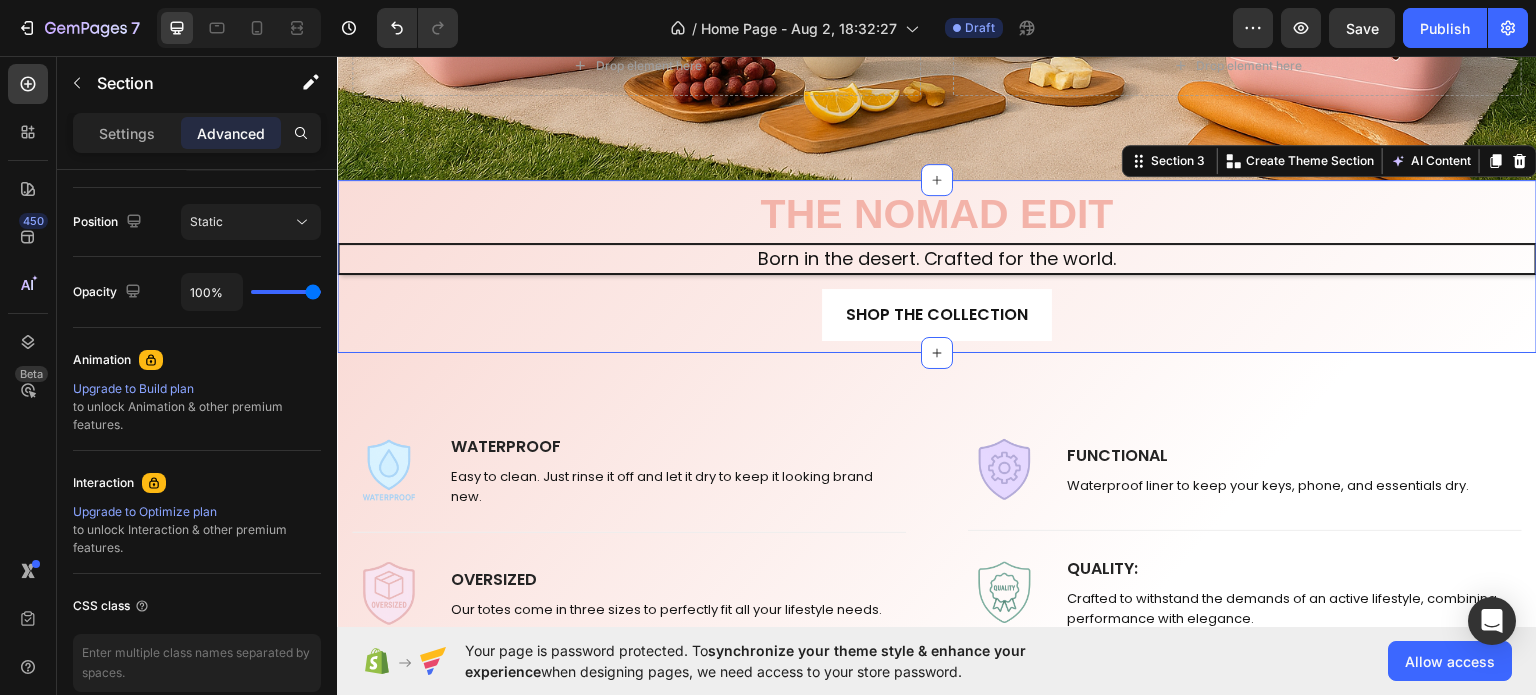 scroll, scrollTop: 0, scrollLeft: 0, axis: both 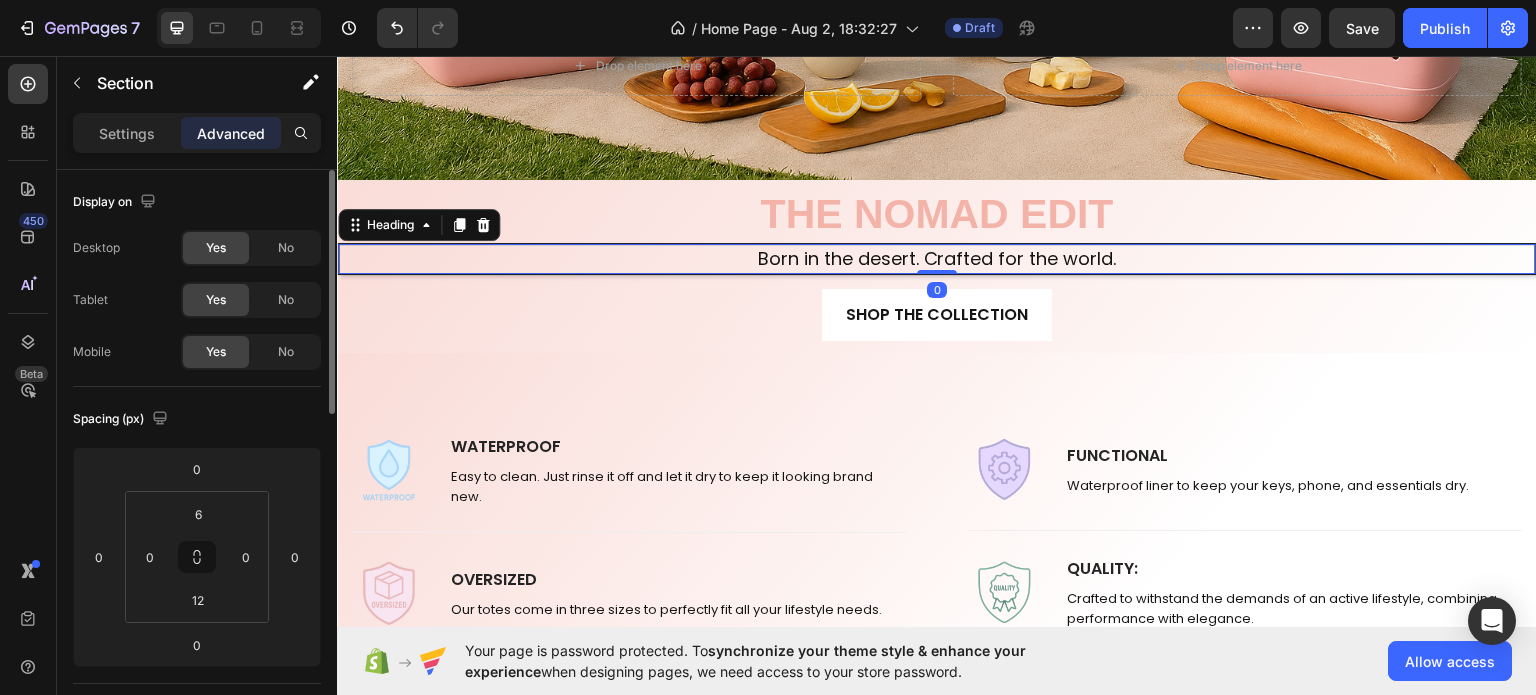 click on "Born in the desert. Crafted for the world." at bounding box center [937, 257] 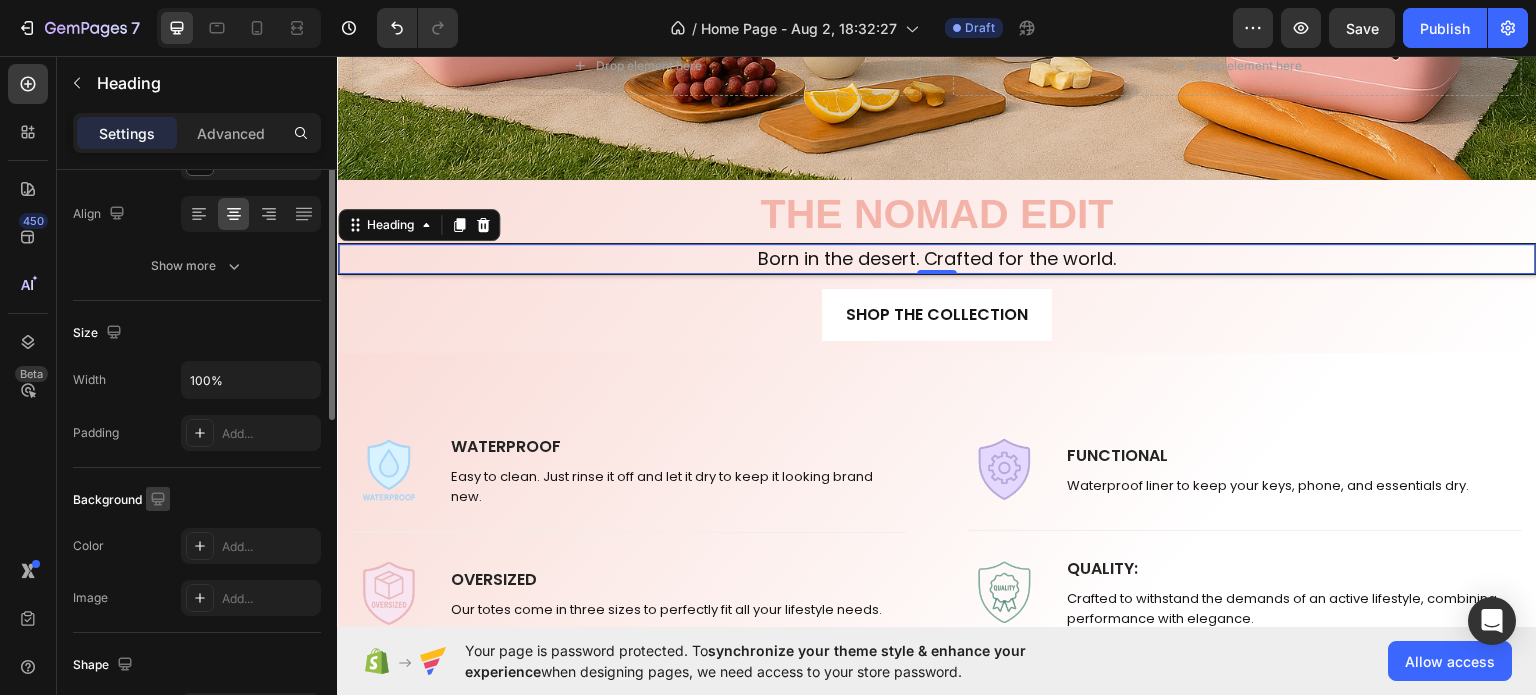 scroll, scrollTop: 500, scrollLeft: 0, axis: vertical 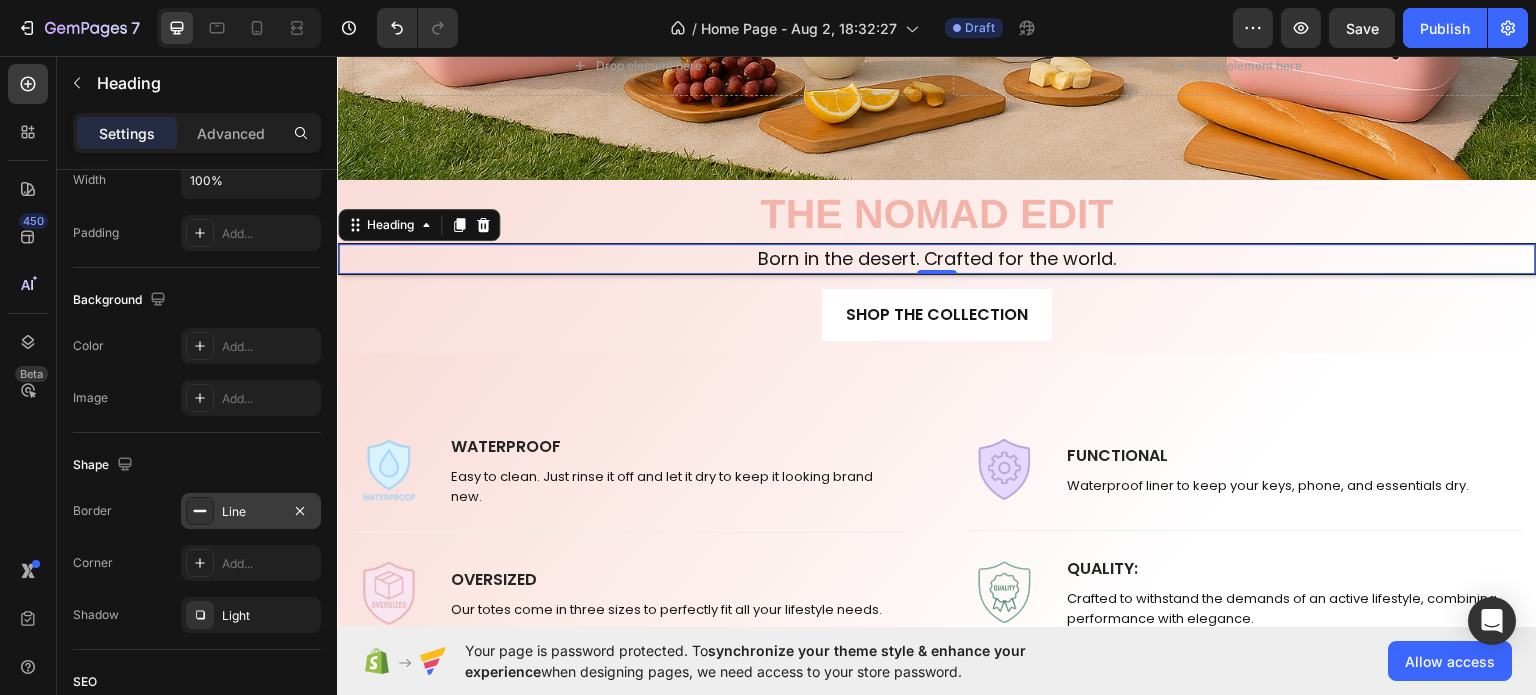 click on "Line" at bounding box center (251, 512) 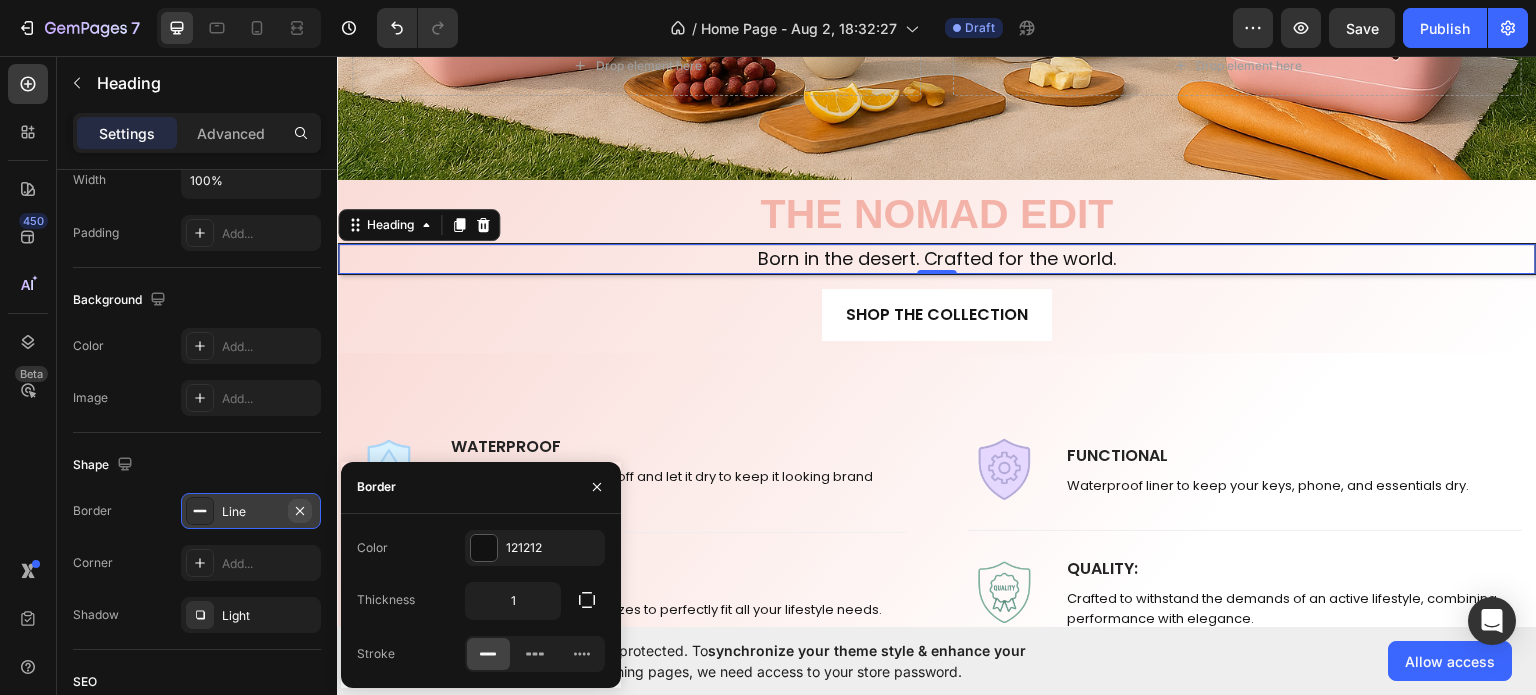 click 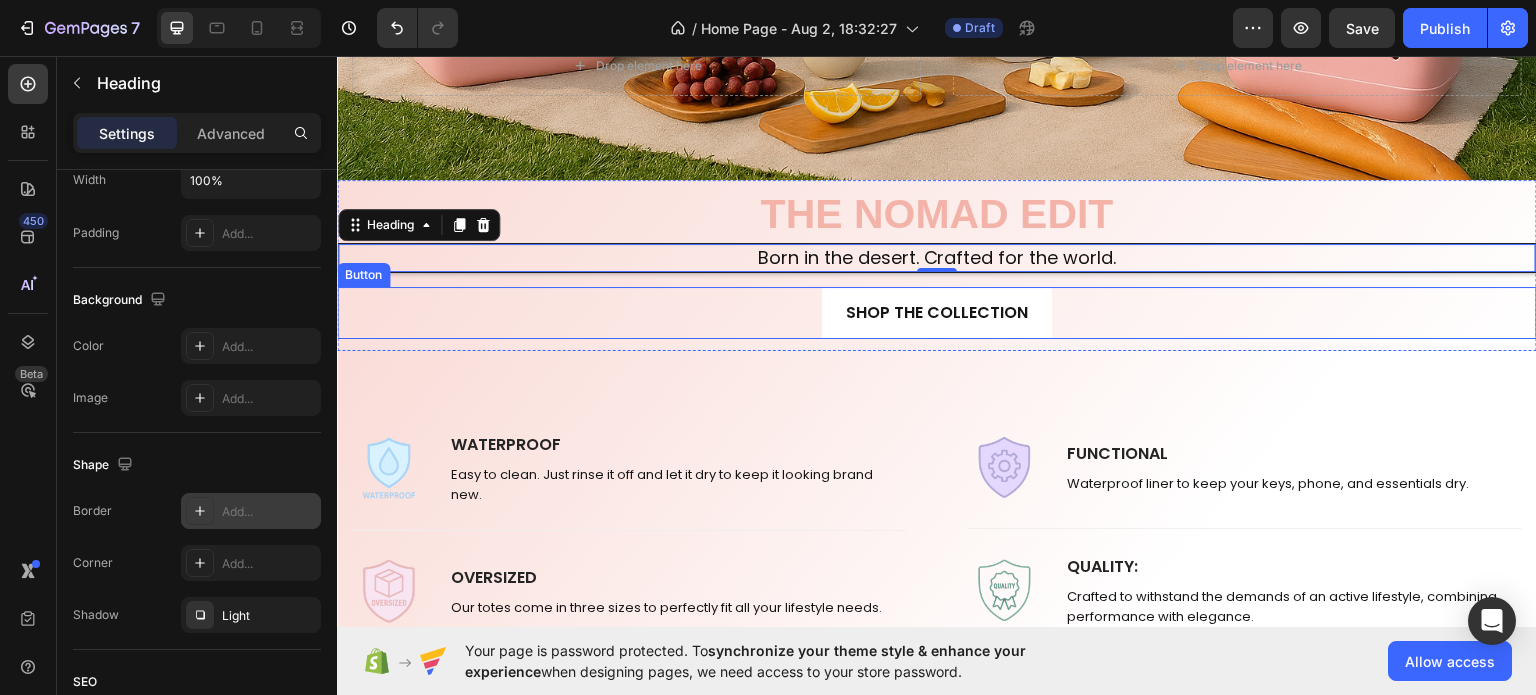 click on "SHOP THE COLLECTION Button" at bounding box center (937, 312) 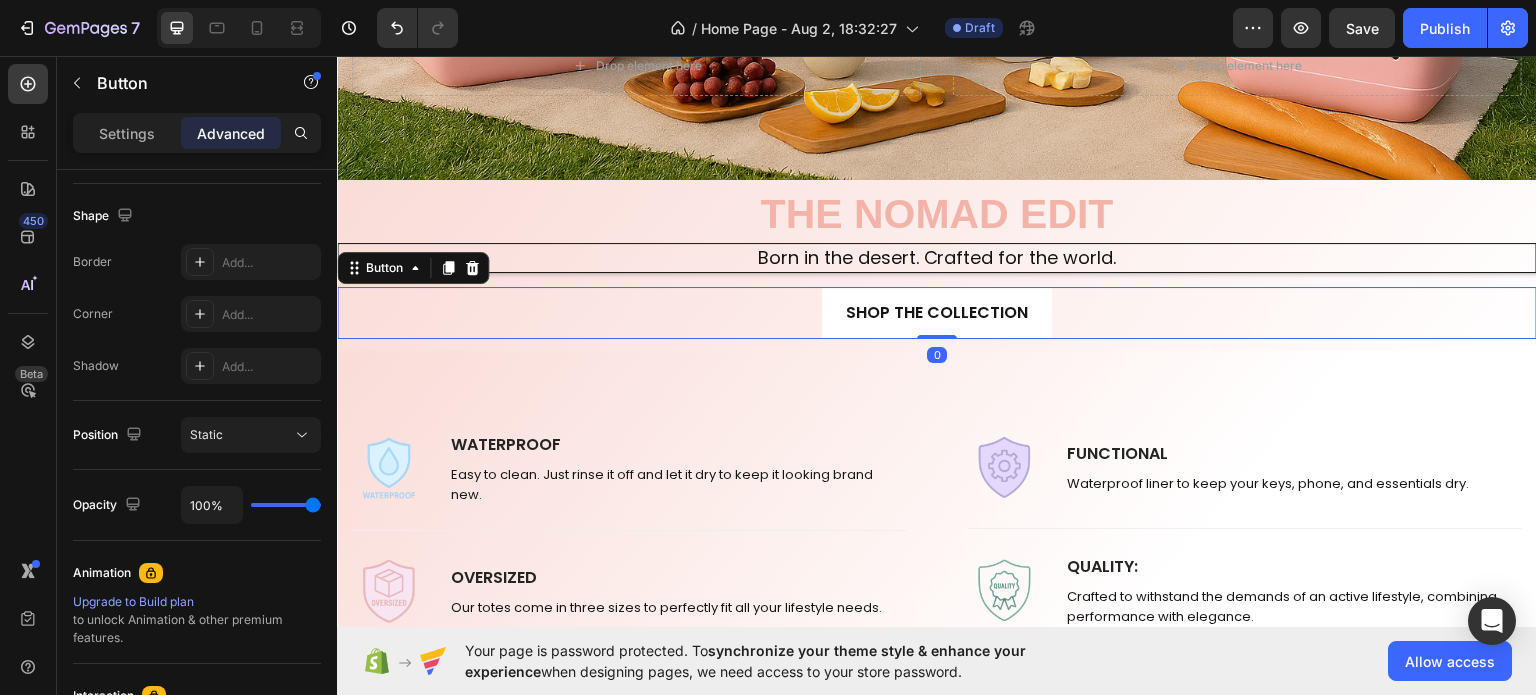 scroll, scrollTop: 0, scrollLeft: 0, axis: both 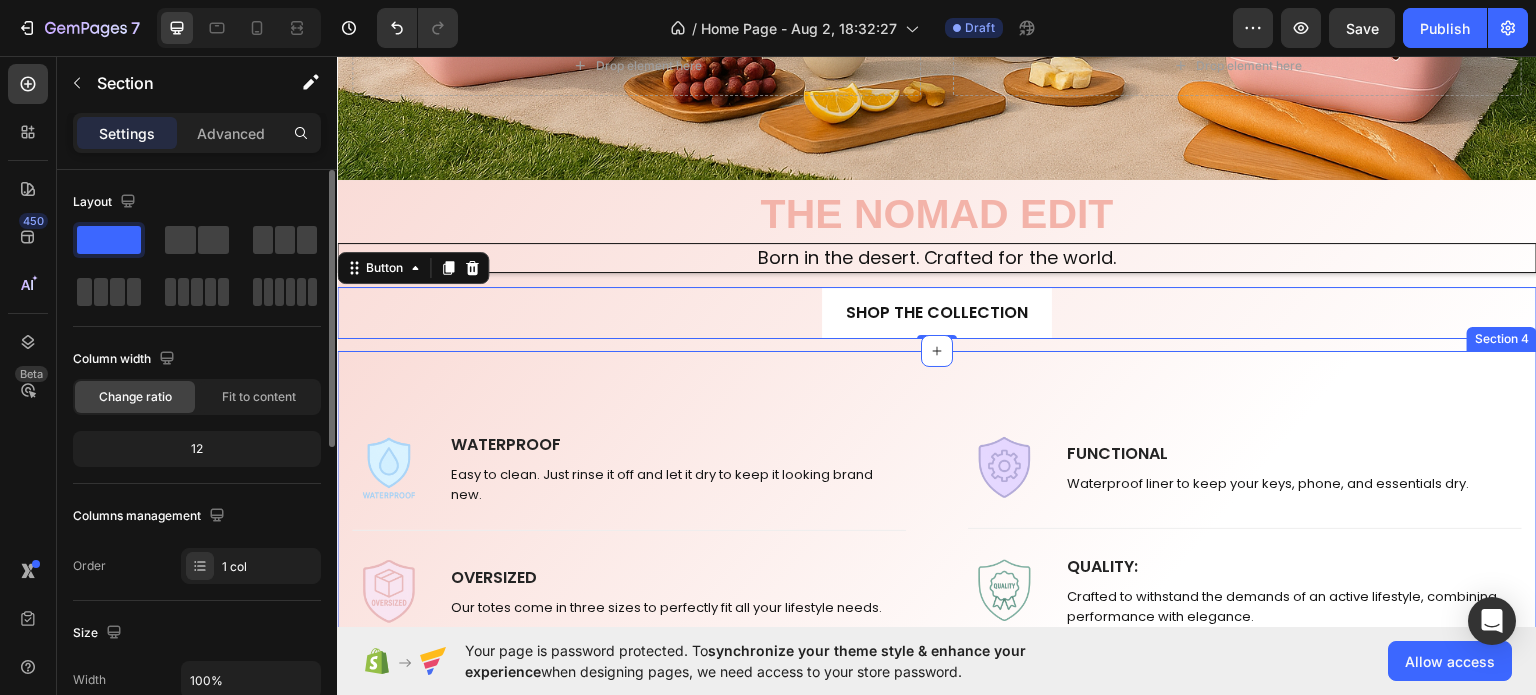 click on "Image WATERPROOF Text block Easy to clean. Just rinse it off and let it dry to keep it looking brand new. Text block Row                Title Line Image OVERSIZED Text block Our totes come in three sizes to perfectly fit all your lifestyle needs. Text block Row                Title Line Image STURDY Text block Upright and non-slip, practical without sacrificing style. Text block Row Row                Title Line Image FUNCTIONAL Text block Waterproof liner to keep your keys, phone, and essentials dry. Text block Row                Title Line Image QUALITY : Text block Crafted to withstand the demands of an active lifestyle, combining performance with elegance. Text block Row                Title Line Image FUN : A perfect reminder to have some good, clean fun Text block  A perfect reminder to have some good, clean fun. Text block Row Row Row Section 4" at bounding box center [937, 589] 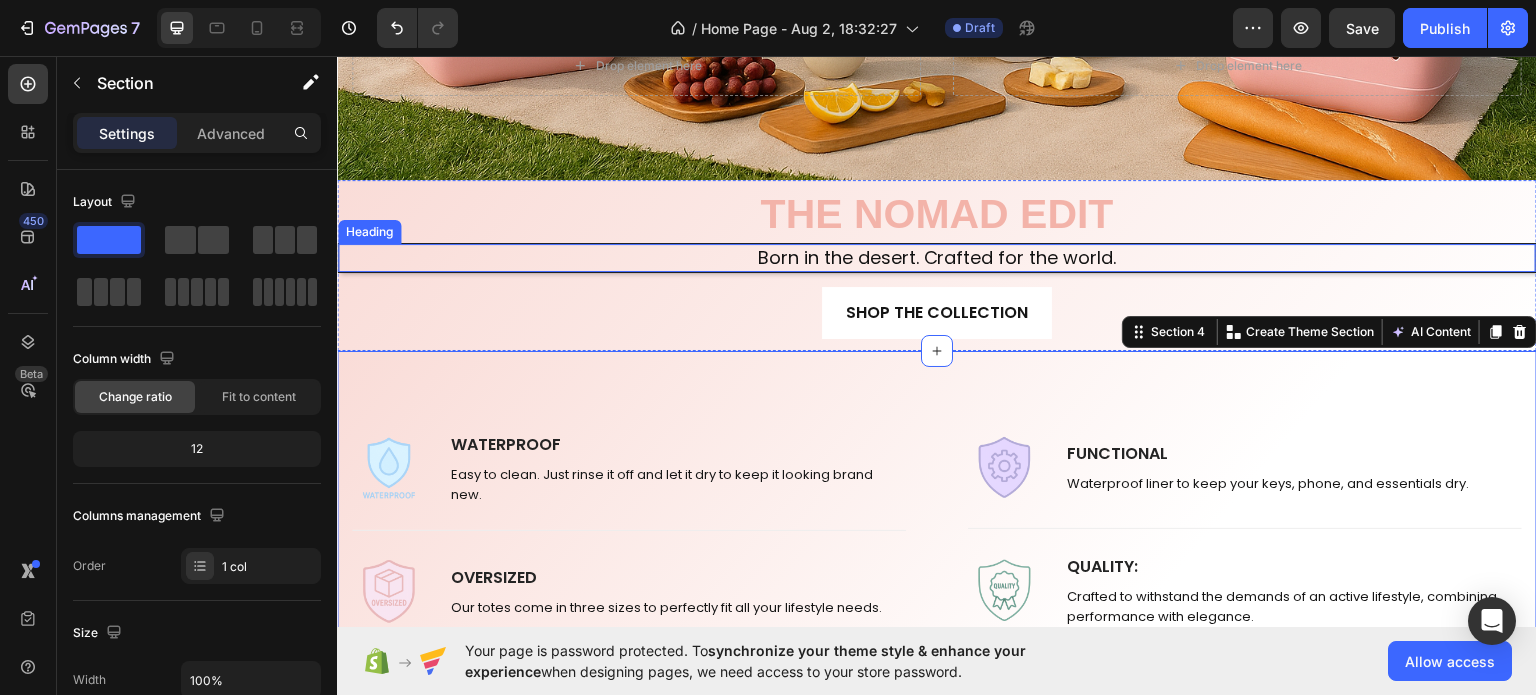 click on "Born in the desert. Crafted for the world." at bounding box center [937, 256] 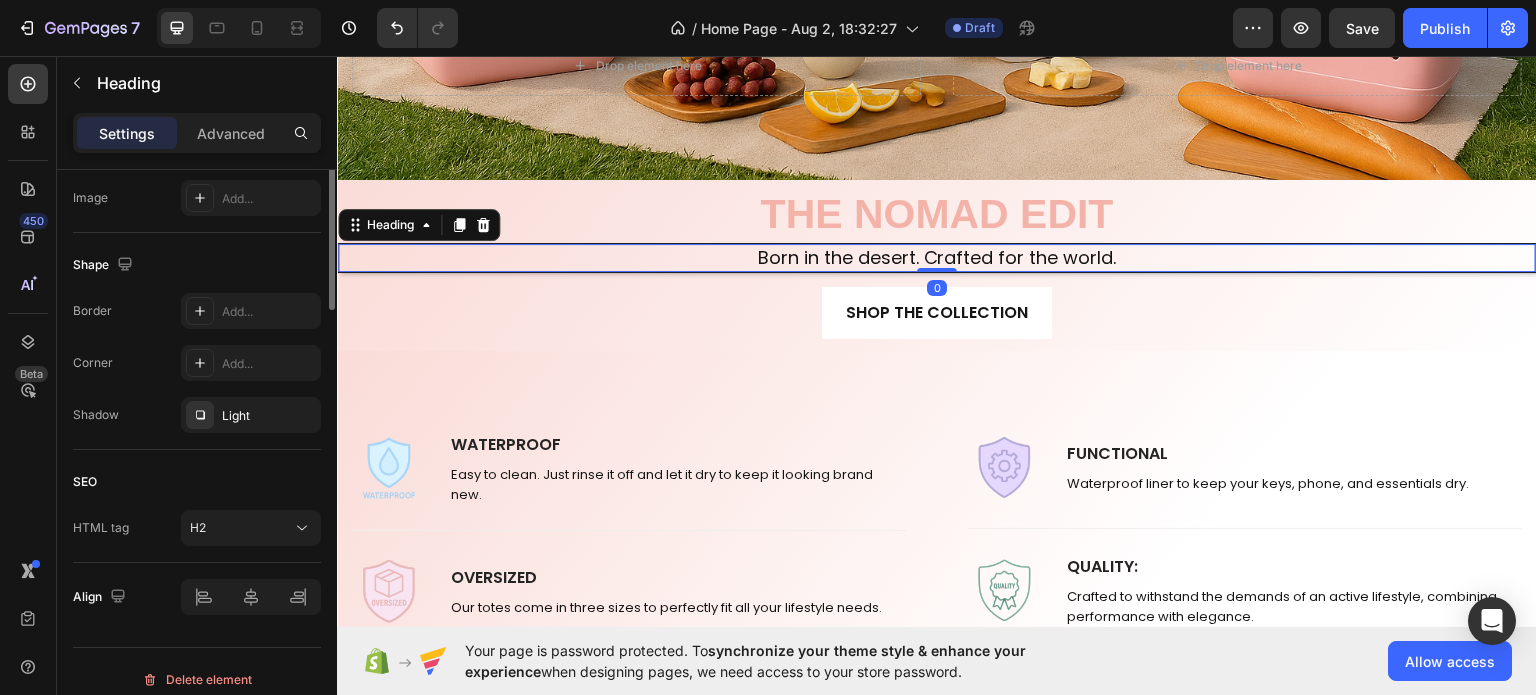scroll, scrollTop: 713, scrollLeft: 0, axis: vertical 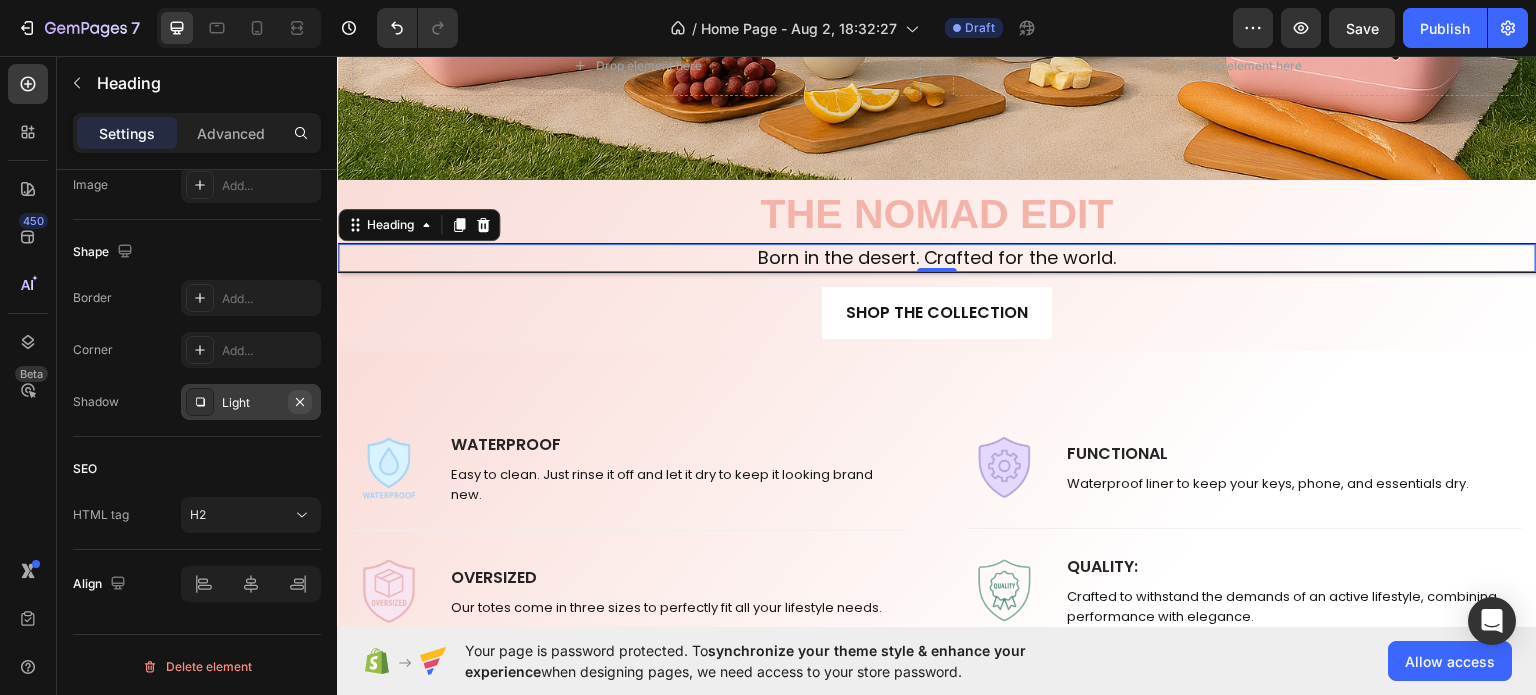 click 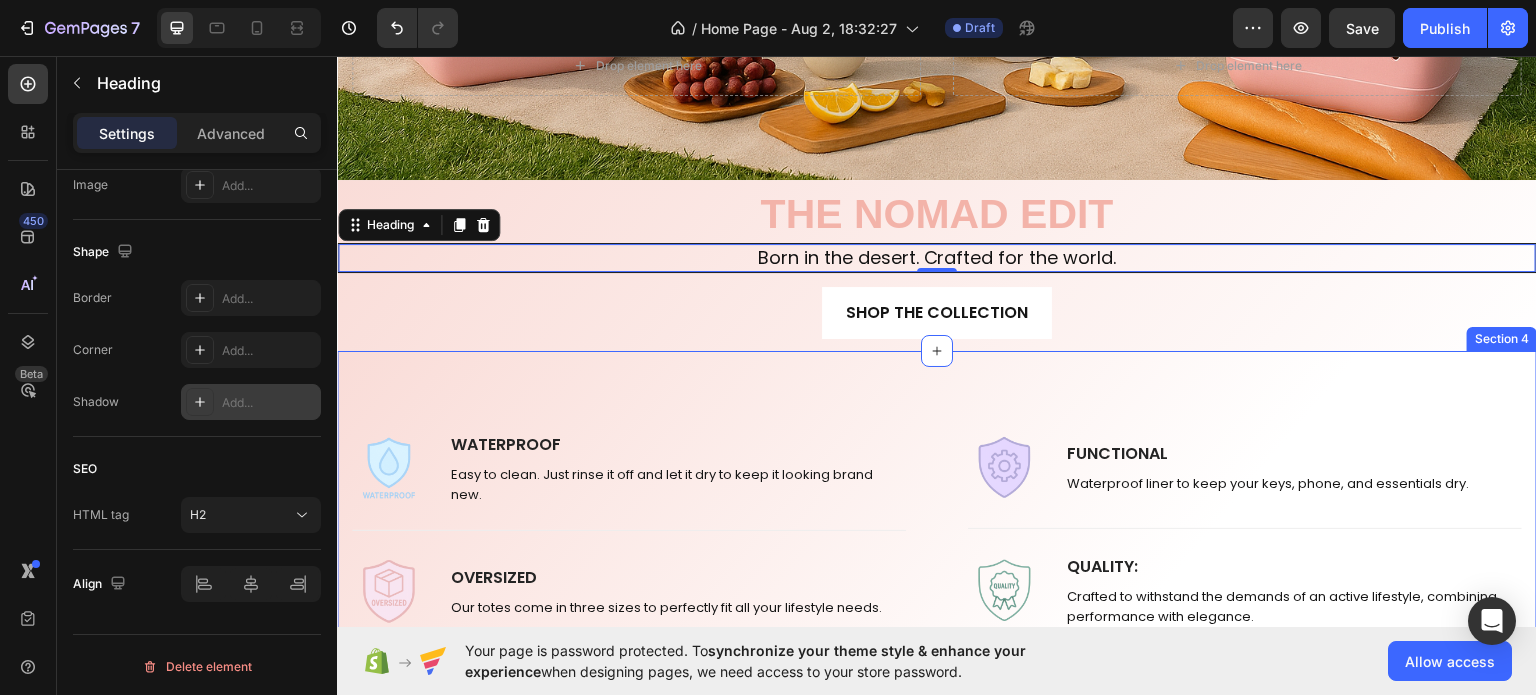 click on "Image WATERPROOF Text block Easy to clean. Just rinse it off and let it dry to keep it looking brand new. Text block Row                Title Line Image OVERSIZED Text block Our totes come in three sizes to perfectly fit all your lifestyle needs. Text block Row                Title Line Image STURDY Text block Upright and non-slip, practical without sacrificing style. Text block Row Row                Title Line Image FUNCTIONAL Text block Waterproof liner to keep your keys, phone, and essentials dry. Text block Row                Title Line Image QUALITY : Text block Crafted to withstand the demands of an active lifestyle, combining performance with elegance. Text block Row                Title Line Image FUN : A perfect reminder to have some good, clean fun Text block  A perfect reminder to have some good, clean fun. Text block Row Row Row Section 4" at bounding box center [937, 589] 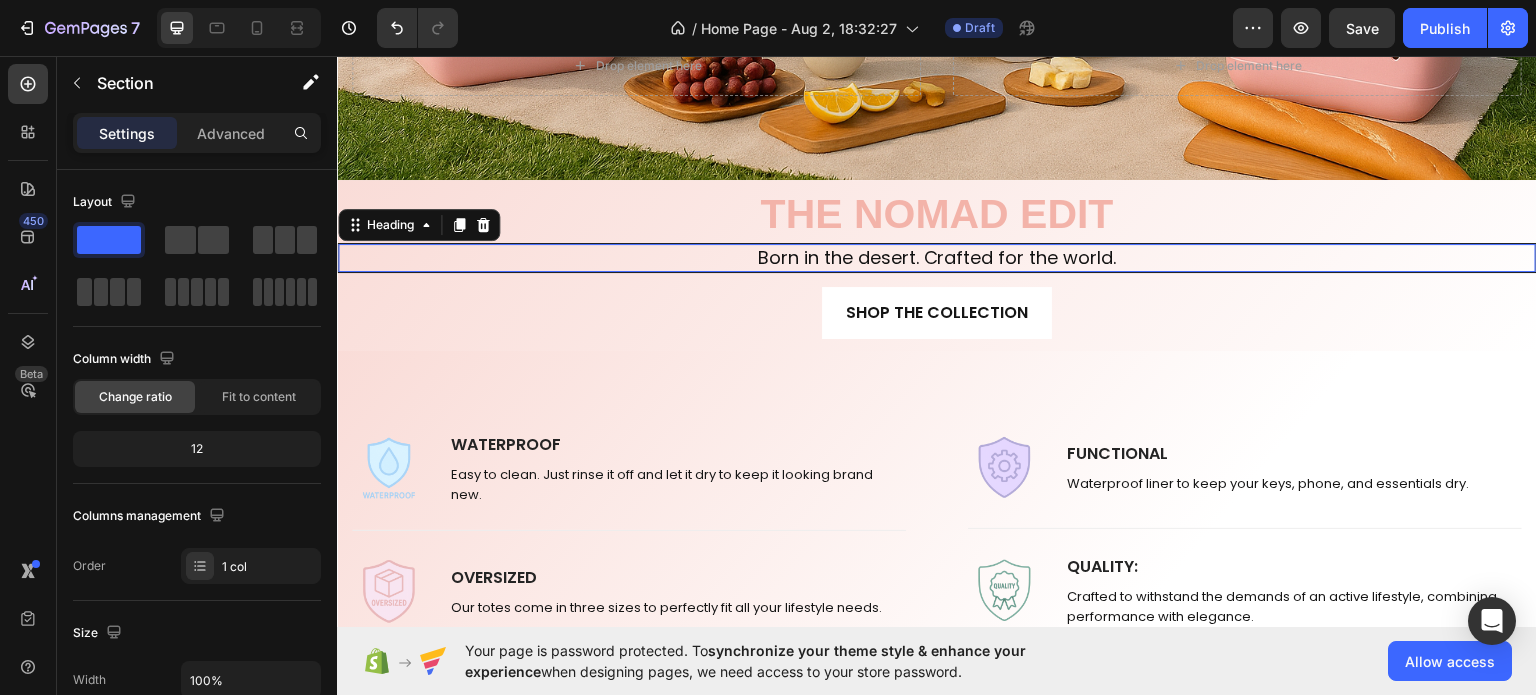 click on "Born in the desert. Crafted for the world." at bounding box center [937, 256] 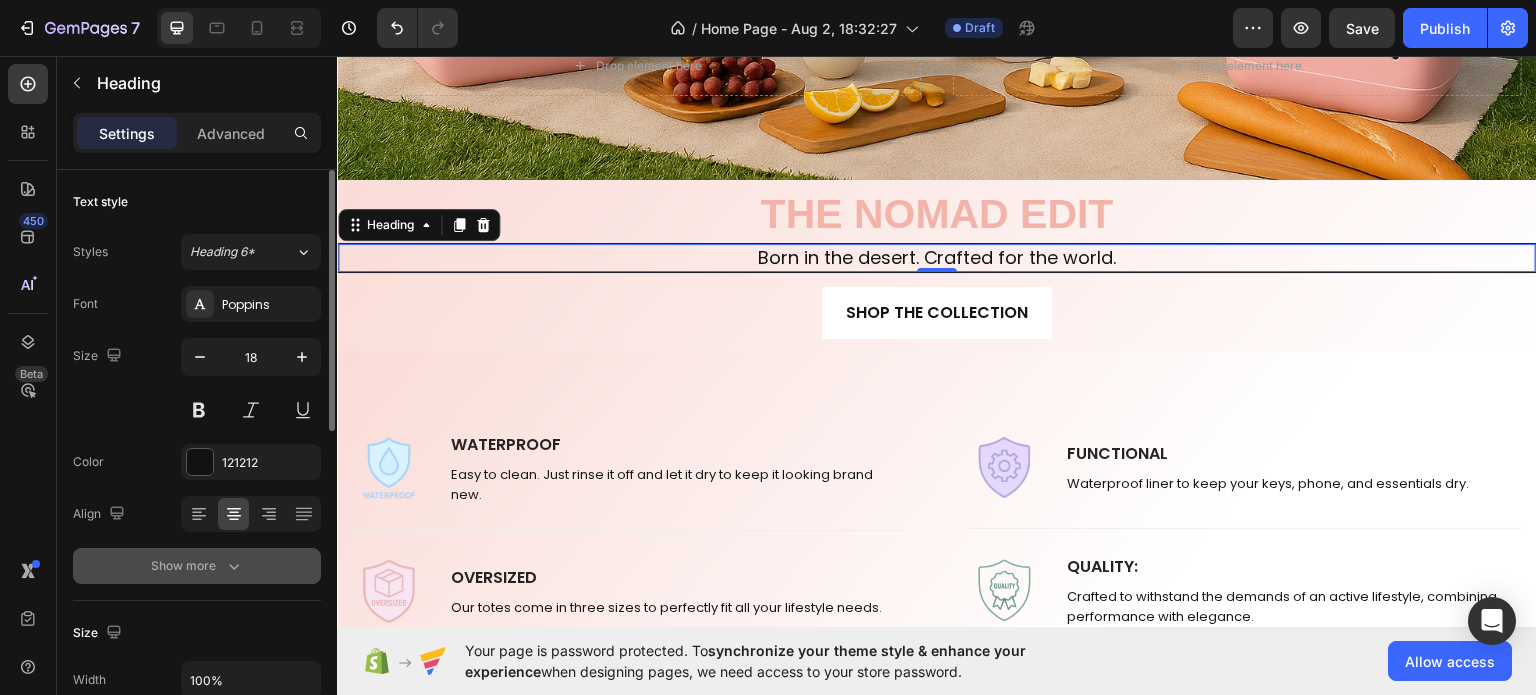 scroll, scrollTop: 100, scrollLeft: 0, axis: vertical 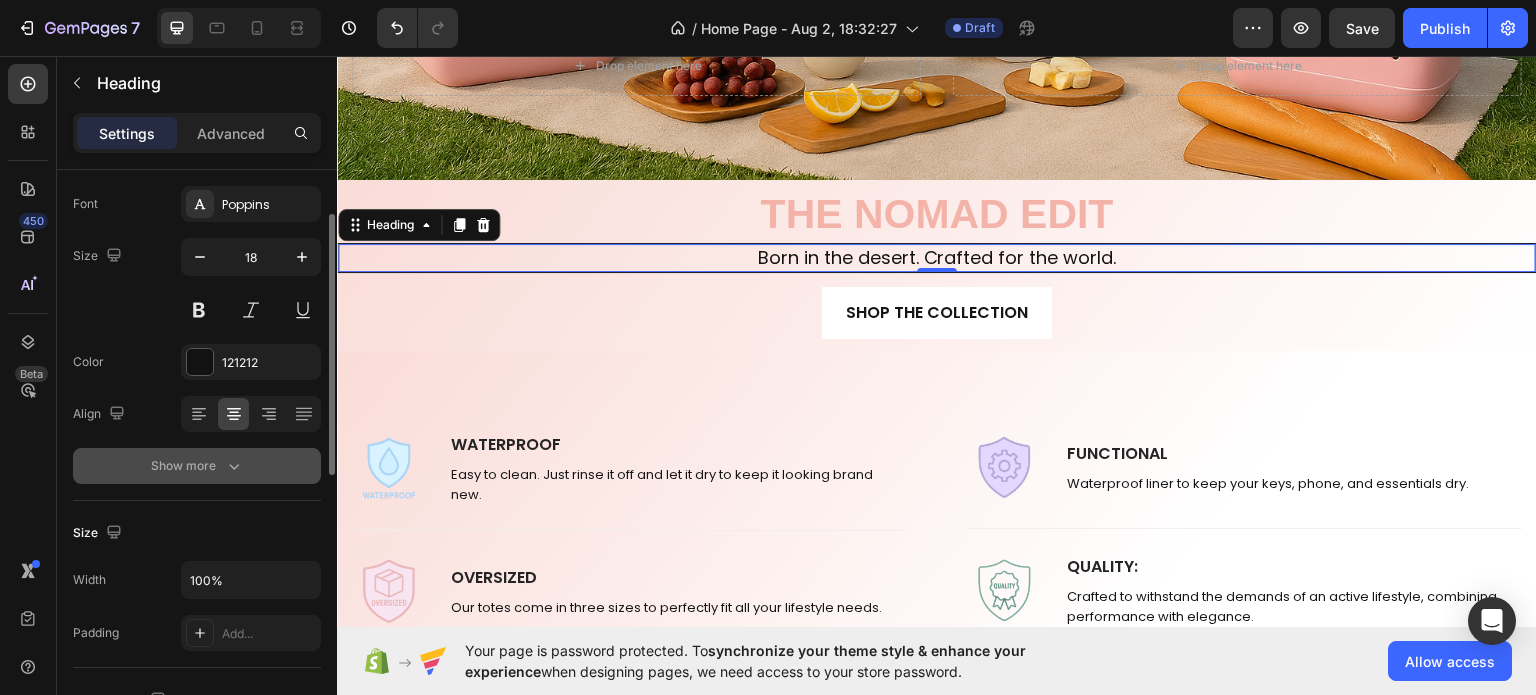 click on "Show more" at bounding box center [197, 466] 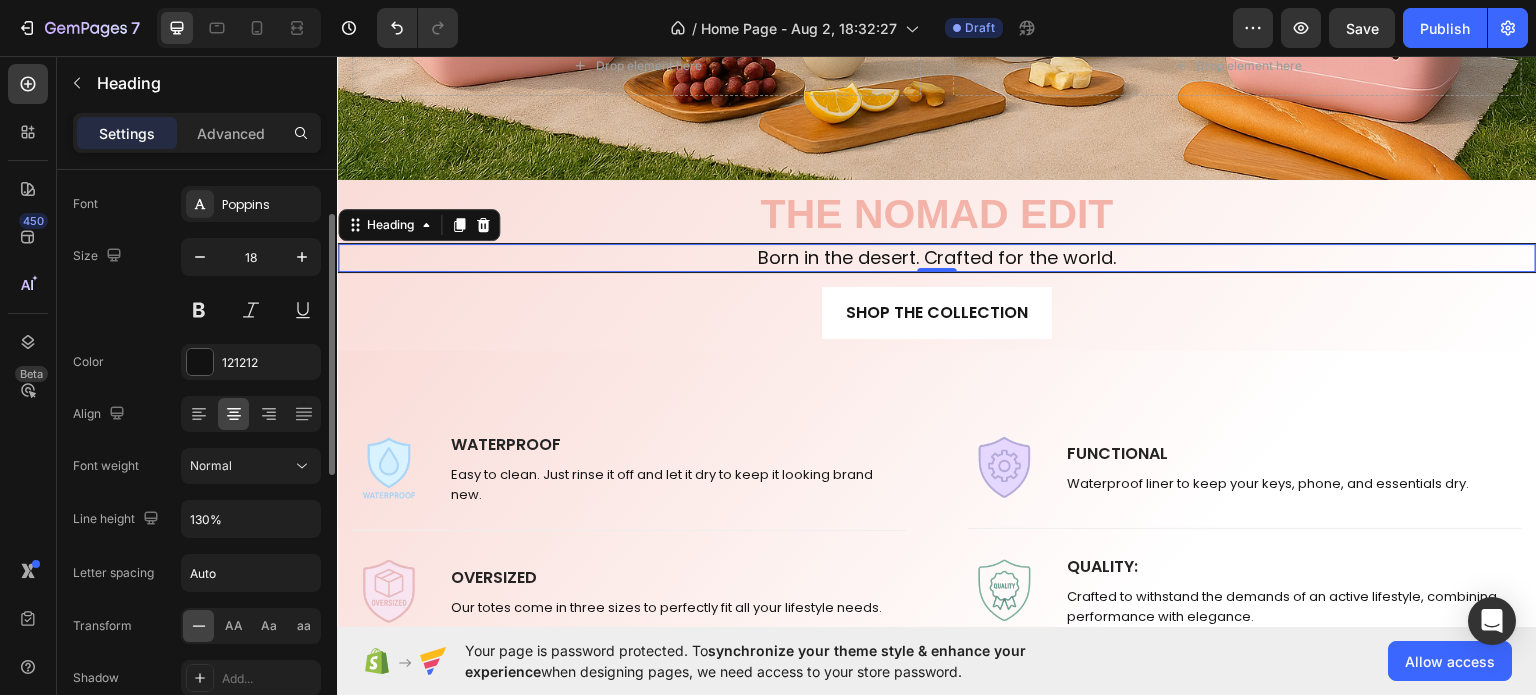 scroll, scrollTop: 300, scrollLeft: 0, axis: vertical 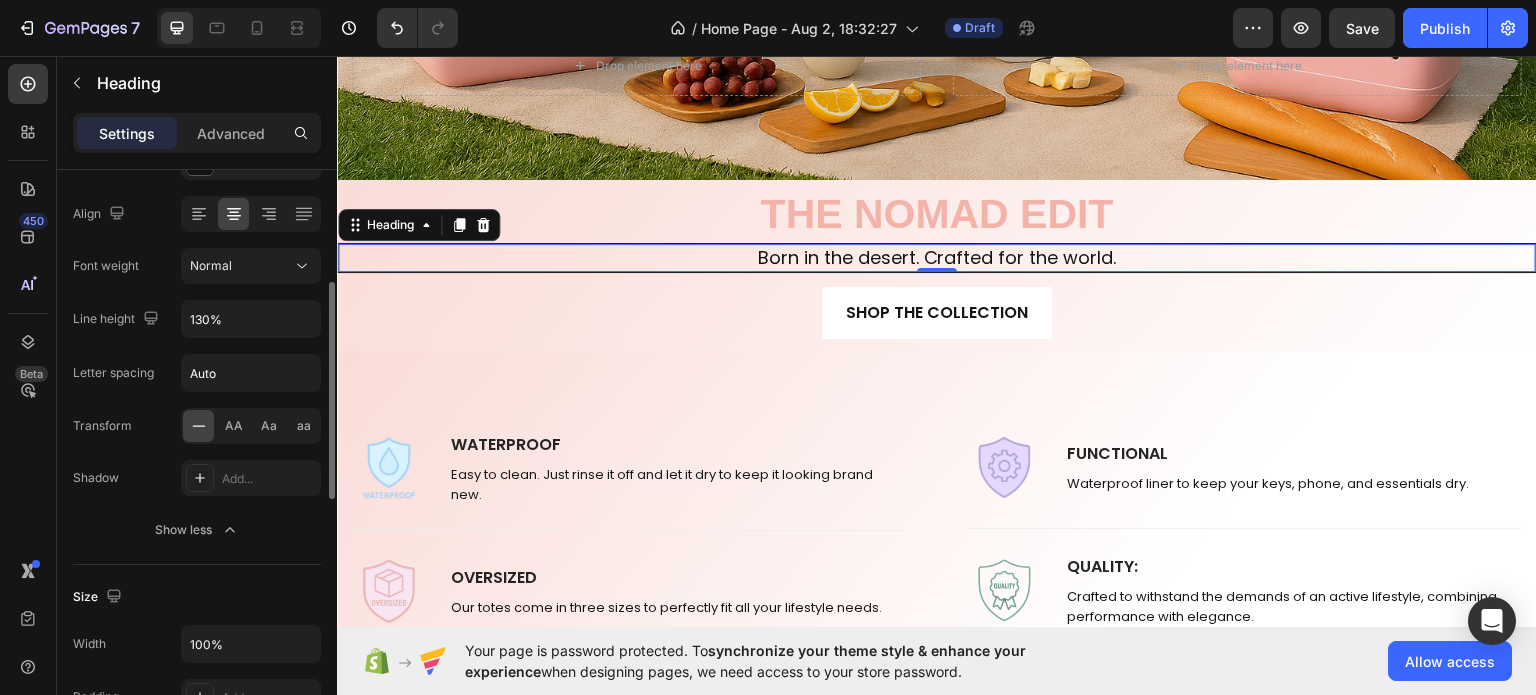 click 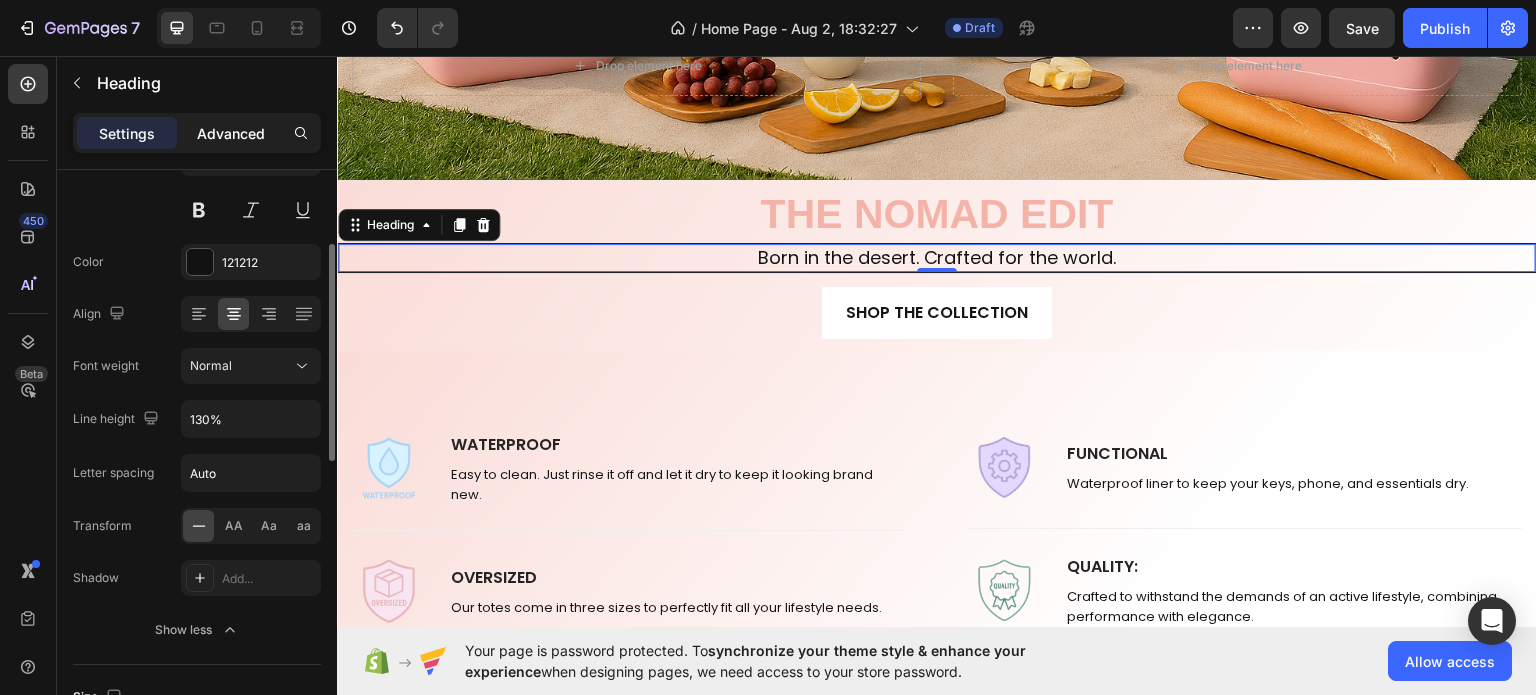 click on "Advanced" at bounding box center (231, 133) 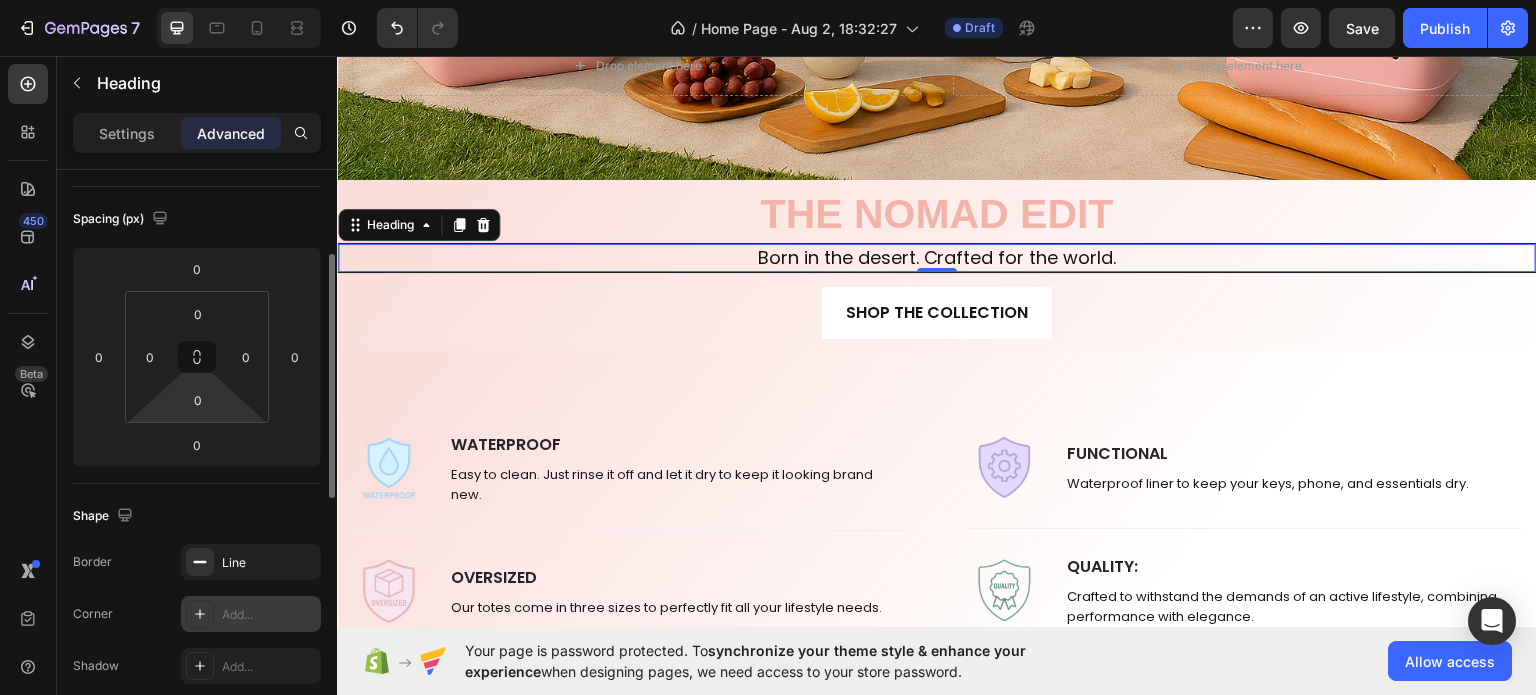 scroll, scrollTop: 400, scrollLeft: 0, axis: vertical 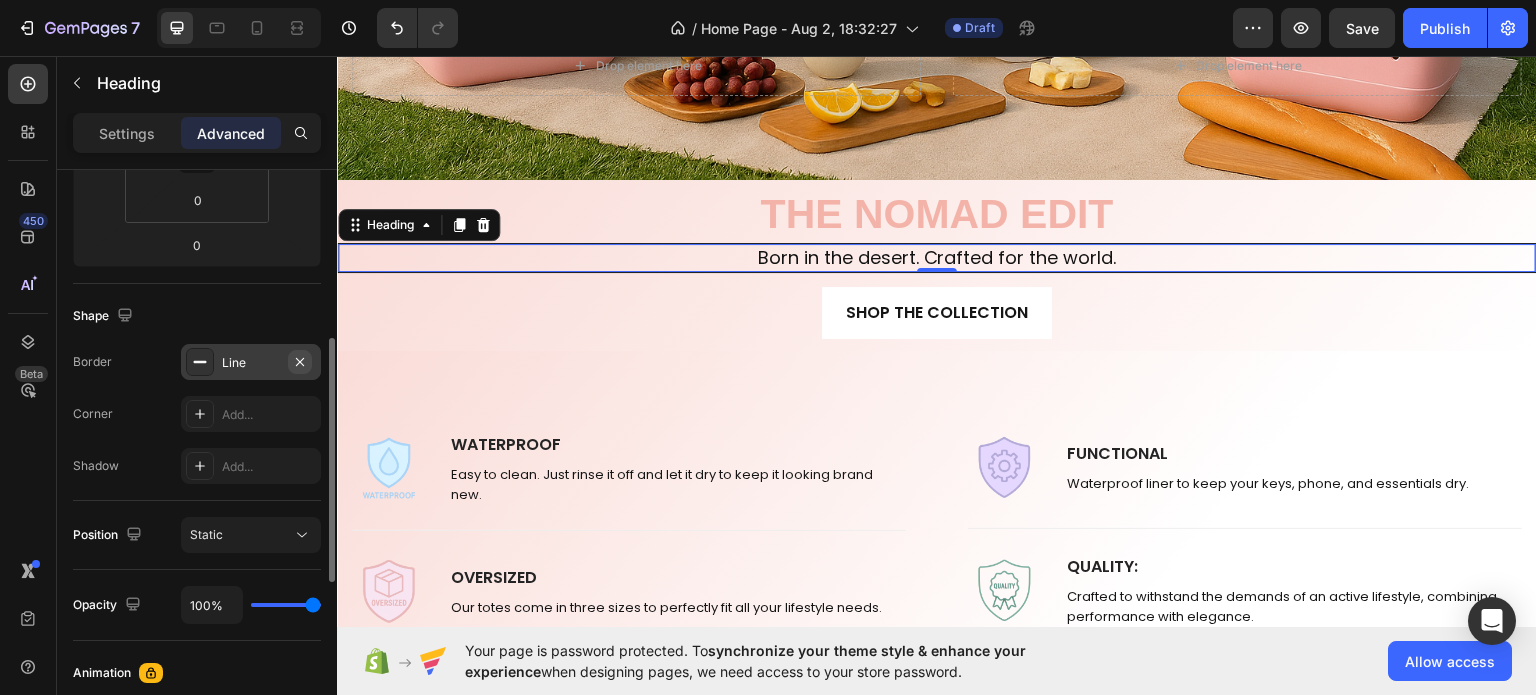 click 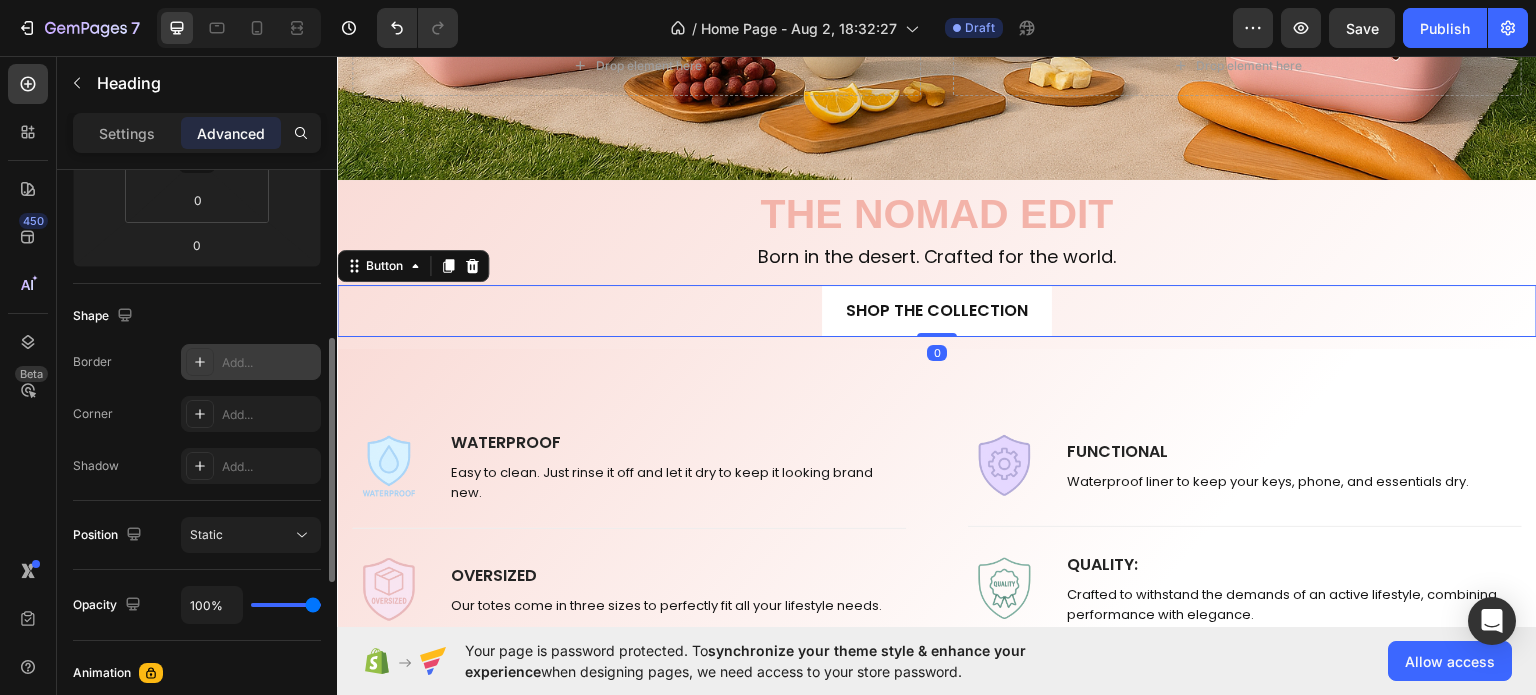 click on "SHOP THE COLLECTION Button   0" at bounding box center [937, 310] 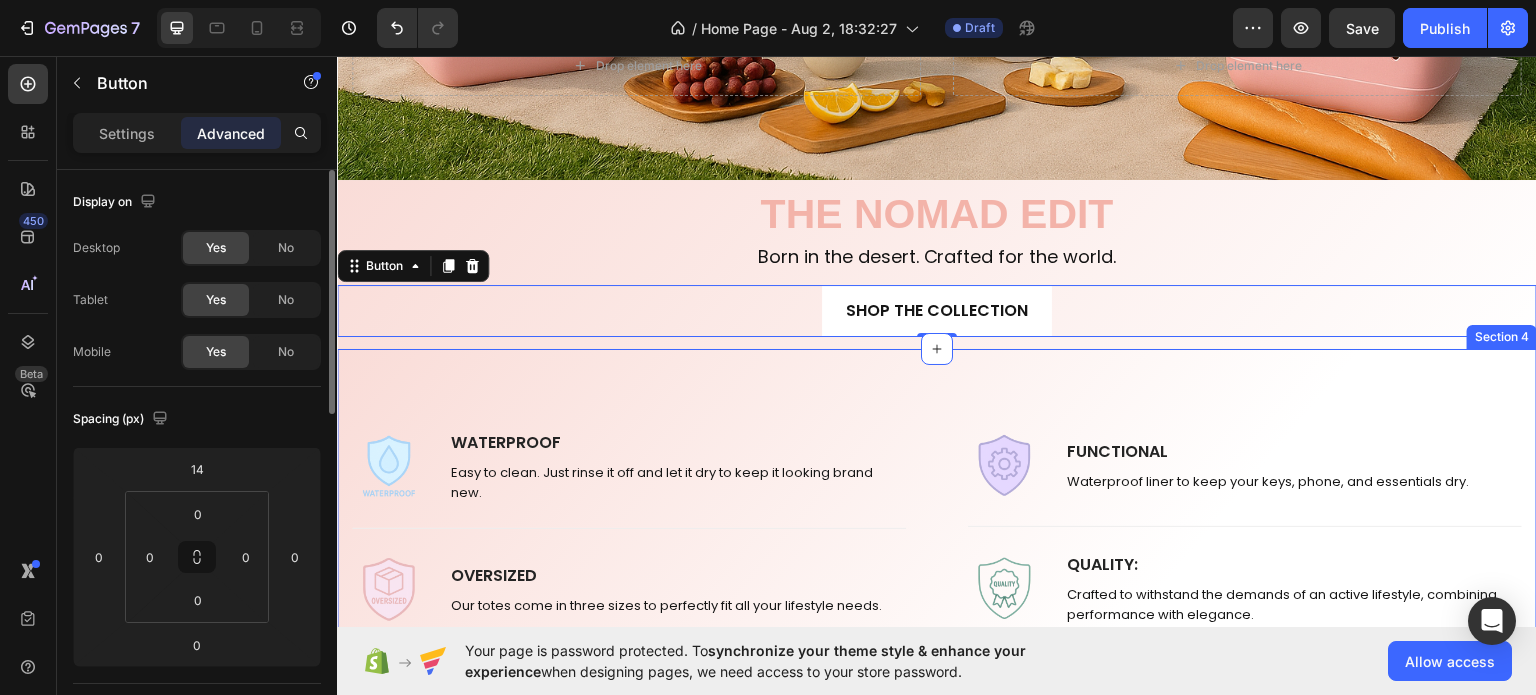 click on "Image WATERPROOF Text block Easy to clean. Just rinse it off and let it dry to keep it looking brand new. Text block Row                Title Line Image OVERSIZED Text block Our totes come in three sizes to perfectly fit all your lifestyle needs. Text block Row                Title Line Image STURDY Text block Upright and non-slip, practical without sacrificing style. Text block Row Row                Title Line Image FUNCTIONAL Text block Waterproof liner to keep your keys, phone, and essentials dry. Text block Row                Title Line Image QUALITY : Text block Crafted to withstand the demands of an active lifestyle, combining performance with elegance. Text block Row                Title Line Image FUN : A perfect reminder to have some good, clean fun Text block  A perfect reminder to have some good, clean fun. Text block Row Row Row Section 4" at bounding box center [937, 587] 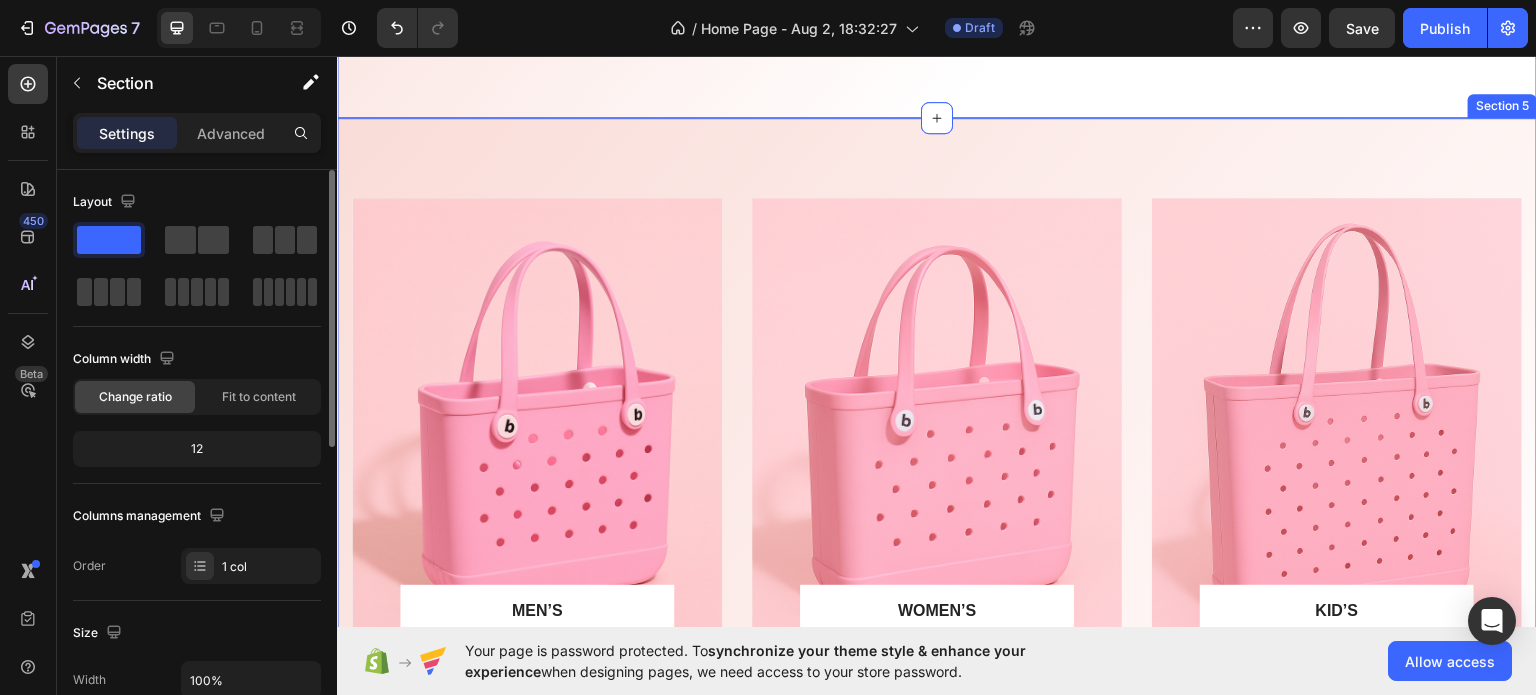 scroll, scrollTop: 1300, scrollLeft: 0, axis: vertical 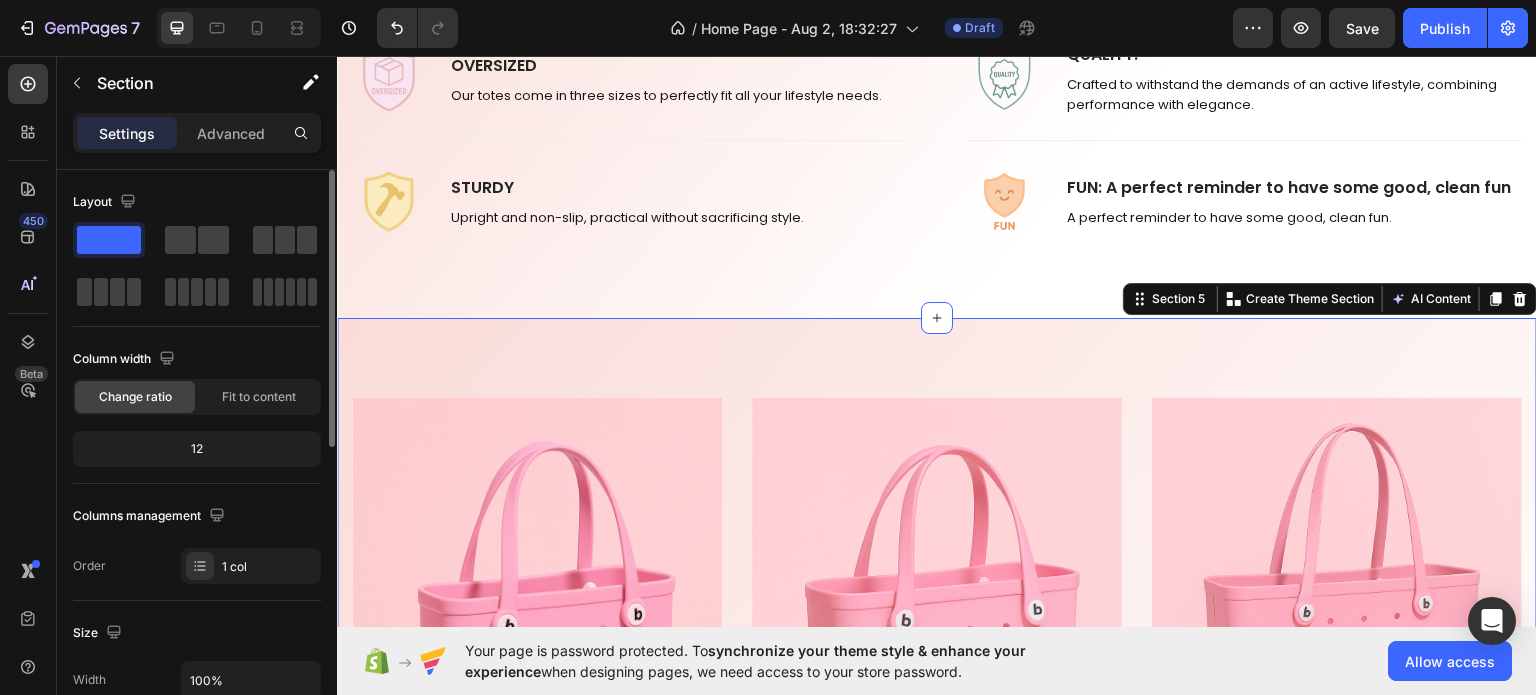 click on "MEN’S Text block Row Row Hero Banner WOMEN’S Text block Row Row Hero Banner KID’S Text block Row Row Hero Banner Row Section 5   You can create reusable sections Create Theme Section AI Content Write with GemAI What would you like to describe here? Tone and Voice Persuasive Product Show more Generate" at bounding box center (937, 628) 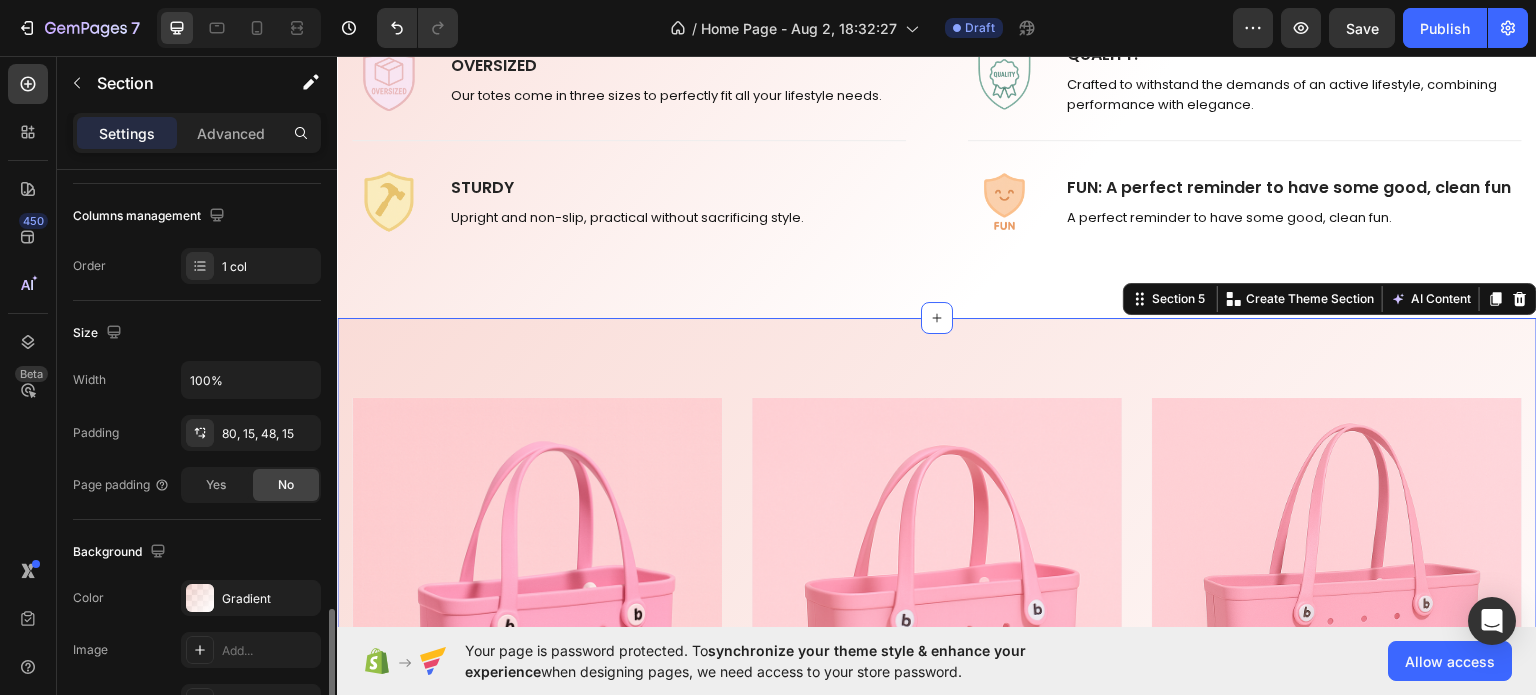 scroll, scrollTop: 500, scrollLeft: 0, axis: vertical 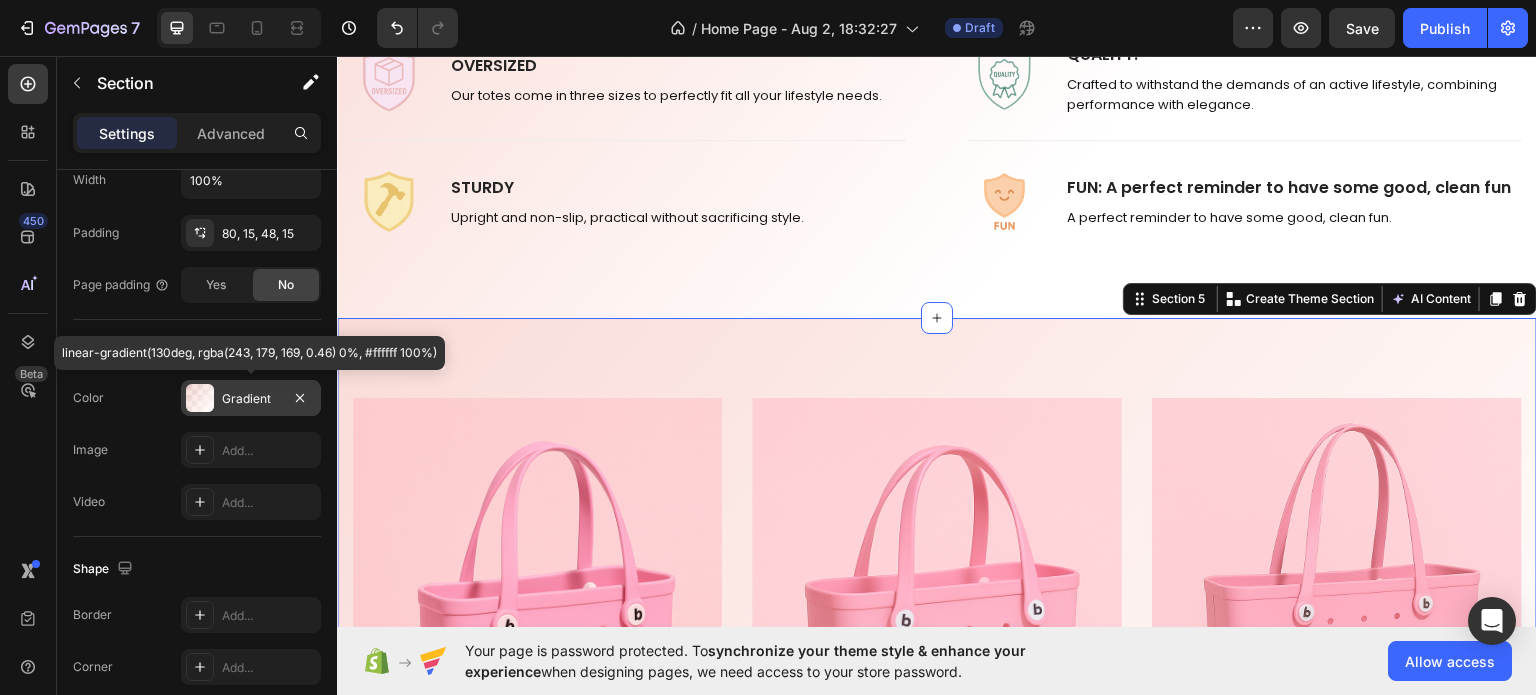 click on "Gradient" at bounding box center [251, 399] 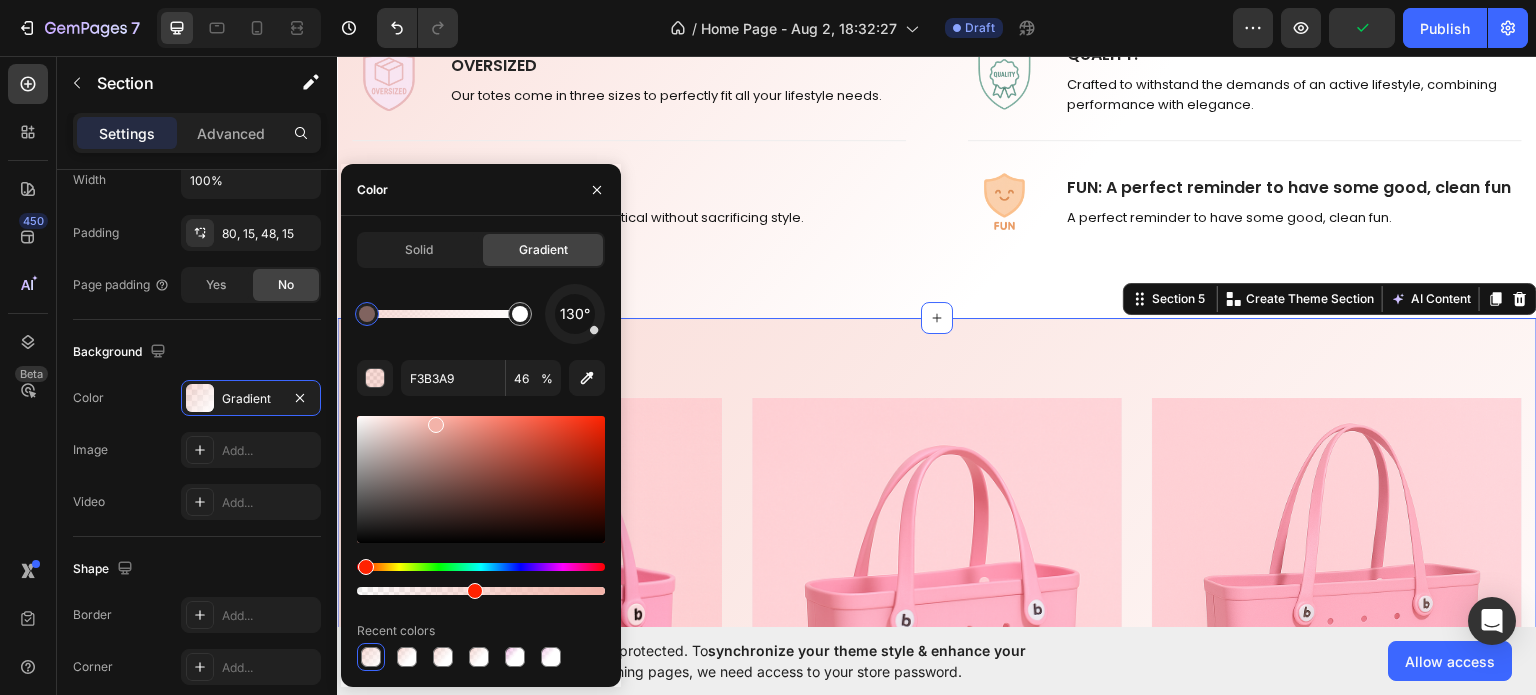 click at bounding box center [371, 657] 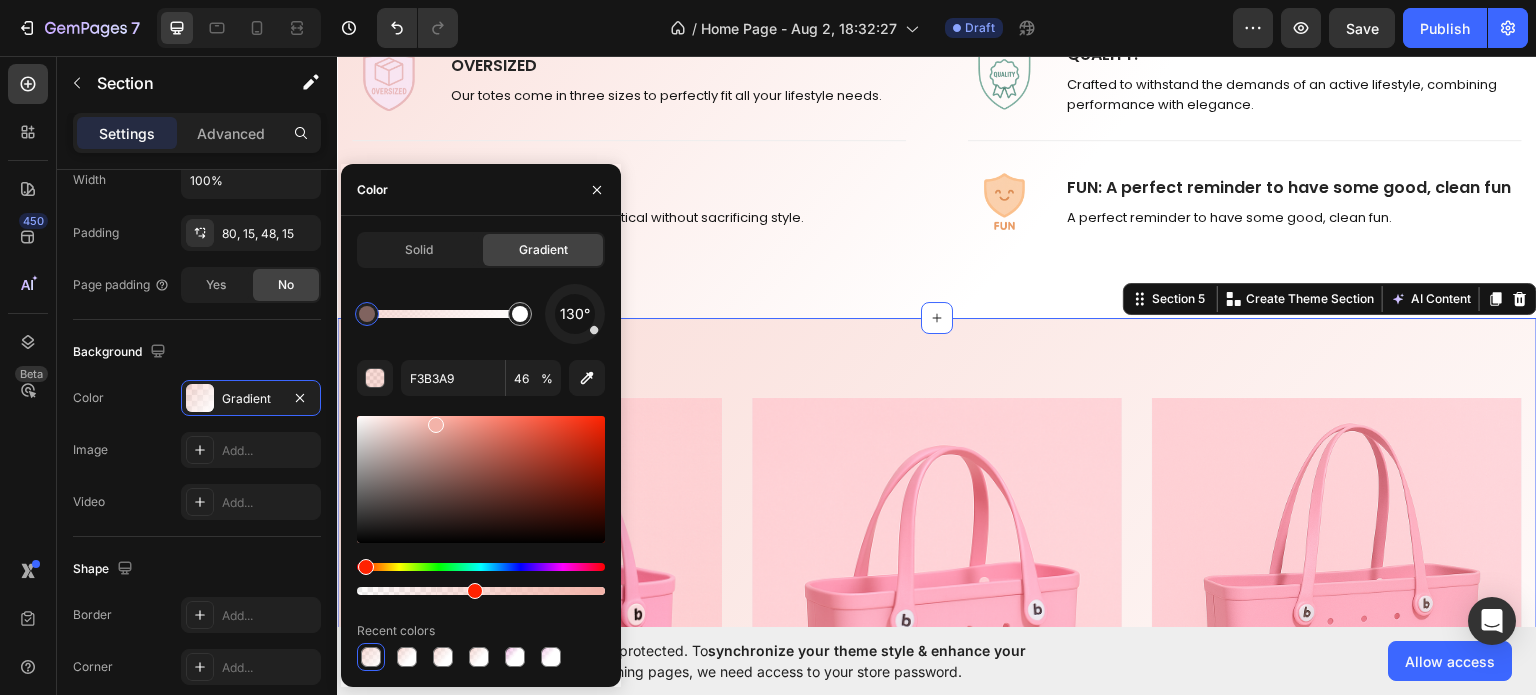 click at bounding box center [371, 657] 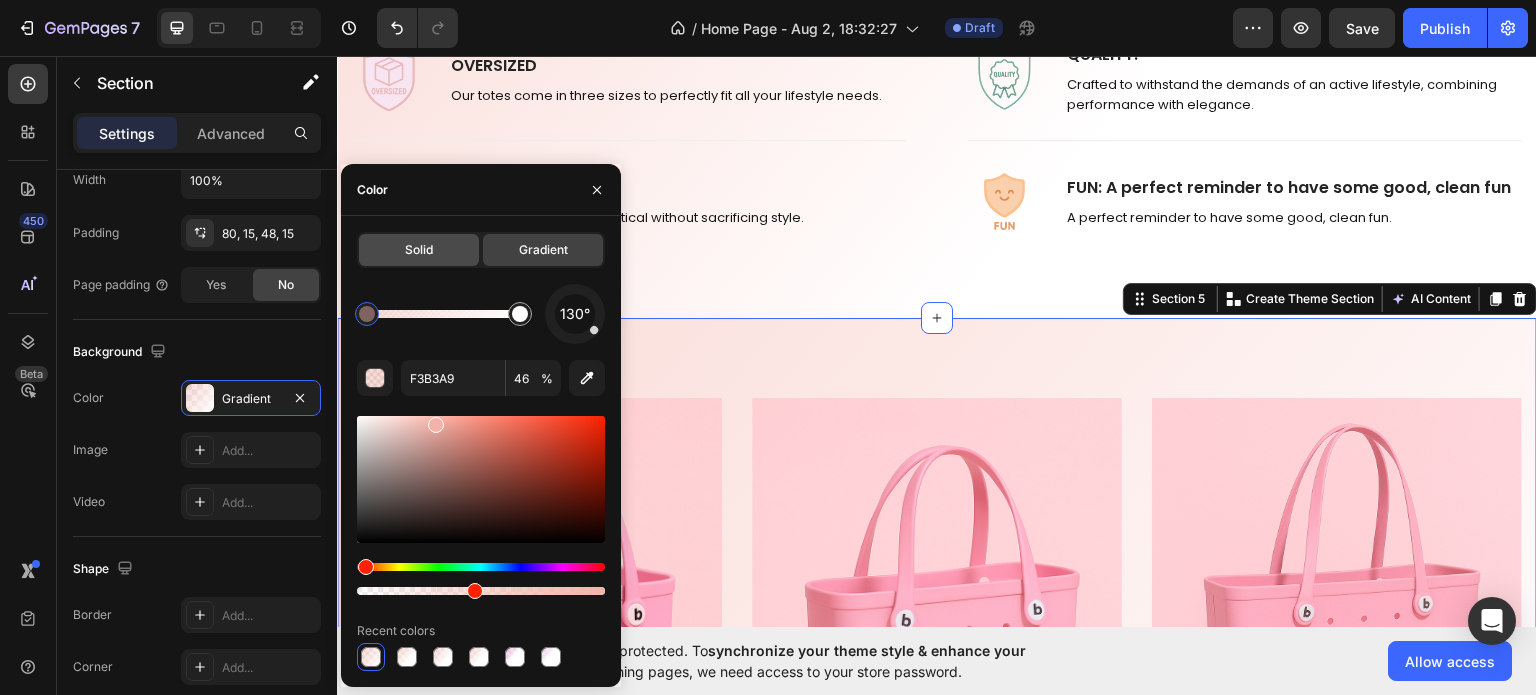 drag, startPoint x: 448, startPoint y: 244, endPoint x: 110, endPoint y: 188, distance: 342.60764 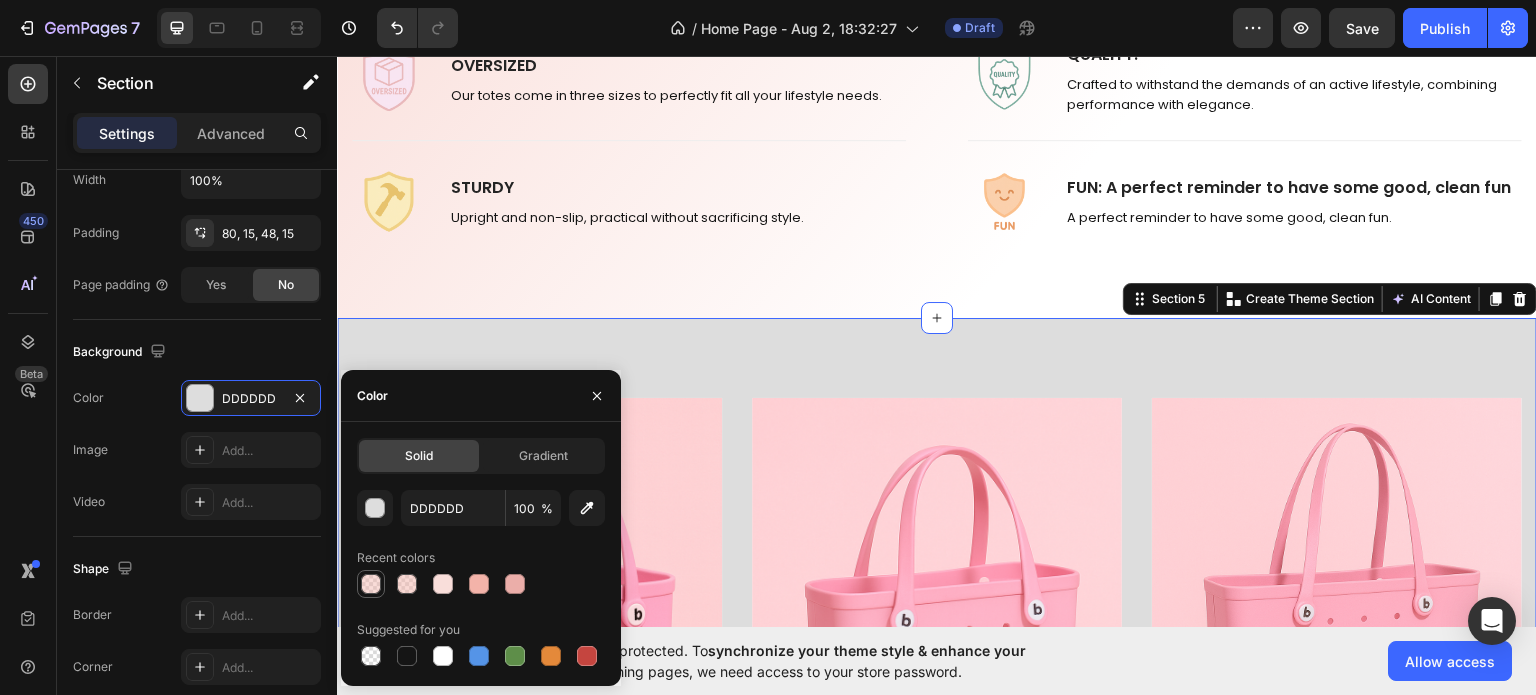 click at bounding box center (371, 584) 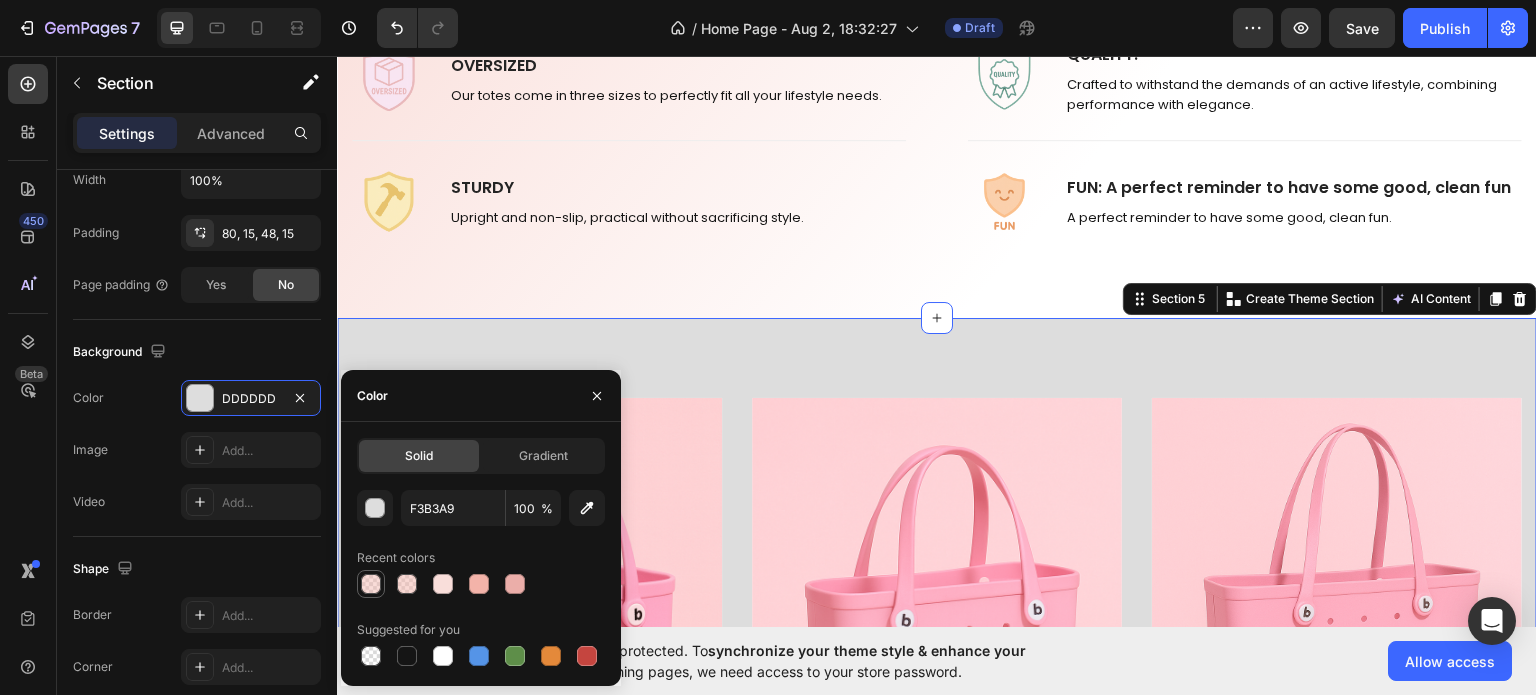 type on "46" 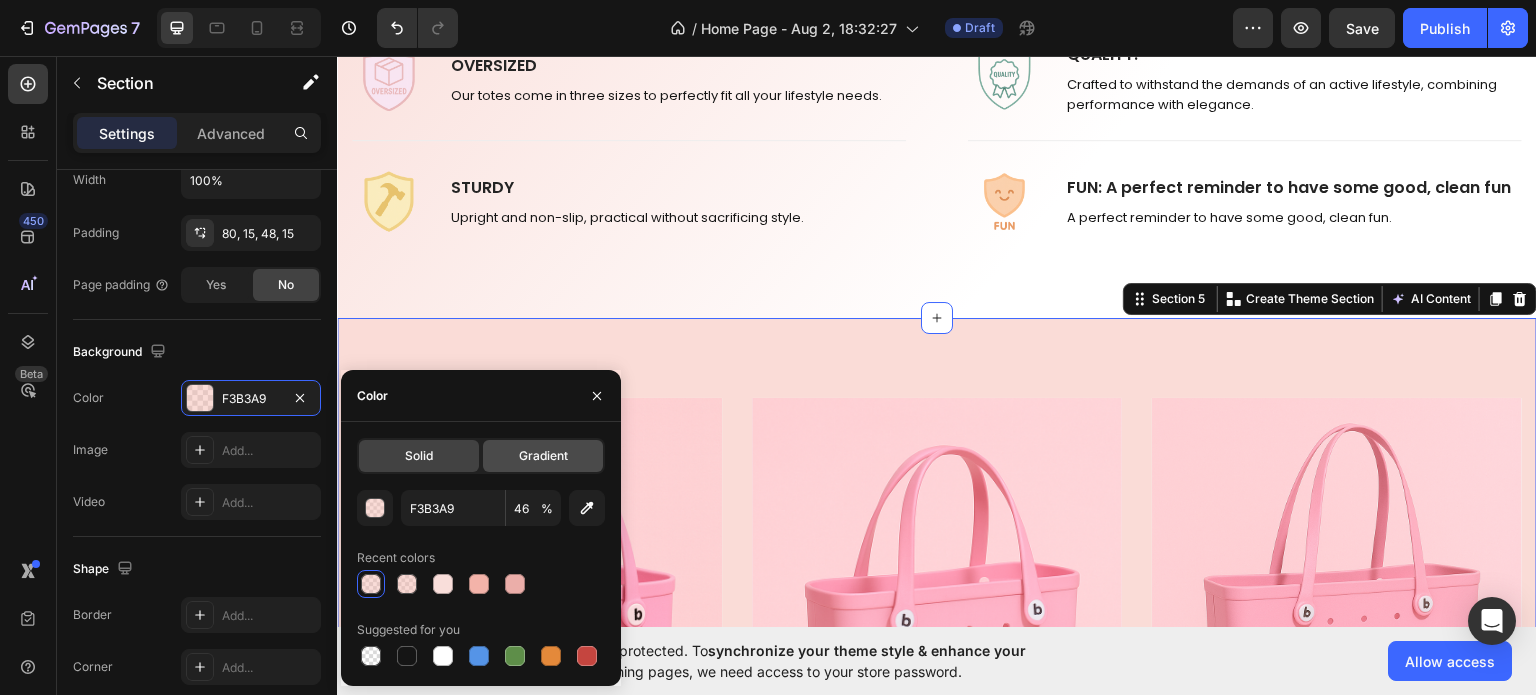click on "Gradient" 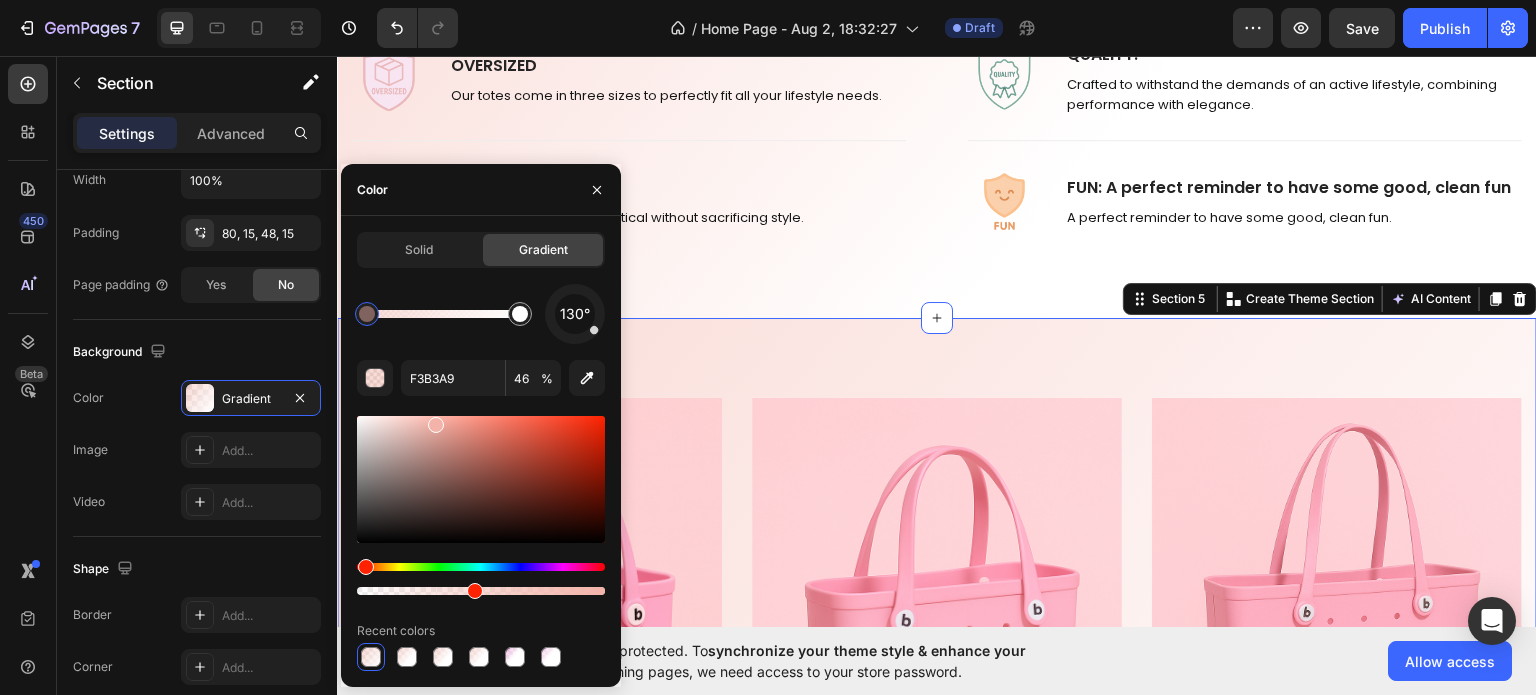click at bounding box center [371, 657] 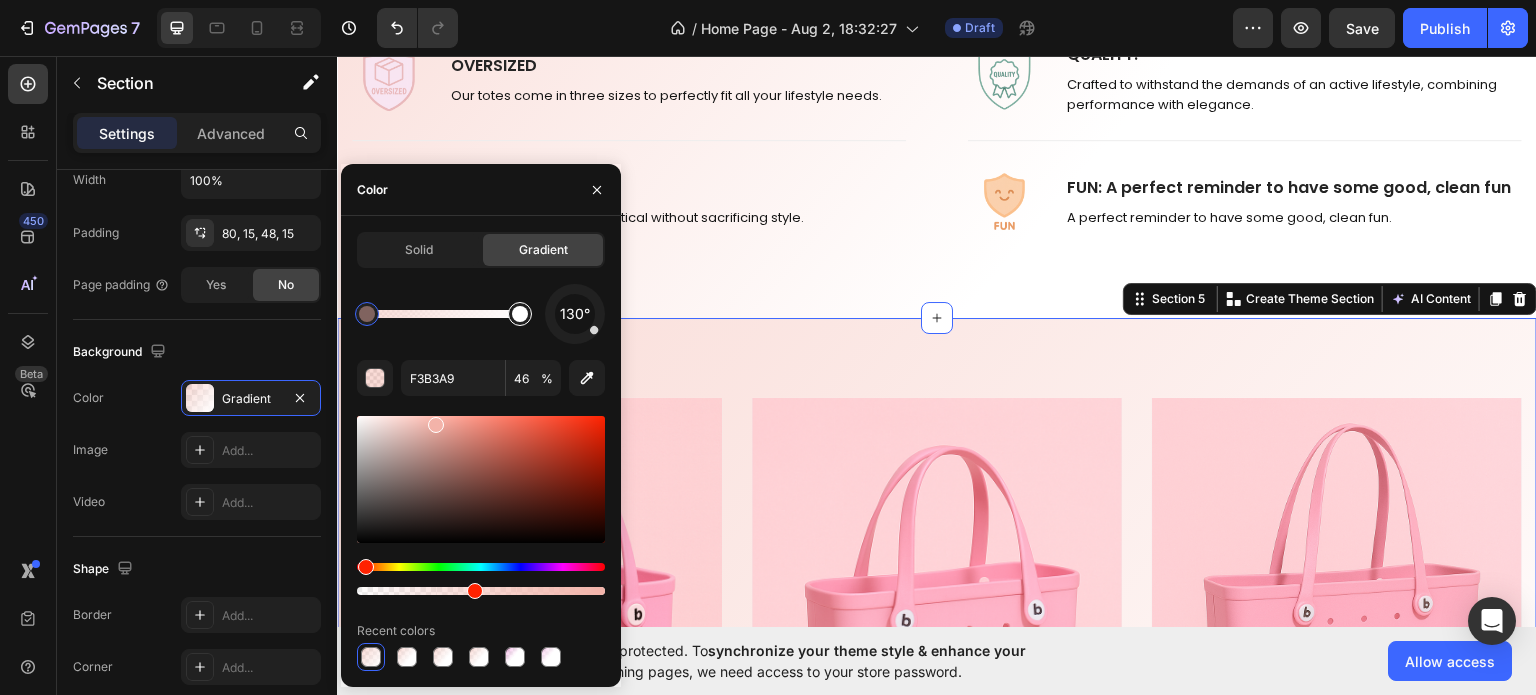 type on "FFFFFF" 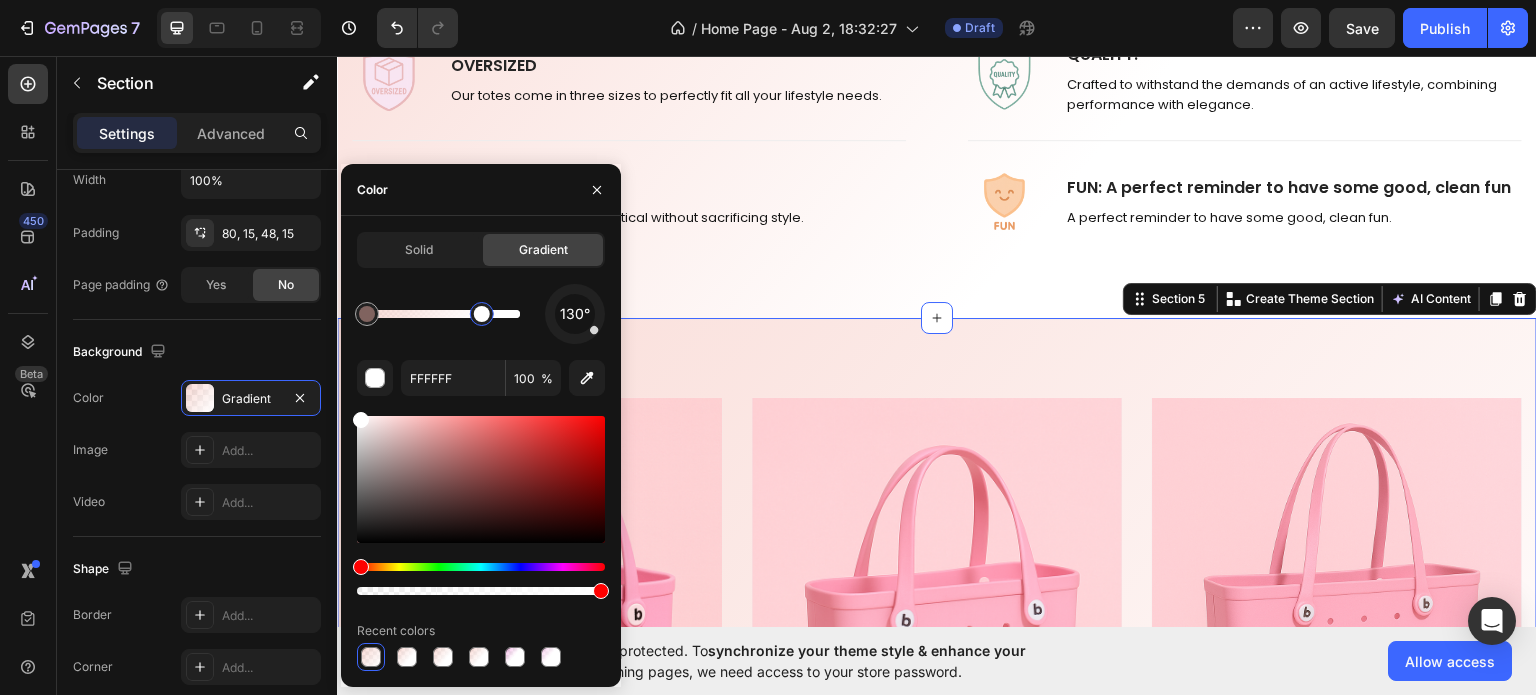 drag, startPoint x: 512, startPoint y: 311, endPoint x: 482, endPoint y: 311, distance: 30 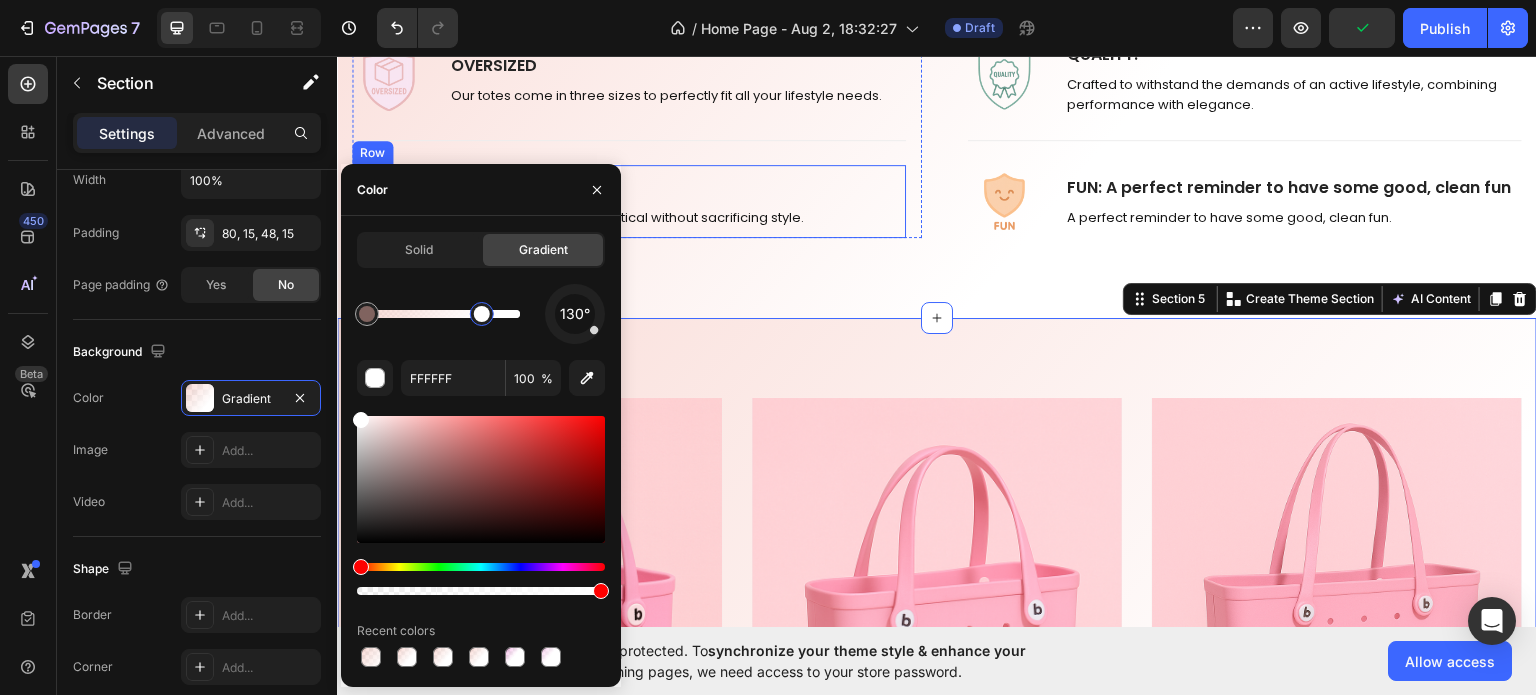 click on "Upright and non-slip, practical without sacrificing style." at bounding box center [627, 217] 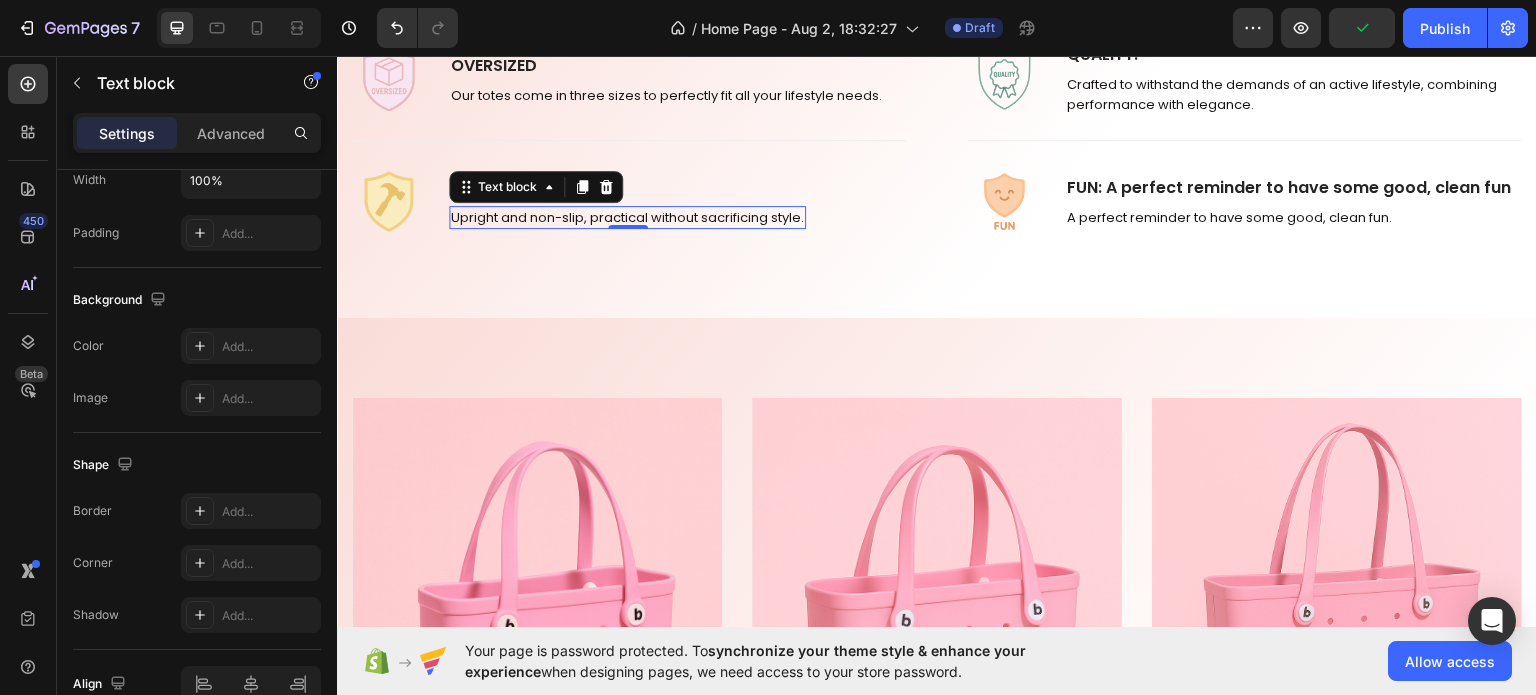 scroll, scrollTop: 0, scrollLeft: 0, axis: both 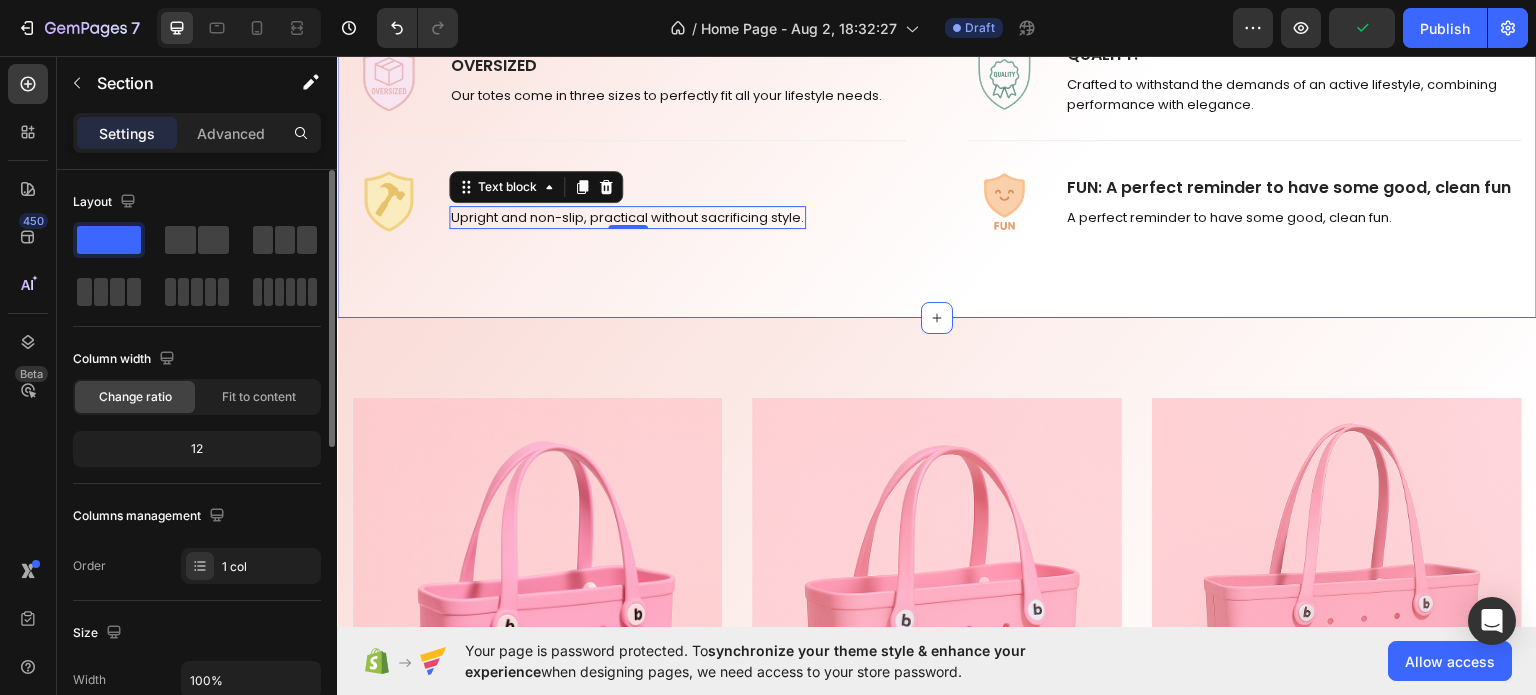 click on "Image WATERPROOF Text block Easy to clean. Just rinse it off and let it dry to keep it looking brand new. Text block Row                Title Line Image OVERSIZED Text block Our totes come in three sizes to perfectly fit all your lifestyle needs. Text block Row                Title Line Image STURDY Text block Upright and non-slip, practical without sacrificing style. Text block   0 Row Row                Title Line Image FUNCTIONAL Text block Waterproof liner to keep your keys, phone, and essentials dry. Text block Row                Title Line Image QUALITY : Text block Crafted to withstand the demands of an active lifestyle, combining performance with elegance. Text block Row                Title Line Image FUN : A perfect reminder to have some good, clean fun Text block  A perfect reminder to have some good, clean fun. Text block Row Row Row Section 4" at bounding box center [937, 77] 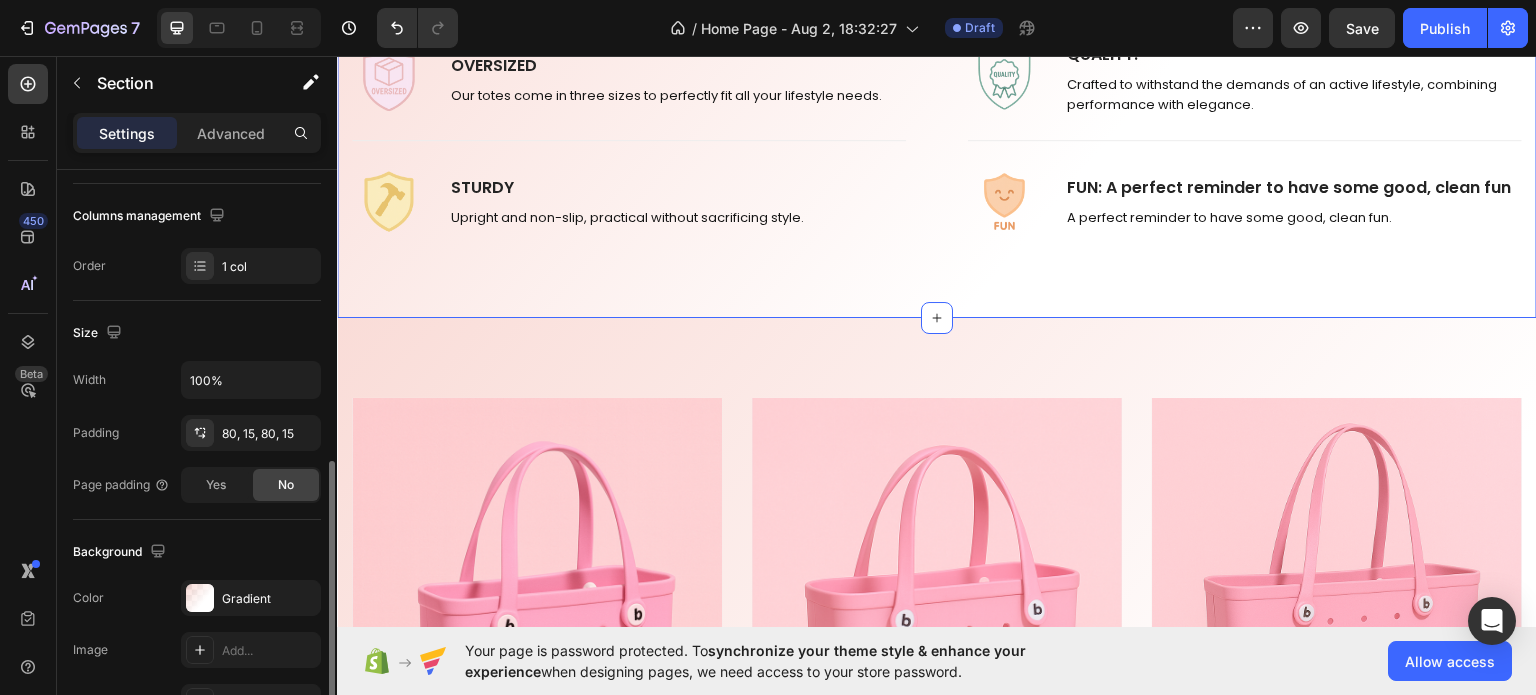 scroll, scrollTop: 400, scrollLeft: 0, axis: vertical 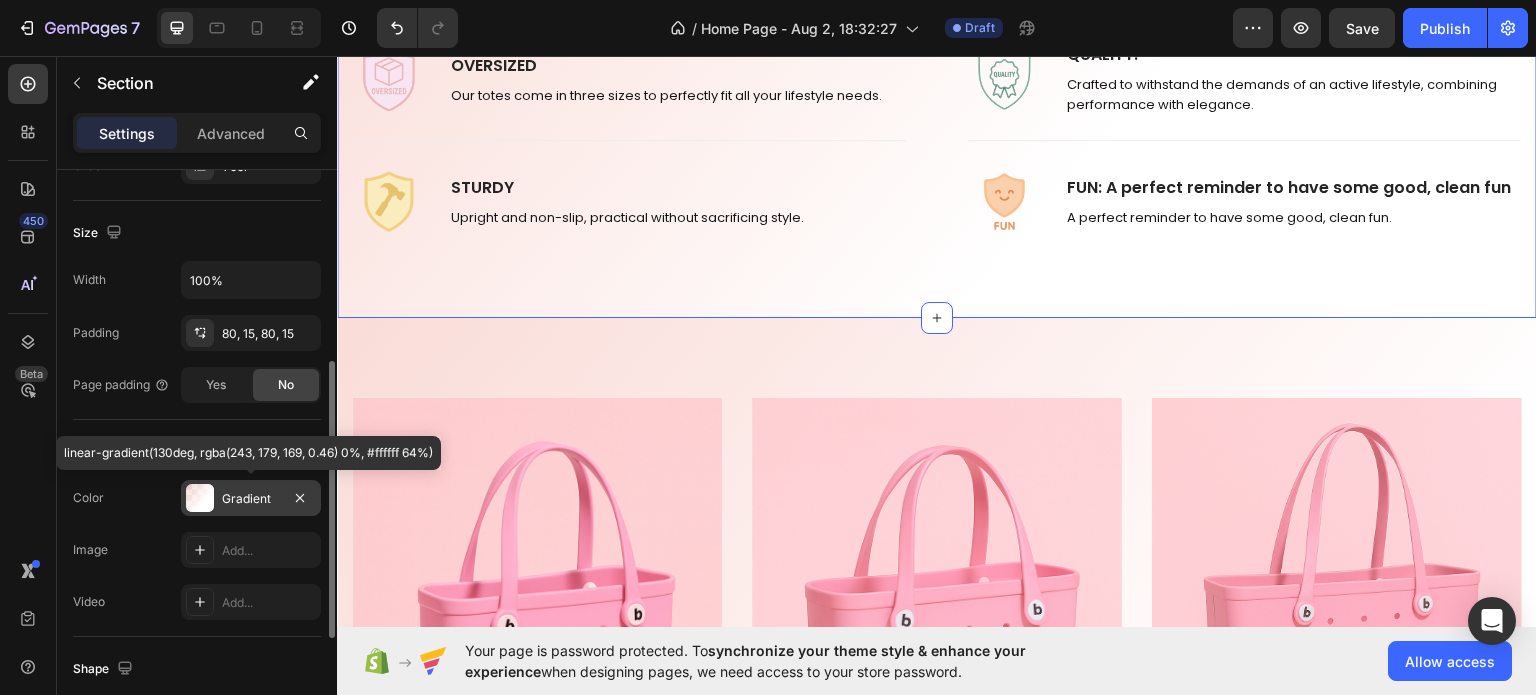 click on "Gradient" at bounding box center [251, 499] 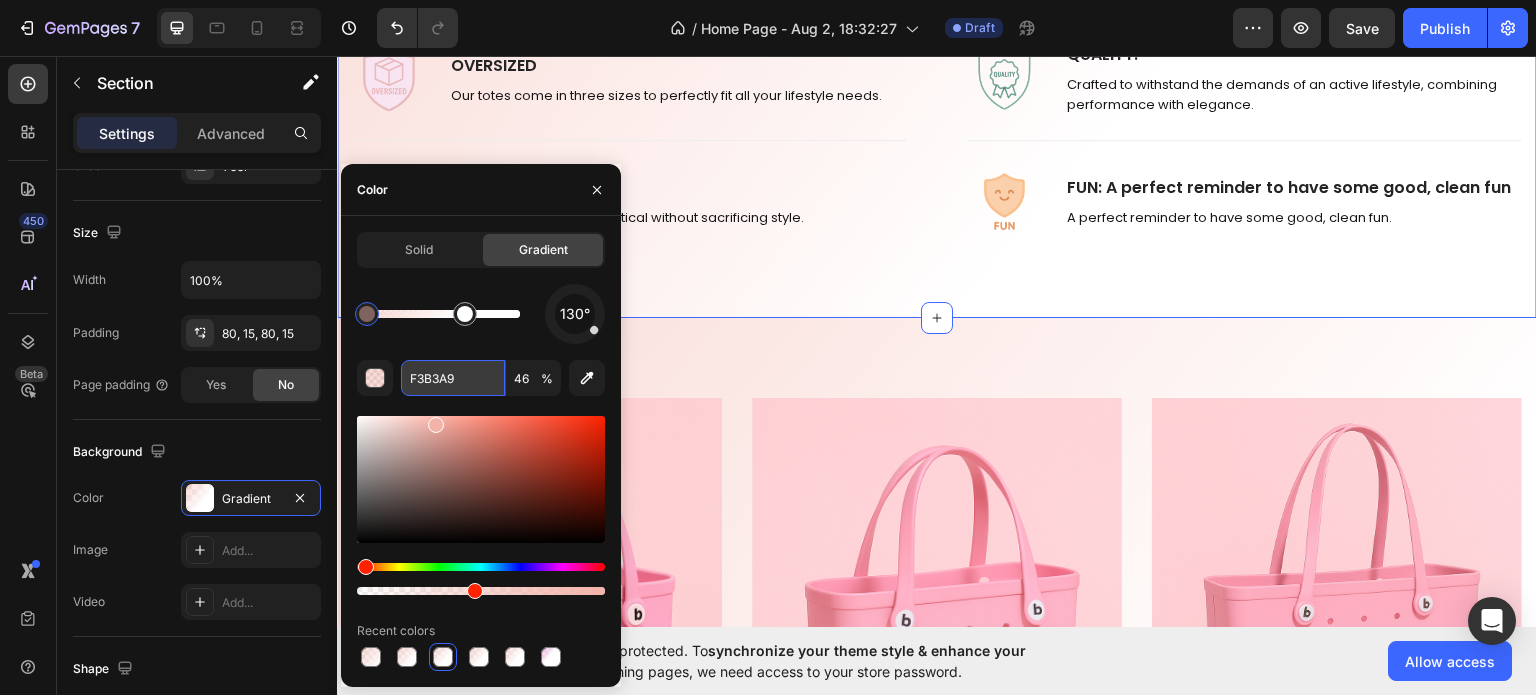click on "F3B3A9" at bounding box center [453, 378] 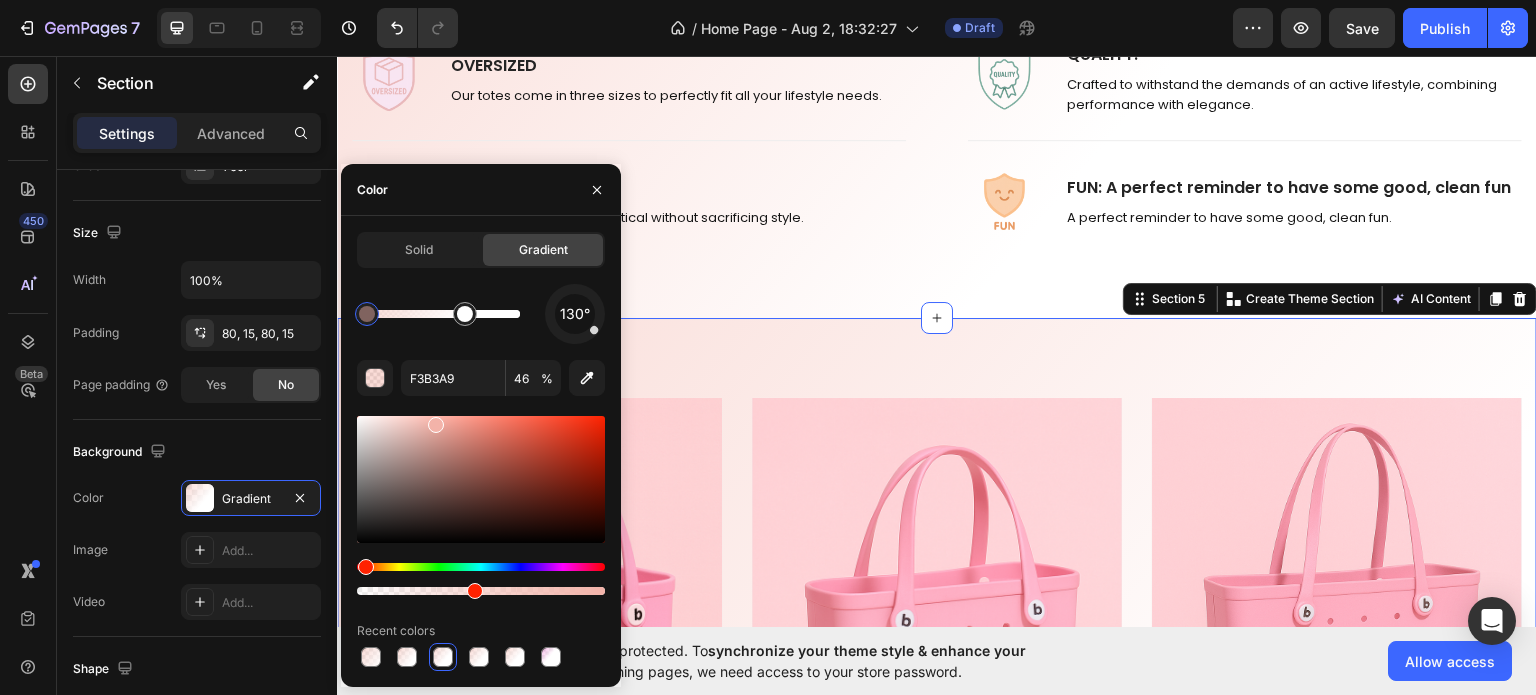 click on "MEN’S Text block Row Row Hero Banner WOMEN’S Text block Row Row Hero Banner KID’S Text block Row Row Hero Banner Row Section 5   You can create reusable sections Create Theme Section AI Content Write with GemAI What would you like to describe here? Tone and Voice Persuasive Product Show more Generate" at bounding box center (937, 628) 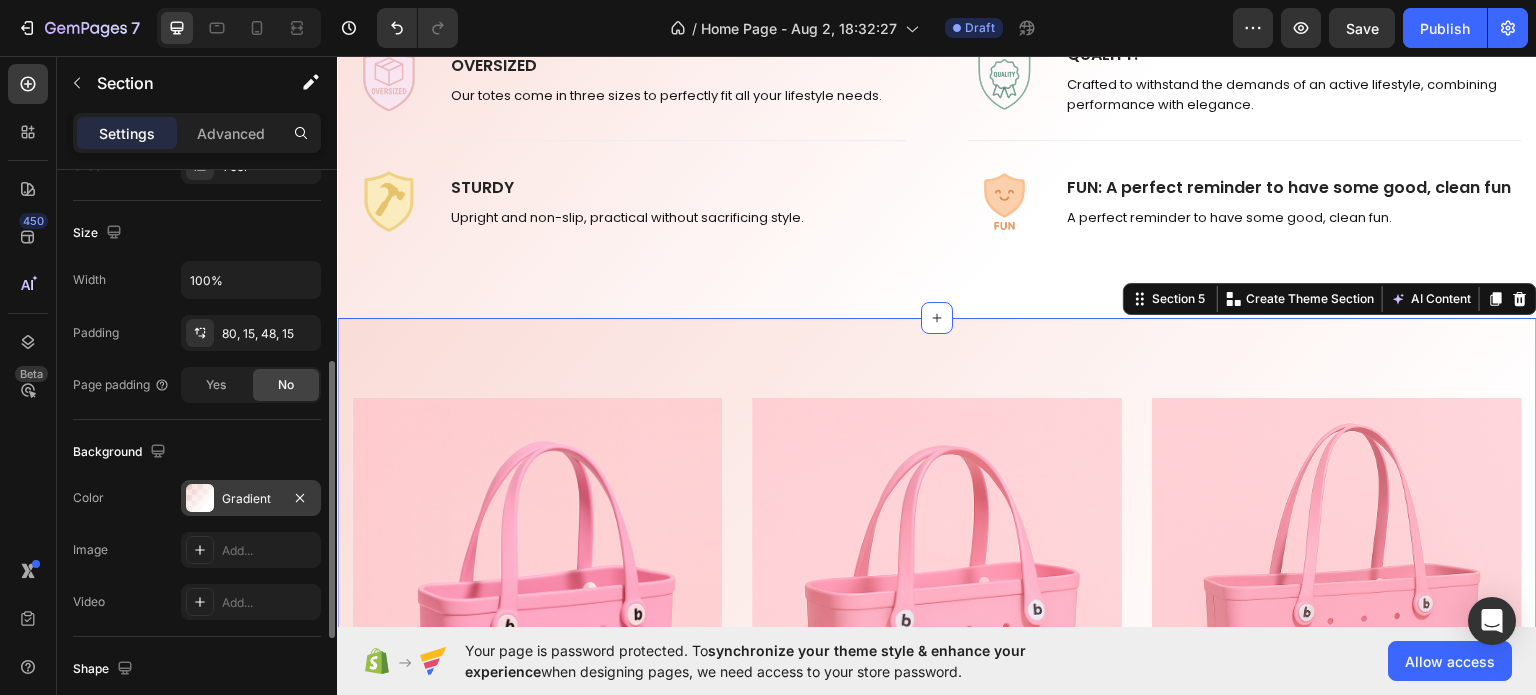 click on "Gradient" at bounding box center (251, 498) 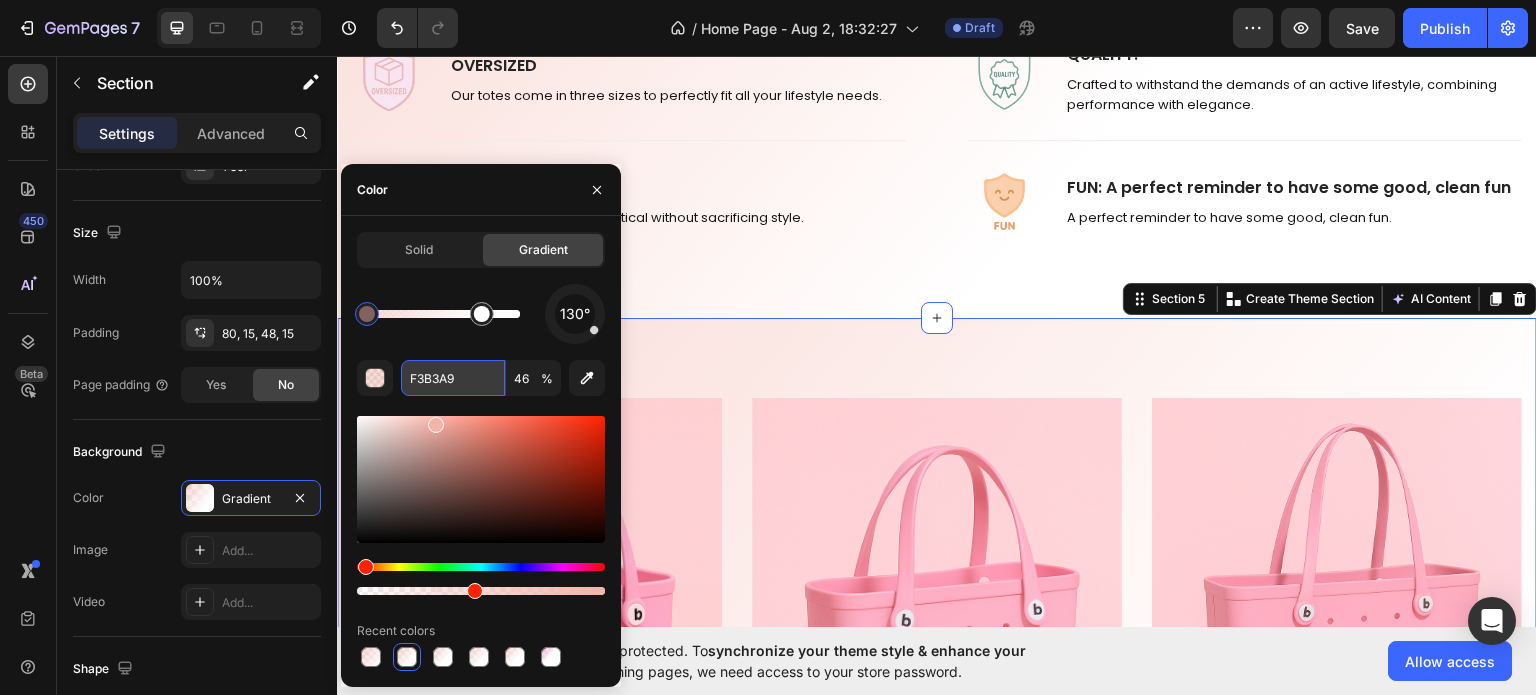 click on "F3B3A9" at bounding box center [453, 378] 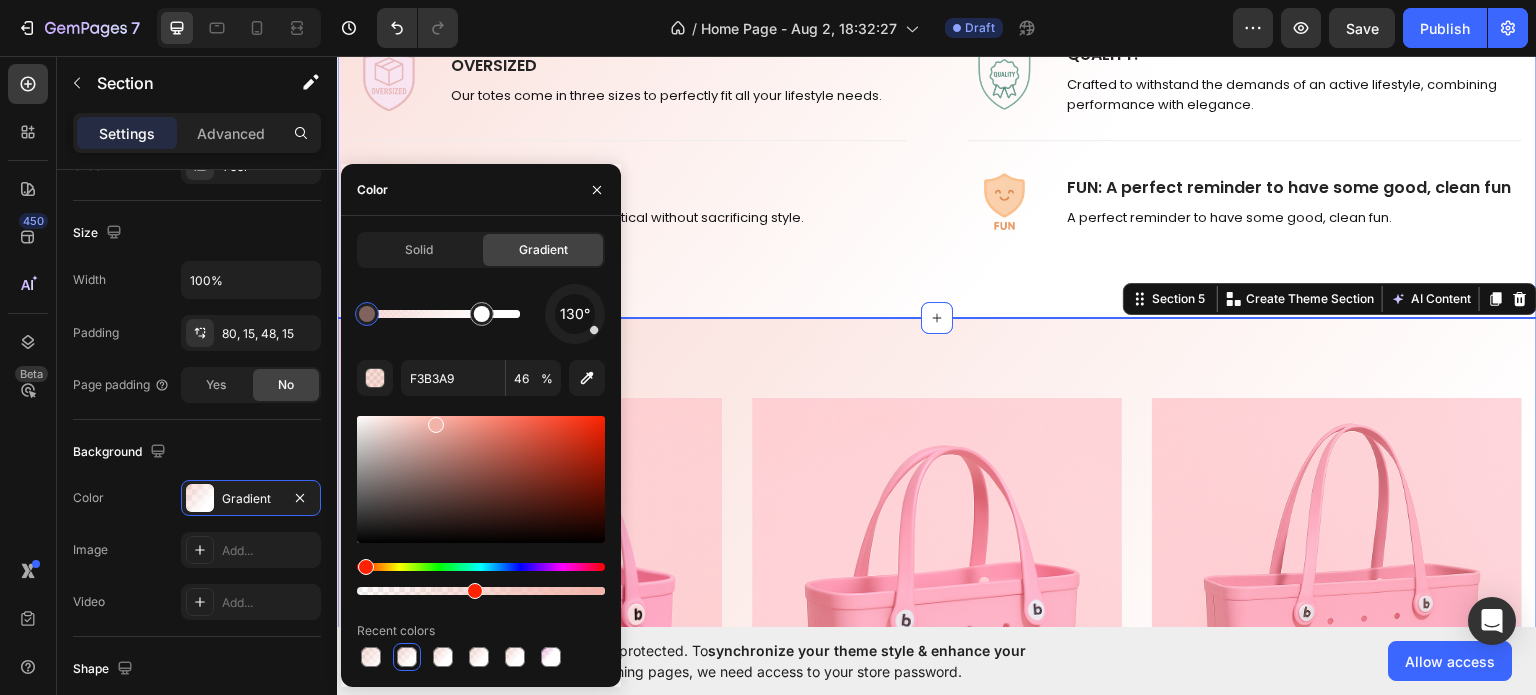 click on "Image WATERPROOF Text block Easy to clean. Just rinse it off and let it dry to keep it looking brand new. Text block Row                Title Line Image OVERSIZED Text block Our totes come in three sizes to perfectly fit all your lifestyle needs. Text block Row                Title Line Image STURDY Text block Upright and non-slip, practical without sacrificing style. Text block Row Row                Title Line Image FUNCTIONAL Text block Waterproof liner to keep your keys, phone, and essentials dry. Text block Row                Title Line Image QUALITY : Text block Crafted to withstand the demands of an active lifestyle, combining performance with elegance. Text block Row                Title Line Image FUN : A perfect reminder to have some good, clean fun Text block  A perfect reminder to have some good, clean fun. Text block Row Row Row Section 4" at bounding box center (937, 77) 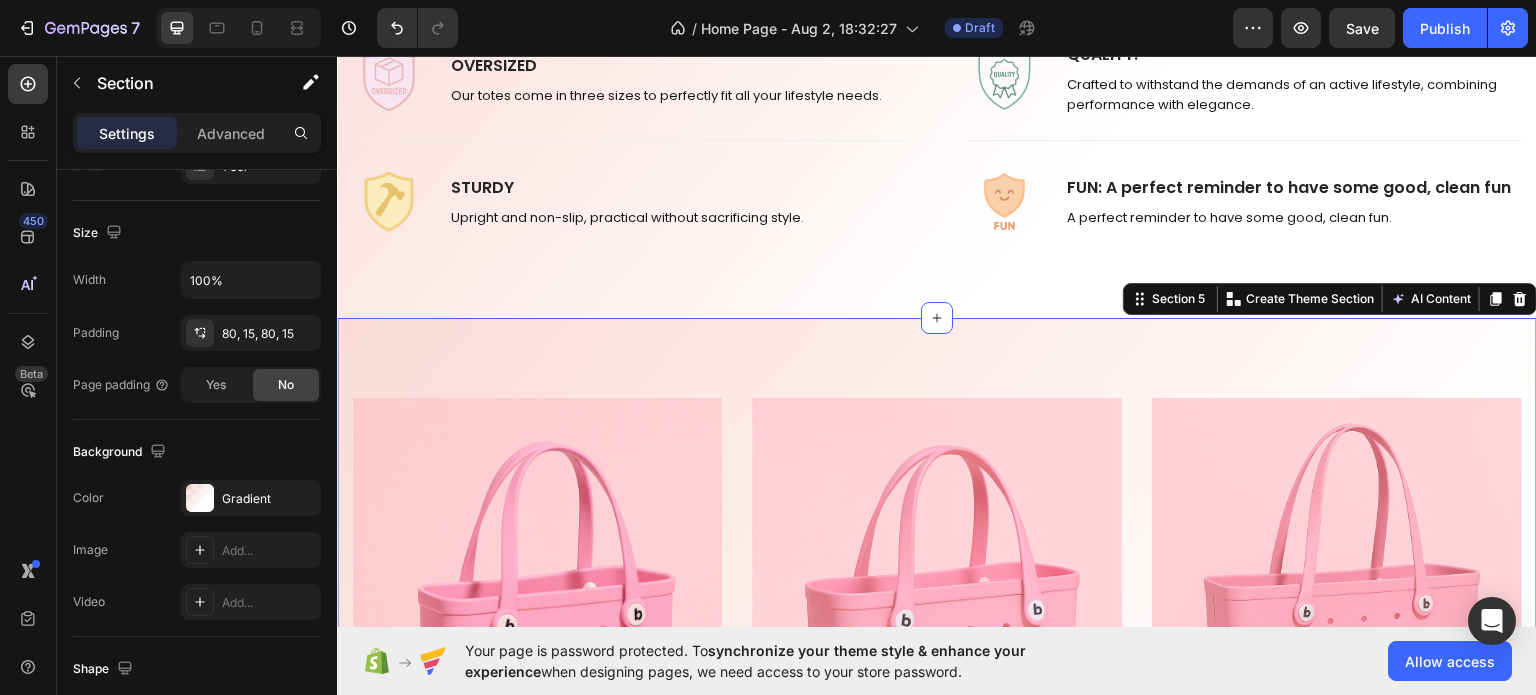 click on "MEN’S Text block Row Row Hero Banner WOMEN’S Text block Row Row Hero Banner KID’S Text block Row Row Hero Banner Row Section 5   You can create reusable sections Create Theme Section AI Content Write with GemAI What would you like to describe here? Tone and Voice Persuasive Product Show more Generate" at bounding box center [937, 628] 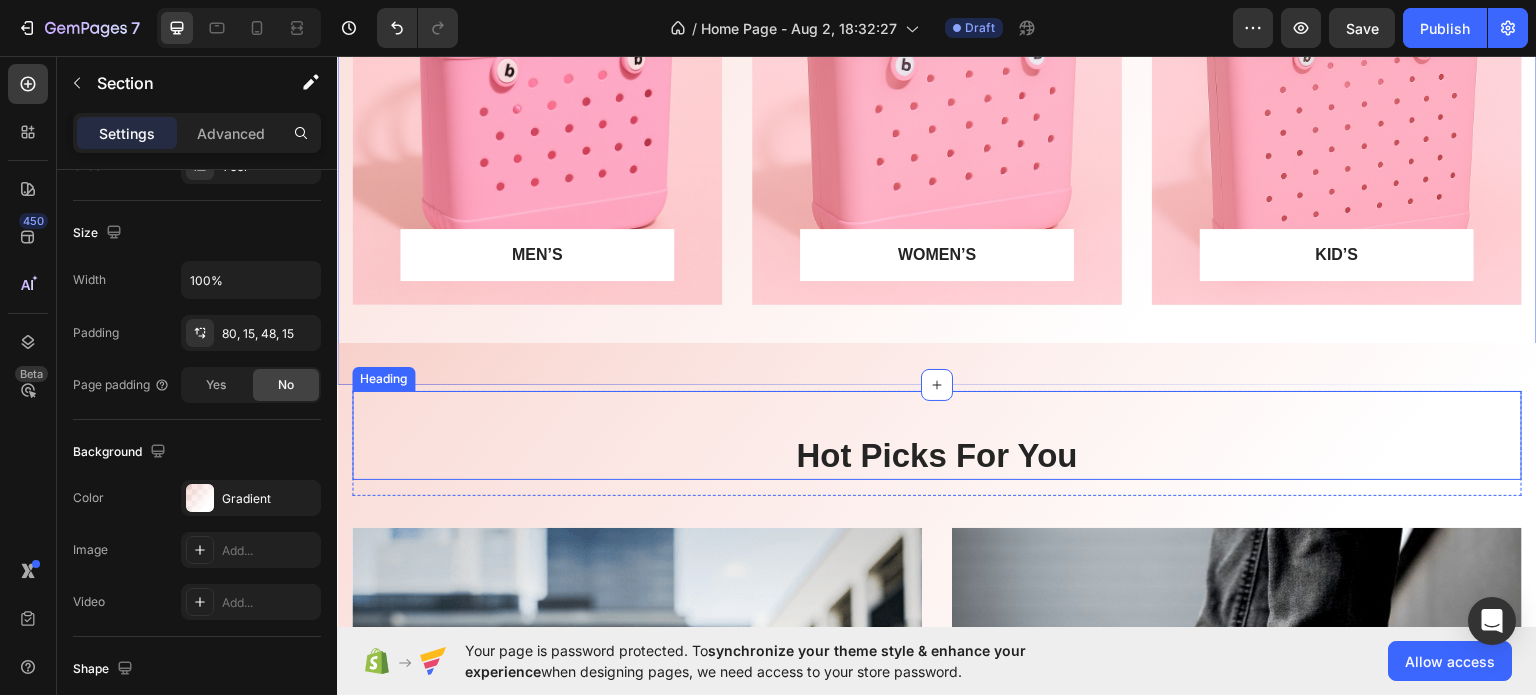 scroll, scrollTop: 1900, scrollLeft: 0, axis: vertical 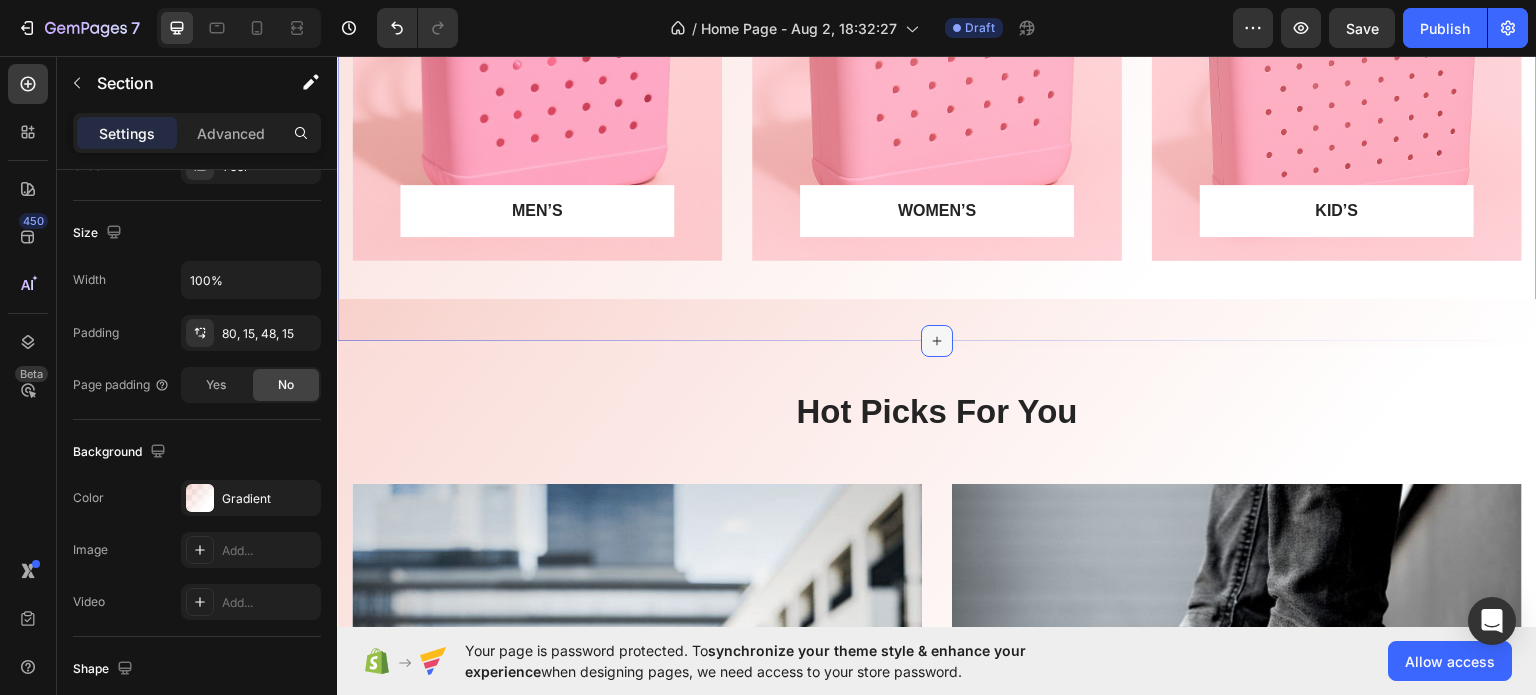 click 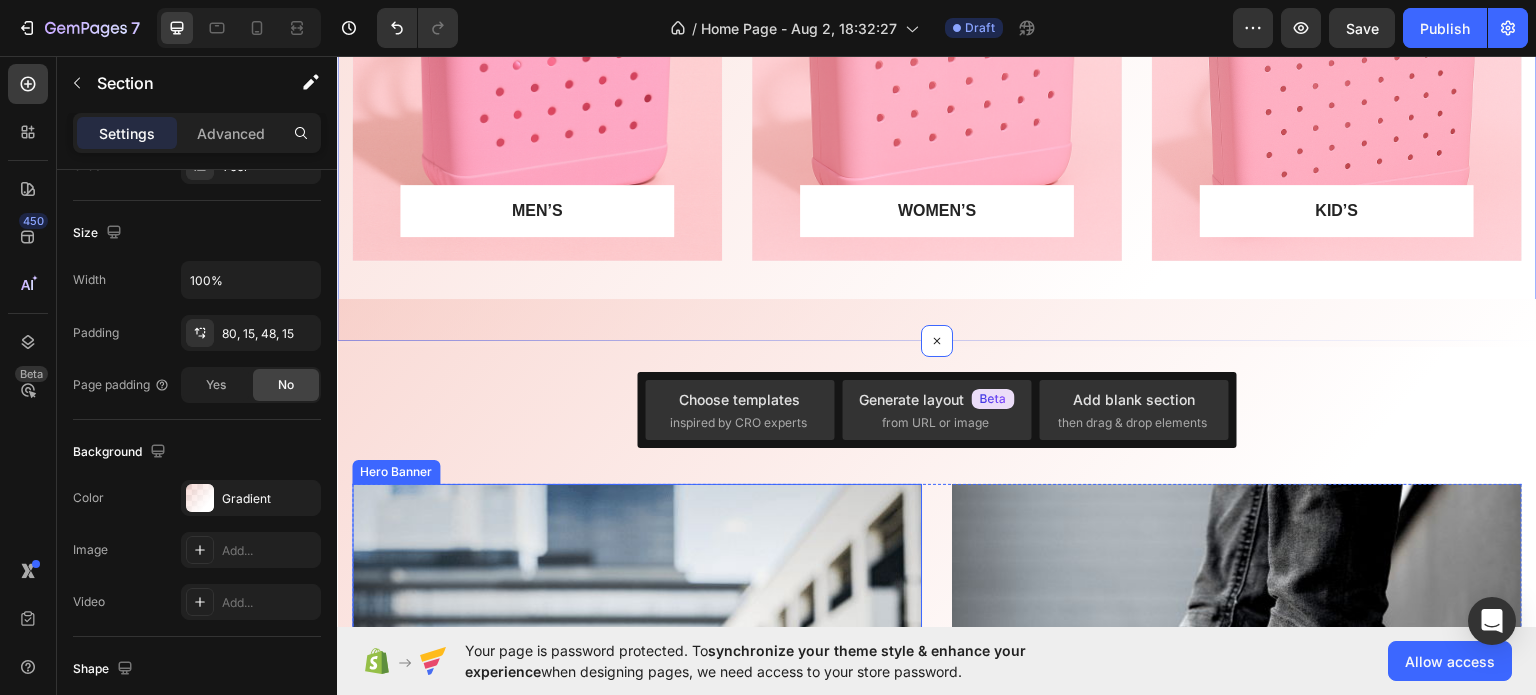 click at bounding box center [637, 768] 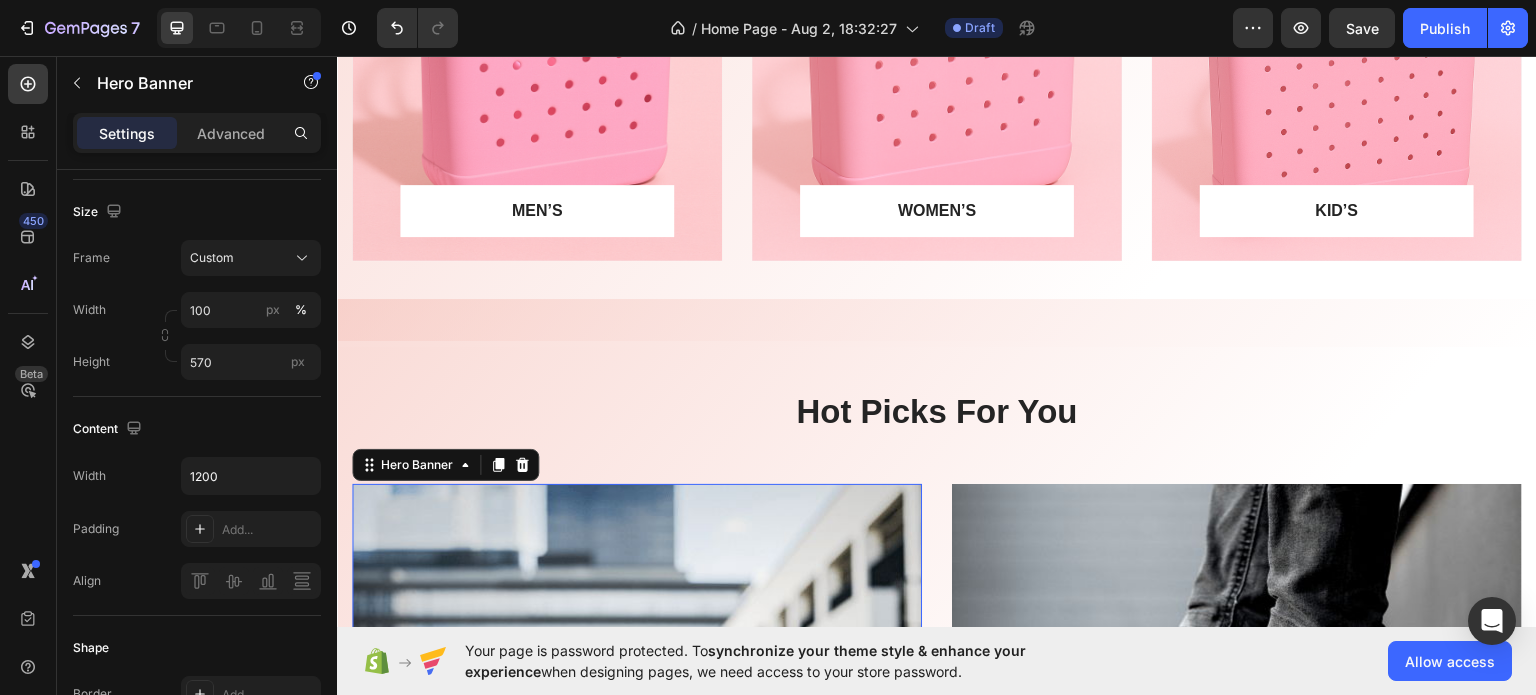 scroll, scrollTop: 0, scrollLeft: 0, axis: both 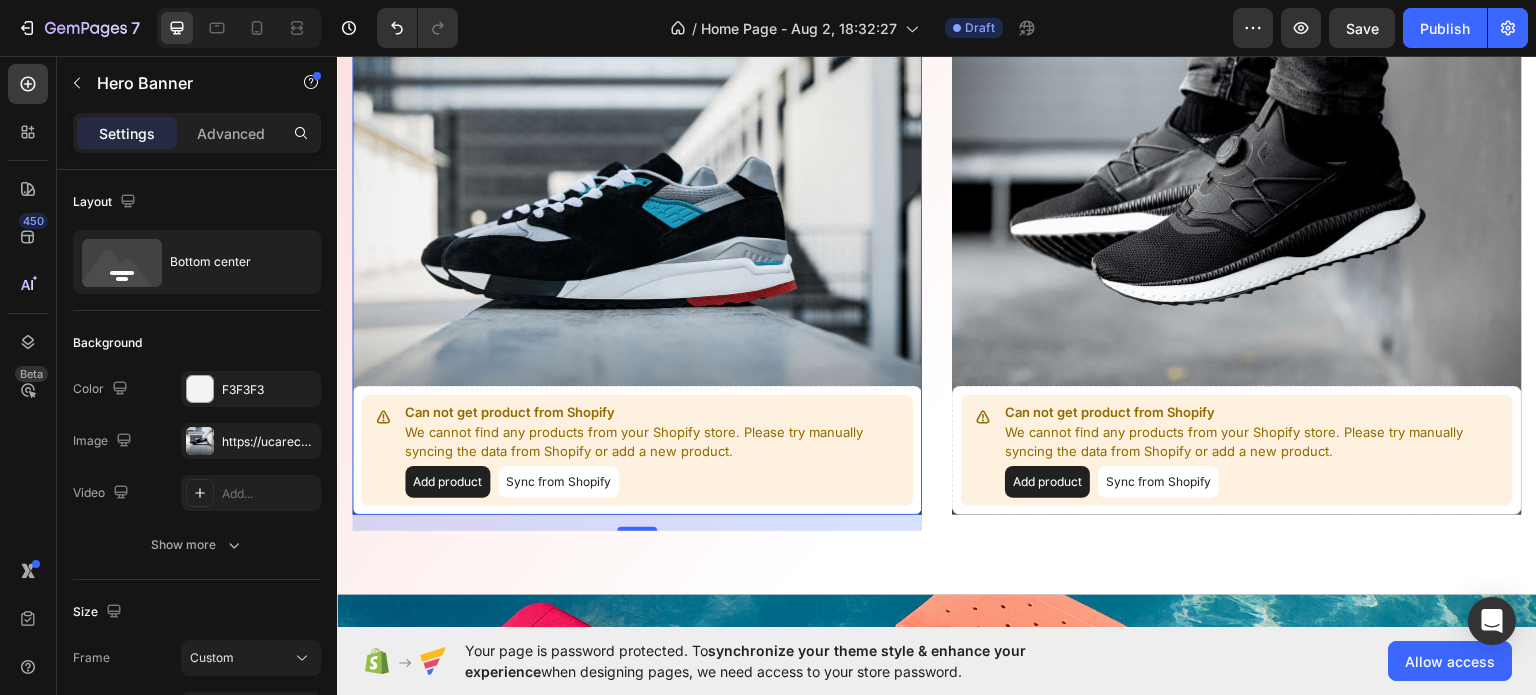 click at bounding box center [637, 229] 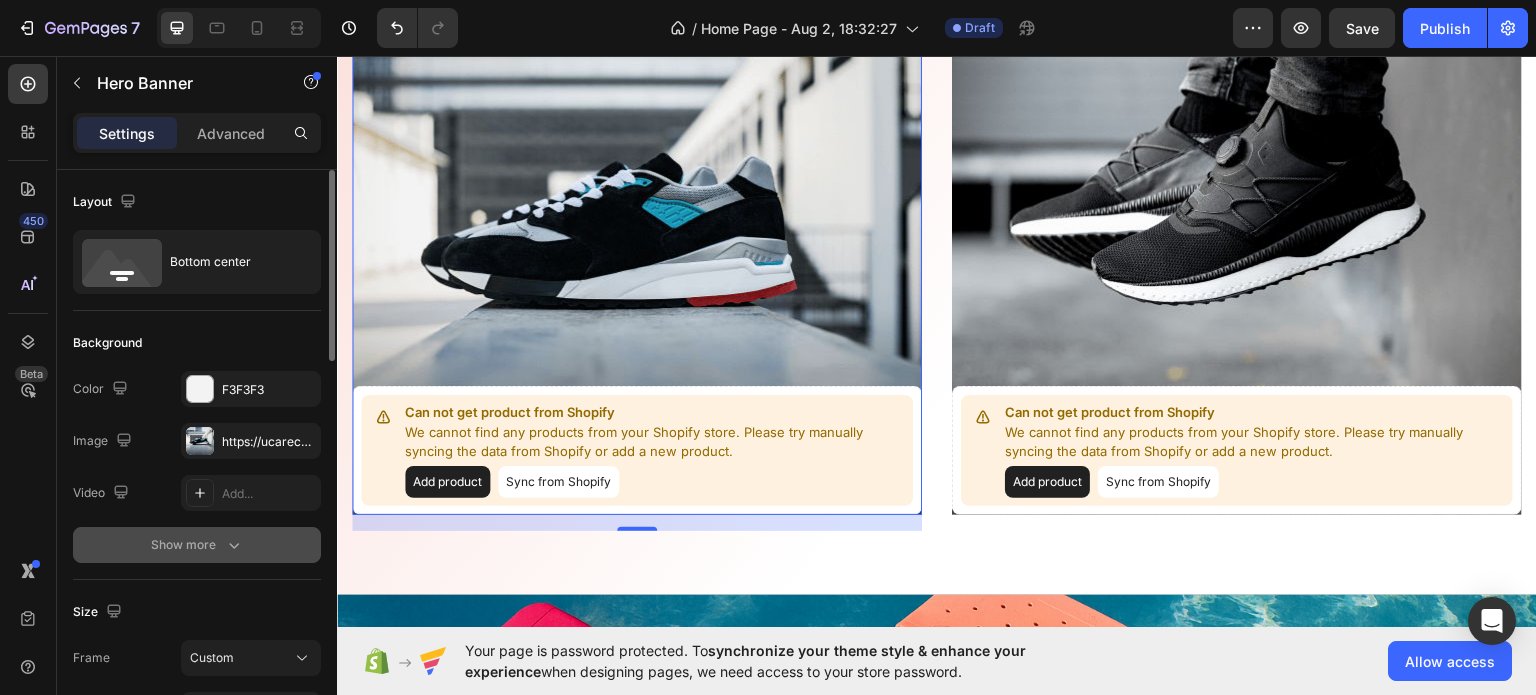 click on "Show more" at bounding box center (197, 545) 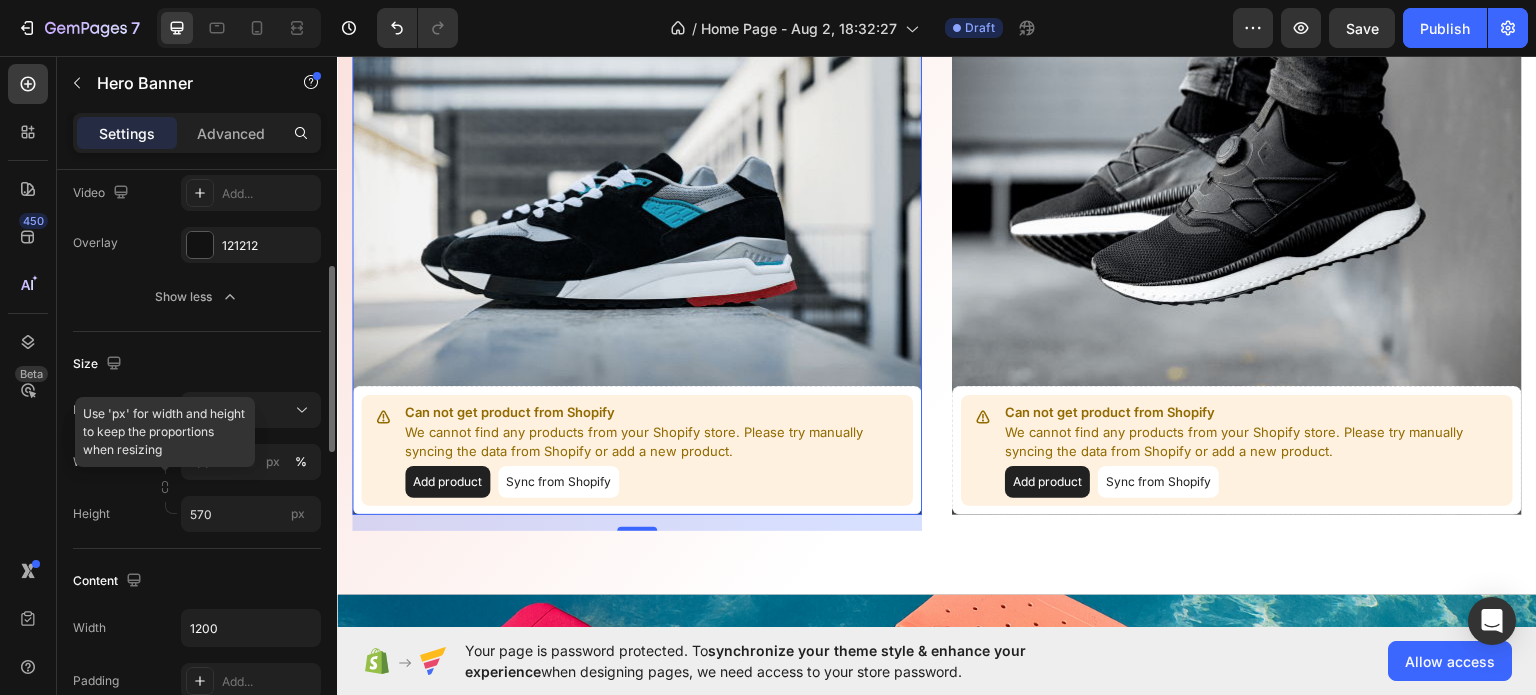 scroll, scrollTop: 0, scrollLeft: 0, axis: both 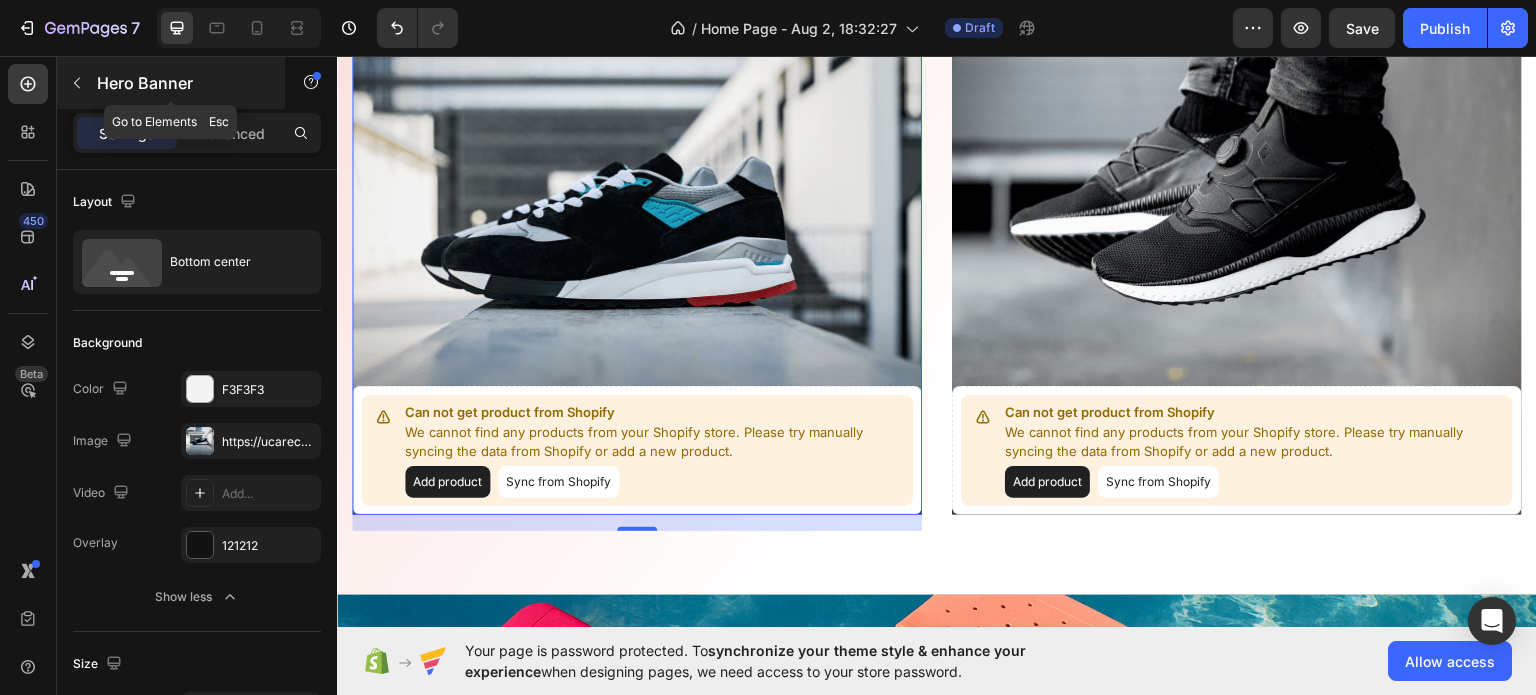 click at bounding box center (77, 83) 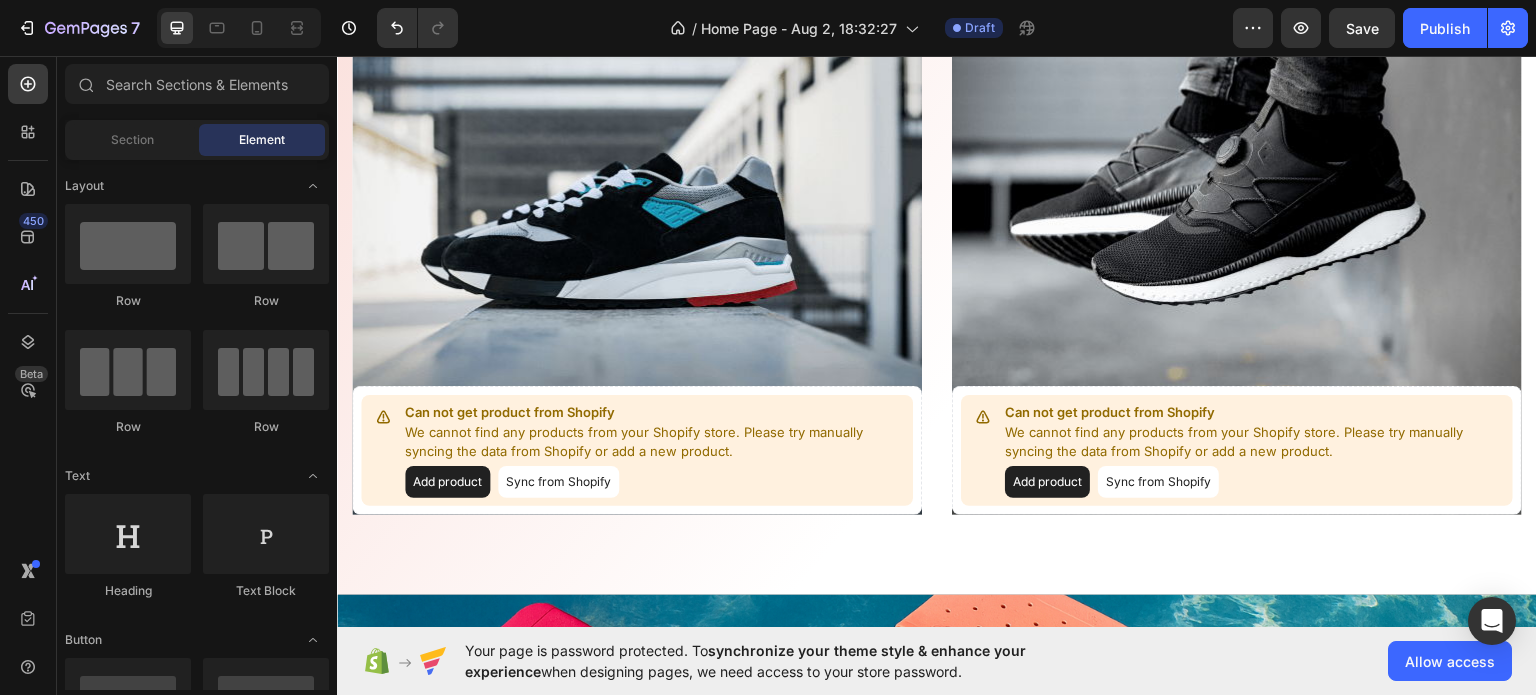 scroll, scrollTop: 0, scrollLeft: 0, axis: both 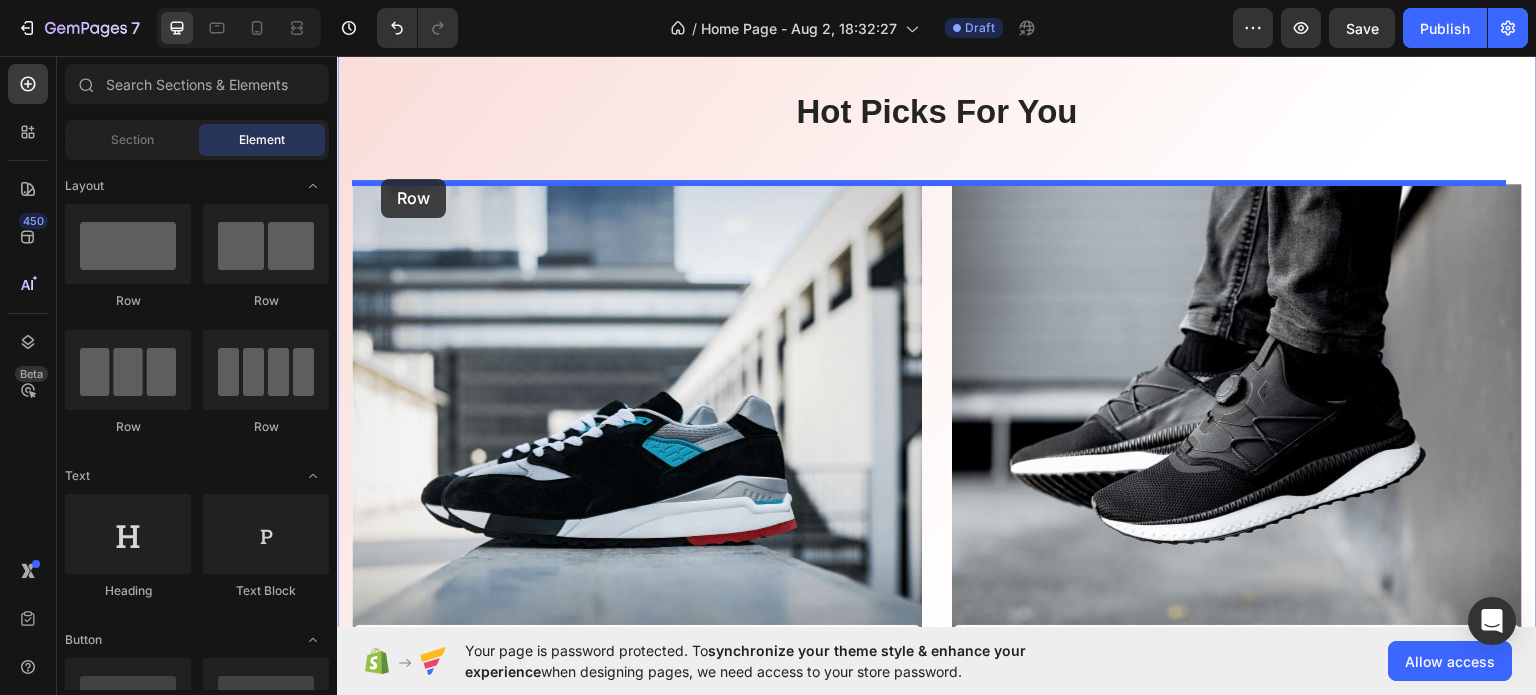 drag, startPoint x: 602, startPoint y: 277, endPoint x: 381, endPoint y: 178, distance: 242.1611 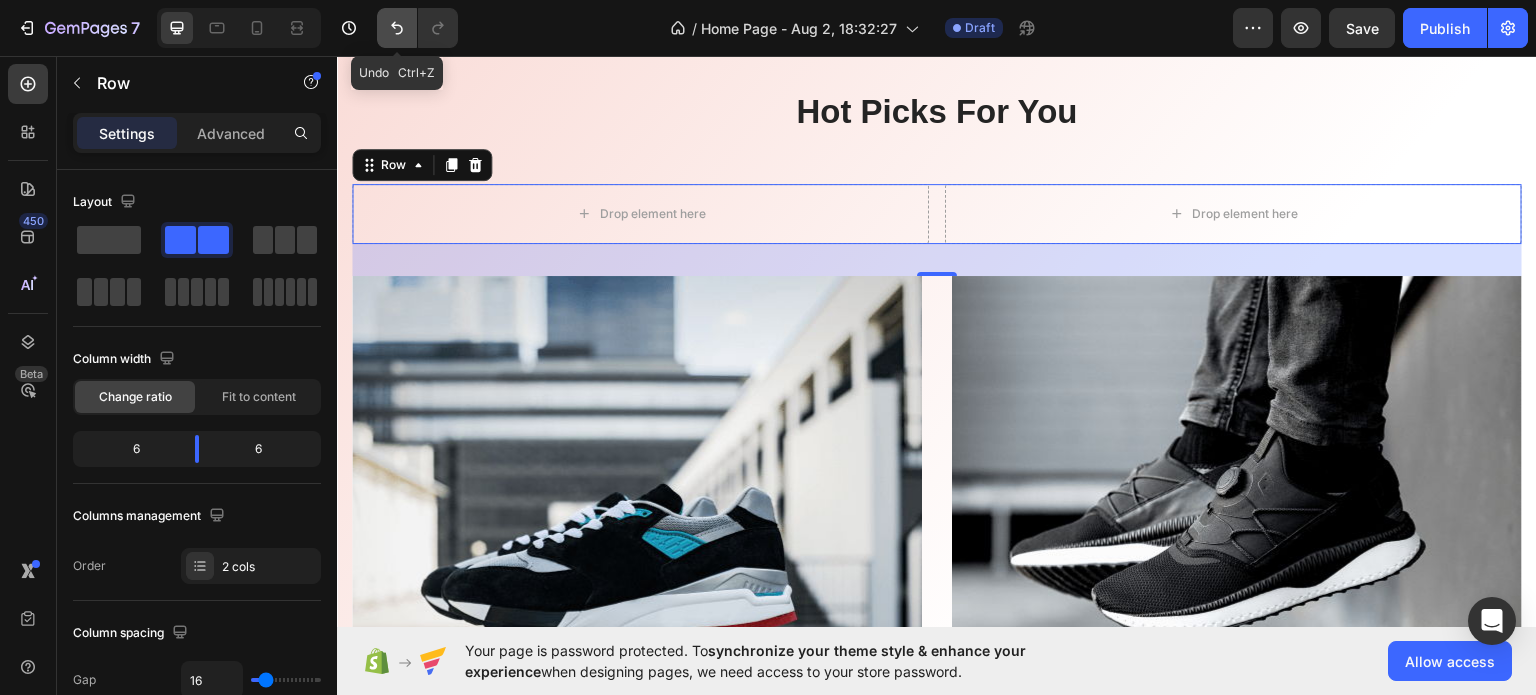 click 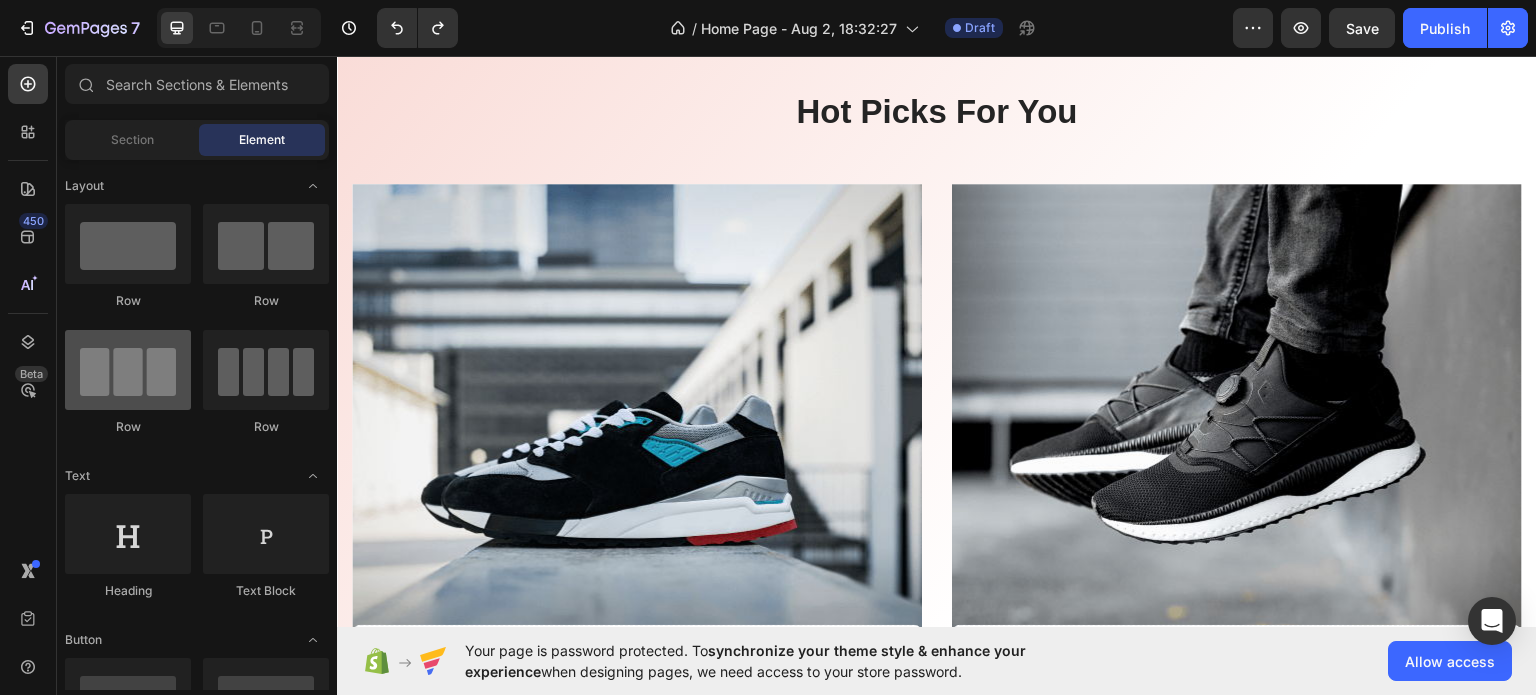 scroll, scrollTop: 100, scrollLeft: 0, axis: vertical 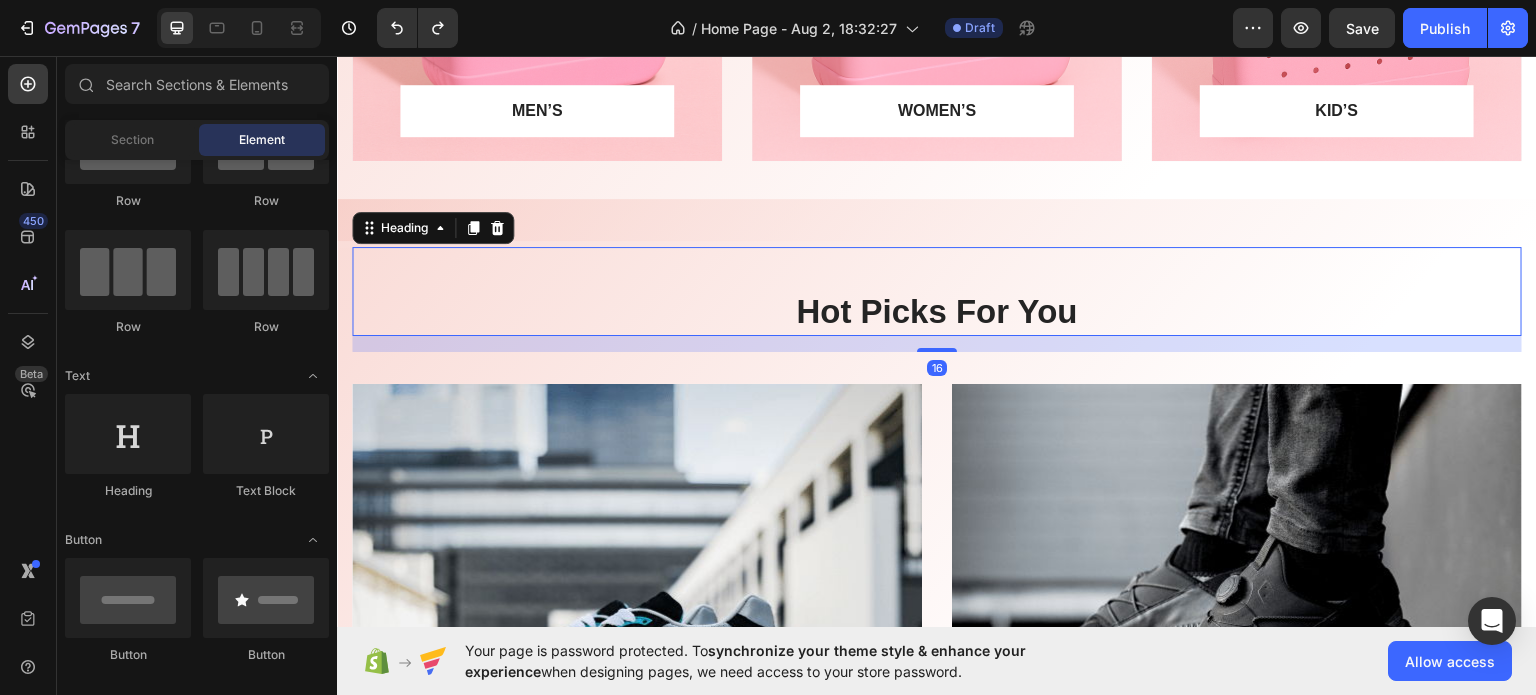 click on "Hot Picks For You" at bounding box center [937, 311] 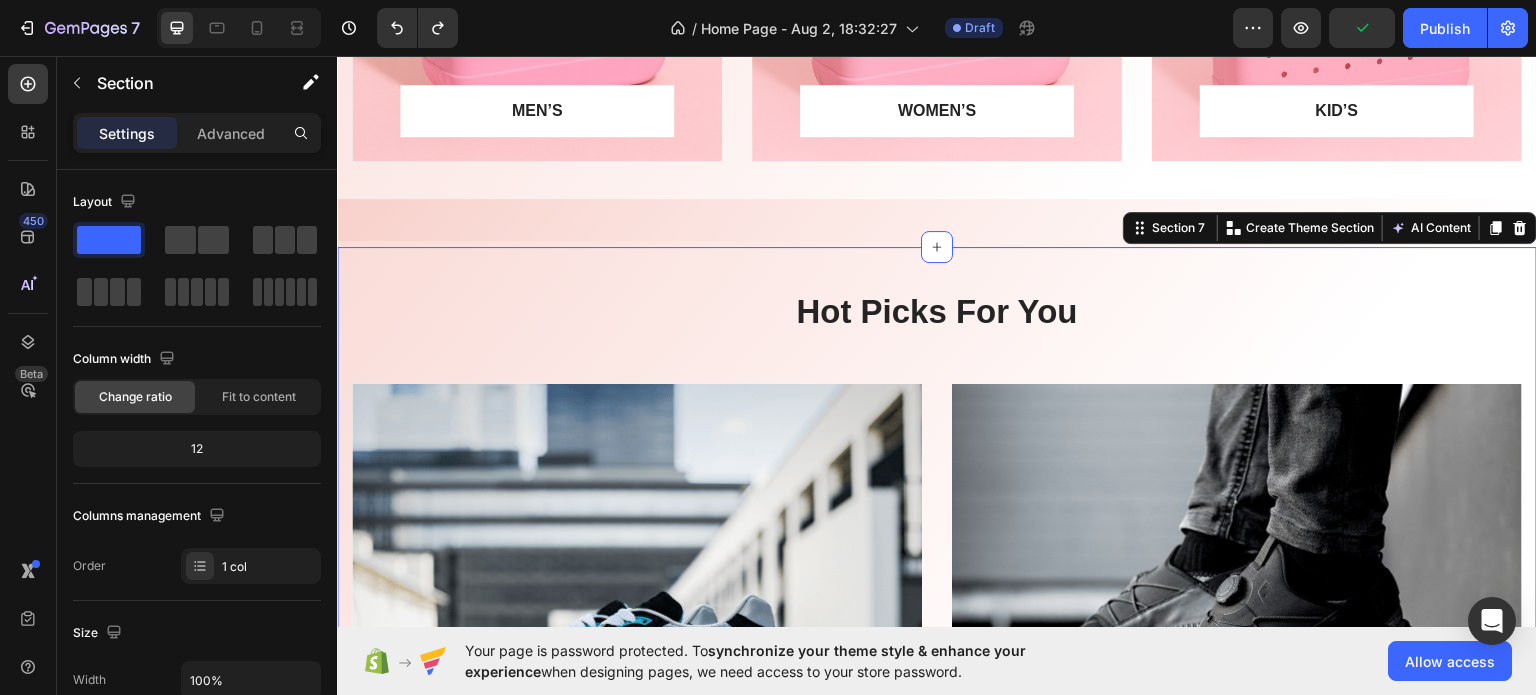 click on "Hot Picks For You Heading Row Can not get product from Shopify We cannot find any products from your Shopify store. Please try manually syncing the data from Shopify or add a new product.   Add product Sync from Shopify Product Hero Banner Can not get product from Shopify We cannot find any products from your Shopify store. Please try manually syncing the data from Shopify or add a new product.   Add product Sync from Shopify Product Hero Banner Row" at bounding box center [937, 615] 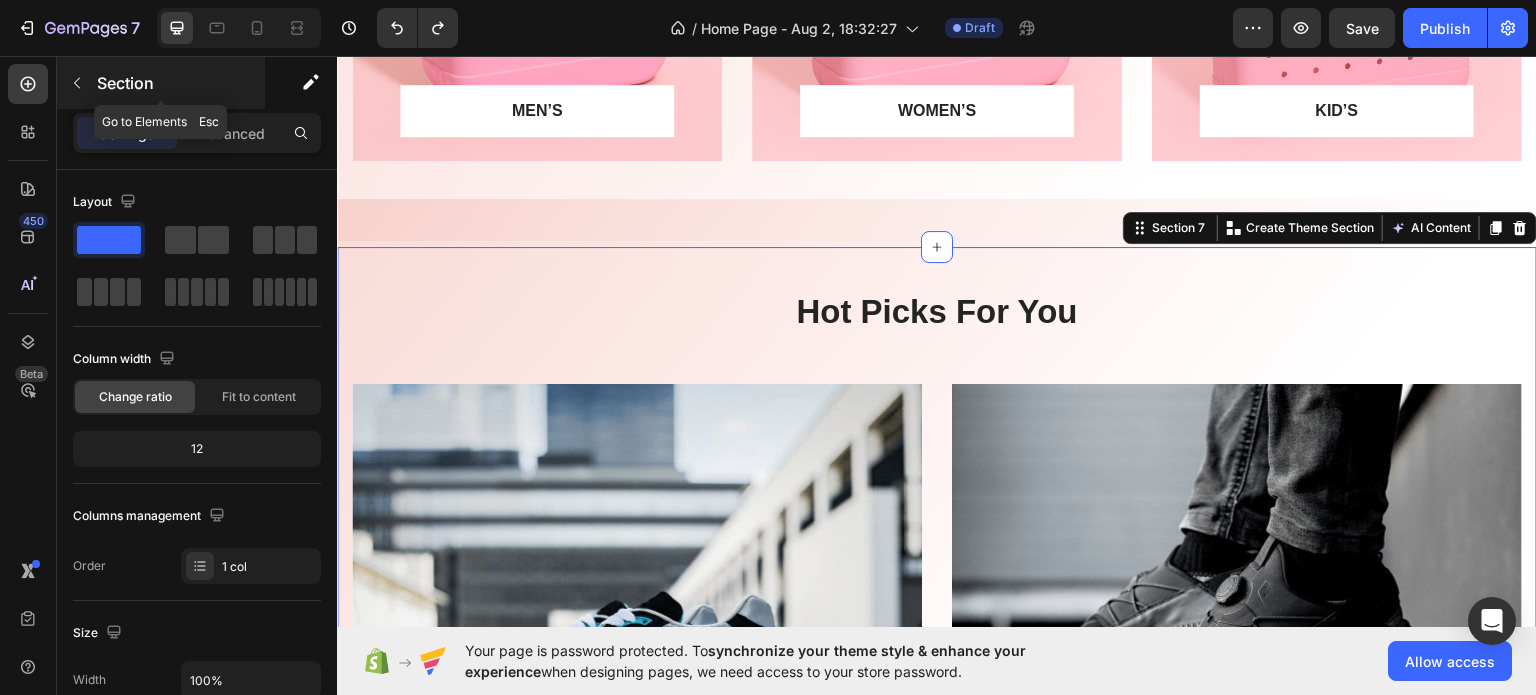 click 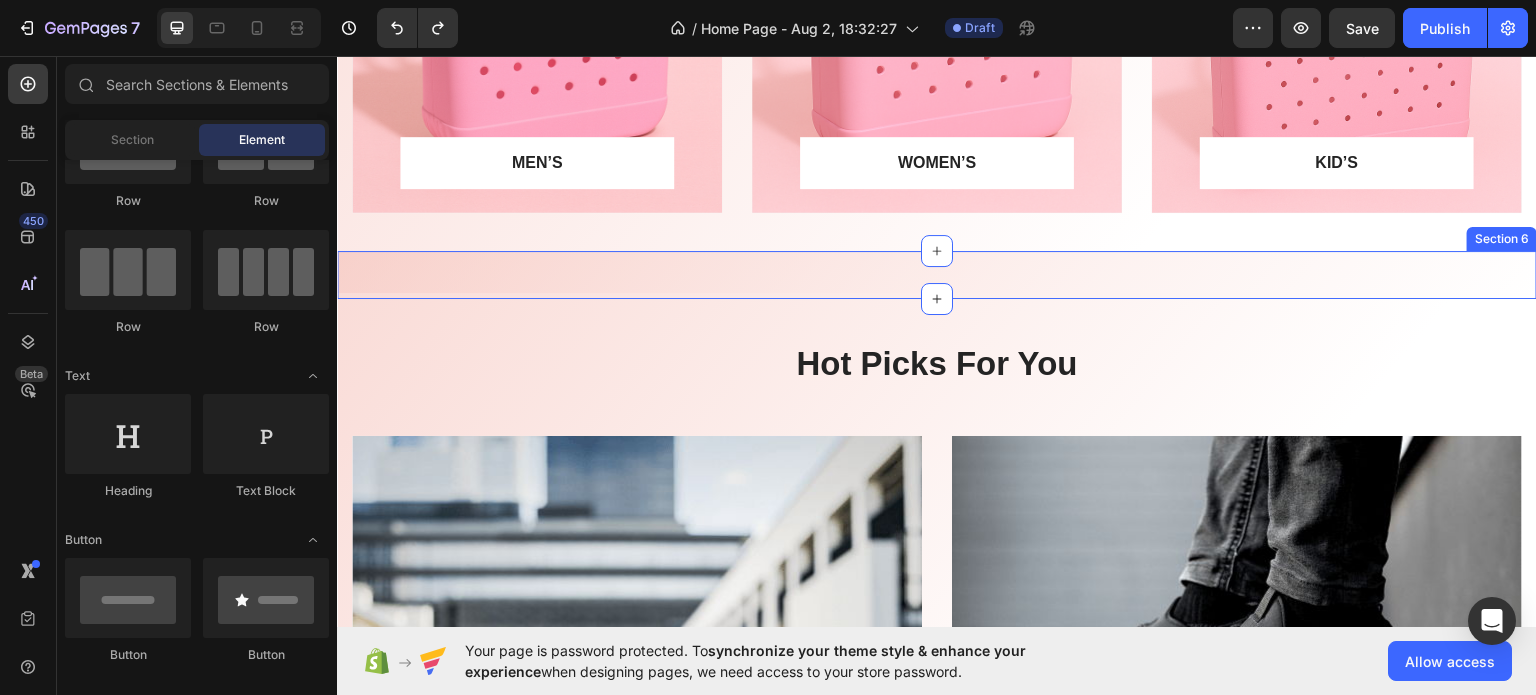 scroll, scrollTop: 1900, scrollLeft: 0, axis: vertical 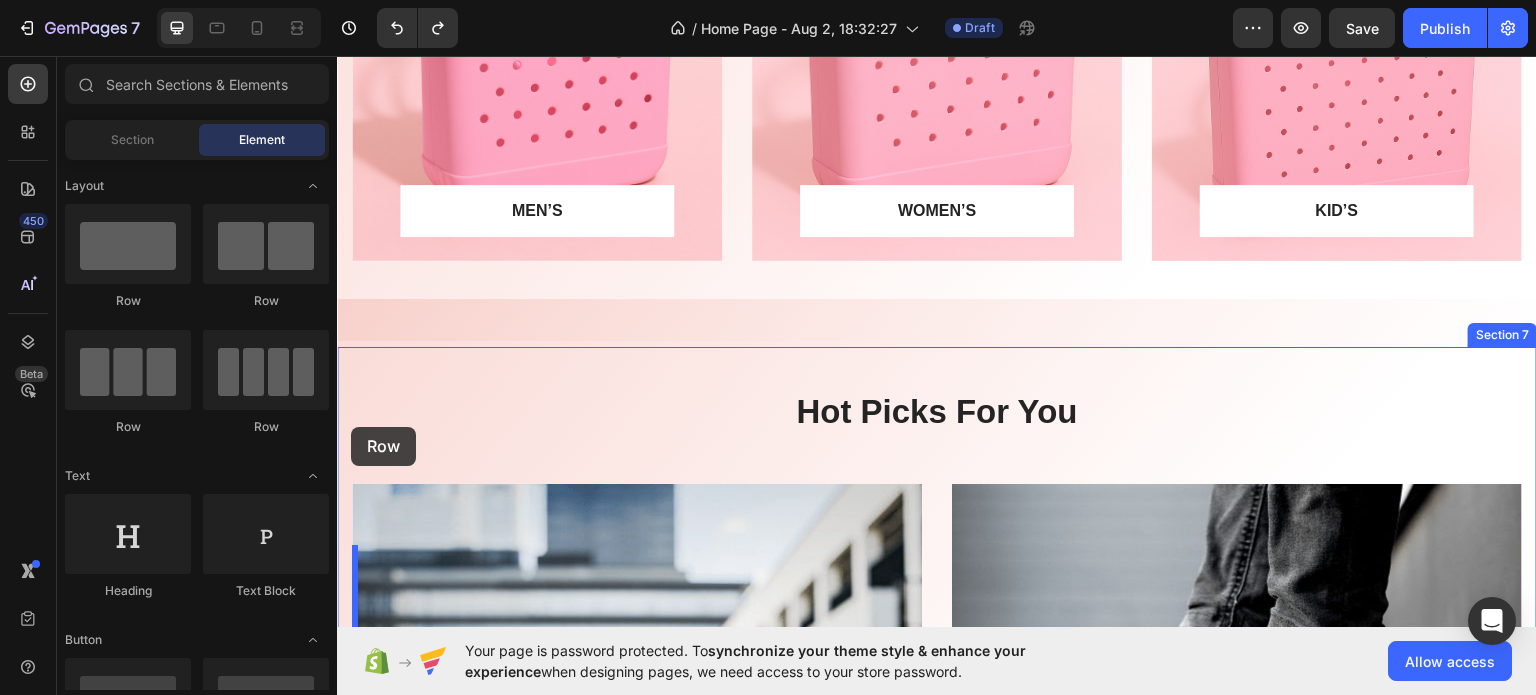 drag, startPoint x: 605, startPoint y: 292, endPoint x: 351, endPoint y: 426, distance: 287.17938 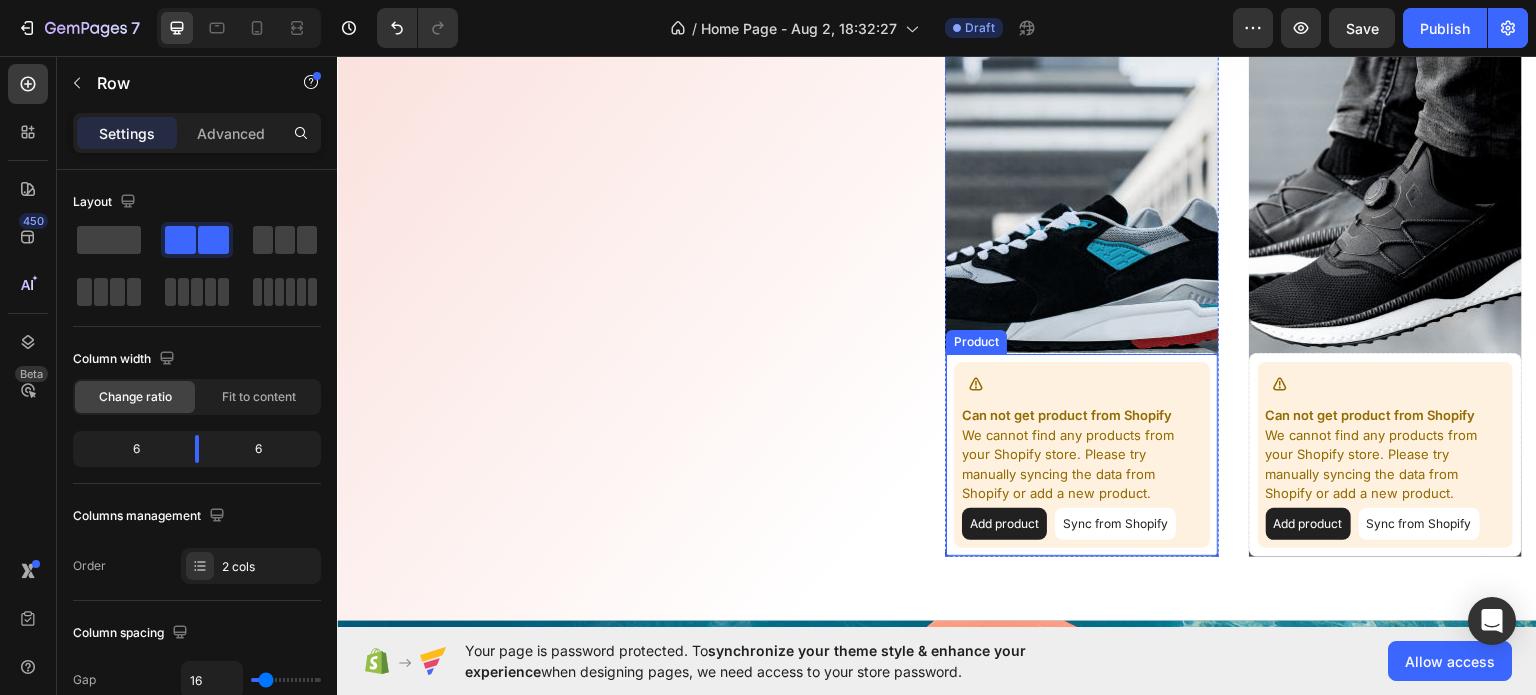 scroll, scrollTop: 2500, scrollLeft: 0, axis: vertical 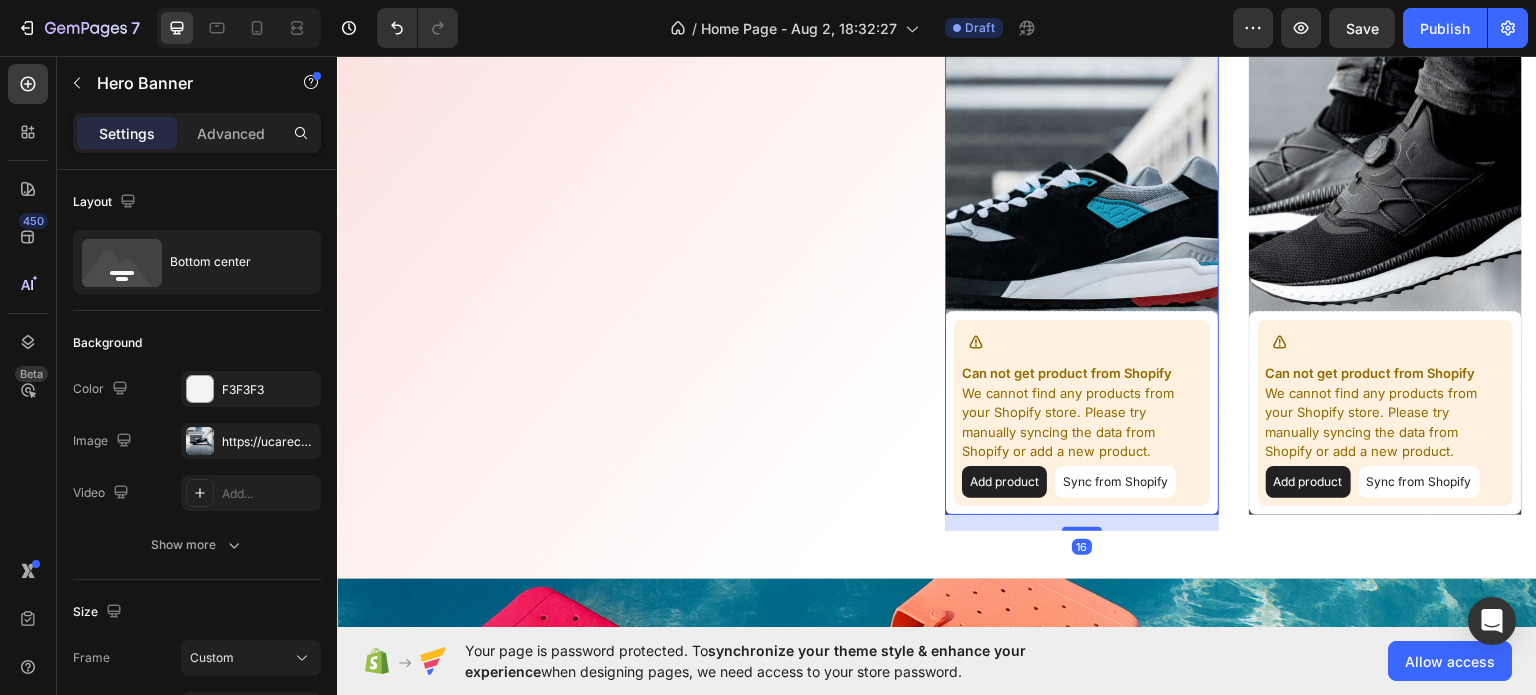 click at bounding box center [1082, 229] 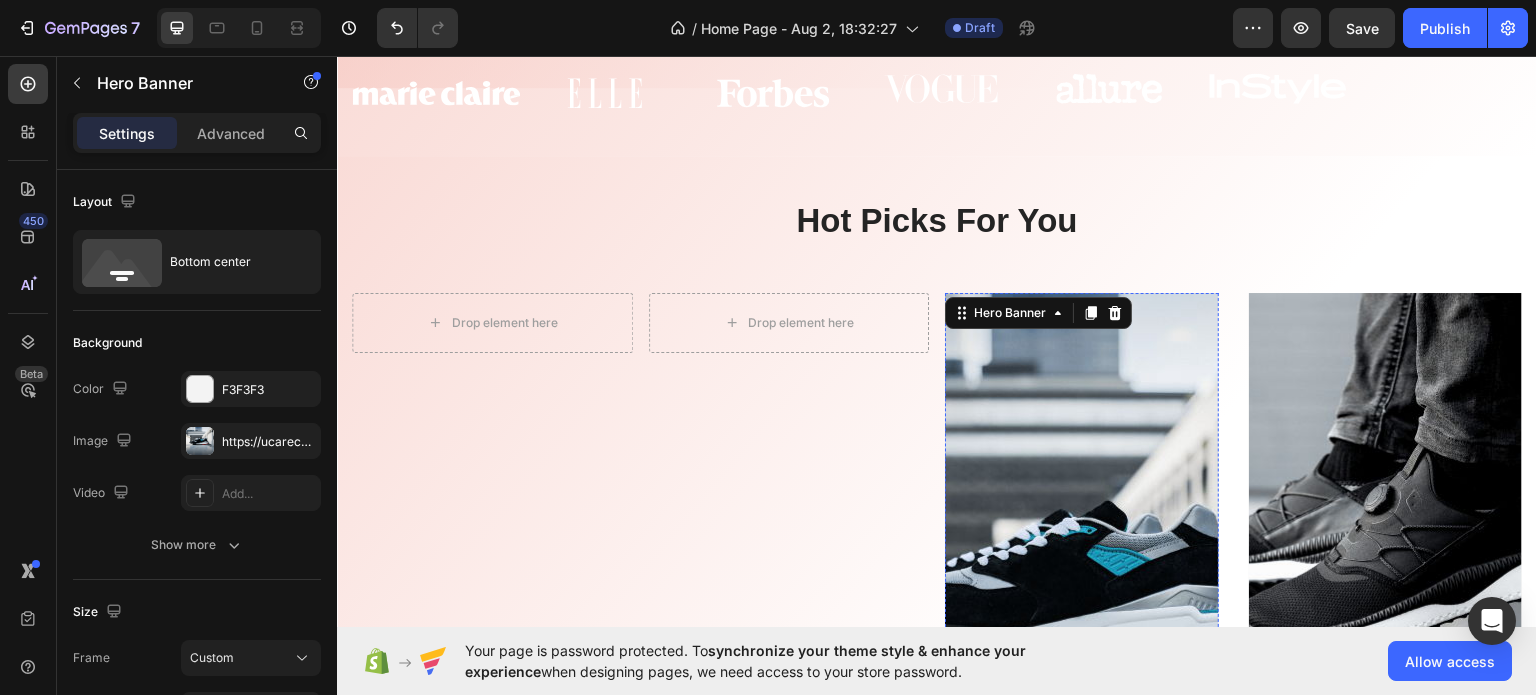 scroll, scrollTop: 2100, scrollLeft: 0, axis: vertical 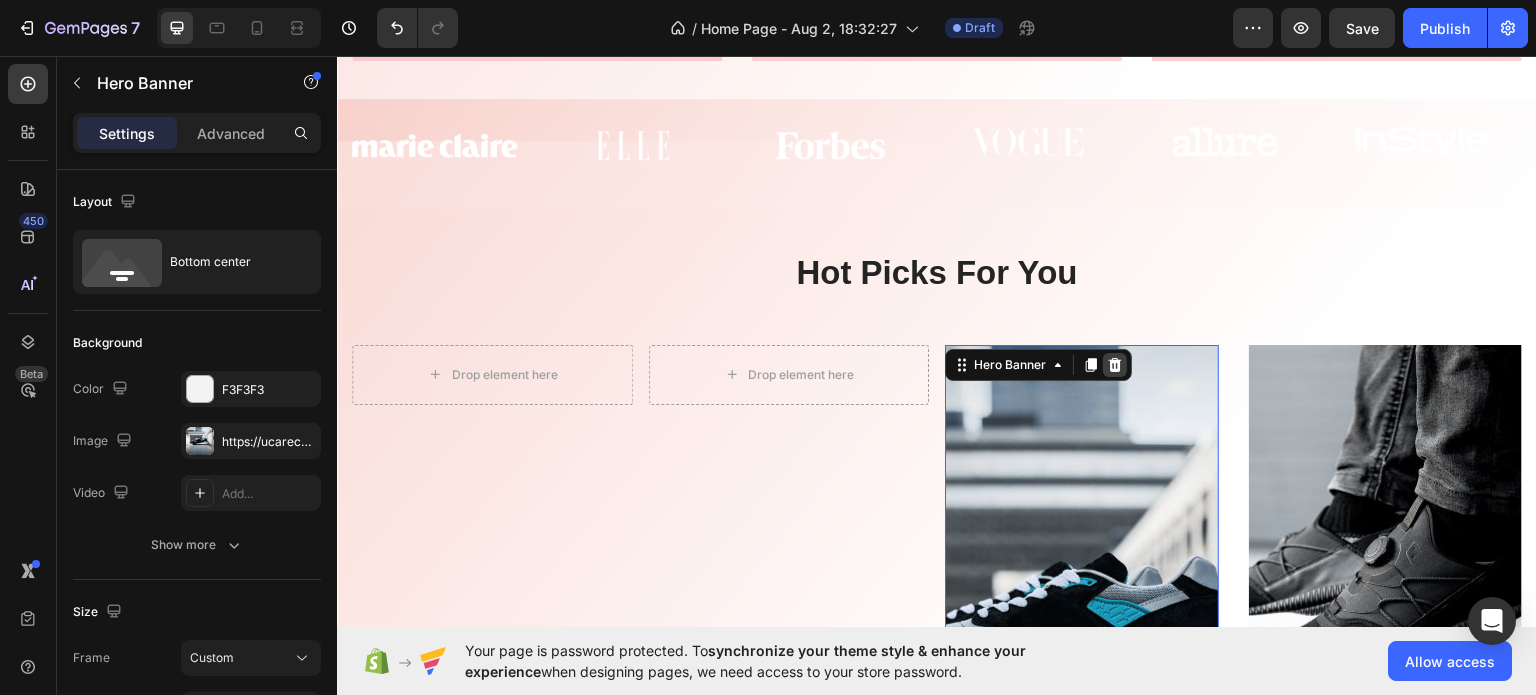 click 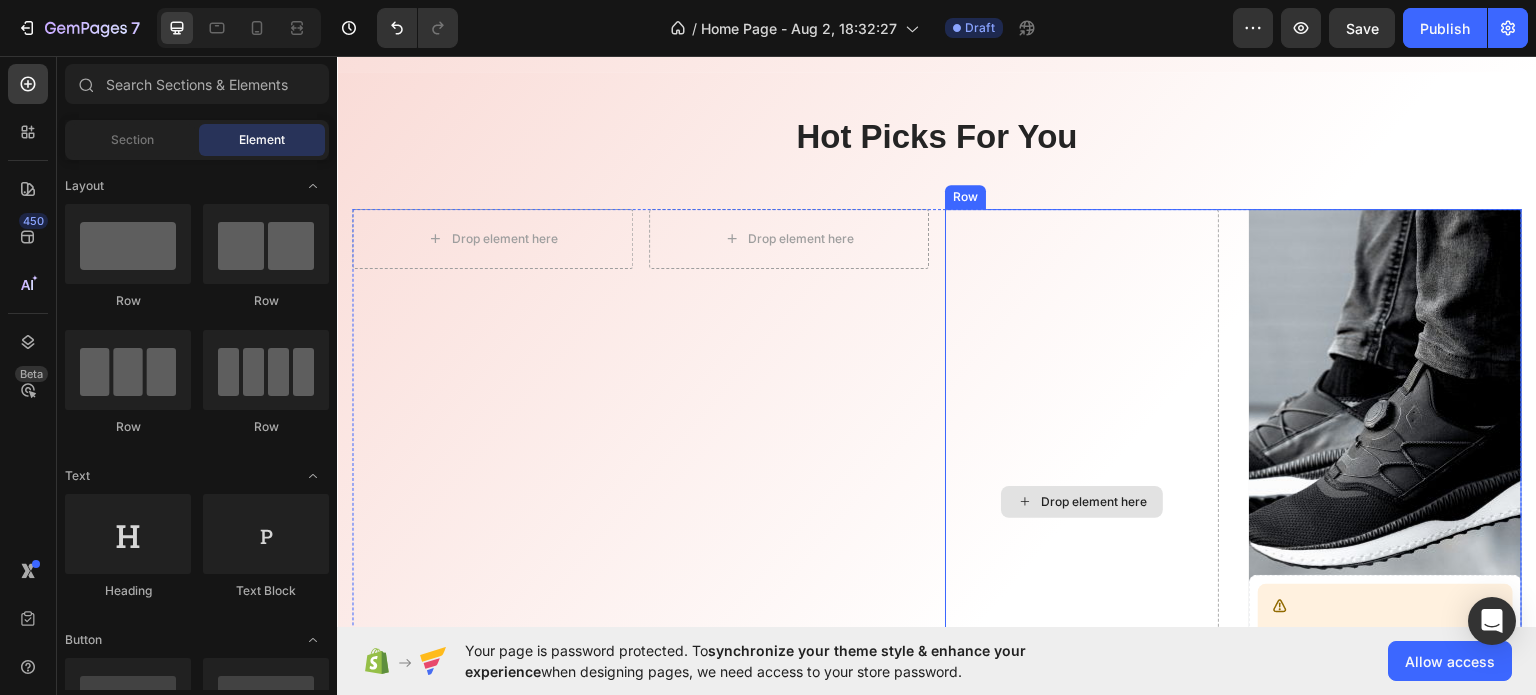 scroll, scrollTop: 2400, scrollLeft: 0, axis: vertical 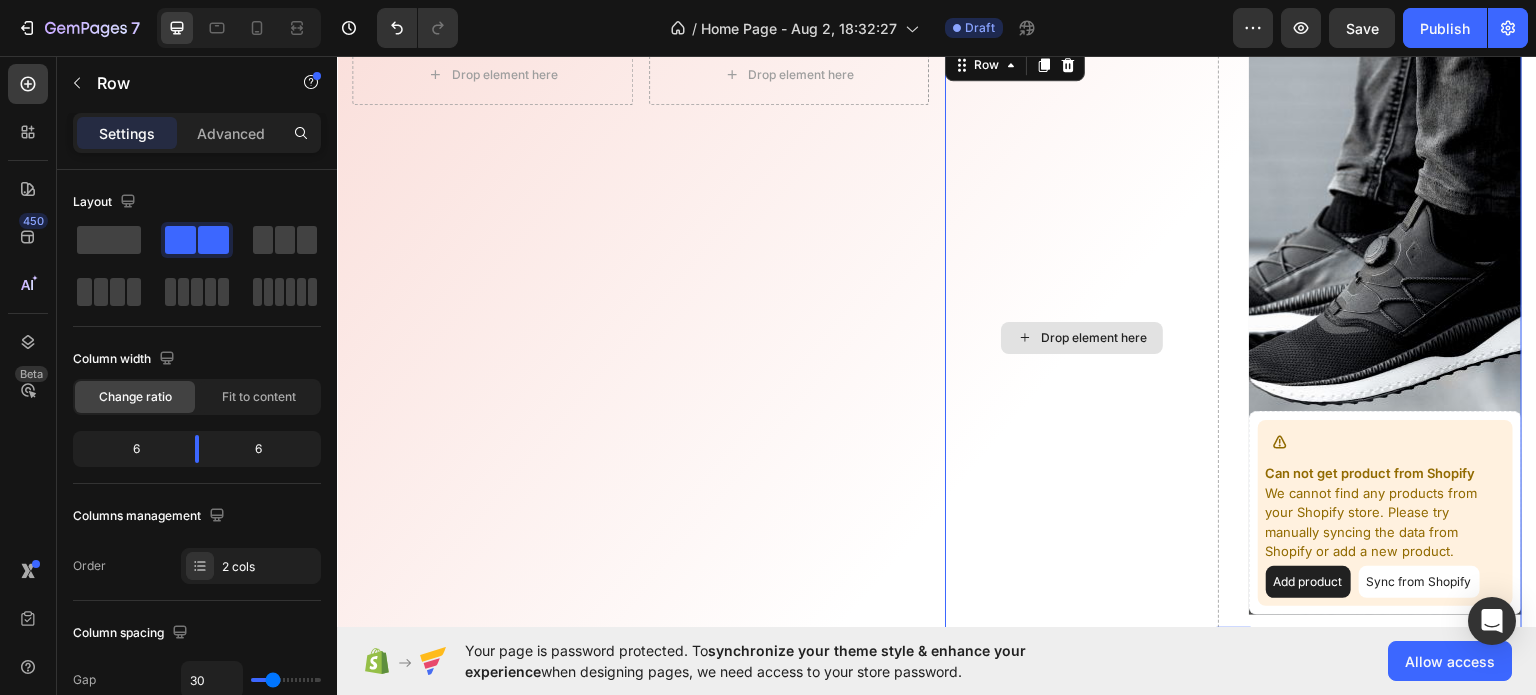 click on "Drop element here" at bounding box center (1082, 337) 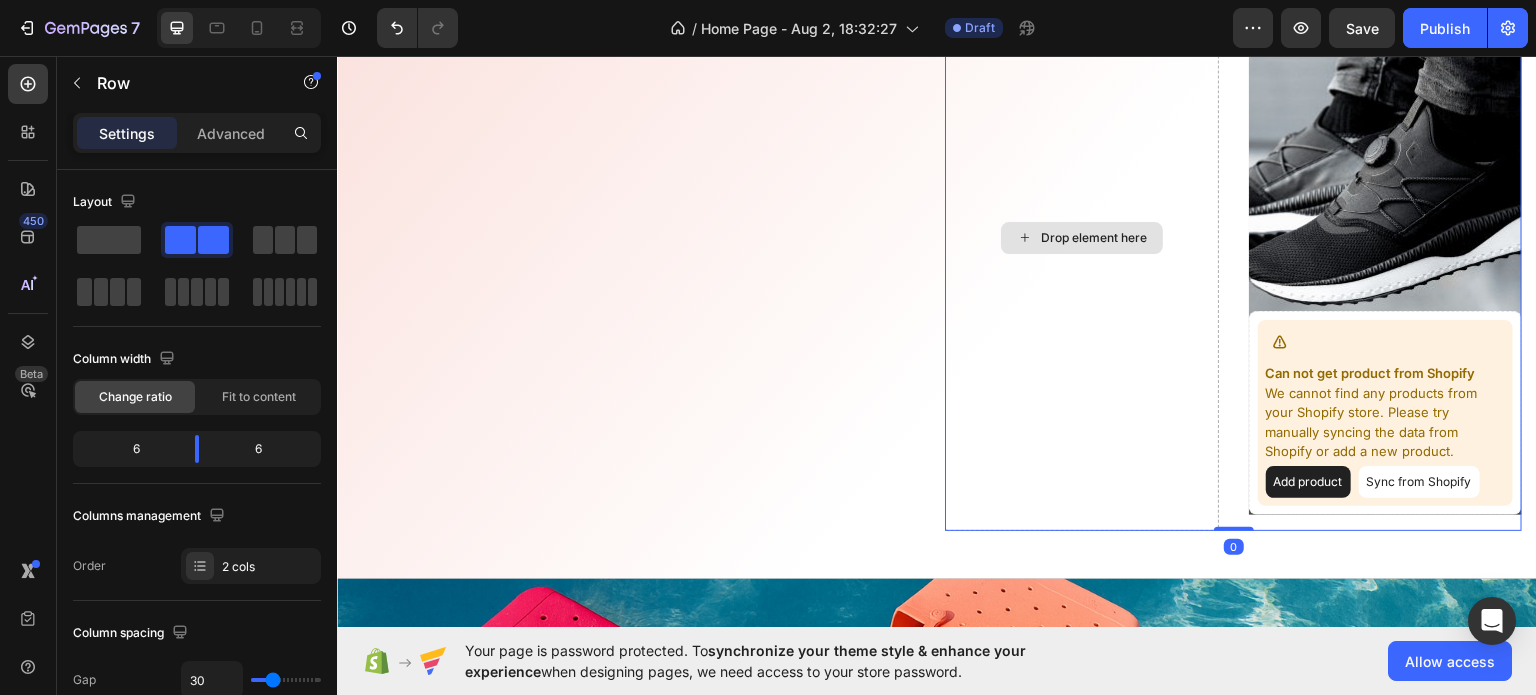 scroll, scrollTop: 2200, scrollLeft: 0, axis: vertical 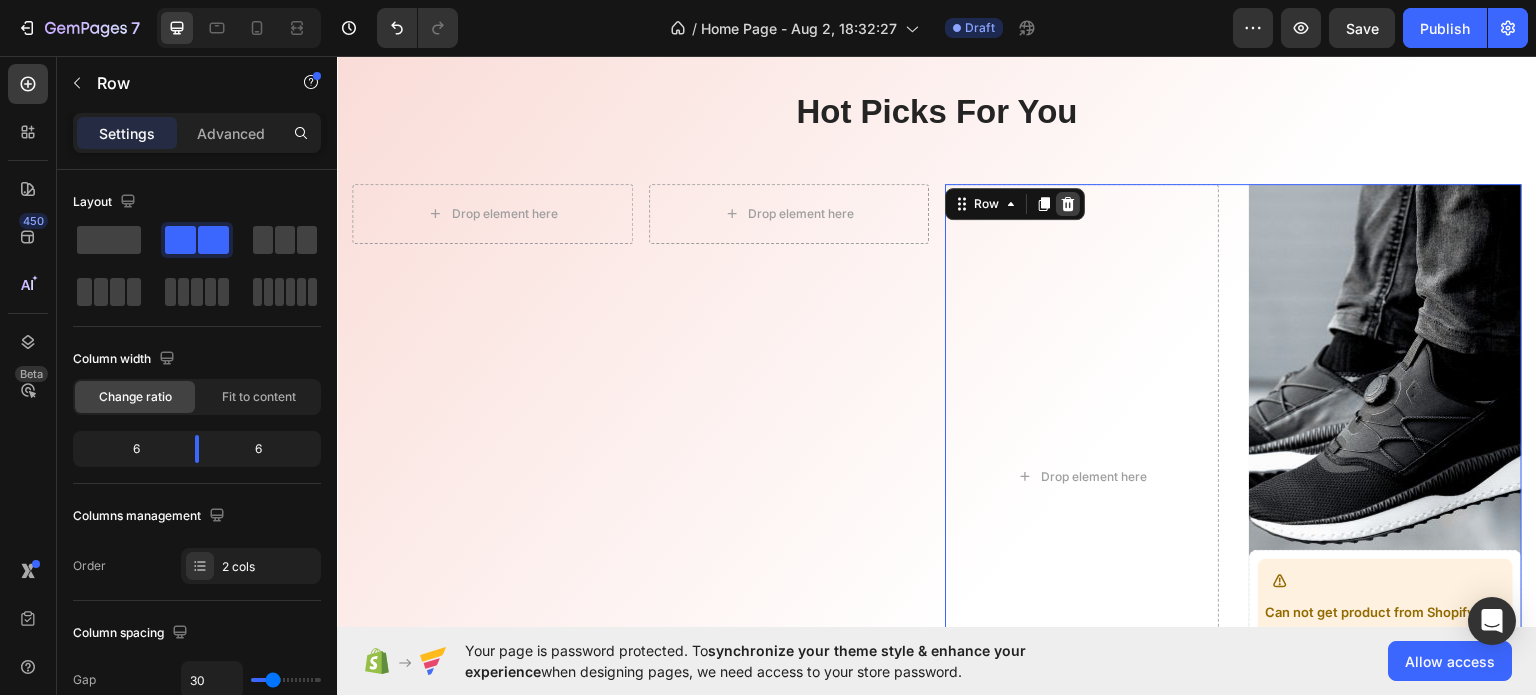 click 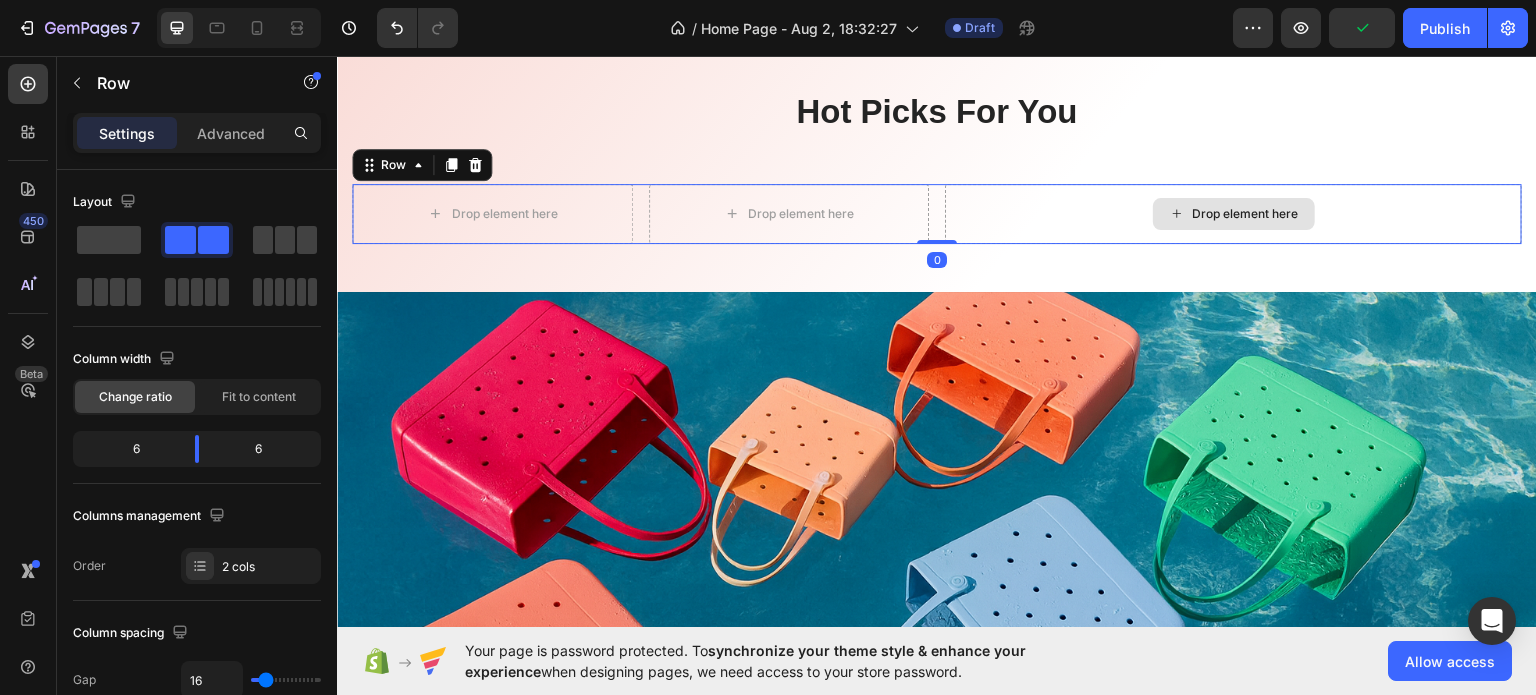click on "Drop element here" at bounding box center (1233, 213) 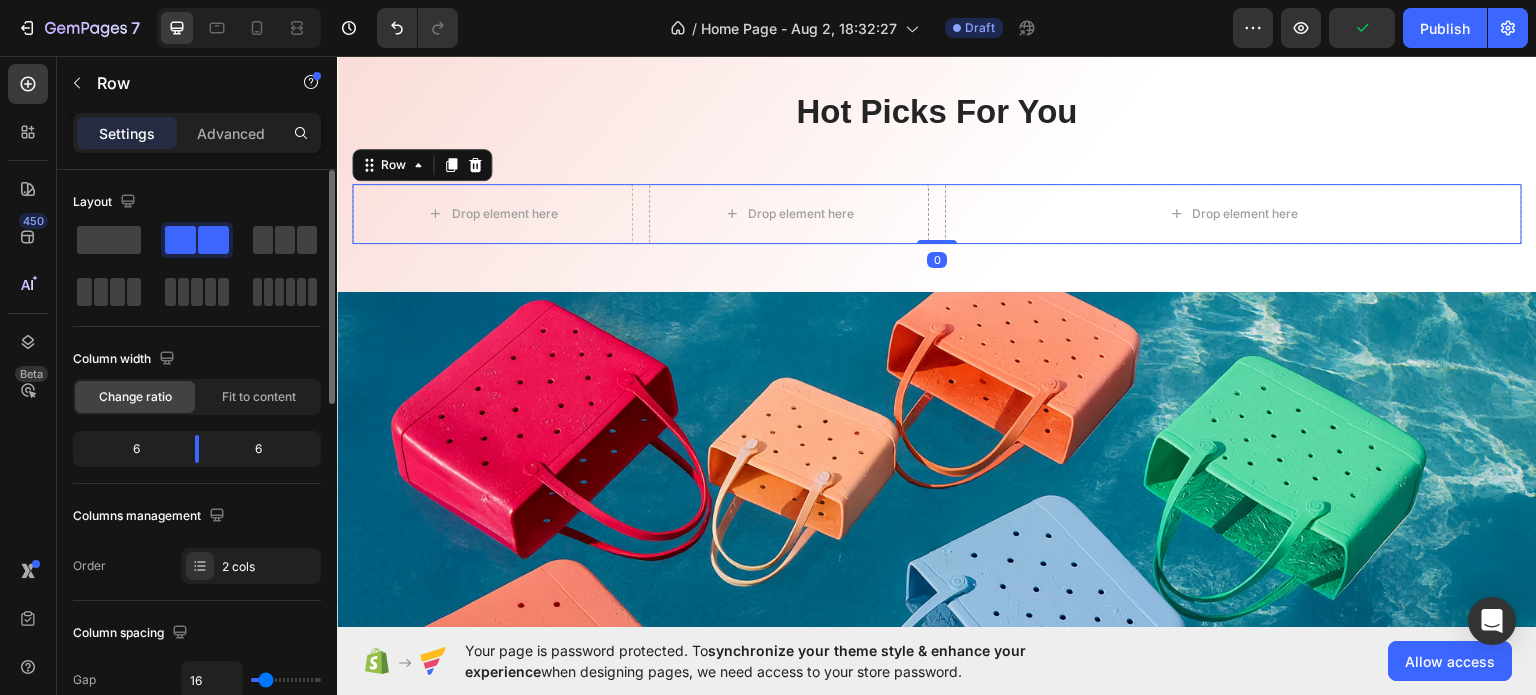 click 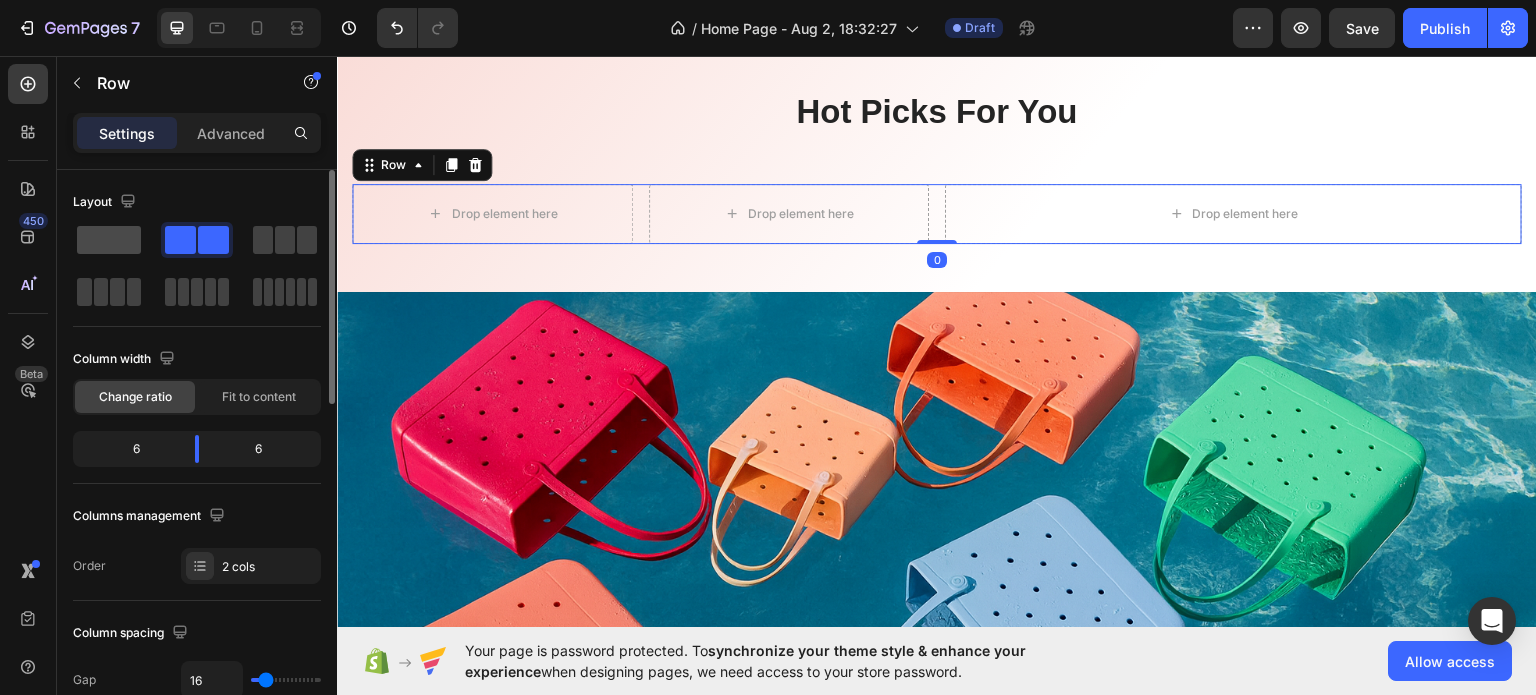 click 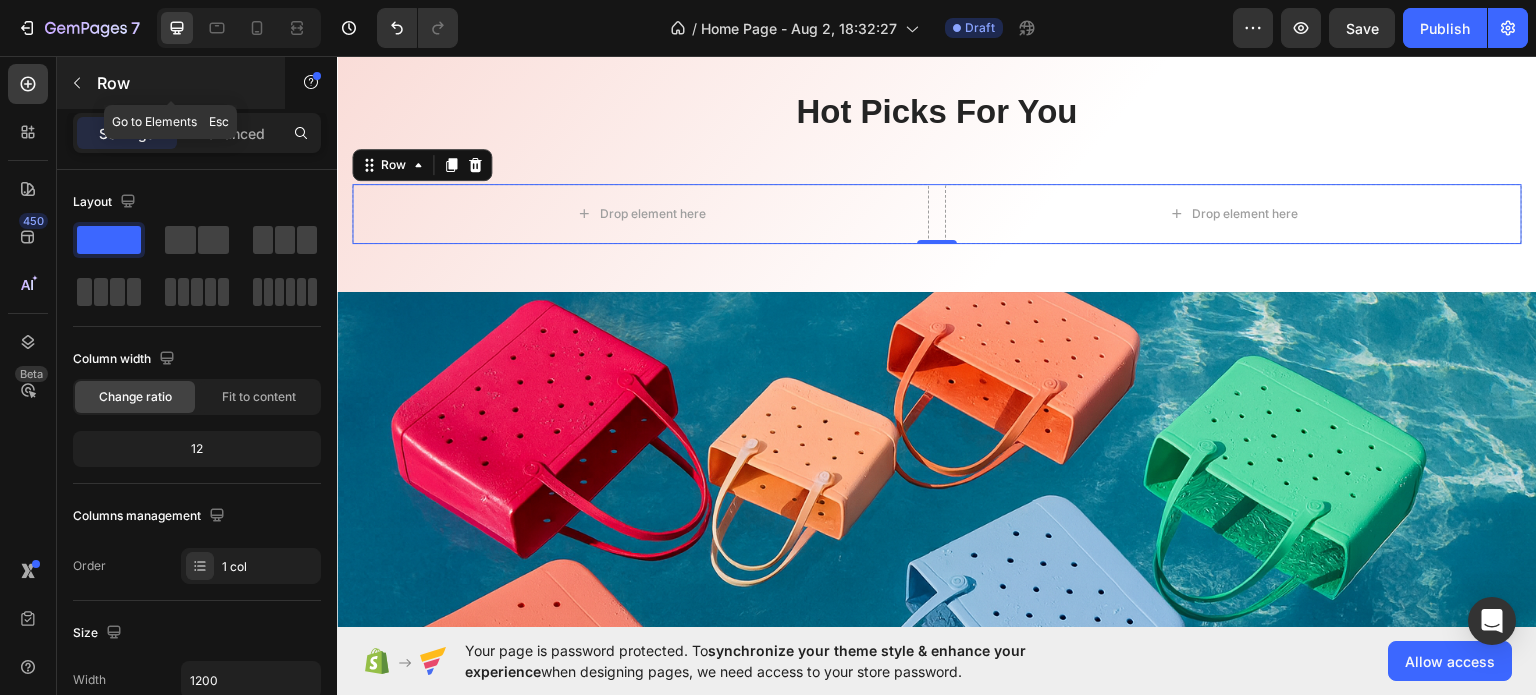 click on "Row" at bounding box center [171, 83] 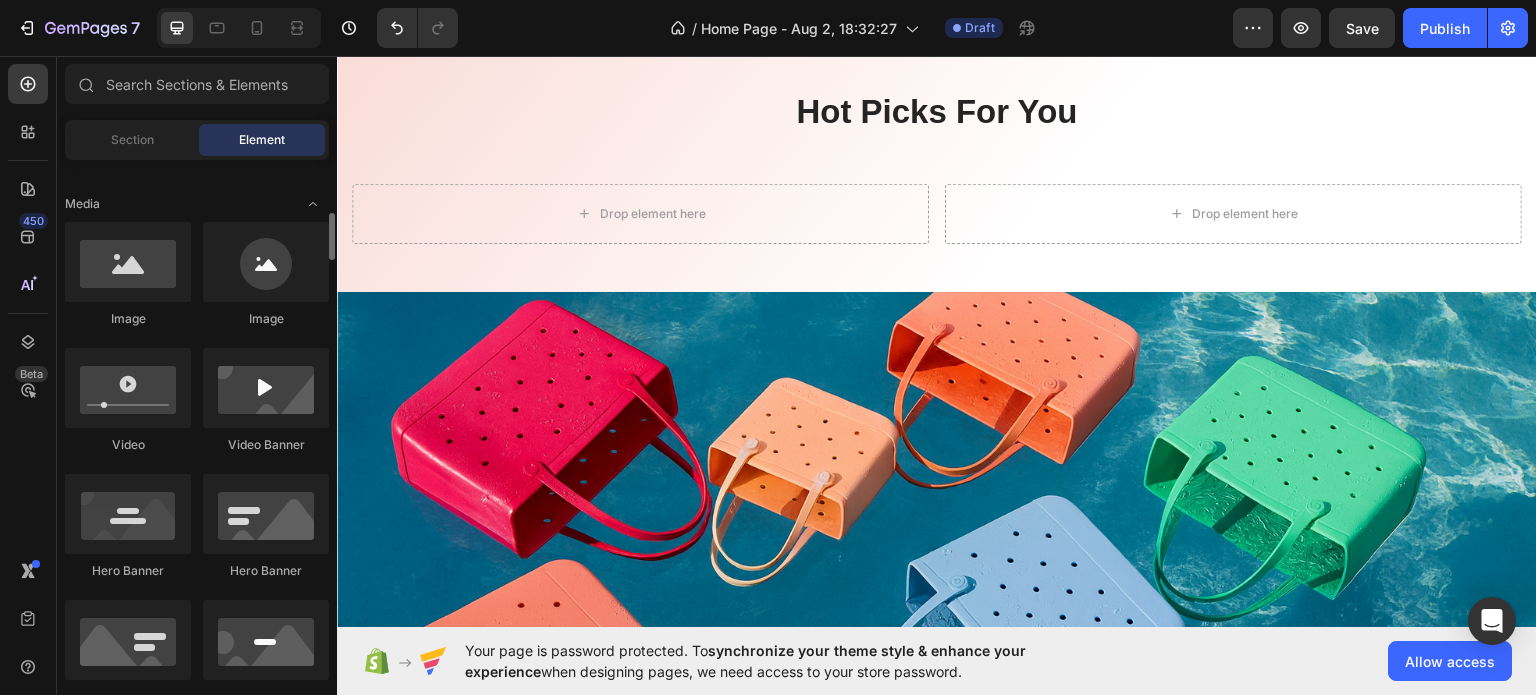 scroll, scrollTop: 500, scrollLeft: 0, axis: vertical 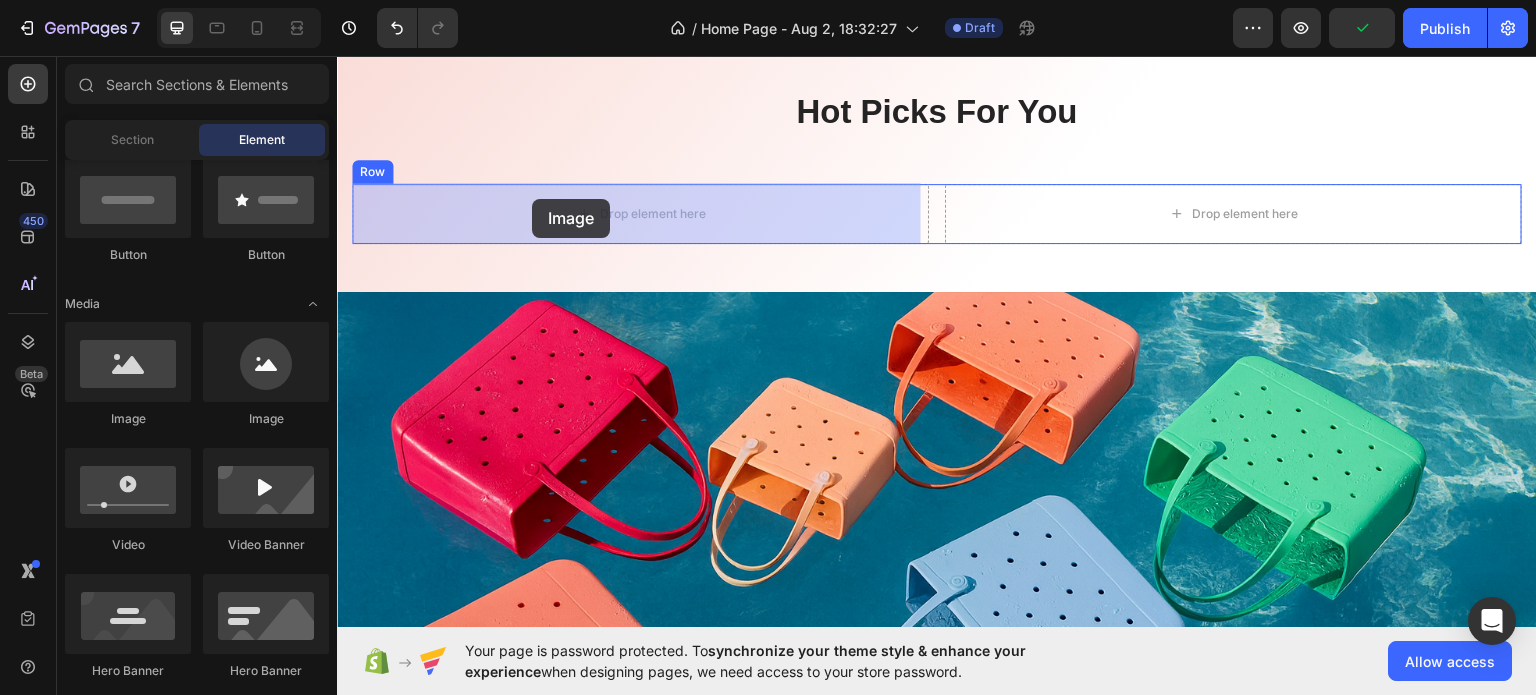 drag, startPoint x: 474, startPoint y: 427, endPoint x: 532, endPoint y: 198, distance: 236.23082 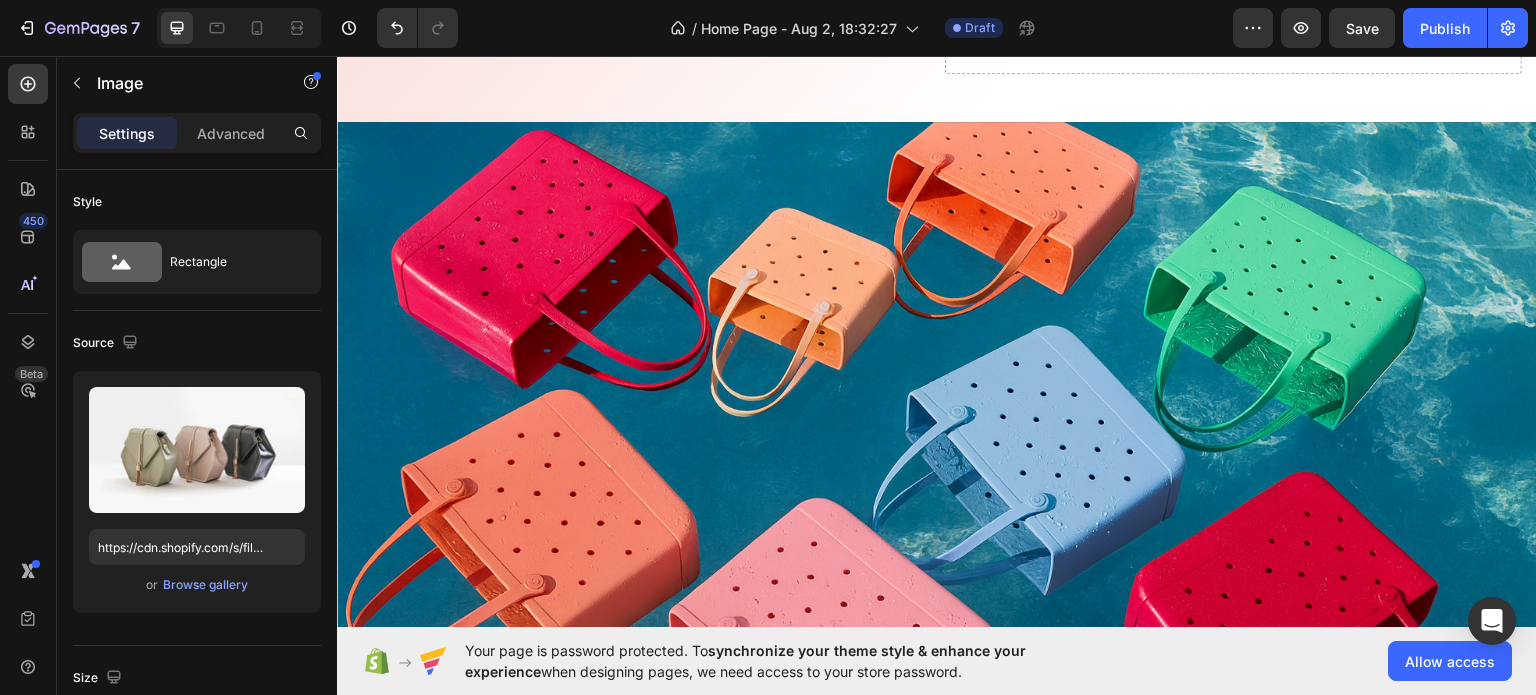 scroll, scrollTop: 2500, scrollLeft: 0, axis: vertical 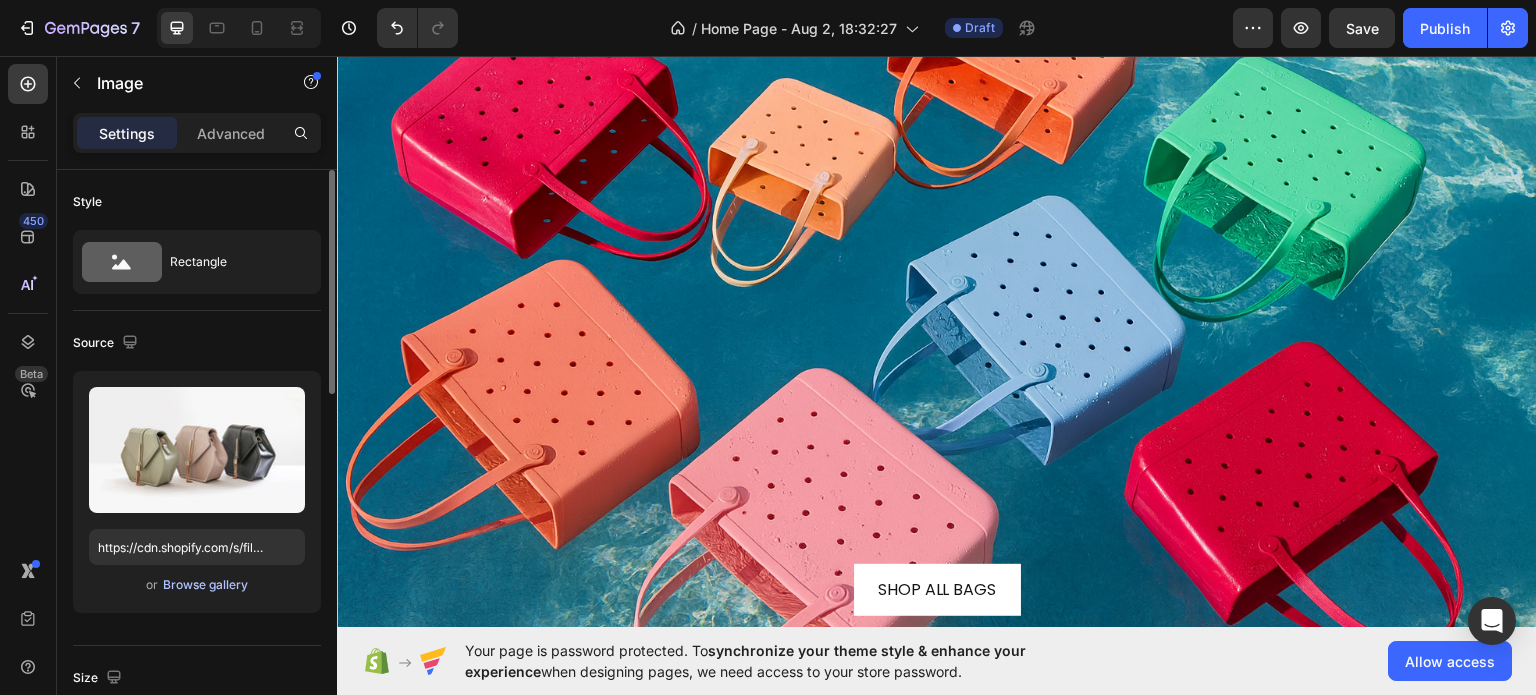click on "Browse gallery" at bounding box center (205, 585) 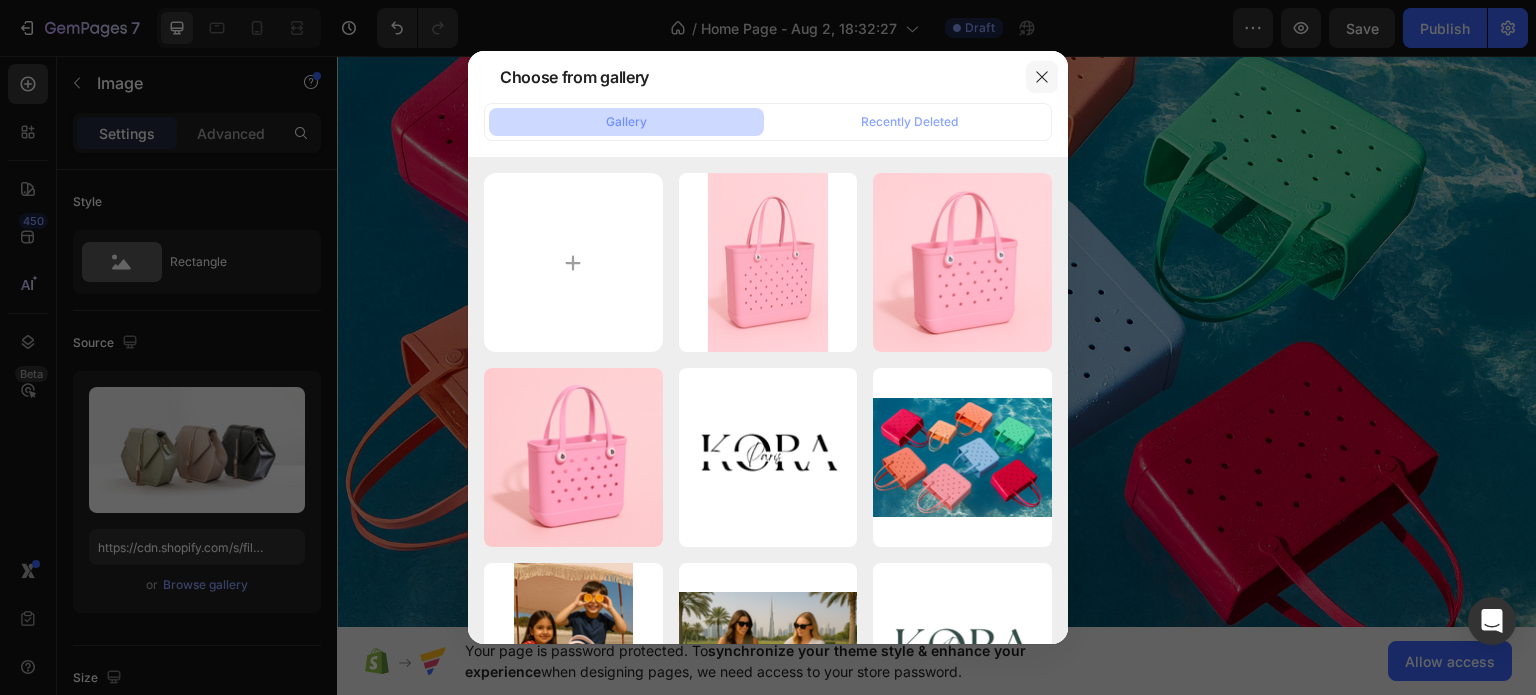 click at bounding box center [1042, 77] 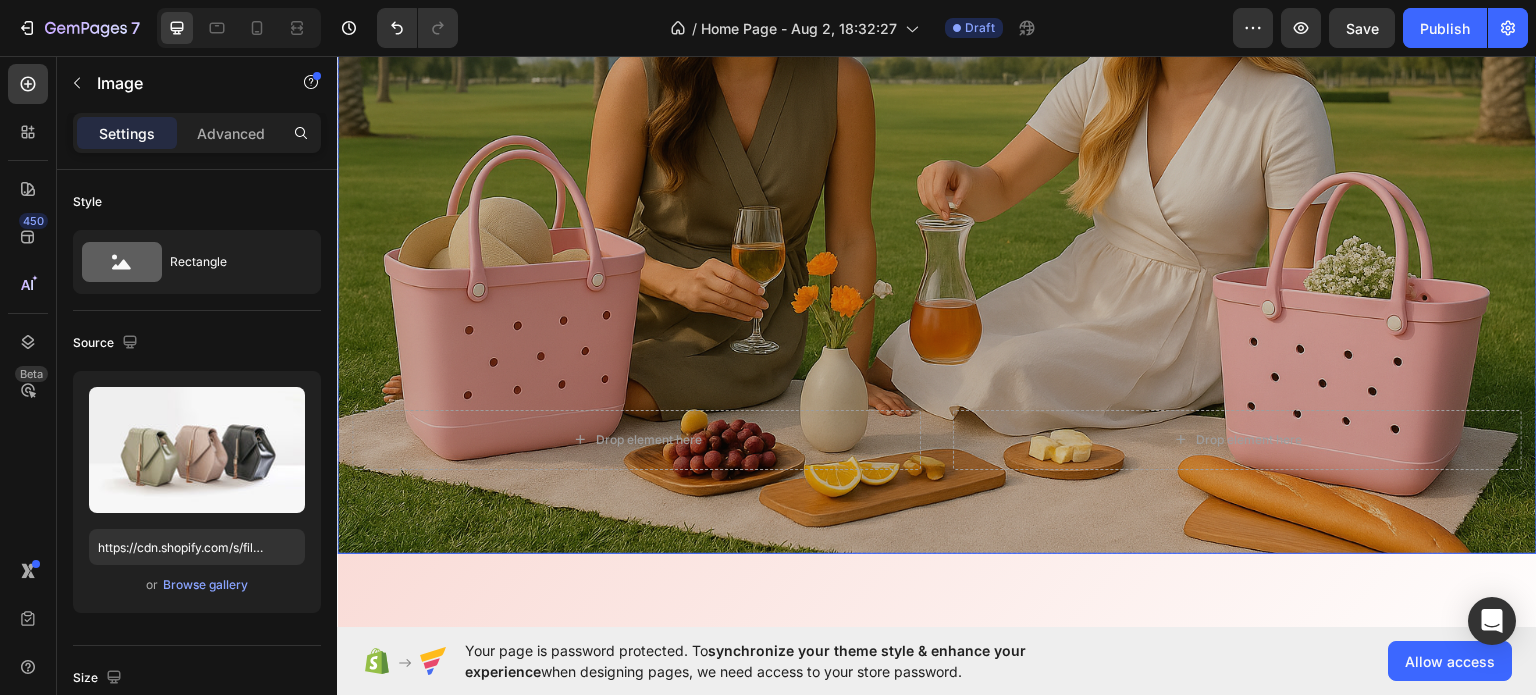 scroll, scrollTop: 0, scrollLeft: 0, axis: both 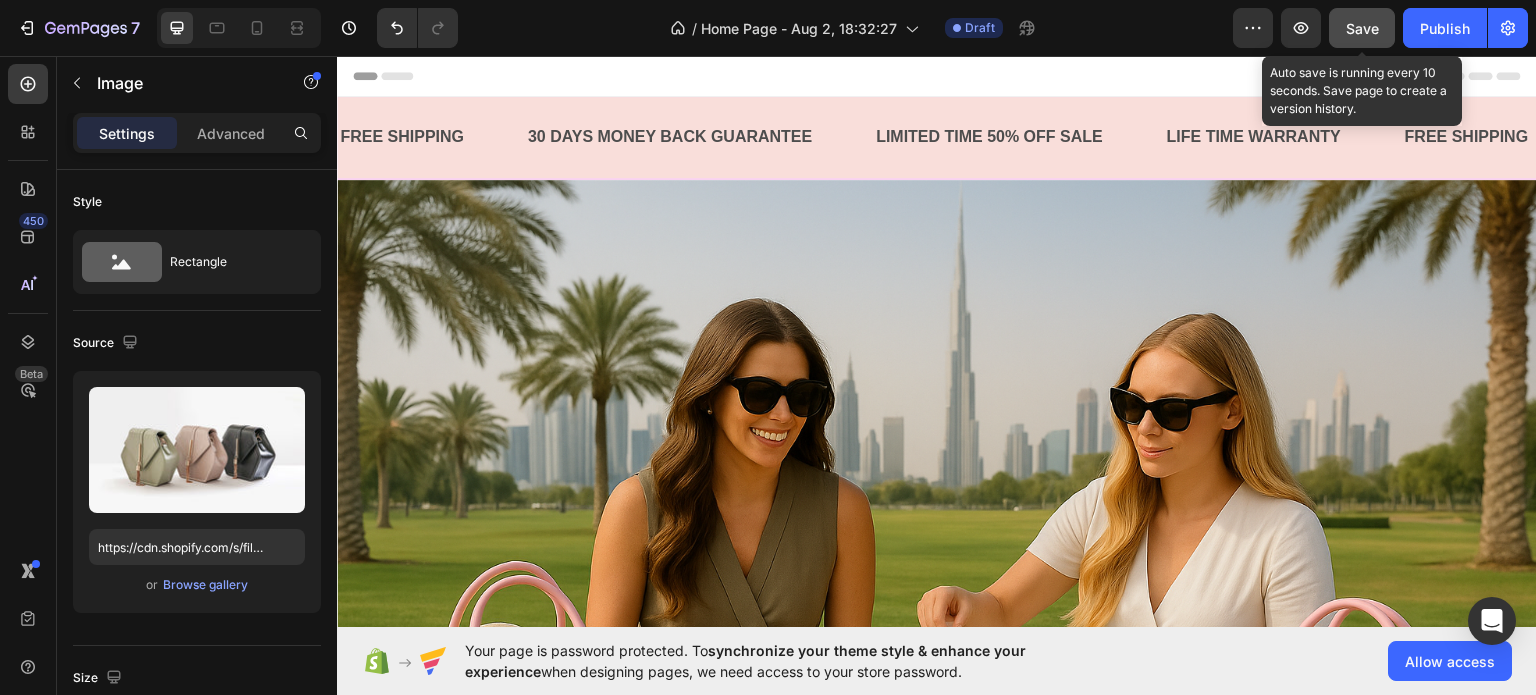 click on "Save" at bounding box center [1362, 28] 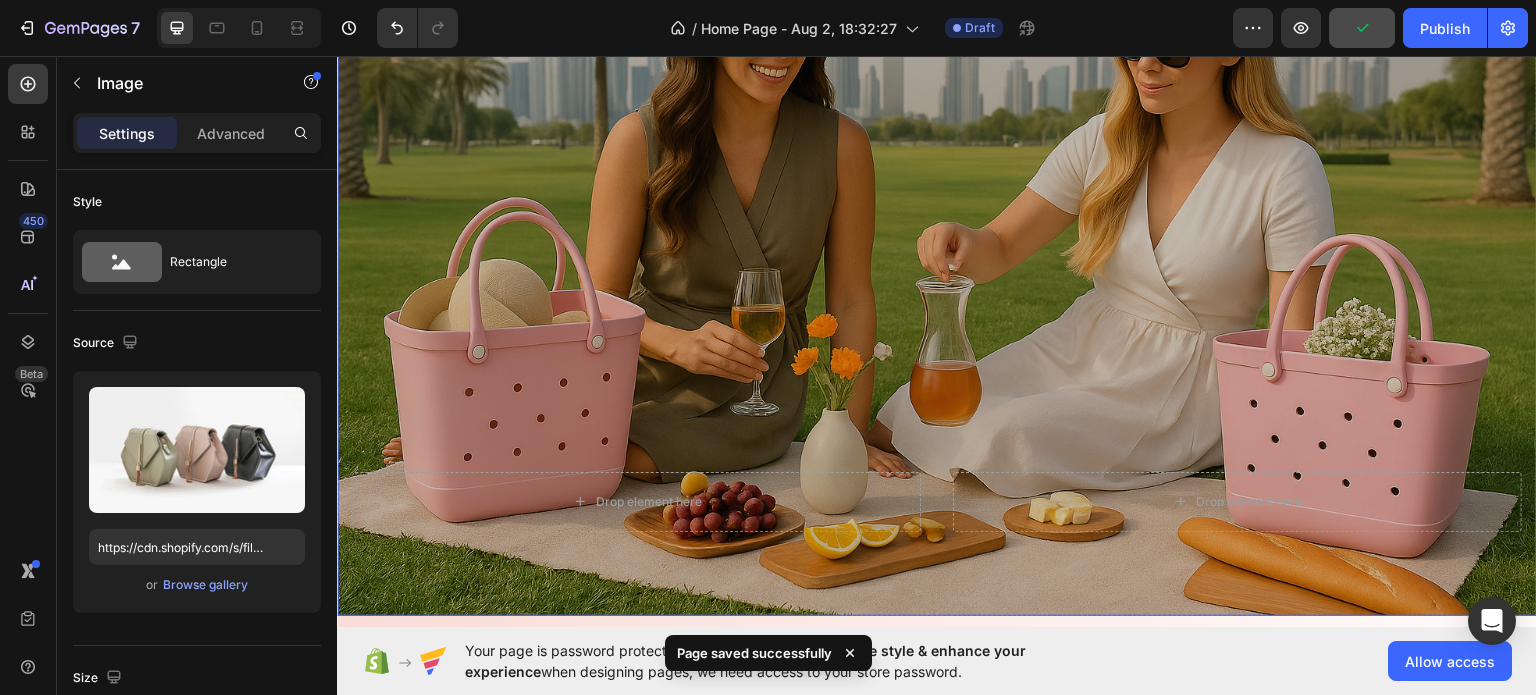 scroll, scrollTop: 400, scrollLeft: 0, axis: vertical 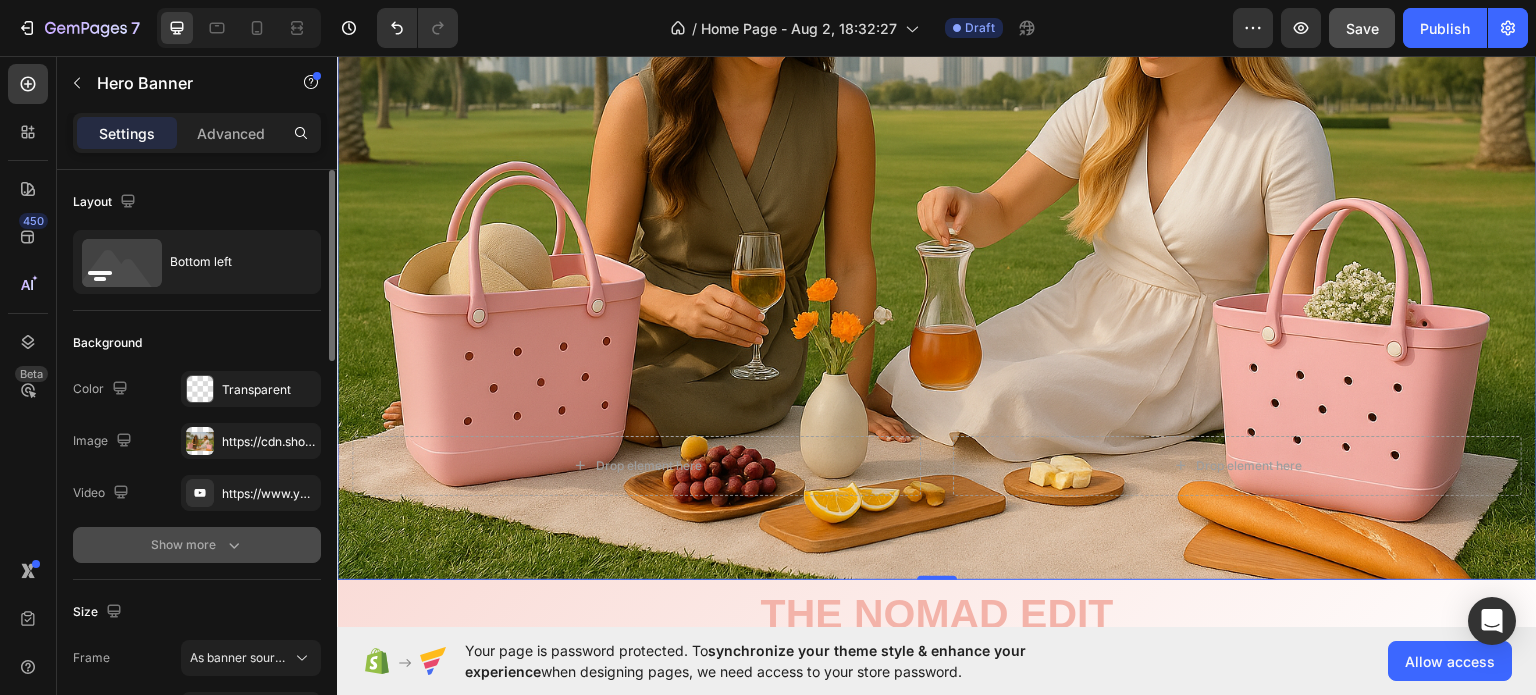 click on "Show more" at bounding box center [197, 545] 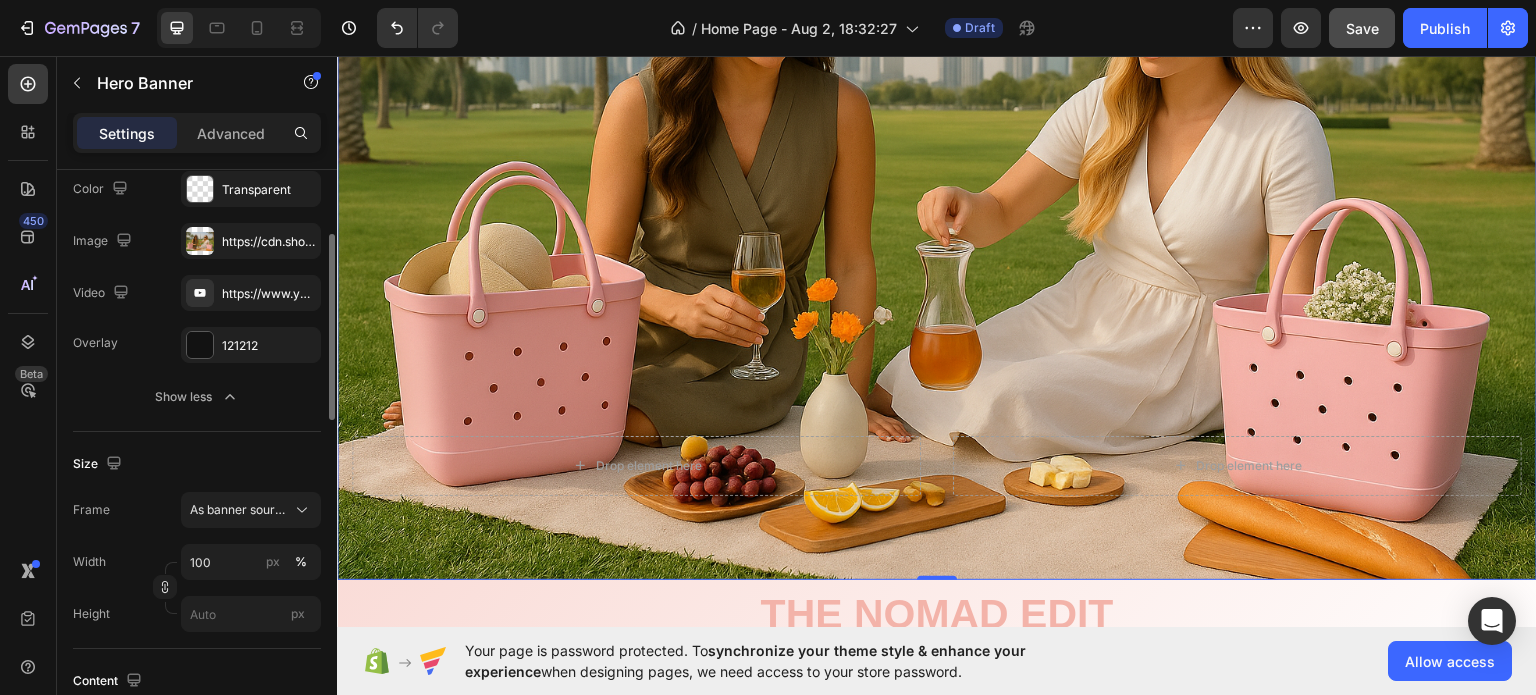 scroll, scrollTop: 300, scrollLeft: 0, axis: vertical 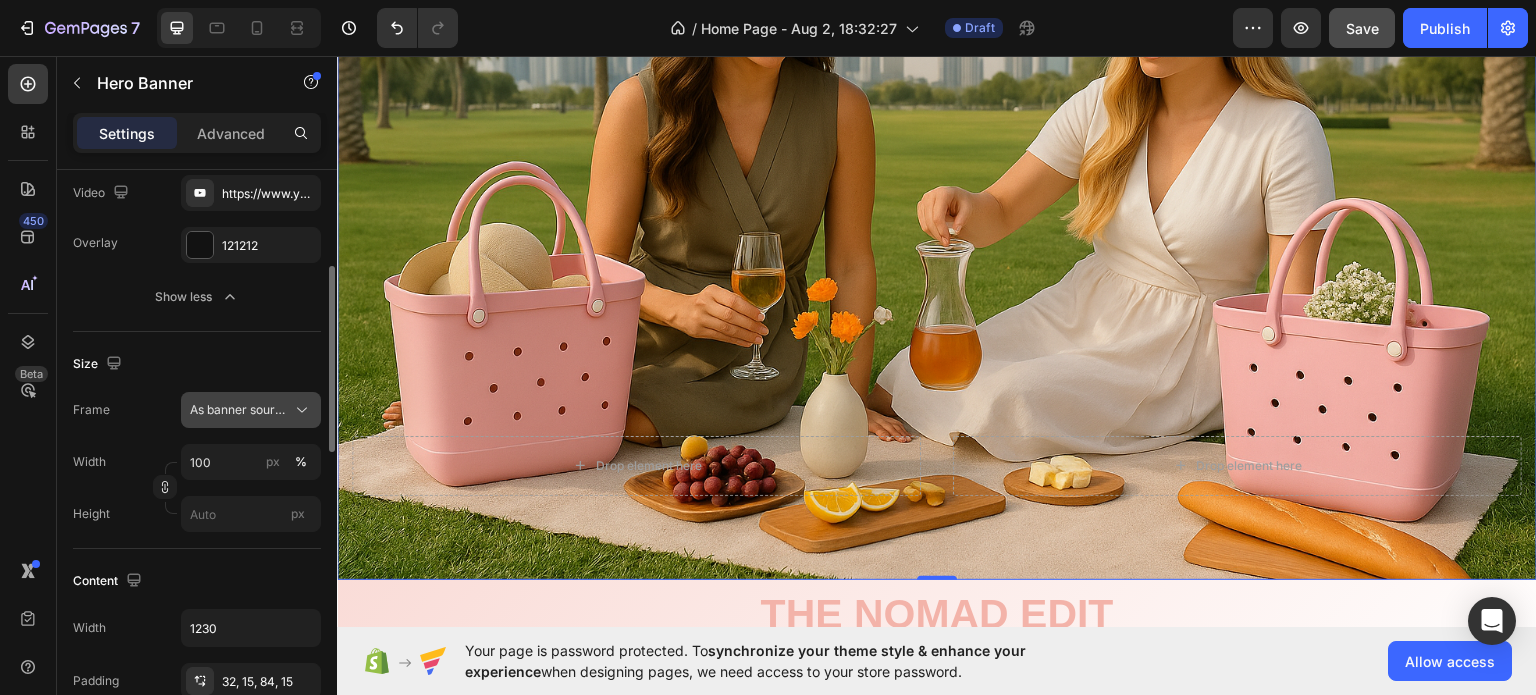 click on "As banner source" at bounding box center [239, 410] 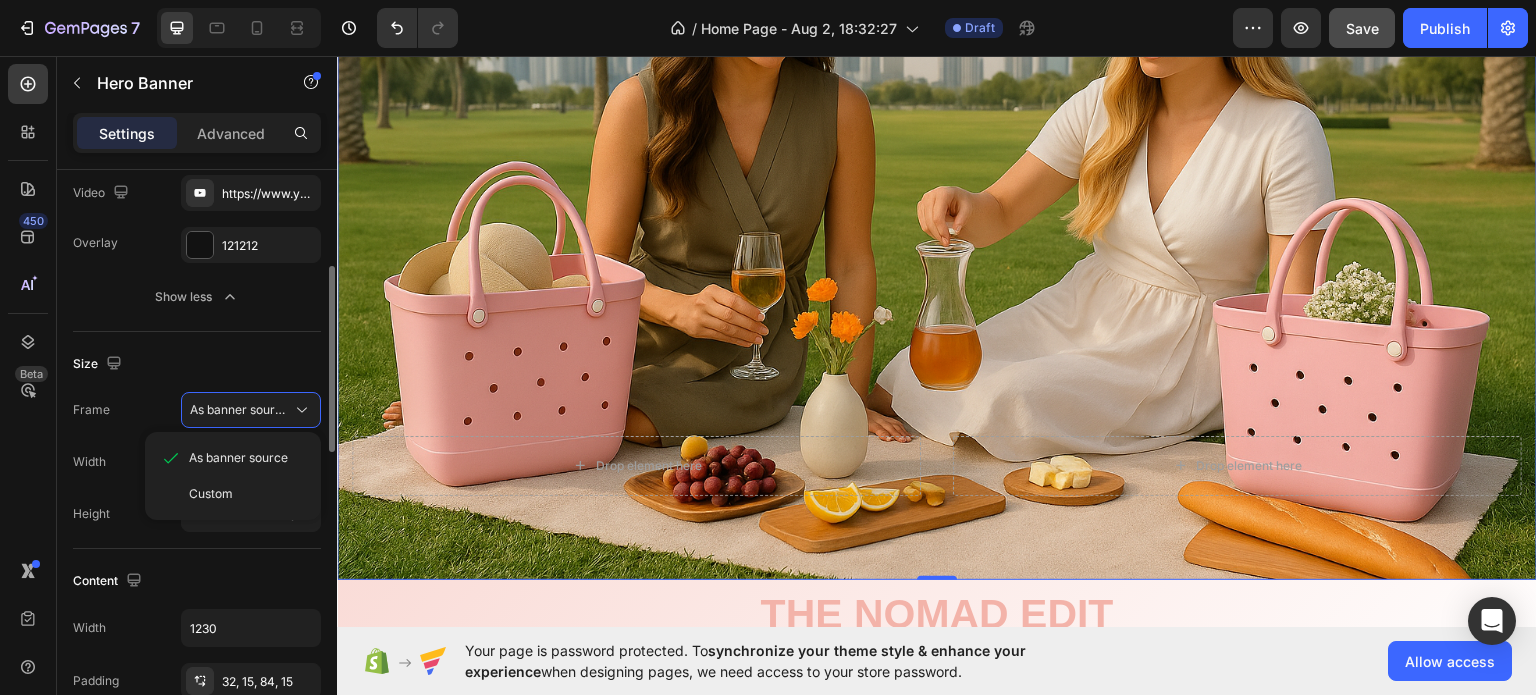 click on "Size" at bounding box center [197, 364] 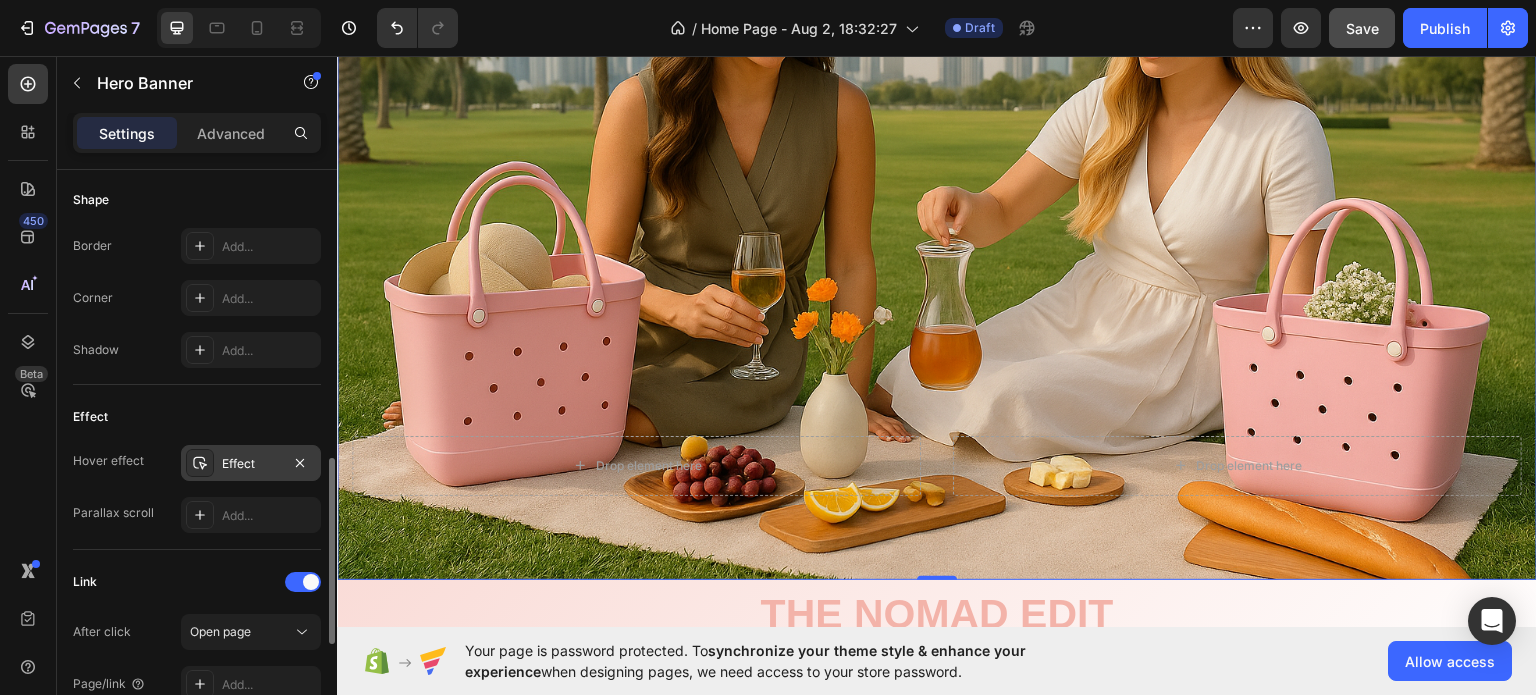 scroll, scrollTop: 1000, scrollLeft: 0, axis: vertical 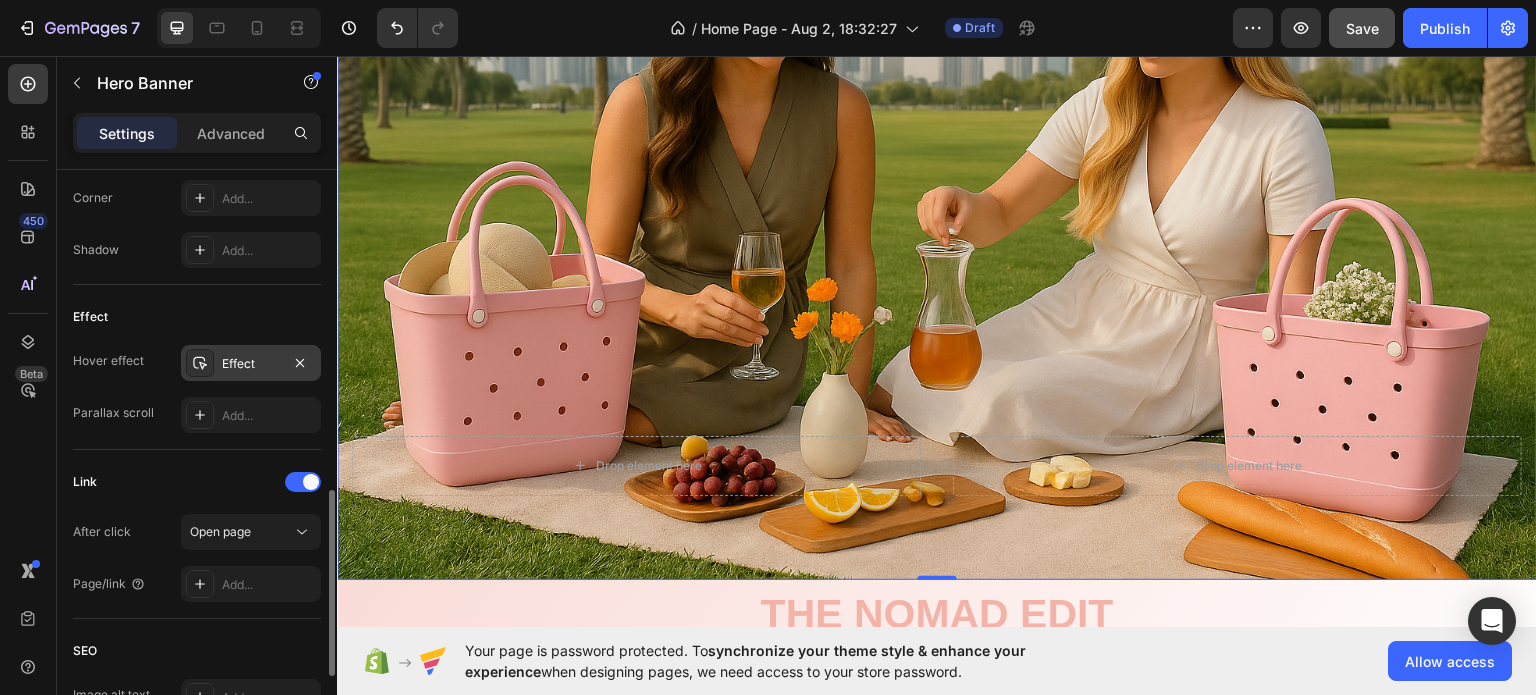 click on "Effect" at bounding box center [251, 363] 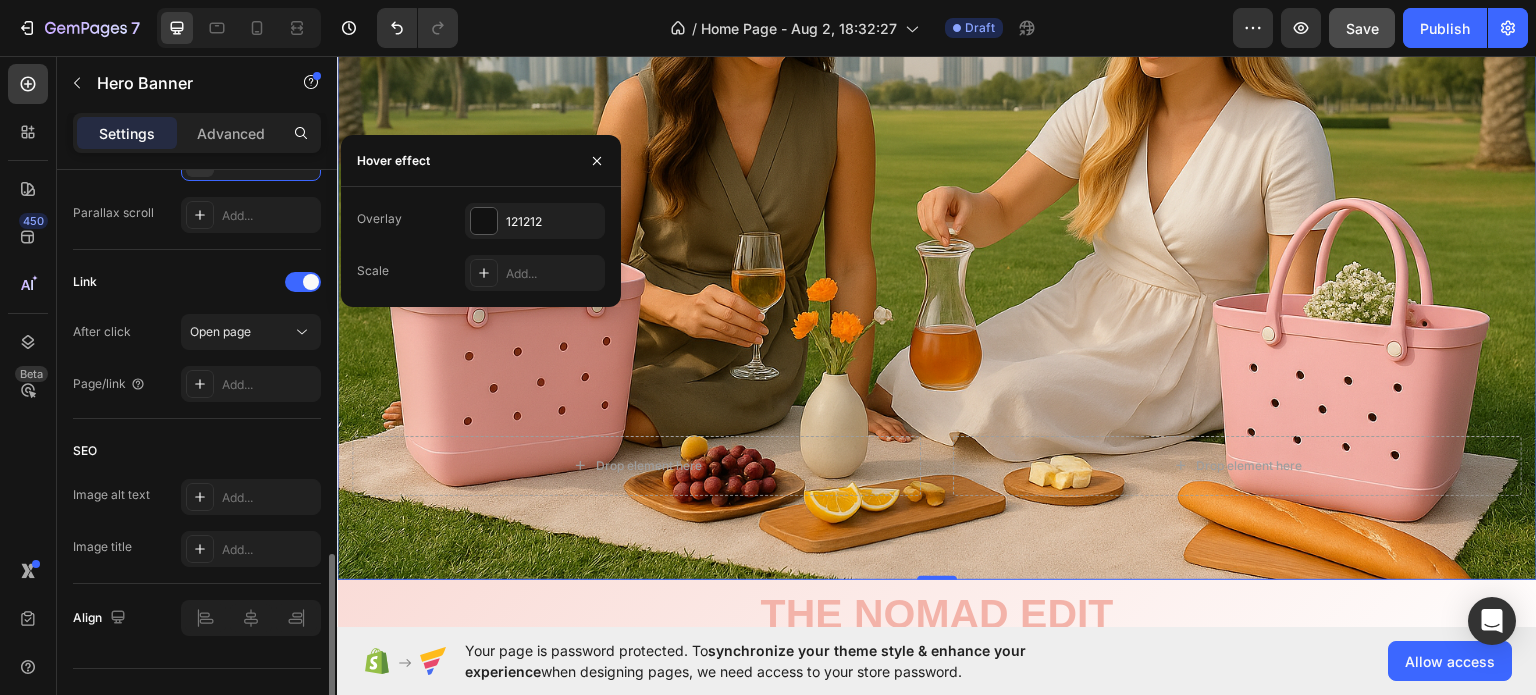 scroll, scrollTop: 1234, scrollLeft: 0, axis: vertical 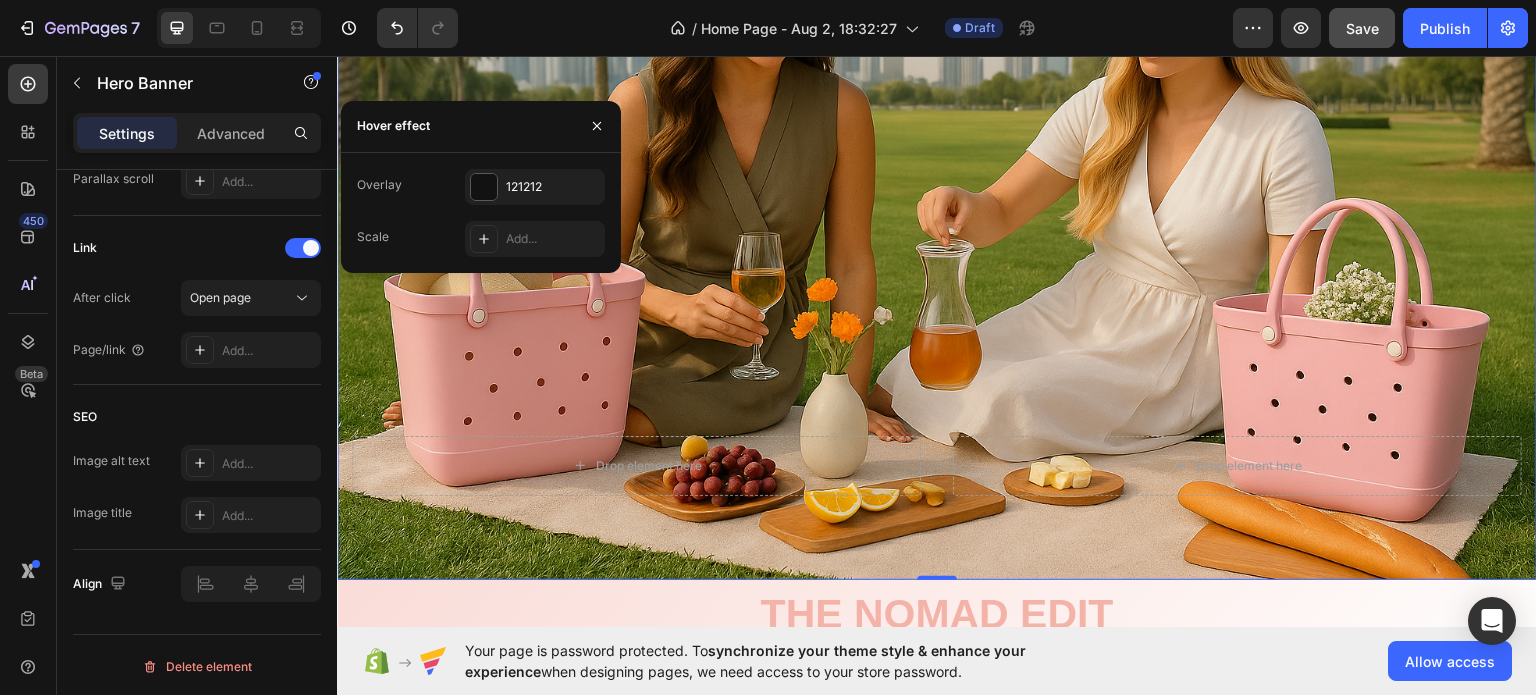 click on "Drop element here
Drop element here" at bounding box center [937, 491] 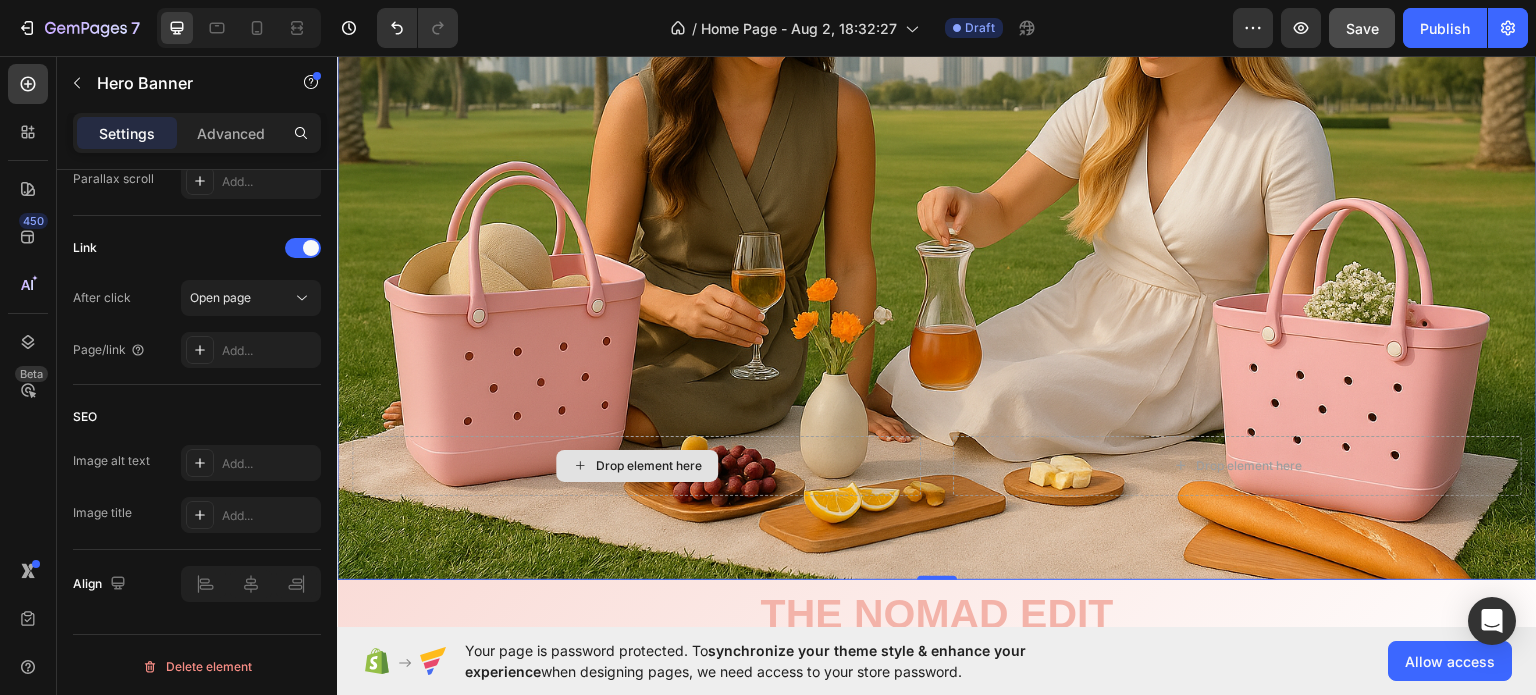 click on "Drop element here" at bounding box center (636, 465) 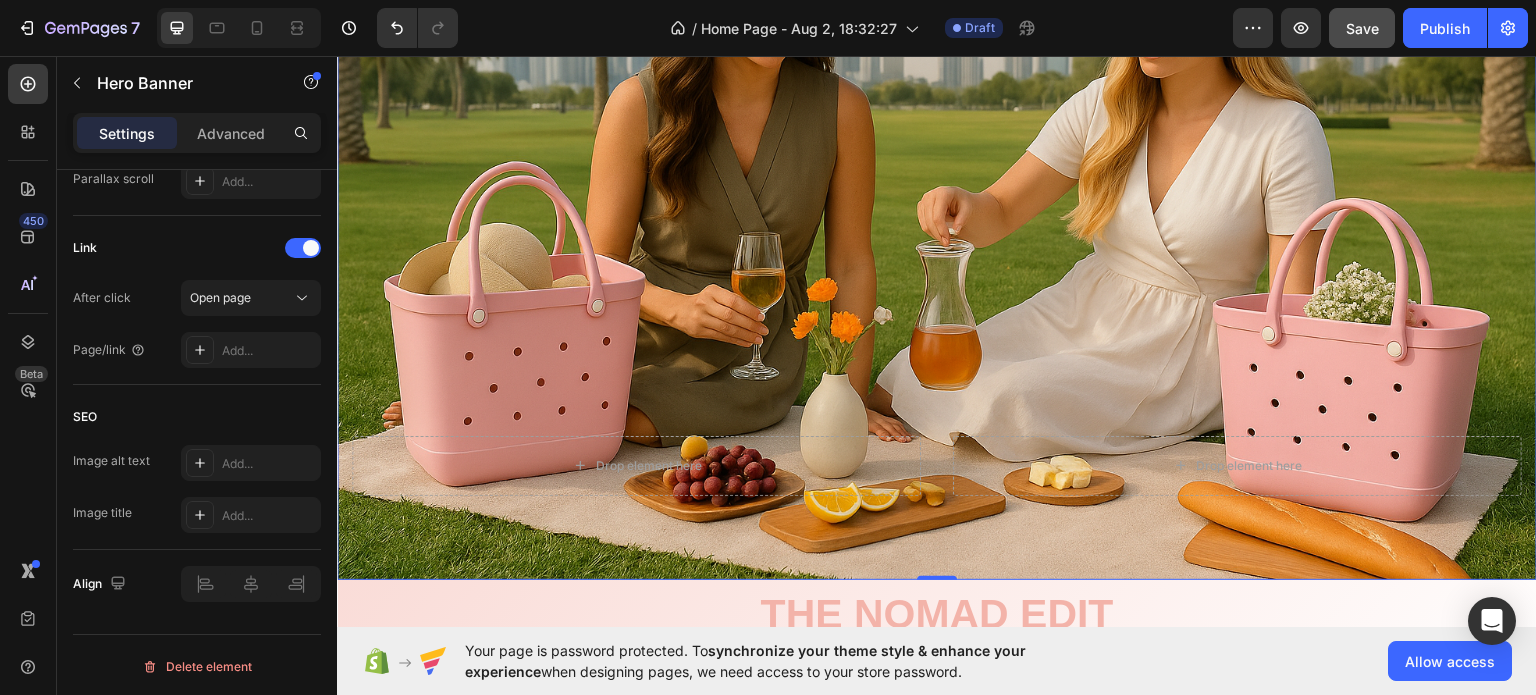 click on "Drop element here
Drop element here" at bounding box center (937, 491) 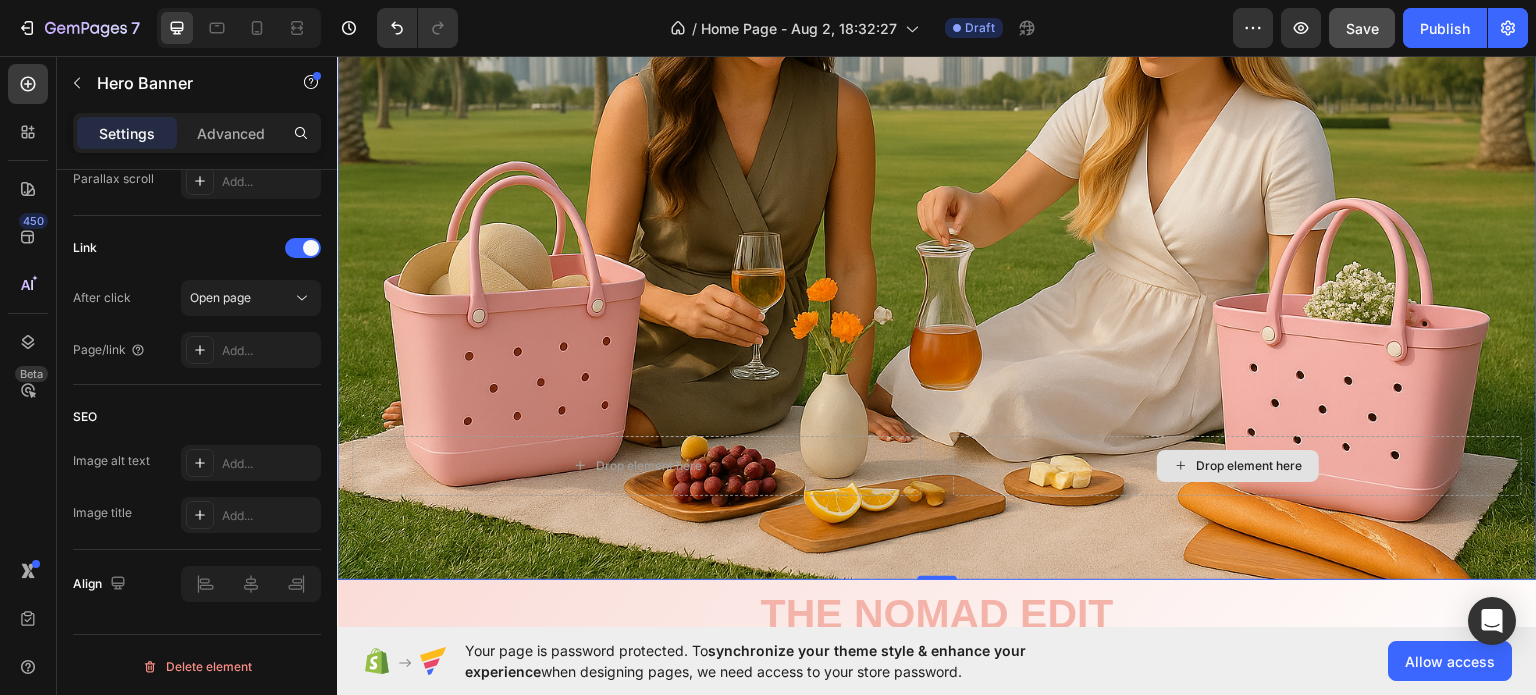 click on "Drop element here" at bounding box center [1237, 465] 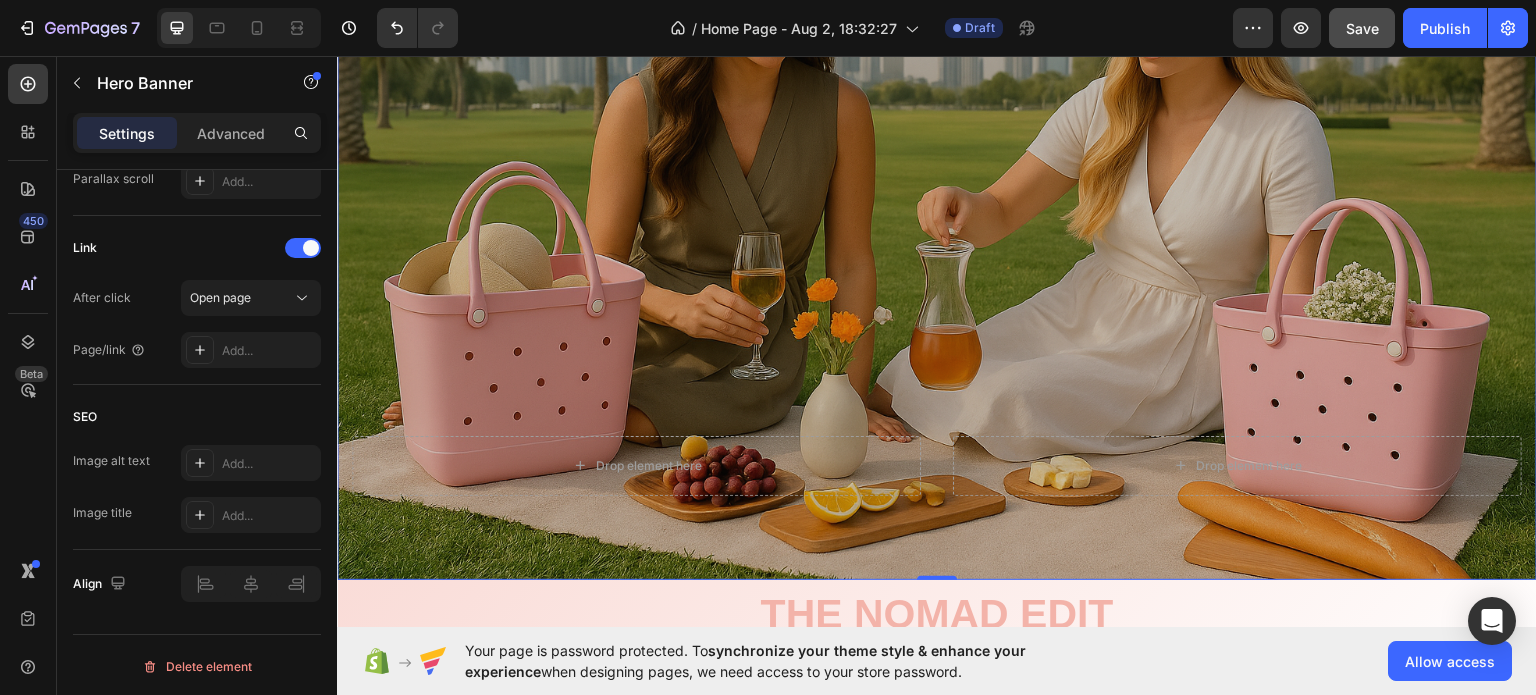 click at bounding box center [937, 179] 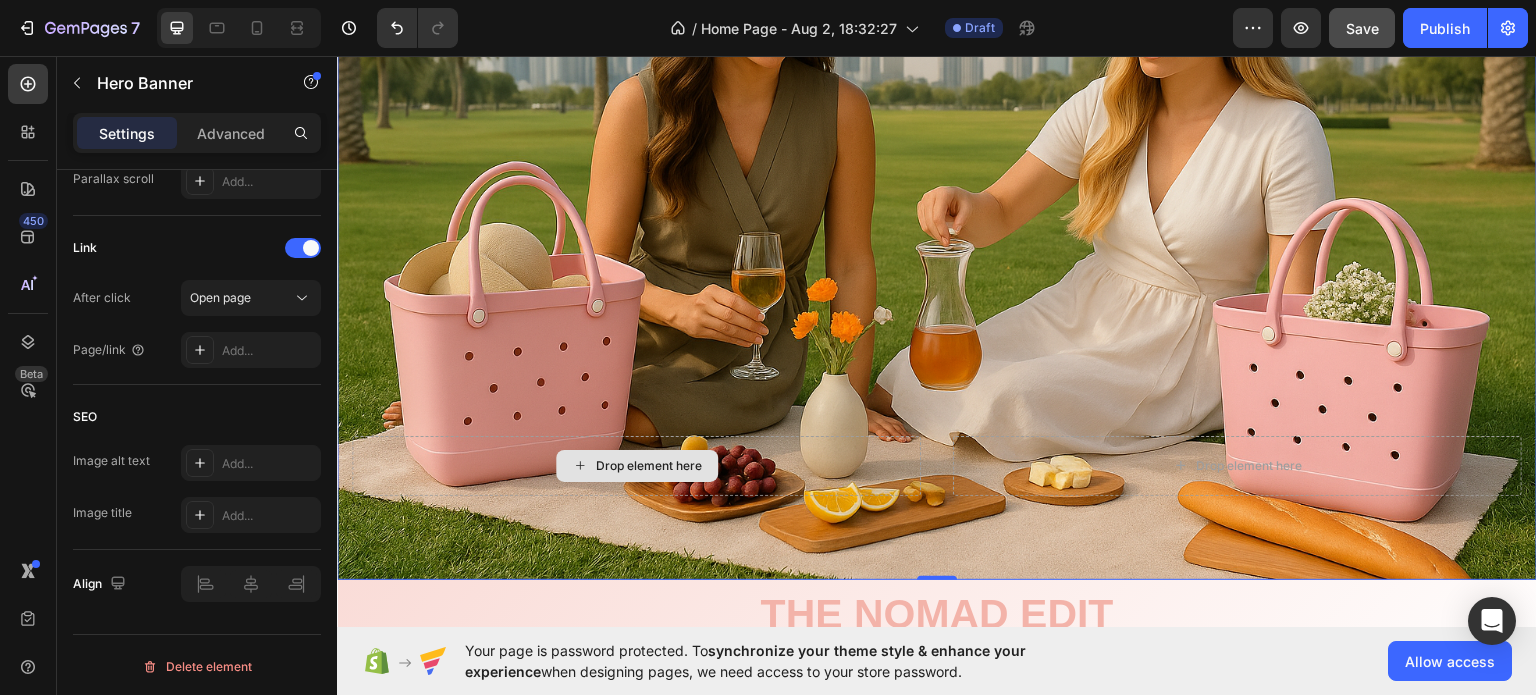 click on "Drop element here" at bounding box center [636, 465] 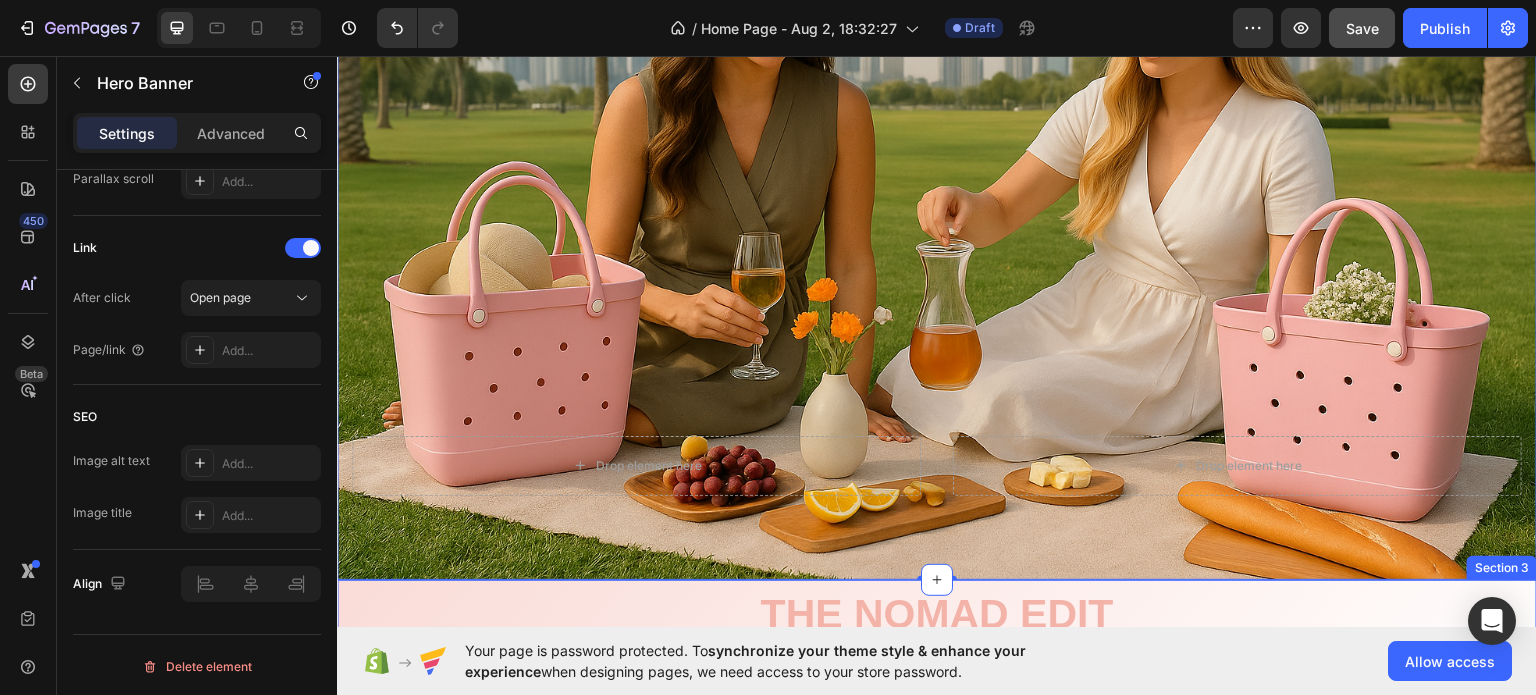 scroll, scrollTop: 500, scrollLeft: 0, axis: vertical 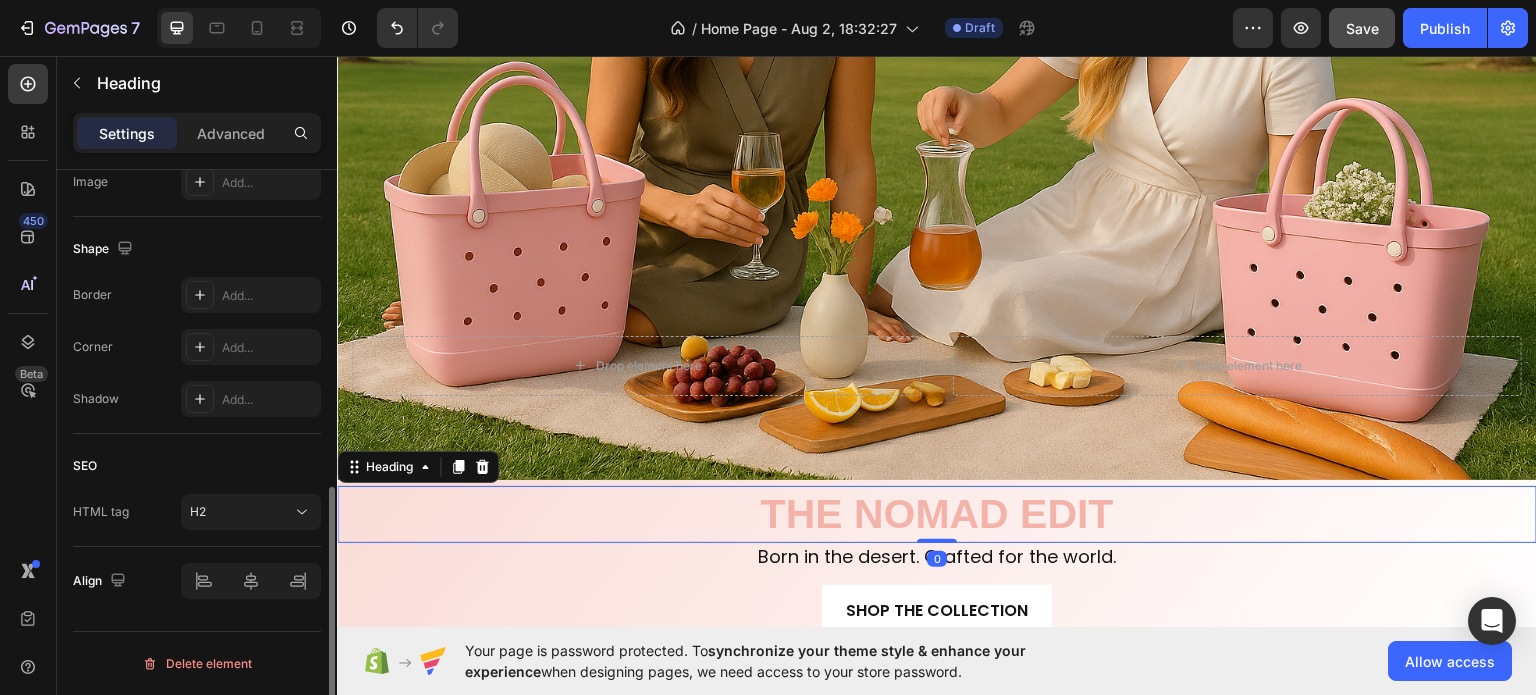 click on "THE NOMAD EDIT" at bounding box center (937, 513) 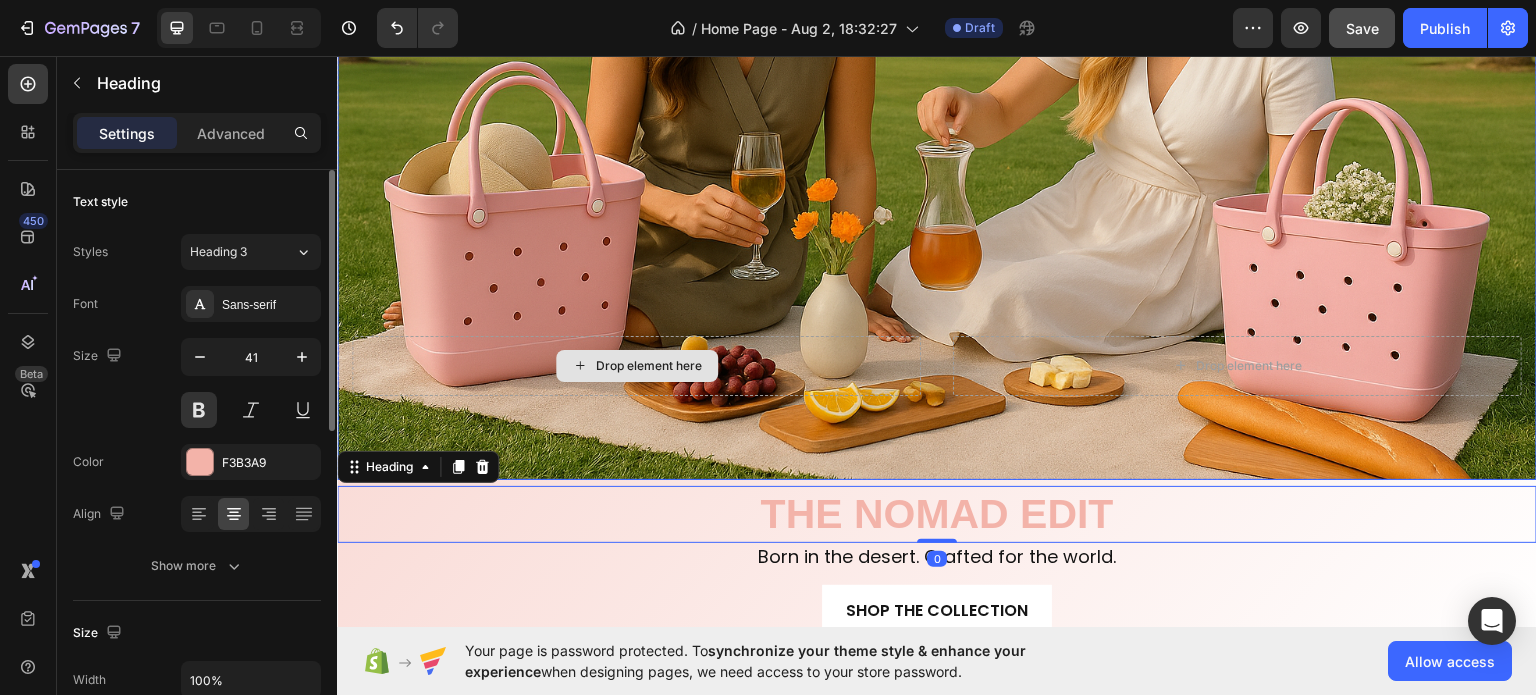 click on "Drop element here" at bounding box center (636, 365) 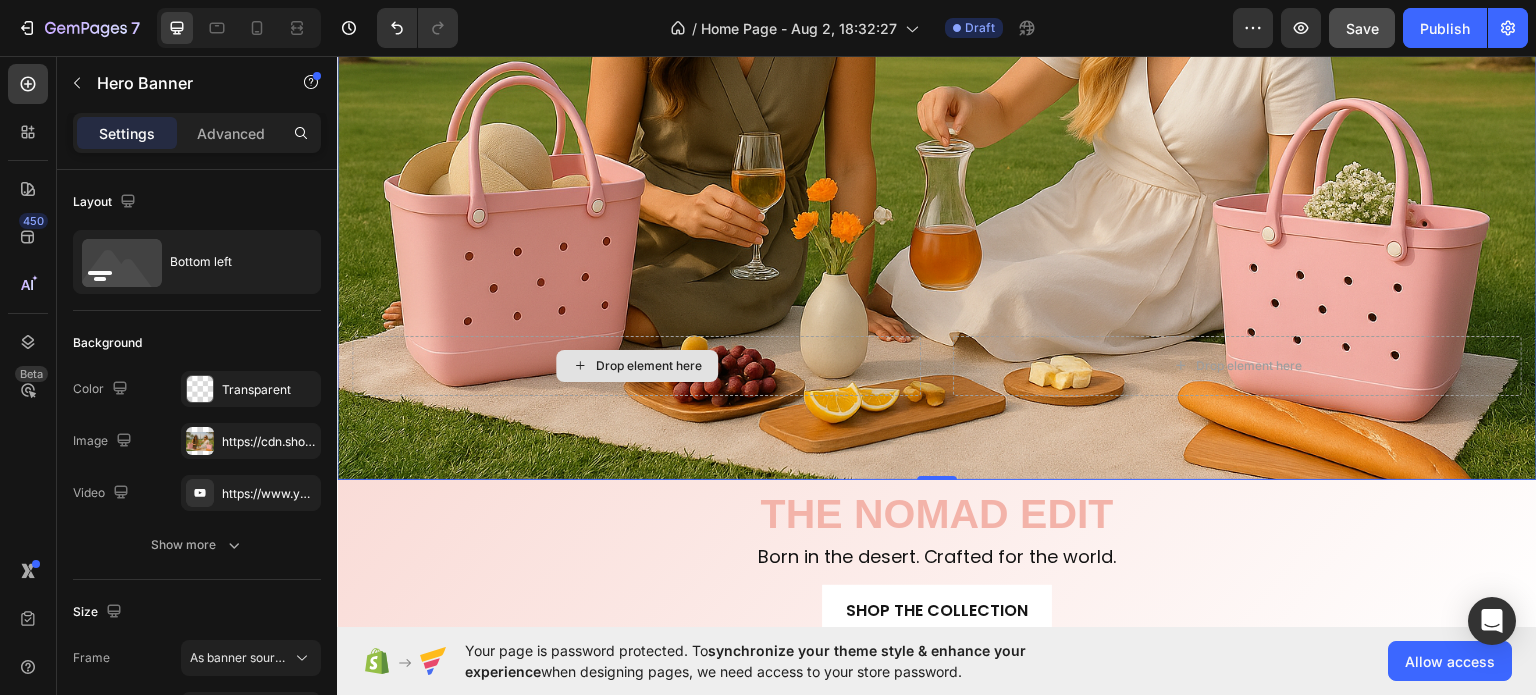 click on "Drop element here" at bounding box center [636, 365] 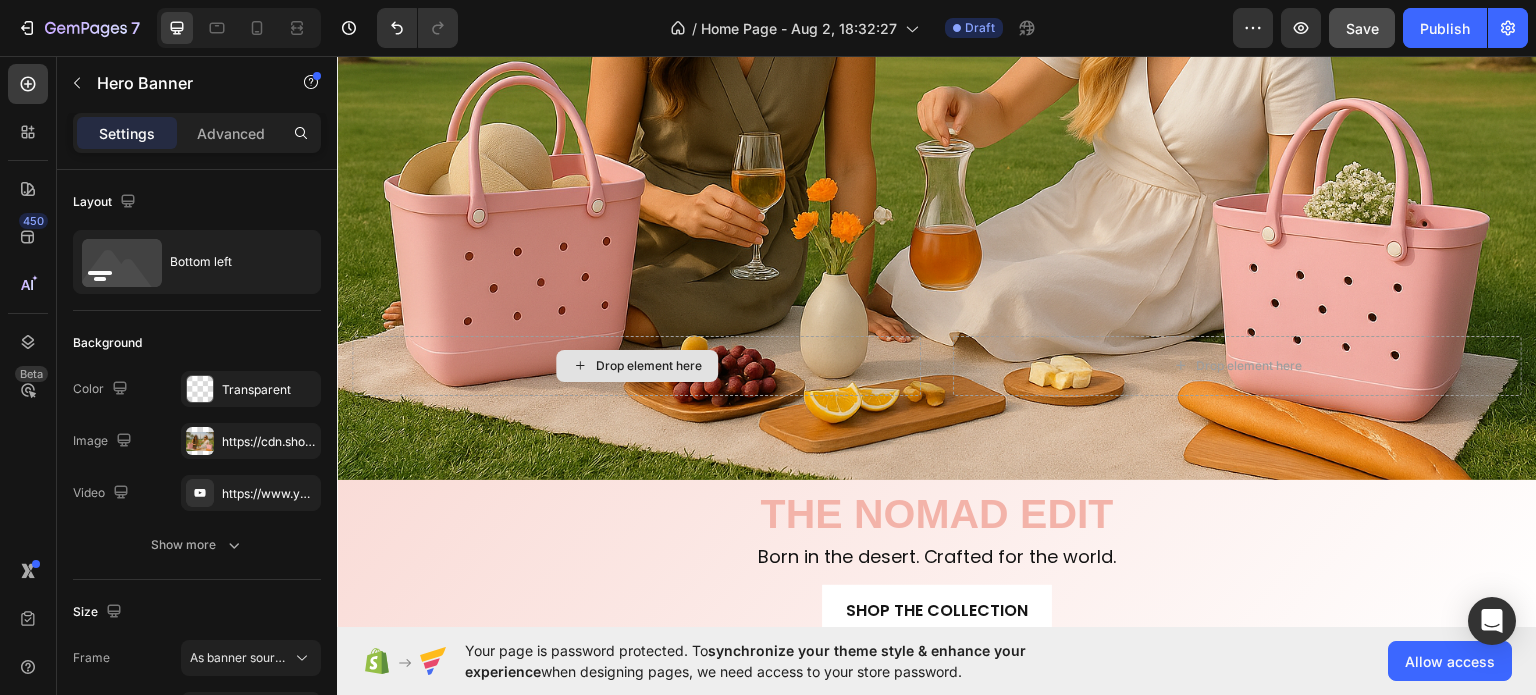 click on "Drop element here" at bounding box center [649, 365] 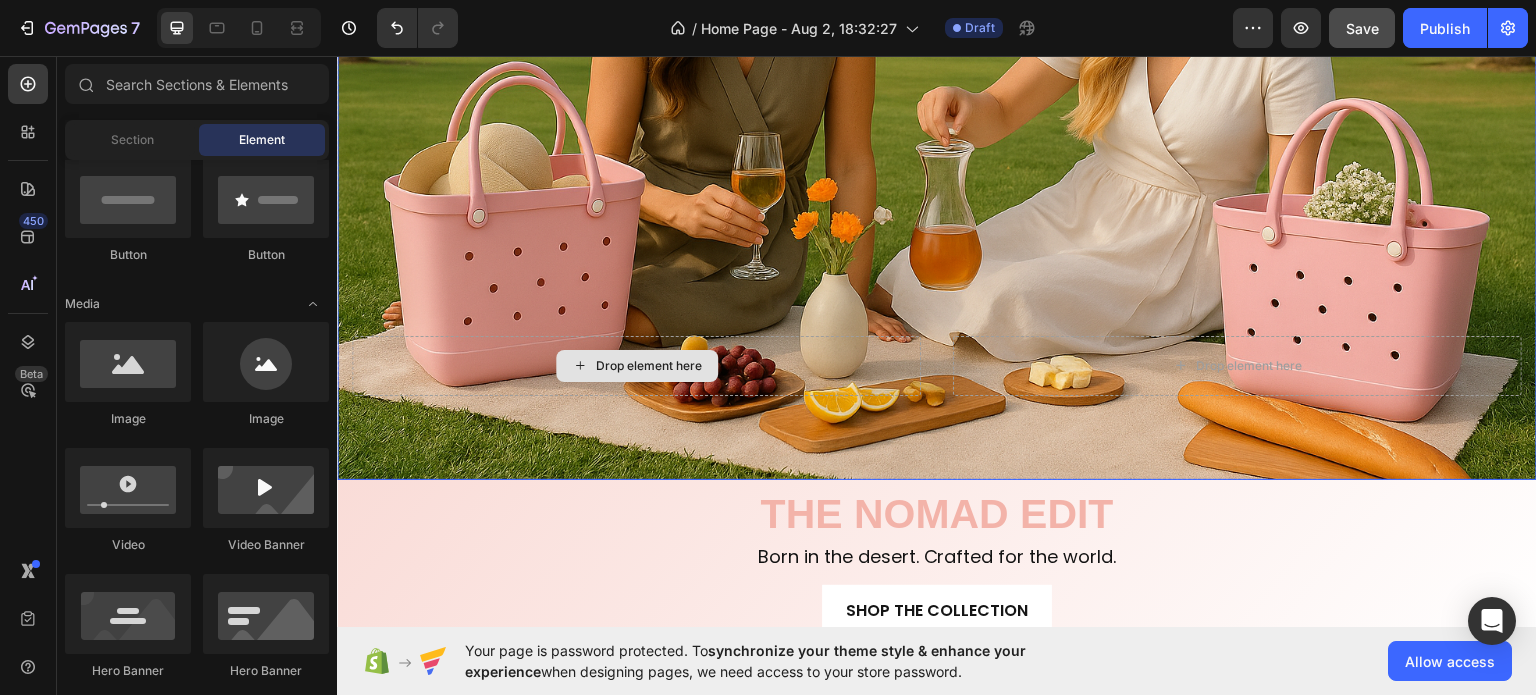 click on "Drop element here" at bounding box center (649, 365) 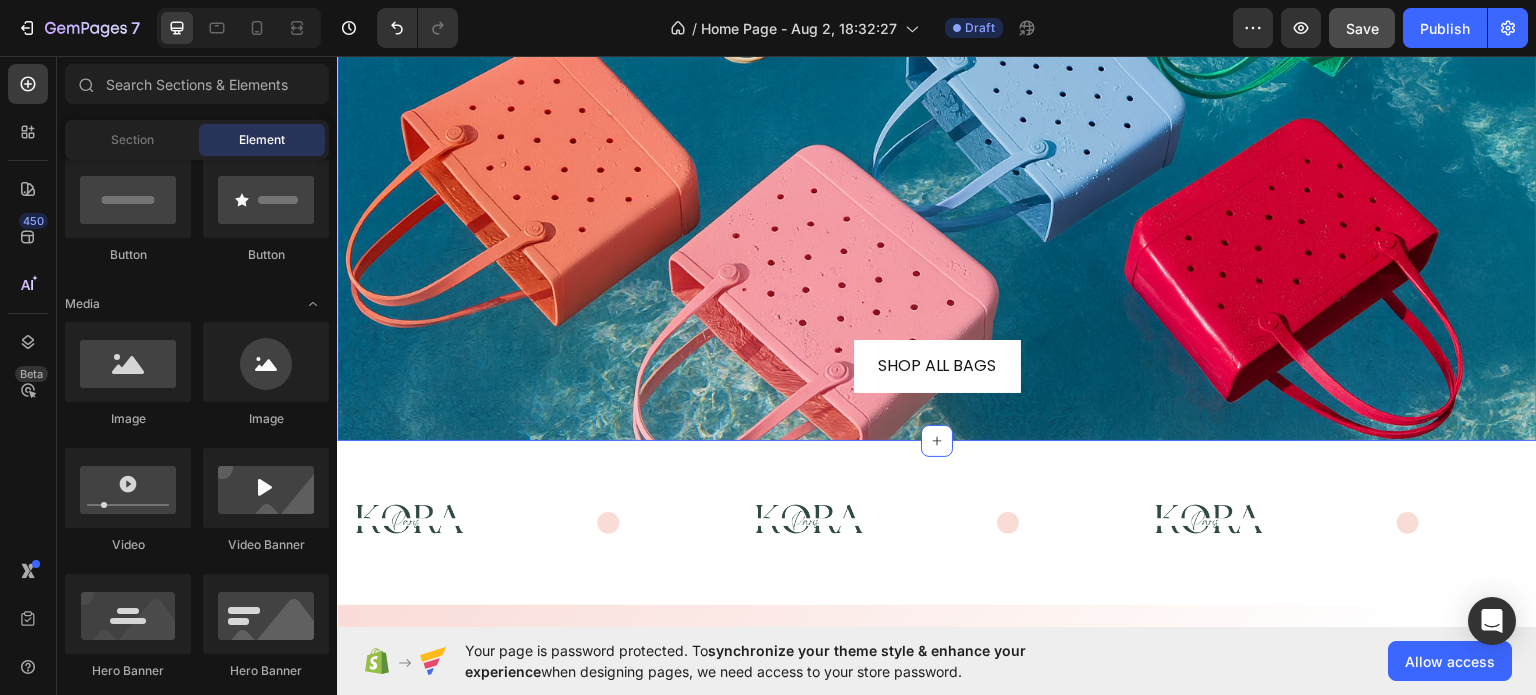 scroll, scrollTop: 3200, scrollLeft: 0, axis: vertical 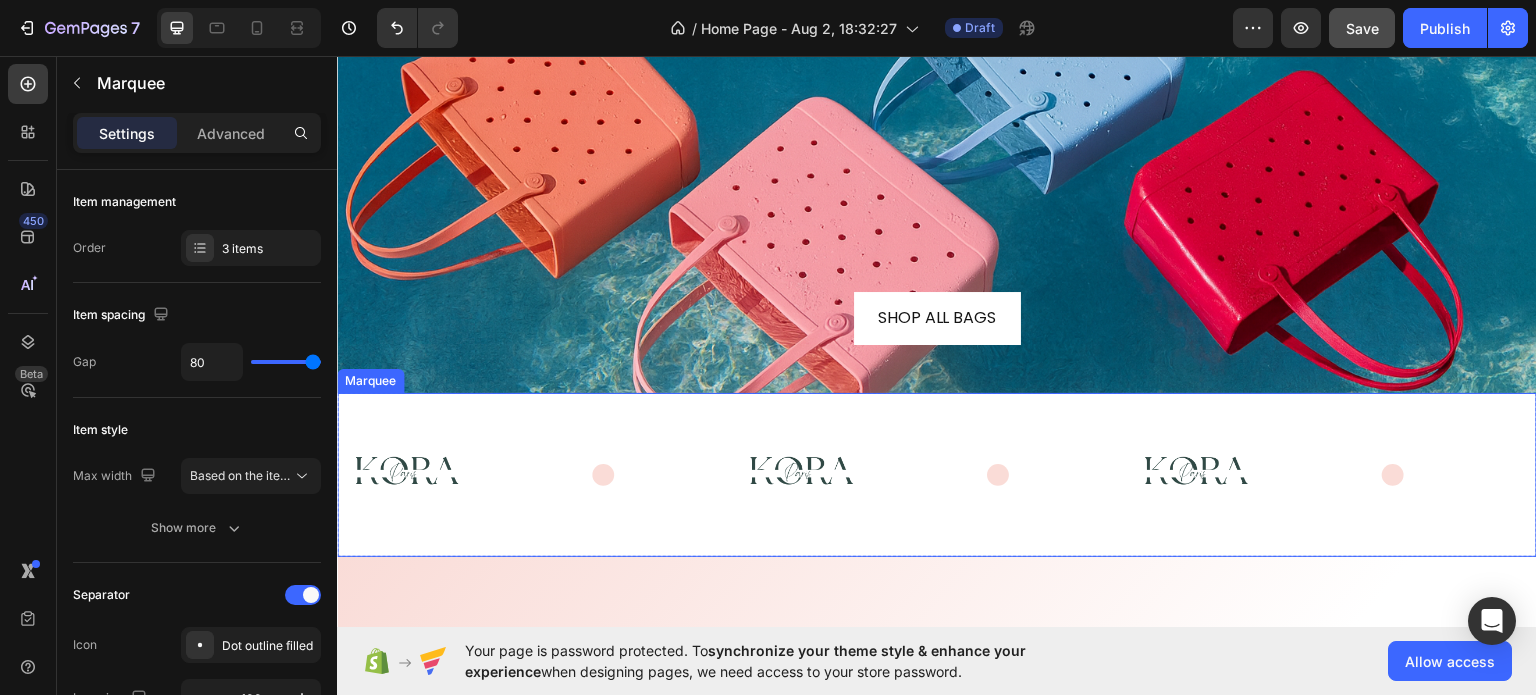 click on "Image" at bounding box center [535, 473] 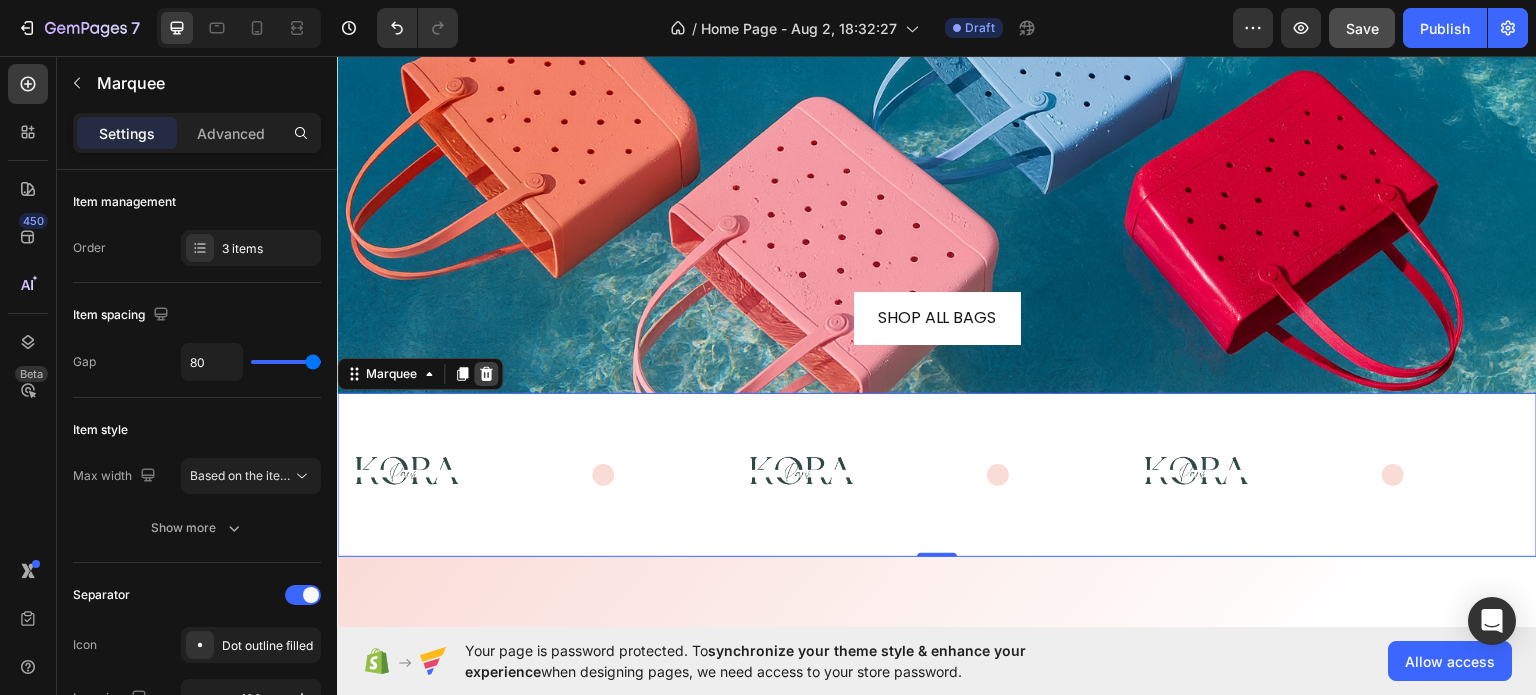 click 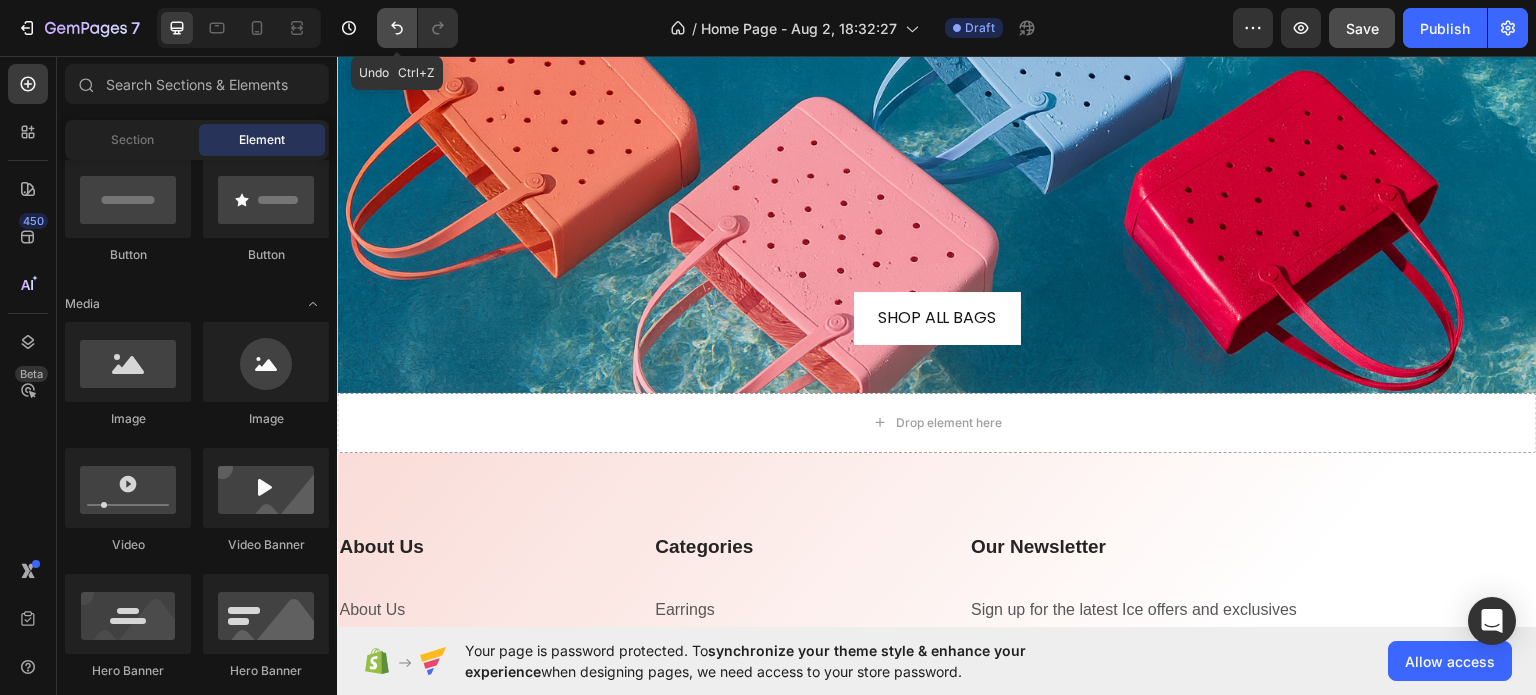 click 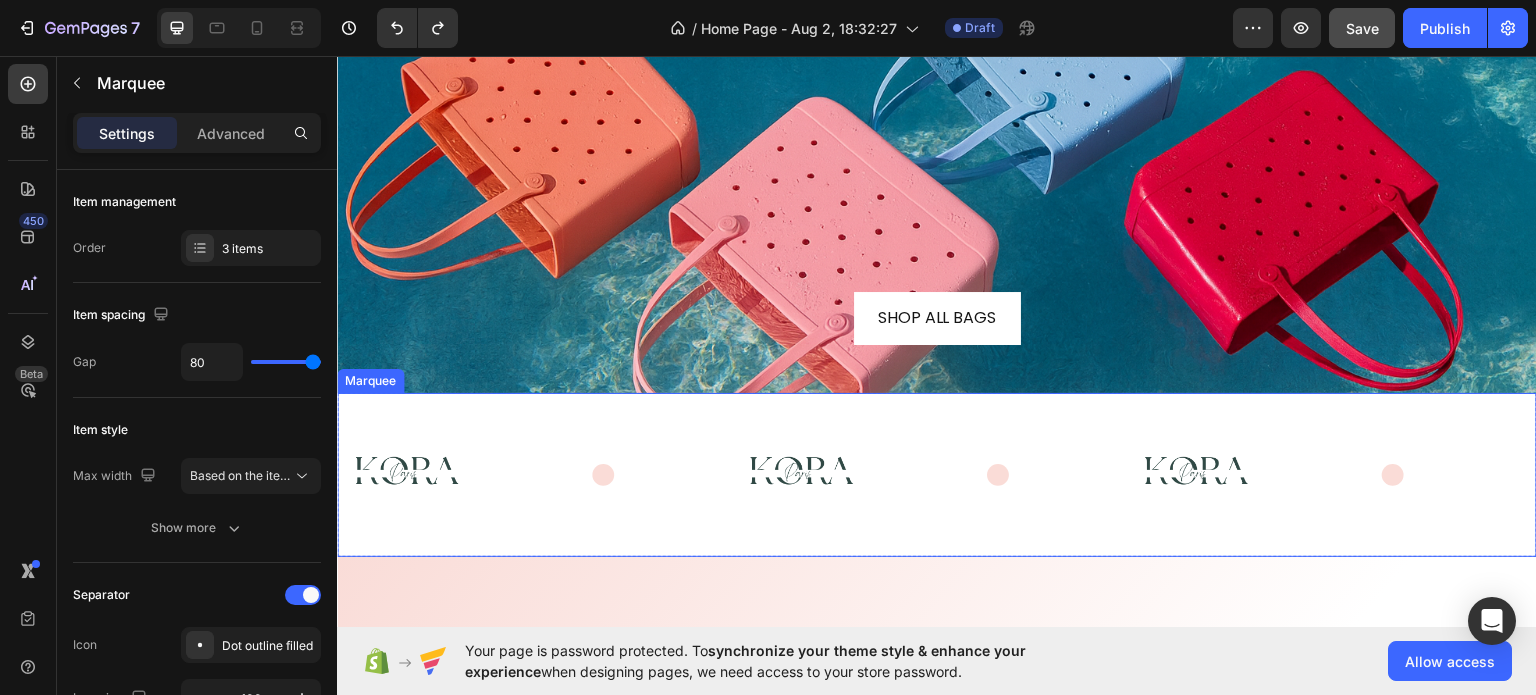 click on "Image" at bounding box center (535, 473) 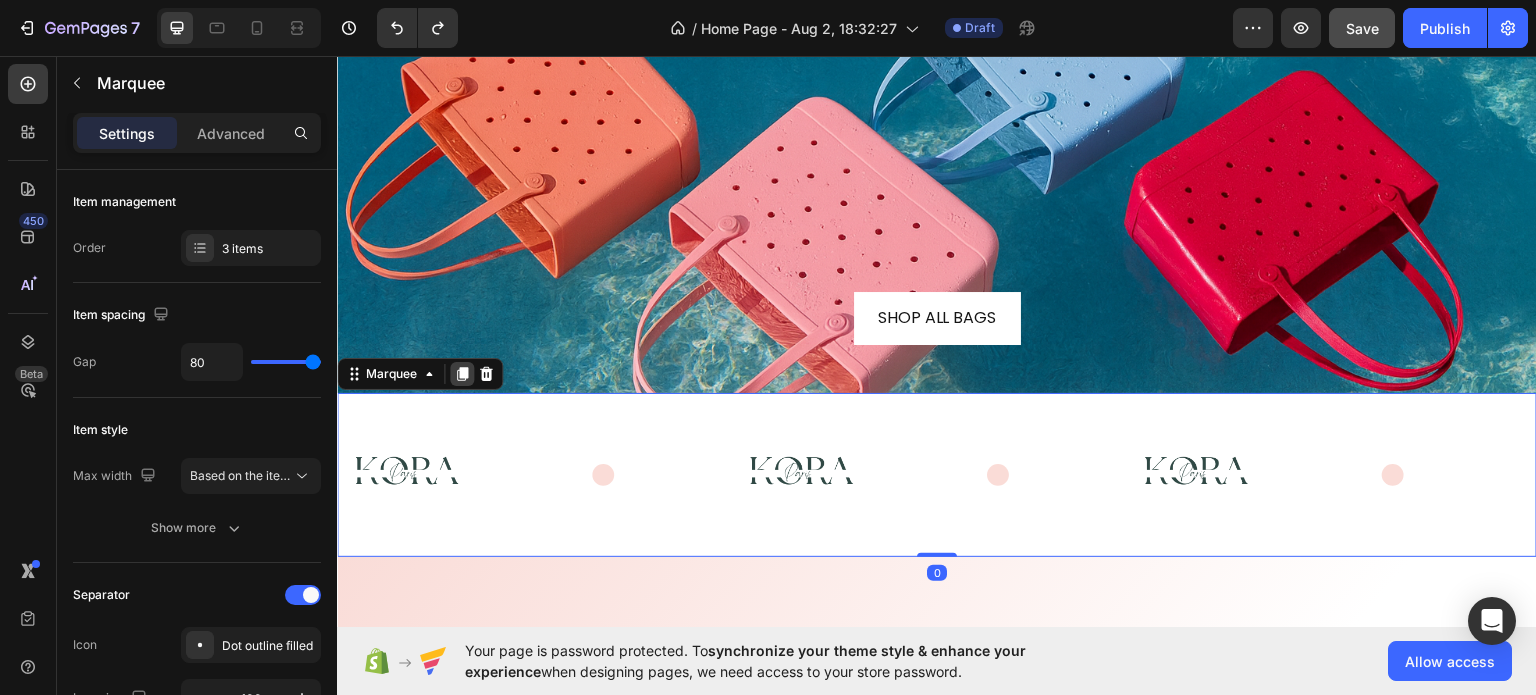 click 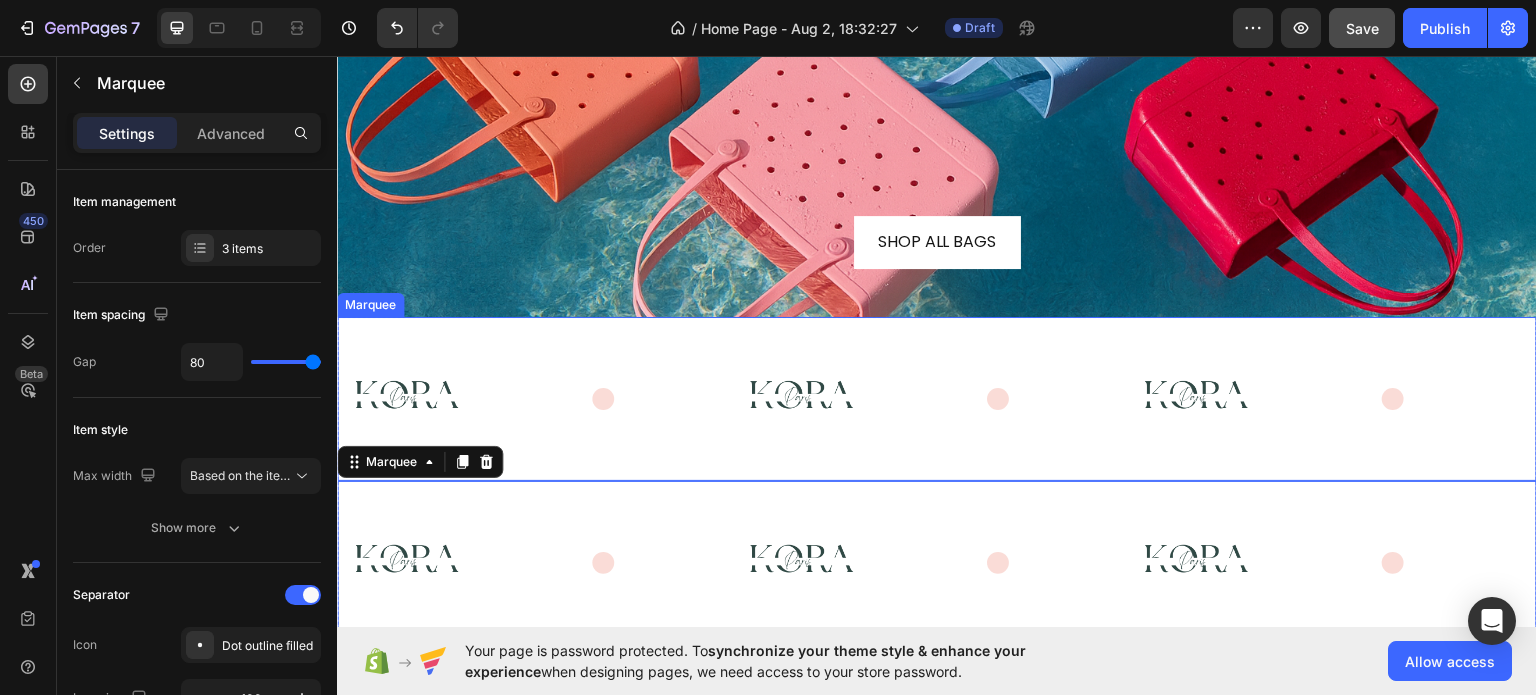 scroll, scrollTop: 3225, scrollLeft: 0, axis: vertical 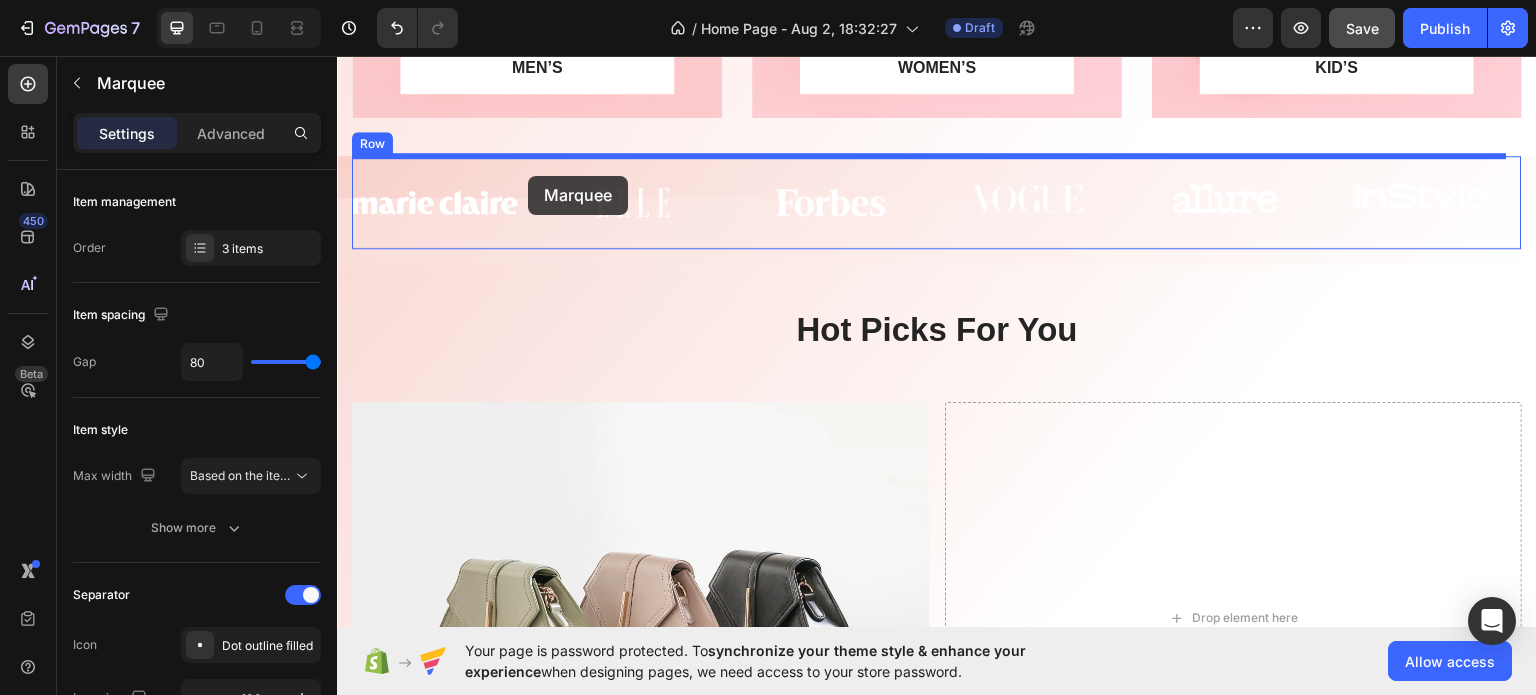 drag, startPoint x: 701, startPoint y: 477, endPoint x: 528, endPoint y: 175, distance: 348.04166 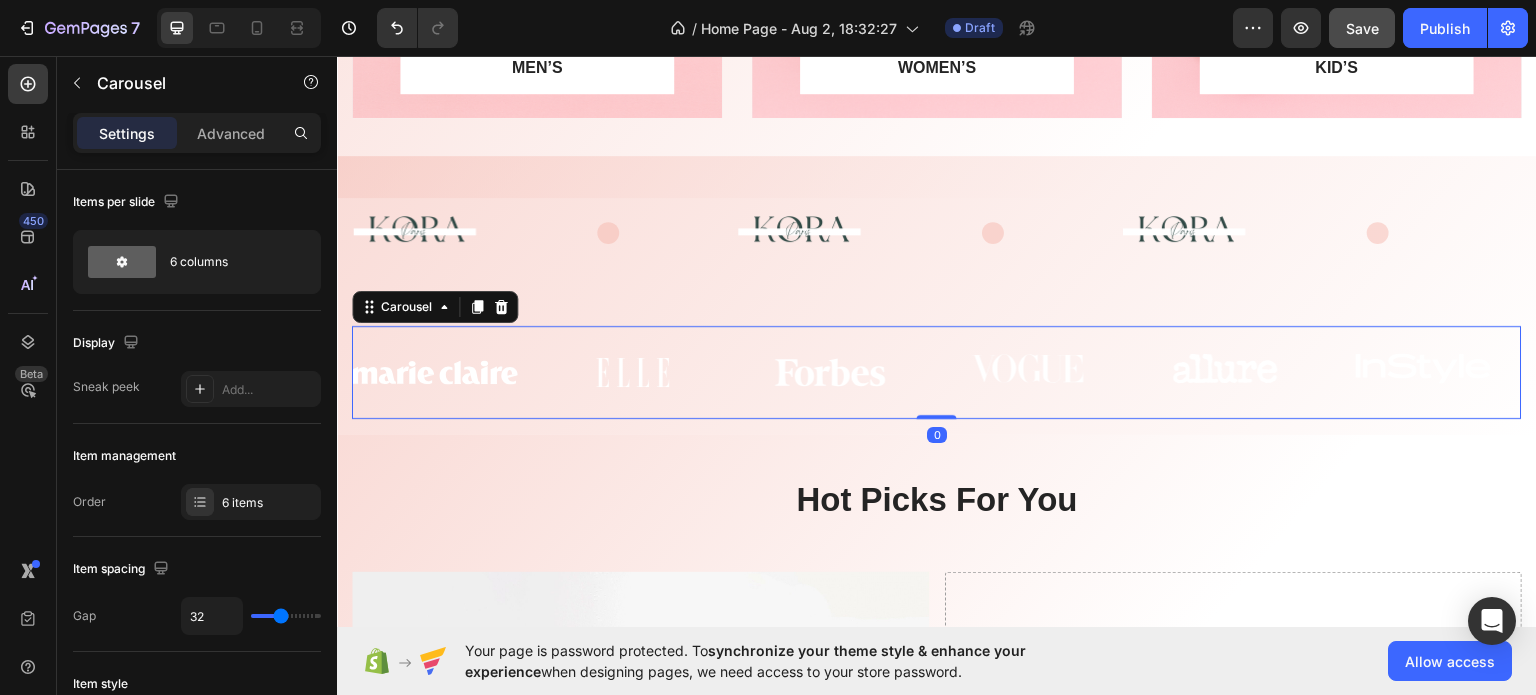 click on "Image Image Image Image Image Image Carousel   0" at bounding box center [937, 371] 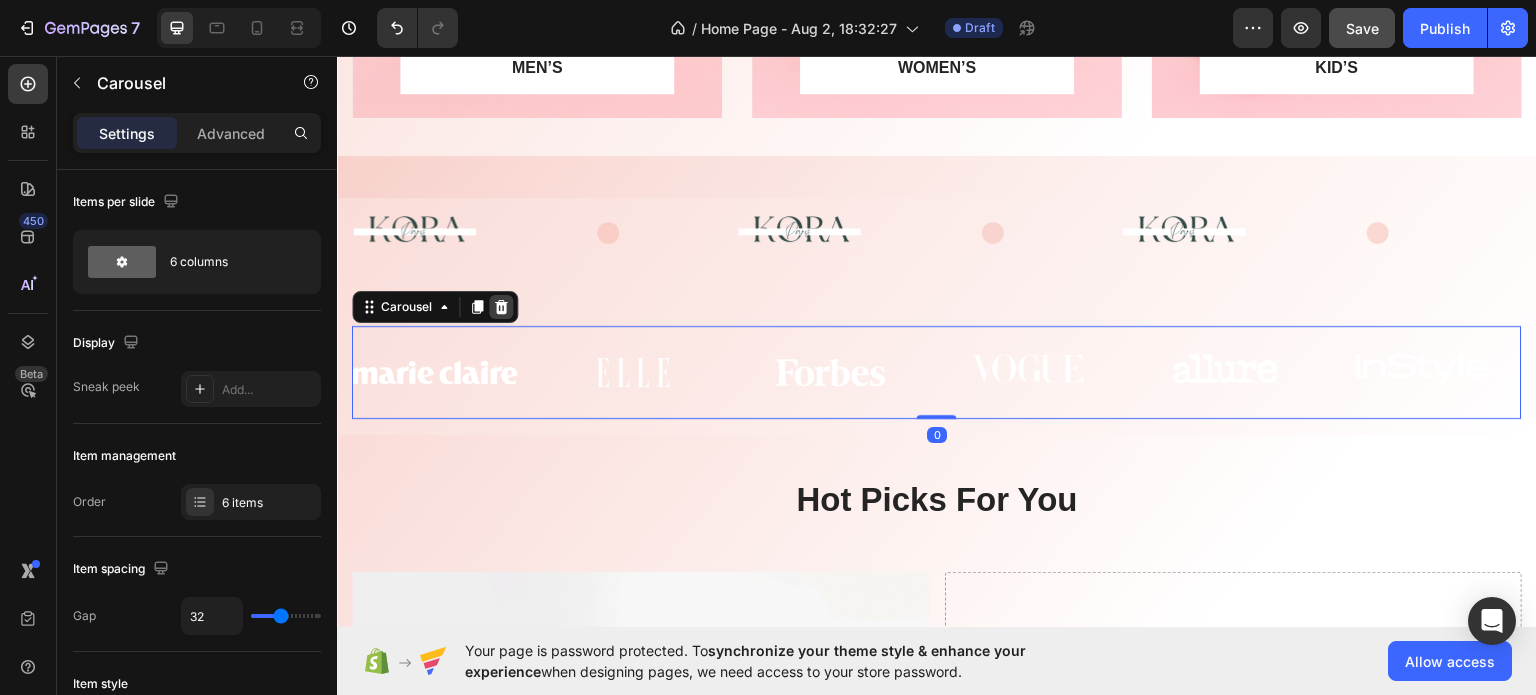 click at bounding box center [501, 306] 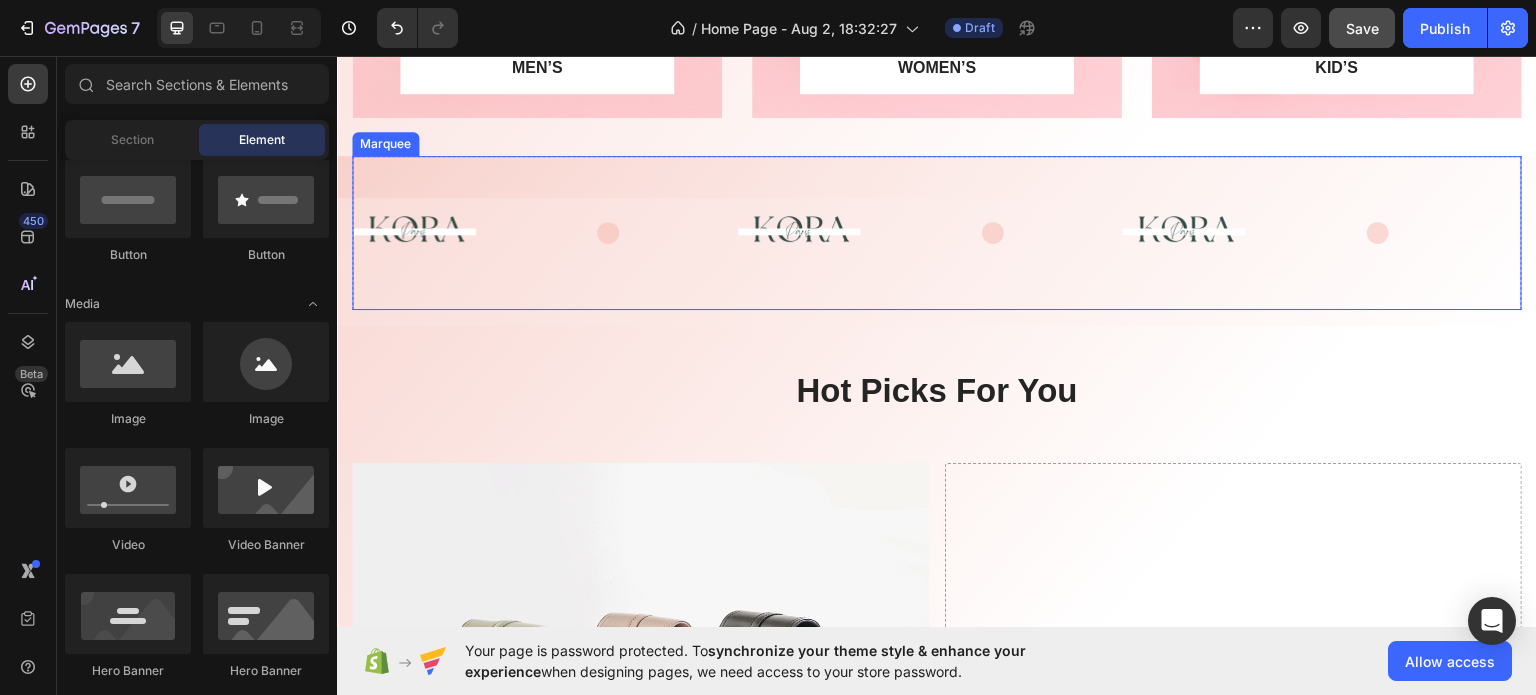 click on "Image
Image
Image" at bounding box center [930, 231] 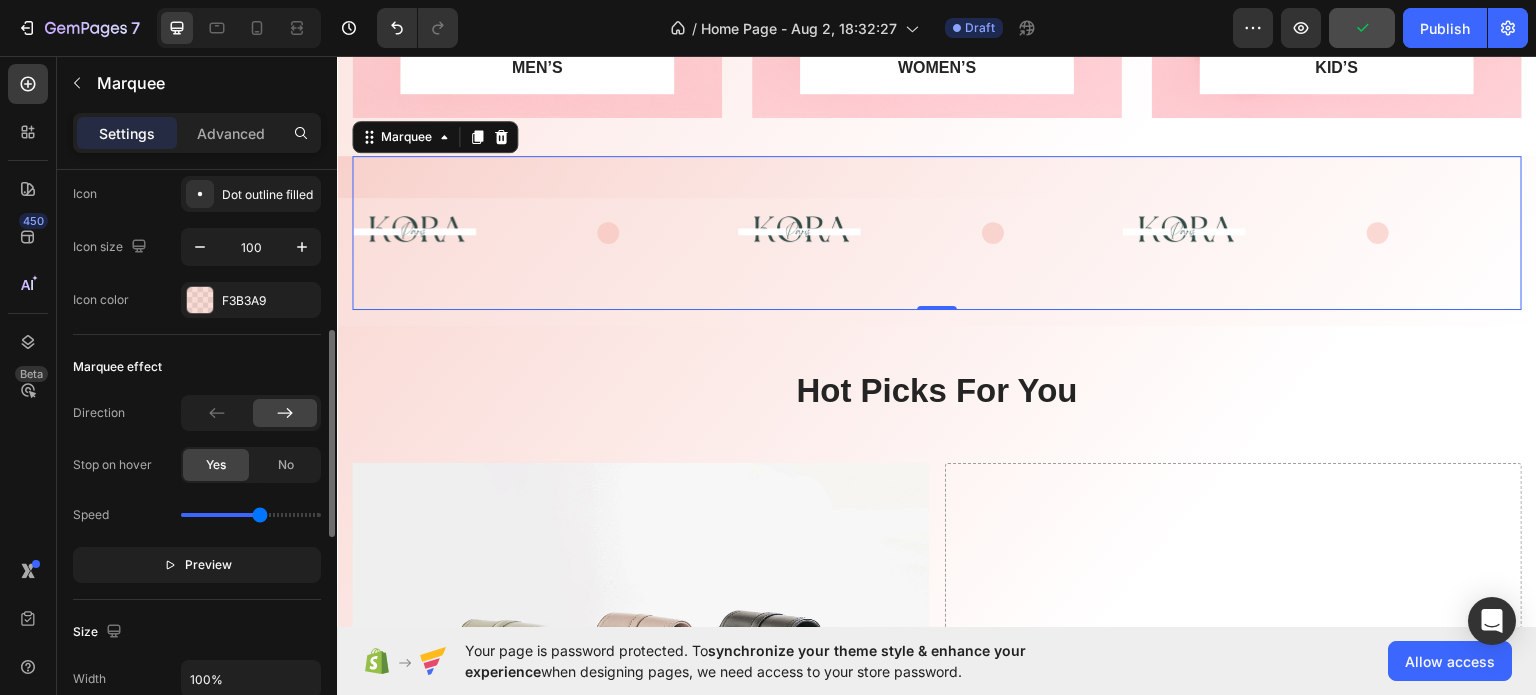 scroll, scrollTop: 251, scrollLeft: 0, axis: vertical 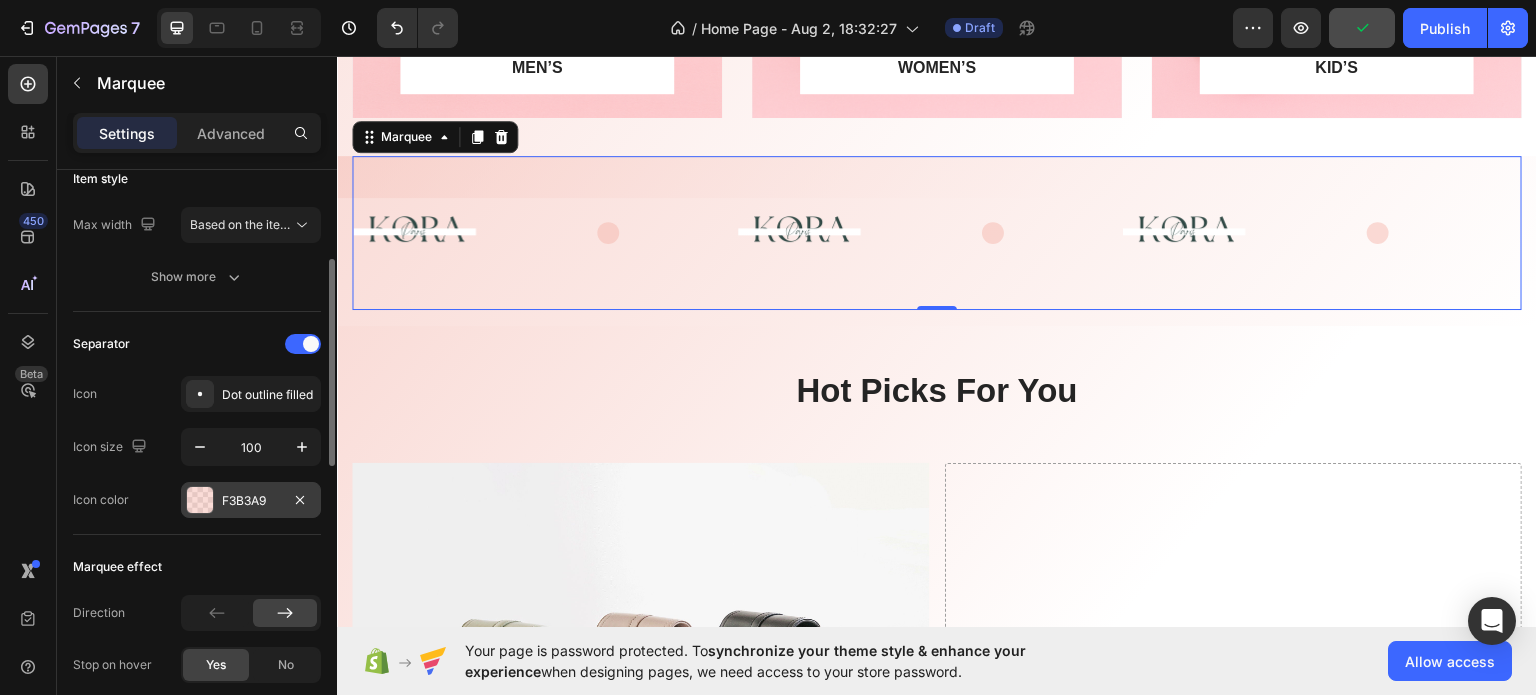 click on "F3B3A9" at bounding box center (251, 501) 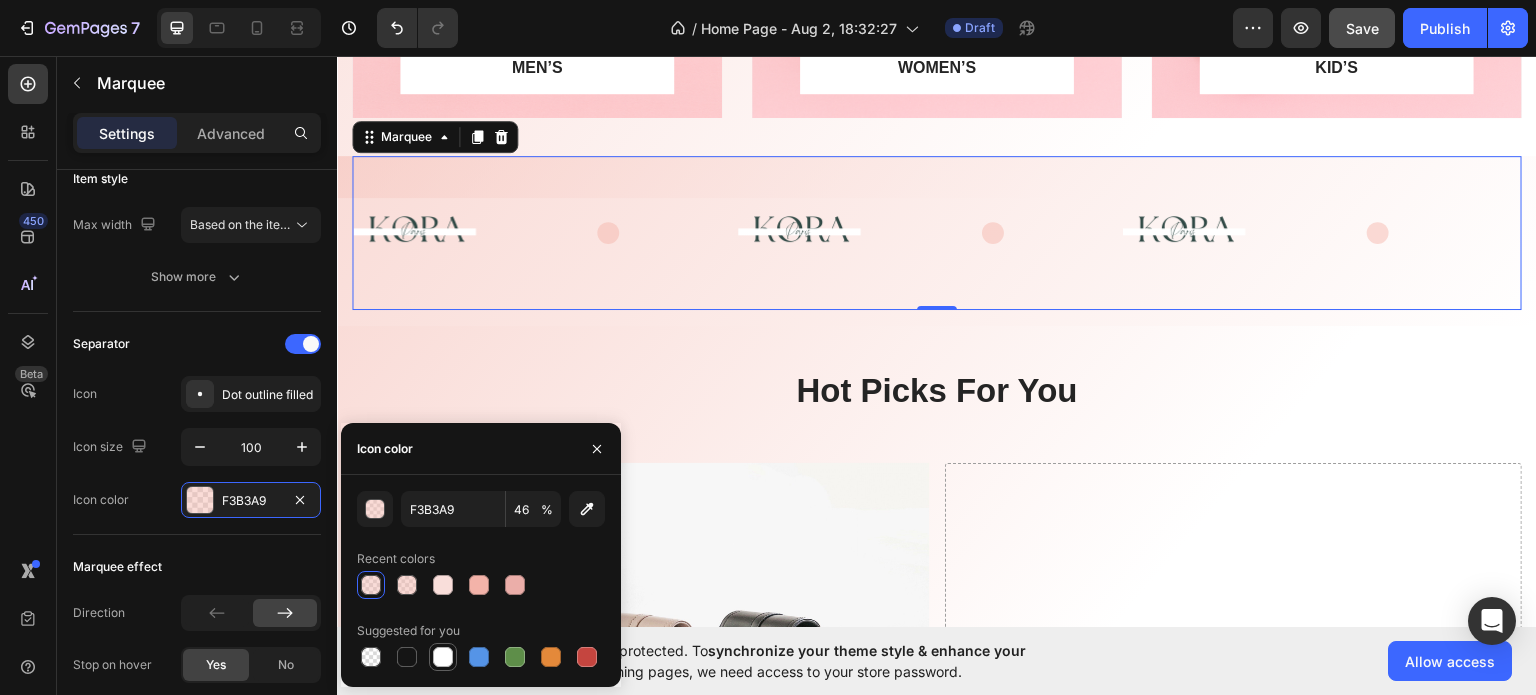 click at bounding box center (443, 657) 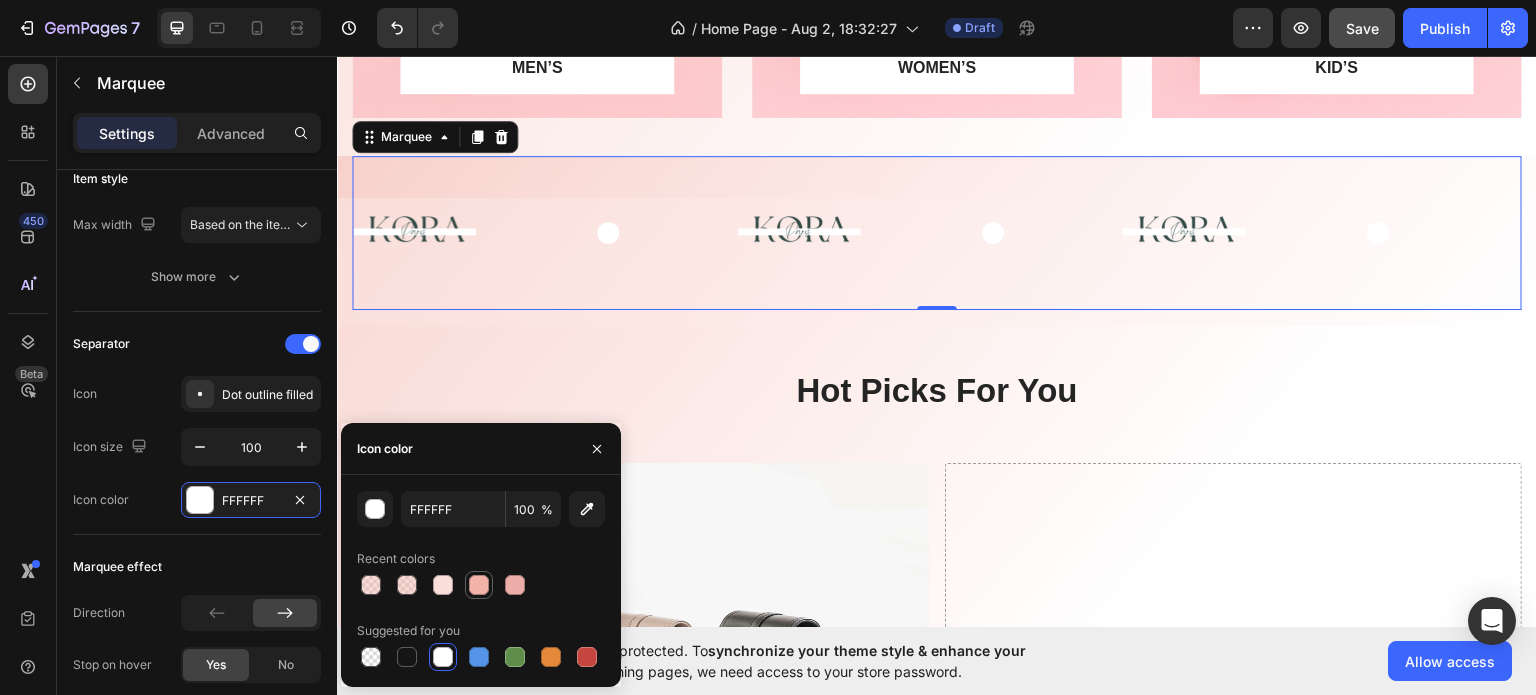click at bounding box center (479, 585) 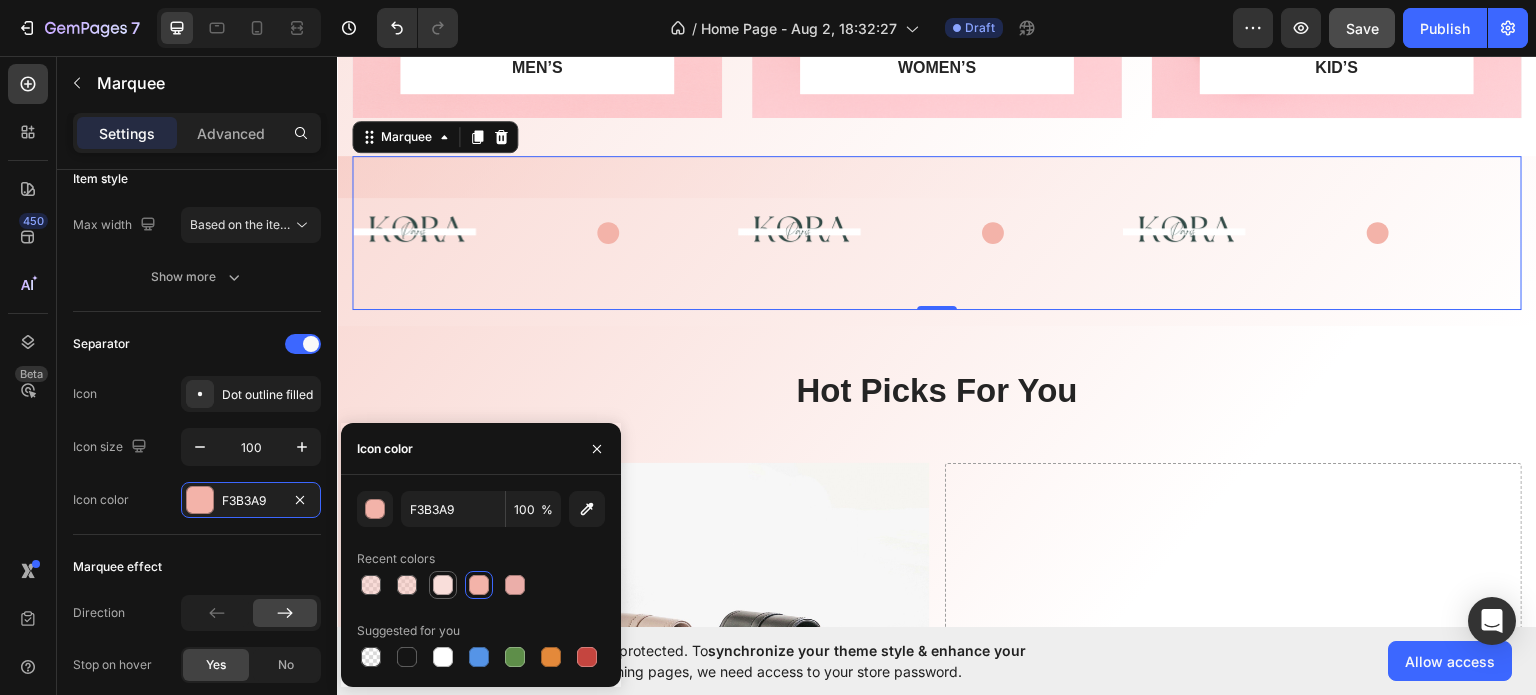 click at bounding box center [443, 585] 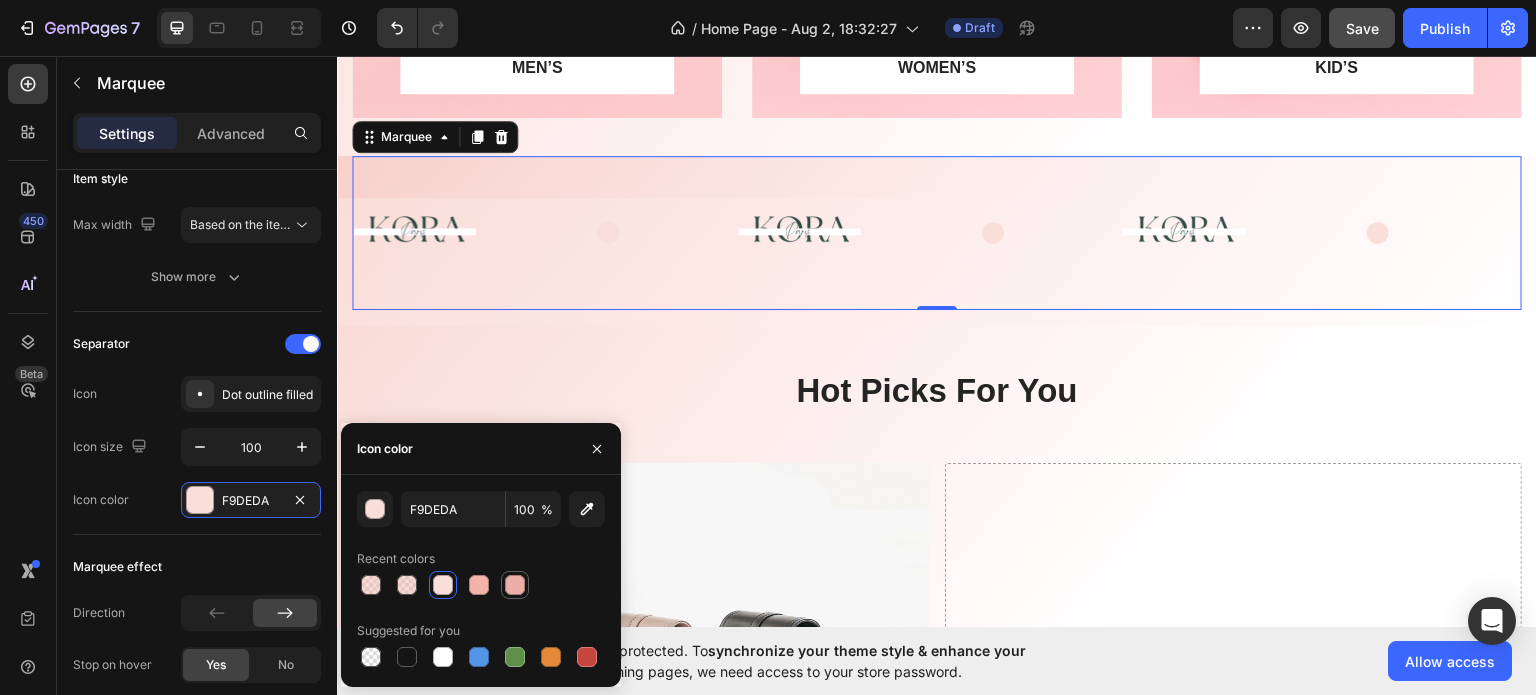click at bounding box center (515, 585) 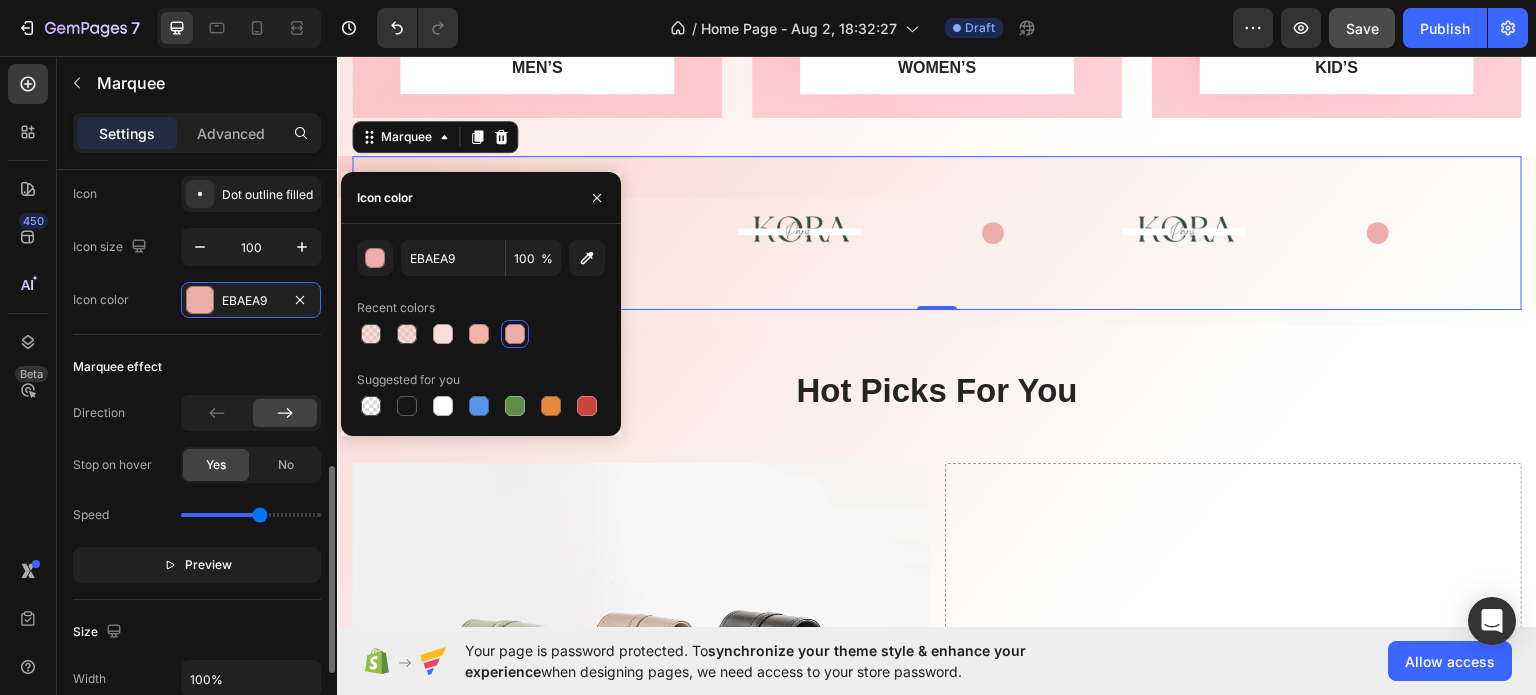 scroll, scrollTop: 651, scrollLeft: 0, axis: vertical 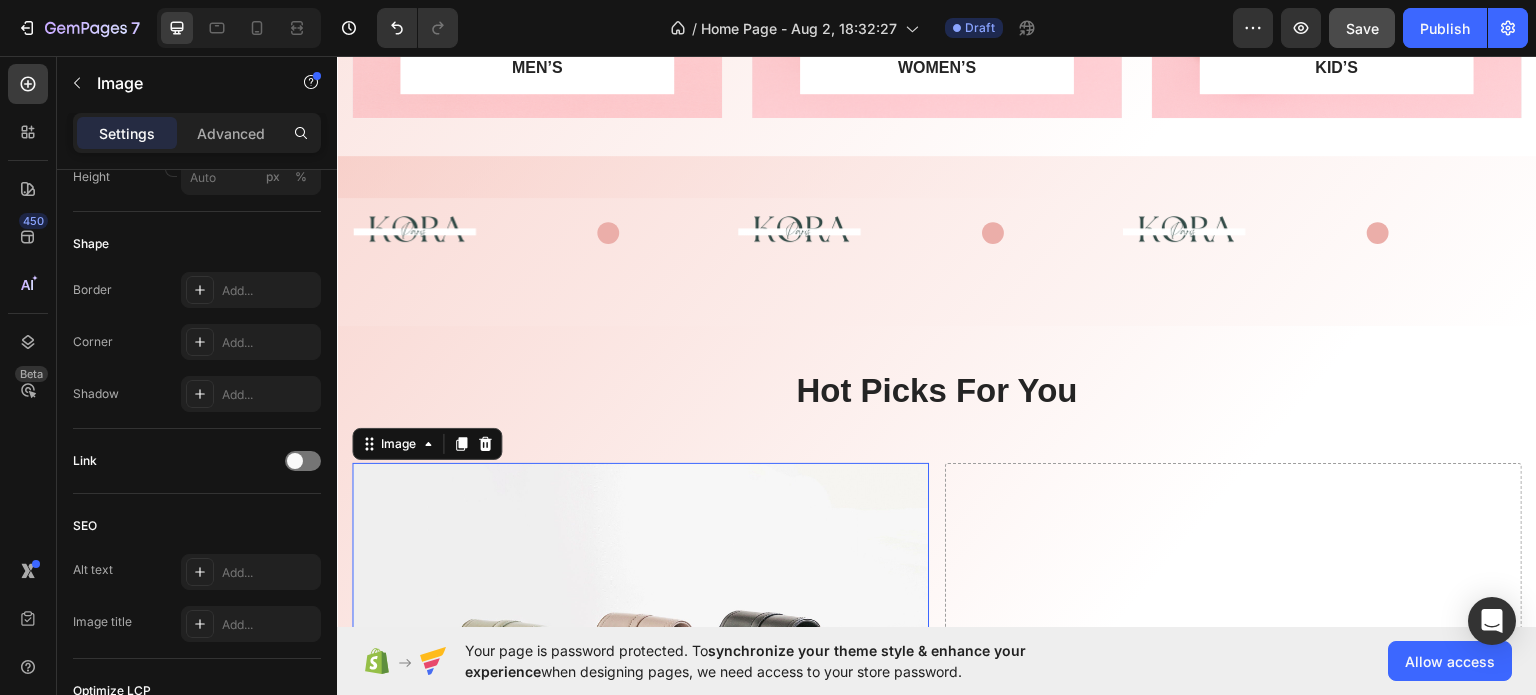 click at bounding box center [640, 678] 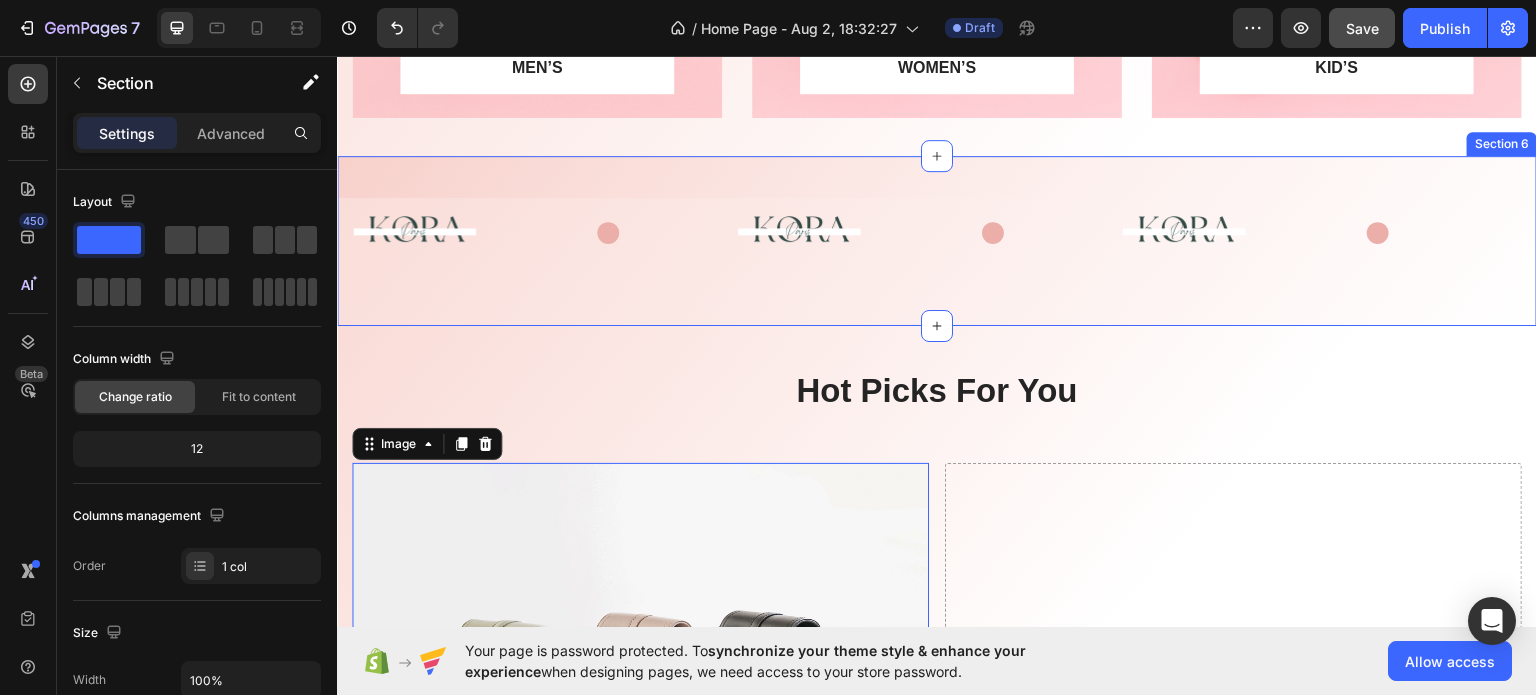 click on "Image
Image
Image
Image
Image
Image
Marquee Row Section 6" at bounding box center [937, 240] 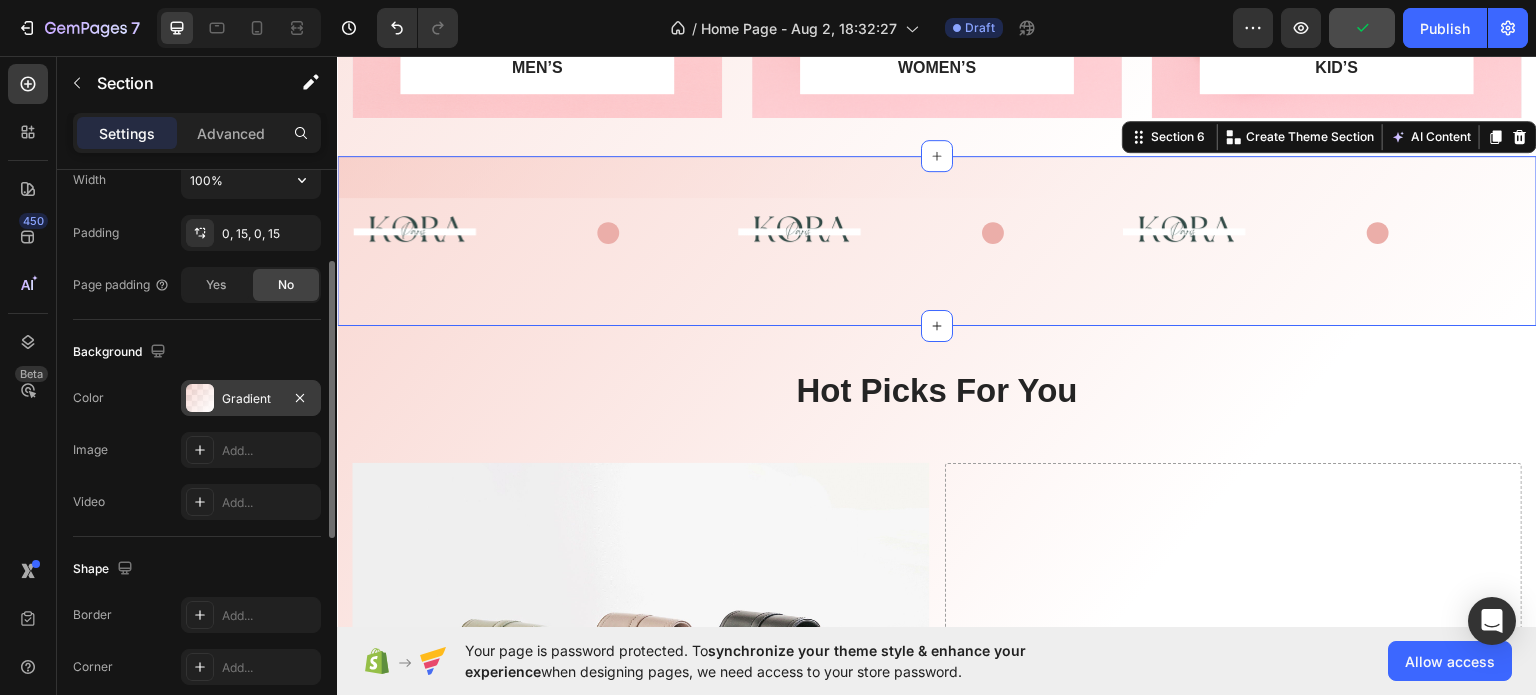scroll, scrollTop: 600, scrollLeft: 0, axis: vertical 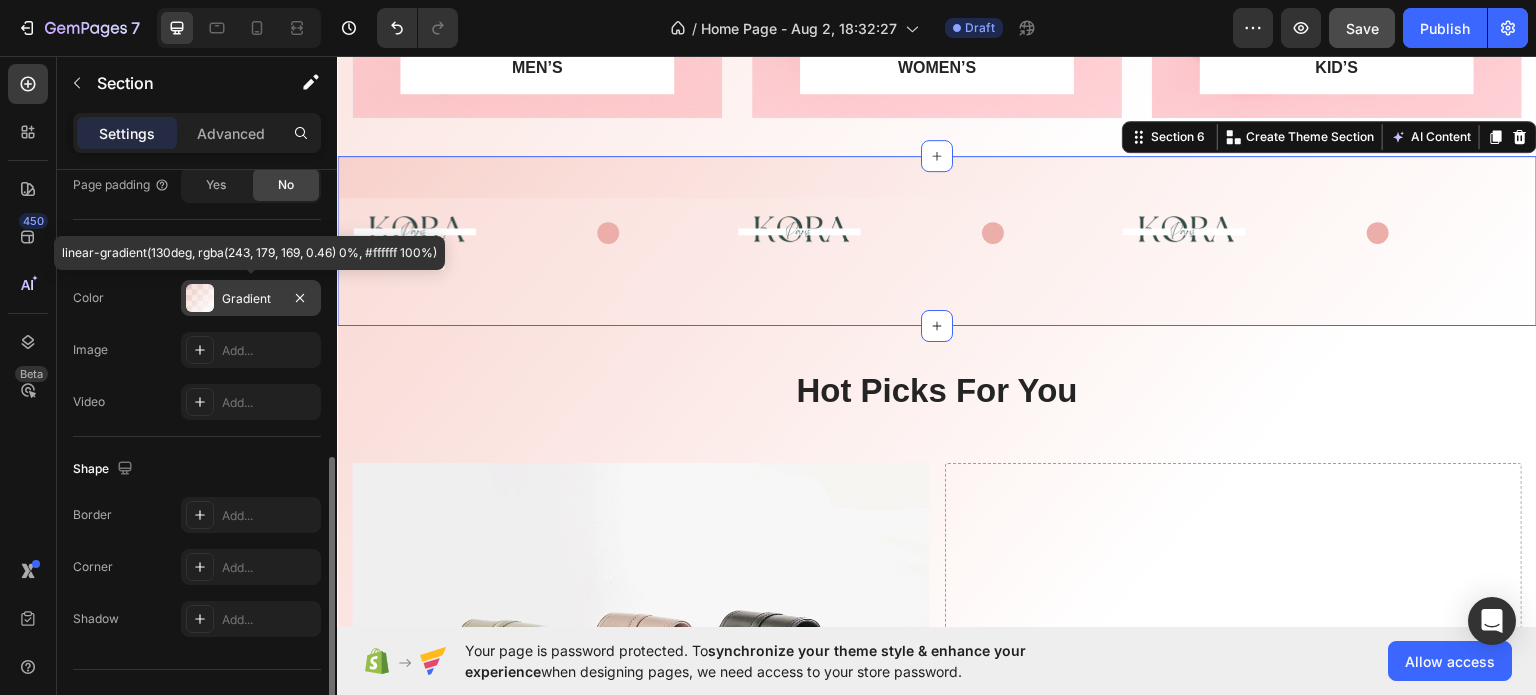 click on "Gradient" at bounding box center (251, 299) 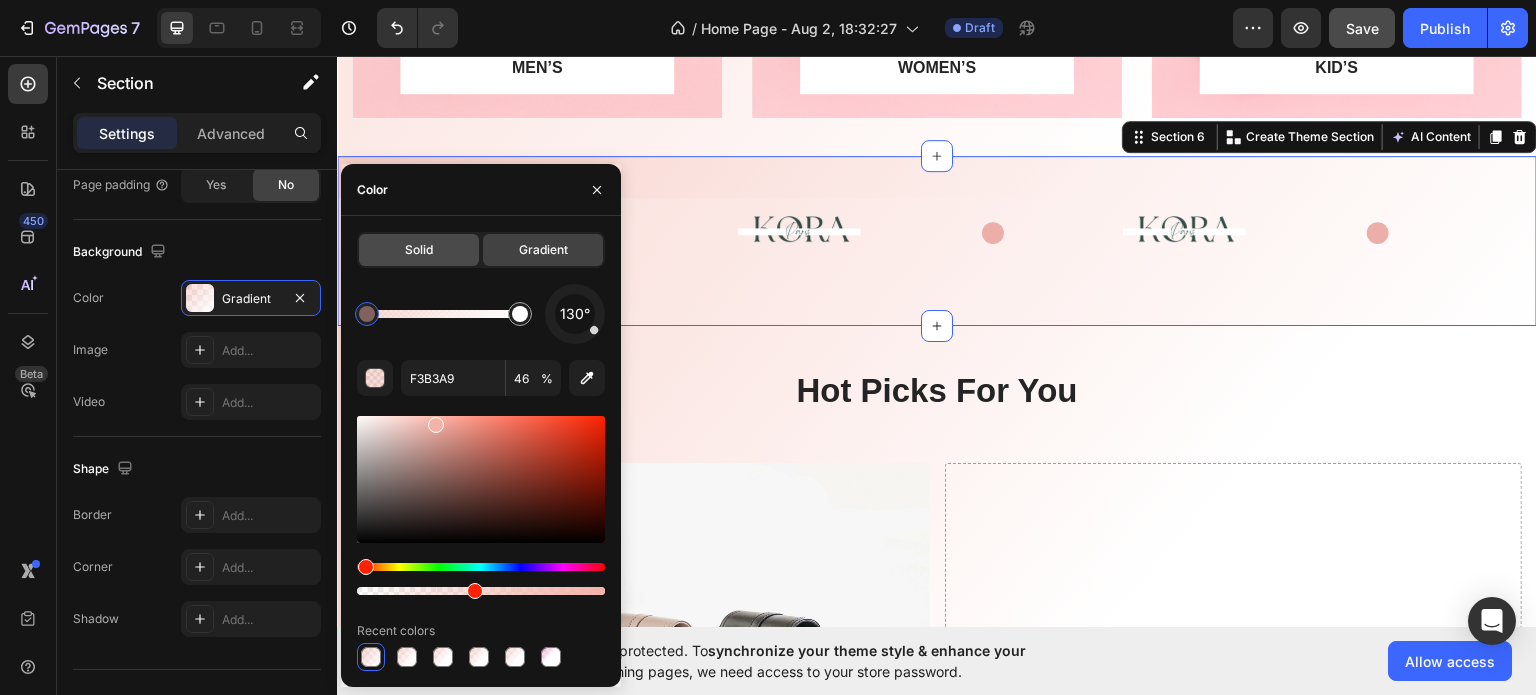 click on "Solid" 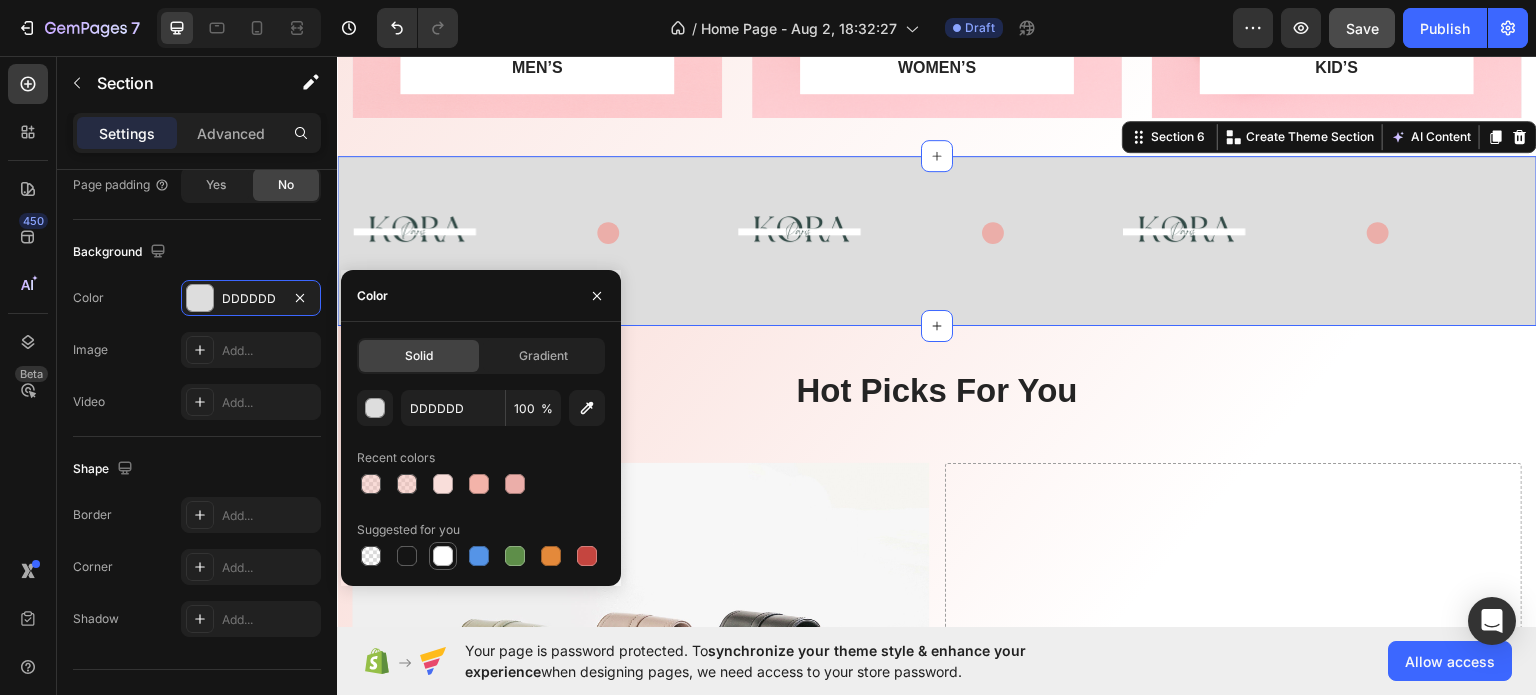 click at bounding box center (443, 556) 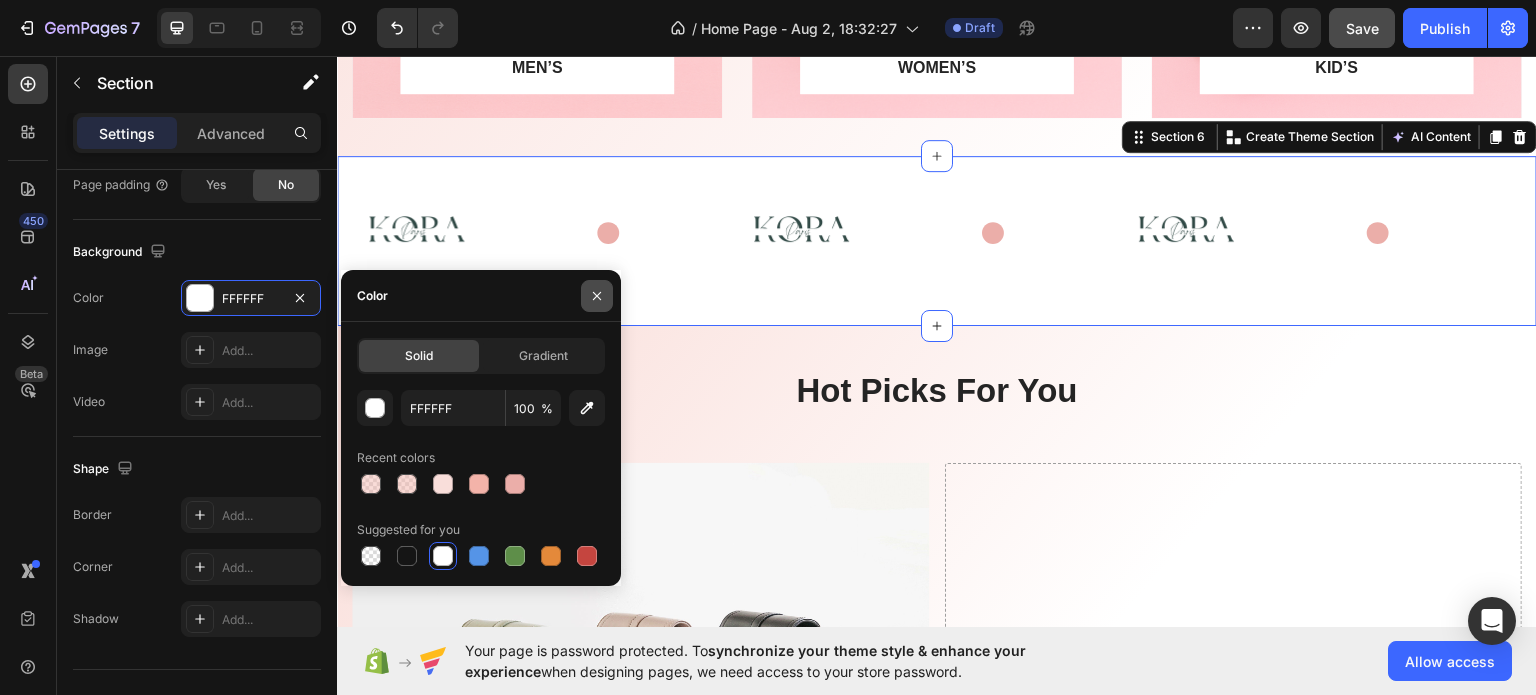 click 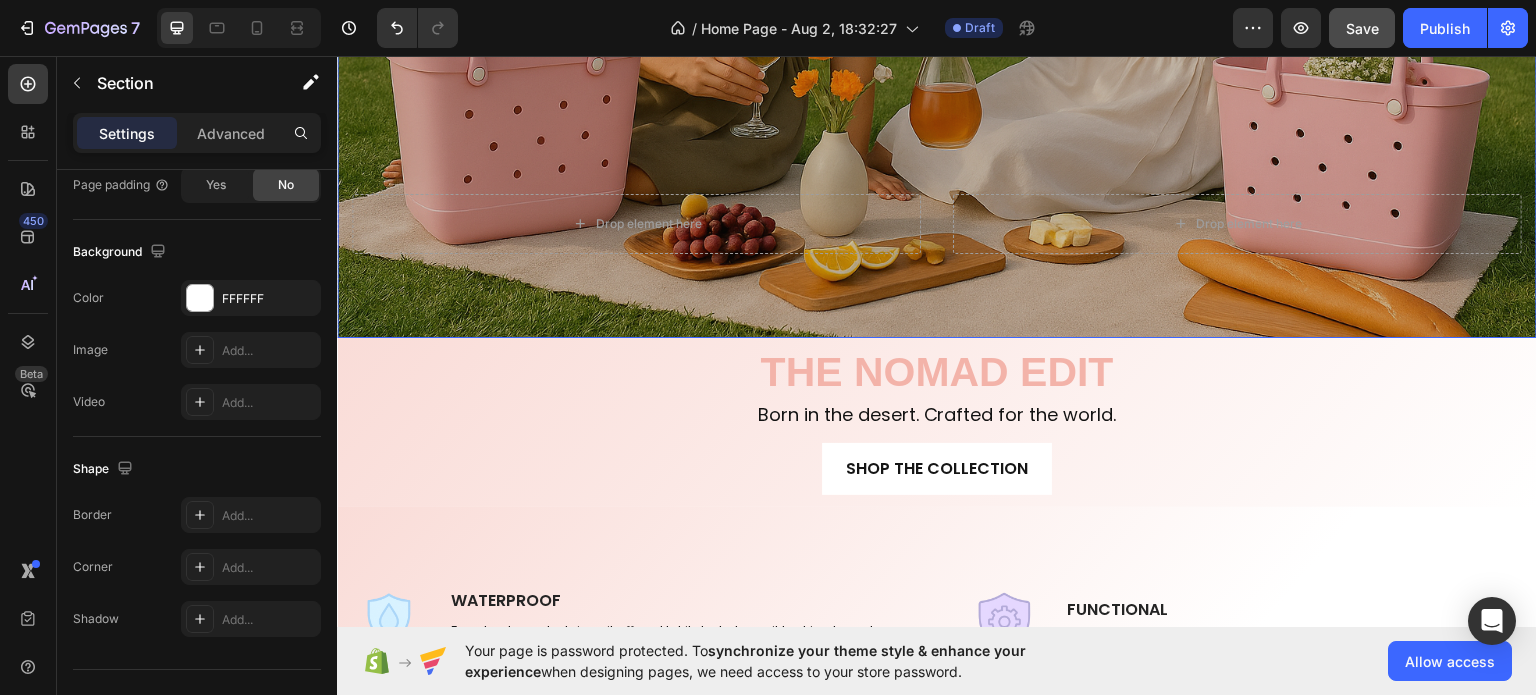 scroll, scrollTop: 643, scrollLeft: 0, axis: vertical 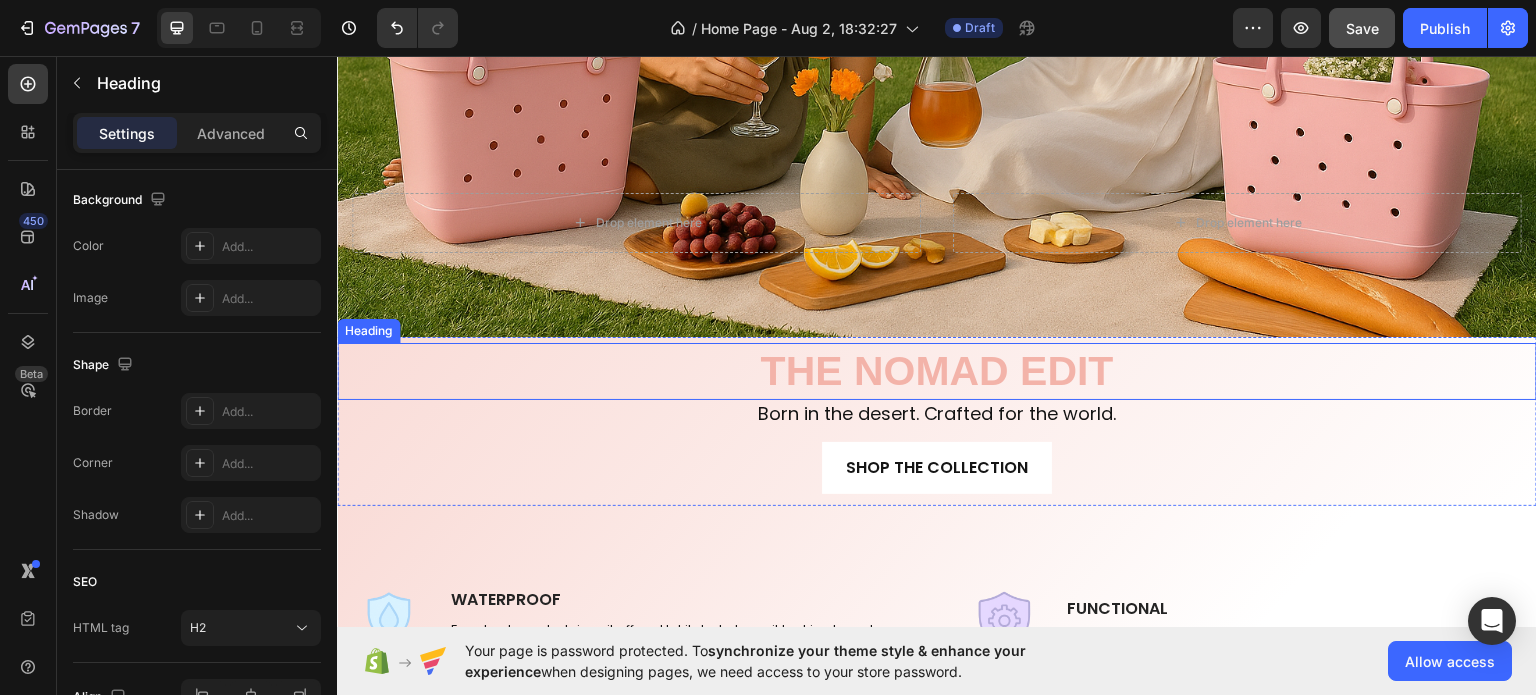 click on "THE NOMAD EDIT" at bounding box center (937, 370) 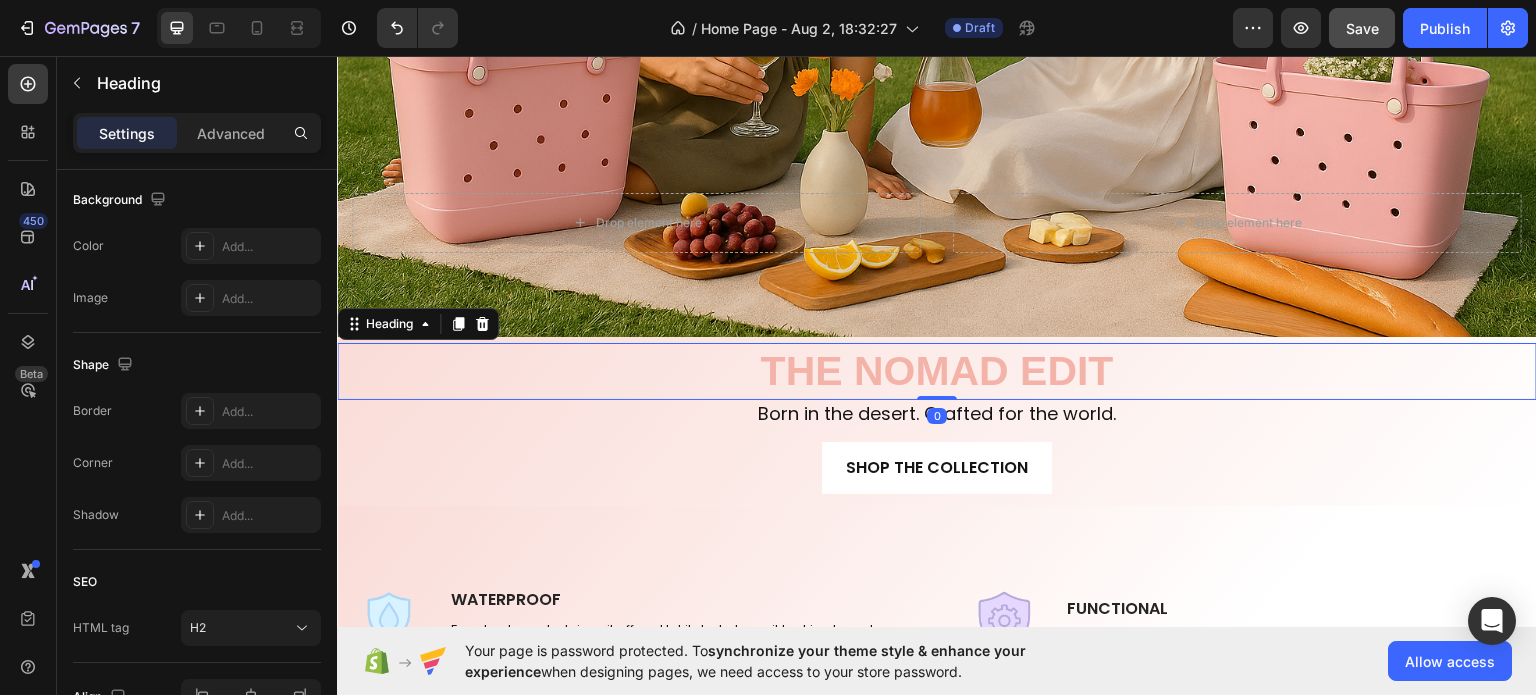 scroll, scrollTop: 0, scrollLeft: 0, axis: both 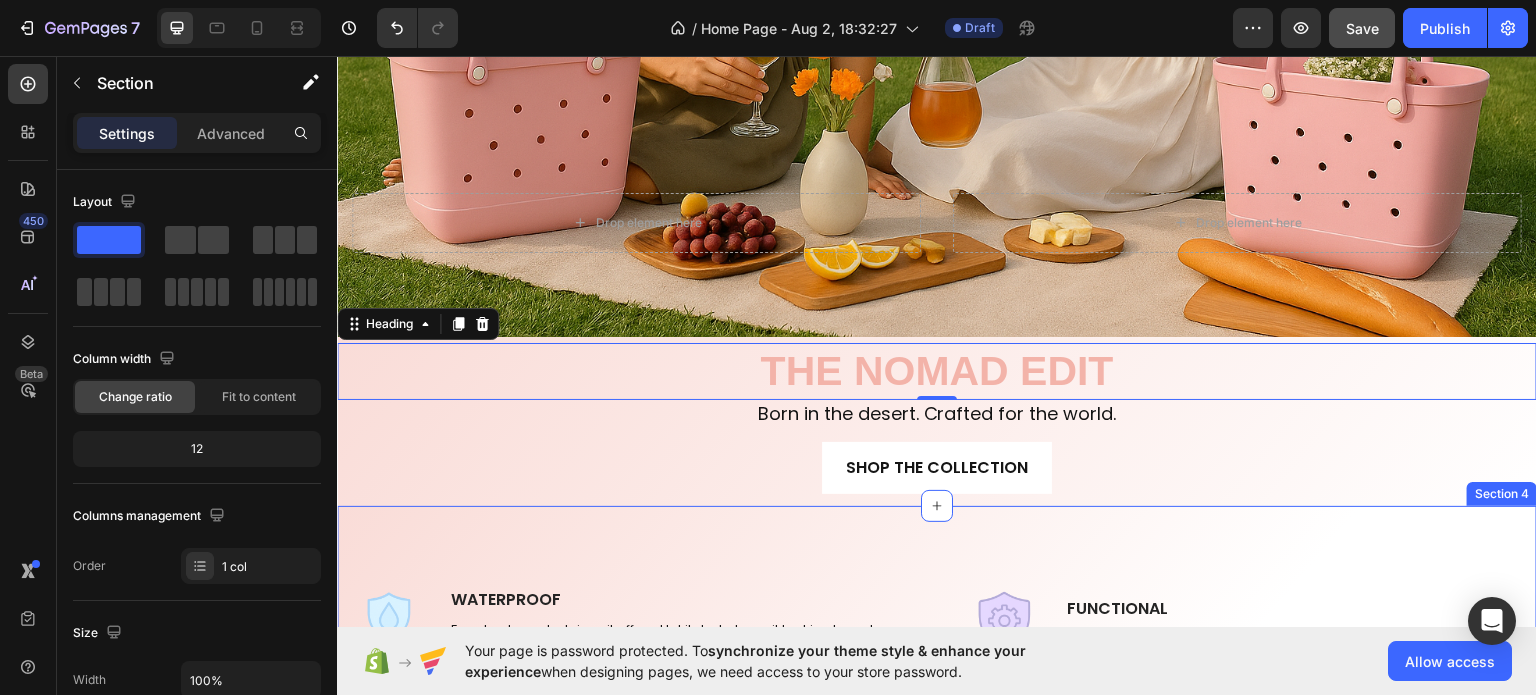 click on "Image WATERPROOF Text block Easy to clean. Just rinse it off and let it dry to keep it looking brand new. Text block Row                Title Line Image OVERSIZED Text block Our totes come in three sizes to perfectly fit all your lifestyle needs. Text block Row                Title Line Image STURDY Text block Upright and non-slip, practical without sacrificing style. Text block Row Row                Title Line Image FUNCTIONAL Text block Waterproof liner to keep your keys, phone, and essentials dry. Text block Row                Title Line Image QUALITY : Text block Crafted to withstand the demands of an active lifestyle, combining performance with elegance. Text block Row                Title Line Image FUN : A perfect reminder to have some good, clean fun Text block  A perfect reminder to have some good, clean fun. Text block Row Row Row Section 4" at bounding box center [937, 744] 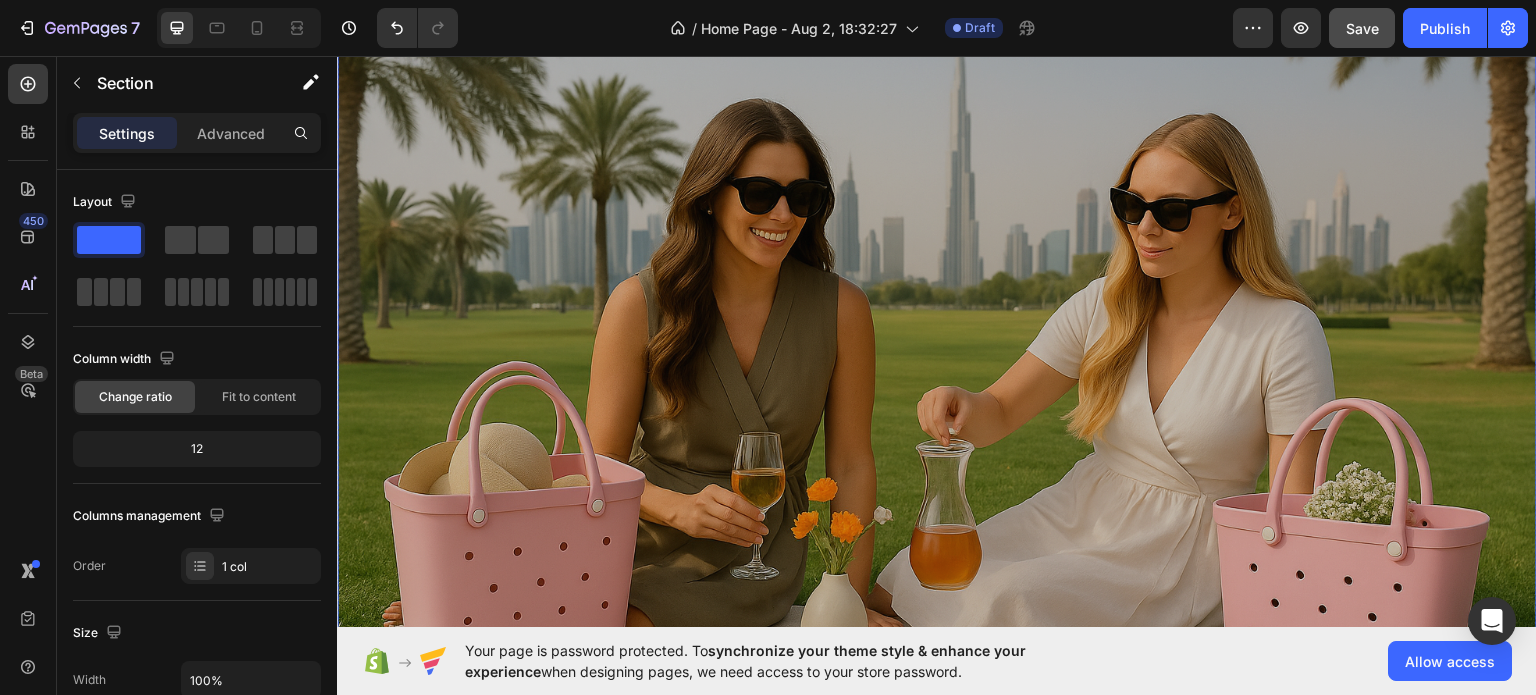 scroll, scrollTop: 300, scrollLeft: 0, axis: vertical 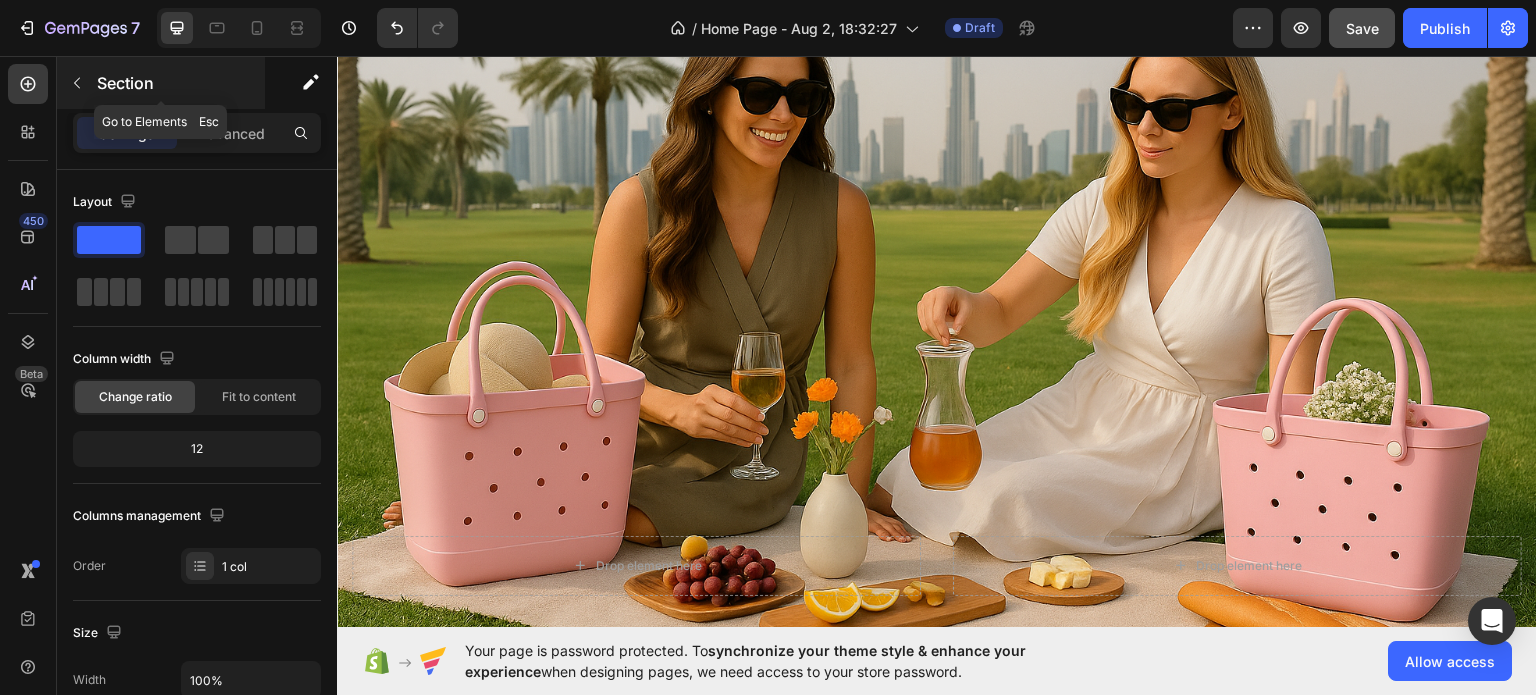 click at bounding box center (77, 83) 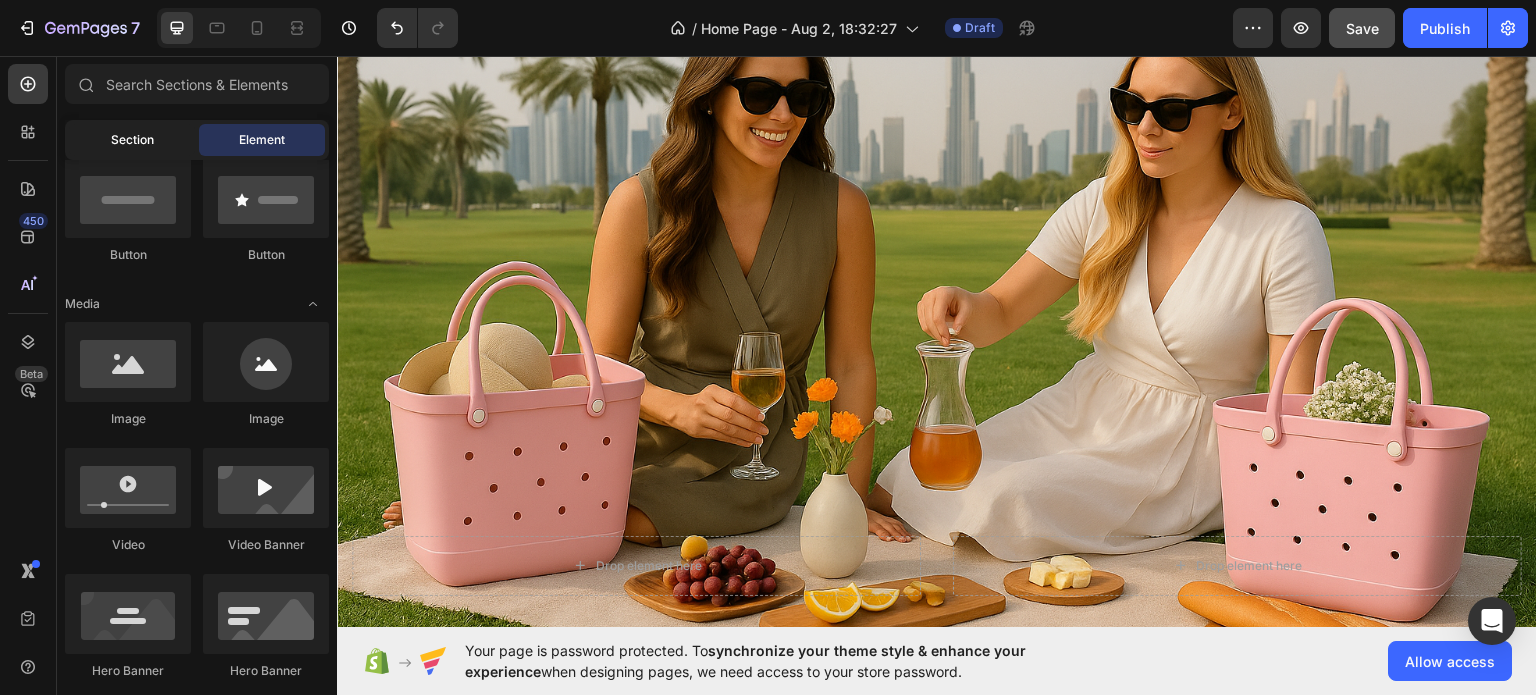 click on "Section" 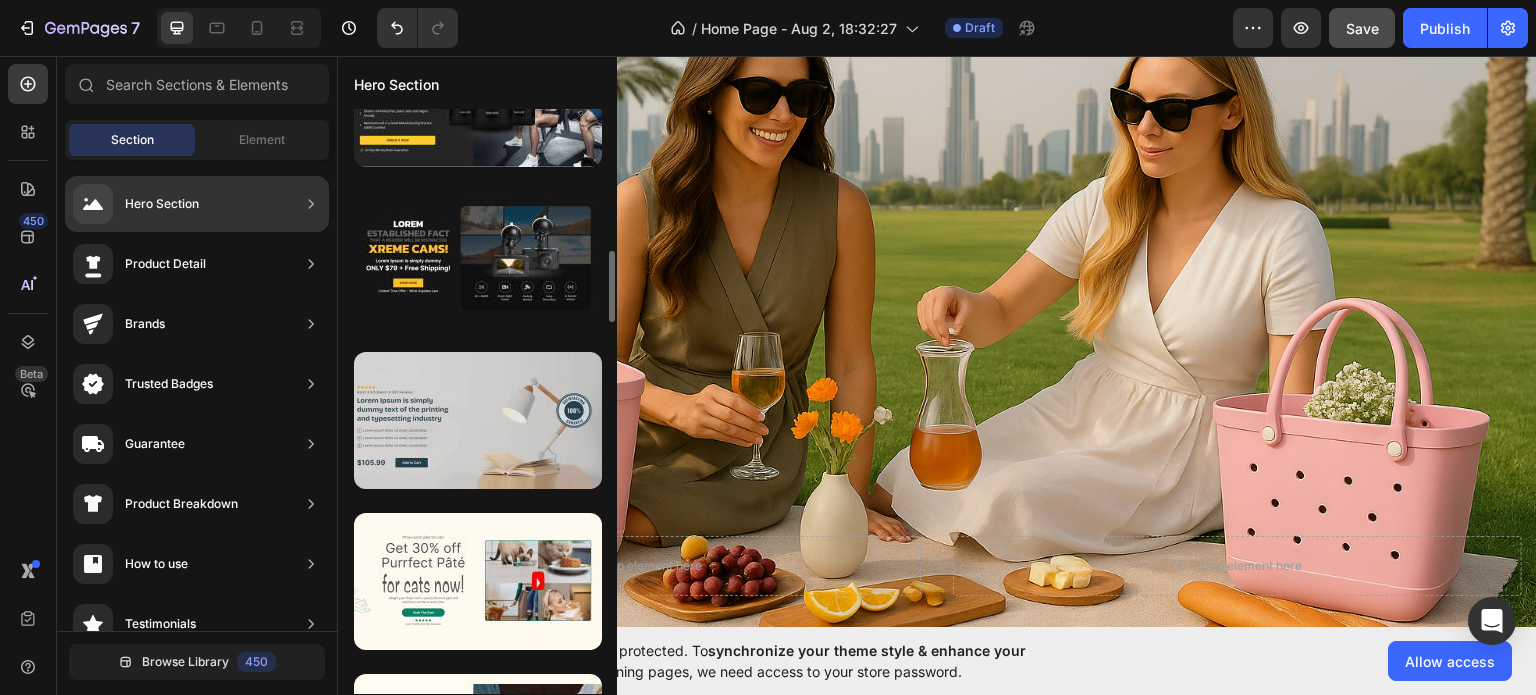scroll, scrollTop: 346, scrollLeft: 0, axis: vertical 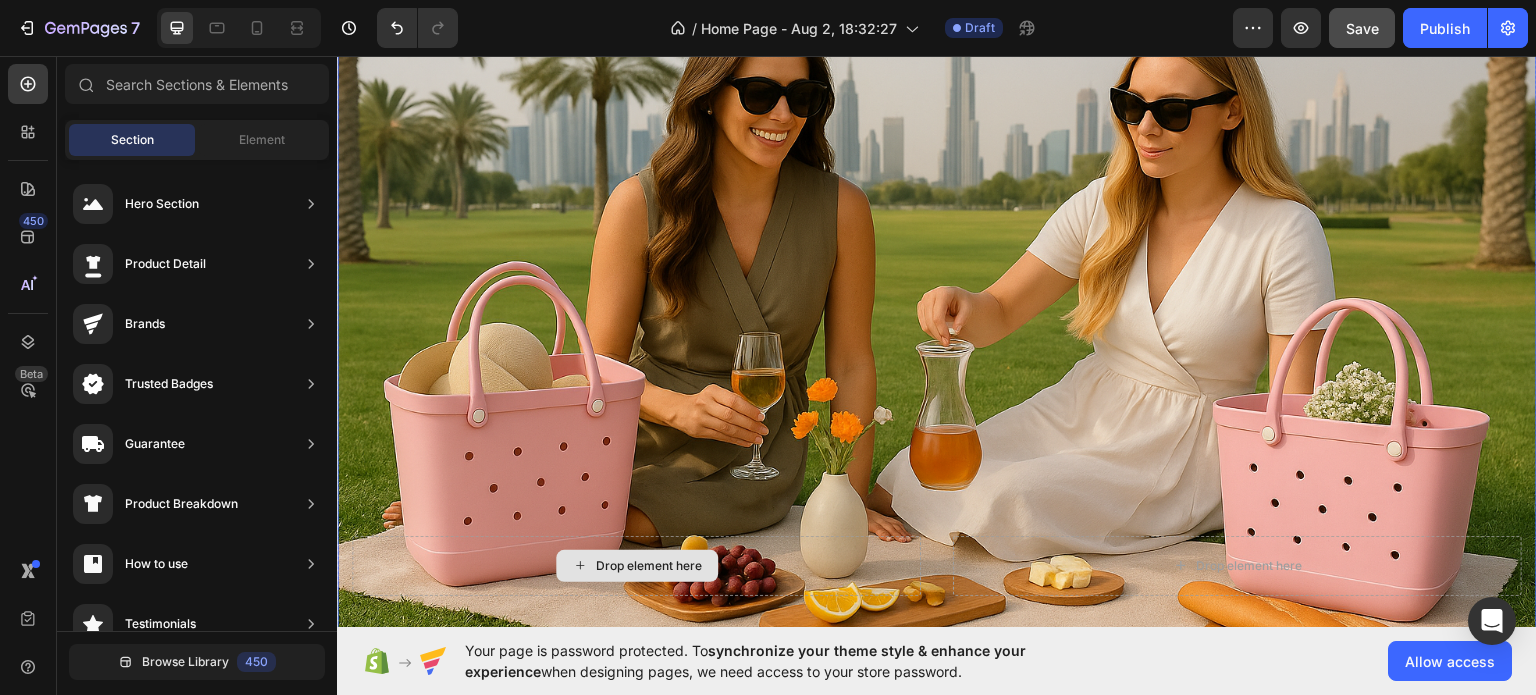 click on "Drop element here" at bounding box center (636, 565) 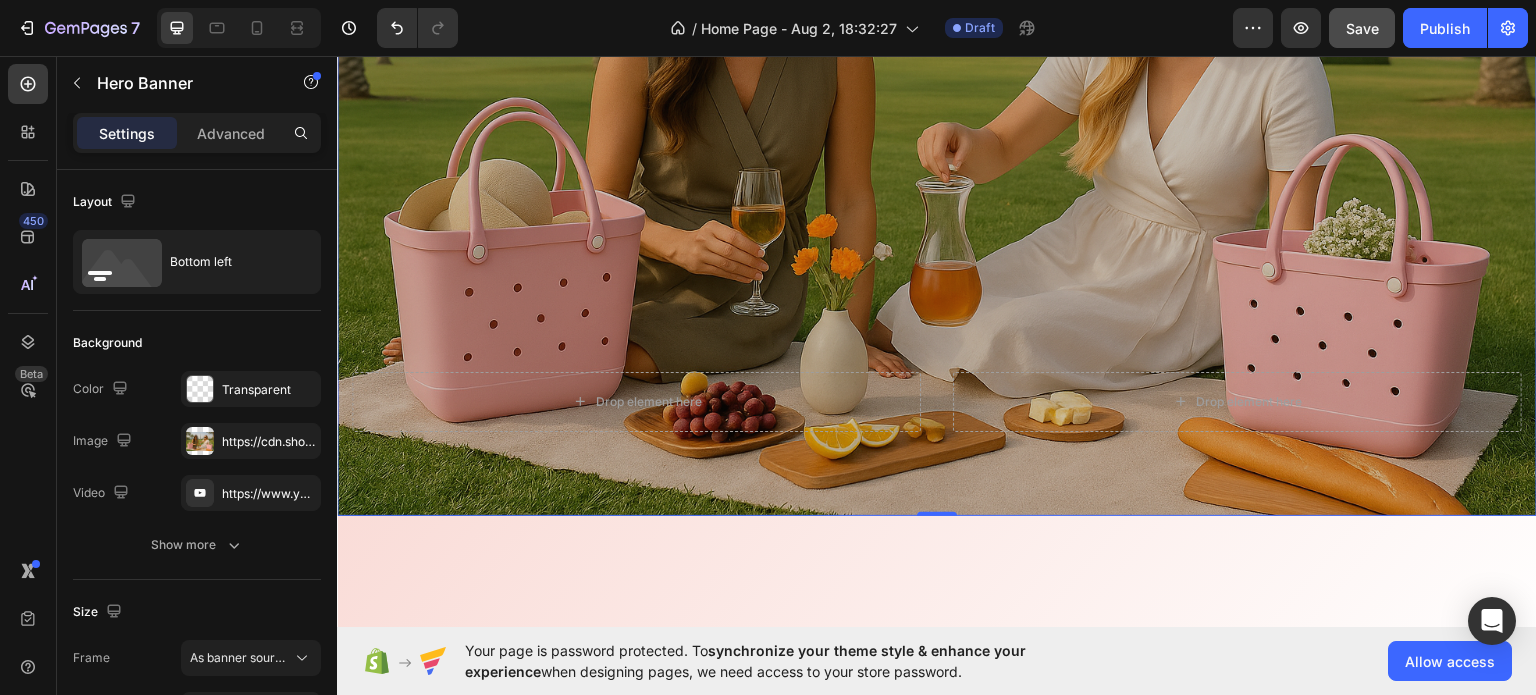 scroll, scrollTop: 500, scrollLeft: 0, axis: vertical 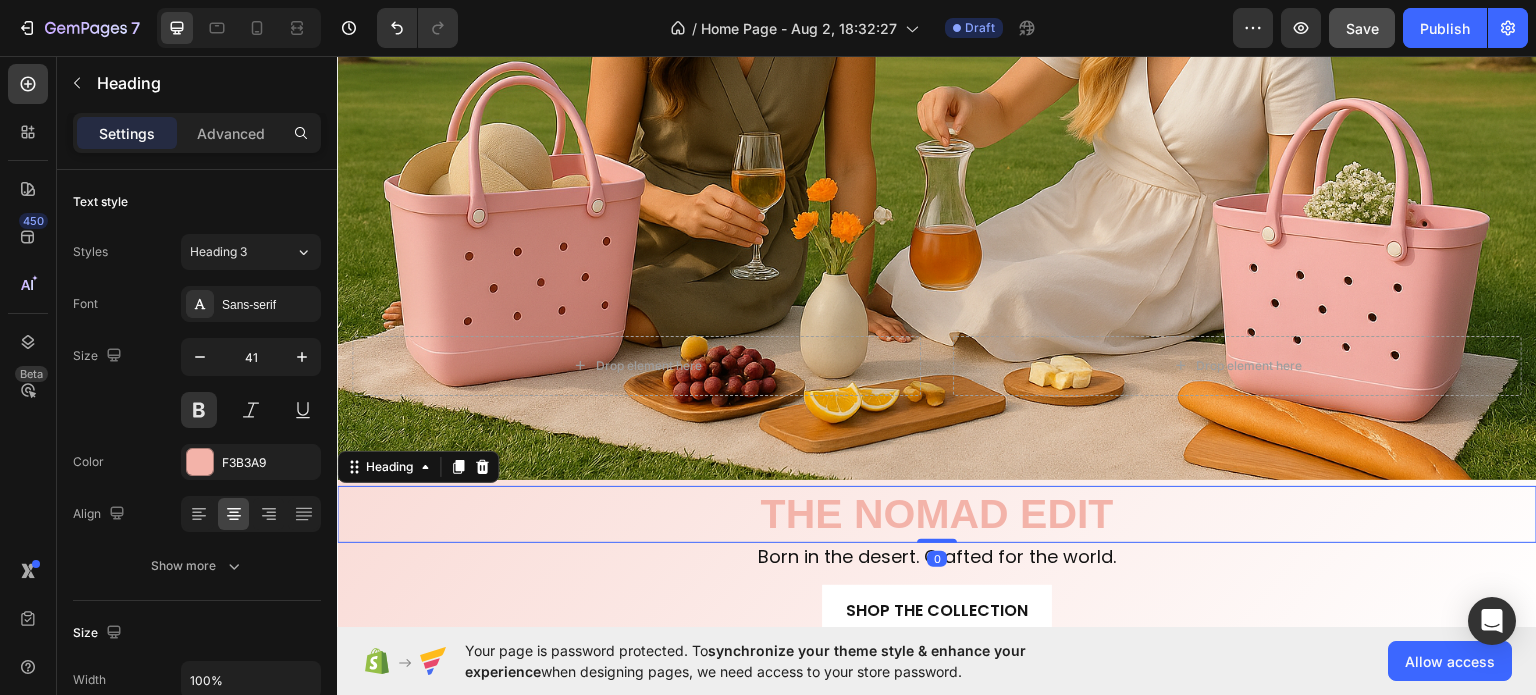 click on "THE NOMAD EDIT" at bounding box center (937, 513) 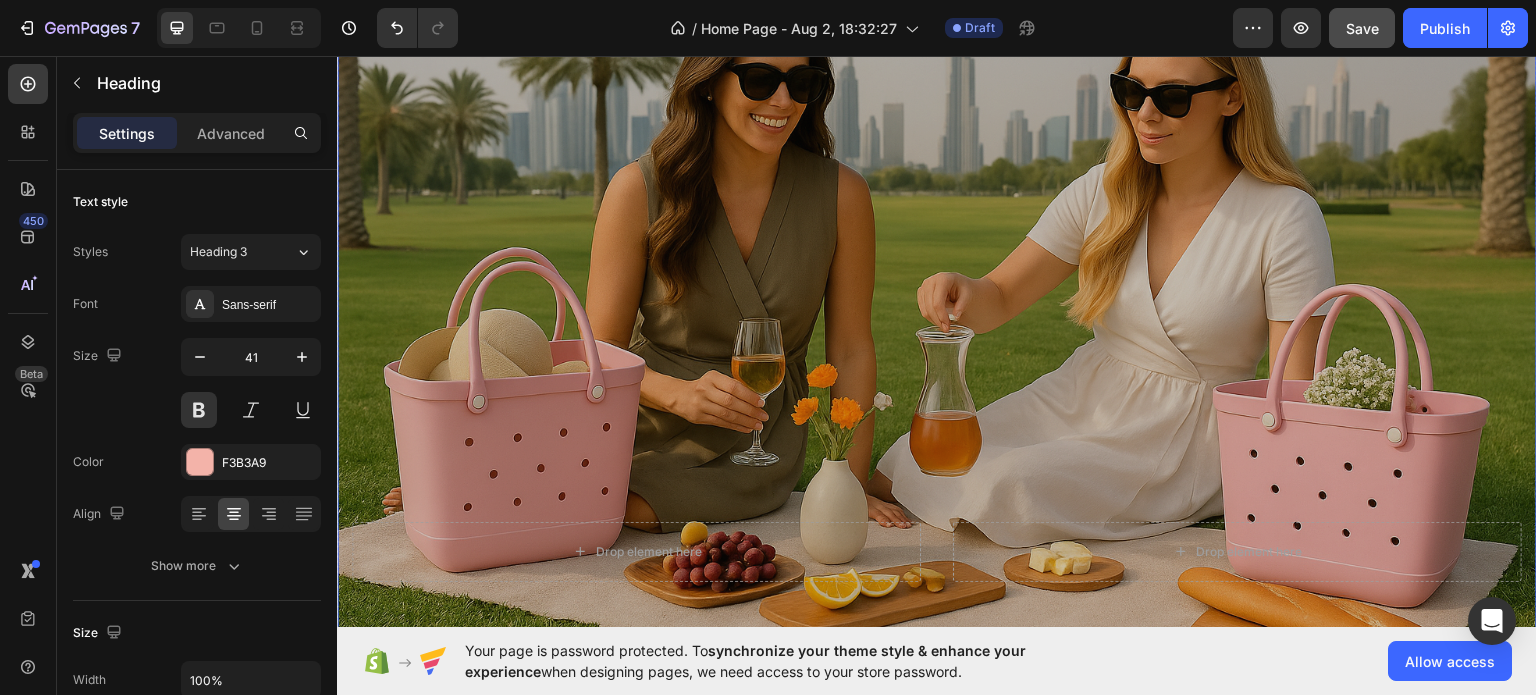 scroll, scrollTop: 0, scrollLeft: 0, axis: both 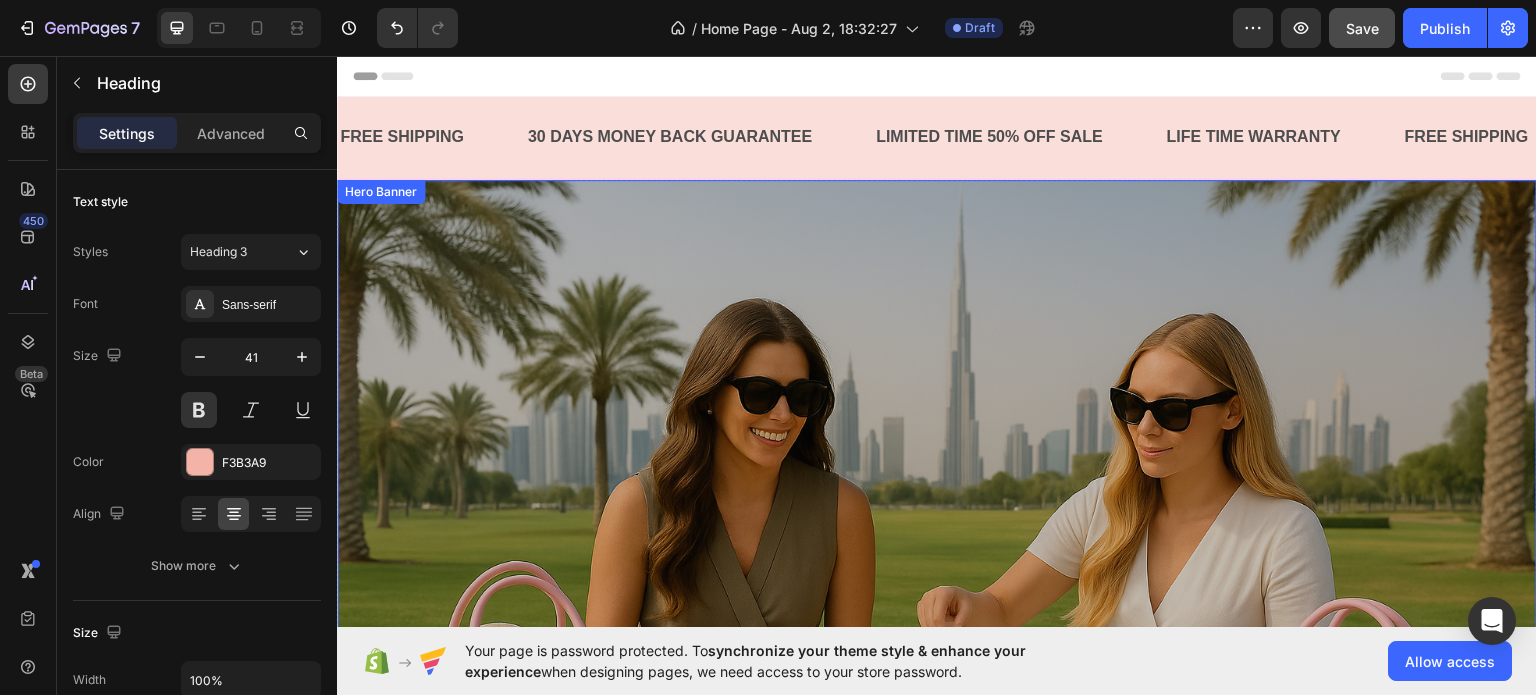 click at bounding box center [937, 579] 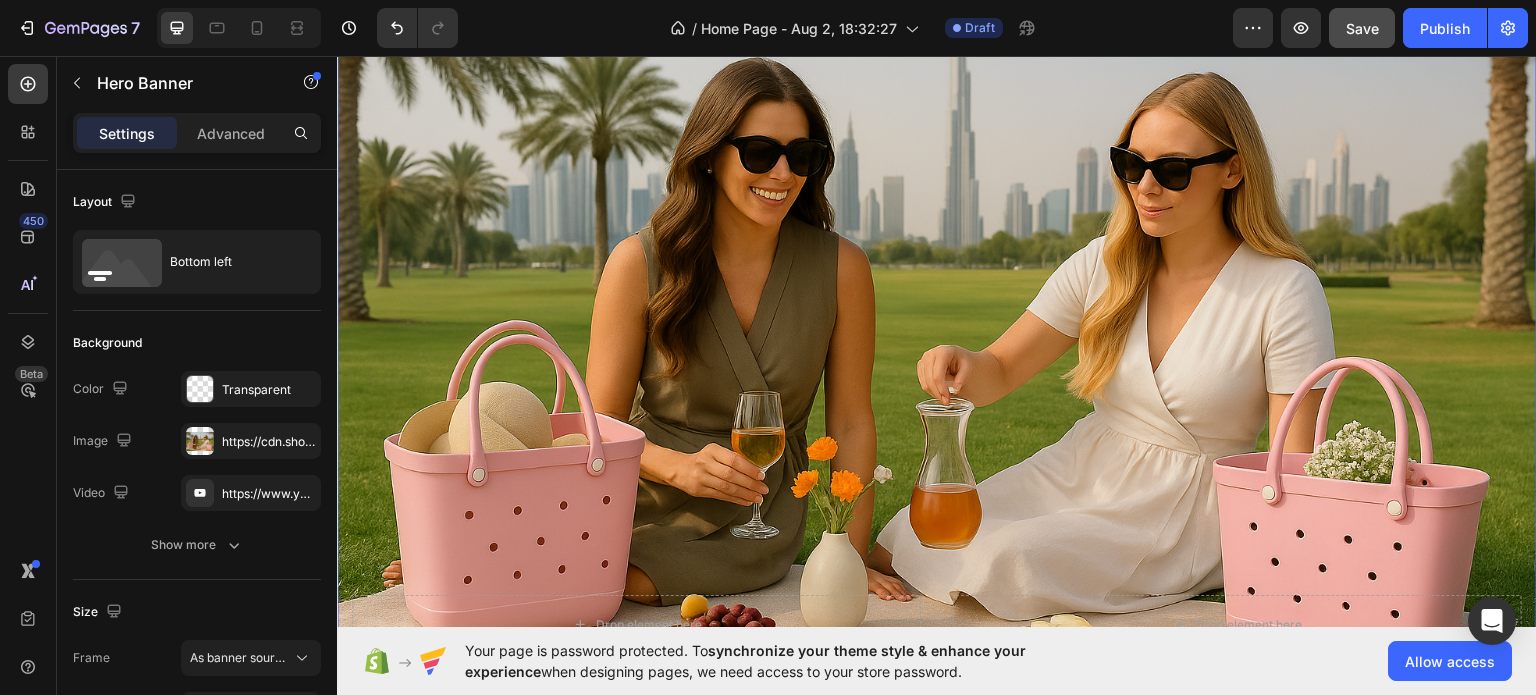 scroll, scrollTop: 400, scrollLeft: 0, axis: vertical 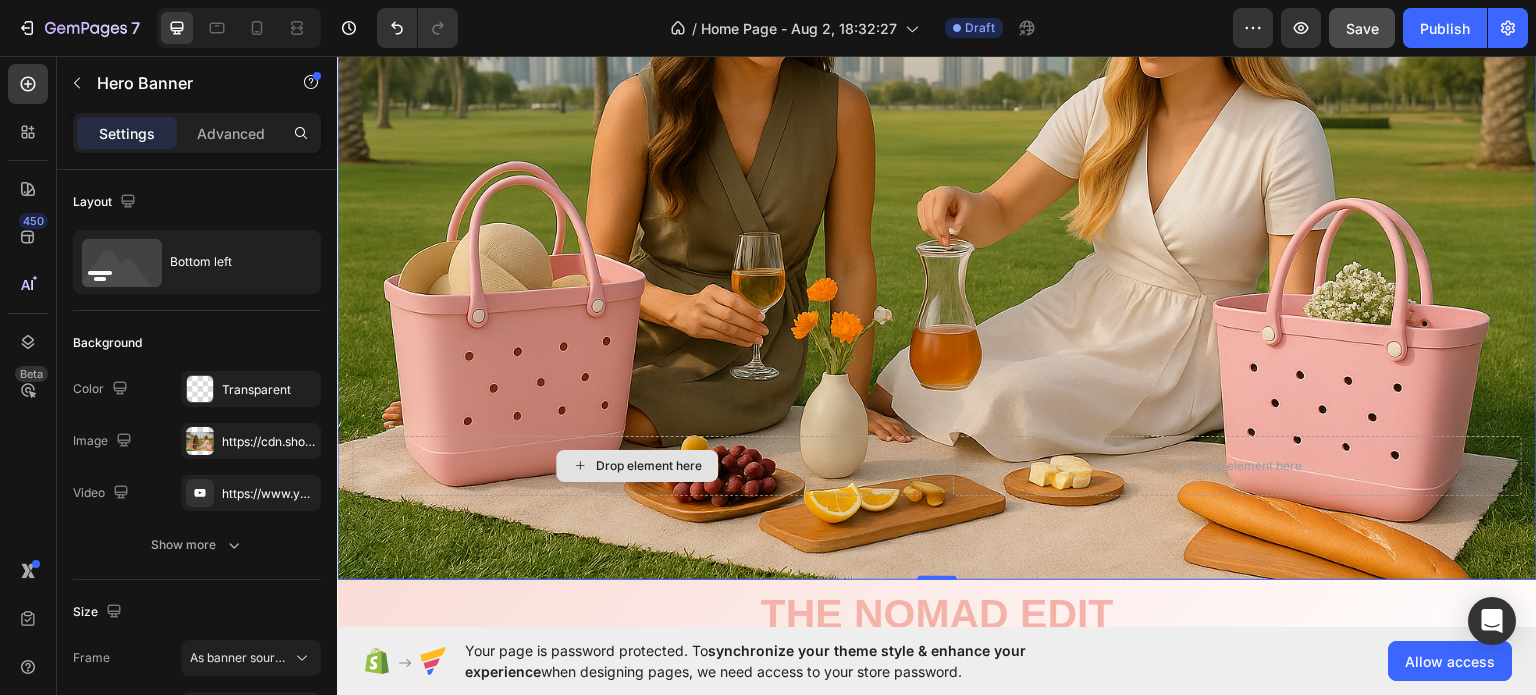 click on "Drop element here" at bounding box center (636, 465) 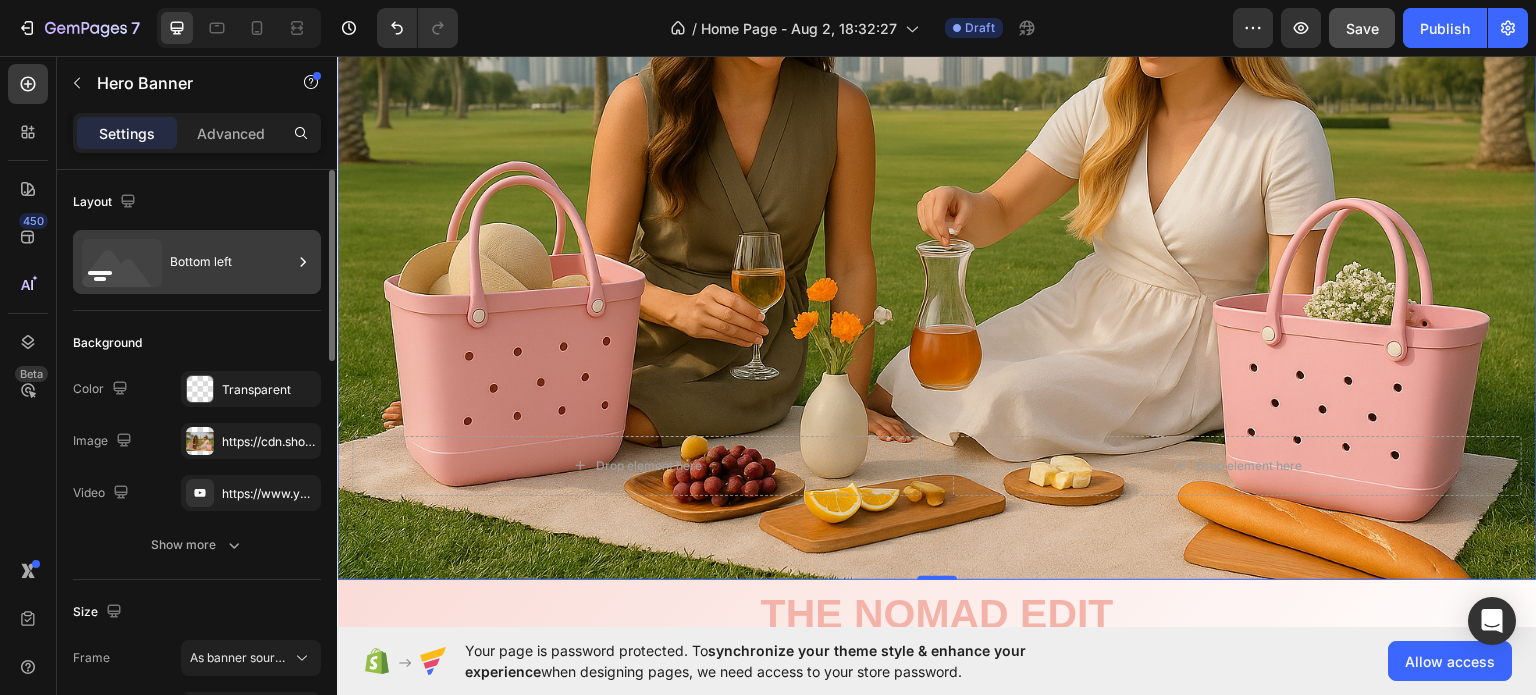 click on "Bottom left" at bounding box center (231, 262) 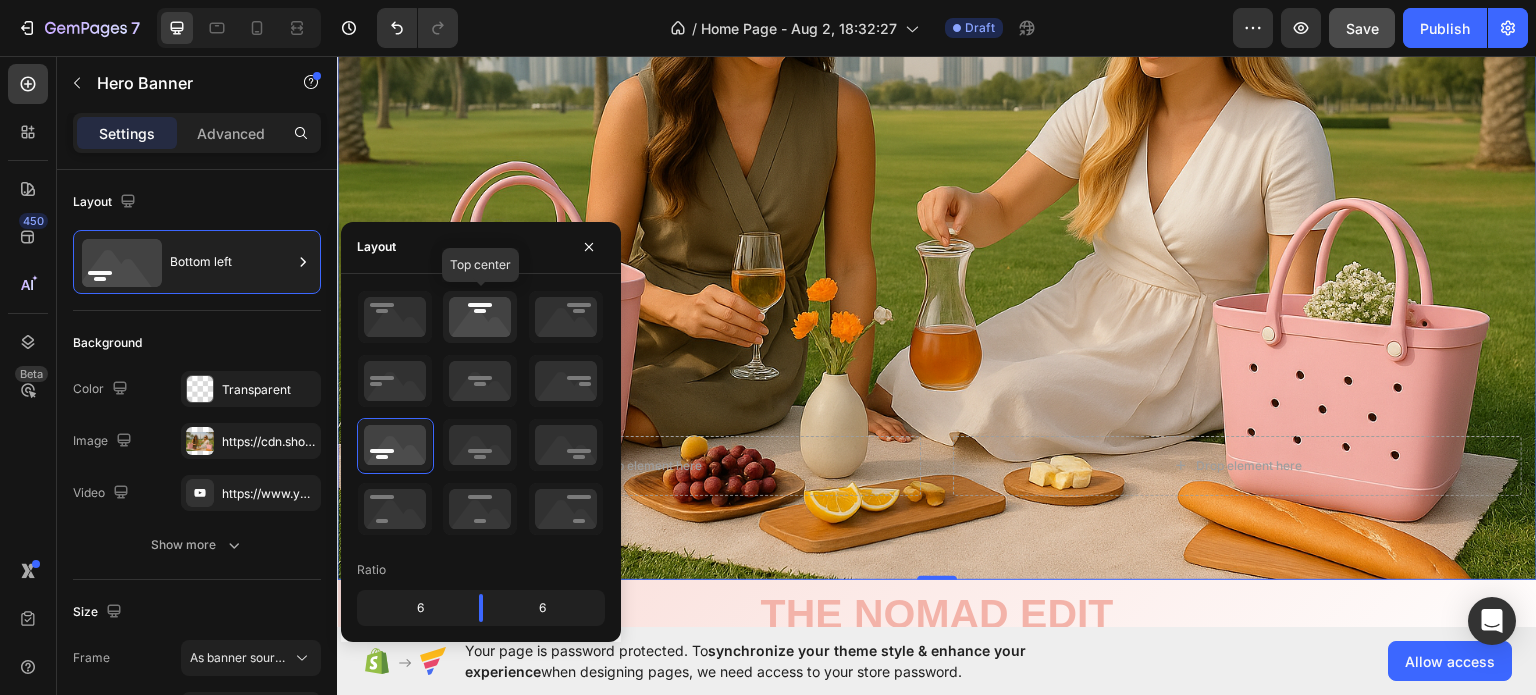 click 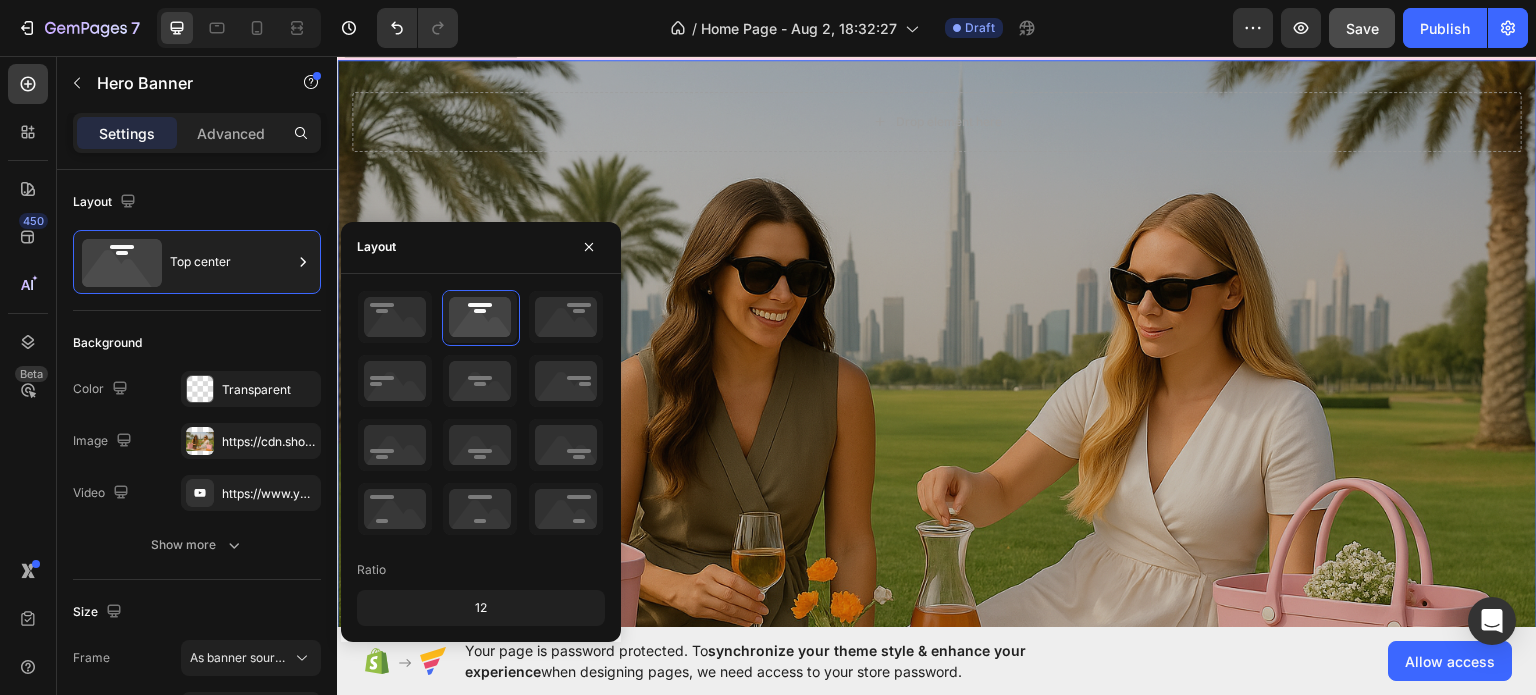 scroll, scrollTop: 0, scrollLeft: 0, axis: both 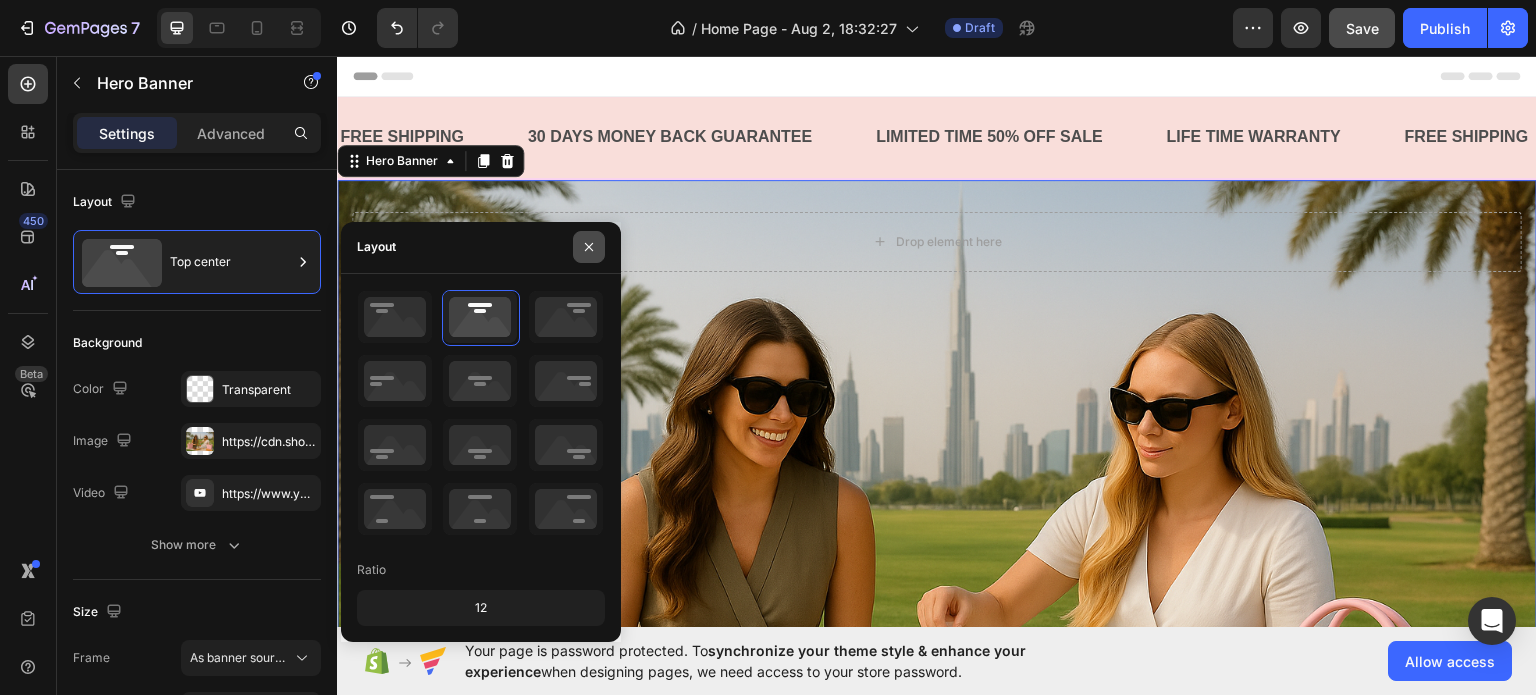 click 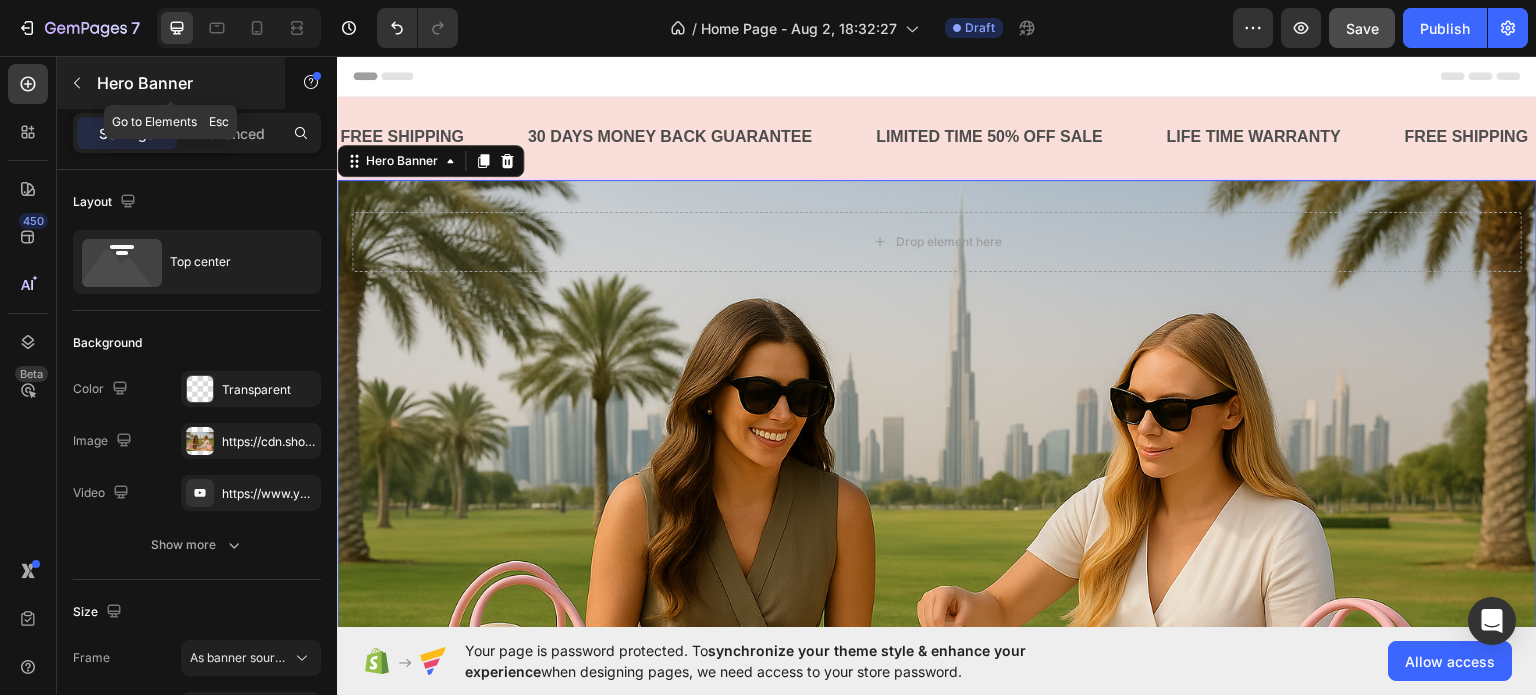 click 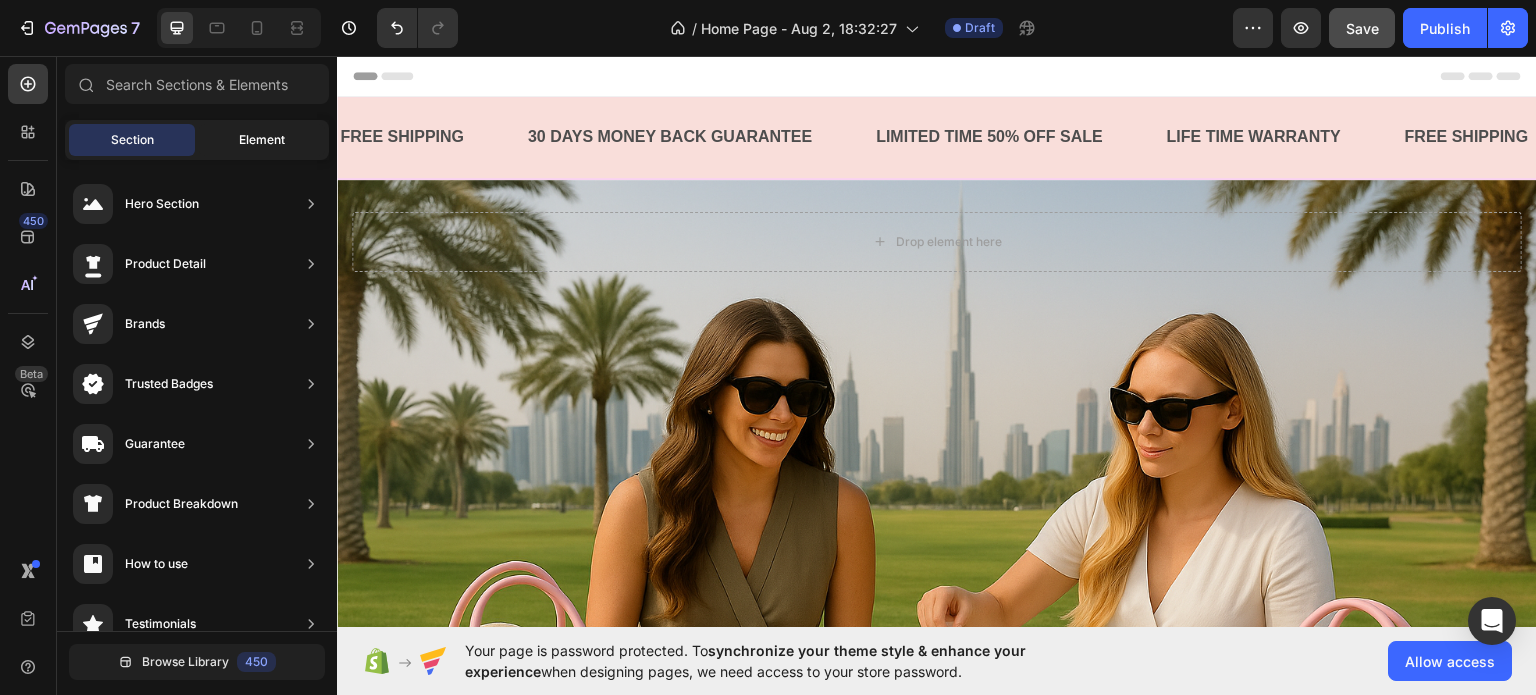 click on "Element" at bounding box center [262, 140] 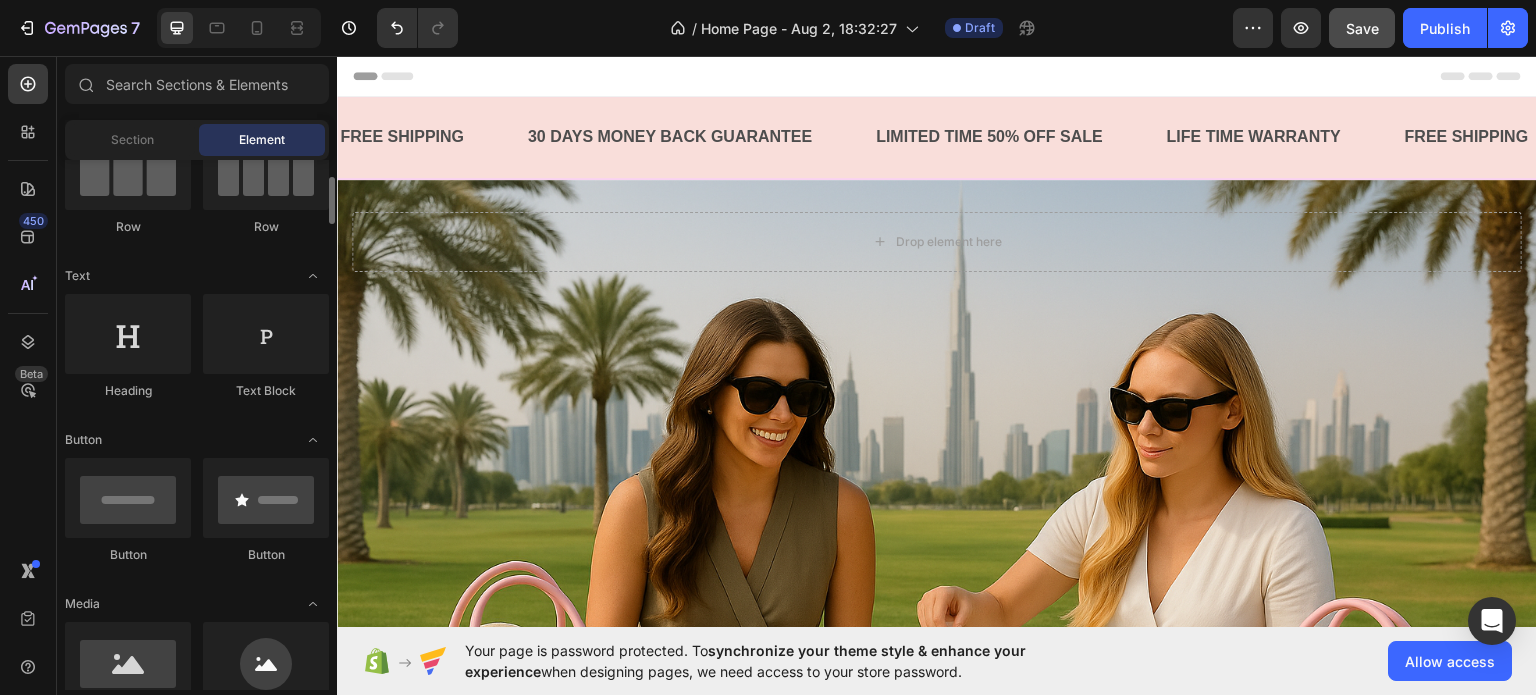 scroll, scrollTop: 100, scrollLeft: 0, axis: vertical 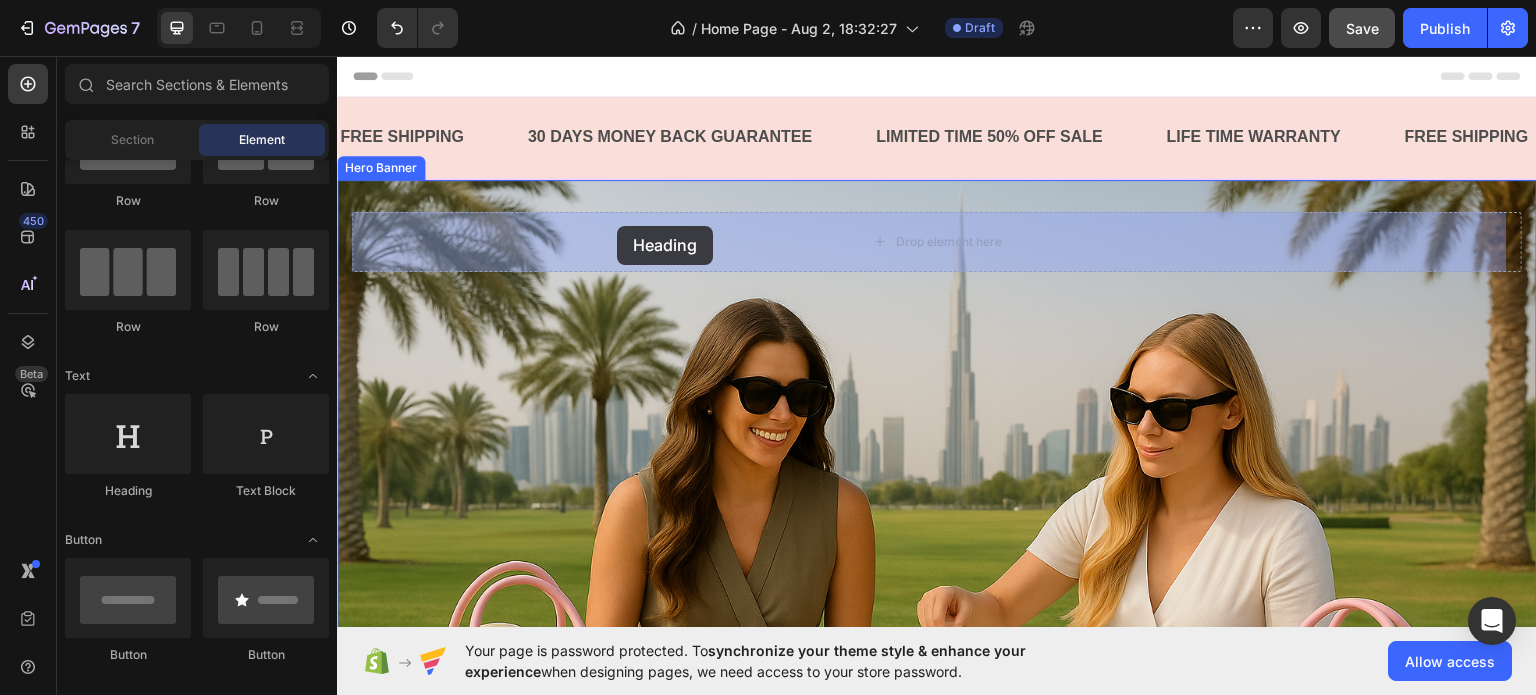 drag, startPoint x: 473, startPoint y: 513, endPoint x: 617, endPoint y: 225, distance: 321.99377 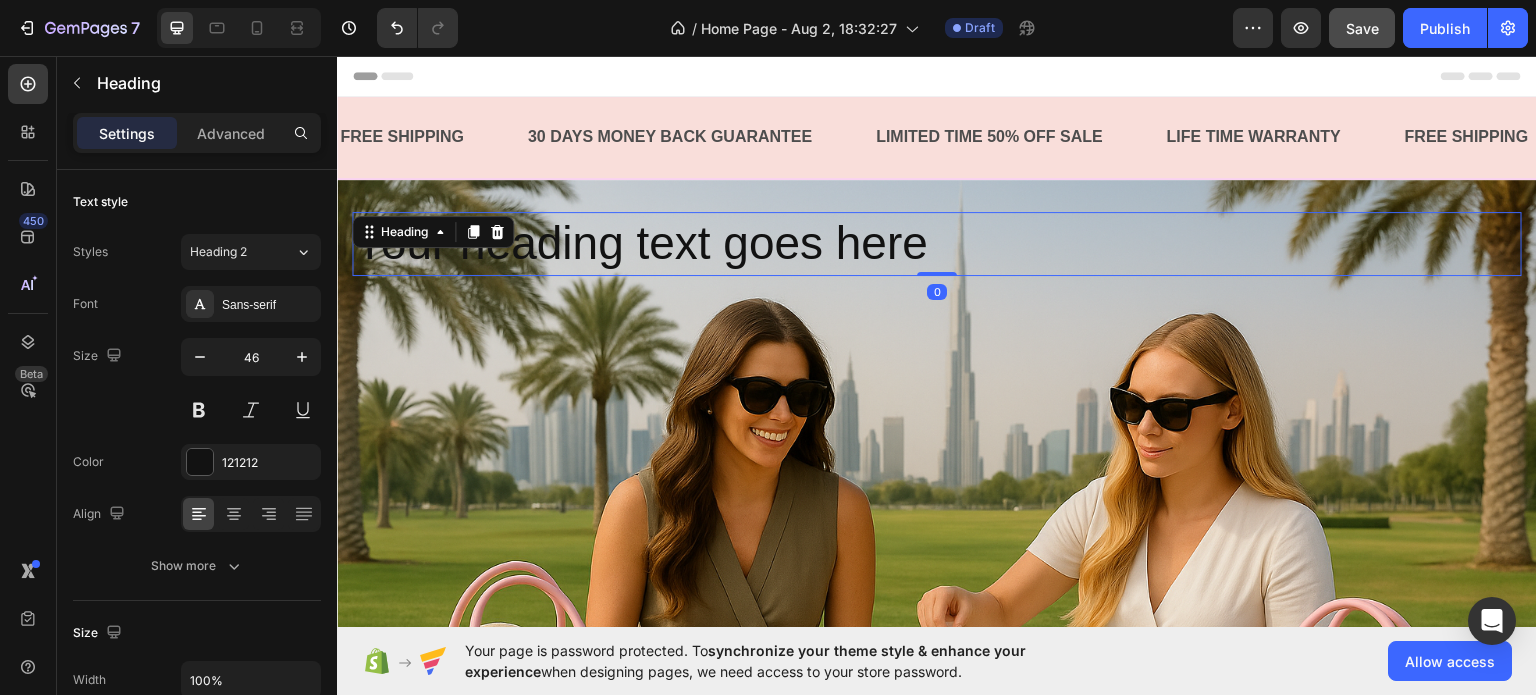 click on "Your heading text goes here" at bounding box center [937, 243] 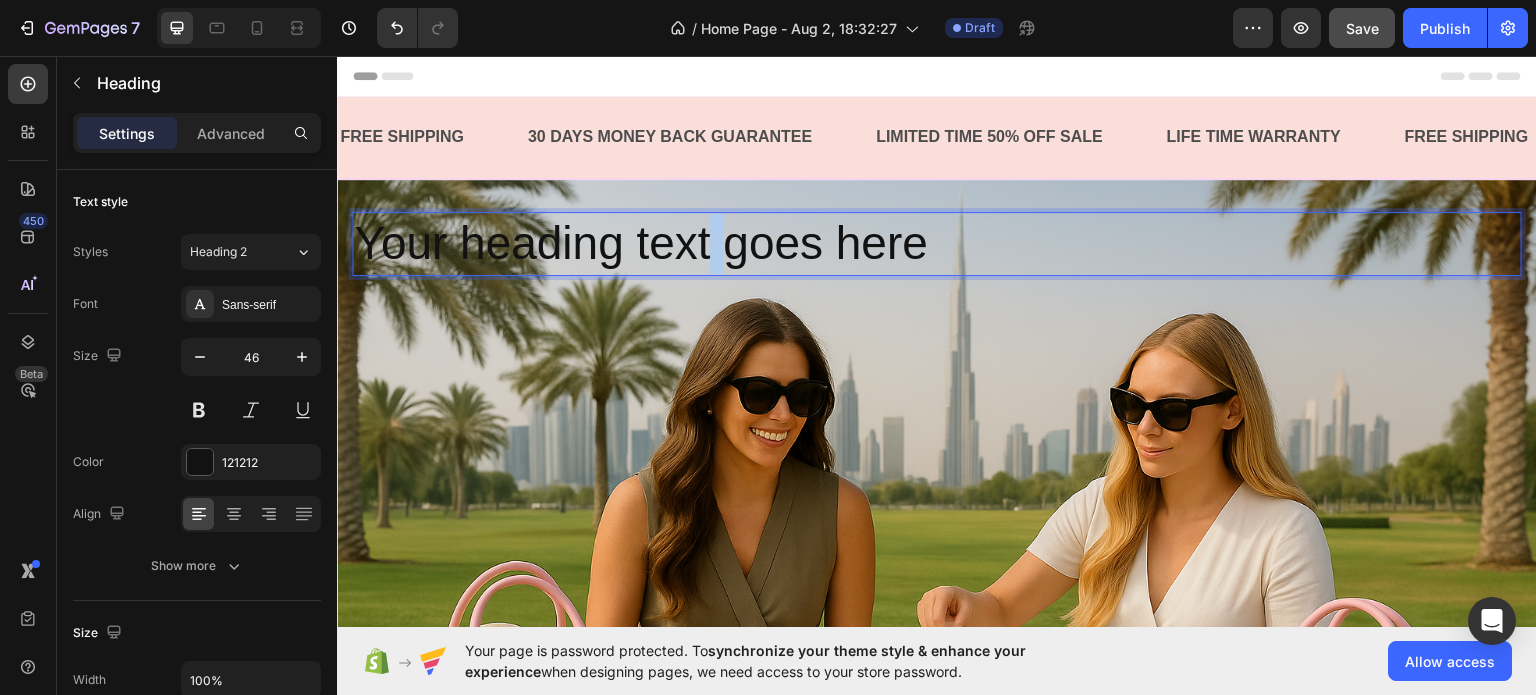 click on "Your heading text goes here" at bounding box center (937, 243) 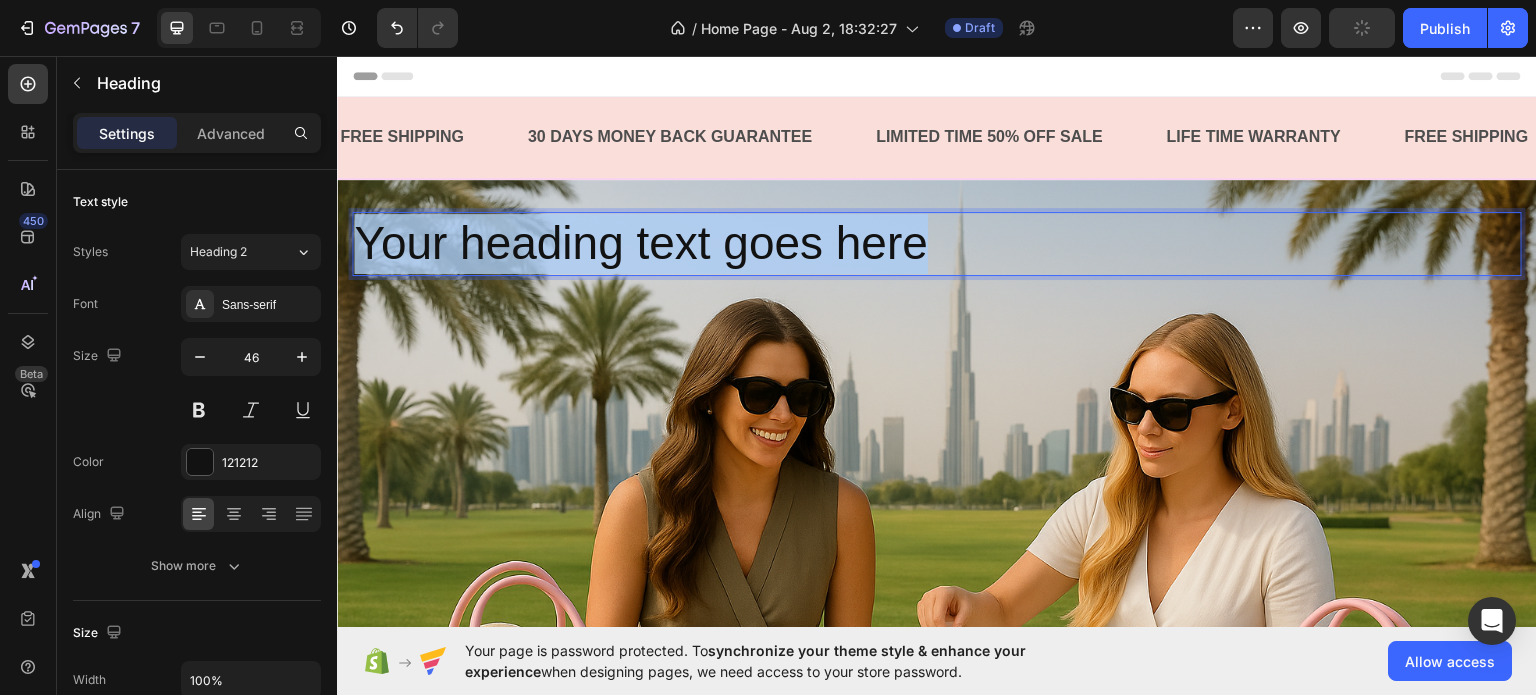 click on "Your heading text goes here" at bounding box center [937, 243] 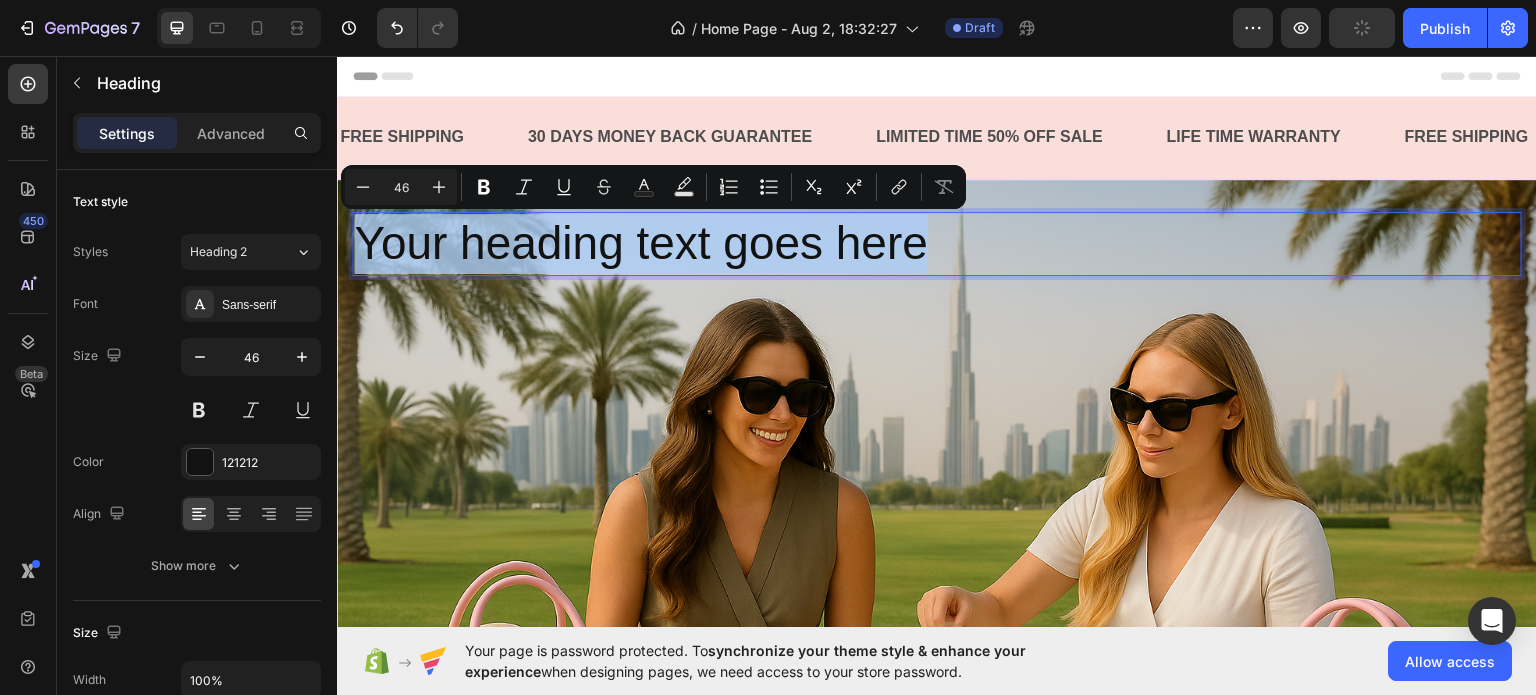 click on "Your heading text goes here" at bounding box center (937, 243) 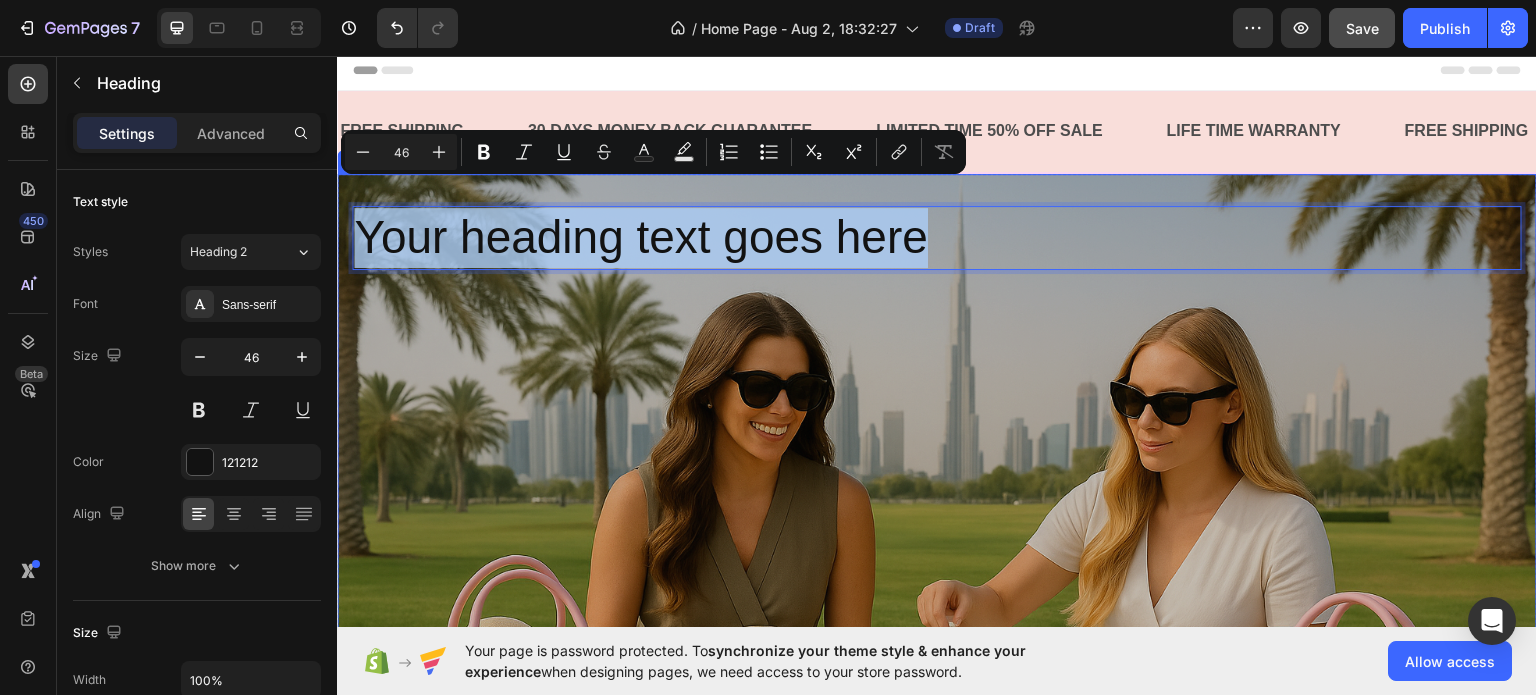 scroll, scrollTop: 0, scrollLeft: 0, axis: both 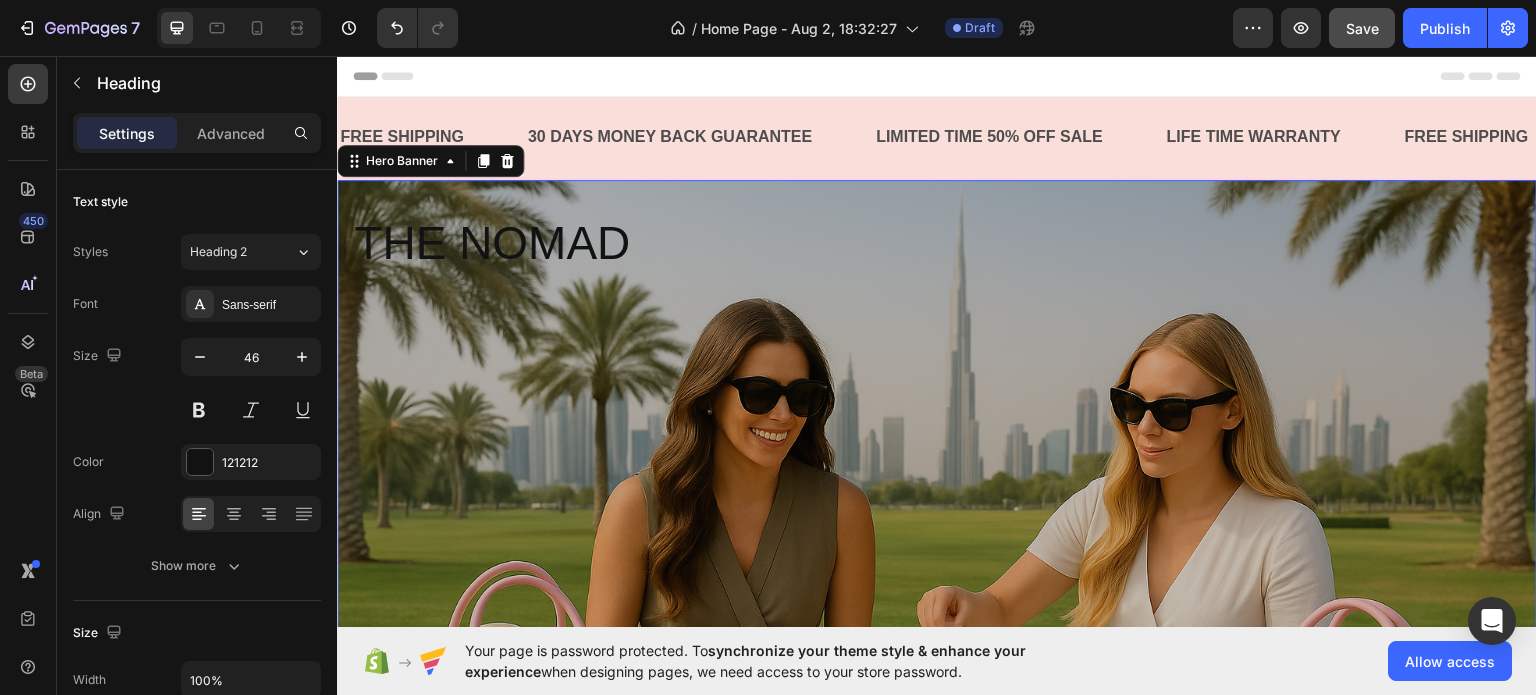 drag, startPoint x: 1145, startPoint y: 387, endPoint x: 1152, endPoint y: 371, distance: 17.464249 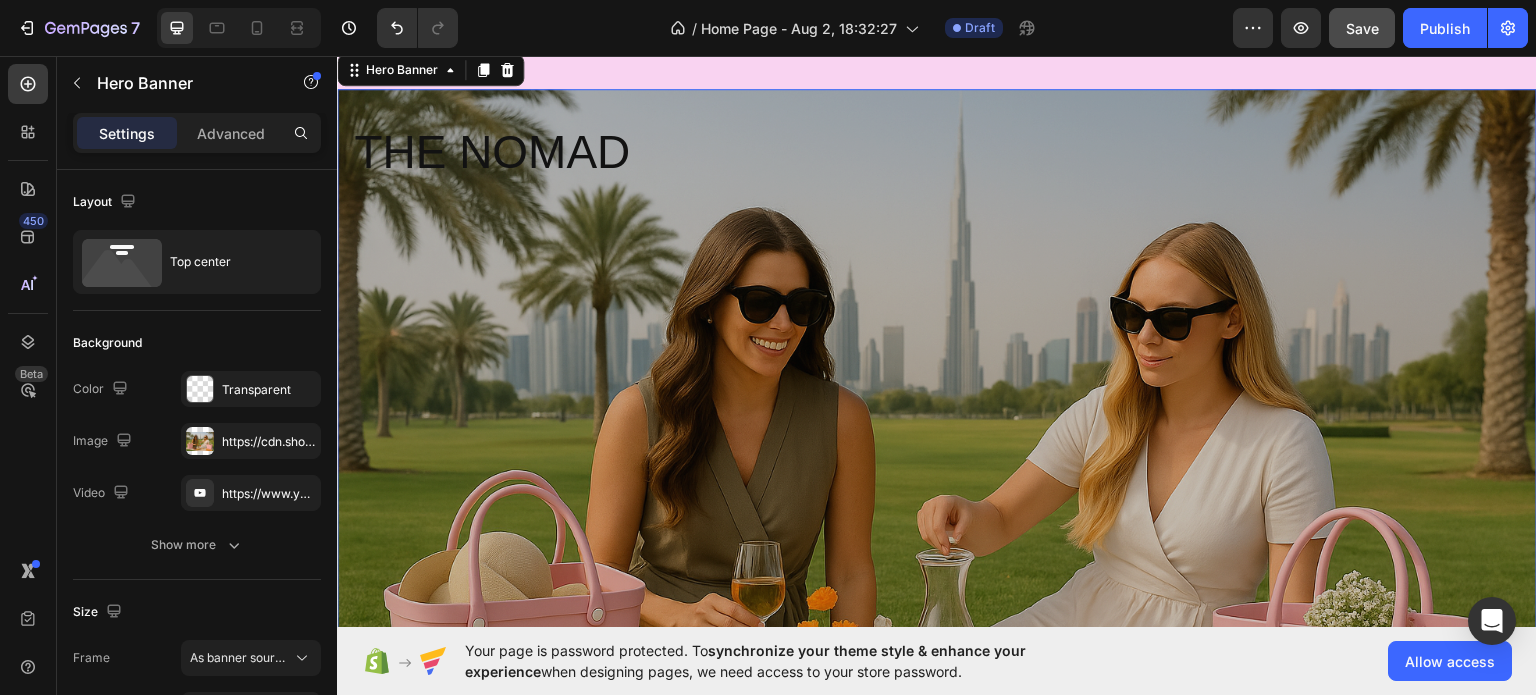 scroll, scrollTop: 0, scrollLeft: 0, axis: both 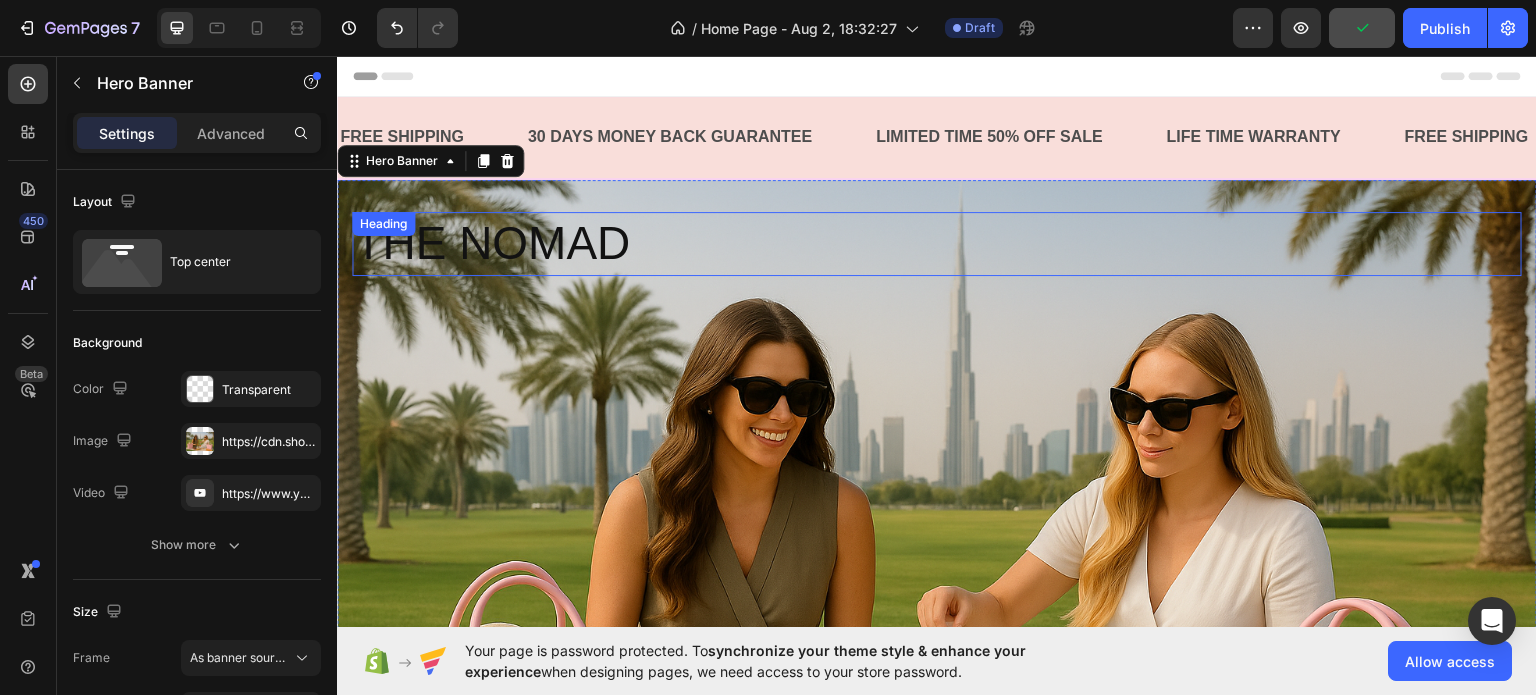 click on "THE NOMAD" at bounding box center [937, 243] 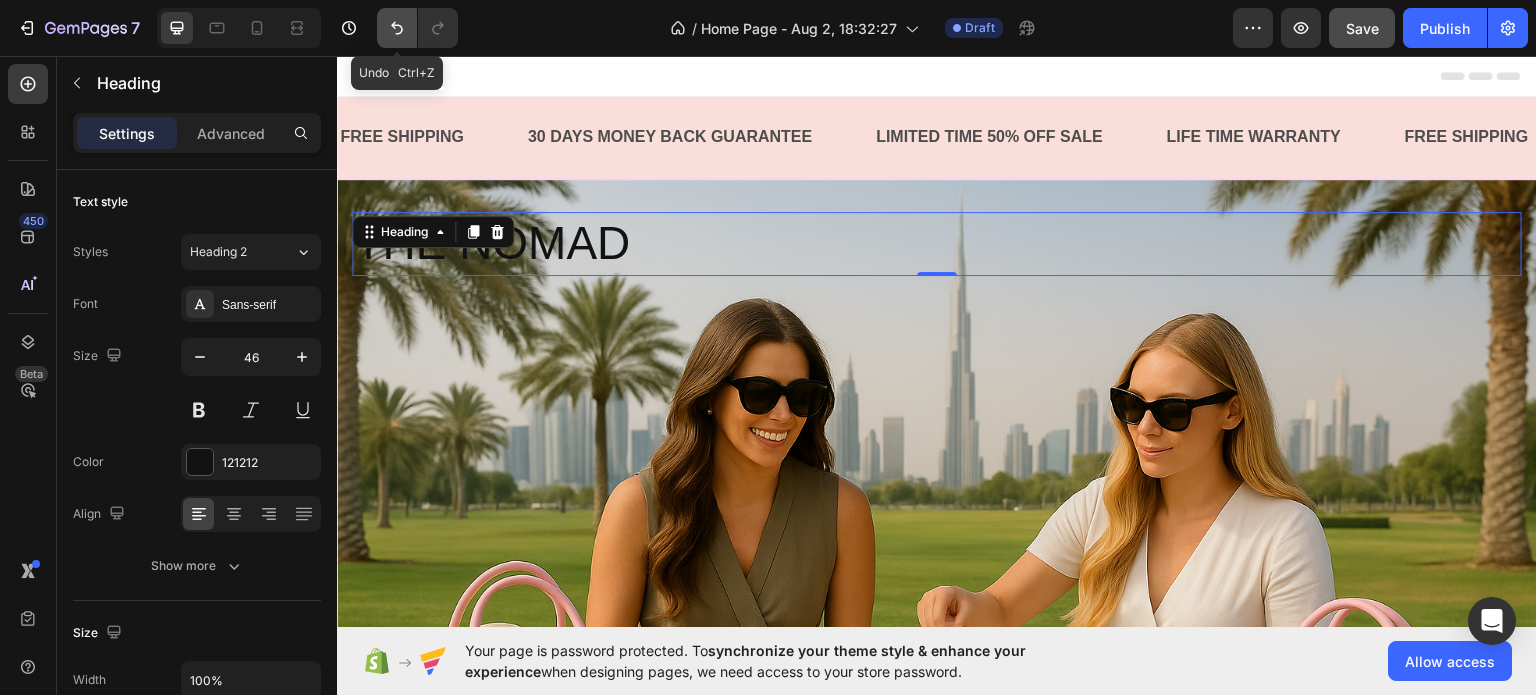 click 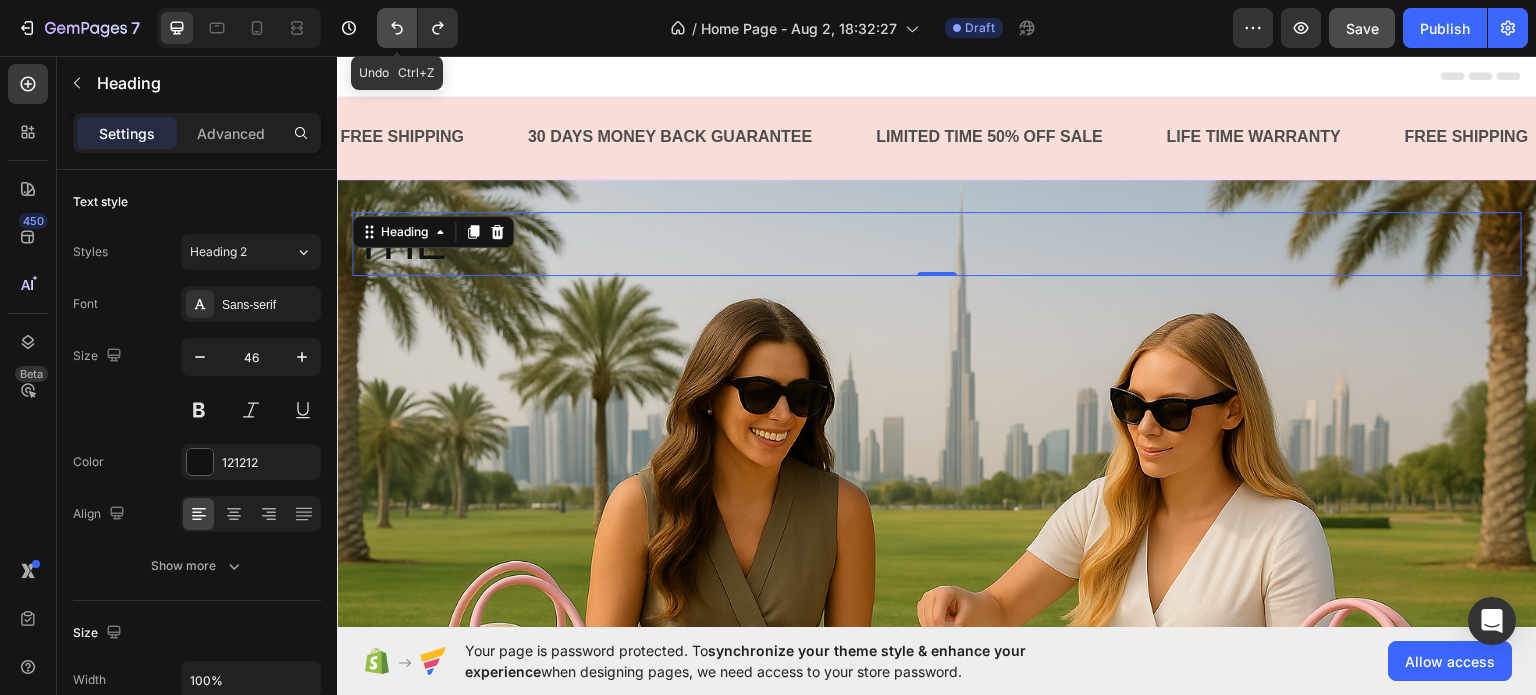 click 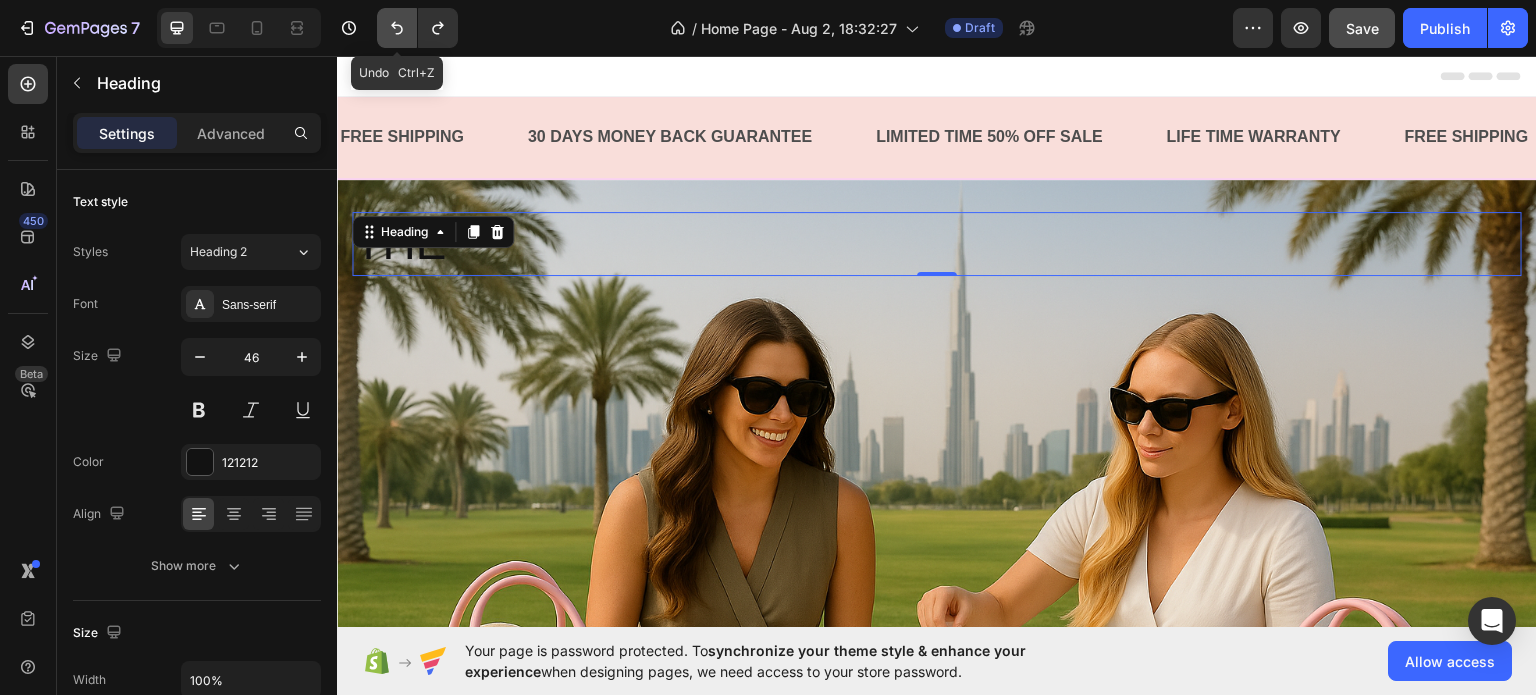 click 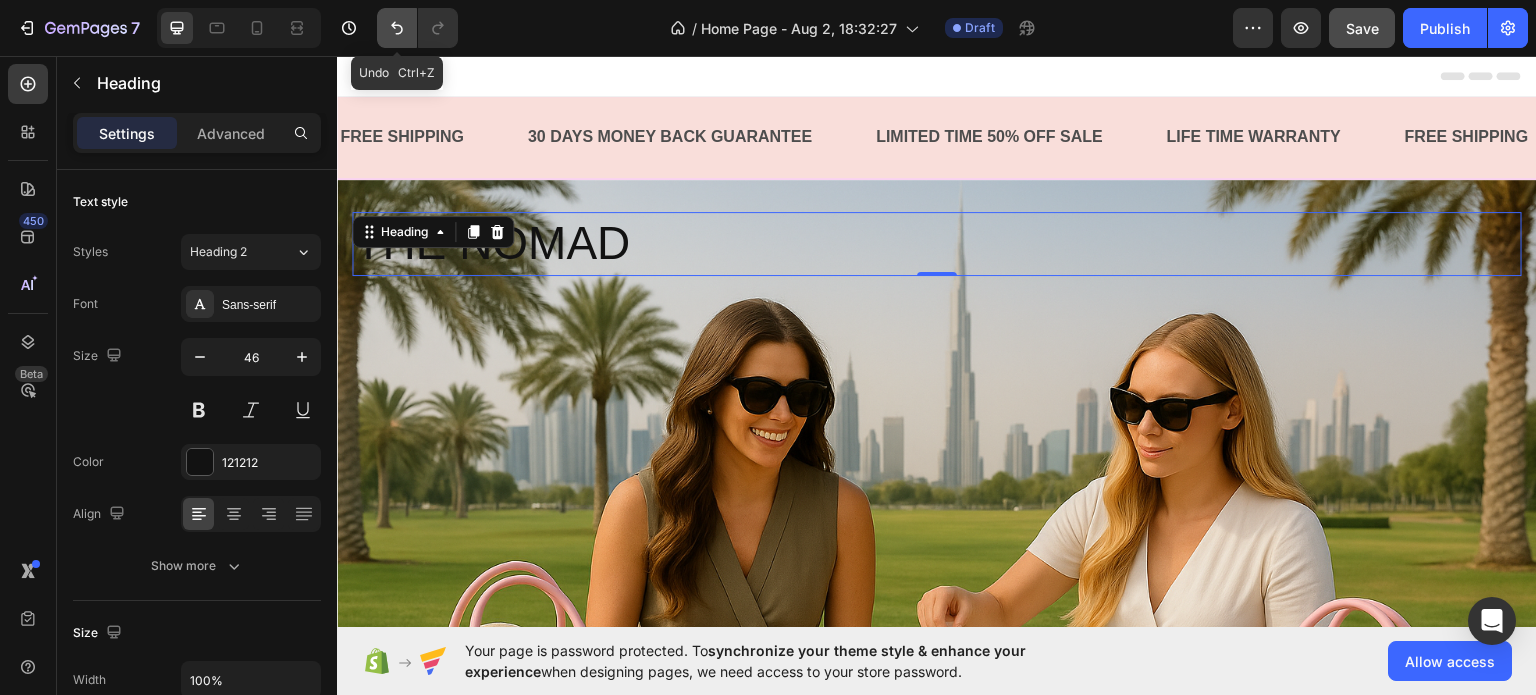 click 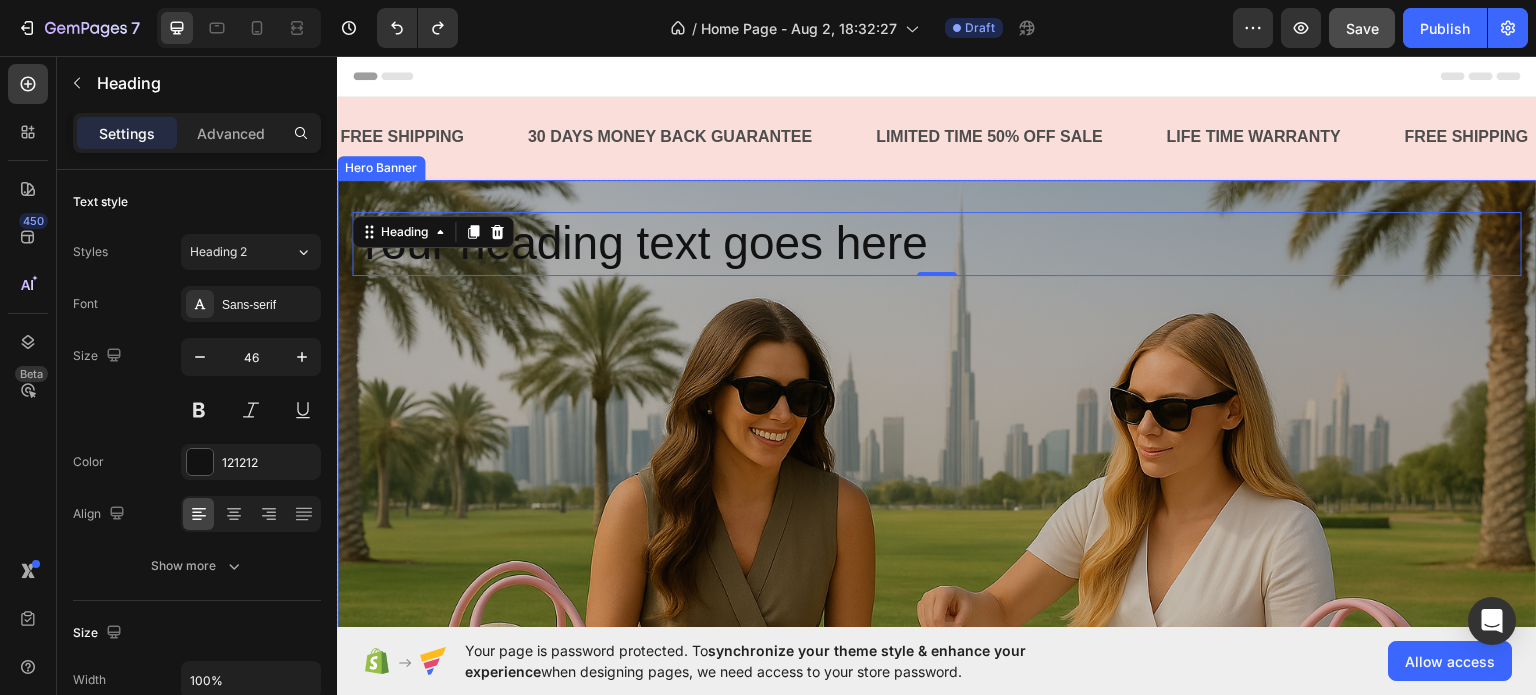 click at bounding box center [937, 579] 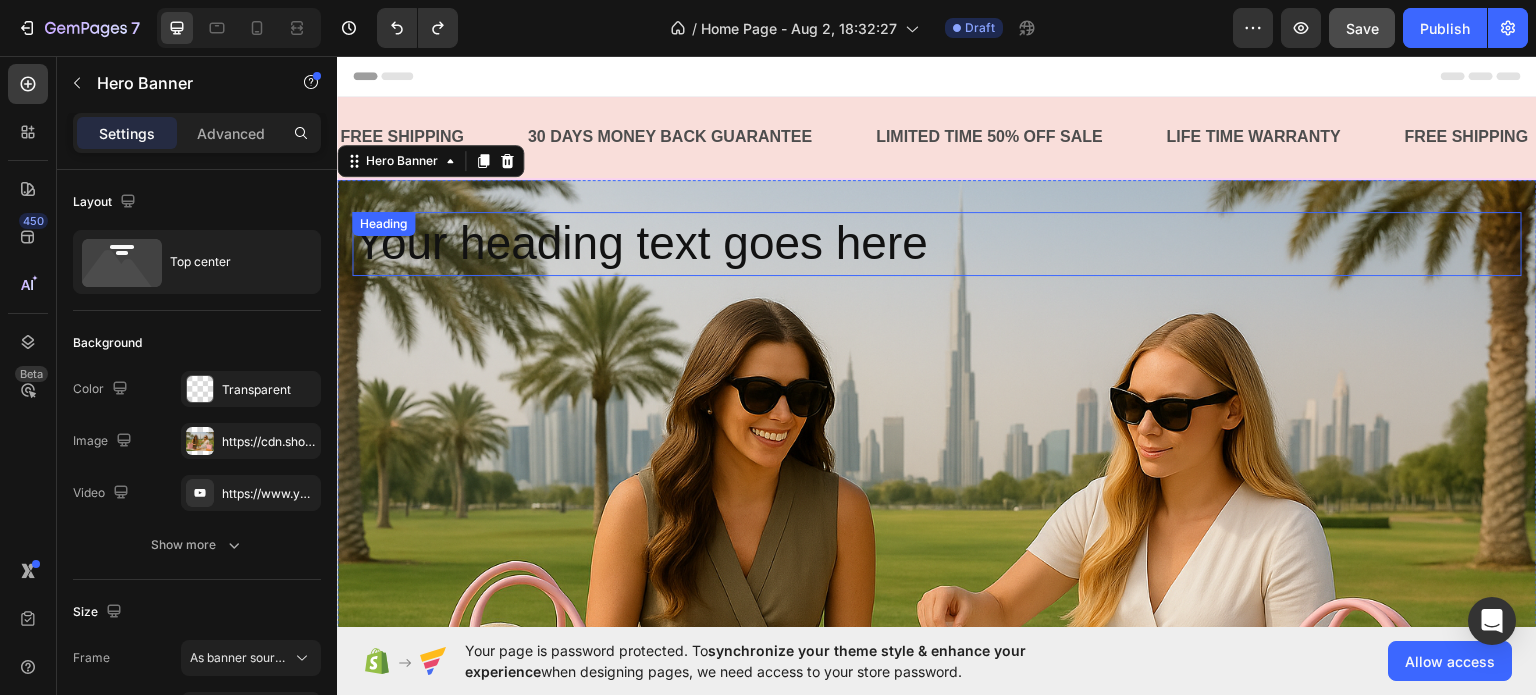 click on "Your heading text goes here" at bounding box center (937, 243) 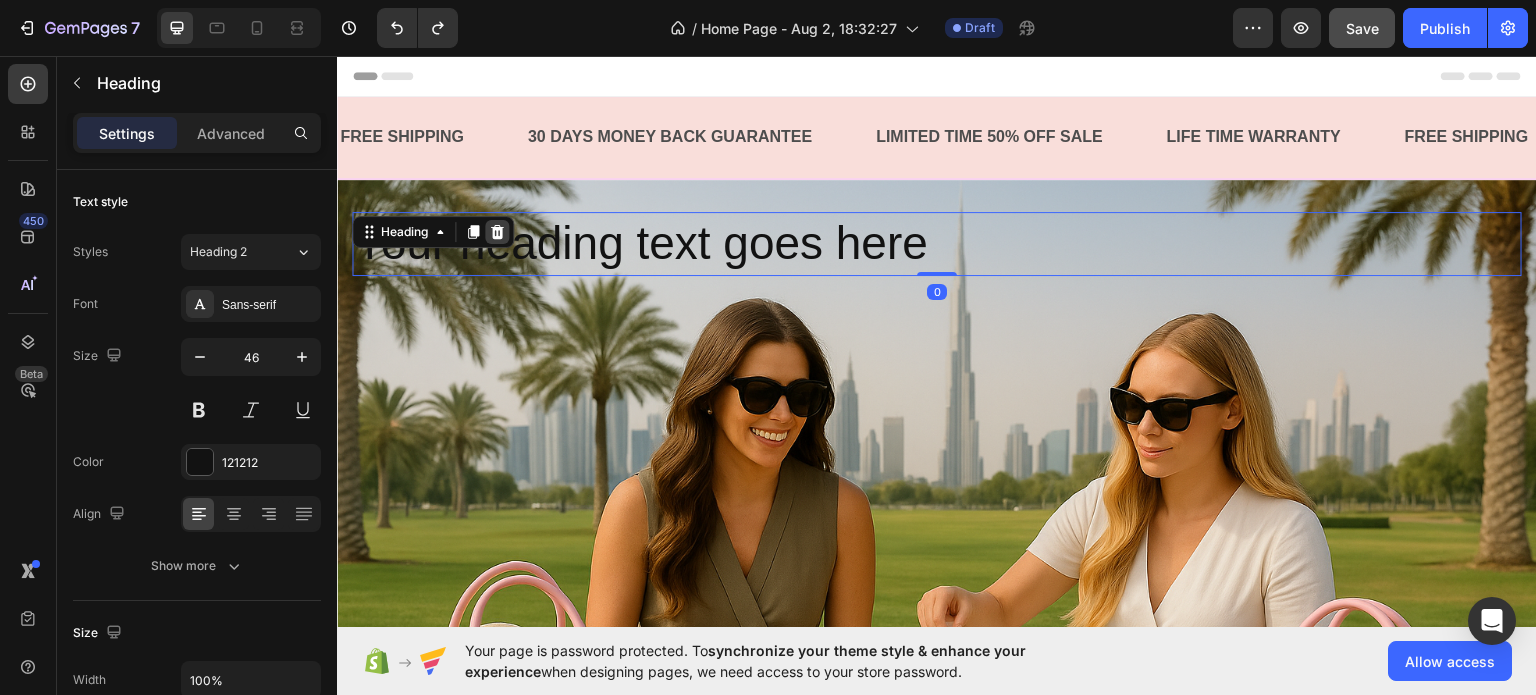 click 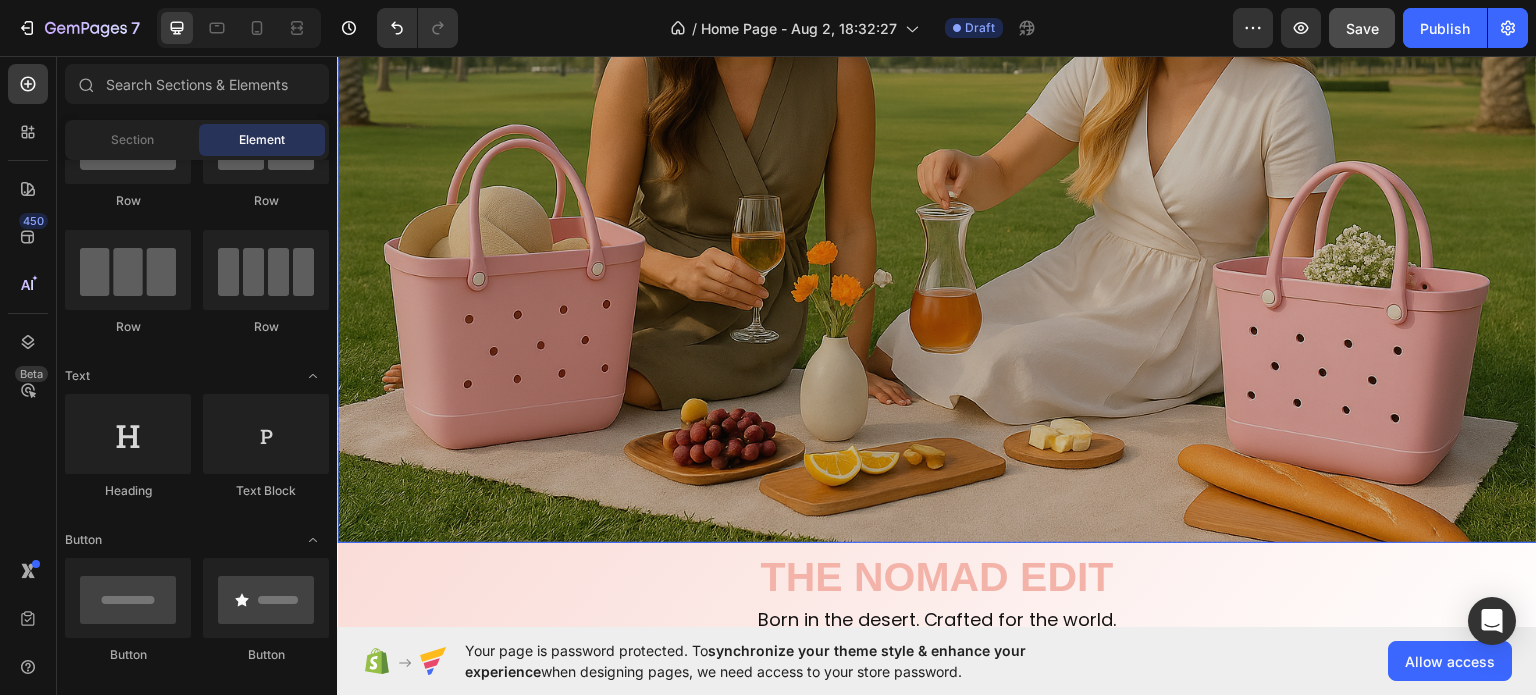 scroll, scrollTop: 100, scrollLeft: 0, axis: vertical 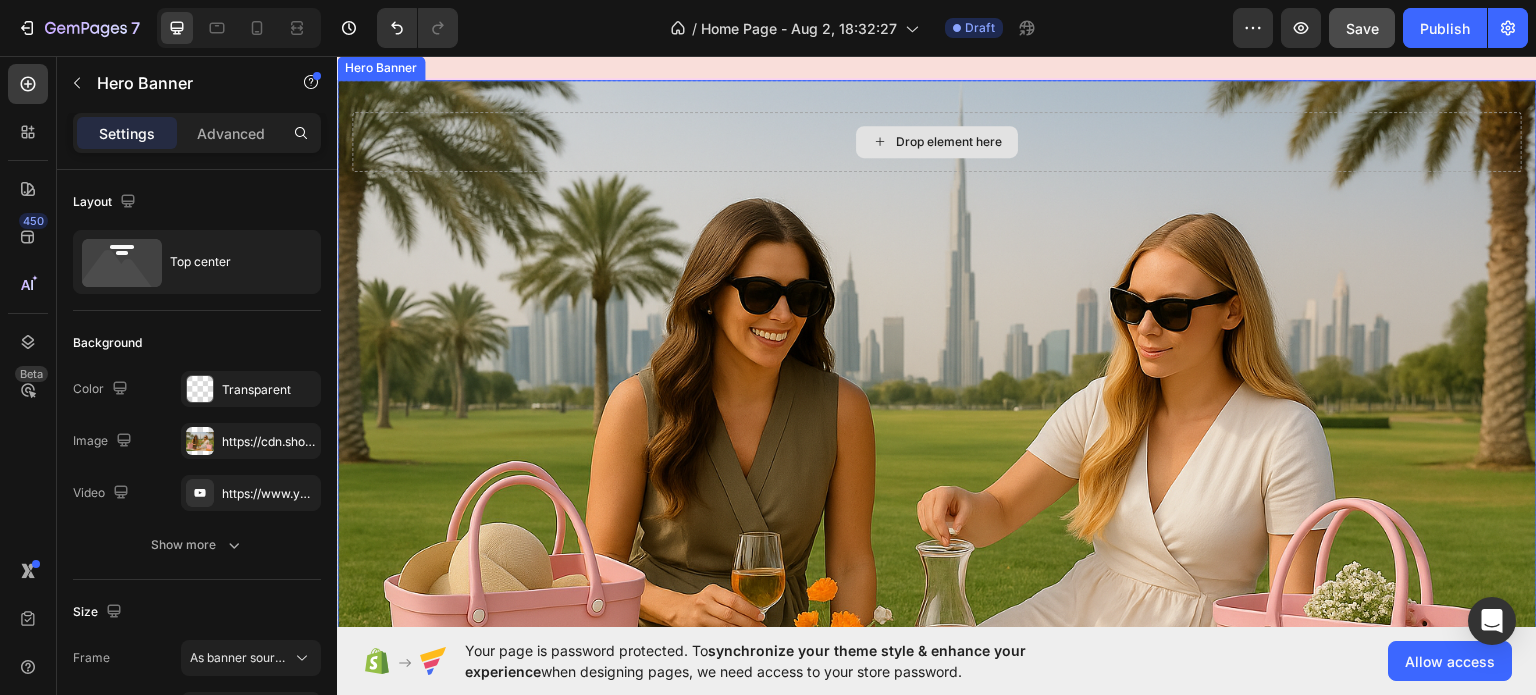 click on "Drop element here" at bounding box center [937, 141] 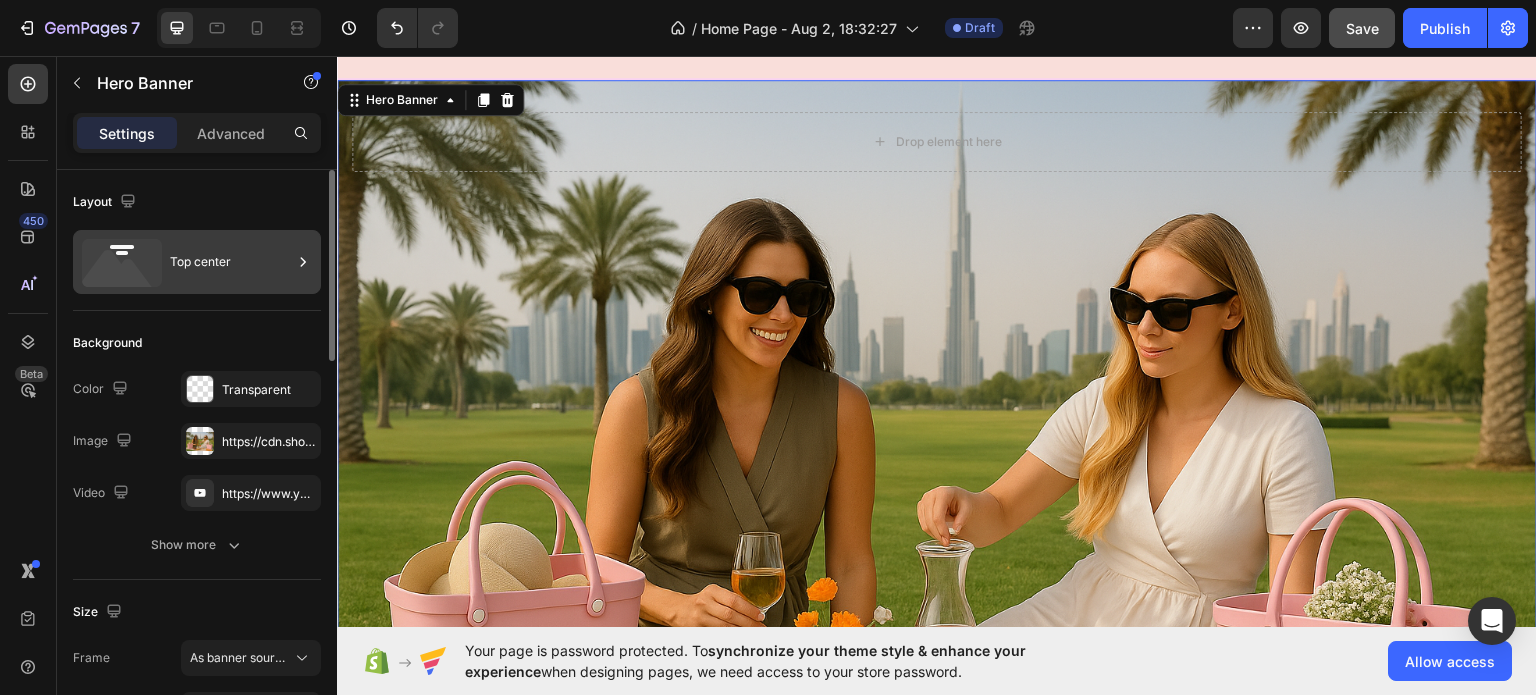 click 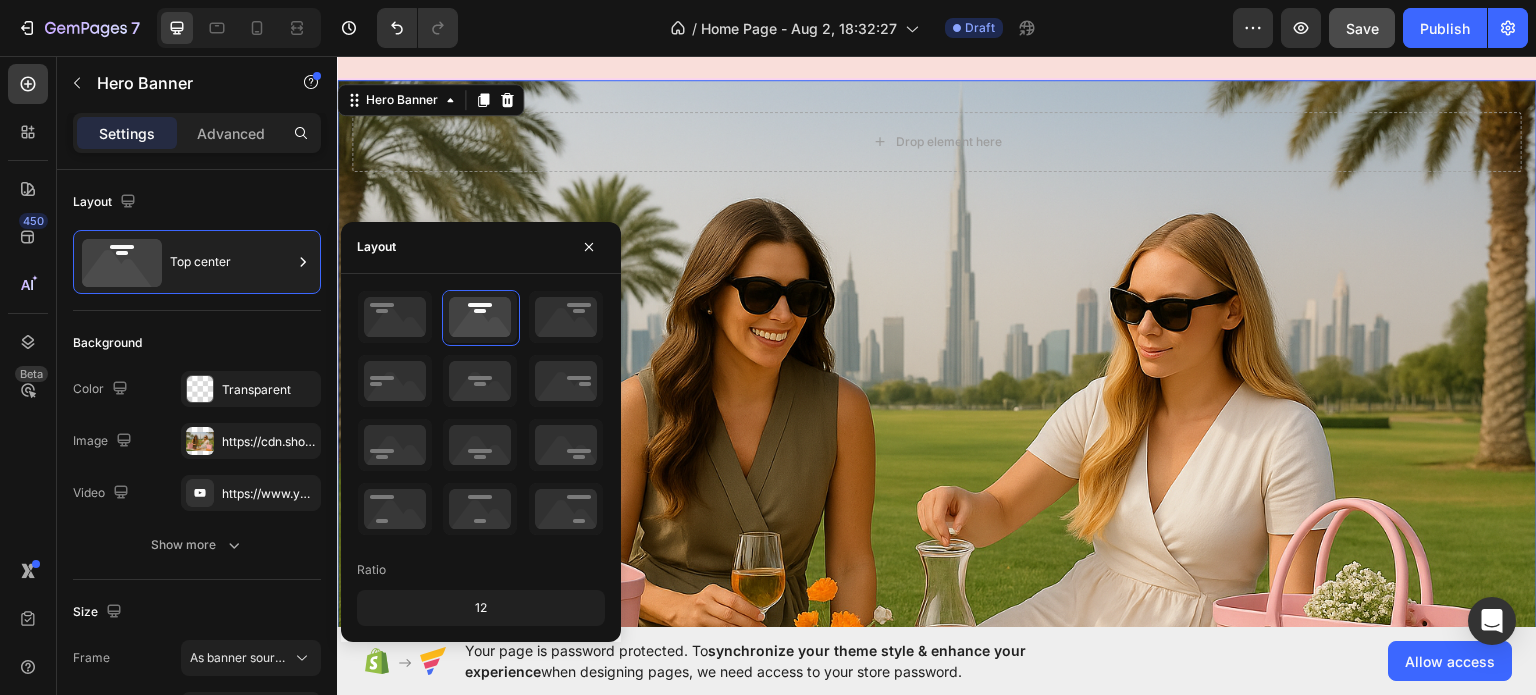 click on "12" 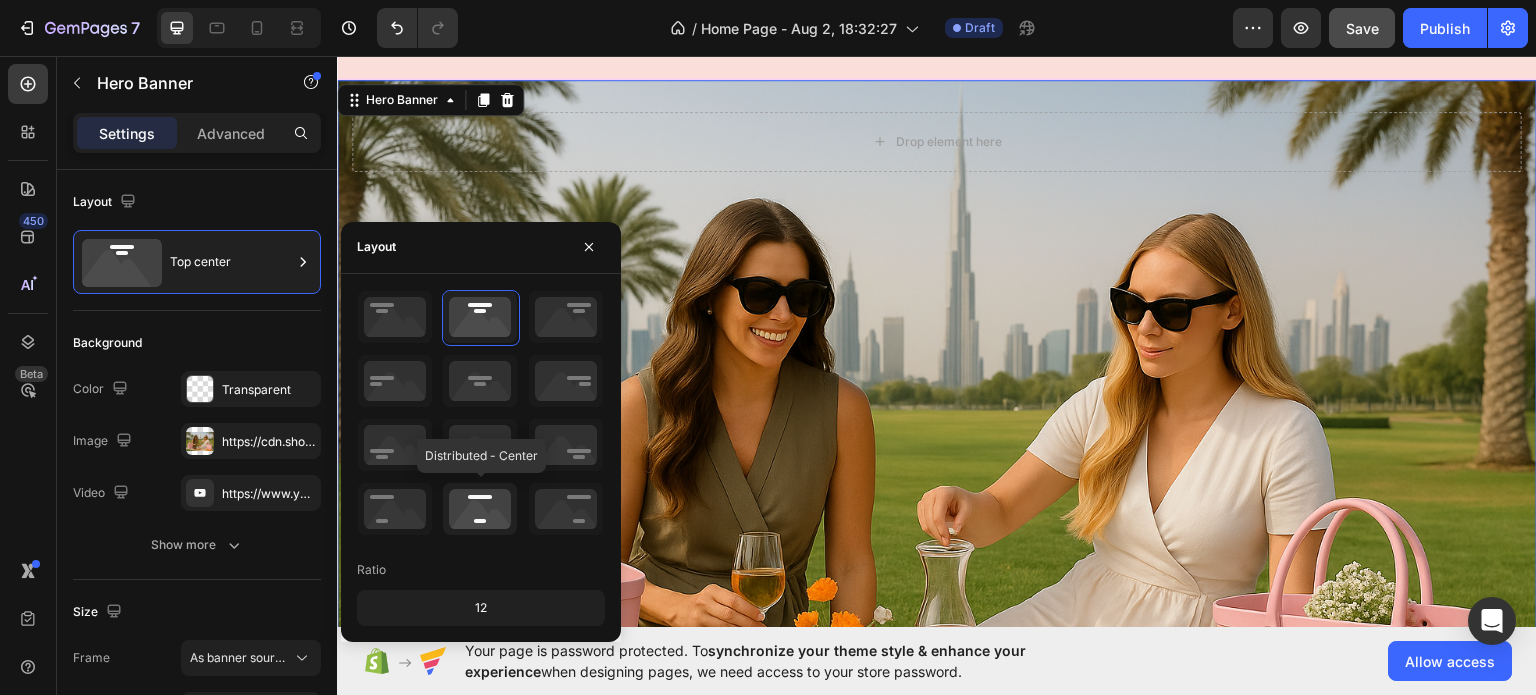 click 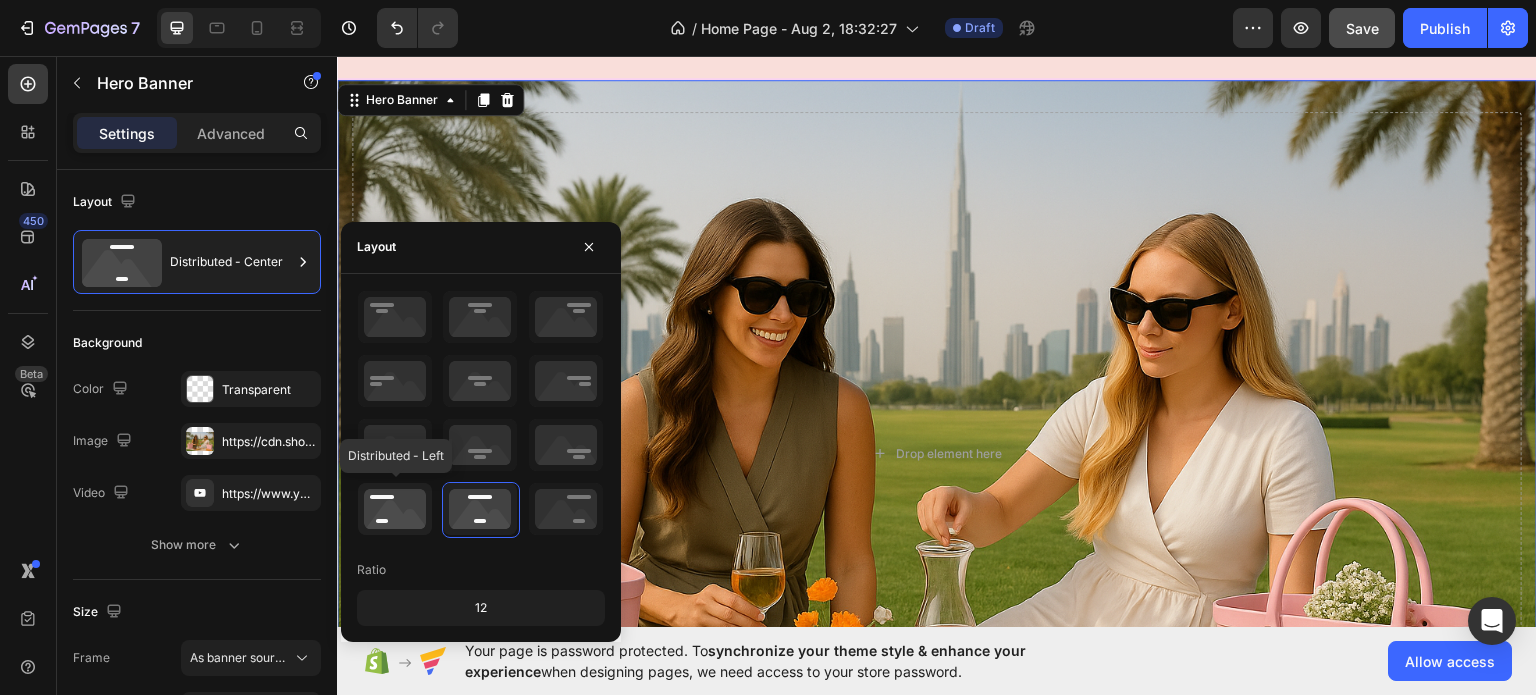 click 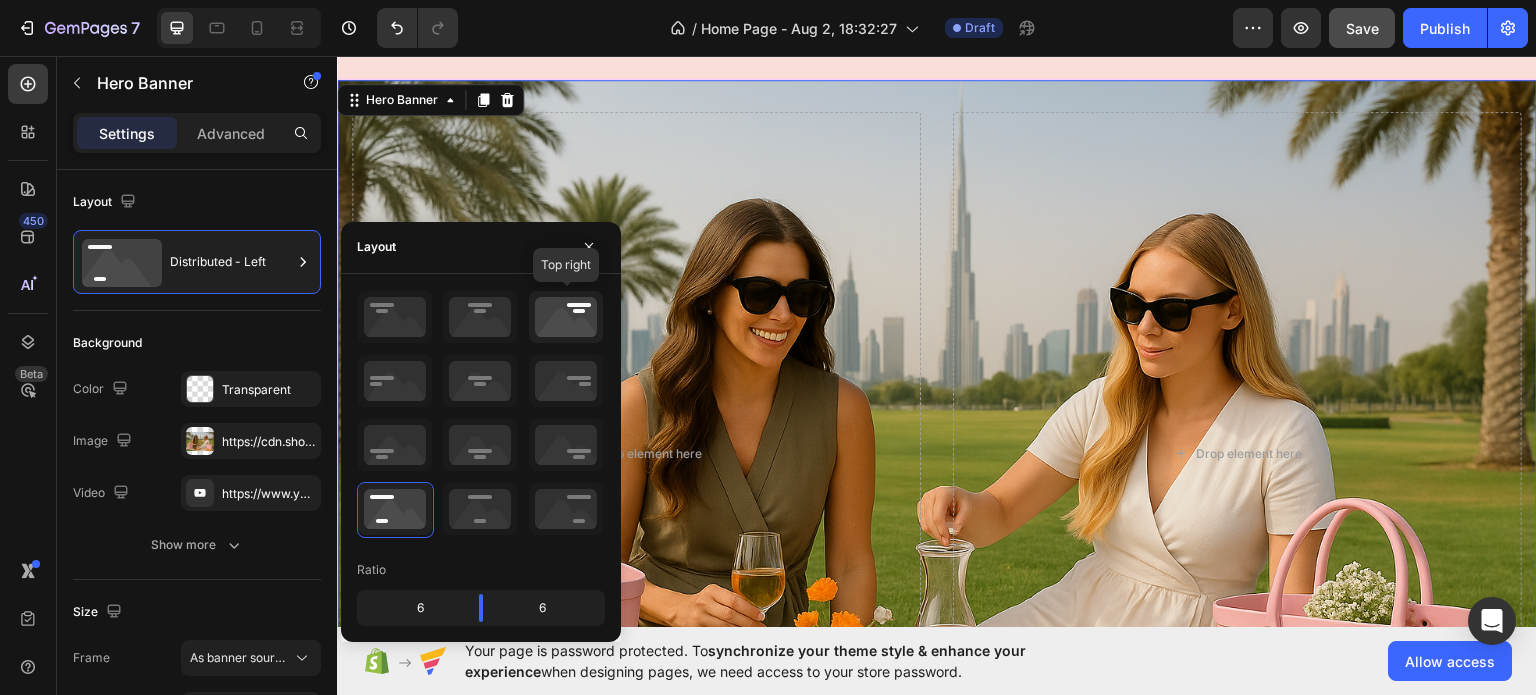 click 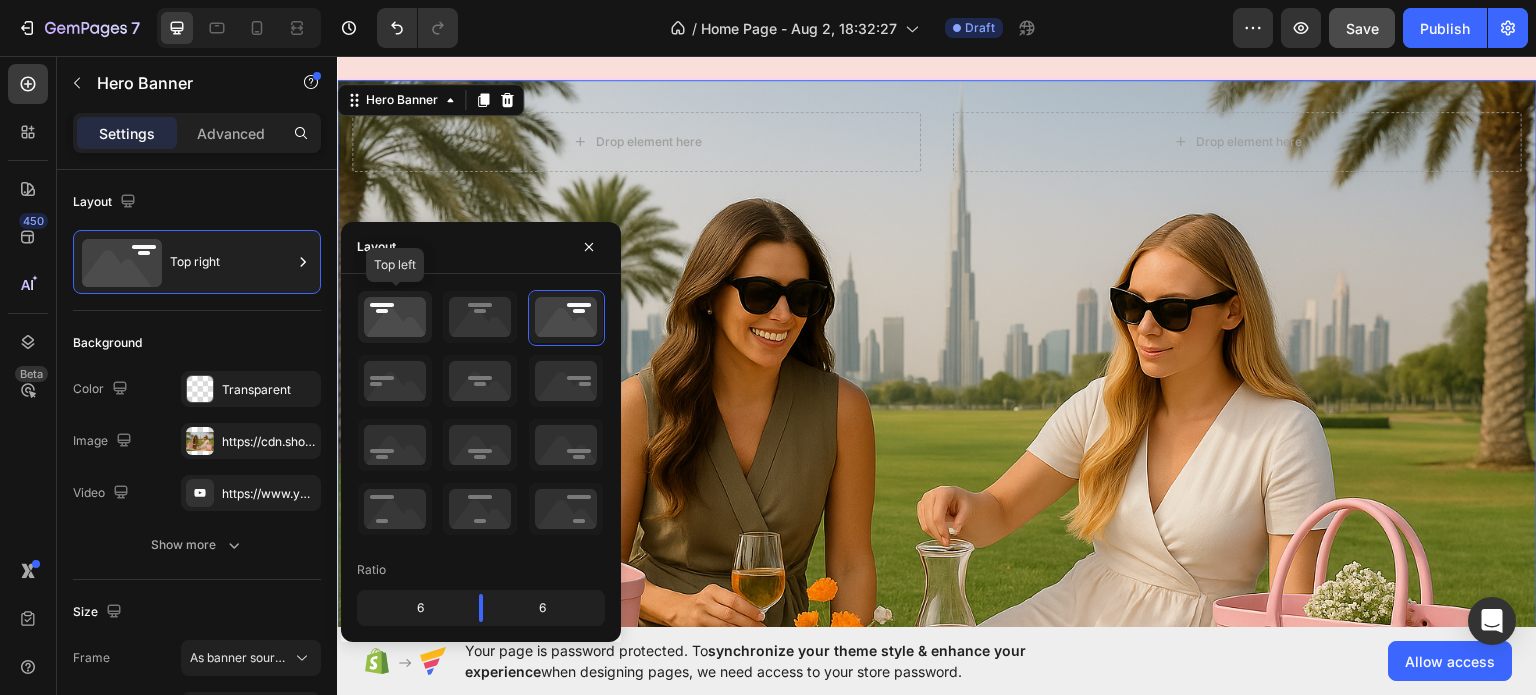 click 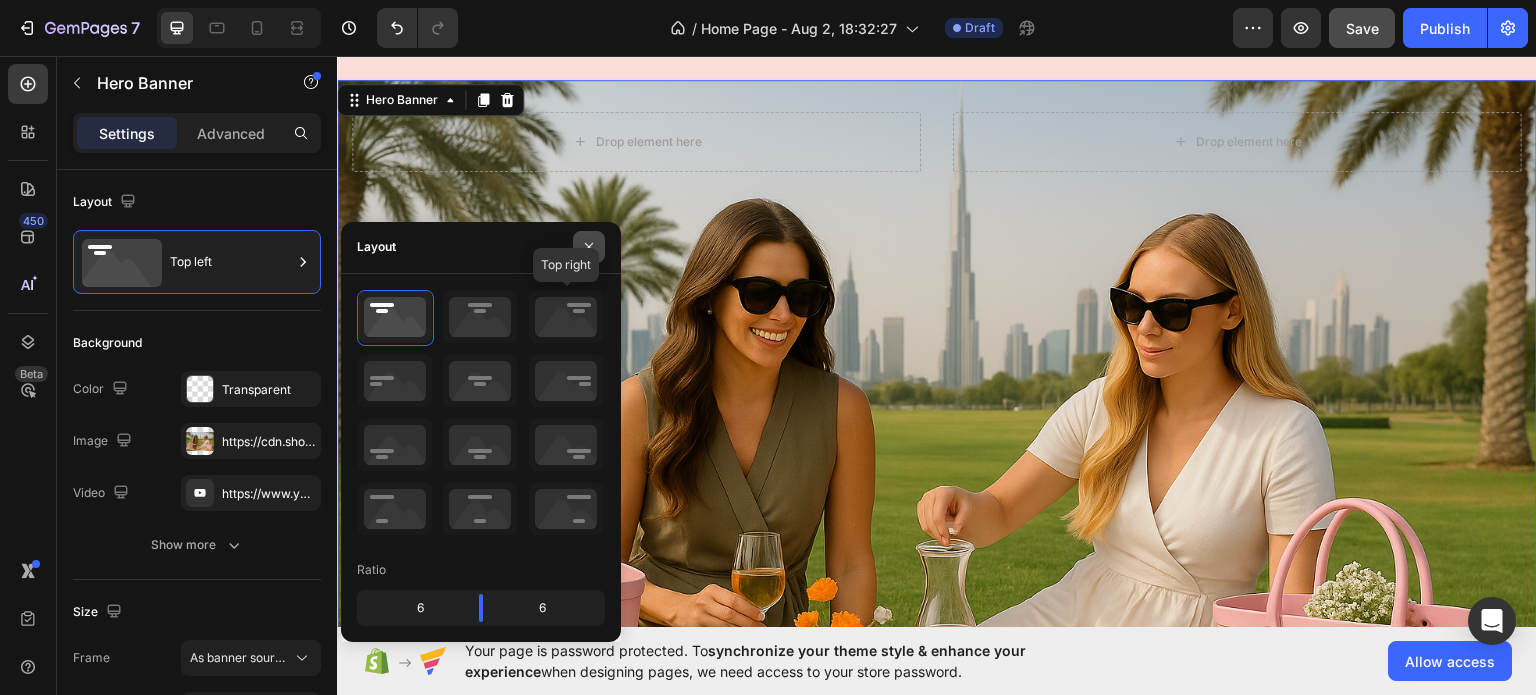 drag, startPoint x: 558, startPoint y: 304, endPoint x: 604, endPoint y: 250, distance: 70.93659 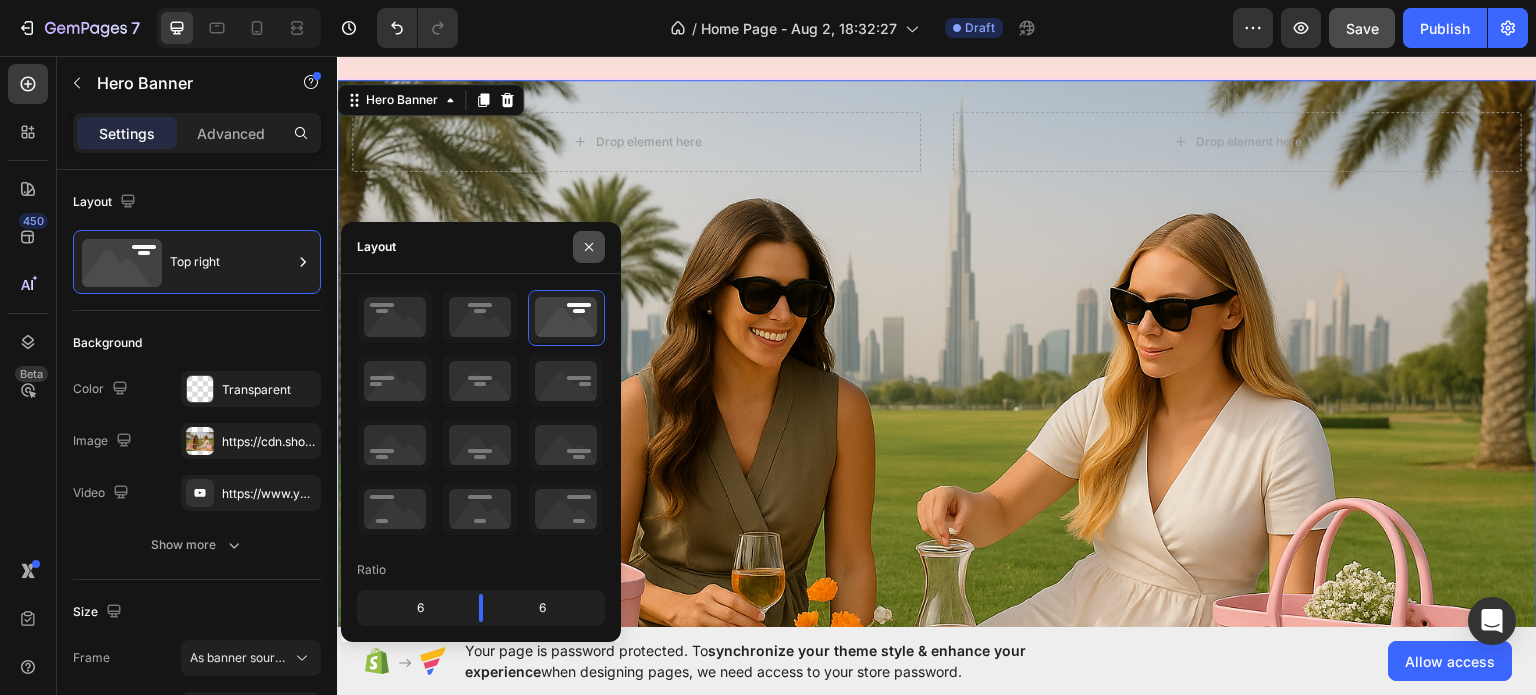 click at bounding box center (589, 247) 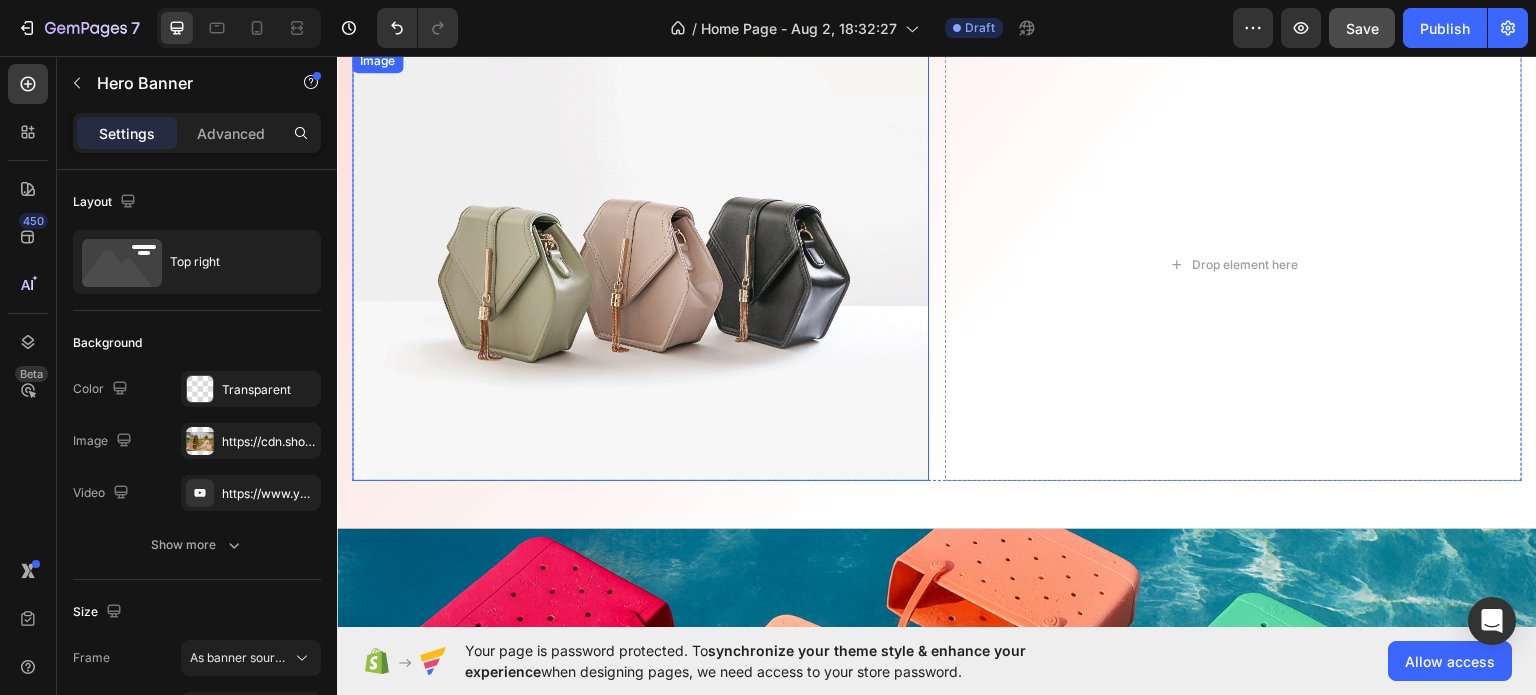 scroll, scrollTop: 2500, scrollLeft: 0, axis: vertical 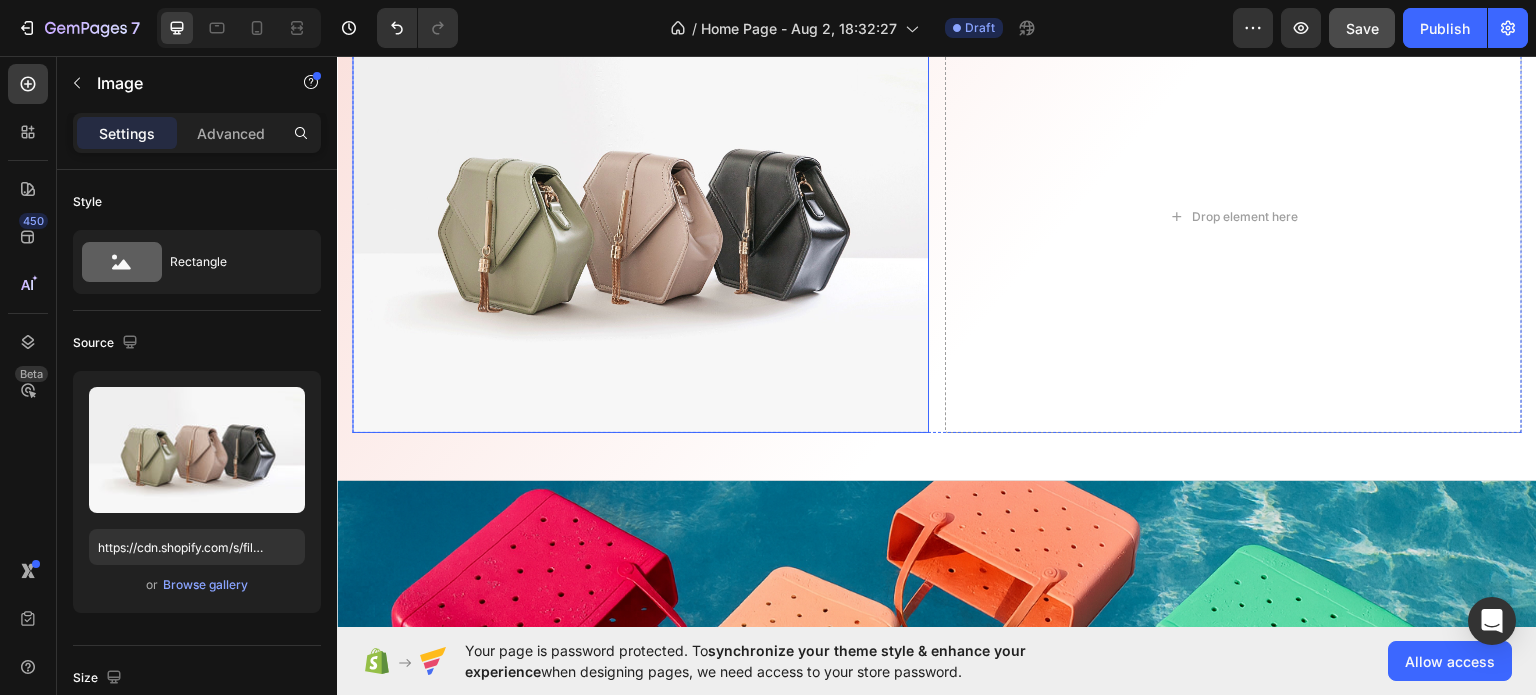 click at bounding box center (640, 216) 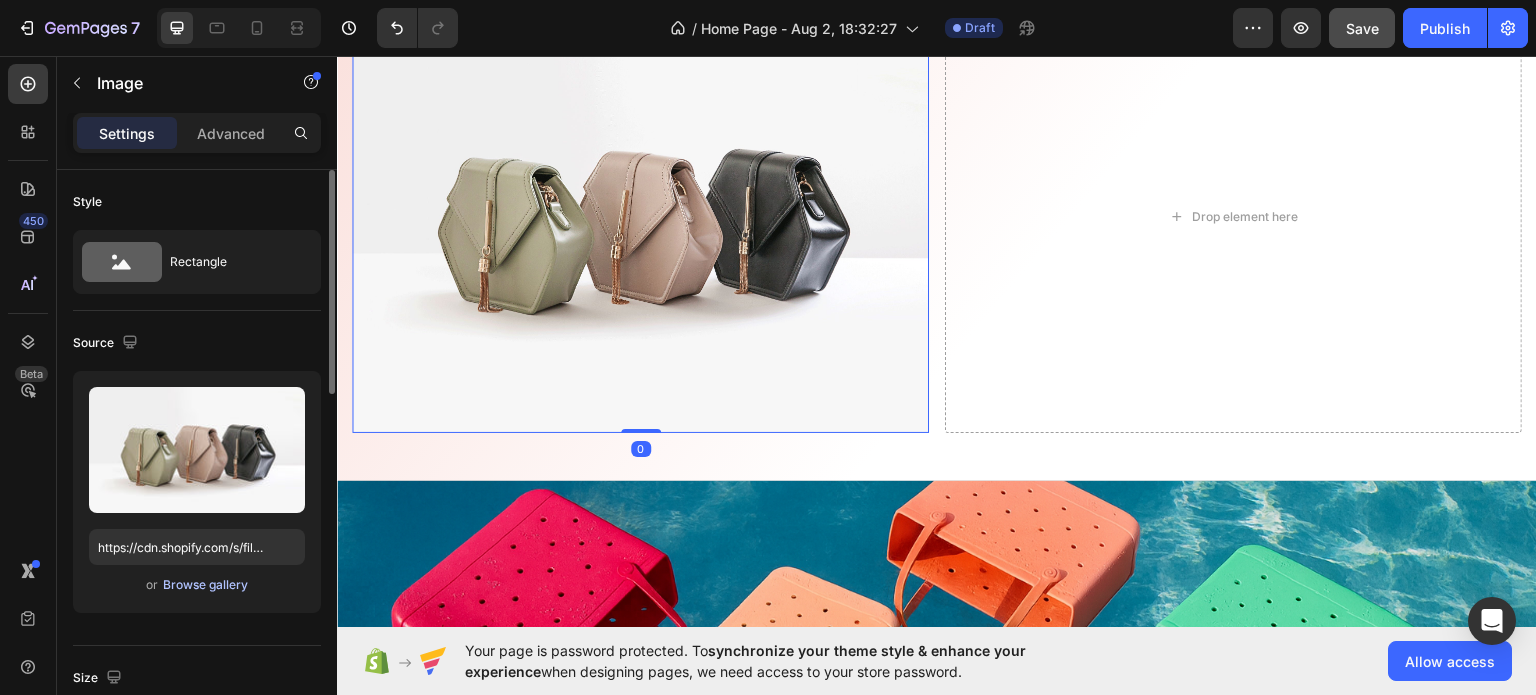 click on "Browse gallery" at bounding box center [205, 585] 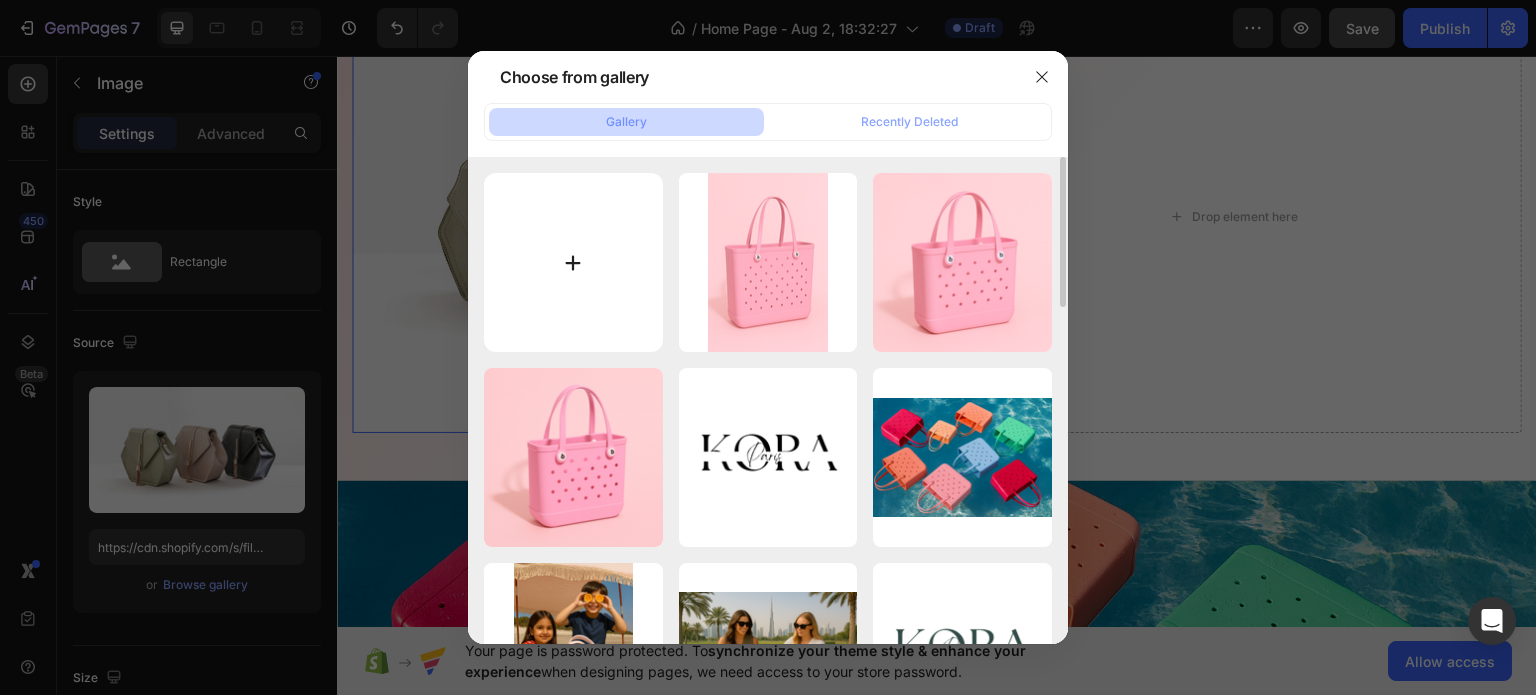 click at bounding box center [573, 262] 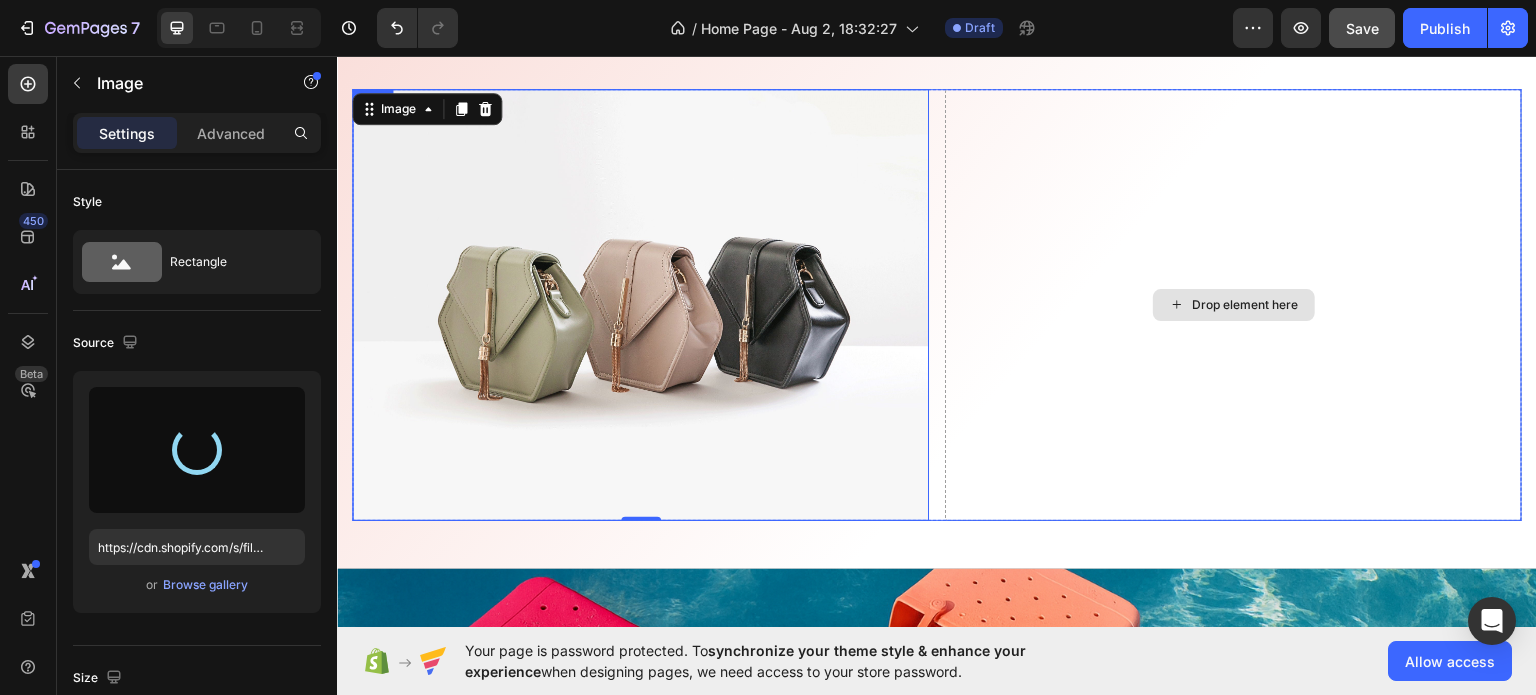 scroll, scrollTop: 2400, scrollLeft: 0, axis: vertical 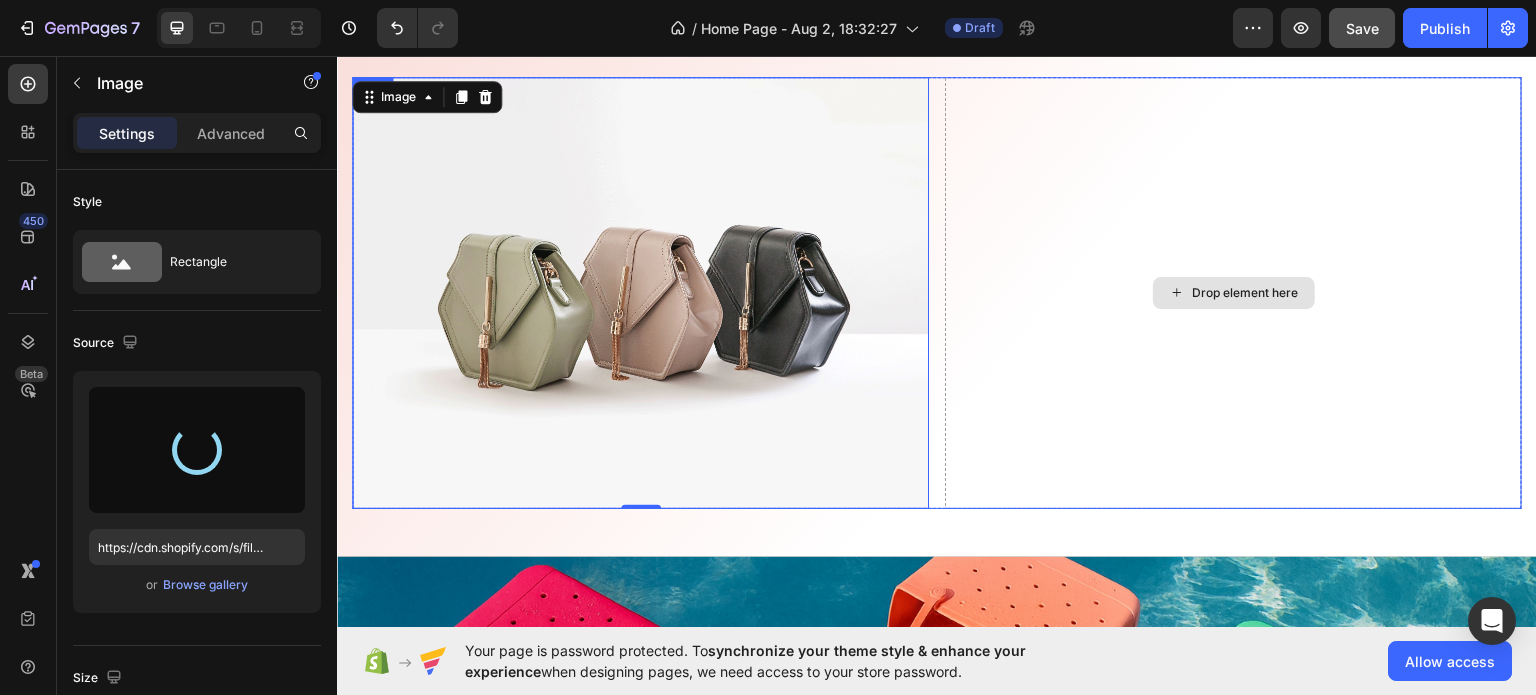 type on "https://cdn.shopify.com/s/files/1/0969/7240/7109/files/gempages_578074636697207484-d3534e6d-c7fb-4578-b675-40d0ddb7791f.png" 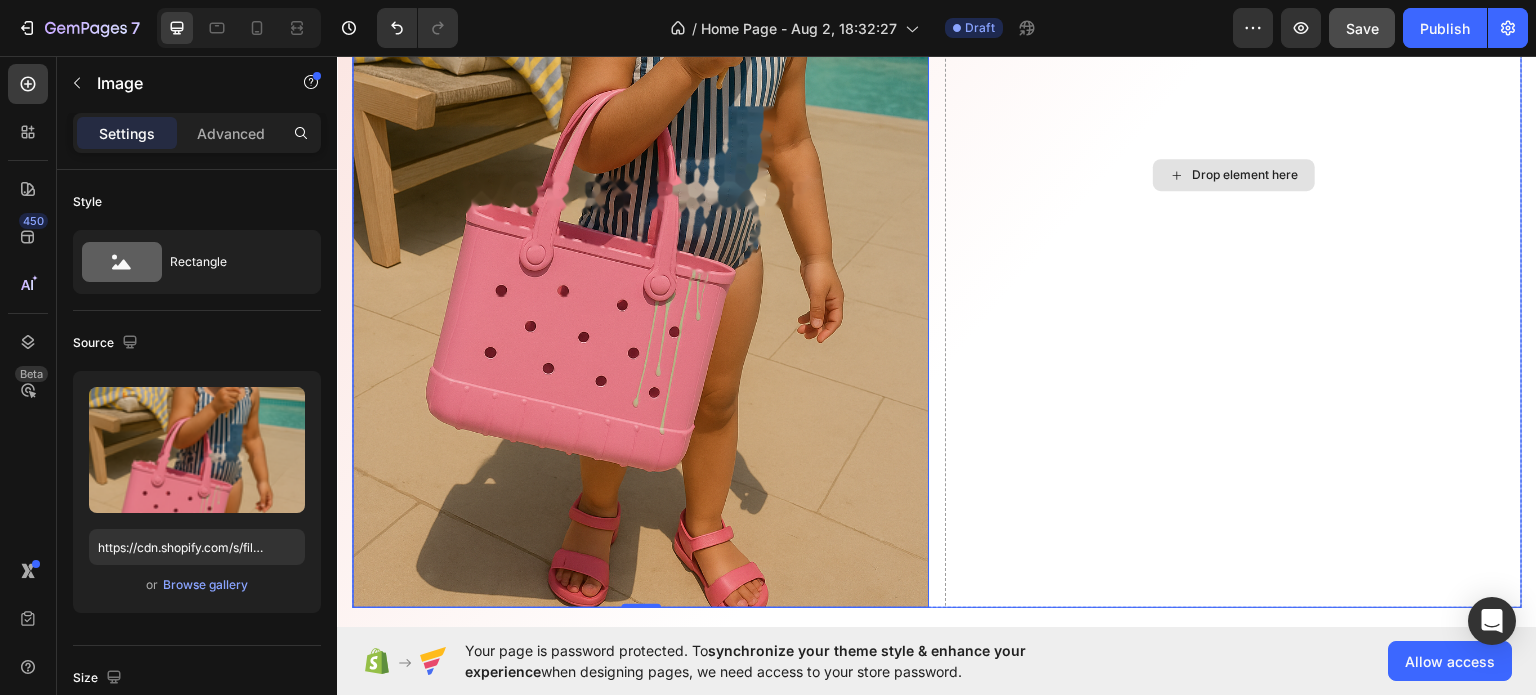 scroll, scrollTop: 2700, scrollLeft: 0, axis: vertical 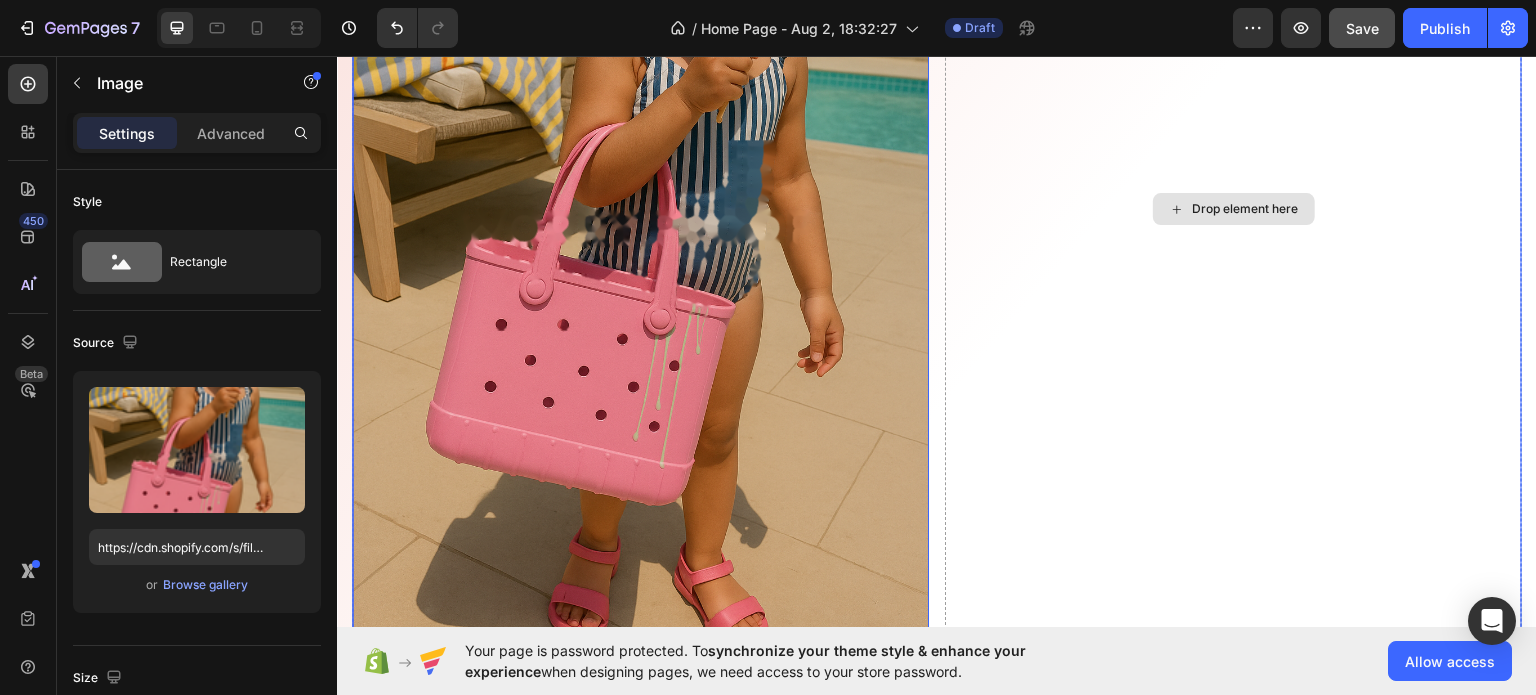 click on "Drop element here" at bounding box center (1233, 209) 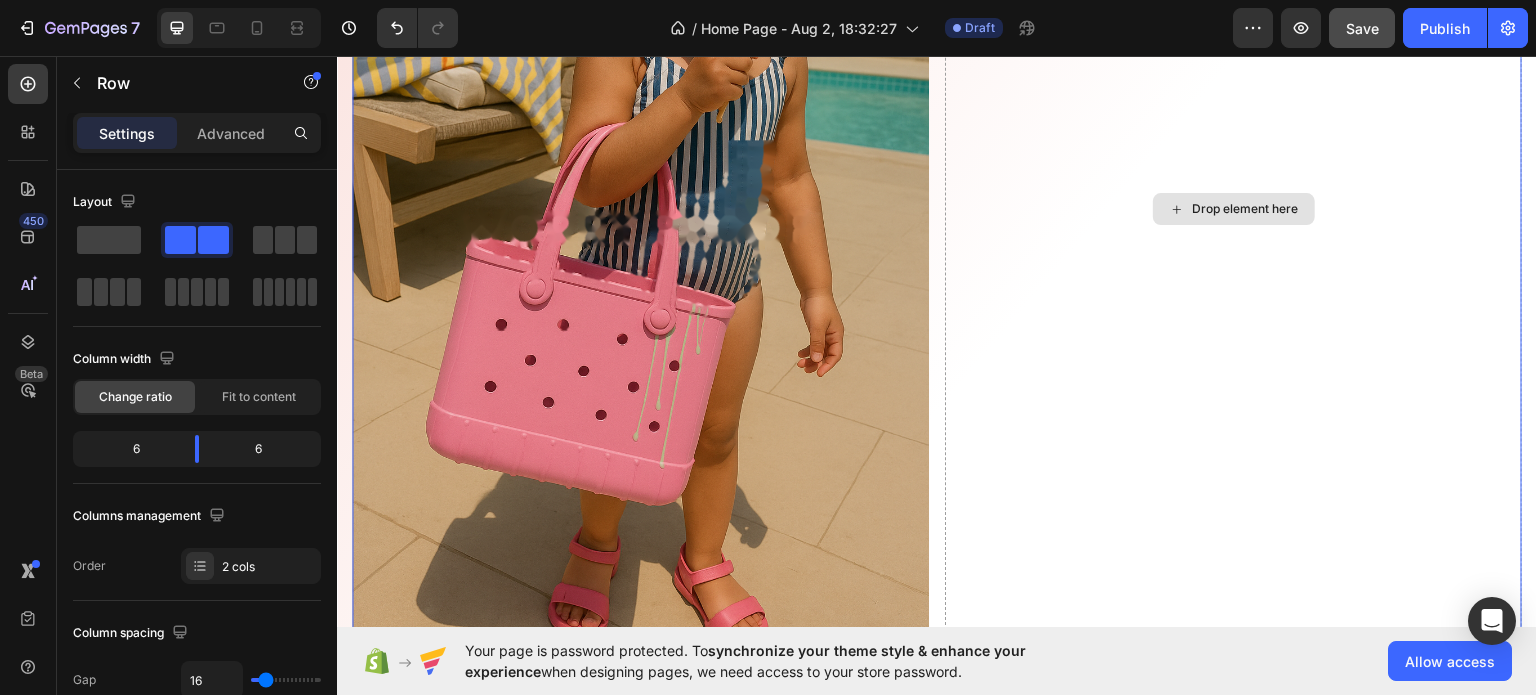 click on "Drop element here" at bounding box center [1233, 209] 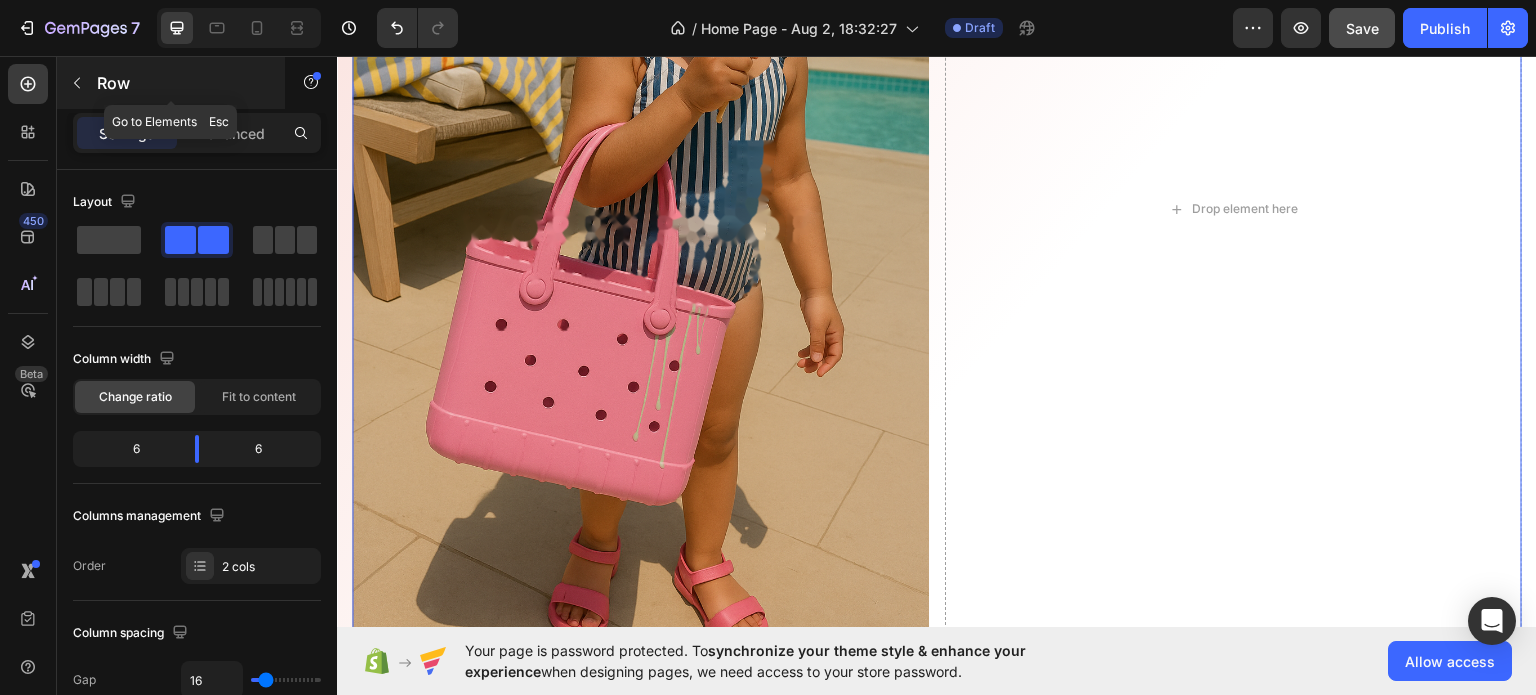 click at bounding box center (77, 83) 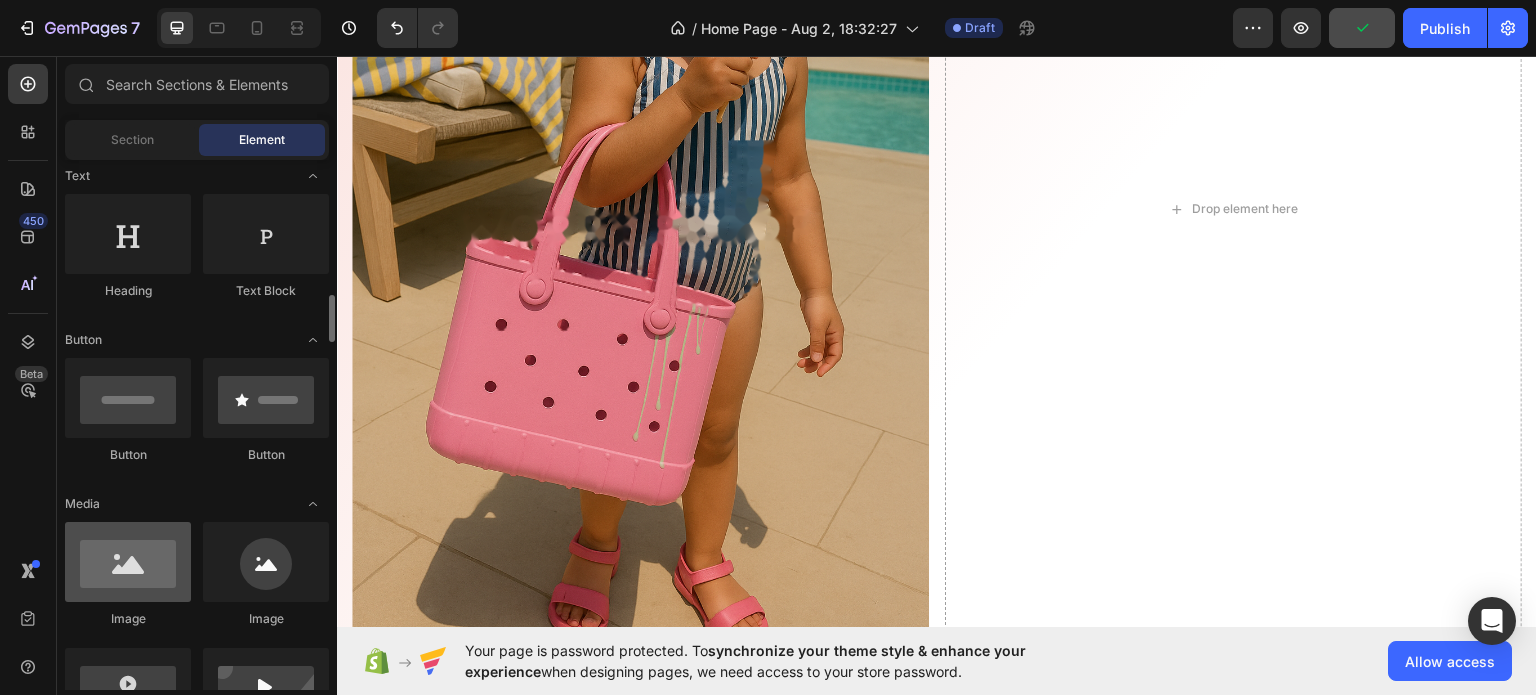 scroll, scrollTop: 400, scrollLeft: 0, axis: vertical 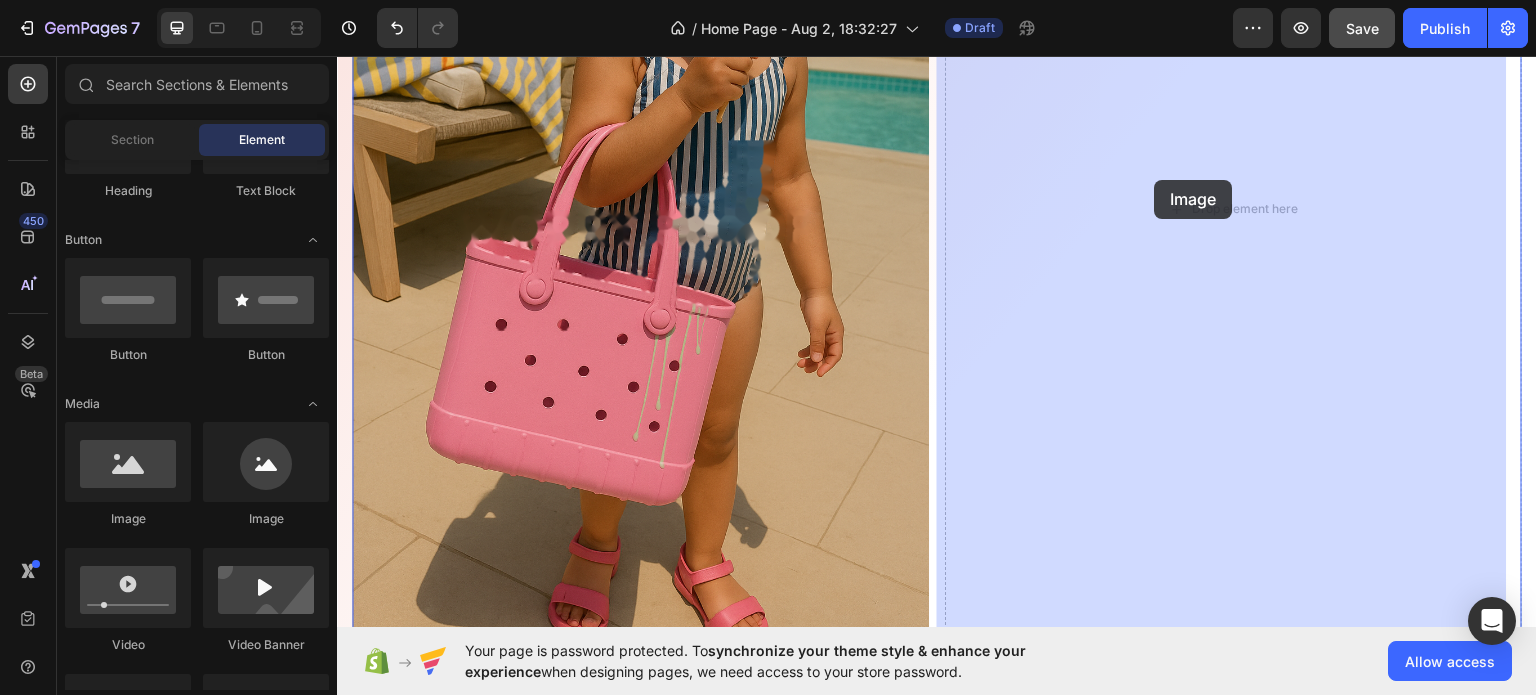 drag, startPoint x: 465, startPoint y: 530, endPoint x: 1155, endPoint y: 179, distance: 774.1453 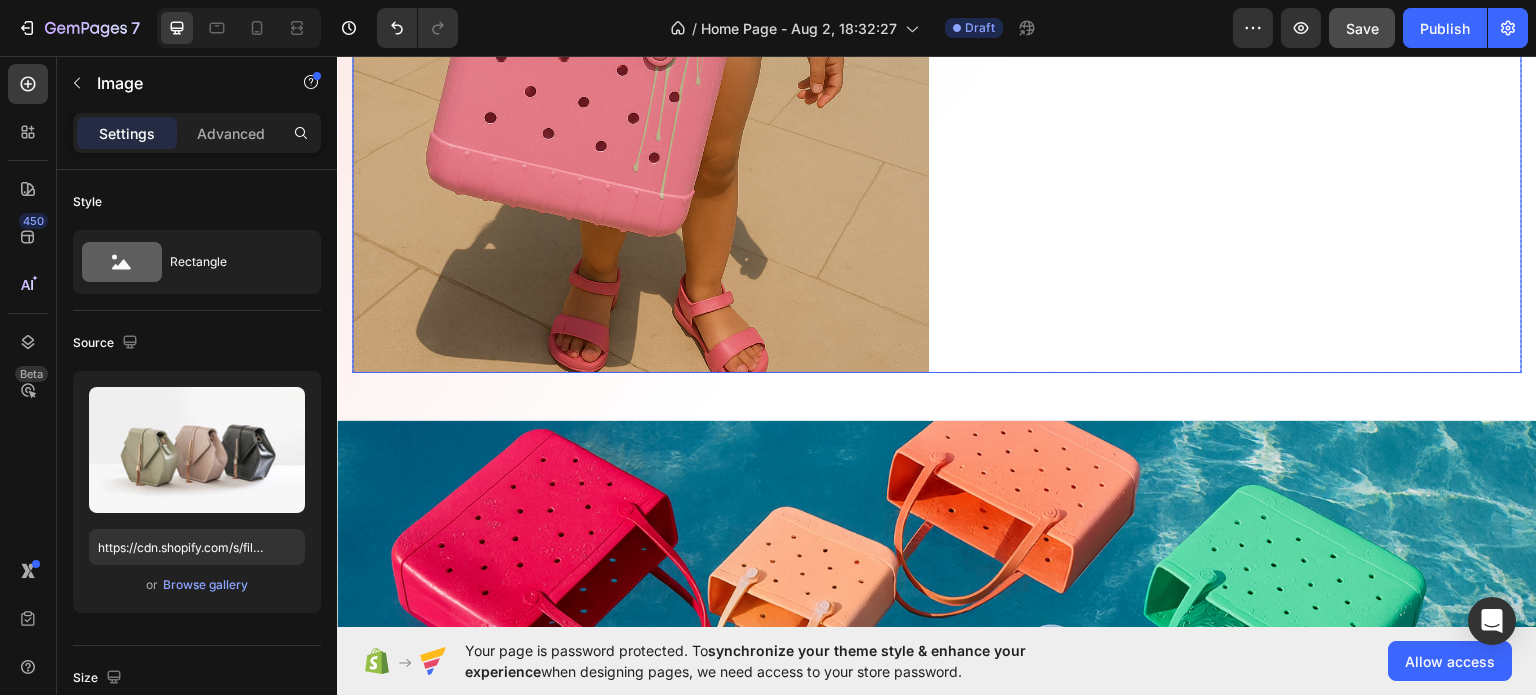 scroll, scrollTop: 3000, scrollLeft: 0, axis: vertical 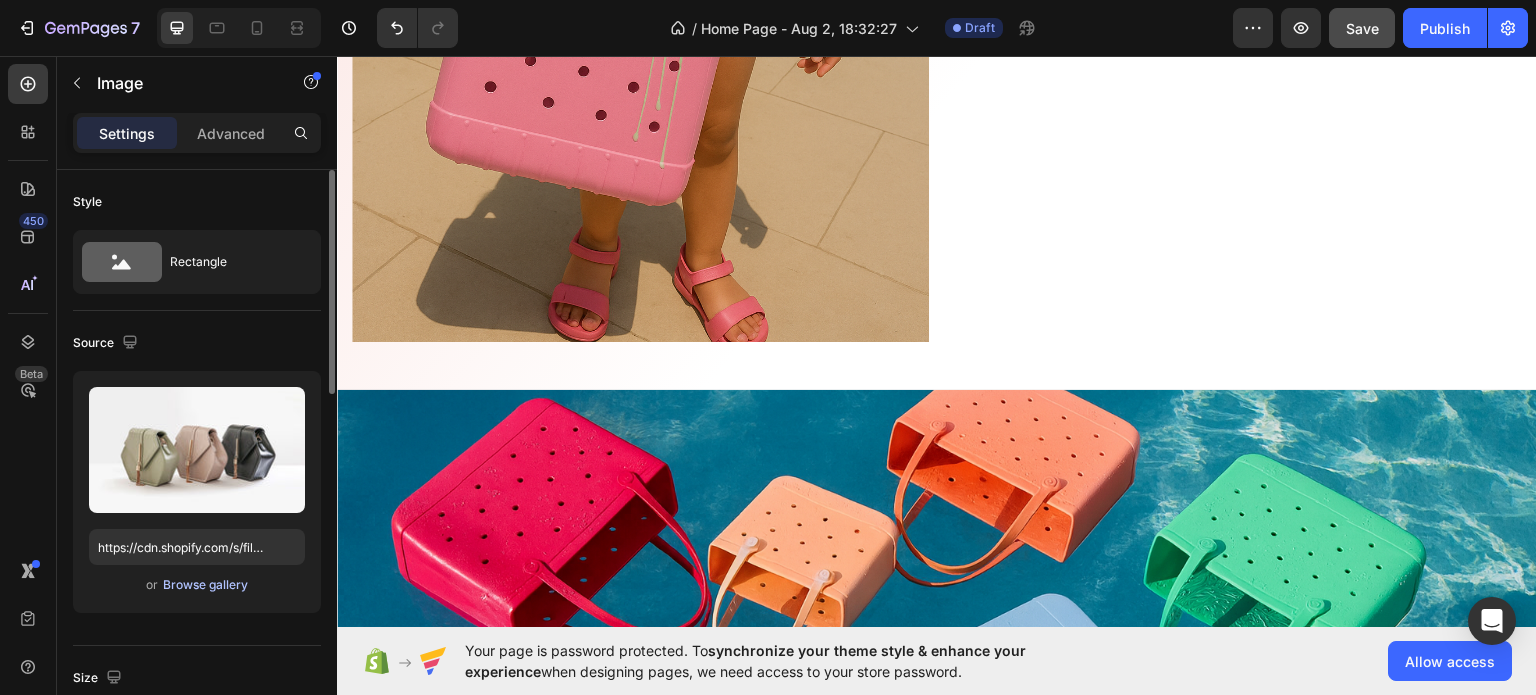 click on "Browse gallery" at bounding box center (205, 585) 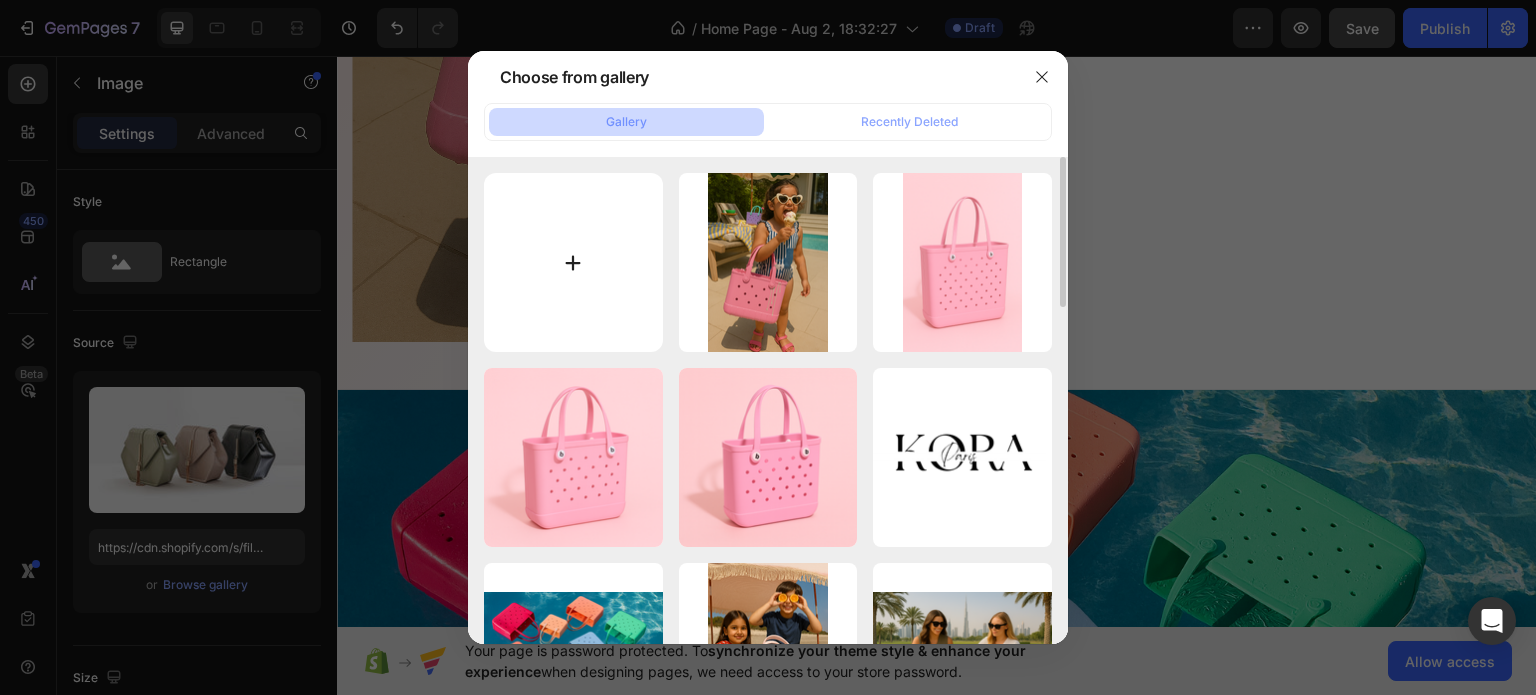 click at bounding box center [573, 262] 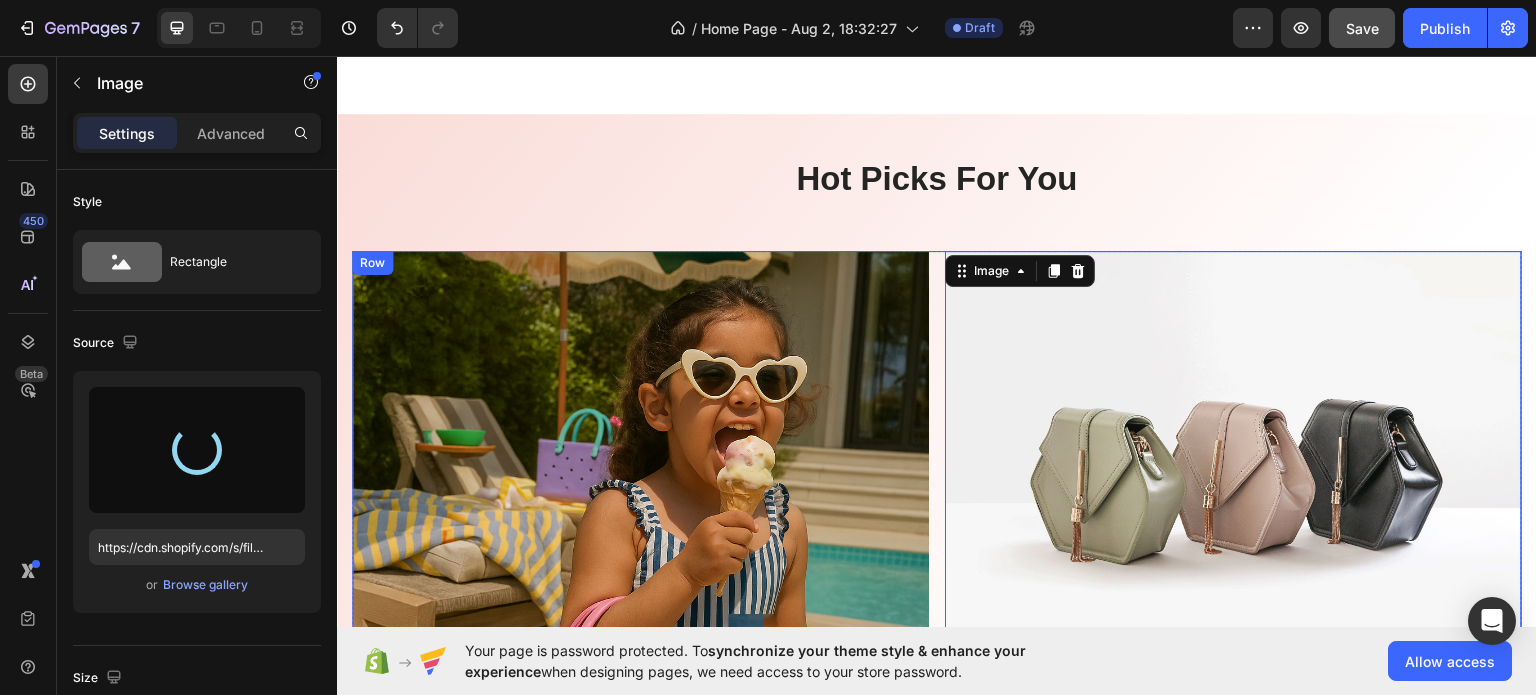 scroll, scrollTop: 2200, scrollLeft: 0, axis: vertical 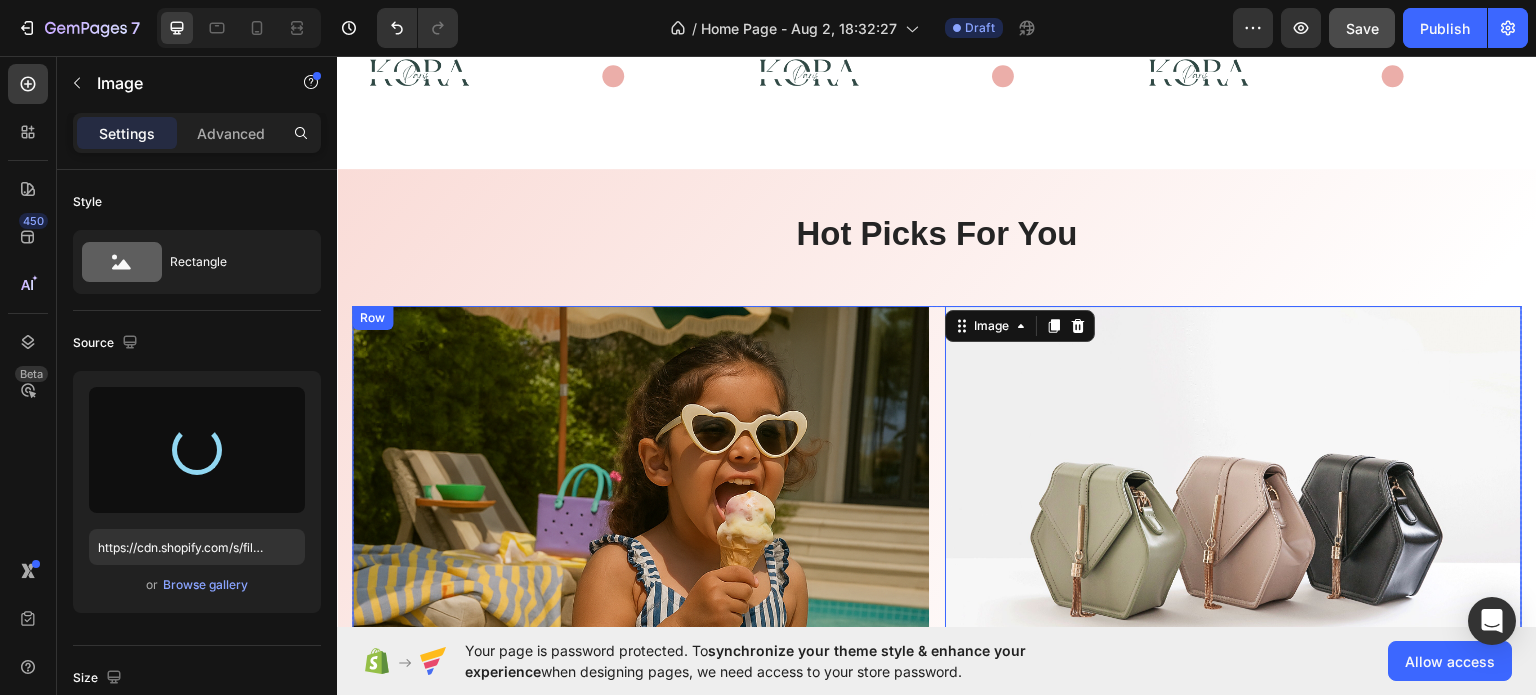 type on "https://cdn.shopify.com/s/files/1/0969/7240/7109/files/gempages_578074636697207484-bf76ecba-68d4-4c58-a86d-1ae925019ad2.png" 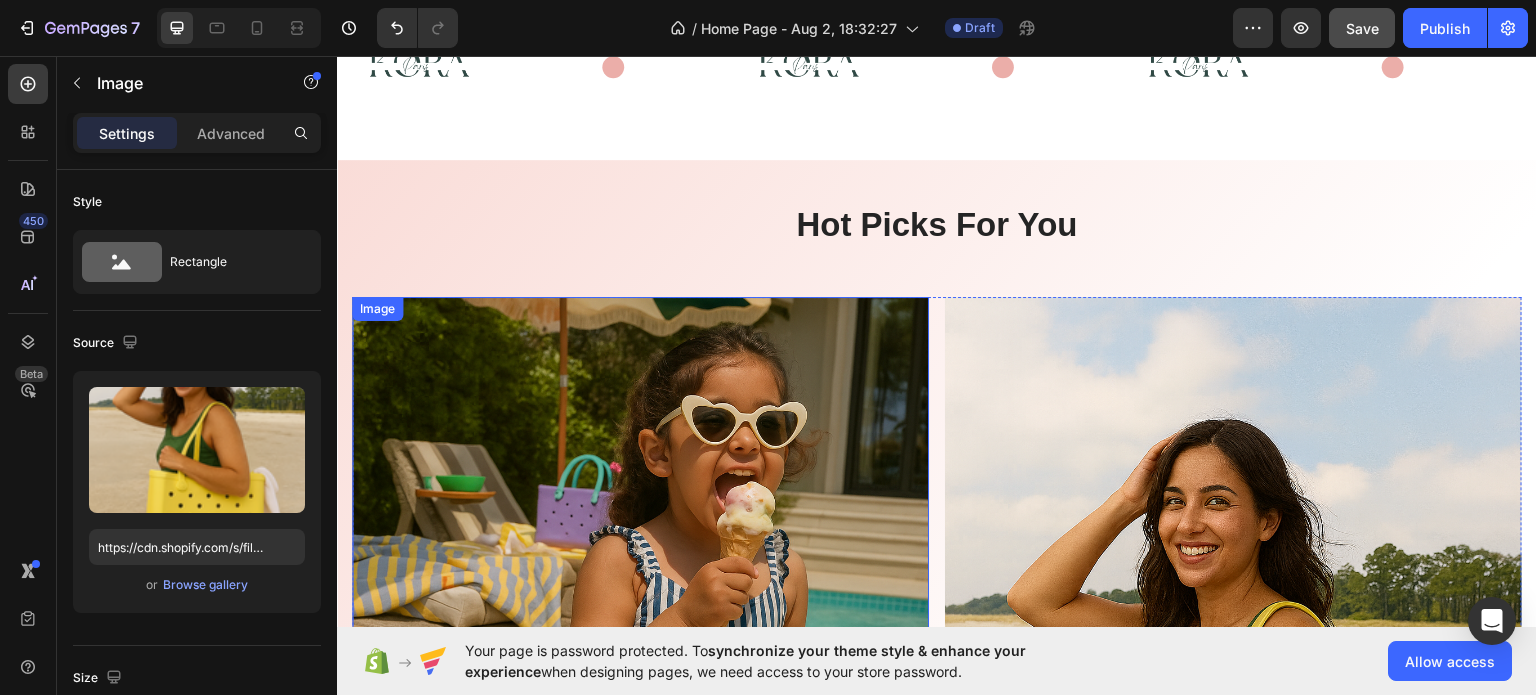 scroll, scrollTop: 2208, scrollLeft: 0, axis: vertical 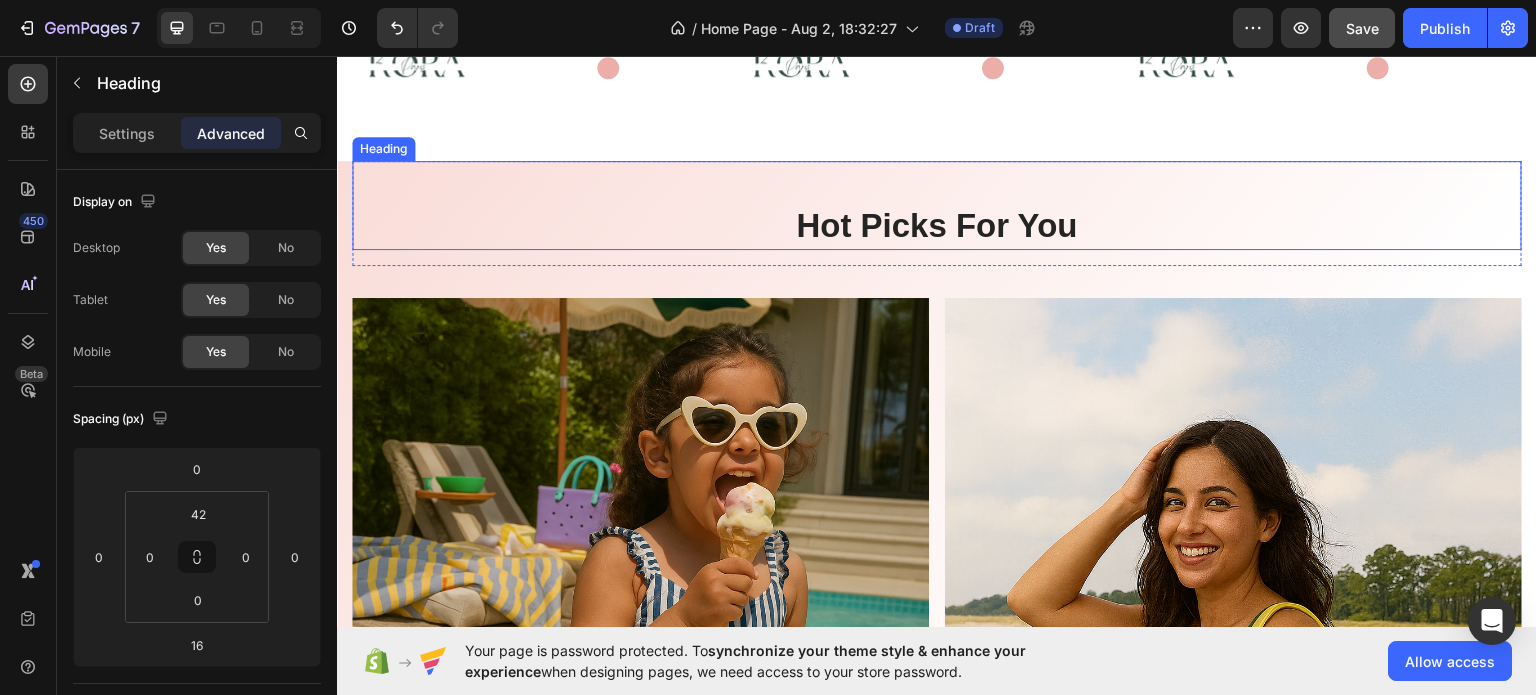click on "Hot Picks For You" at bounding box center (937, 225) 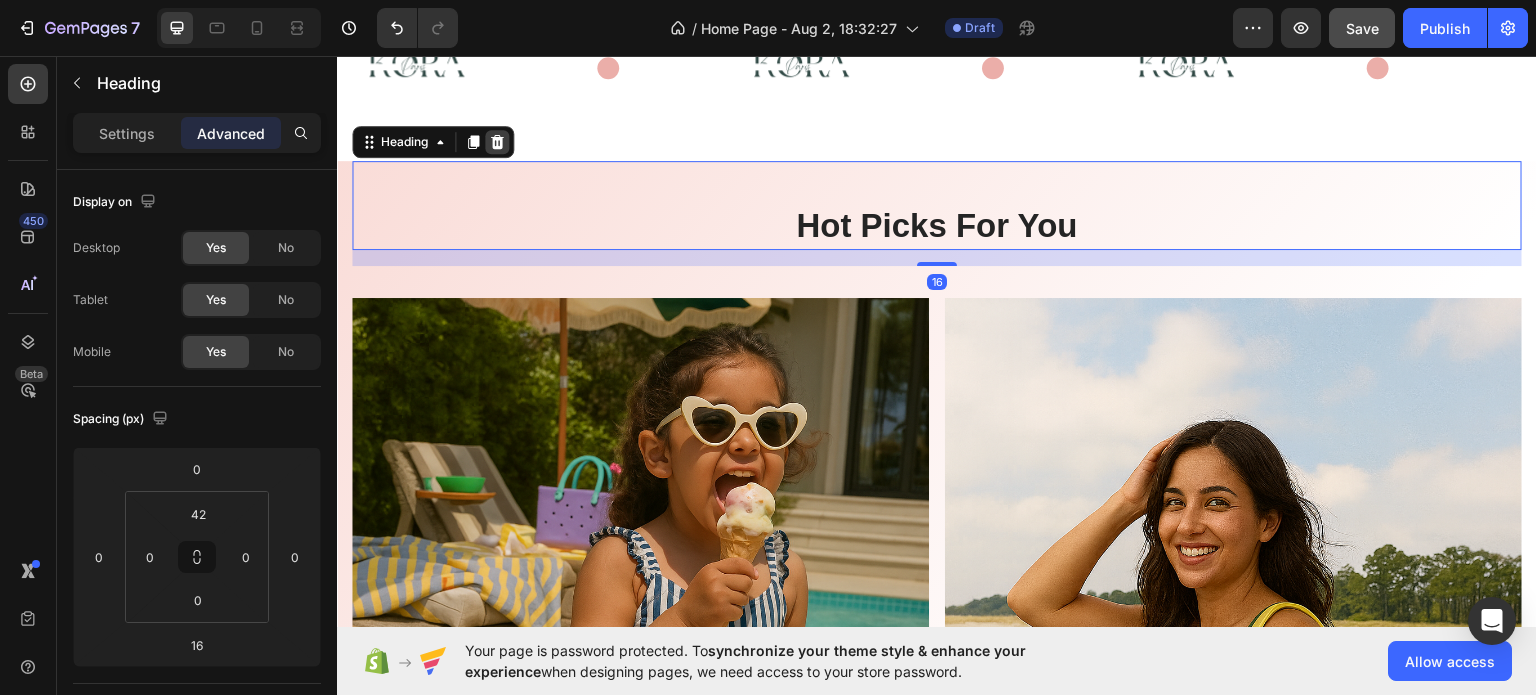 click at bounding box center [497, 141] 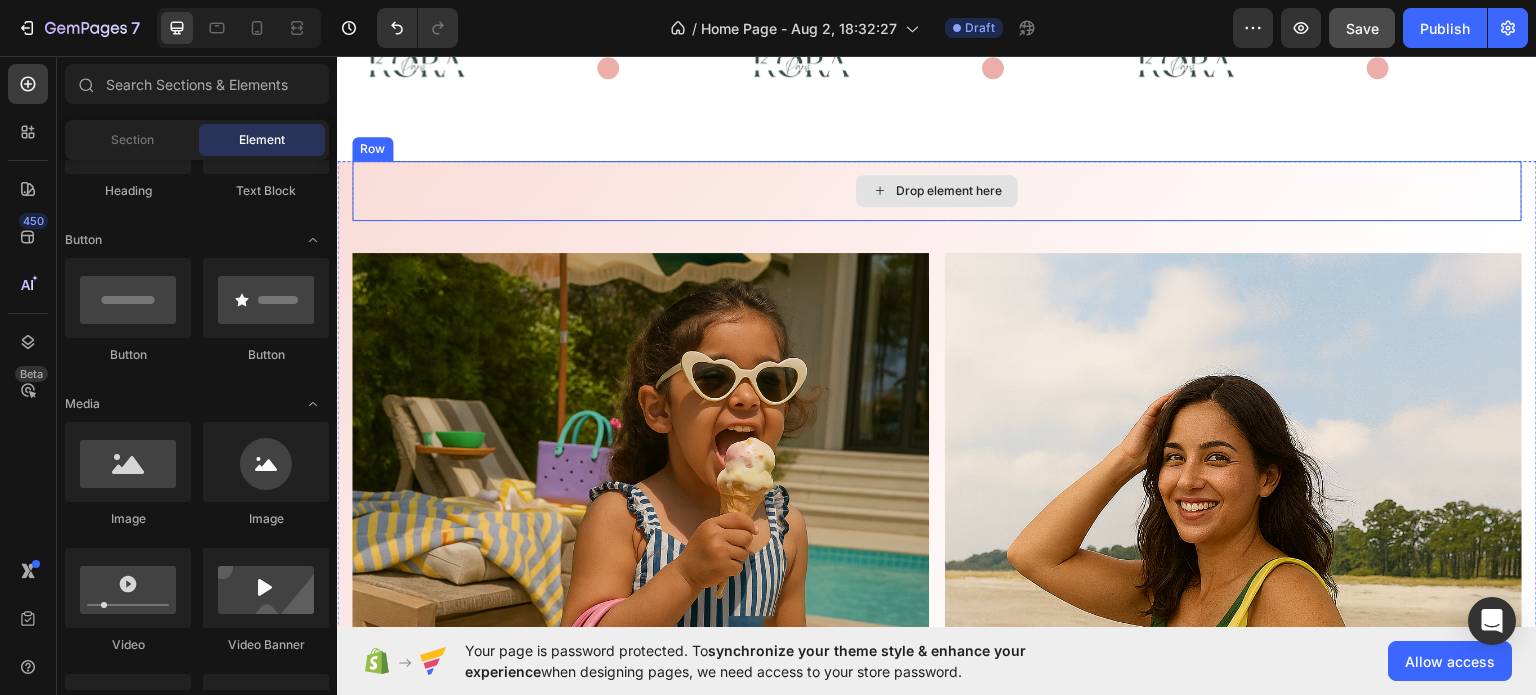 click on "Drop element here" at bounding box center [937, 190] 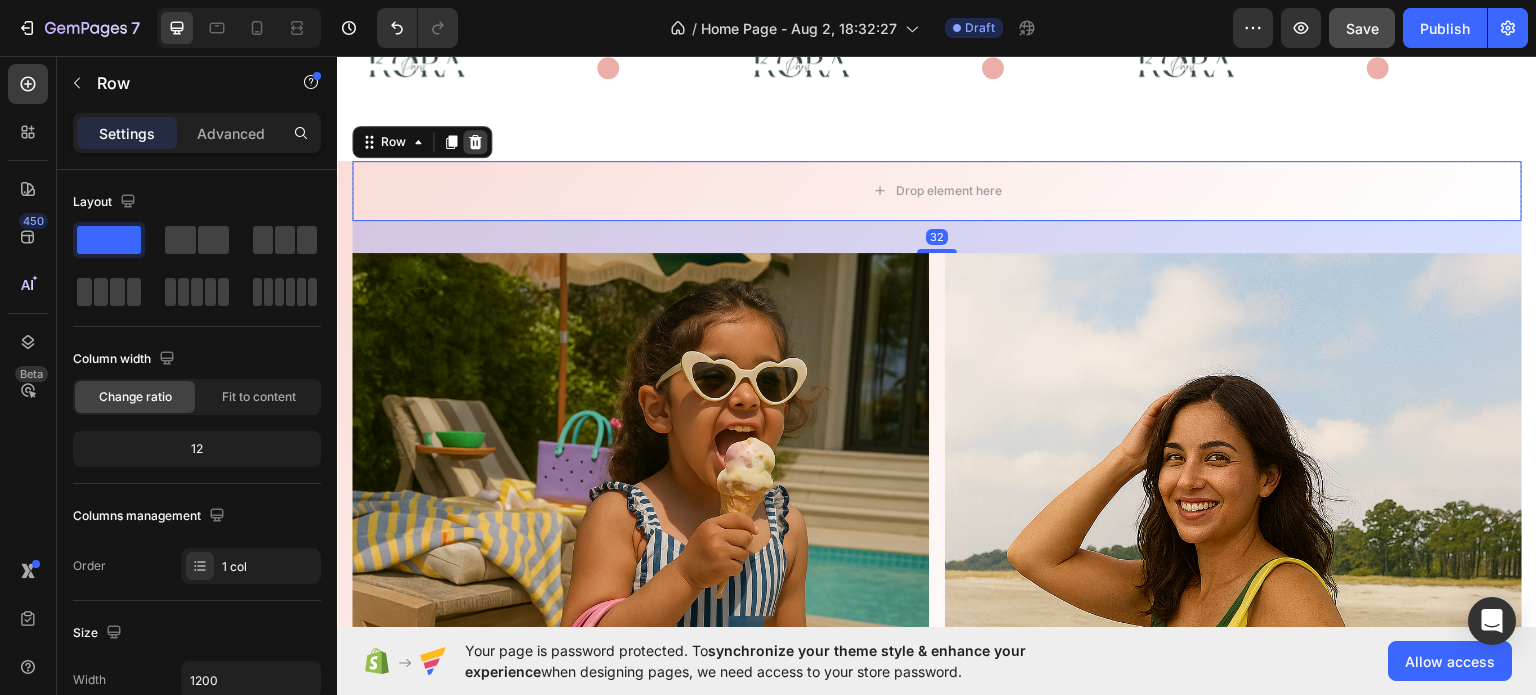 click 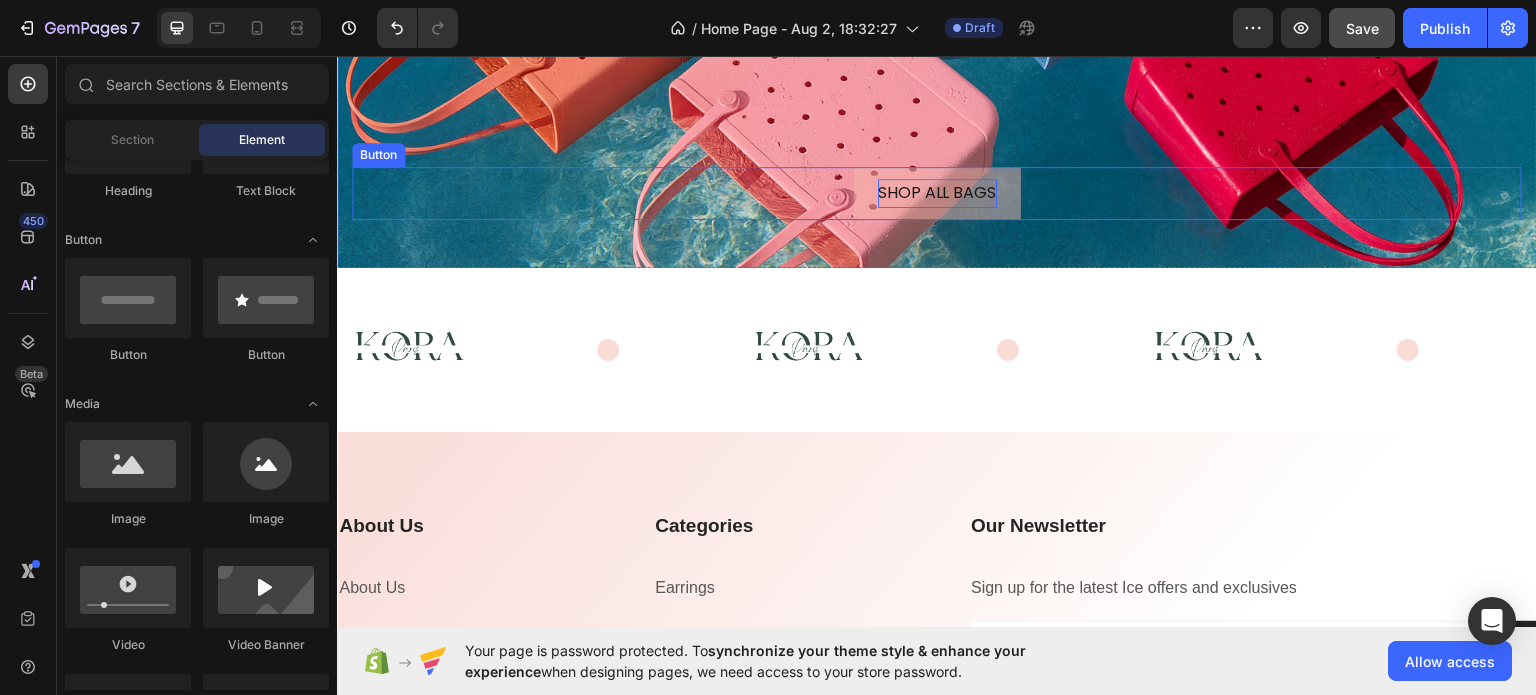 scroll, scrollTop: 3700, scrollLeft: 0, axis: vertical 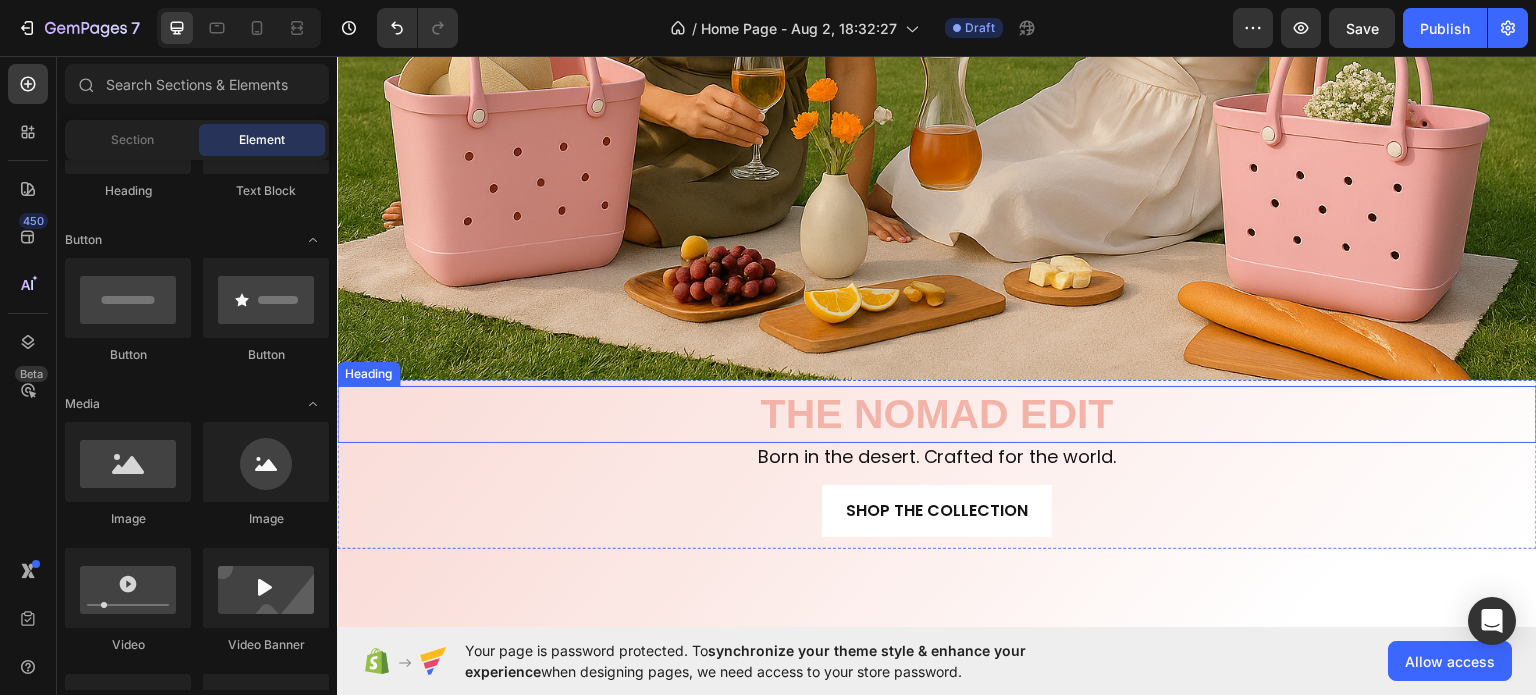 click on "THE NOMAD EDIT" at bounding box center [937, 413] 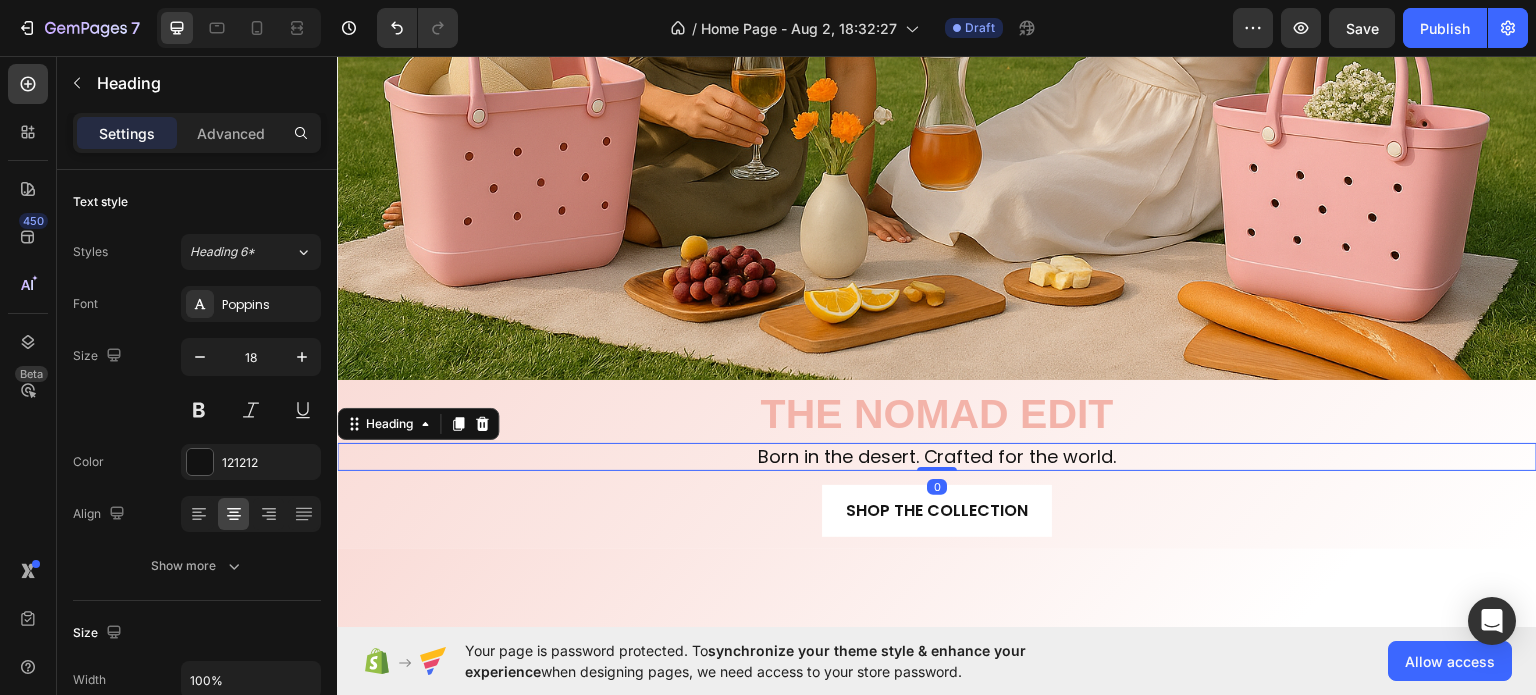 click on "Born in the desert. Crafted for the world." at bounding box center [937, 455] 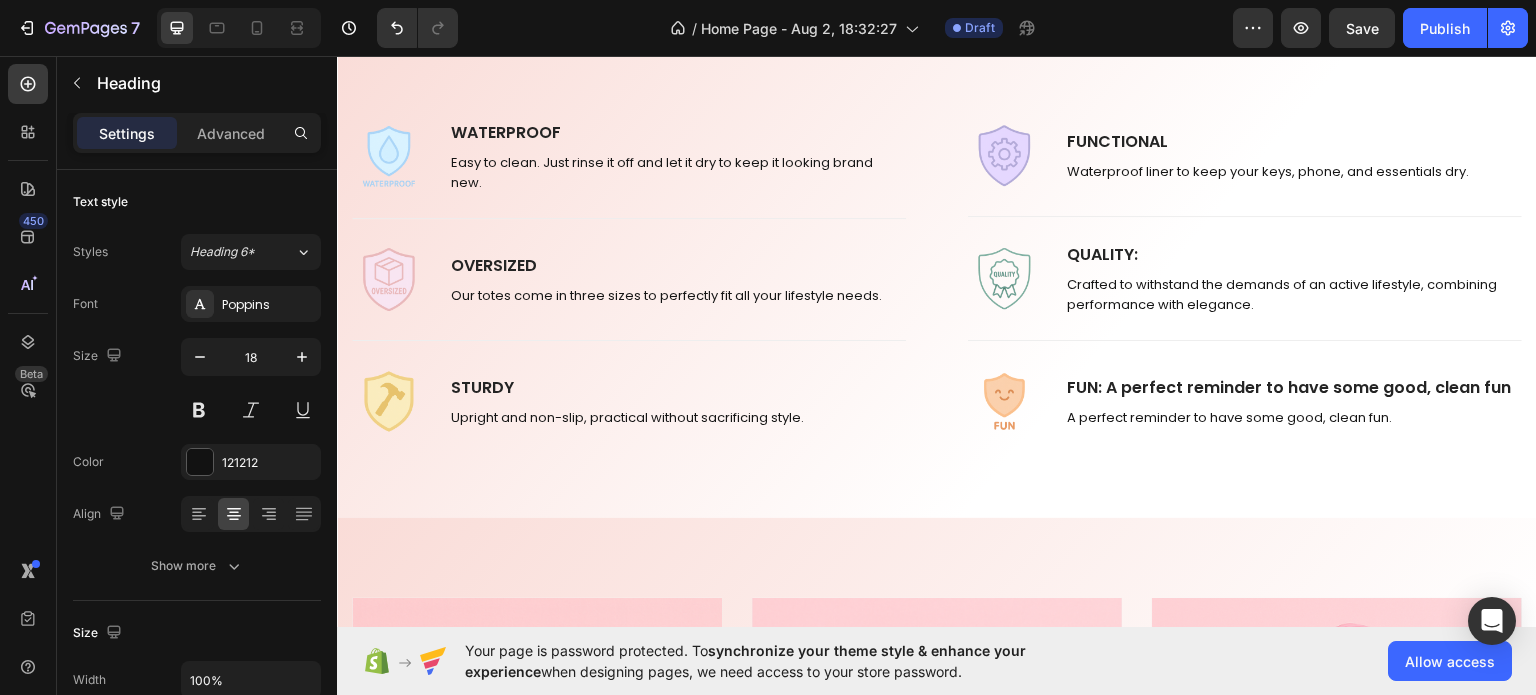 scroll, scrollTop: 1000, scrollLeft: 0, axis: vertical 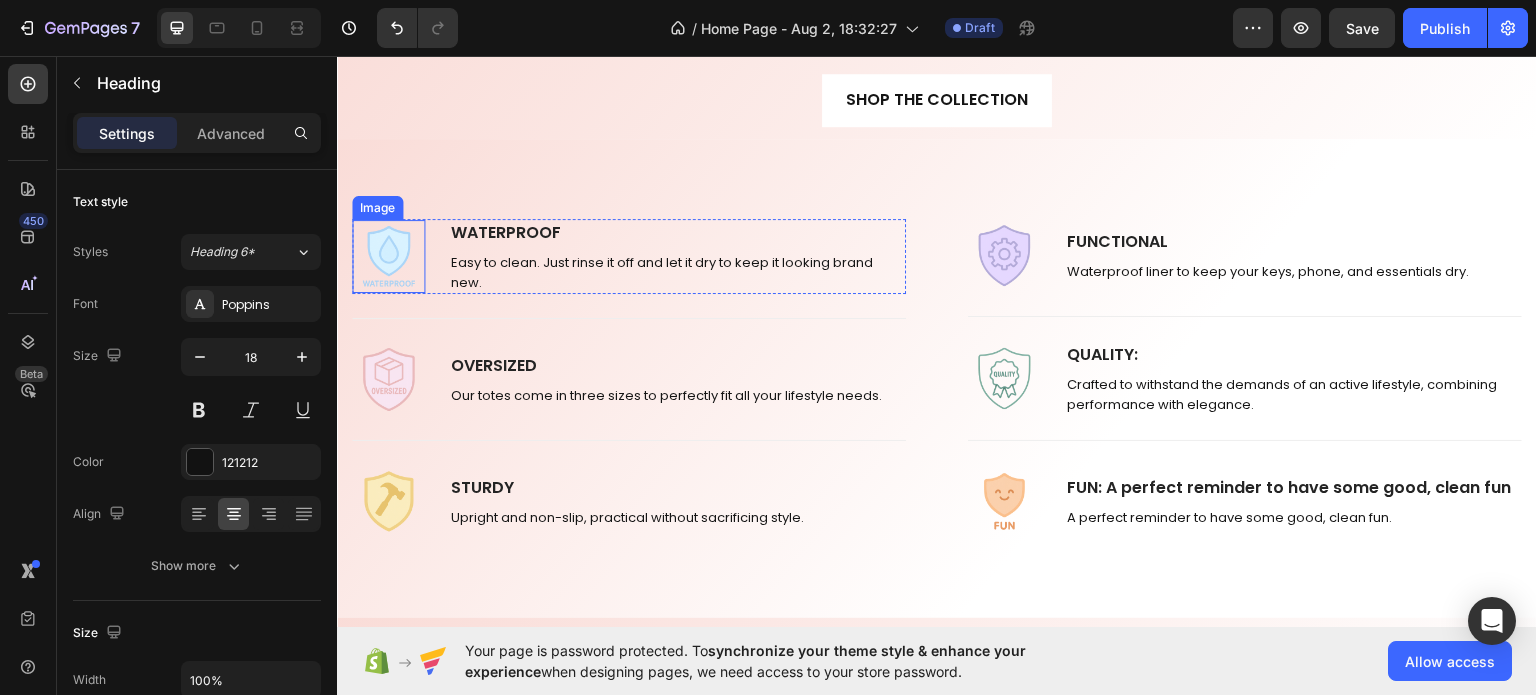 click at bounding box center (388, 255) 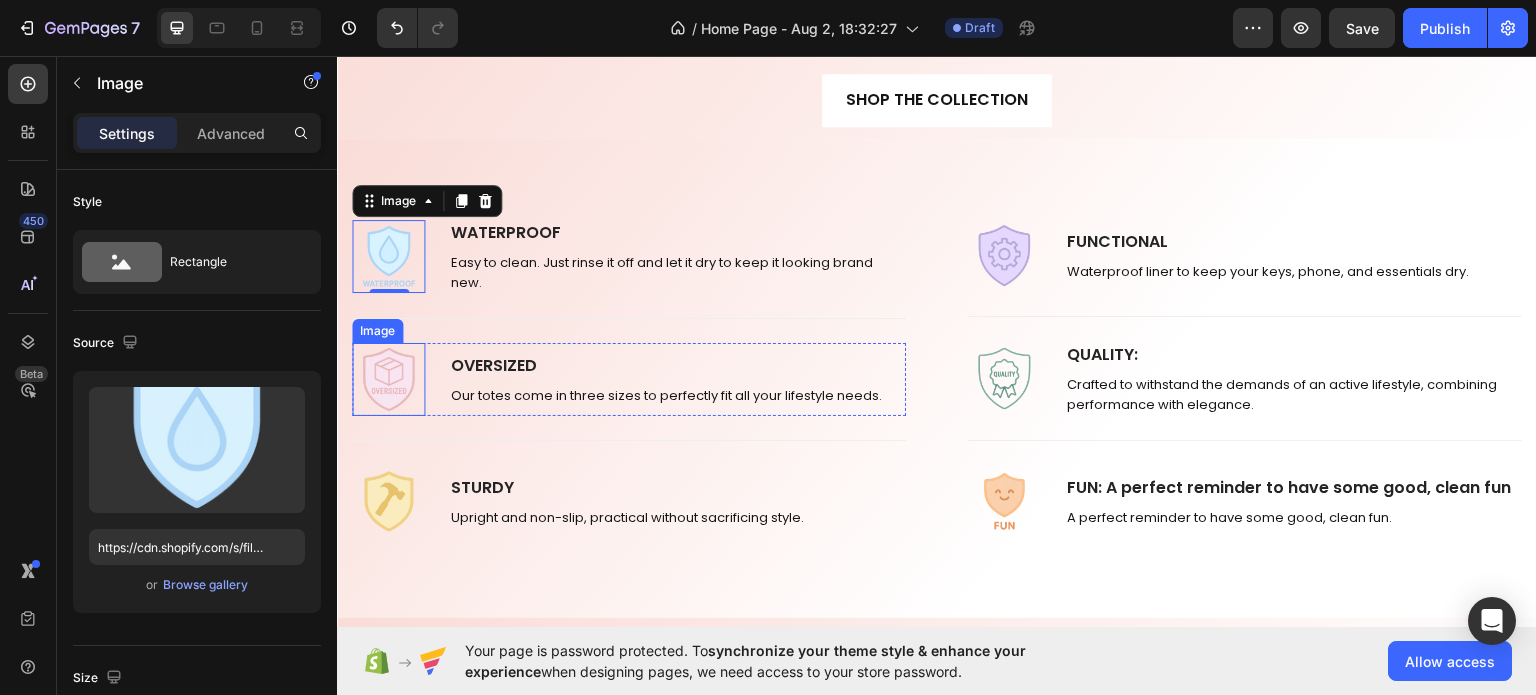 click at bounding box center (388, 378) 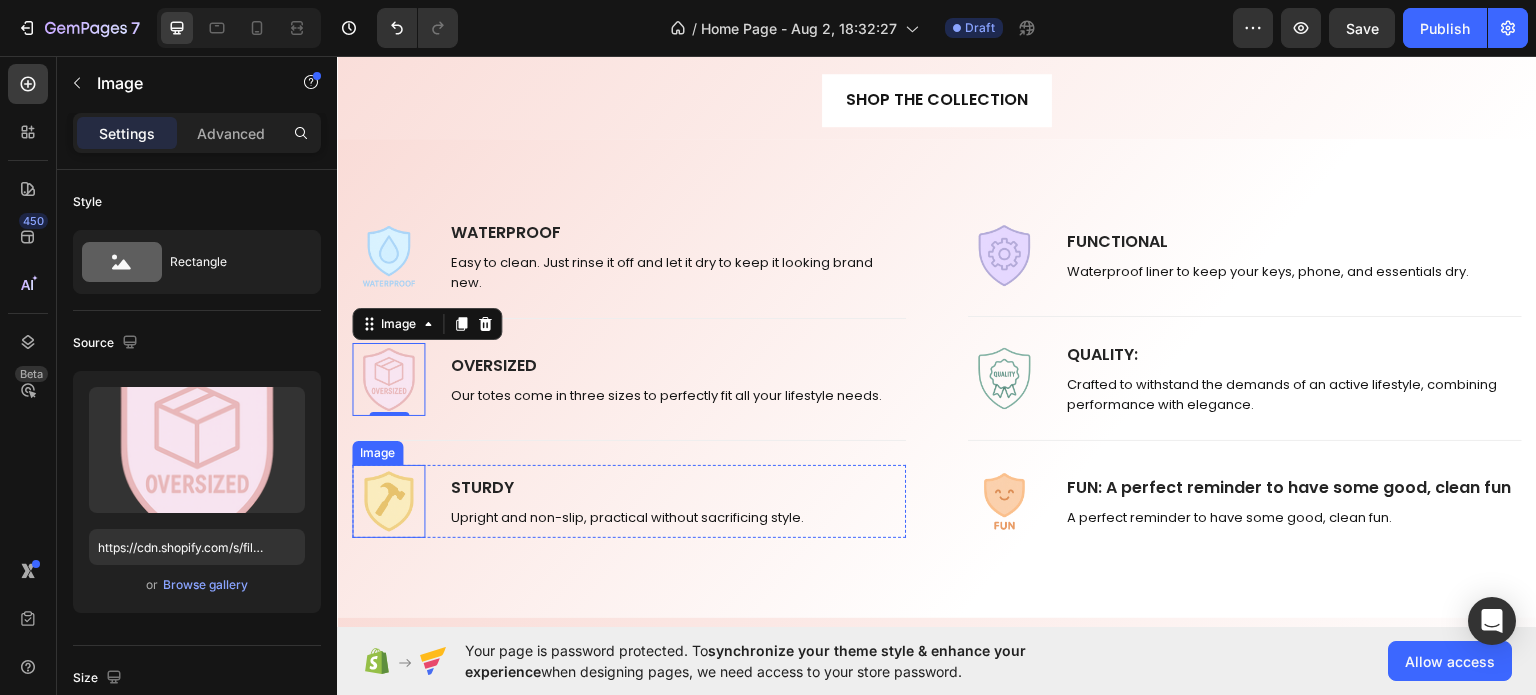 click at bounding box center [388, 500] 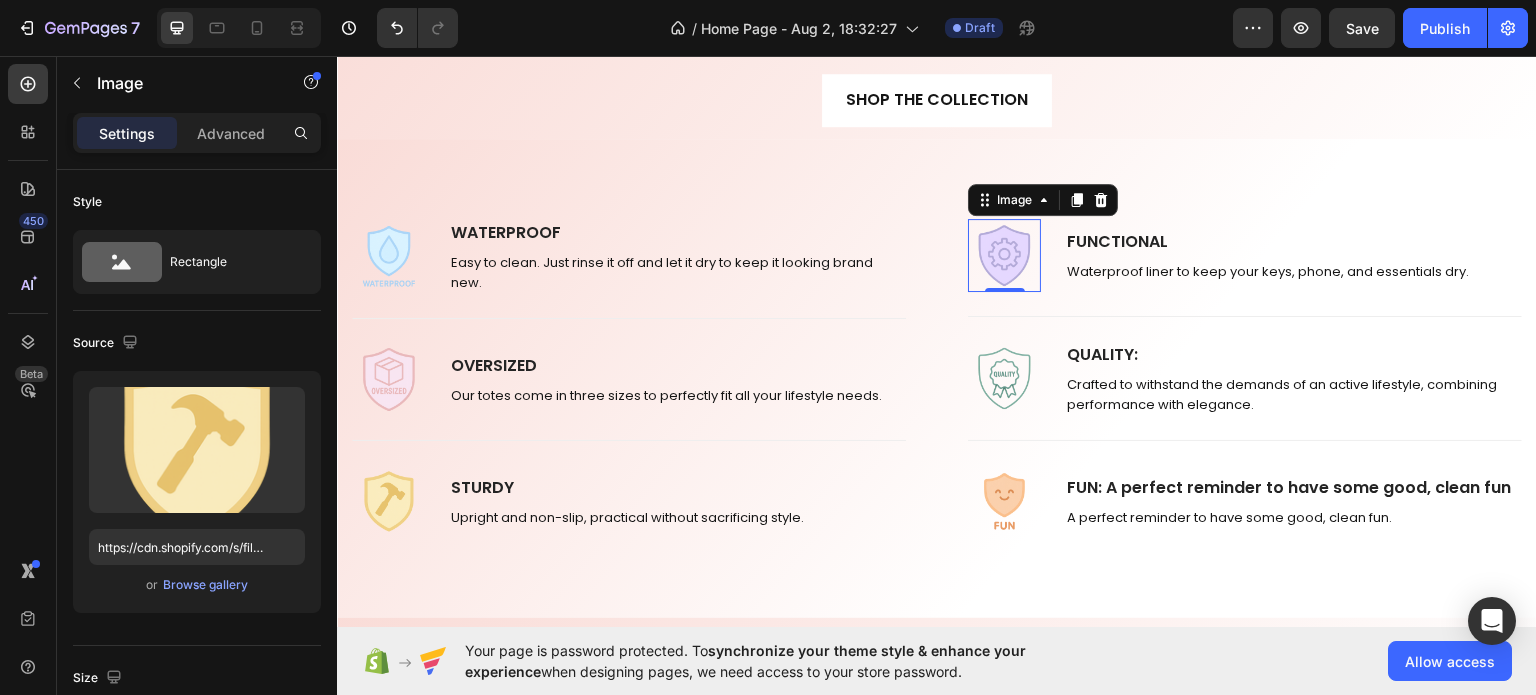 click at bounding box center [1004, 254] 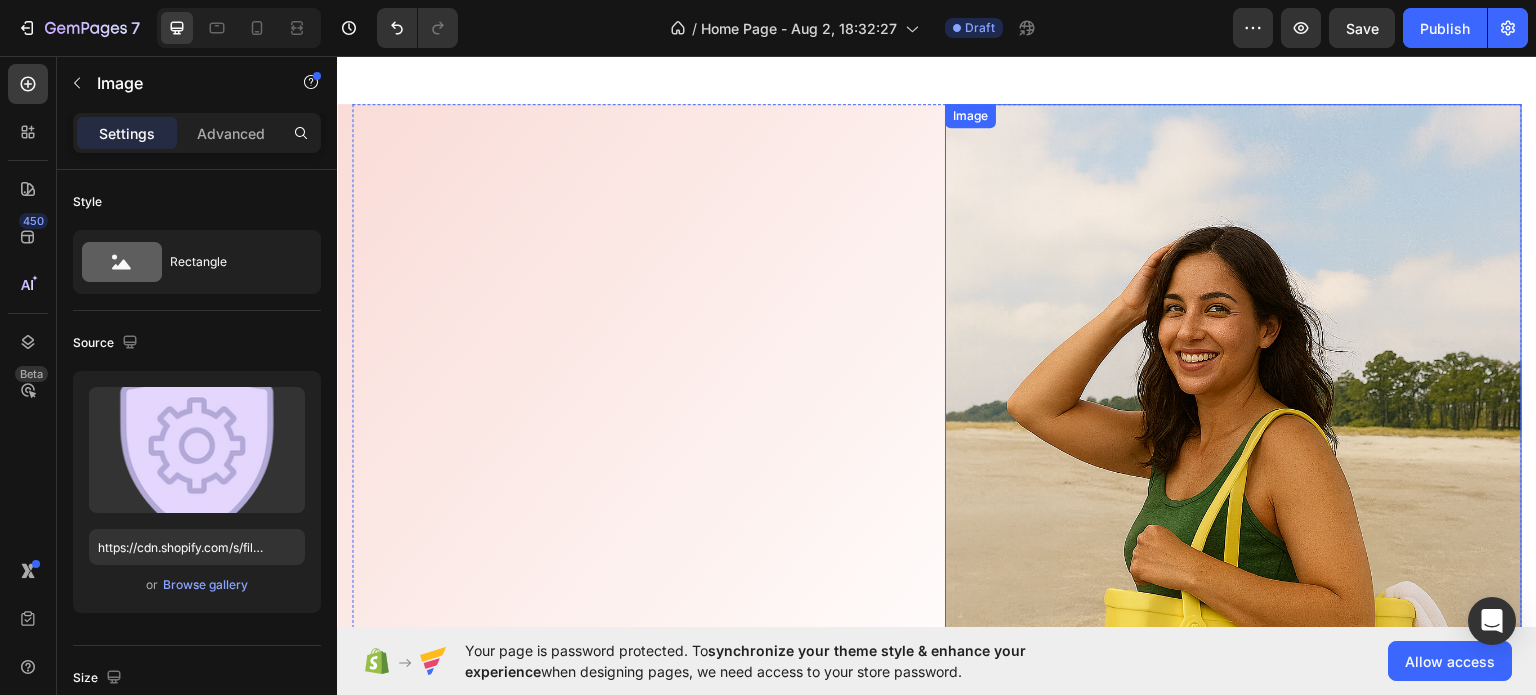 scroll, scrollTop: 2300, scrollLeft: 0, axis: vertical 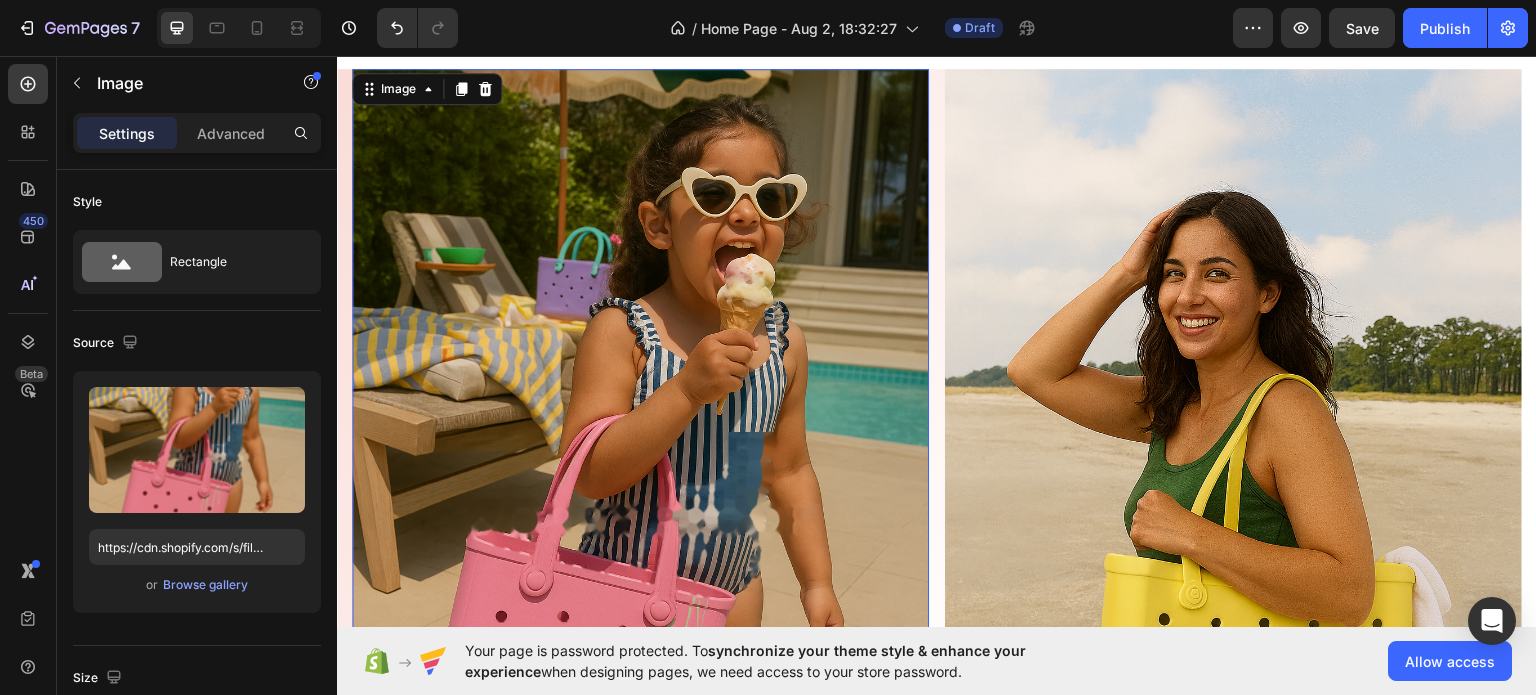 click at bounding box center [640, 501] 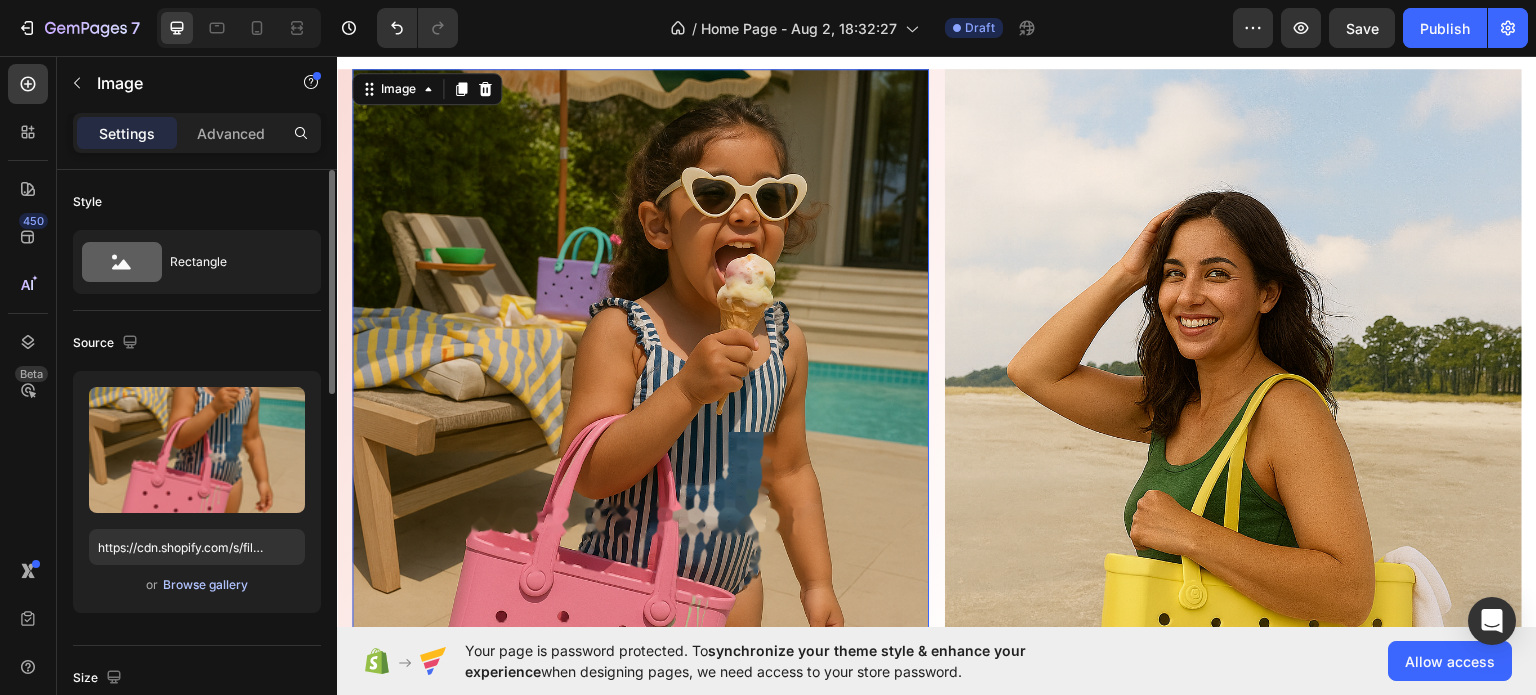 click on "Browse gallery" at bounding box center [205, 585] 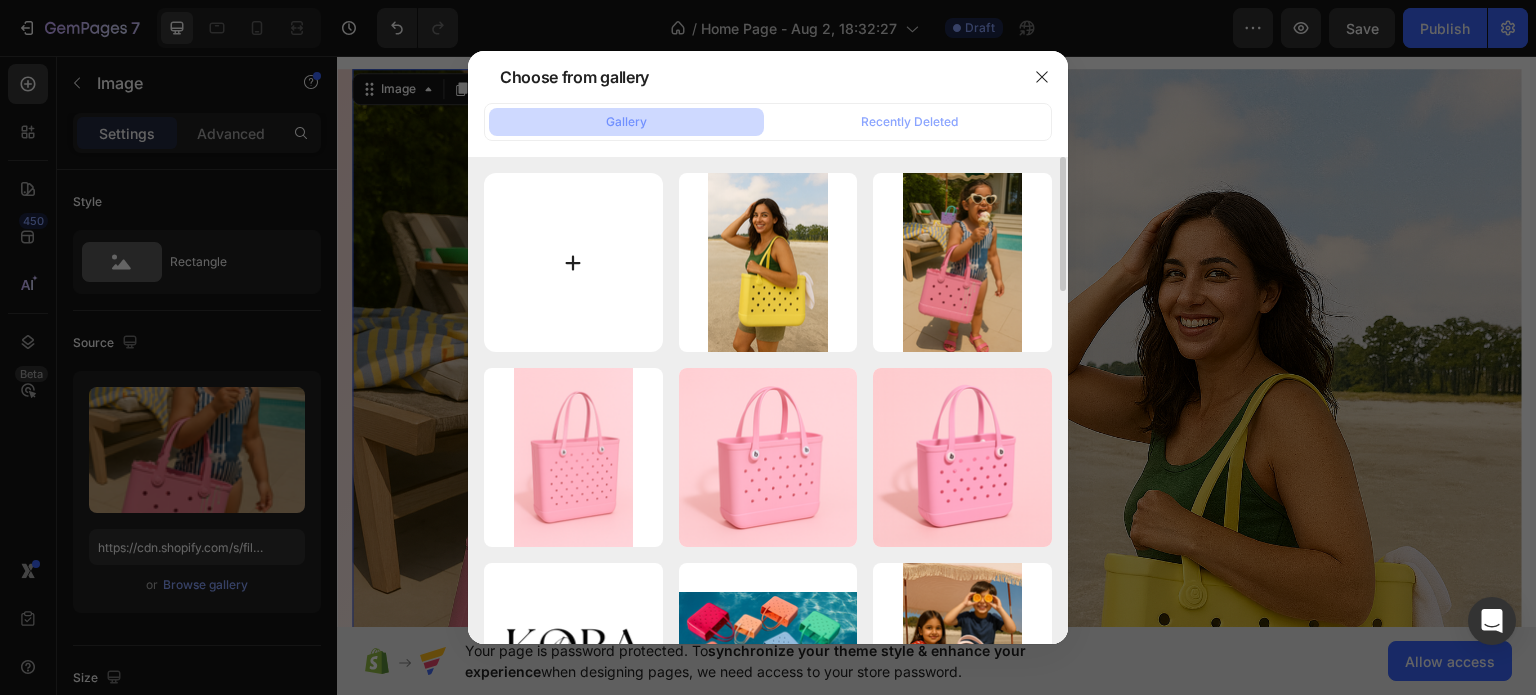 click at bounding box center (573, 262) 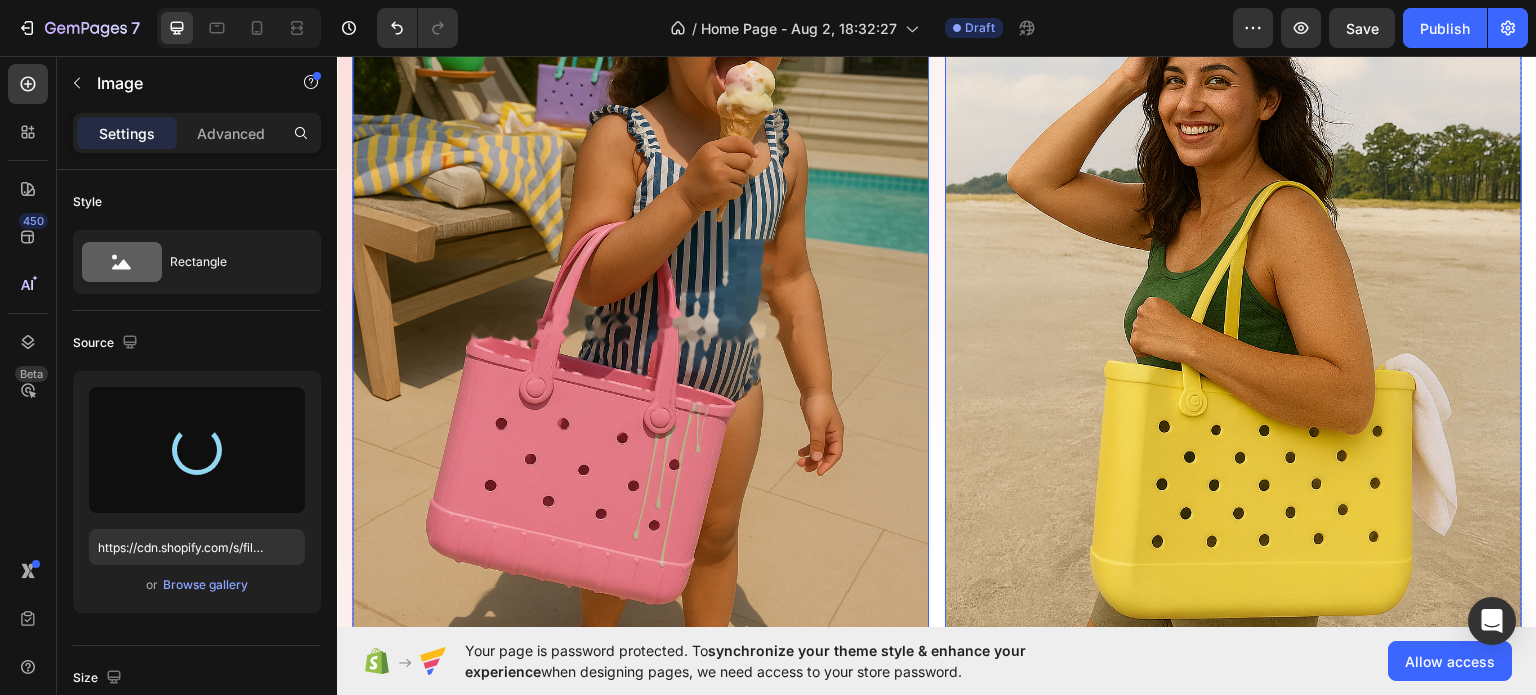 scroll, scrollTop: 2500, scrollLeft: 0, axis: vertical 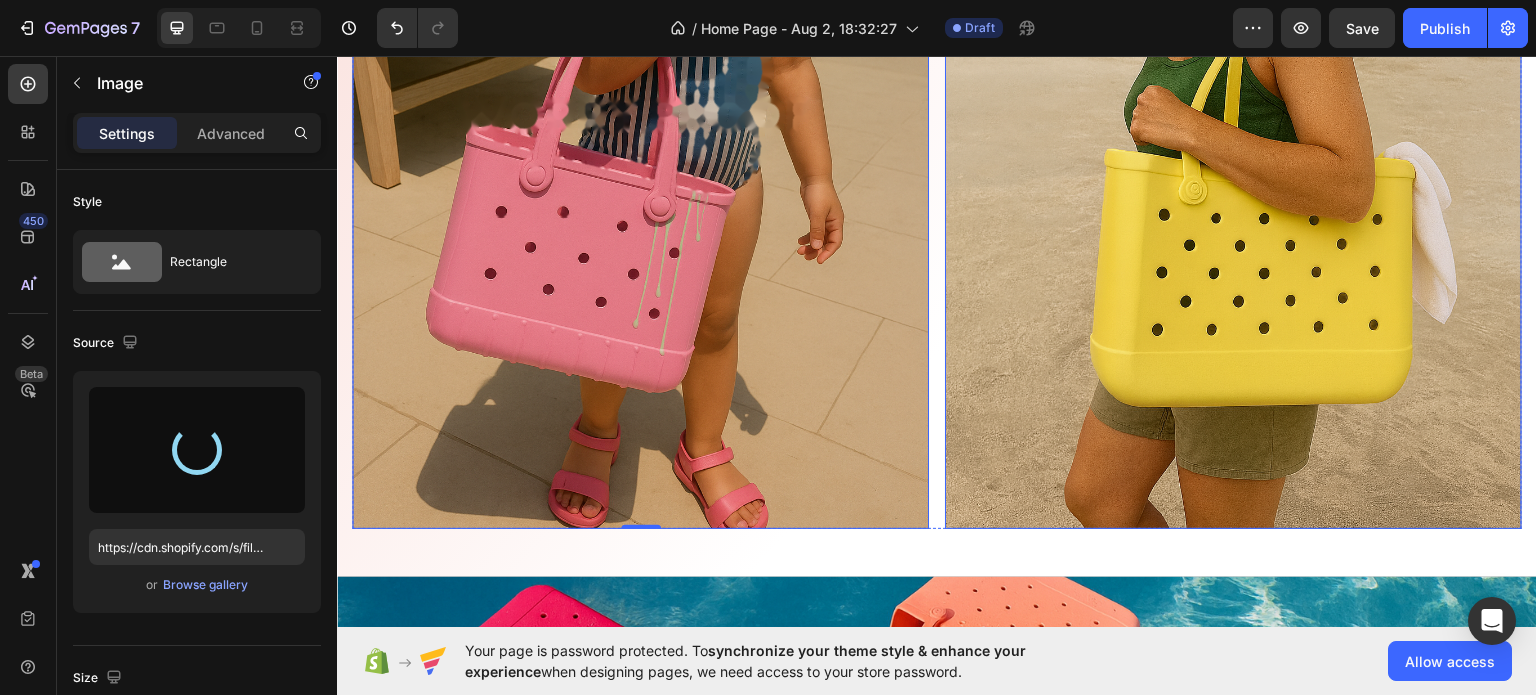 type on "https://cdn.shopify.com/s/files/1/0969/7240/7109/files/gempages_578074636697207484-67e48652-87a3-47ab-9d98-c235a0b8192d.png" 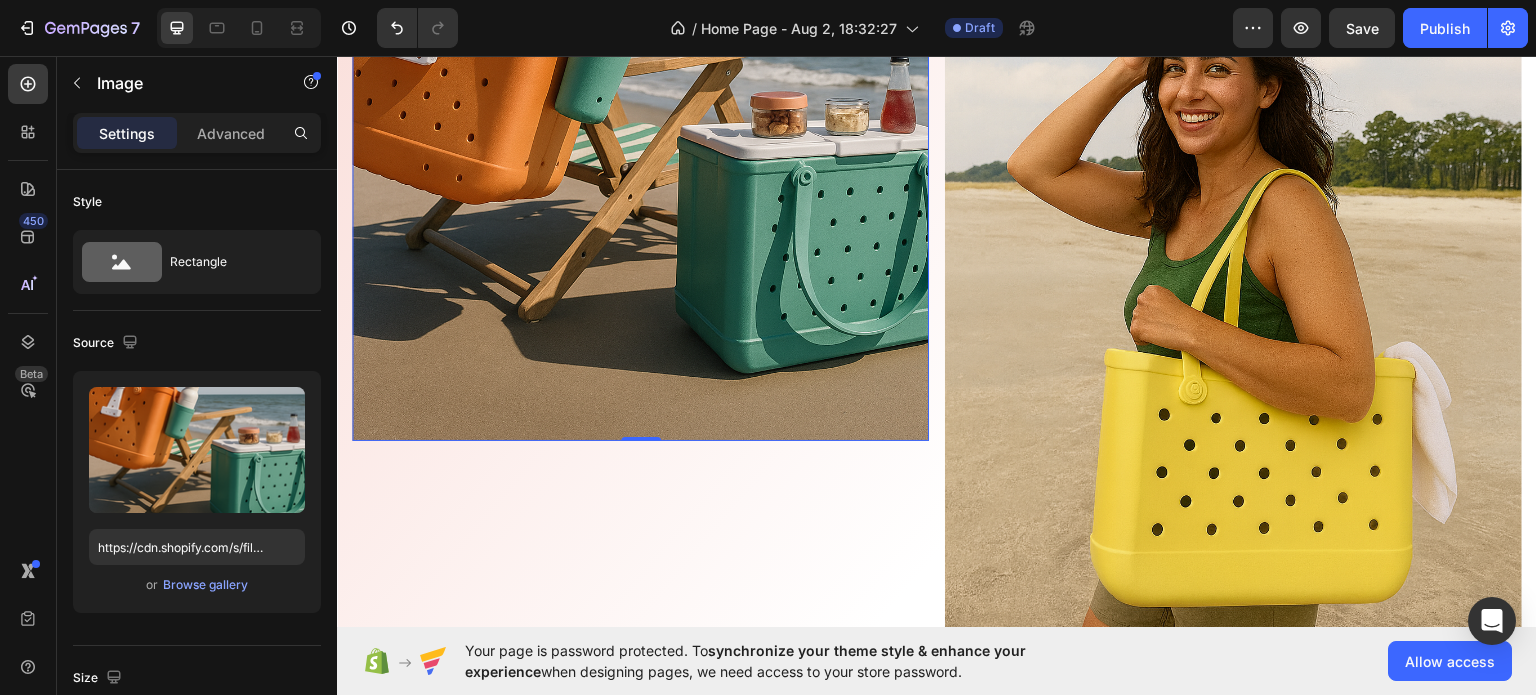 scroll, scrollTop: 2600, scrollLeft: 0, axis: vertical 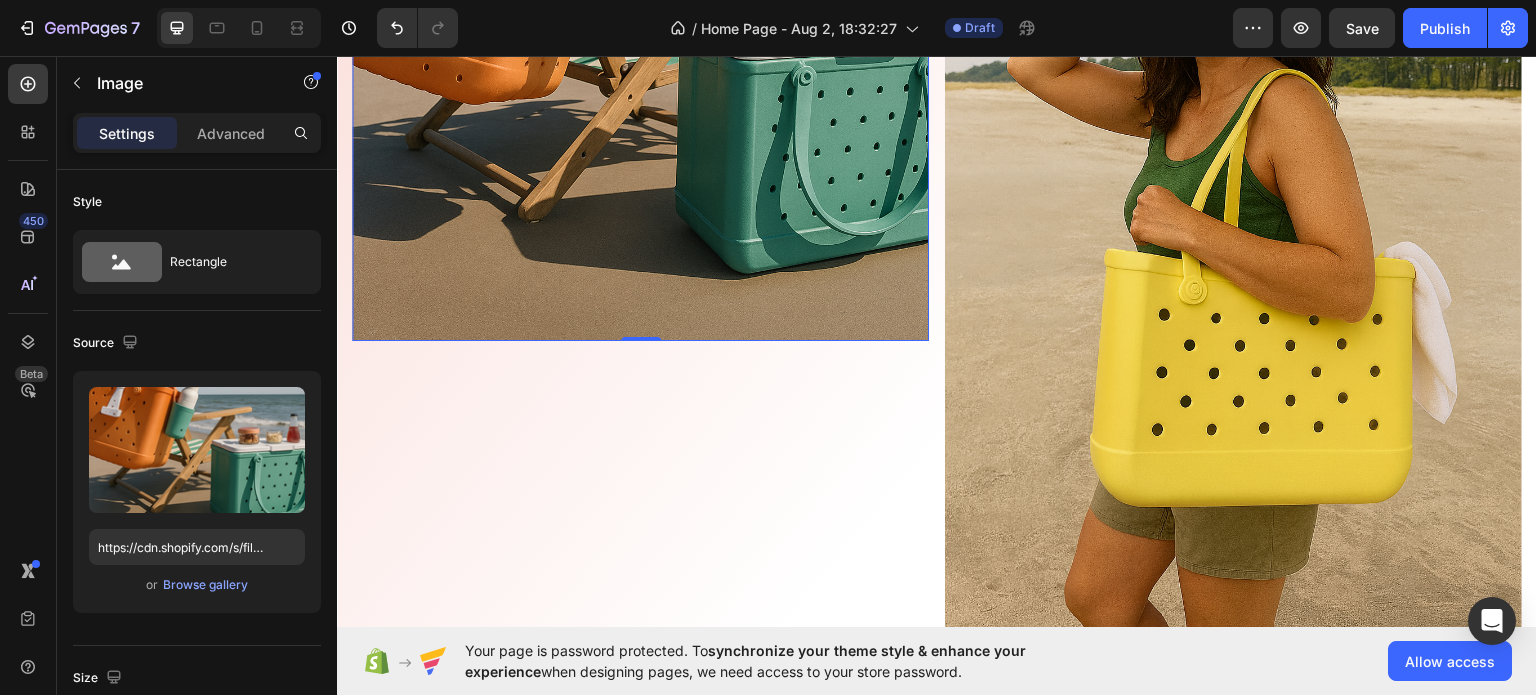 click at bounding box center (640, 51) 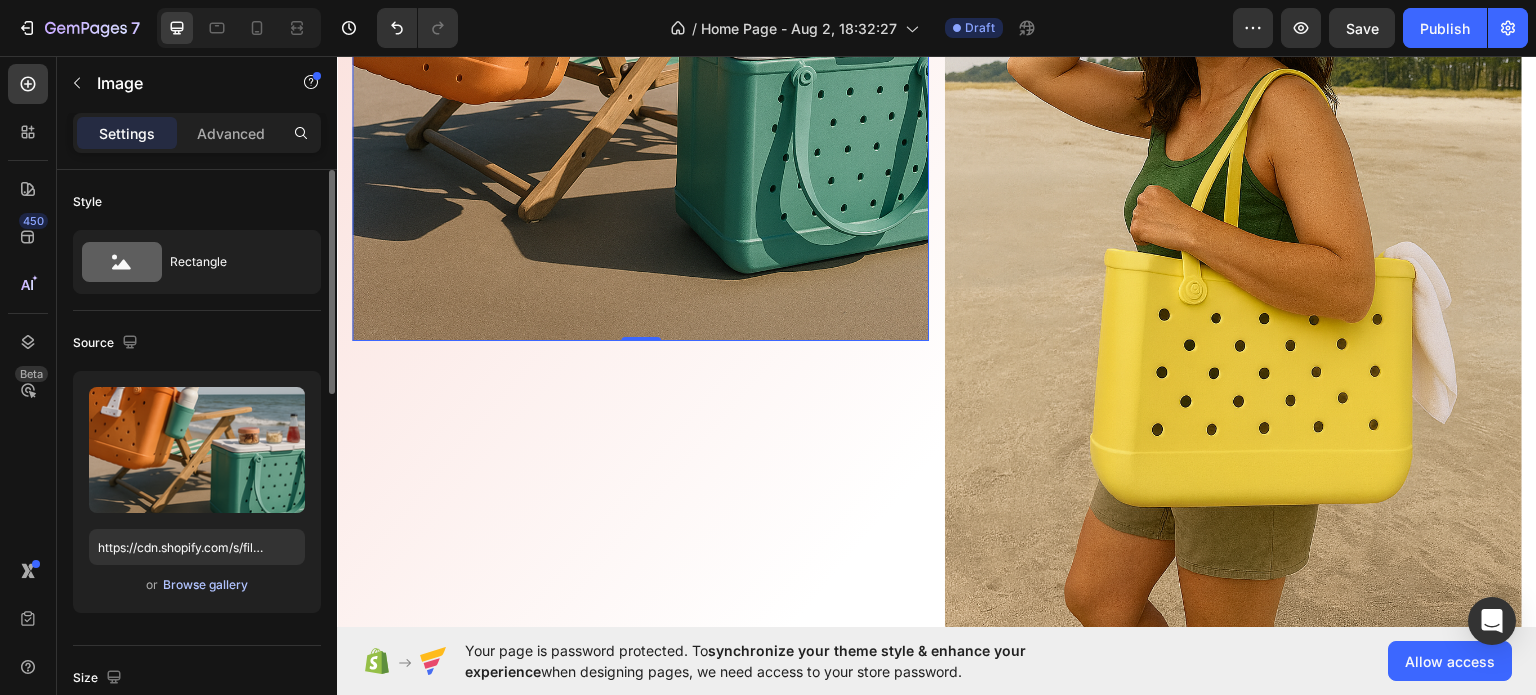 click on "Browse gallery" at bounding box center [205, 585] 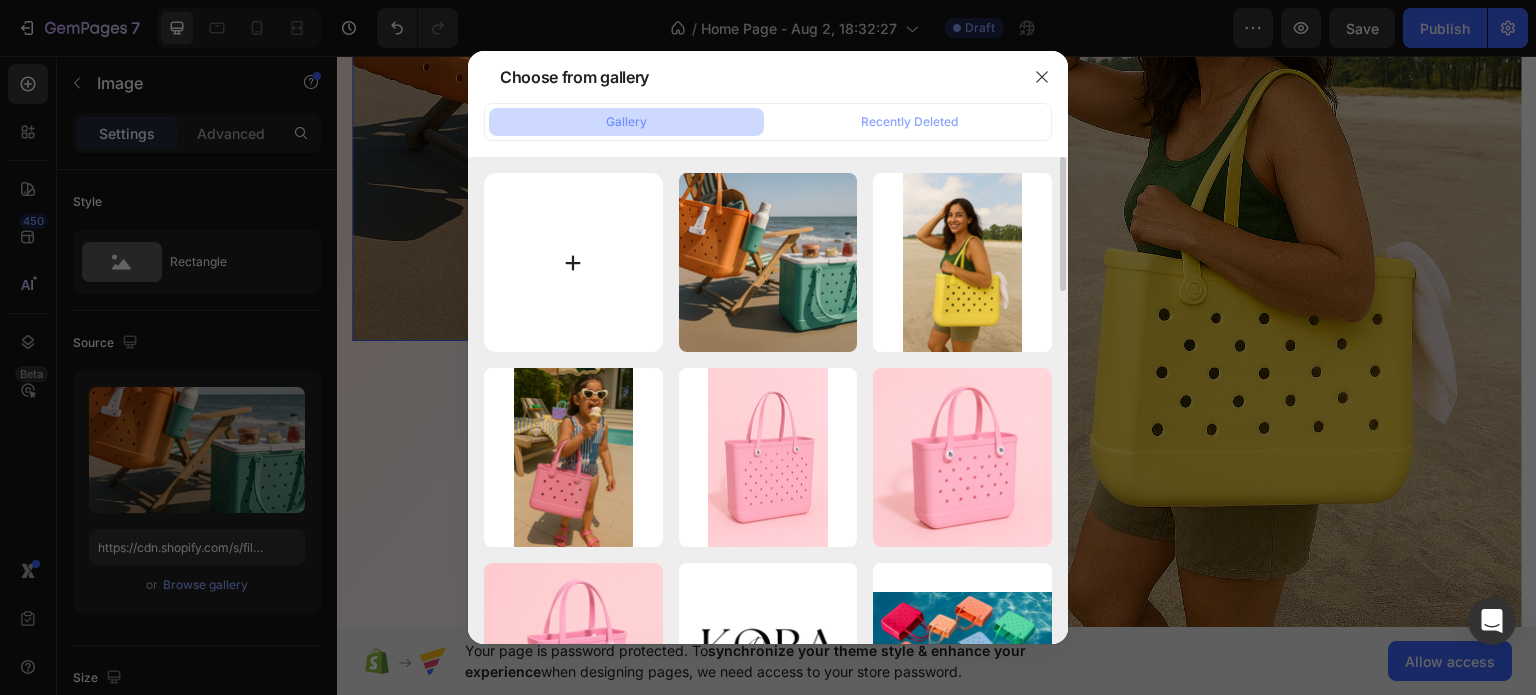 click at bounding box center [573, 262] 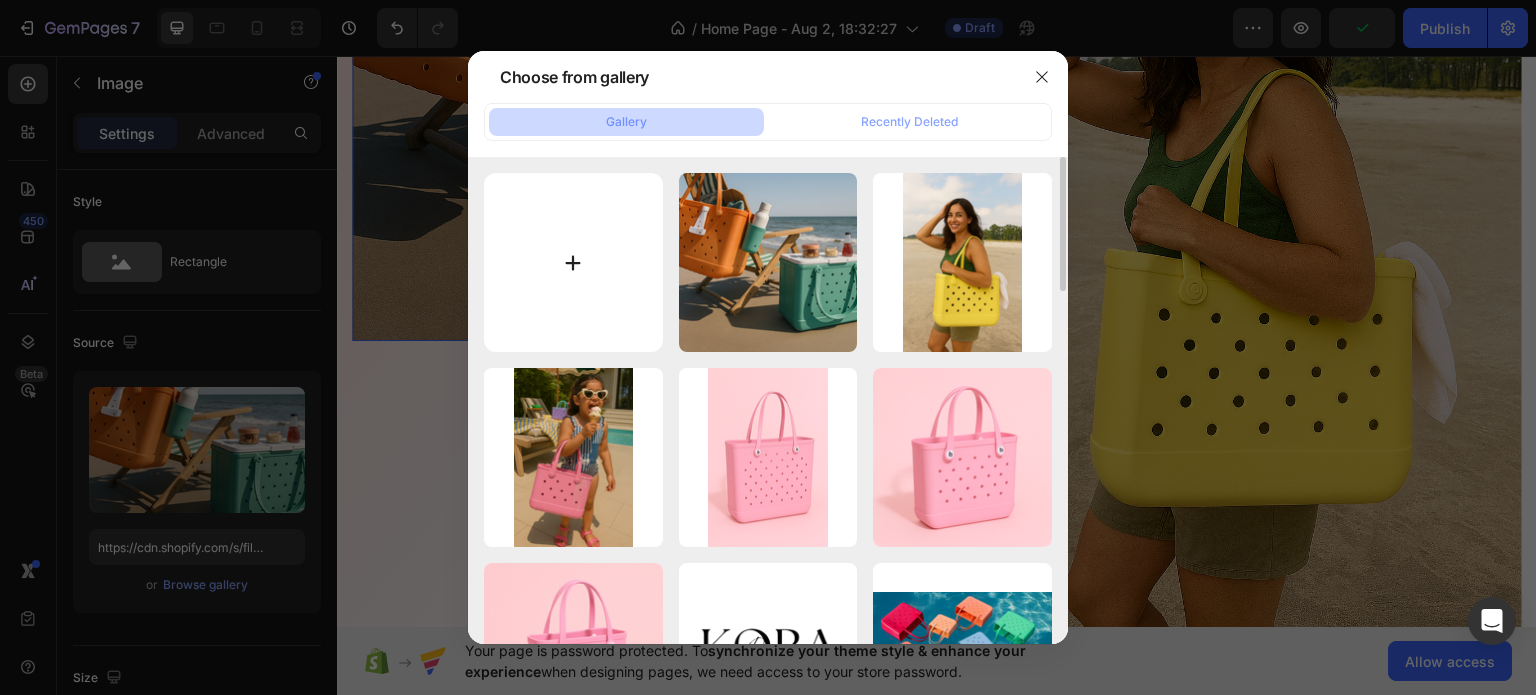 type on "C:\fakepath\thumbnail_93E69994-56B0-4C0C-8960-A5C33C02C5DE.png" 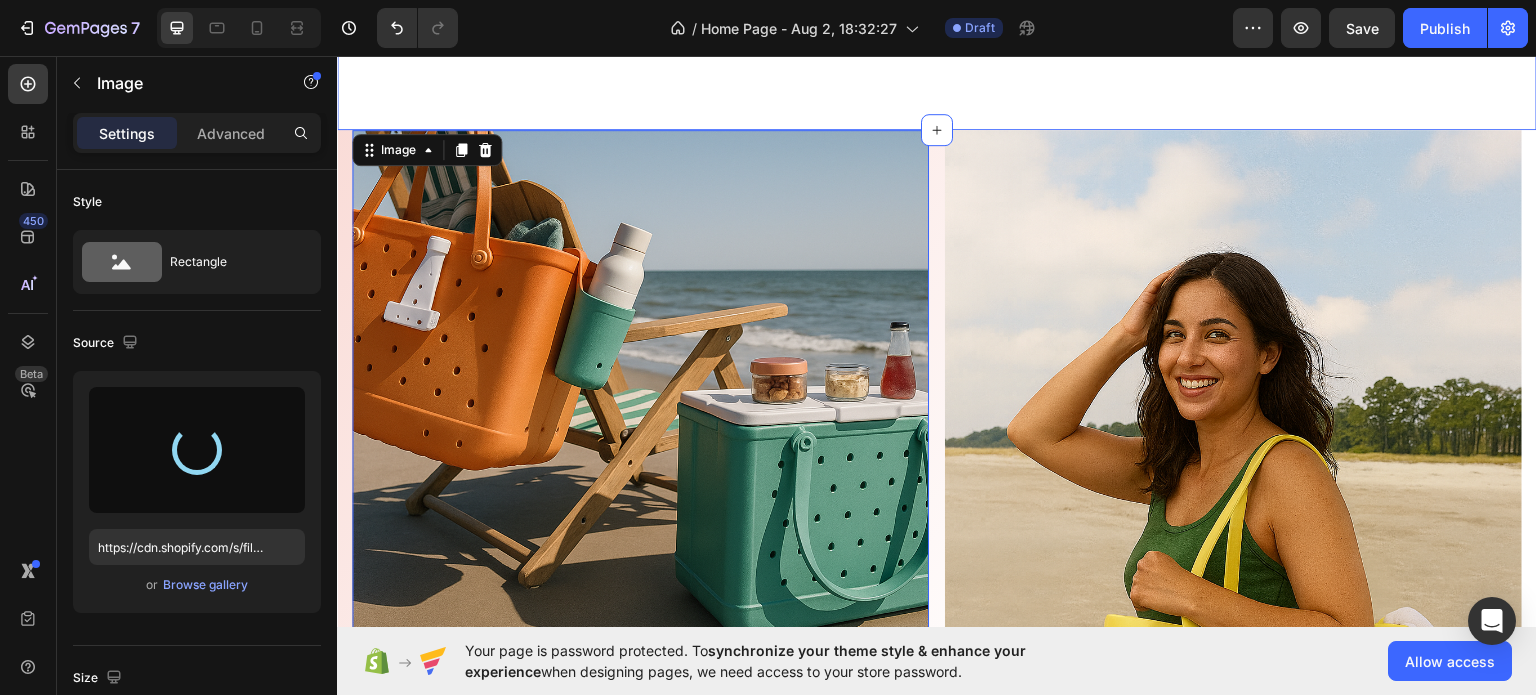 scroll, scrollTop: 2300, scrollLeft: 0, axis: vertical 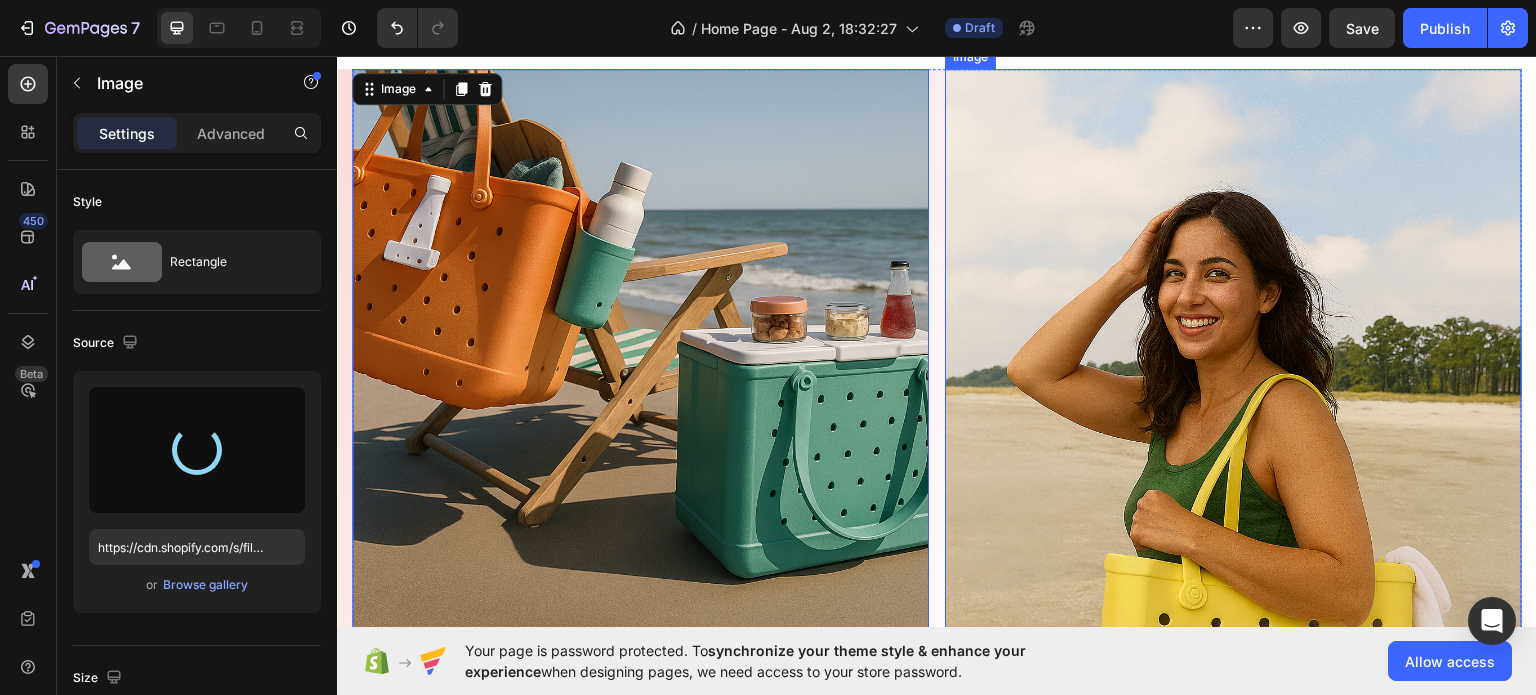 type on "https://cdn.shopify.com/s/files/1/0969/7240/7109/files/gempages_578074636697207484-ad75458d-af14-47b6-b534-c984d6ac8f00.png" 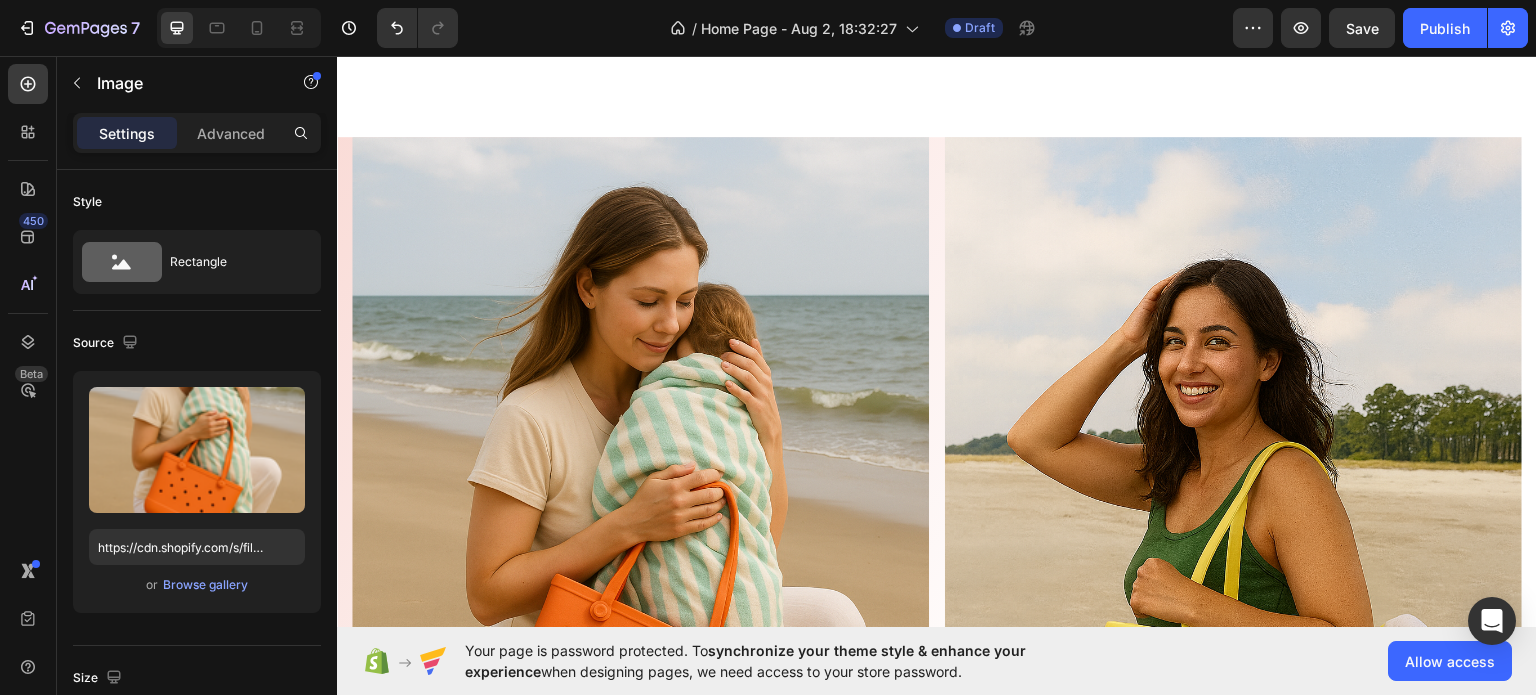 scroll, scrollTop: 2100, scrollLeft: 0, axis: vertical 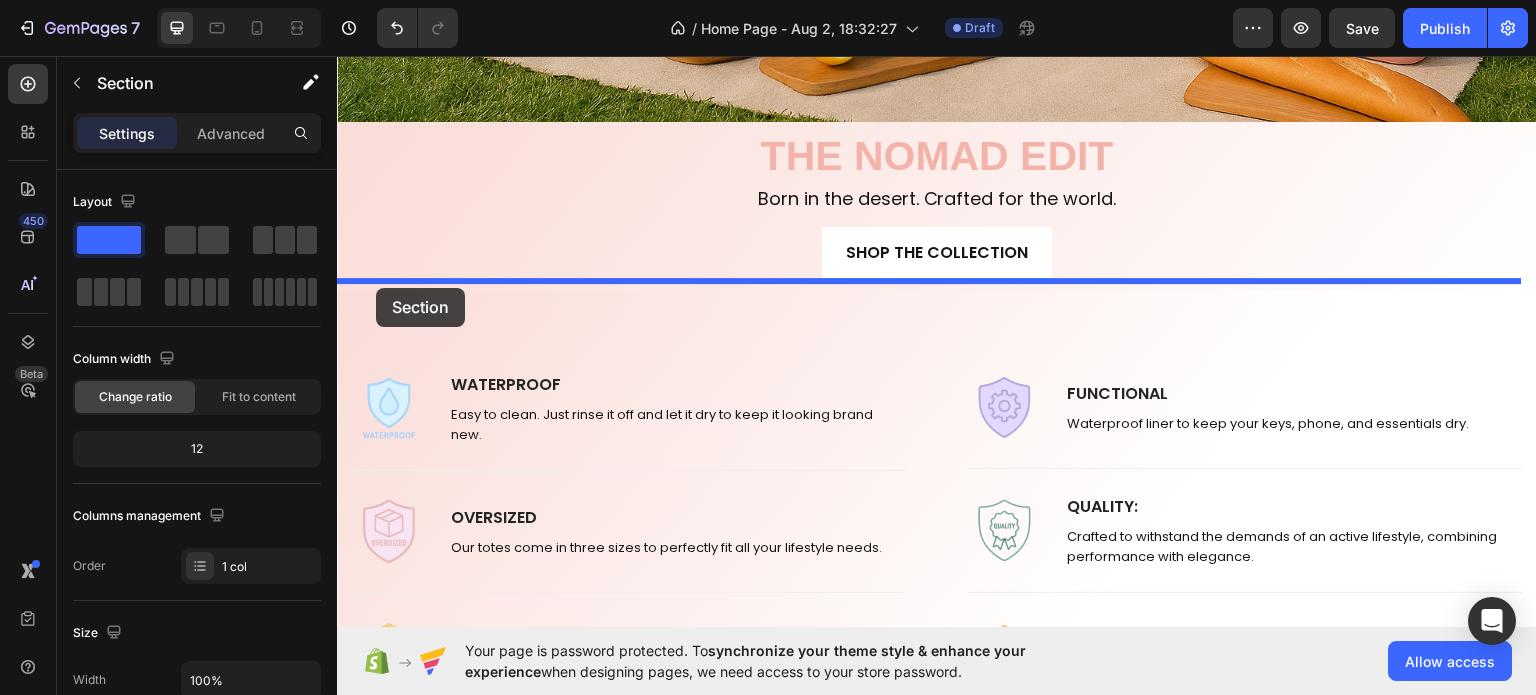 drag, startPoint x: 345, startPoint y: 425, endPoint x: 376, endPoint y: 287, distance: 141.43903 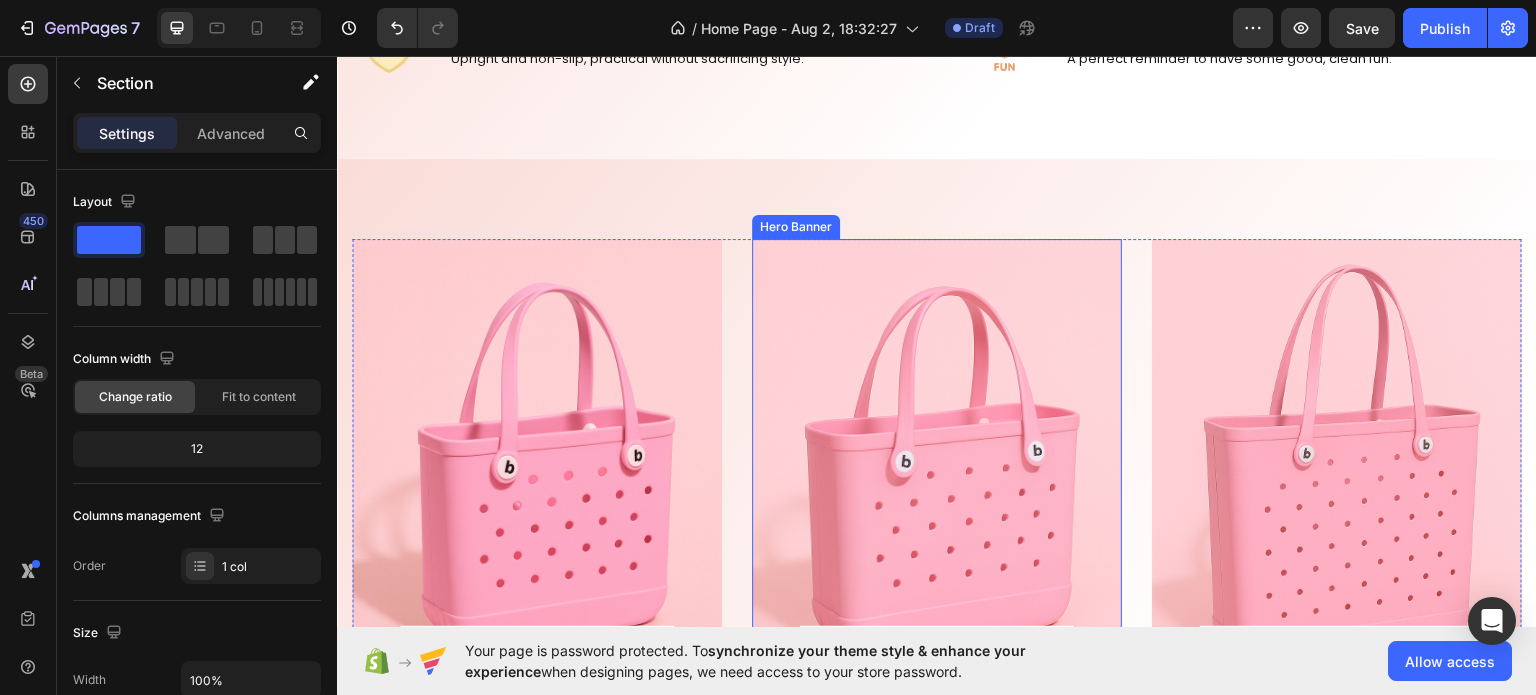 scroll, scrollTop: 2372, scrollLeft: 0, axis: vertical 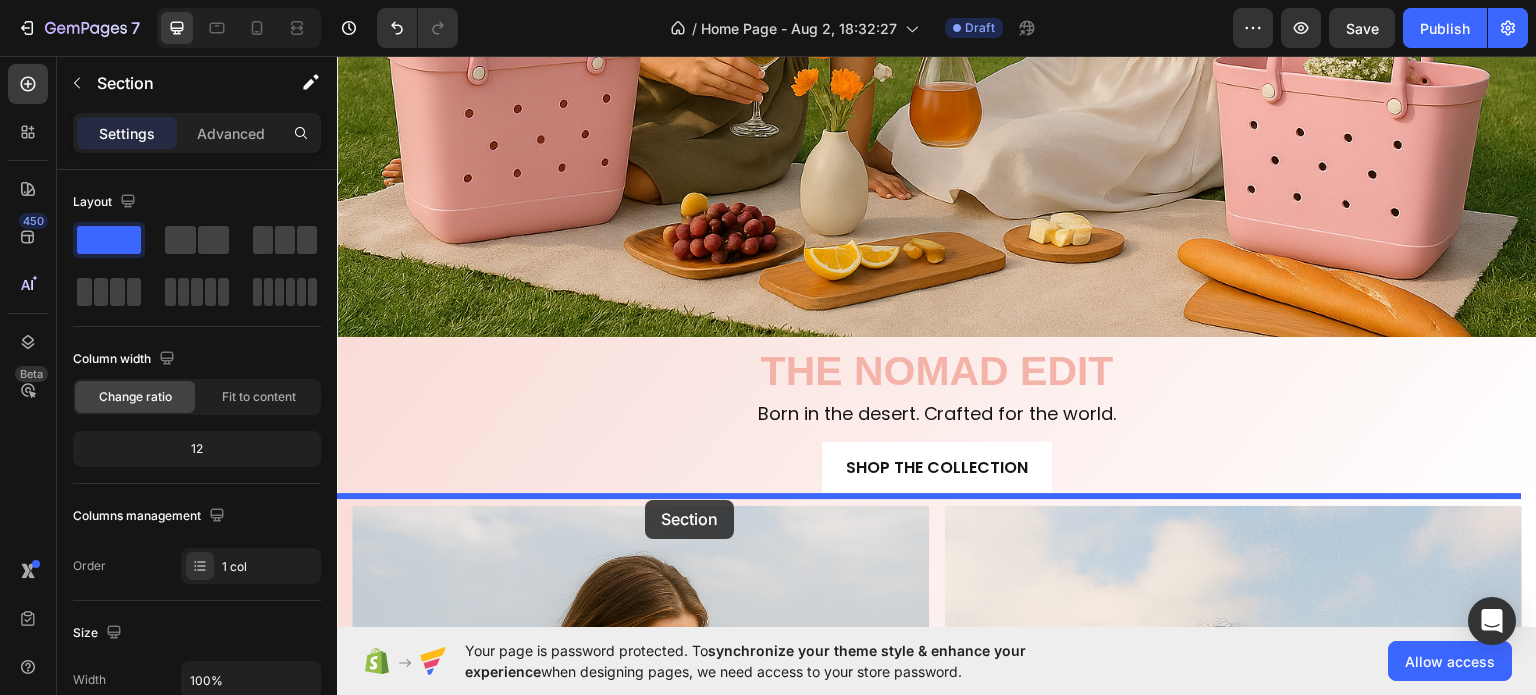 drag, startPoint x: 745, startPoint y: 180, endPoint x: 645, endPoint y: 499, distance: 334.30673 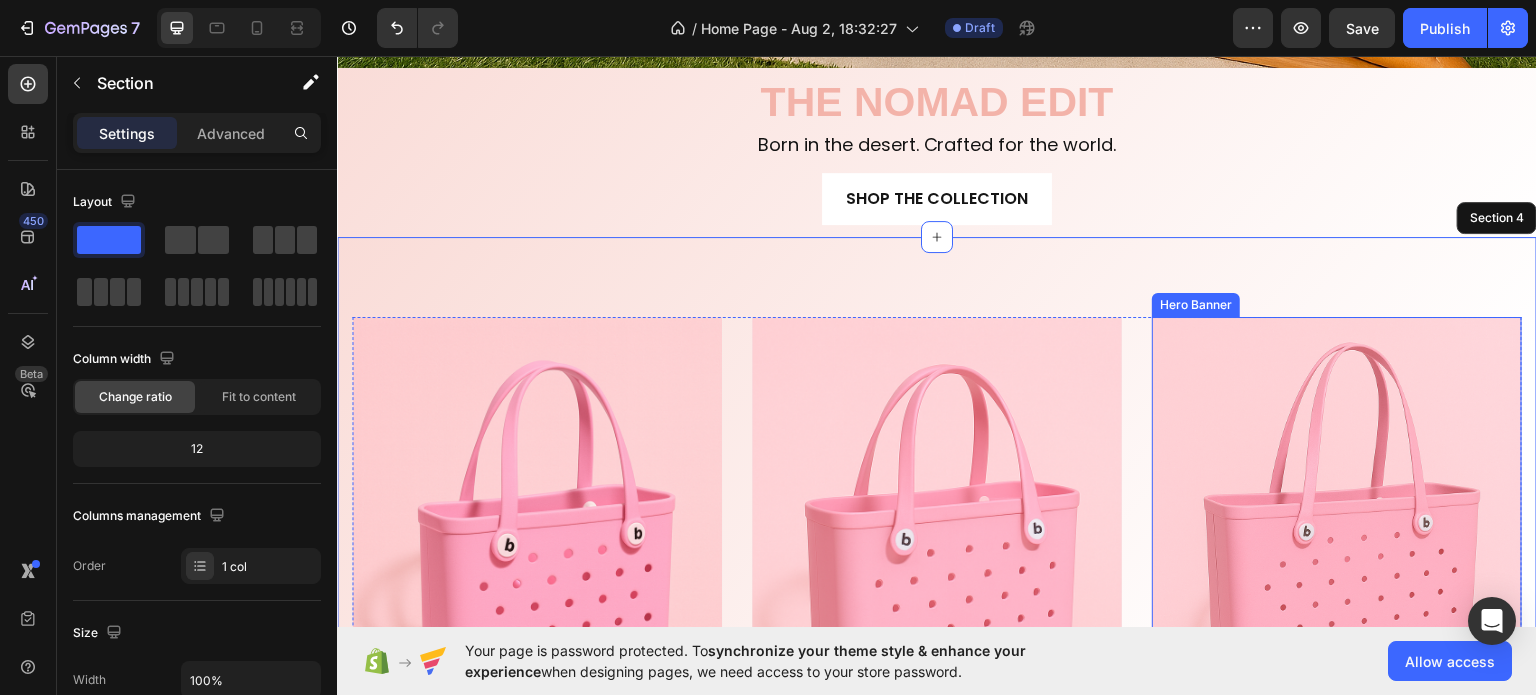 scroll, scrollTop: 943, scrollLeft: 0, axis: vertical 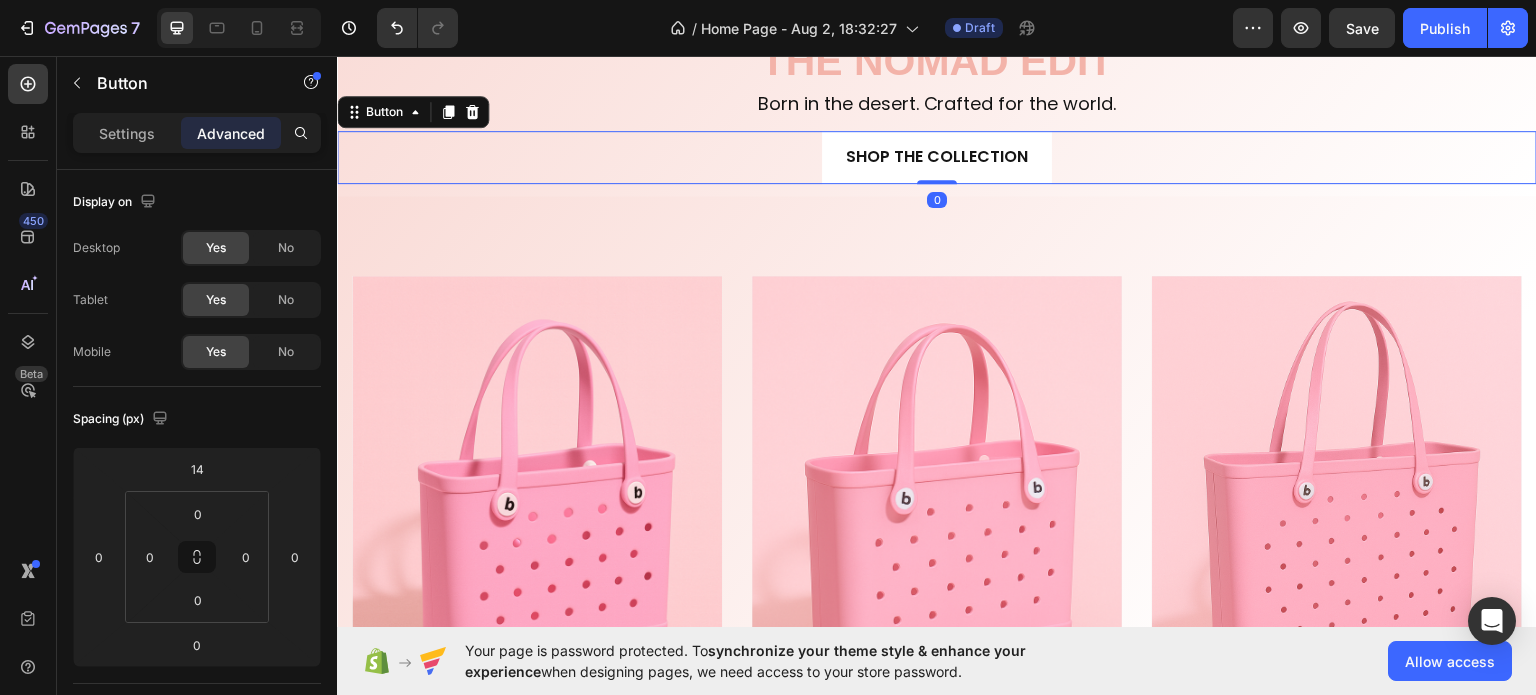 click on "SHOP THE COLLECTION Button   0" at bounding box center (937, 156) 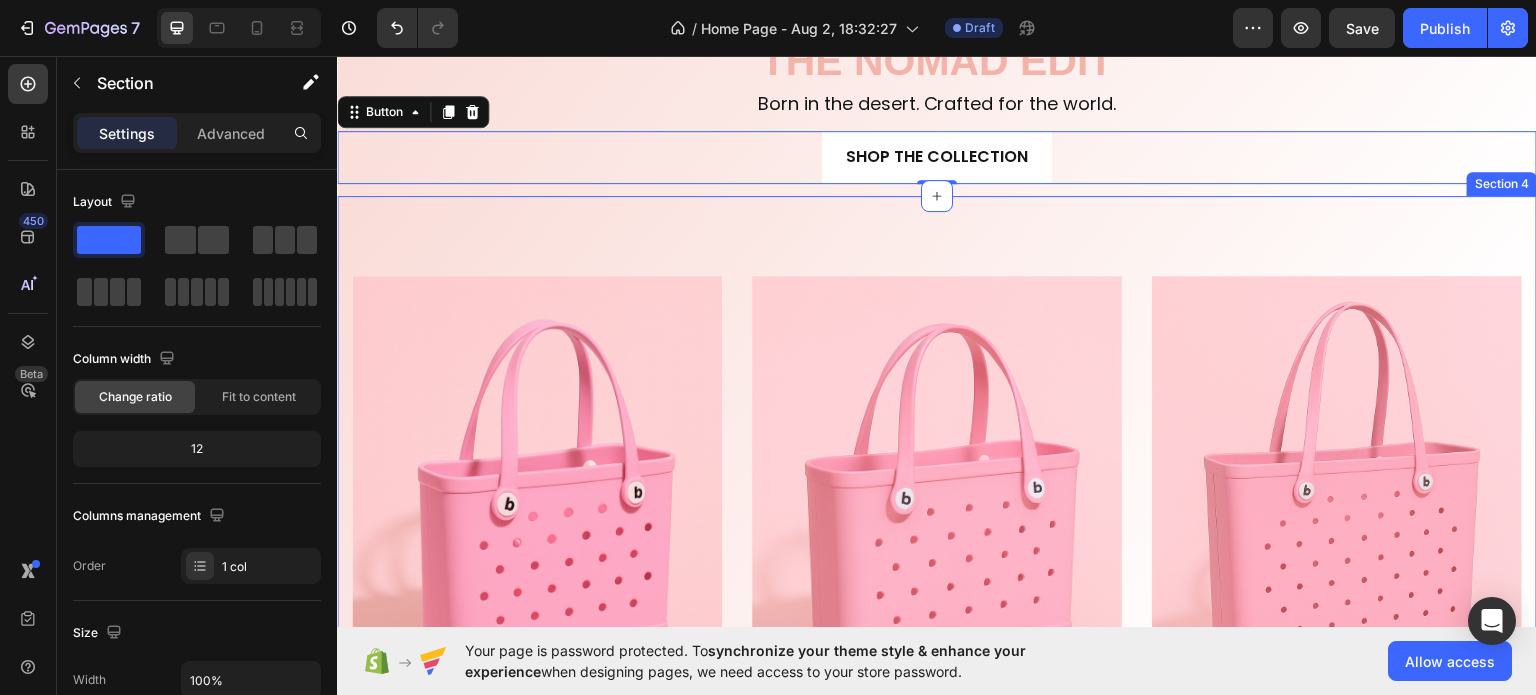 click on "MEN’S Text block Row Row Hero Banner WOMEN’S Text block Row Row Hero Banner KID’S Text block Row Row Hero Banner Row Section 4" at bounding box center (937, 506) 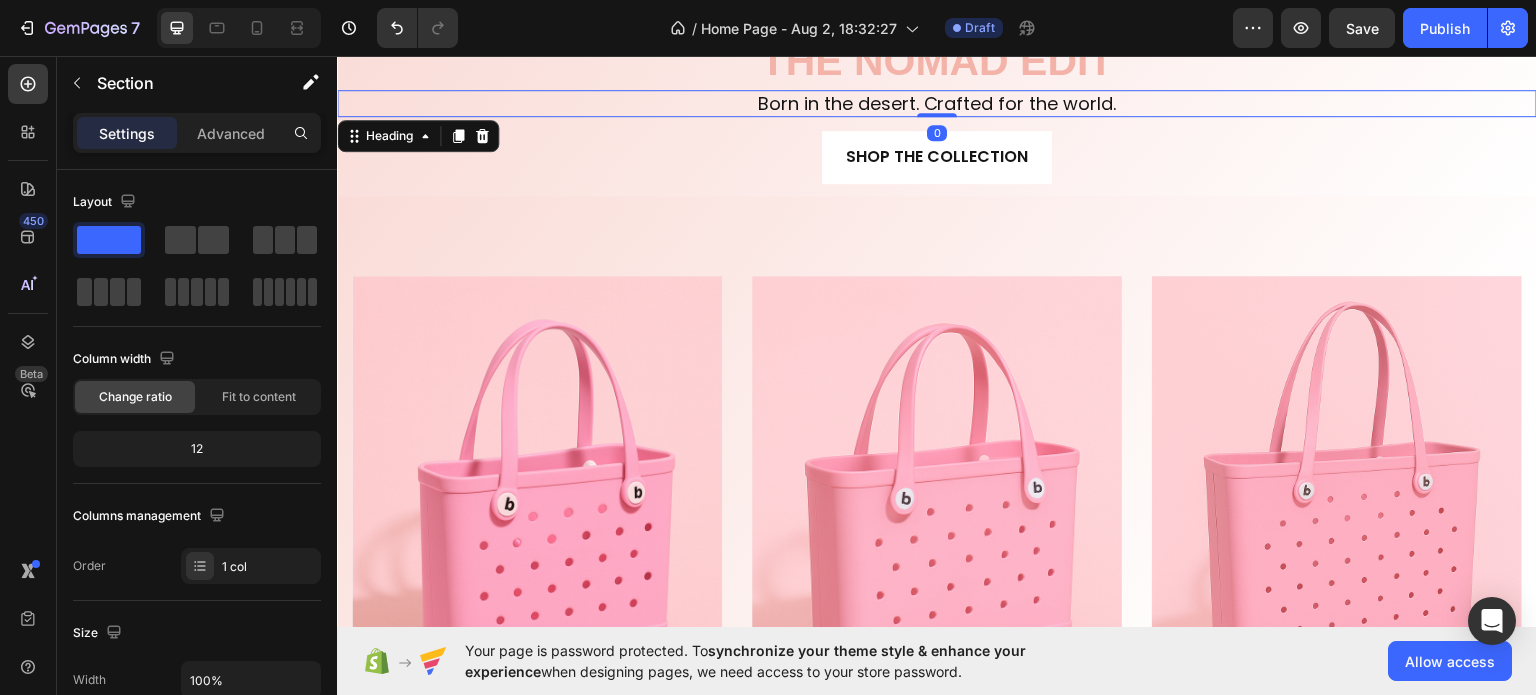click on "Born in the desert. Crafted for the world." at bounding box center (937, 102) 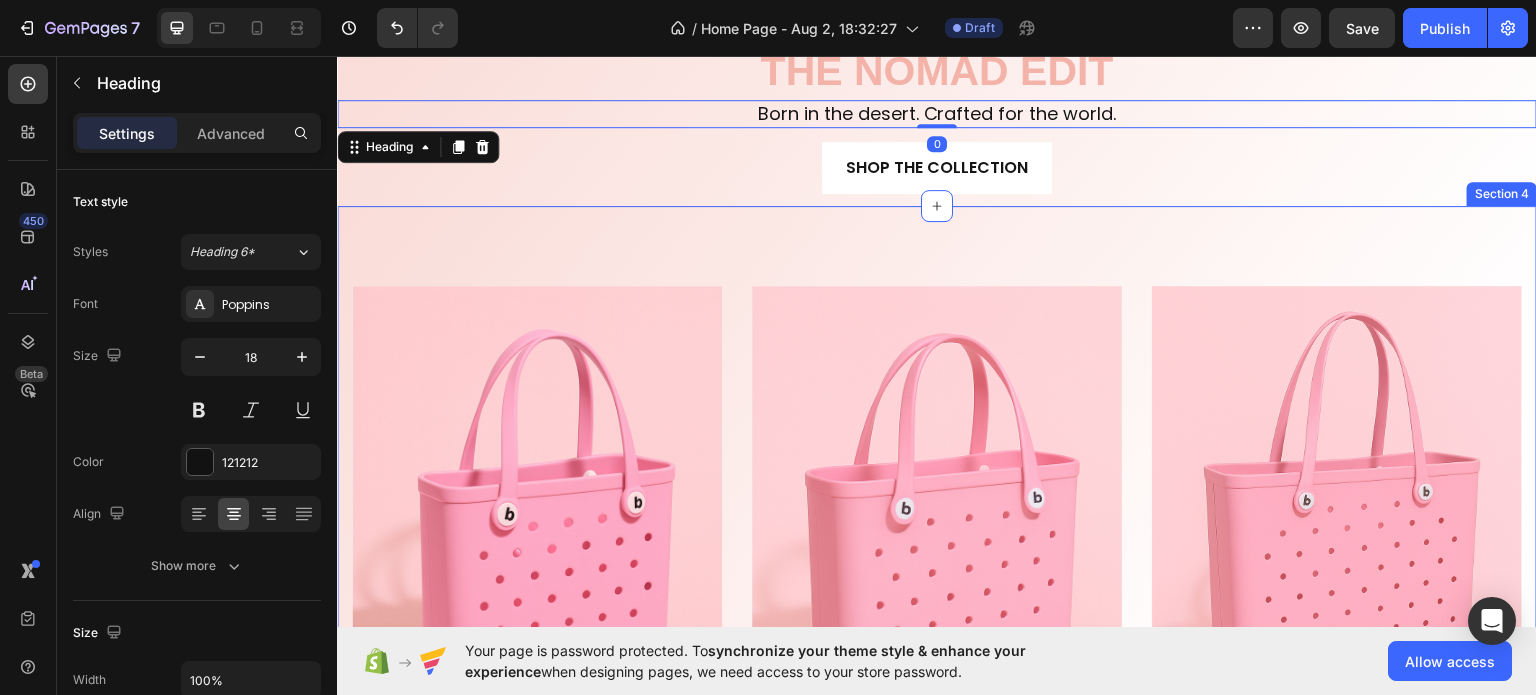 scroll, scrollTop: 743, scrollLeft: 0, axis: vertical 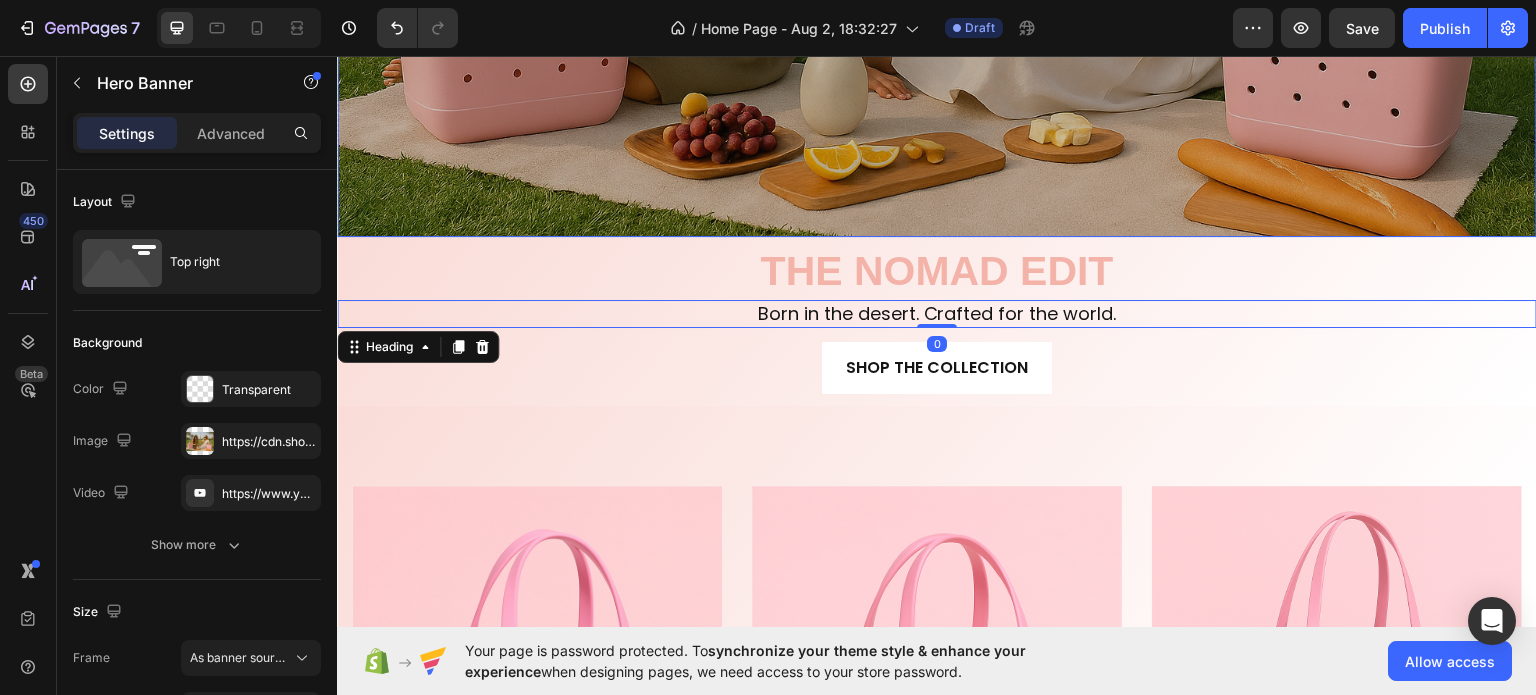 click at bounding box center (937, -164) 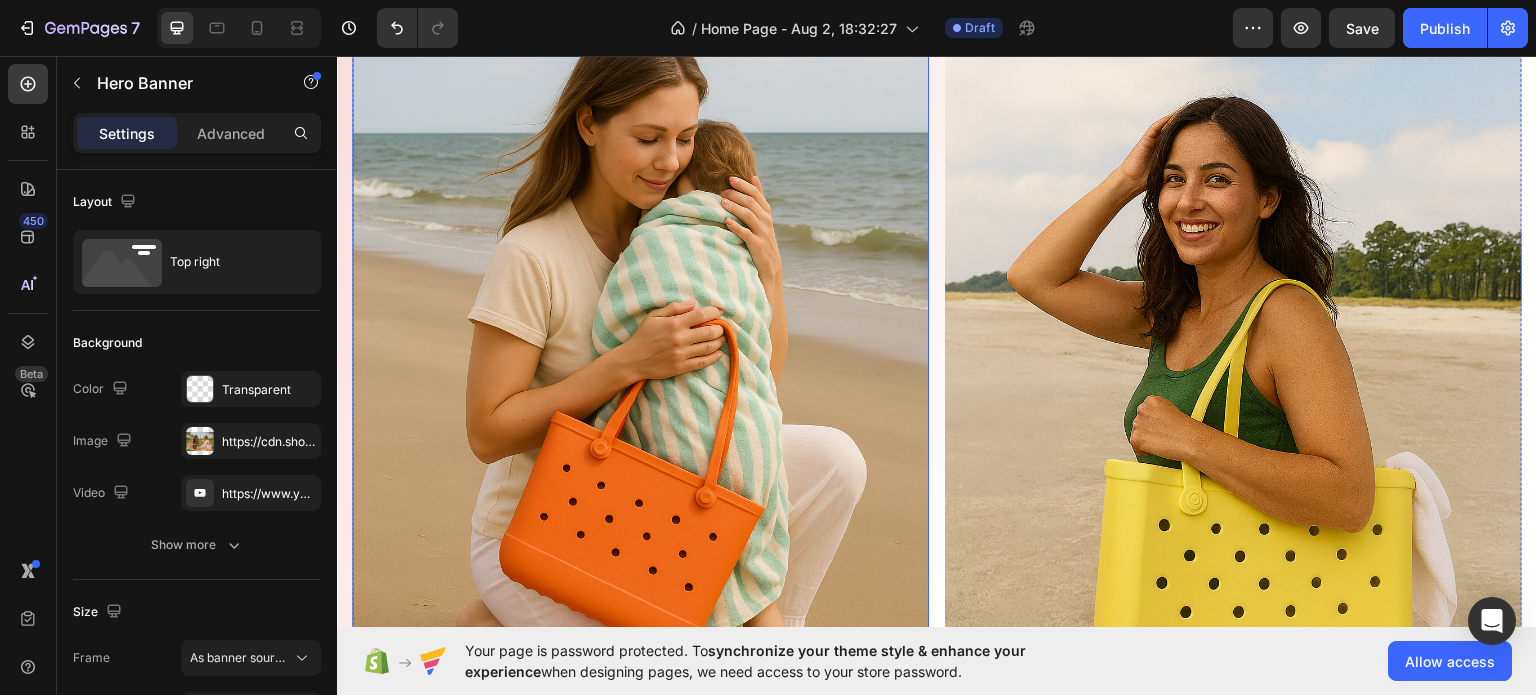 scroll, scrollTop: 2143, scrollLeft: 0, axis: vertical 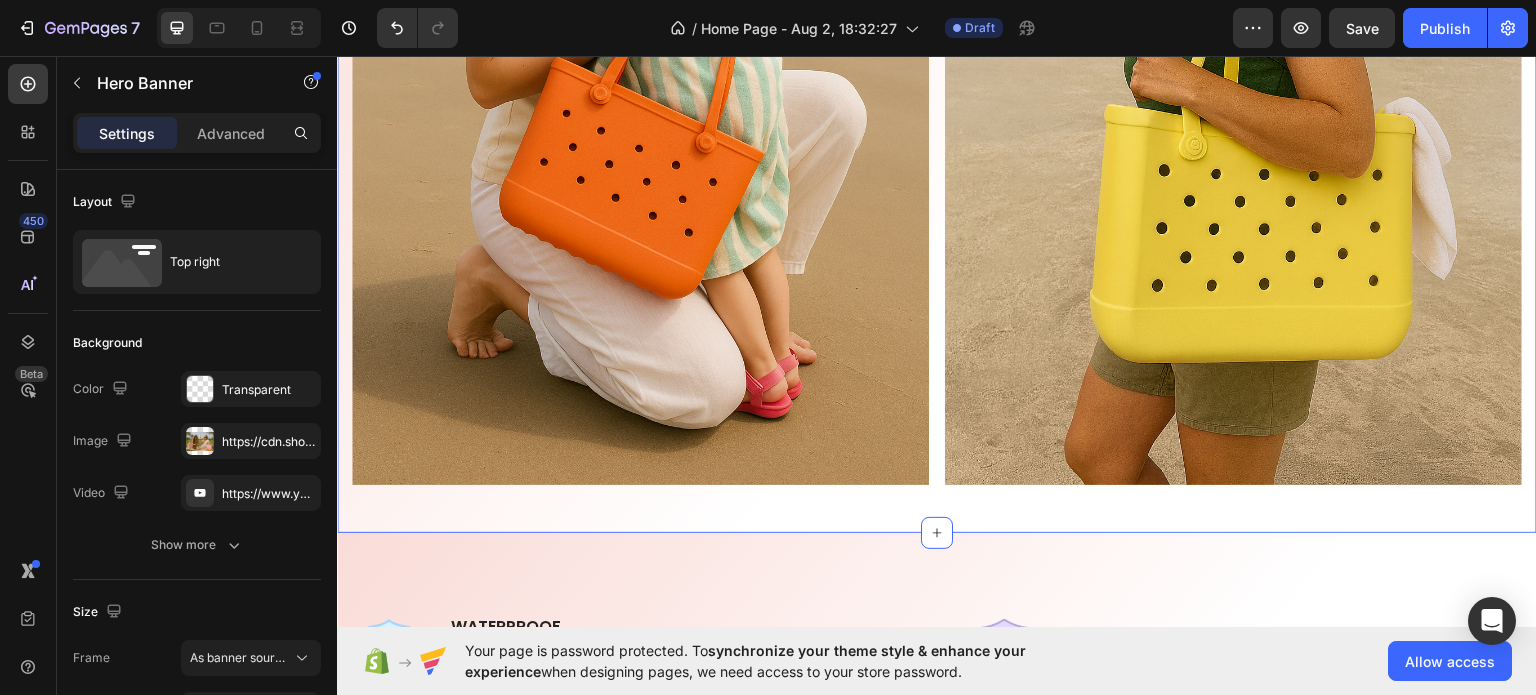 click on "Image Image Row Row Section 5" at bounding box center [937, 75] 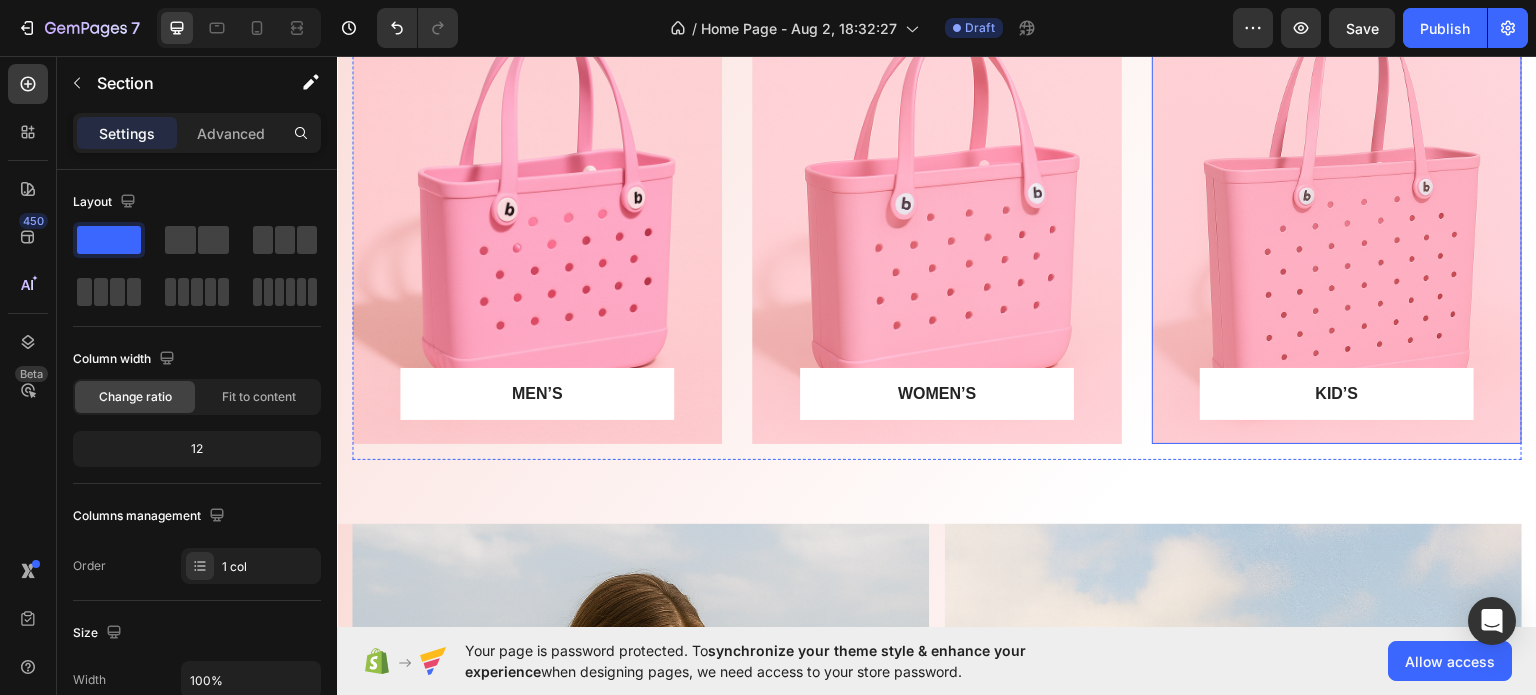 scroll, scrollTop: 1243, scrollLeft: 0, axis: vertical 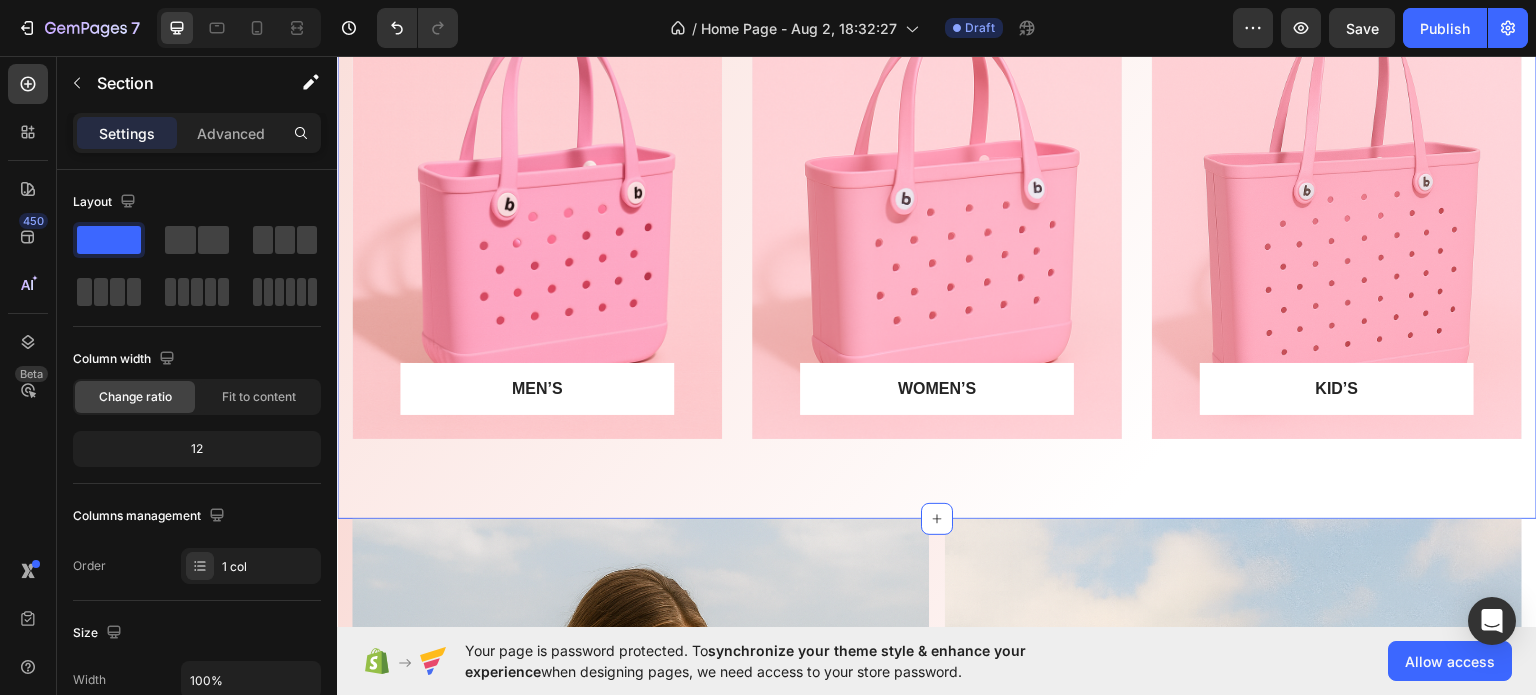 click on "MEN’S Text block Row Row Hero Banner WOMEN’S Text block Row Row Hero Banner KID’S Text block Row Row Hero Banner Row Section 4" at bounding box center (937, 206) 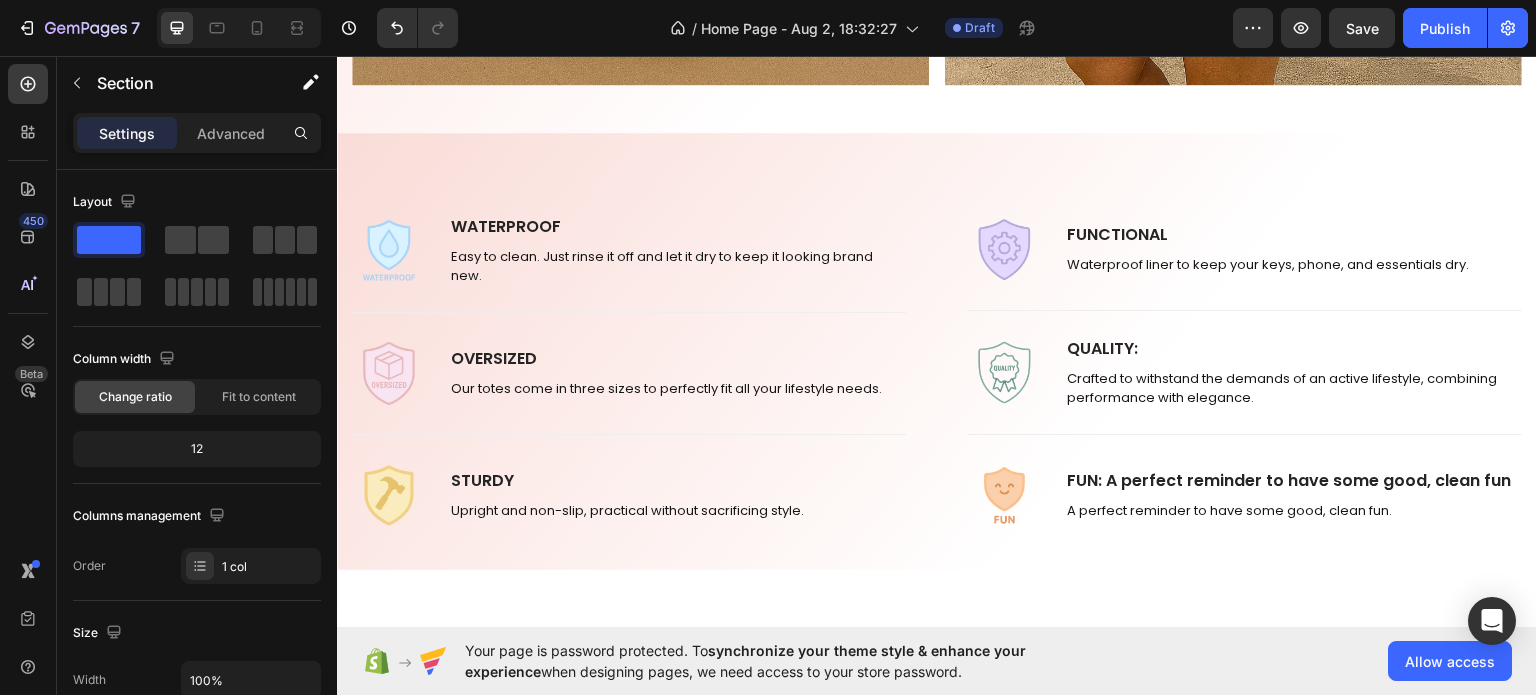 scroll, scrollTop: 2143, scrollLeft: 0, axis: vertical 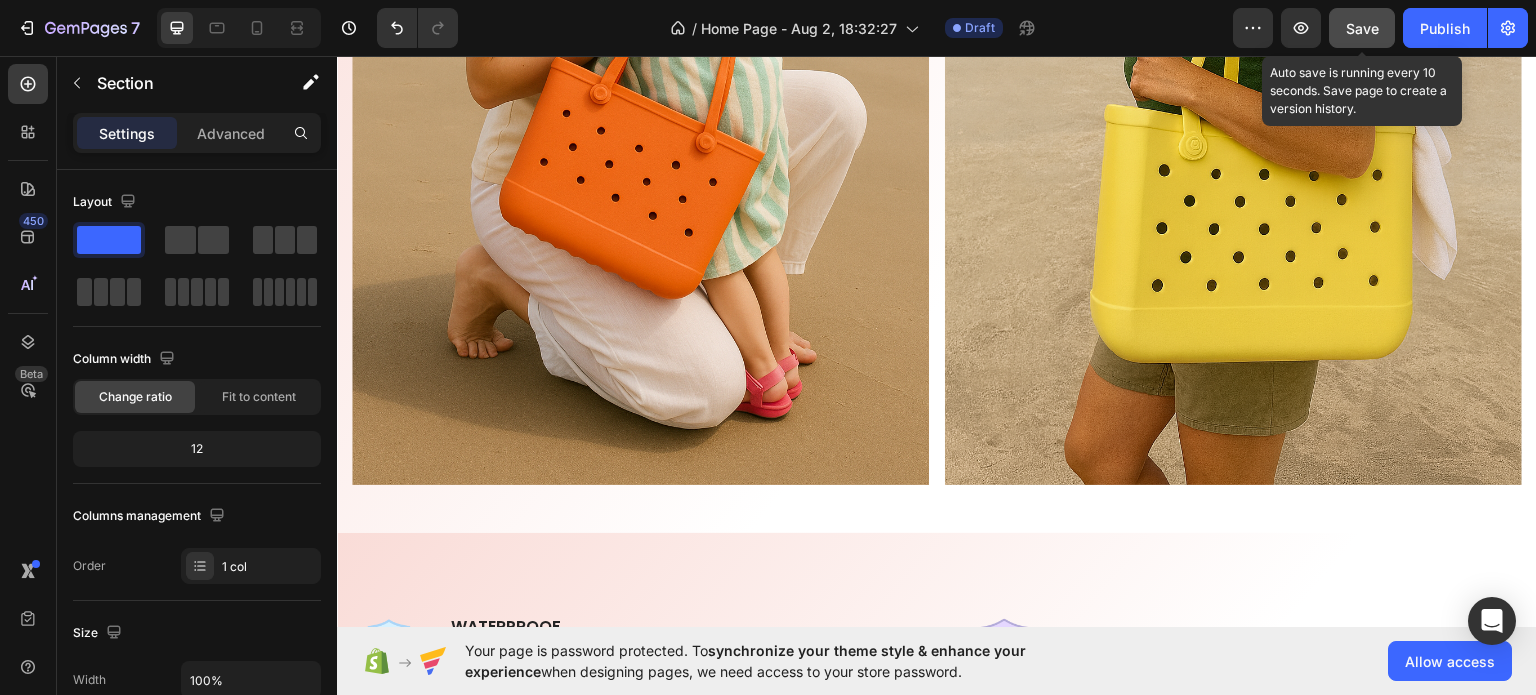 click on "Save" at bounding box center (1362, 28) 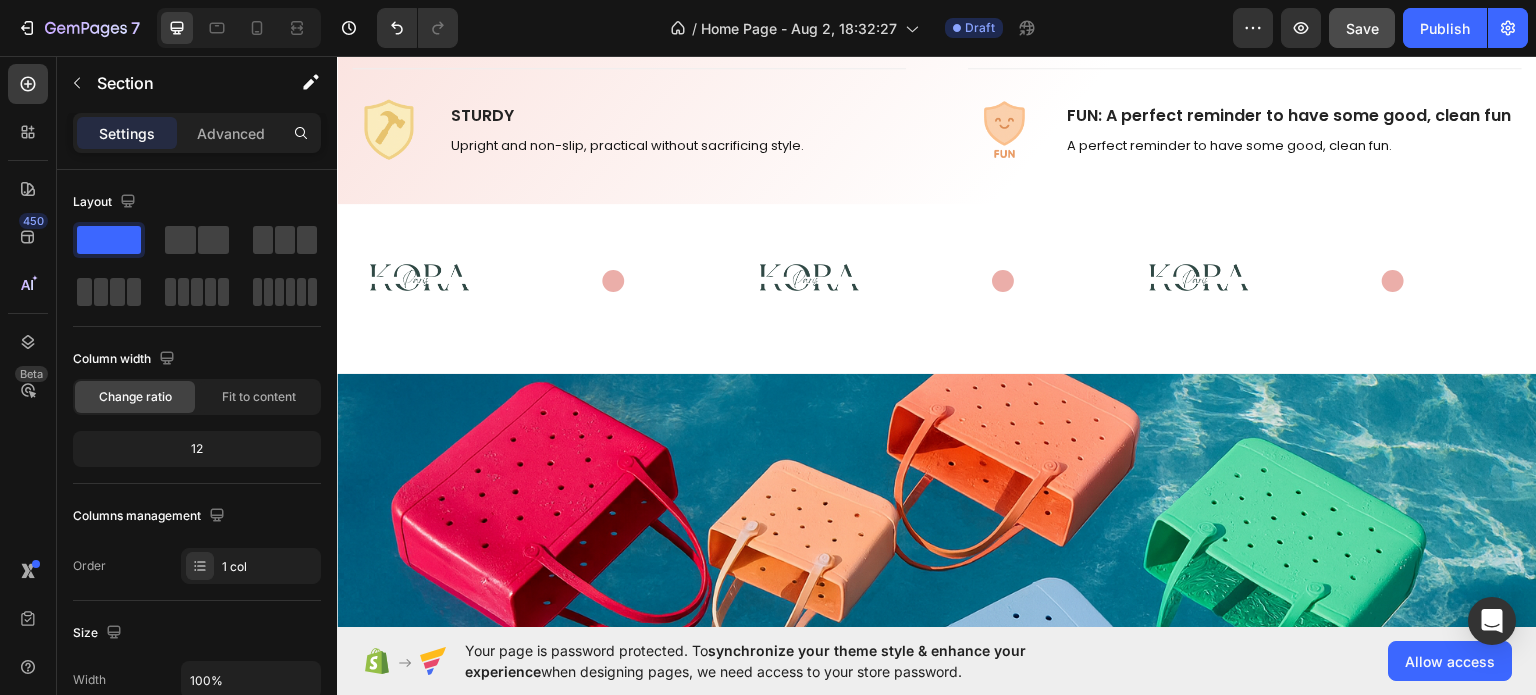 scroll, scrollTop: 1843, scrollLeft: 0, axis: vertical 